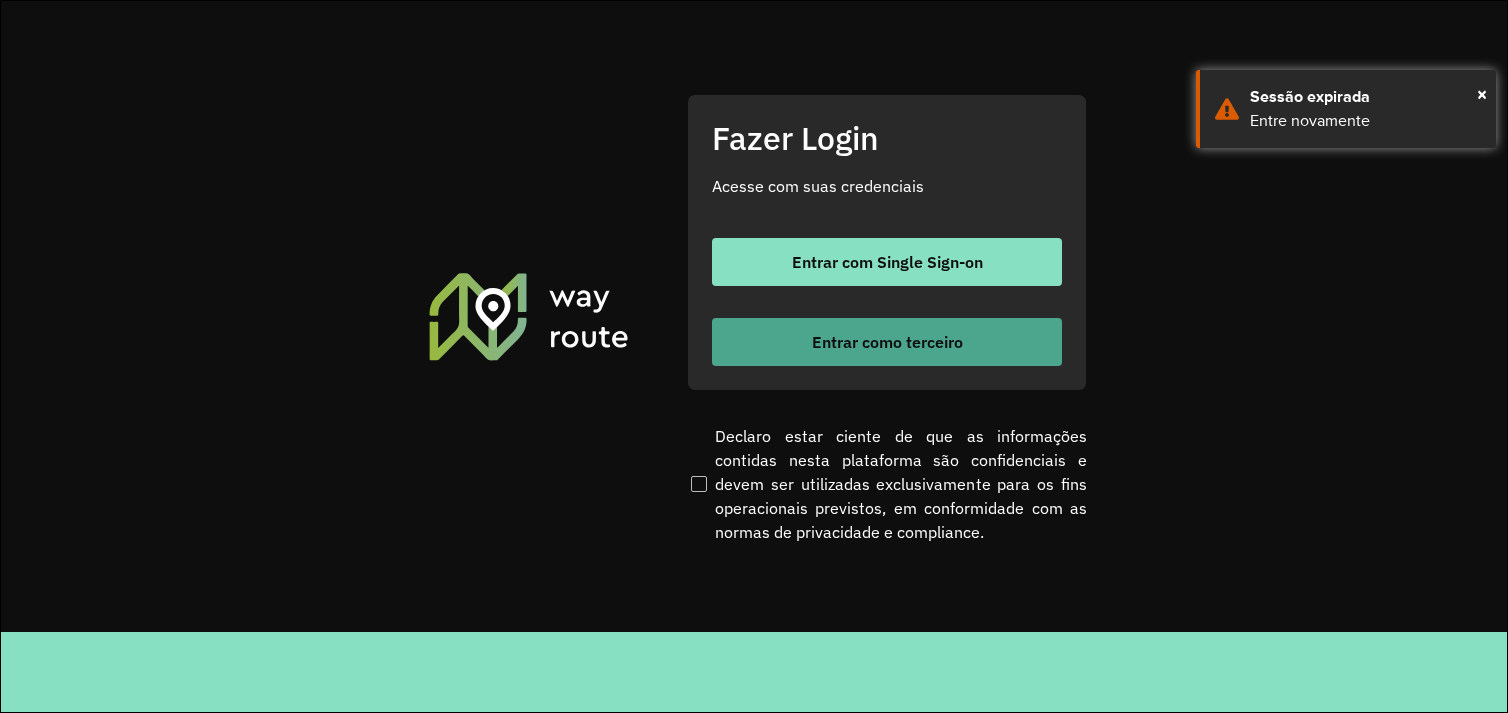 scroll, scrollTop: 0, scrollLeft: 0, axis: both 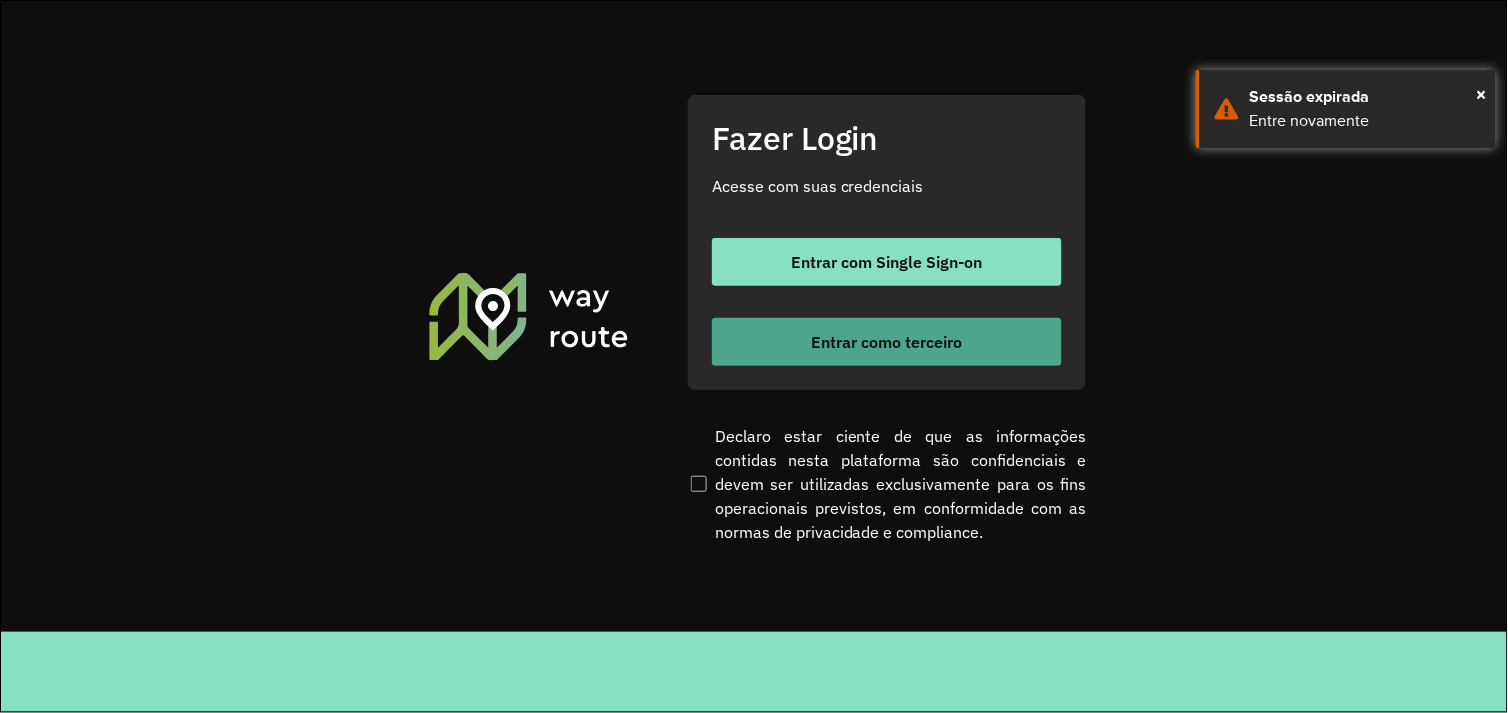 click on "Entrar como terceiro" at bounding box center (887, 342) 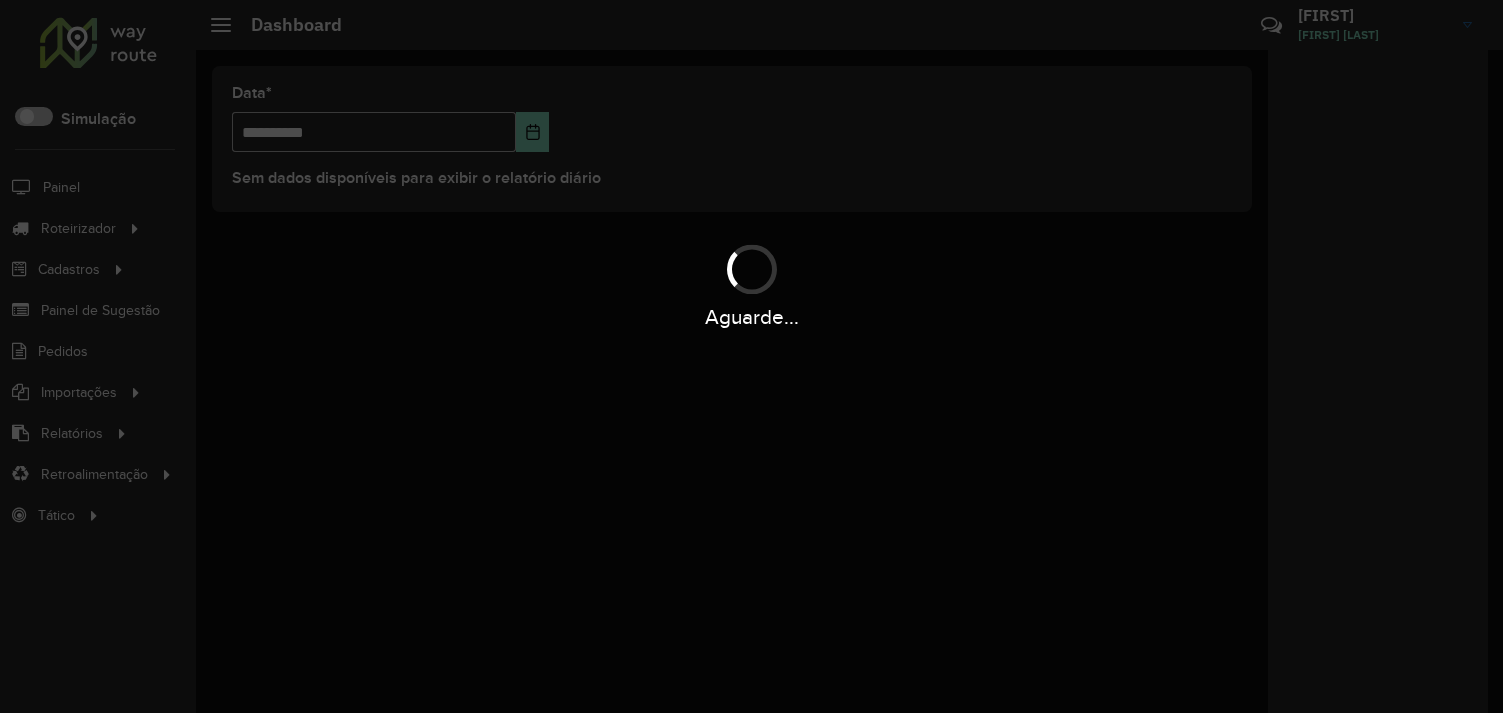 scroll, scrollTop: 0, scrollLeft: 0, axis: both 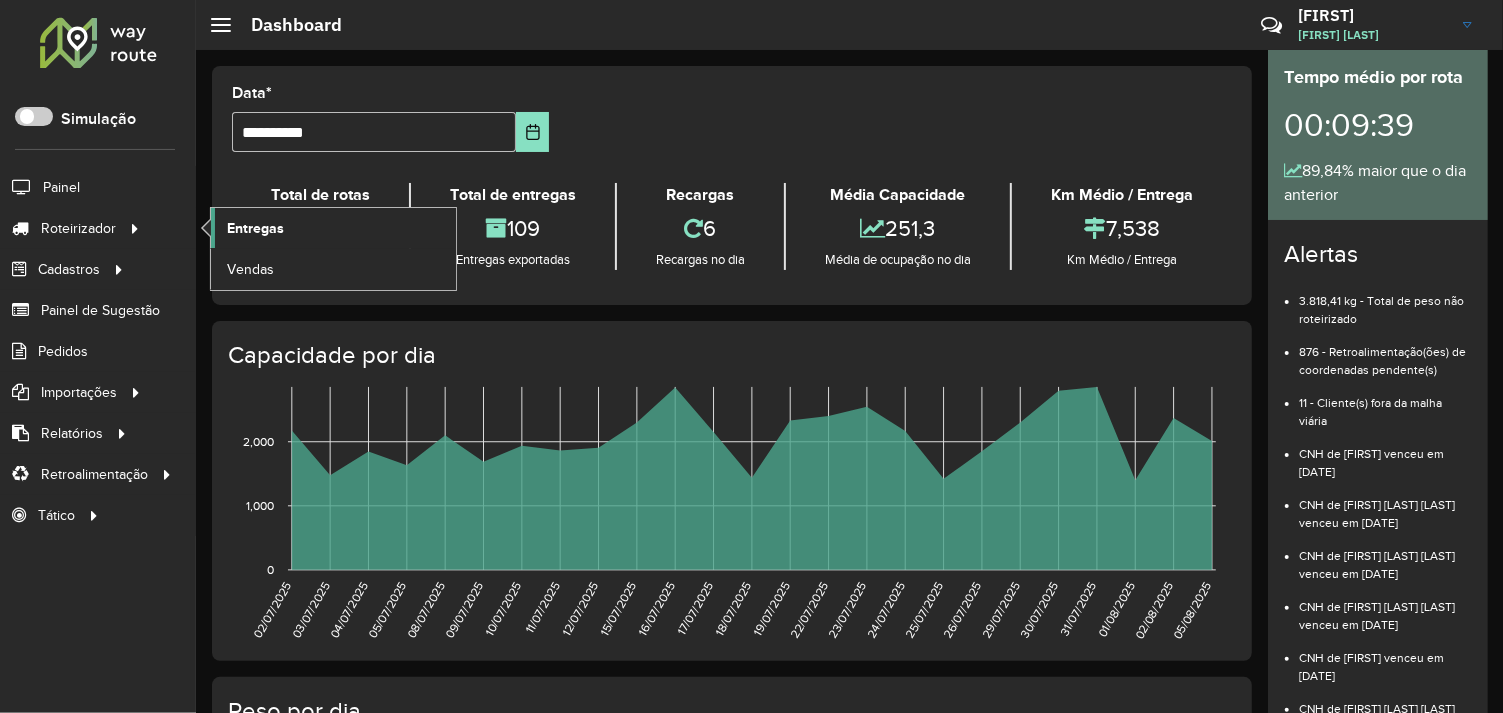 click on "Entregas" 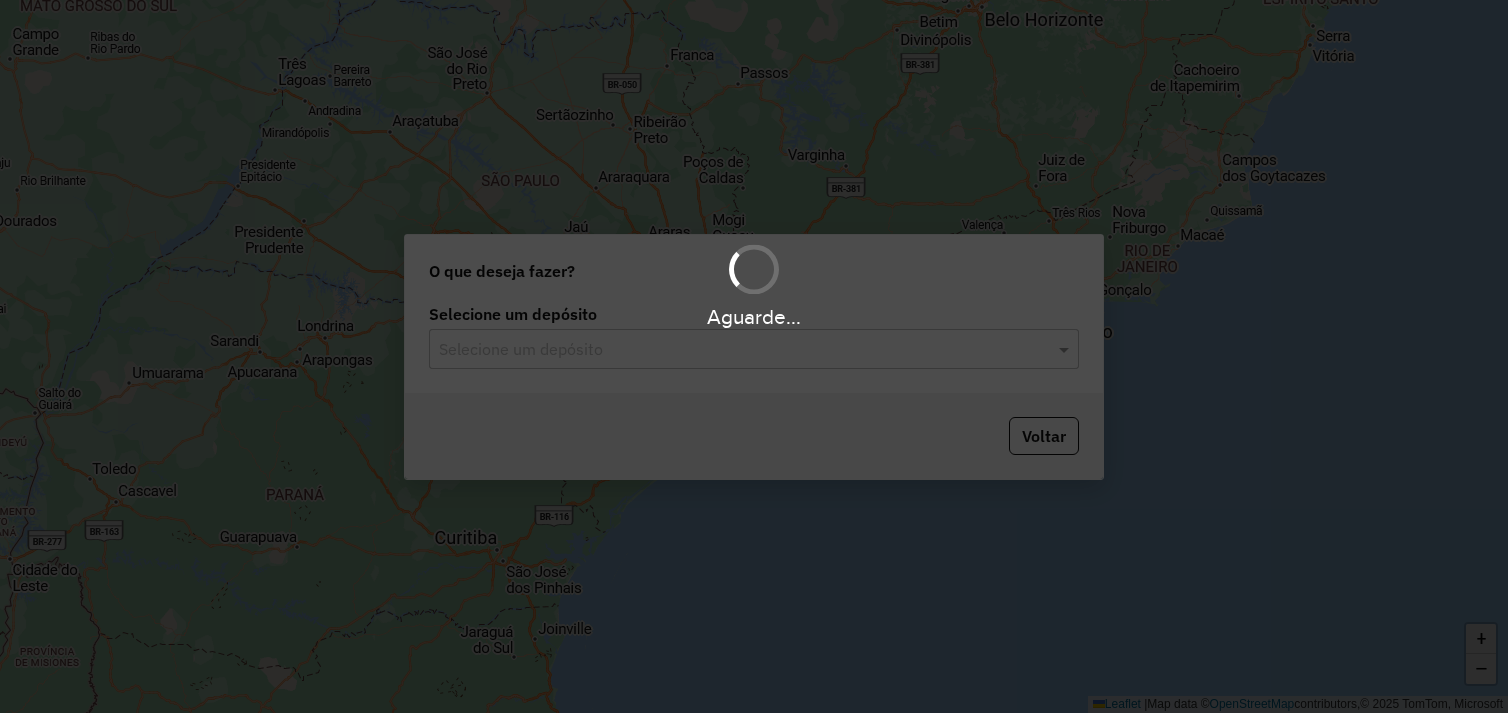 scroll, scrollTop: 0, scrollLeft: 0, axis: both 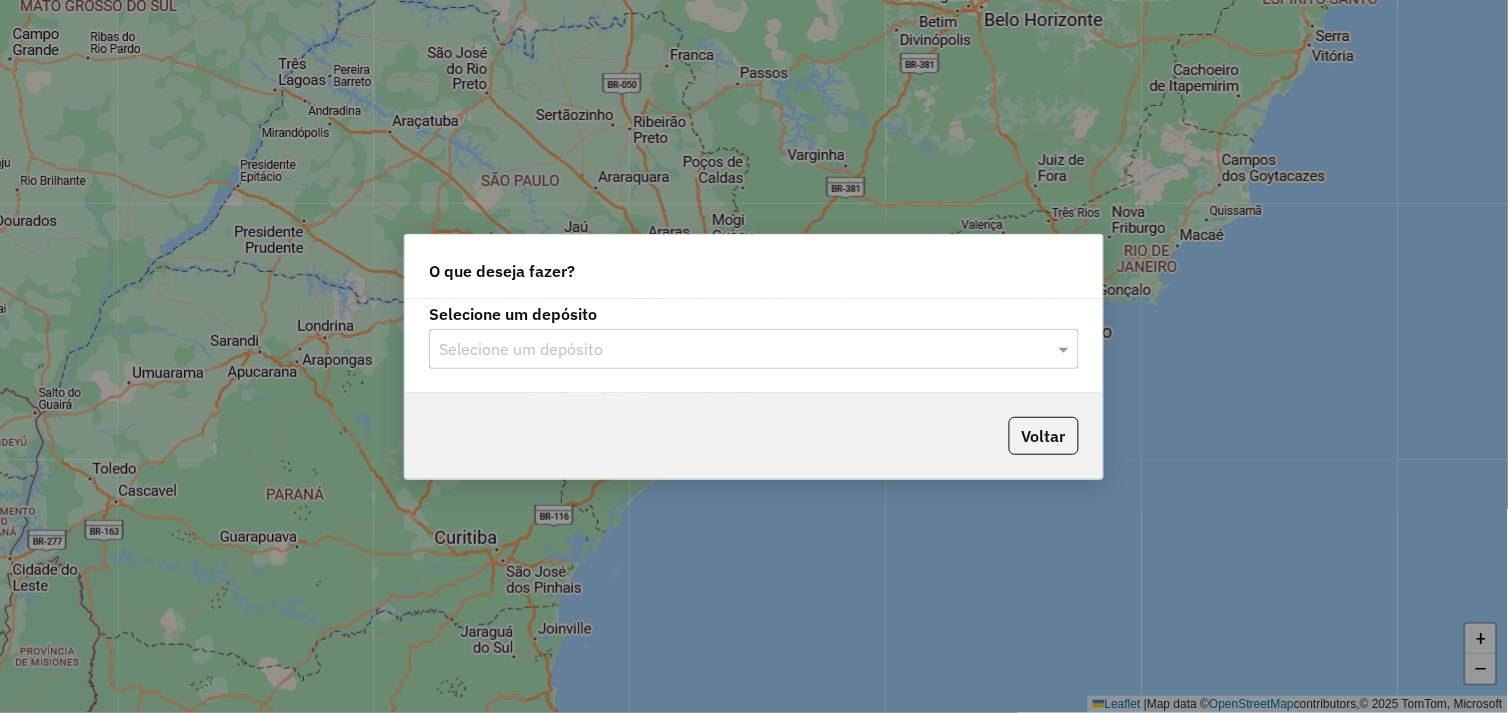 drag, startPoint x: 1061, startPoint y: 353, endPoint x: 1035, endPoint y: 356, distance: 26.172504 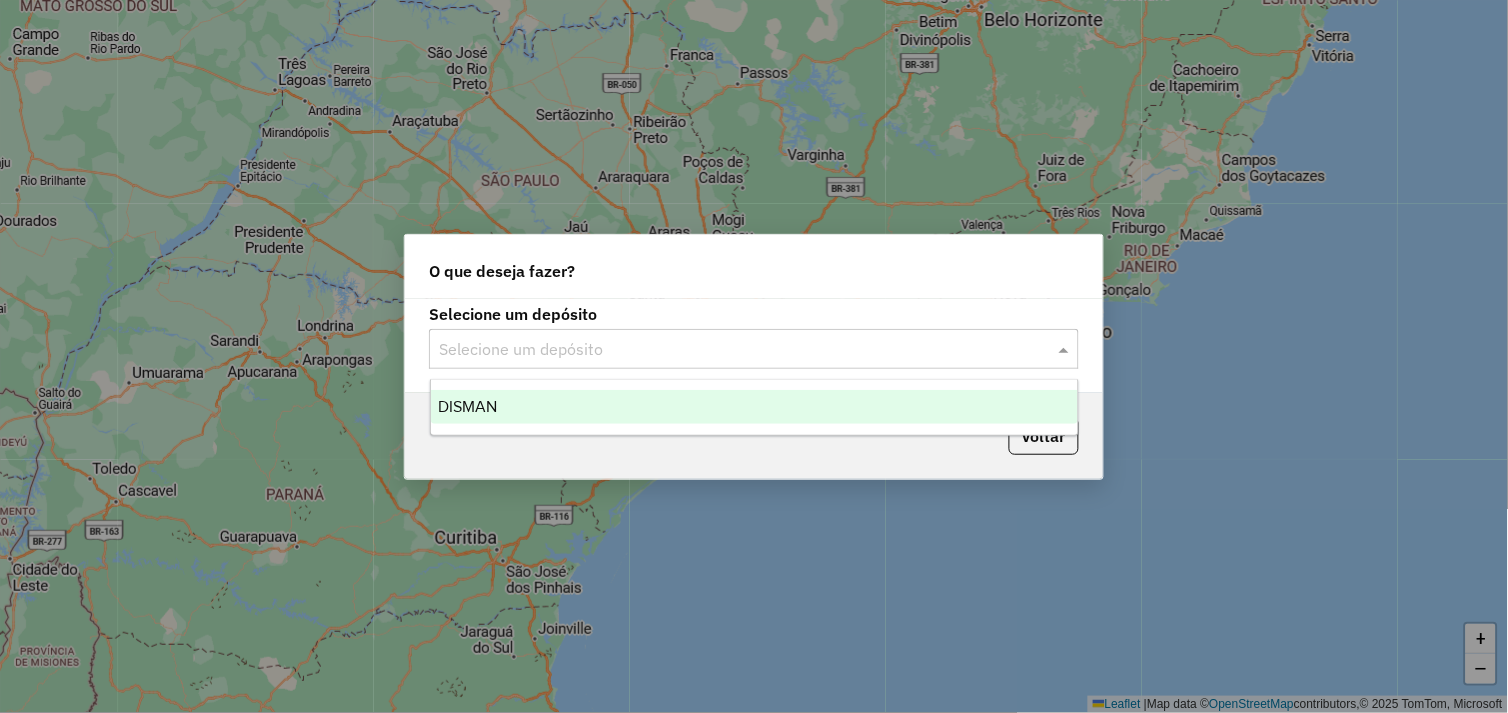 click on "DISMAN" at bounding box center [755, 407] 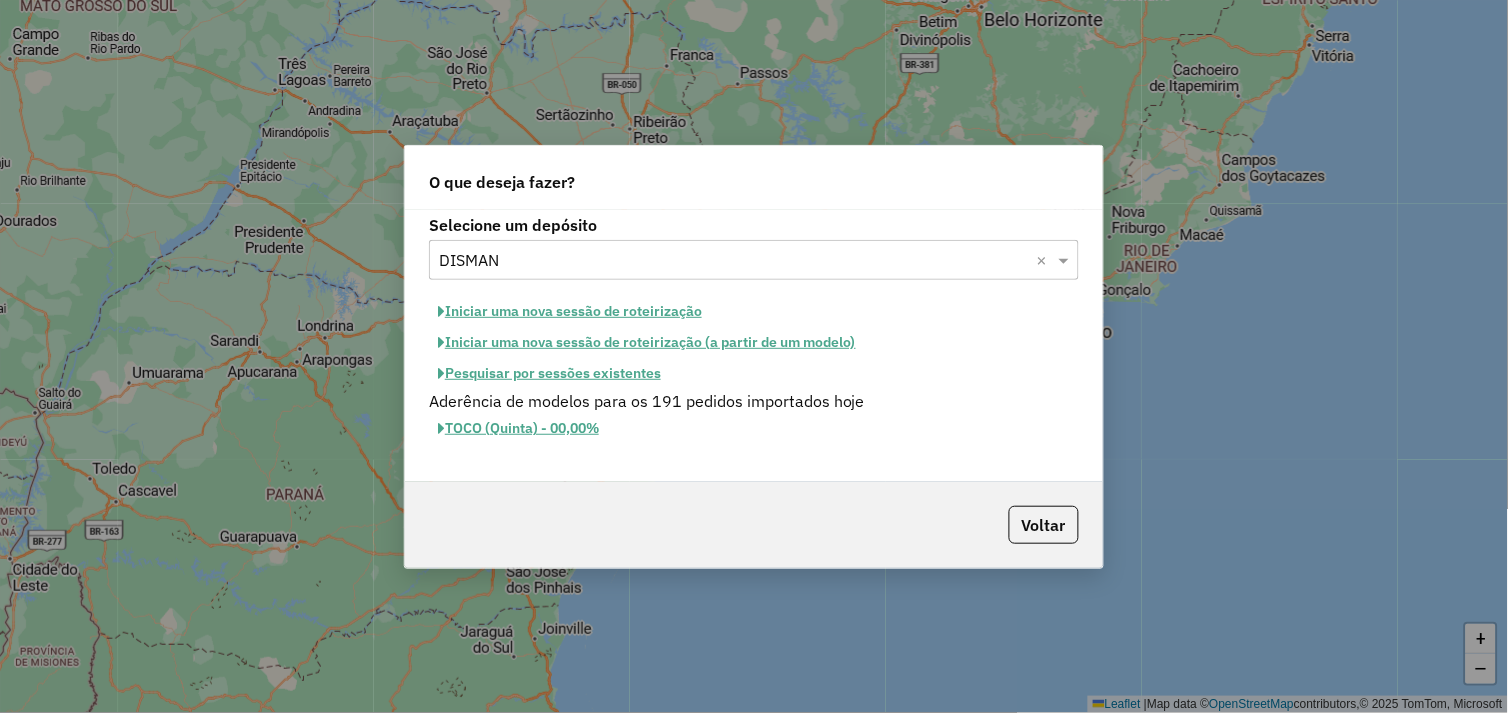 click on "Iniciar uma nova sessão de roteirização" 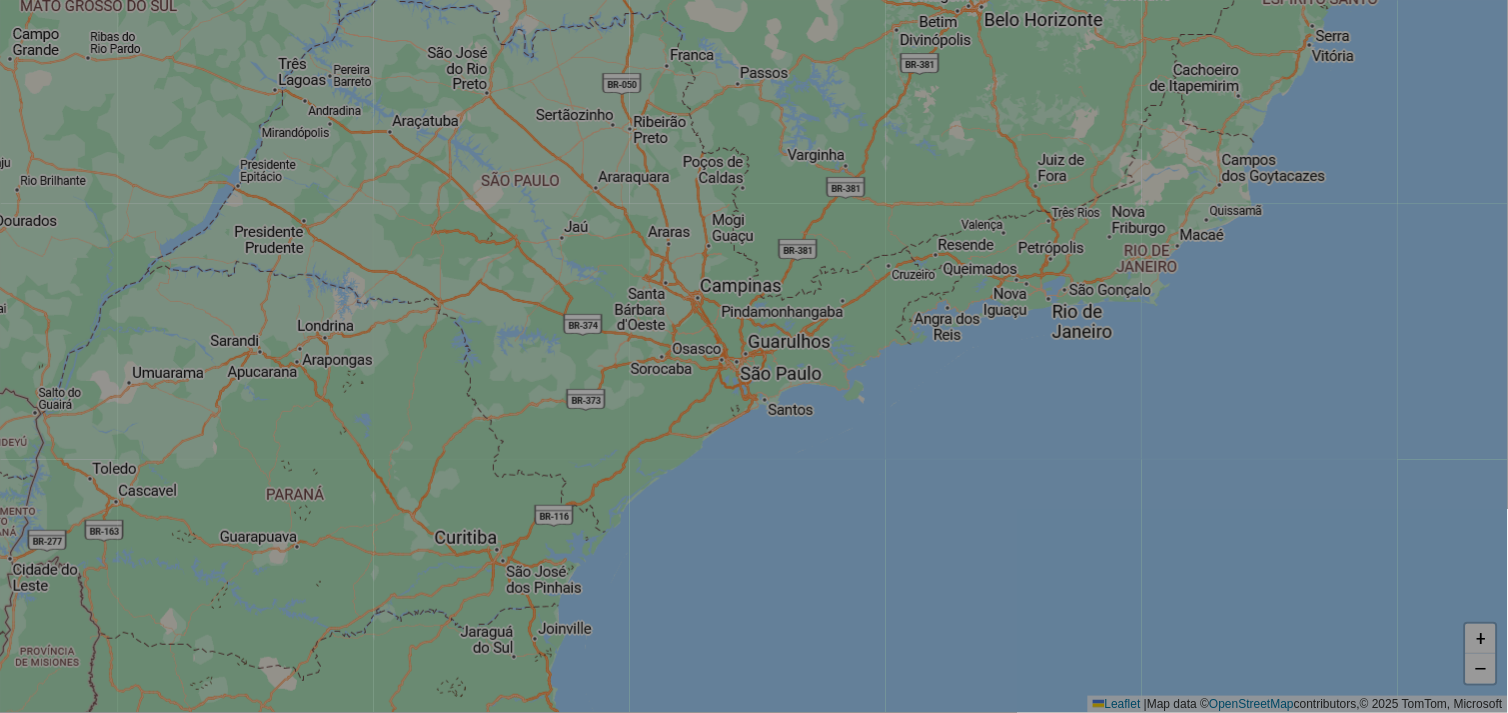 select on "*" 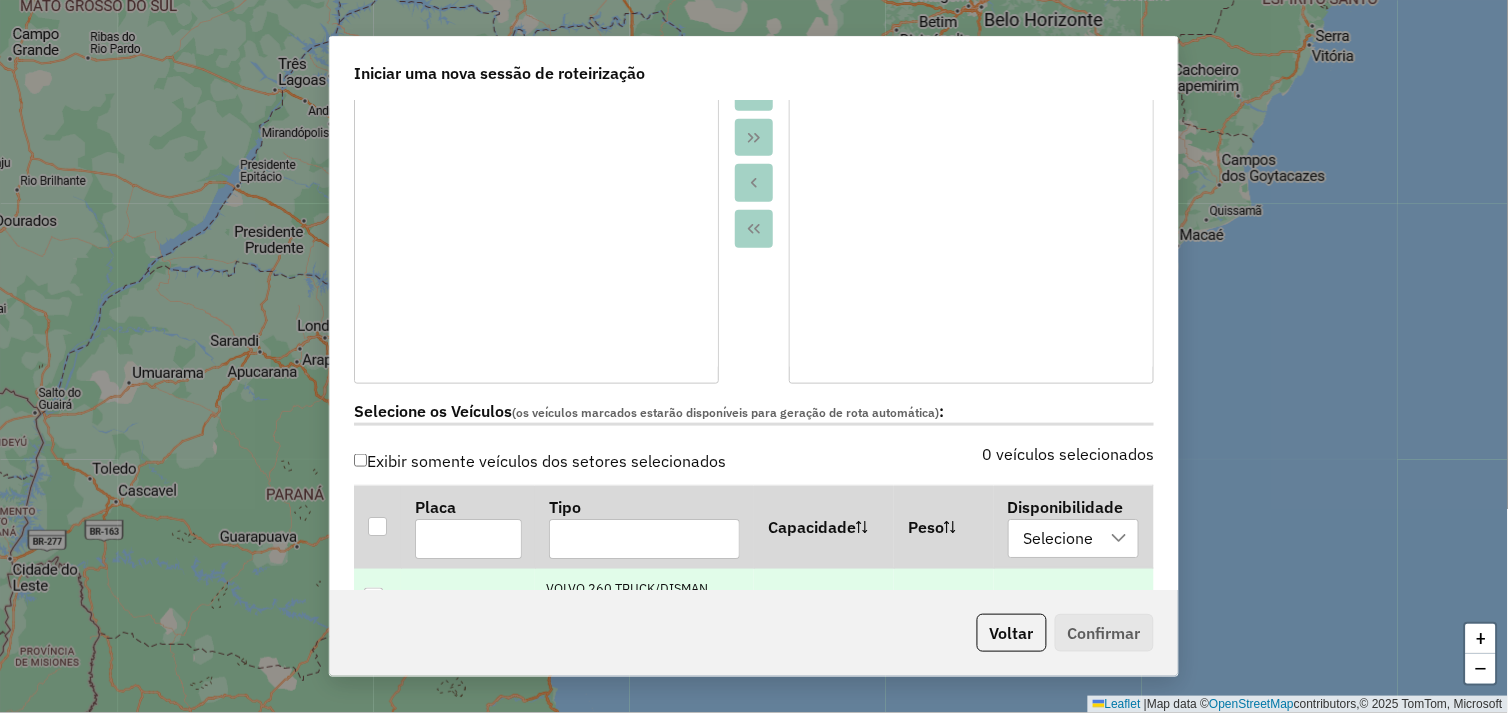 scroll, scrollTop: 555, scrollLeft: 0, axis: vertical 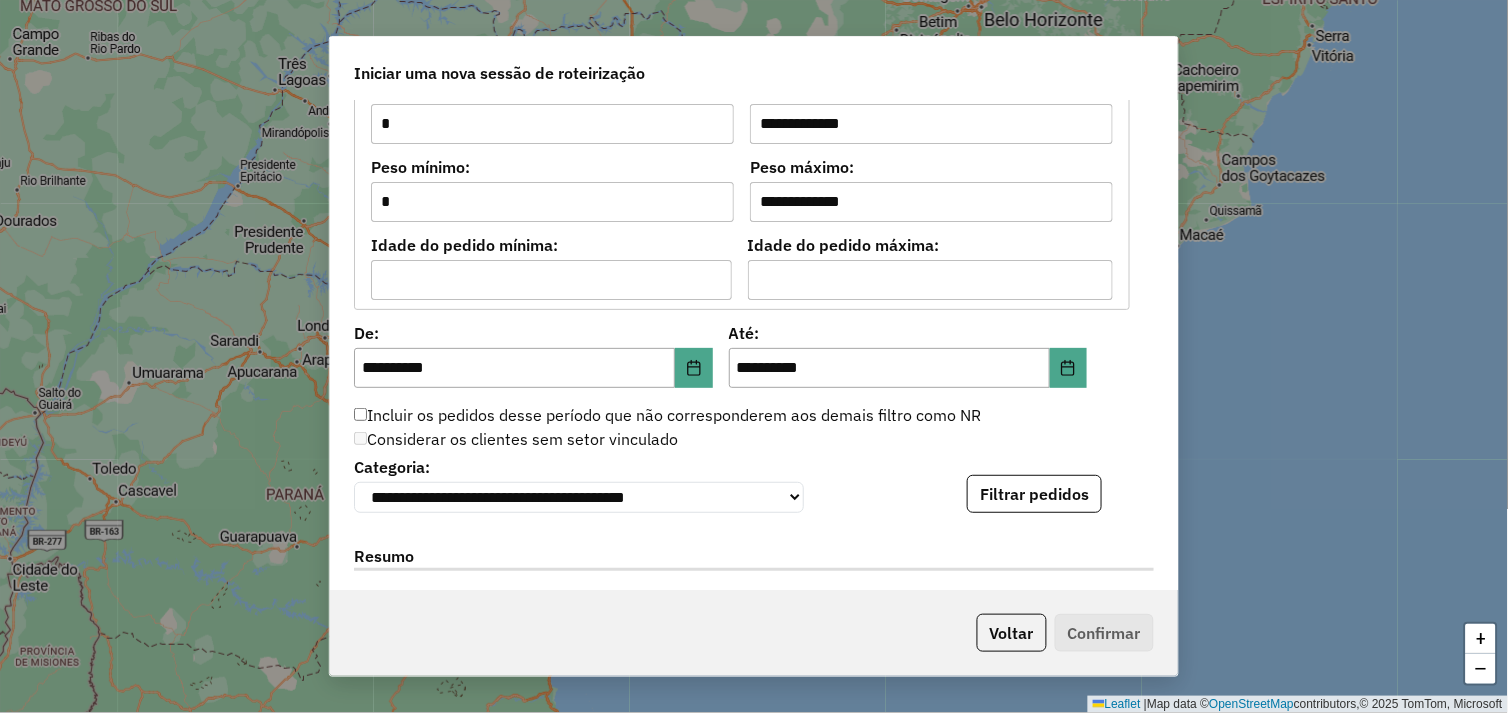click on "Filtrar pedidos" 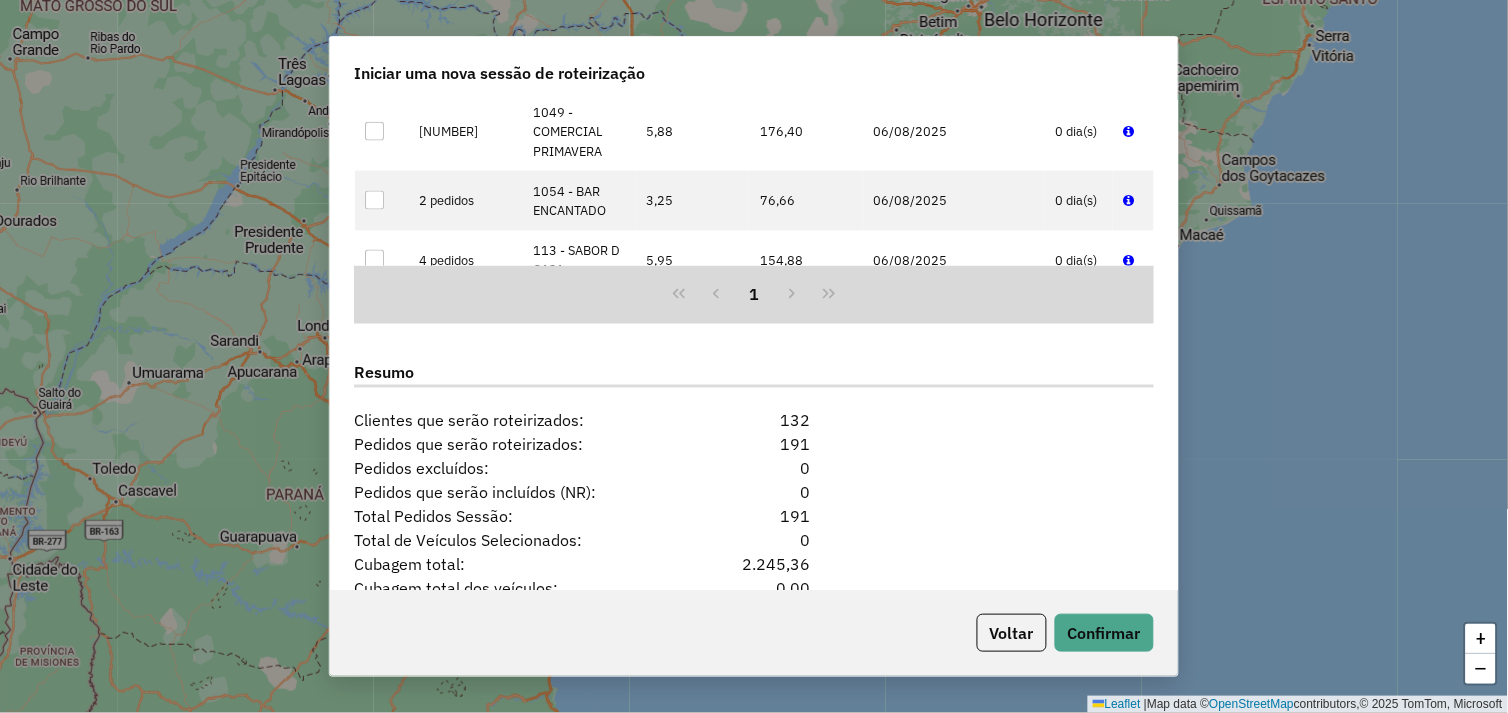 scroll, scrollTop: 2376, scrollLeft: 0, axis: vertical 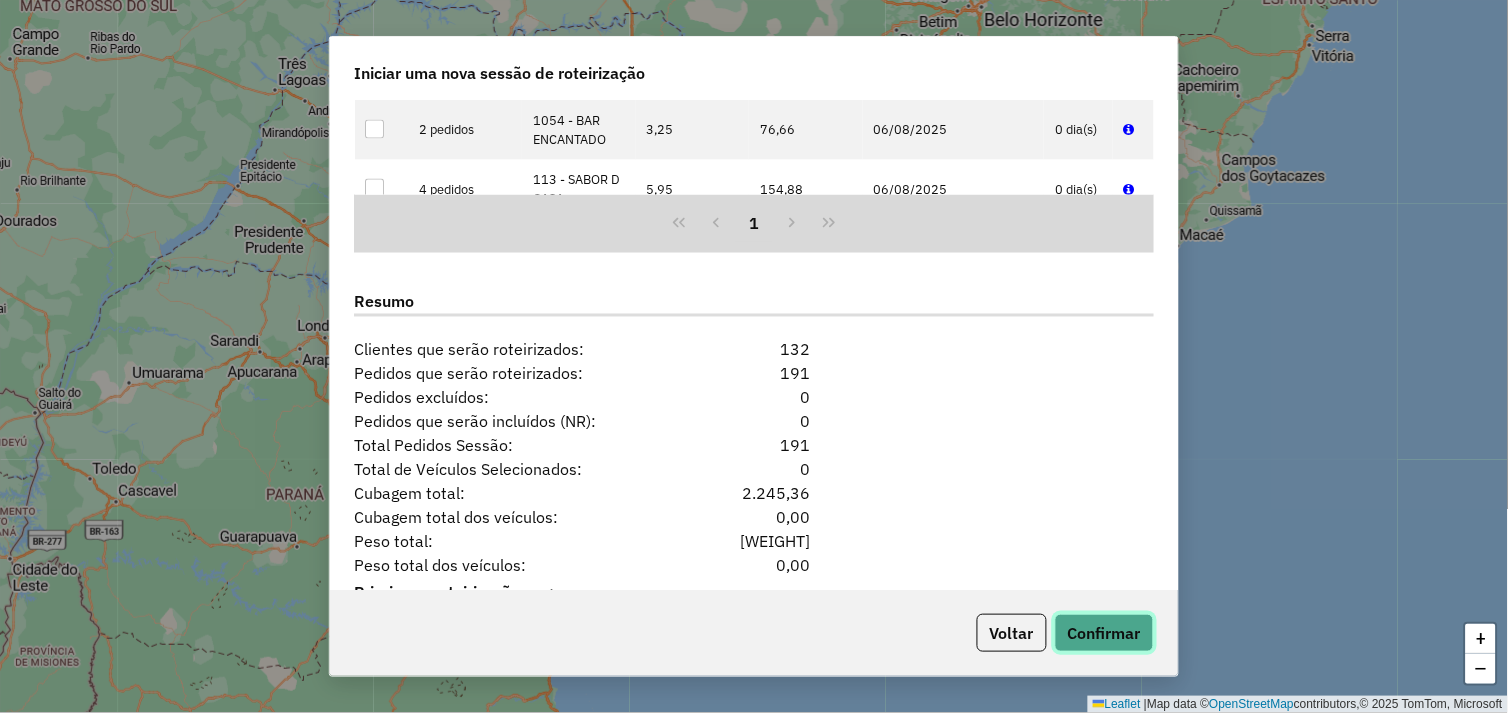 click on "Confirmar" 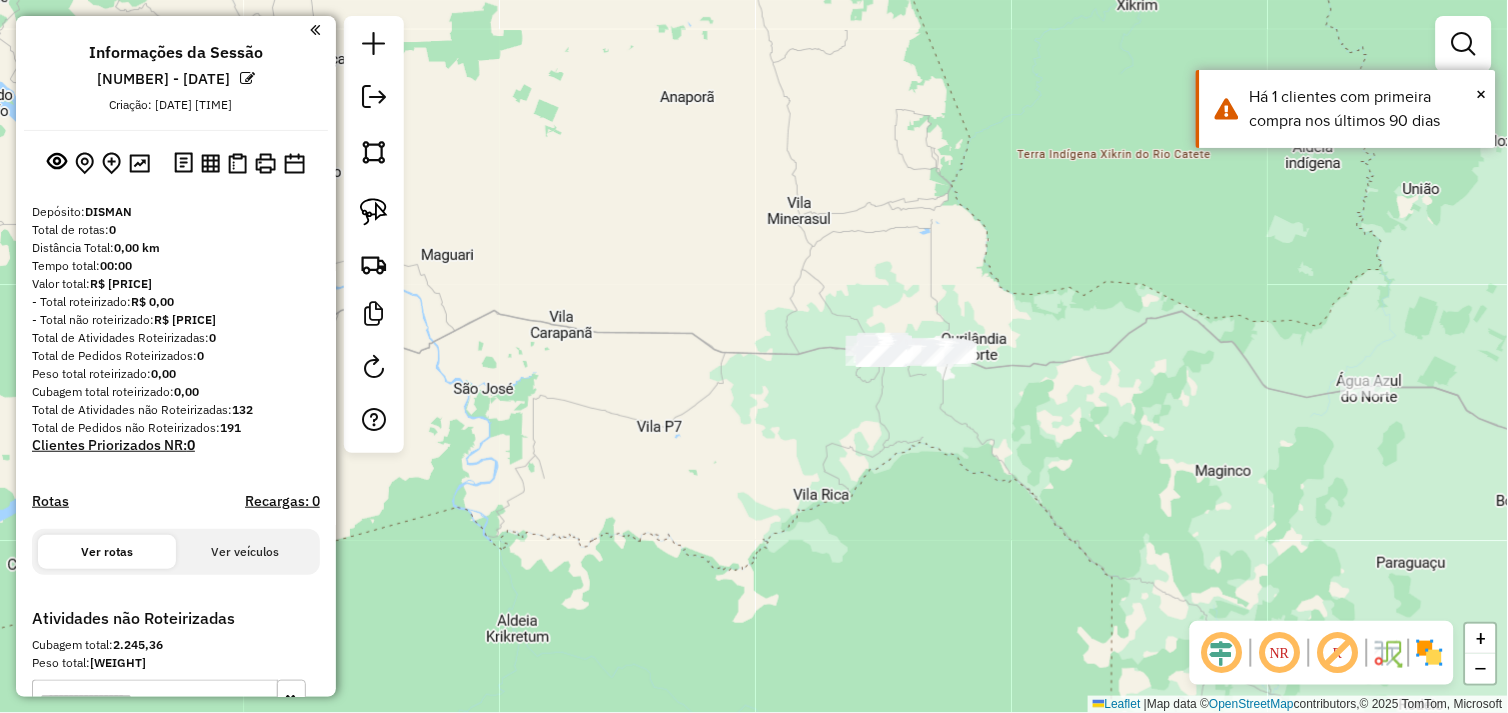 drag, startPoint x: 798, startPoint y: 482, endPoint x: 873, endPoint y: 480, distance: 75.026665 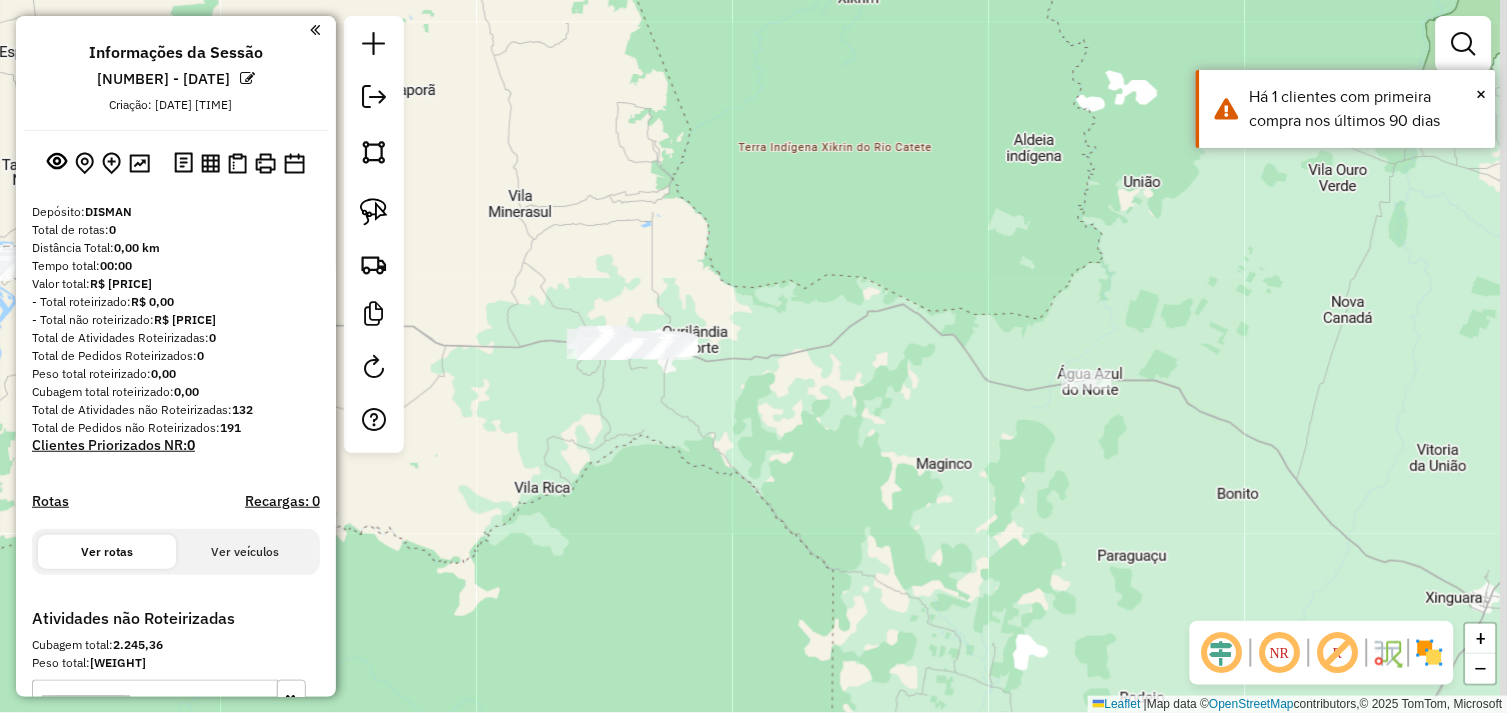 drag, startPoint x: 811, startPoint y: 453, endPoint x: 543, endPoint y: 446, distance: 268.0914 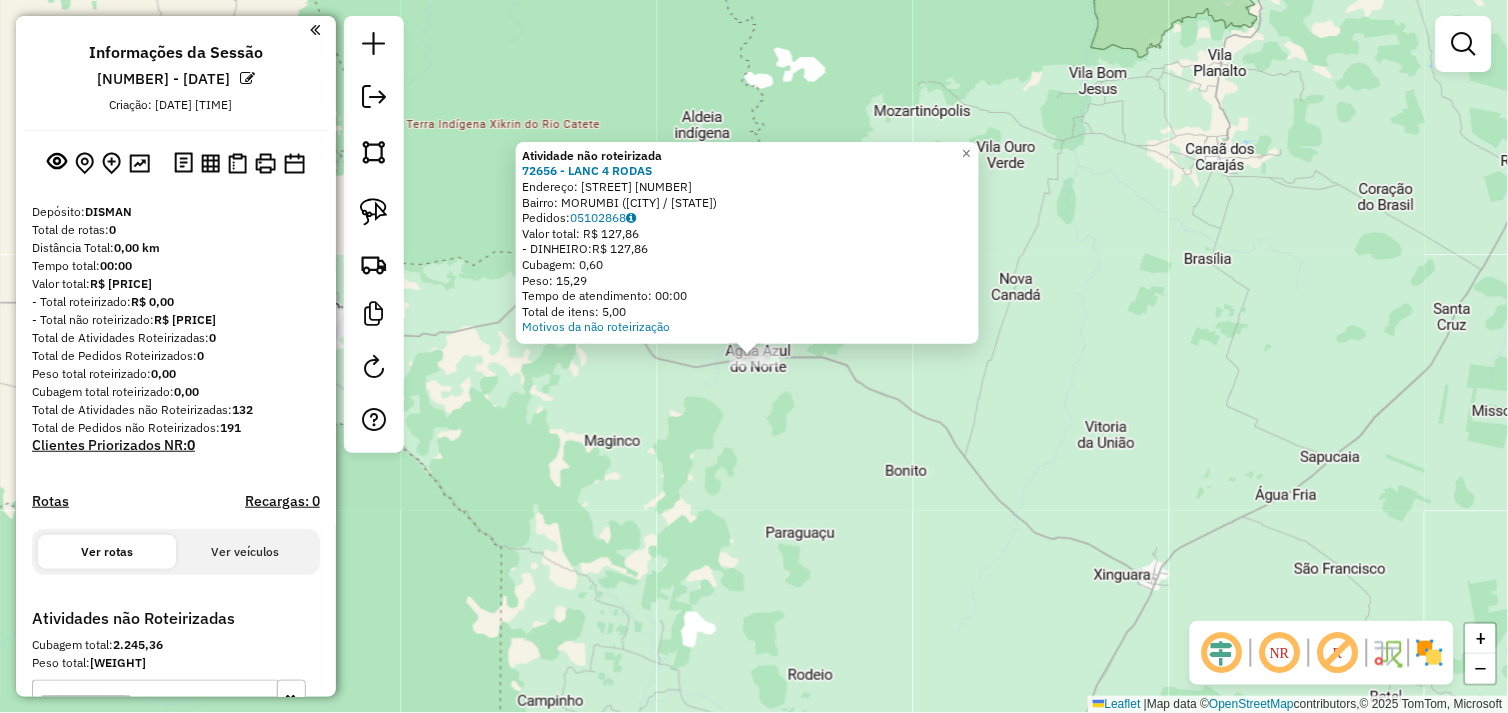 click on "Atividade não roteirizada 72656 - LANC 4 RODAS  Endereço:  Avenida Brasil 3533   Bairro: MORUMBI (TUCUMA / PA)   Pedidos:  05102868   Valor total: R$ 127,86   - DINHEIRO:  R$ 127,86   Cubagem: 0,60   Peso: 15,29   Tempo de atendimento: 00:00   Total de itens: 5,00  Motivos da não roteirização × Janela de atendimento Grade de atendimento Capacidade Transportadoras Veículos Cliente Pedidos  Rotas Selecione os dias de semana para filtrar as janelas de atendimento  Seg   Ter   Qua   Qui   Sex   Sáb   Dom  Informe o período da janela de atendimento: De: Até:  Filtrar exatamente a janela do cliente  Considerar janela de atendimento padrão  Selecione os dias de semana para filtrar as grades de atendimento  Seg   Ter   Qua   Qui   Sex   Sáb   Dom   Considerar clientes sem dia de atendimento cadastrado  Clientes fora do dia de atendimento selecionado Filtrar as atividades entre os valores definidos abaixo:  Peso mínimo:   Peso máximo:   Cubagem mínima:   Cubagem máxima:   De:   Até:   De:   Até:  De:" 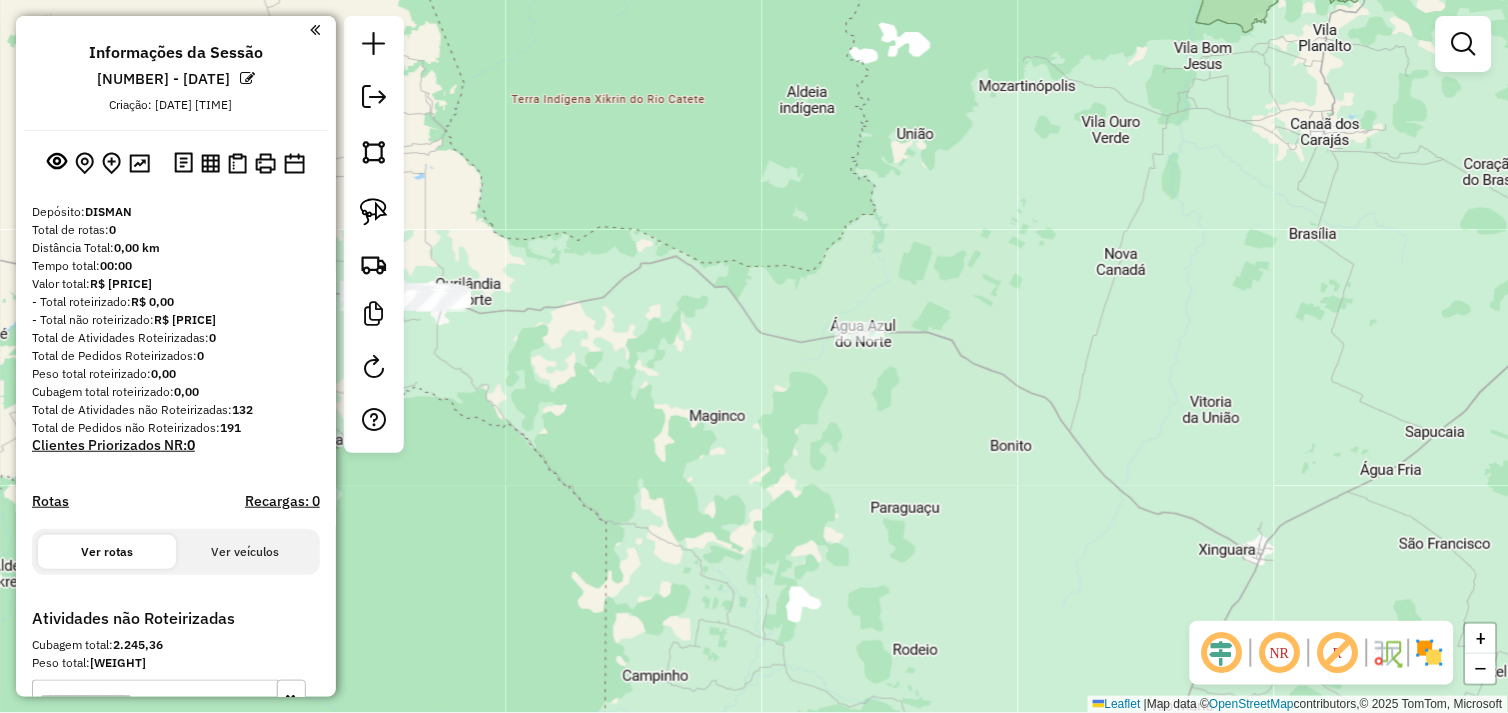 drag, startPoint x: 640, startPoint y: 450, endPoint x: 892, endPoint y: 371, distance: 264.09277 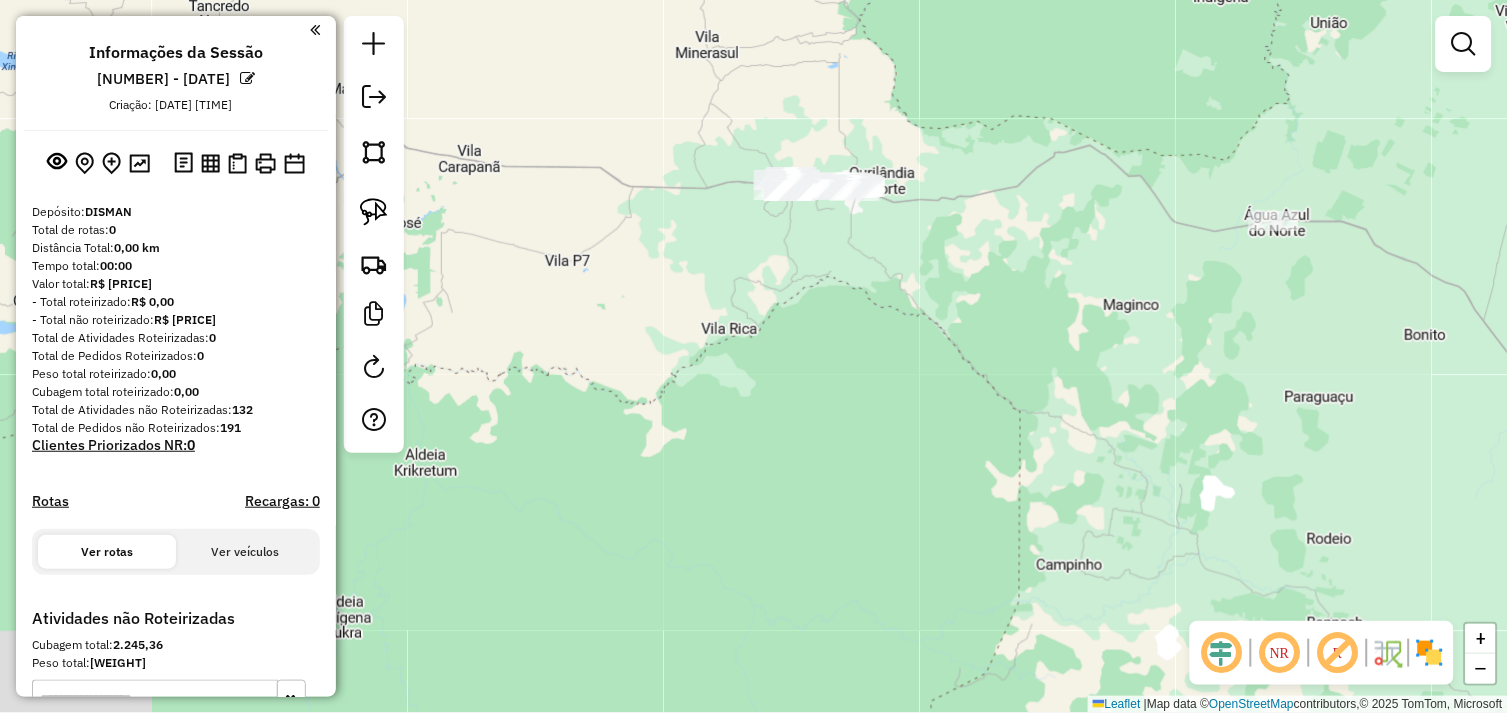 drag, startPoint x: 675, startPoint y: 421, endPoint x: 652, endPoint y: 458, distance: 43.56604 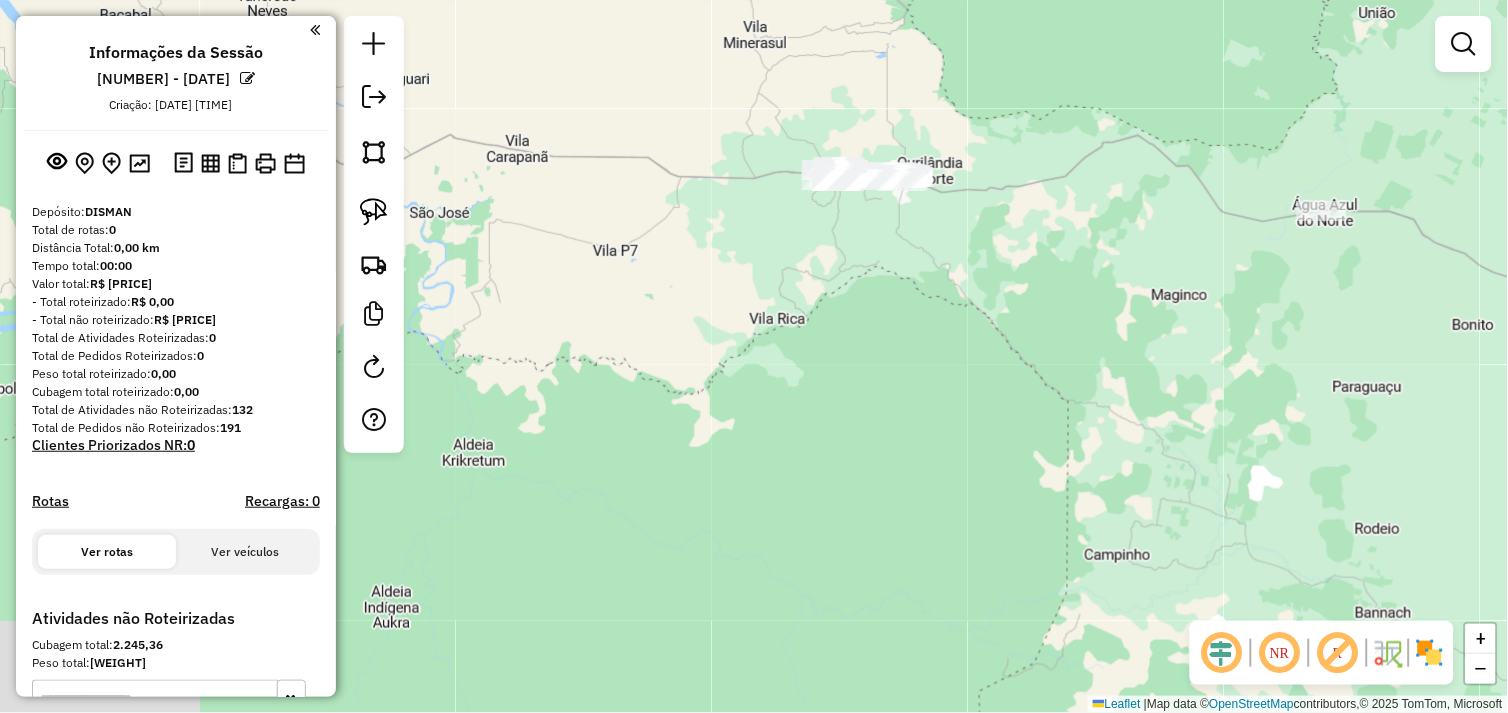 click on "Janela de atendimento Grade de atendimento Capacidade Transportadoras Veículos Cliente Pedidos  Rotas Selecione os dias de semana para filtrar as janelas de atendimento  Seg   Ter   Qua   Qui   Sex   Sáb   Dom  Informe o período da janela de atendimento: De: Até:  Filtrar exatamente a janela do cliente  Considerar janela de atendimento padrão  Selecione os dias de semana para filtrar as grades de atendimento  Seg   Ter   Qua   Qui   Sex   Sáb   Dom   Considerar clientes sem dia de atendimento cadastrado  Clientes fora do dia de atendimento selecionado Filtrar as atividades entre os valores definidos abaixo:  Peso mínimo:   Peso máximo:   Cubagem mínima:   Cubagem máxima:   De:   Até:  Filtrar as atividades entre o tempo de atendimento definido abaixo:  De:   Até:   Considerar capacidade total dos clientes não roteirizados Transportadora: Selecione um ou mais itens Tipo de veículo: Selecione um ou mais itens Veículo: Selecione um ou mais itens Motorista: Selecione um ou mais itens Nome: Rótulo:" 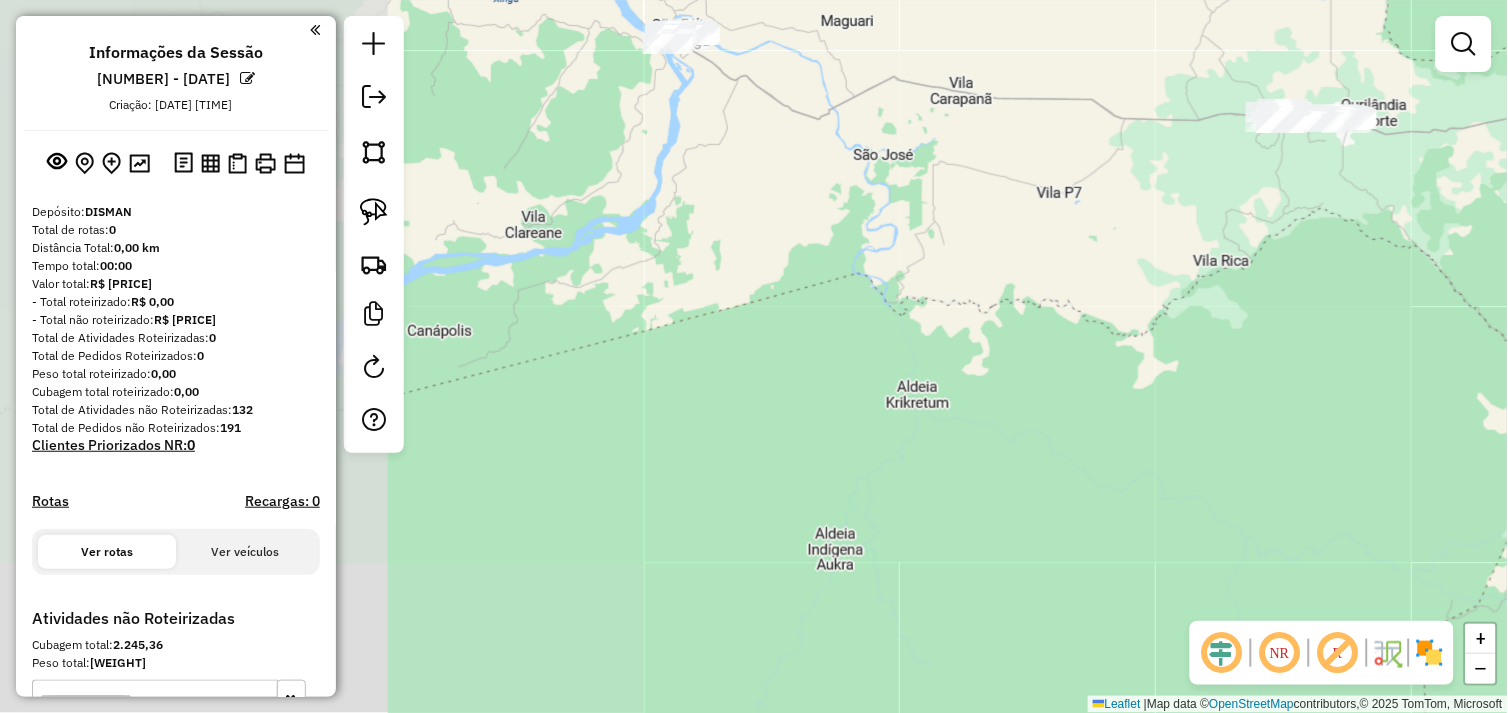 click on "Janela de atendimento Grade de atendimento Capacidade Transportadoras Veículos Cliente Pedidos  Rotas Selecione os dias de semana para filtrar as janelas de atendimento  Seg   Ter   Qua   Qui   Sex   Sáb   Dom  Informe o período da janela de atendimento: De: Até:  Filtrar exatamente a janela do cliente  Considerar janela de atendimento padrão  Selecione os dias de semana para filtrar as grades de atendimento  Seg   Ter   Qua   Qui   Sex   Sáb   Dom   Considerar clientes sem dia de atendimento cadastrado  Clientes fora do dia de atendimento selecionado Filtrar as atividades entre os valores definidos abaixo:  Peso mínimo:   Peso máximo:   Cubagem mínima:   Cubagem máxima:   De:   Até:  Filtrar as atividades entre o tempo de atendimento definido abaixo:  De:   Até:   Considerar capacidade total dos clientes não roteirizados Transportadora: Selecione um ou mais itens Tipo de veículo: Selecione um ou mais itens Veículo: Selecione um ou mais itens Motorista: Selecione um ou mais itens Nome: Rótulo:" 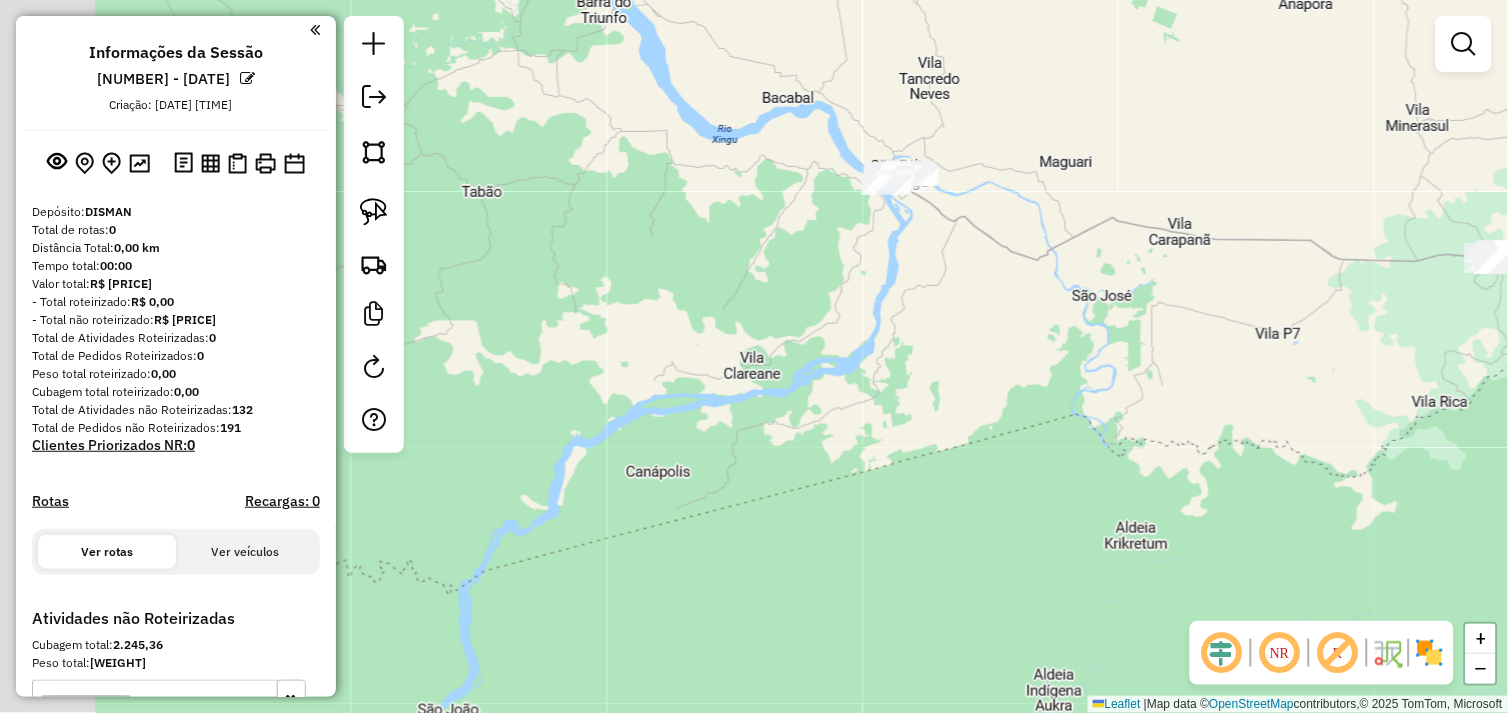 drag, startPoint x: 817, startPoint y: 468, endPoint x: 800, endPoint y: 584, distance: 117.239075 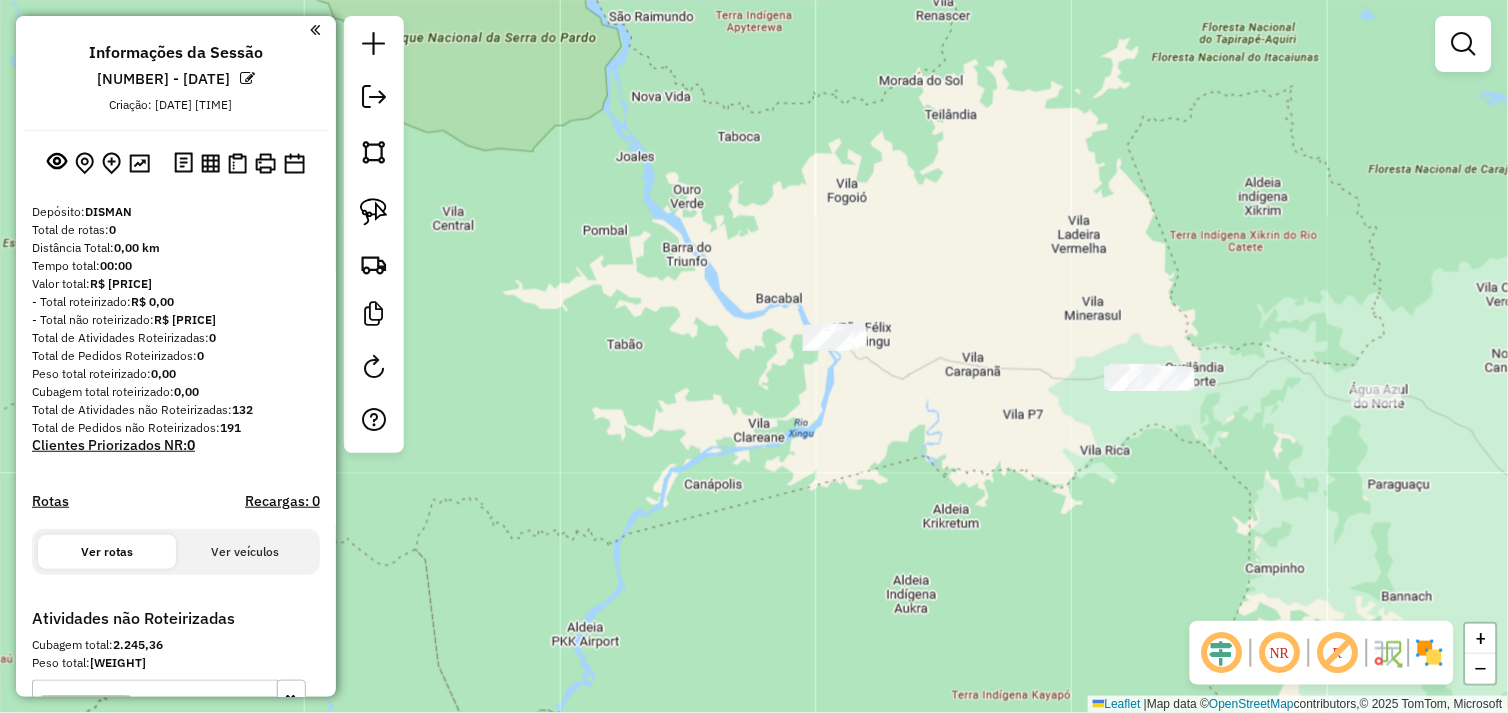 click on "Janela de atendimento Grade de atendimento Capacidade Transportadoras Veículos Cliente Pedidos  Rotas Selecione os dias de semana para filtrar as janelas de atendimento  Seg   Ter   Qua   Qui   Sex   Sáb   Dom  Informe o período da janela de atendimento: De: Até:  Filtrar exatamente a janela do cliente  Considerar janela de atendimento padrão  Selecione os dias de semana para filtrar as grades de atendimento  Seg   Ter   Qua   Qui   Sex   Sáb   Dom   Considerar clientes sem dia de atendimento cadastrado  Clientes fora do dia de atendimento selecionado Filtrar as atividades entre os valores definidos abaixo:  Peso mínimo:   Peso máximo:   Cubagem mínima:   Cubagem máxima:   De:   Até:  Filtrar as atividades entre o tempo de atendimento definido abaixo:  De:   Até:   Considerar capacidade total dos clientes não roteirizados Transportadora: Selecione um ou mais itens Tipo de veículo: Selecione um ou mais itens Veículo: Selecione um ou mais itens Motorista: Selecione um ou mais itens Nome: Rótulo:" 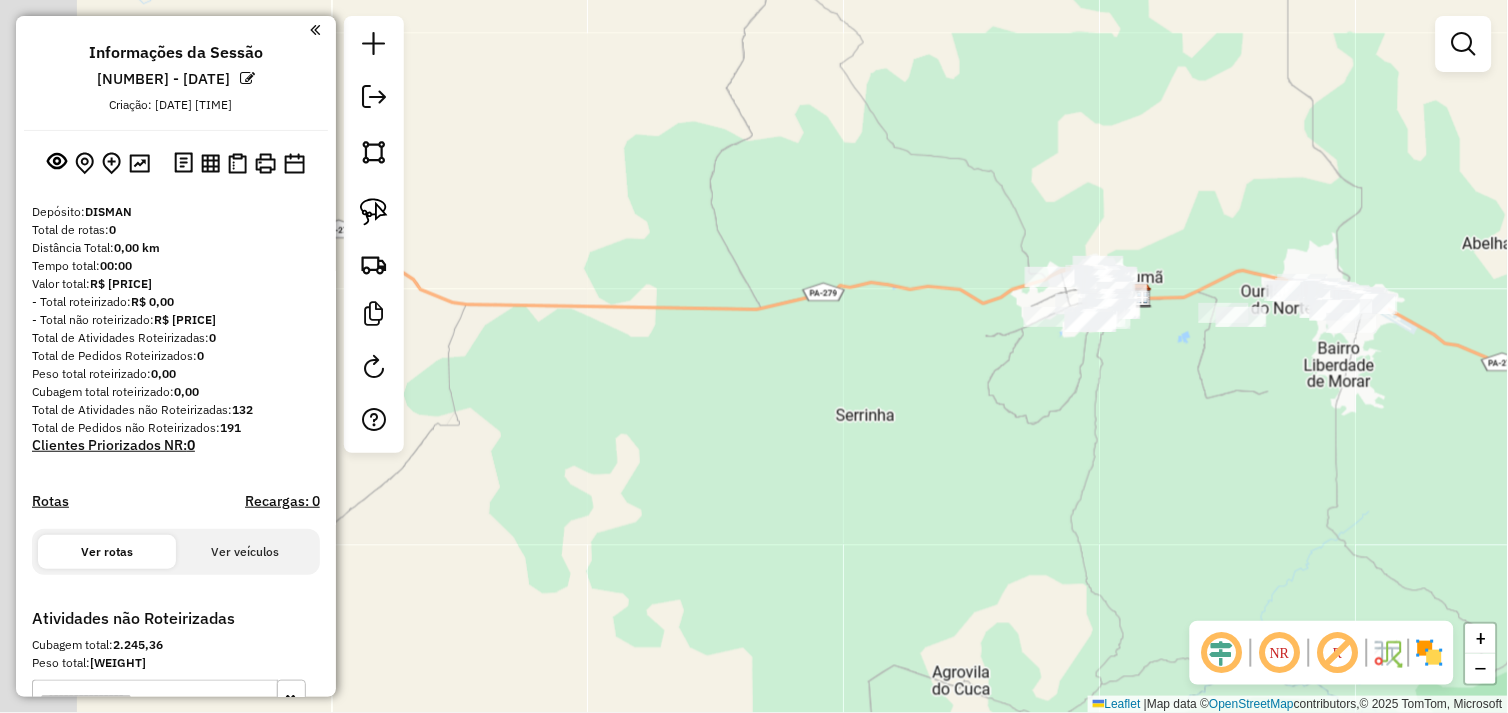 drag, startPoint x: 933, startPoint y: 422, endPoint x: 743, endPoint y: 440, distance: 190.85072 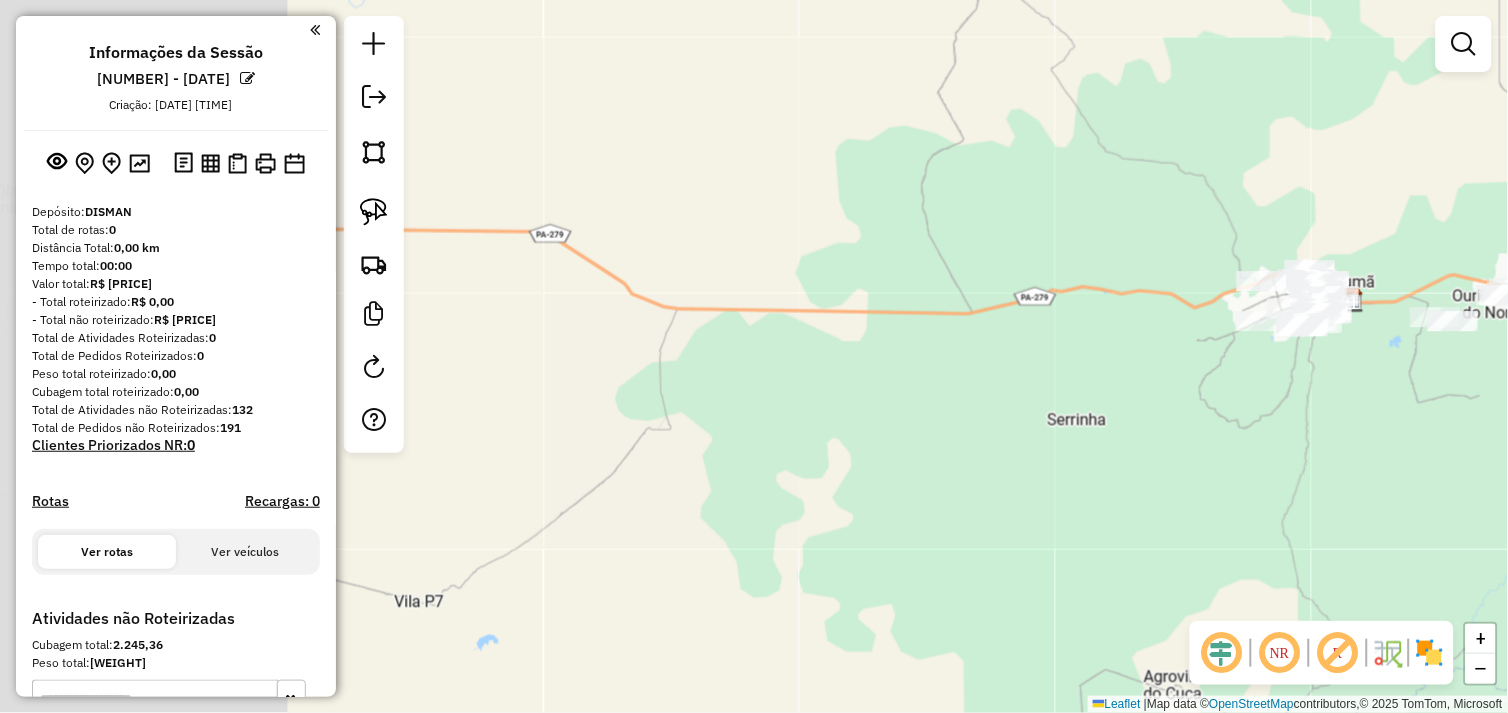 drag, startPoint x: 738, startPoint y: 447, endPoint x: 935, endPoint y: 465, distance: 197.82063 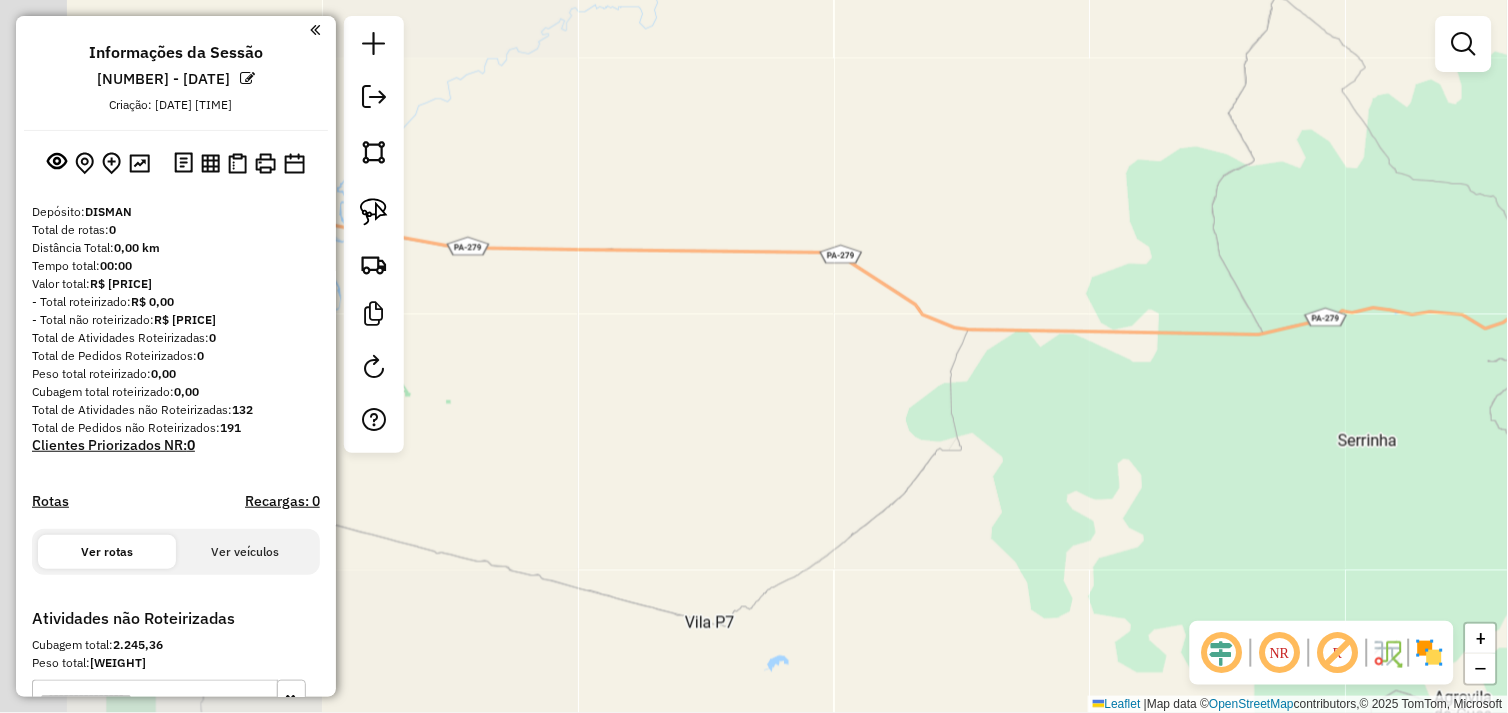 drag, startPoint x: 761, startPoint y: 452, endPoint x: 944, endPoint y: 463, distance: 183.3303 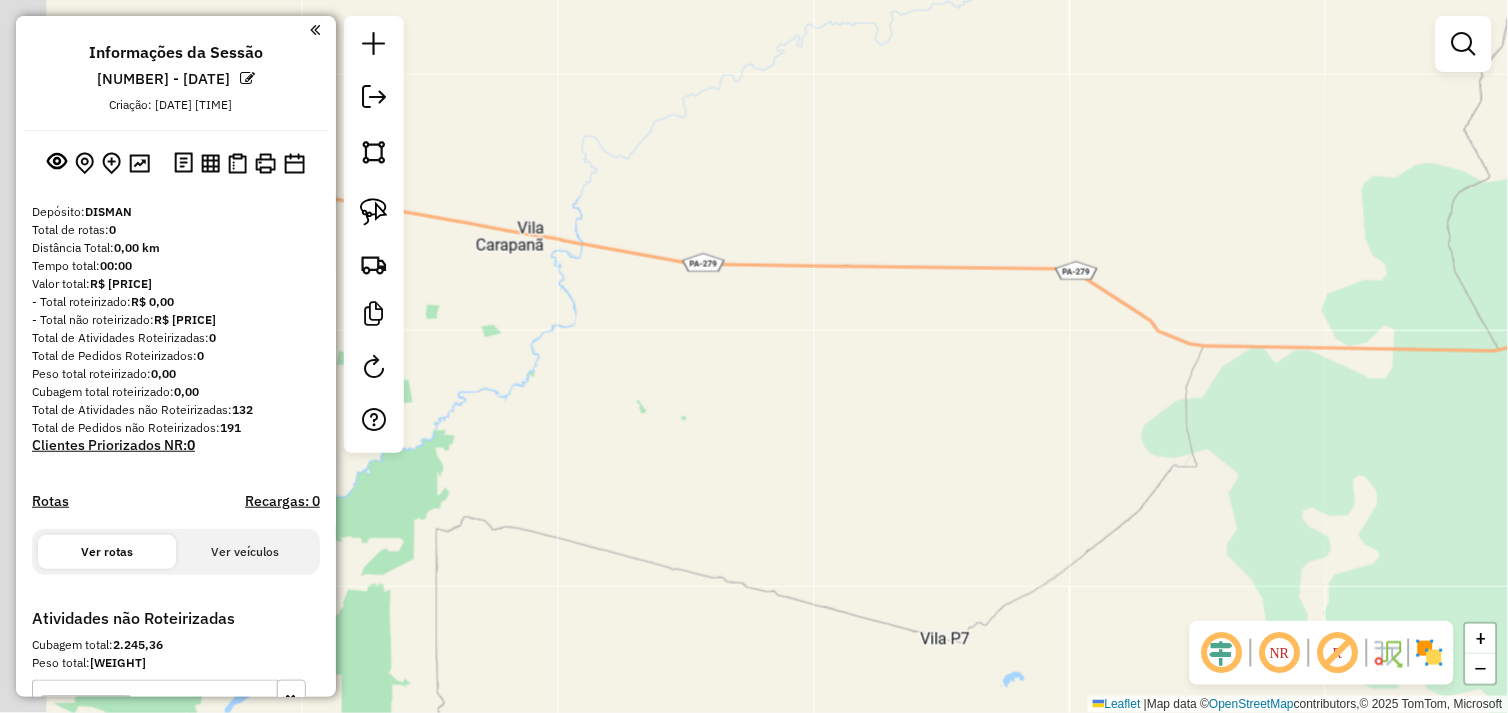 drag, startPoint x: 700, startPoint y: 443, endPoint x: 855, endPoint y: 455, distance: 155.46382 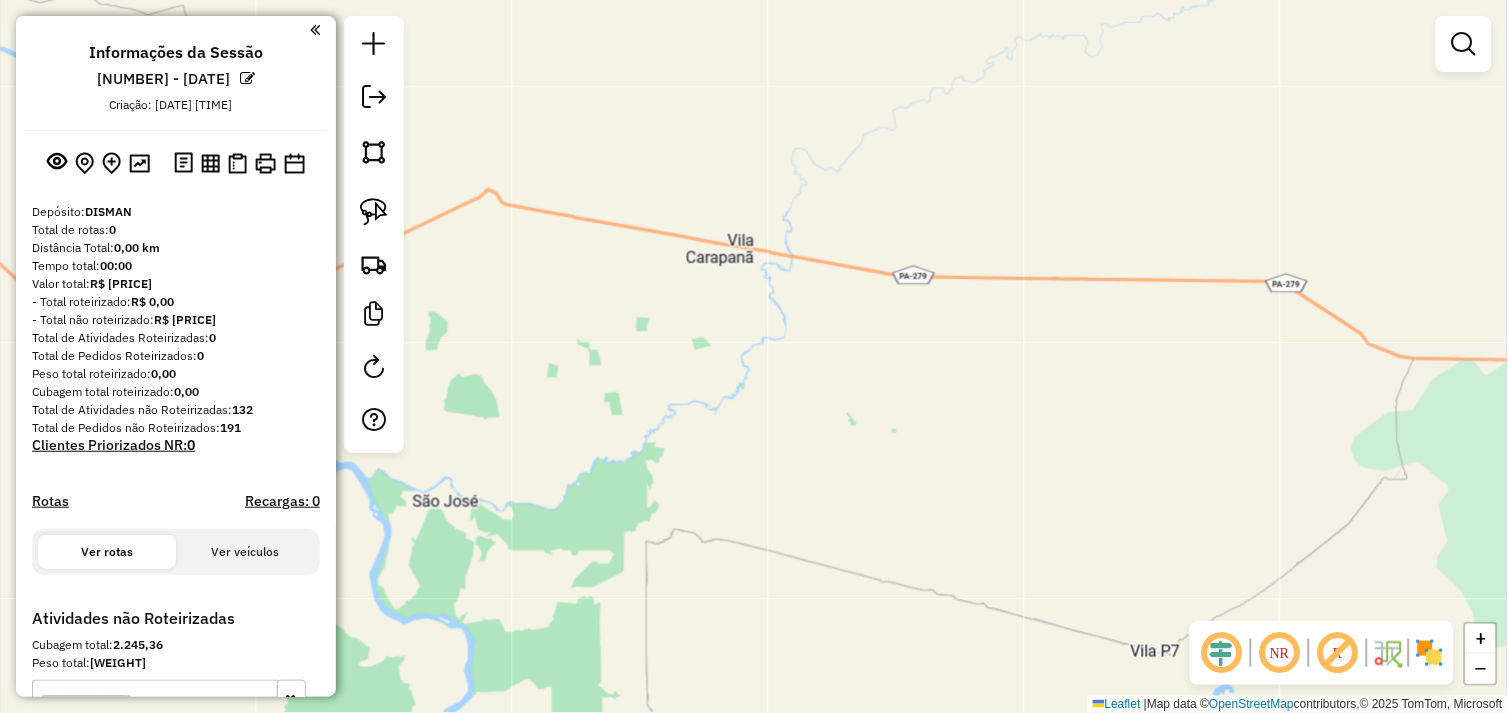 drag, startPoint x: 711, startPoint y: 450, endPoint x: 988, endPoint y: 448, distance: 277.00723 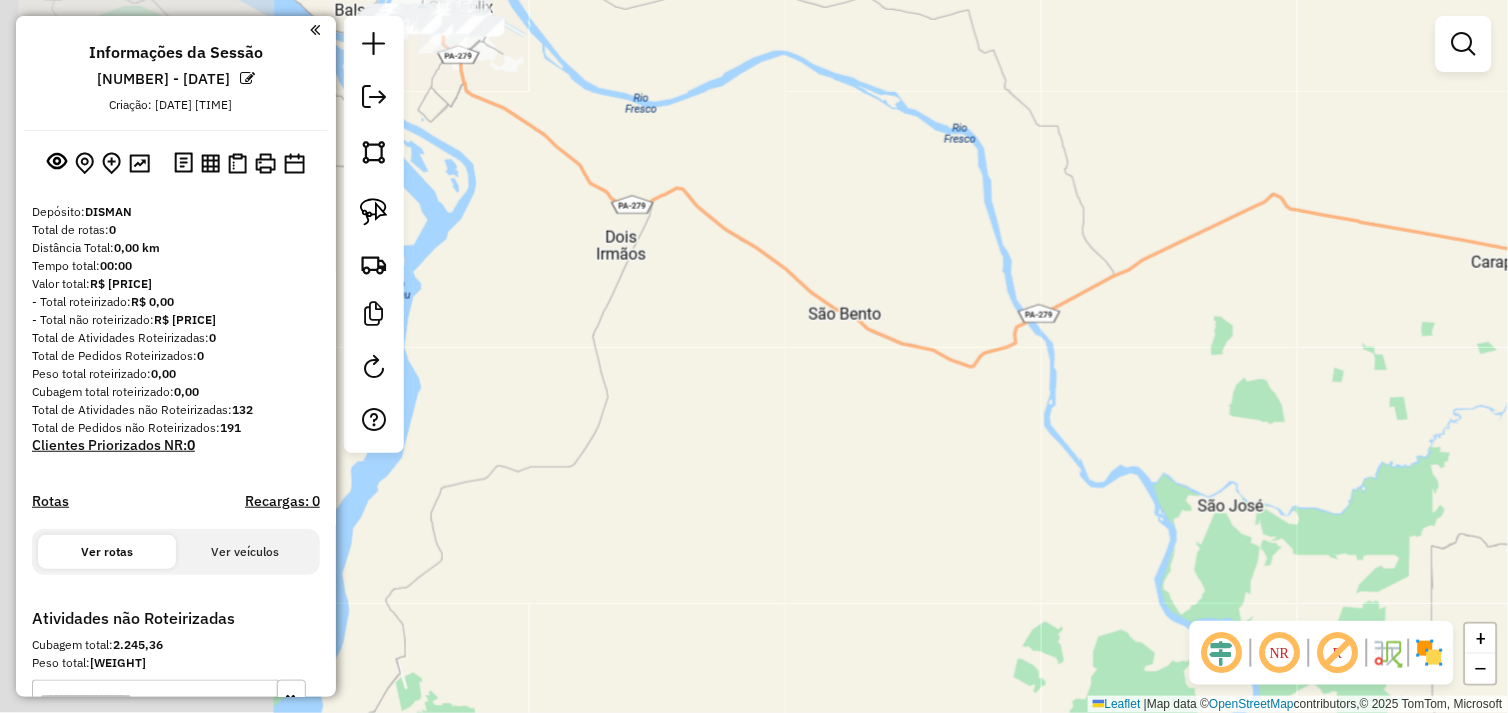 drag, startPoint x: 823, startPoint y: 435, endPoint x: 1004, endPoint y: 451, distance: 181.70581 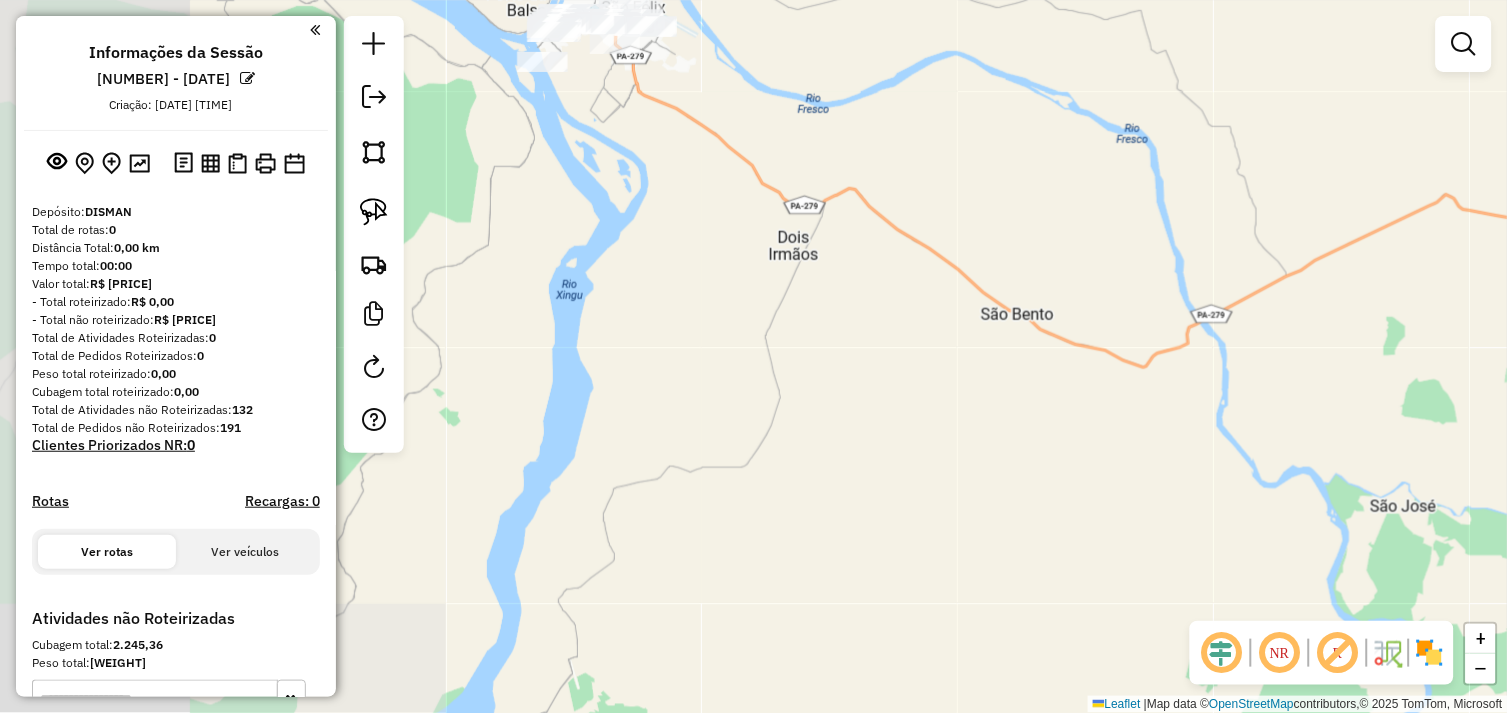 drag, startPoint x: 638, startPoint y: 392, endPoint x: 766, endPoint y: 534, distance: 191.17531 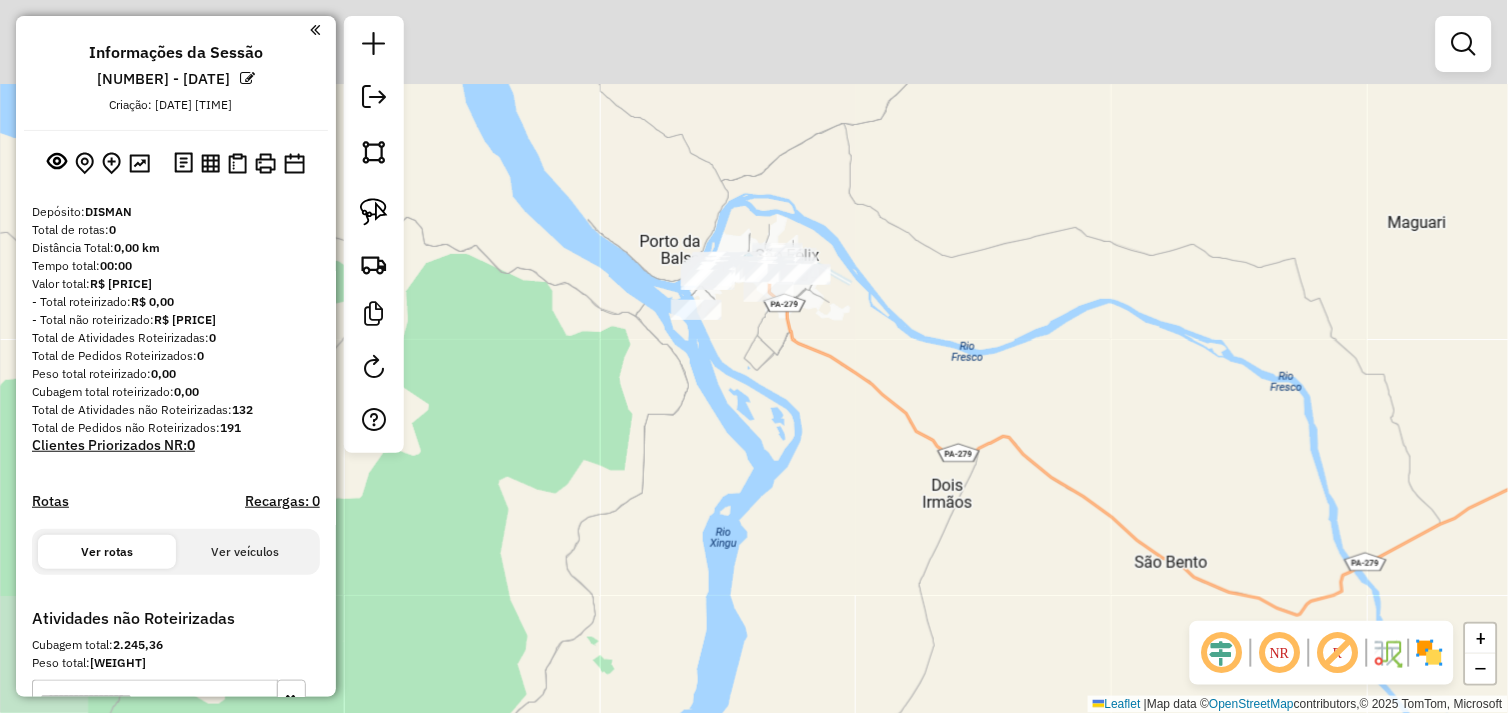 drag, startPoint x: 724, startPoint y: 473, endPoint x: 634, endPoint y: 403, distance: 114.01754 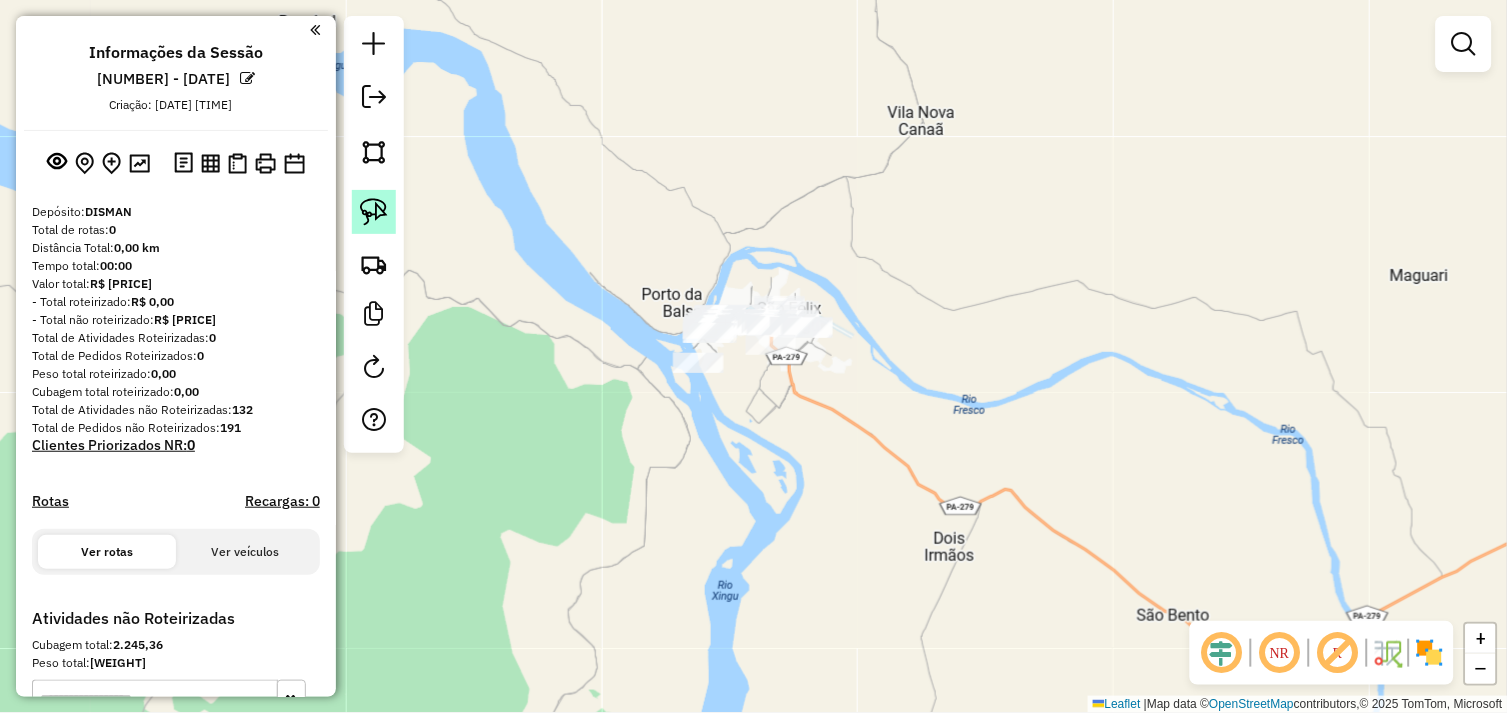 click 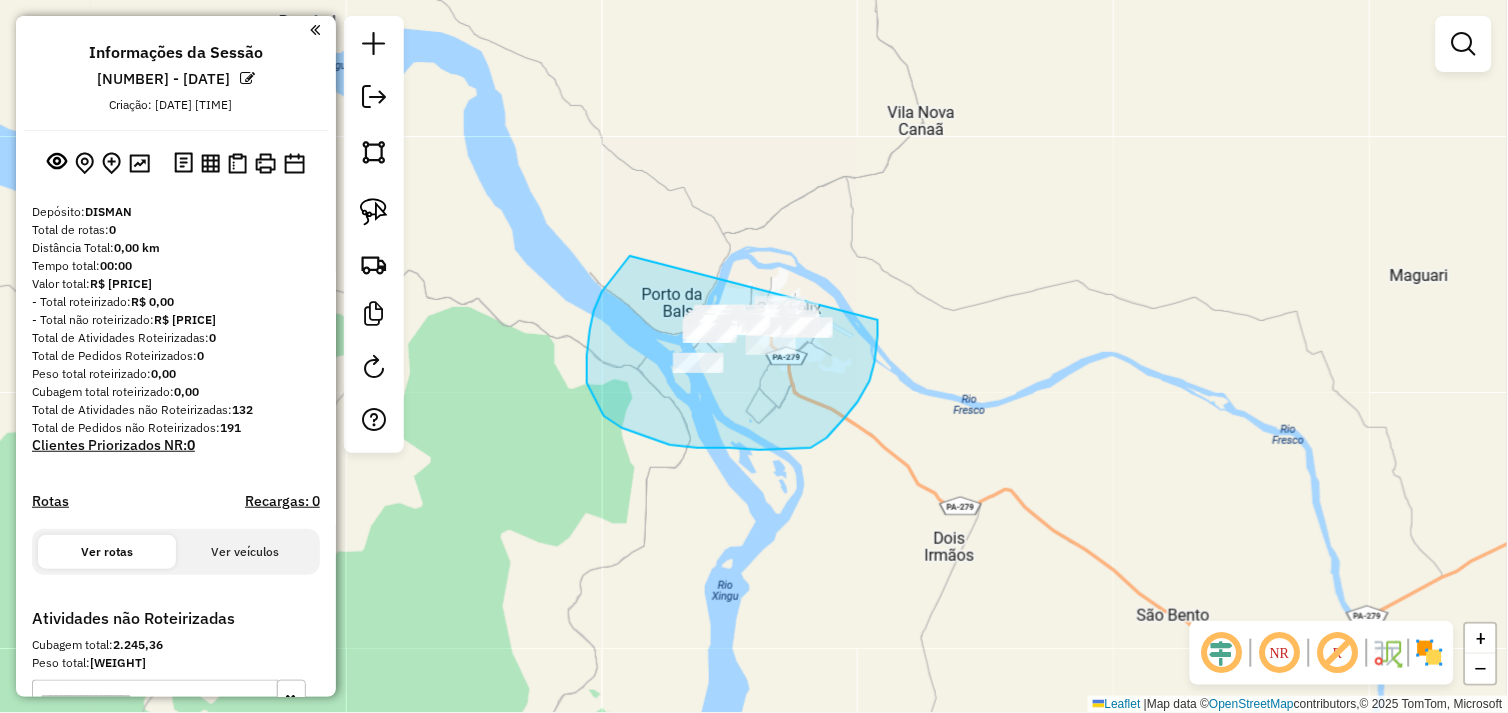drag, startPoint x: 623, startPoint y: 264, endPoint x: 836, endPoint y: 265, distance: 213.00235 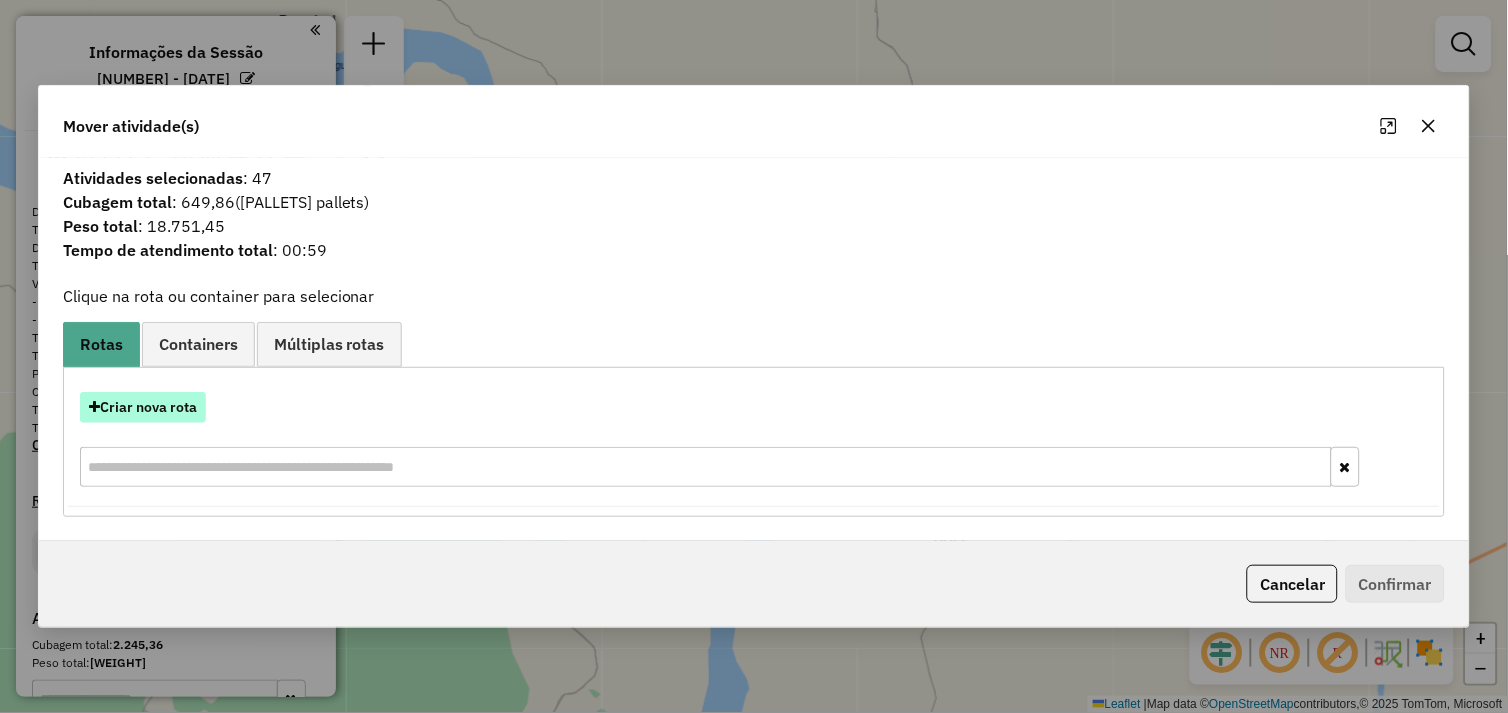 click on "Criar nova rota" at bounding box center (143, 407) 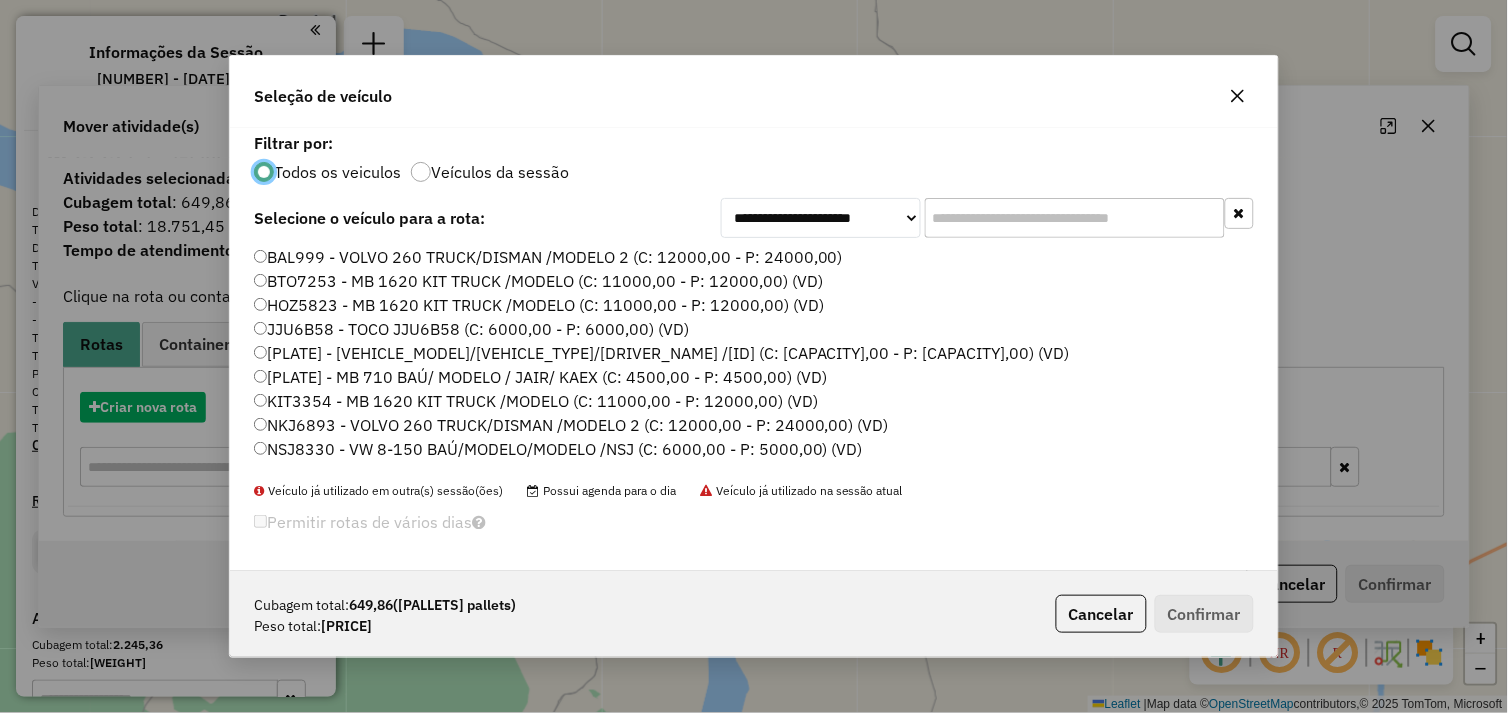 scroll, scrollTop: 11, scrollLeft: 5, axis: both 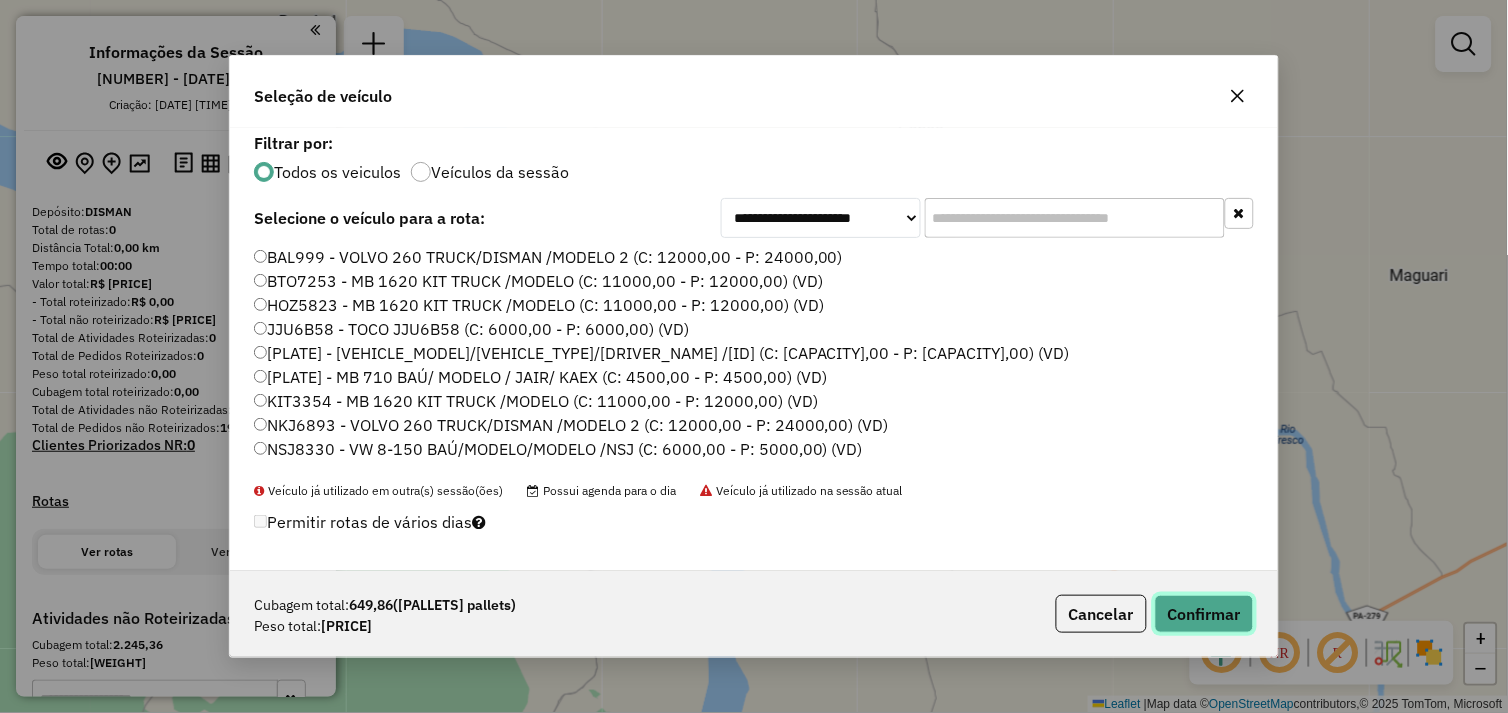 click on "Confirmar" 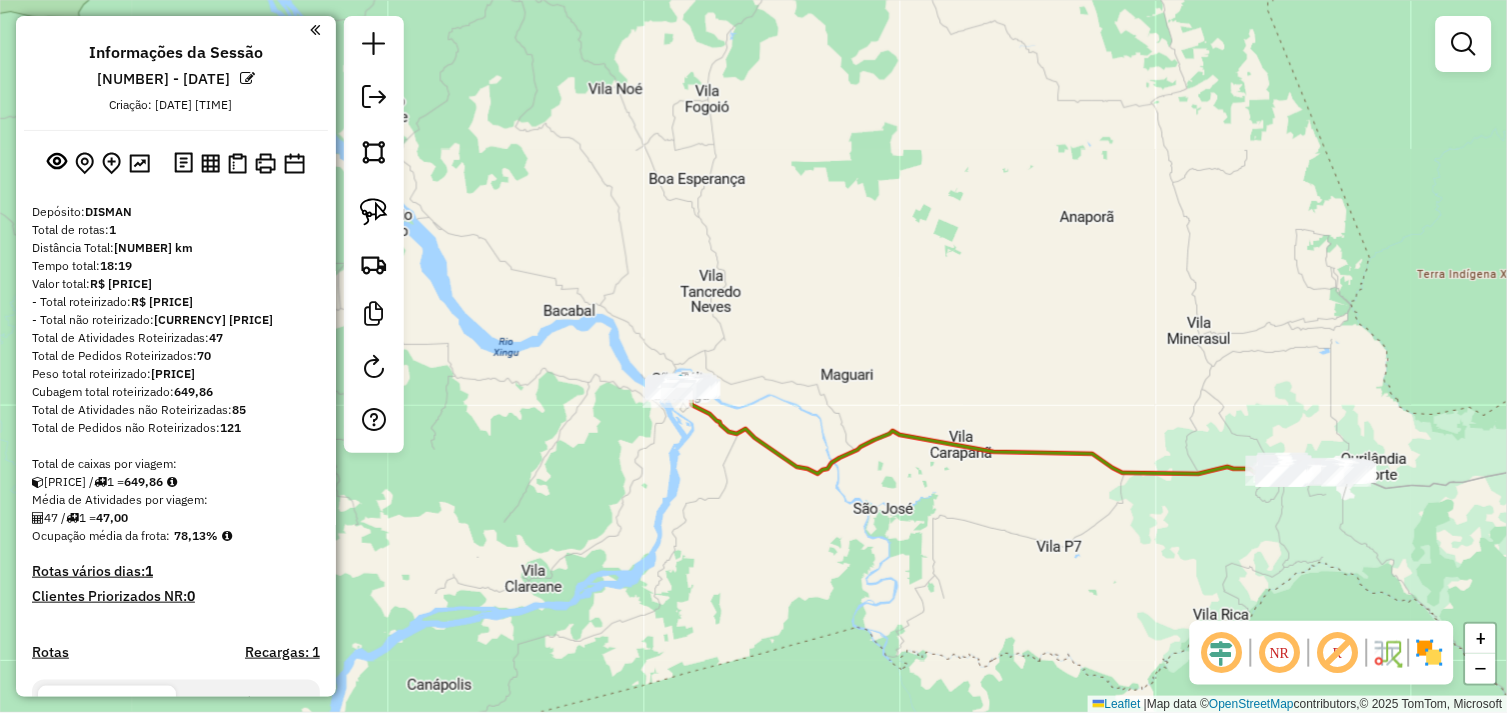 drag, startPoint x: 723, startPoint y: 501, endPoint x: 556, endPoint y: 430, distance: 181.46625 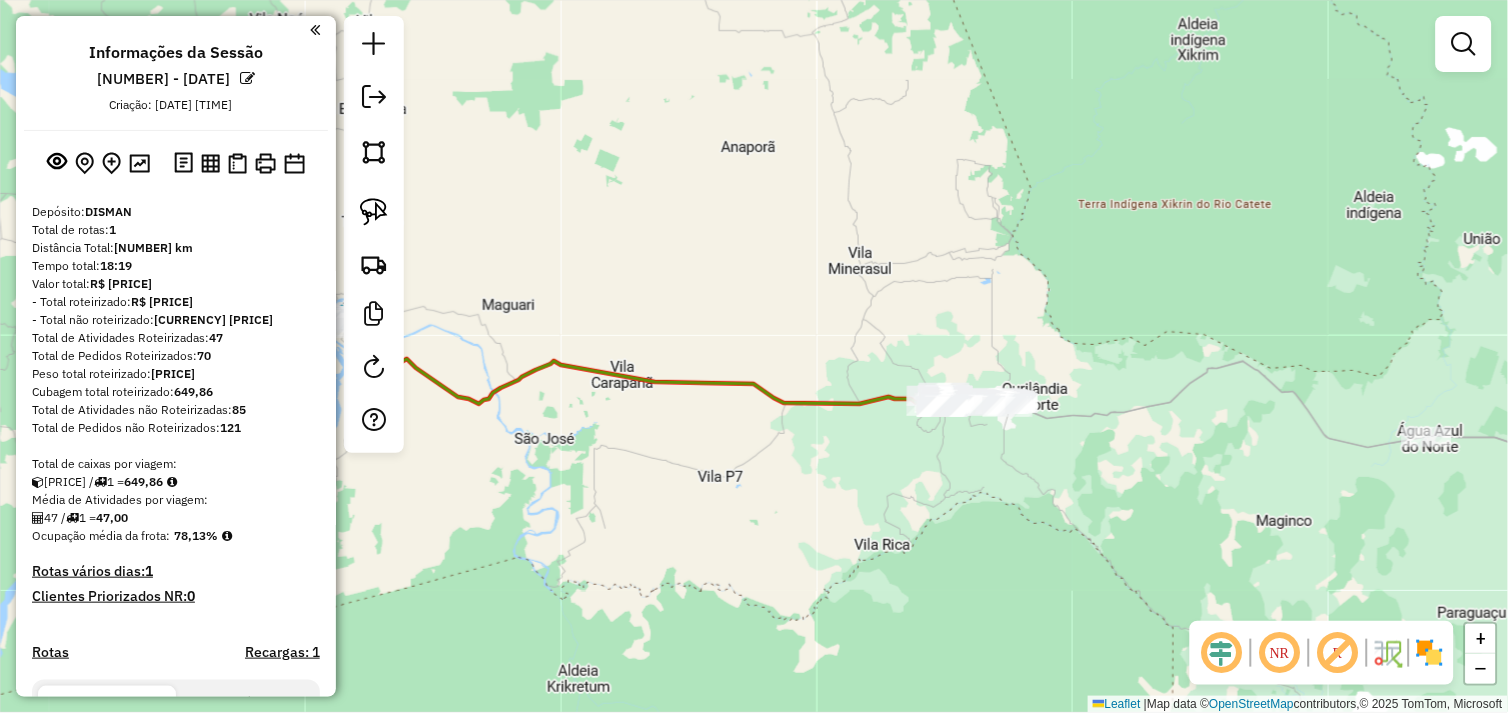 drag, startPoint x: 791, startPoint y: 503, endPoint x: 763, endPoint y: 507, distance: 28.284271 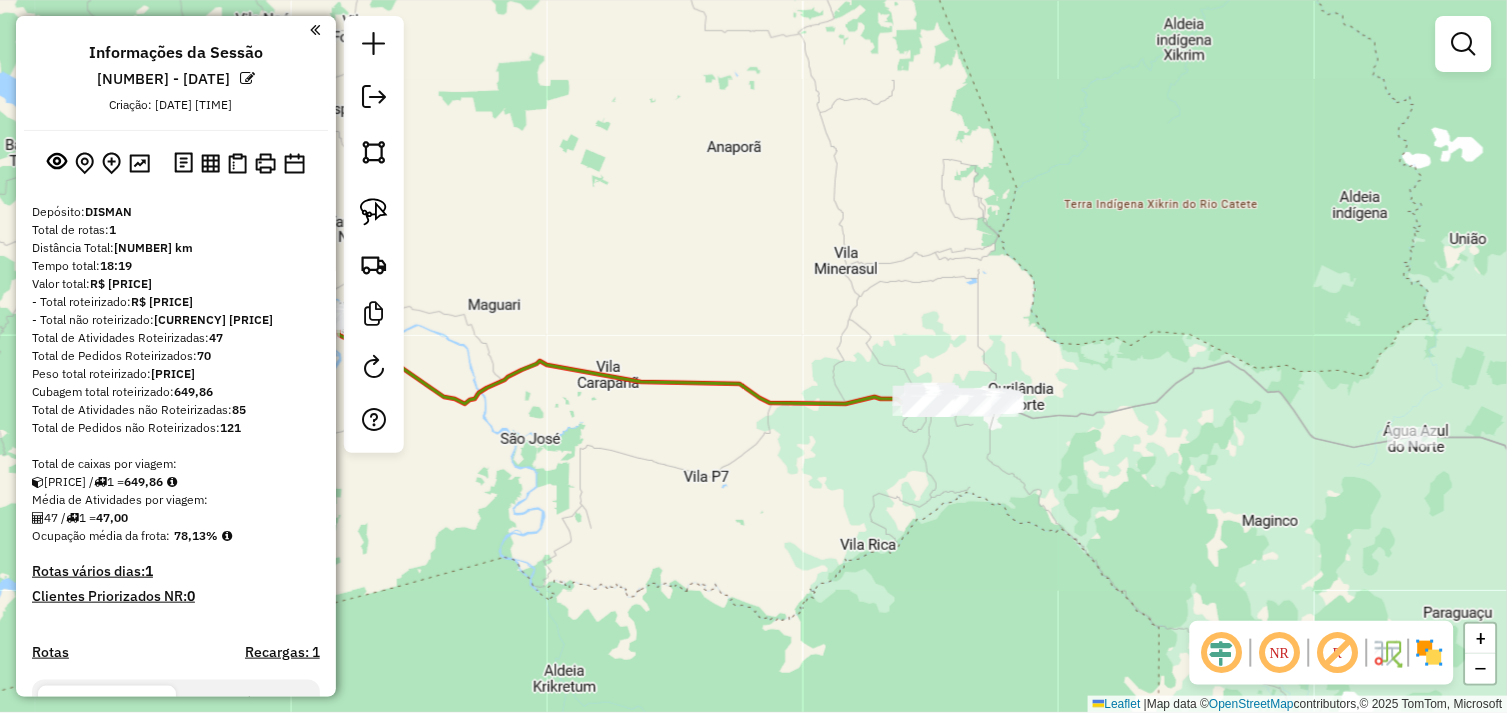 drag, startPoint x: 780, startPoint y: 504, endPoint x: 668, endPoint y: 522, distance: 113.43721 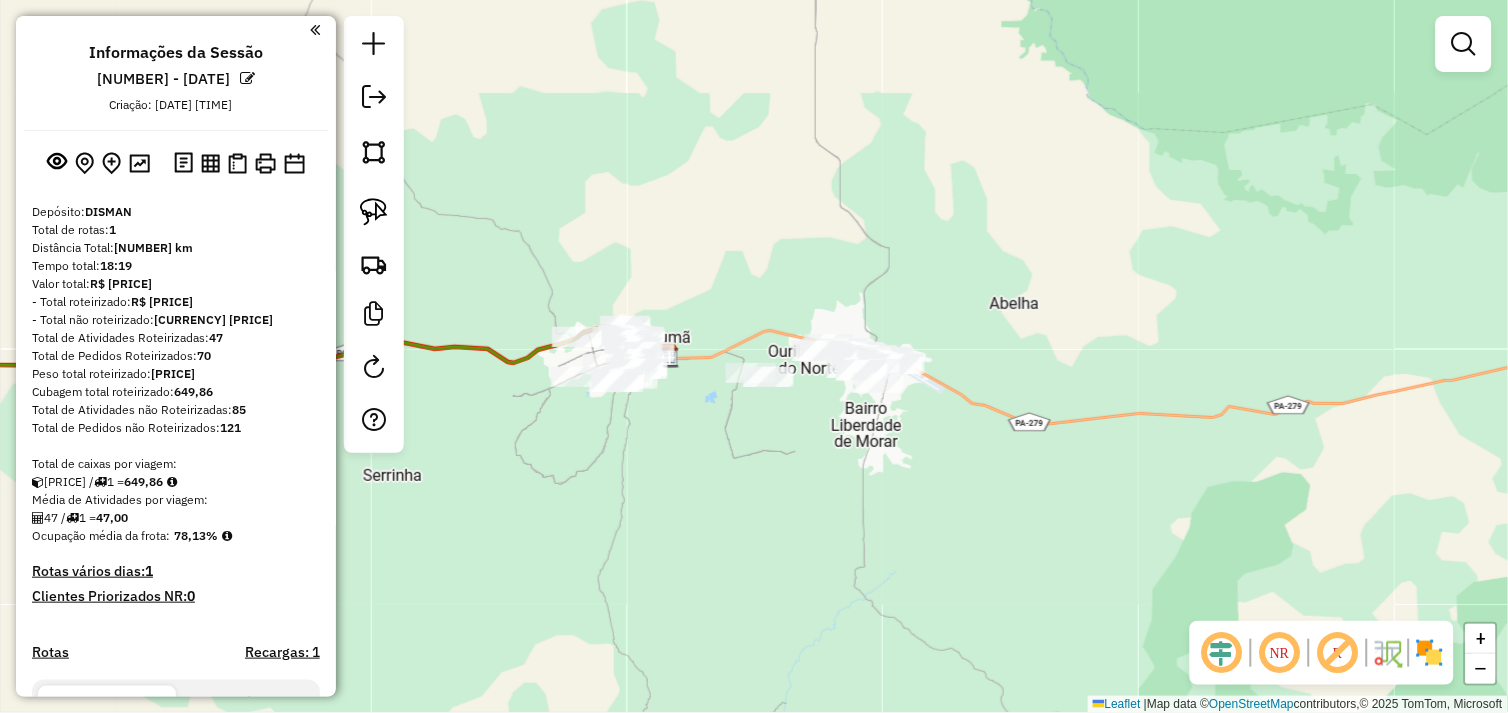drag, startPoint x: 796, startPoint y: 478, endPoint x: 745, endPoint y: 433, distance: 68.0147 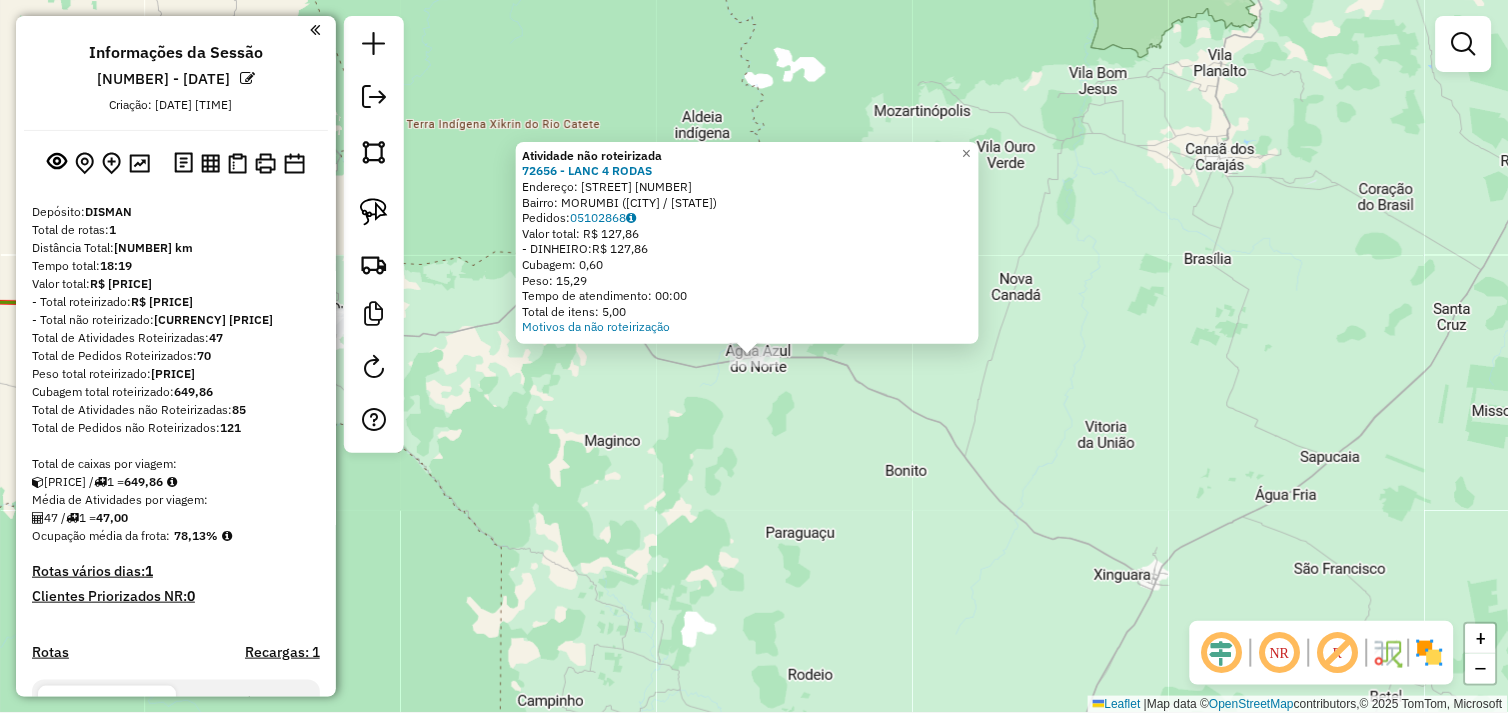 click on "Atividade não roteirizada 72656 - LANC 4 RODAS  Endereço:  Avenida Brasil 3533   Bairro: MORUMBI (TUCUMA / PA)   Pedidos:  05102868   Valor total: R$ 127,86   - DINHEIRO:  R$ 127,86   Cubagem: 0,60   Peso: 15,29   Tempo de atendimento: 00:00   Total de itens: 5,00  Motivos da não roteirização × Janela de atendimento Grade de atendimento Capacidade Transportadoras Veículos Cliente Pedidos  Rotas Selecione os dias de semana para filtrar as janelas de atendimento  Seg   Ter   Qua   Qui   Sex   Sáb   Dom  Informe o período da janela de atendimento: De: Até:  Filtrar exatamente a janela do cliente  Considerar janela de atendimento padrão  Selecione os dias de semana para filtrar as grades de atendimento  Seg   Ter   Qua   Qui   Sex   Sáb   Dom   Considerar clientes sem dia de atendimento cadastrado  Clientes fora do dia de atendimento selecionado Filtrar as atividades entre os valores definidos abaixo:  Peso mínimo:   Peso máximo:   Cubagem mínima:   Cubagem máxima:   De:   Até:   De:   Até:  De:" 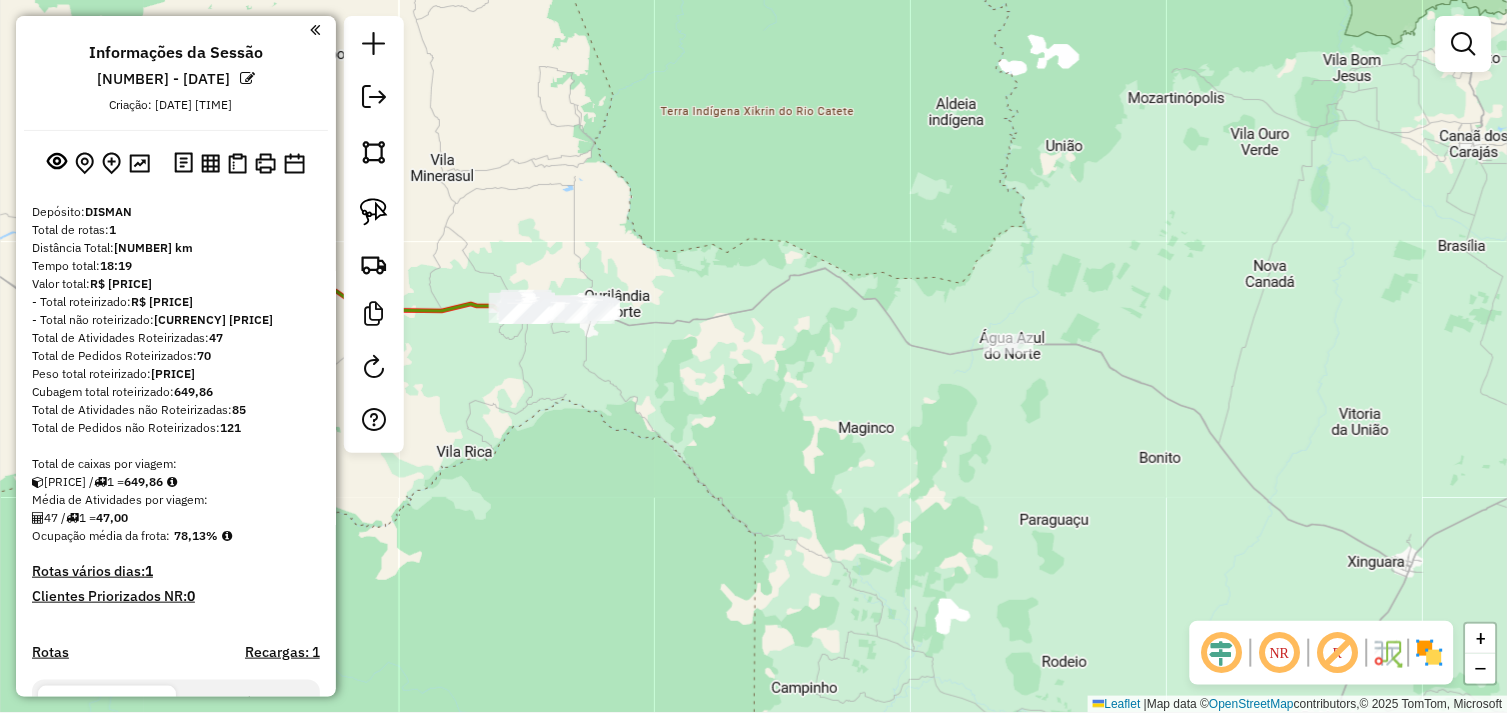 drag, startPoint x: 573, startPoint y: 456, endPoint x: 753, endPoint y: 442, distance: 180.54362 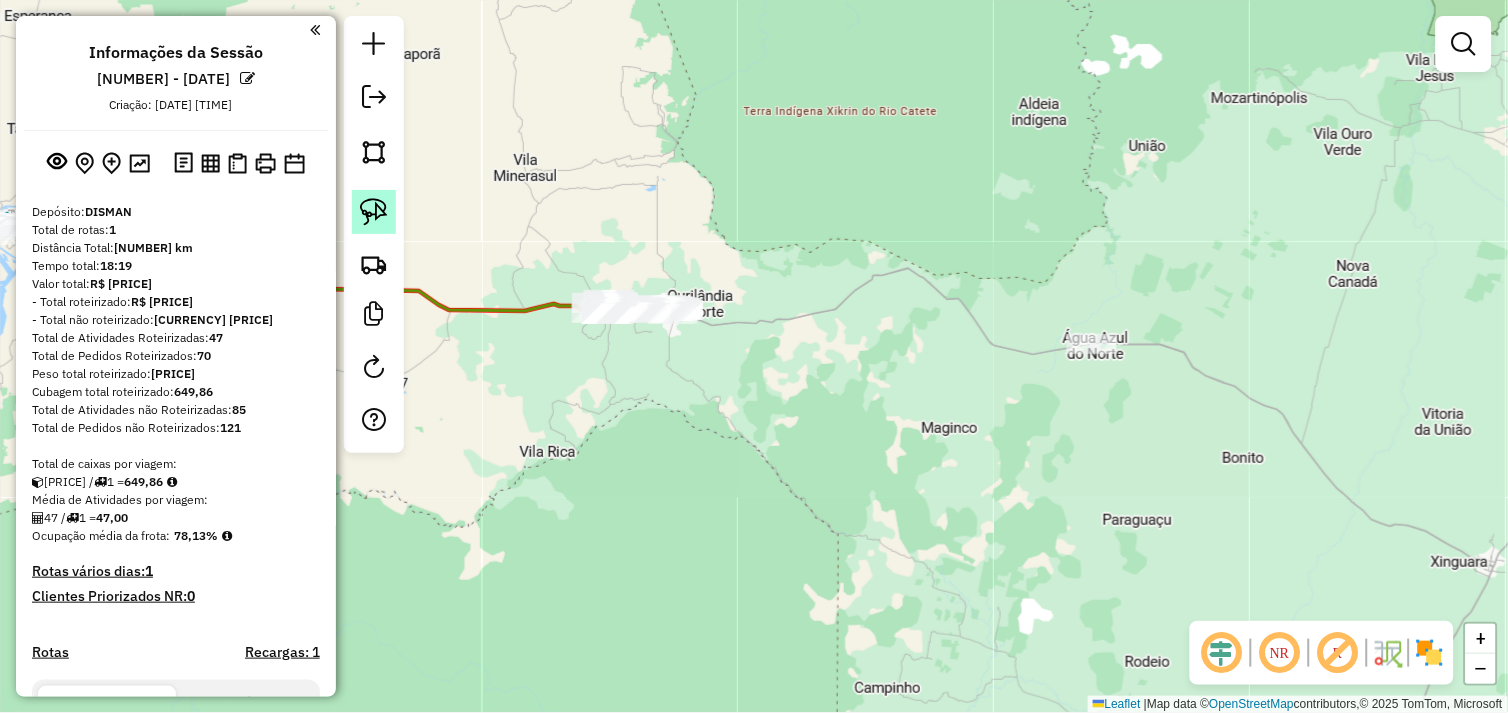 click 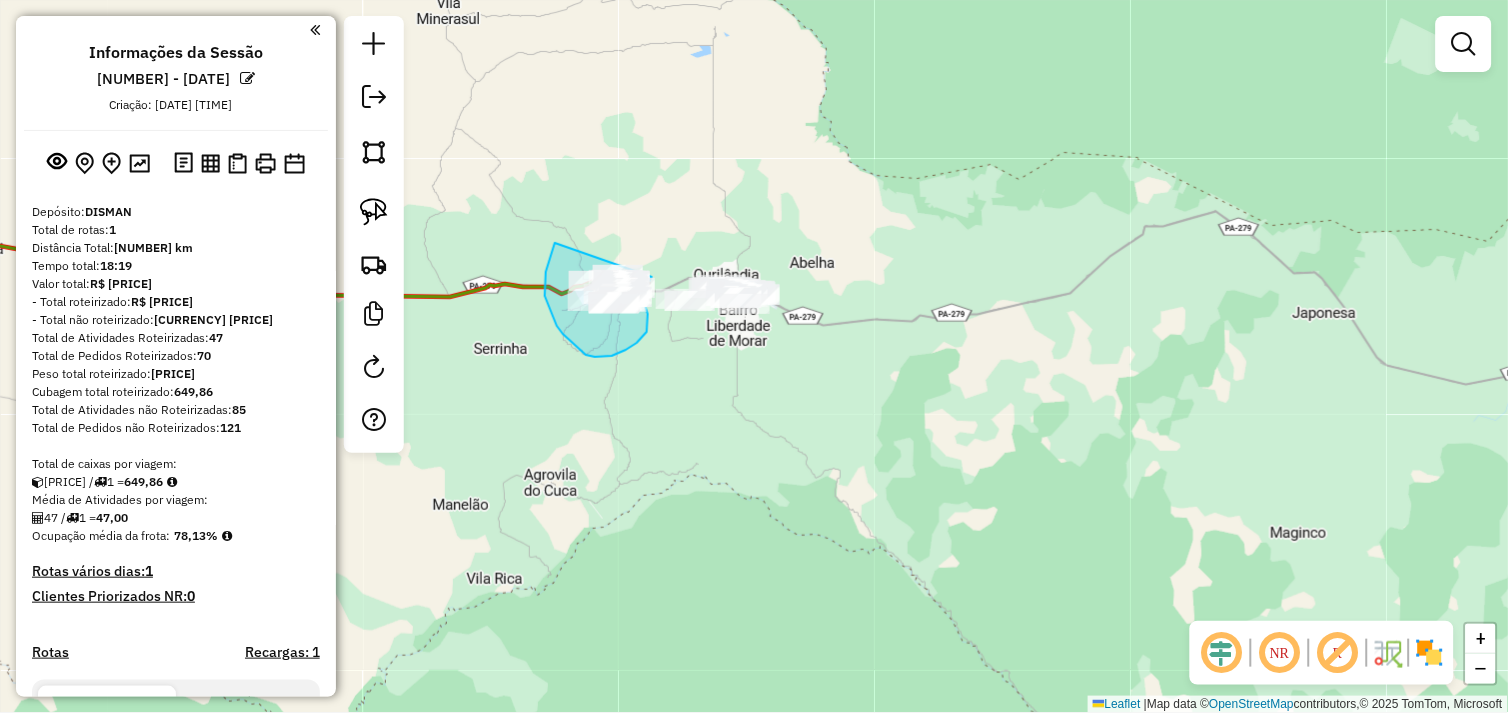 drag, startPoint x: 554, startPoint y: 245, endPoint x: 646, endPoint y: 261, distance: 93.38094 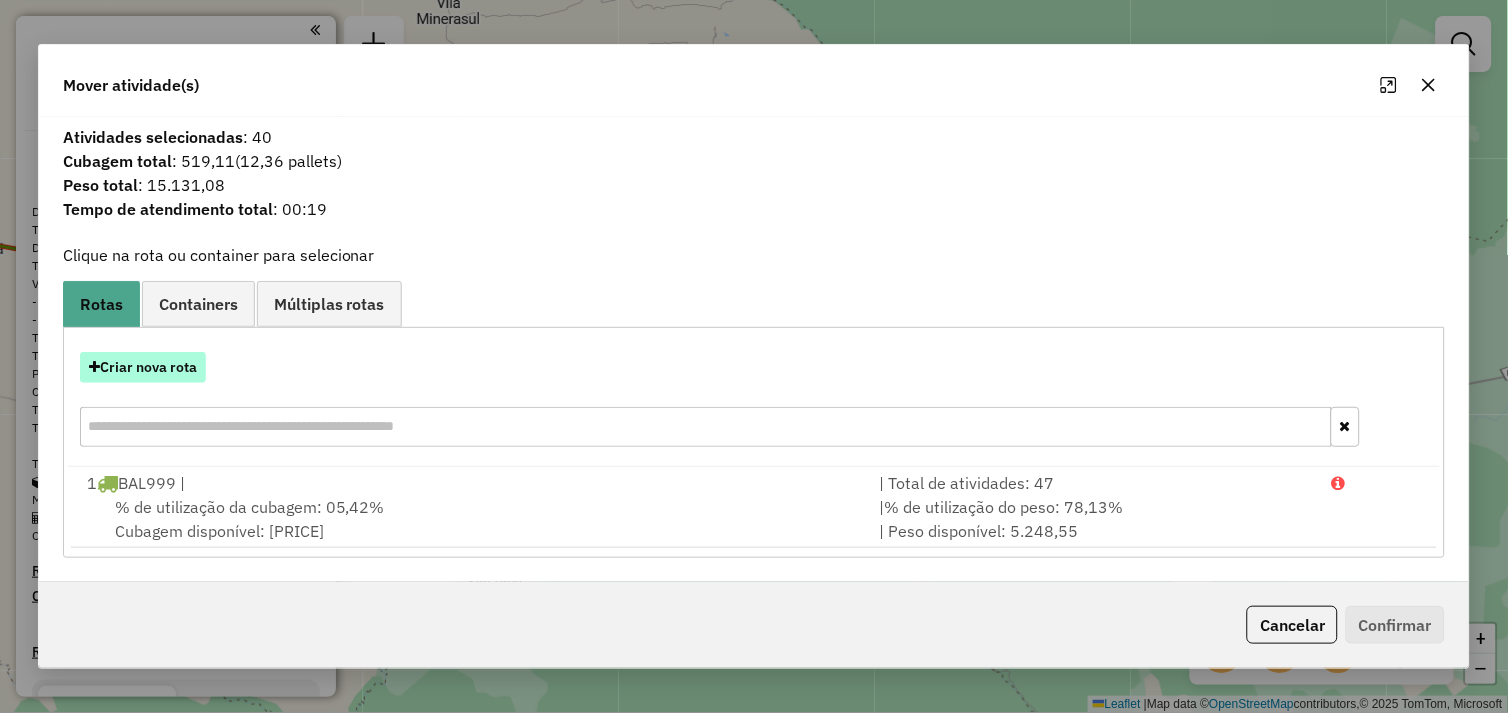 click on "Criar nova rota" at bounding box center [143, 367] 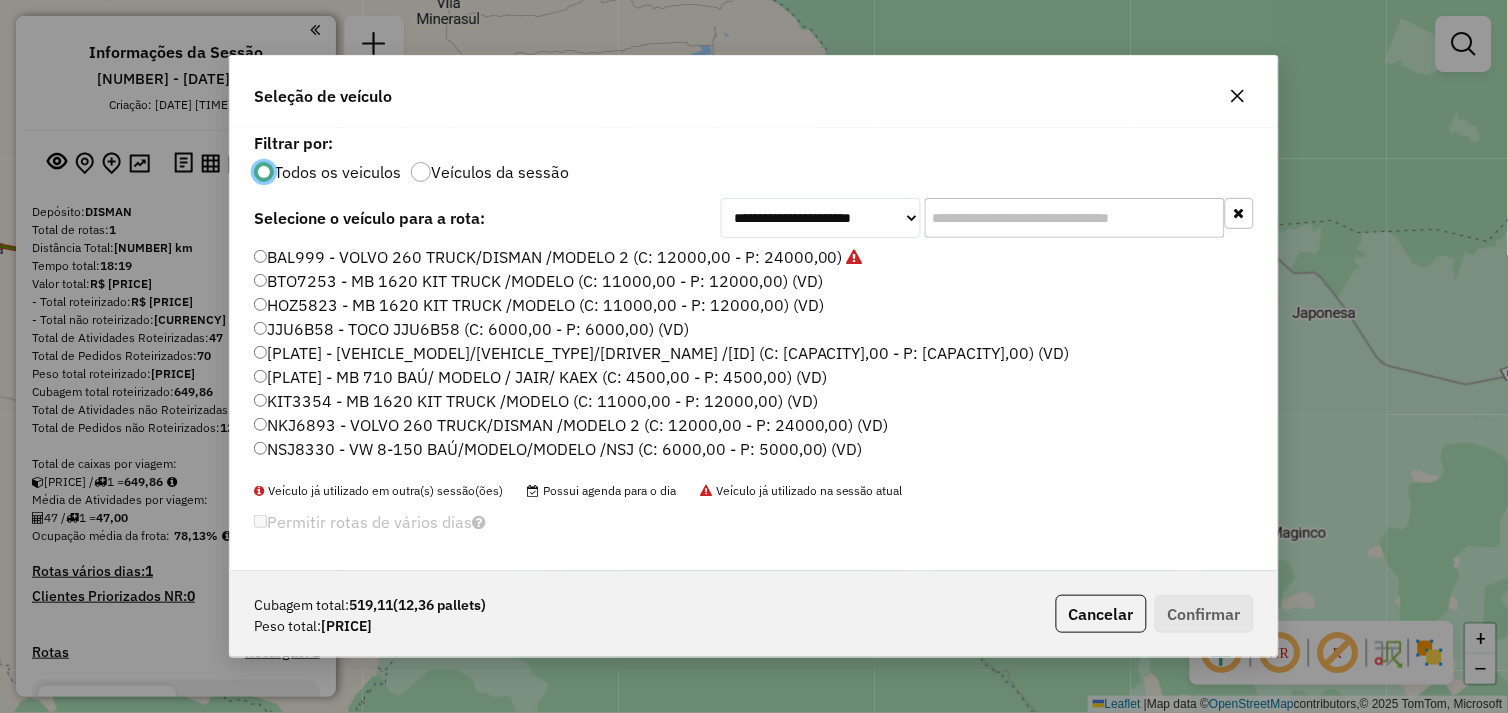 scroll, scrollTop: 11, scrollLeft: 5, axis: both 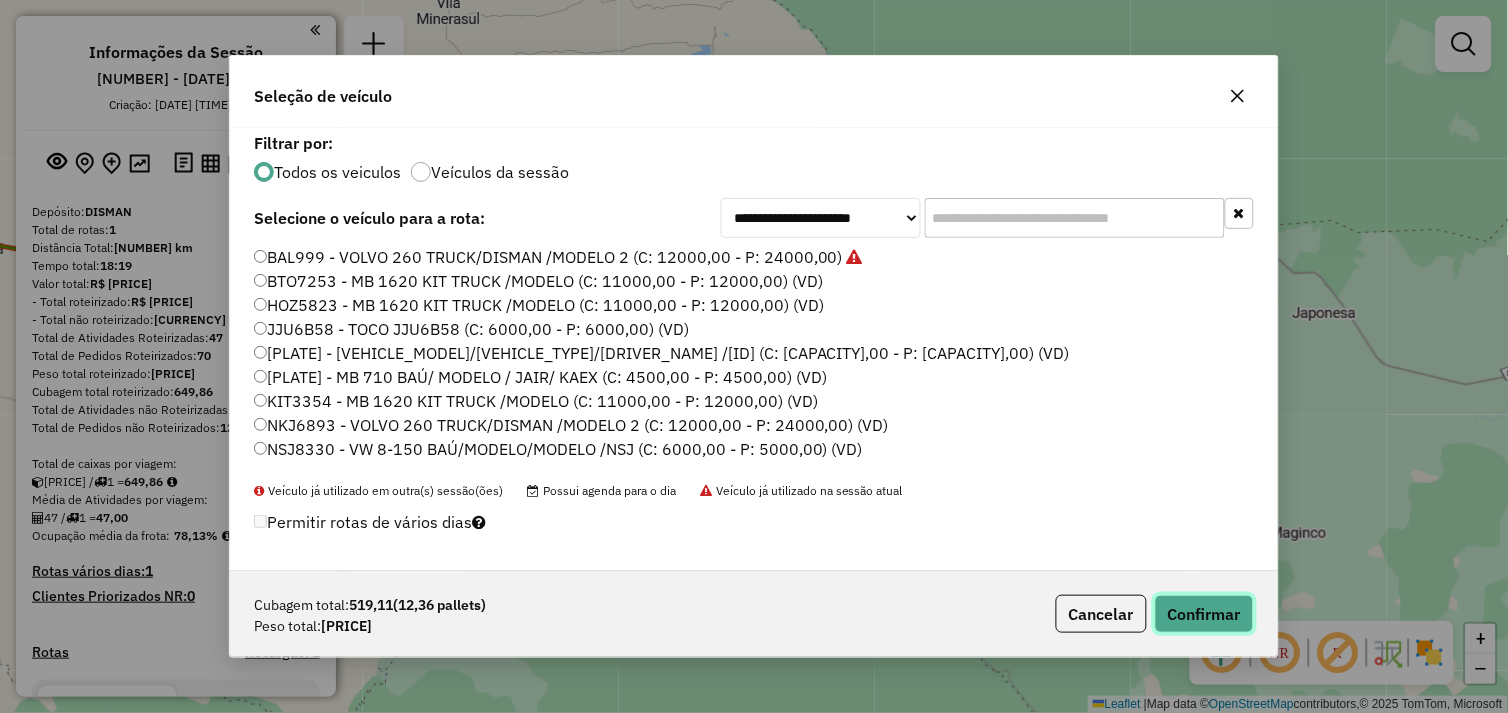 click on "Confirmar" 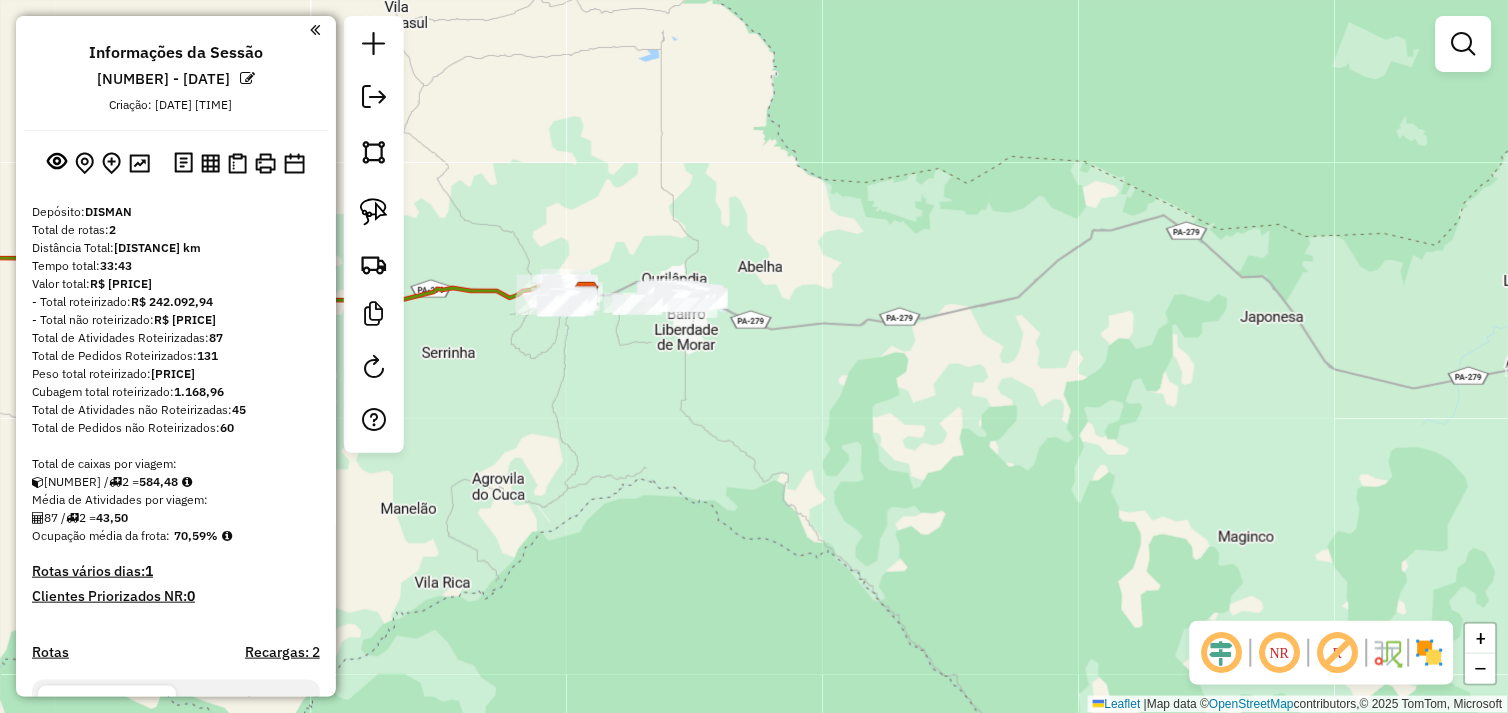 drag, startPoint x: 671, startPoint y: 401, endPoint x: 564, endPoint y: 408, distance: 107.22873 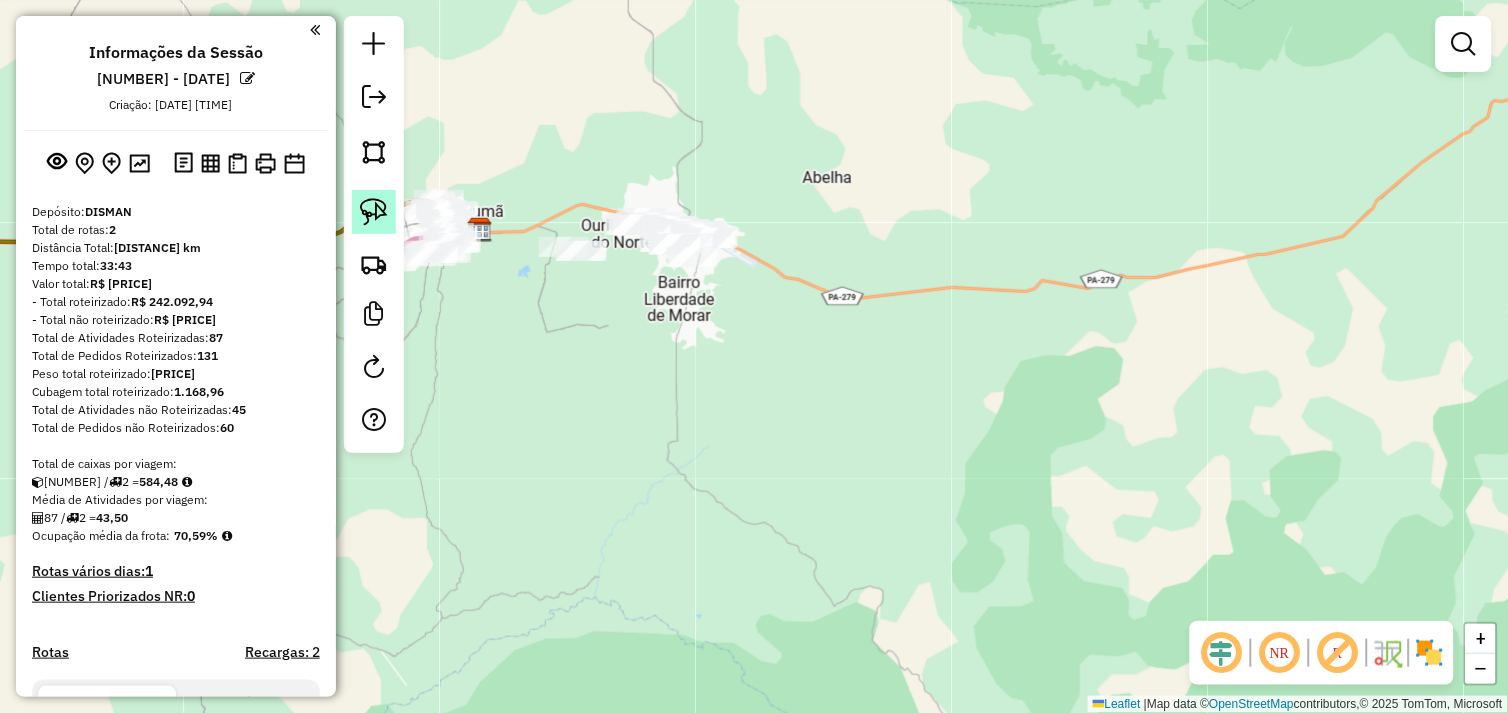 click 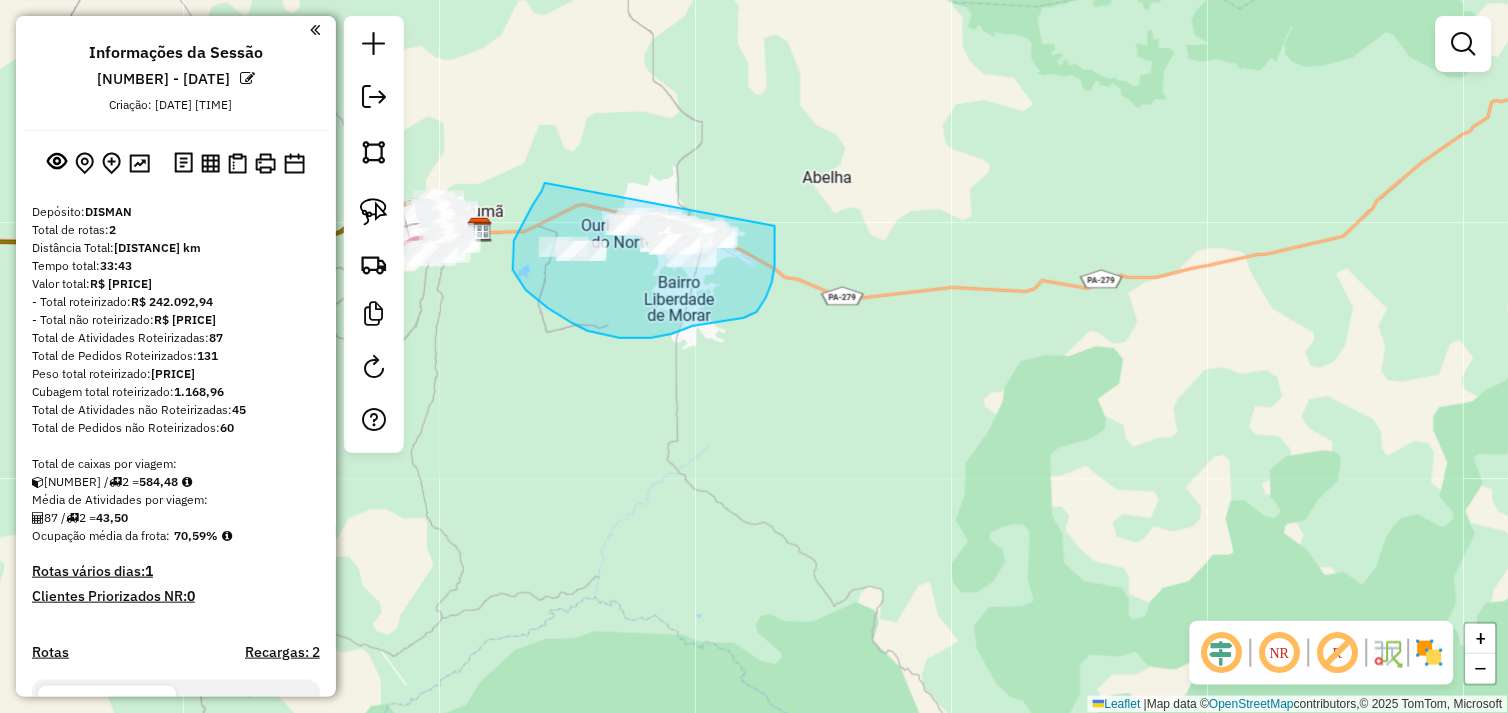 drag, startPoint x: 545, startPoint y: 183, endPoint x: 751, endPoint y: 201, distance: 206.78491 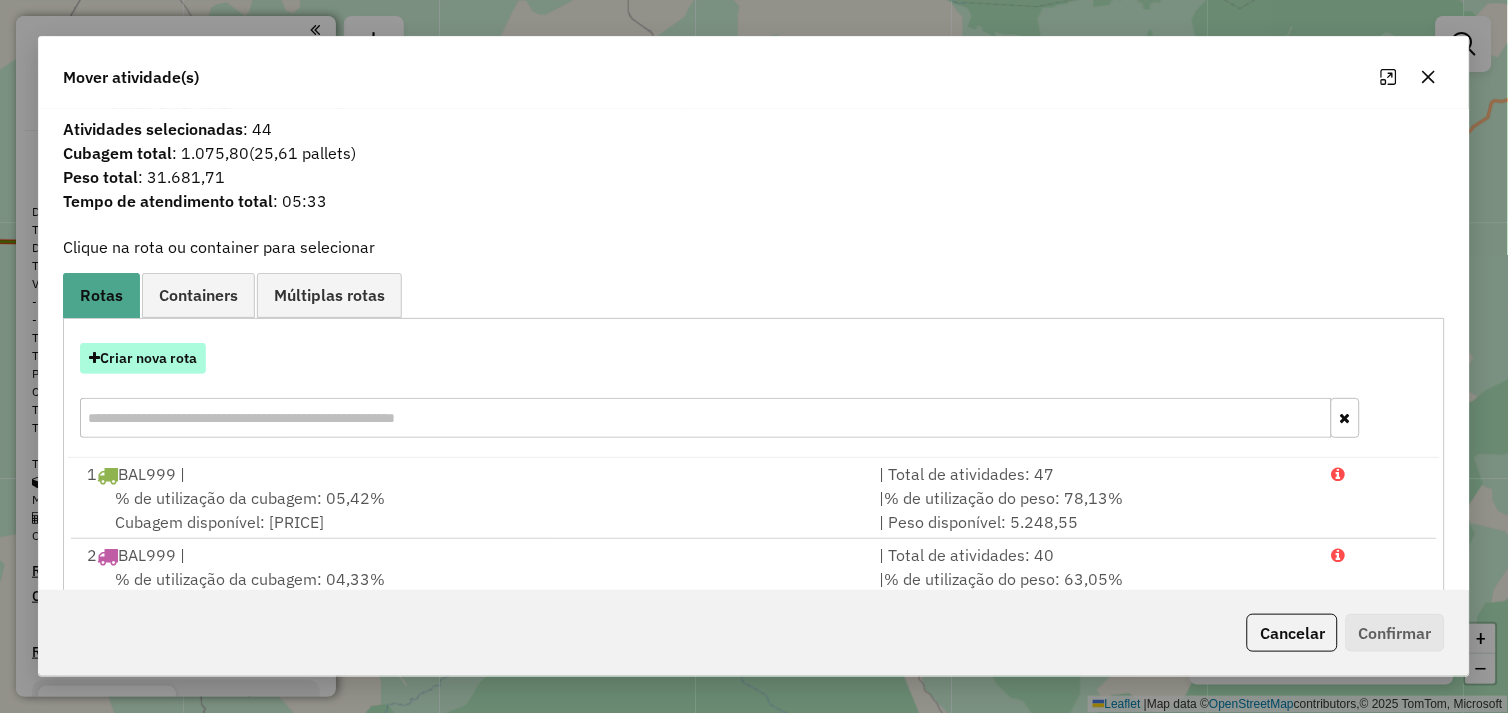 click on "Criar nova rota" at bounding box center [143, 358] 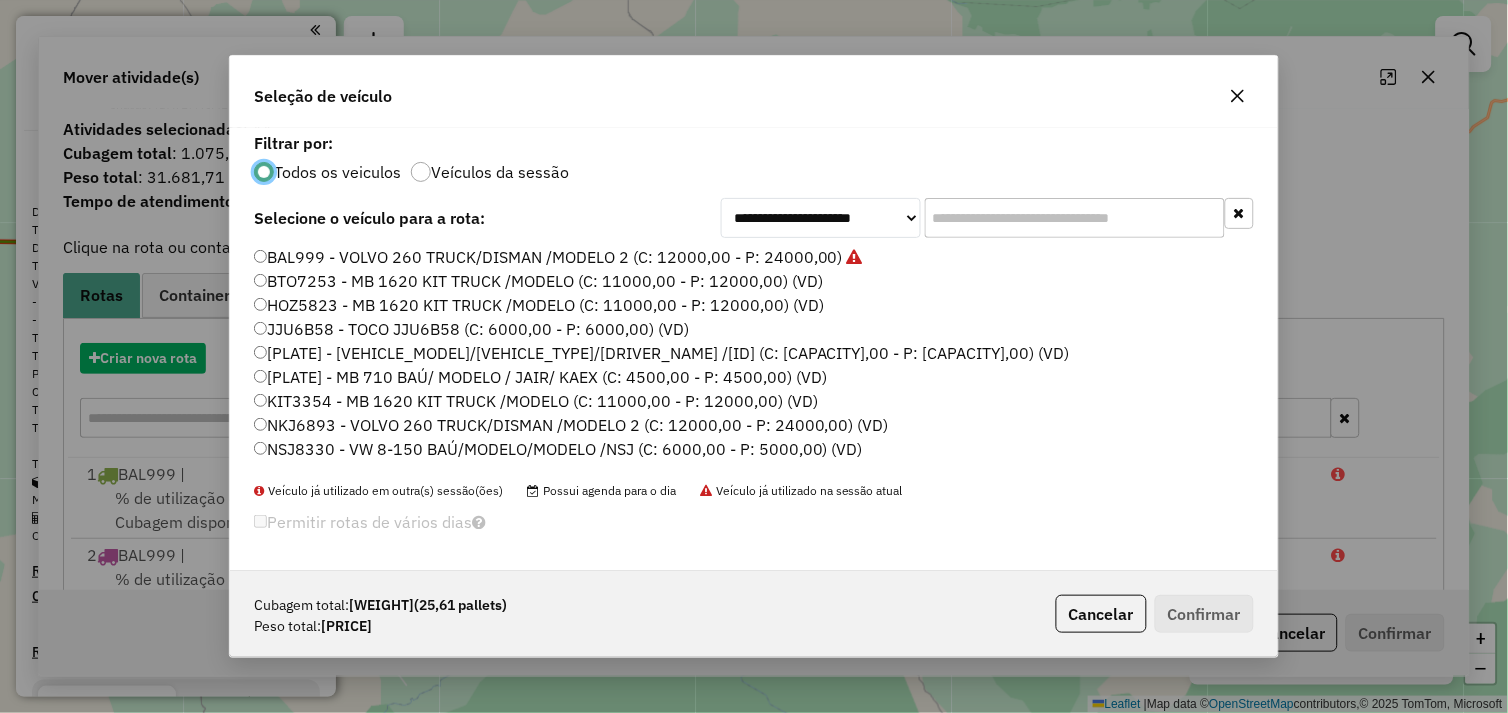 scroll, scrollTop: 11, scrollLeft: 5, axis: both 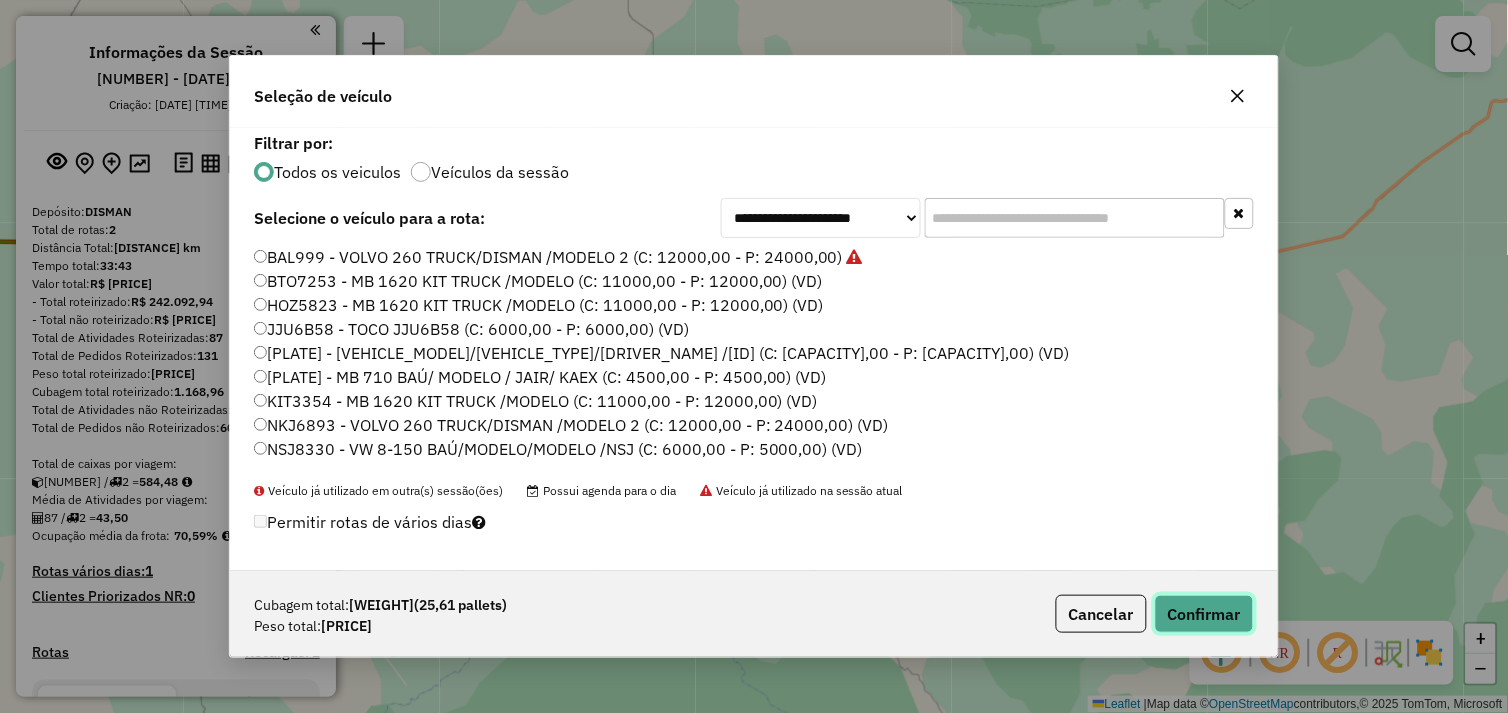 click on "Confirmar" 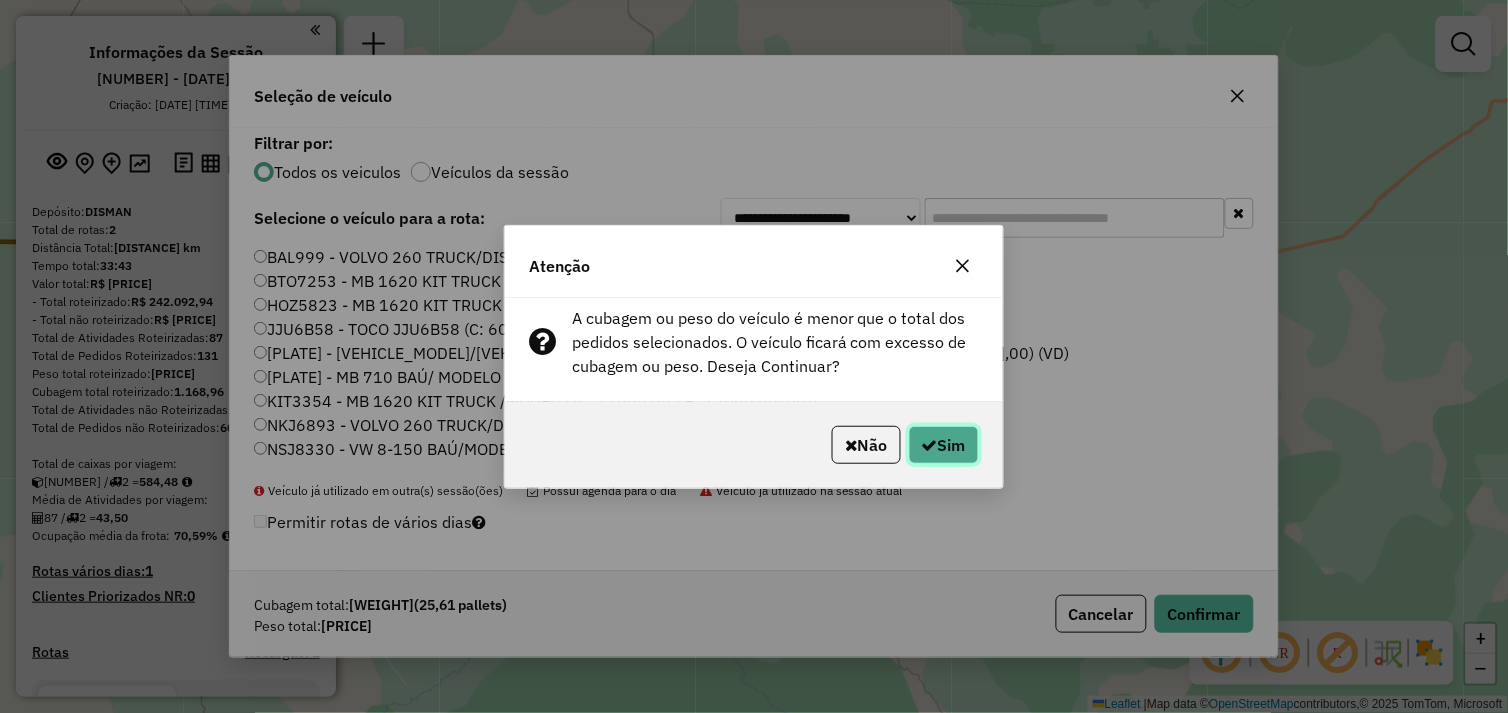 click on "Sim" 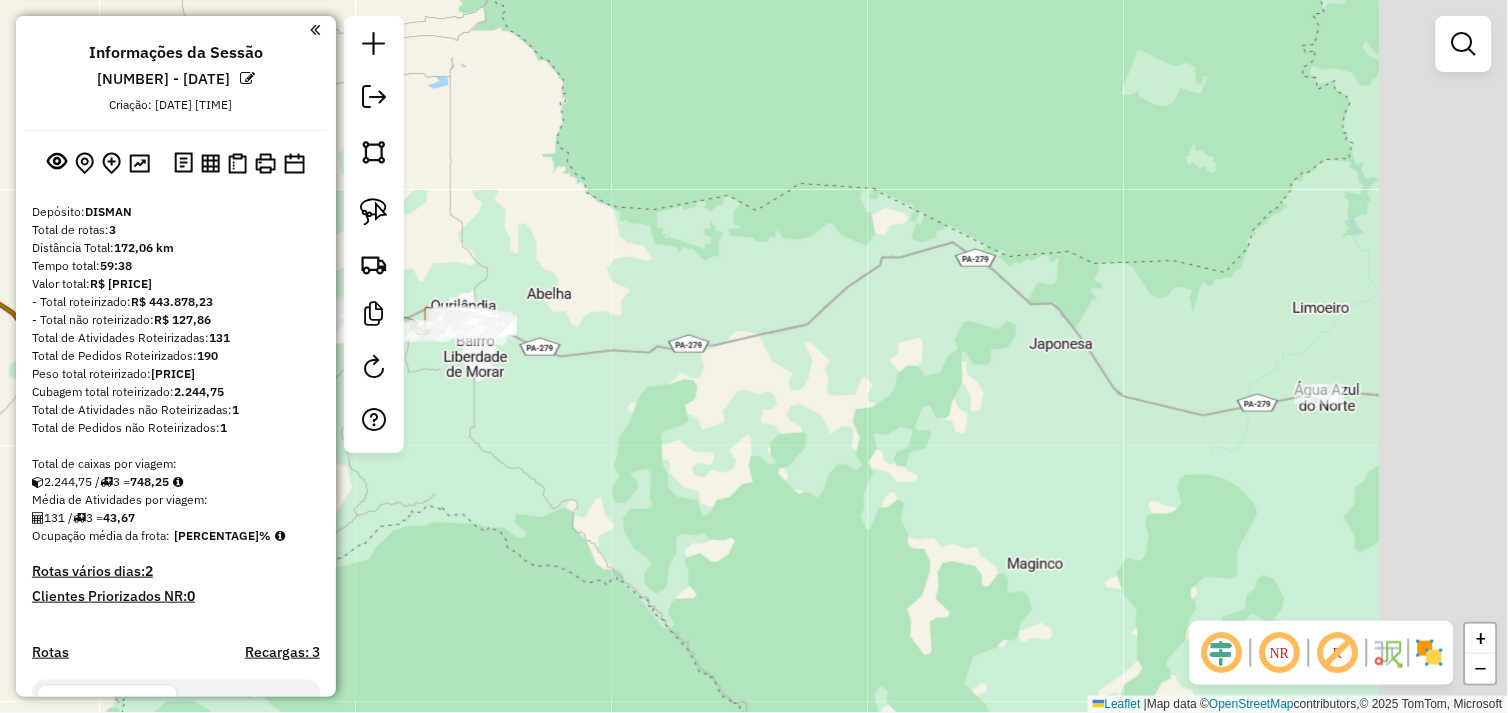 drag, startPoint x: 960, startPoint y: 450, endPoint x: 594, endPoint y: 414, distance: 367.76624 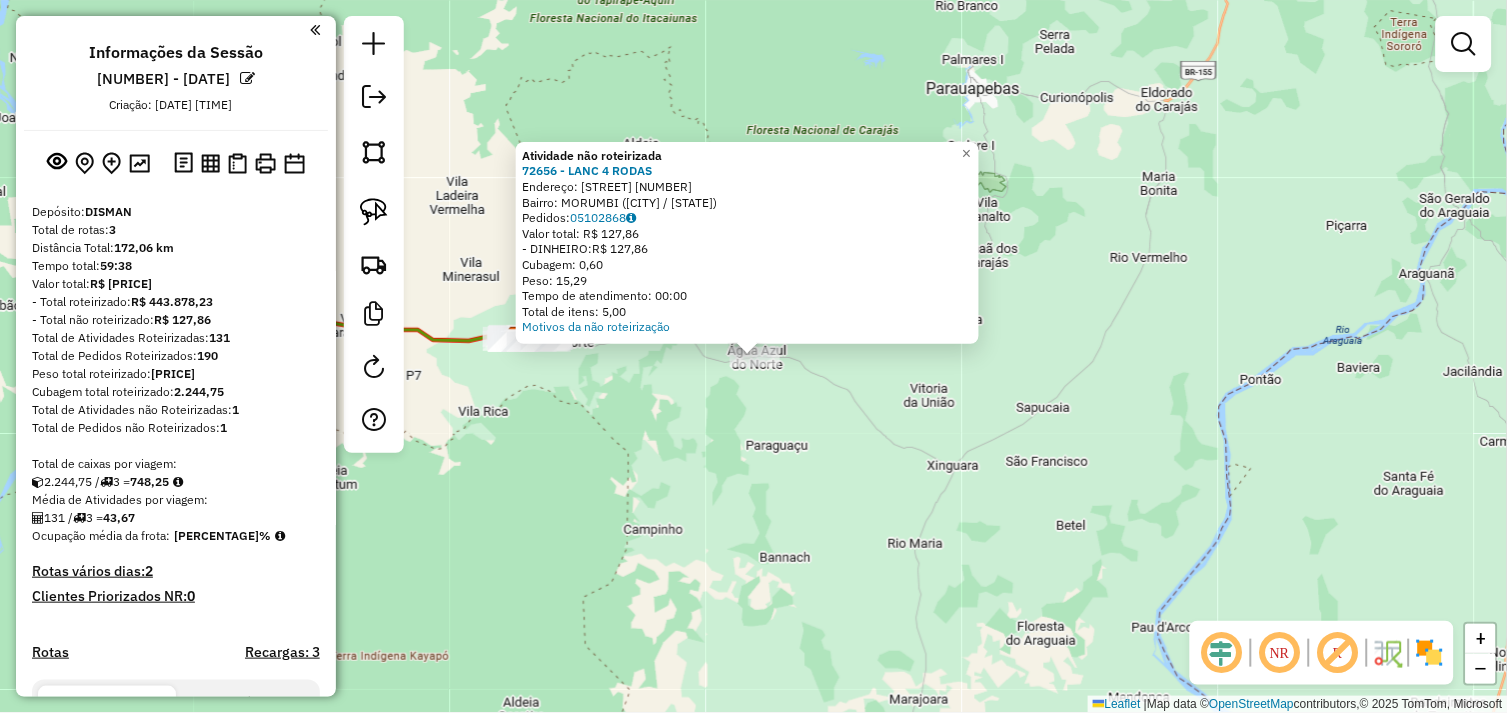 click on "Atividade não roteirizada 72656 - LANC 4 RODAS  Endereço:  Avenida Brasil 3533   Bairro: MORUMBI (TUCUMA / PA)   Pedidos:  05102868   Valor total: R$ 127,86   - DINHEIRO:  R$ 127,86   Cubagem: 0,60   Peso: 15,29   Tempo de atendimento: 00:00   Total de itens: 5,00  Motivos da não roteirização × Janela de atendimento Grade de atendimento Capacidade Transportadoras Veículos Cliente Pedidos  Rotas Selecione os dias de semana para filtrar as janelas de atendimento  Seg   Ter   Qua   Qui   Sex   Sáb   Dom  Informe o período da janela de atendimento: De: Até:  Filtrar exatamente a janela do cliente  Considerar janela de atendimento padrão  Selecione os dias de semana para filtrar as grades de atendimento  Seg   Ter   Qua   Qui   Sex   Sáb   Dom   Considerar clientes sem dia de atendimento cadastrado  Clientes fora do dia de atendimento selecionado Filtrar as atividades entre os valores definidos abaixo:  Peso mínimo:   Peso máximo:   Cubagem mínima:   Cubagem máxima:   De:   Até:   De:   Até:  De:" 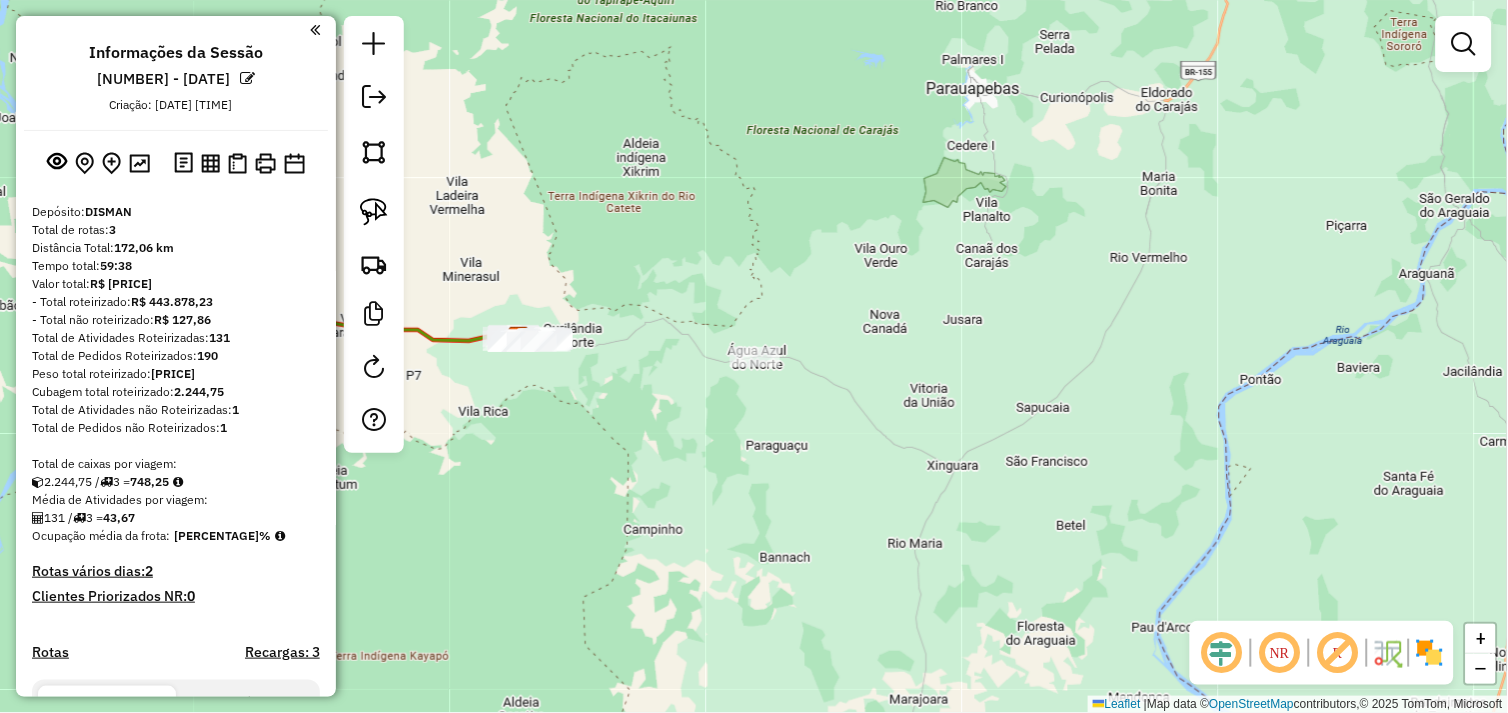 drag, startPoint x: 570, startPoint y: 410, endPoint x: 588, endPoint y: 384, distance: 31.622776 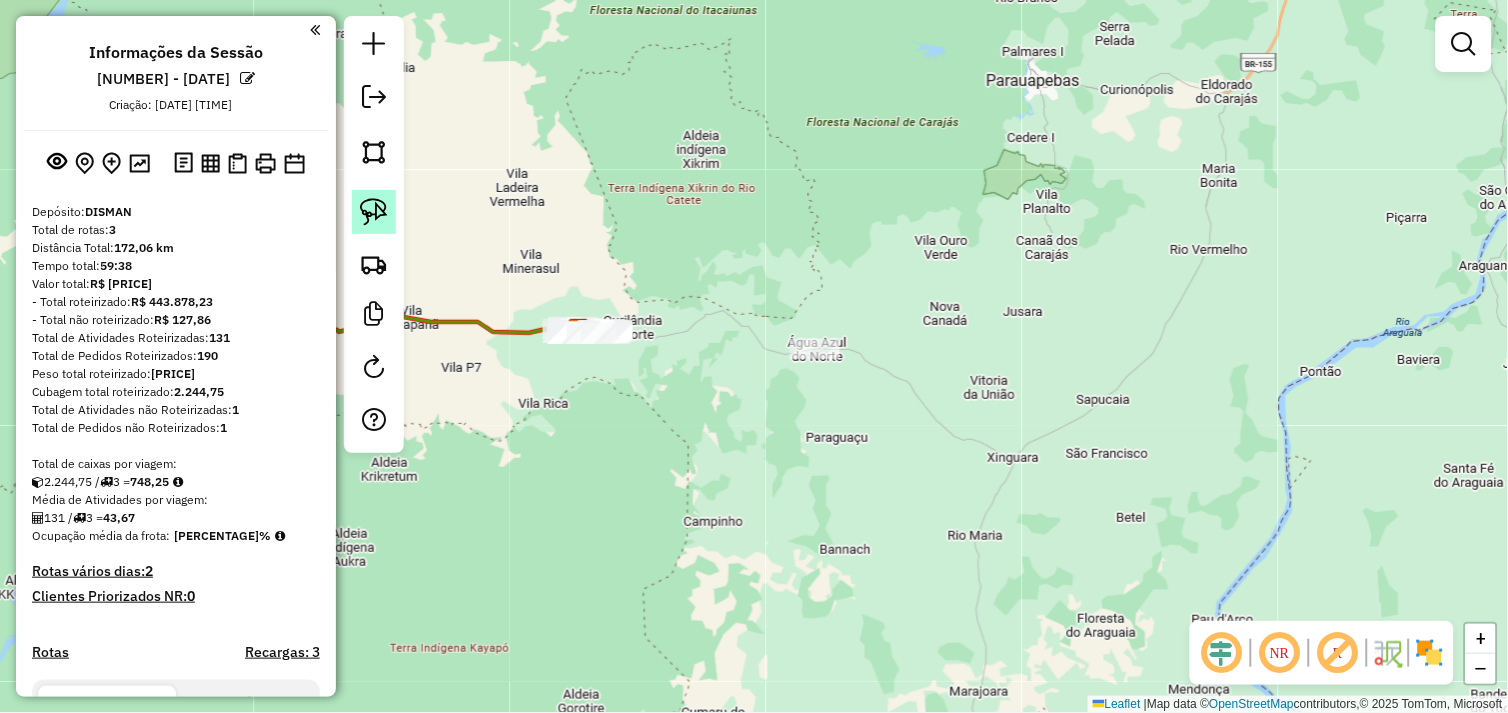 drag, startPoint x: 376, startPoint y: 206, endPoint x: 472, endPoint y: 232, distance: 99.458534 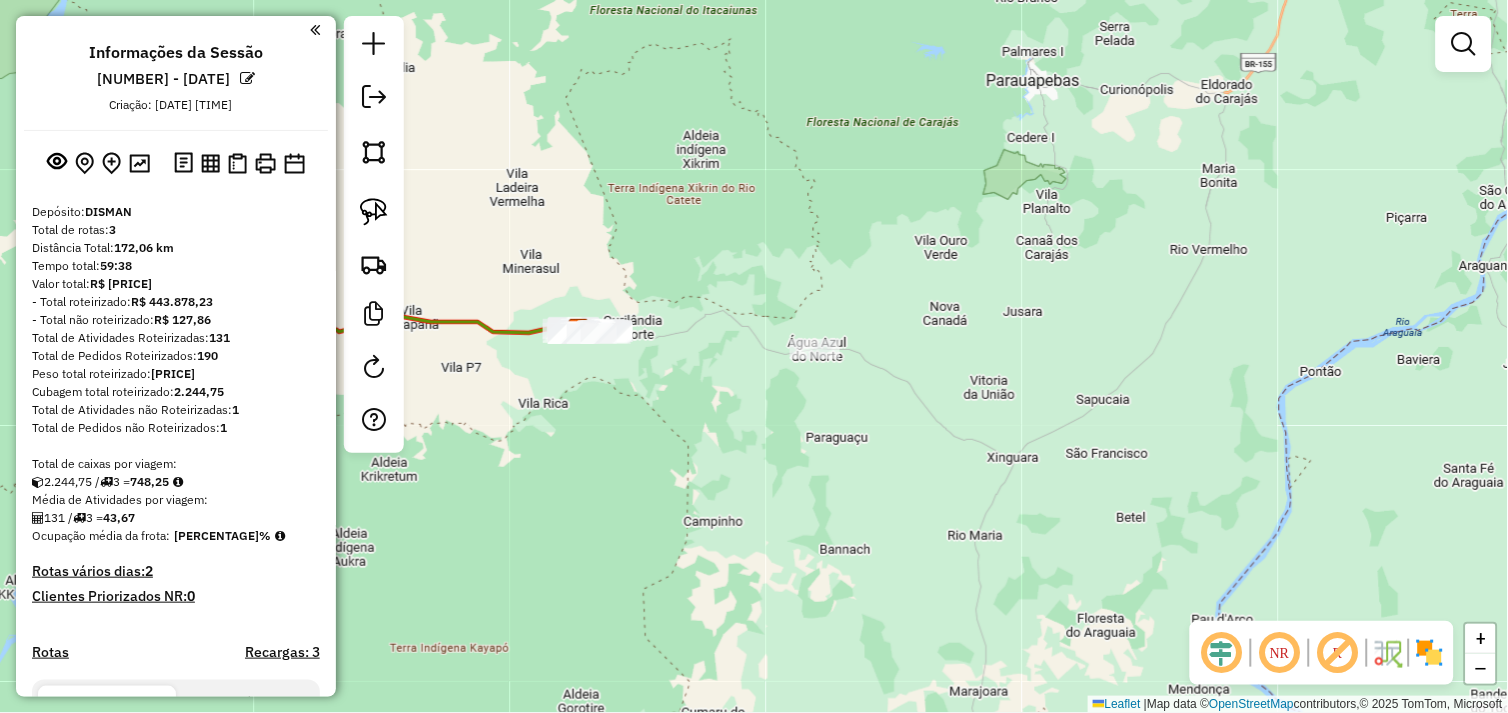 click 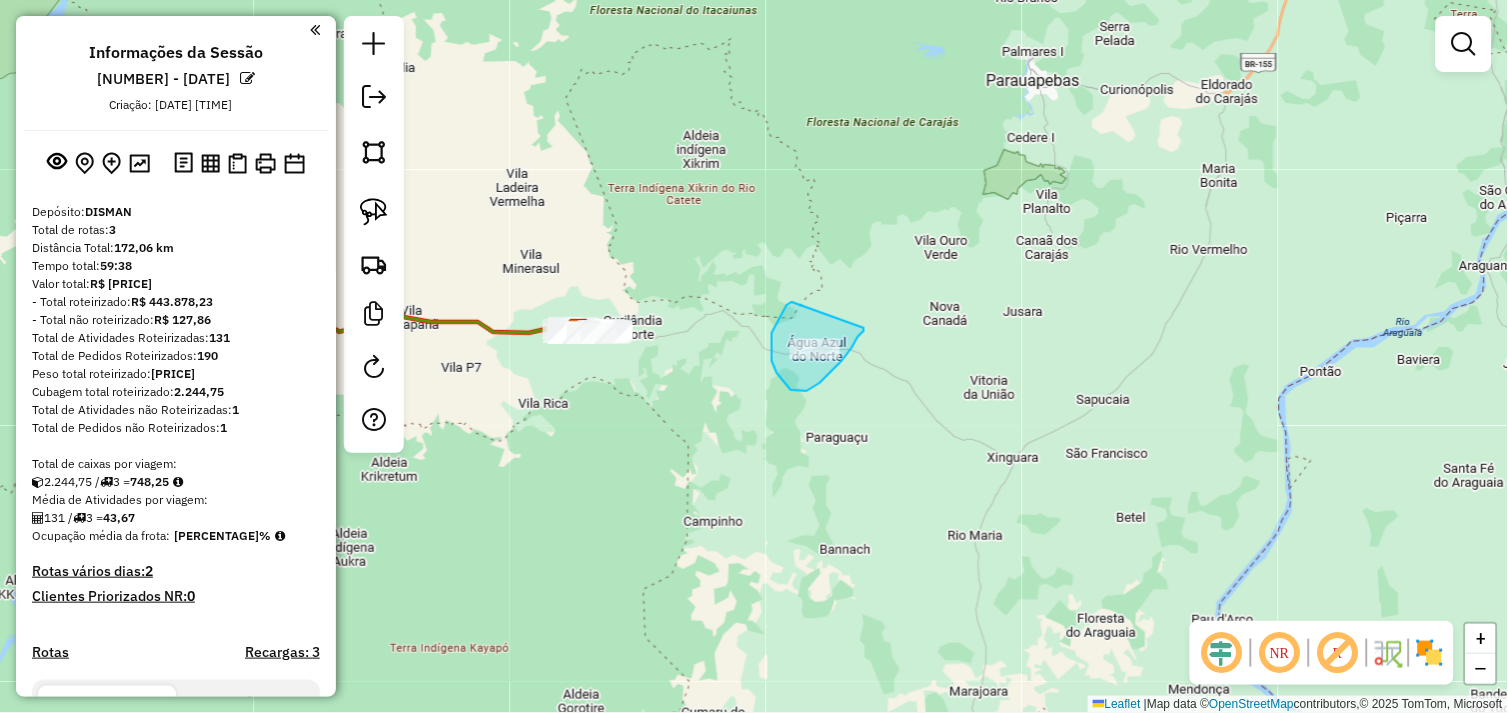 drag, startPoint x: 792, startPoint y: 302, endPoint x: 864, endPoint y: 328, distance: 76.55064 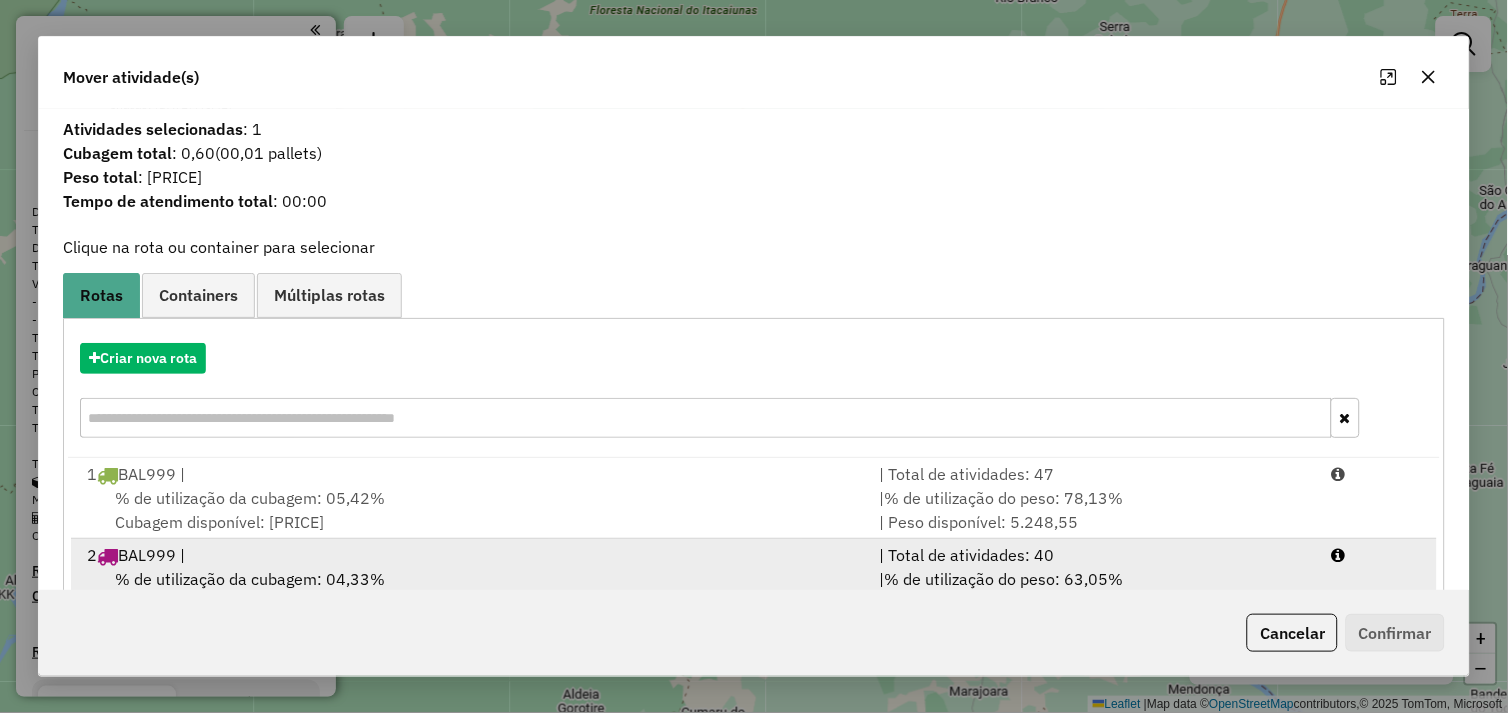drag, startPoint x: 345, startPoint y: 556, endPoint x: 468, endPoint y: 572, distance: 124.036285 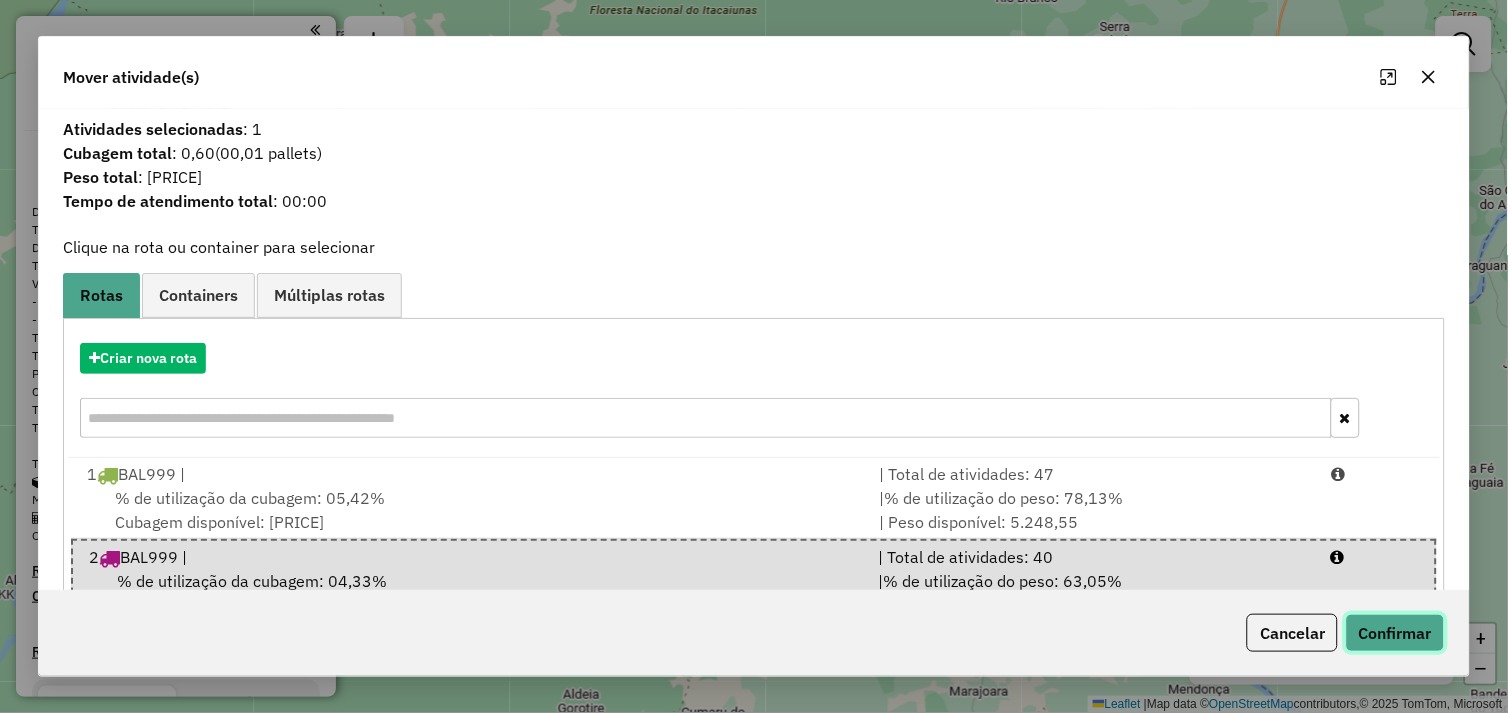 click on "Confirmar" 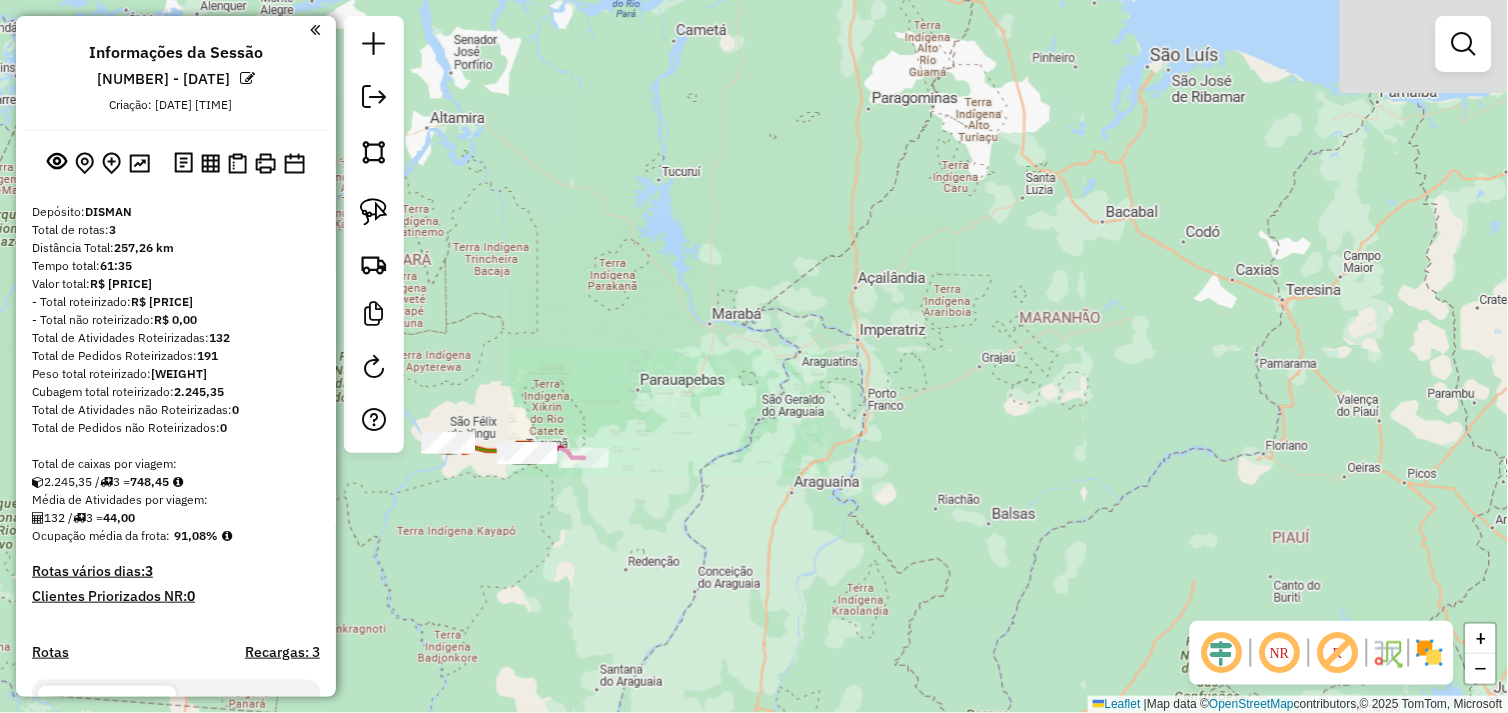 drag, startPoint x: 473, startPoint y: 523, endPoint x: 756, endPoint y: 467, distance: 288.48743 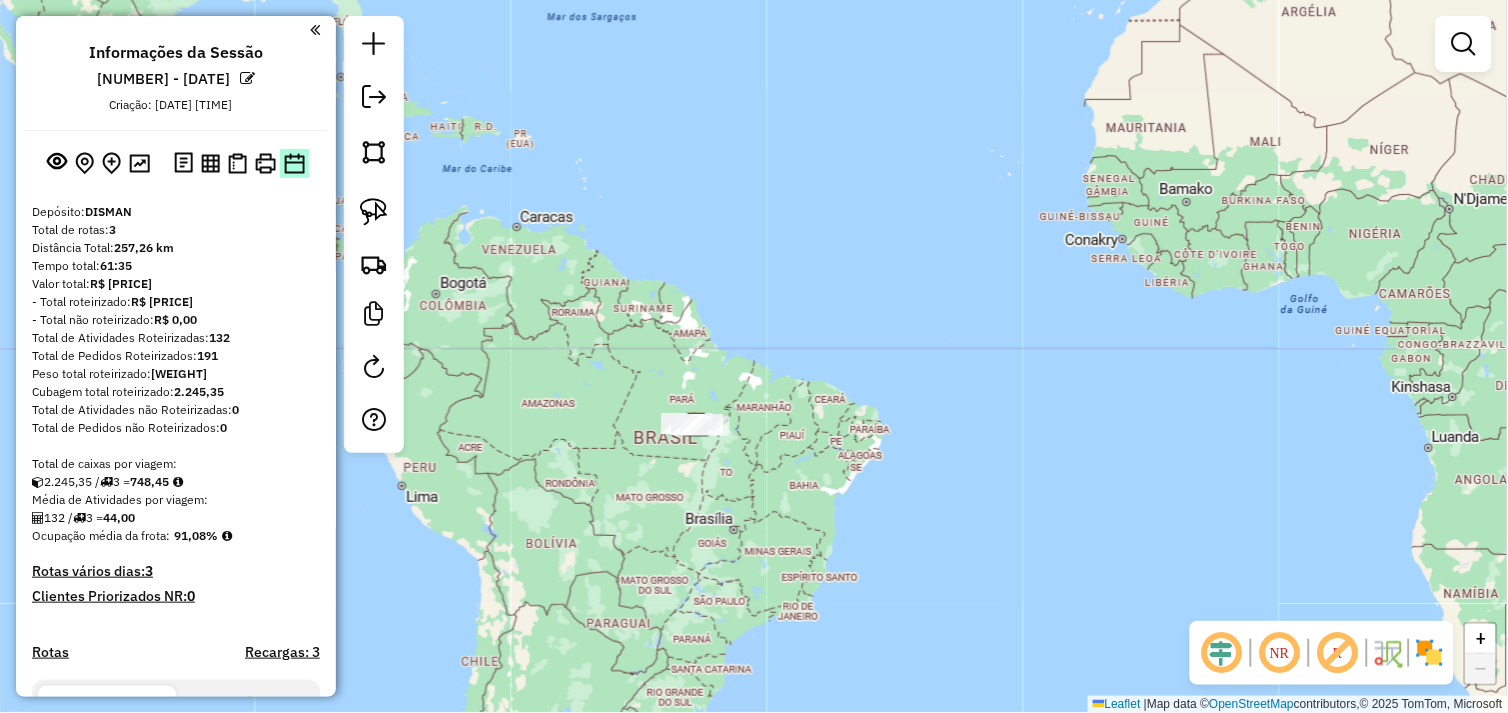 click at bounding box center (294, 163) 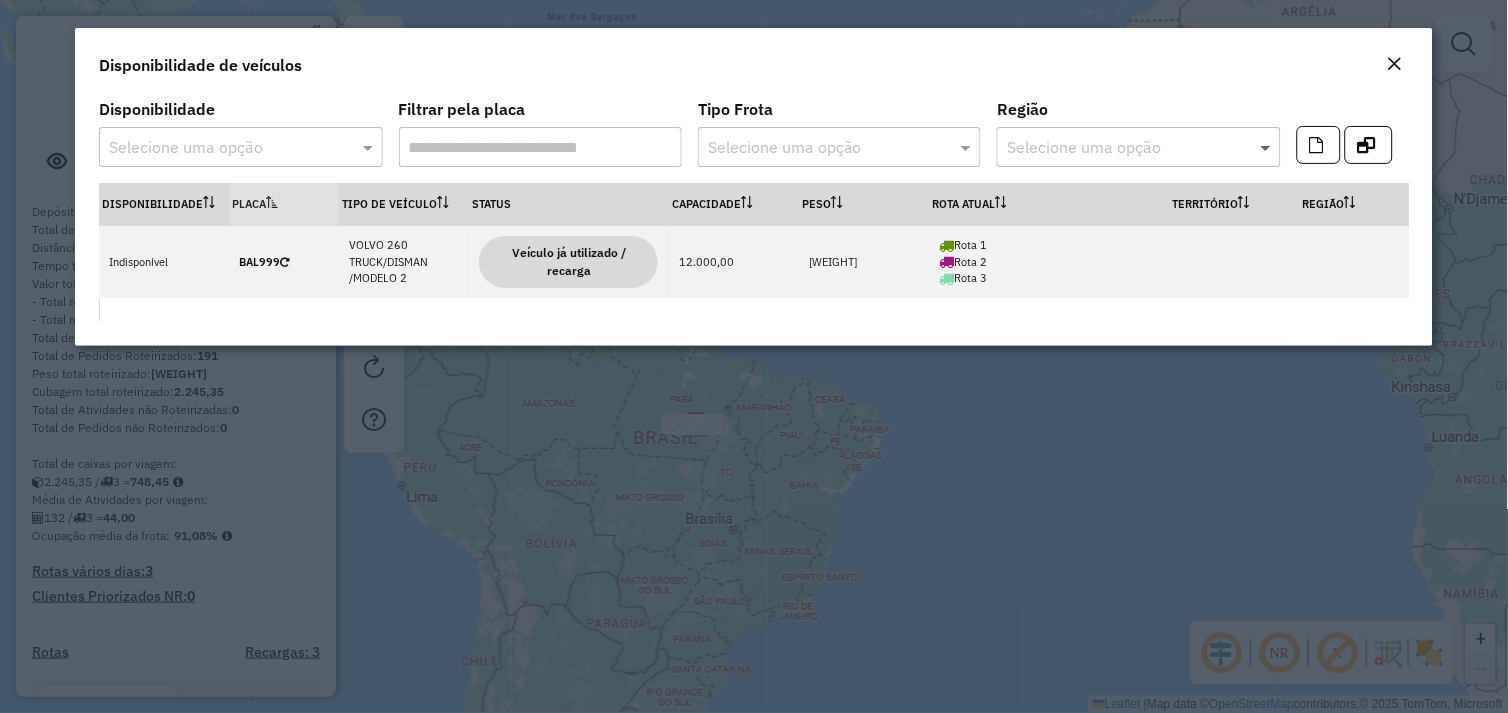 click at bounding box center (1268, 147) 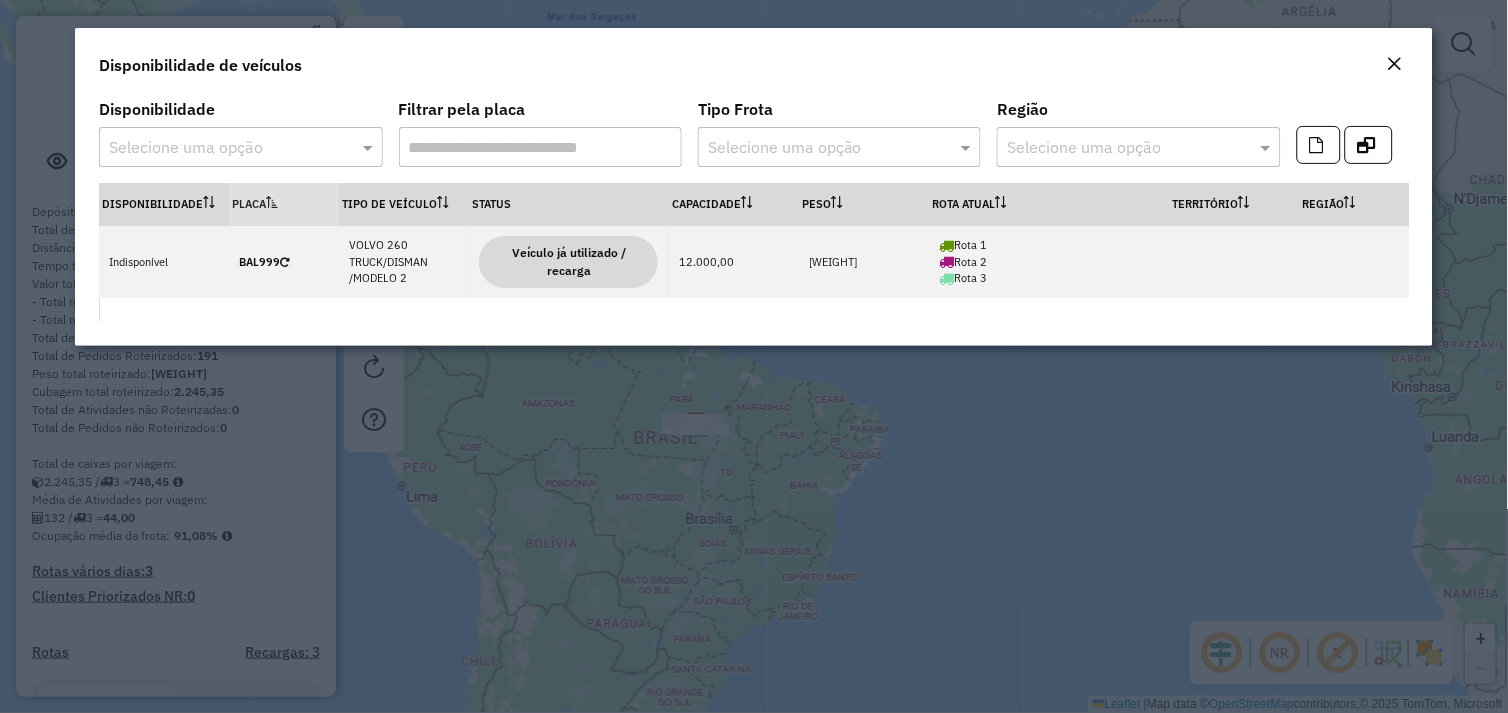 click 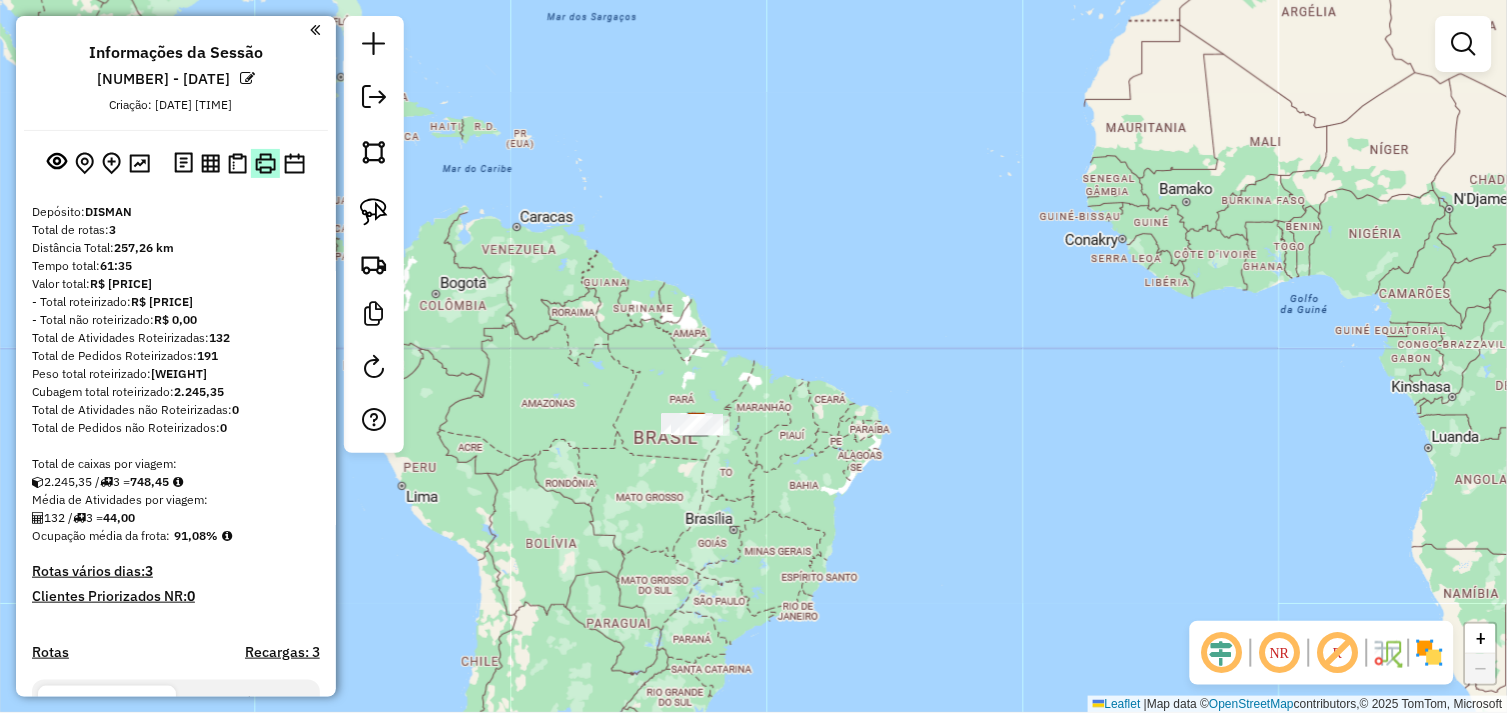 click at bounding box center (265, 163) 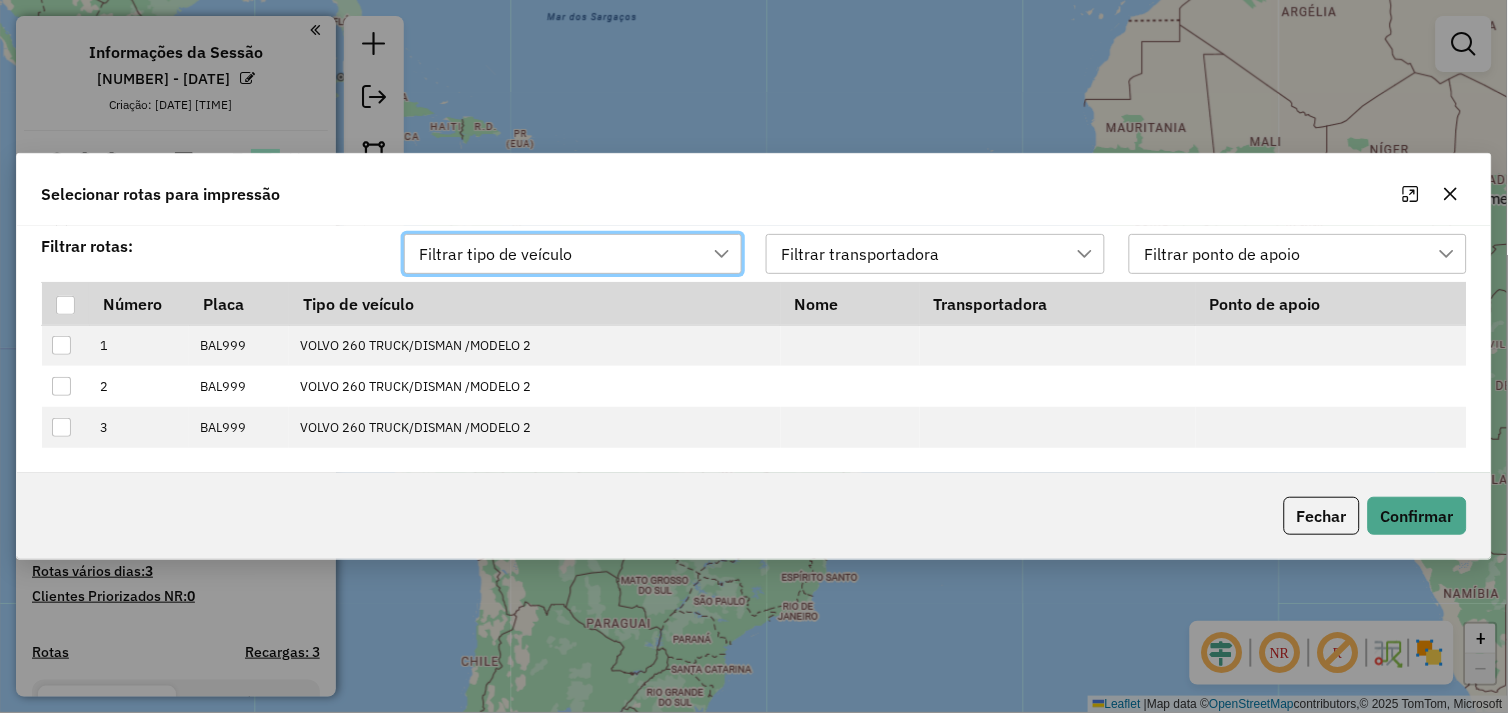 scroll, scrollTop: 13, scrollLeft: 88, axis: both 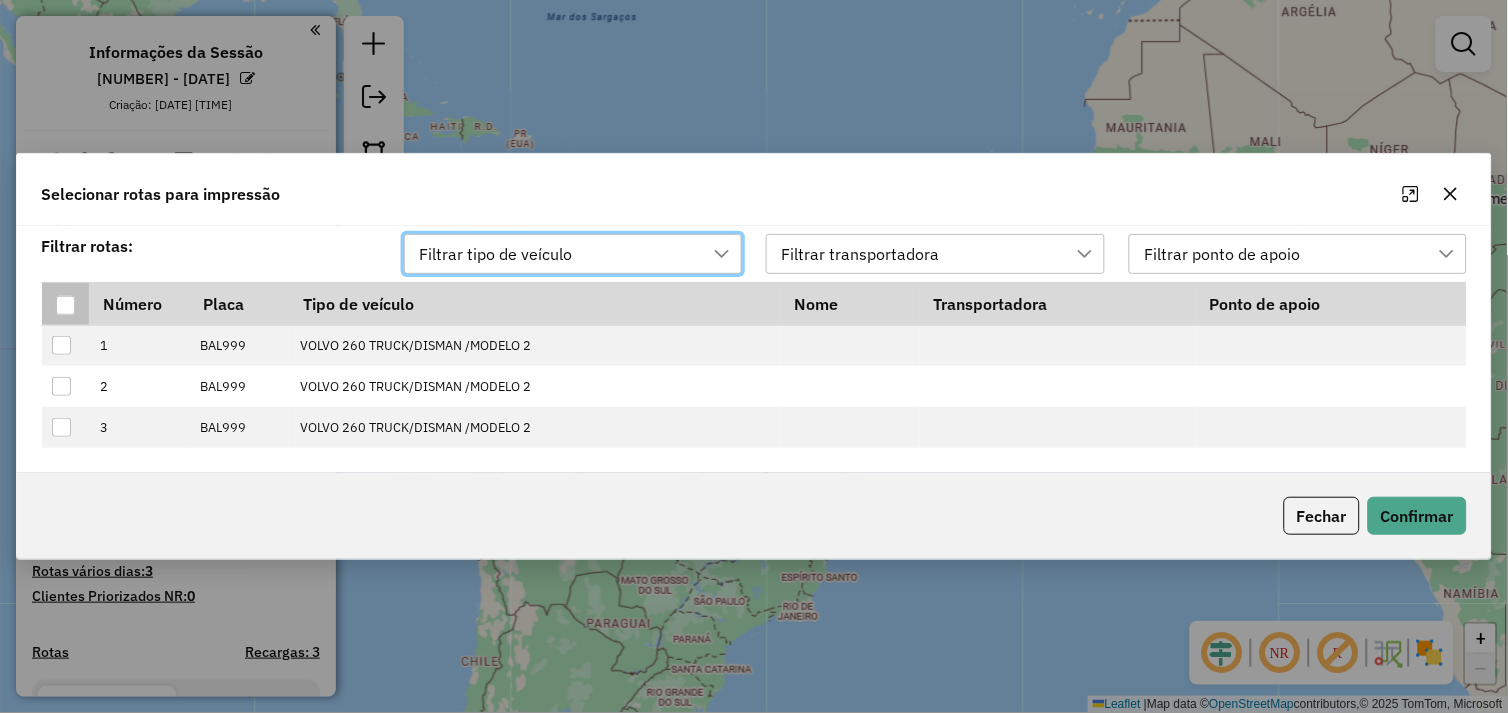 click at bounding box center (65, 305) 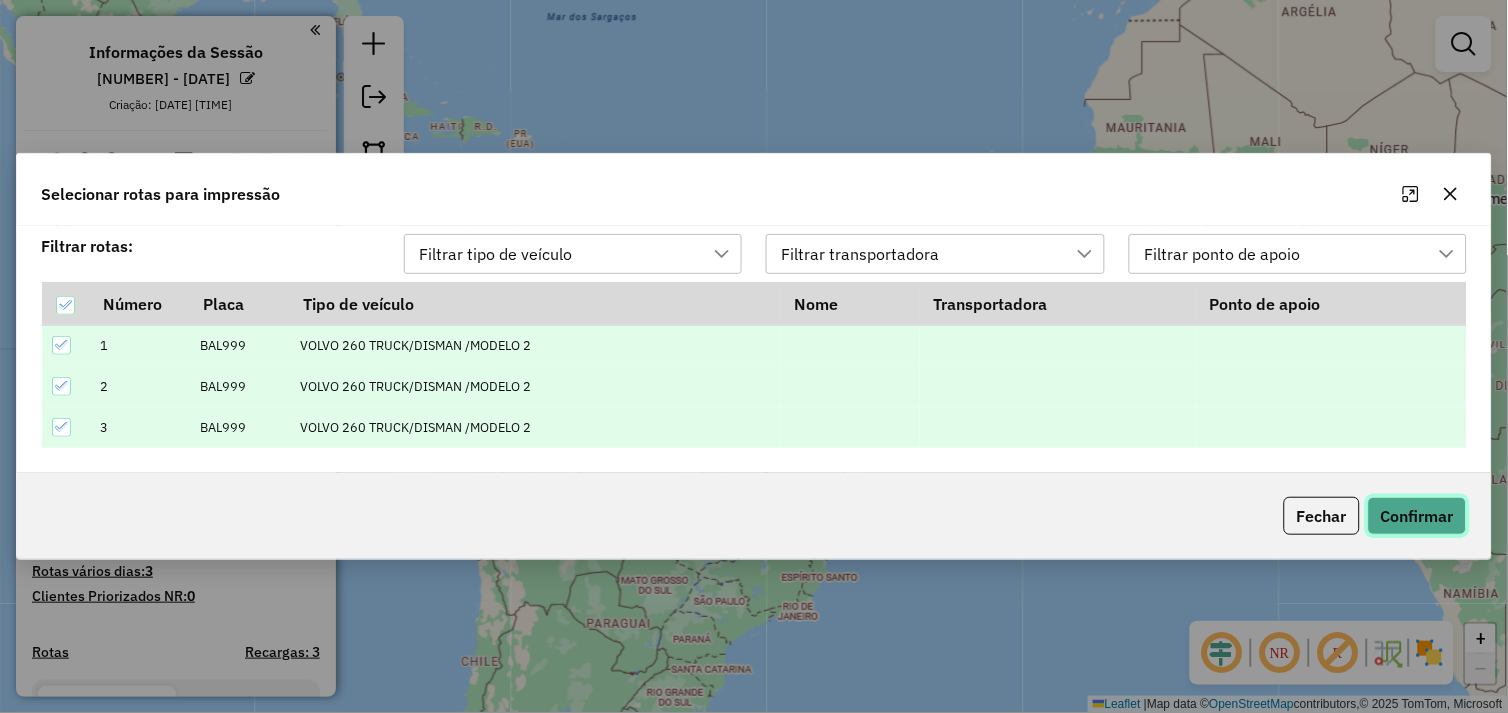 click on "Confirmar" 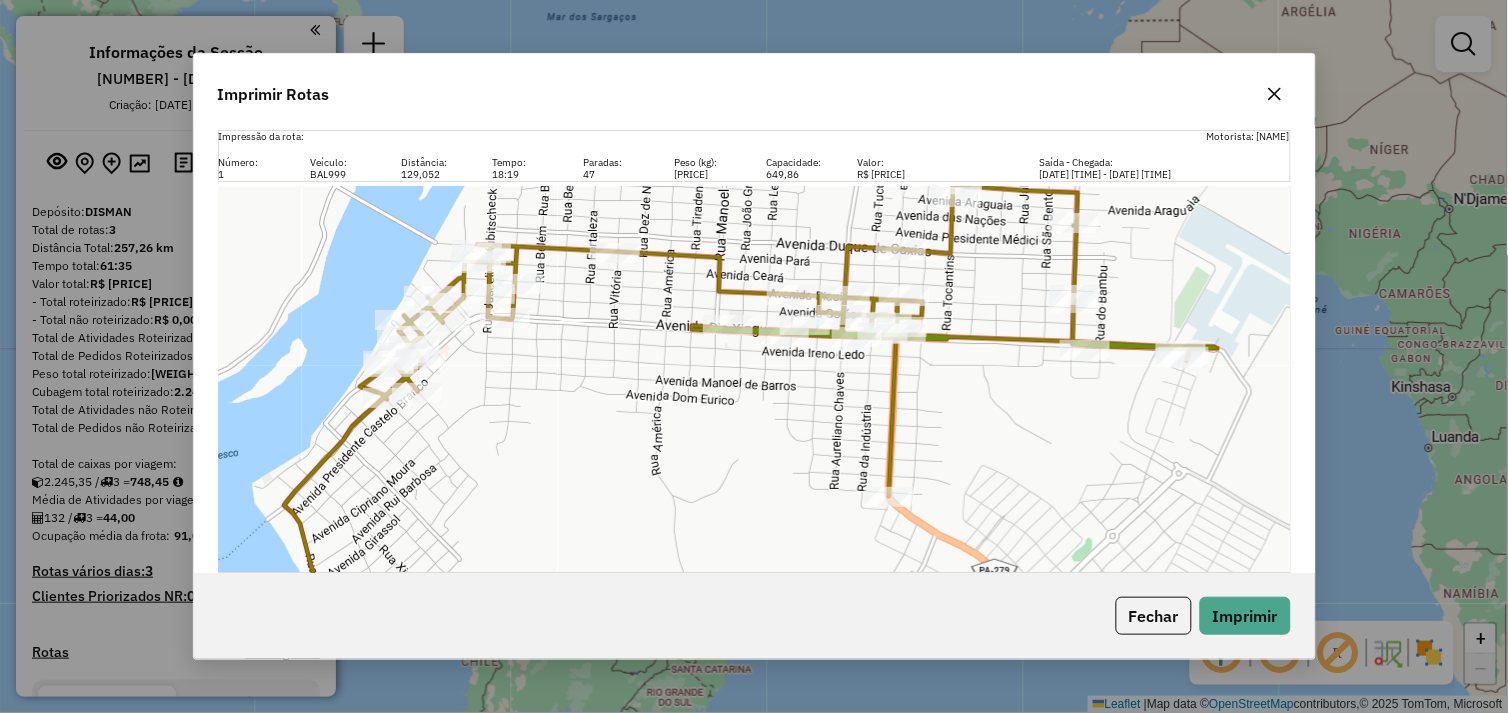 scroll, scrollTop: 0, scrollLeft: 0, axis: both 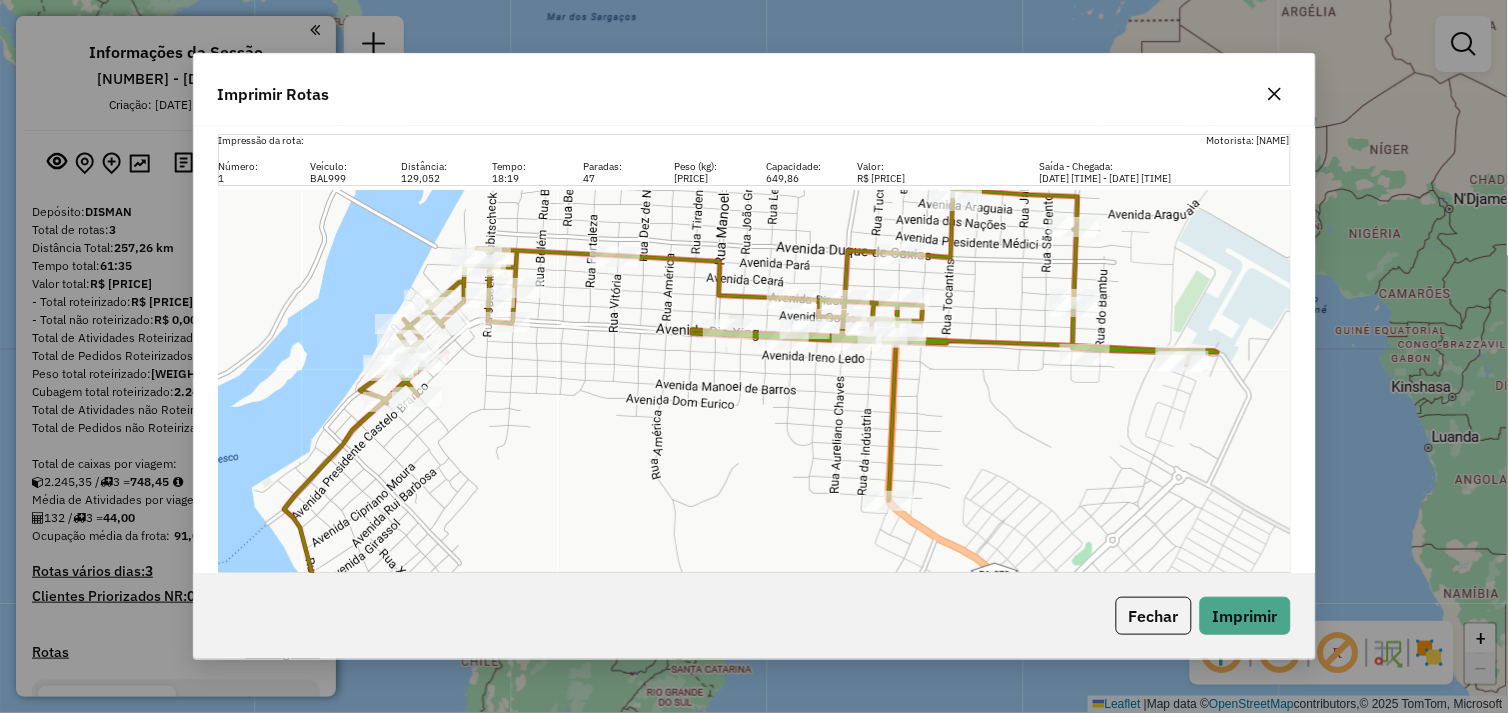 click 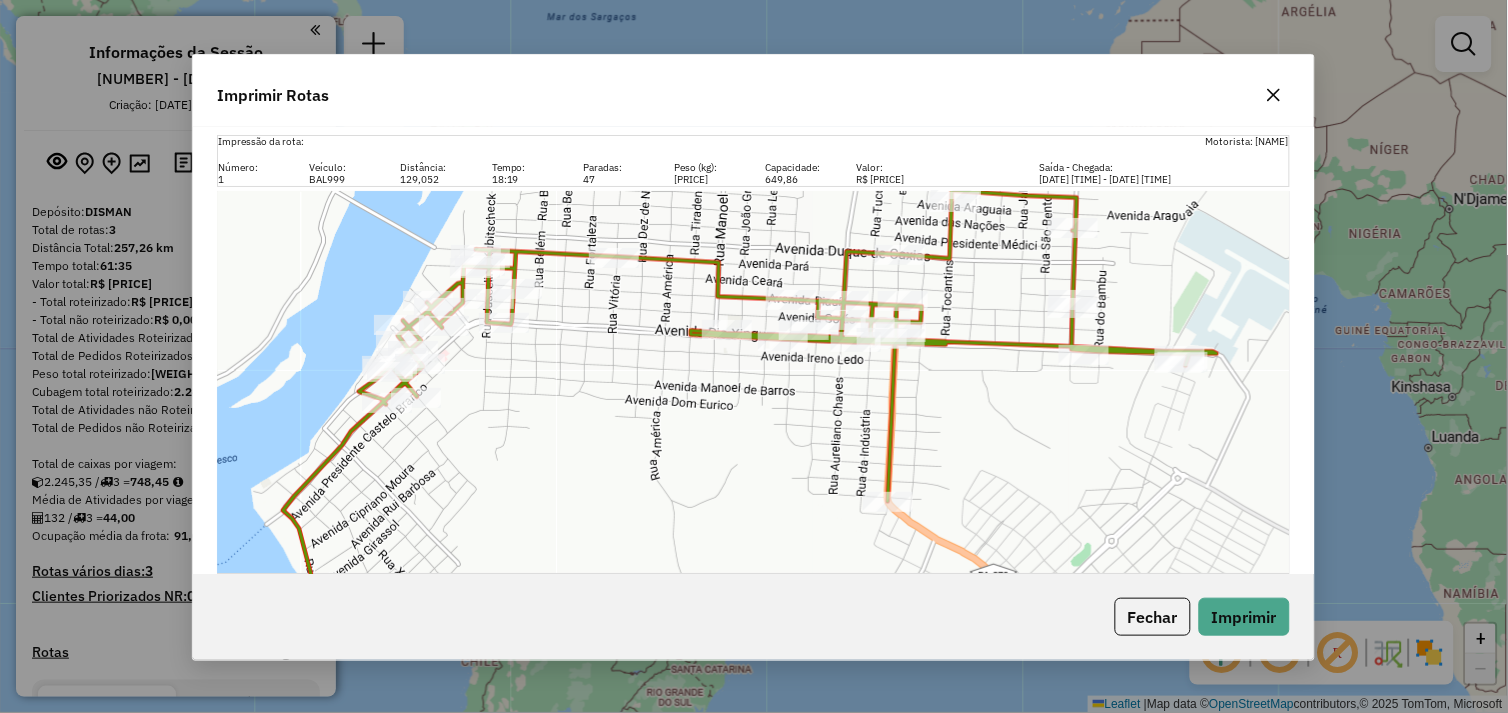 drag, startPoint x: 1263, startPoint y: 98, endPoint x: 1083, endPoint y: 150, distance: 187.36061 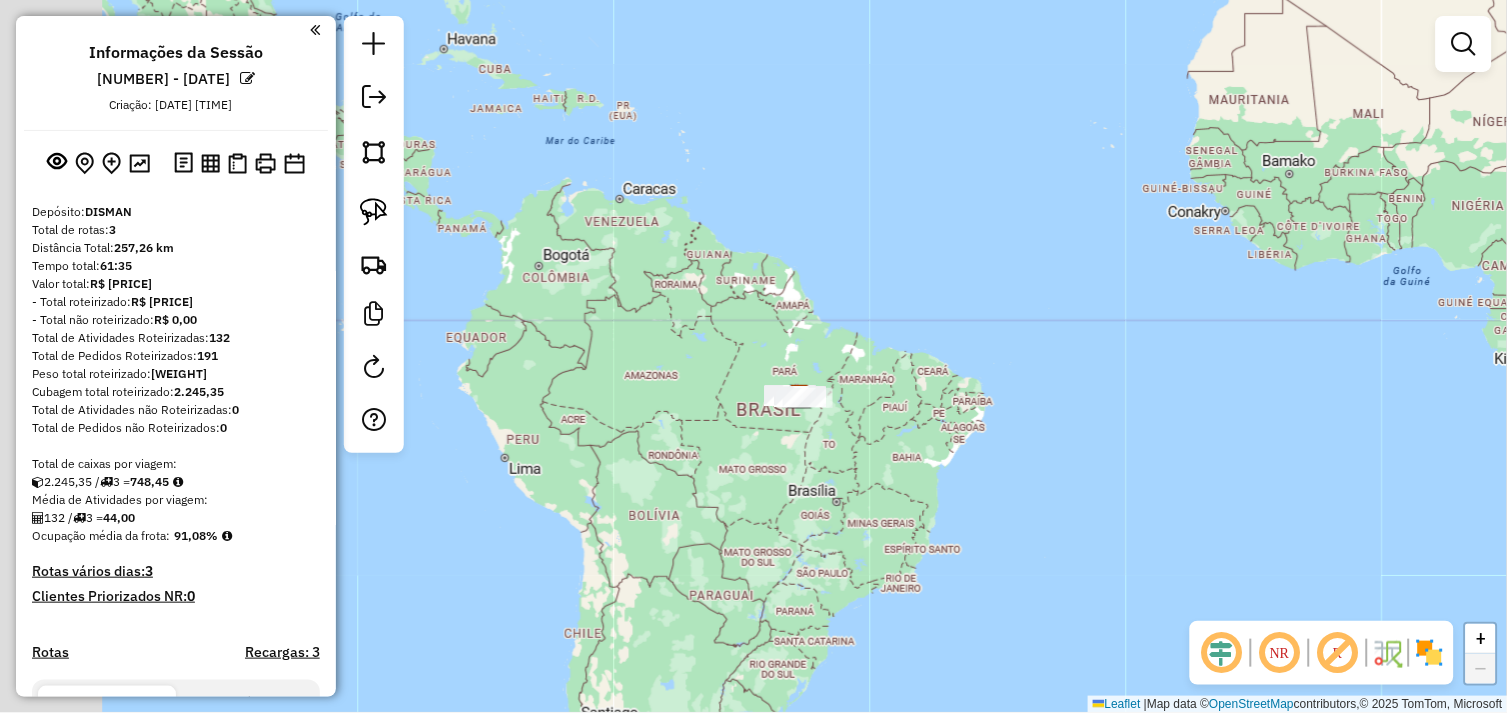 drag, startPoint x: 647, startPoint y: 355, endPoint x: 763, endPoint y: 324, distance: 120.070816 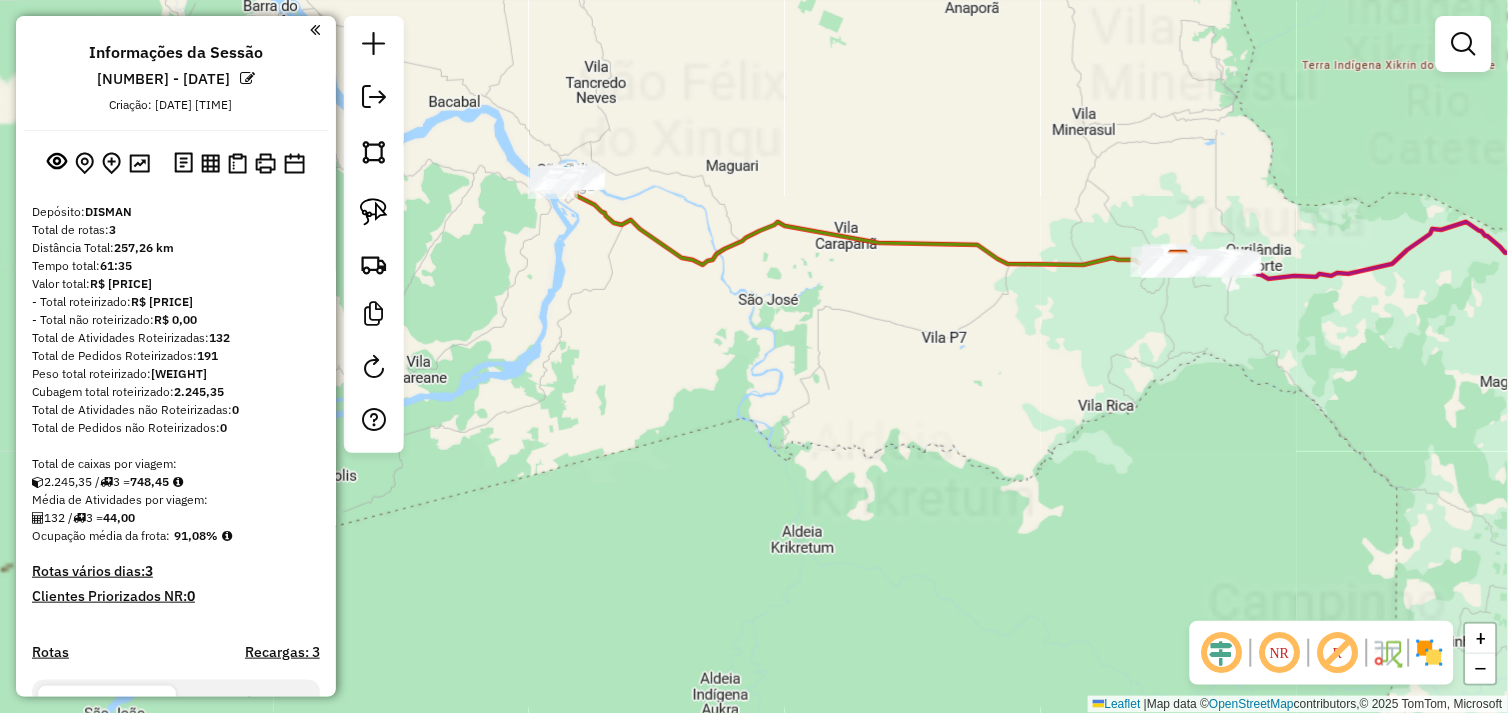 drag, startPoint x: 617, startPoint y: 337, endPoint x: 697, endPoint y: 545, distance: 222.85422 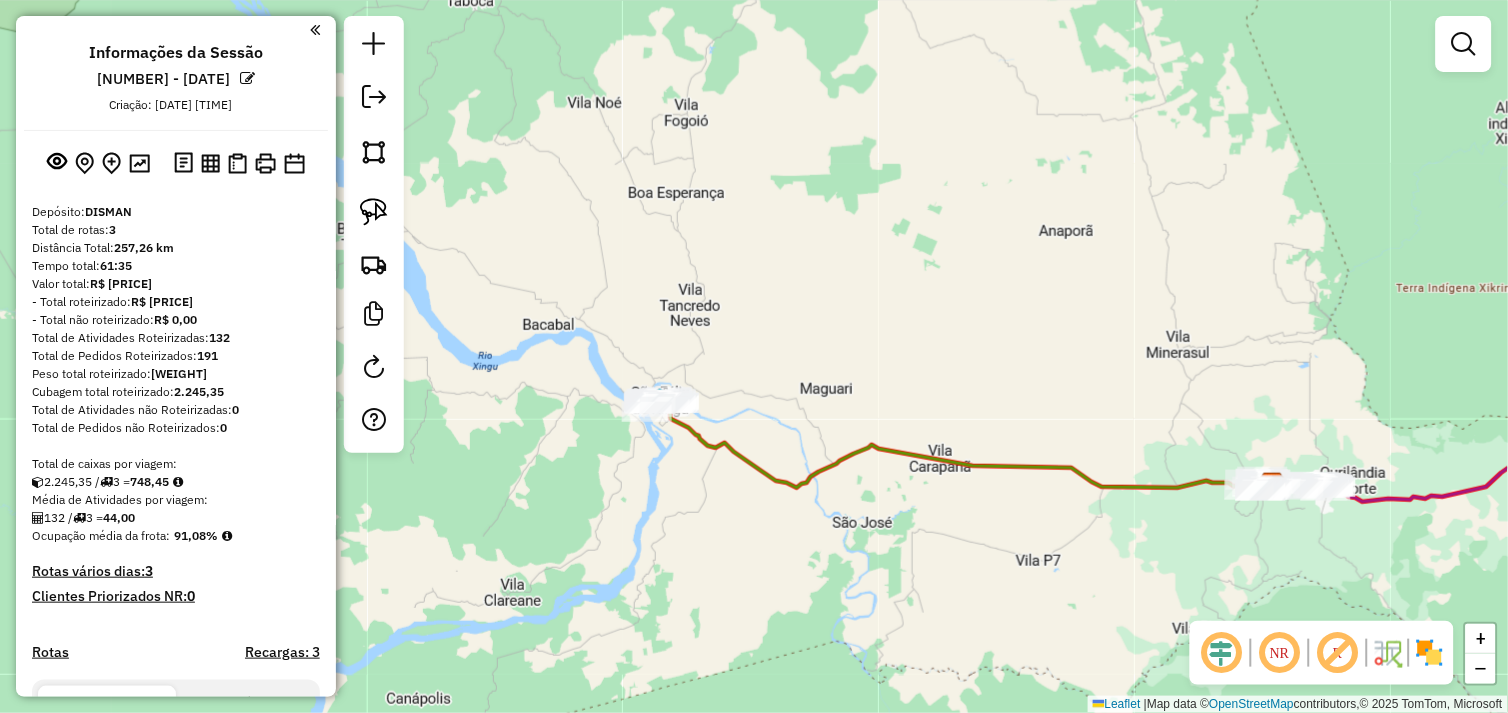 drag, startPoint x: 681, startPoint y: 517, endPoint x: 701, endPoint y: 566, distance: 52.924473 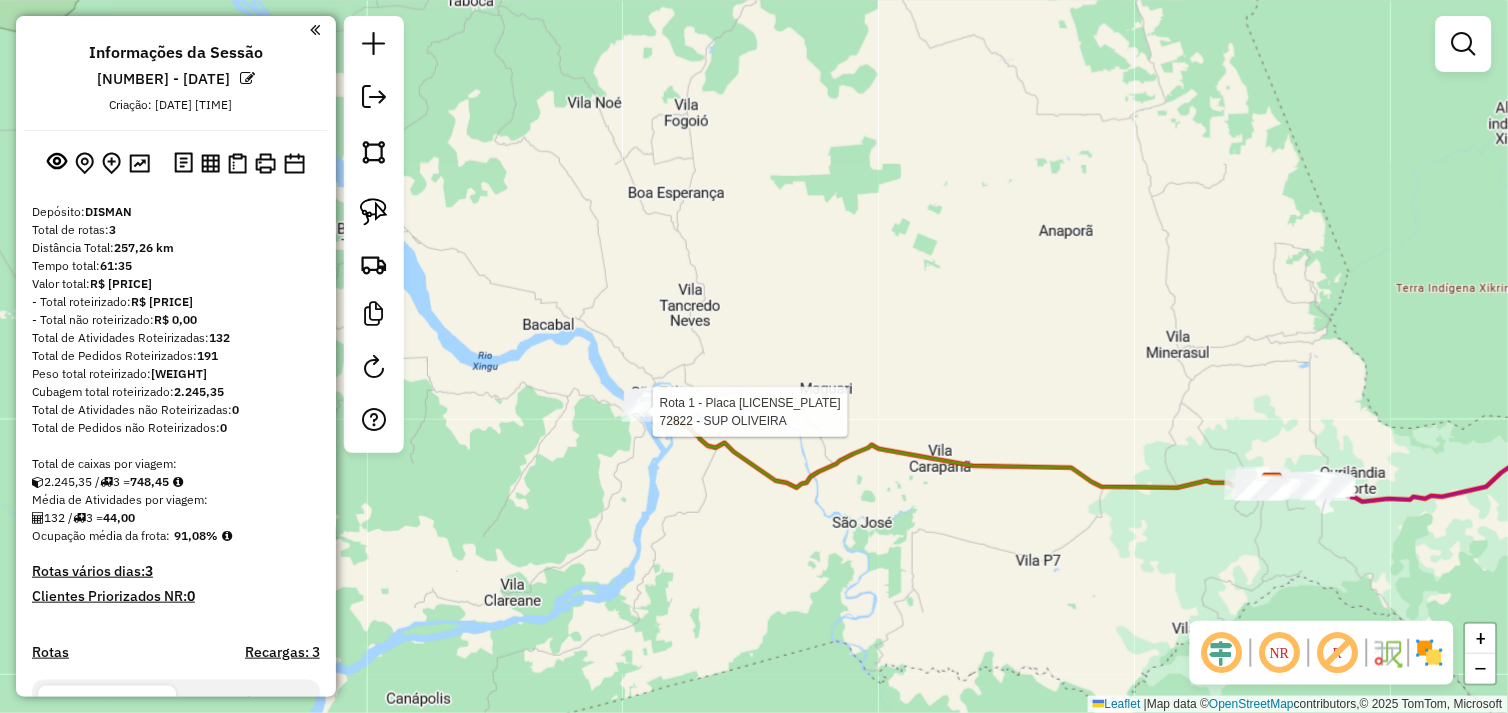 select on "**********" 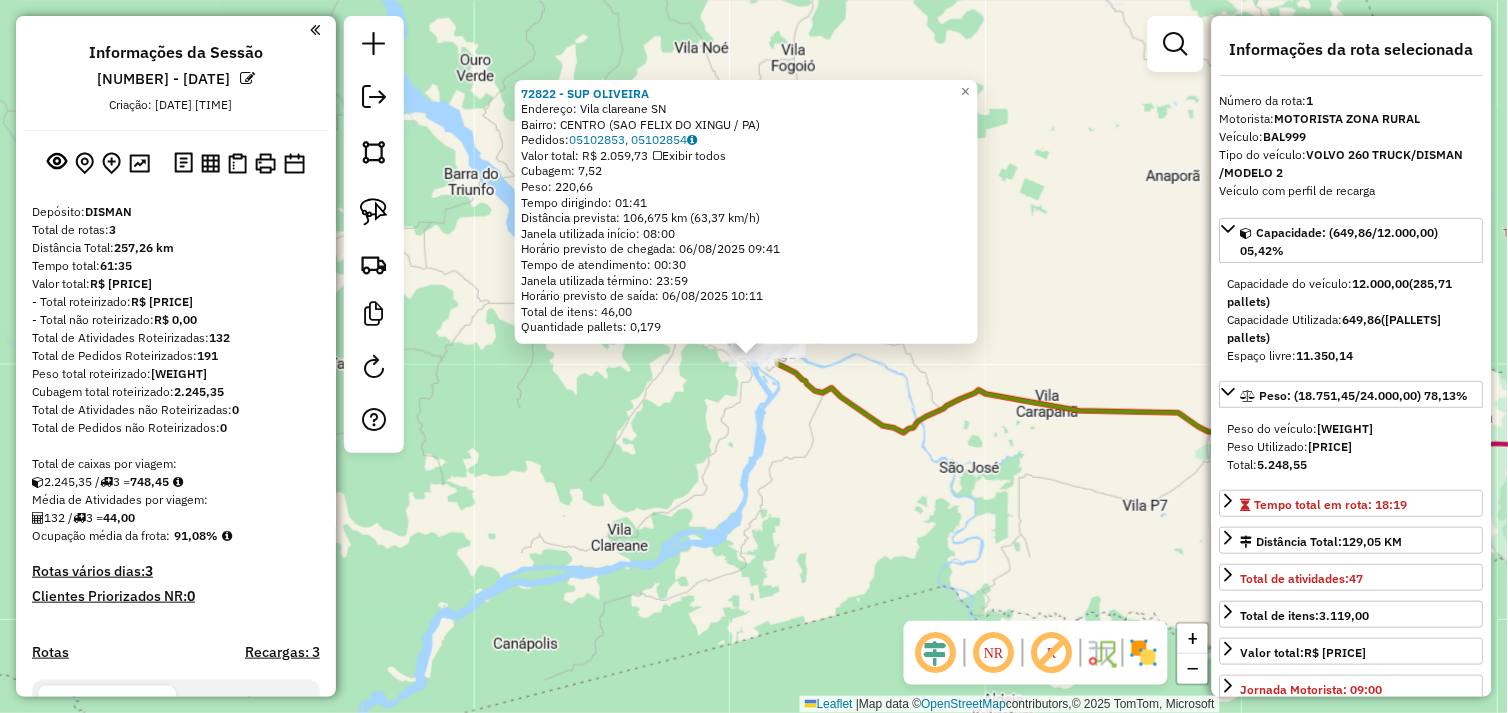 scroll, scrollTop: 442, scrollLeft: 0, axis: vertical 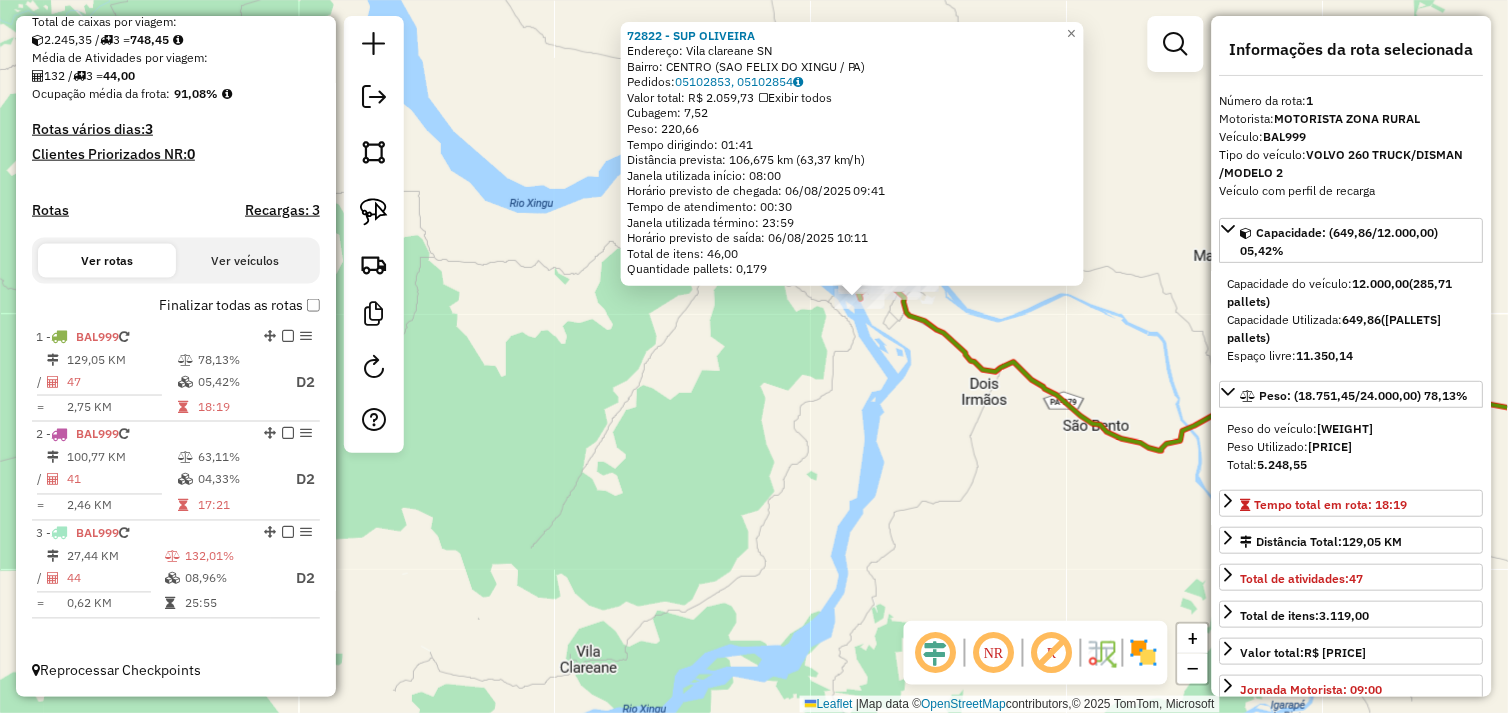 click on "72822 - SUP OLIVEIRA  Endereço:  Vila clareane SN   Bairro: CENTRO (SAO FELIX DO XINGU / PA)   Pedidos:  05102853, 05102854   Valor total: R$ 2.059,73   Exibir todos   Cubagem: 7,52  Peso: 220,66  Tempo dirigindo: 01:41   Distância prevista: 106,675 km (63,37 km/h)   Janela utilizada início: 08:00   Horário previsto de chegada: 06/08/2025 09:41   Tempo de atendimento: 00:30   Janela utilizada término: 23:59   Horário previsto de saída: 06/08/2025 10:11   Total de itens: 46,00   Quantidade pallets: 0,179  × Janela de atendimento Grade de atendimento Capacidade Transportadoras Veículos Cliente Pedidos  Rotas Selecione os dias de semana para filtrar as janelas de atendimento  Seg   Ter   Qua   Qui   Sex   Sáb   Dom  Informe o período da janela de atendimento: De: Até:  Filtrar exatamente a janela do cliente  Considerar janela de atendimento padrão  Selecione os dias de semana para filtrar as grades de atendimento  Seg   Ter   Qua   Qui   Sex   Sáb   Dom   Peso mínimo:   Peso máximo:   De:   De:" 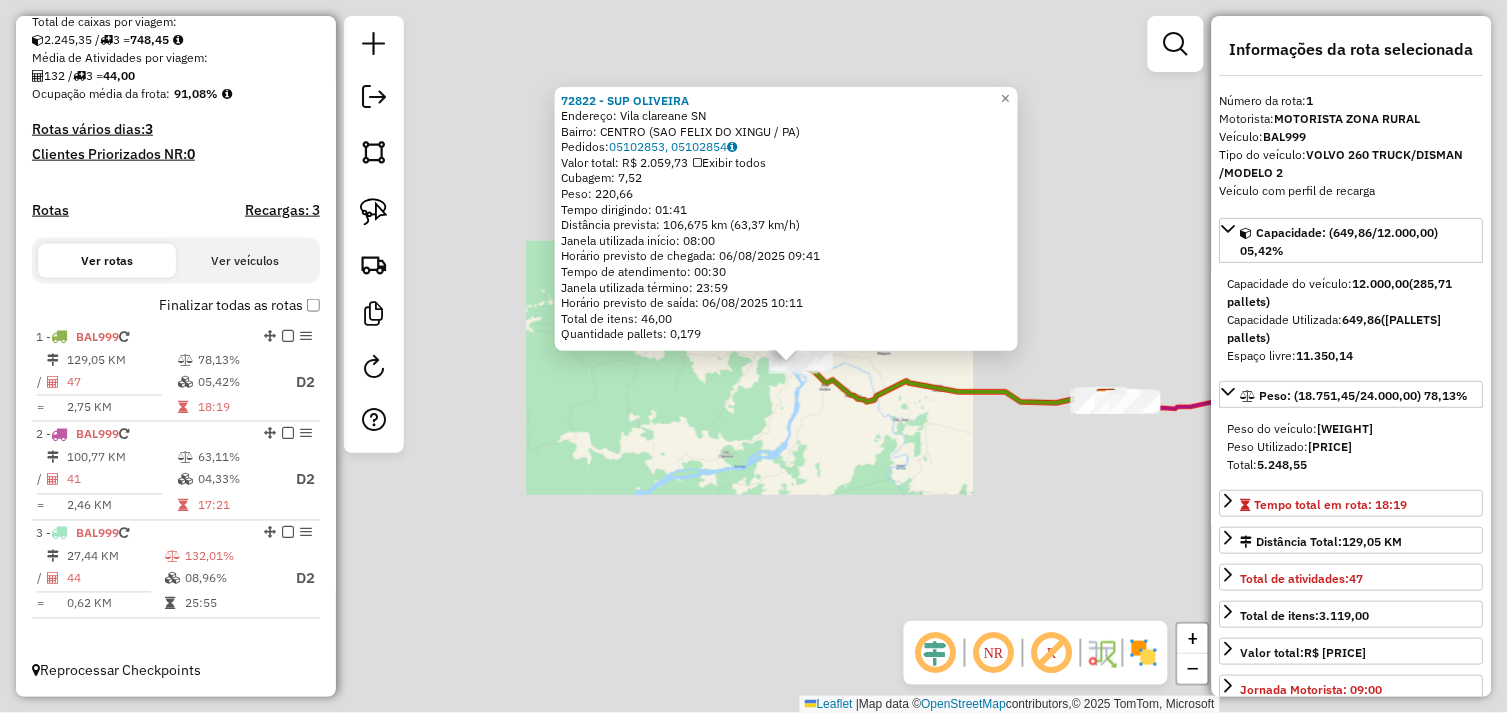 click on "72822 - SUP OLIVEIRA  Endereço:  Vila clareane SN   Bairro: CENTRO (SAO FELIX DO XINGU / PA)   Pedidos:  05102853, 05102854   Valor total: R$ 2.059,73   Exibir todos   Cubagem: 7,52  Peso: 220,66  Tempo dirigindo: 01:41   Distância prevista: 106,675 km (63,37 km/h)   Janela utilizada início: 08:00   Horário previsto de chegada: 06/08/2025 09:41   Tempo de atendimento: 00:30   Janela utilizada término: 23:59   Horário previsto de saída: 06/08/2025 10:11   Total de itens: 46,00   Quantidade pallets: 0,179  × Janela de atendimento Grade de atendimento Capacidade Transportadoras Veículos Cliente Pedidos  Rotas Selecione os dias de semana para filtrar as janelas de atendimento  Seg   Ter   Qua   Qui   Sex   Sáb   Dom  Informe o período da janela de atendimento: De: Até:  Filtrar exatamente a janela do cliente  Considerar janela de atendimento padrão  Selecione os dias de semana para filtrar as grades de atendimento  Seg   Ter   Qua   Qui   Sex   Sáb   Dom   Peso mínimo:   Peso máximo:   De:   De:" 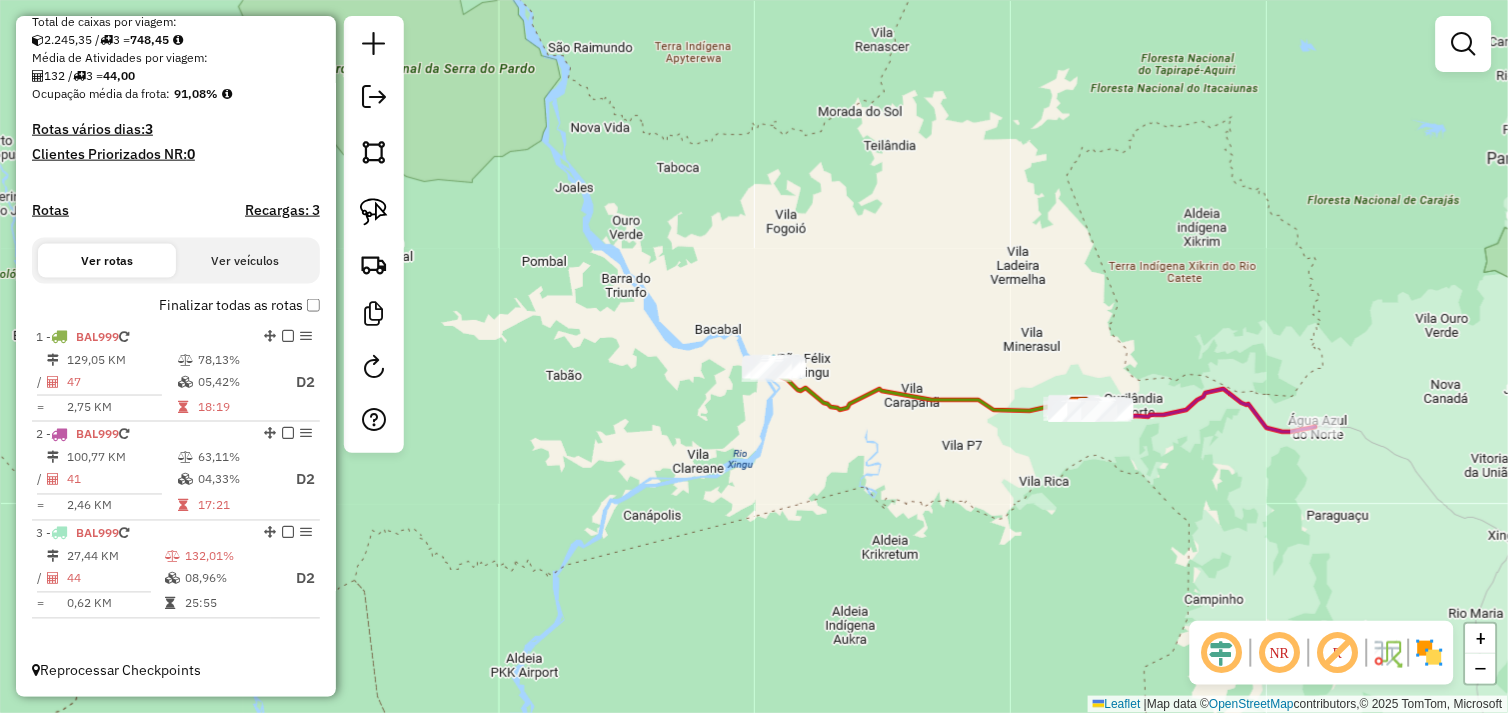 drag, startPoint x: 945, startPoint y: 494, endPoint x: 755, endPoint y: 505, distance: 190.31816 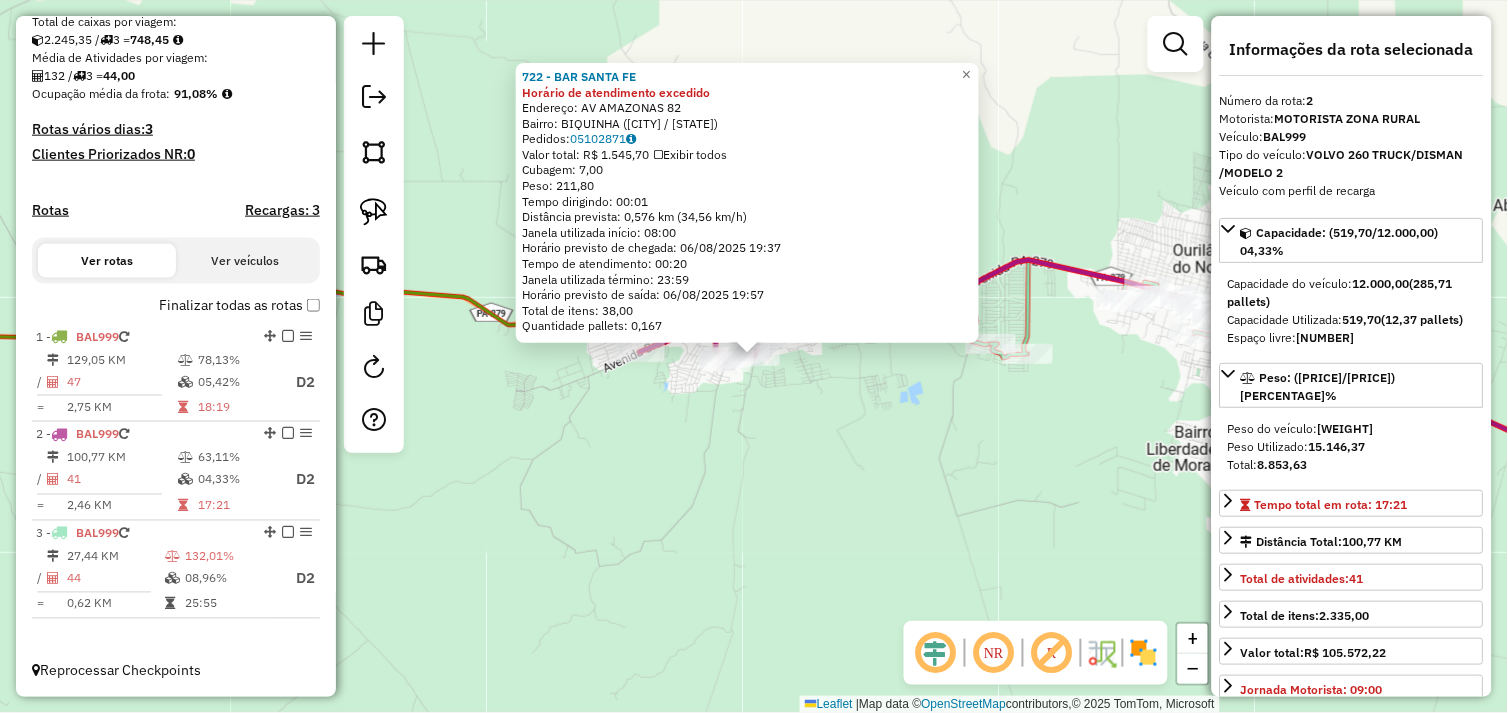 drag, startPoint x: 918, startPoint y: 428, endPoint x: 984, endPoint y: 394, distance: 74.24284 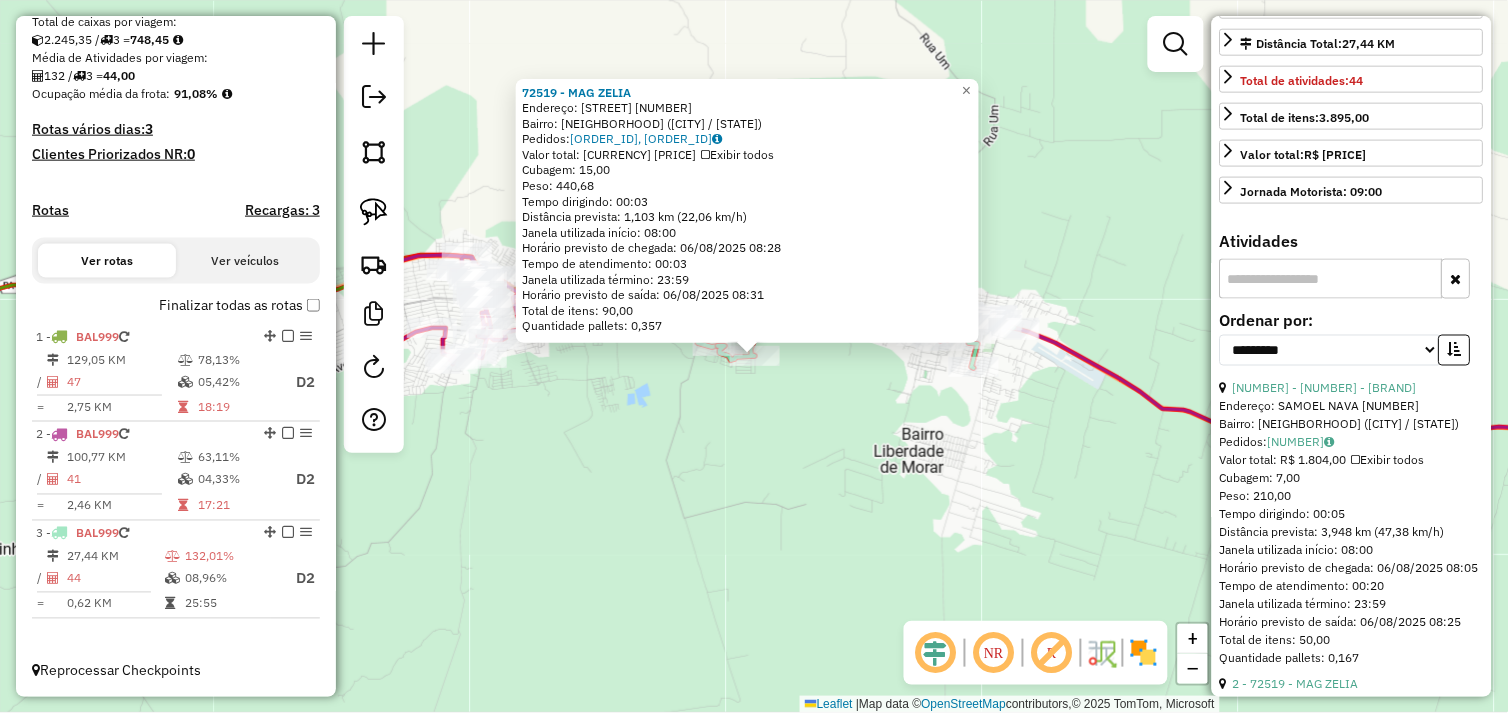 scroll, scrollTop: 555, scrollLeft: 0, axis: vertical 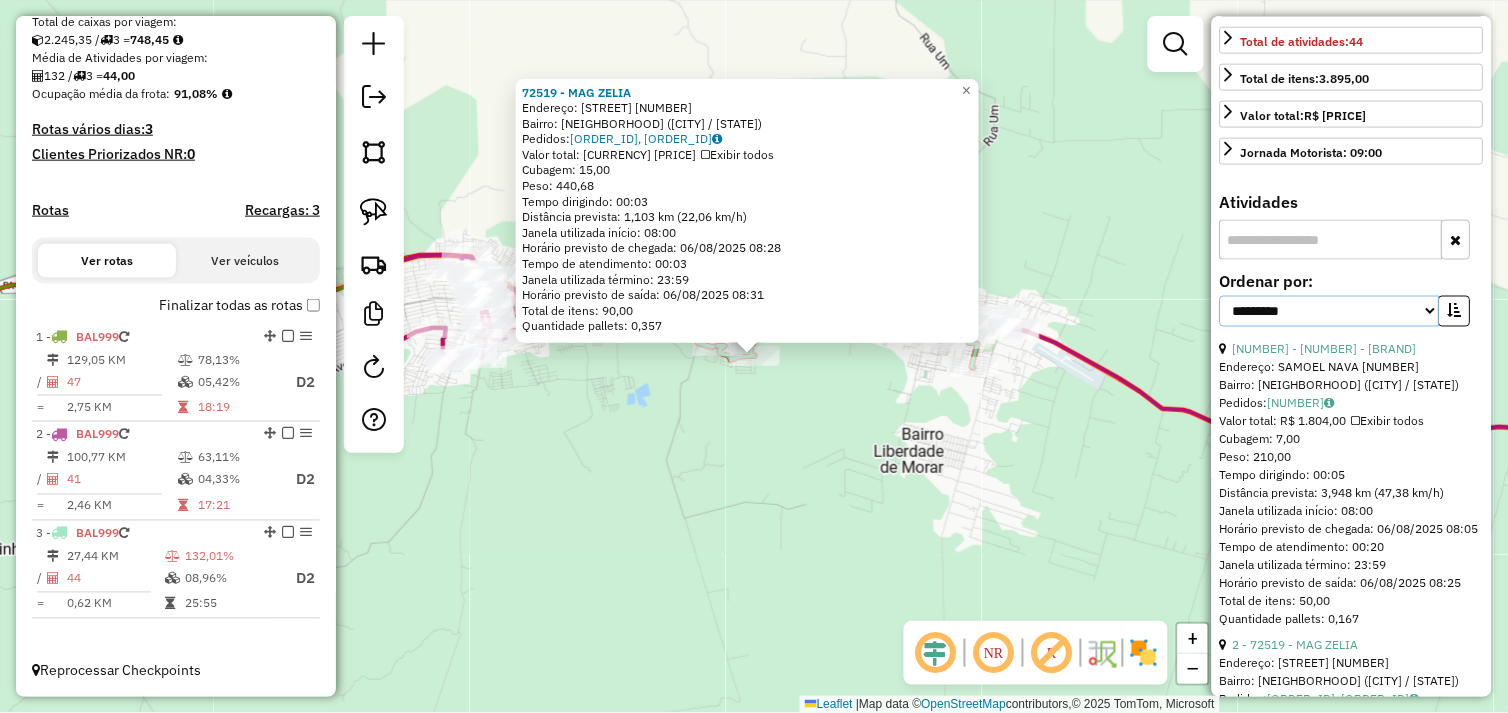 click on "**********" at bounding box center [1330, 311] 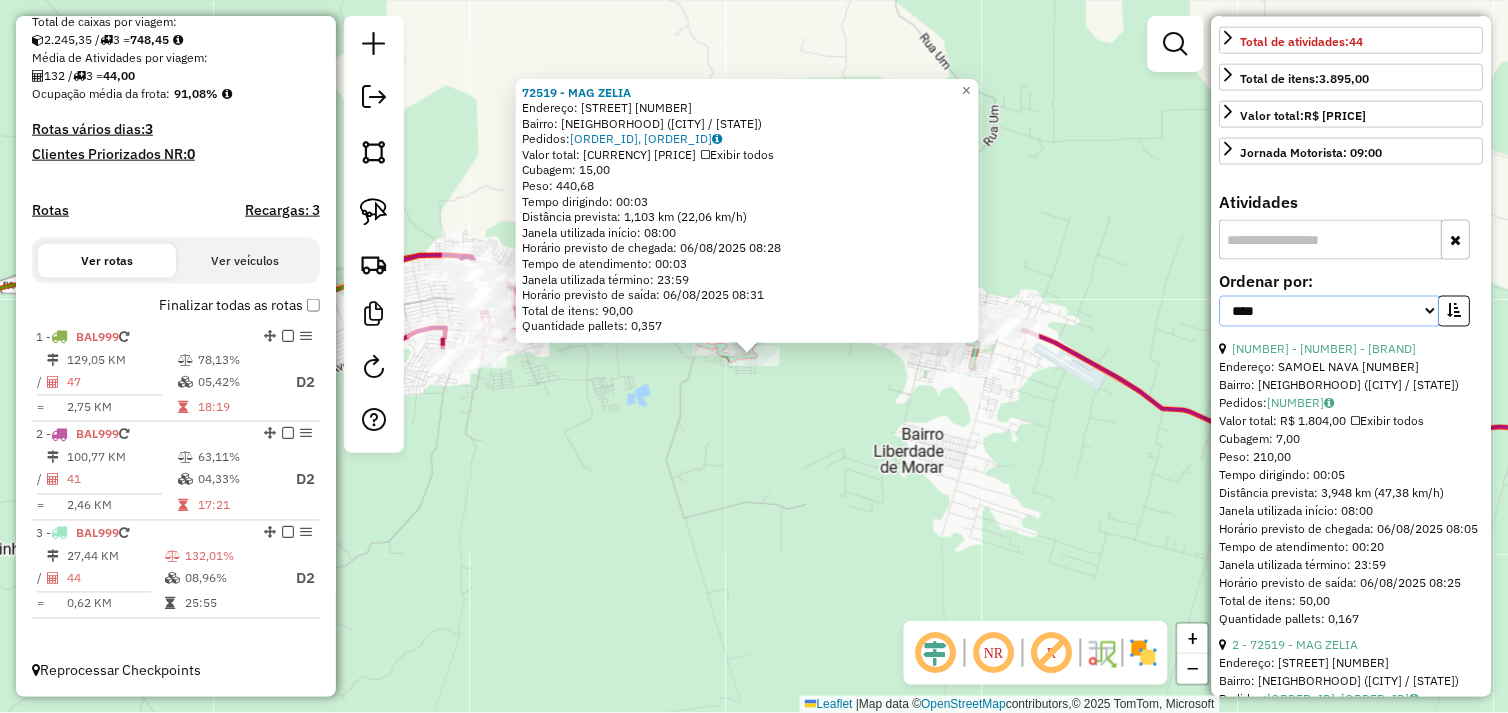 click on "**********" at bounding box center (1330, 311) 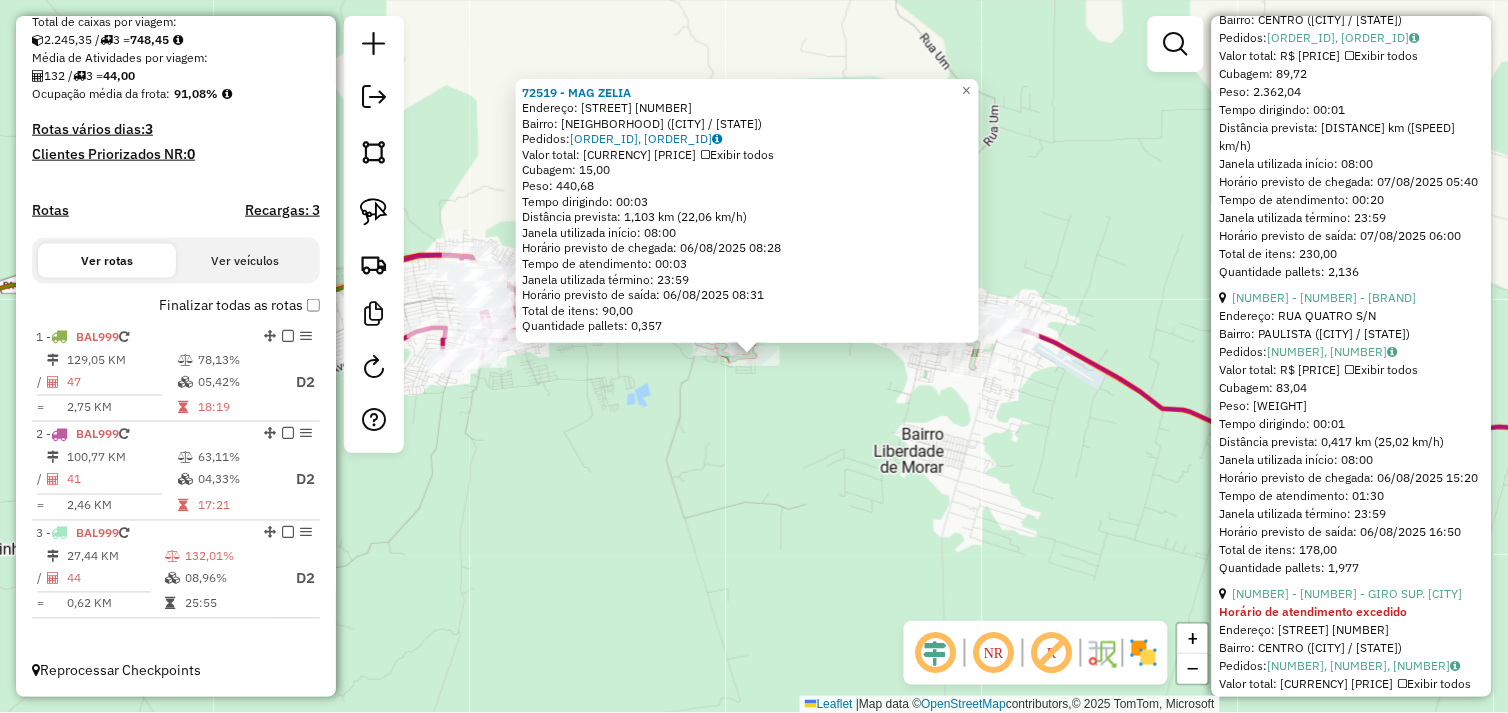 scroll, scrollTop: 14712, scrollLeft: 0, axis: vertical 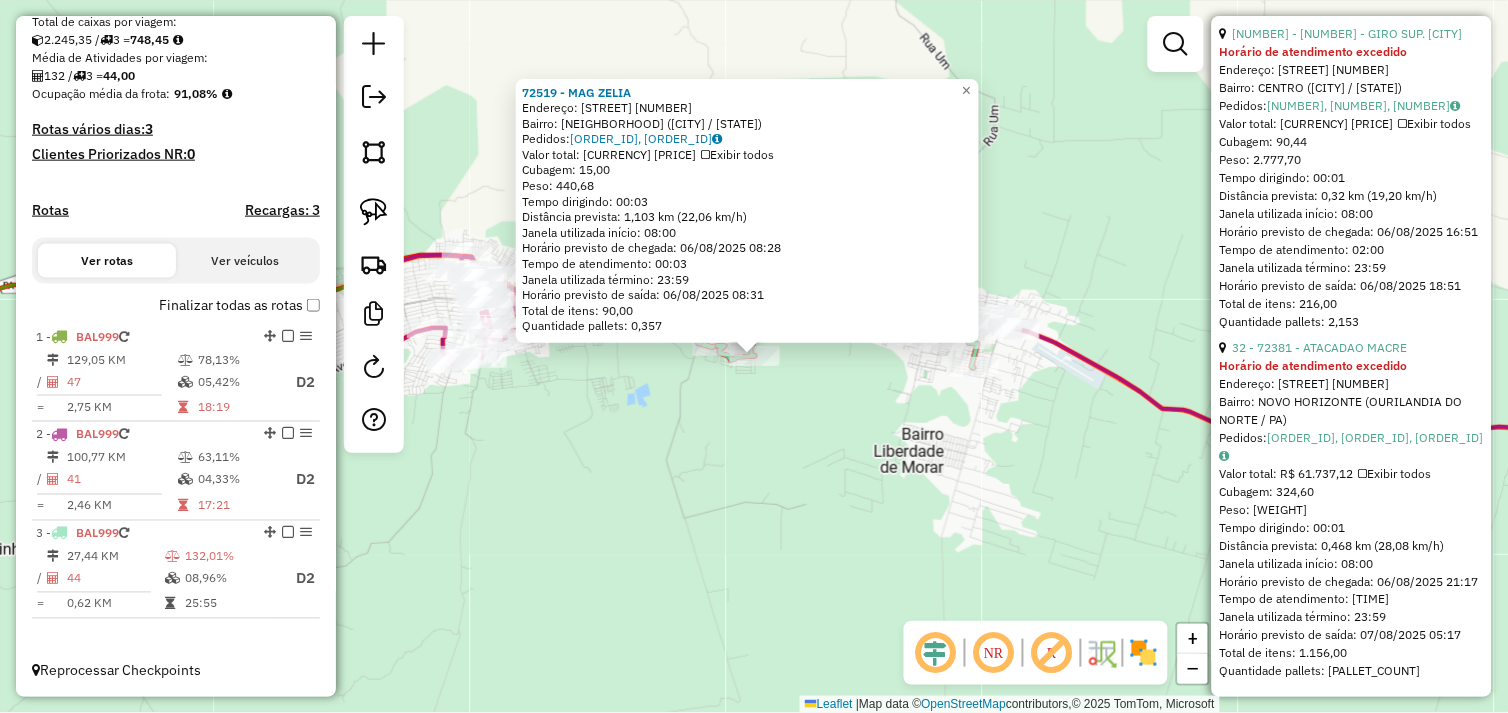 click on "72519 - MAG ZELIA  Endereço:  DOS YPES 01   Bairro: BURITI (TUCUMA / PA)   Pedidos:  05102861, 05102862   Valor total: R$ 3.599,28   Exibir todos   Cubagem: 15,00  Peso: 440,68  Tempo dirigindo: 00:03   Distância prevista: 1,103 km (22,06 km/h)   Janela utilizada início: 08:00   Horário previsto de chegada: 06/08/2025 08:28   Tempo de atendimento: 00:03   Janela utilizada término: 23:59   Horário previsto de saída: 06/08/2025 08:31   Total de itens: 90,00   Quantidade pallets: 0,357  × Janela de atendimento Grade de atendimento Capacidade Transportadoras Veículos Cliente Pedidos  Rotas Selecione os dias de semana para filtrar as janelas de atendimento  Seg   Ter   Qua   Qui   Sex   Sáb   Dom  Informe o período da janela de atendimento: De: Até:  Filtrar exatamente a janela do cliente  Considerar janela de atendimento padrão  Selecione os dias de semana para filtrar as grades de atendimento  Seg   Ter   Qua   Qui   Sex   Sáb   Dom   Considerar clientes sem dia de atendimento cadastrado  De:  De:" 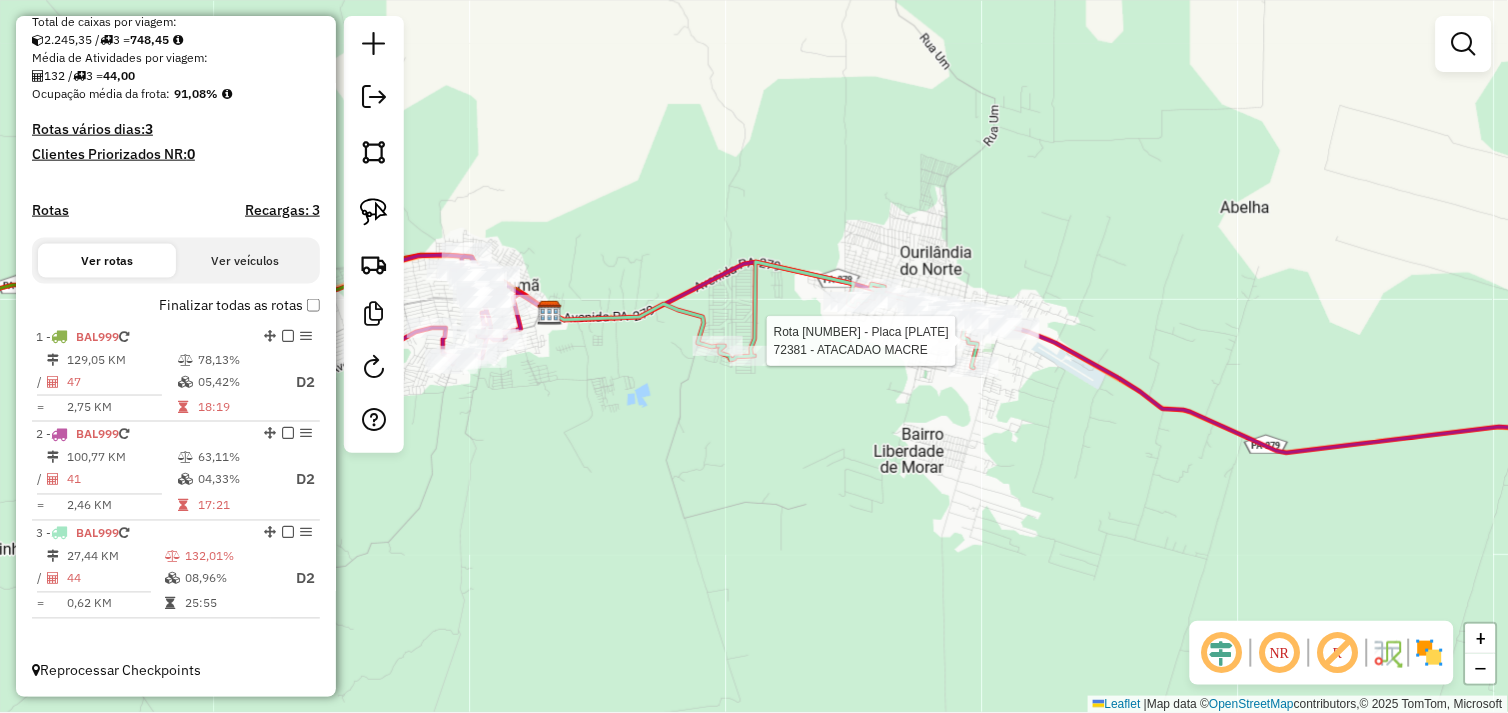 click 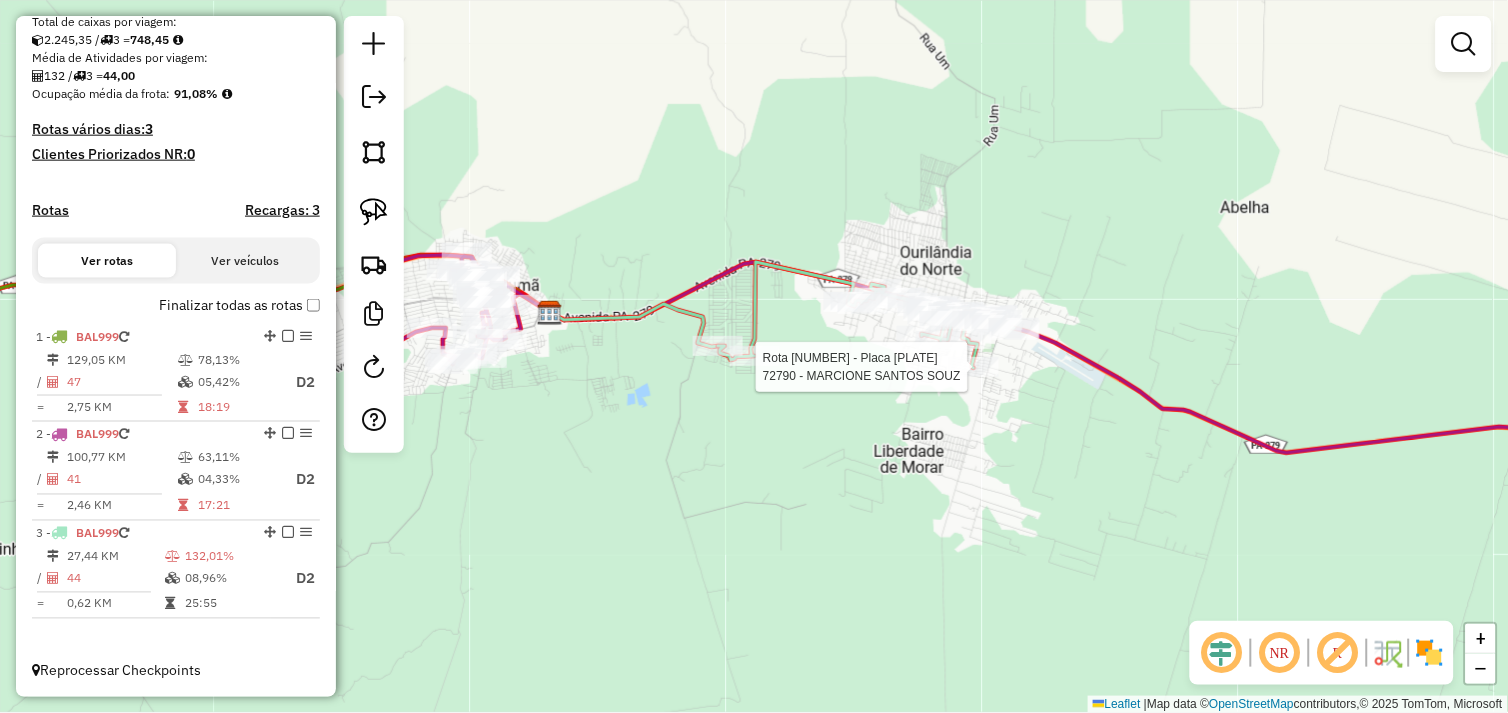 select on "*********" 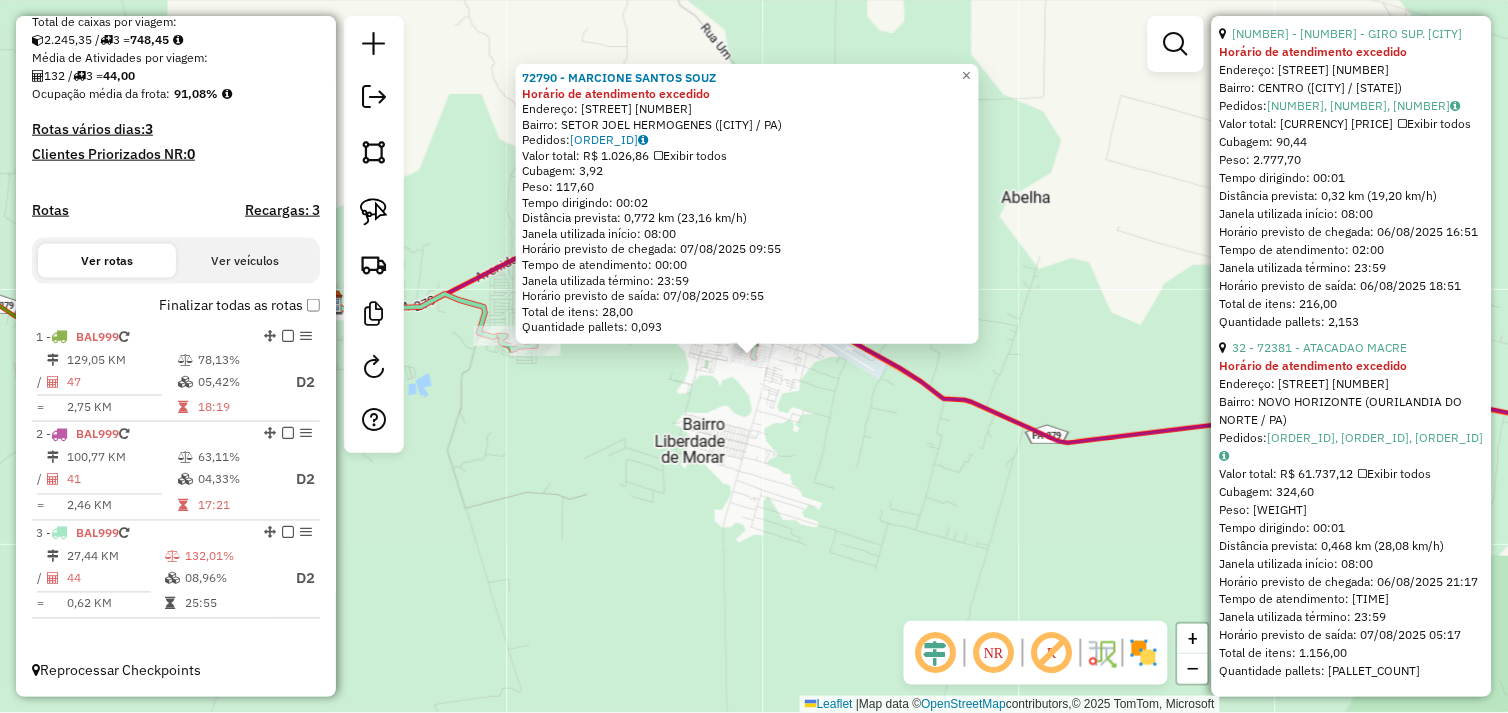 scroll, scrollTop: 14712, scrollLeft: 0, axis: vertical 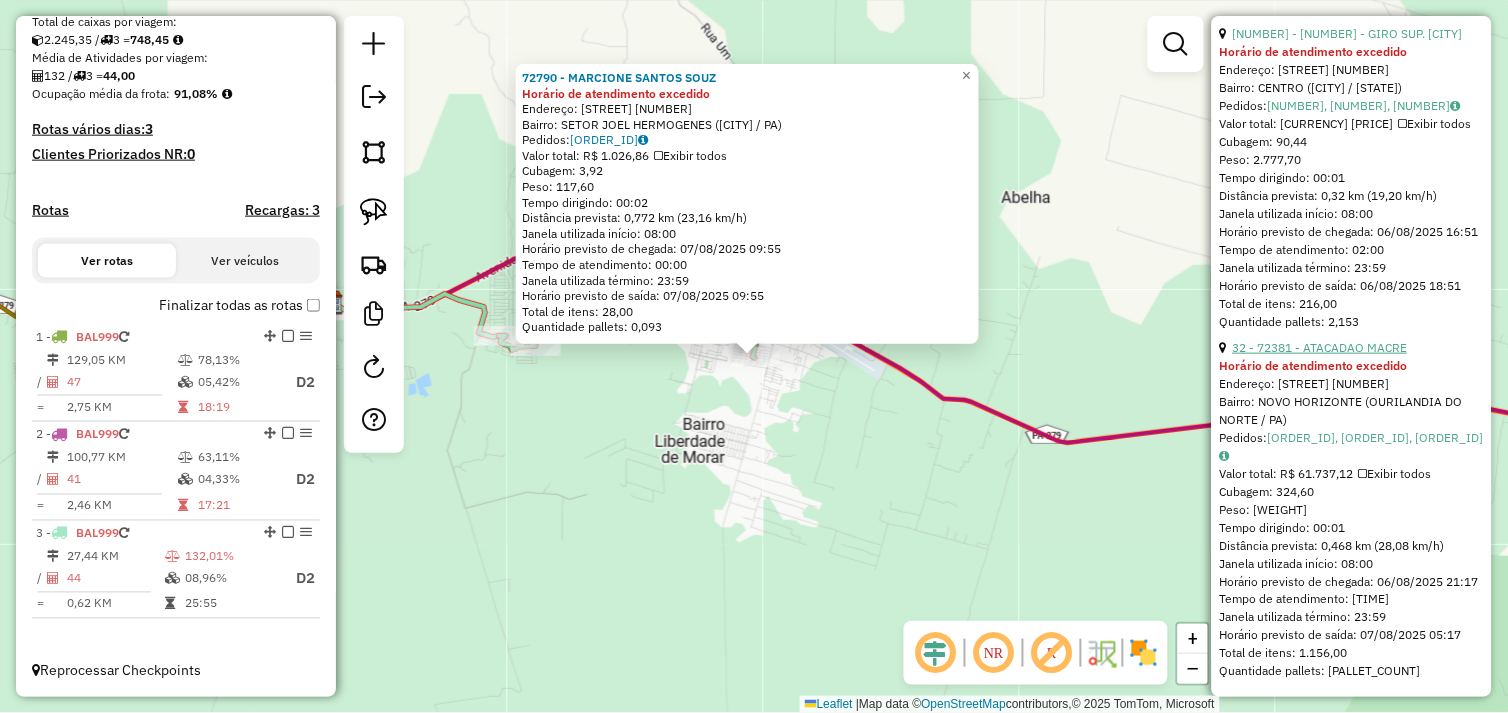 click on "32 - 72381 - ATACADAO MACRE" at bounding box center (1320, 347) 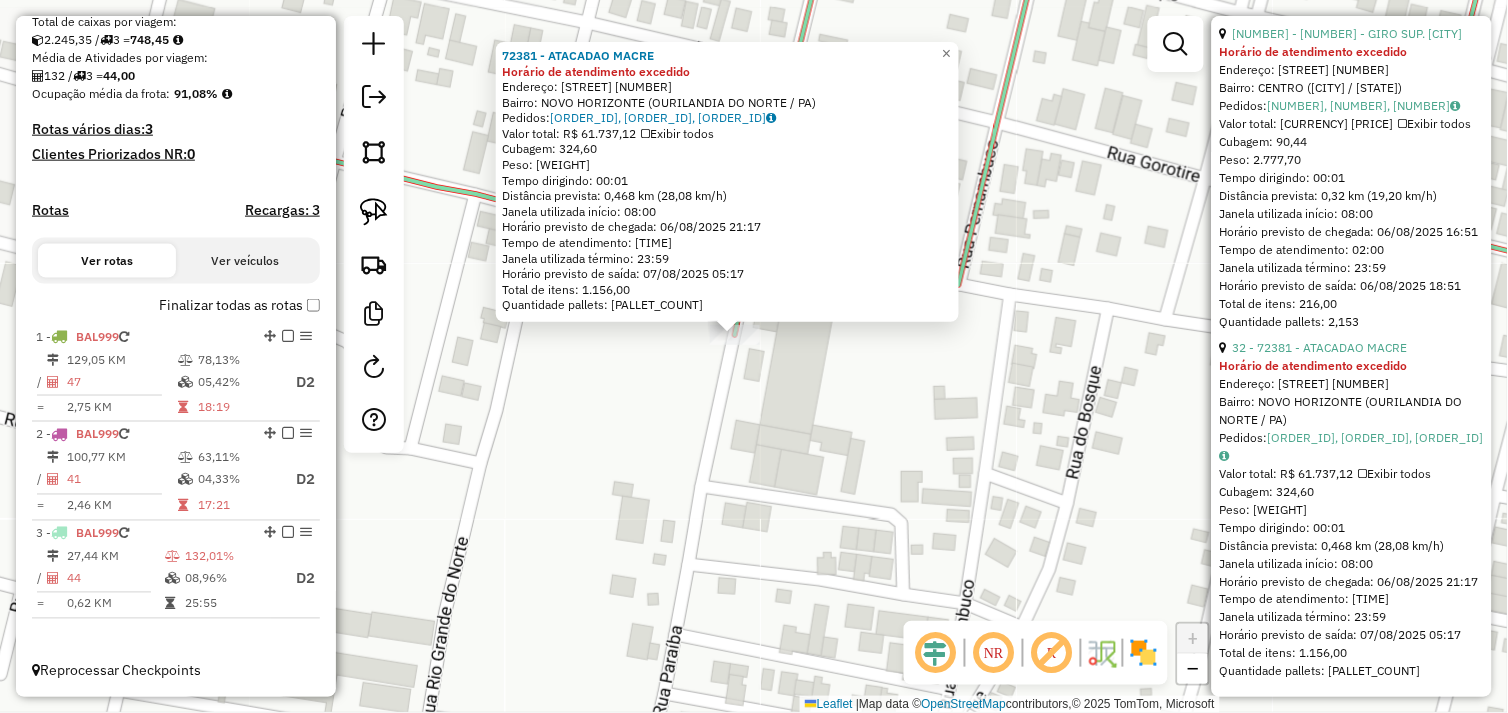 click on "72381 - ATACADAO MACRE Horário de atendimento excedido  Endereço:  12 DE JULHO 1736   Bairro: NOVO HORIZONTE (OURILANDIA DO NORTE / PA)   Pedidos:  05103004, 05102989, 05102990   Valor total: R$ 61.737,12   Exibir todos   Cubagem: 324,60  Peso: 9.020,48  Tempo dirigindo: 00:01   Distância prevista: 0,468 km (28,08 km/h)   Janela utilizada início: 08:00   Horário previsto de chegada: 06/08/2025 21:17   Tempo de atendimento: 08:00   Janela utilizada término: 23:59   Horário previsto de saída: 07/08/2025 05:17   Total de itens: 1.156,00   Quantidade pallets: 7,729  × Janela de atendimento Grade de atendimento Capacidade Transportadoras Veículos Cliente Pedidos  Rotas Selecione os dias de semana para filtrar as janelas de atendimento  Seg   Ter   Qua   Qui   Sex   Sáb   Dom  Informe o período da janela de atendimento: De: Até:  Filtrar exatamente a janela do cliente  Considerar janela de atendimento padrão  Selecione os dias de semana para filtrar as grades de atendimento  Seg   Ter   Qua   Qui  De:" 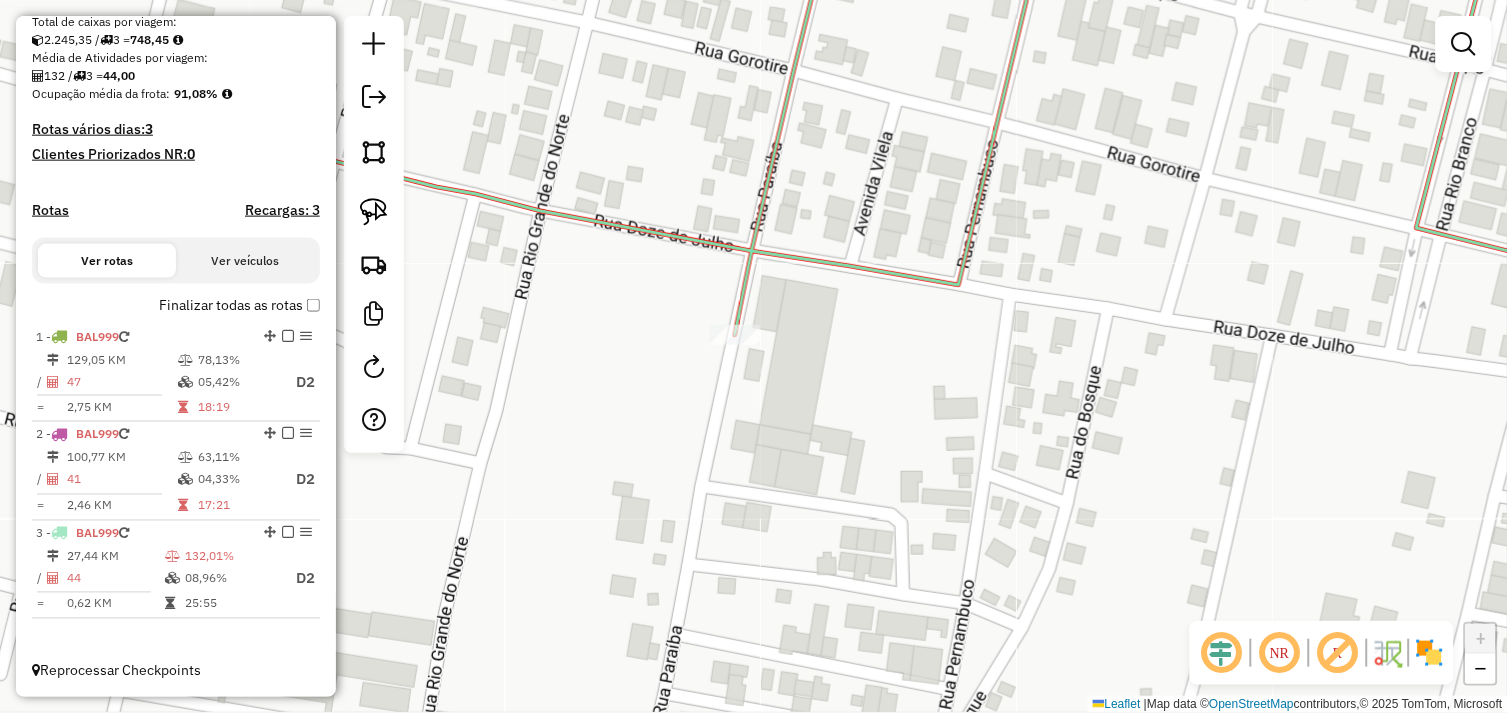 click on "Janela de atendimento Grade de atendimento Capacidade Transportadoras Veículos Cliente Pedidos  Rotas Selecione os dias de semana para filtrar as janelas de atendimento  Seg   Ter   Qua   Qui   Sex   Sáb   Dom  Informe o período da janela de atendimento: De: Até:  Filtrar exatamente a janela do cliente  Considerar janela de atendimento padrão  Selecione os dias de semana para filtrar as grades de atendimento  Seg   Ter   Qua   Qui   Sex   Sáb   Dom   Considerar clientes sem dia de atendimento cadastrado  Clientes fora do dia de atendimento selecionado Filtrar as atividades entre os valores definidos abaixo:  Peso mínimo:   Peso máximo:   Cubagem mínima:   Cubagem máxima:   De:   Até:  Filtrar as atividades entre o tempo de atendimento definido abaixo:  De:   Até:   Considerar capacidade total dos clientes não roteirizados Transportadora: Selecione um ou mais itens Tipo de veículo: Selecione um ou mais itens Veículo: Selecione um ou mais itens Motorista: Selecione um ou mais itens Nome: Rótulo:" 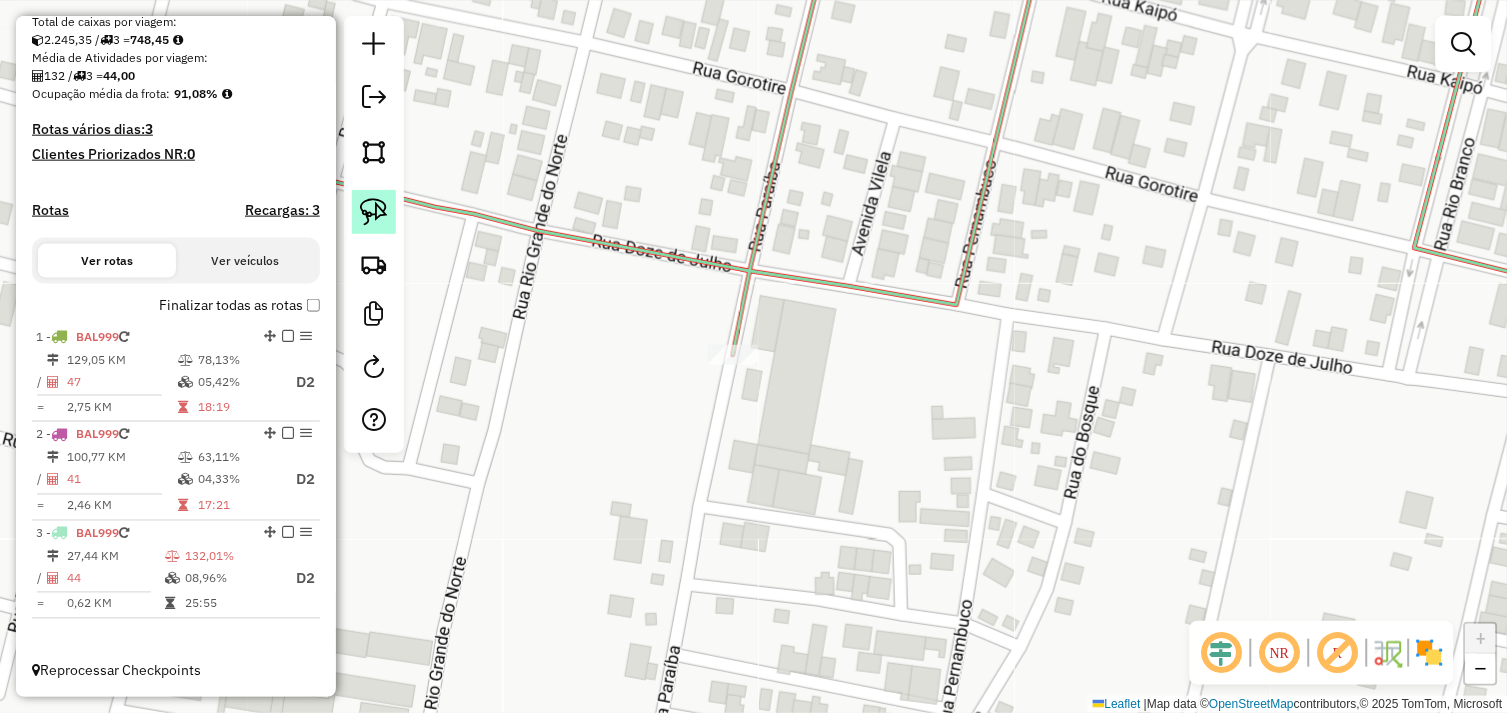 click 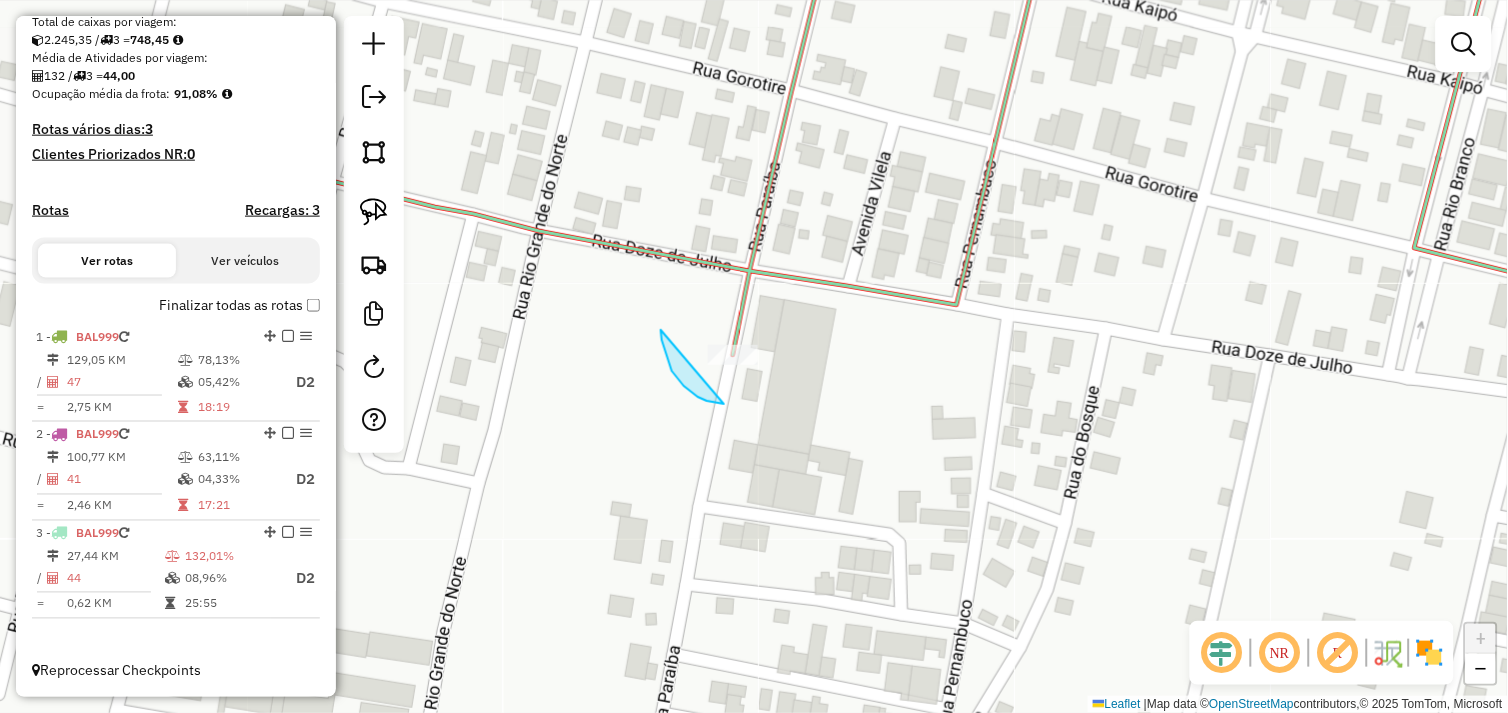 drag, startPoint x: 665, startPoint y: 350, endPoint x: 783, endPoint y: 327, distance: 120.22063 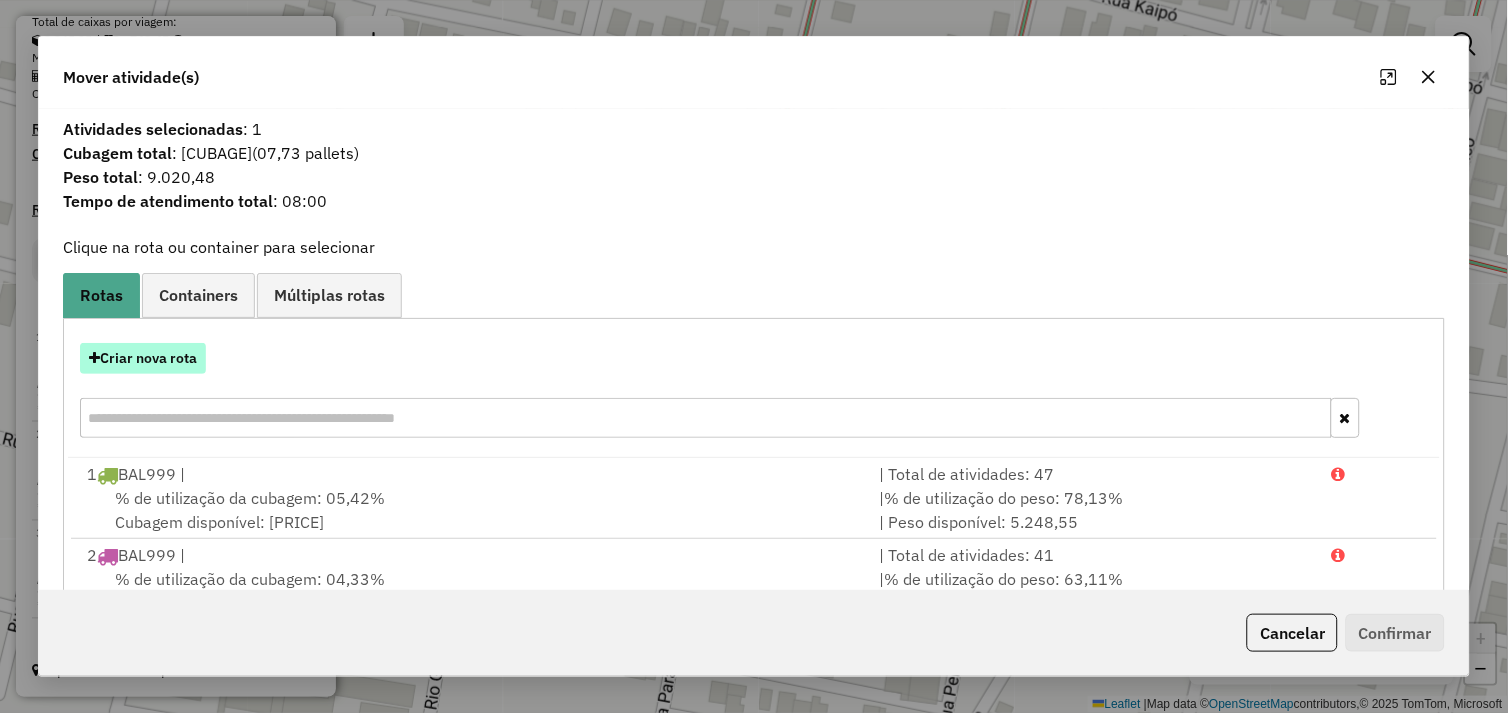 click on "Criar nova rota" at bounding box center (143, 358) 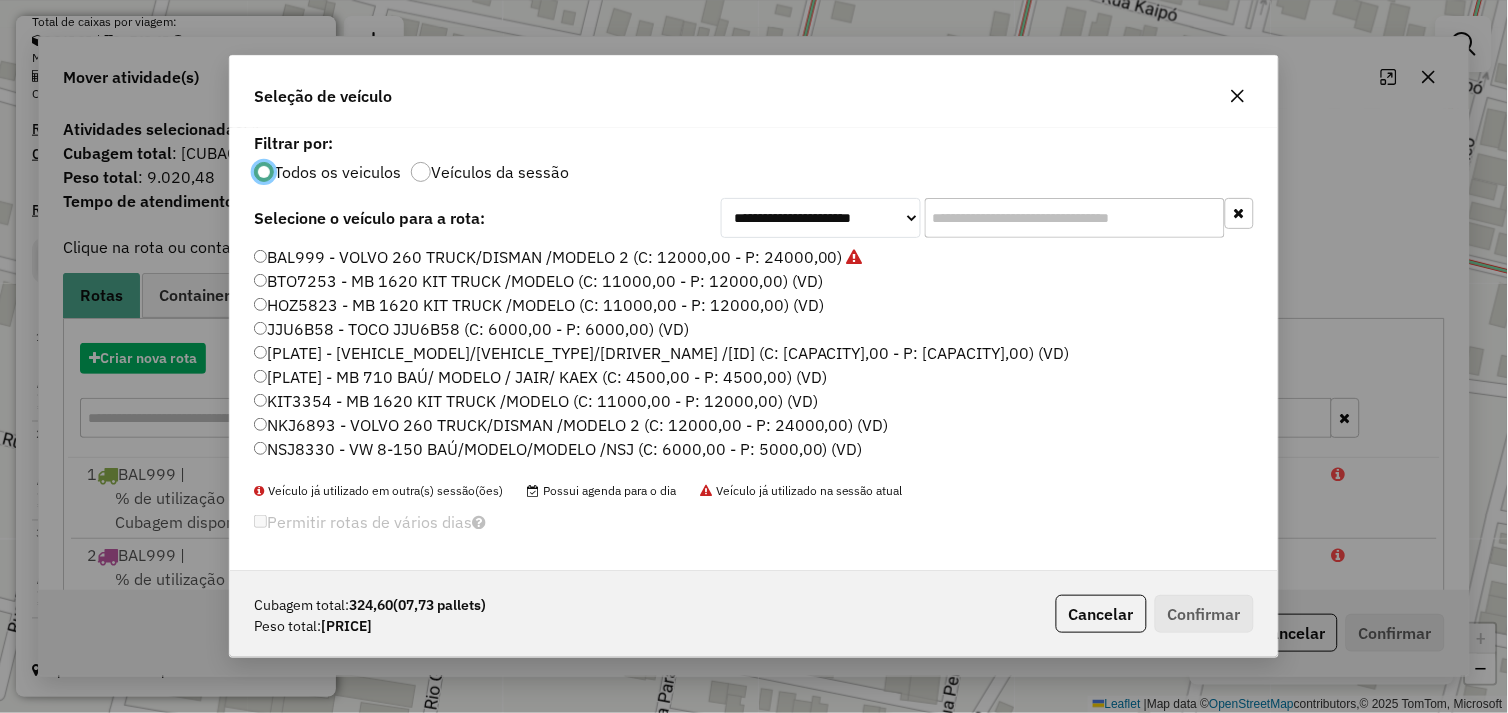 scroll, scrollTop: 11, scrollLeft: 5, axis: both 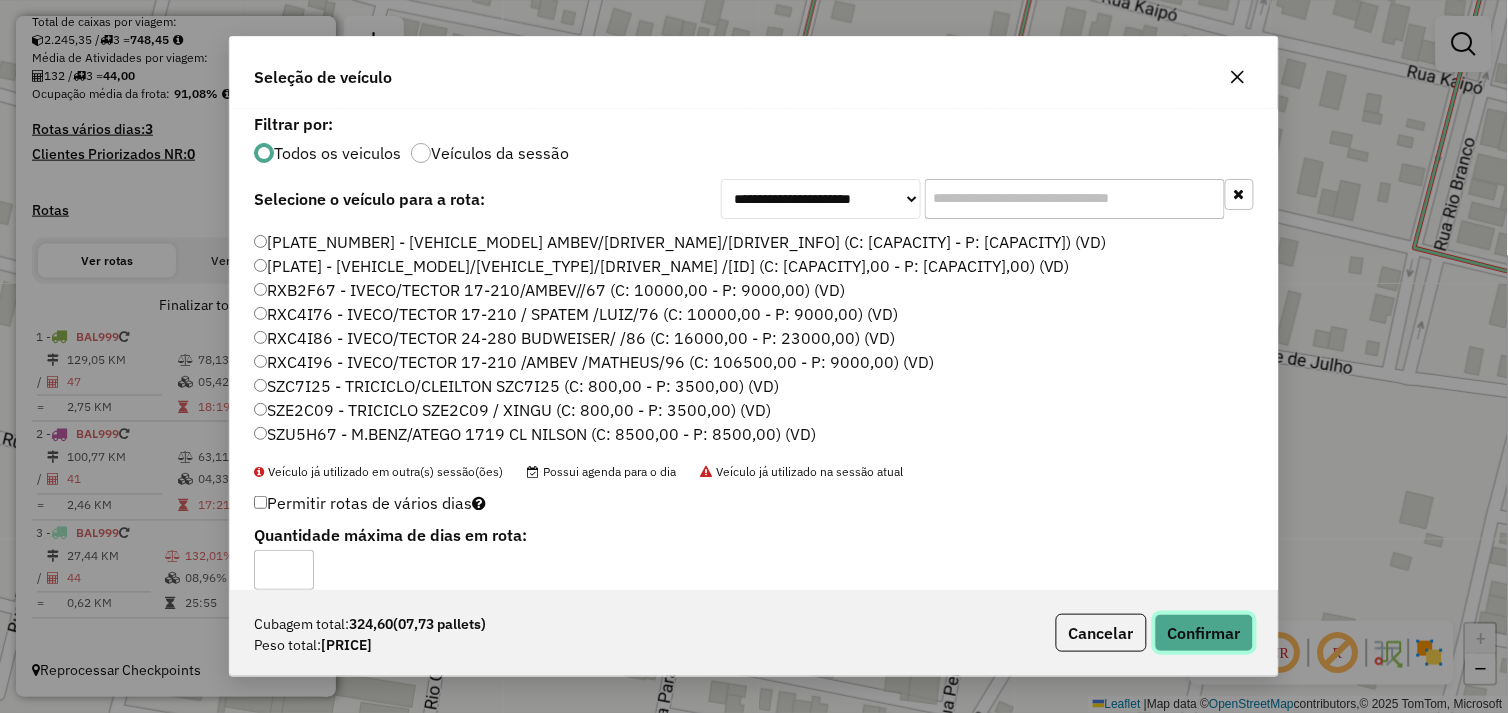 click on "Confirmar" 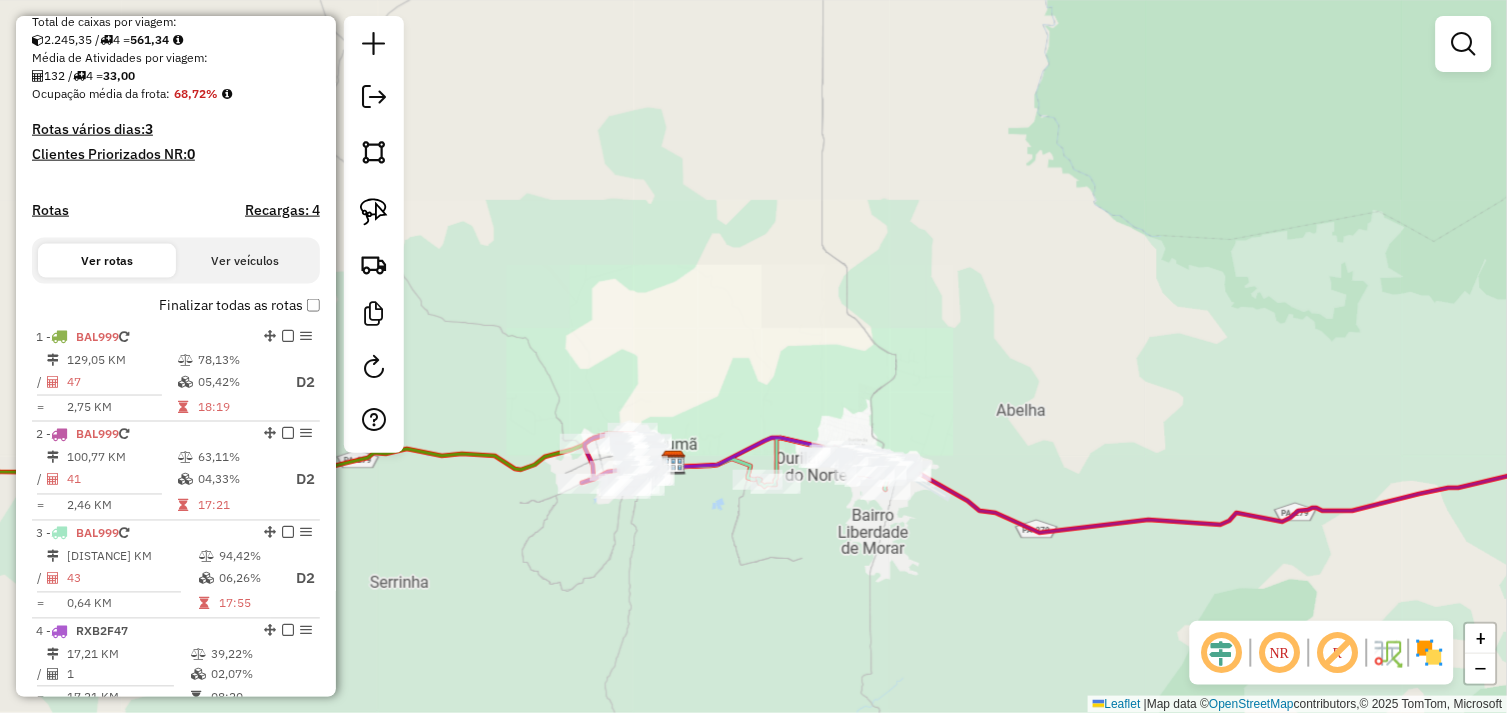 drag, startPoint x: 604, startPoint y: 540, endPoint x: 894, endPoint y: 543, distance: 290.0155 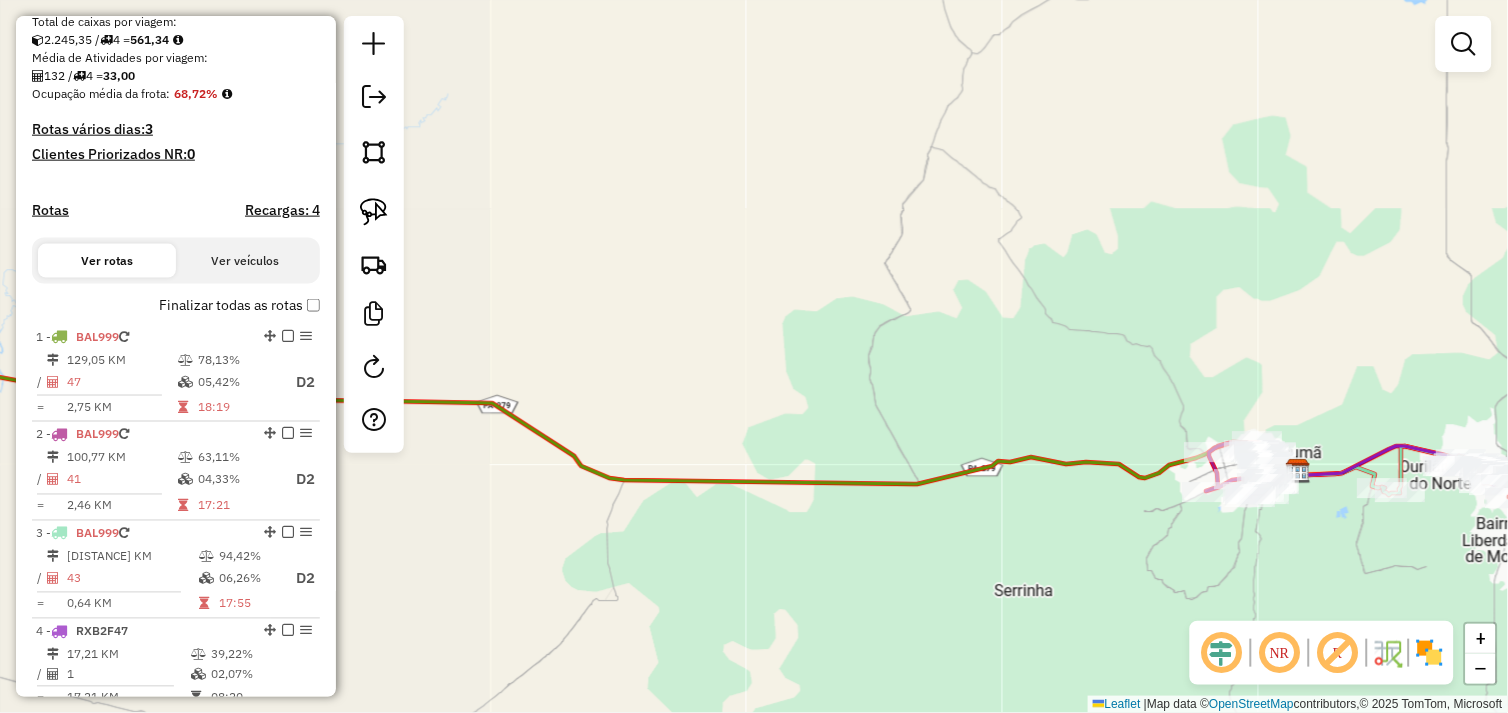 drag, startPoint x: 778, startPoint y: 536, endPoint x: 920, endPoint y: 537, distance: 142.00352 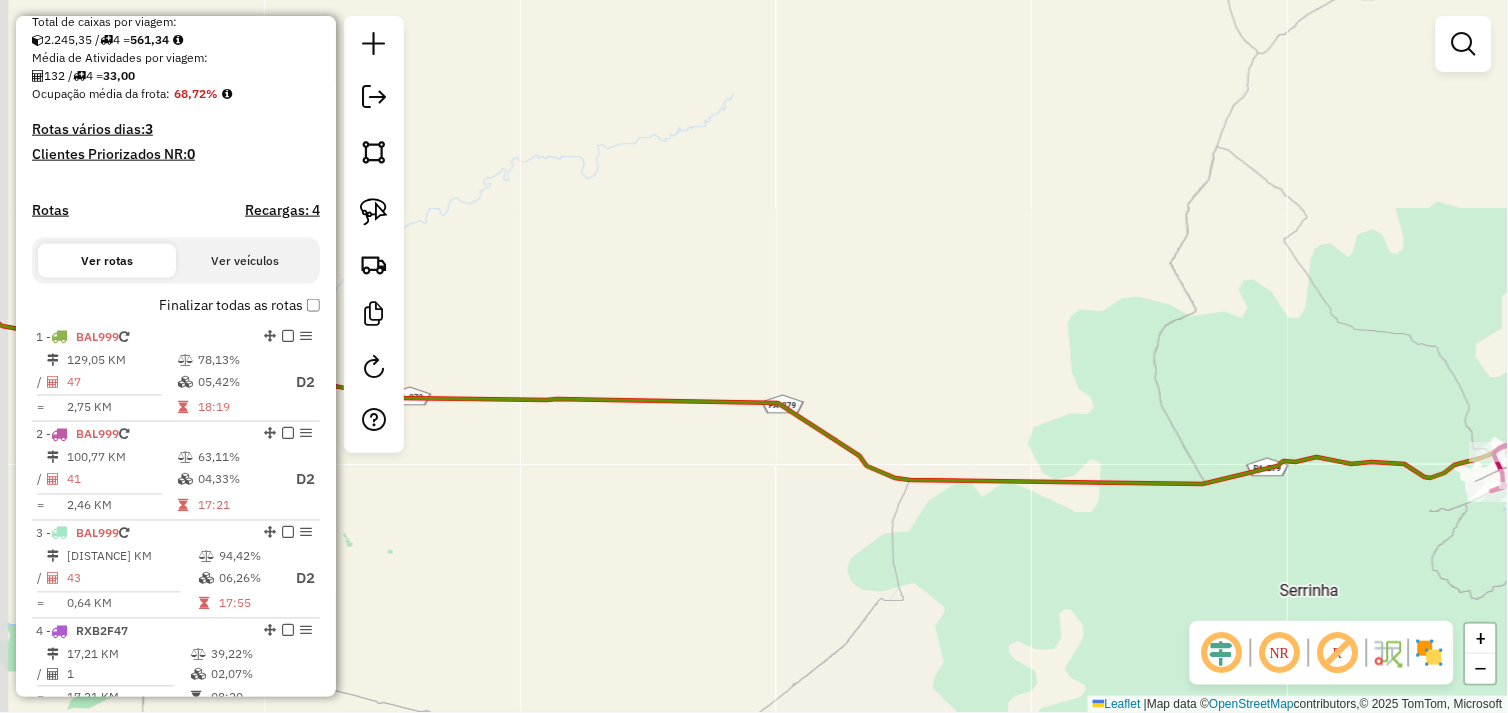 drag, startPoint x: 701, startPoint y: 531, endPoint x: 867, endPoint y: 535, distance: 166.04819 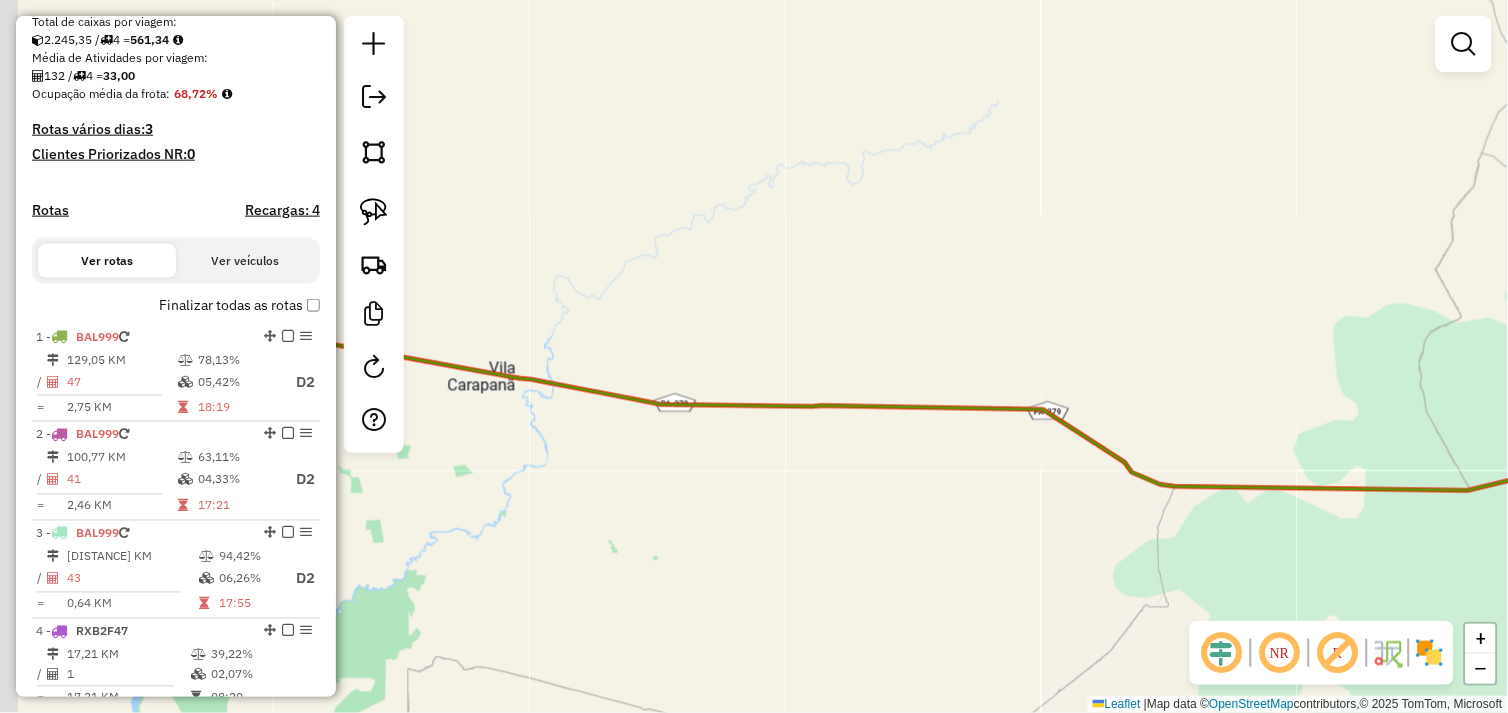 drag, startPoint x: 742, startPoint y: 531, endPoint x: 917, endPoint y: 534, distance: 175.02571 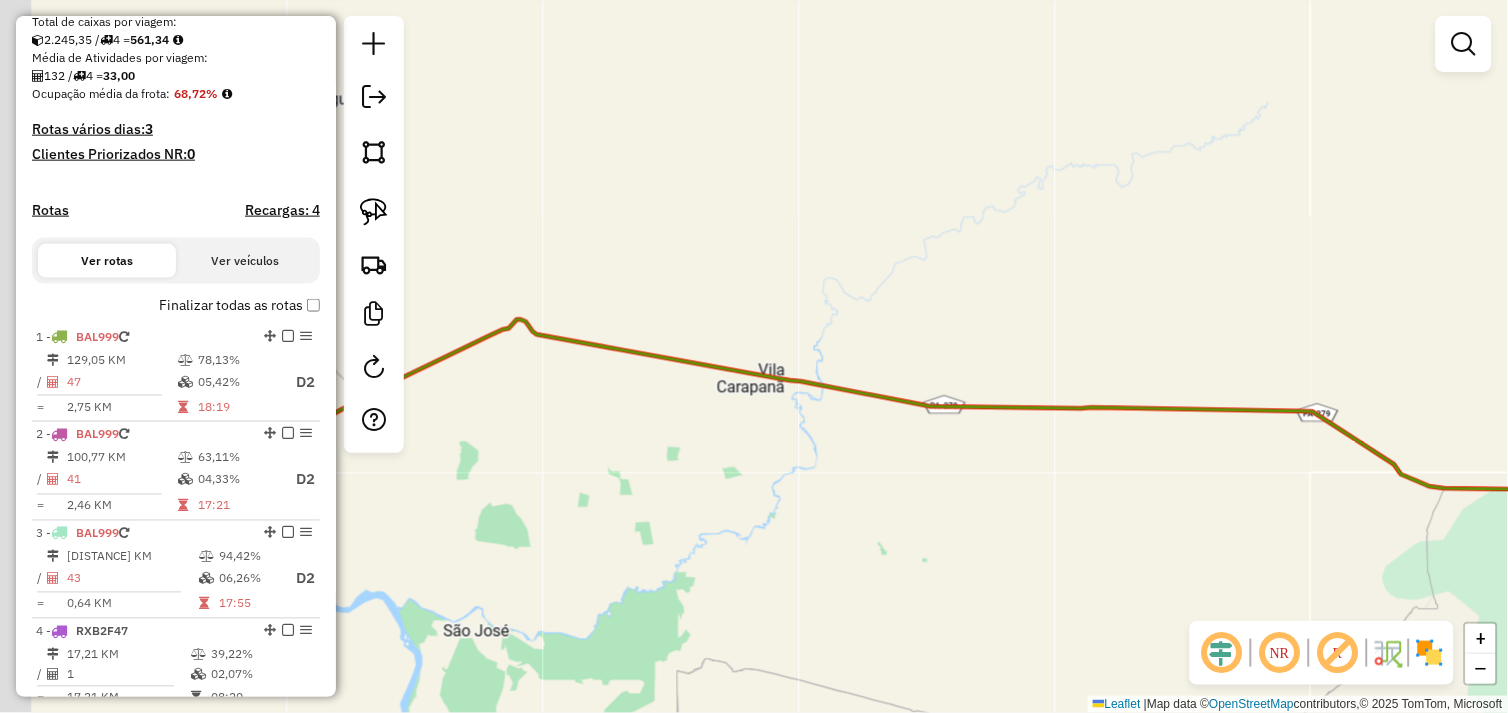 drag, startPoint x: 744, startPoint y: 525, endPoint x: 794, endPoint y: 524, distance: 50.01 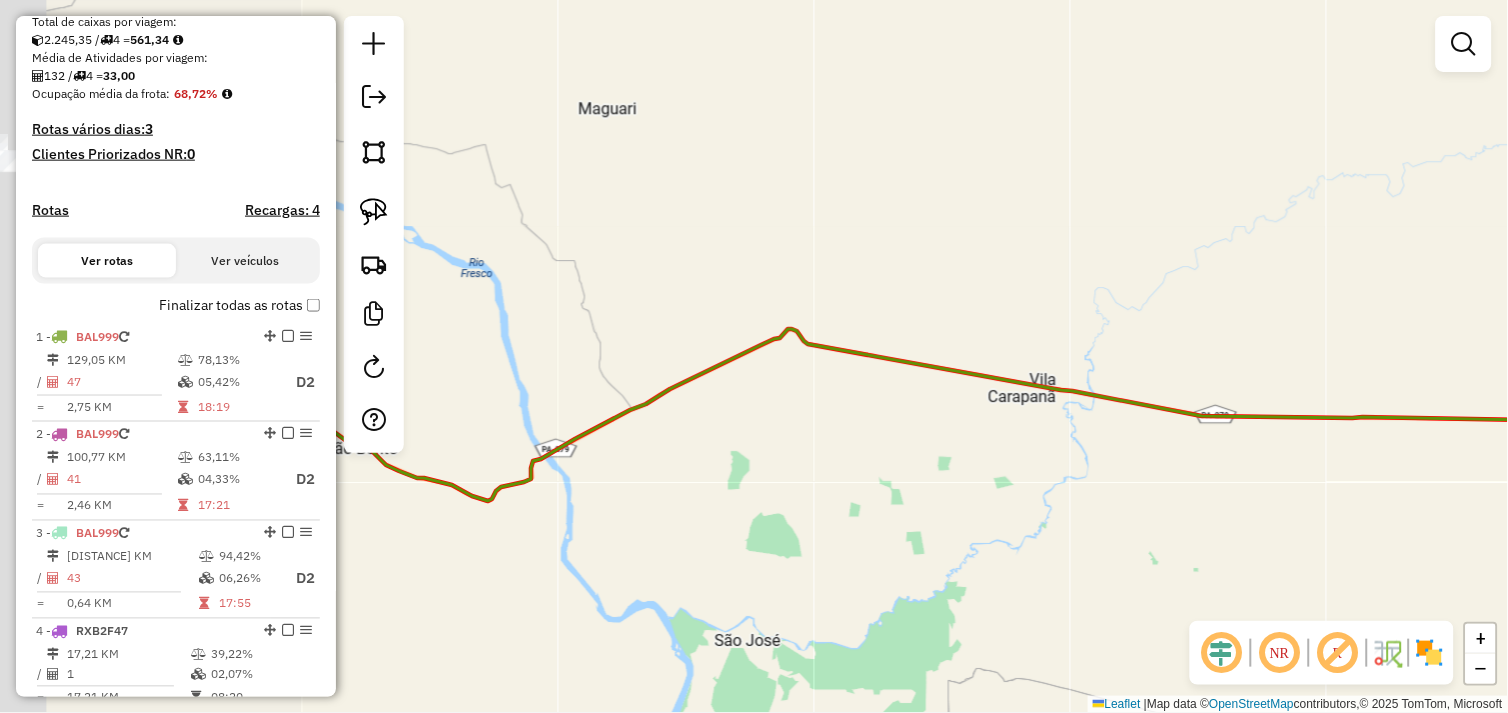 drag, startPoint x: 895, startPoint y: 518, endPoint x: 1004, endPoint y: 526, distance: 109.29318 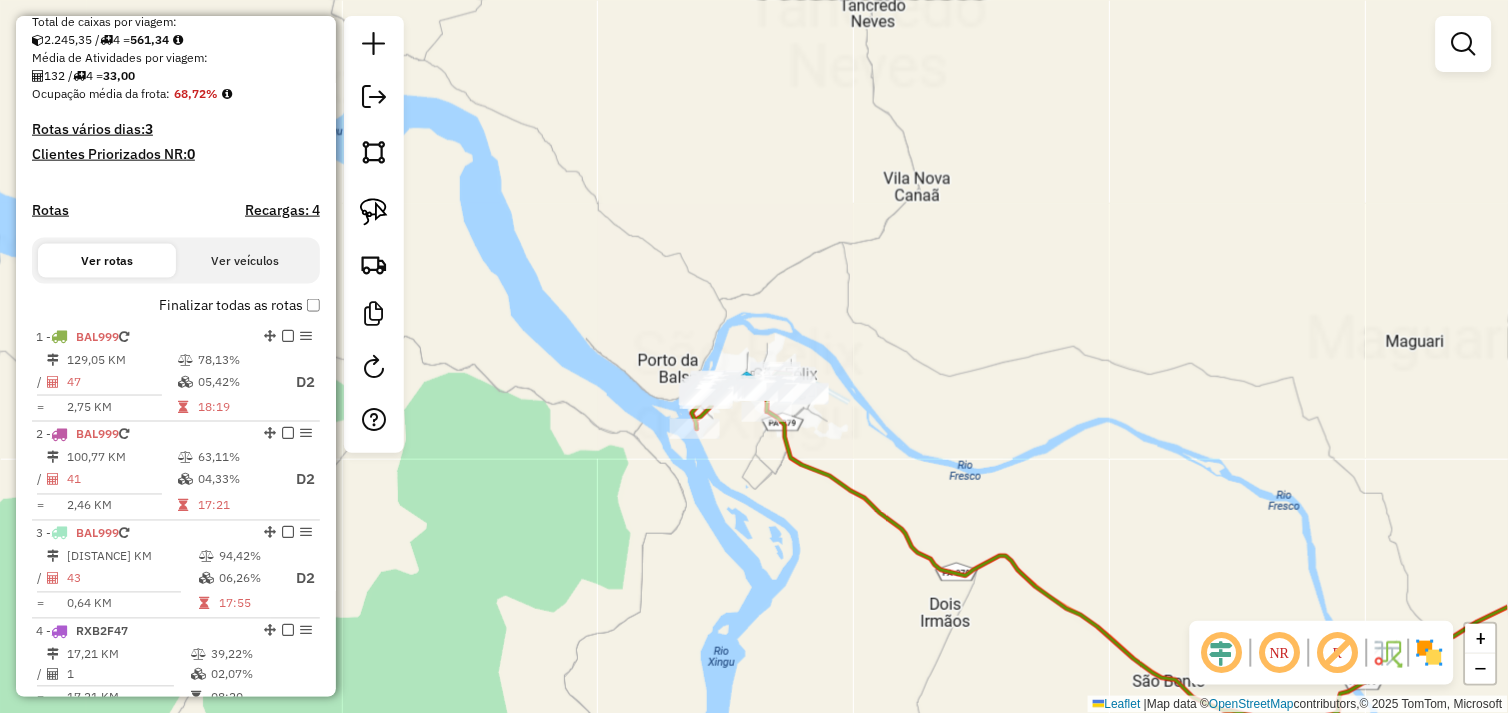drag, startPoint x: 751, startPoint y: 420, endPoint x: 782, endPoint y: 566, distance: 149.25482 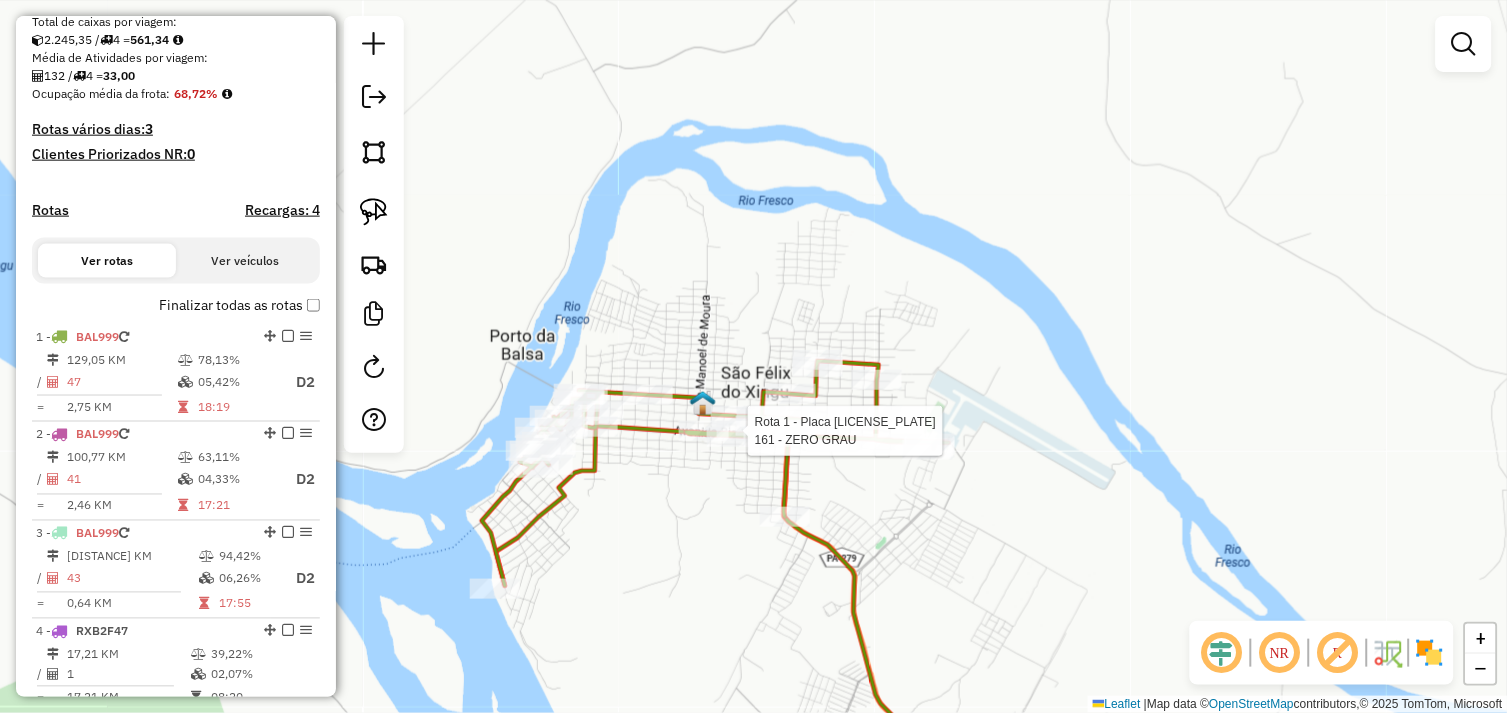 select on "*********" 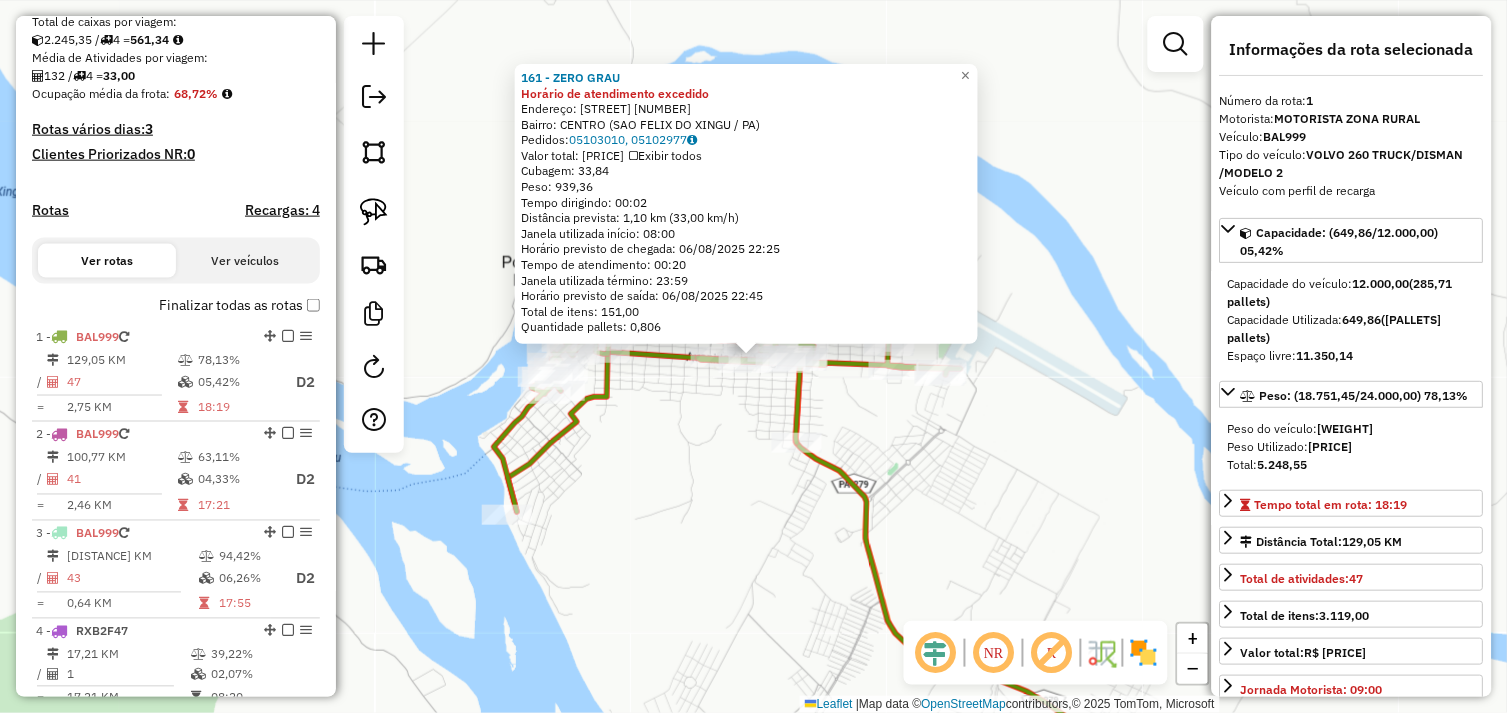 scroll, scrollTop: 535, scrollLeft: 0, axis: vertical 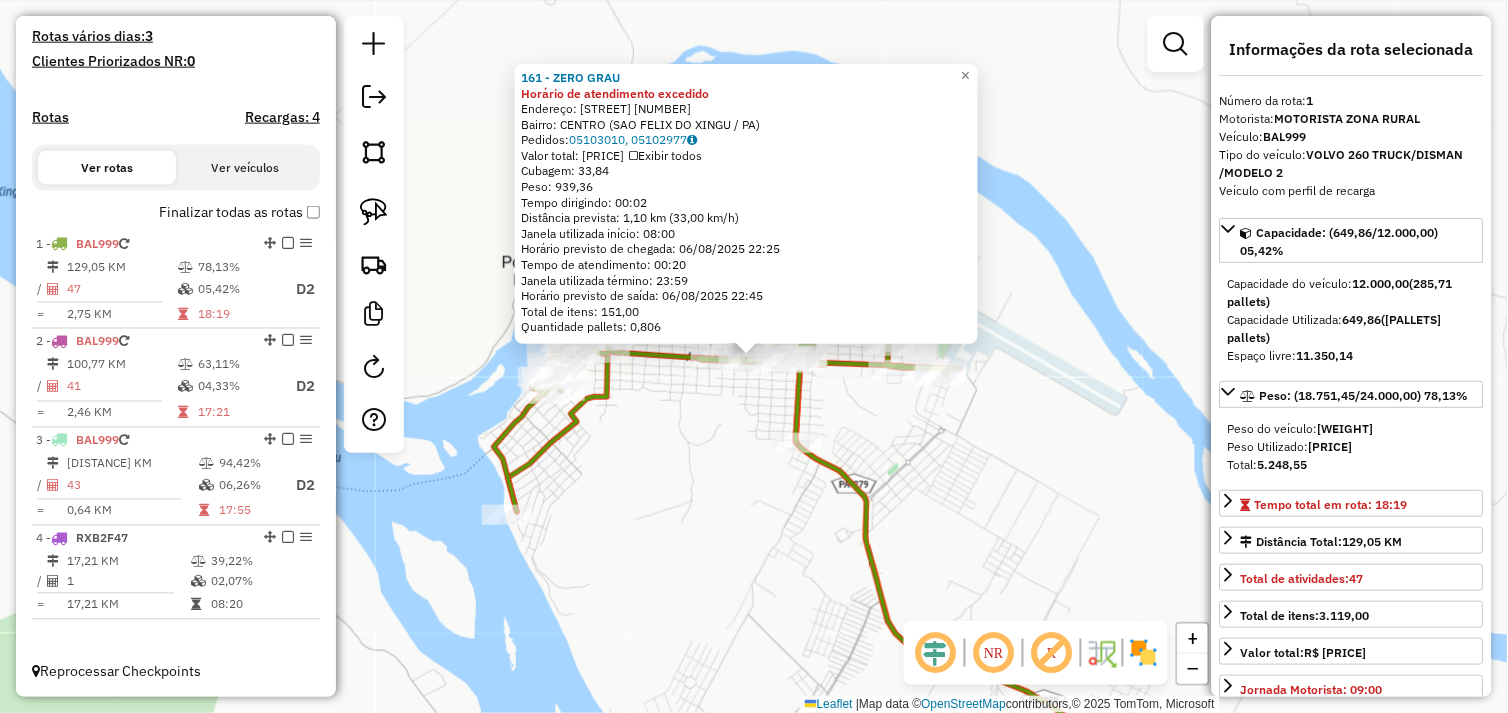 click on "161 - ZERO GRAU Horário de atendimento excedido  Endereço:  RIO XINUGU 106   Bairro: CENTRO (SAO FELIX DO XINGU / PA)   Pedidos:  05103010, 05102977   Valor total: R$ 6.833,13   Exibir todos   Cubagem: 33,84  Peso: 939,36  Tempo dirigindo: 00:02   Distância prevista: 1,10 km (33,00 km/h)   Janela utilizada início: 08:00   Horário previsto de chegada: 06/08/2025 22:25   Tempo de atendimento: 00:20   Janela utilizada término: 23:59   Horário previsto de saída: 06/08/2025 22:45   Total de itens: 151,00   Quantidade pallets: 0,806  × Janela de atendimento Grade de atendimento Capacidade Transportadoras Veículos Cliente Pedidos  Rotas Selecione os dias de semana para filtrar as janelas de atendimento  Seg   Ter   Qua   Qui   Sex   Sáb   Dom  Informe o período da janela de atendimento: De: Até:  Filtrar exatamente a janela do cliente  Considerar janela de atendimento padrão  Selecione os dias de semana para filtrar as grades de atendimento  Seg   Ter   Qua   Qui   Sex   Sáb   Dom   Peso mínimo:  De:" 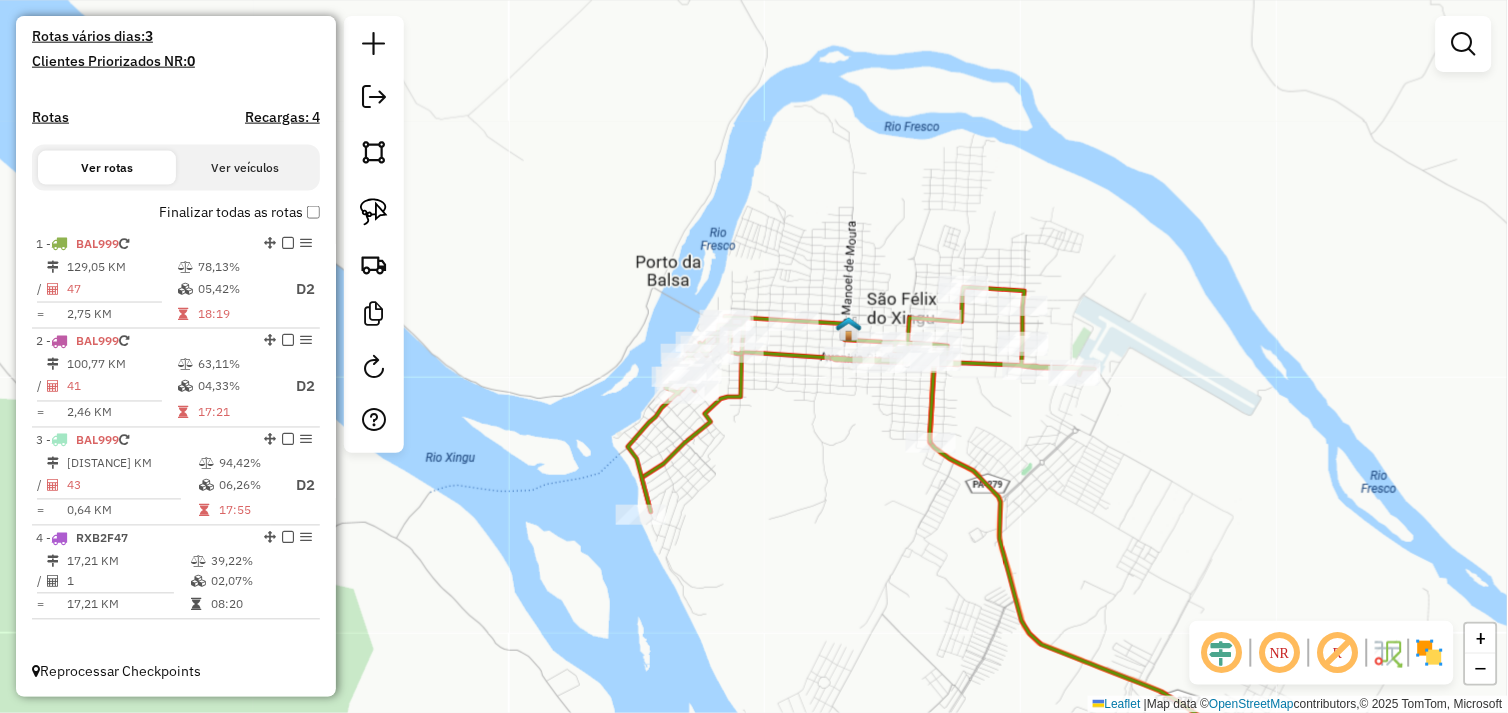 drag, startPoint x: 641, startPoint y: 473, endPoint x: 805, endPoint y: 473, distance: 164 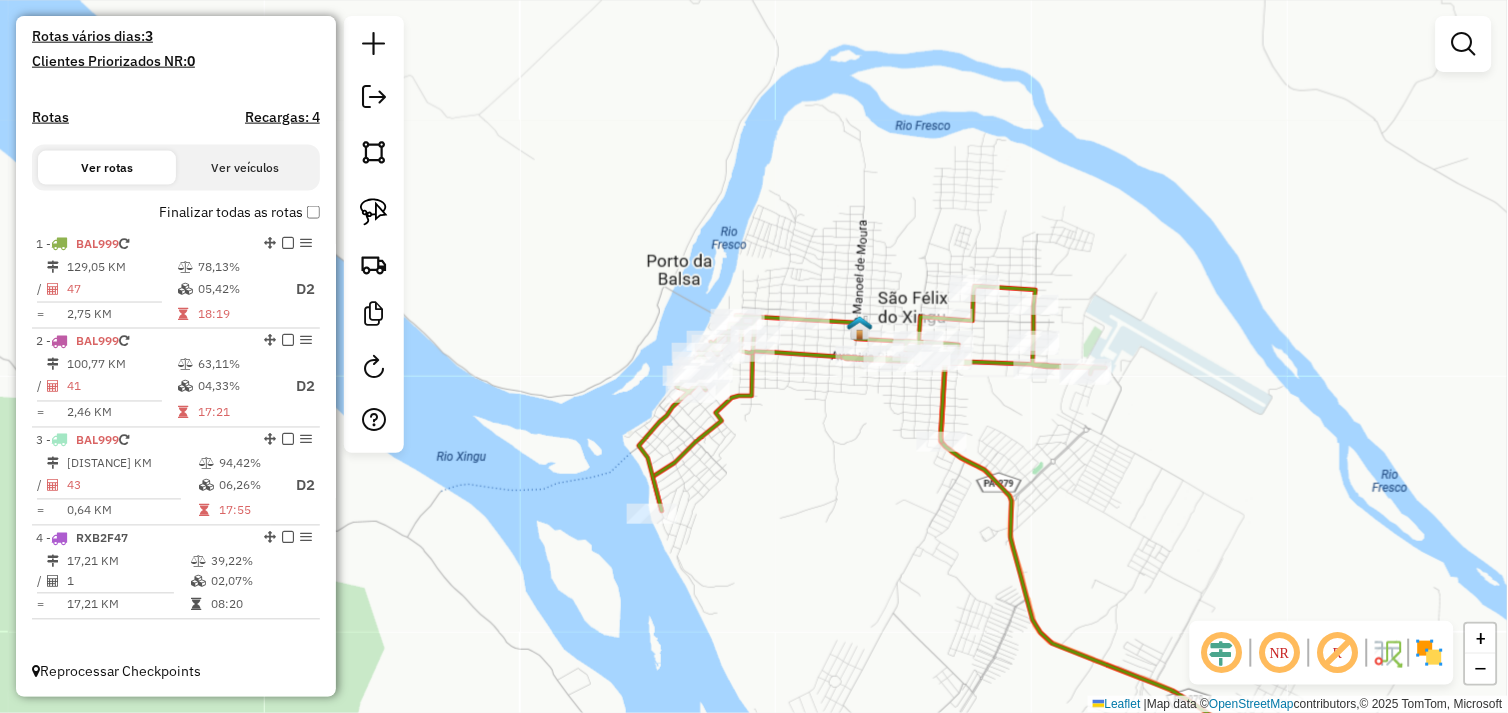 click on "Janela de atendimento Grade de atendimento Capacidade Transportadoras Veículos Cliente Pedidos  Rotas Selecione os dias de semana para filtrar as janelas de atendimento  Seg   Ter   Qua   Qui   Sex   Sáb   Dom  Informe o período da janela de atendimento: De: Até:  Filtrar exatamente a janela do cliente  Considerar janela de atendimento padrão  Selecione os dias de semana para filtrar as grades de atendimento  Seg   Ter   Qua   Qui   Sex   Sáb   Dom   Considerar clientes sem dia de atendimento cadastrado  Clientes fora do dia de atendimento selecionado Filtrar as atividades entre os valores definidos abaixo:  Peso mínimo:   Peso máximo:   Cubagem mínima:   Cubagem máxima:   De:   Até:  Filtrar as atividades entre o tempo de atendimento definido abaixo:  De:   Até:   Considerar capacidade total dos clientes não roteirizados Transportadora: Selecione um ou mais itens Tipo de veículo: Selecione um ou mais itens Veículo: Selecione um ou mais itens Motorista: Selecione um ou mais itens Nome: Rótulo:" 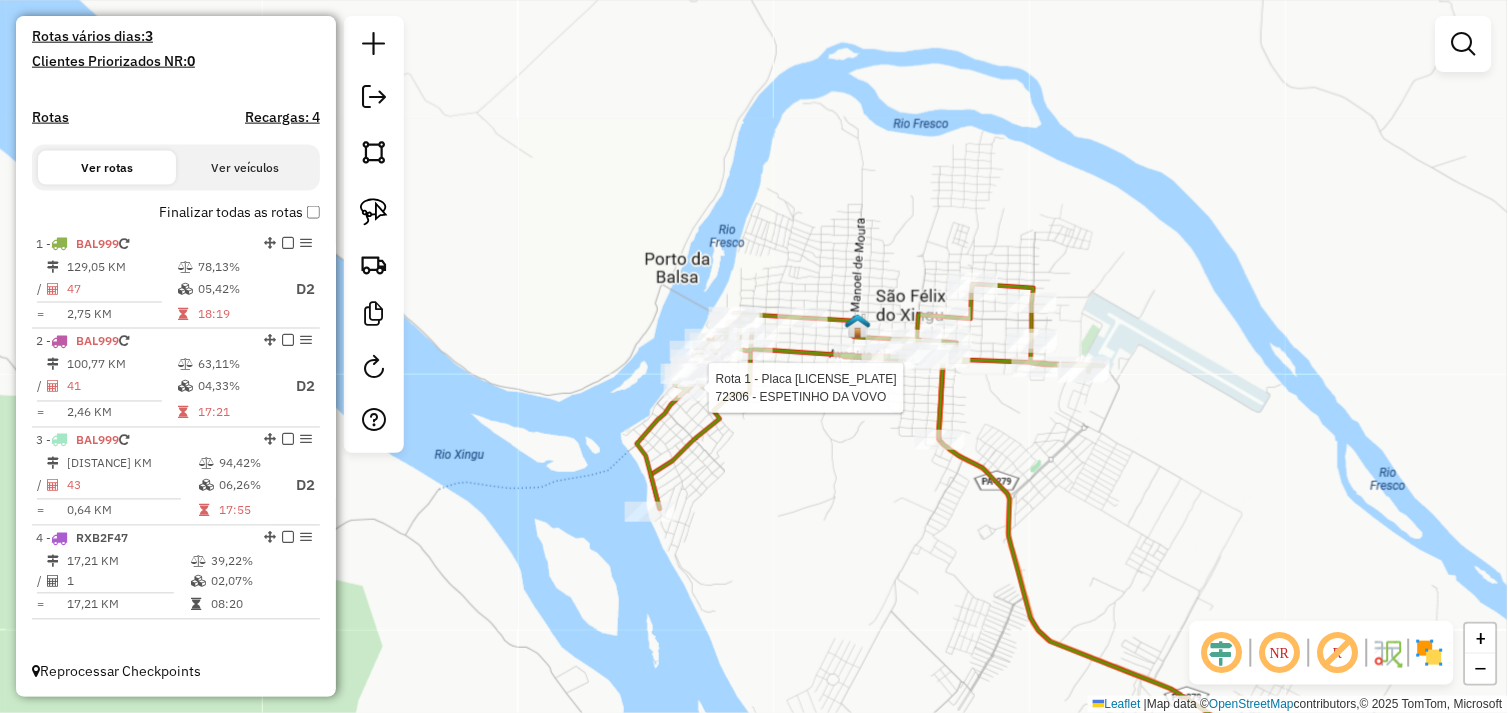 select on "*********" 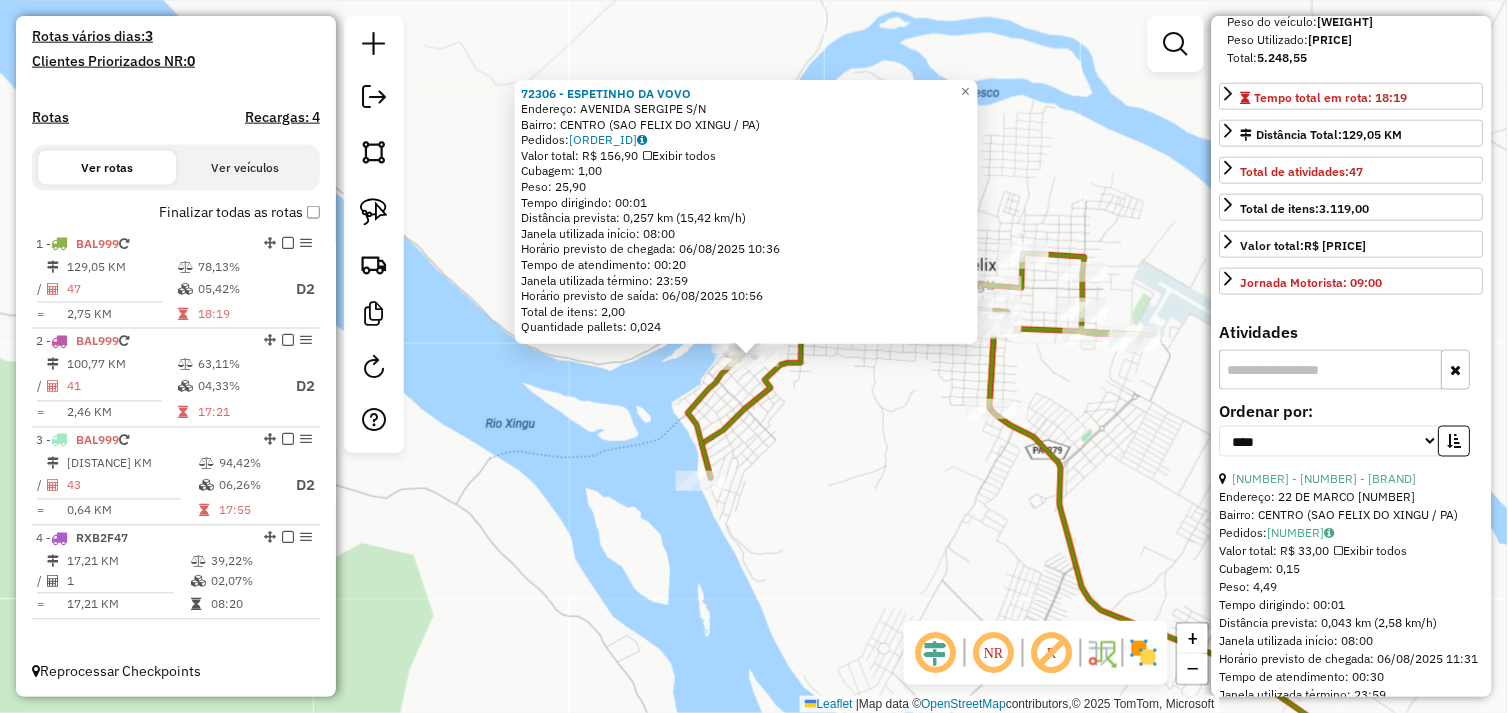 scroll, scrollTop: 444, scrollLeft: 0, axis: vertical 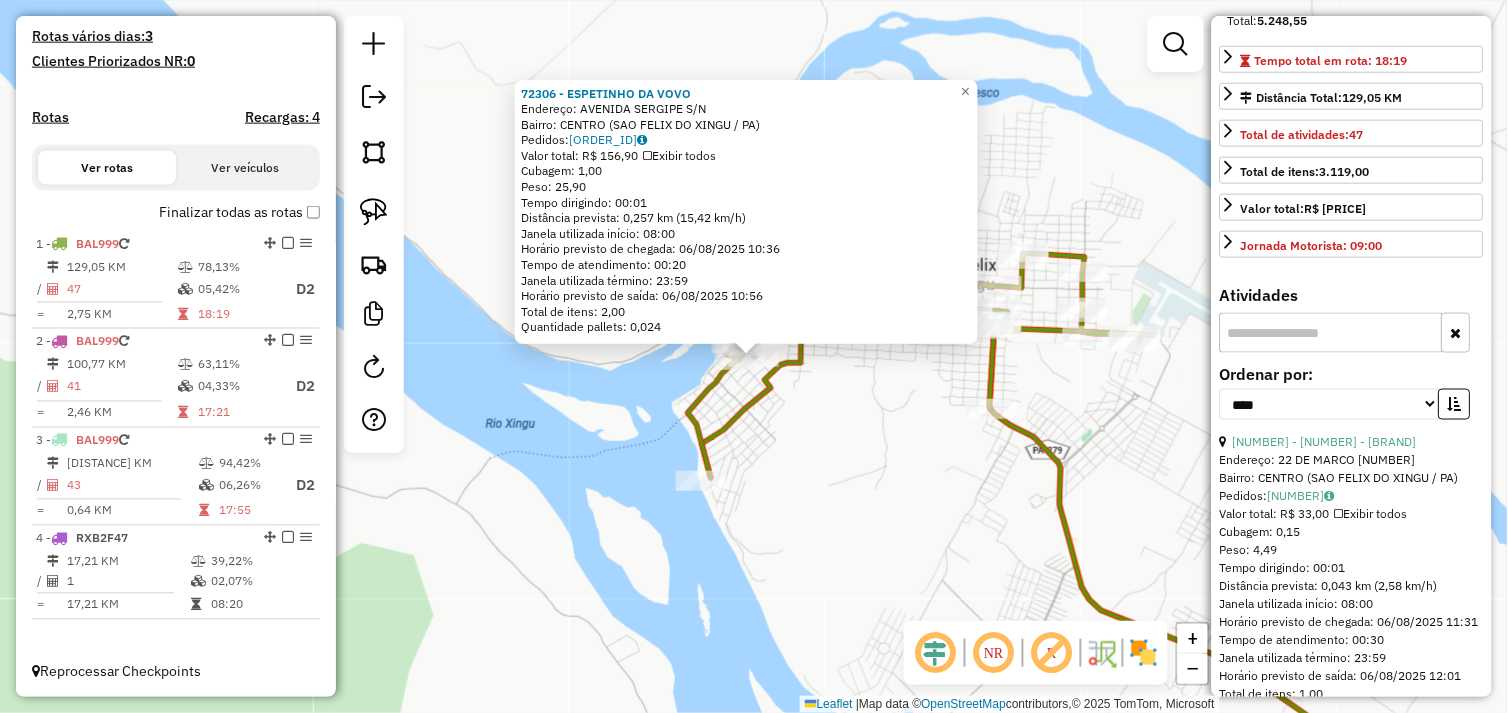 click on "72306 - ESPETINHO DA VOVO  Endereço:  AVENIDA SERGIPE S/N   Bairro: CENTRO (SAO FELIX DO XINGU / PA)   Pedidos:  05102918   Valor total: R$ 156,90   Exibir todos   Cubagem: 1,00  Peso: 25,90  Tempo dirigindo: 00:01   Distância prevista: 0,257 km (15,42 km/h)   Janela utilizada início: 08:00   Horário previsto de chegada: 06/08/2025 10:36   Tempo de atendimento: 00:20   Janela utilizada término: 23:59   Horário previsto de saída: 06/08/2025 10:56   Total de itens: 2,00   Quantidade pallets: 0,024  × Janela de atendimento Grade de atendimento Capacidade Transportadoras Veículos Cliente Pedidos  Rotas Selecione os dias de semana para filtrar as janelas de atendimento  Seg   Ter   Qua   Qui   Sex   Sáb   Dom  Informe o período da janela de atendimento: De: Até:  Filtrar exatamente a janela do cliente  Considerar janela de atendimento padrão  Selecione os dias de semana para filtrar as grades de atendimento  Seg   Ter   Qua   Qui   Sex   Sáb   Dom   Clientes fora do dia de atendimento selecionado De:" 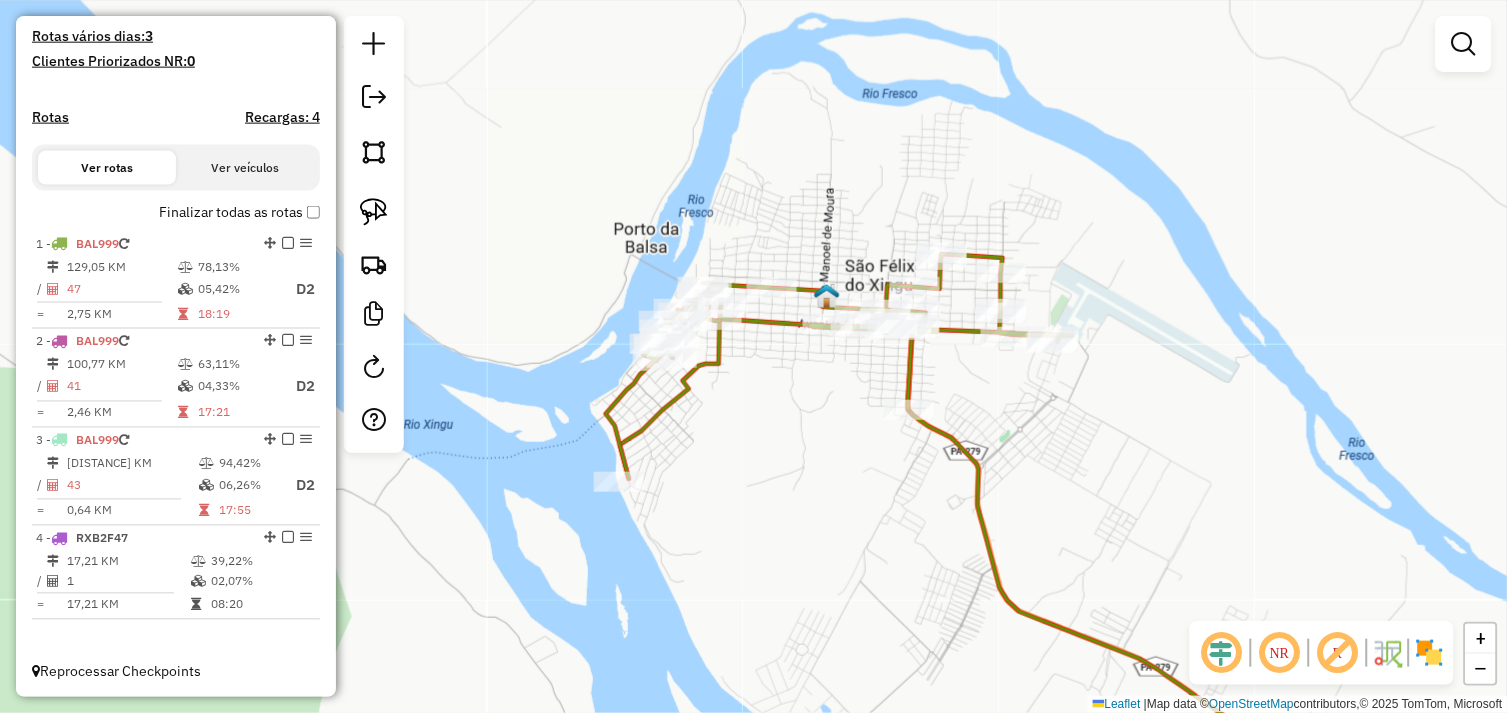 drag, startPoint x: 878, startPoint y: 426, endPoint x: 764, endPoint y: 400, distance: 116.92733 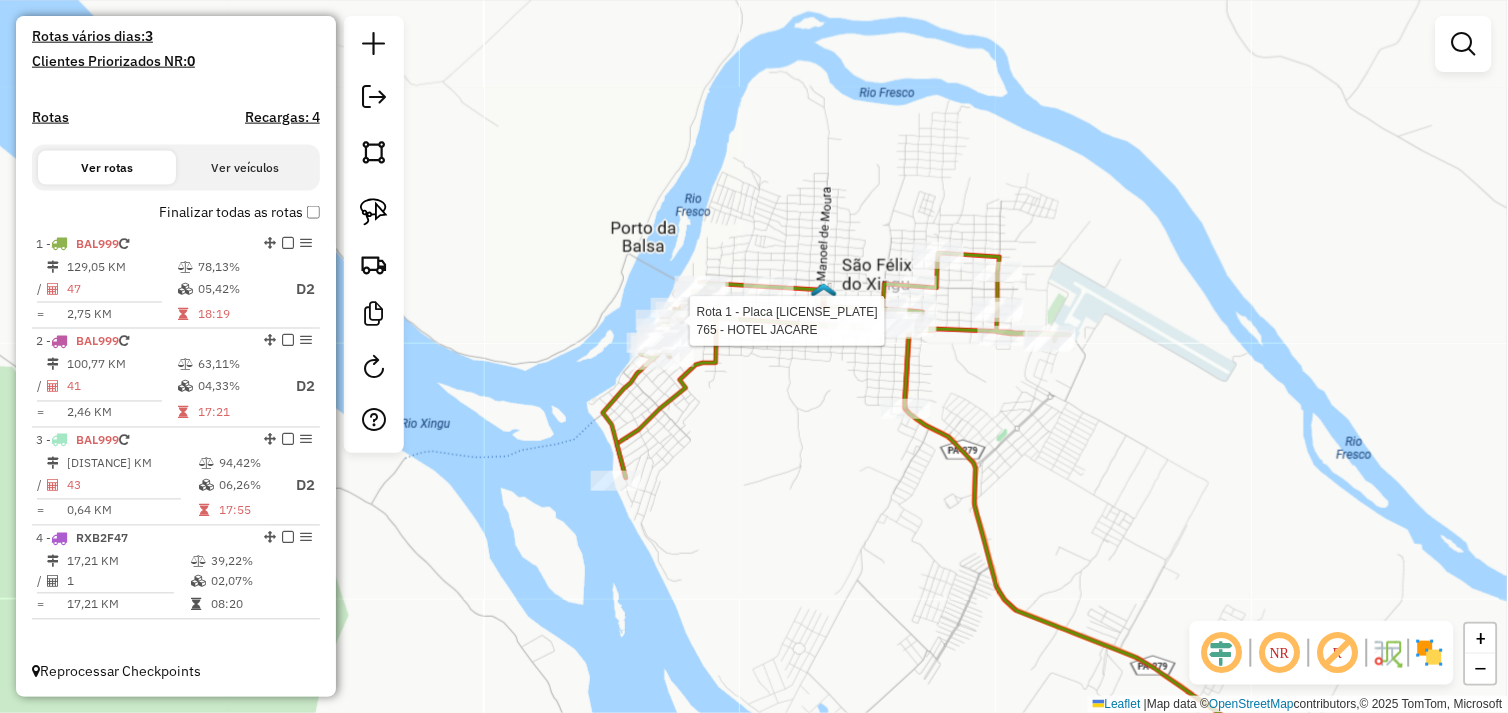 select on "*********" 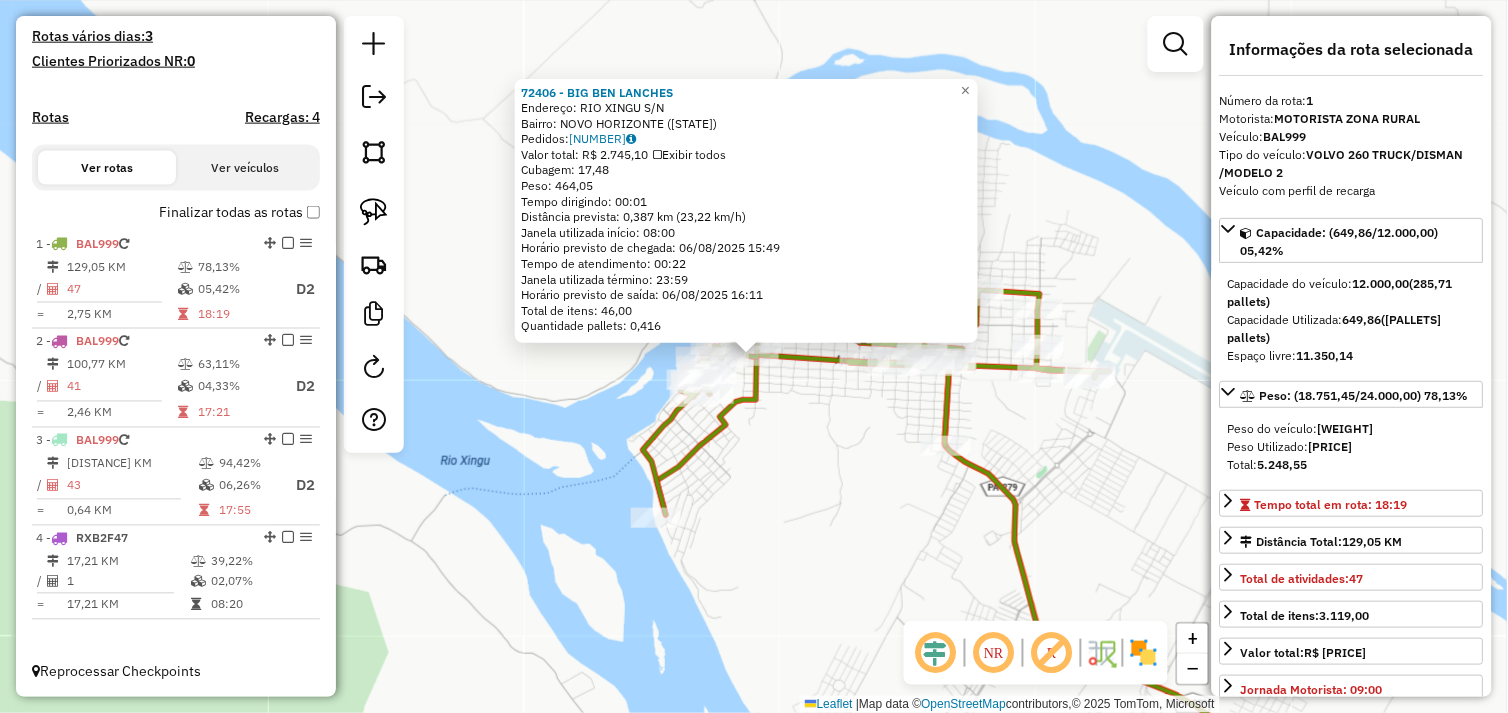 click on "72406 - BIG BEN LANCHES  Endereço:  RIO XINGU S/N   Bairro: NOVO HORIZONTE (SAO FELIX DO XINGU / PA)   Pedidos:  05102939   Valor total: R$ 2.745,10   Exibir todos   Cubagem: 17,48  Peso: 464,05  Tempo dirigindo: 00:01   Distância prevista: 0,387 km (23,22 km/h)   Janela utilizada início: 08:00   Horário previsto de chegada: 06/08/2025 15:49   Tempo de atendimento: 00:22   Janela utilizada término: 23:59   Horário previsto de saída: 06/08/2025 16:11   Total de itens: 46,00   Quantidade pallets: 0,416  × Janela de atendimento Grade de atendimento Capacidade Transportadoras Veículos Cliente Pedidos  Rotas Selecione os dias de semana para filtrar as janelas de atendimento  Seg   Ter   Qua   Qui   Sex   Sáb   Dom  Informe o período da janela de atendimento: De: Até:  Filtrar exatamente a janela do cliente  Considerar janela de atendimento padrão  Selecione os dias de semana para filtrar as grades de atendimento  Seg   Ter   Qua   Qui   Sex   Sáb   Dom   Peso mínimo:   Peso máximo:   De:   Até:  +" 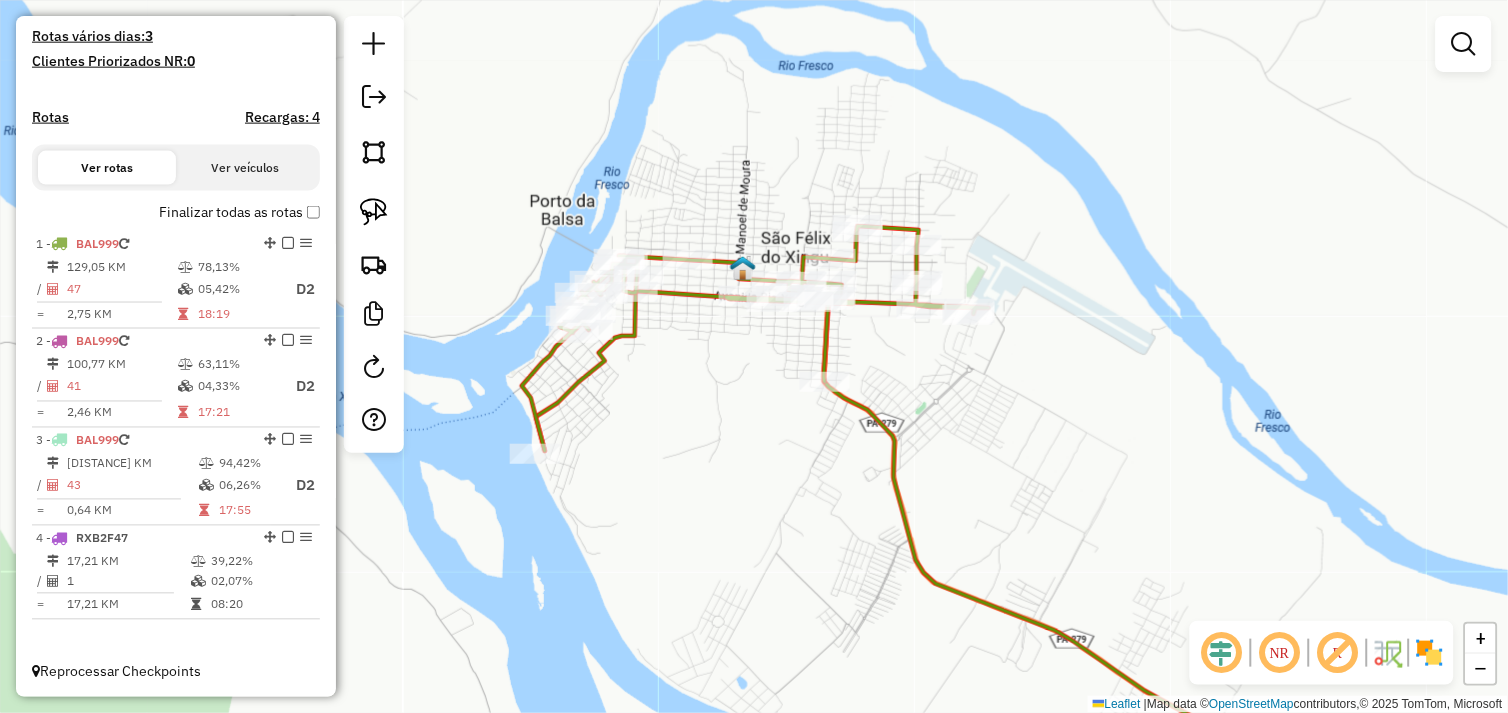 drag, startPoint x: 852, startPoint y: 477, endPoint x: 735, endPoint y: 416, distance: 131.94696 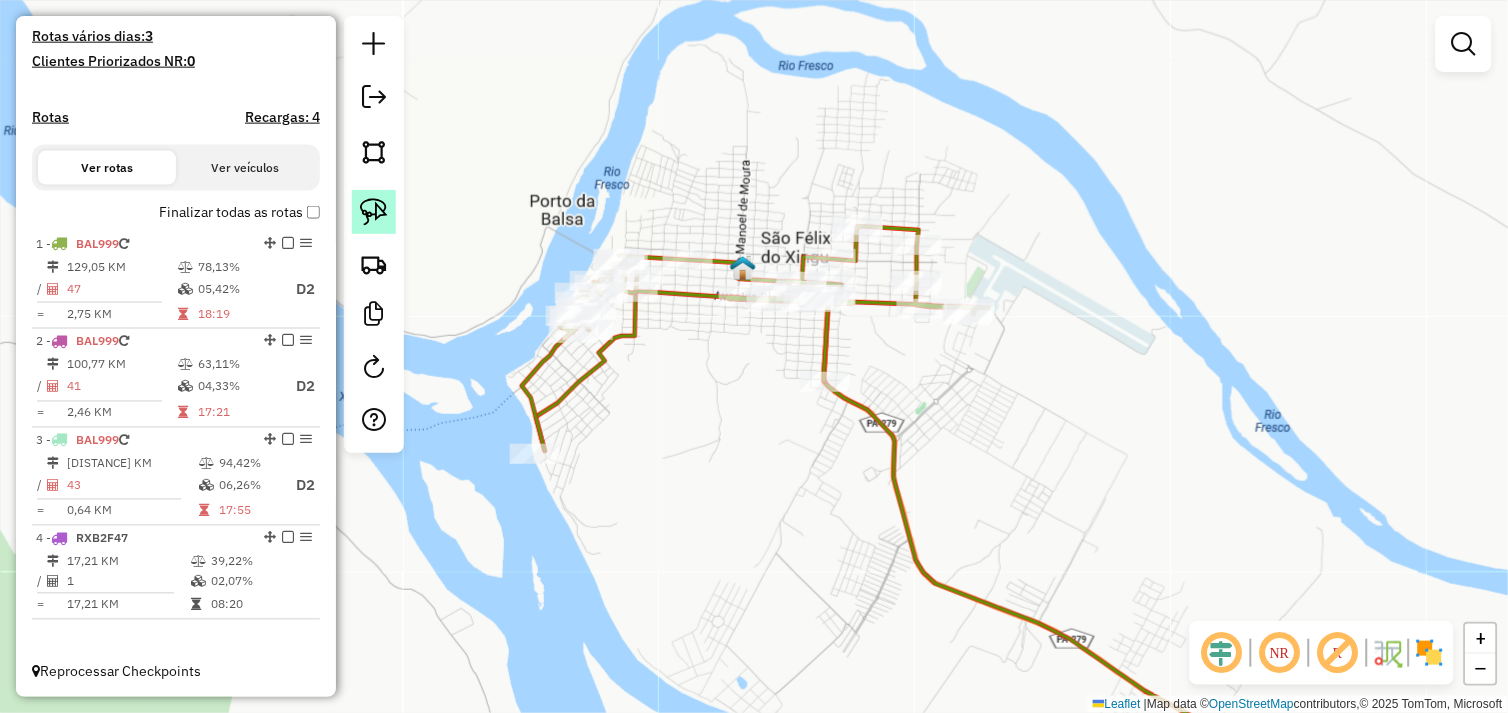 click 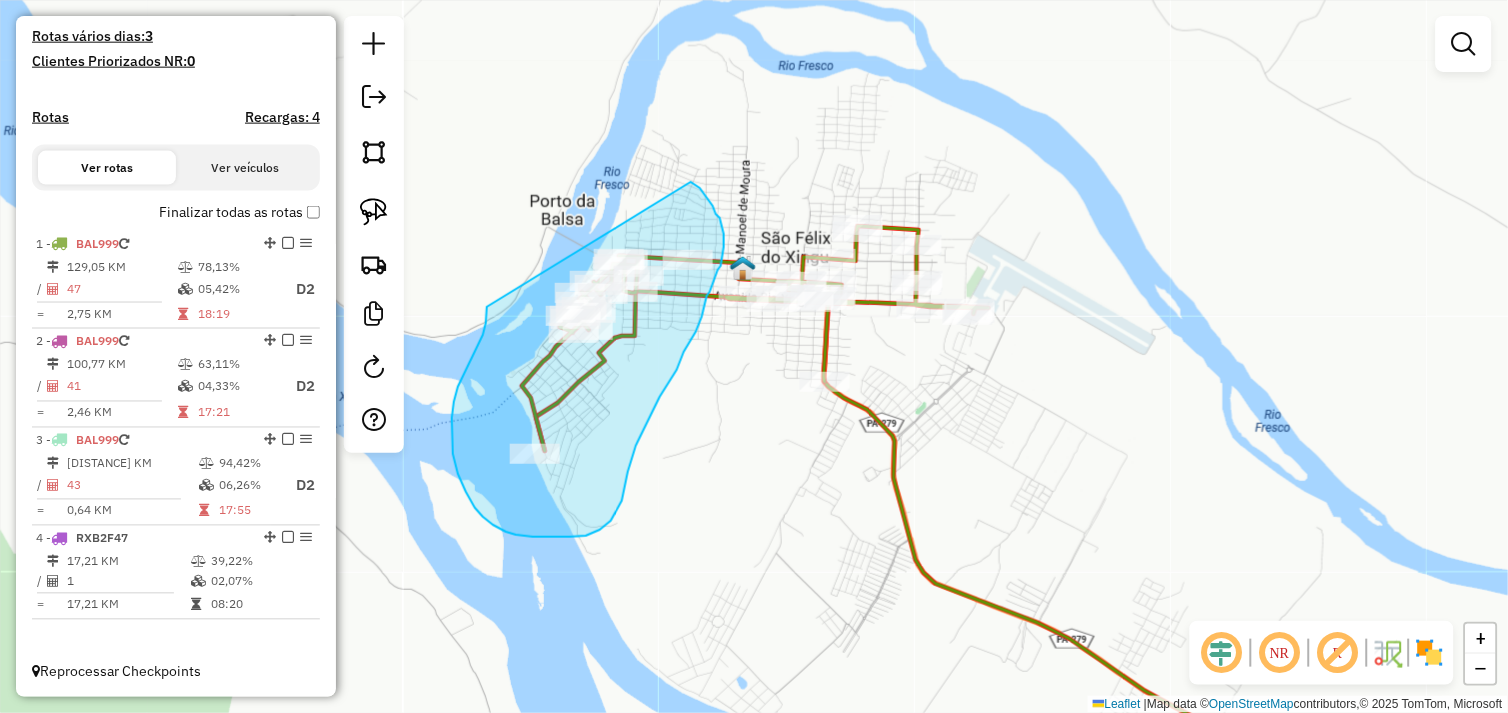 drag, startPoint x: 487, startPoint y: 307, endPoint x: 678, endPoint y: 182, distance: 228.26738 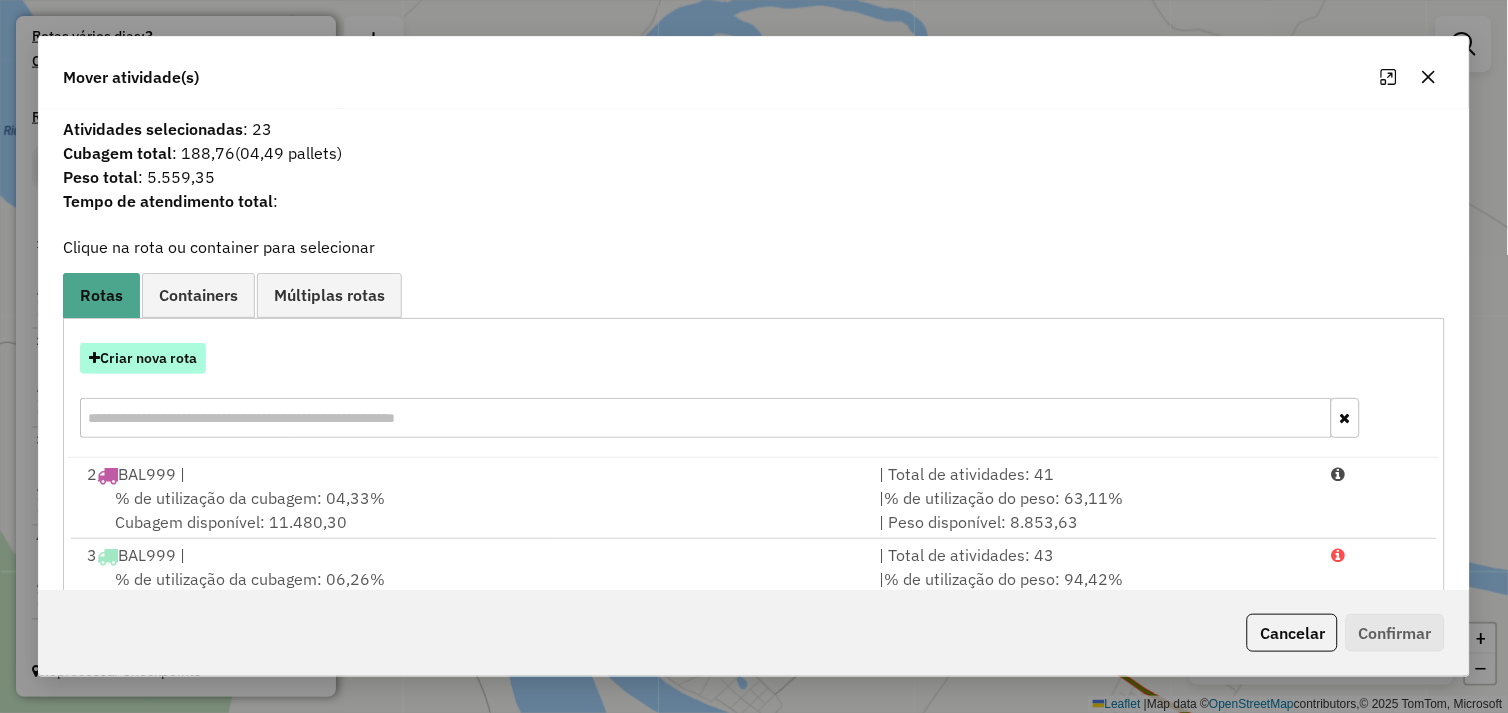 click on "Criar nova rota" at bounding box center [143, 358] 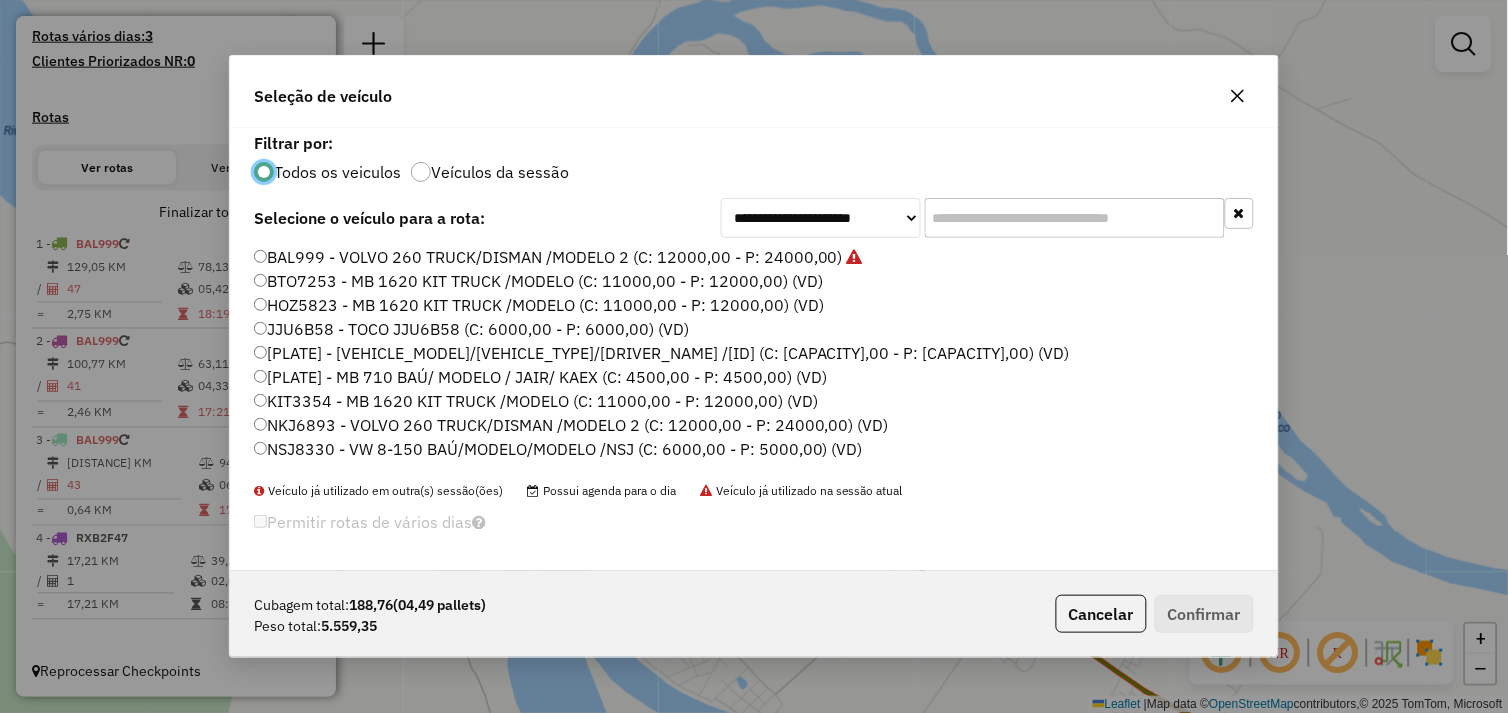 scroll, scrollTop: 11, scrollLeft: 5, axis: both 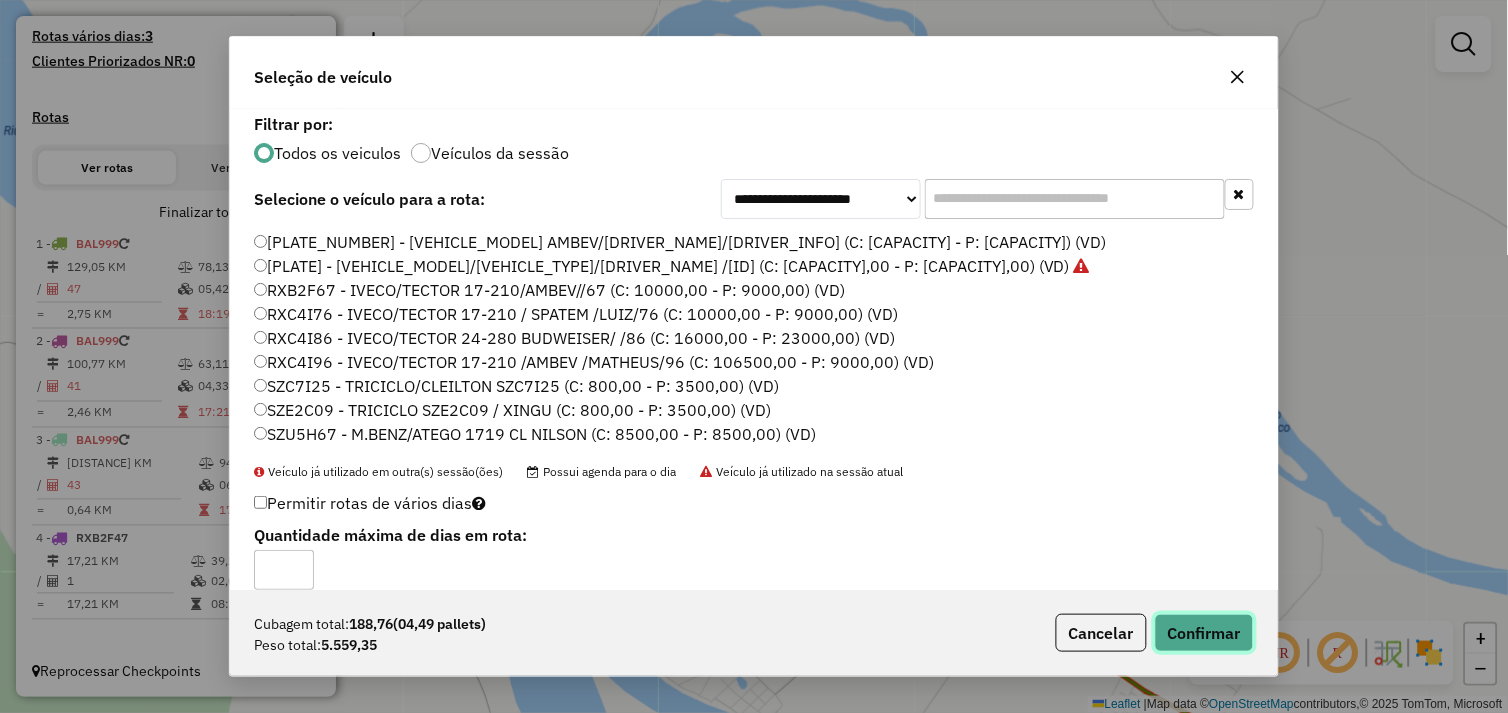 click on "Confirmar" 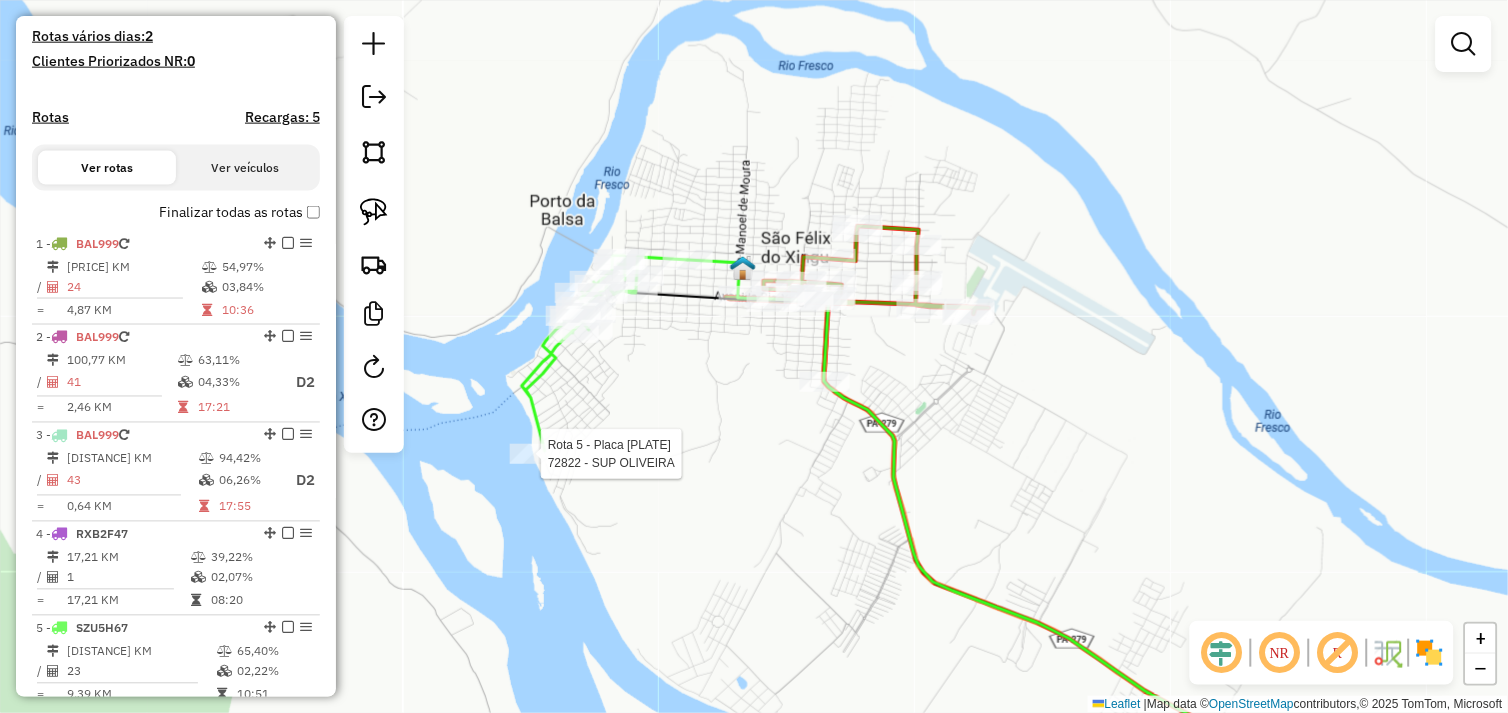 scroll, scrollTop: 625, scrollLeft: 0, axis: vertical 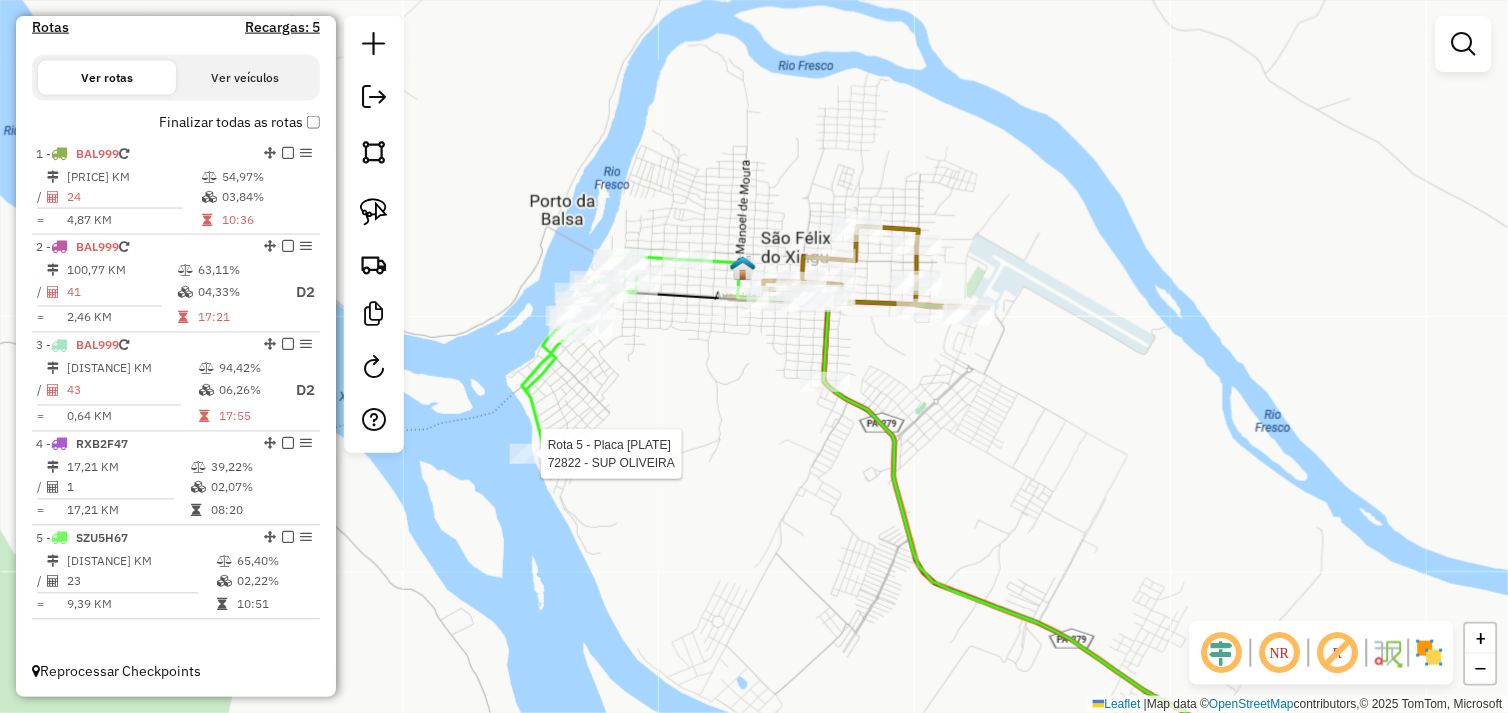 select on "*********" 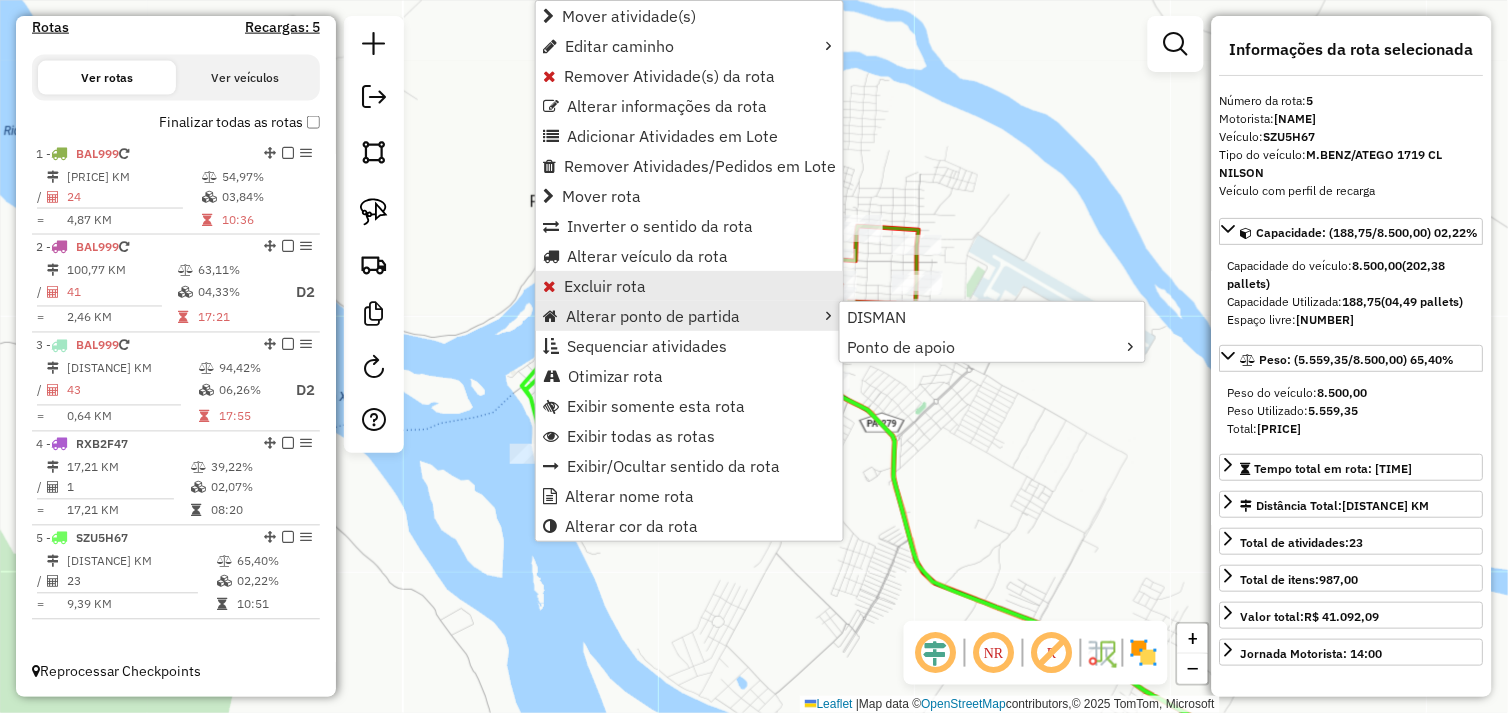 drag, startPoint x: 591, startPoint y: 320, endPoint x: 602, endPoint y: 288, distance: 33.83785 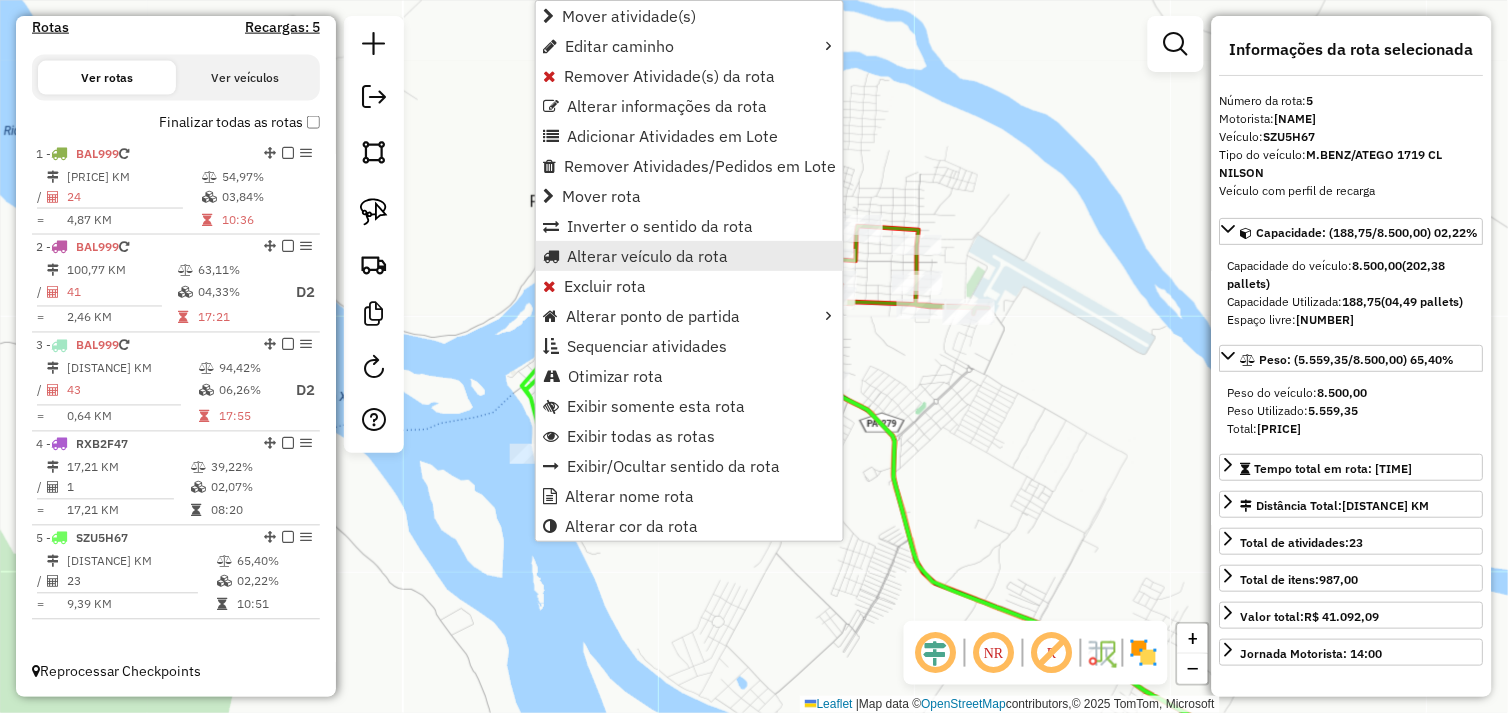 click on "Alterar veículo da rota" at bounding box center (647, 256) 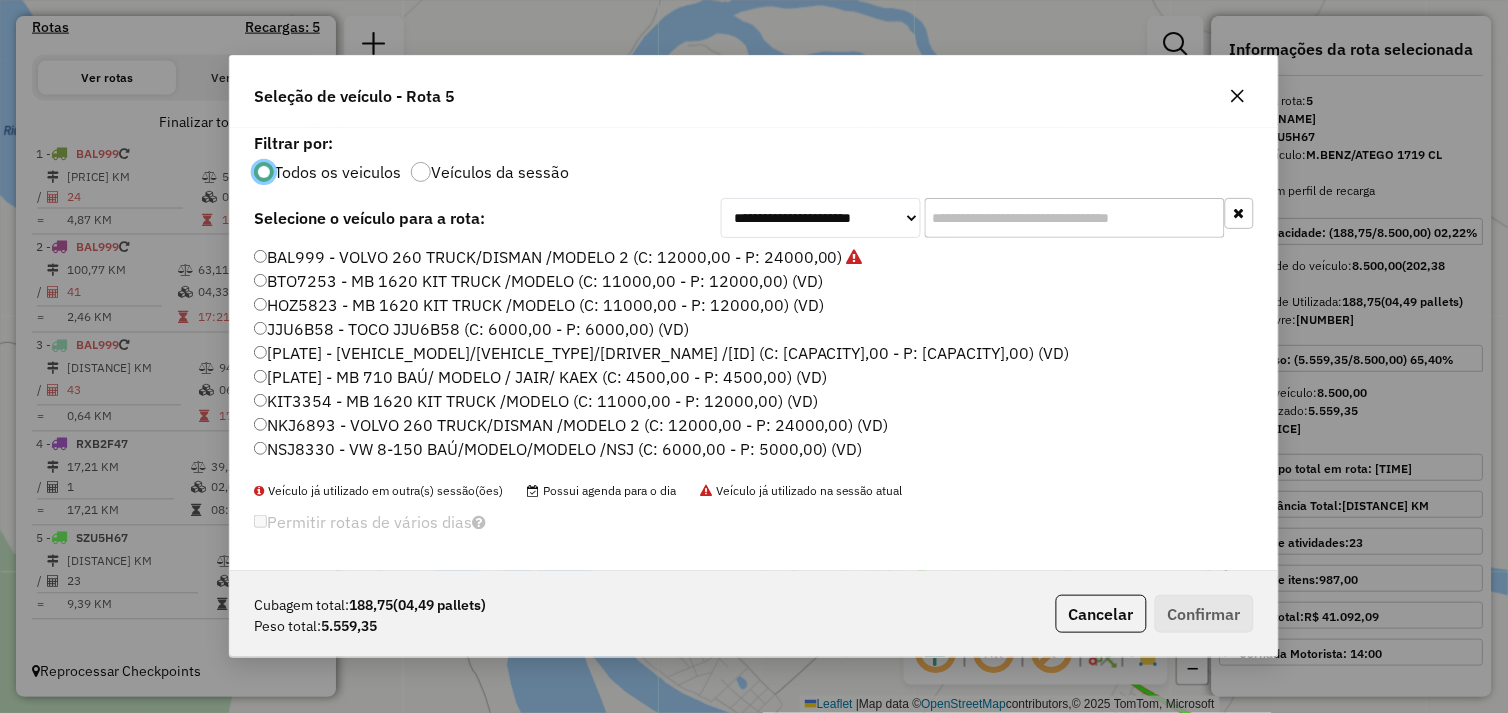 scroll, scrollTop: 11, scrollLeft: 5, axis: both 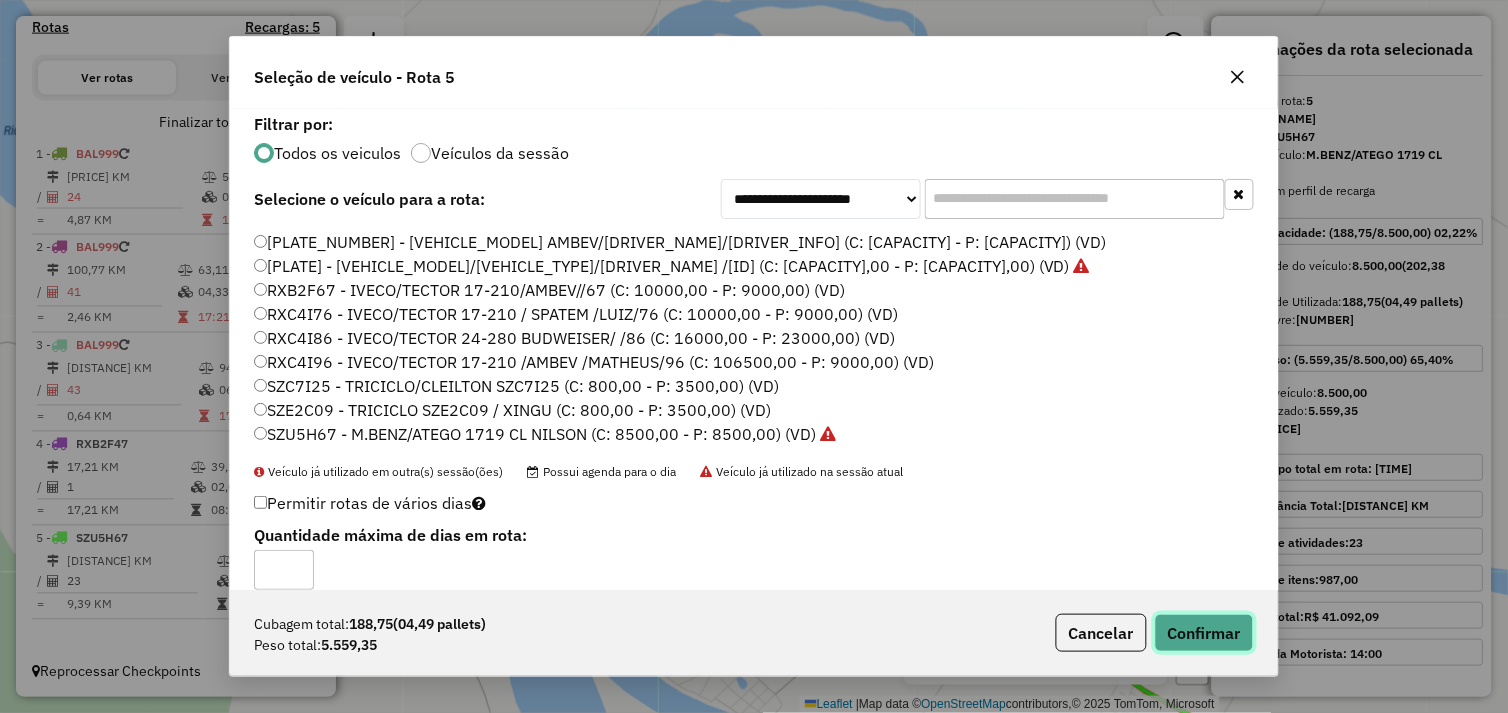 click on "Confirmar" 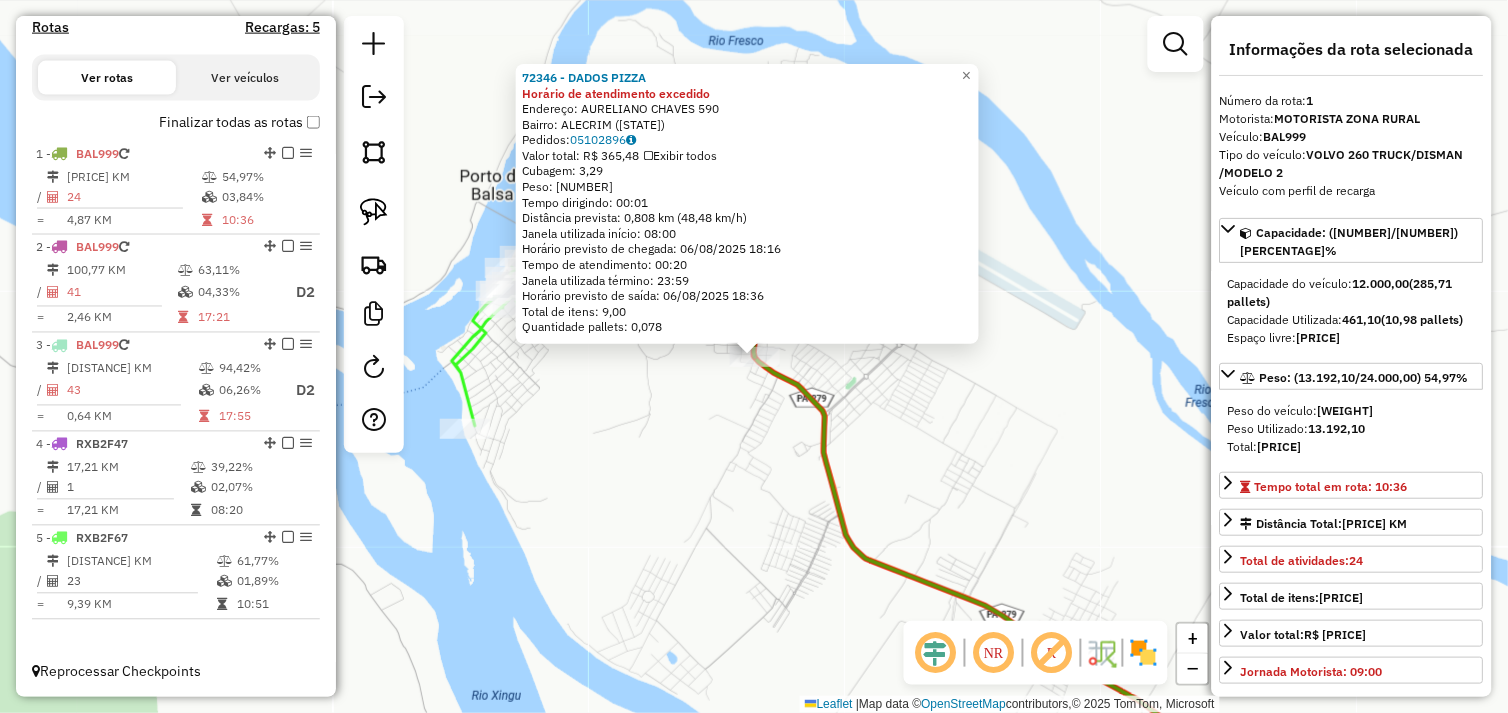 click on "72346 - DADOS PIZZA Horário de atendimento excedido  Endereço:  AURELIANO CHAVES 590   Bairro: ALECRIM (SAO FELIX DO XINGU / PA)   Pedidos:  05102896   Valor total: R$ 365,48   Exibir todos   Cubagem: 3,29  Peso: 98,50  Tempo dirigindo: 00:01   Distância prevista: 0,808 km (48,48 km/h)   Janela utilizada início: 08:00   Horário previsto de chegada: 06/08/2025 18:16   Tempo de atendimento: 00:20   Janela utilizada término: 23:59   Horário previsto de saída: 06/08/2025 18:36   Total de itens: 9,00   Quantidade pallets: 0,078  × Janela de atendimento Grade de atendimento Capacidade Transportadoras Veículos Cliente Pedidos  Rotas Selecione os dias de semana para filtrar as janelas de atendimento  Seg   Ter   Qua   Qui   Sex   Sáb   Dom  Informe o período da janela de atendimento: De: Até:  Filtrar exatamente a janela do cliente  Considerar janela de atendimento padrão  Selecione os dias de semana para filtrar as grades de atendimento  Seg   Ter   Qua   Qui   Sex   Sáb   Dom   Peso mínimo:   De:  +" 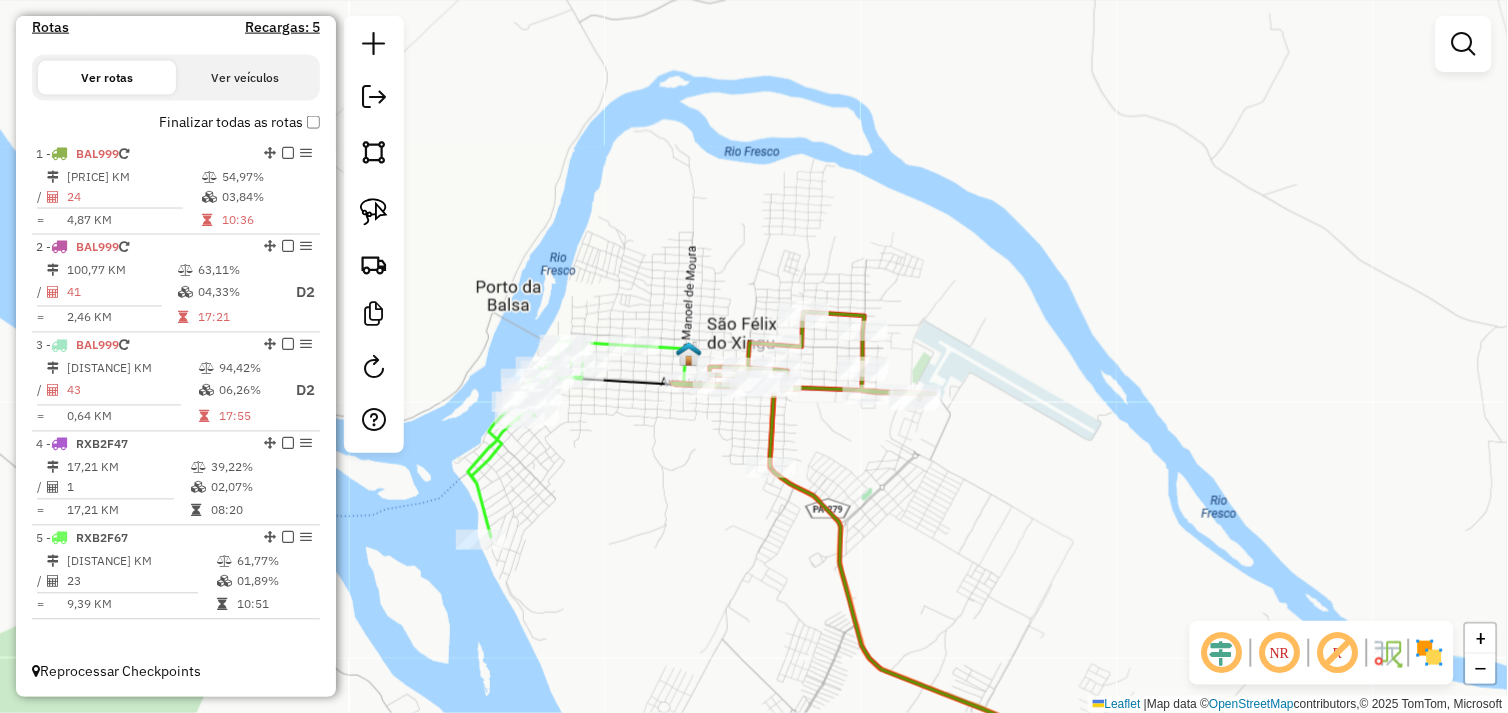drag, startPoint x: 716, startPoint y: 450, endPoint x: 734, endPoint y: 571, distance: 122.33152 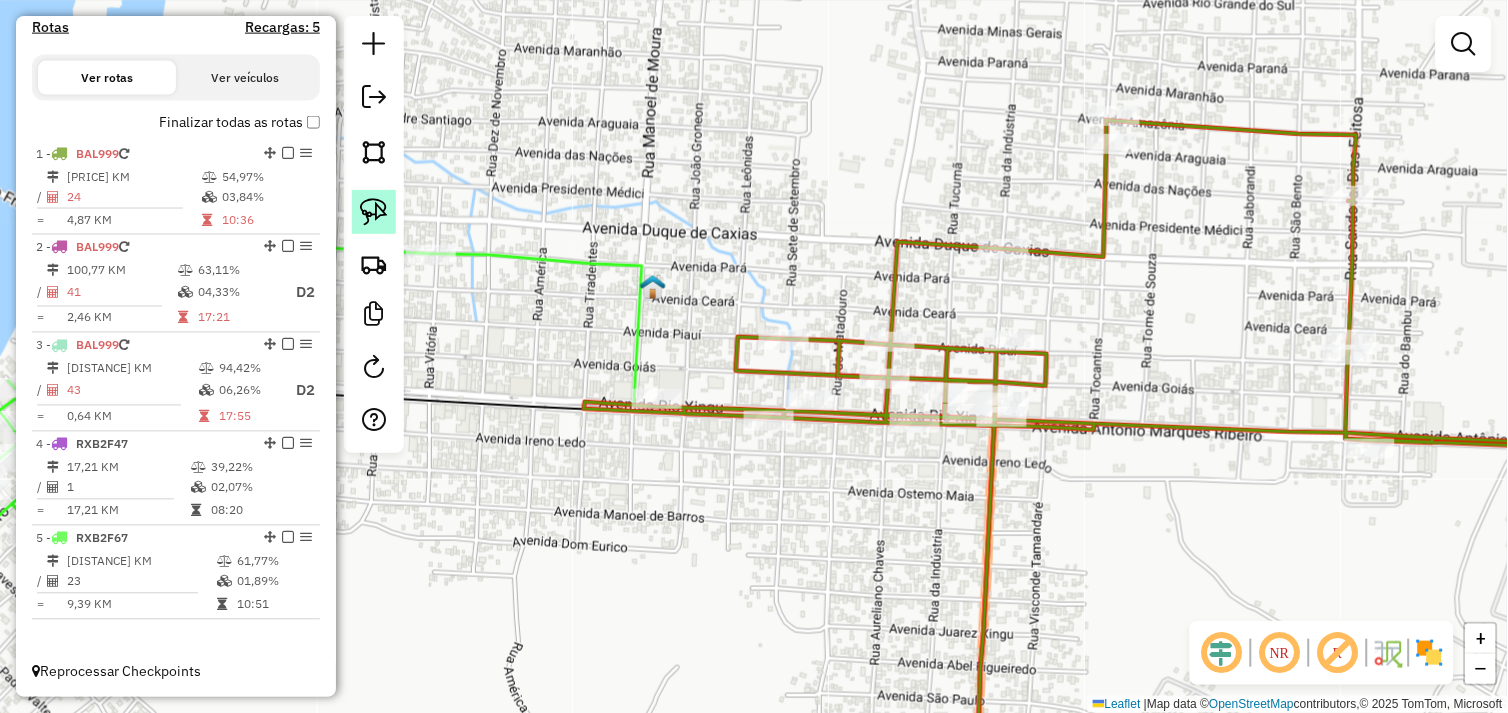 click 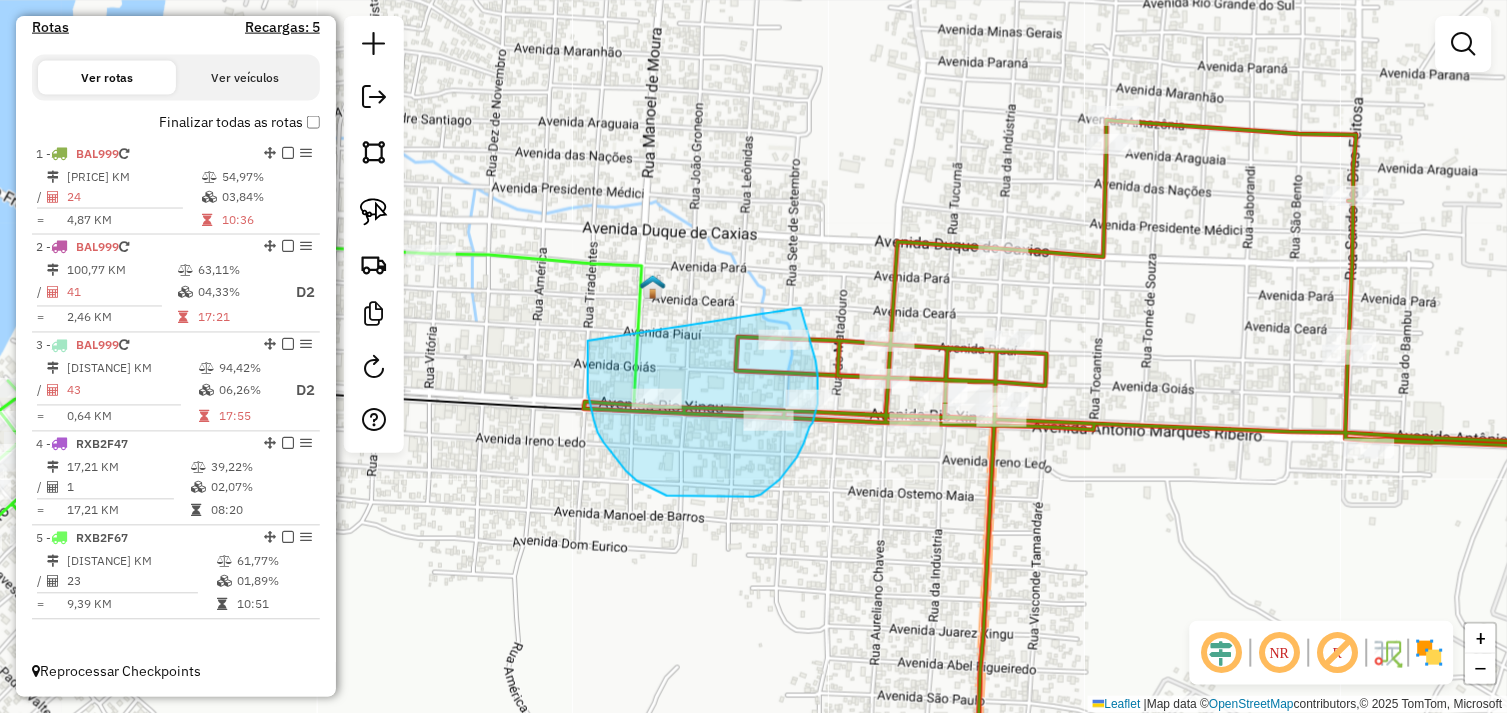 drag, startPoint x: 615, startPoint y: 458, endPoint x: 767, endPoint y: 333, distance: 196.79684 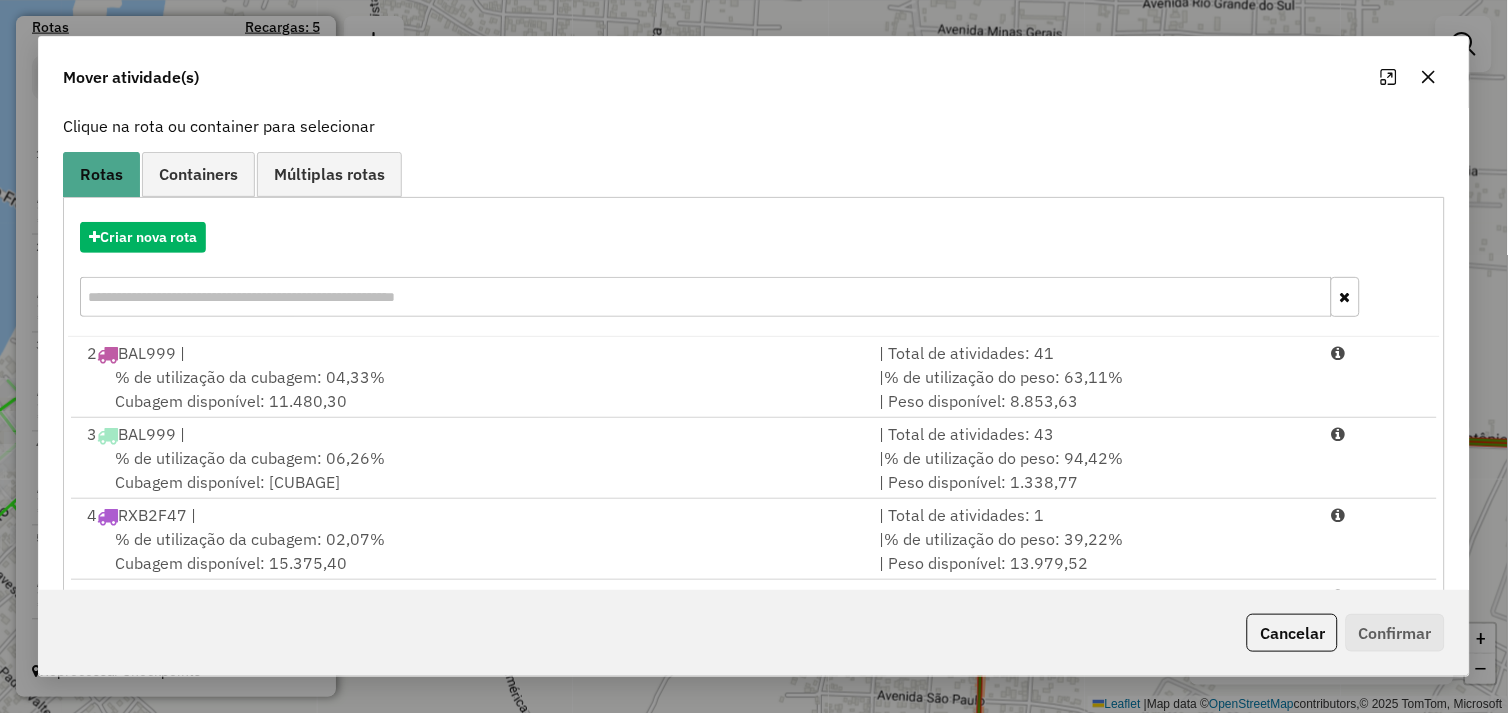 scroll, scrollTop: 226, scrollLeft: 0, axis: vertical 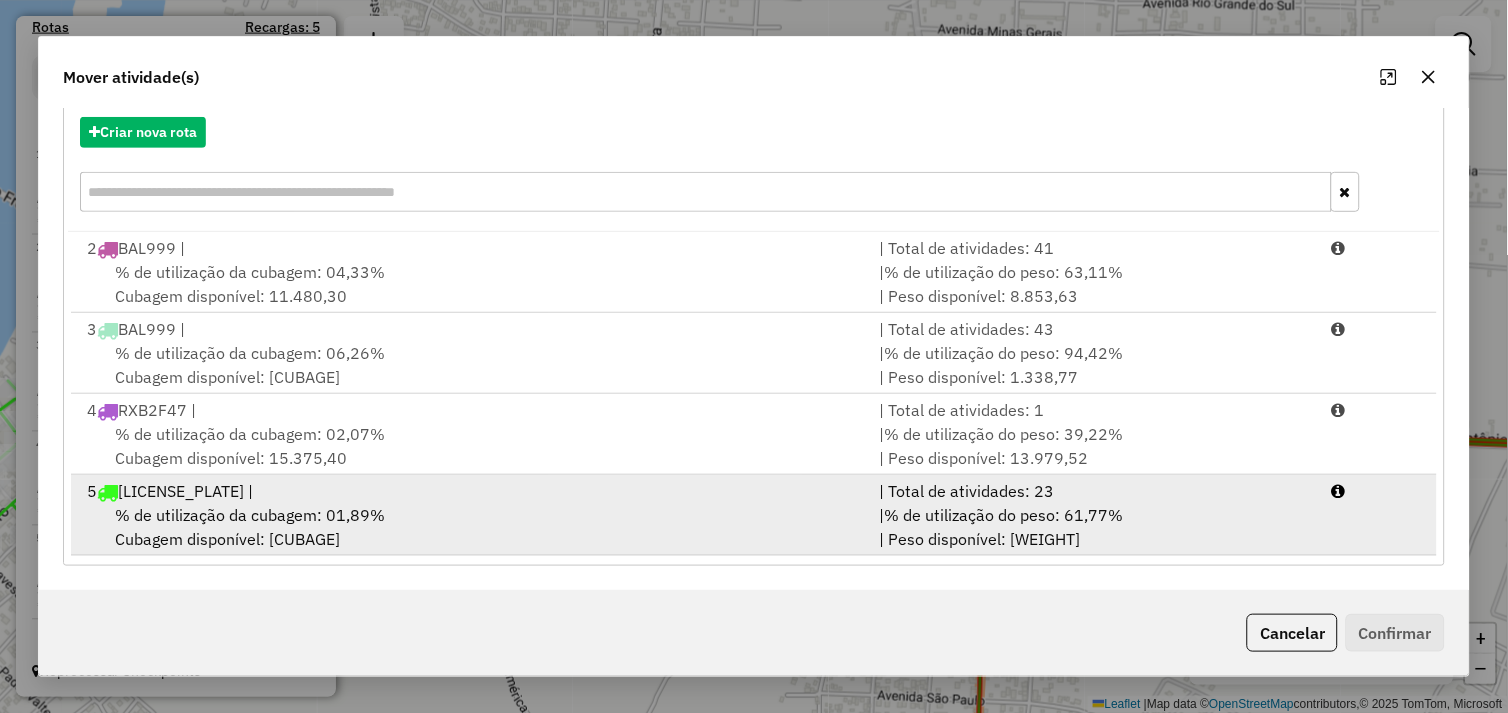click on "% de utilização da cubagem: 01,89%  Cubagem disponível: 9.811,25" at bounding box center (471, 527) 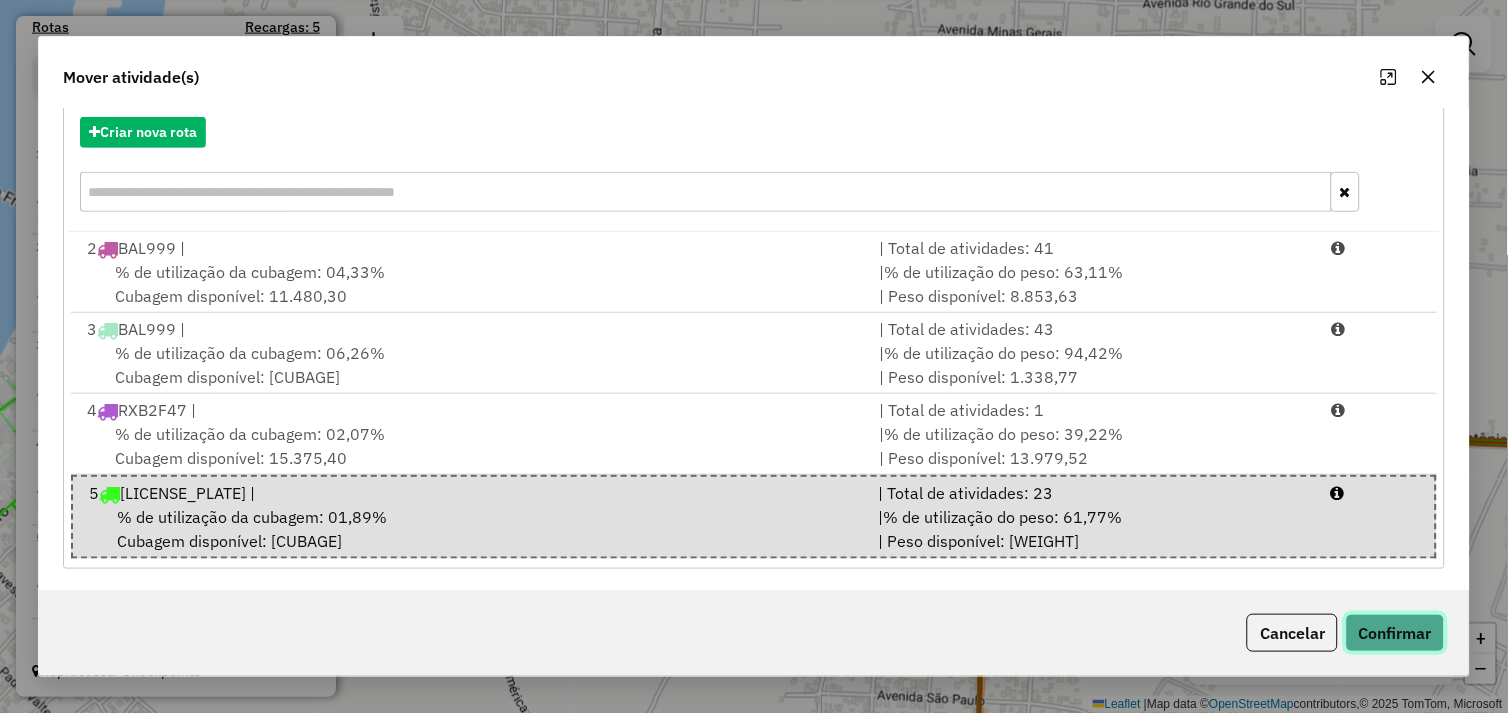 click on "Confirmar" 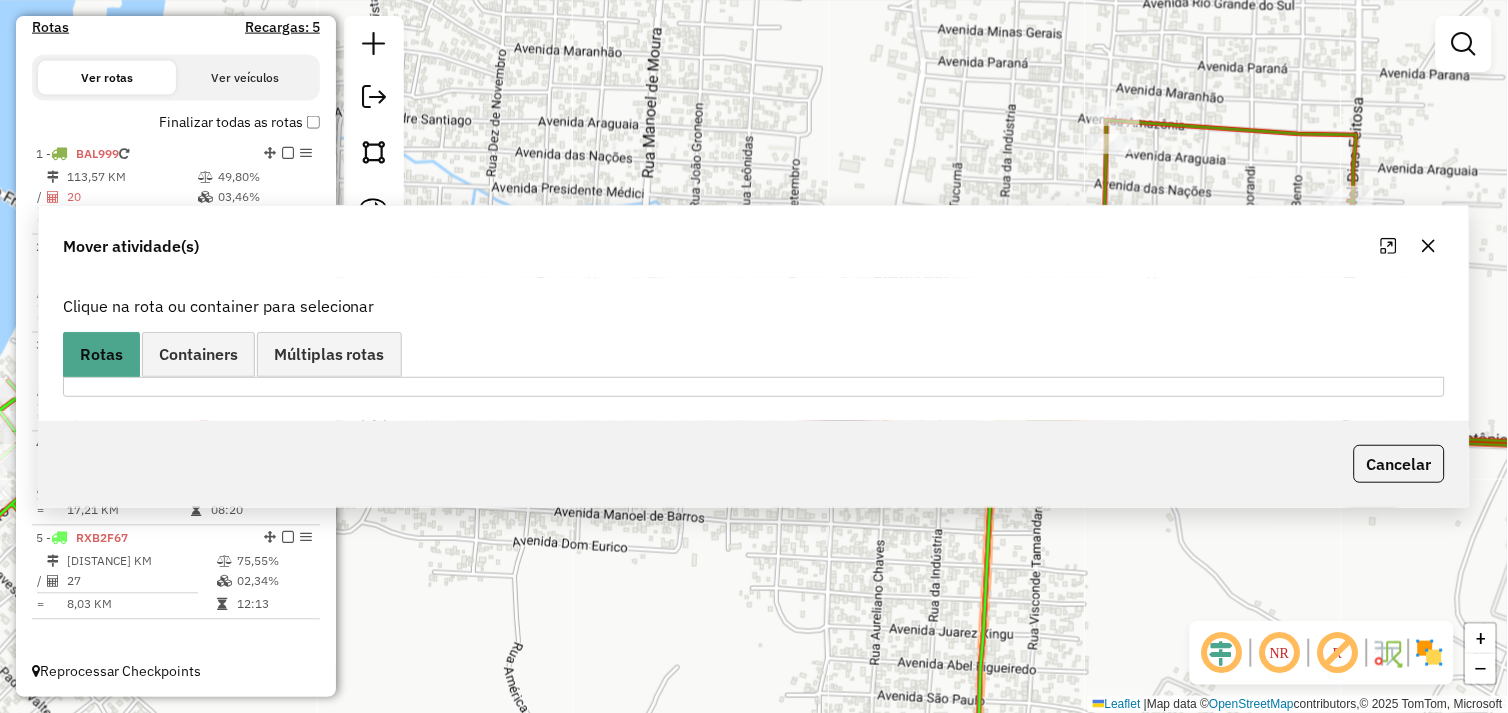 scroll, scrollTop: 0, scrollLeft: 0, axis: both 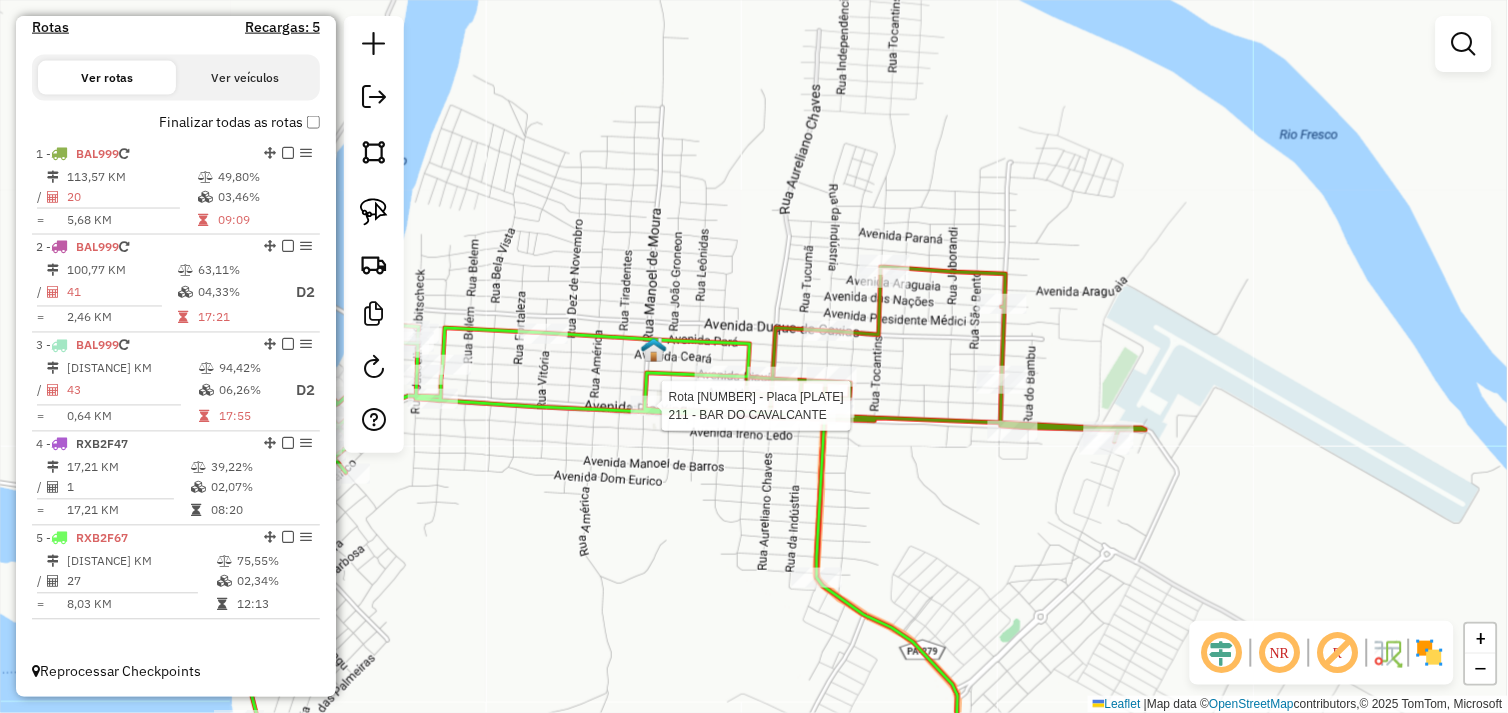select on "*********" 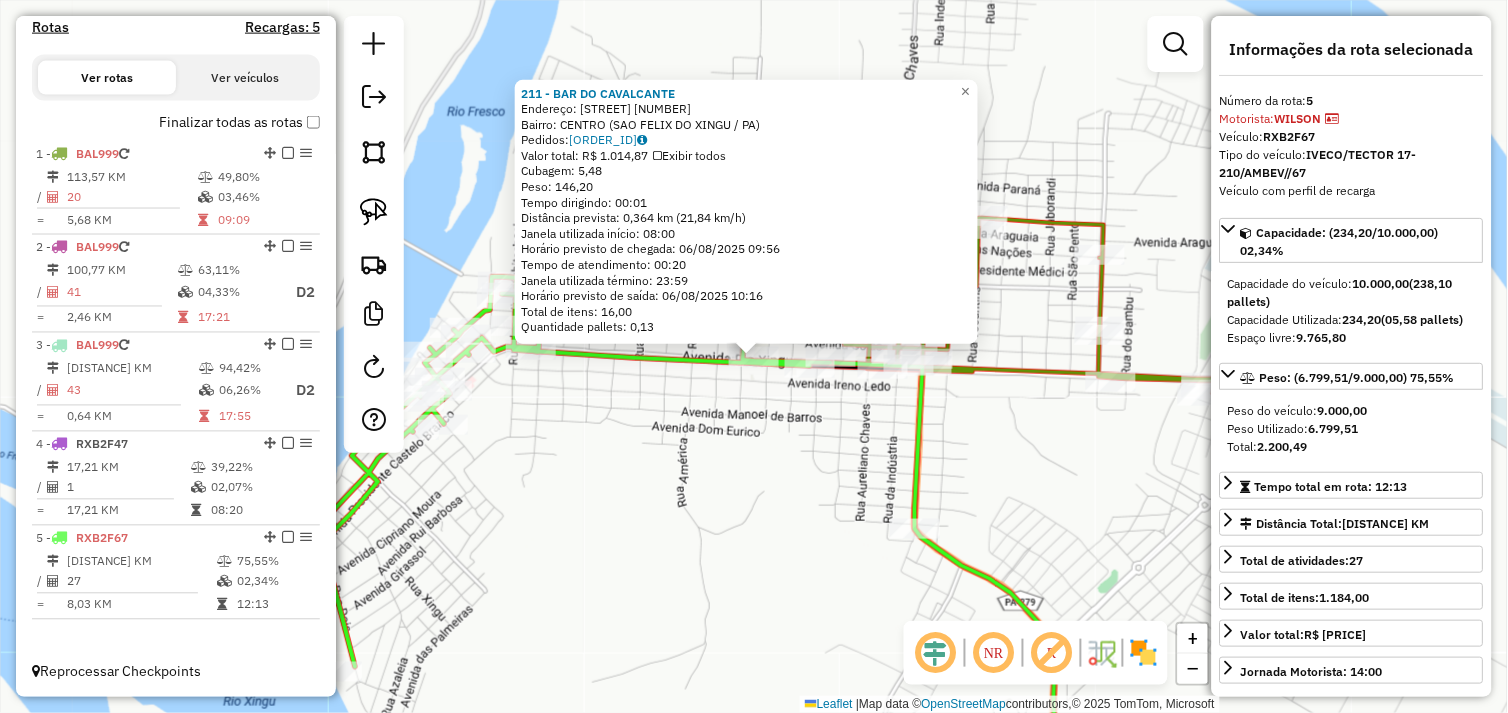 click on "211 - BAR DO CAVALCANTE  Endereço:  PIAUI 2675   Bairro: CENTRO (SAO FELIX DO XINGU / PA)   Pedidos:  05102874   Valor total: R$ 1.014,87   Exibir todos   Cubagem: 5,48  Peso: 146,20  Tempo dirigindo: 00:01   Distância prevista: 0,364 km (21,84 km/h)   Janela utilizada início: 08:00   Horário previsto de chegada: 06/08/2025 09:56   Tempo de atendimento: 00:20   Janela utilizada término: 23:59   Horário previsto de saída: 06/08/2025 10:16   Total de itens: 16,00   Quantidade pallets: 0,13  × Janela de atendimento Grade de atendimento Capacidade Transportadoras Veículos Cliente Pedidos  Rotas Selecione os dias de semana para filtrar as janelas de atendimento  Seg   Ter   Qua   Qui   Sex   Sáb   Dom  Informe o período da janela de atendimento: De: Até:  Filtrar exatamente a janela do cliente  Considerar janela de atendimento padrão  Selecione os dias de semana para filtrar as grades de atendimento  Seg   Ter   Qua   Qui   Sex   Sáb   Dom   Considerar clientes sem dia de atendimento cadastrado  De:" 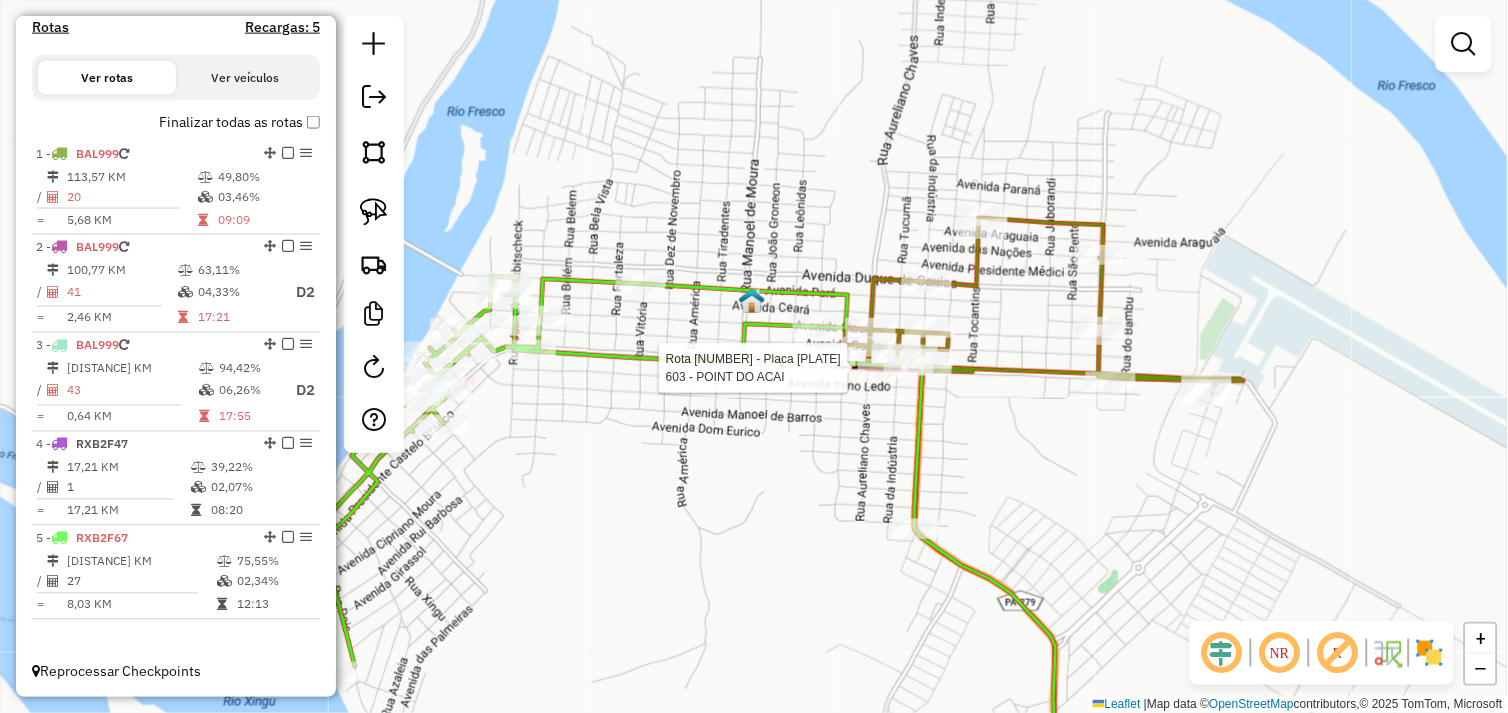 select on "*********" 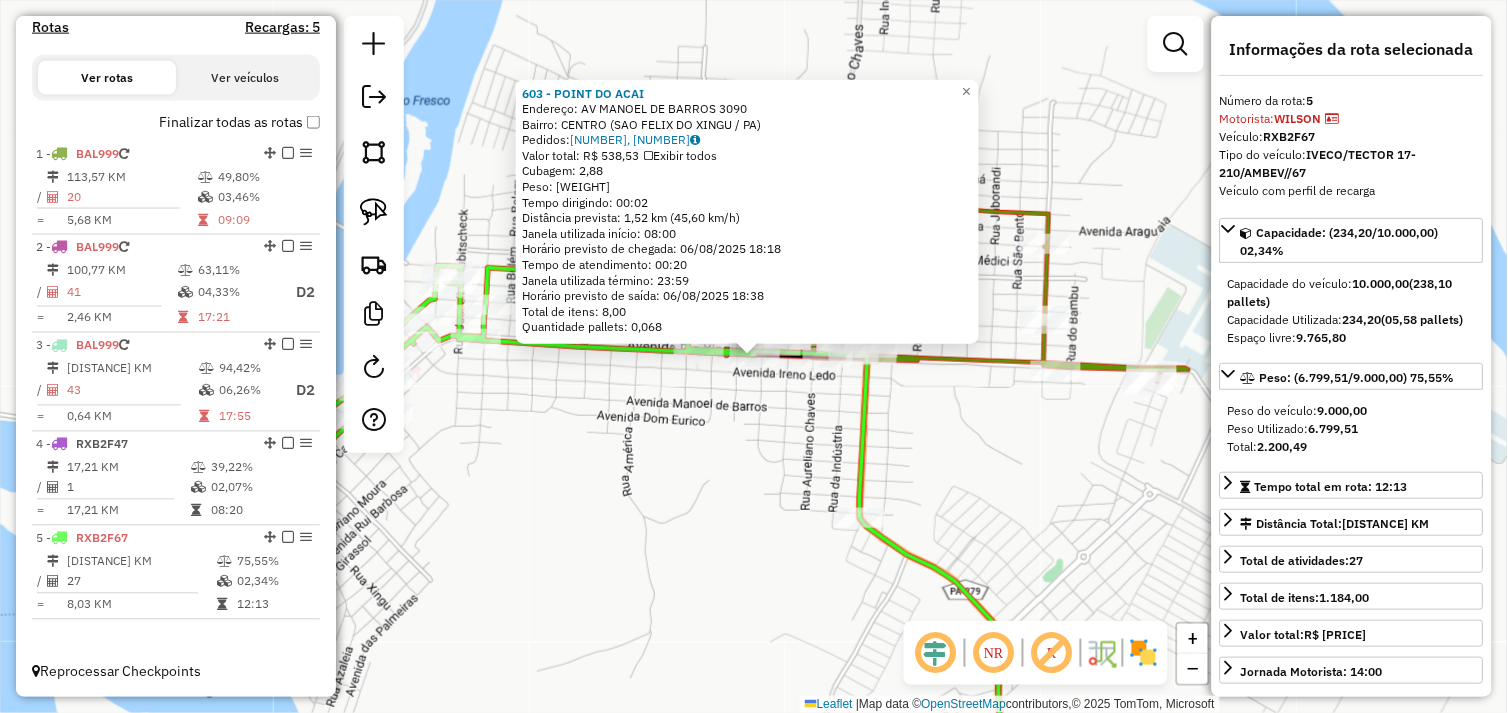 click on "603 - POINT DO ACAI  Endereço:  AV MANOEL DE BARROS 3090   Bairro: CENTRO (SAO FELIX DO XINGU / PA)   Pedidos:  05102967, 05102968   Valor total: R$ 538,53   Exibir todos   Cubagem: 2,88  Peso: 77,94  Tempo dirigindo: 00:02   Distância prevista: 1,52 km (45,60 km/h)   Janela utilizada início: 08:00   Horário previsto de chegada: 06/08/2025 18:18   Tempo de atendimento: 00:20   Janela utilizada término: 23:59   Horário previsto de saída: 06/08/2025 18:38   Total de itens: 8,00   Quantidade pallets: 0,068  × Janela de atendimento Grade de atendimento Capacidade Transportadoras Veículos Cliente Pedidos  Rotas Selecione os dias de semana para filtrar as janelas de atendimento  Seg   Ter   Qua   Qui   Sex   Sáb   Dom  Informe o período da janela de atendimento: De: Até:  Filtrar exatamente a janela do cliente  Considerar janela de atendimento padrão  Selecione os dias de semana para filtrar as grades de atendimento  Seg   Ter   Qua   Qui   Sex   Sáb   Dom   Peso mínimo:   Peso máximo:   De:   De:" 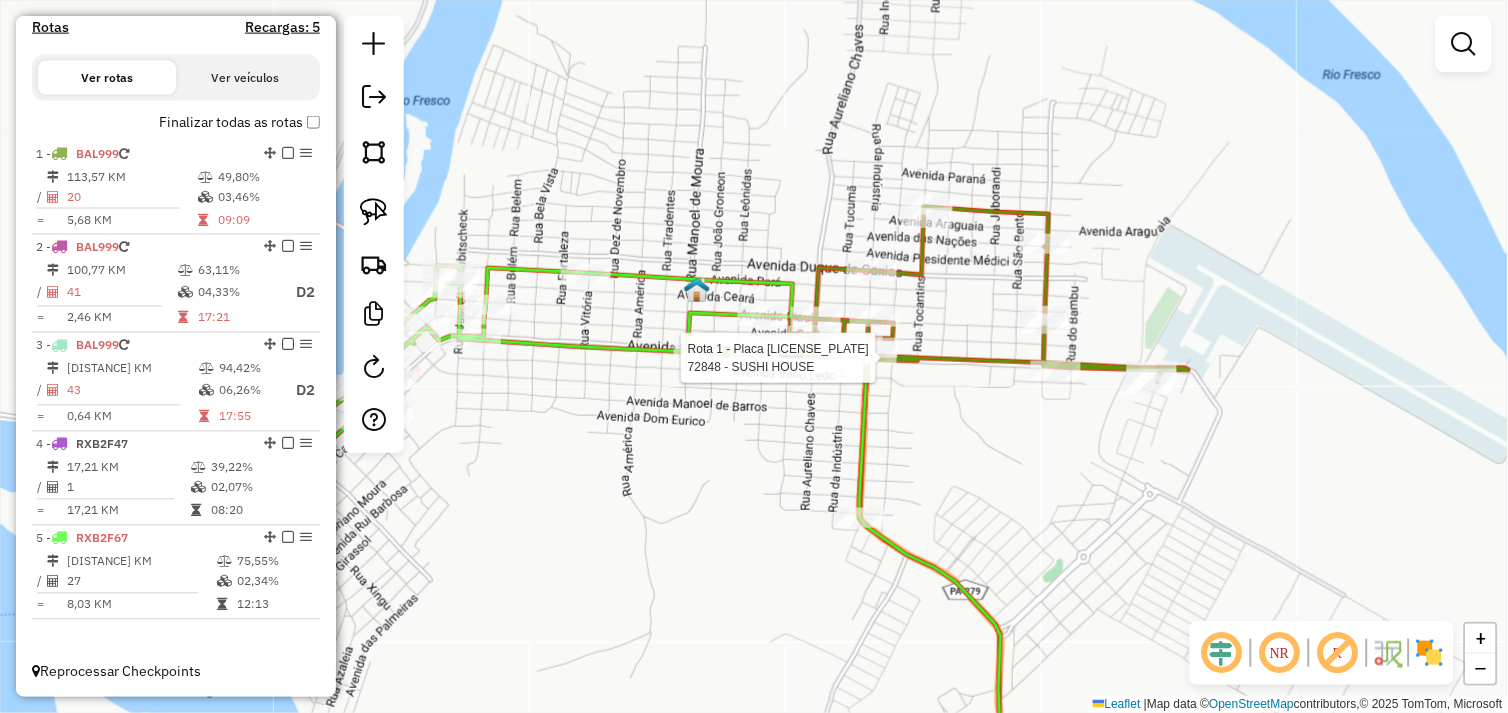 select on "*********" 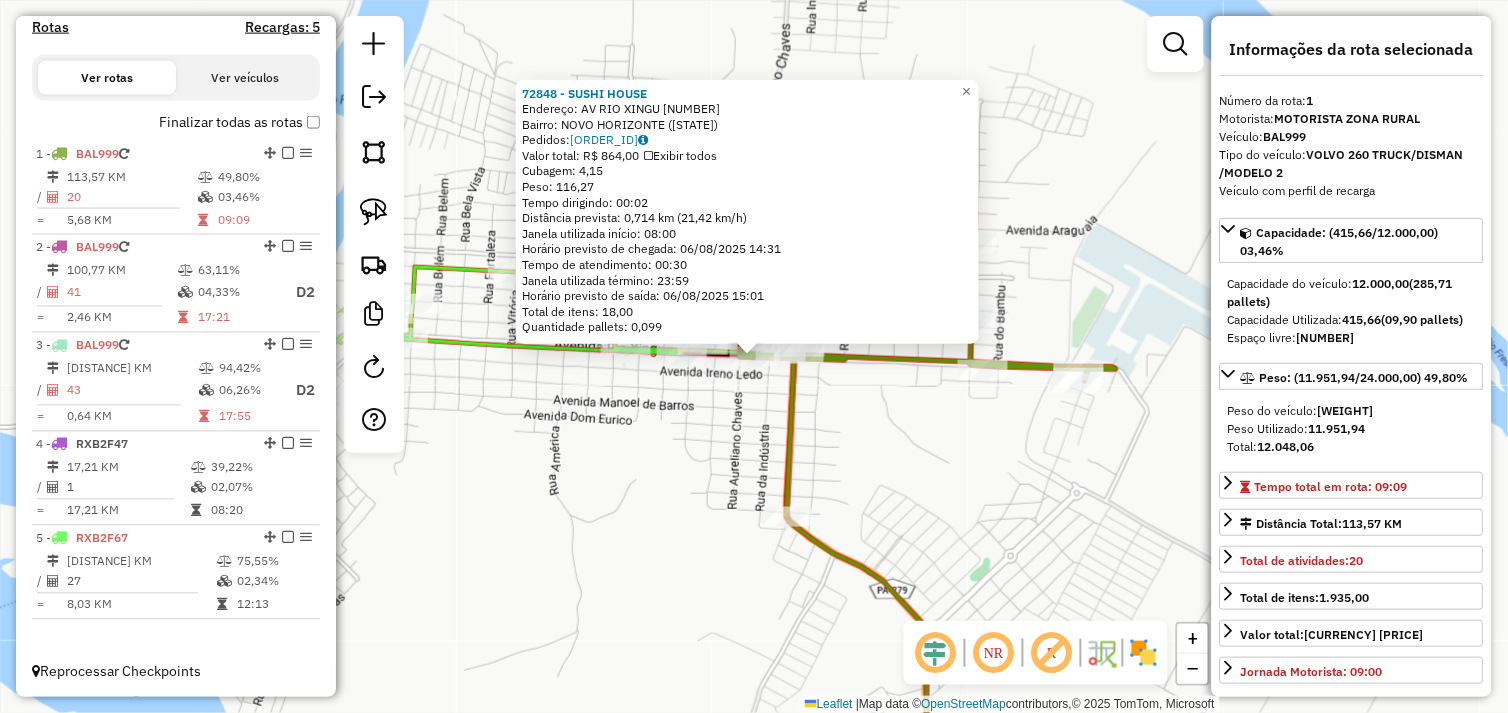 click on "72848 - SUSHI HOUSE  Endereço: AV RIO XINGU   Bairro: NOVO HORIZONTE (SAO FELIX DO XINGU / )   Pedidos:  05102835   Valor total: R$ 864,00   Exibir todos   Cubagem: 4,15  Peso: 116,27  Tempo dirigindo: 00:02   Distância prevista: 0,714 km (21,42 km/h)   Janela utilizada início: 08:00   Horário previsto de chegada: 06/08/2025 14:31   Tempo de atendimento: 00:30   Janela utilizada término: 23:59   Horário previsto de saída: 06/08/2025 15:01   Total de itens: 18,00   Quantidade pallets: 0,099  × Janela de atendimento Grade de atendimento Capacidade Transportadoras Veículos Cliente Pedidos  Rotas Selecione os dias de semana para filtrar as janelas de atendimento  Seg   Ter   Qua   Qui   Sex   Sáb   Dom  Informe o período da janela de atendimento: De: Até:  Filtrar exatamente a janela do cliente  Considerar janela de atendimento padrão  Selecione os dias de semana para filtrar as grades de atendimento  Seg   Ter   Qua   Qui   Sex   Sáb   Dom   Considerar clientes sem dia de atendimento cadastrado De:" 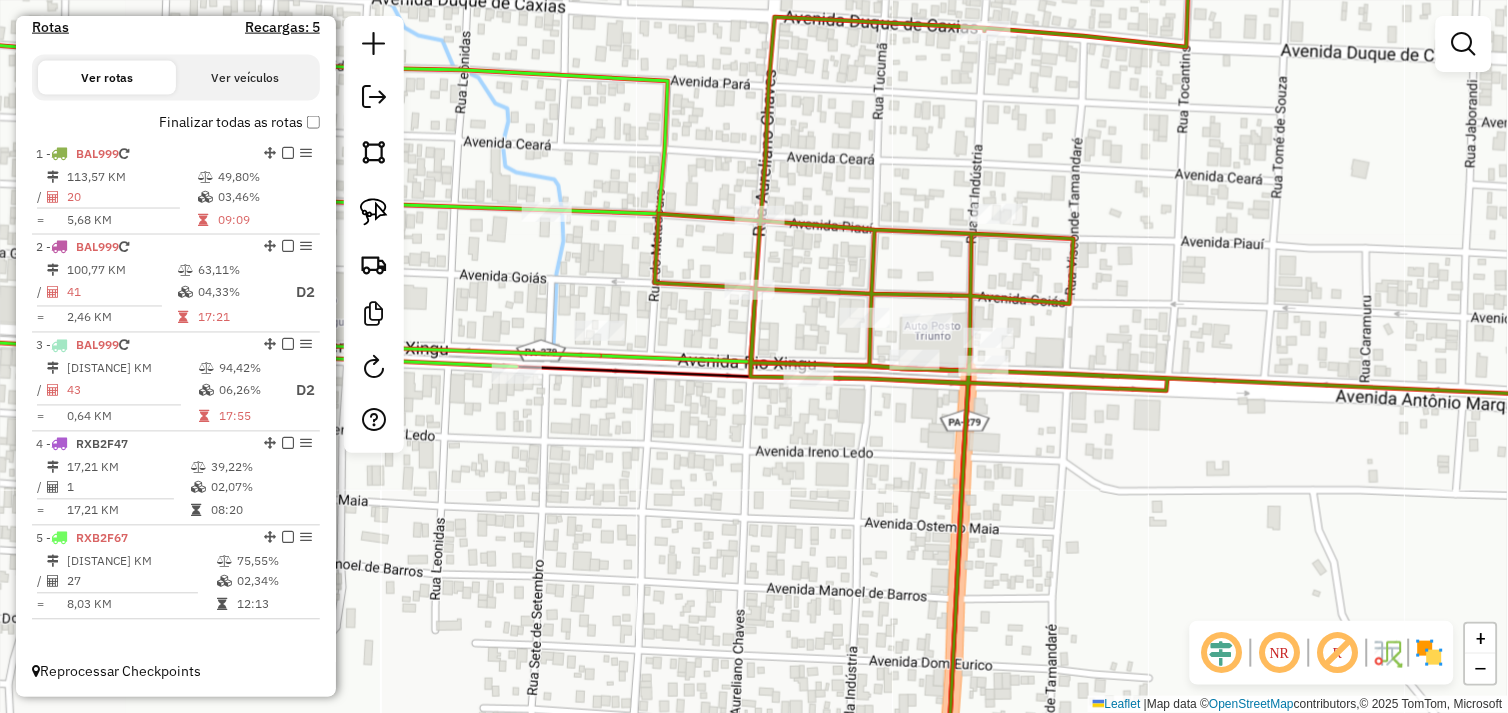 drag, startPoint x: 390, startPoint y: 216, endPoint x: 451, endPoint y: 243, distance: 66.70832 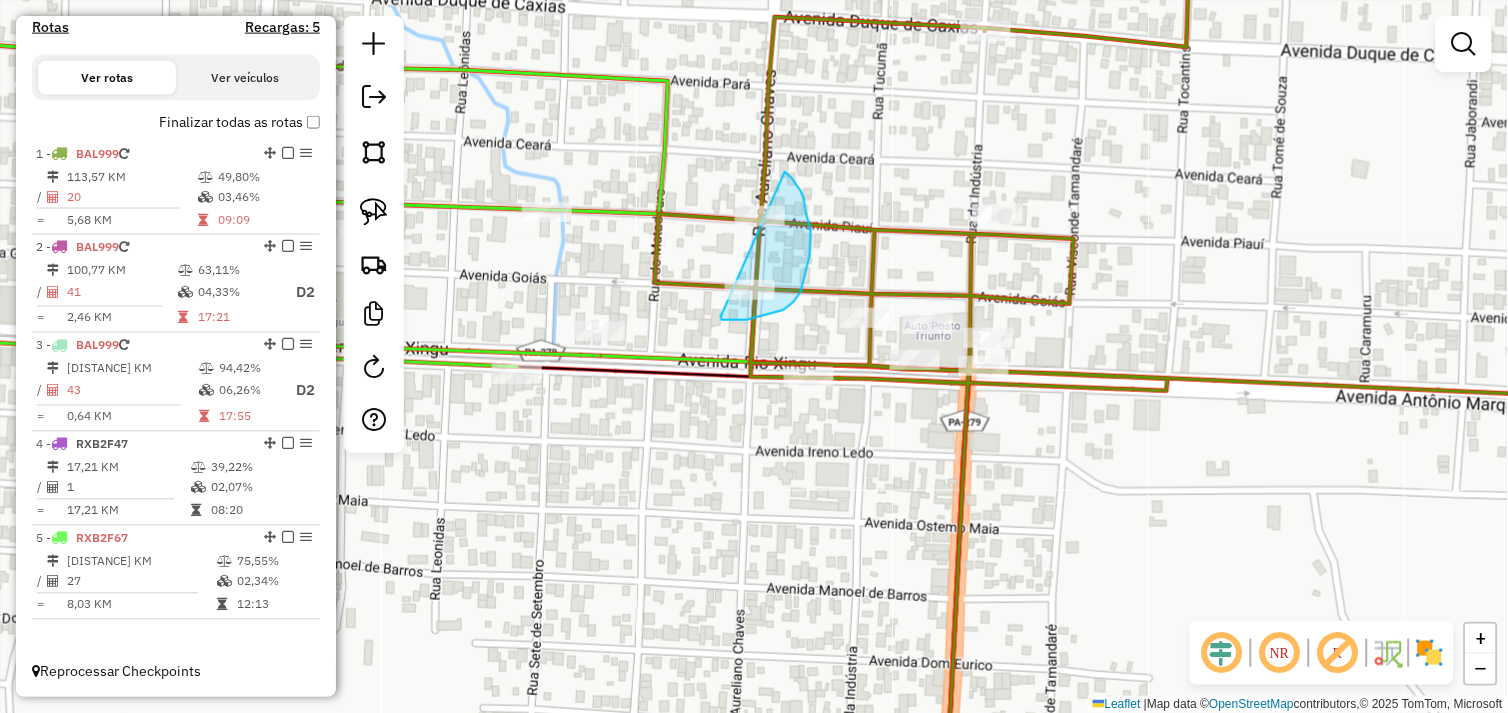 drag, startPoint x: 721, startPoint y: 317, endPoint x: 717, endPoint y: 188, distance: 129.062 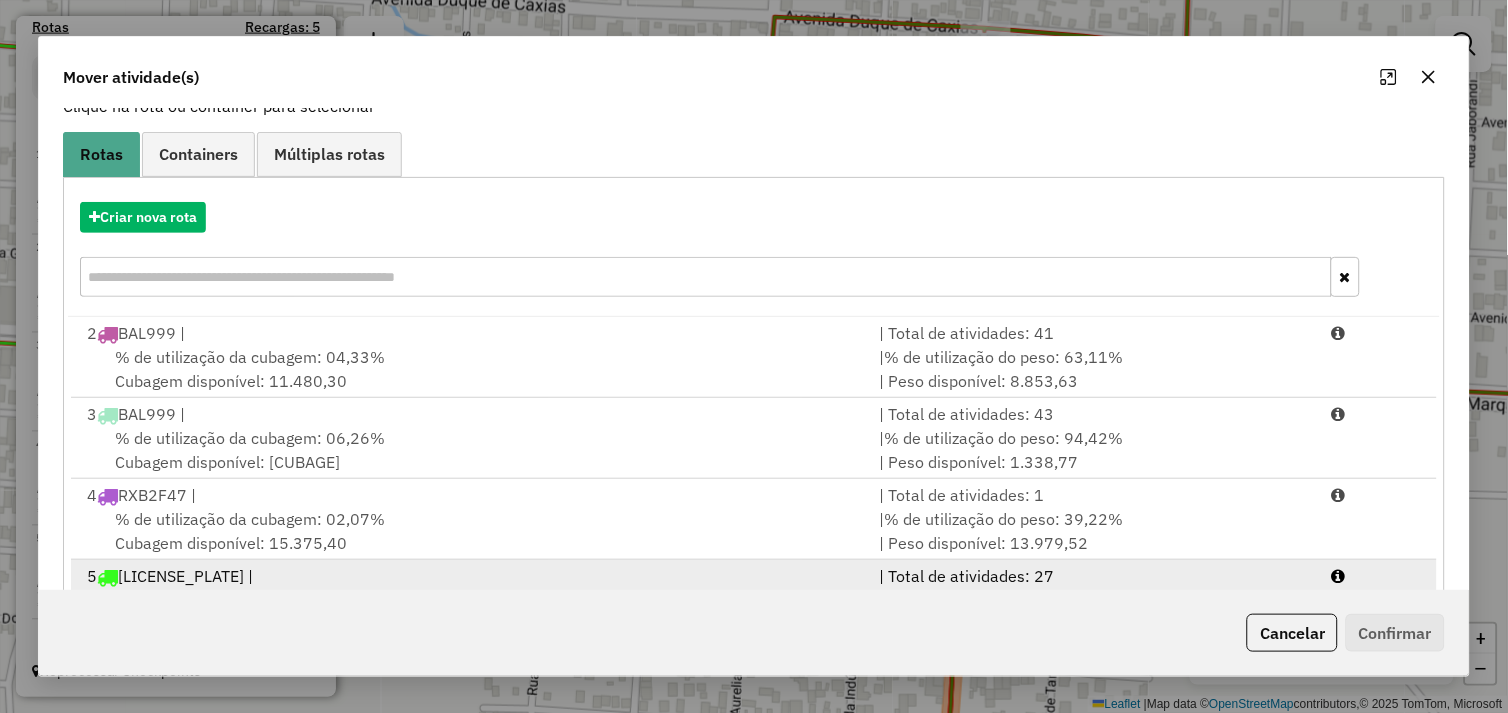 scroll, scrollTop: 226, scrollLeft: 0, axis: vertical 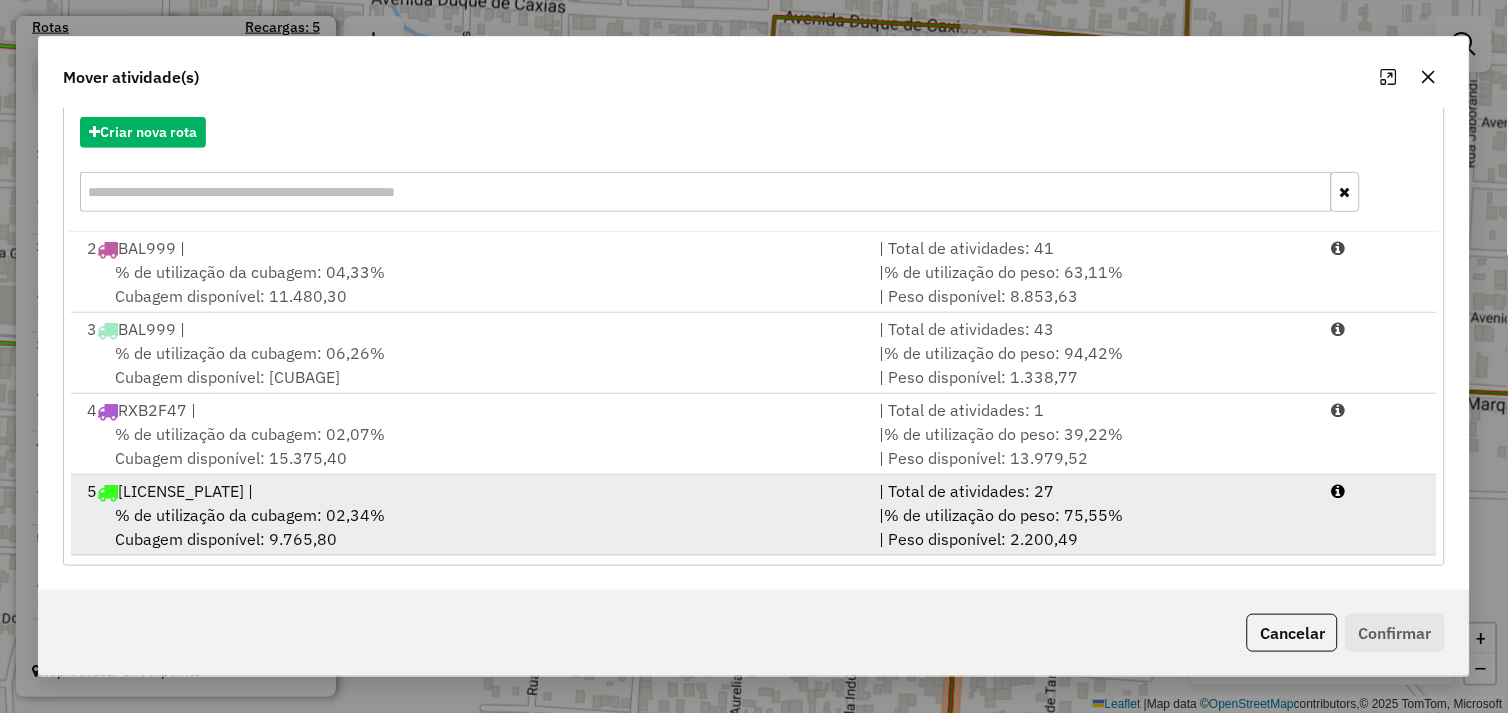click on "% de utilização da cubagem: 02,34%  Cubagem disponível: 9.765,80" at bounding box center (471, 527) 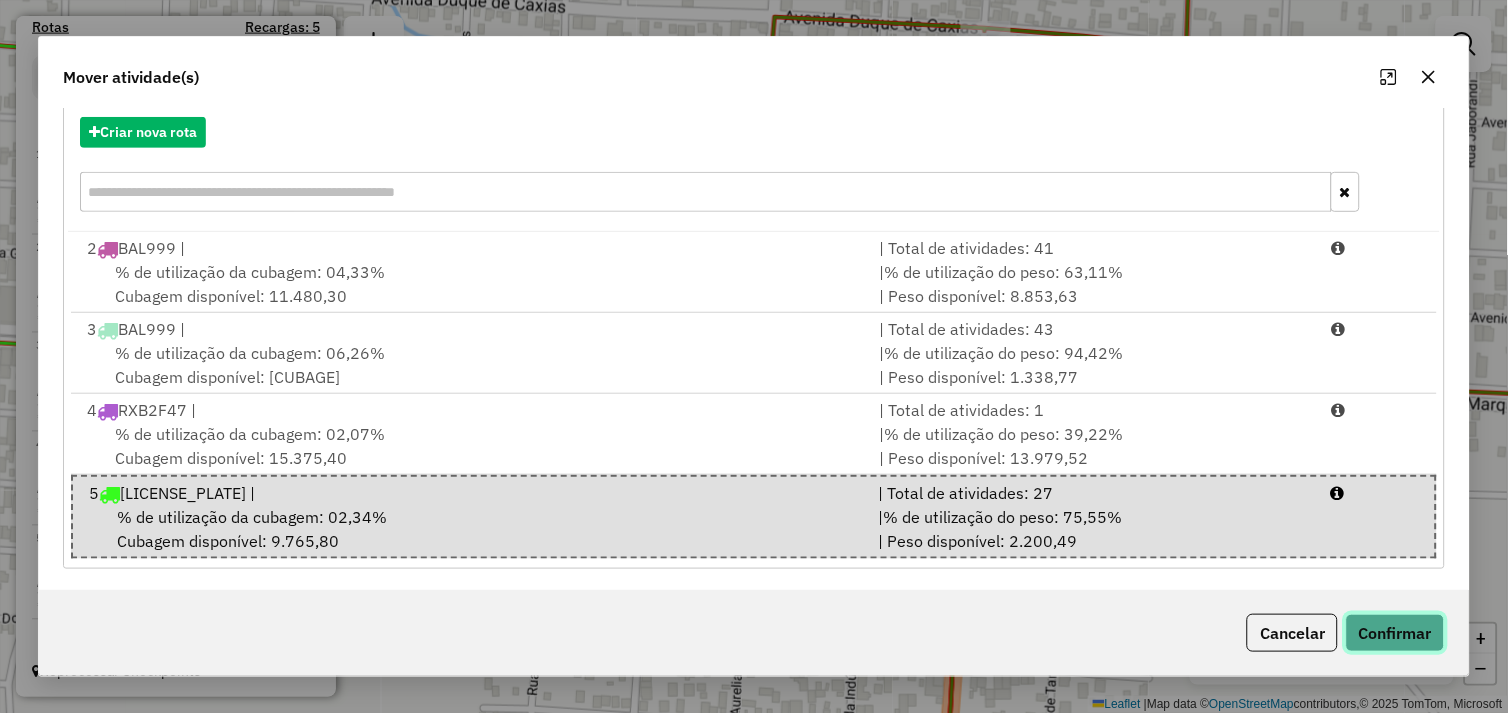 click on "Confirmar" 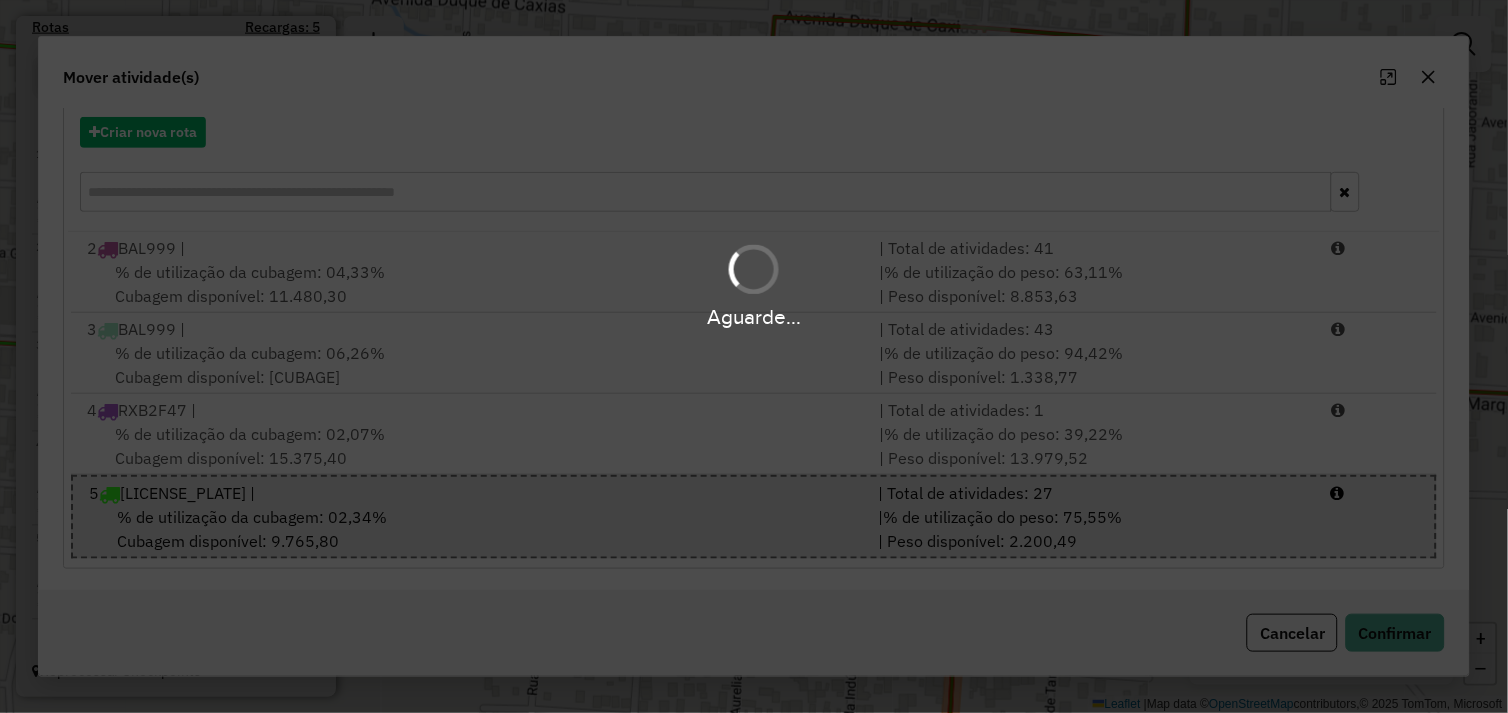 scroll, scrollTop: 0, scrollLeft: 0, axis: both 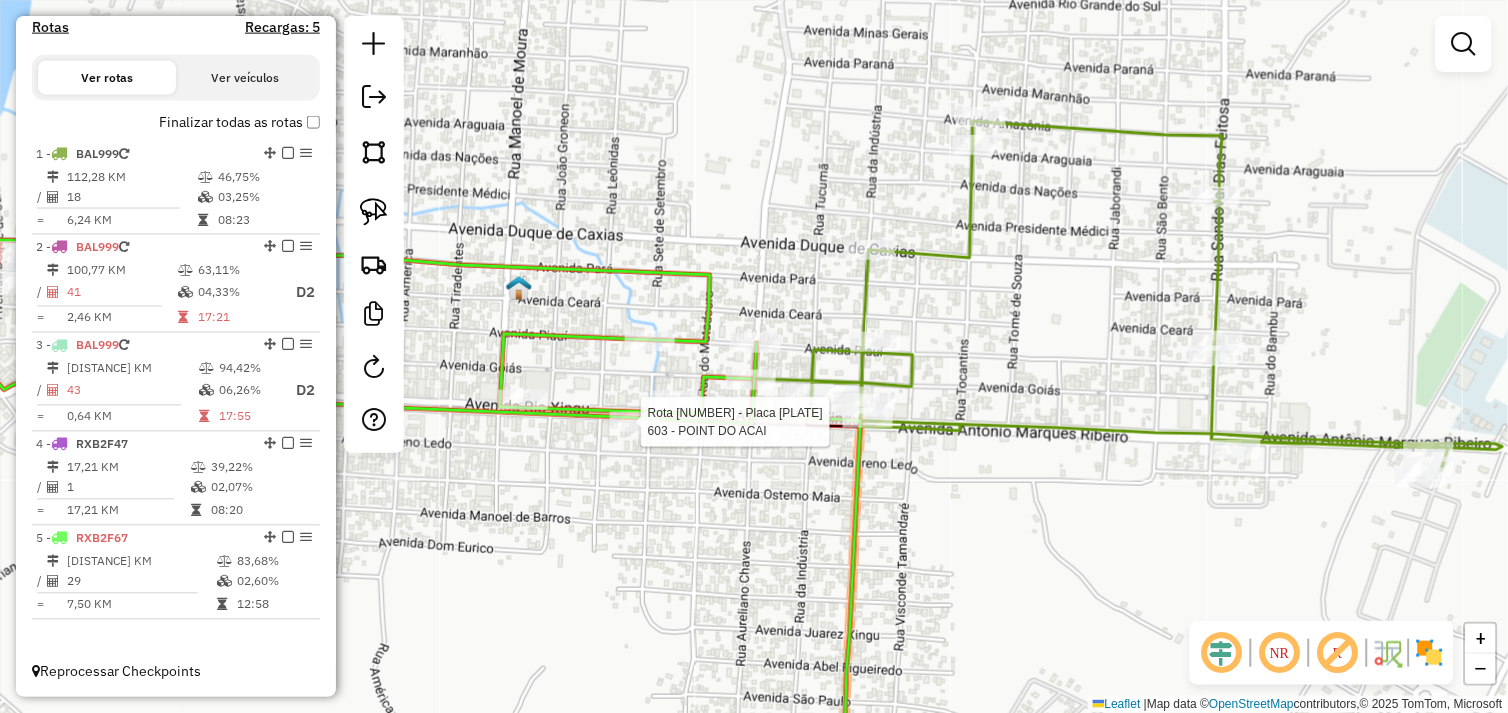 select on "*********" 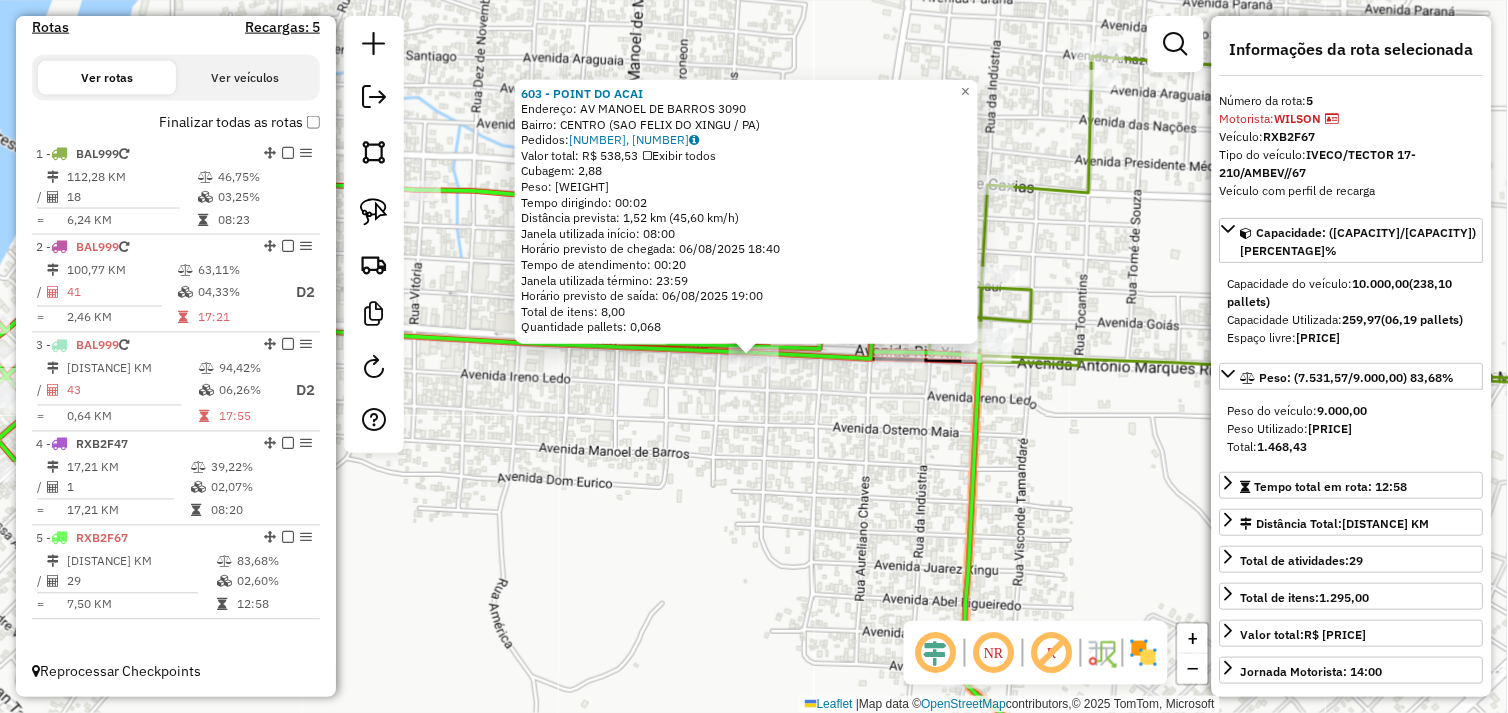 drag, startPoint x: 715, startPoint y: 463, endPoint x: 737, endPoint y: 453, distance: 24.166092 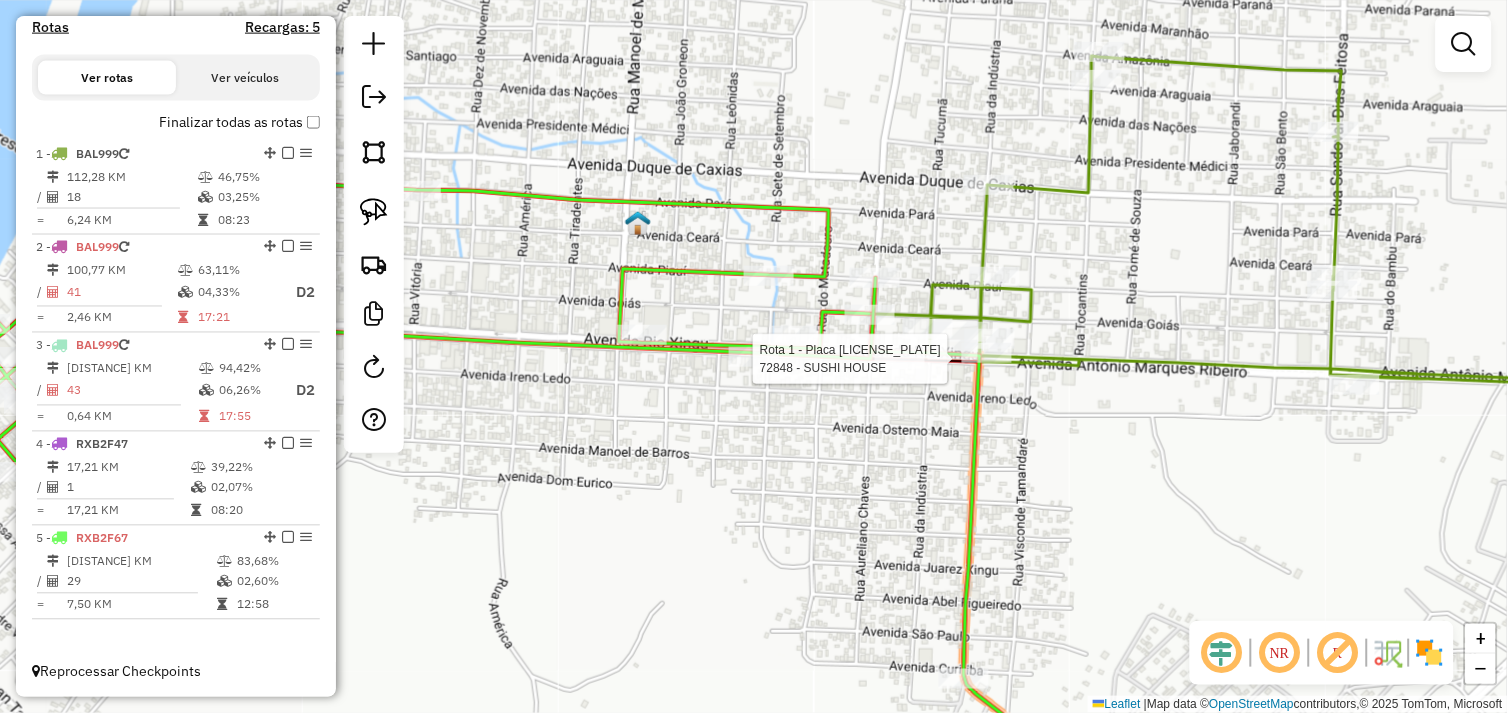 select on "*********" 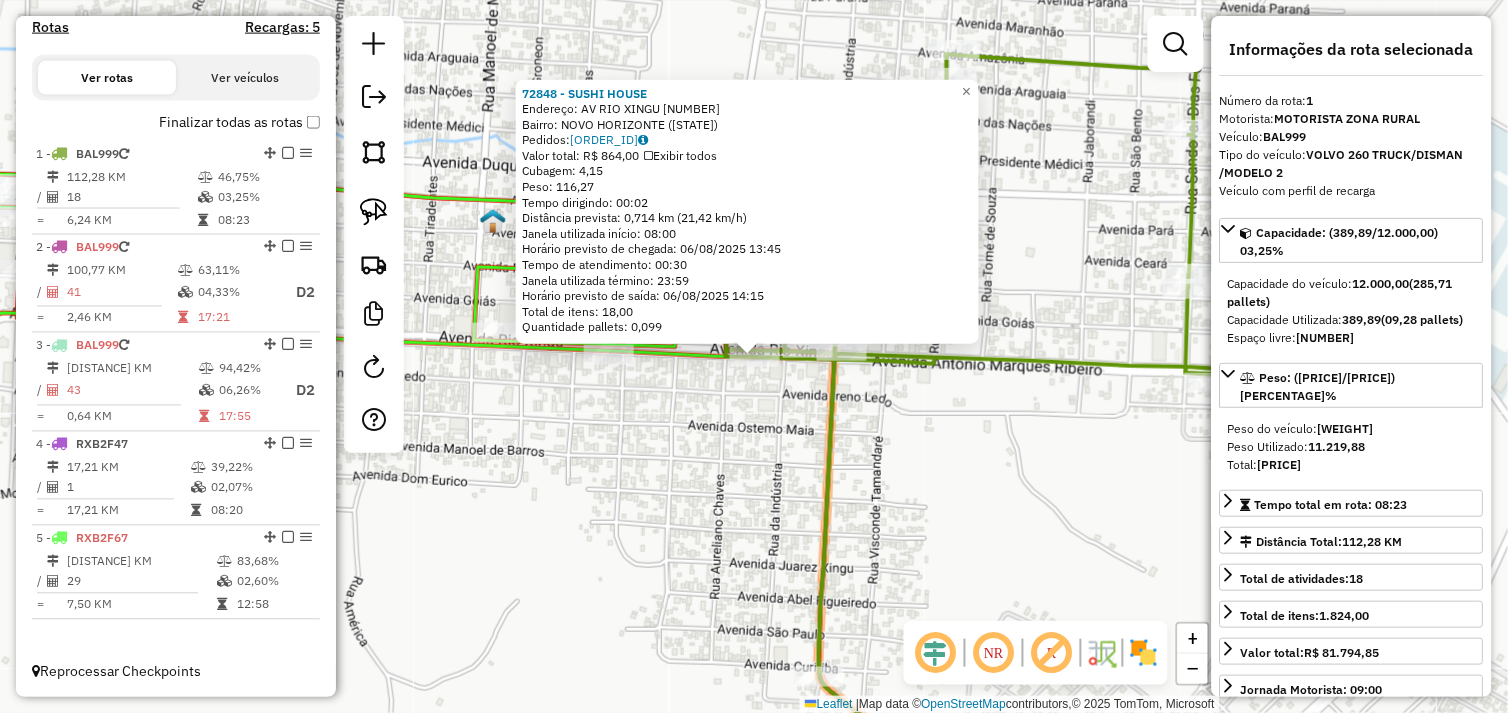 click on "72848 - SUSHI HOUSE  Endereço: AV RIO XINGU   Bairro: NOVO HORIZONTE (SAO FELIX DO XINGU / )   Pedidos:  05102835   Valor total: R$ 864,00   Exibir todos   Cubagem: 4,15  Peso: 116,27  Tempo dirigindo: 00:02   Distância prevista: 0,714 km (21,42 km/h)   Janela utilizada início: 08:00   Horário previsto de chegada: 06/08/2025 13:45   Tempo de atendimento: 00:30   Janela utilizada término: 23:59   Horário previsto de saída: 06/08/2025 14:15   Total de itens: 18,00   Quantidade pallets: 0,099  × Janela de atendimento Grade de atendimento Capacidade Transportadoras Veículos Cliente Pedidos  Rotas Selecione os dias de semana para filtrar as janelas de atendimento  Seg   Ter   Qua   Qui   Sex   Sáb   Dom  Informe o período da janela de atendimento: De: Até:  Filtrar exatamente a janela do cliente  Considerar janela de atendimento padrão  Selecione os dias de semana para filtrar as grades de atendimento  Seg   Ter   Qua   Qui   Sex   Sáb   Dom   Considerar clientes sem dia de atendimento cadastrado De:" 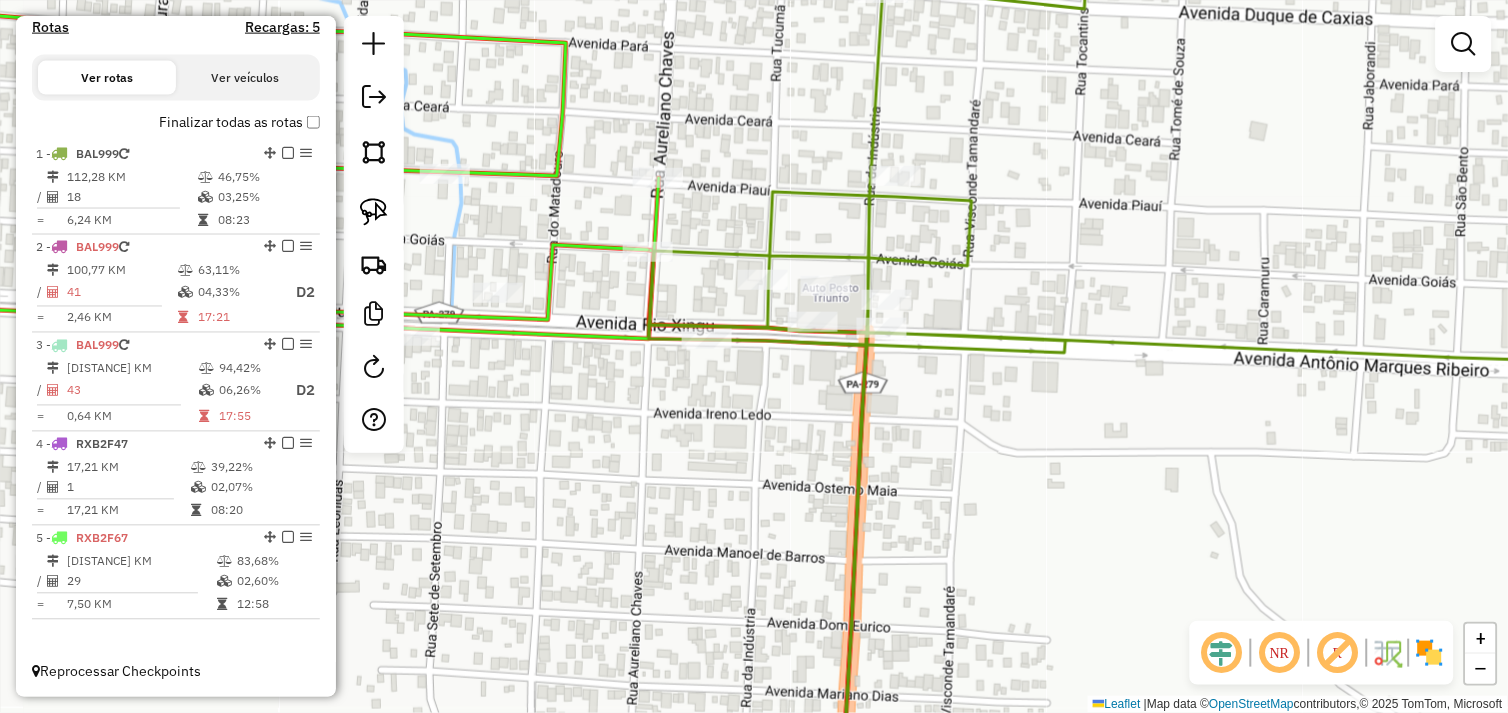 drag, startPoint x: 725, startPoint y: 461, endPoint x: 647, endPoint y: 481, distance: 80.523285 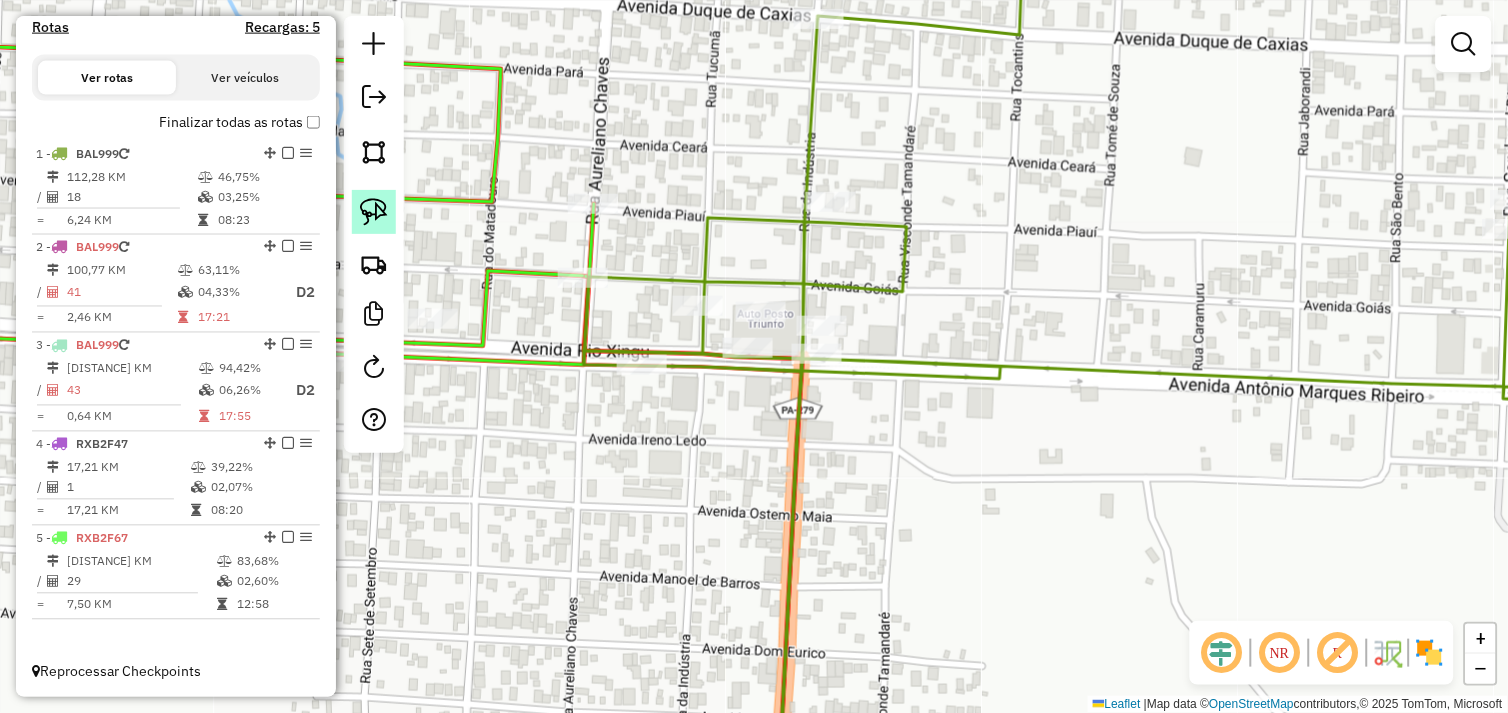 click 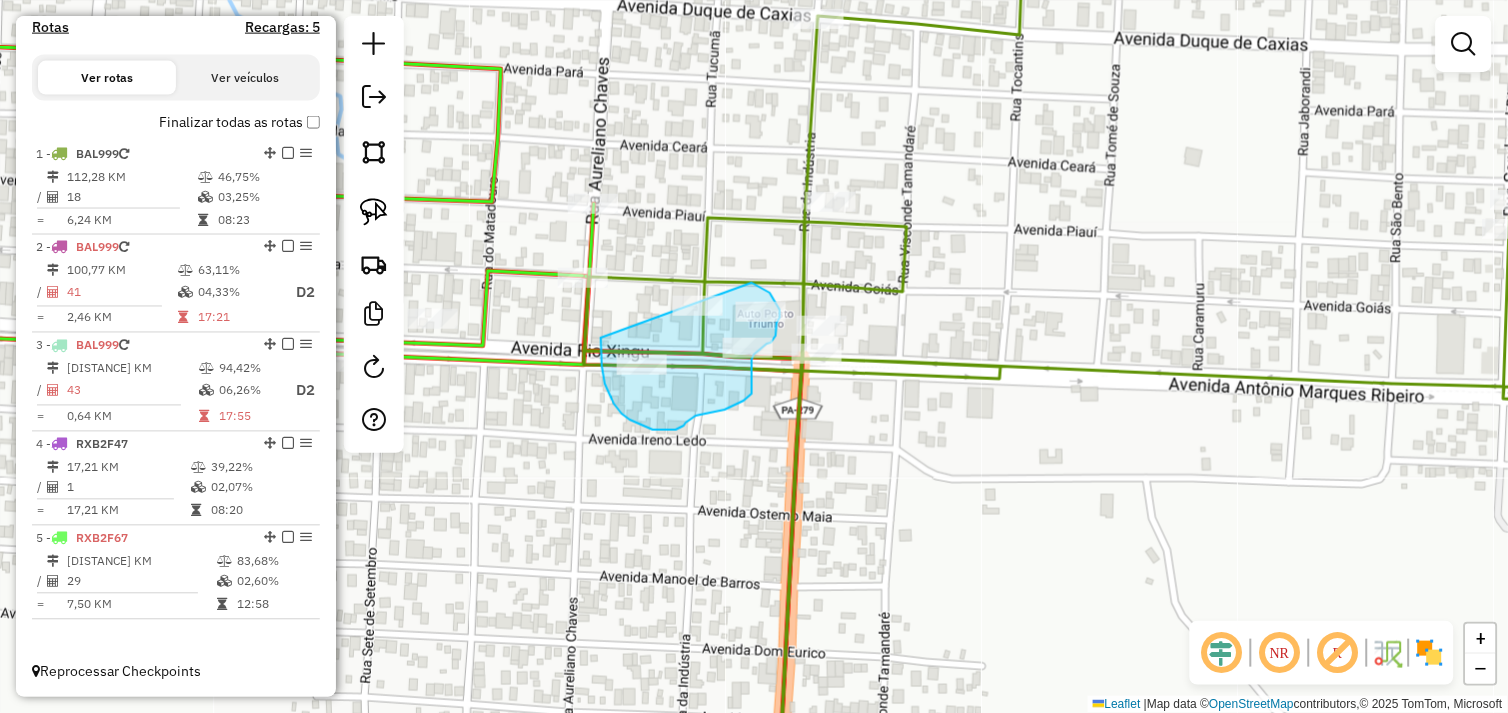 drag, startPoint x: 601, startPoint y: 338, endPoint x: 697, endPoint y: 272, distance: 116.498924 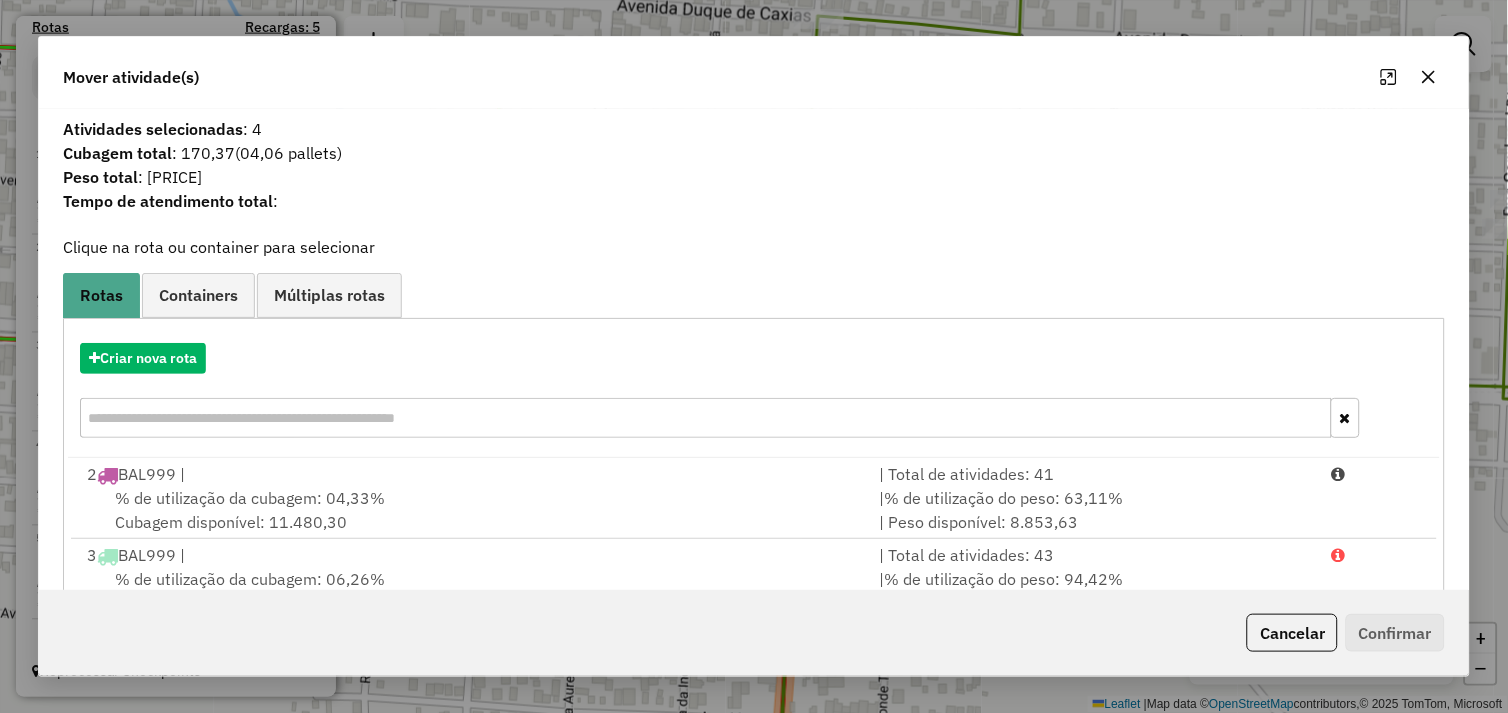 click 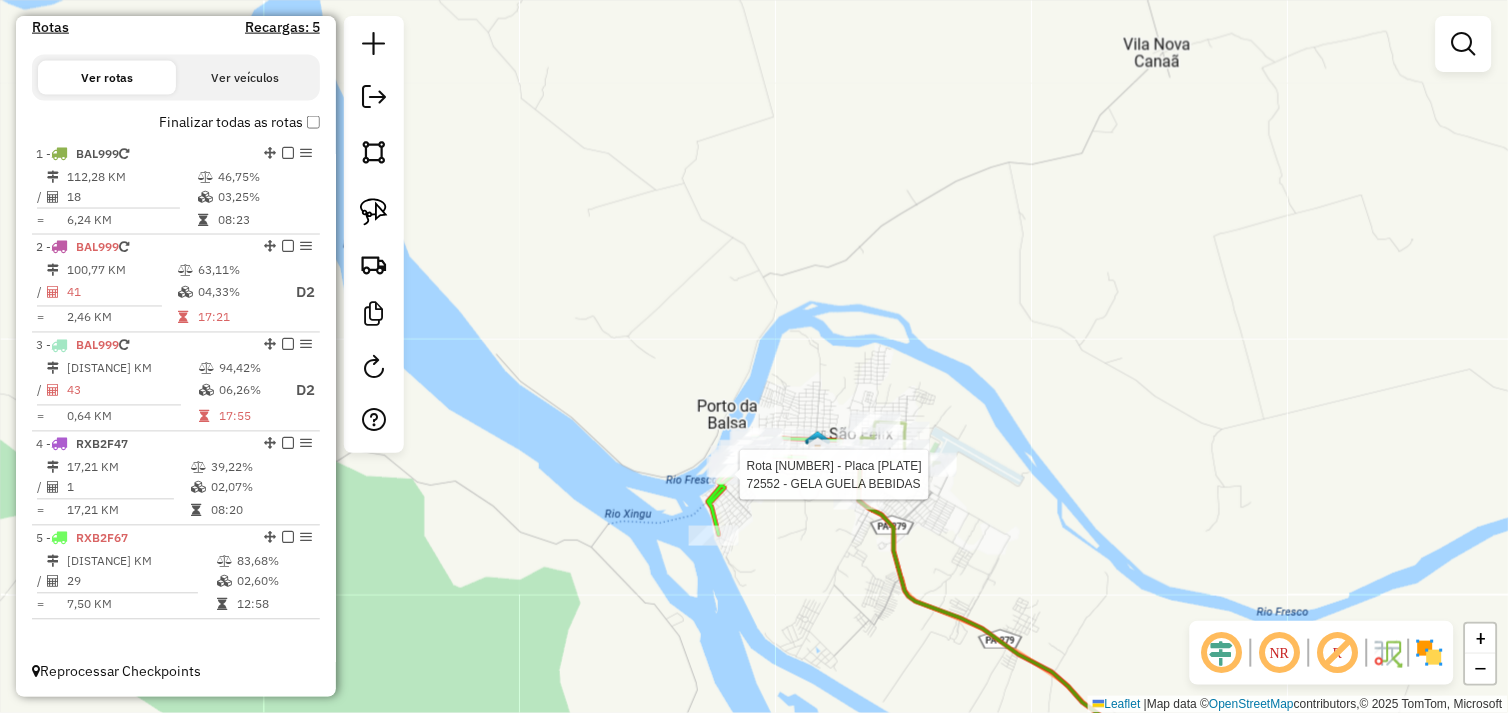 select on "*********" 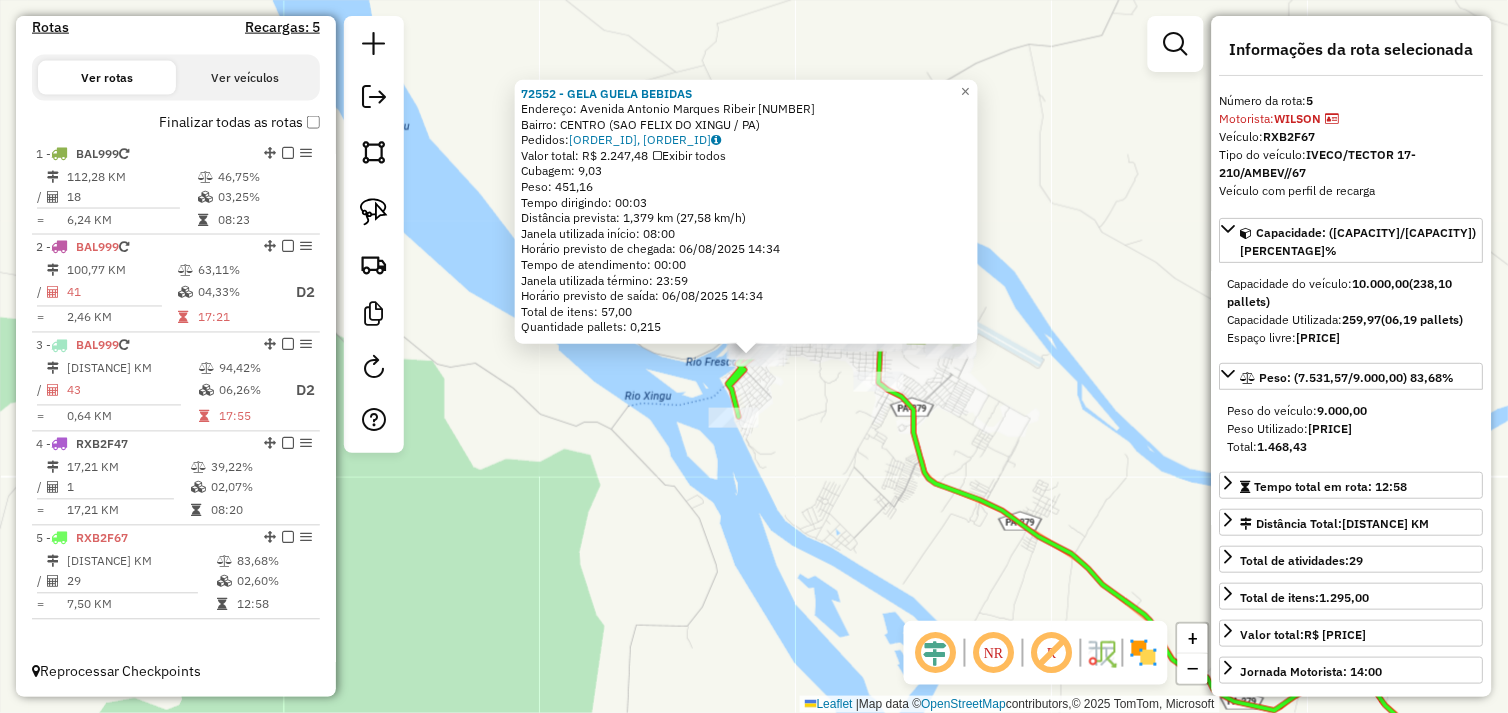 drag, startPoint x: 871, startPoint y: 480, endPoint x: 873, endPoint y: 434, distance: 46.043457 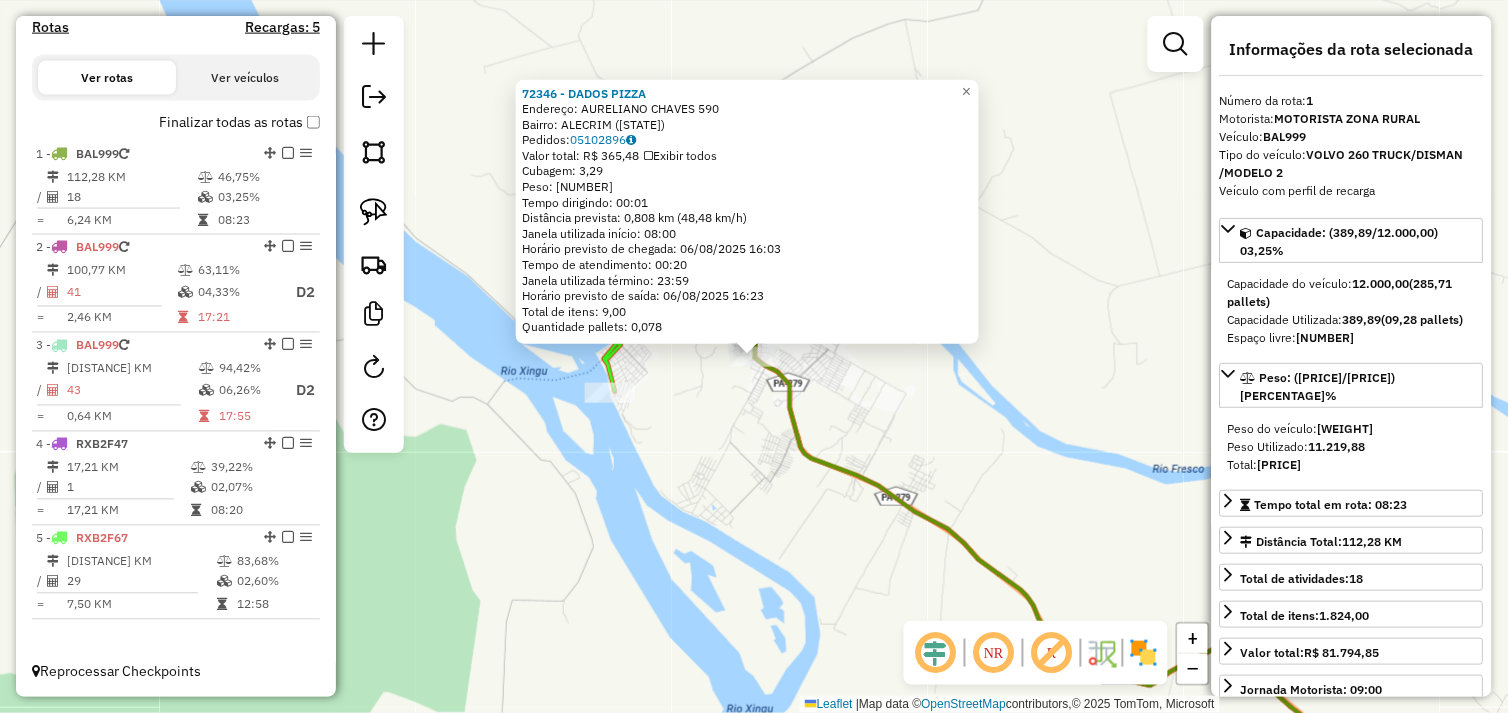 click on "72346 - DADOS PIZZA  Endereço:  AURELIANO CHAVES 590   Bairro: ALECRIM (SAO FELIX DO XINGU / PA)   Pedidos:  05102896   Valor total: R$ 365,48   Exibir todos   Cubagem: 3,29  Peso: 98,50  Tempo dirigindo: 00:01   Distância prevista: 0,808 km (48,48 km/h)   Janela utilizada início: 08:00   Horário previsto de chegada: 06/08/2025 16:03   Tempo de atendimento: 00:20   Janela utilizada término: 23:59   Horário previsto de saída: 06/08/2025 16:23   Total de itens: 9,00   Quantidade pallets: 0,078  × Janela de atendimento Grade de atendimento Capacidade Transportadoras Veículos Cliente Pedidos  Rotas Selecione os dias de semana para filtrar as janelas de atendimento  Seg   Ter   Qua   Qui   Sex   Sáb   Dom  Informe o período da janela de atendimento: De: Até:  Filtrar exatamente a janela do cliente  Considerar janela de atendimento padrão  Selecione os dias de semana para filtrar as grades de atendimento  Seg   Ter   Qua   Qui   Sex   Sáb   Dom   Considerar clientes sem dia de atendimento cadastrado +" 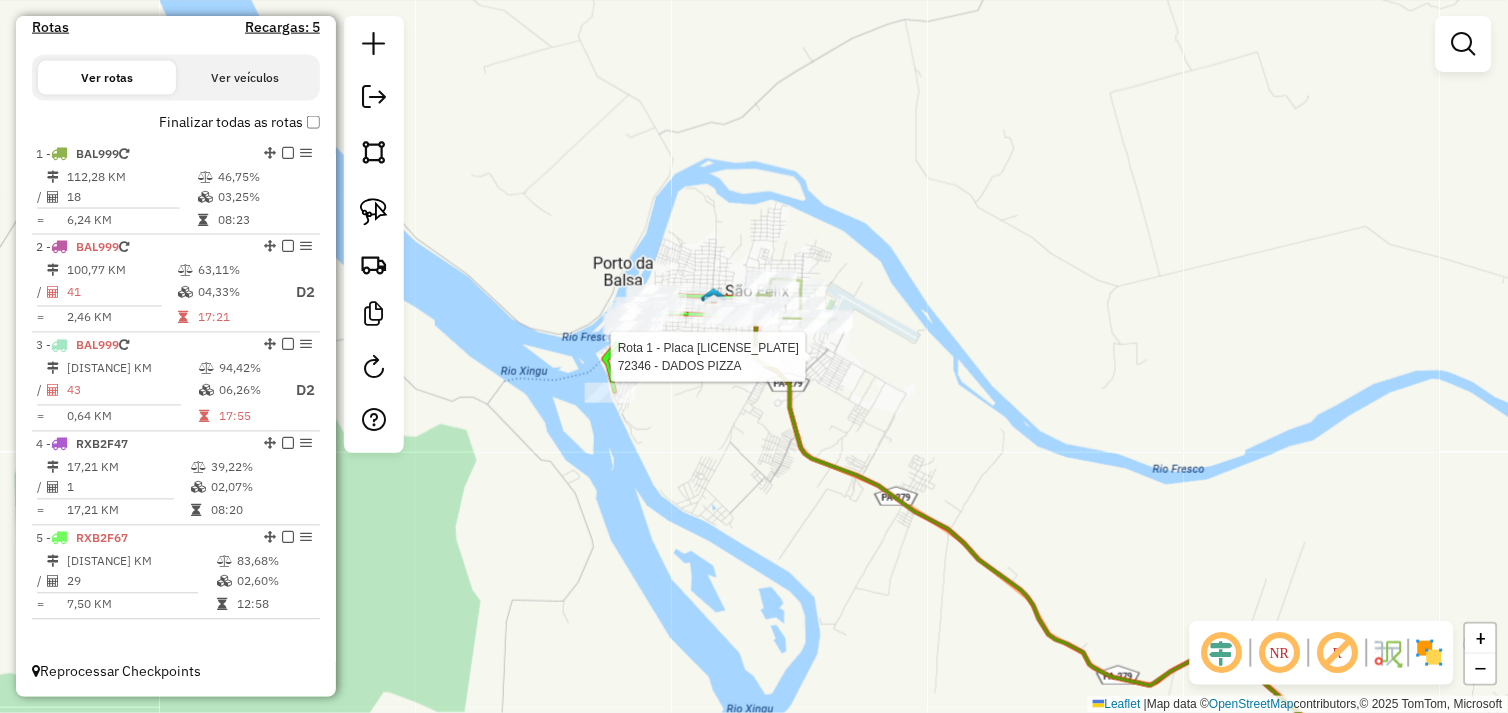 select on "*********" 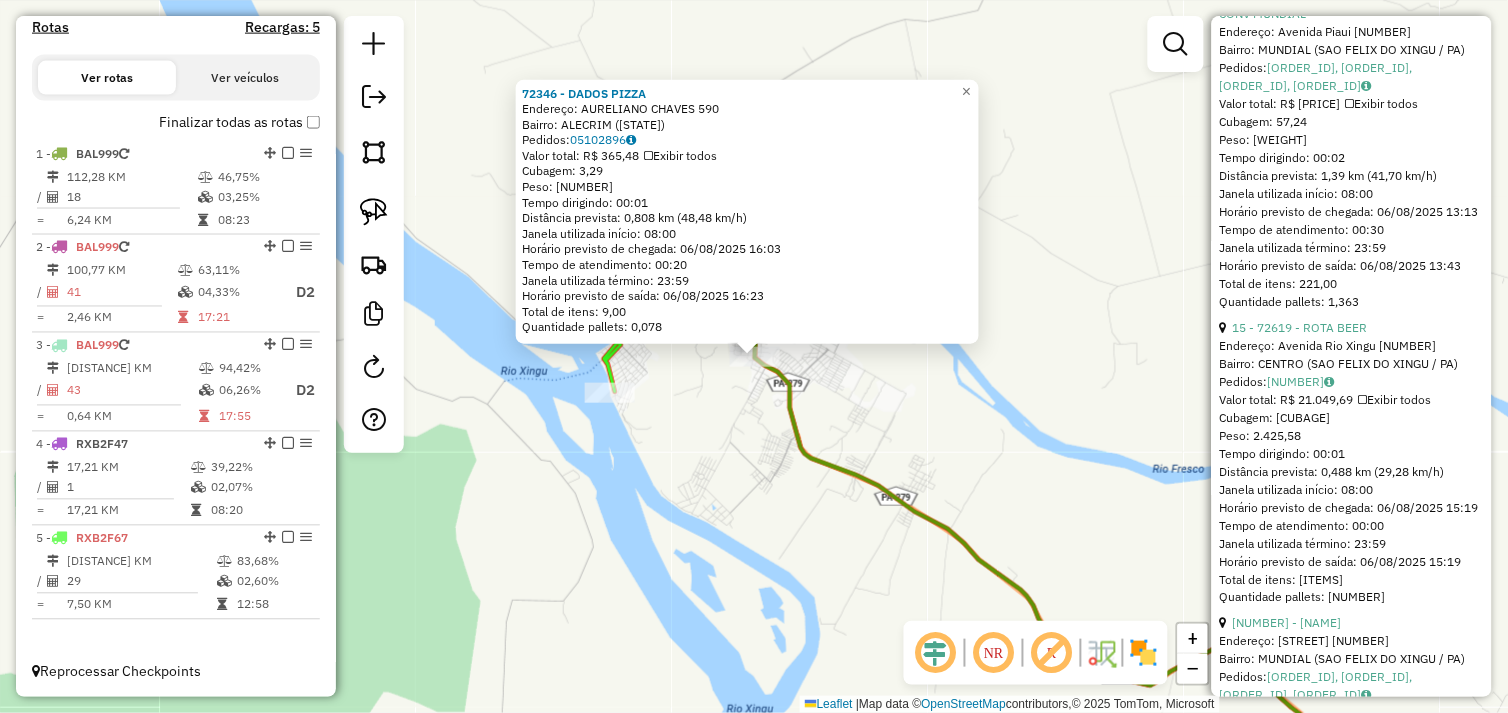 scroll, scrollTop: 5294, scrollLeft: 0, axis: vertical 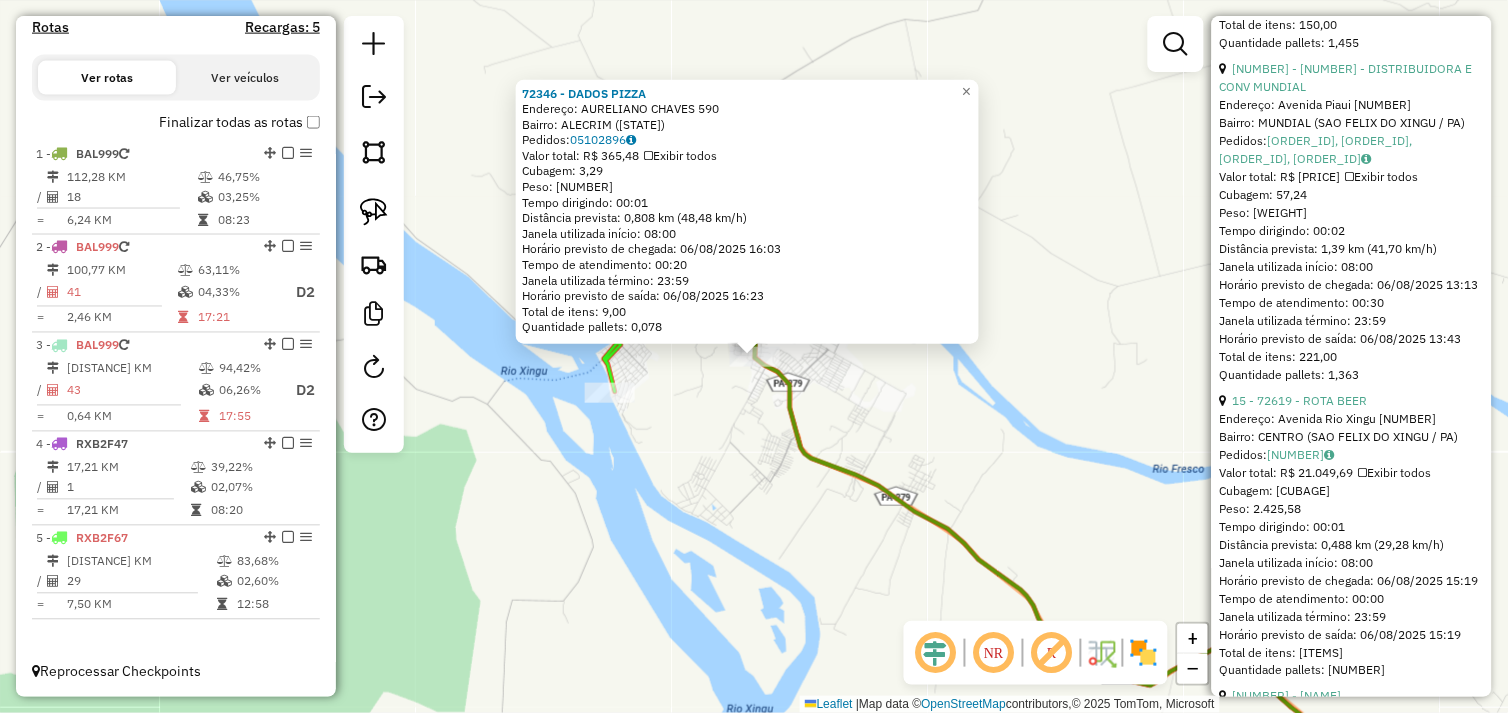 click on "72346 - DADOS PIZZA  Endereço:  AURELIANO CHAVES 590   Bairro: ALECRIM (SAO FELIX DO XINGU / PA)   Pedidos:  05102896   Valor total: R$ 365,48   Exibir todos   Cubagem: 3,29  Peso: 98,50  Tempo dirigindo: 00:01   Distância prevista: 0,808 km (48,48 km/h)   Janela utilizada início: 08:00   Horário previsto de chegada: 06/08/2025 16:03   Tempo de atendimento: 00:20   Janela utilizada término: 23:59   Horário previsto de saída: 06/08/2025 16:23   Total de itens: 9,00   Quantidade pallets: 0,078  × Janela de atendimento Grade de atendimento Capacidade Transportadoras Veículos Cliente Pedidos  Rotas Selecione os dias de semana para filtrar as janelas de atendimento  Seg   Ter   Qua   Qui   Sex   Sáb   Dom  Informe o período da janela de atendimento: De: Até:  Filtrar exatamente a janela do cliente  Considerar janela de atendimento padrão  Selecione os dias de semana para filtrar as grades de atendimento  Seg   Ter   Qua   Qui   Sex   Sáb   Dom   Considerar clientes sem dia de atendimento cadastrado +" 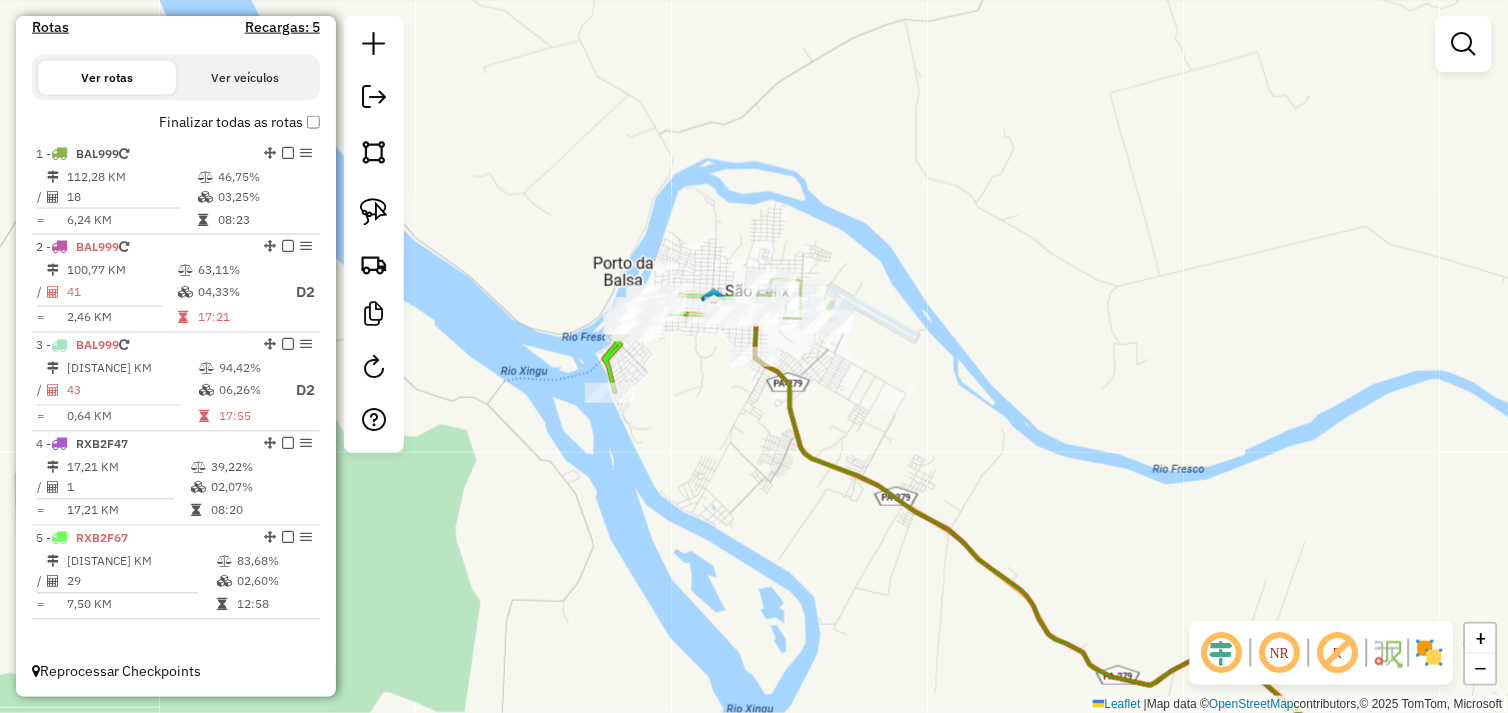 drag, startPoint x: 714, startPoint y: 432, endPoint x: 713, endPoint y: 446, distance: 14.035668 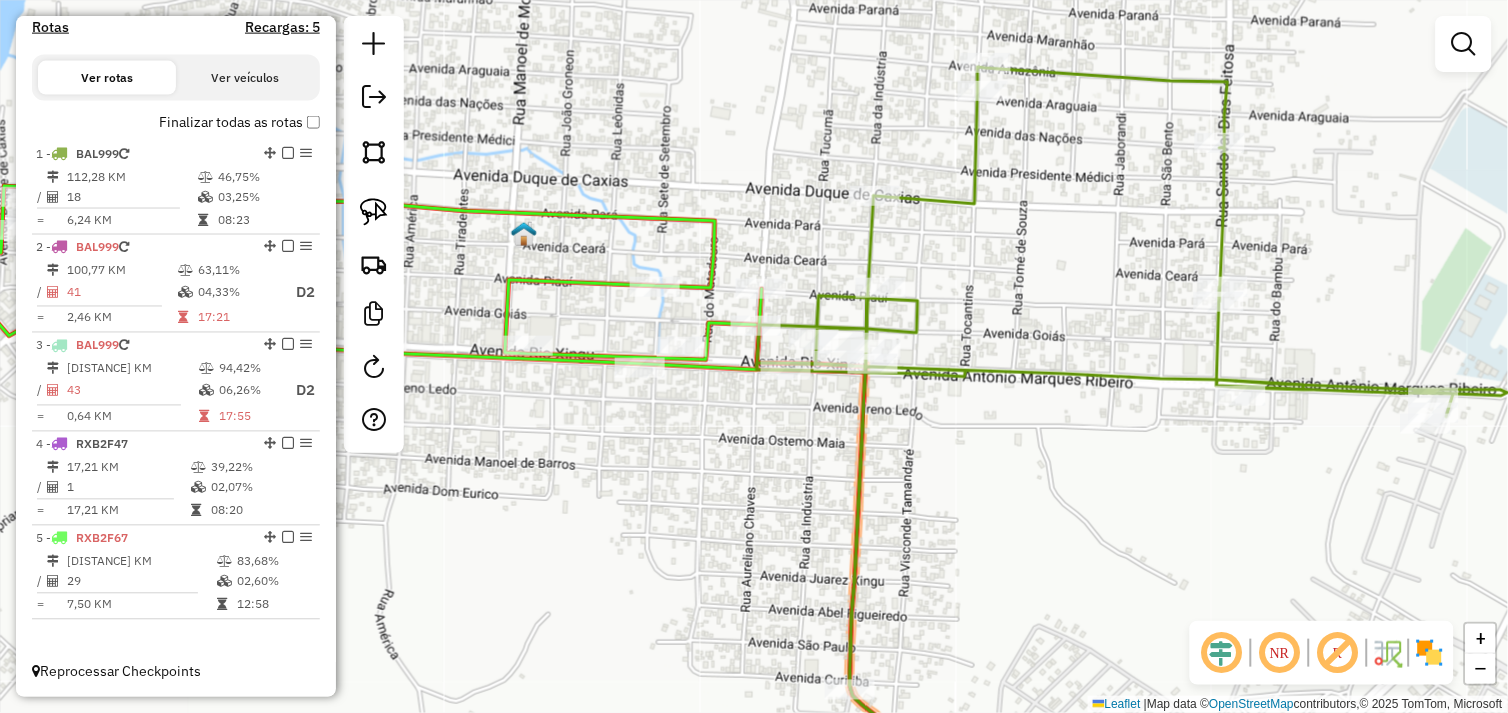 drag, startPoint x: 942, startPoint y: 435, endPoint x: 890, endPoint y: 427, distance: 52.611786 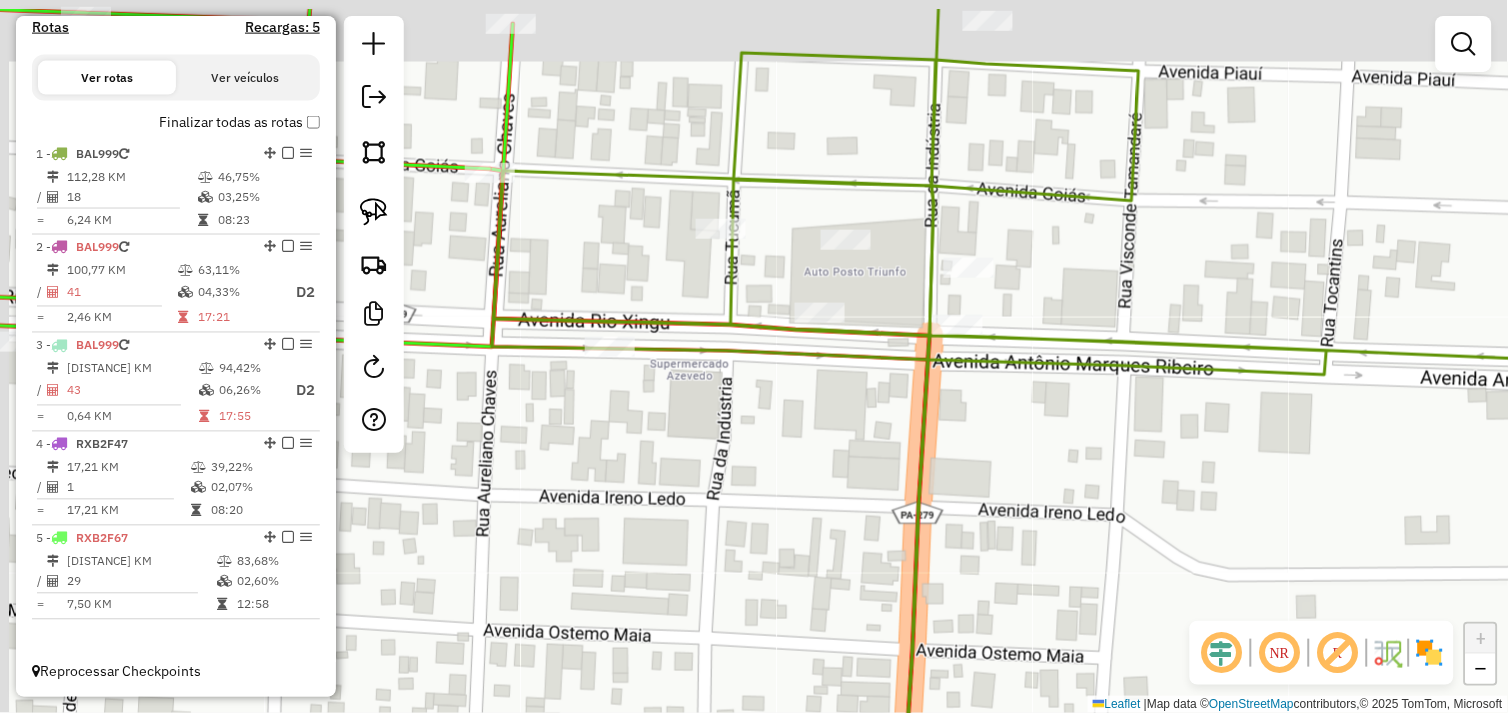 drag, startPoint x: 791, startPoint y: 407, endPoint x: 816, endPoint y: 457, distance: 55.9017 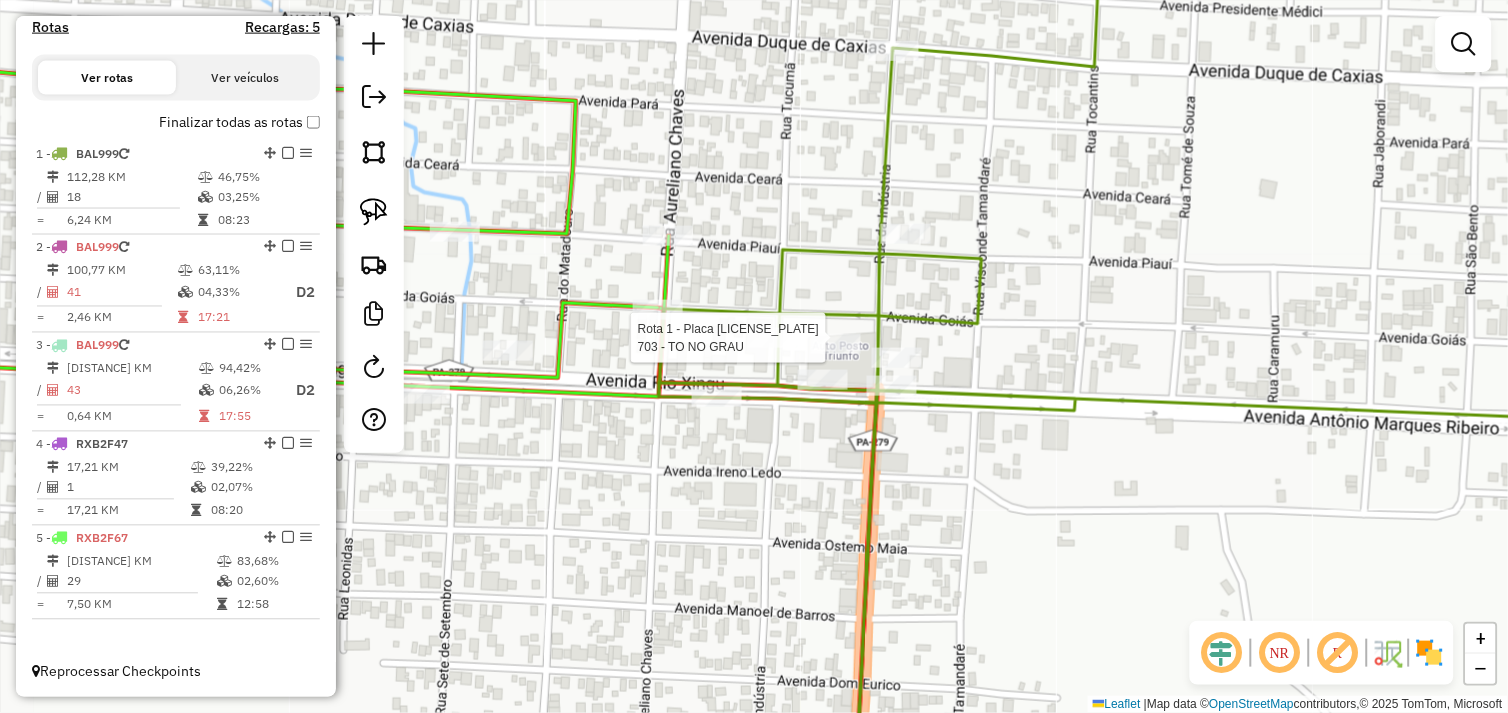 select on "*********" 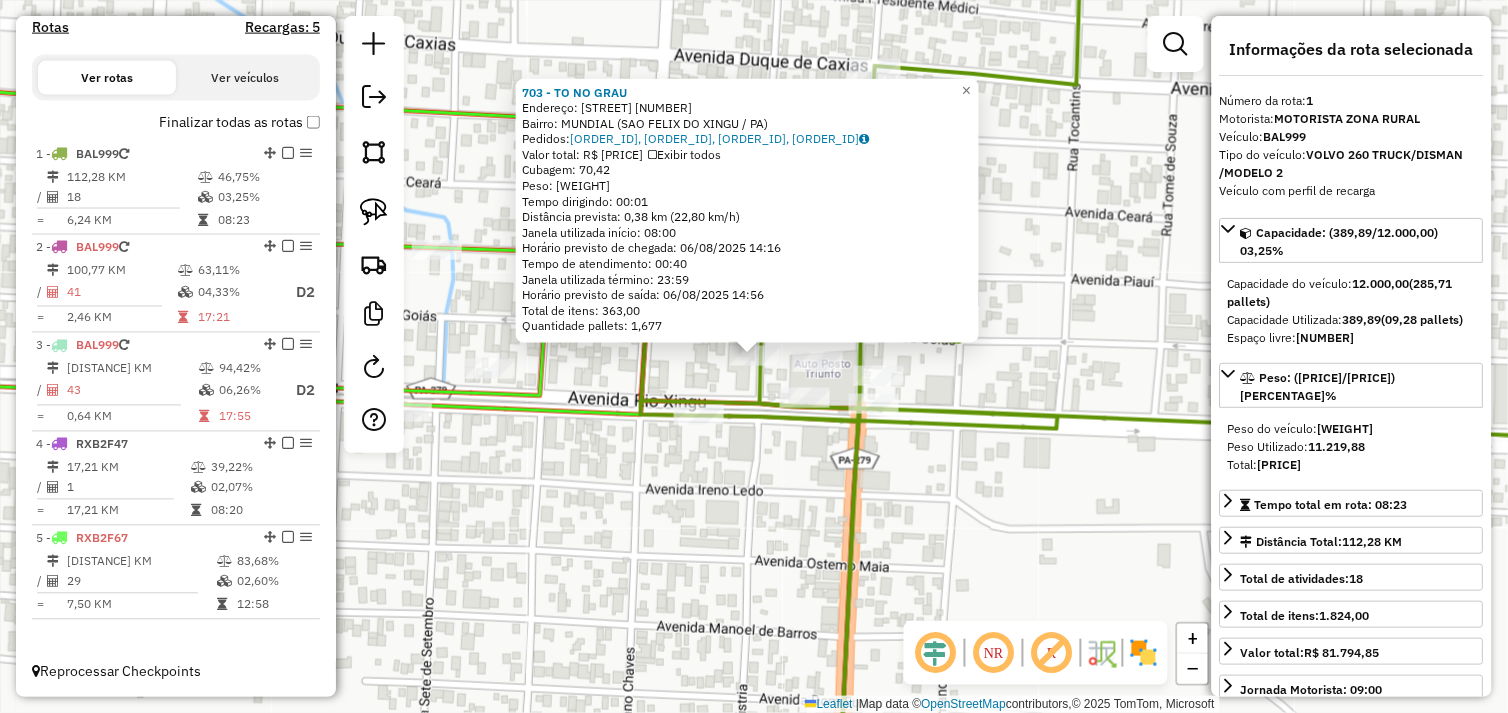 click on "703 - TO NO GRAU  Endereço:  TUCUMA ESQ COM AV. GOIAS 3188   Bairro: MUNDIAL (SAO FELIX DO XINGU / PA)   Pedidos:  05102962, 05102969, 05102972, 05102970   Valor total: R$ 17.185,56   Exibir todos   Cubagem: 70,42  Peso: 2.548,16  Tempo dirigindo: 00:01   Distância prevista: 0,38 km (22,80 km/h)   Janela utilizada início: 08:00   Horário previsto de chegada: 06/08/2025 14:16   Tempo de atendimento: 00:40   Janela utilizada término: 23:59   Horário previsto de saída: 06/08/2025 14:56   Total de itens: 363,00   Quantidade pallets: 1,677  × Janela de atendimento Grade de atendimento Capacidade Transportadoras Veículos Cliente Pedidos  Rotas Selecione os dias de semana para filtrar as janelas de atendimento  Seg   Ter   Qua   Qui   Sex   Sáb   Dom  Informe o período da janela de atendimento: De: Até:  Filtrar exatamente a janela do cliente  Considerar janela de atendimento padrão  Selecione os dias de semana para filtrar as grades de atendimento  Seg   Ter   Qua   Qui   Sex   Sáb   Dom   De:   De:" 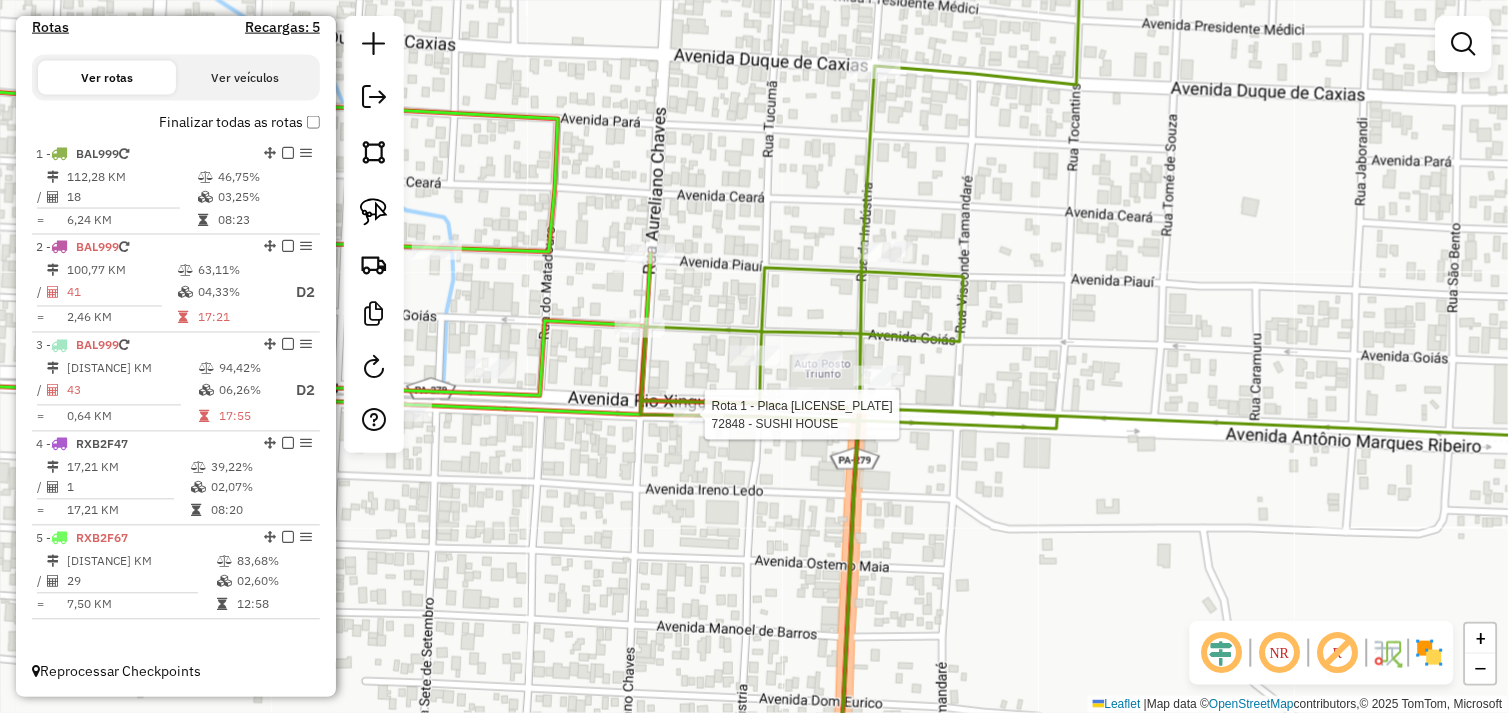 select on "*********" 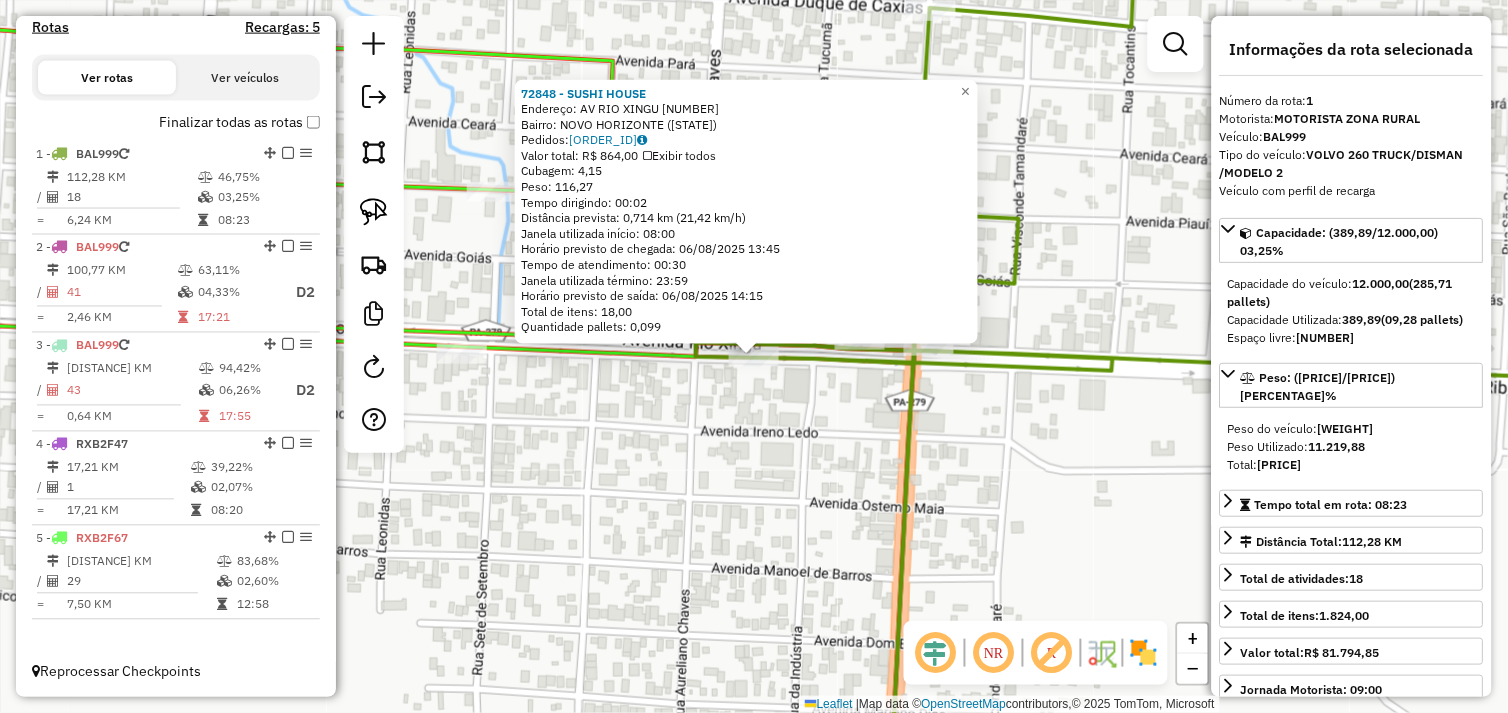 click on "72848 - SUSHI HOUSE  Endereço: AV RIO XINGU   Bairro: NOVO HORIZONTE (SAO FELIX DO XINGU / )   Pedidos:  05102835   Valor total: R$ 864,00   Exibir todos   Cubagem: 4,15  Peso: 116,27  Tempo dirigindo: 00:02   Distância prevista: 0,714 km (21,42 km/h)   Janela utilizada início: 08:00   Horário previsto de chegada: 06/08/2025 13:45   Tempo de atendimento: 00:30   Janela utilizada término: 23:59   Horário previsto de saída: 06/08/2025 14:15   Total de itens: 18,00   Quantidade pallets: 0,099  × Janela de atendimento Grade de atendimento Capacidade Transportadoras Veículos Cliente Pedidos  Rotas Selecione os dias de semana para filtrar as janelas de atendimento  Seg   Ter   Qua   Qui   Sex   Sáb   Dom  Informe o período da janela de atendimento: De: Até:  Filtrar exatamente a janela do cliente  Considerar janela de atendimento padrão  Selecione os dias de semana para filtrar as grades de atendimento  Seg   Ter   Qua   Qui   Sex   Sáb   Dom   Considerar clientes sem dia de atendimento cadastrado De:" 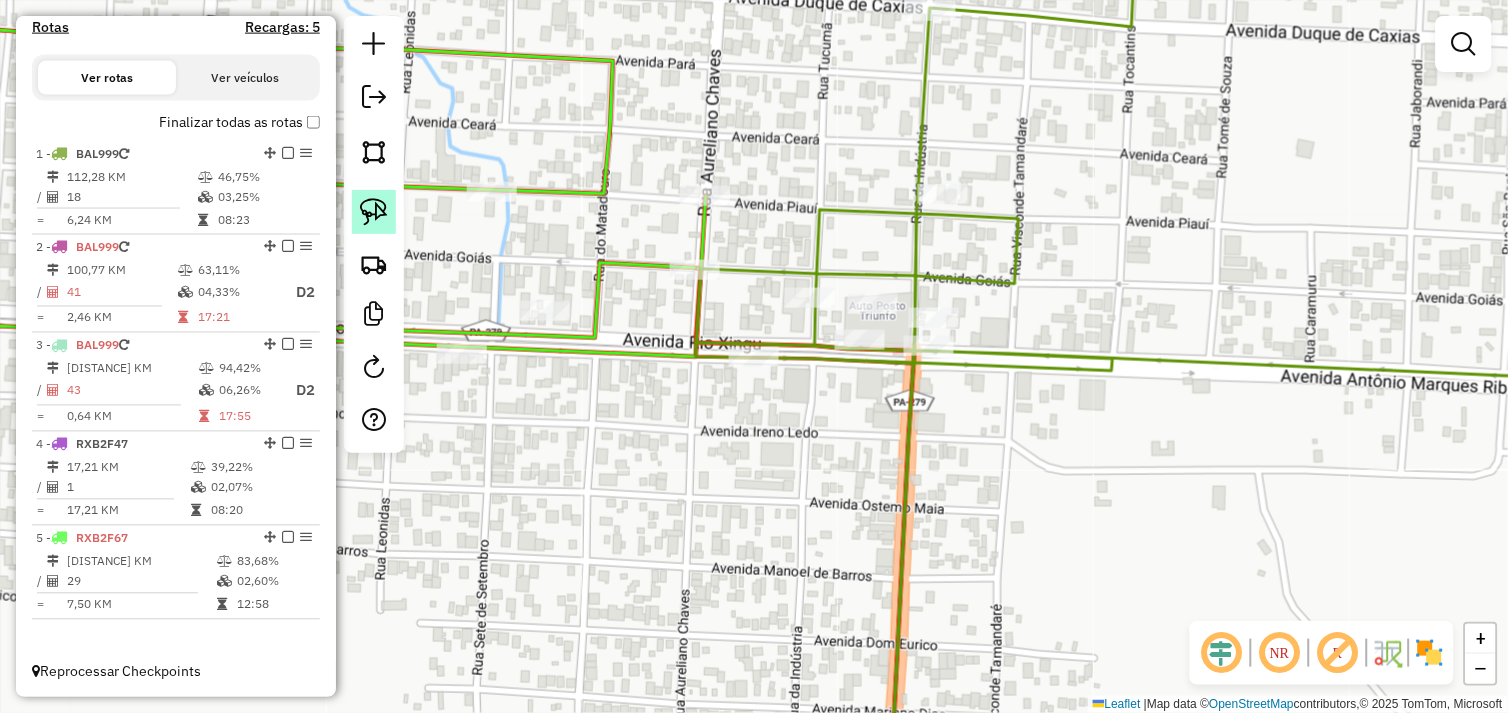 click 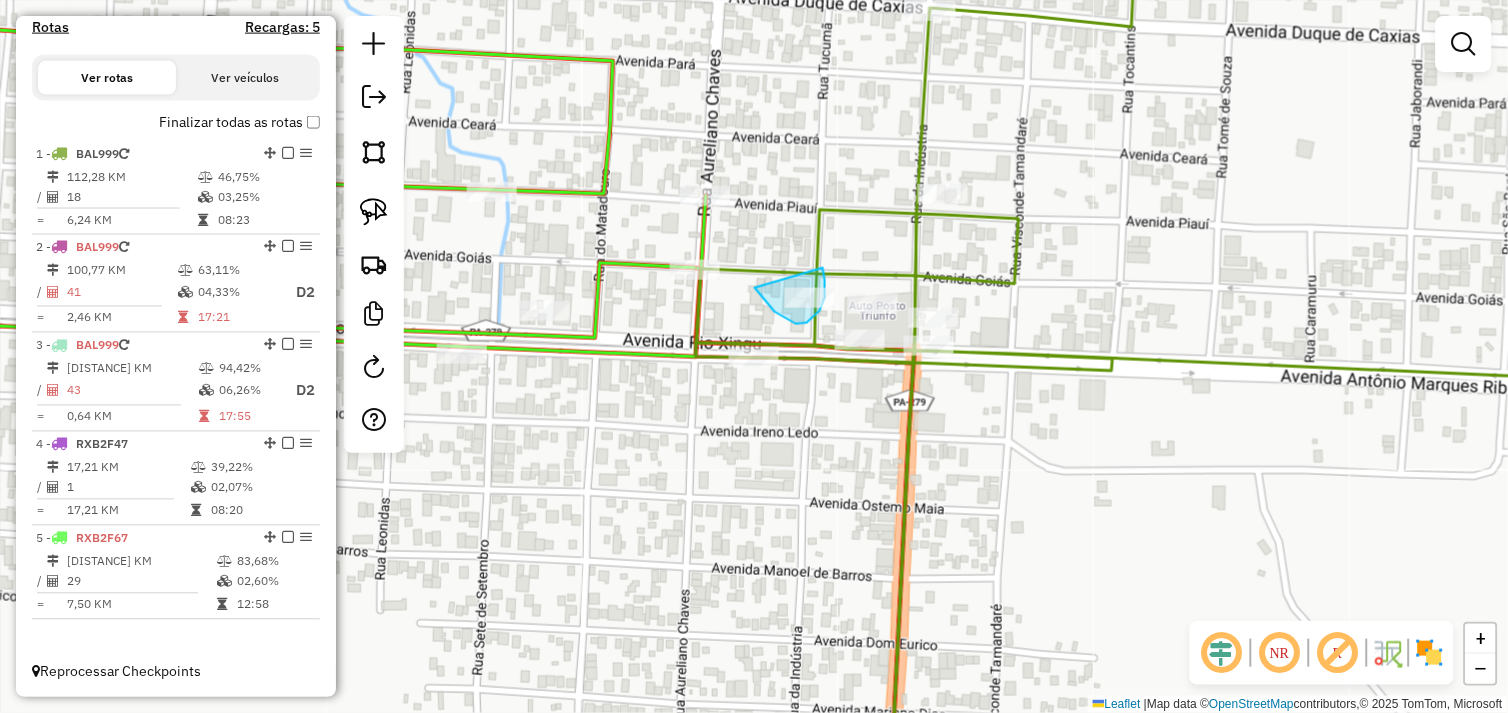 drag, startPoint x: 755, startPoint y: 288, endPoint x: 823, endPoint y: 268, distance: 70.88018 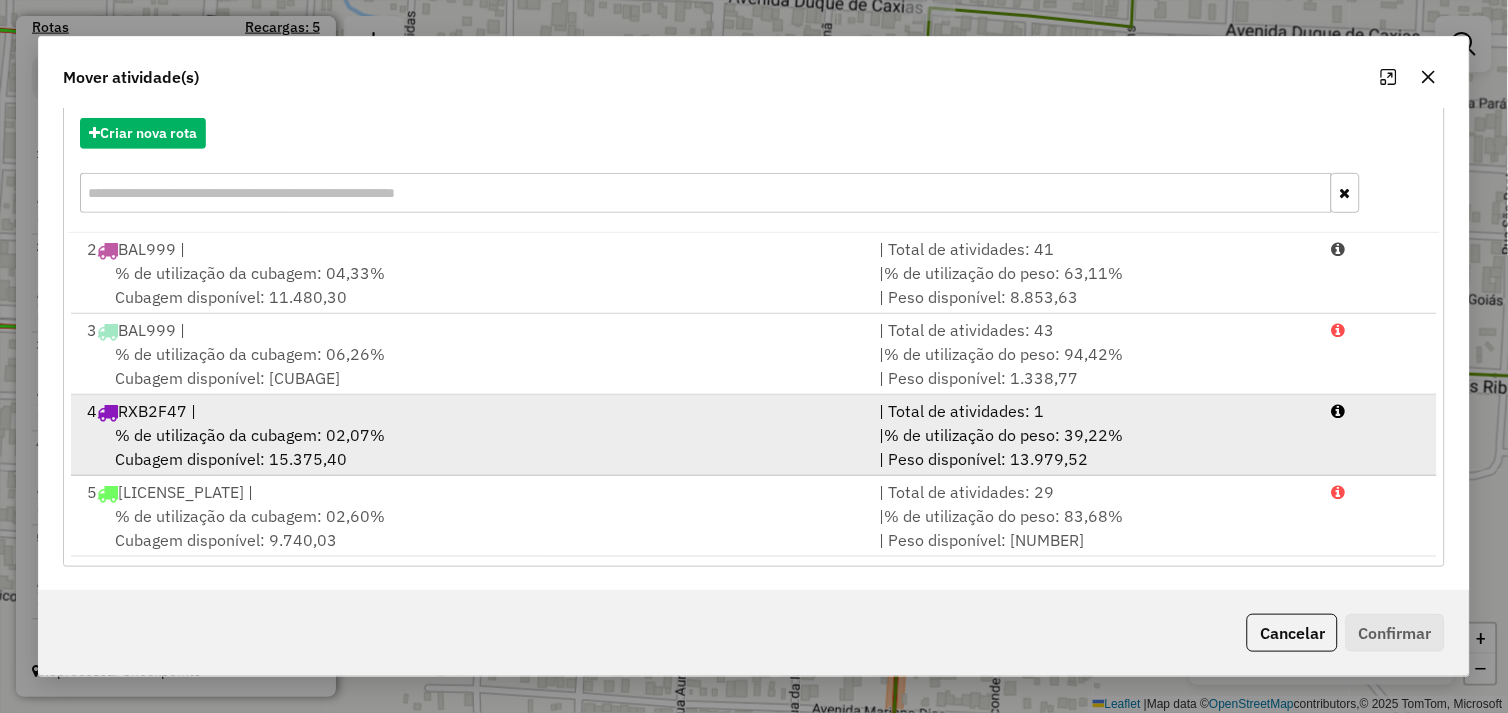 scroll, scrollTop: 226, scrollLeft: 0, axis: vertical 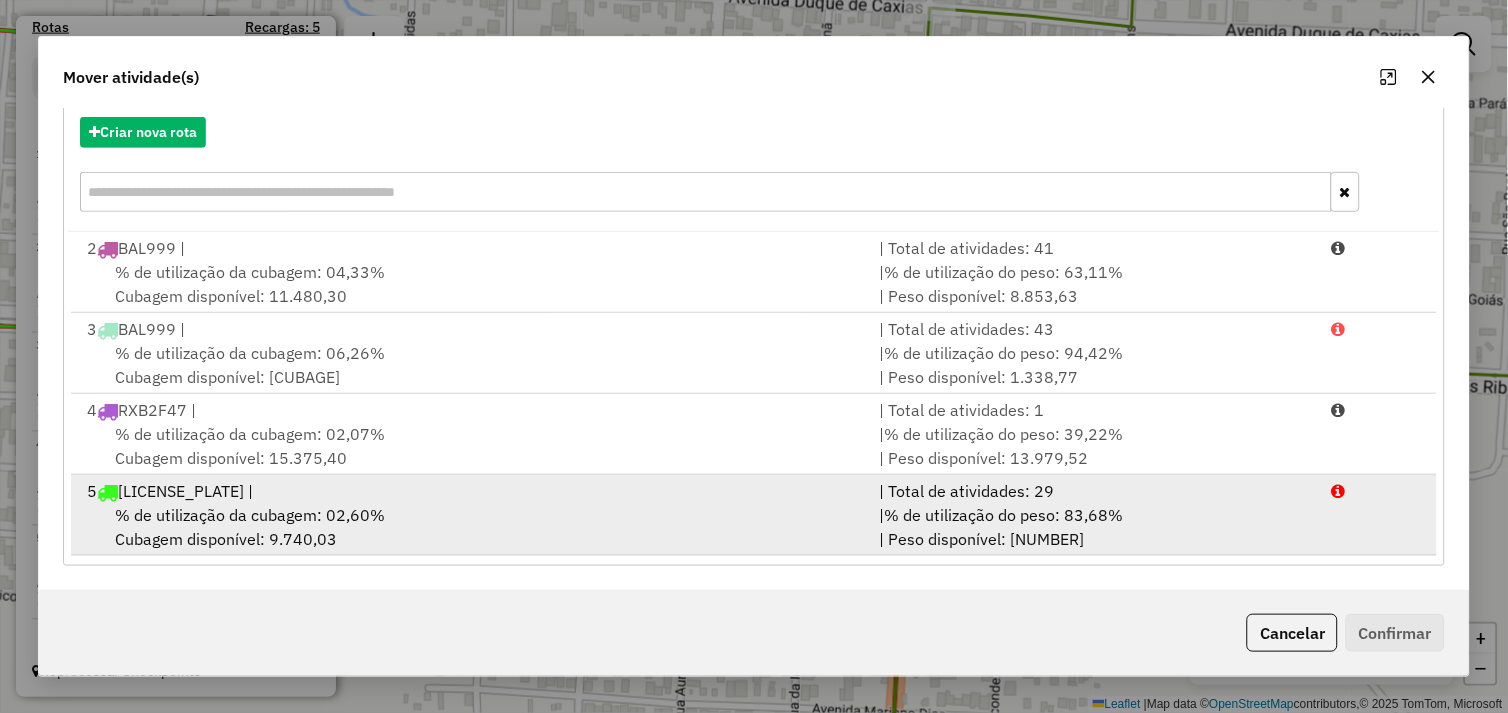 drag, startPoint x: 540, startPoint y: 507, endPoint x: 550, endPoint y: 502, distance: 11.18034 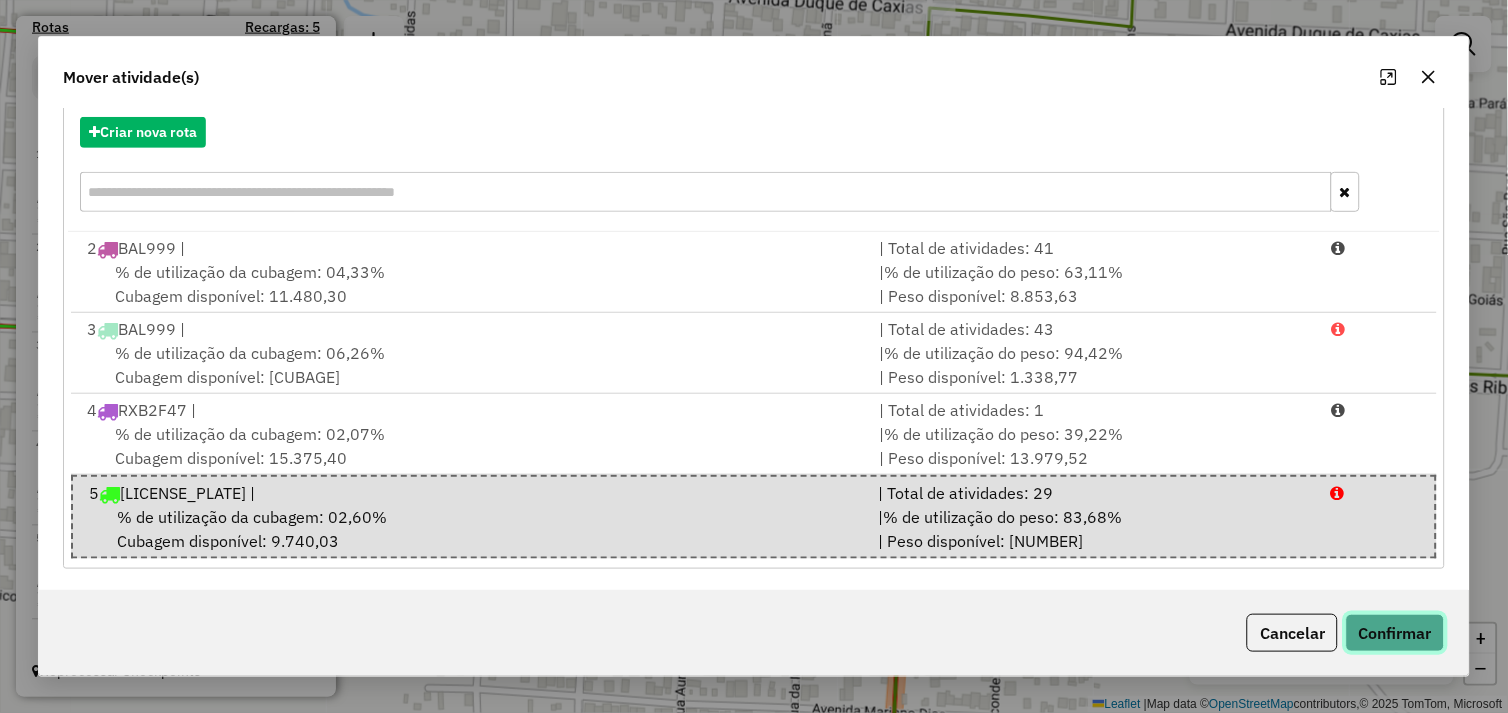 click on "Confirmar" 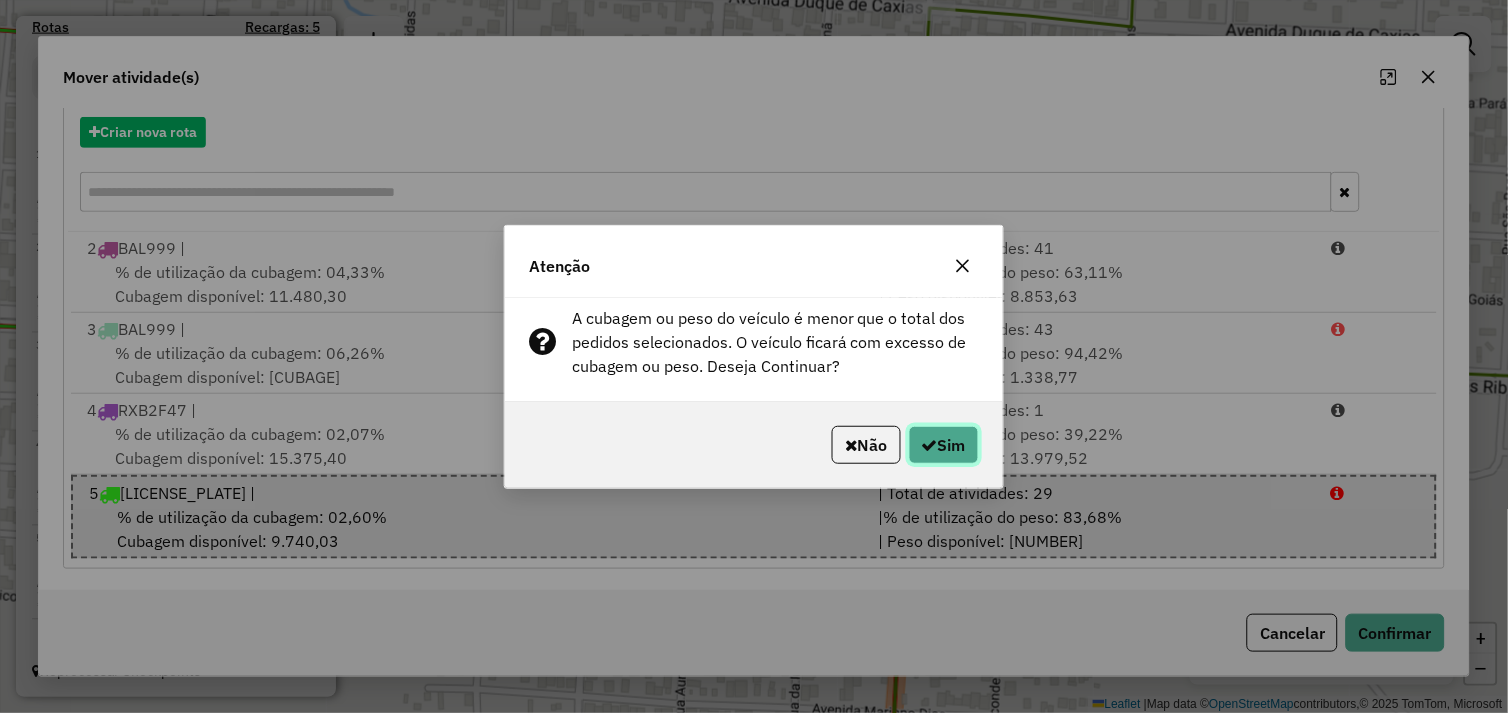 click on "Sim" 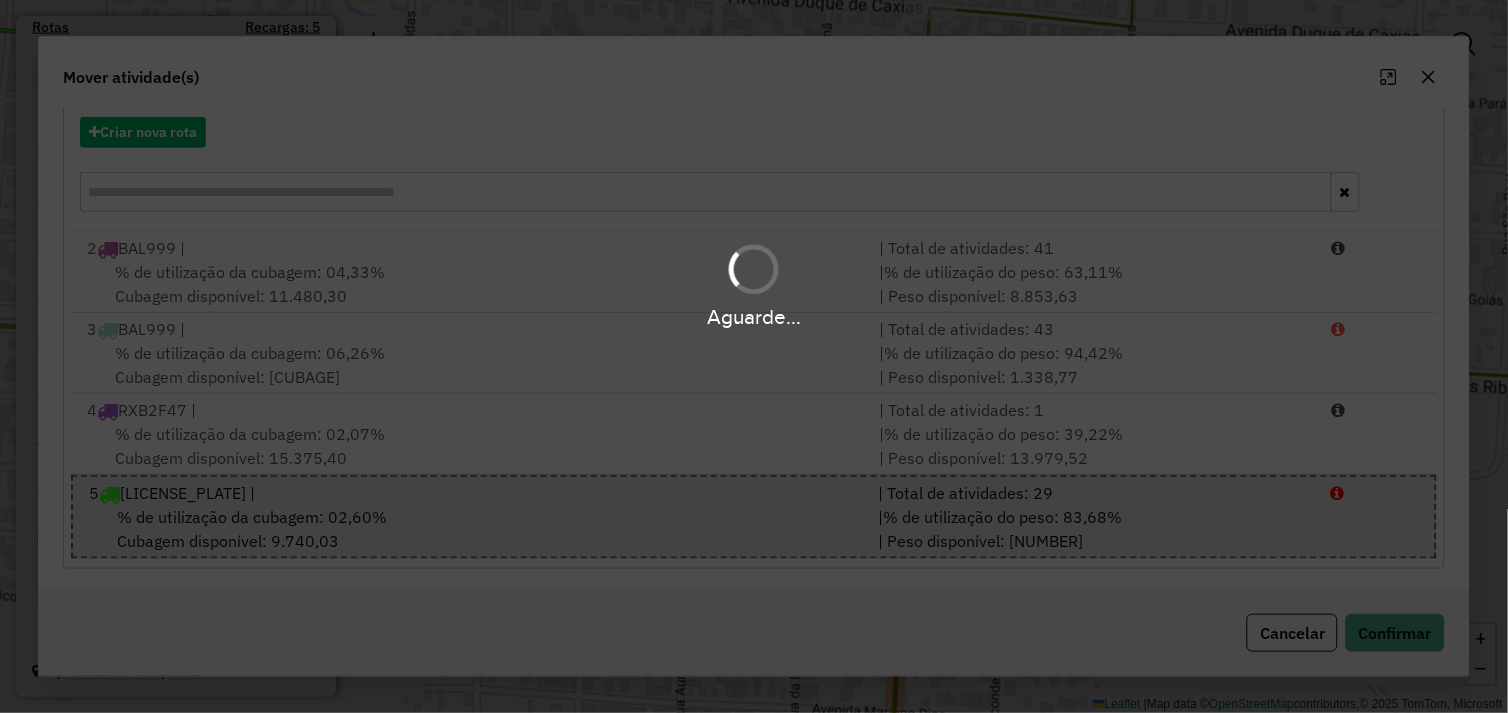 scroll, scrollTop: 0, scrollLeft: 0, axis: both 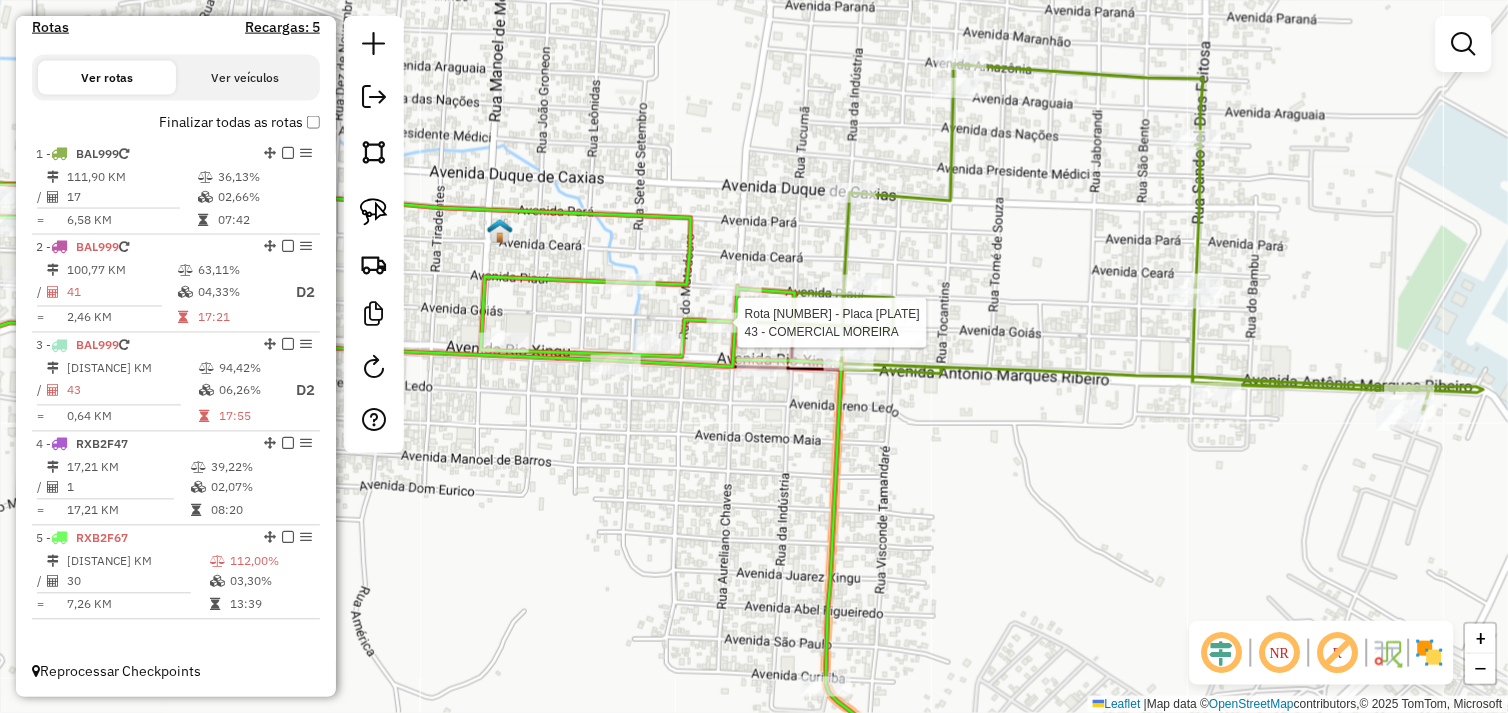 select on "*********" 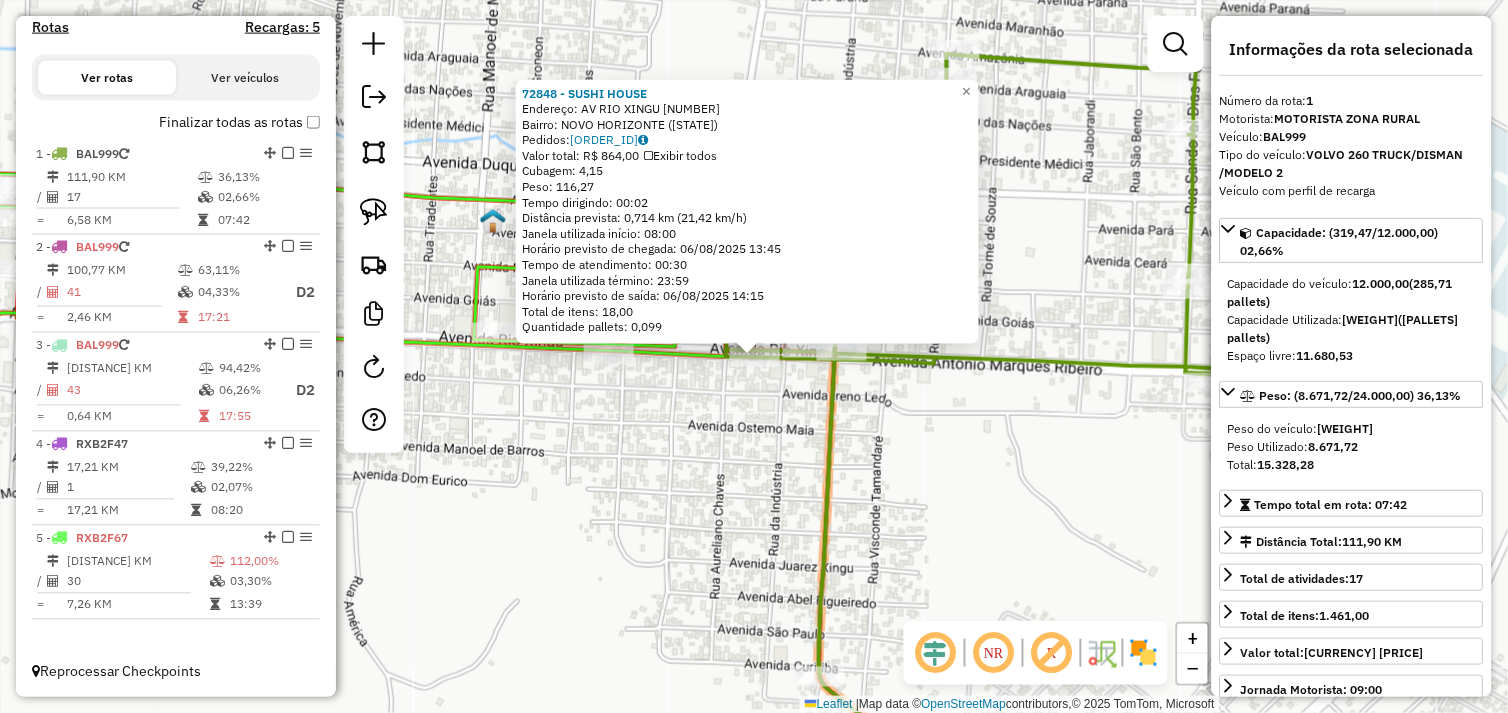 click on "72848 - SUSHI HOUSE  Endereço: AV RIO XINGU   Bairro: NOVO HORIZONTE (SAO FELIX DO XINGU / )   Pedidos:  05102835   Valor total: R$ 864,00   Exibir todos   Cubagem: 4,15  Peso: 116,27  Tempo dirigindo: 00:02   Distância prevista: 0,714 km (21,42 km/h)   Janela utilizada início: 08:00   Horário previsto de chegada: 06/08/2025 13:45   Tempo de atendimento: 00:30   Janela utilizada término: 23:59   Horário previsto de saída: 06/08/2025 14:15   Total de itens: 18,00   Quantidade pallets: 0,099  × Janela de atendimento Grade de atendimento Capacidade Transportadoras Veículos Cliente Pedidos  Rotas Selecione os dias de semana para filtrar as janelas de atendimento  Seg   Ter   Qua   Qui   Sex   Sáb   Dom  Informe o período da janela de atendimento: De: Até:  Filtrar exatamente a janela do cliente  Considerar janela de atendimento padrão  Selecione os dias de semana para filtrar as grades de atendimento  Seg   Ter   Qua   Qui   Sex   Sáb   Dom   Considerar clientes sem dia de atendimento cadastrado De:" 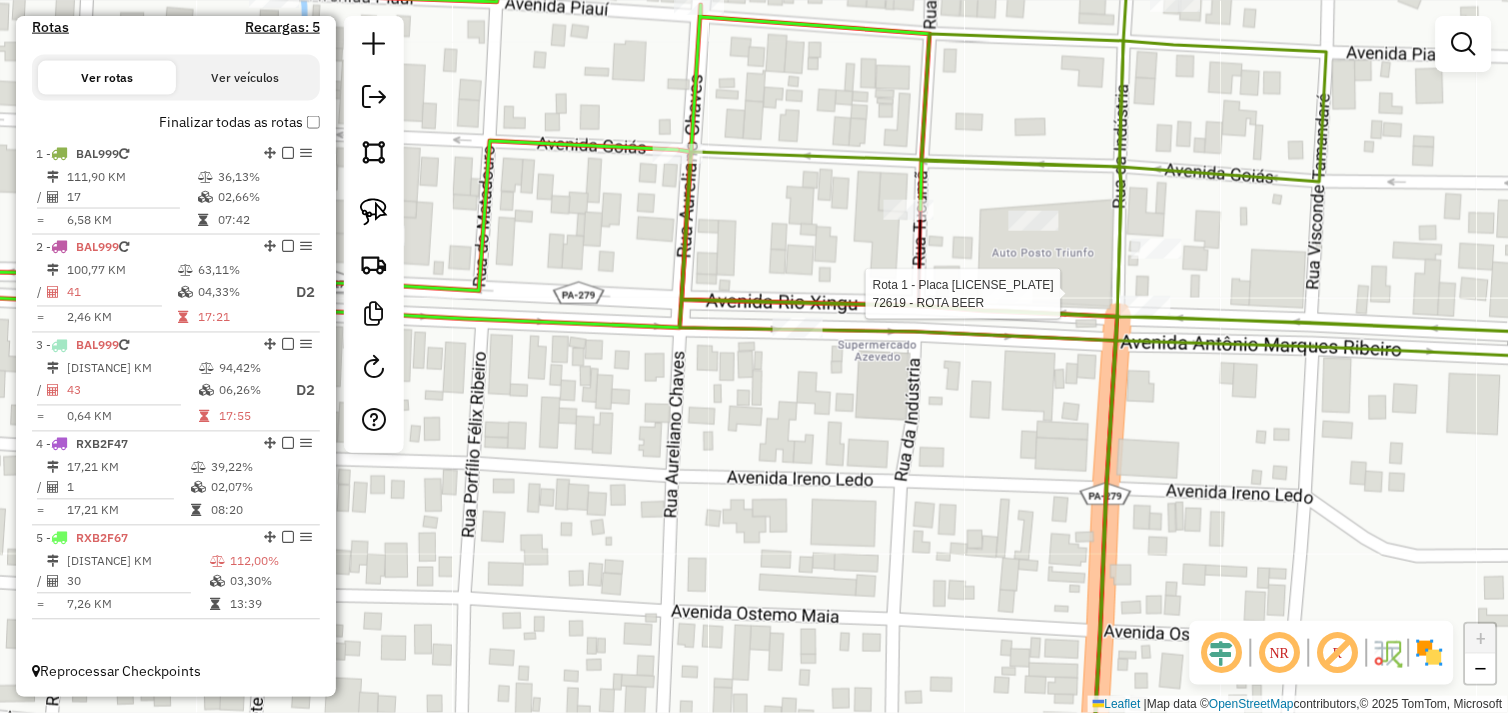 select on "*********" 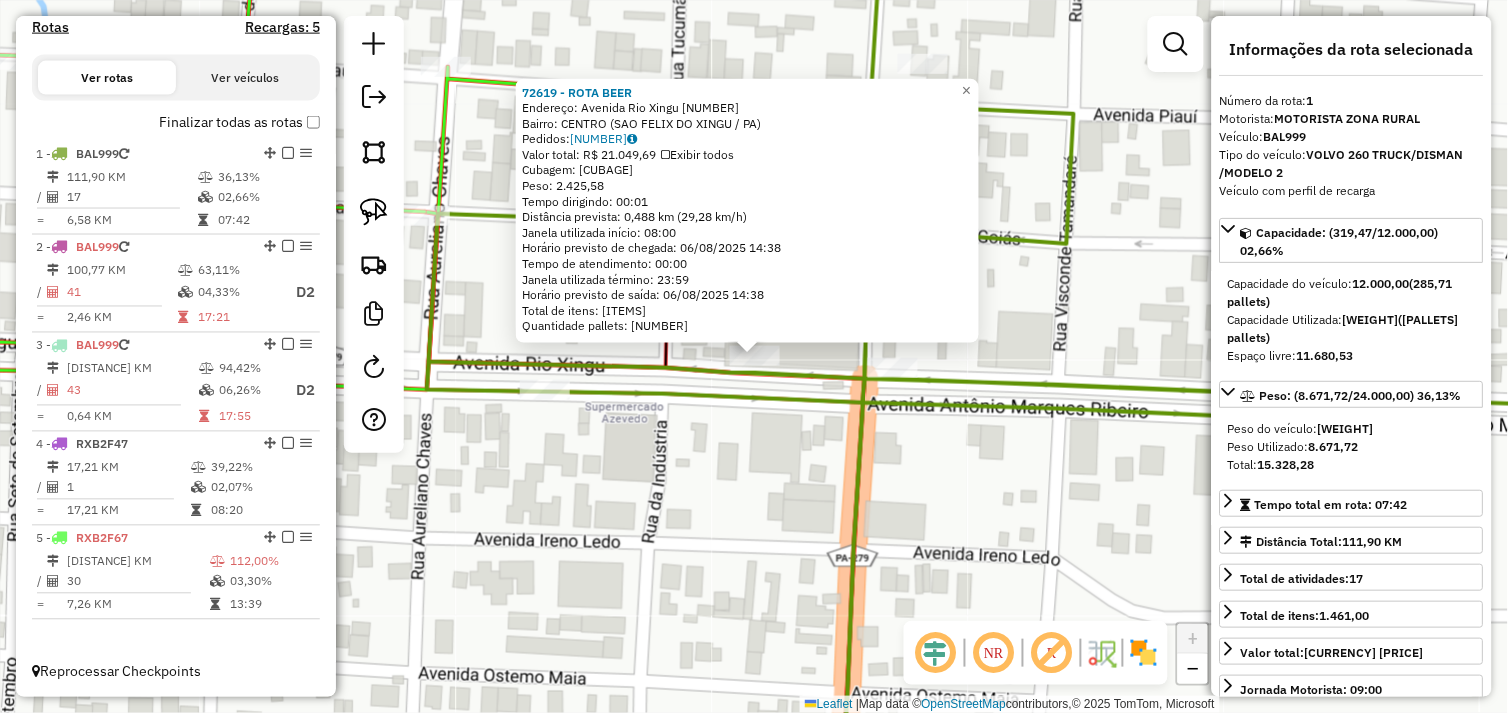 click on "72619 - ROTA BEER  Endereço:  Avenida Rio Xingu 2027   Bairro: CENTRO (SAO FELIX DO XINGU / PA)   Pedidos:  05103012   Valor total: R$ 21.049,69   Exibir todos   Cubagem: 85,36  Peso: 2.425,58  Tempo dirigindo: 00:01   Distância prevista: 0,488 km (29,28 km/h)   Janela utilizada início: 08:00   Horário previsto de chegada: 06/08/2025 14:38   Tempo de atendimento: 00:00   Janela utilizada término: 23:59   Horário previsto de saída: 06/08/2025 14:38   Total de itens: 451,00   Quantidade pallets: 2,032  × Janela de atendimento Grade de atendimento Capacidade Transportadoras Veículos Cliente Pedidos  Rotas Selecione os dias de semana para filtrar as janelas de atendimento  Seg   Ter   Qua   Qui   Sex   Sáb   Dom  Informe o período da janela de atendimento: De: Até:  Filtrar exatamente a janela do cliente  Considerar janela de atendimento padrão  Selecione os dias de semana para filtrar as grades de atendimento  Seg   Ter   Qua   Qui   Sex   Sáb   Dom   Clientes fora do dia de atendimento selecionado" 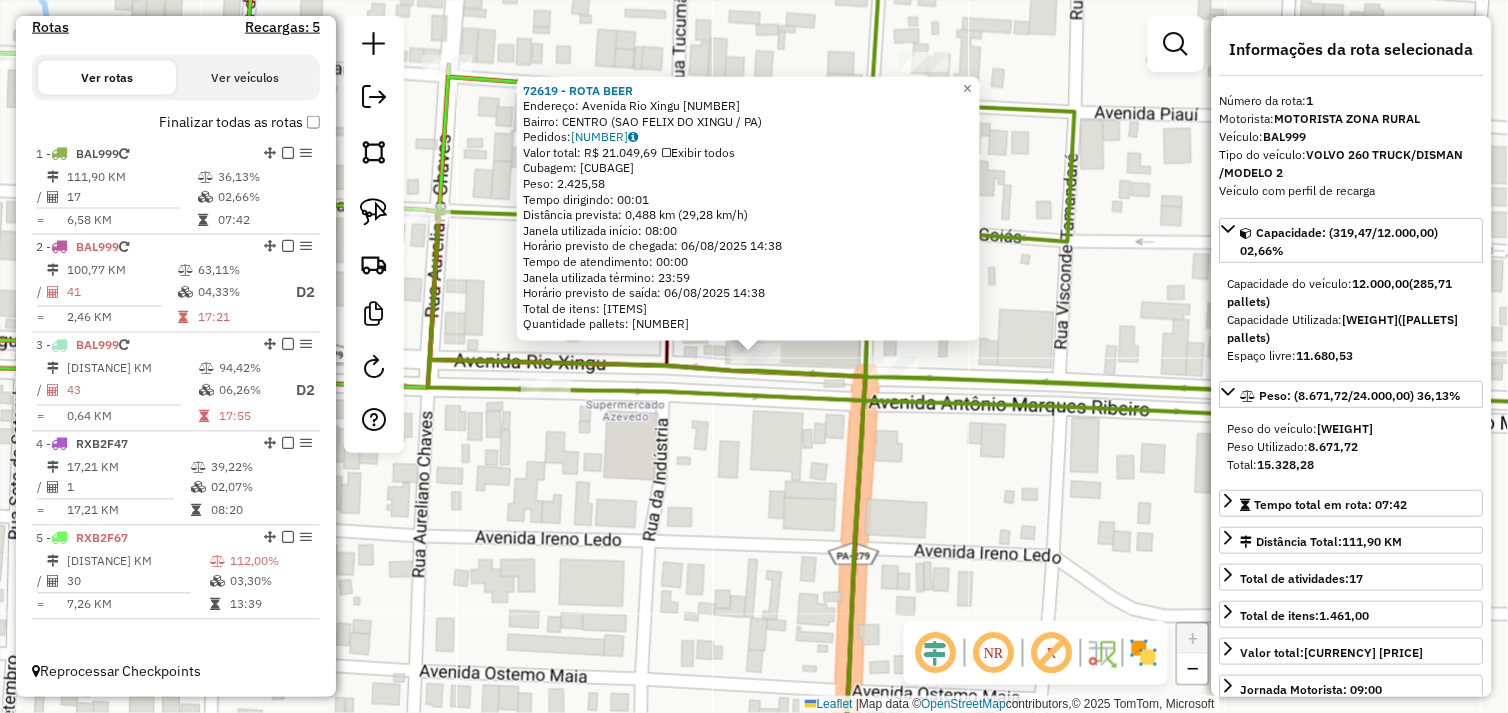 click on "72619 - ROTA BEER  Endereço:  Avenida Rio Xingu 2027   Bairro: CENTRO (SAO FELIX DO XINGU / PA)   Pedidos:  05103012   Valor total: R$ 21.049,69   Exibir todos   Cubagem: 85,36  Peso: 2.425,58  Tempo dirigindo: 00:01   Distância prevista: 0,488 km (29,28 km/h)   Janela utilizada início: 08:00   Horário previsto de chegada: 06/08/2025 14:38   Tempo de atendimento: 00:00   Janela utilizada término: 23:59   Horário previsto de saída: 06/08/2025 14:38   Total de itens: 451,00   Quantidade pallets: 2,032  × Janela de atendimento Grade de atendimento Capacidade Transportadoras Veículos Cliente Pedidos  Rotas Selecione os dias de semana para filtrar as janelas de atendimento  Seg   Ter   Qua   Qui   Sex   Sáb   Dom  Informe o período da janela de atendimento: De: Até:  Filtrar exatamente a janela do cliente  Considerar janela de atendimento padrão  Selecione os dias de semana para filtrar as grades de atendimento  Seg   Ter   Qua   Qui   Sex   Sáb   Dom   Clientes fora do dia de atendimento selecionado" 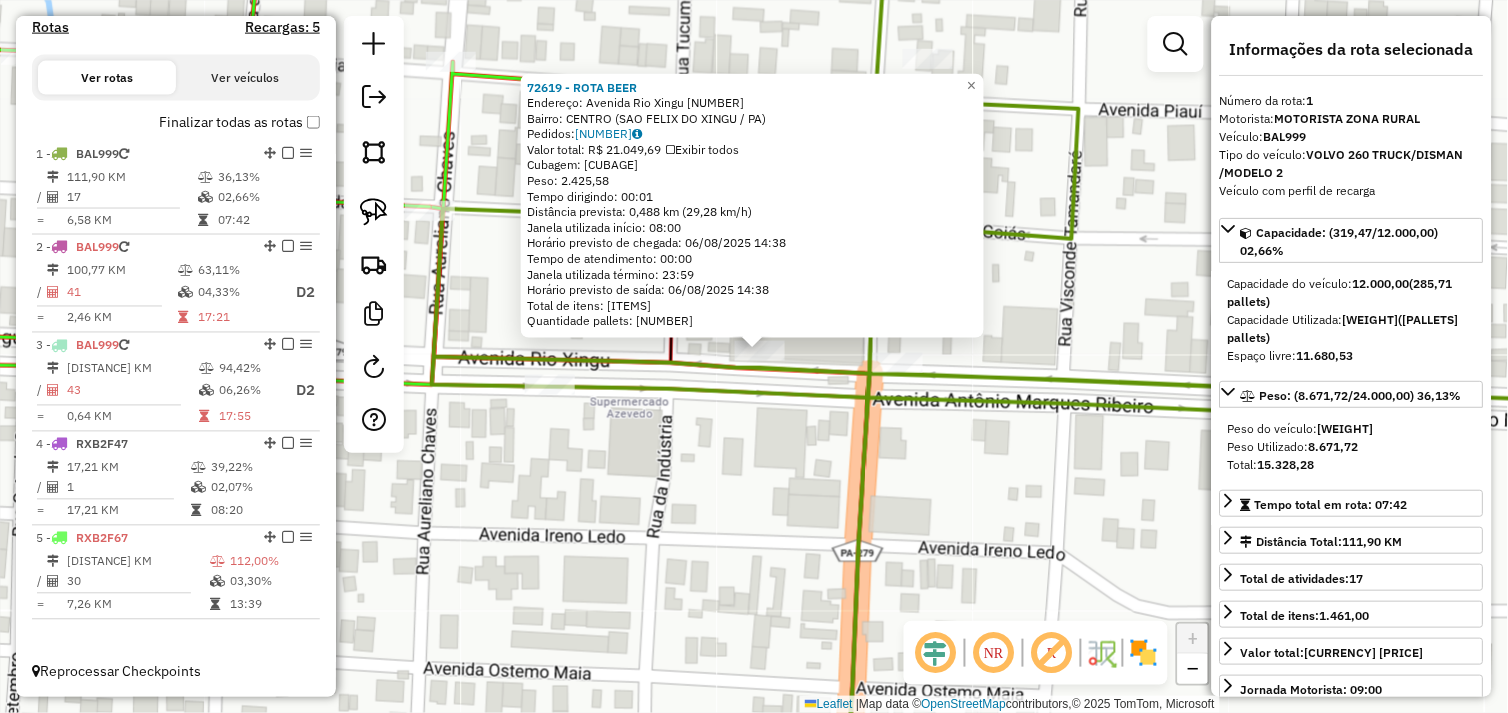 click on "72619 - ROTA BEER  Endereço:  Avenida Rio Xingu 2027   Bairro: CENTRO (SAO FELIX DO XINGU / PA)   Pedidos:  05103012   Valor total: R$ 21.049,69   Exibir todos   Cubagem: 85,36  Peso: 2.425,58  Tempo dirigindo: 00:01   Distância prevista: 0,488 km (29,28 km/h)   Janela utilizada início: 08:00   Horário previsto de chegada: 06/08/2025 14:38   Tempo de atendimento: 00:00   Janela utilizada término: 23:59   Horário previsto de saída: 06/08/2025 14:38   Total de itens: 451,00   Quantidade pallets: 2,032  × Janela de atendimento Grade de atendimento Capacidade Transportadoras Veículos Cliente Pedidos  Rotas Selecione os dias de semana para filtrar as janelas de atendimento  Seg   Ter   Qua   Qui   Sex   Sáb   Dom  Informe o período da janela de atendimento: De: Até:  Filtrar exatamente a janela do cliente  Considerar janela de atendimento padrão  Selecione os dias de semana para filtrar as grades de atendimento  Seg   Ter   Qua   Qui   Sex   Sáb   Dom   Clientes fora do dia de atendimento selecionado" 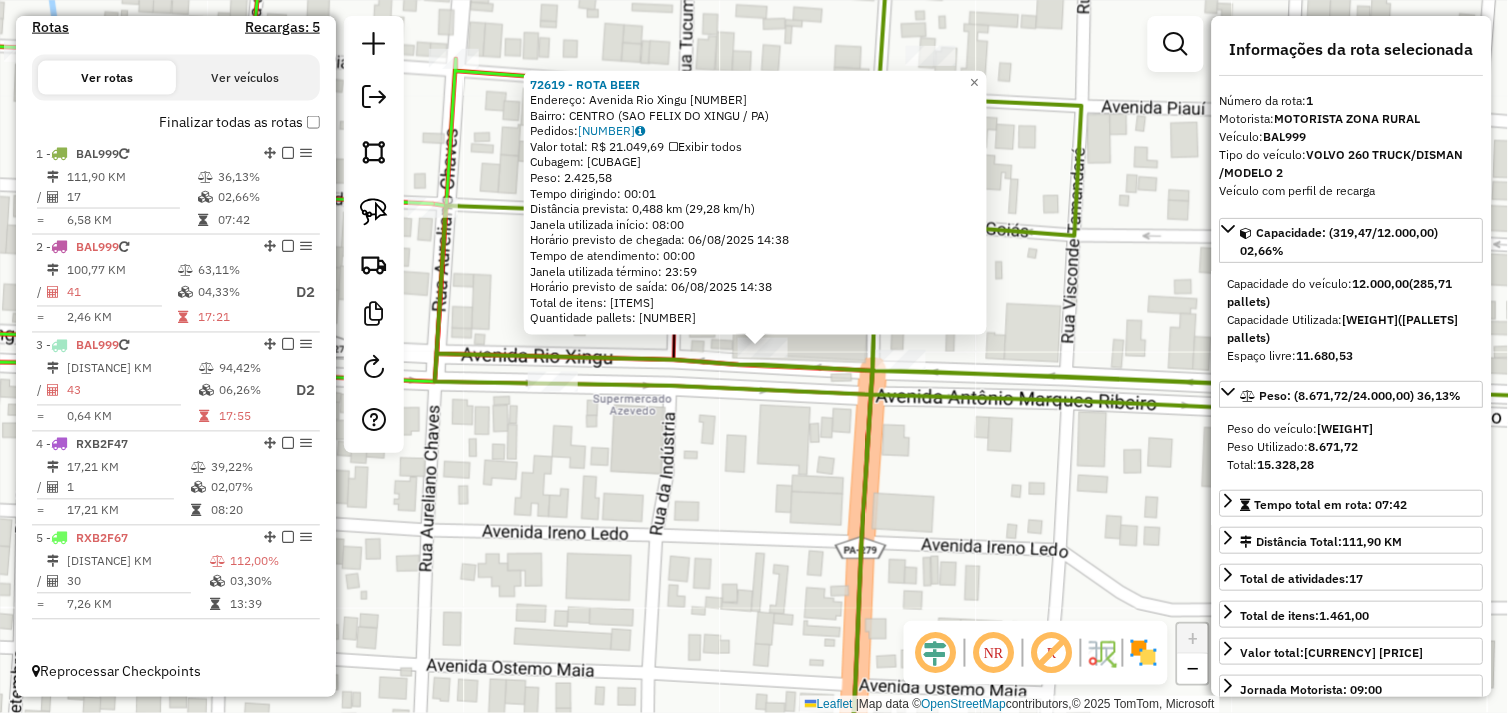 drag, startPoint x: 653, startPoint y: 458, endPoint x: 666, endPoint y: 460, distance: 13.152946 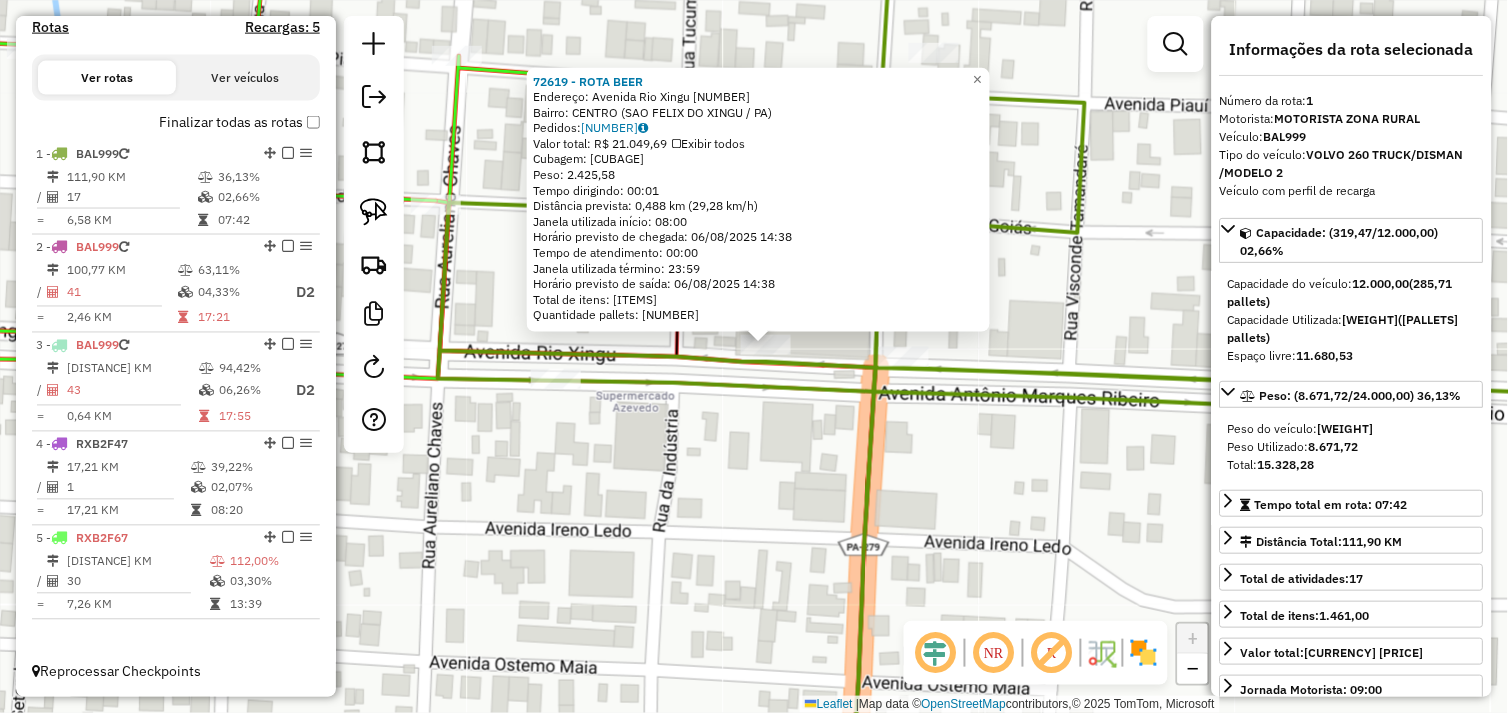 drag, startPoint x: 761, startPoint y: 397, endPoint x: 755, endPoint y: 388, distance: 10.816654 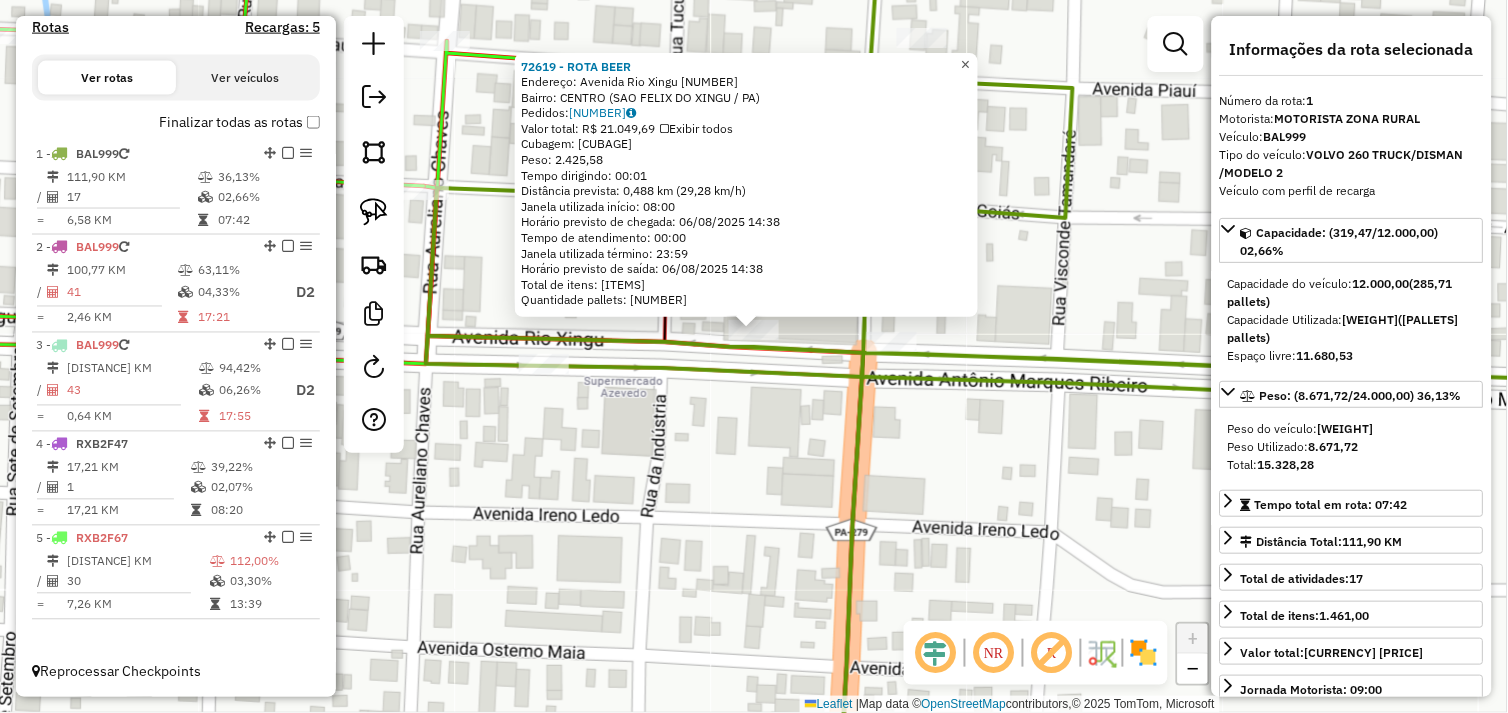 click on "×" 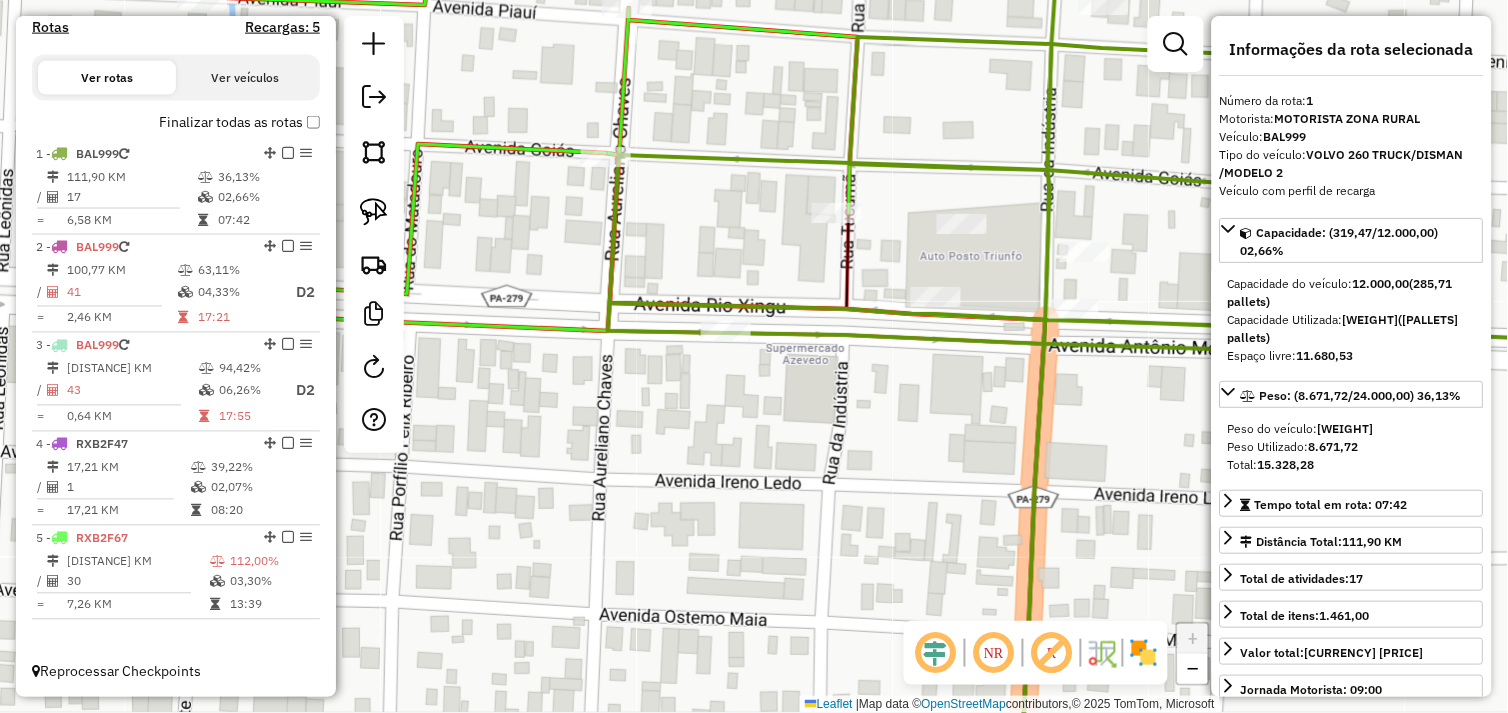 drag, startPoint x: 752, startPoint y: 454, endPoint x: 781, endPoint y: 352, distance: 106.04244 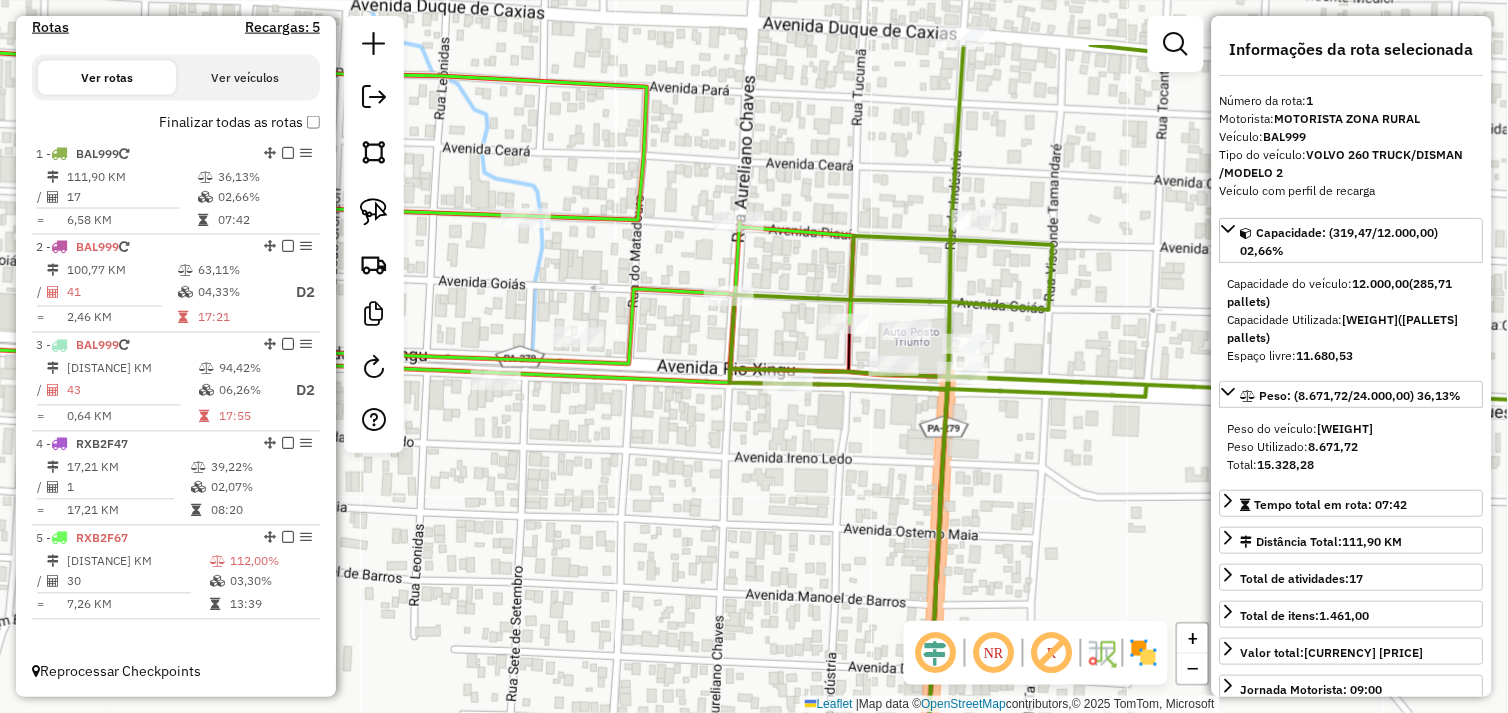drag, startPoint x: 592, startPoint y: 264, endPoint x: 665, endPoint y: 380, distance: 137.05838 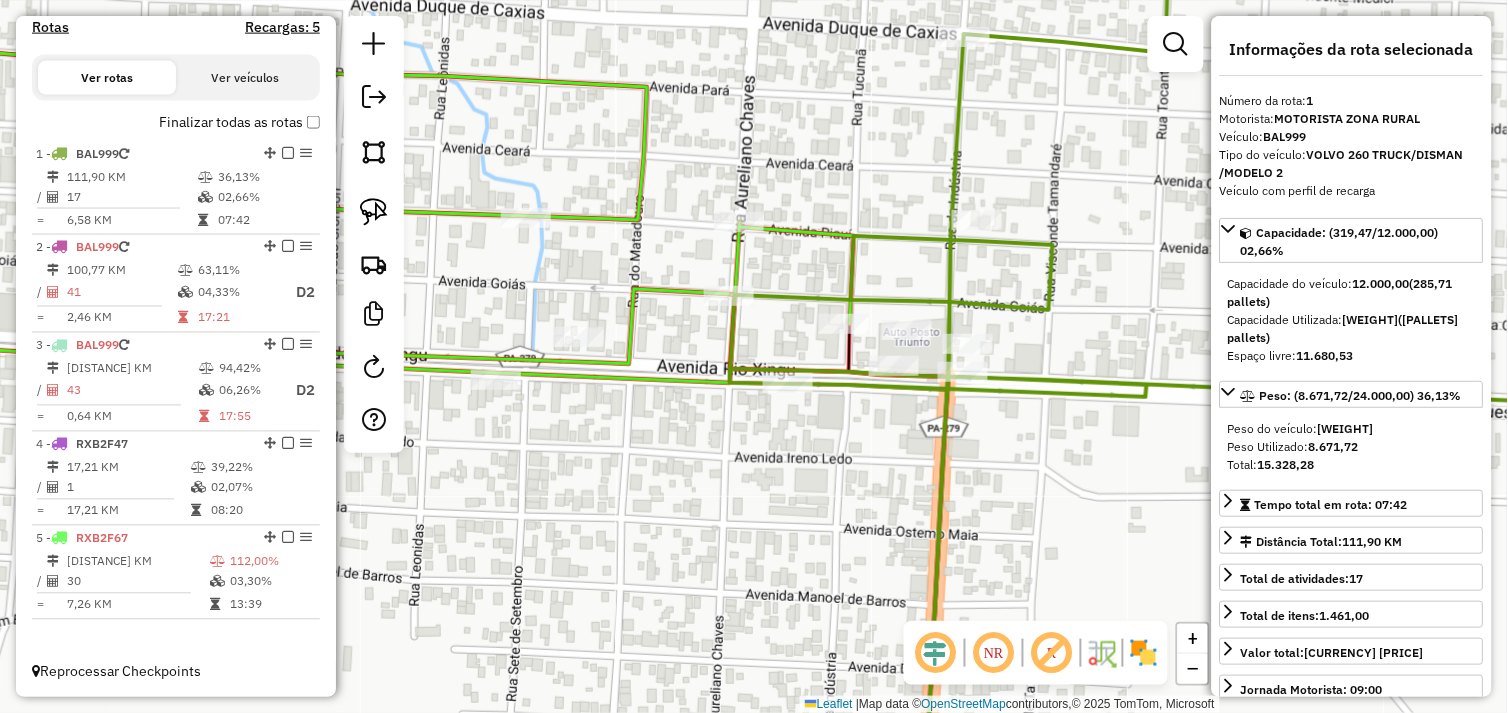 drag, startPoint x: 378, startPoint y: 216, endPoint x: 565, endPoint y: 260, distance: 192.10674 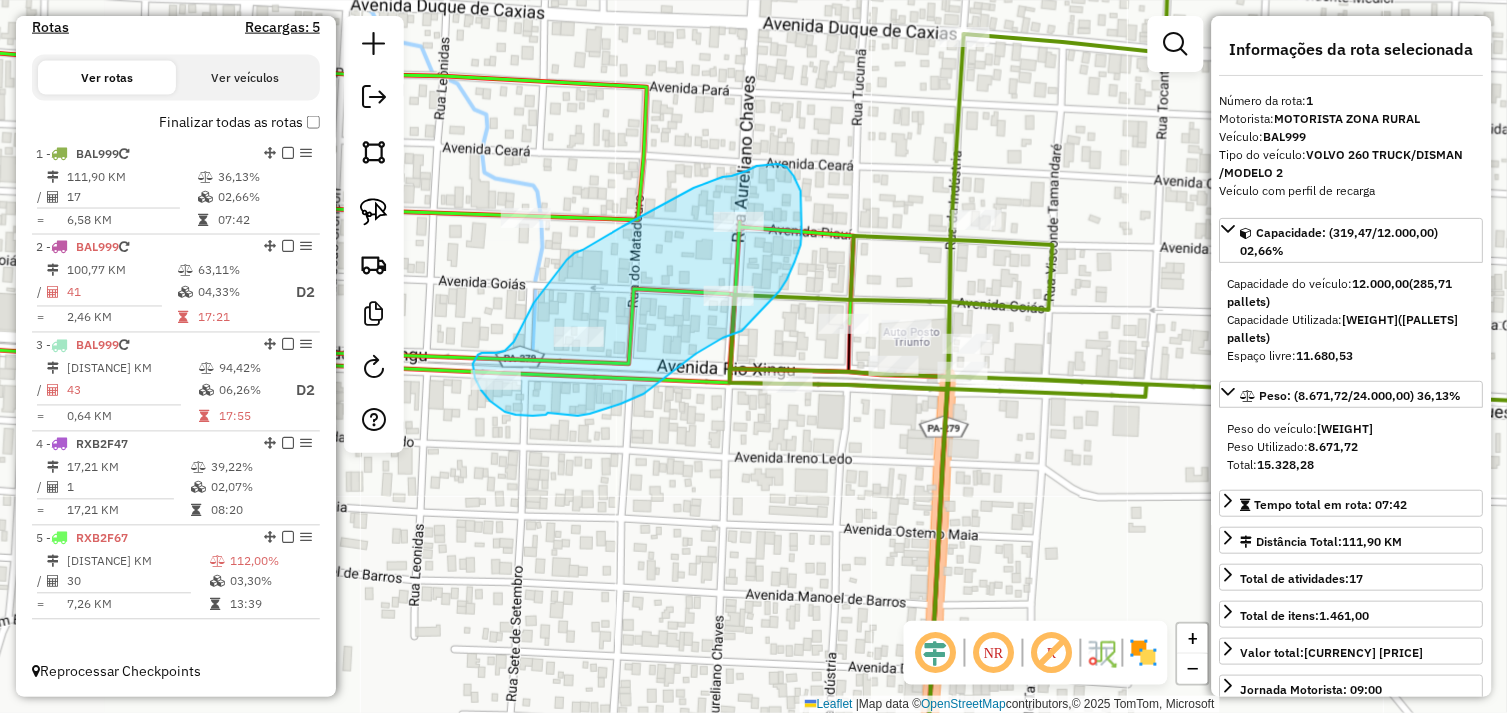 drag, startPoint x: 578, startPoint y: 416, endPoint x: 548, endPoint y: 413, distance: 30.149628 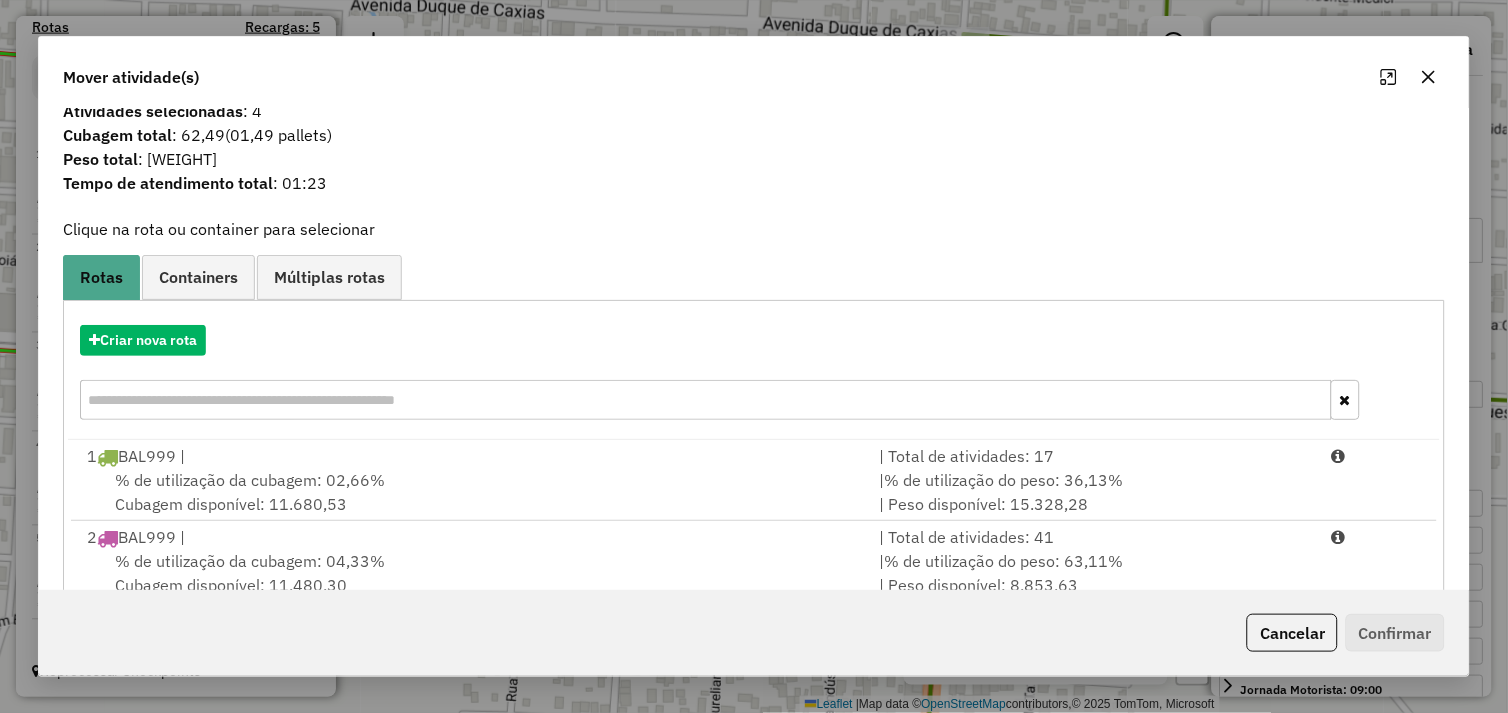 scroll, scrollTop: 0, scrollLeft: 0, axis: both 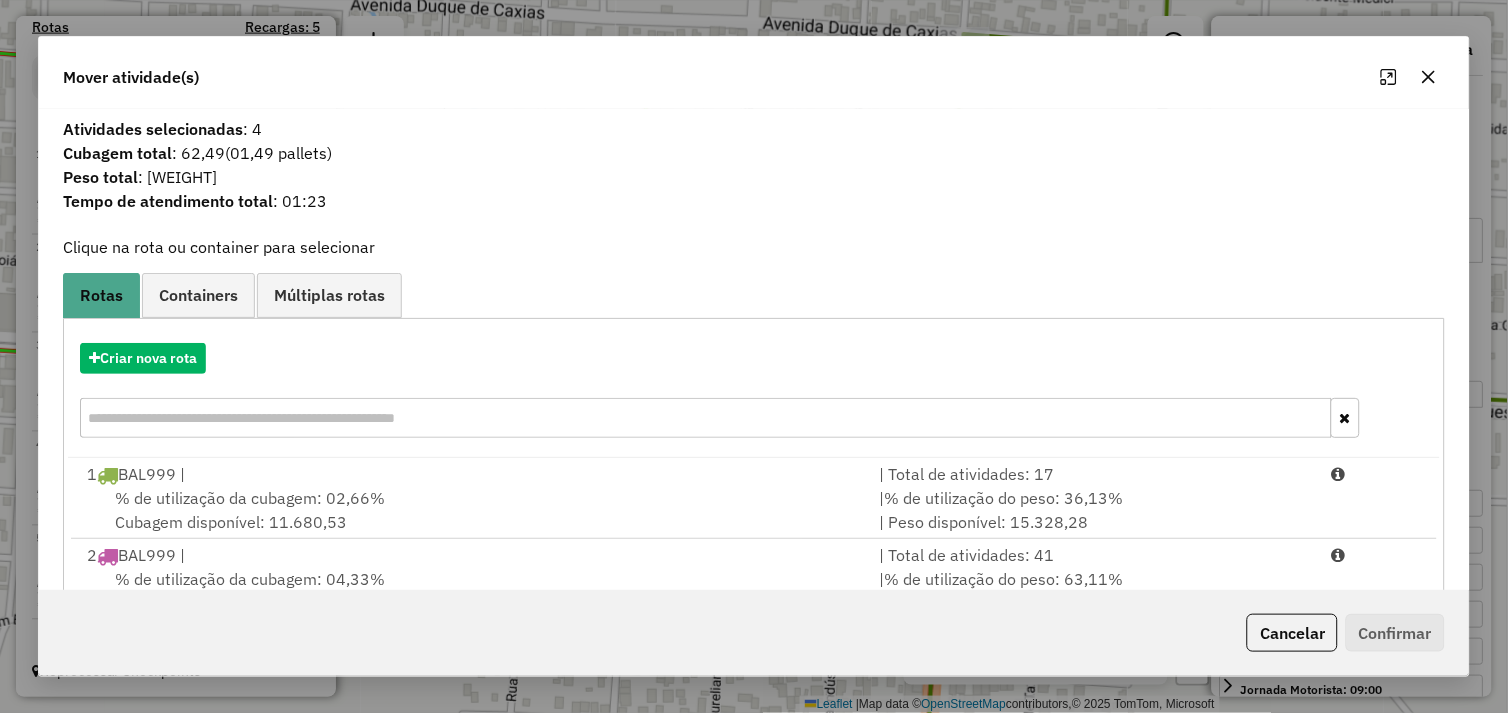 click 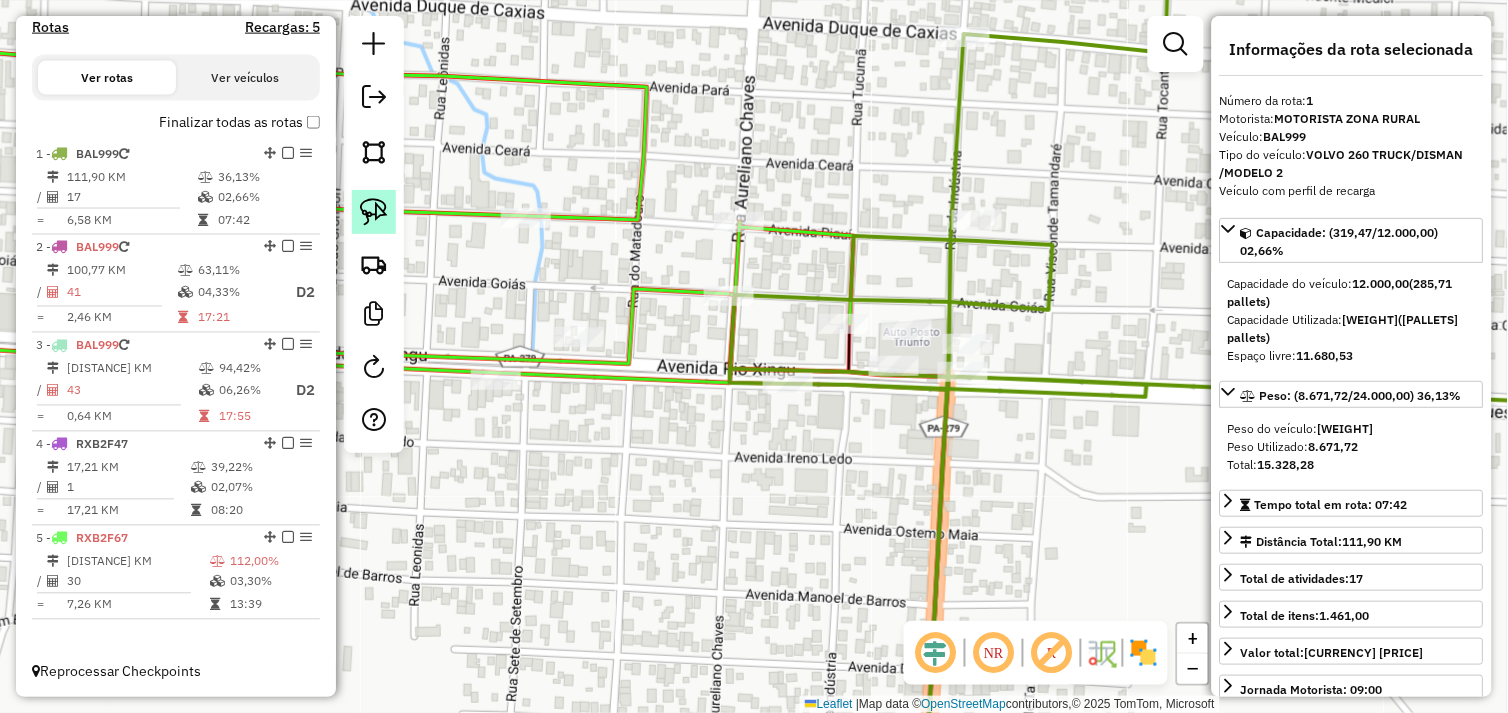 click 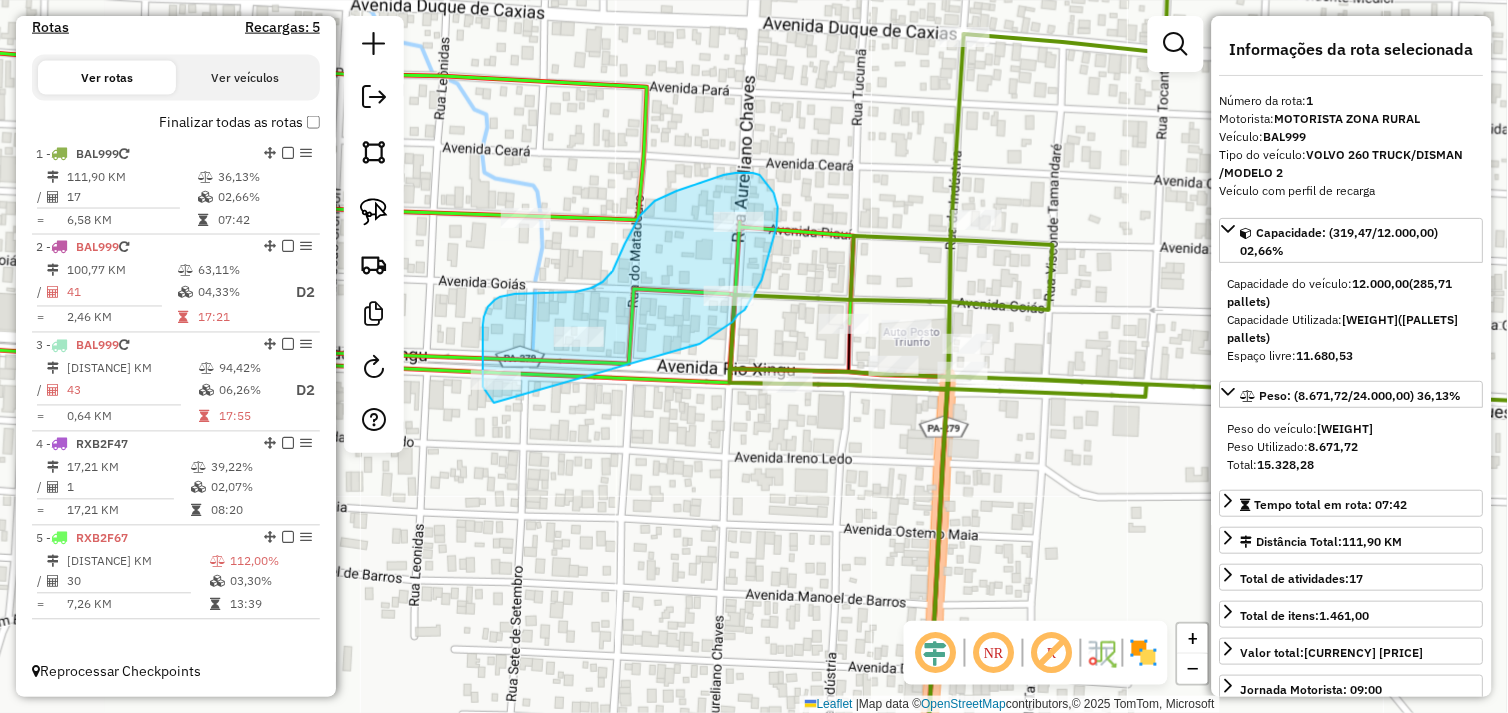 drag, startPoint x: 727, startPoint y: 326, endPoint x: 486, endPoint y: 396, distance: 250.96016 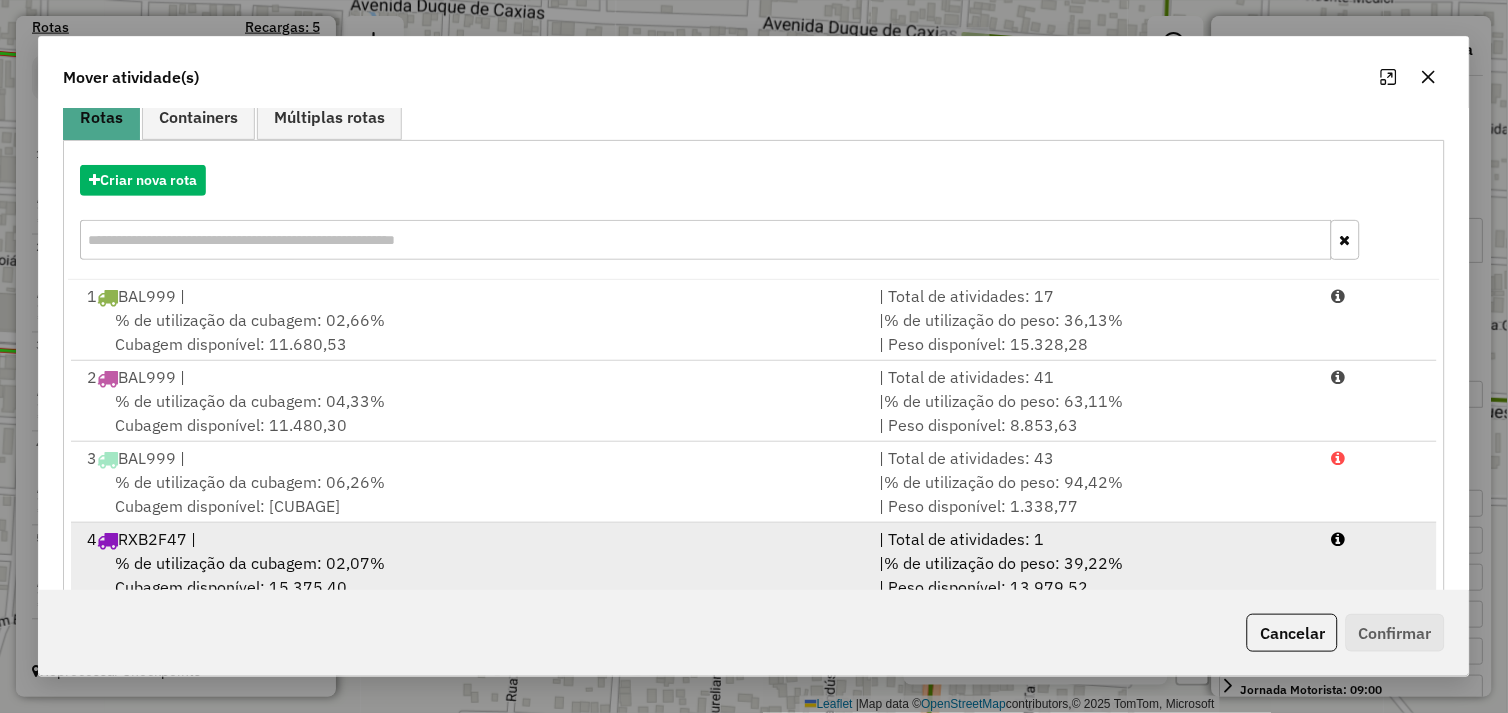 scroll, scrollTop: 226, scrollLeft: 0, axis: vertical 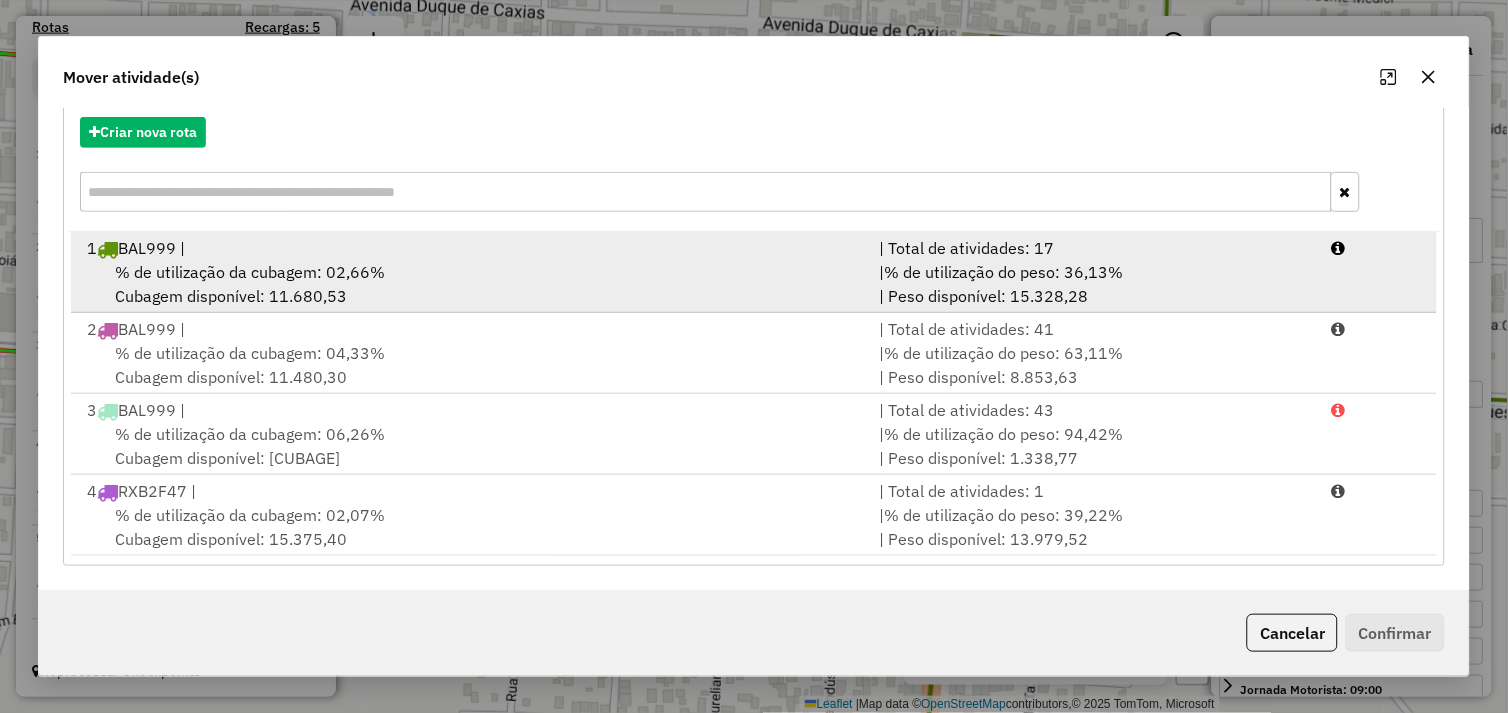 click on "% de utilização da cubagem: 02,66%  Cubagem disponível: 11.680,53" at bounding box center [471, 284] 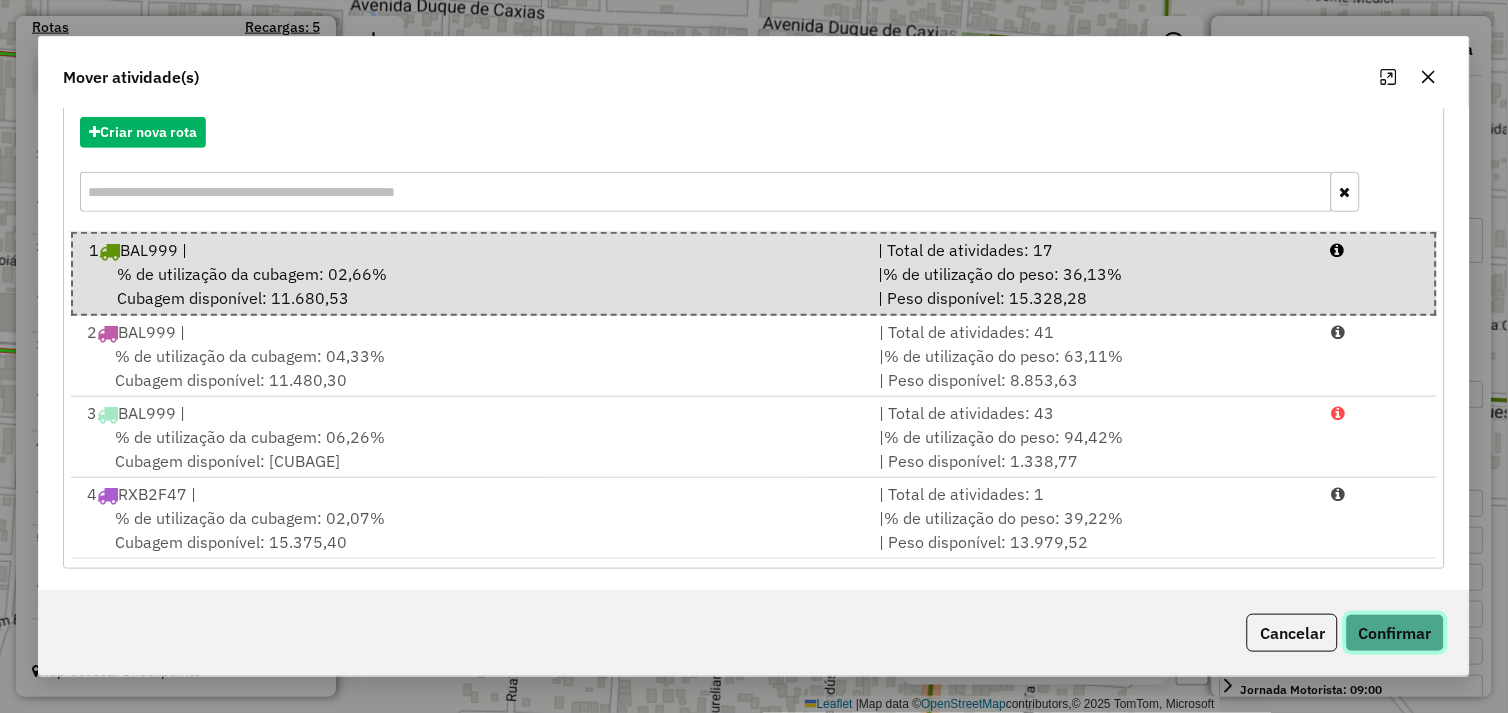 click on "Confirmar" 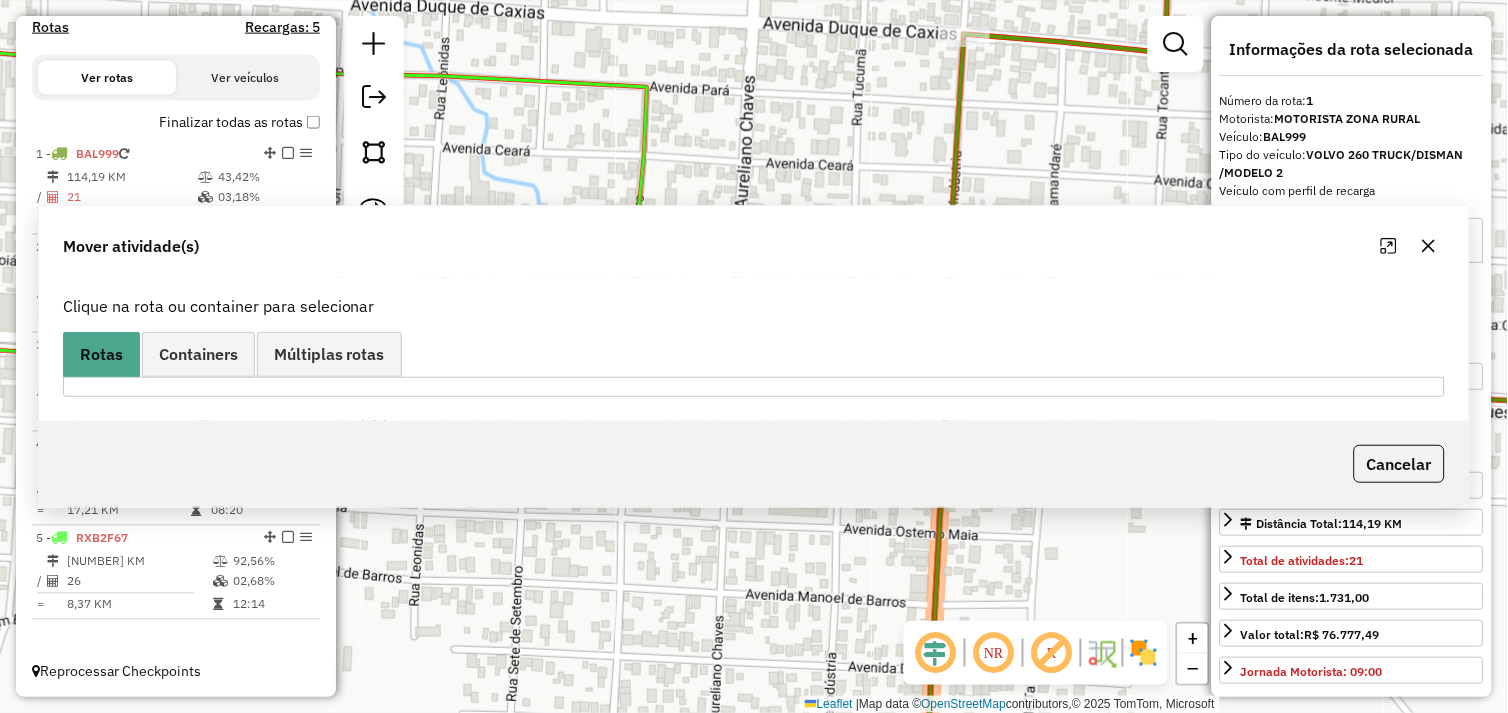 scroll, scrollTop: 0, scrollLeft: 0, axis: both 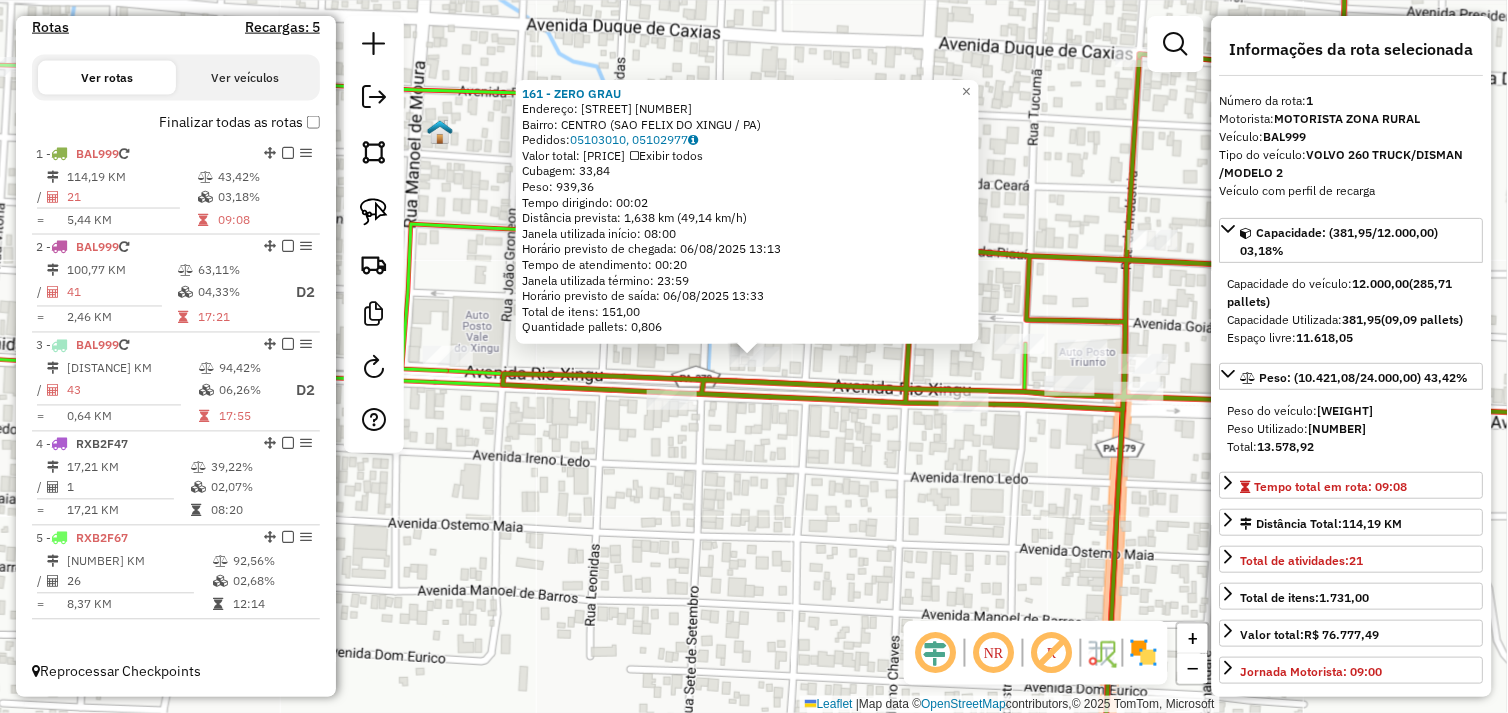 click on "161 - ZERO GRAU  Endereço:  RIO XINUGU 106   Bairro: CENTRO (SAO FELIX DO XINGU / PA)   Pedidos:  05103010, 05102977   Valor total: R$ 6.833,13   Exibir todos   Cubagem: 33,84  Peso: 939,36  Tempo dirigindo: 00:02   Distância prevista: 1,638 km (49,14 km/h)   Janela utilizada início: 08:00   Horário previsto de chegada: 06/08/2025 13:13   Tempo de atendimento: 00:20   Janela utilizada término: 23:59   Horário previsto de saída: 06/08/2025 13:33   Total de itens: 151,00   Quantidade pallets: 0,806  × Janela de atendimento Grade de atendimento Capacidade Transportadoras Veículos Cliente Pedidos  Rotas Selecione os dias de semana para filtrar as janelas de atendimento  Seg   Ter   Qua   Qui   Sex   Sáb   Dom  Informe o período da janela de atendimento: De: Até:  Filtrar exatamente a janela do cliente  Considerar janela de atendimento padrão  Selecione os dias de semana para filtrar as grades de atendimento  Seg   Ter   Qua   Qui   Sex   Sáb   Dom   Clientes fora do dia de atendimento selecionado +" 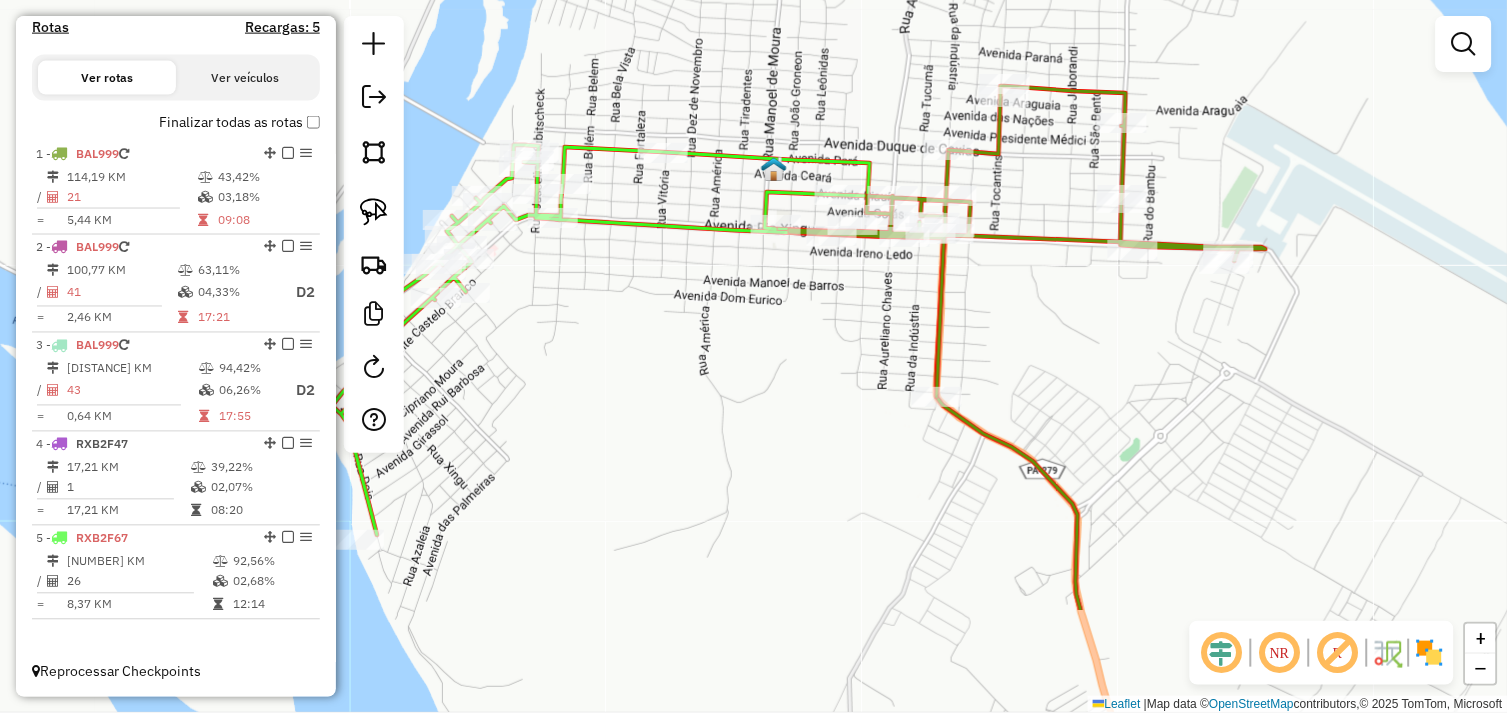 drag, startPoint x: 714, startPoint y: 523, endPoint x: 745, endPoint y: 463, distance: 67.53518 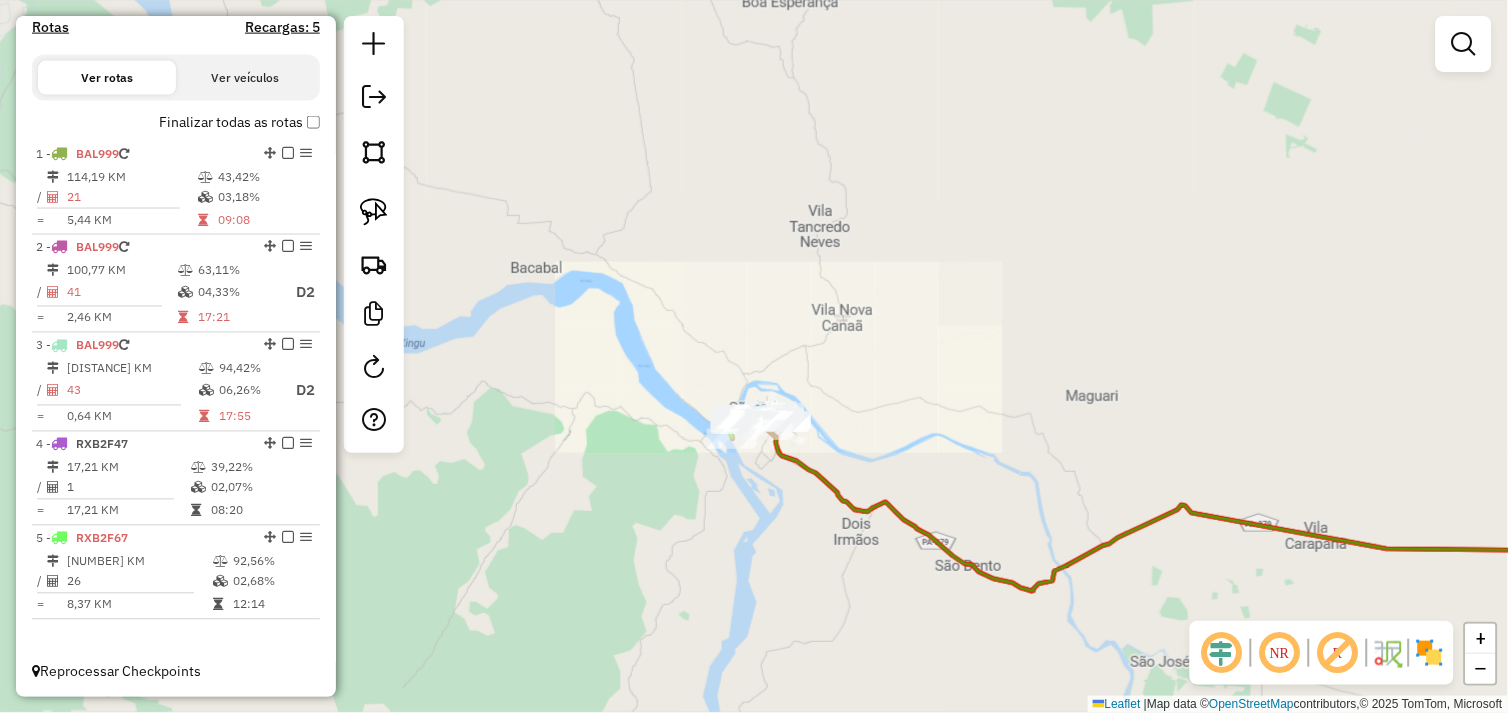 drag, startPoint x: 991, startPoint y: 400, endPoint x: 1015, endPoint y: 401, distance: 24.020824 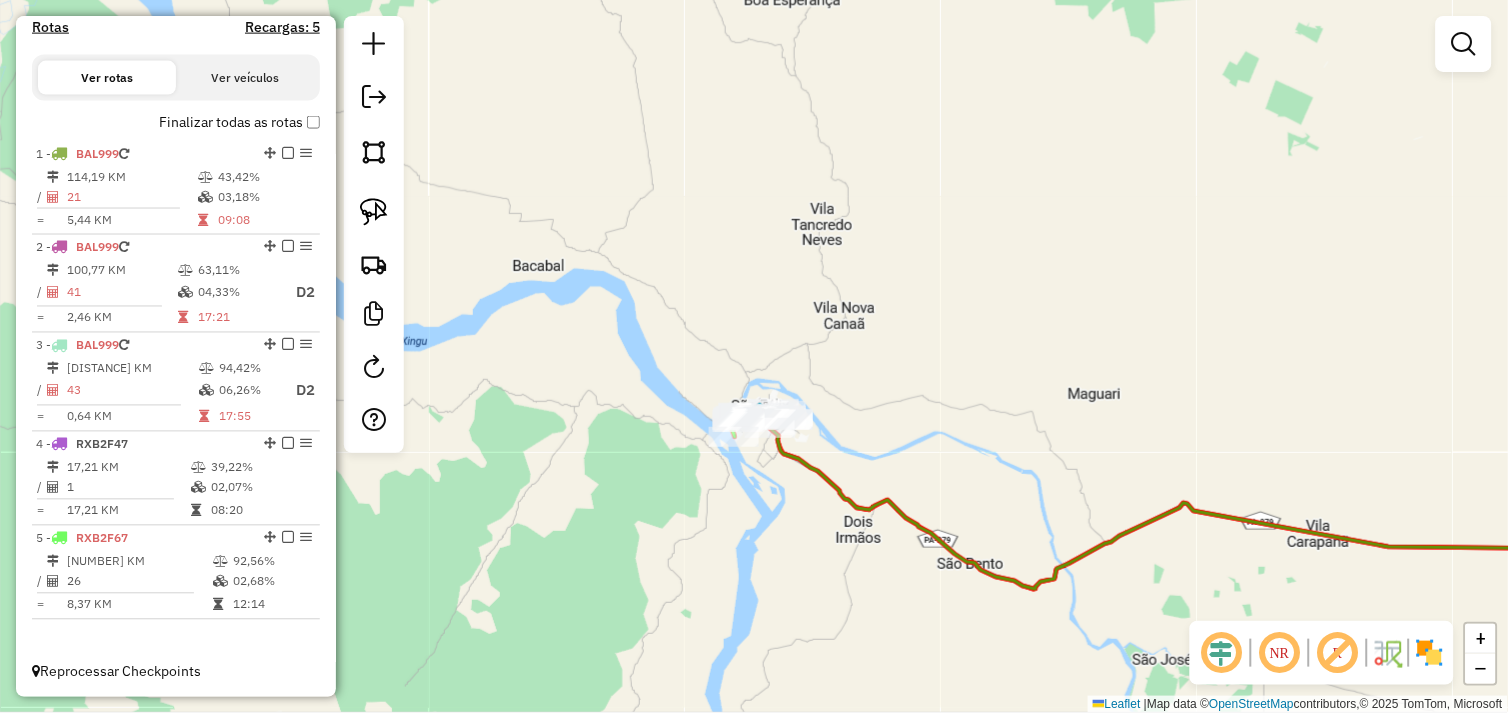 drag, startPoint x: 1112, startPoint y: 380, endPoint x: 674, endPoint y: 345, distance: 439.39618 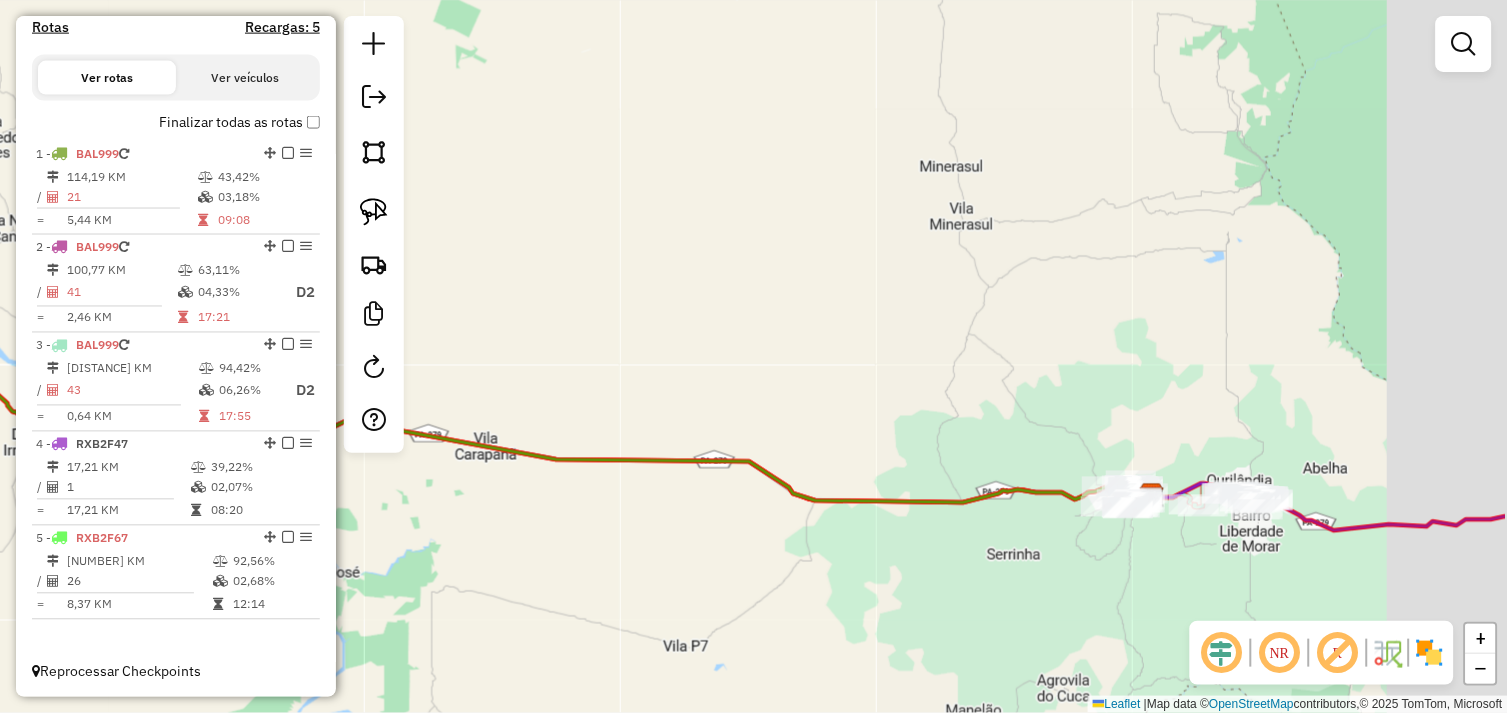 drag, startPoint x: 798, startPoint y: 355, endPoint x: 697, endPoint y: 351, distance: 101.07918 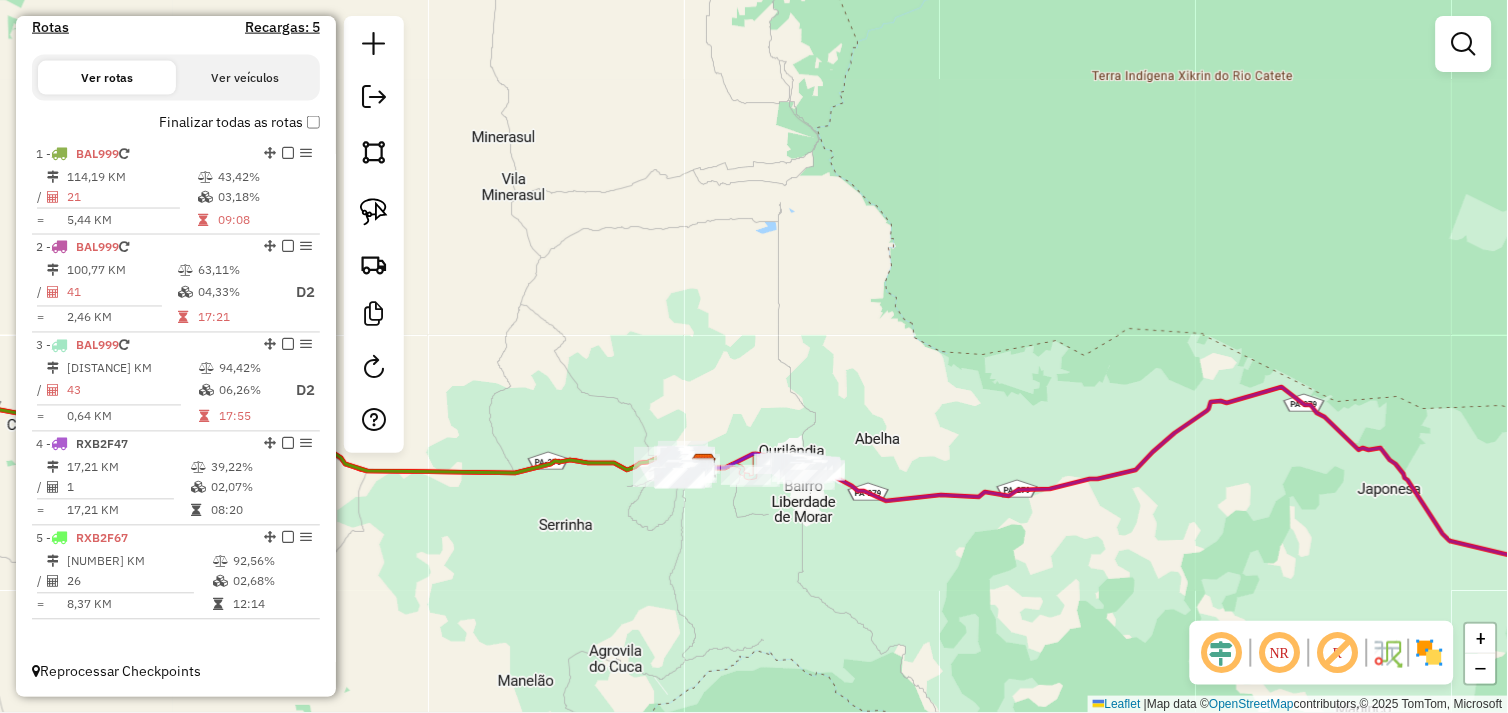 drag, startPoint x: 612, startPoint y: 492, endPoint x: 722, endPoint y: 507, distance: 111.01801 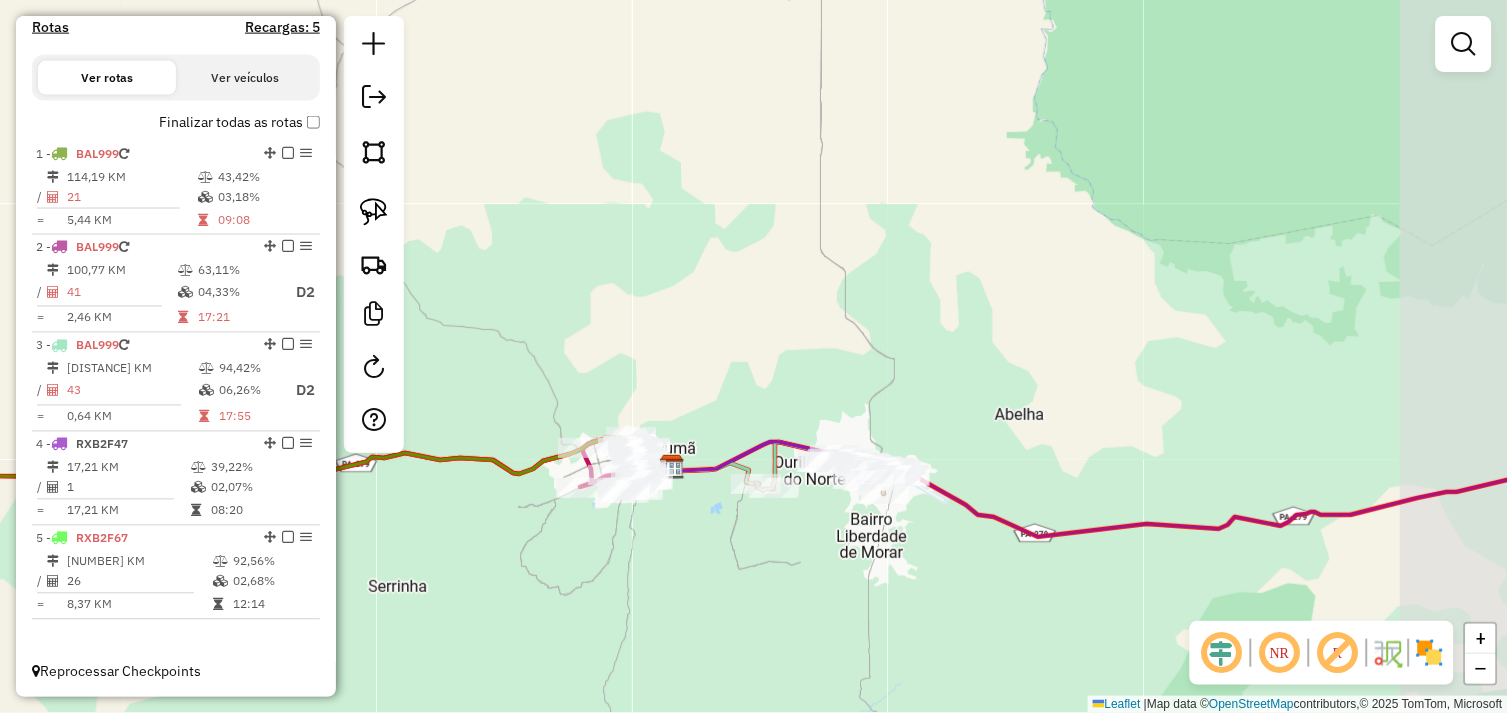 drag, startPoint x: 917, startPoint y: 562, endPoint x: 803, endPoint y: 560, distance: 114.01754 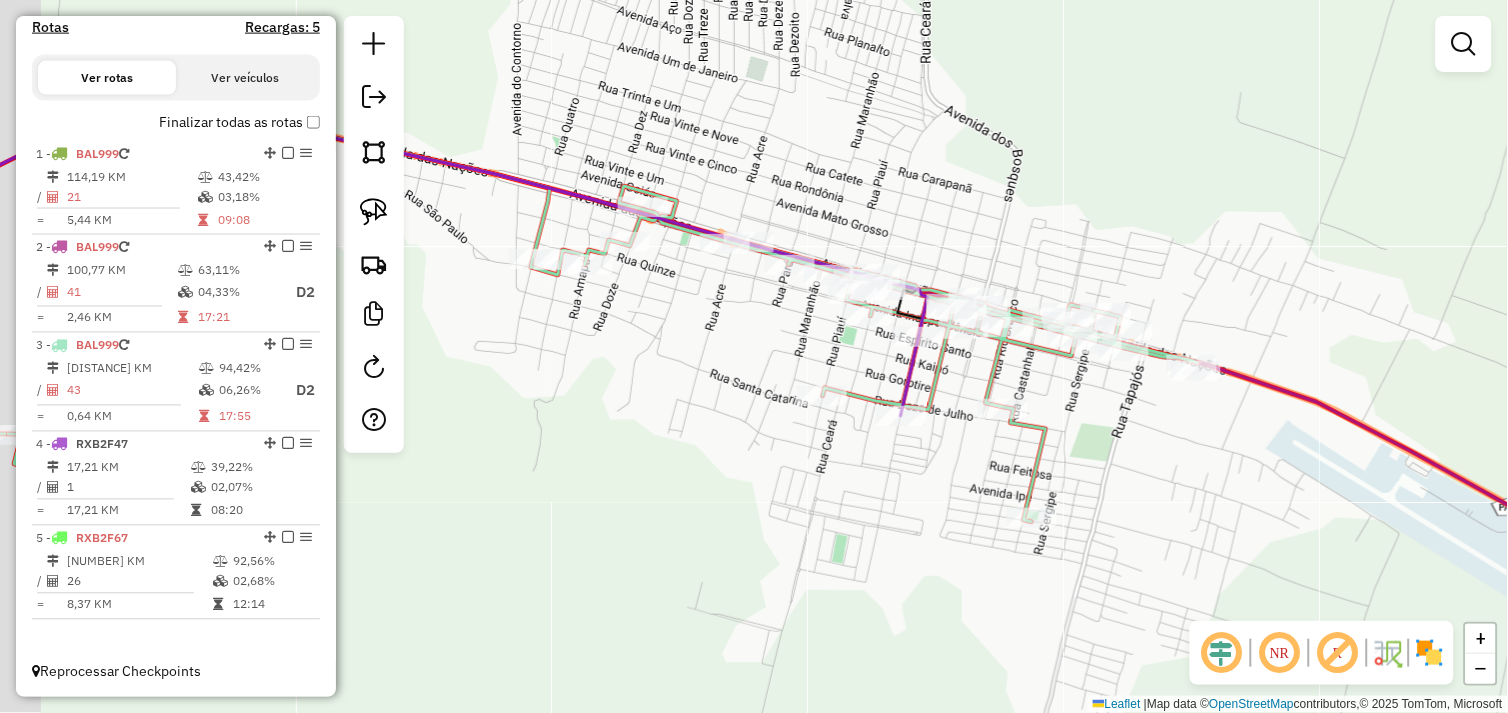 drag, startPoint x: 714, startPoint y: 516, endPoint x: 854, endPoint y: 521, distance: 140.08926 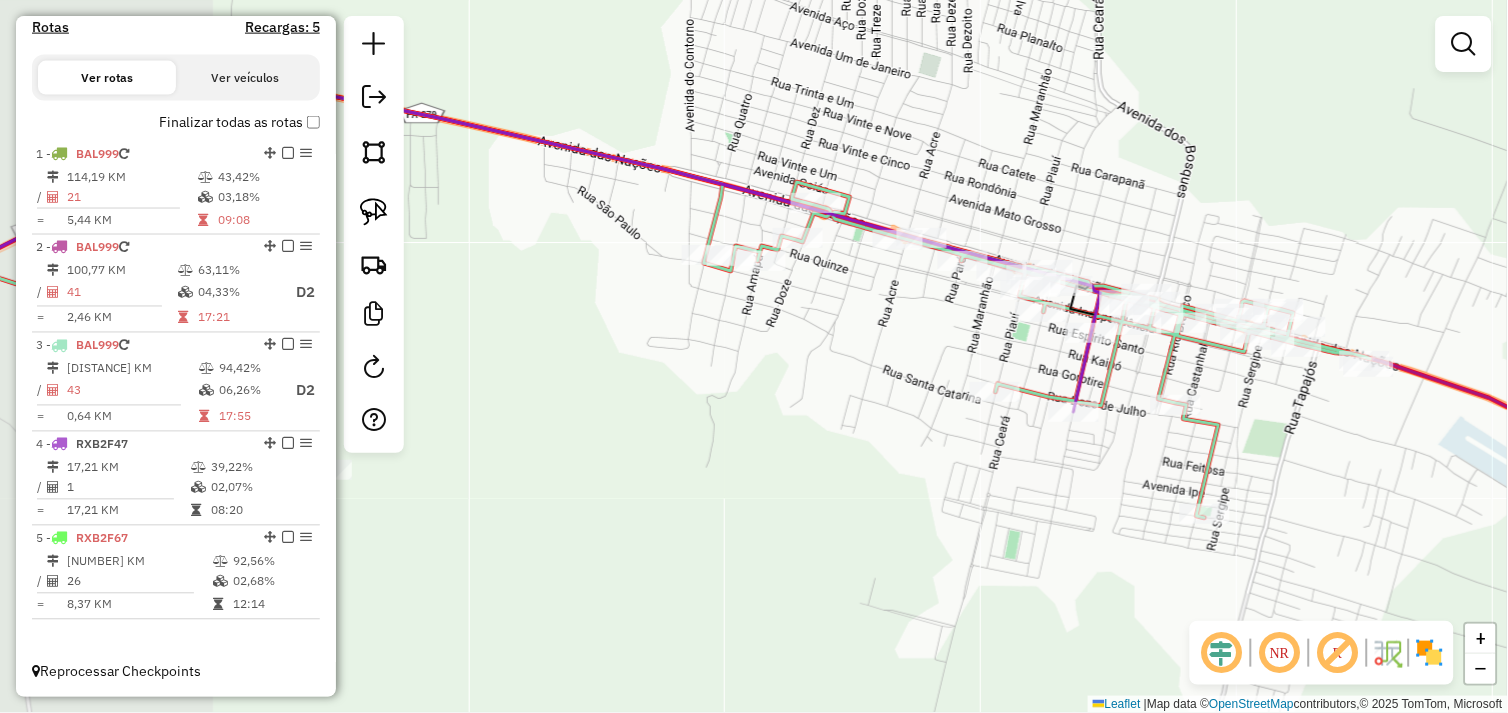 drag, startPoint x: 787, startPoint y: 520, endPoint x: 907, endPoint y: 524, distance: 120.06665 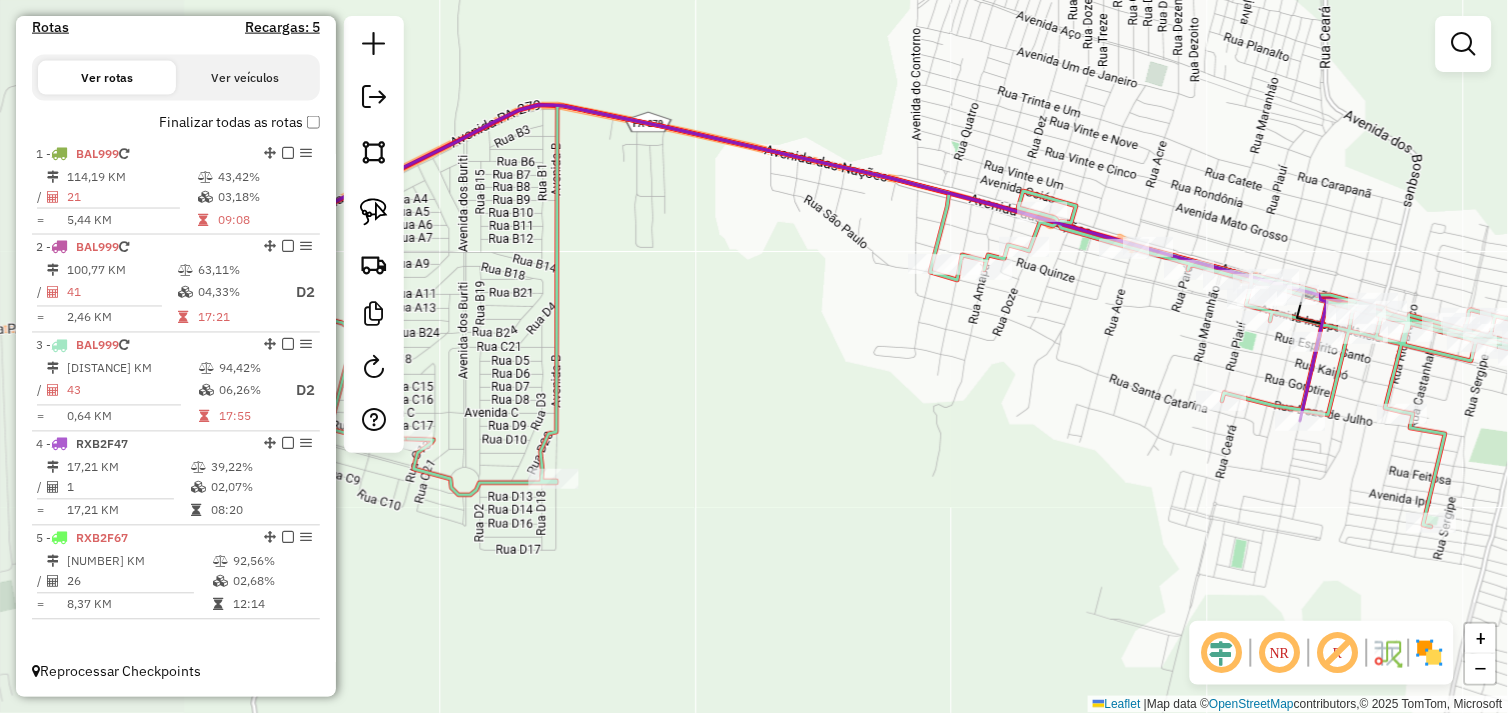 drag, startPoint x: 880, startPoint y: 513, endPoint x: 691, endPoint y: 508, distance: 189.06613 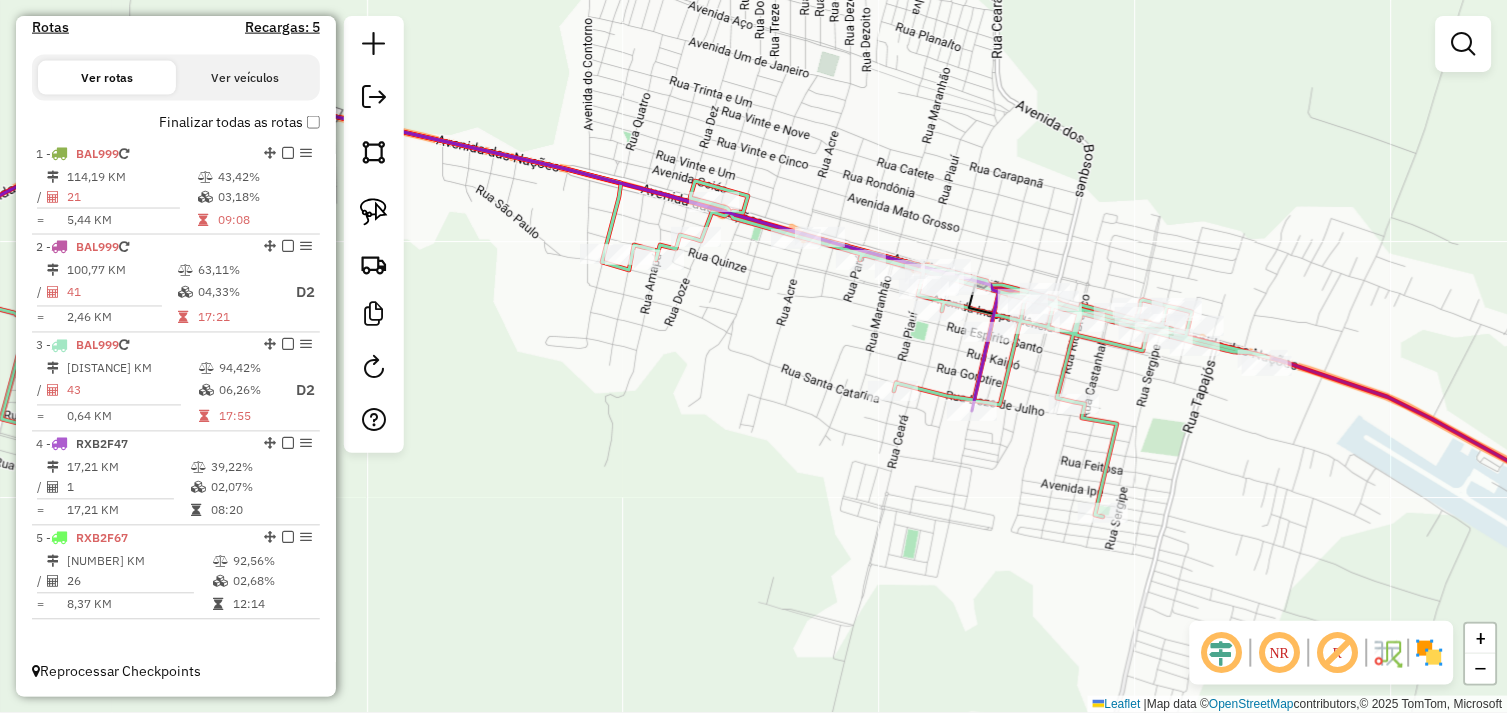 click on "Janela de atendimento Grade de atendimento Capacidade Transportadoras Veículos Cliente Pedidos  Rotas Selecione os dias de semana para filtrar as janelas de atendimento  Seg   Ter   Qua   Qui   Sex   Sáb   Dom  Informe o período da janela de atendimento: De: Até:  Filtrar exatamente a janela do cliente  Considerar janela de atendimento padrão  Selecione os dias de semana para filtrar as grades de atendimento  Seg   Ter   Qua   Qui   Sex   Sáb   Dom   Considerar clientes sem dia de atendimento cadastrado  Clientes fora do dia de atendimento selecionado Filtrar as atividades entre os valores definidos abaixo:  Peso mínimo:   Peso máximo:   Cubagem mínima:   Cubagem máxima:   De:   Até:  Filtrar as atividades entre o tempo de atendimento definido abaixo:  De:   Até:   Considerar capacidade total dos clientes não roteirizados Transportadora: Selecione um ou mais itens Tipo de veículo: Selecione um ou mais itens Veículo: Selecione um ou mais itens Motorista: Selecione um ou mais itens Nome: Rótulo:" 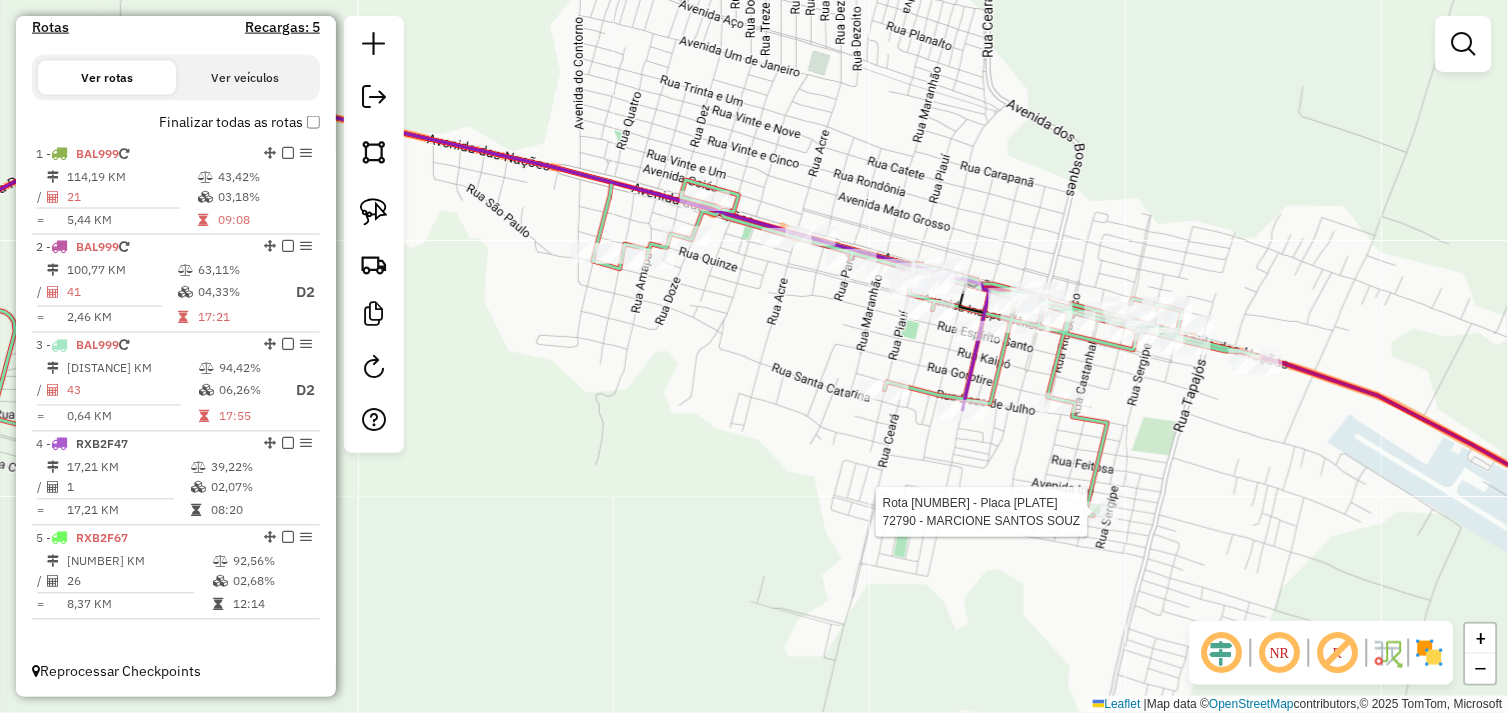select on "*********" 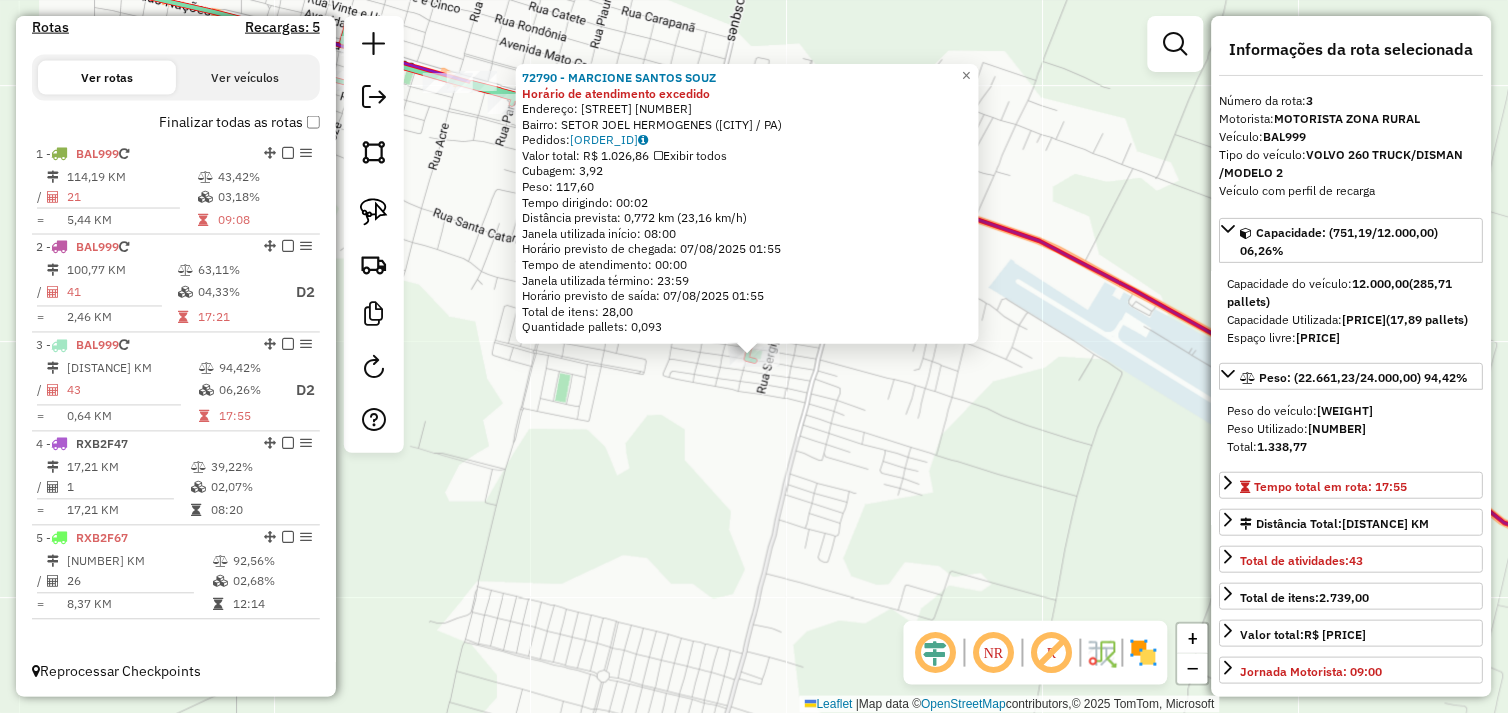 click on "72790 - MARCIONE SANTOS SOUZ Horário de atendimento excedido  Endereço:  AV Cassianor SN   Bairro: SETOR JOEL HERMOGENES (OURILANDIA DO NORTE / PA)   Pedidos:  05102793   Valor total: R$ 1.026,86   Exibir todos   Cubagem: 3,92  Peso: 117,60  Tempo dirigindo: 00:02   Distância prevista: 0,772 km (23,16 km/h)   Janela utilizada início: 08:00   Horário previsto de chegada: 07/08/2025 01:55   Tempo de atendimento: 00:00   Janela utilizada término: 23:59   Horário previsto de saída: 07/08/2025 01:55   Total de itens: 28,00   Quantidade pallets: 0,093  × Janela de atendimento Grade de atendimento Capacidade Transportadoras Veículos Cliente Pedidos  Rotas Selecione os dias de semana para filtrar as janelas de atendimento  Seg   Ter   Qua   Qui   Sex   Sáb   Dom  Informe o período da janela de atendimento: De: Até:  Filtrar exatamente a janela do cliente  Considerar janela de atendimento padrão  Selecione os dias de semana para filtrar as grades de atendimento  Seg   Ter   Qua   Qui   Sex   Sáb   Dom" 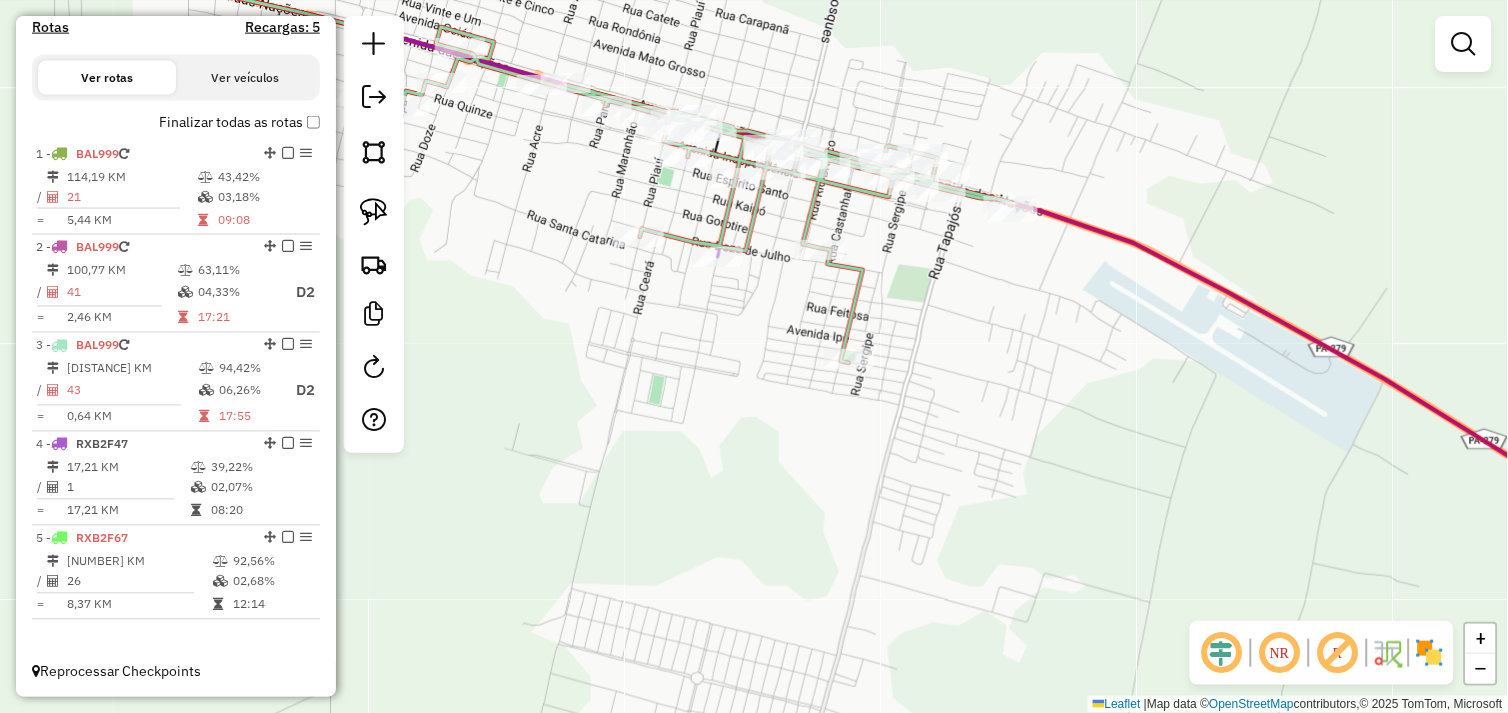 drag, startPoint x: 632, startPoint y: 487, endPoint x: 741, endPoint y: 486, distance: 109.004585 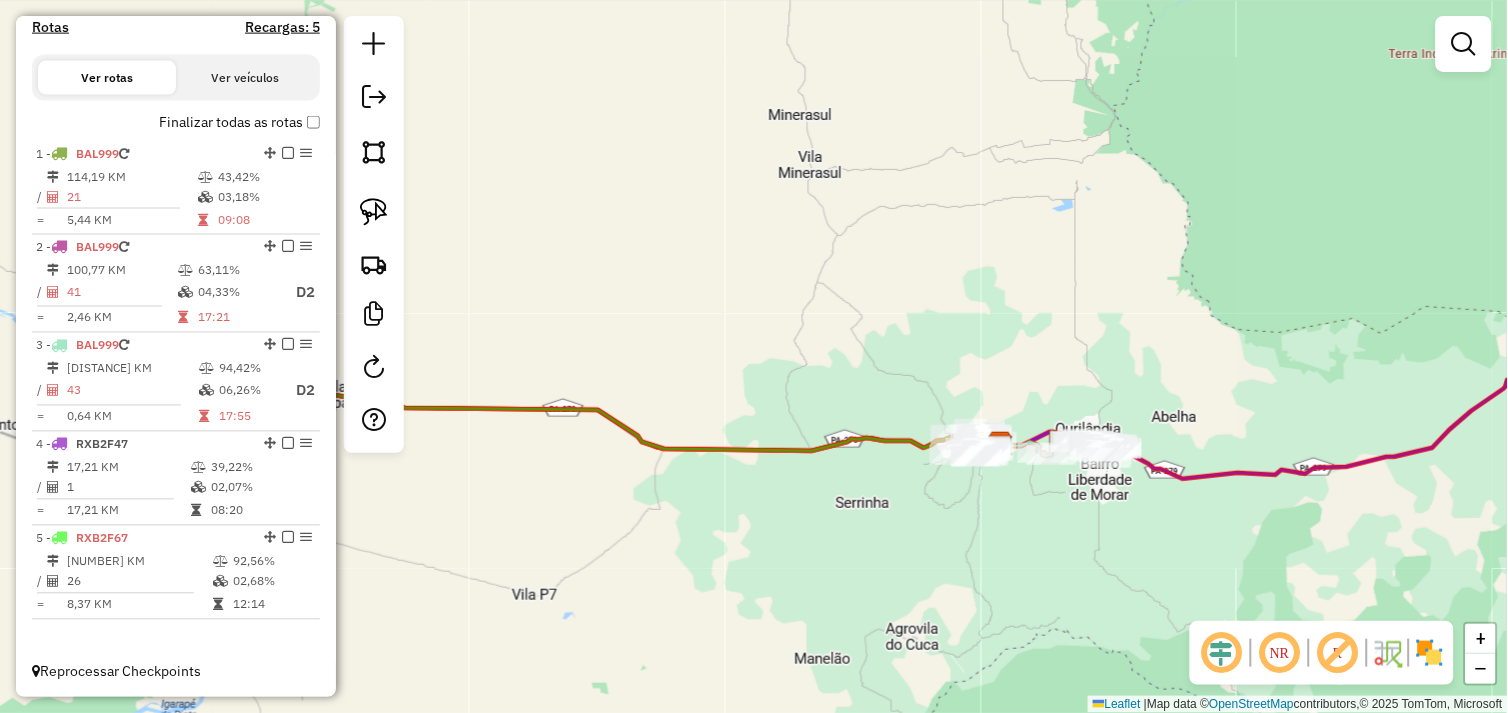 drag, startPoint x: 505, startPoint y: 485, endPoint x: 937, endPoint y: 484, distance: 432.00116 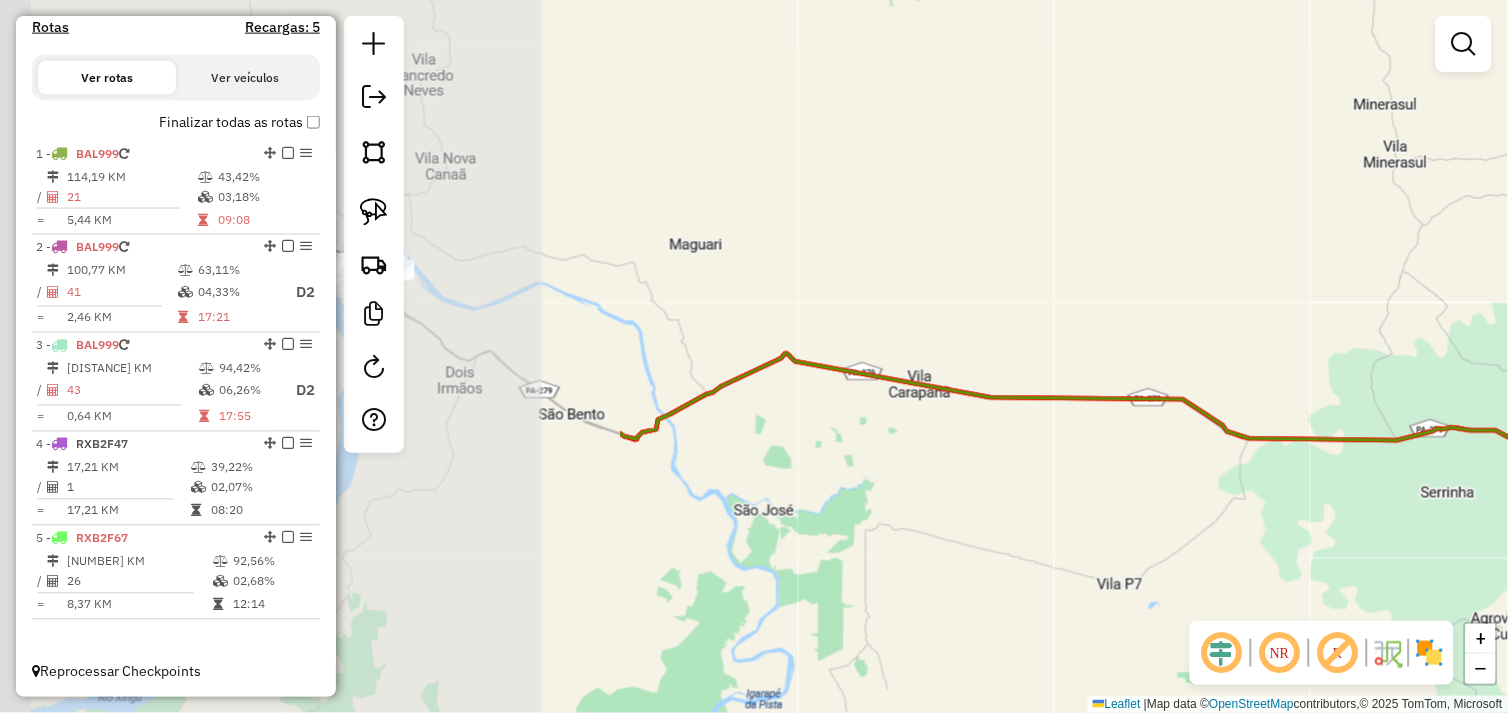 drag, startPoint x: 804, startPoint y: 490, endPoint x: 935, endPoint y: 497, distance: 131.18689 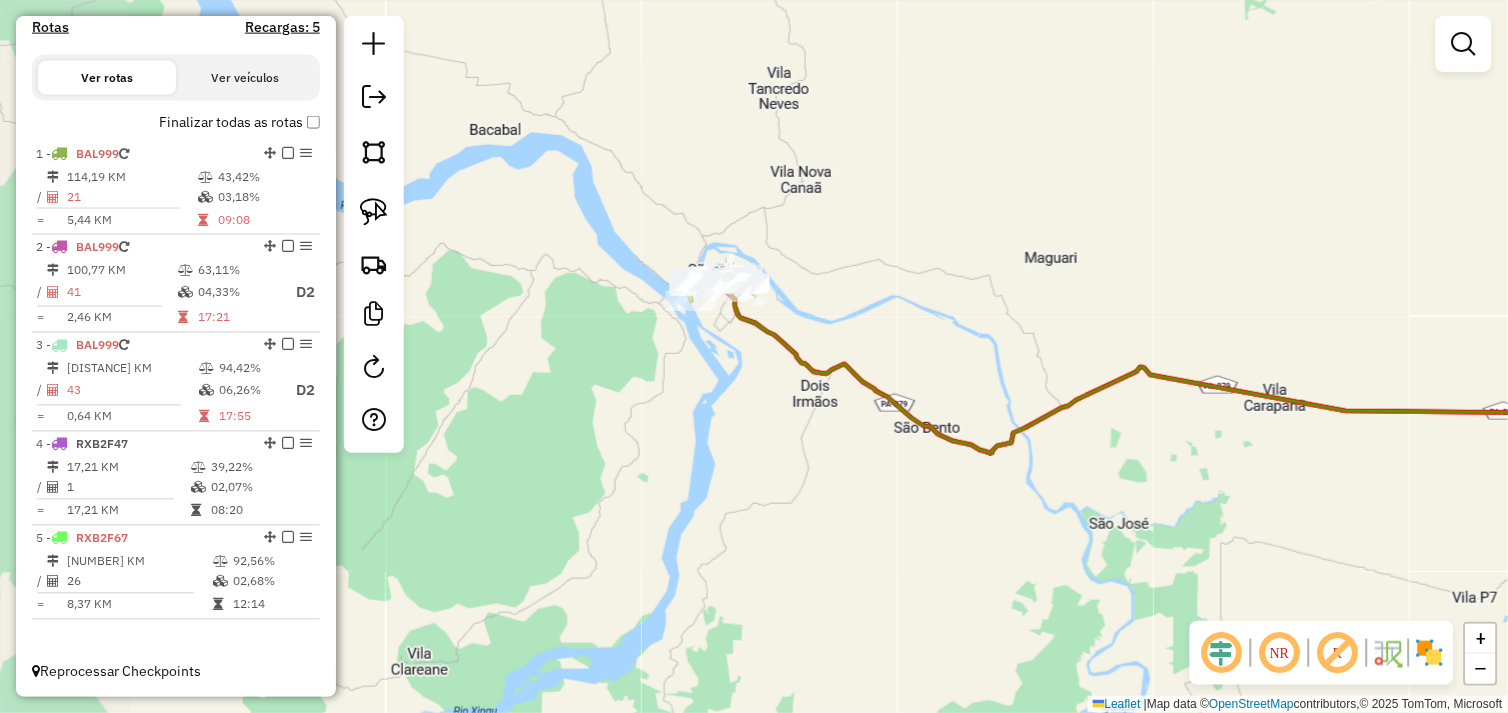 drag, startPoint x: 766, startPoint y: 392, endPoint x: 746, endPoint y: 532, distance: 141.42136 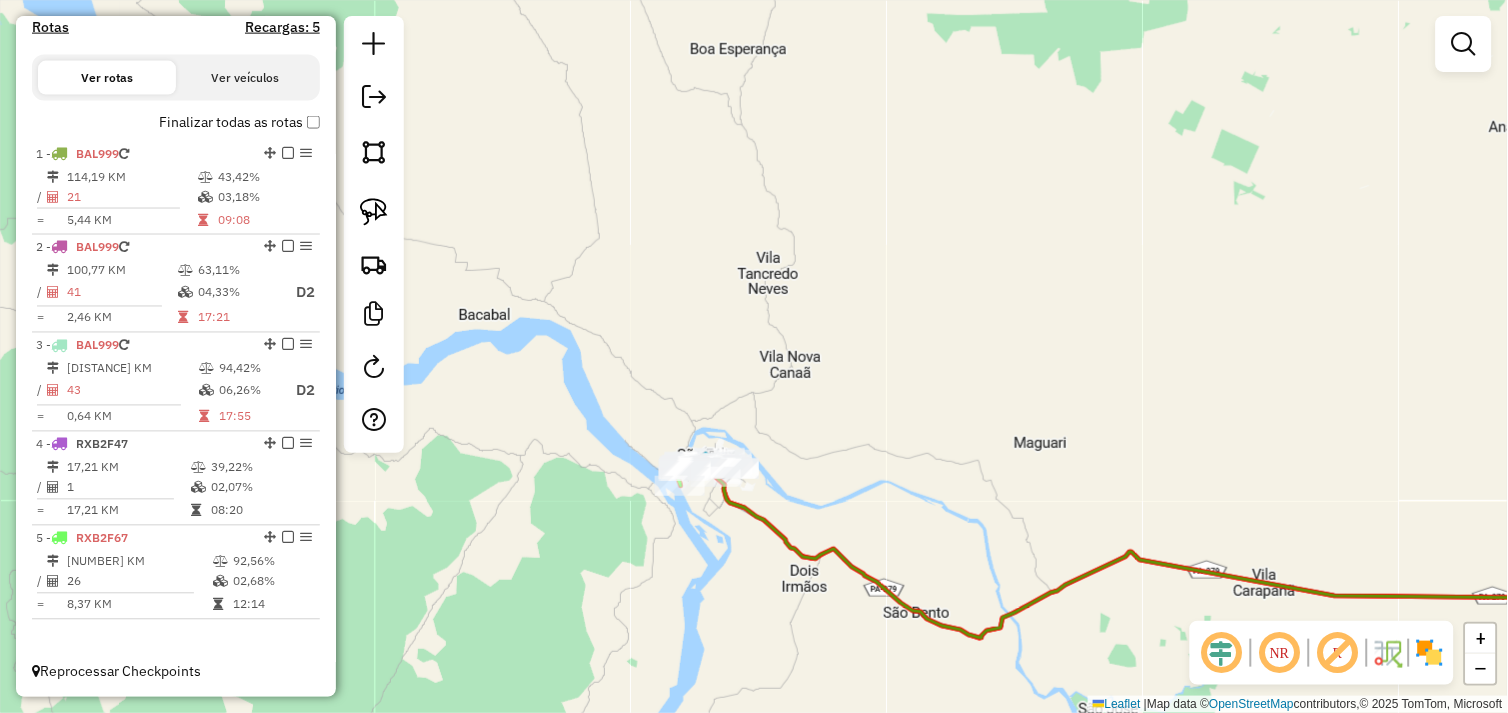 drag, startPoint x: 703, startPoint y: 457, endPoint x: 722, endPoint y: 540, distance: 85.146935 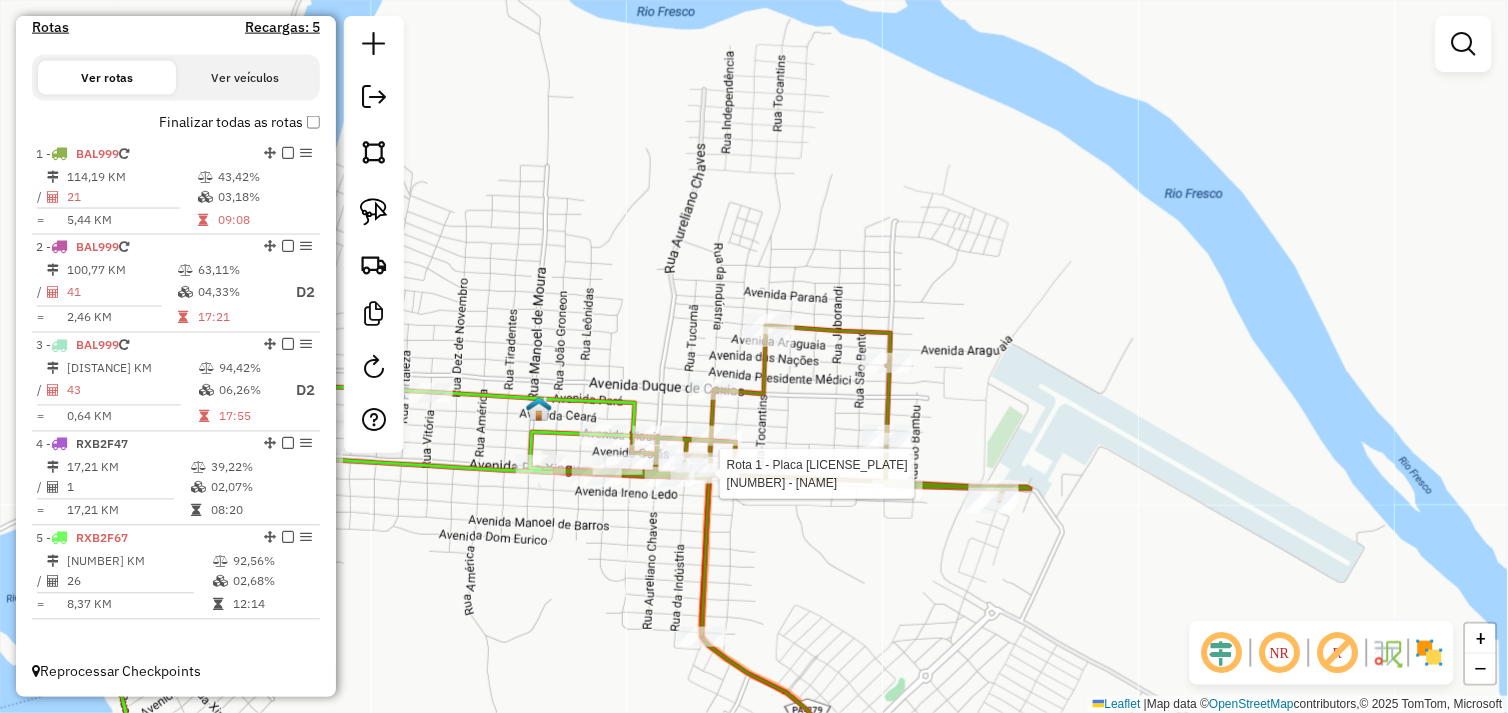 select on "*********" 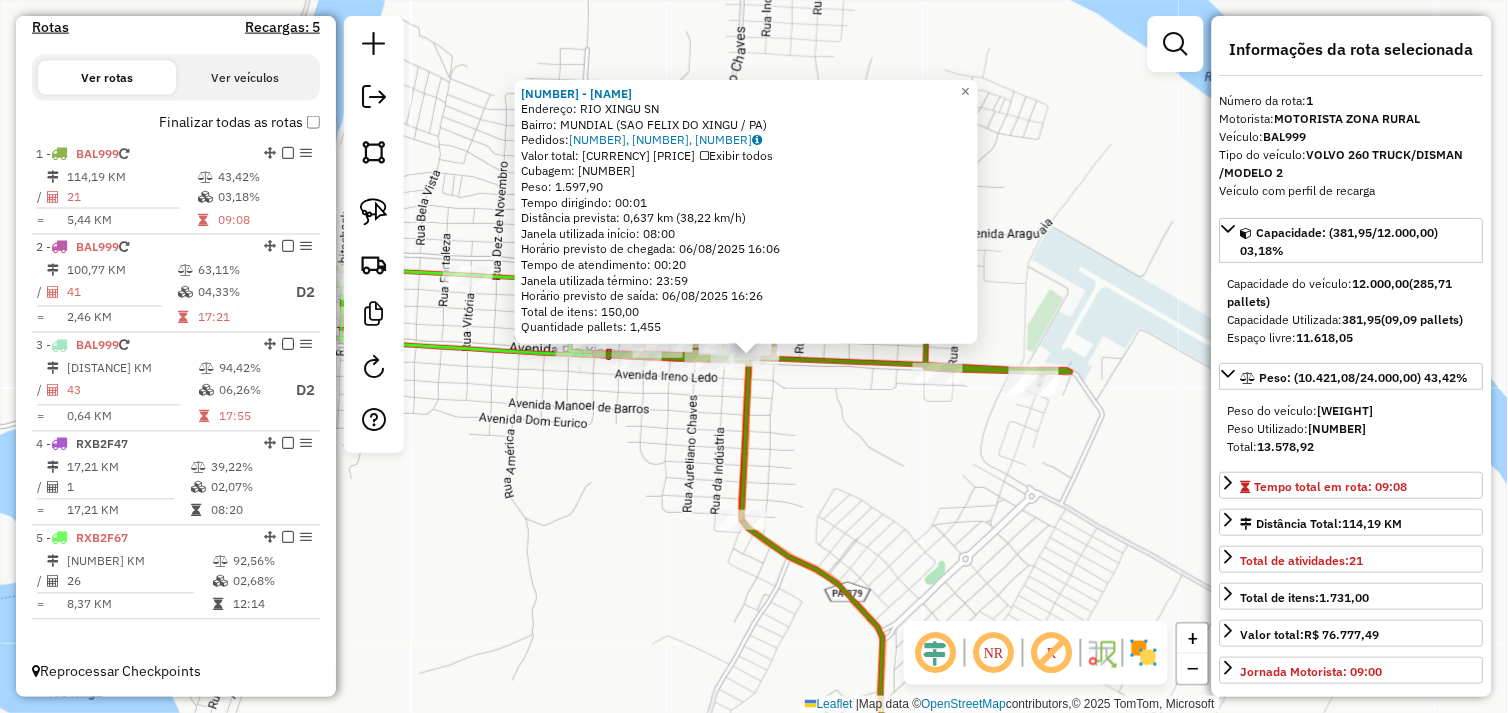 click on "8490 - PRIME CONVENIENCIA  Endereço:  RIO XINGU SN   Bairro: MUNDIAL (SAO FELIX DO XINGU / PA)   Pedidos:  05102831, 05102833, 05102985   Valor total: R$ 11.129,88   Exibir todos   Cubagem: 61,11  Peso: 1.597,90  Tempo dirigindo: 00:01   Distância prevista: 0,637 km (38,22 km/h)   Janela utilizada início: 08:00   Horário previsto de chegada: 06/08/2025 16:06   Tempo de atendimento: 00:20   Janela utilizada término: 23:59   Horário previsto de saída: 06/08/2025 16:26   Total de itens: 150,00   Quantidade pallets: 1,455  × Janela de atendimento Grade de atendimento Capacidade Transportadoras Veículos Cliente Pedidos  Rotas Selecione os dias de semana para filtrar as janelas de atendimento  Seg   Ter   Qua   Qui   Sex   Sáb   Dom  Informe o período da janela de atendimento: De: Até:  Filtrar exatamente a janela do cliente  Considerar janela de atendimento padrão  Selecione os dias de semana para filtrar as grades de atendimento  Seg   Ter   Qua   Qui   Sex   Sáb   Dom   Peso mínimo:   De:   Até:" 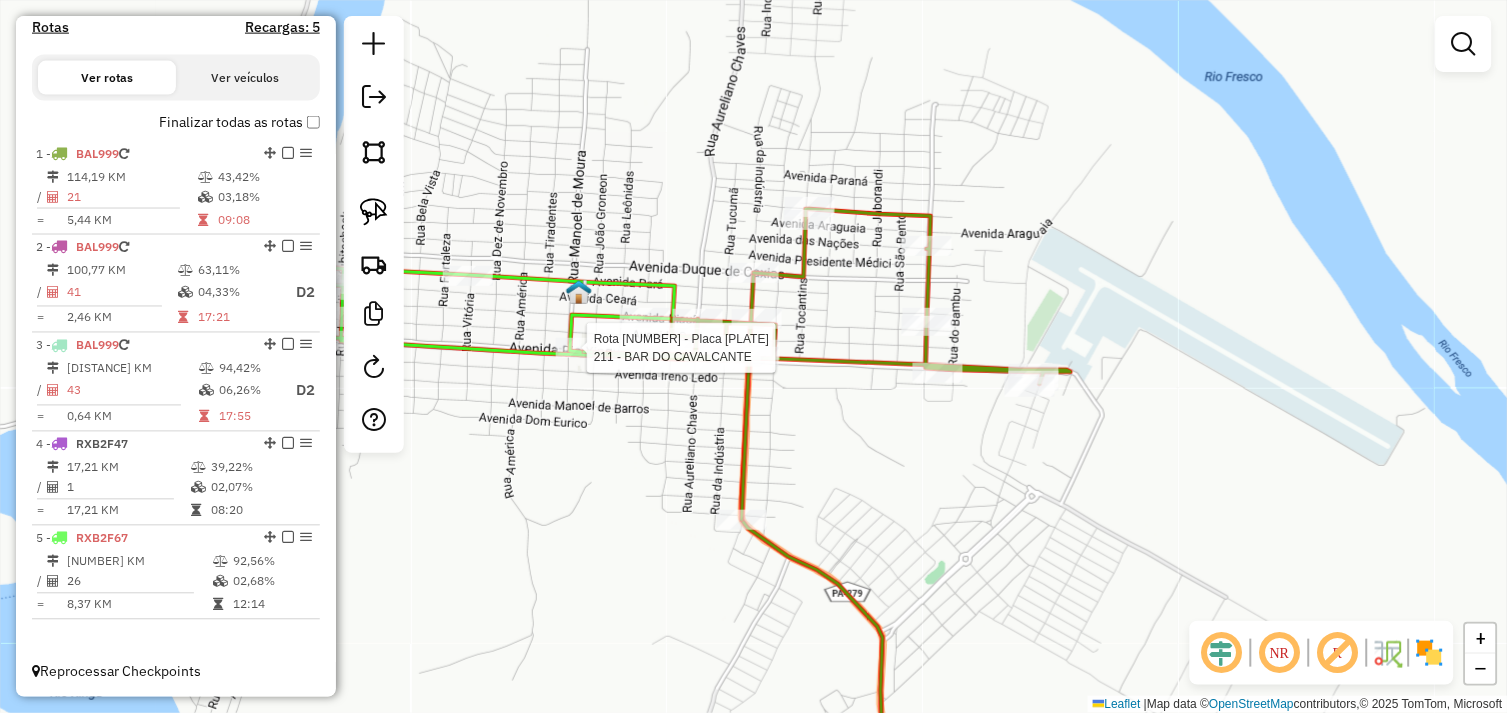 select on "*********" 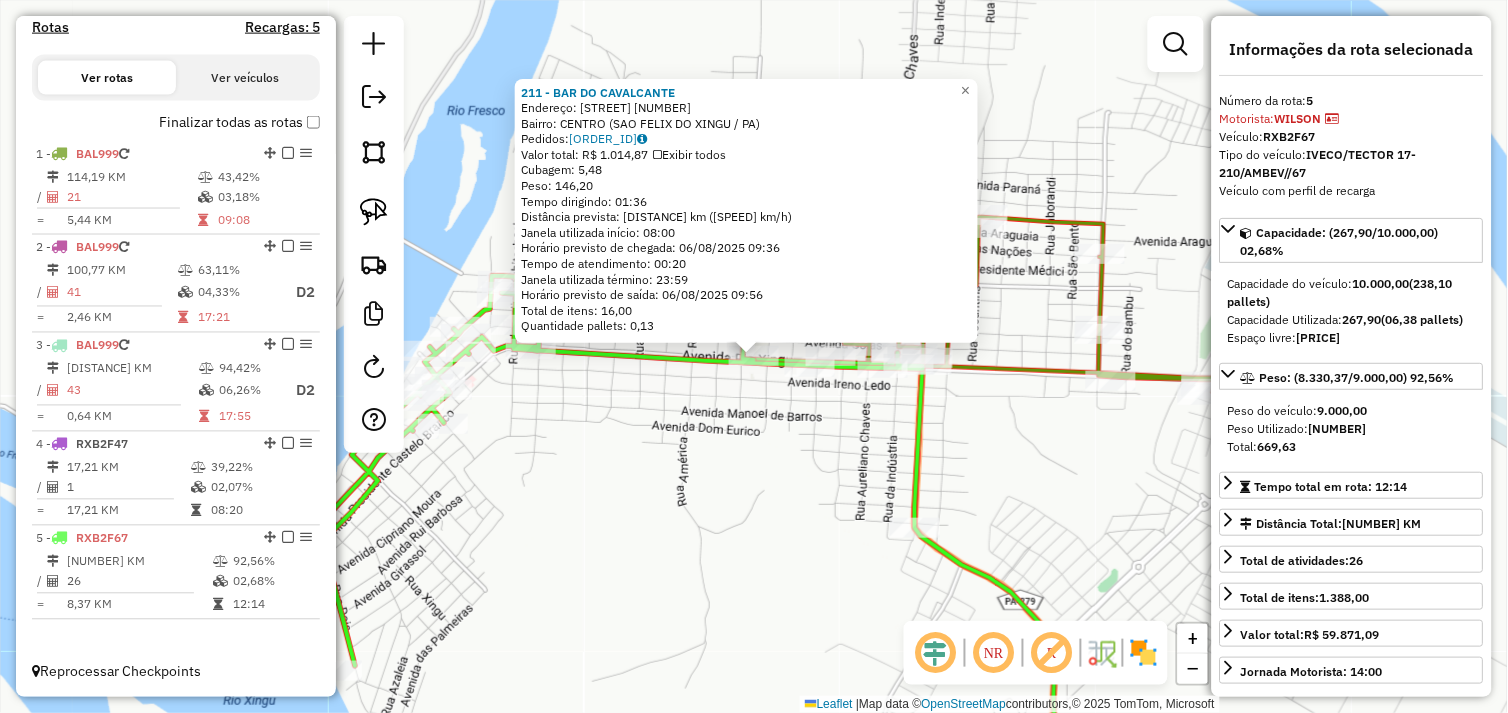 drag, startPoint x: 693, startPoint y: 503, endPoint x: 797, endPoint y: 463, distance: 111.42711 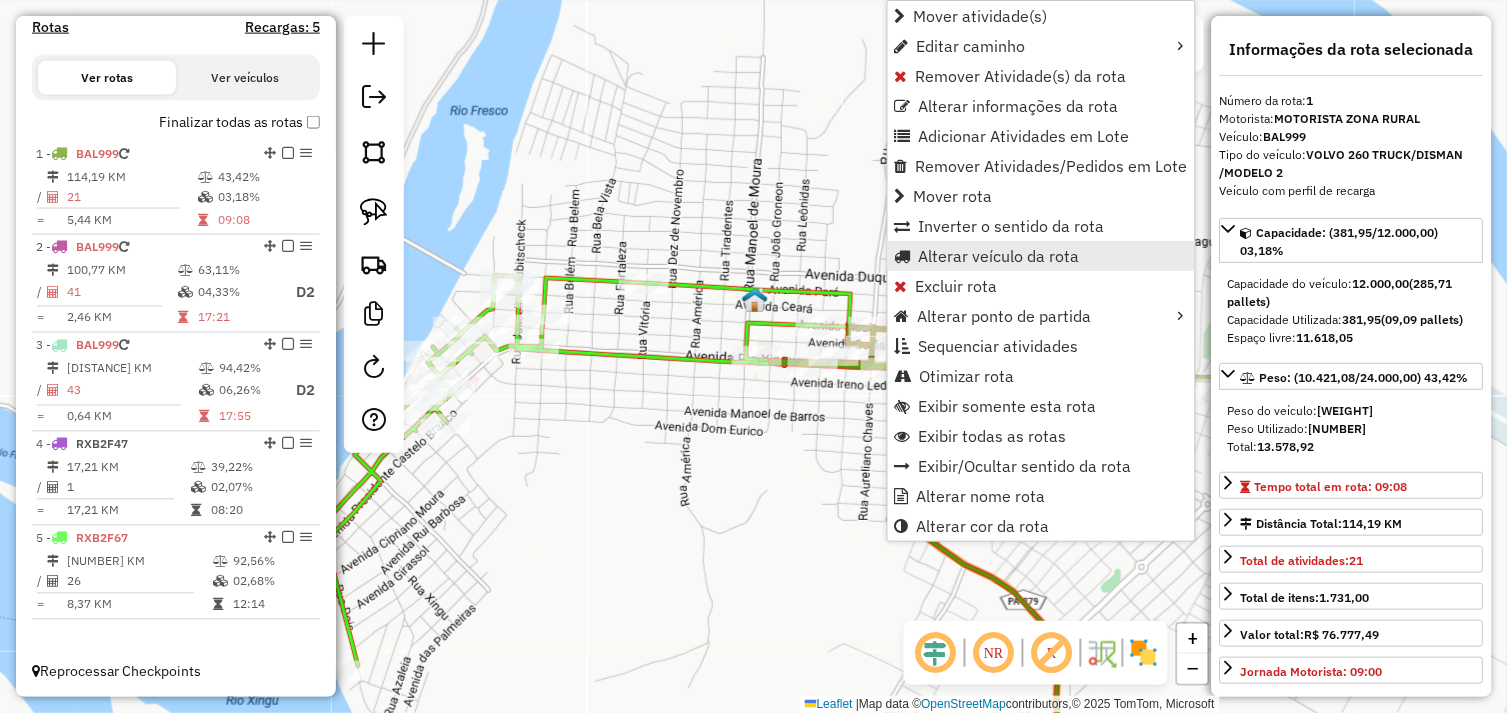 click on "Alterar veículo da rota" at bounding box center [999, 256] 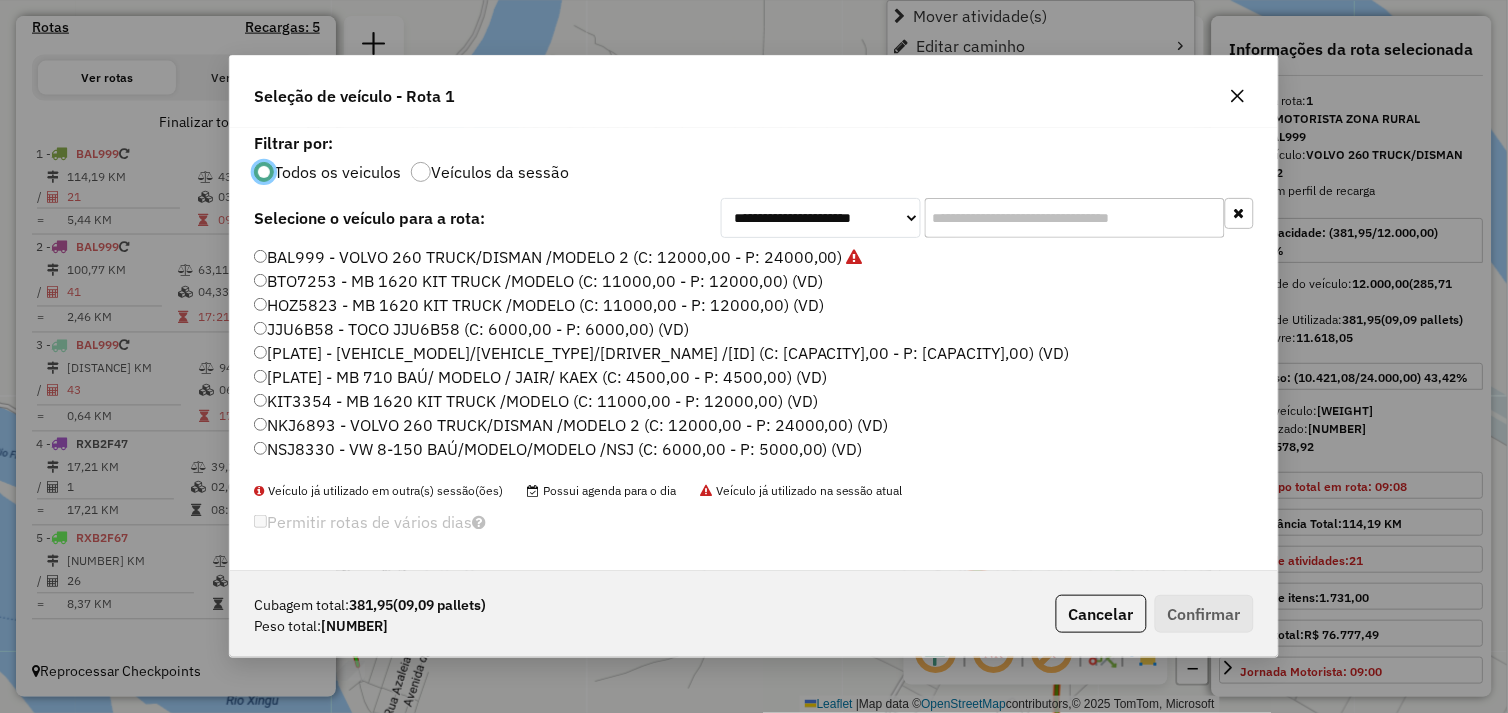 scroll, scrollTop: 11, scrollLeft: 5, axis: both 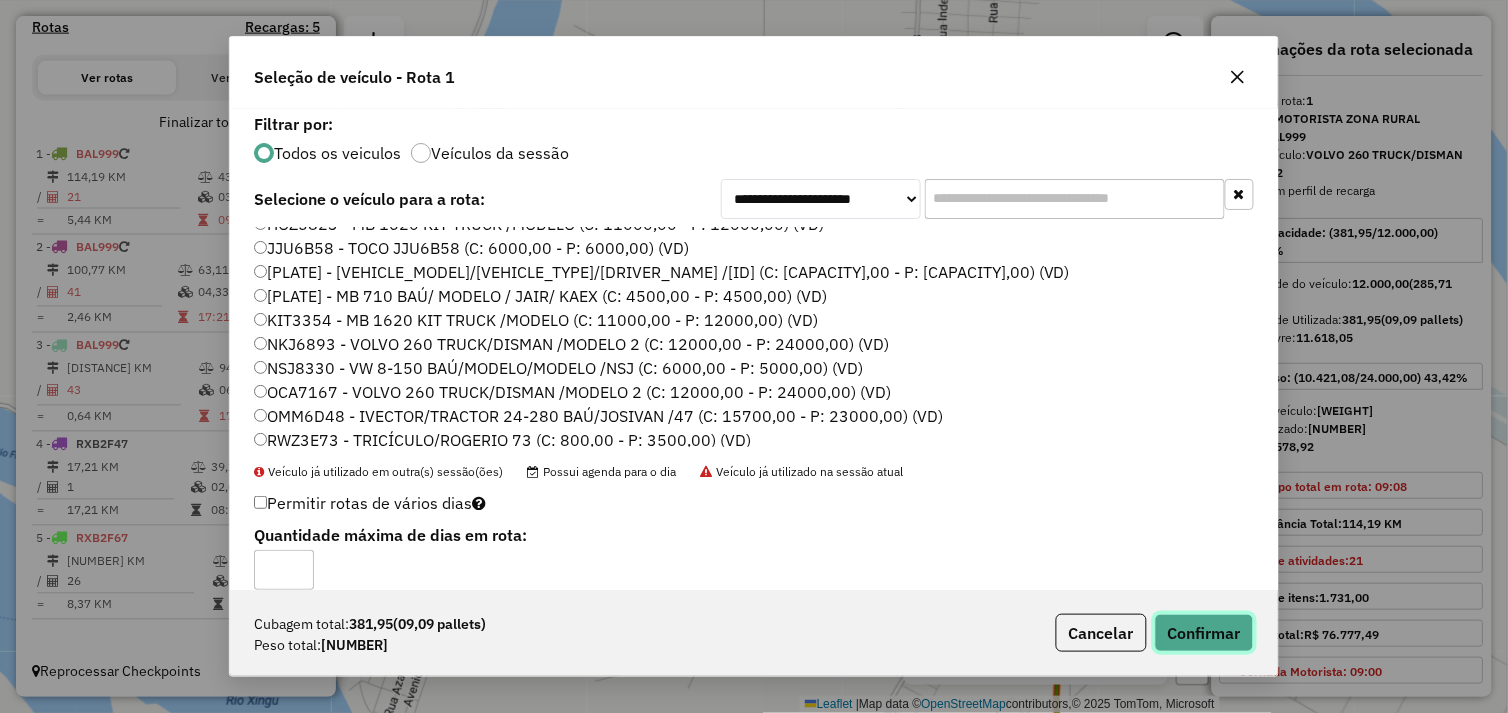 click on "Confirmar" 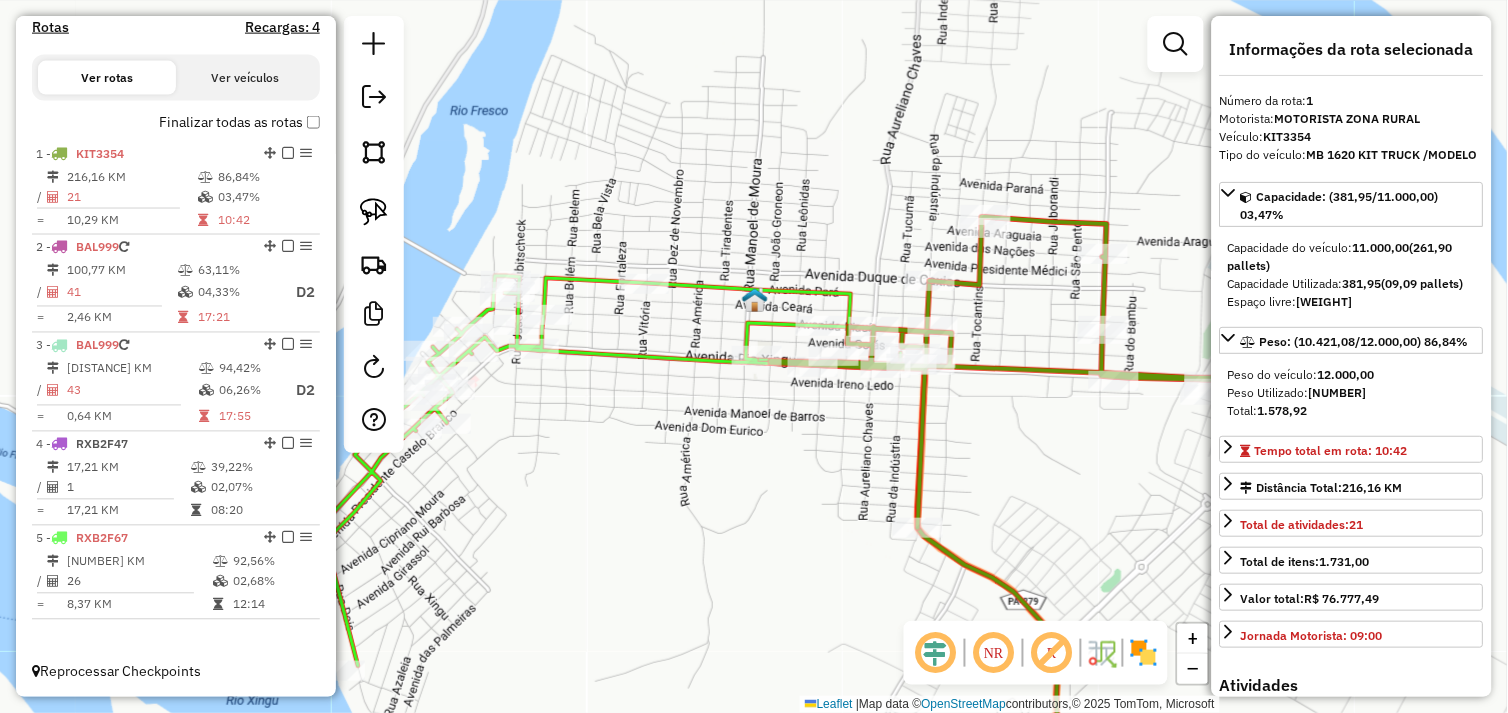 click on "Janela de atendimento Grade de atendimento Capacidade Transportadoras Veículos Cliente Pedidos  Rotas Selecione os dias de semana para filtrar as janelas de atendimento  Seg   Ter   Qua   Qui   Sex   Sáb   Dom  Informe o período da janela de atendimento: De: Até:  Filtrar exatamente a janela do cliente  Considerar janela de atendimento padrão  Selecione os dias de semana para filtrar as grades de atendimento  Seg   Ter   Qua   Qui   Sex   Sáb   Dom   Considerar clientes sem dia de atendimento cadastrado  Clientes fora do dia de atendimento selecionado Filtrar as atividades entre os valores definidos abaixo:  Peso mínimo:   Peso máximo:   Cubagem mínima:   Cubagem máxima:   De:   Até:  Filtrar as atividades entre o tempo de atendimento definido abaixo:  De:   Até:   Considerar capacidade total dos clientes não roteirizados Transportadora: Selecione um ou mais itens Tipo de veículo: Selecione um ou mais itens Veículo: Selecione um ou mais itens Motorista: Selecione um ou mais itens Nome: Rótulo:" 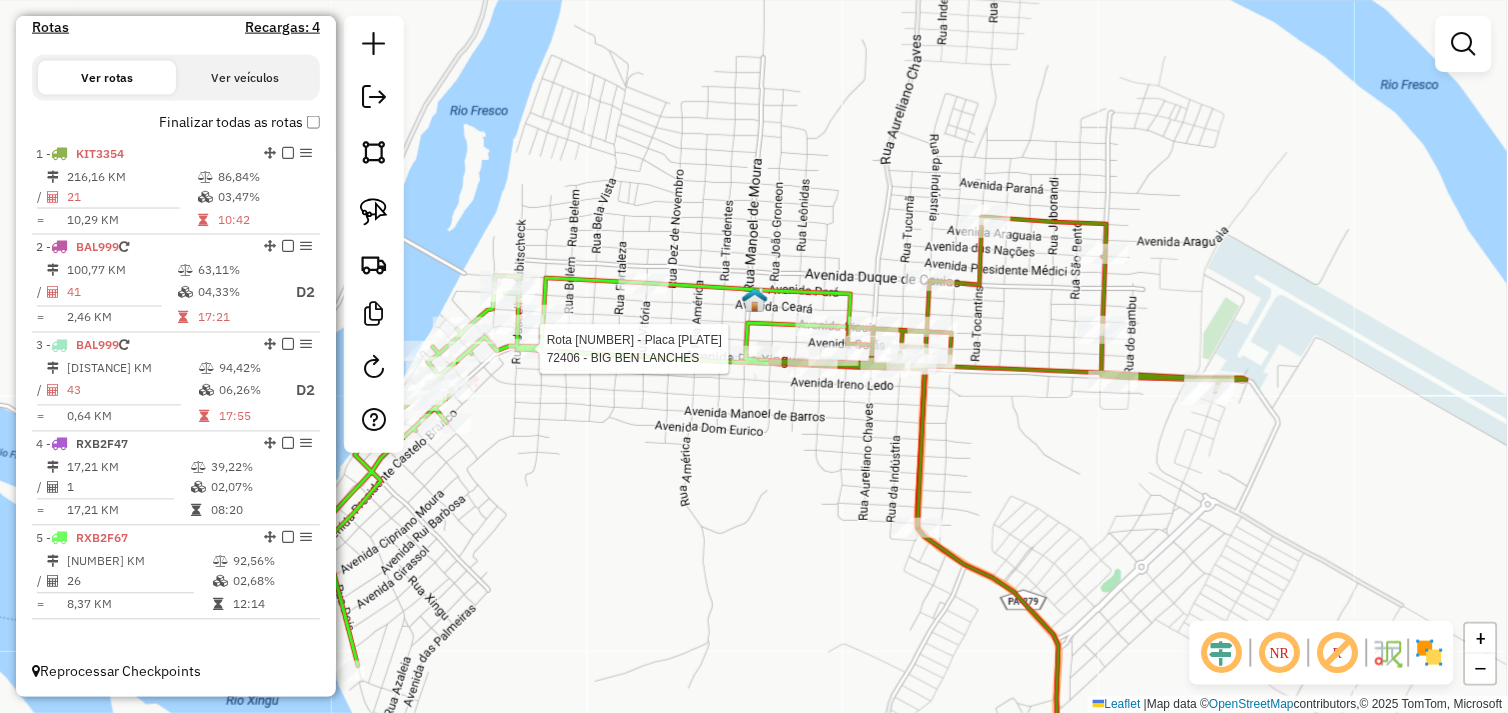 select on "*********" 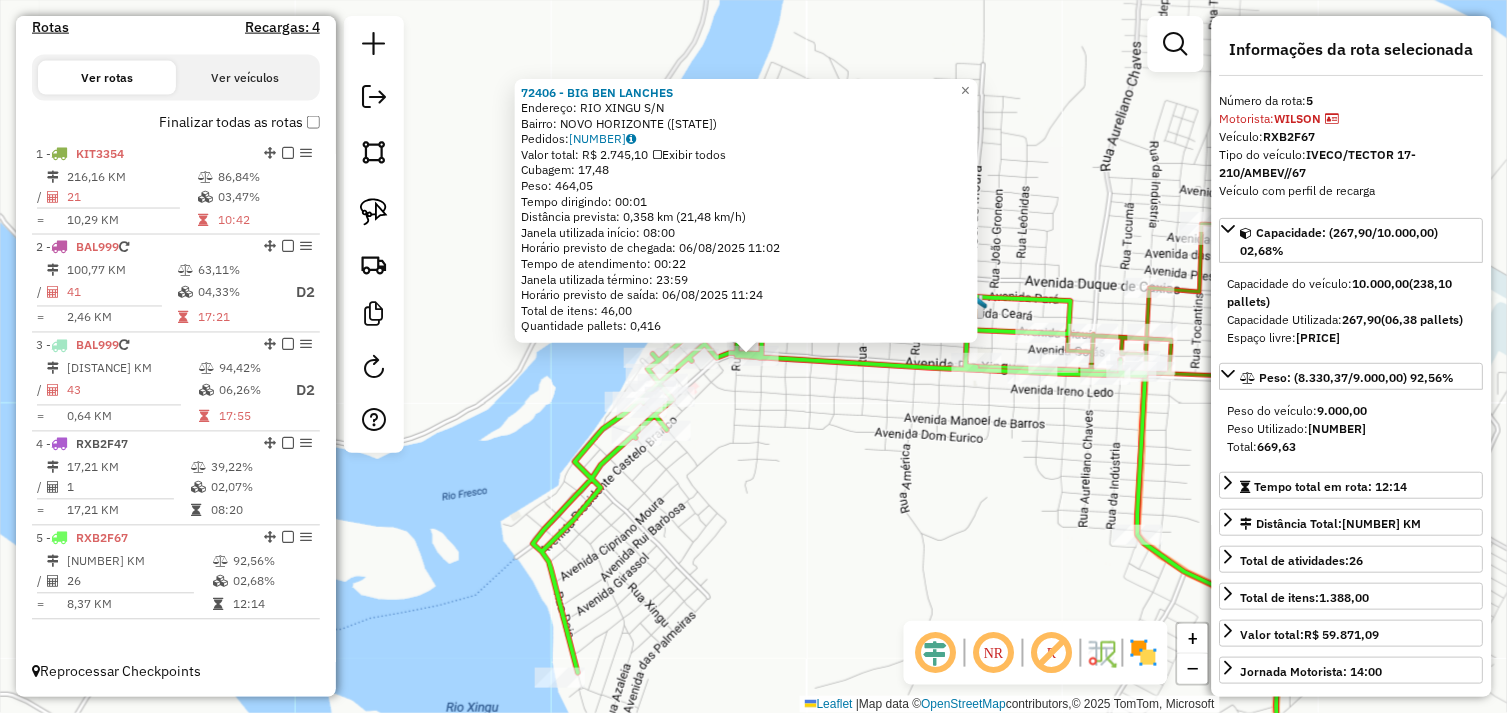 click on "72406 - BIG BEN LANCHES  Endereço:  RIO XINGU S/N   Bairro: NOVO HORIZONTE (SAO FELIX DO XINGU / PA)   Pedidos:  05102939   Valor total: R$ 2.745,10   Exibir todos   Cubagem: 17,48  Peso: 464,05  Tempo dirigindo: 00:01   Distância prevista: 0,358 km (21,48 km/h)   Janela utilizada início: 08:00   Horário previsto de chegada: 06/08/2025 11:02   Tempo de atendimento: 00:22   Janela utilizada término: 23:59   Horário previsto de saída: 06/08/2025 11:24   Total de itens: 46,00   Quantidade pallets: 0,416  × Janela de atendimento Grade de atendimento Capacidade Transportadoras Veículos Cliente Pedidos  Rotas Selecione os dias de semana para filtrar as janelas de atendimento  Seg   Ter   Qua   Qui   Sex   Sáb   Dom  Informe o período da janela de atendimento: De: Até:  Filtrar exatamente a janela do cliente  Considerar janela de atendimento padrão  Selecione os dias de semana para filtrar as grades de atendimento  Seg   Ter   Qua   Qui   Sex   Sáb   Dom   Peso mínimo:   Peso máximo:   De:   Até:  +" 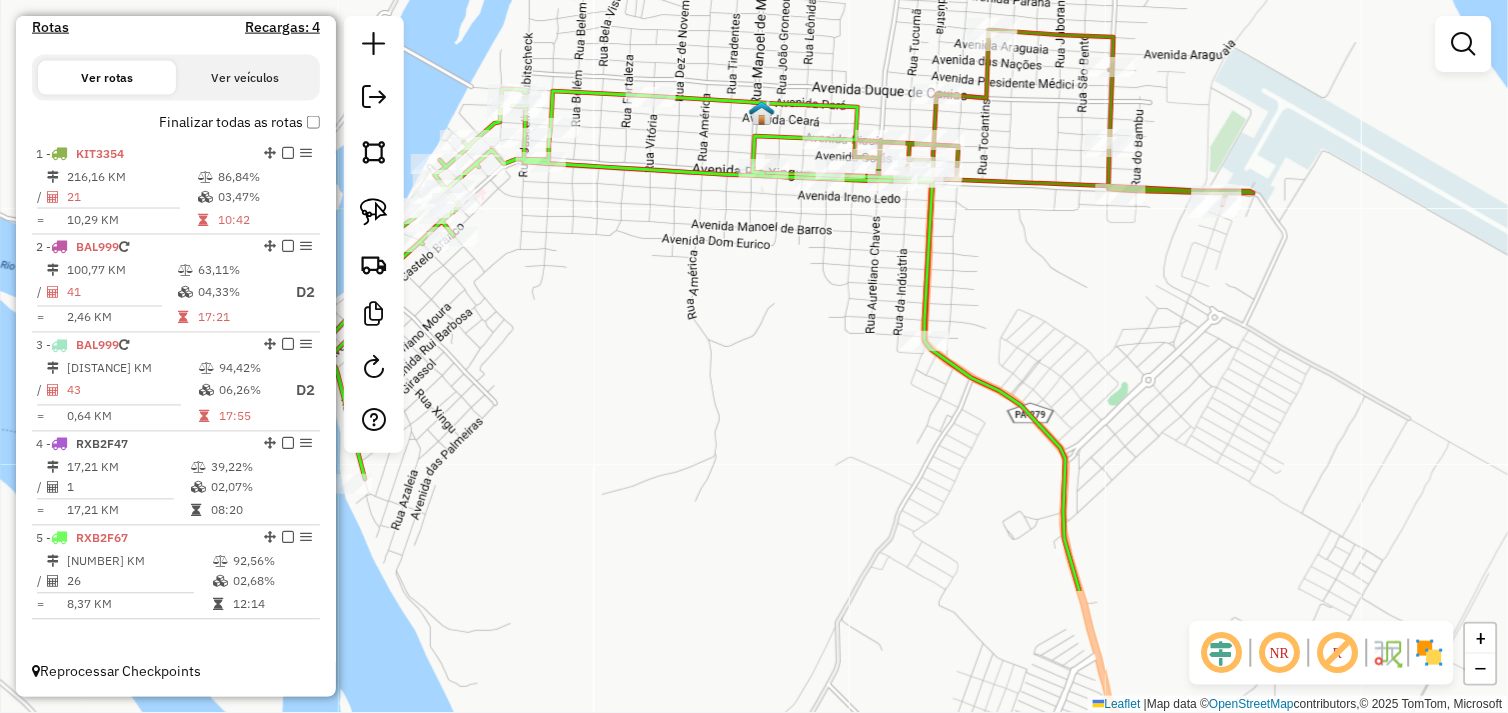 drag, startPoint x: 987, startPoint y: 547, endPoint x: 763, endPoint y: 343, distance: 302.97195 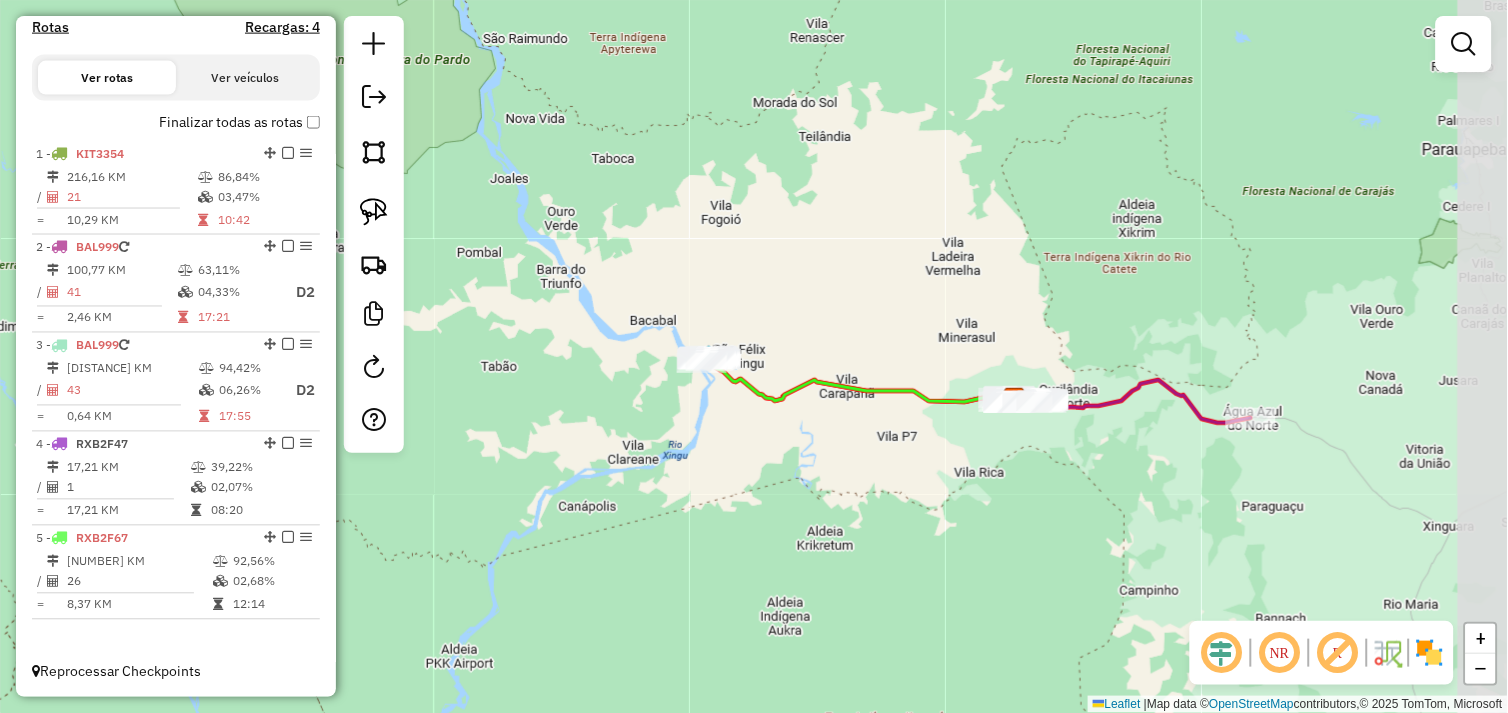 drag, startPoint x: 962, startPoint y: 438, endPoint x: 781, endPoint y: 446, distance: 181.17671 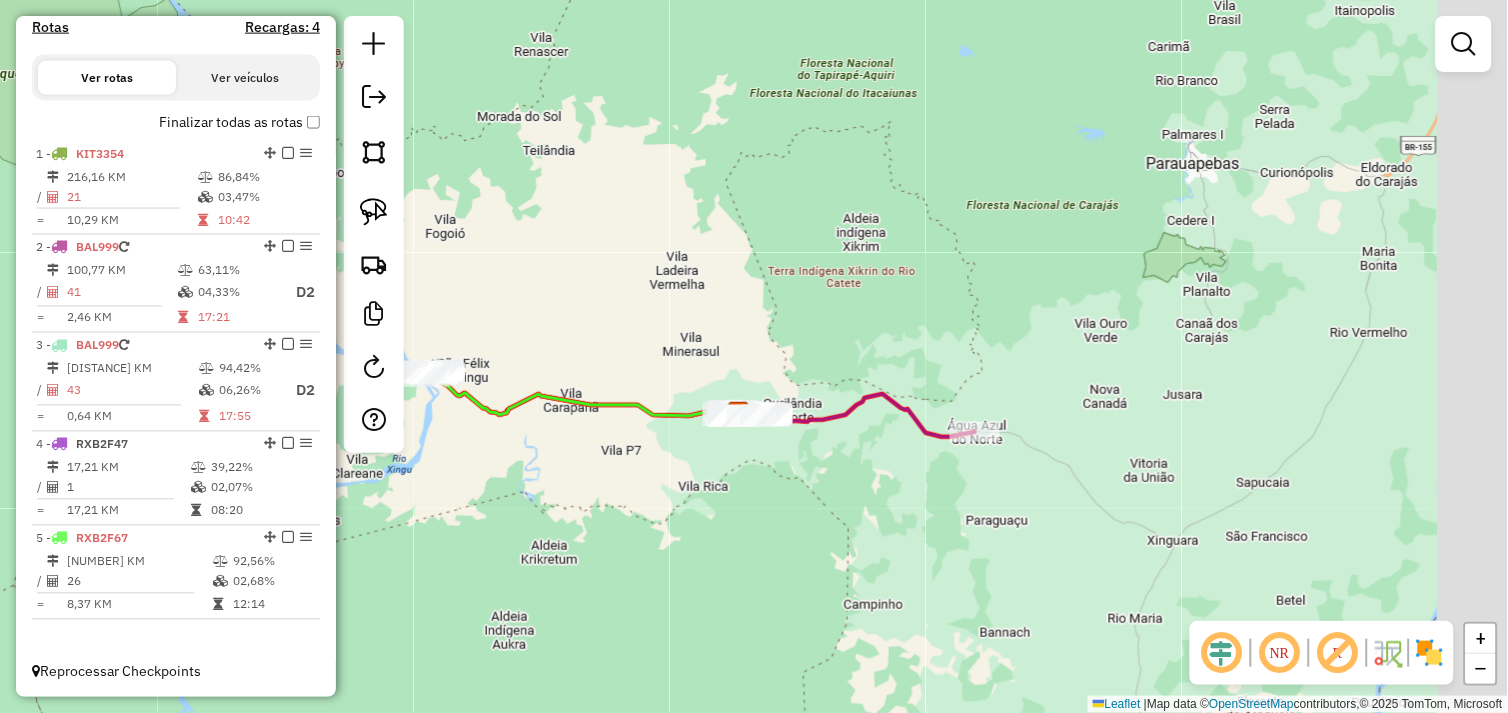 drag, startPoint x: 905, startPoint y: 476, endPoint x: 886, endPoint y: 480, distance: 19.416489 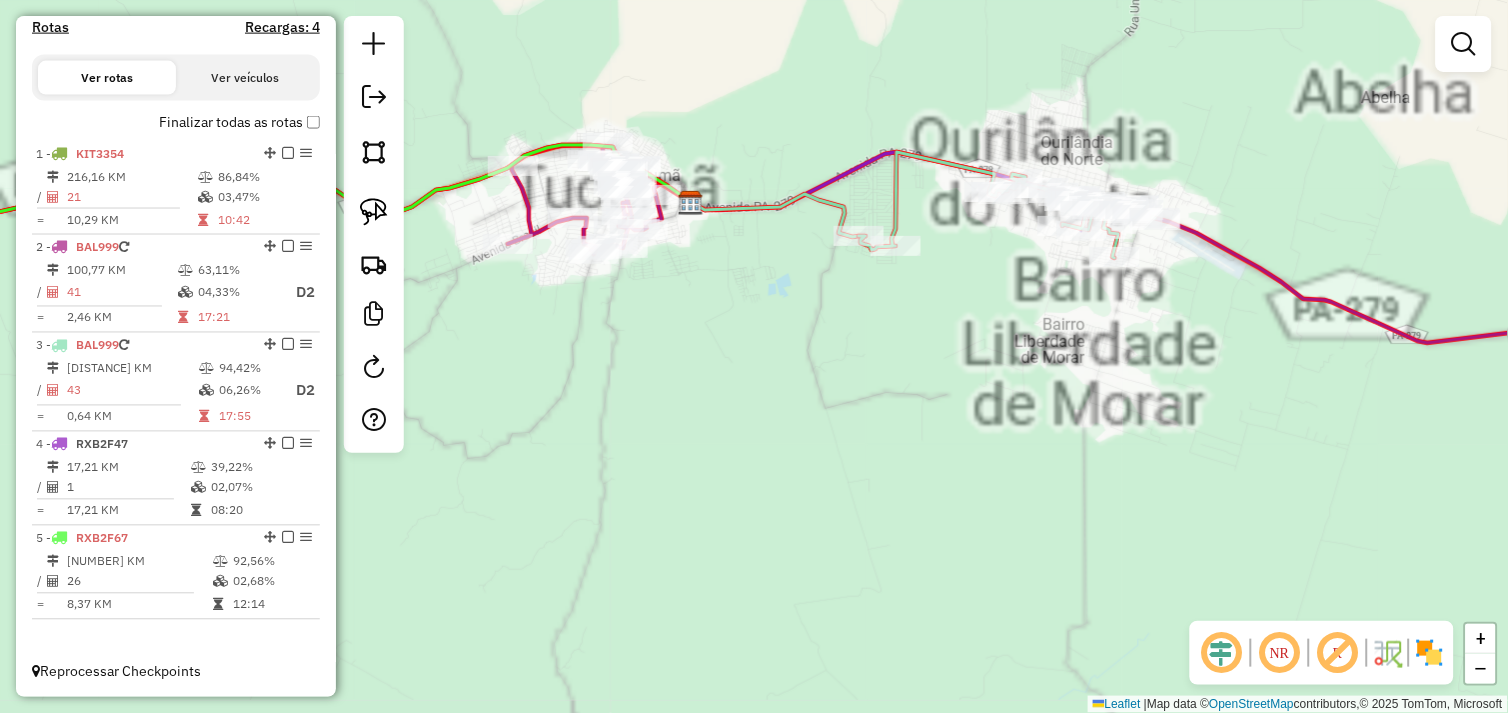 drag, startPoint x: 826, startPoint y: 355, endPoint x: 771, endPoint y: 468, distance: 125.67418 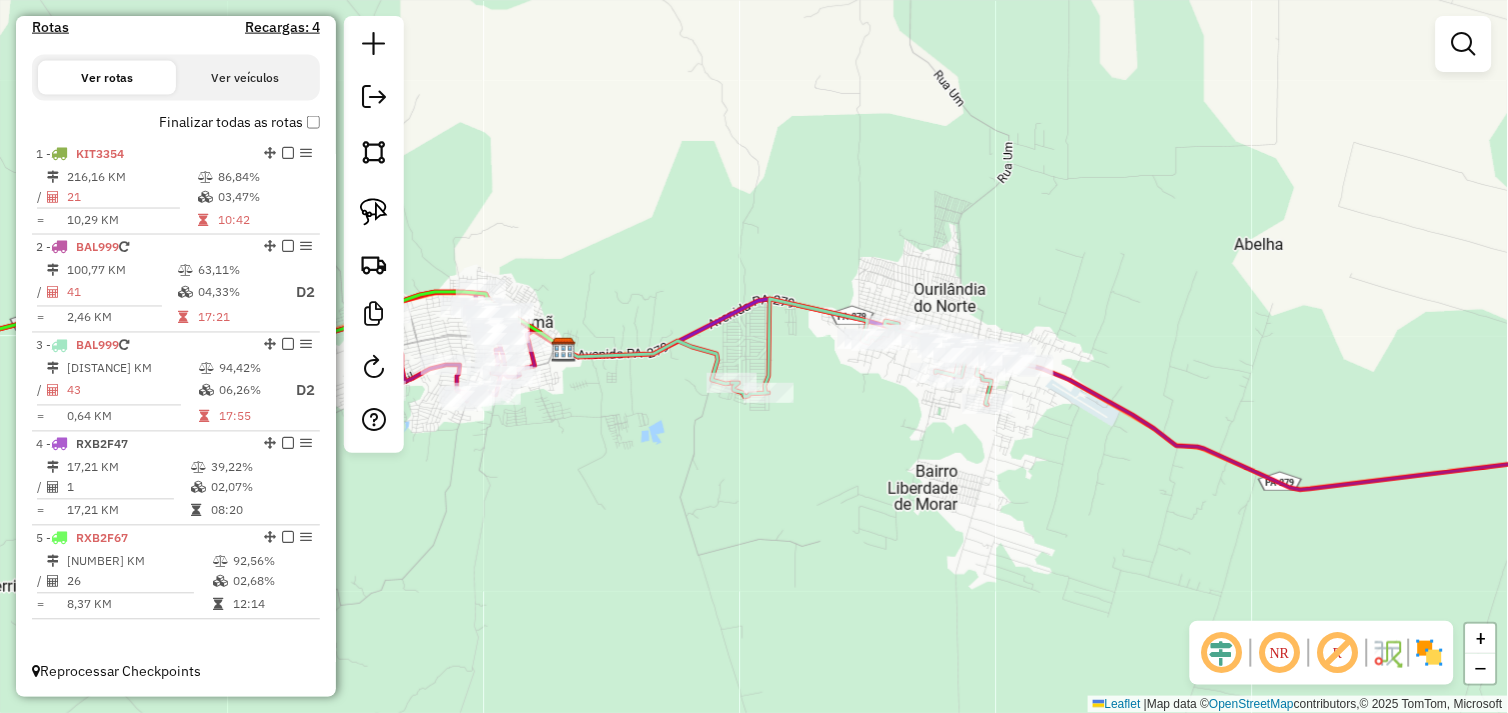 drag, startPoint x: 810, startPoint y: 457, endPoint x: 905, endPoint y: 418, distance: 102.69372 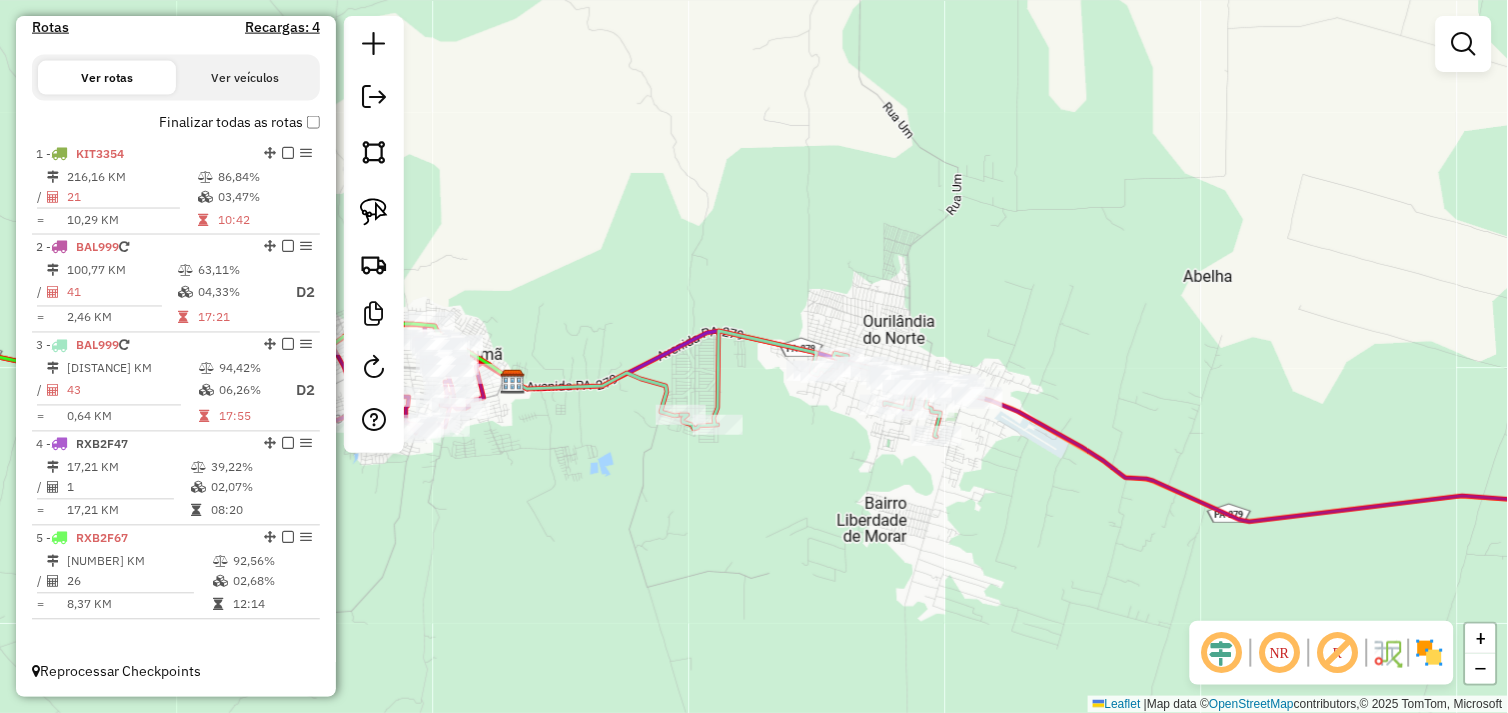 drag, startPoint x: 872, startPoint y: 450, endPoint x: 857, endPoint y: 458, distance: 17 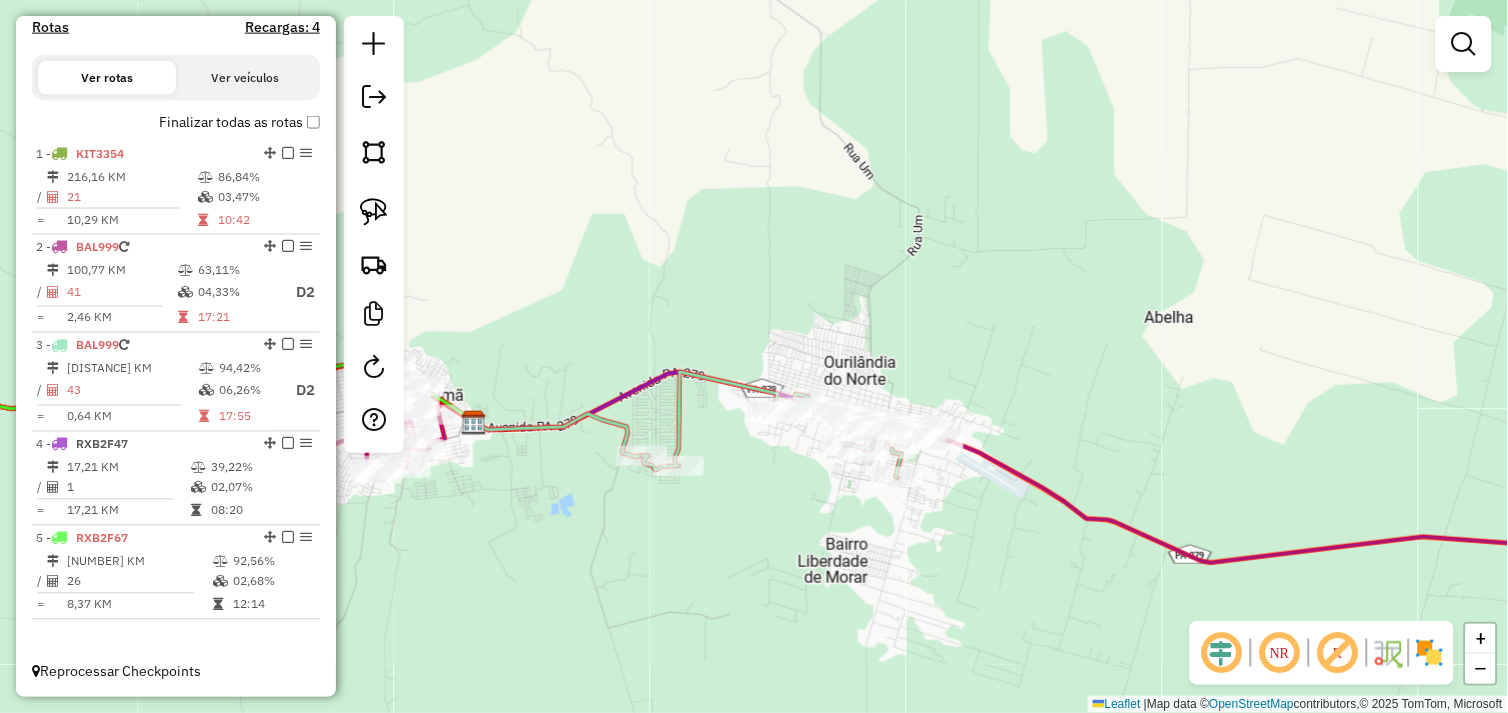 drag, startPoint x: 857, startPoint y: 458, endPoint x: 847, endPoint y: 468, distance: 14.142136 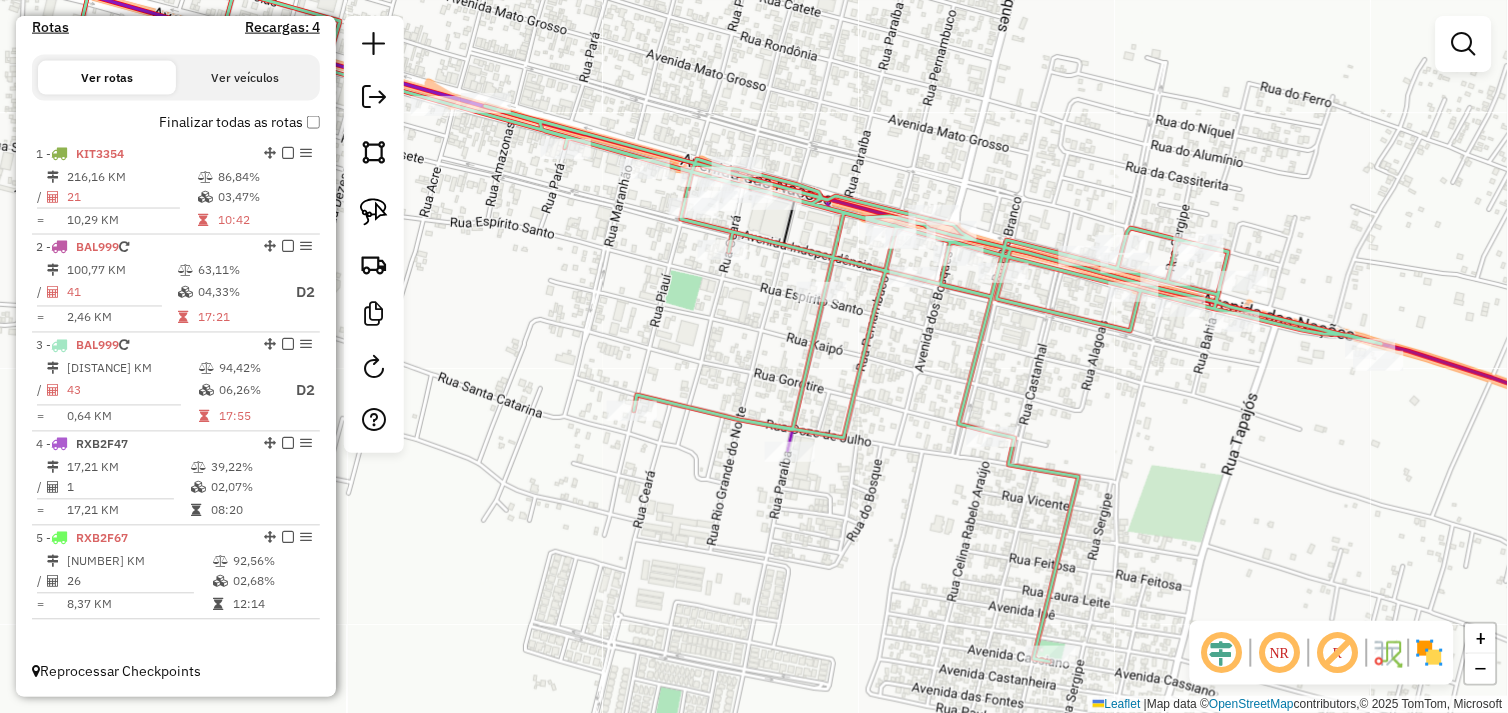 drag, startPoint x: 910, startPoint y: 473, endPoint x: 977, endPoint y: 464, distance: 67.601776 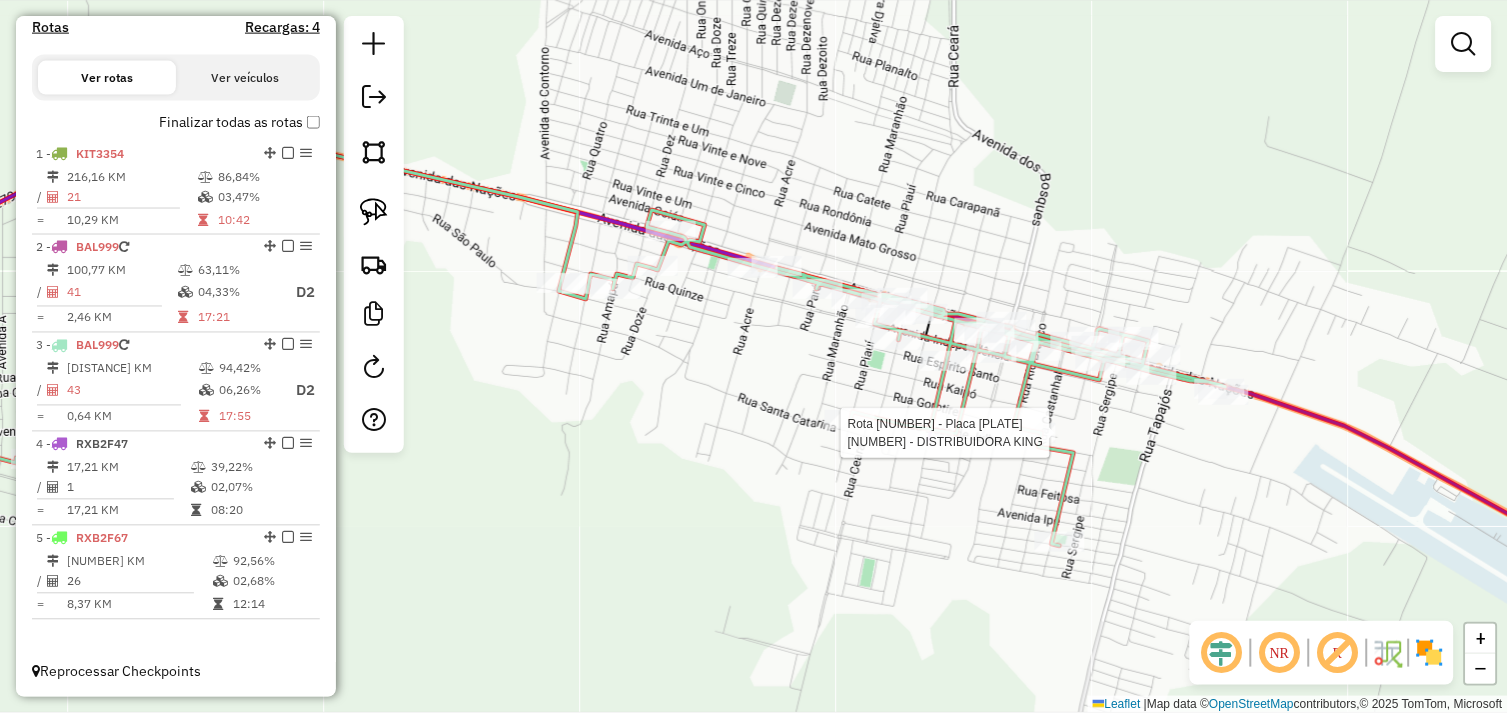 select on "*********" 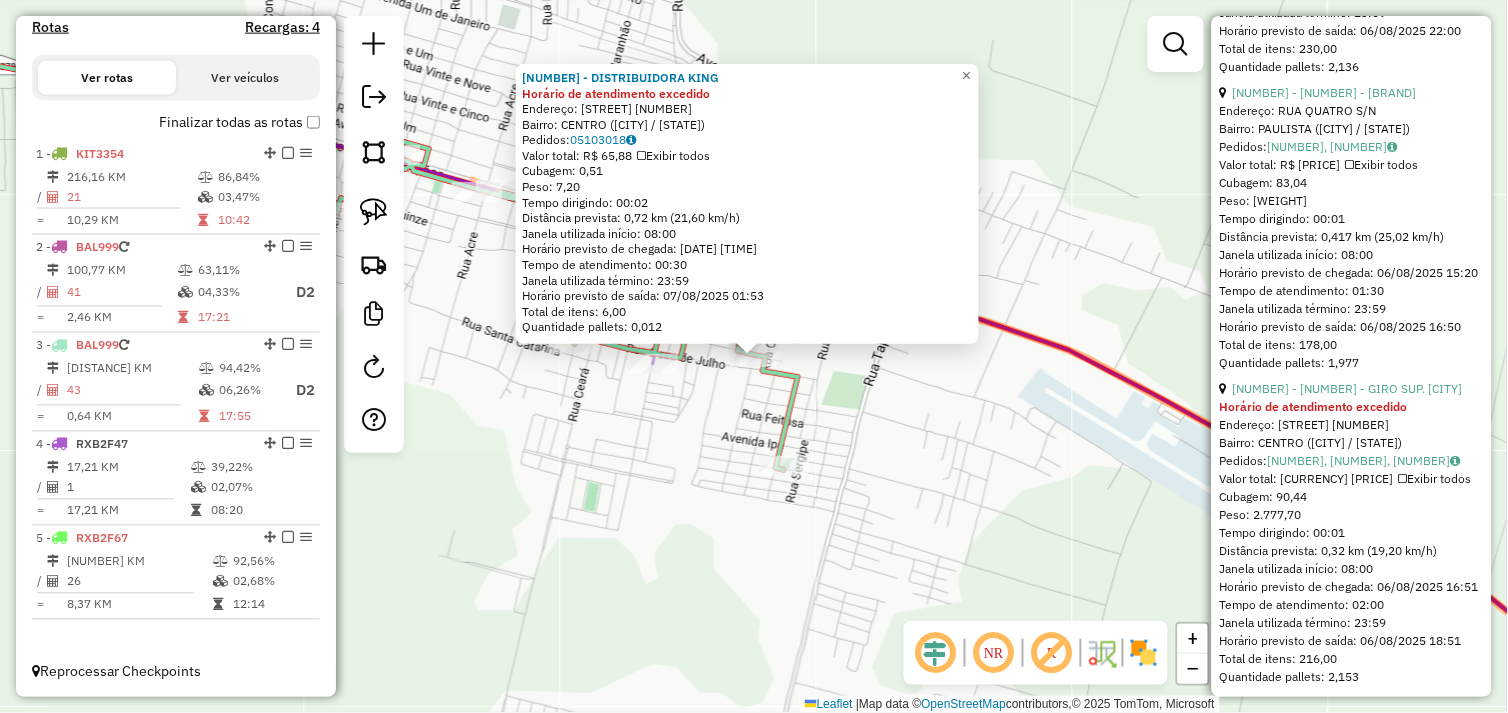scroll, scrollTop: 13455, scrollLeft: 0, axis: vertical 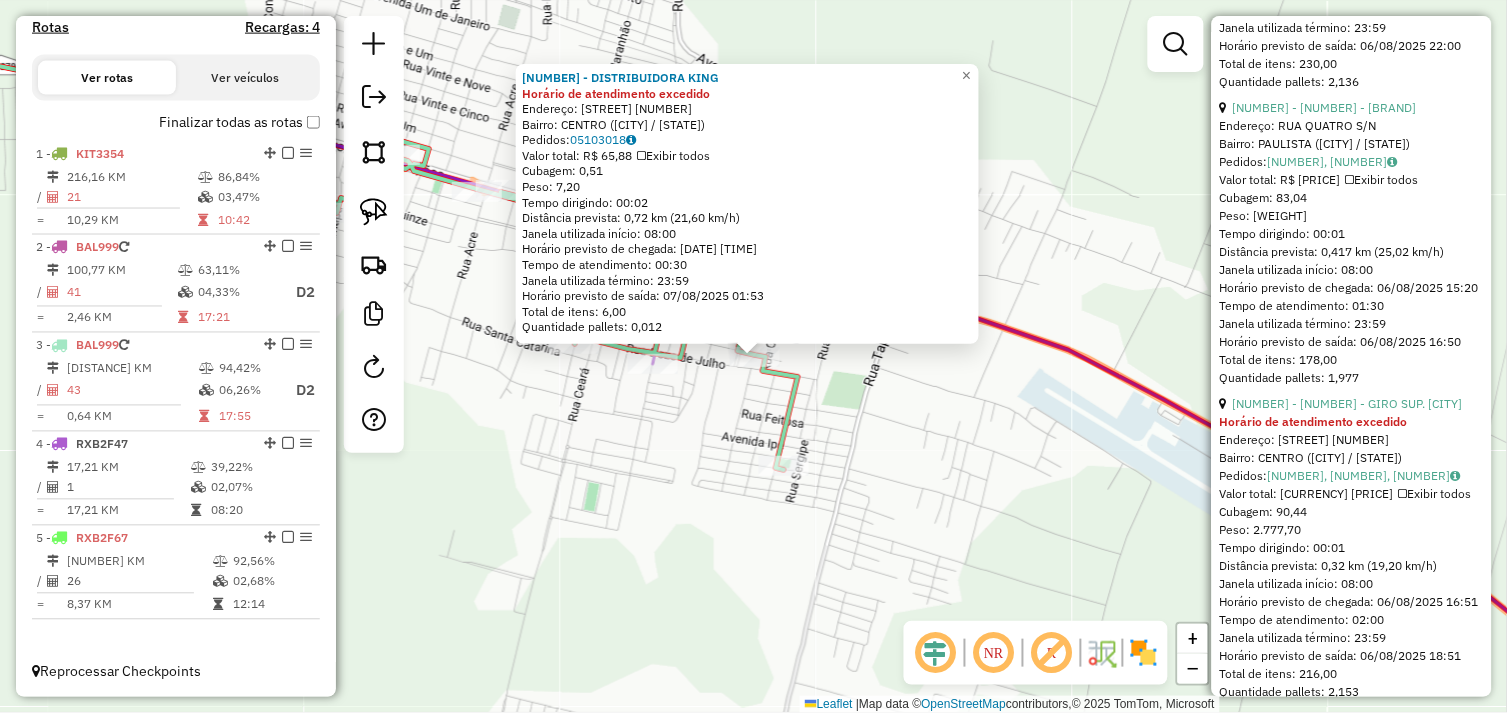 click on "72893 - DISTRIBUIDORA KING Horário de atendimento excedido  Endereço:  rua gorotire 2104   Bairro: CENTRO (OURILANDIA DO NORTE / PA)   Pedidos:  05103018   Valor total: R$ 65,88   Exibir todos   Cubagem: 0,51  Peso: 7,20  Tempo dirigindo: 00:02   Distância prevista: 0,72 km (21,60 km/h)   Janela utilizada início: 08:00   Horário previsto de chegada: 07/08/2025 01:23   Tempo de atendimento: 00:30   Janela utilizada término: 23:59   Horário previsto de saída: 07/08/2025 01:53   Total de itens: 6,00   Quantidade pallets: 0,012  × Janela de atendimento Grade de atendimento Capacidade Transportadoras Veículos Cliente Pedidos  Rotas Selecione os dias de semana para filtrar as janelas de atendimento  Seg   Ter   Qua   Qui   Sex   Sáb   Dom  Informe o período da janela de atendimento: De: Até:  Filtrar exatamente a janela do cliente  Considerar janela de atendimento padrão  Selecione os dias de semana para filtrar as grades de atendimento  Seg   Ter   Qua   Qui   Sex   Sáb   Dom   Peso mínimo:   De:" 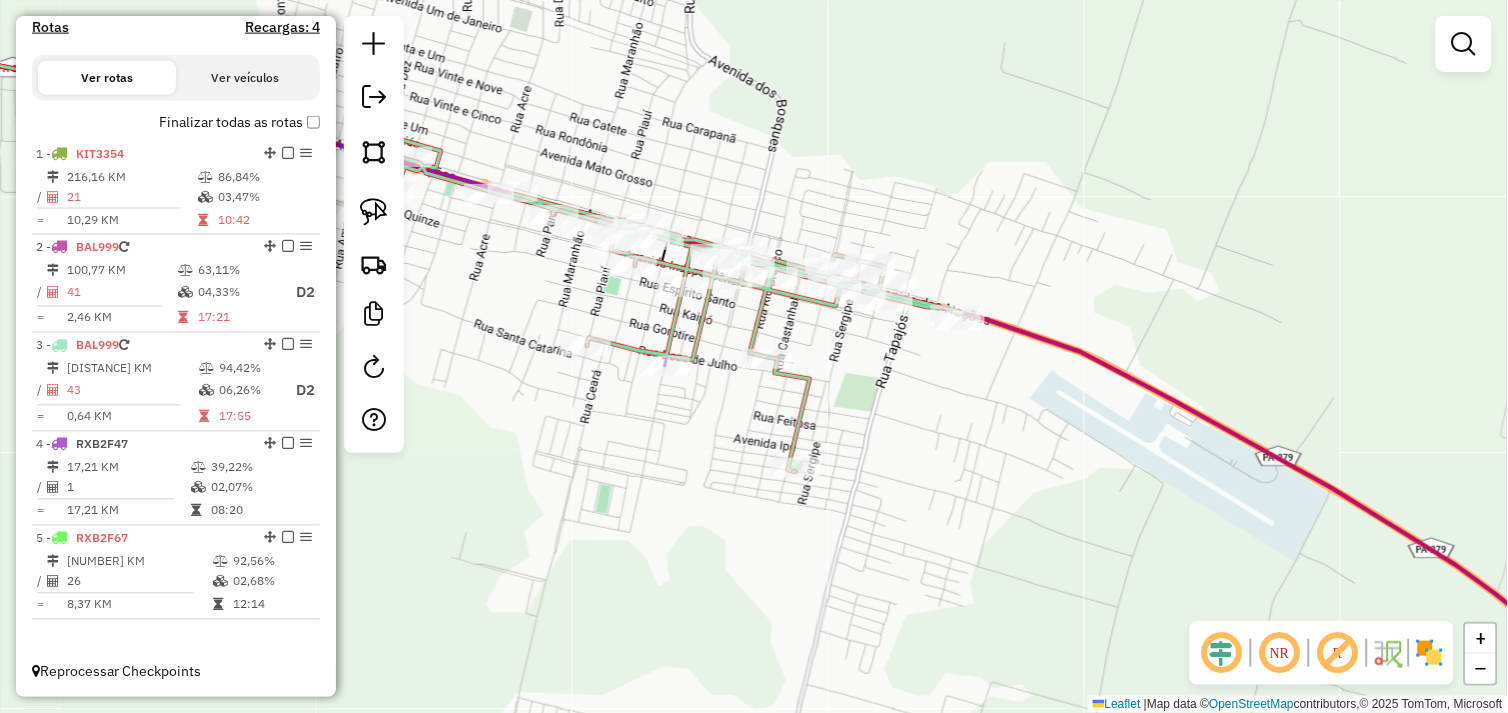 drag, startPoint x: 882, startPoint y: 446, endPoint x: 1135, endPoint y: 516, distance: 262.50525 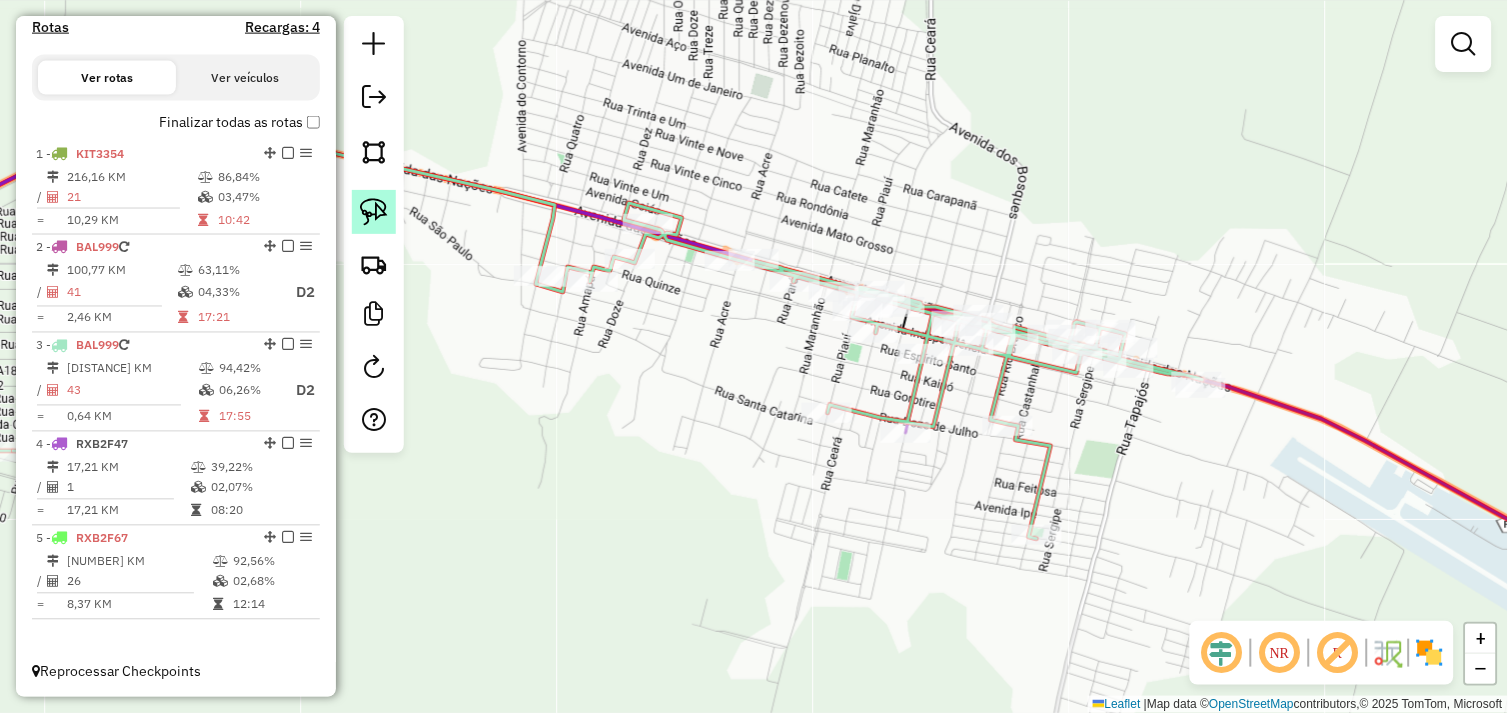 click 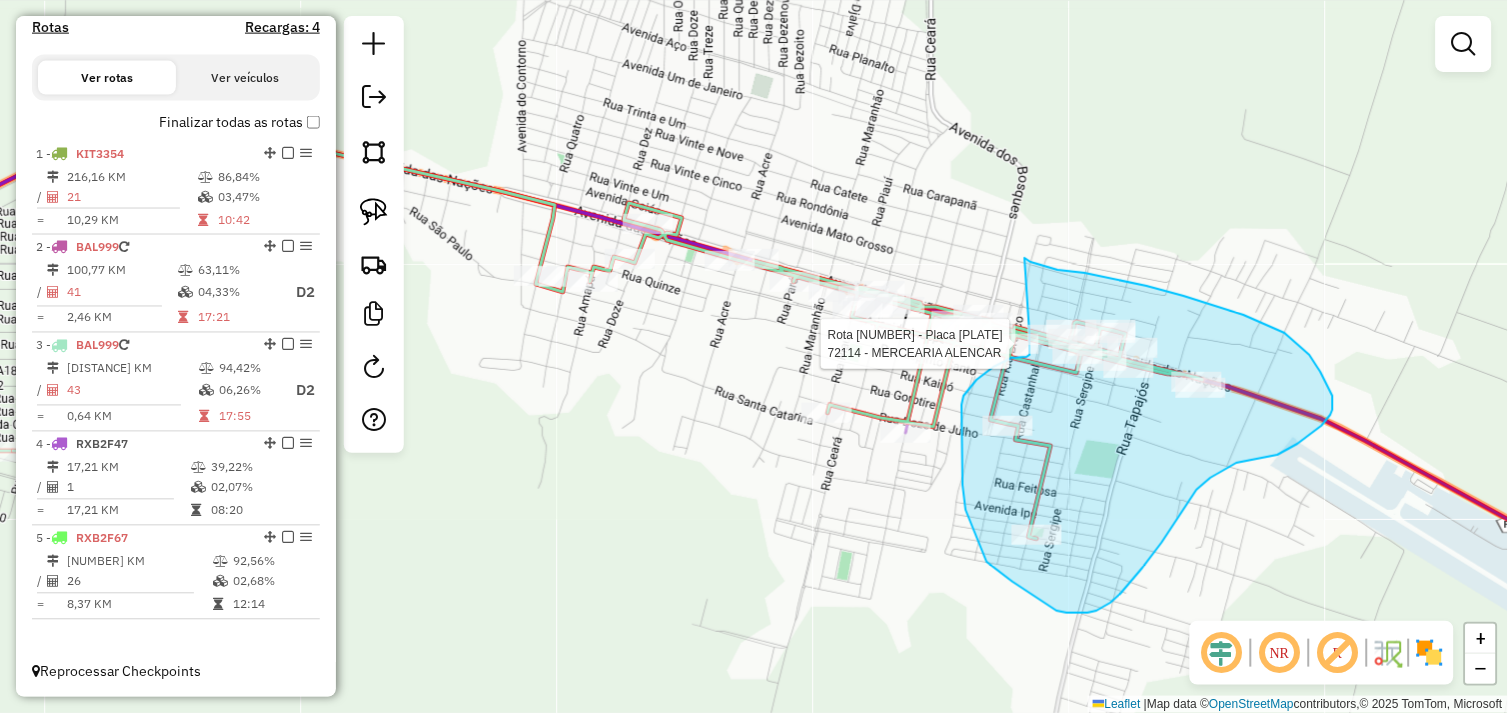 click on "Rota 3 - Placa BAL999  72114 - MERCEARIA ALENCAR Janela de atendimento Grade de atendimento Capacidade Transportadoras Veículos Cliente Pedidos  Rotas Selecione os dias de semana para filtrar as janelas de atendimento  Seg   Ter   Qua   Qui   Sex   Sáb   Dom  Informe o período da janela de atendimento: De: Até:  Filtrar exatamente a janela do cliente  Considerar janela de atendimento padrão  Selecione os dias de semana para filtrar as grades de atendimento  Seg   Ter   Qua   Qui   Sex   Sáb   Dom   Considerar clientes sem dia de atendimento cadastrado  Clientes fora do dia de atendimento selecionado Filtrar as atividades entre os valores definidos abaixo:  Peso mínimo:   Peso máximo:   Cubagem mínima:   Cubagem máxima:   De:   Até:  Filtrar as atividades entre o tempo de atendimento definido abaixo:  De:   Até:   Considerar capacidade total dos clientes não roteirizados Transportadora: Selecione um ou mais itens Tipo de veículo: Selecione um ou mais itens Veículo: Selecione um ou mais itens De:" 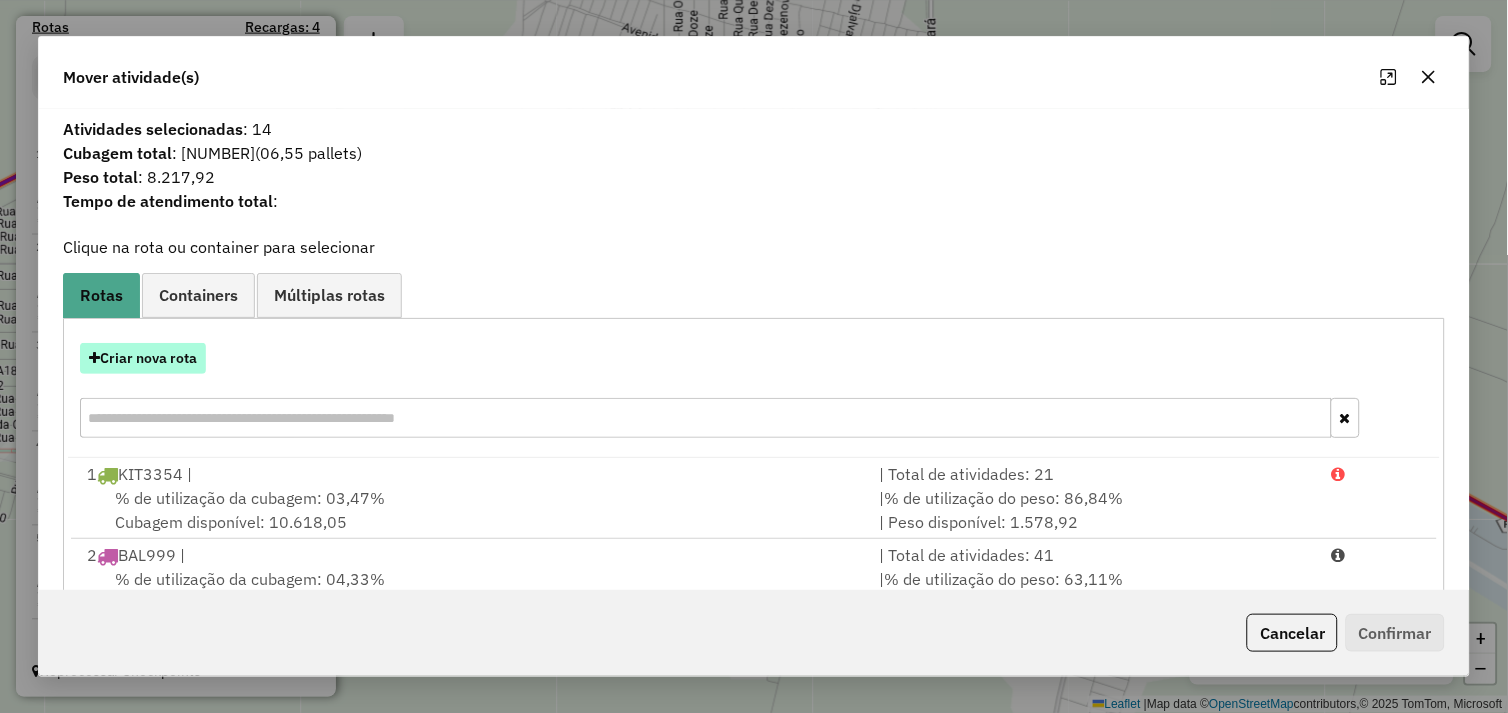 click on "Criar nova rota" at bounding box center [143, 358] 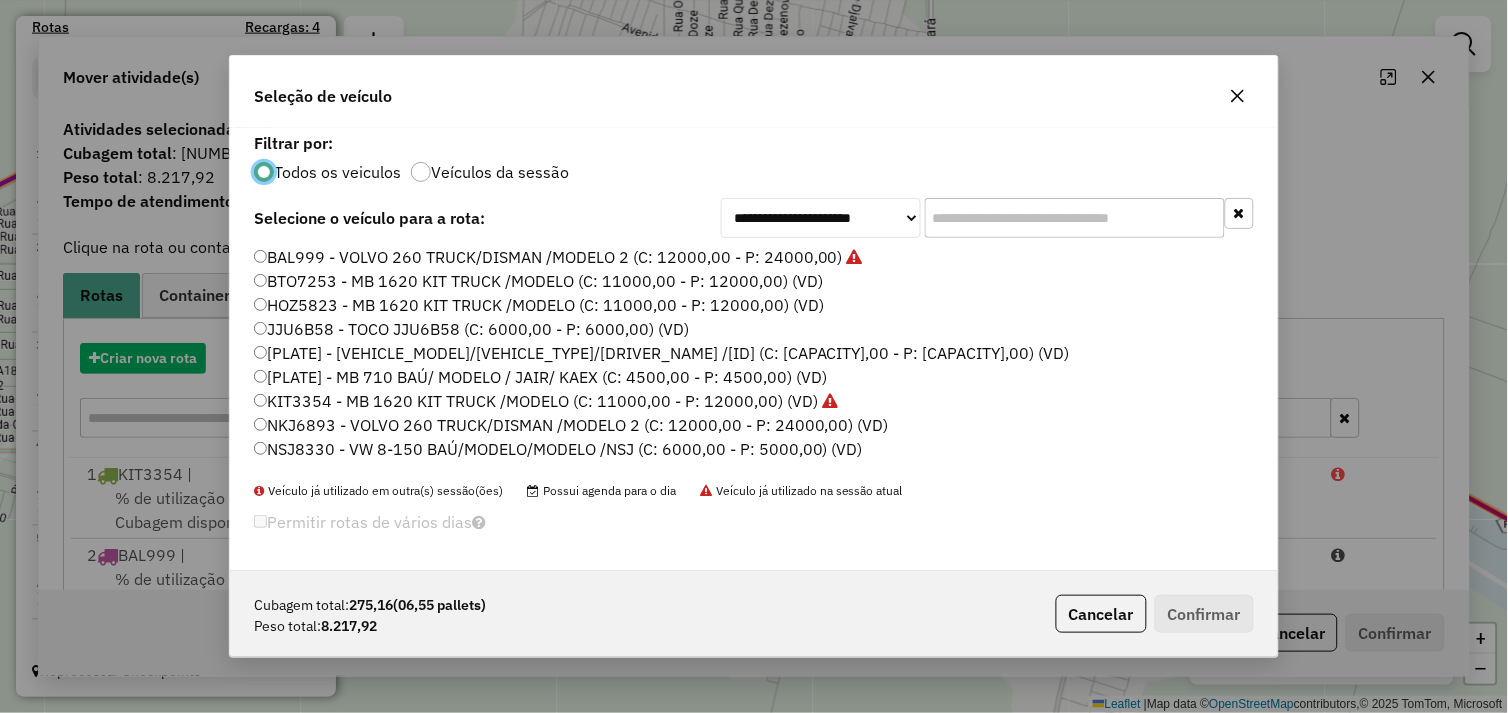 scroll, scrollTop: 11, scrollLeft: 5, axis: both 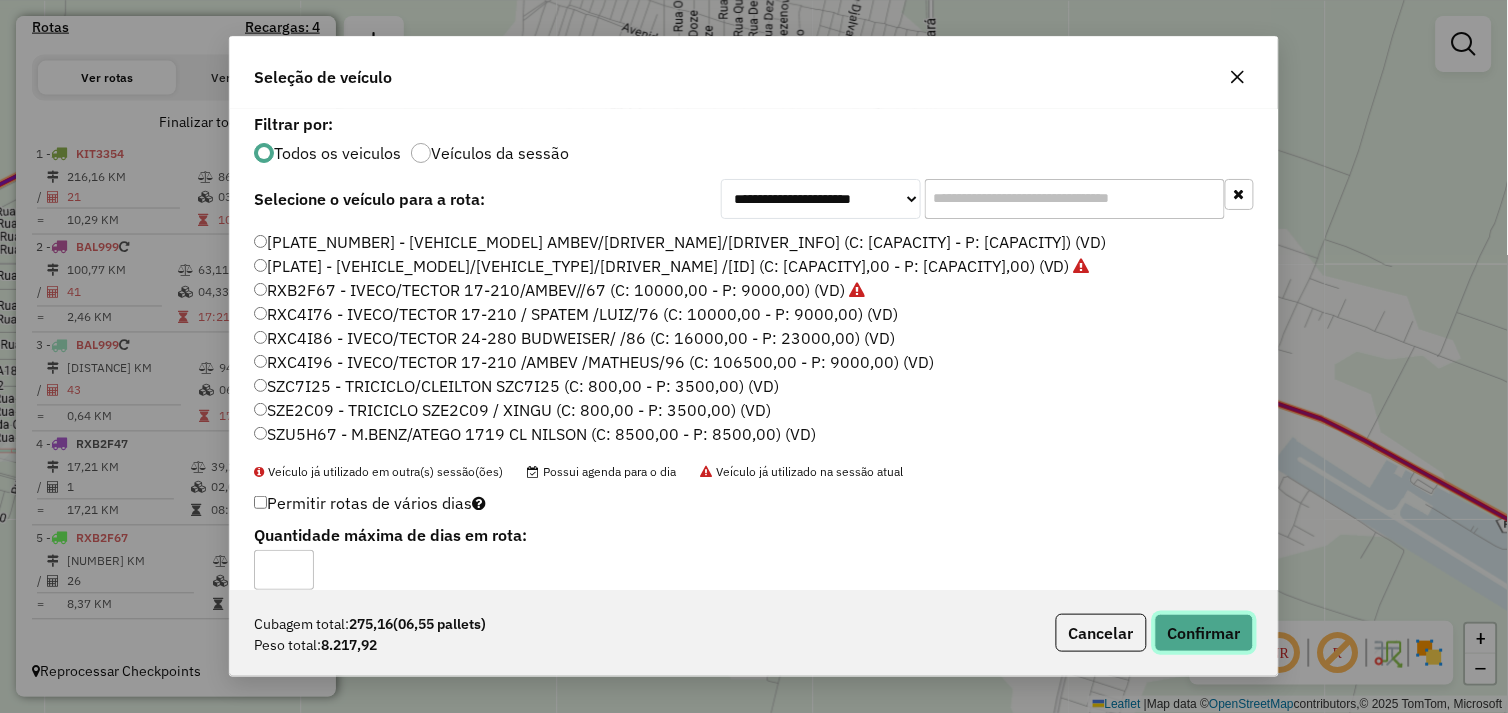 click on "Confirmar" 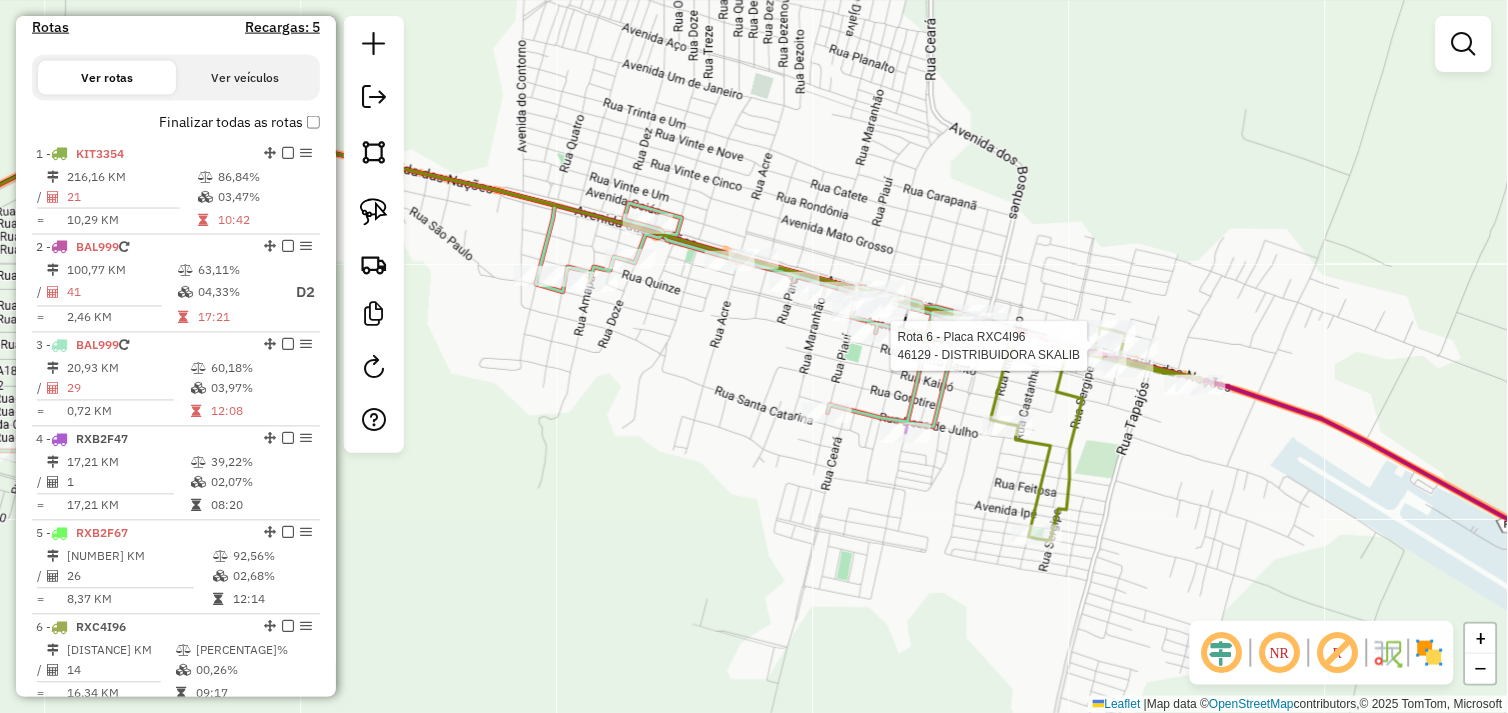 select on "*********" 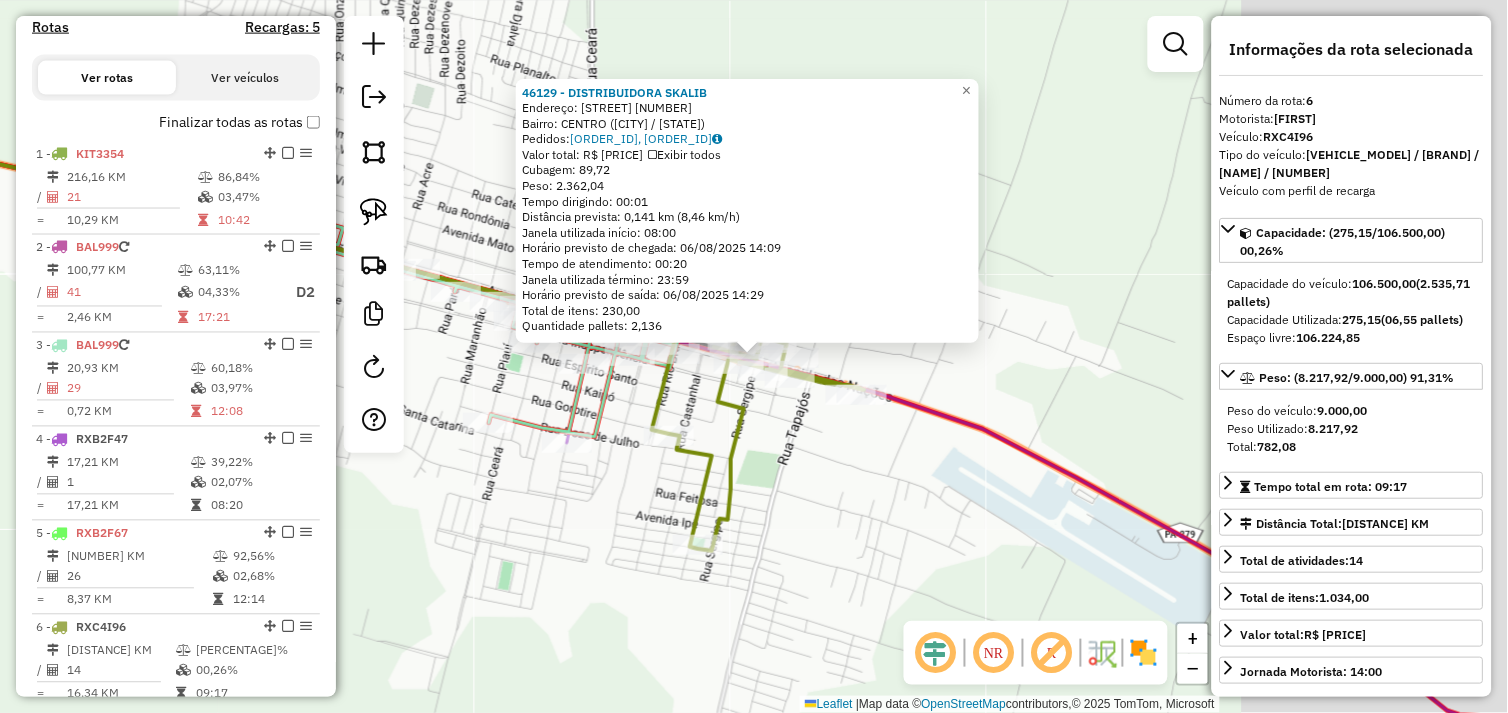 scroll, scrollTop: 714, scrollLeft: 0, axis: vertical 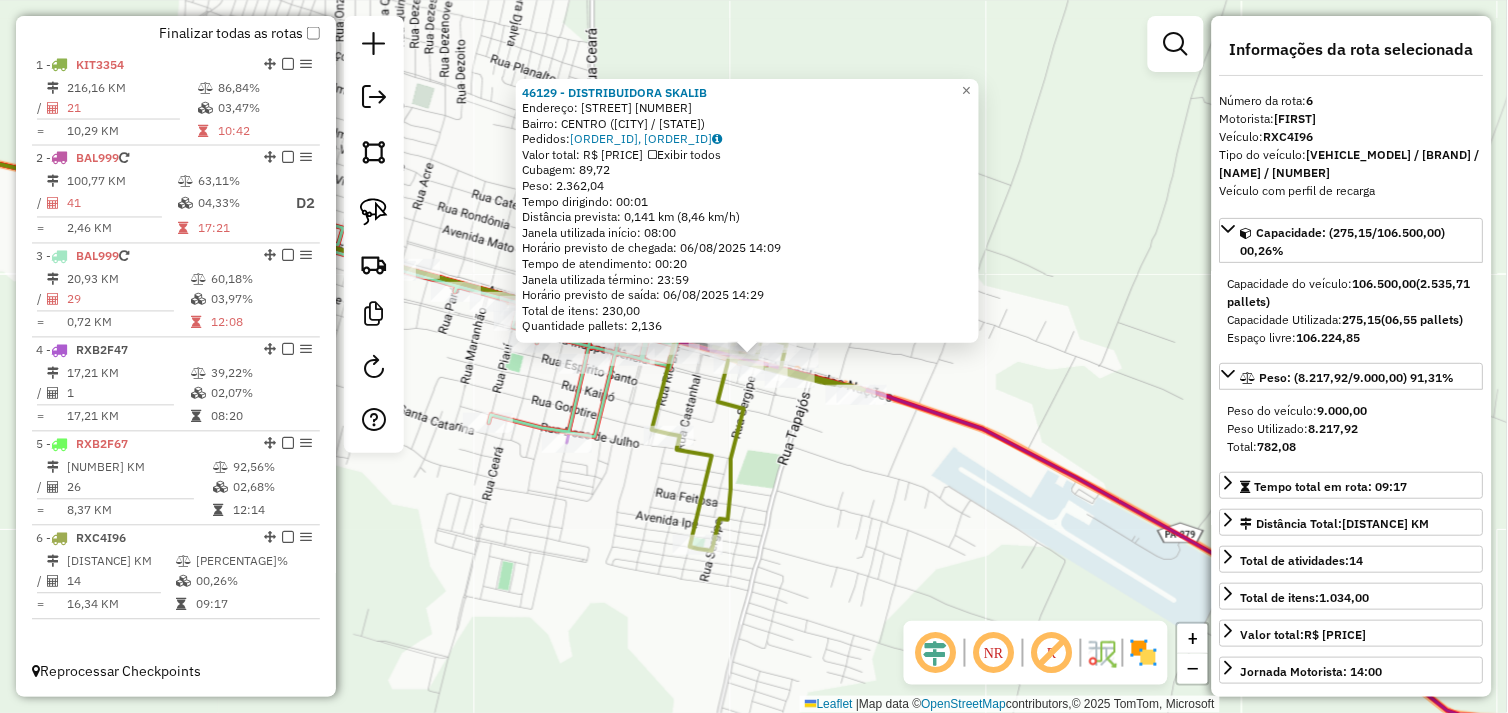 click on "46129 - DISTRIBUIDORA SKALIB  Endereço:  AV DAS NACOES 1   Bairro: CENTRO (OURILANDIA DO NORTE / PA)   Pedidos:  05102815, 05102992   Valor total: R$ 17.488,92   Exibir todos   Cubagem: 89,72  Peso: 2.362,04  Tempo dirigindo: 00:01   Distância prevista: 0,141 km (8,46 km/h)   Janela utilizada início: 08:00   Horário previsto de chegada: 06/08/2025 14:09   Tempo de atendimento: 00:20   Janela utilizada término: 23:59   Horário previsto de saída: 06/08/2025 14:29   Total de itens: 230,00   Quantidade pallets: 2,136  × Janela de atendimento Grade de atendimento Capacidade Transportadoras Veículos Cliente Pedidos  Rotas Selecione os dias de semana para filtrar as janelas de atendimento  Seg   Ter   Qua   Qui   Sex   Sáb   Dom  Informe o período da janela de atendimento: De: Até:  Filtrar exatamente a janela do cliente  Considerar janela de atendimento padrão  Selecione os dias de semana para filtrar as grades de atendimento  Seg   Ter   Qua   Qui   Sex   Sáb   Dom   Peso mínimo:   Peso máximo:  +" 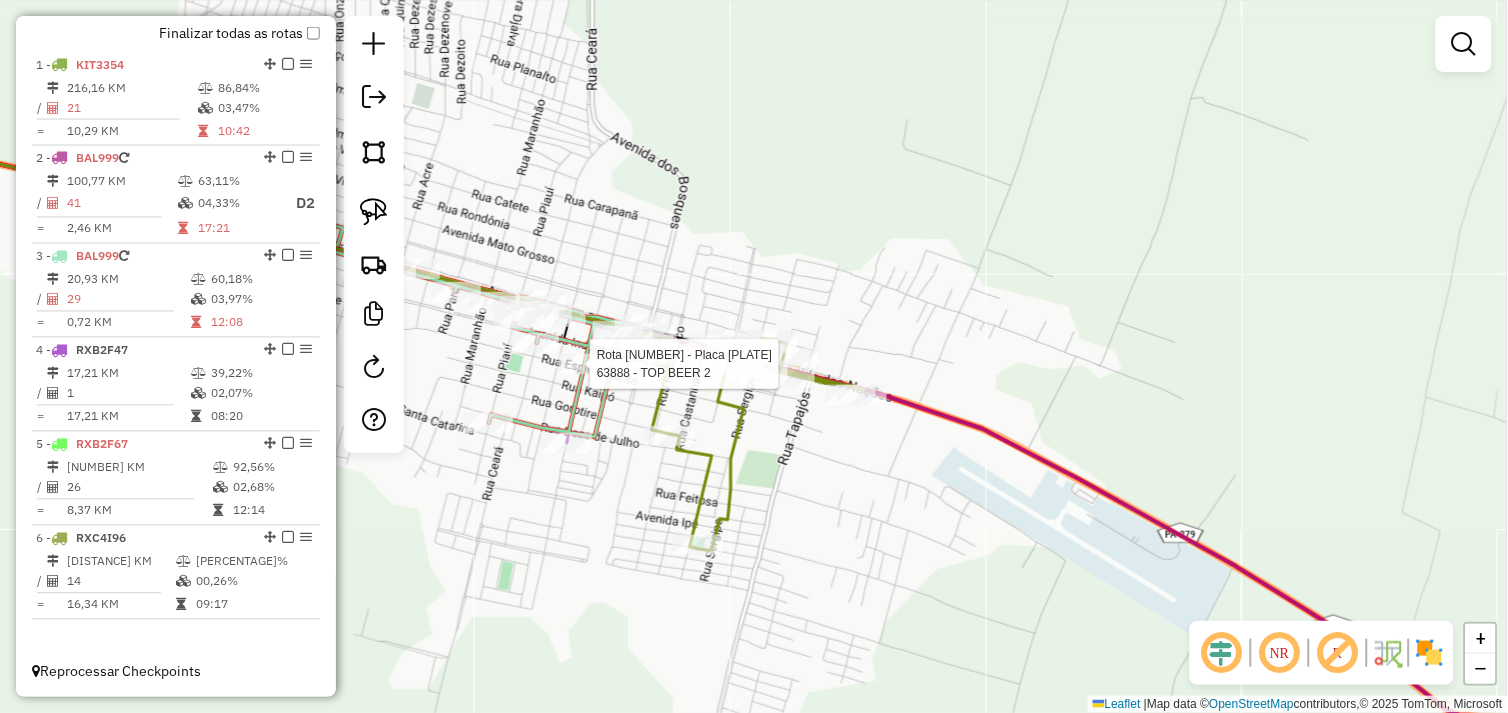 select on "*********" 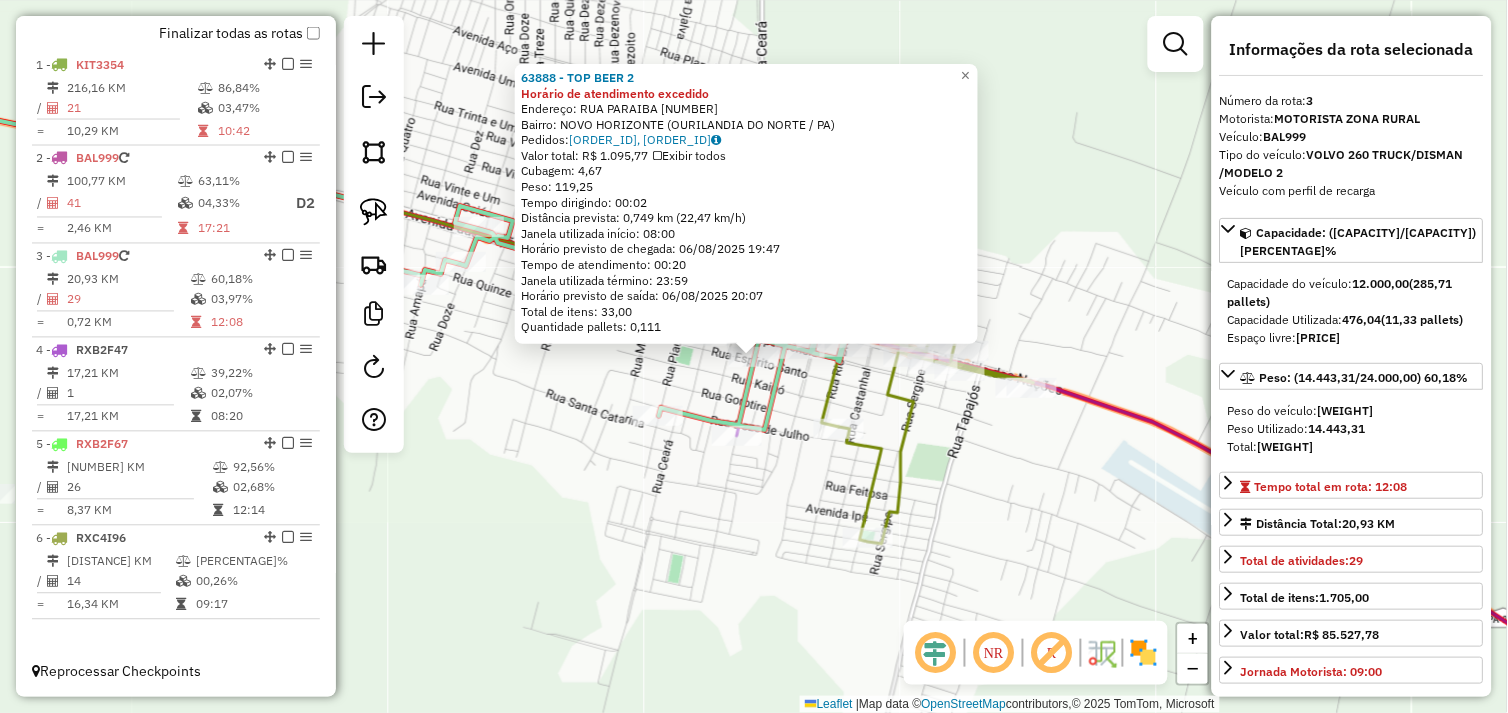 click on "63888 - TOP BEER 2 Horário de atendimento excedido  Endereço:  RUA PARAIBA 970   Bairro: NOVO HORIZONTE (OURILANDIA DO NORTE / PA)   Pedidos:  05102953, 05102954   Valor total: R$ 1.095,77   Exibir todos   Cubagem: 4,67  Peso: 119,25  Tempo dirigindo: 00:02   Distância prevista: 0,749 km (22,47 km/h)   Janela utilizada início: 08:00   Horário previsto de chegada: 06/08/2025 19:47   Tempo de atendimento: 00:20   Janela utilizada término: 23:59   Horário previsto de saída: 06/08/2025 20:07   Total de itens: 33,00   Quantidade pallets: 0,111  × Janela de atendimento Grade de atendimento Capacidade Transportadoras Veículos Cliente Pedidos  Rotas Selecione os dias de semana para filtrar as janelas de atendimento  Seg   Ter   Qua   Qui   Sex   Sáb   Dom  Informe o período da janela de atendimento: De: Até:  Filtrar exatamente a janela do cliente  Considerar janela de atendimento padrão  Selecione os dias de semana para filtrar as grades de atendimento  Seg   Ter   Qua   Qui   Sex   Sáb   Dom   De:  +" 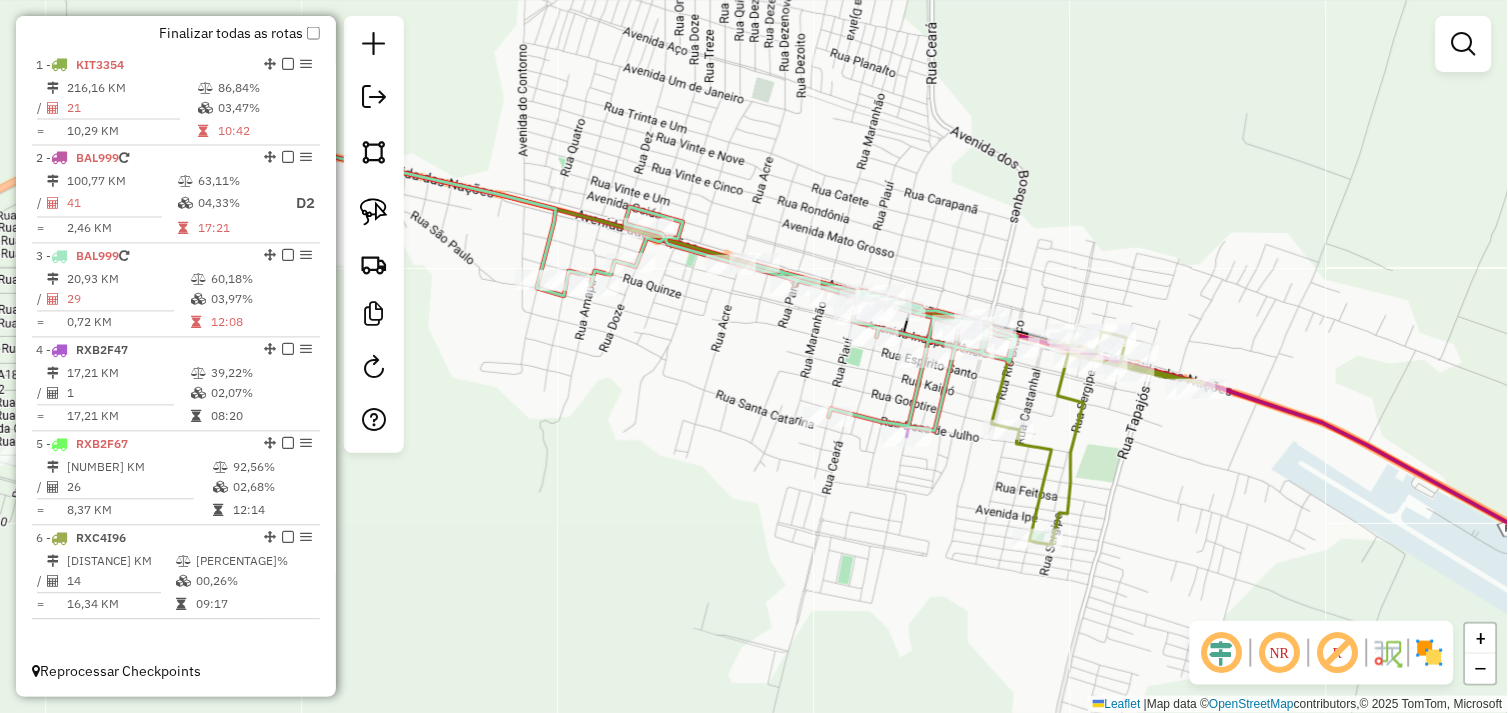 drag, startPoint x: 541, startPoint y: 415, endPoint x: 716, endPoint y: 417, distance: 175.01143 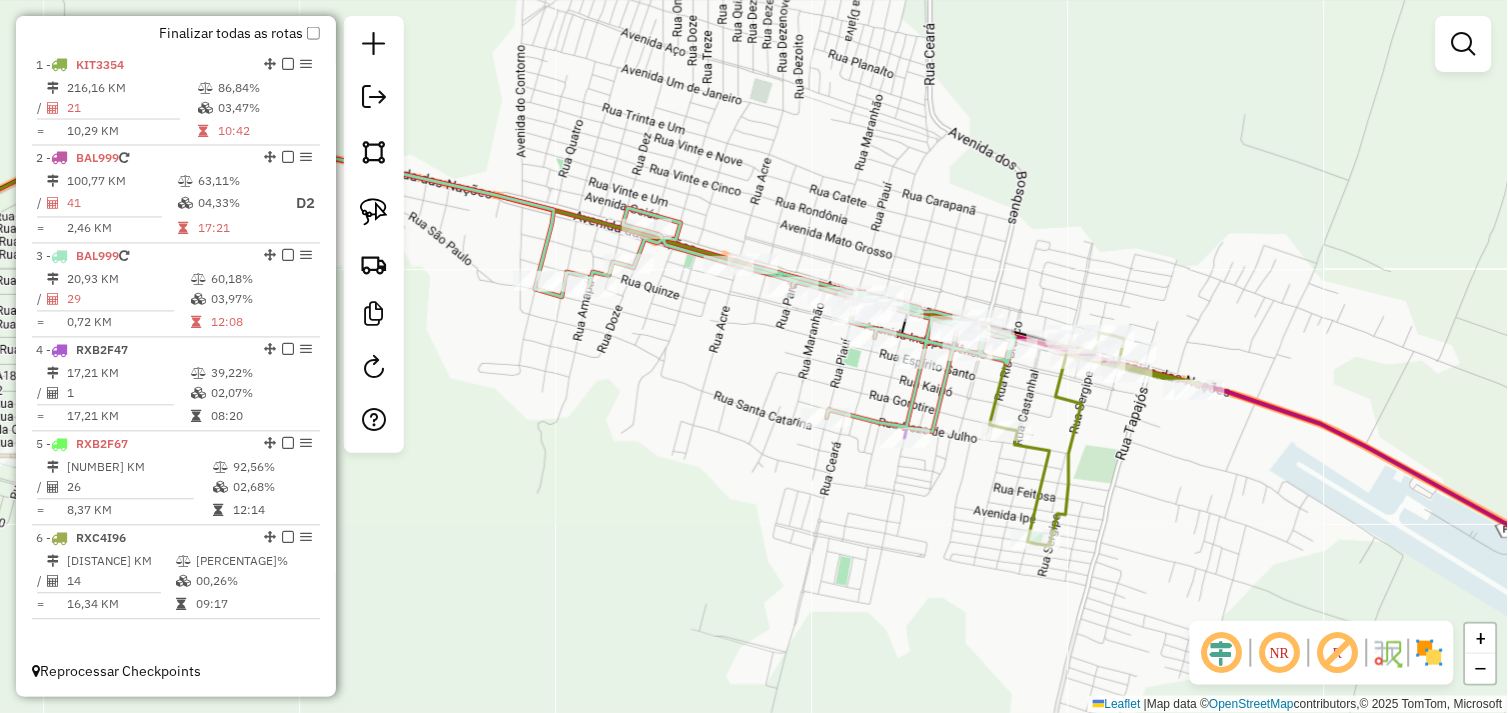 drag, startPoint x: 682, startPoint y: 374, endPoint x: 667, endPoint y: 373, distance: 15.033297 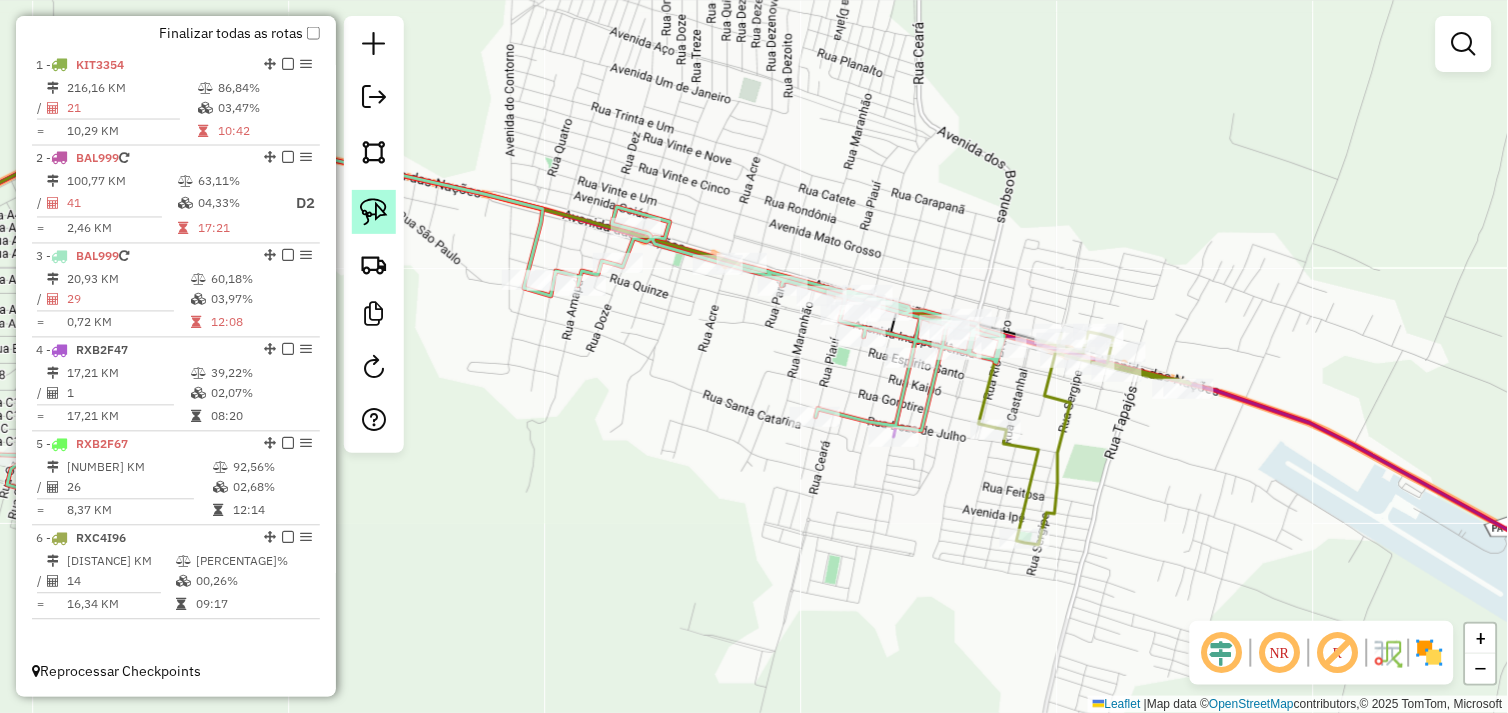 click 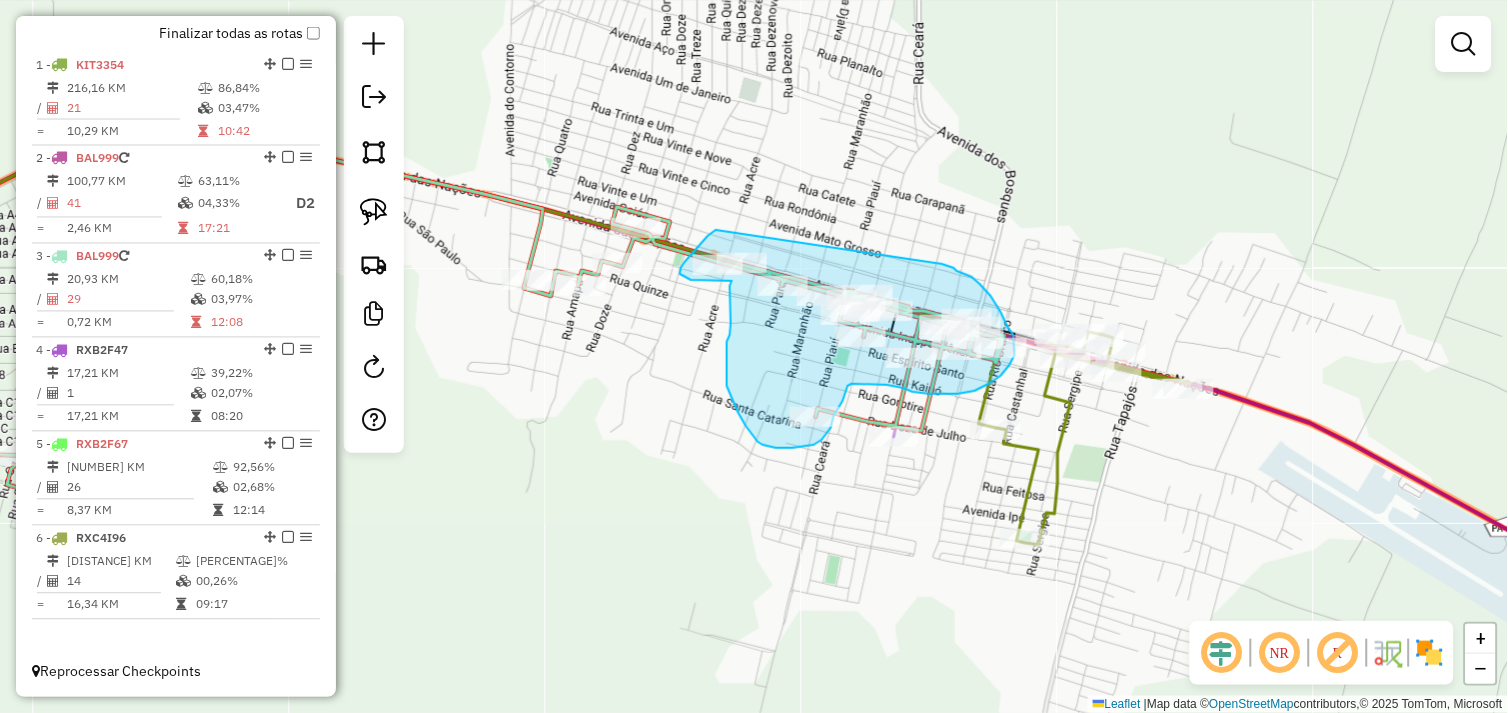 drag, startPoint x: 943, startPoint y: 264, endPoint x: 730, endPoint y: 224, distance: 216.72333 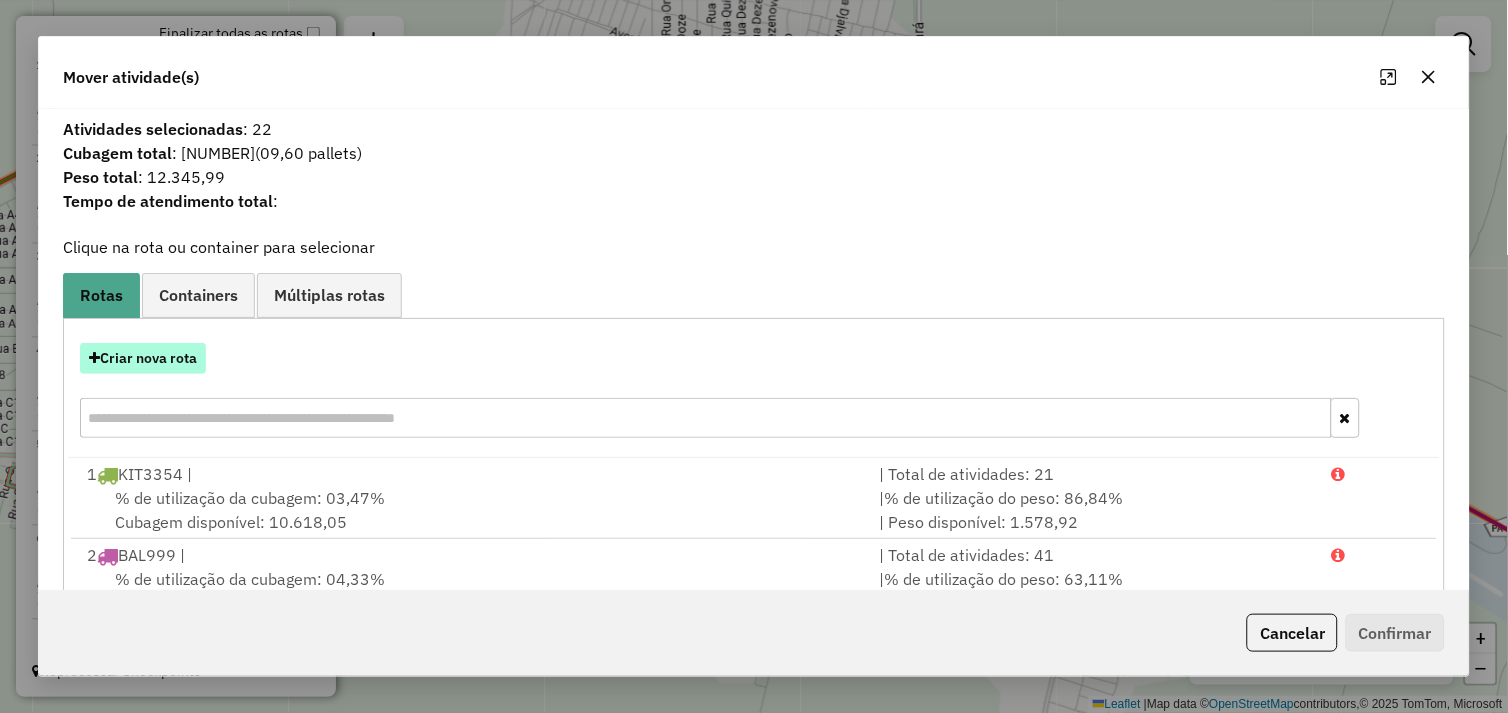 click on "Criar nova rota" at bounding box center [143, 358] 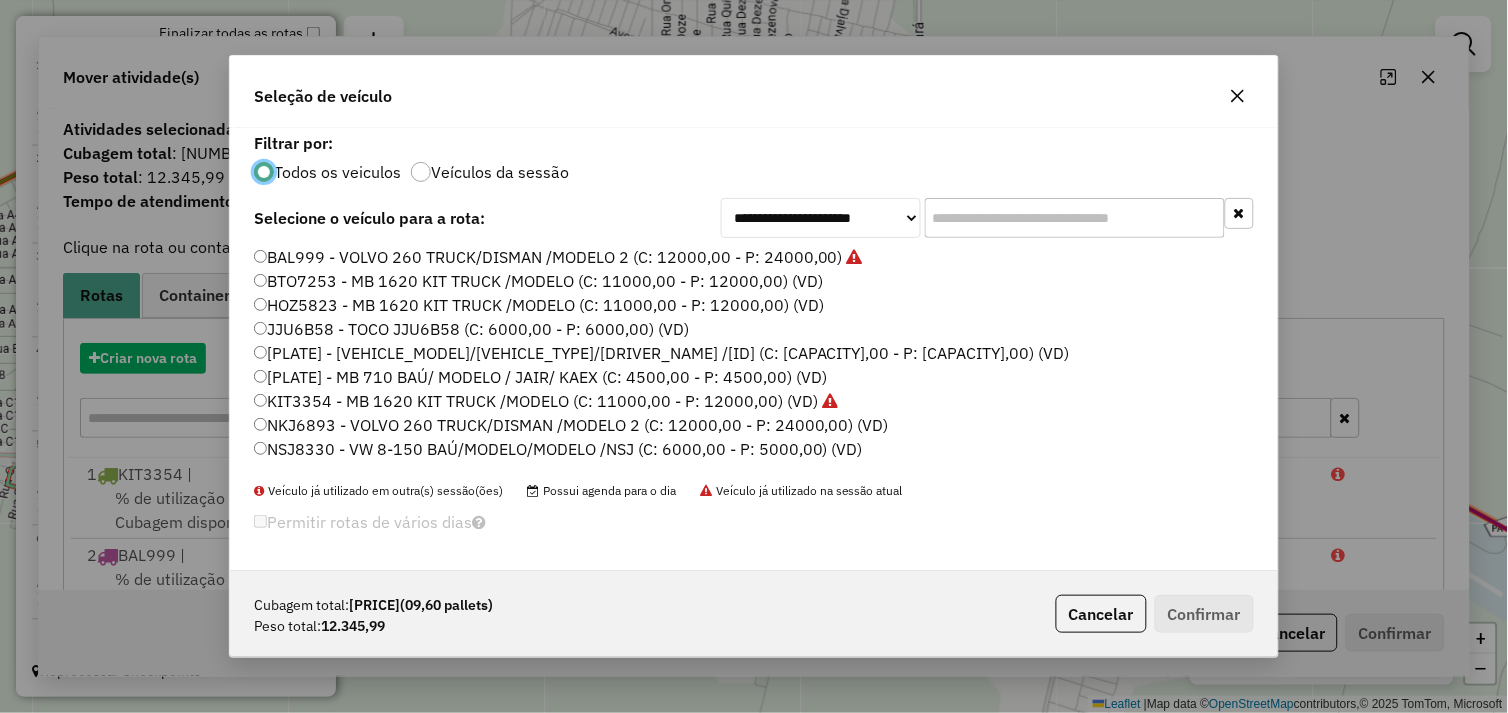 scroll, scrollTop: 11, scrollLeft: 5, axis: both 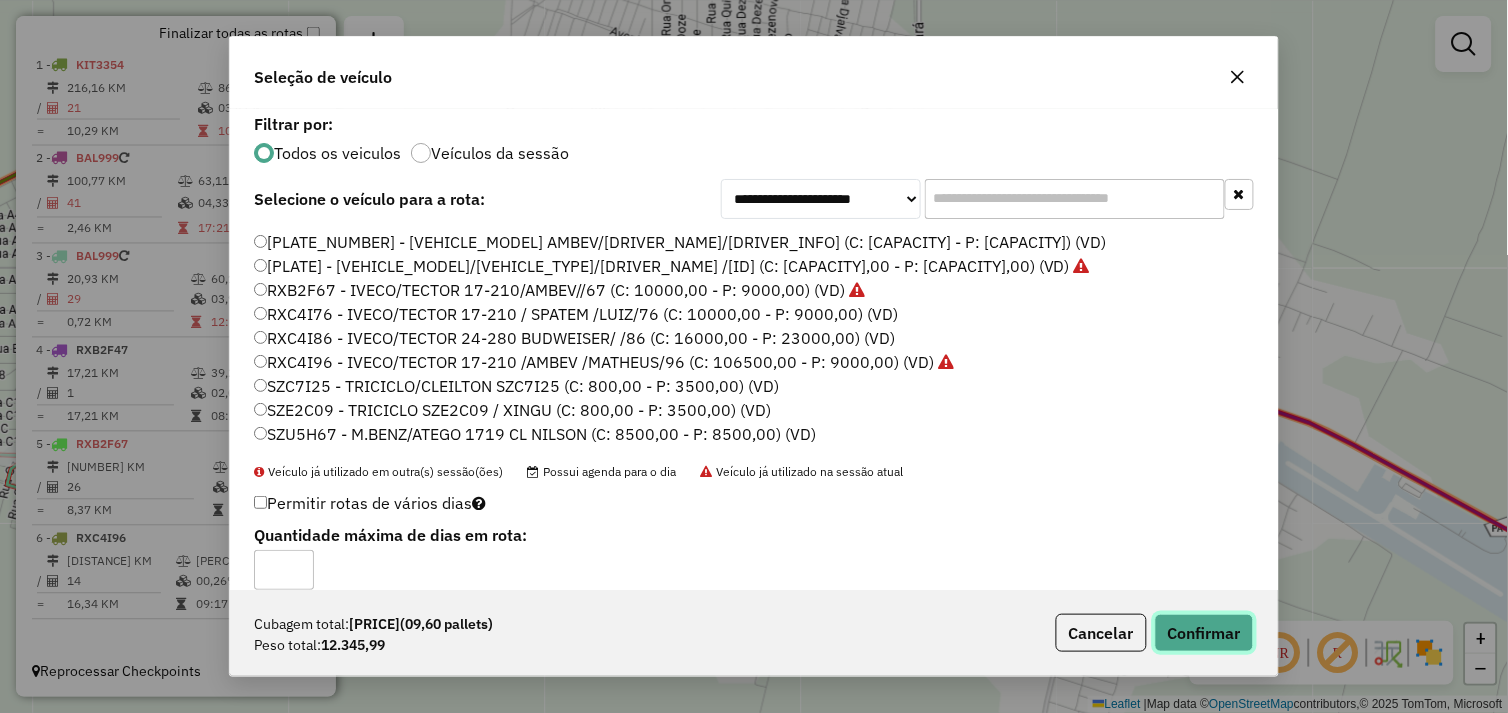 click on "Confirmar" 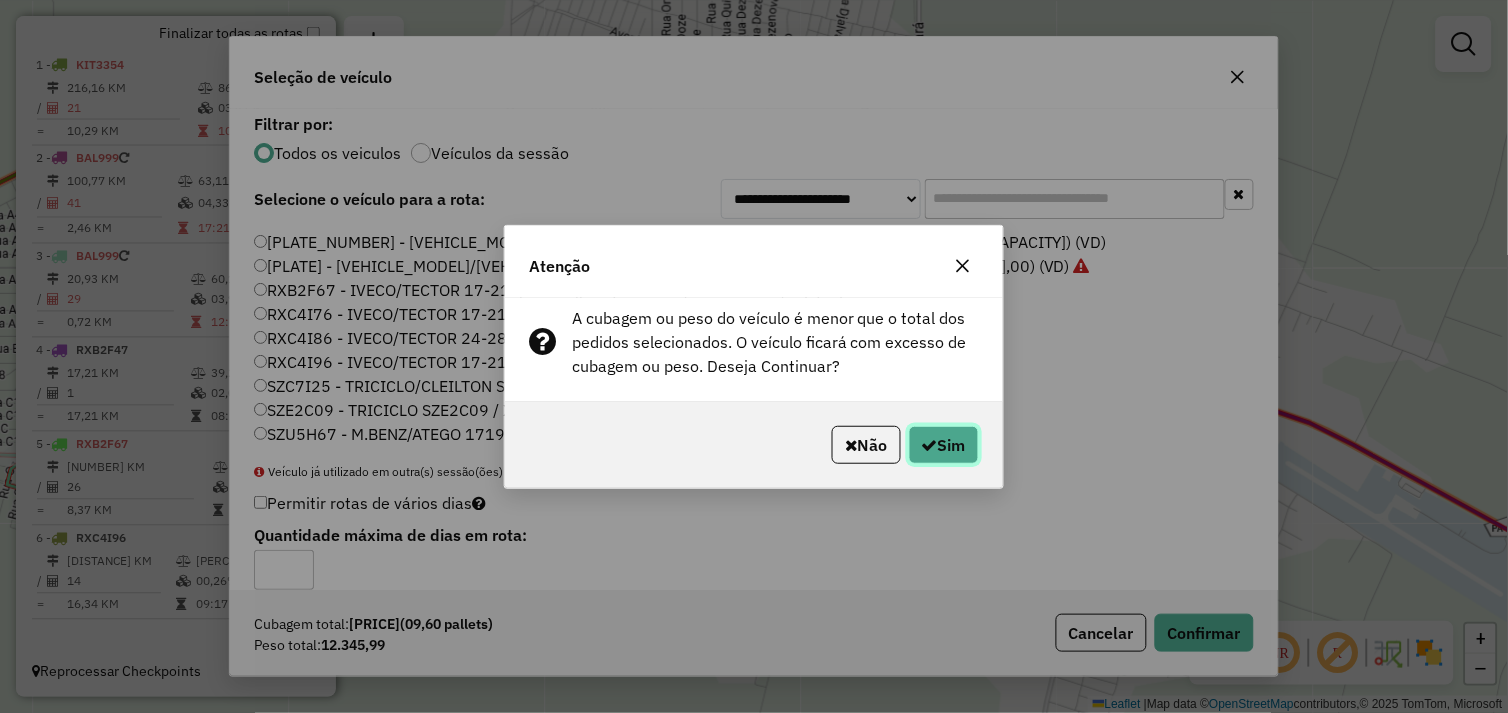 click on "Sim" 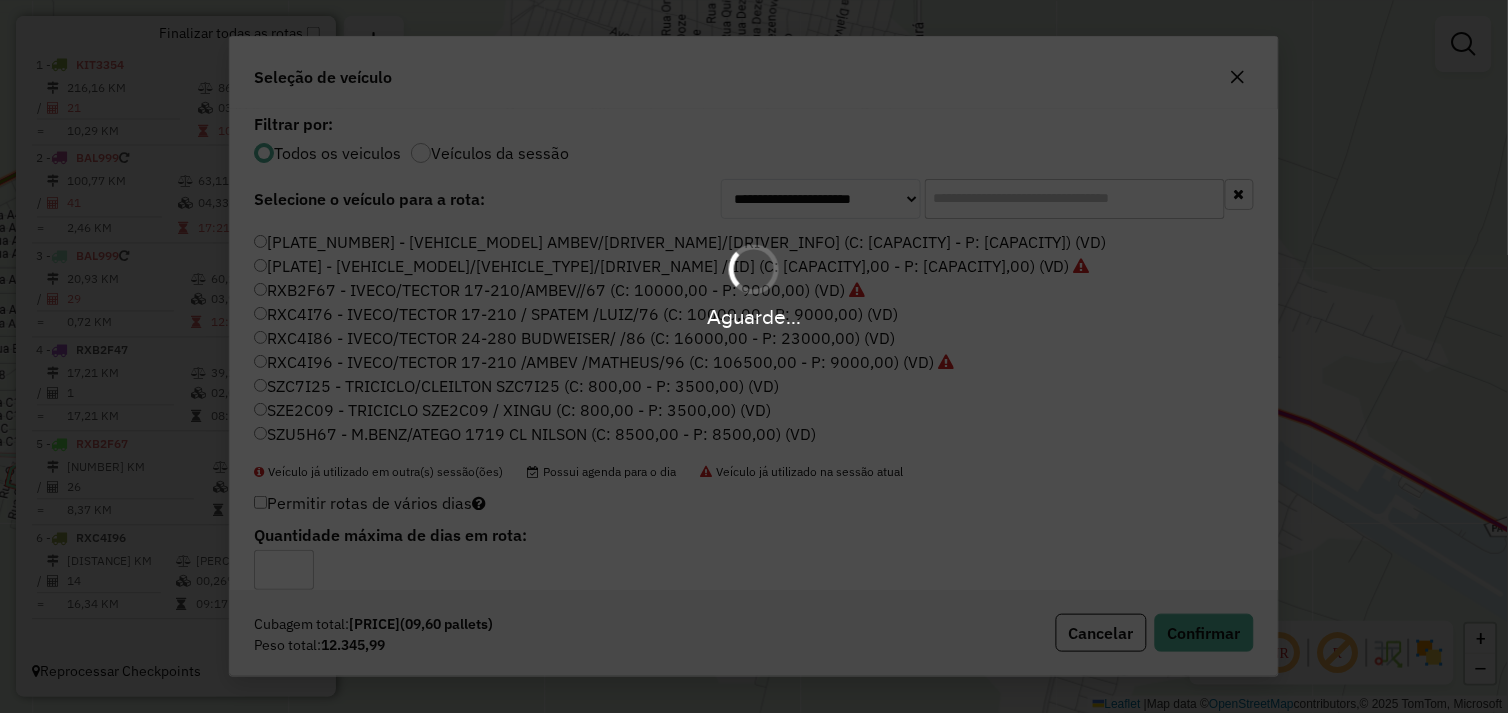 scroll, scrollTop: 738, scrollLeft: 0, axis: vertical 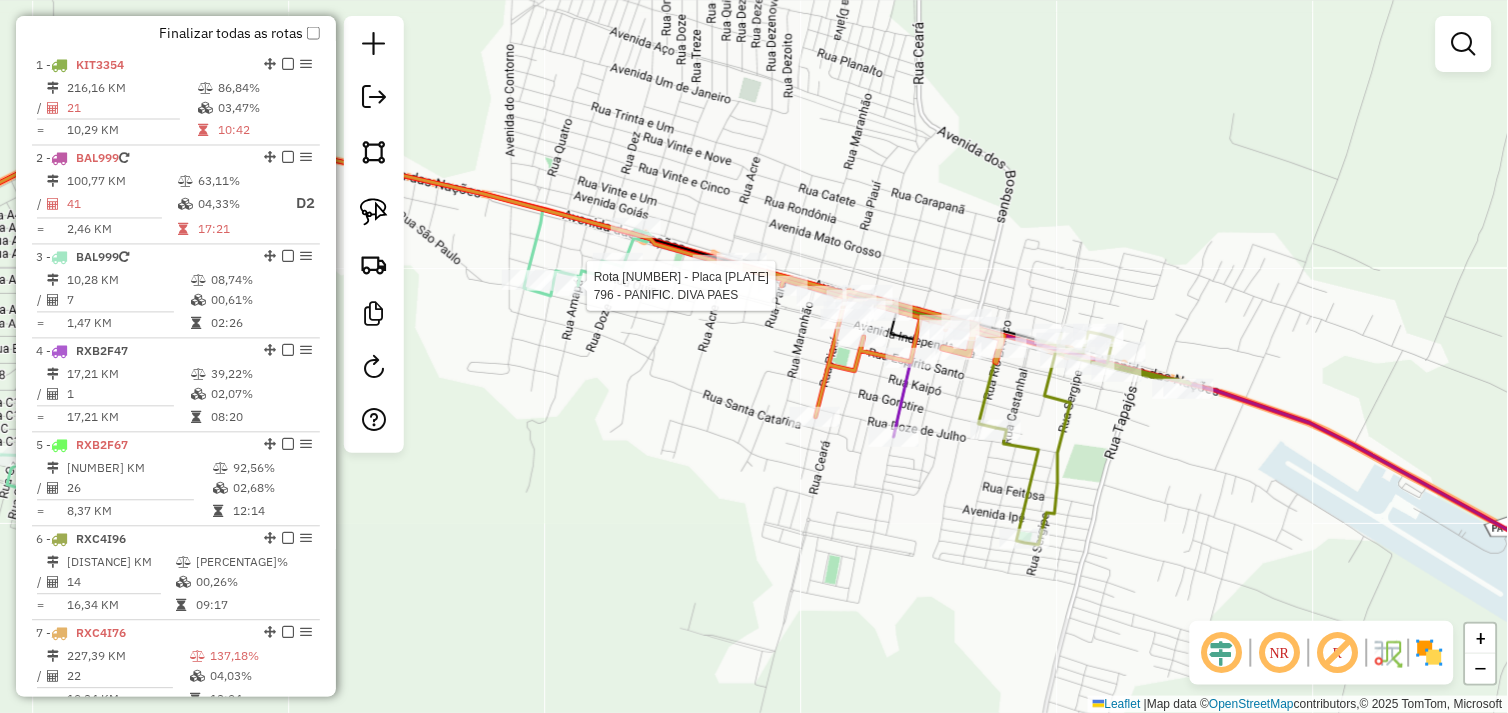 select on "*********" 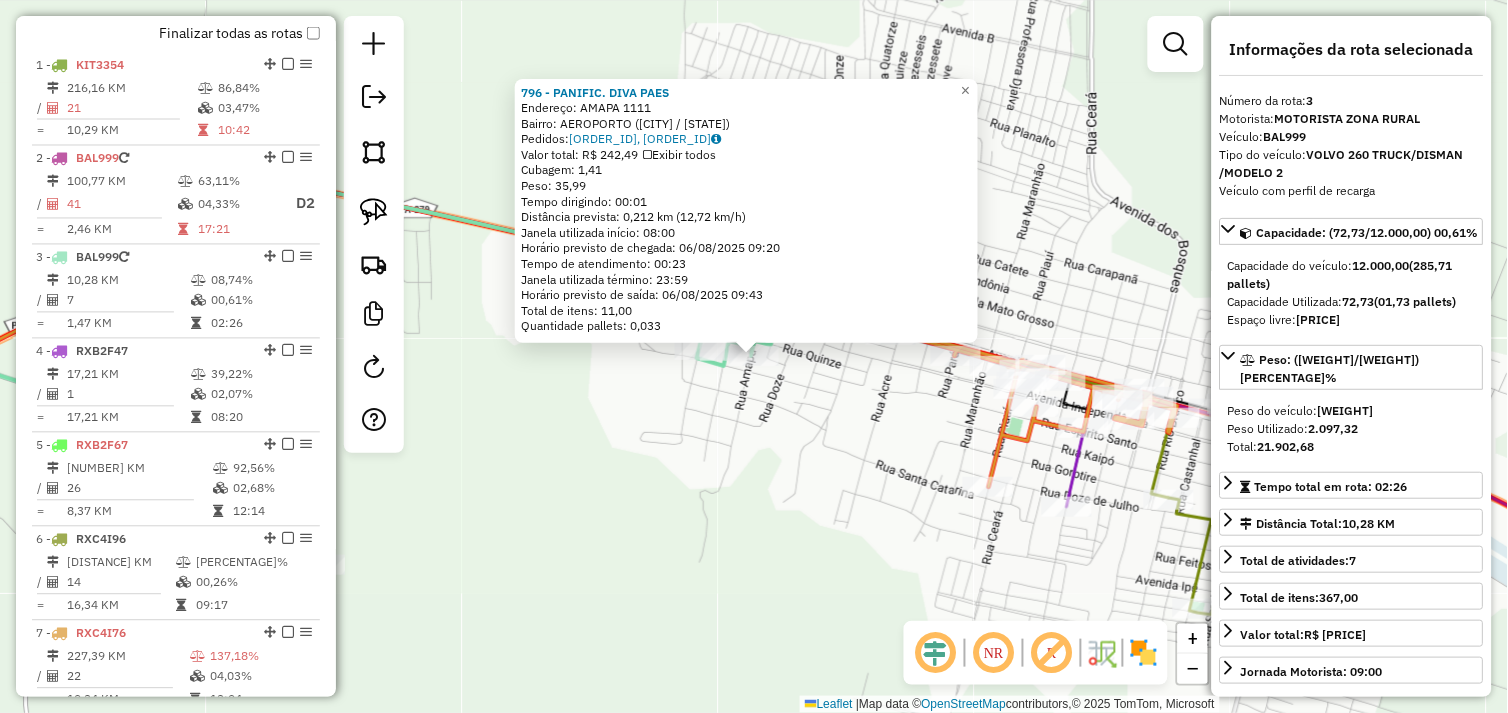 scroll, scrollTop: 833, scrollLeft: 0, axis: vertical 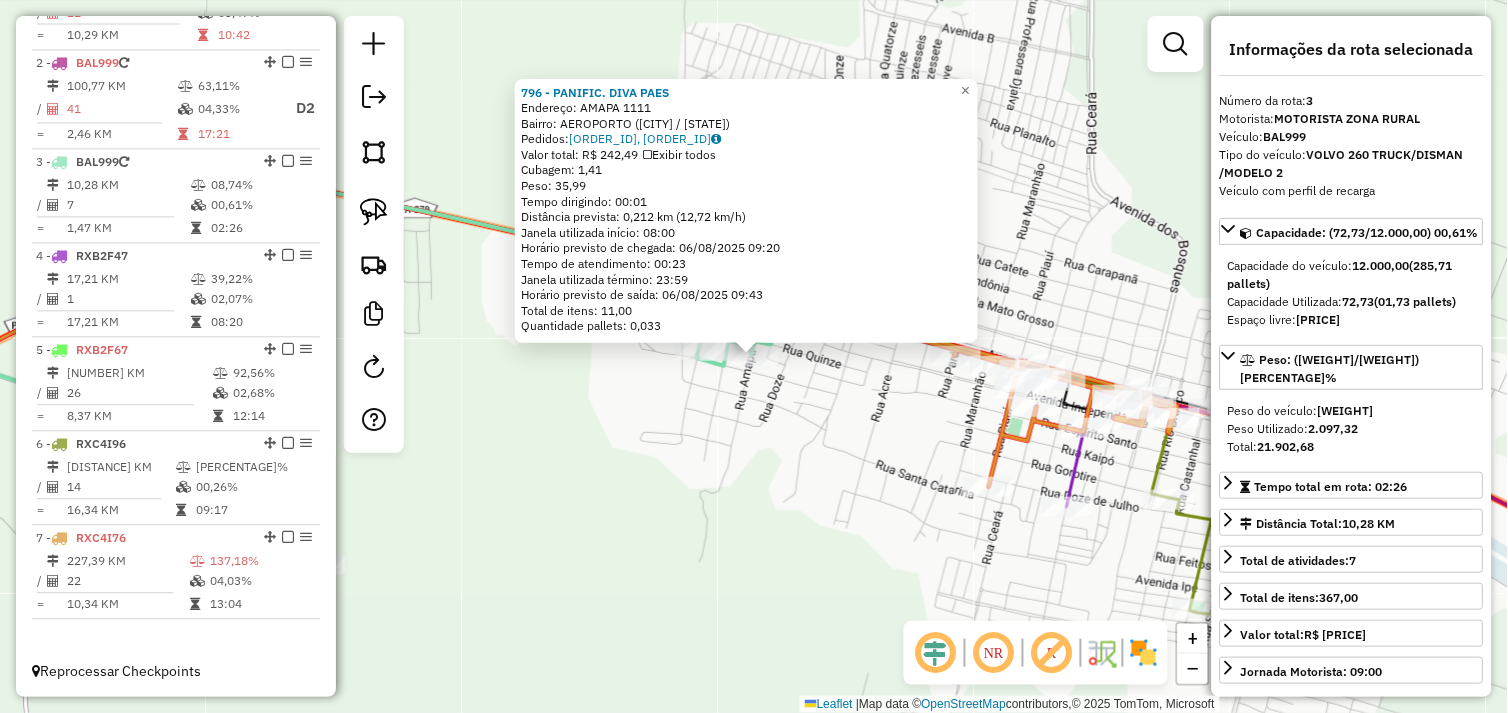 click on "796 - PANIFIC. DIVA PAES  Endereço:  AMAPA 1111   Bairro: AEROPORTO (OURILANDIA DO NORTE / PA)   Pedidos:  05102855, 05102856   Valor total: R$ 242,49   Exibir todos   Cubagem: 1,41  Peso: 35,99  Tempo dirigindo: 00:01   Distância prevista: 0,212 km (12,72 km/h)   Janela utilizada início: 08:00   Horário previsto de chegada: 06/08/2025 09:20   Tempo de atendimento: 00:23   Janela utilizada término: 23:59   Horário previsto de saída: 06/08/2025 09:43   Total de itens: 11,00   Quantidade pallets: 0,033  × Janela de atendimento Grade de atendimento Capacidade Transportadoras Veículos Cliente Pedidos  Rotas Selecione os dias de semana para filtrar as janelas de atendimento  Seg   Ter   Qua   Qui   Sex   Sáb   Dom  Informe o período da janela de atendimento: De: Até:  Filtrar exatamente a janela do cliente  Considerar janela de atendimento padrão  Selecione os dias de semana para filtrar as grades de atendimento  Seg   Ter   Qua   Qui   Sex   Sáb   Dom   Peso mínimo:   Peso máximo:   De:   Até:  +" 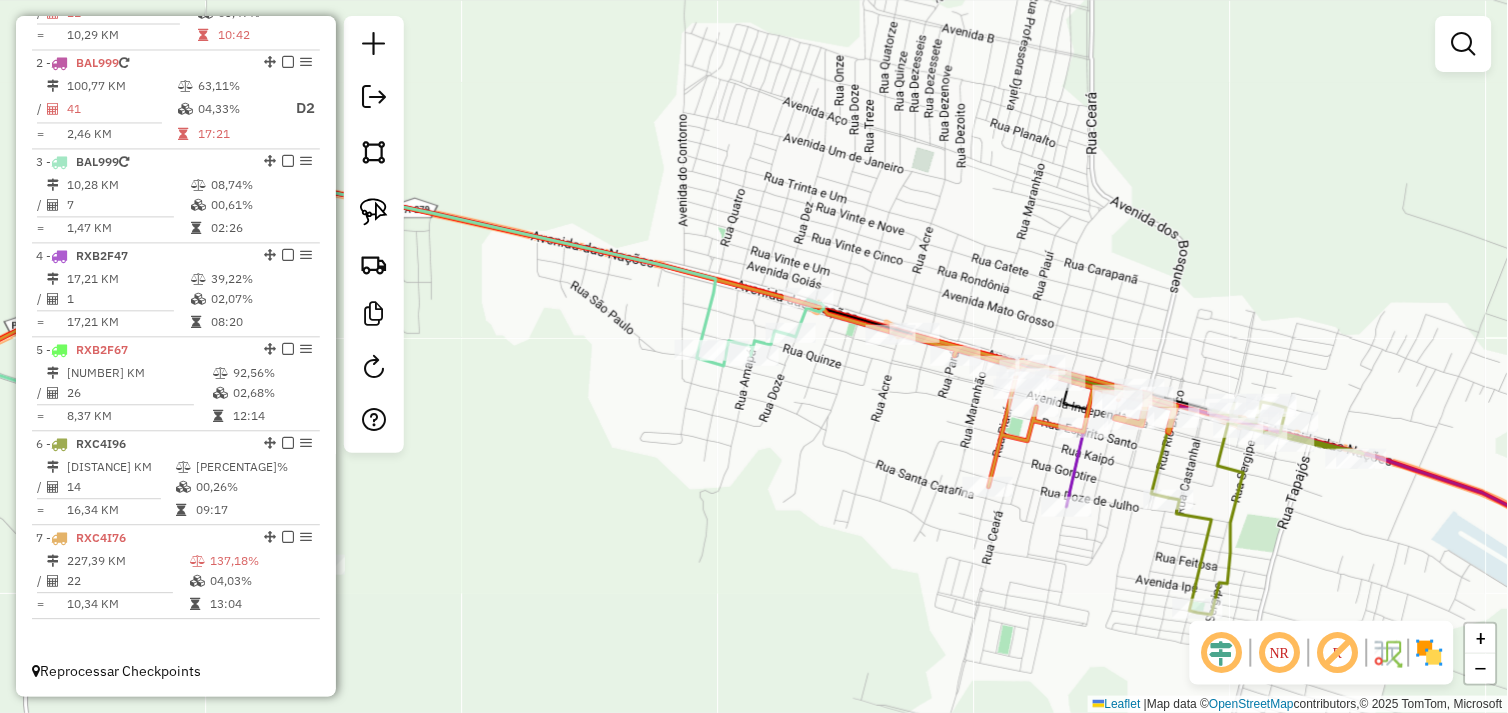 drag, startPoint x: 381, startPoint y: 208, endPoint x: 487, endPoint y: 263, distance: 119.419426 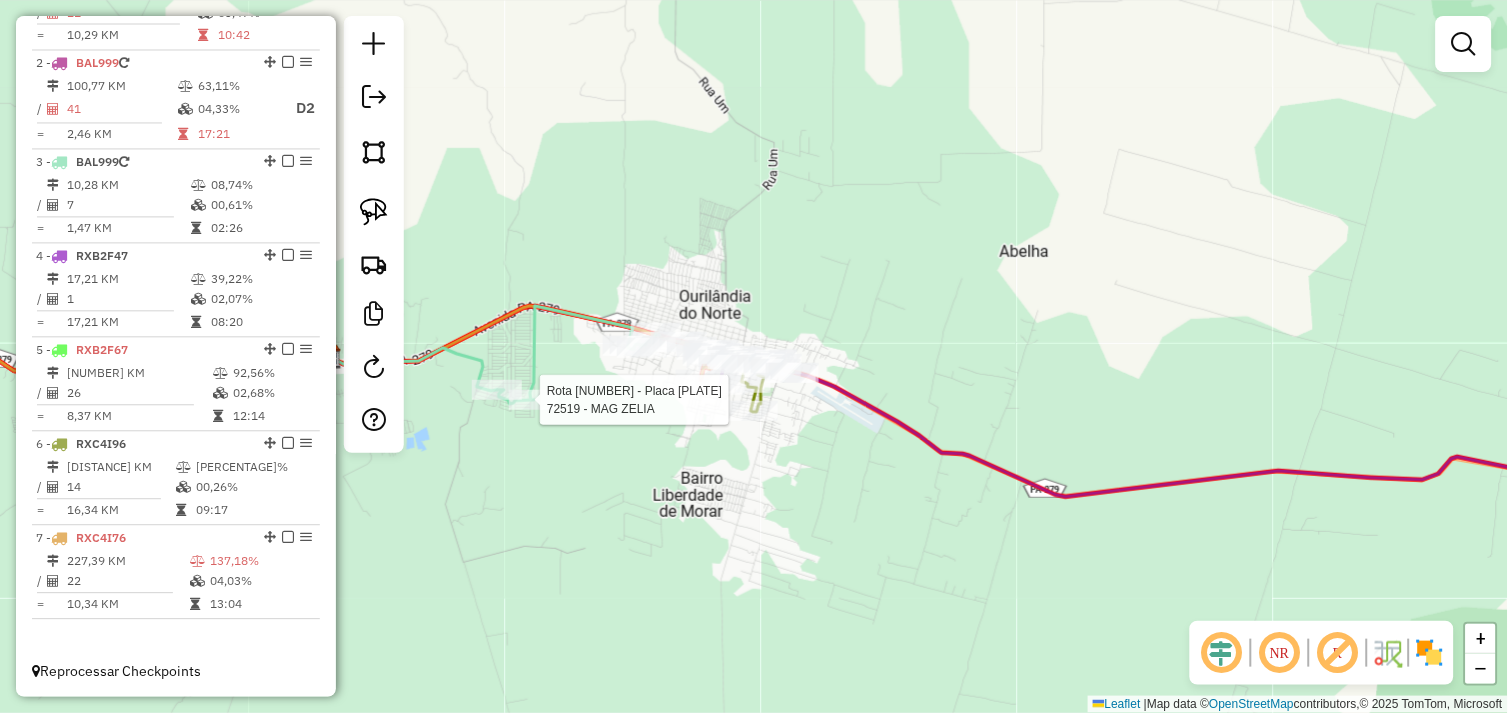 select on "*********" 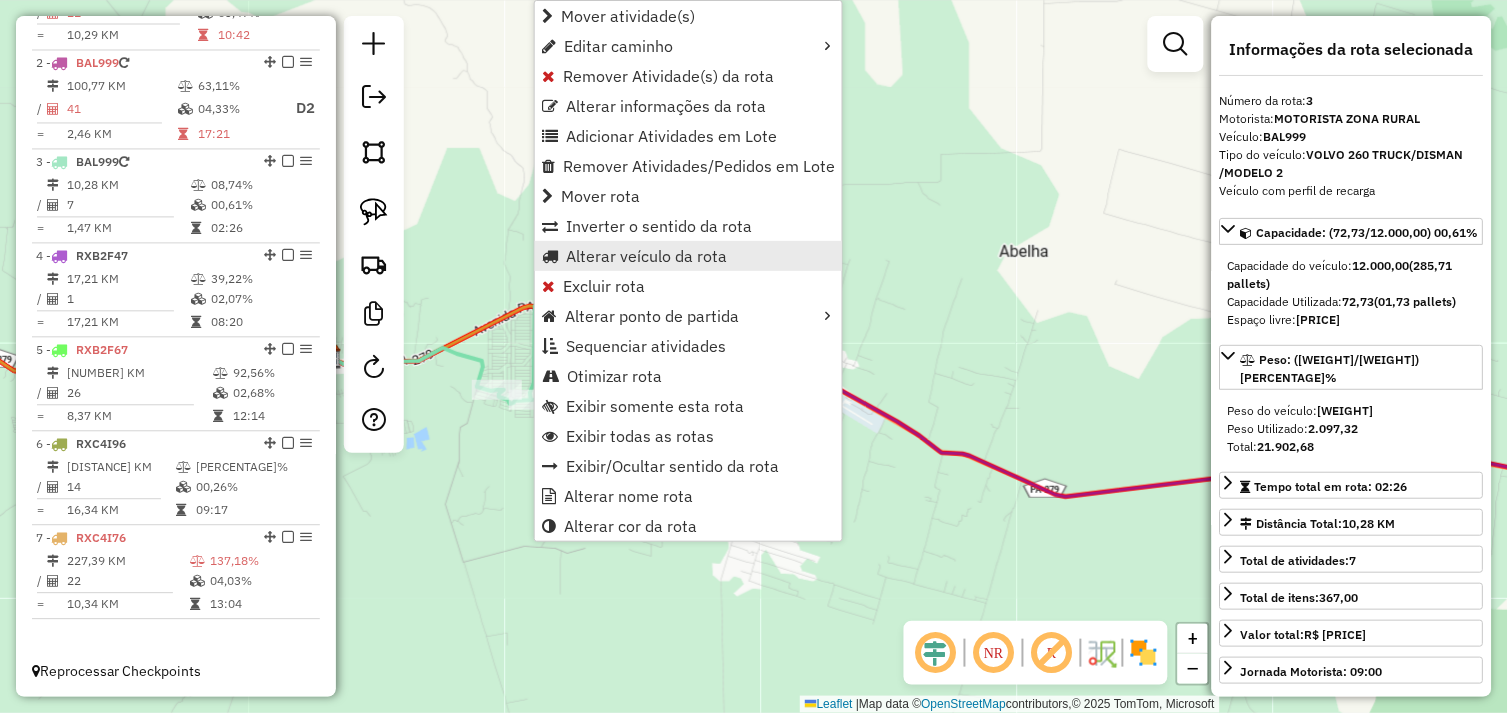 click on "Alterar veículo da rota" at bounding box center (646, 256) 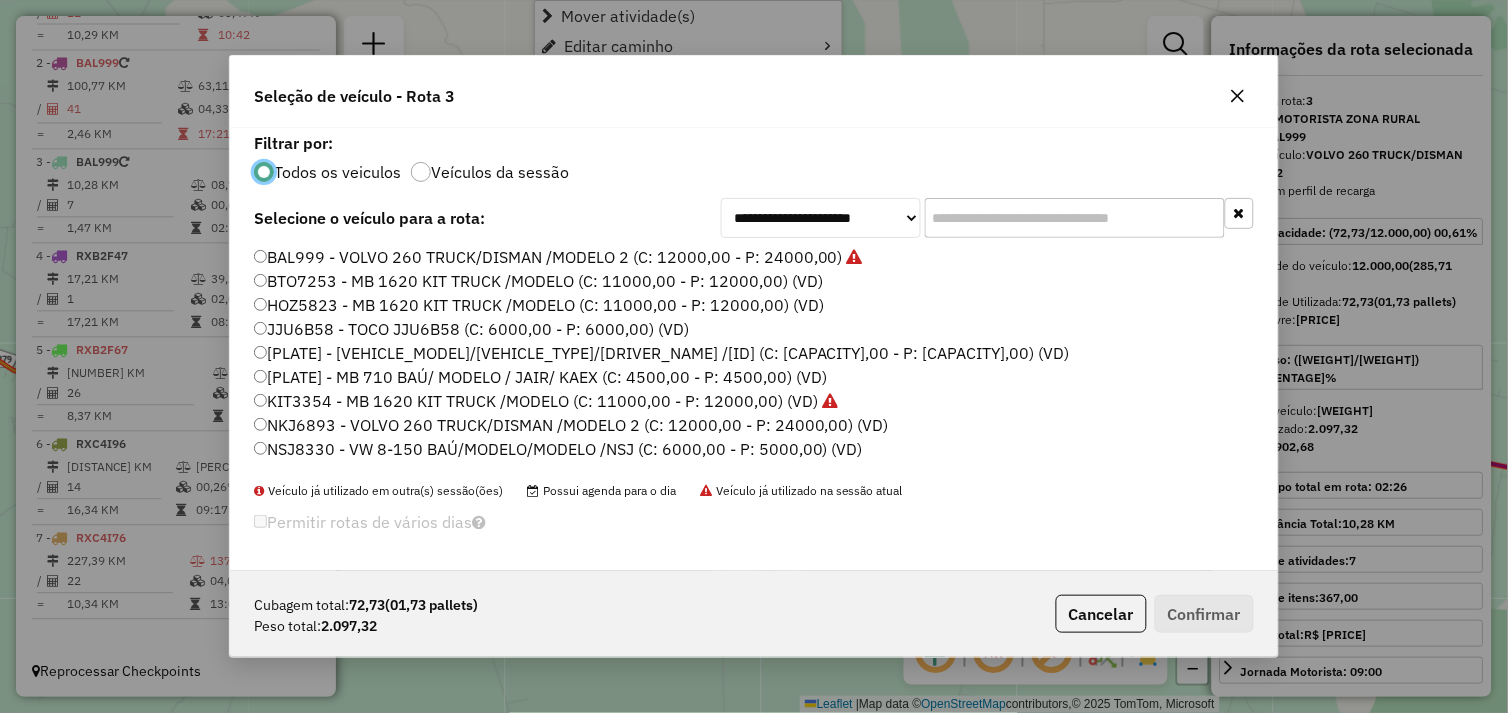 scroll, scrollTop: 11, scrollLeft: 5, axis: both 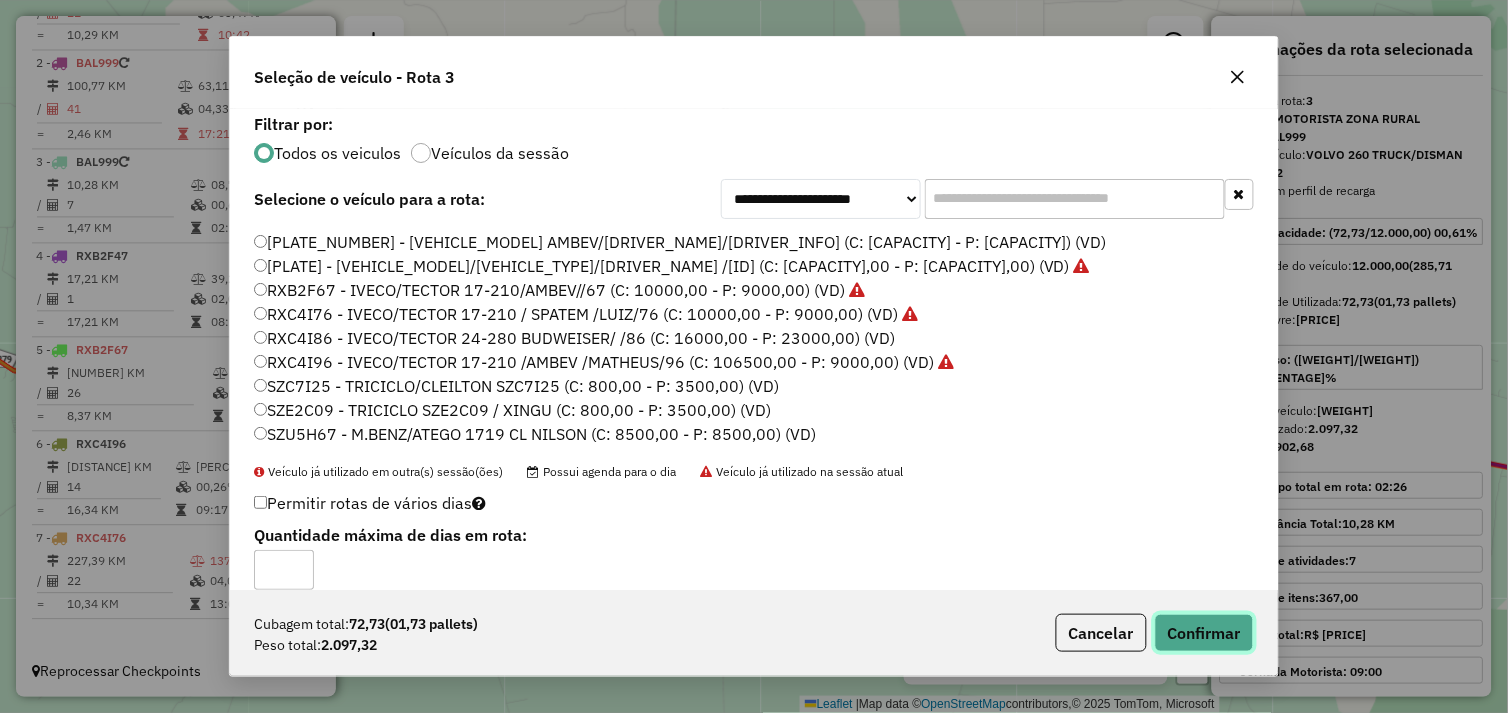 click on "Confirmar" 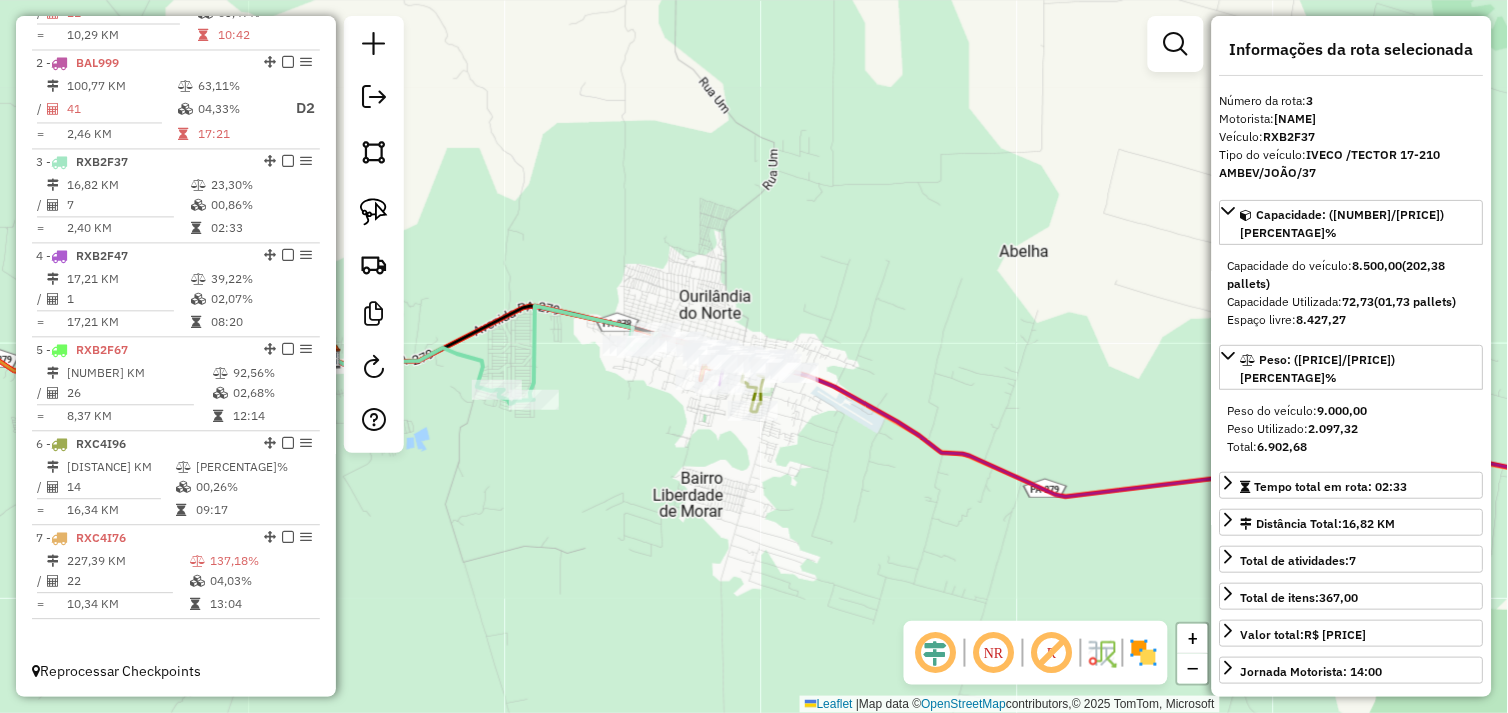 drag, startPoint x: 611, startPoint y: 383, endPoint x: 703, endPoint y: 383, distance: 92 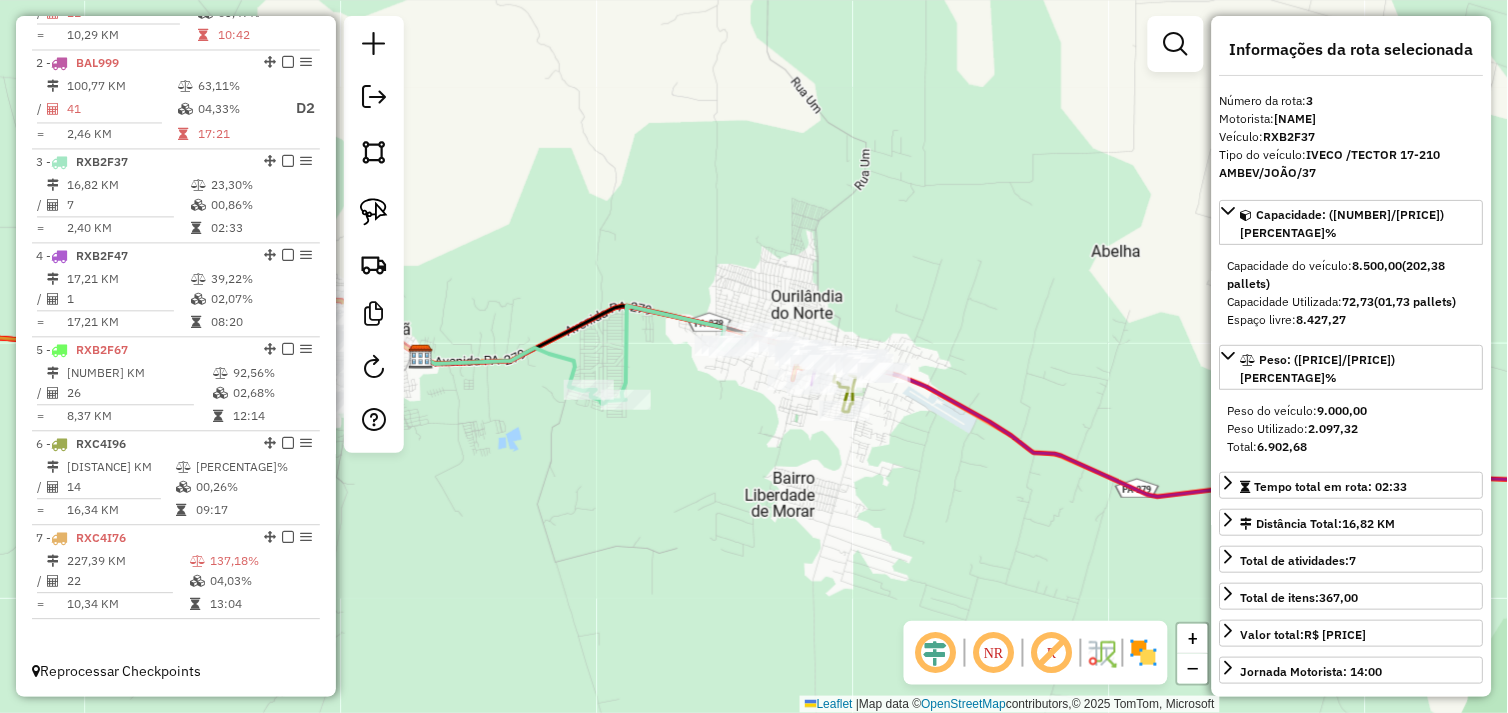 click on "Rota 3 - Placa RXB2F37  796 - PANIFIC. DIVA PAES Janela de atendimento Grade de atendimento Capacidade Transportadoras Veículos Cliente Pedidos  Rotas Selecione os dias de semana para filtrar as janelas de atendimento  Seg   Ter   Qua   Qui   Sex   Sáb   Dom  Informe o período da janela de atendimento: De: Até:  Filtrar exatamente a janela do cliente  Considerar janela de atendimento padrão  Selecione os dias de semana para filtrar as grades de atendimento  Seg   Ter   Qua   Qui   Sex   Sáb   Dom   Considerar clientes sem dia de atendimento cadastrado  Clientes fora do dia de atendimento selecionado Filtrar as atividades entre os valores definidos abaixo:  Peso mínimo:   Peso máximo:   Cubagem mínima:   Cubagem máxima:   De:   Até:  Filtrar as atividades entre o tempo de atendimento definido abaixo:  De:   Até:   Considerar capacidade total dos clientes não roteirizados Transportadora: Selecione um ou mais itens Tipo de veículo: Selecione um ou mais itens Veículo: Selecione um ou mais itens De:" 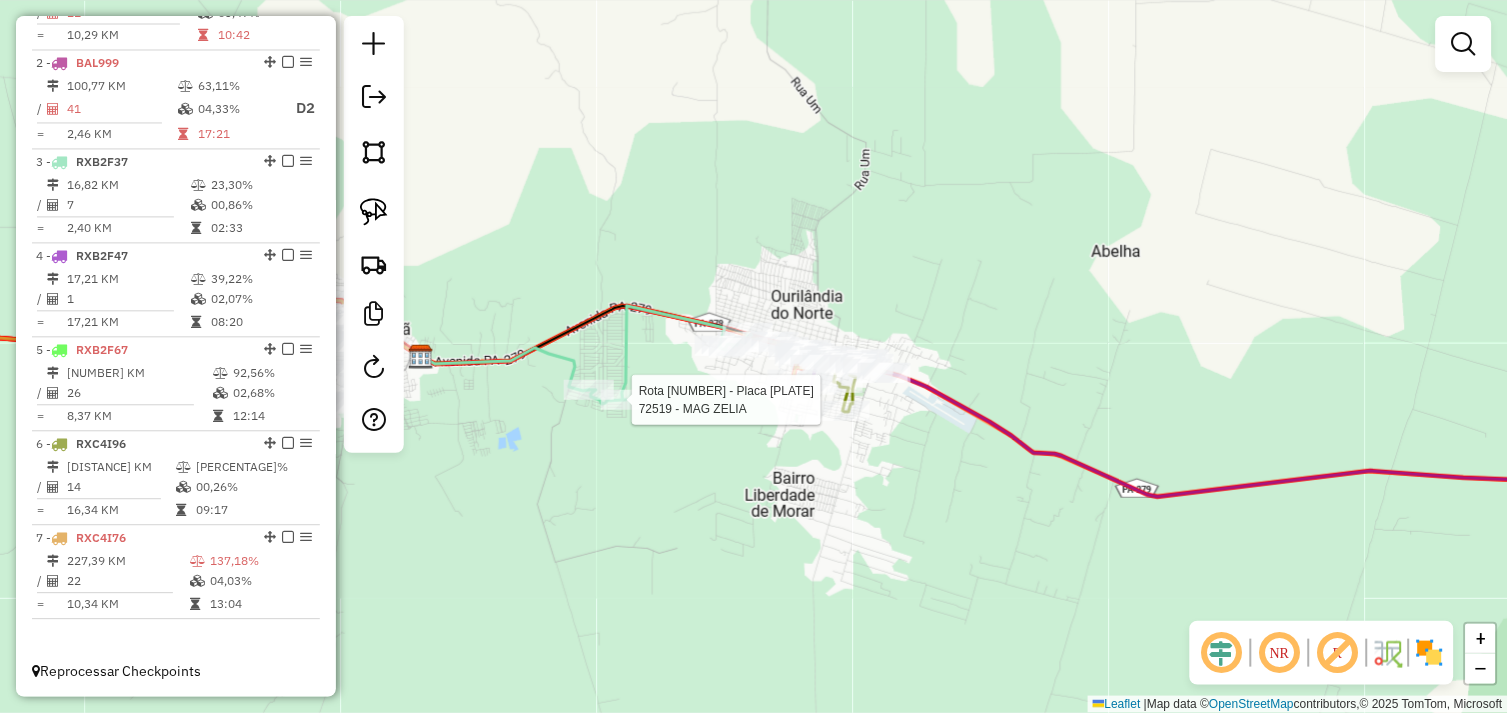 select on "*********" 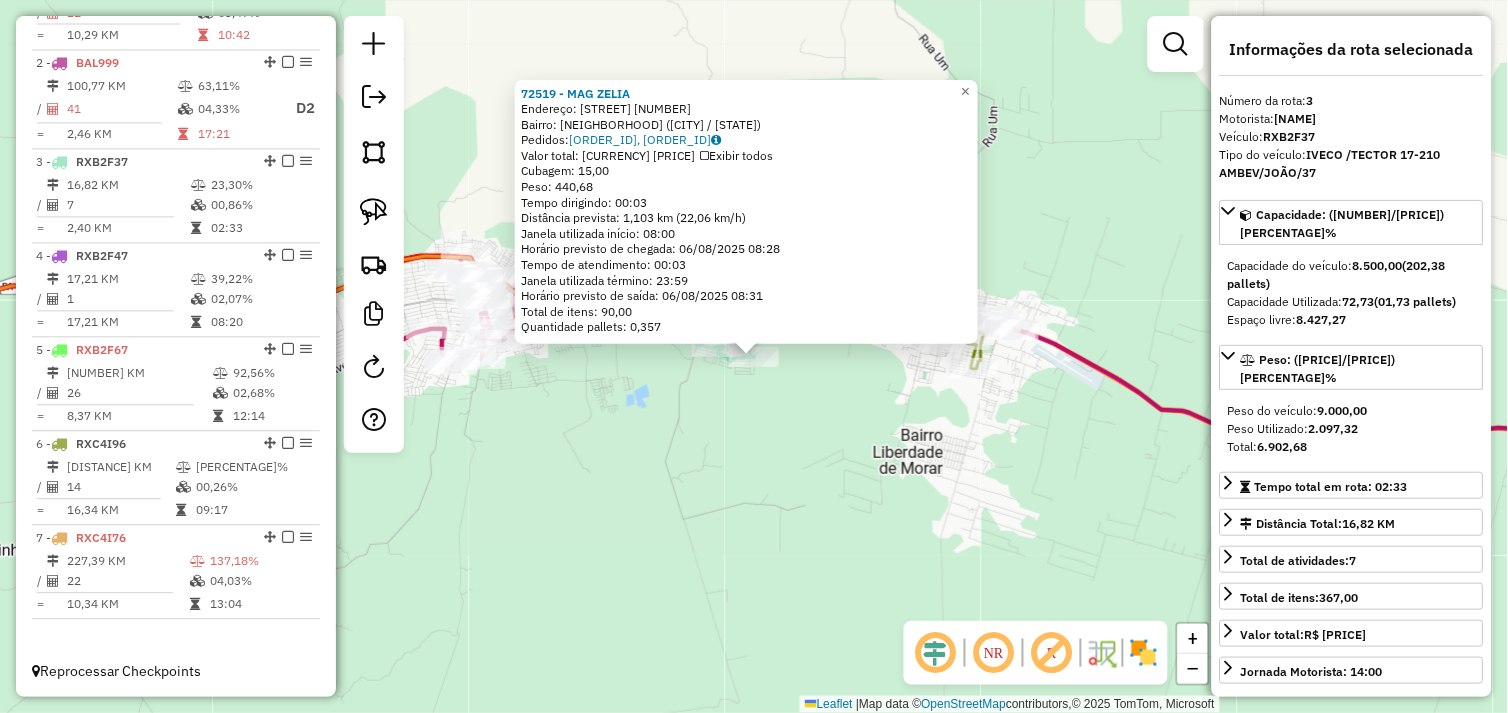 click on "72519 - MAG ZELIA  Endereço:  DOS YPES 01   Bairro: BURITI (TUCUMA / PA)   Pedidos:  05102861, 05102862   Valor total: R$ 3.599,28   Exibir todos   Cubagem: 15,00  Peso: 440,68  Tempo dirigindo: 00:03   Distância prevista: 1,103 km (22,06 km/h)   Janela utilizada início: 08:00   Horário previsto de chegada: 06/08/2025 08:28   Tempo de atendimento: 00:03   Janela utilizada término: 23:59   Horário previsto de saída: 06/08/2025 08:31   Total de itens: 90,00   Quantidade pallets: 0,357  × Janela de atendimento Grade de atendimento Capacidade Transportadoras Veículos Cliente Pedidos  Rotas Selecione os dias de semana para filtrar as janelas de atendimento  Seg   Ter   Qua   Qui   Sex   Sáb   Dom  Informe o período da janela de atendimento: De: Até:  Filtrar exatamente a janela do cliente  Considerar janela de atendimento padrão  Selecione os dias de semana para filtrar as grades de atendimento  Seg   Ter   Qua   Qui   Sex   Sáb   Dom   Considerar clientes sem dia de atendimento cadastrado  De:  De:" 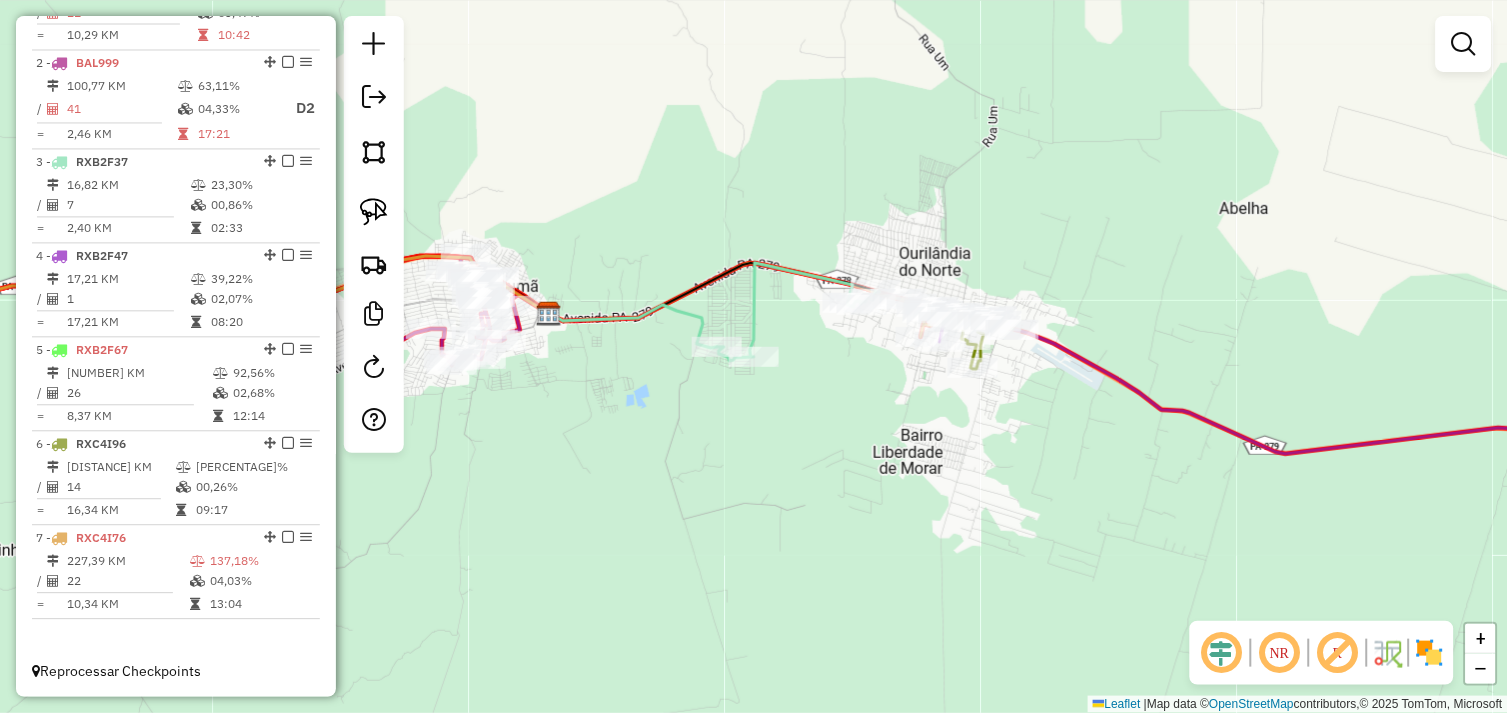 drag, startPoint x: 840, startPoint y: 362, endPoint x: 700, endPoint y: 447, distance: 163.78339 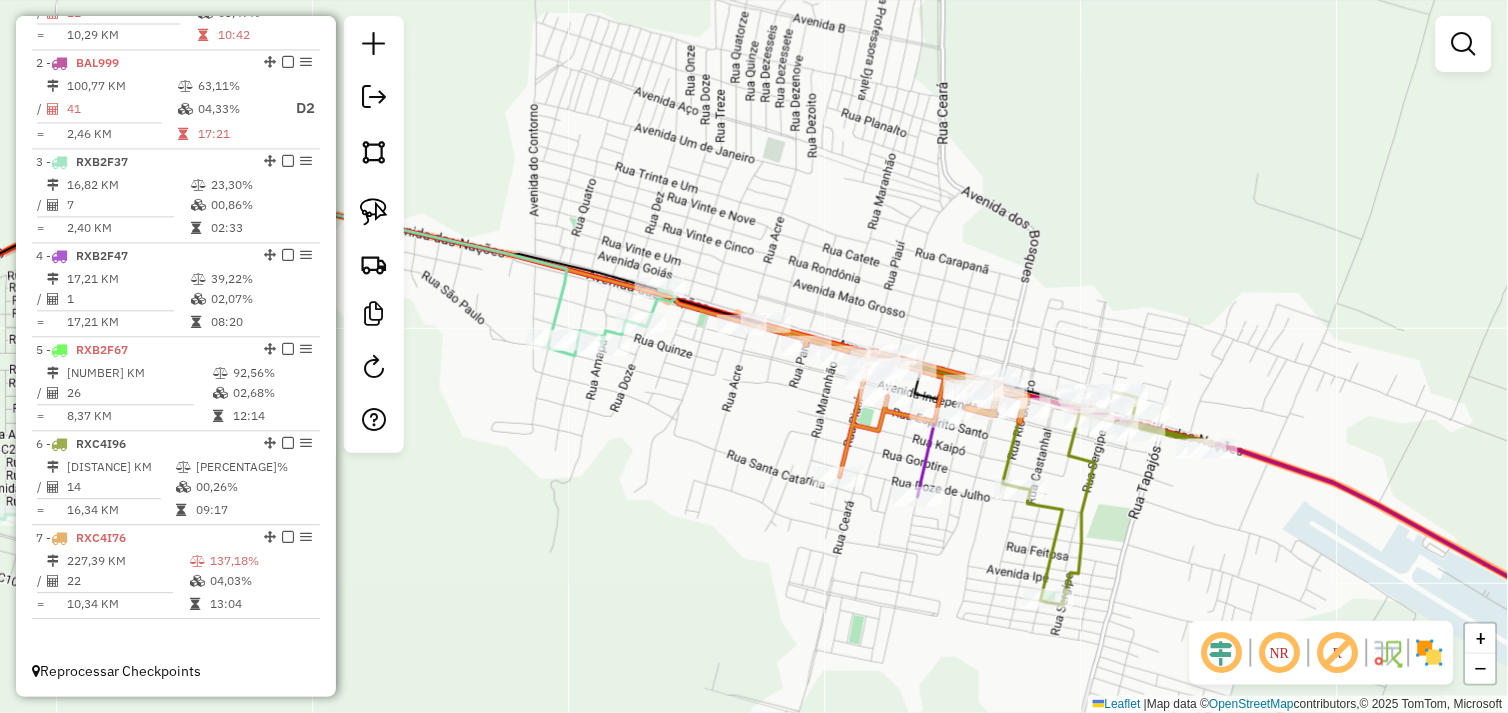drag, startPoint x: 781, startPoint y: 410, endPoint x: 704, endPoint y: 371, distance: 86.313385 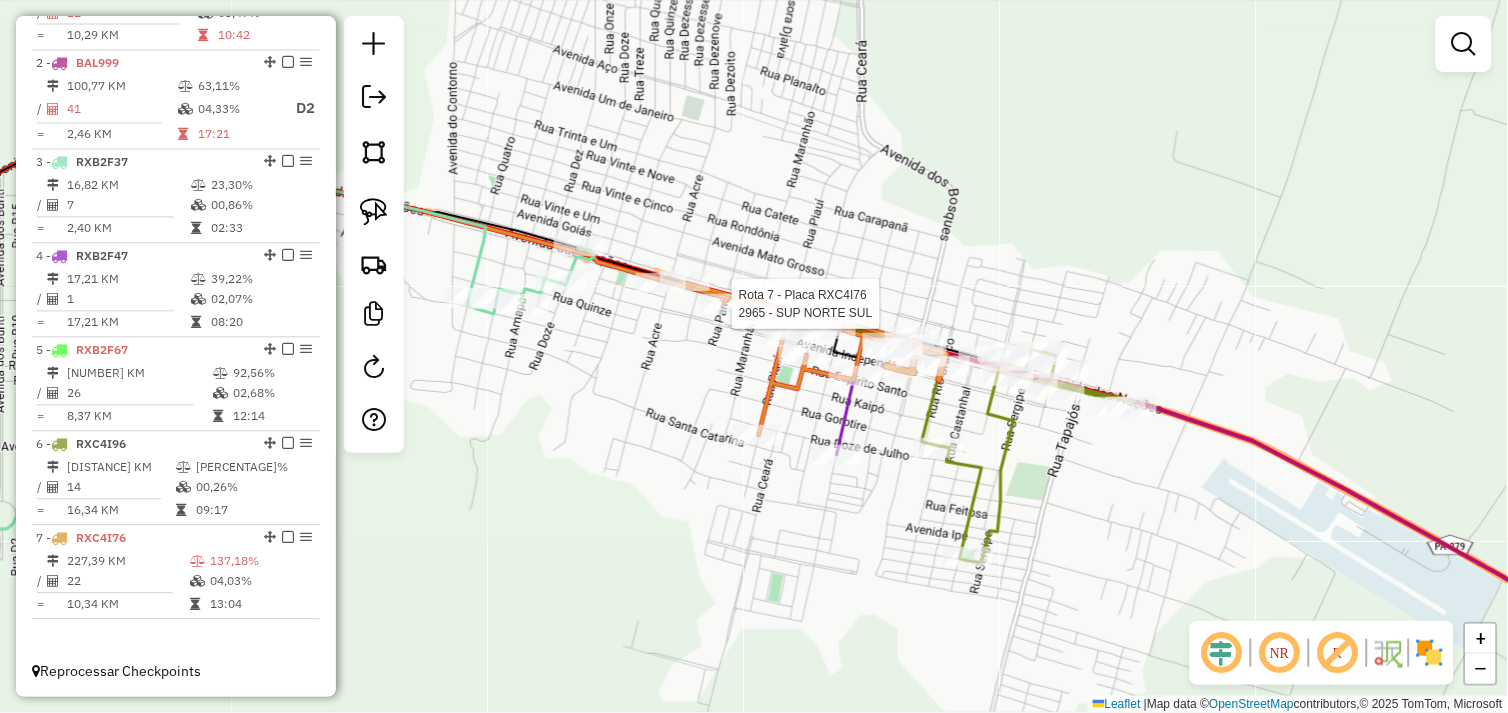 select on "*********" 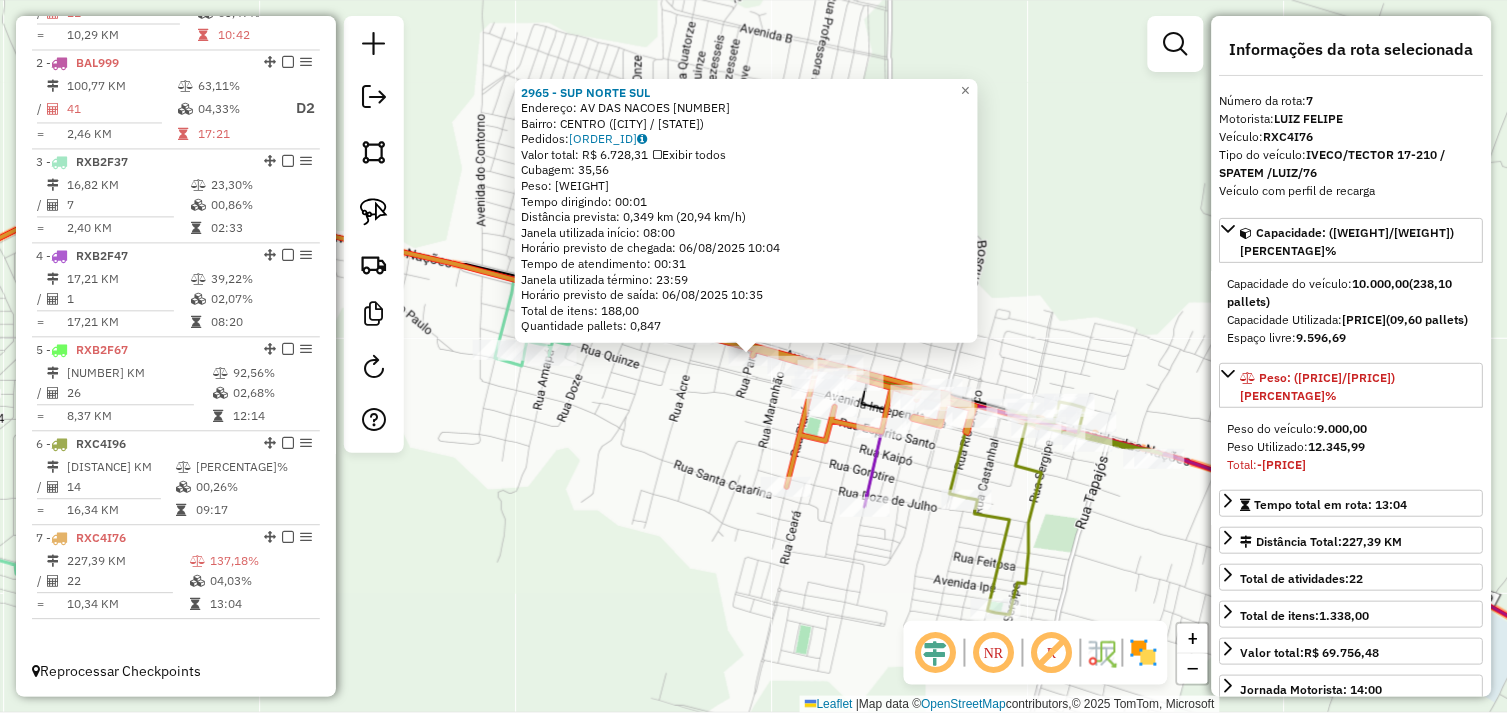 click on "2965 - SUP NORTE SUL  Endereço:  AV DAS NACOES 2240   Bairro: CENTRO (OURILANDIA DO NORTE / PA)   Pedidos:  05102958   Valor total: R$ 6.728,31   Exibir todos   Cubagem: 35,56  Peso: 1.046,93  Tempo dirigindo: 00:01   Distância prevista: 0,349 km (20,94 km/h)   Janela utilizada início: 08:00   Horário previsto de chegada: 06/08/2025 10:04   Tempo de atendimento: 00:31   Janela utilizada término: 23:59   Horário previsto de saída: 06/08/2025 10:35   Total de itens: 188,00   Quantidade pallets: 0,847  × Janela de atendimento Grade de atendimento Capacidade Transportadoras Veículos Cliente Pedidos  Rotas Selecione os dias de semana para filtrar as janelas de atendimento  Seg   Ter   Qua   Qui   Sex   Sáb   Dom  Informe o período da janela de atendimento: De: Até:  Filtrar exatamente a janela do cliente  Considerar janela de atendimento padrão  Selecione os dias de semana para filtrar as grades de atendimento  Seg   Ter   Qua   Qui   Sex   Sáb   Dom   Clientes fora do dia de atendimento selecionado" 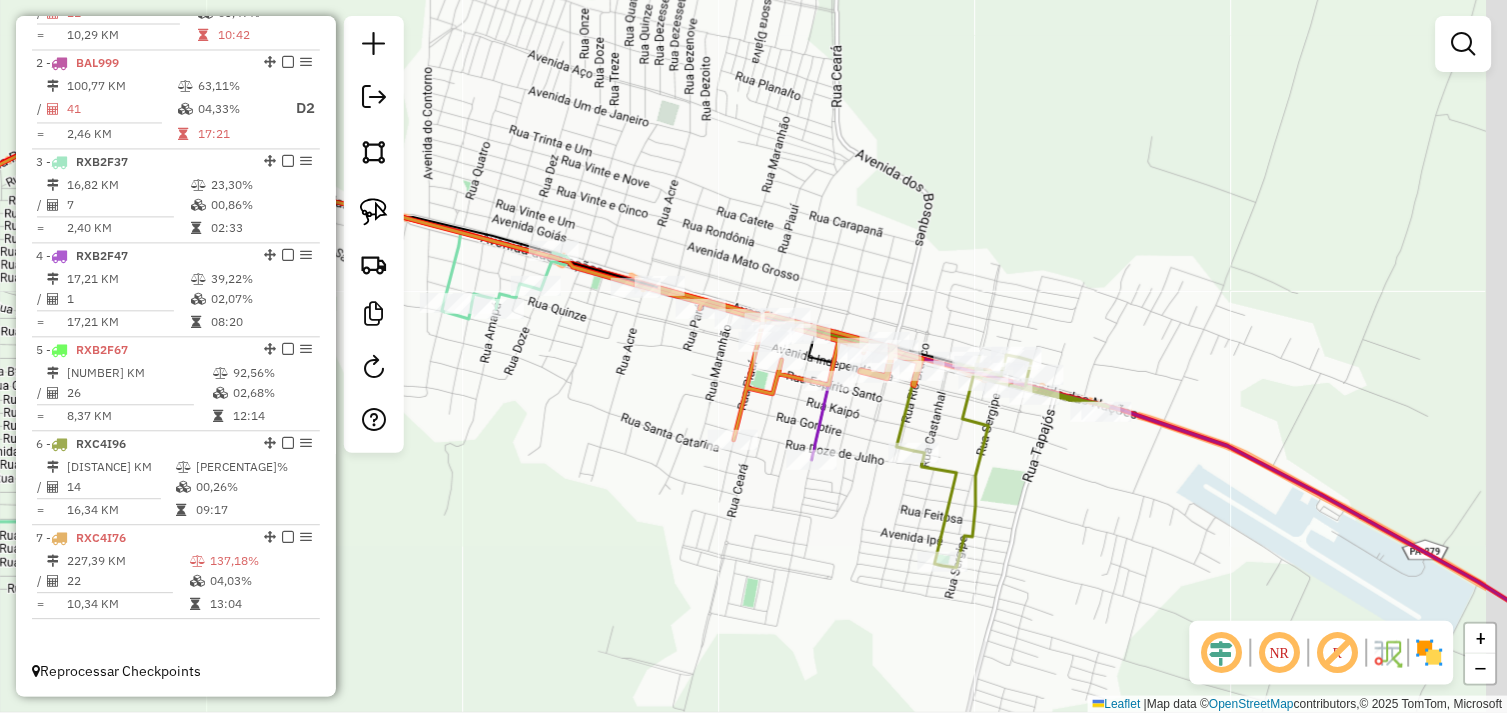 drag, startPoint x: 646, startPoint y: 441, endPoint x: 571, endPoint y: 382, distance: 95.42536 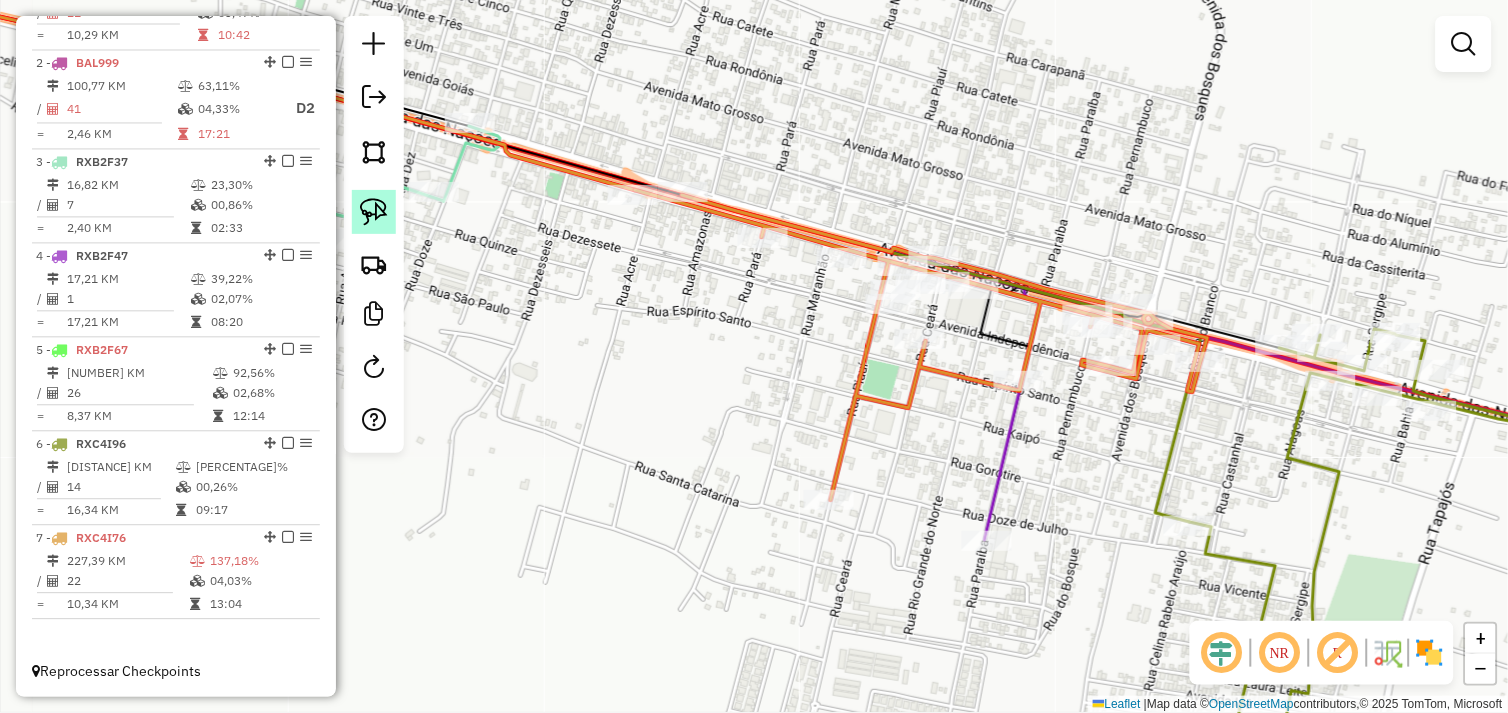 click 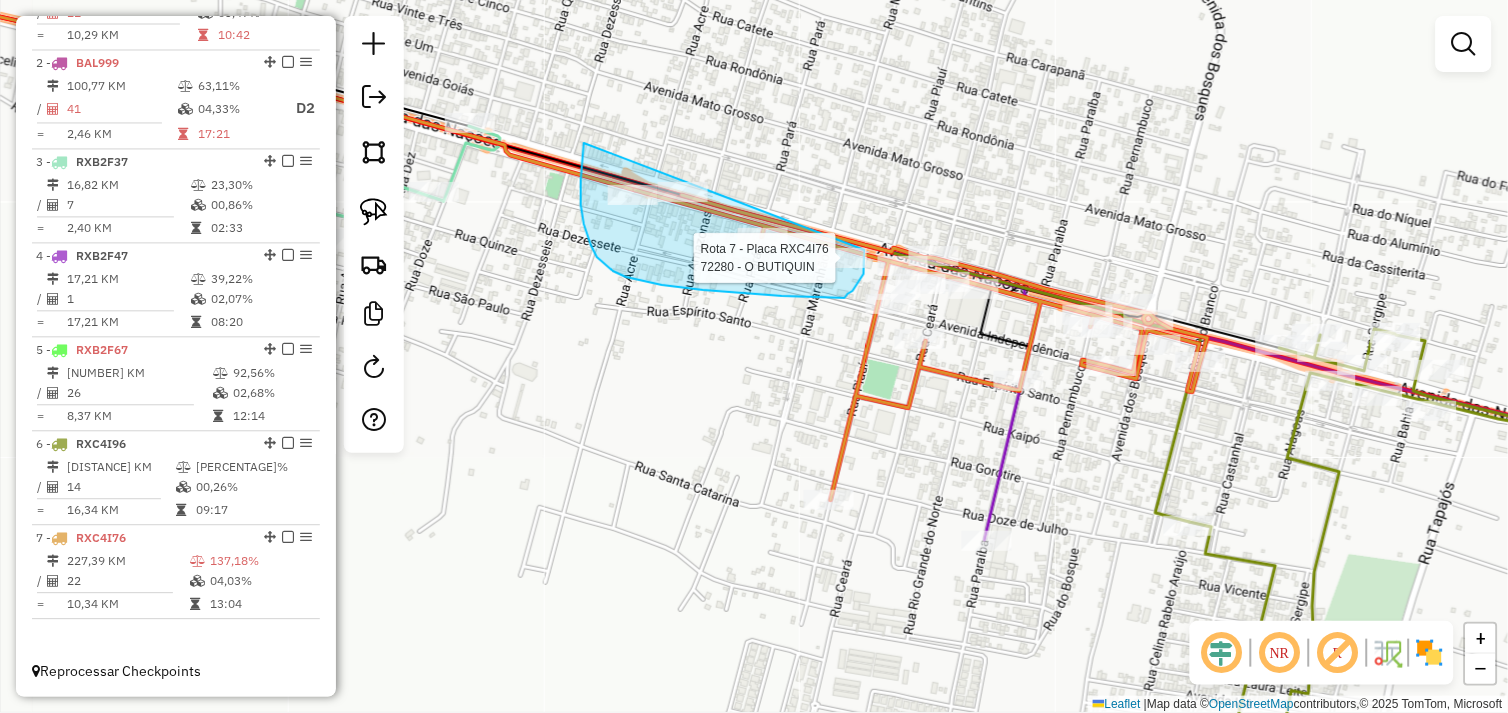 click on "Rota 7 - Placa RXC4I76  72280 - O BUTIQUIN Janela de atendimento Grade de atendimento Capacidade Transportadoras Veículos Cliente Pedidos  Rotas Selecione os dias de semana para filtrar as janelas de atendimento  Seg   Ter   Qua   Qui   Sex   Sáb   Dom  Informe o período da janela de atendimento: De: Até:  Filtrar exatamente a janela do cliente  Considerar janela de atendimento padrão  Selecione os dias de semana para filtrar as grades de atendimento  Seg   Ter   Qua   Qui   Sex   Sáb   Dom   Considerar clientes sem dia de atendimento cadastrado  Clientes fora do dia de atendimento selecionado Filtrar as atividades entre os valores definidos abaixo:  Peso mínimo:   Peso máximo:   Cubagem mínima:   Cubagem máxima:   De:   Até:  Filtrar as atividades entre o tempo de atendimento definido abaixo:  De:   Até:   Considerar capacidade total dos clientes não roteirizados Transportadora: Selecione um ou mais itens Tipo de veículo: Selecione um ou mais itens Veículo: Selecione um ou mais itens Nome: De:" 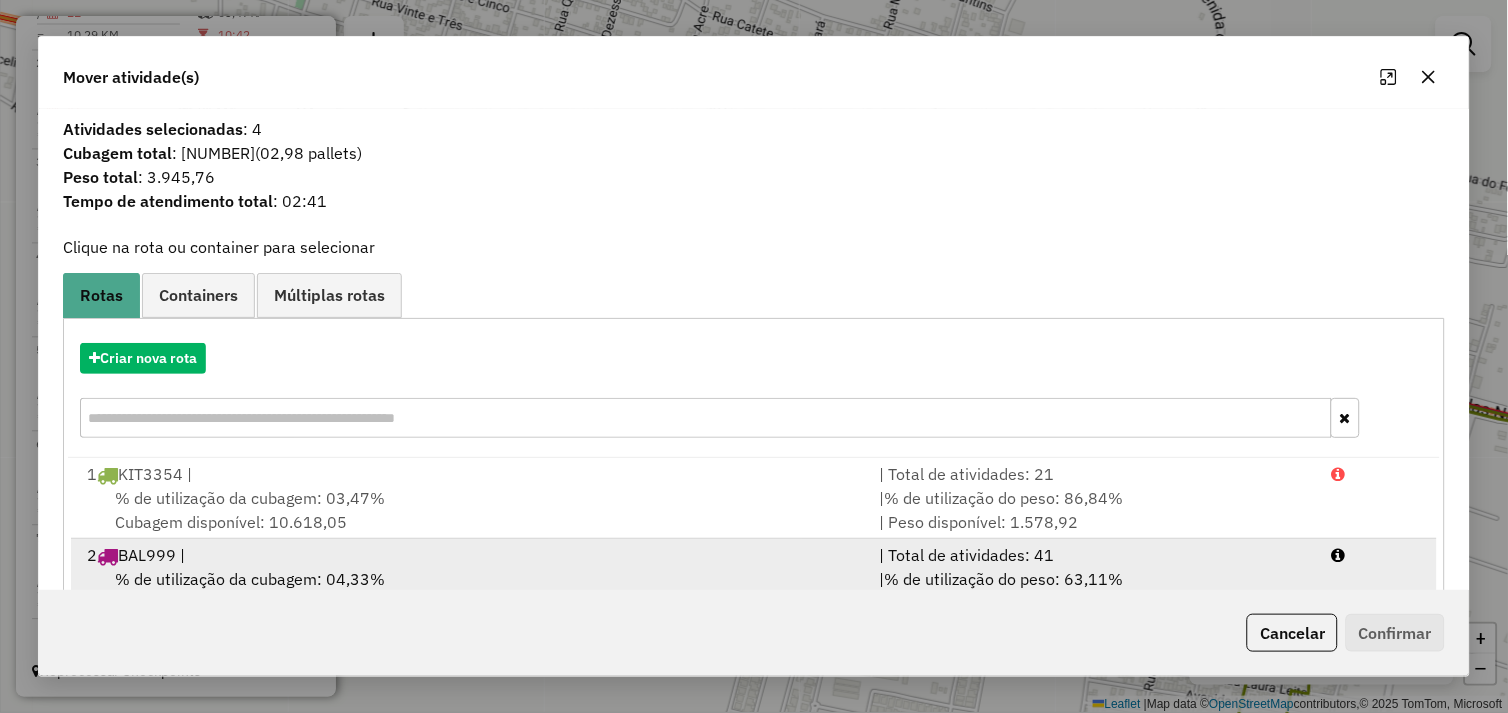 scroll, scrollTop: 86, scrollLeft: 0, axis: vertical 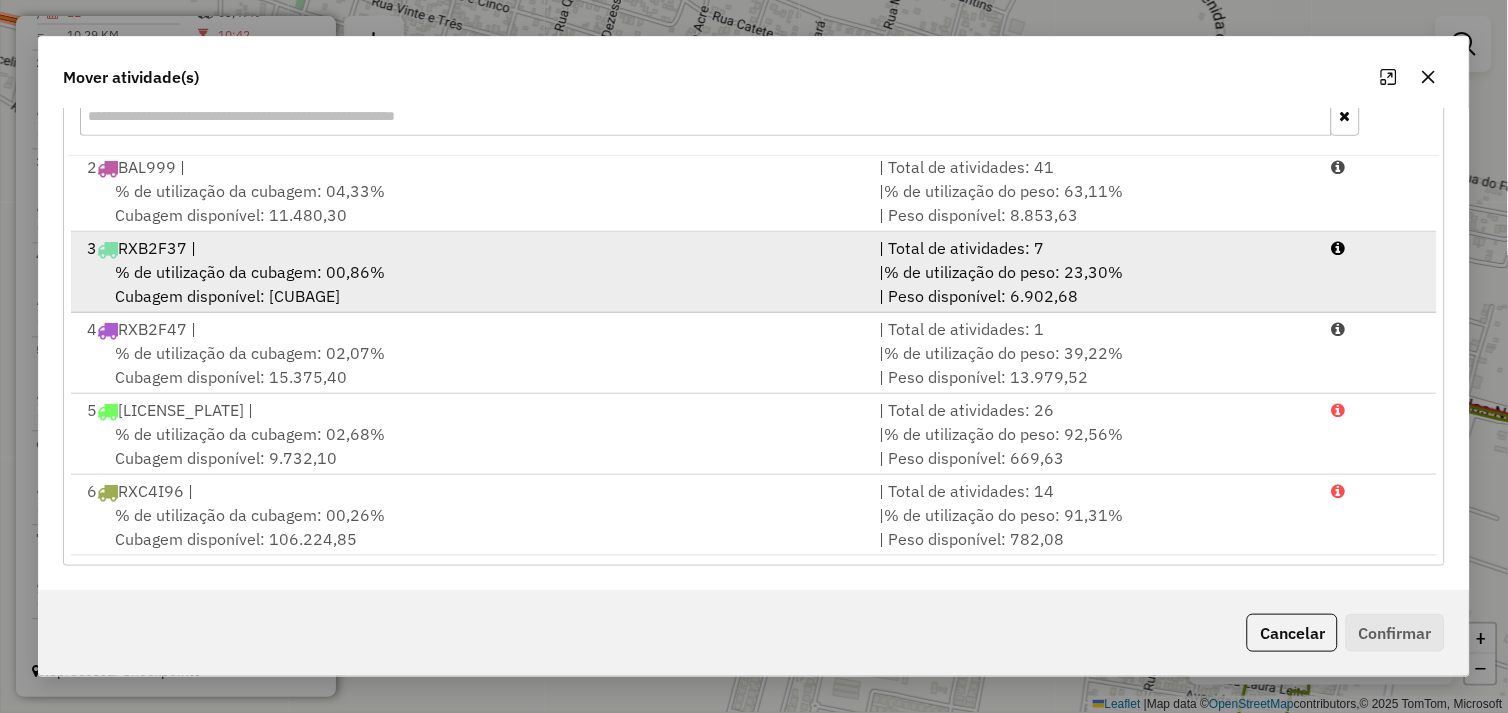 drag, startPoint x: 471, startPoint y: 273, endPoint x: 618, endPoint y: 273, distance: 147 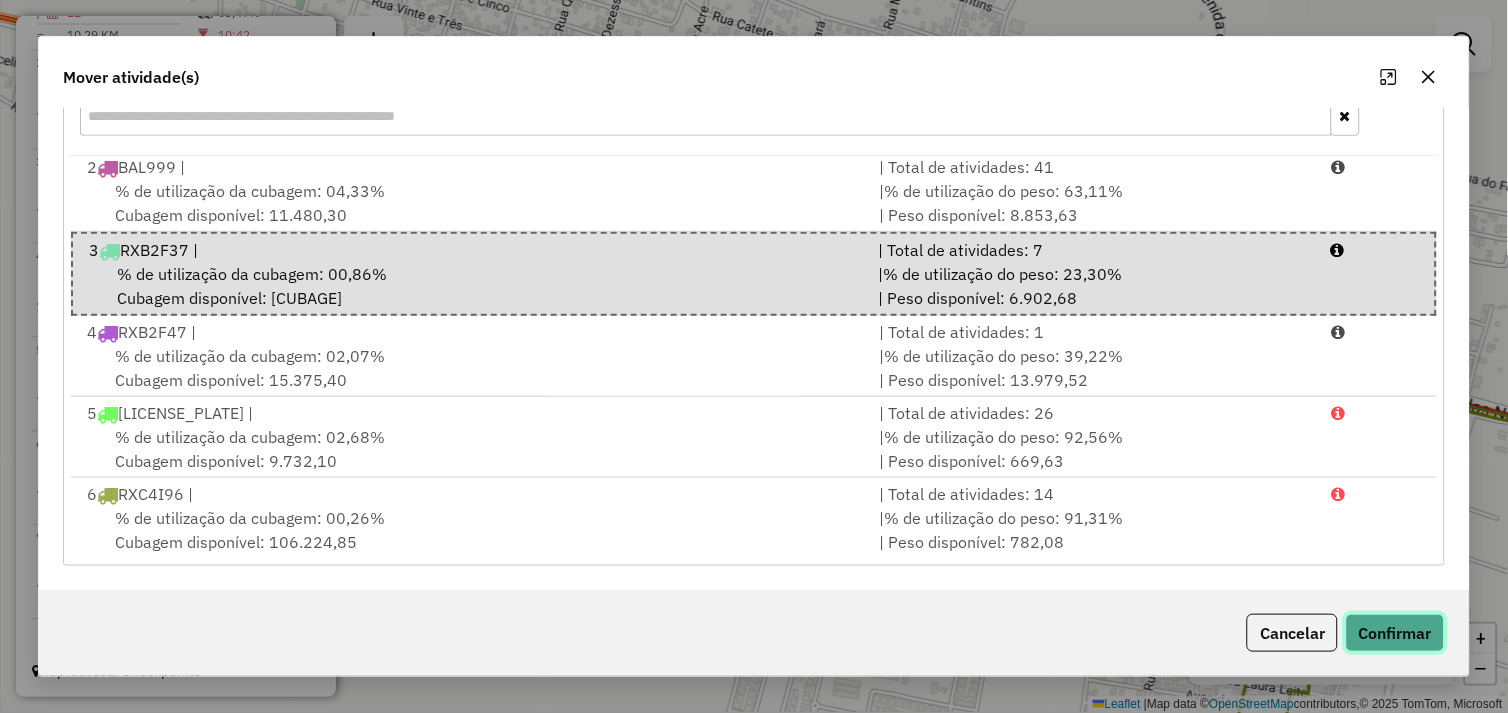 click on "Confirmar" 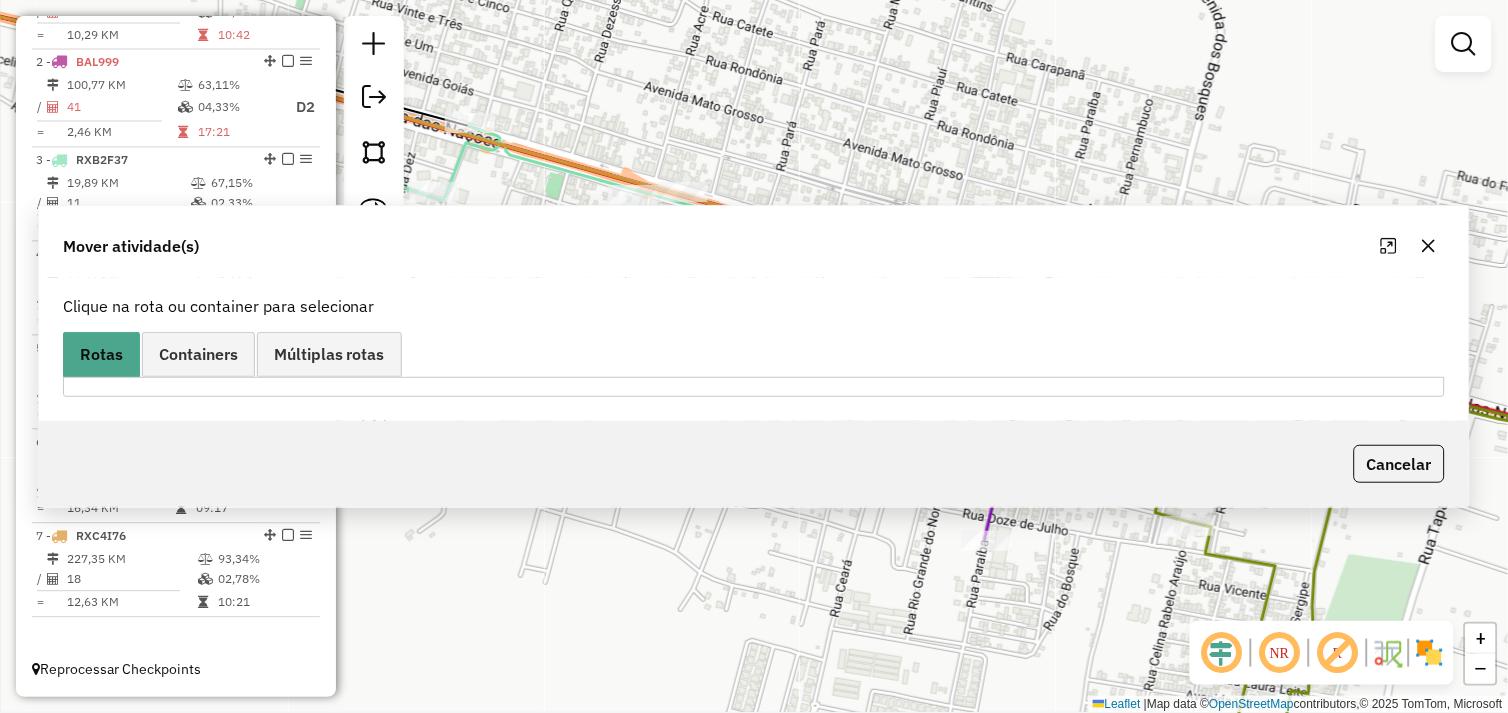 scroll, scrollTop: 808, scrollLeft: 0, axis: vertical 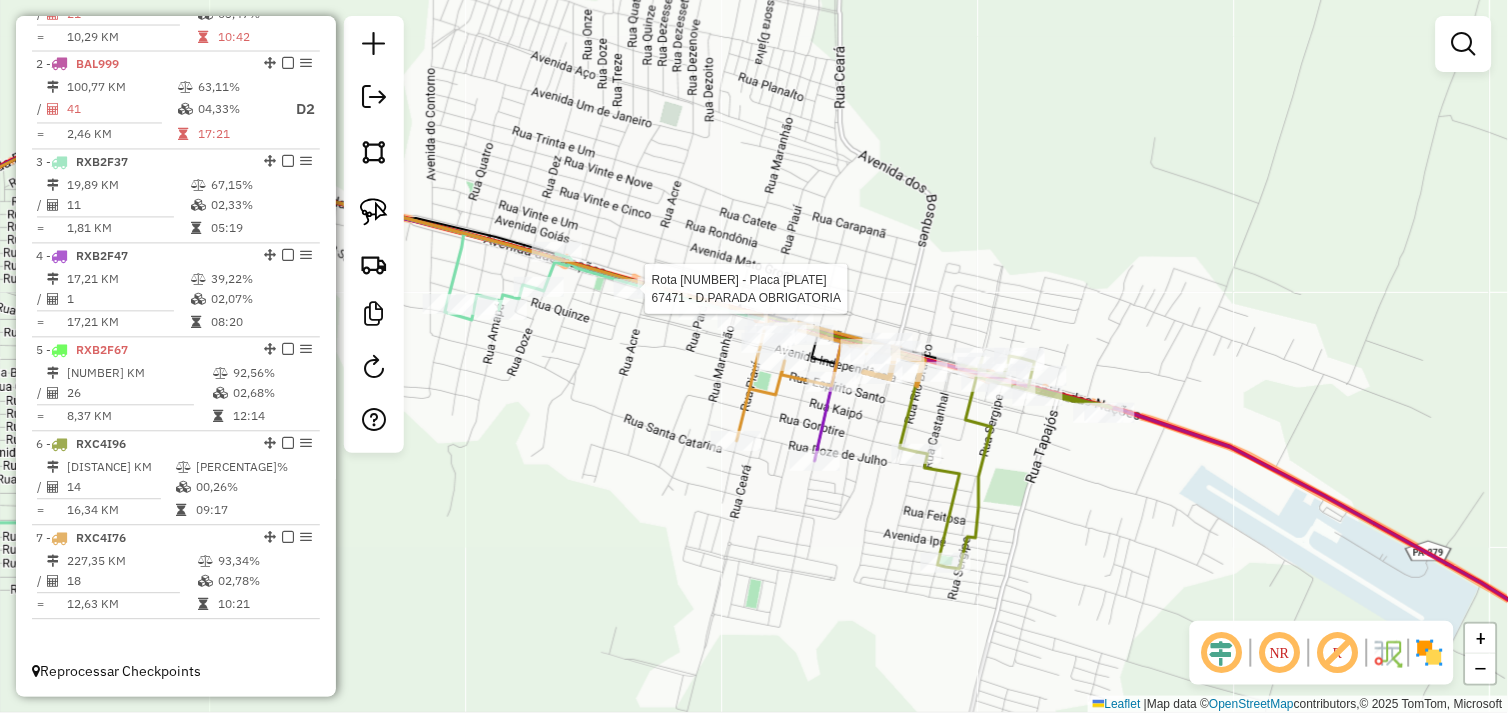 select on "*********" 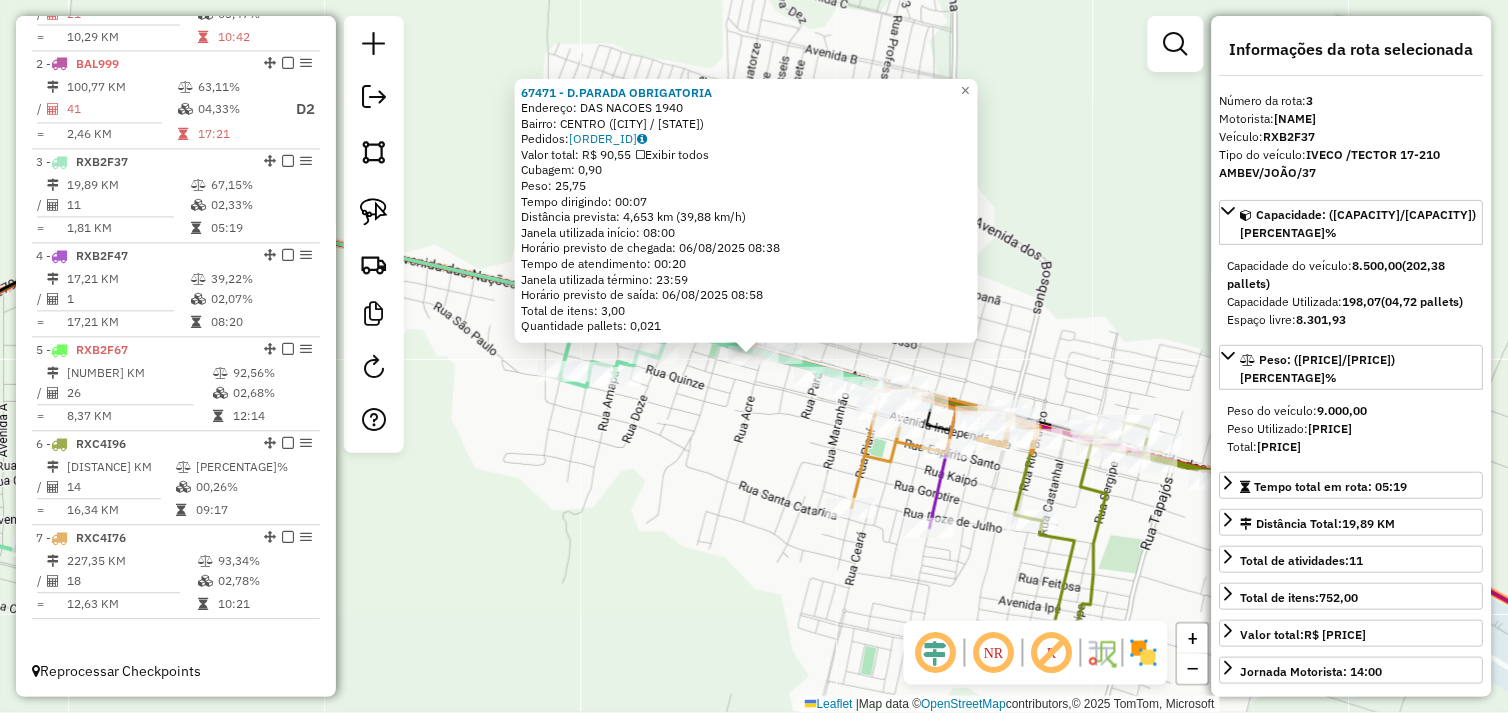 click on "67471 - D.PARADA OBRIGATORIA Endereço: DAS NACOES 1940 Bairro: CENTRO ([CITY] / [STATE]) Pedidos: 05102847 Valor total: R$ 90,55 Exibir todos Cubagem: 0,90 Peso: 25,75 Tempo dirigindo: 00:07 Distância prevista: 4,653 km (39,88 km/h) Janela utilizada início: 08:00 Horário previsto de chegada: 06/08/2025 08:38 Tempo de atendimento: 00:20 Janela utilizada término: 23:59 Horário previsto de saída: 06/08/2025 08:58 Total de itens: 3,00 Quantidade pallets: 0,021 × Janela de atendimento Grade de atendimento Capacidade Transportadoras Veículos Cliente Pedidos Rotas Selecione os dias de semana para filtrar as janelas de atendimento Seg Ter Qua Qui Sex Sáb Dom Informe o período da janela de atendimento: De: Até: Filtrar exatamente a janela do cliente Considerar janela de atendimento padrão Selecione os dias de semana para filtrar as grades de atendimento Seg Ter Qua Qui Sex Sáb Dom Clientes fora do dia de atendimento selecionado De:" 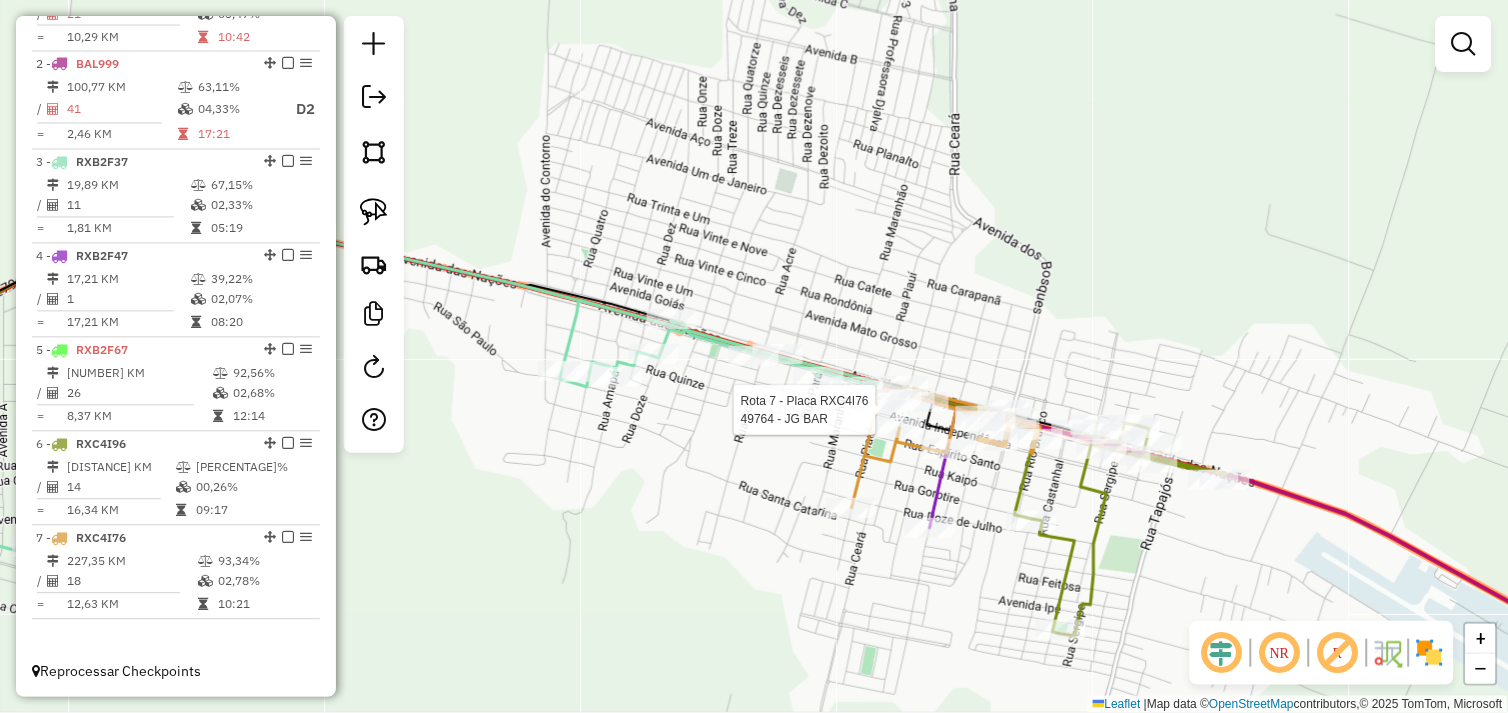 select on "*********" 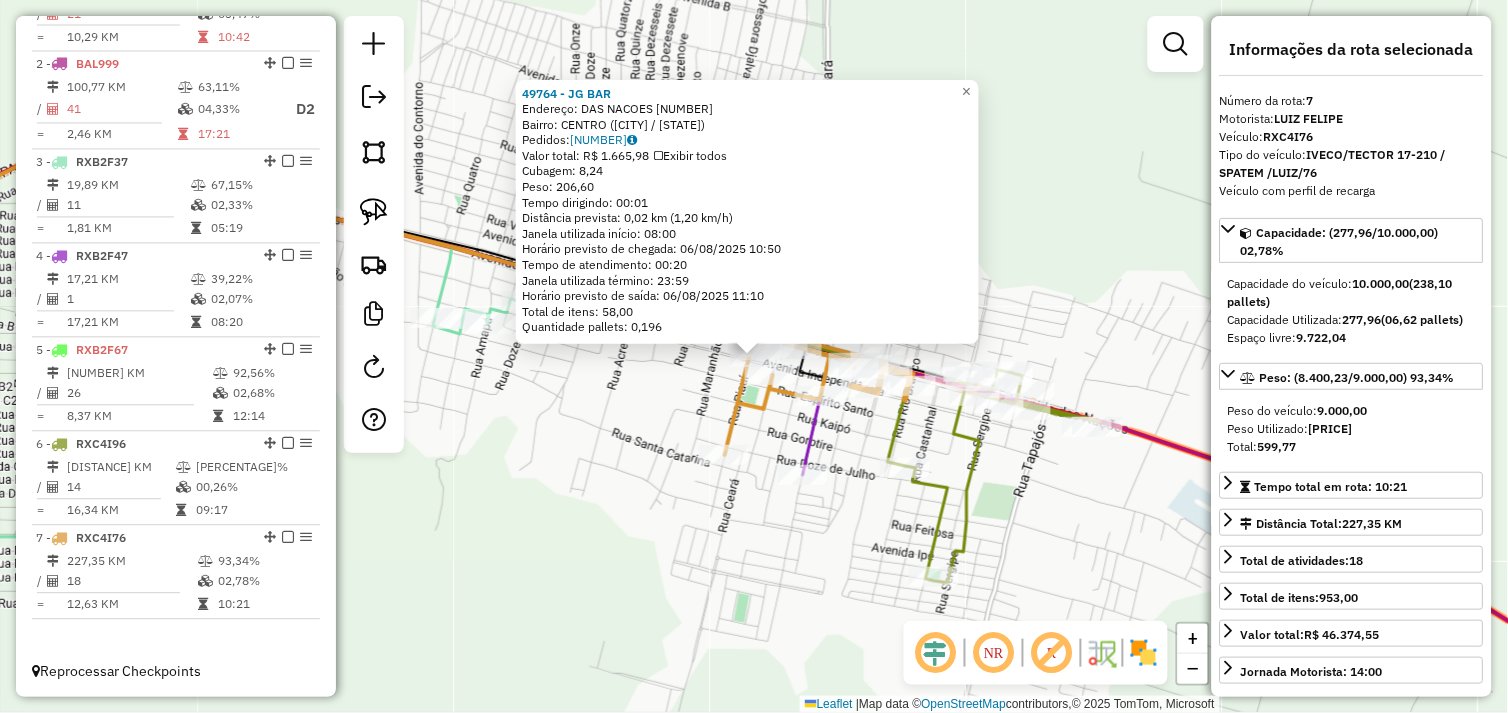 click on "49764 - JG BAR  Endereço:  DAS NACOES 1   Bairro: CENTRO (OURILANDIA DO NORTE / PA)   Pedidos:  05102857   Valor total: R$ 1.665,98   Exibir todos   Cubagem: 8,24  Peso: 206,60  Tempo dirigindo: 00:01   Distância prevista: 0,02 km (1,20 km/h)   Janela utilizada início: 08:00   Horário previsto de chegada: 06/08/2025 10:50   Tempo de atendimento: 00:20   Janela utilizada término: 23:59   Horário previsto de saída: 06/08/2025 11:10   Total de itens: 58,00   Quantidade pallets: 0,196  × Janela de atendimento Grade de atendimento Capacidade Transportadoras Veículos Cliente Pedidos  Rotas Selecione os dias de semana para filtrar as janelas de atendimento  Seg   Ter   Qua   Qui   Sex   Sáb   Dom  Informe o período da janela de atendimento: De: Até:  Filtrar exatamente a janela do cliente  Considerar janela de atendimento padrão  Selecione os dias de semana para filtrar as grades de atendimento  Seg   Ter   Qua   Qui   Sex   Sáb   Dom   Considerar clientes sem dia de atendimento cadastrado  De:   De:" 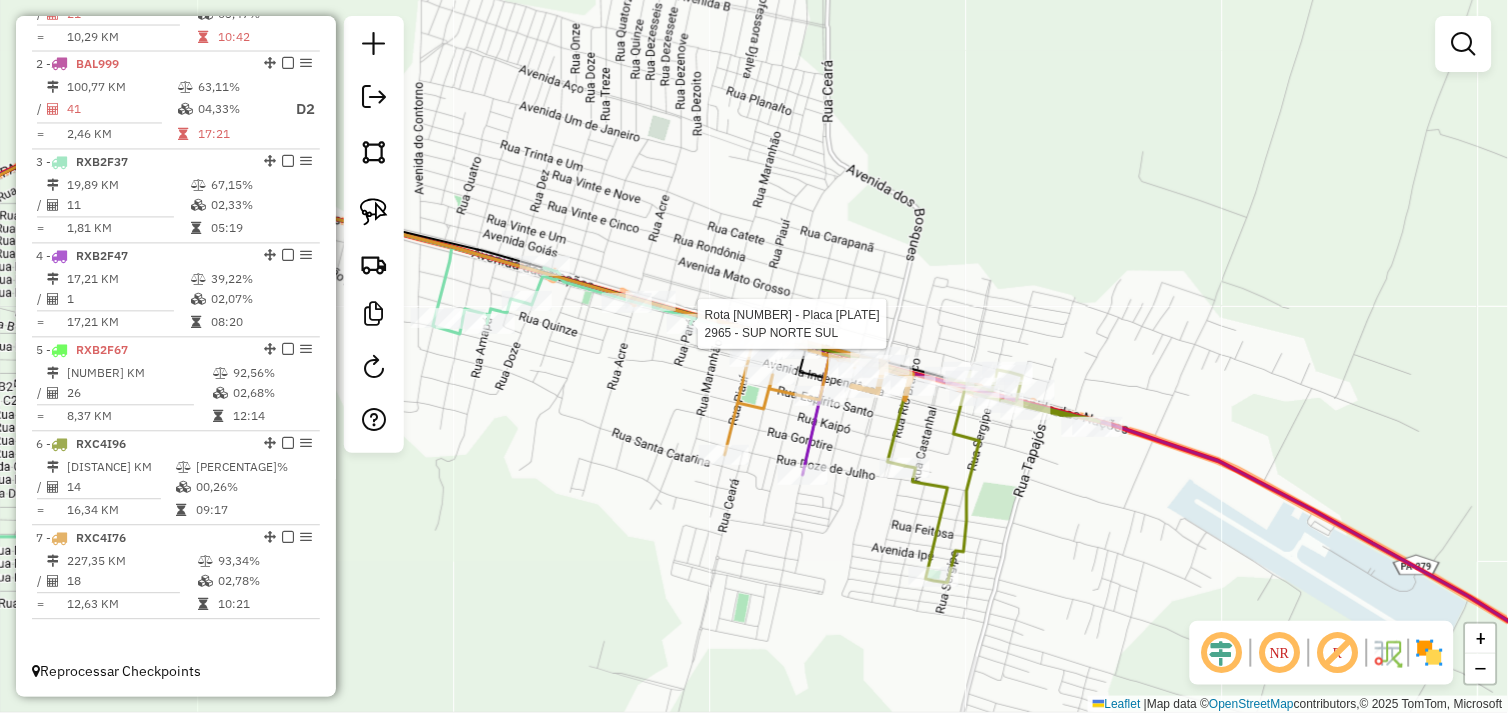 select on "*********" 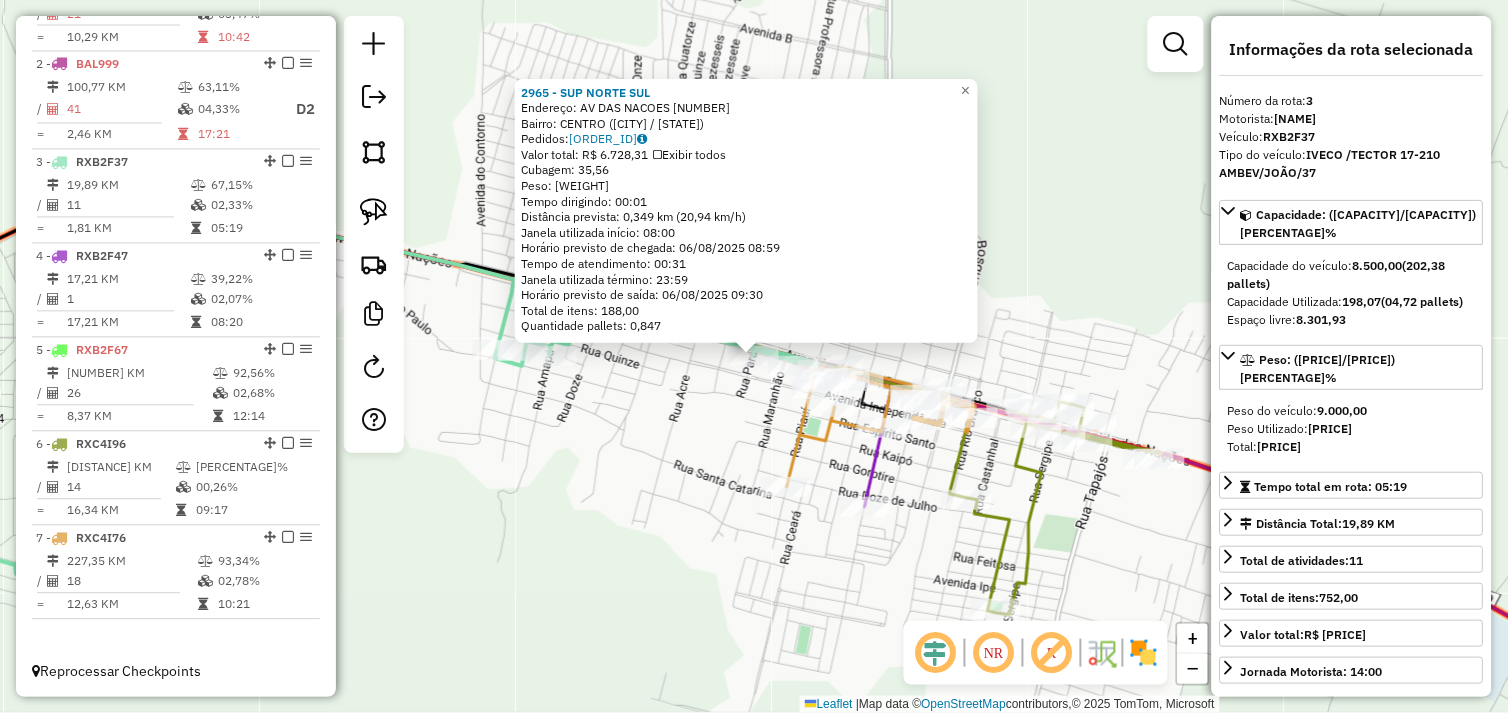 click on "2965 - SUP NORTE SUL  Endereço:  AV DAS NACOES 2240   Bairro: CENTRO (OURILANDIA DO NORTE / PA)   Pedidos:  05102958   Valor total: R$ 6.728,31   Exibir todos   Cubagem: 35,56  Peso: 1.046,93  Tempo dirigindo: 00:01   Distância prevista: 0,349 km (20,94 km/h)   Janela utilizada início: 08:00   Horário previsto de chegada: 06/08/2025 08:59   Tempo de atendimento: 00:31   Janela utilizada término: 23:59   Horário previsto de saída: 06/08/2025 09:30   Total de itens: 188,00   Quantidade pallets: 0,847  × Janela de atendimento Grade de atendimento Capacidade Transportadoras Veículos Cliente Pedidos  Rotas Selecione os dias de semana para filtrar as janelas de atendimento  Seg   Ter   Qua   Qui   Sex   Sáb   Dom  Informe o período da janela de atendimento: De: Até:  Filtrar exatamente a janela do cliente  Considerar janela de atendimento padrão  Selecione os dias de semana para filtrar as grades de atendimento  Seg   Ter   Qua   Qui   Sex   Sáb   Dom   Clientes fora do dia de atendimento selecionado" 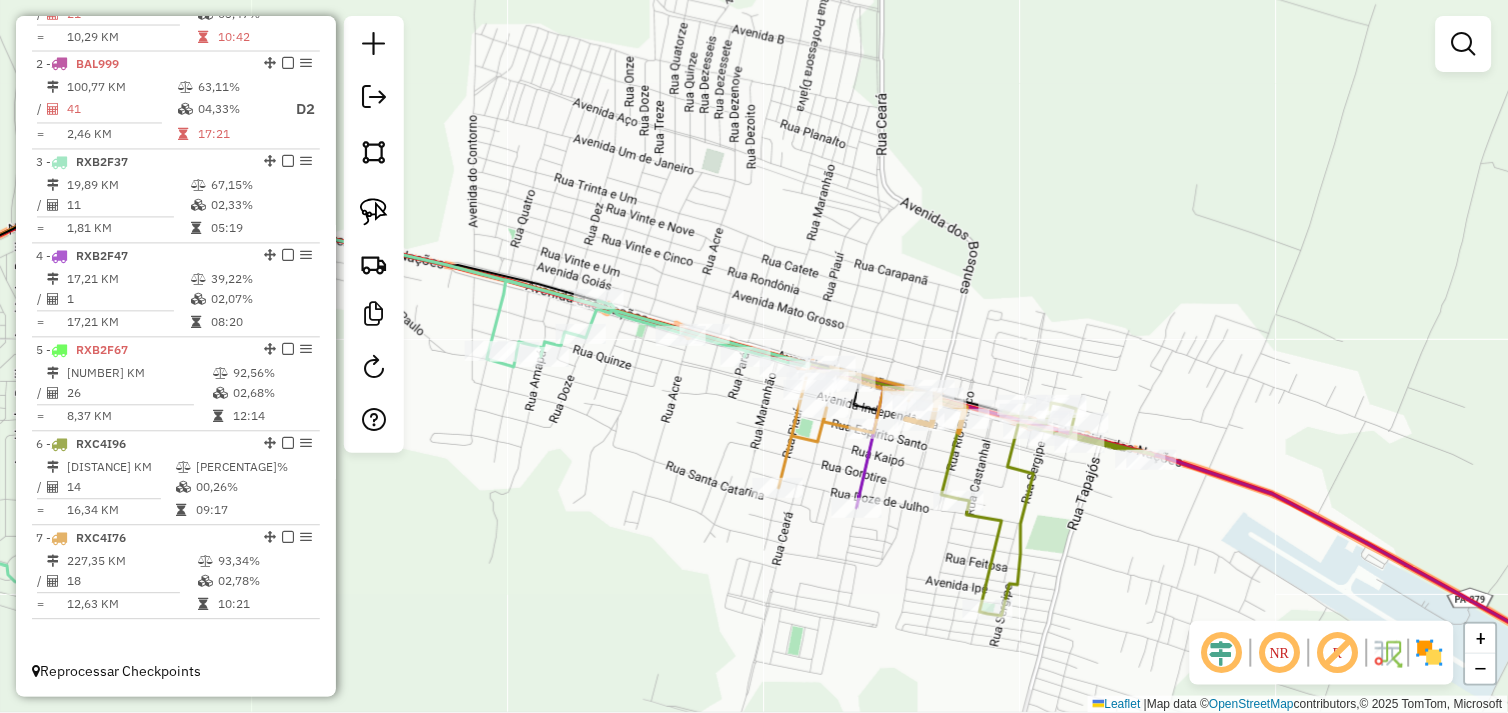 drag, startPoint x: 736, startPoint y: 391, endPoint x: 628, endPoint y: 390, distance: 108.00463 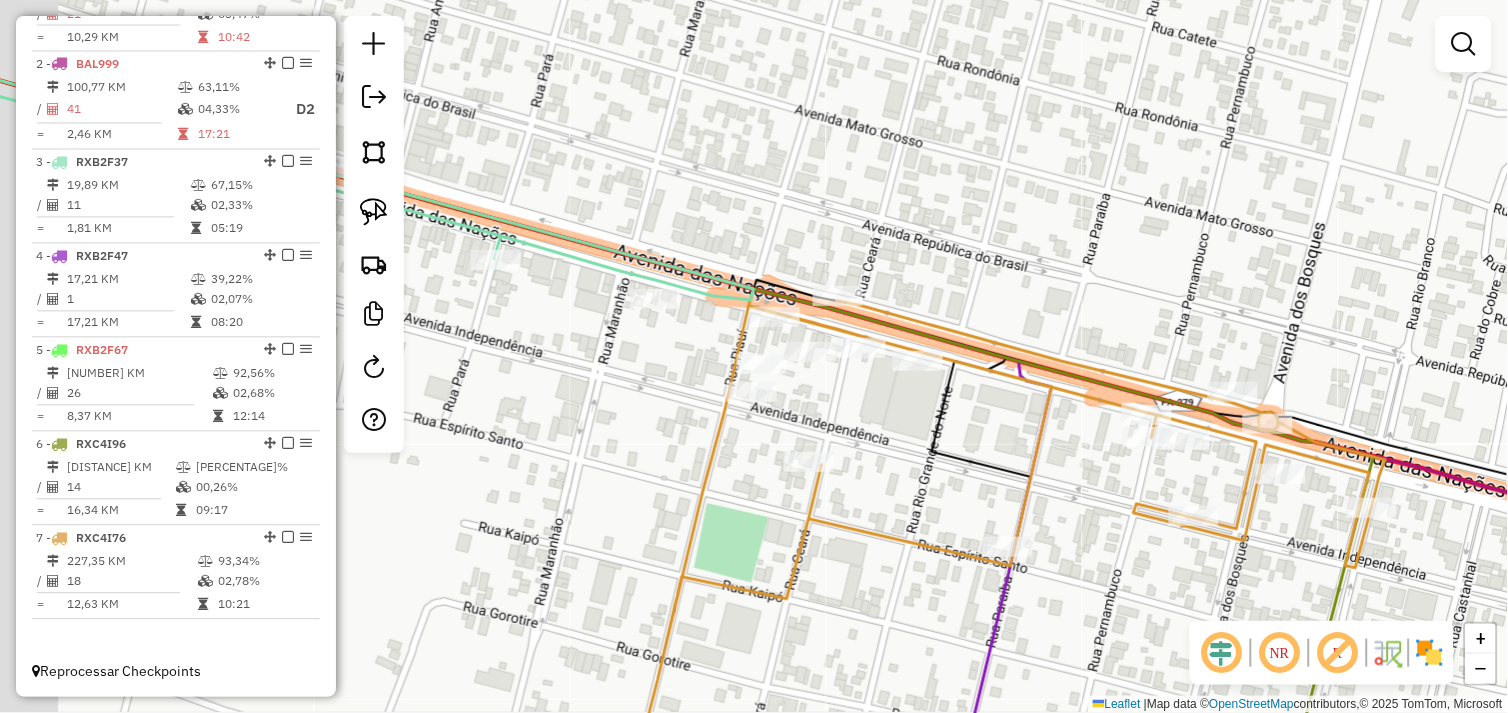 drag, startPoint x: 497, startPoint y: 393, endPoint x: 544, endPoint y: 363, distance: 55.758408 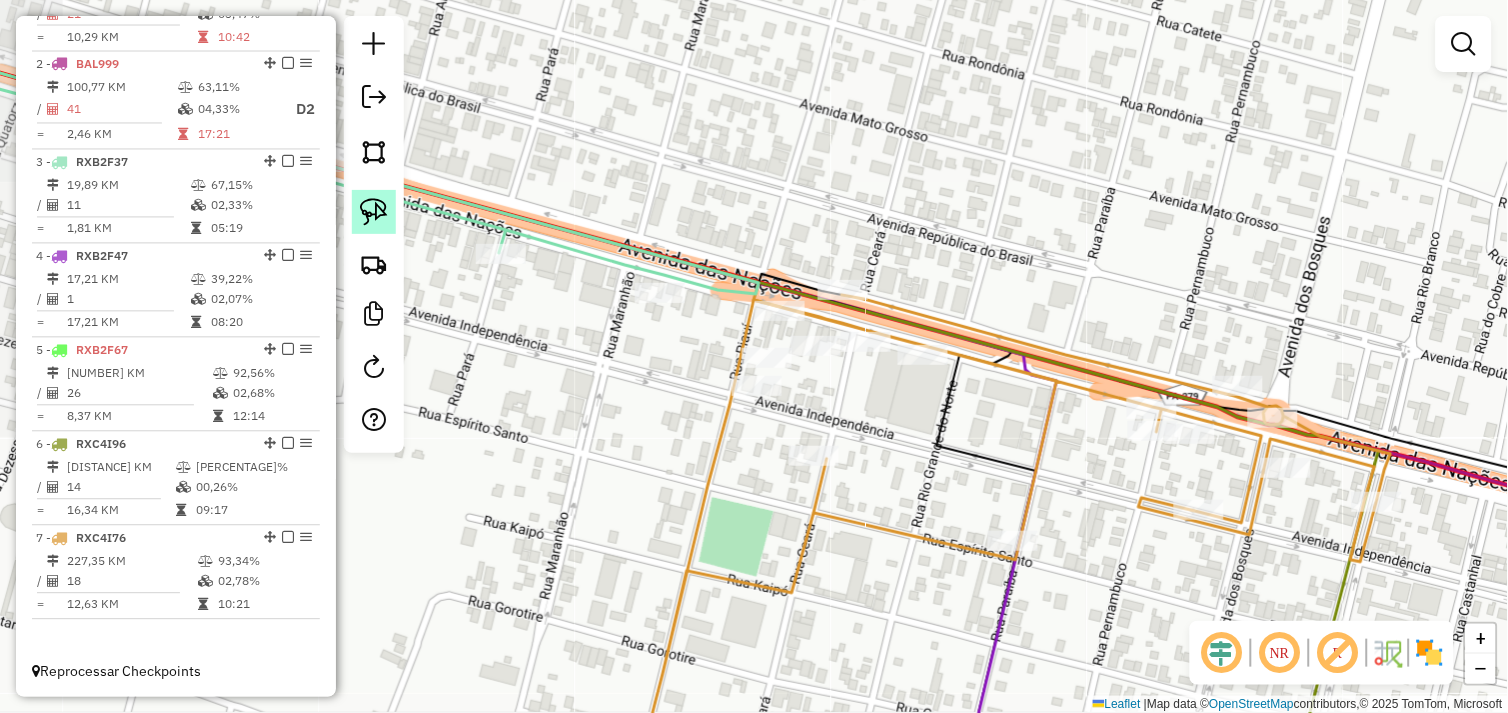 click 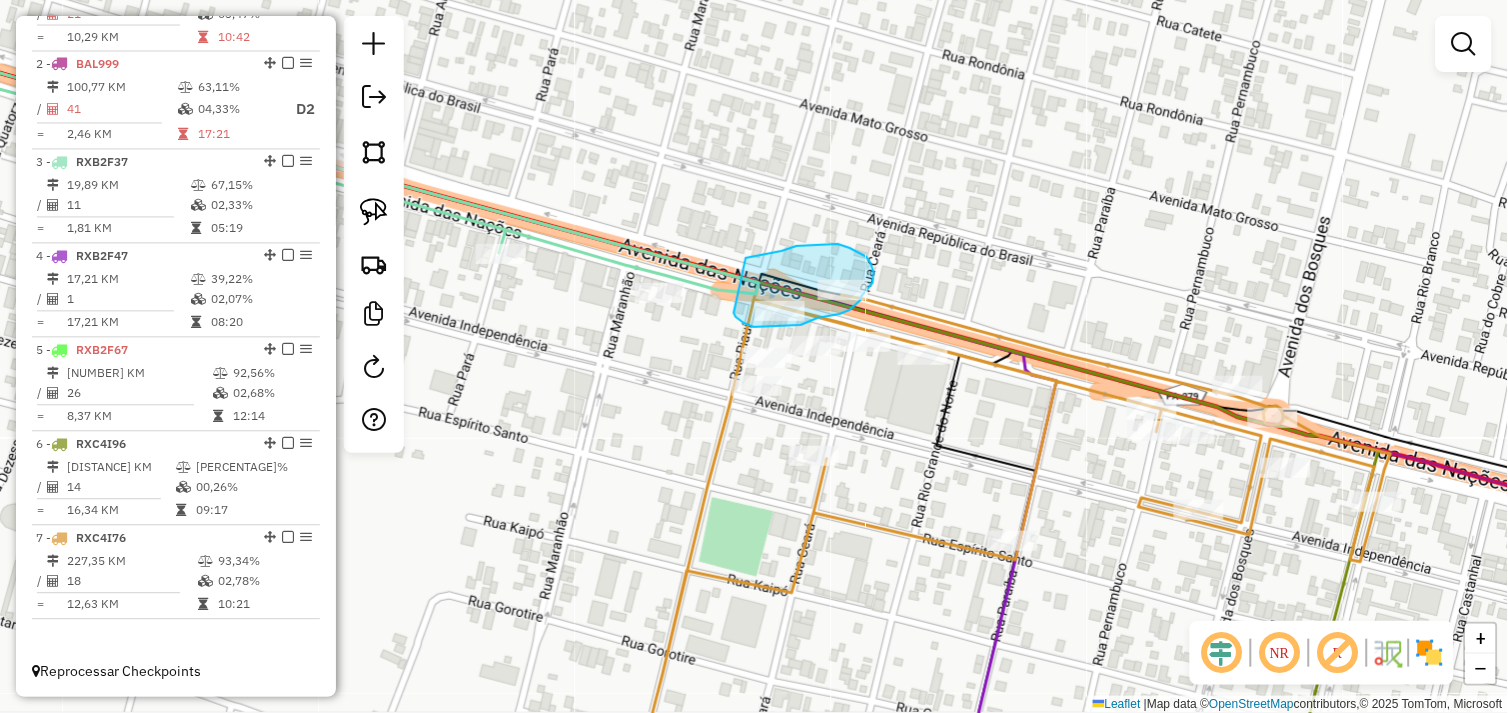 drag, startPoint x: 746, startPoint y: 258, endPoint x: 734, endPoint y: 313, distance: 56.293873 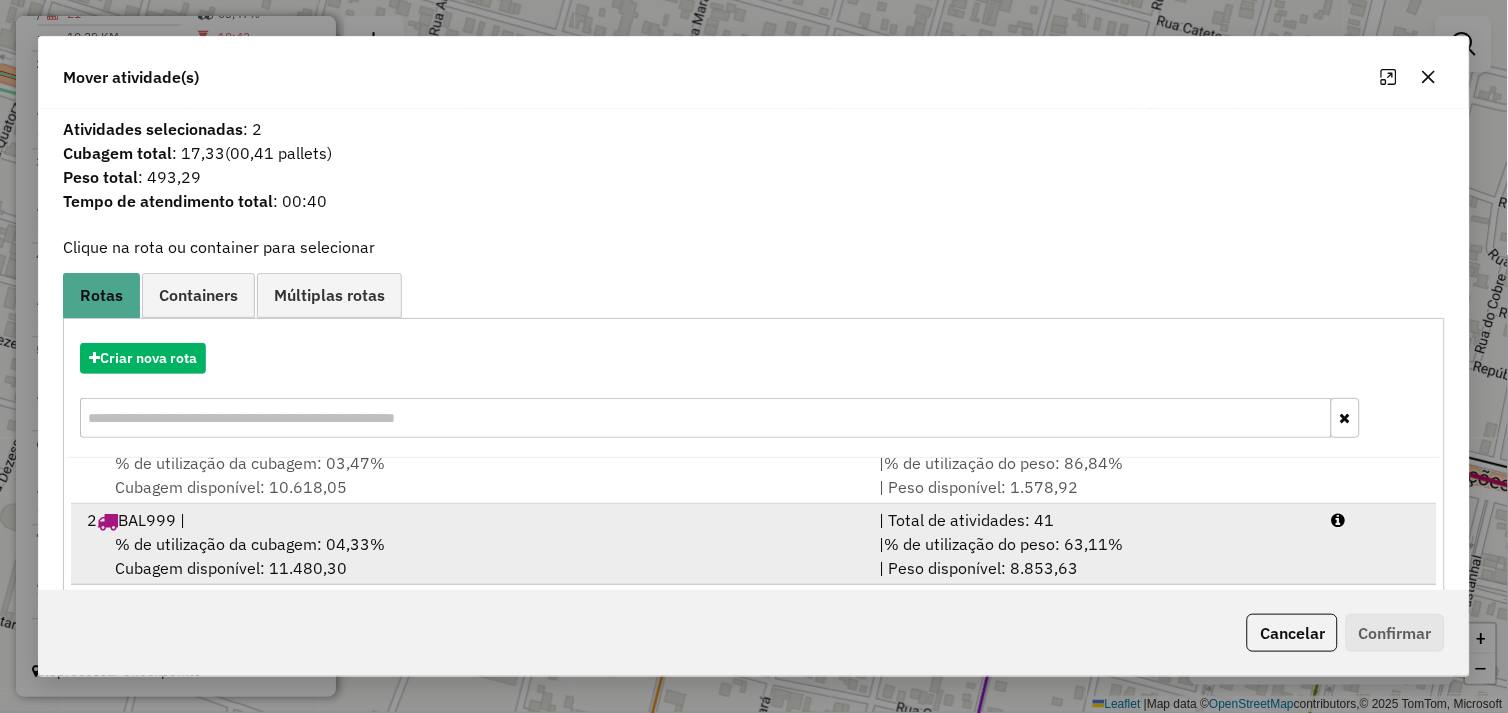 scroll, scrollTop: 86, scrollLeft: 0, axis: vertical 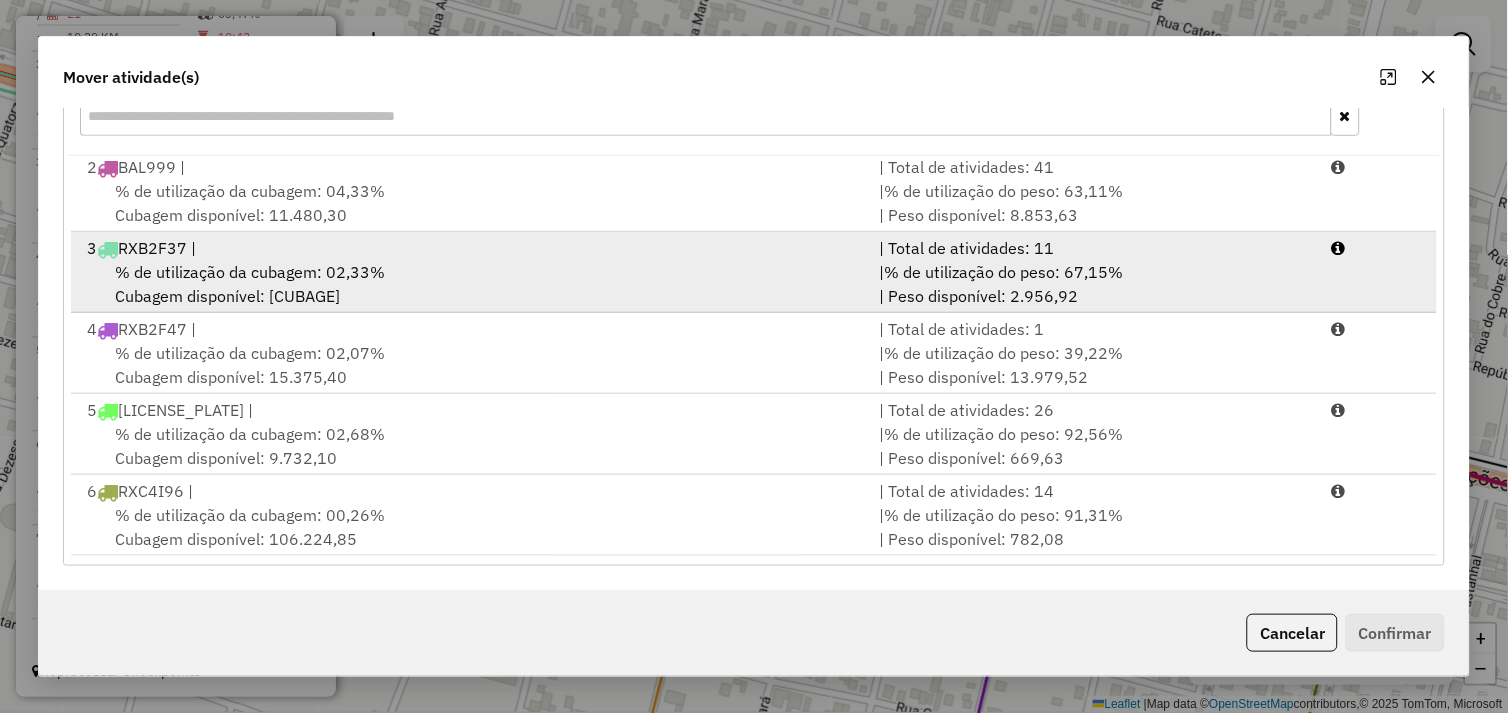 click on "% de utilização da cubagem: 02,33%  Cubagem disponível: 8.301,93" at bounding box center [471, 284] 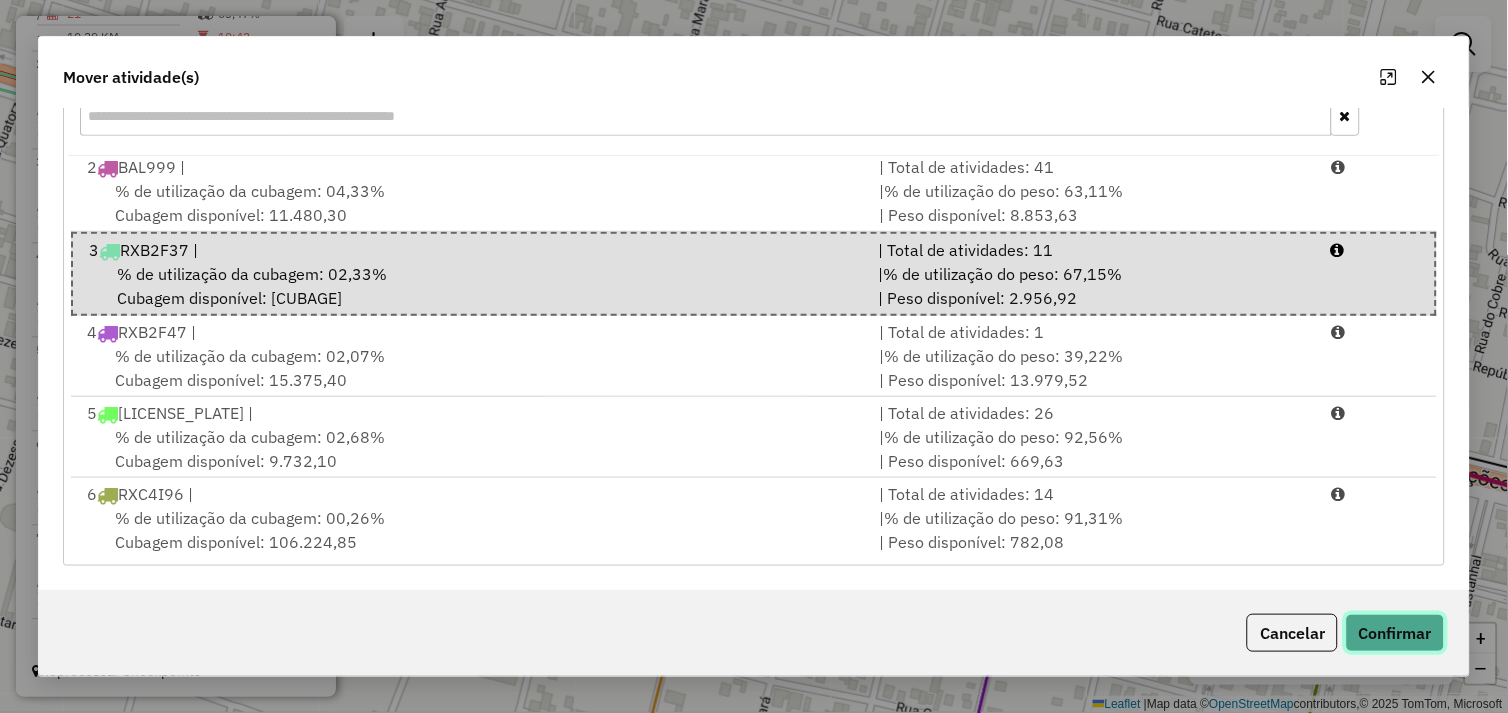 click on "Confirmar" 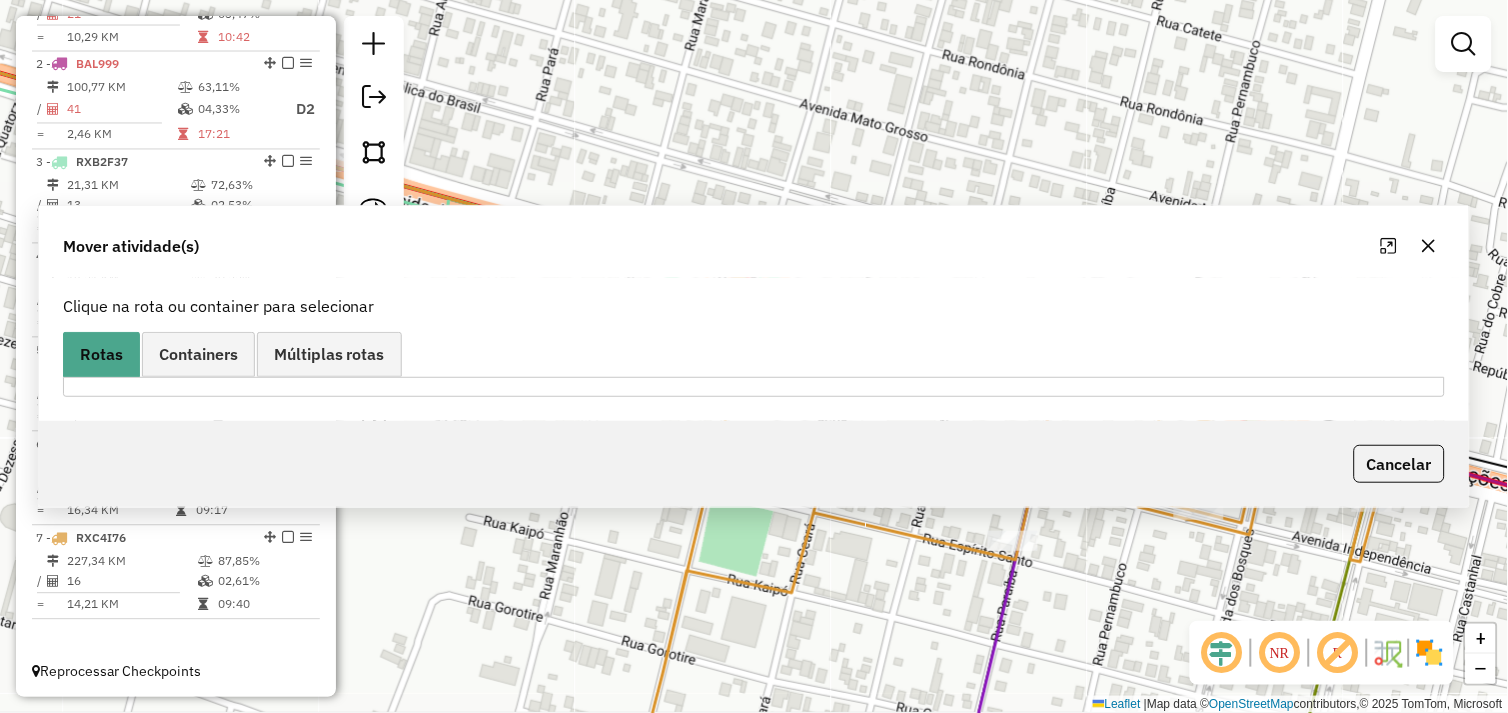 scroll, scrollTop: 0, scrollLeft: 0, axis: both 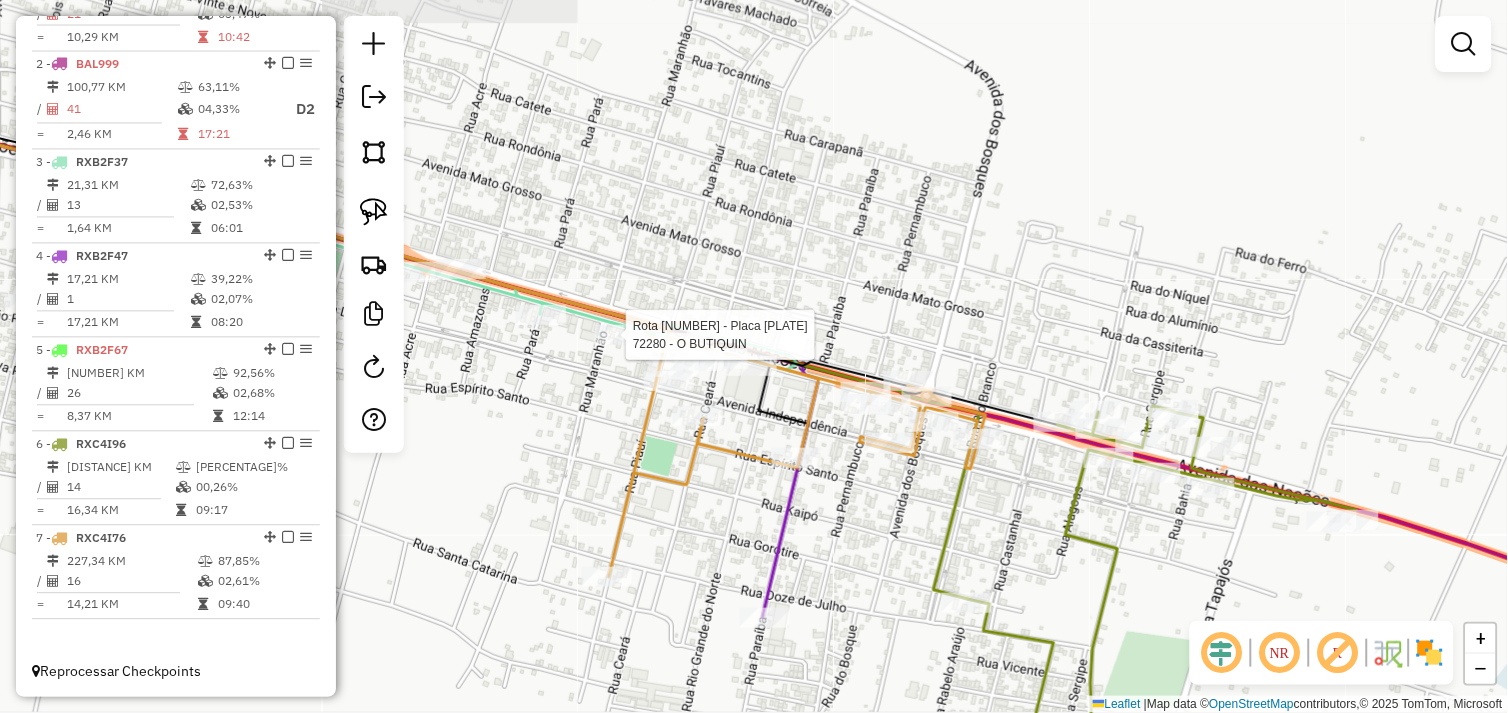 select on "*********" 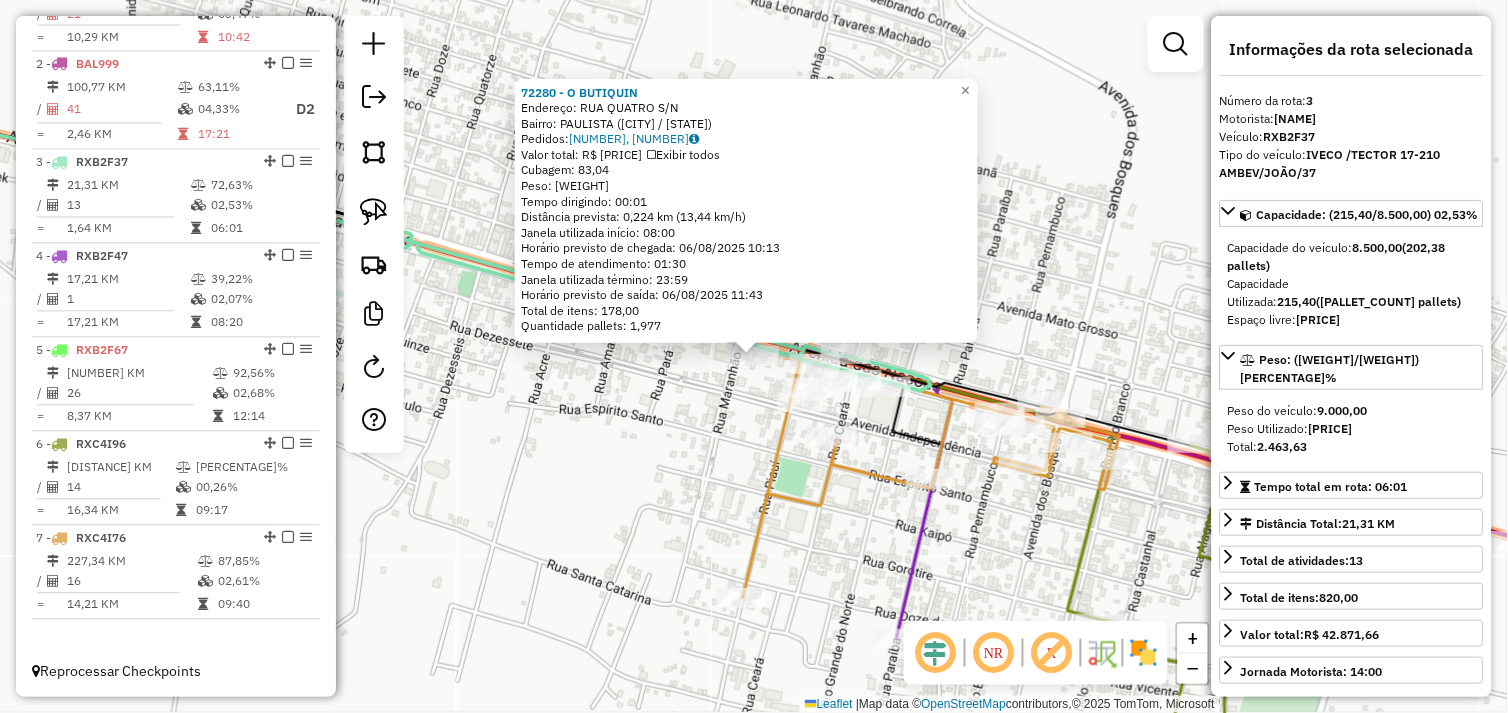 click on "[NUMBER] - [COMPANY_NAME]  Endereço:  RUA QUATRO S/N   Bairro: PAULISTA ([CITY] / [STATE])   Pedidos:  [ORDER_ID], [ORDER_ID]   Valor total: R$ 15.630,85   Exibir todos   Cubagem: 83,04  Peso: 2.716,48  Tempo dirigindo: 00:01   Distância prevista: 0,224 km (13,44 km/h)   Janela utilizada início: 08:00   Horário previsto de chegada: 06/08/2025 10:13   Tempo de atendimento: 01:30   Janela utilizada término: 23:59   Horário previsto de saída: 06/08/2025 11:43   Total de itens: 178,00   Quantidade pallets: 1,977  × Janela de atendimento Grade de atendimento Capacidade Transportadoras Veículos Cliente Pedidos  Rotas Selecione os dias de semana para filtrar as janelas de atendimento  Seg   Ter   Qua   Qui   Sex   Sáb   Dom  Informe o período da janela de atendimento: De: Até:  Filtrar exatamente a janela do cliente  Considerar janela de atendimento padrão  Selecione os dias de semana para filtrar as grades de atendimento  Seg   Ter   Qua   Qui   Sex   Sáb   Dom   Peso mínimo:   Peso máximo:   De:  De:" 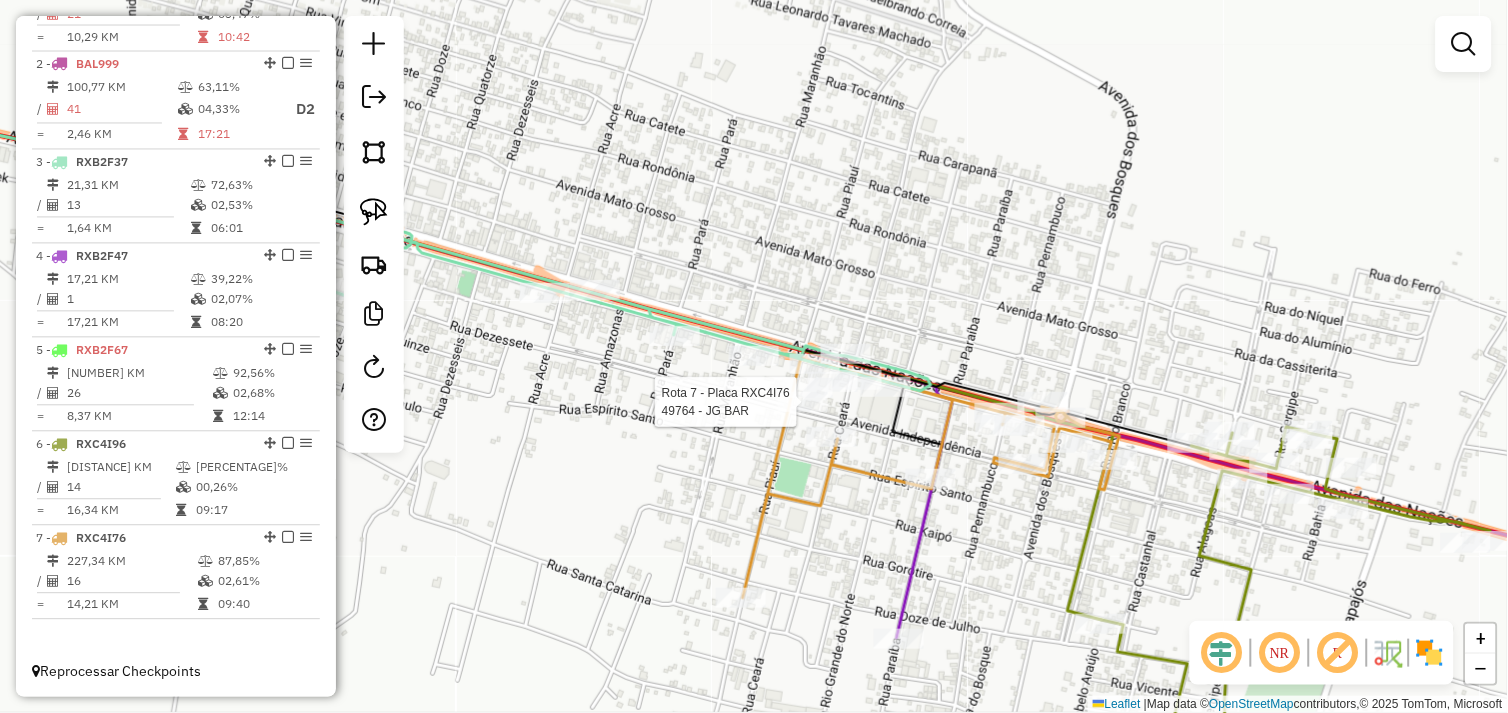 select on "*********" 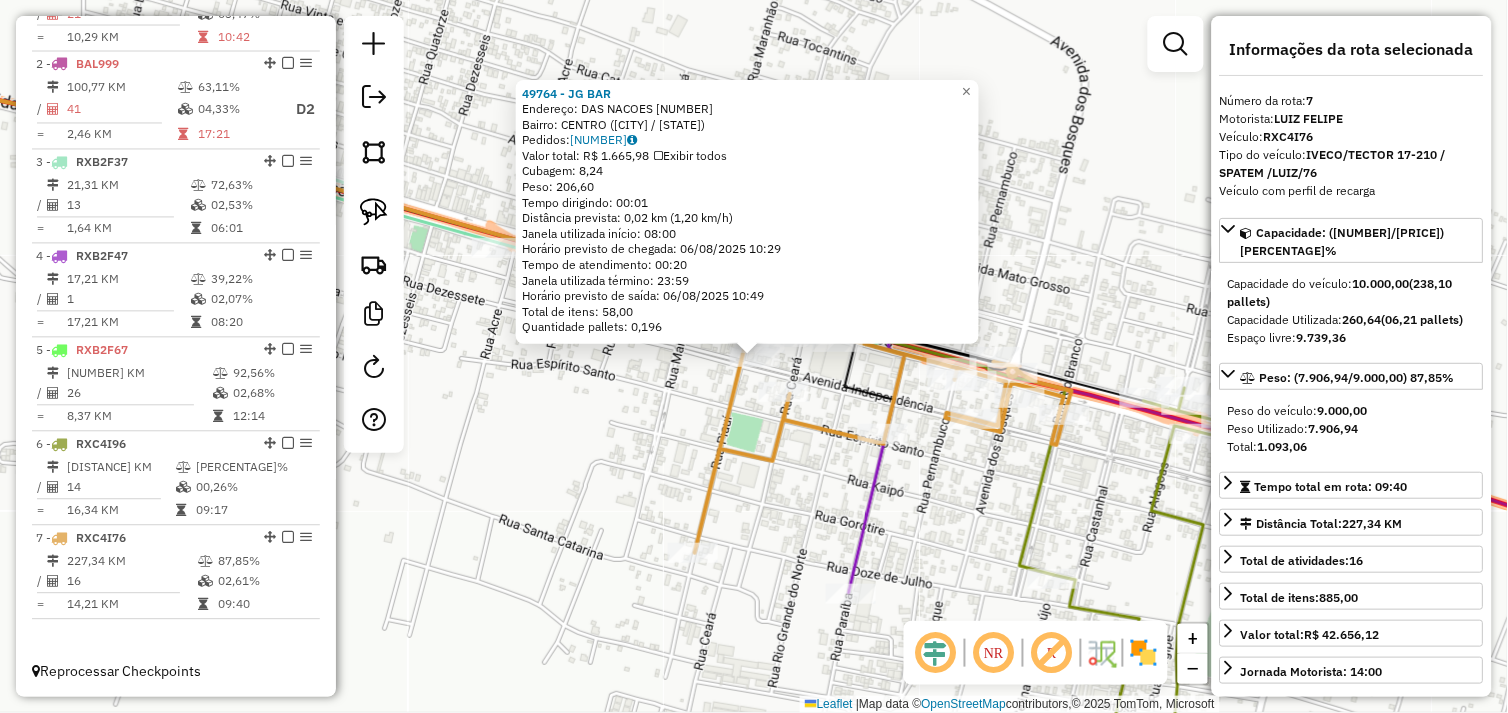 click on "Endereço: DAS NACOES [NUMBER] Bairro: CENTRO (OURILANDIA DO NORTE / PA) Pedidos: [ORDER_ID] Valor total: R$ [PRICE] Exibir todos Cubagem: [CUBAGE] Peso: [WEIGHT] Tempo dirigindo: [TIME] Distância prevista: [DISTANCE] km ([SPEED] km/h) Janela utilizada início: [TIME] Horário previsto de chegada: [DATE] [TIME] Tempo de atendimento: [TIME] Janela utilizada término: [TIME] Horário previsto de saída: [DATE] [TIME] Total de itens: [ITEMS] Quantidade pallets: [PALLETS] × Janela de atendimento Grade de atendimento Capacidade Transportadoras Veículos Cliente Pedidos Rotas Selecione os dias de semana para filtrar as janelas de atendimento Seg Ter Qua Qui Sex Sáb Dom Informe o período da janela de atendimento: De: [TIME] Até: [TIME] Filtrar exatamente a janela do cliente Considerar janela de atendimento padrão Selecione os dias de semana para filtrar as grades de atendimento Seg Ter Qua Qui Sex Sáb Dom Considerar clientes sem dia de atendimento cadastrado De: [WEIGHT] De: [WEIGHT]" 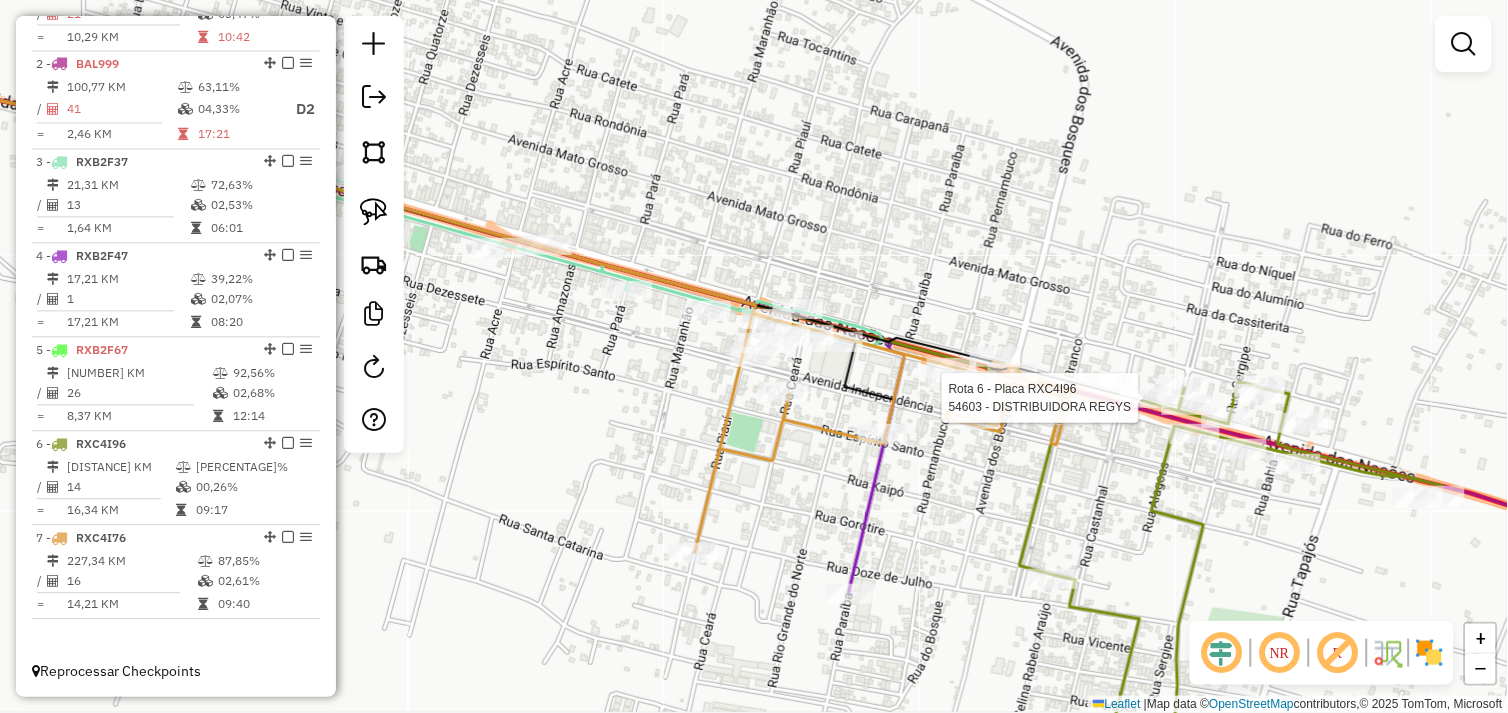 select on "*********" 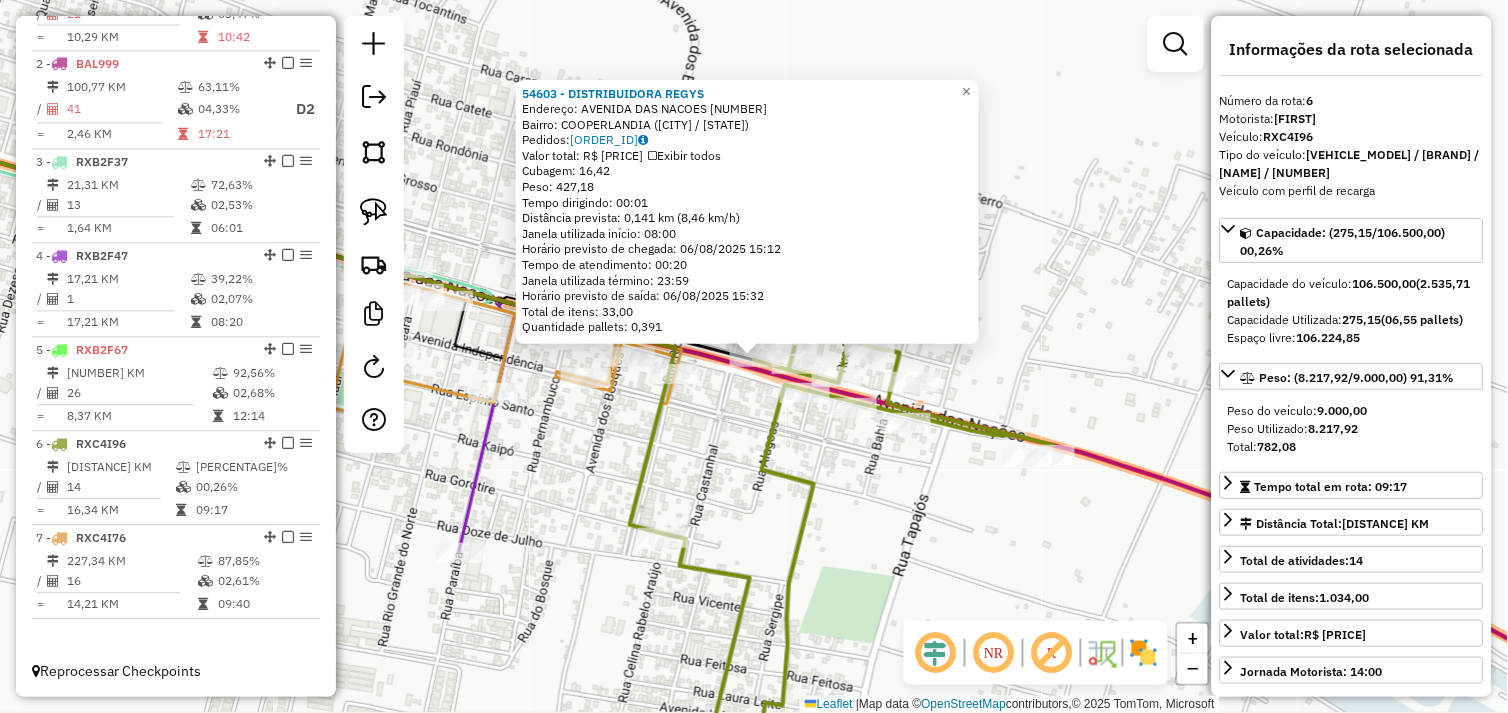 click on "54603 - DISTRIBUIDORA REGYS  Endereço:  AVENIDA DAS NACOES 3509   Bairro: COOPERLANDIA (OURILANDIA DO NORTE / PA)   Pedidos:  05102912   Valor total: R$ 2.412,09   Exibir todos   Cubagem: 16,42  Peso: 427,18  Tempo dirigindo: 00:01   Distância prevista: 0,141 km (8,46 km/h)   Janela utilizada início: 08:00   Horário previsto de chegada: 06/08/2025 15:12   Tempo de atendimento: 00:20   Janela utilizada término: 23:59   Horário previsto de saída: 06/08/2025 15:32   Total de itens: 33,00   Quantidade pallets: 0,391  × Janela de atendimento Grade de atendimento Capacidade Transportadoras Veículos Cliente Pedidos  Rotas Selecione os dias de semana para filtrar as janelas de atendimento  Seg   Ter   Qua   Qui   Sex   Sáb   Dom  Informe o período da janela de atendimento: De: Até:  Filtrar exatamente a janela do cliente  Considerar janela de atendimento padrão  Selecione os dias de semana para filtrar as grades de atendimento  Seg   Ter   Qua   Qui   Sex   Sáb   Dom   Peso mínimo:   Peso máximo:  De:" 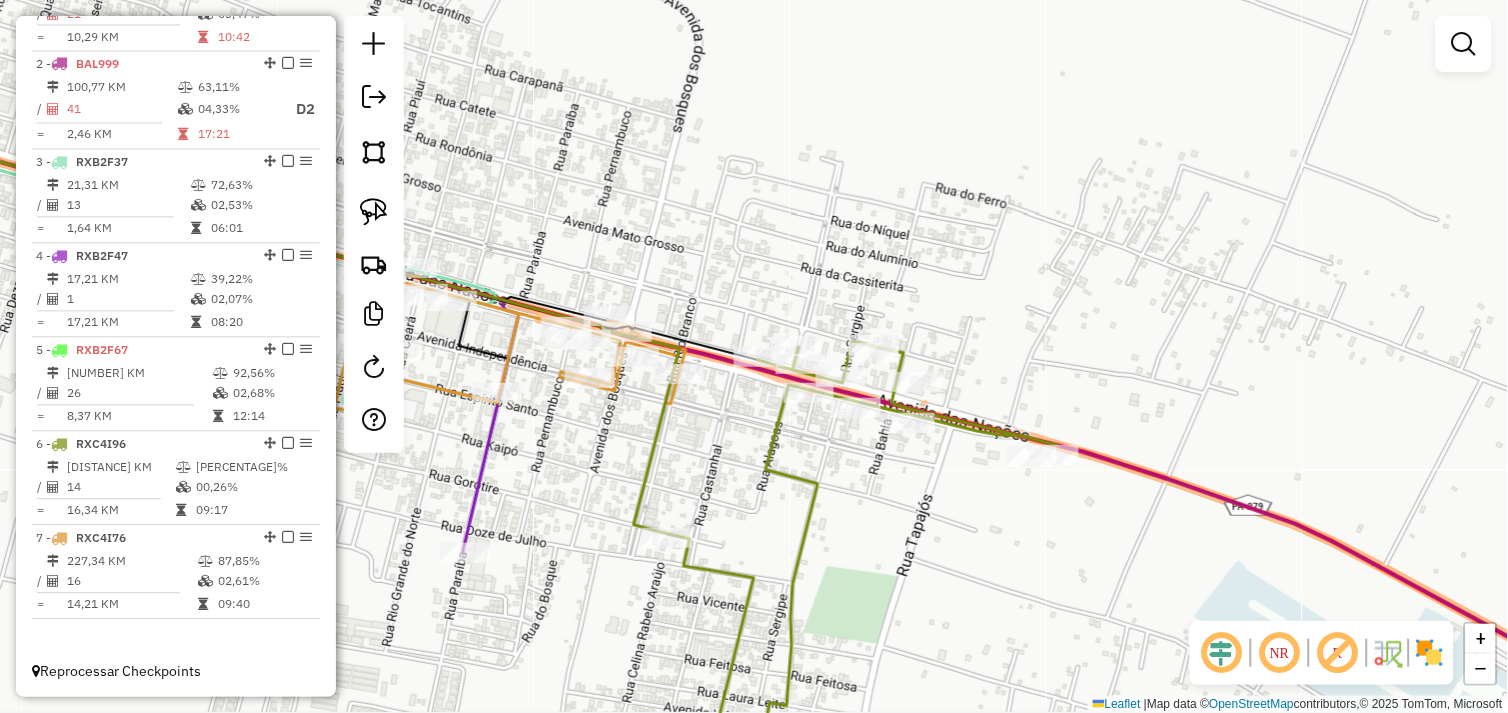 drag, startPoint x: 726, startPoint y: 455, endPoint x: 983, endPoint y: 348, distance: 278.3846 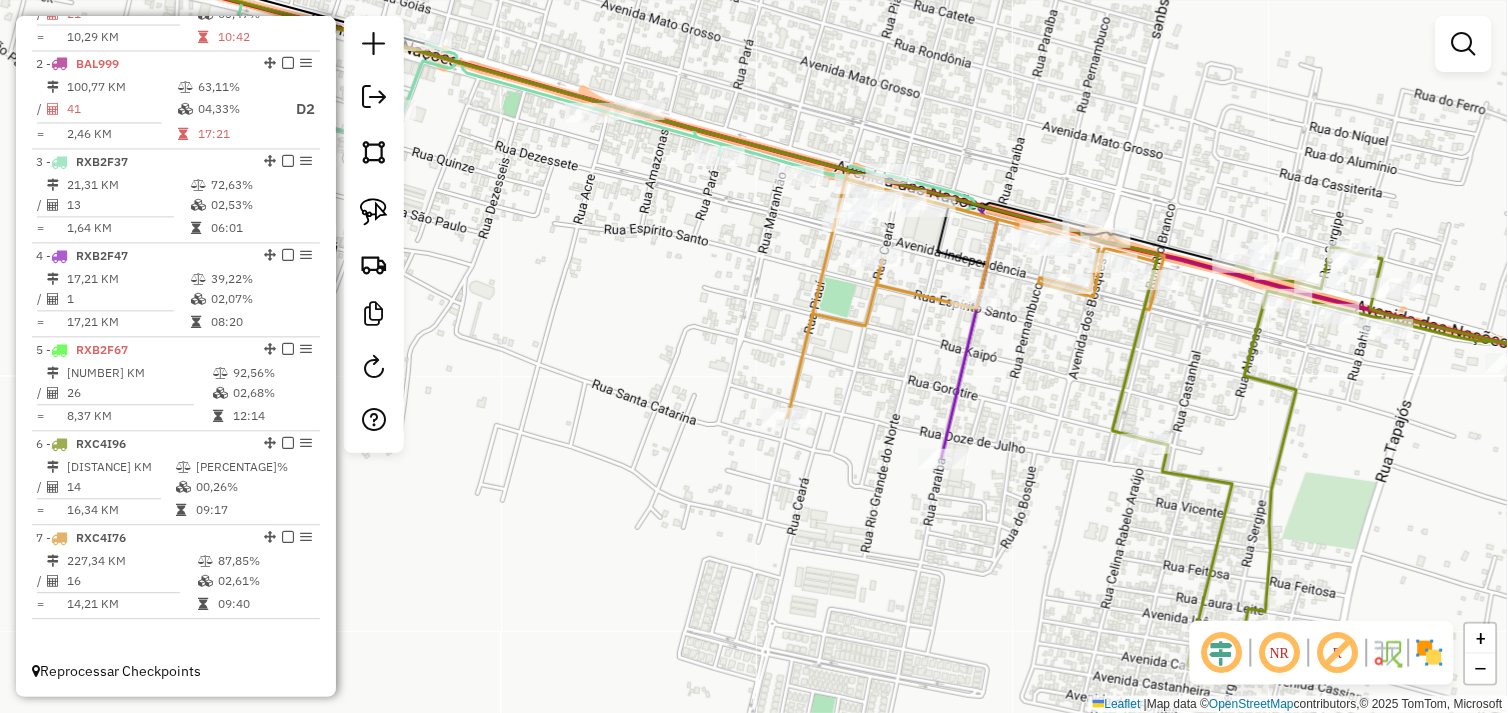 drag, startPoint x: 674, startPoint y: 363, endPoint x: 805, endPoint y: 370, distance: 131.18689 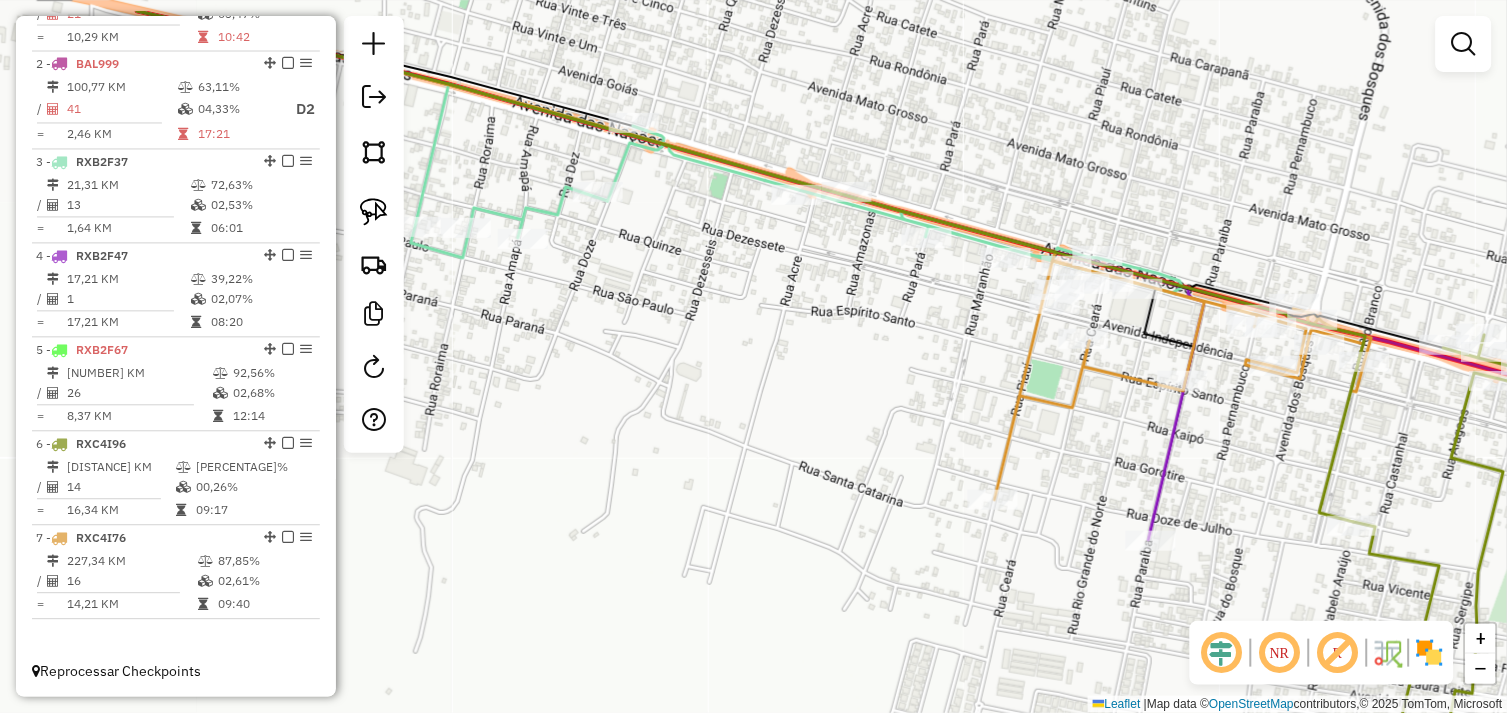 drag, startPoint x: 640, startPoint y: 314, endPoint x: 830, endPoint y: 387, distance: 203.54115 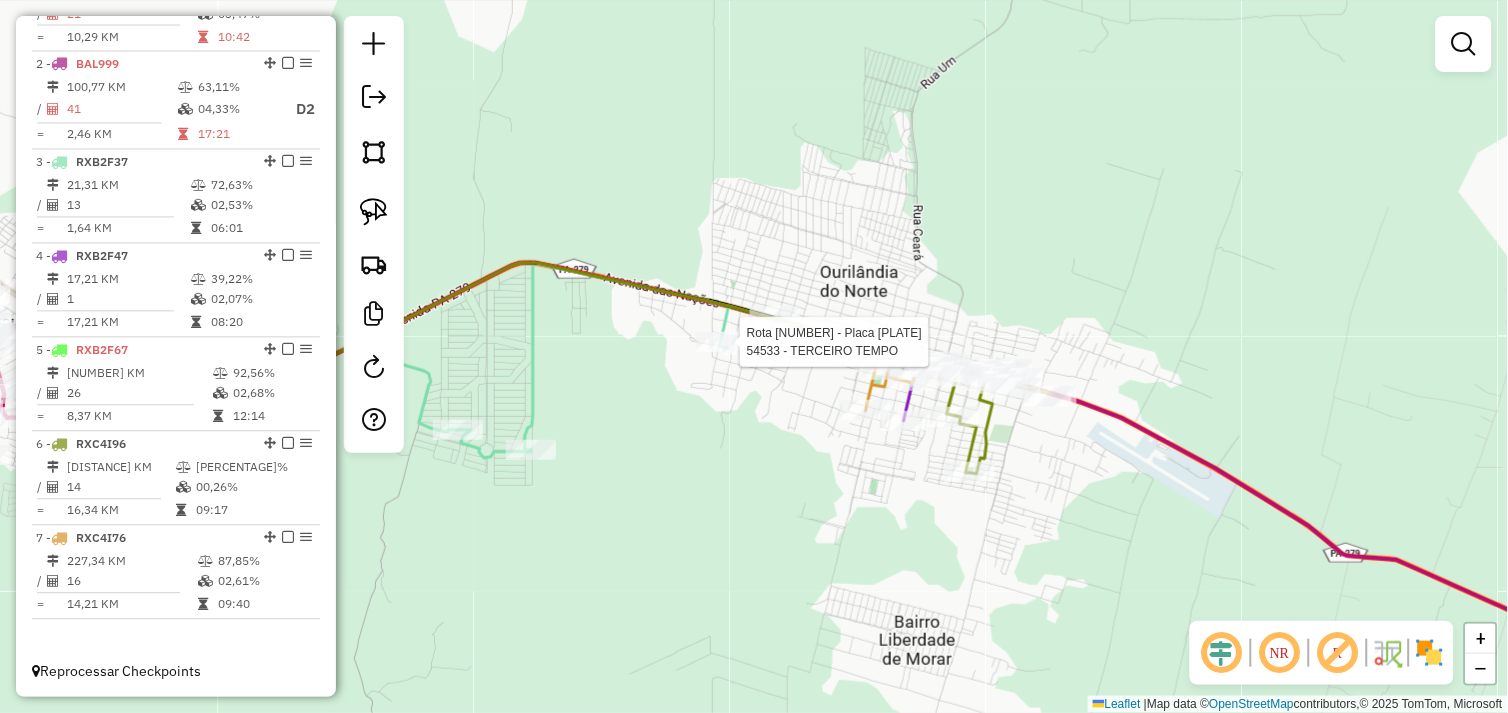 select on "*********" 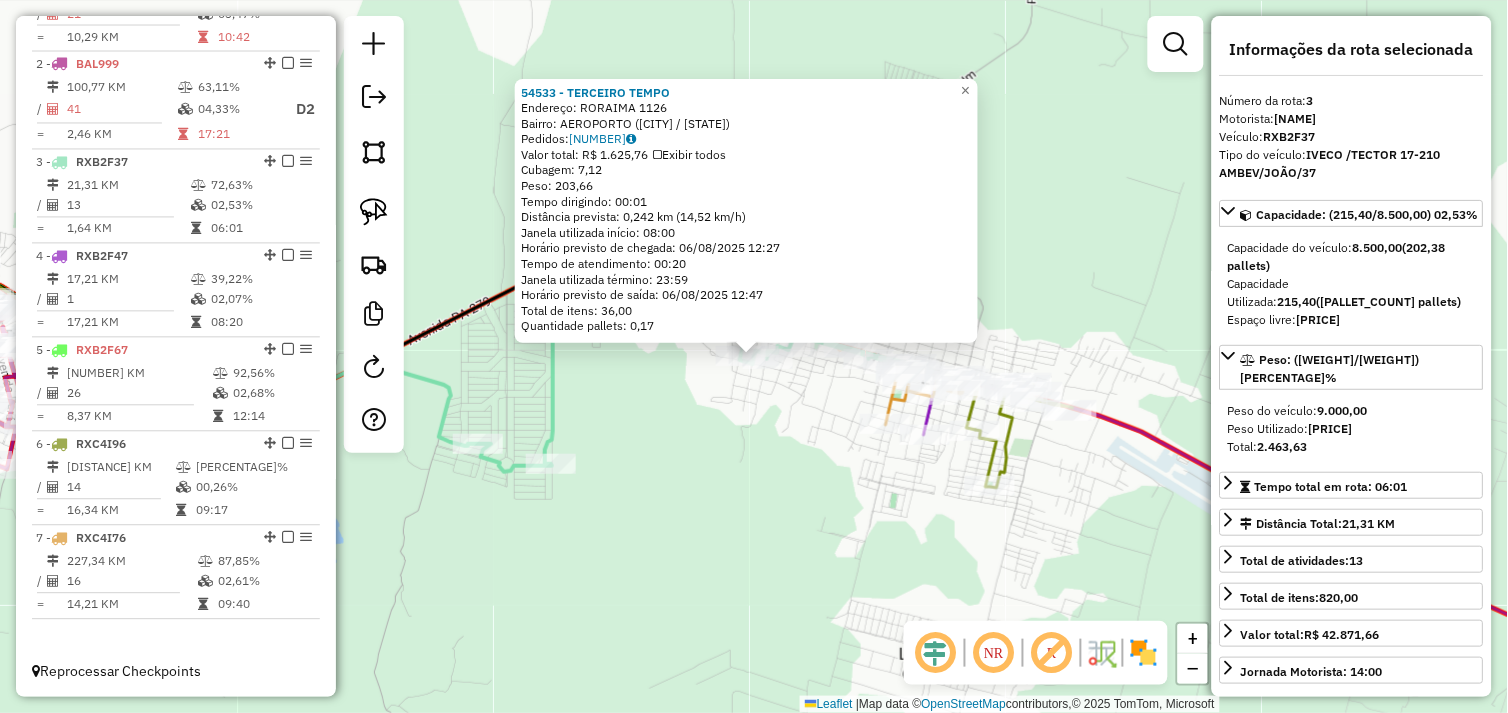 click on "Rota 3 - Placa RXB2F37  131 - DIST SEDE ZERO 54533 - TERCEIRO  TEMPO  Endereço:  RORAIMA 1126   Bairro: AEROPORTO (OURILANDIA DO NORTE / PA)   Pedidos:  05102816   Valor total: R$ 1.625,76   Exibir todos   Cubagem: 7,12  Peso: 203,66  Tempo dirigindo: 00:01   Distância prevista: 0,242 km (14,52 km/h)   Janela utilizada início: 08:00   Horário previsto de chegada: 06/08/2025 12:27   Tempo de atendimento: 00:20   Janela utilizada término: 23:59   Horário previsto de saída: 06/08/2025 12:47   Total de itens: 36,00   Quantidade pallets: 0,17  × Janela de atendimento Grade de atendimento Capacidade Transportadoras Veículos Cliente Pedidos  Rotas Selecione os dias de semana para filtrar as janelas de atendimento  Seg   Ter   Qua   Qui   Sex   Sáb   Dom  Informe o período da janela de atendimento: De: Até:  Filtrar exatamente a janela do cliente  Considerar janela de atendimento padrão  Selecione os dias de semana para filtrar as grades de atendimento  Seg   Ter   Qua   Qui   Sex   Sáb   Dom   De:  De:" 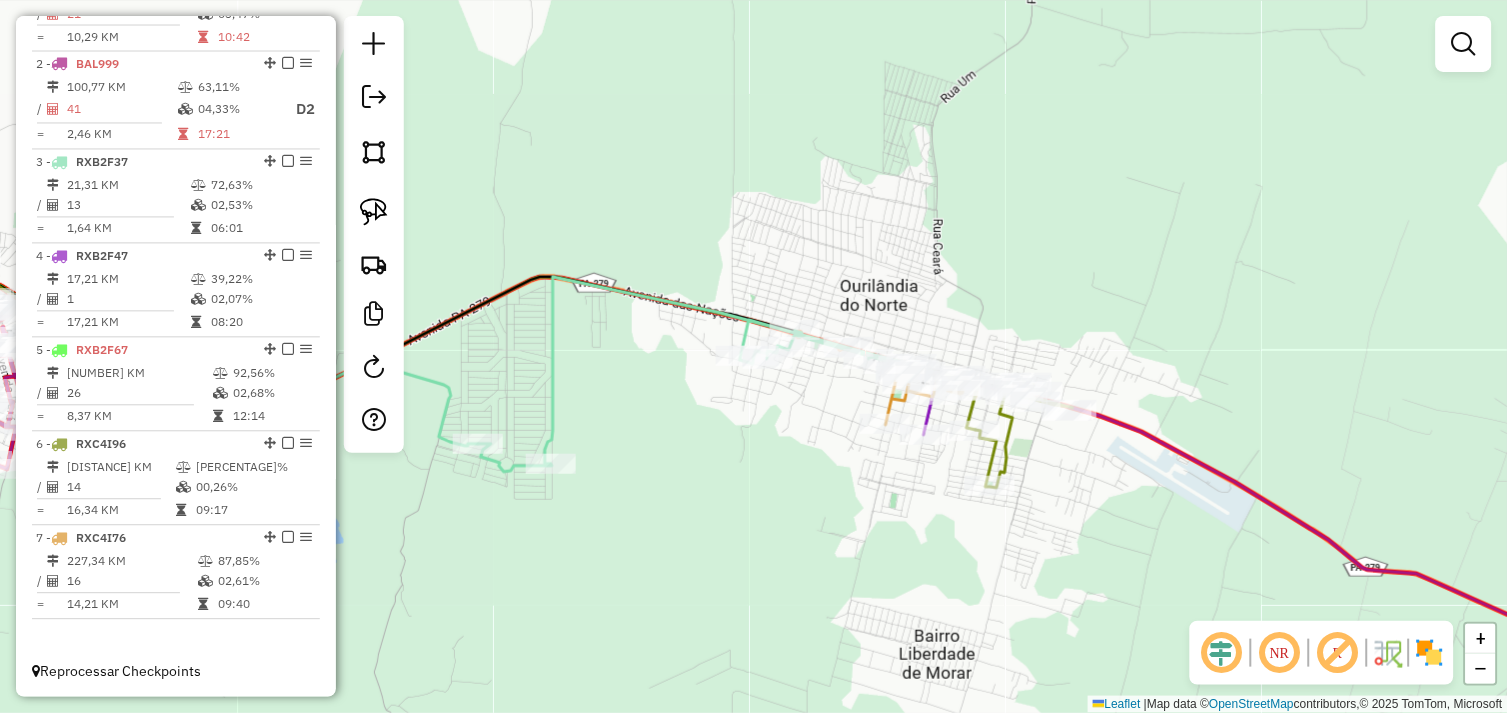 drag, startPoint x: 765, startPoint y: 460, endPoint x: 843, endPoint y: 435, distance: 81.908485 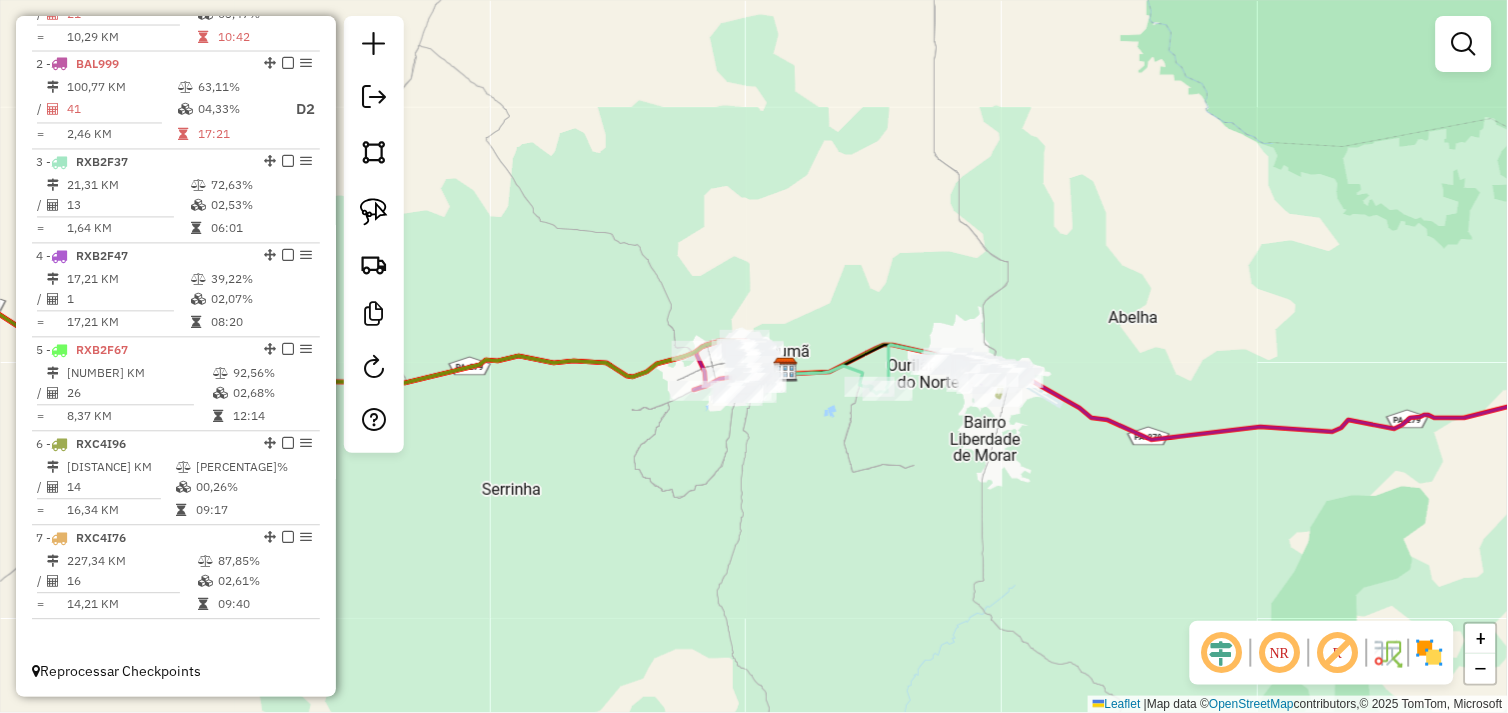 drag, startPoint x: 818, startPoint y: 462, endPoint x: 813, endPoint y: 441, distance: 21.587032 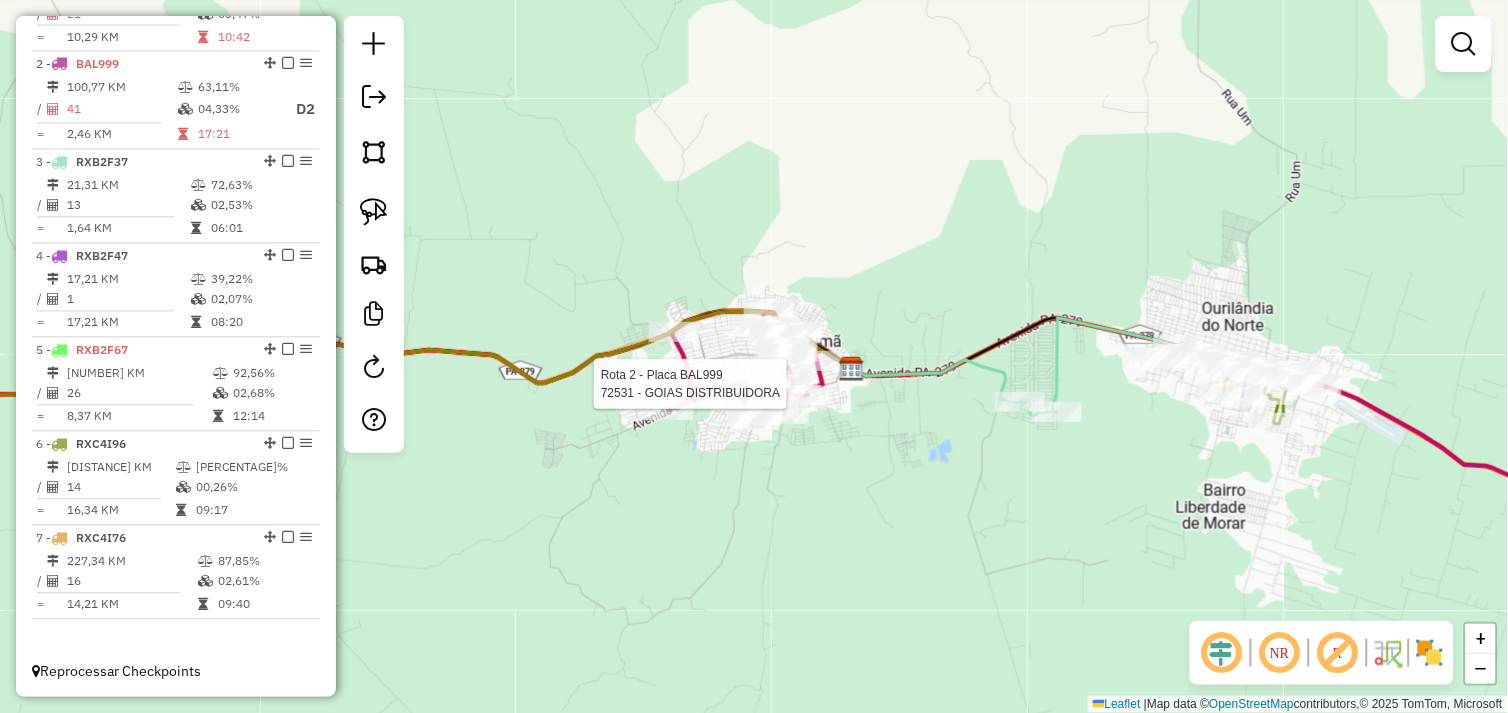 select on "*********" 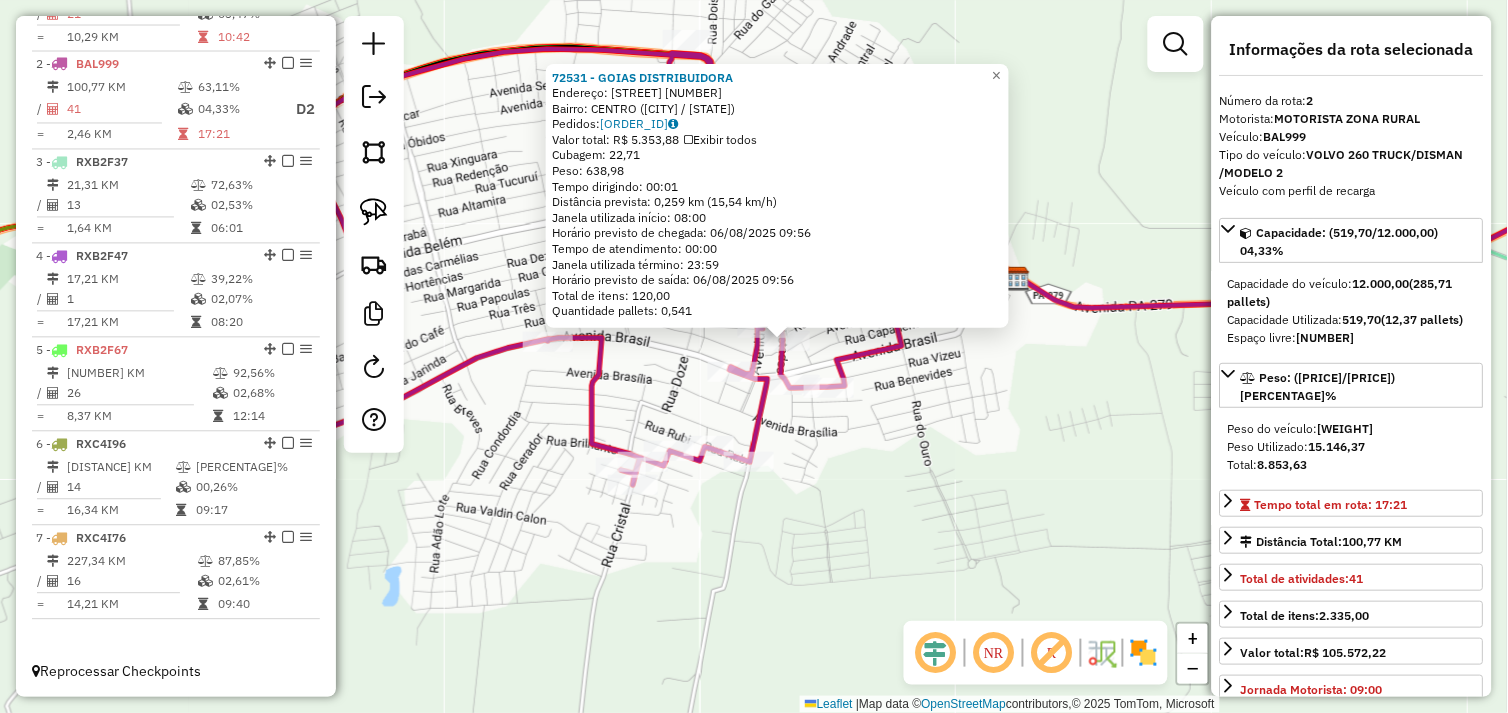 drag, startPoint x: 784, startPoint y: 420, endPoint x: 917, endPoint y: 448, distance: 135.91542 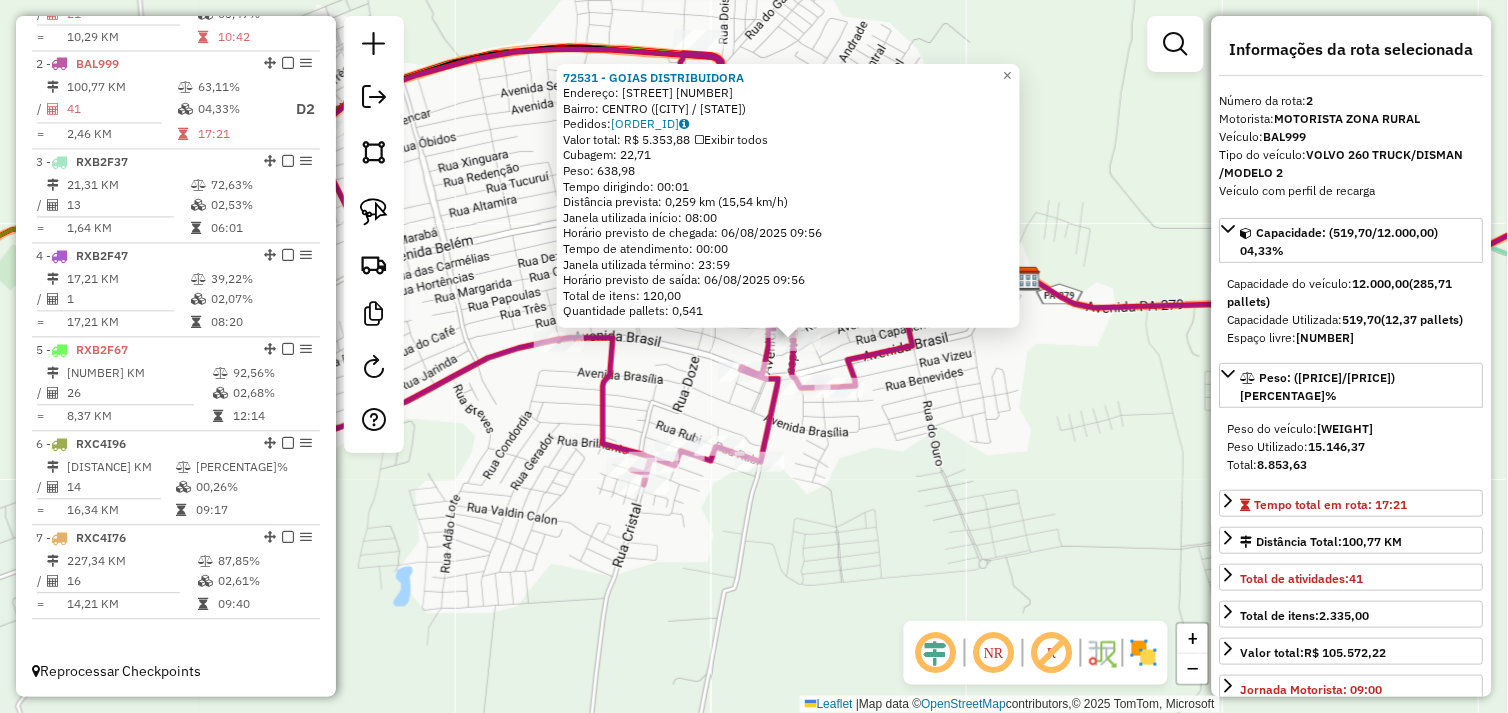 click on "72531 - GOIAS DISTRIBUIDORA  Endereço:  Avenida dos Estados 583   Bairro: CENTRO (TUCUMA / PA)   Pedidos:  05102811   Valor total: R$ 5.353,88   Exibir todos   Cubagem: 22,71  Peso: 638,98  Tempo dirigindo: 00:01   Distância prevista: 0,259 km (15,54 km/h)   Janela utilizada início: 08:00   Horário previsto de chegada: 06/08/2025 09:56   Tempo de atendimento: 00:00   Janela utilizada término: 23:59   Horário previsto de saída: 06/08/2025 09:56   Total de itens: 120,00   Quantidade pallets: 0,541  × Janela de atendimento Grade de atendimento Capacidade Transportadoras Veículos Cliente Pedidos  Rotas Selecione os dias de semana para filtrar as janelas de atendimento  Seg   Ter   Qua   Qui   Sex   Sáb   Dom  Informe o período da janela de atendimento: De: Até:  Filtrar exatamente a janela do cliente  Considerar janela de atendimento padrão  Selecione os dias de semana para filtrar as grades de atendimento  Seg   Ter   Qua   Qui   Sex   Sáb   Dom   Clientes fora do dia de atendimento selecionado De:" 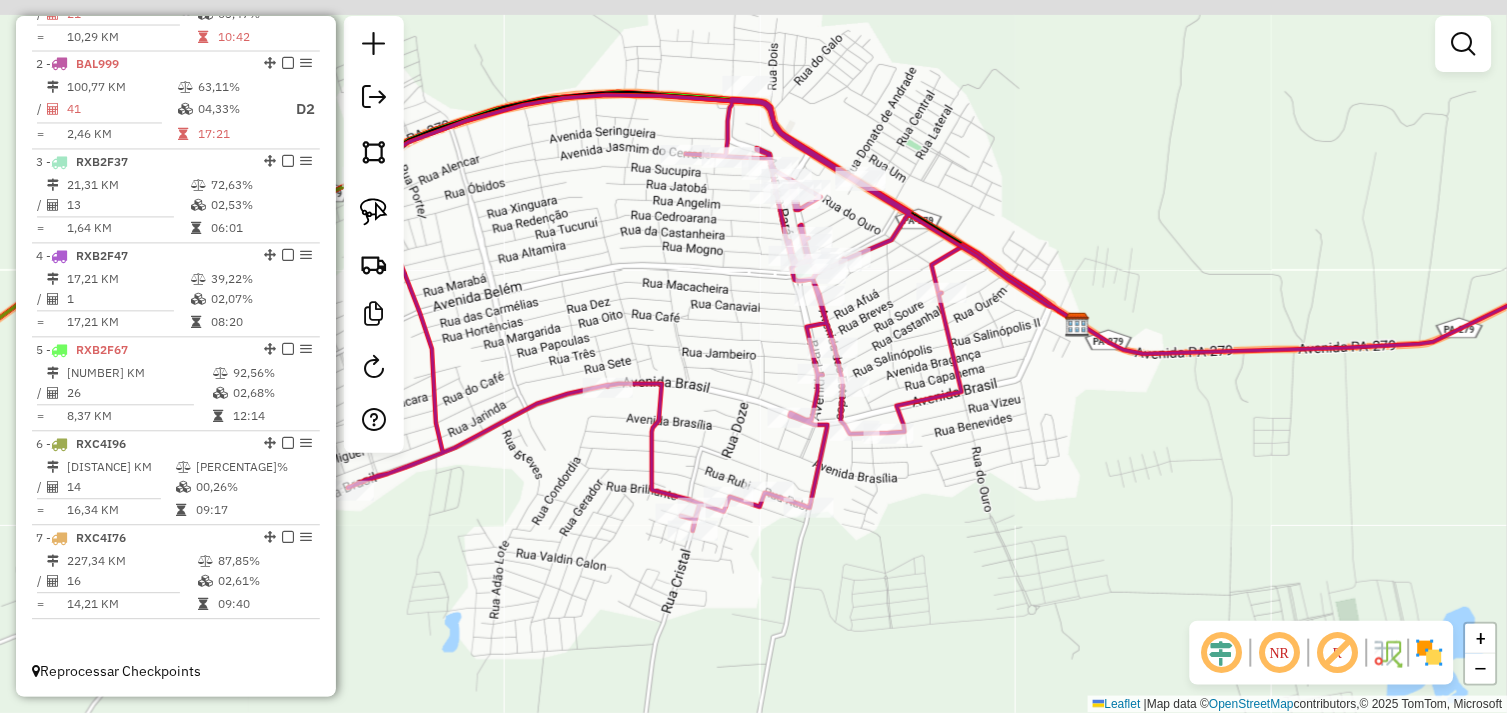 drag, startPoint x: 860, startPoint y: 426, endPoint x: 908, endPoint y: 461, distance: 59.405388 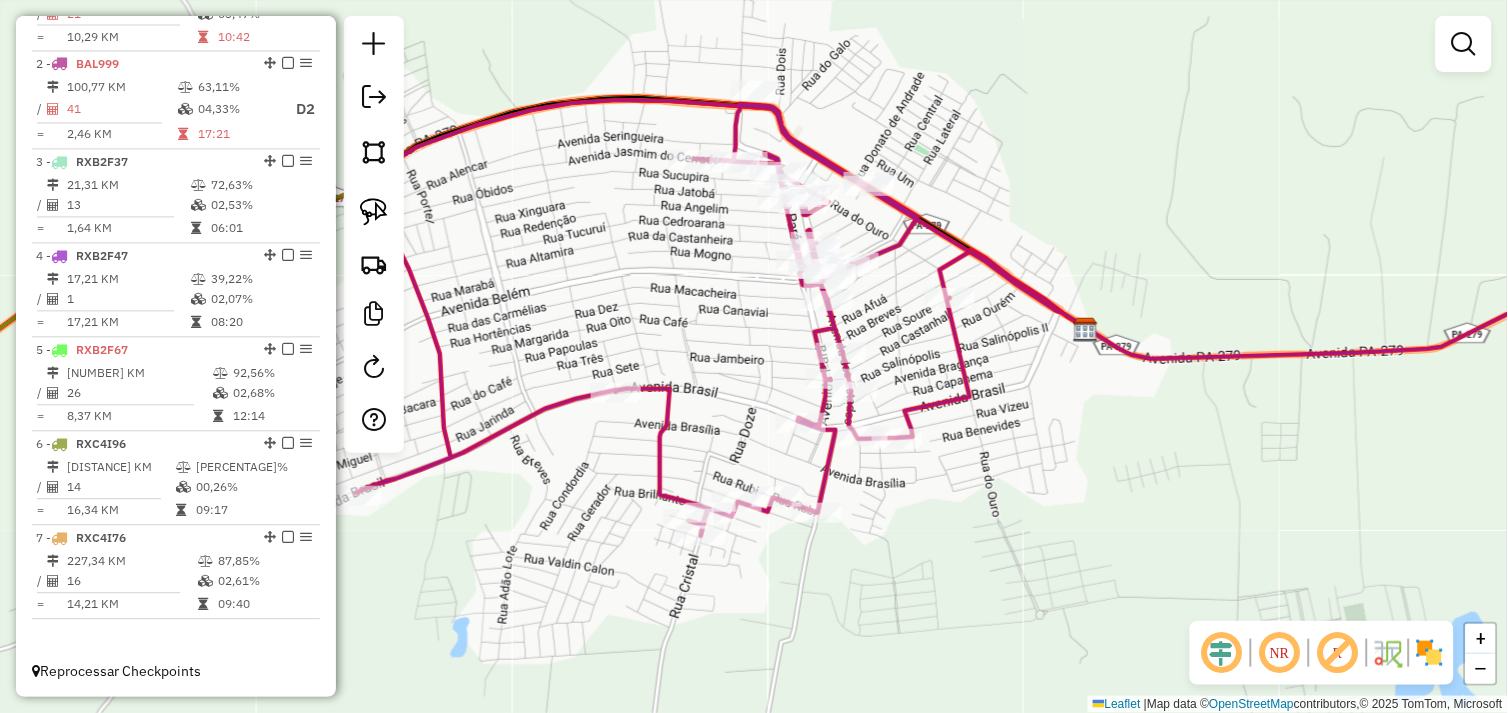 drag, startPoint x: 874, startPoint y: 351, endPoint x: 900, endPoint y: 445, distance: 97.52948 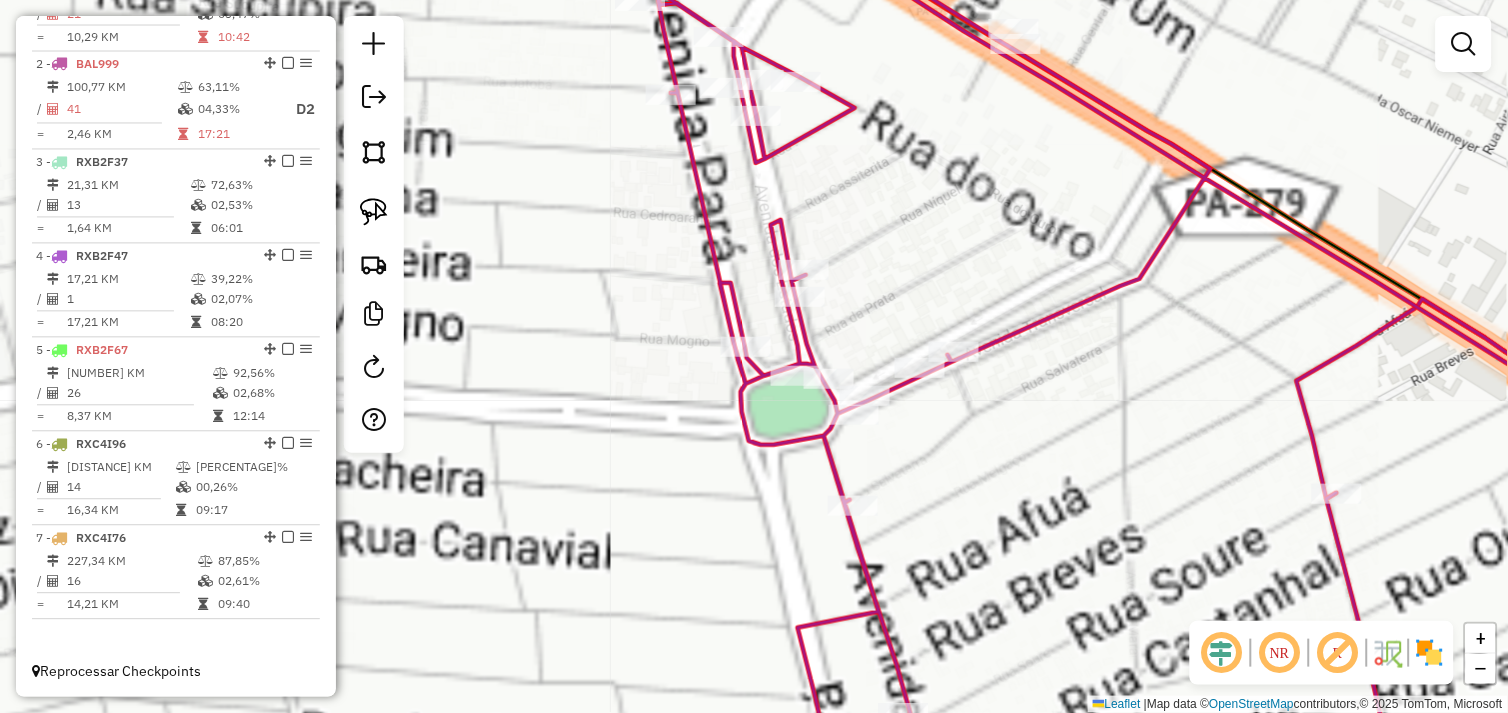 drag, startPoint x: 886, startPoint y: 456, endPoint x: 884, endPoint y: 395, distance: 61.03278 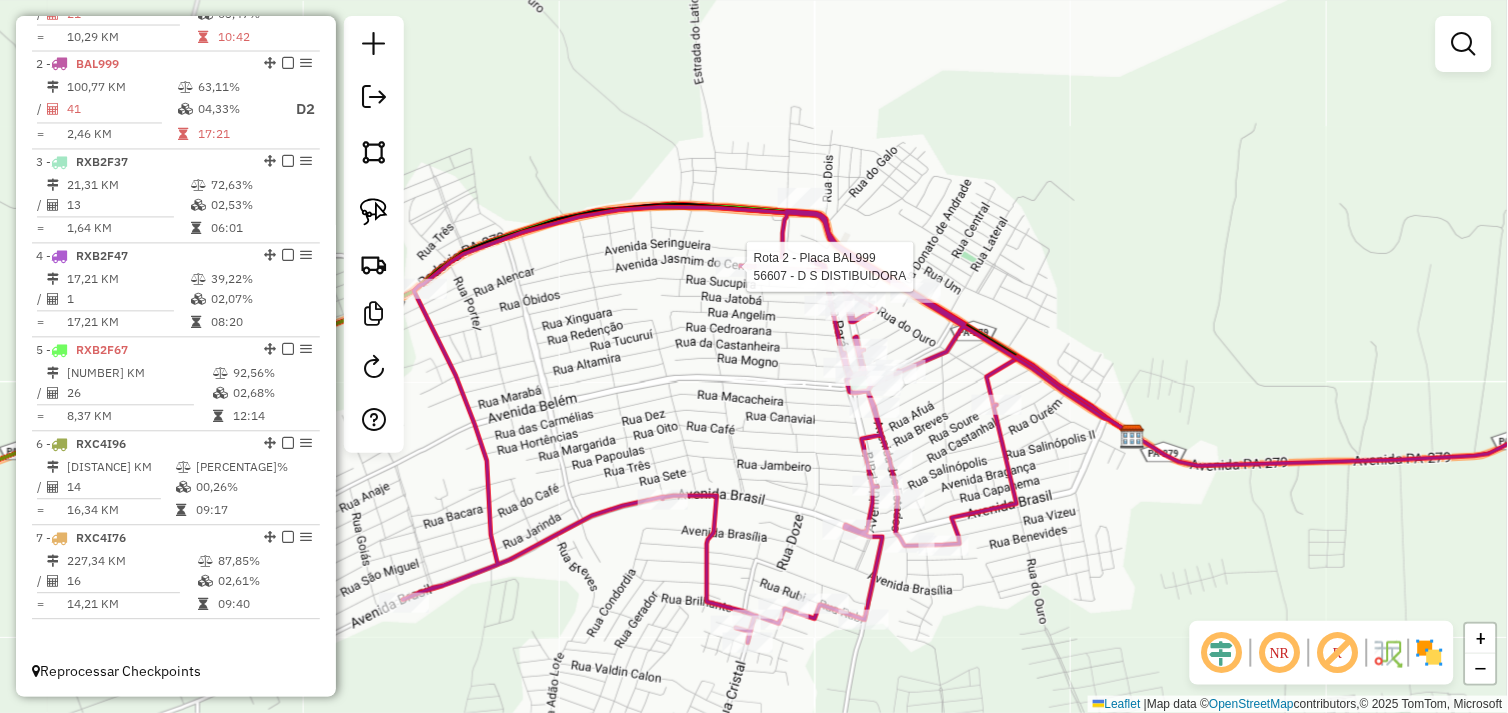 select on "*********" 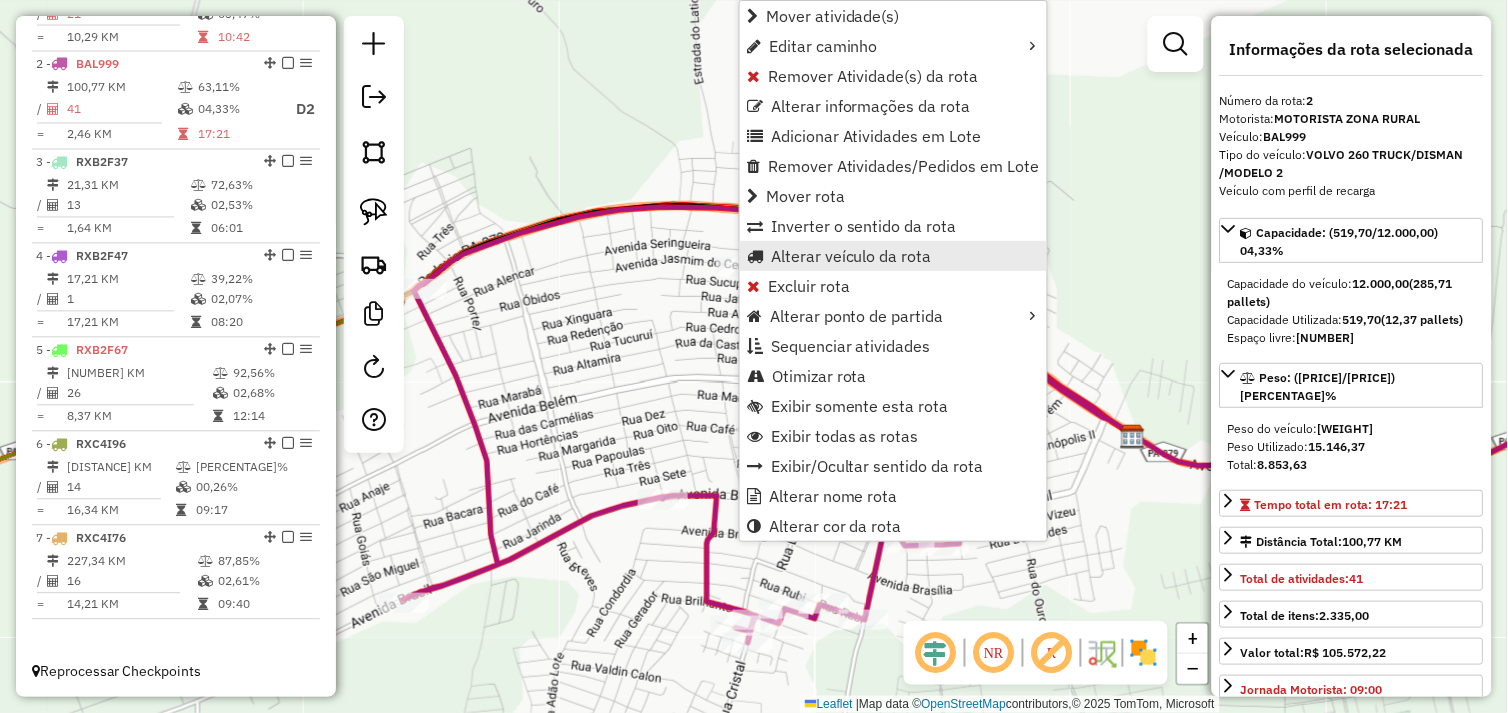 click on "Alterar veículo da rota" at bounding box center (851, 256) 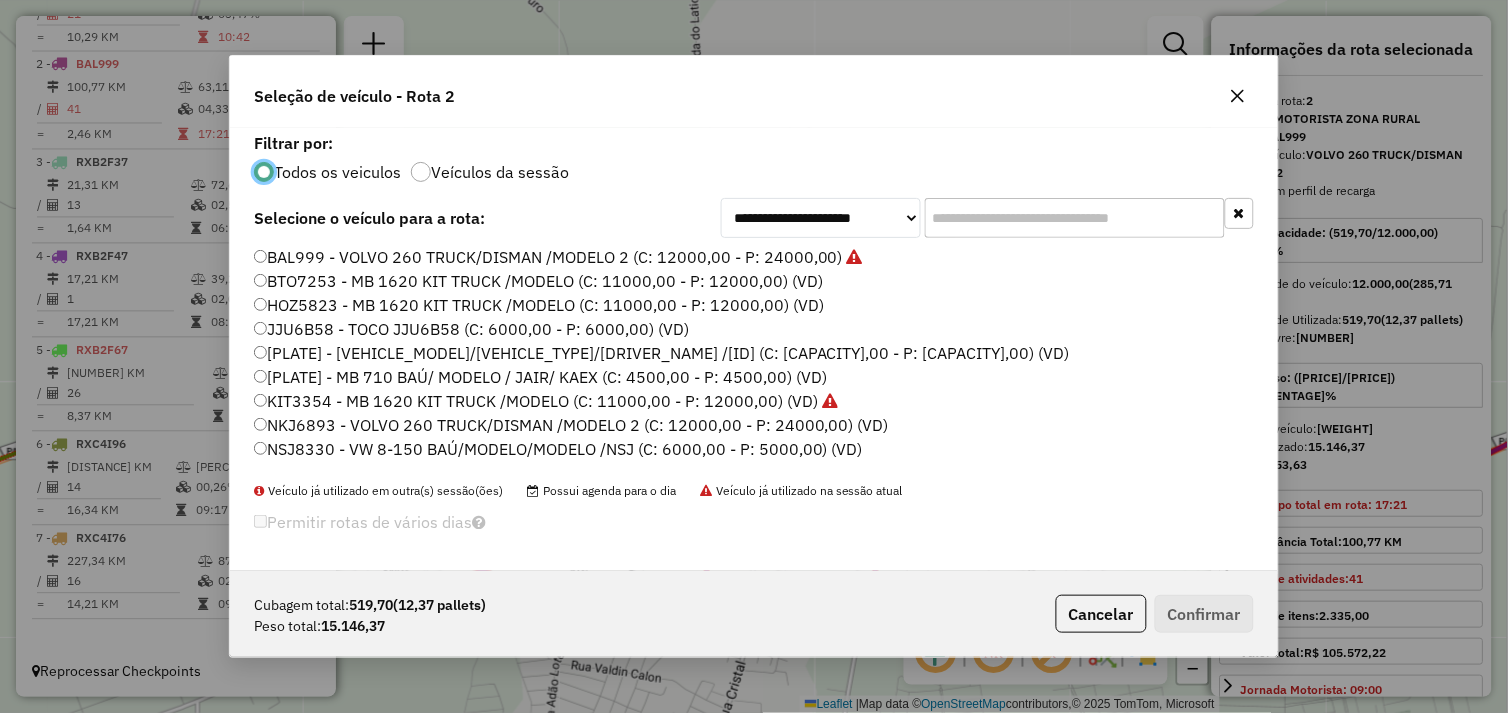 scroll, scrollTop: 11, scrollLeft: 5, axis: both 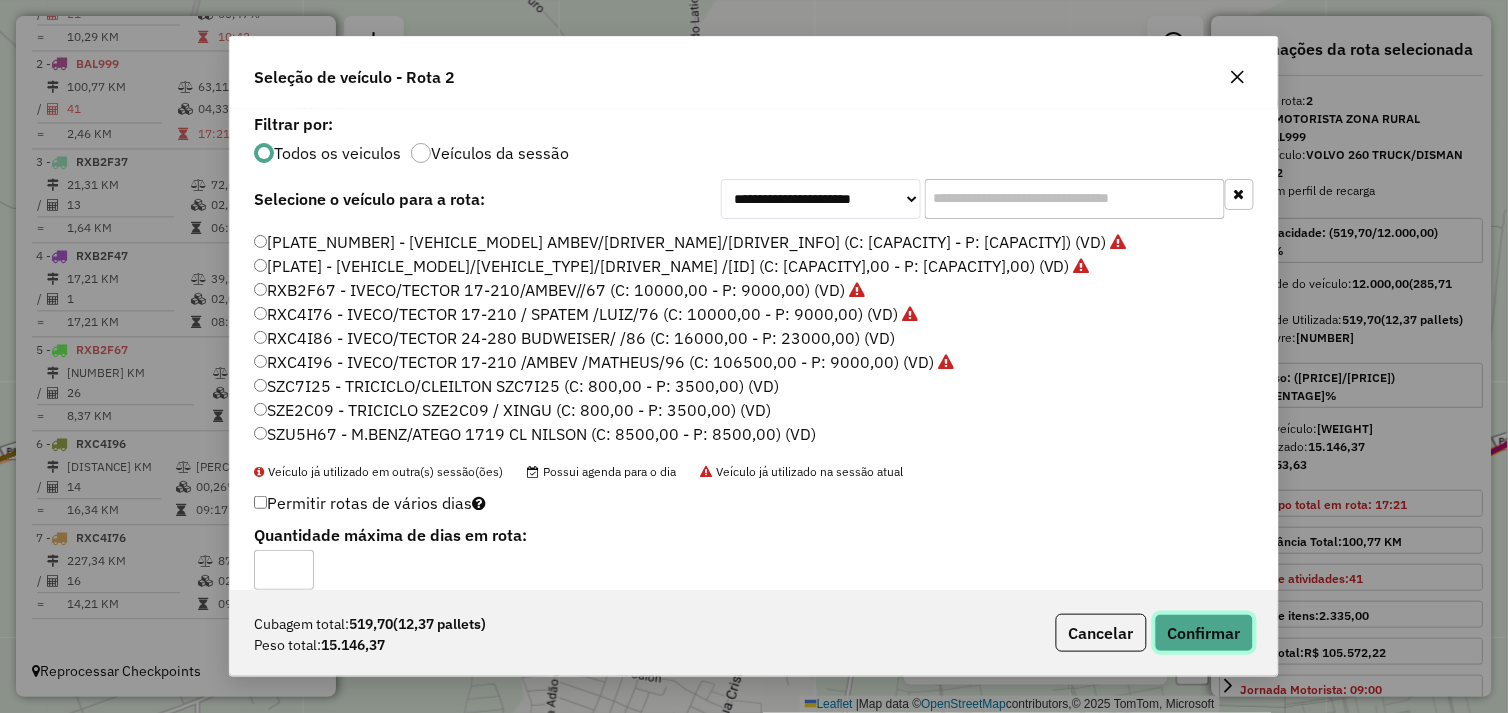 click on "Confirmar" 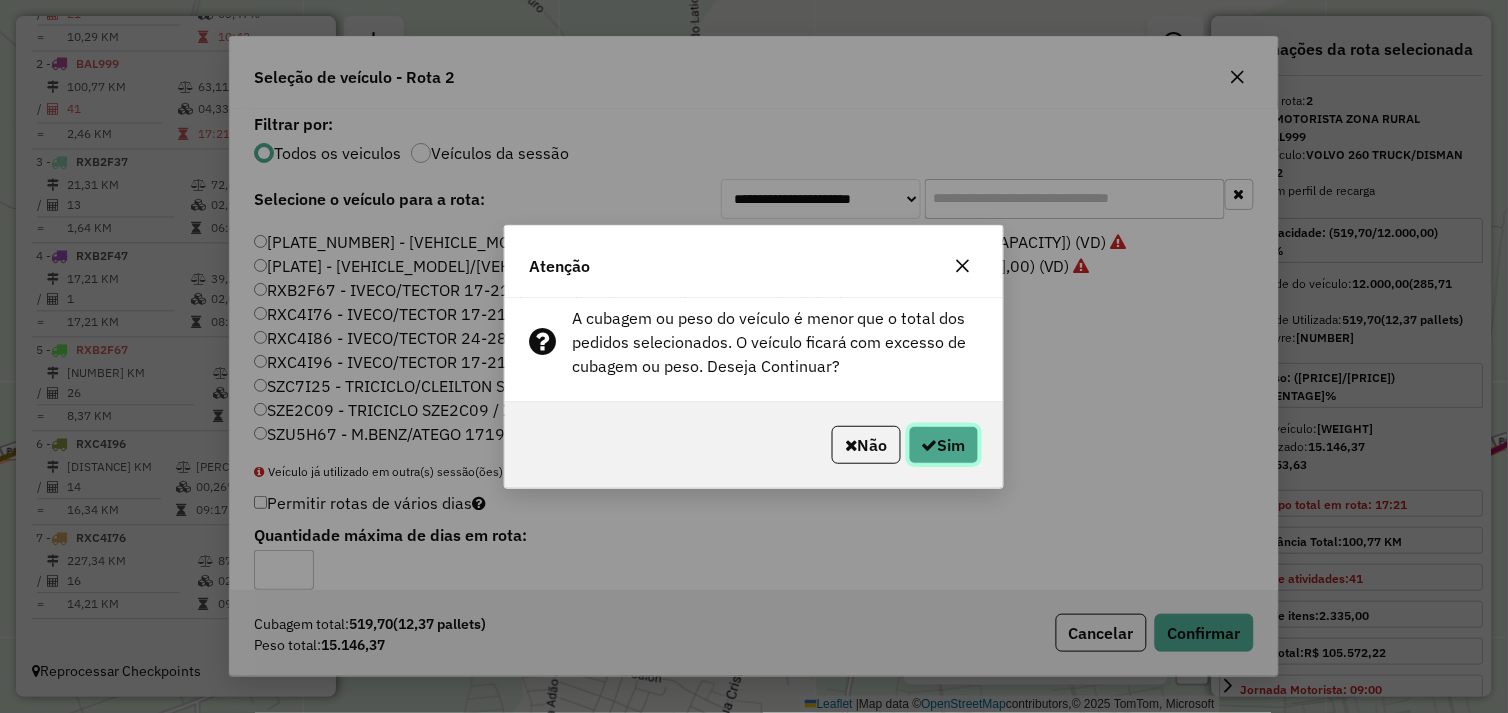 click on "Sim" 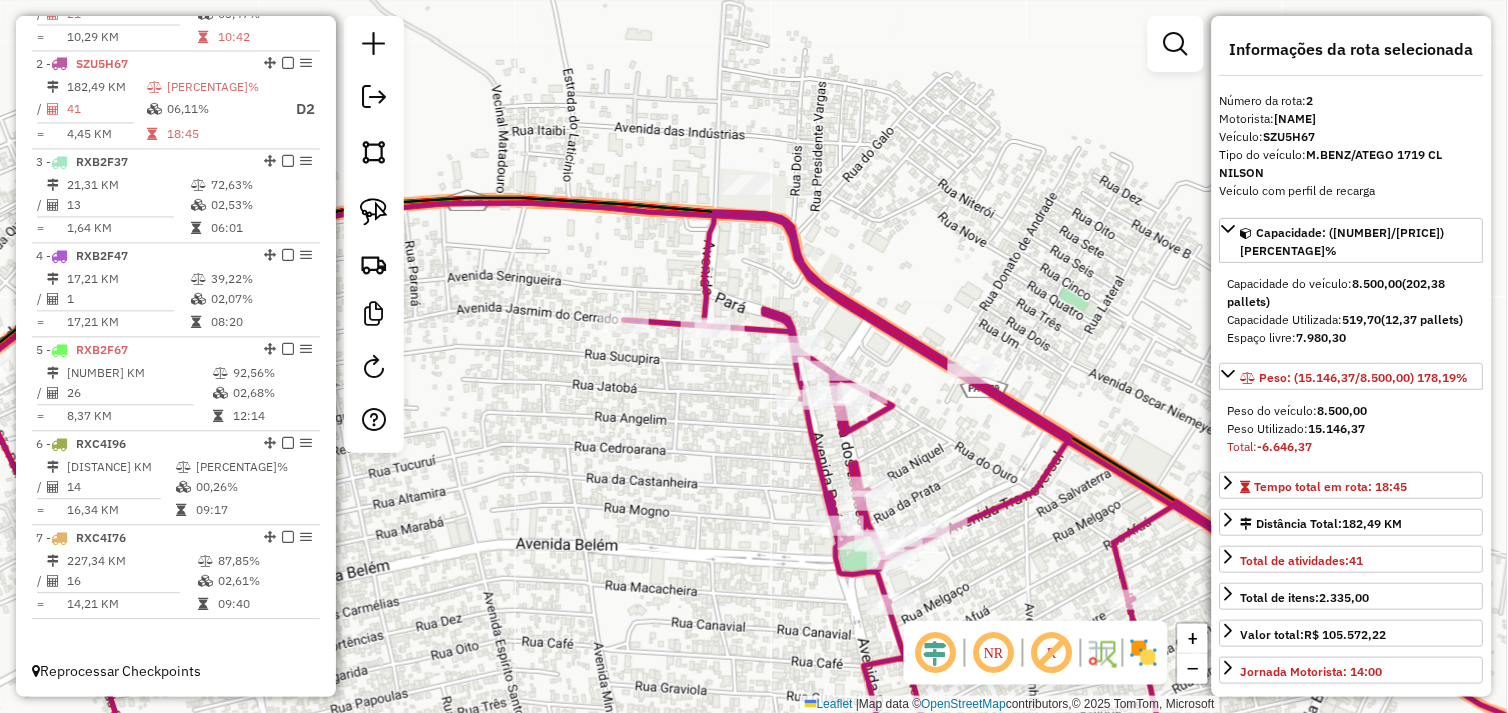drag, startPoint x: 665, startPoint y: 255, endPoint x: 641, endPoint y: 314, distance: 63.694584 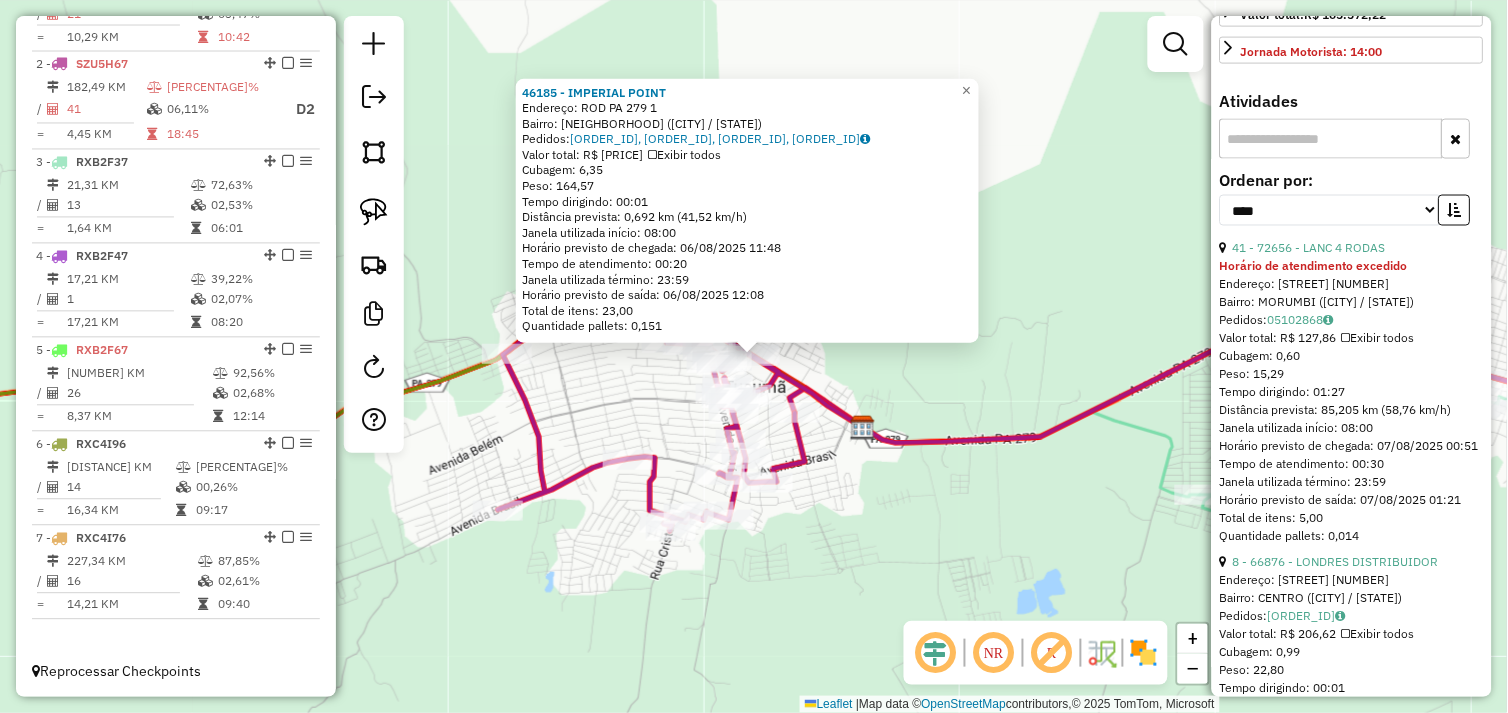 scroll, scrollTop: 666, scrollLeft: 0, axis: vertical 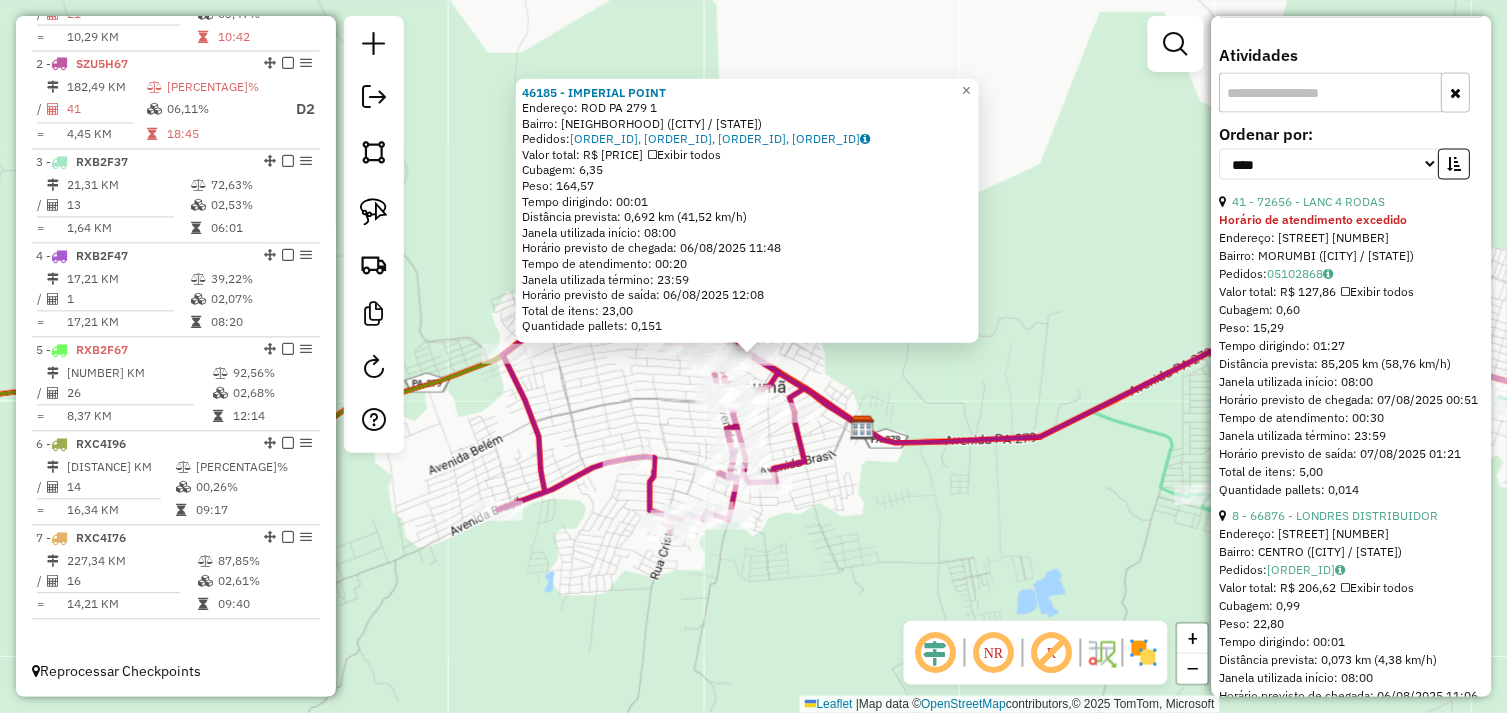drag, startPoint x: 904, startPoint y: 468, endPoint x: 876, endPoint y: 477, distance: 29.410883 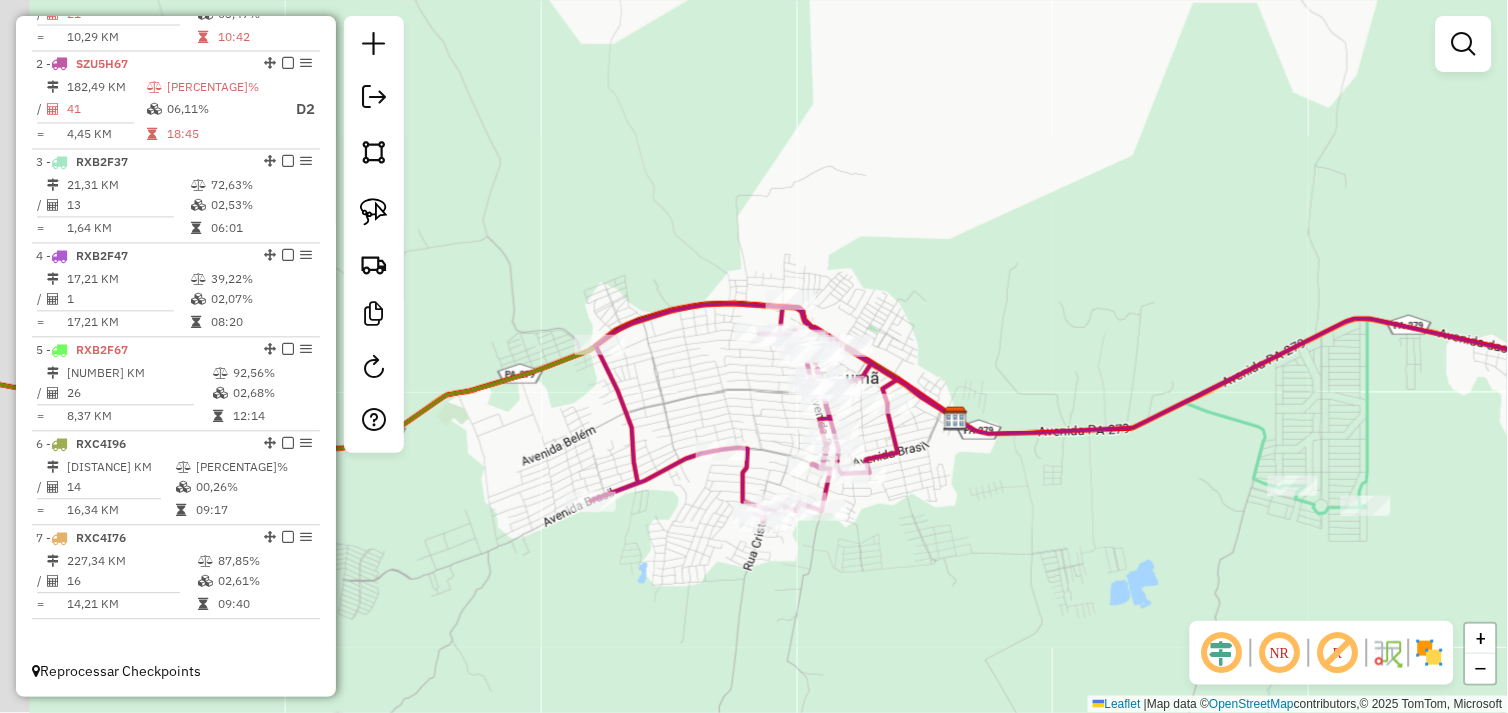 drag, startPoint x: 845, startPoint y: 482, endPoint x: 953, endPoint y: 470, distance: 108.66462 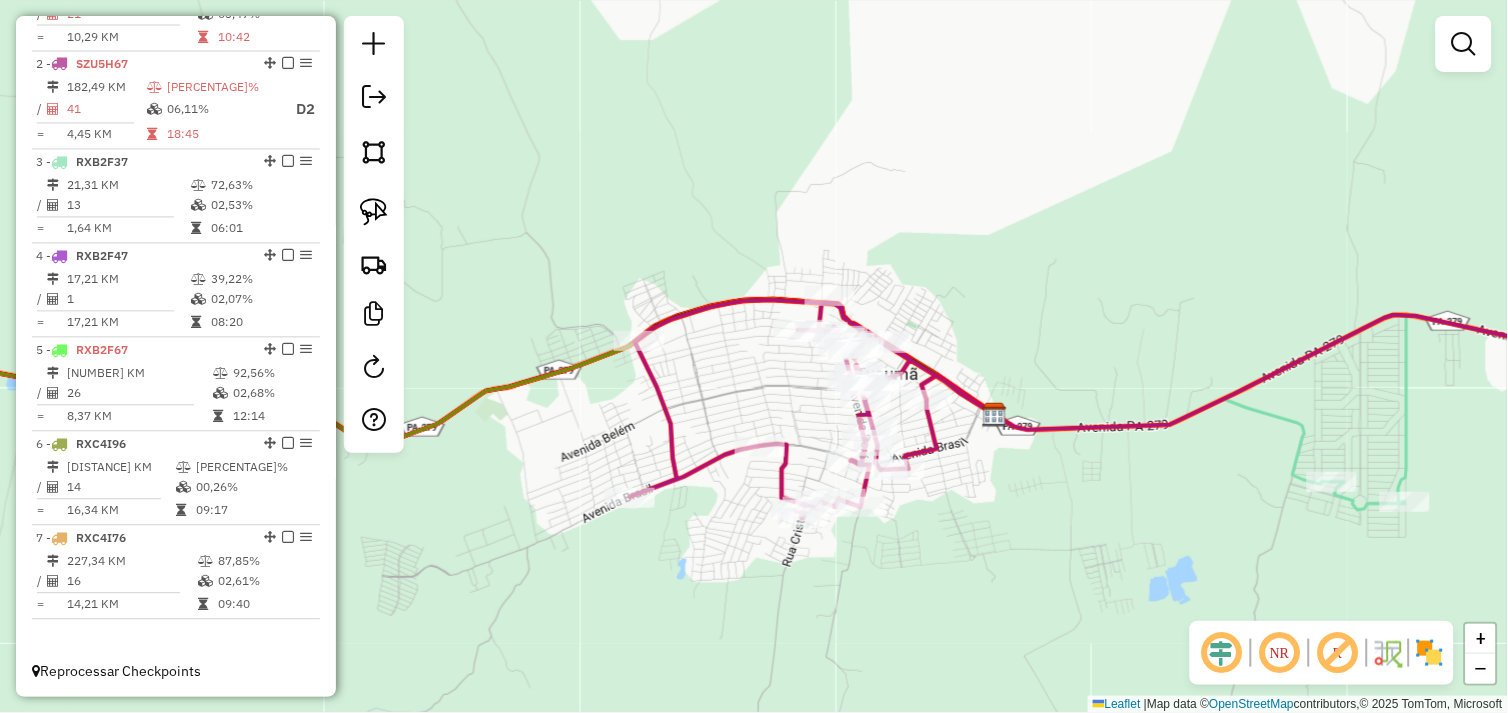 click on "Janela de atendimento Grade de atendimento Capacidade Transportadoras Veículos Cliente Pedidos  Rotas Selecione os dias de semana para filtrar as janelas de atendimento  Seg   Ter   Qua   Qui   Sex   Sáb   Dom  Informe o período da janela de atendimento: De: Até:  Filtrar exatamente a janela do cliente  Considerar janela de atendimento padrão  Selecione os dias de semana para filtrar as grades de atendimento  Seg   Ter   Qua   Qui   Sex   Sáb   Dom   Considerar clientes sem dia de atendimento cadastrado  Clientes fora do dia de atendimento selecionado Filtrar as atividades entre os valores definidos abaixo:  Peso mínimo:   Peso máximo:   Cubagem mínima:   Cubagem máxima:   De:   Até:  Filtrar as atividades entre o tempo de atendimento definido abaixo:  De:   Até:   Considerar capacidade total dos clientes não roteirizados Transportadora: Selecione um ou mais itens Tipo de veículo: Selecione um ou mais itens Veículo: Selecione um ou mais itens Motorista: Selecione um ou mais itens Nome: Rótulo:" 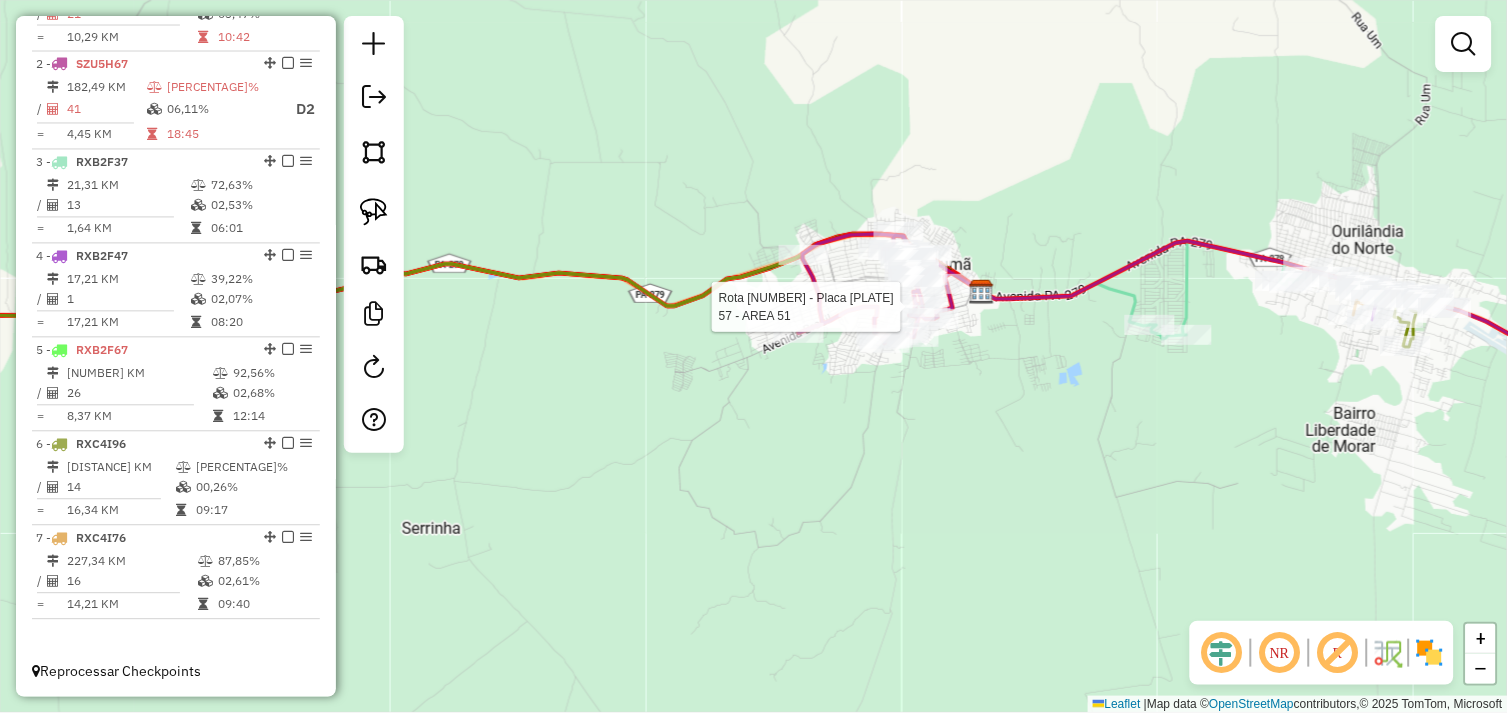 select on "*********" 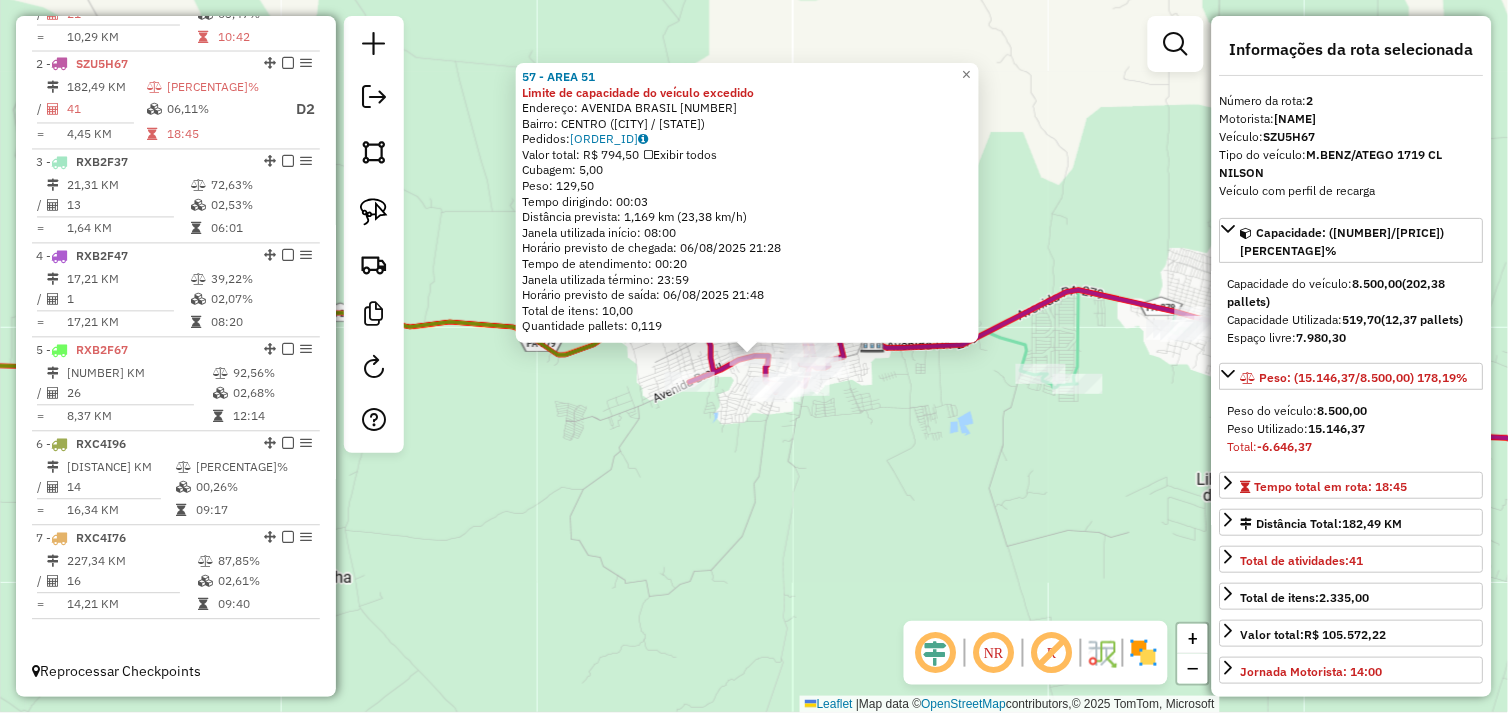 click on "57 - AREA 51 Limite de capacidade do veículo excedido  Endereço:  AVENIDA BRASIL 3433   Bairro: CENTRO (TUCUMA / PA)   Pedidos:  05102791   Valor total: R$ 794,50   Exibir todos   Cubagem: 5,00  Peso: 129,50  Tempo dirigindo: 00:03   Distância prevista: 1,169 km (23,38 km/h)   Janela utilizada início: 08:00   Horário previsto de chegada: 06/08/2025 21:28   Tempo de atendimento: 00:20   Janela utilizada término: 23:59   Horário previsto de saída: 06/08/2025 21:48   Total de itens: 10,00   Quantidade pallets: 0,119  × Janela de atendimento Grade de atendimento Capacidade Transportadoras Veículos Cliente Pedidos  Rotas Selecione os dias de semana para filtrar as janelas de atendimento  Seg   Ter   Qua   Qui   Sex   Sáb   Dom  Informe o período da janela de atendimento: De: Até:  Filtrar exatamente a janela do cliente  Considerar janela de atendimento padrão  Selecione os dias de semana para filtrar as grades de atendimento  Seg   Ter   Qua   Qui   Sex   Sáb   Dom   Peso mínimo:   Peso máximo:  +" 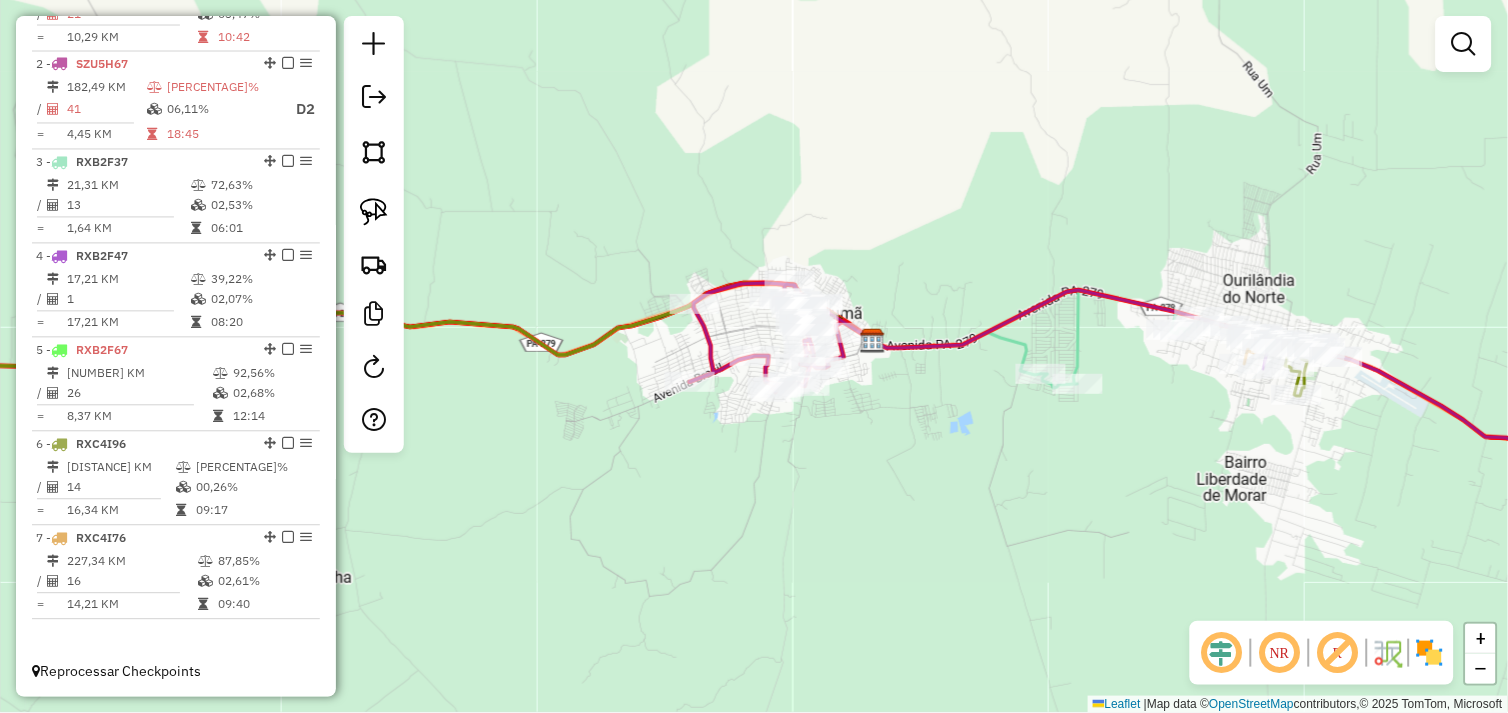 click on "Janela de atendimento Grade de atendimento Capacidade Transportadoras Veículos Cliente Pedidos  Rotas Selecione os dias de semana para filtrar as janelas de atendimento  Seg   Ter   Qua   Qui   Sex   Sáb   Dom  Informe o período da janela de atendimento: De: Até:  Filtrar exatamente a janela do cliente  Considerar janela de atendimento padrão  Selecione os dias de semana para filtrar as grades de atendimento  Seg   Ter   Qua   Qui   Sex   Sáb   Dom   Considerar clientes sem dia de atendimento cadastrado  Clientes fora do dia de atendimento selecionado Filtrar as atividades entre os valores definidos abaixo:  Peso mínimo:   Peso máximo:   Cubagem mínima:   Cubagem máxima:   De:   Até:  Filtrar as atividades entre o tempo de atendimento definido abaixo:  De:   Até:   Considerar capacidade total dos clientes não roteirizados Transportadora: Selecione um ou mais itens Tipo de veículo: Selecione um ou mais itens Veículo: Selecione um ou mais itens Motorista: Selecione um ou mais itens Nome: Rótulo:" 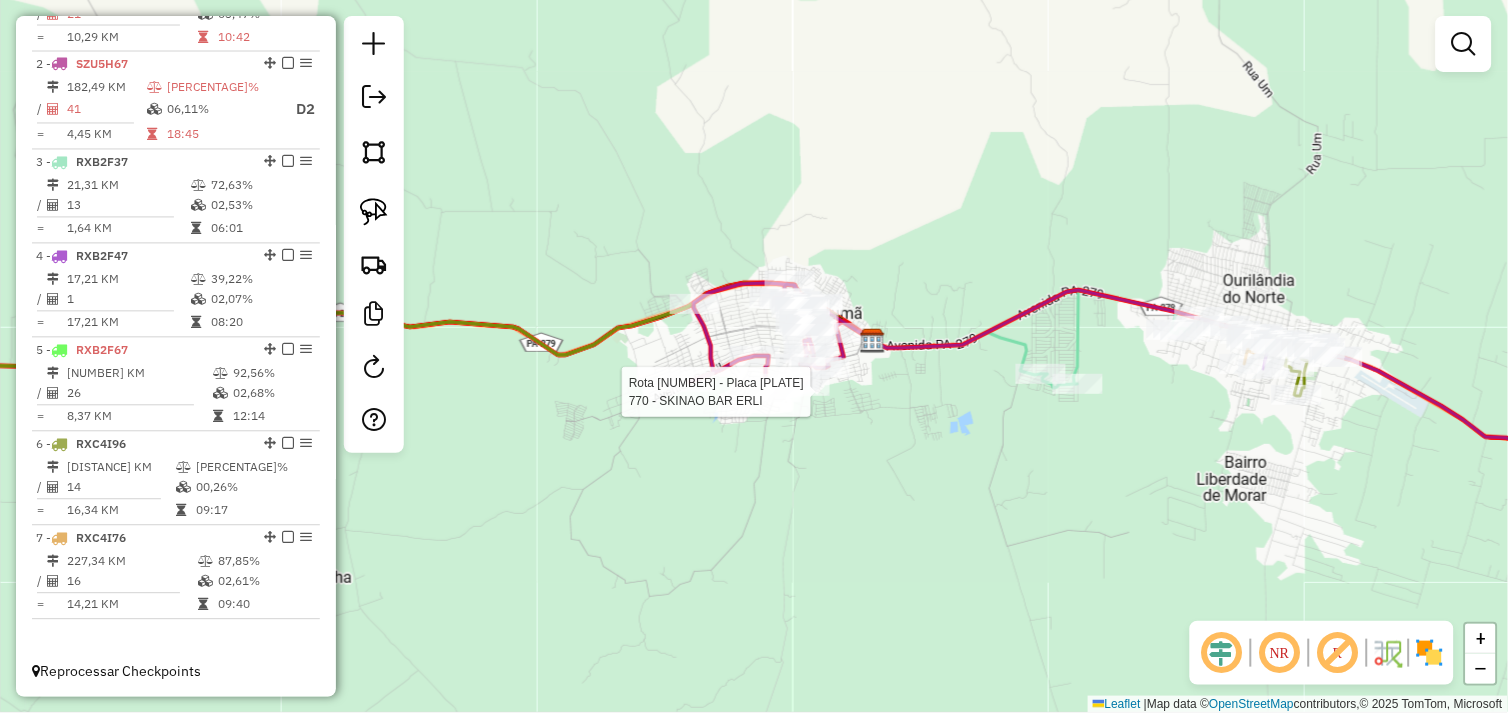 select on "*********" 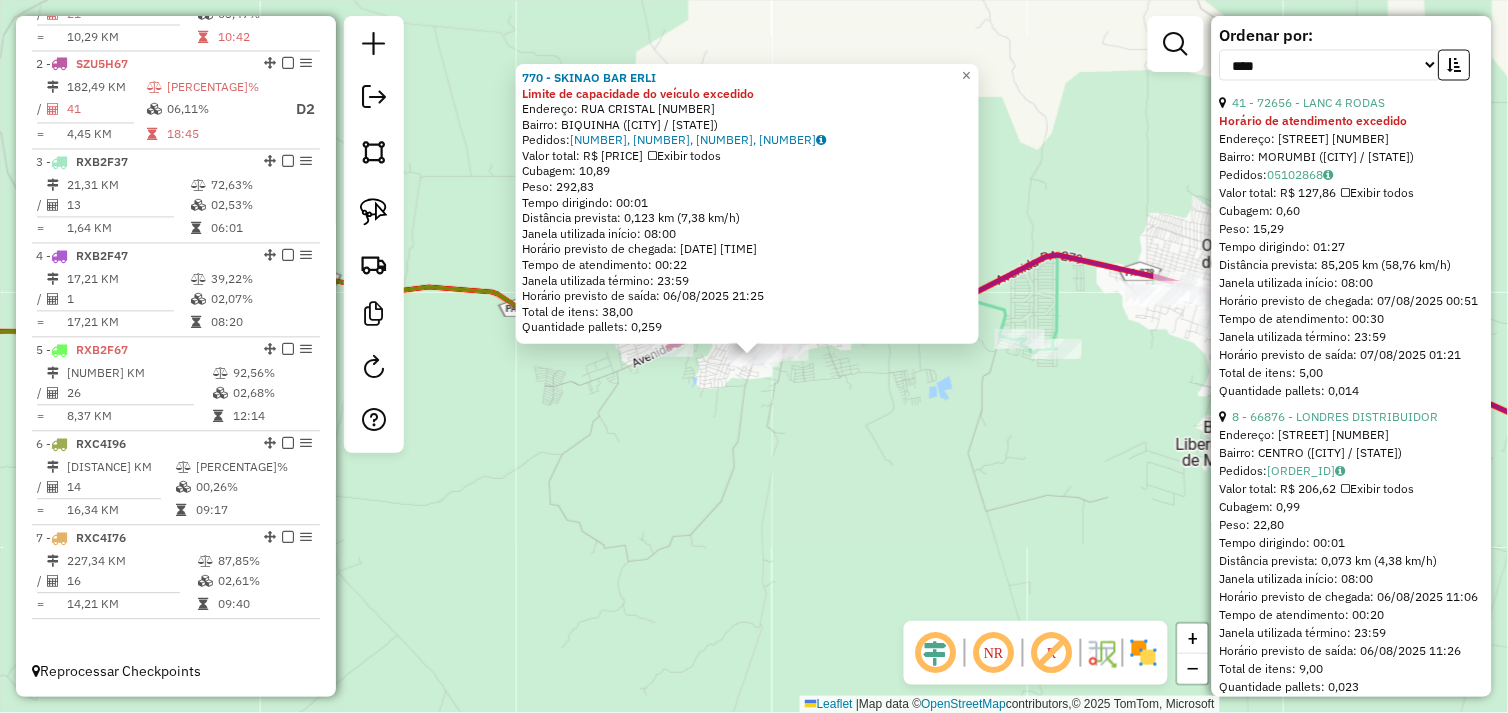 scroll, scrollTop: 888, scrollLeft: 0, axis: vertical 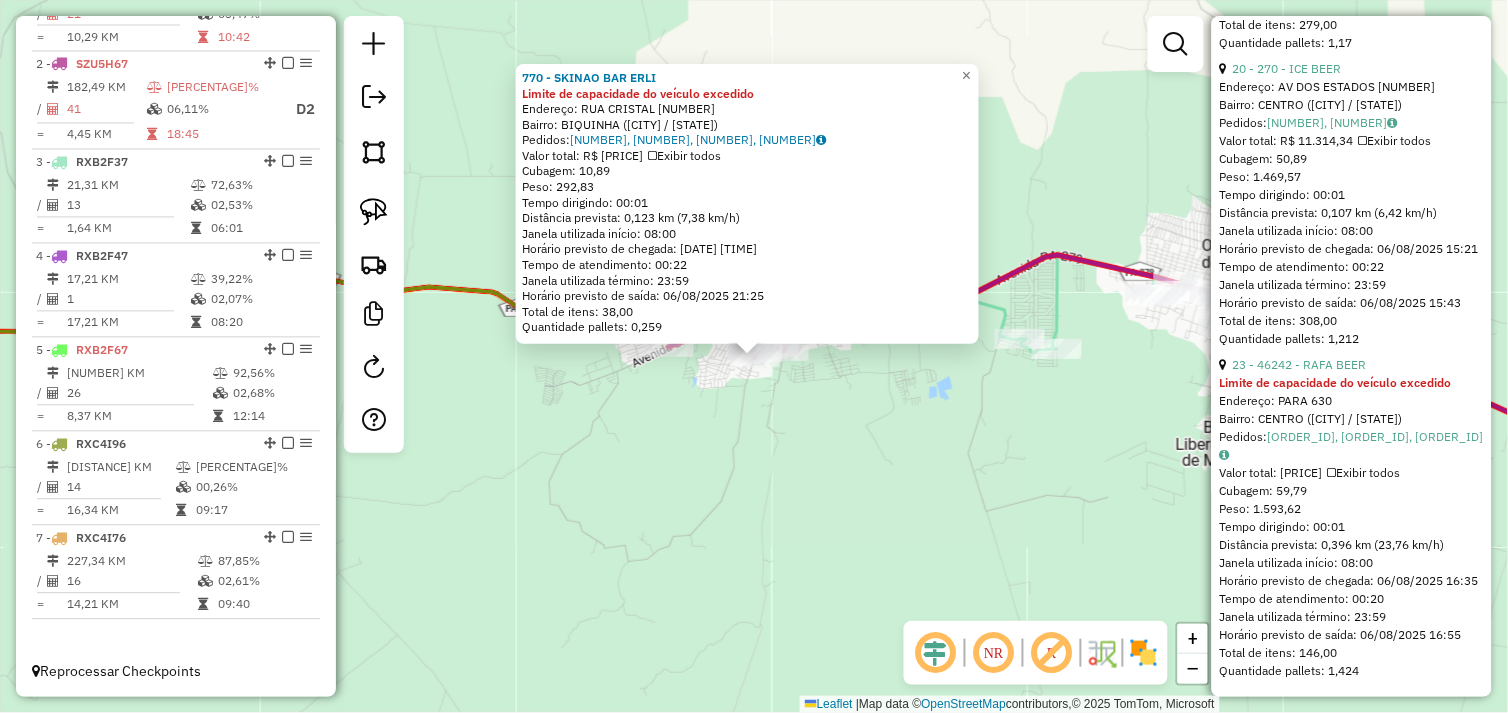 click on "770 - SKINAO BAR  ERLI Limite de capacidade do veículo excedido  Endereço:  RUA CRISTAL 1   Bairro: BIQUINHA (TUCUMA / PA)   Pedidos:  05102802, 05102803, 05102872, 05102998   Valor total: R$ 1.993,36   Exibir todos   Cubagem: 10,89  Peso: 292,83  Tempo dirigindo: 00:01   Distância prevista: 0,123 km (7,38 km/h)   Janela utilizada início: 08:00   Horário previsto de chegada: 06/08/2025 21:03   Tempo de atendimento: 00:22   Janela utilizada término: 23:59   Horário previsto de saída: 06/08/2025 21:25   Total de itens: 38,00   Quantidade pallets: 0,259  × Janela de atendimento Grade de atendimento Capacidade Transportadoras Veículos Cliente Pedidos  Rotas Selecione os dias de semana para filtrar as janelas de atendimento  Seg   Ter   Qua   Qui   Sex   Sáb   Dom  Informe o período da janela de atendimento: De: Até:  Filtrar exatamente a janela do cliente  Considerar janela de atendimento padrão  Selecione os dias de semana para filtrar as grades de atendimento  Seg   Ter   Qua   Qui   Sex   Sáb  +" 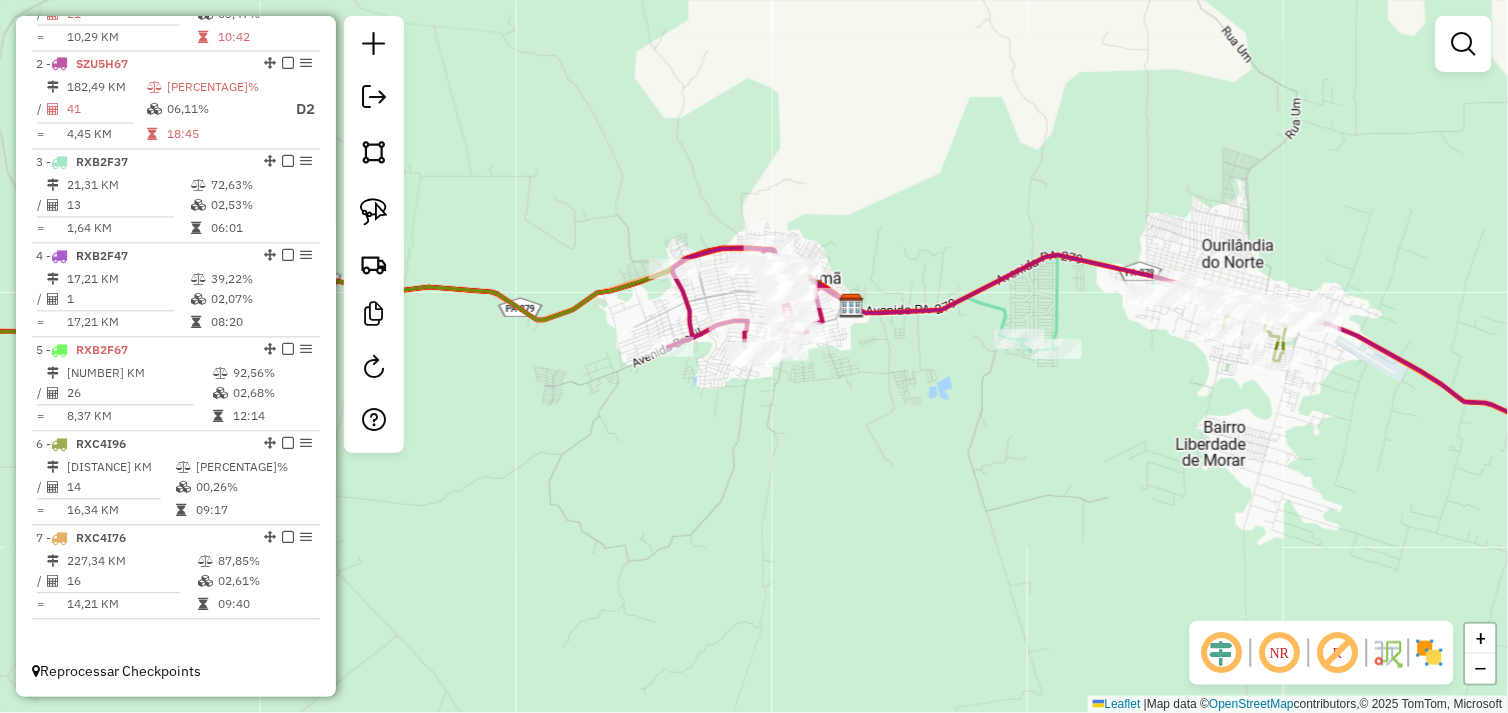 drag, startPoint x: 828, startPoint y: 437, endPoint x: 948, endPoint y: 532, distance: 153.05228 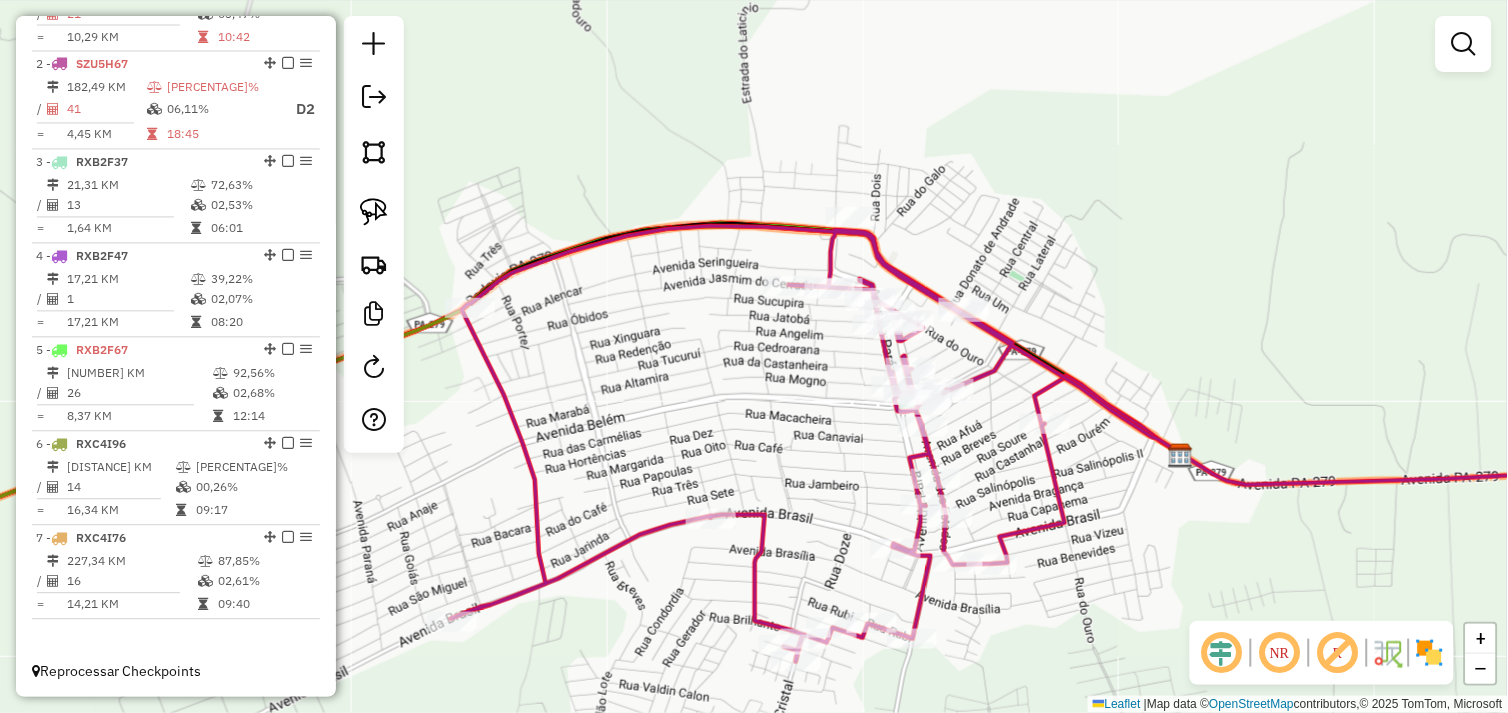 drag, startPoint x: 801, startPoint y: 371, endPoint x: 834, endPoint y: 390, distance: 38.078865 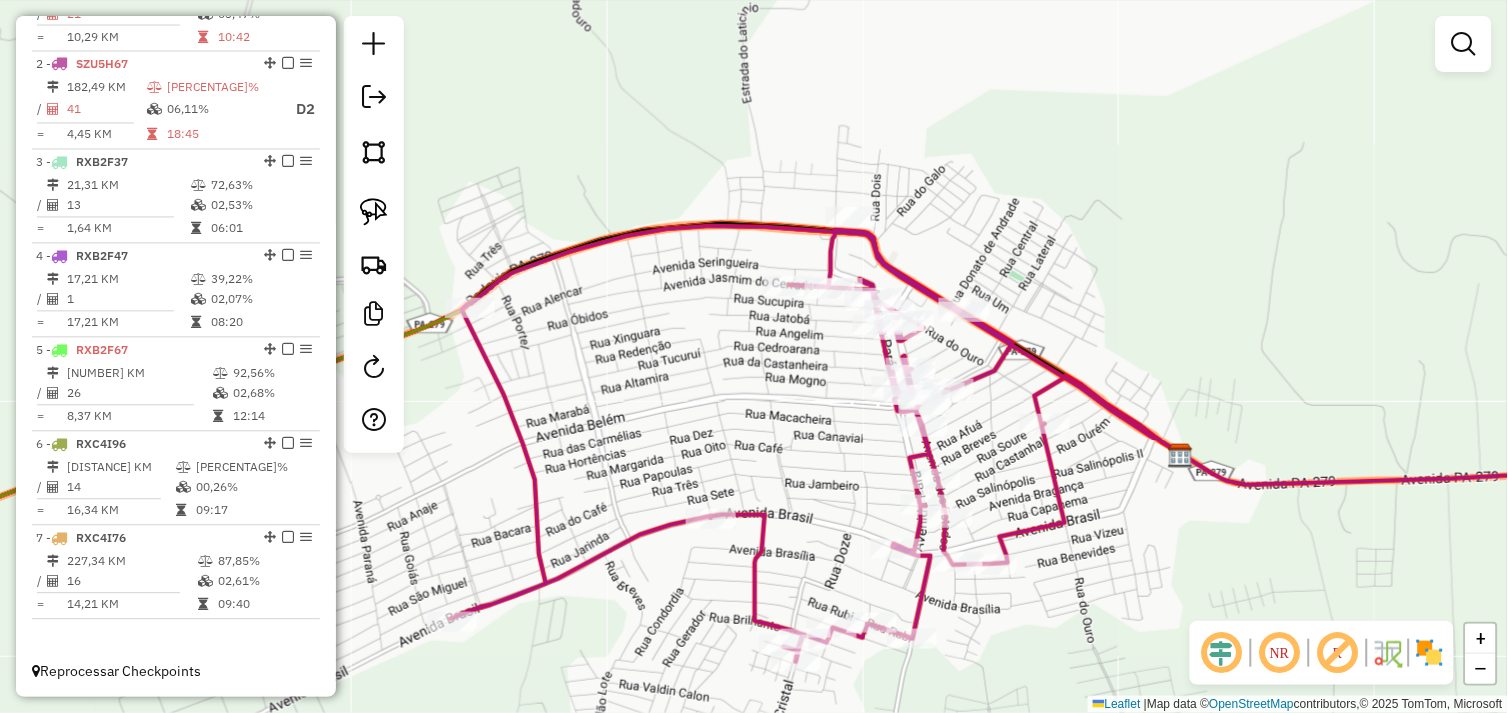 click on "Janela de atendimento Grade de atendimento Capacidade Transportadoras Veículos Cliente Pedidos  Rotas Selecione os dias de semana para filtrar as janelas de atendimento  Seg   Ter   Qua   Qui   Sex   Sáb   Dom  Informe o período da janela de atendimento: De: Até:  Filtrar exatamente a janela do cliente  Considerar janela de atendimento padrão  Selecione os dias de semana para filtrar as grades de atendimento  Seg   Ter   Qua   Qui   Sex   Sáb   Dom   Considerar clientes sem dia de atendimento cadastrado  Clientes fora do dia de atendimento selecionado Filtrar as atividades entre os valores definidos abaixo:  Peso mínimo:   Peso máximo:   Cubagem mínima:   Cubagem máxima:   De:   Até:  Filtrar as atividades entre o tempo de atendimento definido abaixo:  De:   Até:   Considerar capacidade total dos clientes não roteirizados Transportadora: Selecione um ou mais itens Tipo de veículo: Selecione um ou mais itens Veículo: Selecione um ou mais itens Motorista: Selecione um ou mais itens Nome: Rótulo:" 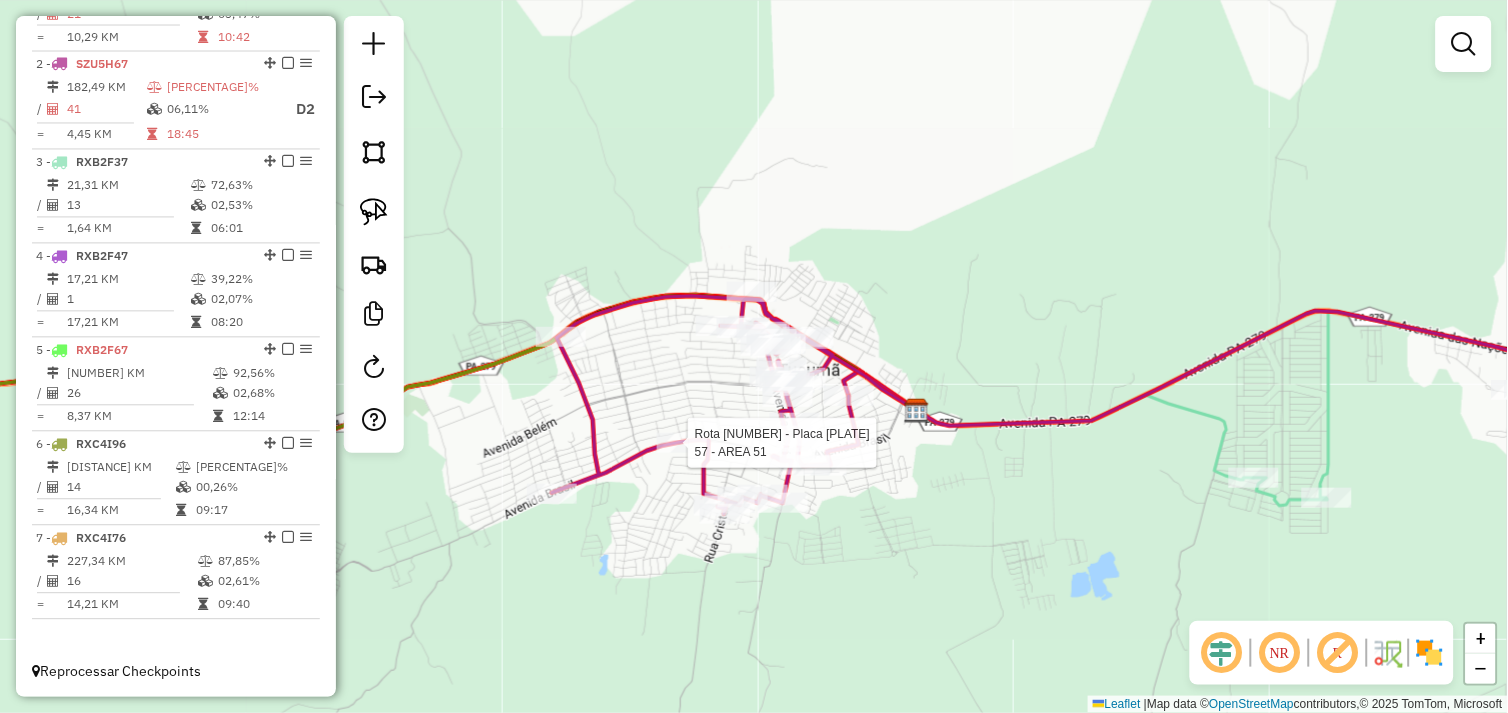 select on "*********" 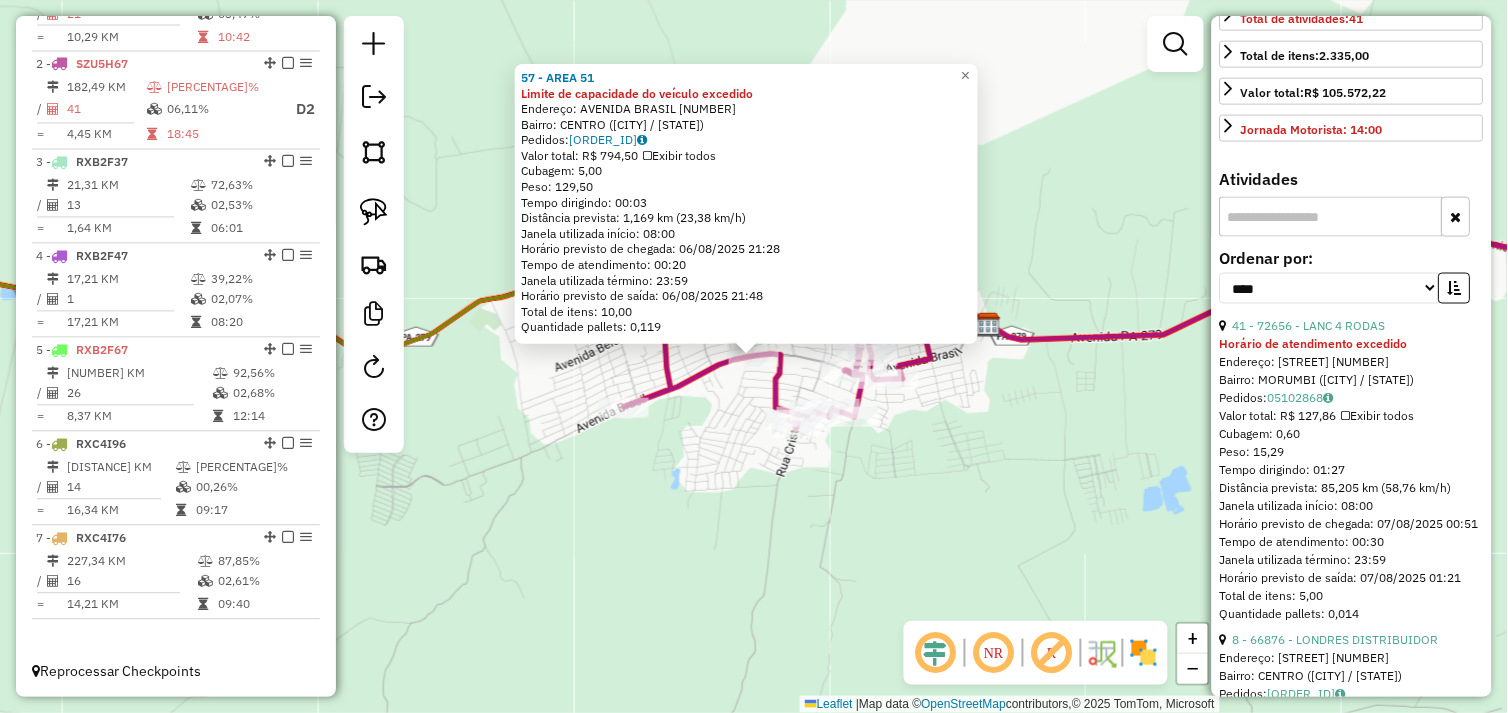 scroll, scrollTop: 555, scrollLeft: 0, axis: vertical 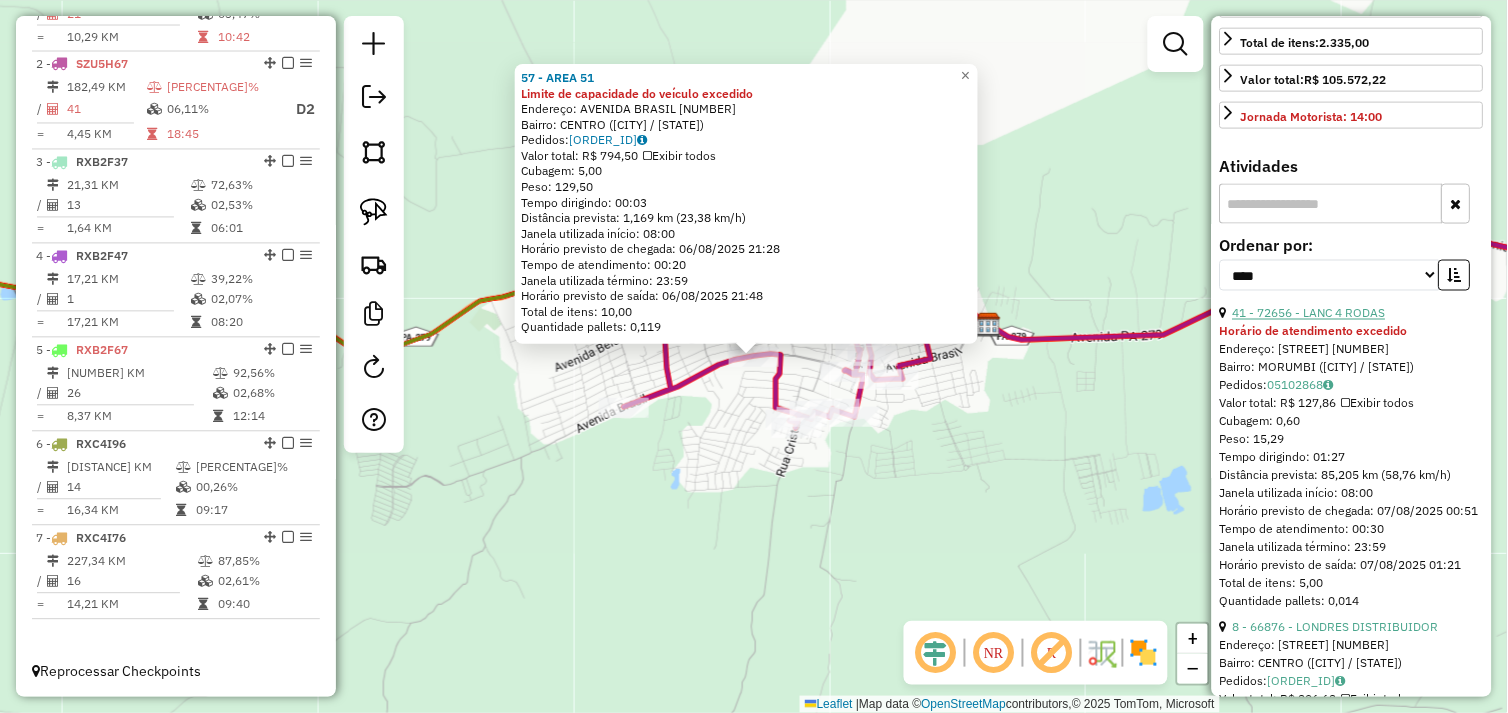 click on "41 - 72656 - LANC 4 RODAS" at bounding box center [1309, 313] 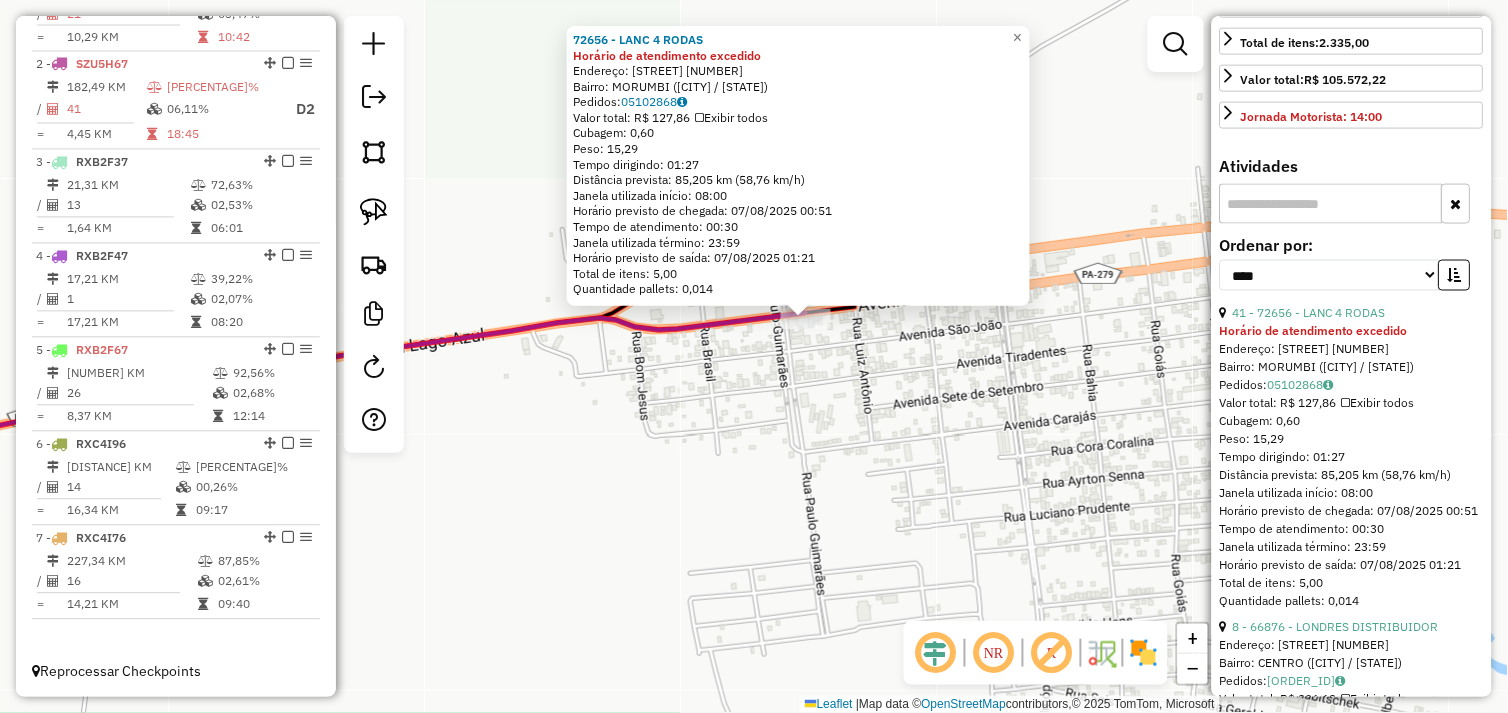 drag, startPoint x: 387, startPoint y: 206, endPoint x: 475, endPoint y: 256, distance: 101.21265 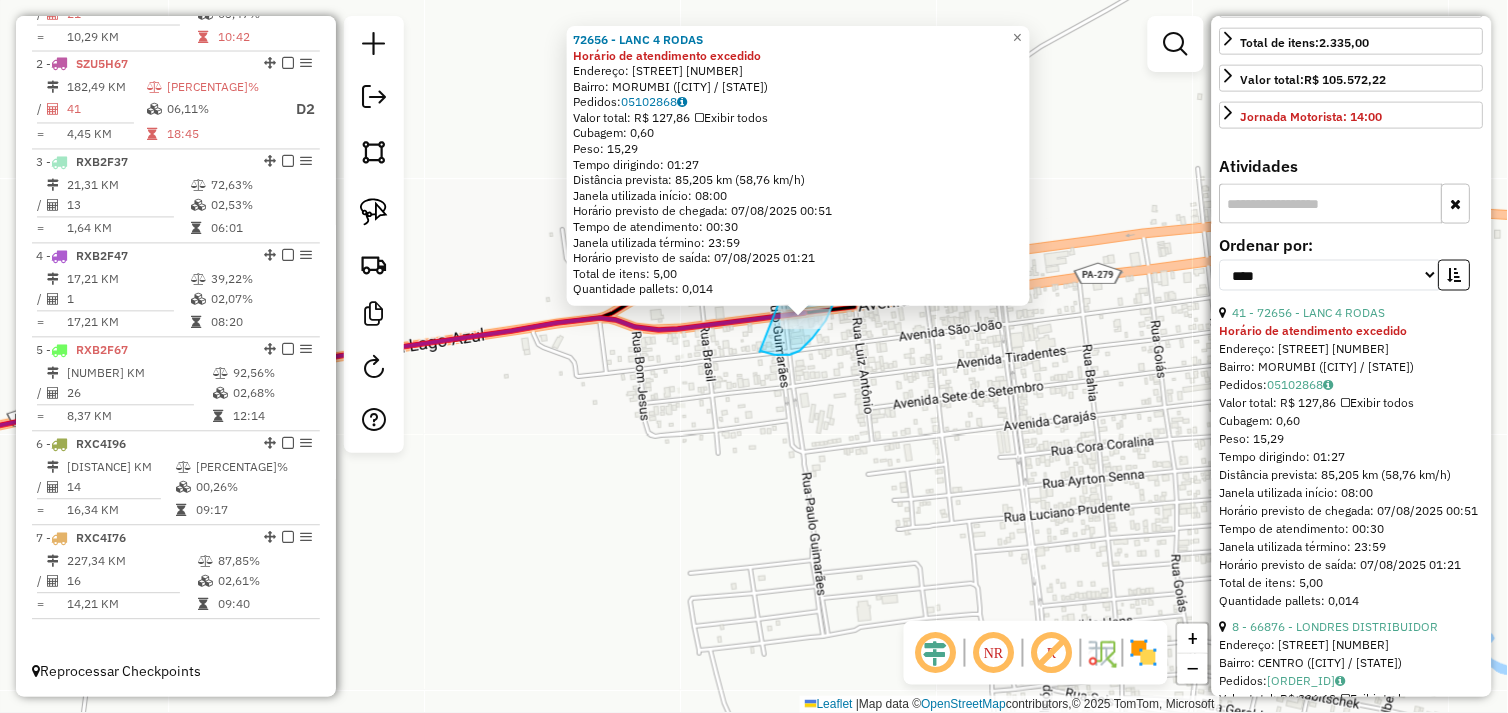 drag, startPoint x: 760, startPoint y: 352, endPoint x: 741, endPoint y: 344, distance: 20.615528 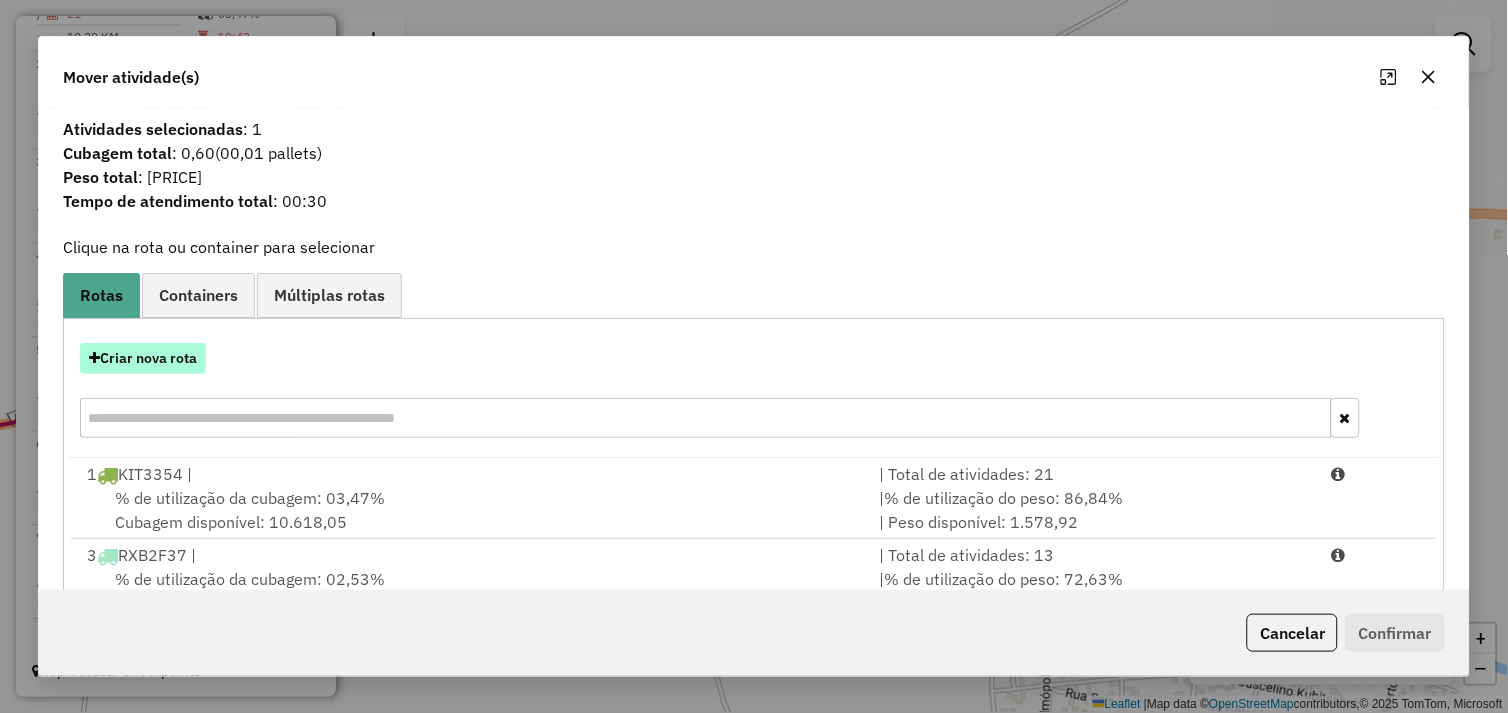 click on "Criar nova rota" at bounding box center [143, 358] 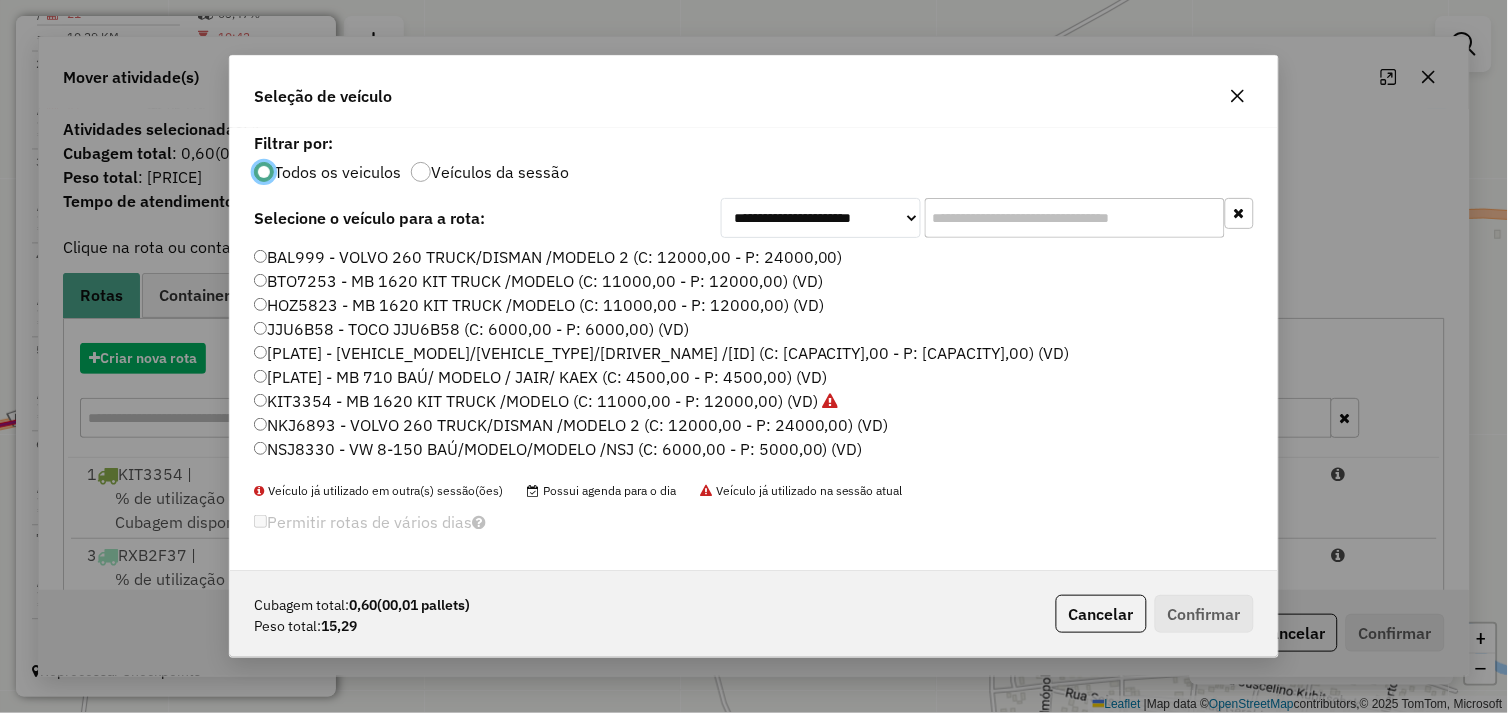 scroll, scrollTop: 11, scrollLeft: 5, axis: both 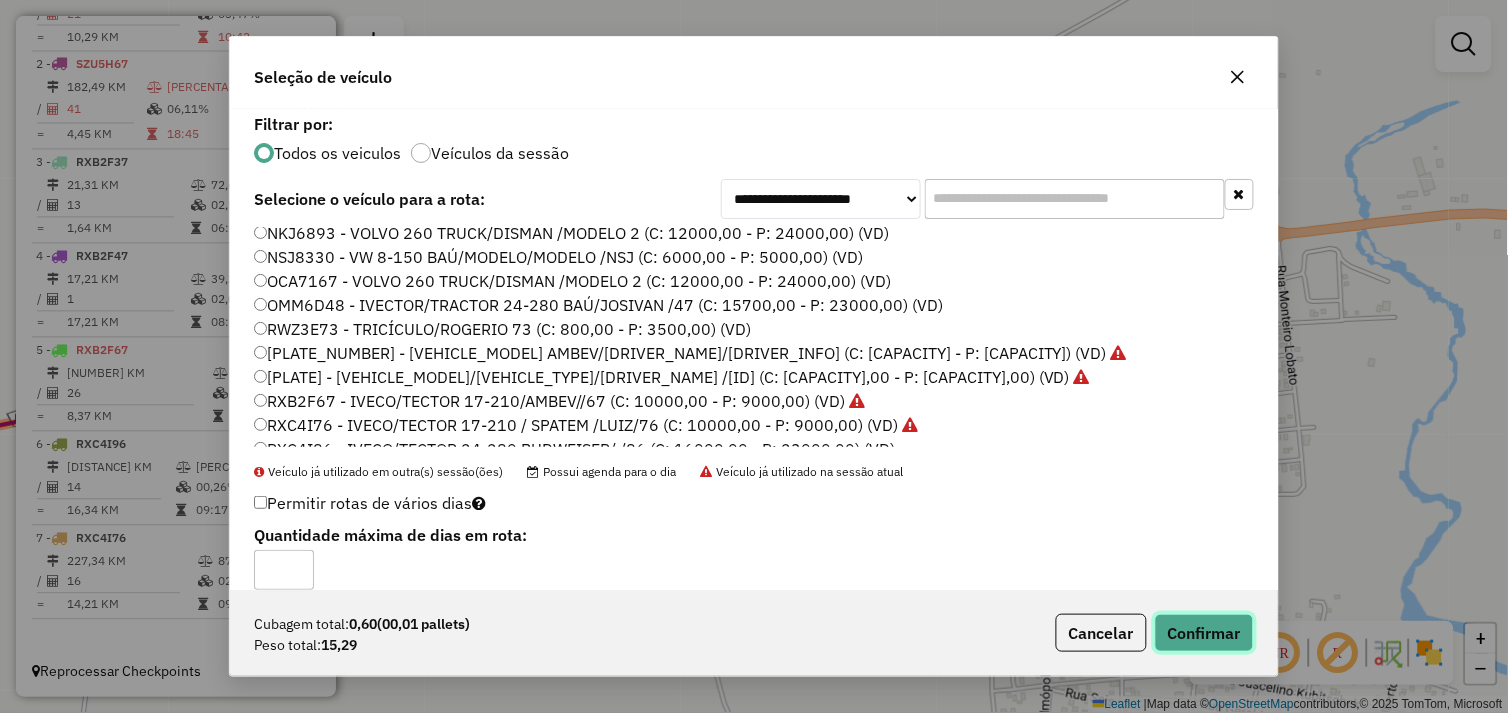 click on "Confirmar" 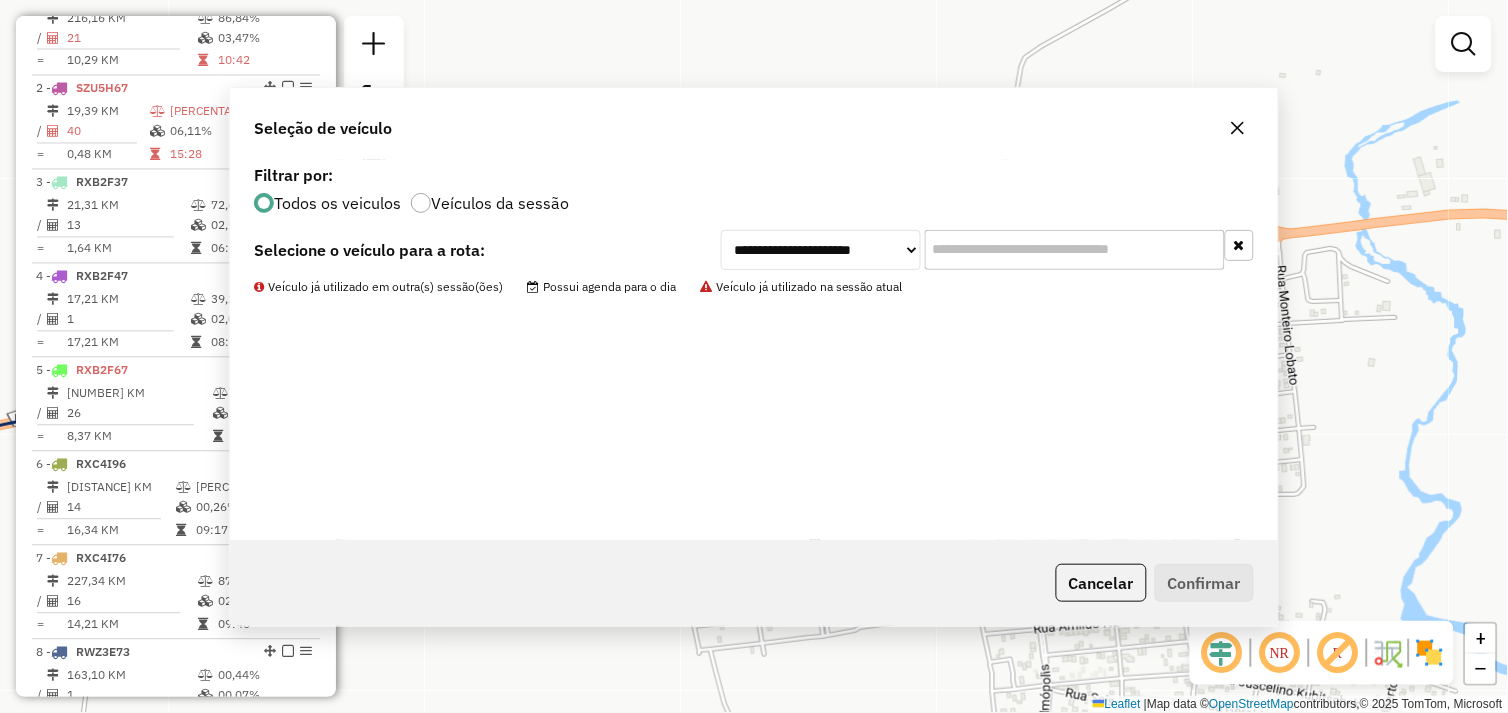 scroll, scrollTop: 833, scrollLeft: 0, axis: vertical 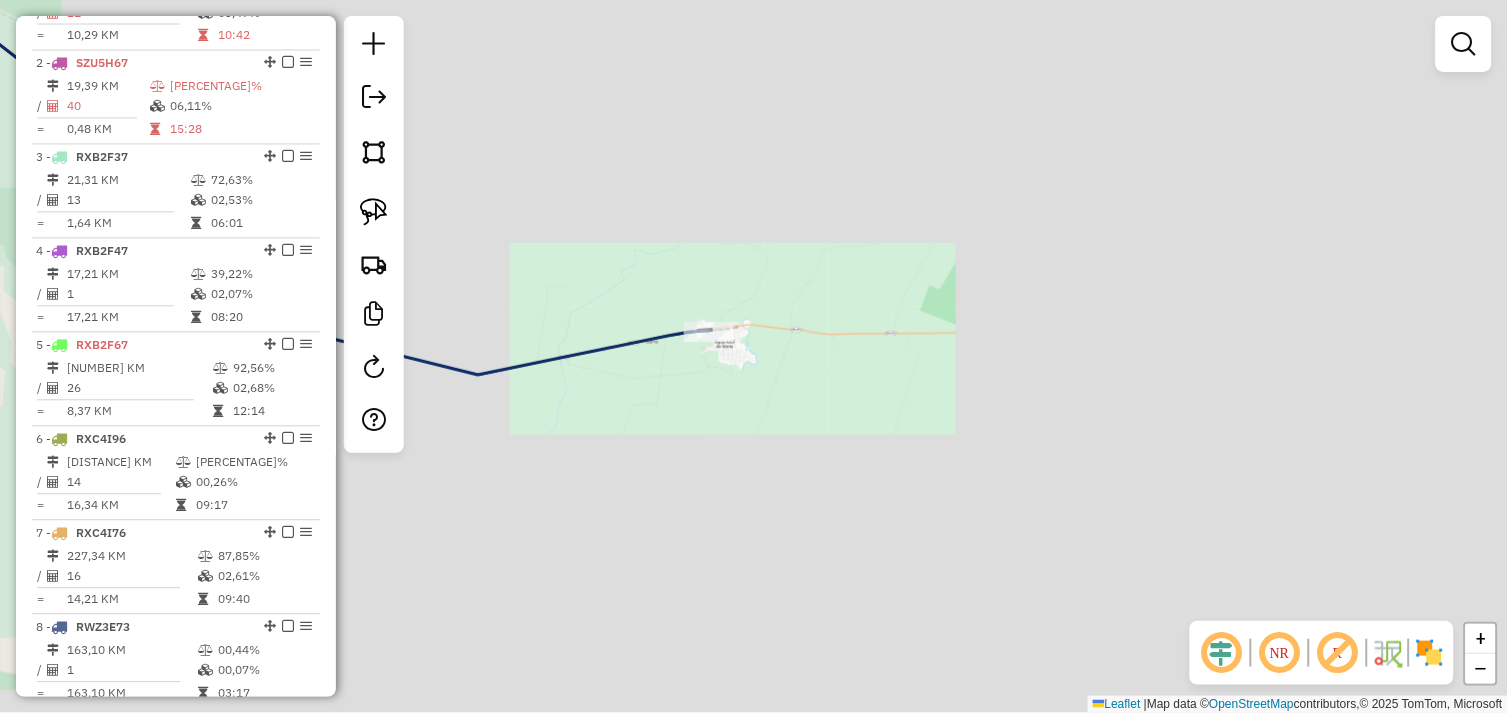 drag, startPoint x: 578, startPoint y: 426, endPoint x: 813, endPoint y: 433, distance: 235.10423 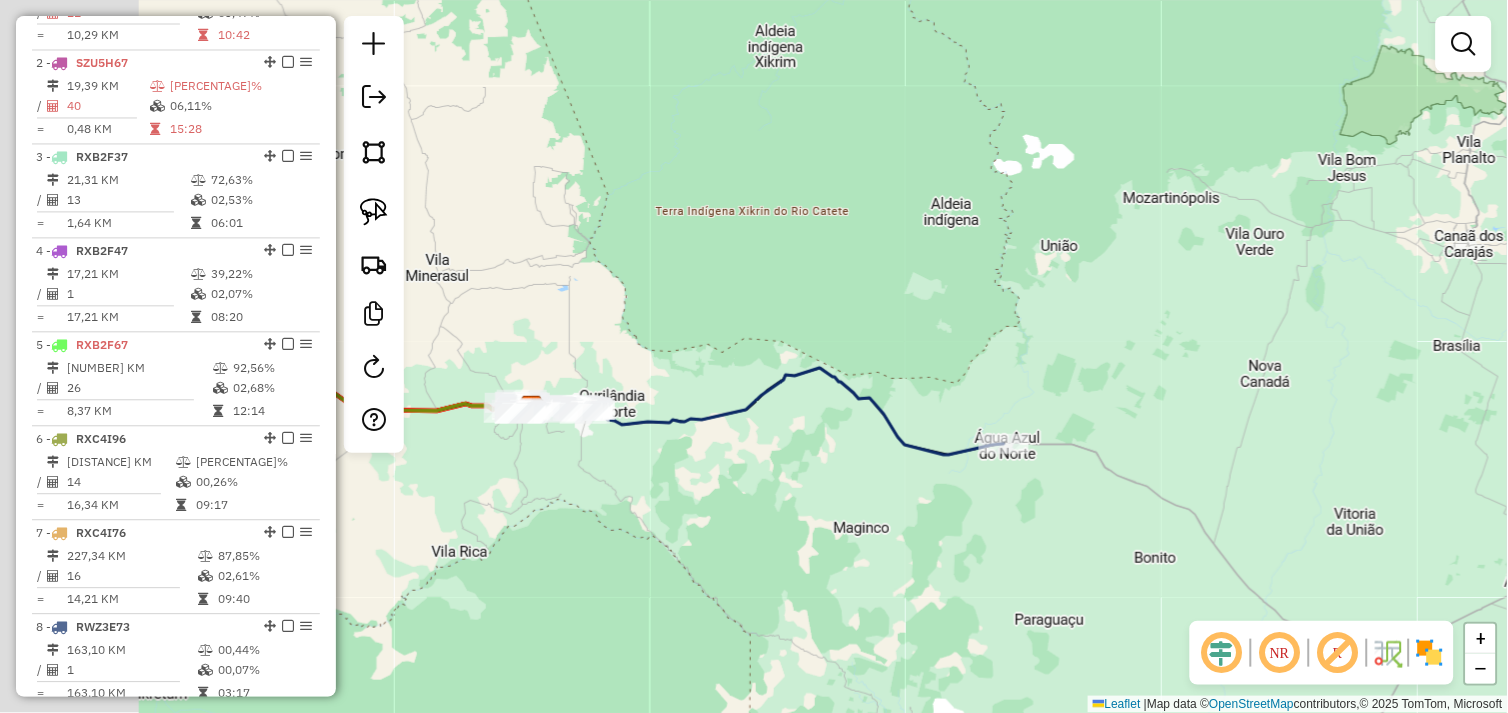 drag, startPoint x: 772, startPoint y: 486, endPoint x: 853, endPoint y: 495, distance: 81.49847 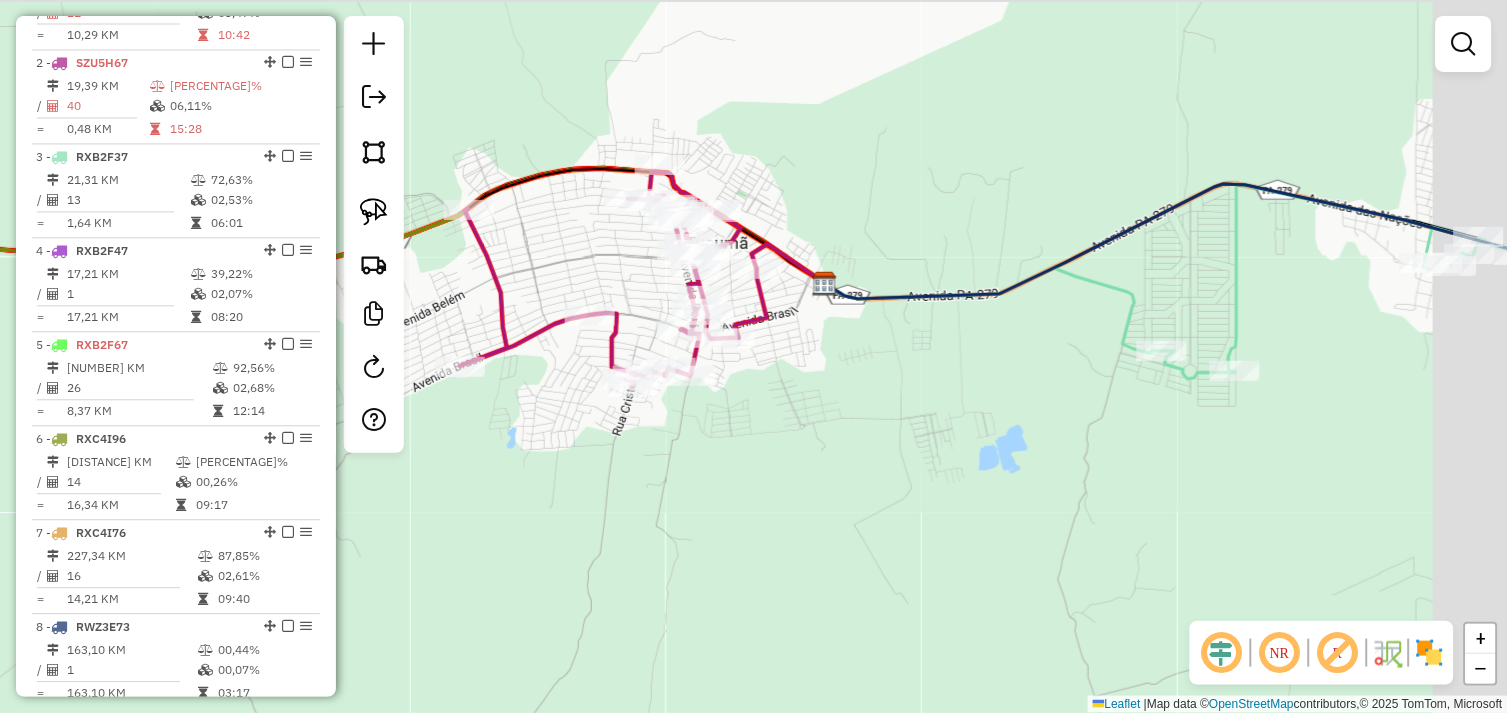 drag, startPoint x: 818, startPoint y: 441, endPoint x: 648, endPoint y: 442, distance: 170.00294 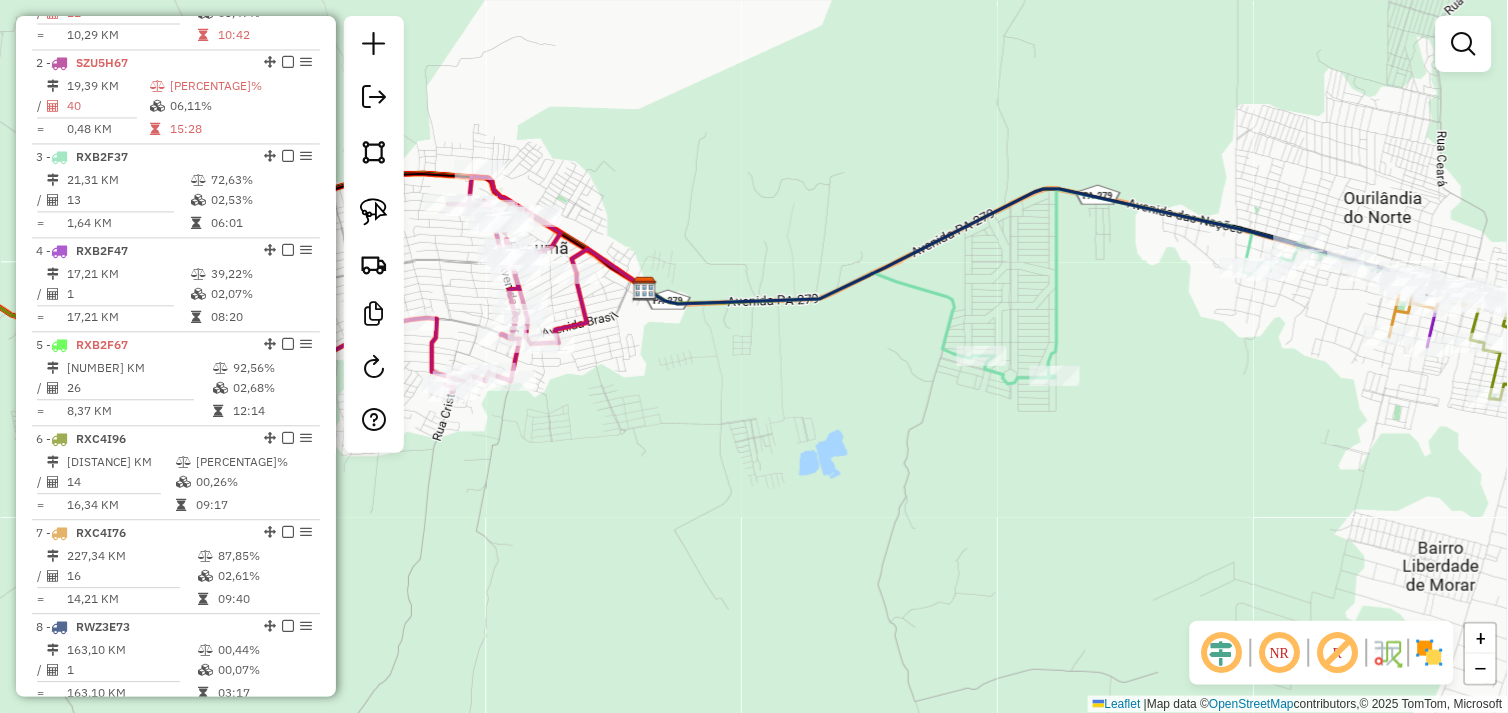 drag, startPoint x: 577, startPoint y: 406, endPoint x: 796, endPoint y: 440, distance: 221.62355 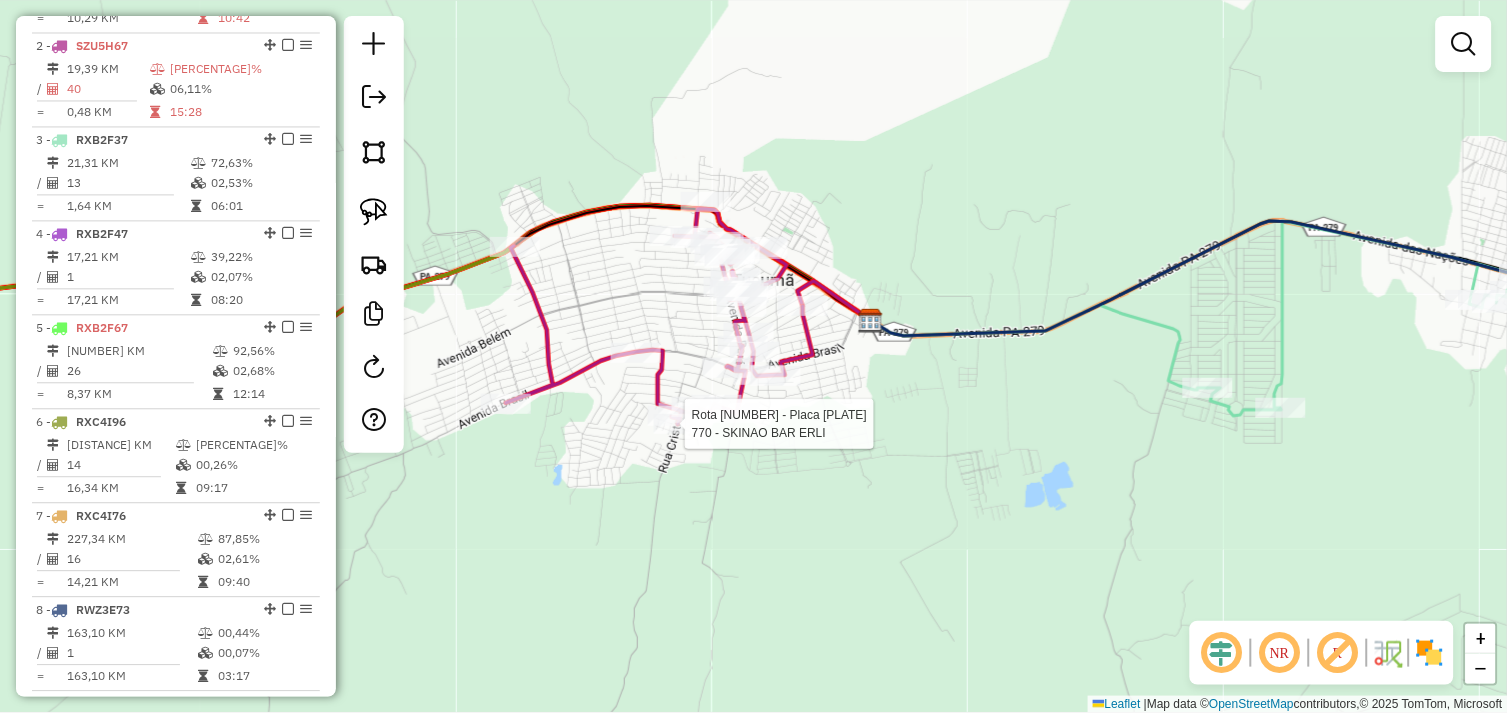 select on "*********" 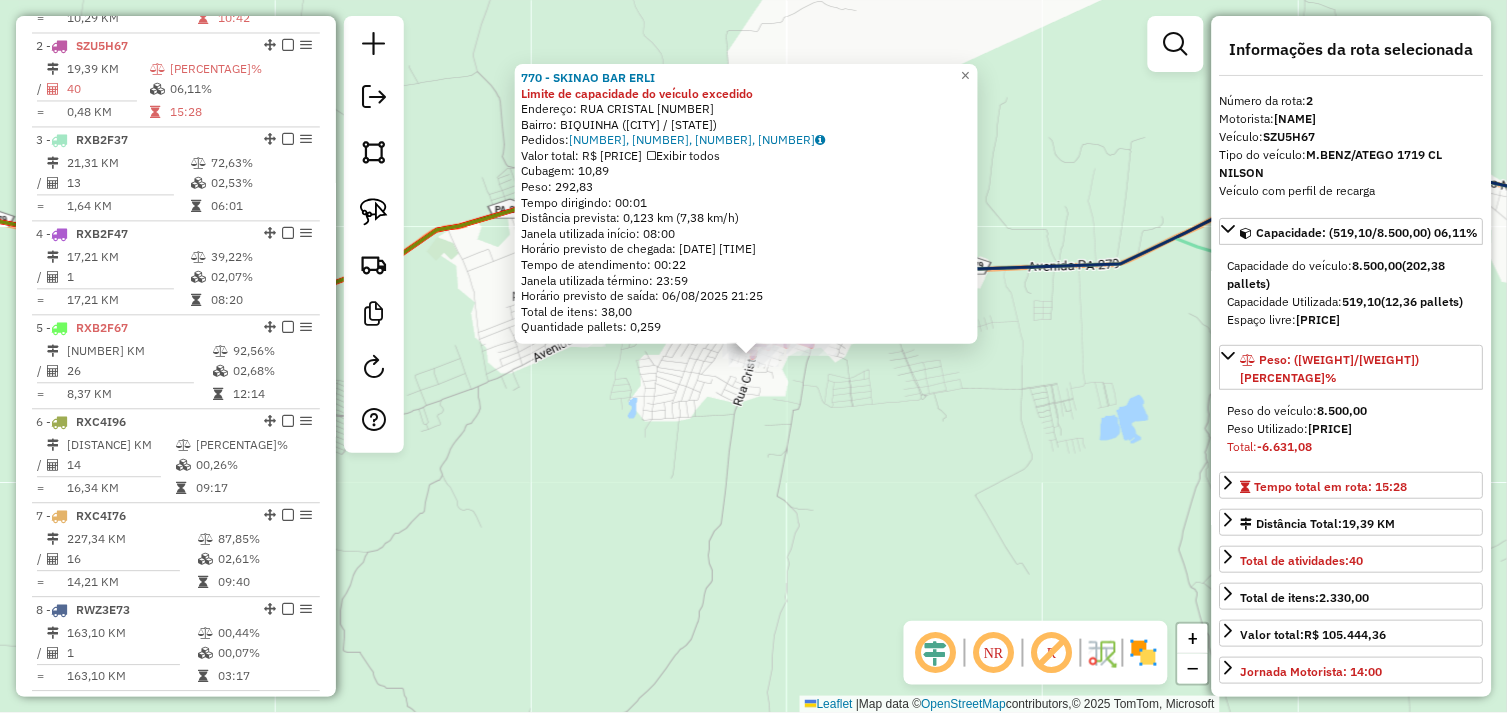 scroll, scrollTop: 866, scrollLeft: 0, axis: vertical 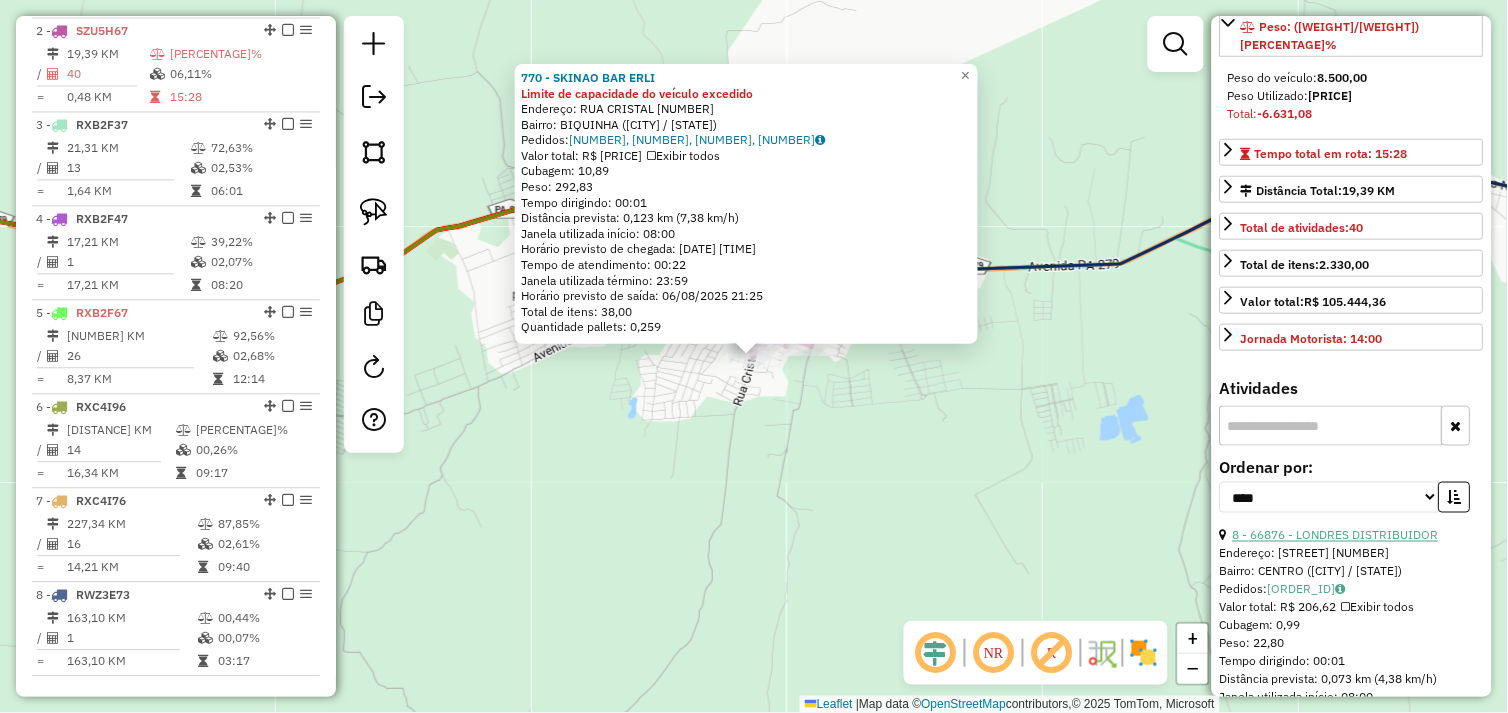 click on "8 - 66876 - LONDRES DISTRIBUIDOR" at bounding box center (1336, 535) 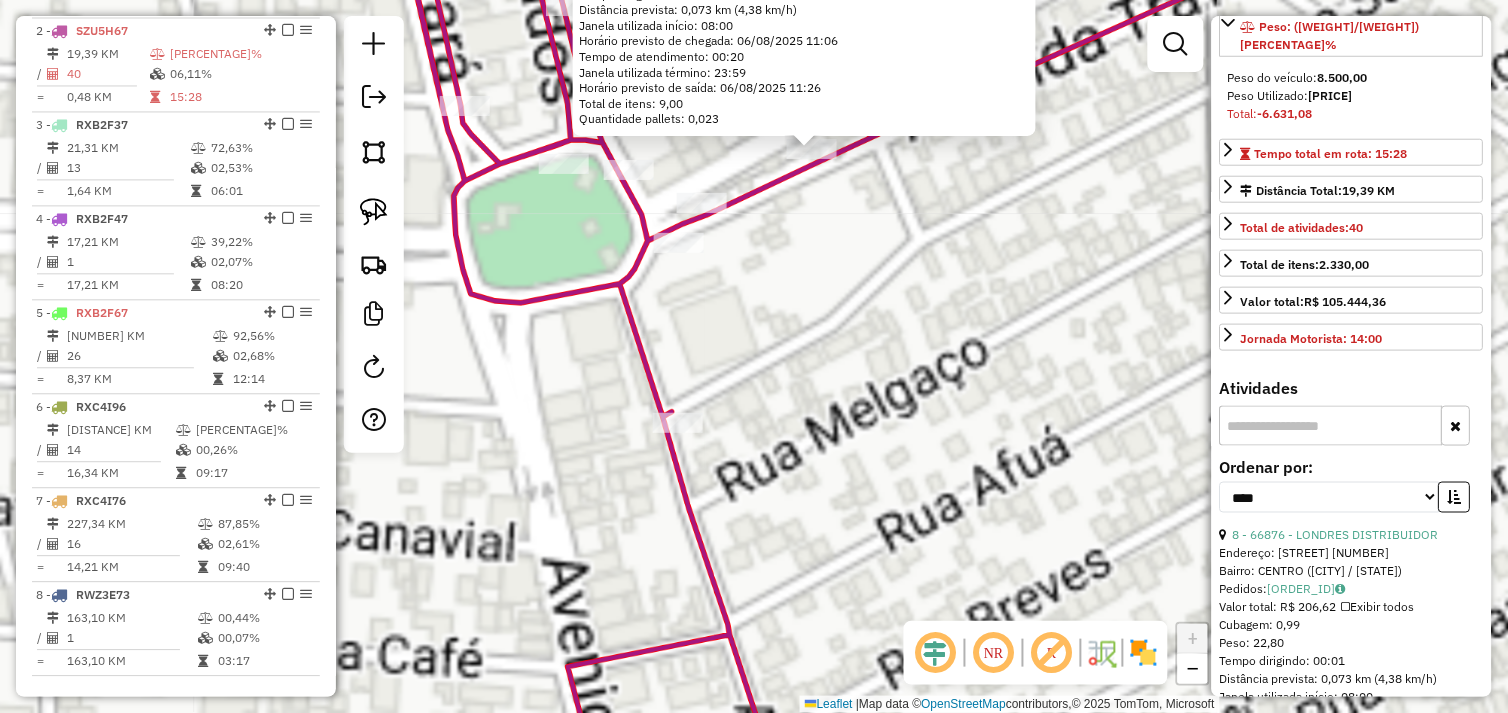 drag, startPoint x: 810, startPoint y: 247, endPoint x: 813, endPoint y: 527, distance: 280.01608 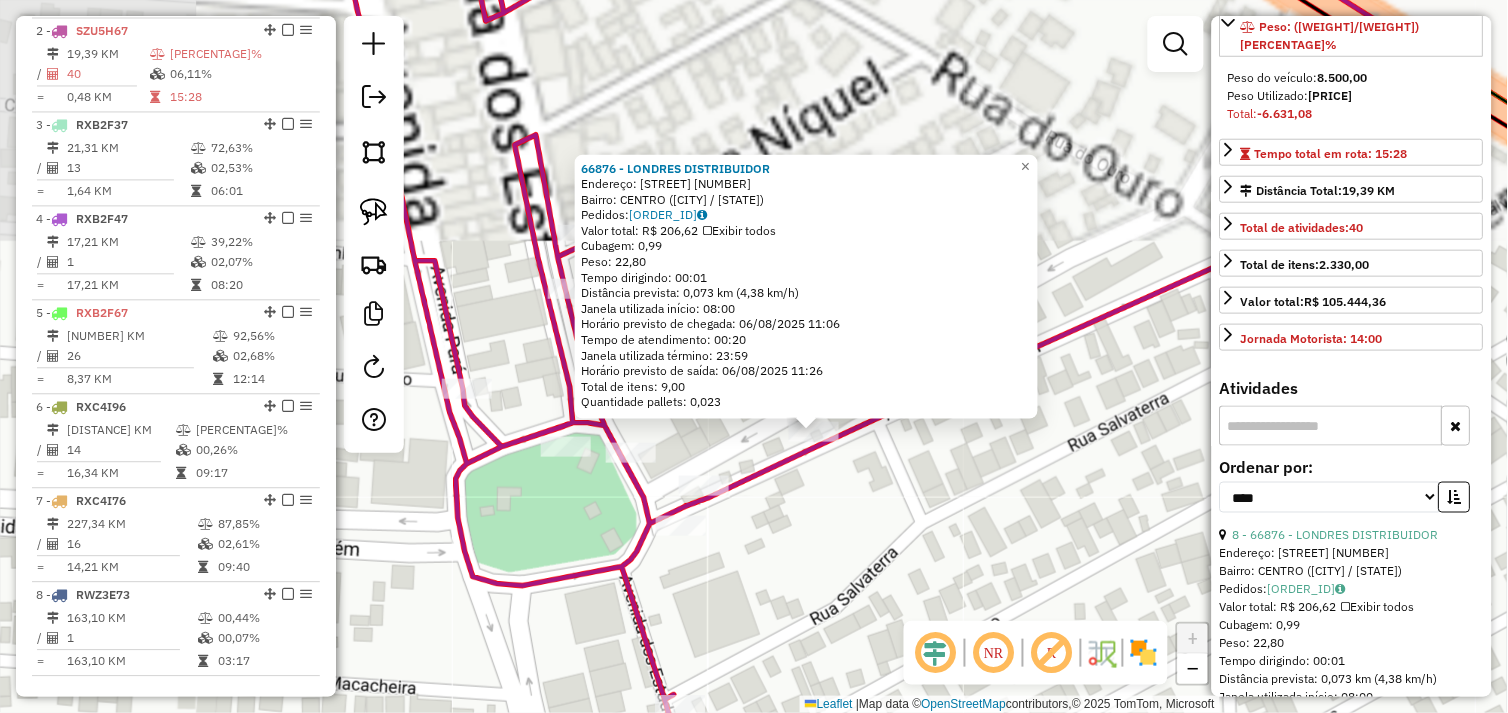 click on "66876 - LONDRES DISTRIBUIDOR  Endereço:  AVENIDA BELEM 278   Bairro: CENTRO (TUCUMA / PA)   Pedidos:  05102890   Valor total: R$ 206,62   Exibir todos   Cubagem: 0,99  Peso: 22,80  Tempo dirigindo: 00:01   Distância prevista: 0,073 km (4,38 km/h)   Janela utilizada início: 08:00   Horário previsto de chegada: 06/08/2025 11:06   Tempo de atendimento: 00:20   Janela utilizada término: 23:59   Horário previsto de saída: 06/08/2025 11:26   Total de itens: 9,00   Quantidade pallets: 0,023  × Janela de atendimento Grade de atendimento Capacidade Transportadoras Veículos Cliente Pedidos  Rotas Selecione os dias de semana para filtrar as janelas de atendimento  Seg   Ter   Qua   Qui   Sex   Sáb   Dom  Informe o período da janela de atendimento: De: Até:  Filtrar exatamente a janela do cliente  Considerar janela de atendimento padrão  Selecione os dias de semana para filtrar as grades de atendimento  Seg   Ter   Qua   Qui   Sex   Sáb   Dom   Considerar clientes sem dia de atendimento cadastrado  De:  De:" 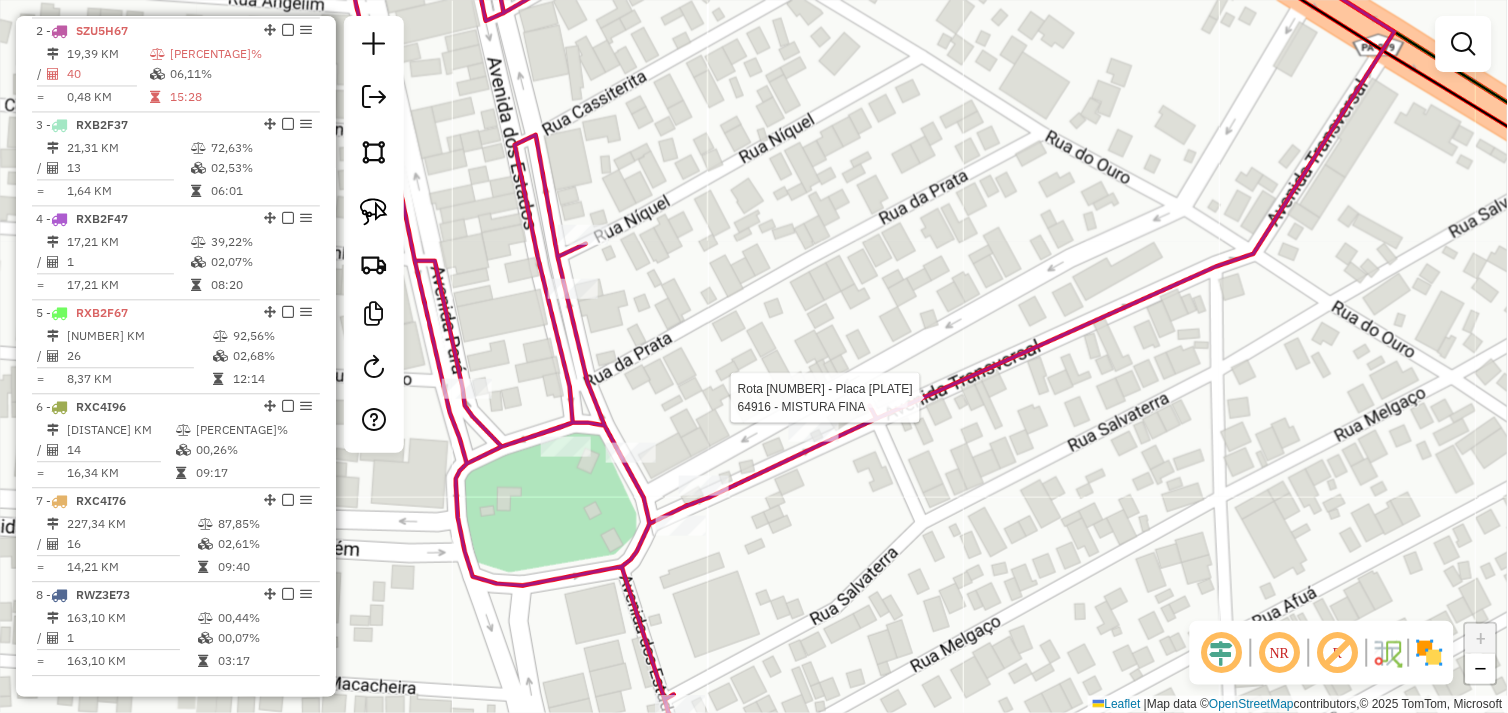 select on "*********" 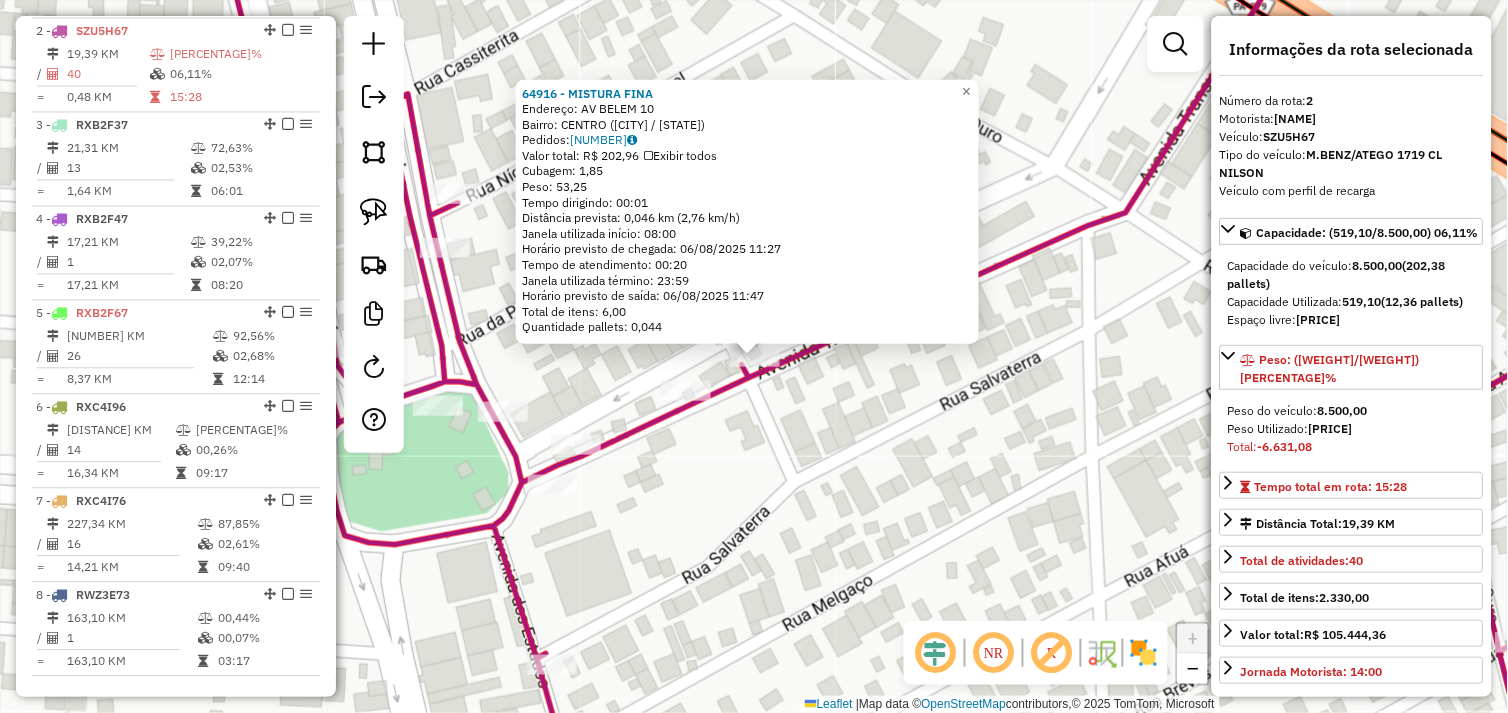 click on "64916 - MISTURA FINA  Endereço:  AV BELEM 10   Bairro: CENTRO (TUCUMA / PA)   Pedidos:  05102908   Valor total: R$ 202,96   Exibir todos   Cubagem: 1,85  Peso: 53,25  Tempo dirigindo: 00:01   Distância prevista: 0,046 km (2,76 km/h)   Janela utilizada início: 08:00   Horário previsto de chegada: 06/08/2025 11:27   Tempo de atendimento: 00:20   Janela utilizada término: 23:59   Horário previsto de saída: 06/08/2025 11:47   Total de itens: 6,00   Quantidade pallets: 0,044  × Janela de atendimento Grade de atendimento Capacidade Transportadoras Veículos Cliente Pedidos  Rotas Selecione os dias de semana para filtrar as janelas de atendimento  Seg   Ter   Qua   Qui   Sex   Sáb   Dom  Informe o período da janela de atendimento: De: Até:  Filtrar exatamente a janela do cliente  Considerar janela de atendimento padrão  Selecione os dias de semana para filtrar as grades de atendimento  Seg   Ter   Qua   Qui   Sex   Sáb   Dom   Considerar clientes sem dia de atendimento cadastrado  Peso mínimo:   De:  +" 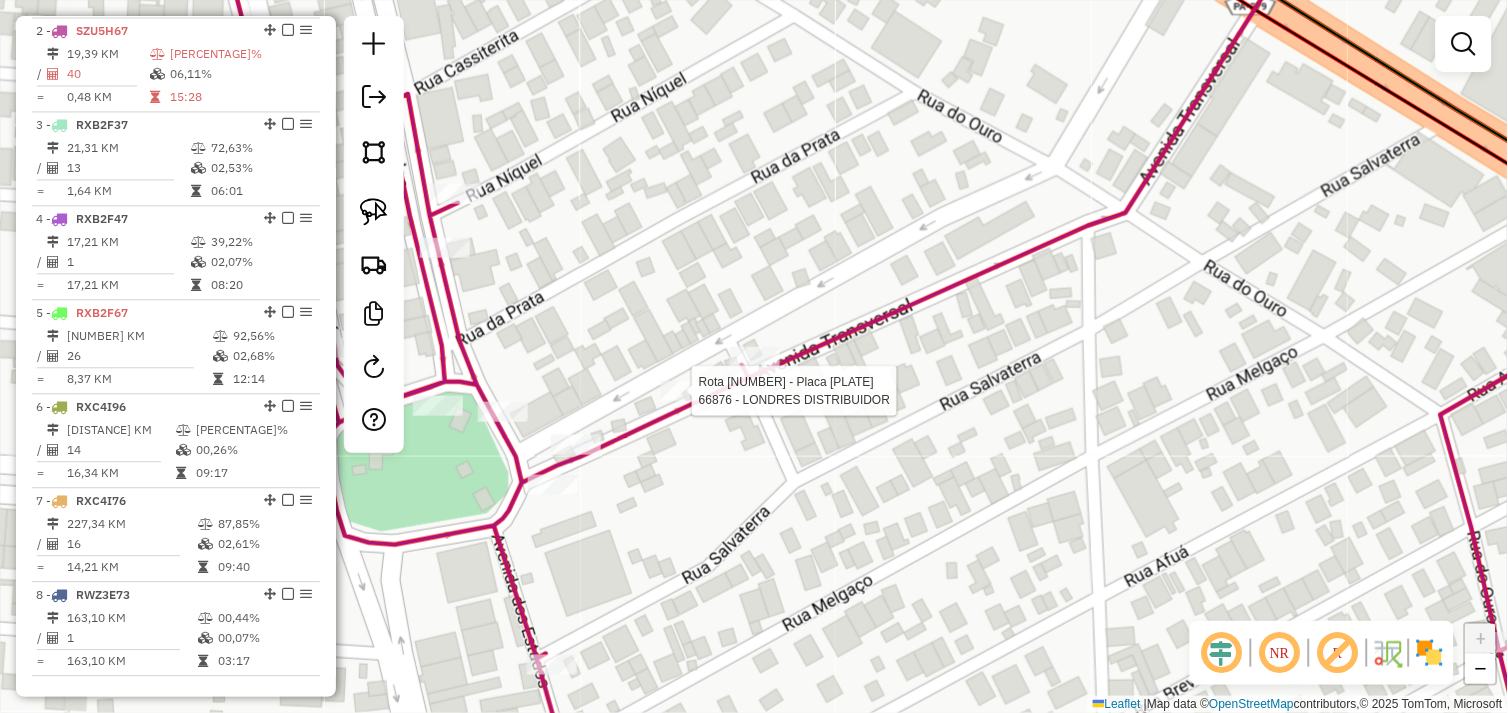 select on "*********" 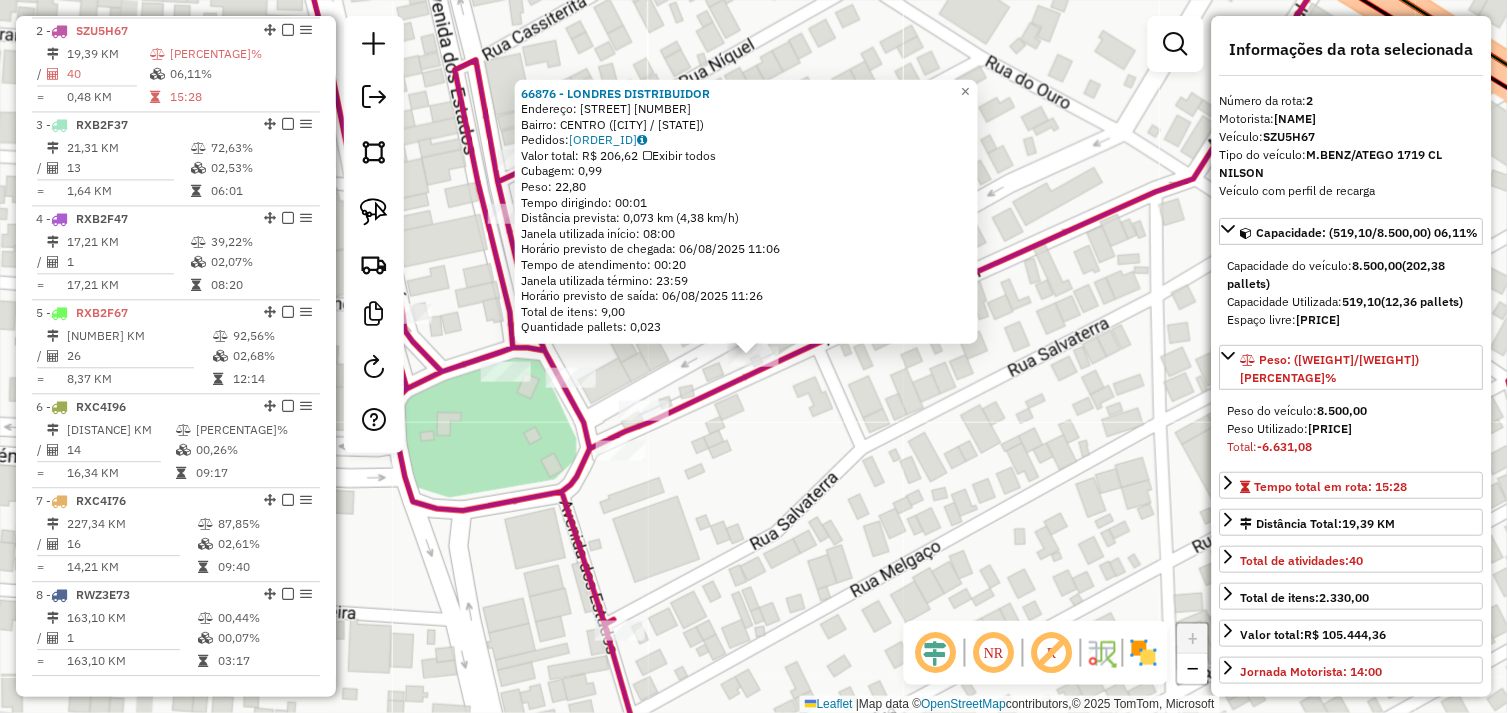 click on "66876 - LONDRES DISTRIBUIDOR  Endereço:  AVENIDA BELEM 278   Bairro: CENTRO (TUCUMA / PA)   Pedidos:  05102890   Valor total: R$ 206,62   Exibir todos   Cubagem: 0,99  Peso: 22,80  Tempo dirigindo: 00:01   Distância prevista: 0,073 km (4,38 km/h)   Janela utilizada início: 08:00   Horário previsto de chegada: 06/08/2025 11:06   Tempo de atendimento: 00:20   Janela utilizada término: 23:59   Horário previsto de saída: 06/08/2025 11:26   Total de itens: 9,00   Quantidade pallets: 0,023  × Janela de atendimento Grade de atendimento Capacidade Transportadoras Veículos Cliente Pedidos  Rotas Selecione os dias de semana para filtrar as janelas de atendimento  Seg   Ter   Qua   Qui   Sex   Sáb   Dom  Informe o período da janela de atendimento: De: Até:  Filtrar exatamente a janela do cliente  Considerar janela de atendimento padrão  Selecione os dias de semana para filtrar as grades de atendimento  Seg   Ter   Qua   Qui   Sex   Sáb   Dom   Considerar clientes sem dia de atendimento cadastrado  De:  De:" 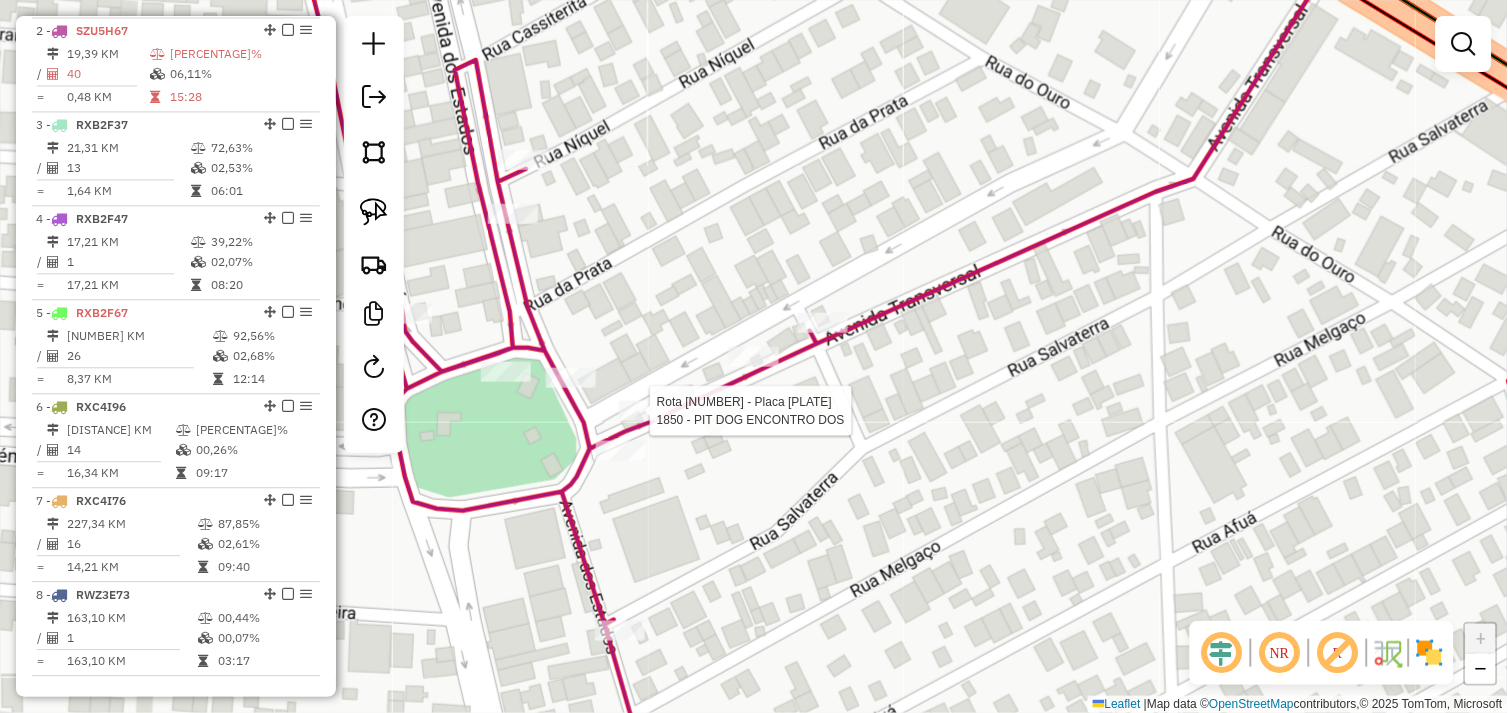 select on "*********" 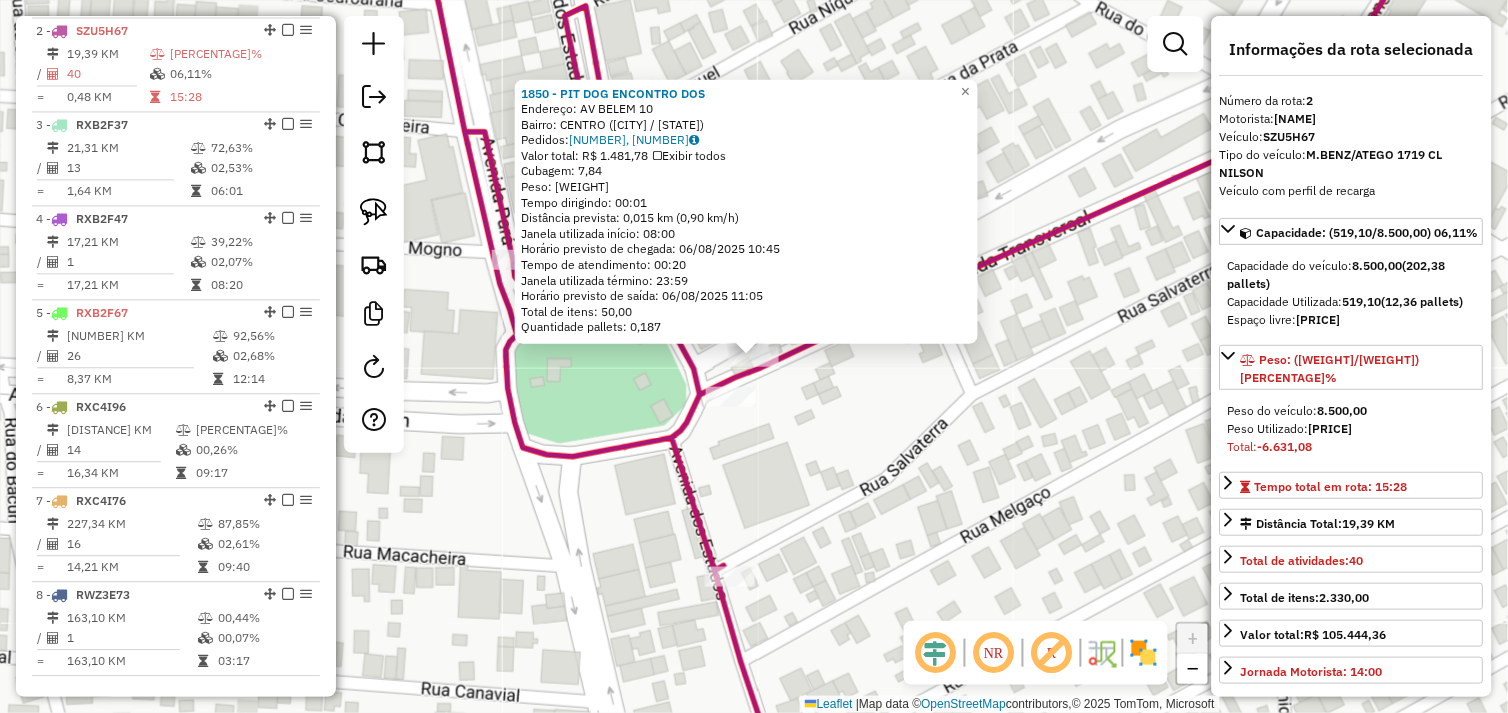 click on "Rota 2 - Placa SZU5H67  1571 - SUP NOVO HORIZONTE 1850 - PIT DOG ENCONTRO DOS  Endereço:  AV BELEM 10   Bairro: CENTRO (TUCUMA / PA)   Pedidos:  05102956, 05102957   Valor total: R$ 1.481,78   Exibir todos   Cubagem: 7,84  Peso: 190,50  Tempo dirigindo: 00:01   Distância prevista: 0,015 km (0,90 km/h)   Janela utilizada início: 08:00   Horário previsto de chegada: 06/08/2025 10:45   Tempo de atendimento: 00:20   Janela utilizada término: 23:59   Horário previsto de saída: 06/08/2025 11:05   Total de itens: 50,00   Quantidade pallets: 0,187  × Janela de atendimento Grade de atendimento Capacidade Transportadoras Veículos Cliente Pedidos  Rotas Selecione os dias de semana para filtrar as janelas de atendimento  Seg   Ter   Qua   Qui   Sex   Sáb   Dom  Informe o período da janela de atendimento: De: Até:  Filtrar exatamente a janela do cliente  Considerar janela de atendimento padrão  Selecione os dias de semana para filtrar as grades de atendimento  Seg   Ter   Qua   Qui   Sex   Sáb   Dom   De:  +" 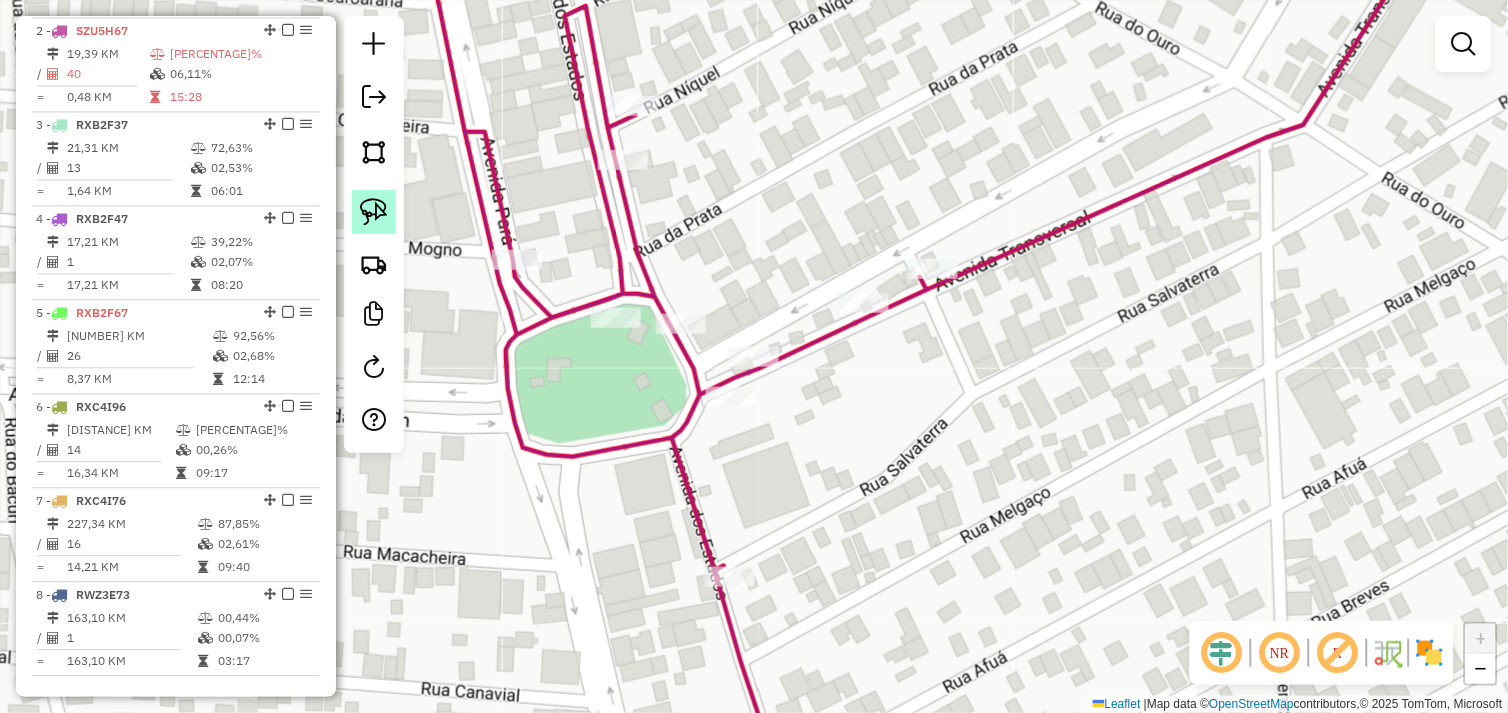 click 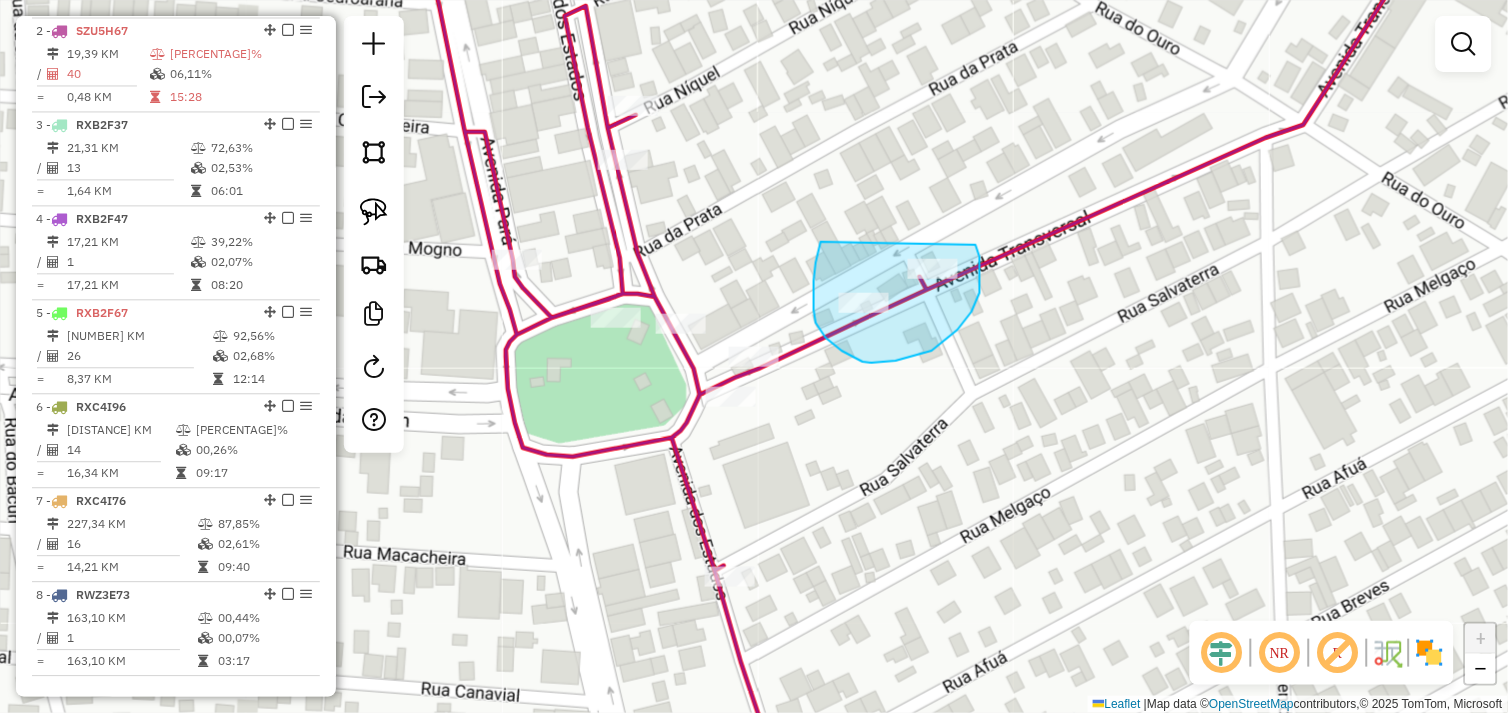 drag, startPoint x: 814, startPoint y: 310, endPoint x: 946, endPoint y: 230, distance: 154.35025 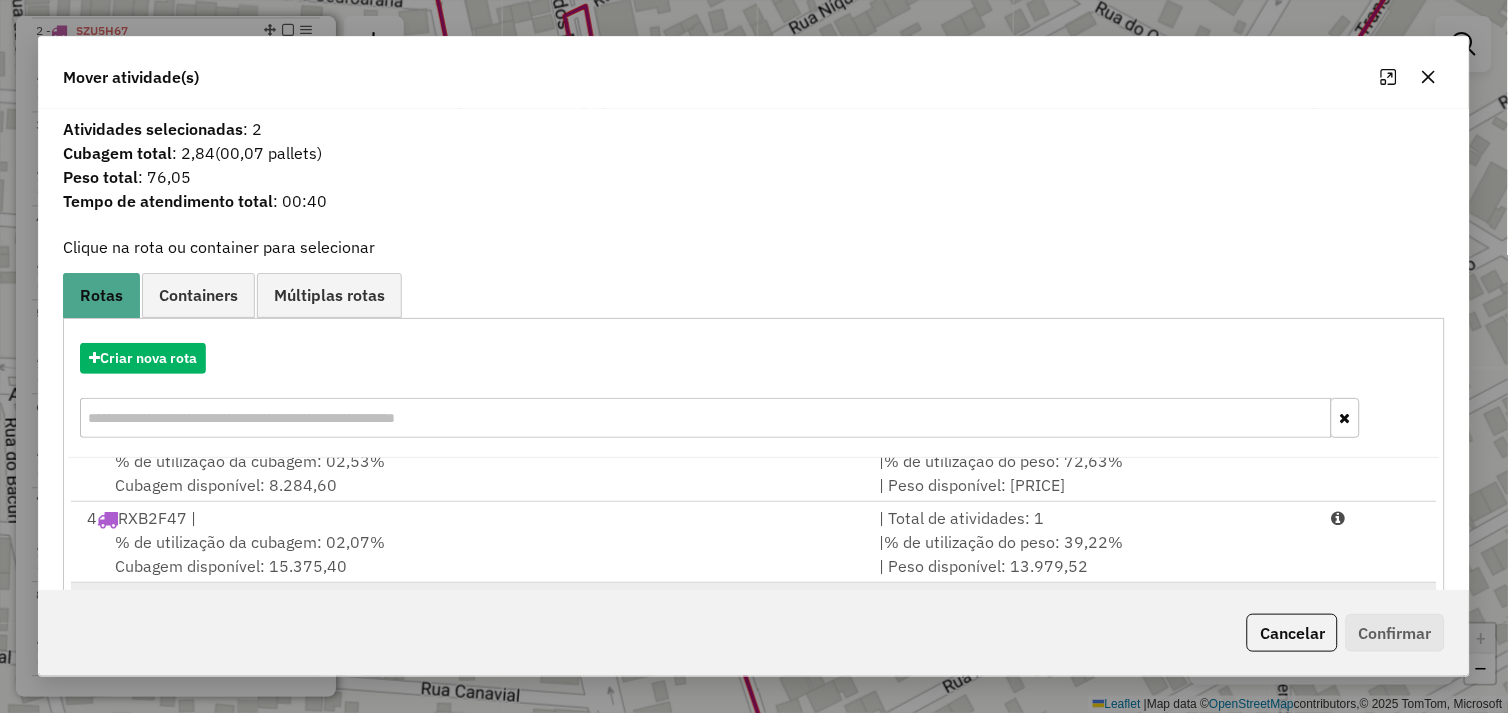 scroll, scrollTop: 167, scrollLeft: 0, axis: vertical 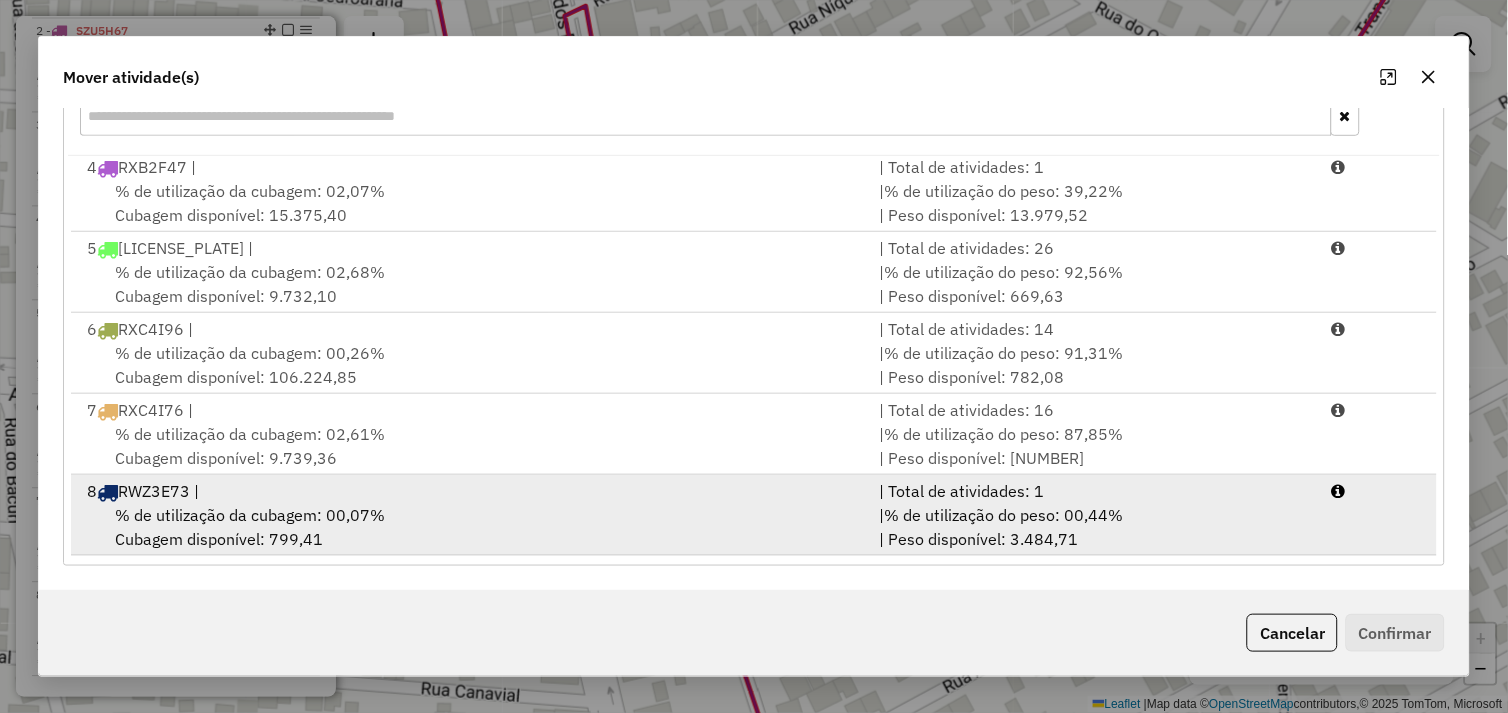 click on "% de utilização da cubagem: 00,07%  Cubagem disponível: 799,41" at bounding box center [471, 527] 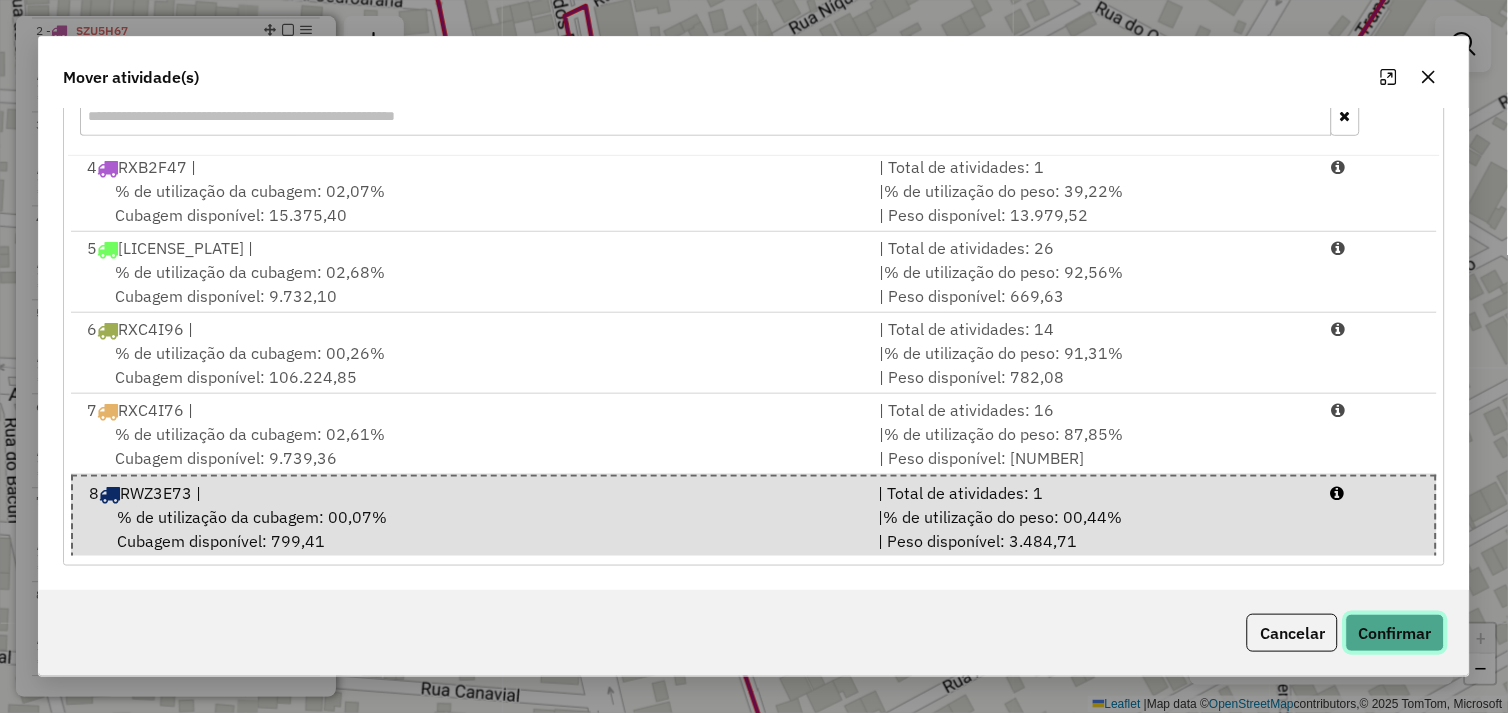 click on "Confirmar" 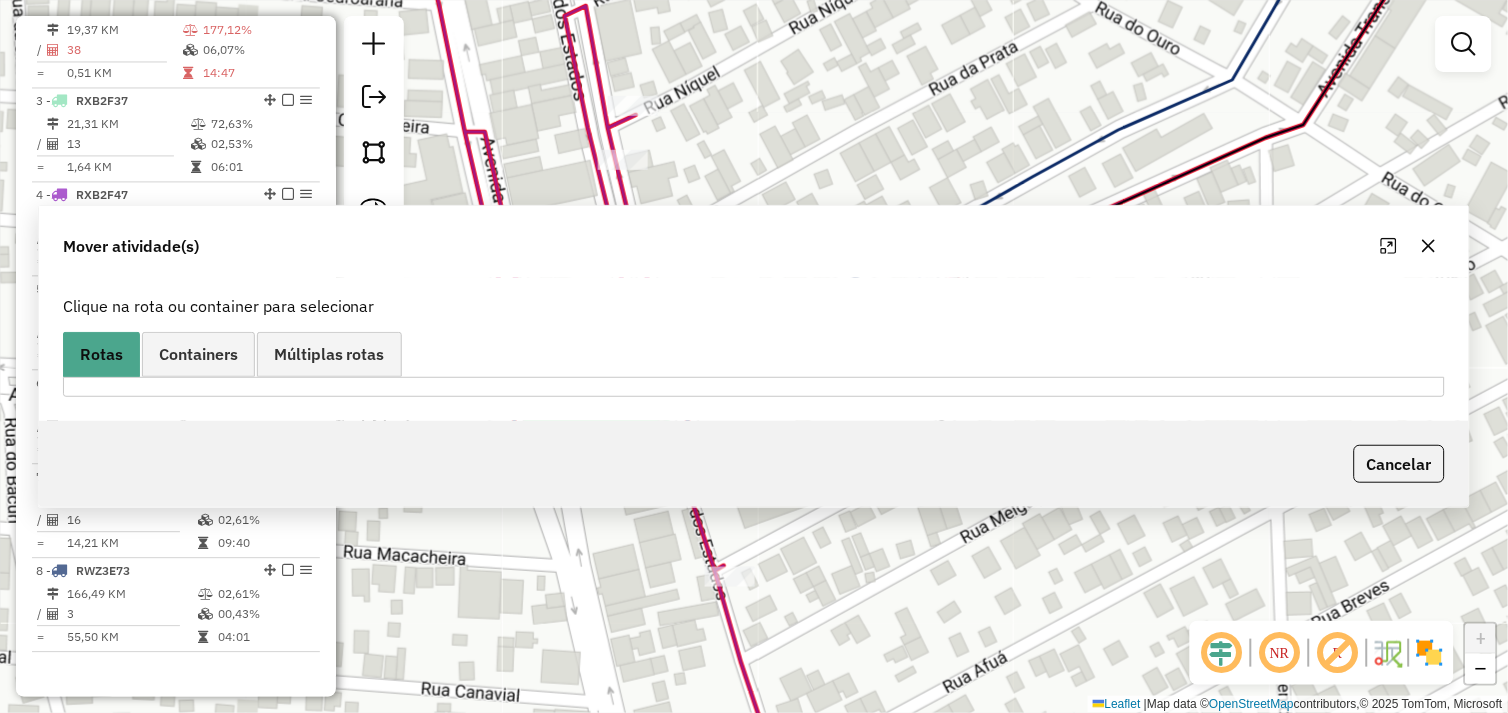 scroll, scrollTop: 0, scrollLeft: 0, axis: both 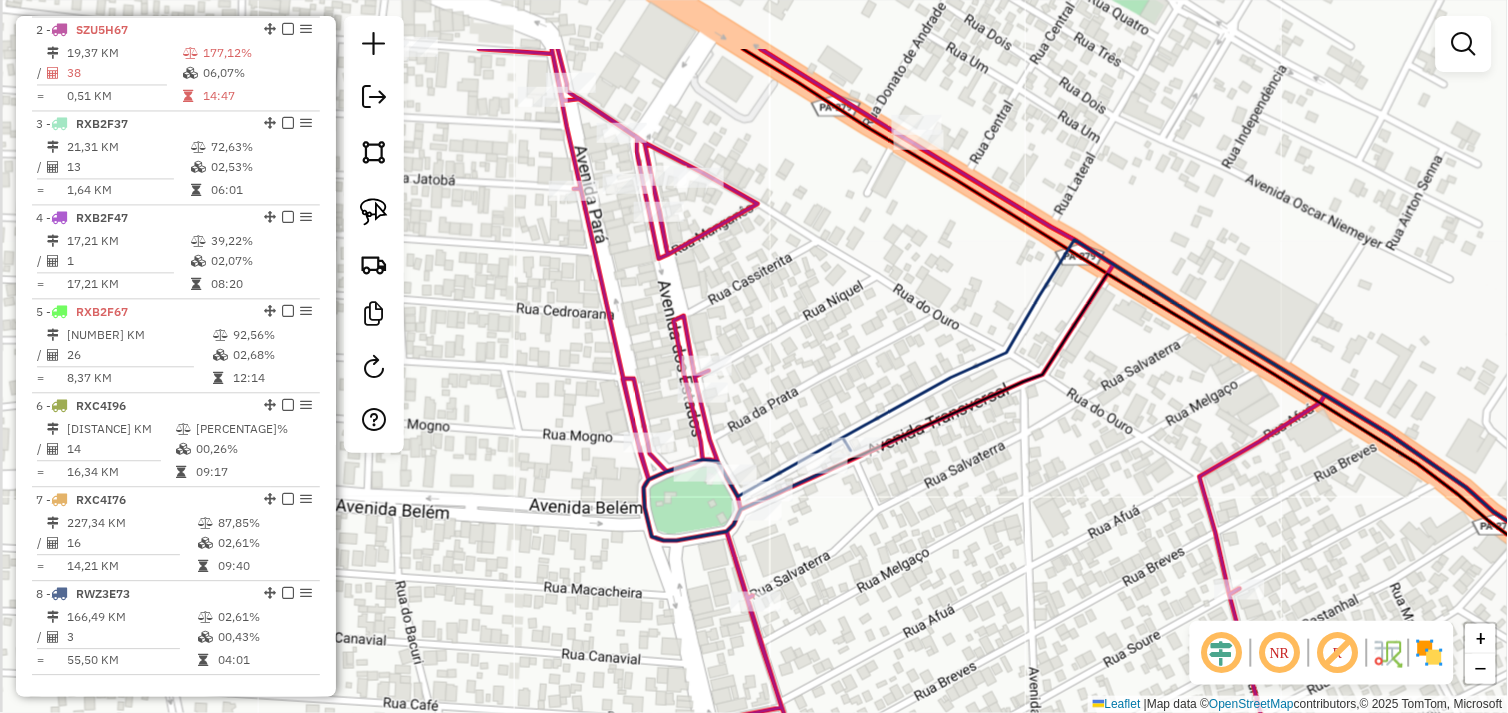 drag, startPoint x: 748, startPoint y: 222, endPoint x: 830, endPoint y: 566, distance: 353.63824 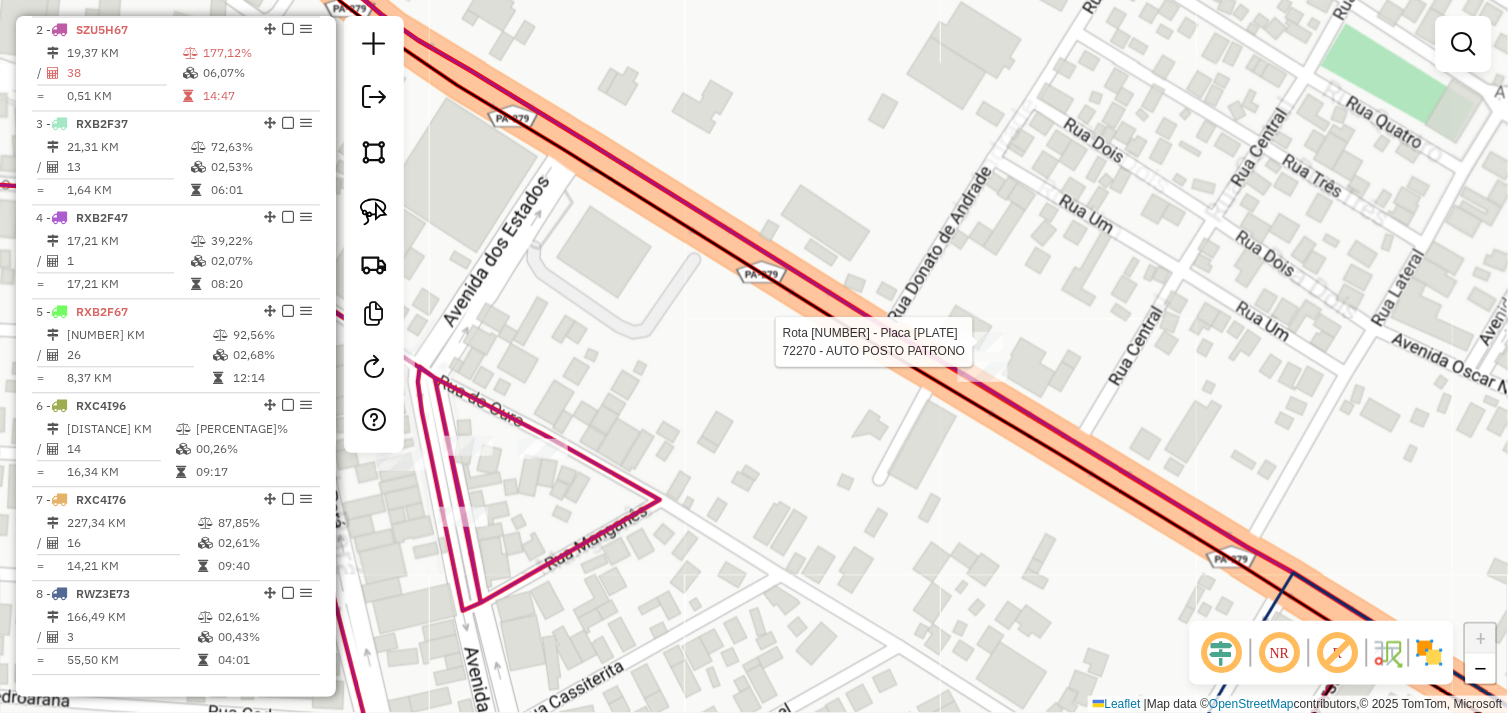 select on "*********" 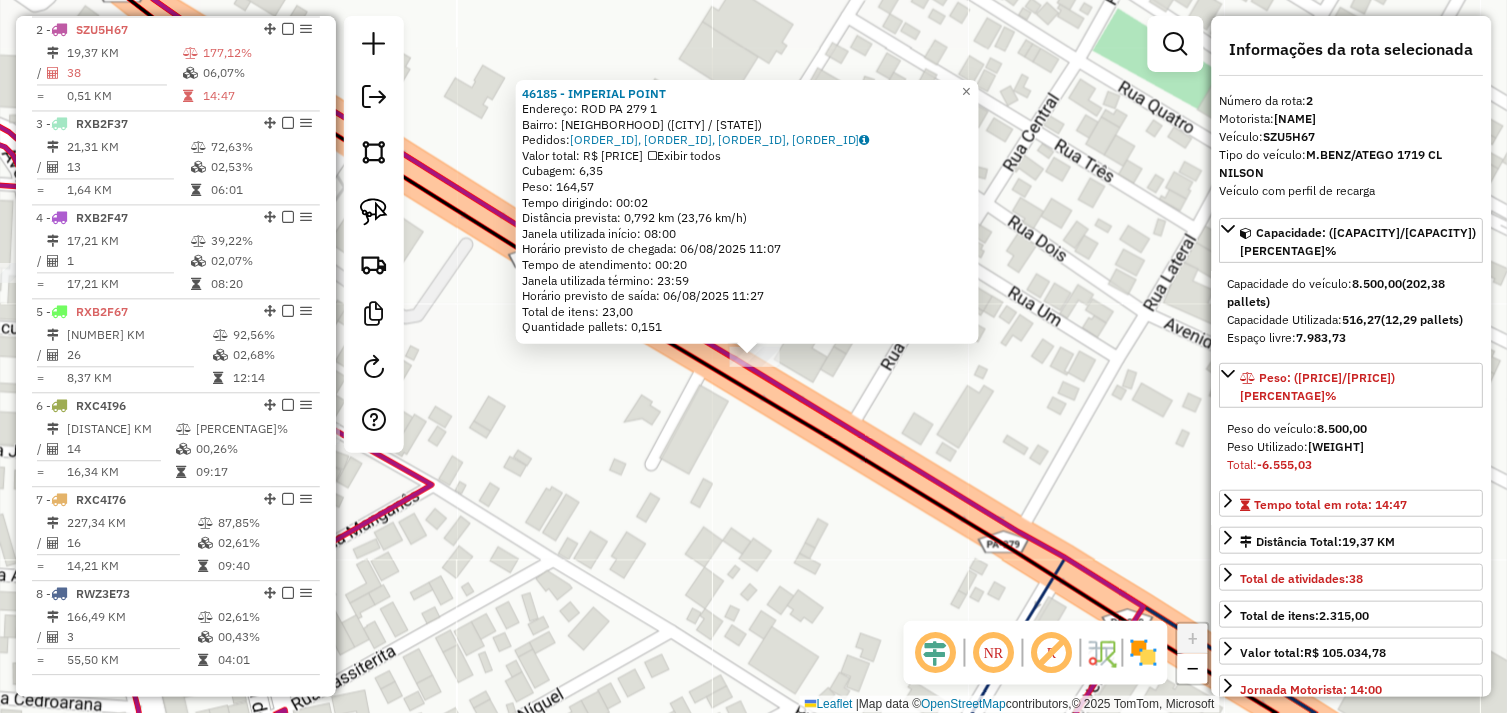click on "46185 - IMPERIAL POINT  Endereço:  ROD PA 279 1   Bairro: INDUSTRIAL (TUCUMA / PA)   Pedidos:  05102947, 05102948, 05102946, 05102942   Valor total: R$ 1.544,18   Exibir todos   Cubagem: 6,35  Peso: 164,57  Tempo dirigindo: 00:02   Distância prevista: 0,792 km (23,76 km/h)   Janela utilizada início: 08:00   Horário previsto de chegada: 06/08/2025 11:07   Tempo de atendimento: 00:20   Janela utilizada término: 23:59   Horário previsto de saída: 06/08/2025 11:27   Total de itens: 23,00   Quantidade pallets: 0,151  × Janela de atendimento Grade de atendimento Capacidade Transportadoras Veículos Cliente Pedidos  Rotas Selecione os dias de semana para filtrar as janelas de atendimento  Seg   Ter   Qua   Qui   Sex   Sáb   Dom  Informe o período da janela de atendimento: De: Até:  Filtrar exatamente a janela do cliente  Considerar janela de atendimento padrão  Selecione os dias de semana para filtrar as grades de atendimento  Seg   Ter   Qua   Qui   Sex   Sáb   Dom   Peso mínimo:   Peso máximo:  De:" 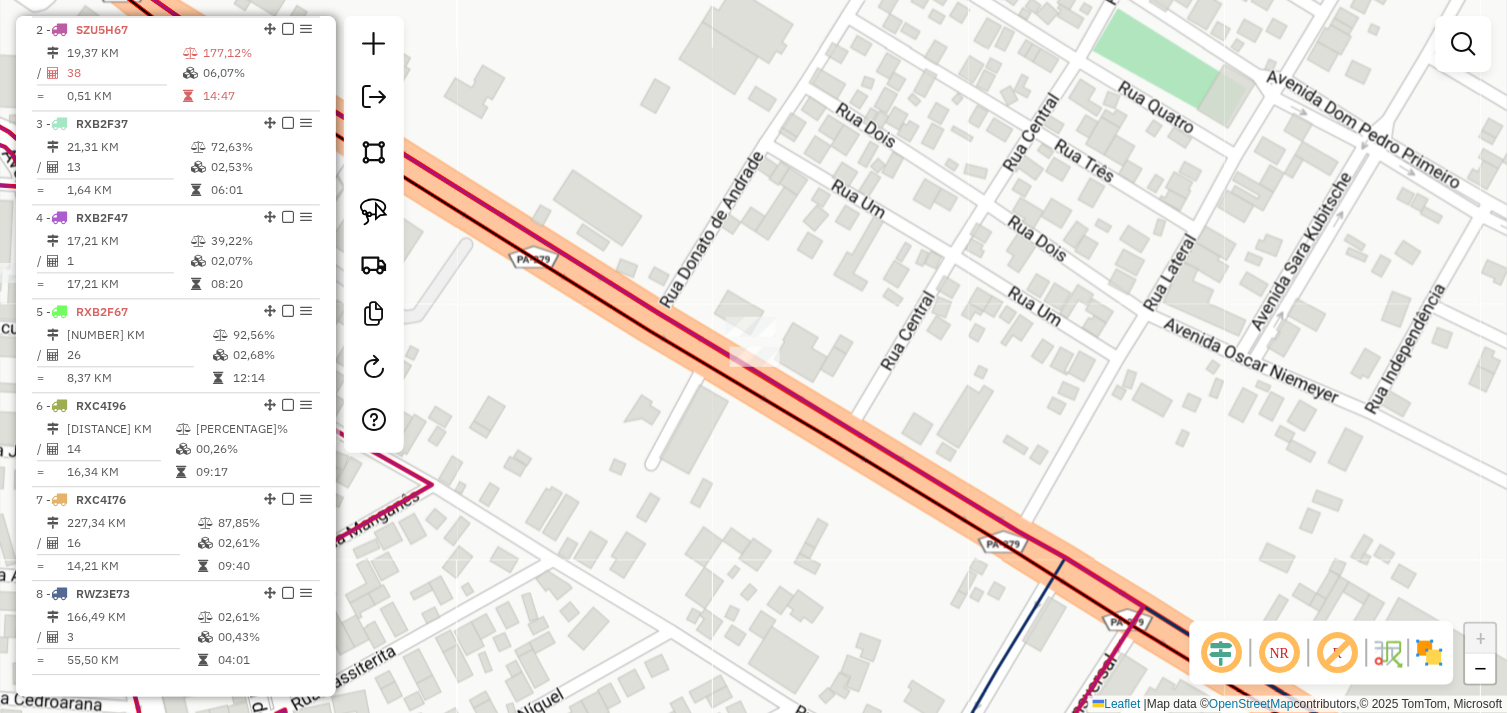 drag, startPoint x: 378, startPoint y: 216, endPoint x: 495, endPoint y: 285, distance: 135.83078 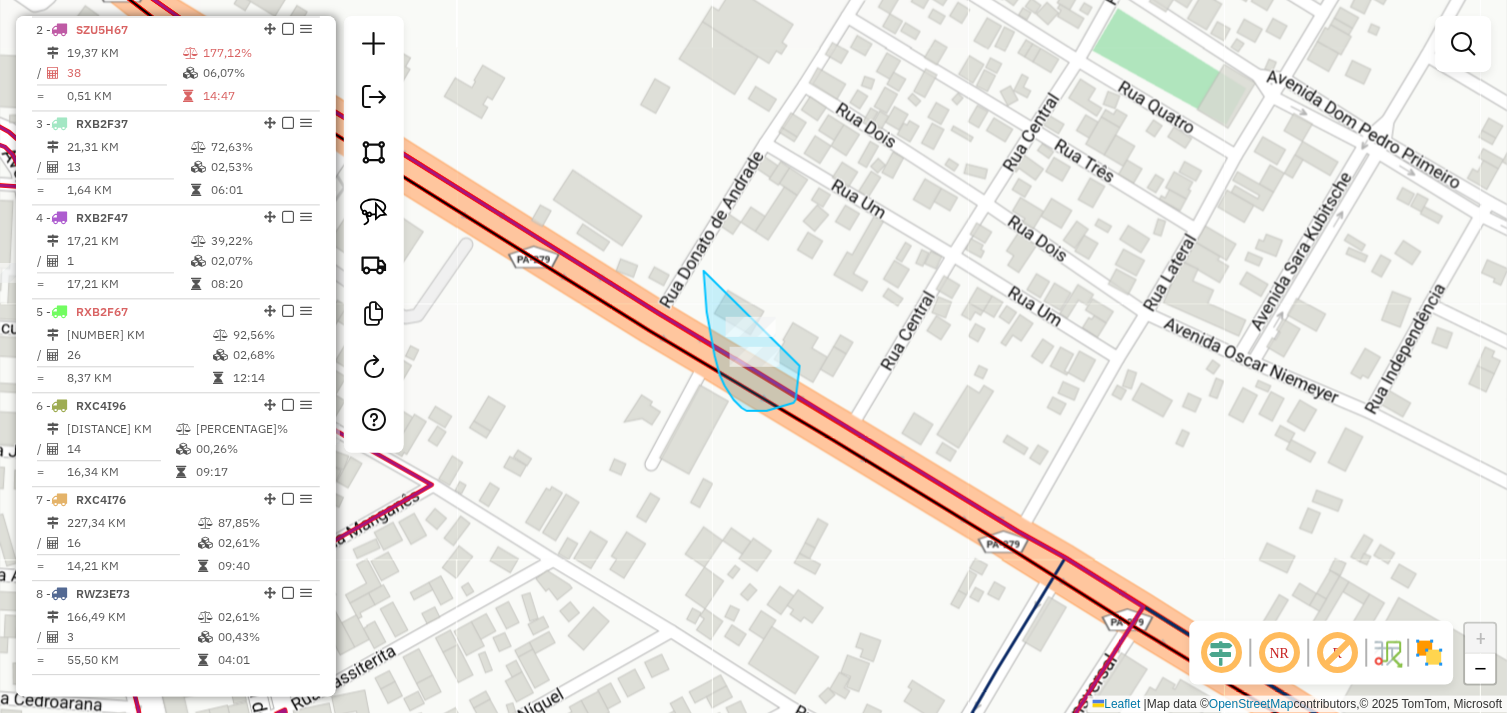 drag, startPoint x: 705, startPoint y: 278, endPoint x: 768, endPoint y: 290, distance: 64.132675 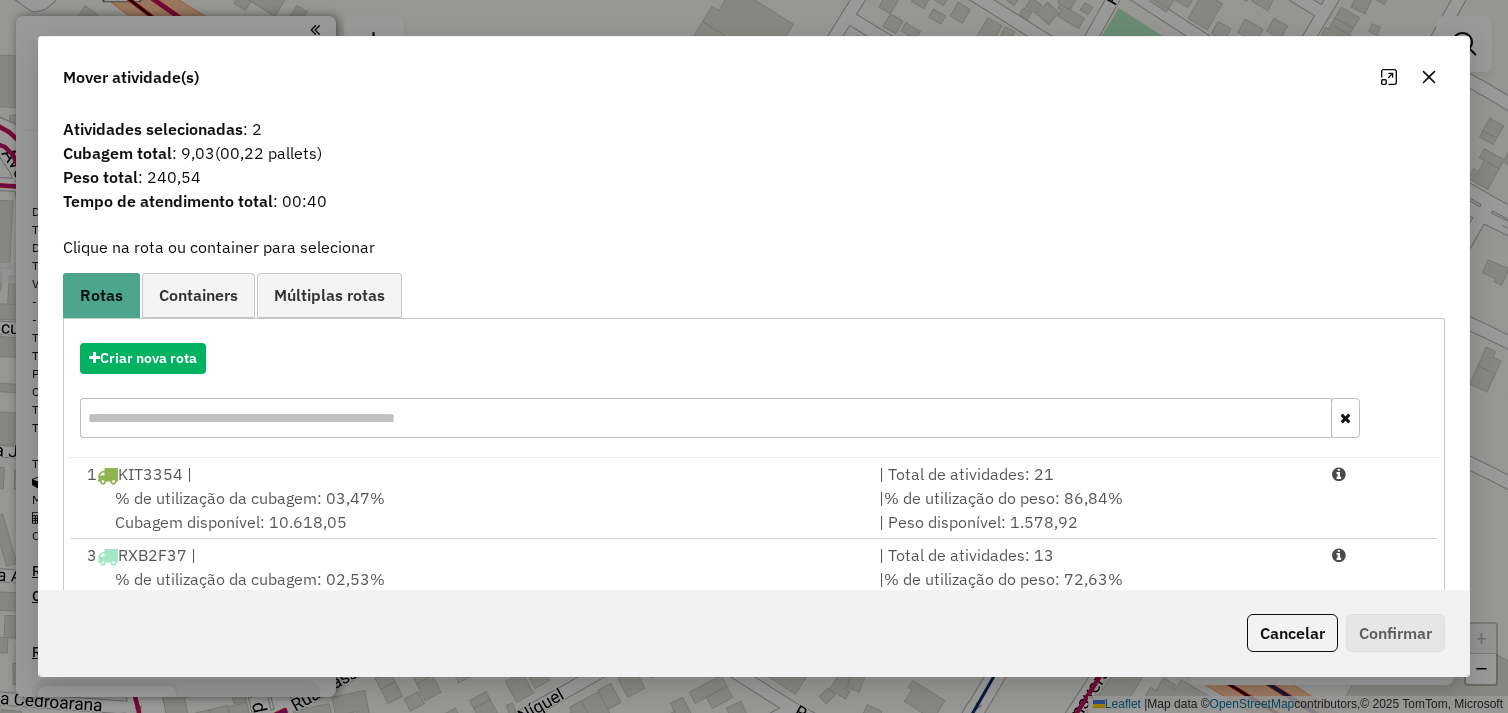 scroll, scrollTop: 0, scrollLeft: 0, axis: both 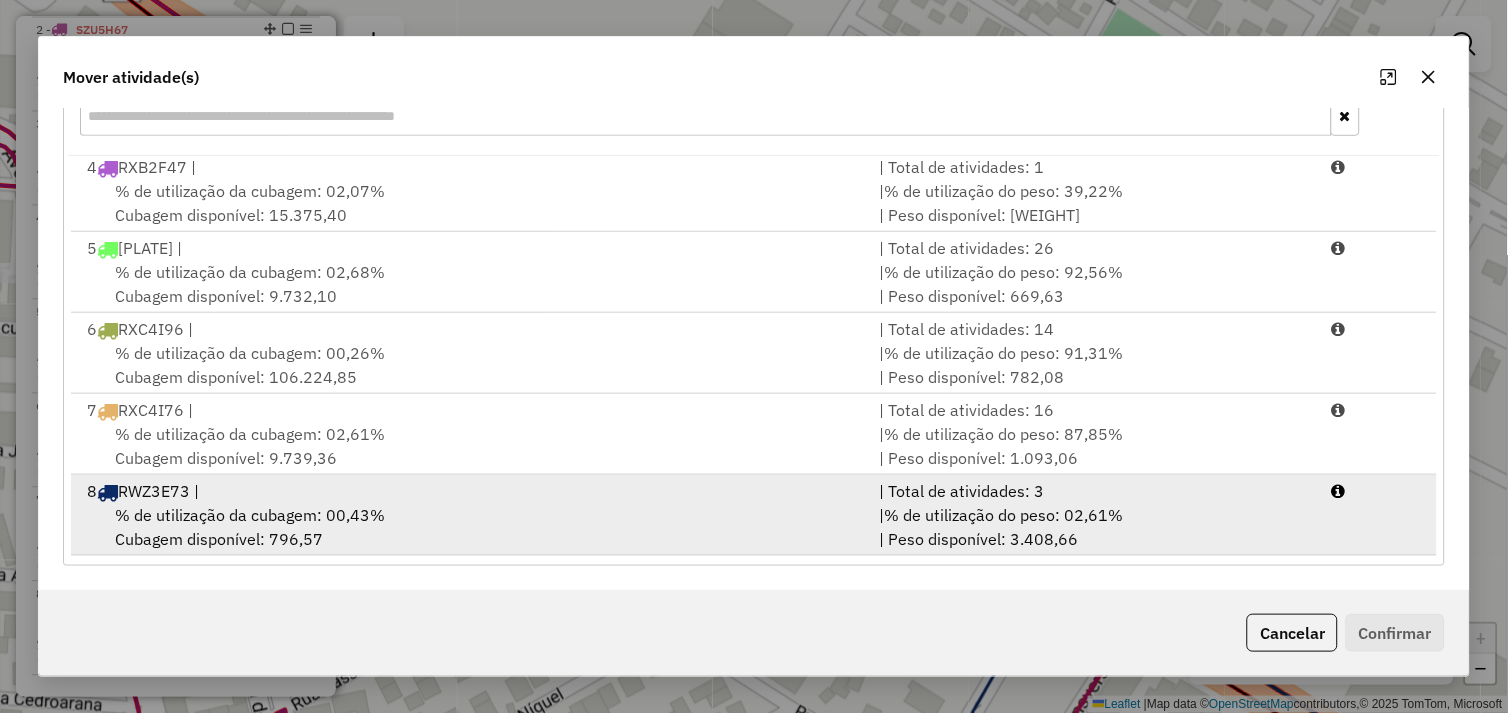 drag, startPoint x: 560, startPoint y: 515, endPoint x: 578, endPoint y: 514, distance: 18.027756 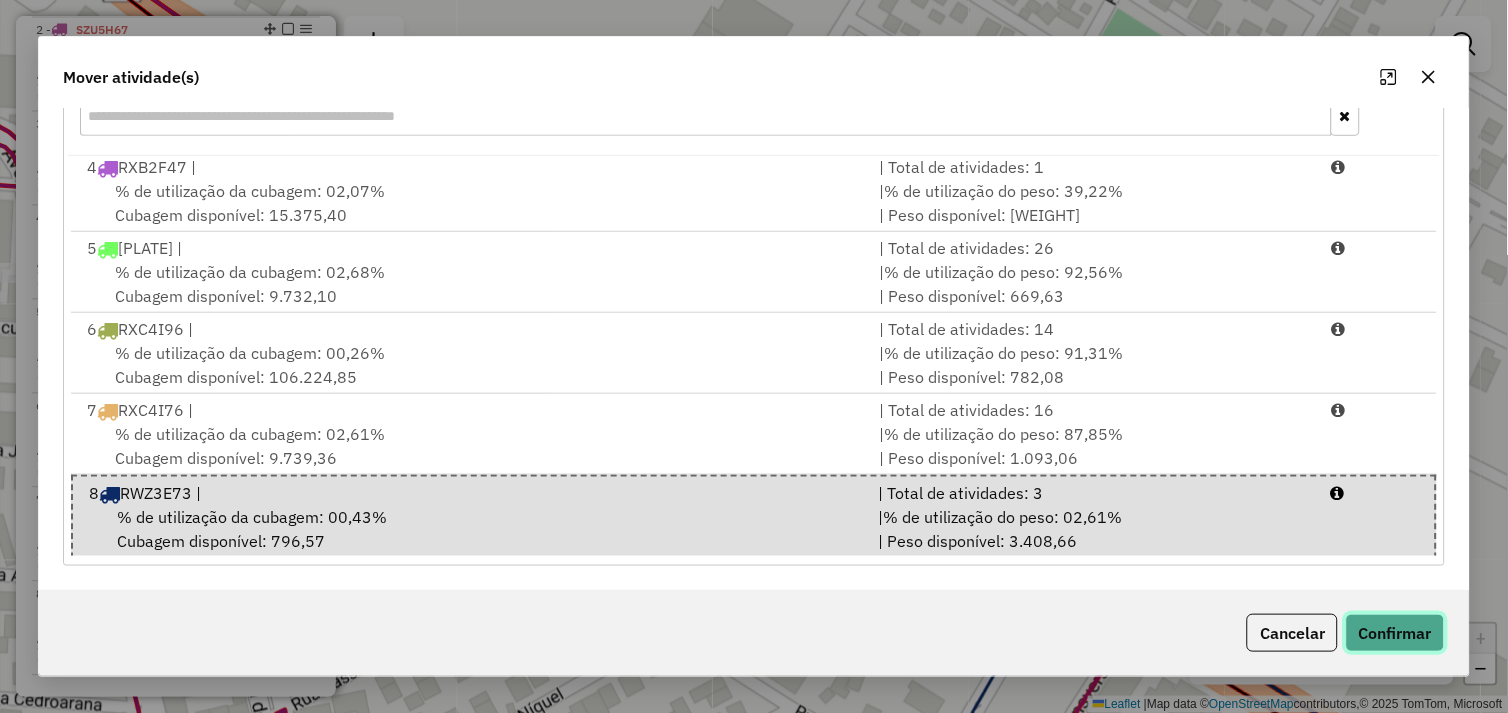 click on "Confirmar" 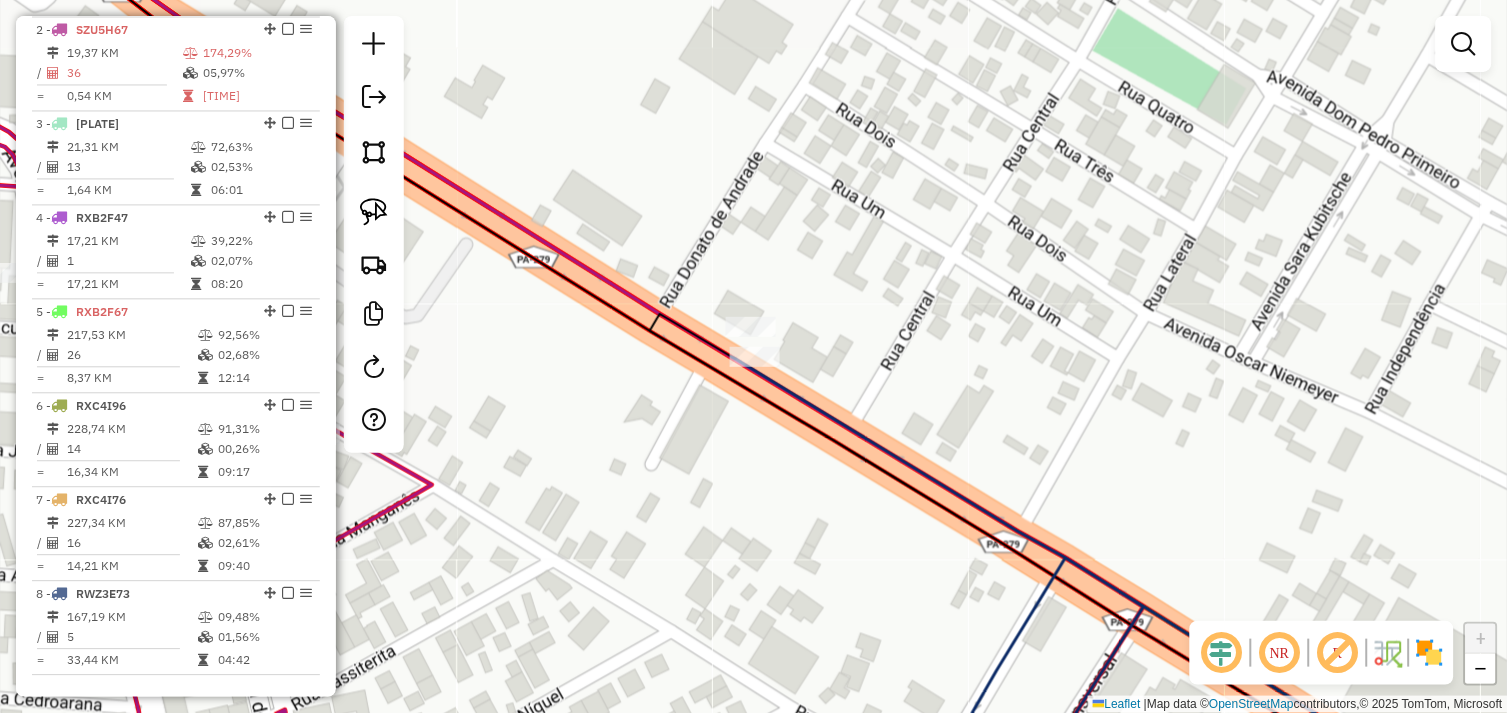 scroll, scrollTop: 0, scrollLeft: 0, axis: both 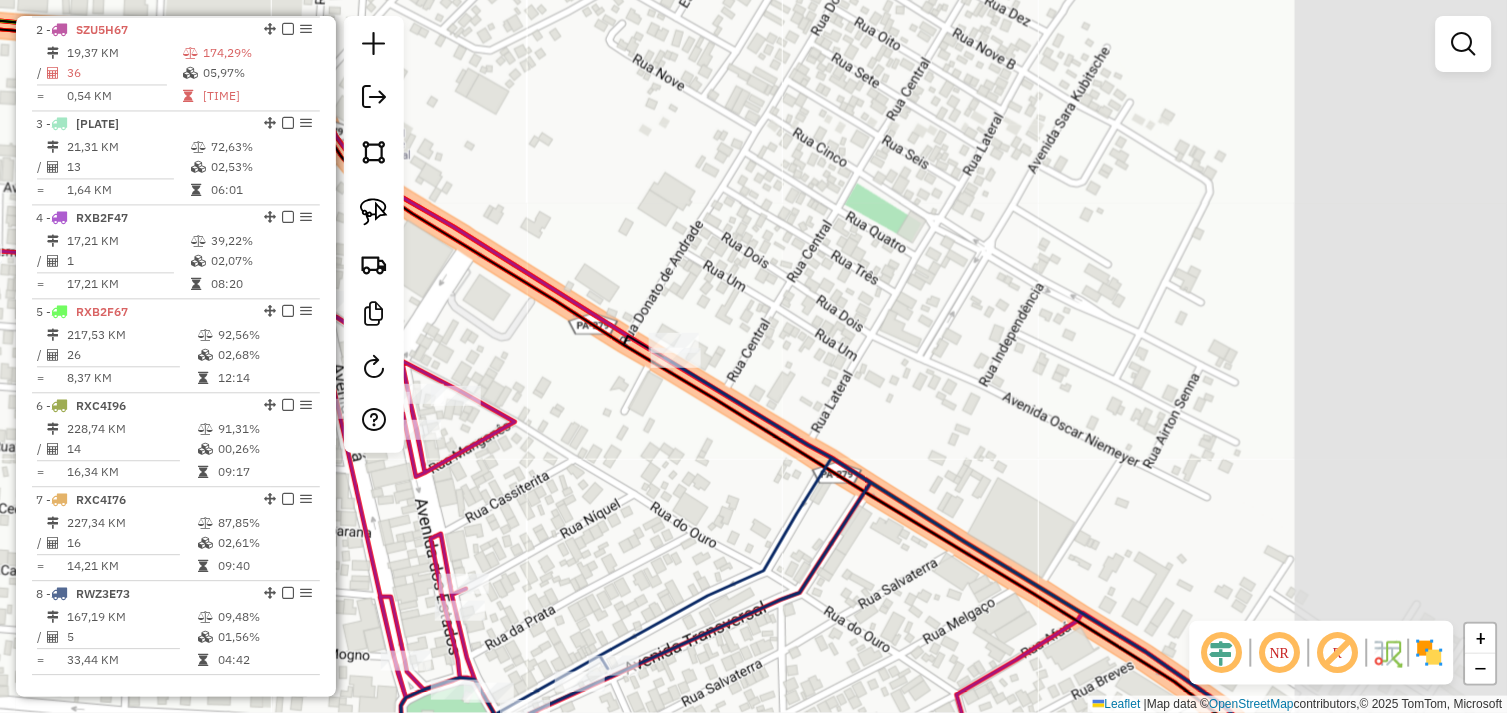 drag, startPoint x: 822, startPoint y: 506, endPoint x: 848, endPoint y: 514, distance: 27.202942 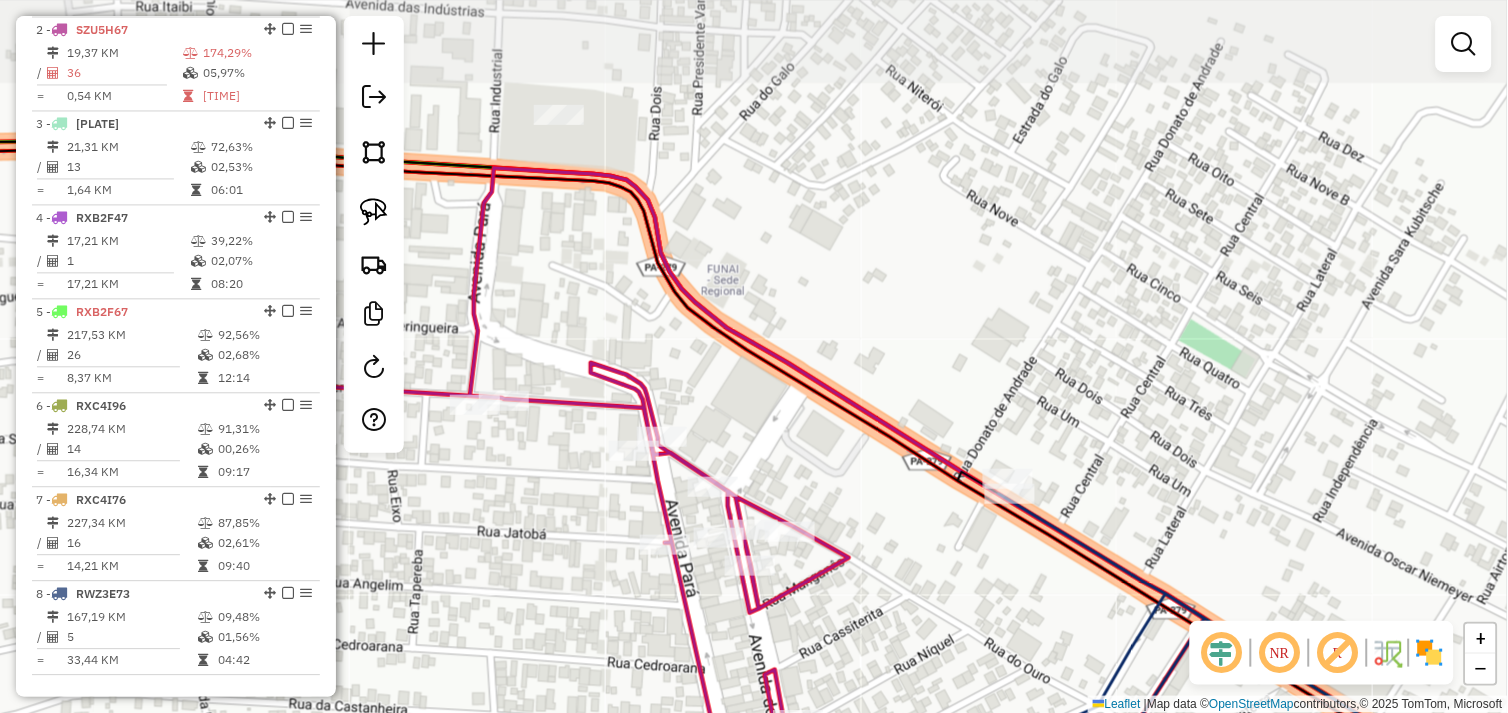 drag, startPoint x: 635, startPoint y: 334, endPoint x: 816, endPoint y: 497, distance: 243.5775 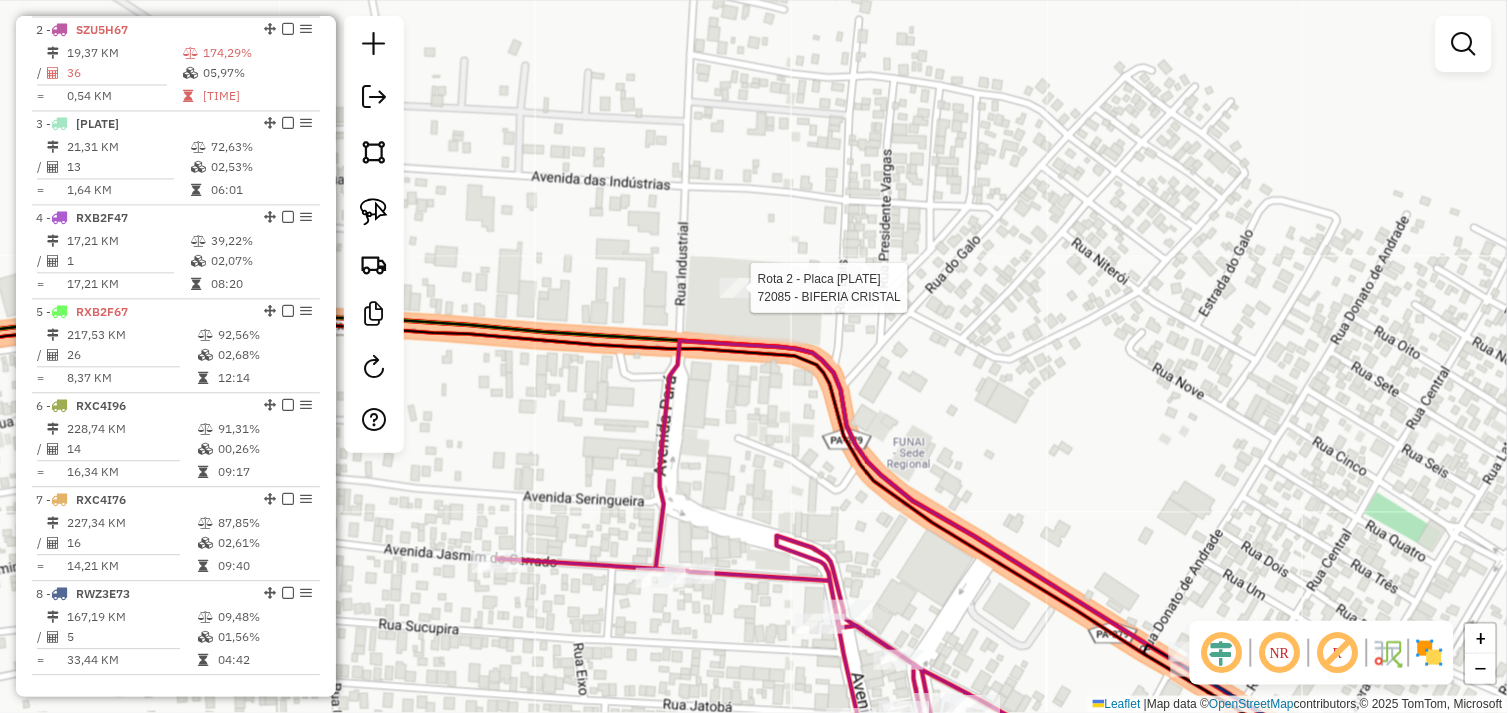 select on "*********" 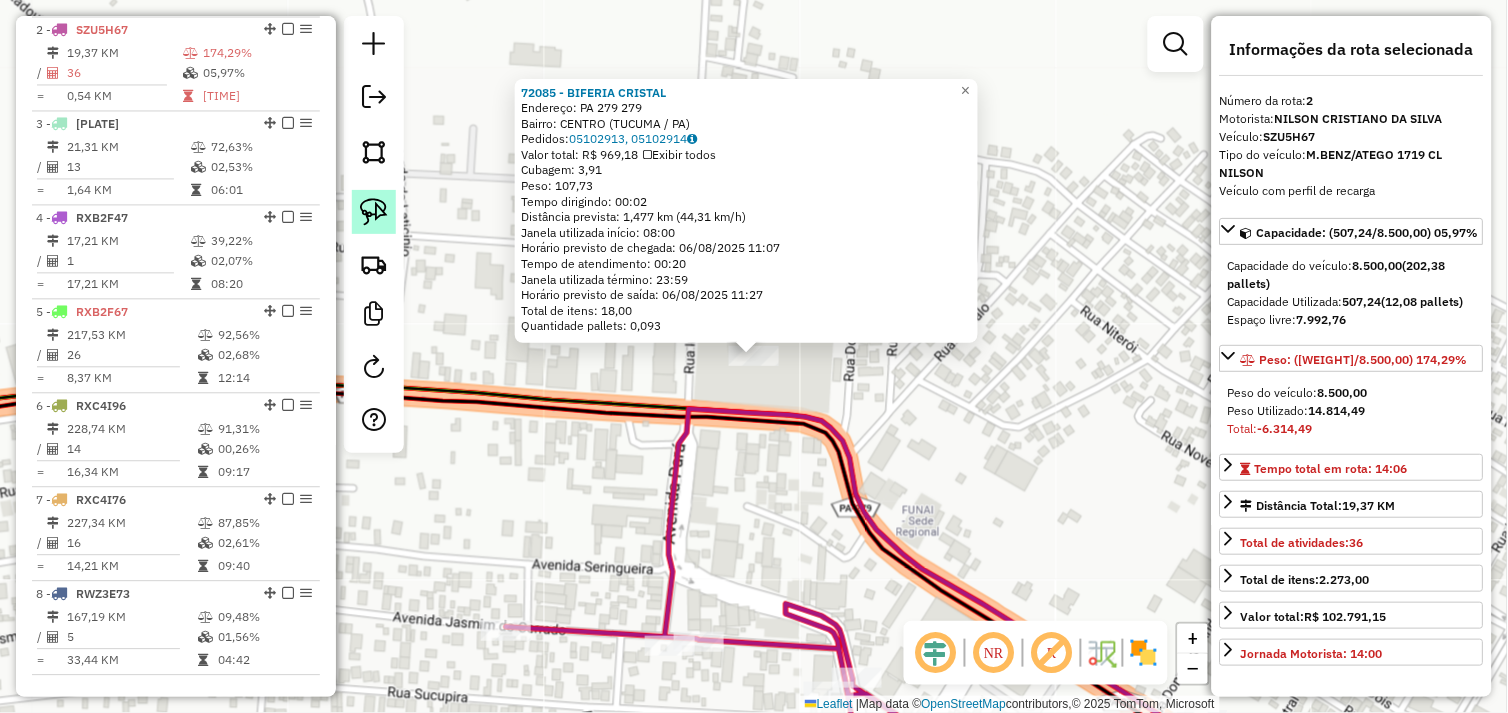 drag, startPoint x: 378, startPoint y: 206, endPoint x: 395, endPoint y: 210, distance: 17.464249 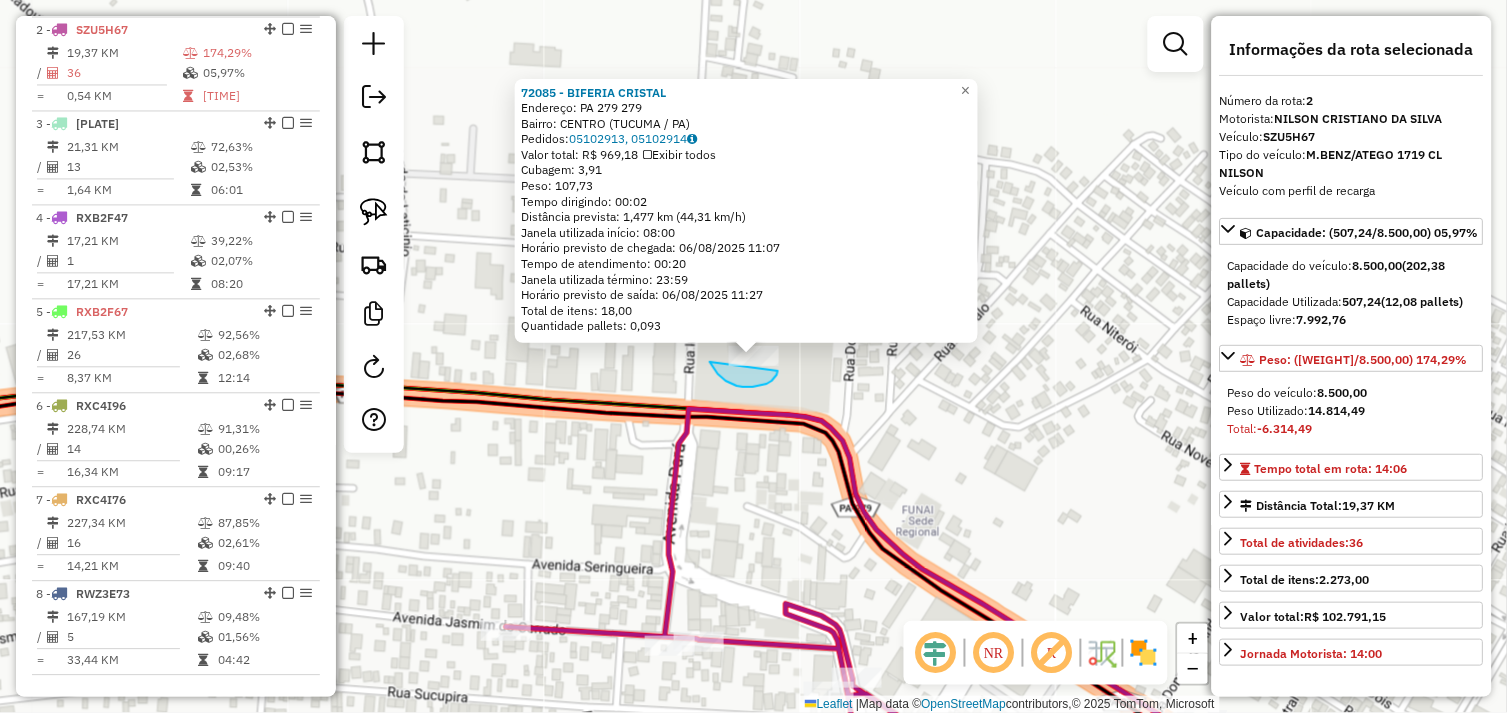 drag, startPoint x: 753, startPoint y: 387, endPoint x: 723, endPoint y: 336, distance: 59.16925 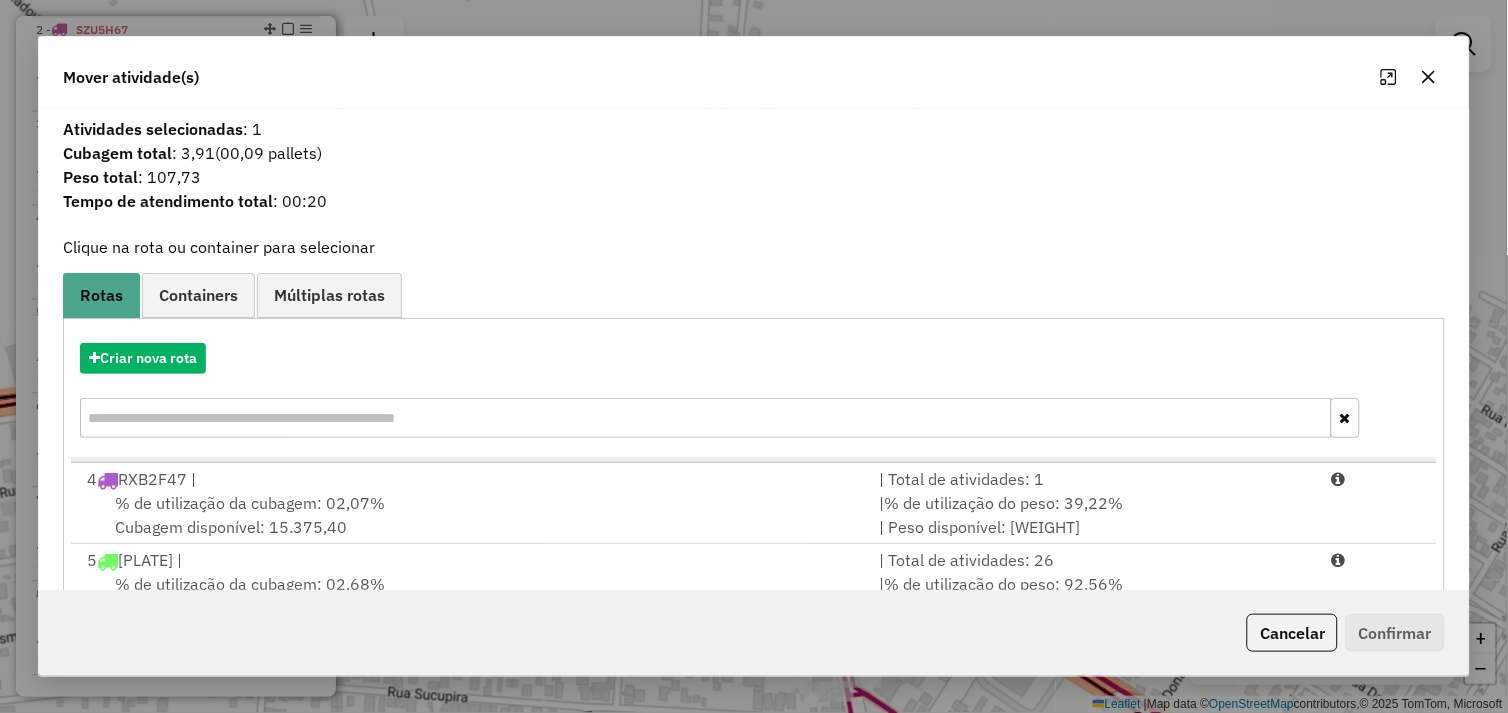 scroll, scrollTop: 167, scrollLeft: 0, axis: vertical 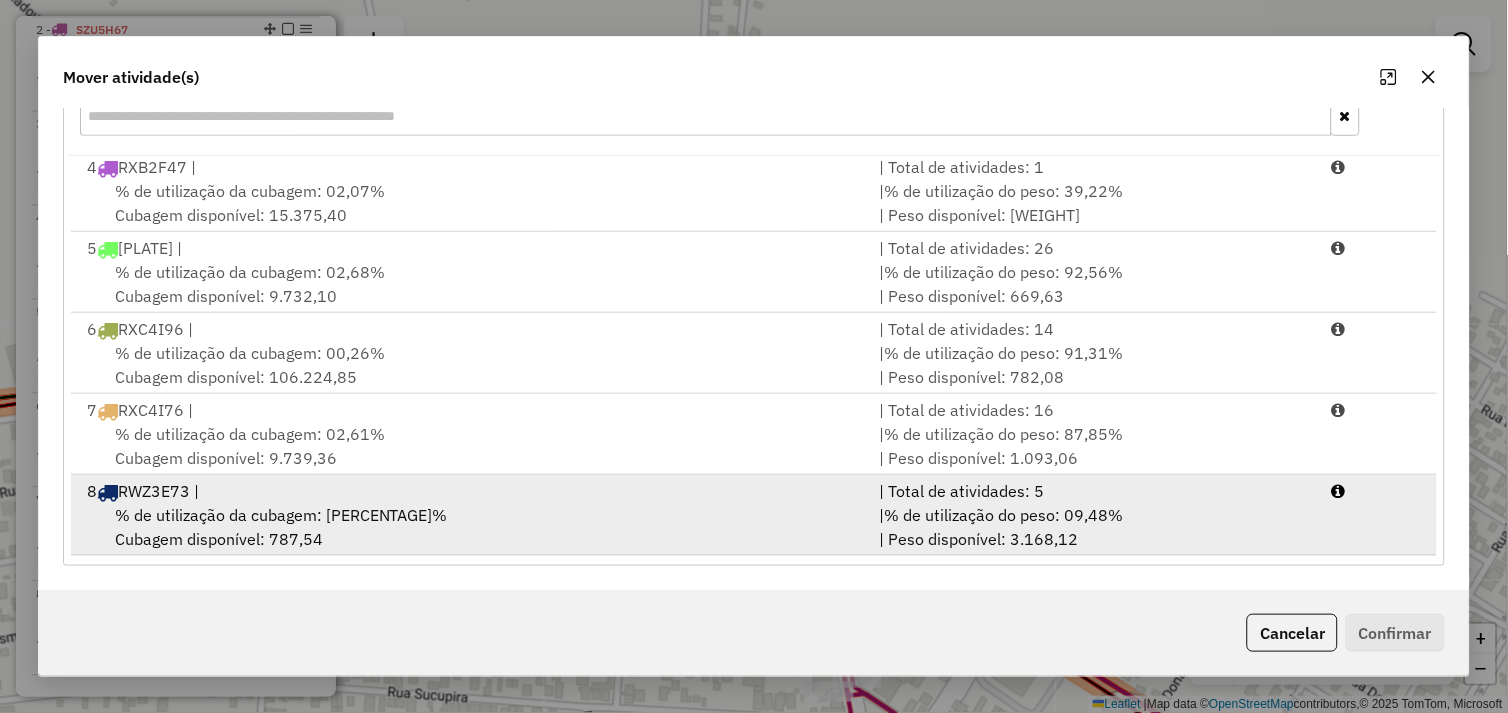 drag, startPoint x: 526, startPoint y: 516, endPoint x: 720, endPoint y: 530, distance: 194.5045 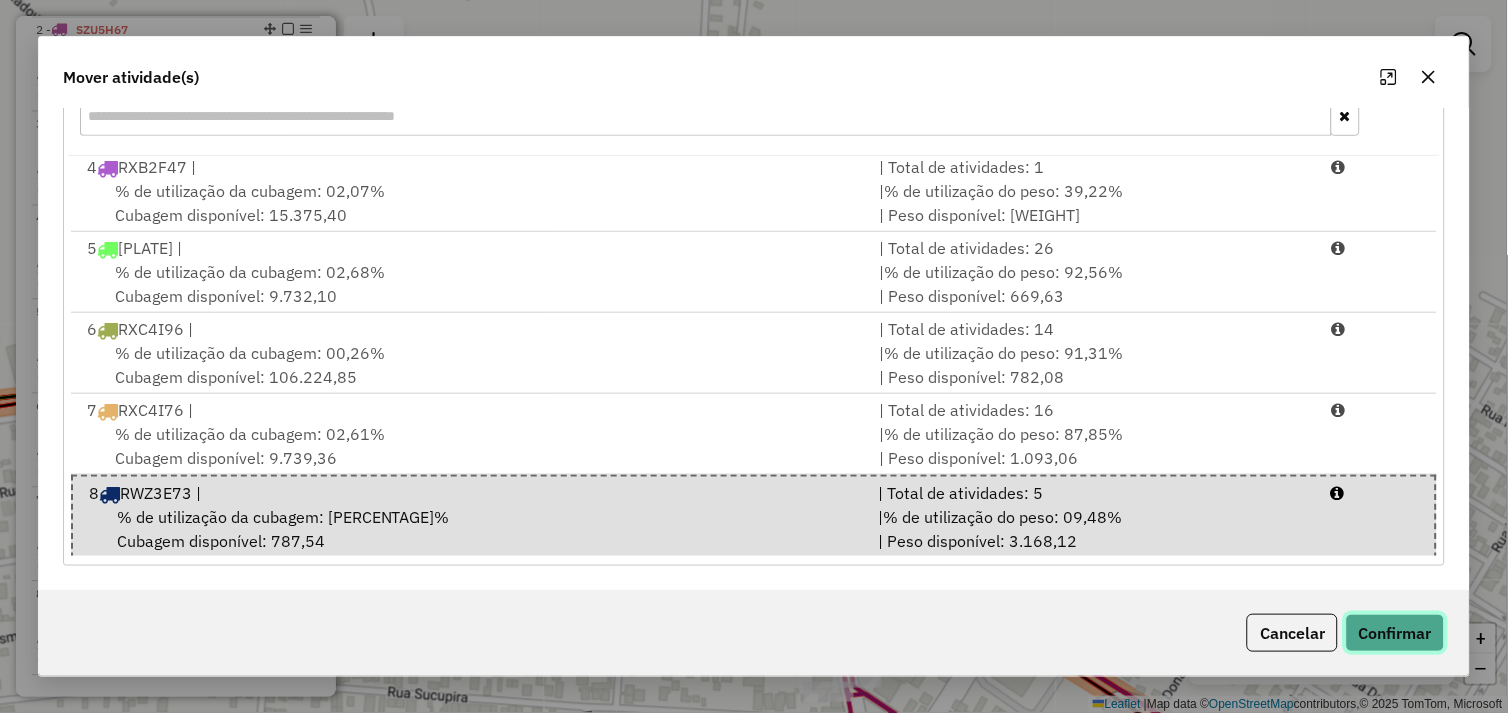 click on "Confirmar" 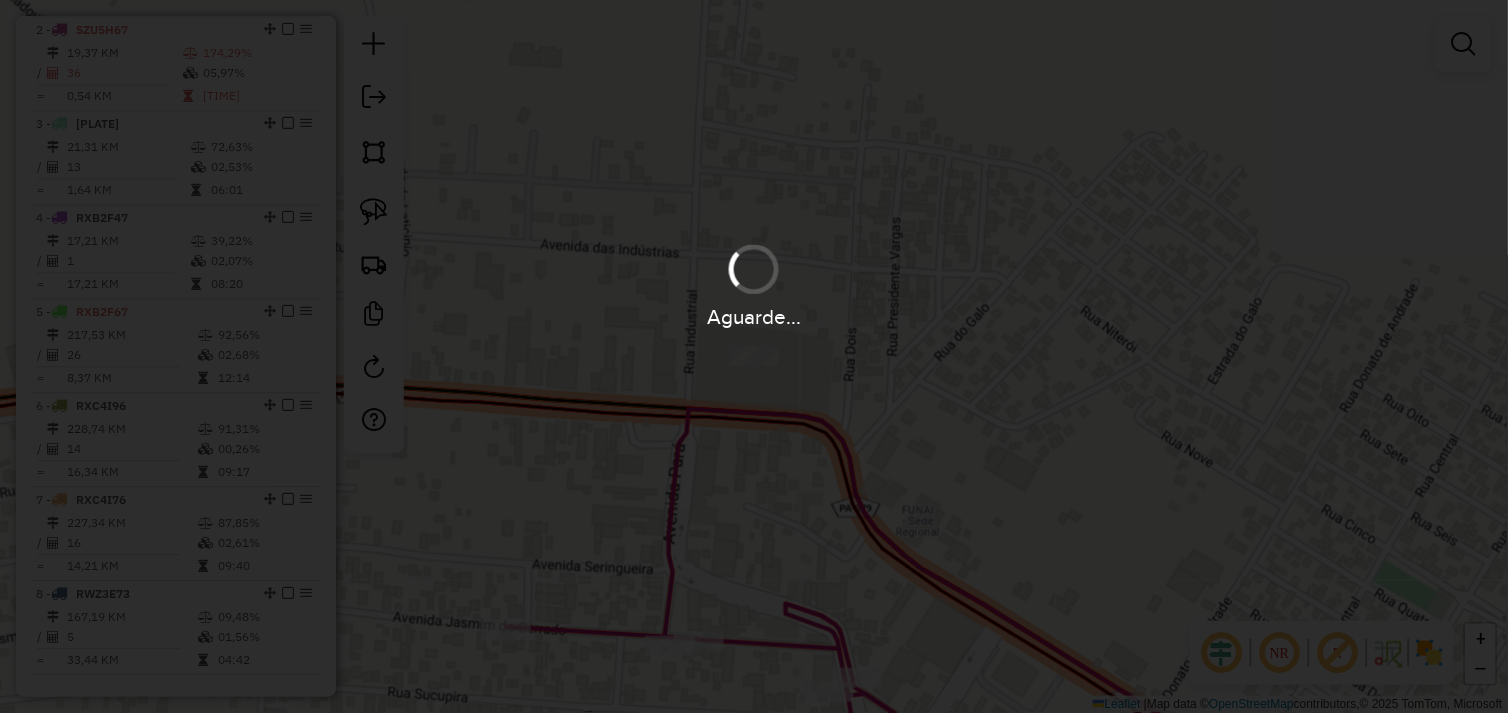 scroll, scrollTop: 0, scrollLeft: 0, axis: both 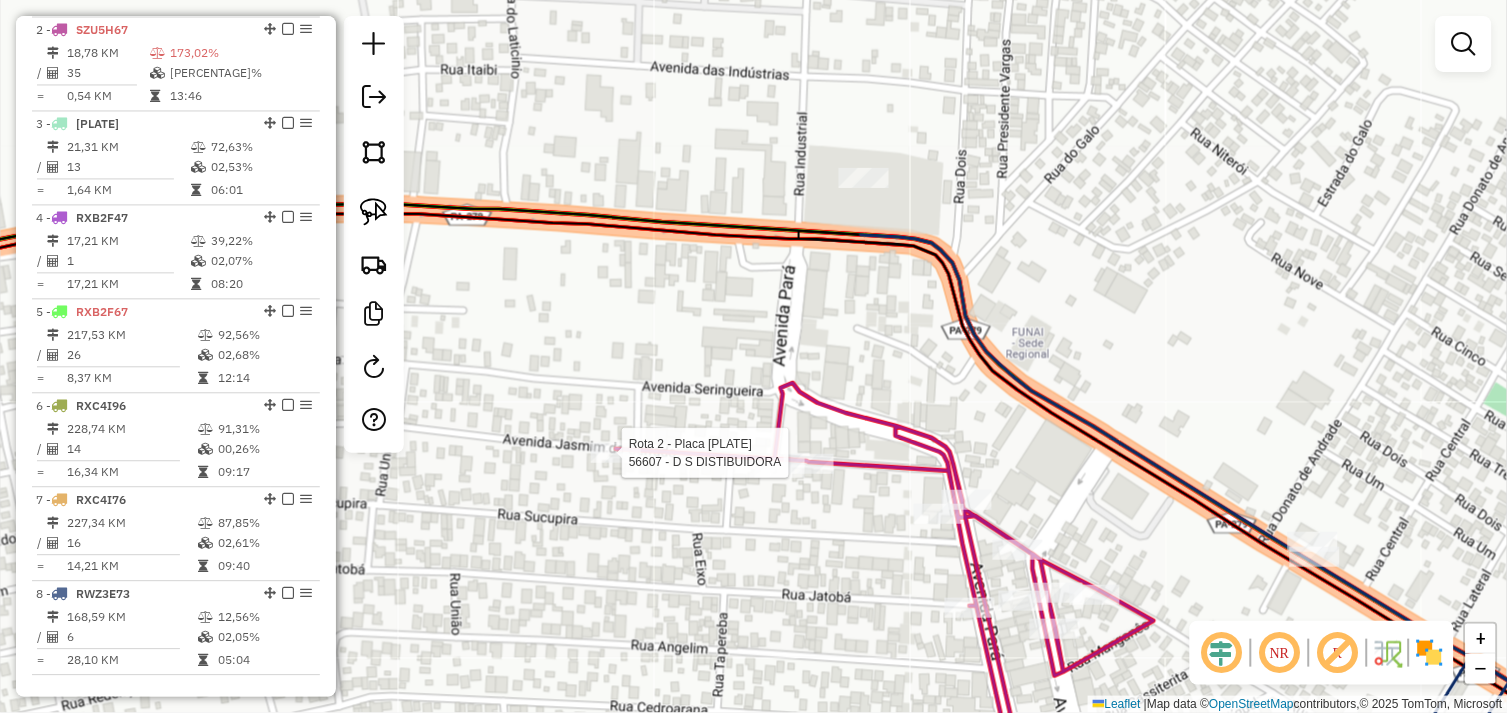 select on "*********" 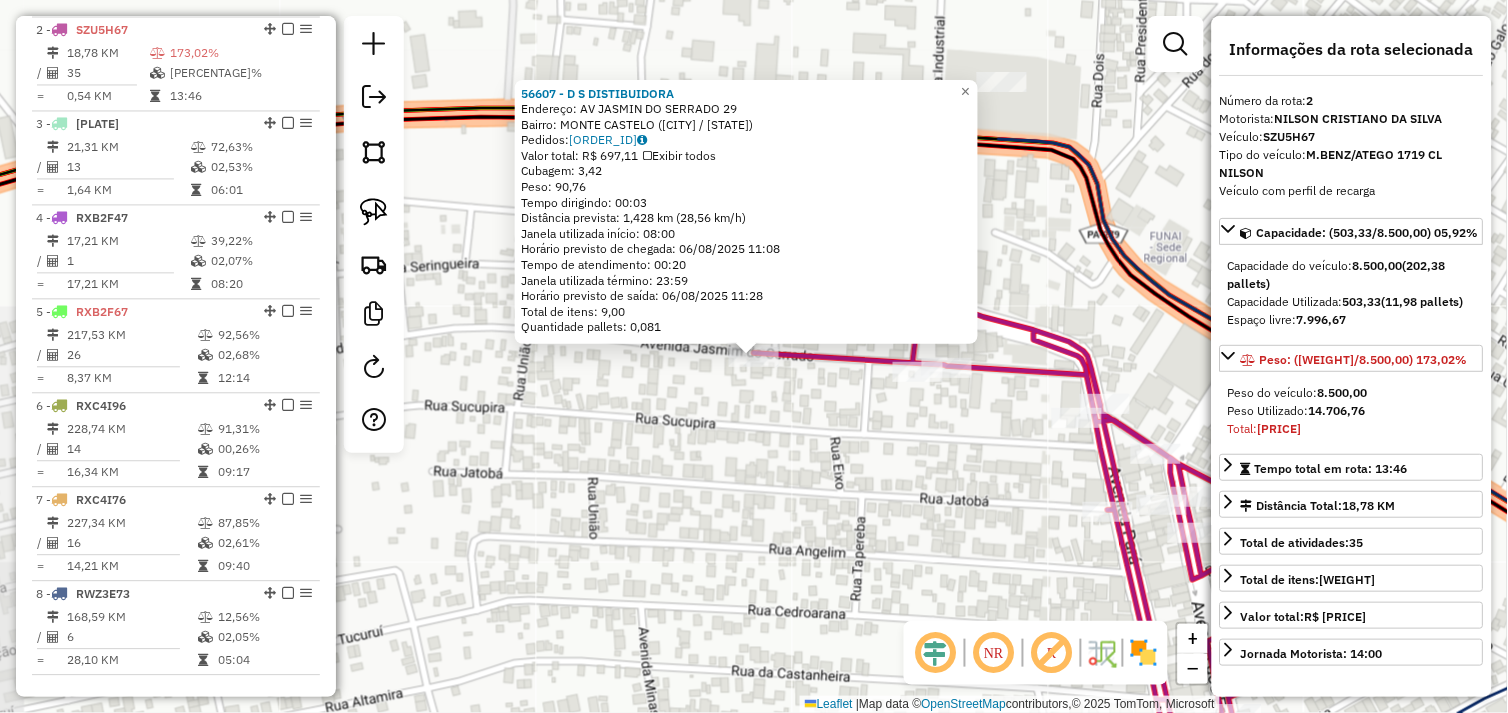click on "56607 - D S DISTIBUIDORA Endereço: AV JASMIN DO SERRADO 29 Bairro: MONTE CASTELO ([CITY] / PA) Pedidos: 05102892 Valor total: R$ 697,11 Exibir todos Cubagem: 3,42 Peso: 90,76 Tempo dirigindo: 00:03 Distância prevista: 1,428 km (28,56 km/h) Janela utilizada início: 08:00 Horário previsto de chegada: 06/08/2025 11:08 Tempo de atendimento: 00:20 Janela utilizada término: 23:59 Horário previsto de saída: 06/08/2025 11:28 Total de itens: 9,00 Quantidade pallets: 0,081 × Janela de atendimento Grade de atendimento Capacidade Transportadoras Veículos Cliente Pedidos Rotas Selecione os dias de semana para filtrar as janelas de atendimento Seg Ter Qua Qui Sex Sáb Dom Informe o período da janela de atendimento: De: Até: Filtrar exatamente a janela do cliente Considerar janela de atendimento padrão Selecione os dias de semana para filtrar as grades de atendimento Seg Ter Qua Qui Sex Sáb Dom Considerar clientes sem dia de atendimento cadastrado" 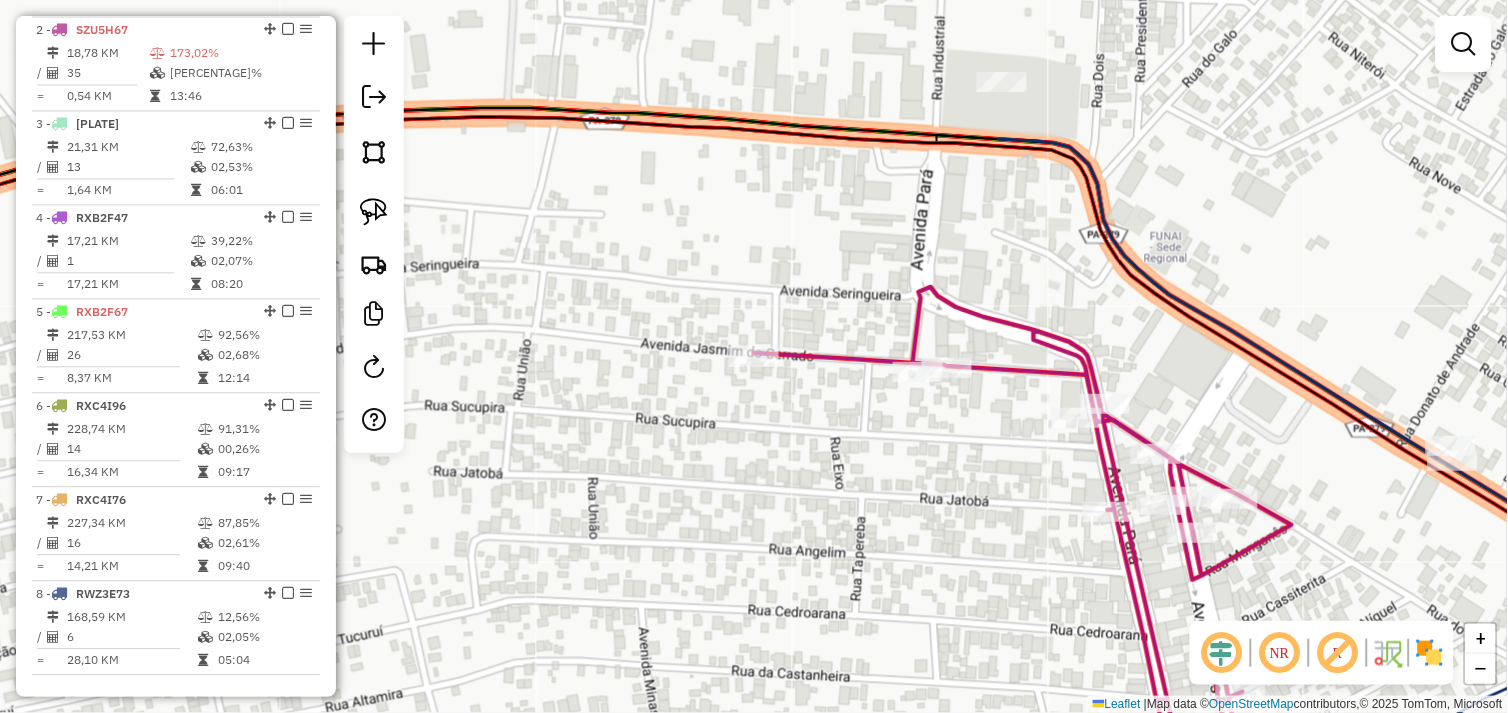 drag, startPoint x: 386, startPoint y: 218, endPoint x: 626, endPoint y: 344, distance: 271.06458 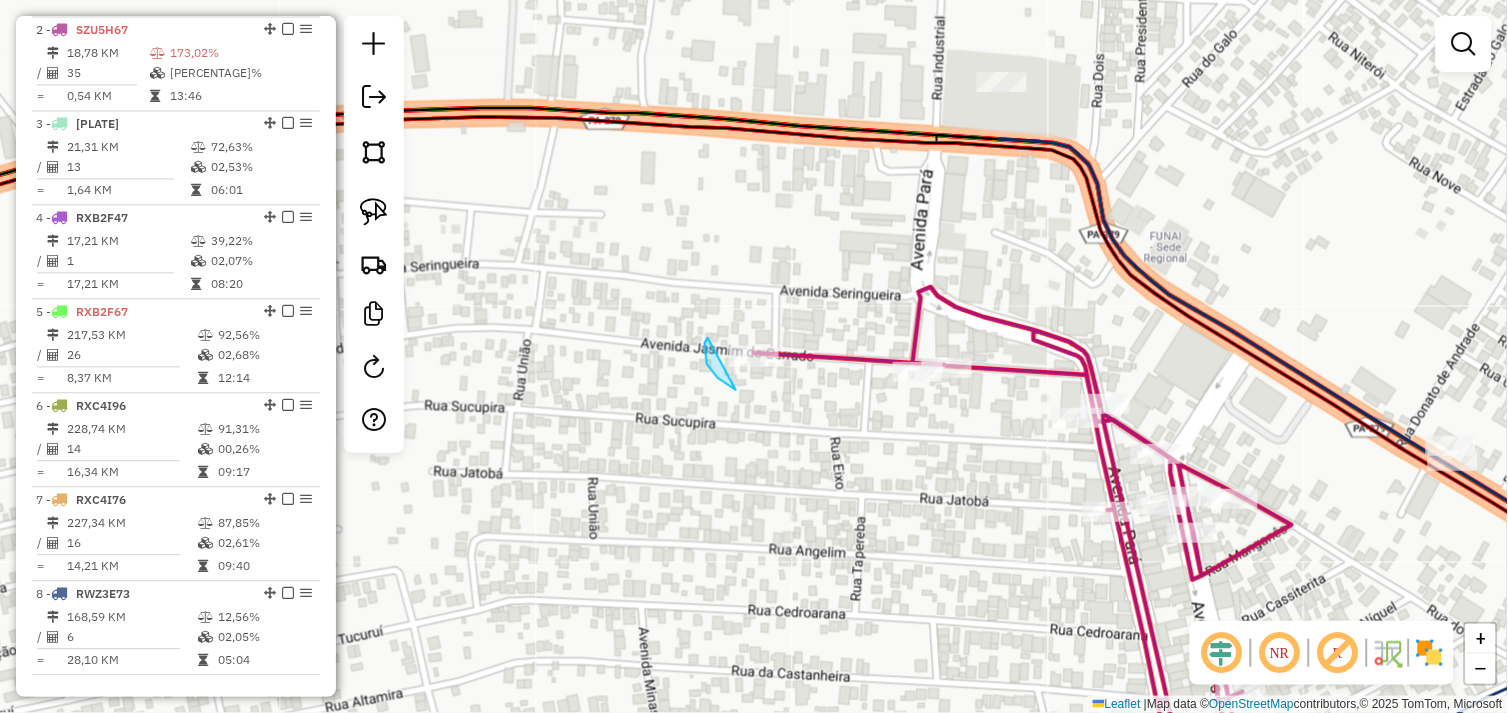 drag, startPoint x: 711, startPoint y: 370, endPoint x: 744, endPoint y: 331, distance: 51.088158 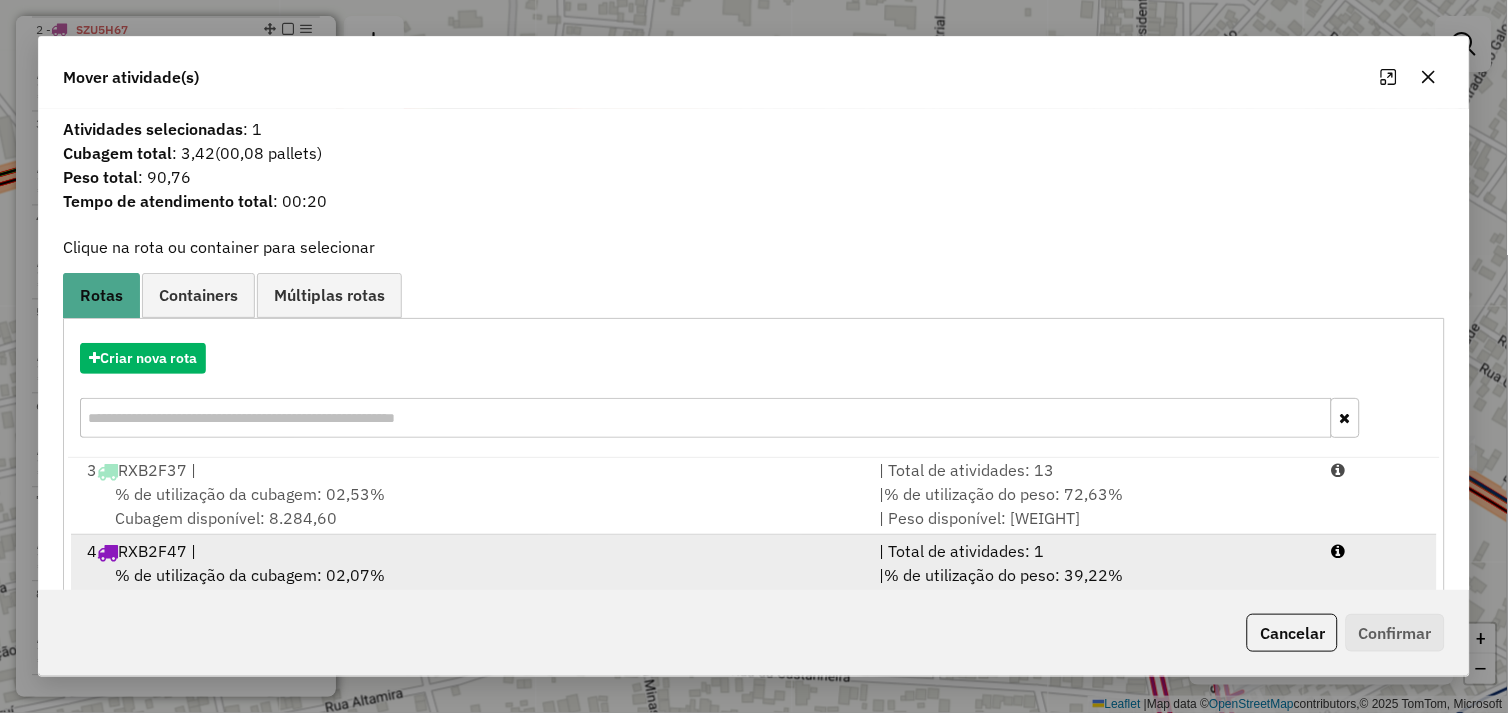 scroll, scrollTop: 167, scrollLeft: 0, axis: vertical 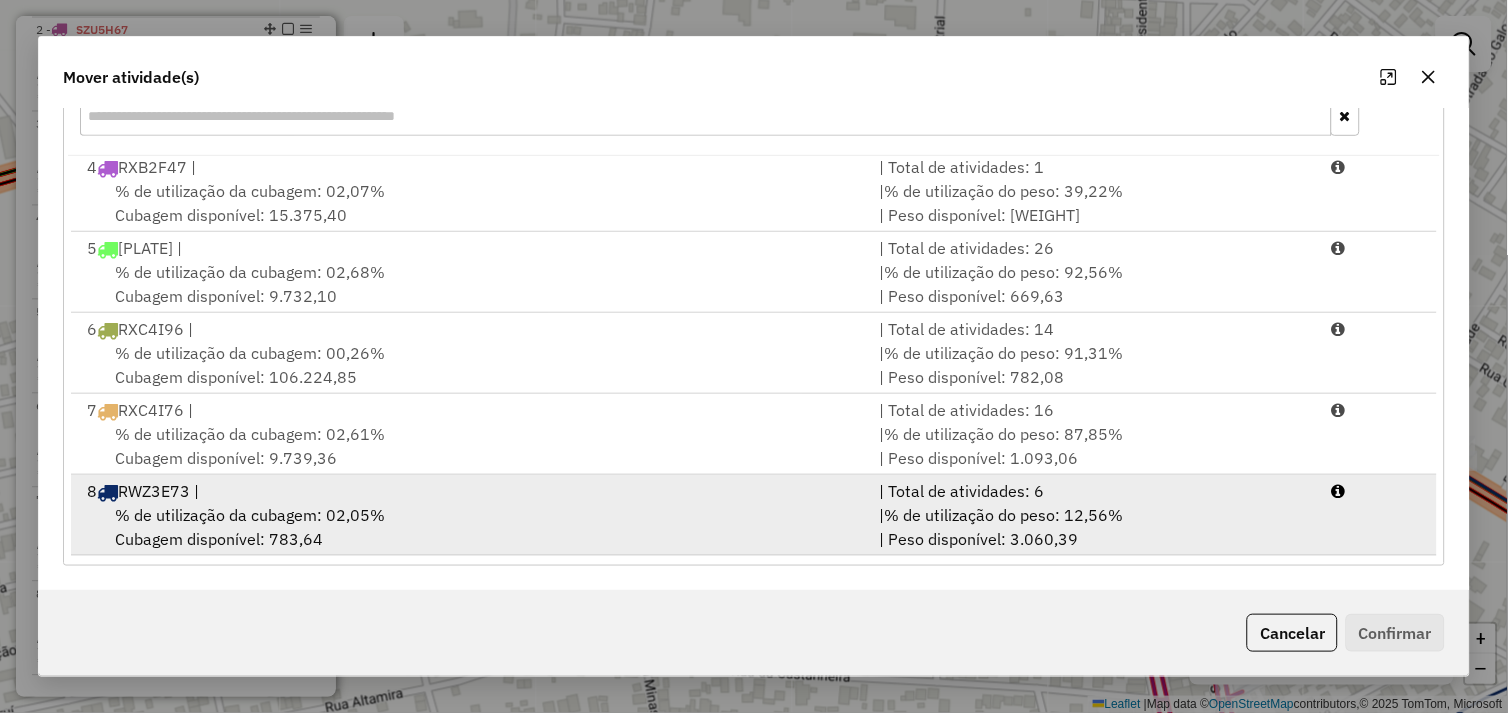 click on "% de utilização da cubagem: 02,05%  Cubagem disponível: 783,64" at bounding box center (471, 527) 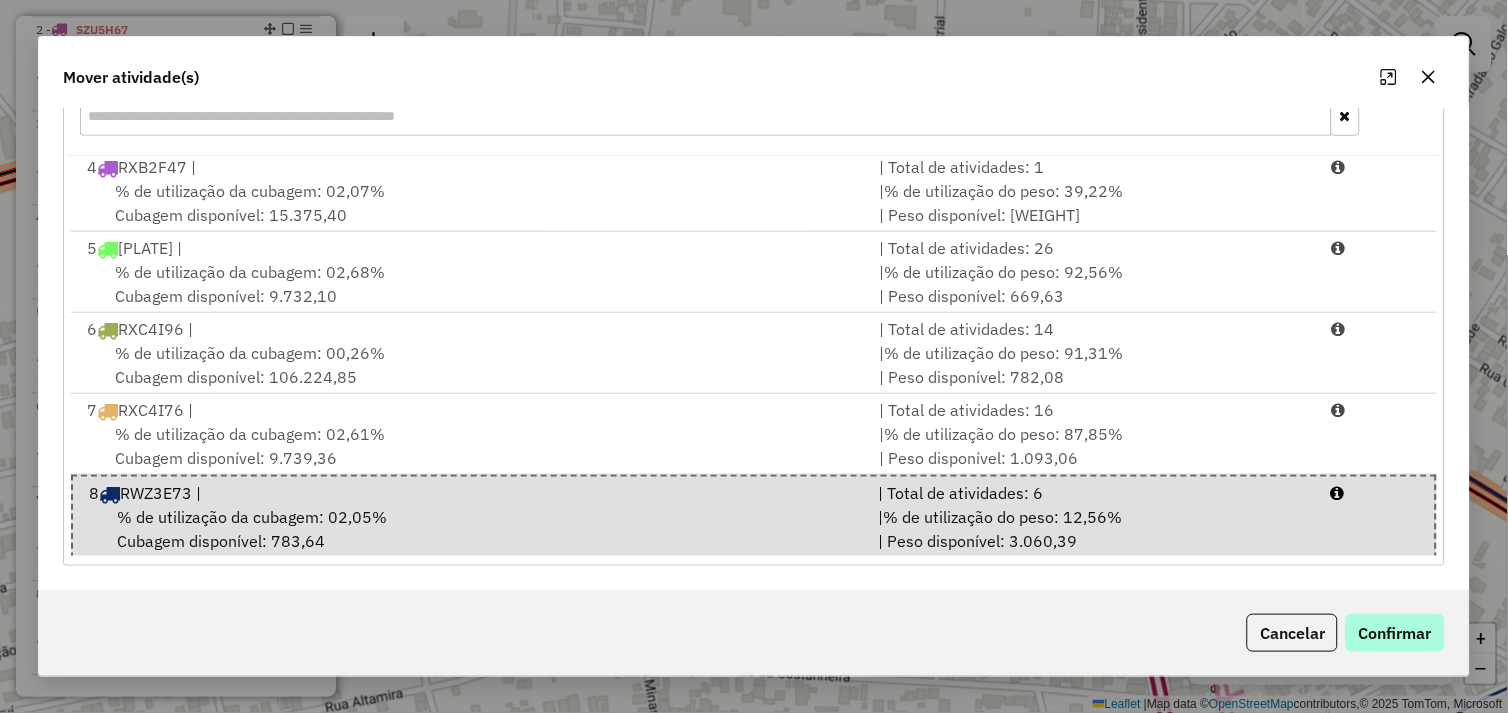 click on "Cancelar   Confirmar" 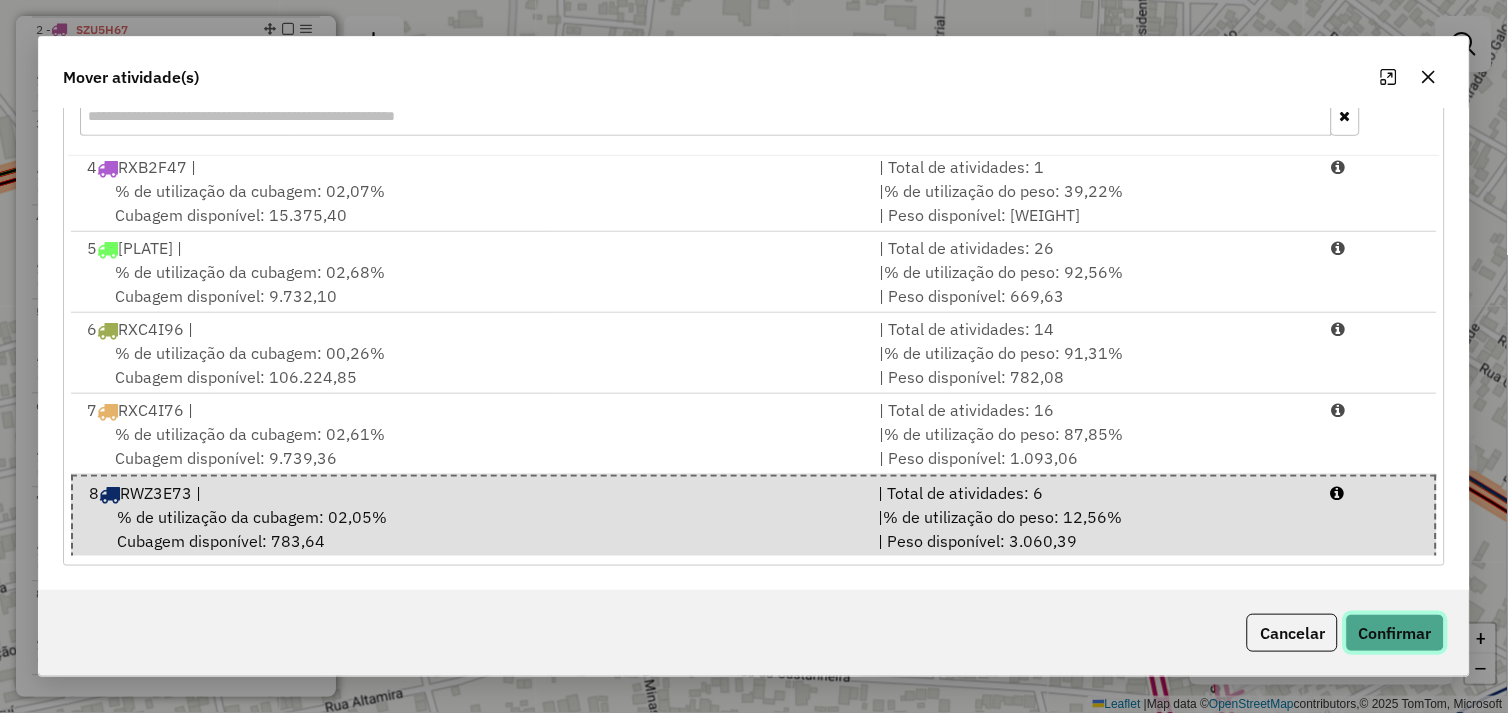 click on "Confirmar" 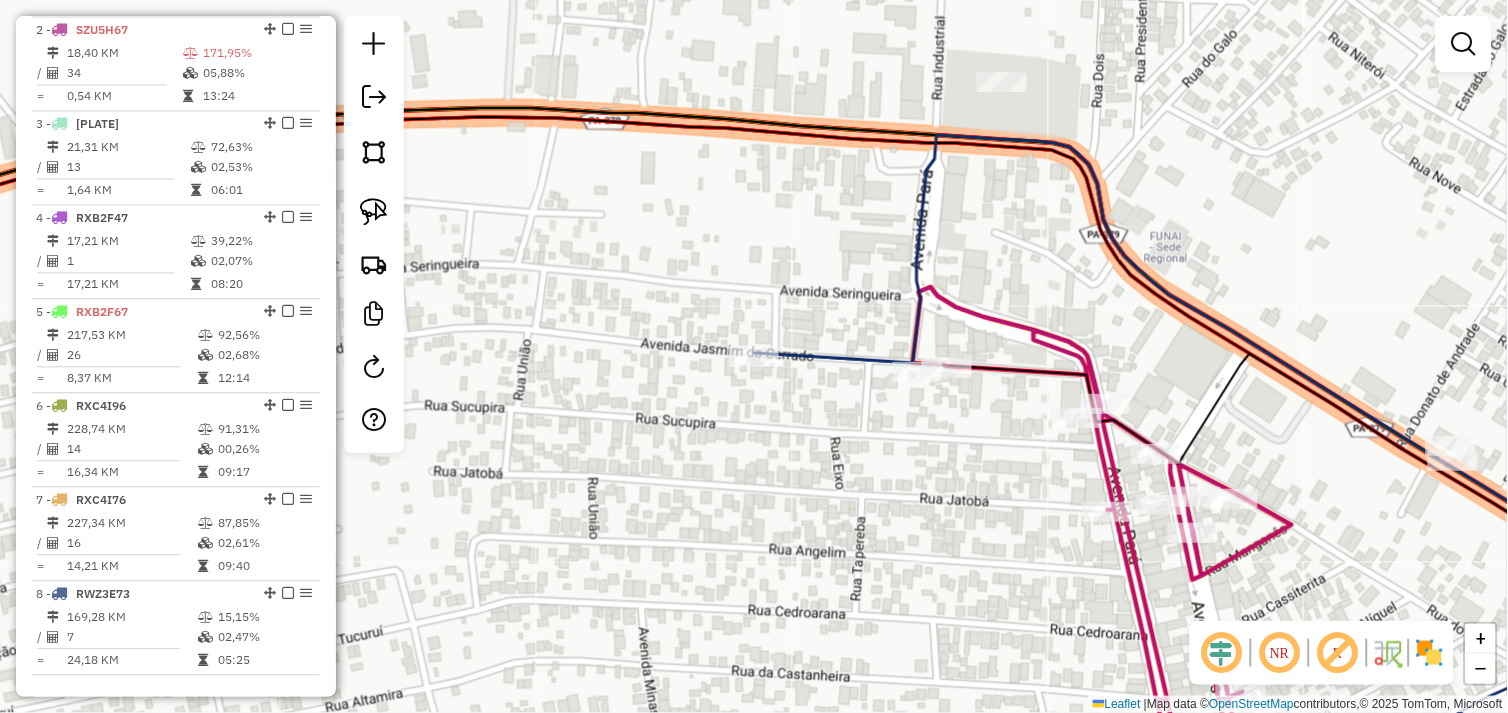 scroll, scrollTop: 0, scrollLeft: 0, axis: both 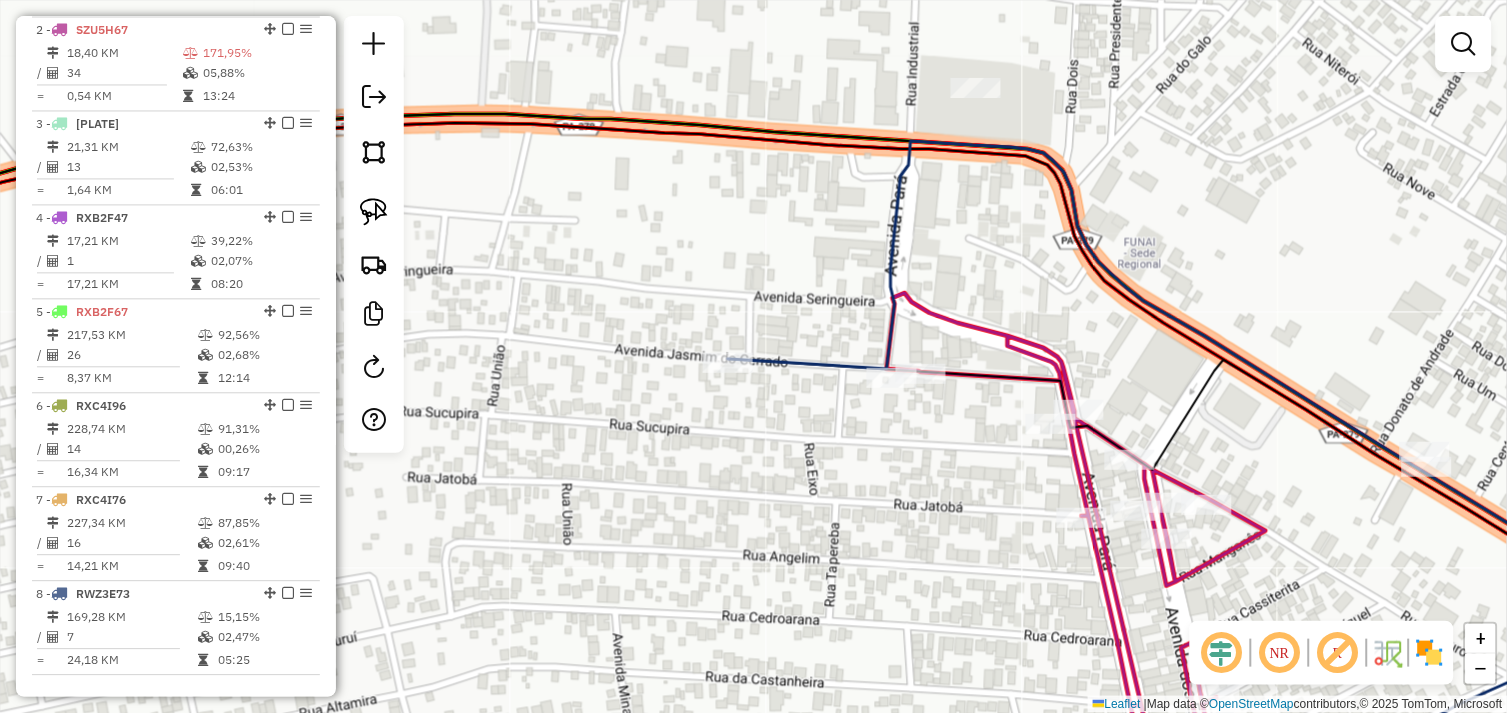 drag, startPoint x: 850, startPoint y: 440, endPoint x: 750, endPoint y: 440, distance: 100 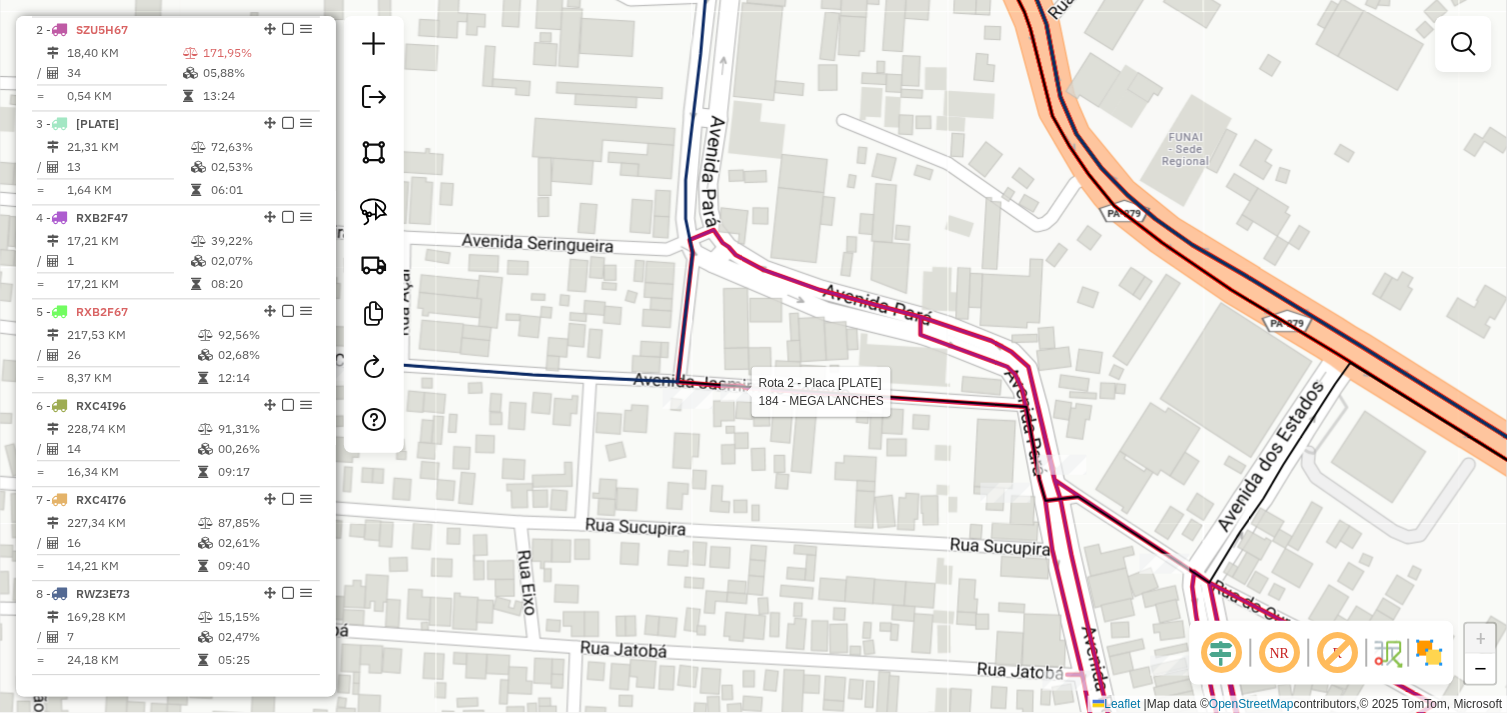 select on "*********" 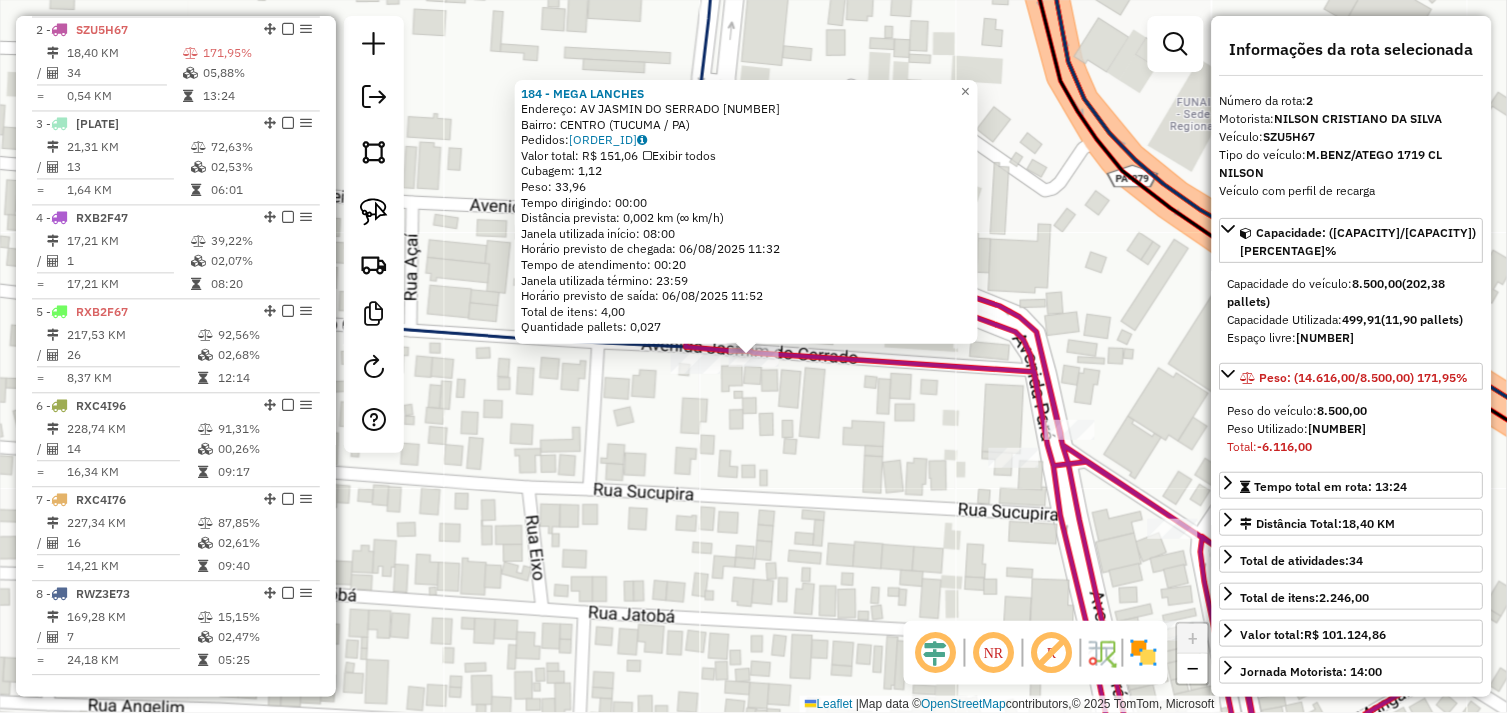 click on "184 - MEGA LANCHES Endereço: AV JASMIN DO SERRADO 155 Bairro: CENTRO ([CITY] / [STATE]) Pedidos: 05102850 Valor total: R$ 151,06 Exibir todos Cubagem: 1,12 Peso: 33,96 Tempo dirigindo: 00:00 Distância prevista: 0,002 km (∞ km/h) Janela utilizada início: 08:00 Horário previsto de chegada: 06/08/2025 11:32 Tempo de atendimento: 00:20 Janela utilizada término: 23:59 Horário previsto de saída: 06/08/2025 11:52 Total de itens: 4,00 Quantidade pallets: 0,027 × Janela de atendimento Grade de atendimento Capacidade Transportadoras Veículos Cliente Pedidos Rotas Selecione os dias de semana para filtrar as janelas de atendimento Seg Ter Qua Qui Sex Sáb Dom Informe o período da janela de atendimento: De: Até: Filtrar exatamente a janela do cliente Considerar janela de atendimento padrão Selecione os dias de semana para filtrar as grades de atendimento Seg Ter Qua Qui Sex Sáb Dom Considerar clientes sem dia de atendimento cadastrado De: Até:" 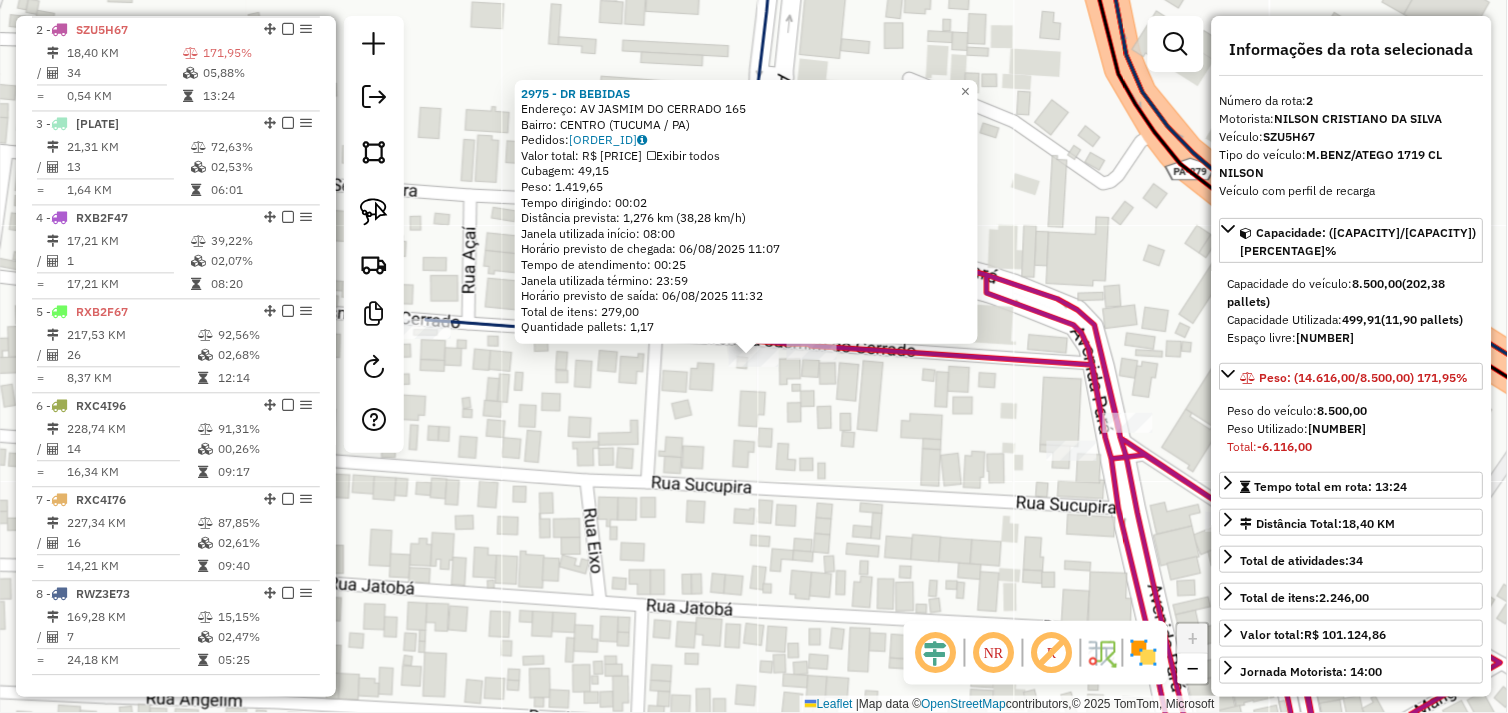 click on "[CODE] - DR BEBIDAS Endereço: AV JASMIM DO CERRADO [NUMBER] Bairro: CENTRO ([CITY] / [STATE]) Pedidos: [ORDER_ID] Valor total: R$ [PRICE] Exibir todos Cubagem: [CUBAGE] Peso: [WEIGHT] Tempo dirigindo: [TIME] Distância prevista: [DISTANCE] ([SPEED]) Janela utilizada início: [TIME] Horário previsto de chegada: [DATE] [TIME] Tempo de atendimento: [TIME] Janela utilizada término: [TIME] Horário previsto de saída: [DATE] [TIME] Total de itens: [ITEMS] Quantidade pallets: [PALLETS] × Janela de atendimento Grade de atendimento Capacidade Transportadoras Veículos Cliente Pedidos Rotas Selecione os dias de semana para filtrar as janelas de atendimento Seg Ter Qua Qui Sex Sáb Dom Informe o período da janela de atendimento: De: Até: Filtrar exatamente a janela do cliente Considerar janela de atendimento padrão Selecione os dias de semana para filtrar as grades de atendimento Seg Ter Qua Qui Sex Sáb Dom Considerar clientes sem dia de atendimento cadastrado De:" 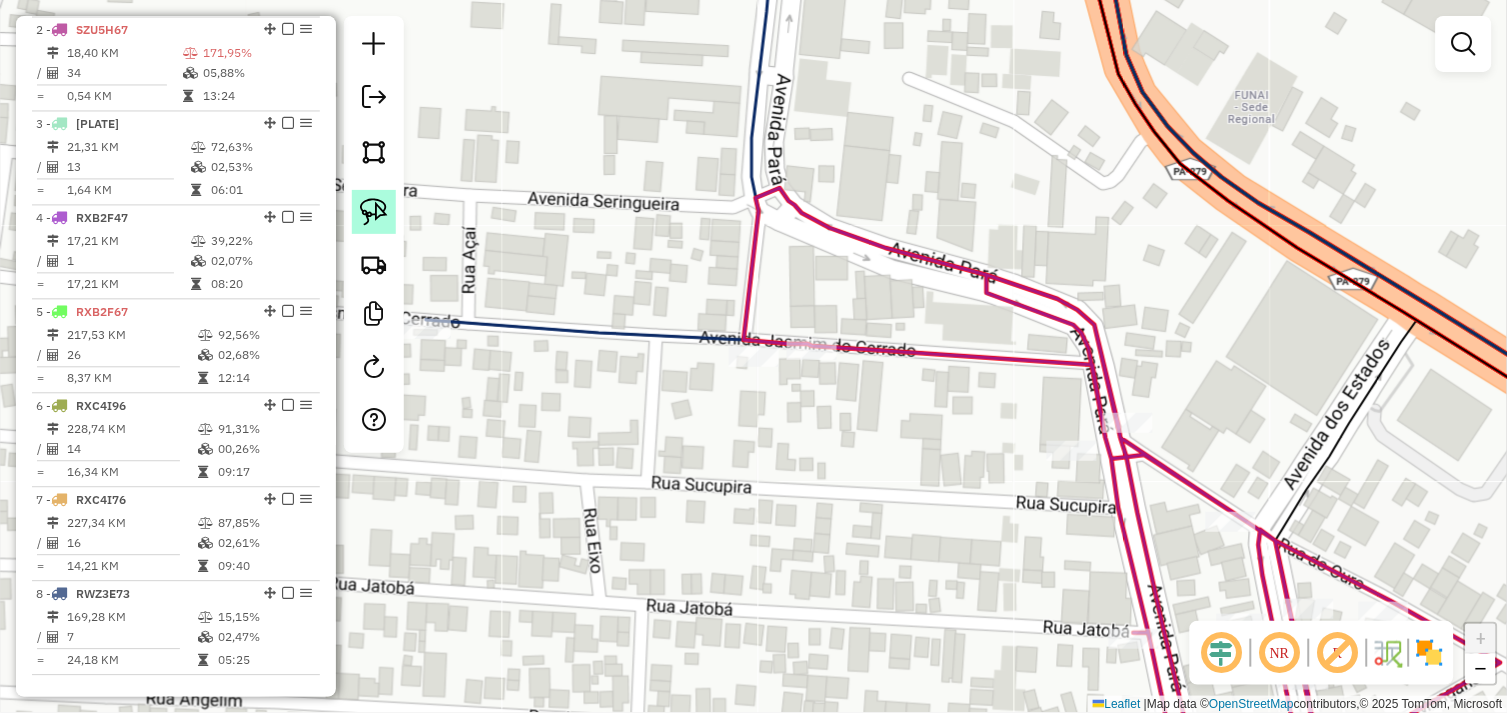 click 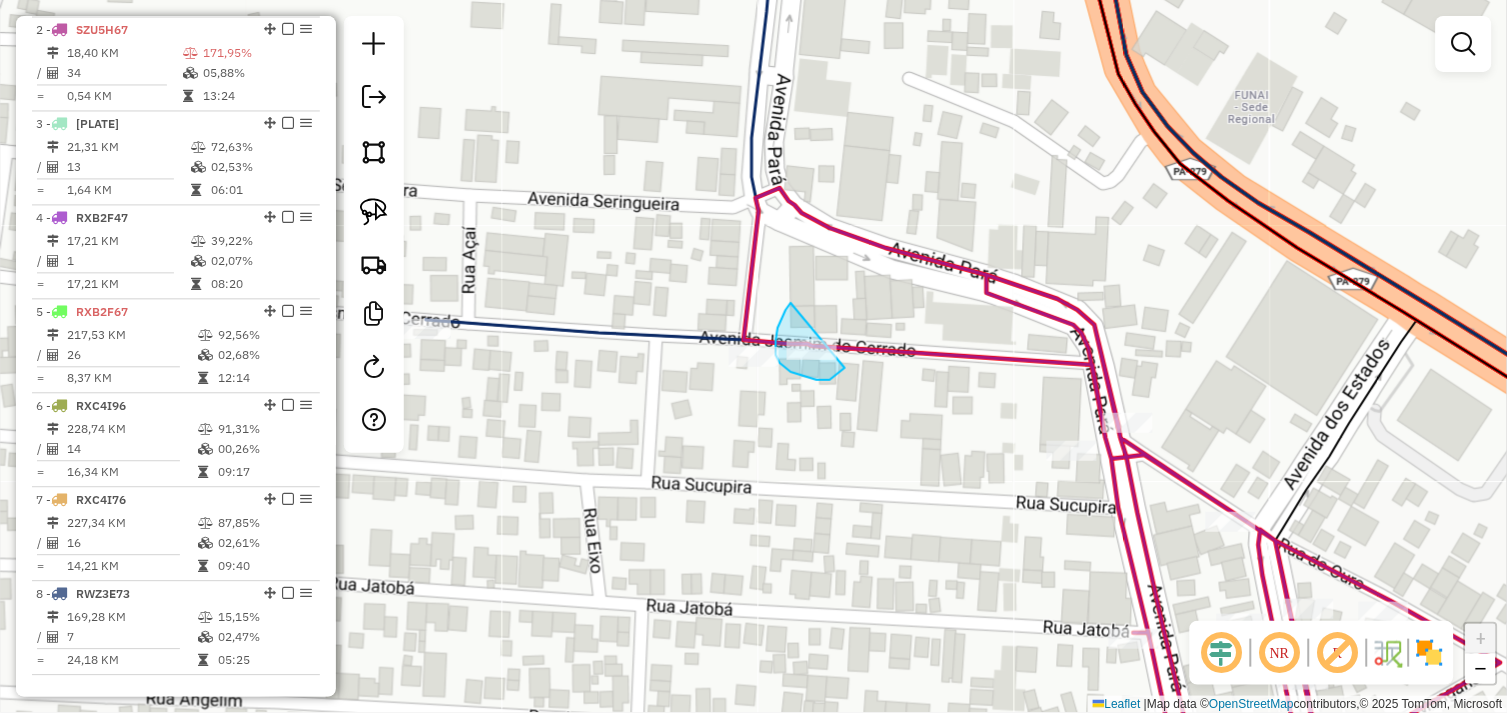 drag, startPoint x: 791, startPoint y: 303, endPoint x: 867, endPoint y: 342, distance: 85.42248 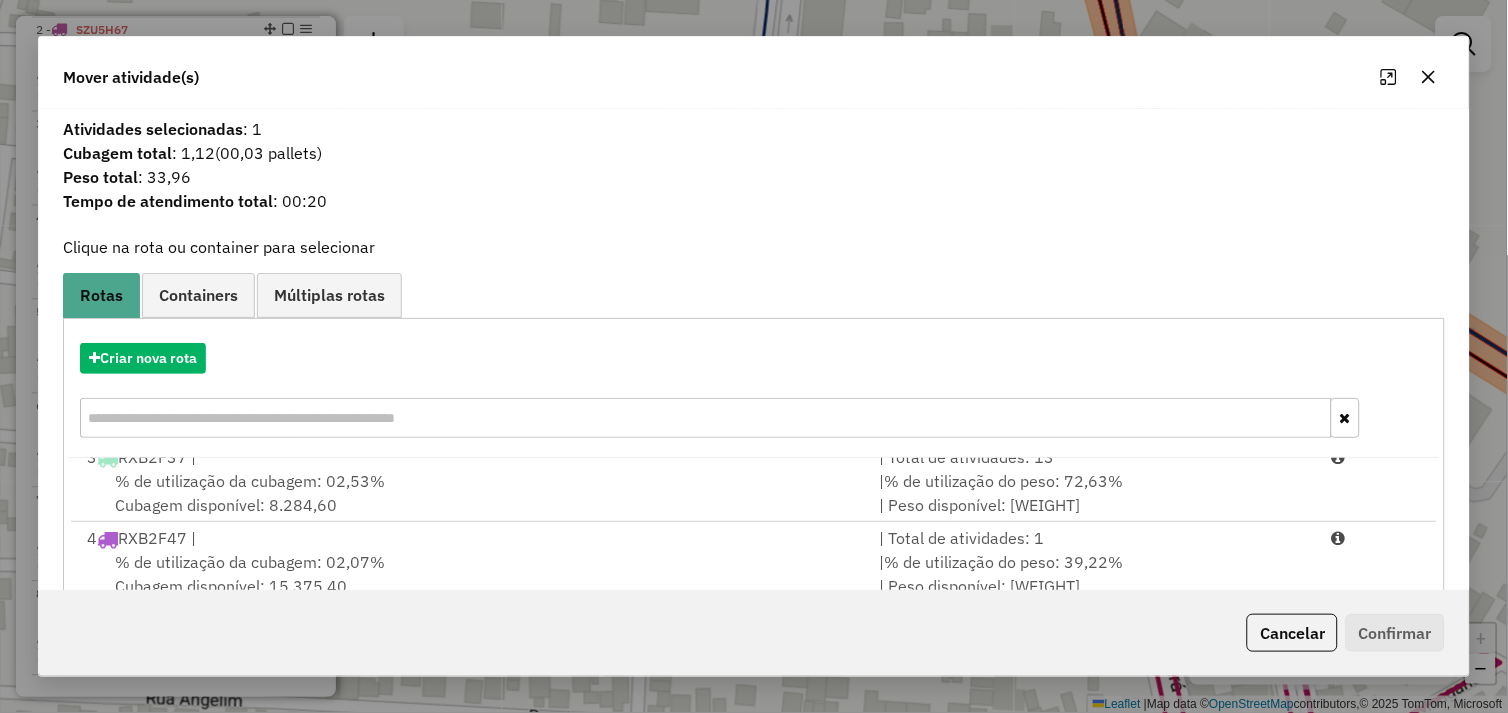 scroll, scrollTop: 167, scrollLeft: 0, axis: vertical 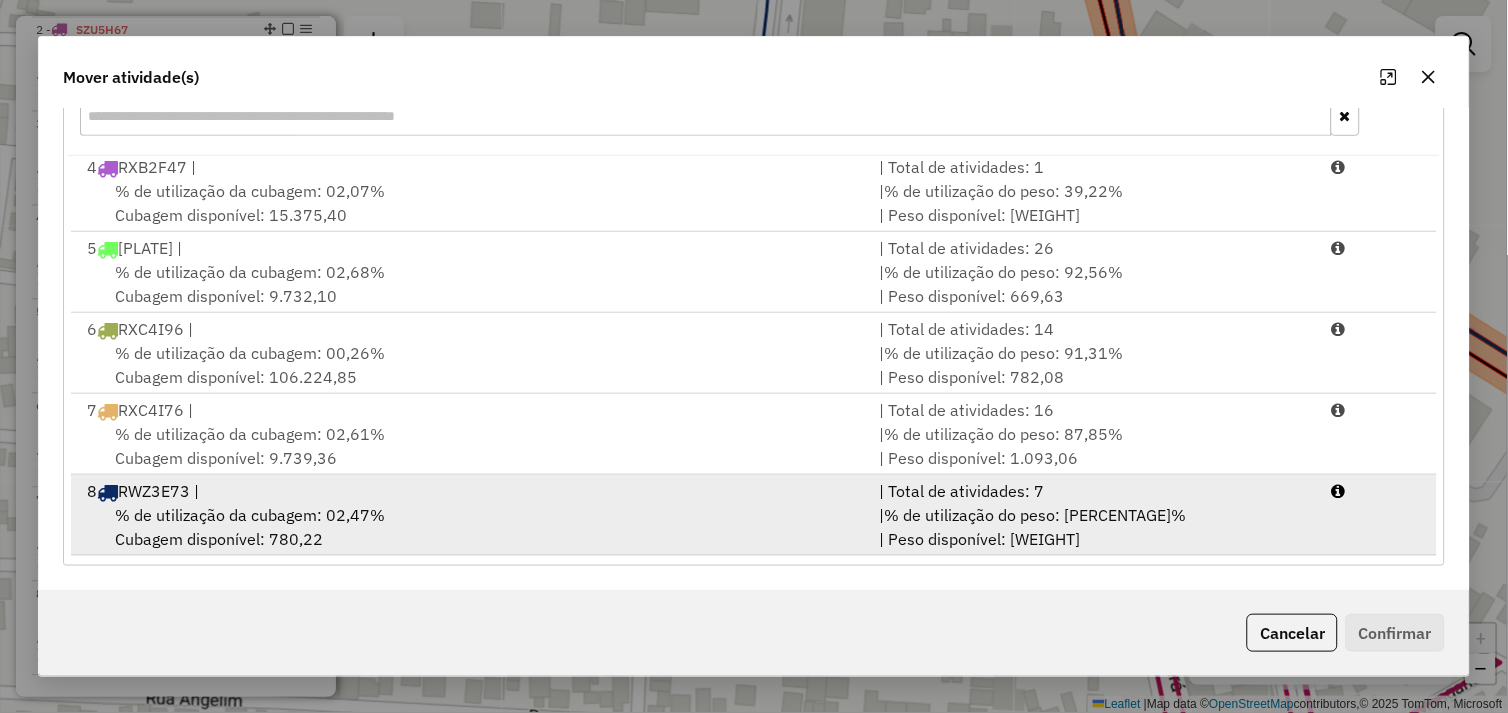 drag, startPoint x: 553, startPoint y: 527, endPoint x: 583, endPoint y: 528, distance: 30.016663 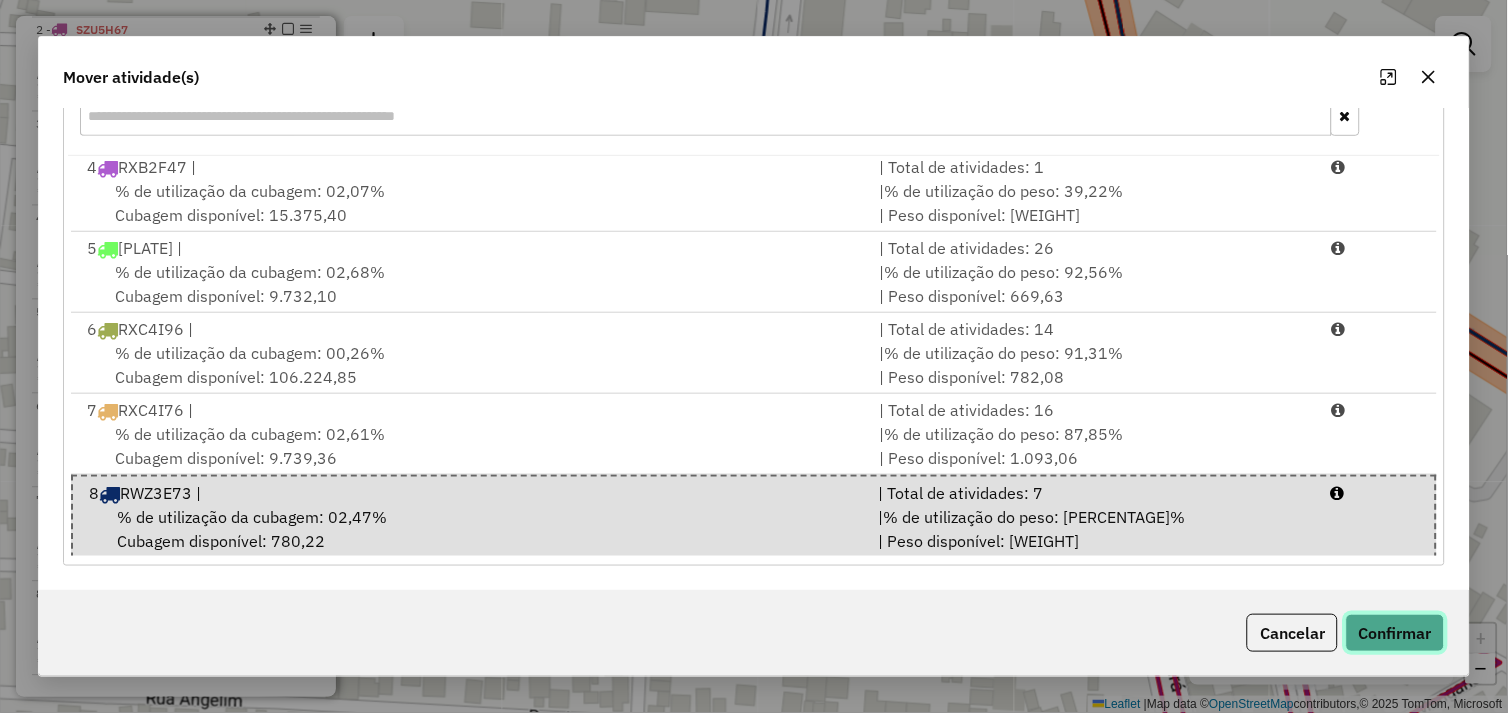 click on "Confirmar" 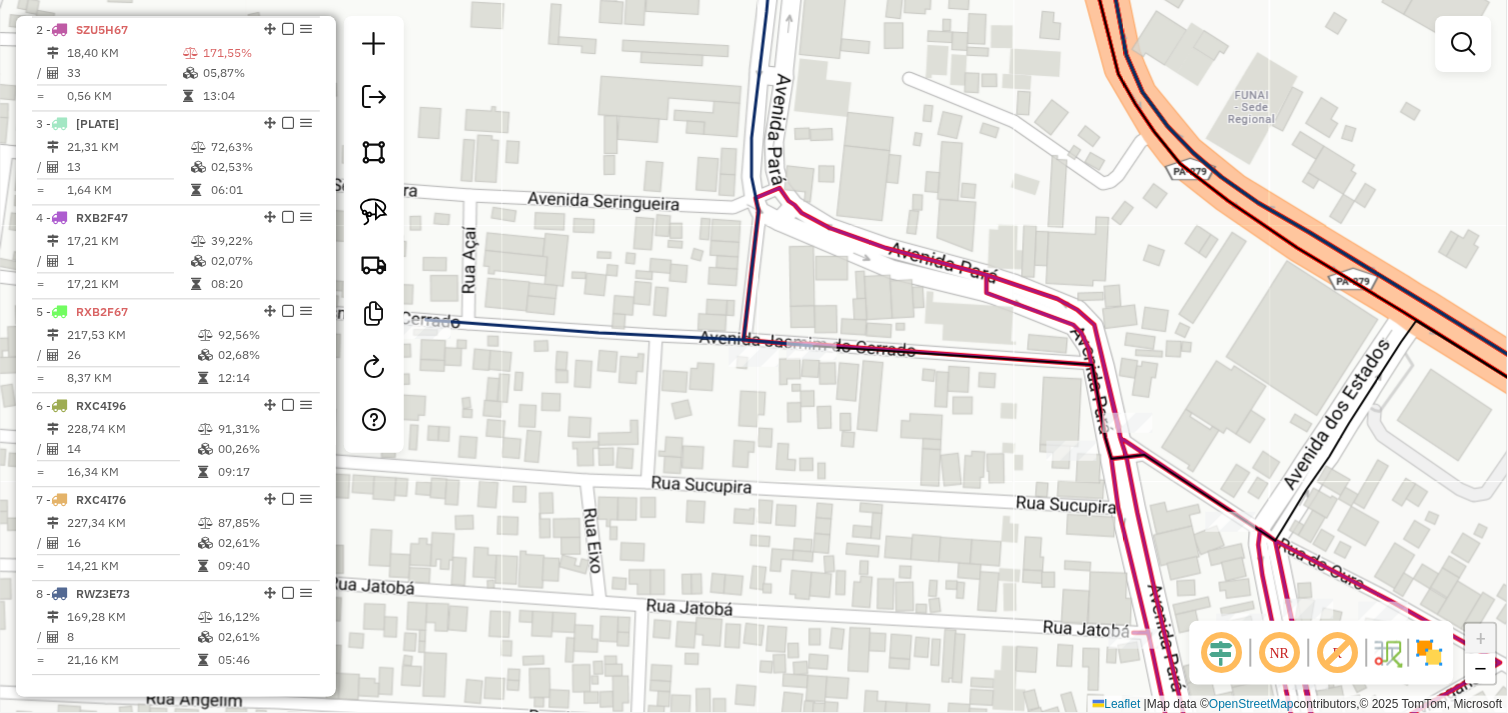 scroll, scrollTop: 0, scrollLeft: 0, axis: both 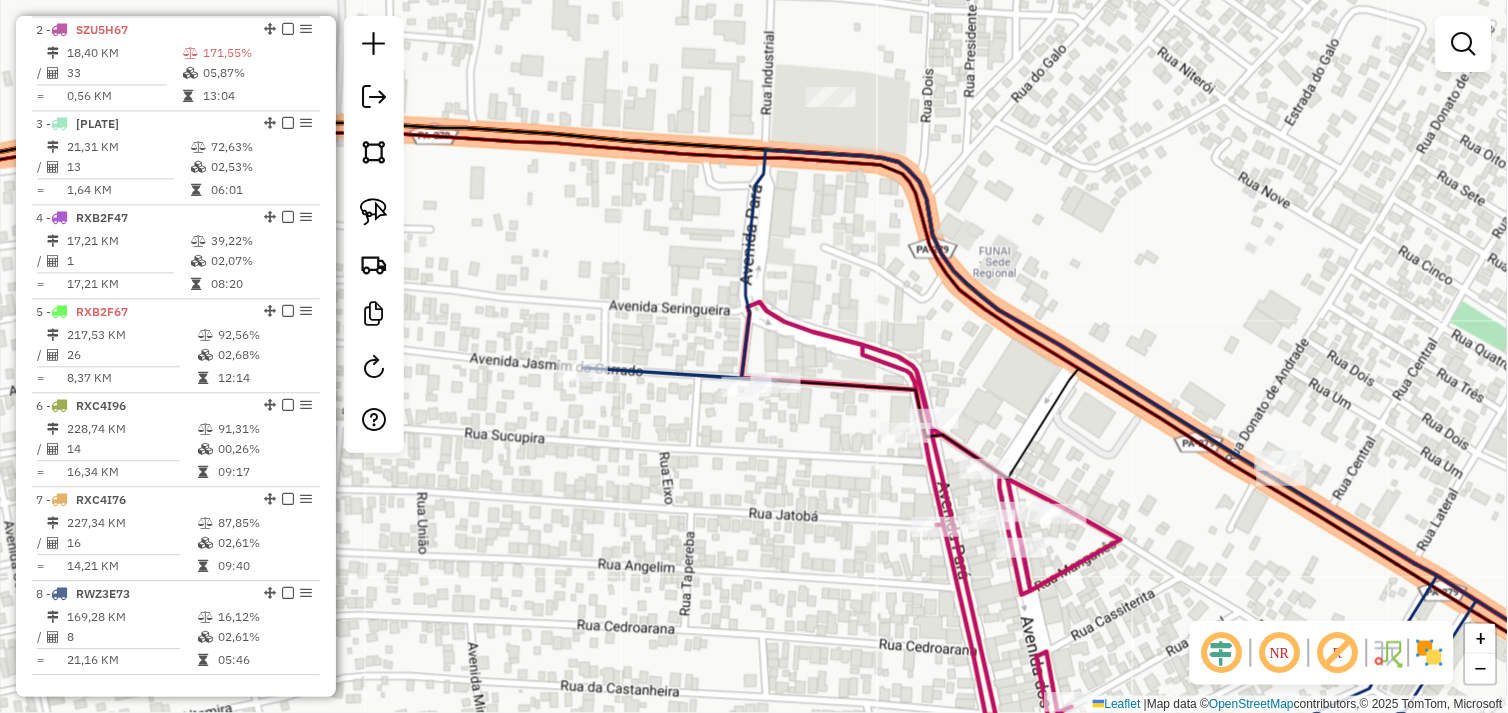 drag, startPoint x: 805, startPoint y: 452, endPoint x: 707, endPoint y: 380, distance: 121.60592 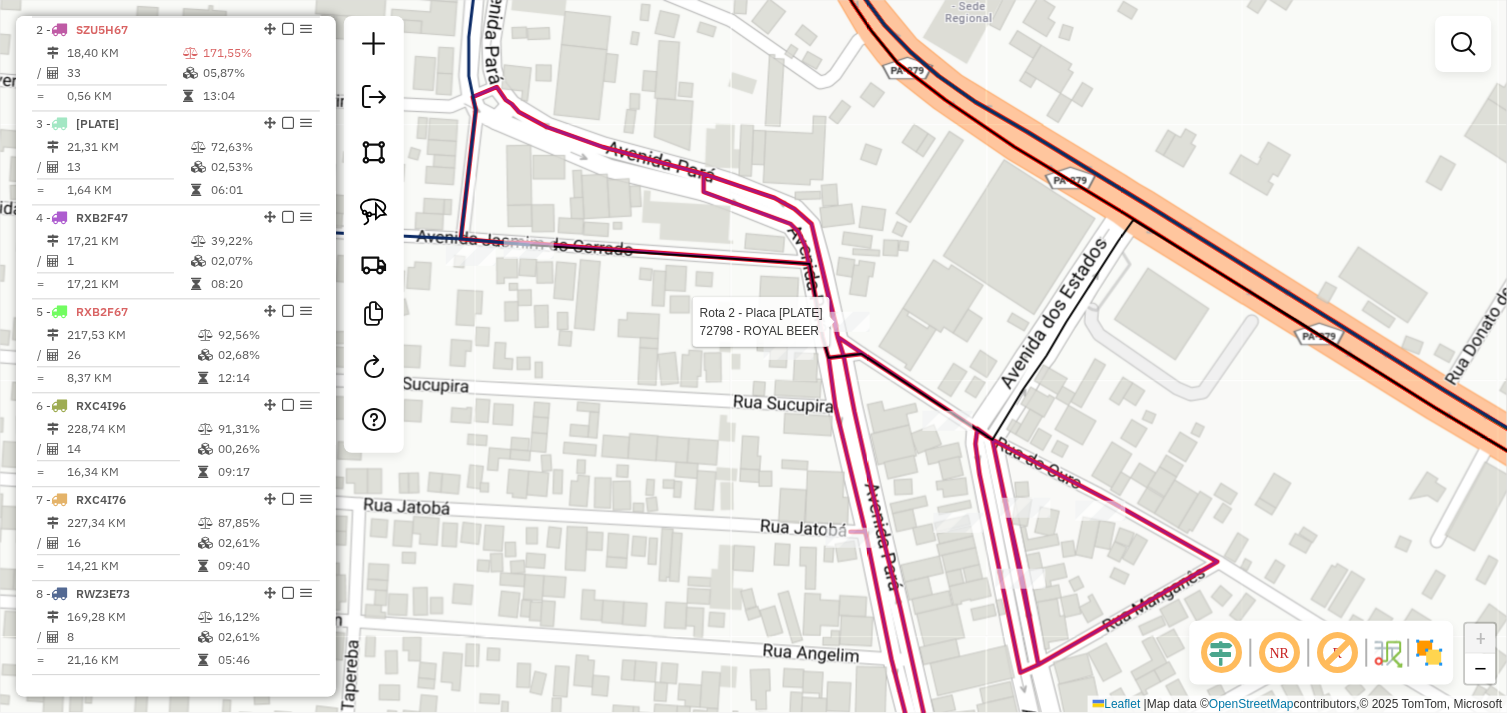 select on "*********" 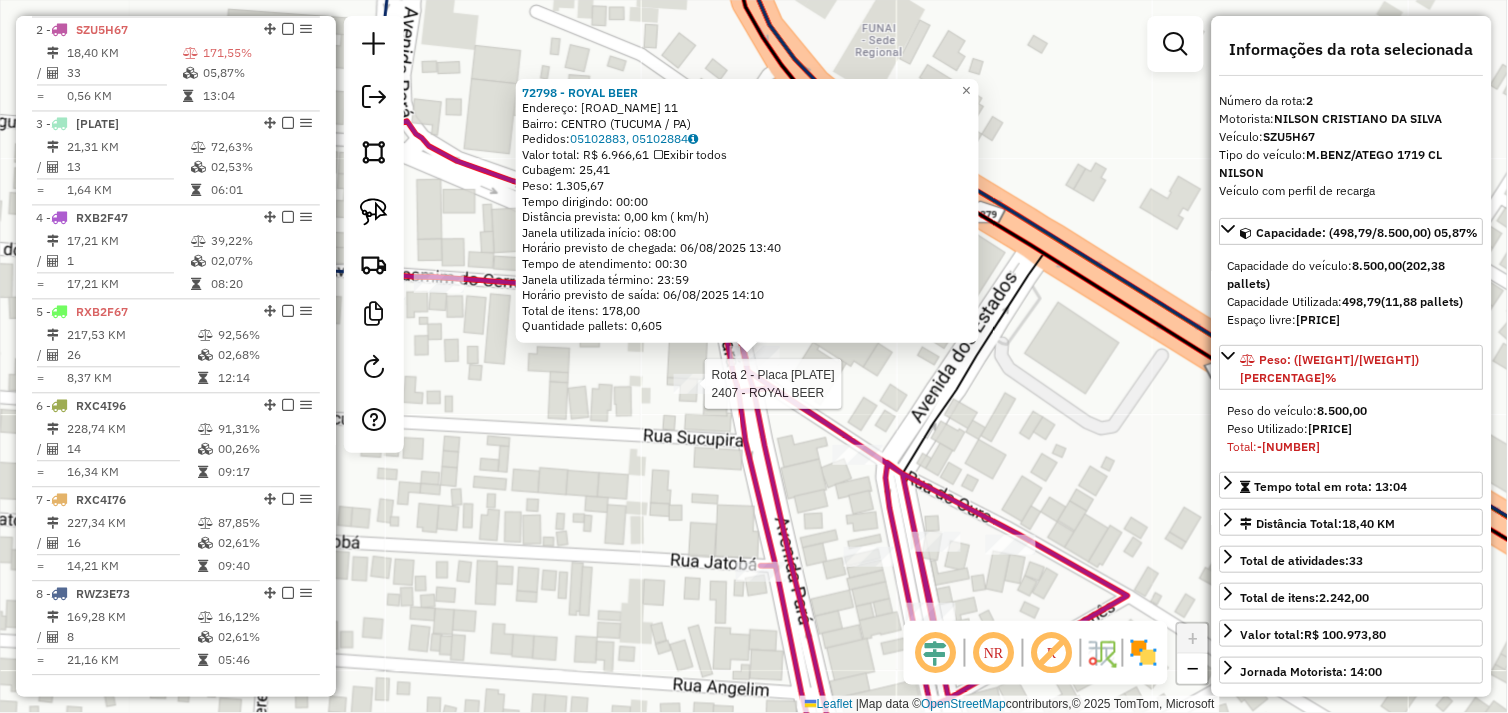 click 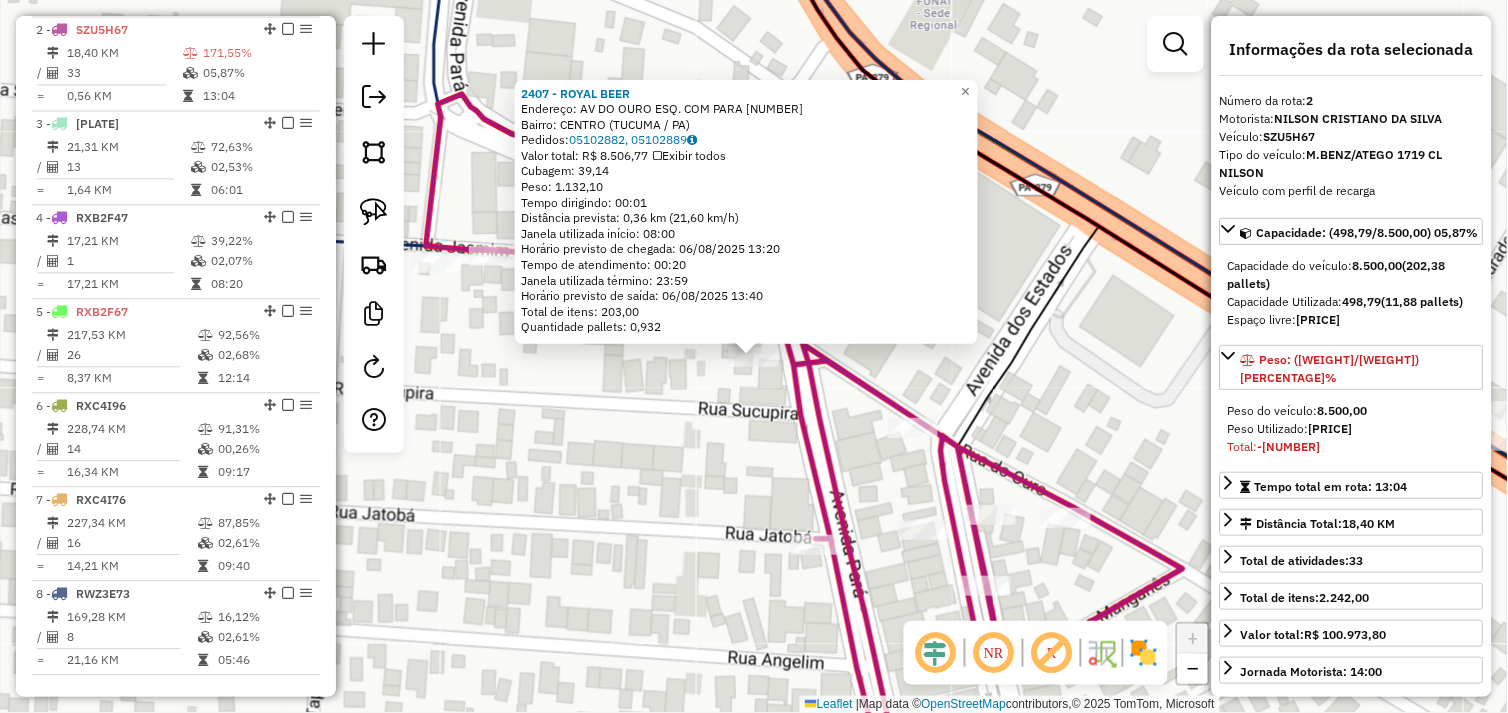 click on "[NUMBER] - ROYAL BEER  Endereço:  AV DO OURO ESQ. COM PARA [NUMBER]   Bairro: CENTRO ([CITY] / [STATE])   Pedidos:  [ORDER_ID], [ORDER_ID]   Valor total: R$ [PRICE]   Exibir todos   Cubagem: [CUBAGE]  Peso: [WEIGHT]  Tempo dirigindo: [TIME]   Distância prevista: [DISTANCE] km ([SPEED] km/h)   Janela utilizada início: [TIME]   Horário previsto de chegada: [DATE] [TIME]   Tempo de atendimento: [TIME]   Janela utilizada término: [TIME]   Horário previsto de saída: [DATE] [TIME]   Total de itens: [ITEMS]   Quantidade pallets: [PALLETS]  × Janela de atendimento Grade de atendimento Capacidade Transportadoras Veículos Cliente Pedidos  Rotas Selecione os dias de semana para filtrar as janelas de atendimento  Seg   Ter   Qua   Qui   Sex   Sáb   Dom  Informe o período da janela de atendimento: De: Até:  Filtrar exatamente a janela do cliente  Considerar janela de atendimento padrão  Selecione os dias de semana para filtrar as grades de atendimento  Seg   Ter   Qua   Qui   Sex   Sáb   Dom   Peso mínimo:   Peso máximo:   De:   Até:" 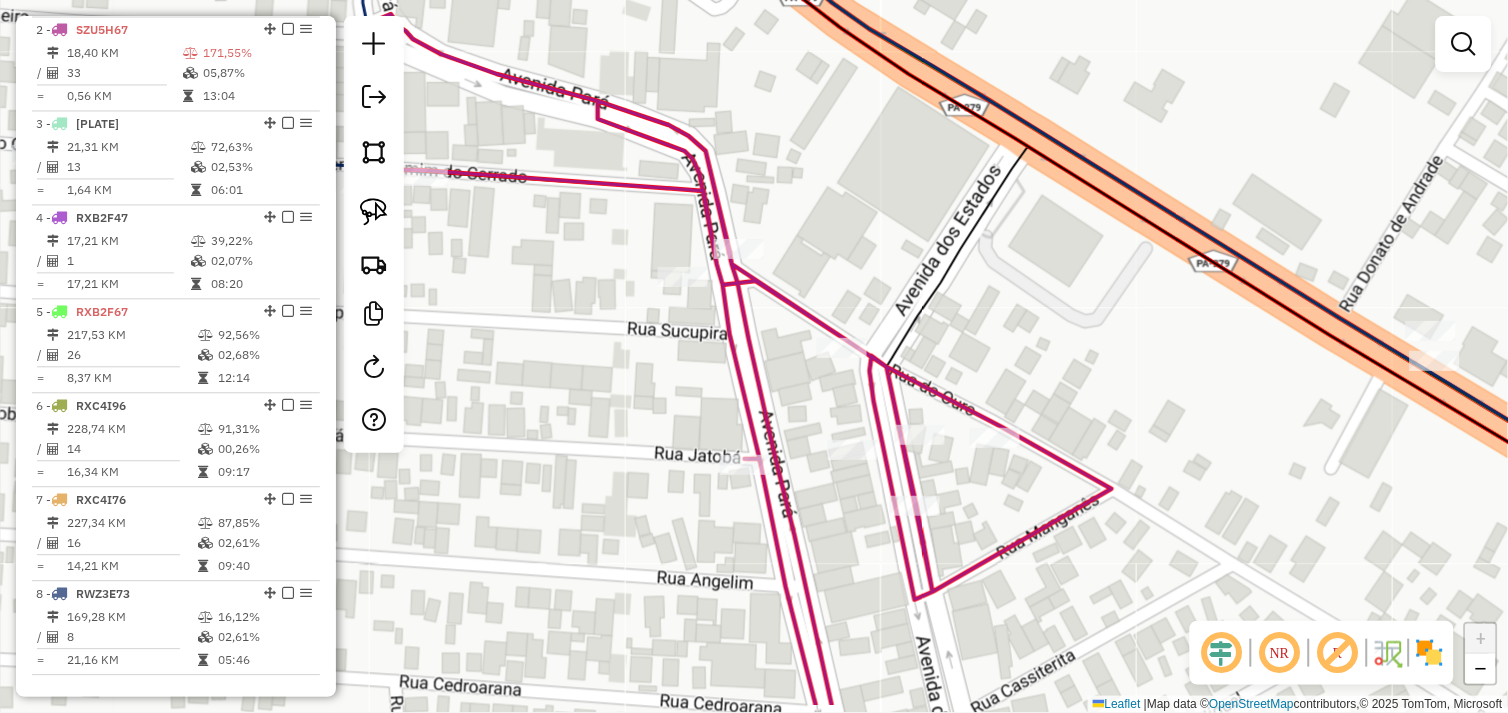drag, startPoint x: 681, startPoint y: 382, endPoint x: 644, endPoint y: 355, distance: 45.80393 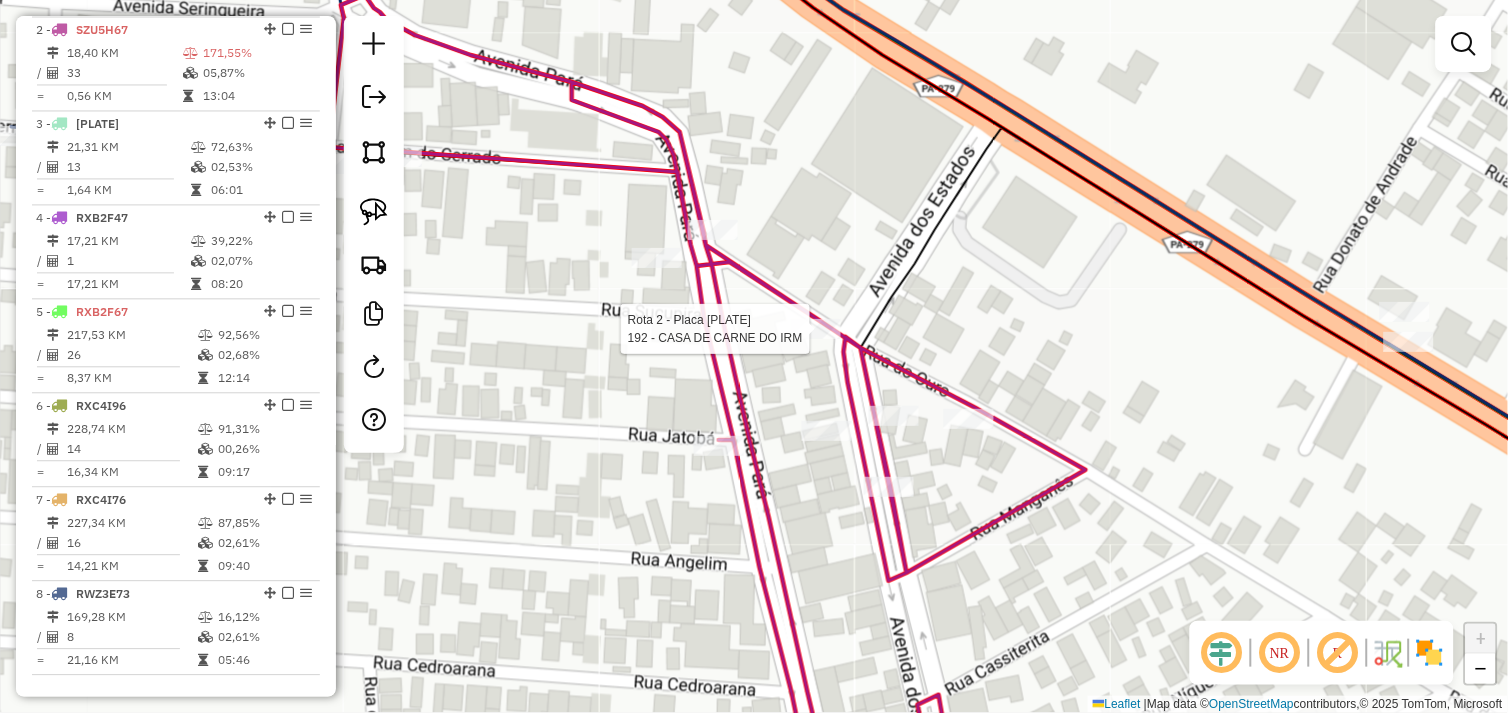 select on "*********" 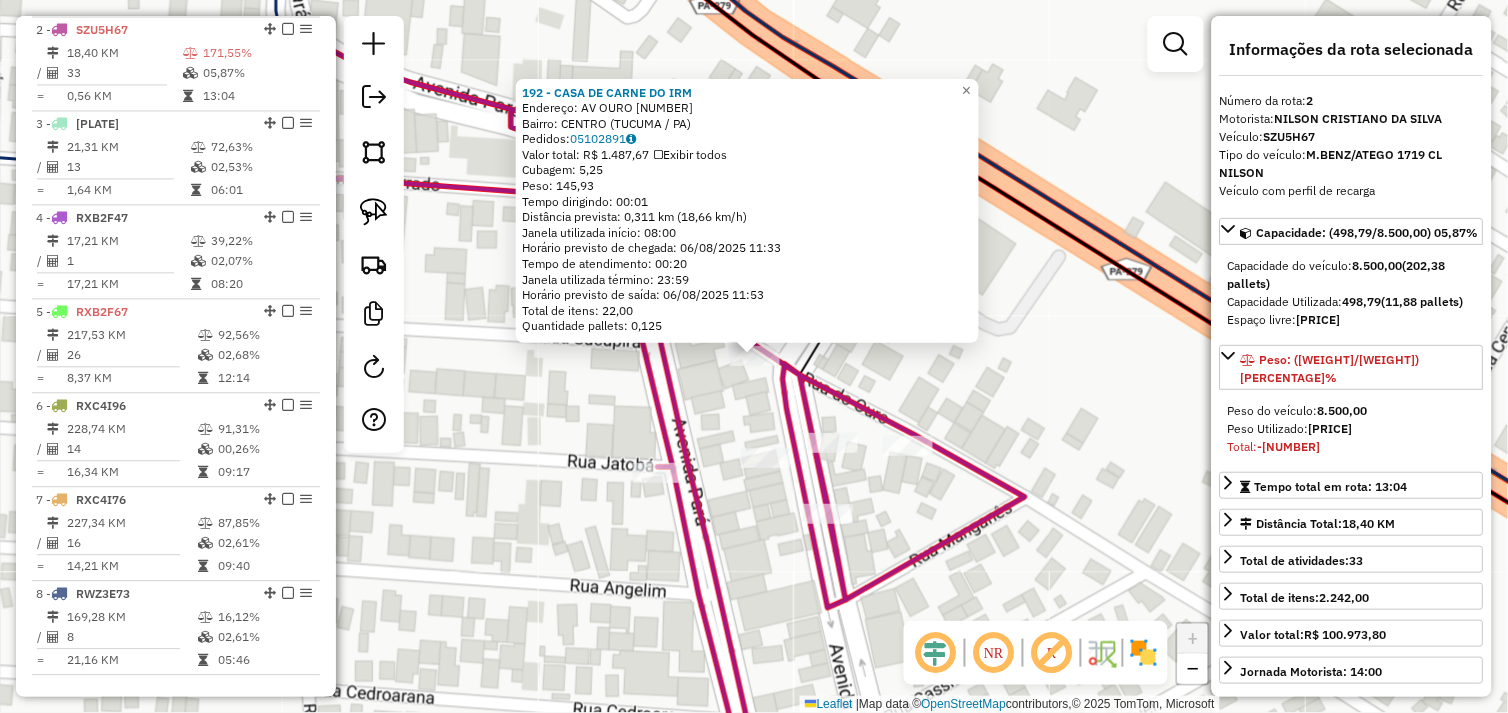 click on "[NUMBER] - [CLIENT_NAME]  Endereço:  AV OURO [NUMBER]   Bairro: CENTRO ([CITY] / [STATE])   Pedidos:  [ORDER_ID]   Valor total: R$ [PRICE]   Exibir todos   Cubagem: [CUBAGE]  Peso: [WEIGHT]  Tempo dirigindo: [TIME]   Distância prevista: [DISTANCE] km ([SPEED])   Janela utilizada início: [TIME]   Horário previsto de chegada: [DATE] [TIME]   Tempo de atendimento: [TIME]   Janela utilizada término: [TIME]   Horário previsto de saída: [DATE] [TIME]   Total de itens: [ITEMS]   Quantidade pallets: [PALLETS]  × Janela de atendimento Grade de atendimento Capacidade Transportadoras Veículos Cliente Pedidos  Rotas Selecione os dias de semana para filtrar as janelas de atendimento  Seg   Ter   Qua   Qui   Sex   Sáb   Dom  Informe o período da janela de atendimento: De: Até:  Filtrar exatamente a janela do cliente  Considerar janela de atendimento padrão  Selecione os dias de semana para filtrar as grades de atendimento  Seg   Ter   Qua   Qui   Sex   Sáb   Dom   Considerar clientes sem dia de atendimento cadastrado  De:   Até:" 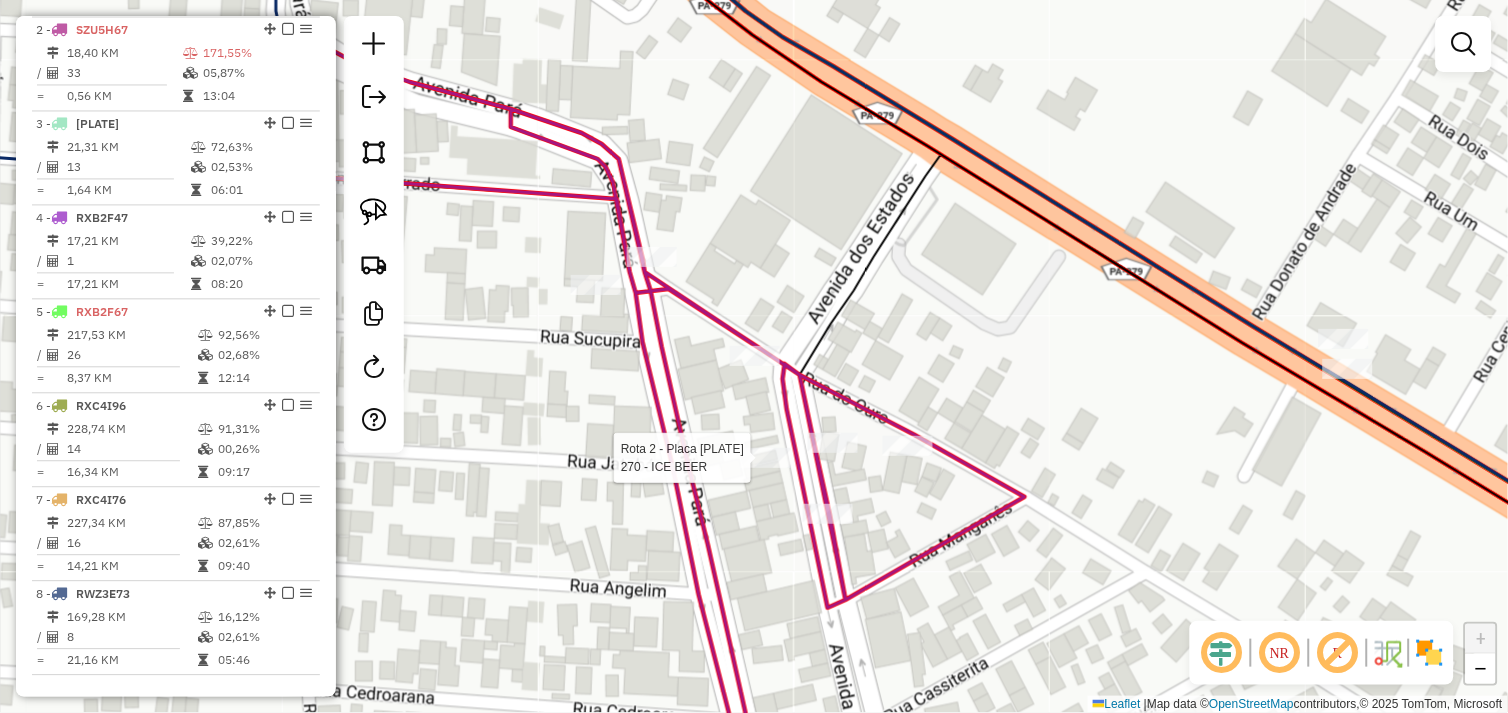 select on "*********" 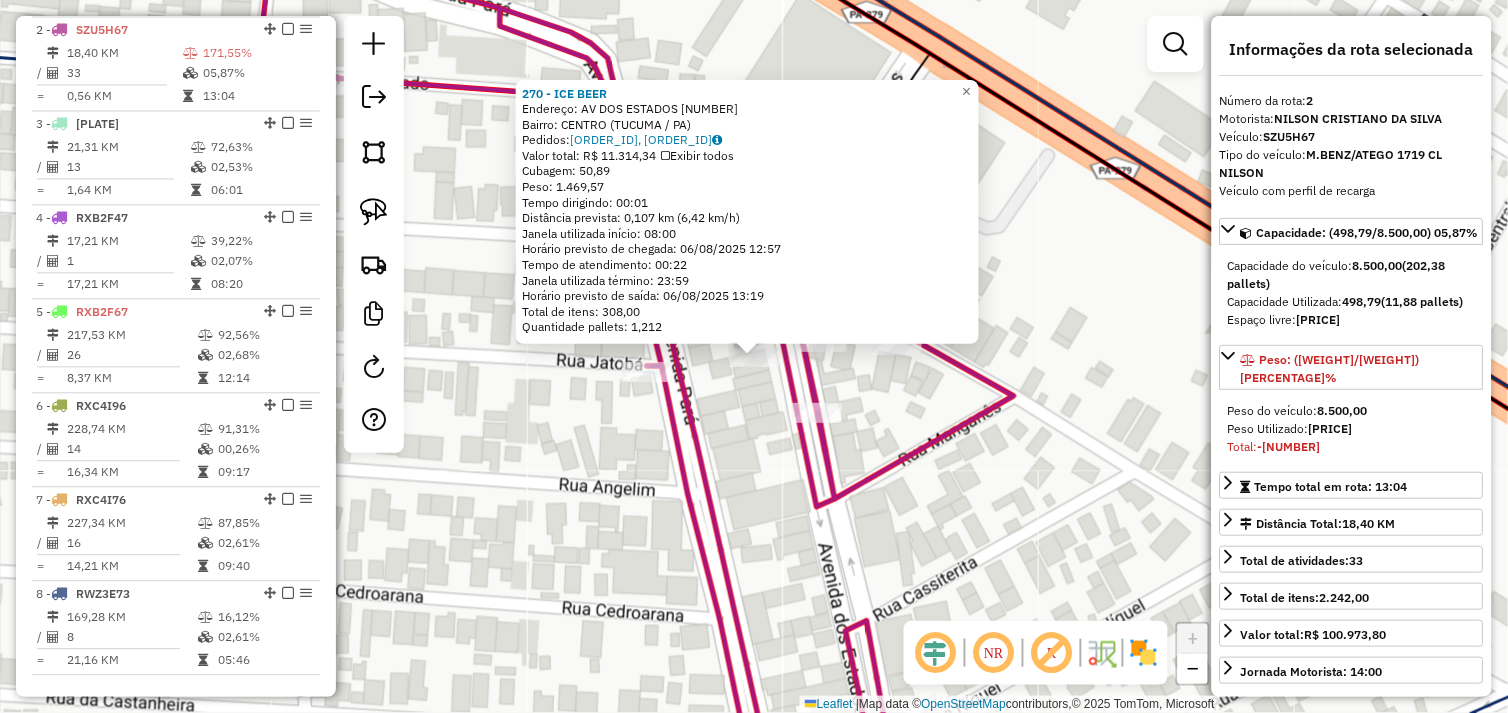 drag, startPoint x: 591, startPoint y: 445, endPoint x: 696, endPoint y: 425, distance: 106.887794 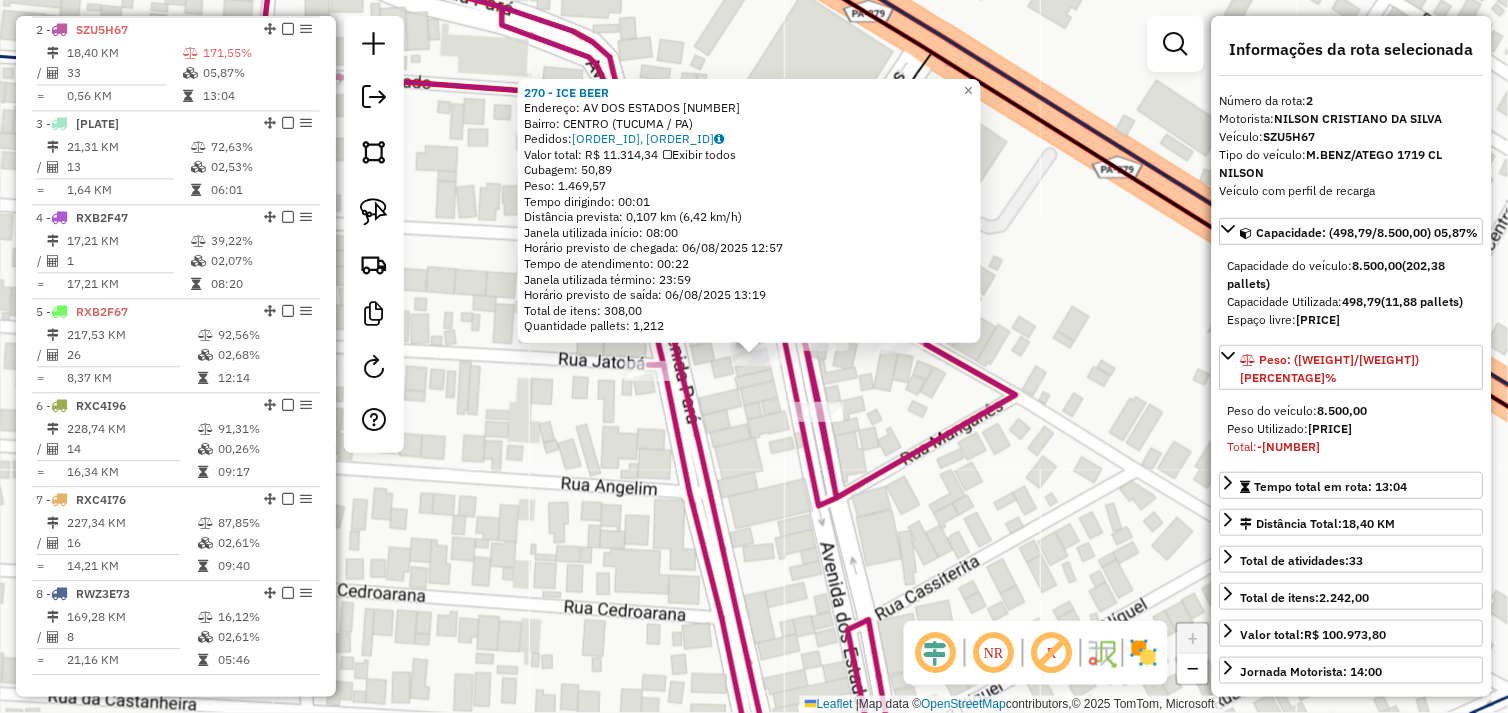 click on "[NUMBER] - [CLIENT_NAME]  Endereço:  AV DOS ESTADOS [NUMBER]   Bairro: CENTRO ([CITY] / [STATE])   Pedidos:  [ORDER_ID], [ORDER_ID]   Valor total: R$ [PRICE]   Exibir todos   Cubagem: [CUBAGE]  Peso: [WEIGHT]  Tempo dirigindo: [TIME]   Distância prevista: [DISTANCE] km ([SPEED])   Janela utilizada início: [TIME]   Horário previsto de chegada: [DATE] [TIME]   Tempo de atendimento: [TIME]   Janela utilizada término: [TIME]   Horário previsto de saída: [DATE] [TIME]   Total de itens: [ITEMS]   Quantidade pallets: [PALLETS]  × Janela de atendimento Grade de atendimento Capacidade Transportadoras Veículos Cliente Pedidos  Rotas Selecione os dias de semana para filtrar as janelas de atendimento  Seg   Ter   Qua   Qui   Sex   Sáb   Dom  Informe o período da janela de atendimento: De: Até:  Filtrar exatamente a janela do cliente  Considerar janela de atendimento padrão  Selecione os dias de semana para filtrar as grades de atendimento  Seg   Ter   Qua   Qui   Sex   Sáb   Dom   Considerar clientes sem dia de atendimento cadastrado  De:" 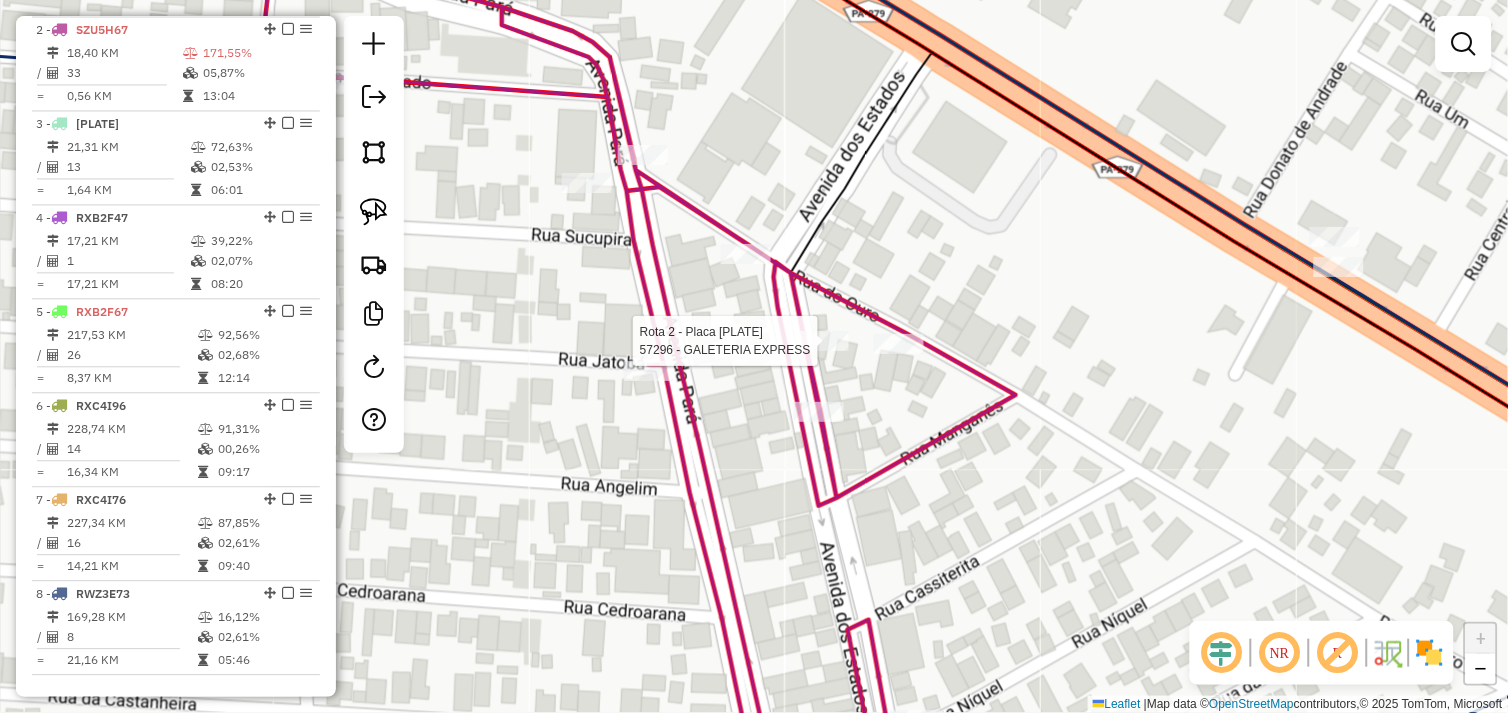 select on "*********" 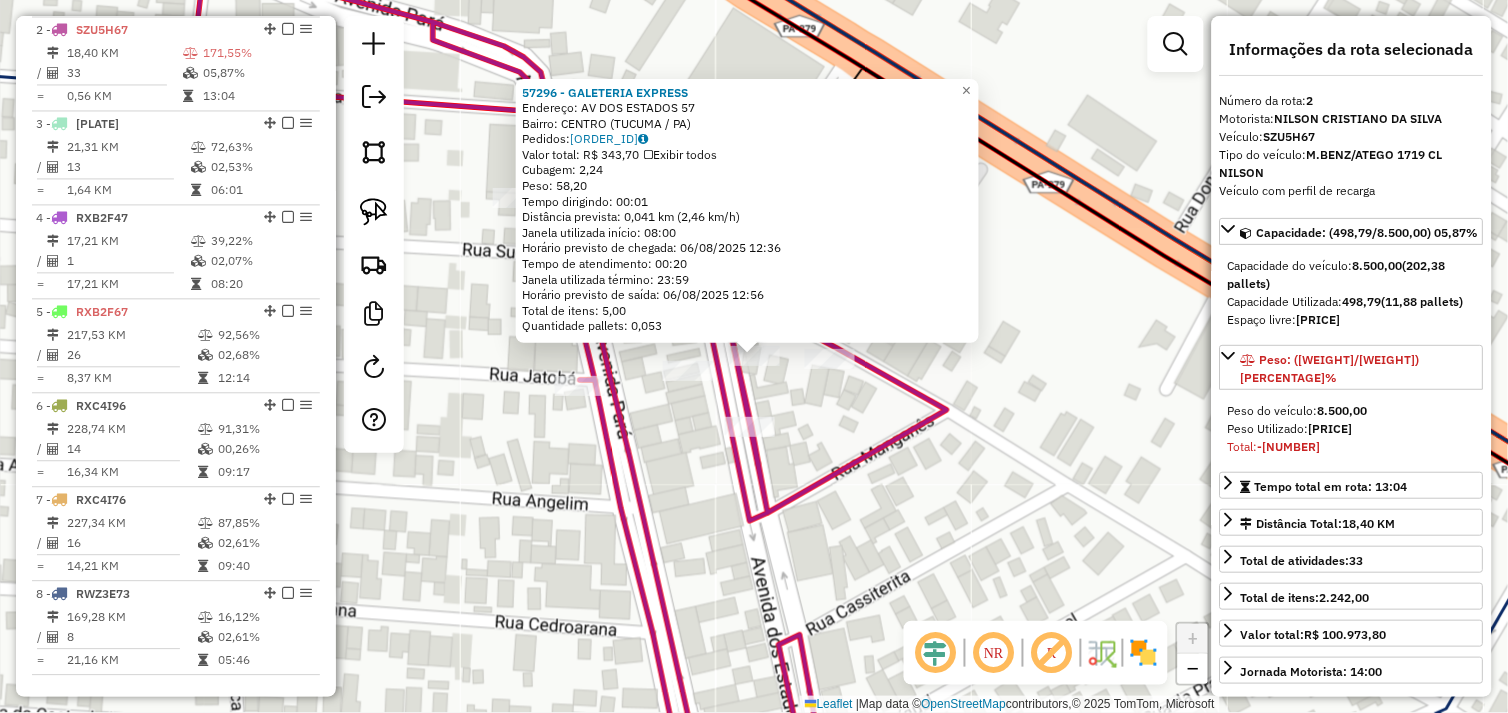 click on "[NUMBER] - GALETERIA EXPRESS  Endereço:  AV DOS ESTADOS [NUMBER]   Bairro: CENTRO ([CITY] / [STATE])   Pedidos:  [ORDER_ID]   Valor total: R$ [PRICE]   Exibir todos   Cubagem: [CUBAGE]  Peso: [WEIGHT]  Tempo dirigindo: [TIME]   Distância prevista: [DISTANCE] km ([SPEED] km/h)   Janela utilizada início: [TIME]   Horário previsto de chegada: [DATE] [TIME]   Tempo de atendimento: [TIME]   Janela utilizada término: [TIME]   Horário previsto de saída: [DATE] [TIME]   Total de itens: [ITEMS]   Quantidade pallets: [PALLETS]  × Janela de atendimento Grade de atendimento Capacidade Transportadoras Veículos Cliente Pedidos  Rotas Selecione os dias de semana para filtrar as janelas de atendimento  Seg   Ter   Qua   Qui   Sex   Sáb   Dom  Informe o período da janela de atendimento: De: Até:  Filtrar exatamente a janela do cliente  Considerar janela de atendimento padrão  Selecione os dias de semana para filtrar as grades de atendimento  Seg   Ter   Qua   Qui   Sex   Sáb   Dom   Considerar clientes sem dia de atendimento cadastrado  De:   De:" 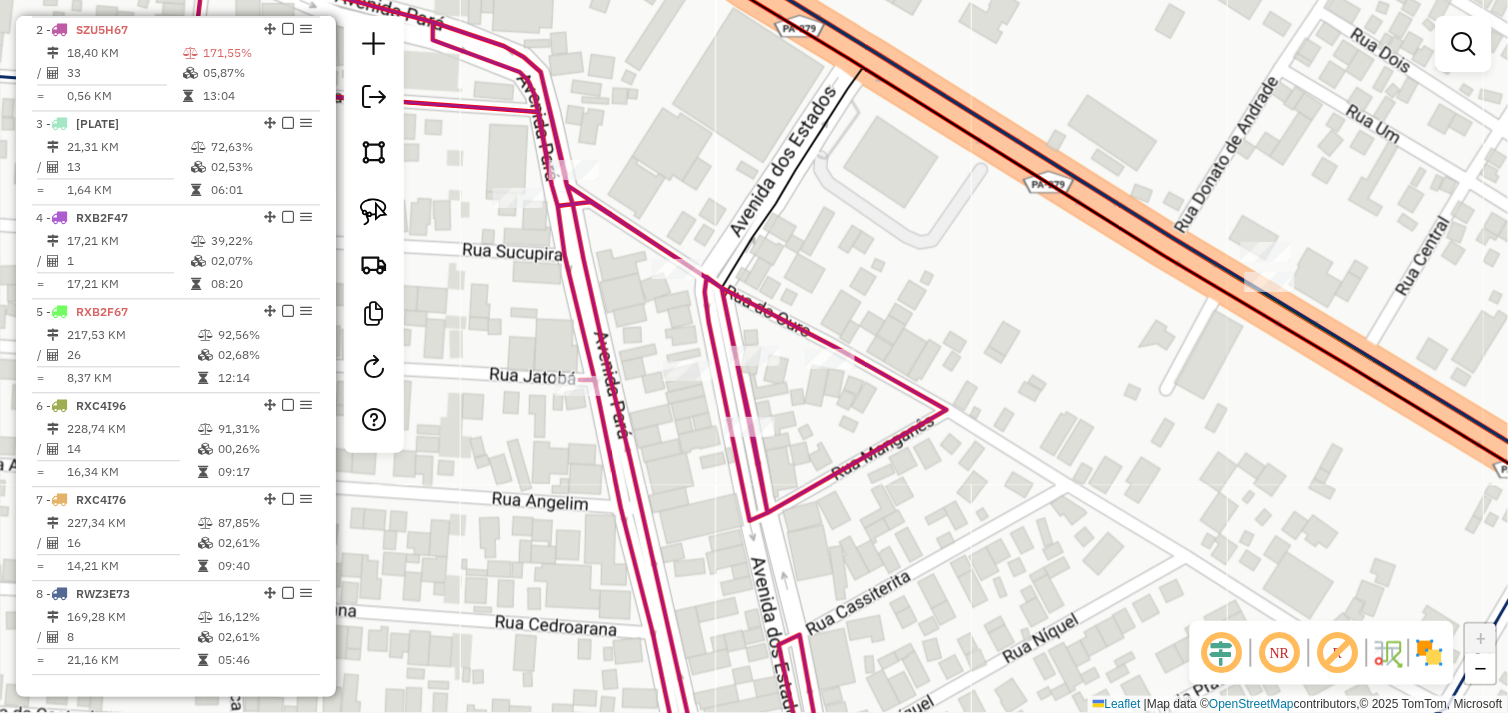 select on "*********" 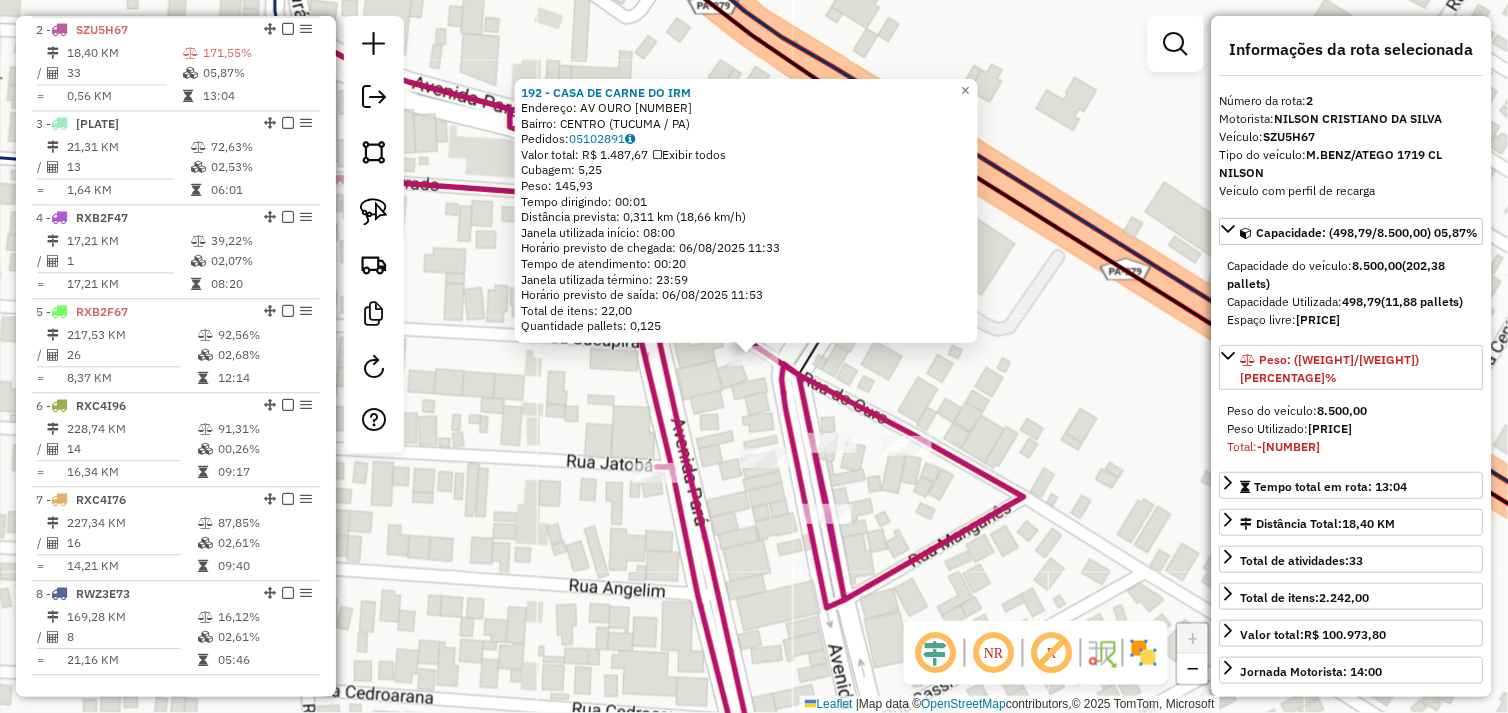 click on "[NUMBER] - [CLIENT_NAME]  Endereço:  AV OURO [NUMBER]   Bairro: CENTRO ([CITY] / [STATE])   Pedidos:  [ORDER_ID]   Valor total: R$ [PRICE]   Exibir todos   Cubagem: [CUBAGE]  Peso: [WEIGHT]  Tempo dirigindo: [TIME]   Distância prevista: [DISTANCE] km ([SPEED])   Janela utilizada início: [TIME]   Horário previsto de chegada: [DATE] [TIME]   Tempo de atendimento: [TIME]   Janela utilizada término: [TIME]   Horário previsto de saída: [DATE] [TIME]   Total de itens: [ITEMS]   Quantidade pallets: [PALLETS]  × Janela de atendimento Grade de atendimento Capacidade Transportadoras Veículos Cliente Pedidos  Rotas Selecione os dias de semana para filtrar as janelas de atendimento  Seg   Ter   Qua   Qui   Sex   Sáb   Dom  Informe o período da janela de atendimento: De: Até:  Filtrar exatamente a janela do cliente  Considerar janela de atendimento padrão  Selecione os dias de semana para filtrar as grades de atendimento  Seg   Ter   Qua   Qui   Sex   Sáb   Dom   Considerar clientes sem dia de atendimento cadastrado  De:   Até:" 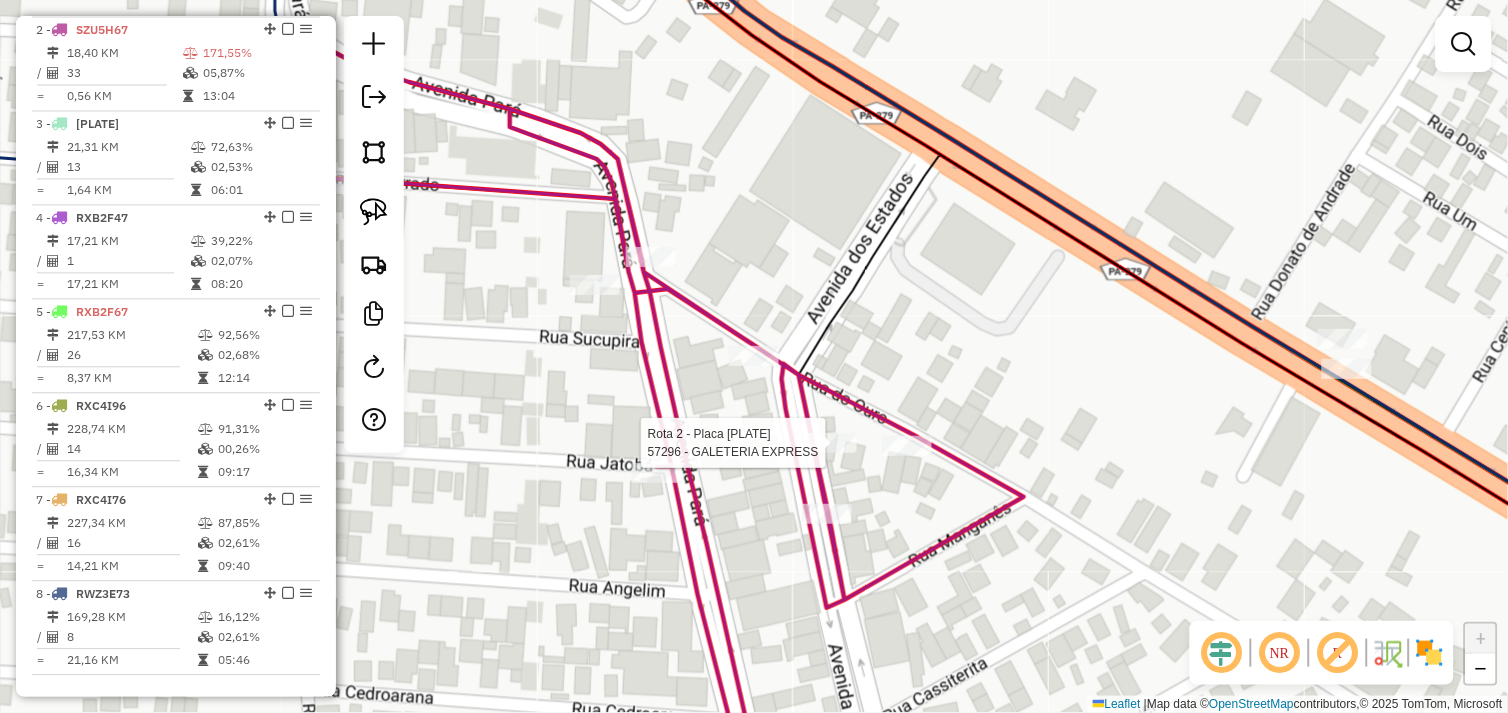 select on "*********" 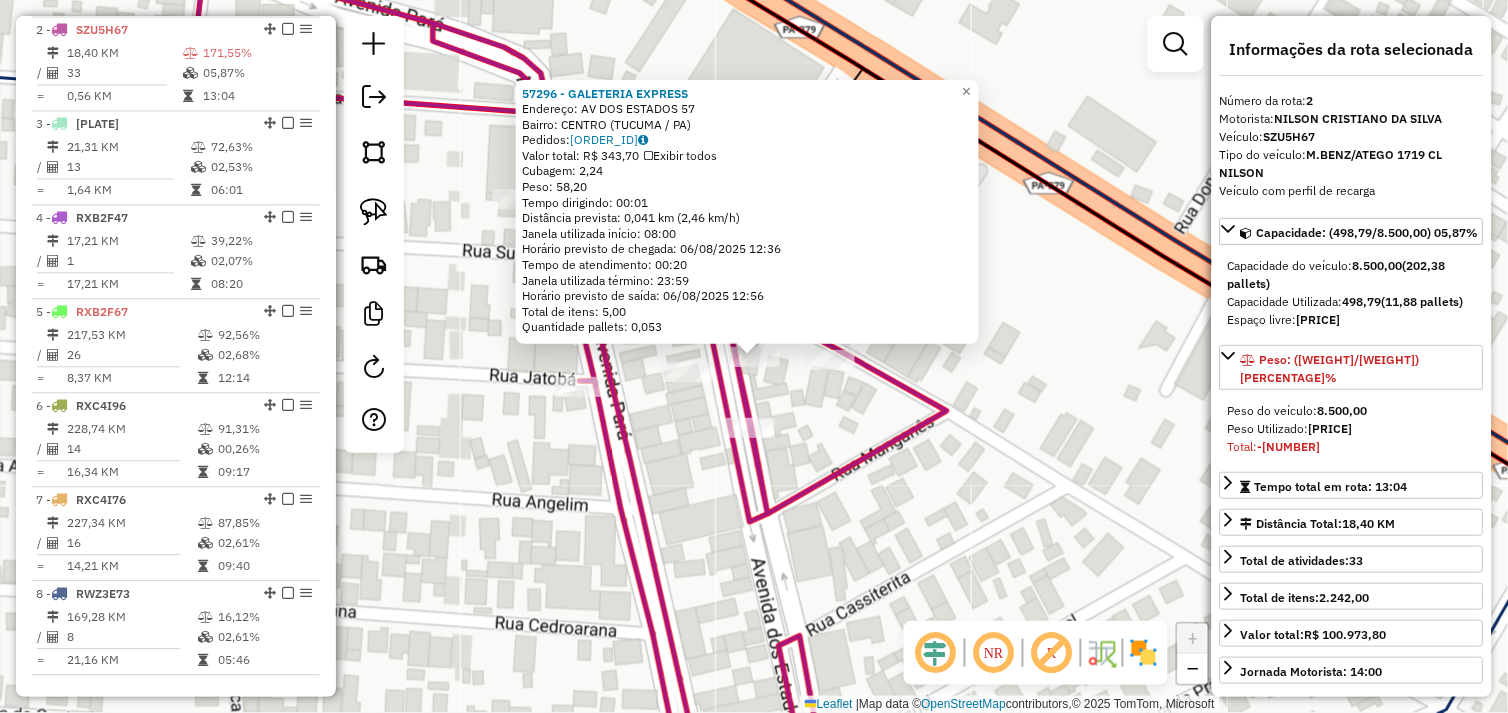 click on "[NUMBER] - GALETERIA EXPRESS  Endereço:  AV DOS ESTADOS [NUMBER]   Bairro: CENTRO ([CITY] / [STATE])   Pedidos:  [ORDER_ID]   Valor total: R$ [PRICE]   Exibir todos   Cubagem: [CUBAGE]  Peso: [WEIGHT]  Tempo dirigindo: [TIME]   Distância prevista: [DISTANCE] km ([SPEED] km/h)   Janela utilizada início: [TIME]   Horário previsto de chegada: [DATE] [TIME]   Tempo de atendimento: [TIME]   Janela utilizada término: [TIME]   Horário previsto de saída: [DATE] [TIME]   Total de itens: [ITEMS]   Quantidade pallets: [PALLETS]  × Janela de atendimento Grade de atendimento Capacidade Transportadoras Veículos Cliente Pedidos  Rotas Selecione os dias de semana para filtrar as janelas de atendimento  Seg   Ter   Qua   Qui   Sex   Sáb   Dom  Informe o período da janela de atendimento: De: Até:  Filtrar exatamente a janela do cliente  Considerar janela de atendimento padrão  Selecione os dias de semana para filtrar as grades de atendimento  Seg   Ter   Qua   Qui   Sex   Sáb   Dom   Considerar clientes sem dia de atendimento cadastrado  De:   De:" 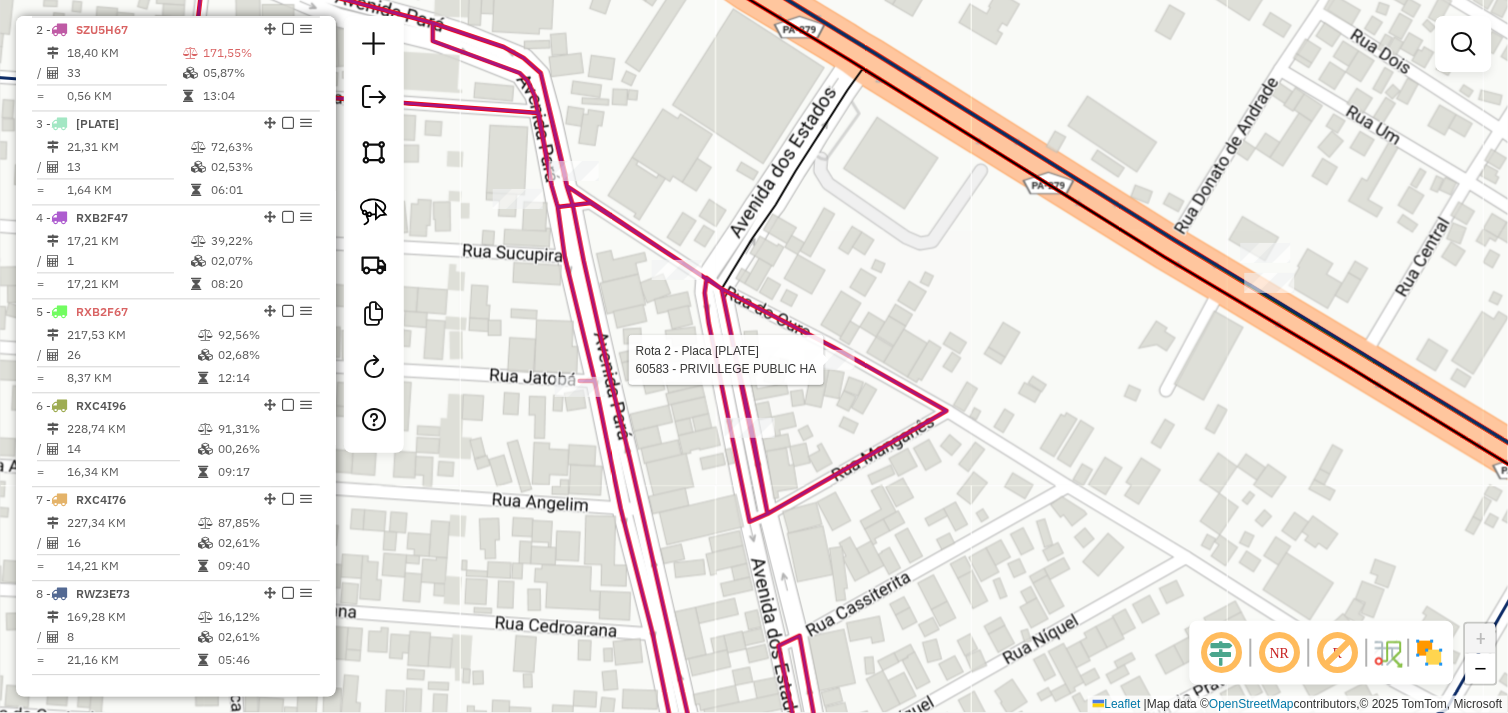 select on "*********" 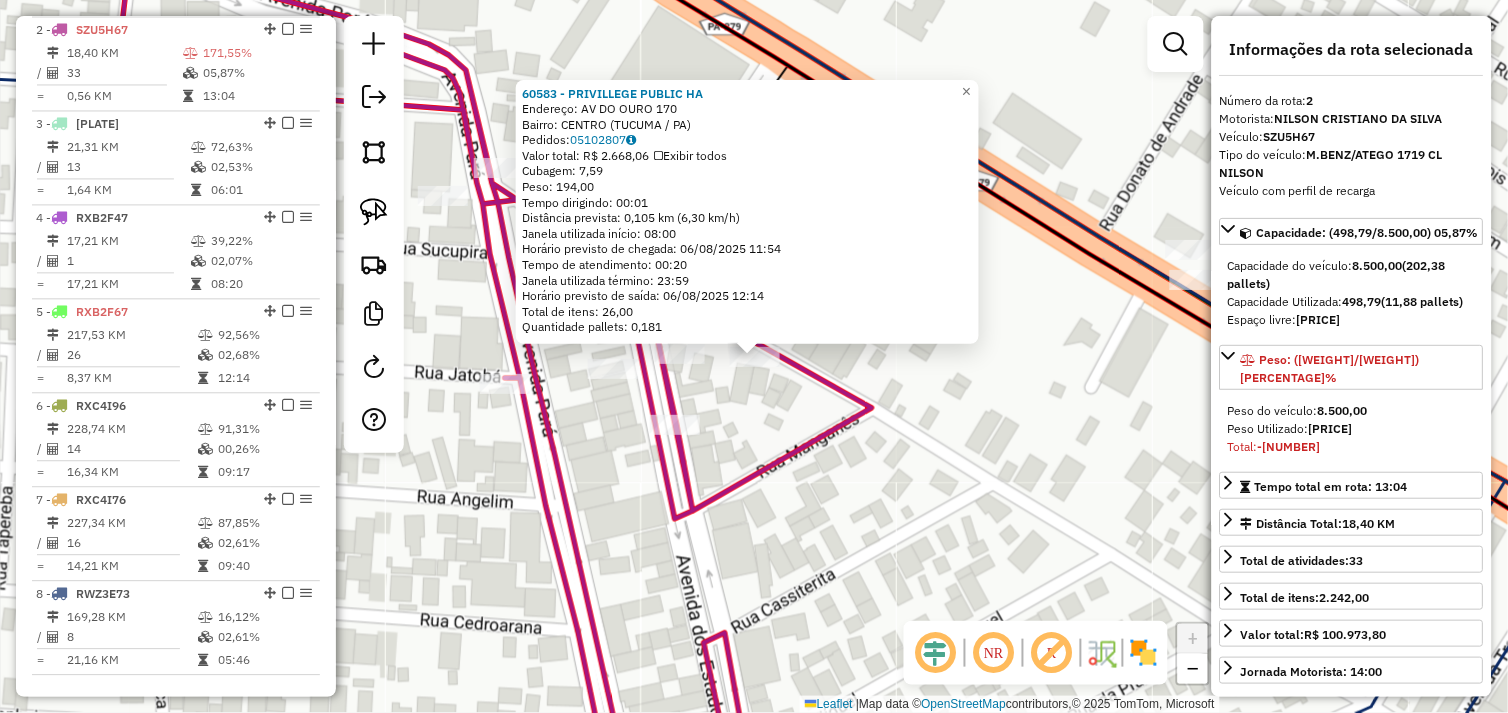 click on "60583 - [BRAND] Endereço: [STREET] [NUMBER] Bairro: [NEIGHBORHOOD] ([CITY] / [STATE]) Pedidos: [ORDER_ID] Valor total: R$ 2.668,06 Exibir todos Cubagem: 7,59 Peso: 194,00 Tempo dirigindo: 00:01 Distância prevista: 0,105 km (6,30 km/h) Janela utilizada início: 08:00 Horário previsto de chegada: 06/08/[YEAR] [HOUR]:[MINUTE] Tempo de atendimento: 00:20 Janela utilizada término: 23:59 Horário previsto de saída: 06/08/[YEAR] [HOUR]:[MINUTE] Total de itens: 26,00 Quantidade pallets: 0,181 × Janela de atendimento Grade de atendimento Capacidade Transportadoras Veículos Cliente Pedidos Rotas Selecione os dias de semana para filtrar as janelas de atendimento Seg Ter Qua Qui Sex Sáb Dom Informe o período da janela de atendimento: De: Até: Filtrar exatamente a janela do cliente Considerar janela de atendimento padrão Selecione os dias de semana para filtrar as grades de atendimento Seg Ter Qua Qui Sex Sáb Dom Considerar clientes sem dia de atendimento cadastrado De: +" 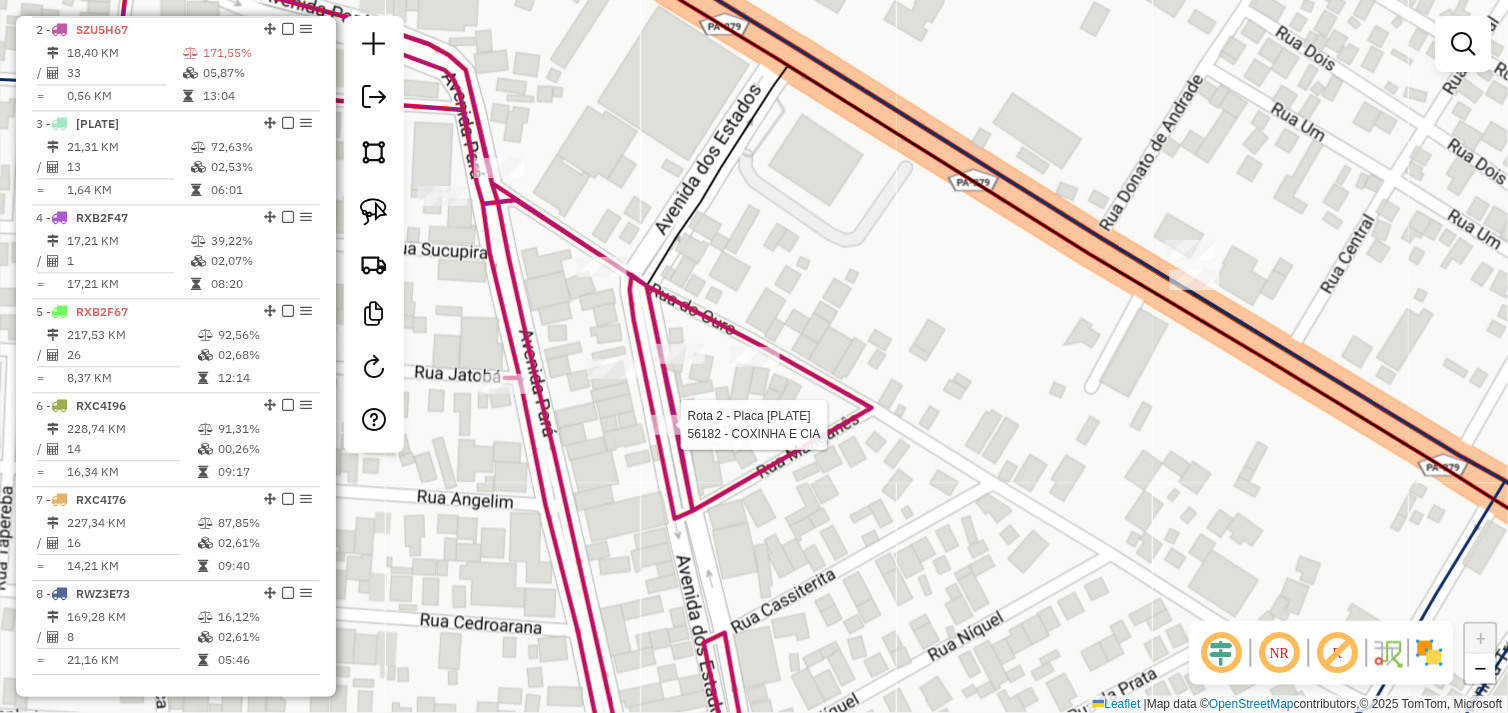 select on "*********" 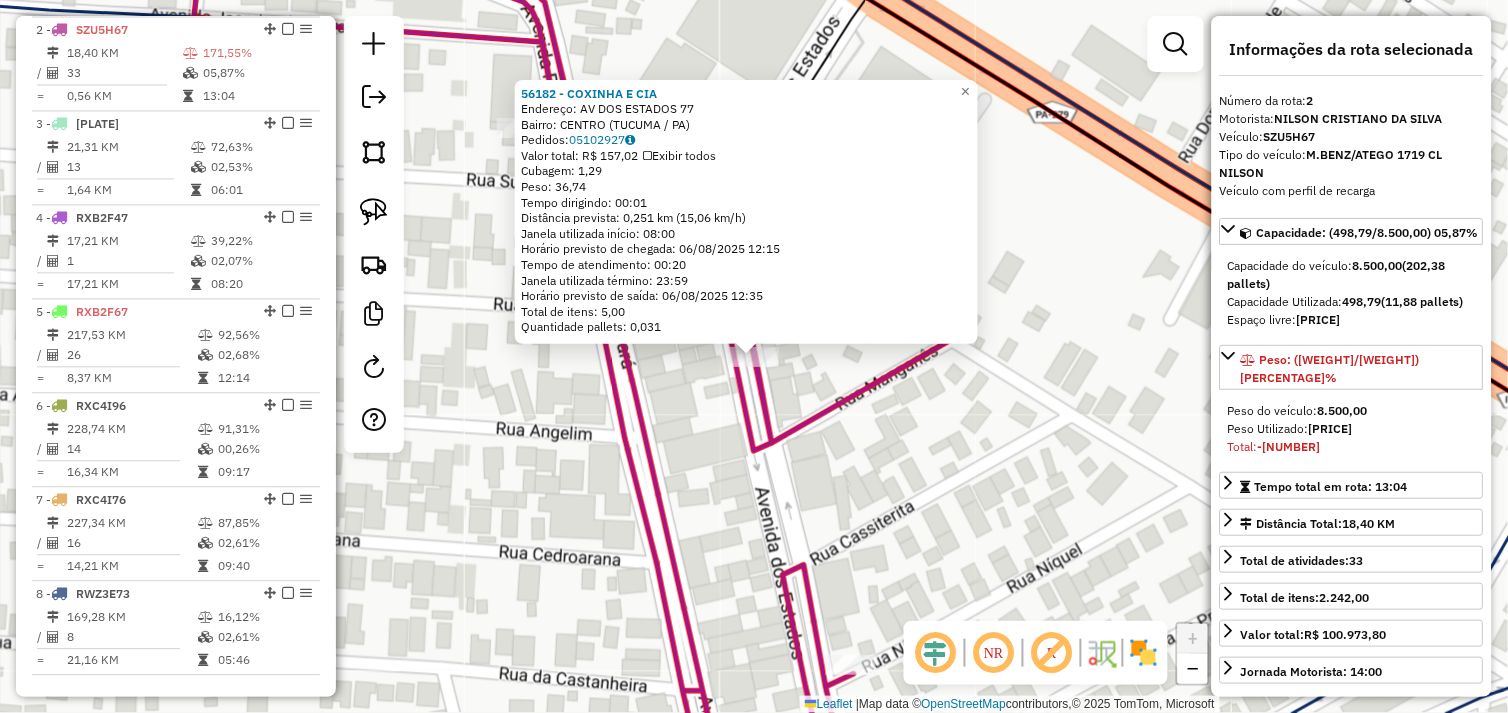 click on "[ID] - COXINHA E CIA Endereço: AV DOS ESTADOS [NUMBER] Bairro: CENTRO ([CITY] / [STATE]) Pedidos: [ORDER_ID] Valor total: R$ [PRICE] Exibir todos Cubagem: [CUBAGE] Peso: [WEIGHT] Tempo dirigindo: [TIME] Distância prevista: [DISTANCE] ([SPEED]) Janela utilizada início: [TIME] Horário previsto de chegada: [DATE] [TIME] Tempo de atendimento: [TIME] Janela utilizada término: [TIME] Horário previsto de saída: [DATE] [TIME] Total de itens: [ITEMS] Quantidade pallets: [PALLETS] × Janela de atendimento Grade de atendimento Capacidade Transportadoras Veículos Cliente Pedidos Rotas Selecione os dias de semana para filtrar as janelas de atendimento Seg Ter Qua Qui Sex Sáb Dom Informe o período da janela de atendimento: De: Até: Filtrar exatamente a janela do cliente Considerar janela de atendimento padrão Selecione os dias de semana para filtrar as grades de atendimento Seg Ter Qua Qui Sex Sáb Dom Considerar clientes sem dia de atendimento cadastrado Peso mínimo:" 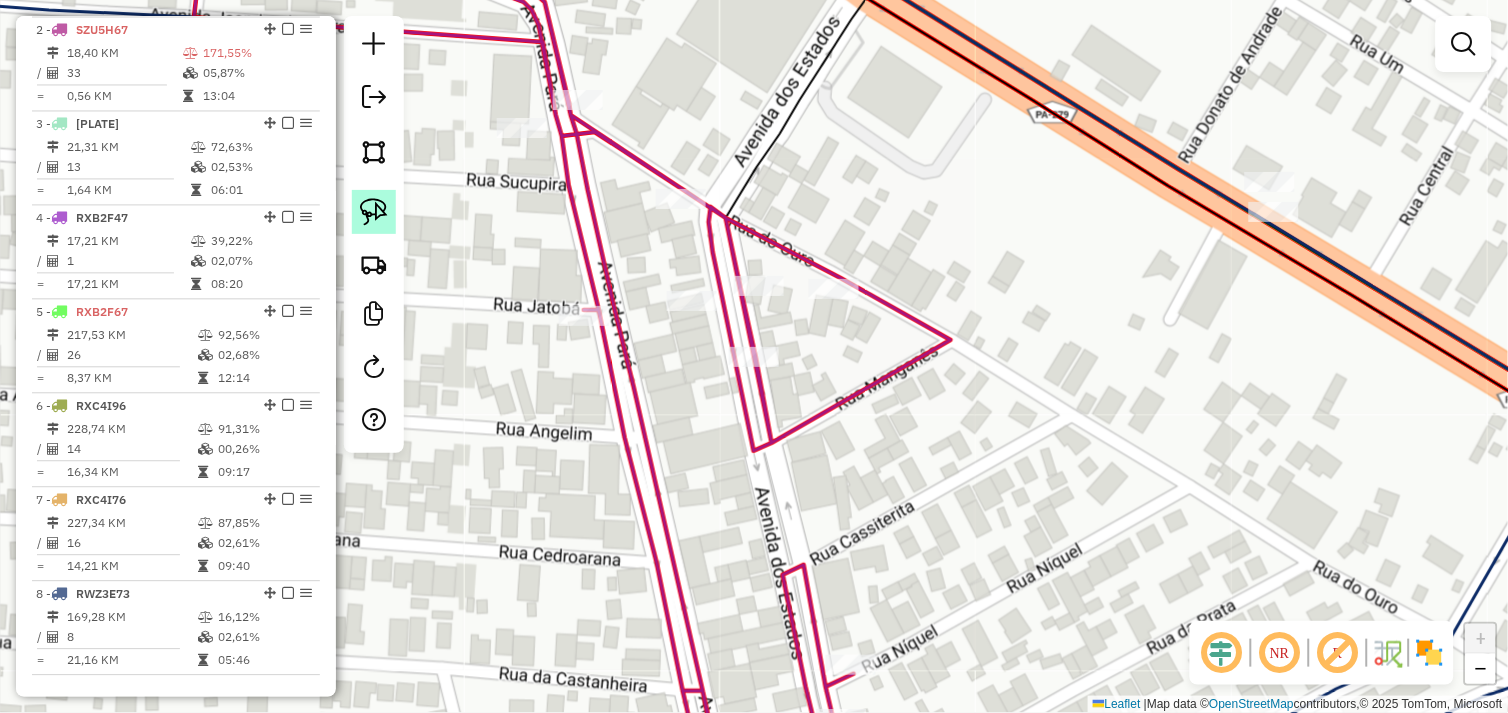 drag, startPoint x: 386, startPoint y: 208, endPoint x: 551, endPoint y: 206, distance: 165.01212 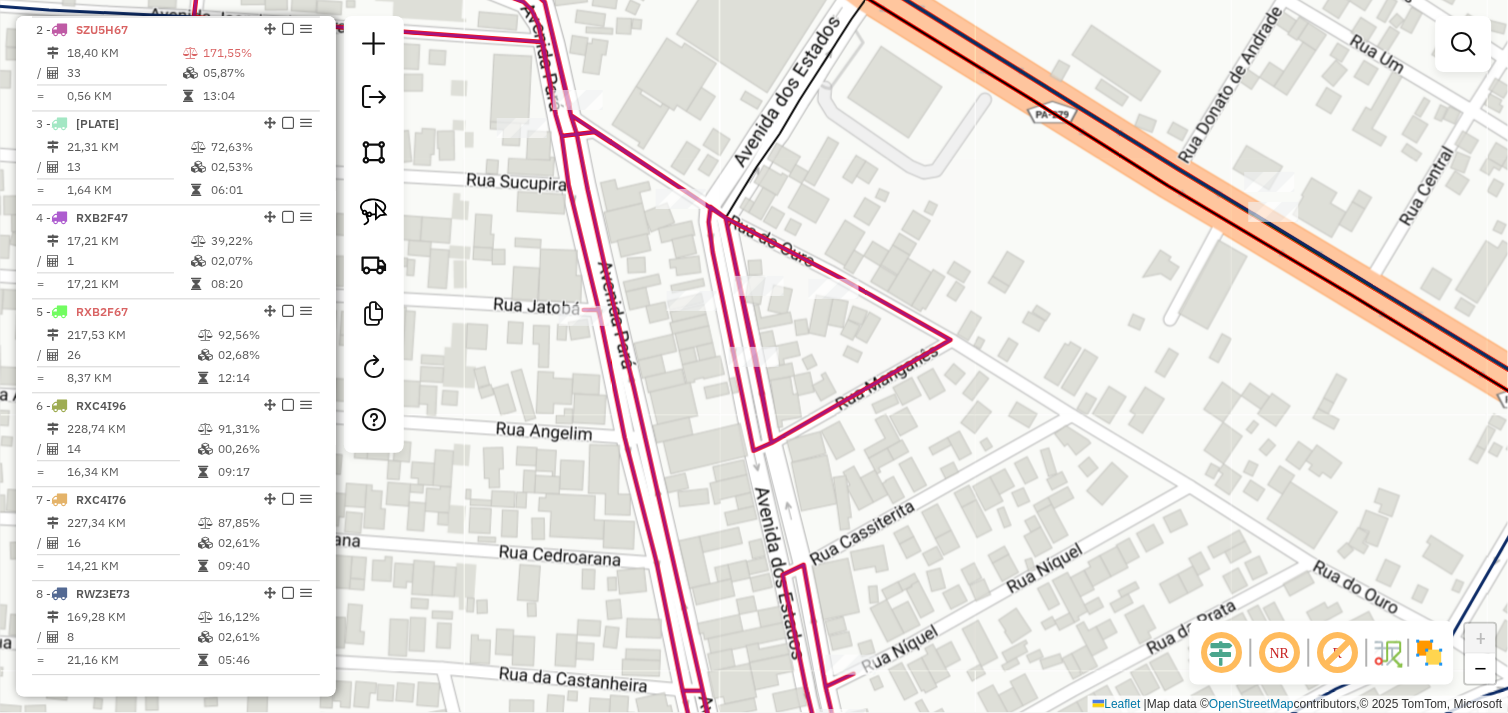 click 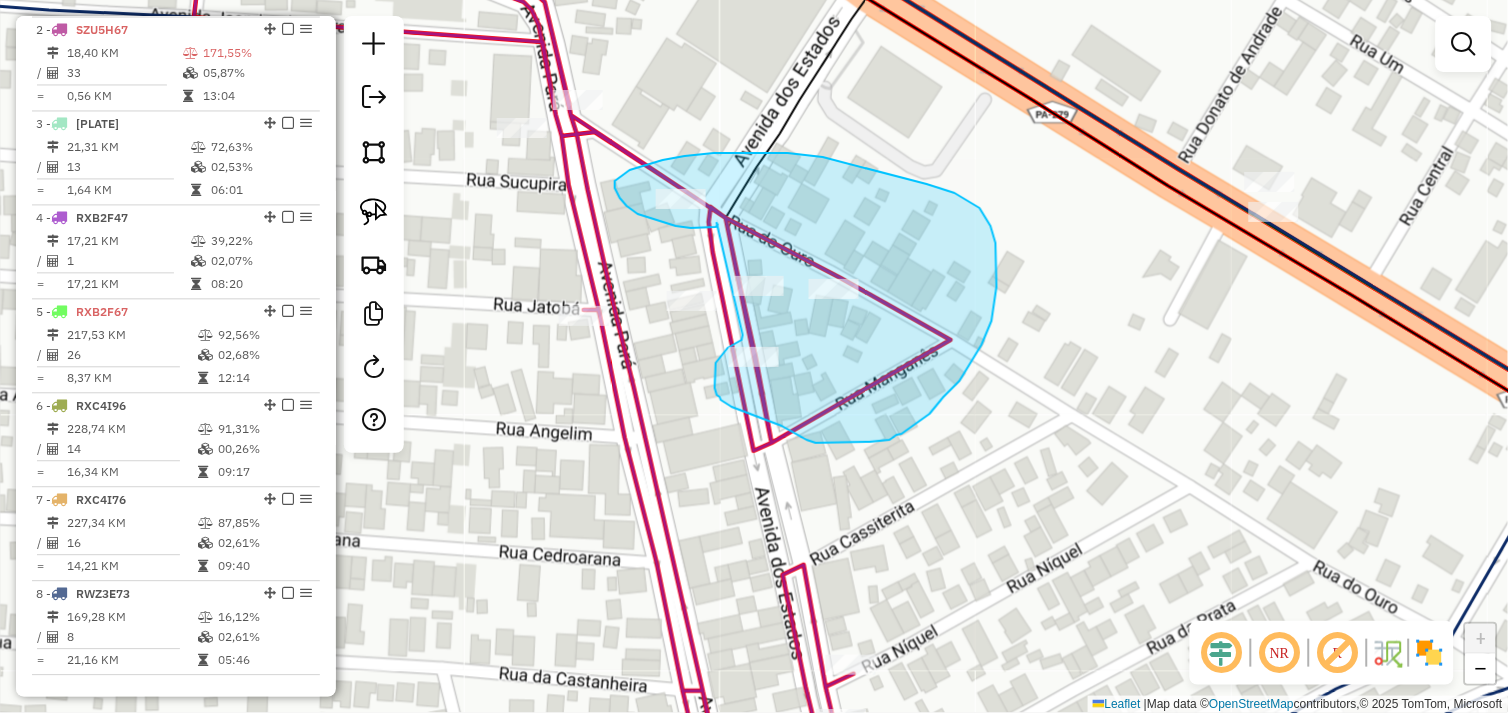 drag, startPoint x: 717, startPoint y: 223, endPoint x: 743, endPoint y: 335, distance: 114.97826 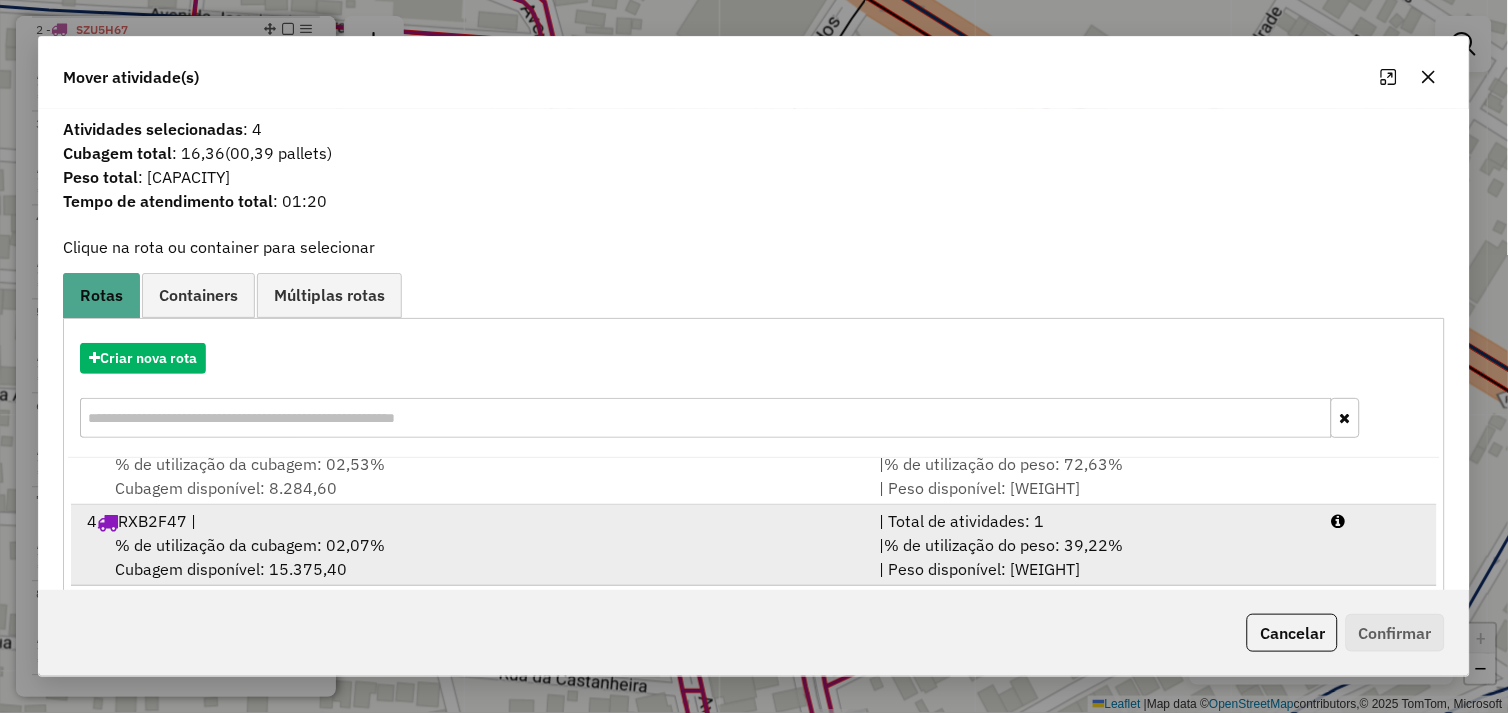scroll, scrollTop: 167, scrollLeft: 0, axis: vertical 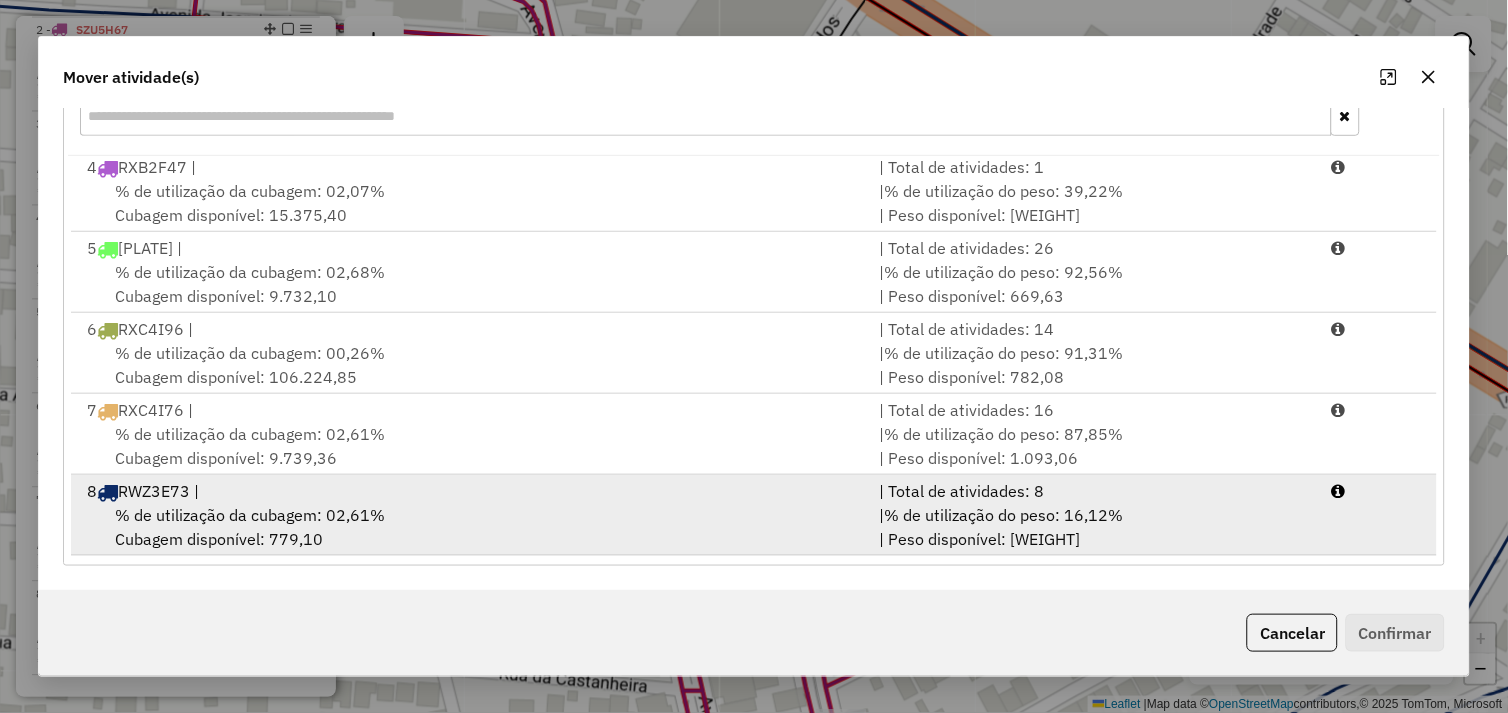 click on "% de utilização da cubagem: 02,61%  Cubagem disponível: 779,10" at bounding box center [471, 527] 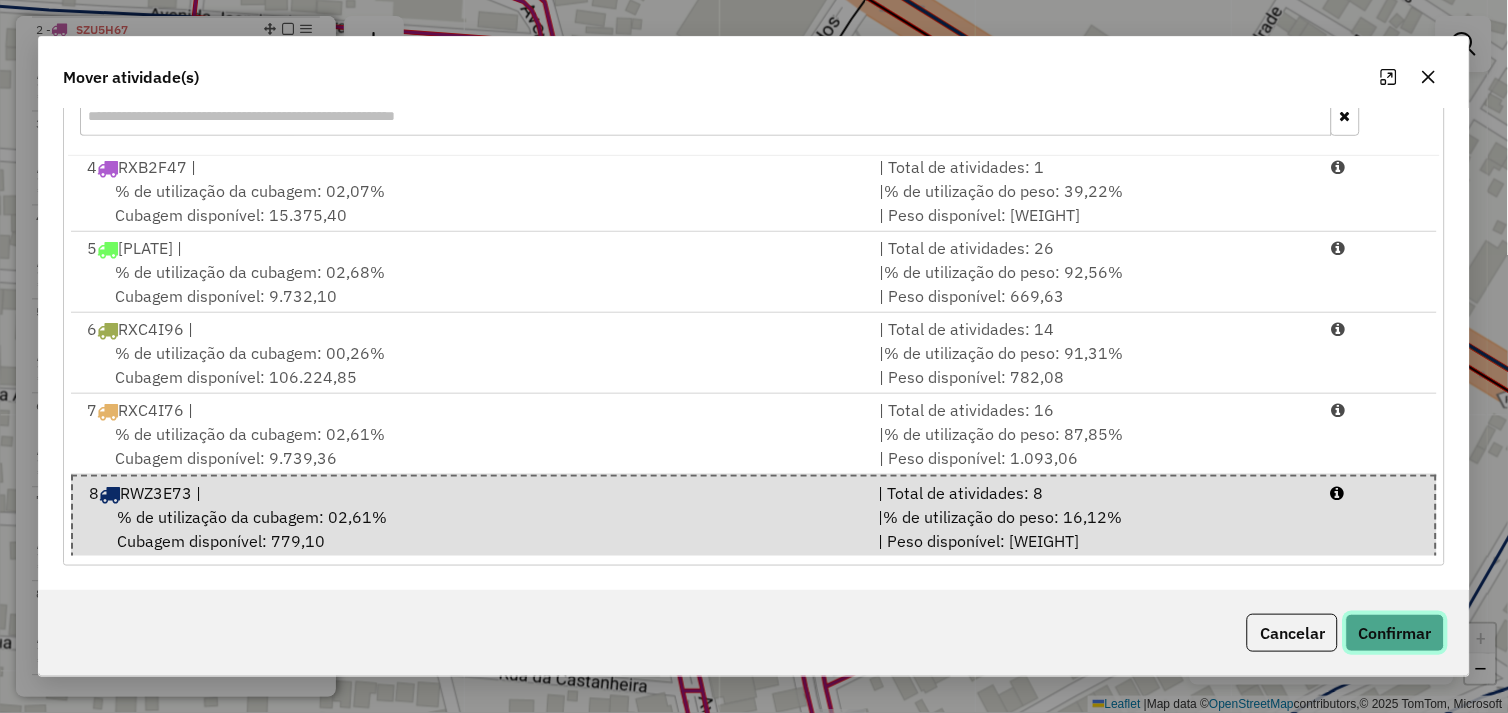 click on "Confirmar" 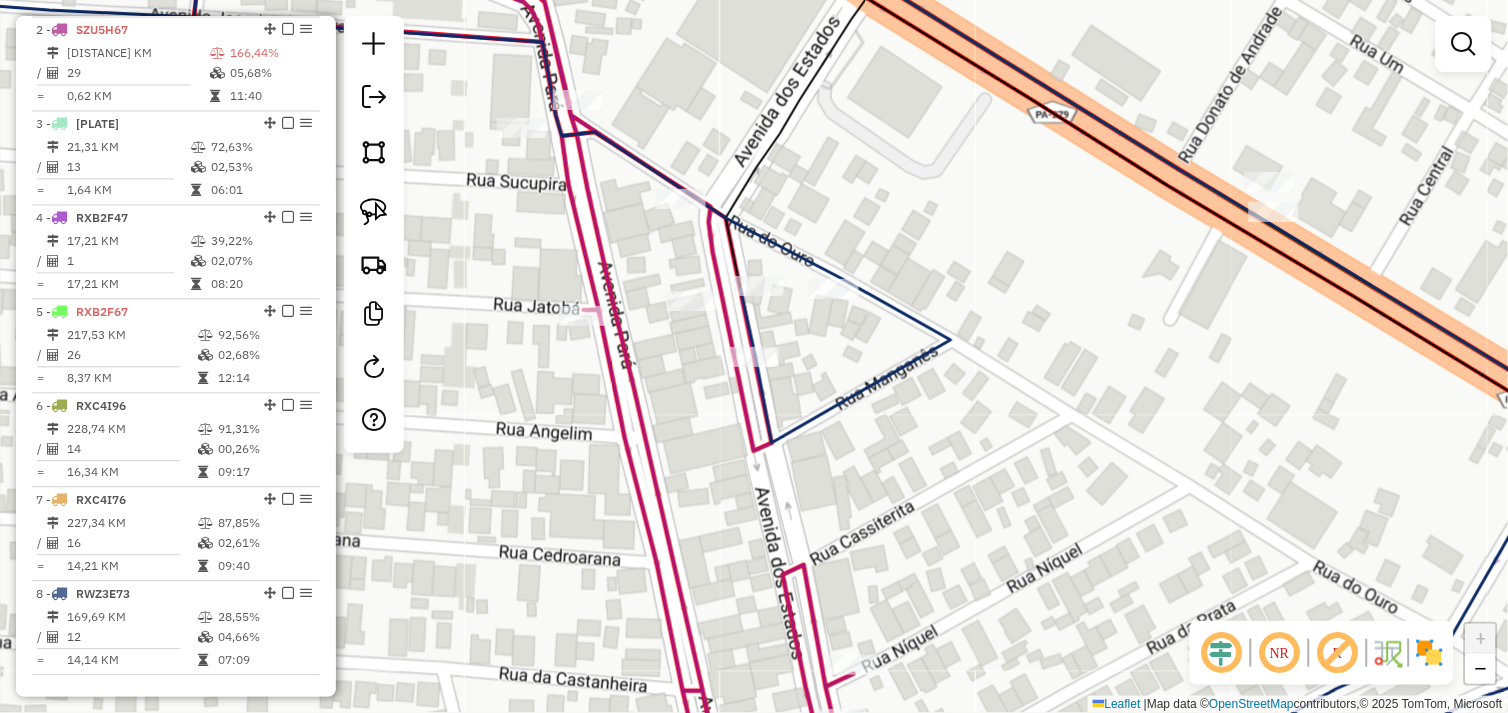 scroll, scrollTop: 0, scrollLeft: 0, axis: both 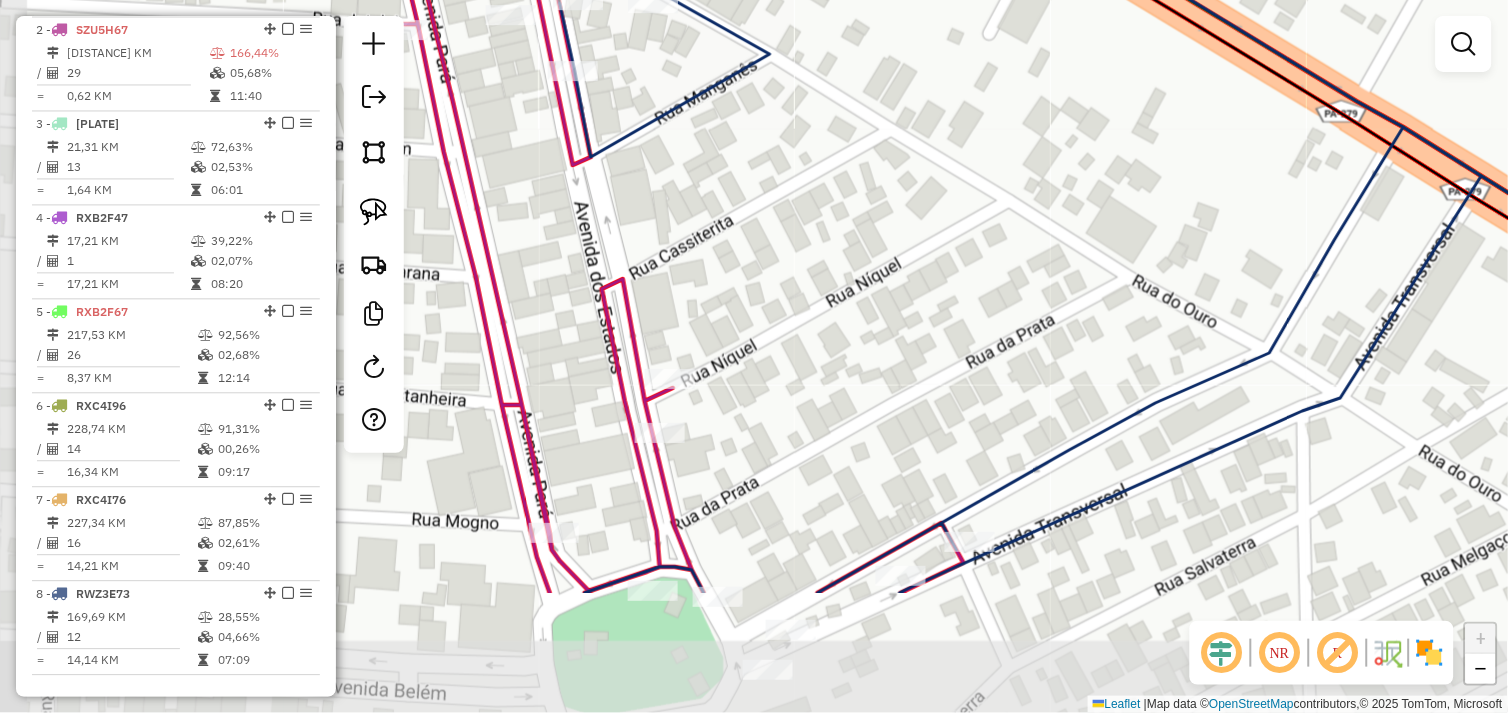 drag, startPoint x: 722, startPoint y: 585, endPoint x: 717, endPoint y: 375, distance: 210.05951 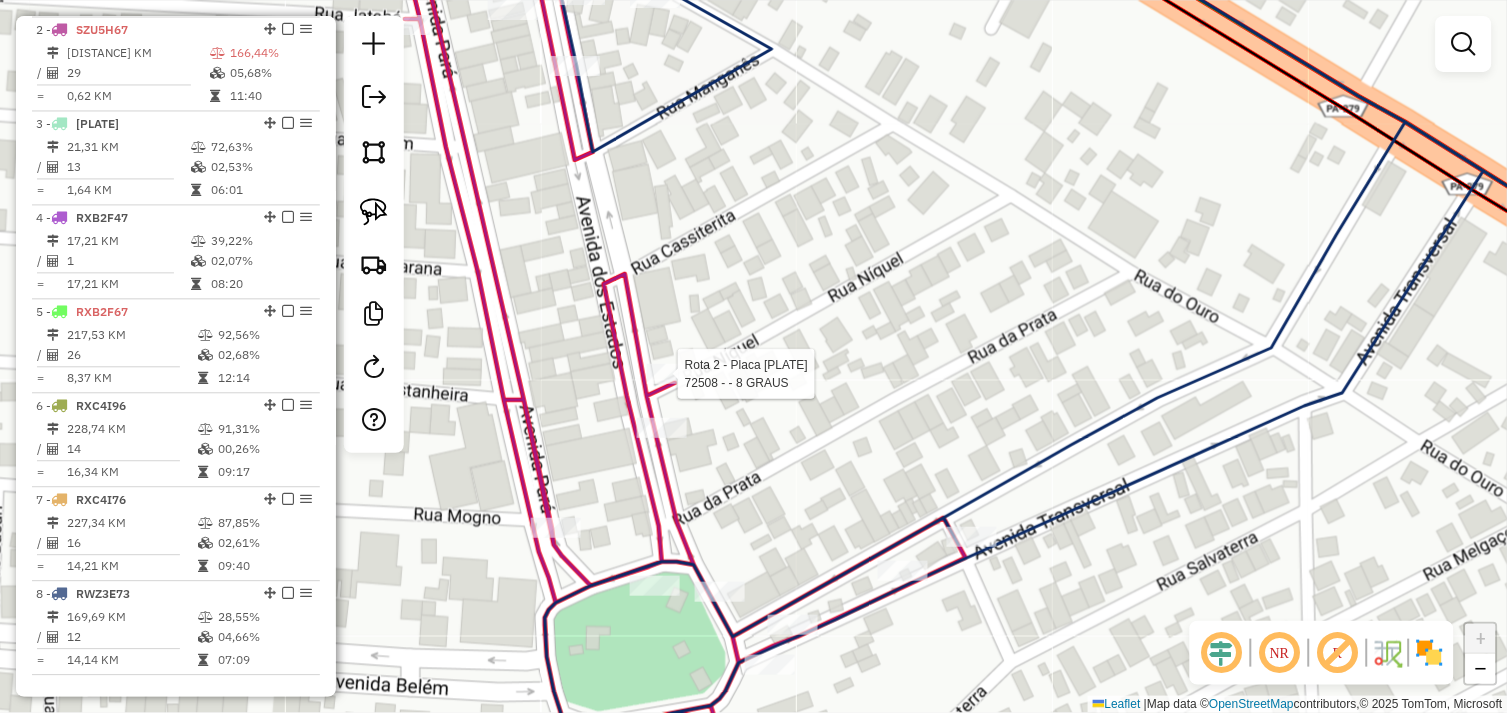 select on "*********" 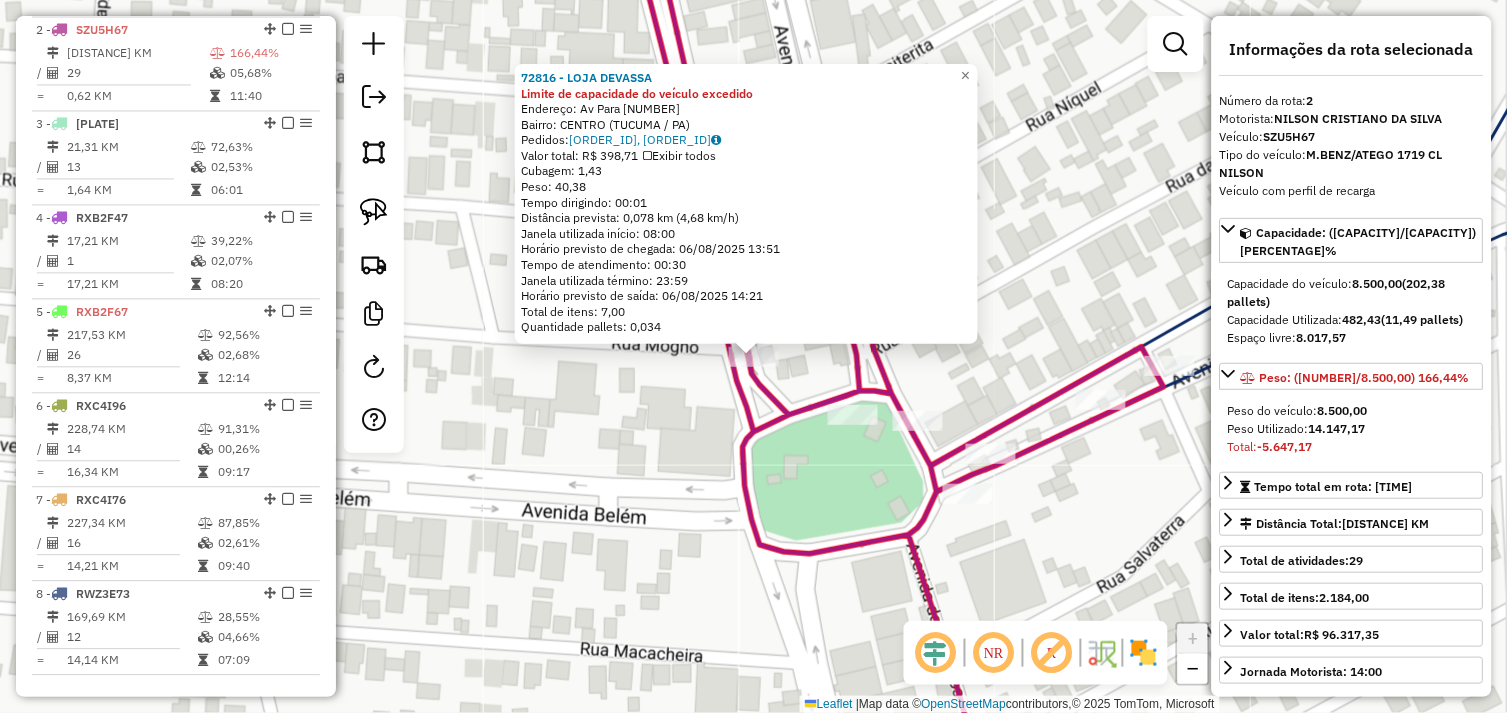 click on "[NUMBER] - LOJA DEVASSA Limite de capacidade do veículo excedido  Endereço:  Av Para [NUMBER]   Bairro: CENTRO ([CITY] / [STATE])   Pedidos:  [ORDER_ID], [ORDER_ID]   Valor total: R$ 398,71   Exibir todos   Cubagem: 1,43  Peso: 40,38  Tempo dirigindo: 00:01   Distância prevista: 0,078 km (4,68 km/h)   Janela utilizada início: 08:00   Horário previsto de chegada: 06/08/2025 13:51   Tempo de atendimento: 00:30   Janela utilizada término: 23:59   Horário previsto de saída: 06/08/2025 14:21   Total de itens: 7,00   Quantidade pallets: 0,034  × Janela de atendimento Grade de atendimento Capacidade Transportadoras Veículos Cliente Pedidos  Rotas Selecione os dias de semana para filtrar as janelas de atendimento  Seg   Ter   Qua   Qui   Sex   Sáb   Dom  Informe o período da janela de atendimento: De: Até:  Filtrar exatamente a janela do cliente  Considerar janela de atendimento padrão  Selecione os dias de semana para filtrar as grades de atendimento  Seg   Ter   Qua   Qui   Sex   Sáb   Dom   Peso mínimo:   De:  De:" 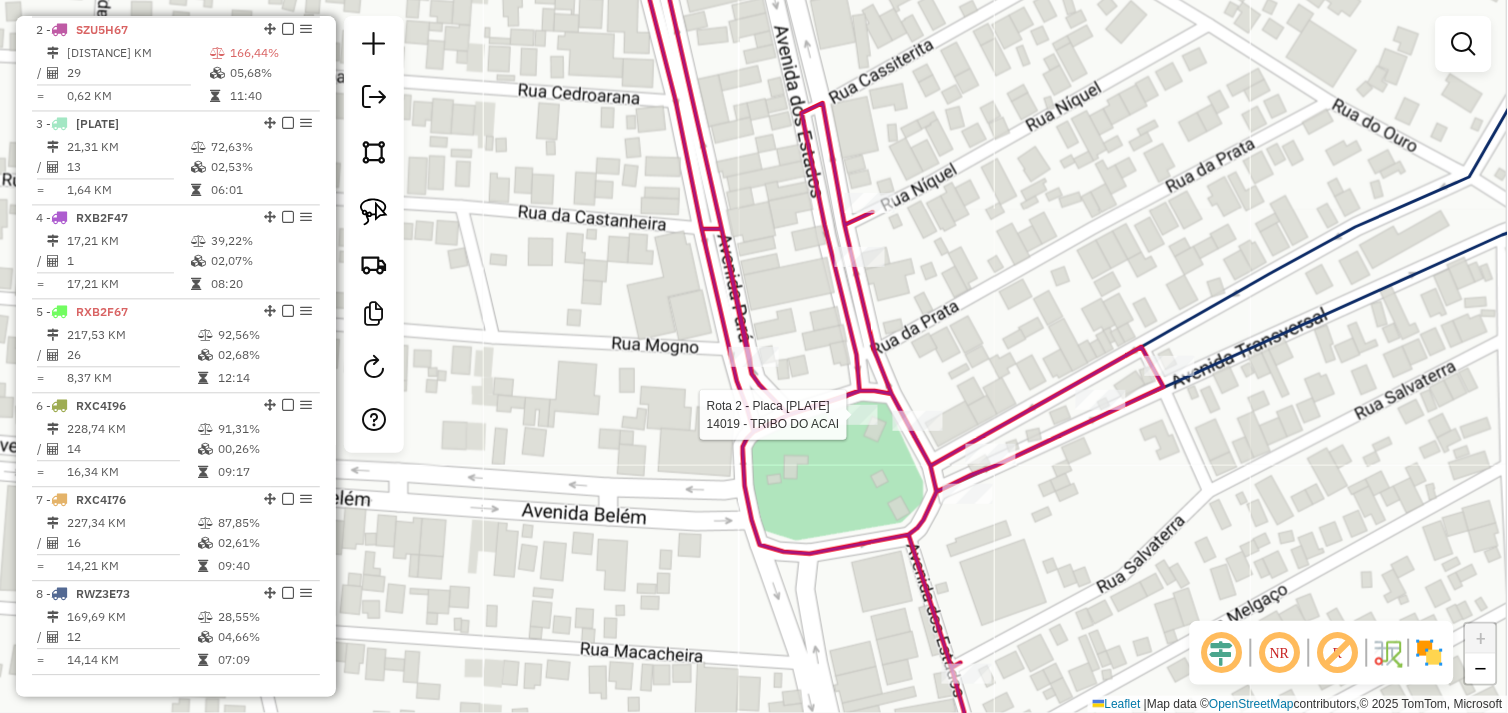 select on "*********" 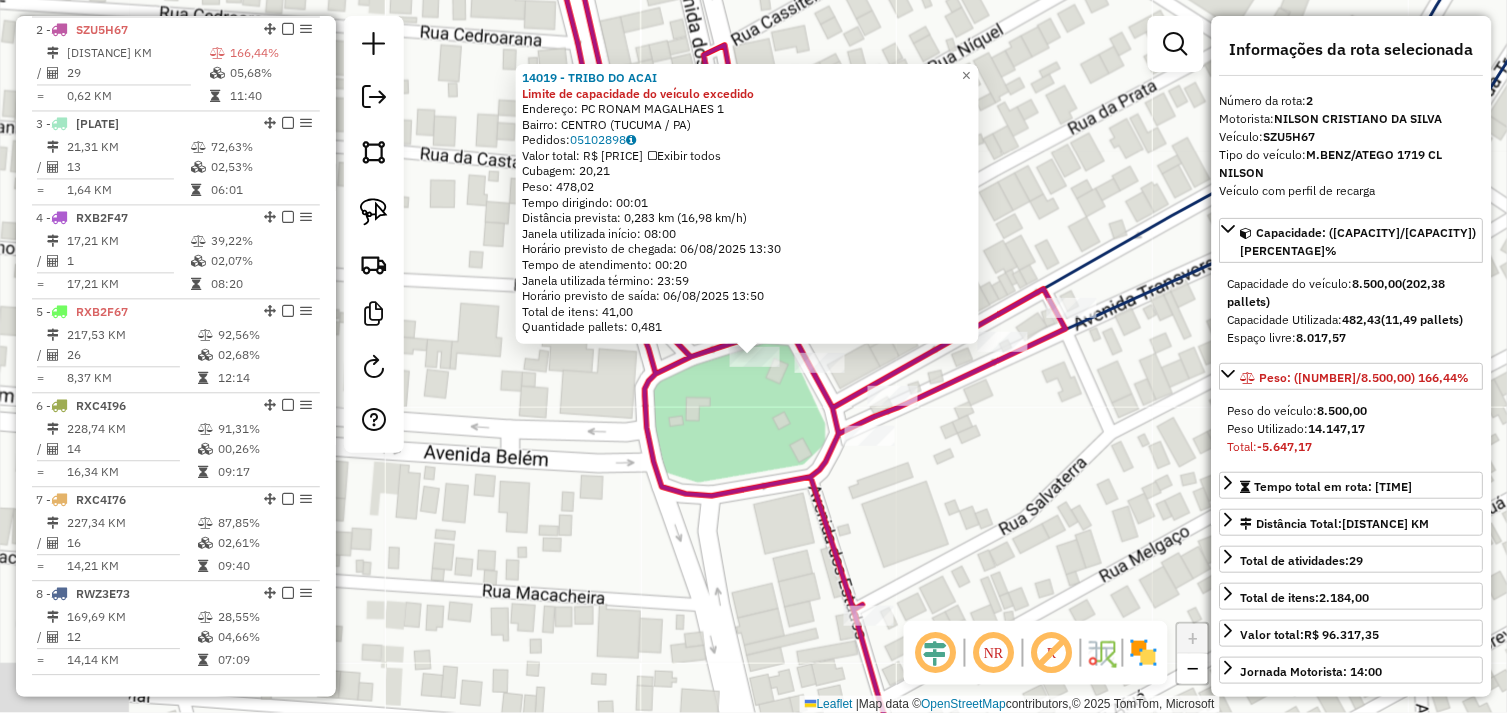 click on "[NUMBER] - [NAME] Limite de capacidade do veículo excedido Endereço: PC RONAM MAGALHAES [NUMBER] Bairro: CENTRO ([CITY] / [STATE]) Pedidos: 05102898 Valor total: R$ 3.337,87 Exibir todos Cubagem: 20,21 Peso: 478,02 Tempo dirigindo: 00:01 Distância prevista: 0,283 km (16,98 km/h) Janela utilizada início: 08:00 Horário previsto de chegada: 06/08/2025 13:30 Tempo de atendimento: 00:20 Janela utilizada término: 23:59 Horário previsto de saída: 06/08/2025 13:50 Total de itens: 41,00 Quantidade pallets: 0,481 × Janela de atendimento Grade de atendimento Capacidade Transportadoras Veículos Cliente Pedidos Rotas Selecione os dias de semana para filtrar as janelas de atendimento Seg Ter Qua Qui Sex Sáb Dom Informe o período da janela de atendimento: De: Até: Filtrar exatamente a janela do cliente Considerar janela de atendimento padrão Selecione os dias de semana para filtrar as grades de atendimento Seg Ter Qua Qui Sex Sáb Dom Peso mínimo: De:" 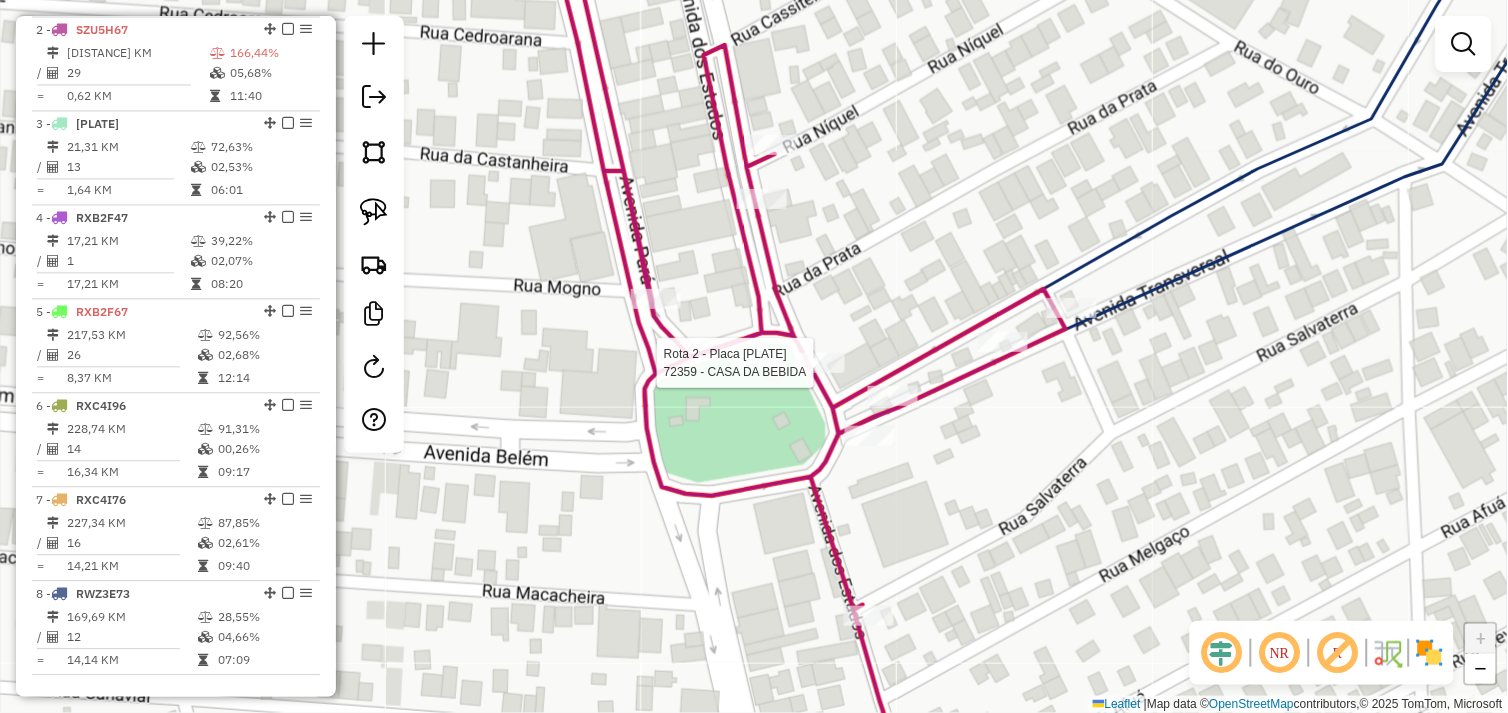 click 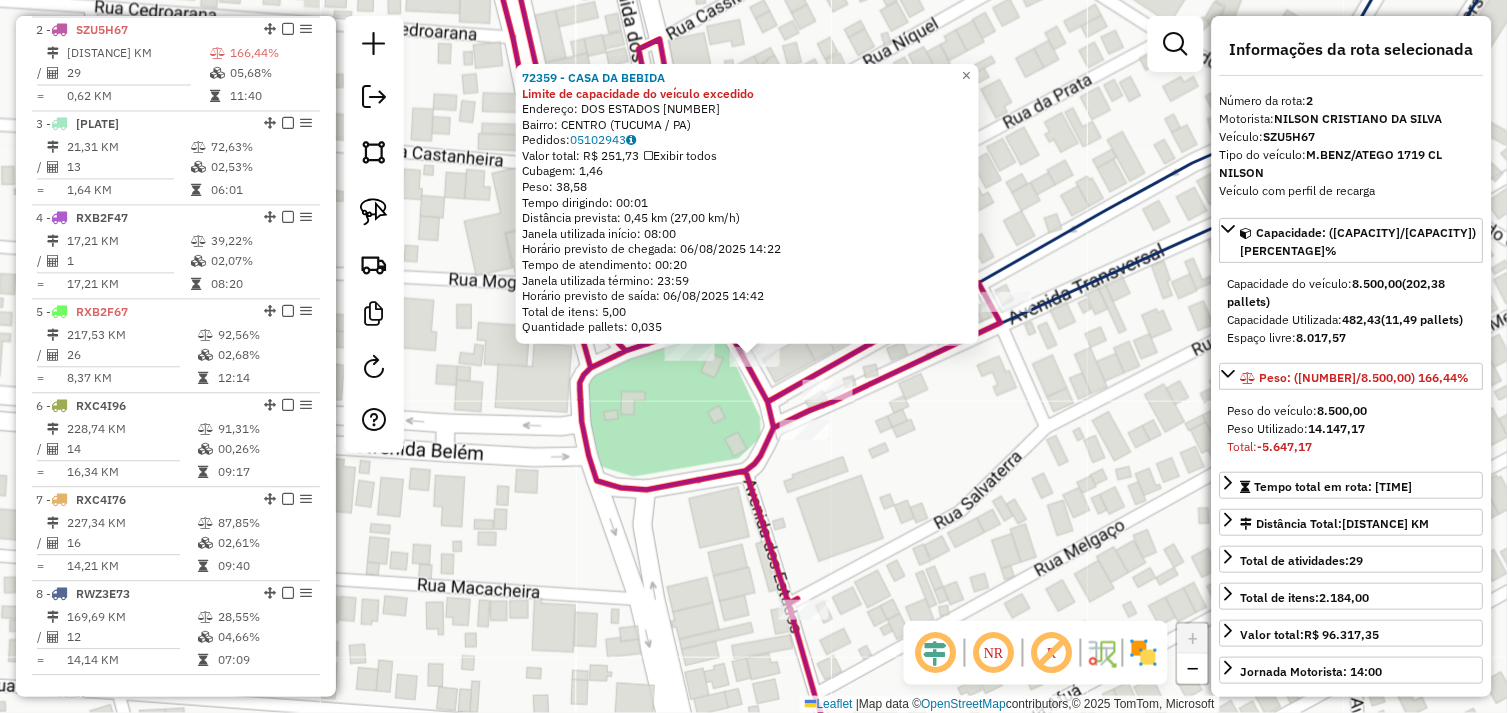 click on "72359 - CASA DA BEBIDA Limite de capacidade do veículo excedido Endereço: DOS ESTADOS 351 Bairro: CENTRO ([CITY] / [STATE]) Pedidos: 05102943 Valor total: R$ 251,73 Exibir todos Cubagem: 1,46 Peso: 38,58 Tempo dirigindo: 00:01 Distância prevista: 0,45 km (27,00 km/h) Janela utilizada início: 08:00 Horário previsto de chegada: 06/08/2025 14:22 Tempo de atendimento: 00:20 Janela utilizada término: 23:59 Horário previsto de saída: 06/08/2025 14:42 Total de itens: 5,00 Quantidade pallets: 0,035 × Janela de atendimento Grade de atendimento Capacidade Transportadoras Veículos Cliente Pedidos Rotas Selecione os dias de semana para filtrar as janelas de atendimento Seg Ter Qua Qui Sex Sáb Dom Informe o período da janela de atendimento: De: Até: Filtrar exatamente a janela do cliente Considerar janela de atendimento padrão Selecione os dias de semana para filtrar as grades de atendimento Seg Ter Qua Qui Sex Sáb Dom Peso mínimo: De: Até:" 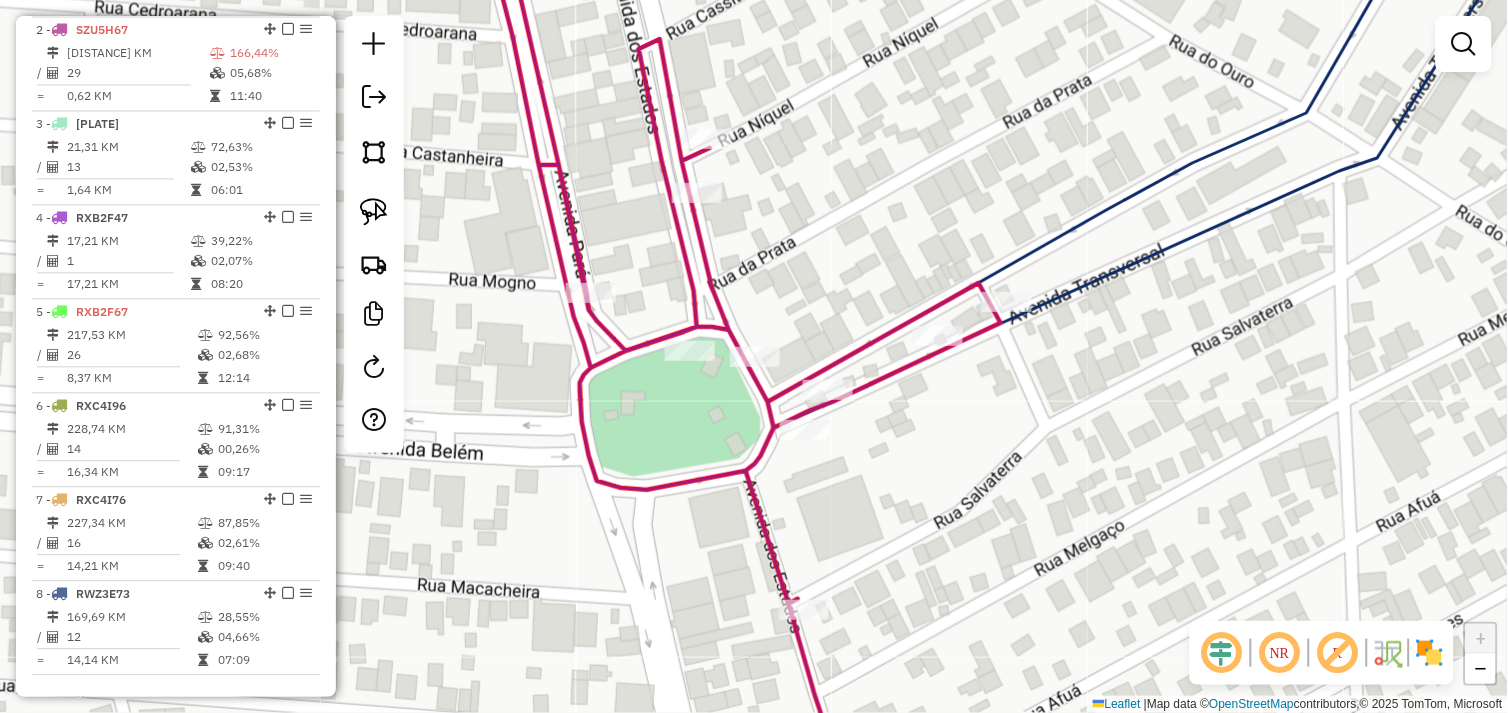 drag, startPoint x: 374, startPoint y: 220, endPoint x: 435, endPoint y: 253, distance: 69.354164 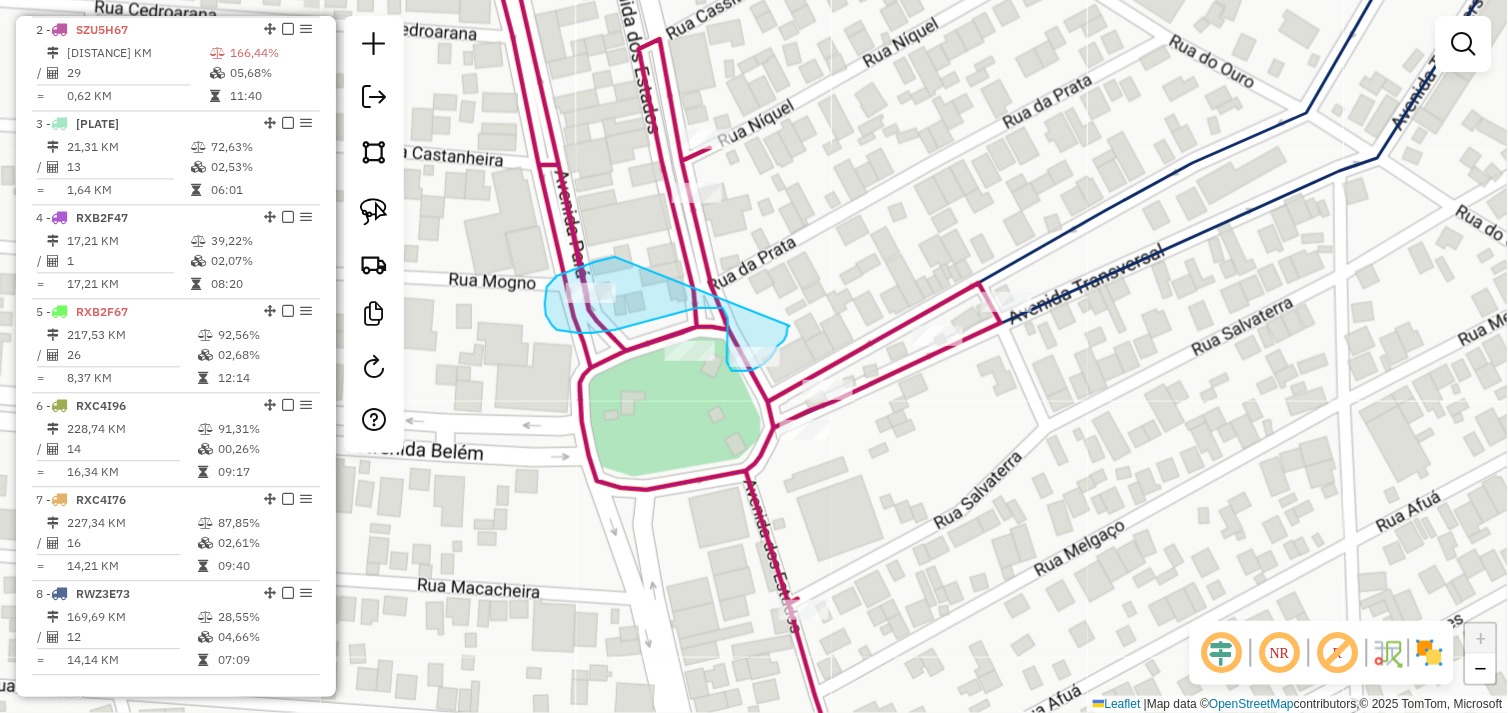 drag, startPoint x: 615, startPoint y: 257, endPoint x: 790, endPoint y: 326, distance: 188.11166 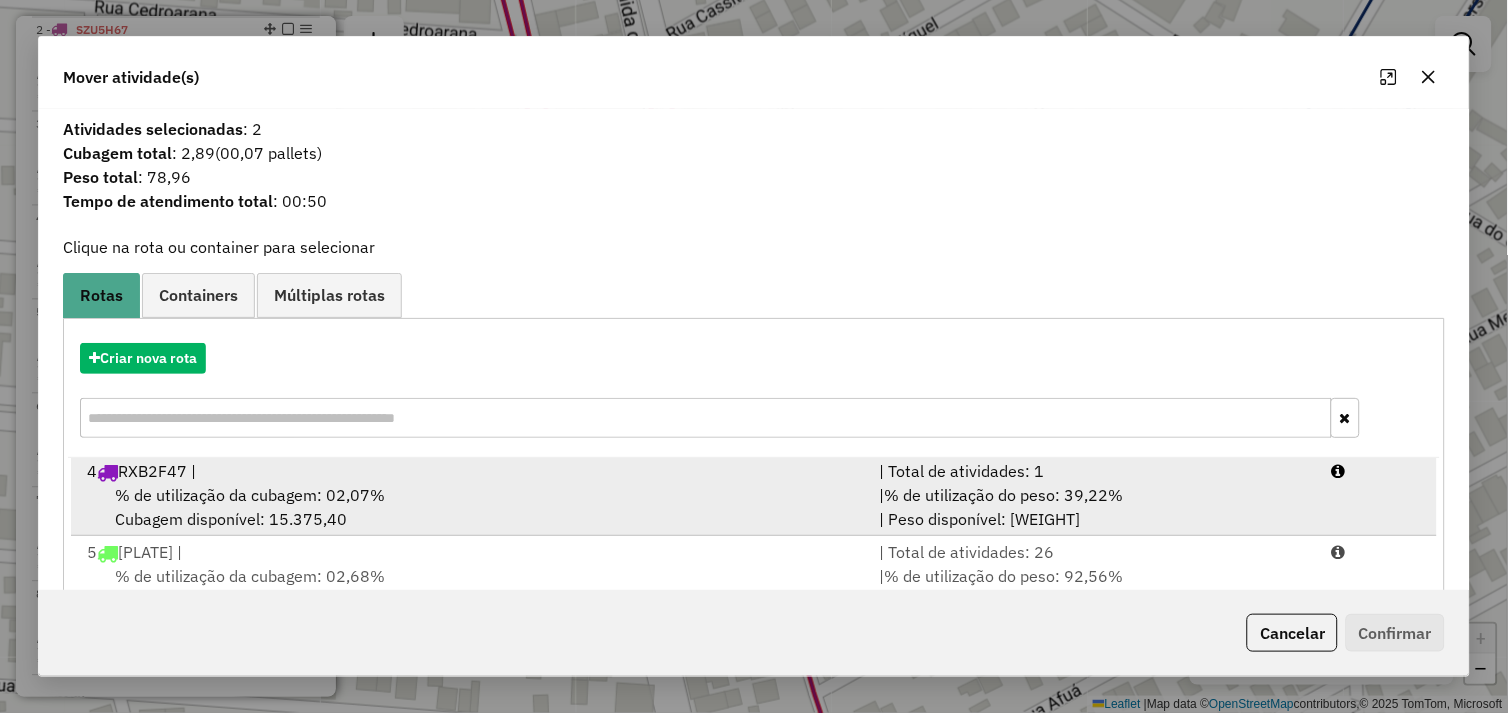 scroll, scrollTop: 167, scrollLeft: 0, axis: vertical 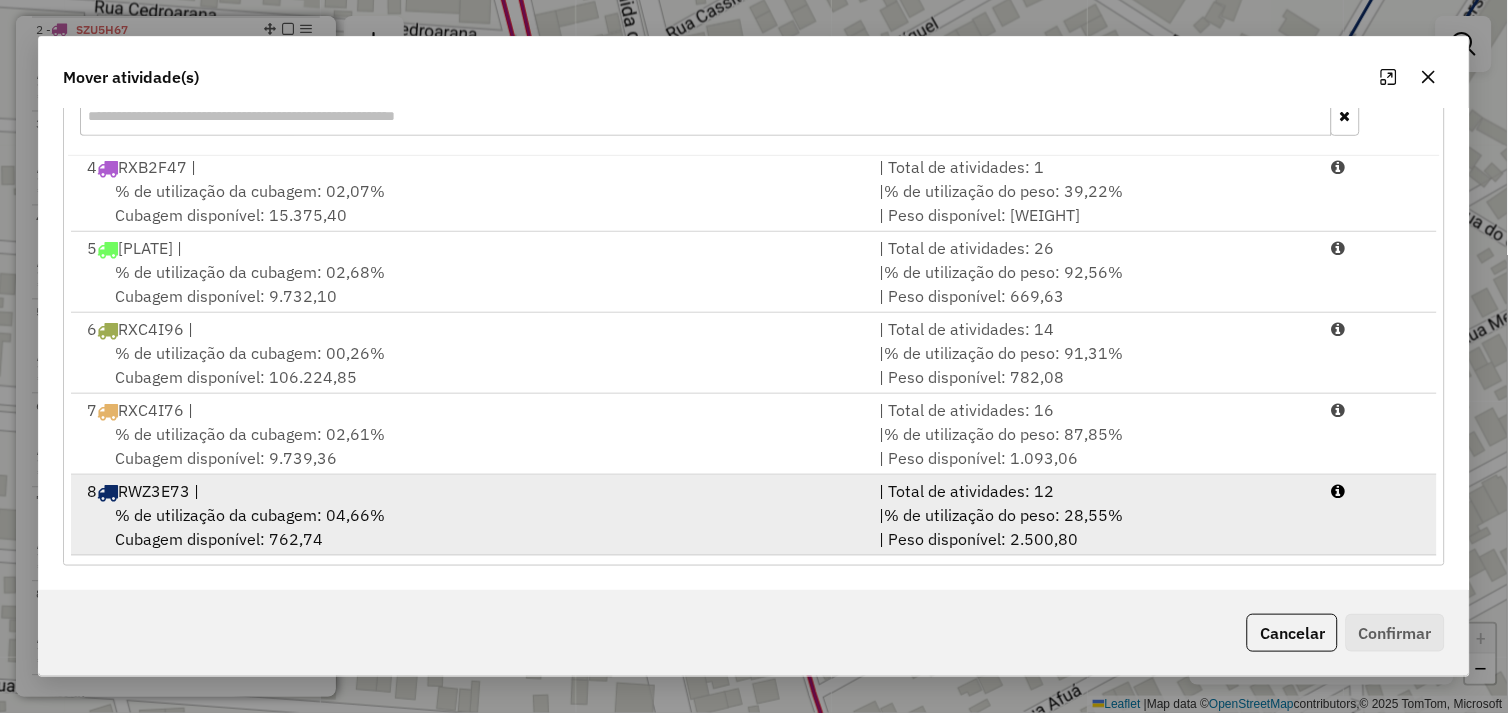 click on "% de utilização da cubagem: 04,66%  Cubagem disponível: 762,74" at bounding box center [471, 527] 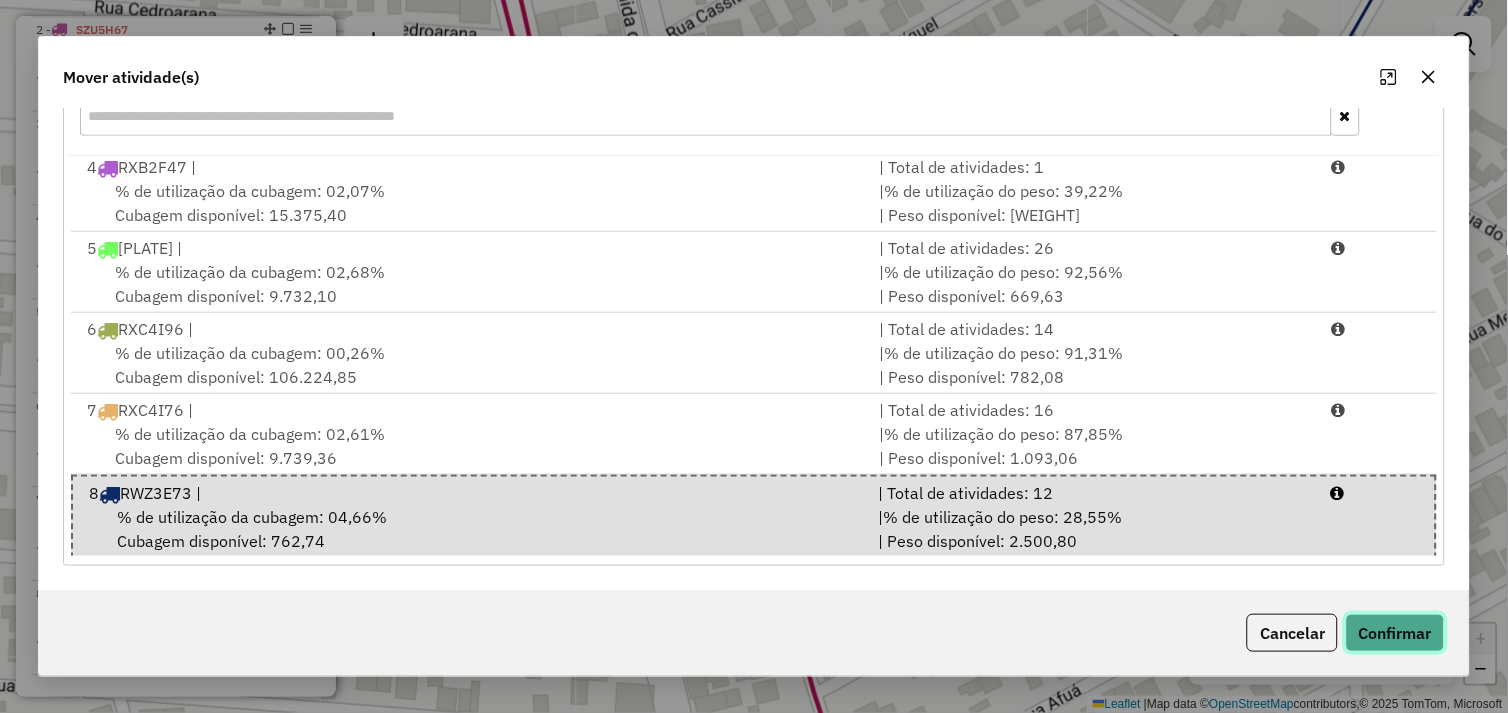 click on "Confirmar" 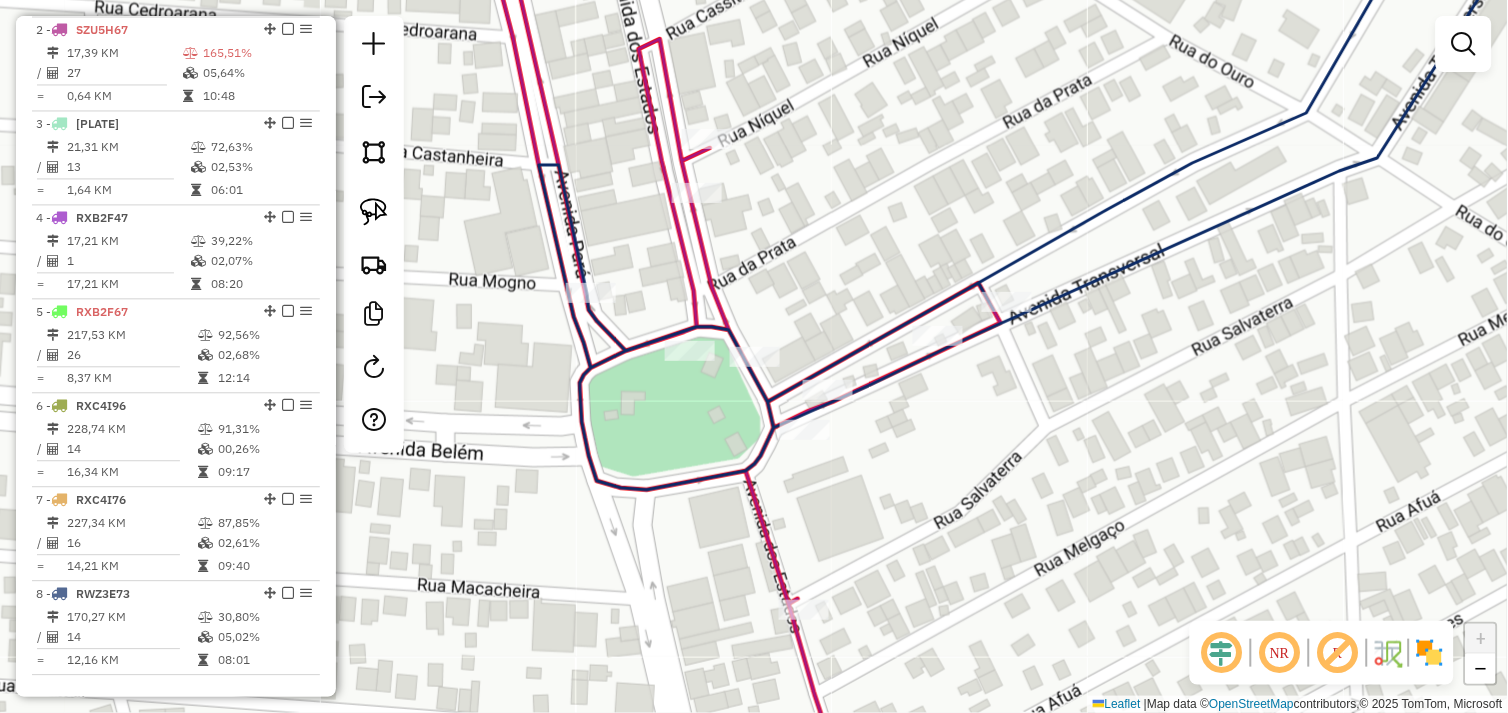 scroll, scrollTop: 0, scrollLeft: 0, axis: both 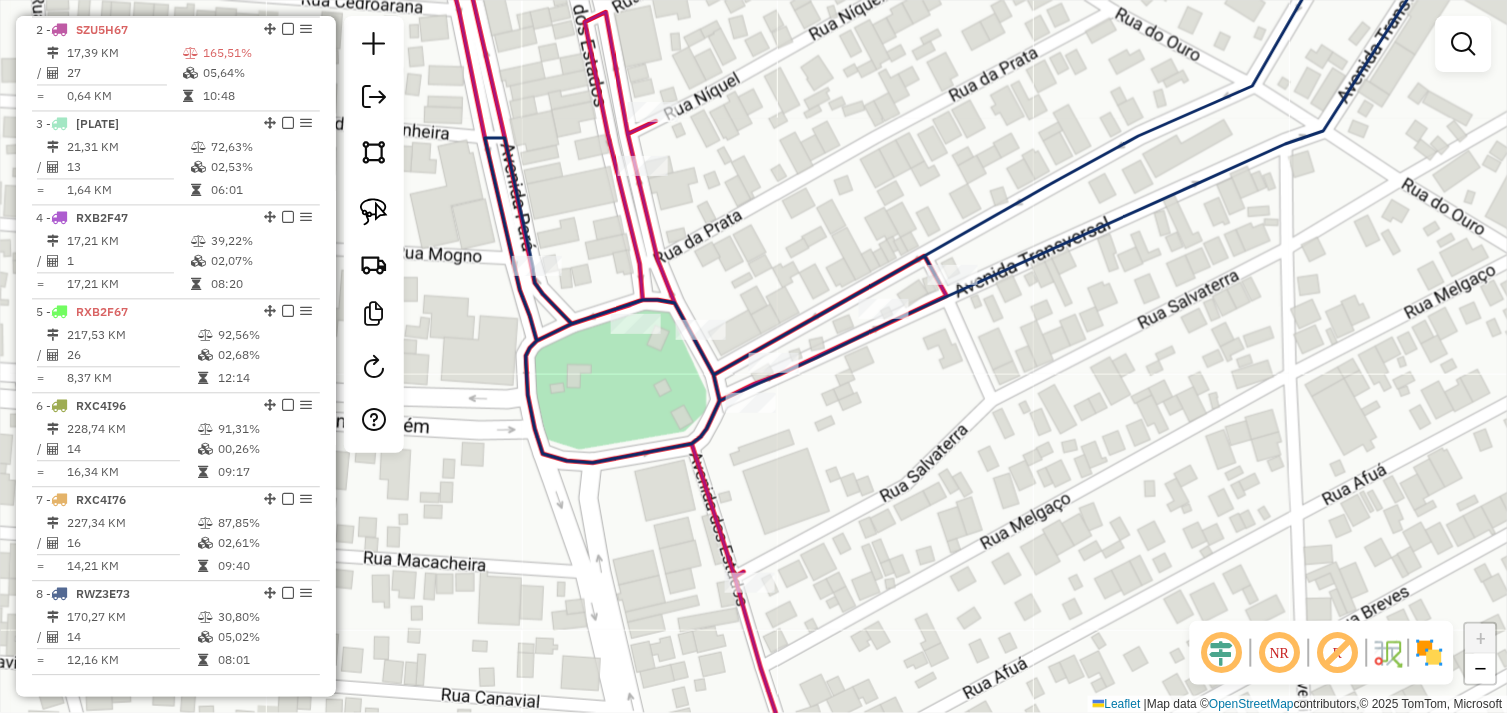 click 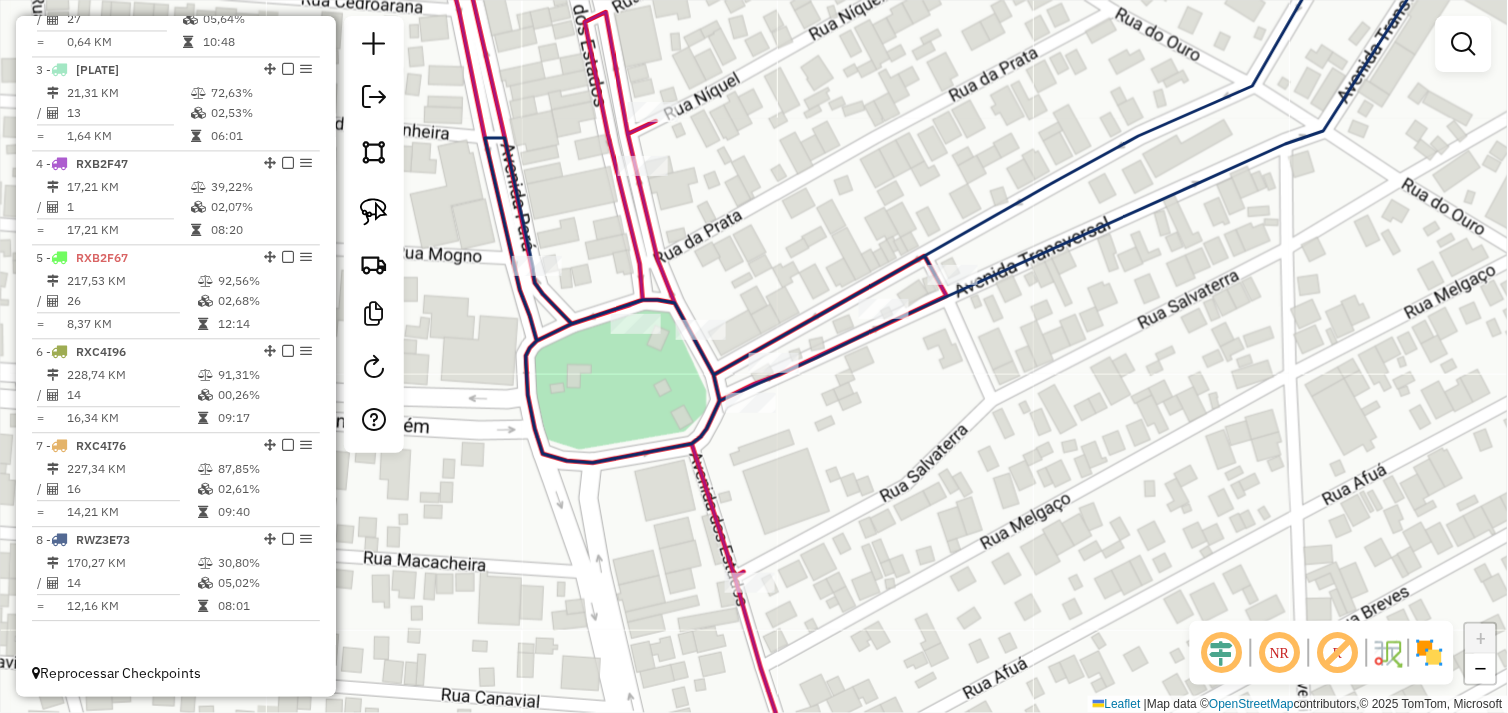 select on "*********" 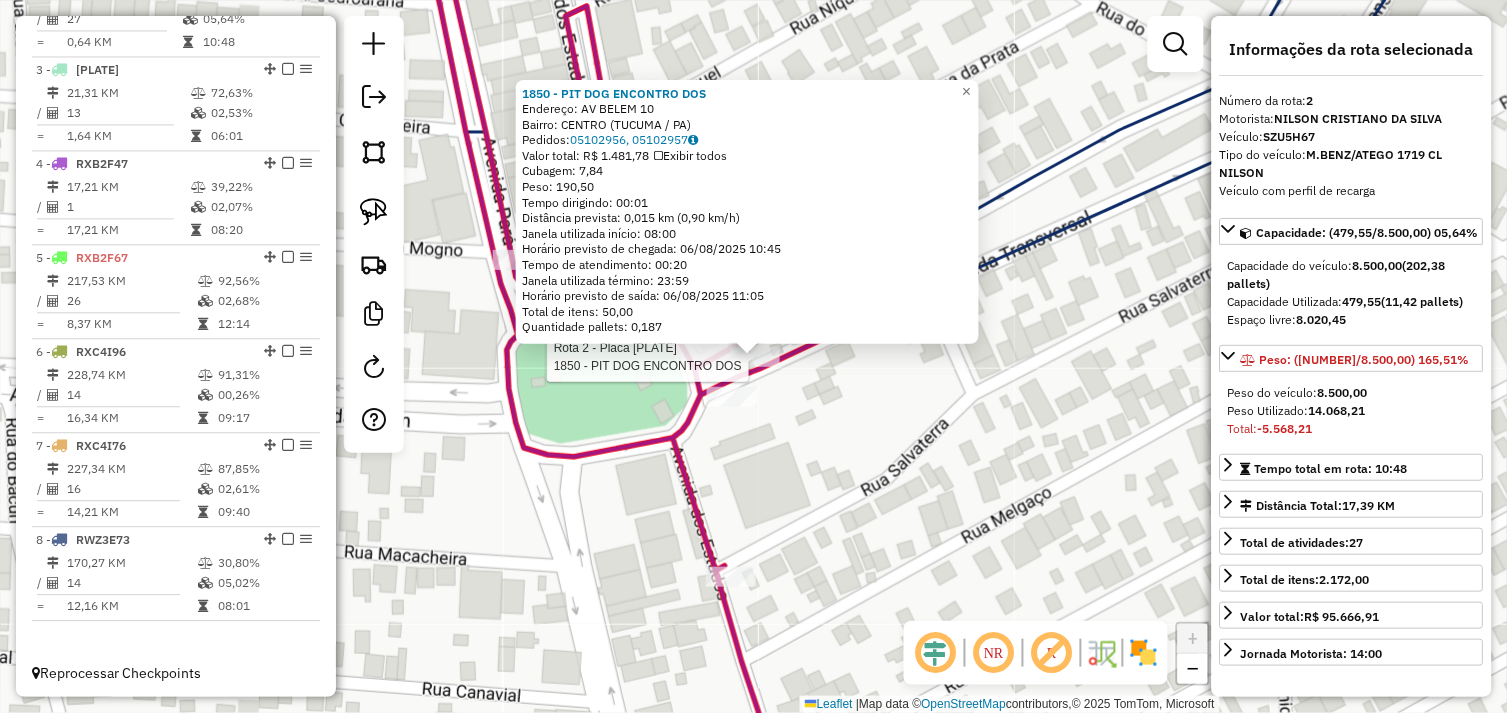 scroll, scrollTop: 842, scrollLeft: 0, axis: vertical 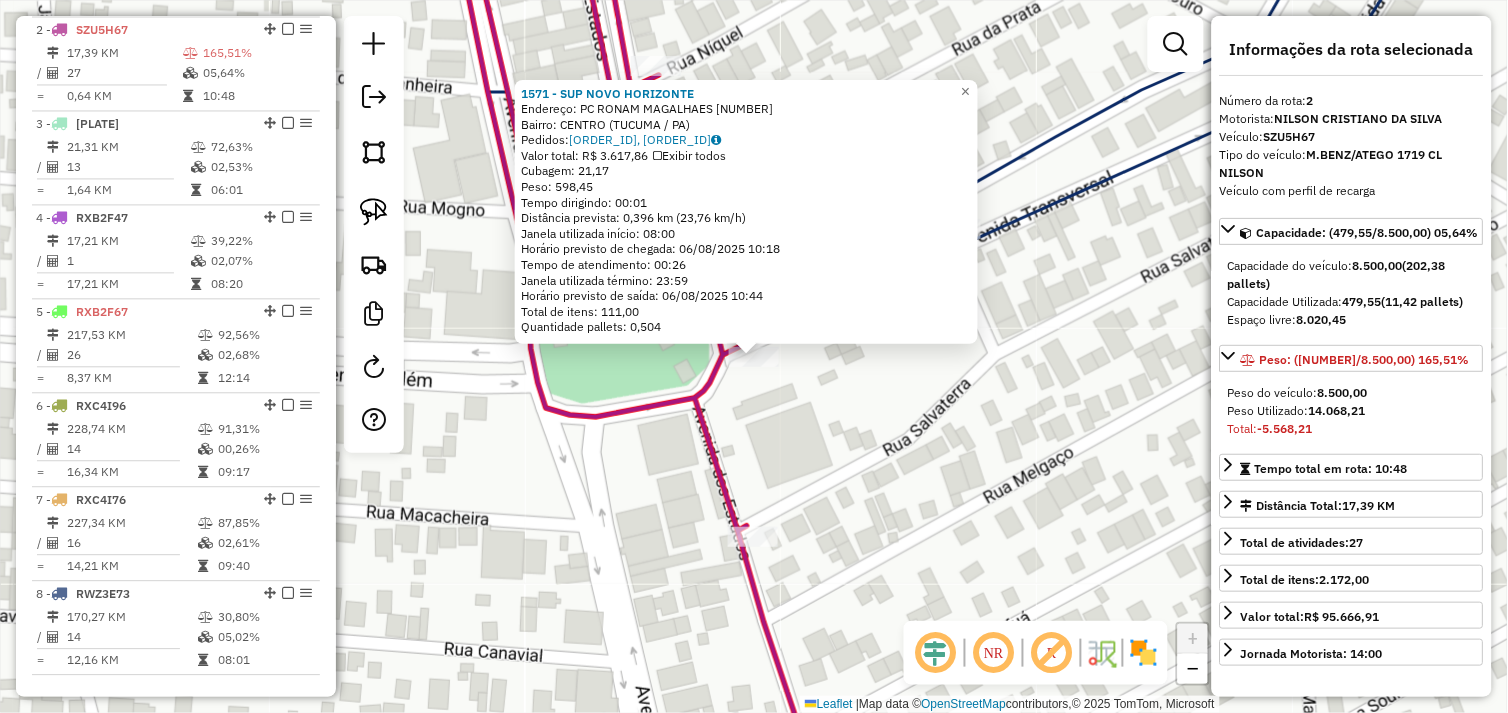 click on "1571 - [BRAND] Endereço: [STREET] [NUMBER] Bairro: [NEIGHBORHOOD] ([CITY] / [STATE]) Pedidos: [ORDER_ID], [ORDER_ID] Valor total: R$ 3.617,86 Exibir todos Cubagem: 21,17 Peso: 598,45 Tempo dirigindo: 00:01 Distância prevista: 0,396 km (23,76 km/h) Janela utilizada início: 08:00 Horário previsto de chegada: 06/08/[YEAR] [HOUR]:[MINUTE] Tempo de atendimento: 00:26 Janela utilizada término: 23:59 Horário previsto de saída: 06/08/[YEAR] [HOUR]:[MINUTE] Total de itens: 111,00 Quantidade pallets: 0,504 × Janela de atendimento Grade de atendimento Capacidade Transportadoras Veículos Cliente Pedidos Rotas Selecione os dias de semana para filtrar as janelas de atendimento Seg Ter Qua Qui Sex Sáb Dom Informe o período da janela de atendimento: De: Até: Filtrar exatamente a janela do cliente Considerar janela de atendimento padrão Selecione os dias de semana para filtrar as grades de atendimento Seg Ter Qua Qui Sex Sáb Dom Peso mínimo: Peso máximo: De: Até:" 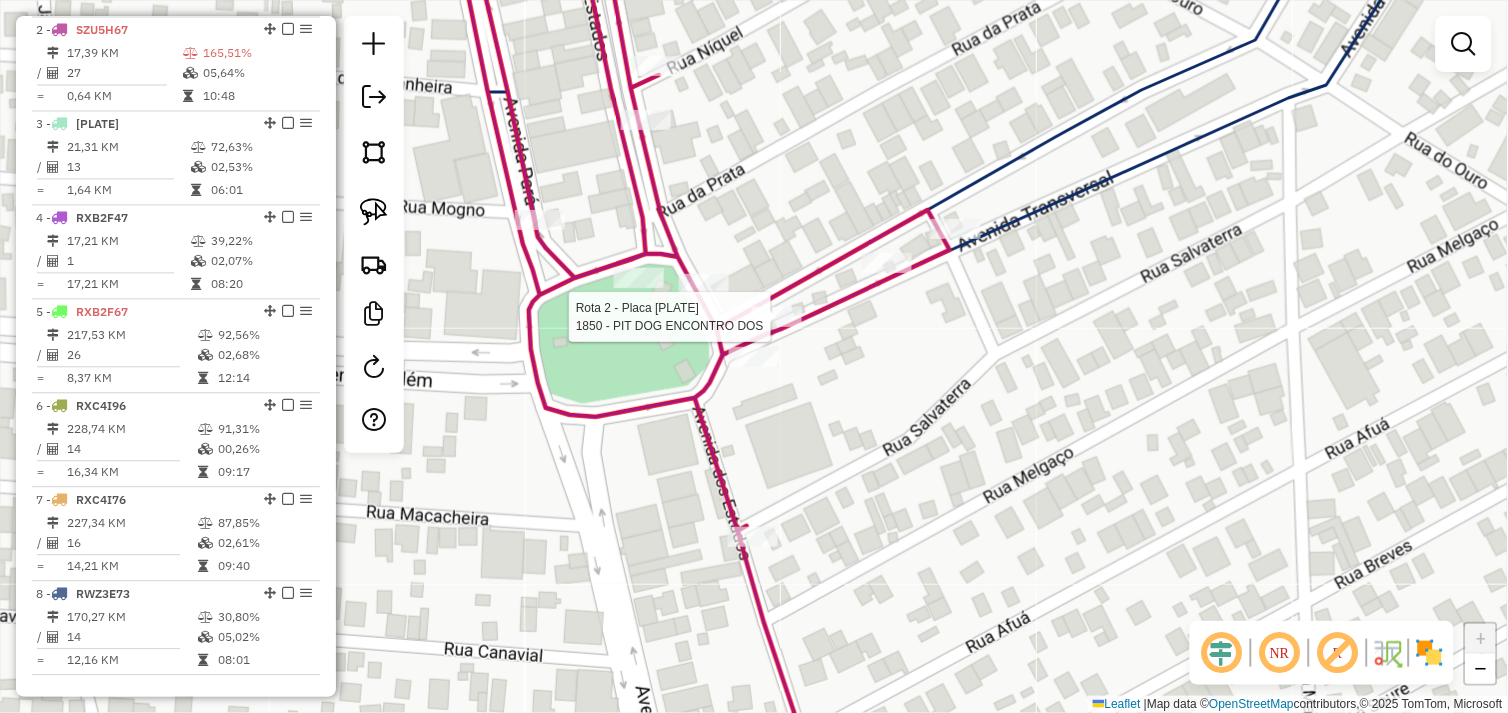 select on "*********" 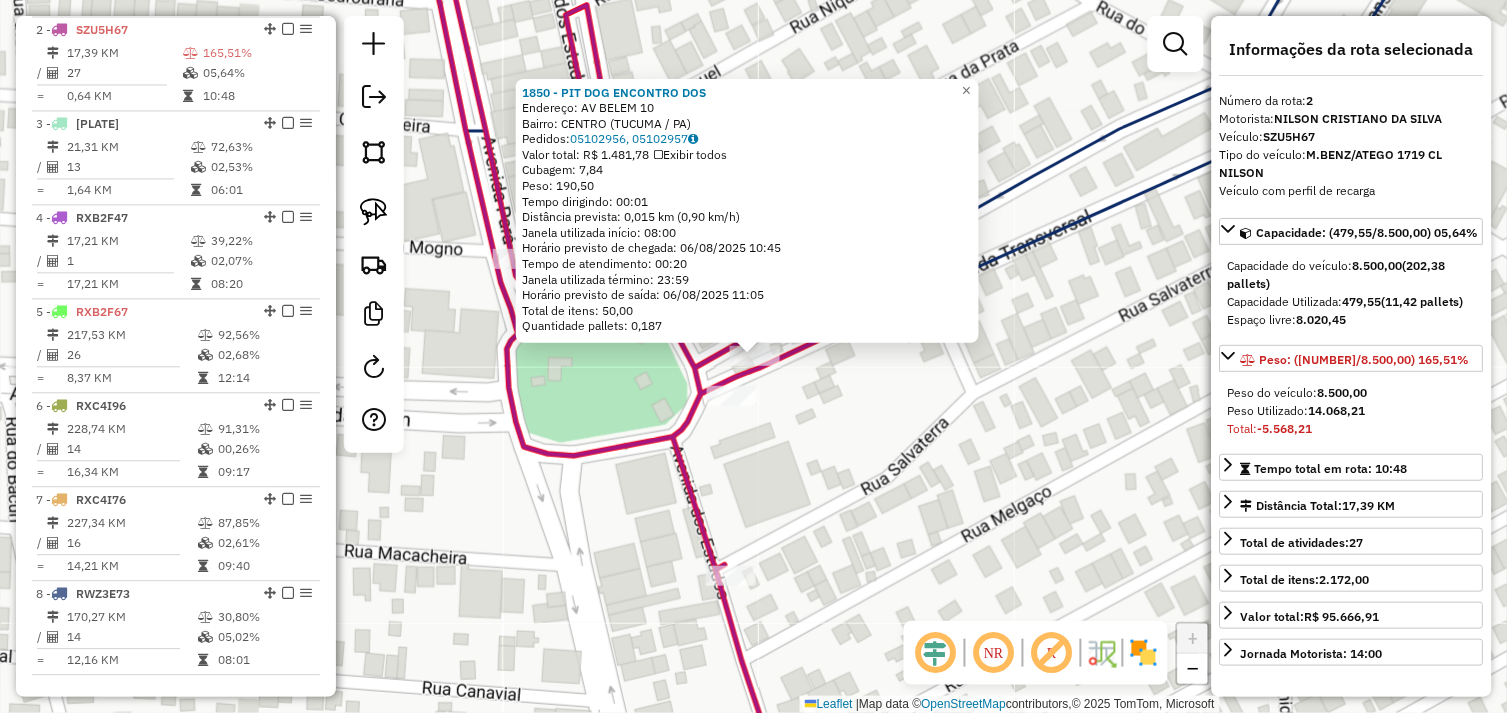 click on "1850 - PIT DOG ENCONTRO DOS Endereço: AV BELEM 10 Bairro: CENTRO ([CITY] / PA) Pedidos: 05102956, 05102957 Valor total: R$ 1.481,78 Exibir todos Cubagem: 7,84 Peso: 190,50 Tempo dirigindo: 00:01 Distância prevista: 0,015 km (0,90 km/h) Janela utilizada início: 08:00 Horário previsto de chegada: 06/08/2025 10:45 Tempo de atendimento: 00:20 Janela utilizada término: 23:59 Horário previsto de saída: 06/08/2025 11:05 Total de itens: 50,00 Quantidade pallets: 0,187 × Janela de atendimento Grade de atendimento Capacidade Transportadoras Veículos Cliente Pedidos Rotas Selecione os dias de semana para filtrar as janelas de atendimento Seg Ter Qua Qui Sex Sáb Dom Informe o período da janela de atendimento: De: Até: Filtrar exatamente a janela do cliente Considerar janela de atendimento padrão Selecione os dias de semana para filtrar as grades de atendimento Seg Ter Qua Qui Sex Sáb Dom Considerar clientes sem dia de atendimento cadastrado +" 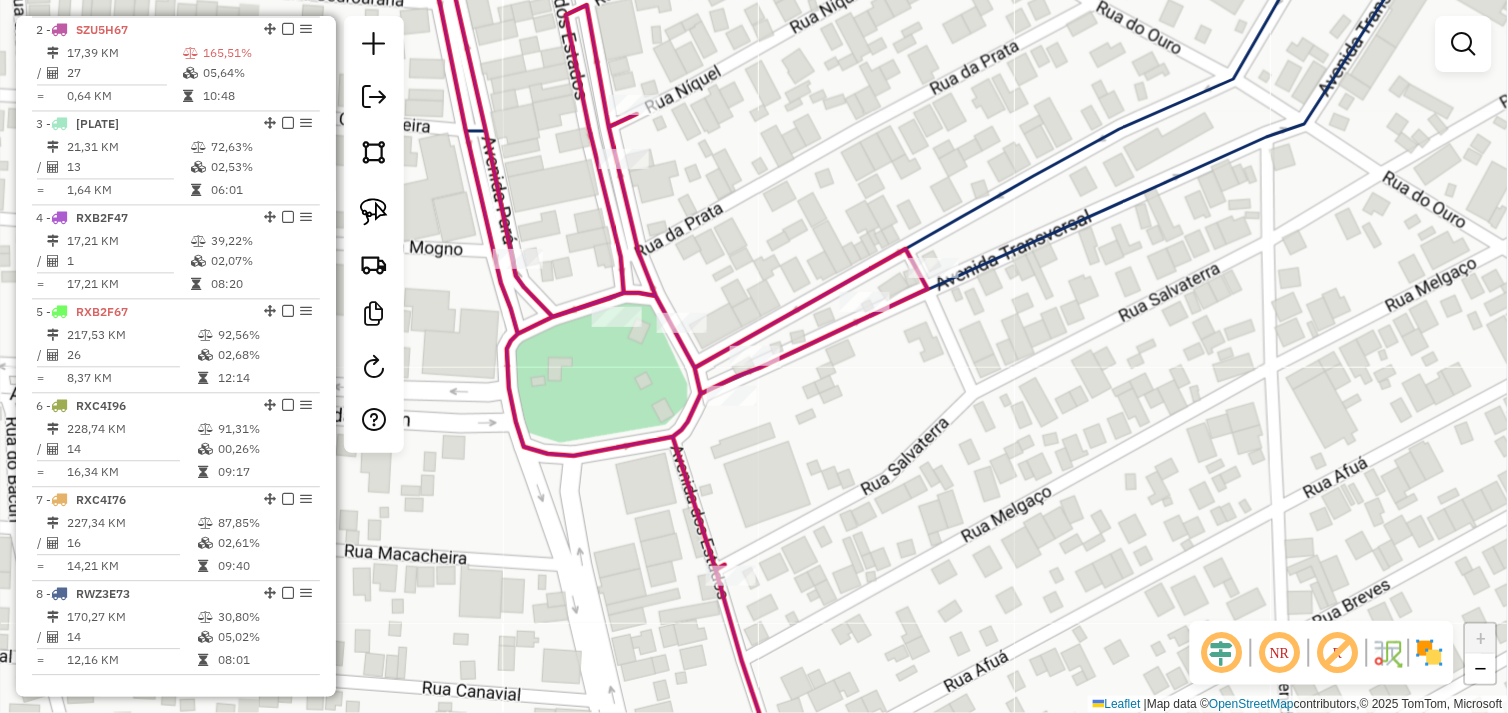 drag, startPoint x: 380, startPoint y: 218, endPoint x: 488, endPoint y: 282, distance: 125.53884 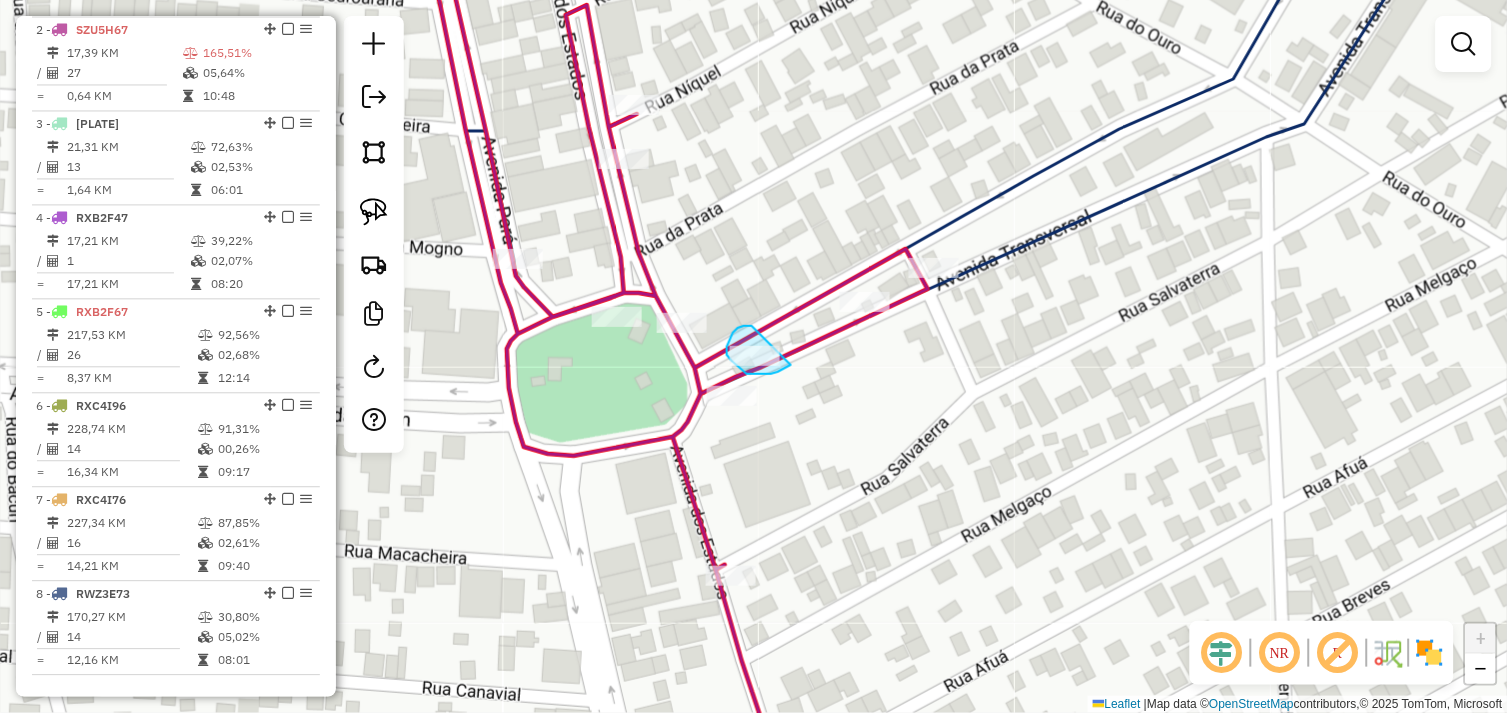 drag, startPoint x: 751, startPoint y: 326, endPoint x: 792, endPoint y: 362, distance: 54.56189 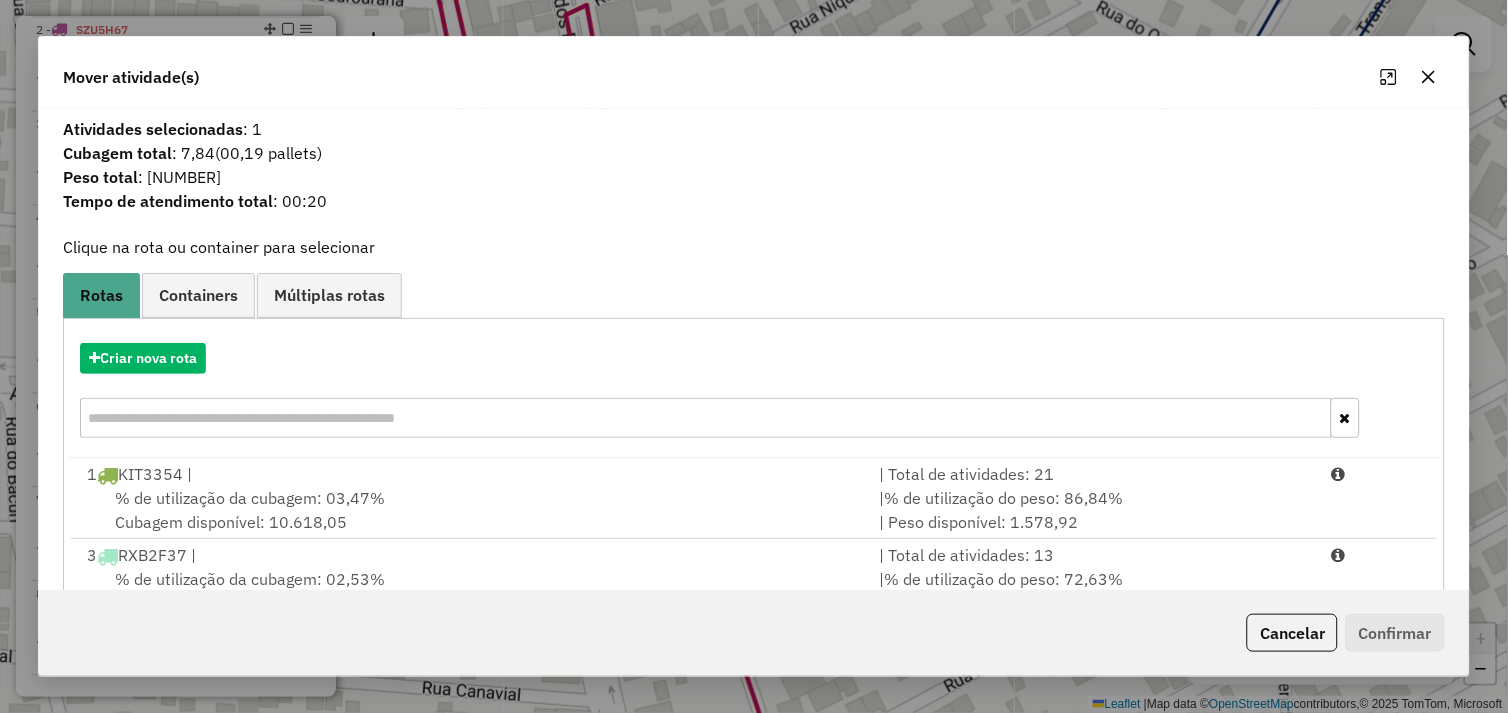 scroll, scrollTop: 167, scrollLeft: 0, axis: vertical 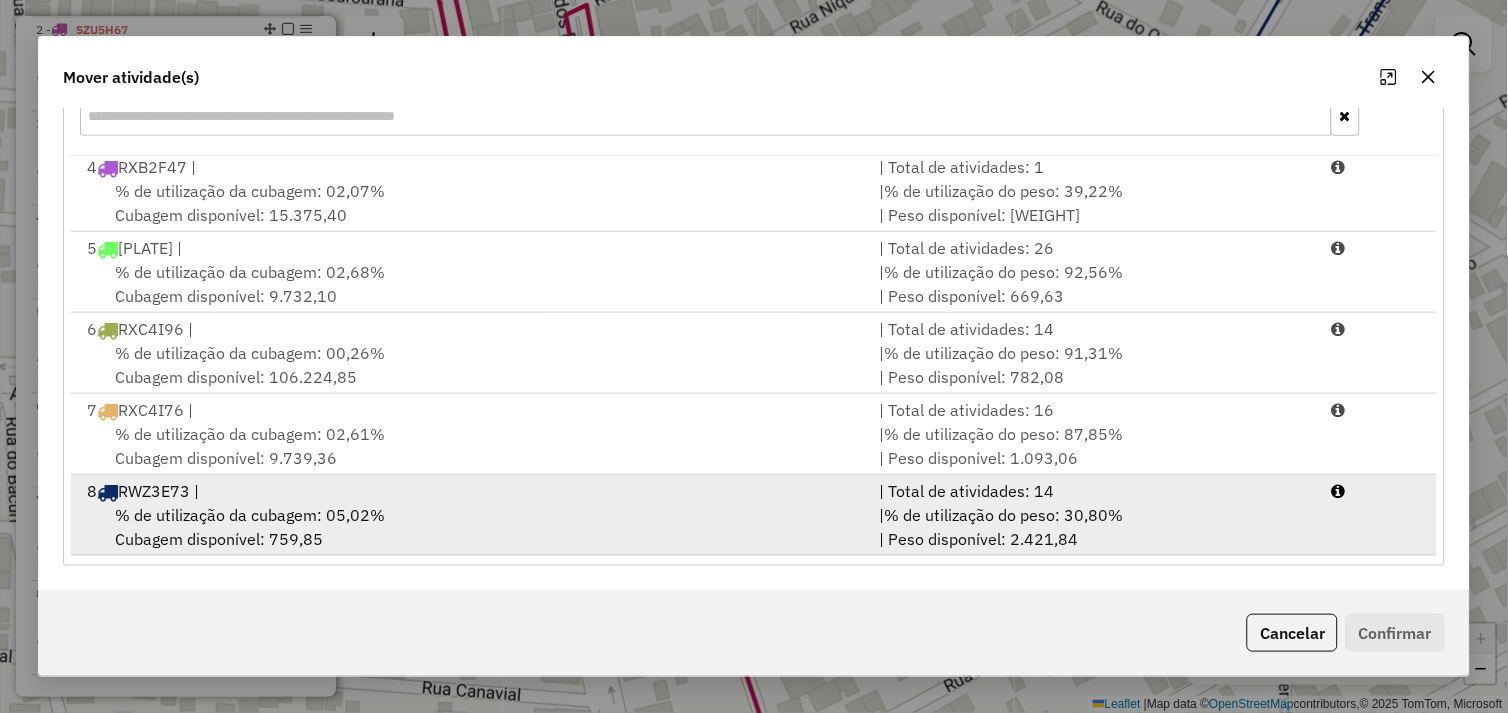 click on "% de utilização da cubagem: 05,02% Cubagem disponível: 759,85" at bounding box center [471, 527] 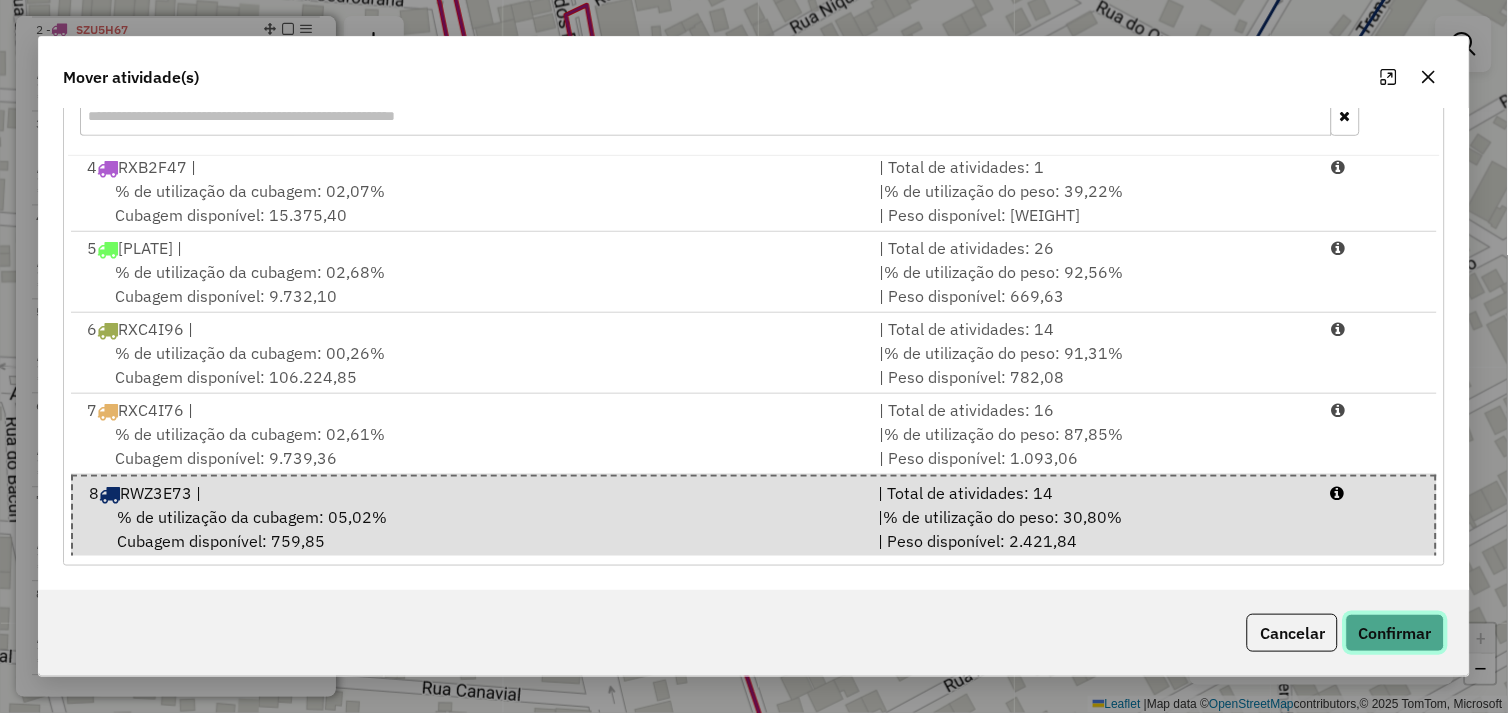 click on "Confirmar" 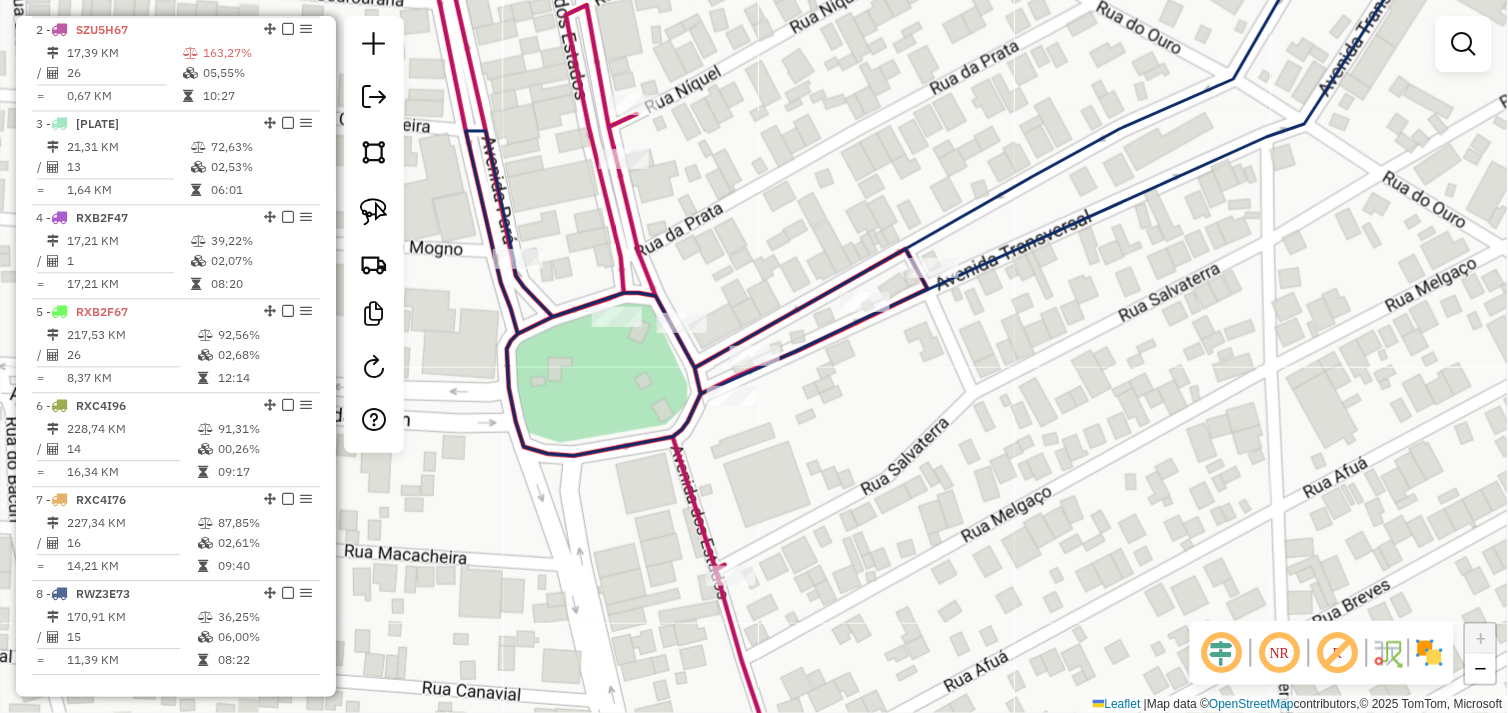 scroll, scrollTop: 0, scrollLeft: 0, axis: both 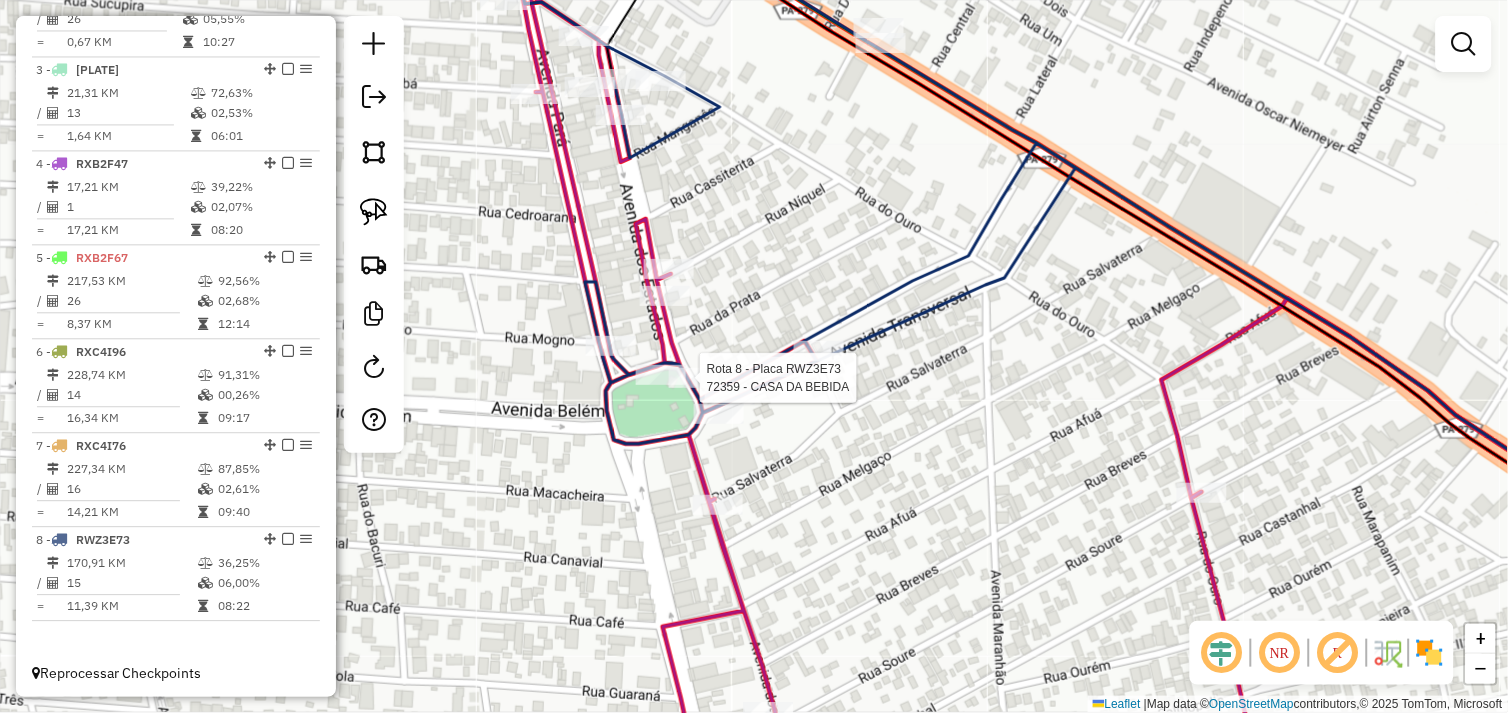 select on "*********" 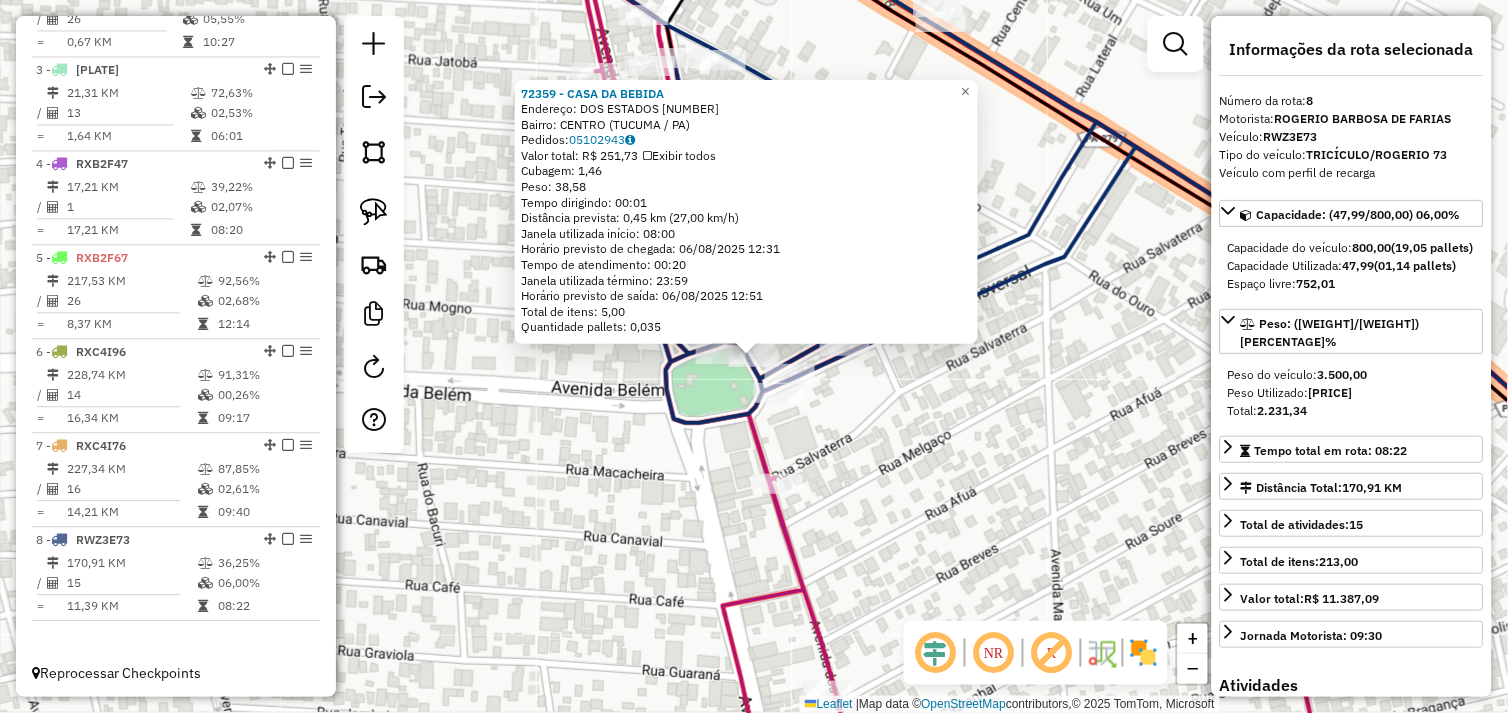 click on "Rota 2 - Placa [PLATE]  1571 - SUP NOVO HORIZONTE 72359 - CASA DA BEBIDA  Endereço:  DOS ESTADOS 351   Bairro: CENTRO ([CITY] / [STATE])   Pedidos:  05102943   Valor total: R$ 251,73   Exibir todos   Cubagem: 1,46  Peso: 38,58  Tempo dirigindo: 00:01   Distância prevista: 0,45 km (27,00 km/h)   Janela utilizada início: 08:00   Horário previsto de chegada: 06/08/2025 12:31   Tempo de atendimento: 00:20   Janela utilizada término: 23:59   Horário previsto de saída: 06/08/2025 12:51   Total de itens: 5,00   Quantidade pallets: 0,035  × Janela de atendimento Grade de atendimento Capacidade Transportadoras Veículos Cliente Pedidos  Rotas Selecione os dias de semana para filtrar as janelas de atendimento  Seg   Ter   Qua   Qui   Sex   Sáb   Dom  Informe o período da janela de atendimento: De: Até:  Filtrar exatamente a janela do cliente  Considerar janela de atendimento padrão  Selecione os dias de semana para filtrar as grades de atendimento  Seg   Ter   Qua   Qui   Sex   Sáb   Dom   Peso mínimo:   De:" 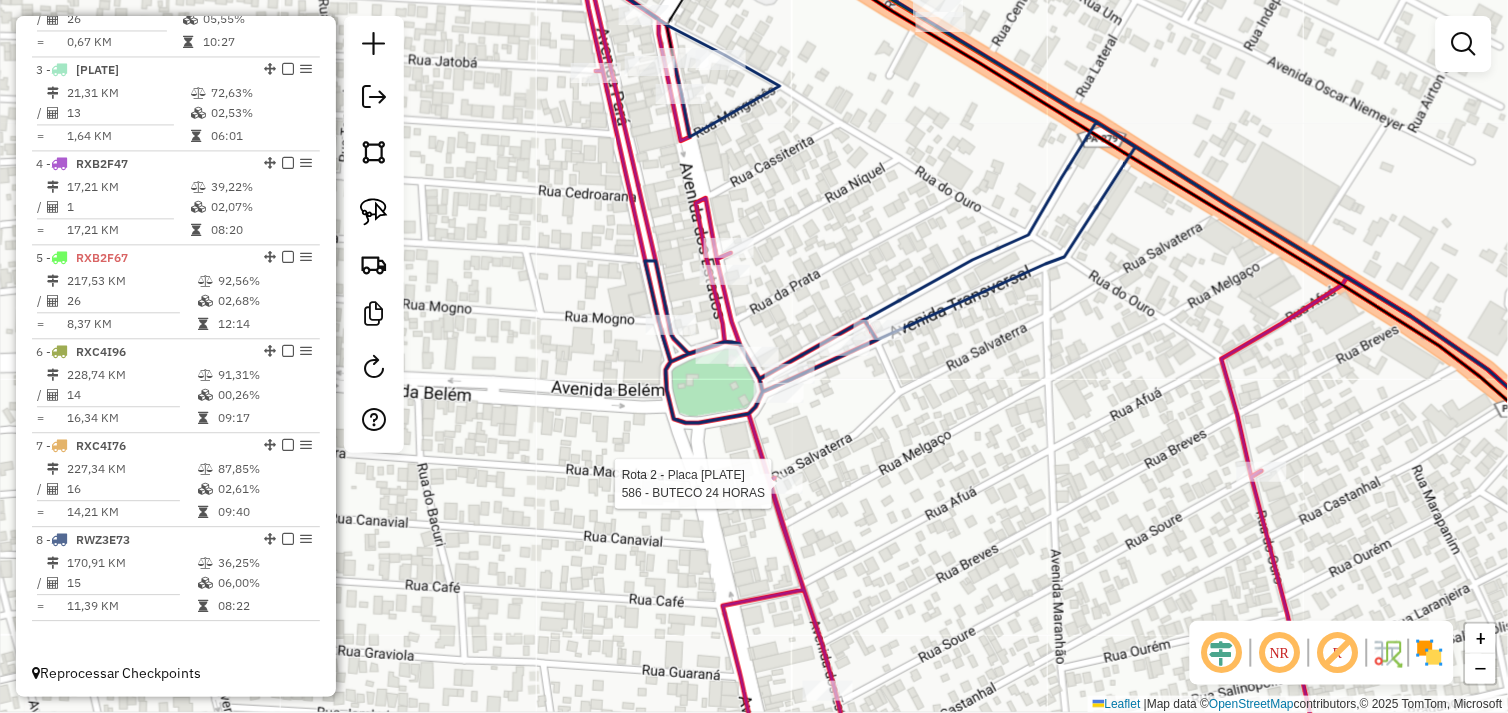 click 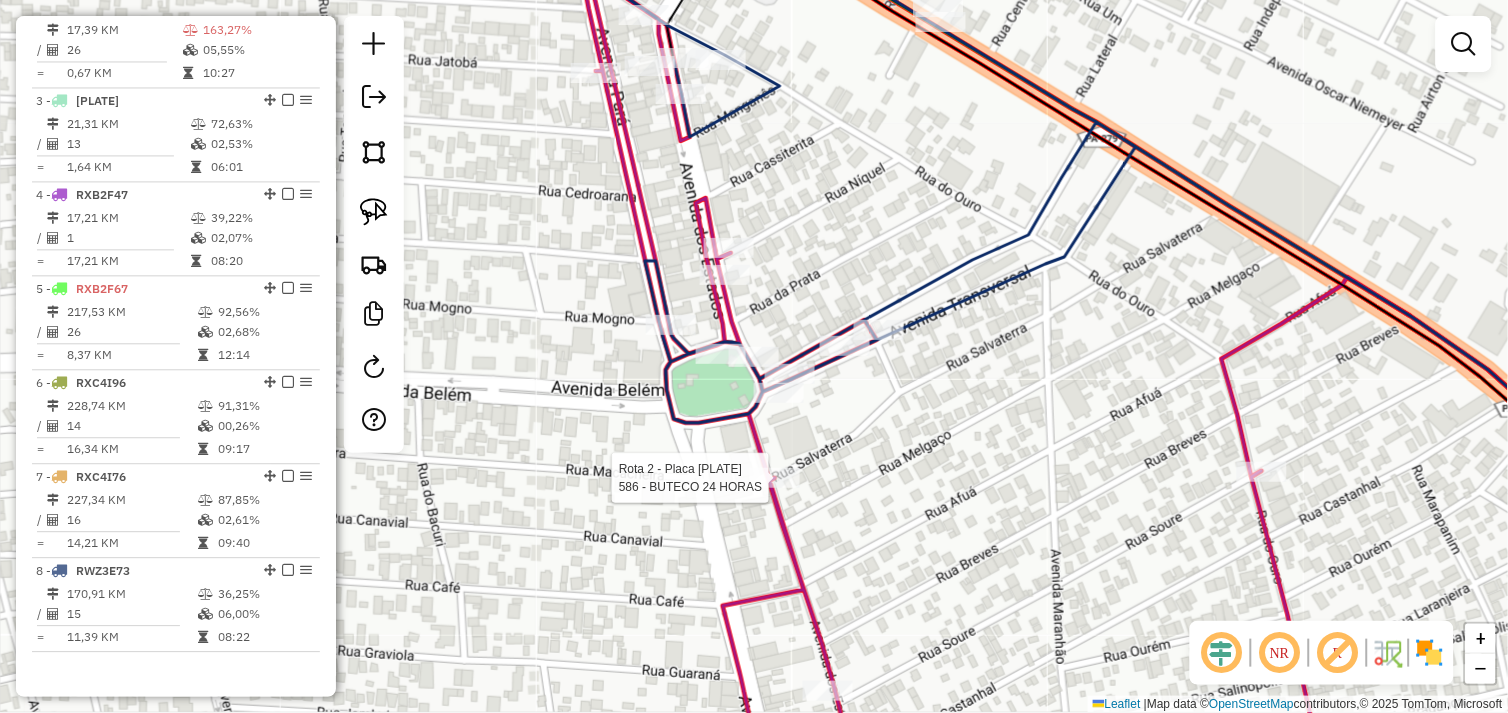 select on "*********" 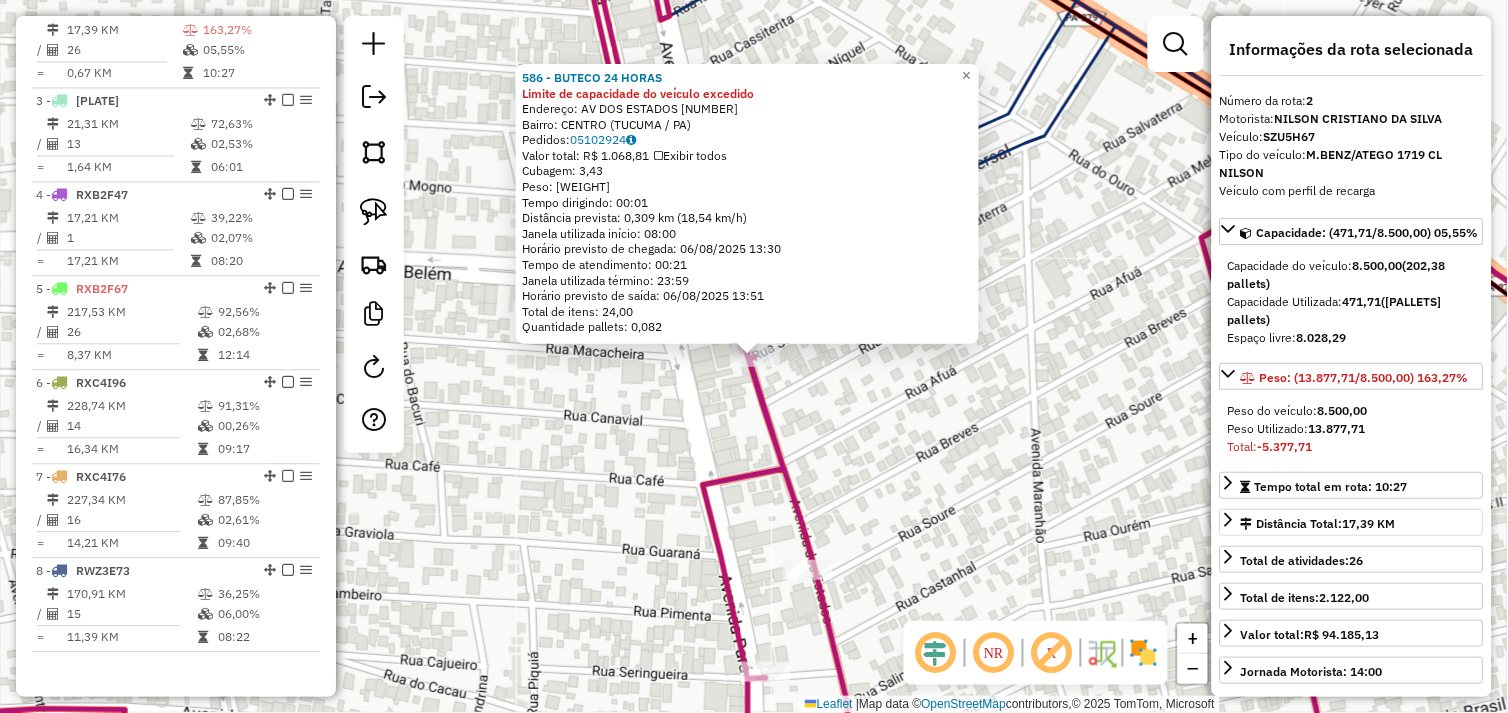 scroll, scrollTop: 842, scrollLeft: 0, axis: vertical 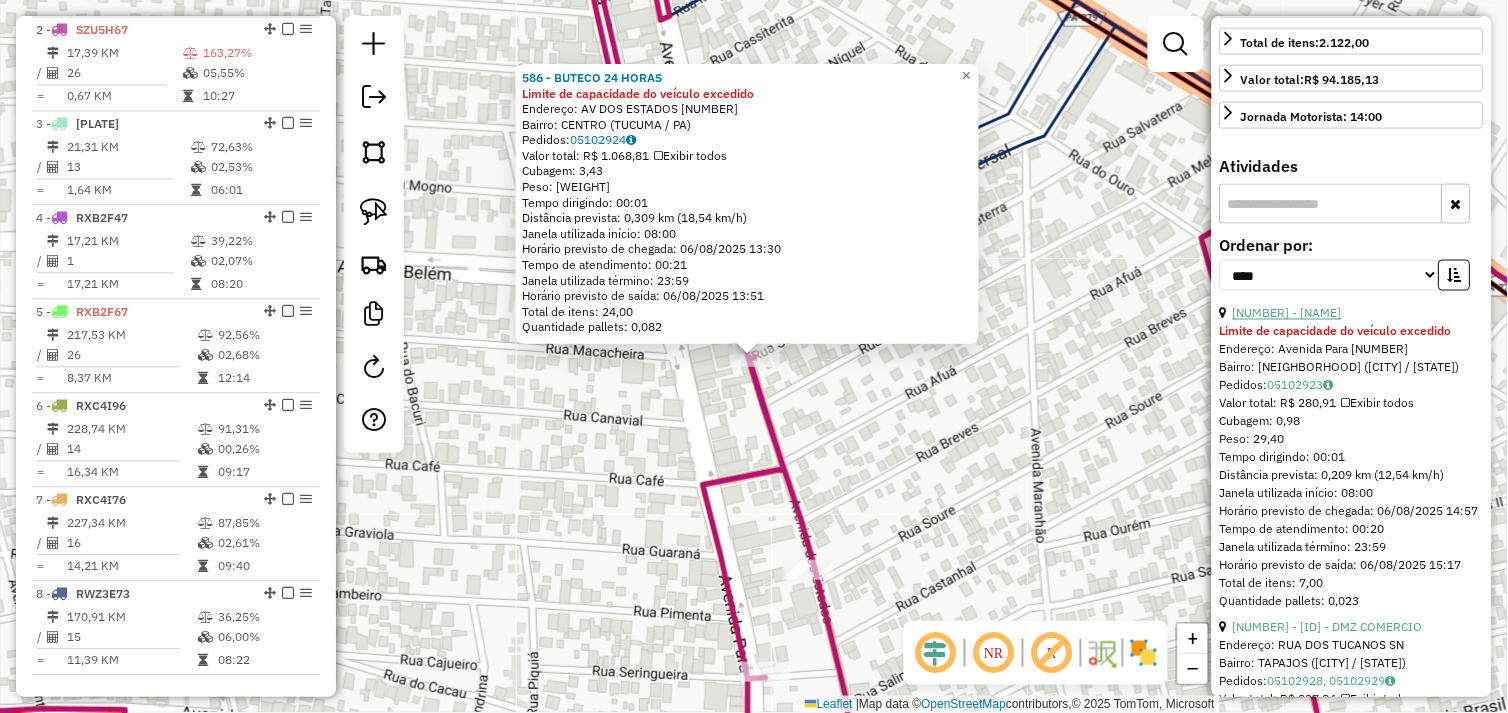 click on "[NUMBER] - [NAME]" at bounding box center (1287, 313) 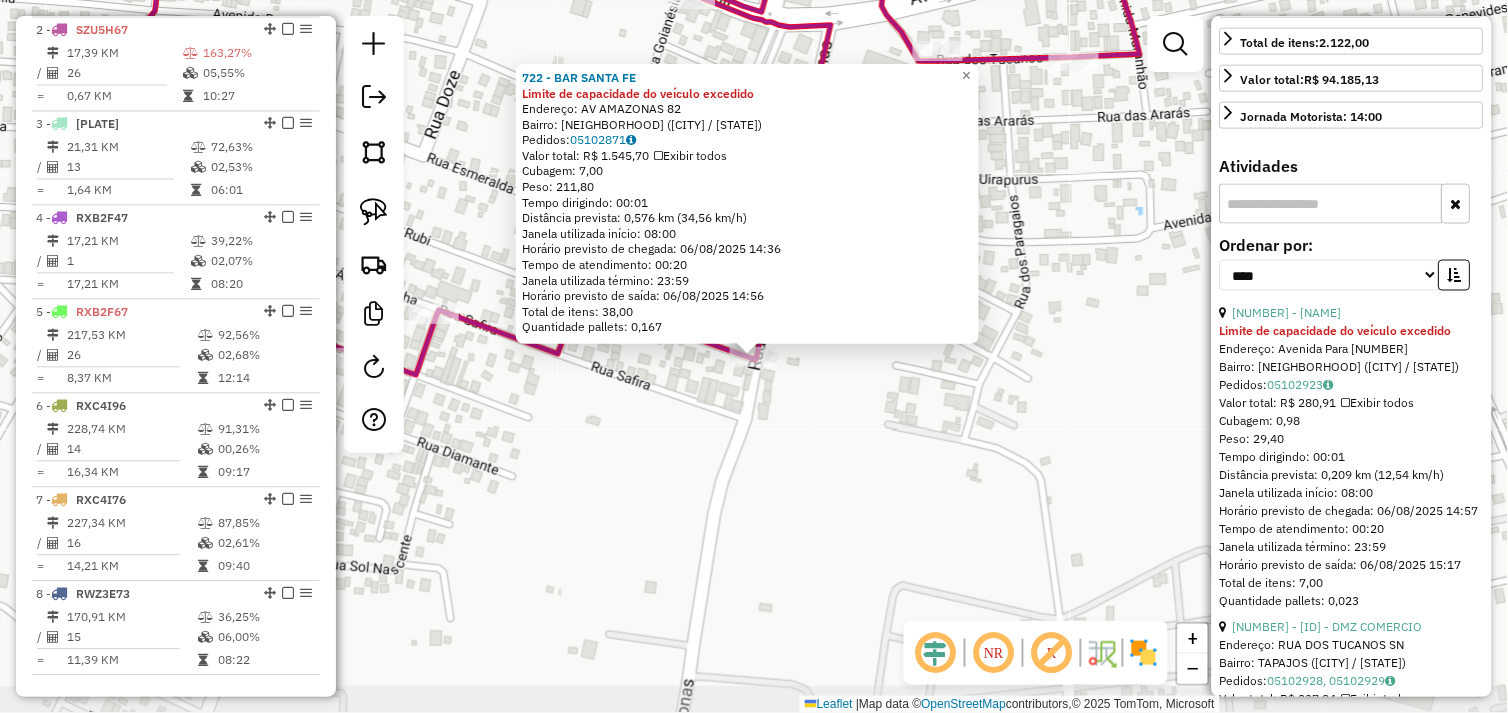 click on "722 - BAR SANTA FE Limite de capacidade do veículo excedido  Endereço:  AV AMAZONAS [NUMBER]   Bairro: BIQUINHA ([CITY] / [STATE])   Pedidos:  05102871   Valor total: R$ 1.545,70   Exibir todos   Cubagem: 7,00  Peso: 211,80  Tempo dirigindo: 00:01   Distância prevista: 0,576 km (34,56 km/h)   Janela utilizada início: 08:00   Horário previsto de chegada: 06/08/2025 14:36   Tempo de atendimento: 00:20   Janela utilizada término: 23:59   Horário previsto de saída: 06/08/2025 14:56   Total de itens: 38,00   Quantidade pallets: 0,167  × Janela de atendimento Grade de atendimento Capacidade Transportadoras Veículos Cliente Pedidos  Rotas Selecione os dias de semana para filtrar as janelas de atendimento  Seg   Ter   Qua   Qui   Sex   Sáb   Dom  Informe o período da janela de atendimento: De: Até:  Filtrar exatamente a janela do cliente  Considerar janela de atendimento padrão  Selecione os dias de semana para filtrar as grades de atendimento  Seg   Ter   Qua   Qui   Sex   Sáb   Dom   Peso mínimo:   De:   De:" 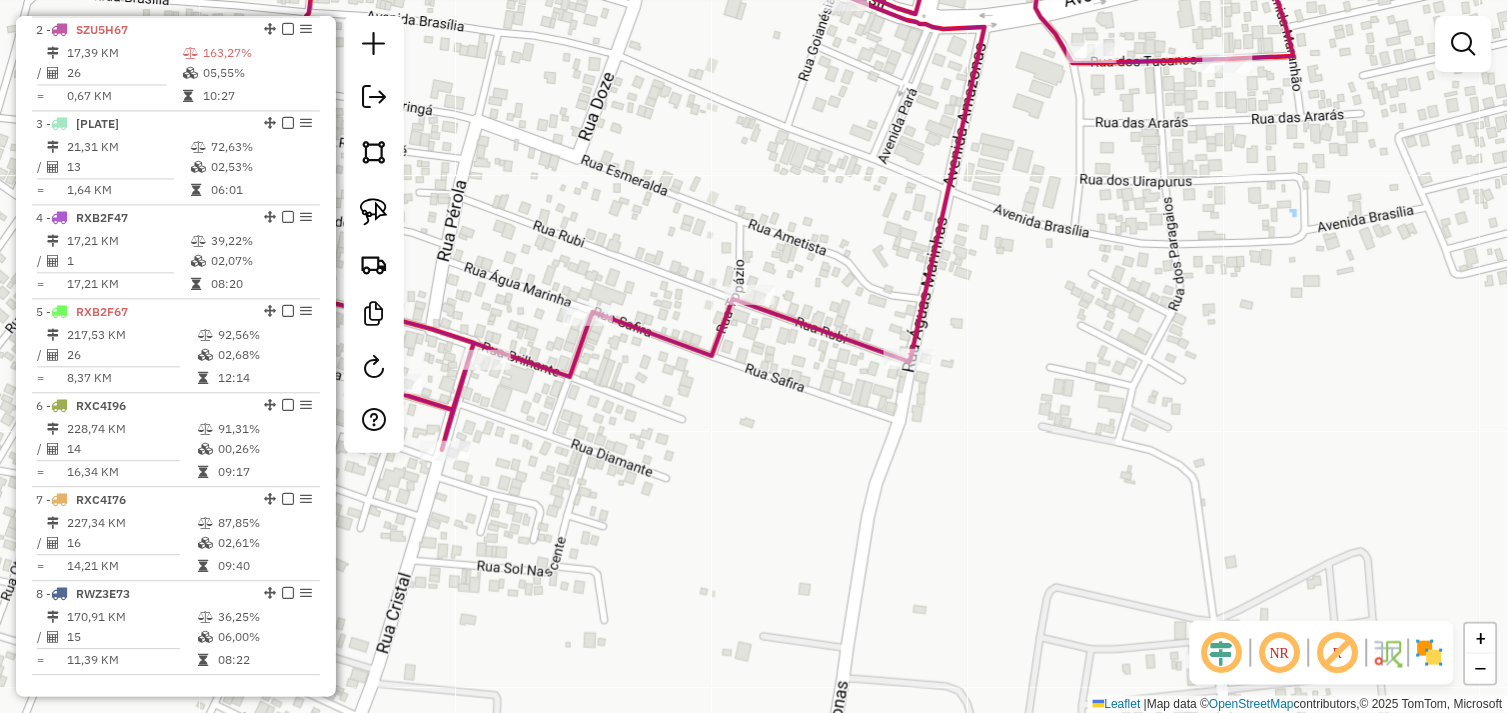 drag, startPoint x: 641, startPoint y: 424, endPoint x: 857, endPoint y: 426, distance: 216.00926 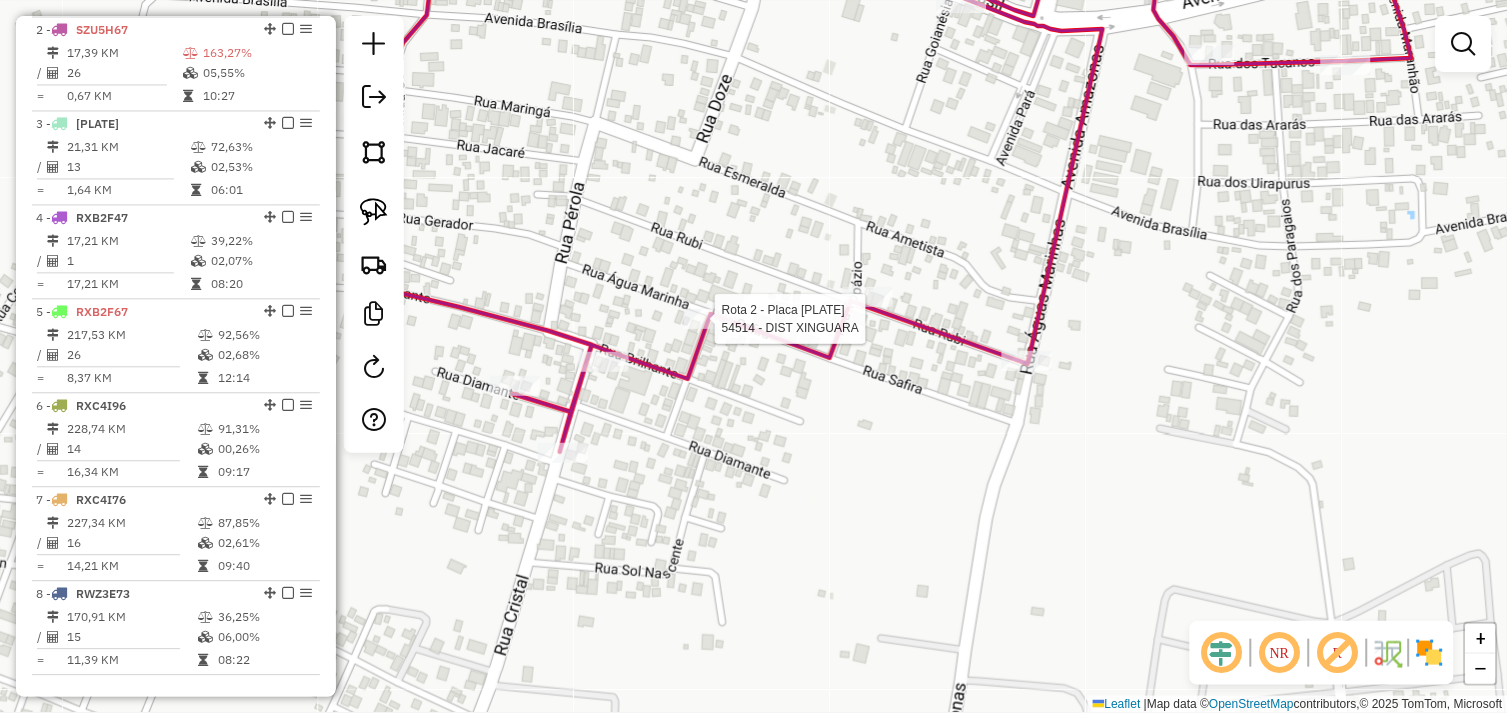 select on "*********" 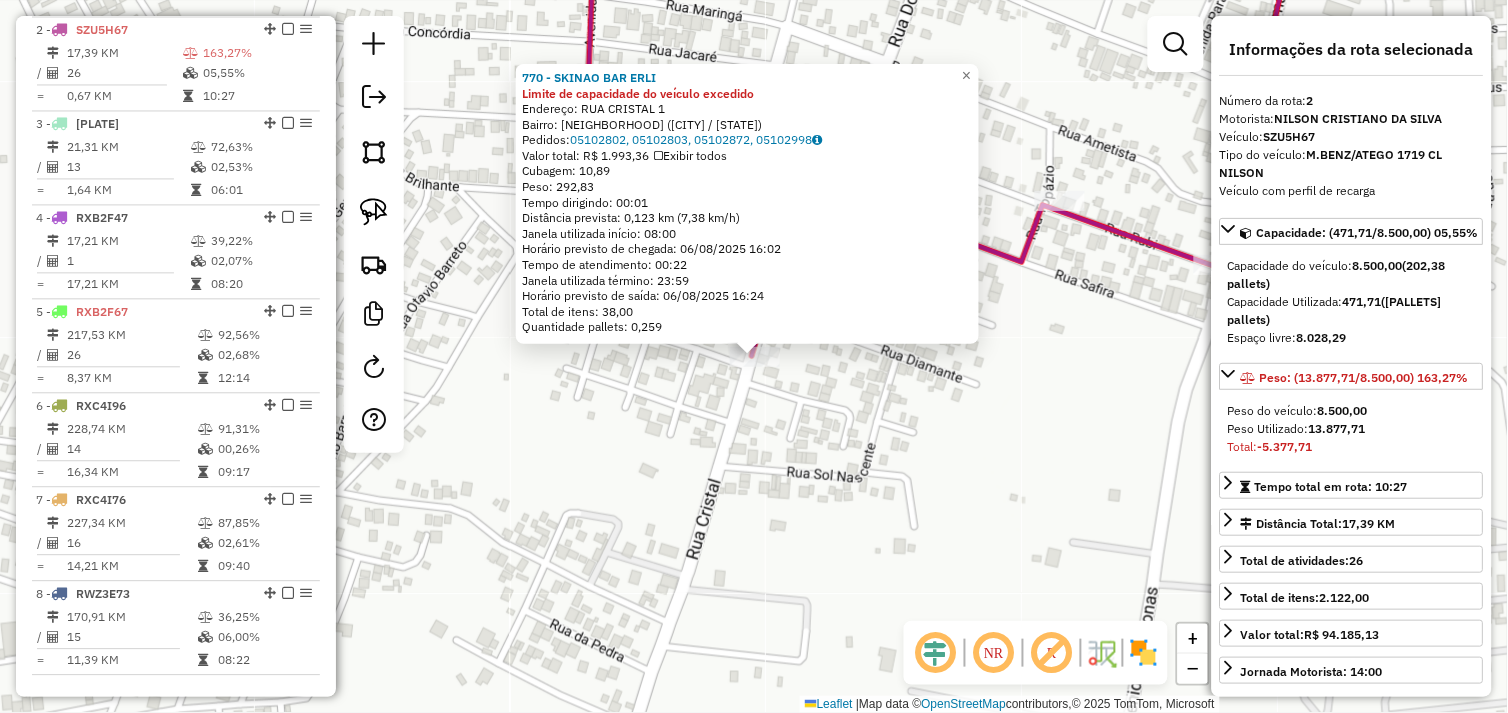 click on "[BUSINESS_NAME] ERLI Limite de capacidade do veículo excedido Endereço: RUA [STREET_NAME] [NUMBER] Bairro: [NEIGHBORHOOD] ([CITY] / [STATE]) Pedidos: [ORDER_ID], [ORDER_ID], [ORDER_ID], [ORDER_ID] Valor total: R$ [PRICE] Exibir todos Cubagem: [CUBAGE] Peso: [WEIGHT] Tempo dirigindo: [TIME] Distância prevista: [DISTANCE] km ([SPEED] km/h) Janela utilizada início: [TIME] Horário previsto de chegada: [DATE] [TIME] Tempo de atendimento: [TIME] Janela utilizada término: [TIME] Horário previsto de saída: [DATE] [TIME] Total de itens: [ITEM_COUNT],00 Quantidade pallets: [PALLET_COUNT] × Janela de atendimento Grade de atendimento Capacidade Transportadoras Veículos Cliente Pedidos Rotas Selecione os dias de semana para filtrar as janelas de atendimento Seg Ter Qua Qui Sex Sáb Dom Informe o período da janela de atendimento: De: Até: Filtrar exatamente a janela do cliente Considerar janela de atendimento padrão Selecione os dias de semana para filtrar as grades de atendimento Seg Ter Qua Qui Sex Sáb D+" 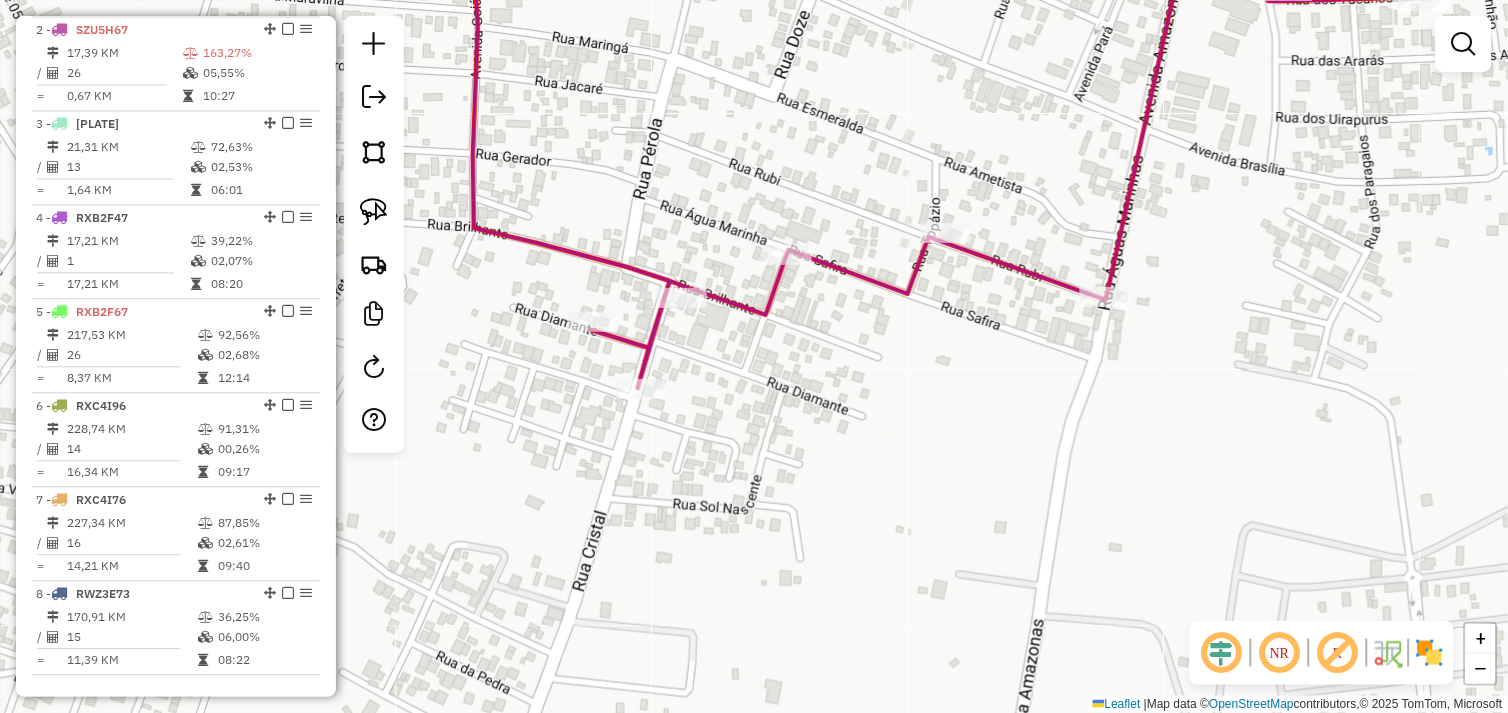 drag, startPoint x: 876, startPoint y: 387, endPoint x: 740, endPoint y: 397, distance: 136.36716 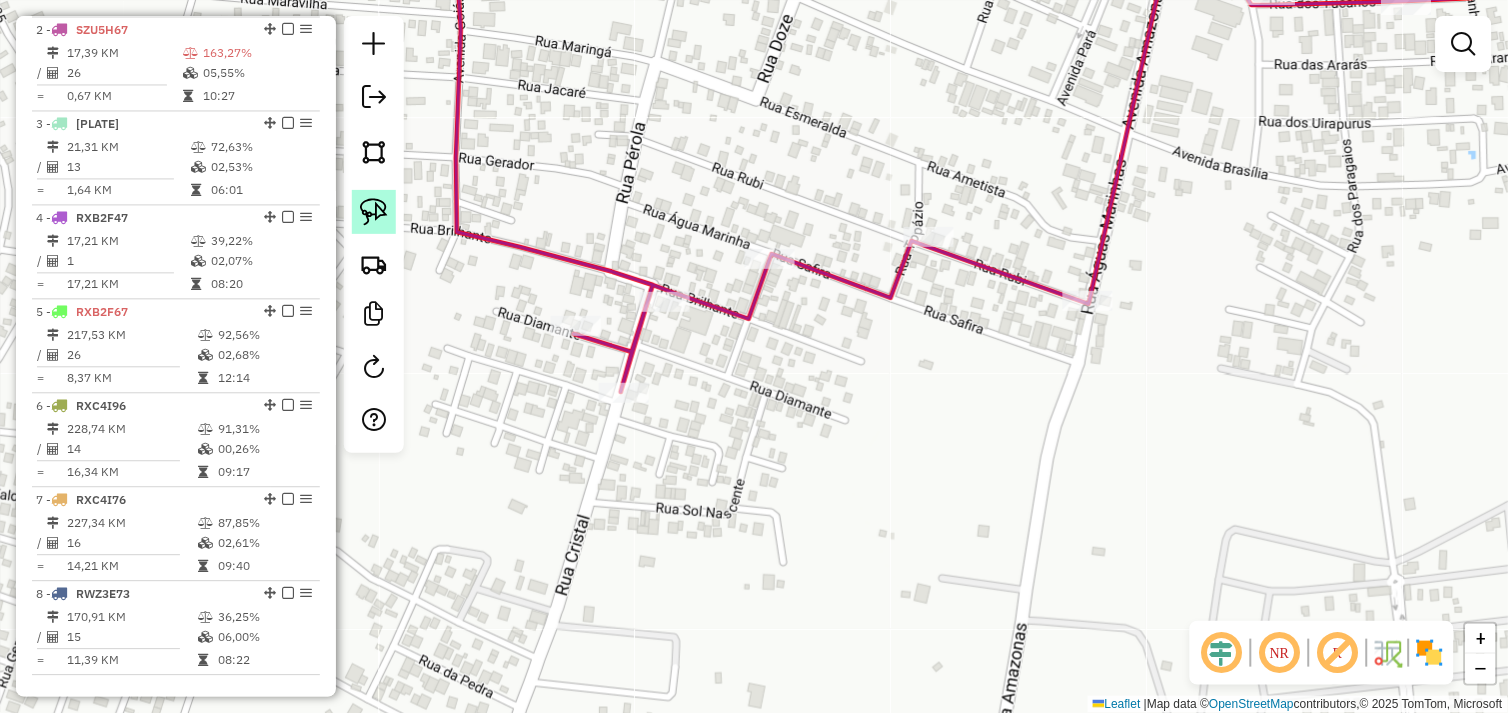 click 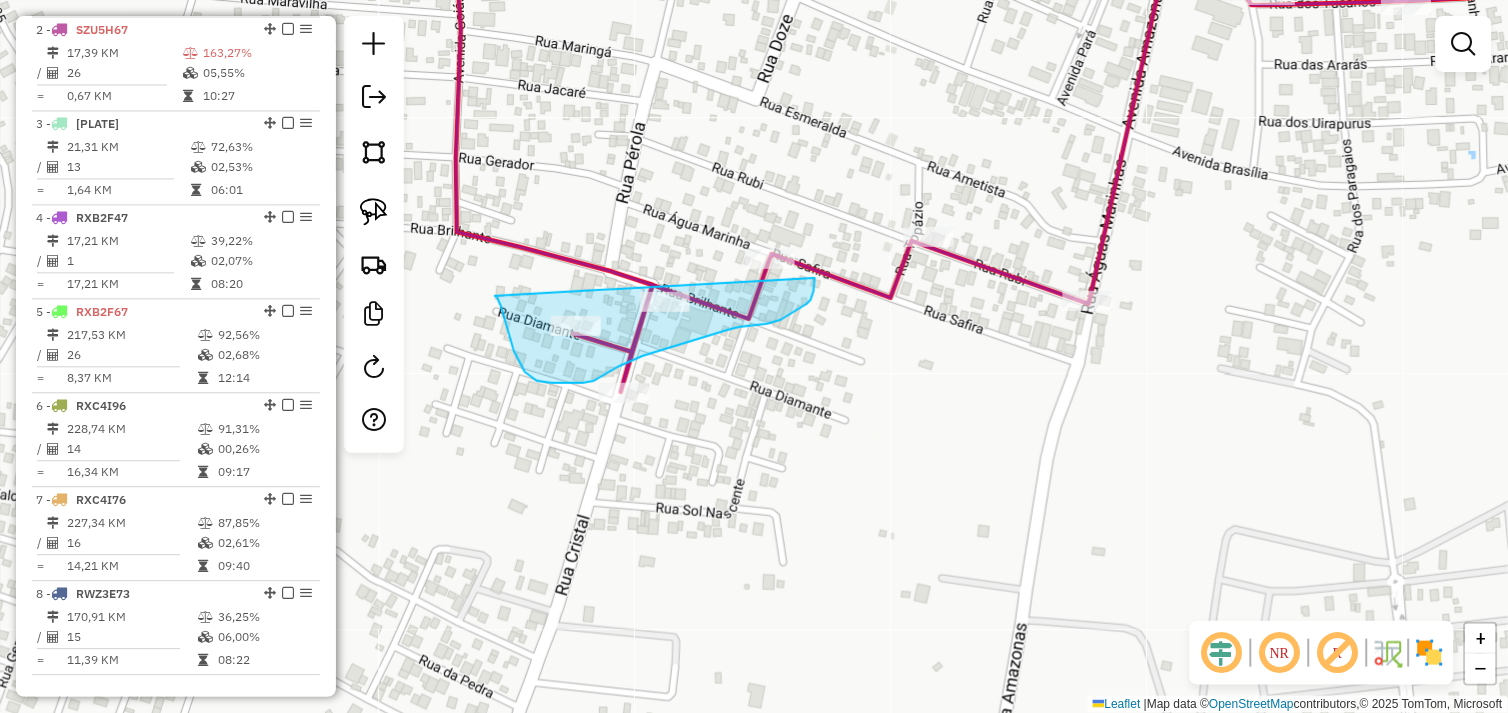 drag, startPoint x: 501, startPoint y: 306, endPoint x: 786, endPoint y: 224, distance: 296.56198 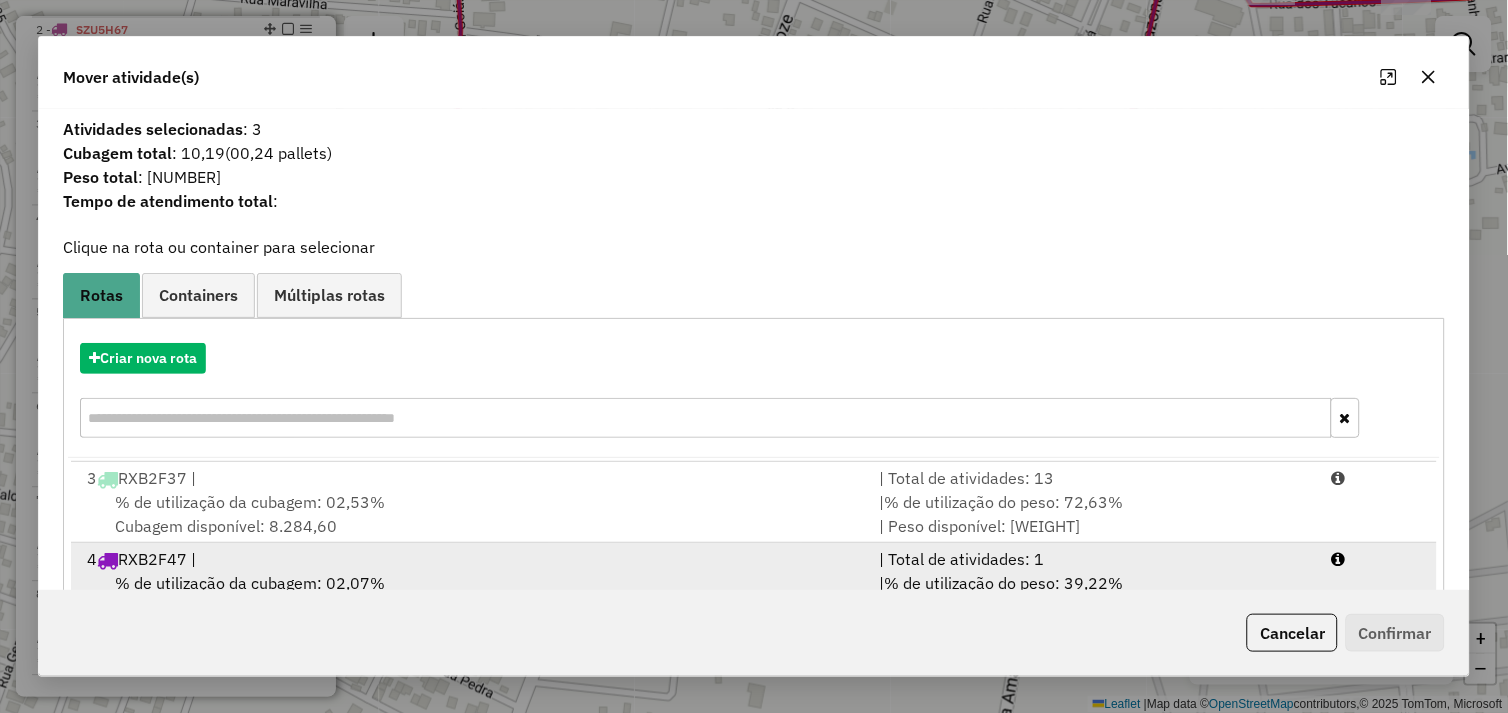 scroll, scrollTop: 167, scrollLeft: 0, axis: vertical 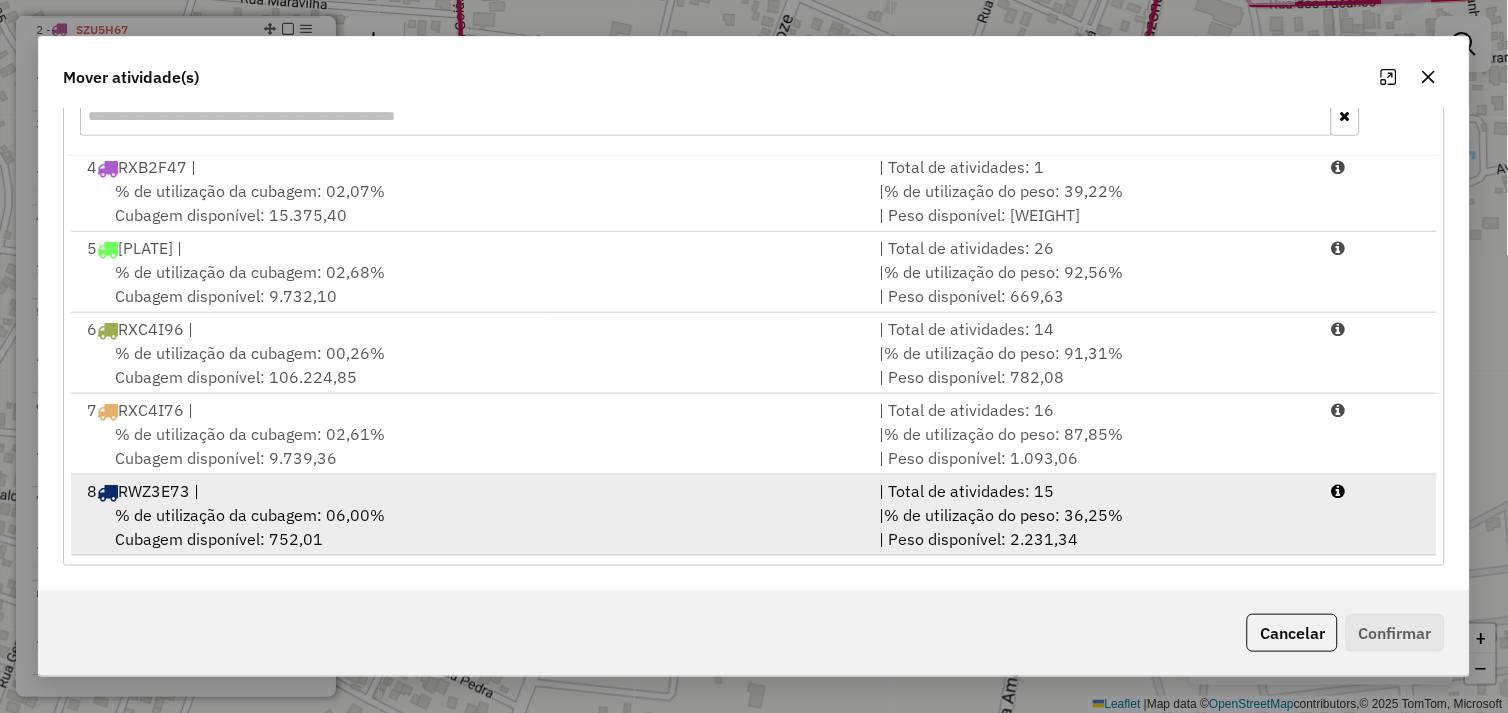 drag, startPoint x: 431, startPoint y: 512, endPoint x: 567, endPoint y: 520, distance: 136.23509 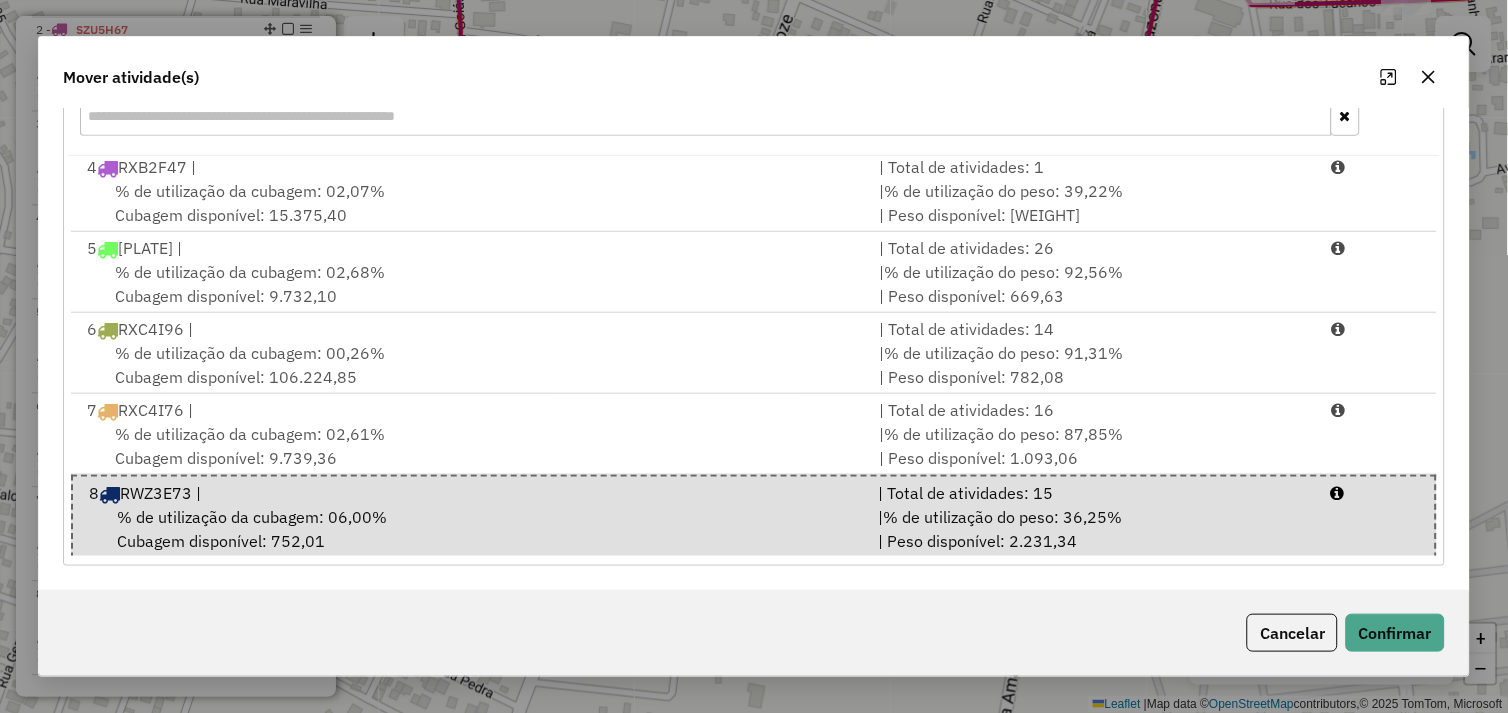 click on "Cancelar   Confirmar" 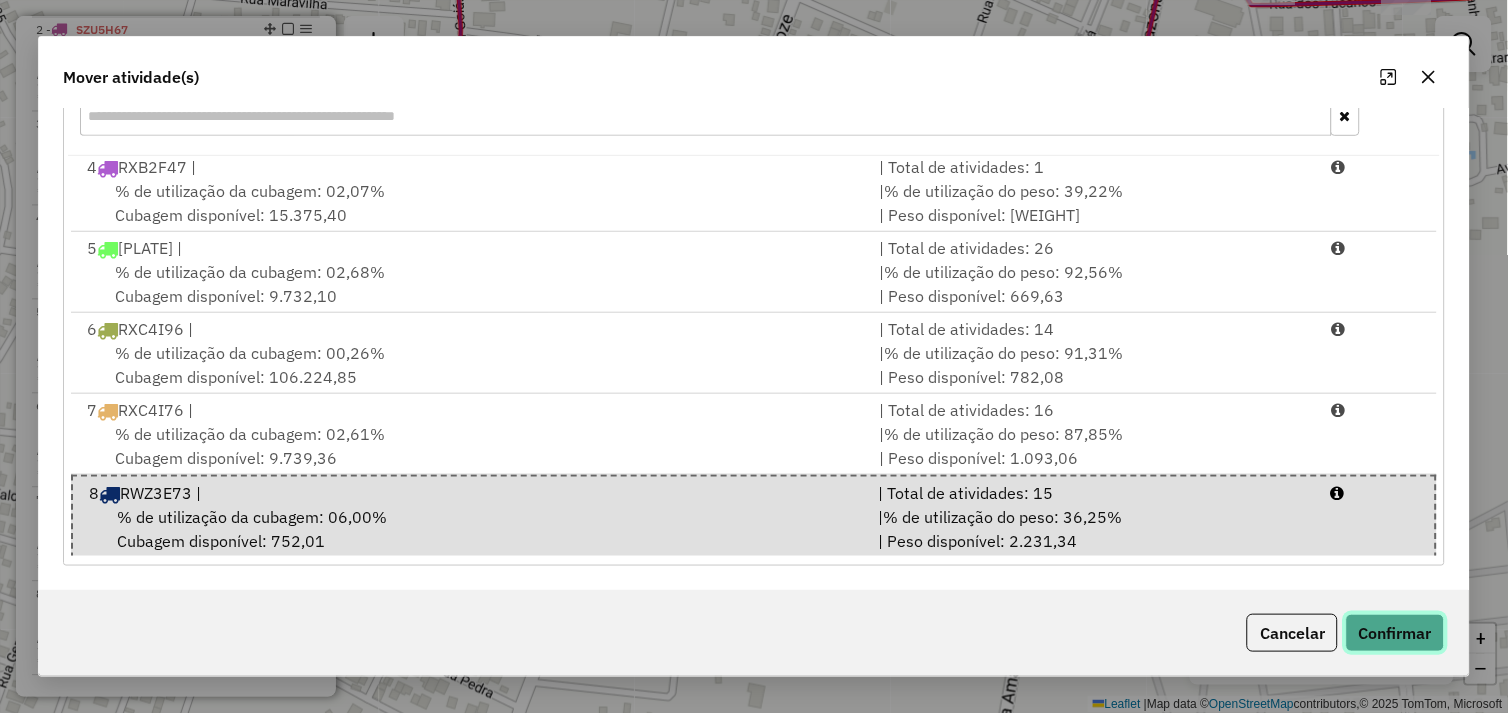 click on "Confirmar" 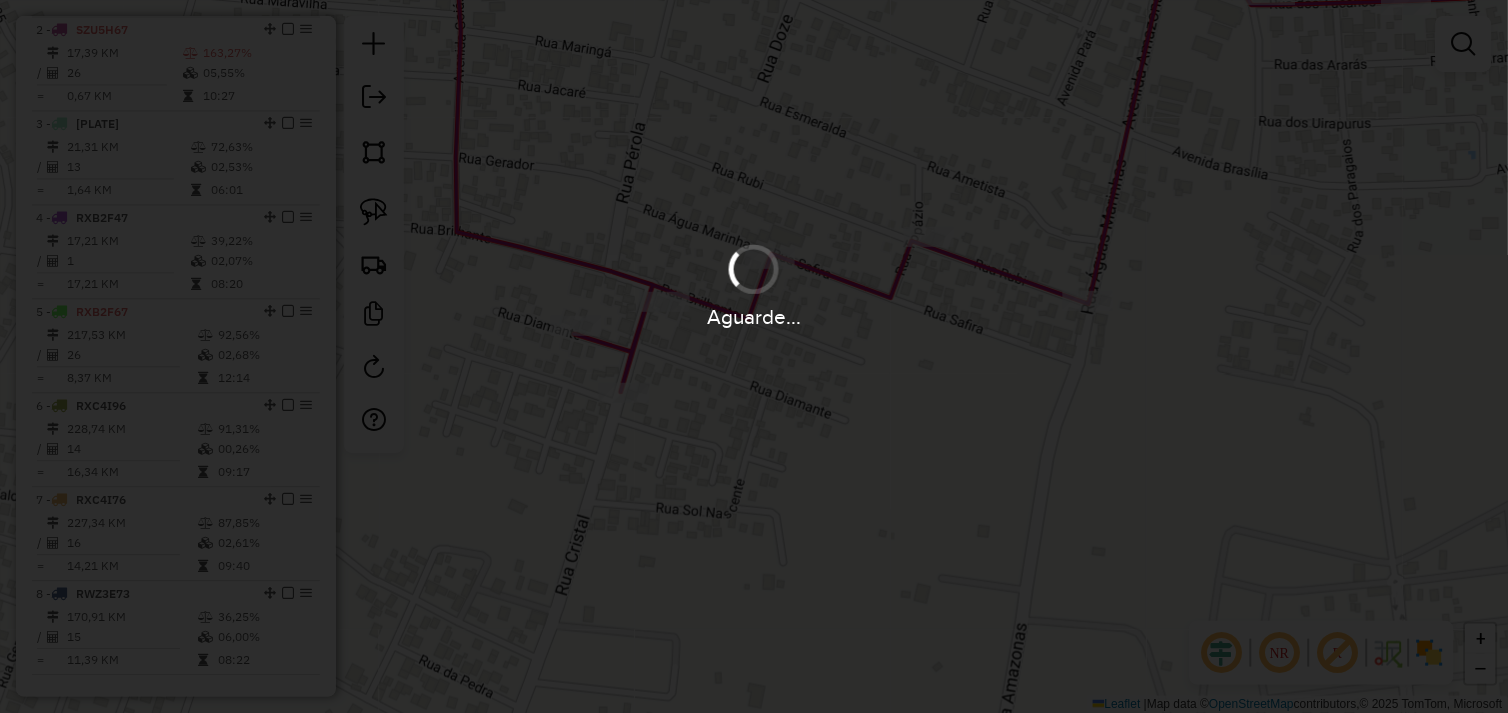 scroll, scrollTop: 0, scrollLeft: 0, axis: both 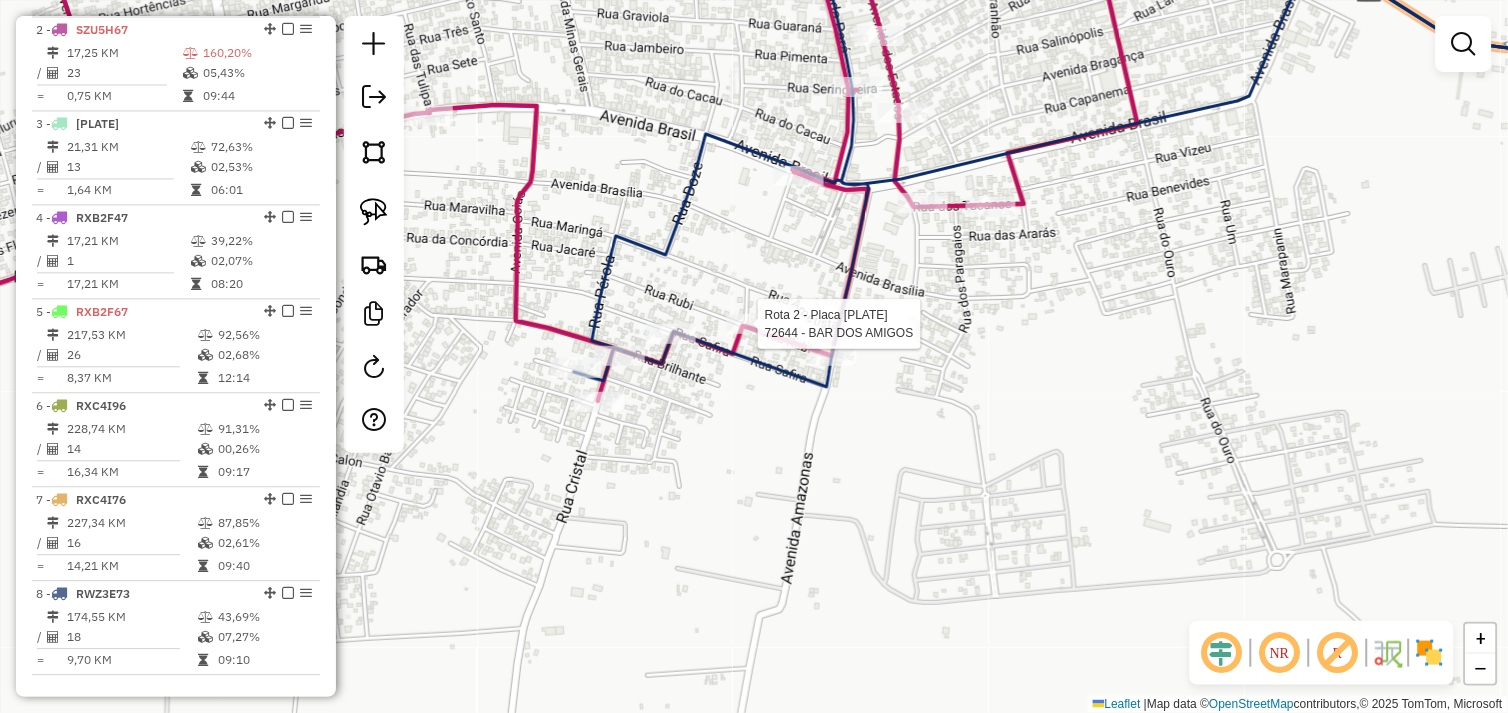 select on "*********" 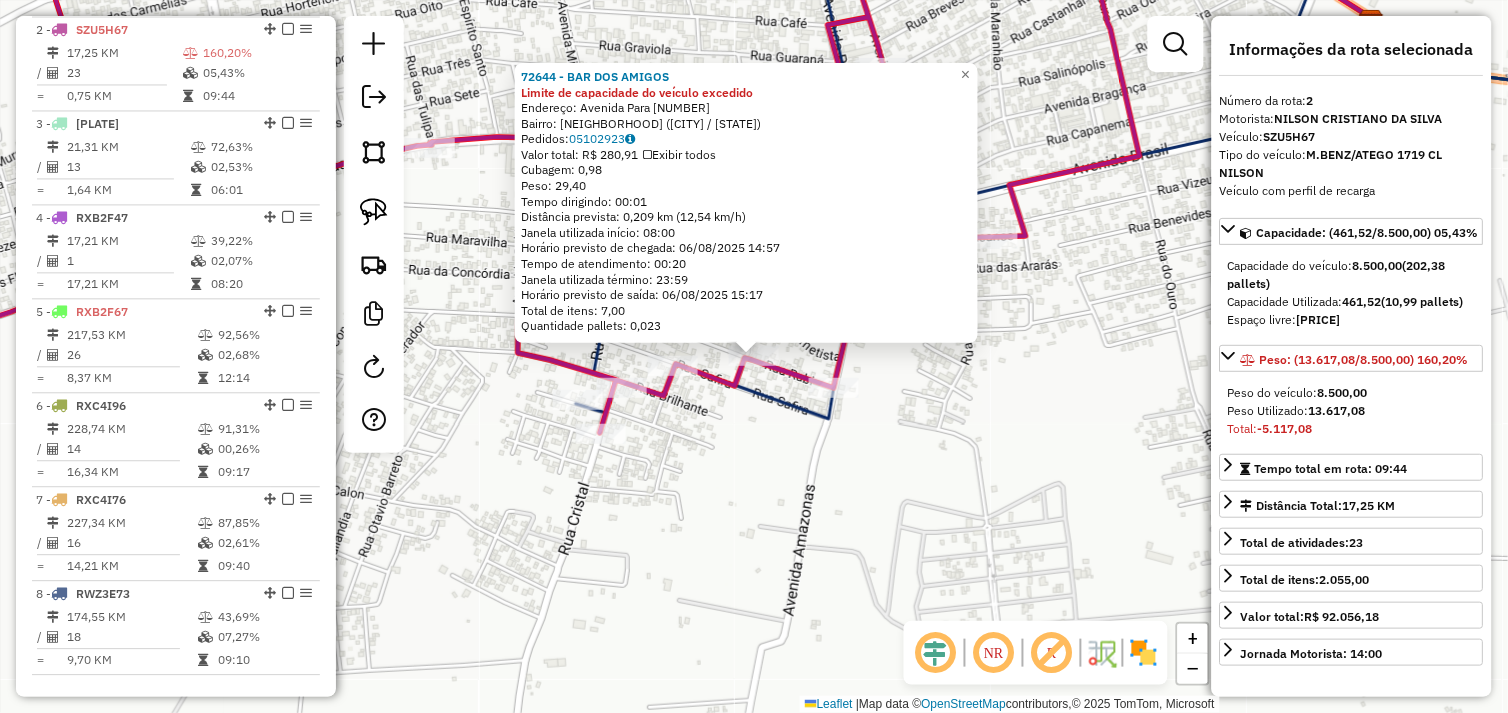 drag, startPoint x: 371, startPoint y: 203, endPoint x: 450, endPoint y: 250, distance: 91.92388 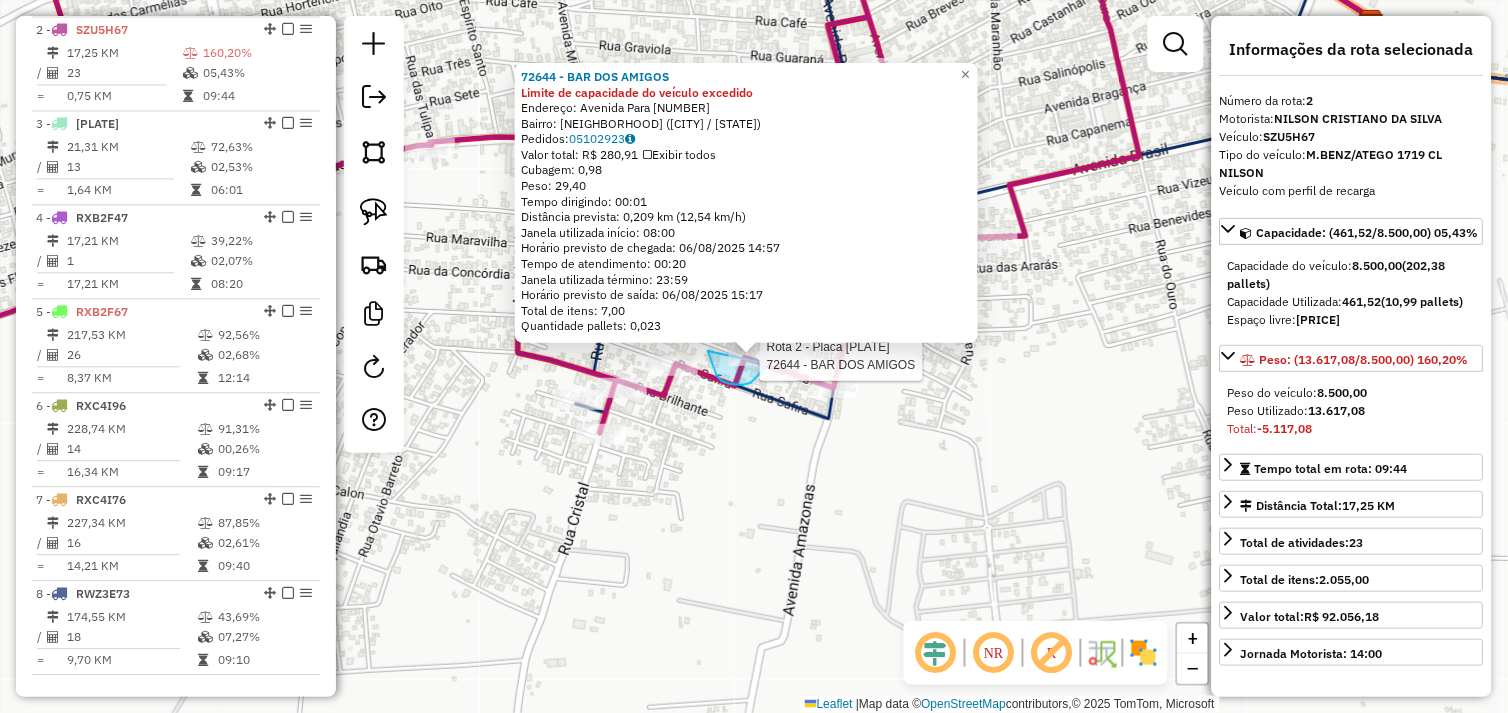 click on "Rota 2 - Placa [PLATE]  72644 - BAR DOS AMIGOS 72644 - BAR DOS AMIGOS Limite de capacidade do veículo excedido  Endereço:  Avenida Para 962   Bairro: BIQUINHA ([CITY] / [STATE])   Pedidos:  05102923   Valor total: R$ 280,91   Exibir todos   Cubagem: 0,98  Peso: 29,40  Tempo dirigindo: 00:01   Distância prevista: 0,209 km (12,54 km/h)   Janela utilizada início: 08:00   Horário previsto de chegada: 06/08/2025 14:57   Tempo de atendimento: 00:20   Janela utilizada término: 23:59   Horário previsto de saída: 06/08/2025 15:17   Total de itens: 7,00   Quantidade pallets: 0,023  × Janela de atendimento Grade de atendimento Capacidade Transportadoras Veículos Cliente Pedidos  Rotas Selecione os dias de semana para filtrar as janelas de atendimento  Seg   Ter   Qua   Qui   Sex   Sáb   Dom  Informe o período da janela de atendimento: De: Até:  Filtrar exatamente a janela do cliente  Considerar janela de atendimento padrão  Selecione os dias de semana para filtrar as grades de atendimento  Seg   Ter   Qua   Qui   Sex   Sáb   Dom   Considerar clientes sem dia de atendimento cadastrado  Clientes fora do dia de atendimento selecionado Filtrar as atividades entre os valores definidos abaixo:  Peso mínimo:   Peso máximo:   Cubagem mínima:   Cubagem máxima:   De:   Até:  Filtrar as atividades entre o tempo de atendimento definido abaixo:  De:   Até:   Considerar capacidade total dos clientes não roteirizados Transportadora: Selecione um ou mais itens Tipo de veículo: Selecione um ou mais itens Veículo: Selecione um ou mais itens Nome: De:" 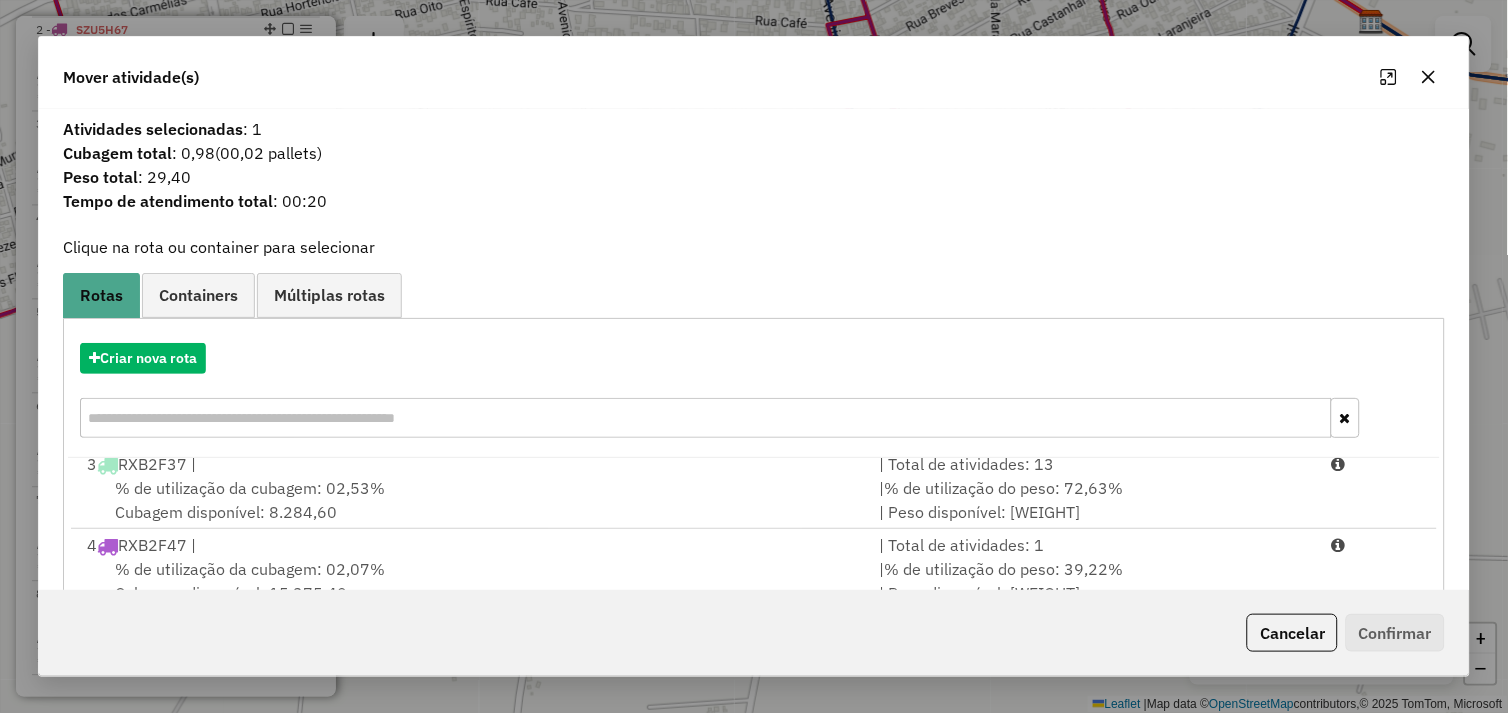 scroll, scrollTop: 167, scrollLeft: 0, axis: vertical 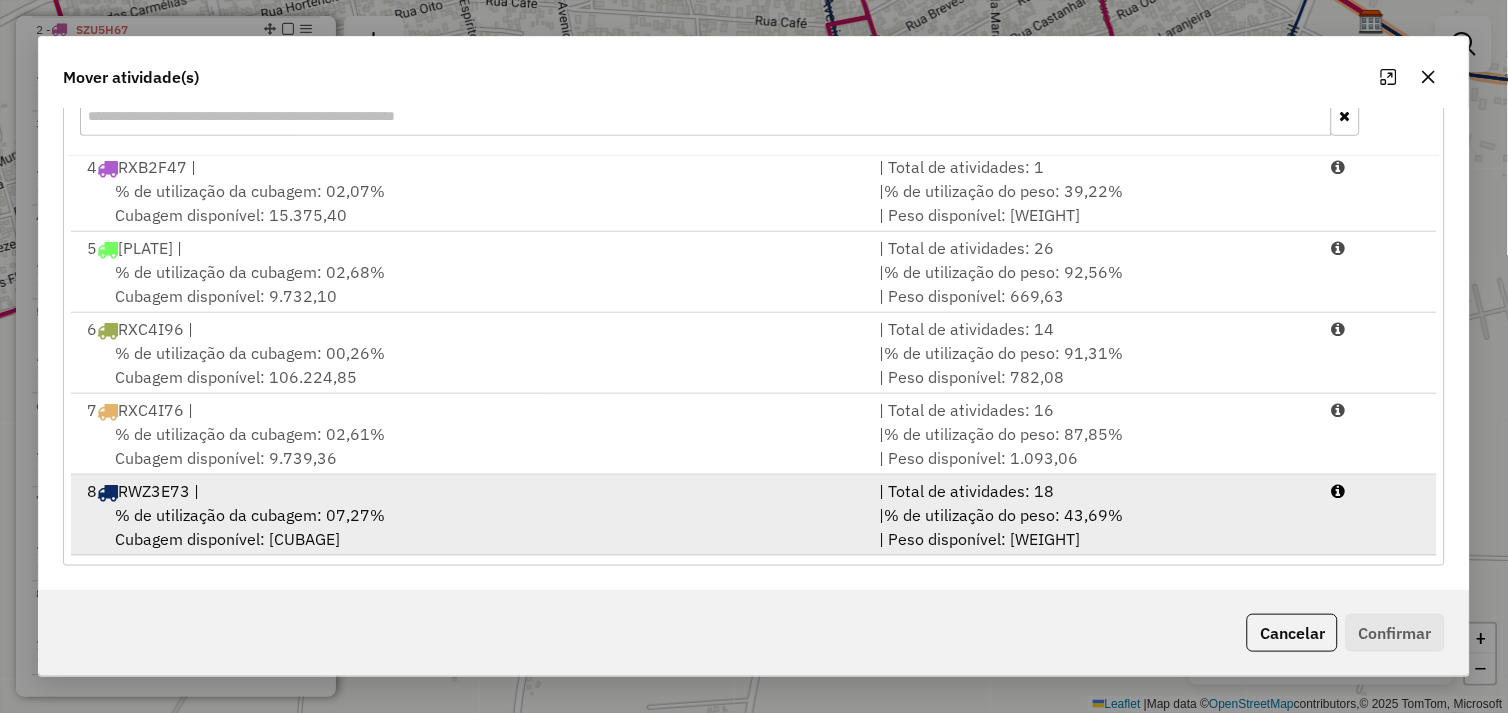 click on "% de utilização da cubagem: [PERCENTAGE]%  Cubagem disponível: [CUBAGE]" at bounding box center (471, 527) 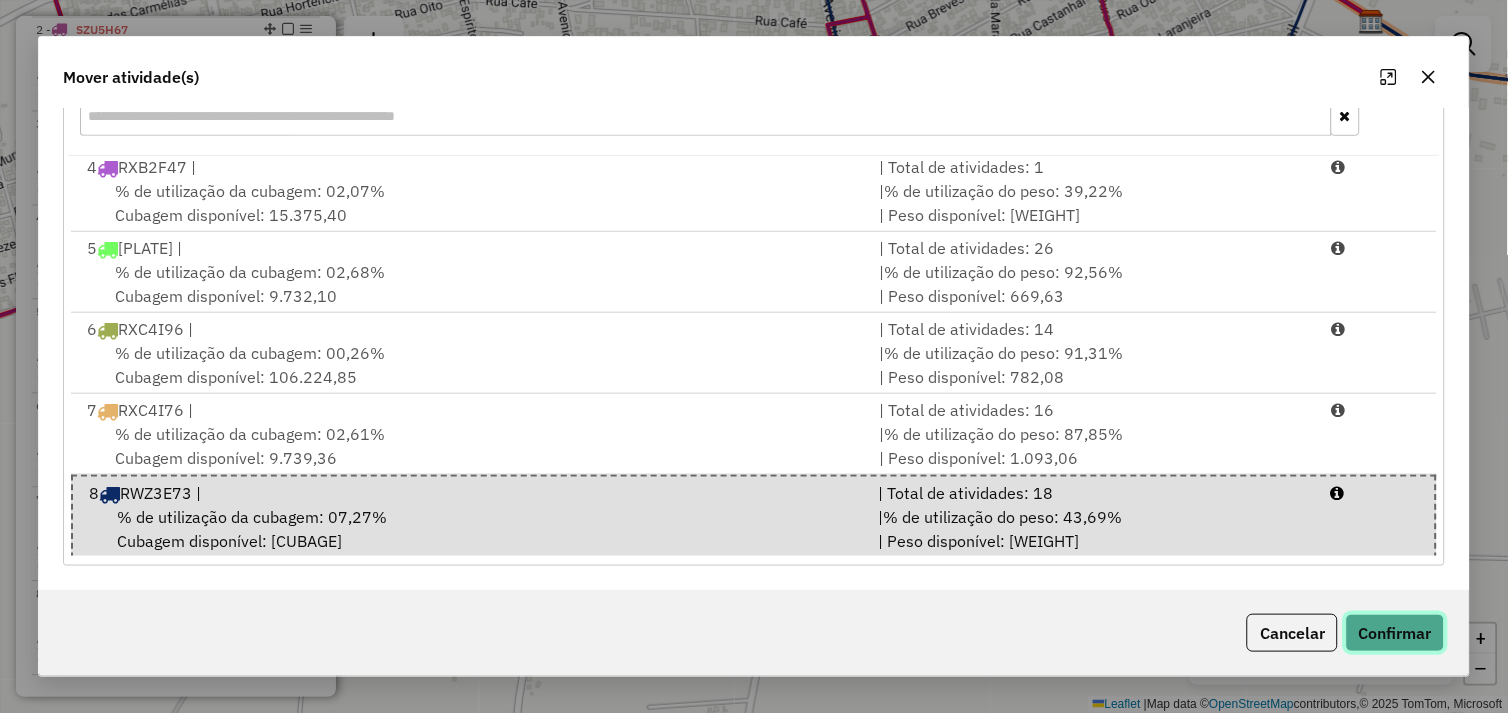 click on "Confirmar" 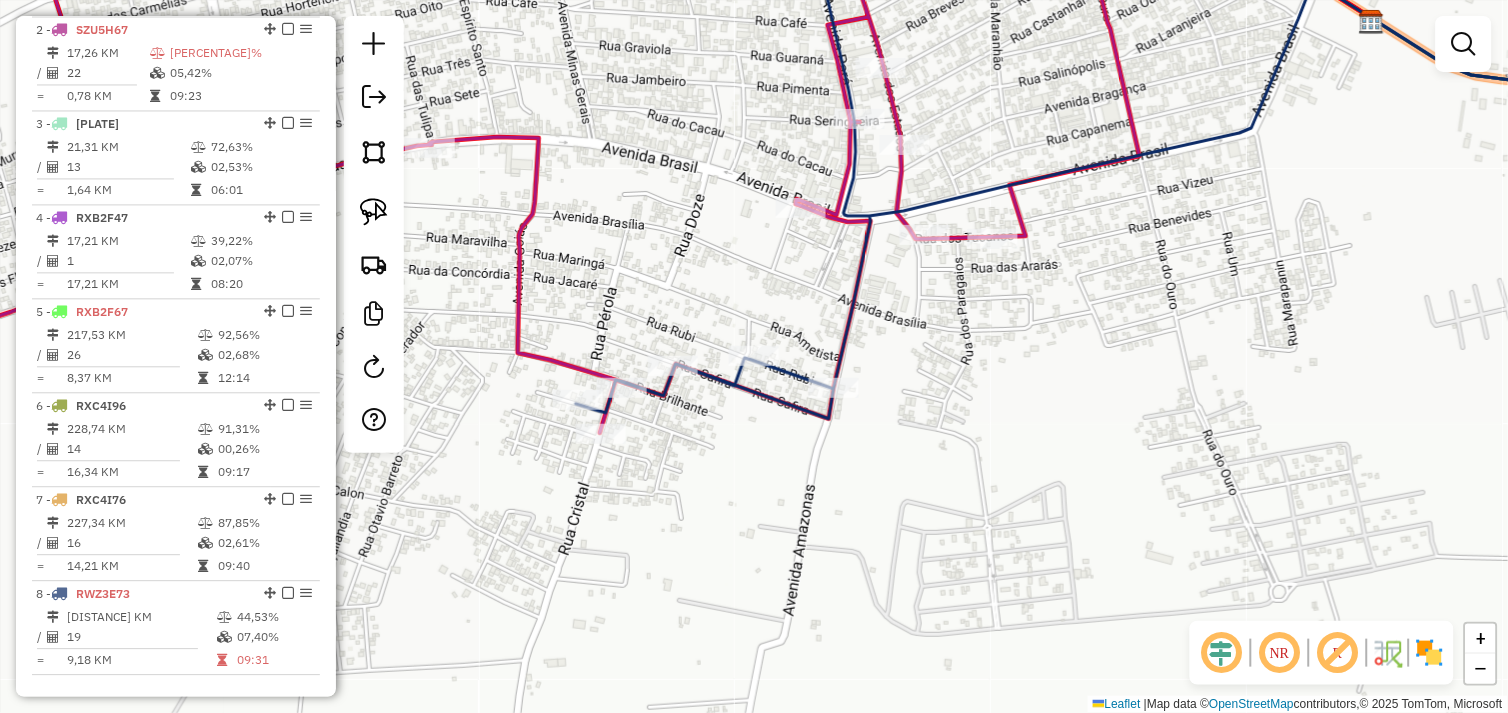 scroll, scrollTop: 0, scrollLeft: 0, axis: both 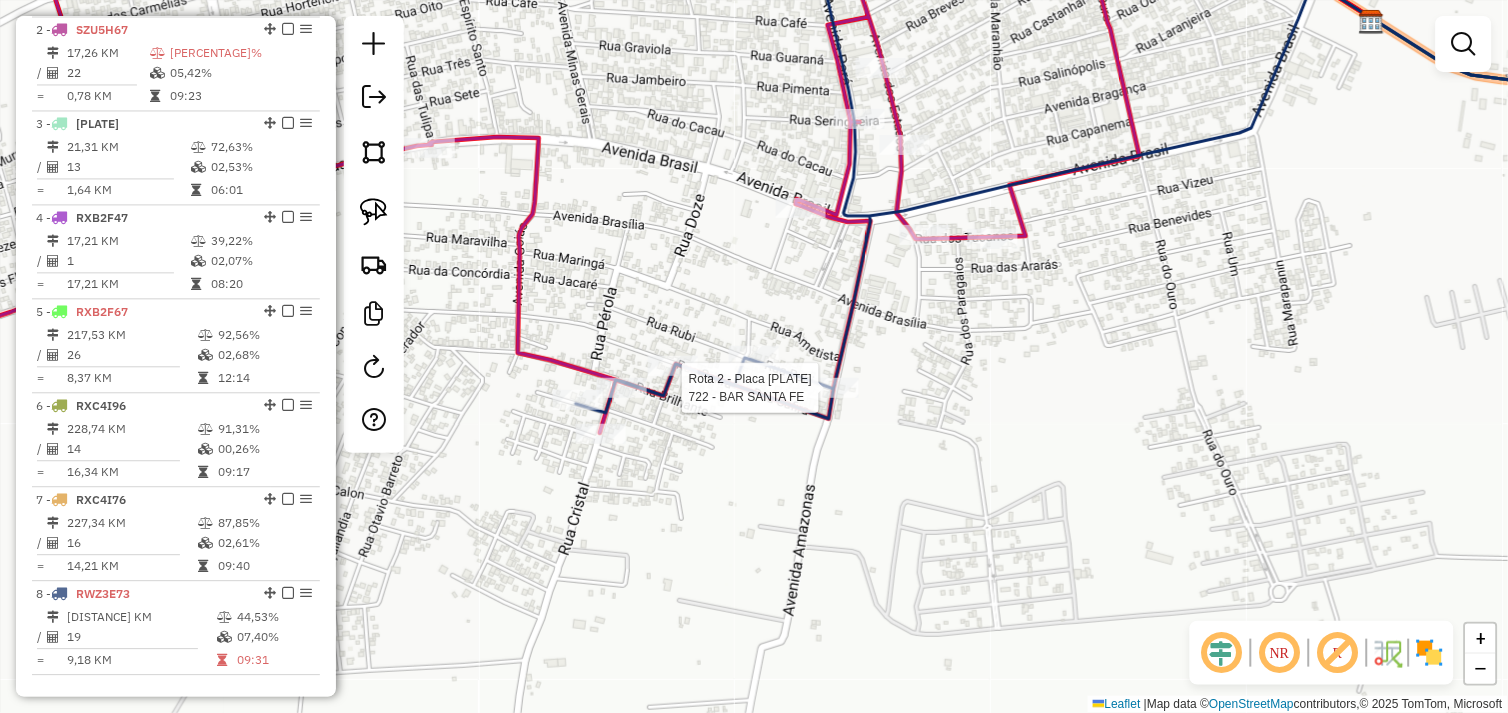 select on "*********" 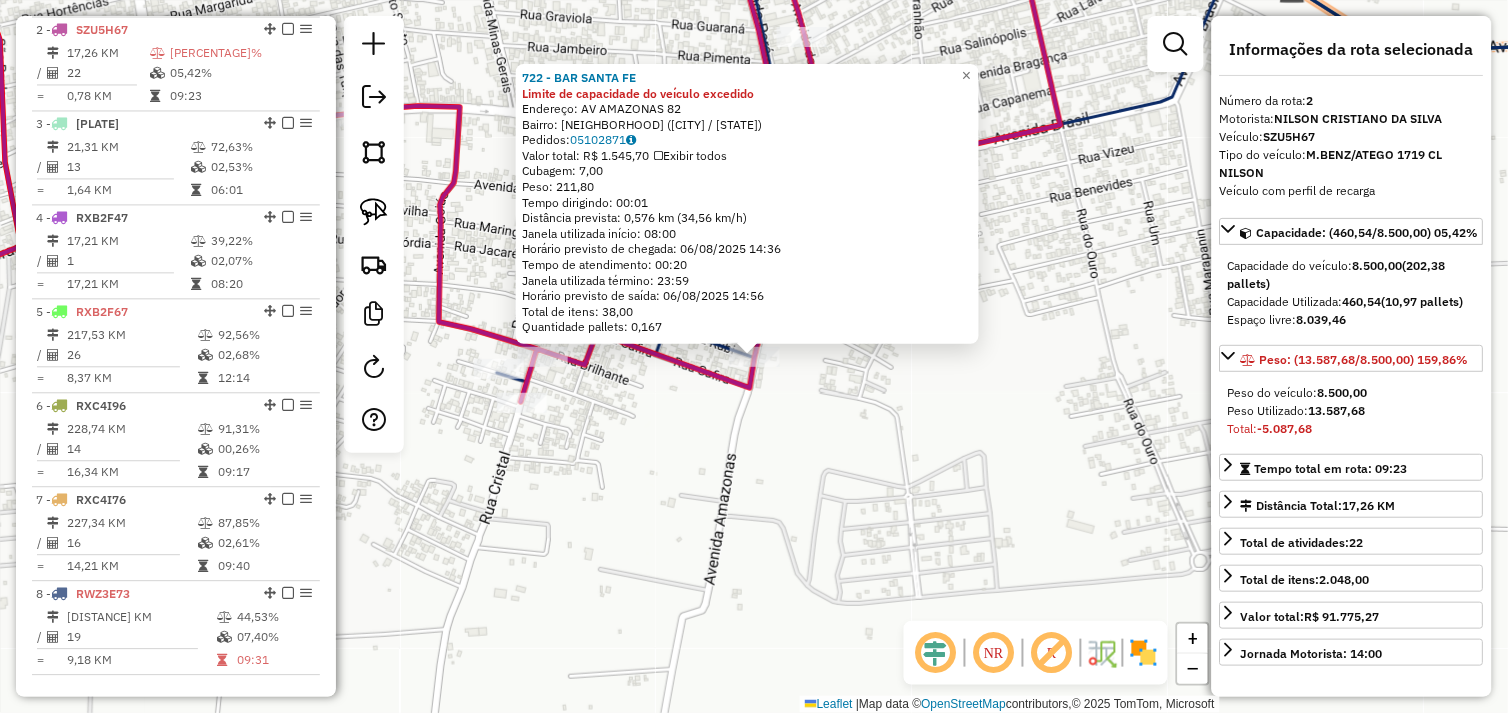 click on "722 - BAR SANTA FE Limite de capacidade do veículo excedido  Endereço:  AV AMAZONAS [NUMBER]   Bairro: BIQUINHA ([CITY] / [STATE])   Pedidos:  05102871   Valor total: R$ 1.545,70   Exibir todos   Cubagem: 7,00  Peso: 211,80  Tempo dirigindo: 00:01   Distância prevista: 0,576 km (34,56 km/h)   Janela utilizada início: 08:00   Horário previsto de chegada: 06/08/2025 14:36   Tempo de atendimento: 00:20   Janela utilizada término: 23:59   Horário previsto de saída: 06/08/2025 14:56   Total de itens: 38,00   Quantidade pallets: 0,167  × Janela de atendimento Grade de atendimento Capacidade Transportadoras Veículos Cliente Pedidos  Rotas Selecione os dias de semana para filtrar as janelas de atendimento  Seg   Ter   Qua   Qui   Sex   Sáb   Dom  Informe o período da janela de atendimento: De: Até:  Filtrar exatamente a janela do cliente  Considerar janela de atendimento padrão  Selecione os dias de semana para filtrar as grades de atendimento  Seg   Ter   Qua   Qui   Sex   Sáb   Dom   Peso mínimo:   De:   De:" 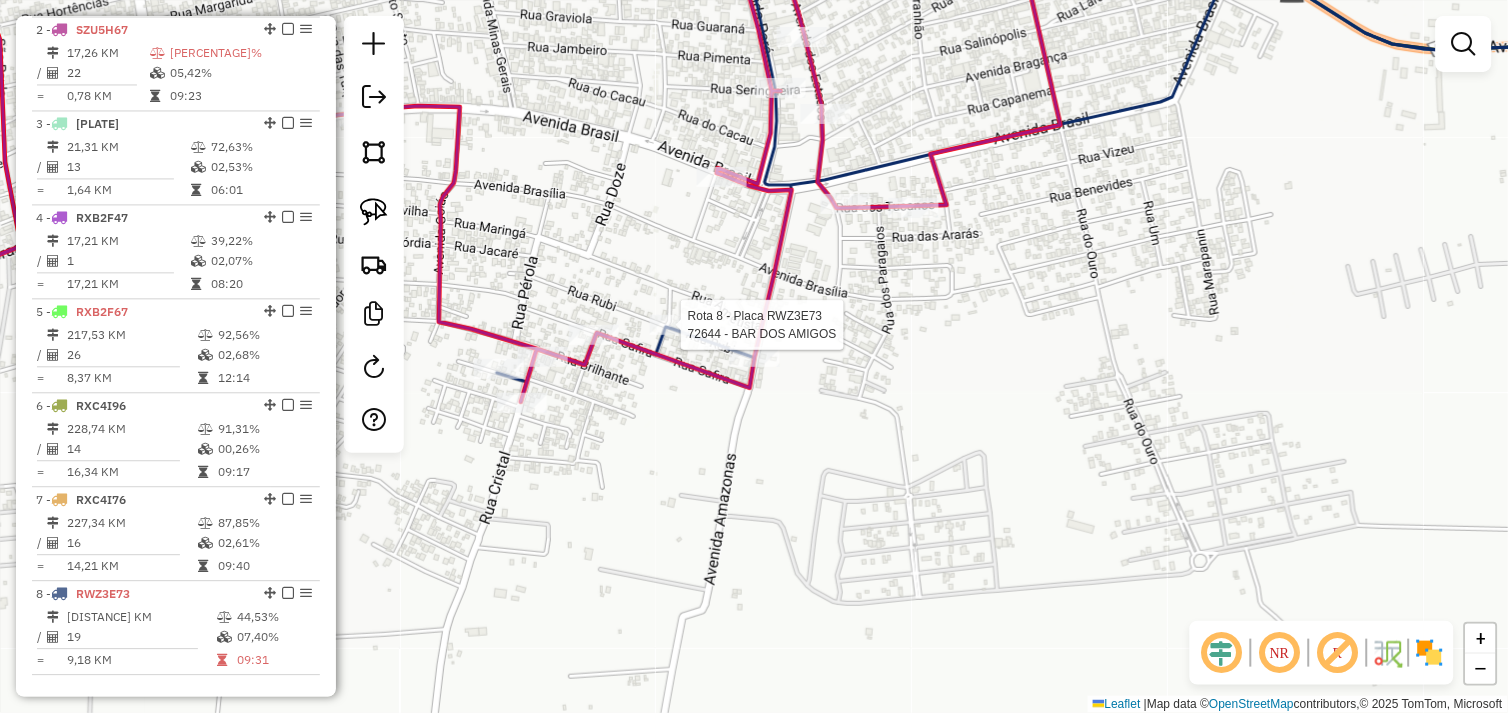scroll, scrollTop: 897, scrollLeft: 0, axis: vertical 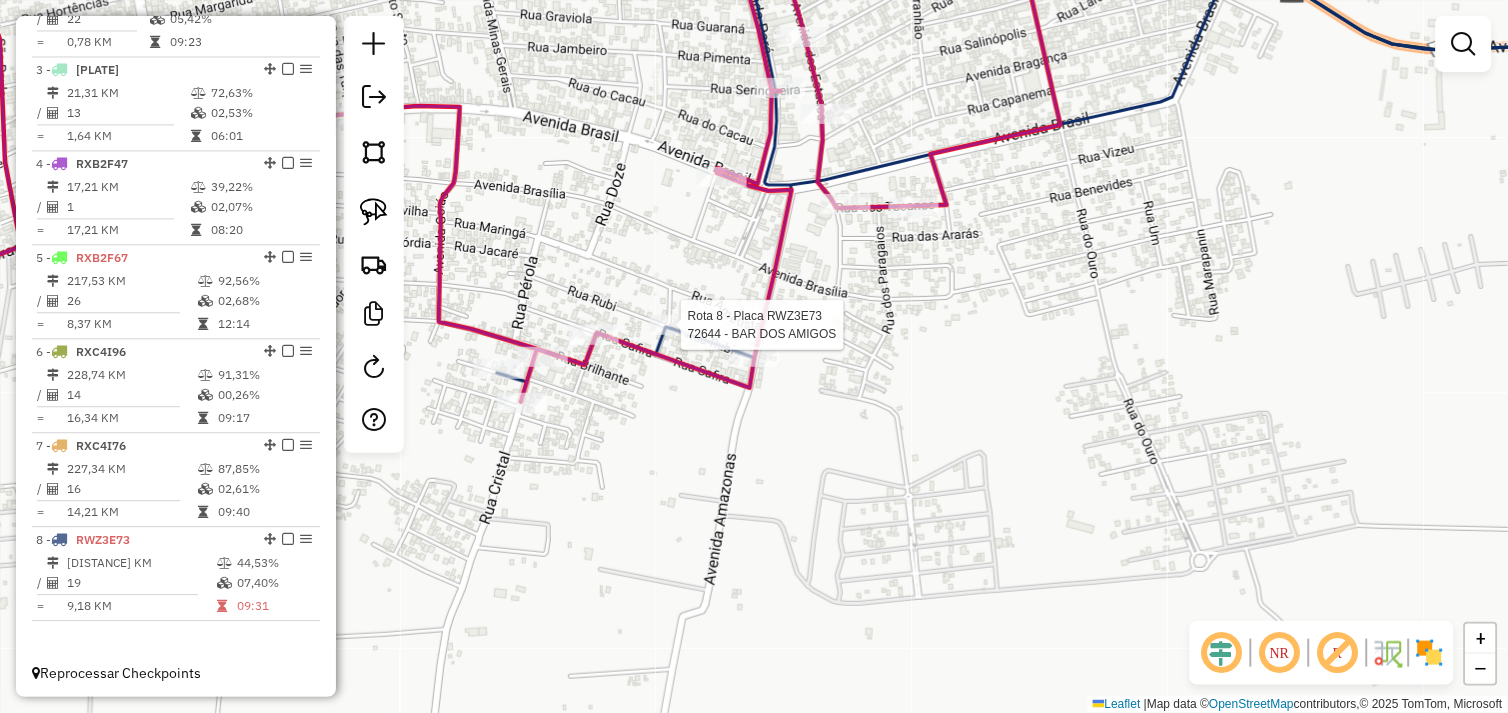select on "*********" 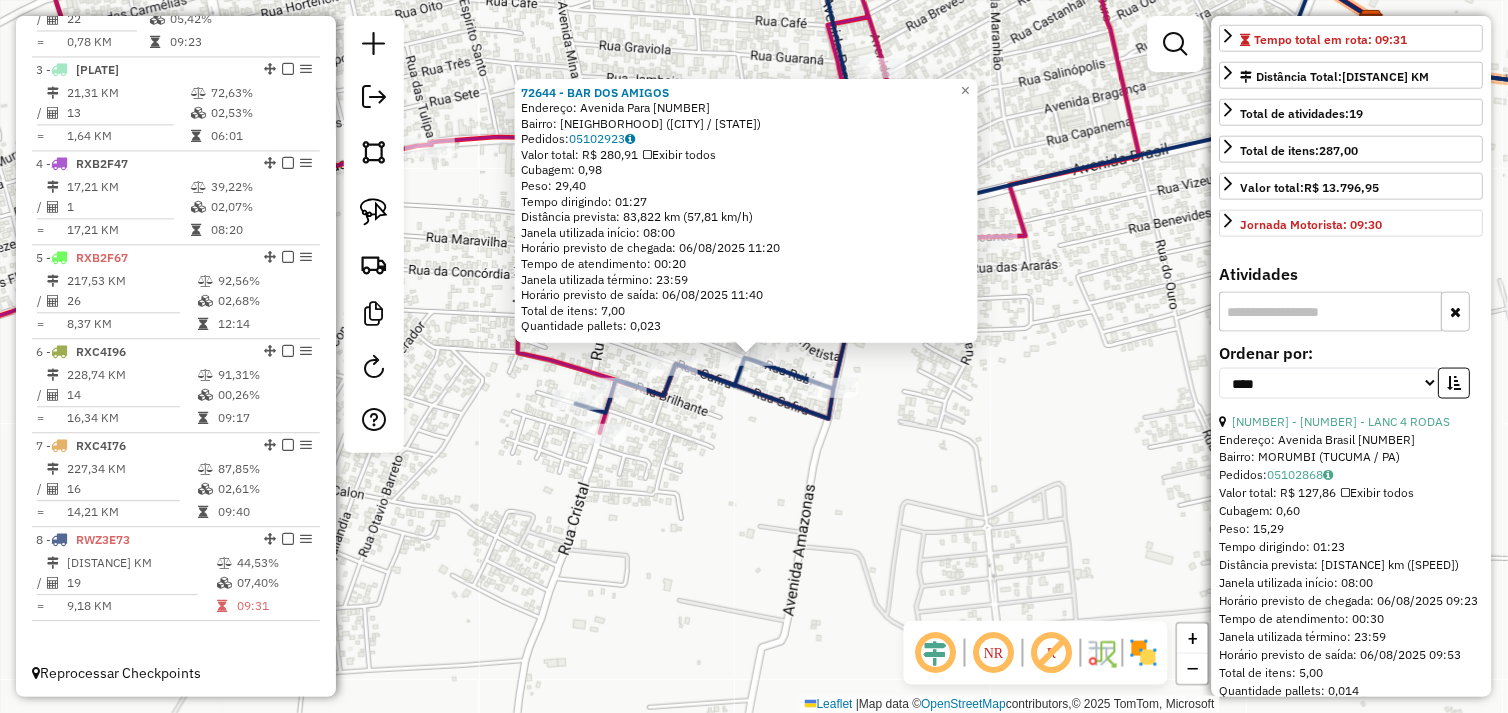 scroll, scrollTop: 222, scrollLeft: 0, axis: vertical 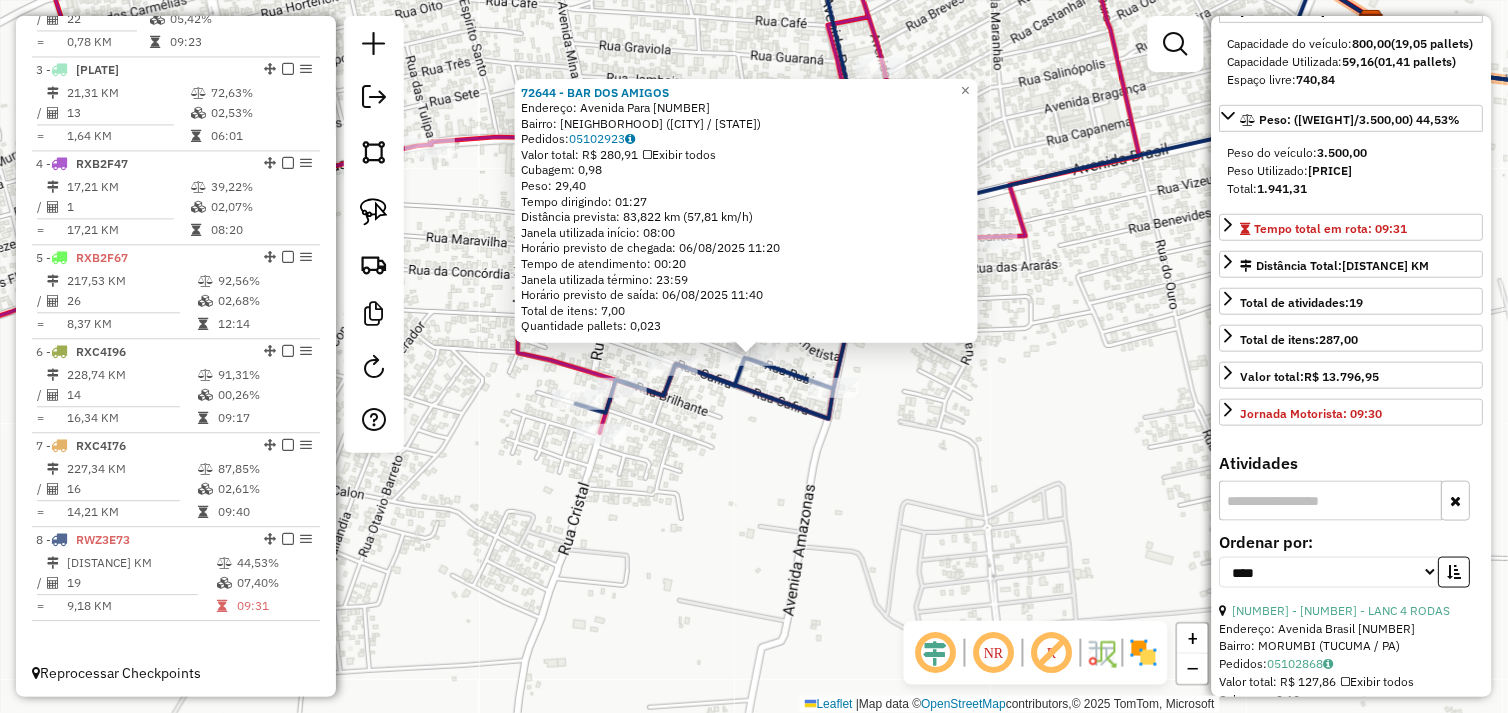 click on "72644 - BAR DOS AMIGOS Endereço: Avenida Para 962 Bairro: BIQUINHA ([CITY] / PA) Pedidos: 05102923 Valor total: R$ 280,91 Exibir todos Cubagem: 0,98 Peso: 29,40 Tempo dirigindo: 01:27 Distância prevista: 83,822 km (57,81 km/h) Janela utilizada início: 08:00 Horário previsto de chegada: 06/08/2025 11:20 Tempo de atendimento: 00:20 Janela utilizada término: 23:59 Horário previsto de saída: 06/08/2025 11:40 Total de itens: 7,00 Quantidade pallets: 0,023 × Janela de atendimento Grade de atendimento Capacidade Transportadoras Veículos Cliente Pedidos Rotas Selecione os dias de semana para filtrar as janelas de atendimento Seg Ter Qua Qui Sex Sáb Dom Informe o período da janela de atendimento: De: Até: Filtrar exatamente a janela do cliente Considerar janela de atendimento padrão Selecione os dias de semana para filtrar as grades de atendimento Seg Ter Qua Qui Sex Sáb Dom Considerar clientes sem dia de atendimento cadastrado De: De:" 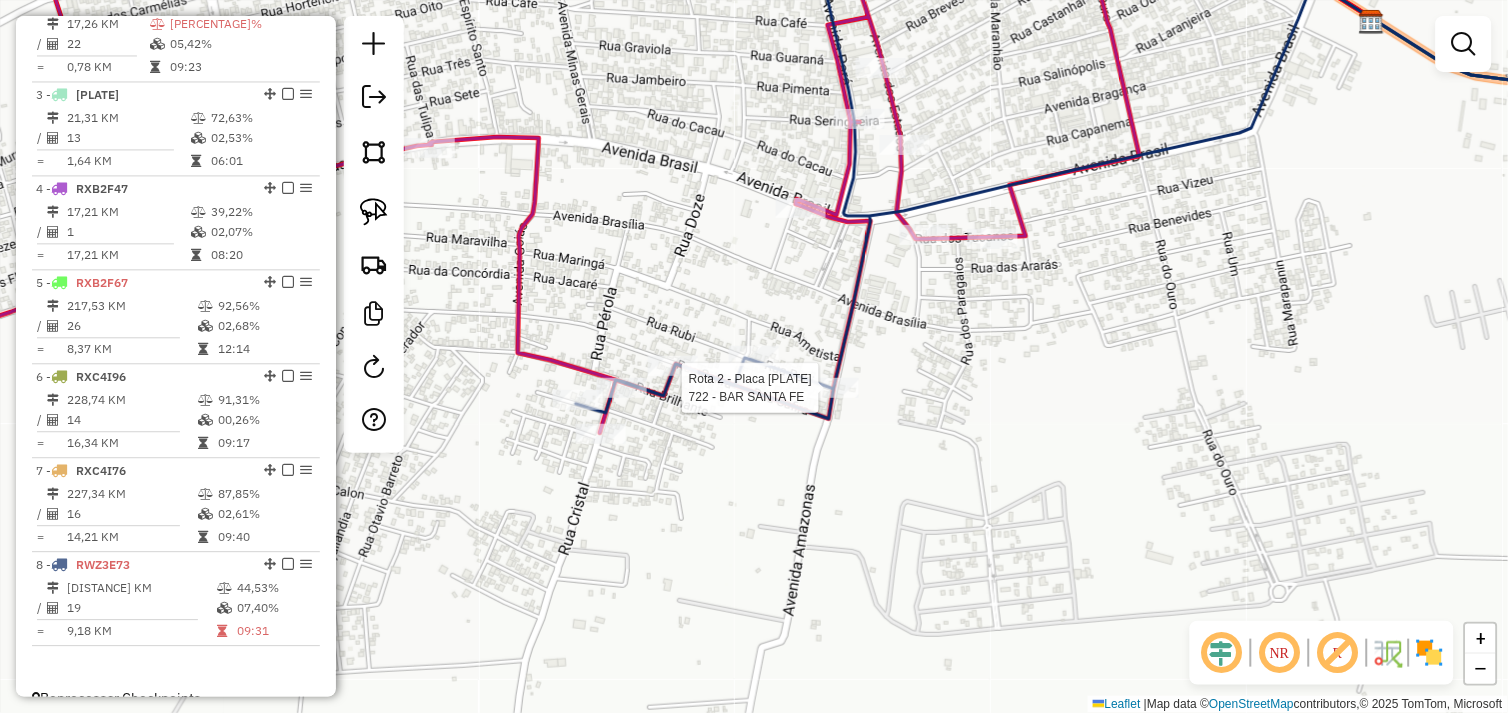 select on "*********" 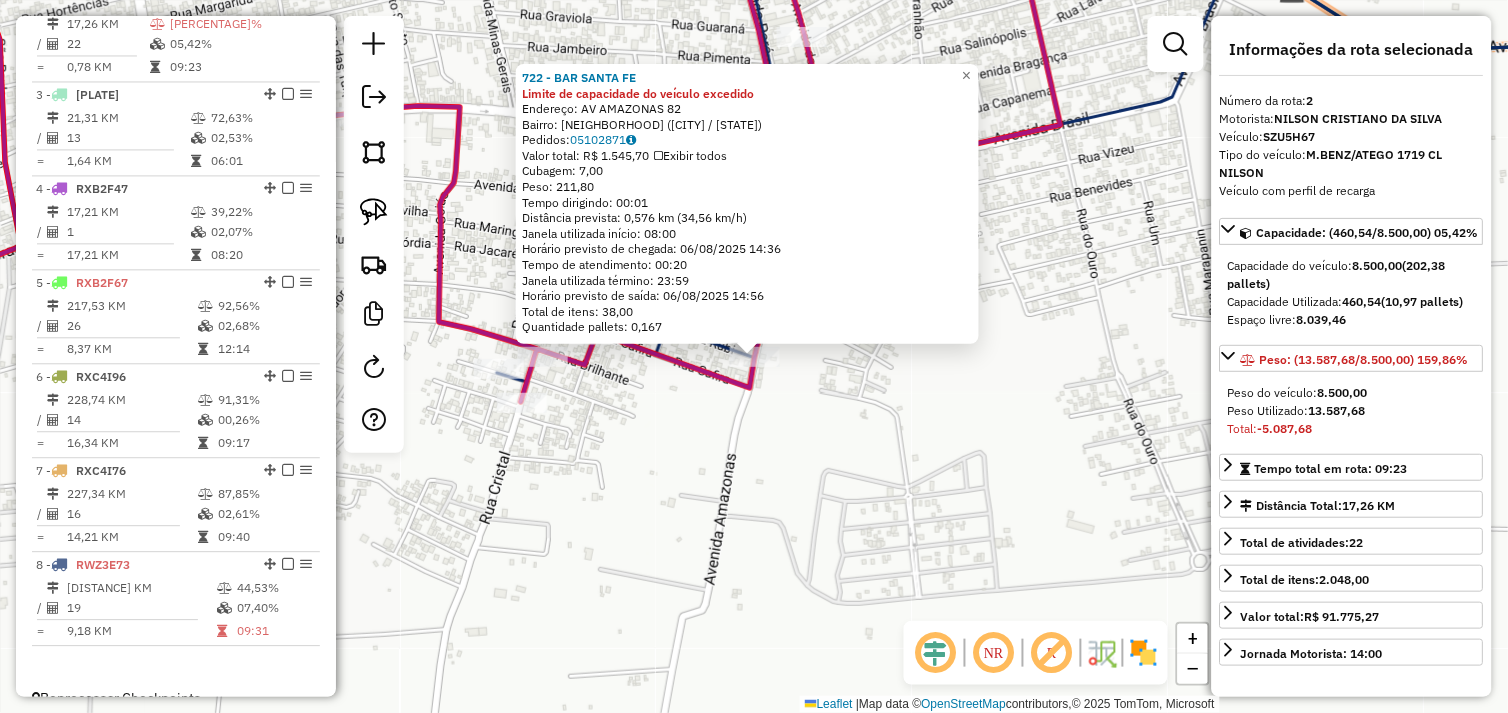 scroll, scrollTop: 842, scrollLeft: 0, axis: vertical 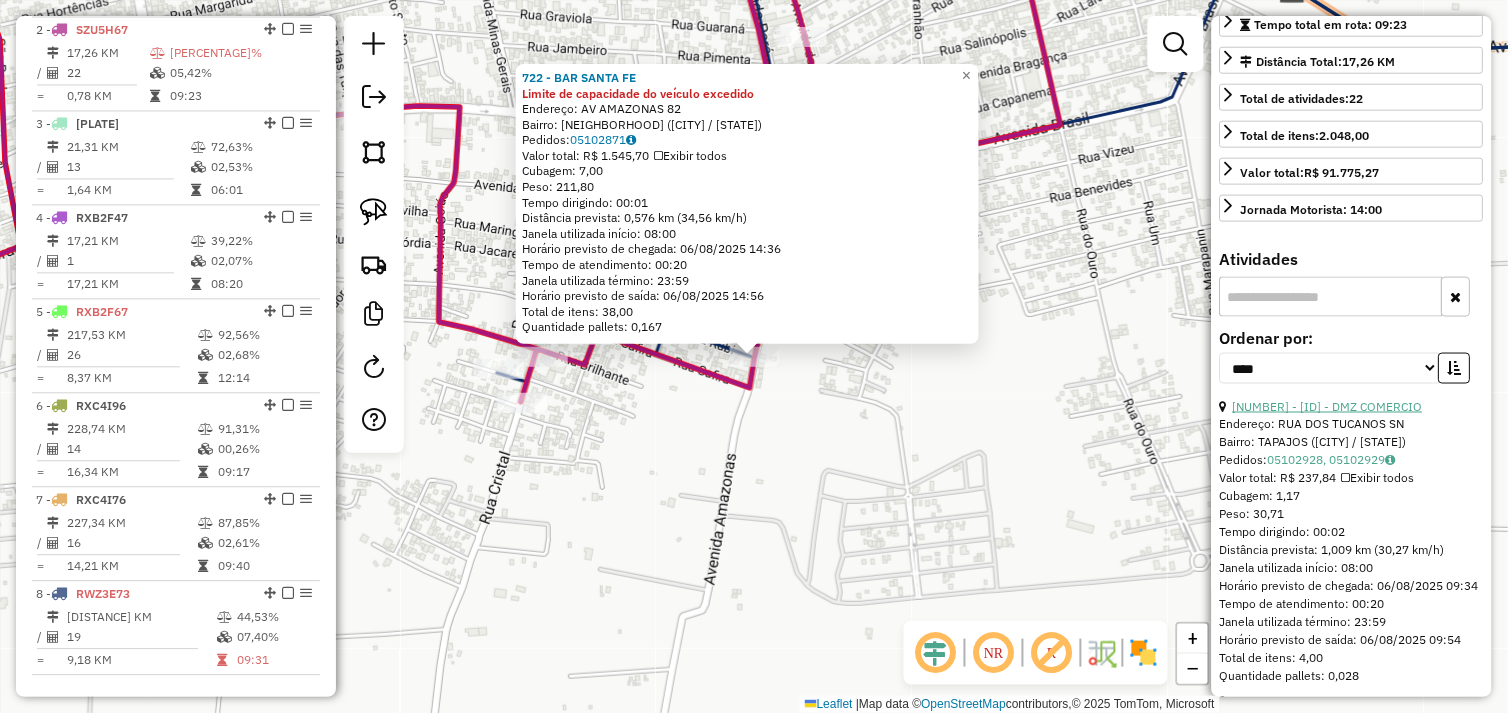 click on "[NUMBER] - [ID] - DMZ COMERCIO" at bounding box center [1328, 406] 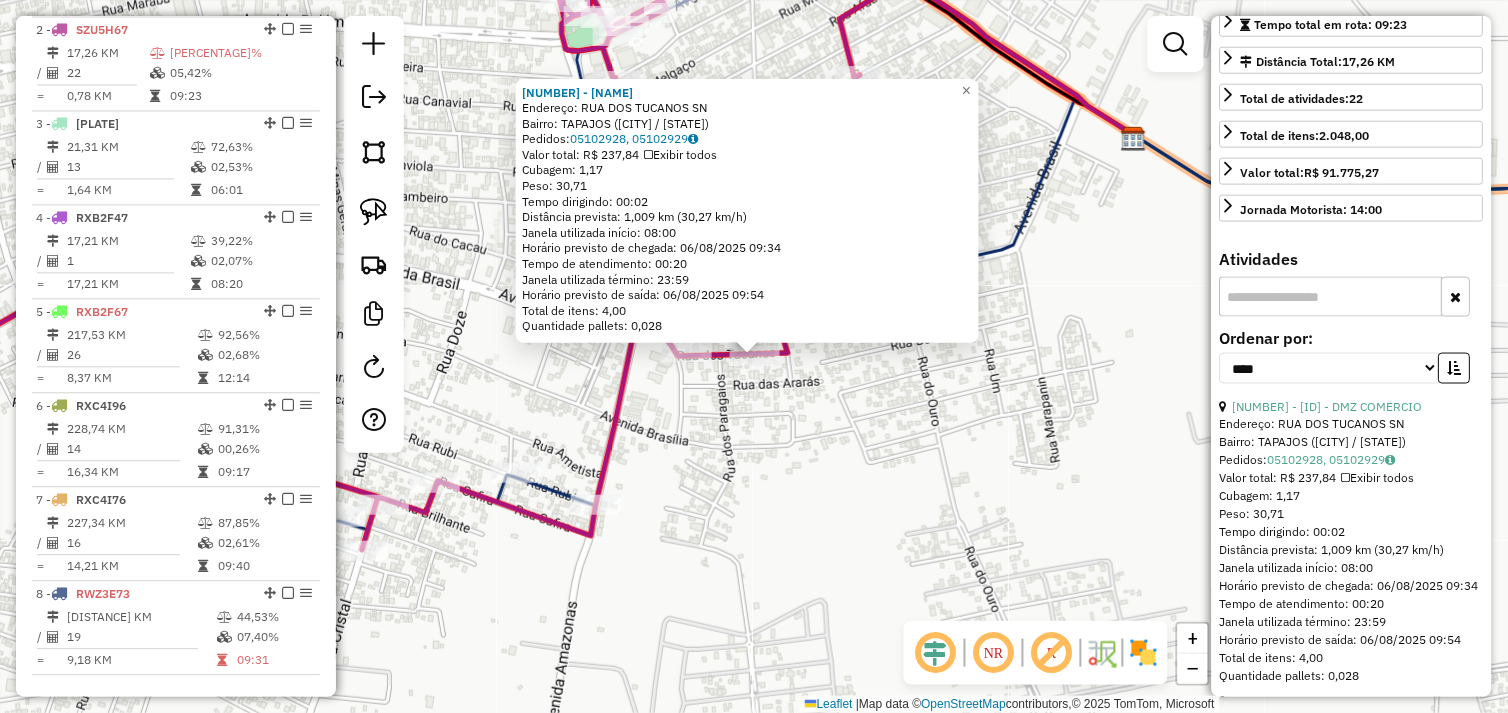 click on "[NUMBER] - [NAME] Endereço: RUA DOS TUCANOS SN Bairro: TAPAJOS ([CITY] / [STATE]) Pedidos: 05102928, 05102929 Valor total: R$ 237,84 Exibir todos Cubagem: 1,17 Peso: 30,71 Tempo dirigindo: 00:02 Distância prevista: 1,009 km (30,27 km/h) Janela utilizada início: 08:00 Horário previsto de chegada: 06/08/2025 09:34 Tempo de atendimento: 00:20 Janela utilizada término: 23:59 Horário previsto de saída: 06/08/2025 09:54 Total de itens: 4,00 Quantidade pallets: 0,028 × Janela de atendimento Grade de atendimento Capacidade Transportadoras Veículos Cliente Pedidos Rotas Selecione os dias de semana para filtrar as janelas de atendimento Seg Ter Qua Qui Sex Sáb Dom Informe o período da janela de atendimento: De: Até: Filtrar exatamente a janela do cliente Considerar janela de atendimento padrão Selecione os dias de semana para filtrar as grades de atendimento Seg Ter Qua Qui Sex Sáb Dom Considerar clientes sem dia de atendimento cadastrado De:" 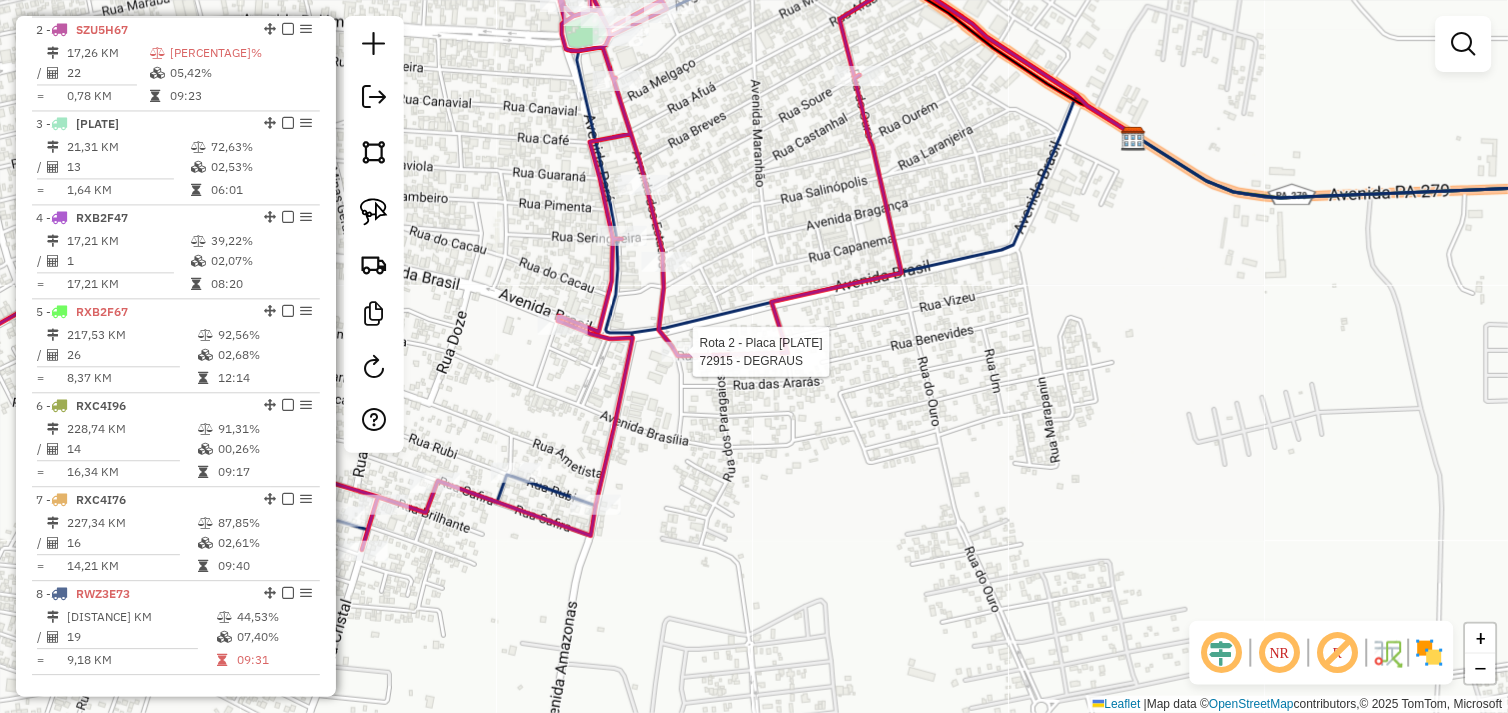 select on "*********" 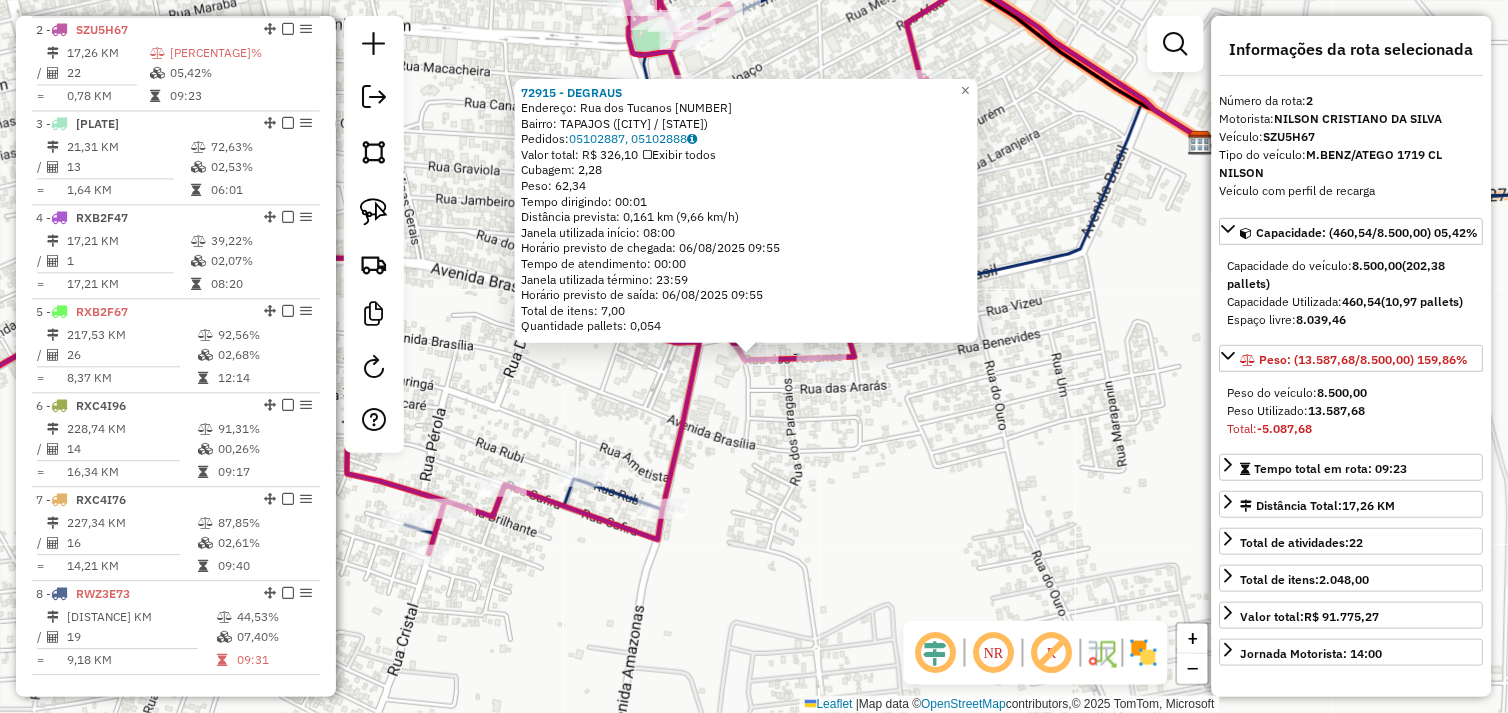 click on "[ID] - DEGRAUS Endereço: Rua dos Tucanos [NUMBER] Bairro: TAPAJOS ([CITY] / [STATE]) Pedidos: [ORDER_ID], [ORDER_ID] Valor total: R$ [PRICE] Exibir todos Cubagem: [CUBAGE] Peso: [WEIGHT] Tempo dirigindo: [TIME] Distância prevista: [DISTANCE] ([SPEED]) Janela utilizada início: [TIME] Horário previsto de chegada: [DATE] [TIME] Tempo de atendimento: [TIME] Janela utilizada término: [TIME] Horário previsto de saída: [DATE] [TIME] Total de itens: [ITEMS] Quantidade pallets: [PALLETS] × Janela de atendimento Grade de atendimento Capacidade Transportadoras Veículos Cliente Pedidos Rotas Selecione os dias de semana para filtrar as janelas de atendimento Seg Ter Qua Qui Sex Sáb Dom Informe o período da janela de atendimento: De: Até: Filtrar exatamente a janela do cliente Considerar janela de atendimento padrão Selecione os dias de semana para filtrar as grades de atendimento Seg Ter Qua Qui Sex Sáb Dom Considerar clientes sem dia de atendimento cadastrado De: De:" 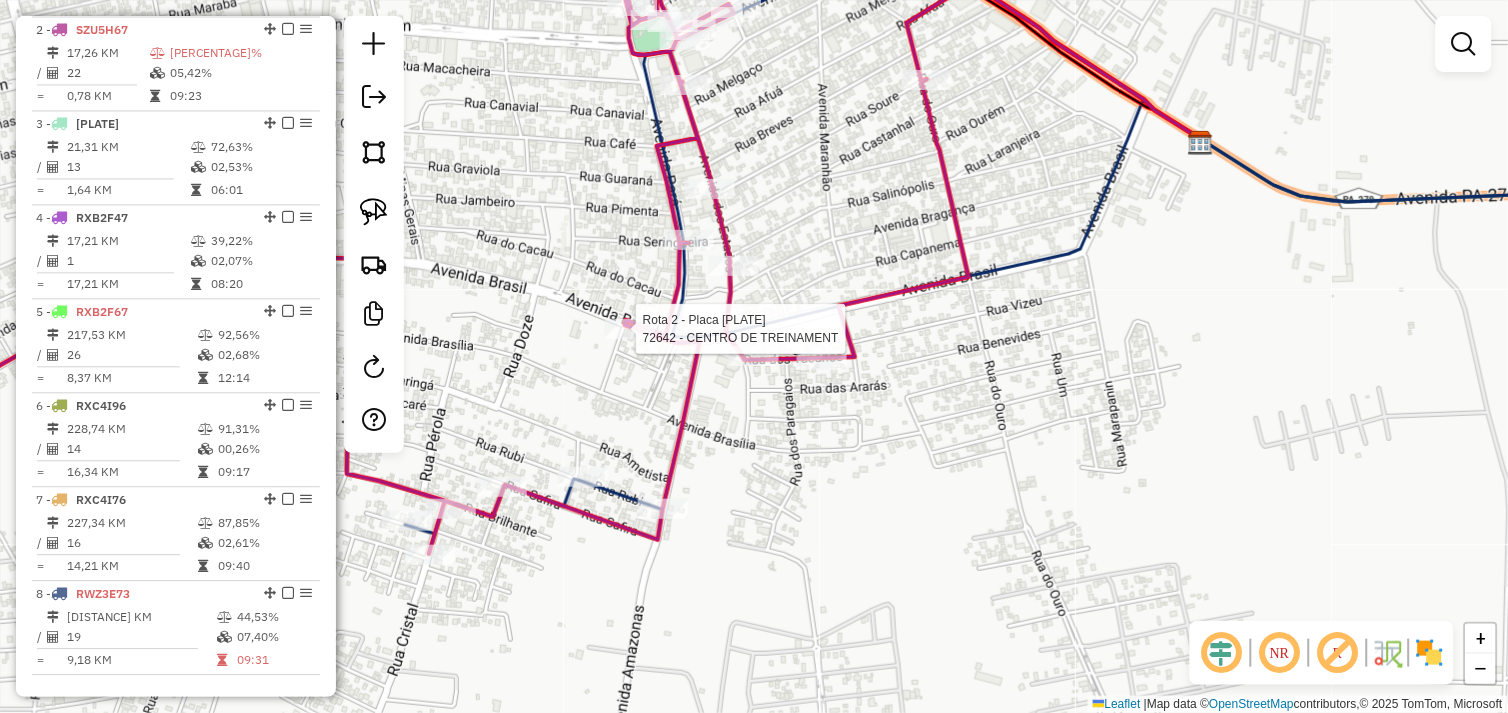 select on "*********" 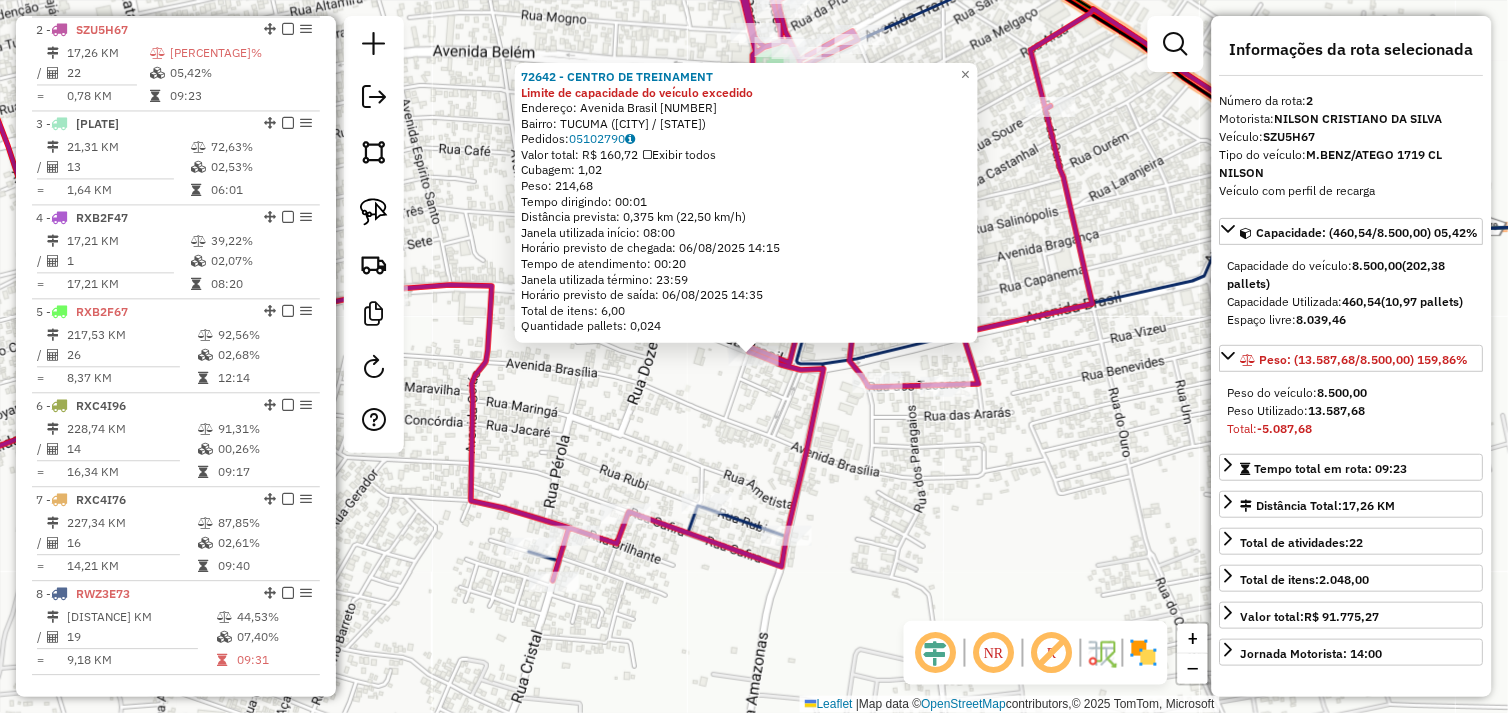 click 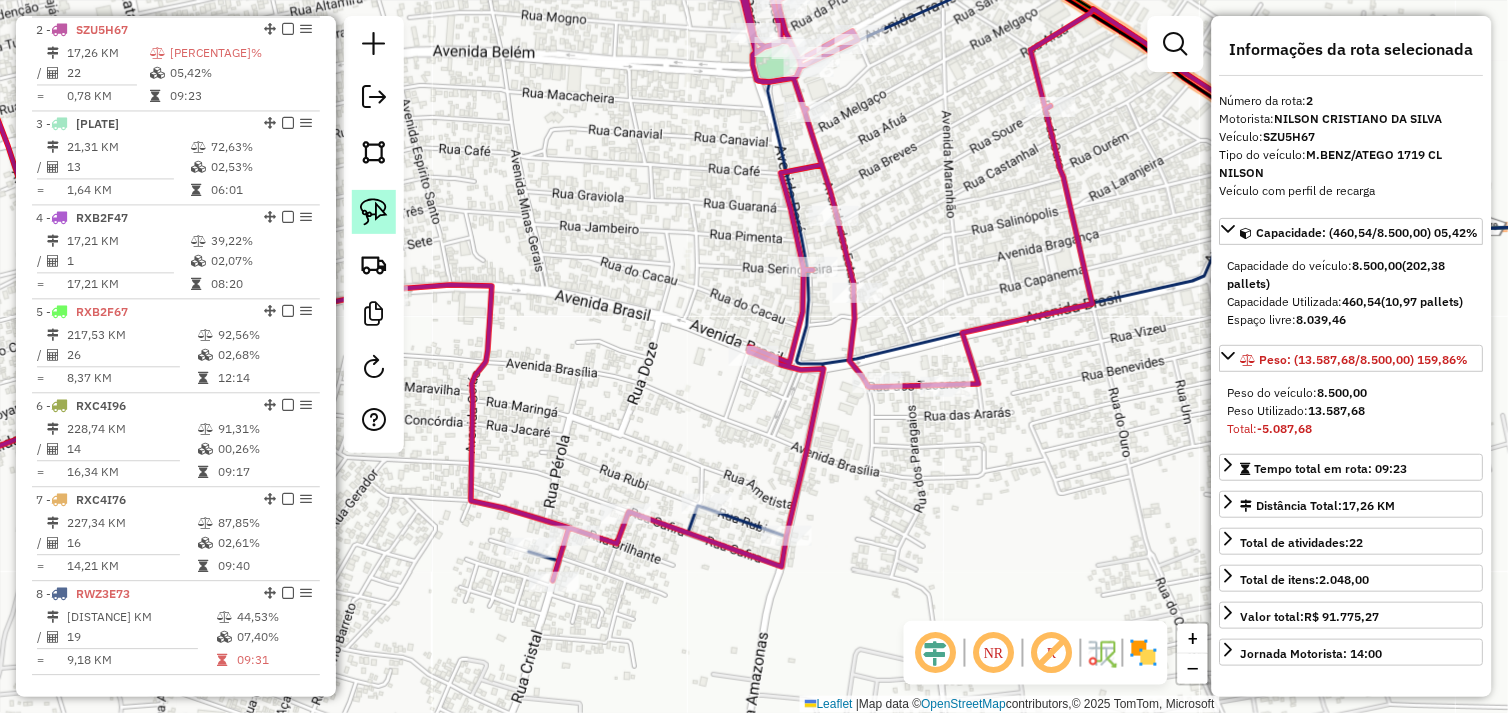 click 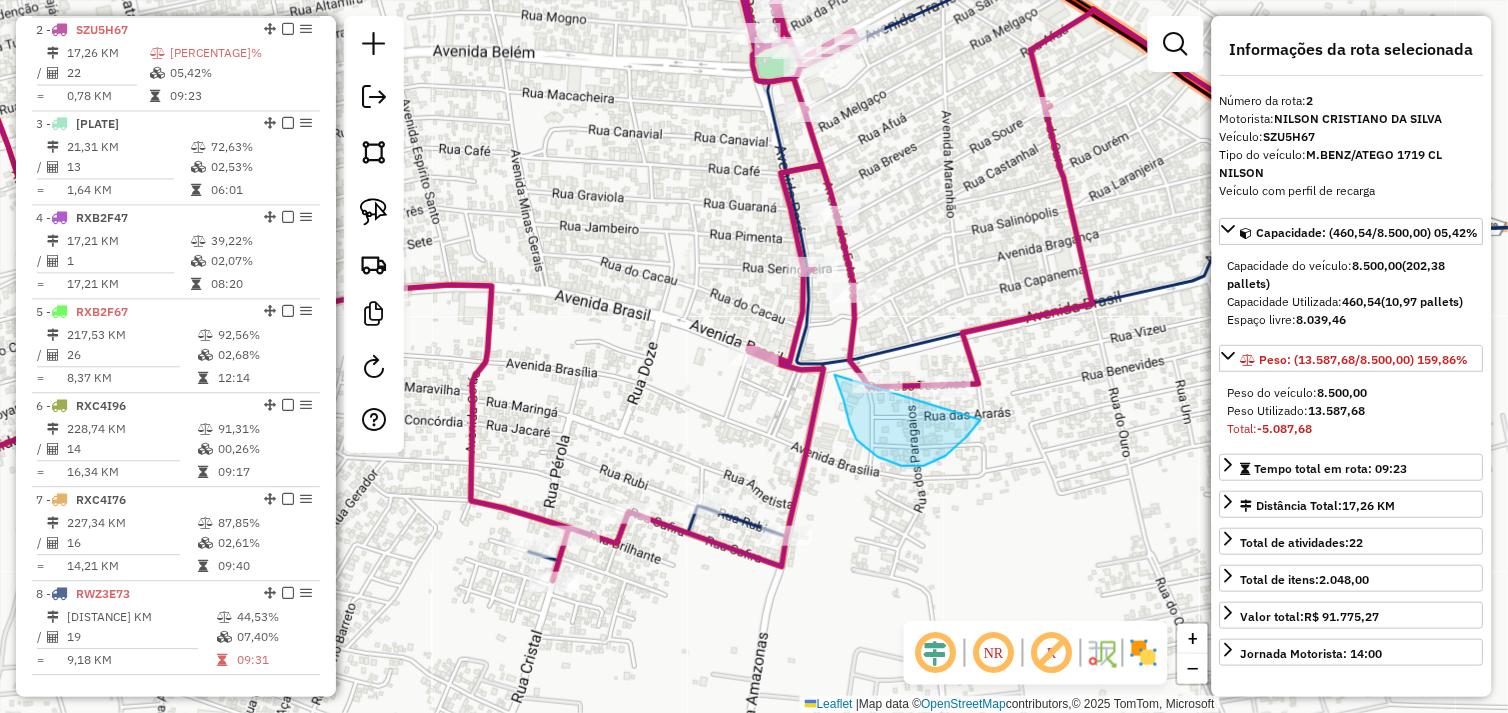 drag, startPoint x: 838, startPoint y: 385, endPoint x: 984, endPoint y: 365, distance: 147.3635 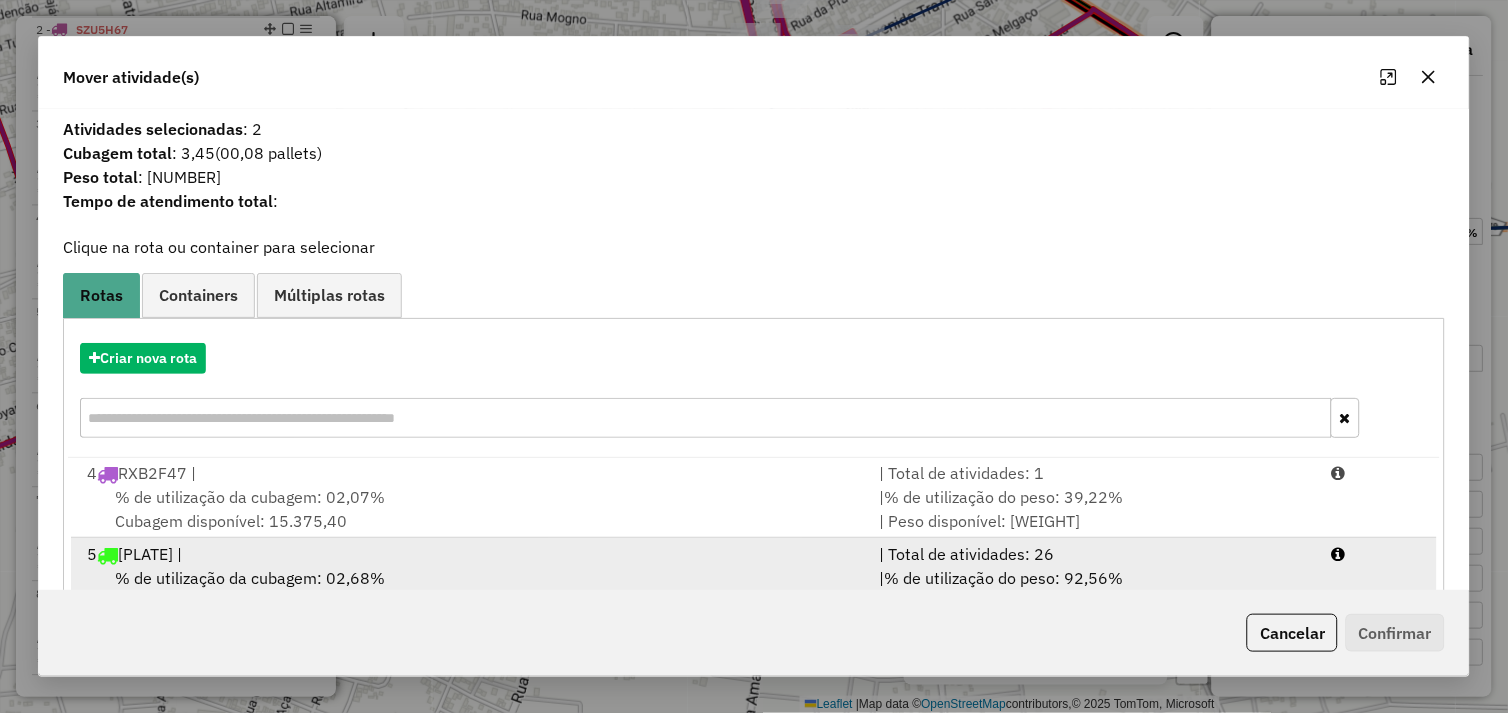 scroll, scrollTop: 167, scrollLeft: 0, axis: vertical 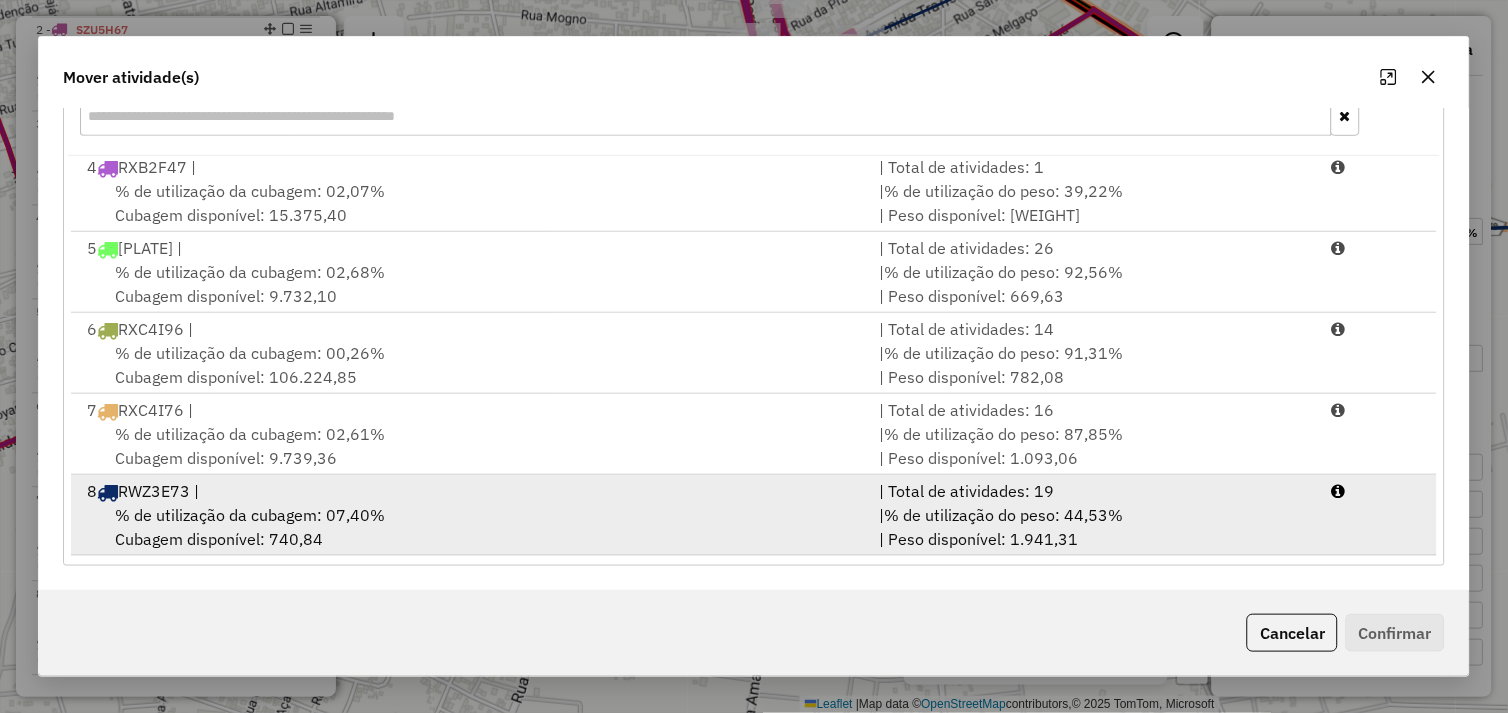 drag, startPoint x: 545, startPoint y: 507, endPoint x: 574, endPoint y: 514, distance: 29.832869 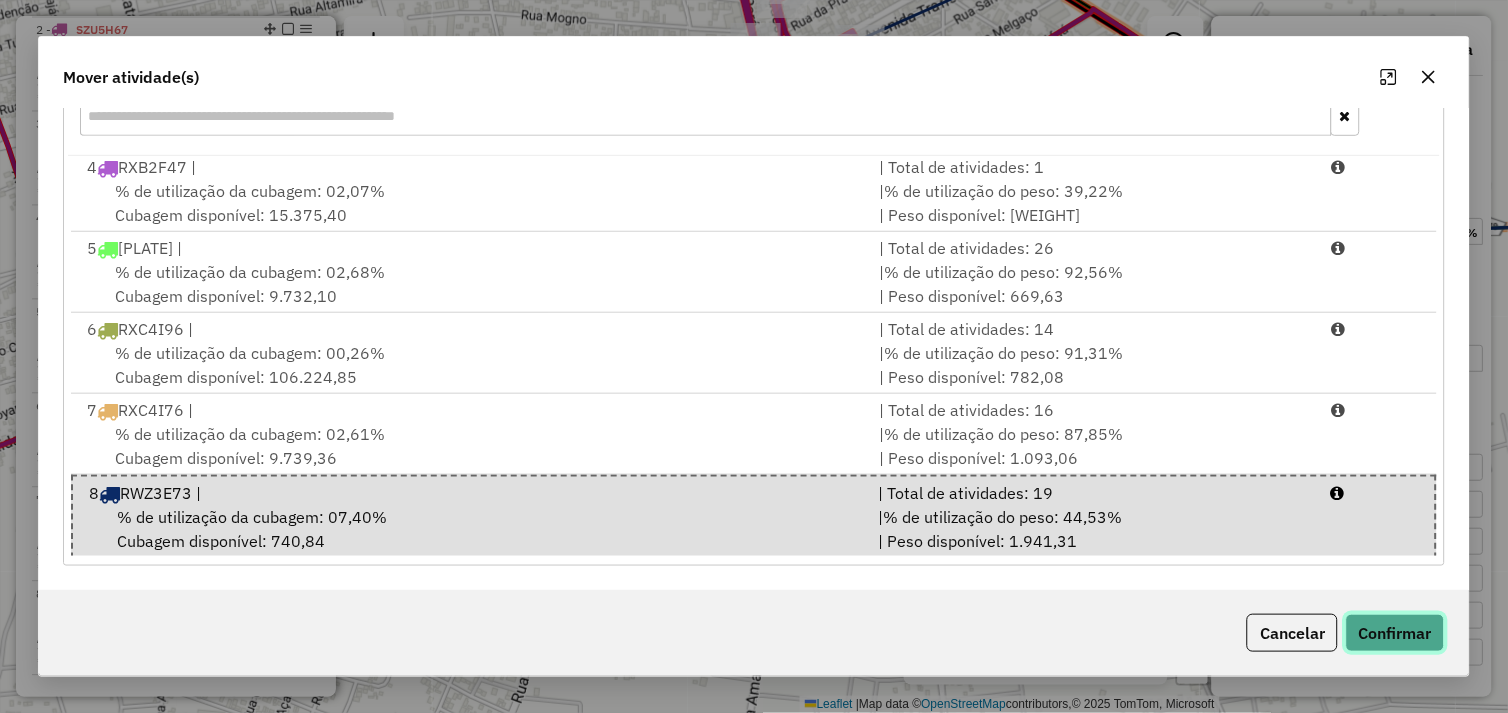 click on "Confirmar" 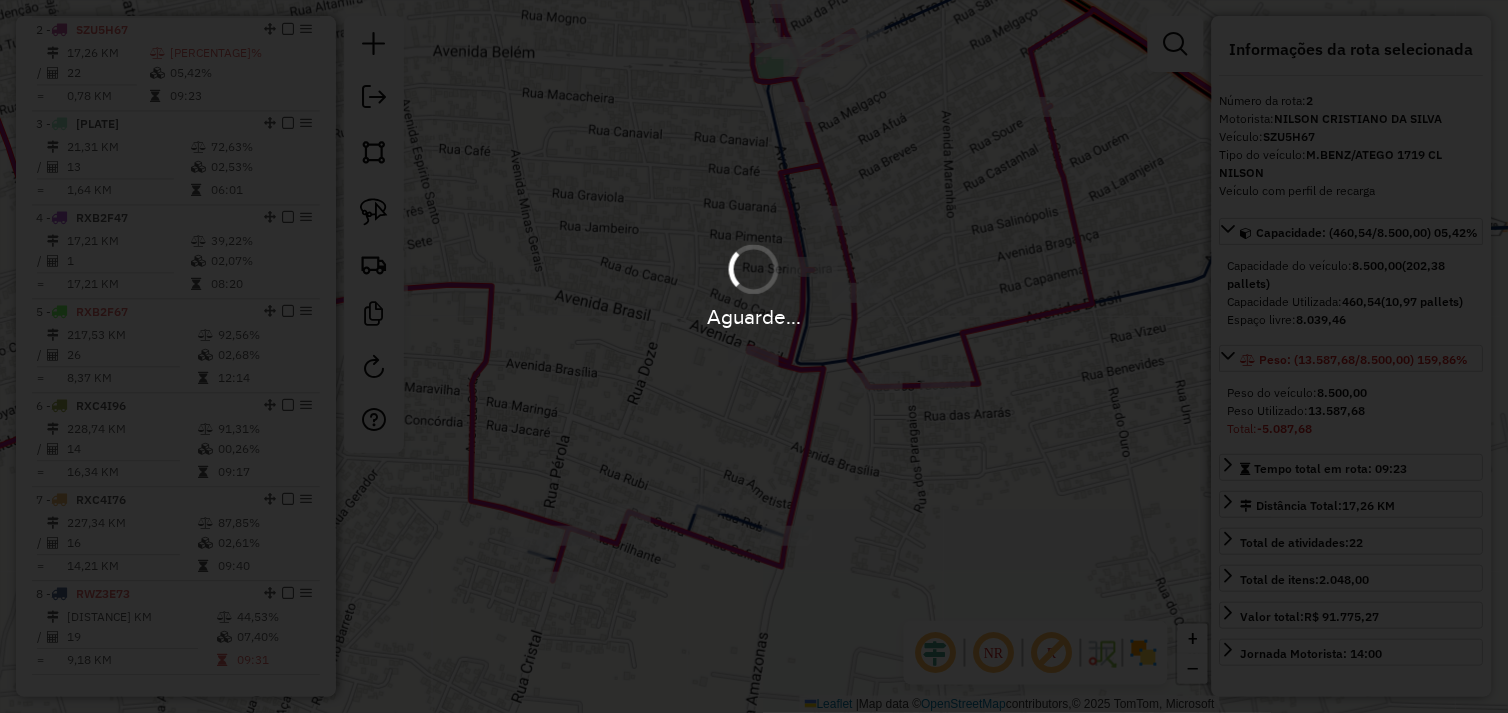 scroll, scrollTop: 0, scrollLeft: 0, axis: both 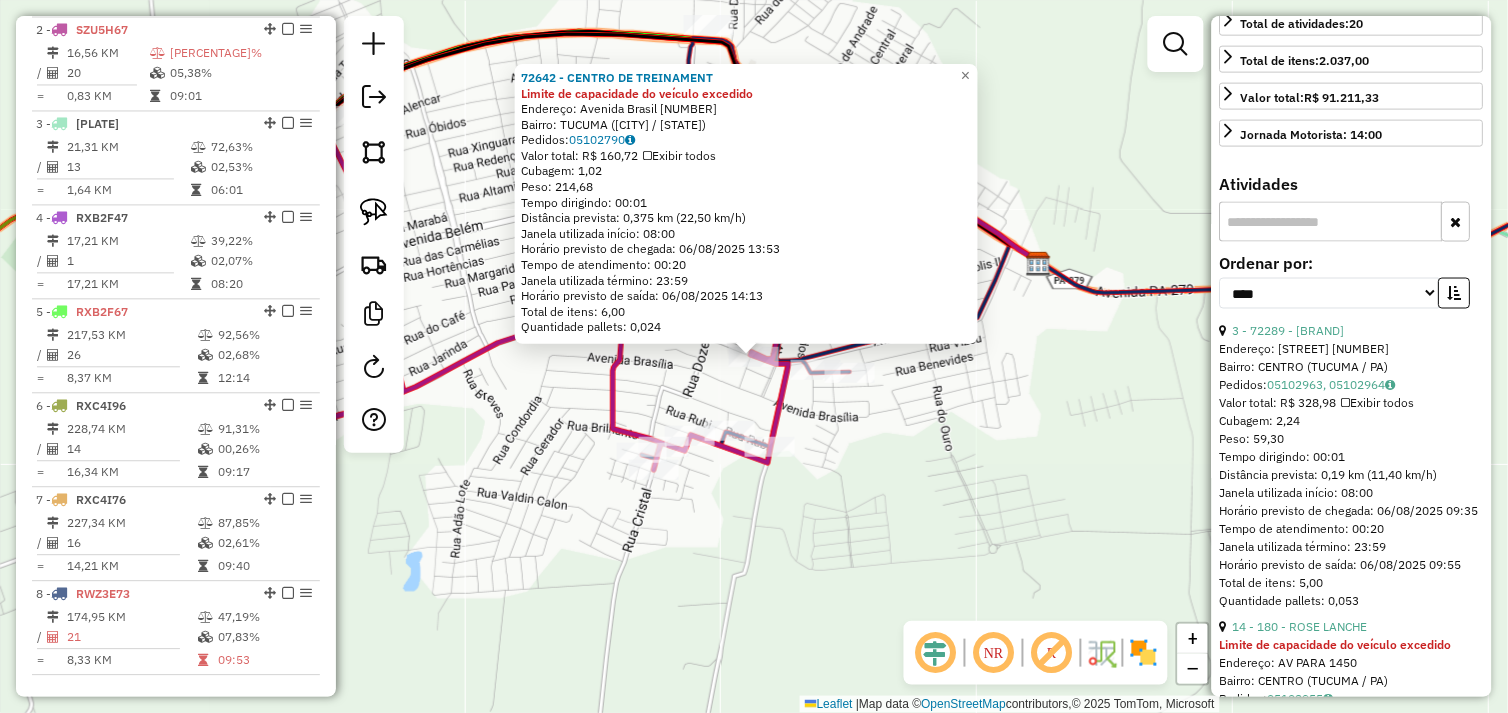 click on "Endereço: [STREET] [NUMBER]" at bounding box center [1352, 350] 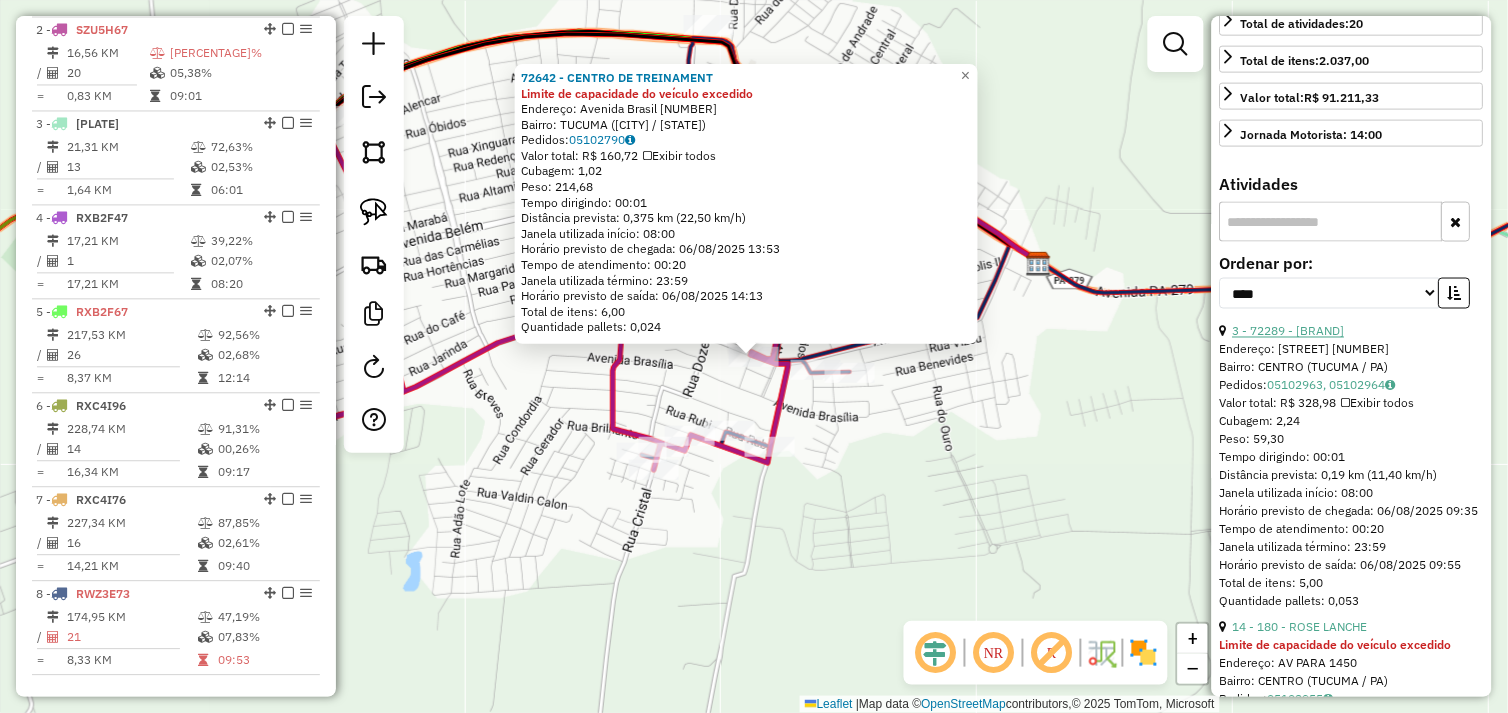 click on "3 - 72289 - [BRAND]" at bounding box center [1289, 331] 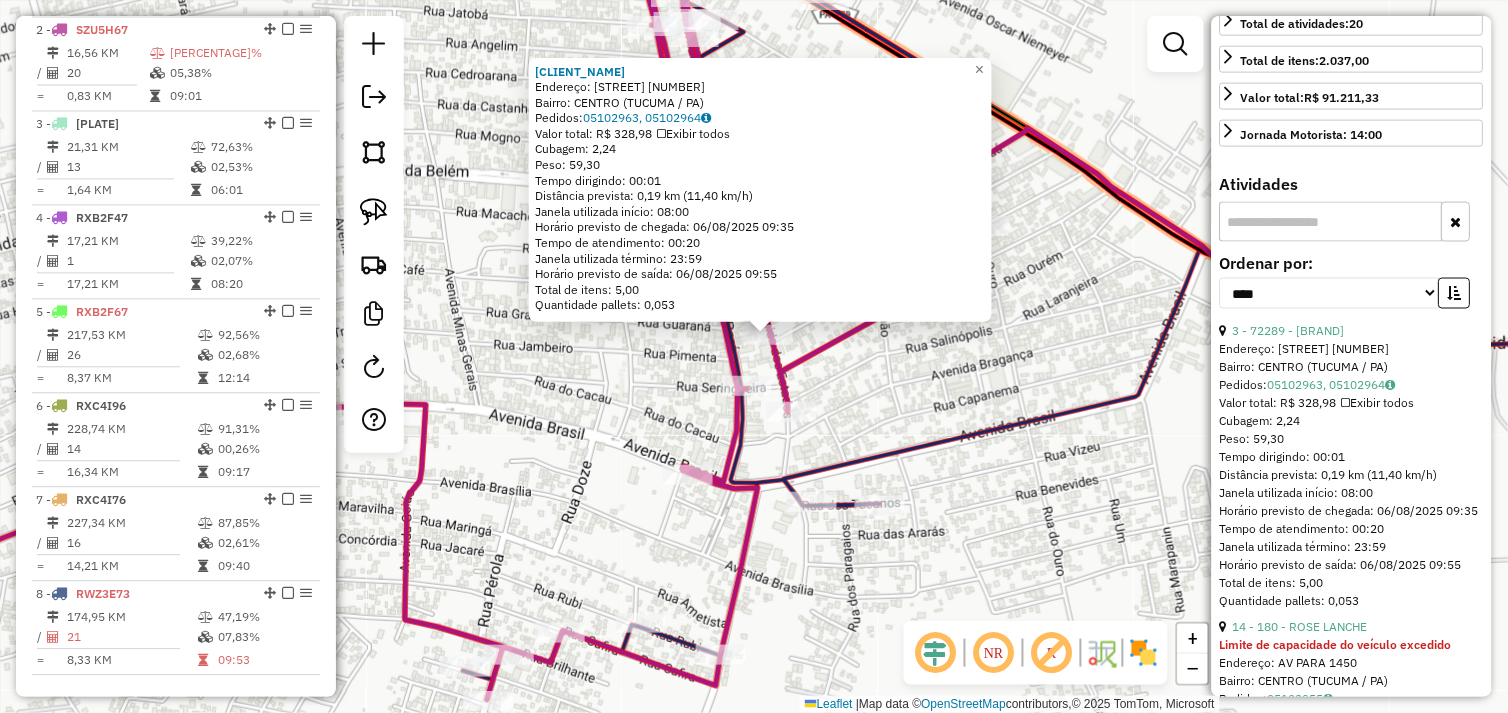 click on "[NUMBER] - BONAPETITE PIZZARIA E REST  Endereço:  AVENIDA DO OURO [NUMBER]   Bairro: CENTRO ([CITY] / [STATE])   Pedidos:  [ORDER_ID], [ORDER_ID]   Valor total: R$ [PRICE]   Exibir todos   Cubagem: [CUBAGE]  Peso: [WEIGHT]  Tempo dirigindo: [TIME]   Distância prevista: [DISTANCE] km ([SPEED] km/h)   Janela utilizada início: [TIME]   Horário previsto de chegada: [DATE] [TIME]   Tempo de atendimento: [TIME]   Janela utilizada término: [TIME]   Horário previsto de saída: [DATE] [TIME]   Total de itens: [ITEMS]   Quantidade pallets: [PALLETS]  × Janela de atendimento Grade de atendimento Capacidade Transportadoras Veículos Cliente Pedidos  Rotas Selecione os dias de semana para filtrar as janelas de atendimento  Seg   Ter   Qua   Qui   Sex   Sáb   Dom  Informe o período da janela de atendimento: De: Até:  Filtrar exatamente a janela do cliente  Considerar janela de atendimento padrão  Selecione os dias de semana para filtrar as grades de atendimento  Seg   Ter   Qua   Qui   Sex   Sáb   Dom   Peso mínimo:   Peso máximo:   De:   Até:" 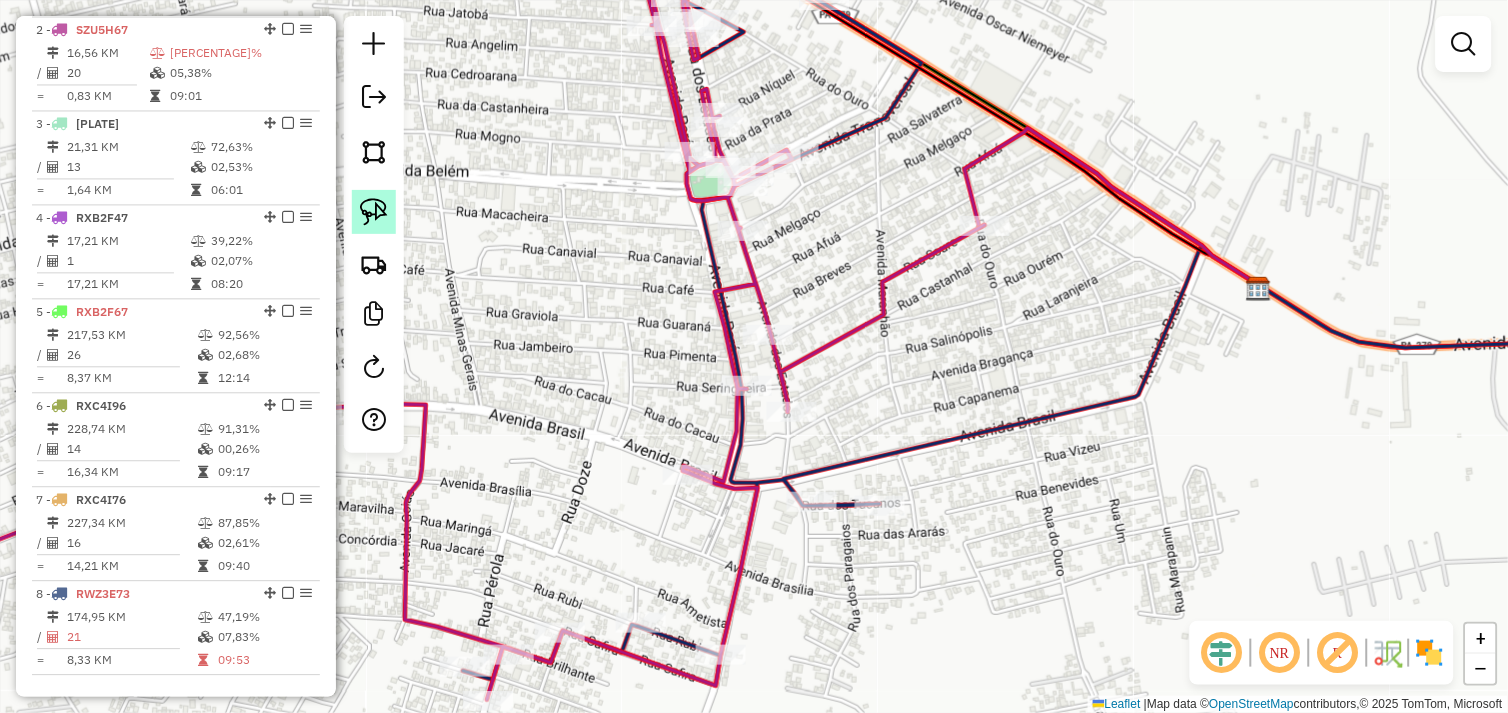 click 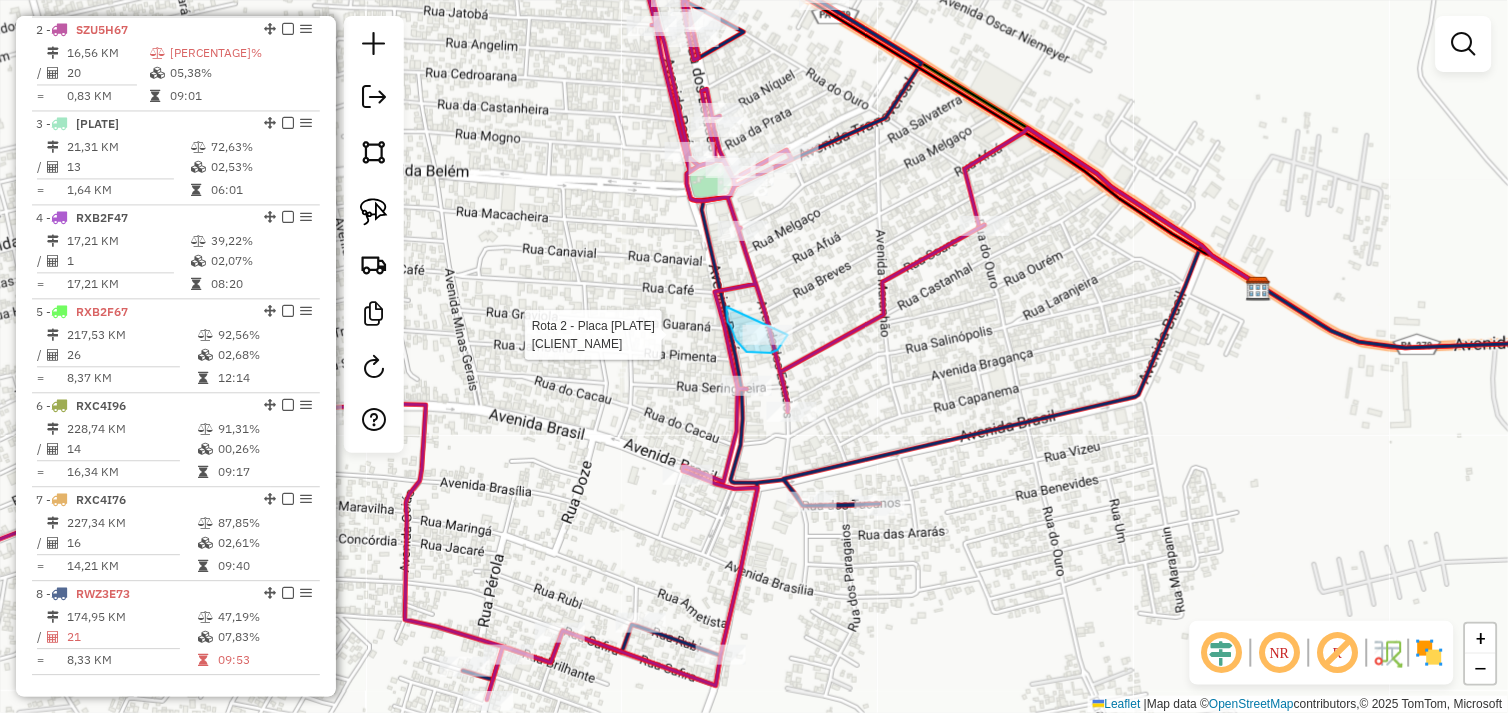 drag, startPoint x: 727, startPoint y: 307, endPoint x: 781, endPoint y: 327, distance: 57.58472 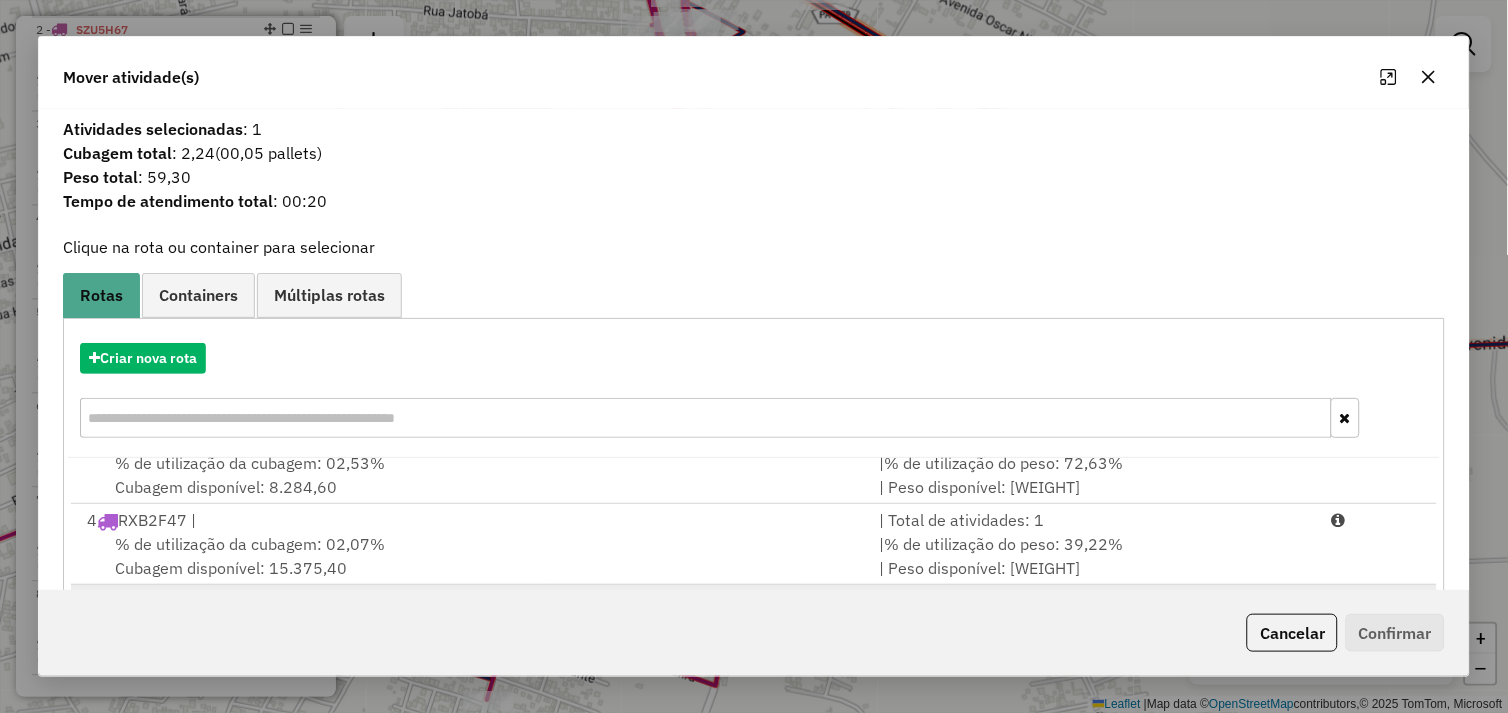 scroll, scrollTop: 167, scrollLeft: 0, axis: vertical 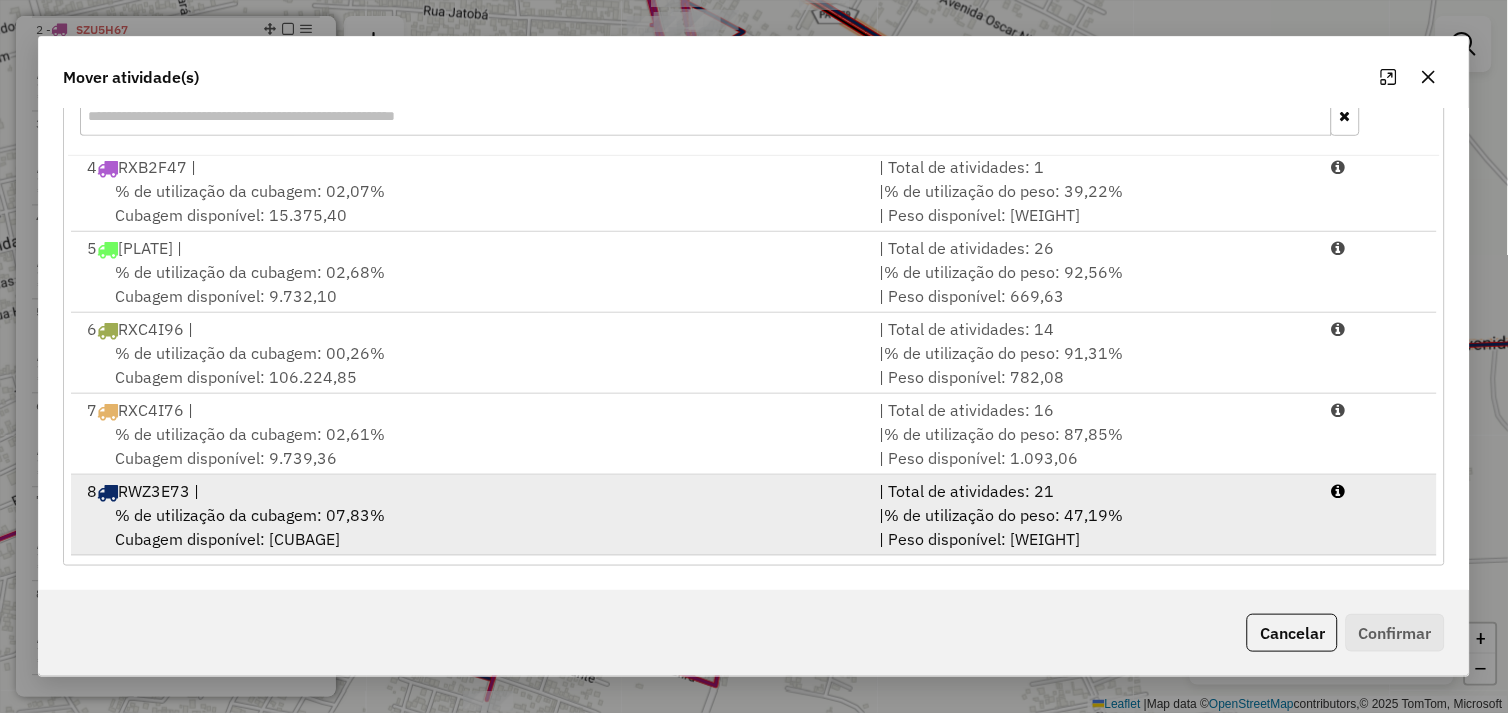 drag, startPoint x: 510, startPoint y: 525, endPoint x: 520, endPoint y: 524, distance: 10.049875 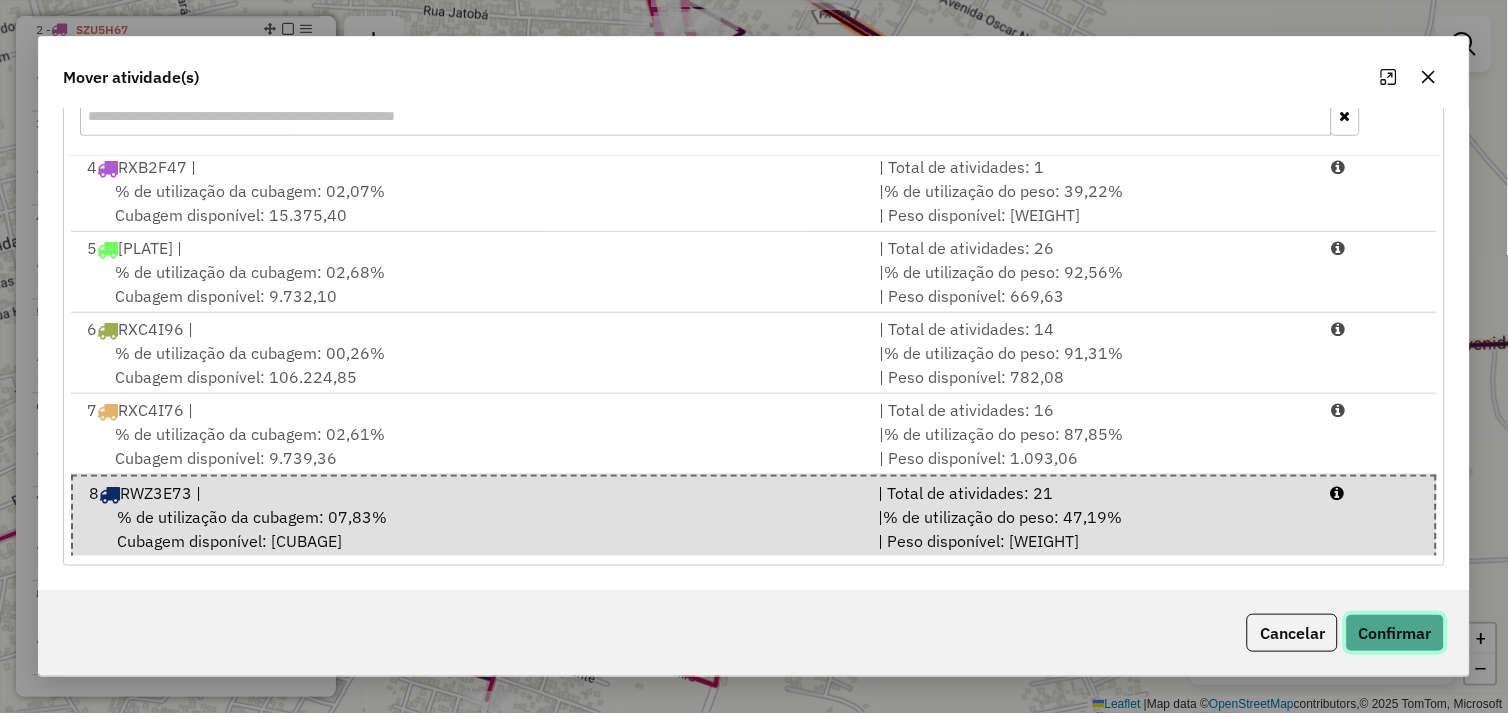 click on "Confirmar" 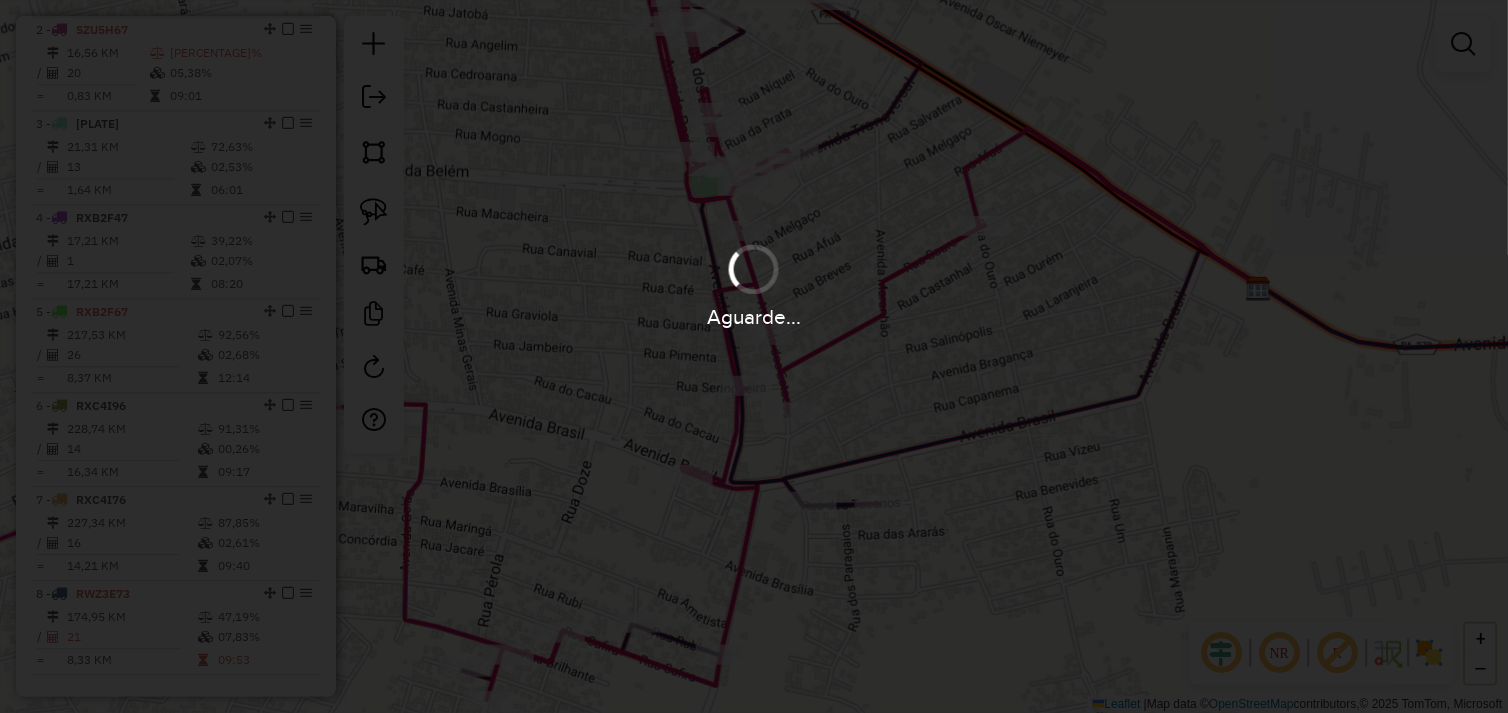 scroll, scrollTop: 0, scrollLeft: 0, axis: both 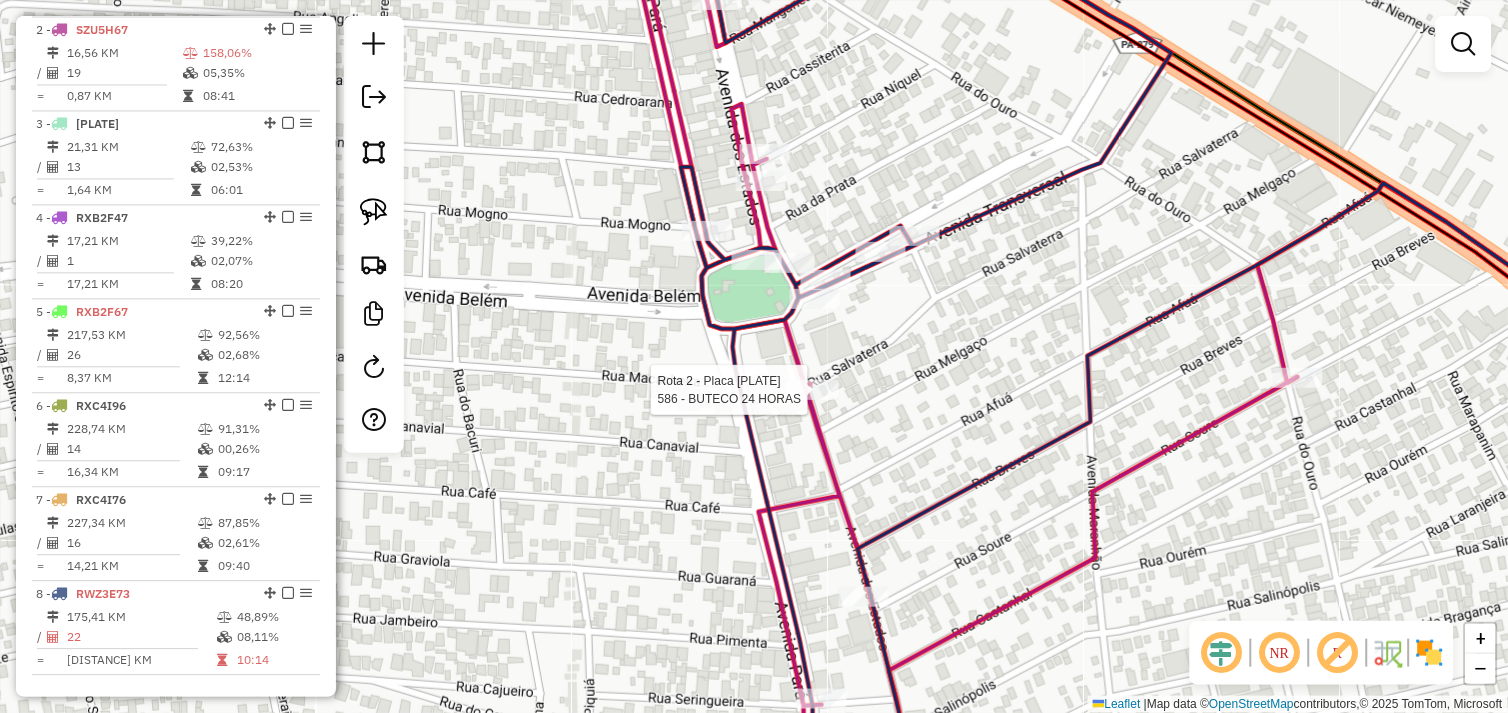 select on "*********" 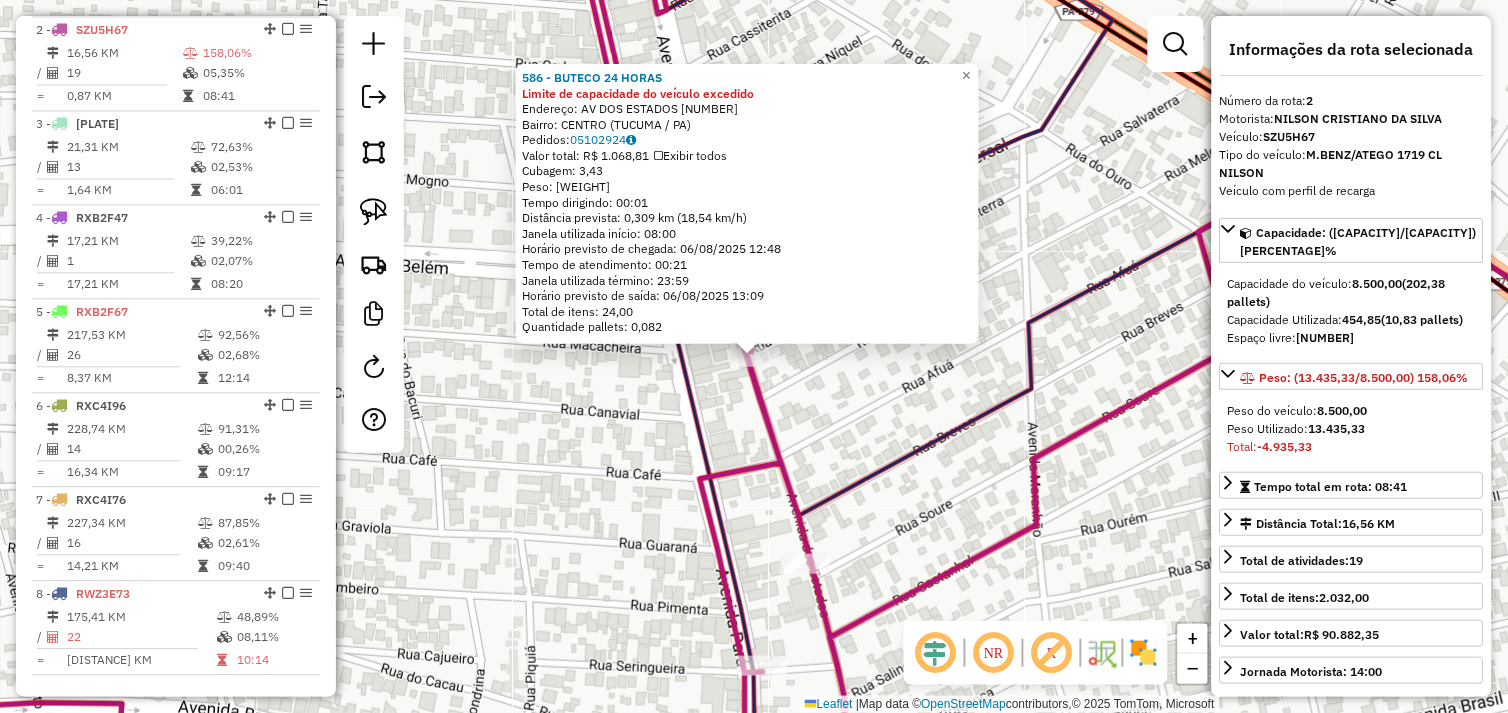 click on "[BUSINESS_NAME] Limite de capacidade do veículo excedido Endereço: AV DOS ESTADOS [NUMBER] Bairro: [NEIGHBORHOOD] ([CITY] / [STATE]) Pedidos: [ORDER_ID] Valor total: R$ [PRICE] Exibir todos Cubagem: [CUBAGE] Peso: [WEIGHT] Tempo dirigindo: [TIME] Distância prevista: [DISTANCE] km ([SPEED] km/h) Janela utilizada início: [TIME] Horário previsto de chegada: [DATE] [TIME] Tempo de atendimento: [TIME] Janela utilizada término: [TIME] Horário previsto de saída: [DATE] [TIME] Total de itens: [ITEM_COUNT],00 Quantidade pallets: [PALLET_COUNT] × Janela de atendimento Grade de atendimento Capacidade Transportadoras Veículos Cliente Pedidos Rotas Selecione os dias de semana para filtrar as janelas de atendimento Seg Ter Qua Qui Sex Sáb Dom Informe o período da janela de atendimento: De: Até: Filtrar exatamente a janela do cliente Considerar janela de atendimento padrão Selecione os dias de semana para filtrar as grades de atendimento Seg Ter Qua Qui Sex Sáb Dom Peso mínimo: De: De:" 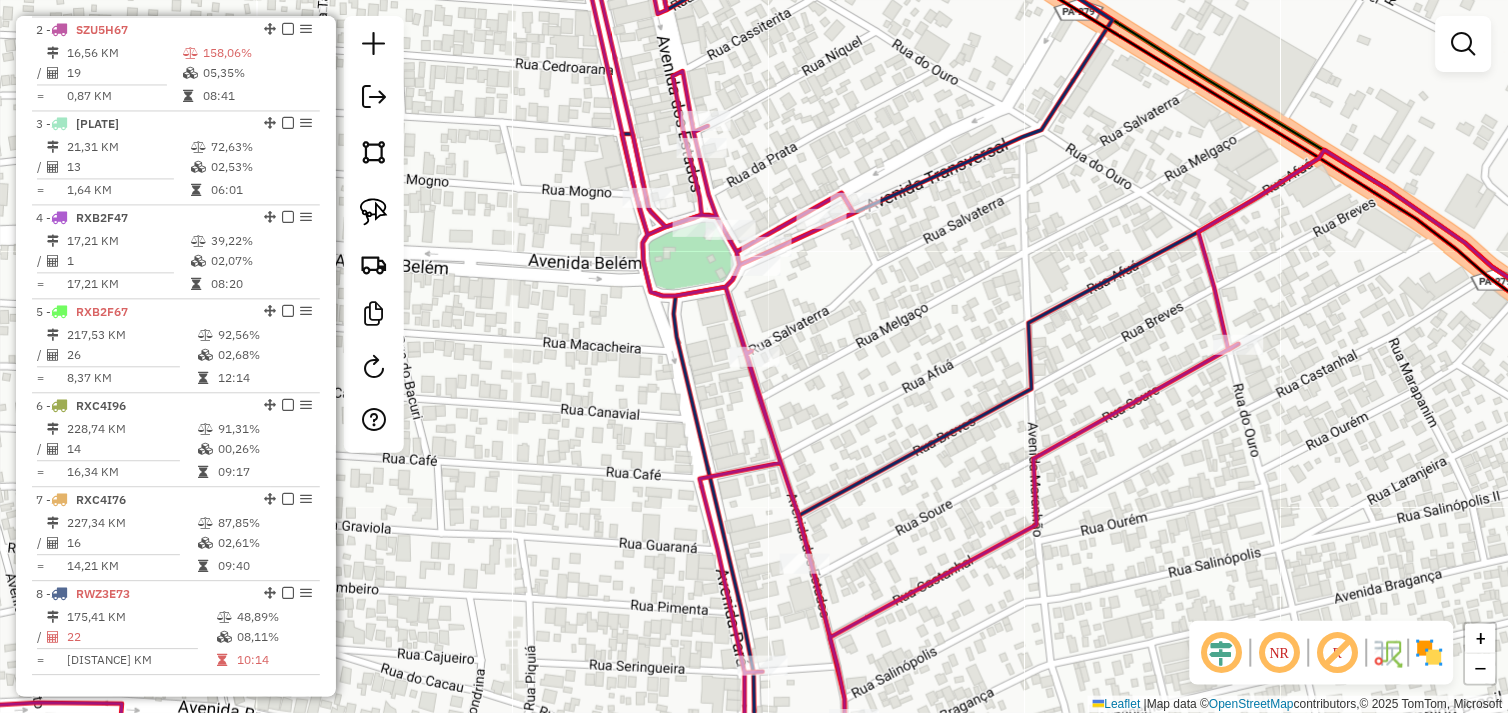 drag, startPoint x: 373, startPoint y: 202, endPoint x: 426, endPoint y: 223, distance: 57.00877 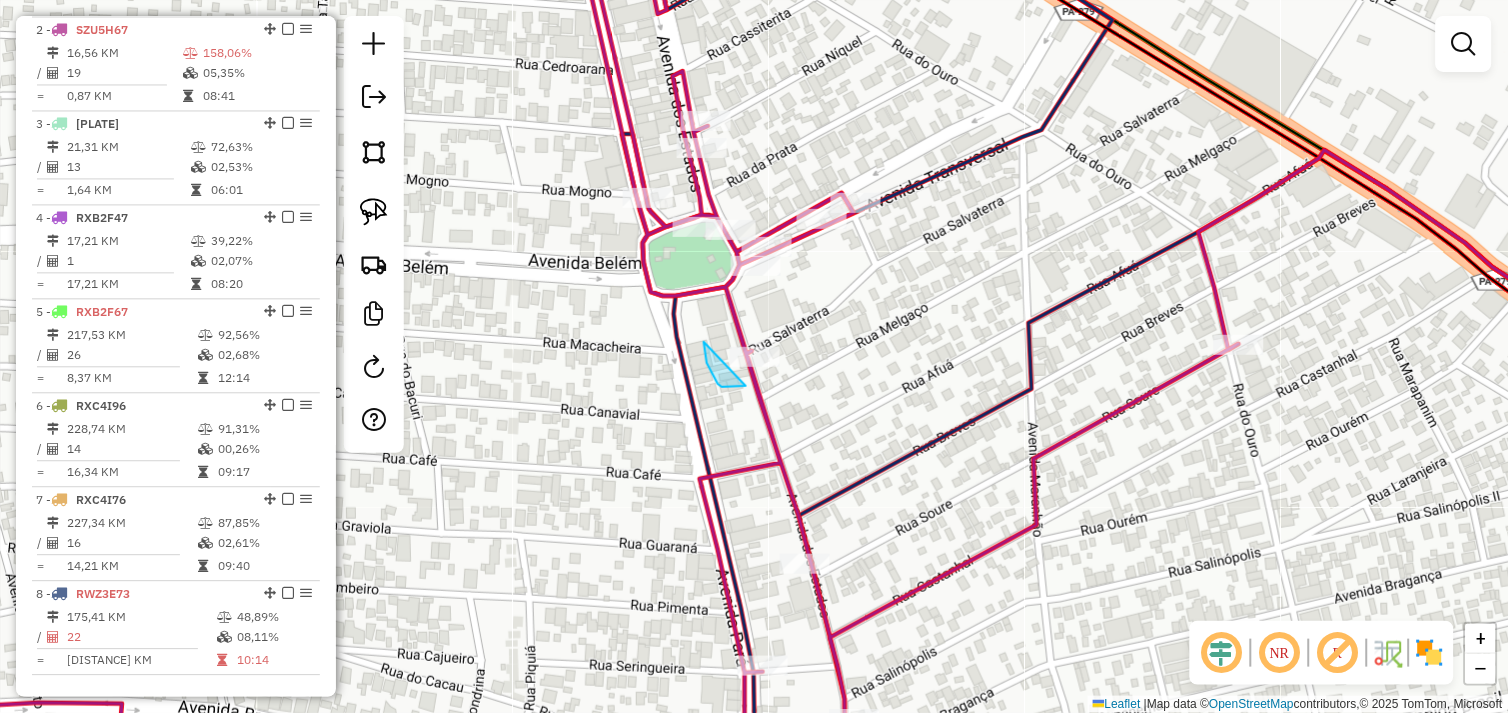 drag, startPoint x: 704, startPoint y: 342, endPoint x: 786, endPoint y: 333, distance: 82.492424 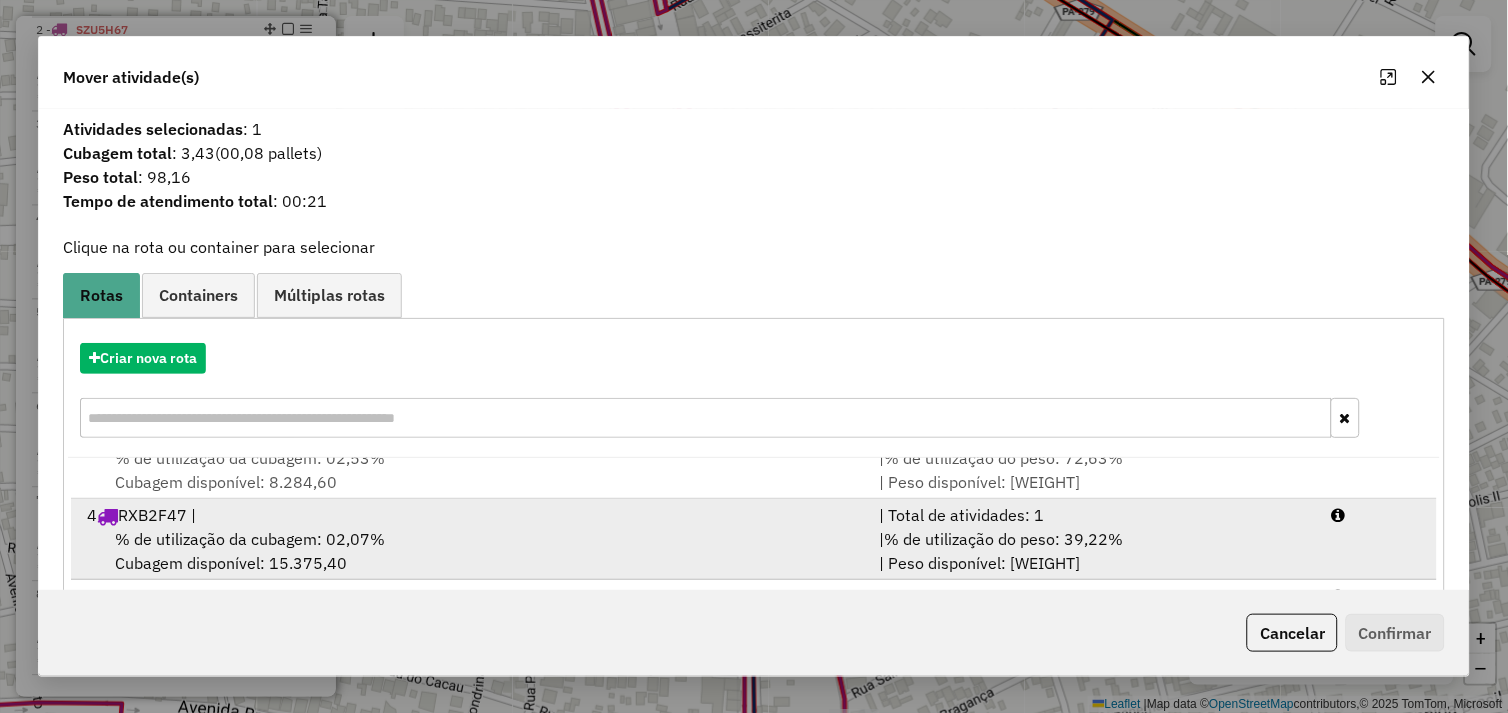 scroll, scrollTop: 167, scrollLeft: 0, axis: vertical 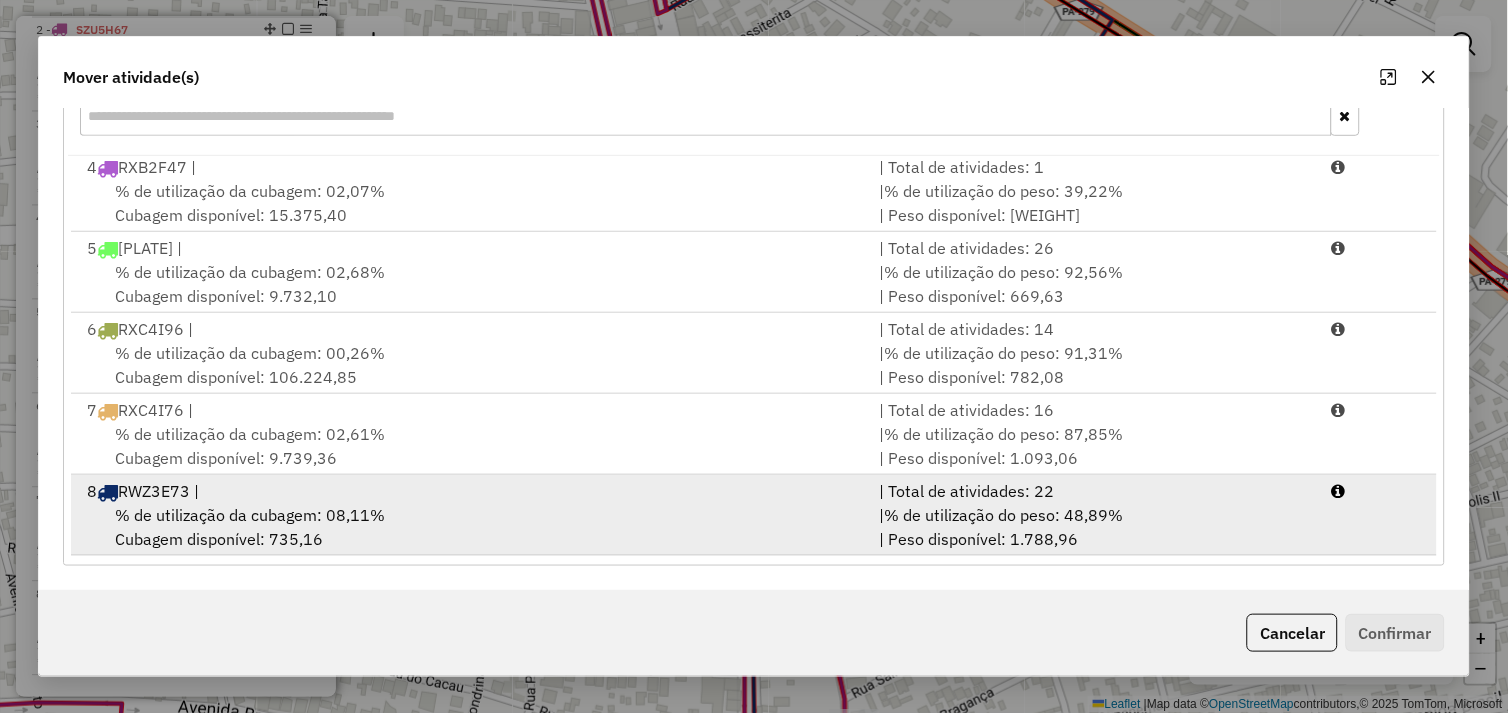 drag, startPoint x: 418, startPoint y: 538, endPoint x: 557, endPoint y: 531, distance: 139.17615 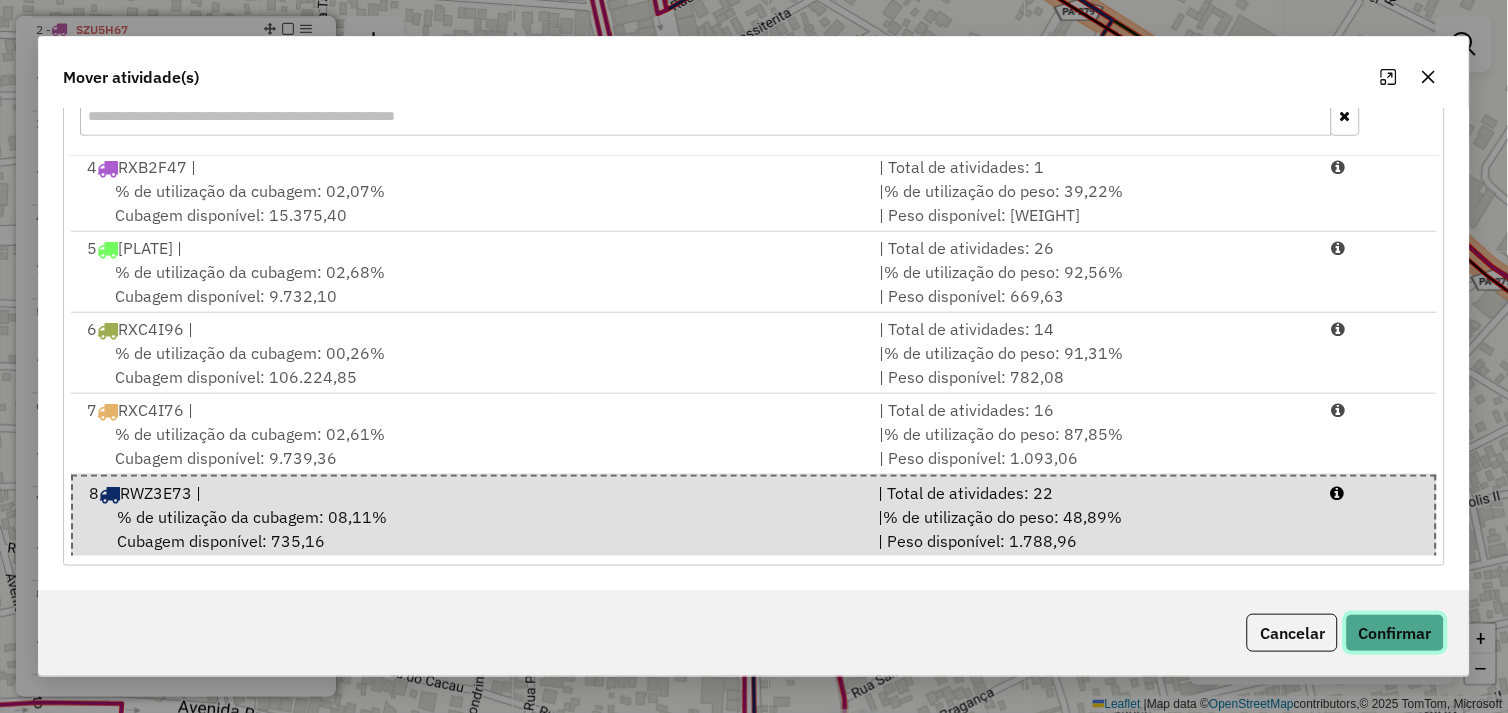click on "Confirmar" 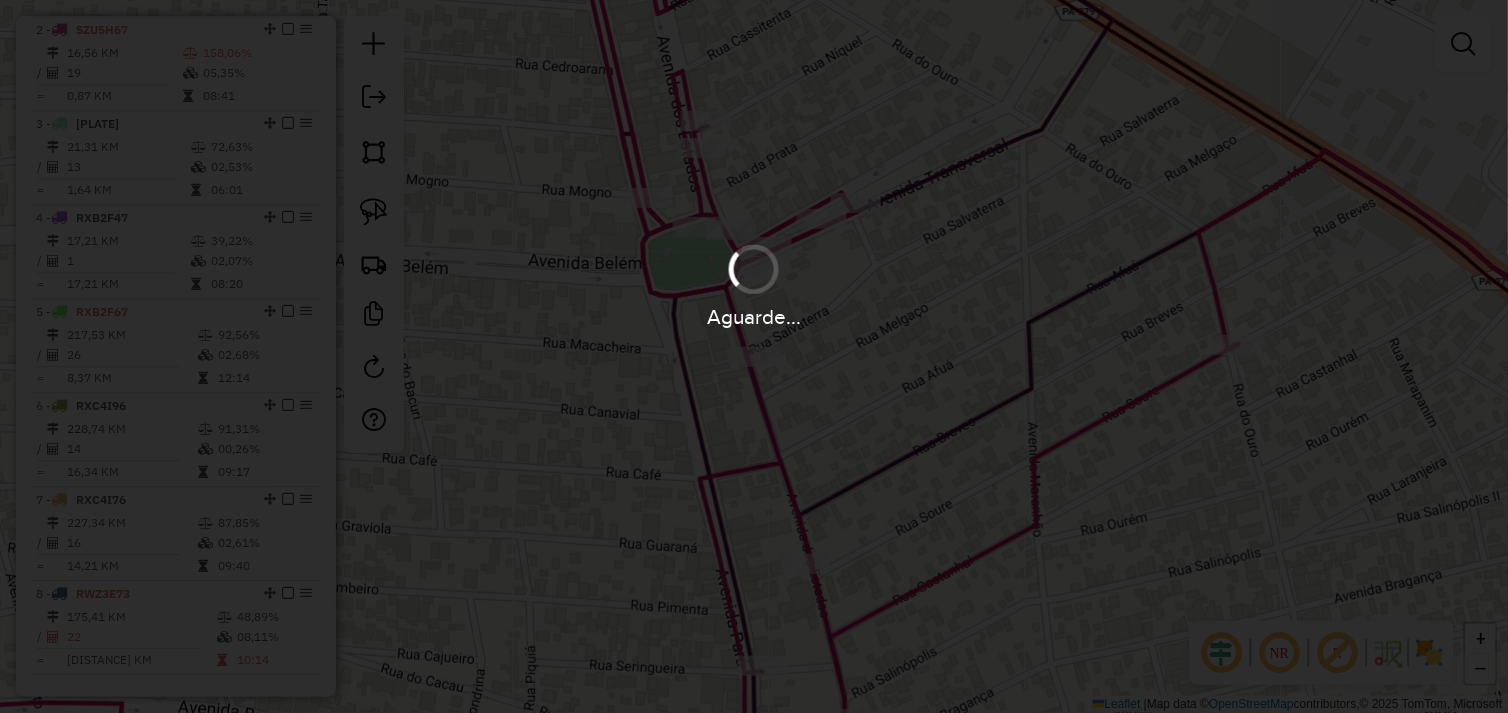 scroll, scrollTop: 0, scrollLeft: 0, axis: both 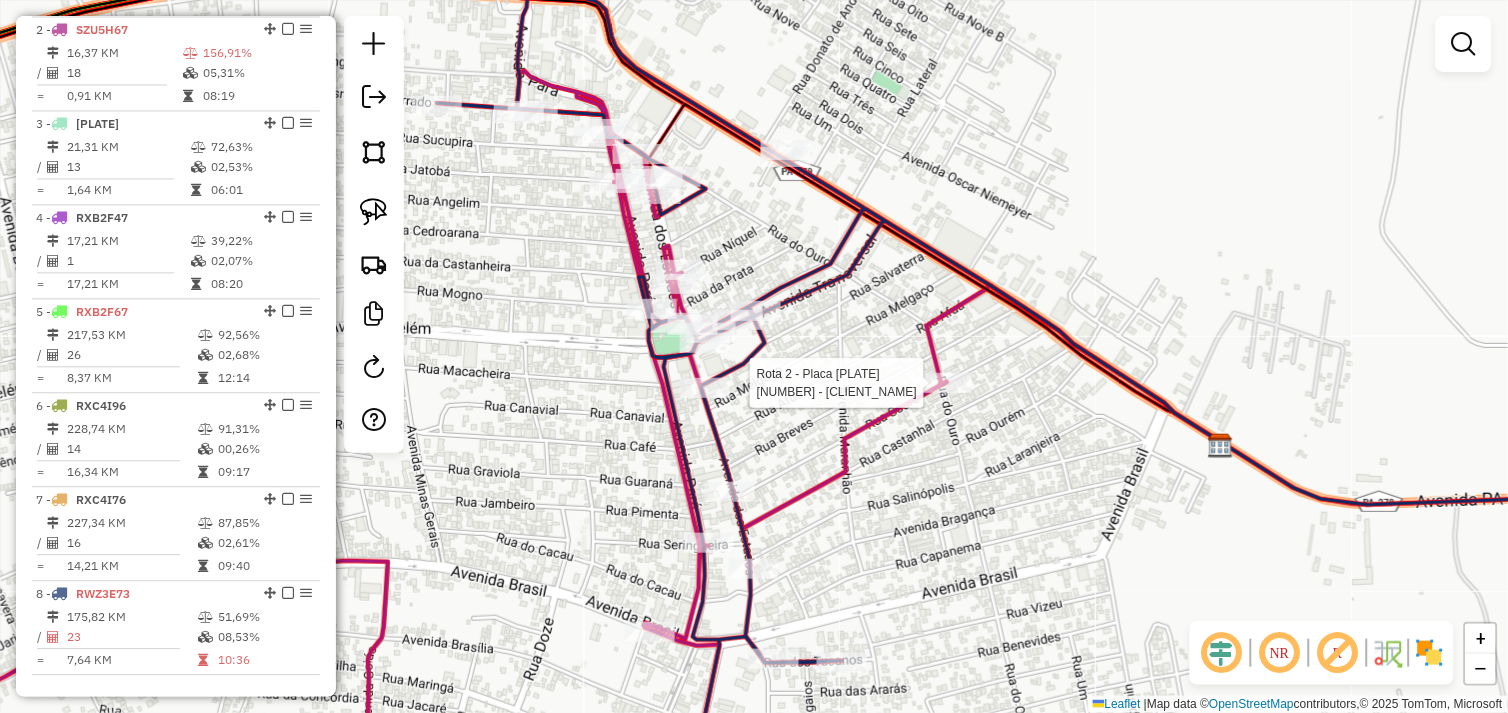 select on "*********" 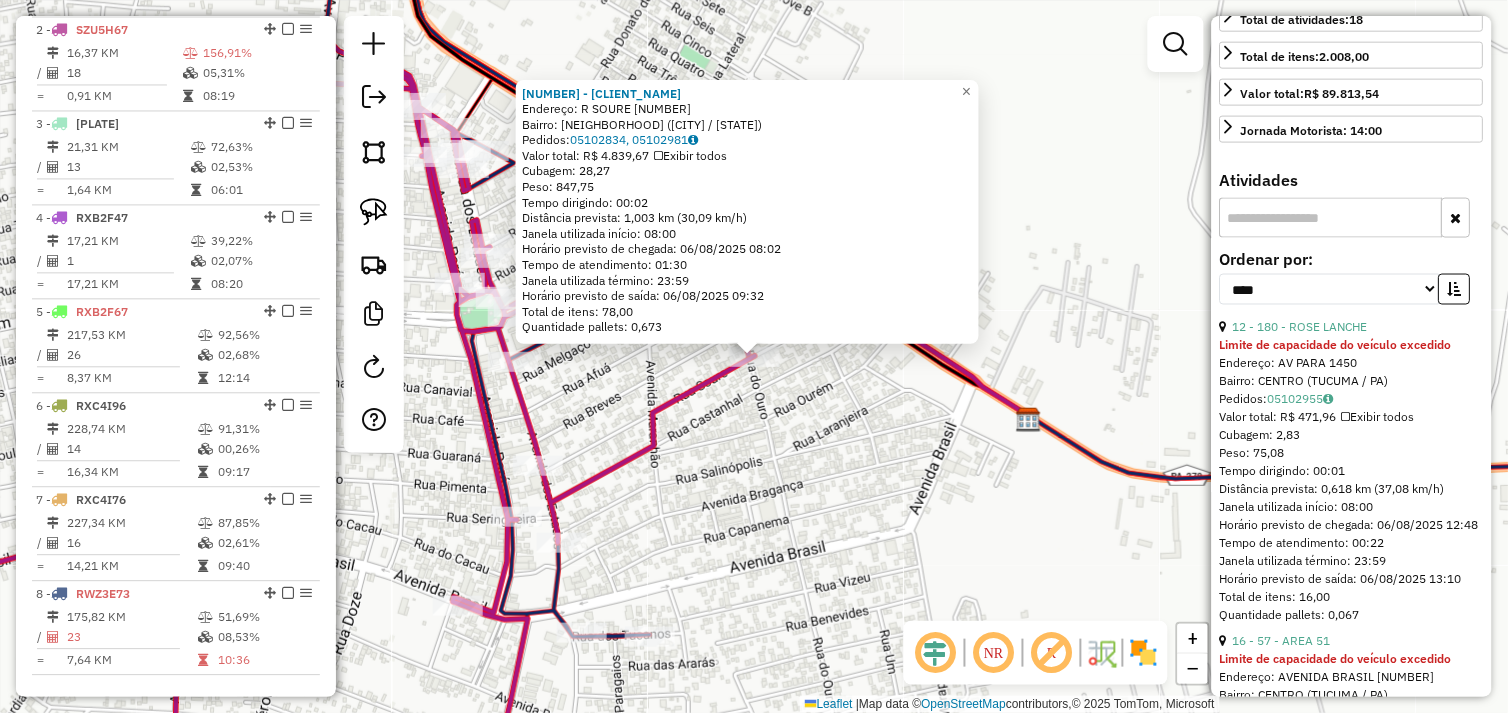 scroll, scrollTop: 555, scrollLeft: 0, axis: vertical 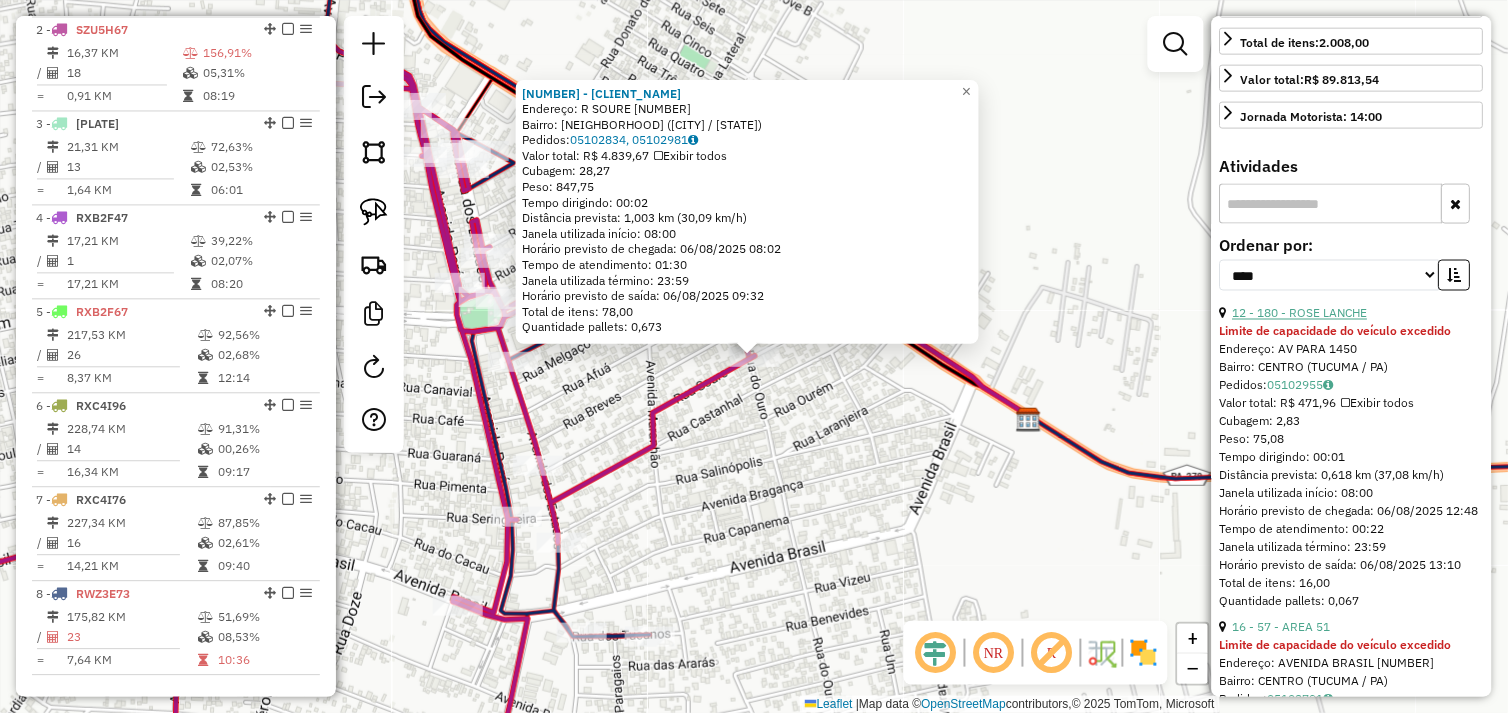 click on "12 - 180 - ROSE LANCHE" at bounding box center [1300, 313] 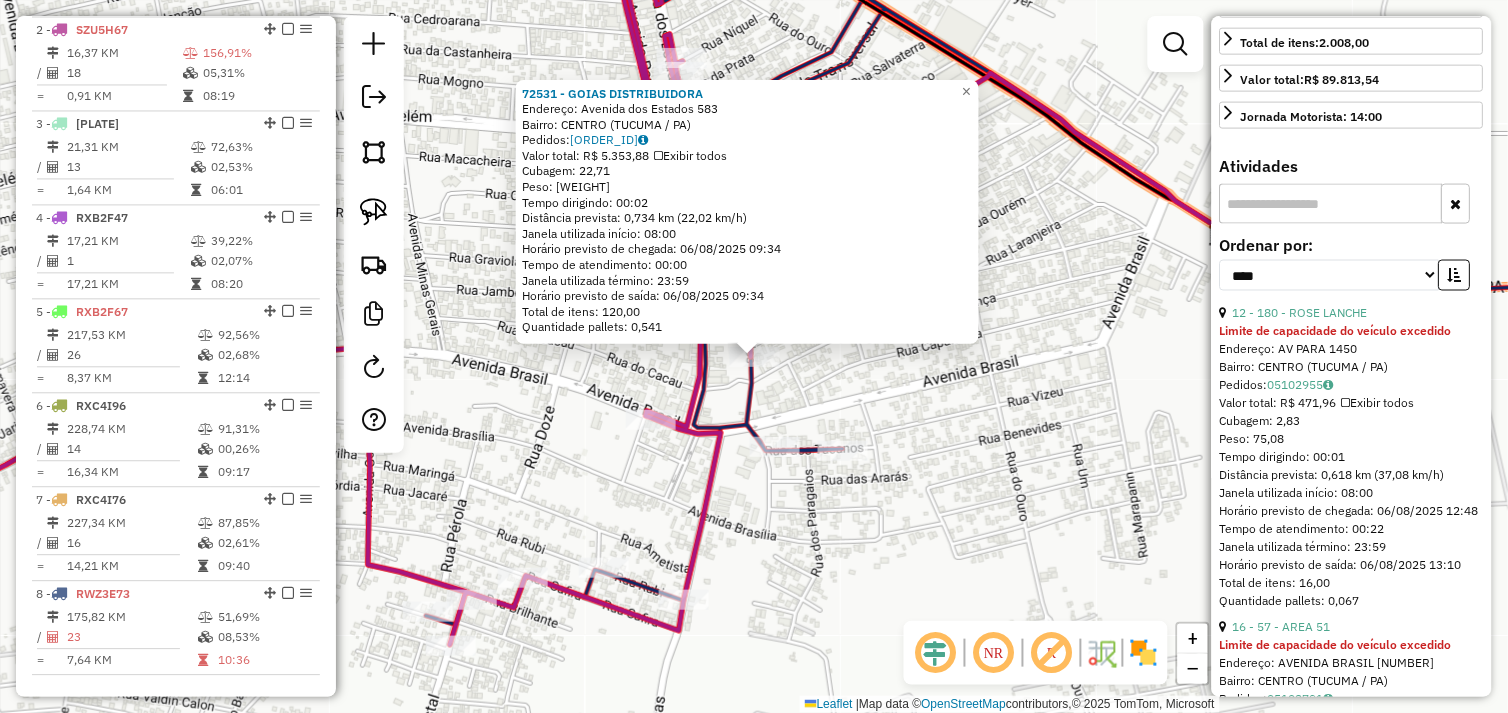 drag, startPoint x: 825, startPoint y: 387, endPoint x: 792, endPoint y: 387, distance: 33 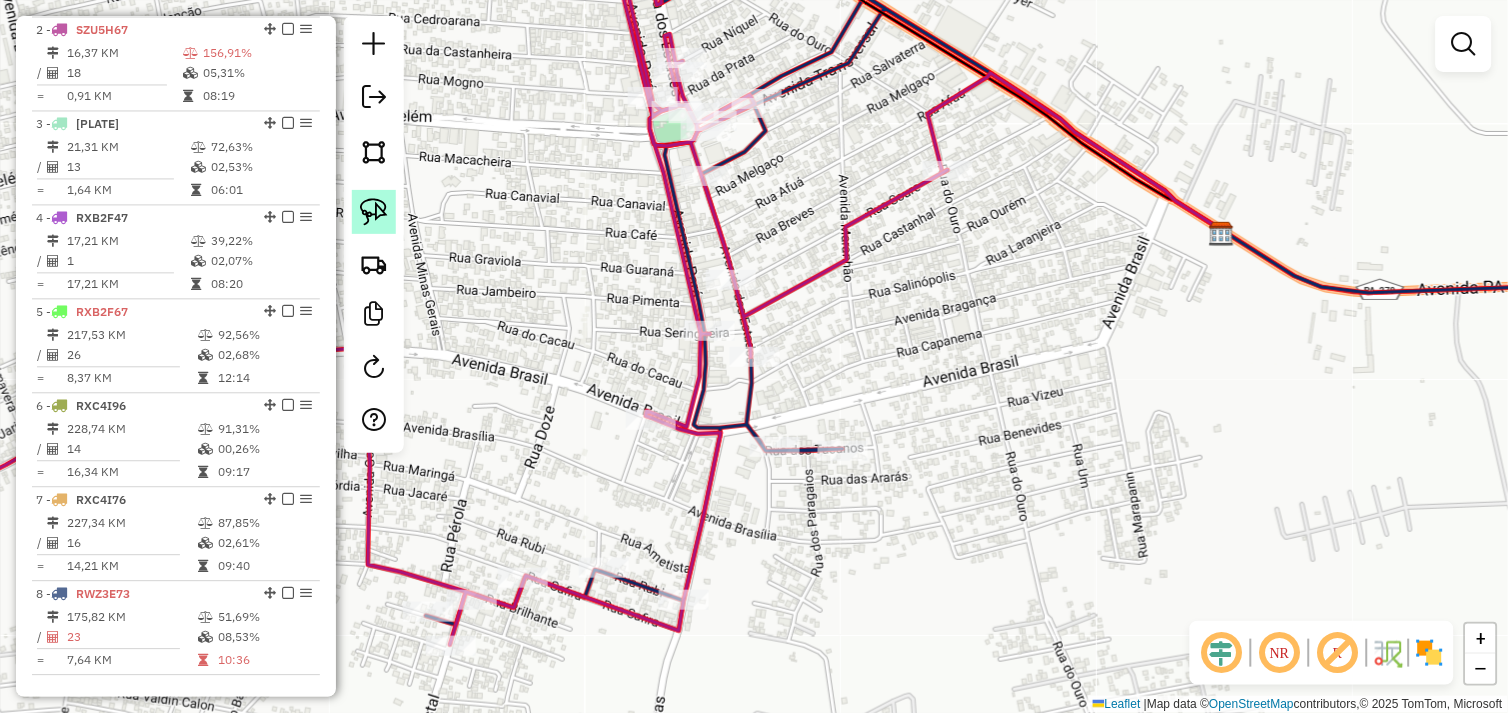 click 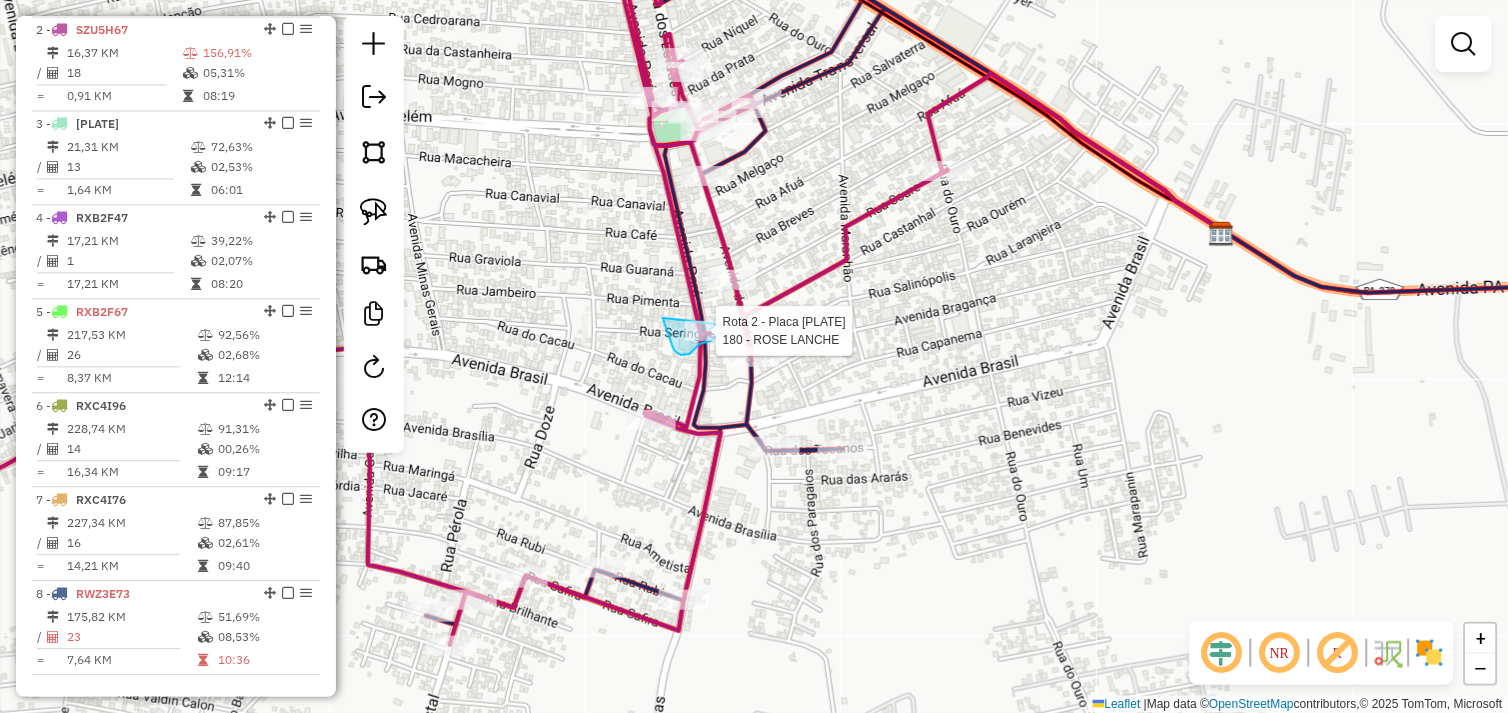 drag, startPoint x: 663, startPoint y: 318, endPoint x: 705, endPoint y: 333, distance: 44.598206 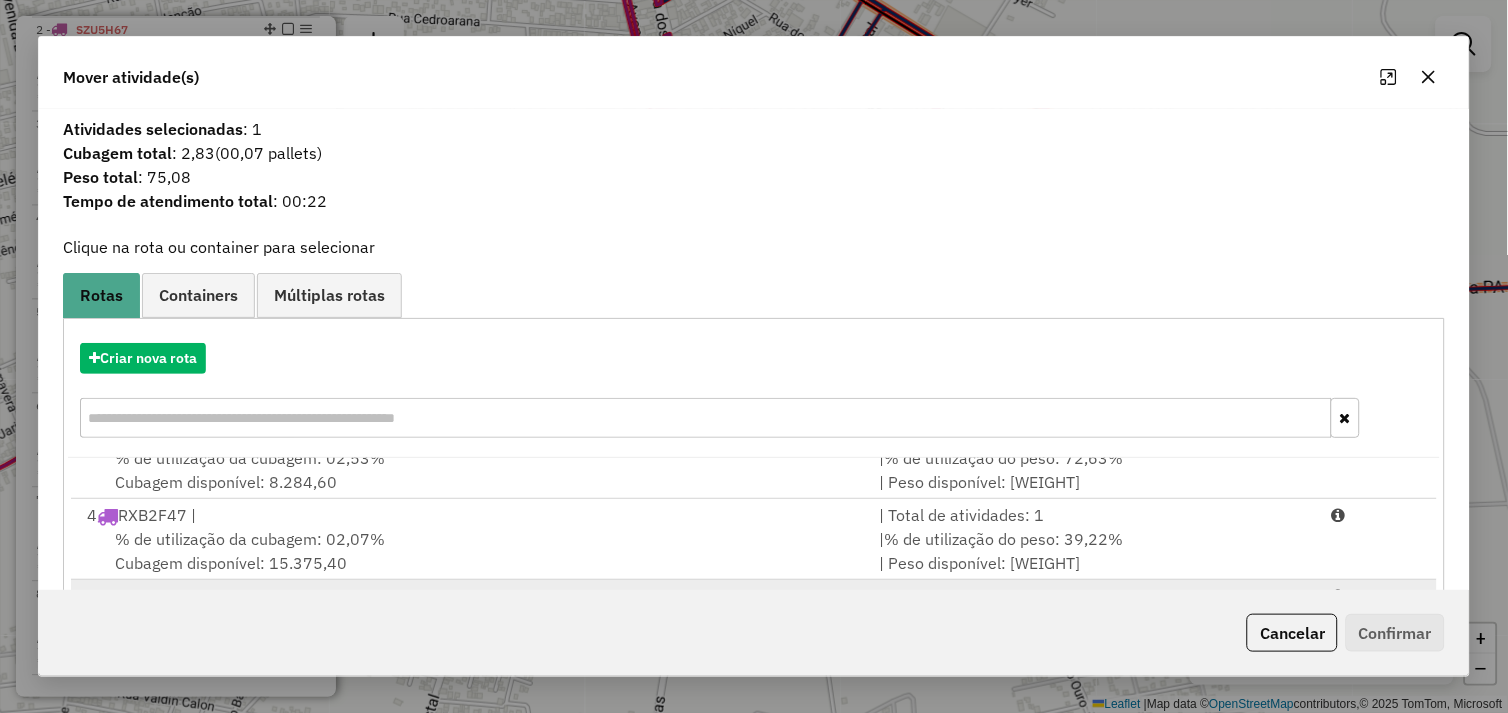 scroll, scrollTop: 167, scrollLeft: 0, axis: vertical 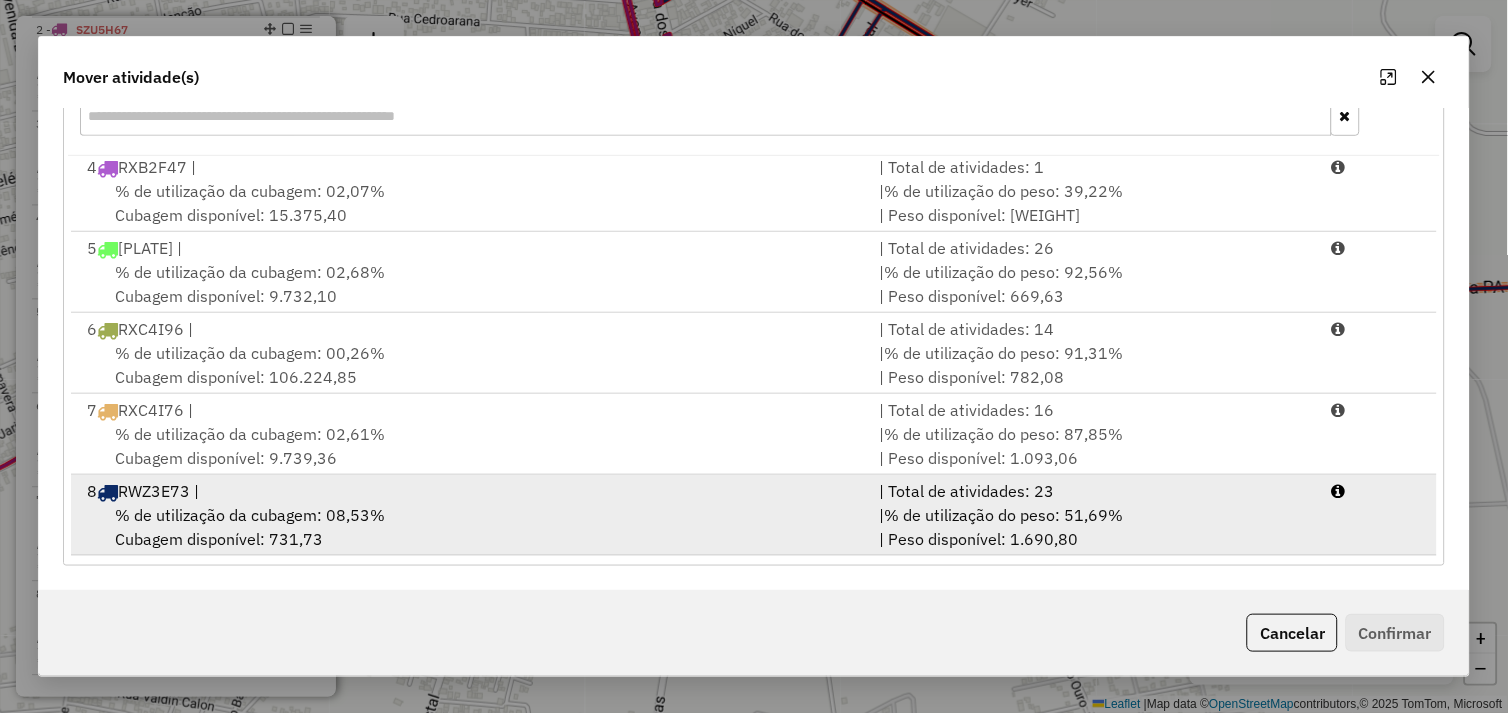 drag, startPoint x: 550, startPoint y: 514, endPoint x: 620, endPoint y: 517, distance: 70.064255 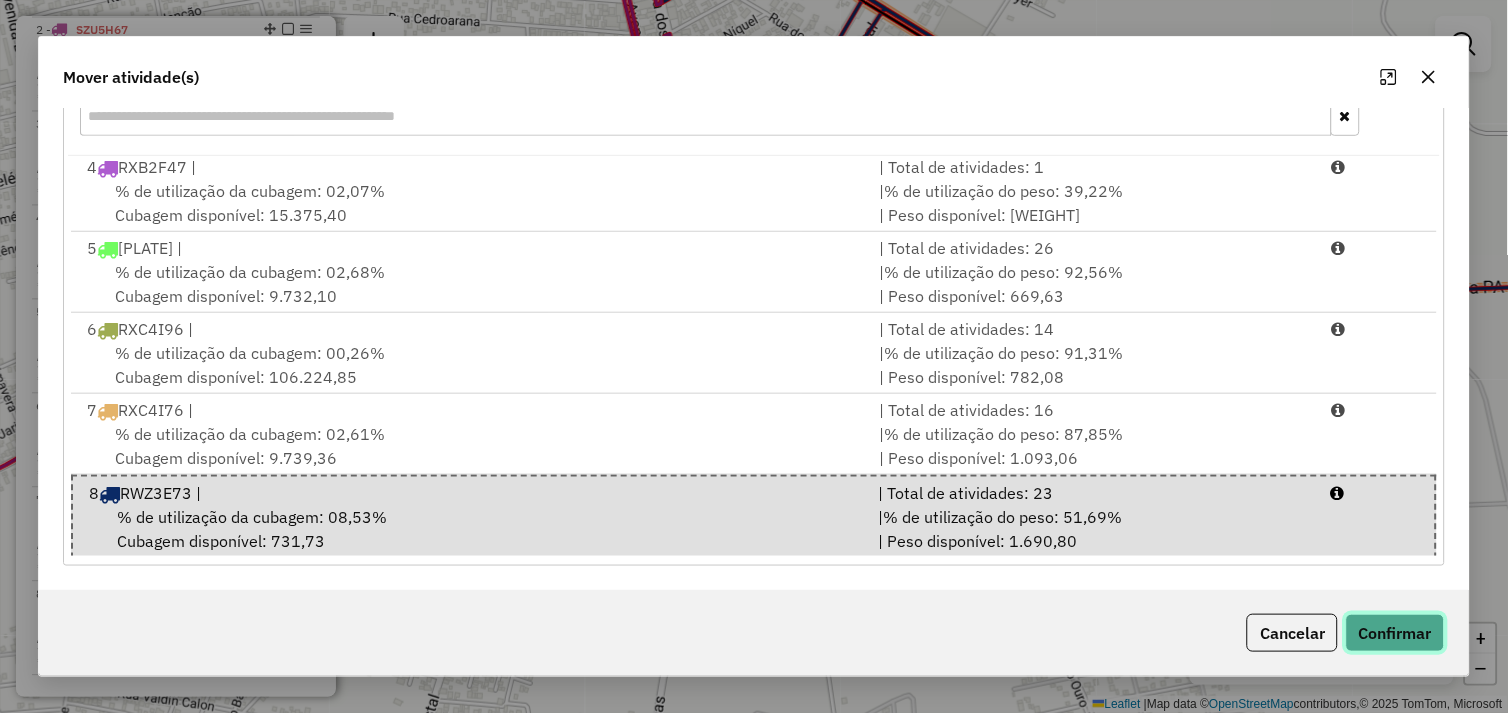 click on "Confirmar" 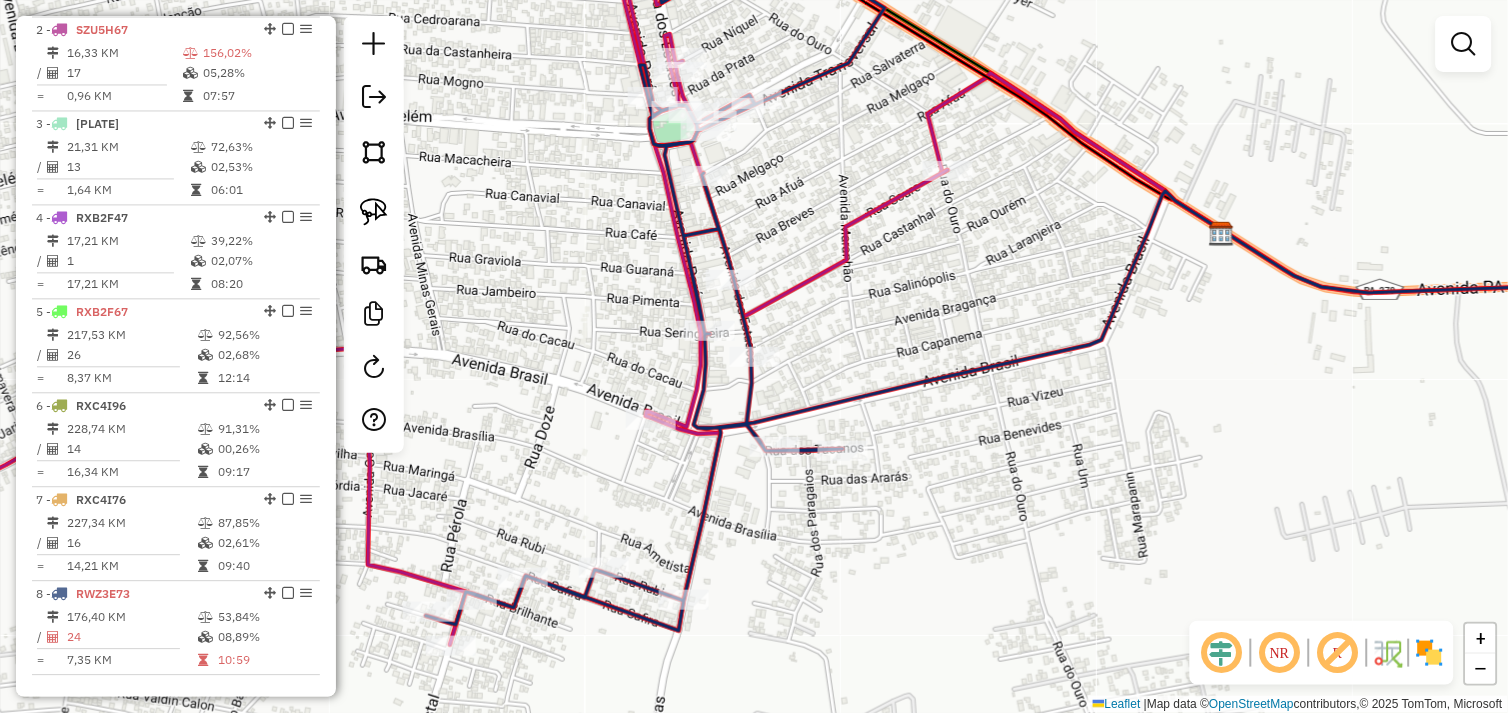 scroll, scrollTop: 0, scrollLeft: 0, axis: both 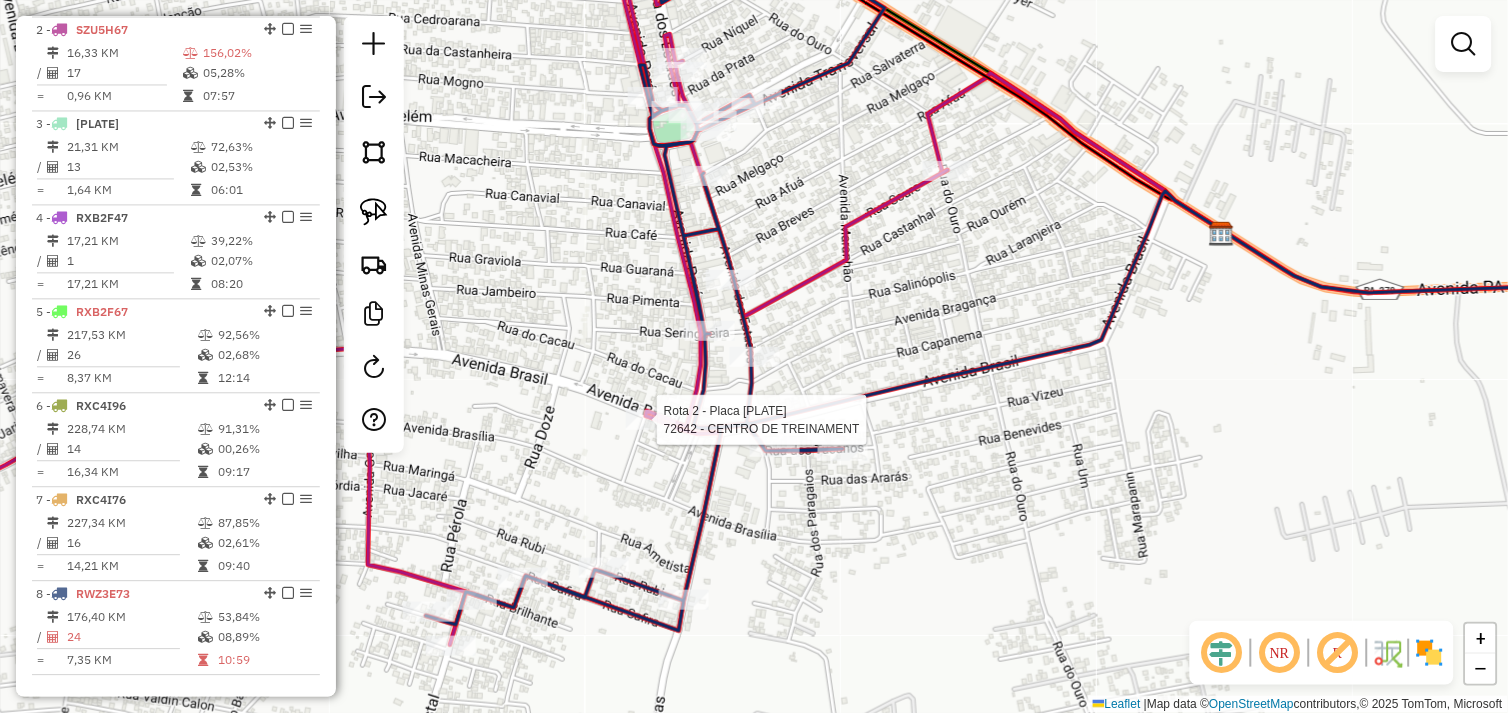 select on "*********" 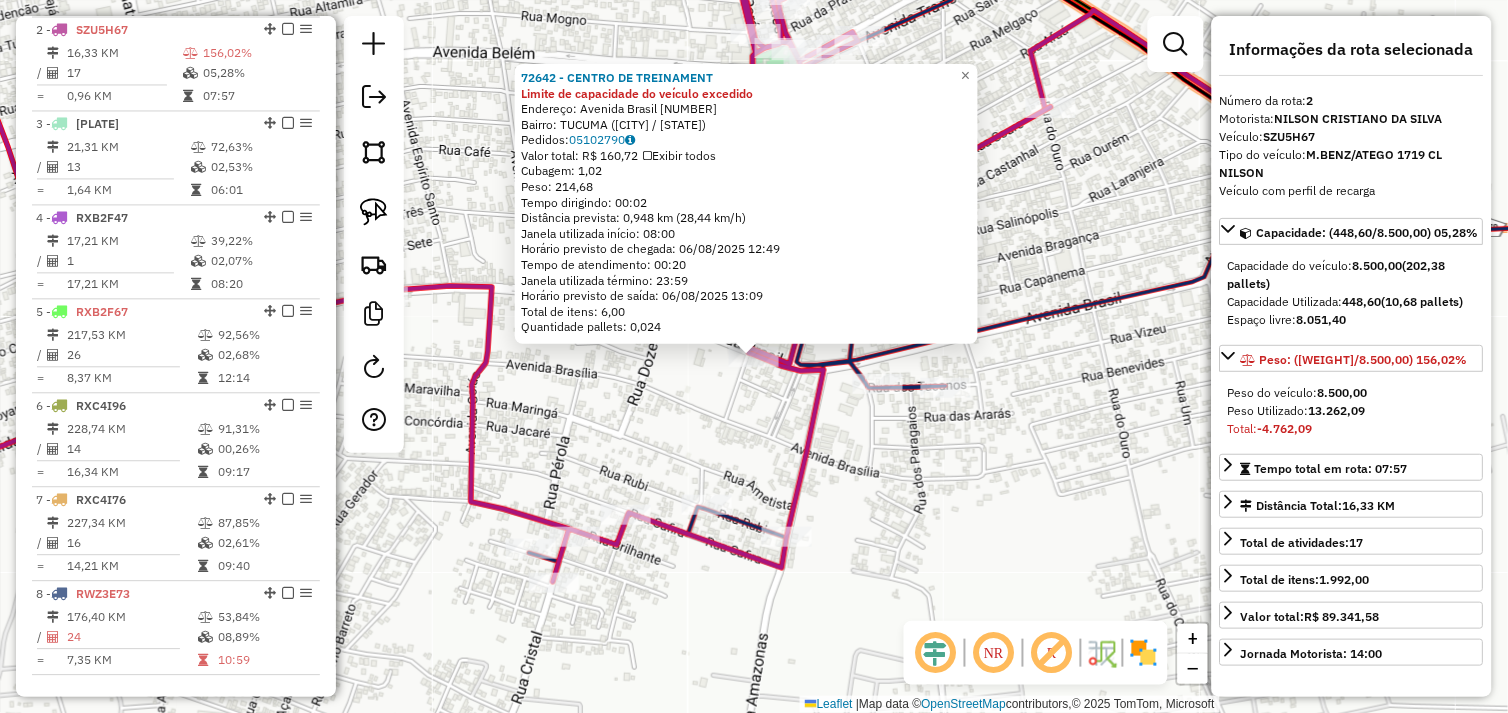 click on "72642 - CENTRO DE TREINAMENT Limite de capacidade do veículo excedido Endereço: Avenida Brasil 956 Bairro: TUCUMA ([CITY] / [STATE]) Pedidos: 05102790 Valor total: R$ 160,72 Exibir todos Cubagem: 1,02 Peso: 214,68 Tempo dirigindo: 00:02 Distância prevista: 0,948 km (28,44 km/h) Janela utilizada início: 08:00 Horário previsto de chegada: 06/08/2025 12:49 Tempo de atendimento: 00:20 Janela utilizada término: 23:59 Horário previsto de saída: 06/08/2025 13:09 Total de itens: 6,00 Quantidade pallets: 0,024 × Janela de atendimento Grade de atendimento Capacidade Transportadoras Veículos Cliente Pedidos Rotas Selecione os dias de semana para filtrar as janelas de atendimento Seg Ter Qua Qui Sex Sáb Dom Informe o período da janela de atendimento: De: Até: Filtrar exatamente a janela do cliente Considerar janela de atendimento padrão Selecione os dias de semana para filtrar as grades de atendimento Seg Ter Qua Qui Sex Sáb Dom Peso mínimo: De:" 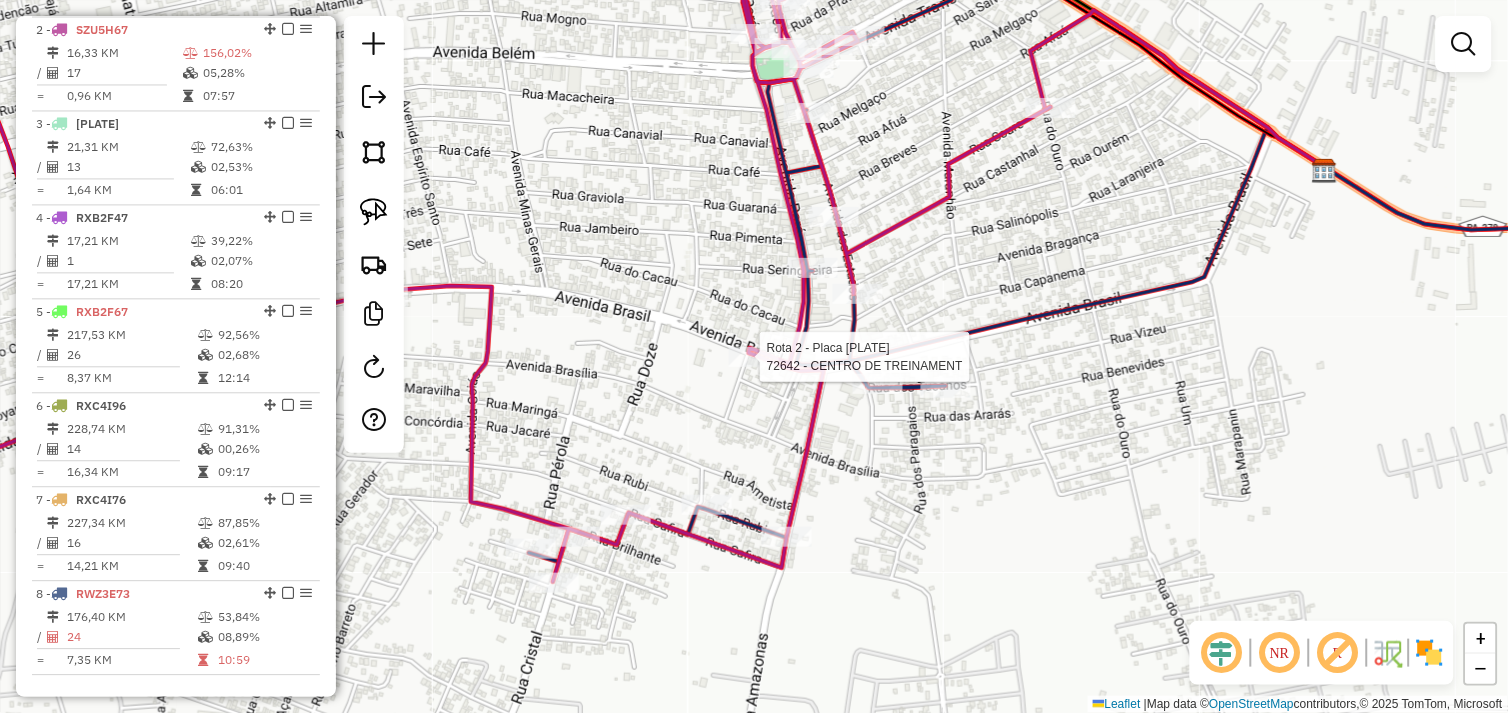 select on "*********" 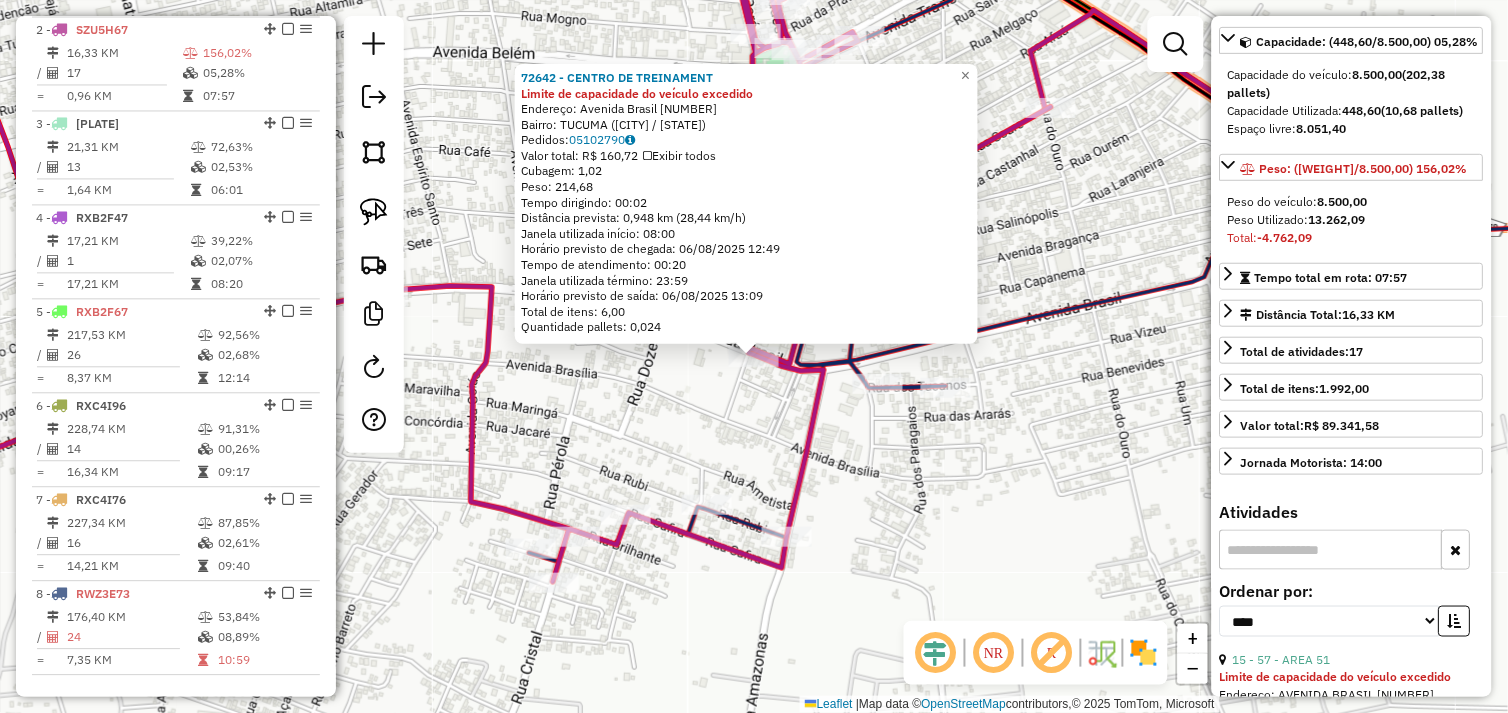 scroll, scrollTop: 444, scrollLeft: 0, axis: vertical 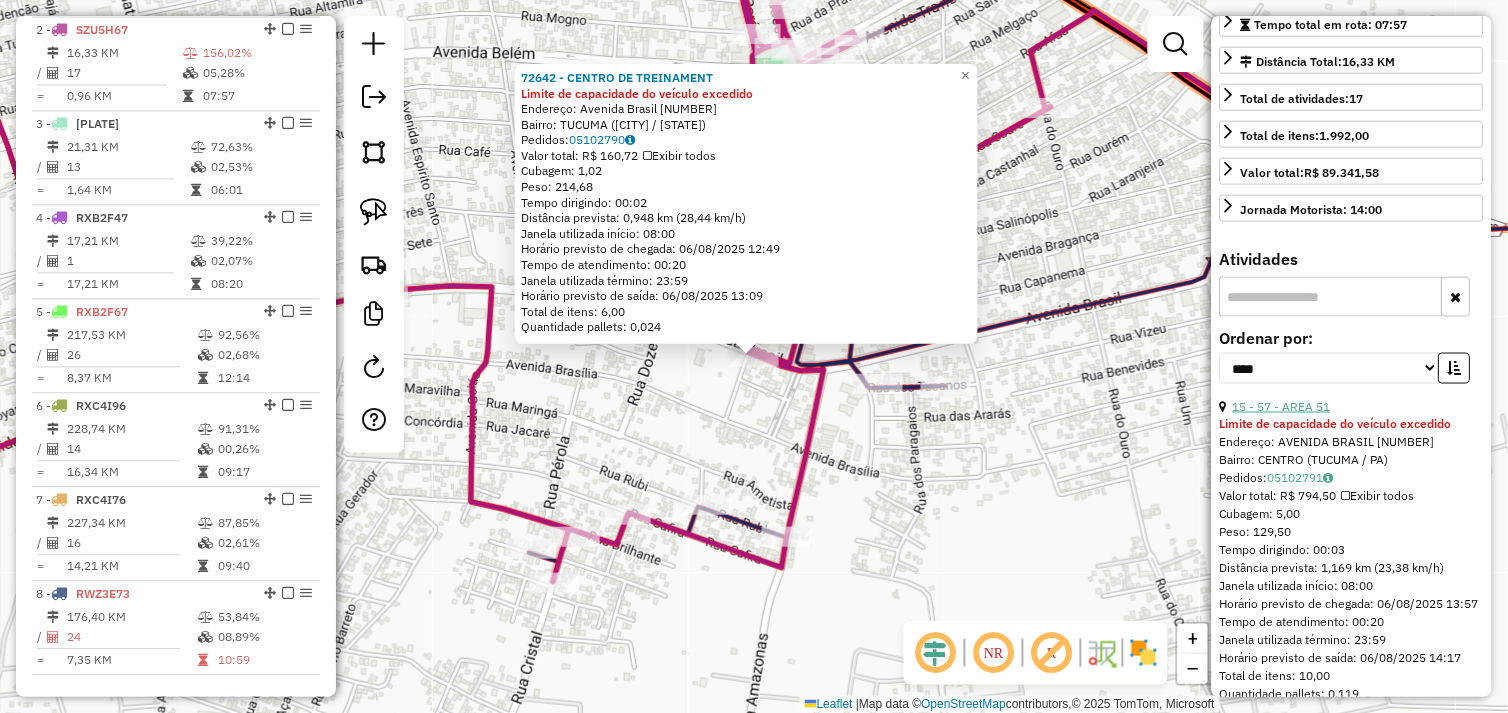 click on "15 - 57 - AREA 51" at bounding box center [1282, 406] 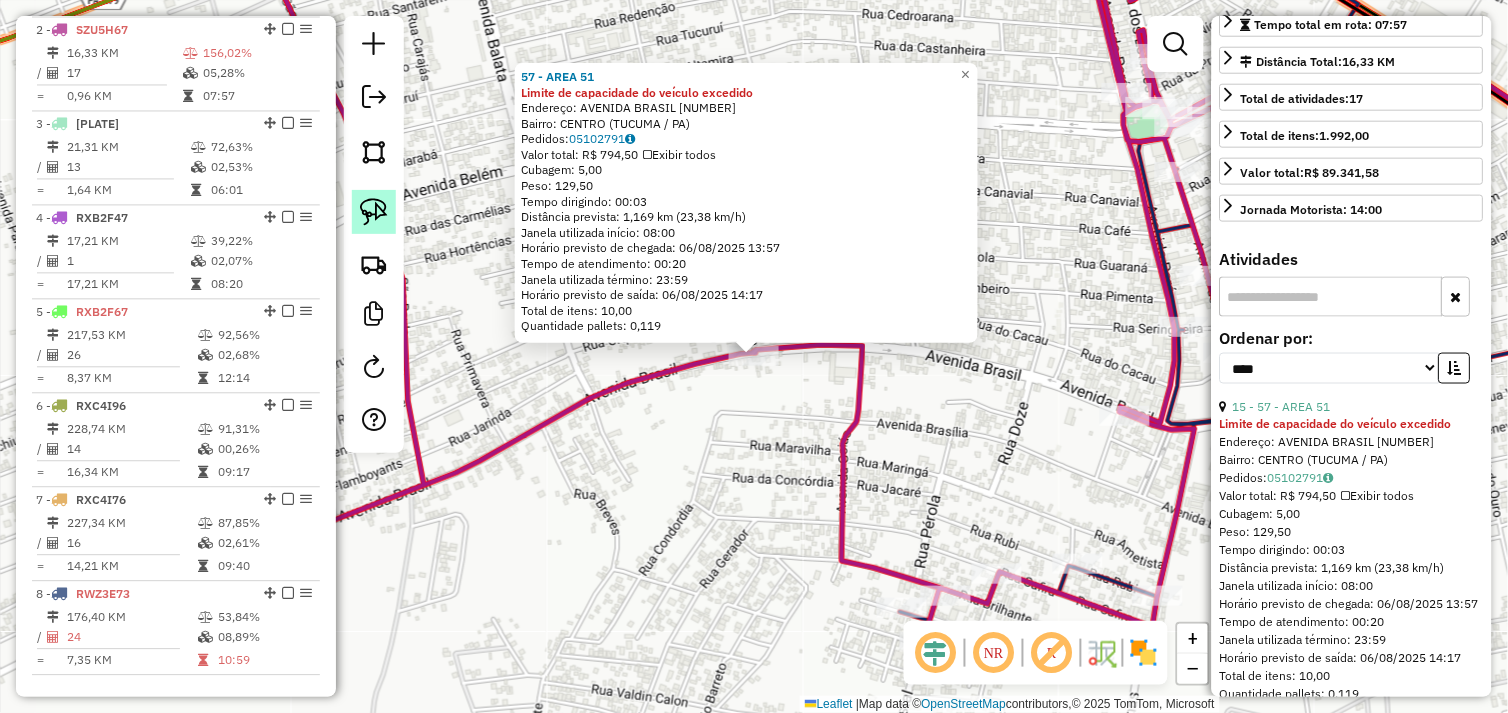 click 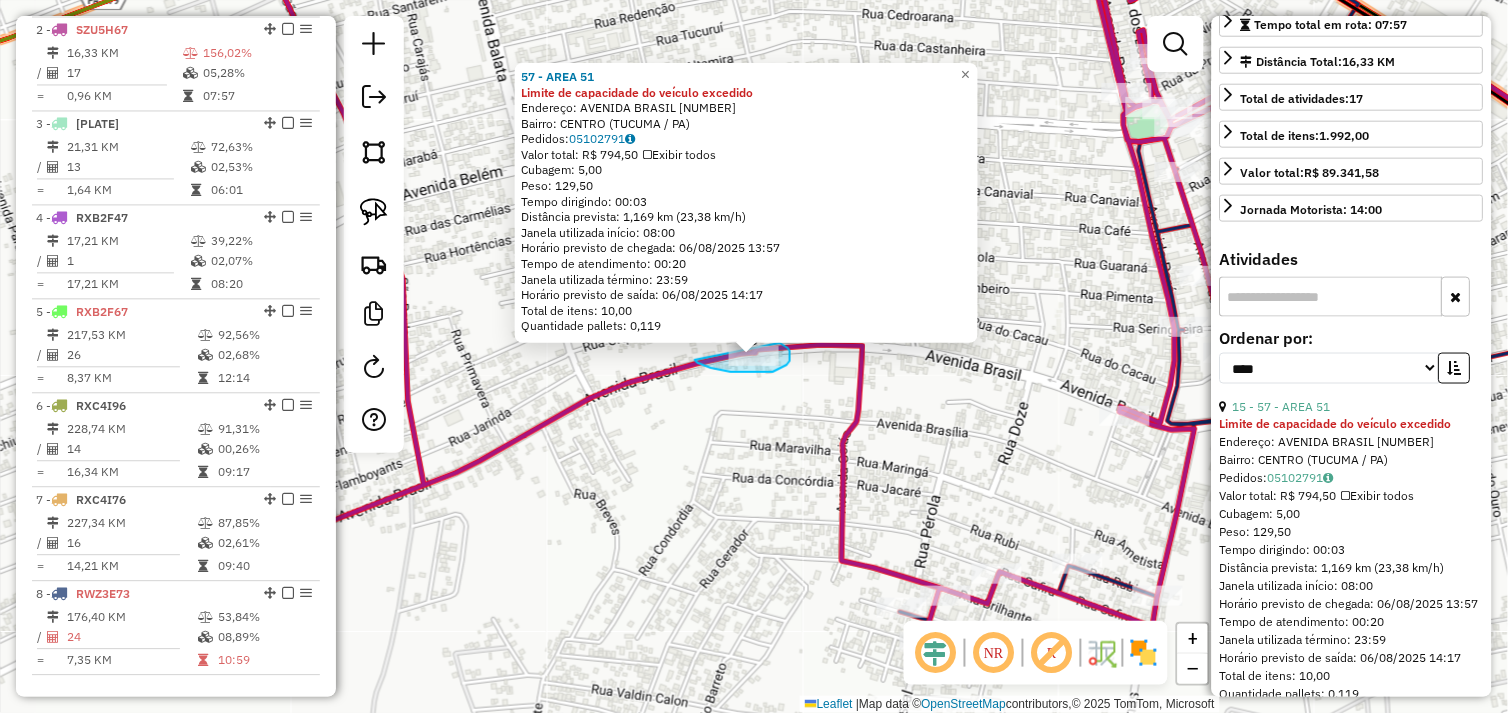 drag, startPoint x: 731, startPoint y: 372, endPoint x: 694, endPoint y: 360, distance: 38.8973 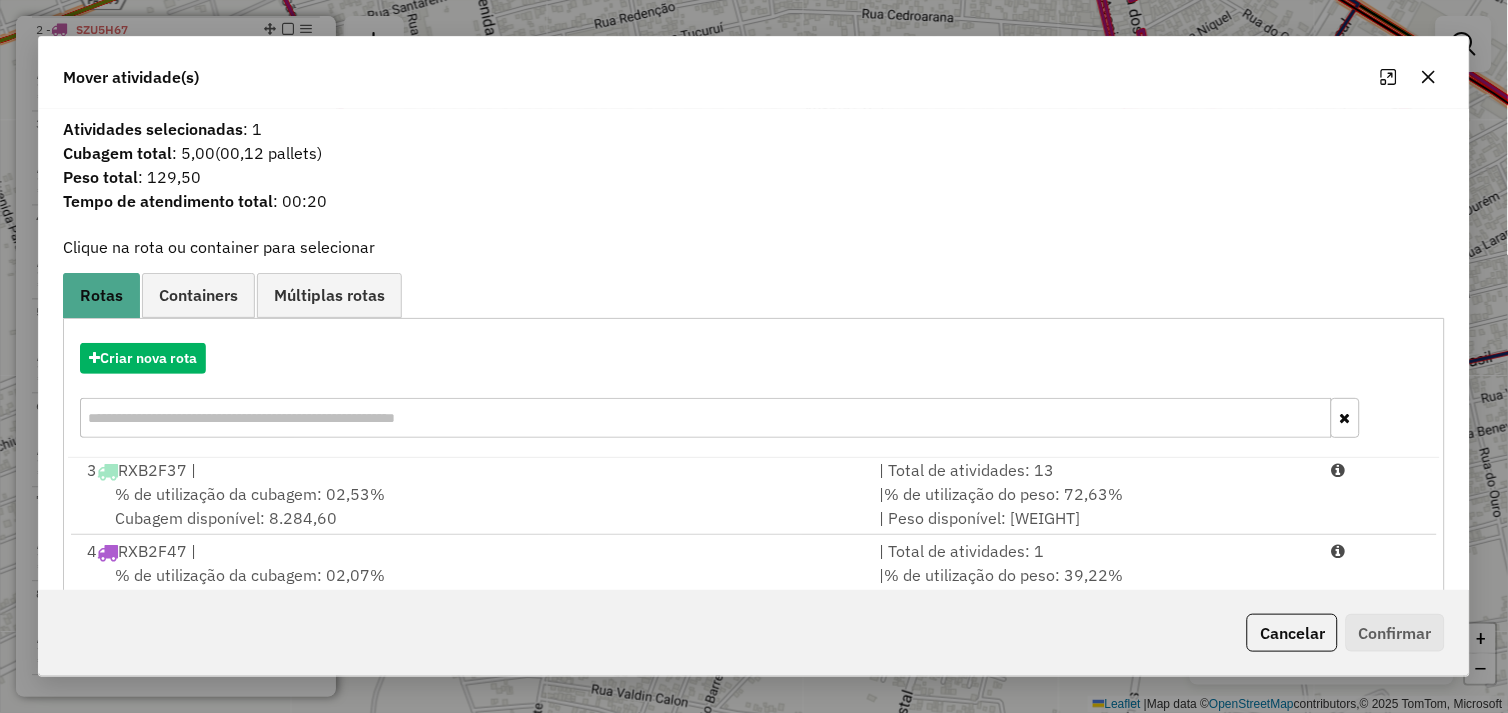 scroll, scrollTop: 167, scrollLeft: 0, axis: vertical 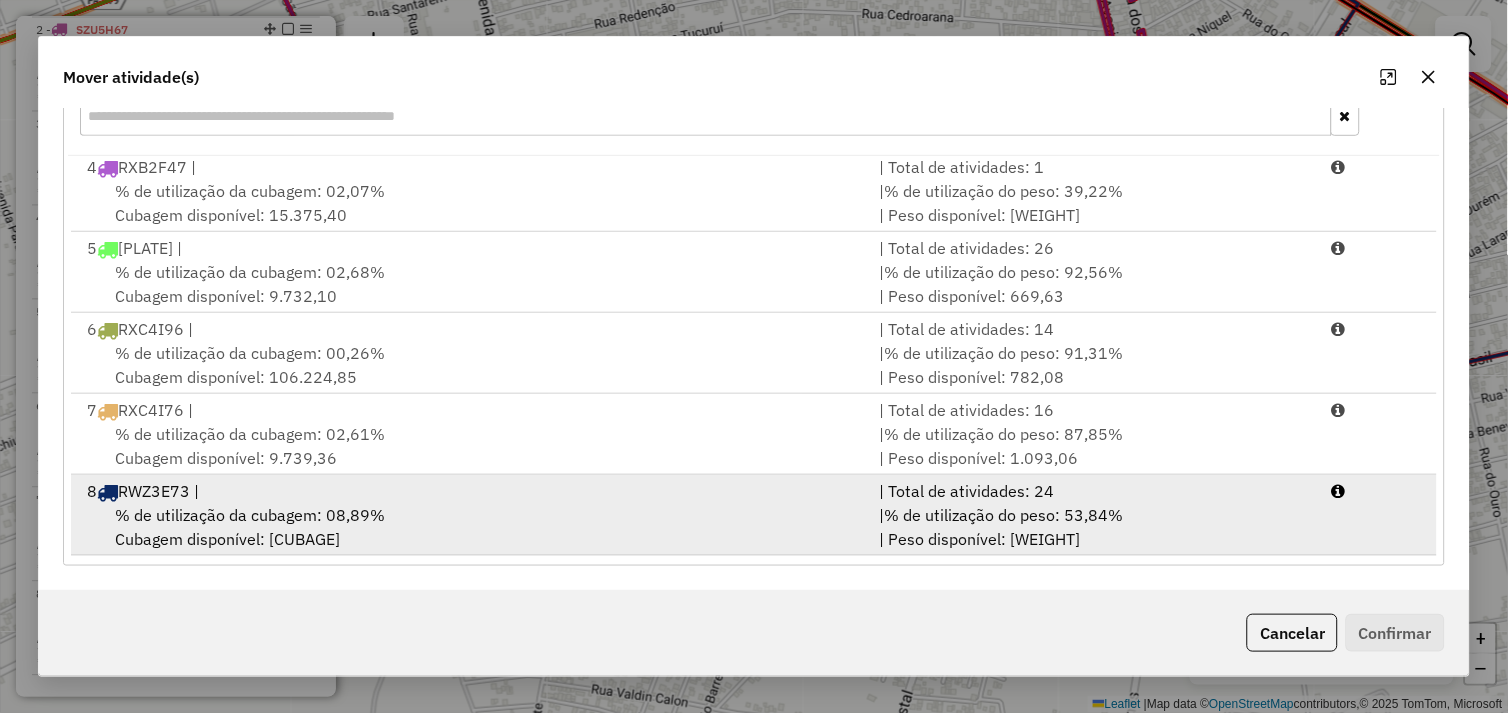 click on "% de utilização da cubagem: 08,89%  Cubagem disponível: 728,90" at bounding box center [471, 527] 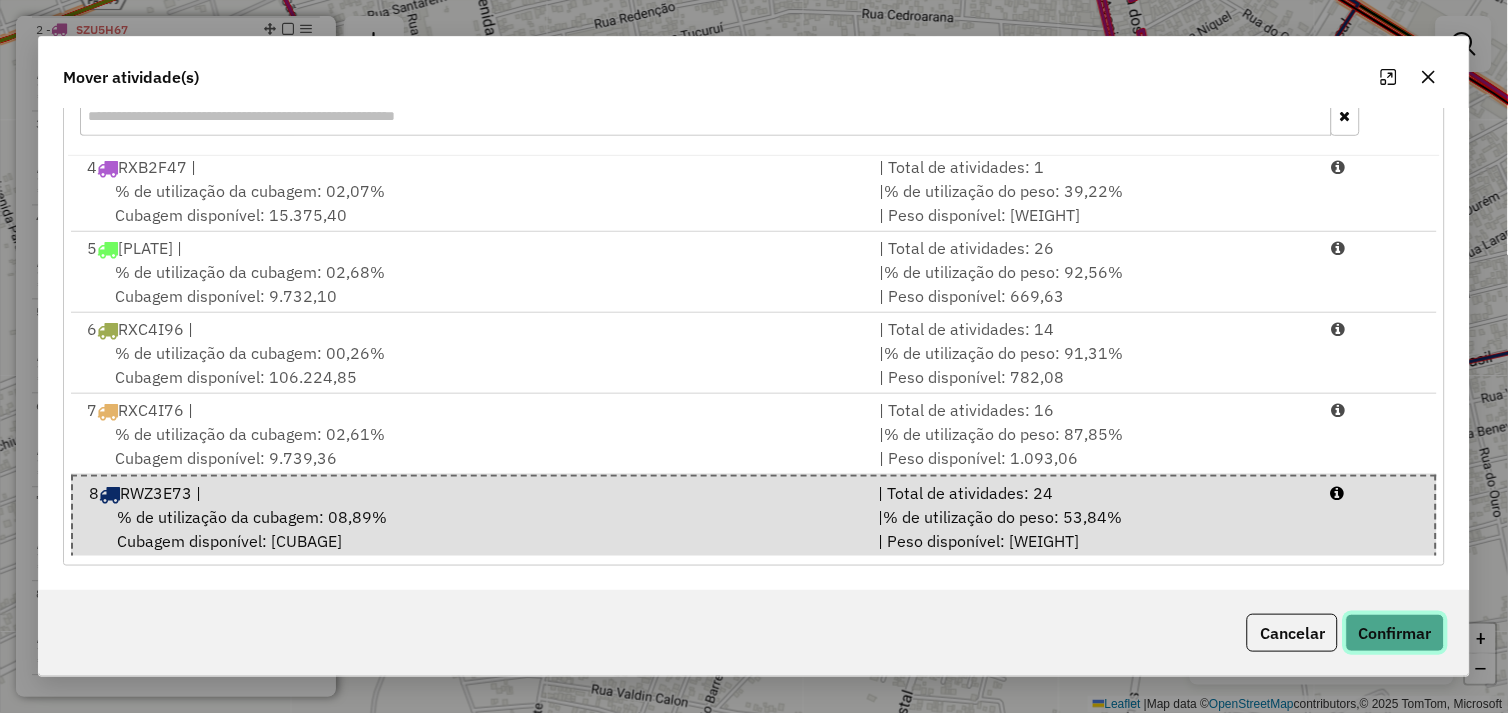 click on "Confirmar" 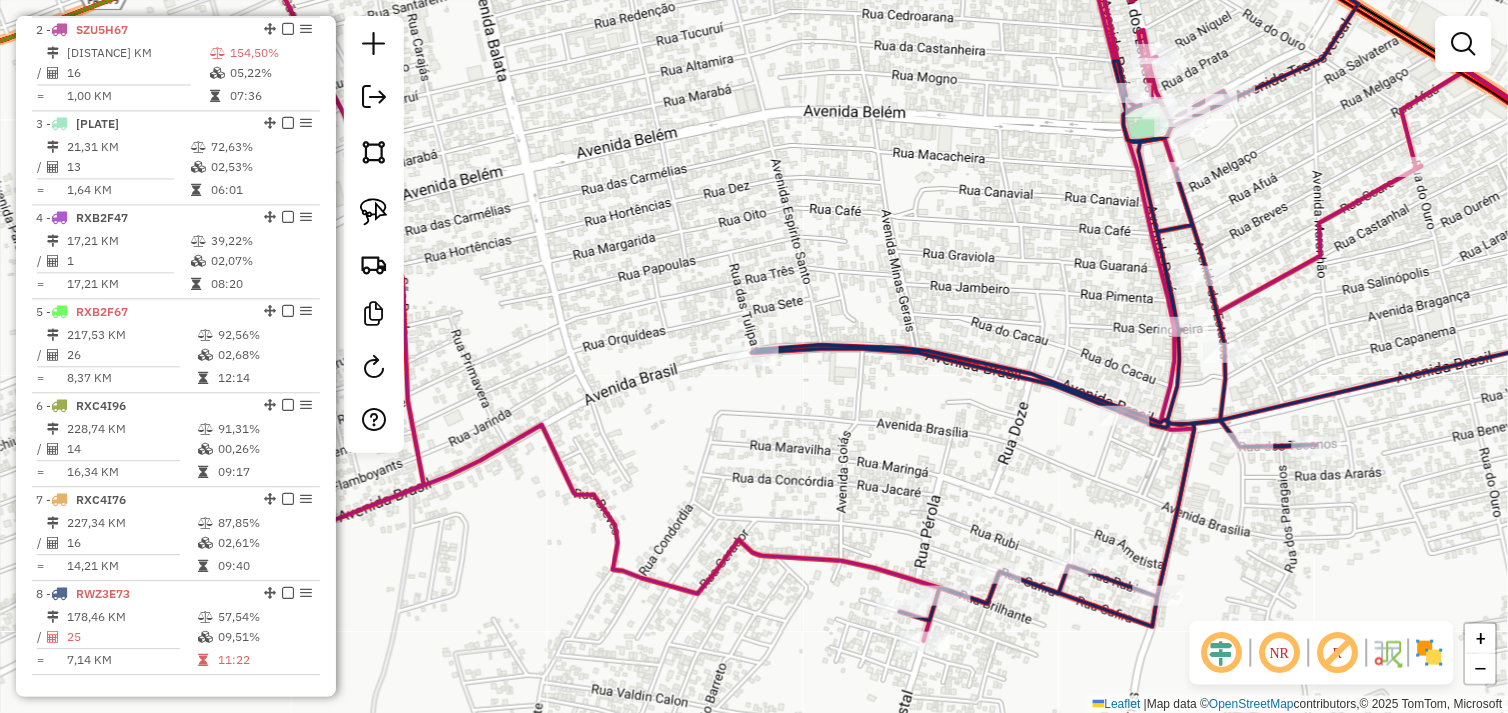 scroll, scrollTop: 0, scrollLeft: 0, axis: both 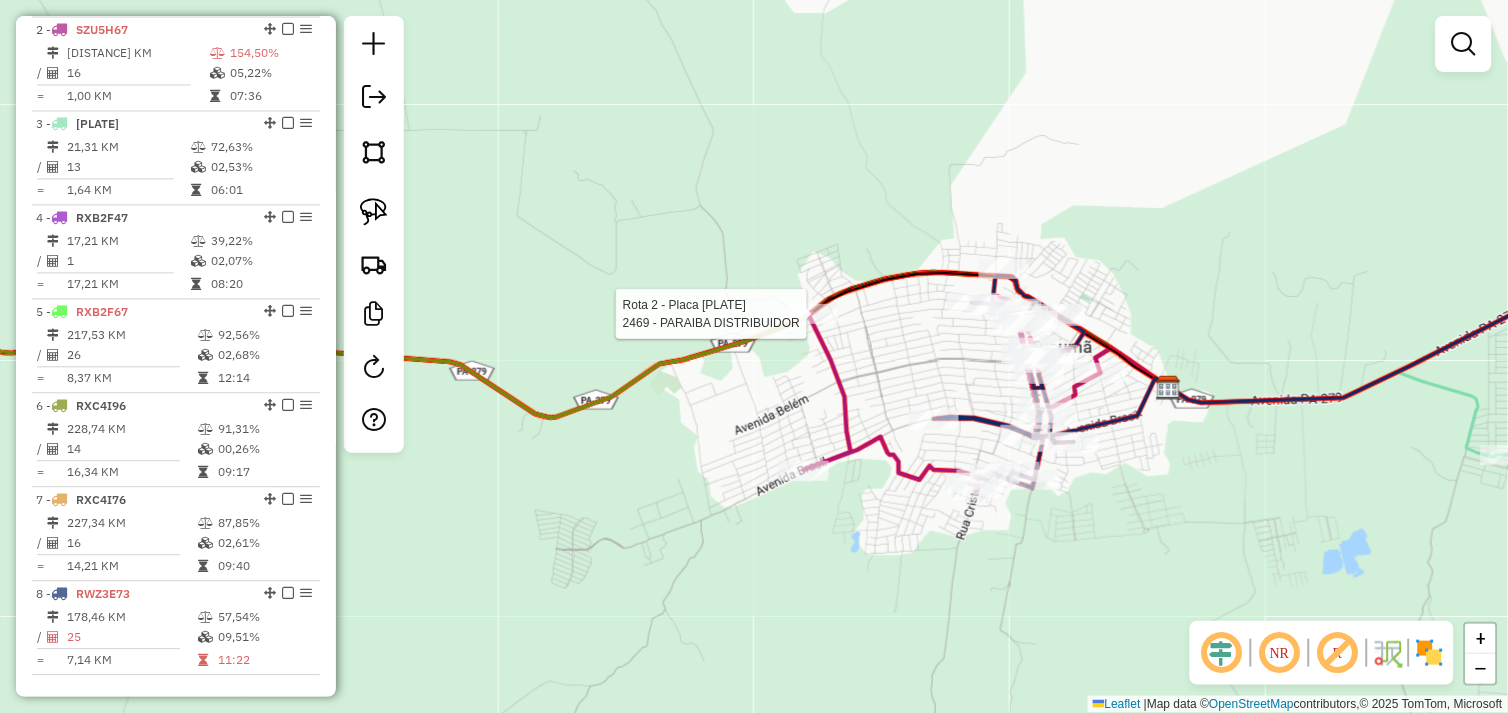 select on "*********" 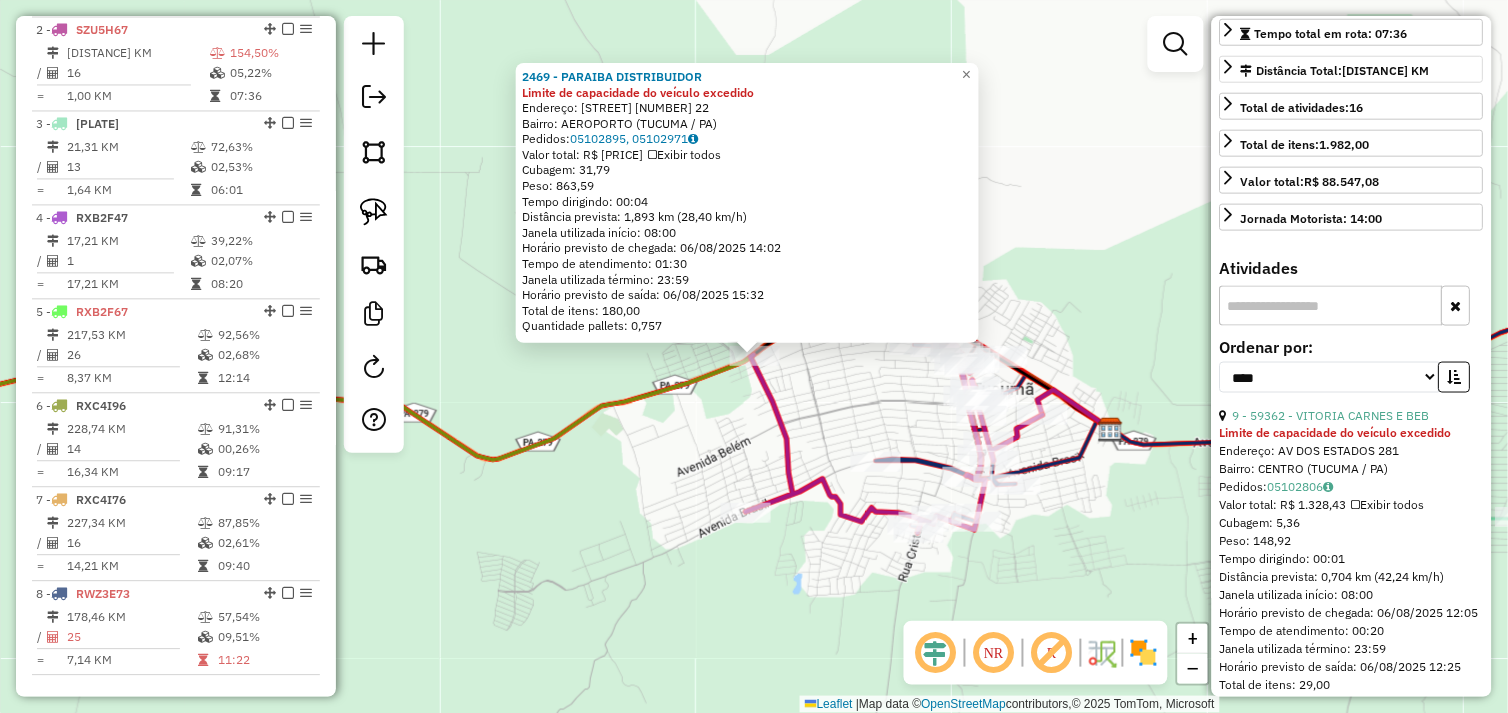 scroll, scrollTop: 444, scrollLeft: 0, axis: vertical 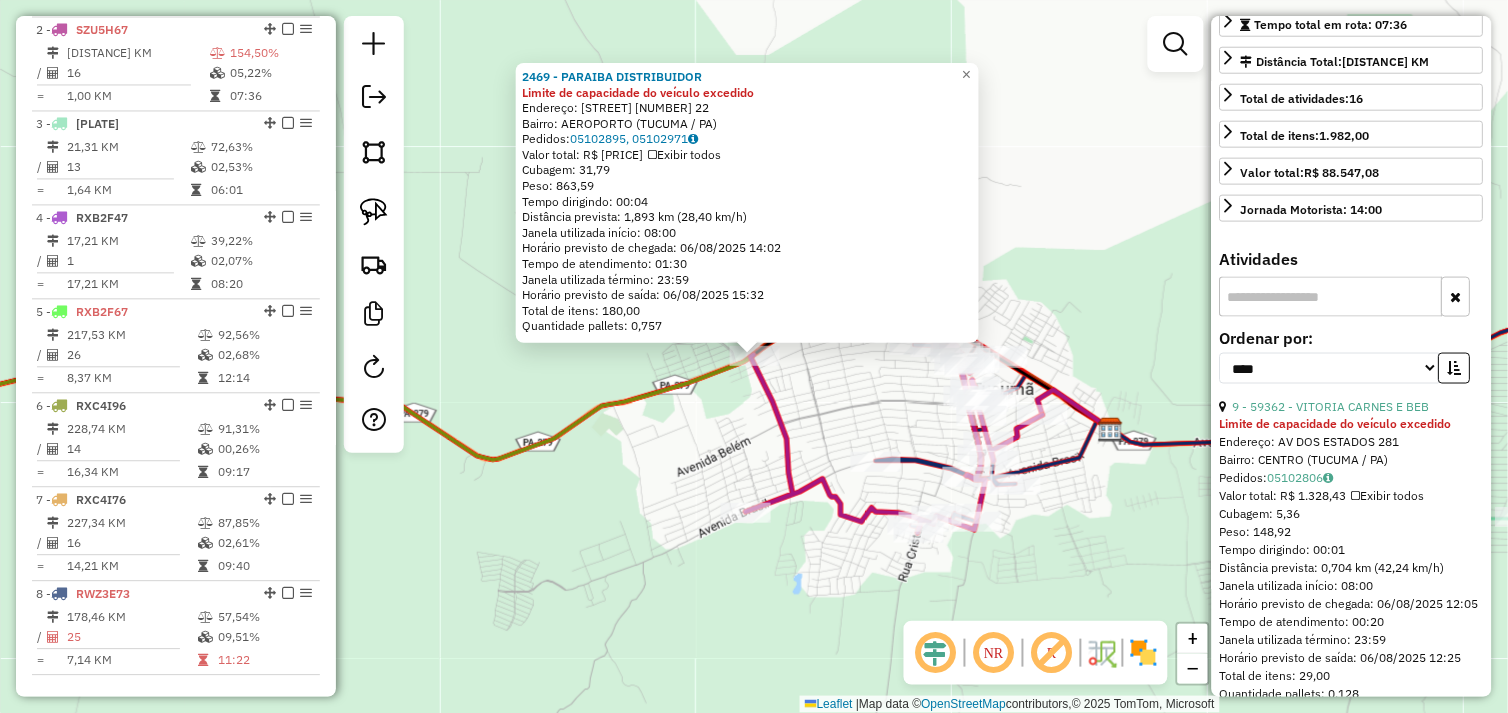 drag, startPoint x: 1087, startPoint y: 558, endPoint x: 1022, endPoint y: 521, distance: 74.793045 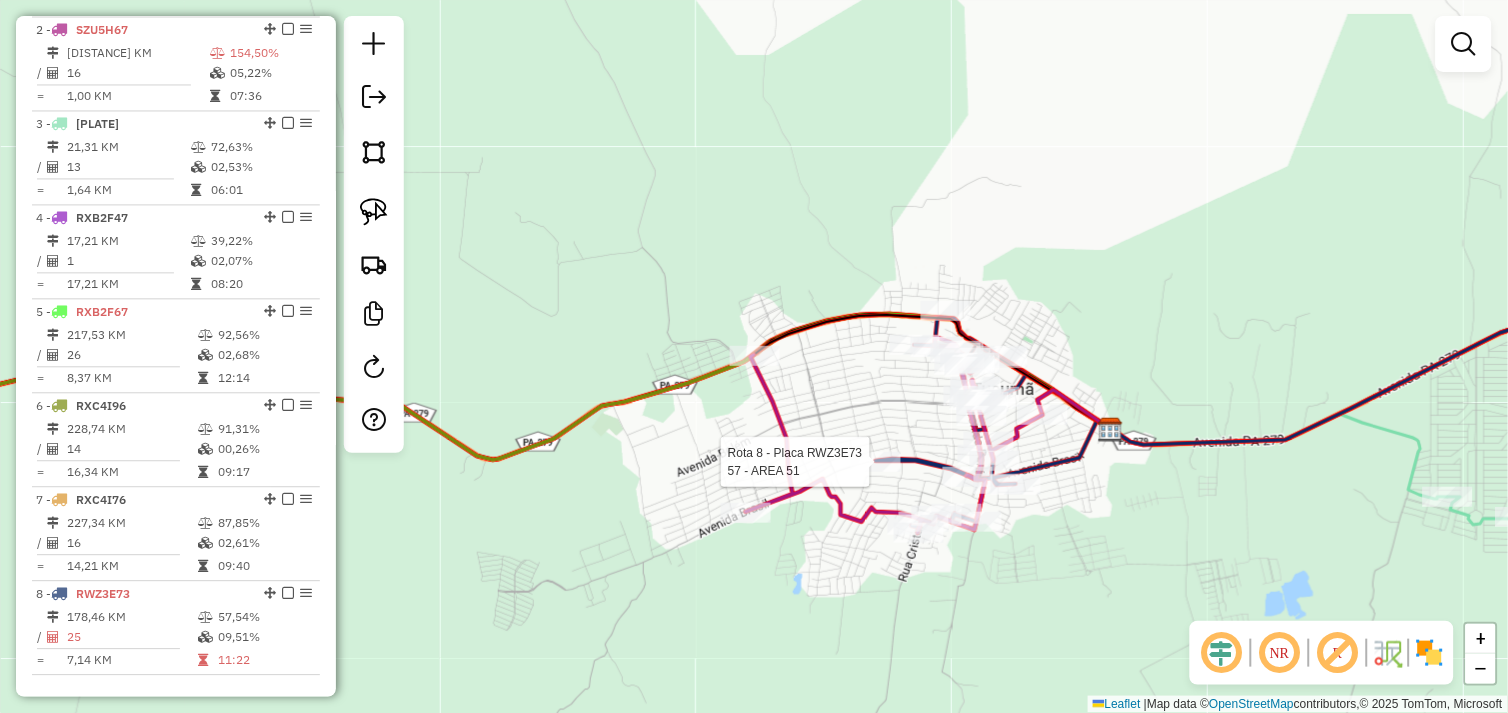 select on "*********" 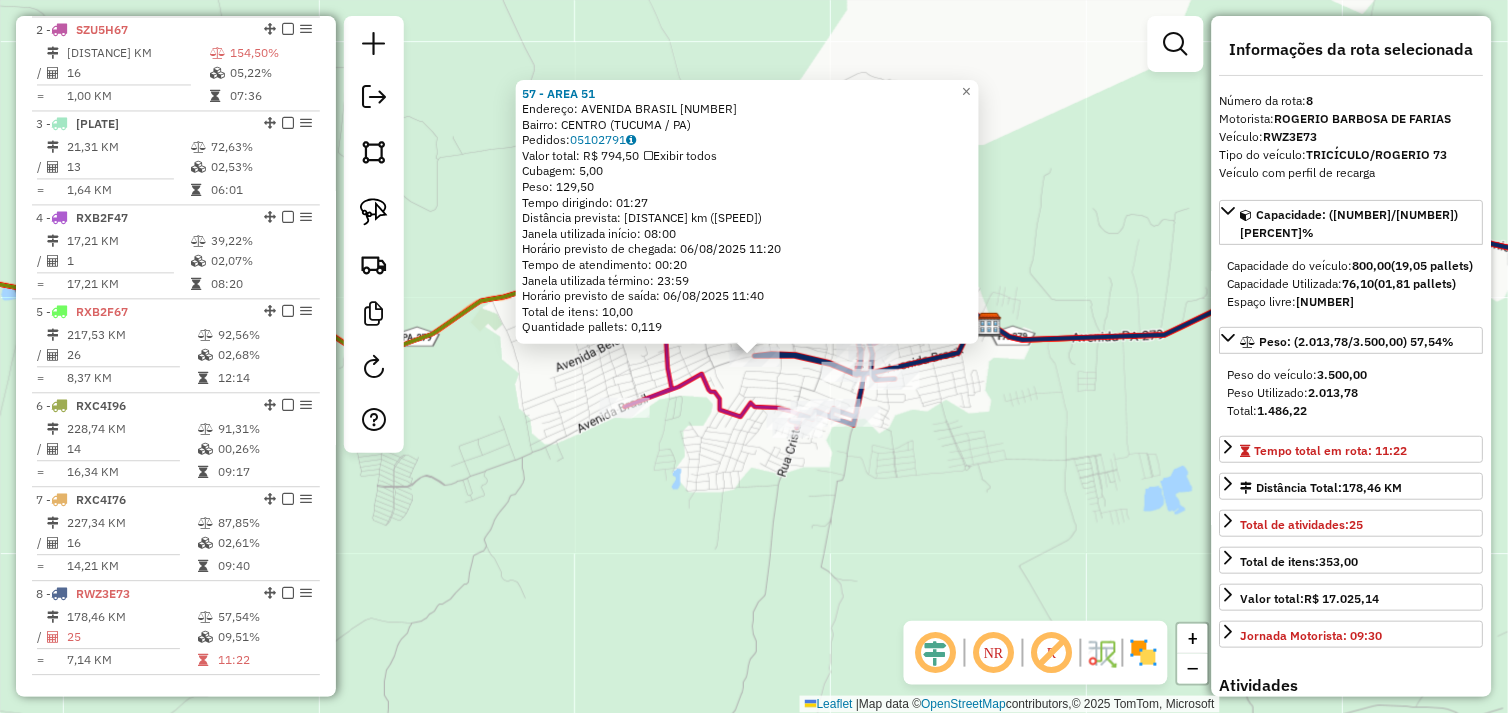 scroll, scrollTop: 897, scrollLeft: 0, axis: vertical 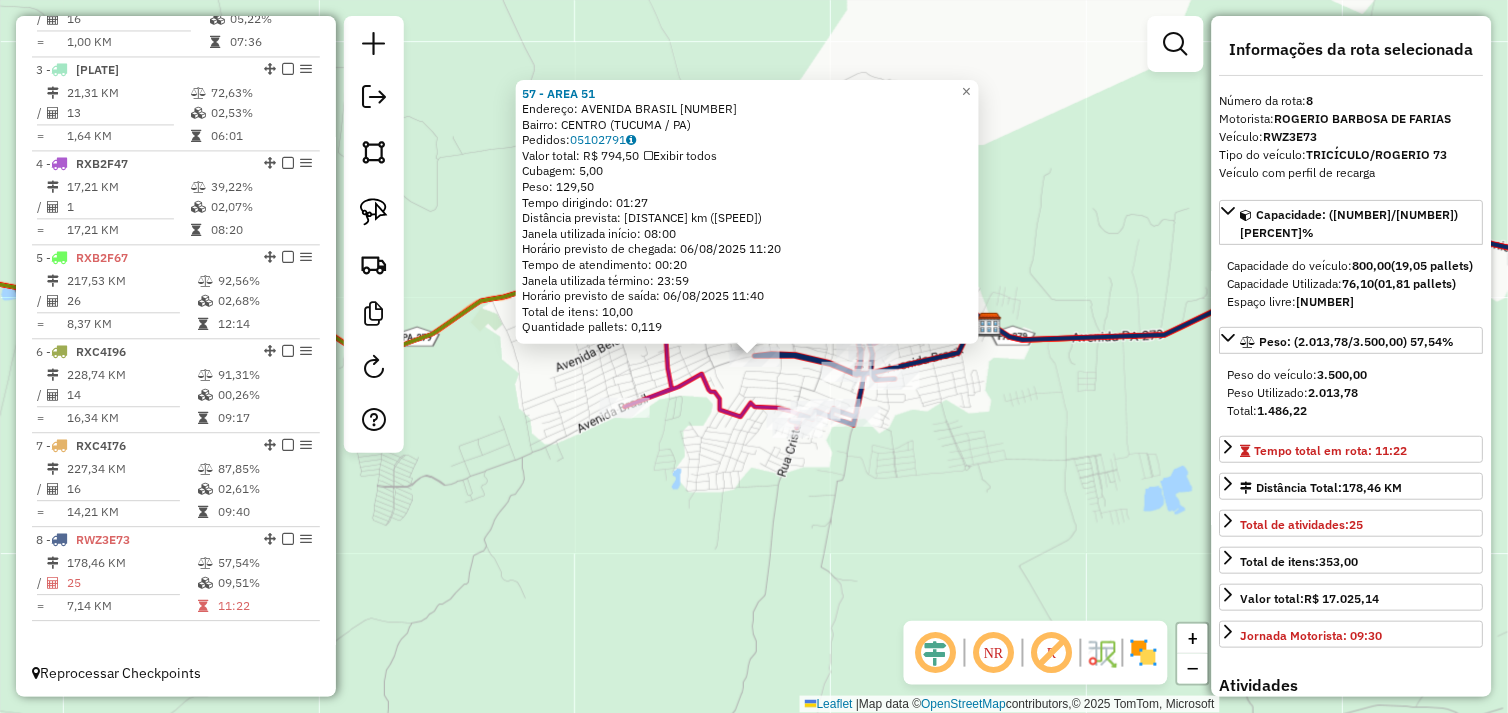 click on "[NUMBER] - [NAME] Endereço: AVENIDA BRASIL [NUMBER] Bairro: CENTRO ([CITY] / [STATE]) Pedidos: 05102791 Valor total: R$ 794,50 Exibir todos Cubagem: 5,00 Peso: 129,50 Tempo dirigindo: 01:27 Distância prevista: 84,29 km (58,13 km/h) Janela utilizada início: 08:00 Horário previsto de chegada: 06/08/2025 11:20 Tempo de atendimento: 00:20 Janela utilizada término: 23:59 Horário previsto de saída: 06/08/2025 11:40 Total de itens: 10,00 Quantidade pallets: 0,119 × Janela de atendimento Grade de atendimento Capacidade Transportadoras Veículos Cliente Pedidos Rotas Selecione os dias de semana para filtrar as janelas de atendimento Seg Ter Qua Qui Sex Sáb Dom Informe o período da janela de atendimento: De: Até: Filtrar exatamente a janela do cliente Considerar janela de atendimento padrão Selecione os dias de semana para filtrar as grades de atendimento Seg Ter Qua Qui Sex Sáb Dom Considerar clientes sem dia de atendimento cadastrado Peso mínimo: De:" 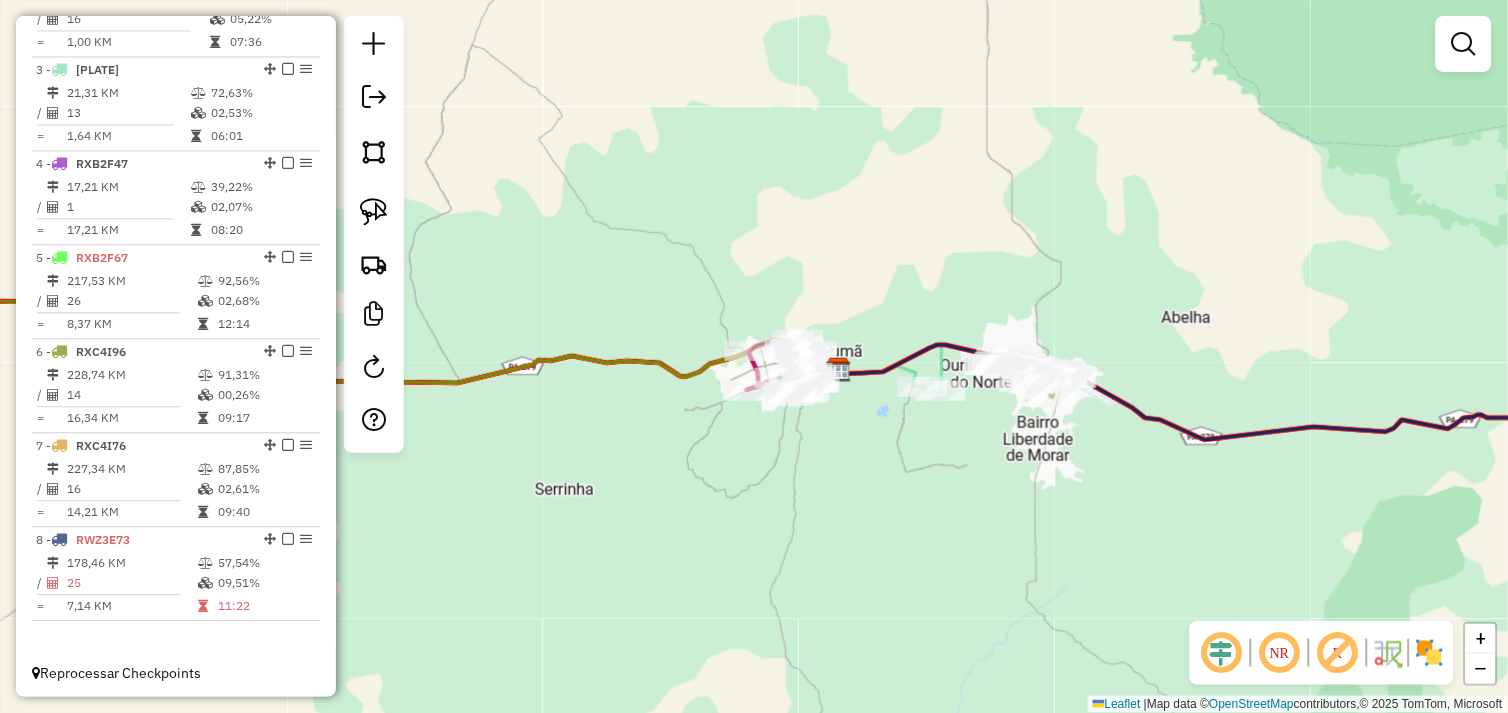drag, startPoint x: 884, startPoint y: 478, endPoint x: 705, endPoint y: 534, distance: 187.55533 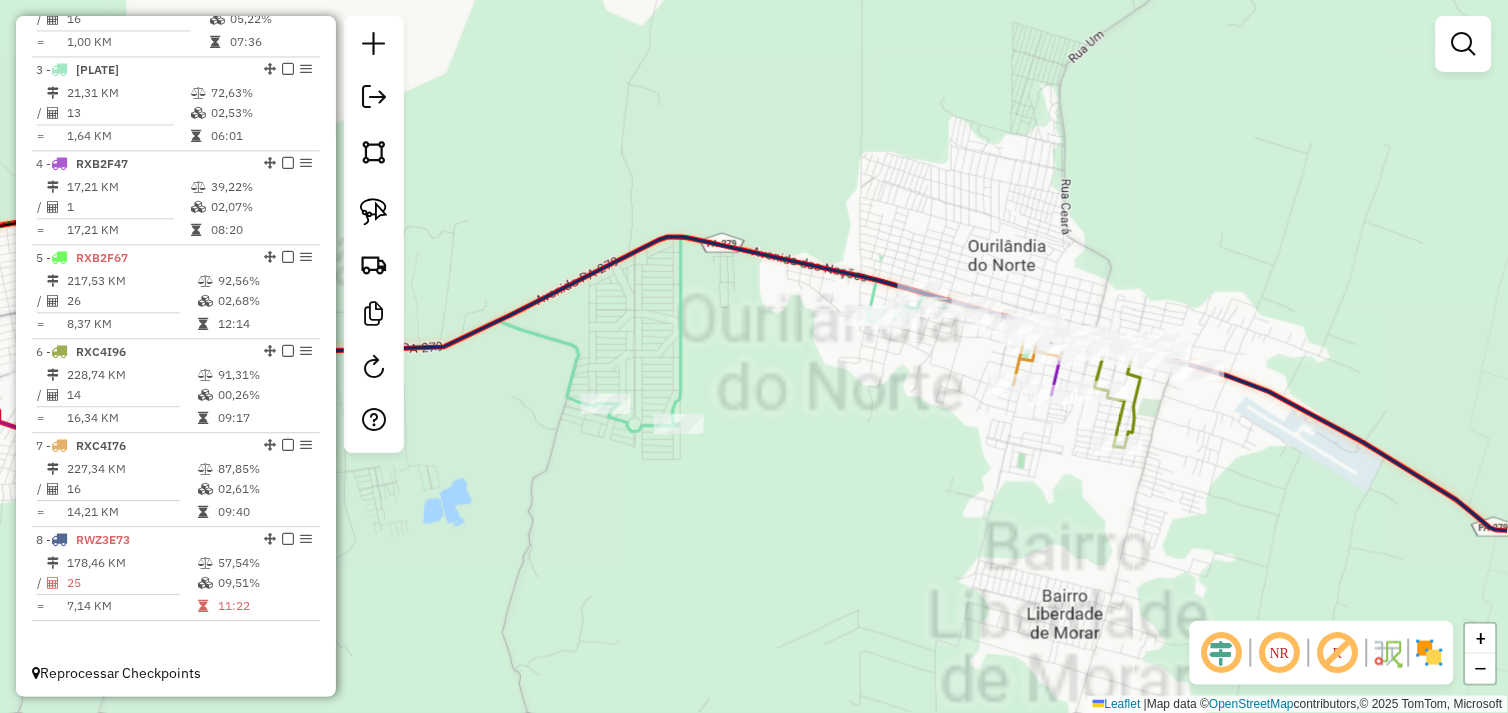 drag, startPoint x: 935, startPoint y: 455, endPoint x: 873, endPoint y: 466, distance: 62.968246 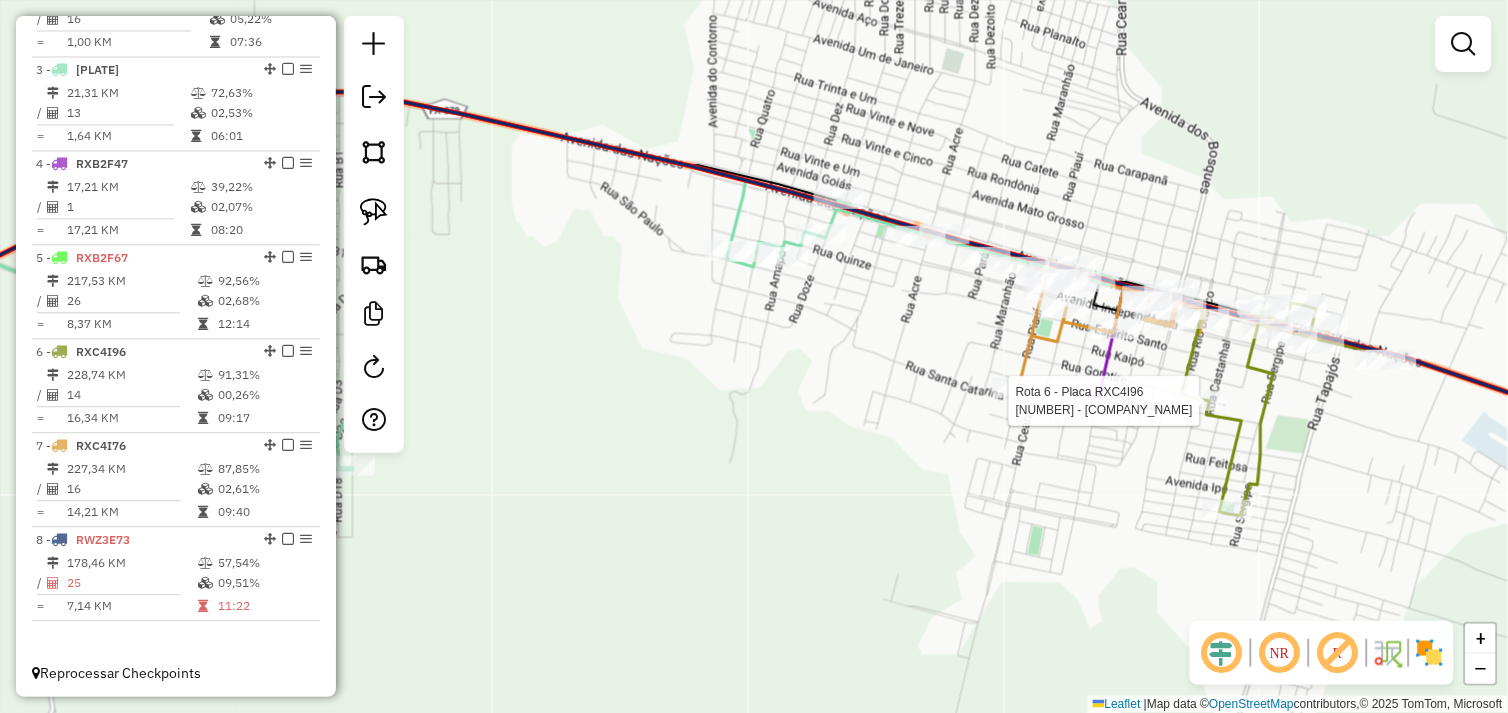select on "*********" 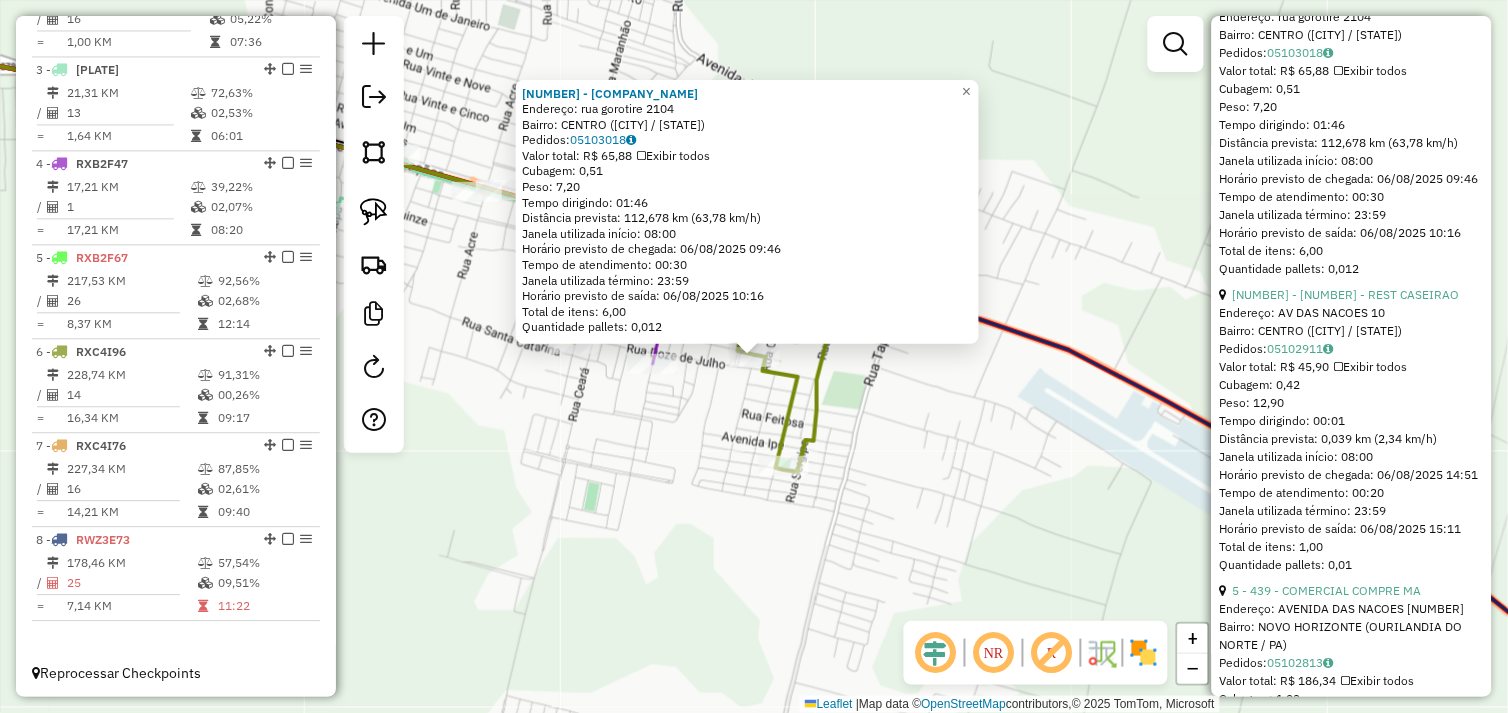 scroll, scrollTop: 555, scrollLeft: 0, axis: vertical 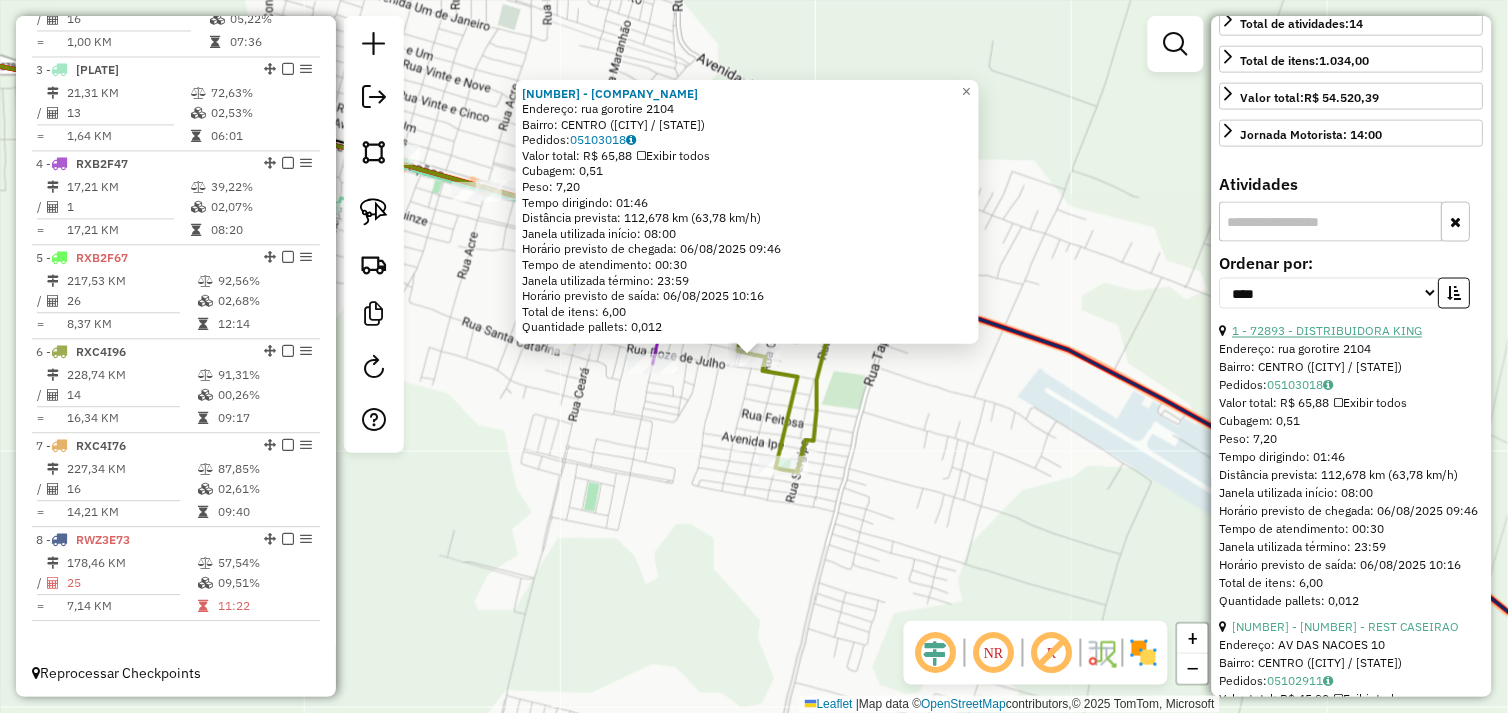 click on "1 - 72893 - DISTRIBUIDORA KING" at bounding box center [1328, 331] 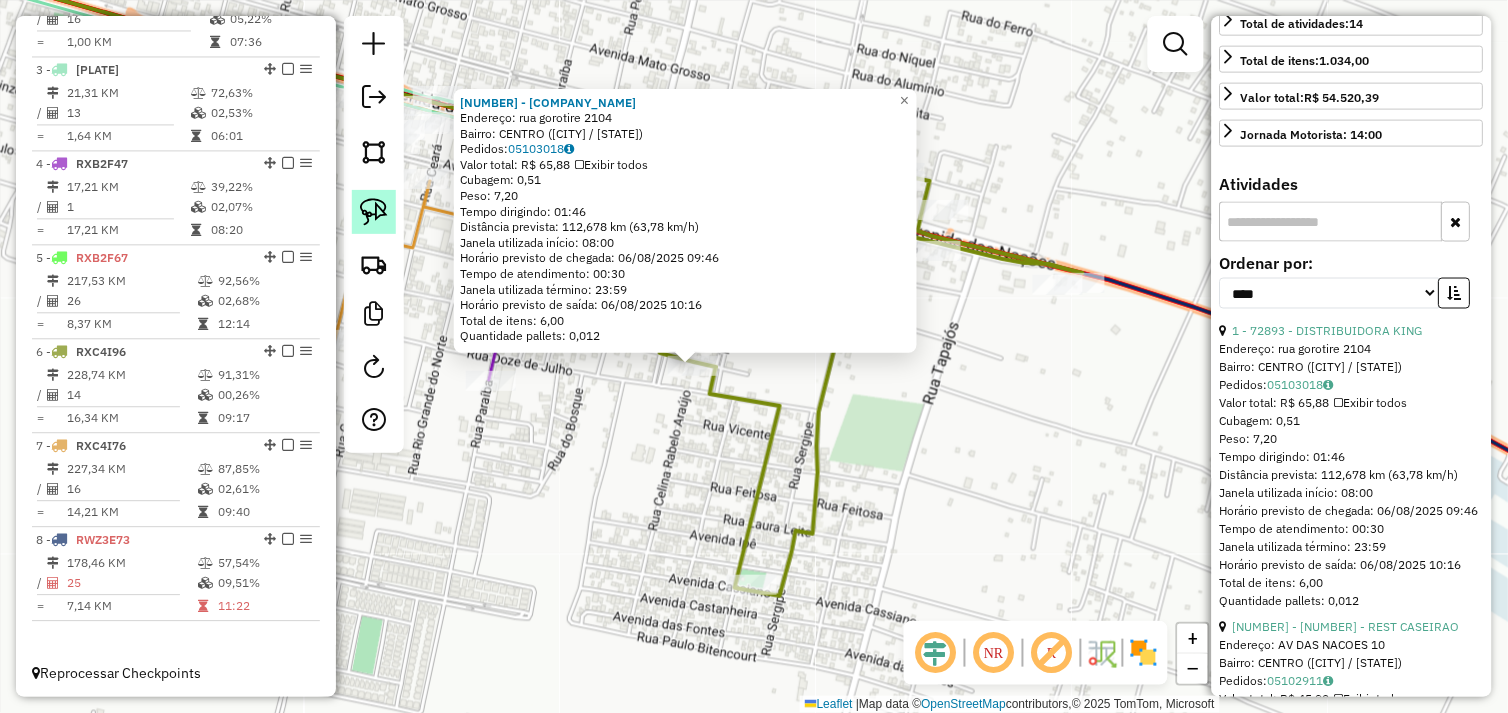 click 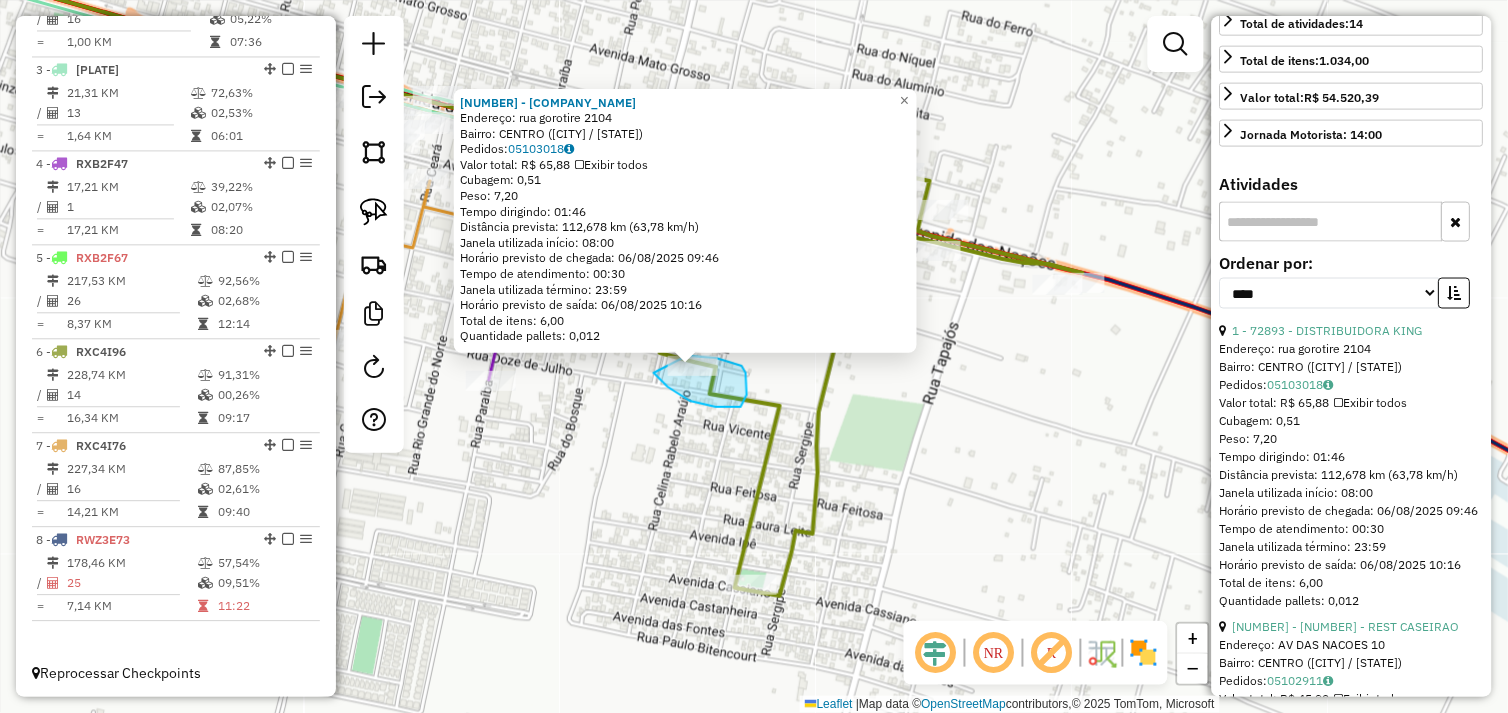 click on "Rota 6 - Placa [PLATE]  72893 - DISTRIBUIDORA KING 72893 - DISTRIBUIDORA KING  Endereço:  rua gorotire 2104   Bairro: CENTRO ([CITY] / [STATE])   Pedidos:  05103018   Valor total: R$ 65,88   Exibir todos   Cubagem: 0,51  Peso: 7,20  Tempo dirigindo: 01:46   Distância prevista: 112,678 km (63,78 km/h)   Janela utilizada início: 08:00   Horário previsto de chegada: 06/08/2025 09:46   Tempo de atendimento: 00:30   Janela utilizada término: 23:59   Horário previsto de saída: 06/08/2025 10:16   Total de itens: 6,00   Quantidade pallets: 0,012  × Janela de atendimento Grade de atendimento Capacidade Transportadoras Veículos Cliente Pedidos  Rotas Selecione os dias de semana para filtrar as janelas de atendimento  Seg   Ter   Qua   Qui   Sex   Sáb   Dom  Informe o período da janela de atendimento: De: Até:  Filtrar exatamente a janela do cliente  Considerar janela de atendimento padrão  Selecione os dias de semana para filtrar as grades de atendimento  Seg   Ter   Qua   Qui   Sex   Sáb   Dom   +" 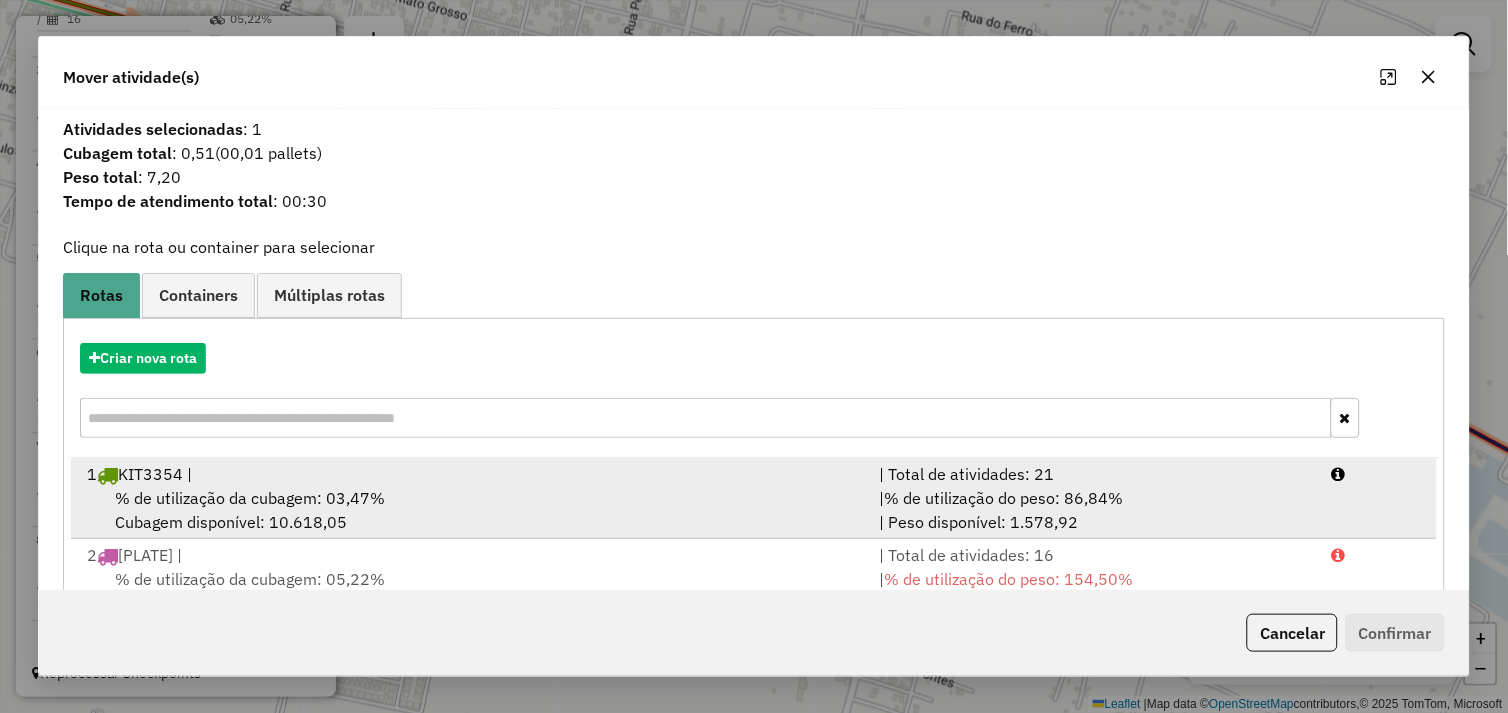 scroll, scrollTop: 167, scrollLeft: 0, axis: vertical 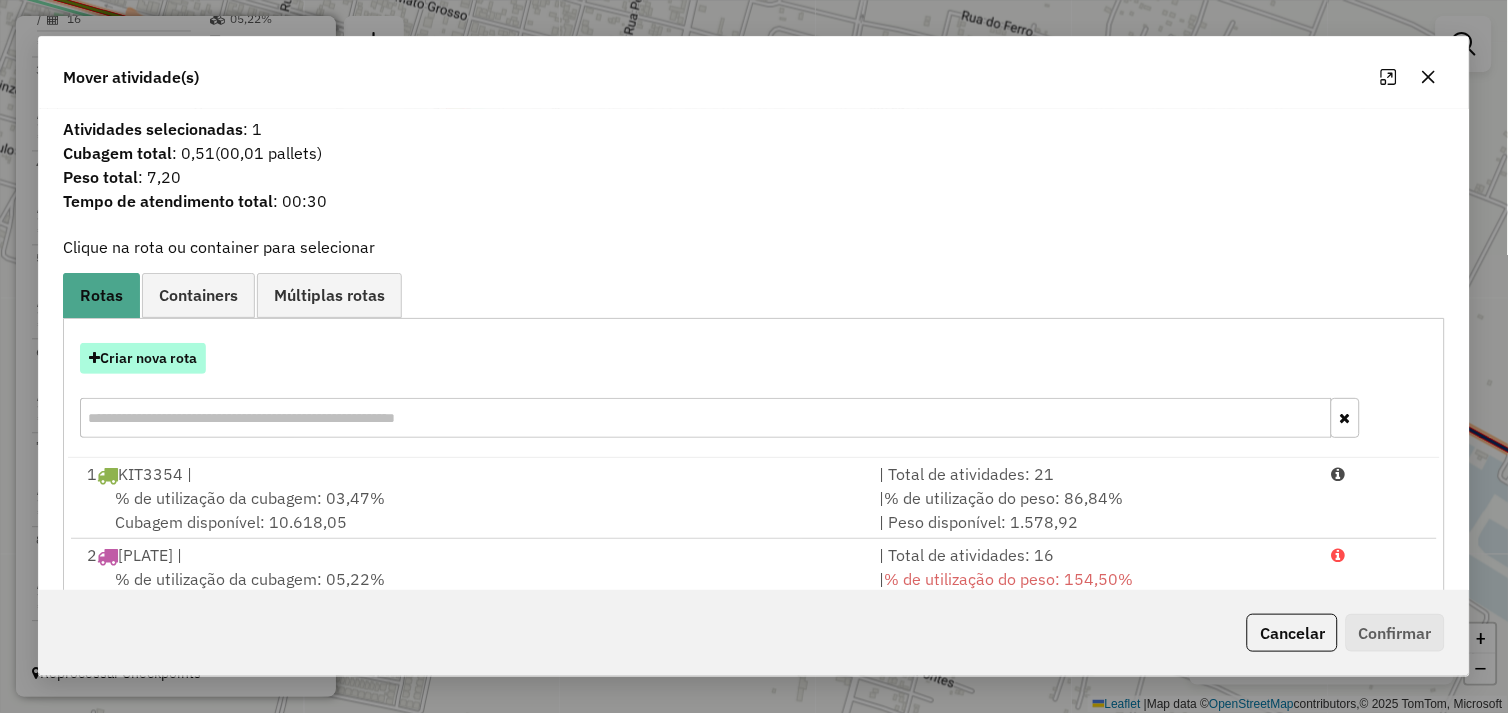 click on "Criar nova rota" at bounding box center (143, 358) 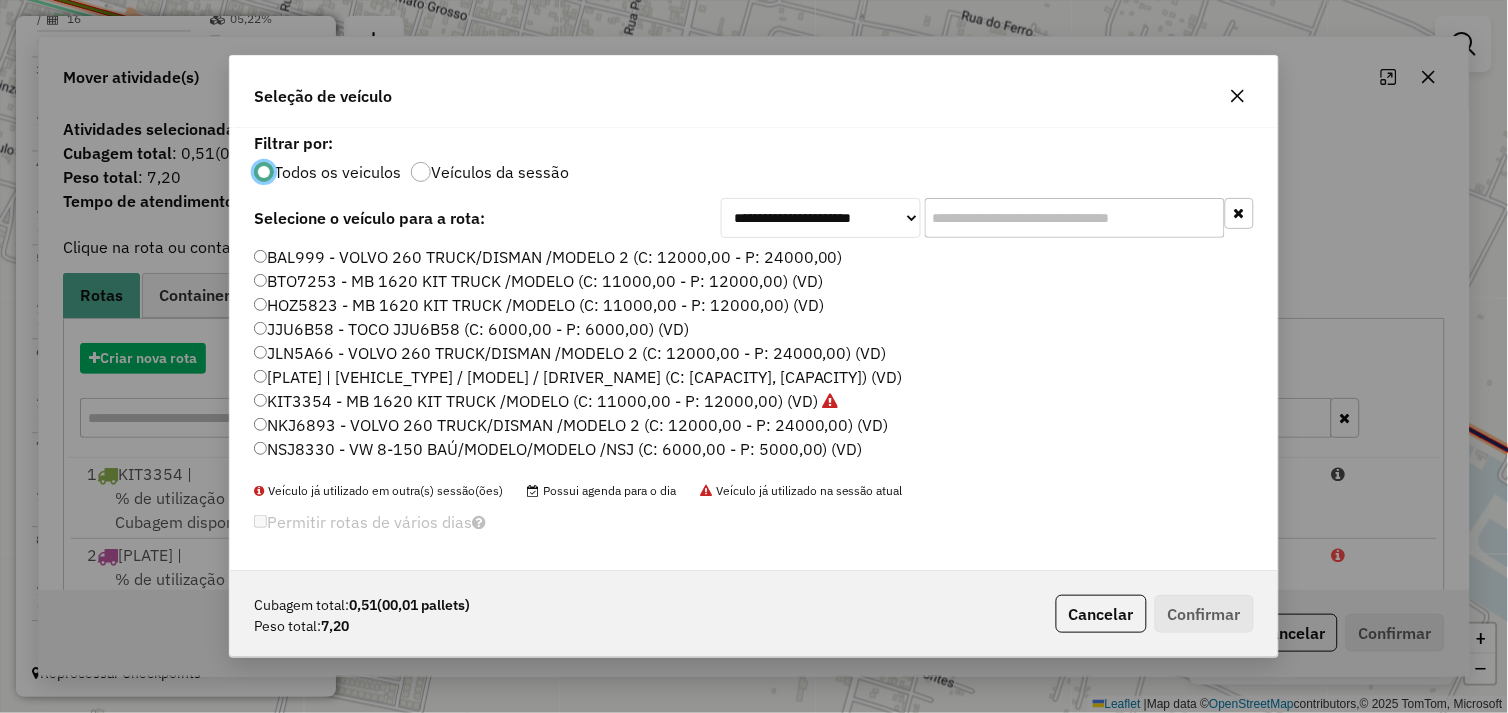 scroll, scrollTop: 11, scrollLeft: 5, axis: both 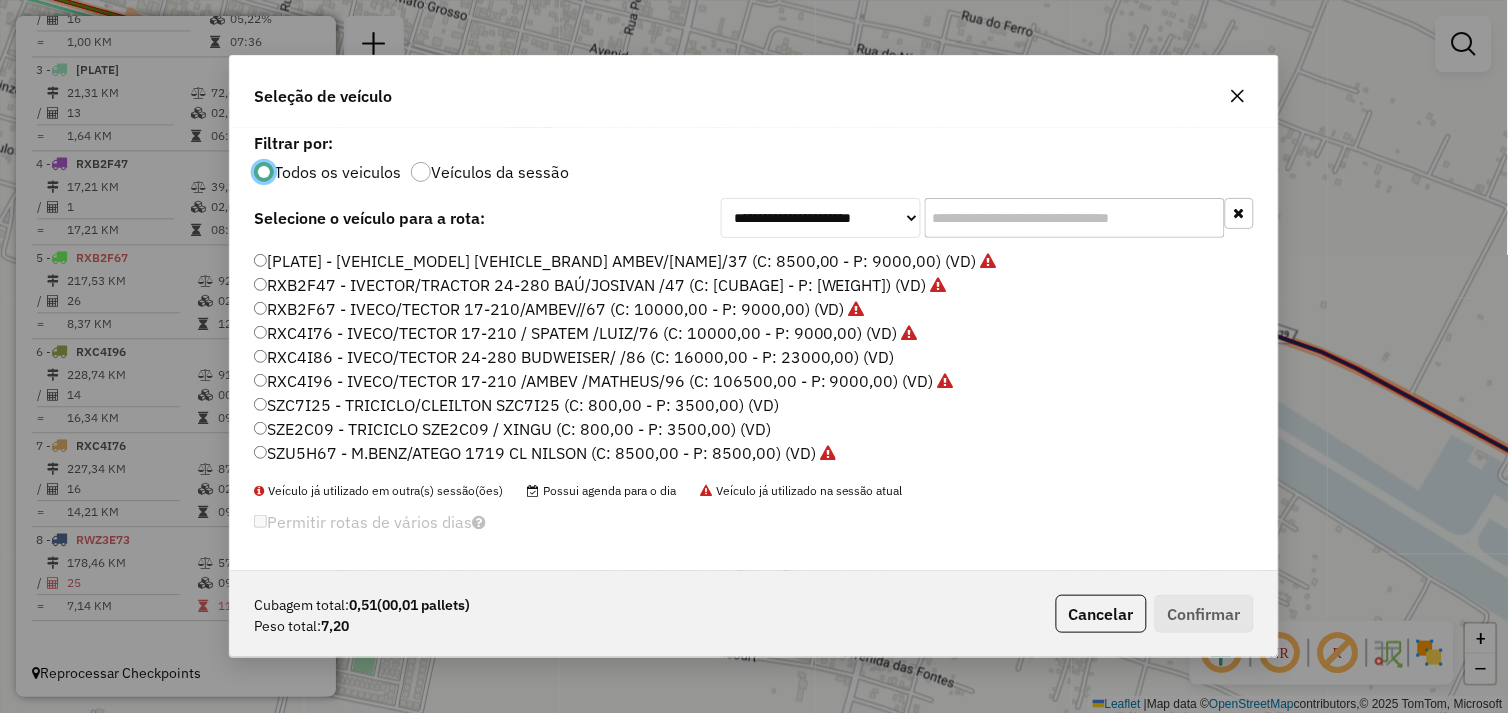click on "SZE2C09 - TRICICLO SZE2C09 / XINGU (C: 800,00 - P: 3500,00) (VD)" 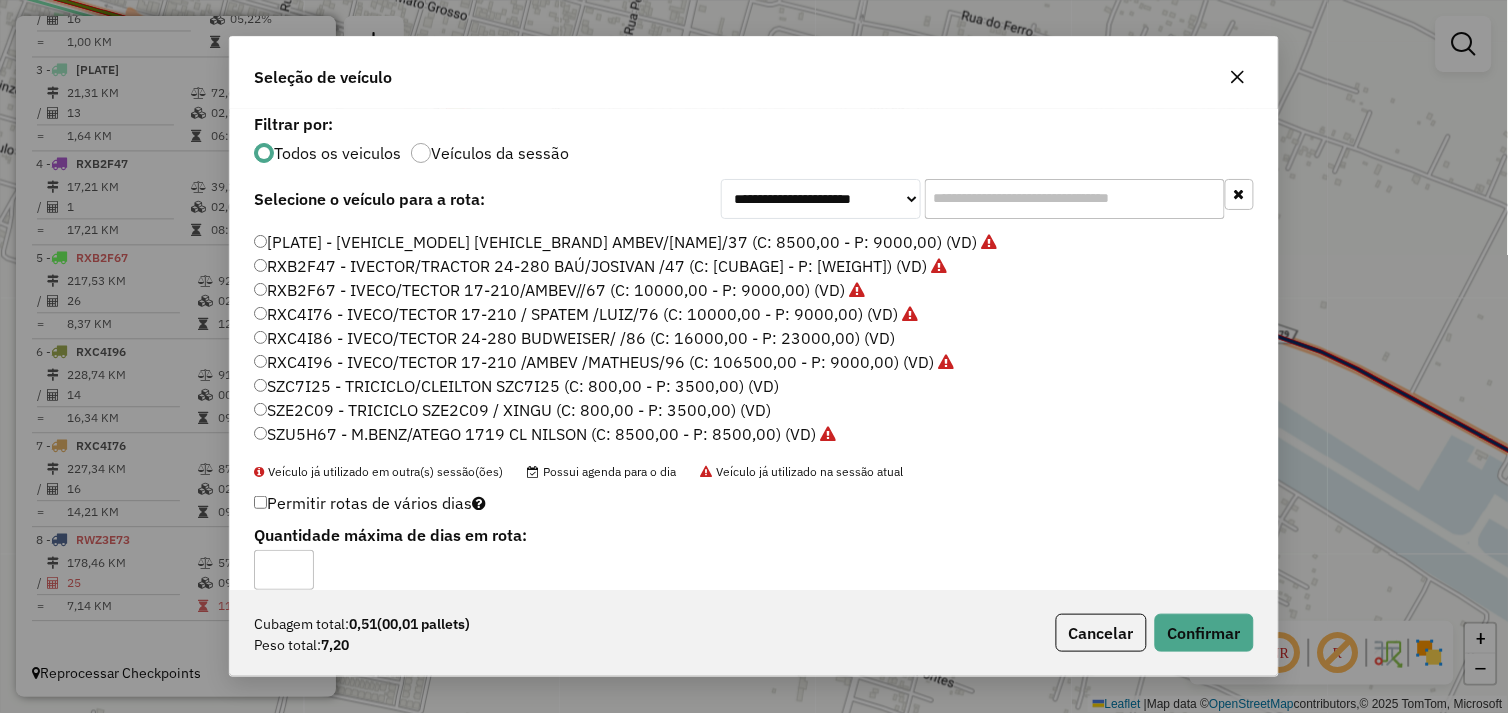 click on "SZC7I25 - TRICICLO/CLEILTON SZC7I25 (C: 800,00 - P: 3500,00) (VD)" 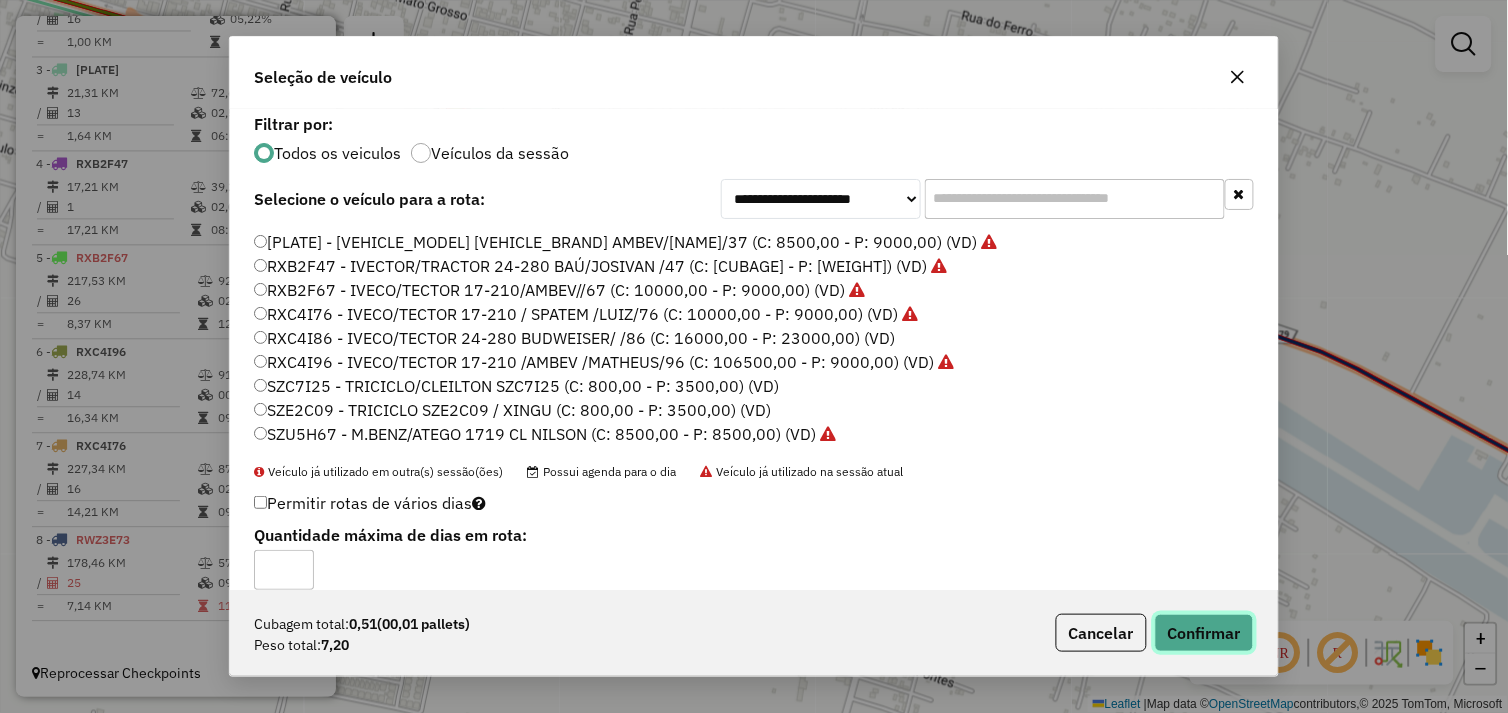 click on "Confirmar" 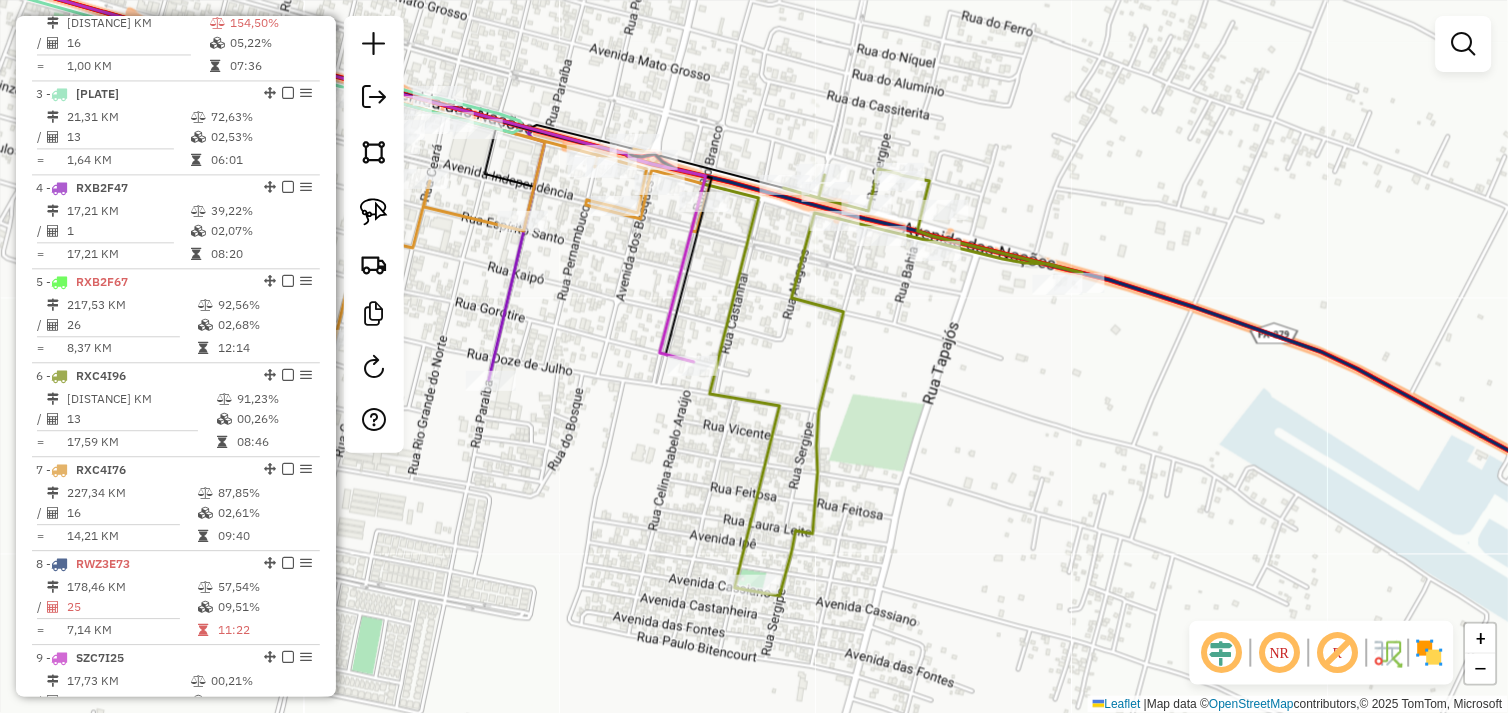 scroll, scrollTop: 923, scrollLeft: 0, axis: vertical 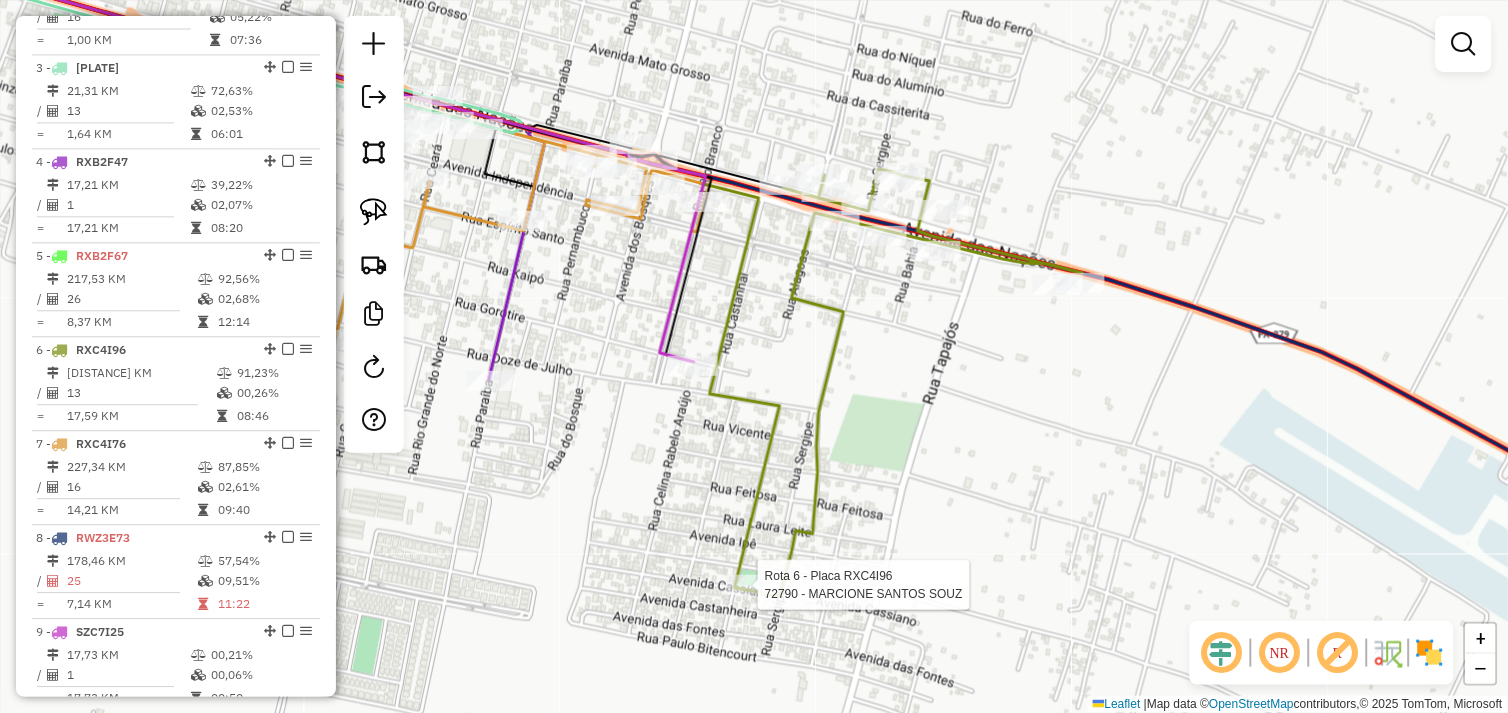 select on "*********" 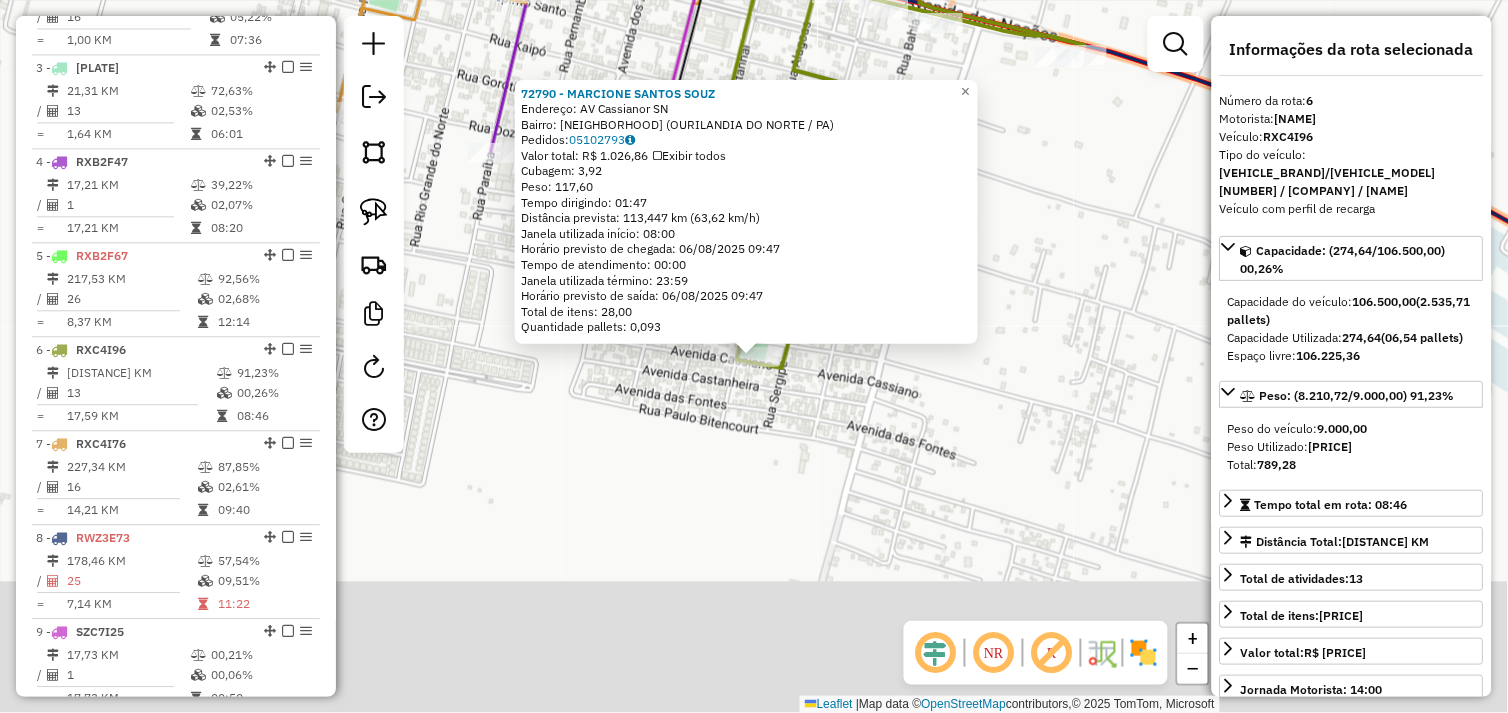 scroll, scrollTop: 1016, scrollLeft: 0, axis: vertical 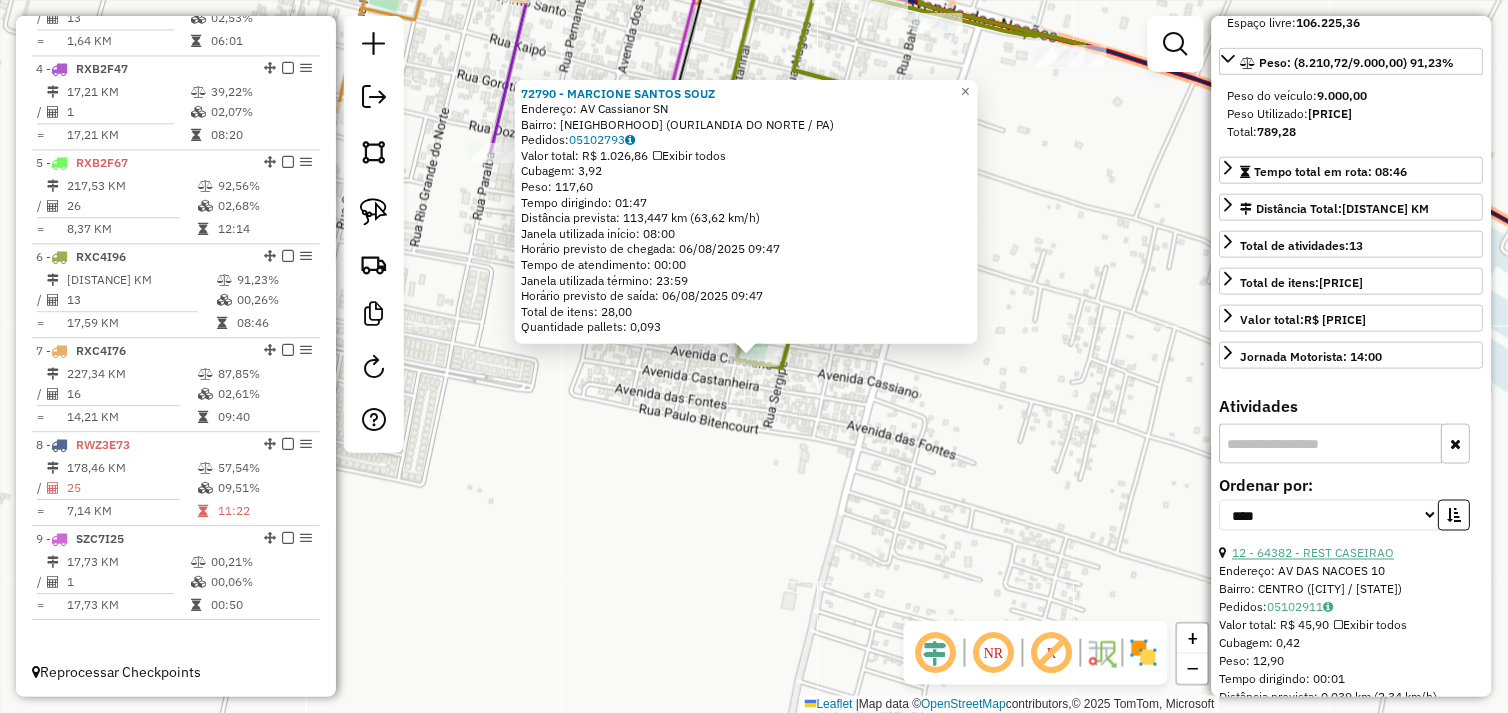 click on "12 - 64382 - REST CASEIRAO" at bounding box center (1314, 553) 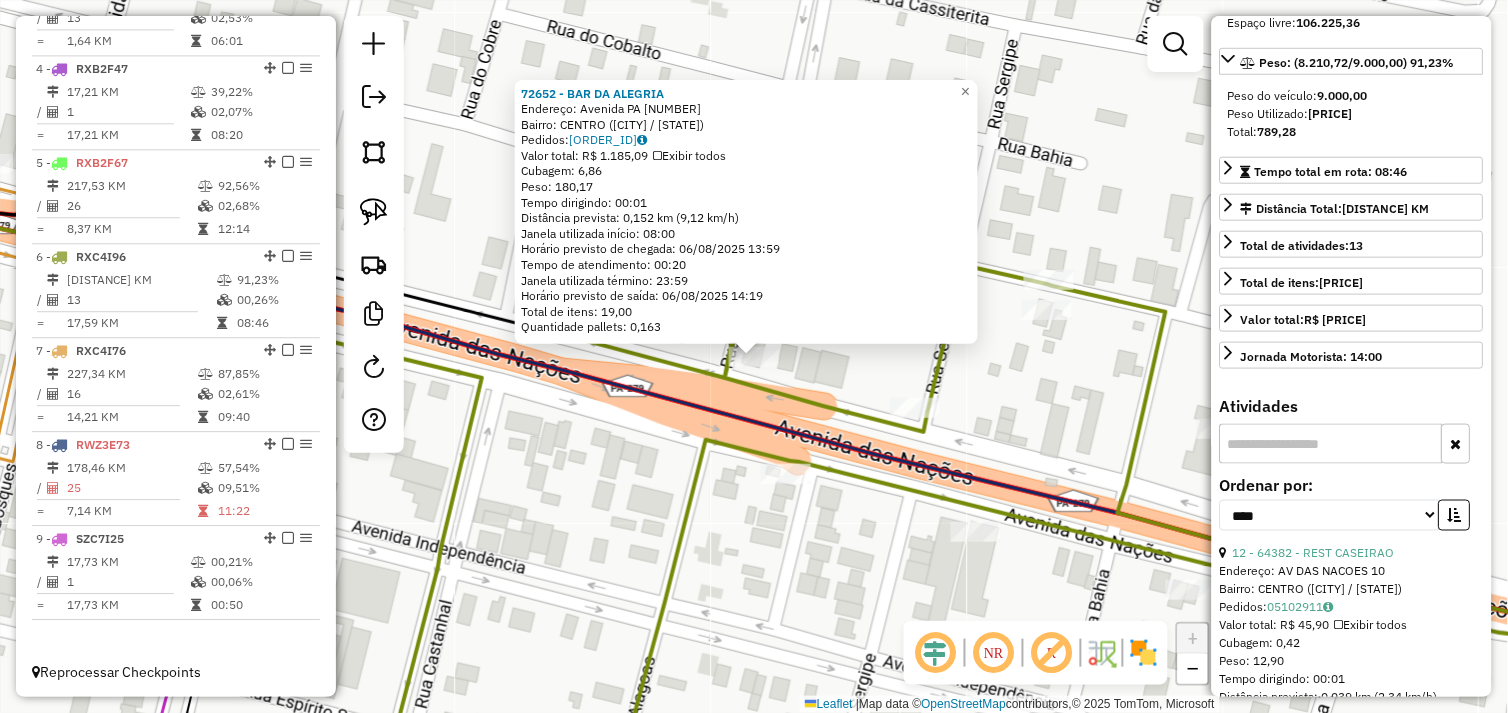 click on "72652 - BAR DA ALEGRIA  Endereço:  Avenida PA 279   Bairro: CENTRO ([CITY] / [STATE])   Pedidos:  05102792   Valor total: R$ 1.185,09   Exibir todos   Cubagem: 6,86  Peso: 180,17  Tempo dirigindo: 00:01   Distância prevista: 0,152 km (9,12 km/h)   Janela utilizada início: 08:00   Horário previsto de chegada: 06/08/2025 13:59   Tempo de atendimento: 00:20   Janela utilizada término: 23:59   Horário previsto de saída: 06/08/2025 14:19   Total de itens: 19,00   Quantidade pallets: 0,163  × Janela de atendimento Grade de atendimento Capacidade Transportadoras Veículos Cliente Pedidos  Rotas Selecione os dias de semana para filtrar as janelas de atendimento  Seg   Ter   Qua   Qui   Sex   Sáb   Dom  Informe o período da janela de atendimento: De: Até:  Filtrar exatamente a janela do cliente  Considerar janela de atendimento padrão  Selecione os dias de semana para filtrar as grades de atendimento  Seg   Ter   Qua   Qui   Sex   Sáb   Dom   Considerar clientes sem dia de atendimento cadastrado +" 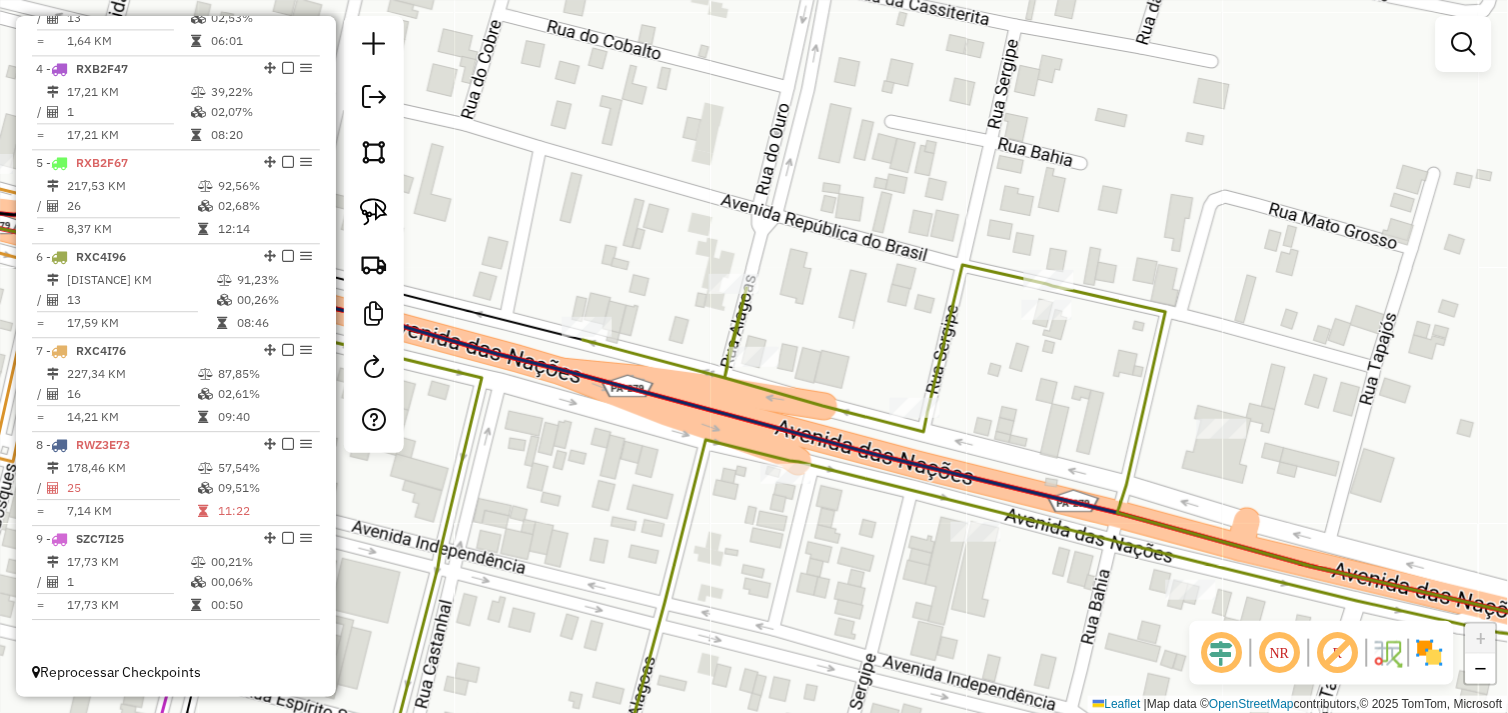 click on "Janela de atendimento Grade de atendimento Capacidade Transportadoras Veículos Cliente Pedidos  Rotas Selecione os dias de semana para filtrar as janelas de atendimento  Seg   Ter   Qua   Qui   Sex   Sáb   Dom  Informe o período da janela de atendimento: De: Até:  Filtrar exatamente a janela do cliente  Considerar janela de atendimento padrão  Selecione os dias de semana para filtrar as grades de atendimento  Seg   Ter   Qua   Qui   Sex   Sáb   Dom   Considerar clientes sem dia de atendimento cadastrado  Clientes fora do dia de atendimento selecionado Filtrar as atividades entre os valores definidos abaixo:  Peso mínimo:   Peso máximo:   Cubagem mínima:   Cubagem máxima:   De:   Até:  Filtrar as atividades entre o tempo de atendimento definido abaixo:  De:   Até:   Considerar capacidade total dos clientes não roteirizados Transportadora: Selecione um ou mais itens Tipo de veículo: Selecione um ou mais itens Veículo: Selecione um ou mais itens Motorista: Selecione um ou mais itens Nome: Rótulo:" 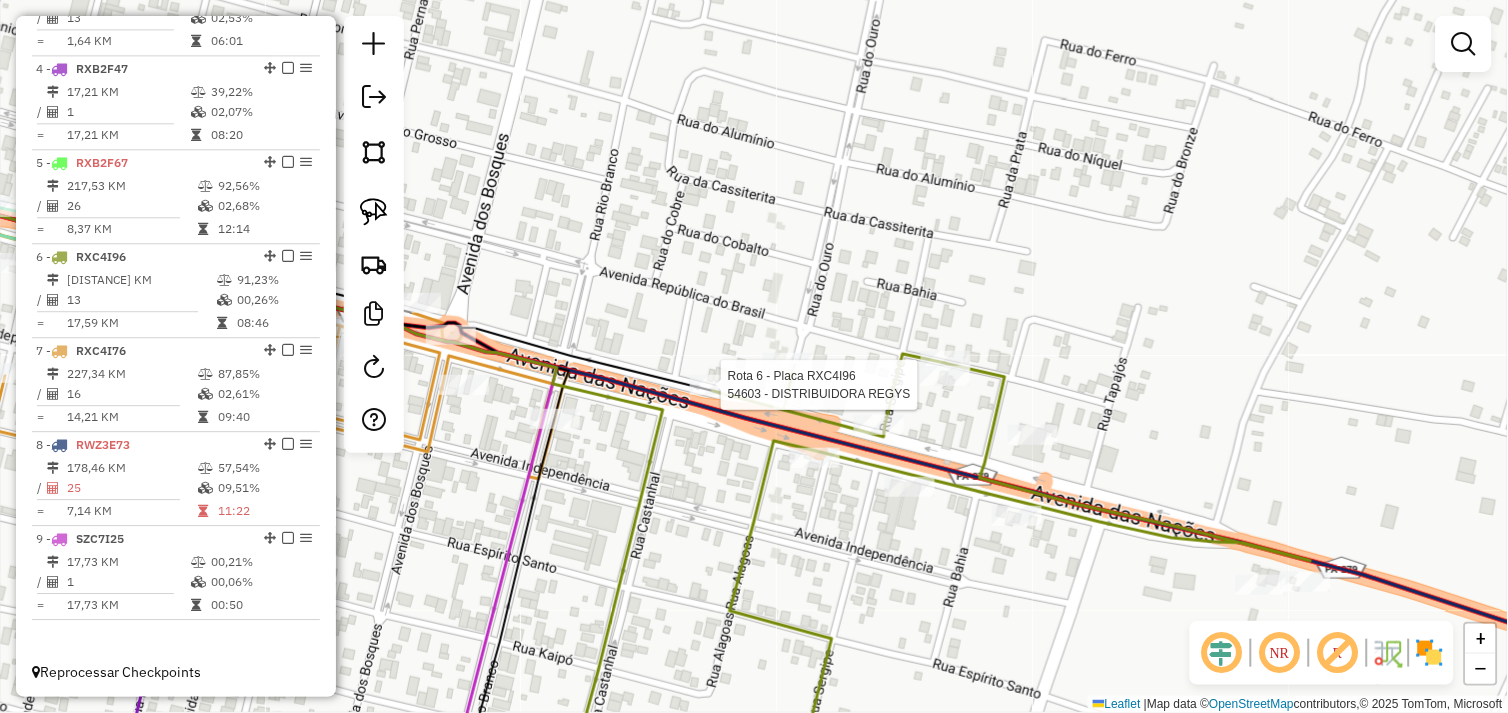 select on "*********" 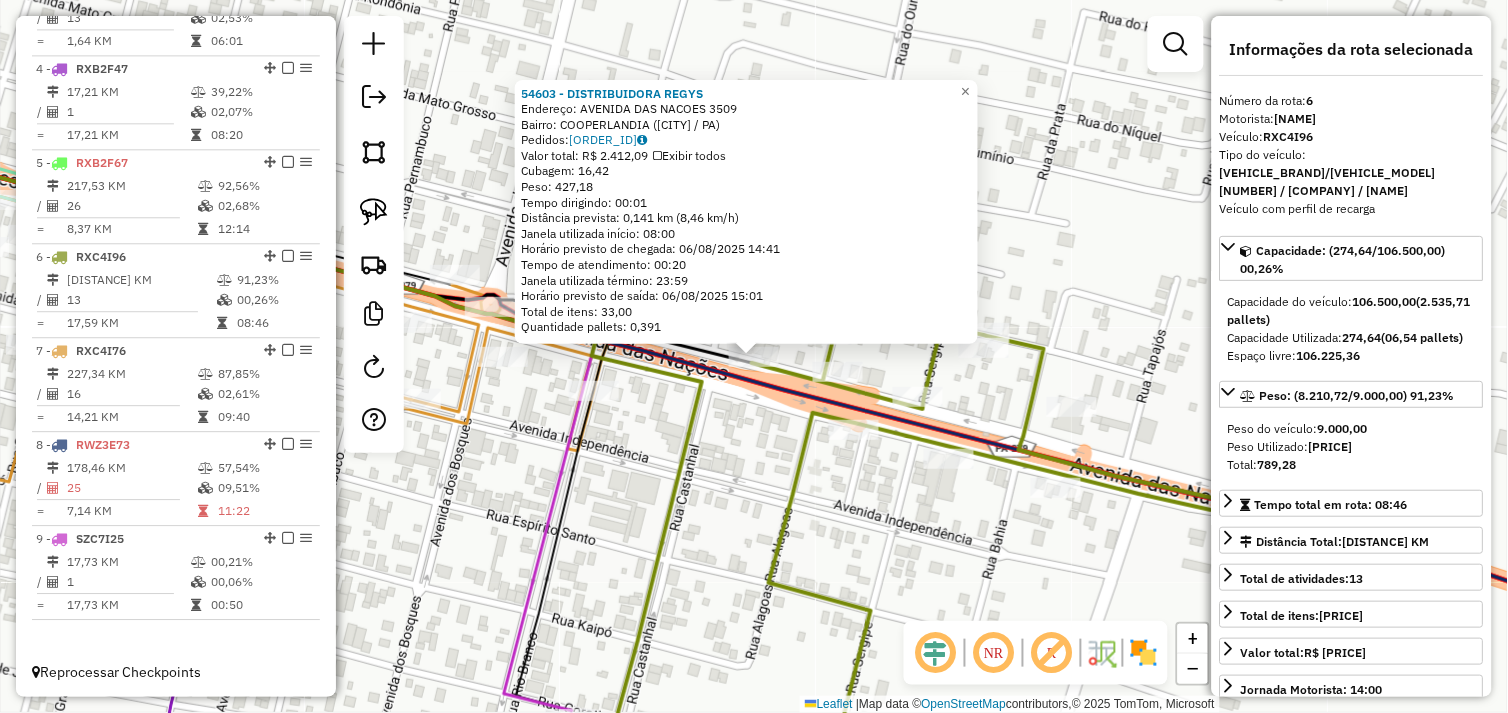 click on "[NUMBER] - [COMPANY_NAME]  Endereço:  AVENIDA DAS NACOES [NUMBER]   Bairro: COOPERLANDIA ([CITY] / [STATE])   Pedidos:  [ORDER_ID]   Valor total: R$ 2.412,09   Exibir todos   Cubagem: 16,42  Peso: 427,18  Tempo dirigindo: 00:01   Distância prevista: 0,141 km (8,46 km/h)   Janela utilizada início: 08:00   Horário previsto de chegada: 06/08/2025 14:41   Tempo de atendimento: 00:20   Janela utilizada término: 23:59   Horário previsto de saída: 06/08/2025 15:01   Total de itens: 33,00   Quantidade pallets: 0,391  × Janela de atendimento Grade de atendimento Capacidade Transportadoras Veículos Cliente Pedidos  Rotas Selecione os dias de semana para filtrar as janelas de atendimento  Seg   Ter   Qua   Qui   Sex   Sáb   Dom  Informe o período da janela de atendimento: De: Até:  Filtrar exatamente a janela do cliente  Considerar janela de atendimento padrão  Selecione os dias de semana para filtrar as grades de atendimento  Seg   Ter   Qua   Qui   Sex   Sáb   Dom   Peso mínimo:   Peso máximo:  De:" 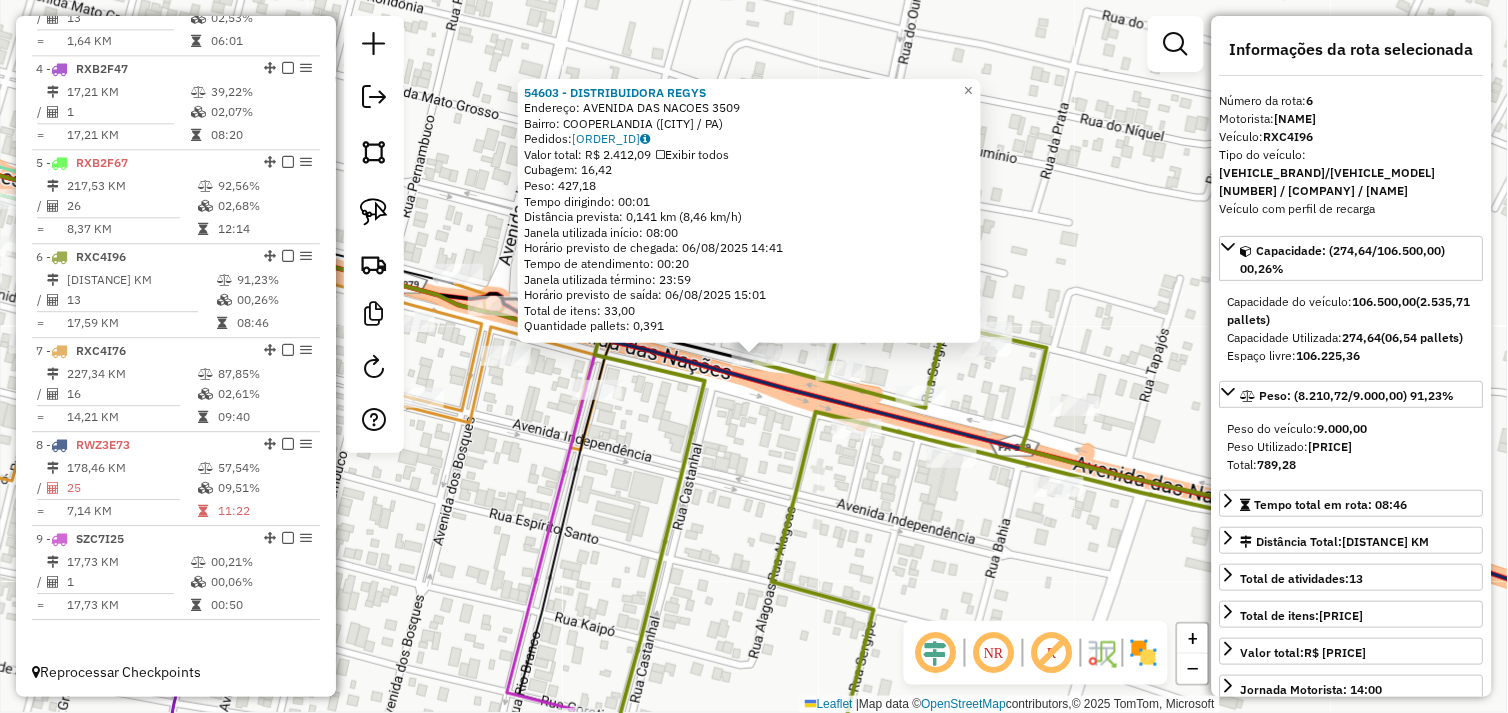 click on "[NUMBER] - [COMPANY_NAME]  Endereço:  AVENIDA DAS NACOES [NUMBER]   Bairro: COOPERLANDIA ([CITY] / [STATE])   Pedidos:  [ORDER_ID]   Valor total: R$ 2.412,09   Exibir todos   Cubagem: 16,42  Peso: 427,18  Tempo dirigindo: 00:01   Distância prevista: 0,141 km (8,46 km/h)   Janela utilizada início: 08:00   Horário previsto de chegada: 06/08/2025 14:41   Tempo de atendimento: 00:20   Janela utilizada término: 23:59   Horário previsto de saída: 06/08/2025 15:01   Total de itens: 33,00   Quantidade pallets: 0,391  × Janela de atendimento Grade de atendimento Capacidade Transportadoras Veículos Cliente Pedidos  Rotas Selecione os dias de semana para filtrar as janelas de atendimento  Seg   Ter   Qua   Qui   Sex   Sáb   Dom  Informe o período da janela de atendimento: De: Até:  Filtrar exatamente a janela do cliente  Considerar janela de atendimento padrão  Selecione os dias de semana para filtrar as grades de atendimento  Seg   Ter   Qua   Qui   Sex   Sáb   Dom   Peso mínimo:   Peso máximo:  De:" 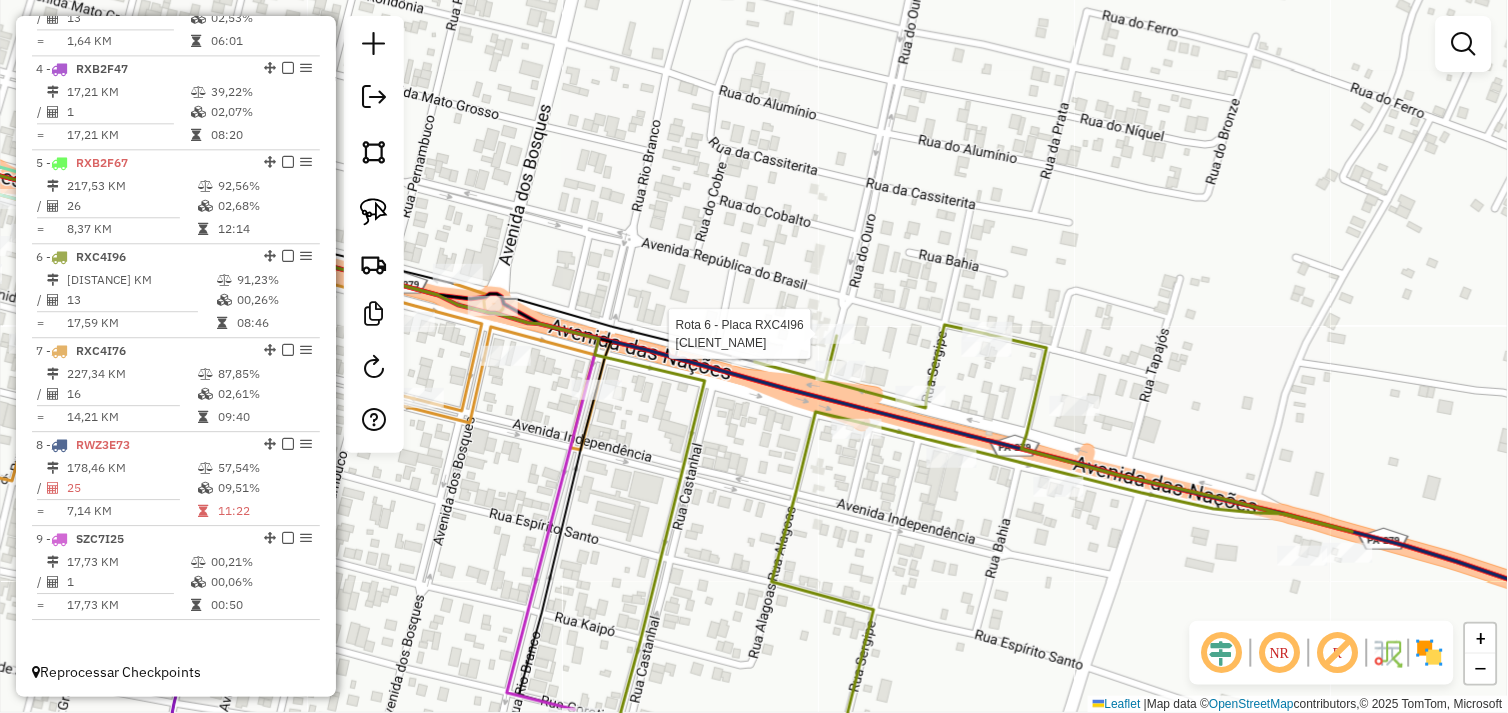 select on "*********" 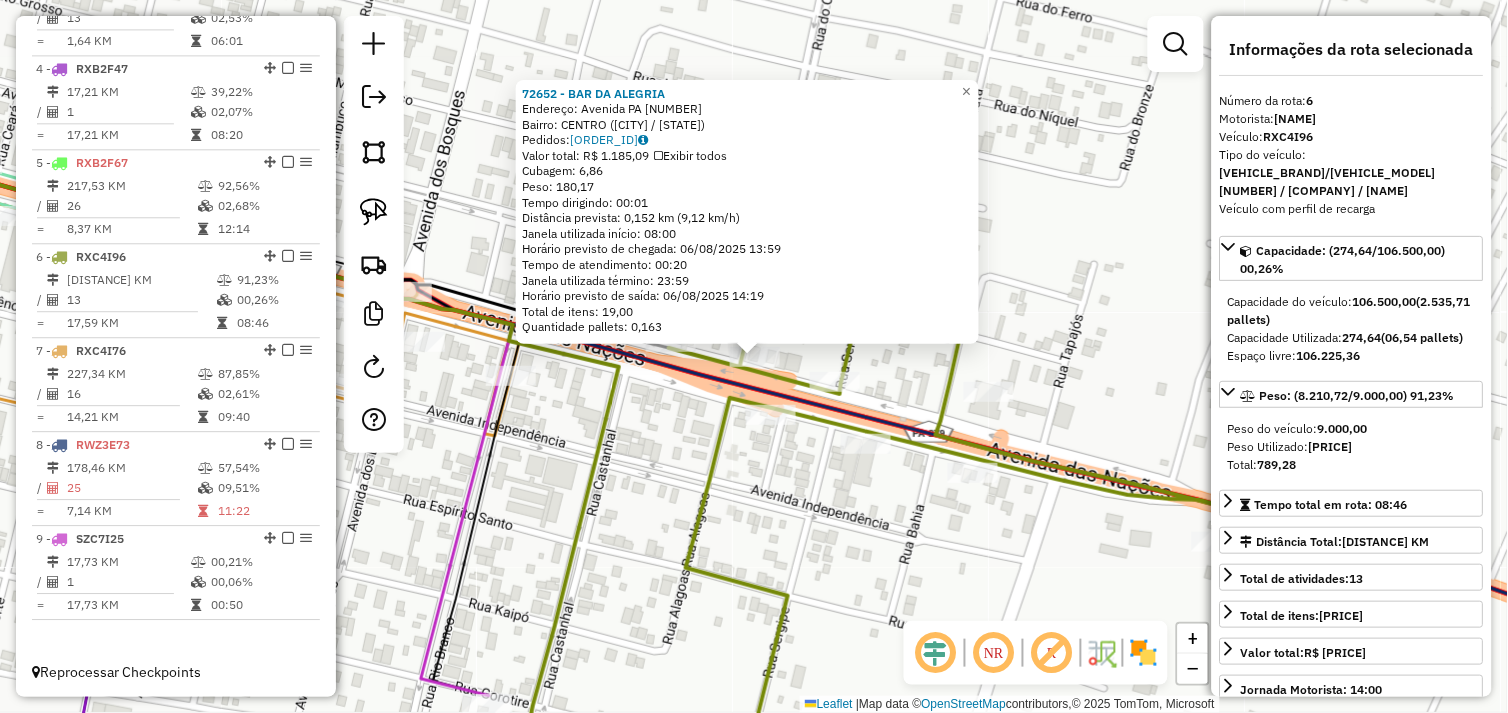 click on "72652 - BAR DA ALEGRIA  Endereço:  Avenida PA 279   Bairro: CENTRO ([CITY] / [STATE])   Pedidos:  05102792   Valor total: R$ 1.185,09   Exibir todos   Cubagem: 6,86  Peso: 180,17  Tempo dirigindo: 00:01   Distância prevista: 0,152 km (9,12 km/h)   Janela utilizada início: 08:00   Horário previsto de chegada: 06/08/2025 13:59   Tempo de atendimento: 00:20   Janela utilizada término: 23:59   Horário previsto de saída: 06/08/2025 14:19   Total de itens: 19,00   Quantidade pallets: 0,163  × Janela de atendimento Grade de atendimento Capacidade Transportadoras Veículos Cliente Pedidos  Rotas Selecione os dias de semana para filtrar as janelas de atendimento  Seg   Ter   Qua   Qui   Sex   Sáb   Dom  Informe o período da janela de atendimento: De: Até:  Filtrar exatamente a janela do cliente  Considerar janela de atendimento padrão  Selecione os dias de semana para filtrar as grades de atendimento  Seg   Ter   Qua   Qui   Sex   Sáb   Dom   Considerar clientes sem dia de atendimento cadastrado +" 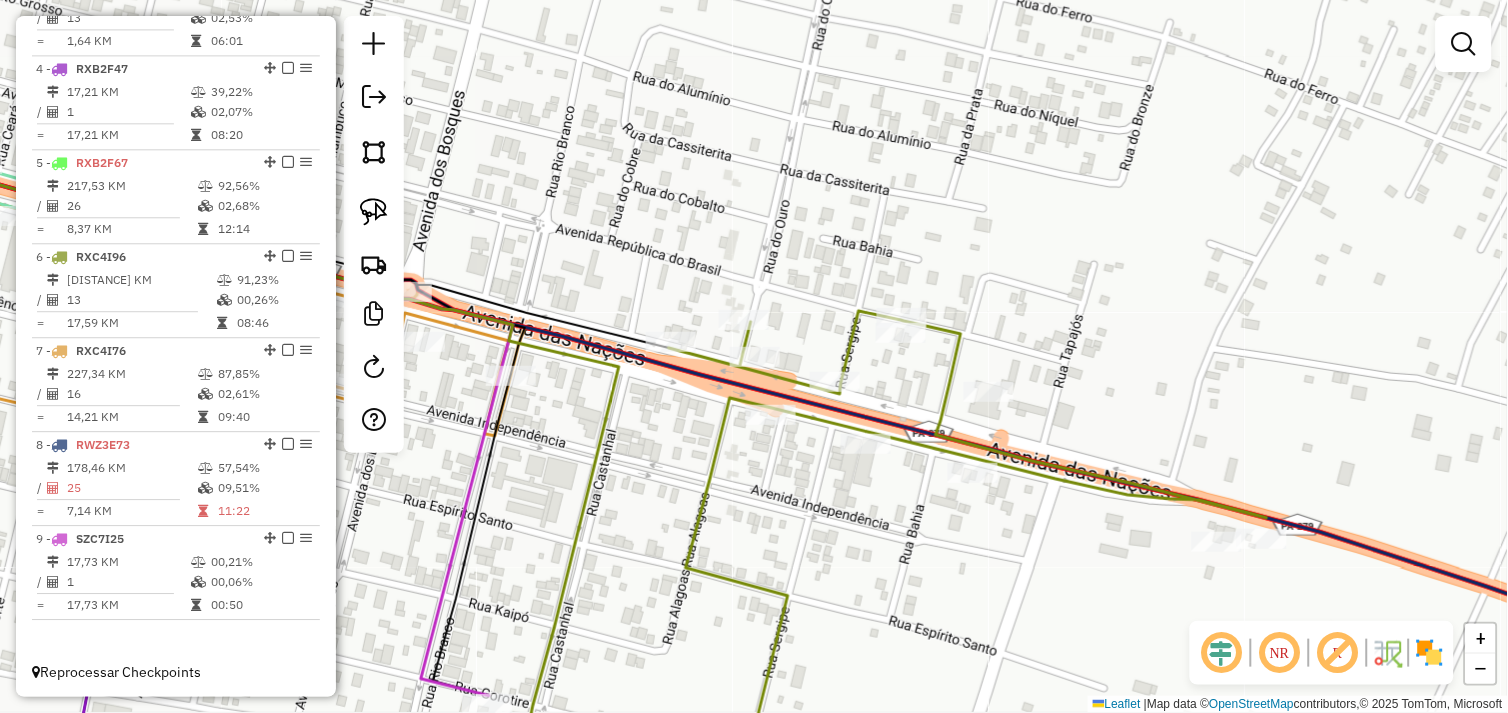 drag, startPoint x: 387, startPoint y: 220, endPoint x: 595, endPoint y: 291, distance: 219.78398 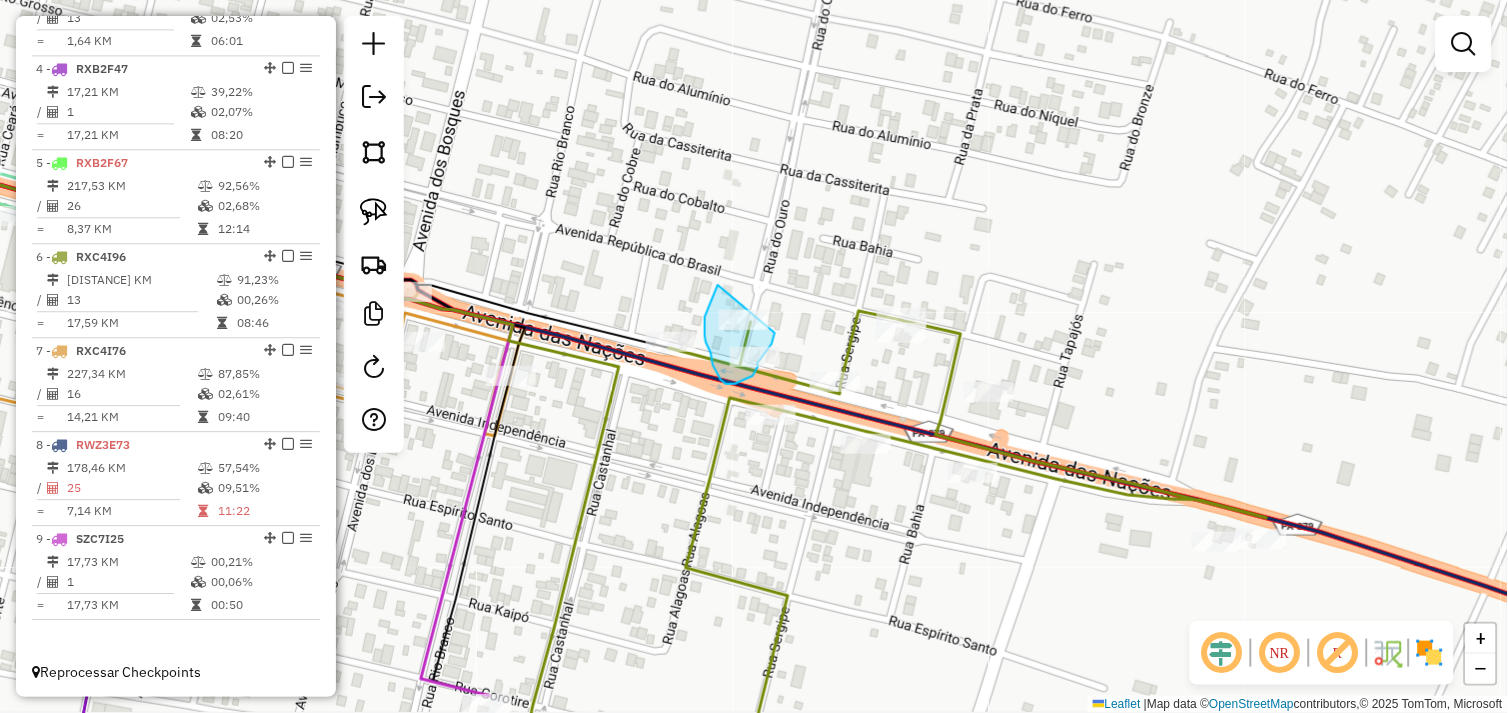 drag, startPoint x: 718, startPoint y: 285, endPoint x: 775, endPoint y: 330, distance: 72.62231 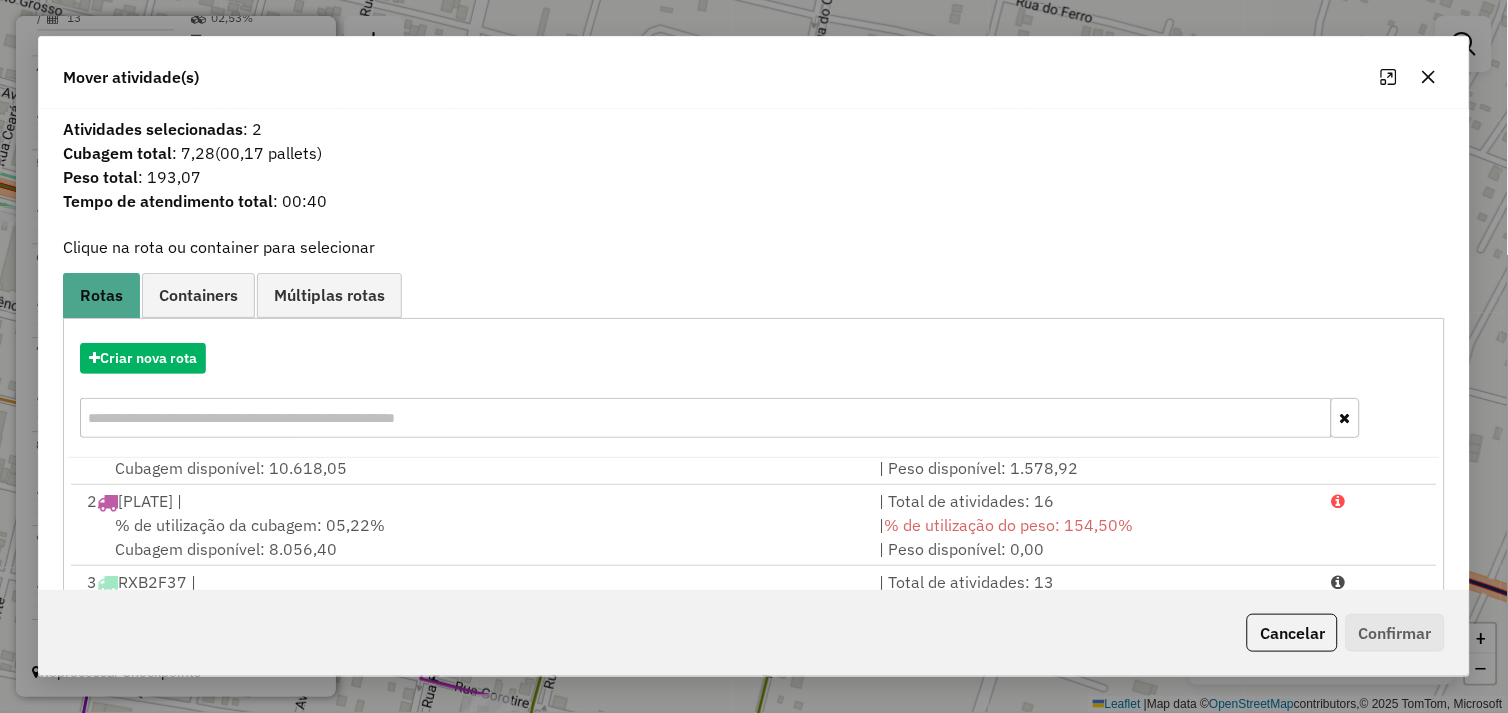 scroll, scrollTop: 248, scrollLeft: 0, axis: vertical 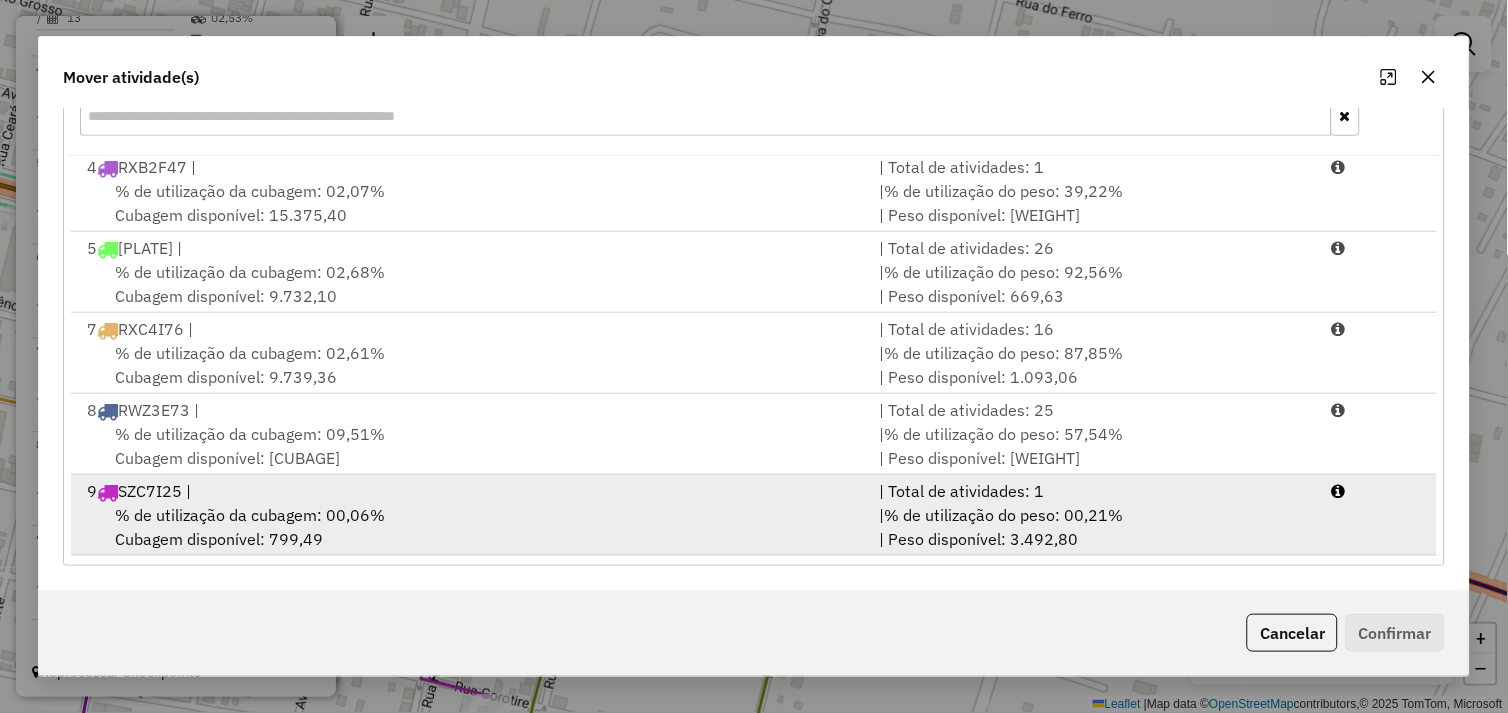 drag, startPoint x: 602, startPoint y: 514, endPoint x: 675, endPoint y: 513, distance: 73.00685 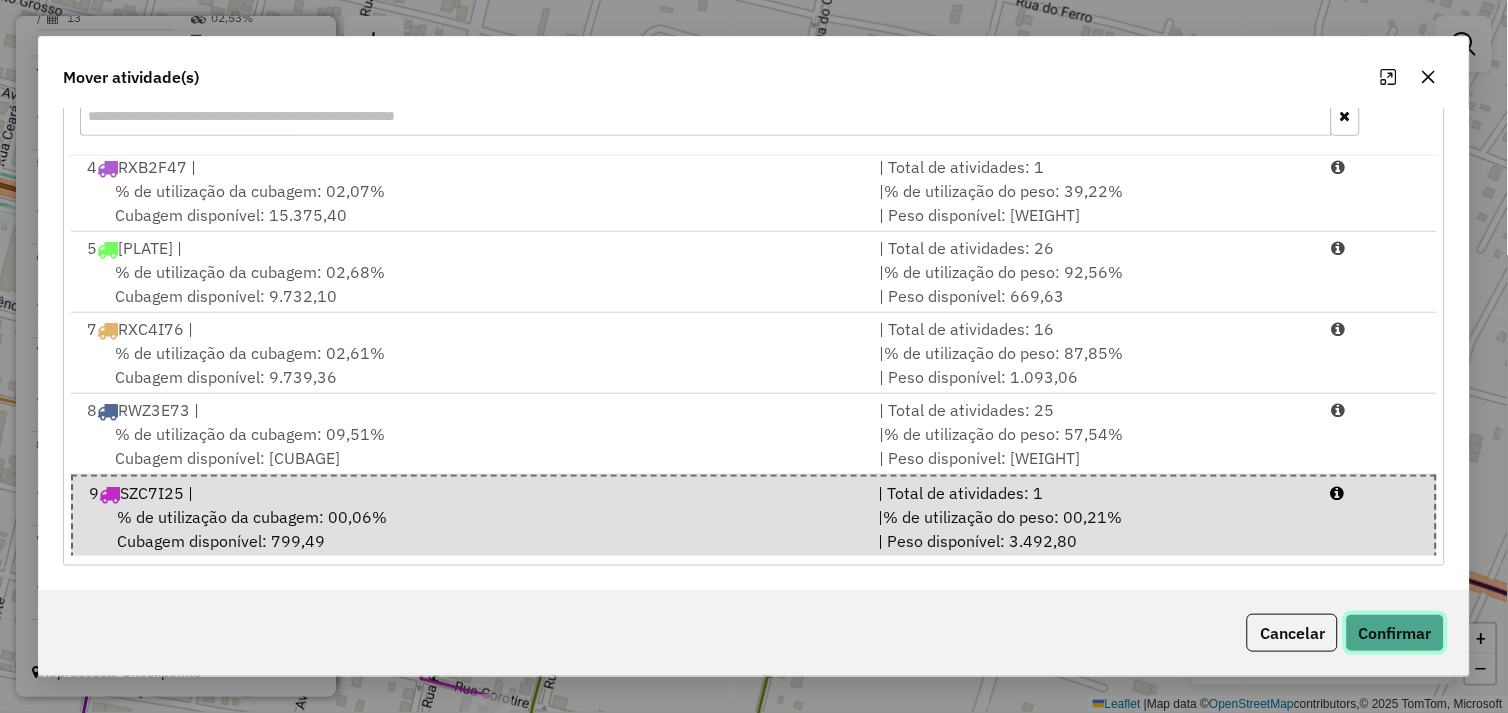 click on "Confirmar" 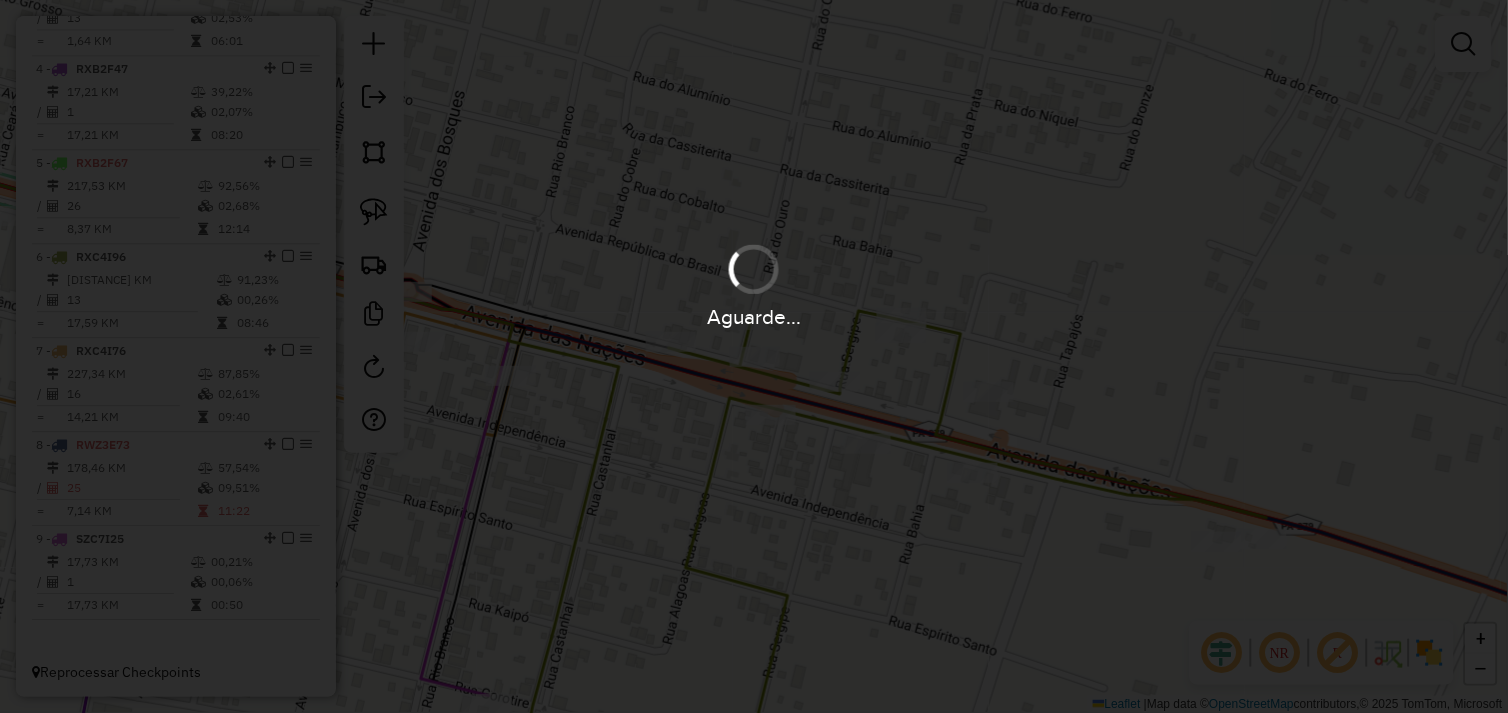 scroll, scrollTop: 0, scrollLeft: 0, axis: both 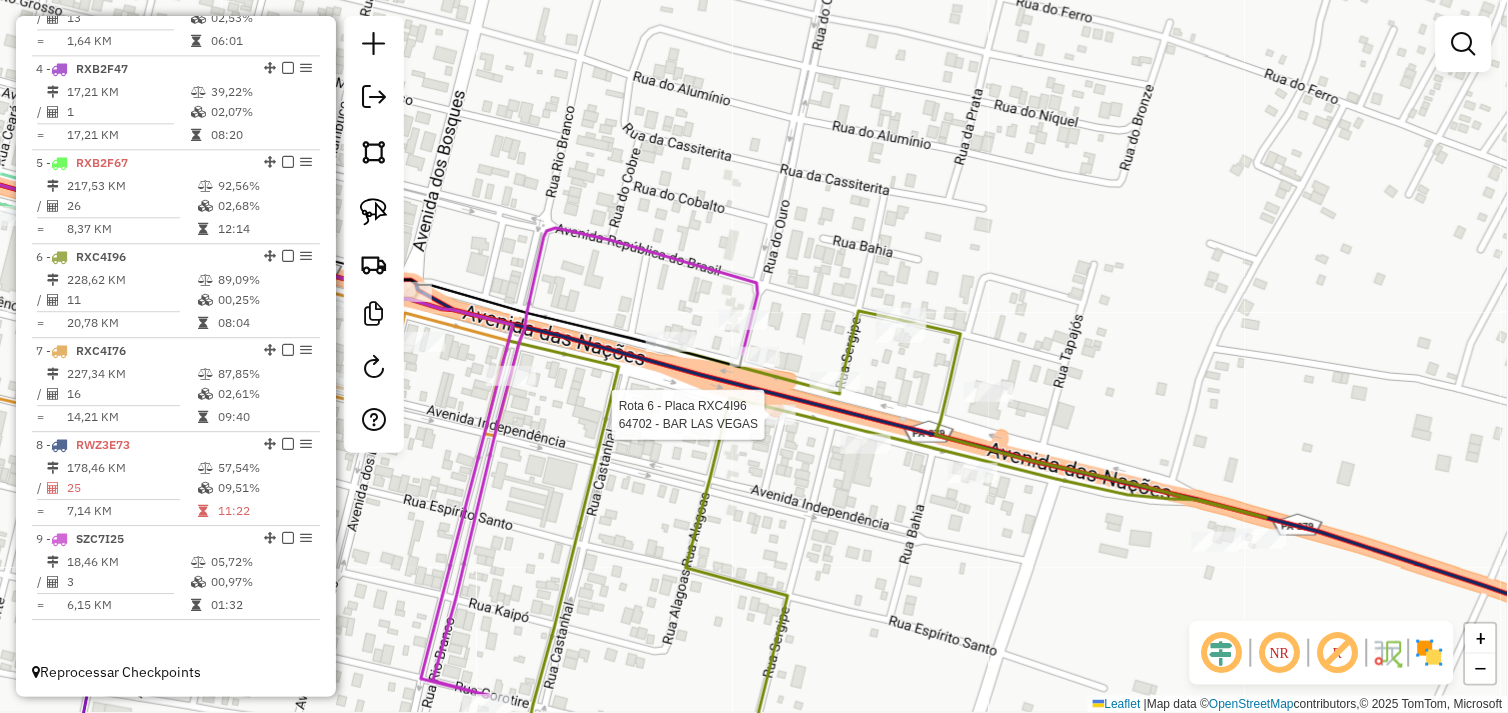 select on "*********" 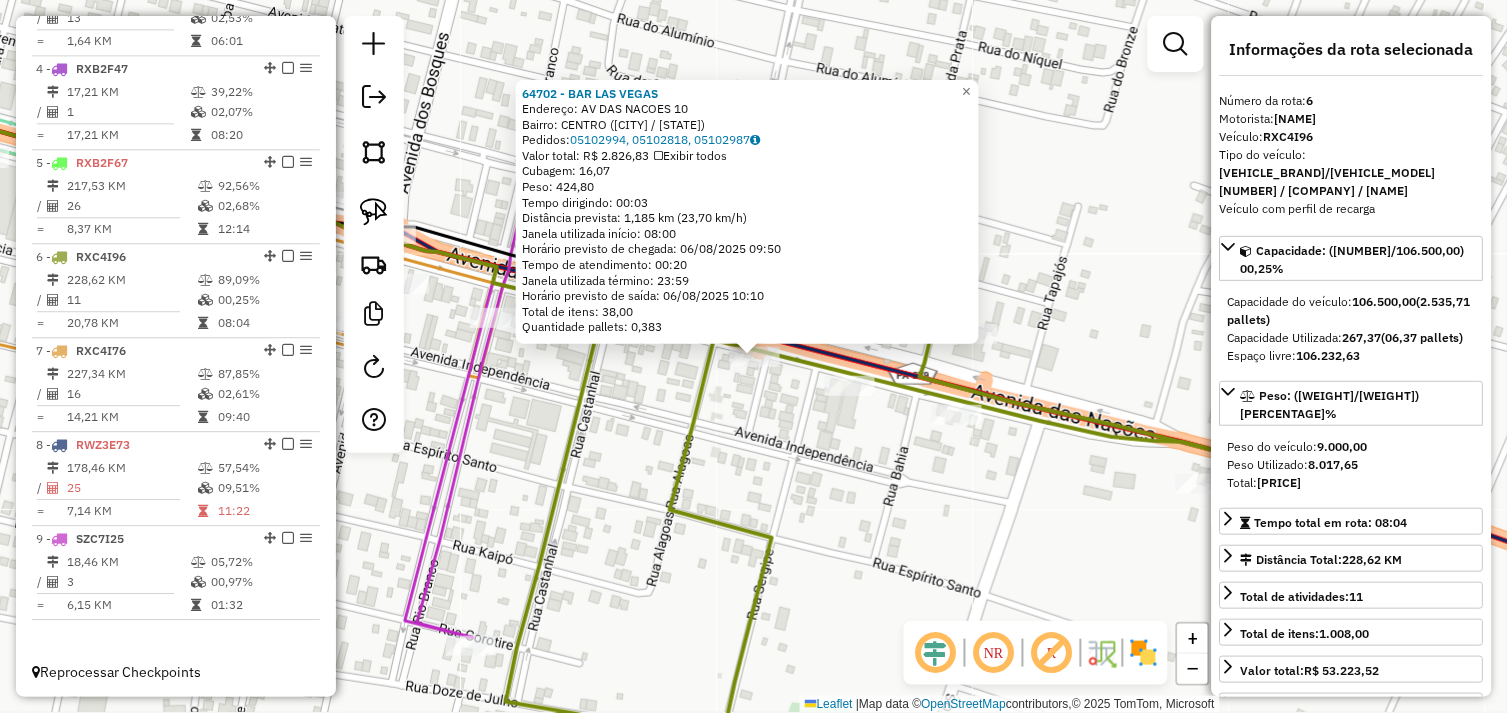 click on "[NUMBER] - [NAME] Endereço: AV DAS NACOES [NUMBER] Bairro: CENTRO ([CITY] / [STATE]) Pedidos: 05102994, 05102818, 05102987 Valor total: R$ 2.826,83 Exibir todos Cubagem: 16,07 Peso: 424,80 Tempo dirigindo: 00:03 Distância prevista: 1,185 km (23,70 km/h) Janela utilizada início: 08:00 Horário previsto de chegada: 06/08/2025 09:50 Tempo de atendimento: 00:20 Janela utilizada término: 23:59 Horário previsto de saída: 06/08/2025 10:10 Total de itens: 38,00 Quantidade pallets: 0,383 × Janela de atendimento Grade de atendimento Capacidade Transportadoras Veículos Cliente Pedidos Rotas Selecione os dias de semana para filtrar as janelas de atendimento Seg Ter Qua Qui Sex Sáb Dom Informe o período da janela de atendimento: De: Até: Filtrar exatamente a janela do cliente Considerar janela de atendimento padrão Selecione os dias de semana para filtrar as grades de atendimento Seg Ter Qua Qui Sex Sáb Dom Peso mínimo: Peso máximo: +" 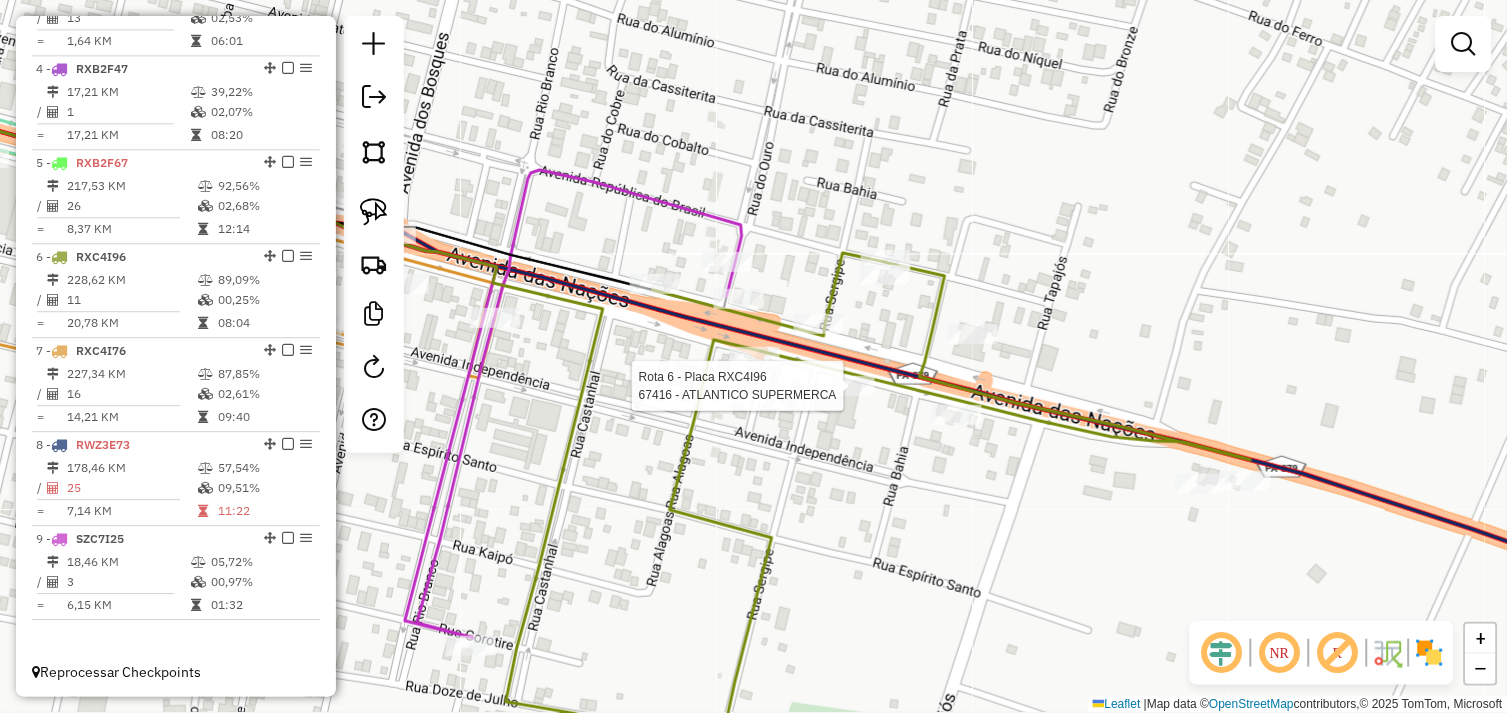 select on "*********" 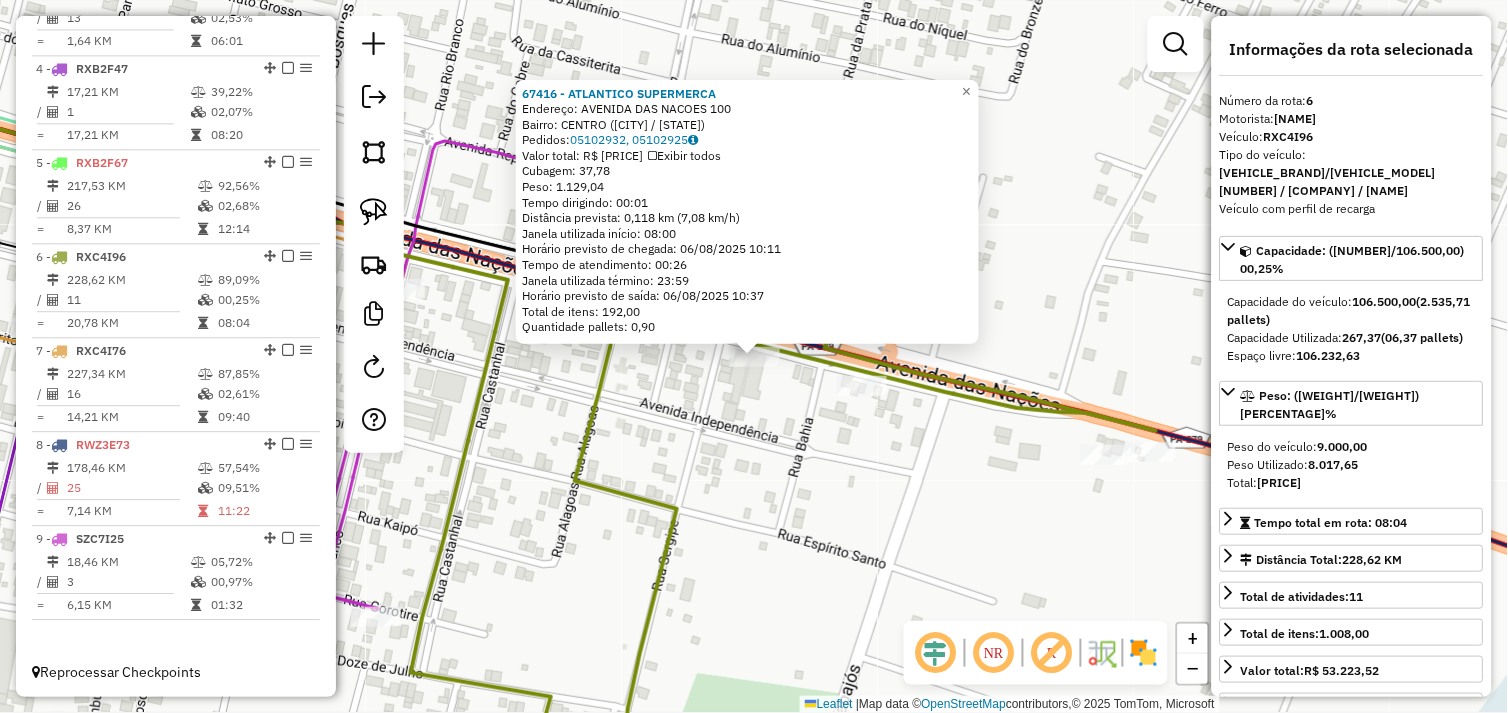 click on "Endereço: AVENIDA DAS NACOES [NUMBER] Bairro: CENTRO (OURILANDIA DO NORTE / PA) Pedidos: [ORDER_ID], [ORDER_ID] Valor total: R$ [PRICE] Exibir todos Cubagem: [CUBAGE] Peso: [WEIGHT] Tempo dirigindo: [TIME] Distância prevista: [DISTANCE] km ([SPEED] km/h) Janela utilizada início: [TIME] Horário previsto de chegada: [DATE] [TIME] Tempo de atendimento: [TIME] Janela utilizada término: [TIME] Horário previsto de saída: [DATE] [TIME] Total de itens: [ITEMS] Quantidade pallets: [PALLETS] × Janela de atendimento Grade de atendimento Capacidade Transportadoras Veículos Cliente Pedidos Rotas Selecione os dias de semana para filtrar as janelas de atendimento Seg Ter Qua Qui Sex Sáb Dom Informe o período da janela de atendimento: De: [TIME] Até: [TIME] Filtrar exatamente a janela do cliente Considerar janela de atendimento padrão Selecione os dias de semana para filtrar as grades de atendimento Seg Ter Qua Qui Sex Sáb Dom Peso mínimo: De: [WEIGHT] Até: [WEIGHT]" 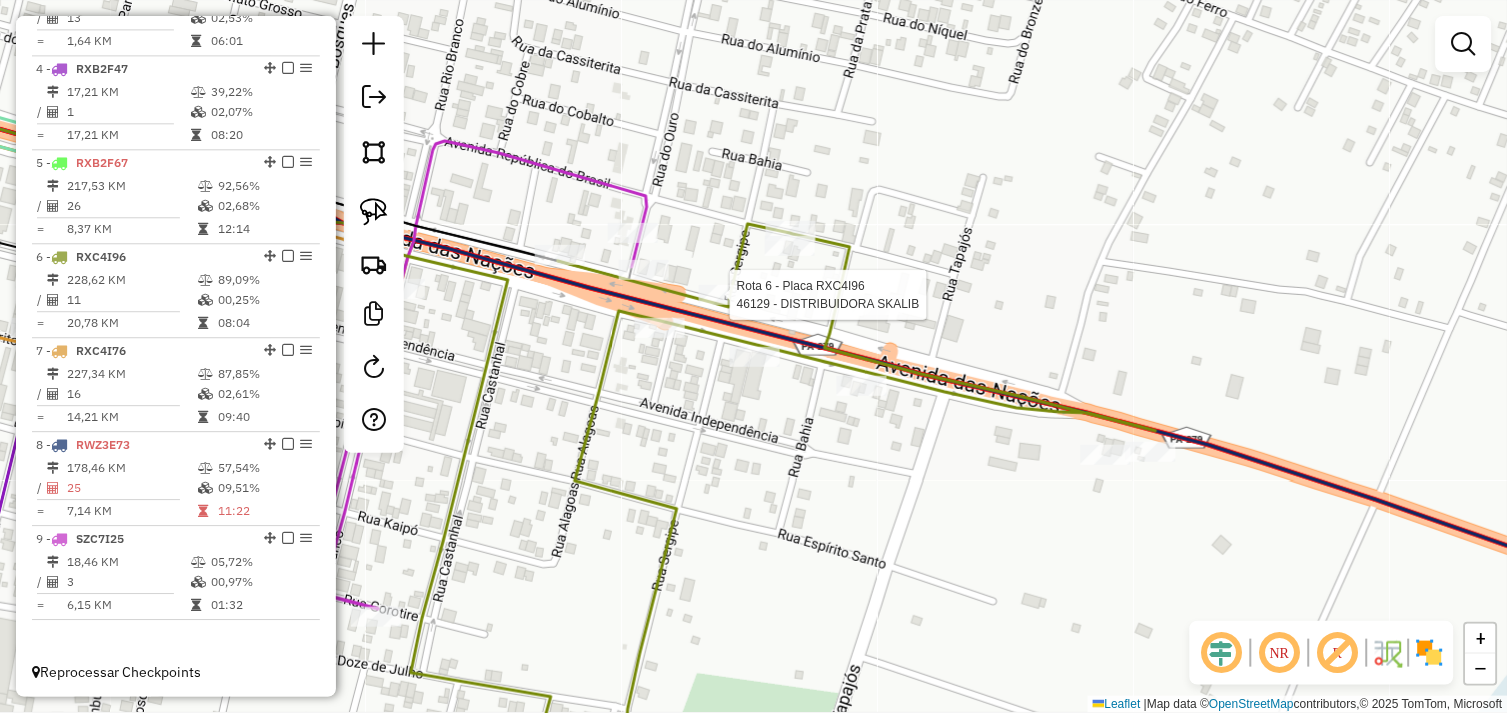 select on "*********" 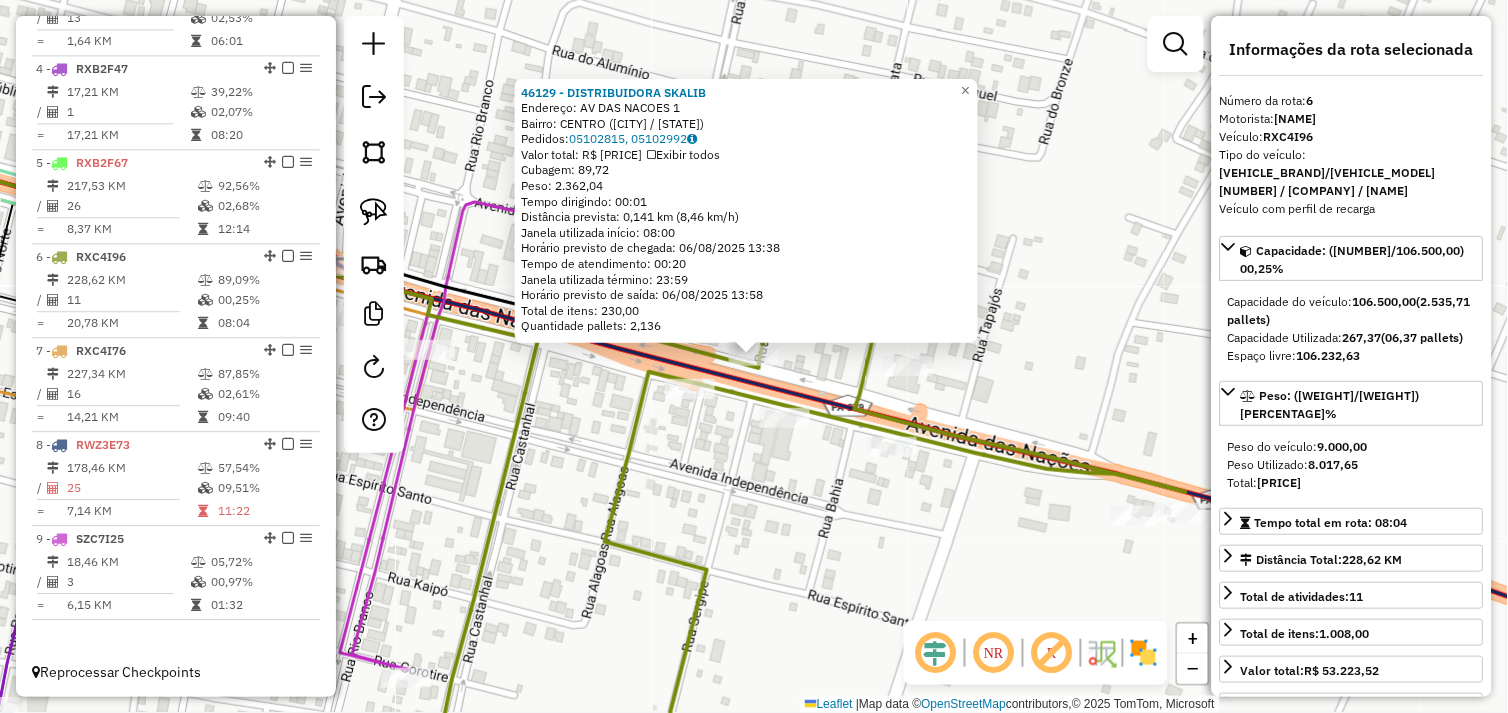 click on "46129 - DISTRIBUIDORA SKALIB Endereço: AV DAS NACOES 1 Bairro: CENTRO ([CITY] / [STATE]) Pedidos: 05102815, 05102992 Valor total: R$ 17.488,92 Exibir todos Cubagem: 89,72 Peso: 2.362,04 Tempo dirigindo: 00:01 Distância prevista: 0,141 km (8,46 km/h) Janela utilizada início: 08:00 Horário previsto de chegada: 06/08/2025 13:38 Tempo de atendimento: 00:20 Janela utilizada término: 23:59 Horário previsto de saída: 06/08/2025 13:58 Total de itens: 230,00 Quantidade pallets: 2,136 × Janela de atendimento Grade de atendimento Capacidade Transportadoras Veículos Cliente Pedidos Rotas Selecione os dias de semana para filtrar as janelas de atendimento Seg Ter Qua Qui Sex Sáb Dom Informe o período da janela de atendimento: De: Até: Filtrar exatamente a janela do cliente Considerar janela de atendimento padrão Selecione os dias de semana para filtrar as grades de atendimento Seg Ter Qua Qui Sex Sáb Dom Peso mínimo: Peso máximo: +" 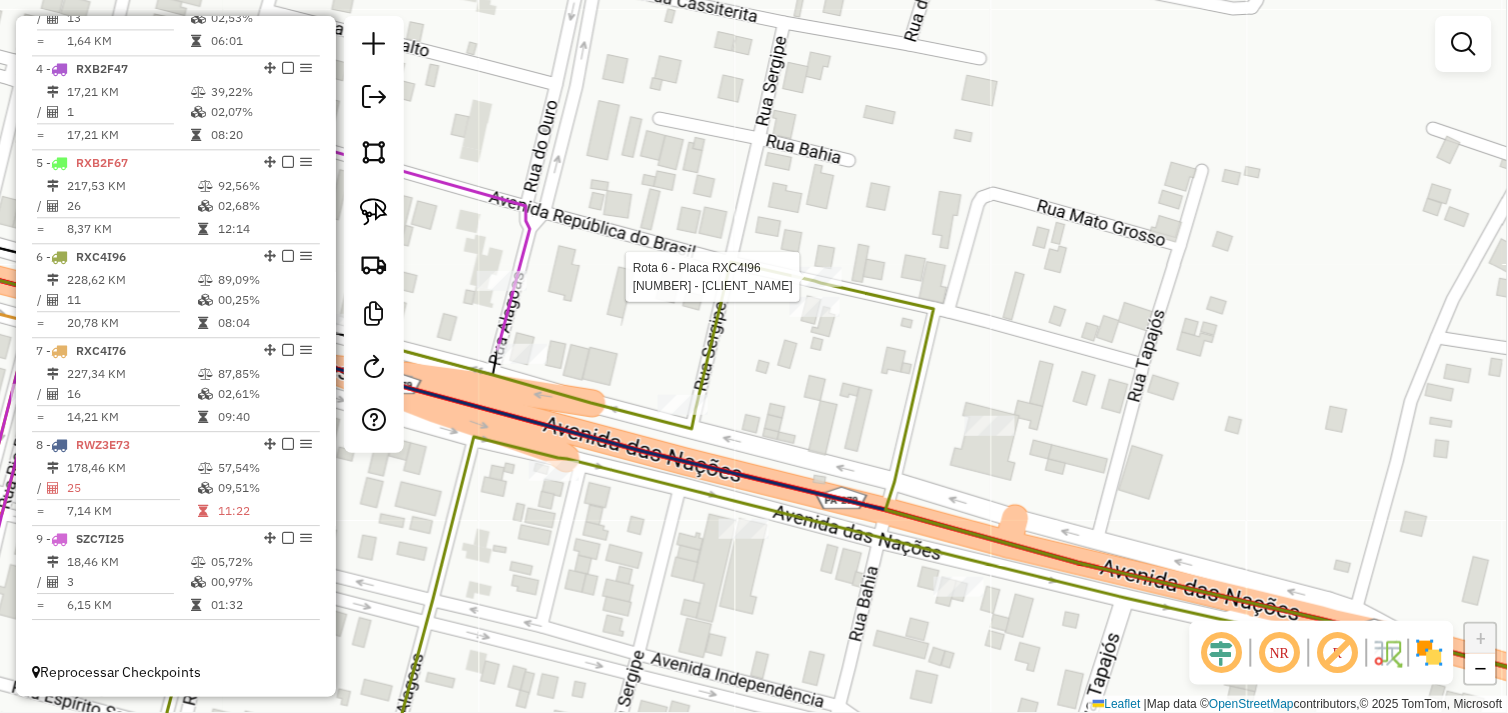 select on "*********" 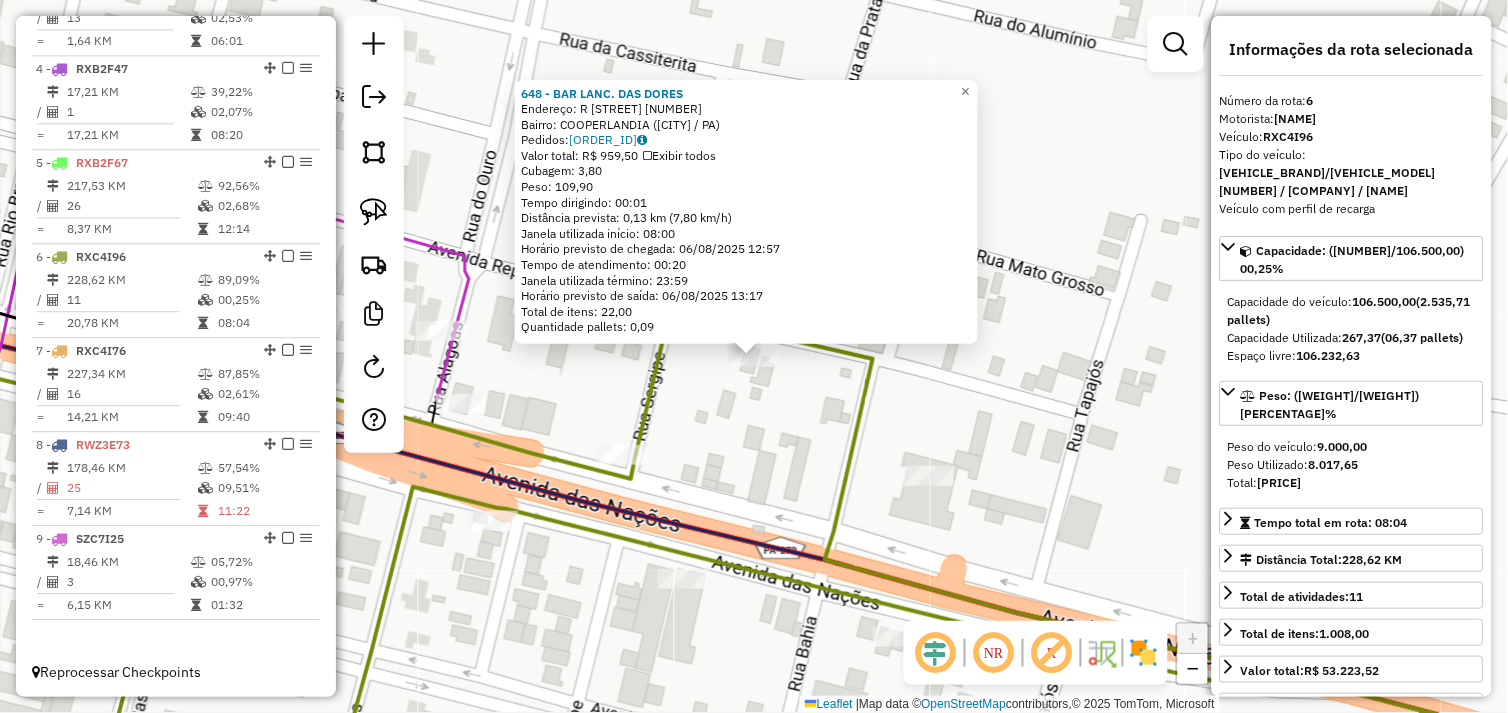 click on "Endereço: R REPUBLICA DO BRASIL [NUMBER] Bairro: COOPERLANDIA (OURILANDIA DO NORTE / PA) Pedidos: [ORDER_ID] Valor total: R$ [PRICE] Exibir todos Cubagem: [CUBAGE] Peso: [WEIGHT] Tempo dirigindo: [TIME] Distância prevista: [DISTANCE] km ([SPEED] km/h) Janela utilizada início: [TIME] Horário previsto de chegada: [DATE] [TIME] Tempo de atendimento: [TIME] Janela utilizada término: [TIME] Horário previsto de saída: [DATE] [TIME] Total de itens: [ITEMS] Quantidade pallets: [PALLETS] × Janela de atendimento Grade de atendimento Capacidade Transportadoras Veículos Cliente Pedidos Rotas Selecione os dias de semana para filtrar as janelas de atendimento Seg Ter Qua Qui Sex Sáb Dom Informe o período da janela de atendimento: De: [TIME] Até: [TIME] Filtrar exatamente a janela do cliente Considerar janela de atendimento padrão Selecione os dias de semana para filtrar as grades de atendimento Seg Ter Qua Qui Sex Sáb Dom Peso mínimo: Peso máximo: De: [WEIGHT]" 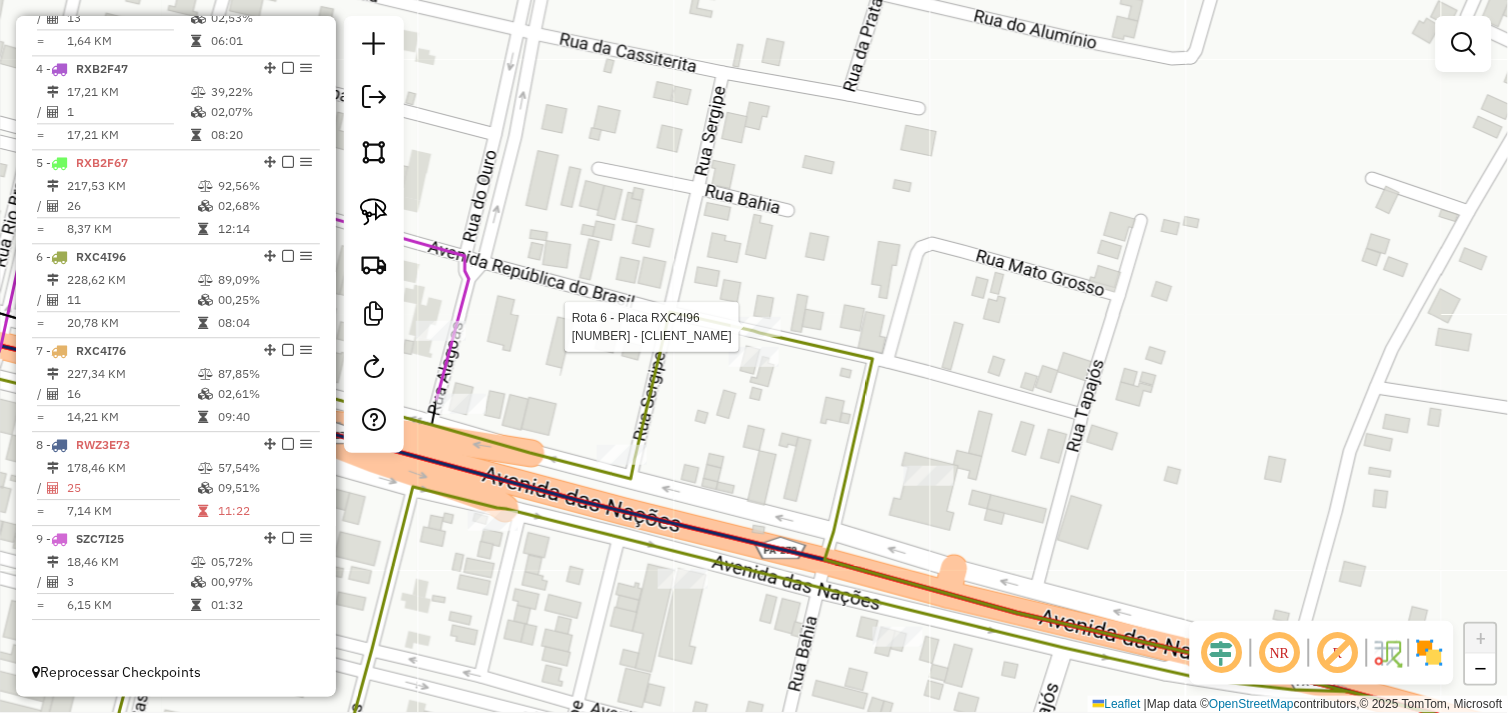select on "*********" 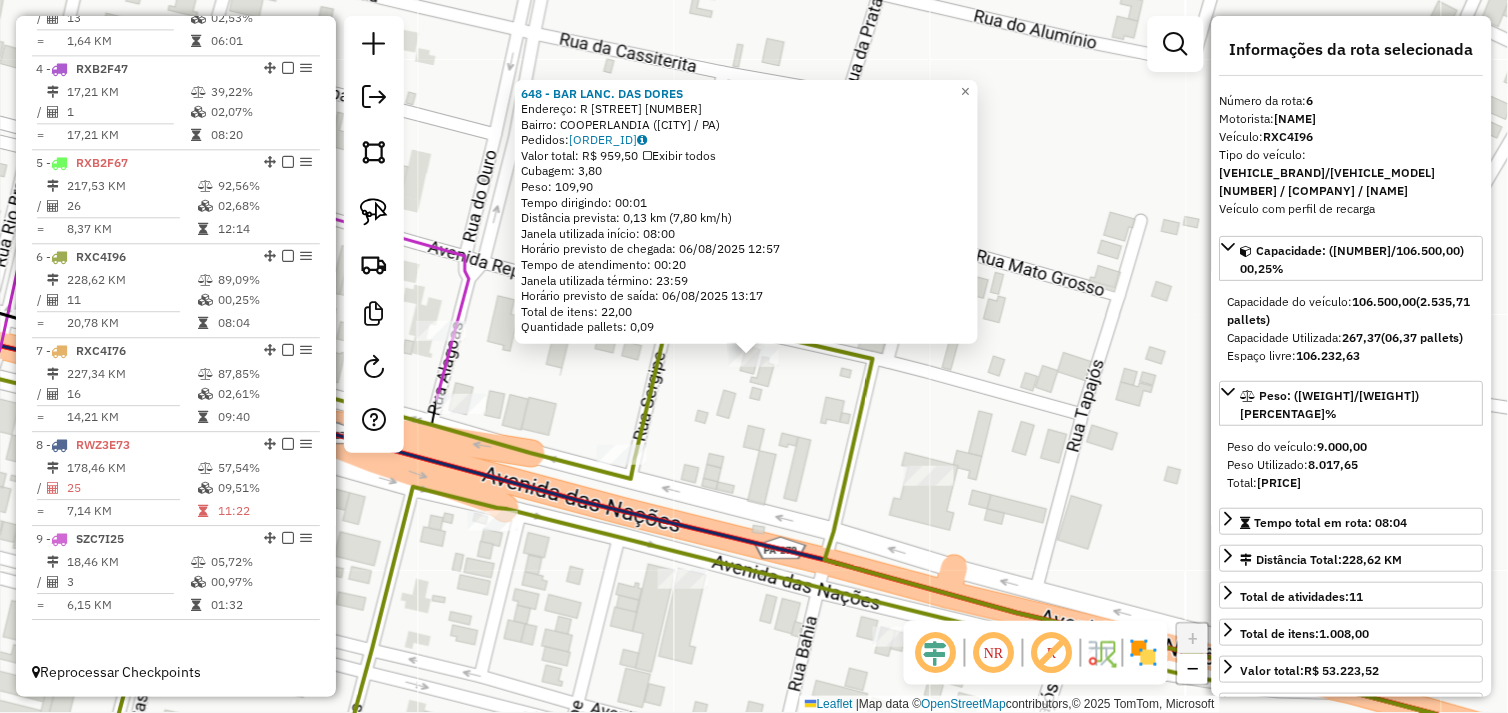 click on "Endereço: R REPUBLICA DO BRASIL [NUMBER] Bairro: COOPERLANDIA (OURILANDIA DO NORTE / PA) Pedidos: [ORDER_ID] Valor total: R$ [PRICE] Exibir todos Cubagem: [CUBAGE] Peso: [WEIGHT] Tempo dirigindo: [TIME] Distância prevista: [DISTANCE] km ([SPEED] km/h) Janela utilizada início: [TIME] Horário previsto de chegada: [DATE] [TIME] Tempo de atendimento: [TIME] Janela utilizada término: [TIME] Horário previsto de saída: [DATE] [TIME] Total de itens: [ITEMS] Quantidade pallets: [PALLETS] × Janela de atendimento Grade de atendimento Capacidade Transportadoras Veículos Cliente Pedidos Rotas Selecione os dias de semana para filtrar as janelas de atendimento Seg Ter Qua Qui Sex Sáb Dom Informe o período da janela de atendimento: De: [TIME] Até: [TIME] Filtrar exatamente a janela do cliente Considerar janela de atendimento padrão Selecione os dias de semana para filtrar as grades de atendimento Seg Ter Qua Qui Sex Sáb Dom Peso mínimo: Peso máximo: De: [WEIGHT]" 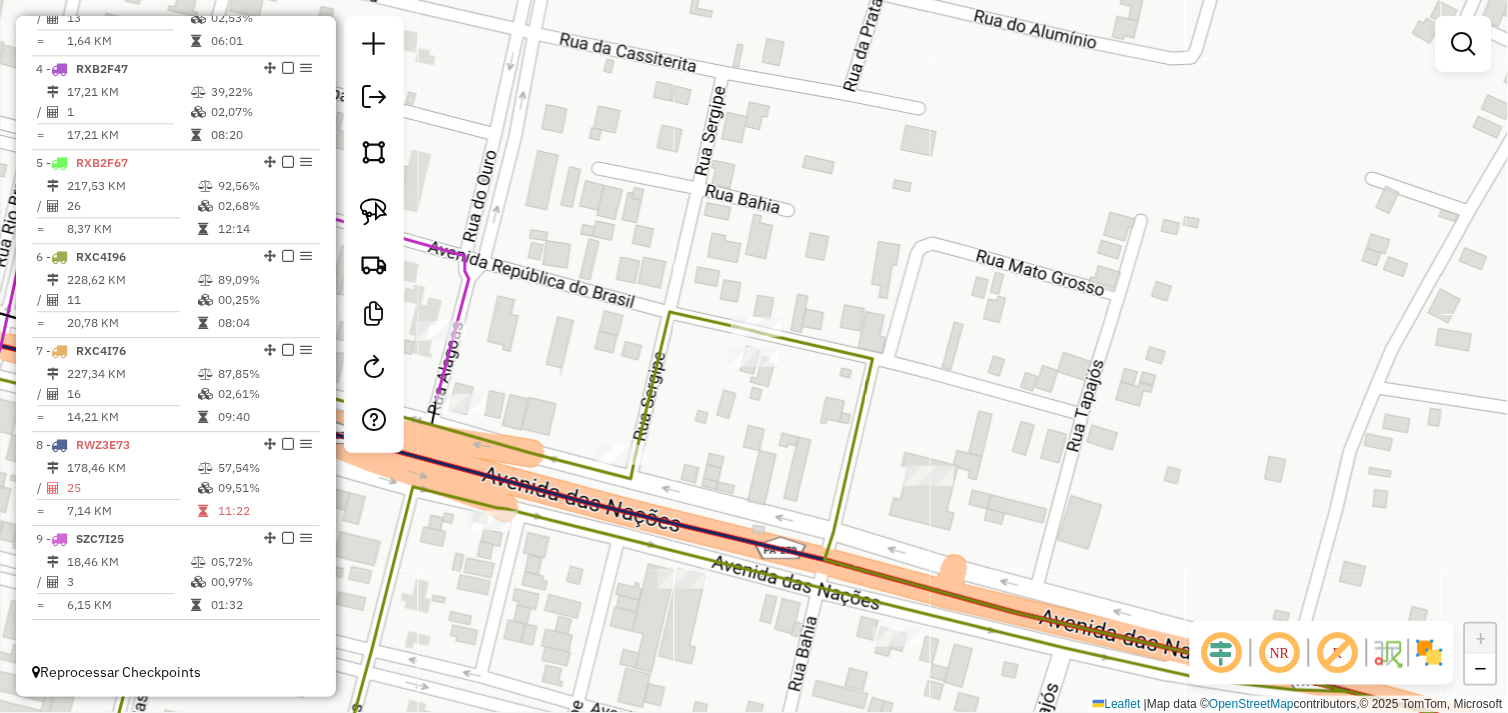 drag, startPoint x: 371, startPoint y: 214, endPoint x: 536, endPoint y: 323, distance: 197.75237 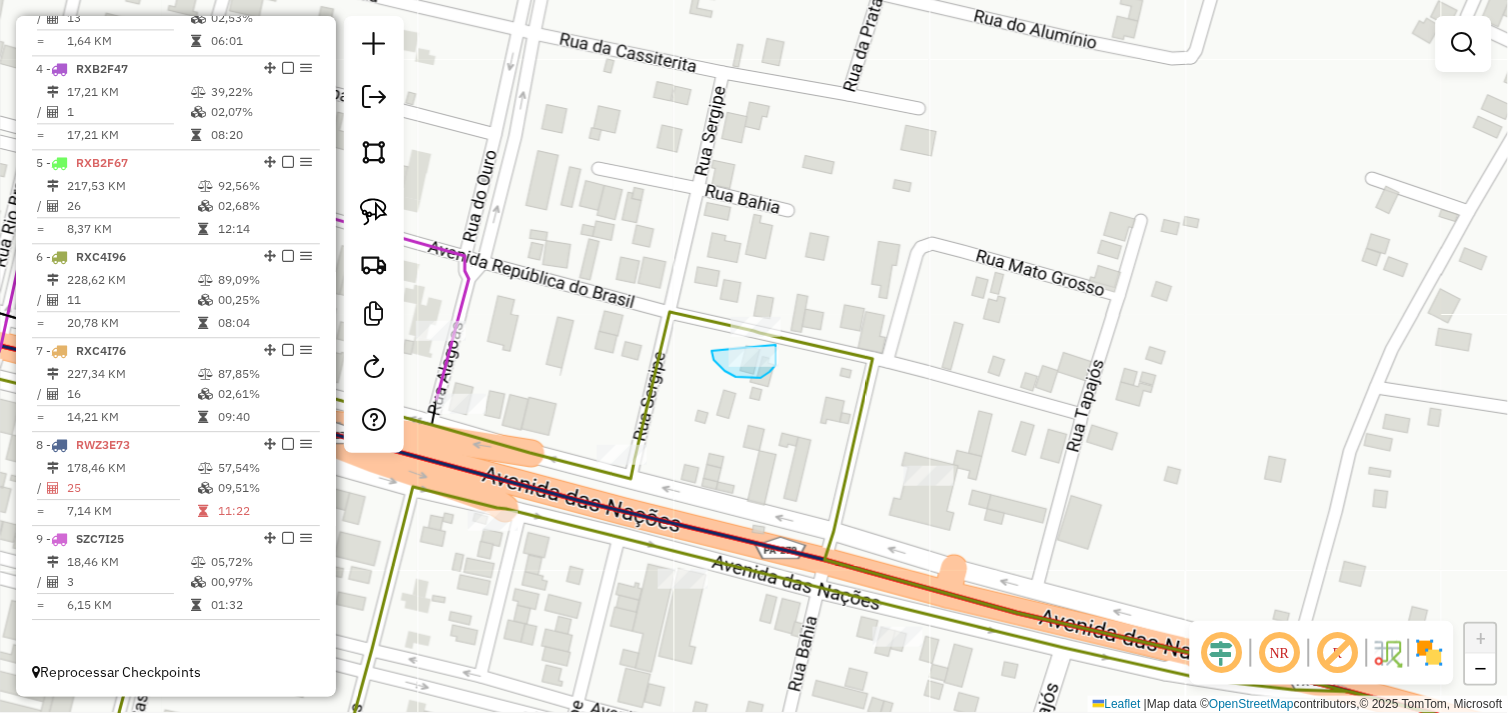 drag, startPoint x: 712, startPoint y: 352, endPoint x: 776, endPoint y: 345, distance: 64.381676 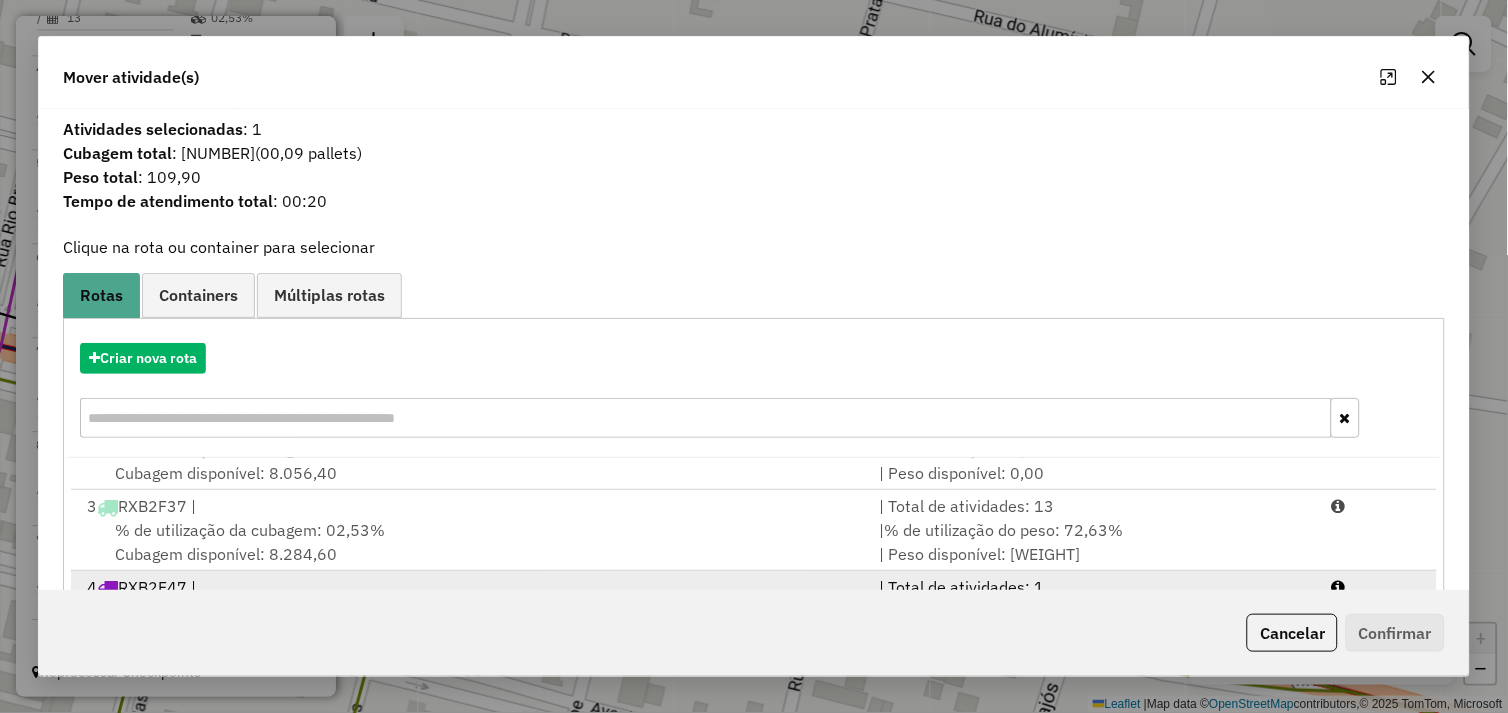 scroll, scrollTop: 248, scrollLeft: 0, axis: vertical 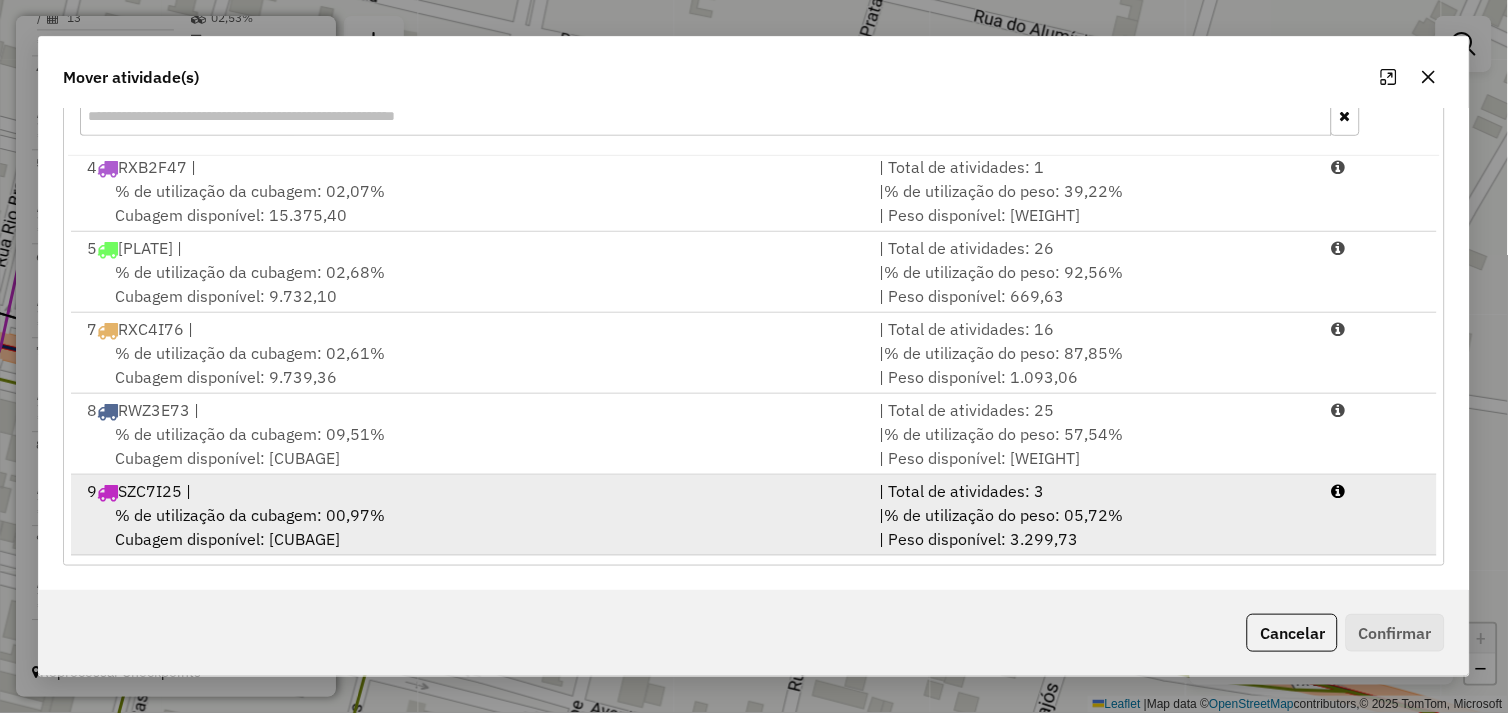 click on "% de utilização da cubagem: 00,97%  Cubagem disponível: 792,22" at bounding box center (471, 527) 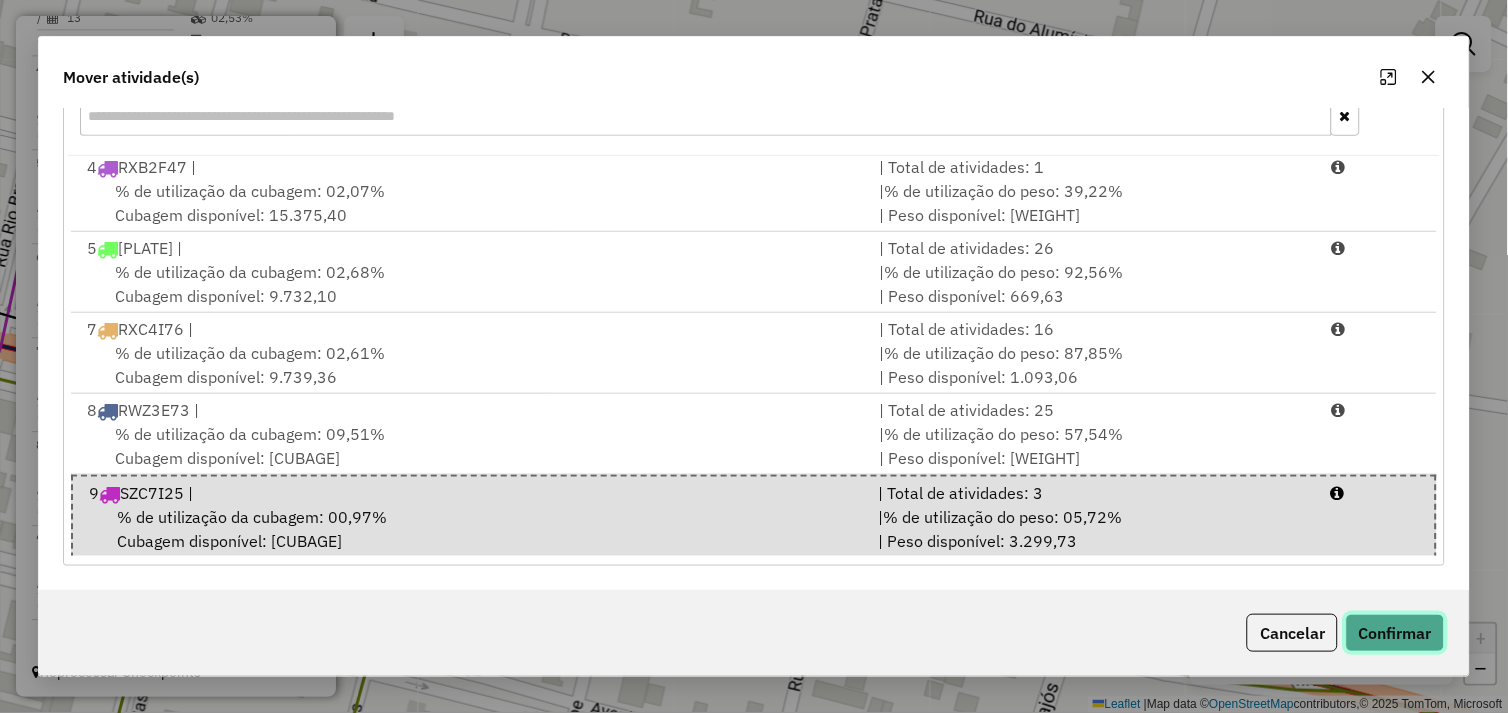 click on "Confirmar" 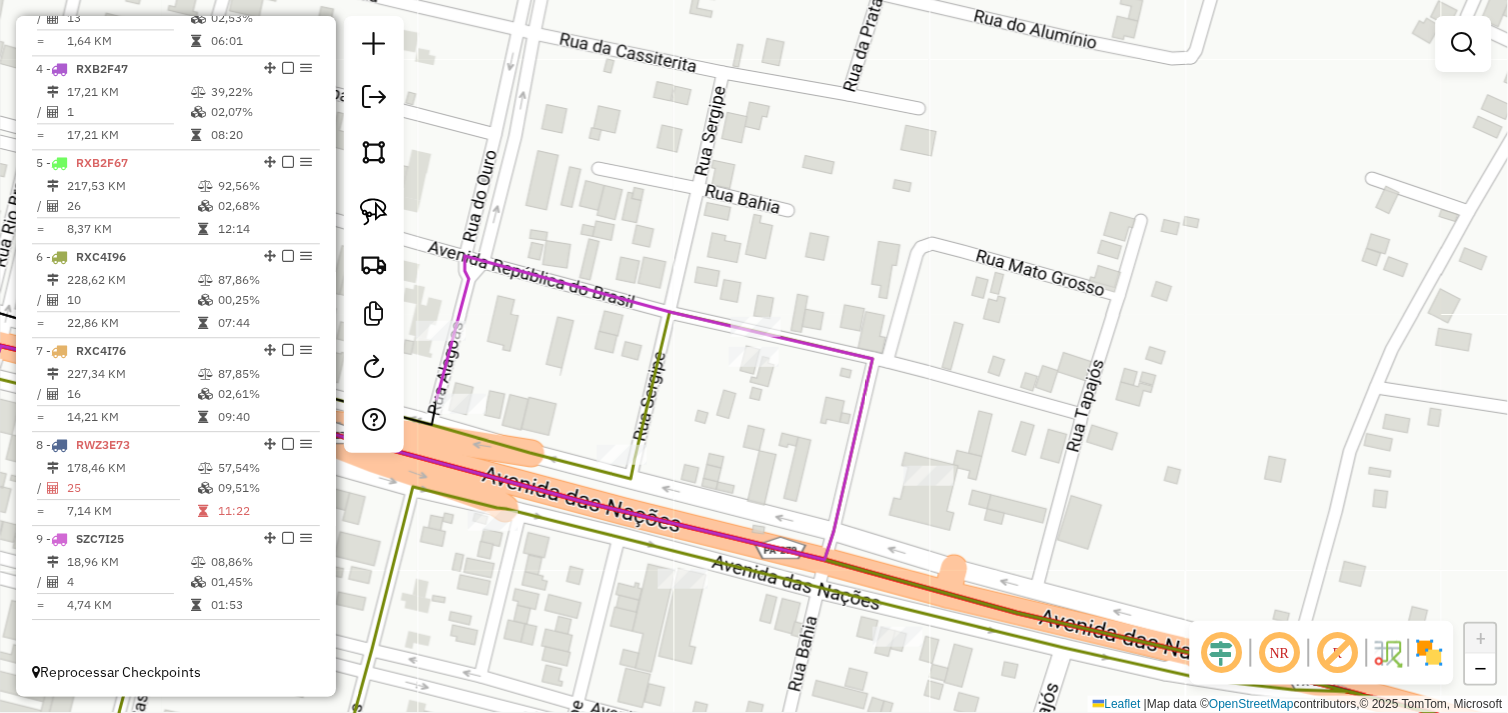 scroll, scrollTop: 0, scrollLeft: 0, axis: both 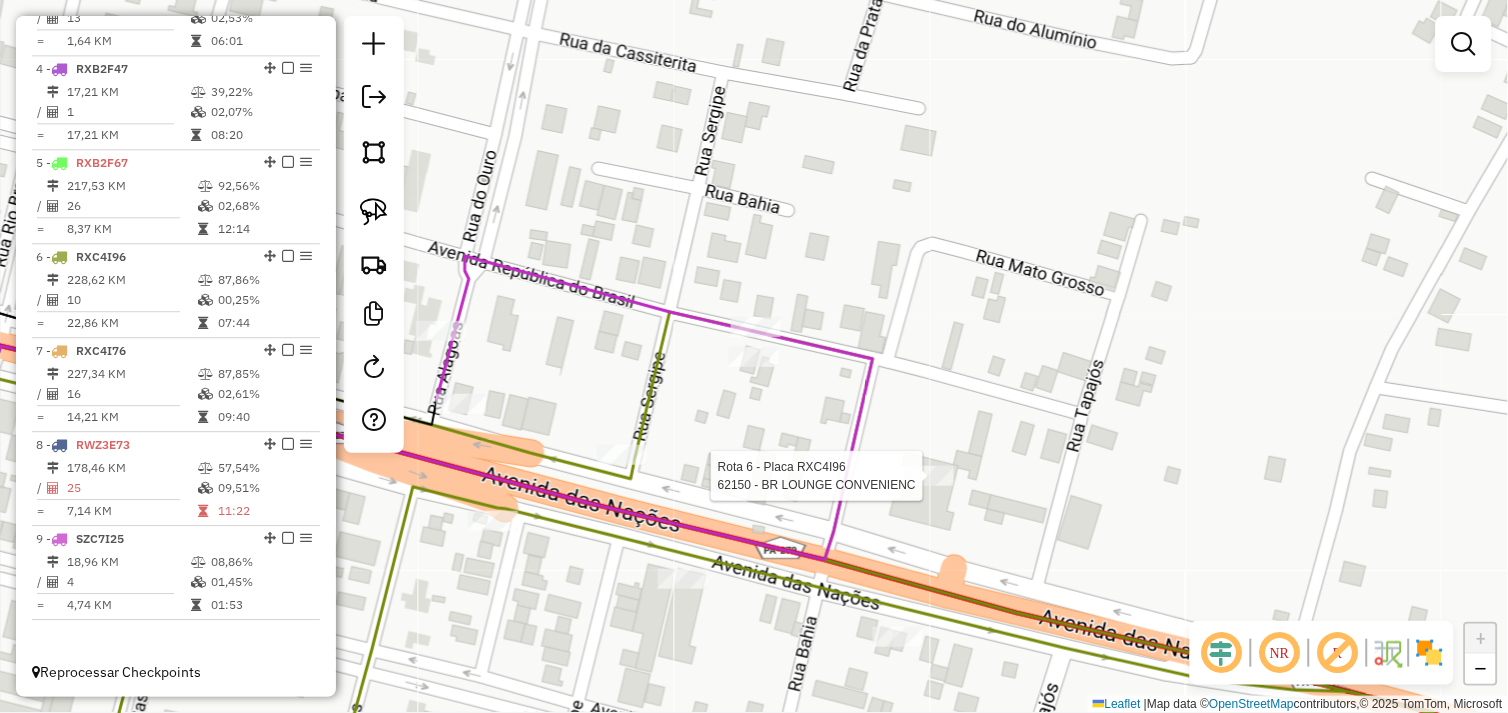 select on "*********" 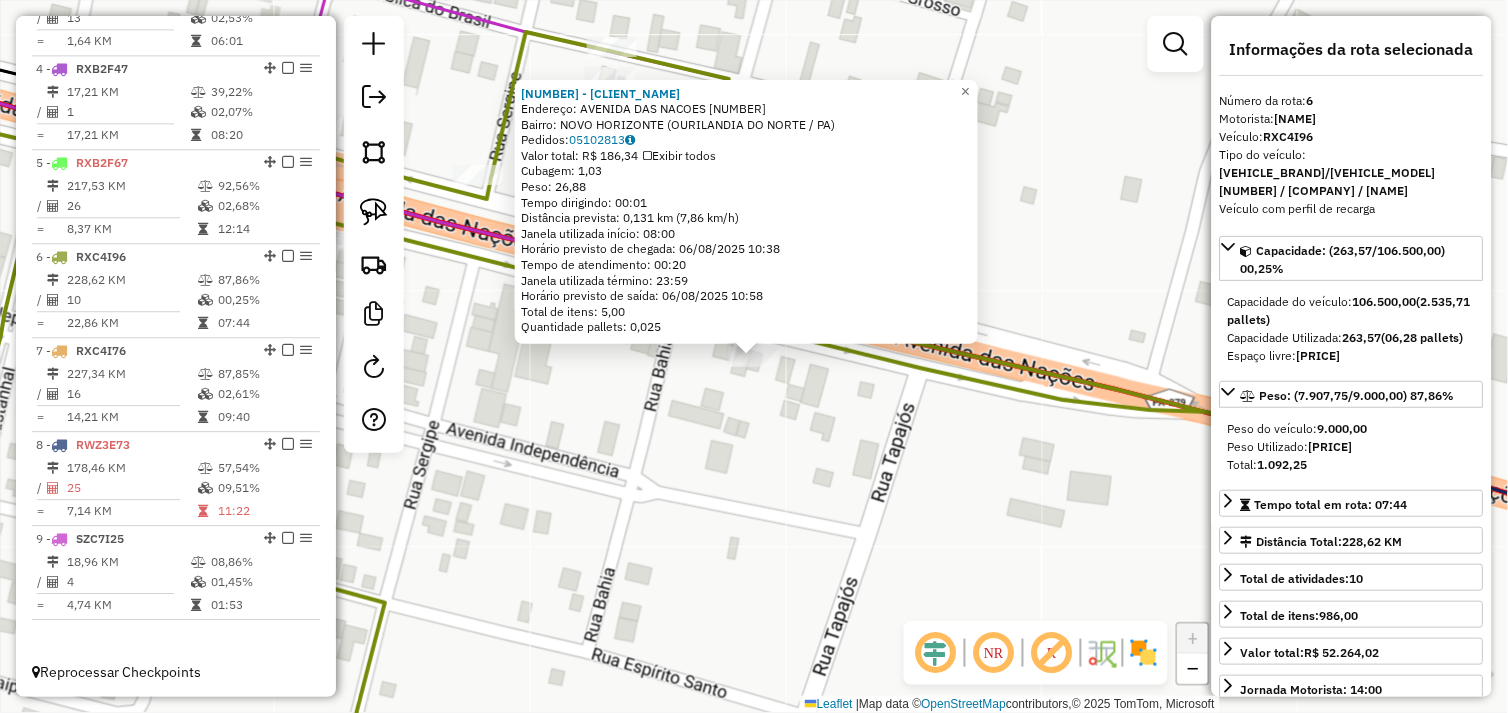 click on "439 - [BRAND] Endereço: [STREET] [NUMBER] Bairro: [NEIGHBORHOOD] ([CITY] / [STATE]) Pedidos: [ORDER_ID] Valor total: R$ 186,34 Exibir todos Cubagem: 1,03 Peso: 26,88 Tempo dirigindo: 00:01 Distância prevista: 0,131 km (7,86 km/h) Janela utilizada início: 08:00 Horário previsto de chegada: 06/08/[YEAR] [HOUR]:[MINUTE] Tempo de atendimento: 00:20 Janela utilizada término: 23:59 Horário previsto de saída: 06/08/[YEAR] [HOUR]:[MINUTE] Total de itens: 5,00 Quantidade pallets: 0,025 × Janela de atendimento Grade de atendimento Capacidade Transportadoras Veículos Cliente Pedidos Rotas Selecione os dias de semana para filtrar as janelas de atendimento Seg Ter Qua Qui Sex Sáb Dom Informe o período da janela de atendimento: De: Até: Filtrar exatamente a janela do cliente Considerar janela de atendimento padrão Selecione os dias de semana para filtrar as grades de atendimento Seg Ter Qua Qui Sex Sáb Dom Peso mínimo: Peso máximo: De:" 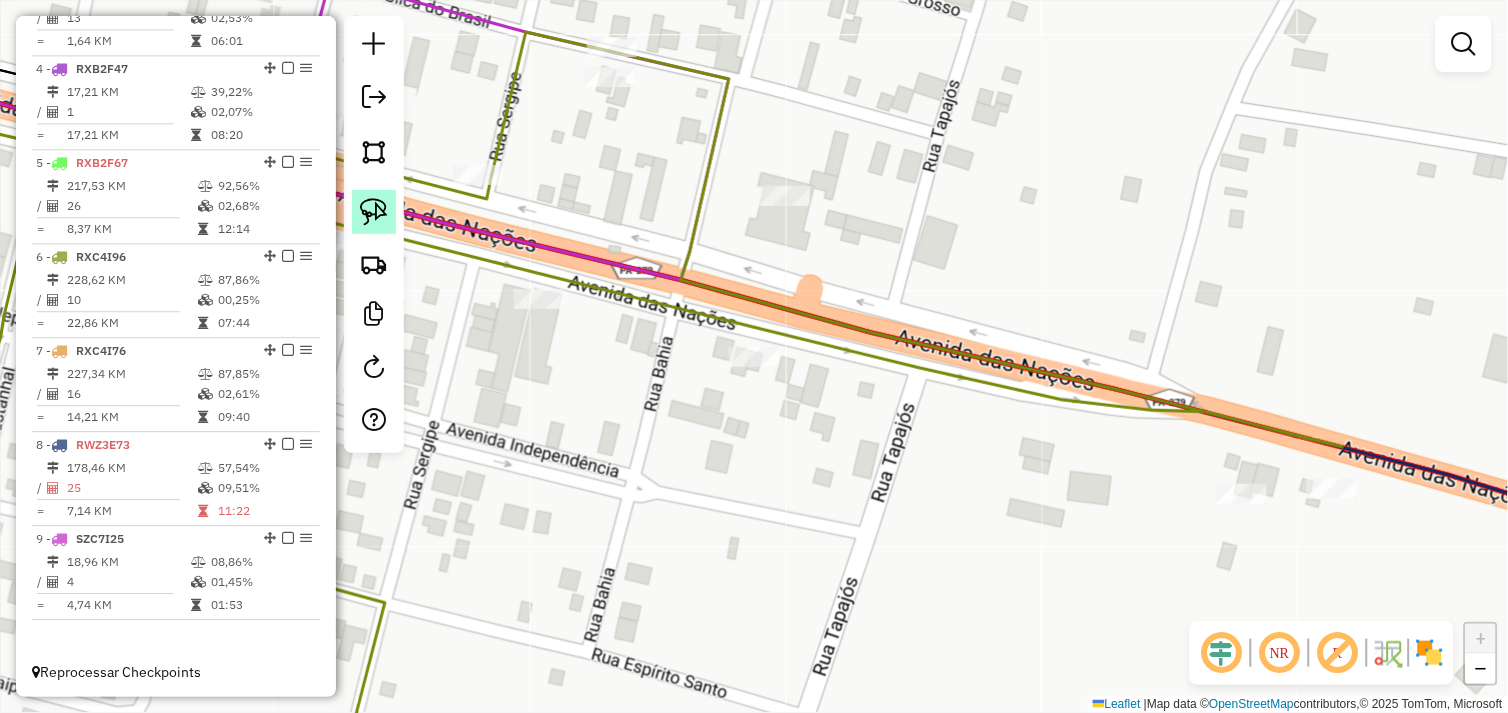 click 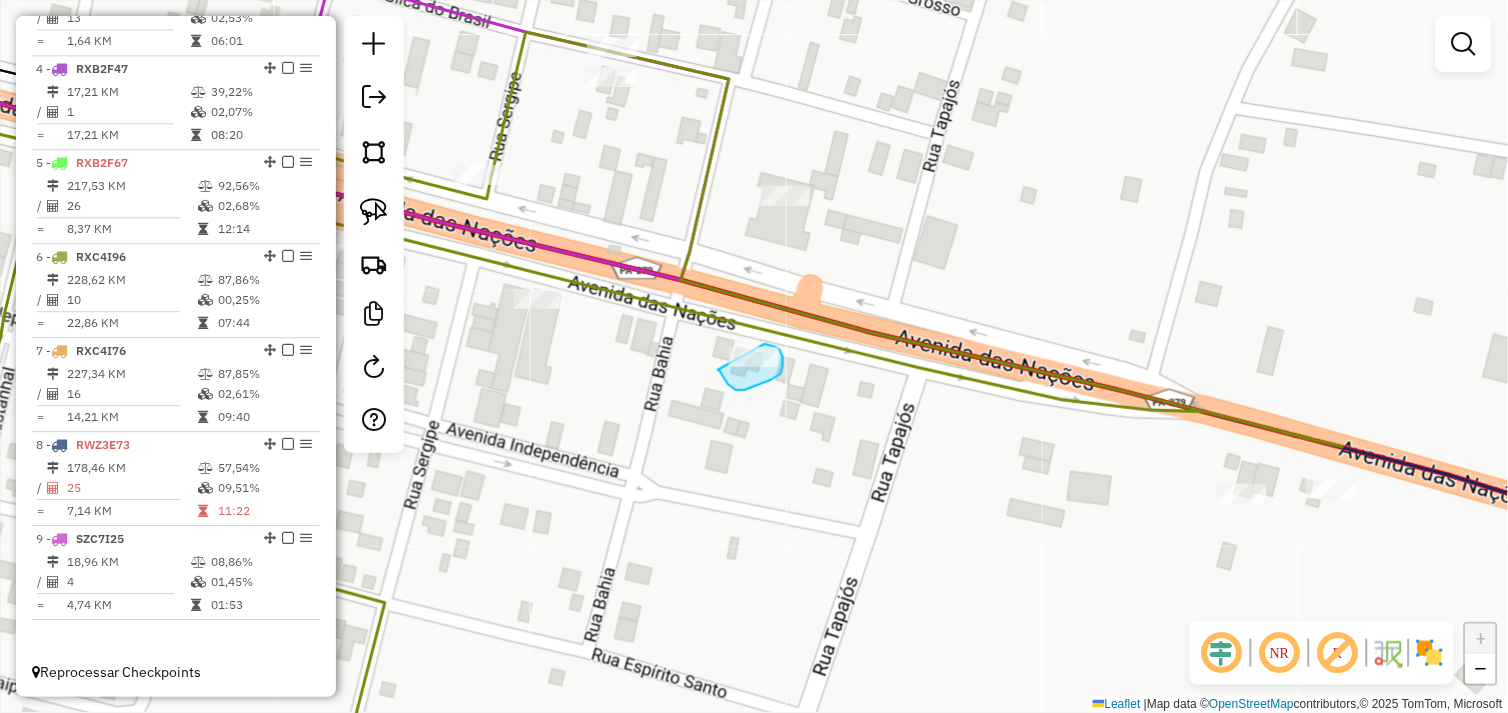 drag, startPoint x: 718, startPoint y: 370, endPoint x: 730, endPoint y: 354, distance: 20 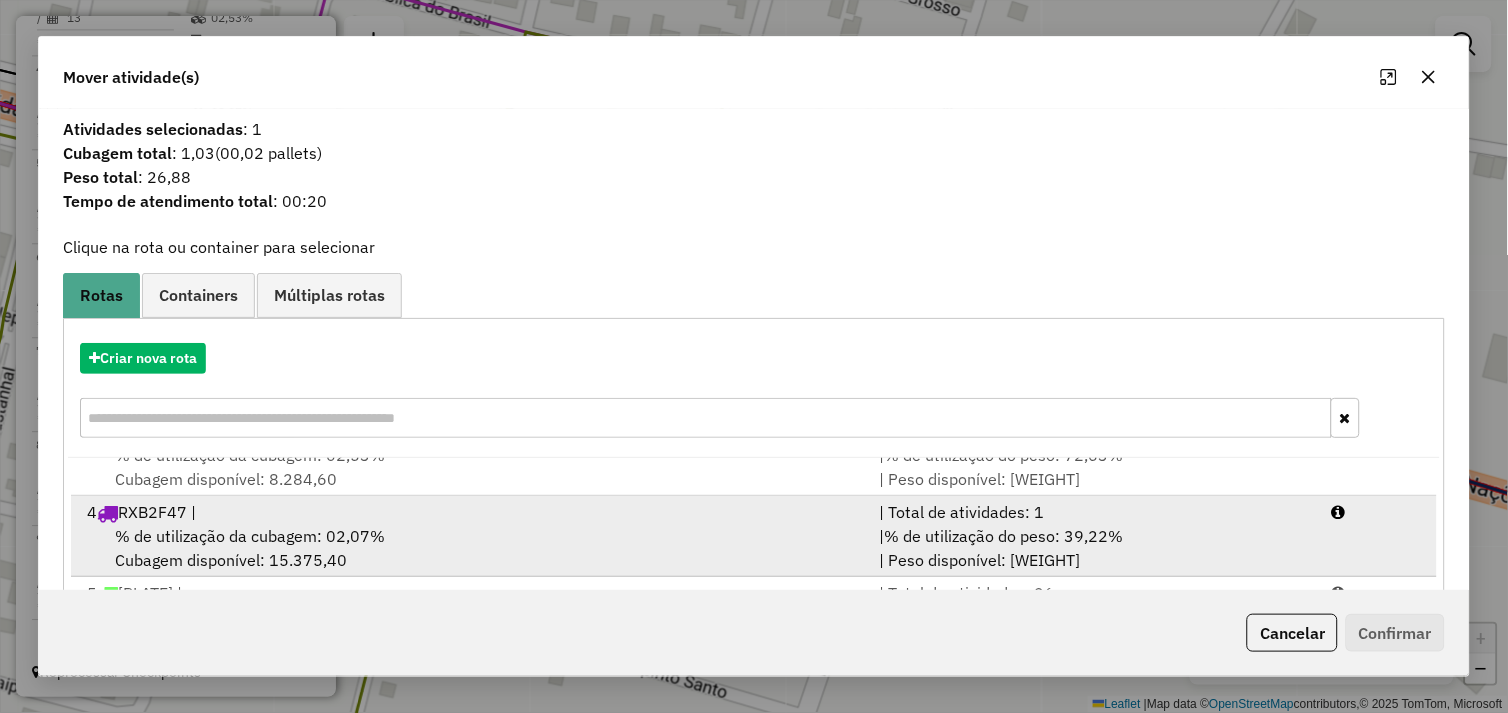 scroll, scrollTop: 248, scrollLeft: 0, axis: vertical 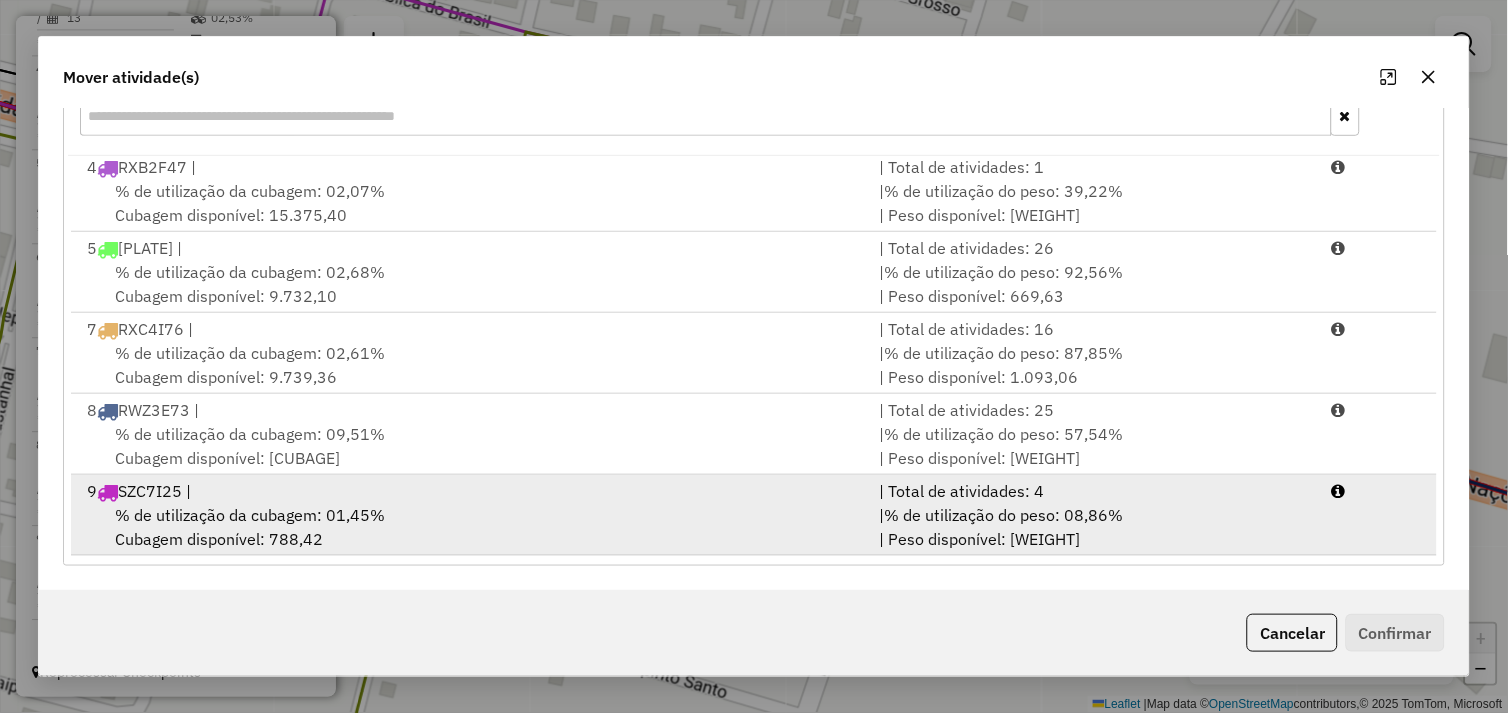drag, startPoint x: 508, startPoint y: 527, endPoint x: 711, endPoint y: 535, distance: 203.15758 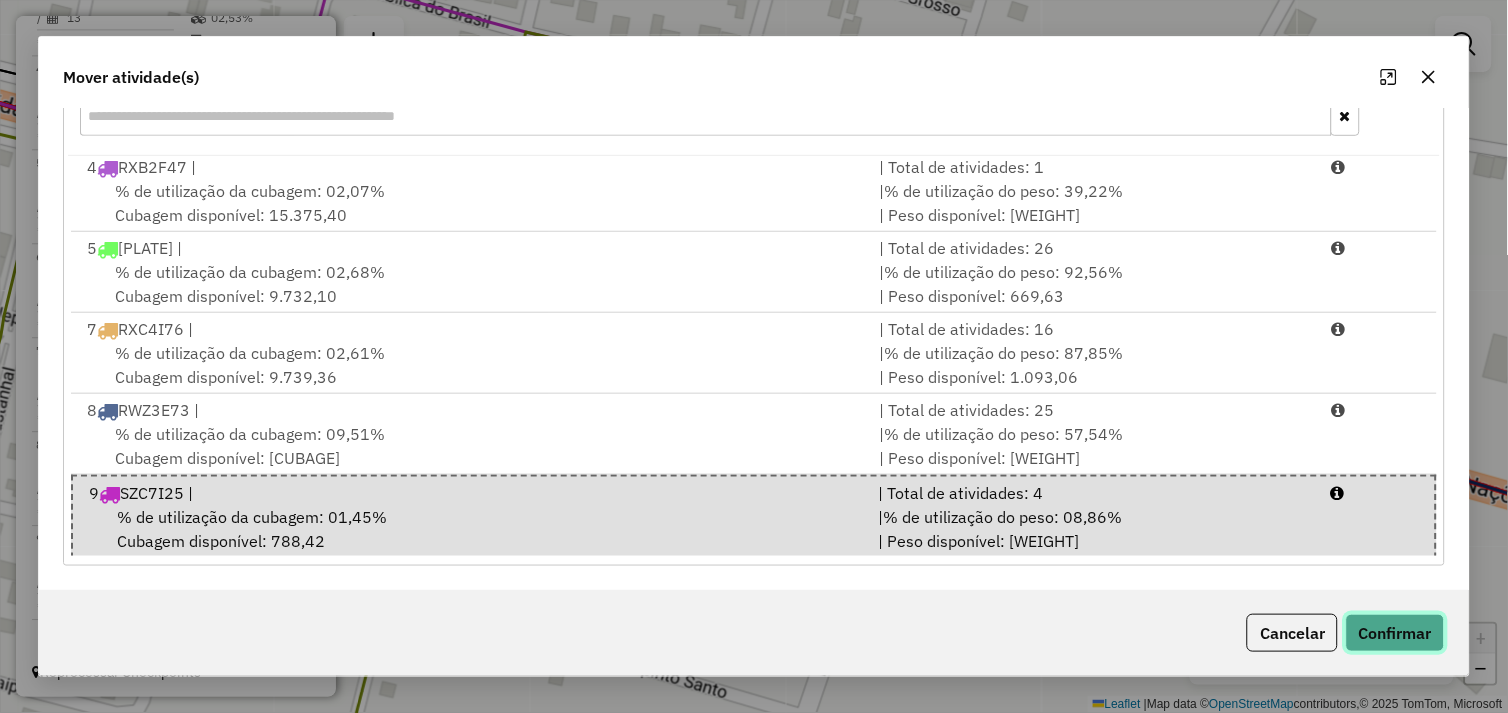 click on "Confirmar" 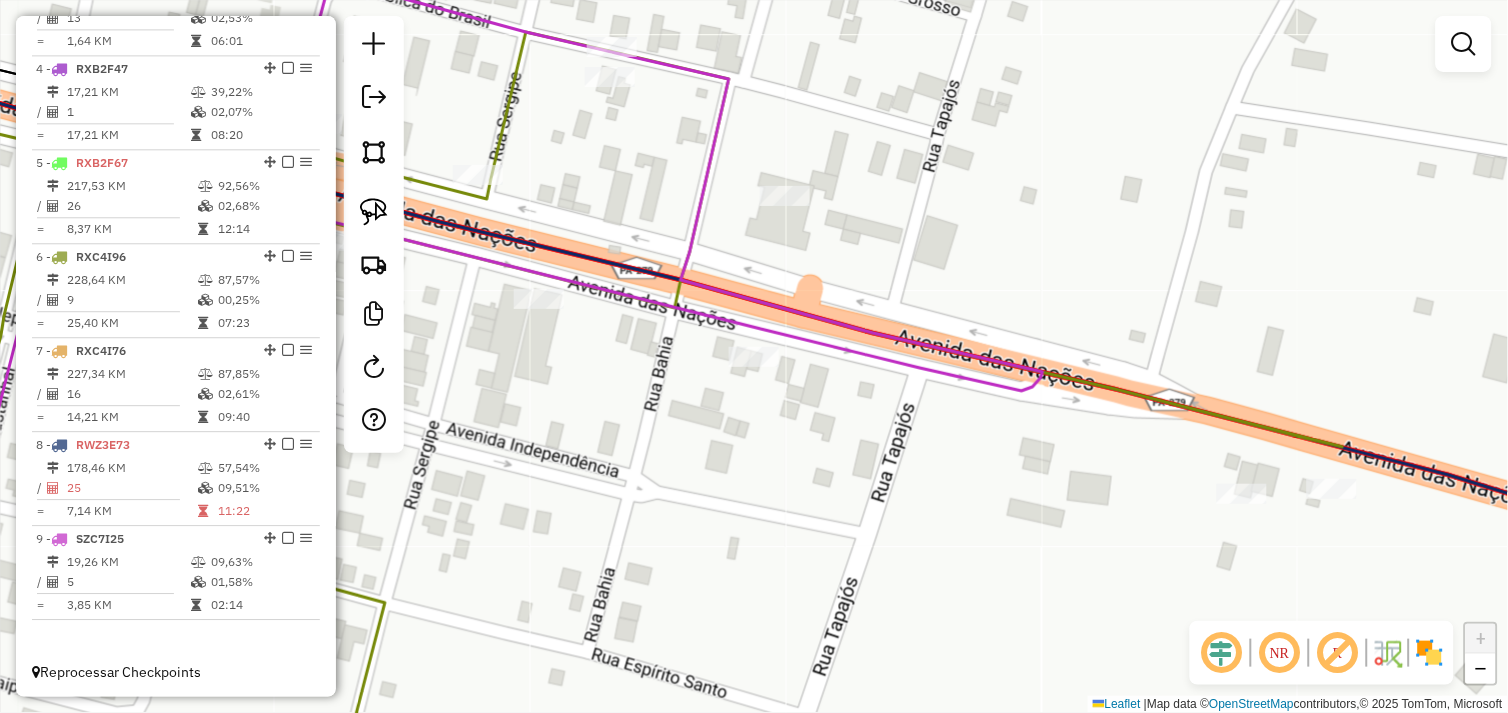 scroll, scrollTop: 0, scrollLeft: 0, axis: both 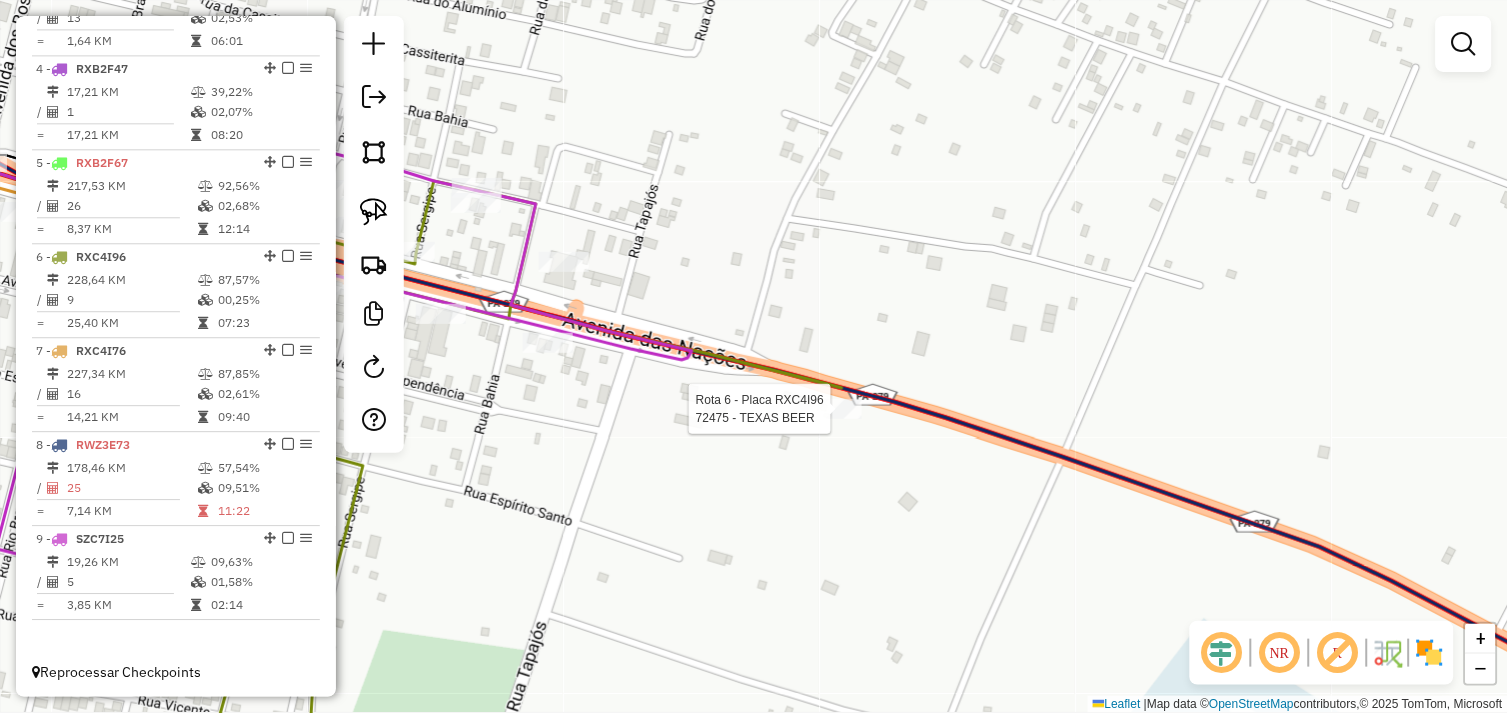 select on "*********" 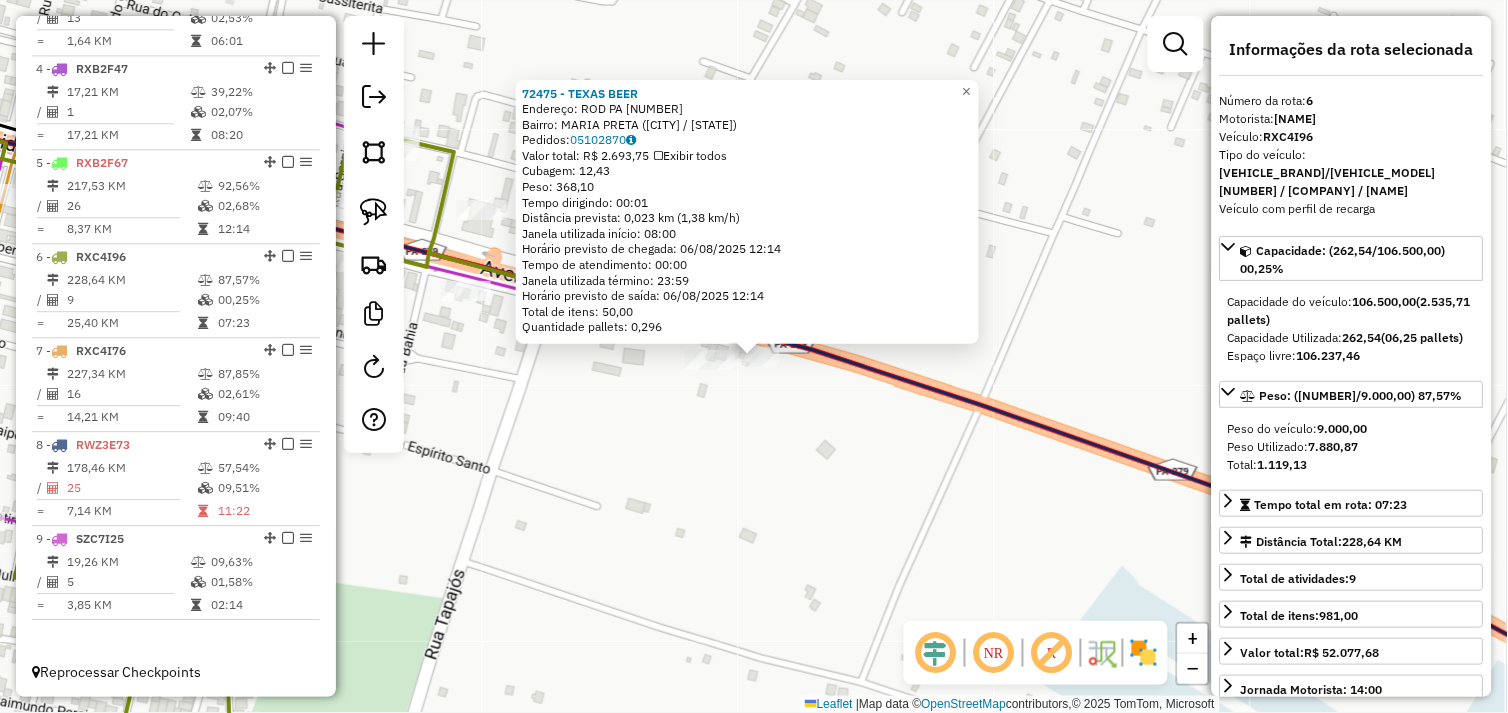 drag, startPoint x: 766, startPoint y: 431, endPoint x: 741, endPoint y: 390, distance: 48.02083 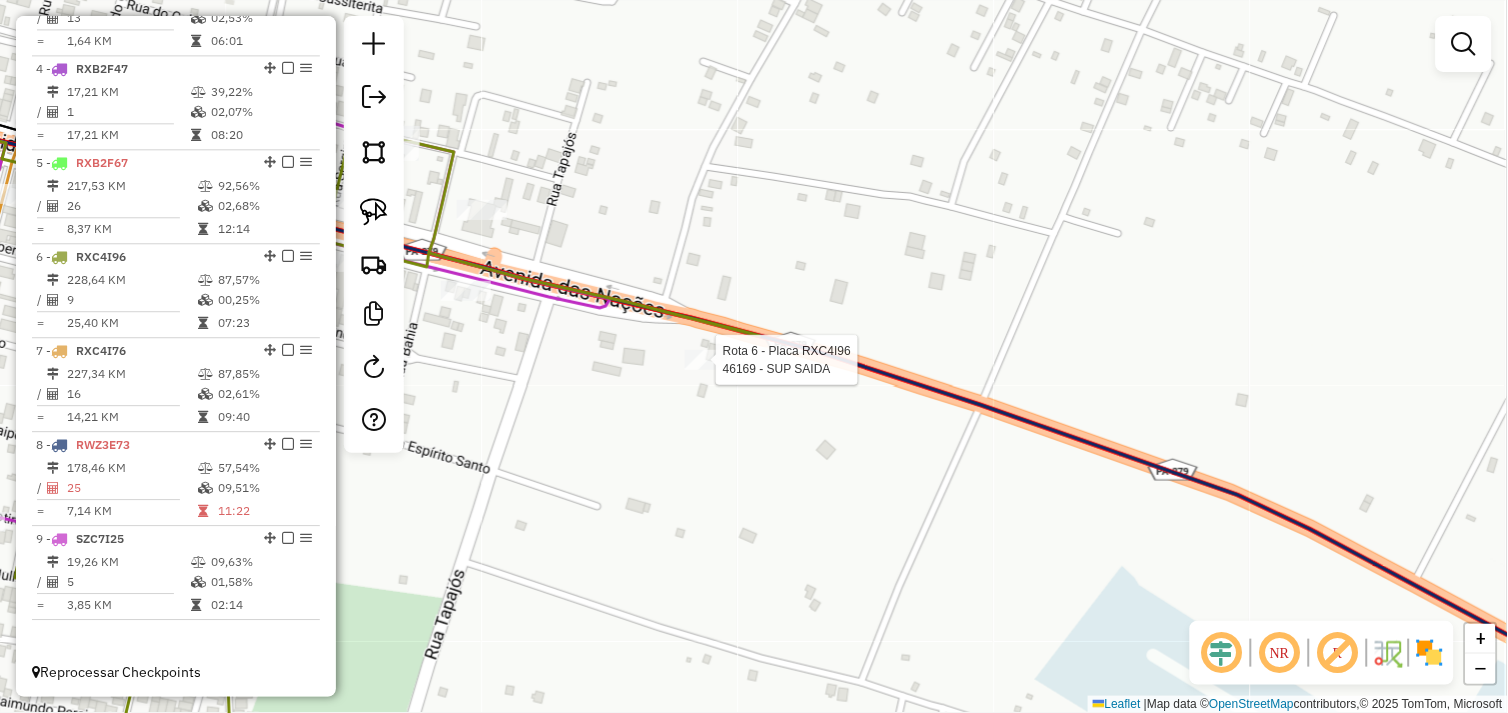 select on "*********" 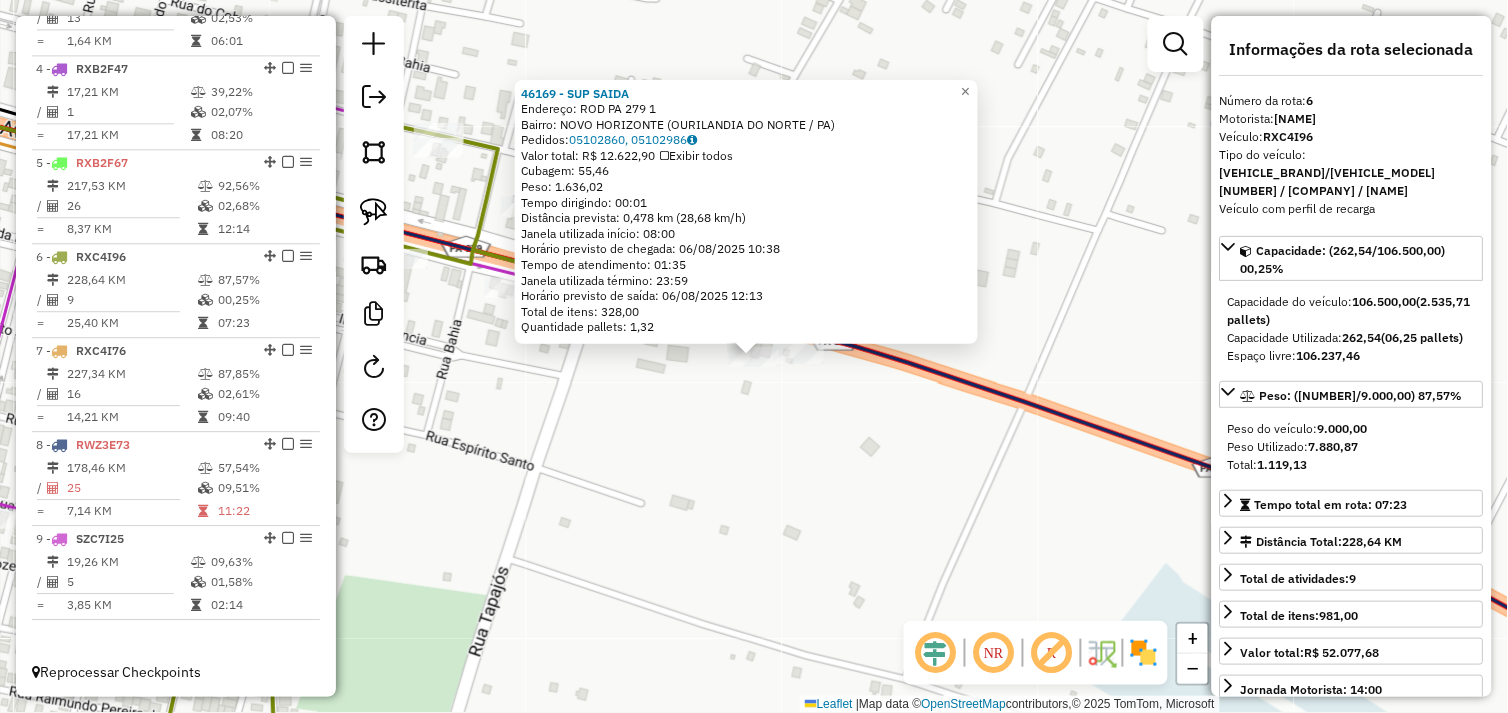 drag, startPoint x: 705, startPoint y: 392, endPoint x: 687, endPoint y: 398, distance: 18.973665 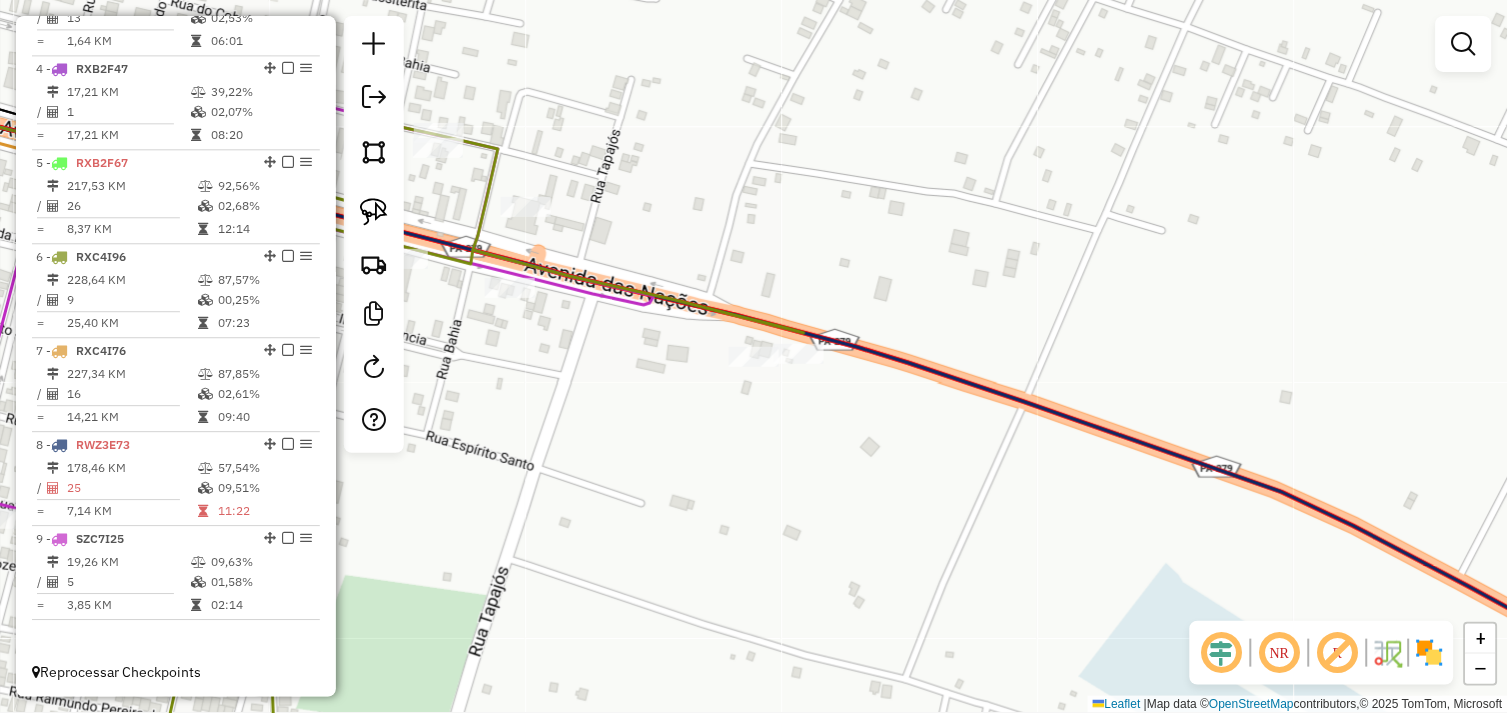drag, startPoint x: 672, startPoint y: 401, endPoint x: 946, endPoint y: 417, distance: 274.46677 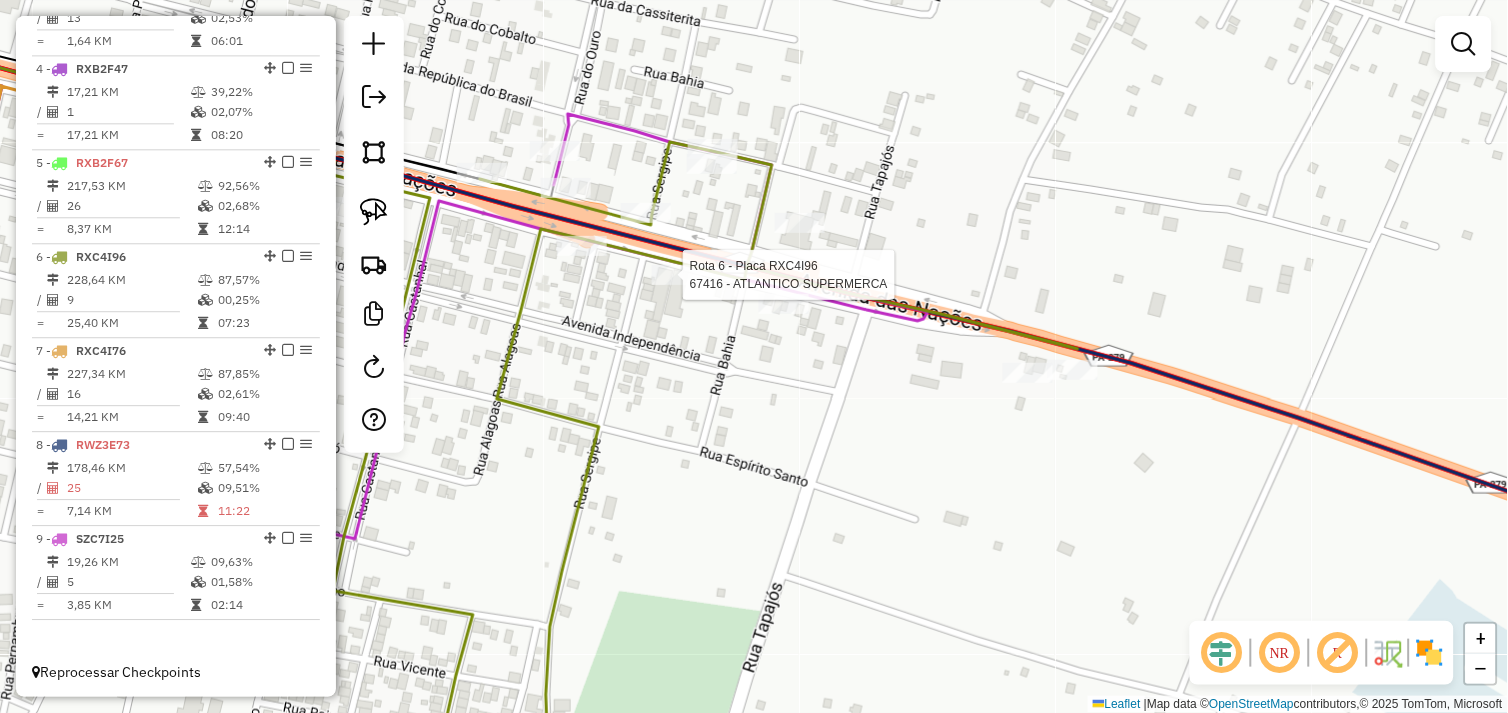 select on "*********" 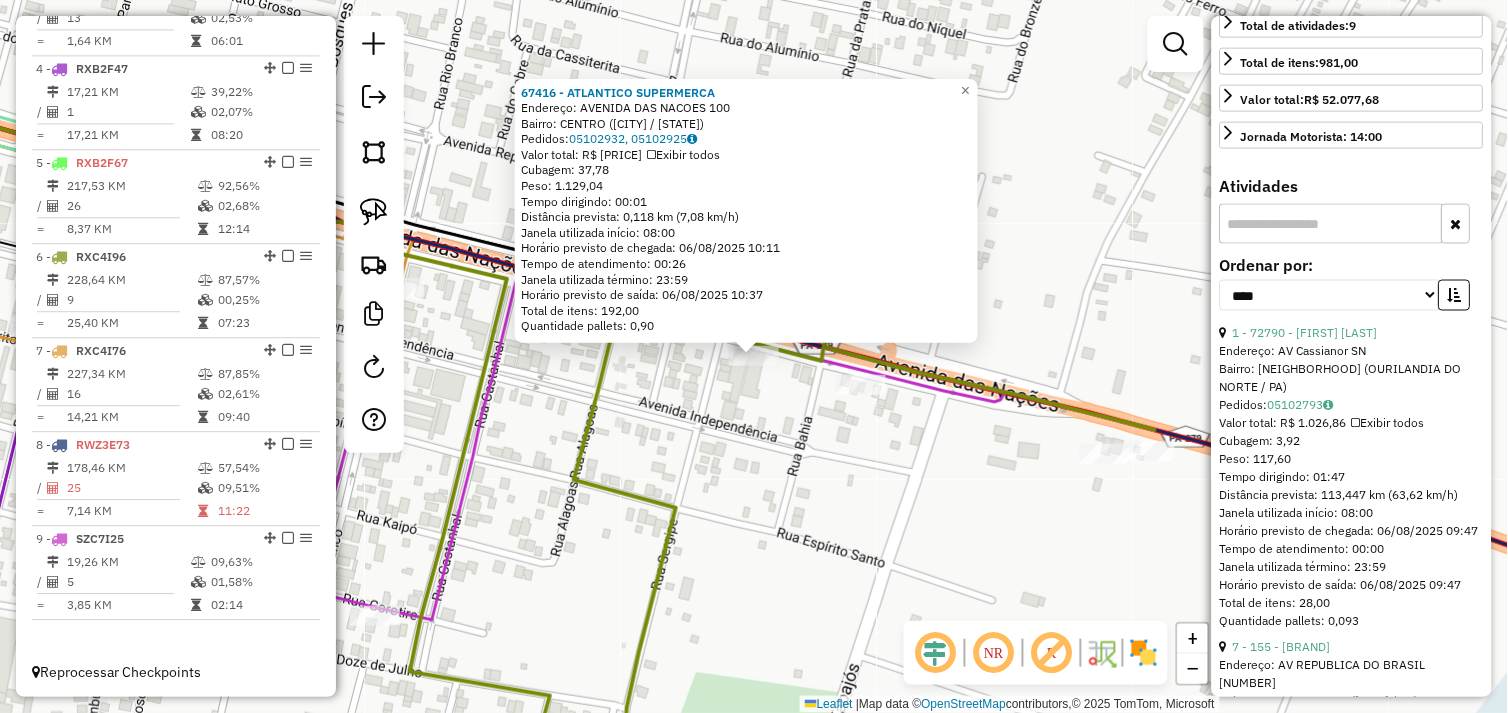 scroll, scrollTop: 555, scrollLeft: 0, axis: vertical 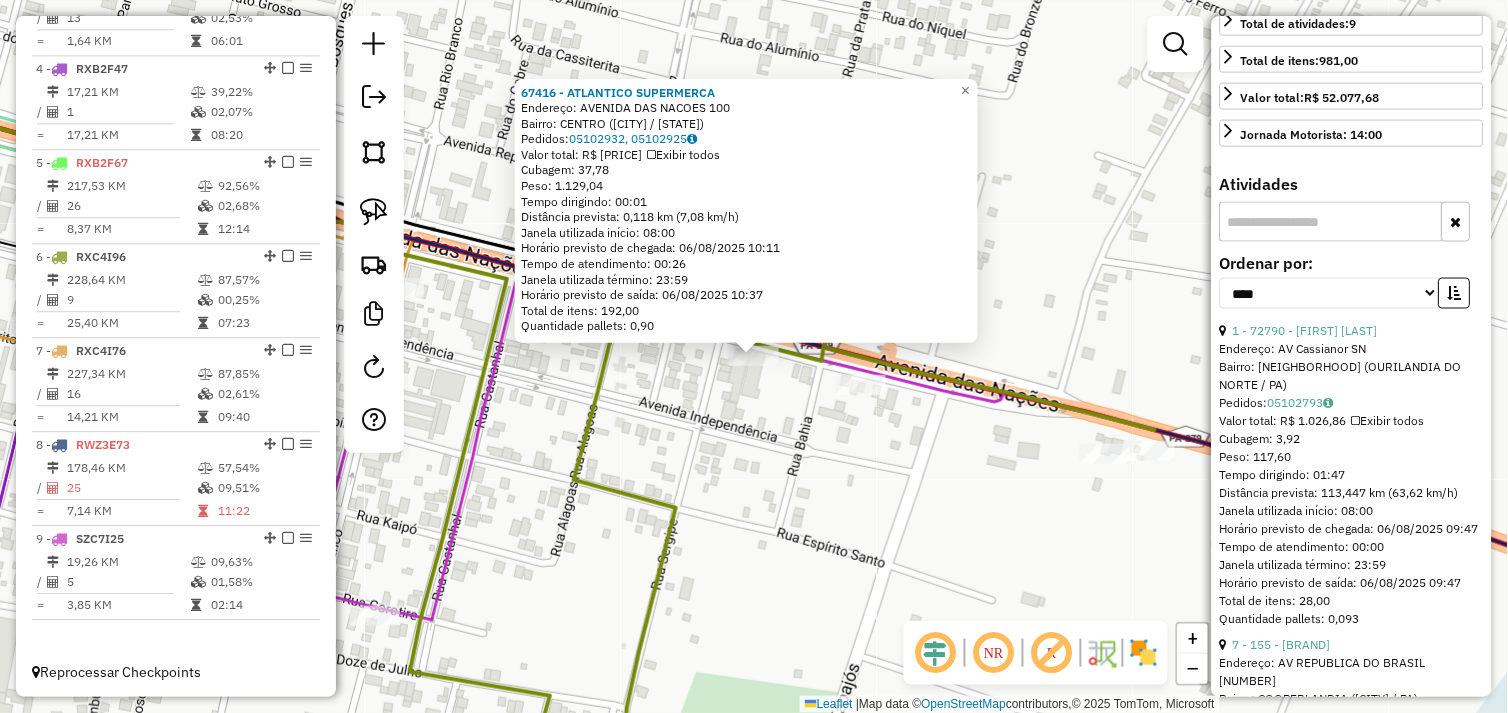 click on "Endereço: AVENIDA DAS NACOES [NUMBER] Bairro: CENTRO (OURILANDIA DO NORTE / PA) Pedidos: [ORDER_ID], [ORDER_ID] Valor total: R$ [PRICE] Exibir todos Cubagem: [CUBAGE] Peso: [WEIGHT] Tempo dirigindo: [TIME] Distância prevista: [DISTANCE] km ([SPEED] km/h) Janela utilizada início: [TIME] Horário previsto de chegada: [DATE] [TIME] Tempo de atendimento: [TIME] Janela utilizada término: [TIME] Horário previsto de saída: [DATE] [TIME] Total de itens: [ITEMS] Quantidade pallets: [PALLETS] × Janela de atendimento Grade de atendimento Capacidade Transportadoras Veículos Cliente Pedidos Rotas Selecione os dias de semana para filtrar as janelas de atendimento Seg Ter Qua Qui Sex Sáb Dom Informe o período da janela de atendimento: De: [TIME] Até: [TIME] Filtrar exatamente a janela do cliente Considerar janela de atendimento padrão Selecione os dias de semana para filtrar as grades de atendimento Seg Ter Qua Qui Sex Sáb Dom Peso mínimo: De: [WEIGHT] Até: [WEIGHT]" 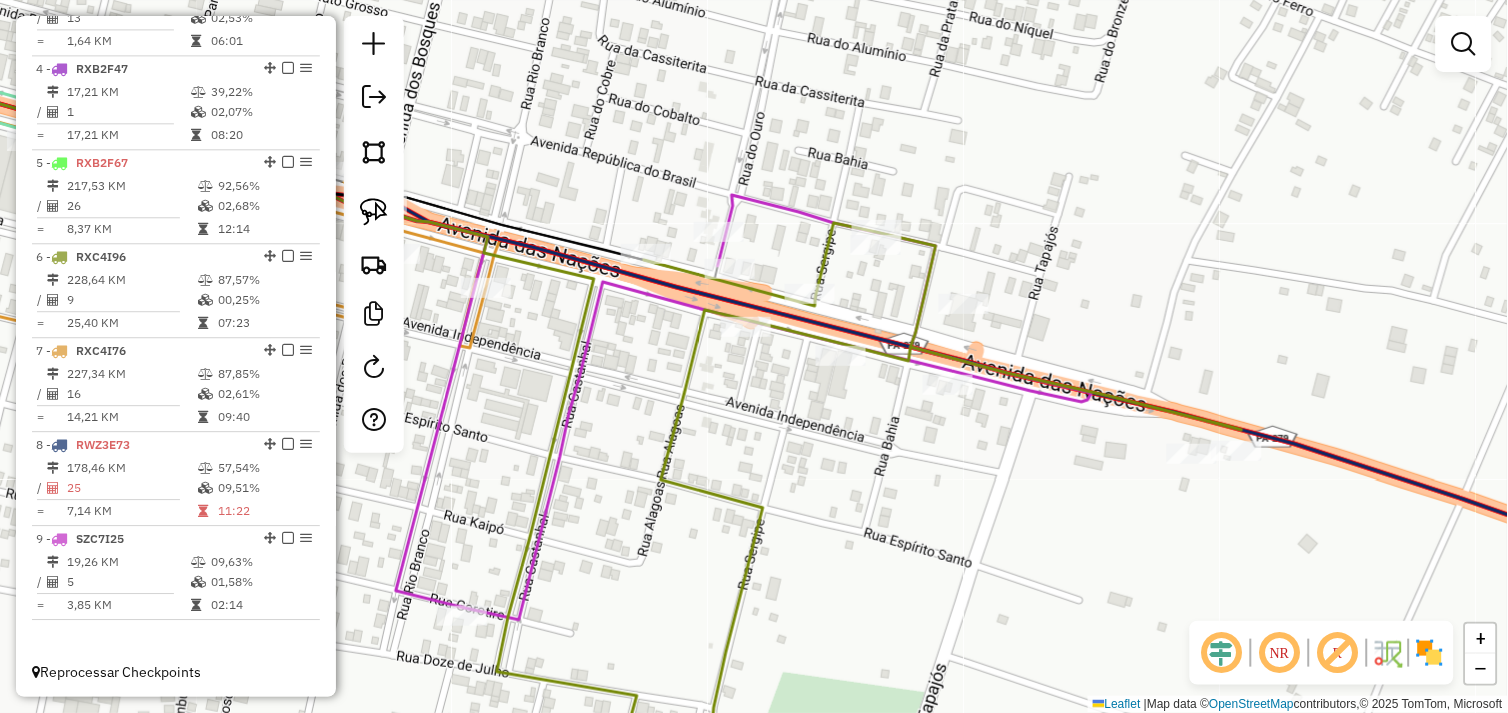 drag, startPoint x: 701, startPoint y: 467, endPoint x: 867, endPoint y: 458, distance: 166.24379 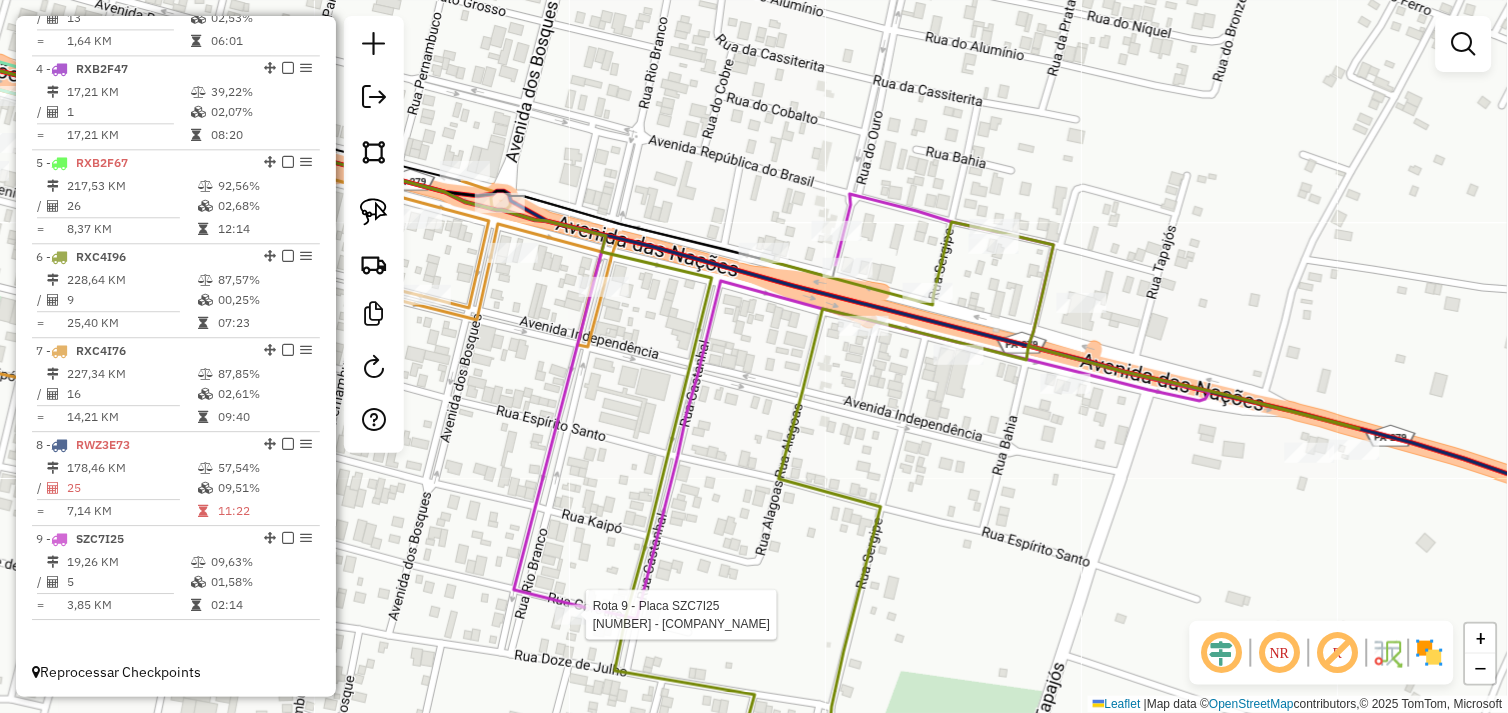 select on "*********" 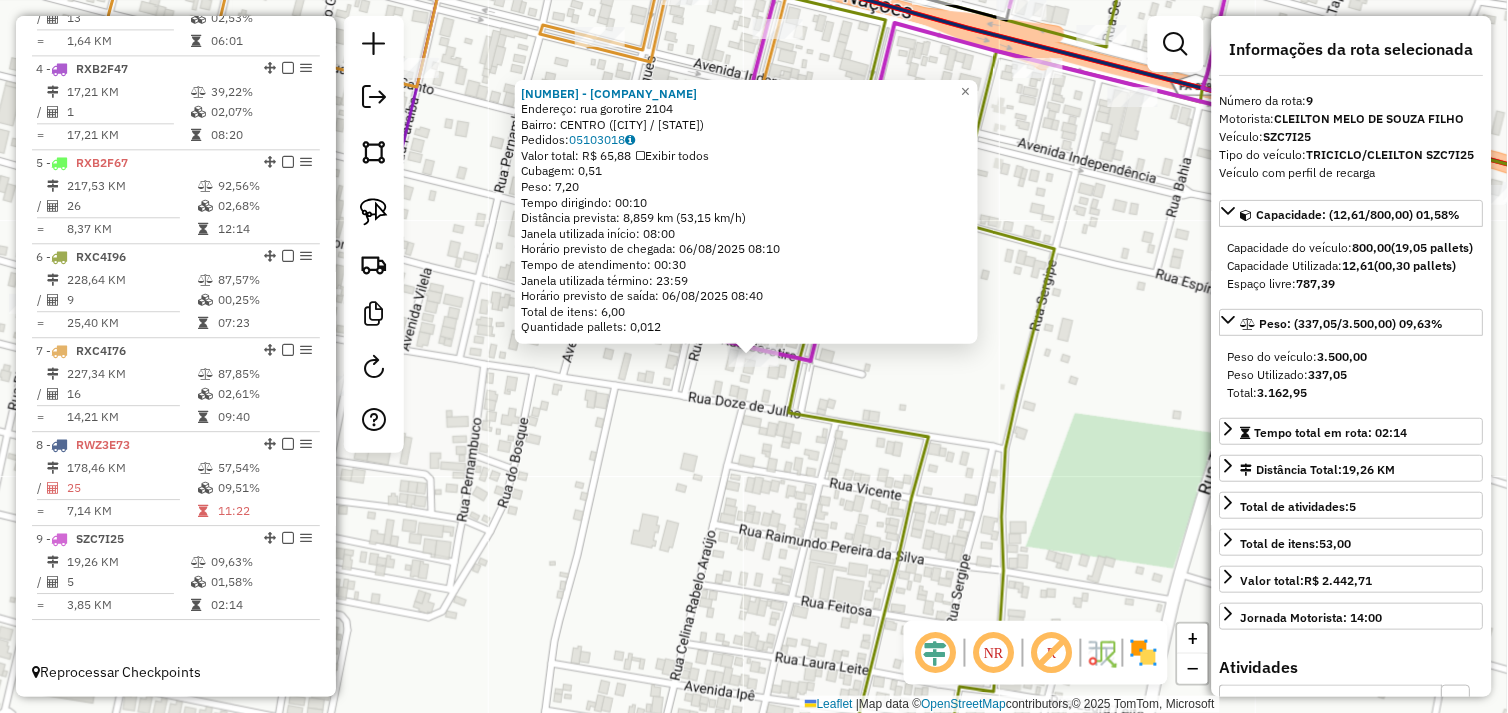click on "72893 - DISTRIBUIDORA KING  Endereço:  rua gorotire [NUMBER]   Bairro: CENTRO ([CITY] / [STATE])   Pedidos:  05103018   Valor total: R$ 65,88   Exibir todos   Cubagem: 0,51  Peso: 7,20  Tempo dirigindo: 00:10   Distância prevista: 8,859 km (53,15 km/h)   Janela utilizada início: 08:00   Horário previsto de chegada: 06/08/2025 08:10   Tempo de atendimento: 00:30   Janela utilizada término: 23:59   Horário previsto de saída: 06/08/2025 08:40   Total de itens: 6,00   Quantidade pallets: 0,012  × Janela de atendimento Grade de atendimento Capacidade Transportadoras Veículos Cliente Pedidos  Rotas Selecione os dias de semana para filtrar as janelas de atendimento  Seg   Ter   Qua   Qui   Sex   Sáb   Dom  Informe o período da janela de atendimento: De: Até:  Filtrar exatamente a janela do cliente  Considerar janela de atendimento padrão  Selecione os dias de semana para filtrar as grades de atendimento  Seg   Ter   Qua   Qui   Sex   Sáb   Dom   Considerar clientes sem dia de atendimento cadastrado" 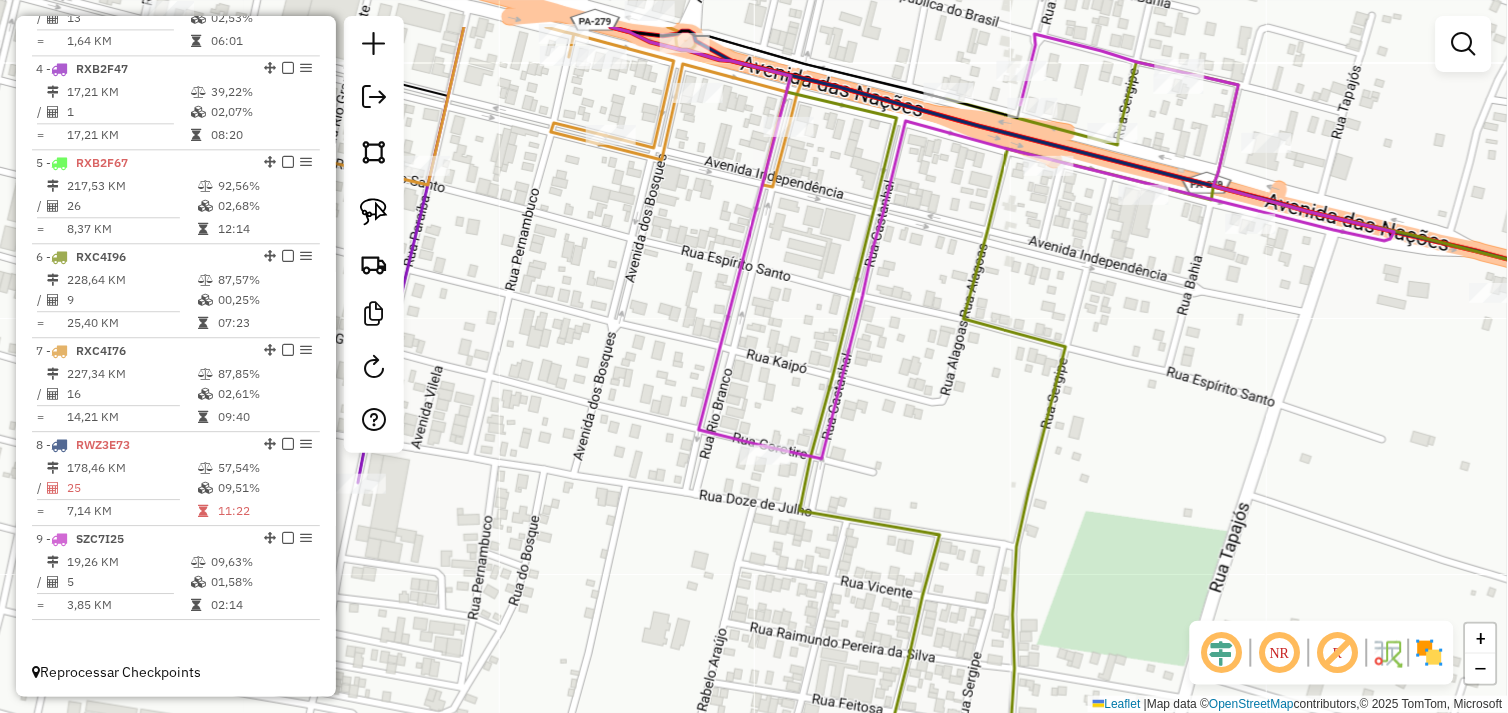 drag, startPoint x: 955, startPoint y: 308, endPoint x: 994, endPoint y: 560, distance: 255 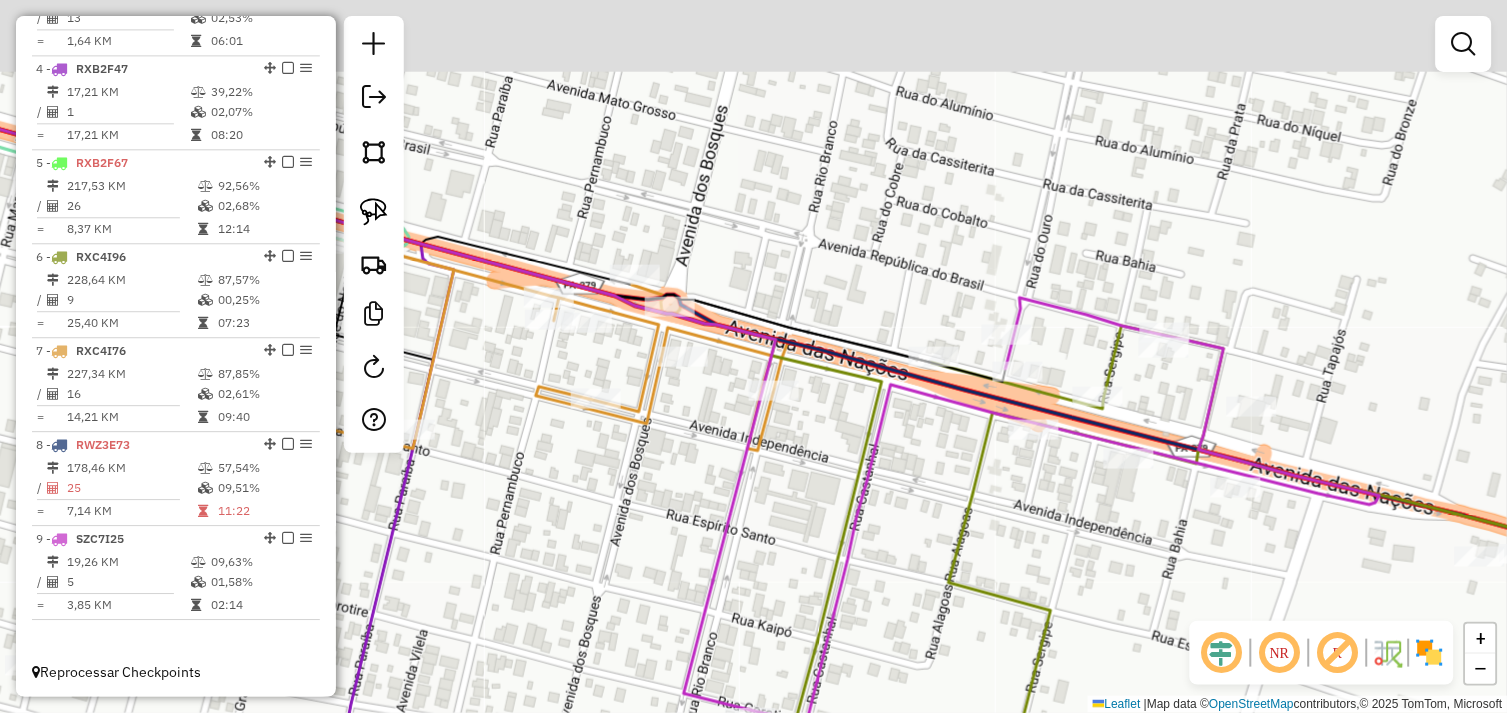 drag, startPoint x: 870, startPoint y: 416, endPoint x: 823, endPoint y: 493, distance: 90.21086 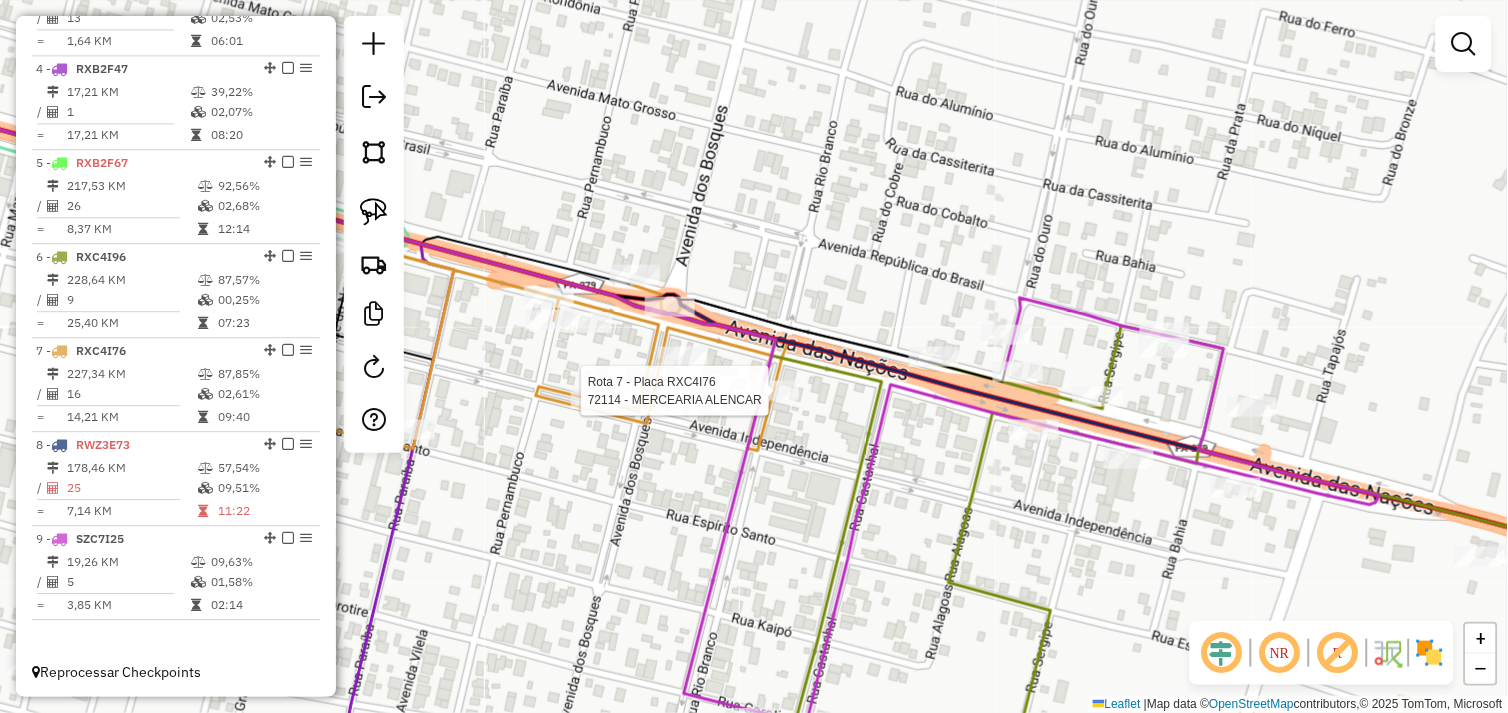 select on "*********" 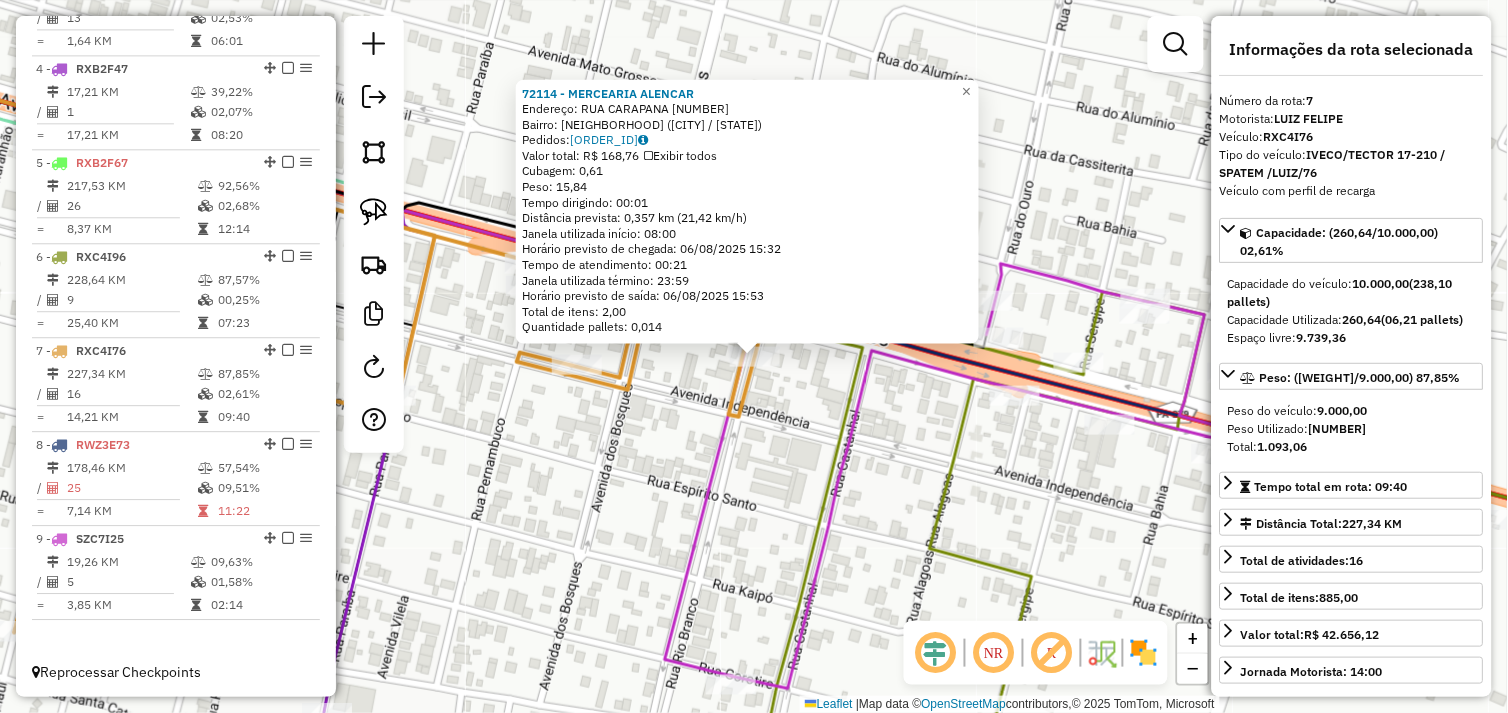 click on "72114 - MERCEARIA ALENCAR Endereço: RUA CARAPANA 36 Bairro: INDEPENDENCIA ([CITY] / [STATE]) Pedidos: 05102840 Valor total: R$ 168,76 Exibir todos Cubagem: 0,61 Peso: 15,84 Tempo dirigindo: 00:01 Distância prevista: 0,357 km (21,42 km/h) Janela utilizada início: 08:00 Horário previsto de chegada: 06/08/2025 15:32 Tempo de atendimento: 00:21 Janela utilizada término: 23:59 Horário previsto de saída: 06/08/2025 15:53 Total de itens: 2,00 Quantidade pallets: 0,014 × Janela de atendimento Grade de atendimento Capacidade Transportadoras Veículos Cliente Pedidos Rotas Selecione os dias de semana para filtrar as janelas de atendimento Seg Ter Qua Qui Sex Sáb Dom Informe o período da janela de atendimento: De: Até: Filtrar exatamente a janela do cliente Considerar janela de atendimento padrão Selecione os dias de semana para filtrar as grades de atendimento Seg Ter Qua Qui Sex Sáb Dom Clientes fora do dia de atendimento selecionado" 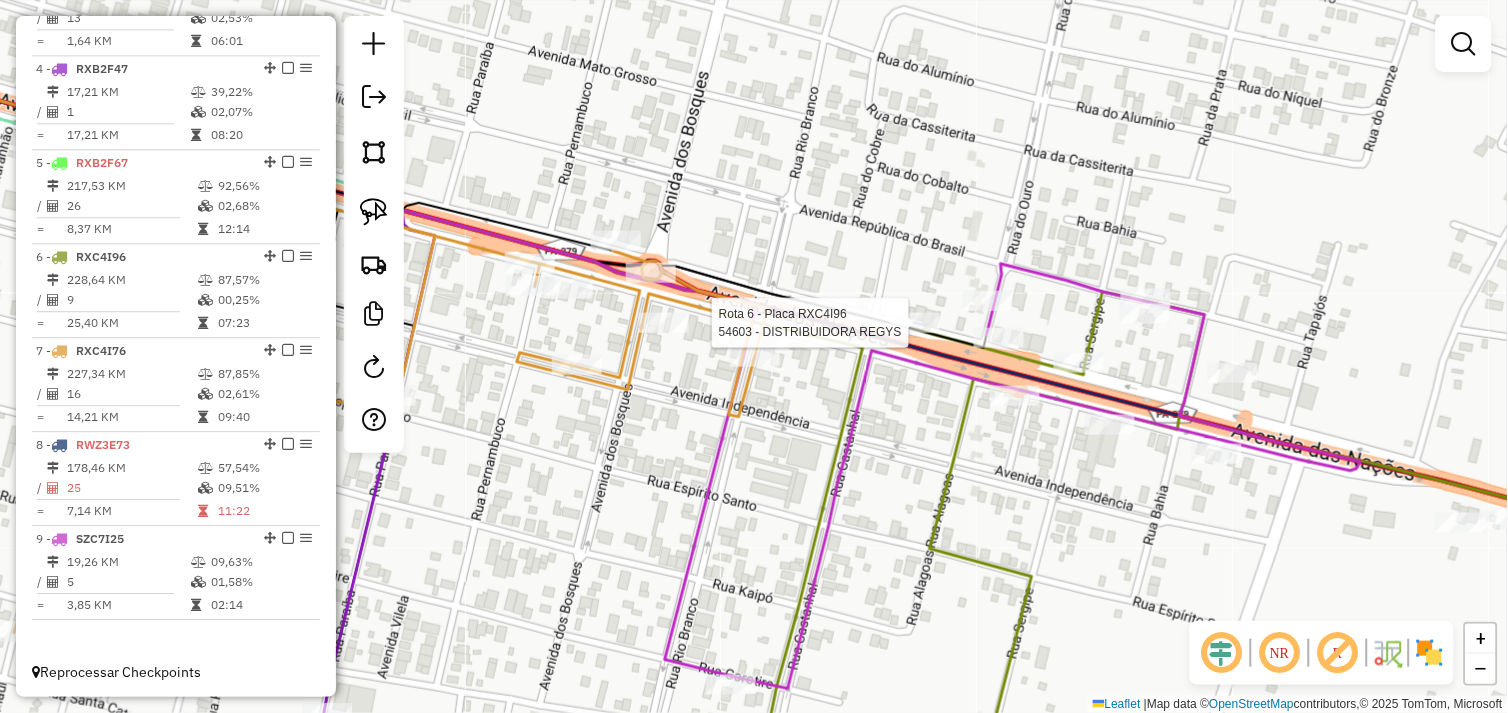 select on "*********" 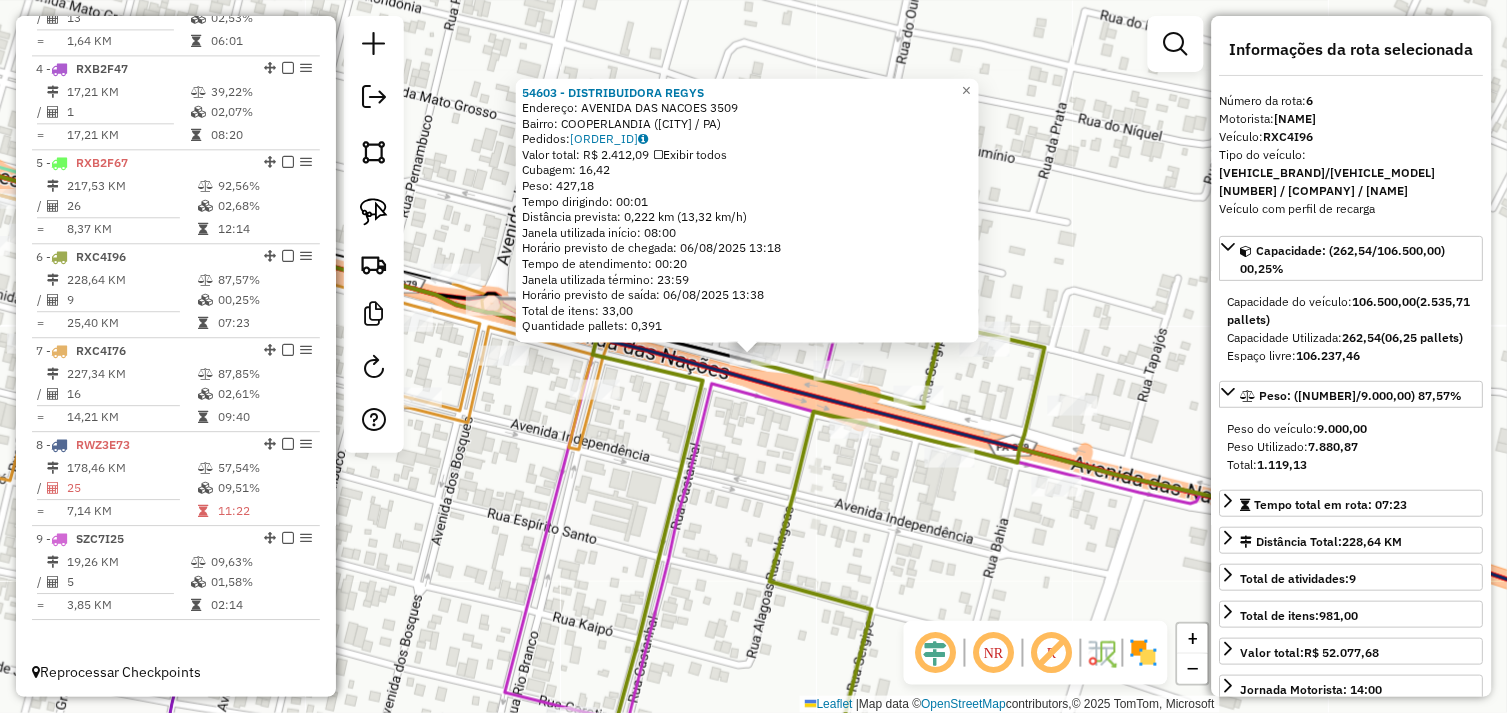 click on "54603 - DISTRIBUIDORA REGYS  Endereço:  AVENIDA DAS NACOES 3509   Bairro: COOPERLANDIA ([CITY] / [STATE])   Pedidos:  05102912   Valor total: R$ 2.412,09   Exibir todos   Cubagem: 16,42  Peso: 427,18  Tempo dirigindo: 00:01   Distância prevista: 0,222 km (13,32 km/h)   Janela utilizada início: 08:00   Horário previsto de chegada: 06/08/2025 13:18   Tempo de atendimento: 00:20   Janela utilizada término: 23:59   Horário previsto de saída: 06/08/2025 13:38   Total de itens: 33,00   Quantidade pallets: 0,391  × Janela de atendimento Grade de atendimento Capacidade Transportadoras Veículos Cliente Pedidos  Rotas Selecione os dias de semana para filtrar as janelas de atendimento  Seg   Ter   Qua   Qui   Sex   Sáb   Dom  Informe o período da janela de atendimento: De: Até:  Filtrar exatamente a janela do cliente  Considerar janela de atendimento padrão  Selecione os dias de semana para filtrar as grades de atendimento  Seg   Ter   Qua   Qui   Sex   Sáb   Peso mínimo:   Peso máximo:  +" 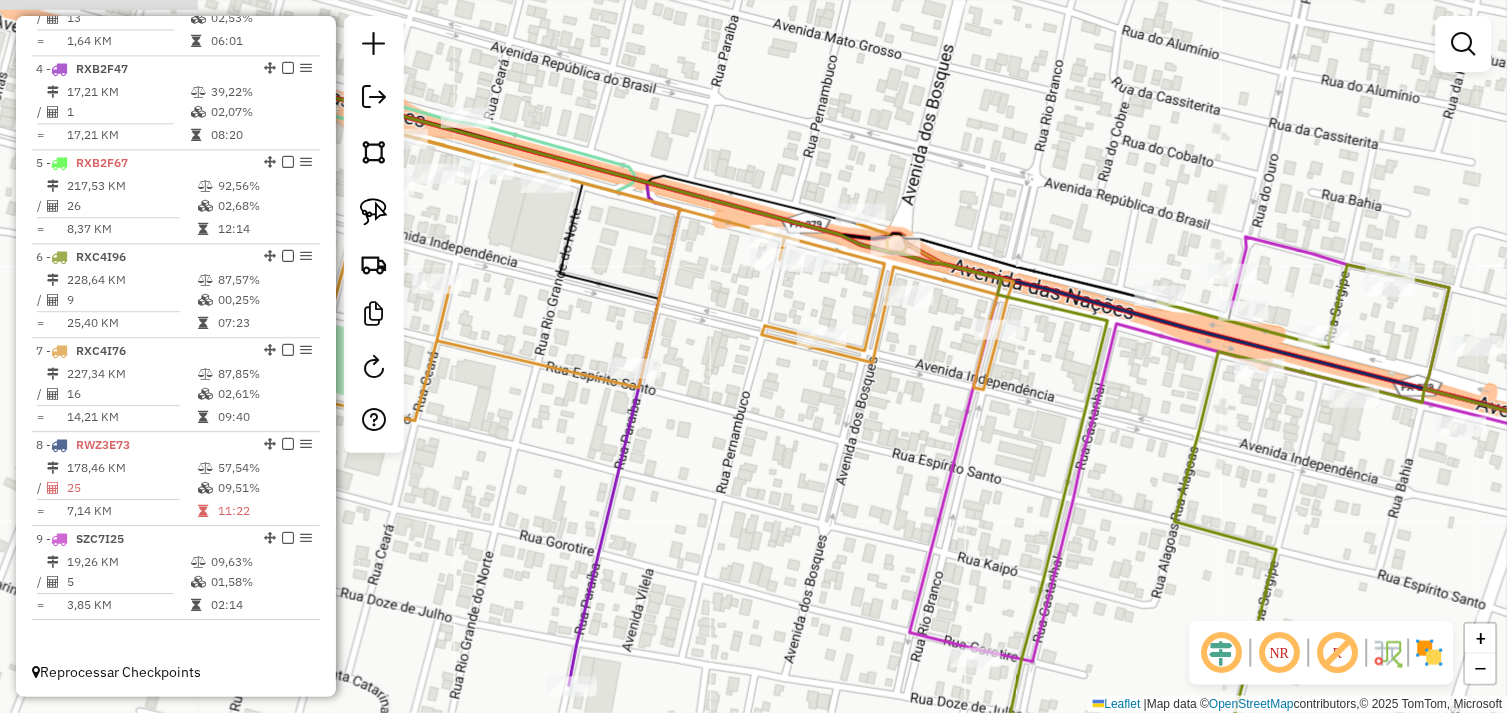 drag, startPoint x: 625, startPoint y: 477, endPoint x: 938, endPoint y: 420, distance: 318.14777 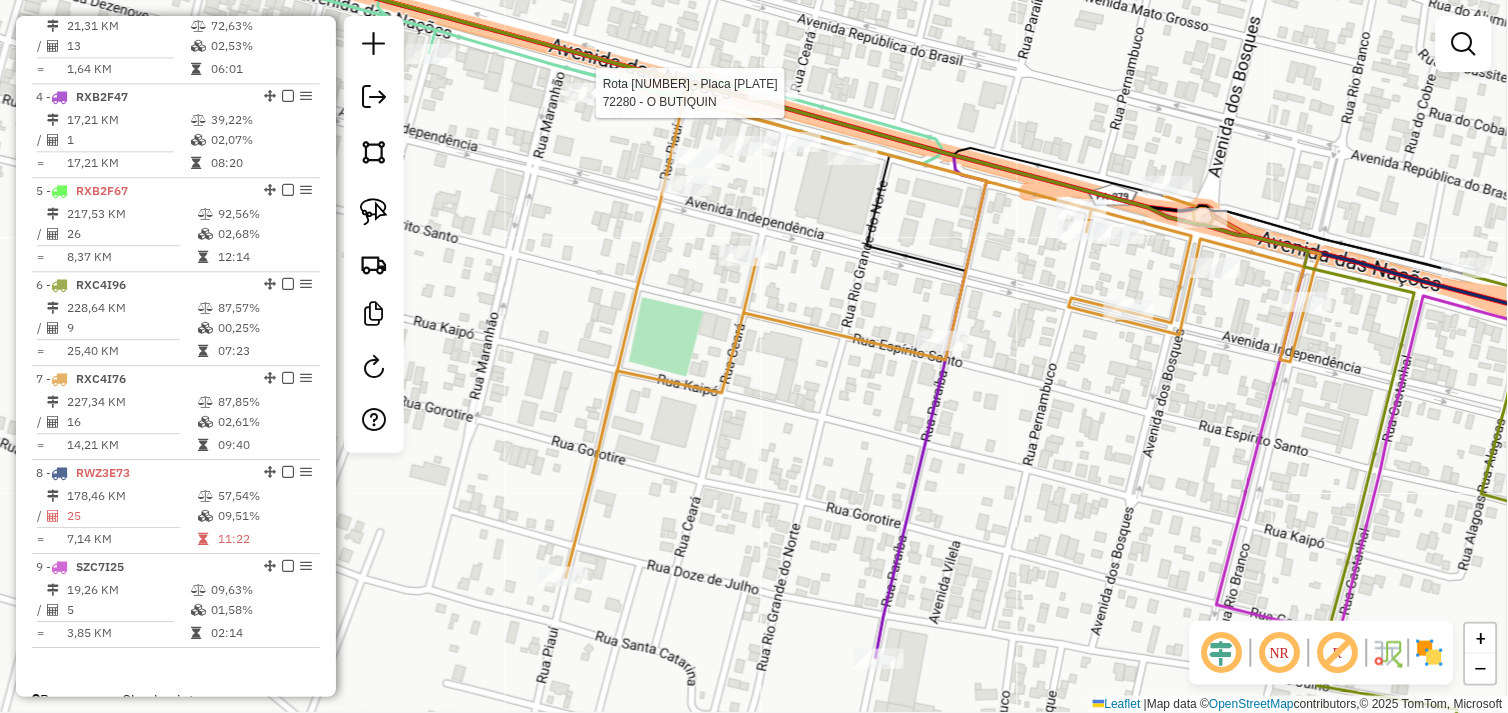 select on "*********" 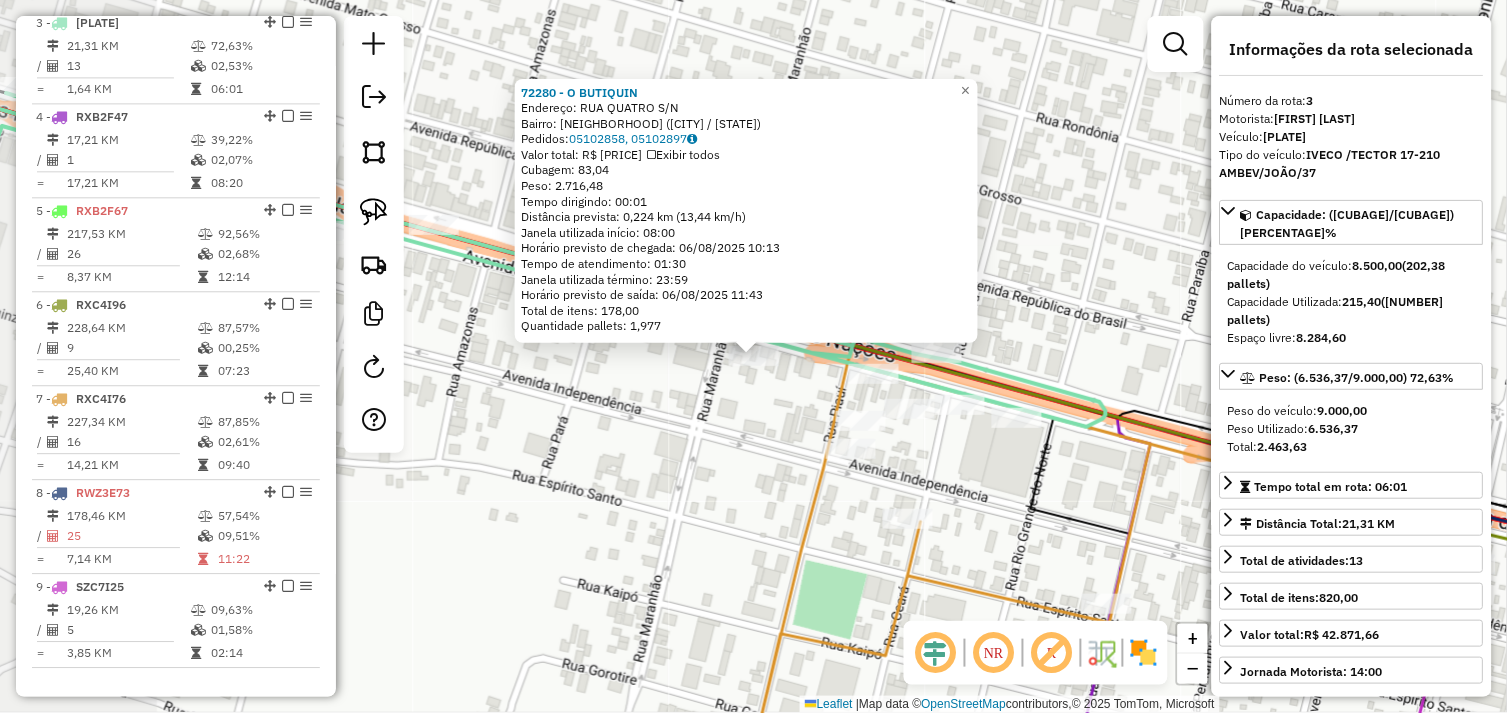 scroll, scrollTop: 961, scrollLeft: 0, axis: vertical 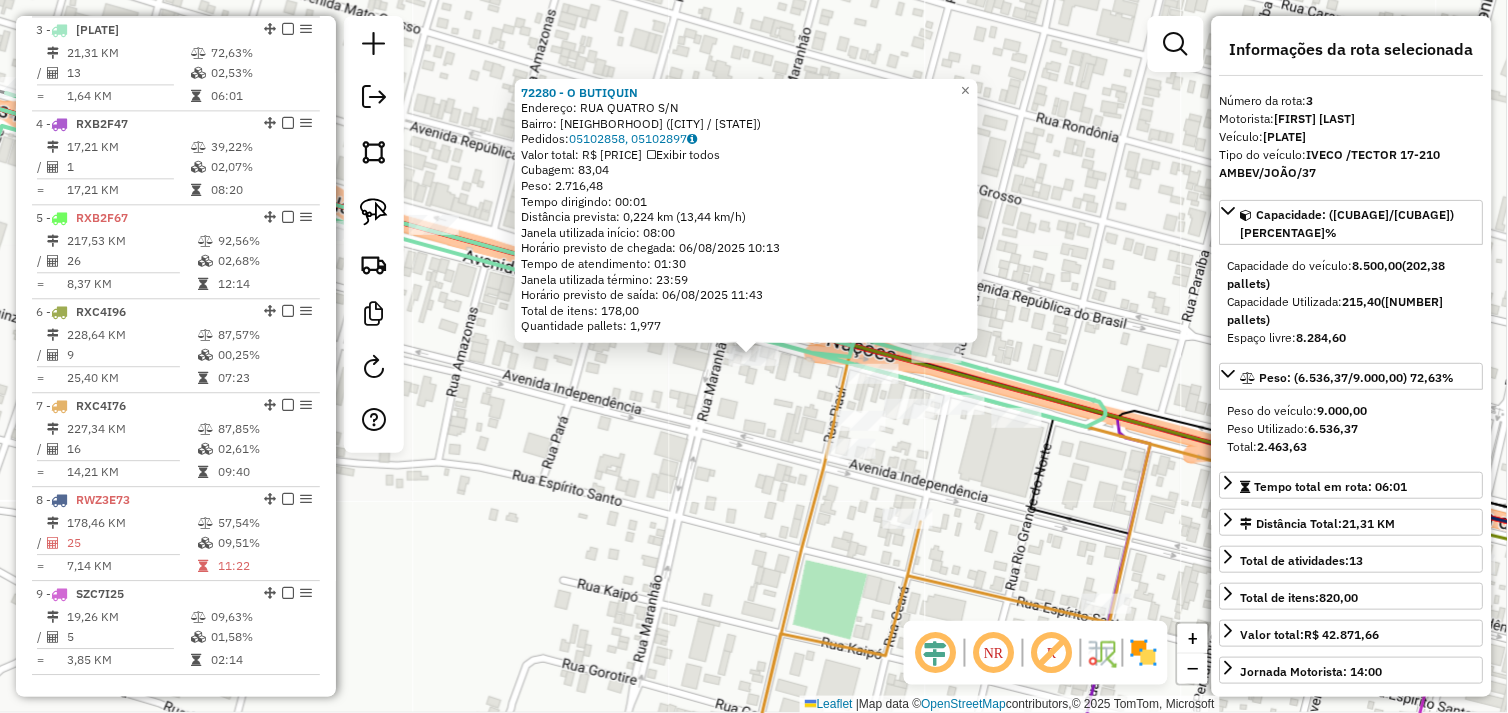 click on "[NUMBER] - [COMPANY_NAME]  Endereço:  RUA QUATRO S/N   Bairro: PAULISTA ([CITY] / [STATE])   Pedidos:  [ORDER_ID], [ORDER_ID]   Valor total: R$ 15.630,85   Exibir todos   Cubagem: 83,04  Peso: 2.716,48  Tempo dirigindo: 00:01   Distância prevista: 0,224 km (13,44 km/h)   Janela utilizada início: 08:00   Horário previsto de chegada: 06/08/2025 10:13   Tempo de atendimento: 01:30   Janela utilizada término: 23:59   Horário previsto de saída: 06/08/2025 11:43   Total de itens: 178,00   Quantidade pallets: 1,977  × Janela de atendimento Grade de atendimento Capacidade Transportadoras Veículos Cliente Pedidos  Rotas Selecione os dias de semana para filtrar as janelas de atendimento  Seg   Ter   Qua   Qui   Sex   Sáb   Dom  Informe o período da janela de atendimento: De: Até:  Filtrar exatamente a janela do cliente  Considerar janela de atendimento padrão  Selecione os dias de semana para filtrar as grades de atendimento  Seg   Ter   Qua   Qui   Sex   Sáb   Dom   Peso mínimo:   Peso máximo:   De:  De:" 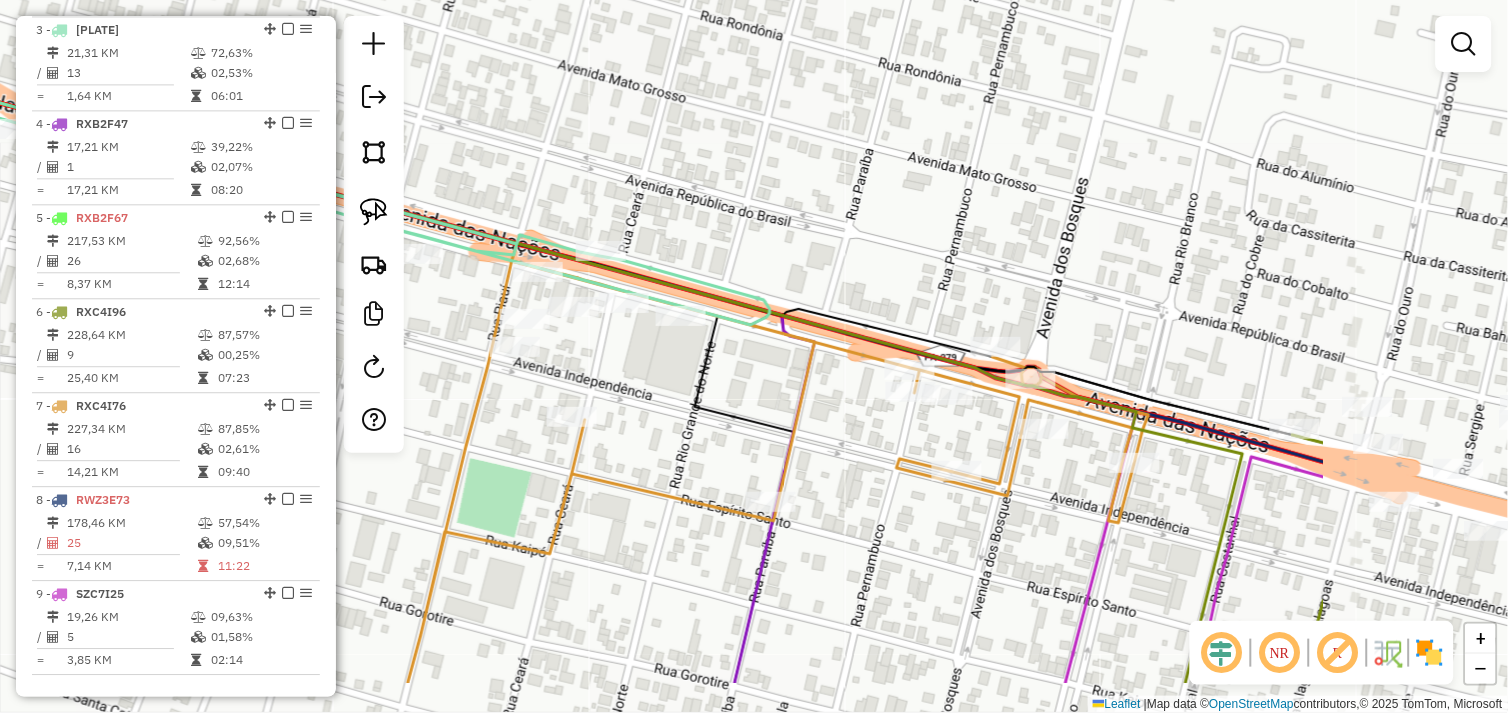 drag, startPoint x: 1066, startPoint y: 504, endPoint x: 730, endPoint y: 402, distance: 351.141 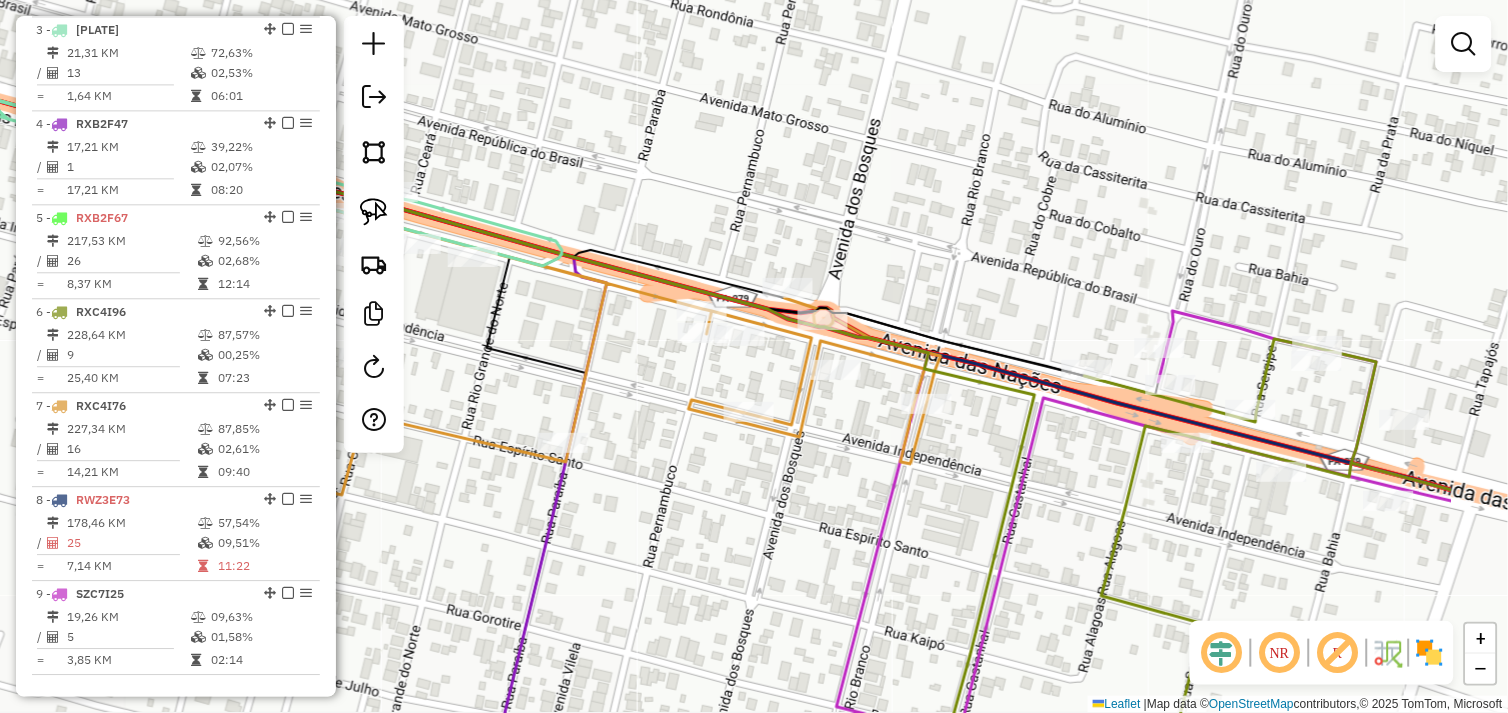 drag, startPoint x: 1114, startPoint y: 535, endPoint x: 887, endPoint y: 471, distance: 235.84953 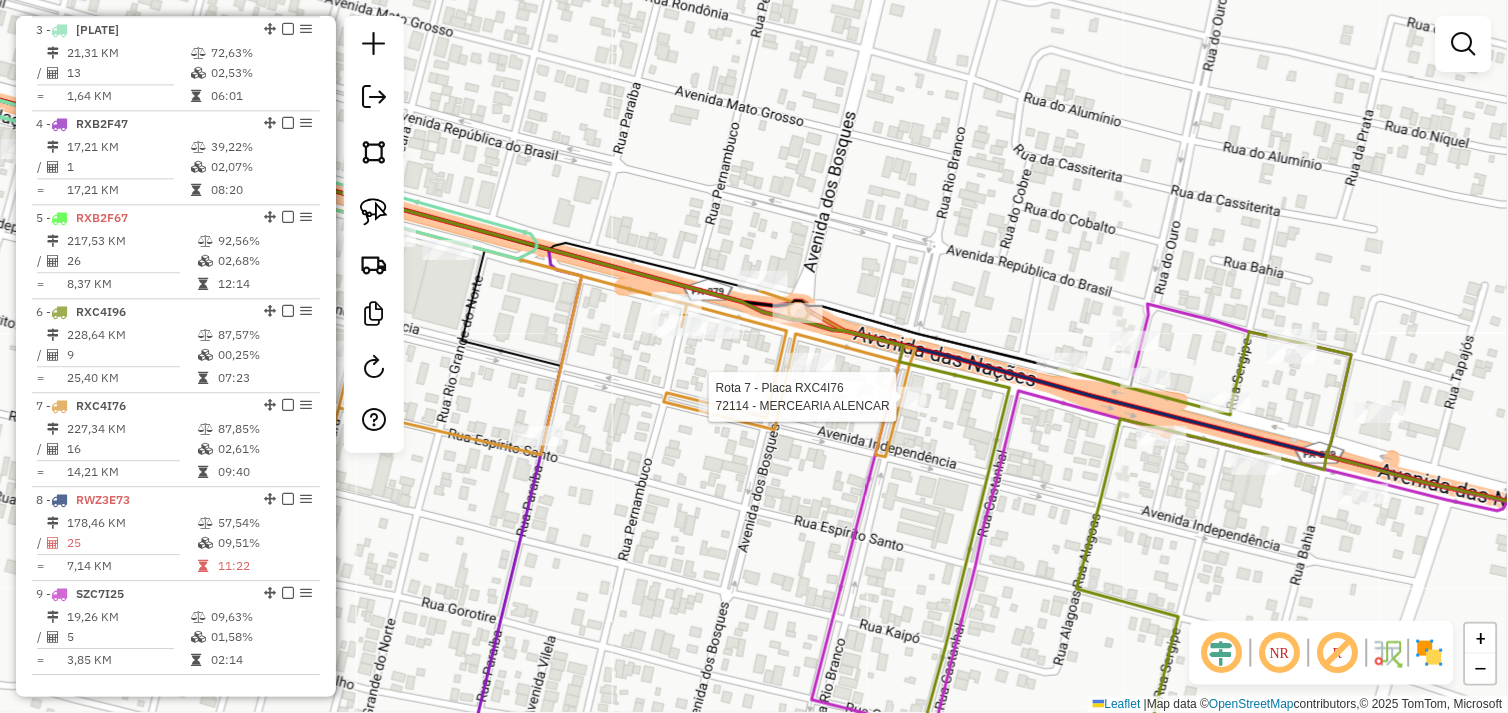 scroll, scrollTop: 1016, scrollLeft: 0, axis: vertical 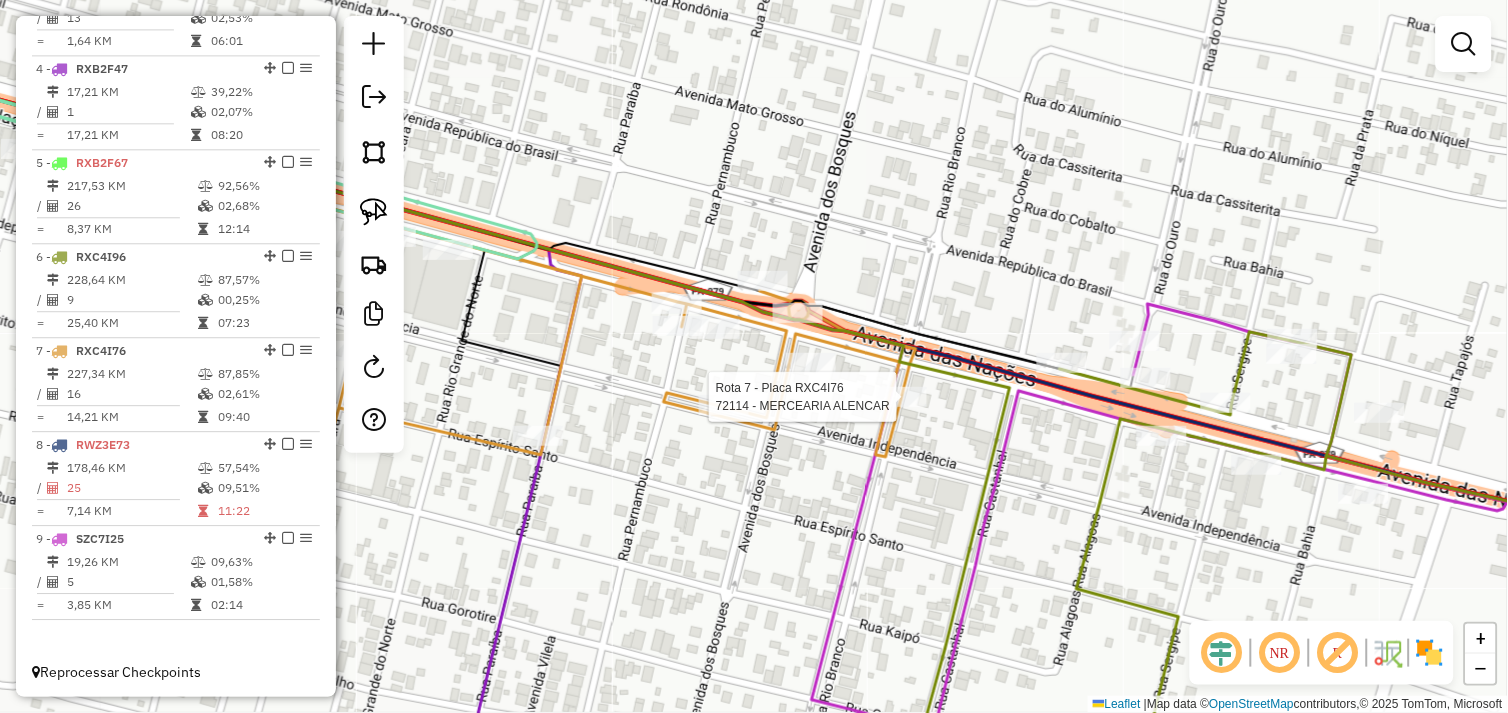 select on "*********" 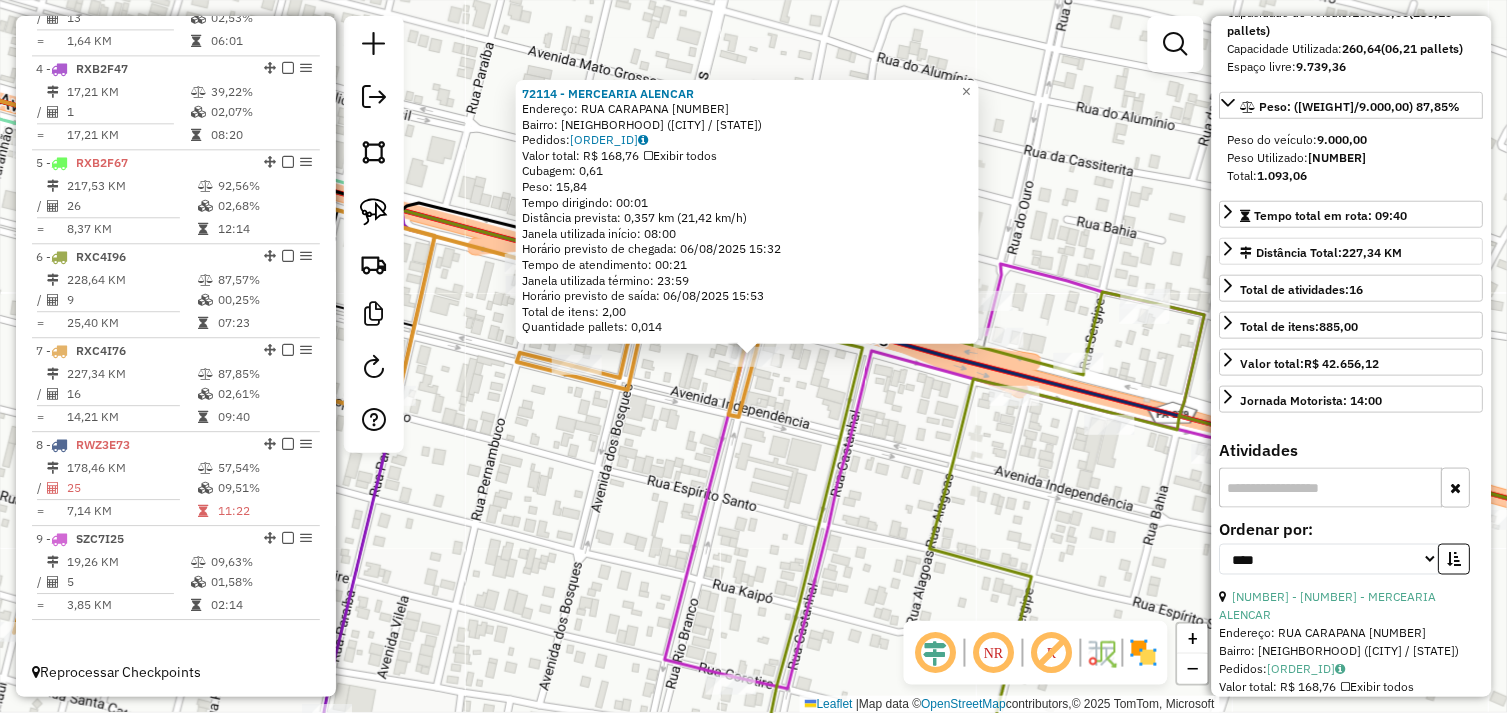 scroll, scrollTop: 444, scrollLeft: 0, axis: vertical 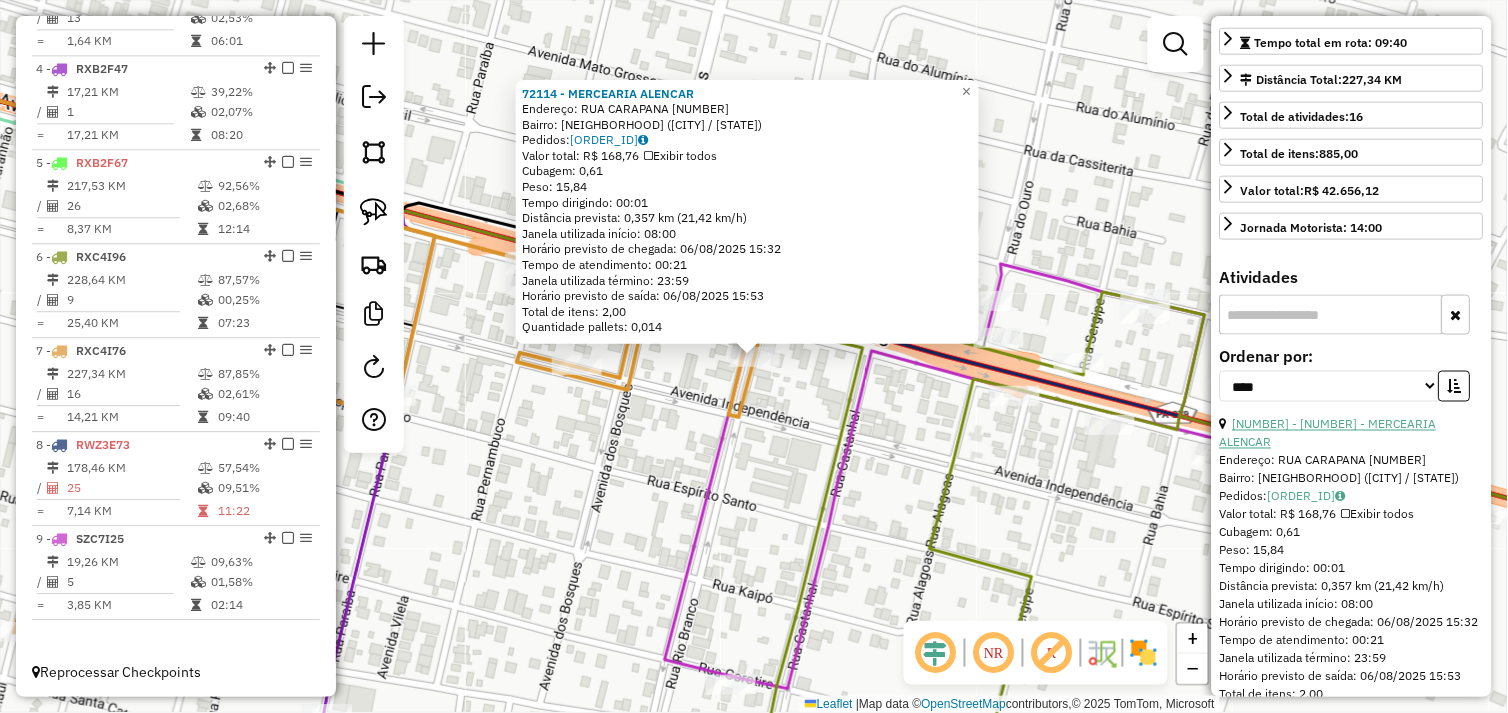 click on "[NUMBER] - [NUMBER] - MERCEARIA ALENCAR" at bounding box center (1328, 433) 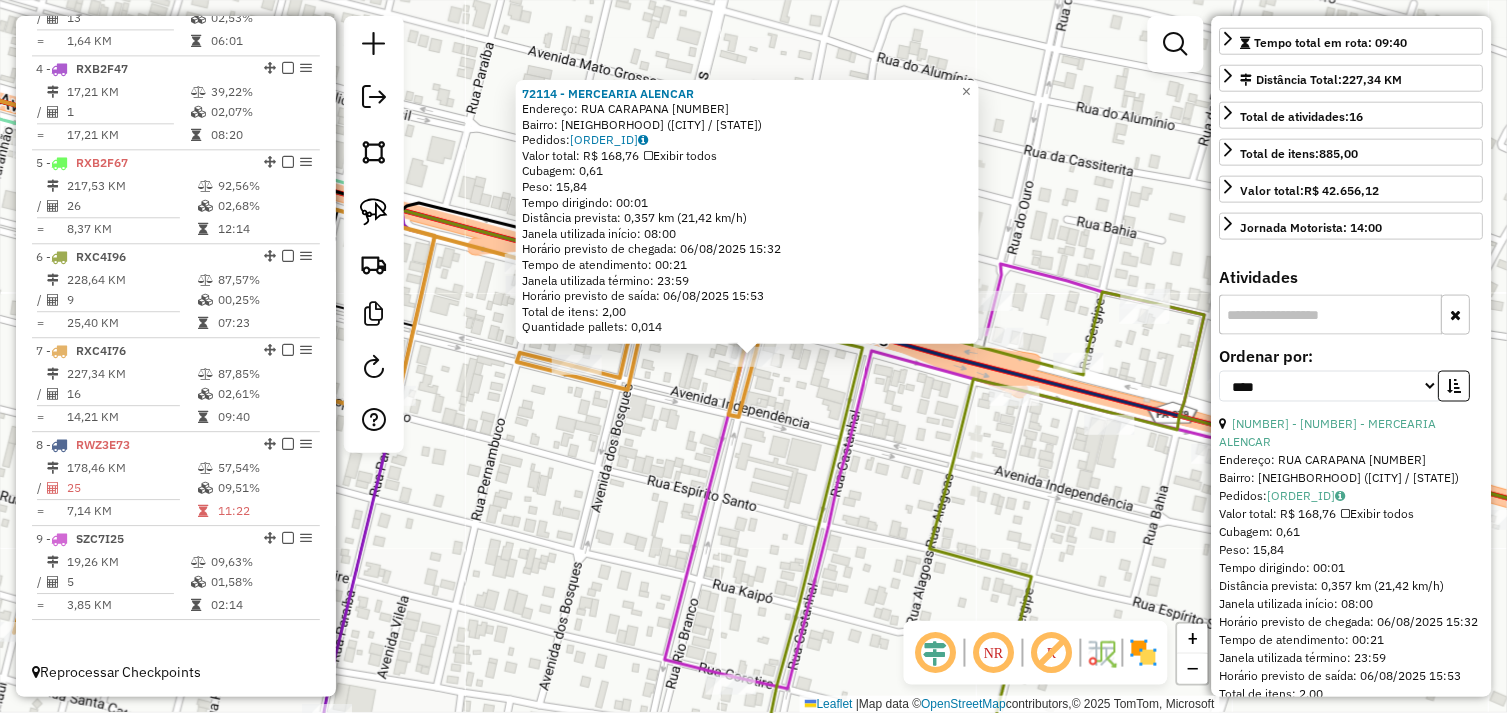click on "72114 - MERCEARIA ALENCAR Endereço: RUA CARAPANA 36 Bairro: INDEPENDENCIA ([CITY] / [STATE]) Pedidos: 05102840 Valor total: R$ 168,76 Exibir todos Cubagem: 0,61 Peso: 15,84 Tempo dirigindo: 00:01 Distância prevista: 0,357 km (21,42 km/h) Janela utilizada início: 08:00 Horário previsto de chegada: 06/08/2025 15:32 Tempo de atendimento: 00:21 Janela utilizada término: 23:59 Horário previsto de saída: 06/08/2025 15:53 Total de itens: 2,00 Quantidade pallets: 0,014 × Janela de atendimento Grade de atendimento Capacidade Transportadoras Veículos Cliente Pedidos Rotas Selecione os dias de semana para filtrar as janelas de atendimento Seg Ter Qua Qui Sex Sáb Dom Informe o período da janela de atendimento: De: Até: Filtrar exatamente a janela do cliente Considerar janela de atendimento padrão Selecione os dias de semana para filtrar as grades de atendimento Seg Ter Qua Qui Sex Sáb Dom Clientes fora do dia de atendimento selecionado" 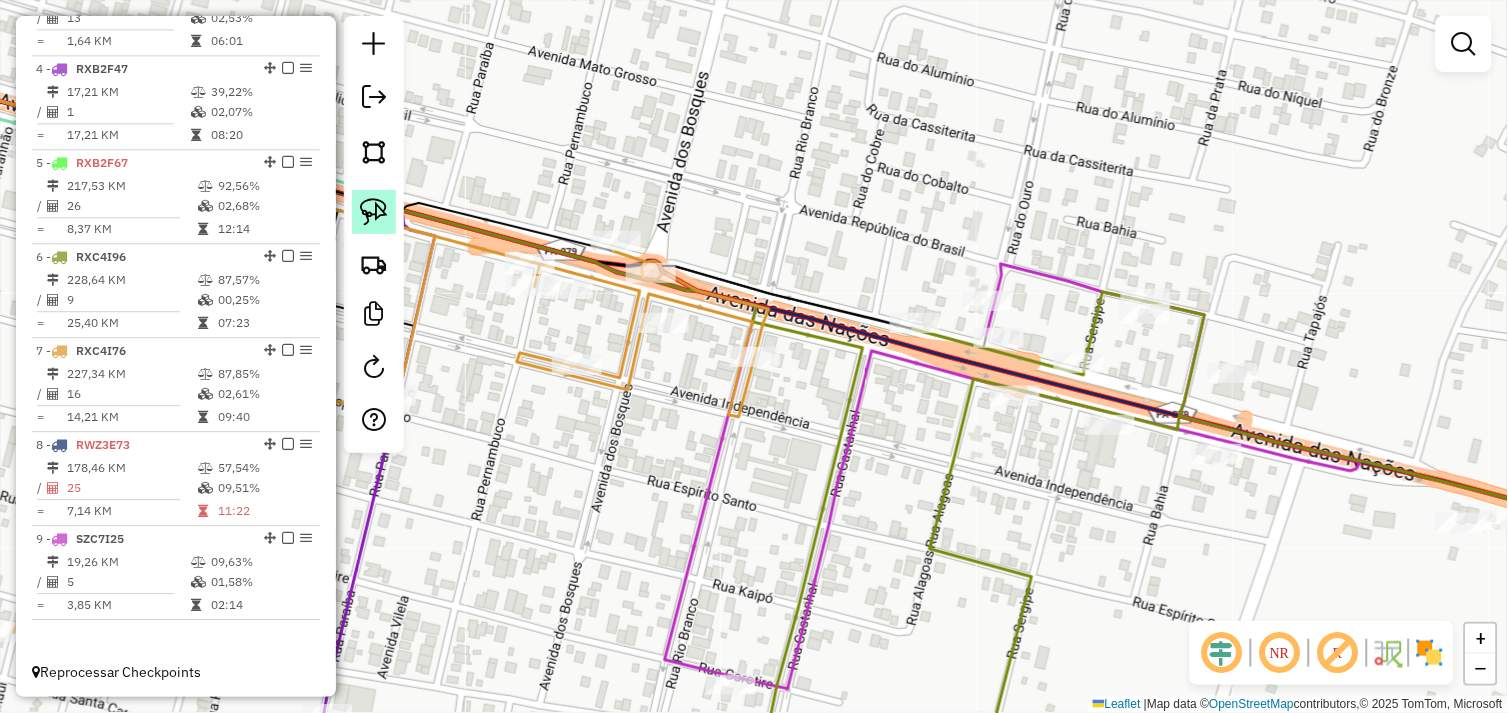 click 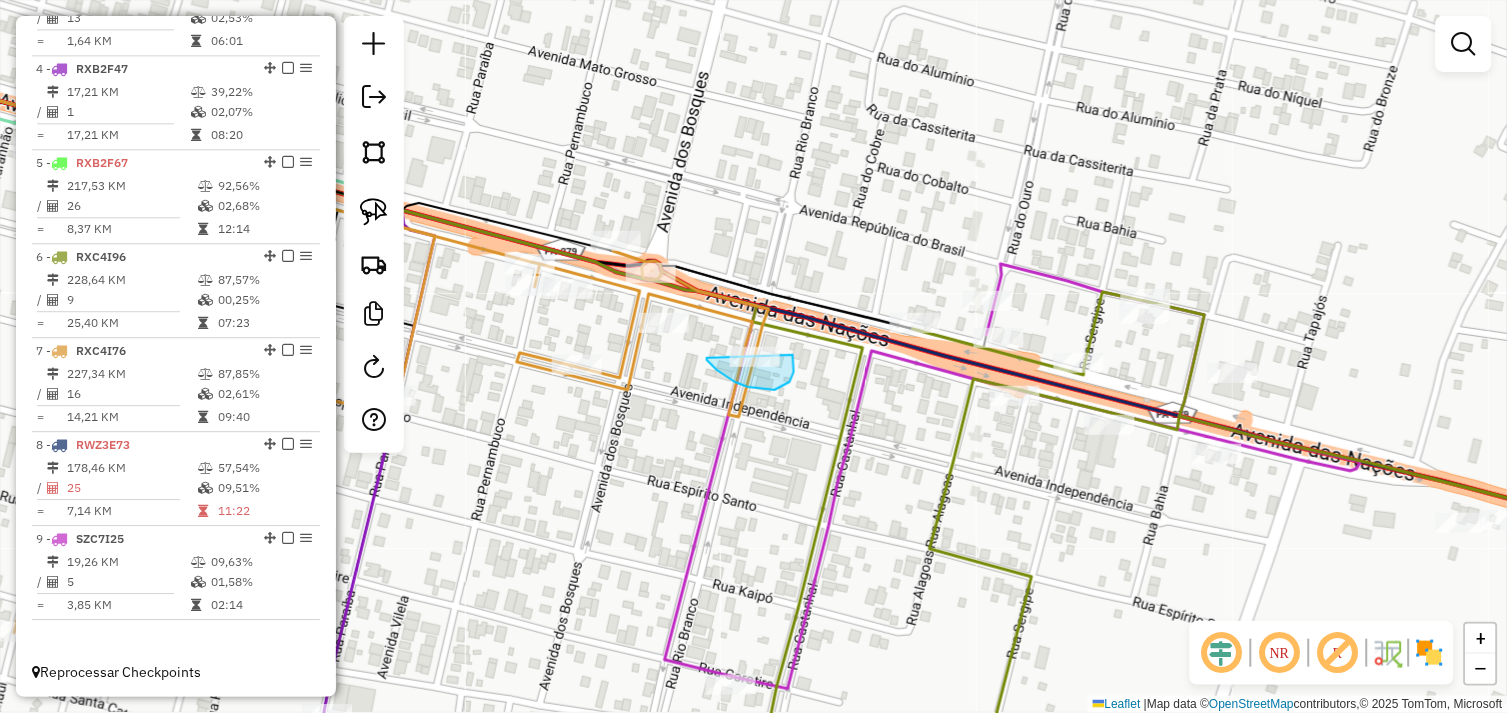 drag, startPoint x: 707, startPoint y: 358, endPoint x: 717, endPoint y: 363, distance: 11.18034 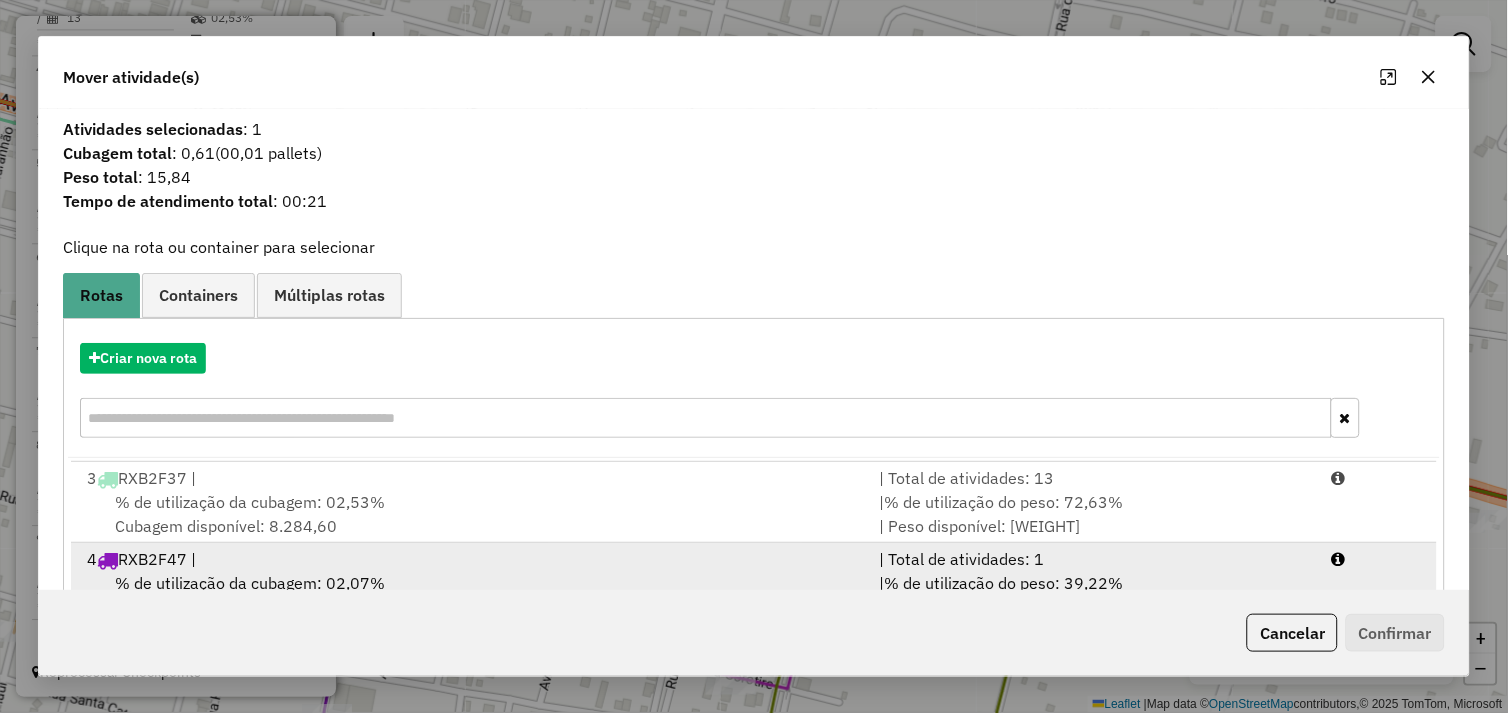 scroll, scrollTop: 248, scrollLeft: 0, axis: vertical 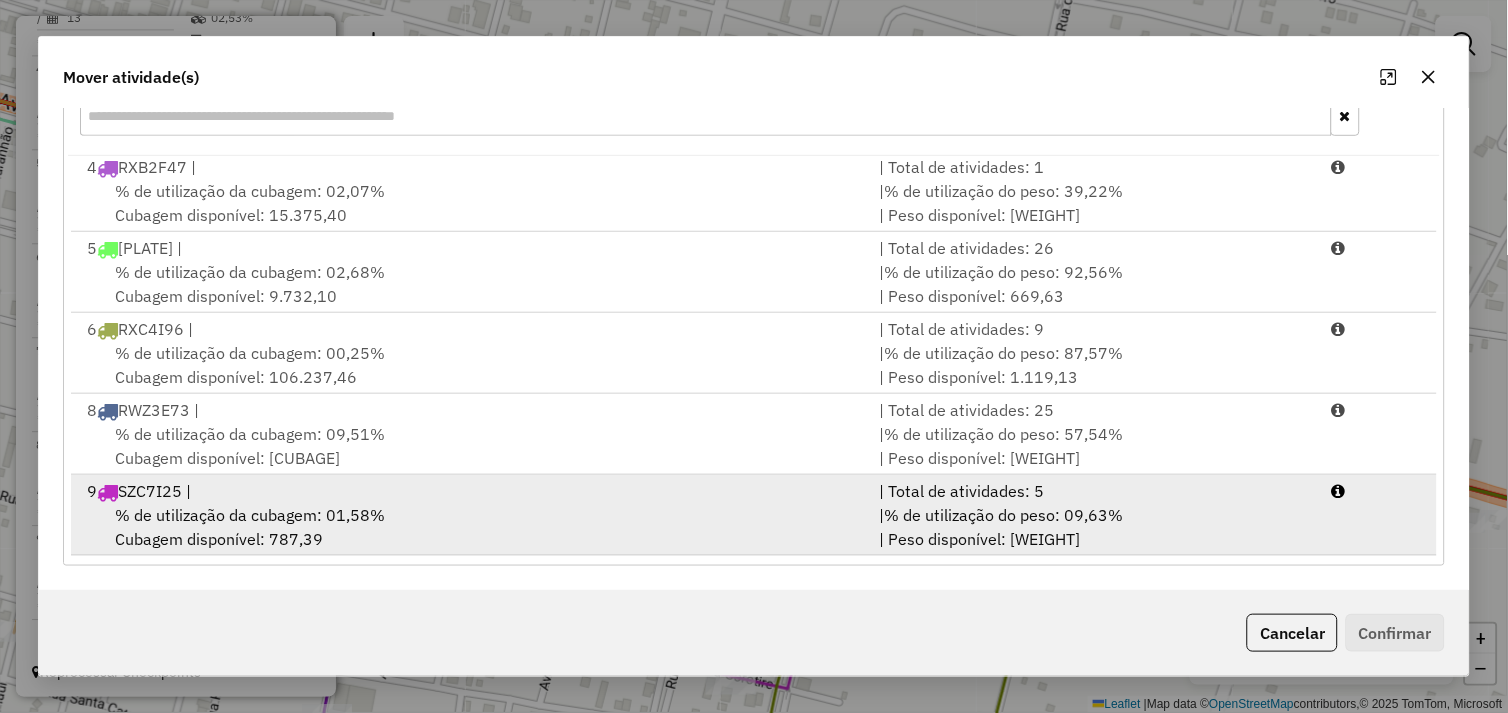 click on "% de utilização da cubagem: 01,58%  Cubagem disponível: 787,39" at bounding box center (471, 527) 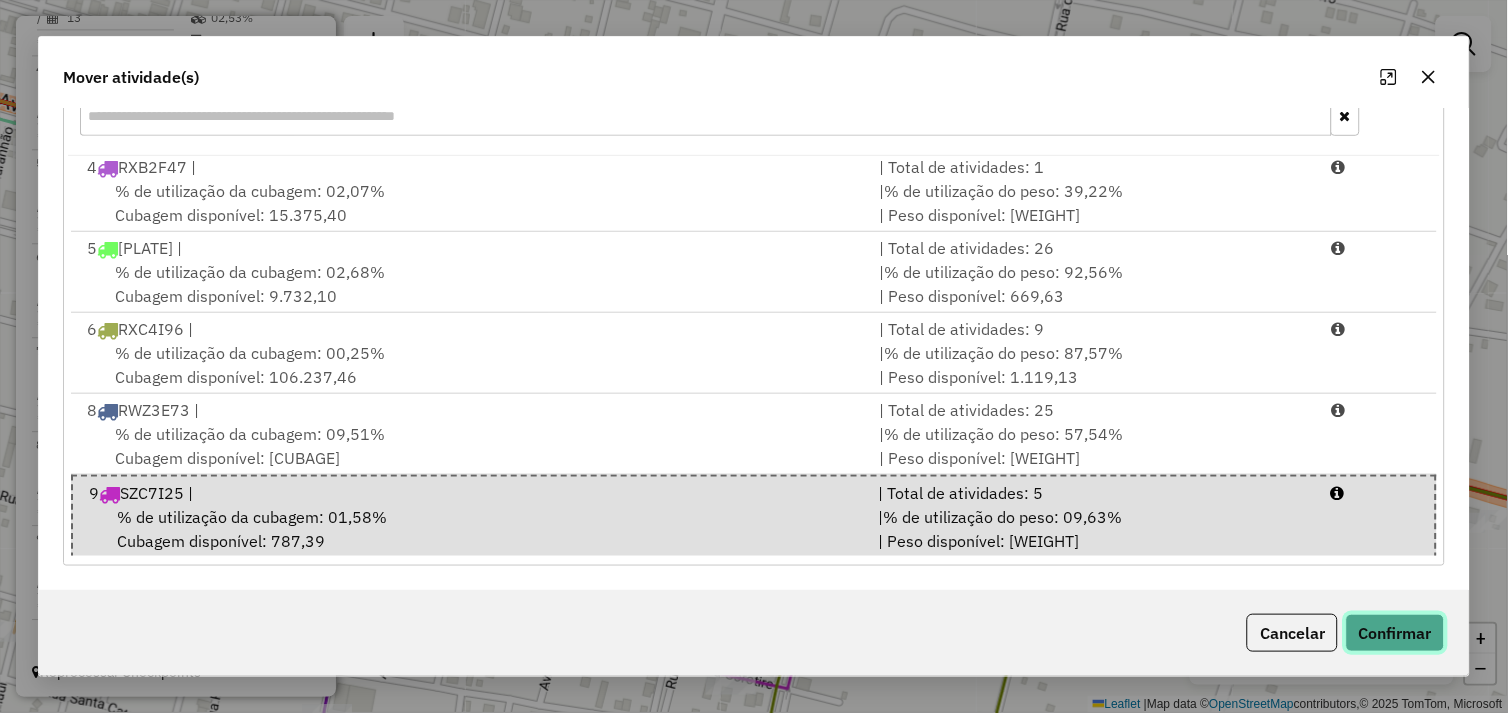 click on "Confirmar" 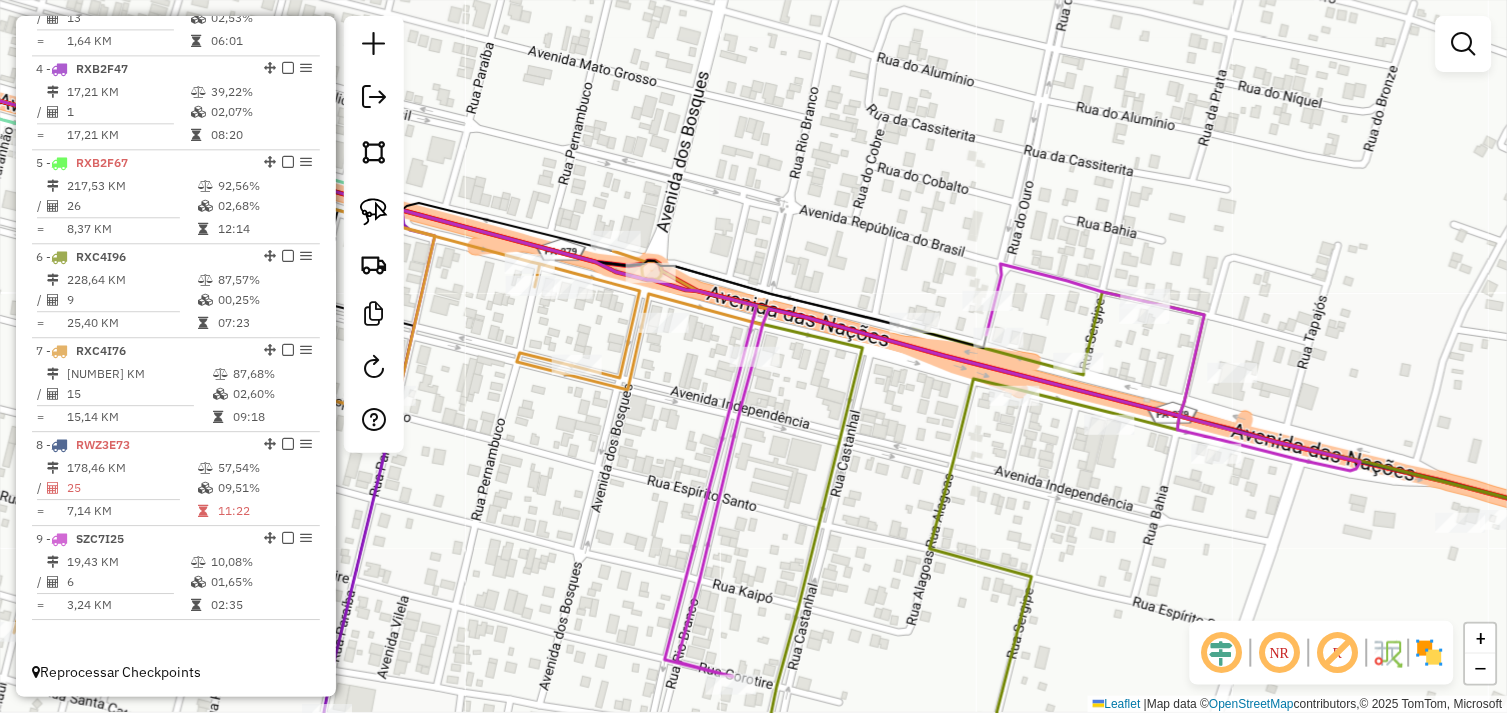 scroll, scrollTop: 0, scrollLeft: 0, axis: both 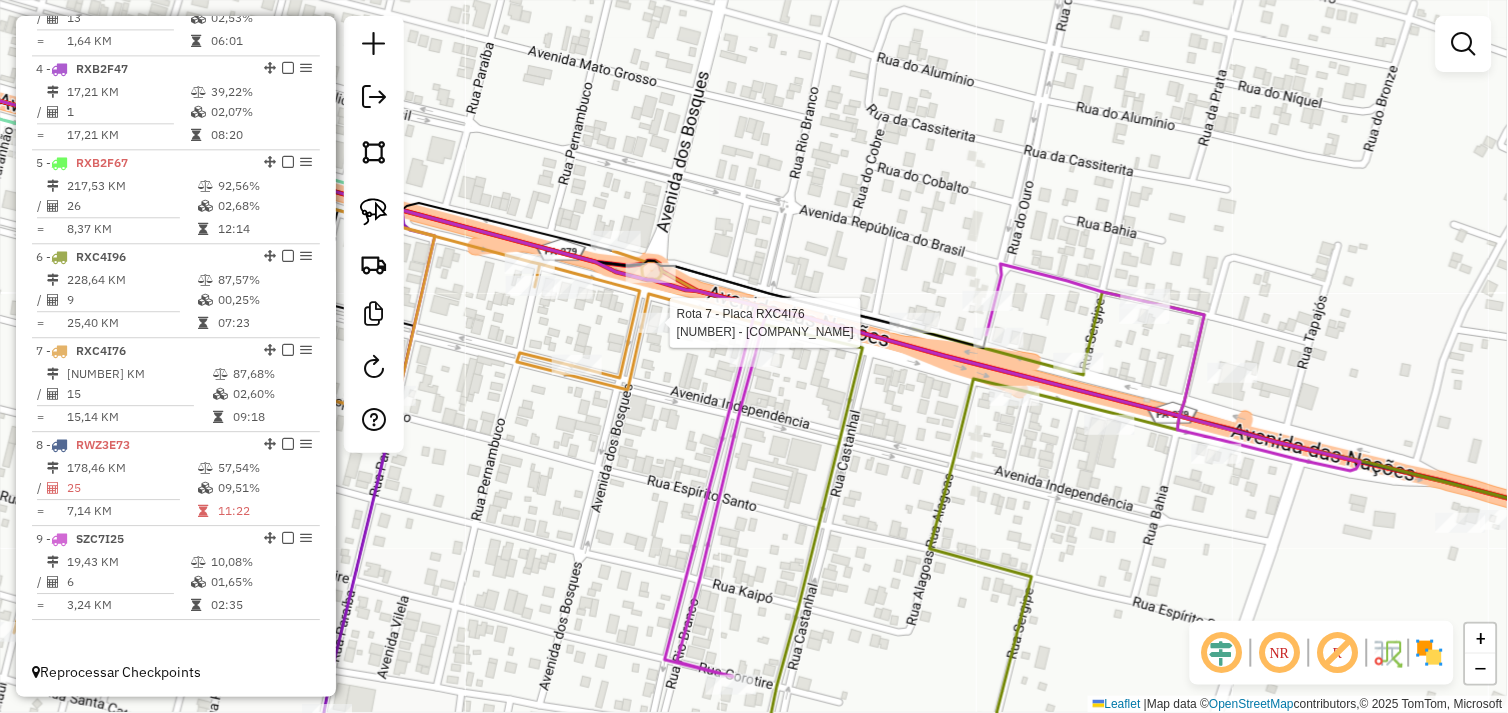 select on "*********" 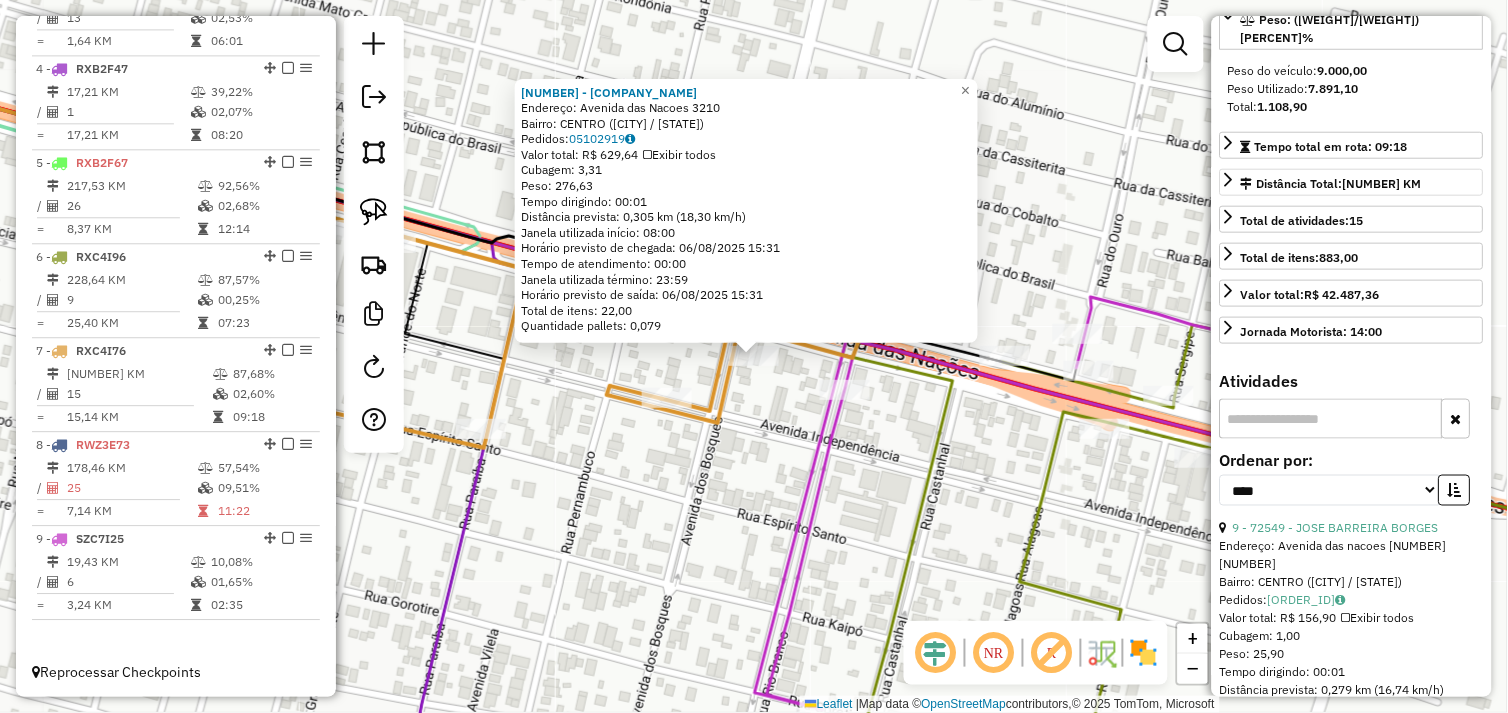 scroll, scrollTop: 444, scrollLeft: 0, axis: vertical 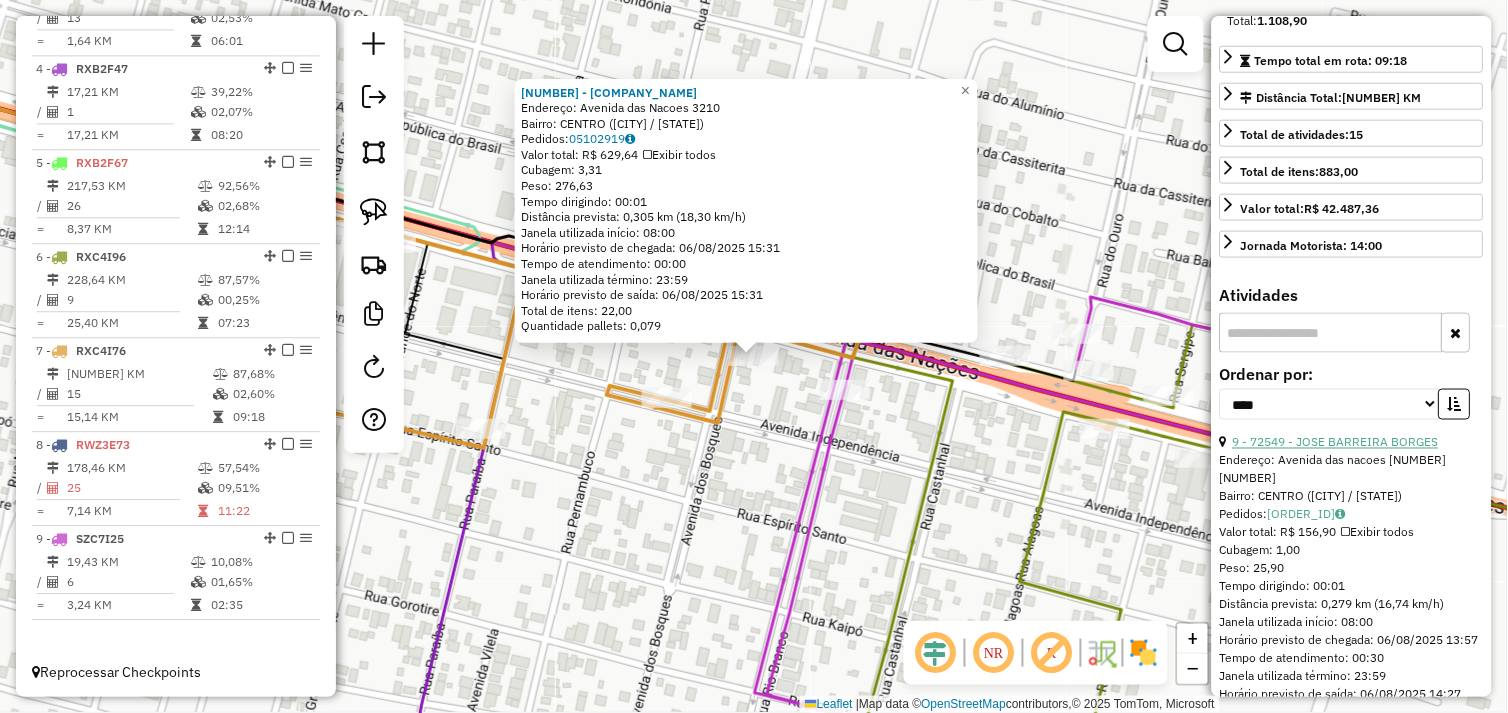 click on "9 - 72549 - JOSE BARREIRA BORGES" at bounding box center (1336, 442) 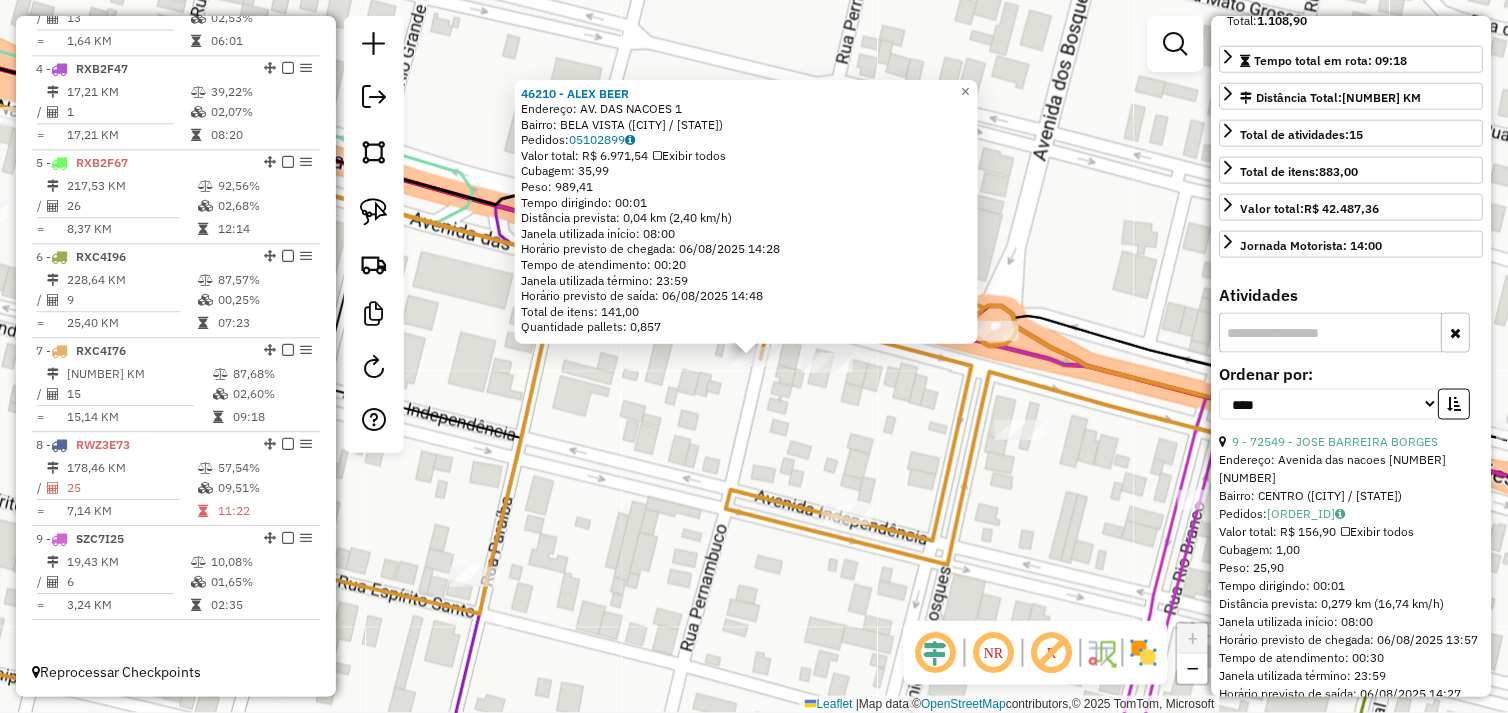 click on "[ID] - ALEX BEER Endereço: AV. DAS NACOES [NUMBER] Bairro: BELA VISTA ([CITY] / [STATE]) Pedidos: [ORDER_ID] Valor total: R$ [PRICE] Exibir todos Cubagem: [CUBAGE] Peso: [WEIGHT] Tempo dirigindo: [TIME] Distância prevista: [DISTANCE] ([SPEED]) Janela utilizada início: [TIME] Horário previsto de chegada: [DATE] [TIME] Tempo de atendimento: [TIME] Janela utilizada término: [TIME] Horário previsto de saída: [DATE] [TIME] Total de itens: [ITEMS] Quantidade pallets: [PALLETS] × Janela de atendimento Grade de atendimento Capacidade Transportadoras Veículos Cliente Pedidos Rotas Selecione os dias de semana para filtrar as janelas de atendimento Seg Ter Qua Qui Sex Sáb Dom Informe o período da janela de atendimento: De: Até: Filtrar exatamente a janela do cliente Considerar janela de atendimento padrão Selecione os dias de semana para filtrar as grades de atendimento Seg Ter Qua Qui Sex Sáb Dom Considerar clientes sem dia de atendimento cadastrado" 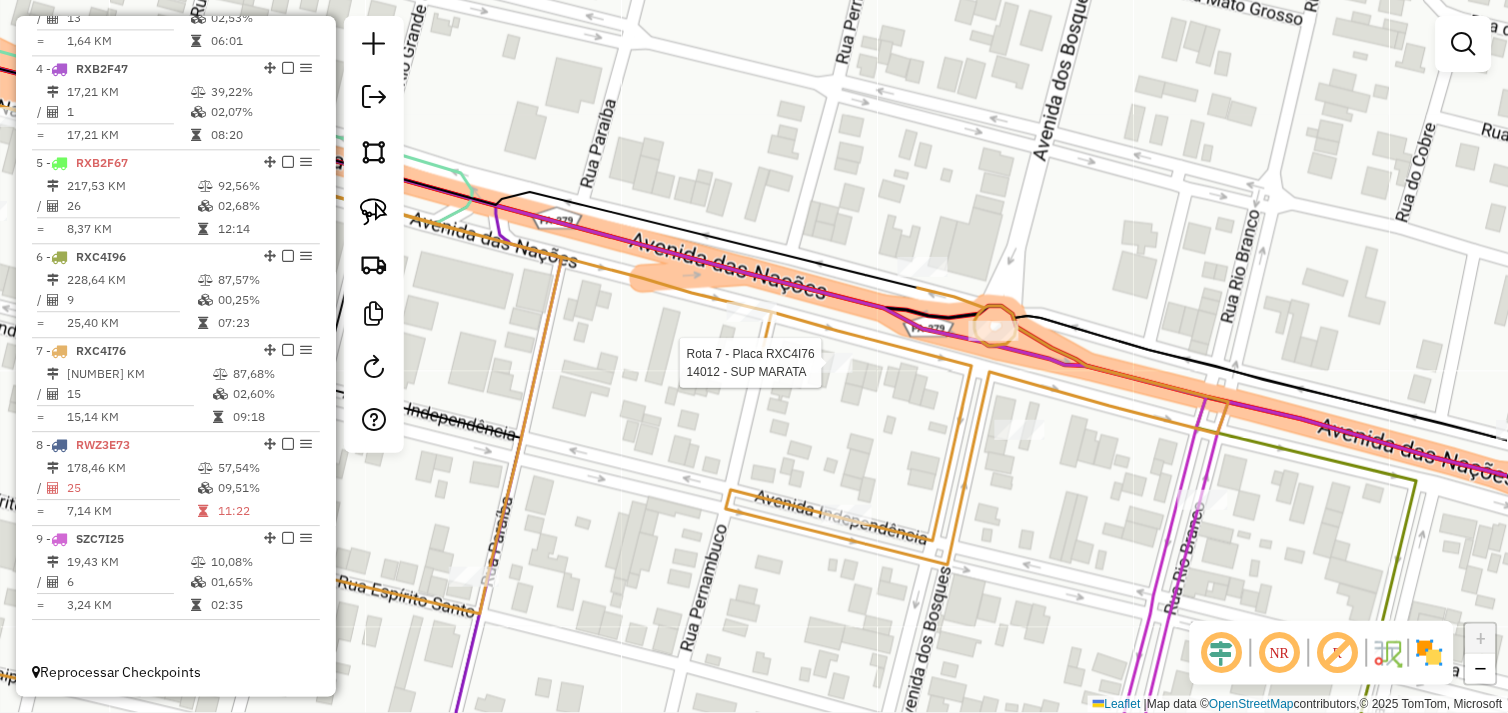 select on "*********" 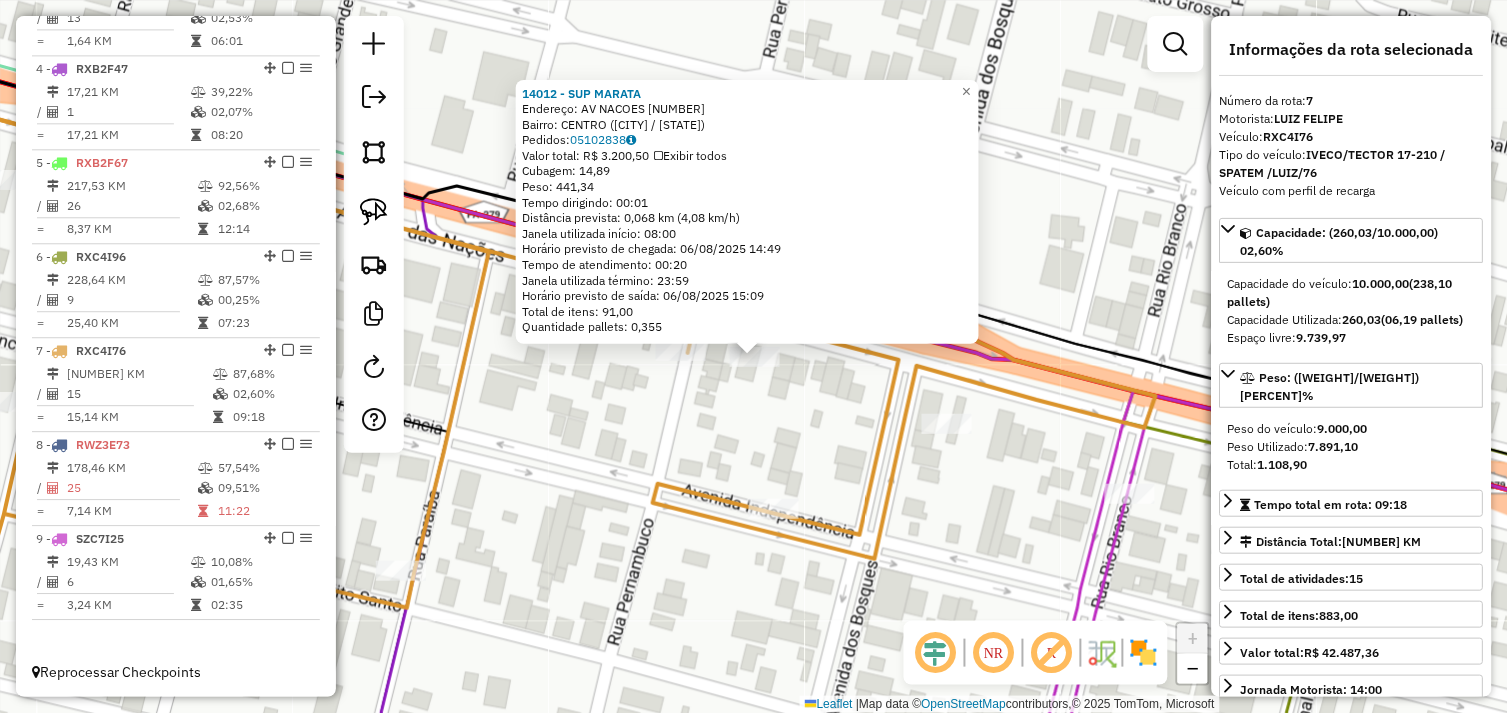click on "[NUMBER] - SUP MARATA  Endereço:  AV NACOES [NUMBER]   Bairro: CENTRO ([CITY] / [STATE])   Pedidos:  [ORDER_ID]   Valor total: R$ [PRICE]   Exibir todos   Cubagem: [CUBAGE]  Peso: [WEIGHT]  Tempo dirigindo: [TIME]   Distância prevista: [DISTANCE] km ([SPEED])   Janela utilizada início: [TIME]   Horário previsto de chegada: [DATE] [TIME]   Tempo de atendimento: [TIME]   Janela utilizada término: [TIME]   Horário previsto de saída: [DATE] [TIME]   Total de itens: [ITEMS]   Quantidade pallets: [PALLETS]  × Janela de atendimento Grade de atendimento Capacidade Transportadoras Veículos Cliente Pedidos  Rotas Selecione os dias de semana para filtrar as janelas de atendimento  Seg   Ter   Qua   Qui   Sex   Sáb   Dom  Informe o período da janela de atendimento: De: Até:  Filtrar exatamente a janela do cliente  Considerar janela de atendimento padrão  Selecione os dias de semana para filtrar as grades de atendimento  Seg   Ter   Qua   Qui   Sex   Sáb   Dom   Considerar clientes sem dia de atendimento cadastrado  De:" 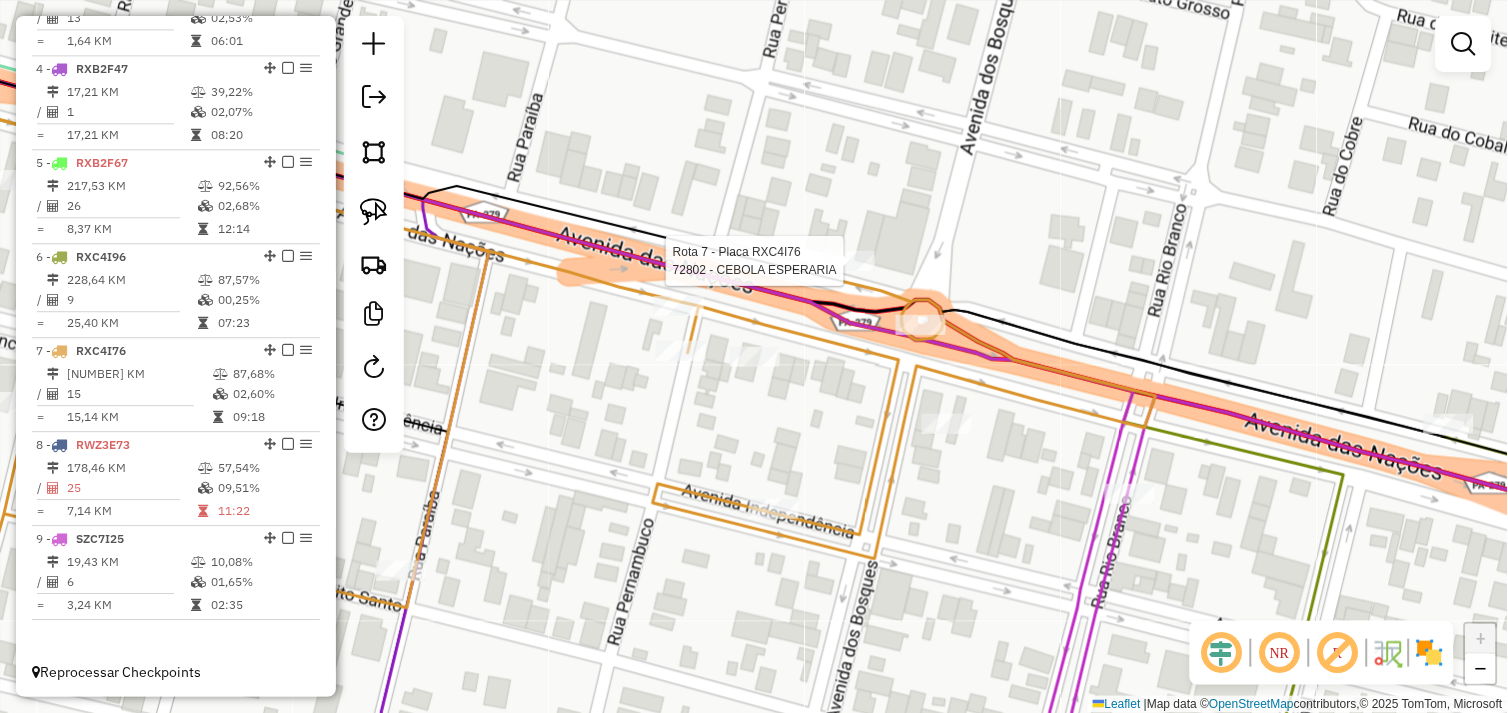select on "*********" 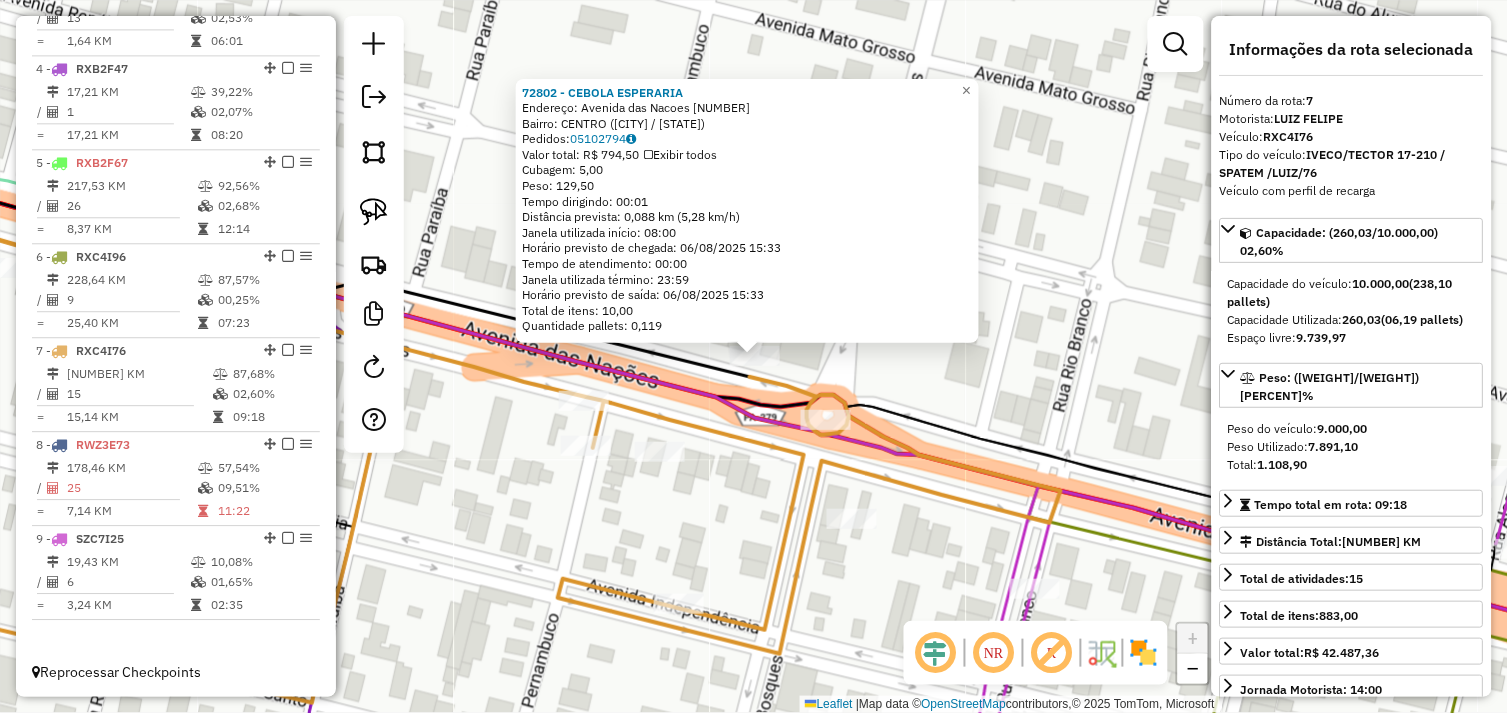 click on "[BUSINESS_NAME] Endereço: Avenida das Nacoes [NUMBER] Bairro: [NEIGHBORHOOD] ([CITY] / [STATE]) Pedidos: [ORDER_ID] Valor total: R$ [PRICE] Exibir todos Cubagem: [CUBAGE] Peso: [WEIGHT] Tempo dirigindo: [TIME] Distância prevista: [DISTANCE] km ([SPEED] km/h) Janela utilizada início: [TIME] Horário previsto de chegada: [DATE] [TIME] Tempo de atendimento: [TIME] Janela utilizada término: [TIME] Horário previsto de saída: [DATE] [TIME] Total de itens: [ITEM_COUNT],00 Quantidade pallets: [PALLET_COUNT] × Janela de atendimento Grade de atendimento Capacidade Transportadoras Veículos Cliente Pedidos Rotas Selecione os dias de semana para filtrar as janelas de atendimento Seg Ter Qua Qui Sex Sáb Dom Informe o período da janela de atendimento: De: Até: Filtrar exatamente a janela do cliente Considerar janela de atendimento padrão Selecione os dias de semana para filtrar as grades de atendimento Seg Ter Qua Qui Sex Sáb Dom Peso mínimo: Peso máximo: De: Até: +" 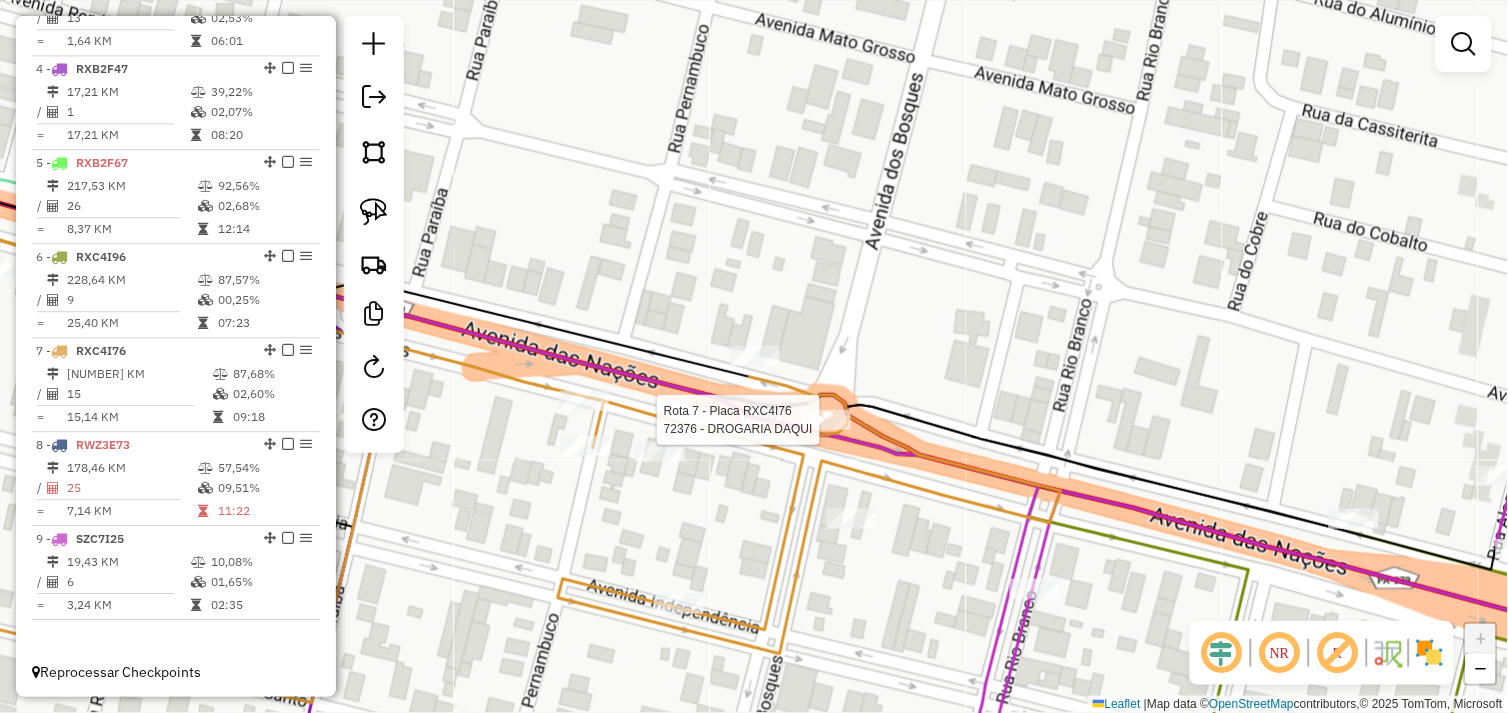 select on "*********" 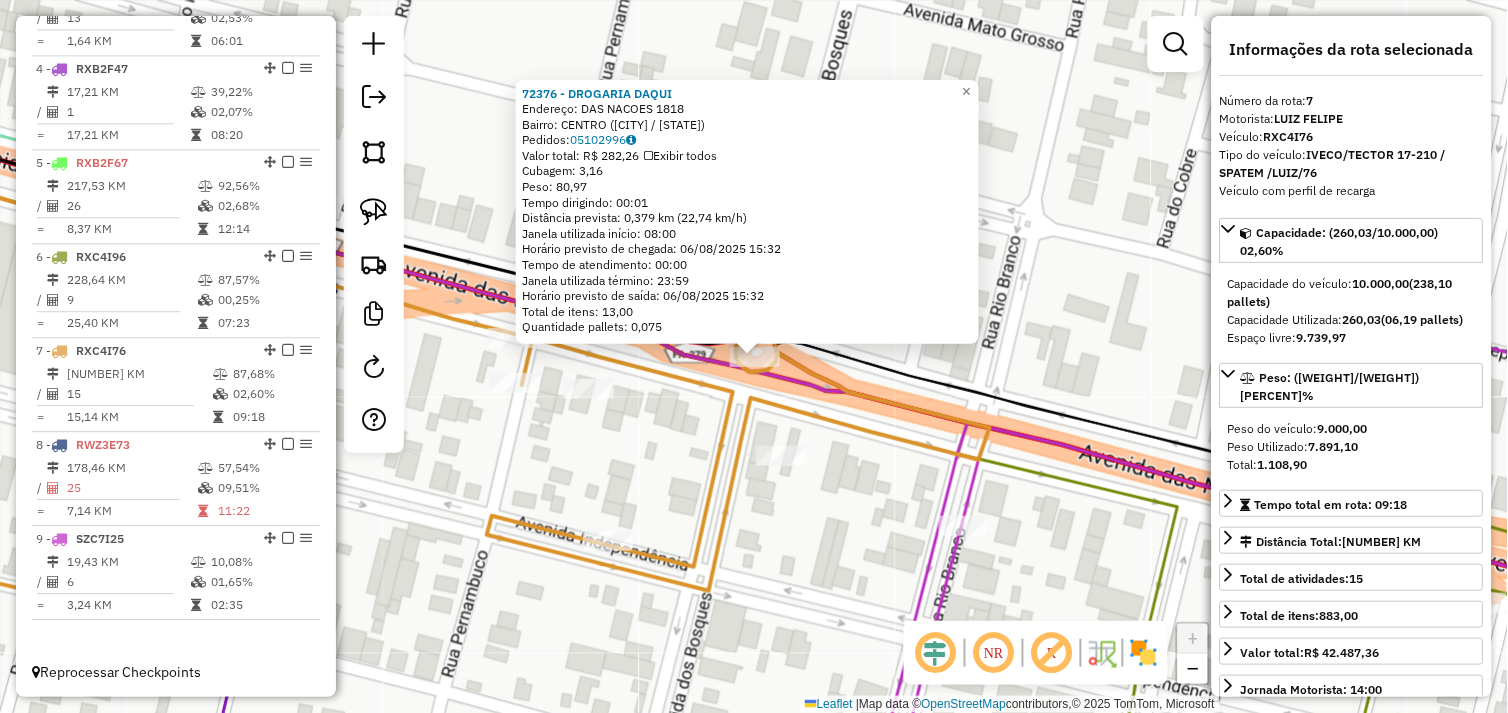 drag, startPoint x: 667, startPoint y: 441, endPoint x: 640, endPoint y: 426, distance: 30.88689 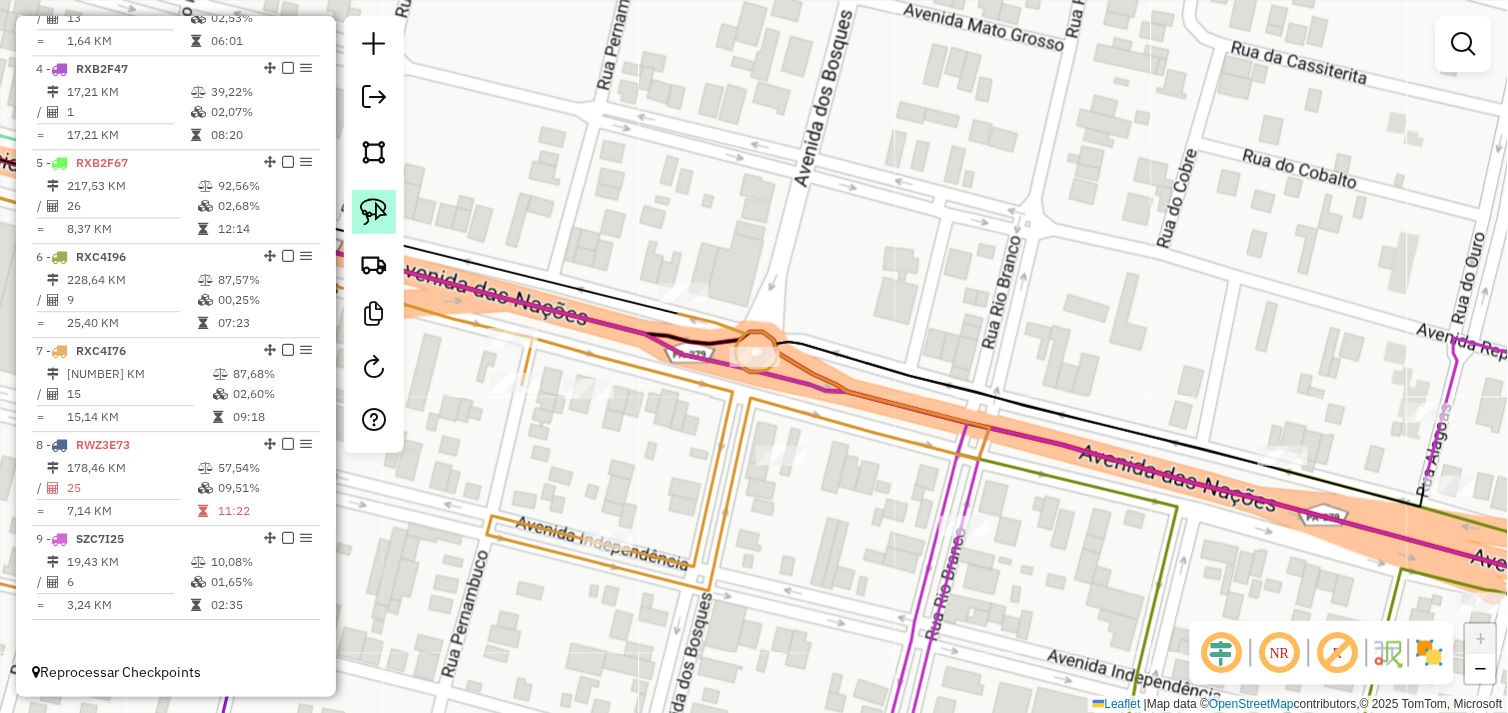 click 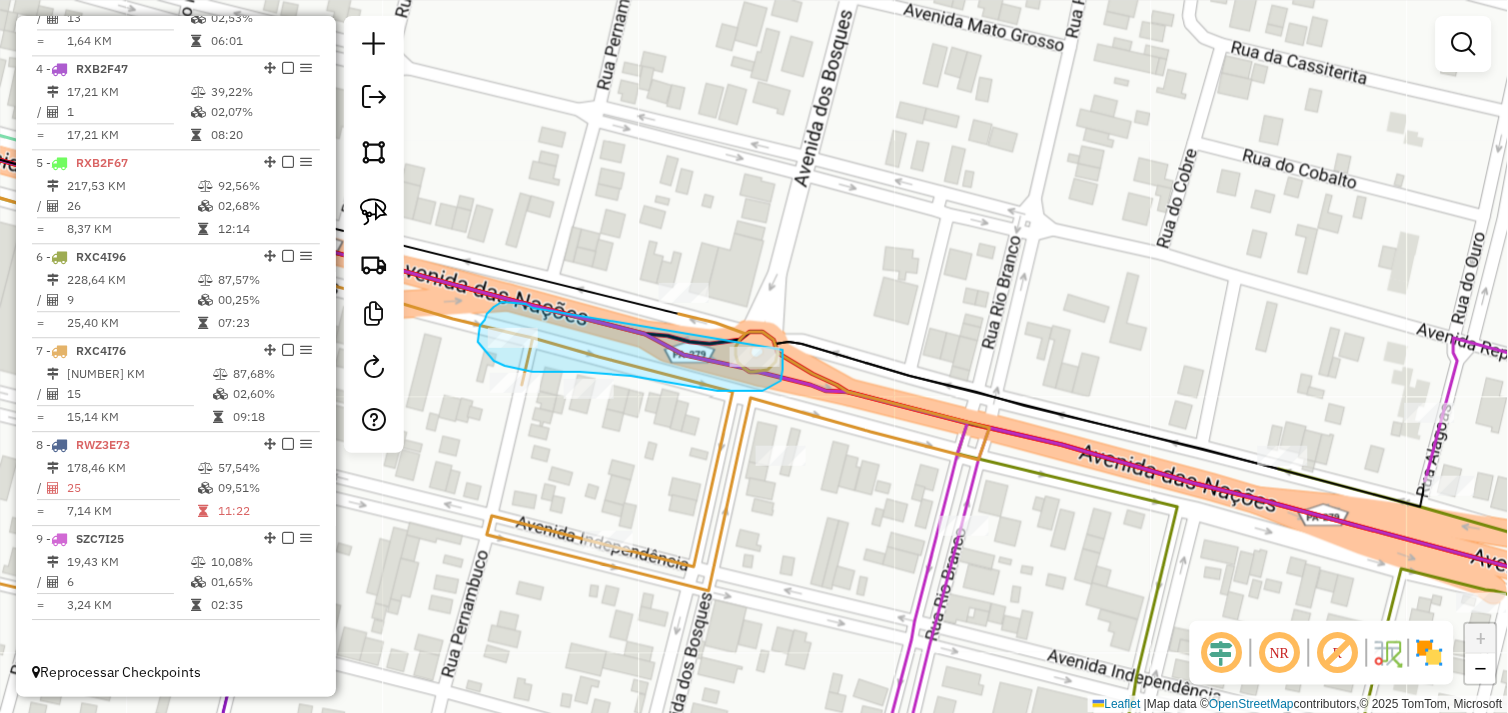 drag, startPoint x: 533, startPoint y: 308, endPoint x: 783, endPoint y: 350, distance: 253.50345 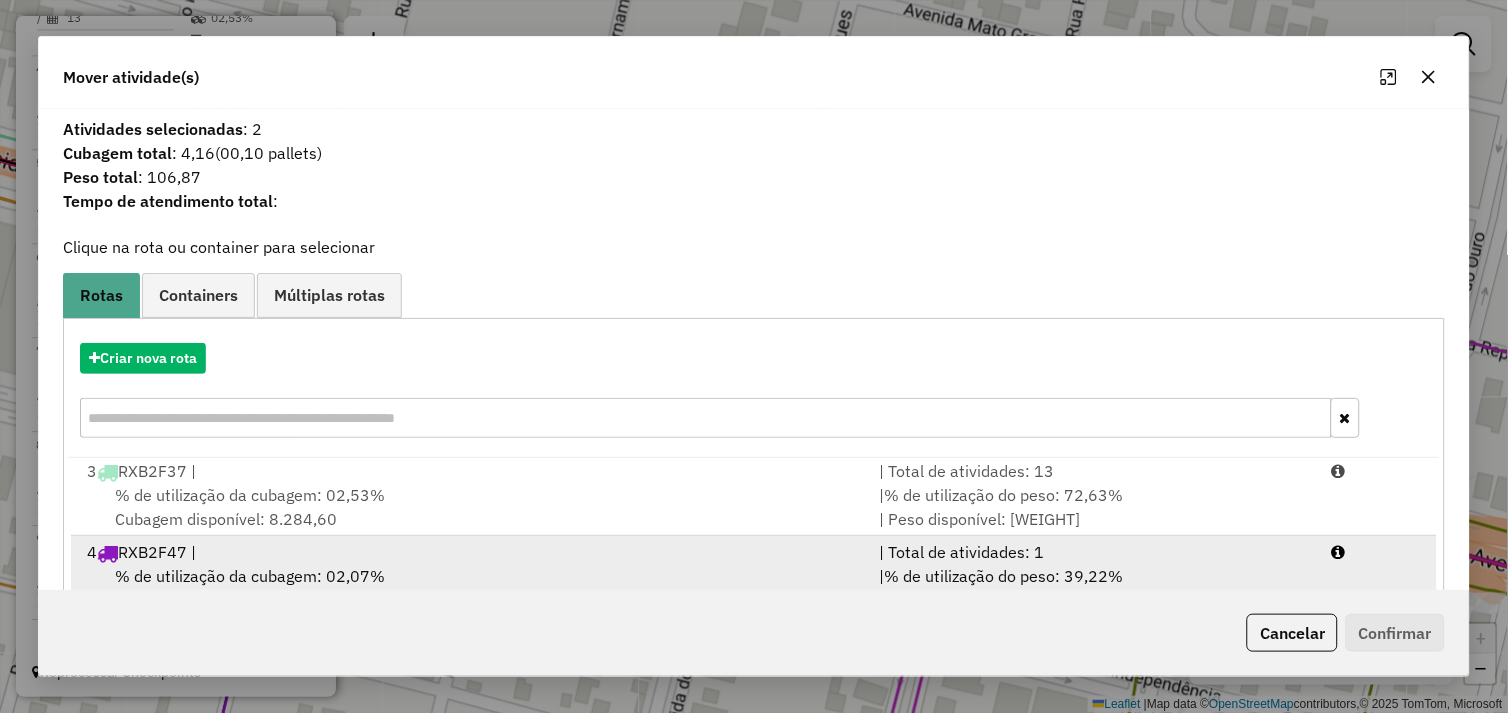 scroll, scrollTop: 248, scrollLeft: 0, axis: vertical 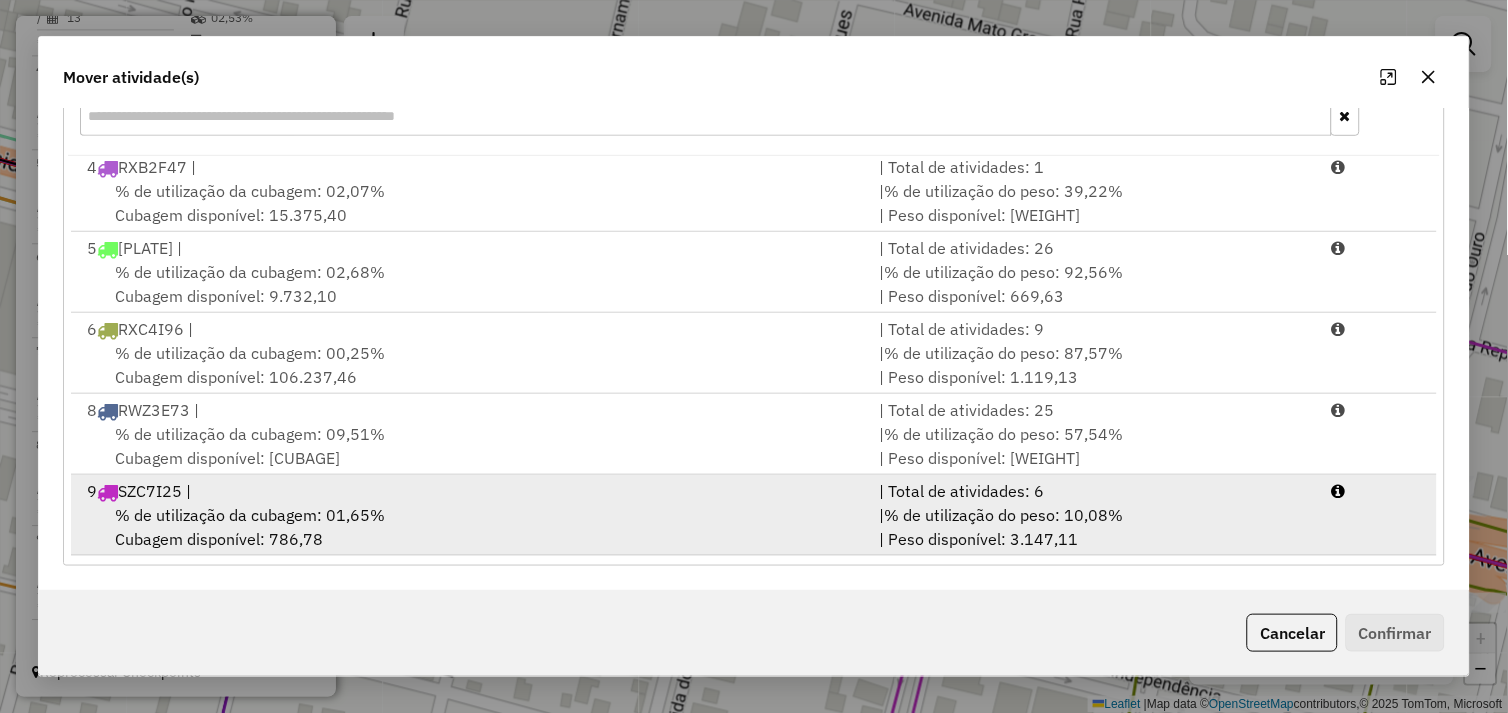 click on "% de utilização da cubagem: [PERCENTAGE]%  Cubagem disponível: [CUBAGE]" at bounding box center (471, 527) 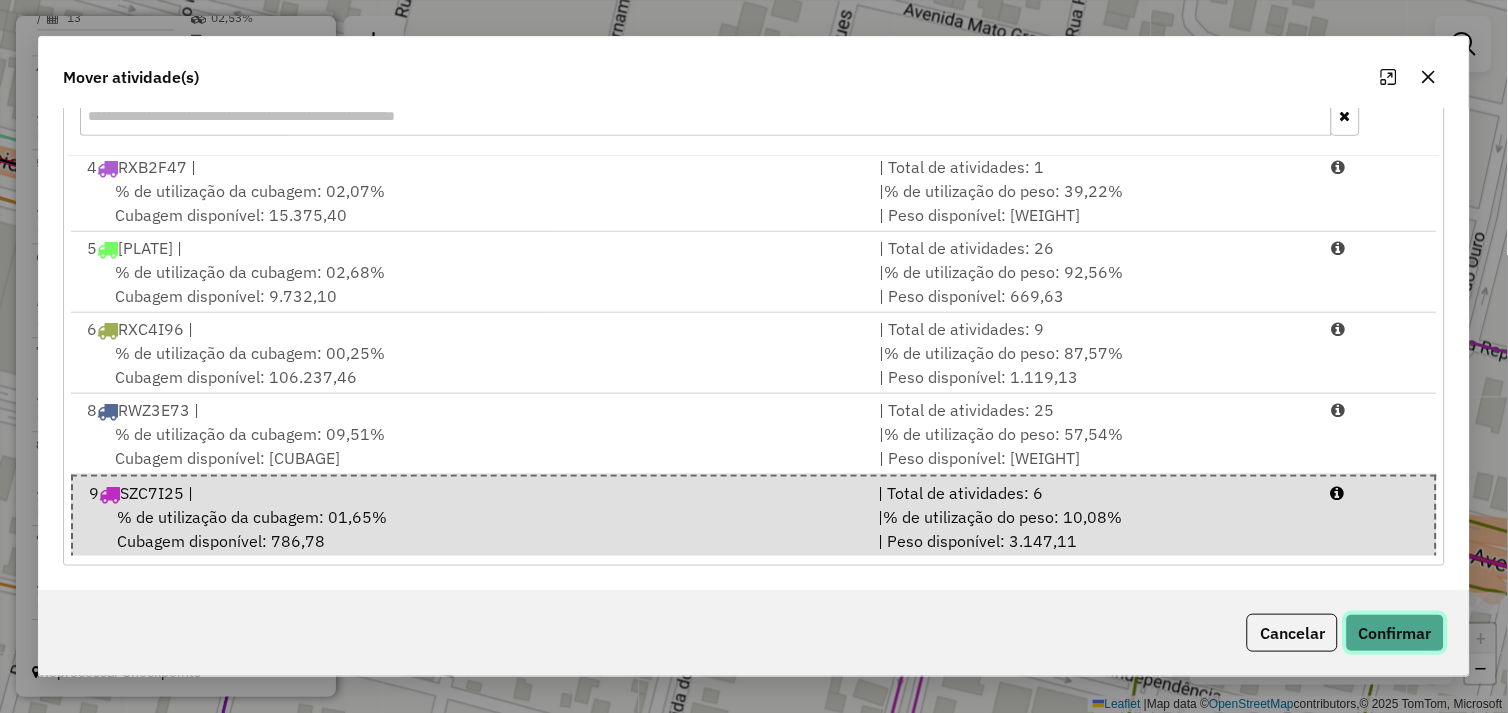 click on "Confirmar" 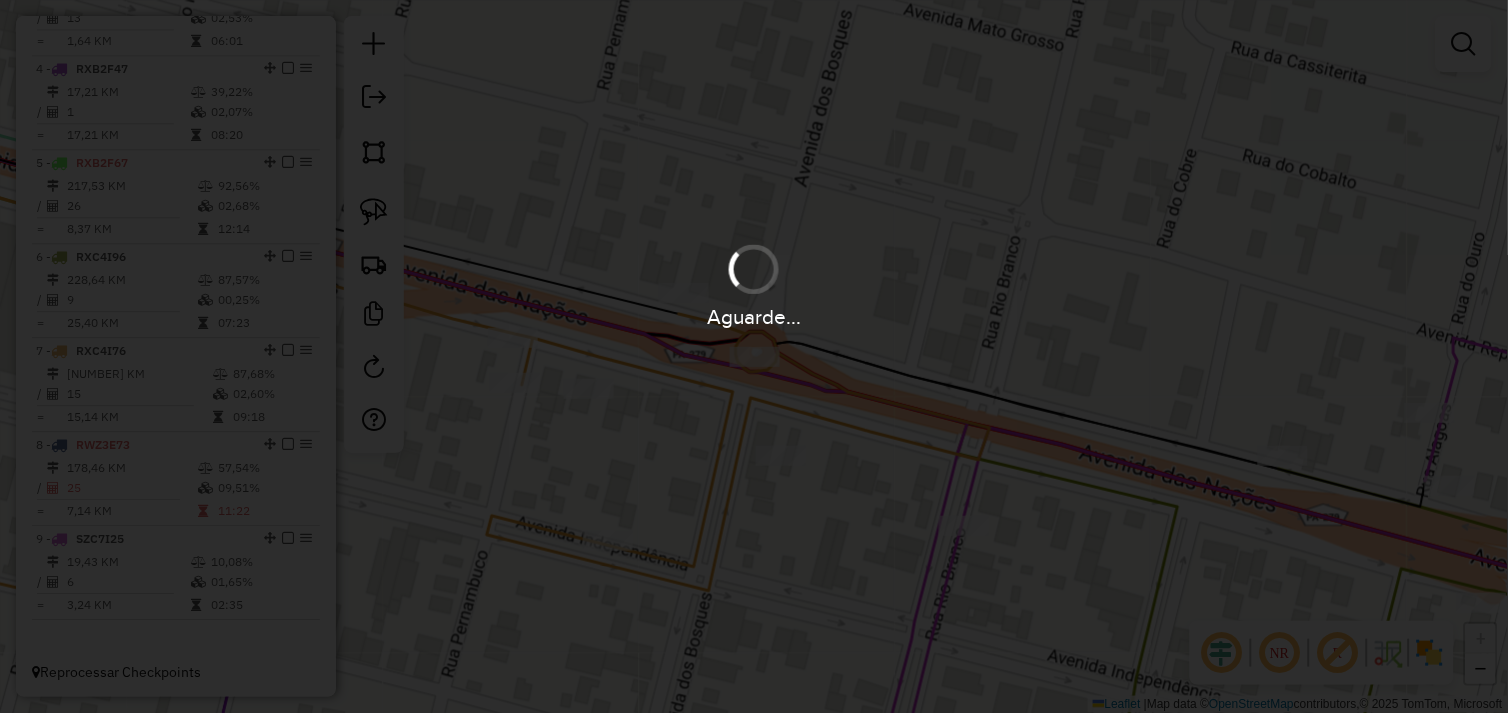scroll, scrollTop: 0, scrollLeft: 0, axis: both 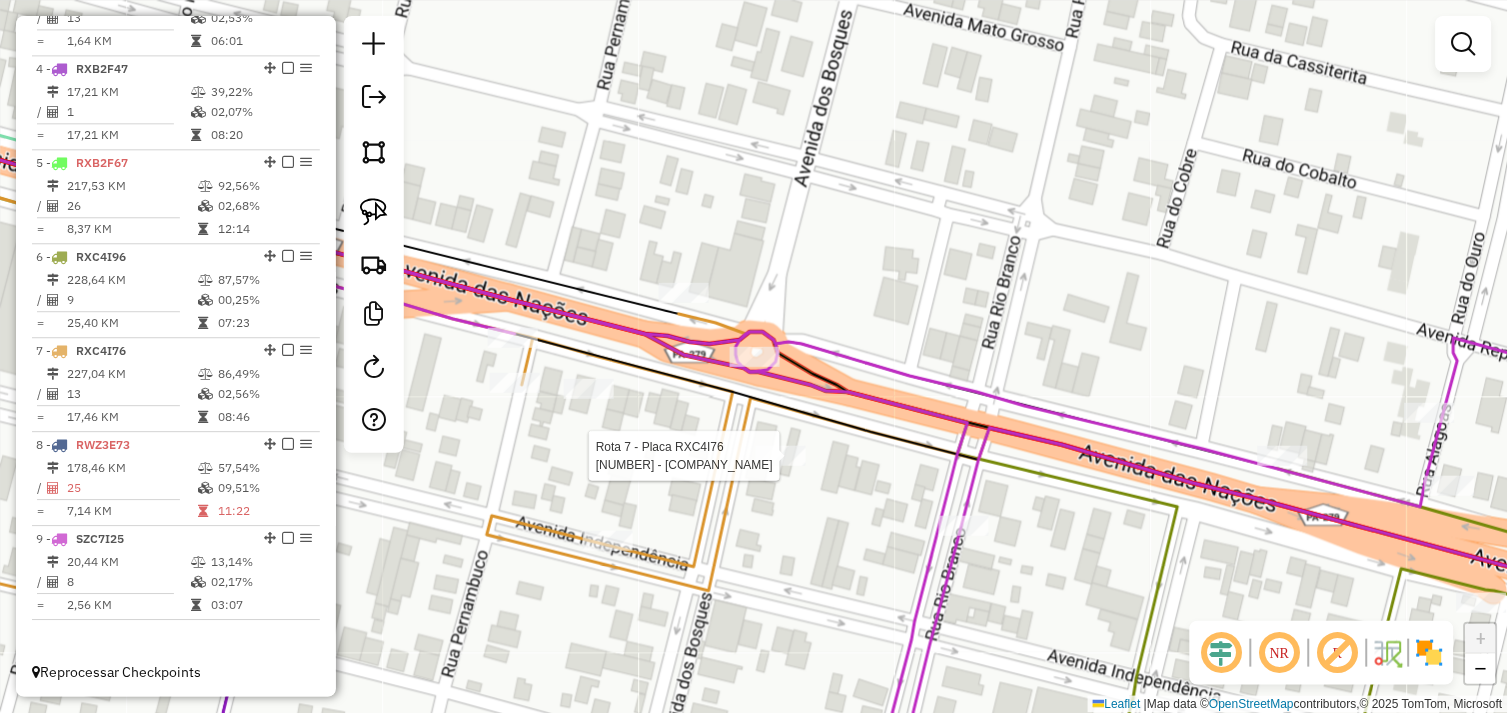 select on "*********" 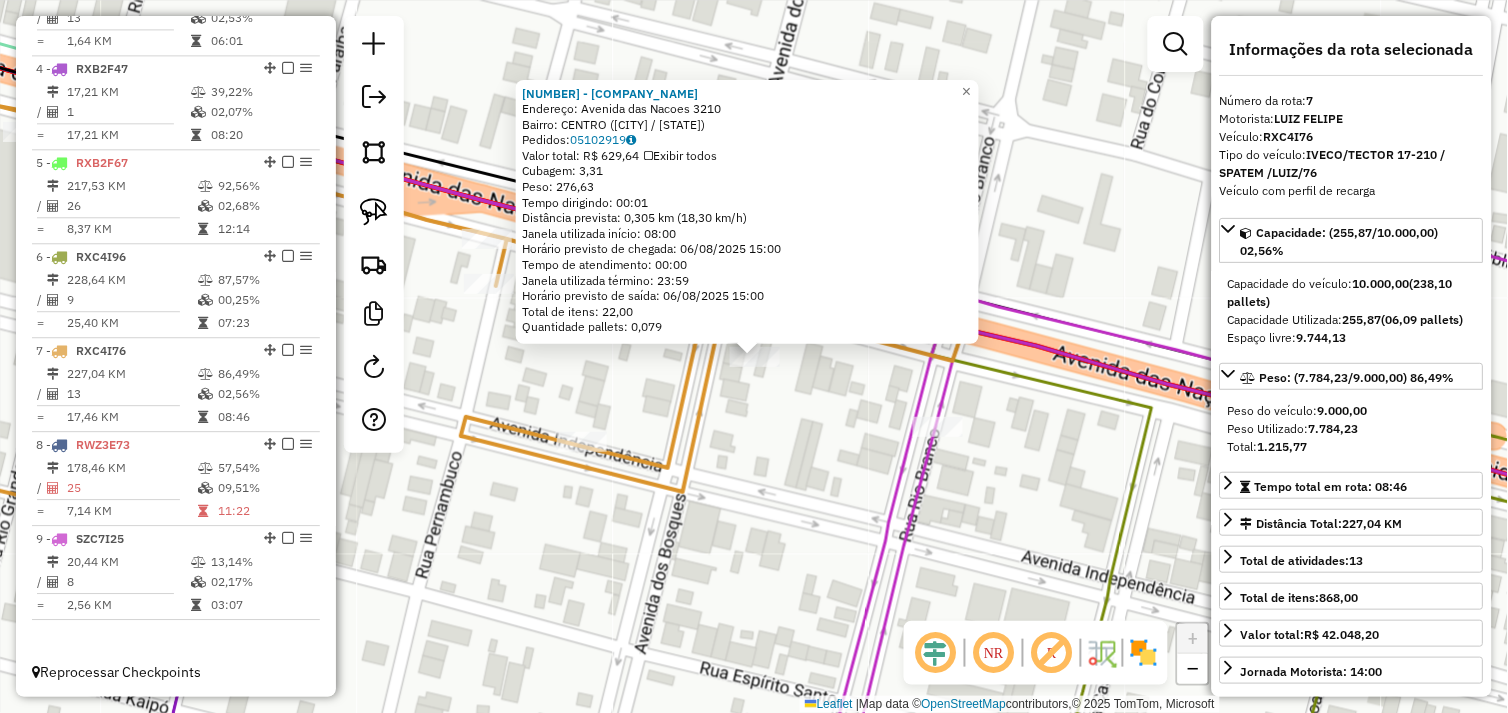 click on "[ID] - SHOP SUPLEMENTOS Endereço: Avenida das Nacoes [NUMBER] Bairro: CENTRO ([CITY] / [STATE]) Pedidos: [ORDER_ID] Valor total: R$ [PRICE] Exibir todos Cubagem: [CUBAGE] Peso: [WEIGHT] Tempo dirigindo: [TIME] Distância prevista: [DISTANCE] ([SPEED]) Janela utilizada início: [TIME] Horário previsto de chegada: [DATE] [TIME] Tempo de atendimento: [TIME] Janela utilizada término: [TIME] Horário previsto de saída: [DATE] [TIME] Total de itens: [ITEMS] Quantidade pallets: [PALLETS] × Janela de atendimento Grade de atendimento Capacidade Transportadoras Veículos Cliente Pedidos Rotas Selecione os dias de semana para filtrar as janelas de atendimento Seg Ter Qua Qui Sex Sáb Dom Informe o período da janela de atendimento: De: Até: Filtrar exatamente a janela do cliente Considerar janela de atendimento padrão Selecione os dias de semana para filtrar as grades de atendimento Seg Ter Qua Qui Sex Sáb Dom Peso mínimo: Peso máximo: De: Até:" 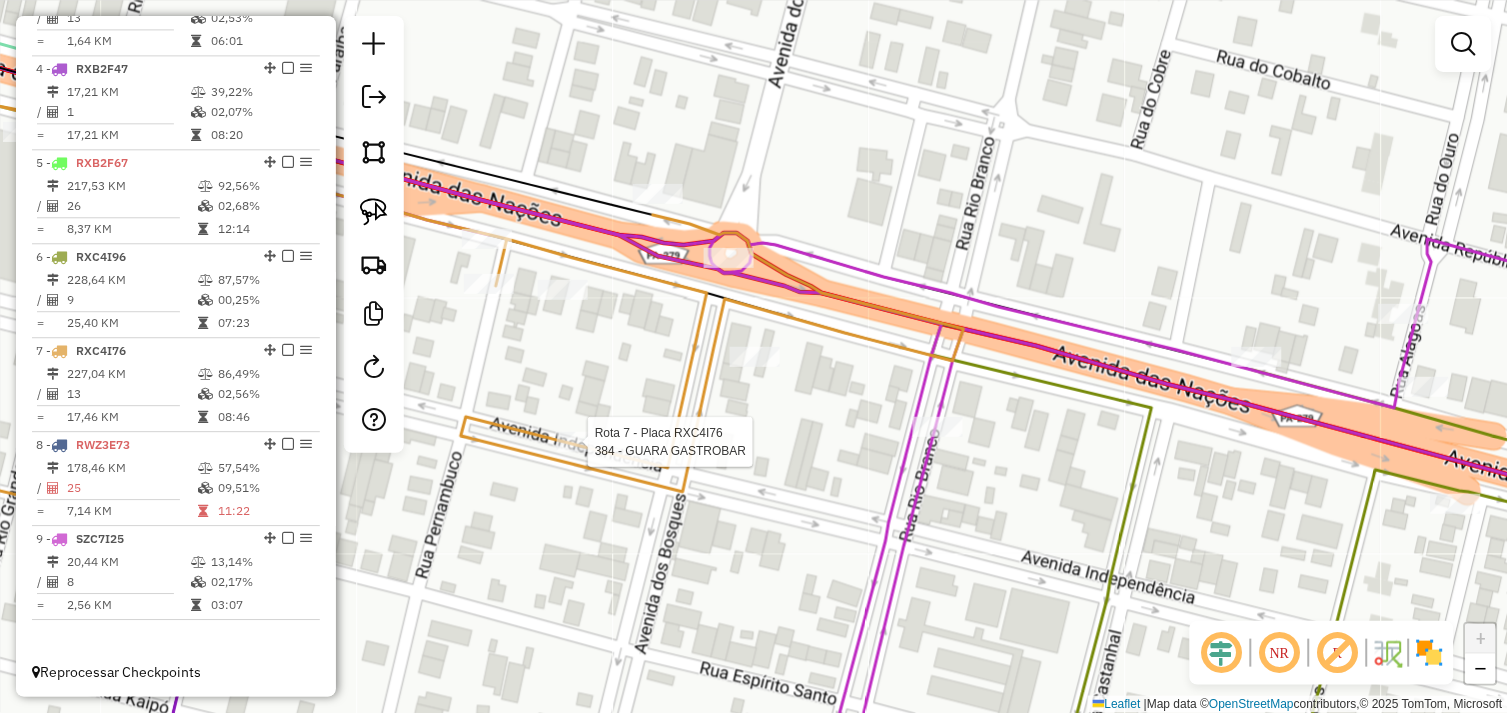 select on "*********" 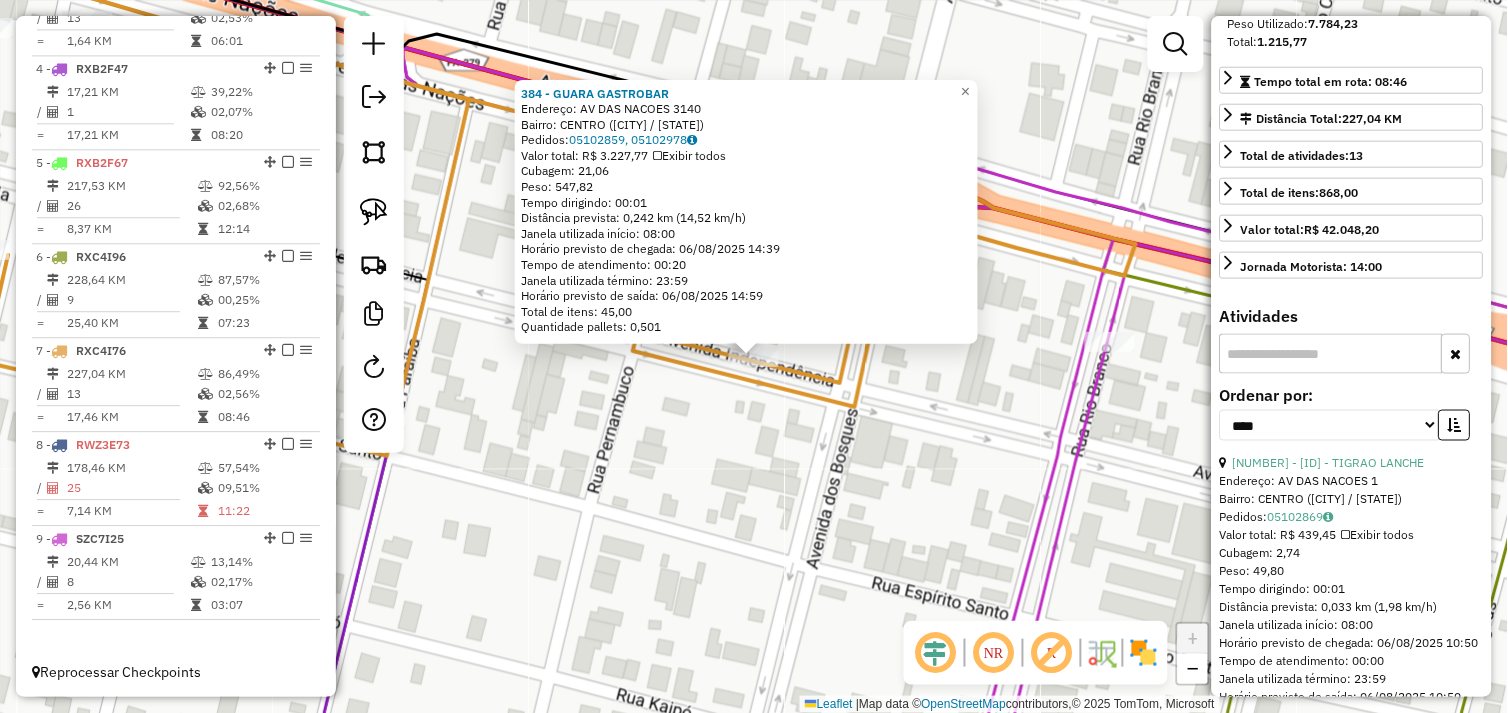 scroll, scrollTop: 444, scrollLeft: 0, axis: vertical 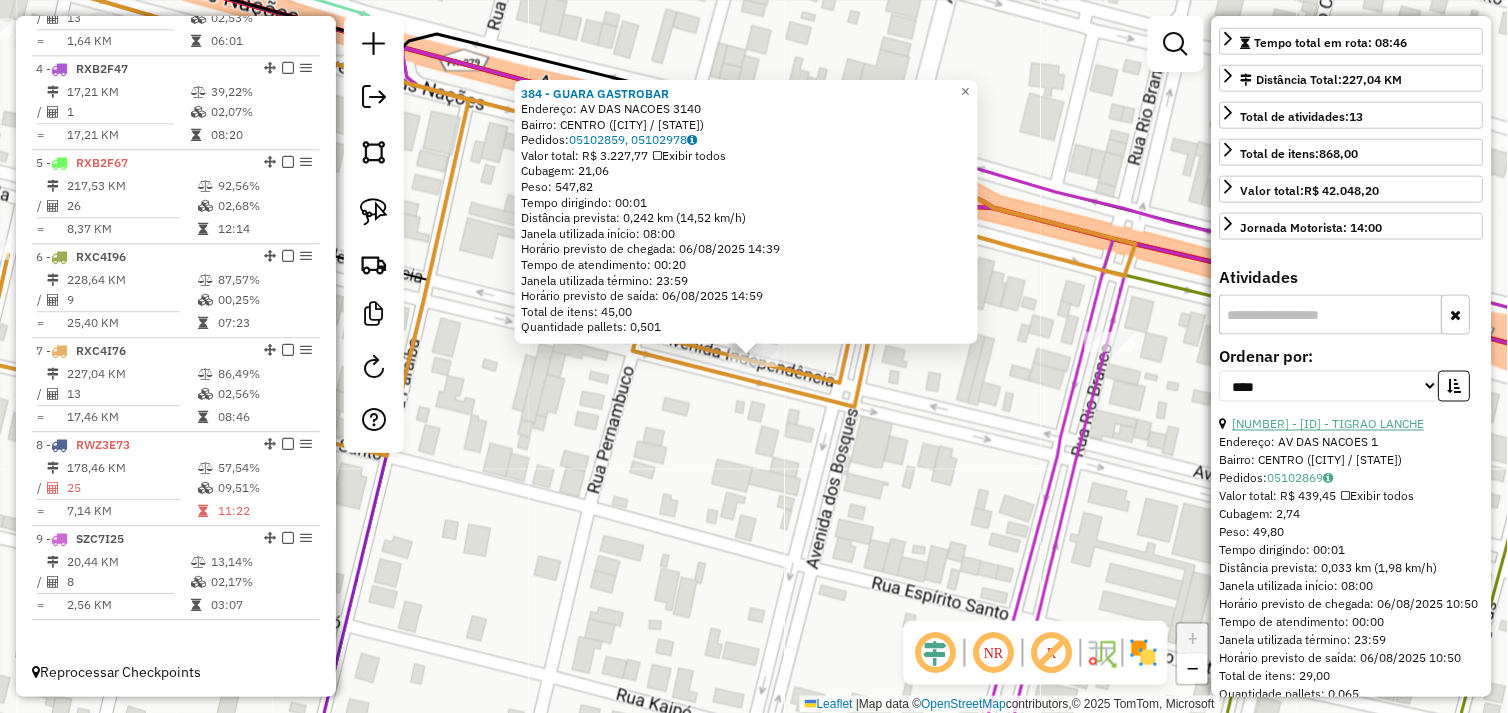 drag, startPoint x: 1326, startPoint y: 445, endPoint x: 1306, endPoint y: 444, distance: 20.024984 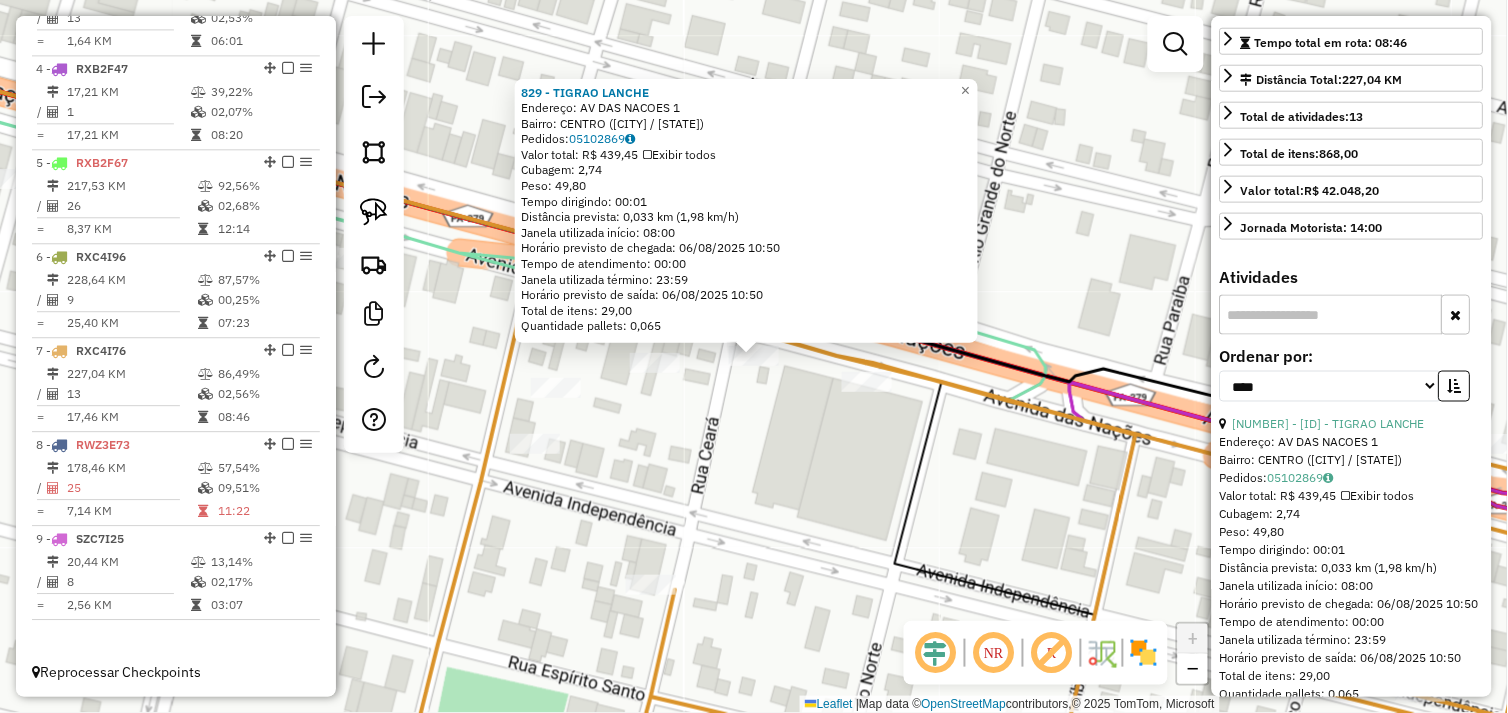 click on "829 - TIGRAO LANCHE Endereço: AV DAS NACOES 1 Bairro: CENTRO ([CITY] / [STATE]) Pedidos: 05102869 Valor total: R$ 439,45 Exibir todos Cubagem: 2,74 Peso: 49,80 Tempo dirigindo: 00:01 Distância prevista: 0,033 km (1,98 km/h) Janela utilizada início: 08:00 Horário previsto de chegada: 06/08/2025 10:50 Tempo de atendimento: 00:00 Janela utilizada término: 23:59 Horário previsto de saída: 06/08/2025 10:50 Total de itens: 29,00 Quantidade pallets: 0,065 × Janela de atendimento Grade de atendimento Capacidade Transportadoras Veículos Cliente Pedidos Rotas Selecione os dias de semana para filtrar as janelas de atendimento Seg Ter Qua Qui Sex Sáb Dom Informe o período da janela de atendimento: De: Até: Filtrar exatamente a janela do cliente Considerar janela de atendimento padrão Selecione os dias de semana para filtrar as grades de atendimento Seg Ter Qua Qui Sex Sáb Dom Considerar clientes sem dia de atendimento cadastrado De:" 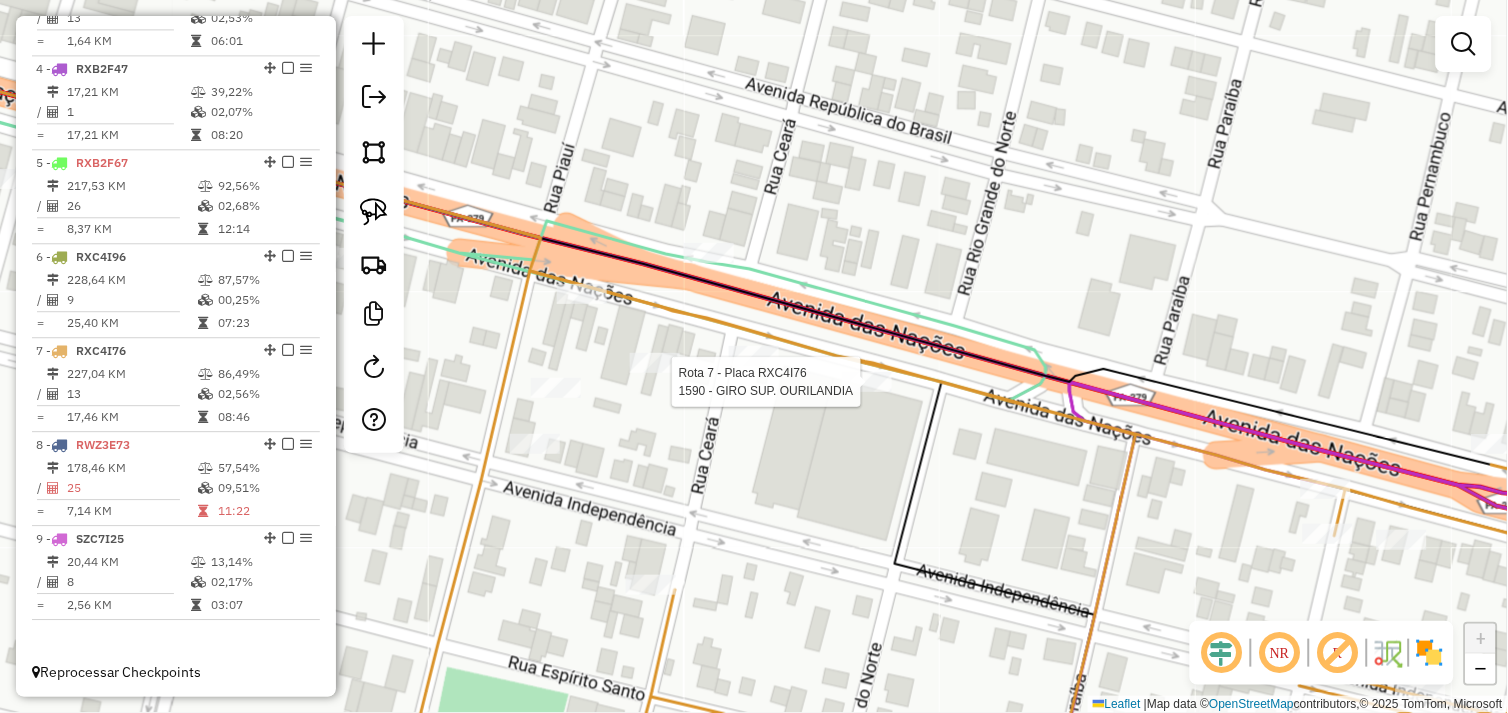 select on "*********" 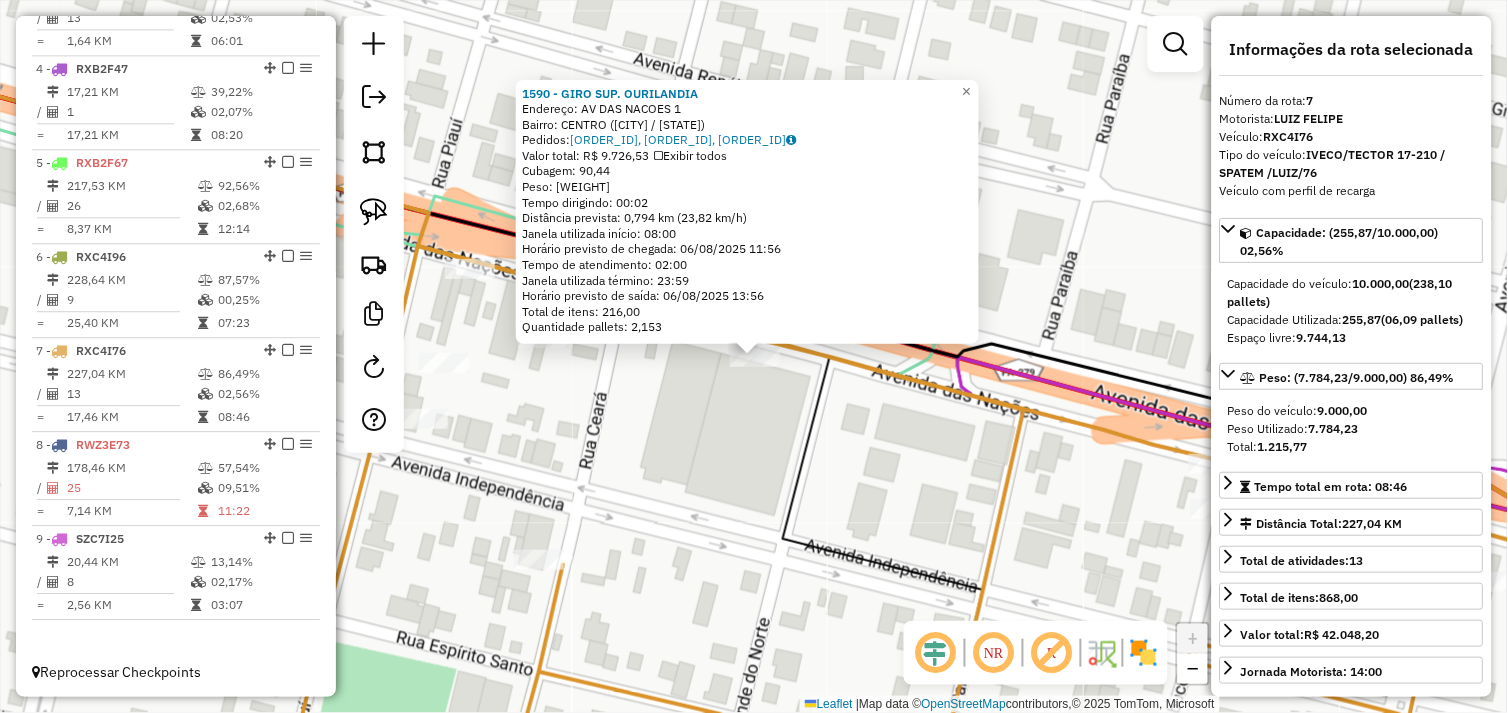 click on "1590 - GIRO SUP. OURILANDIA Endereço: AV DAS NACOES 1 Bairro: CENTRO ([CITY] / PA) Pedidos: 05102836, 05102837, 05102982 Valor total: R$ 9.726,53 Exibir todos Cubagem: 90,44 Peso: 2.777,70 Tempo dirigindo: 00:02 Distância prevista: 0,794 km (23,82 km/h) Janela utilizada início: 08:00 Horário previsto de chegada: 06/08/2025 11:56 Tempo de atendimento: 02:00 Janela utilizada término: 23:59 Horário previsto de saída: 06/08/2025 13:56 Total de itens: 216,00 Quantidade pallets: 2,153 × Janela de atendimento Grade de atendimento Capacidade Transportadoras Veículos Cliente Pedidos Rotas Selecione os dias de semana para filtrar as janelas de atendimento Seg Ter Qua Qui Sex Sáb Dom Informe o período da janela de atendimento: De: Até: Filtrar exatamente a janela do cliente Considerar janela de atendimento padrão Selecione os dias de semana para filtrar as grades de atendimento Seg Ter Qua Qui Sex Sáb Dom Peso mínimo: De:" 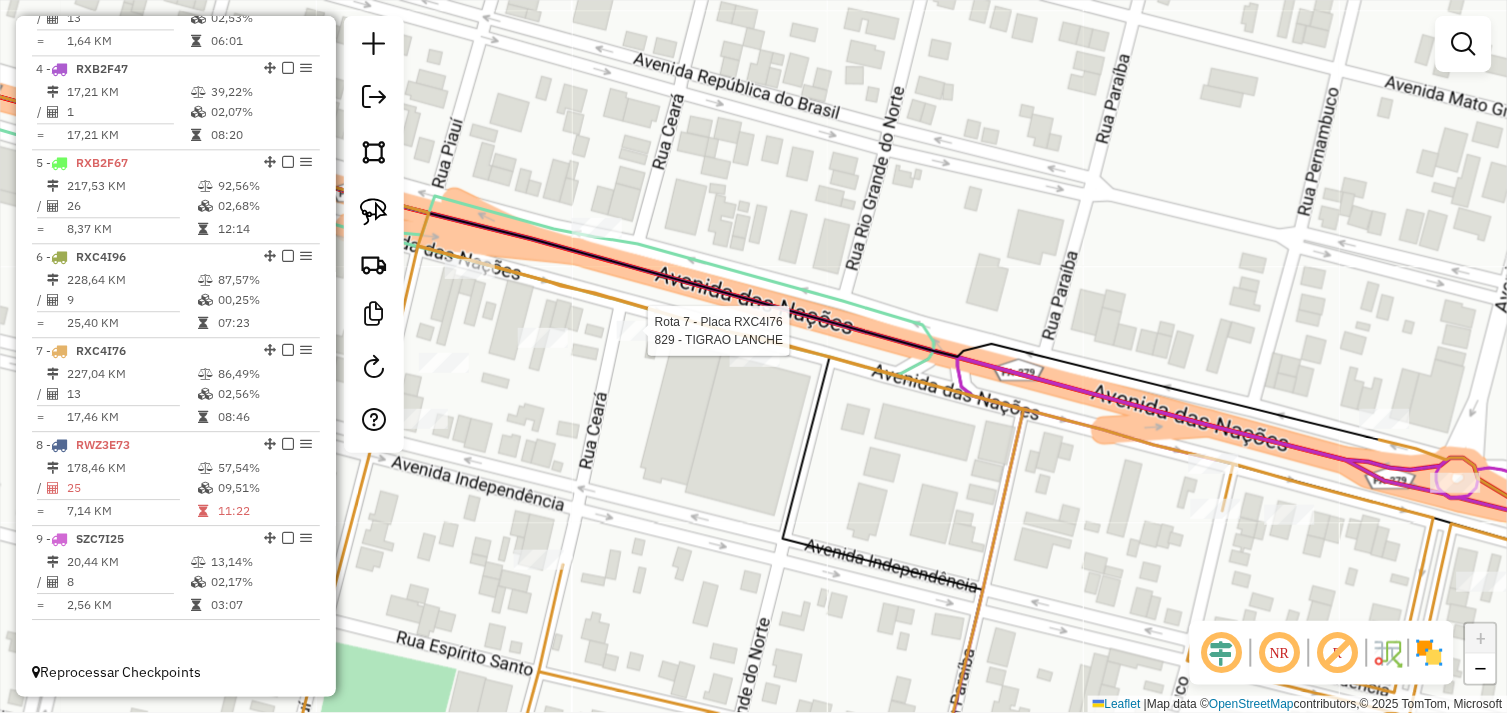 select on "*********" 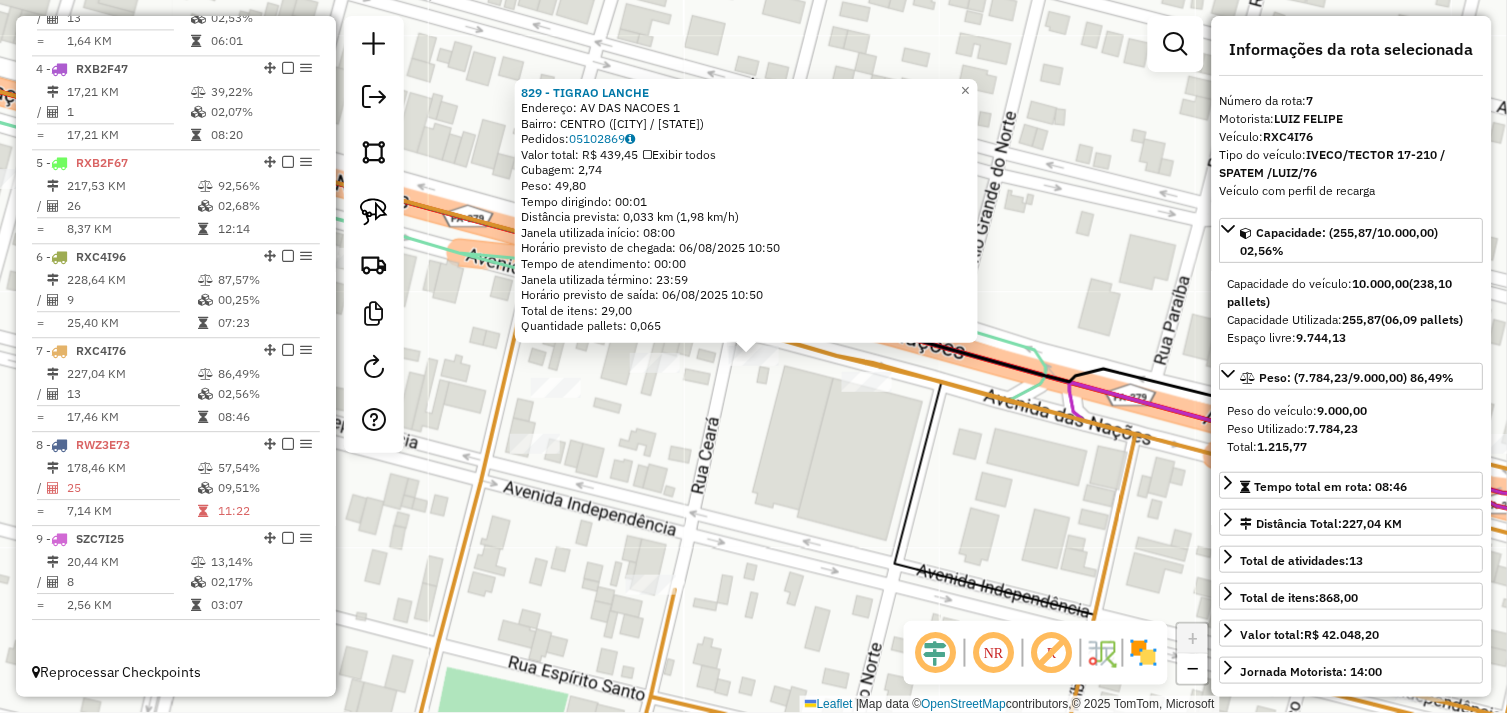 click on "829 - TIGRAO LANCHE Endereço: AV DAS NACOES 1 Bairro: CENTRO ([CITY] / [STATE]) Pedidos: 05102869 Valor total: R$ 439,45 Exibir todos Cubagem: 2,74 Peso: 49,80 Tempo dirigindo: 00:01 Distância prevista: 0,033 km (1,98 km/h) Janela utilizada início: 08:00 Horário previsto de chegada: 06/08/2025 10:50 Tempo de atendimento: 00:00 Janela utilizada término: 23:59 Horário previsto de saída: 06/08/2025 10:50 Total de itens: 29,00 Quantidade pallets: 0,065 × Janela de atendimento Grade de atendimento Capacidade Transportadoras Veículos Cliente Pedidos Rotas Selecione os dias de semana para filtrar as janelas de atendimento Seg Ter Qua Qui Sex Sáb Dom Informe o período da janela de atendimento: De: Até: Filtrar exatamente a janela do cliente Considerar janela de atendimento padrão Selecione os dias de semana para filtrar as grades de atendimento Seg Ter Qua Qui Sex Sáb Dom Considerar clientes sem dia de atendimento cadastrado De:" 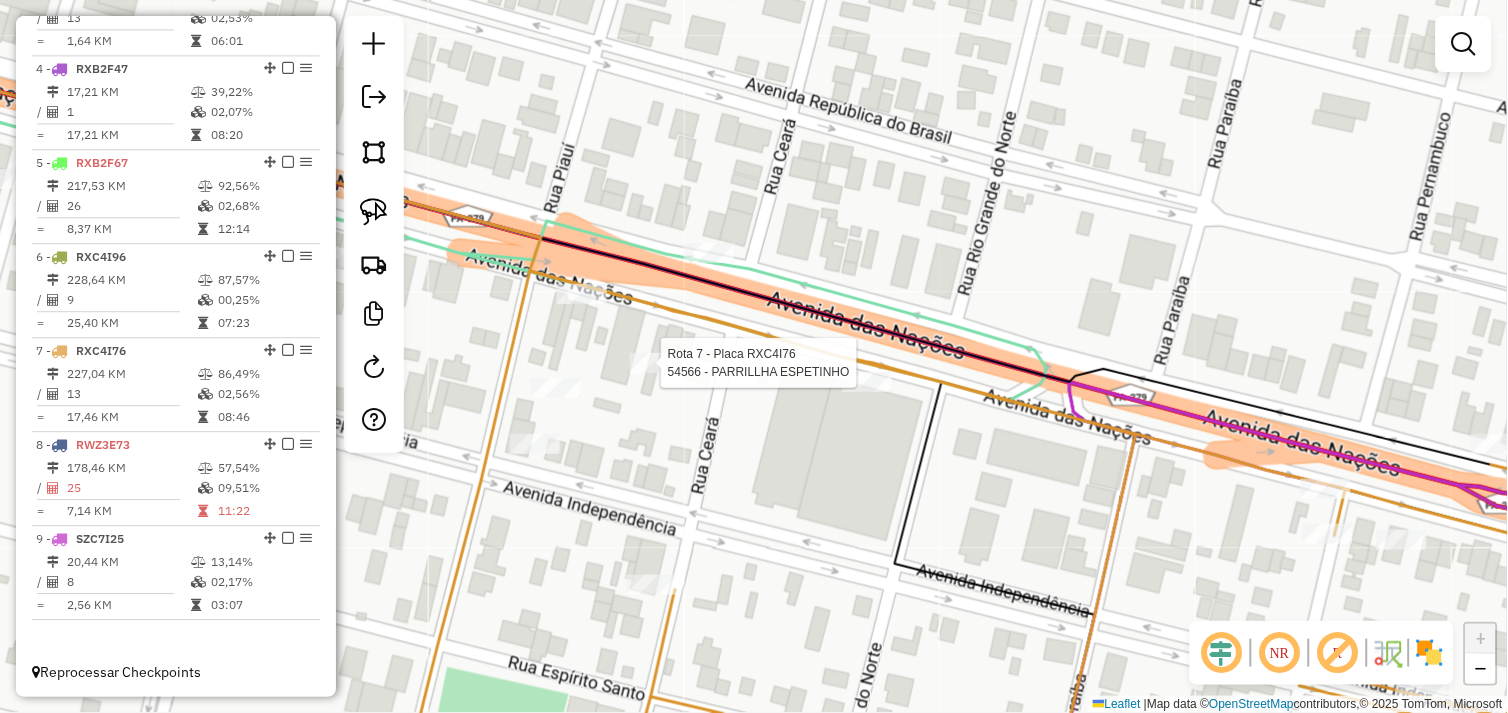 select on "*********" 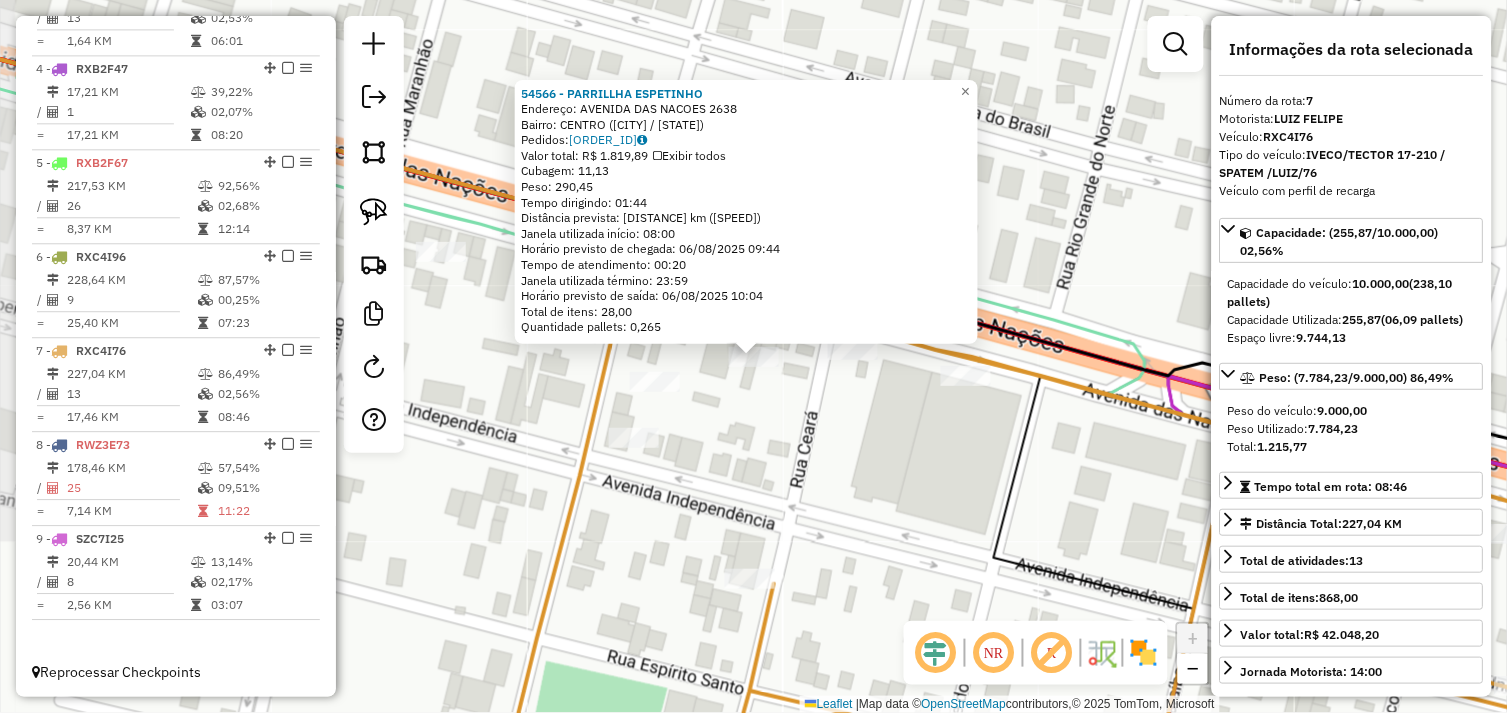 click on "Rota 7 - Placa [PLATE] 72290 - [BRAND] 2 54566 - [BRAND] Endereço: [STREET] [NUMBER] Bairro: [NEIGHBORHOOD] ([CITY] / [STATE]) Pedidos: [ORDER_ID] Valor total: R$ 1.819,89 Exibir todos Cubagem: 11,13 Peso: 290,45 Tempo dirigindo: 01:44 Distância prevista: 111,501 km (64,33 km/h) Janela utilizada início: 08:00 Horário previsto de chegada: 06/08/[YEAR] [HOUR]:[MINUTE] Tempo de atendimento: 00:20 Janela utilizada término: 23:59 Horário previsto de saída: 06/08/[YEAR] [HOUR]:[MINUTE] Total de itens: 28,00 Quantidade pallets: 0,265 × Janela de atendimento Grade de atendimento Capacidade Transportadoras Veículos Cliente Pedidos Rotas Selecione os dias de semana para filtrar as janelas de atendimento Seg Ter Qua Qui Sex Sáb Dom Informe o período da janela de atendimento: De: Até: Filtrar exatamente a janela do cliente Considerar janela de atendimento padrão Selecione os dias de semana para filtrar as grades de atendimento Seg Ter Qua Qui Sex 06/08/[YEAR] [HOUR]:[MINUTE]" 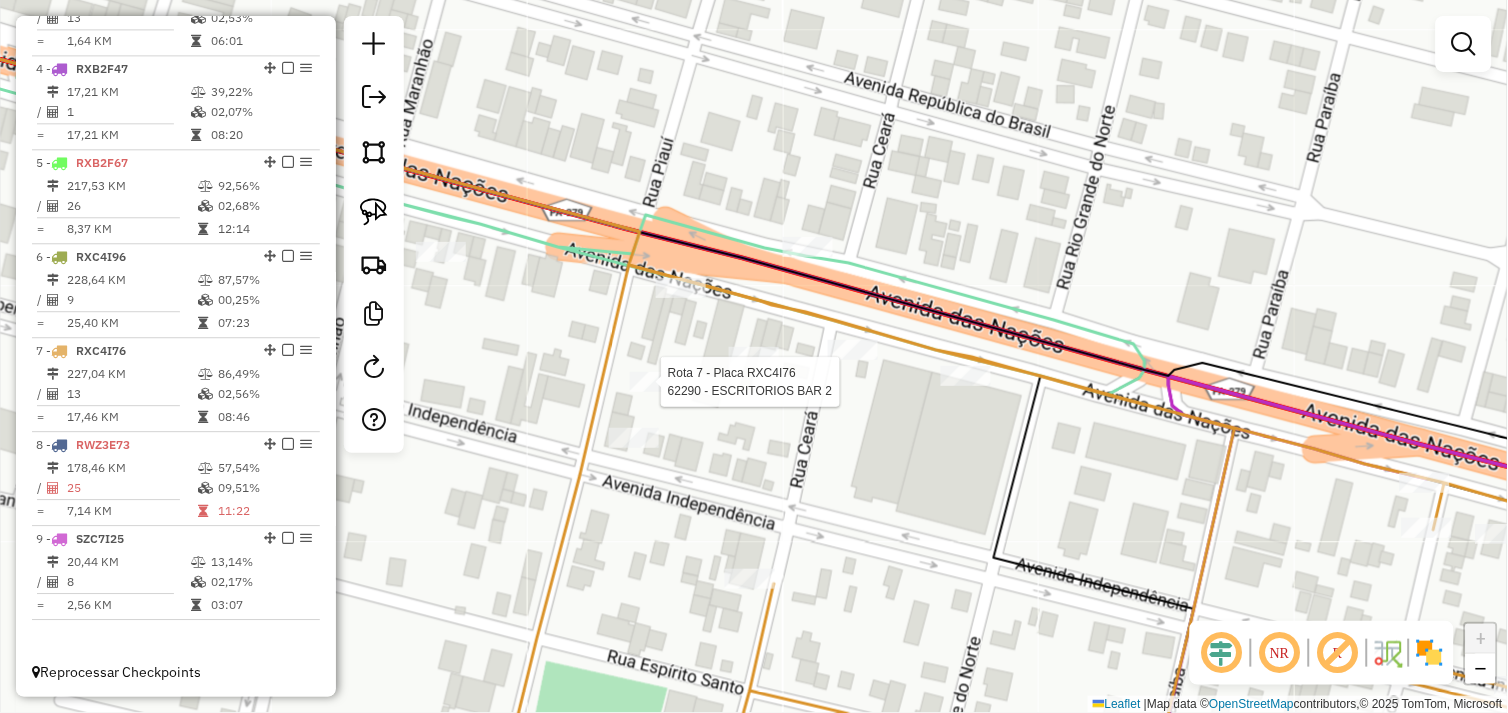 select on "*********" 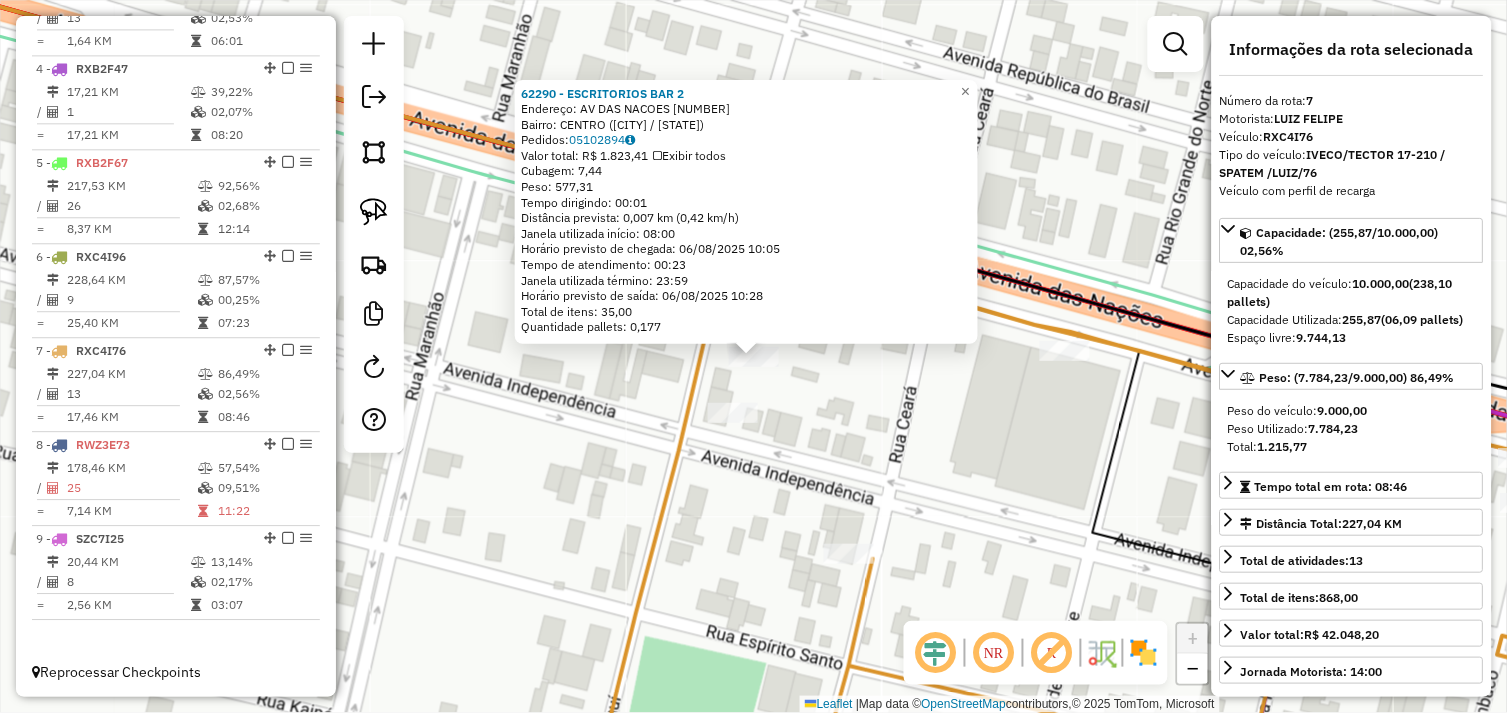 click on "[ID] - ESCRITORIOS BAR 2 Endereço: AV DAS NACOES [NUMBER] Bairro: CENTRO ([CITY] / [STATE]) Pedidos: [ORDER_ID] Valor total: R$ [PRICE] Exibir todos Cubagem: [CUBAGE] Peso: [WEIGHT] Tempo dirigindo: [TIME] Distância prevista: [DISTANCE] ([SPEED]) Janela utilizada início: [TIME] Horário previsto de chegada: [DATE] [TIME] Tempo de atendimento: [TIME] Janela utilizada término: [TIME] Horário previsto de saída: [DATE] [TIME] Total de itens: [ITEMS] Quantidade pallets: [PALLETS] × Janela de atendimento Grade de atendimento Capacidade Transportadoras Veículos Cliente Pedidos Rotas Selecione os dias de semana para filtrar as janelas de atendimento Seg Ter Qua Qui Sex Sáb Dom Informe o período da janela de atendimento: De: Até: Filtrar exatamente a janela do cliente Considerar janela de atendimento padrão Selecione os dias de semana para filtrar as grades de atendimento Seg Ter Qua Qui Sex Sáb Dom Clientes fora do dia de atendimento selecionado +" 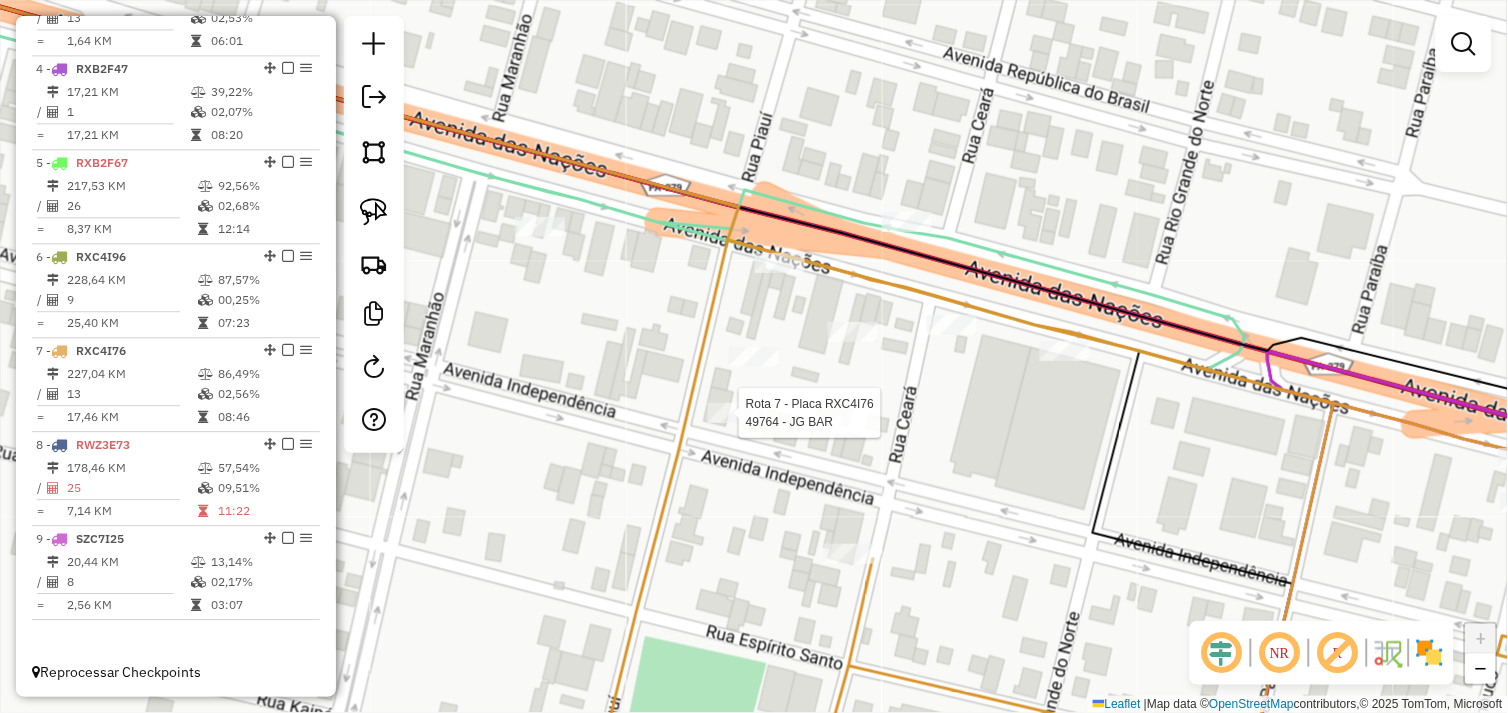 select on "*********" 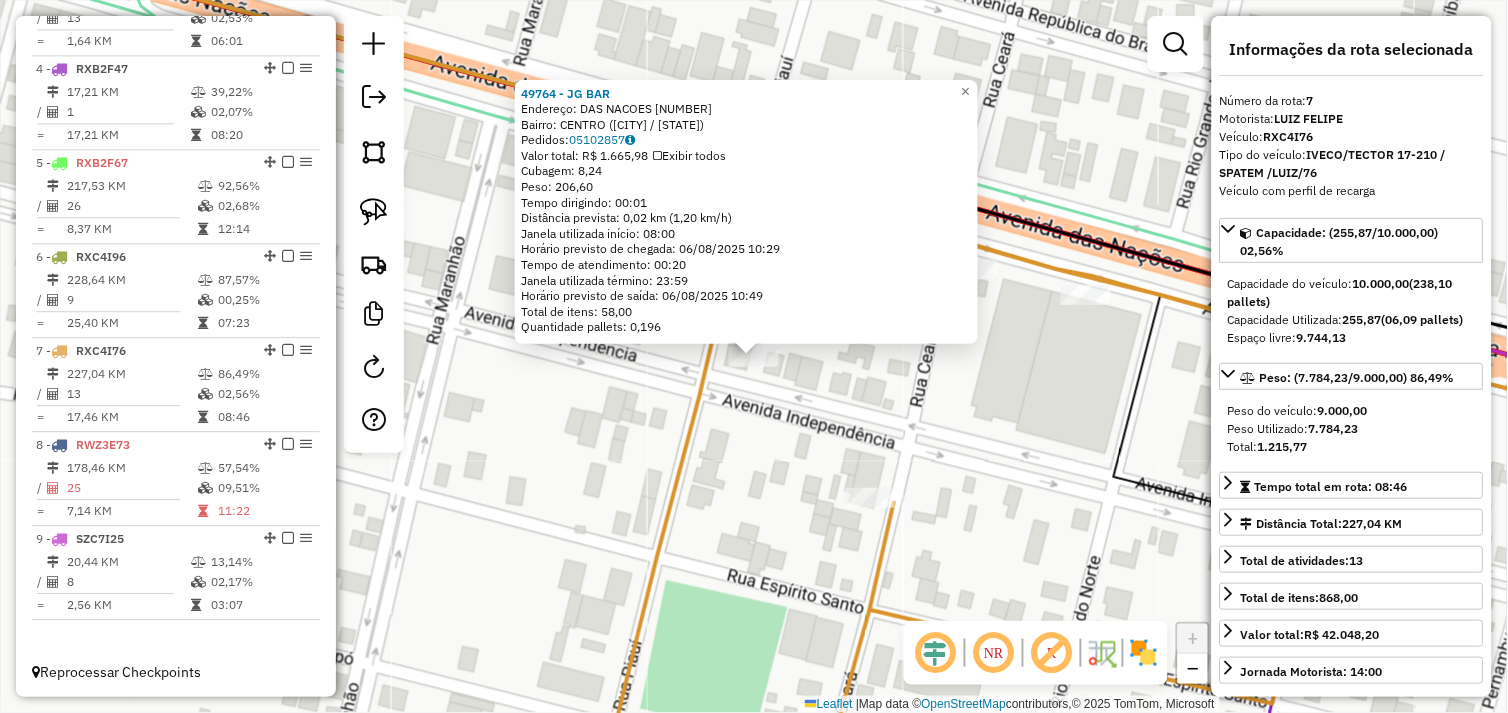 drag, startPoint x: 866, startPoint y: 403, endPoint x: 932, endPoint y: 401, distance: 66.0303 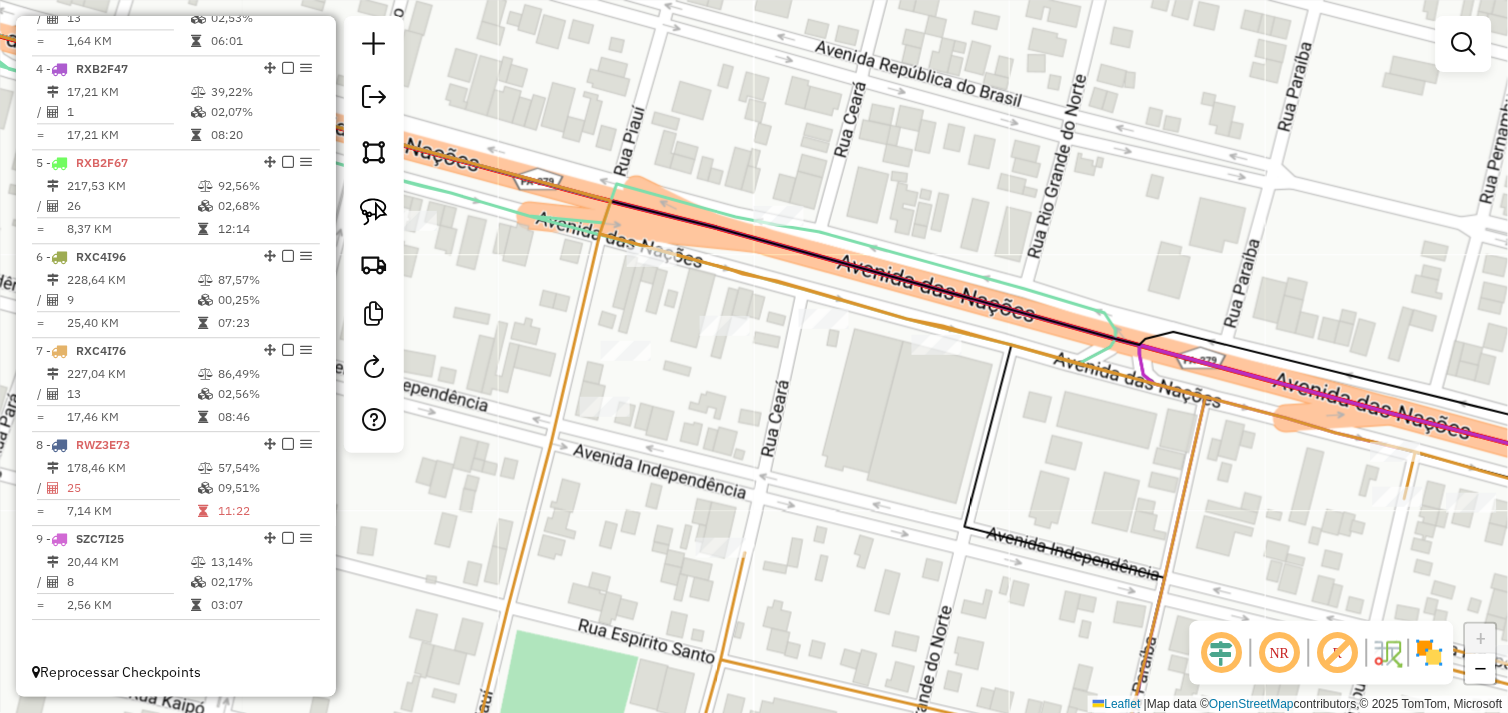 drag, startPoint x: 950, startPoint y: 388, endPoint x: 795, endPoint y: 440, distance: 163.49007 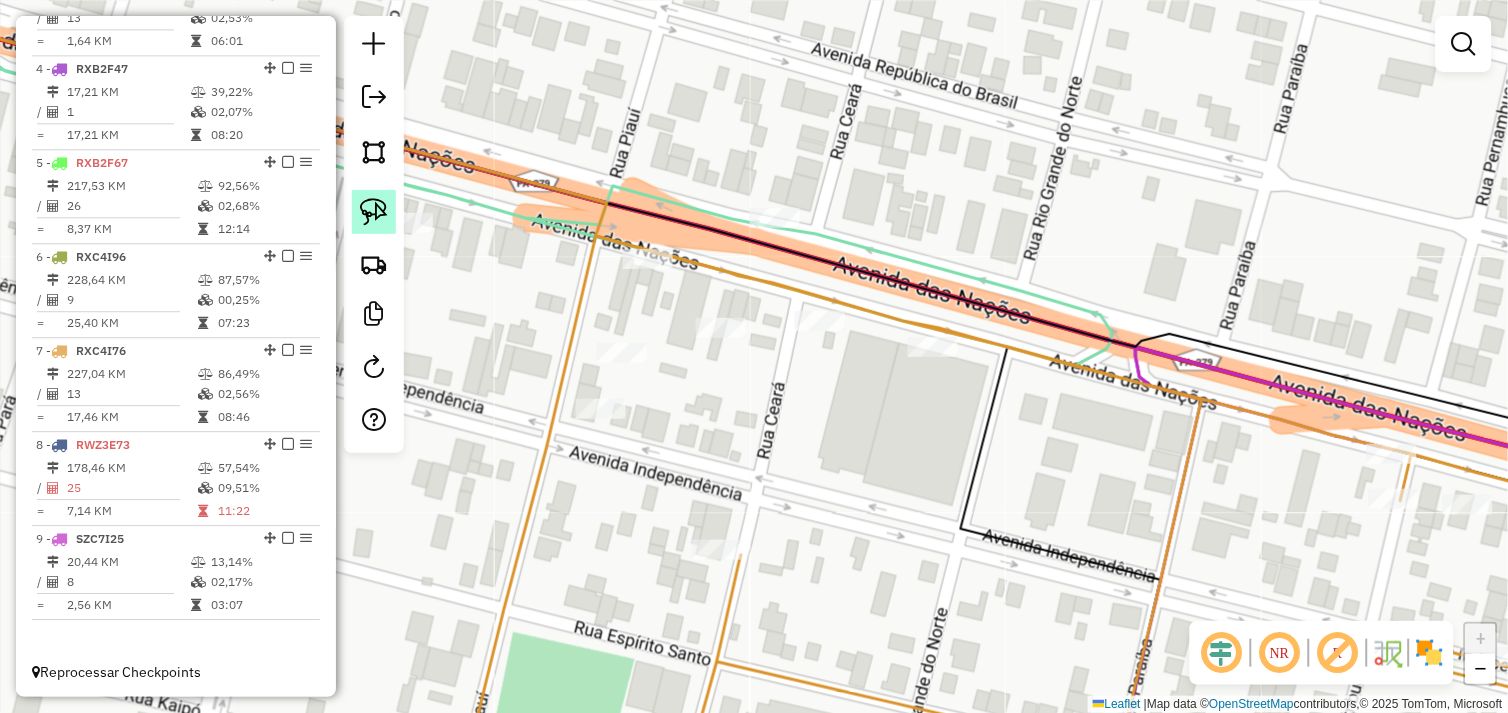click 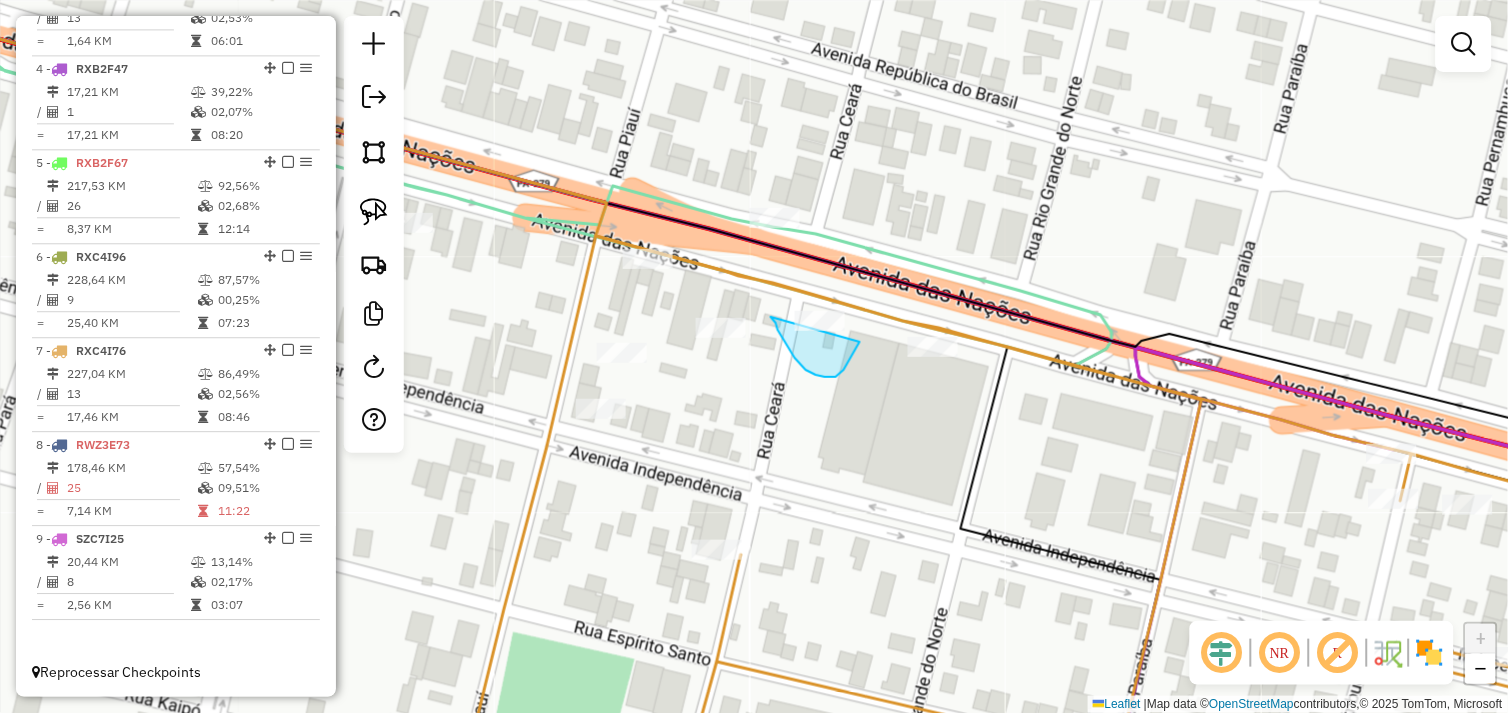 drag, startPoint x: 771, startPoint y: 317, endPoint x: 863, endPoint y: 300, distance: 93.55747 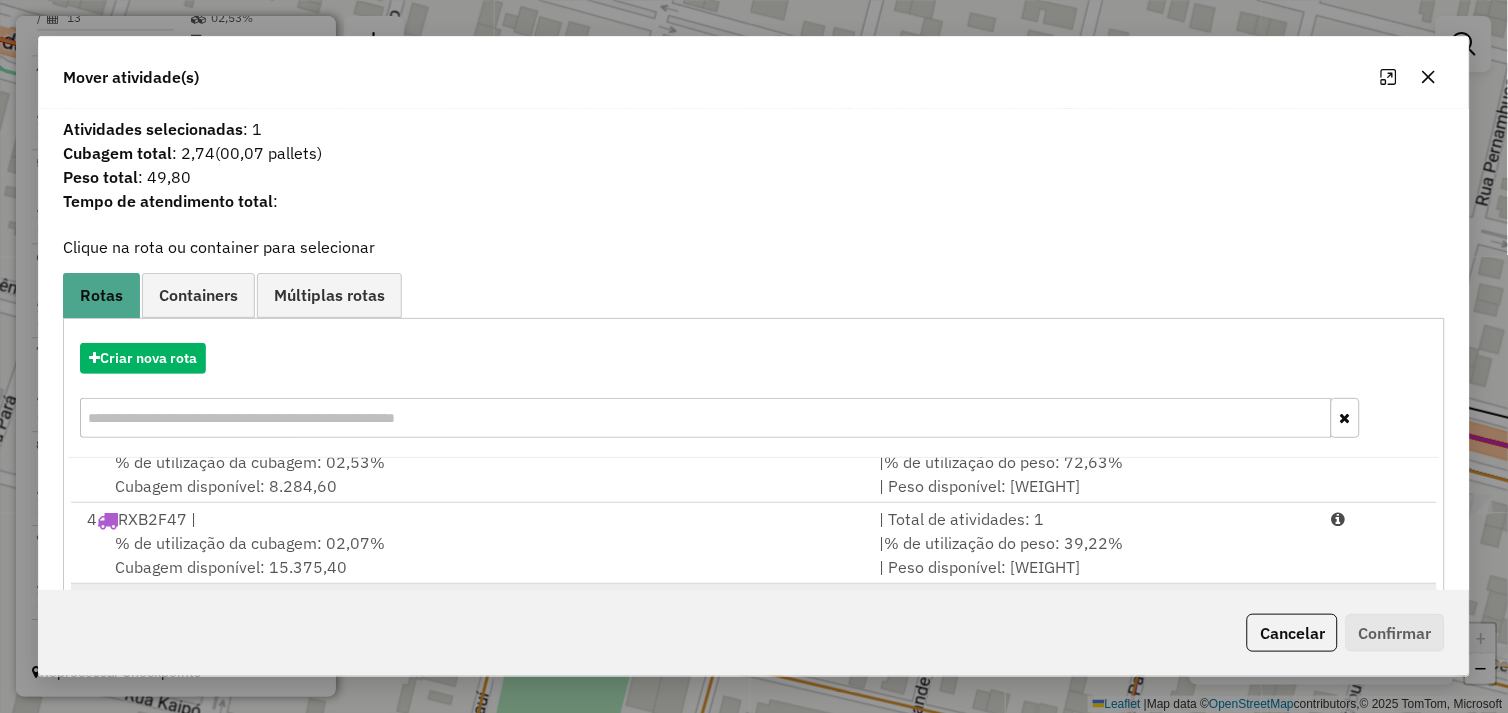 scroll, scrollTop: 248, scrollLeft: 0, axis: vertical 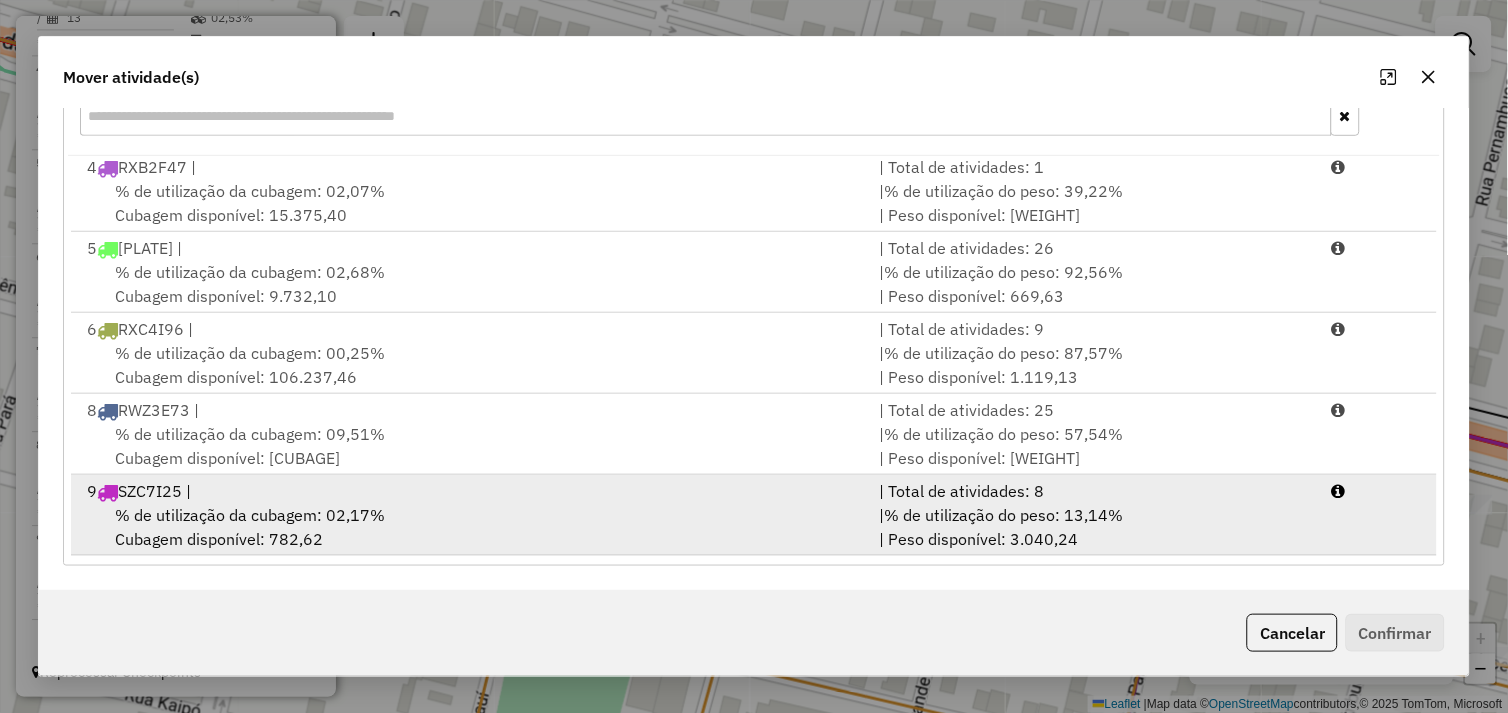 click on "% de utilização da cubagem: [PERCENT]%  Cubagem disponível: [CUBAGE]" at bounding box center [471, 527] 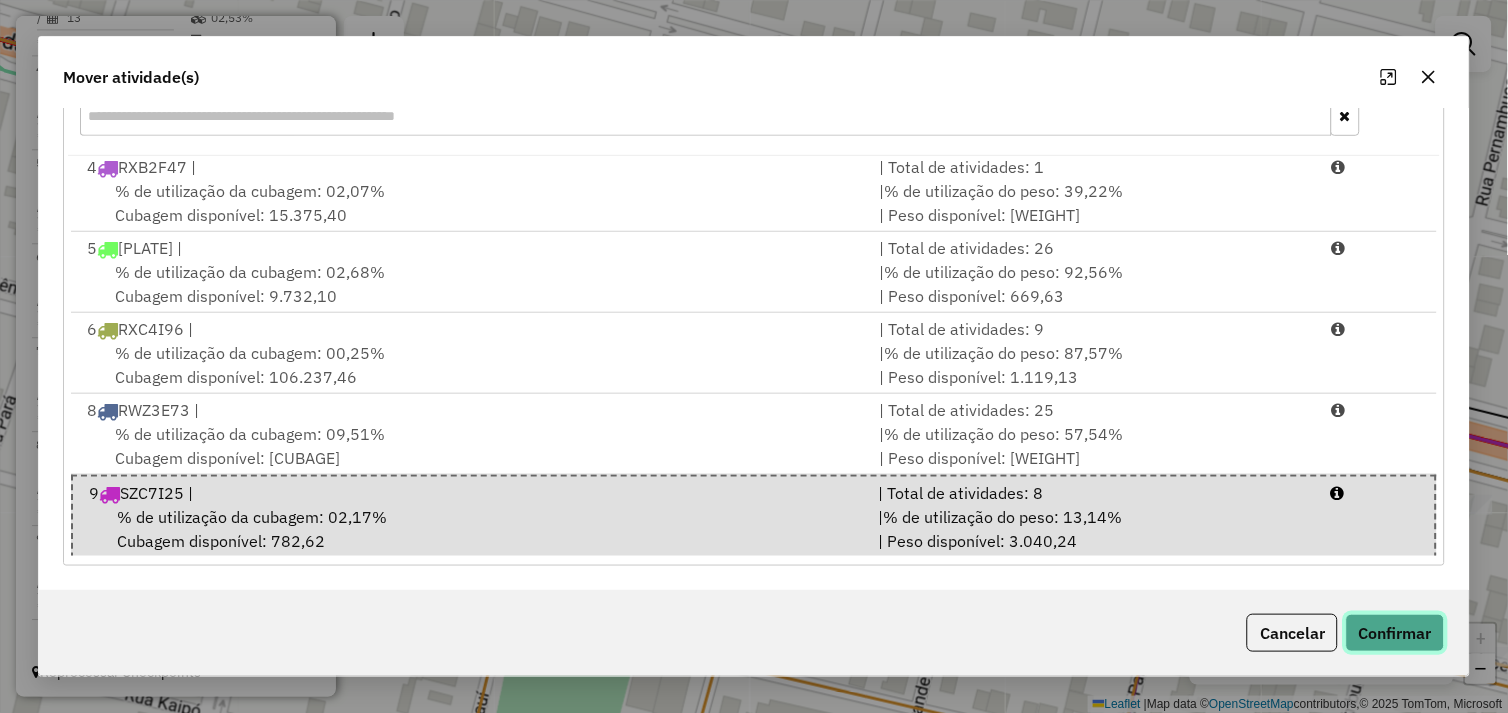 click on "Confirmar" 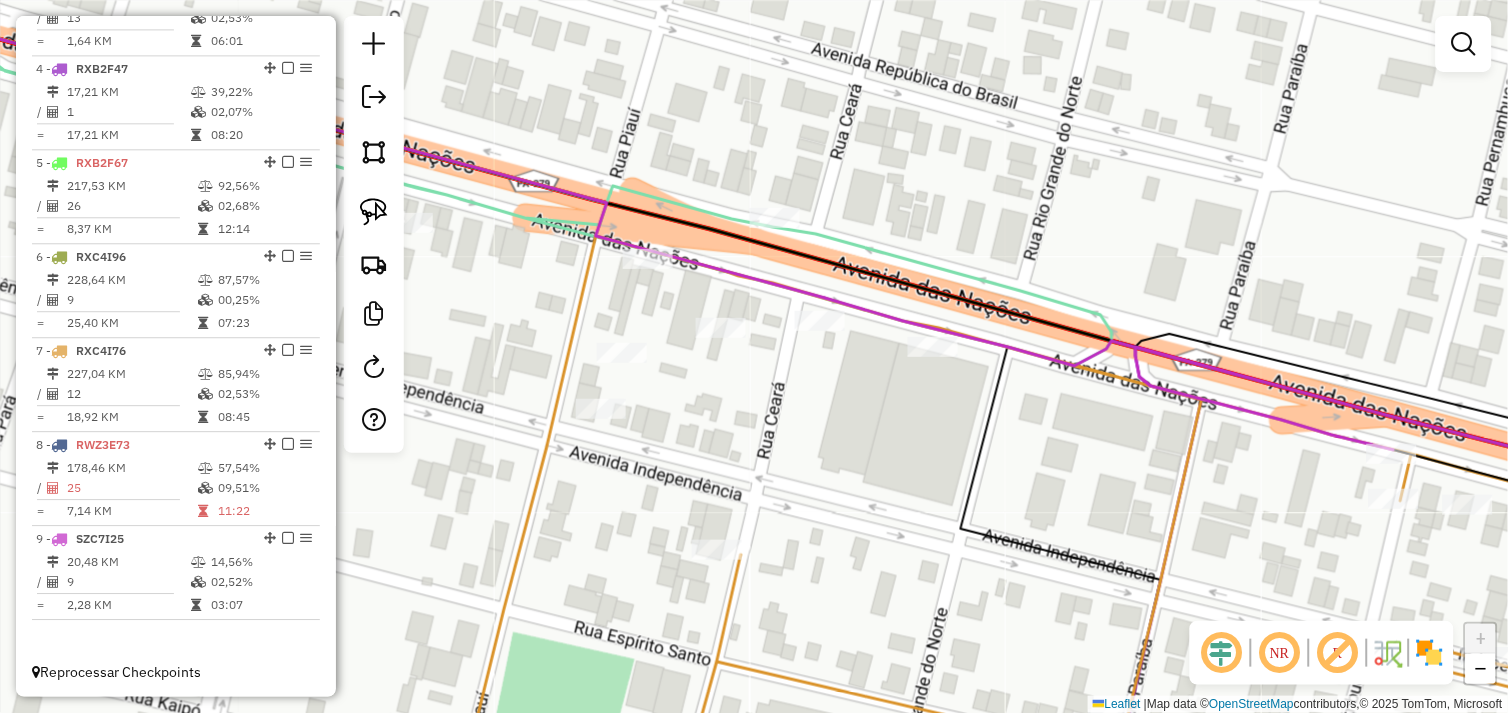 scroll, scrollTop: 0, scrollLeft: 0, axis: both 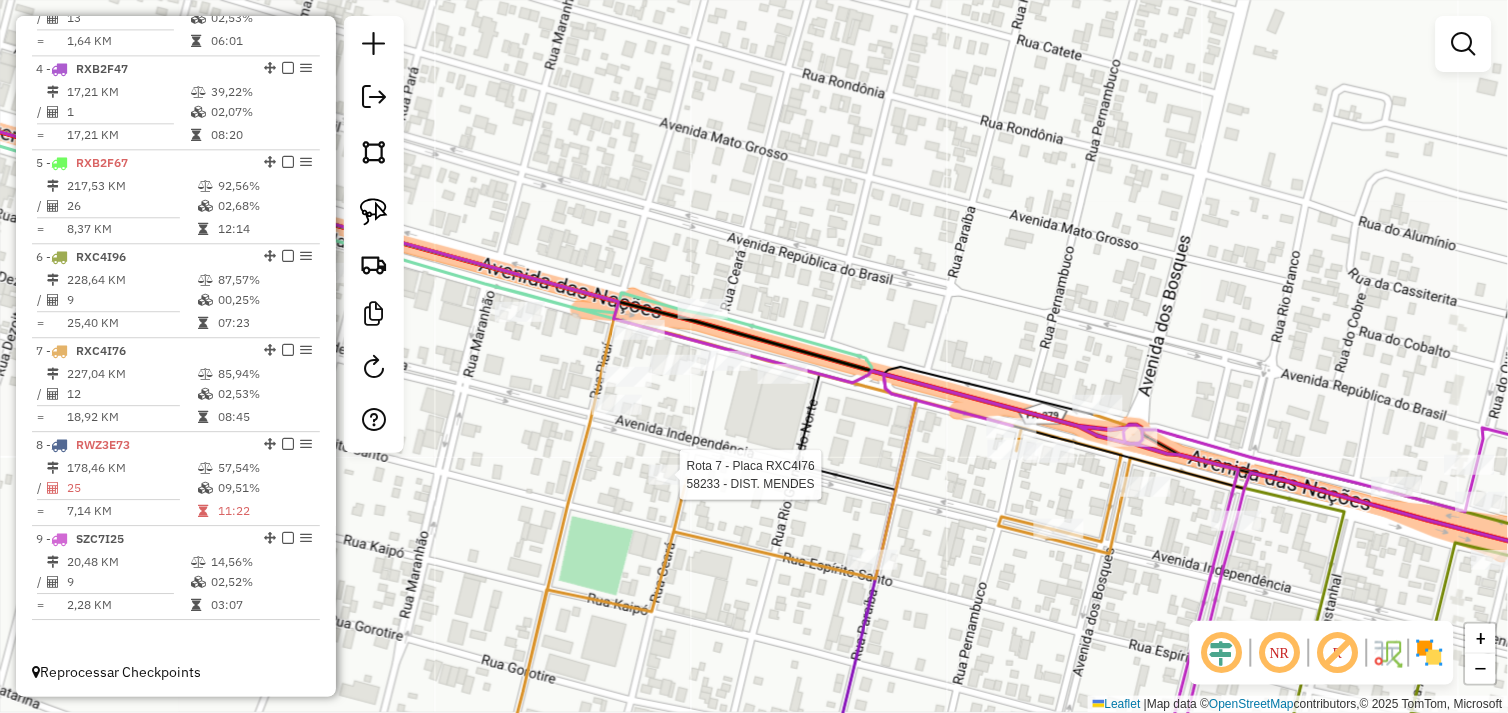 select on "*********" 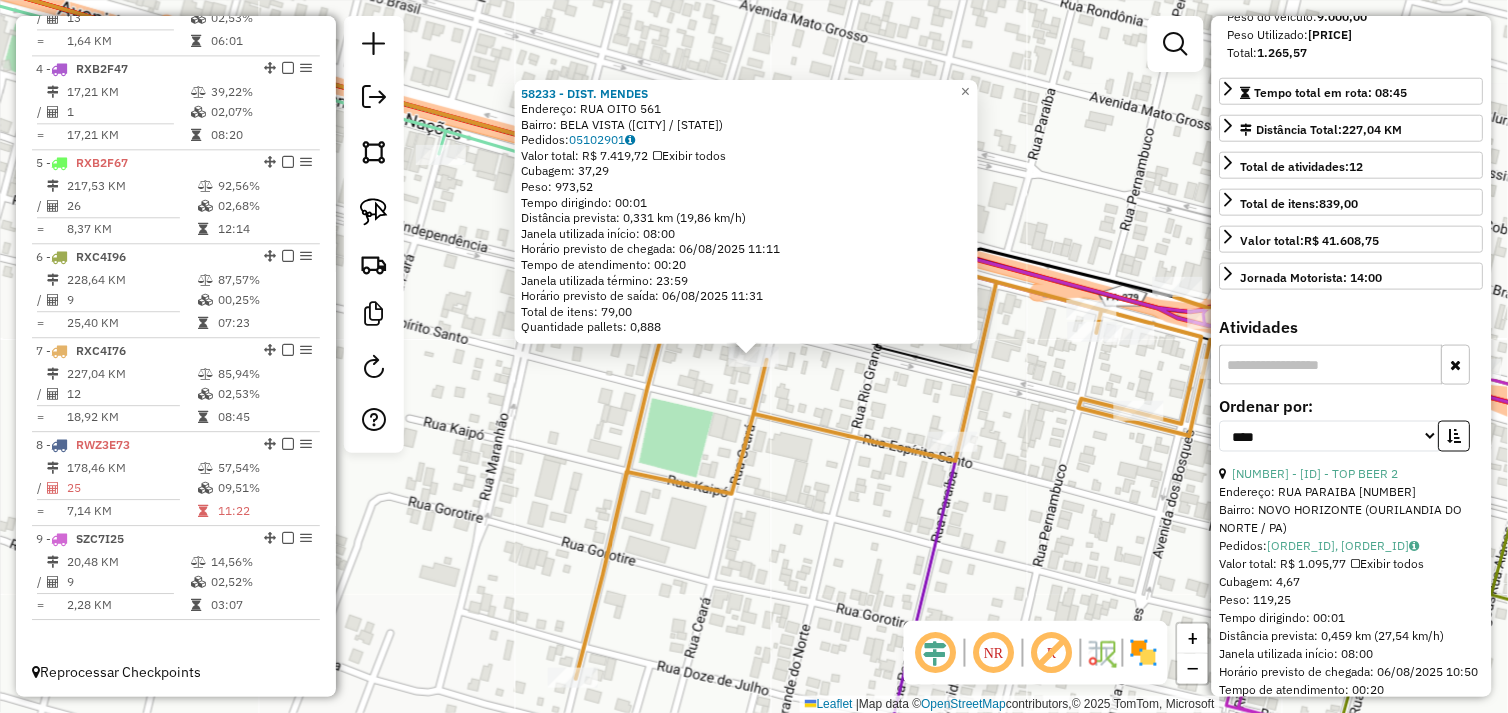 scroll, scrollTop: 444, scrollLeft: 0, axis: vertical 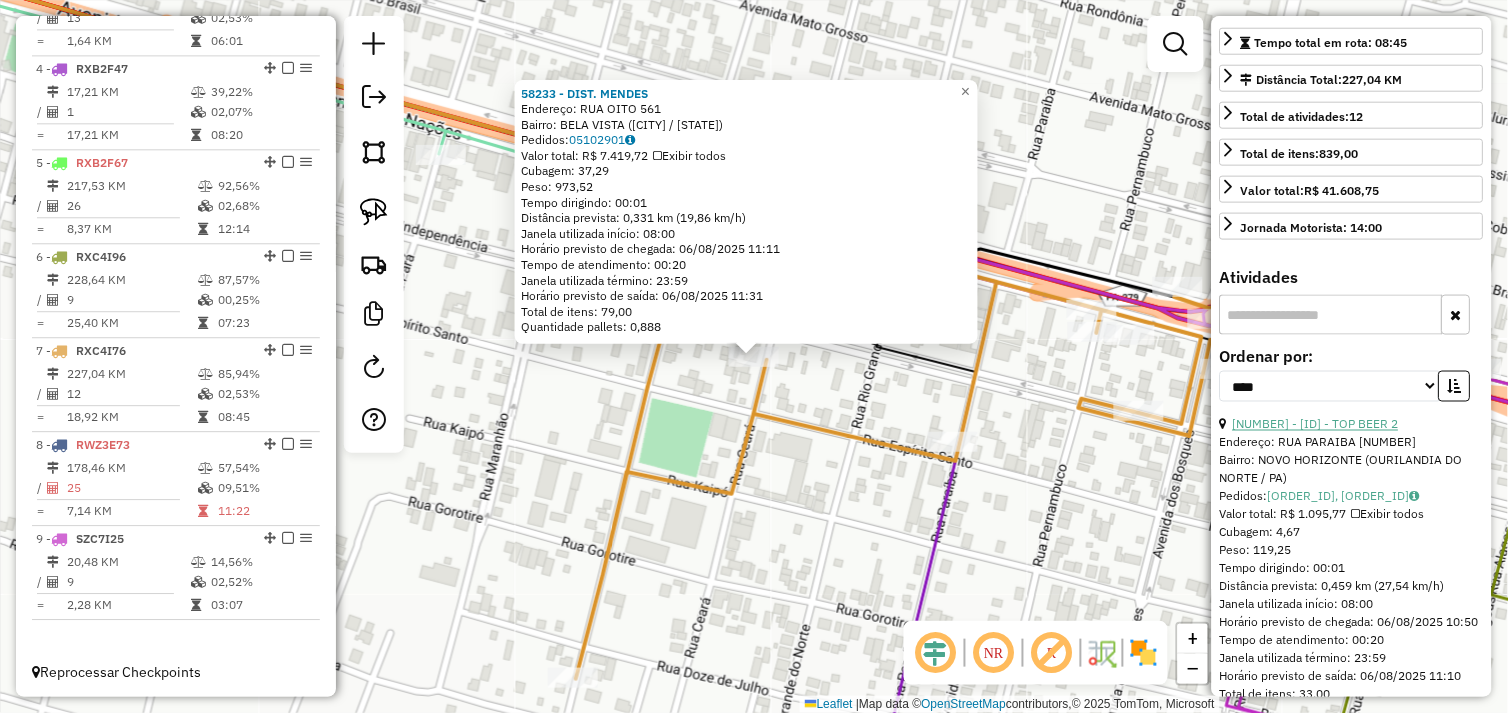 click on "[NUMBER] - [ID] - TOP BEER 2" at bounding box center (1316, 424) 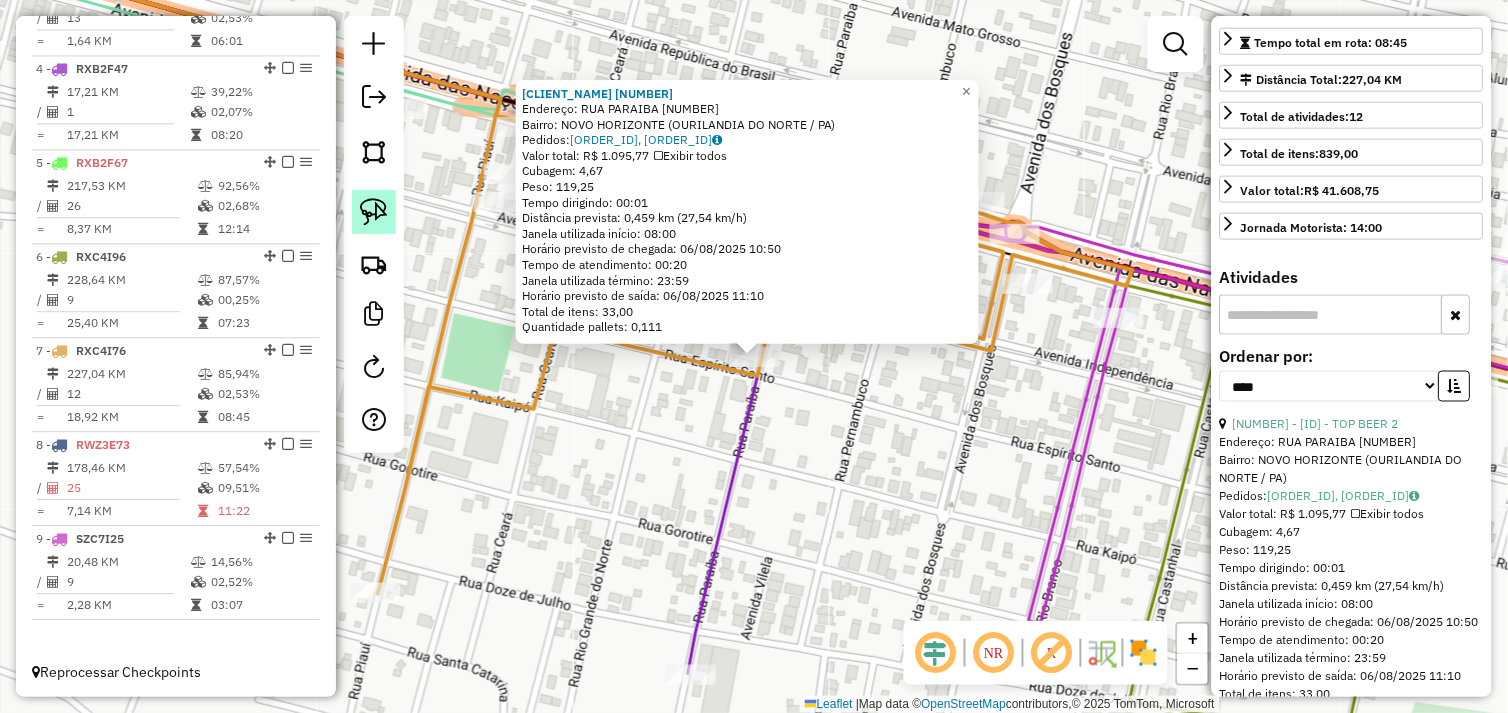 click 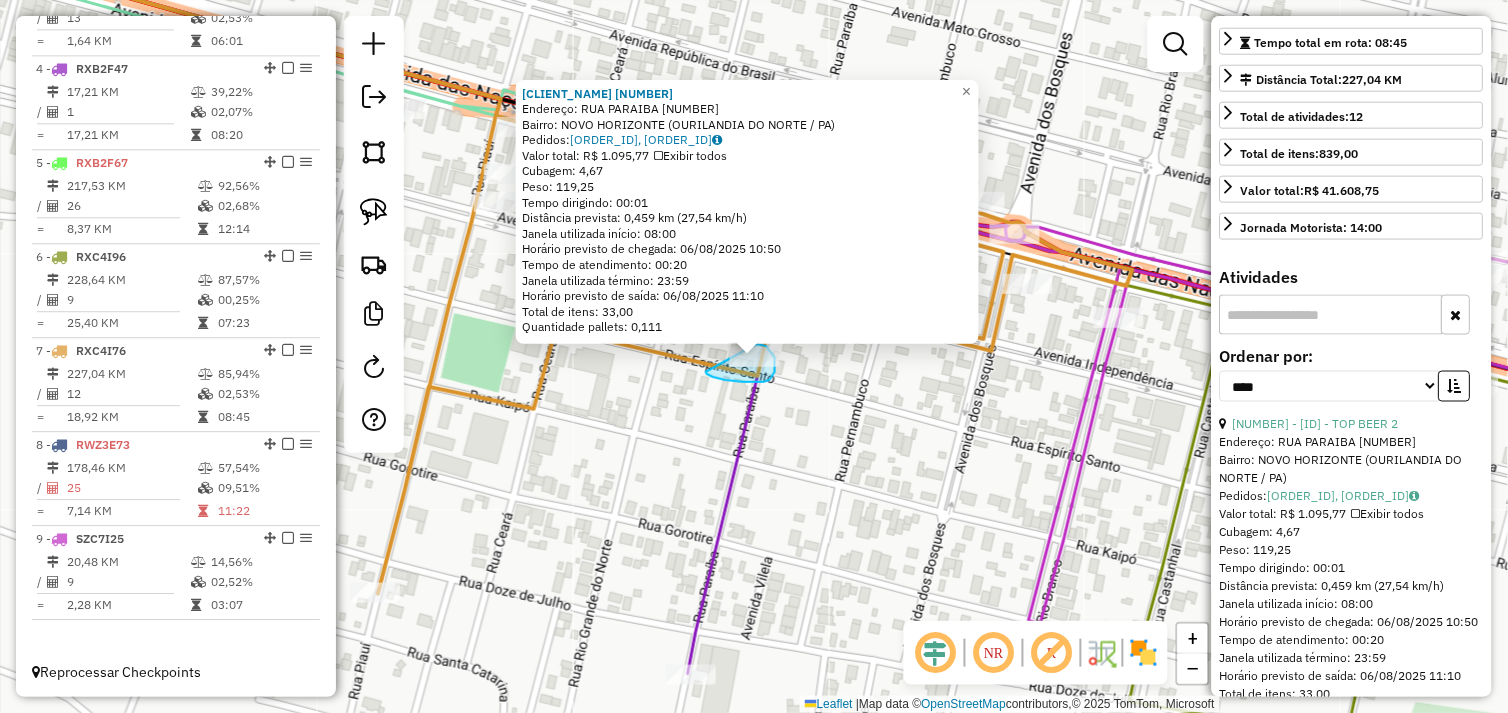 drag, startPoint x: 707, startPoint y: 374, endPoint x: 732, endPoint y: 342, distance: 40.60788 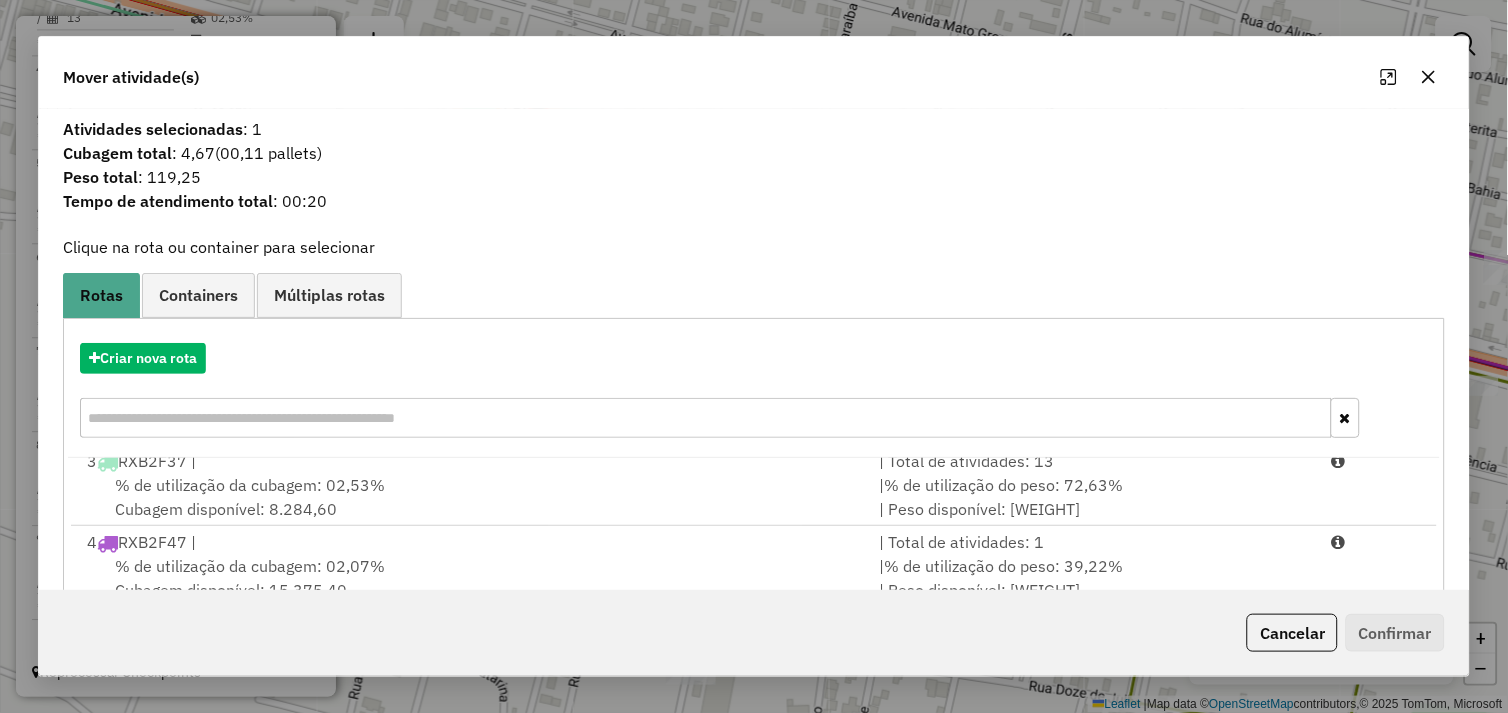 scroll, scrollTop: 248, scrollLeft: 0, axis: vertical 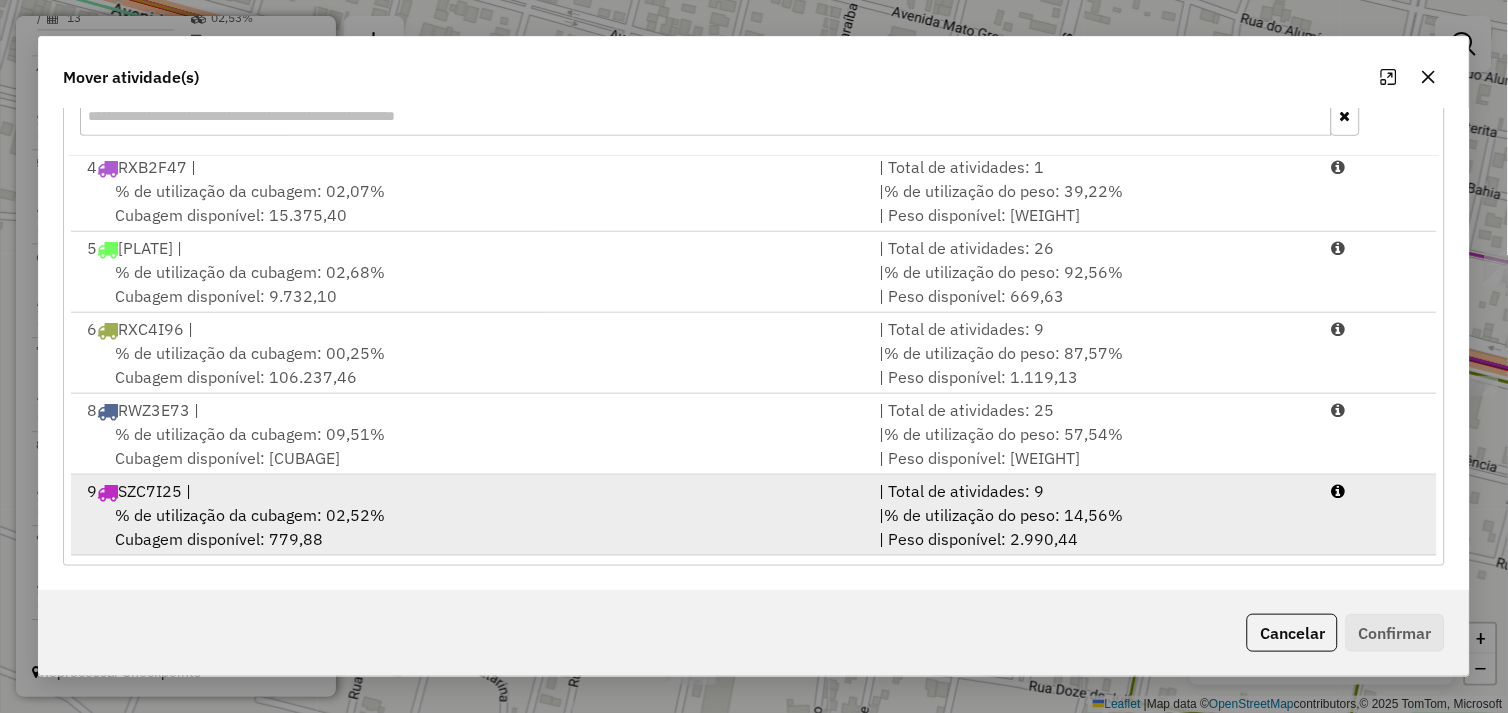 click on "% de utilização da cubagem: [PERCENTAGE]%  Cubagem disponível: [CUBAGE]" at bounding box center [471, 527] 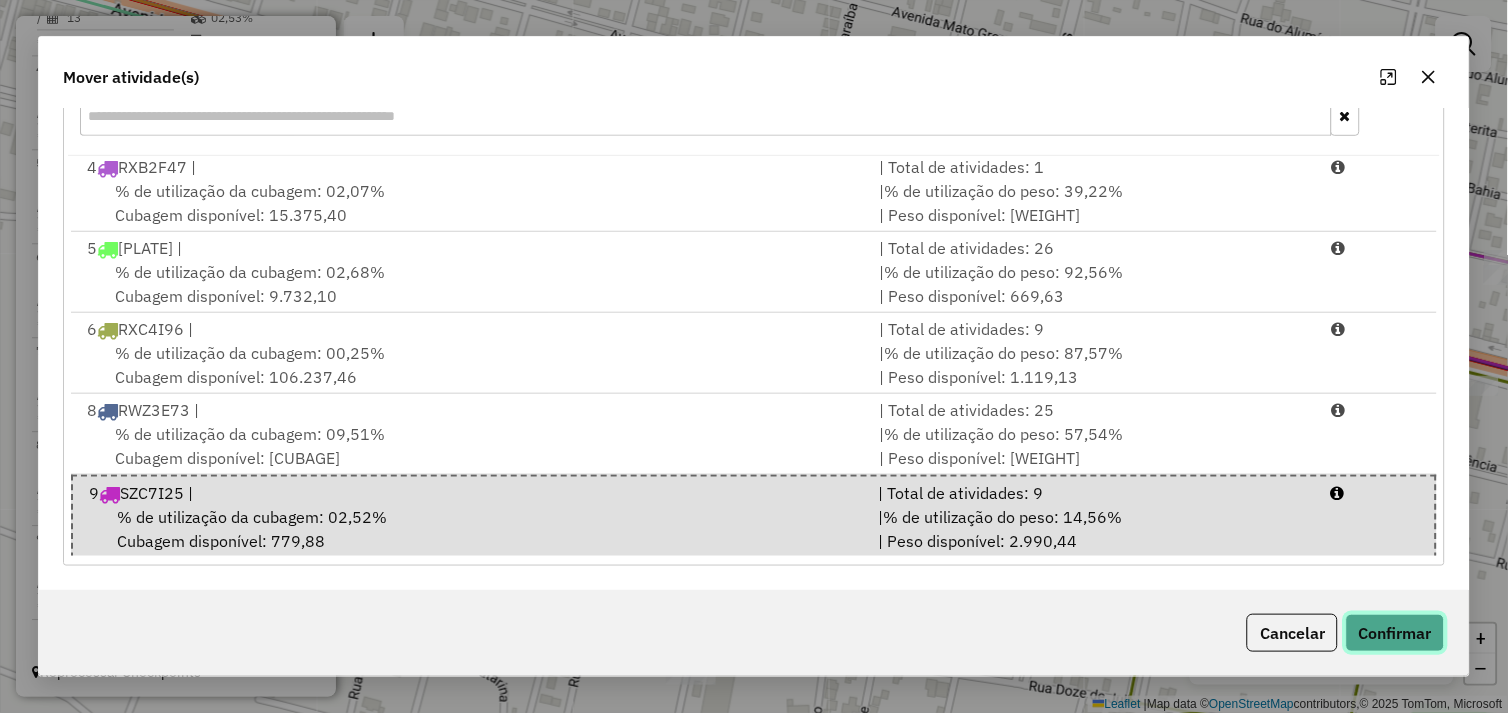 click on "Confirmar" 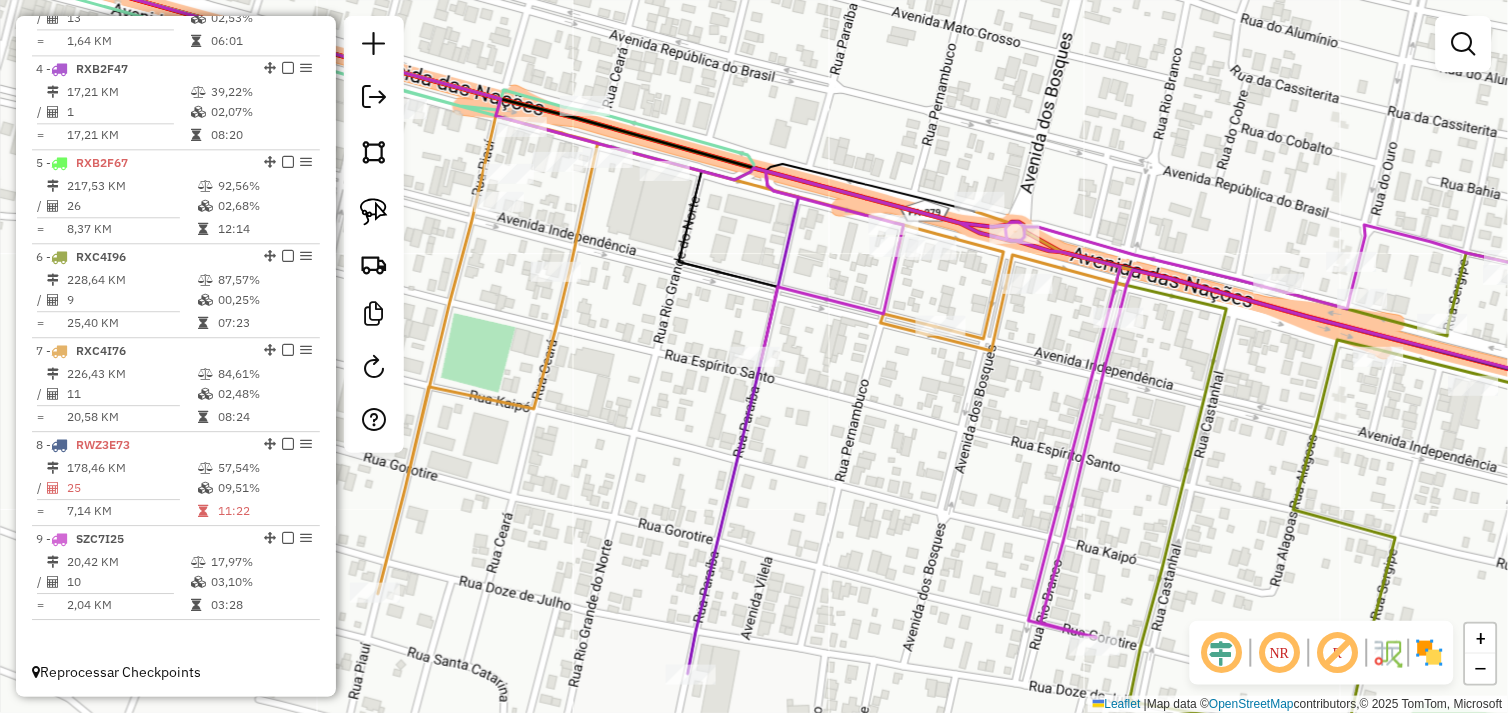 scroll, scrollTop: 0, scrollLeft: 0, axis: both 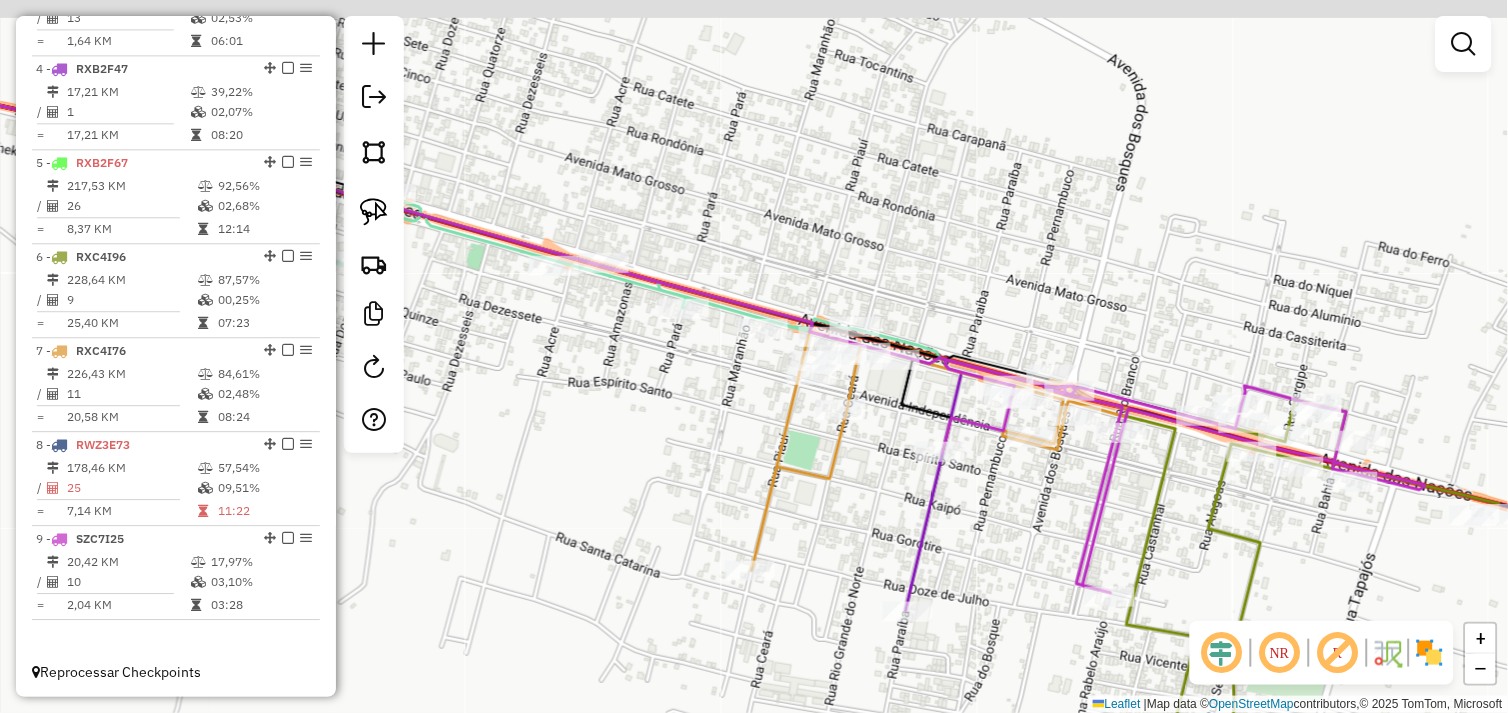 drag, startPoint x: 858, startPoint y: 481, endPoint x: 877, endPoint y: 490, distance: 21.023796 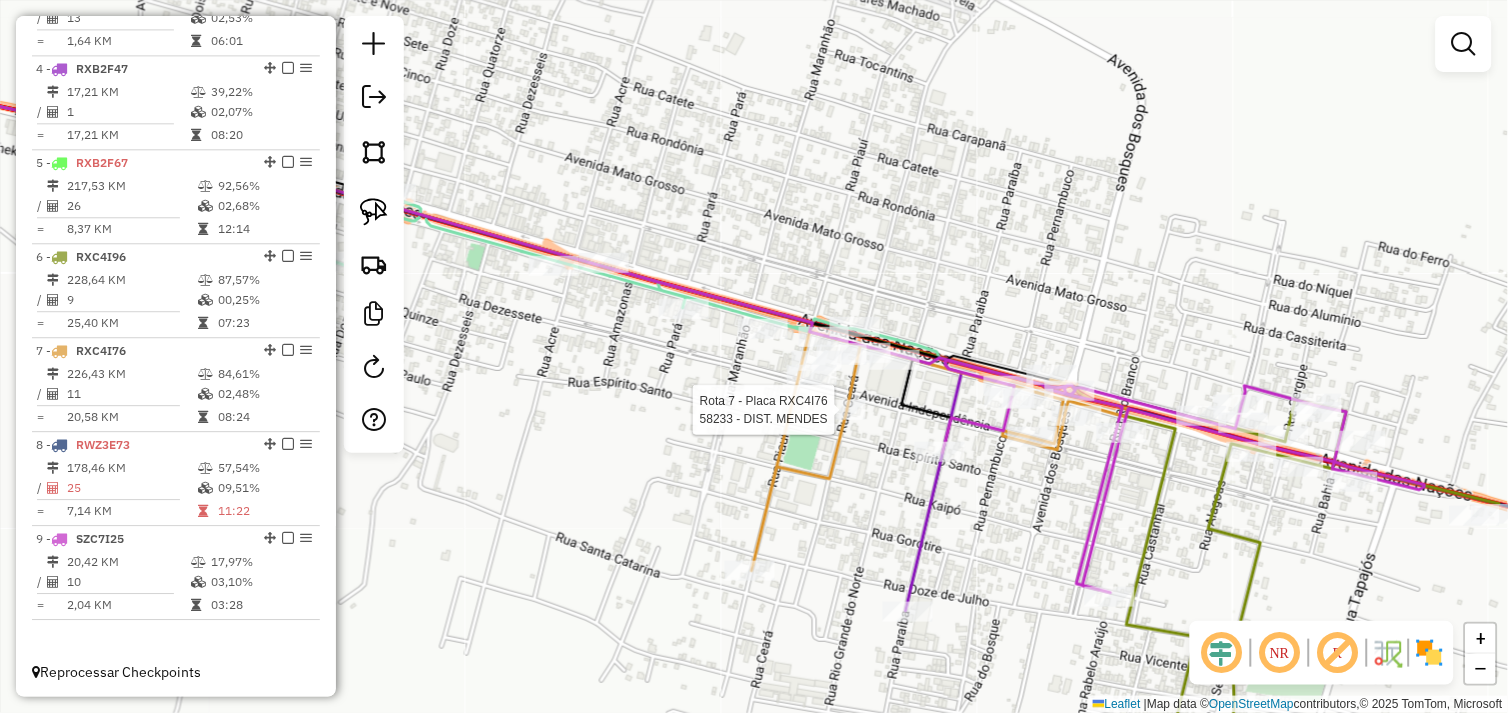 select on "*********" 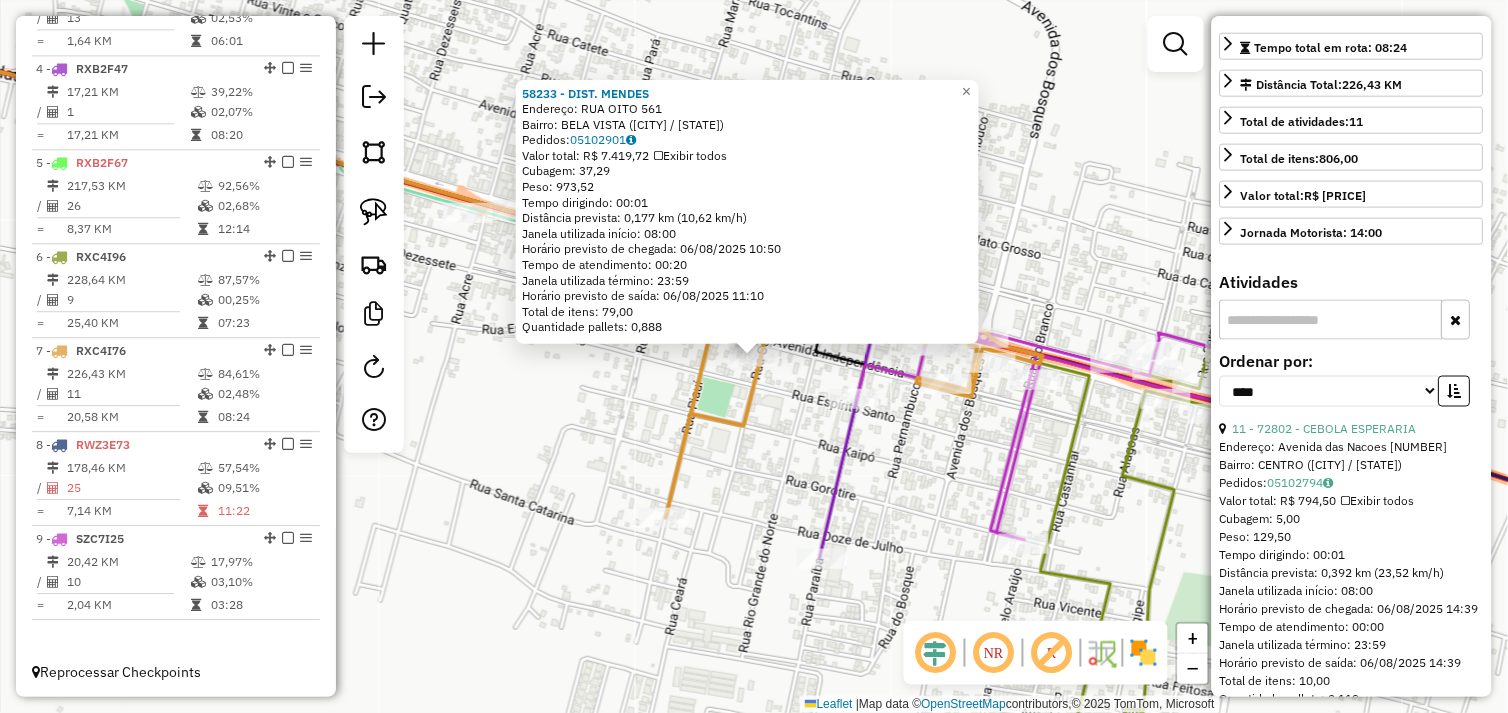 scroll, scrollTop: 555, scrollLeft: 0, axis: vertical 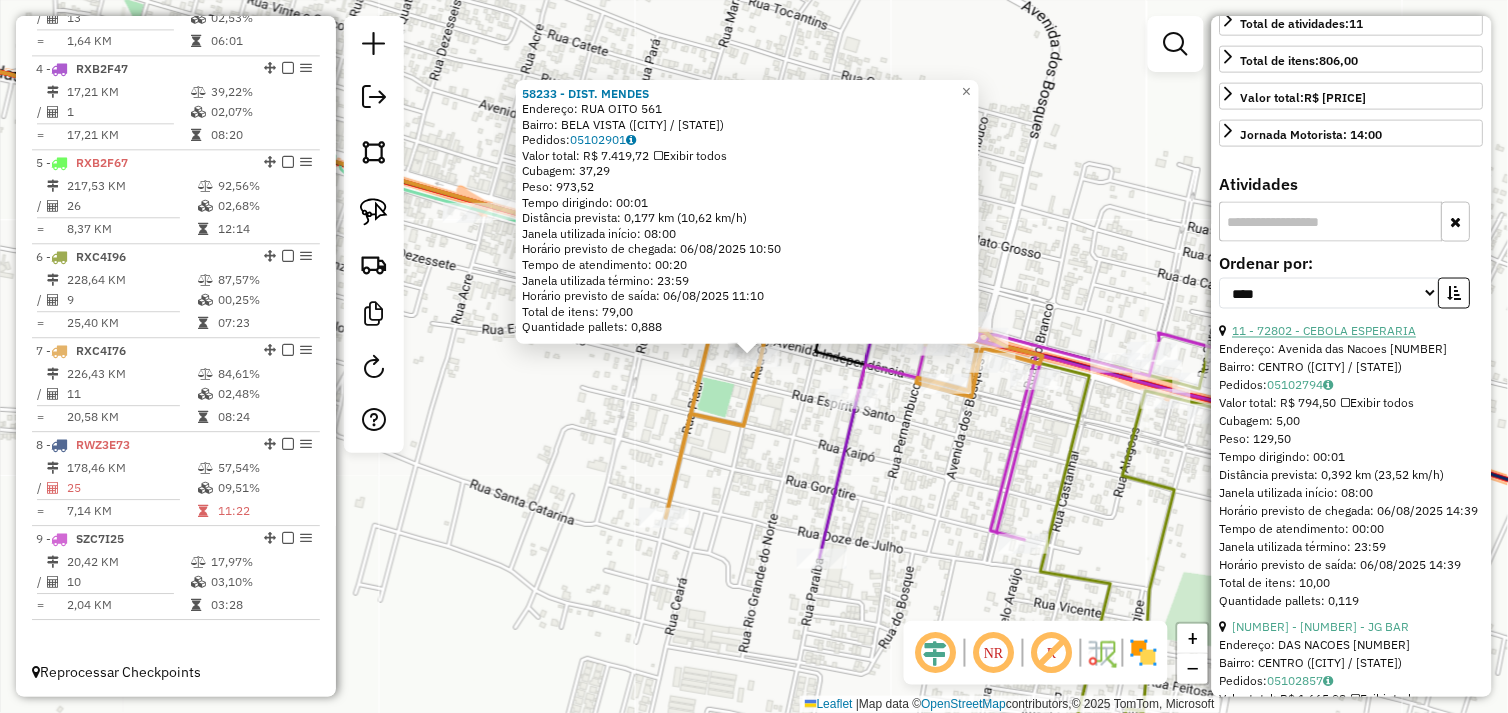 click on "11 - 72802 - CEBOLA ESPERARIA" at bounding box center (1325, 331) 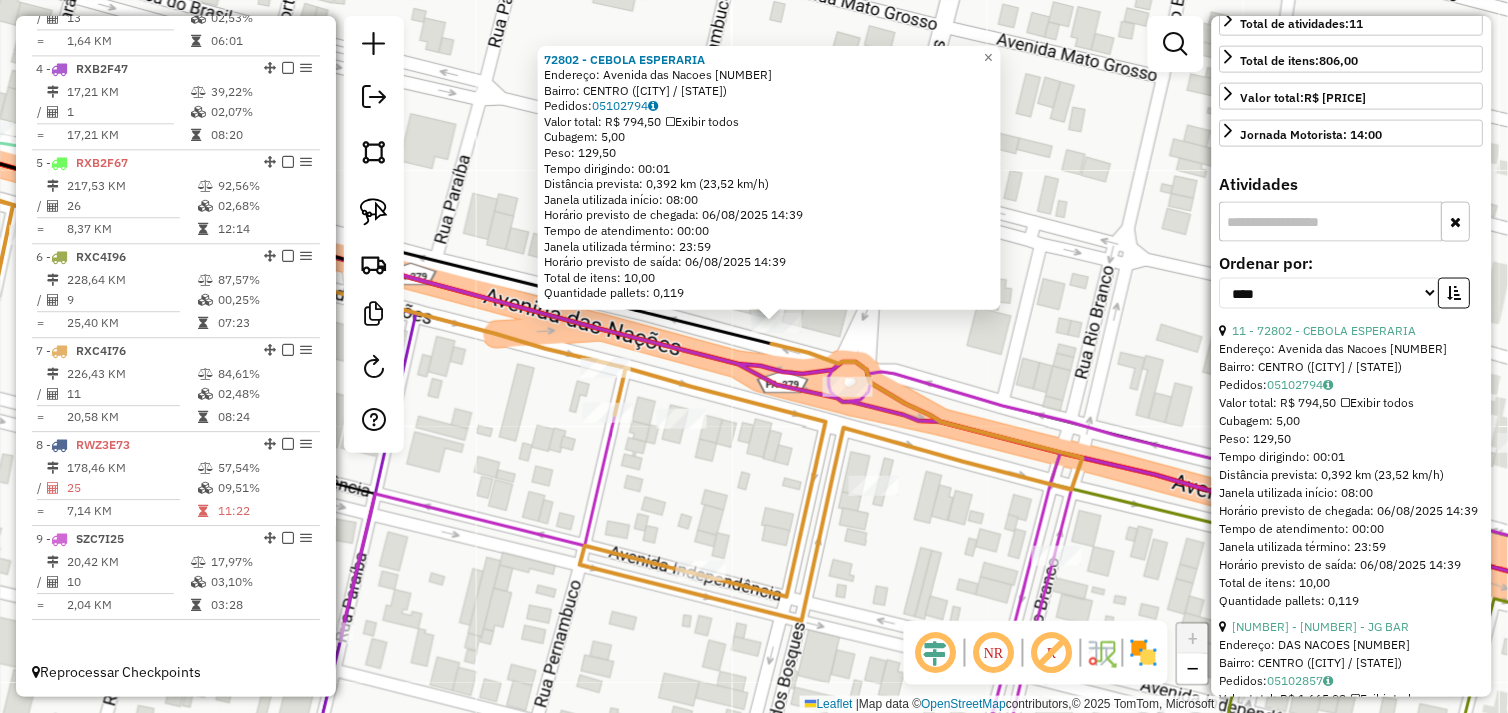 click 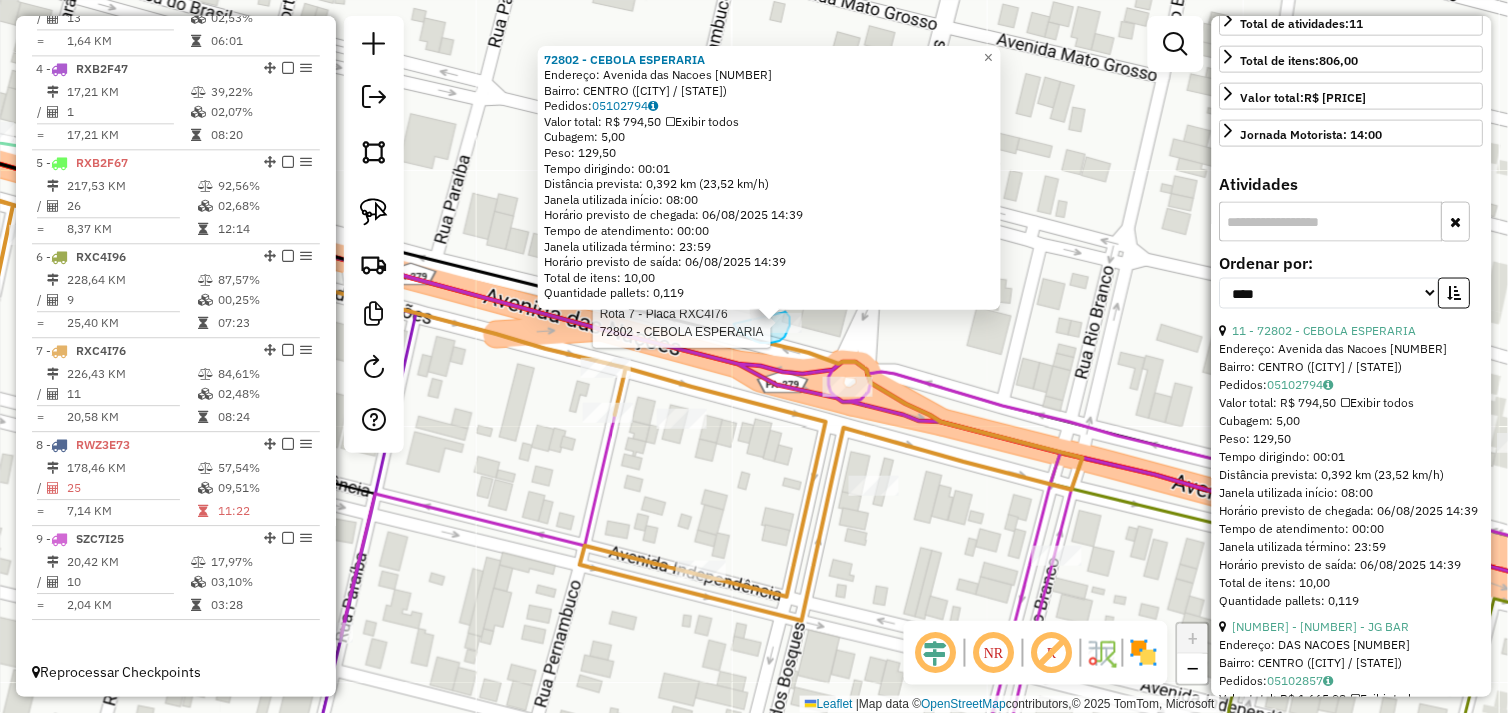 drag, startPoint x: 734, startPoint y: 324, endPoint x: 721, endPoint y: 317, distance: 14.764823 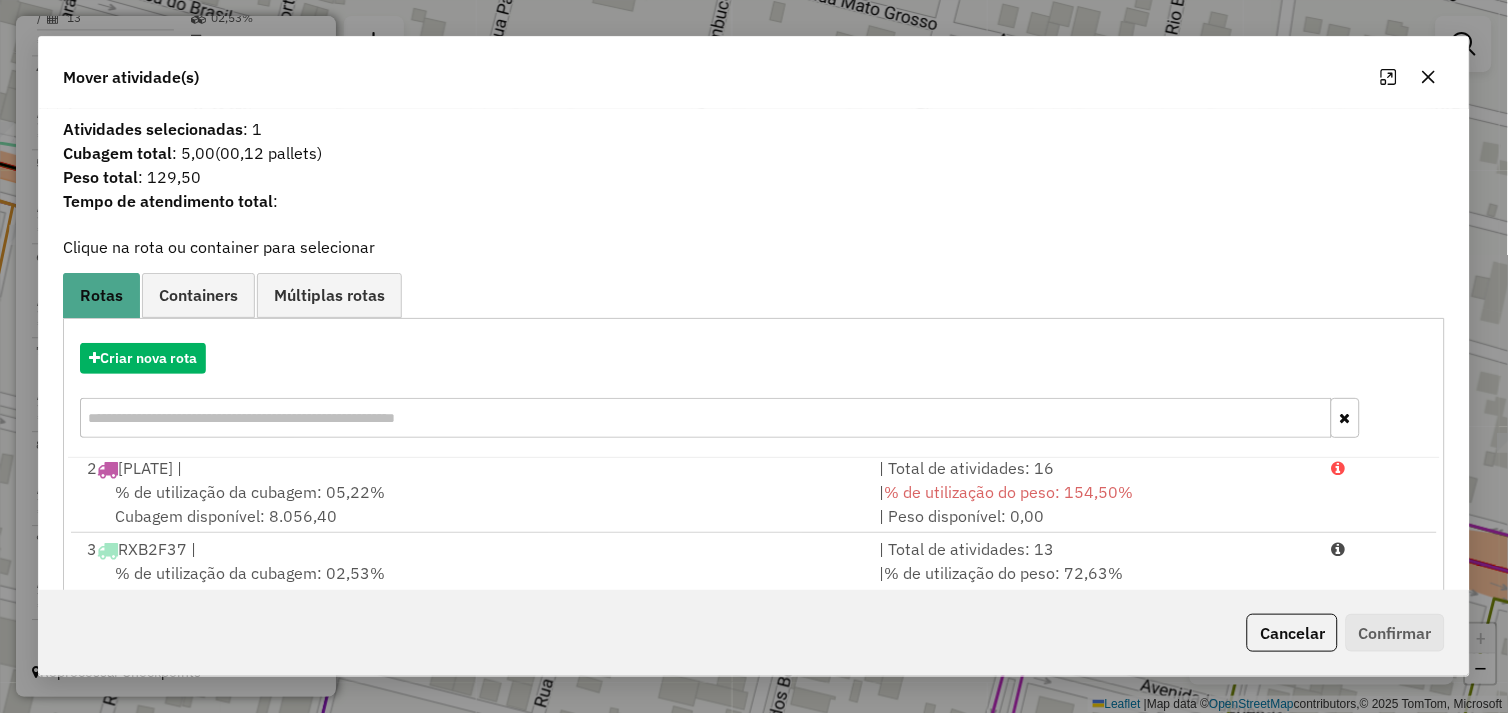 scroll, scrollTop: 248, scrollLeft: 0, axis: vertical 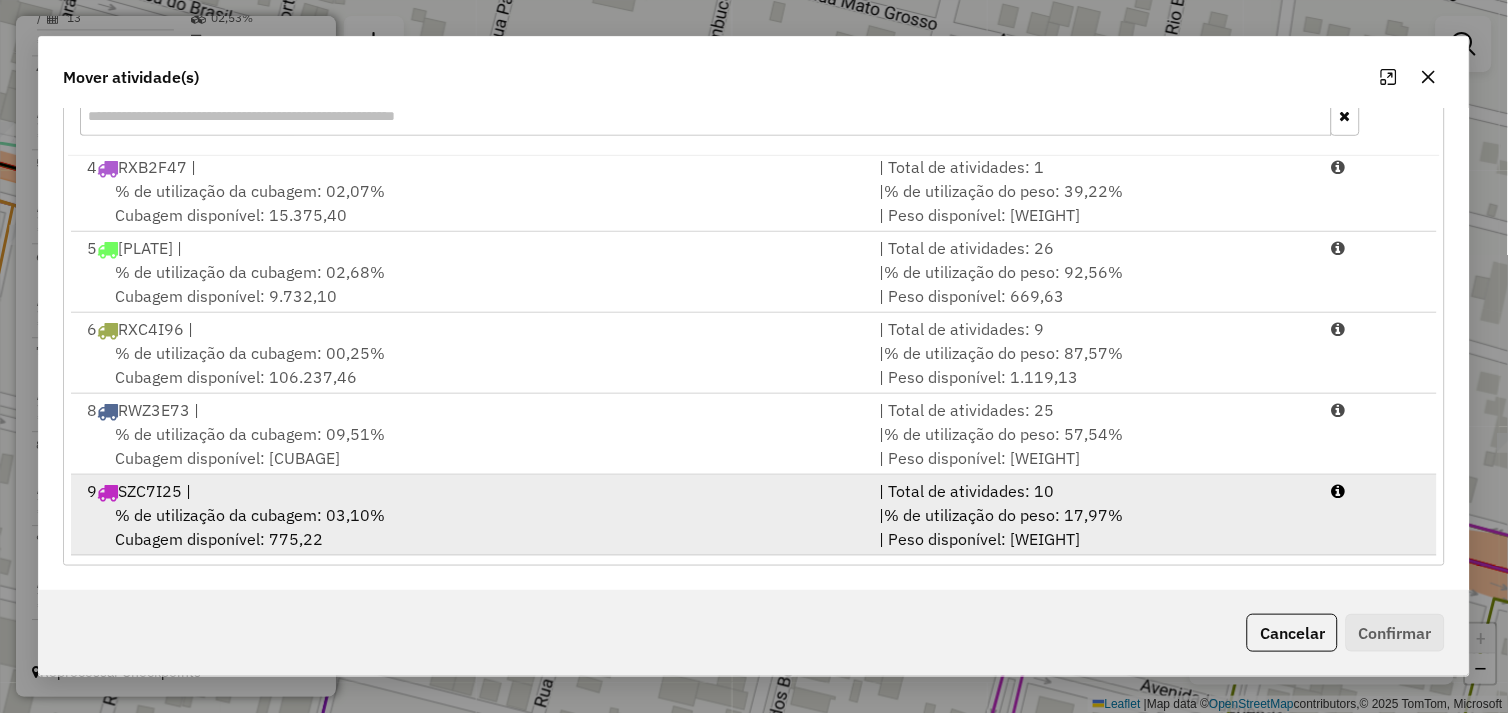 click on "% de utilização da cubagem: 03,10%  Cubagem disponível: 775,22" at bounding box center [471, 527] 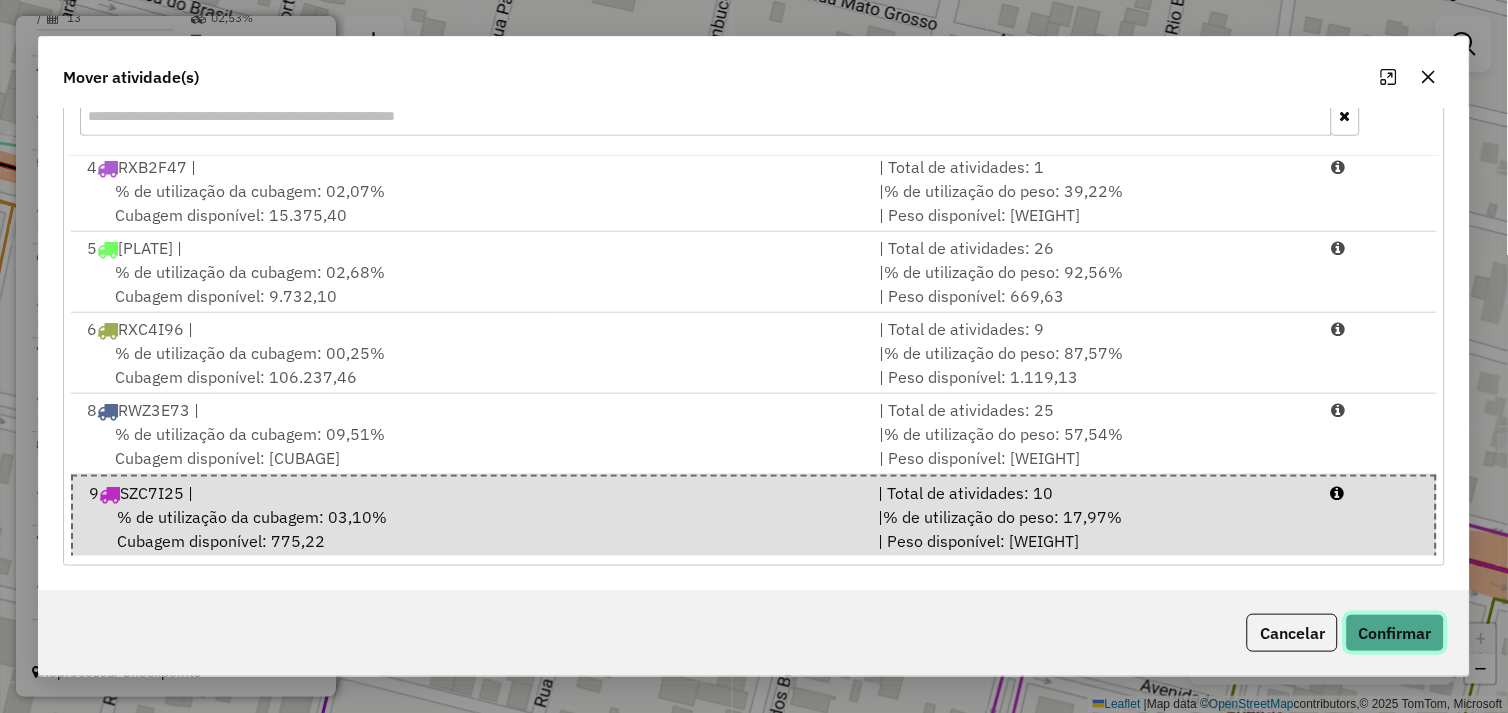 click on "Confirmar" 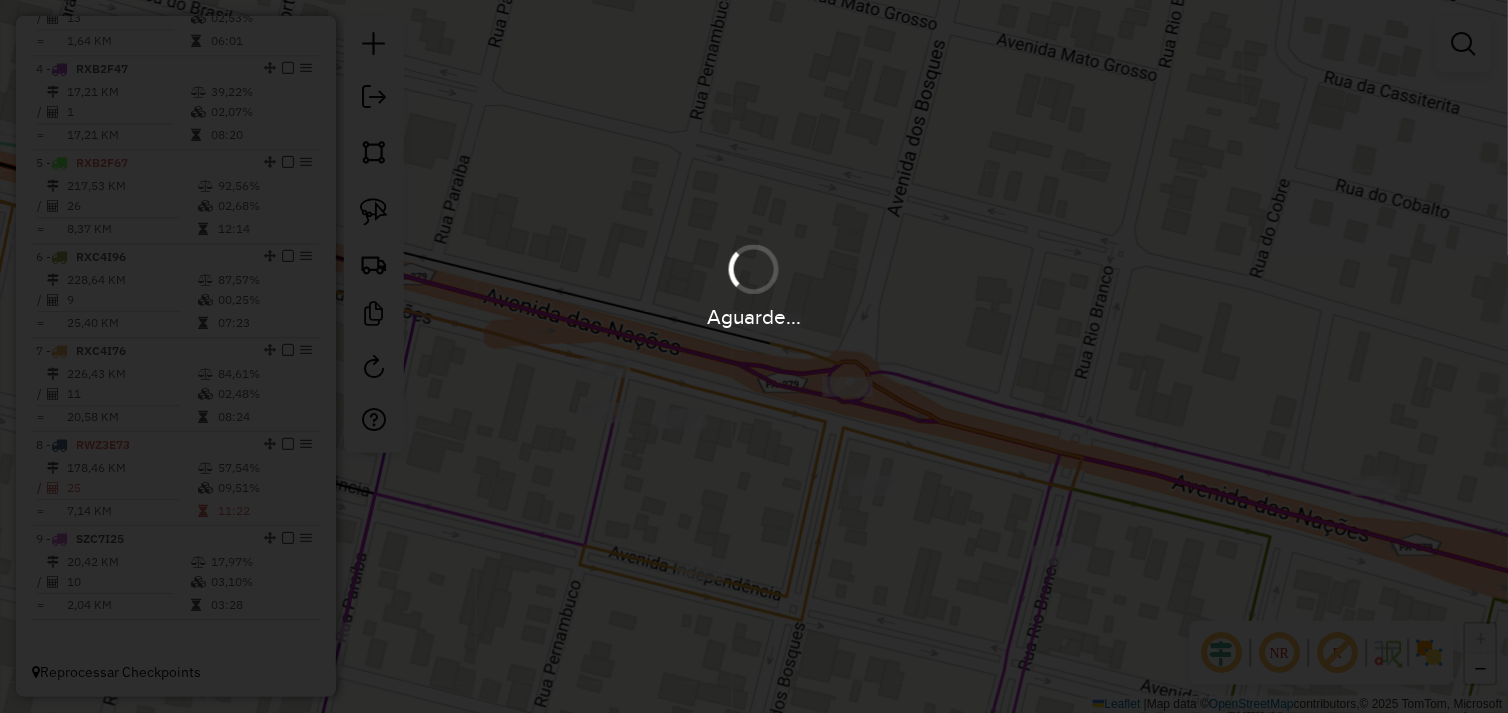 scroll, scrollTop: 0, scrollLeft: 0, axis: both 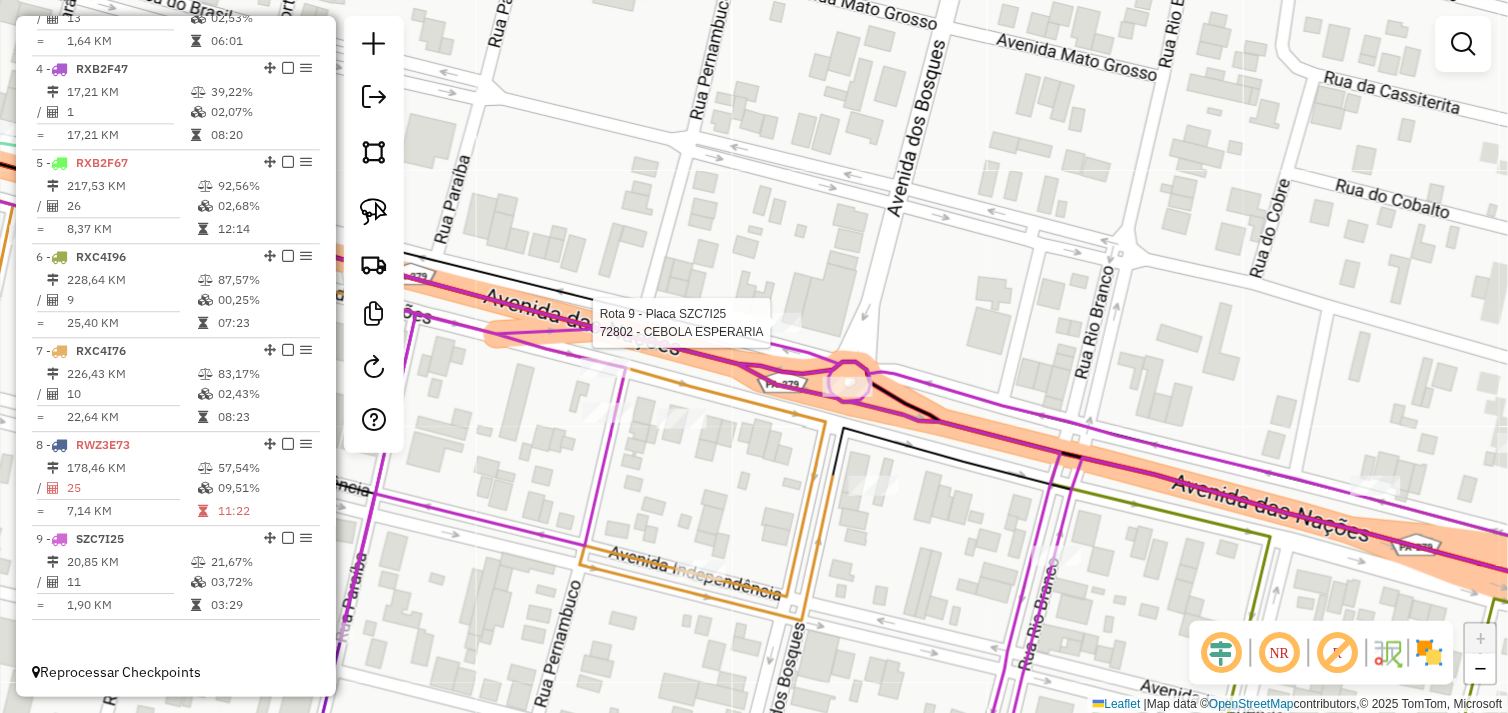 select on "*********" 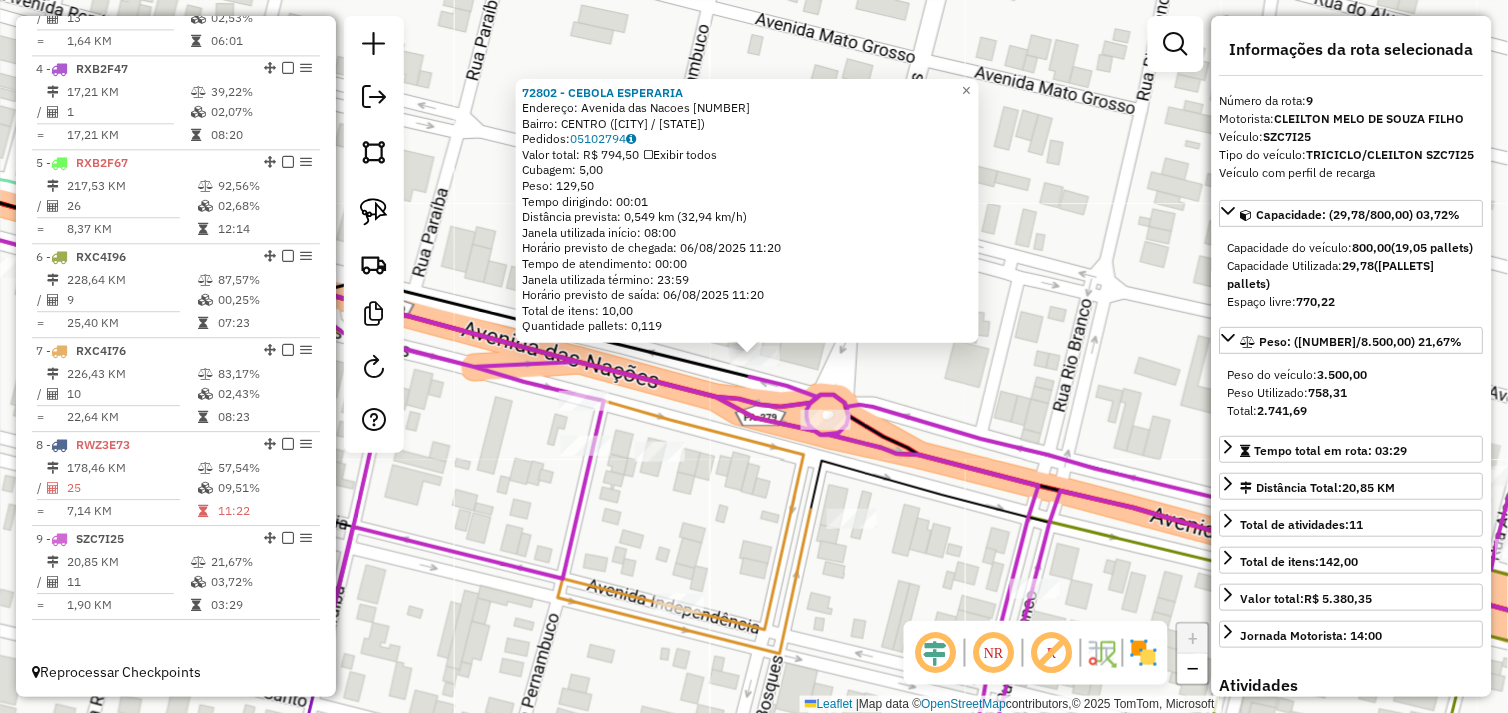 click on "Endereço: Avenida das Nacoes [NUMBER] Bairro: CENTRO (OURILANDIA DO NORTE / PA) Pedidos: [ORDER_ID] Valor total: R$ [PRICE] Exibir todos Cubagem: [CUBAGE] Peso: [WEIGHT] Tempo dirigindo: [TIME] Distância prevista: [DISTANCE] km ([SPEED] km/h) Janela utilizada início: [TIME] Horário previsto de chegada: [DATE] [TIME] Tempo de atendimento: [TIME] Janela utilizada término: [TIME] Horário previsto de saída: [DATE] [TIME] Total de itens: [ITEMS] Quantidade pallets: [PALLETS] × Janela de atendimento Grade de atendimento Capacidade Transportadoras Veículos Cliente Pedidos Rotas Selecione os dias de semana para filtrar as janelas de atendimento Seg Ter Qua Qui Sex Sáb Dom Informe o período da janela de atendimento: De: [TIME] Até: [TIME] Filtrar exatamente a janela do cliente Considerar janela de atendimento padrão Selecione os dias de semana para filtrar as grades de atendimento Seg Ter Qua Qui Sex Sáb Dom Peso mínimo: Peso máximo: De: [WEIGHT] Até: [WEIGHT]" 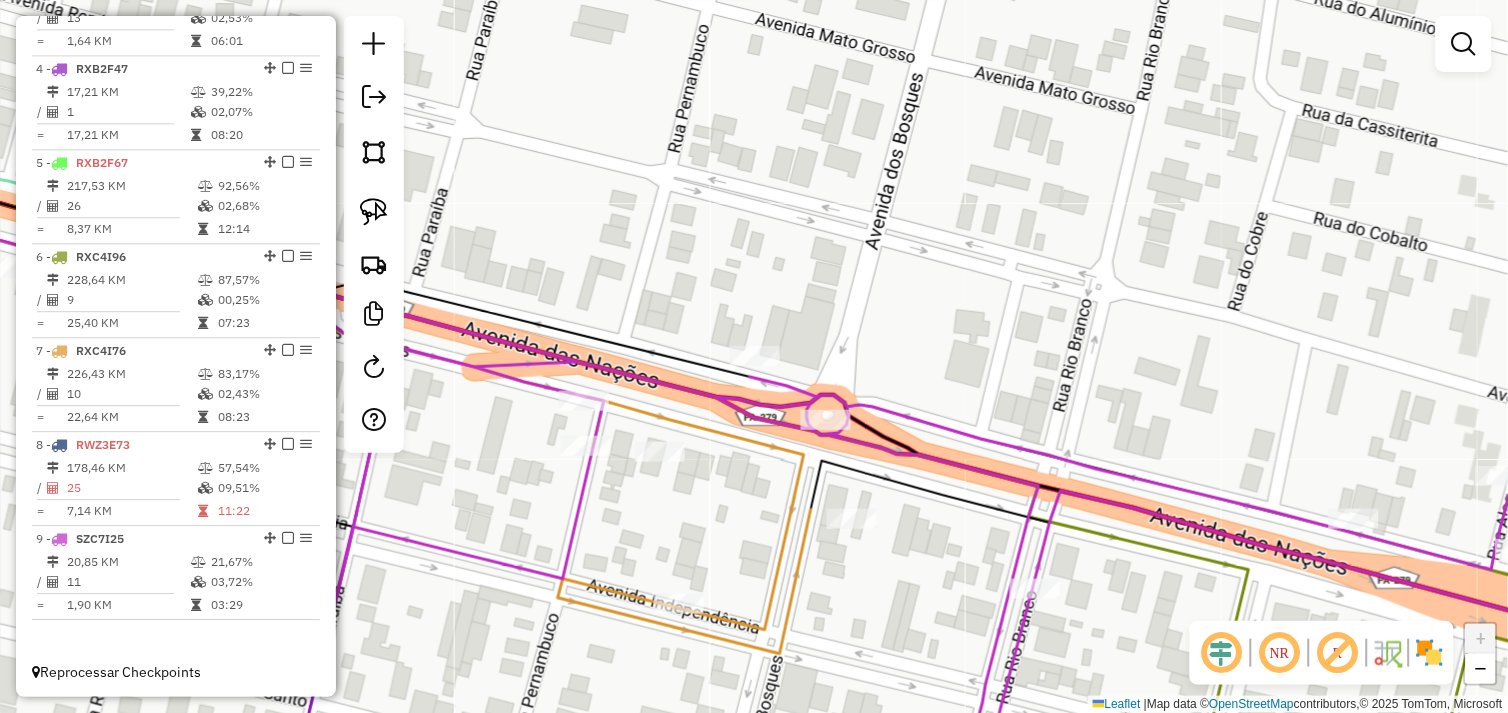 drag, startPoint x: 714, startPoint y: 496, endPoint x: 977, endPoint y: 418, distance: 274.3228 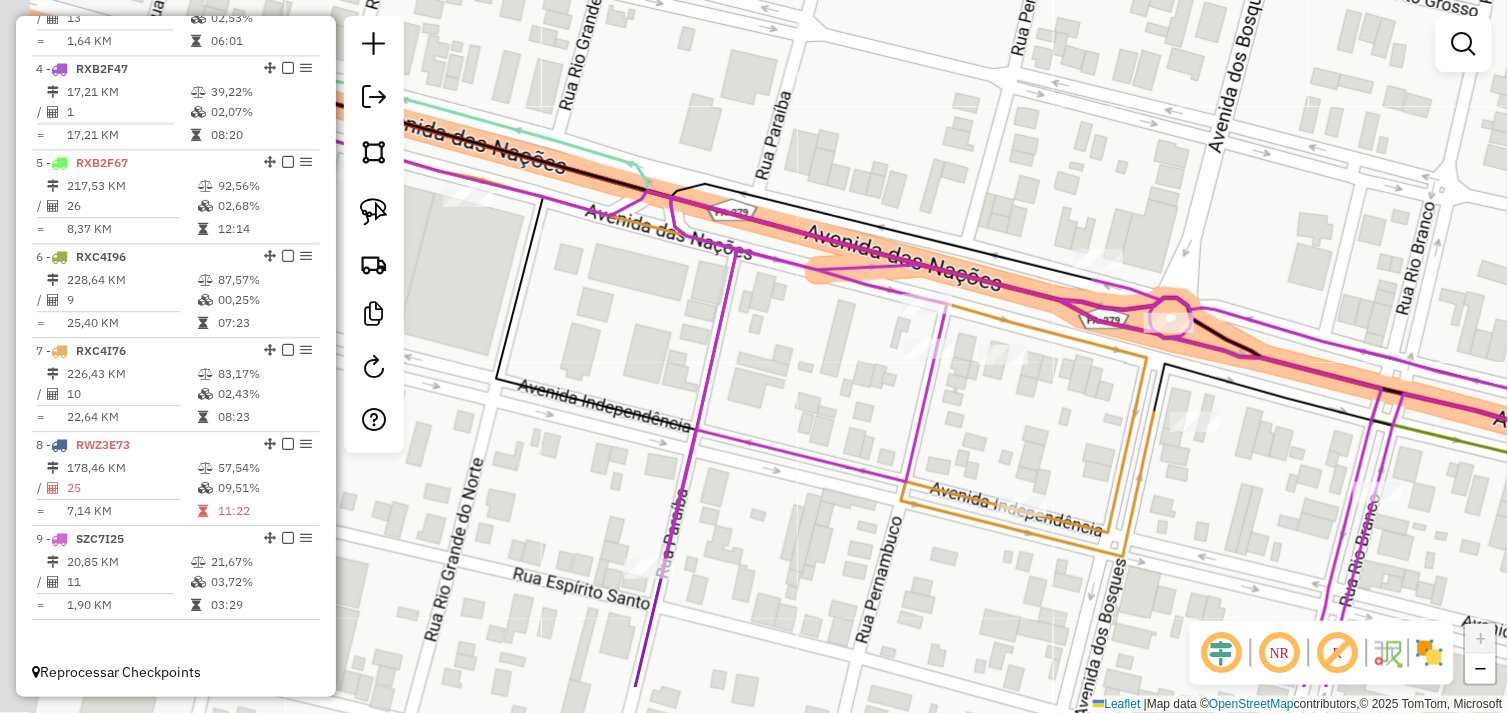 drag, startPoint x: 760, startPoint y: 395, endPoint x: 966, endPoint y: 401, distance: 206.08736 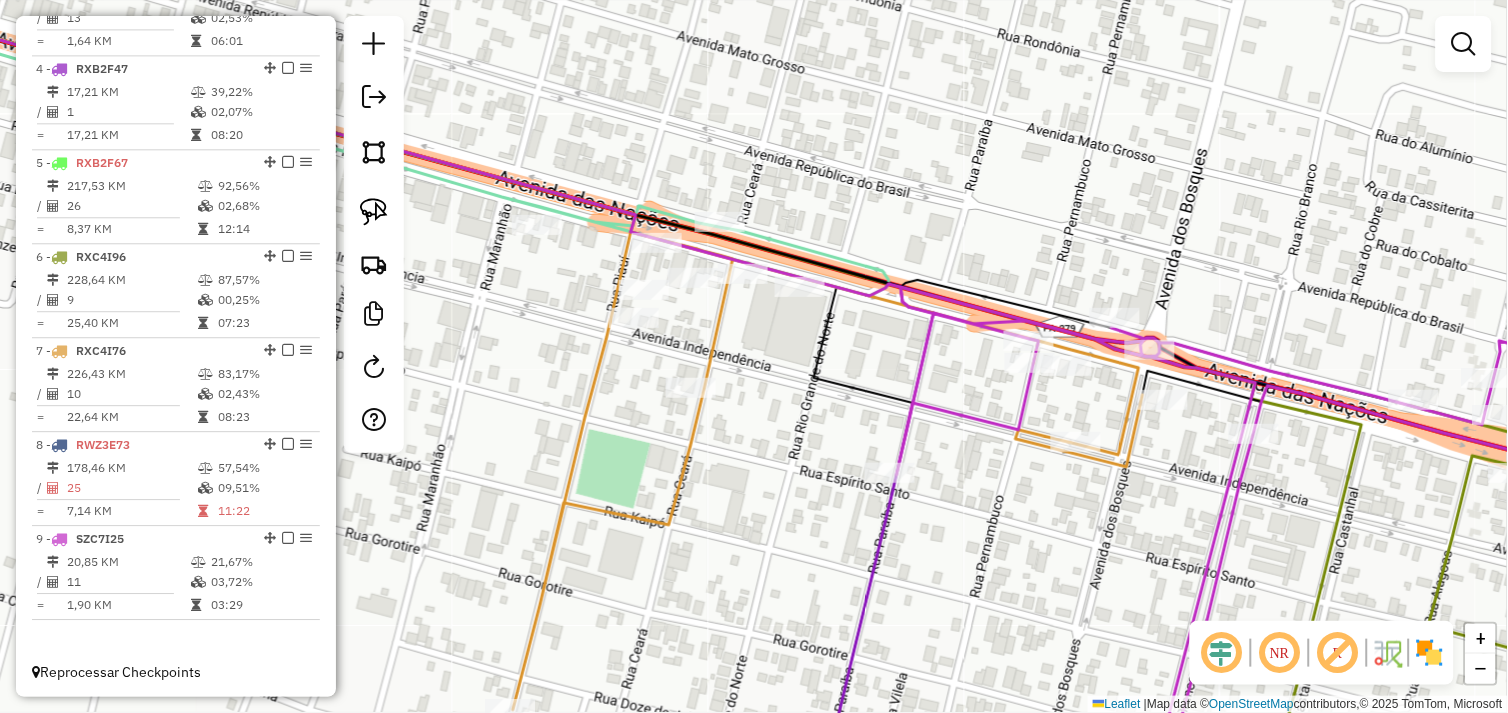 click on "Rota [NUMBER] - Placa [PLATE_NUMBER]  [NUMBER] - [COMPANY_NAME] Janela de atendimento Grade de atendimento Capacidade Transportadoras Veículos Cliente Pedidos  Rotas Selecione os dias de semana para filtrar as janelas de atendimento  Seg   Ter   Qua   Qui   Sex   Sáb   Dom  Informe o período da janela de atendimento: De: Até:  Filtrar exatamente a janela do cliente  Considerar janela de atendimento padrão  Selecione os dias de semana para filtrar as grades de atendimento  Seg   Ter   Qua   Qui   Sex   Sáb   Dom   Considerar clientes sem dia de atendimento cadastrado  Clientes fora do dia de atendimento selecionado Filtrar as atividades entre os valores definidos abaixo:  Peso mínimo:   Peso máximo:   Cubagem mínima:   Cubagem máxima:   De:   Até:  Filtrar as atividades entre o tempo de atendimento definido abaixo:  De:   Até:   Considerar capacidade total dos clientes não roteirizados Transportadora: Selecione um ou mais itens Tipo de veículo: Selecione um ou mais itens Veículo: Selecione um ou mais itens Motorista: +" 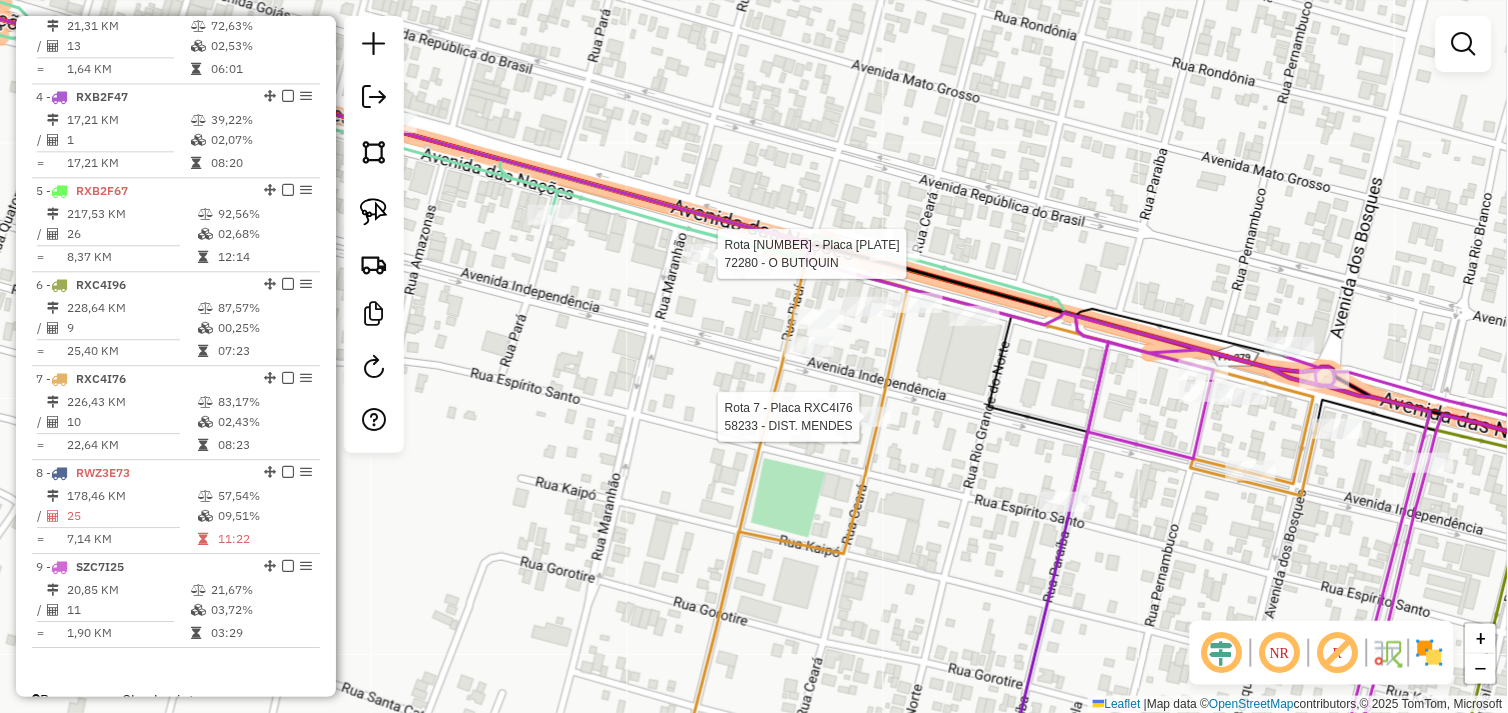 select on "*********" 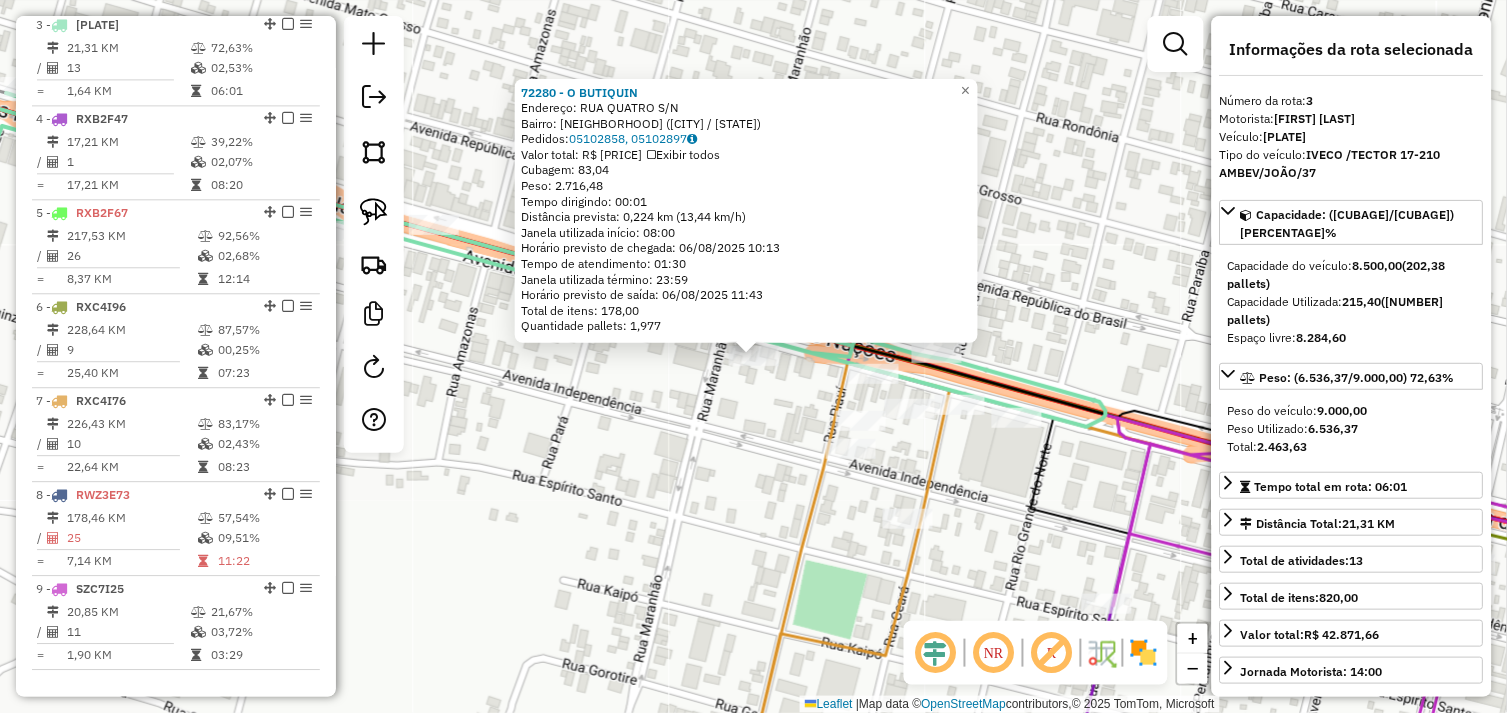 scroll, scrollTop: 961, scrollLeft: 0, axis: vertical 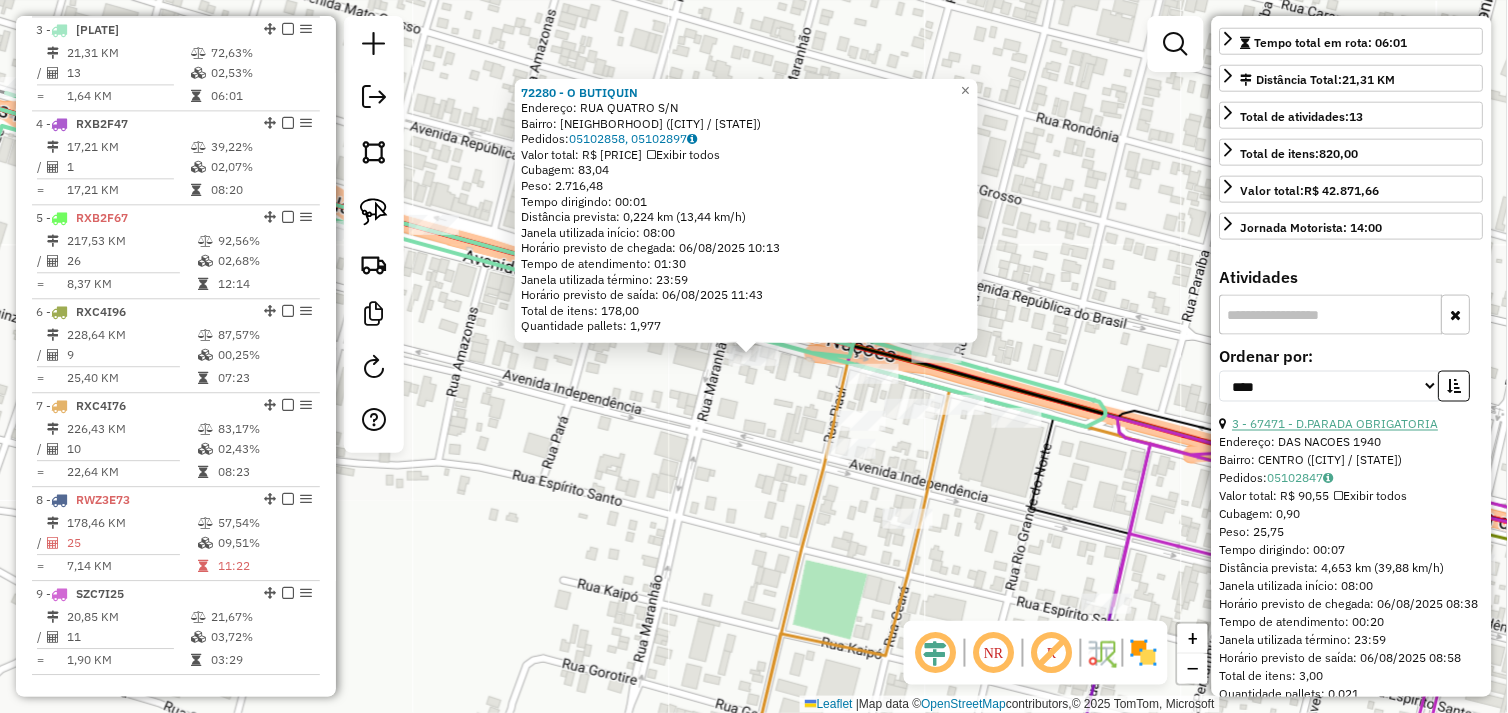 click on "3 - 67471 - D.PARADA OBRIGATORIA" at bounding box center (1336, 424) 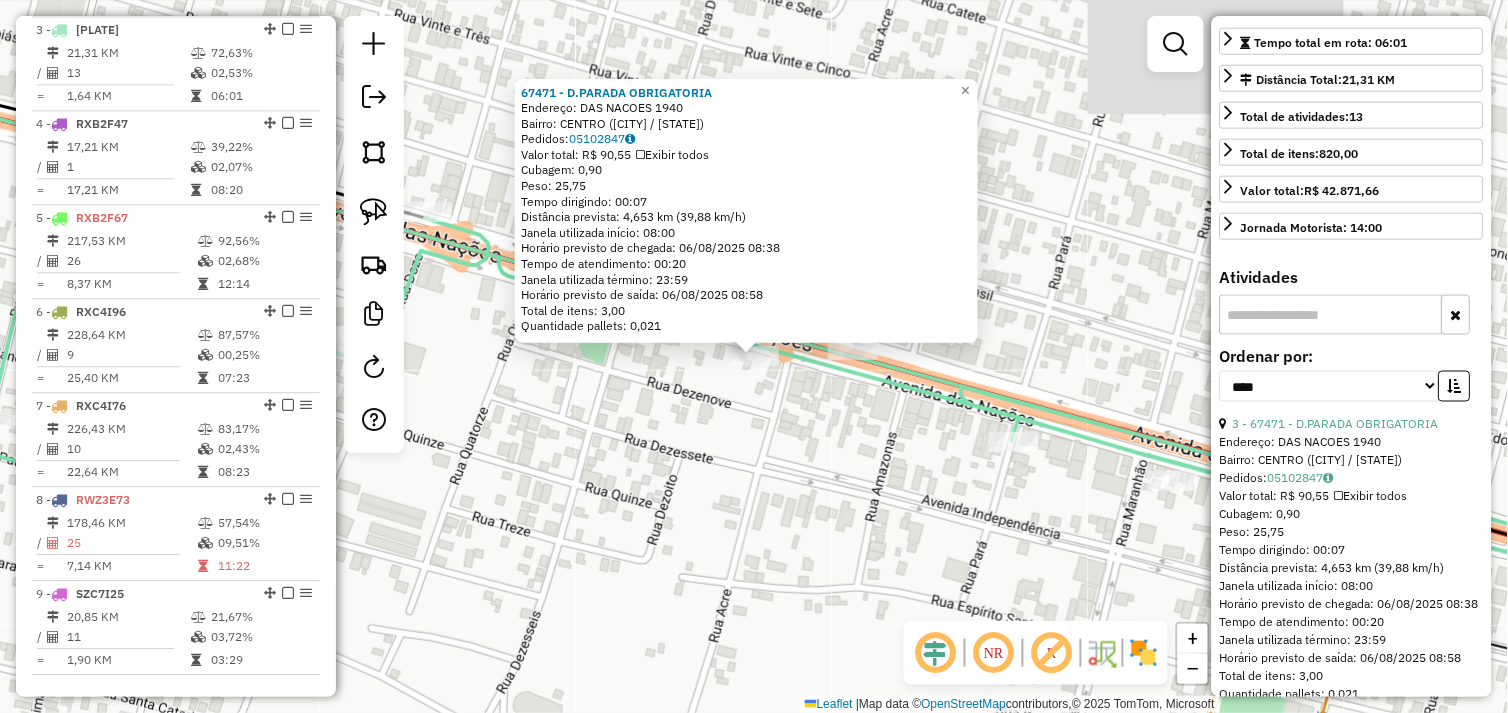 click on "67471 - D.PARADA OBRIGATORIA Endereço: DAS NACOES 1940 Bairro: CENTRO ([CITY] / [STATE]) Pedidos: 05102847 Valor total: R$ 90,55 Exibir todos Cubagem: 0,90 Peso: 25,75 Tempo dirigindo: 00:07 Distância prevista: 4,653 km (39,88 km/h) Janela utilizada início: 08:00 Horário previsto de chegada: 06/08/2025 08:38 Tempo de atendimento: 00:20 Janela utilizada término: 23:59 Horário previsto de saída: 06/08/2025 08:58 Total de itens: 3,00 Quantidade pallets: 0,021 × Janela de atendimento Grade de atendimento Capacidade Transportadoras Veículos Cliente Pedidos Rotas Selecione os dias de semana para filtrar as janelas de atendimento Seg Ter Qua Qui Sex Sáb Dom Informe o período da janela de atendimento: De: Até: Filtrar exatamente a janela do cliente Considerar janela de atendimento padrão Selecione os dias de semana para filtrar as grades de atendimento Seg Ter Qua Qui Sex Sáb Dom Clientes fora do dia de atendimento selecionado De:" 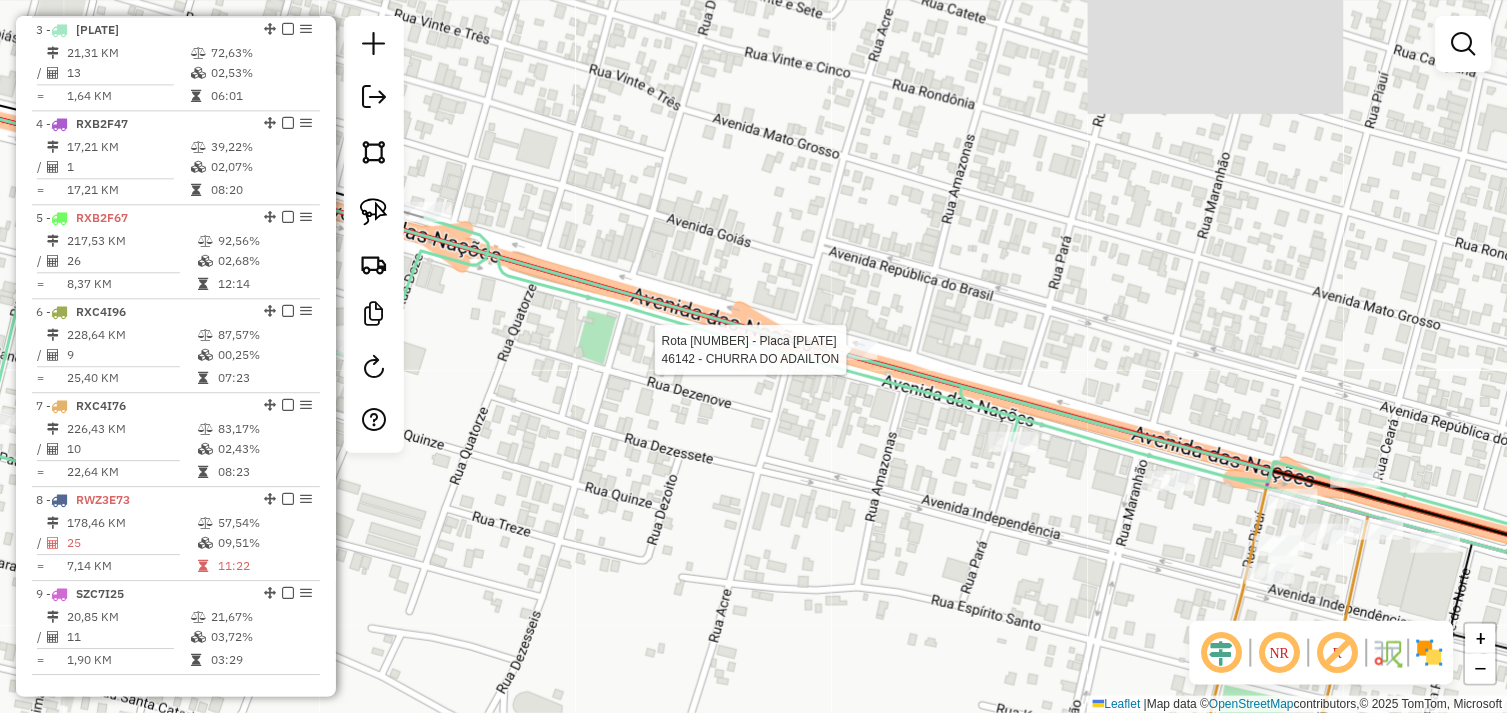 select on "*********" 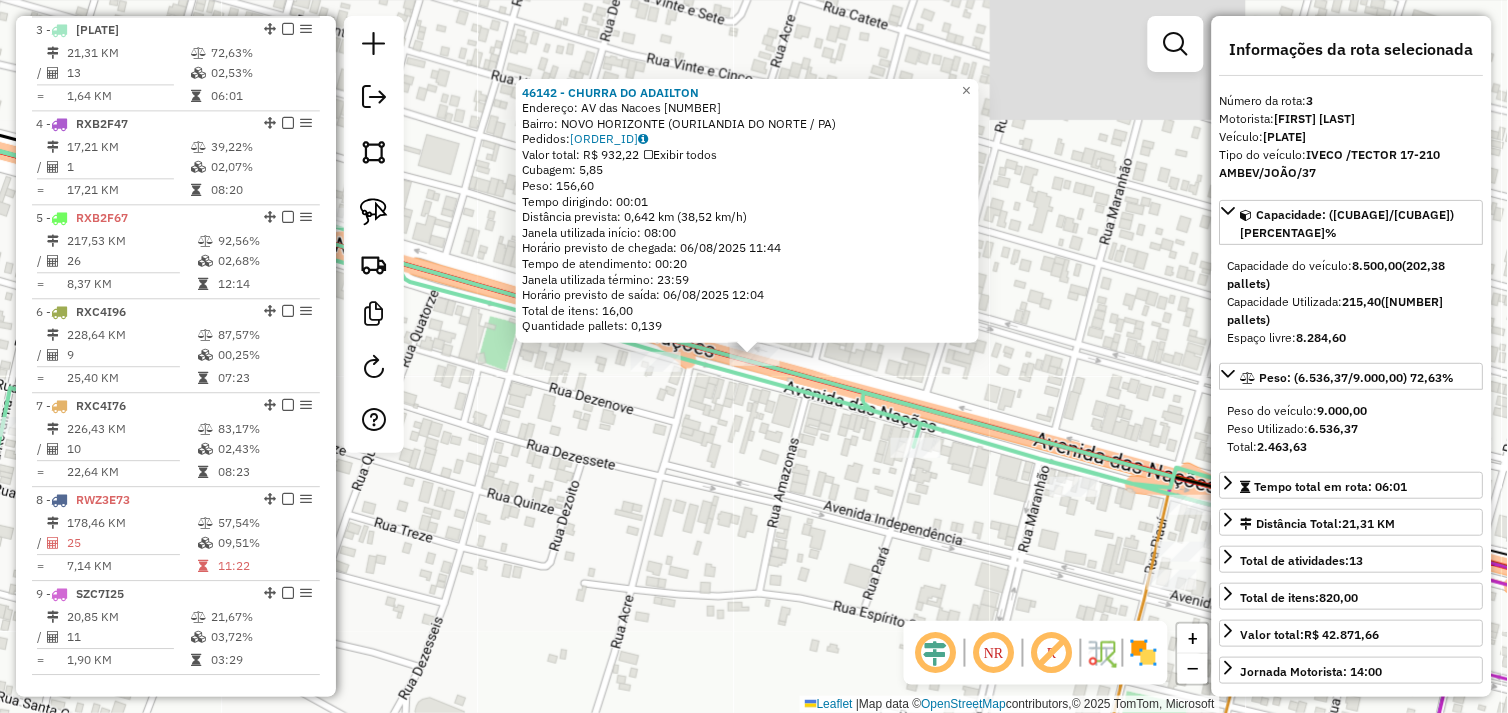 click on "46142 - CHURRA DO ADAILTON  Endereço:  AV das Nacoes [NUMBER]   Bairro: NOVO HORIZONTE ([CITY] / [STATE])   Pedidos:  05102886   Valor total: R$ 932,22   Exibir todos   Cubagem: 5,85  Peso: 156,60  Tempo dirigindo: 00:01   Distância prevista: 0,642 km (38,52 km/h)   Janela utilizada início: 08:00   Horário previsto de chegada: 06/08/2025 11:44   Tempo de atendimento: 00:20   Janela utilizada término: 23:59   Horário previsto de saída: 06/08/2025 12:04   Total de itens: 16,00   Quantidade pallets: 0,139  × Janela de atendimento Grade de atendimento Capacidade Transportadoras Veículos Cliente Pedidos  Rotas Selecione os dias de semana para filtrar as janelas de atendimento  Seg   Ter   Qua   Qui   Sex   Sáb   Dom  Informe o período da janela de atendimento: De: Até:  Filtrar exatamente a janela do cliente  Considerar janela de atendimento padrão  Selecione os dias de semana para filtrar as grades de atendimento  Seg   Ter   Qua   Qui   Sex   Sáb   Dom   Peso mínimo:   Peso máximo:   De:  De:" 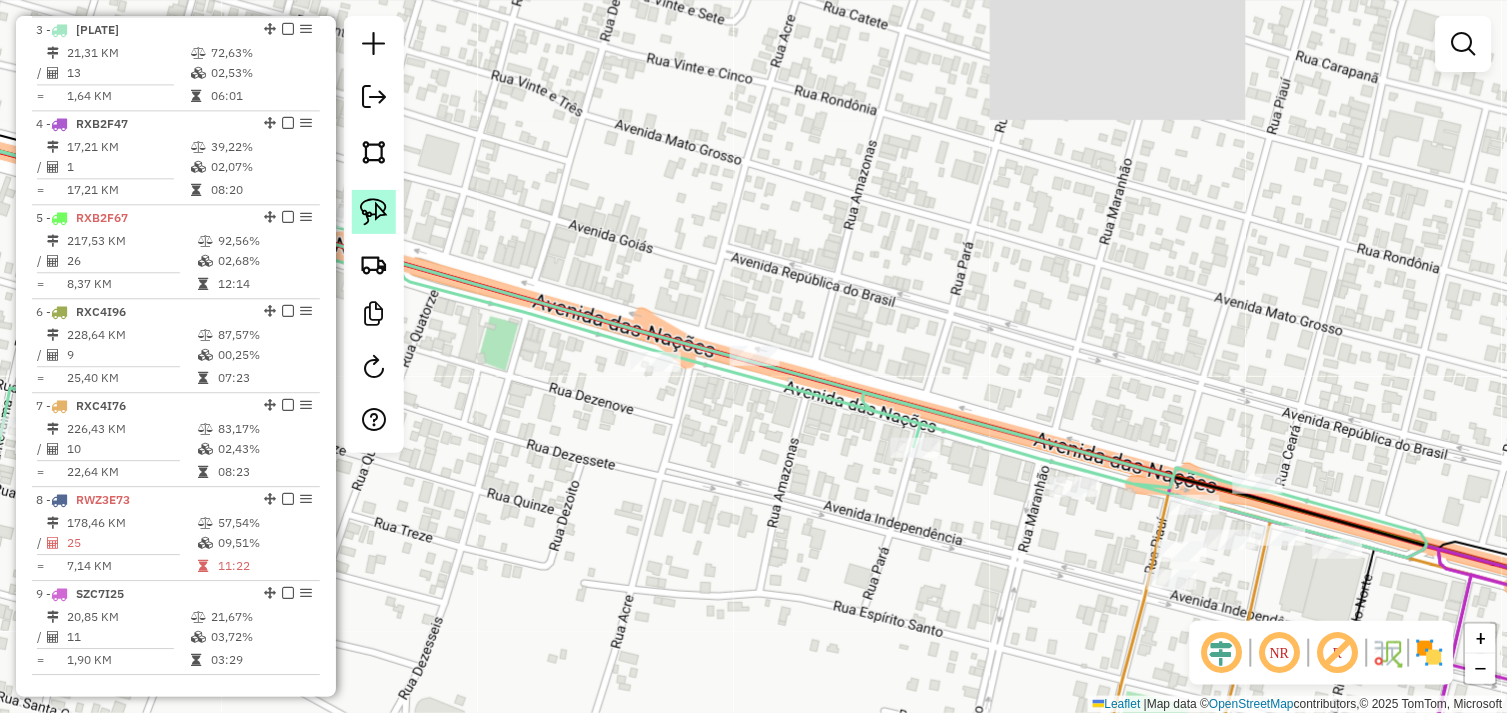 click 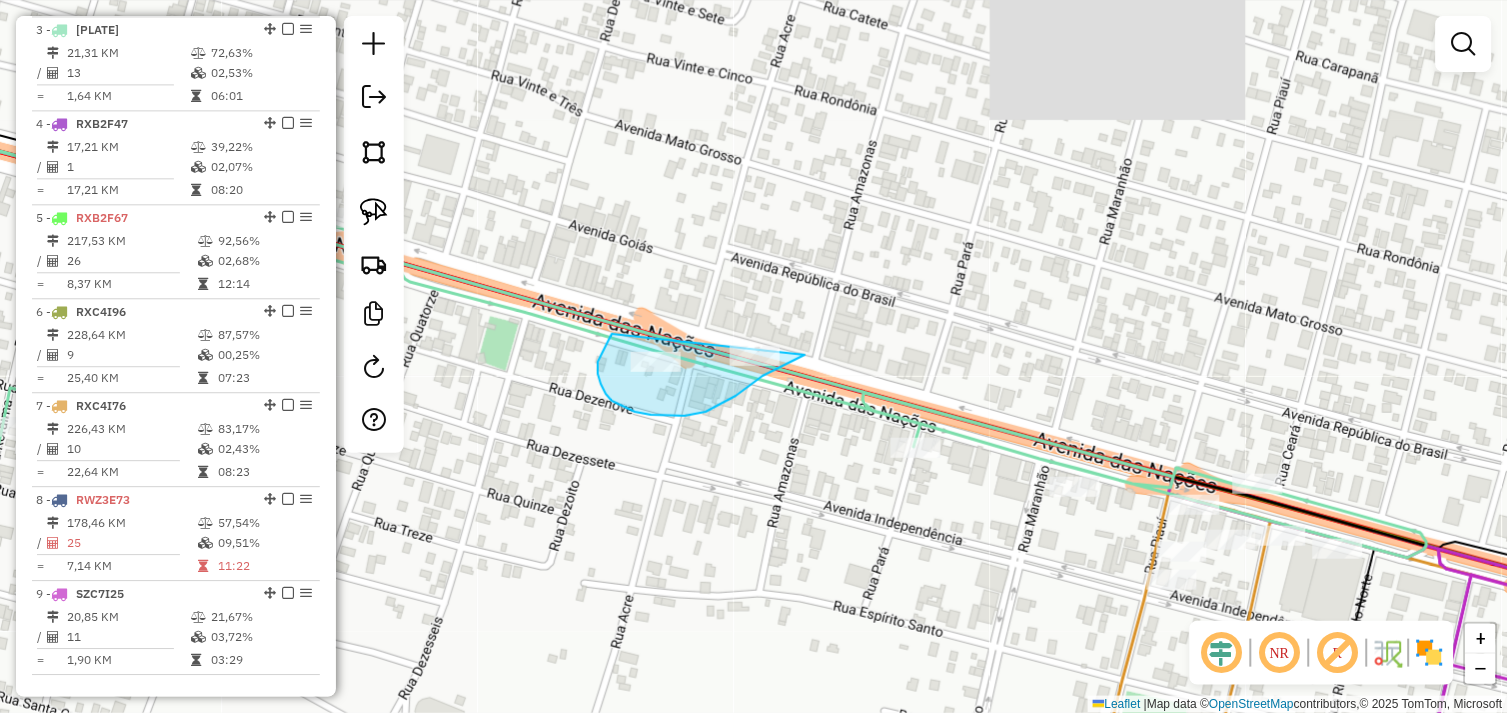 drag, startPoint x: 598, startPoint y: 374, endPoint x: 830, endPoint y: 334, distance: 235.42302 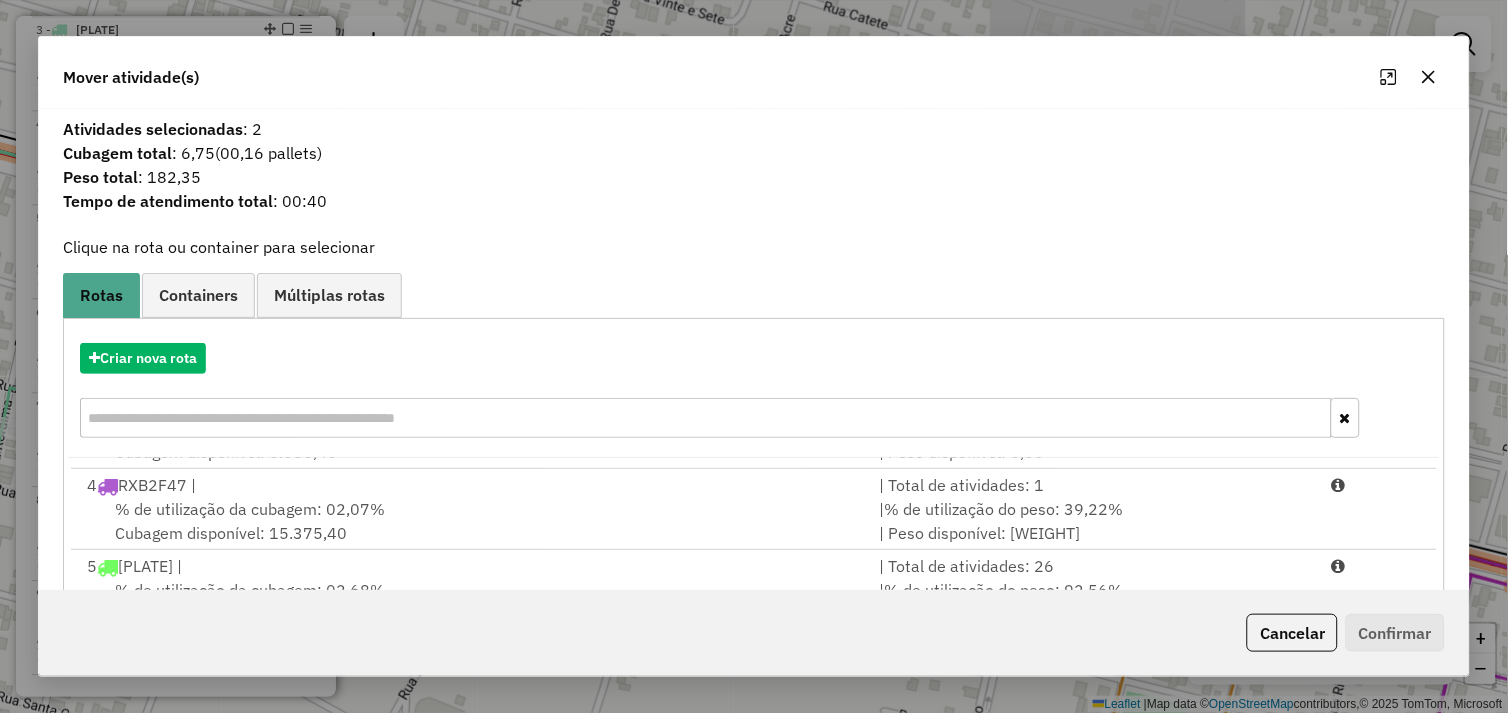 scroll, scrollTop: 248, scrollLeft: 0, axis: vertical 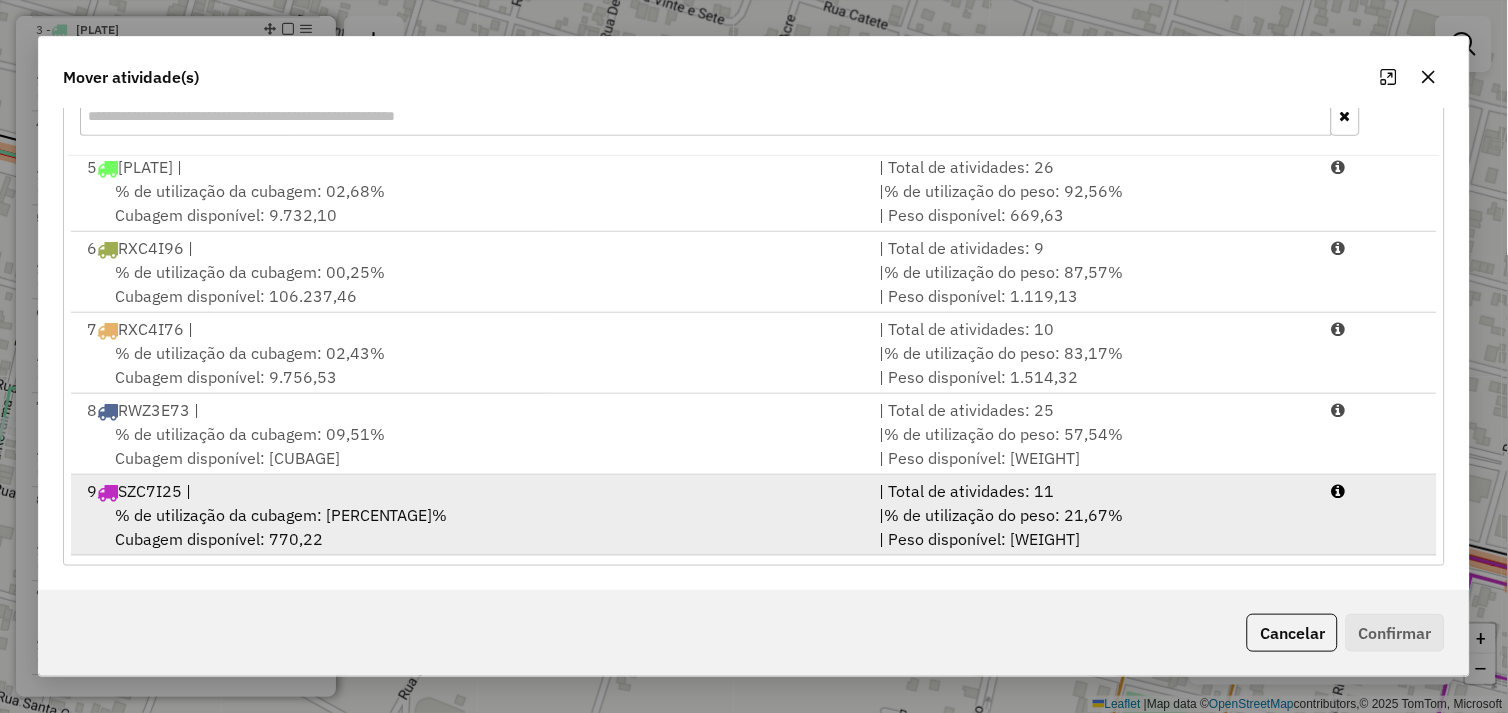 click on "% de utilização da cubagem: 03,72%  Cubagem disponível: 770,22" at bounding box center [471, 527] 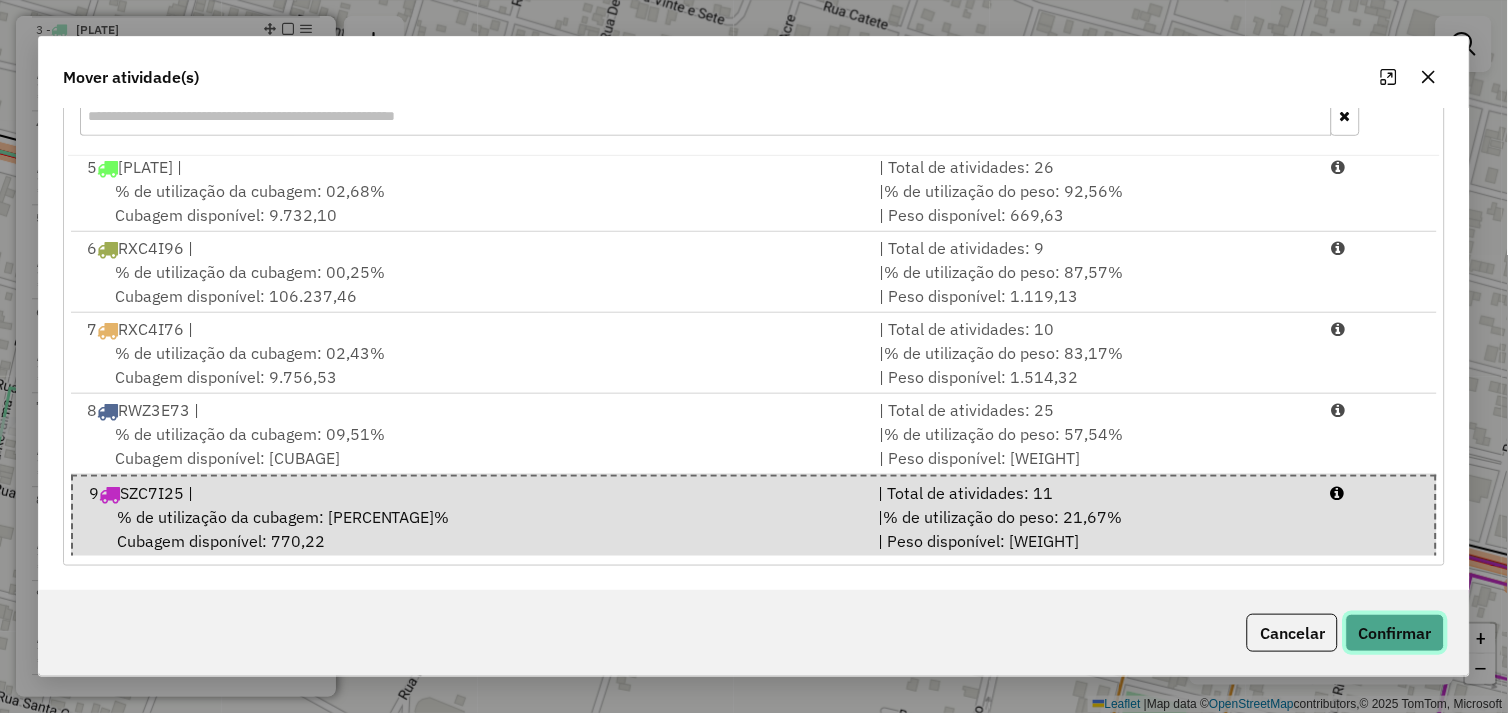 click on "Confirmar" 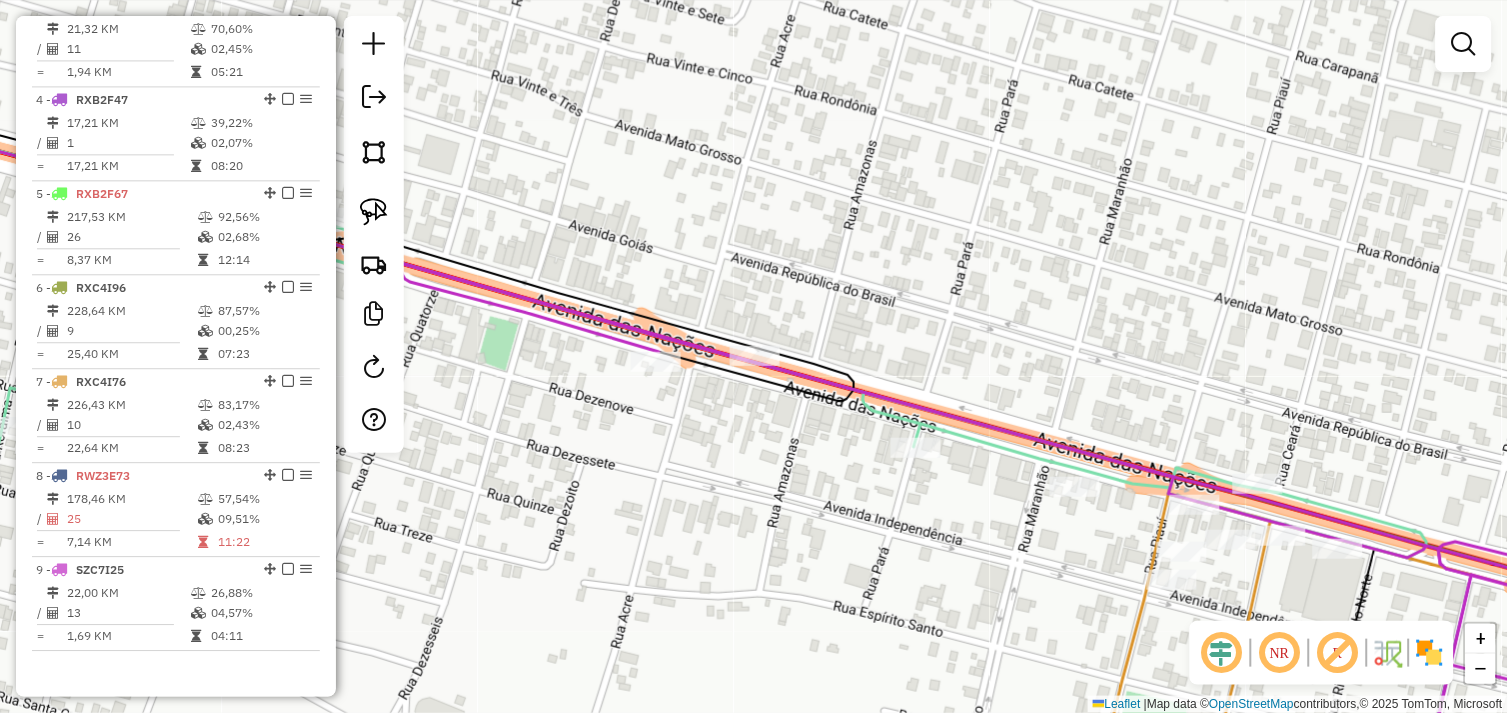 scroll, scrollTop: 0, scrollLeft: 0, axis: both 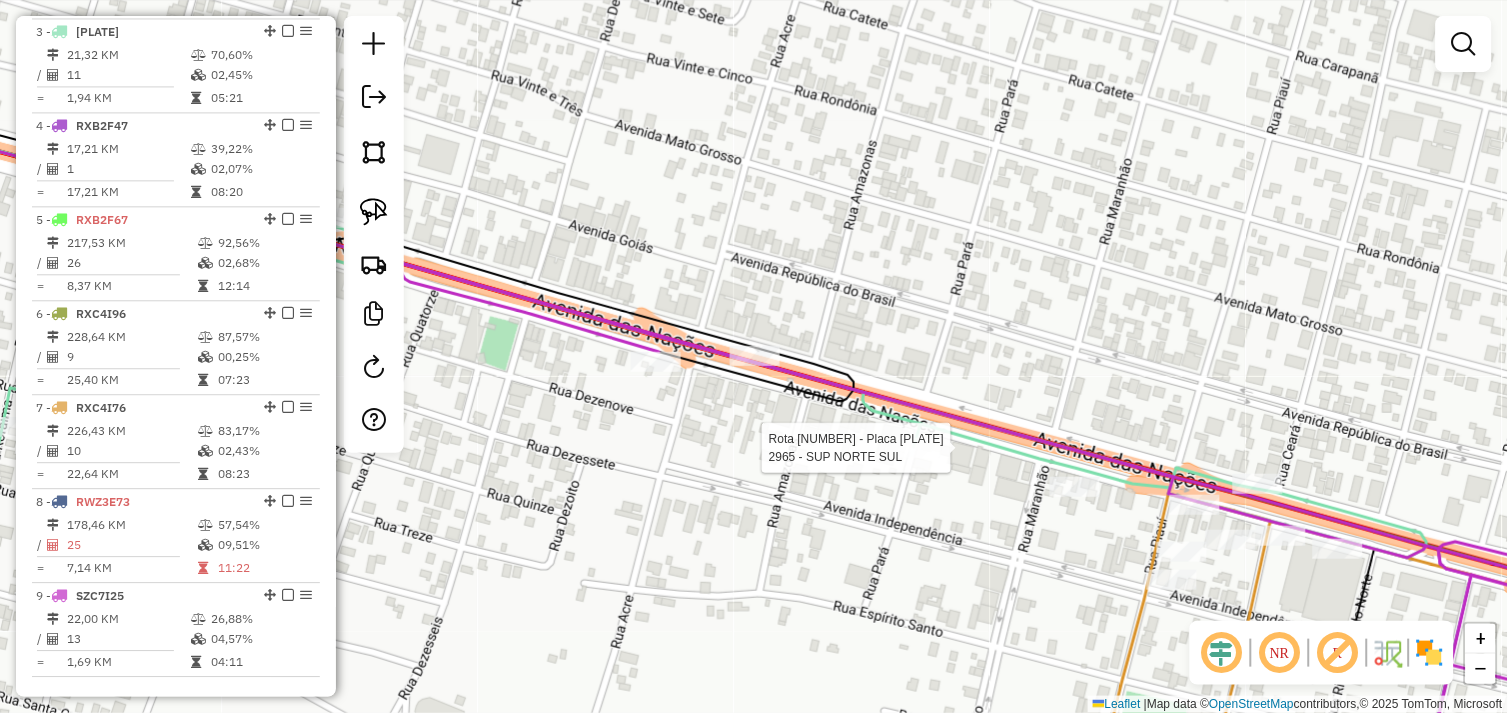 select on "*********" 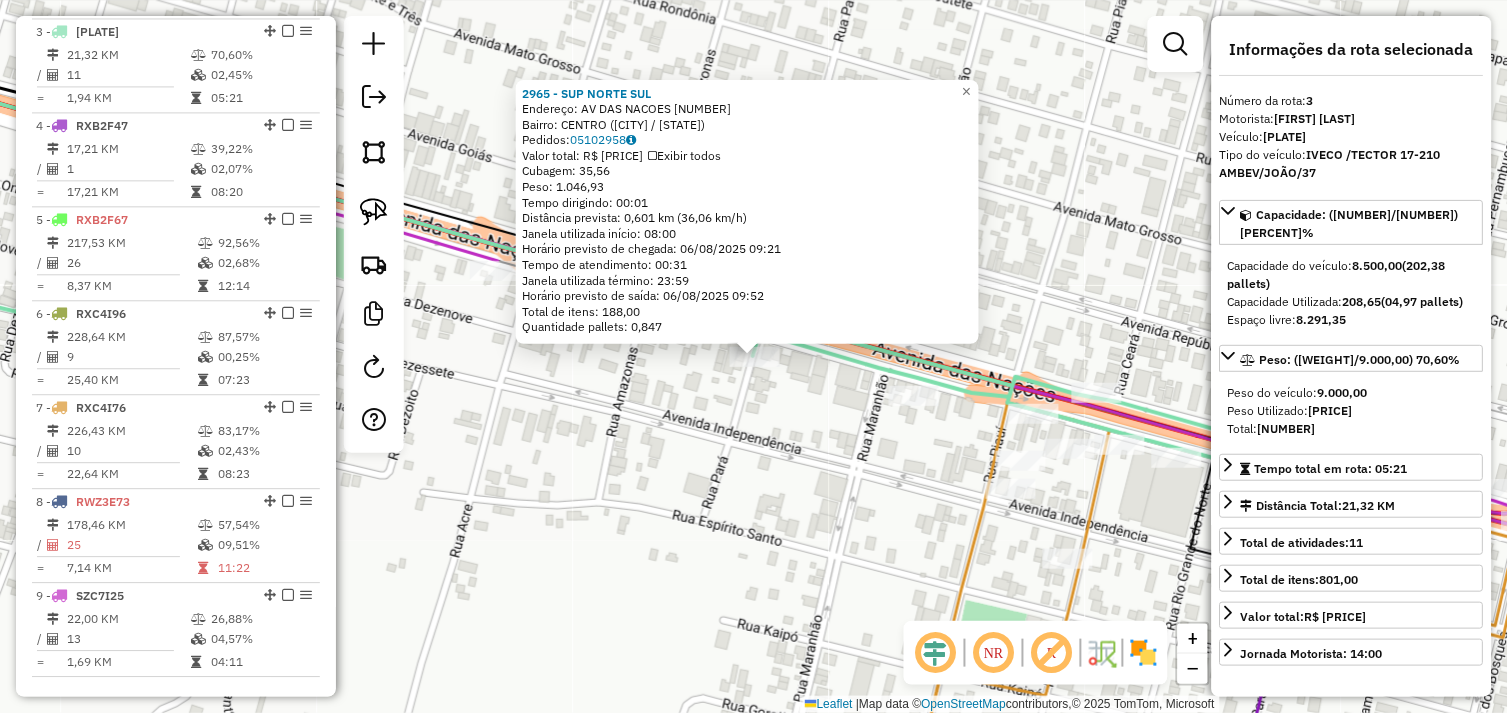 click on "[BUSINESS_NAME] Endereço: AV DAS NACOES [NUMBER] Bairro: [NEIGHBORHOOD] ([CITY] / [STATE]) Pedidos: [ORDER_ID] Valor total: R$ [PRICE] Exibir todos Cubagem: [CUBAGE] Peso: [WEIGHT] Tempo dirigindo: [TIME] Distância prevista: [DISTANCE] km ([SPEED] km/h) Janela utilizada início: [TIME] Horário previsto de chegada: [DATE] [TIME] Tempo de atendimento: [TIME] Janela utilizada término: [TIME] Horário previsto de saída: [DATE] [TIME] Total de itens: [ITEM_COUNT],00 Quantidade pallets: [PALLET_COUNT] × Janela de atendimento Grade de atendimento Capacidade Transportadoras Veículos Cliente Pedidos Rotas Selecione os dias de semana para filtrar as janelas de atendimento Seg Ter Qua Qui Sex Sáb Dom Informe o período da janela de atendimento: De: Até: Filtrar exatamente a janela do cliente Considerar janela de atendimento padrão Selecione os dias de semana para filtrar as grades de atendimento Seg Ter Qua Qui Sex Sáb Dom Clientes fora do dia de atendimento selecionado" 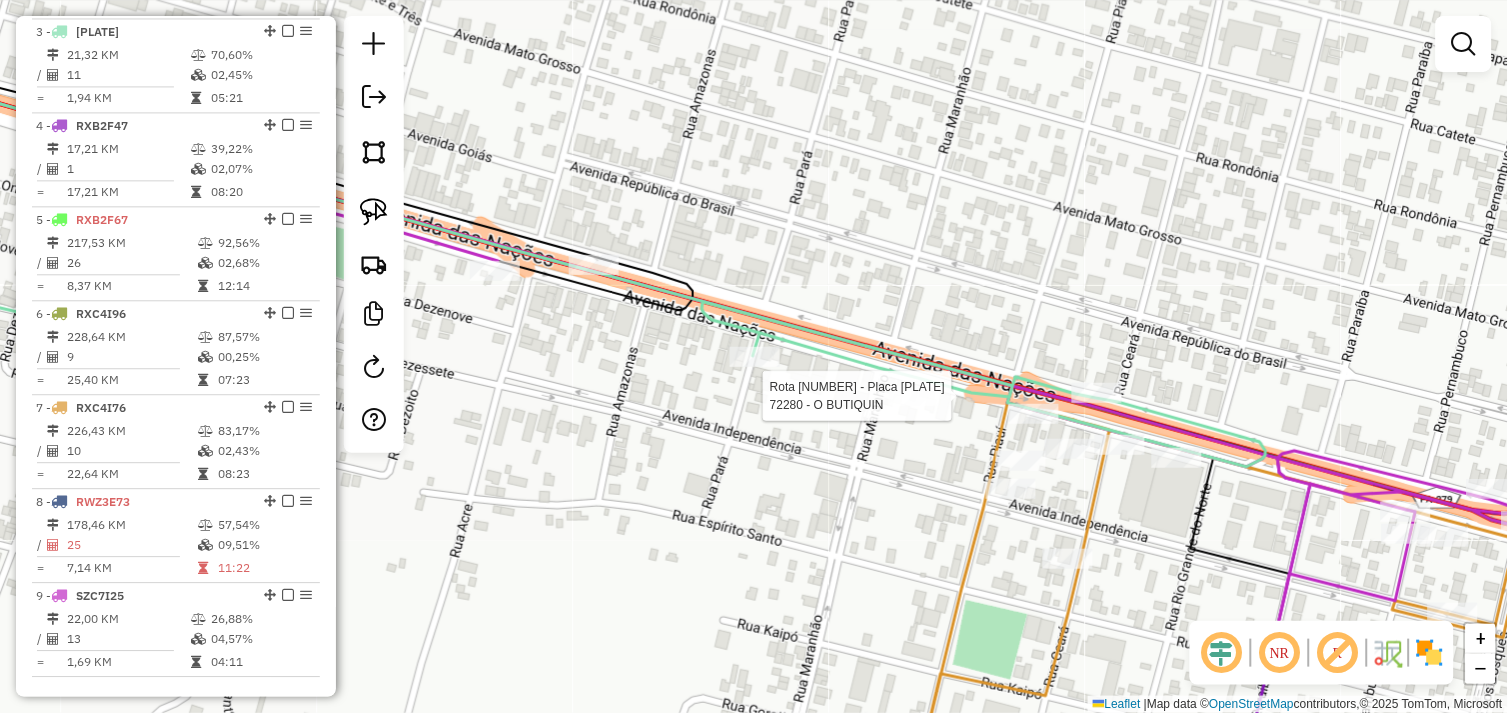 select on "*********" 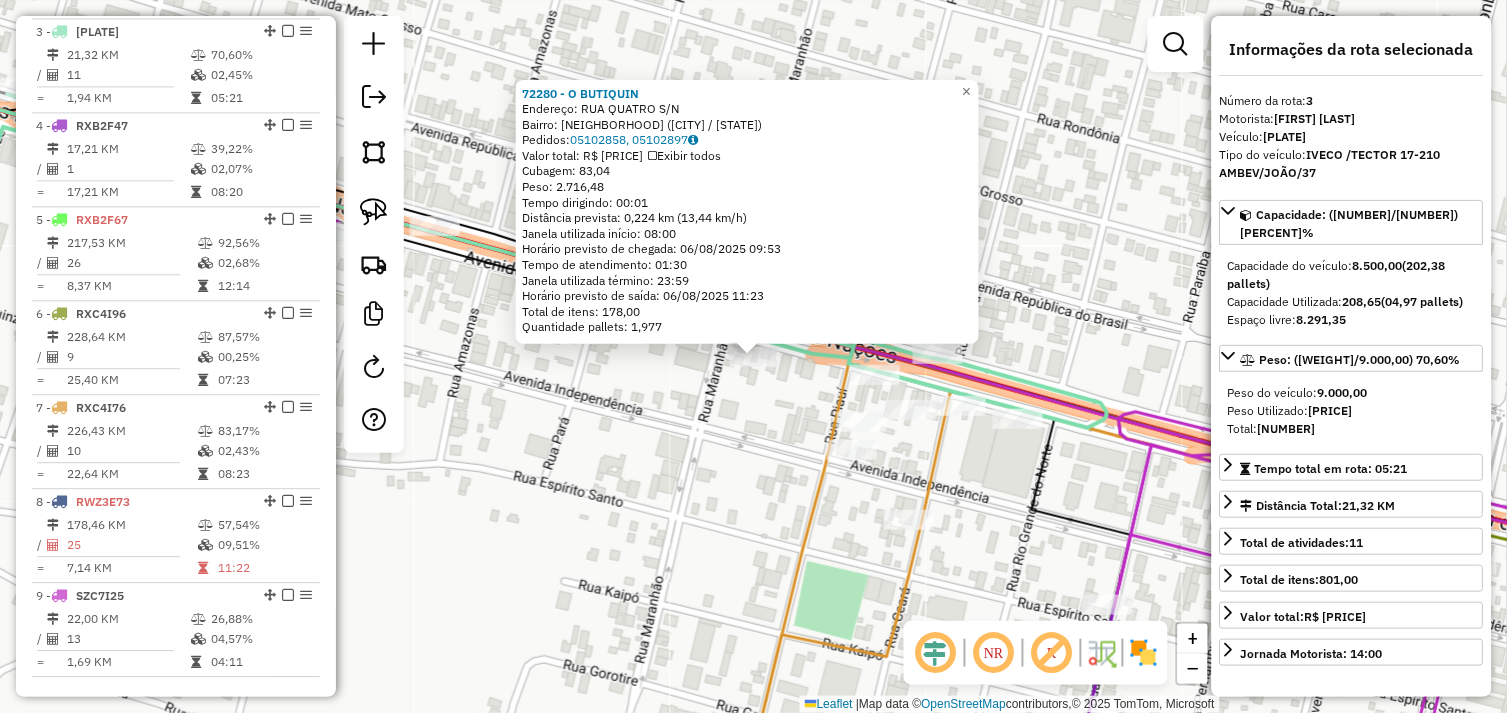 click on "72280 - O BUTIQUIN Endereço: RUA QUATRO S/N Bairro: PAULISTA ([CITY] / [STATE]) Pedidos: 05102858, 05102897 Valor total: R$ 15.630,85 Exibir todos Cubagem: 83,04 Peso: 2.716,48 Tempo dirigindo: 00:01 Distância prevista: 0,224 km (13,44 km/h) Janela utilizada início: 08:00 Horário previsto de chegada: 06/08/2025 09:53 Tempo de atendimento: 01:30 Janela utilizada término: 23:59 Horário previsto de saída: 06/08/2025 11:23 Total de itens: 178,00 Quantidade pallets: 1,977 × Janela de atendimento Grade de atendimento Capacidade Transportadoras Veículos Cliente Pedidos Rotas Selecione os dias de semana para filtrar as janelas de atendimento Seg Ter Qua Qui Sex Sáb Dom Informe o período da janela de atendimento: De: Até: Filtrar exatamente a janela do cliente Considerar janela de atendimento padrão Selecione os dias de semana para filtrar as grades de atendimento Seg Ter Qua Qui Sex Sáb Dom Peso mínimo: Peso máximo: De: De:" 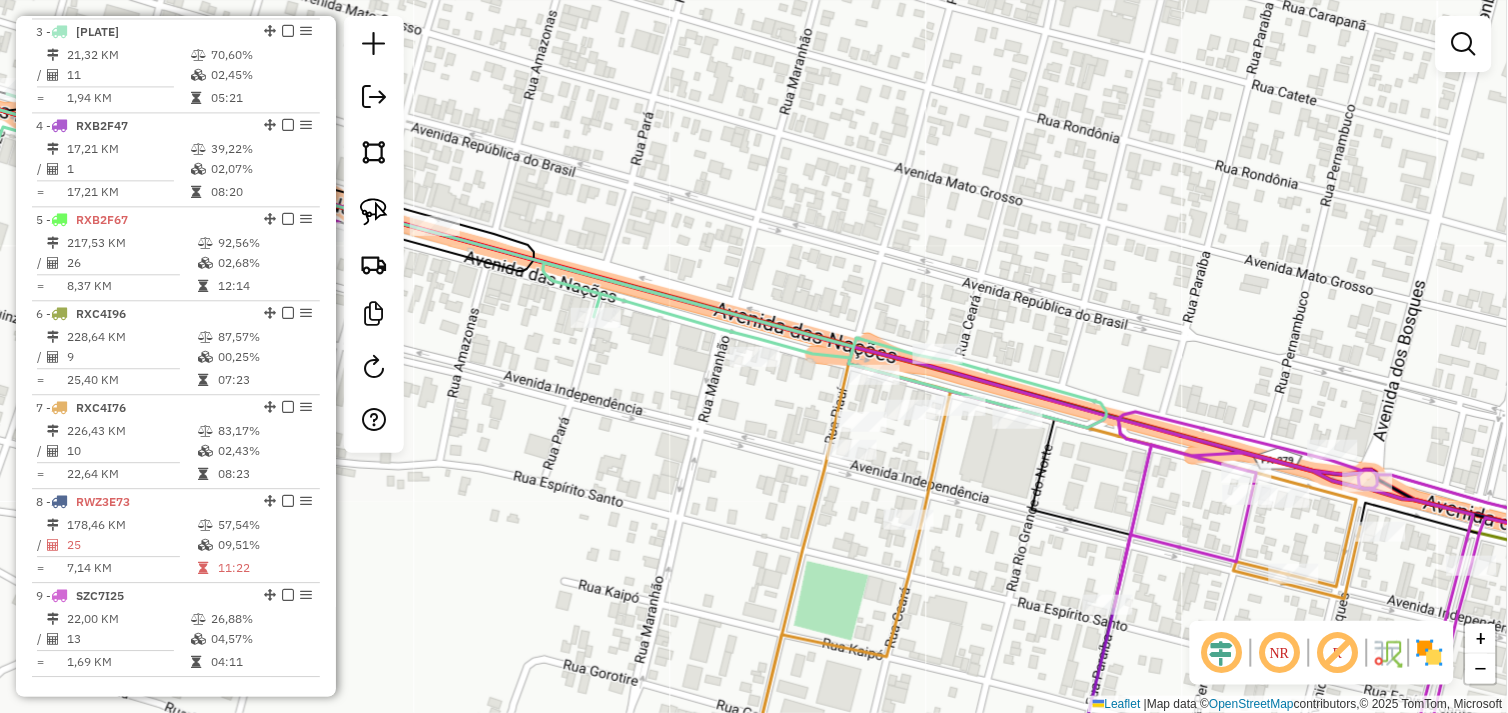 drag, startPoint x: 541, startPoint y: 431, endPoint x: 842, endPoint y: 426, distance: 301.04153 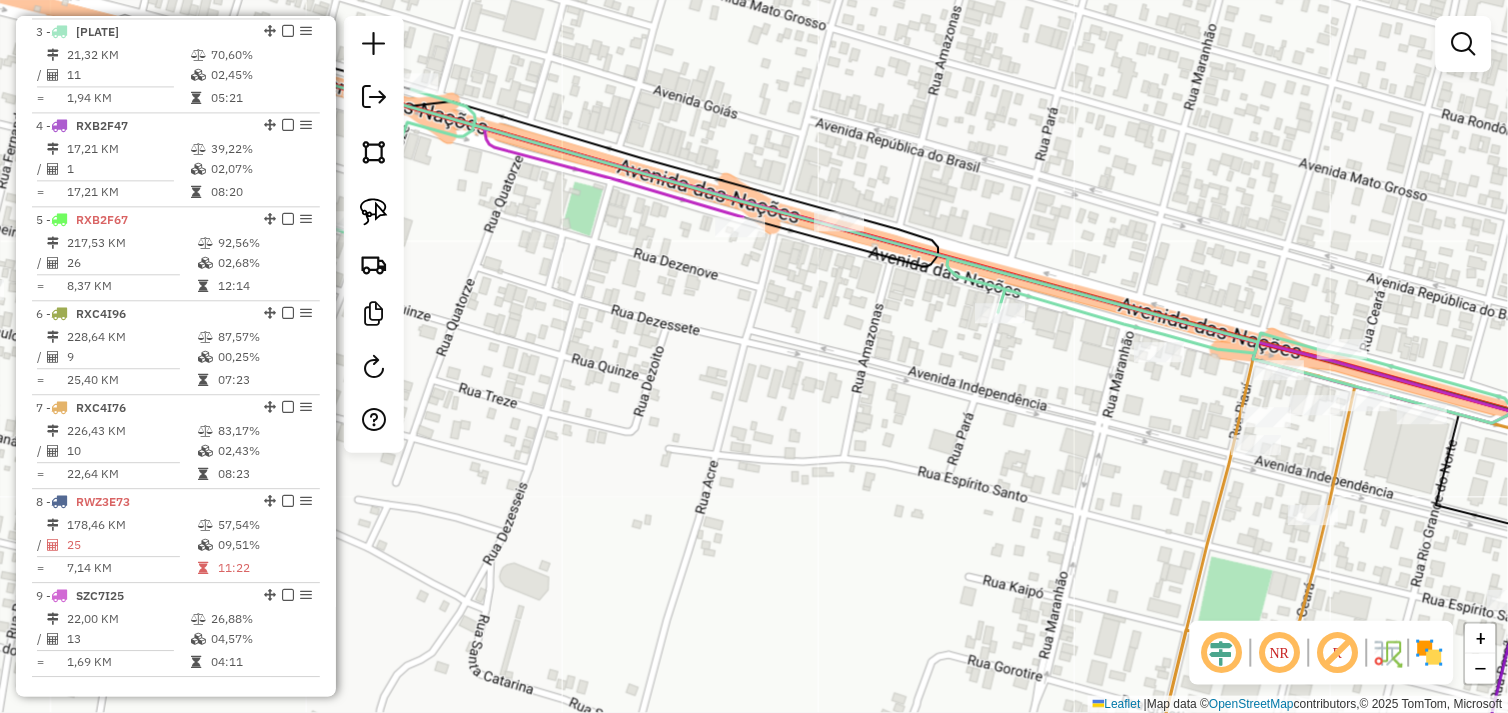 drag, startPoint x: 880, startPoint y: 417, endPoint x: 920, endPoint y: 430, distance: 42.059483 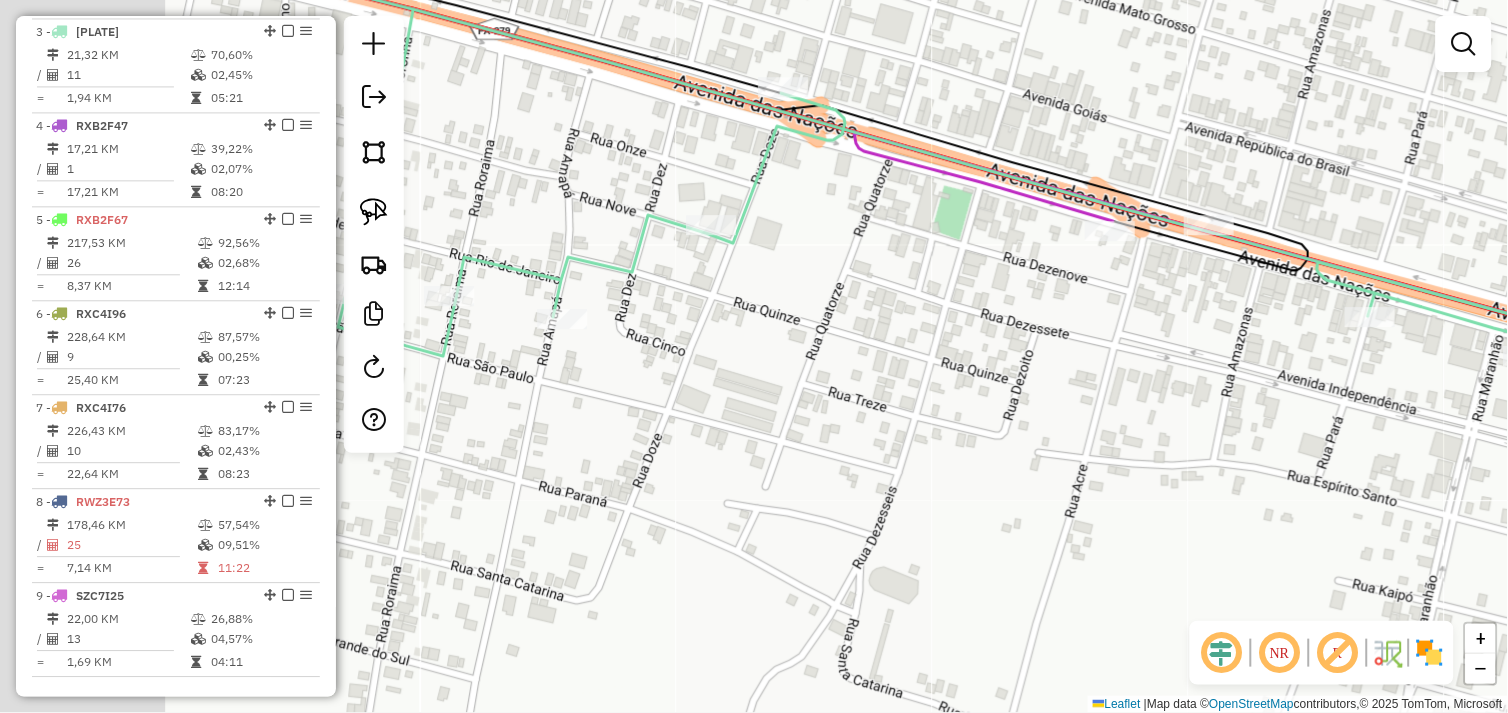 drag, startPoint x: 888, startPoint y: 430, endPoint x: 1001, endPoint y: 434, distance: 113.07078 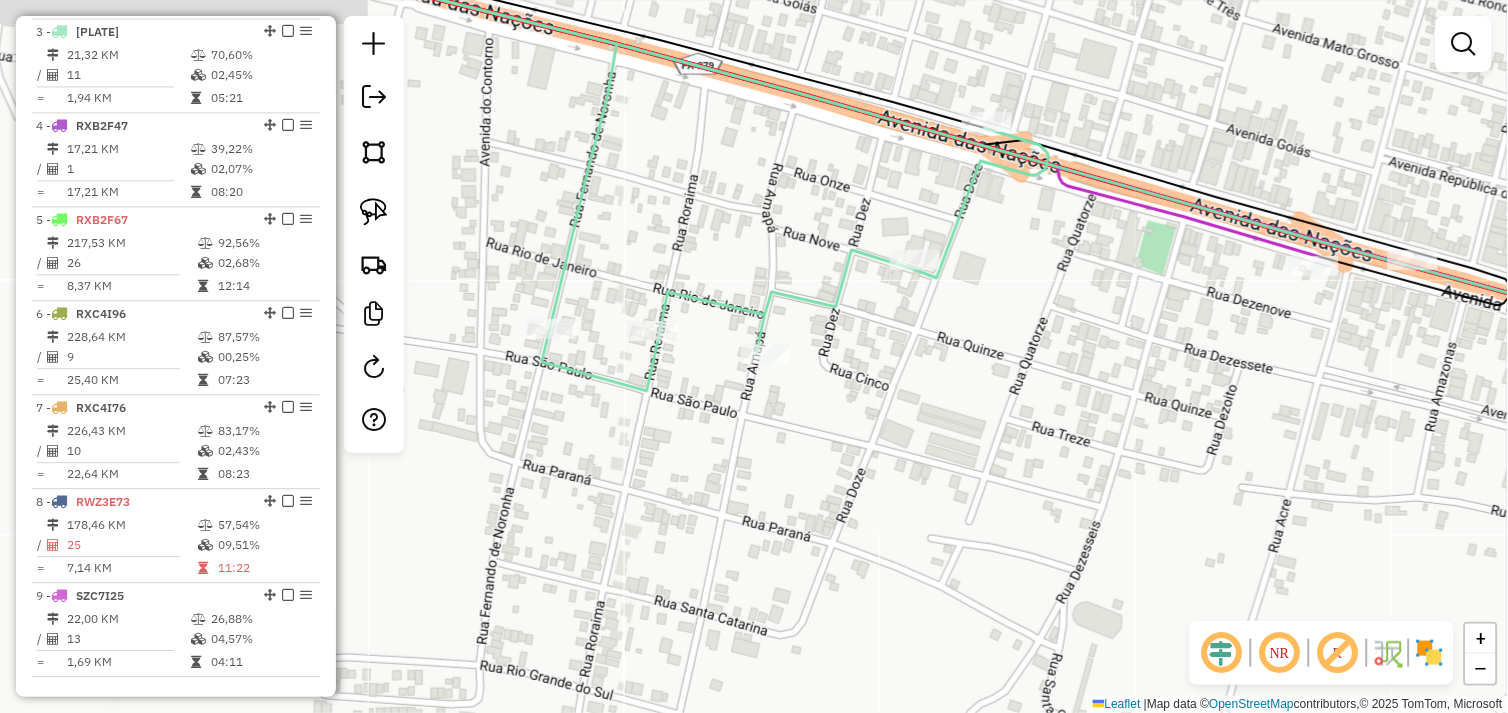 drag, startPoint x: 828, startPoint y: 370, endPoint x: 845, endPoint y: 377, distance: 18.384777 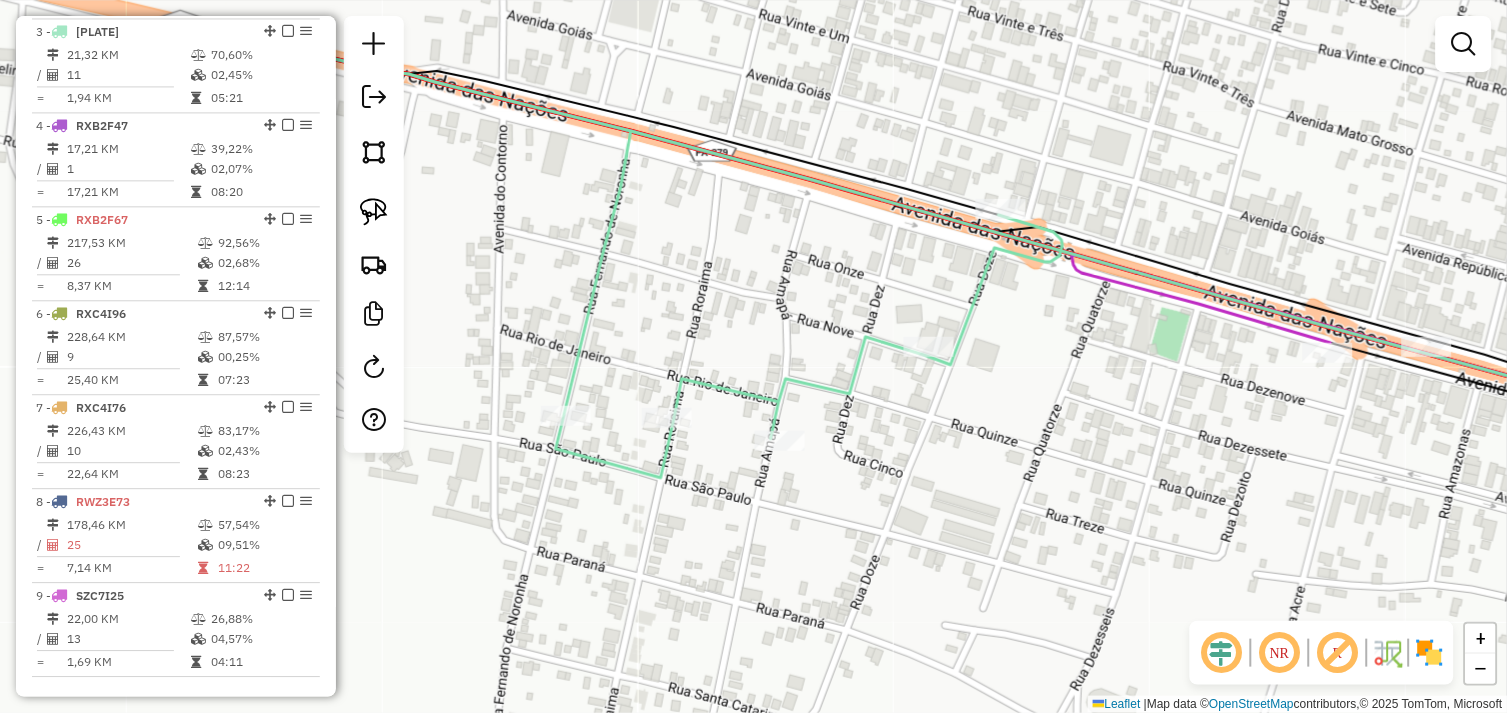drag, startPoint x: 992, startPoint y: 375, endPoint x: 992, endPoint y: 444, distance: 69 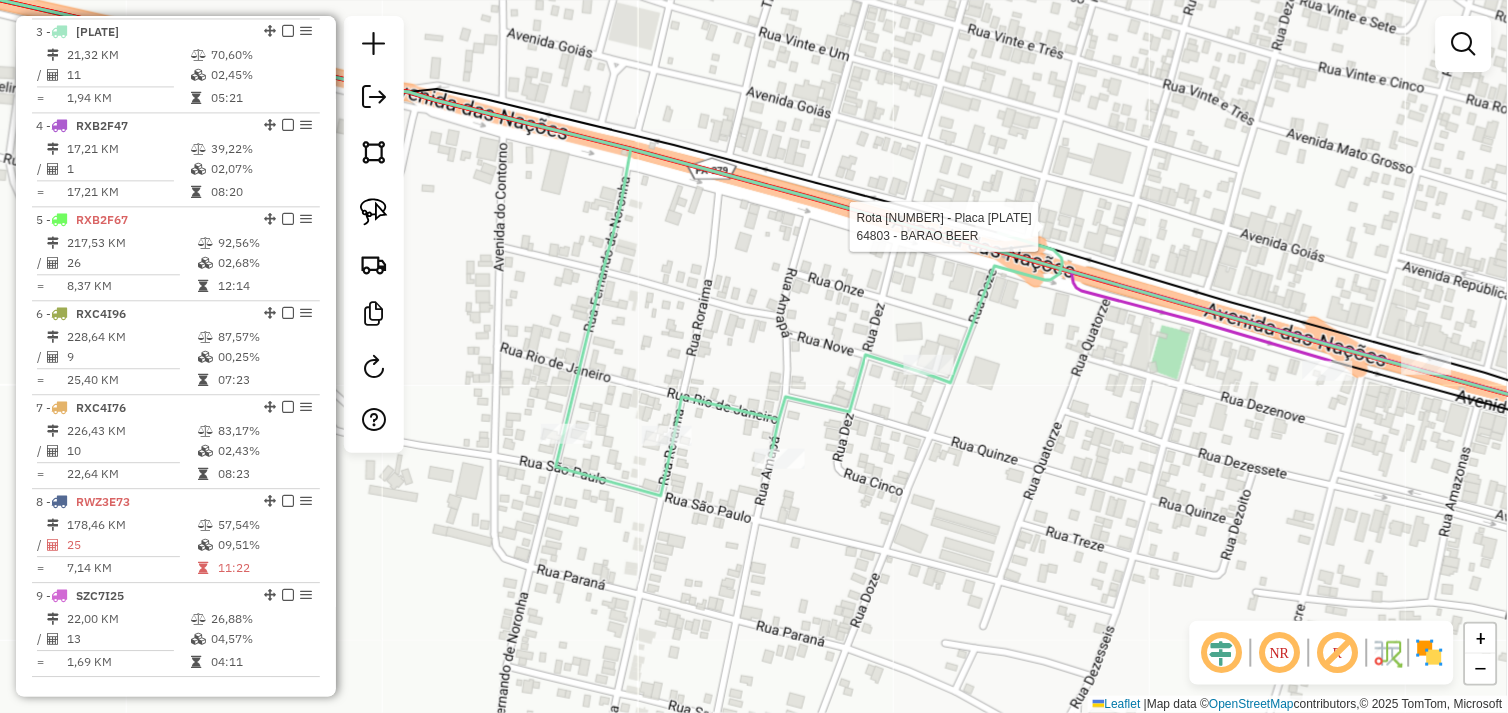 select on "*********" 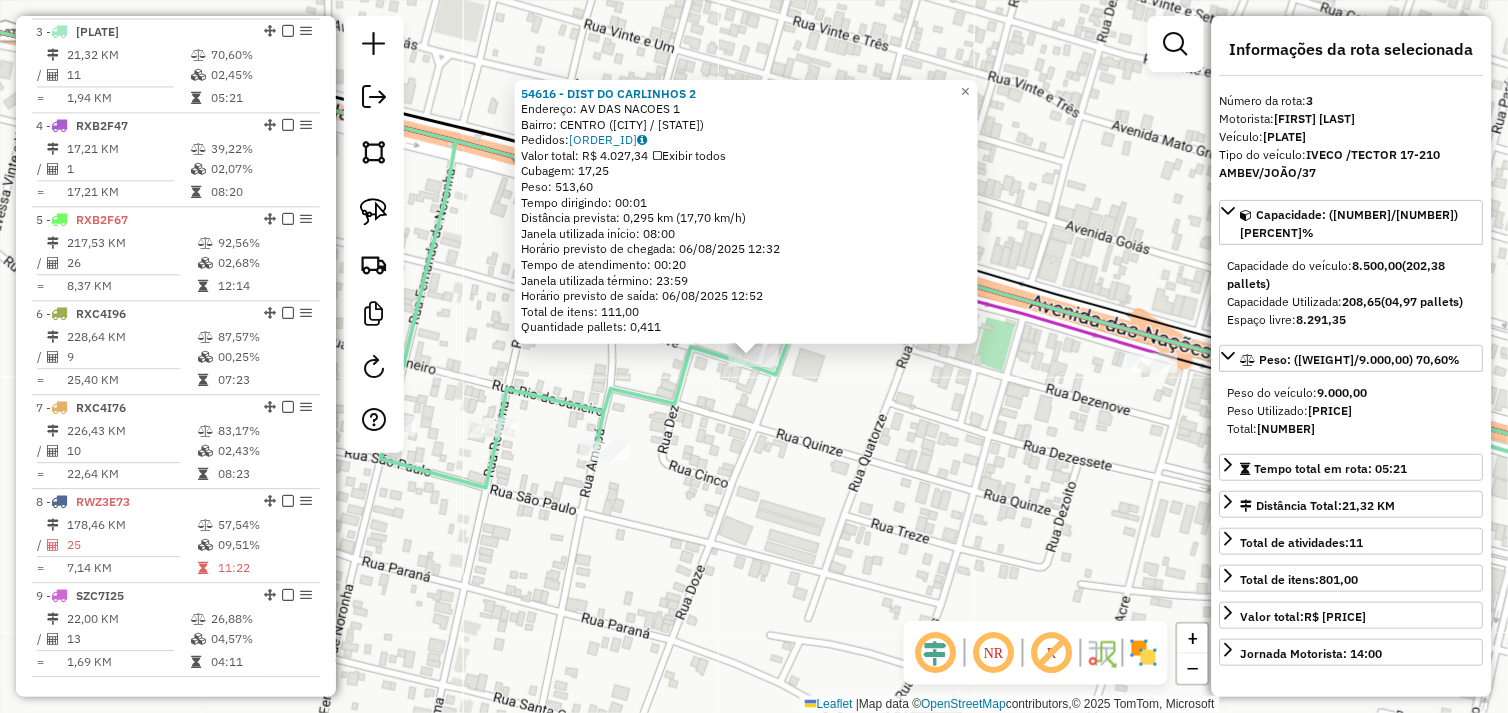 click on "[NUMBER] - DIST DO CARLINHOS 2 Endereço: AV DAS NACOES [NUMBER] Bairro: CENTRO ([CITY] / [STATE]) Pedidos: [ORDER_ID] Valor total: R$ [PRICE] Exibir todos Cubagem: [CUBAGE] Peso: [WEIGHT] Tempo dirigindo: [TIME] Distância prevista: [DISTANCE] ([SPEED]) Janela utilizada início: [TIME] Horário previsto de chegada: [DATE] [TIME] Tempo de atendimento: [TIME] Janela utilizada término: [TIME] Horário previsto de saída: [DATE] [TIME] Total de itens: [ITEMS] Quantidade pallets: [PALLETS] × Janela de atendimento Grade de atendimento Capacidade Transportadoras Veículos Cliente Pedidos Rotas Selecione os dias de semana para filtrar as janelas de atendimento Seg Ter Qua Qui Sex Sáb Dom Informe o período da janela de atendimento: De: Até: Filtrar exatamente a janela do cliente Considerar janela de atendimento padrão Selecione os dias de semana para filtrar as grades de atendimento Seg Ter Qua Qui Sex Sáb Dom Peso mínimo: Peso máximo: De: Até: +" 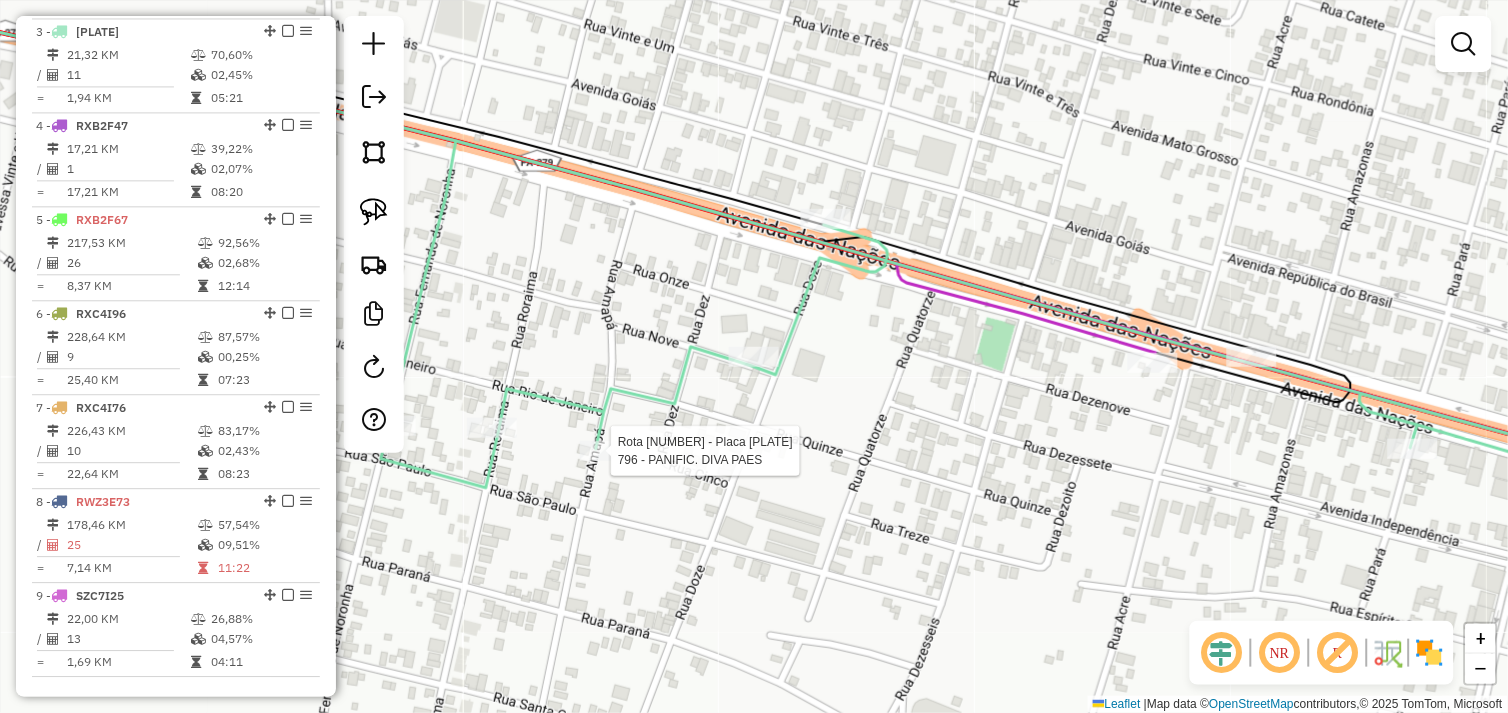 select on "*********" 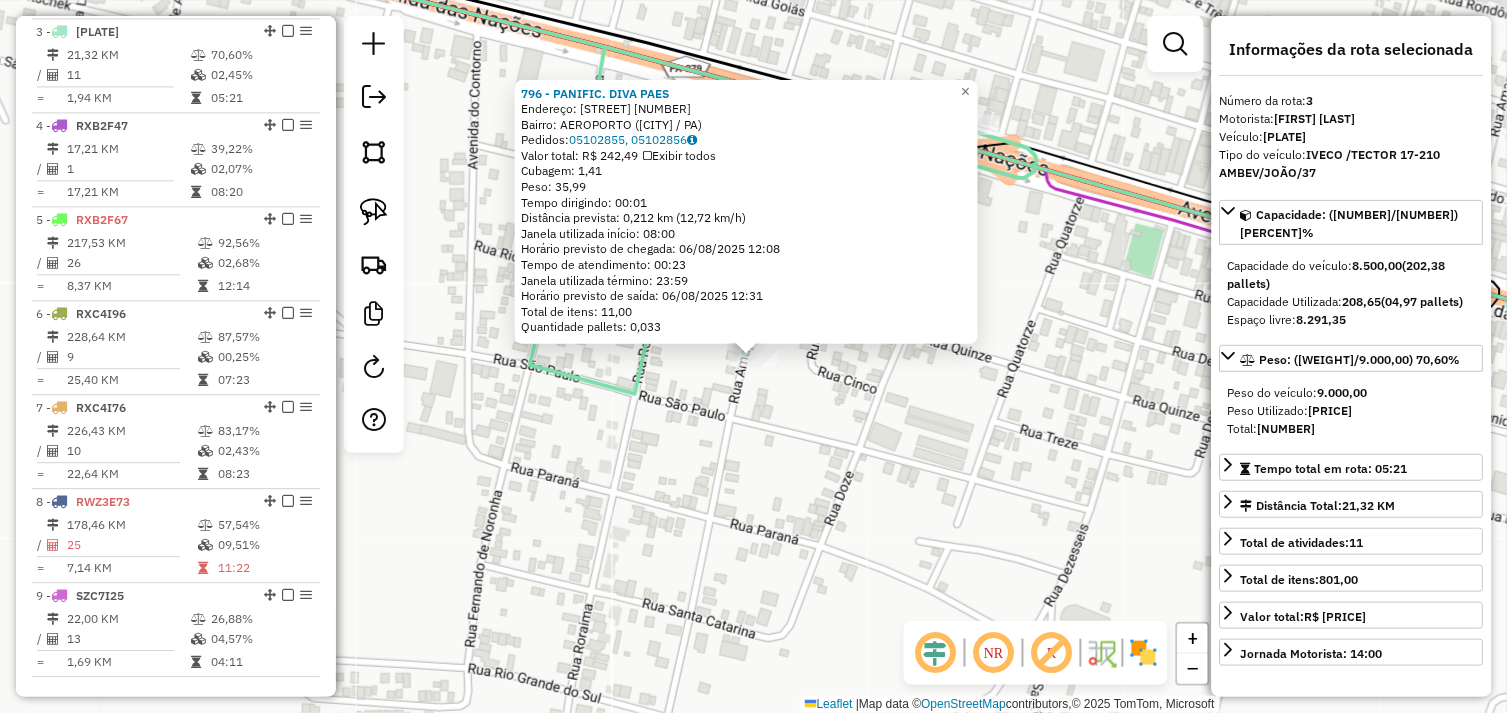 drag, startPoint x: 640, startPoint y: 458, endPoint x: 632, endPoint y: 426, distance: 32.984844 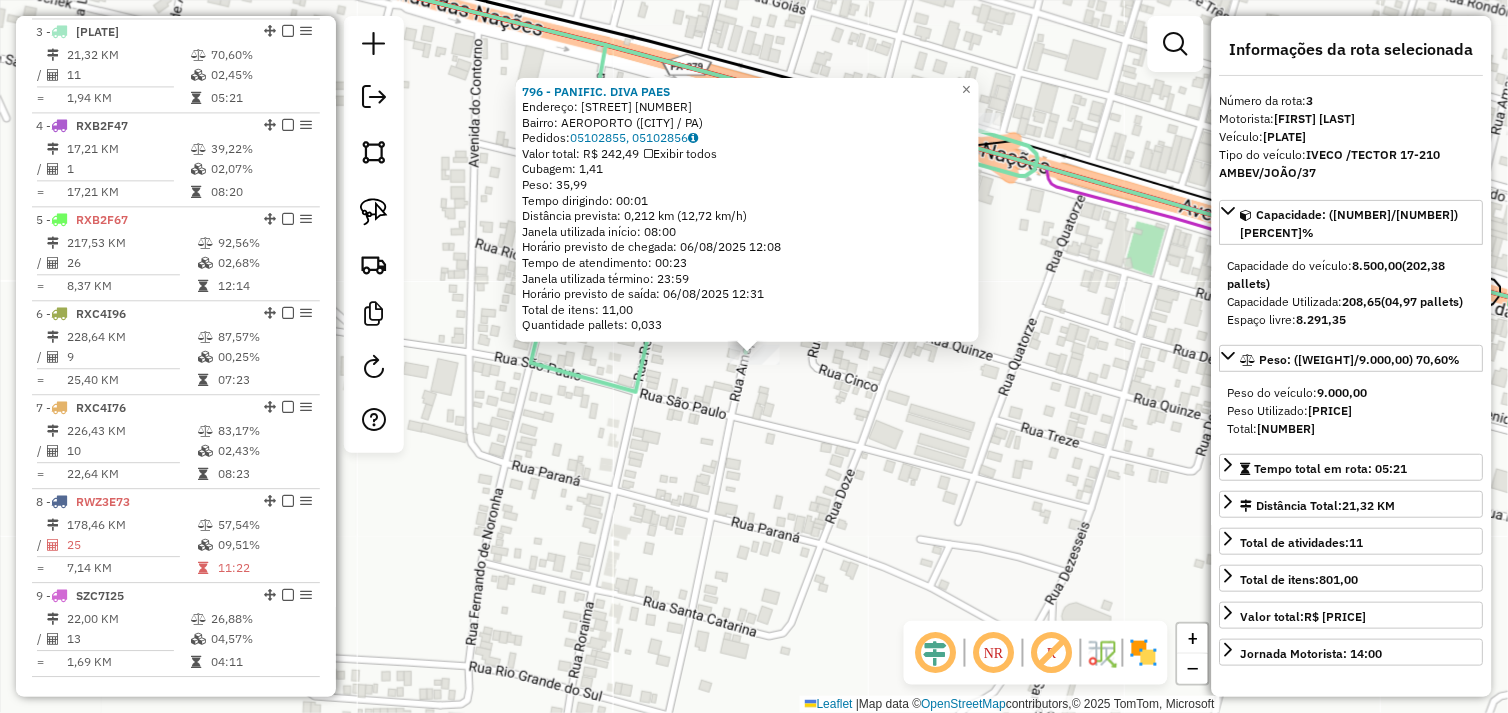 click on "[NUMBER] - PANIFIC. DIVA PAES  Endereço:  AMAPA [NUMBER]   Bairro: AEROPORTO ([CITY] / [STATE])   Pedidos:  [ORDER_ID], [ORDER_ID]   Valor total: R$ [PRICE]   Exibir todos   Cubagem: [CUBAGE]  Peso: [WEIGHT]  Tempo dirigindo: [TIME]   Distância prevista: [DISTANCE] km ([SPEED] km/h)   Janela utilizada início: [TIME]   Horário previsto de chegada: [DATE] [TIME]   Tempo de atendimento: [TIME]   Janela utilizada término: [TIME]   Horário previsto de saída: [DATE] [TIME]   Total de itens: [ITEMS]   Quantidade pallets: [PALLETS]  × Janela de atendimento Grade de atendimento Capacidade Transportadoras Veículos Cliente Pedidos  Rotas Selecione os dias de semana para filtrar as janelas de atendimento  Seg   Ter   Qua   Qui   Sex   Sáb   Dom  Informe o período da janela de atendimento: De: Até:  Filtrar exatamente a janela do cliente  Considerar janela de atendimento padrão  Selecione os dias de semana para filtrar as grades de atendimento  Seg   Ter   Qua   Qui   Sex   Sáb   Dom   Peso mínimo:   Peso máximo:   De:   Até:  +" 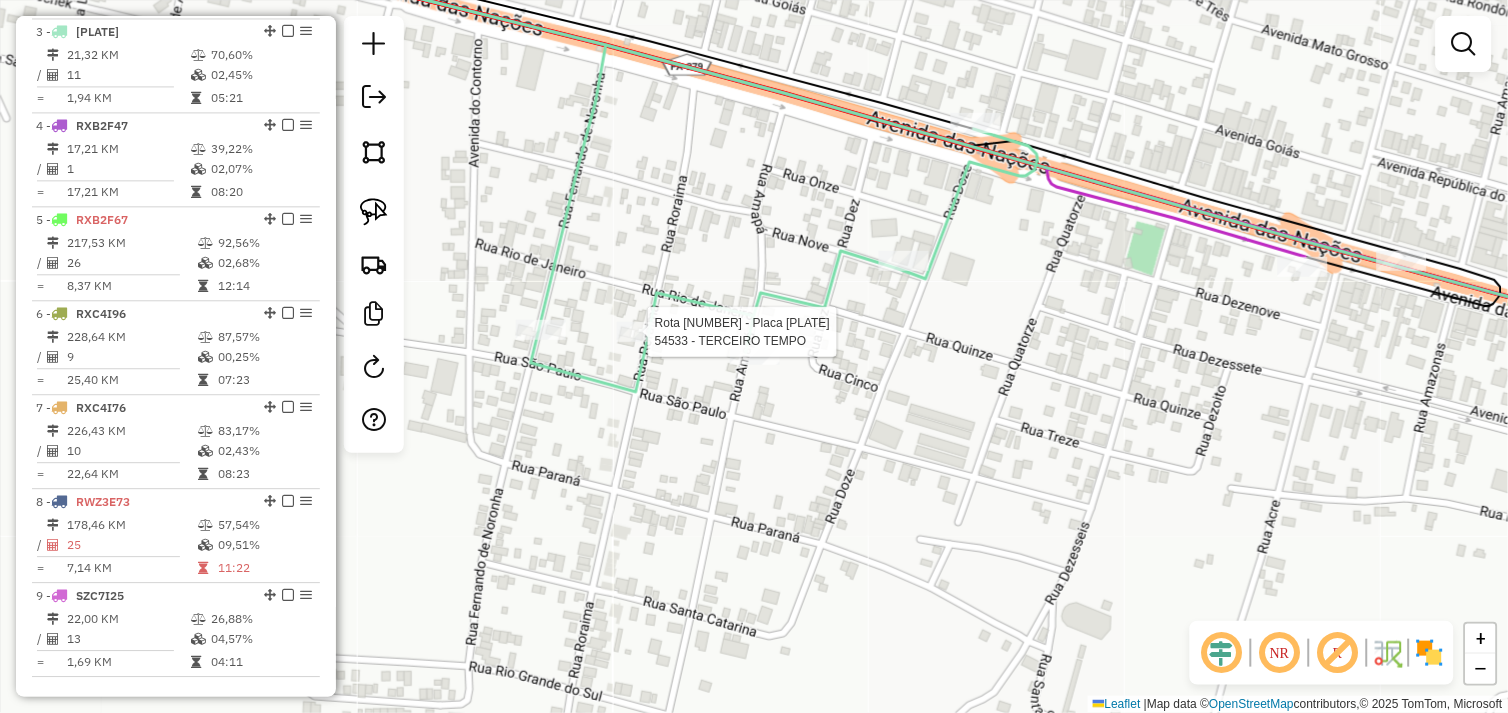 select on "*********" 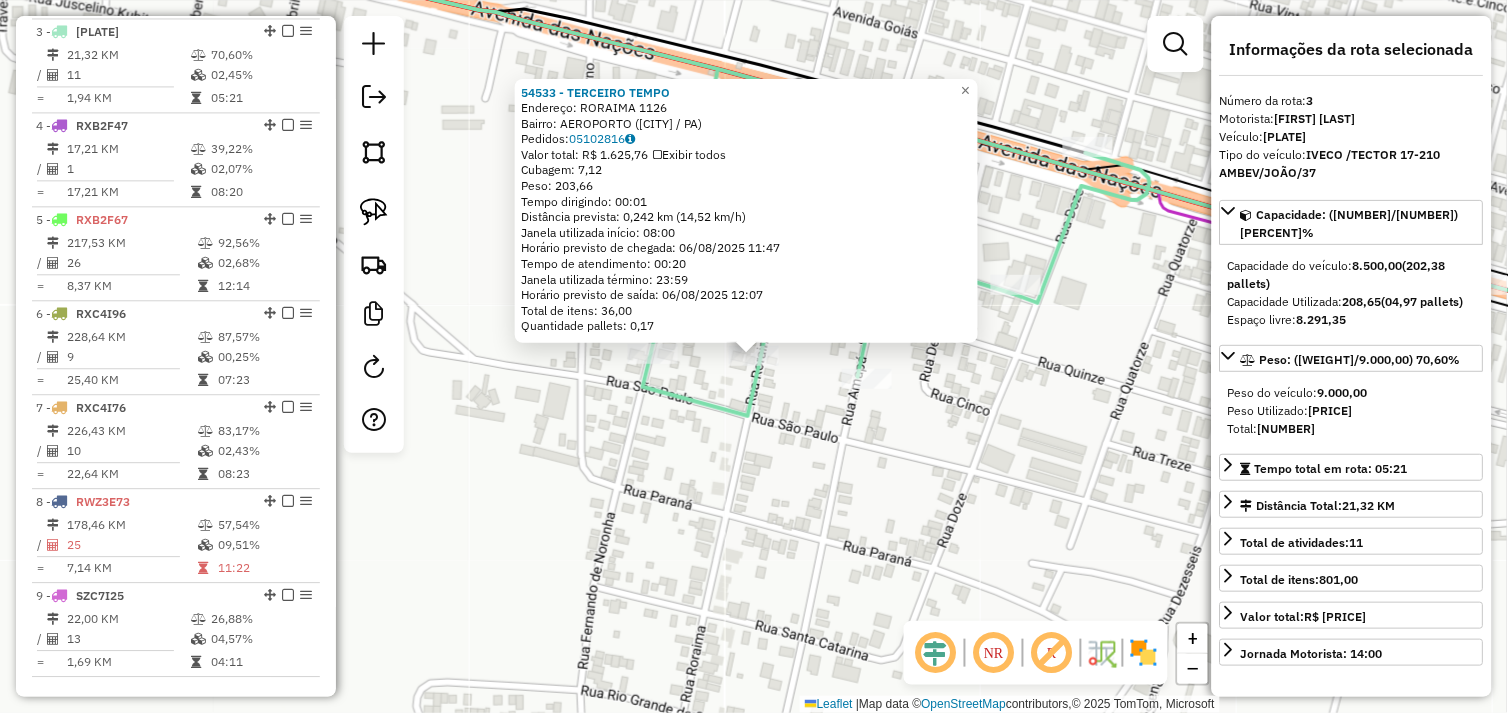 click 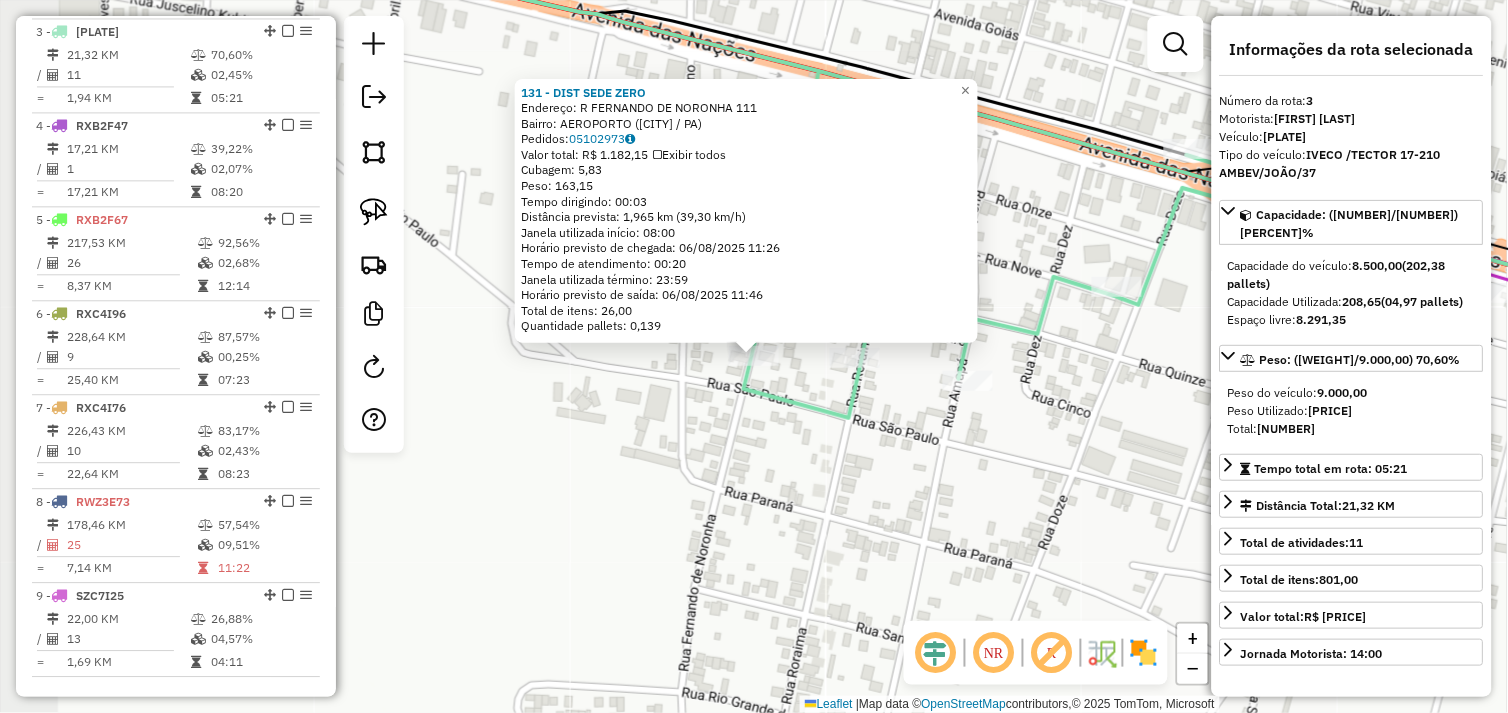 click on "[NUMBER] - [CLIENT_NAME]  Endereço:  R [STREET] [NUMBER]   Bairro: AEROPORTO ([CITY] / [STATE])   Pedidos:  [ORDER_ID]   Valor total: R$ [PRICE]   Exibir todos   Cubagem: [CUBAGE]  Peso: [WEIGHT]  Tempo dirigindo: [TIME]   Distância prevista: [DISTANCE] km ([SPEED])   Janela utilizada início: [TIME]   Horário previsto de chegada: [DATE] [TIME]   Tempo de atendimento: [TIME]   Janela utilizada término: [TIME]   Horário previsto de saída: [DATE] [TIME]   Total de itens: [ITEMS]   Quantidade pallets: [PALLETS]  × Janela de atendimento Grade de atendimento Capacidade Transportadoras Veículos Cliente Pedidos  Rotas Selecione os dias de semana para filtrar as janelas de atendimento  Seg   Ter   Qua   Qui   Sex   Sáb   Dom  Informe o período da janela de atendimento: De: Até:  Filtrar exatamente a janela do cliente  Considerar janela de atendimento padrão  Selecione os dias de semana para filtrar as grades de atendimento  Seg   Ter   Qua   Qui   Sex   Sáb   Dom   Peso mínimo:   Peso máximo:   De:   De:" 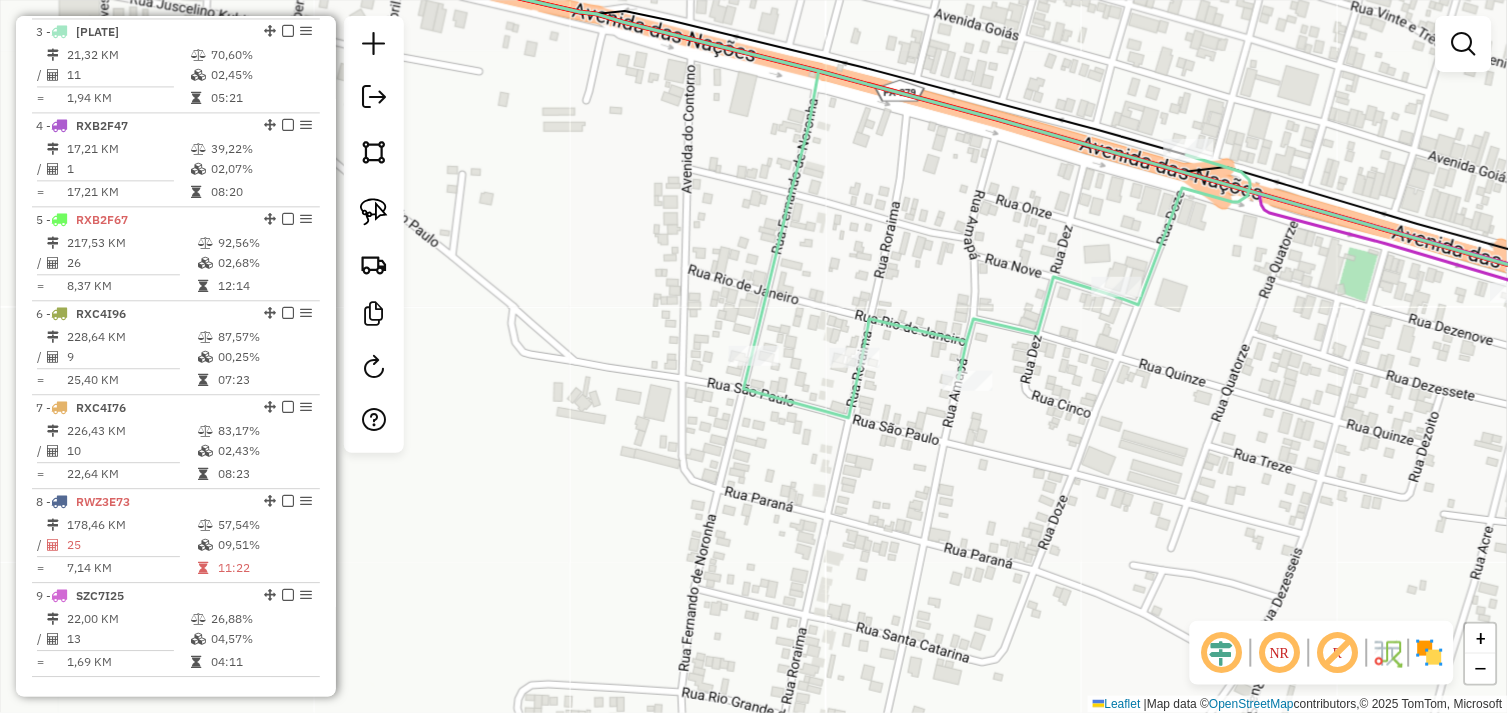 drag, startPoint x: 393, startPoint y: 218, endPoint x: 591, endPoint y: 302, distance: 215.08138 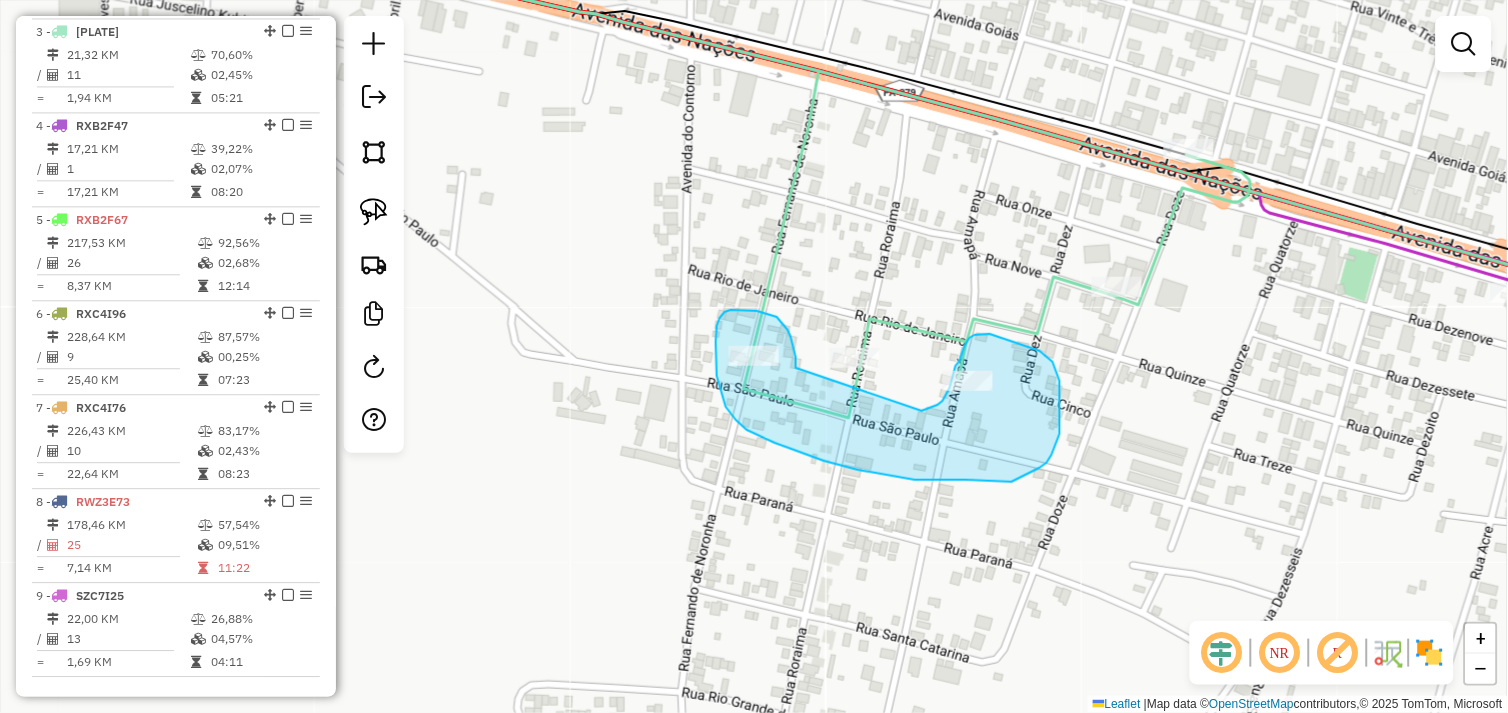 drag, startPoint x: 796, startPoint y: 368, endPoint x: 920, endPoint y: 410, distance: 130.91983 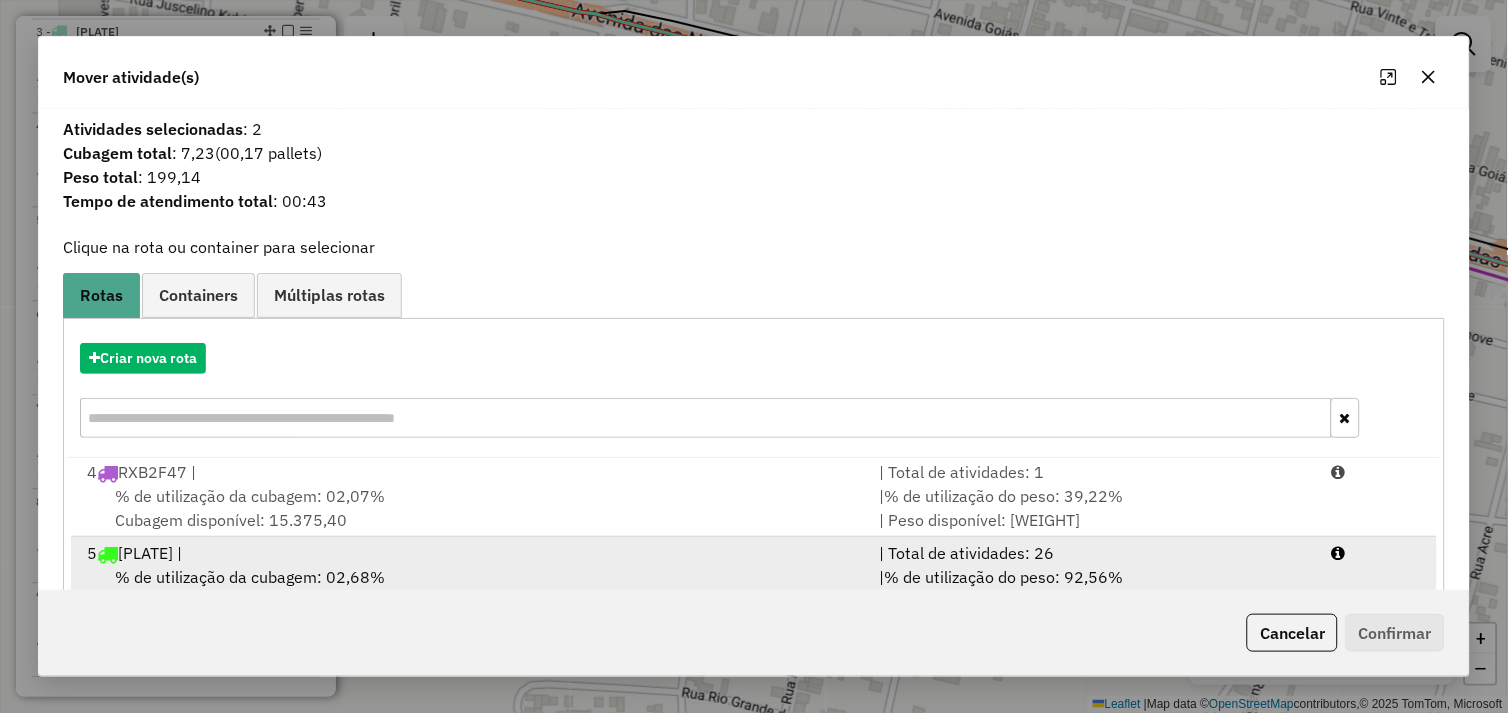 scroll, scrollTop: 248, scrollLeft: 0, axis: vertical 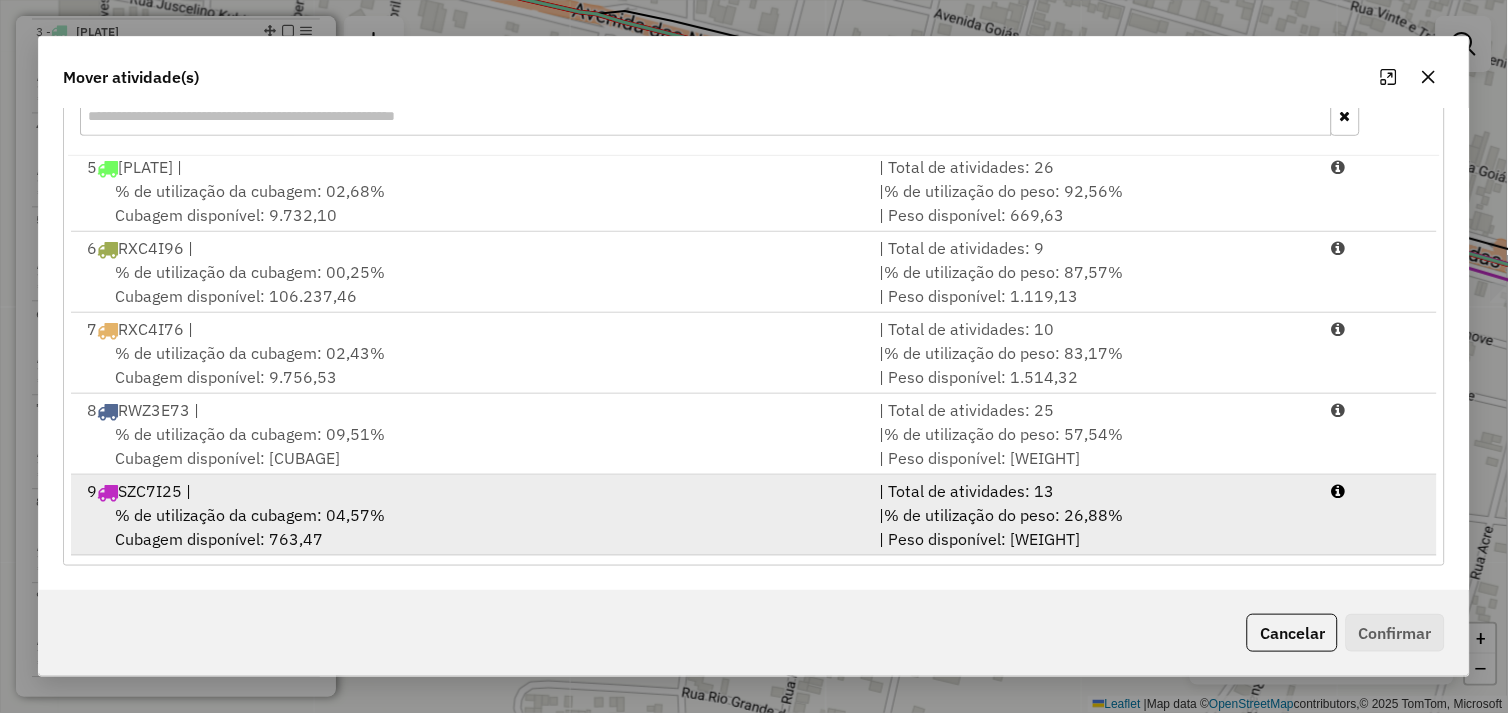 drag, startPoint x: 563, startPoint y: 527, endPoint x: 578, endPoint y: 527, distance: 15 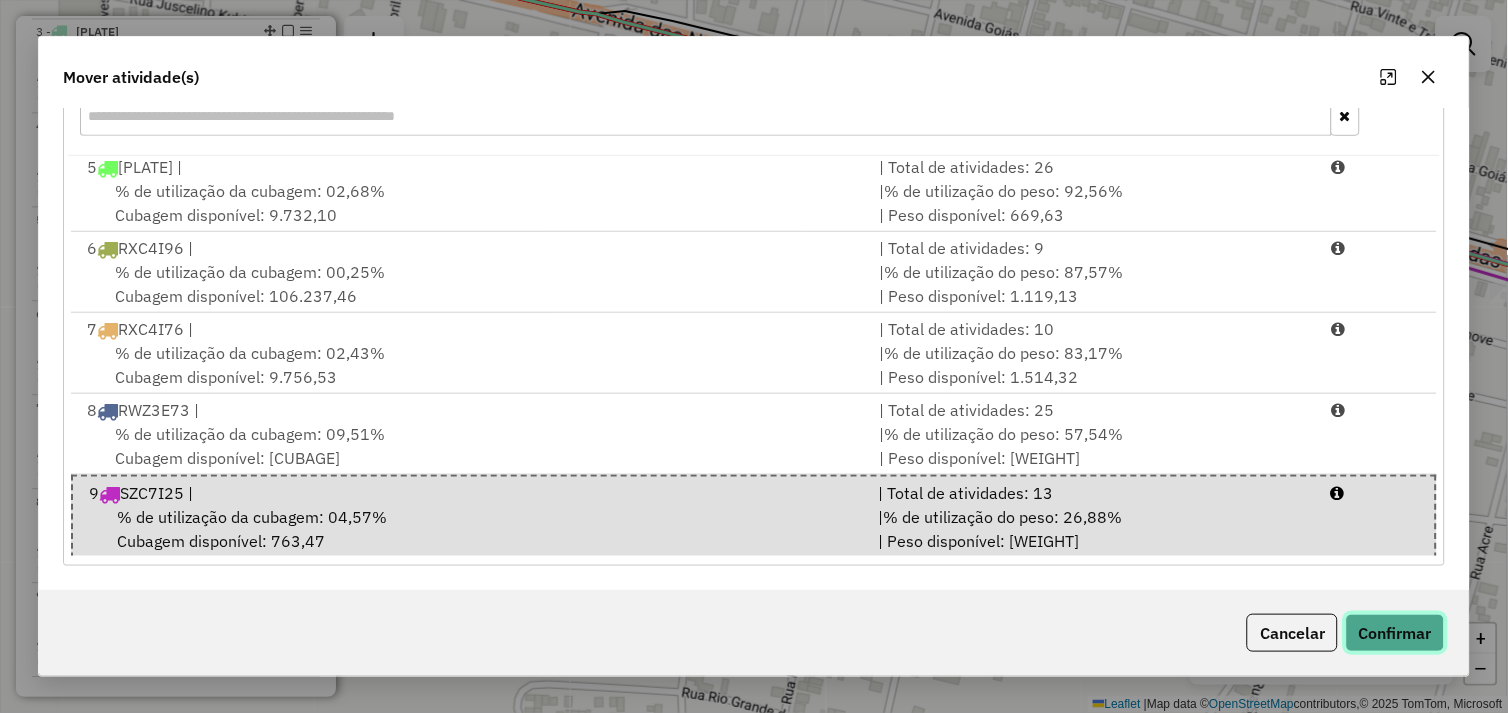 click on "Confirmar" 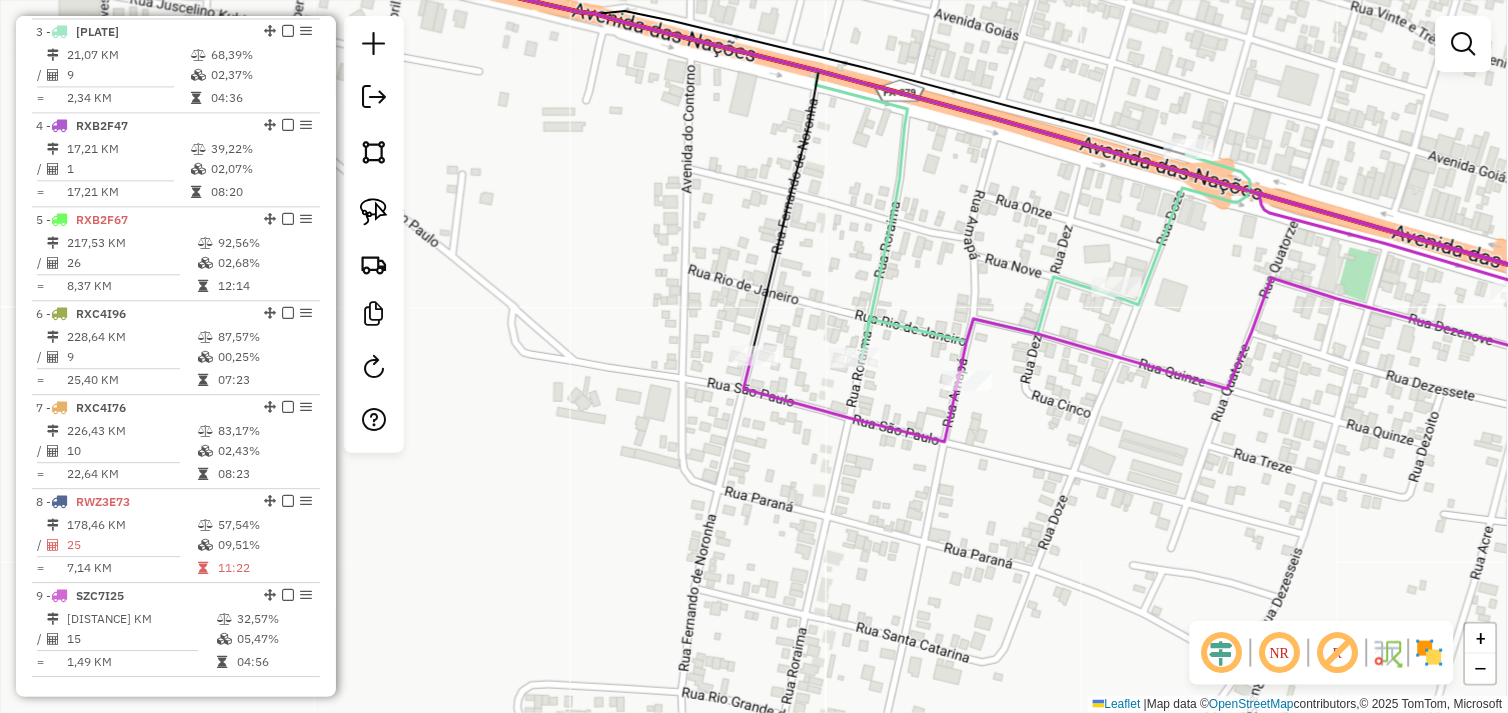 scroll, scrollTop: 0, scrollLeft: 0, axis: both 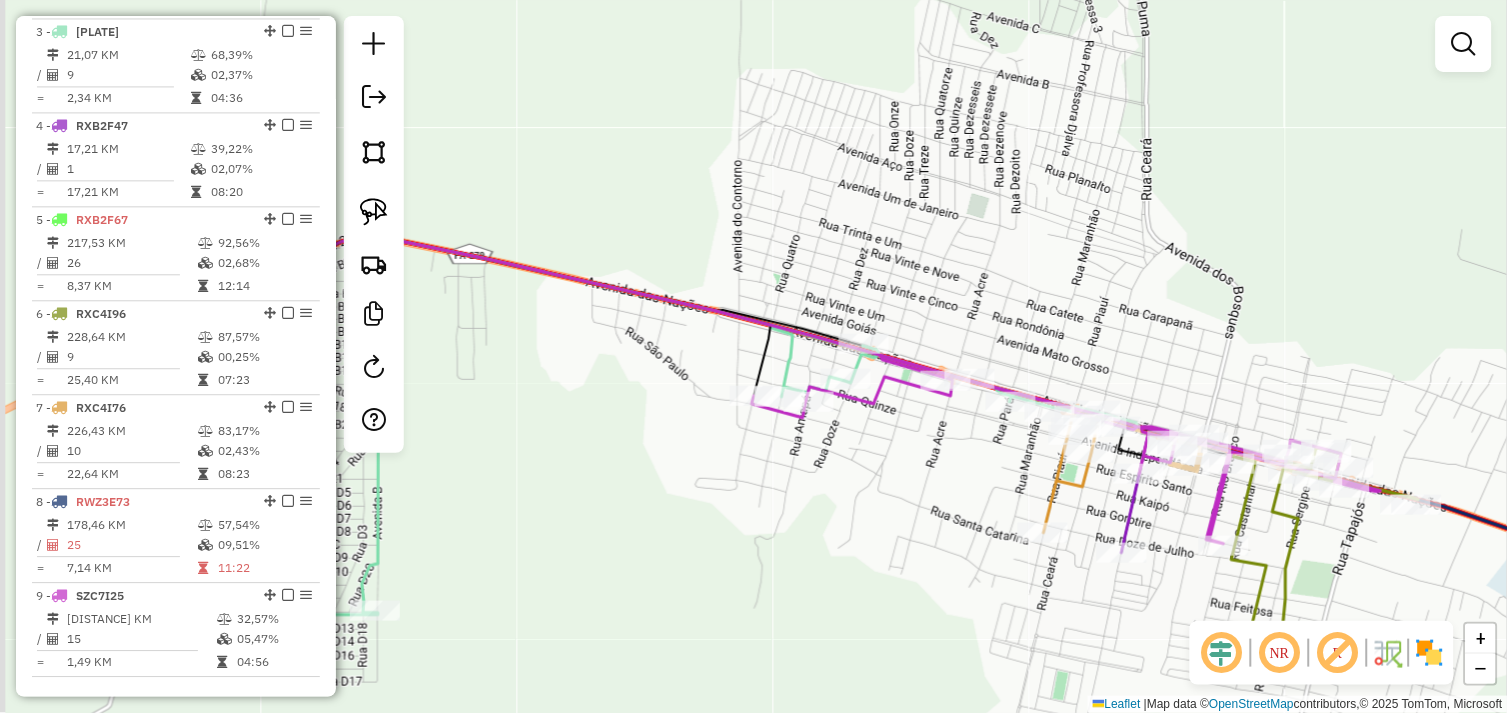 drag, startPoint x: 652, startPoint y: 445, endPoint x: 745, endPoint y: 443, distance: 93.0215 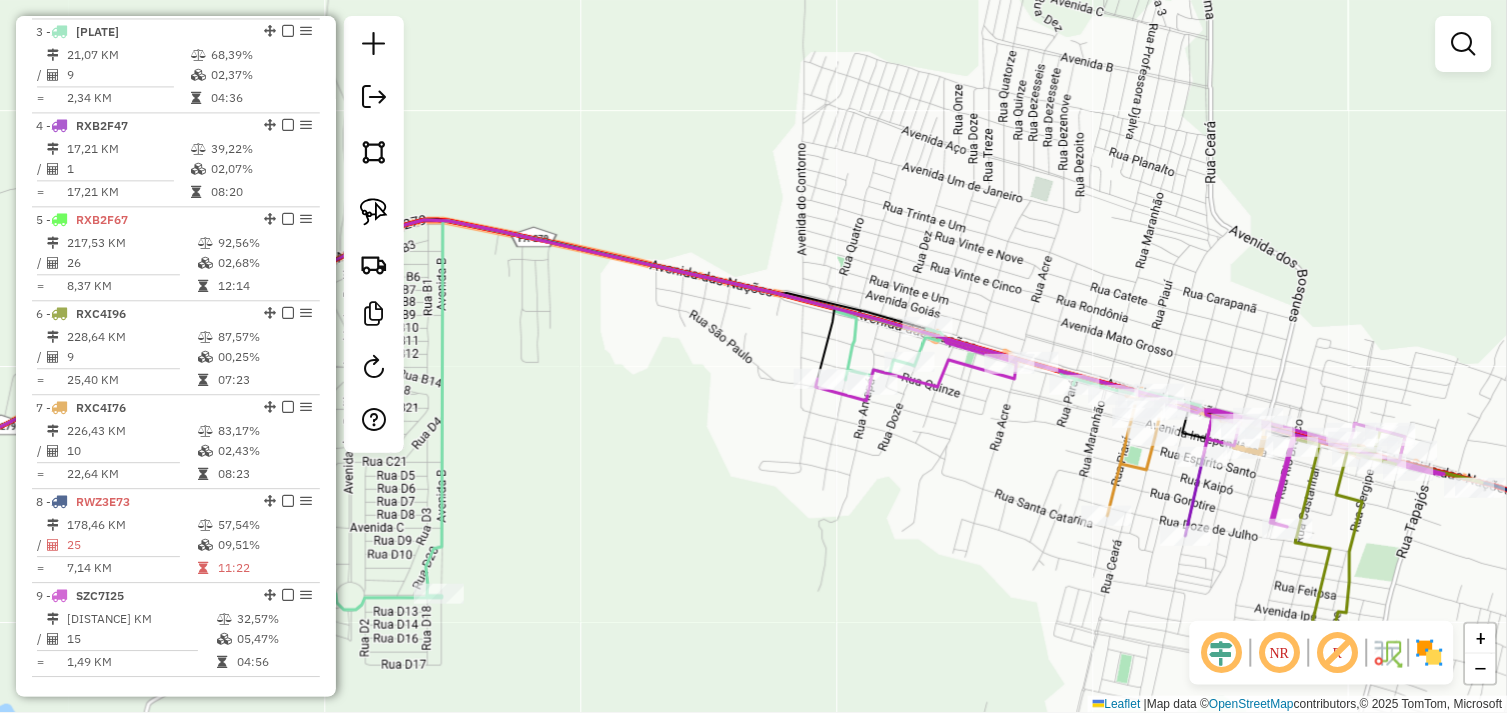 drag, startPoint x: 664, startPoint y: 474, endPoint x: 832, endPoint y: 410, distance: 179.77763 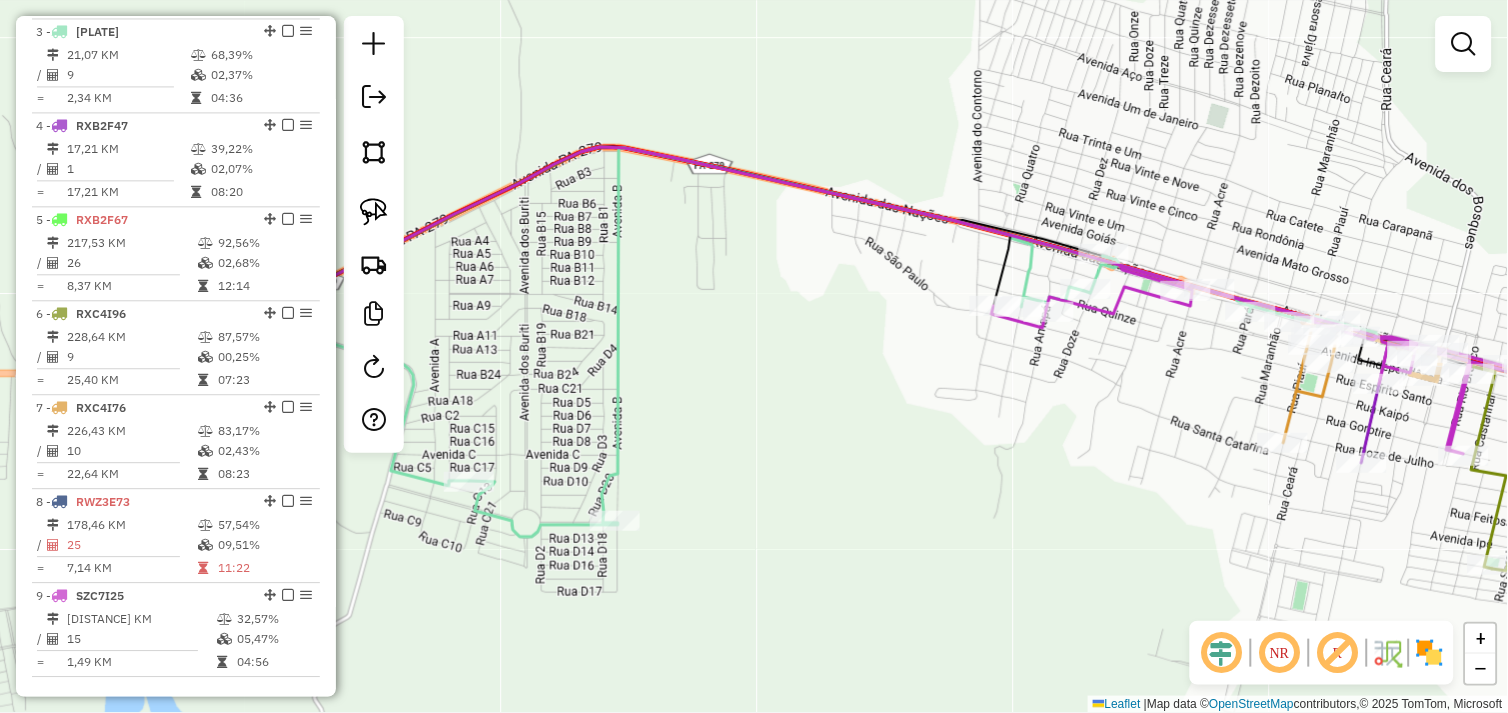 drag, startPoint x: 980, startPoint y: 414, endPoint x: 771, endPoint y: 475, distance: 217.72 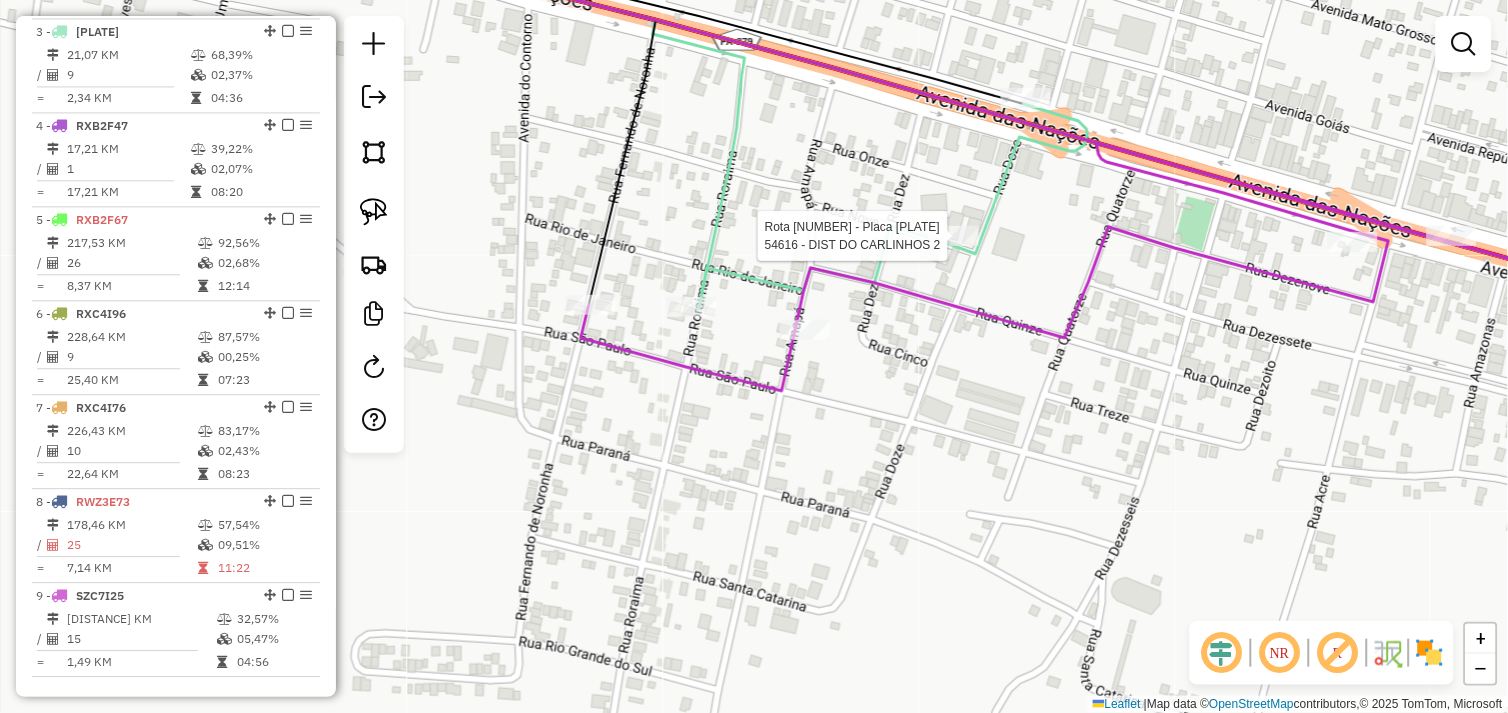 select on "*********" 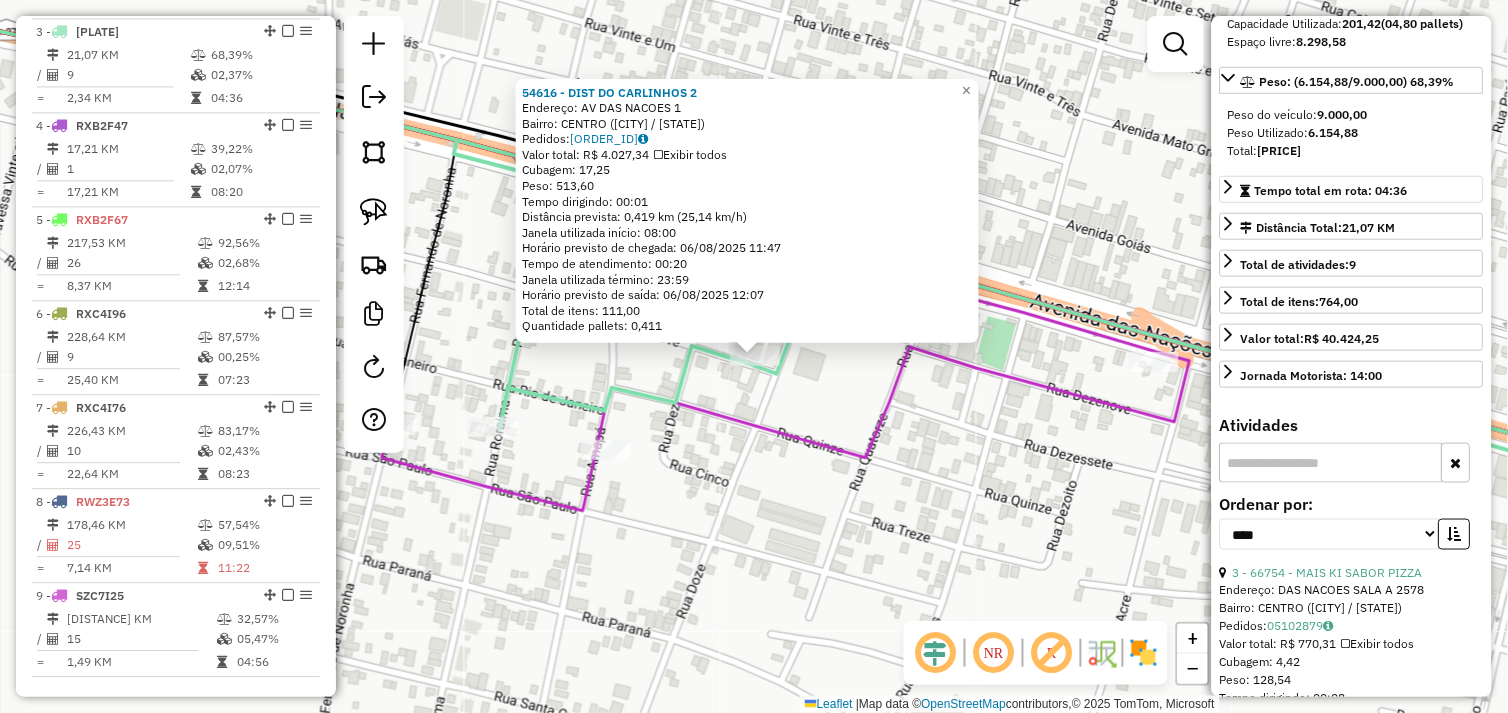 scroll, scrollTop: 444, scrollLeft: 0, axis: vertical 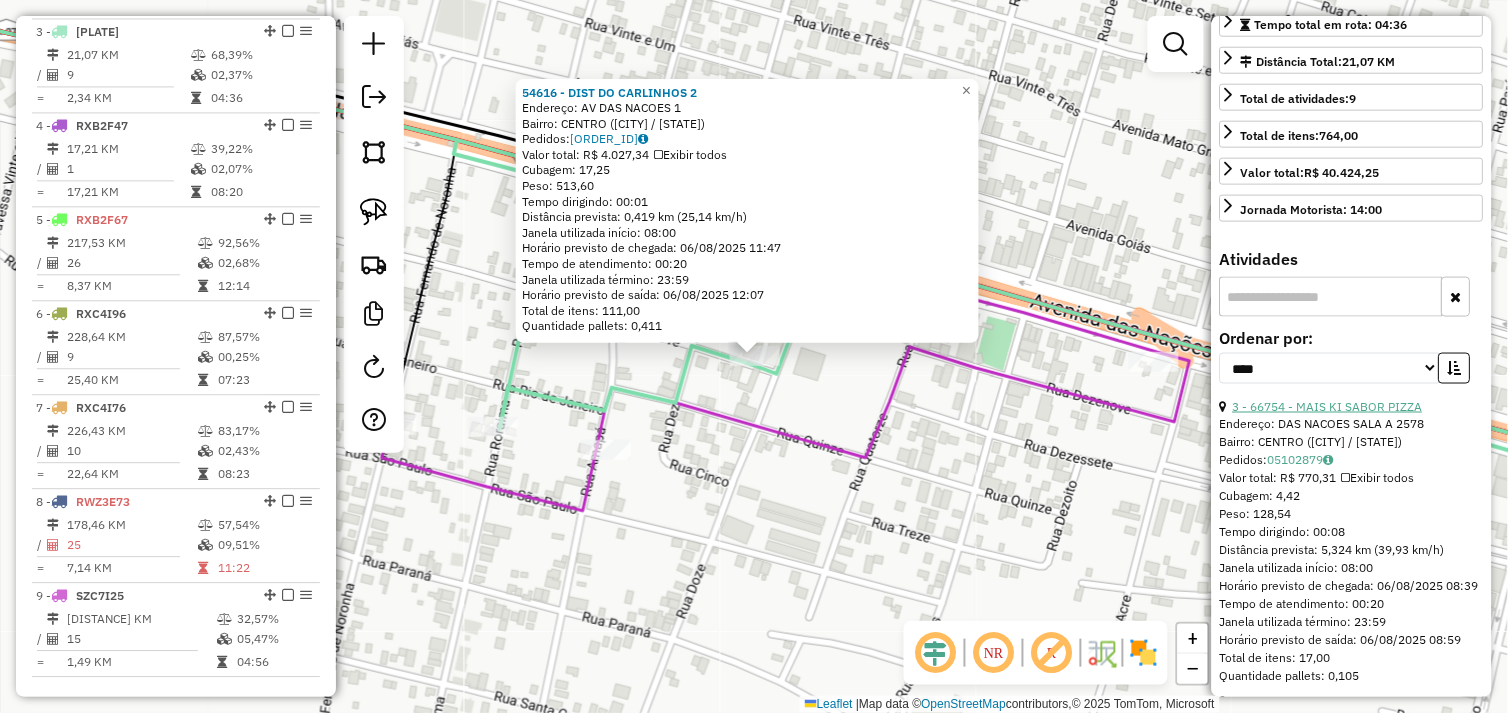 click on "3 - 66754 - MAIS KI SABOR PIZZA" at bounding box center [1328, 406] 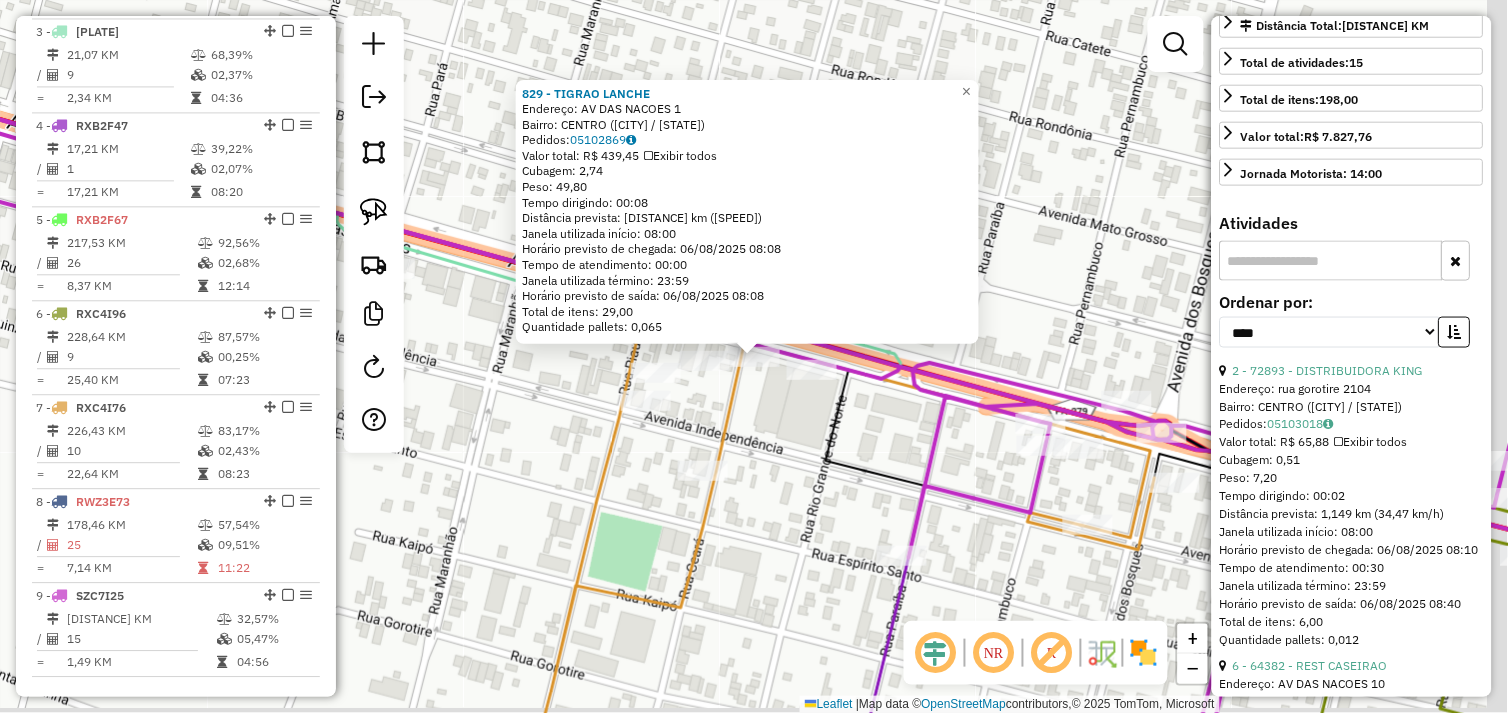 scroll, scrollTop: 408, scrollLeft: 0, axis: vertical 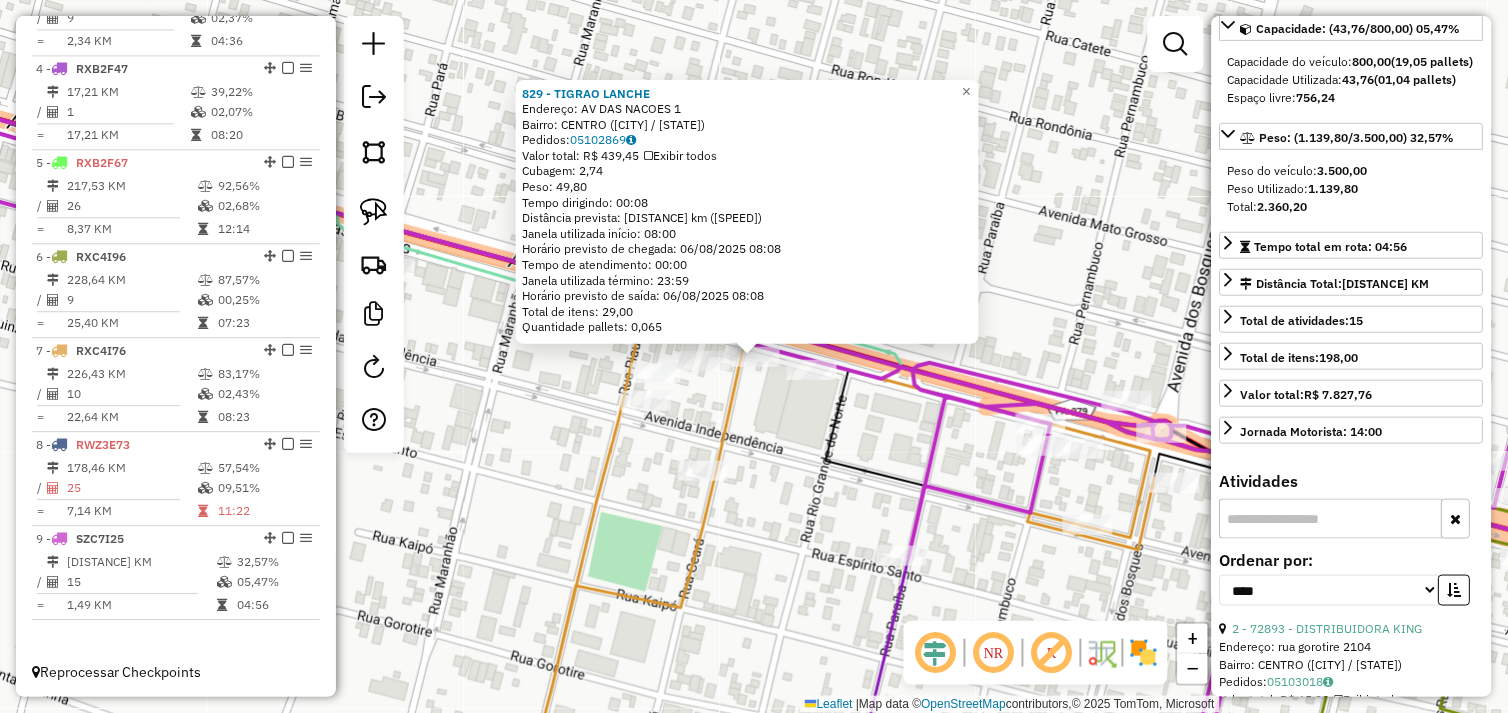 click on "[NUMBER] - [COMPANY_NAME]  Endereço:  AV DAS NACOES [NUMBER]   Bairro: CENTRO ([CITY] / [STATE])   Pedidos:  [ORDER_ID]   Valor total: R$ 439,45   Exibir todos   Cubagem: 2,74  Peso: 49,80  Tempo dirigindo: 00:08   Distância prevista: 7,741 km (58,06 km/h)   Janela utilizada início: 08:00   Horário previsto de chegada: 06/08/2025 08:08   Tempo de atendimento: 00:00   Janela utilizada término: 23:59   Horário previsto de saída: 06/08/2025 08:08   Total de itens: 29,00   Quantidade pallets: 0,065  × Janela de atendimento Grade de atendimento Capacidade Transportadoras Veículos Cliente Pedidos  Rotas Selecione os dias de semana para filtrar as janelas de atendimento  Seg   Ter   Qua   Qui   Sex   Sáb   Dom  Informe o período da janela de atendimento: De: Até:  Filtrar exatamente a janela do cliente  Considerar janela de atendimento padrão  Selecione os dias de semana para filtrar as grades de atendimento  Seg   Ter   Qua   Qui   Sex   Sáb   Dom   Considerar clientes sem dia de atendimento cadastrado  De:" 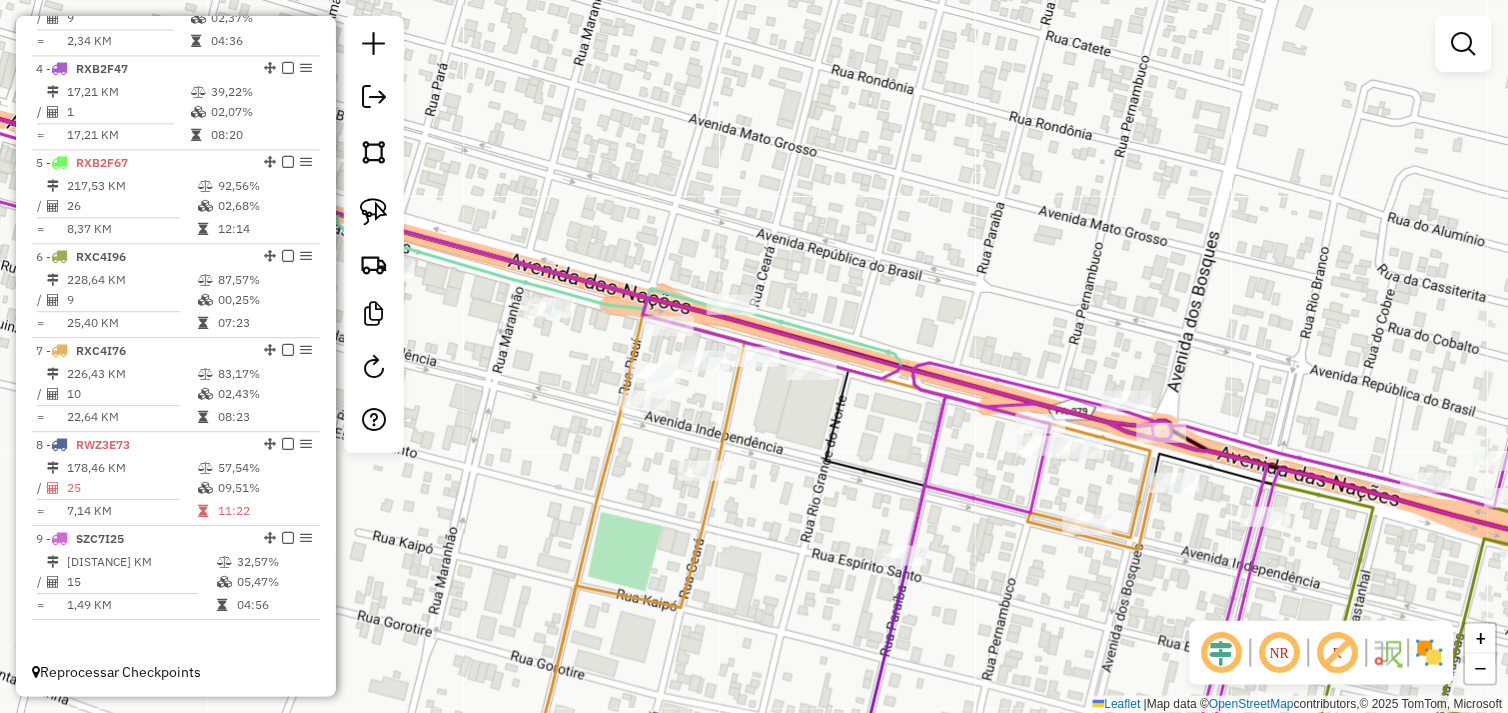 drag, startPoint x: 558, startPoint y: 430, endPoint x: 830, endPoint y: 431, distance: 272.00183 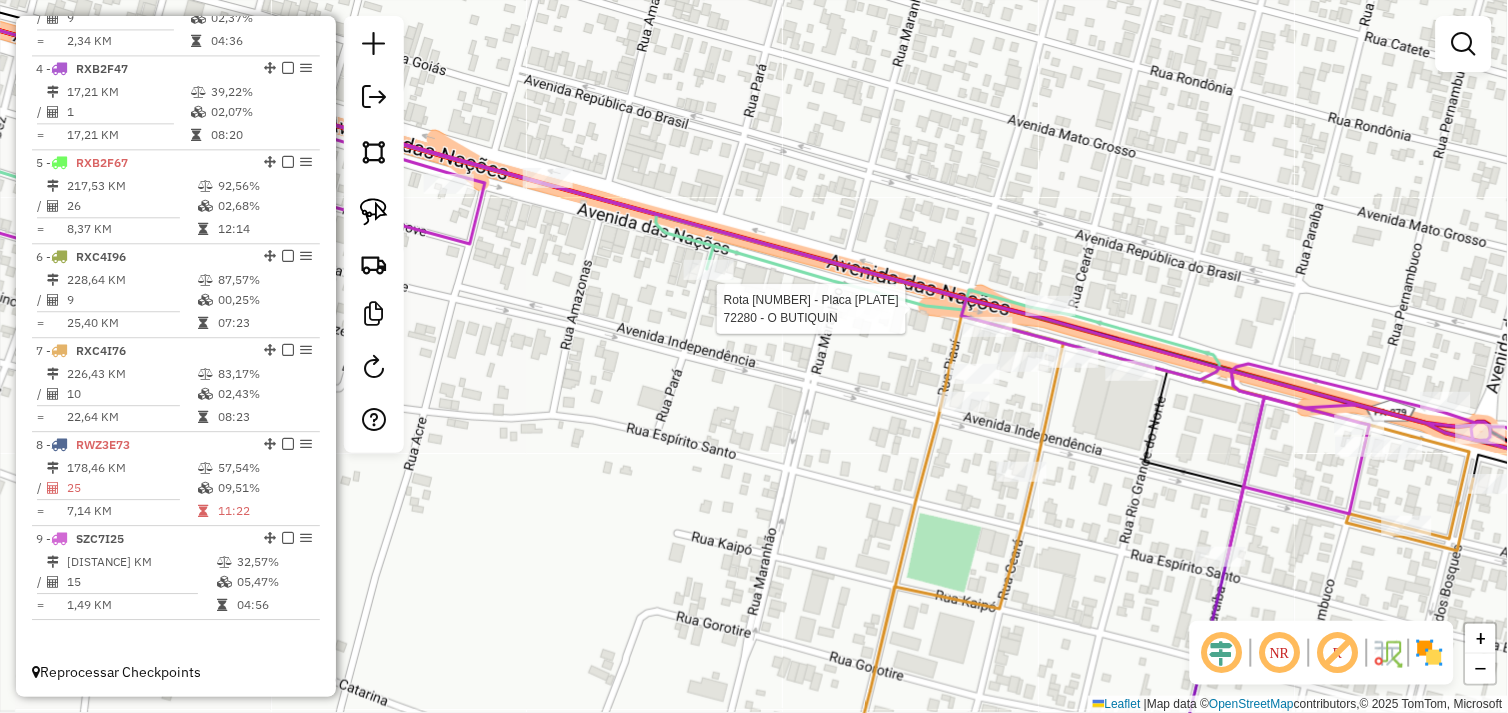 click 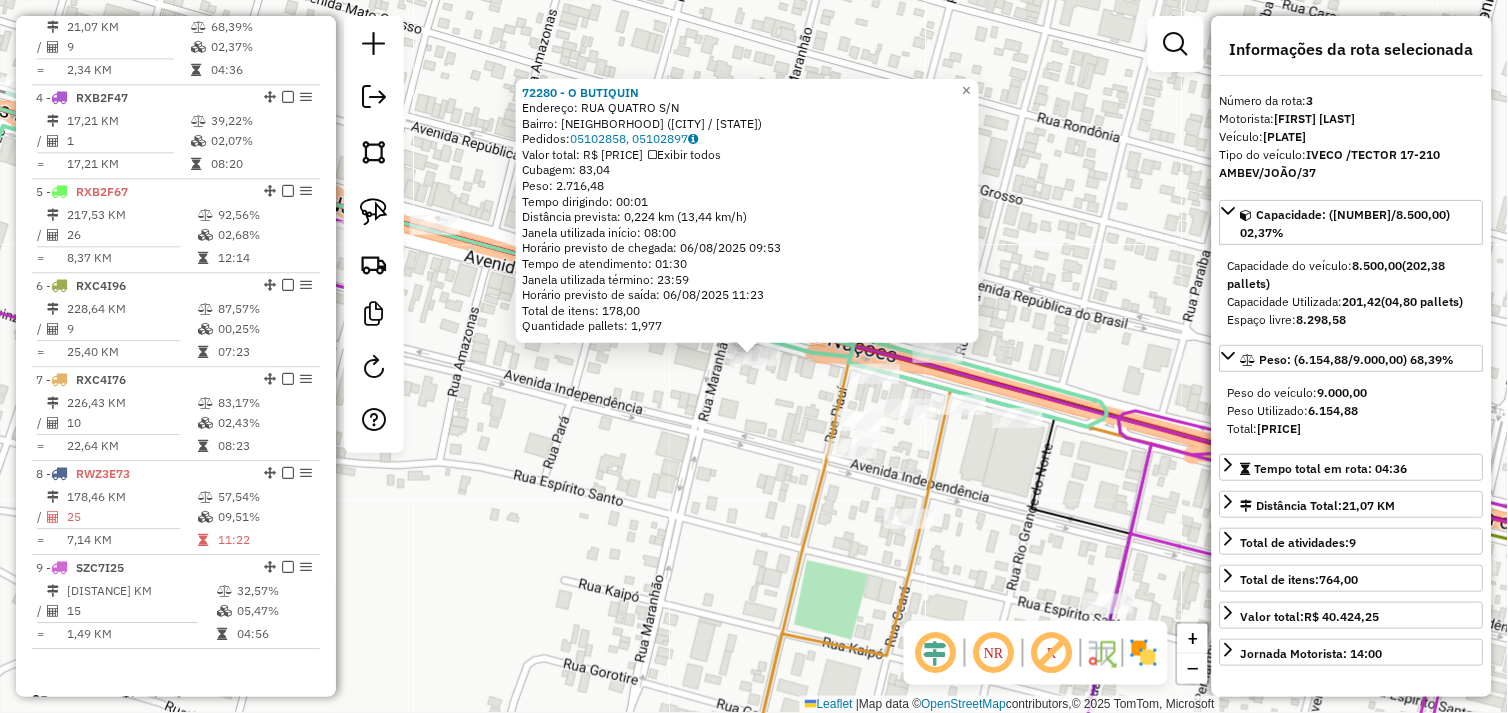 scroll, scrollTop: 935, scrollLeft: 0, axis: vertical 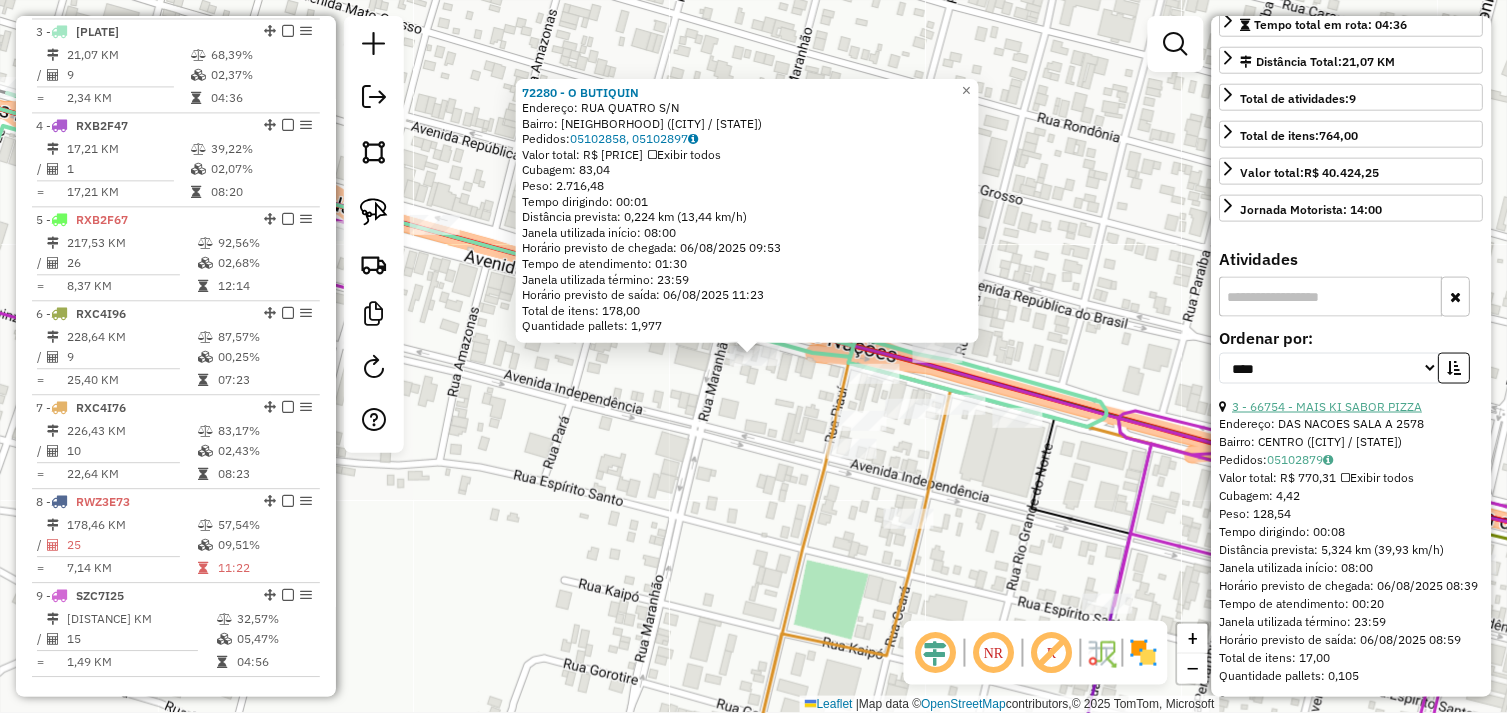 click on "3 - 66754 - MAIS KI SABOR PIZZA" at bounding box center [1328, 406] 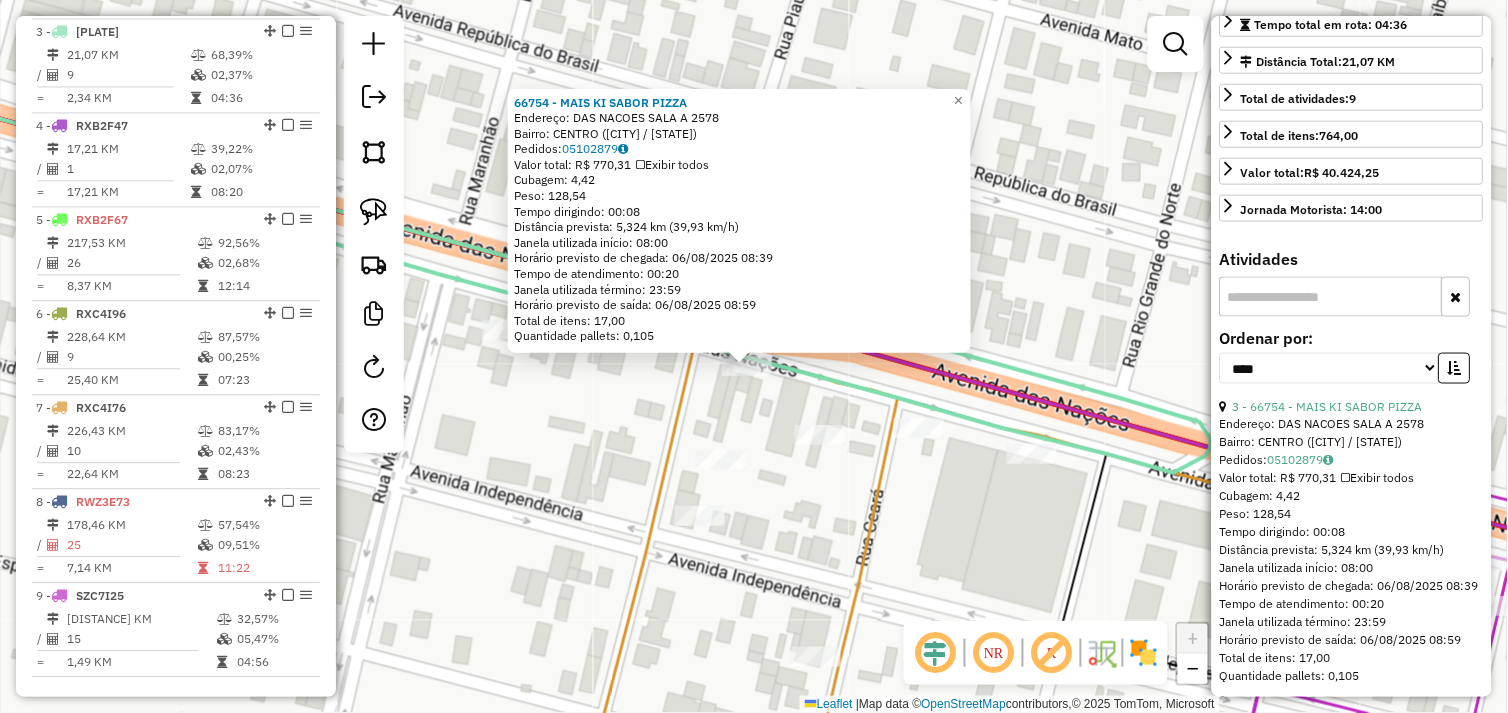 click on "Rota 3 - Placa RWZ3E73 66754 - MAIS KI SABOR PIZZA 66754 - MAIS KI SABOR PIZZA Endereço: DAS NACOES SALA A 2578 Bairro: CENTRO ([CITY] / PA) Pedidos: 05102879 Valor total: R$ 770,31 Exibir todos Cubagem: 4,42 Peso: 128,54 Tempo dirigindo: 00:08 Distância prevista: 5,324 km (39,93 km/h) Janela utilizada início: 08:00 Horário previsto de chegada: 06/08/2025 08:39 Tempo de atendimento: 00:20 Janela utilizada término: 23:59 Horário previsto de saída: 06/08/2025 08:59 Total de itens: 17,00 Quantidade pallets: 0,105 × Janela de atendimento Grade de atendimento Capacidade Transportadoras Veículos Cliente Pedidos Rotas Selecione os dias de semana para filtrar as janelas de atendimento Seg Ter Qua Qui Sex Sáb Dom Informe o período da janela de atendimento: De: Até: Filtrar exatamente a janela do cliente Considerar janela de atendimento padrão Selecione os dias de semana para filtrar as grades de atendimento Seg Ter Qua Qui Sex Dom" 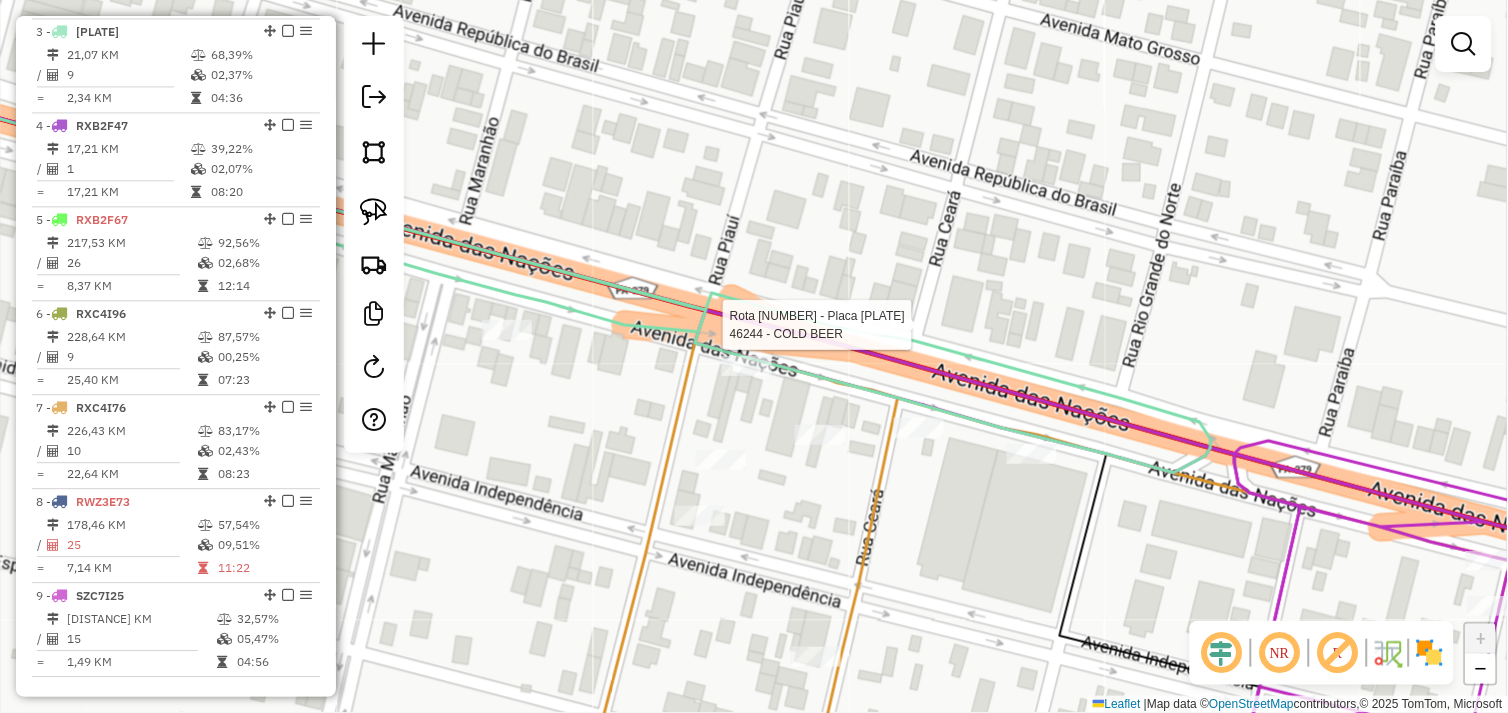 select on "*********" 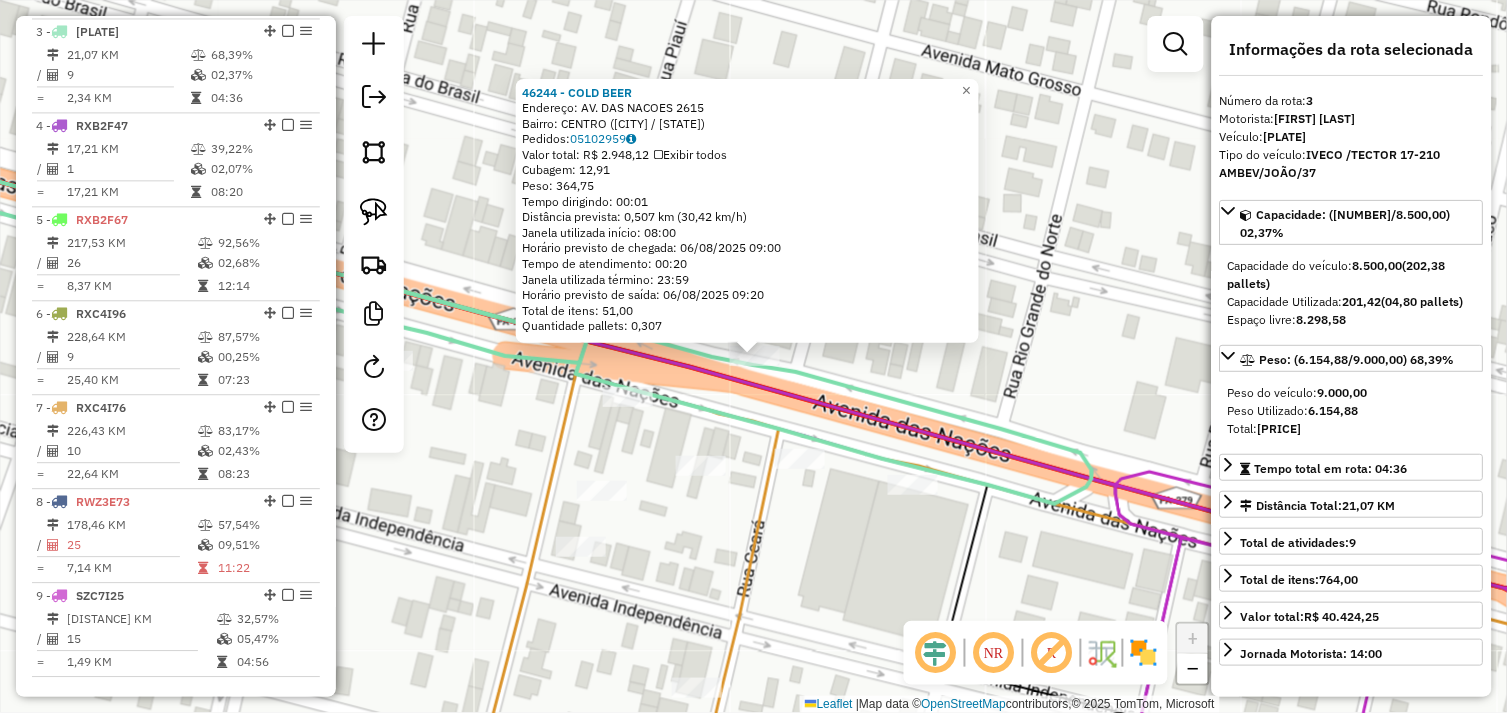 click on "46244 - [BRAND] Endereço: [STREET] [NUMBER] Bairro: [NEIGHBORHOOD] ([CITY] / [STATE]) Pedidos: [ORDER_ID] Valor total: R$ 2.948,12 Exibir todos Cubagem: 12,91 Peso: 364,75 Tempo dirigindo: 00:01 Distância prevista: 0,507 km (30,42 km/h) Janela utilizada início: 08:00 Horário previsto de chegada: 06/08/[YEAR] [HOUR]:[MINUTE] Tempo de atendimento: 00:20 Janela utilizada término: 23:59 Horário previsto de saída: 06/08/[YEAR] [HOUR]:[MINUTE] Total de itens: 51,00 Quantidade pallets: 0,307 × Janela de atendimento Grade de atendimento Capacidade Transportadoras Veículos Cliente Pedidos Rotas Selecione os dias de semana para filtrar as janelas de atendimento Seg Ter Qua Qui Sex Sáb Dom Informe o período da janela de atendimento: De: Até: Filtrar exatamente a janela do cliente Considerar janela de atendimento padrão Selecione os dias de semana para filtrar as grades de atendimento Seg Ter Qua Qui Sex Sáb Dom Considerar clientes sem dia de atendimento cadastrado" 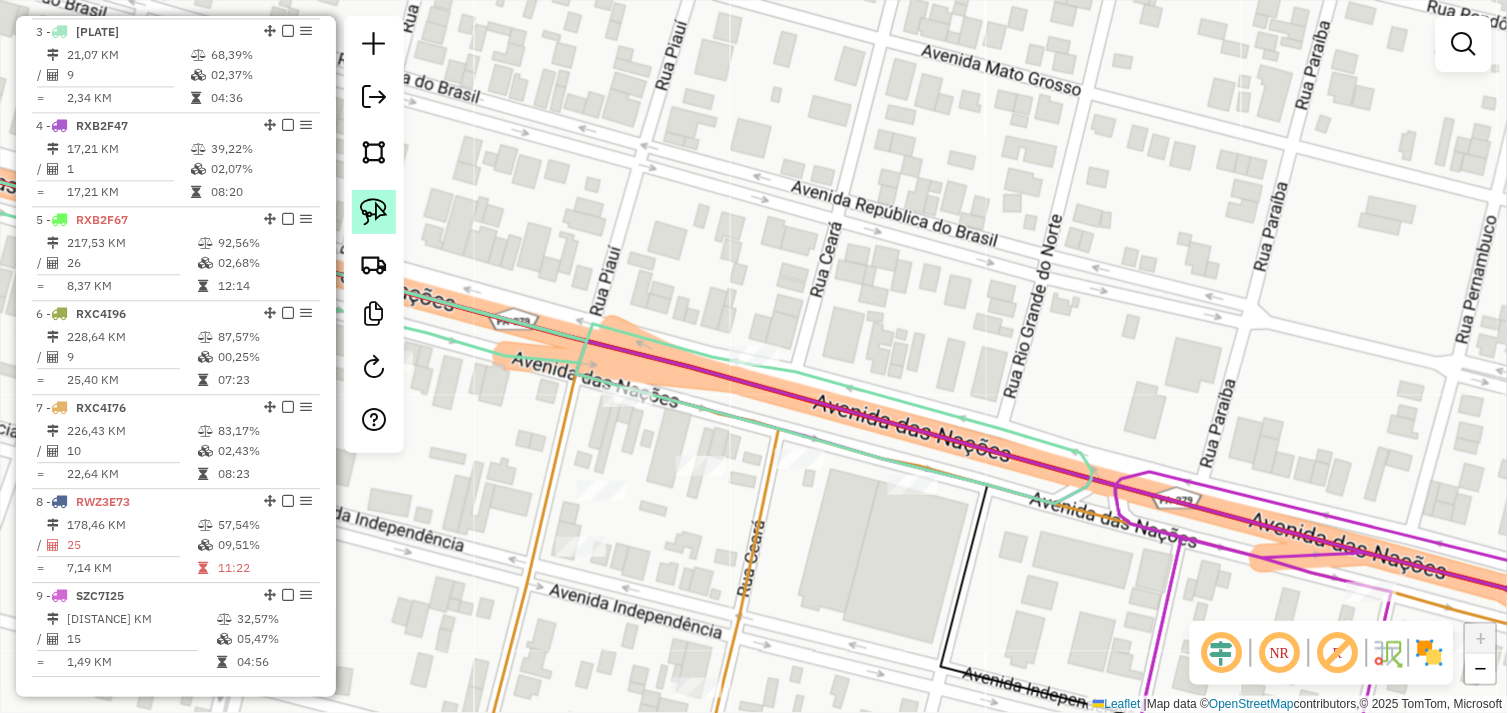 click 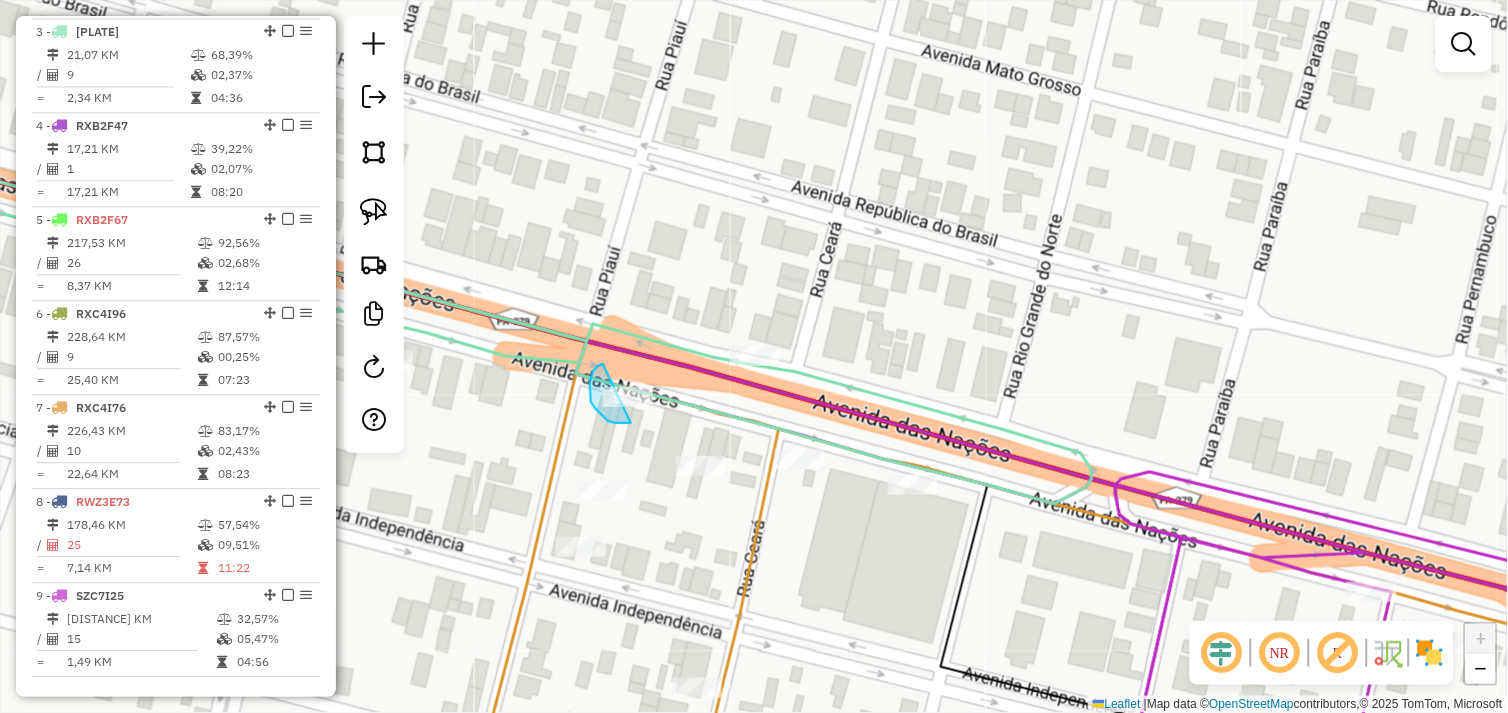 drag, startPoint x: 603, startPoint y: 364, endPoint x: 614, endPoint y: 401, distance: 38.600517 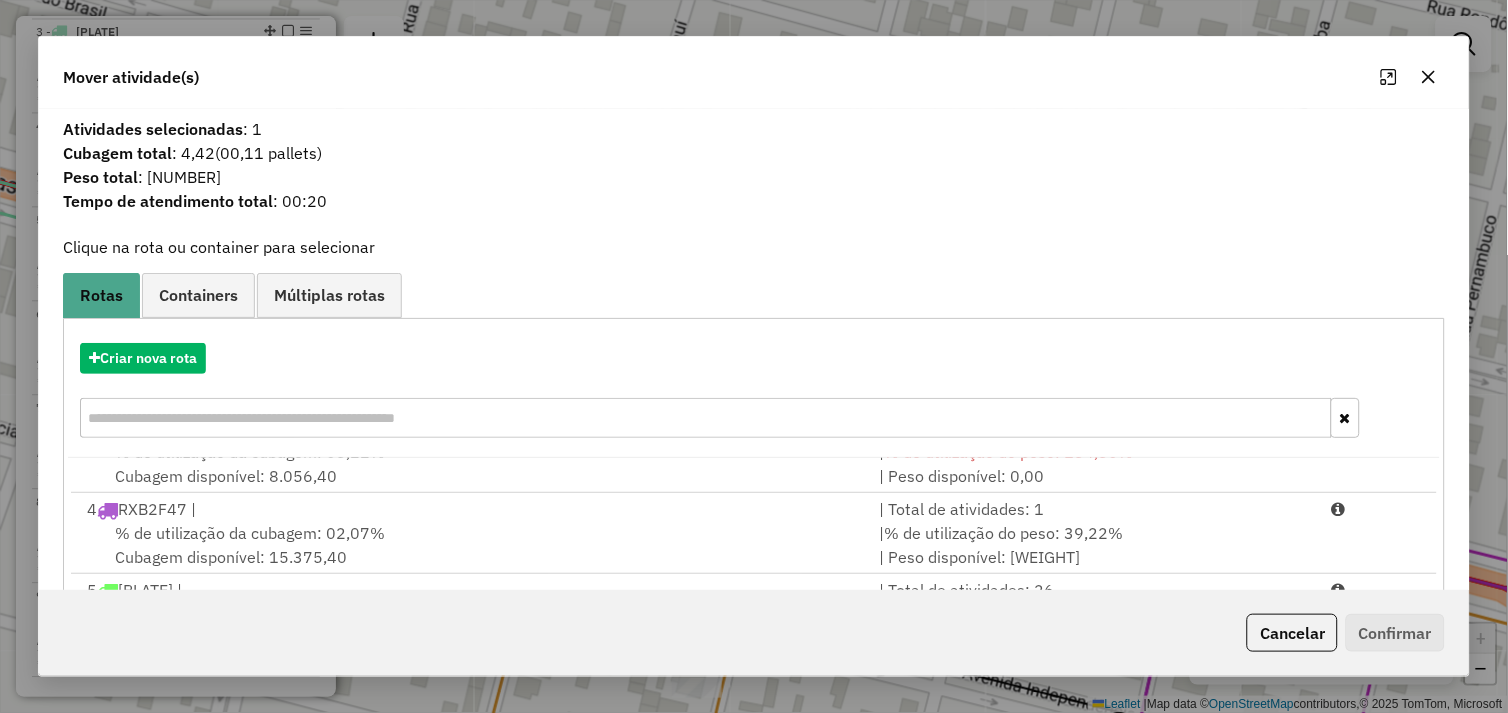 scroll, scrollTop: 248, scrollLeft: 0, axis: vertical 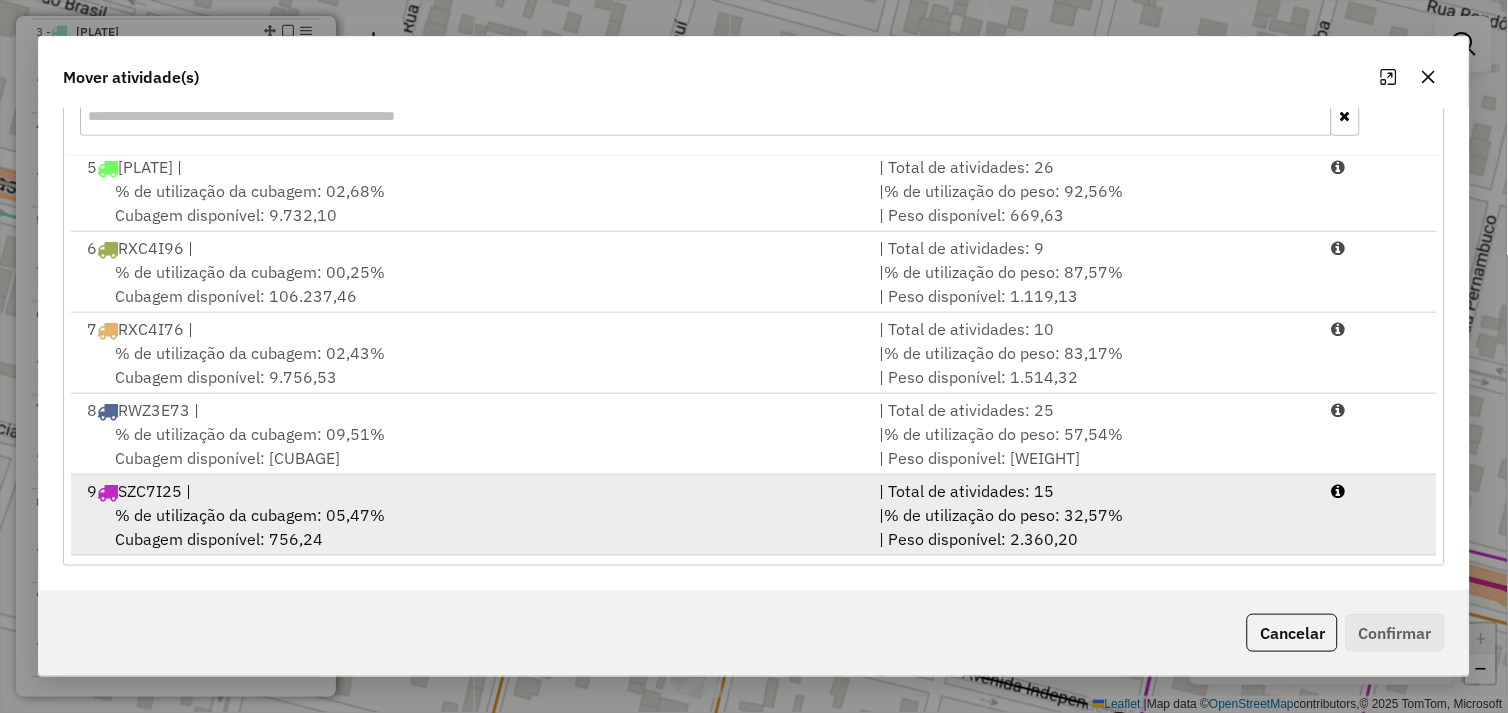 drag, startPoint x: 550, startPoint y: 526, endPoint x: 701, endPoint y: 534, distance: 151.21178 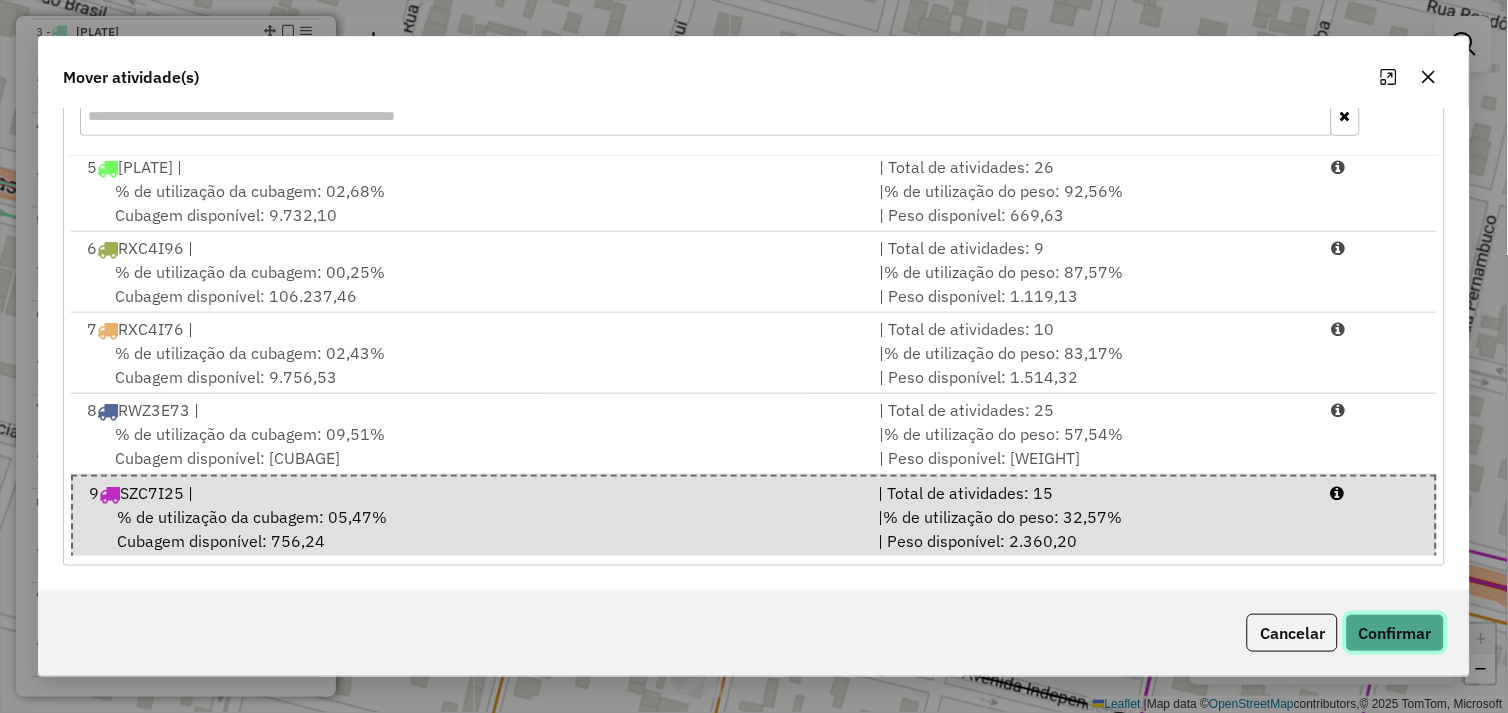click on "Confirmar" 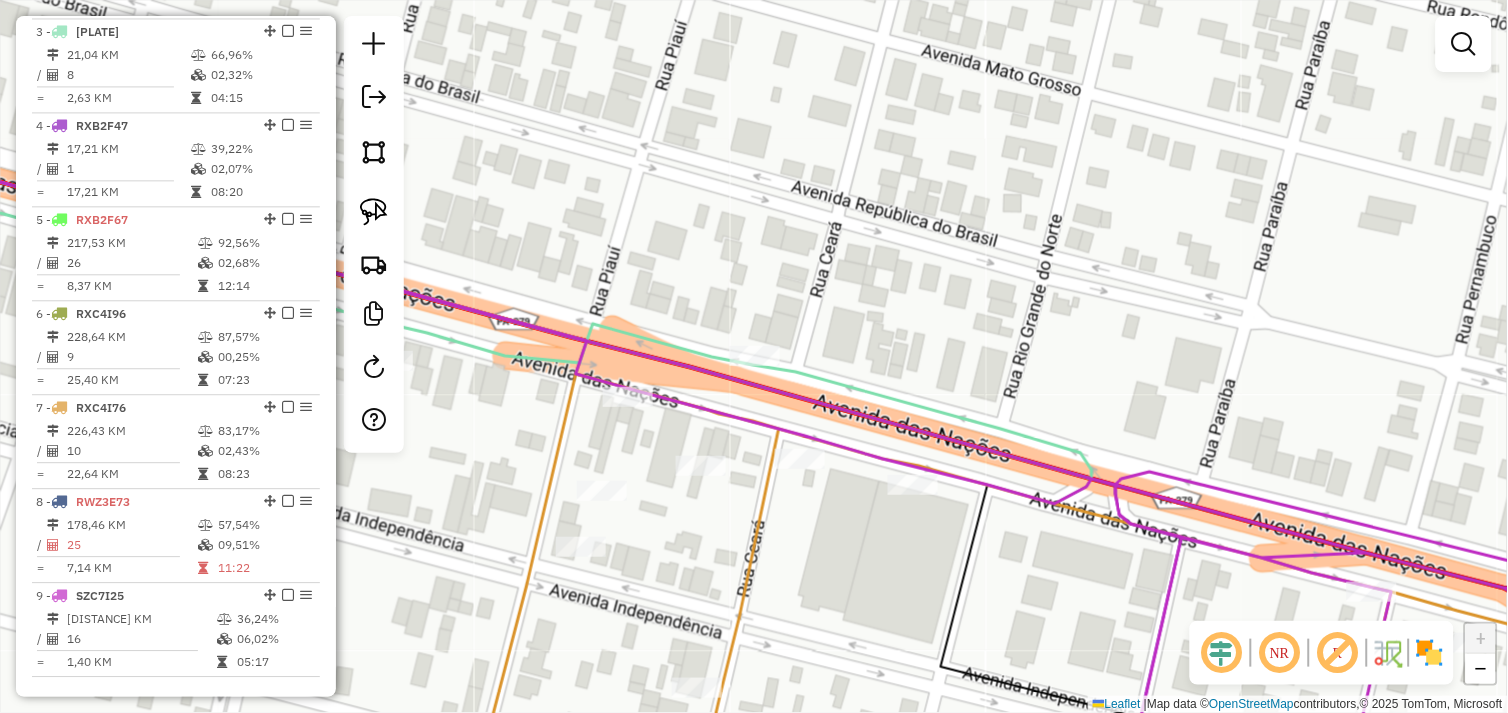 scroll, scrollTop: 0, scrollLeft: 0, axis: both 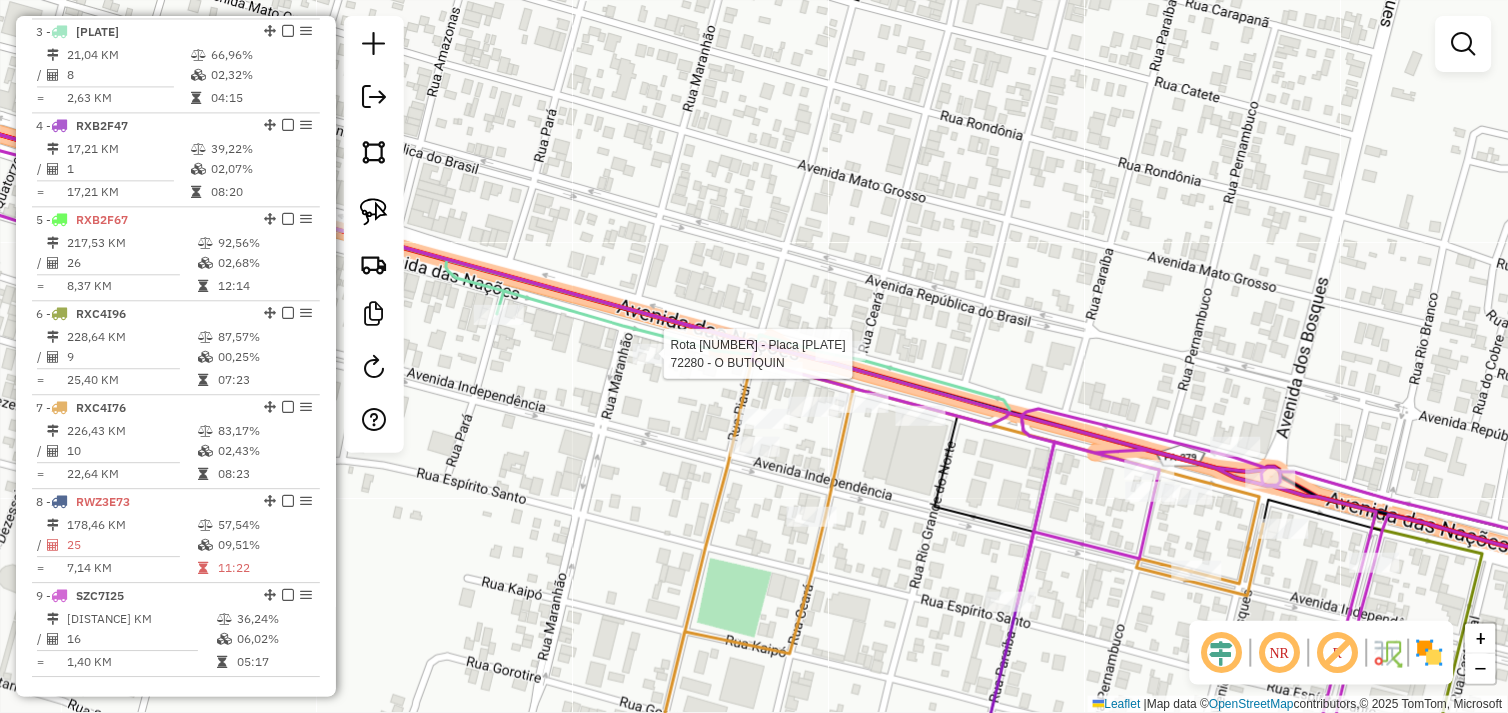 select on "*********" 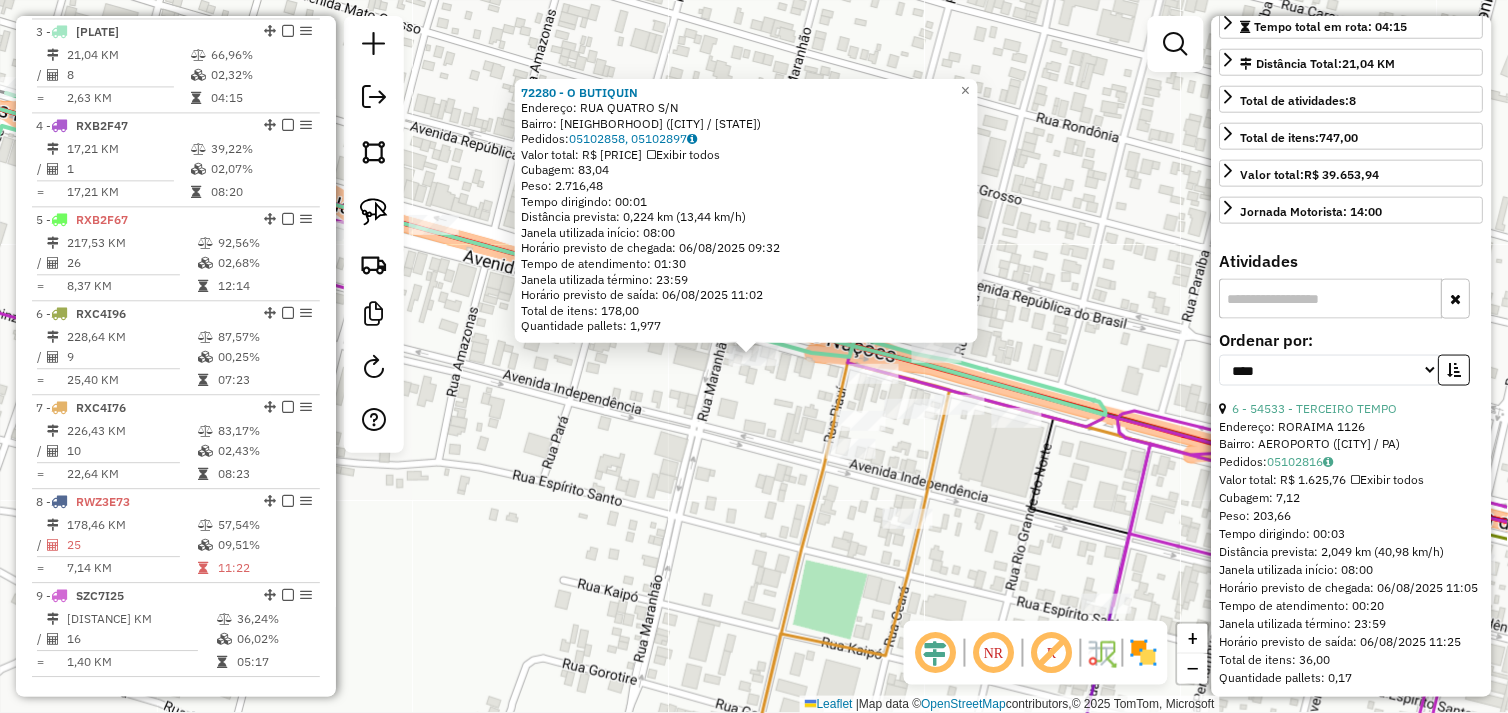 scroll, scrollTop: 444, scrollLeft: 0, axis: vertical 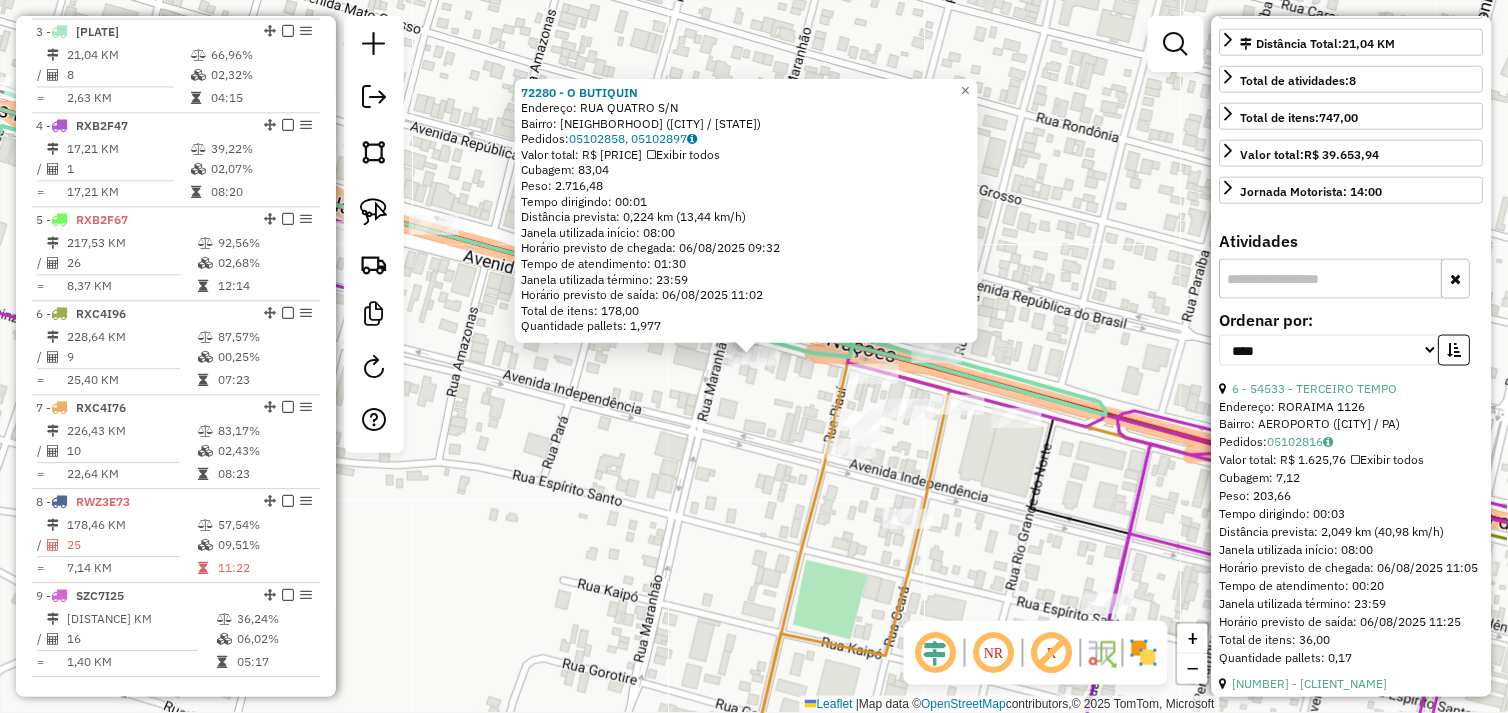 click on "[BUSINESS_NAME] Endereço: RUA [STREET_NAME] [NUMBER] Bairro: [NEIGHBORHOOD] ([CITY] / [STATE]) Pedidos: [ORDER_ID], [ORDER_ID] Valor total: R$ [PRICE] Exibir todos Cubagem: [CUBAGE] Peso: [WEIGHT] Tempo dirigindo: [TIME] Distância prevista: [DISTANCE] km ([SPEED] km/h) Janela utilizada início: [TIME] Horário previsto de chegada: [DATE] [TIME] Tempo de atendimento: [TIME] Janela utilizada término: [TIME] Horário previsto de saída: [DATE] [TIME] Total de itens: [ITEM_COUNT],00 Quantidade pallets: [PALLET_COUNT] × Janela de atendimento Grade de atendimento Capacidade Transportadoras Veículos Cliente Pedidos Rotas Selecione os dias de semana para filtrar as janelas de atendimento Seg Ter Qua Qui Sex Sáb Dom Informe o período da janela de atendimento: De: Até: Filtrar exatamente a janela do cliente Considerar janela de atendimento padrão Selecione os dias de semana para filtrar as grades de atendimento Seg Ter Qua Qui Sex Sáb Dom Peso mínimo: Peso máximo: De: De:" 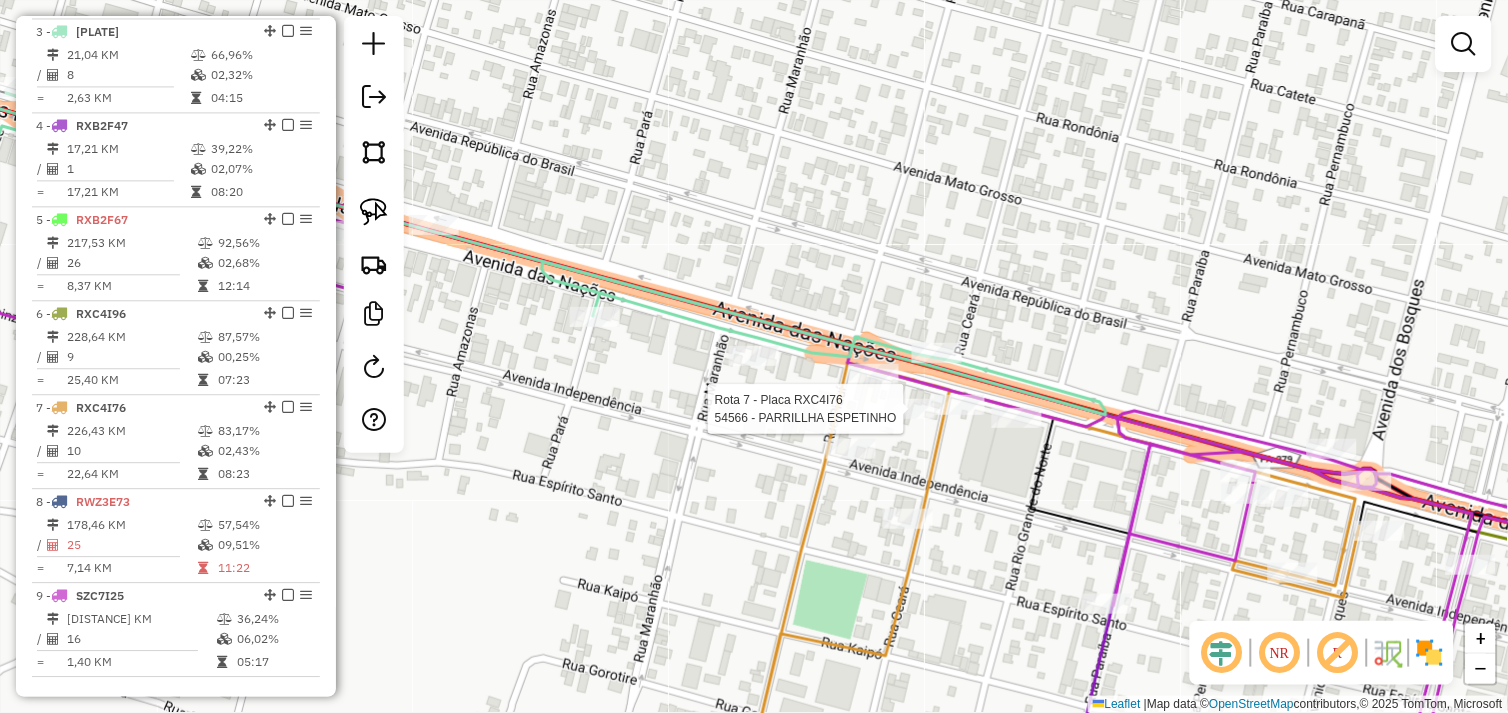 select on "*********" 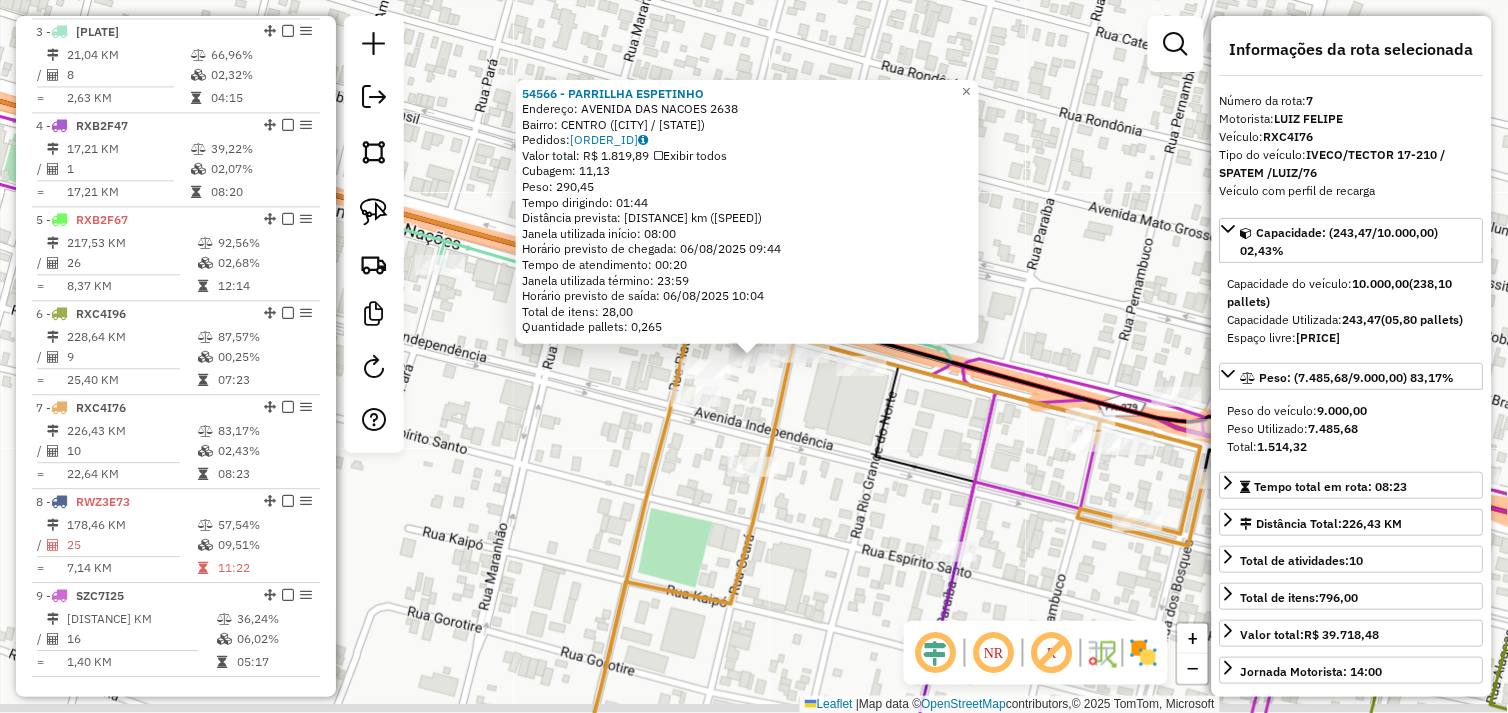 scroll, scrollTop: 992, scrollLeft: 0, axis: vertical 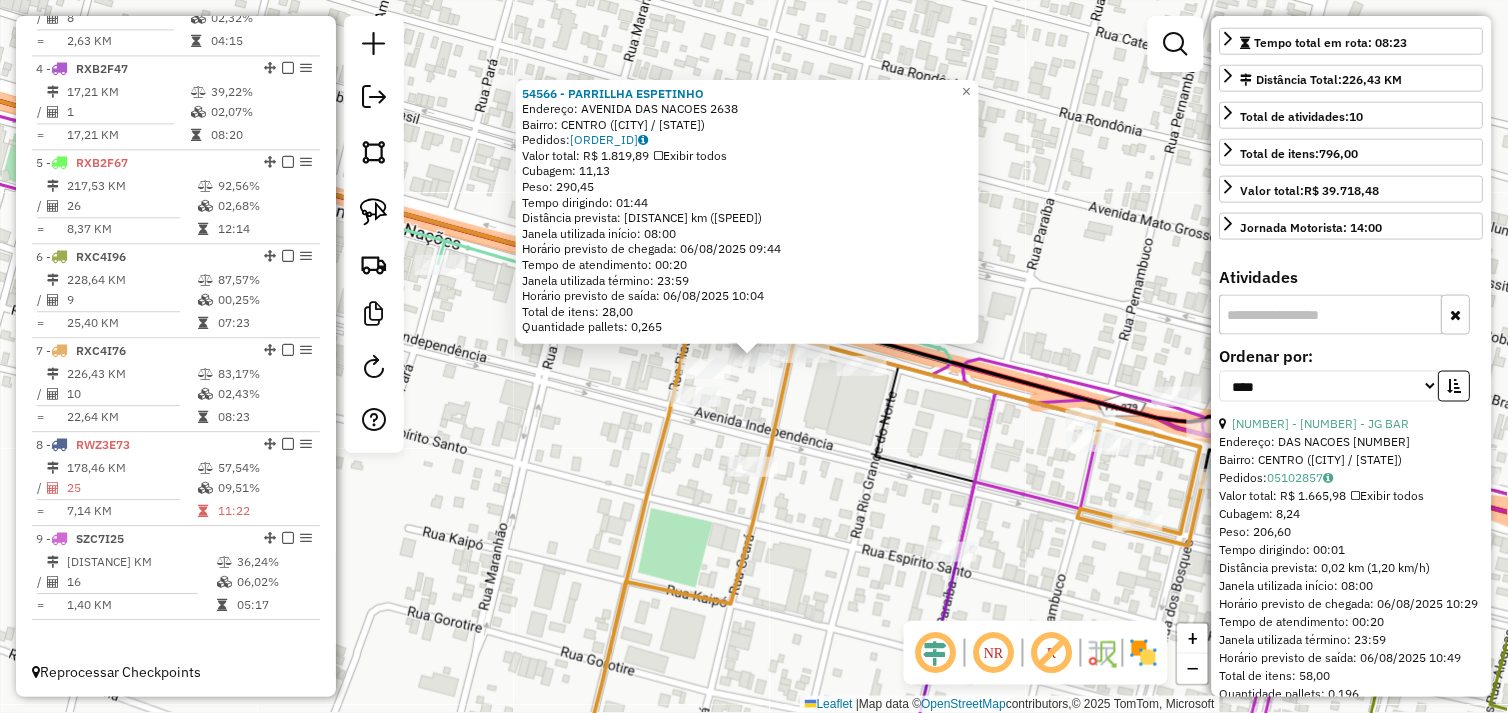 click 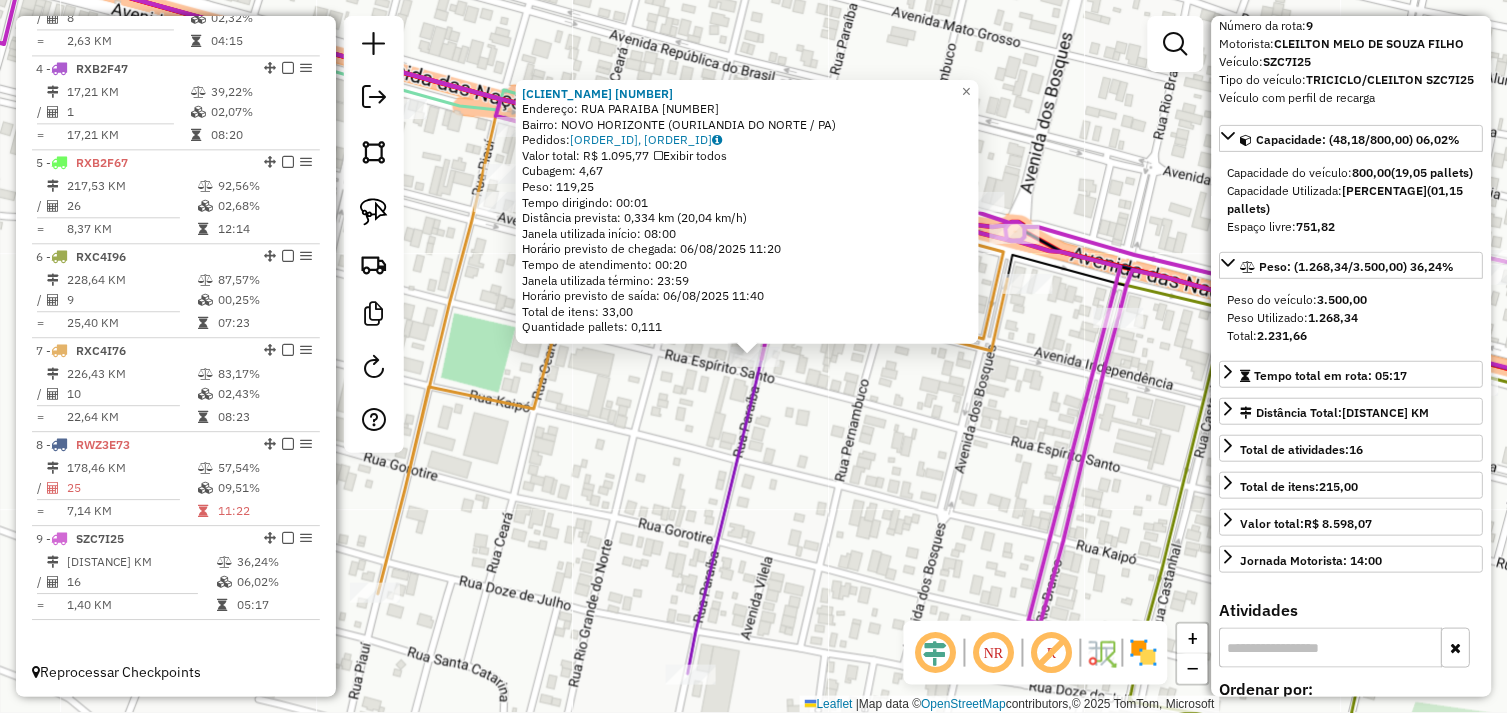 scroll, scrollTop: 56, scrollLeft: 0, axis: vertical 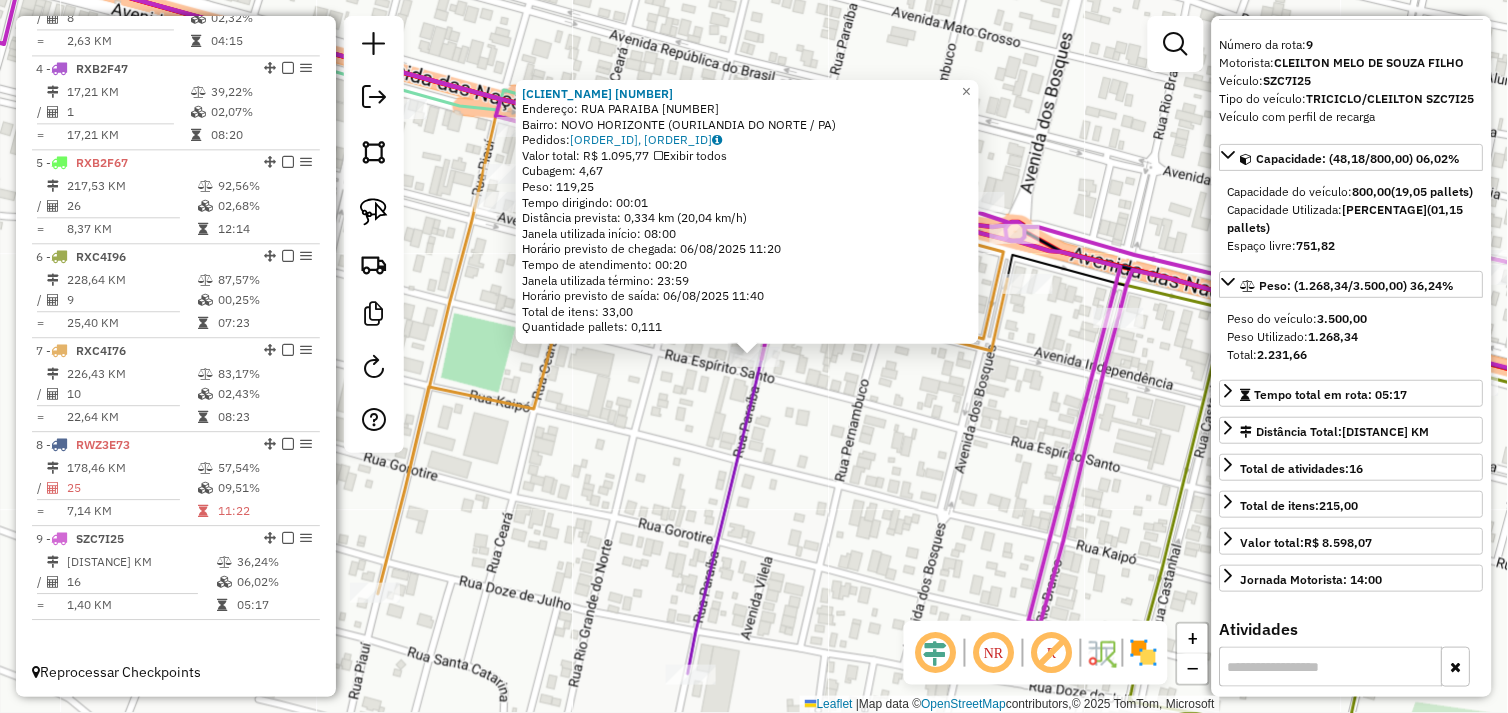click on "63888 - TOP BEER 2  Endereço:  RUA PARAIBA 970   Bairro: NOVO HORIZONTE (OURILANDIA DO NORTE / PA)   Pedidos:  05102953, 05102954   Valor total: R$ 1.095,77   Exibir todos   Cubagem: 4,67  Peso: 119,25  Tempo dirigindo: 00:01   Distância prevista: 0,334 km (20,04 km/h)   Janela utilizada início: 08:00   Horário previsto de chegada: 06/08/2025 11:20   Tempo de atendimento: 00:20   Janela utilizada término: 23:59   Horário previsto de saída: 06/08/2025 11:40   Total de itens: 33,00   Quantidade pallets: 0,111  × Janela de atendimento Grade de atendimento Capacidade Transportadoras Veículos Cliente Pedidos  Rotas Selecione os dias de semana para filtrar as janelas de atendimento  Seg   Ter   Qua   Qui   Sex   Sáb   Dom  Informe o período da janela de atendimento: De: Até:  Filtrar exatamente a janela do cliente  Considerar janela de atendimento padrão  Selecione os dias de semana para filtrar as grades de atendimento  Seg   Ter   Qua   Qui   Sex   Sáb   Dom   Peso mínimo:   Peso máximo:   De:  +" 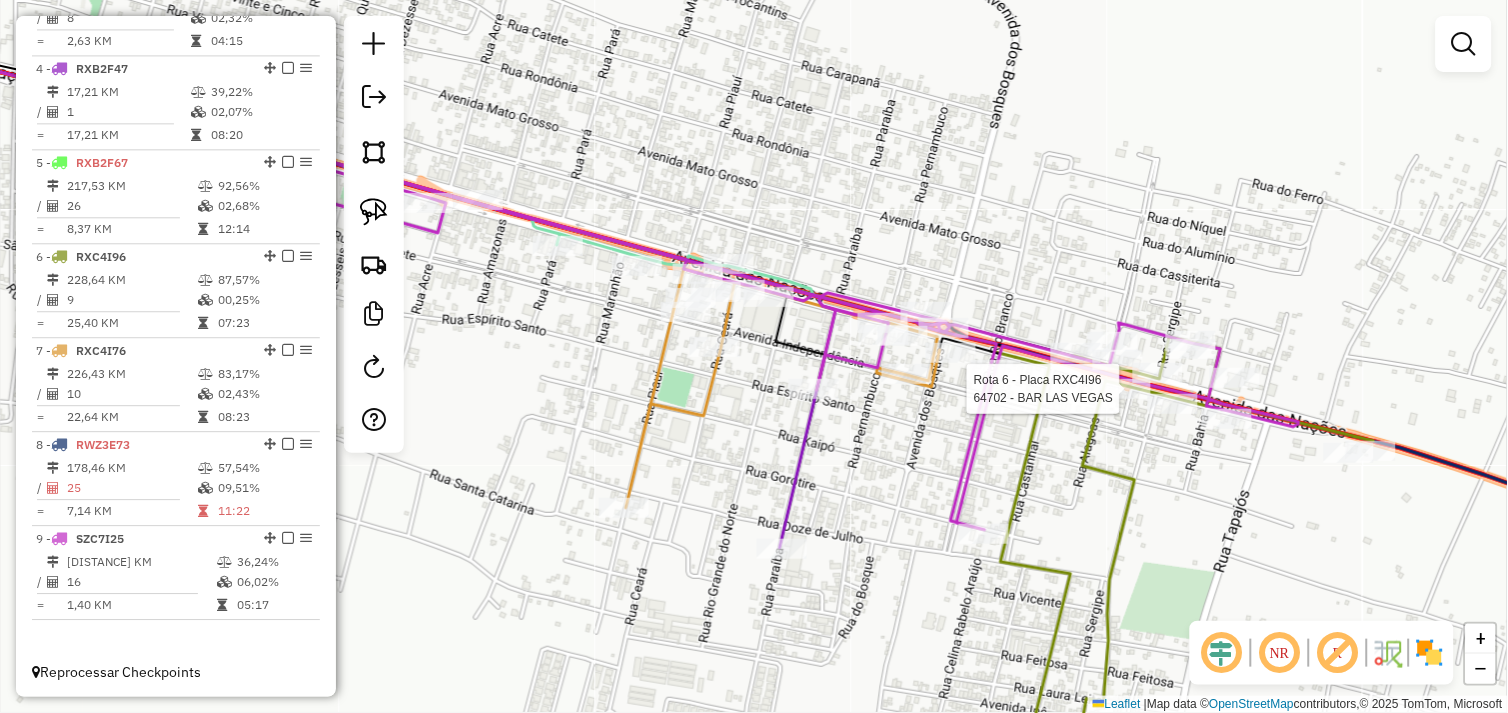 select on "*********" 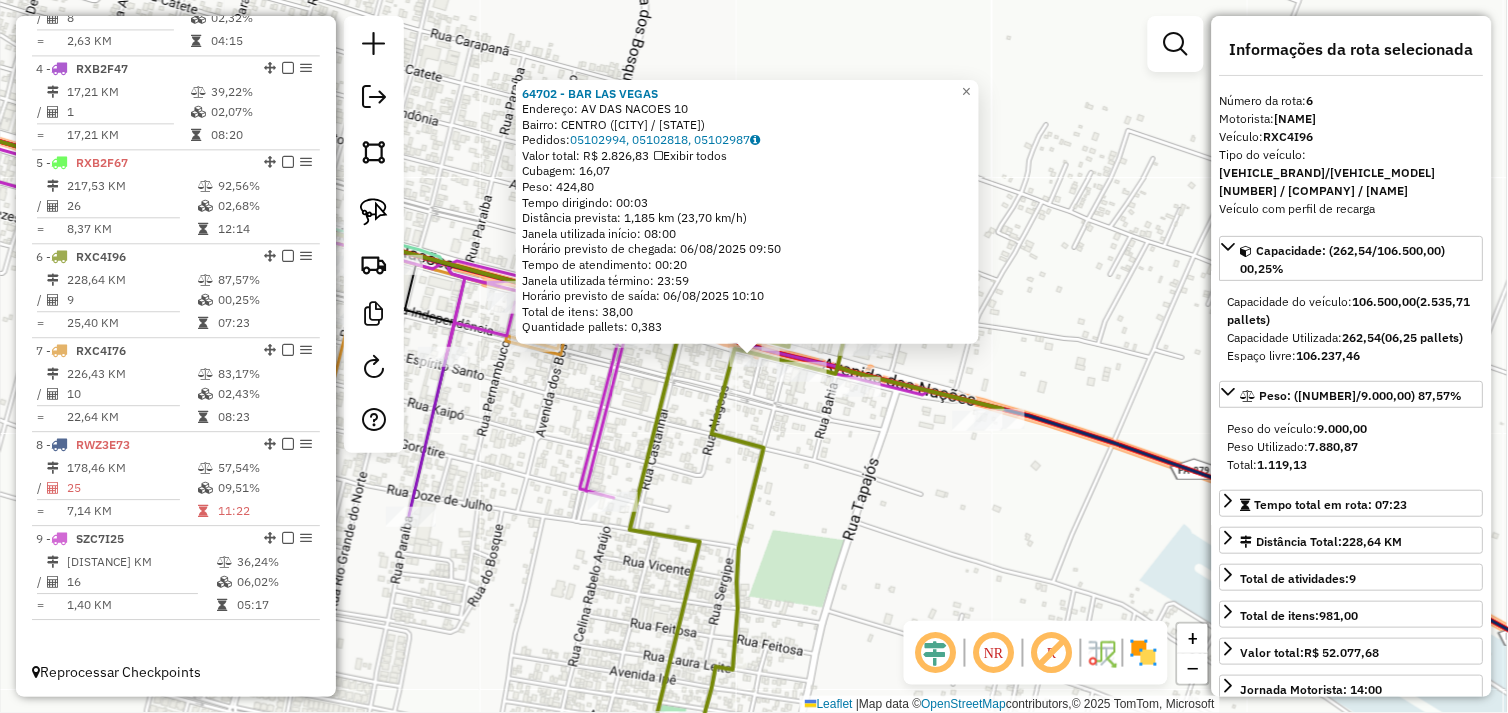 click on "64702 - BAR LAS VEGAS  Endereço:  AV DAS NACOES 10   Bairro: CENTRO (OURILANDIA DO NORTE / PA)   Pedidos:  05102994, 05102818, 05102987   Valor total: R$ 2.826,83   Exibir todos   Cubagem: 16,07  Peso: 424,80  Tempo dirigindo: 00:03   Distância prevista: 1,185 km (23,70 km/h)   Janela utilizada início: 08:00   Horário previsto de chegada: 06/08/2025 09:50   Tempo de atendimento: 00:20   Janela utilizada término: 23:59   Horário previsto de saída: 06/08/2025 10:10   Total de itens: 38,00   Quantidade pallets: 0,383  × Janela de atendimento Grade de atendimento Capacidade Transportadoras Veículos Cliente Pedidos  Rotas Selecione os dias de semana para filtrar as janelas de atendimento  Seg   Ter   Qua   Qui   Sex   Sáb   Dom  Informe o período da janela de atendimento: De: Até:  Filtrar exatamente a janela do cliente  Considerar janela de atendimento padrão  Selecione os dias de semana para filtrar as grades de atendimento  Seg   Ter   Qua   Qui   Sex   Sáb   Dom   Peso mínimo:   Peso máximo:  +" 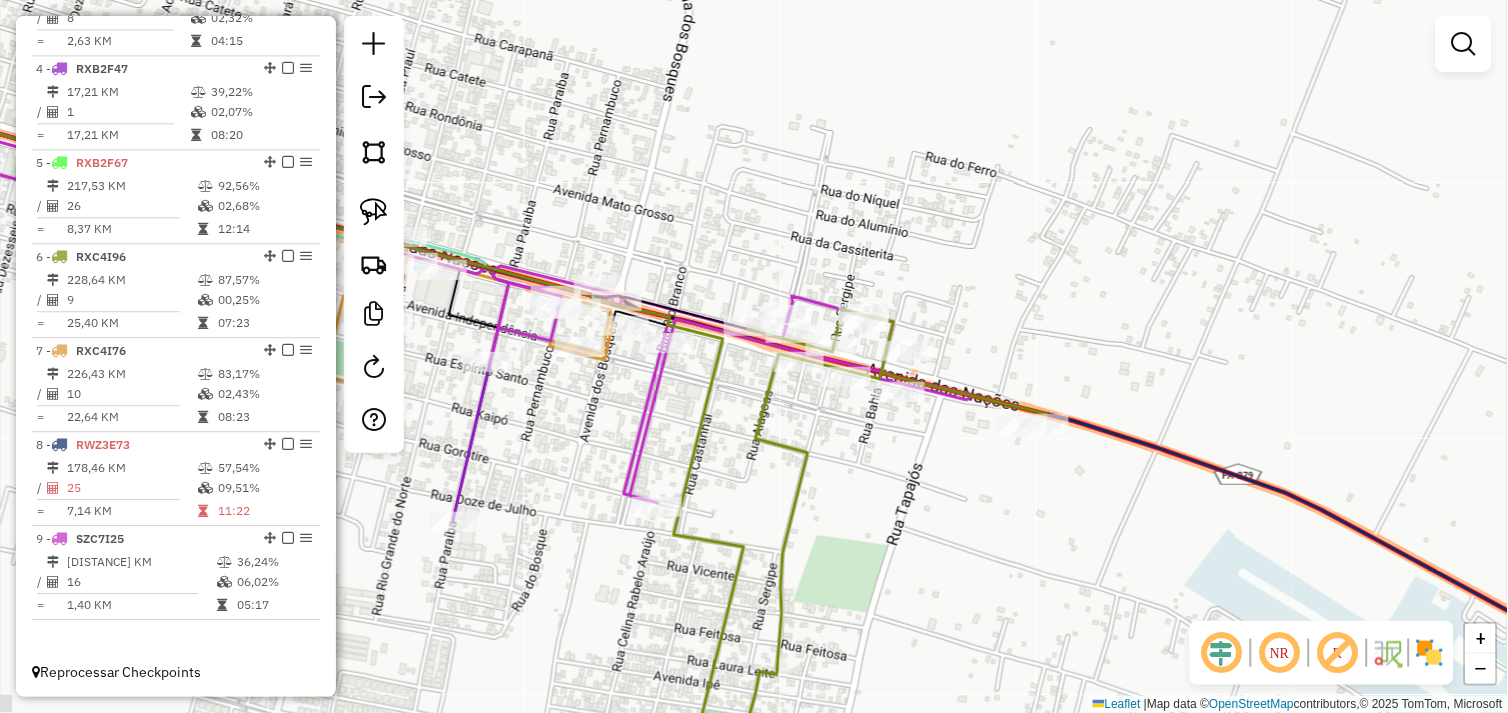 drag, startPoint x: 808, startPoint y: 487, endPoint x: 1068, endPoint y: 517, distance: 261.72504 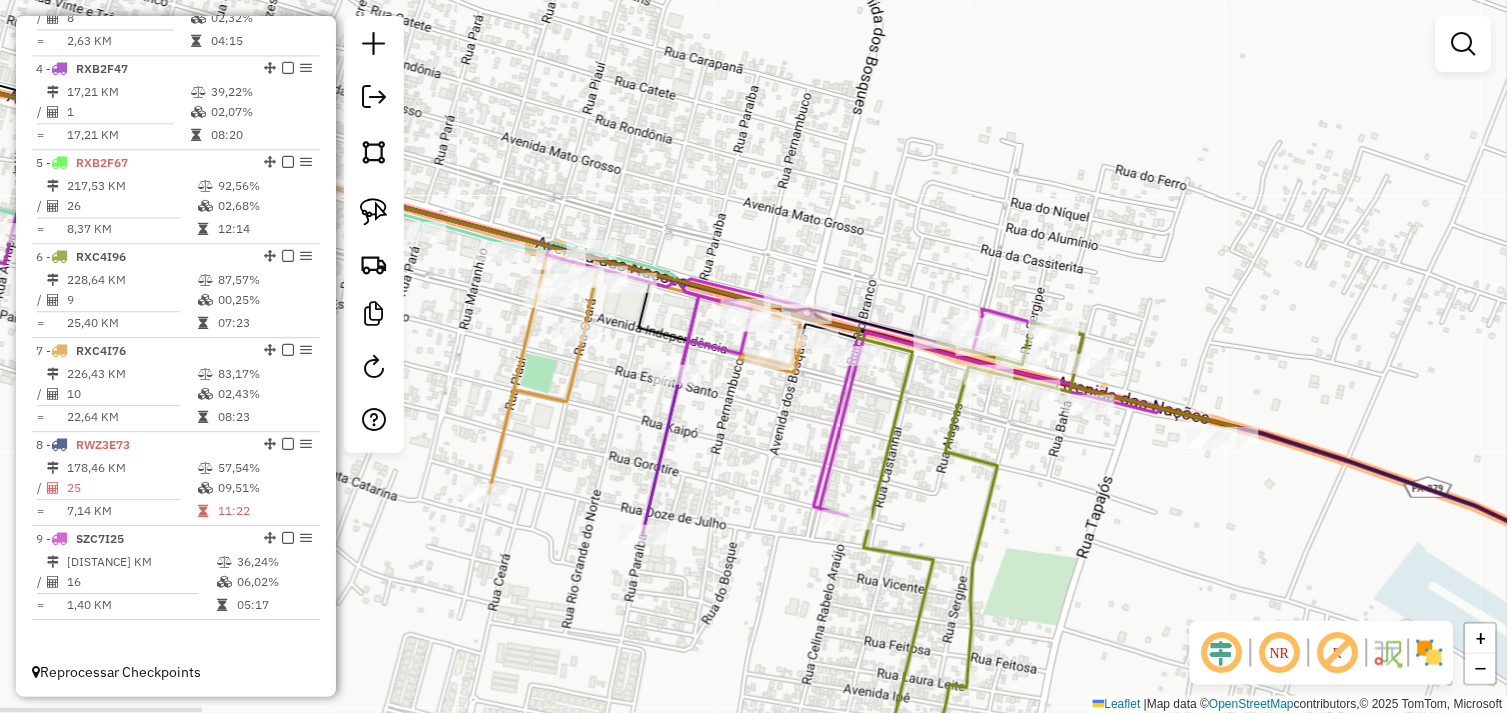 drag, startPoint x: 1112, startPoint y: 501, endPoint x: 1078, endPoint y: 475, distance: 42.80187 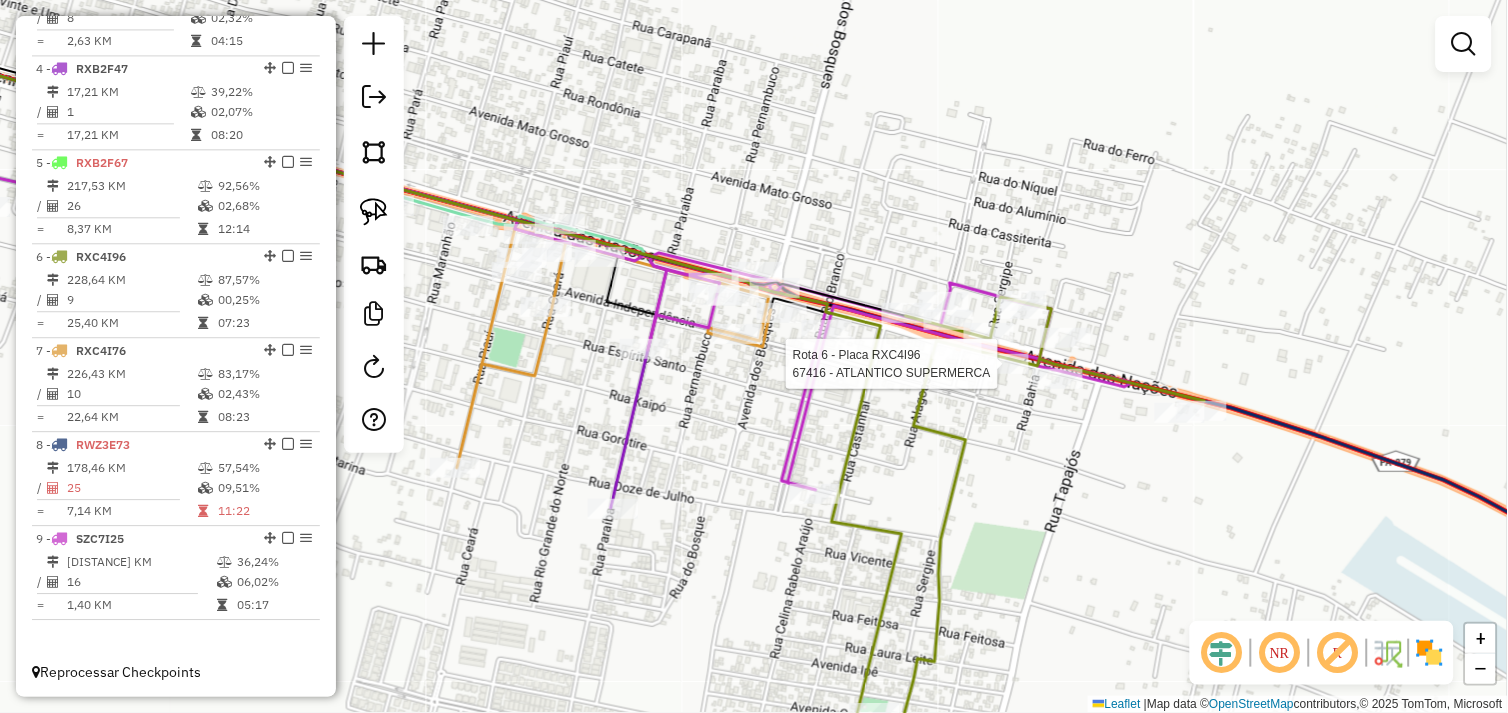 click 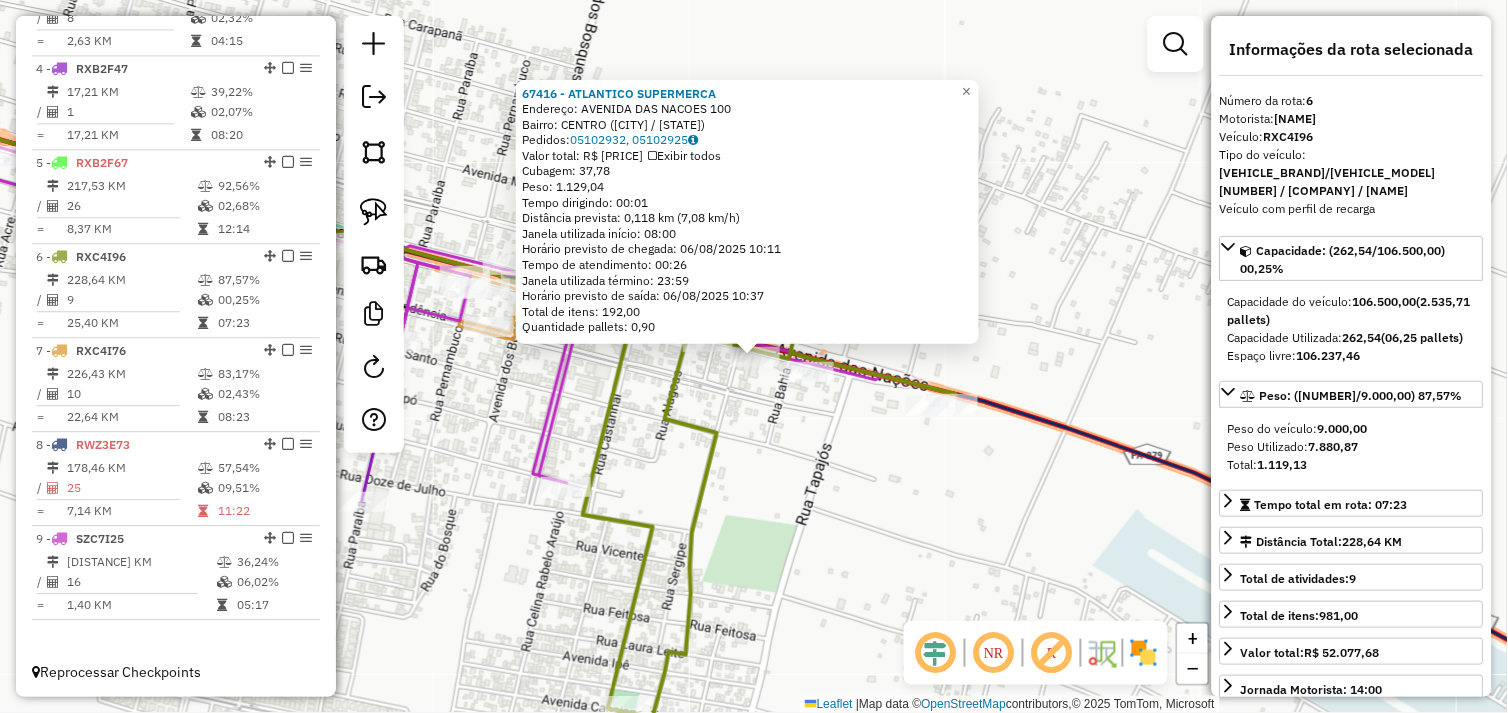 click on "67416 - ATLANTICO SUPERMERCA  Endereço:  AVENIDA DAS NACOES 100   Bairro: CENTRO (OURILANDIA DO NORTE / PA)   Pedidos:  05102932, 05102925   Valor total: R$ 7.345,76   Exibir todos   Cubagem: 37,78  Peso: 1.129,04  Tempo dirigindo: 00:01   Distância prevista: 0,118 km (7,08 km/h)   Janela utilizada início: 08:00   Horário previsto de chegada: 06/08/2025 10:11   Tempo de atendimento: 00:26   Janela utilizada término: 23:59   Horário previsto de saída: 06/08/2025 10:37   Total de itens: 192,00   Quantidade pallets: 0,90  × Janela de atendimento Grade de atendimento Capacidade Transportadoras Veículos Cliente Pedidos  Rotas Selecione os dias de semana para filtrar as janelas de atendimento  Seg   Ter   Qua   Qui   Sex   Sáb   Dom  Informe o período da janela de atendimento: De: Até:  Filtrar exatamente a janela do cliente  Considerar janela de atendimento padrão  Selecione os dias de semana para filtrar as grades de atendimento  Seg   Ter   Qua   Qui   Sex   Sáb   Dom   Peso mínimo:   De:   Até:" 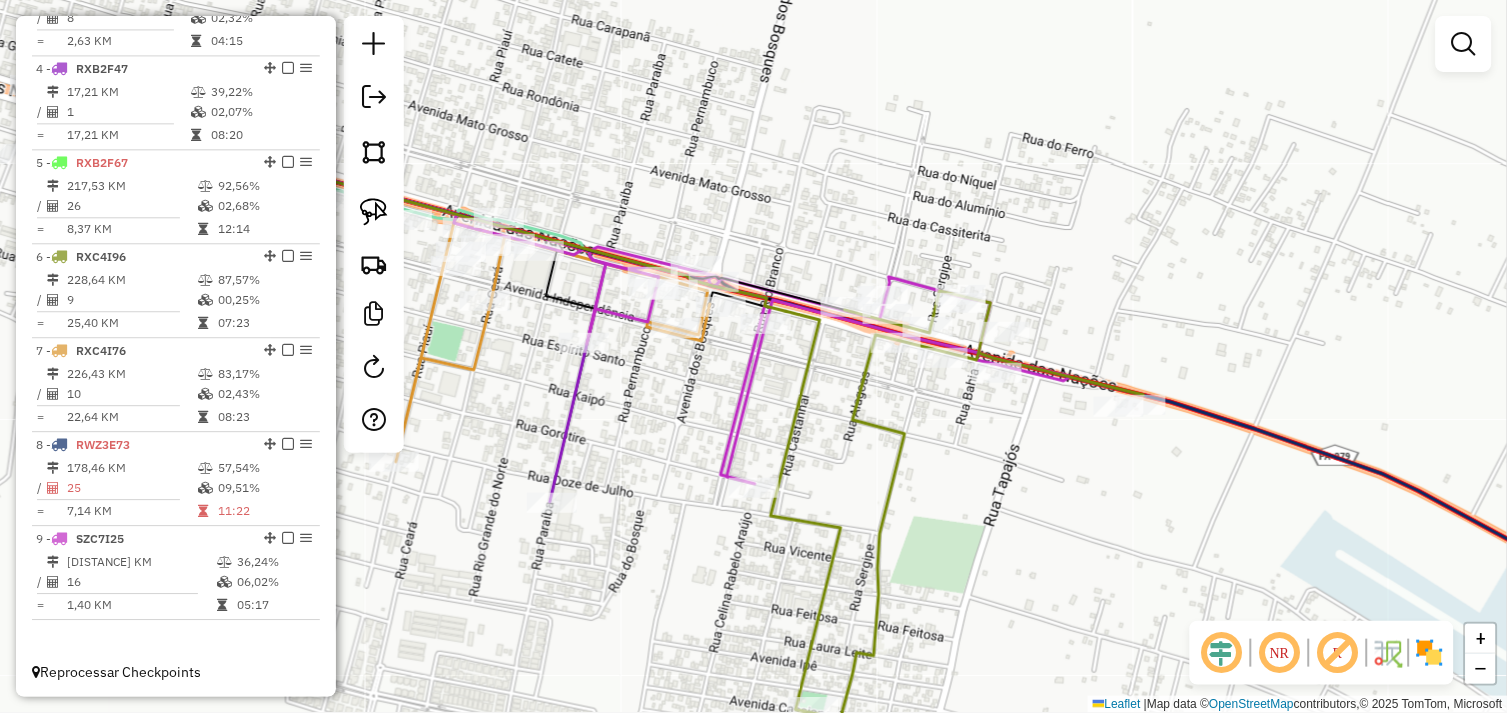 drag, startPoint x: 800, startPoint y: 472, endPoint x: 988, endPoint y: 473, distance: 188.00266 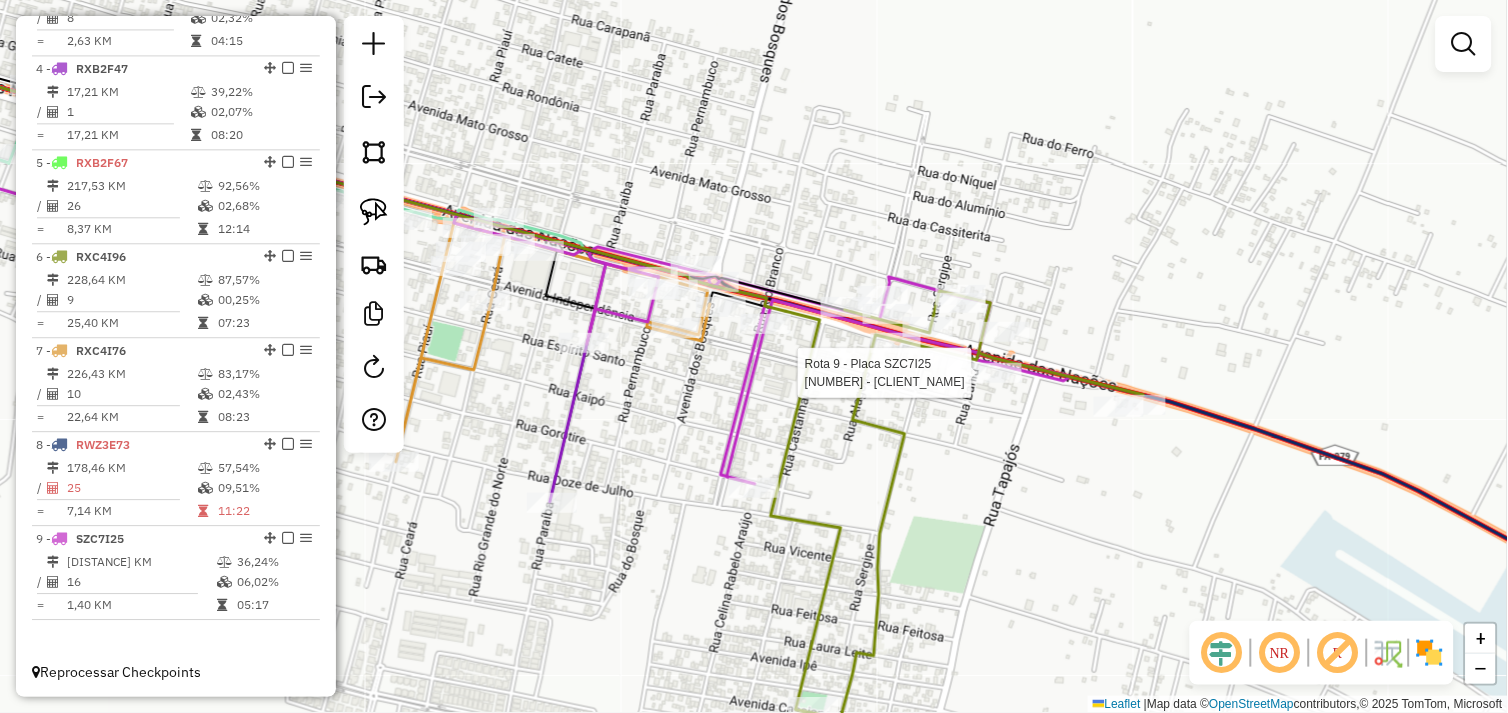 select on "*********" 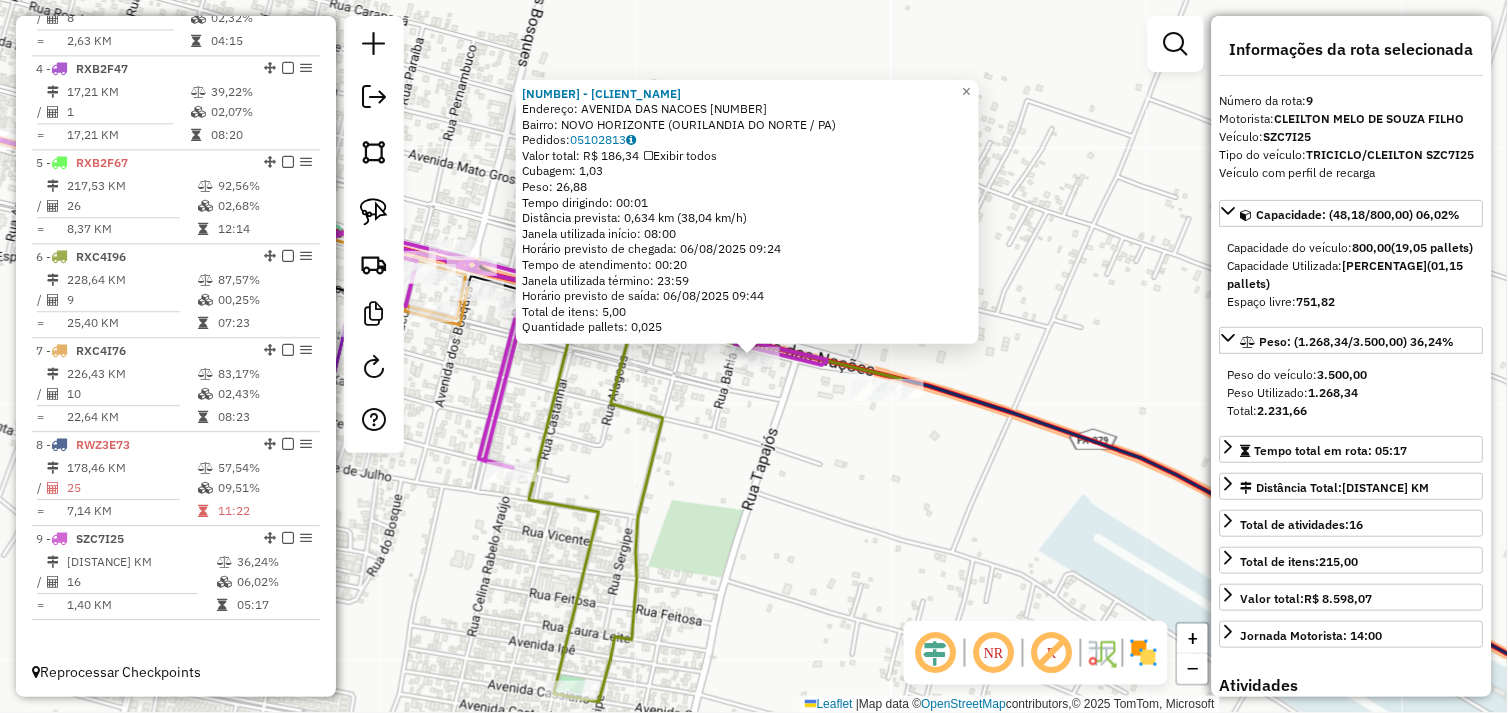 click on "439 - COMERCIAL  COMPRE MA  Endereço:  AVENIDA DAS NACOES 3850   Bairro: NOVO HORIZONTE (OURILANDIA DO NORTE / PA)   Pedidos:  05102813   Valor total: R$ 186,34   Exibir todos   Cubagem: 1,03  Peso: 26,88  Tempo dirigindo: 00:01   Distância prevista: 0,634 km (38,04 km/h)   Janela utilizada início: 08:00   Horário previsto de chegada: 06/08/2025 09:24   Tempo de atendimento: 00:20   Janela utilizada término: 23:59   Horário previsto de saída: 06/08/2025 09:44   Total de itens: 5,00   Quantidade pallets: 0,025  × Janela de atendimento Grade de atendimento Capacidade Transportadoras Veículos Cliente Pedidos  Rotas Selecione os dias de semana para filtrar as janelas de atendimento  Seg   Ter   Qua   Qui   Sex   Sáb   Dom  Informe o período da janela de atendimento: De: Até:  Filtrar exatamente a janela do cliente  Considerar janela de atendimento padrão  Selecione os dias de semana para filtrar as grades de atendimento  Seg   Ter   Qua   Qui   Sex   Sáb   Dom   Peso mínimo:   Peso máximo:   De:" 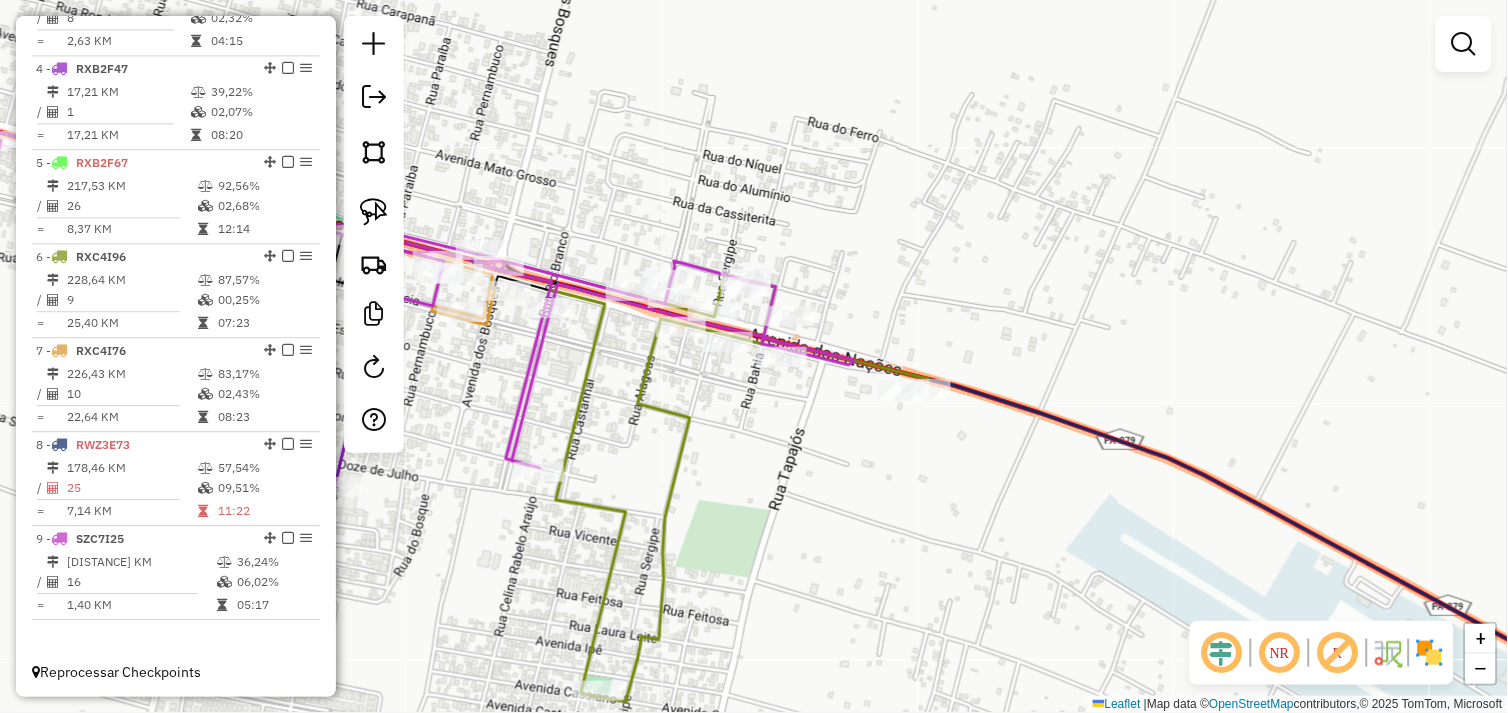 drag, startPoint x: 815, startPoint y: 472, endPoint x: 1027, endPoint y: 458, distance: 212.46176 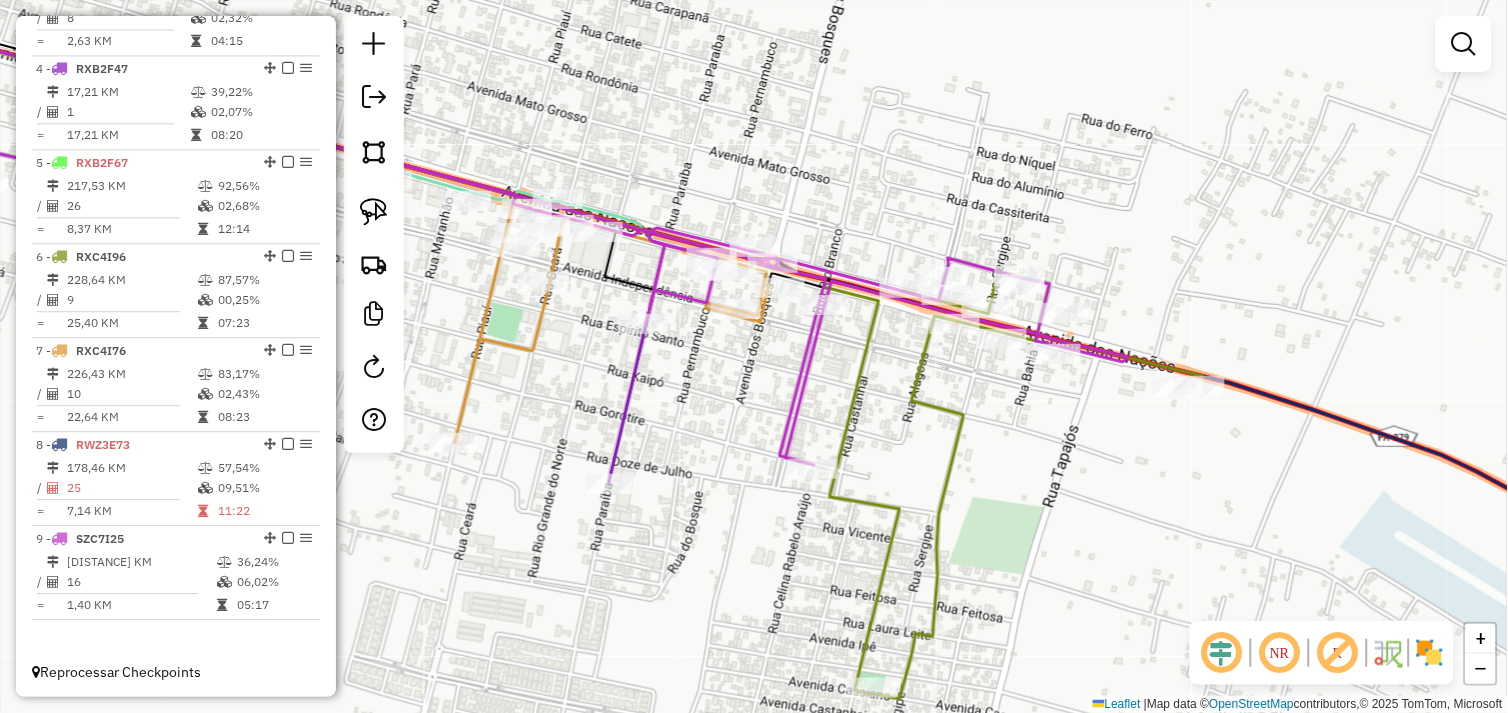 drag, startPoint x: 731, startPoint y: 397, endPoint x: 793, endPoint y: 402, distance: 62.201286 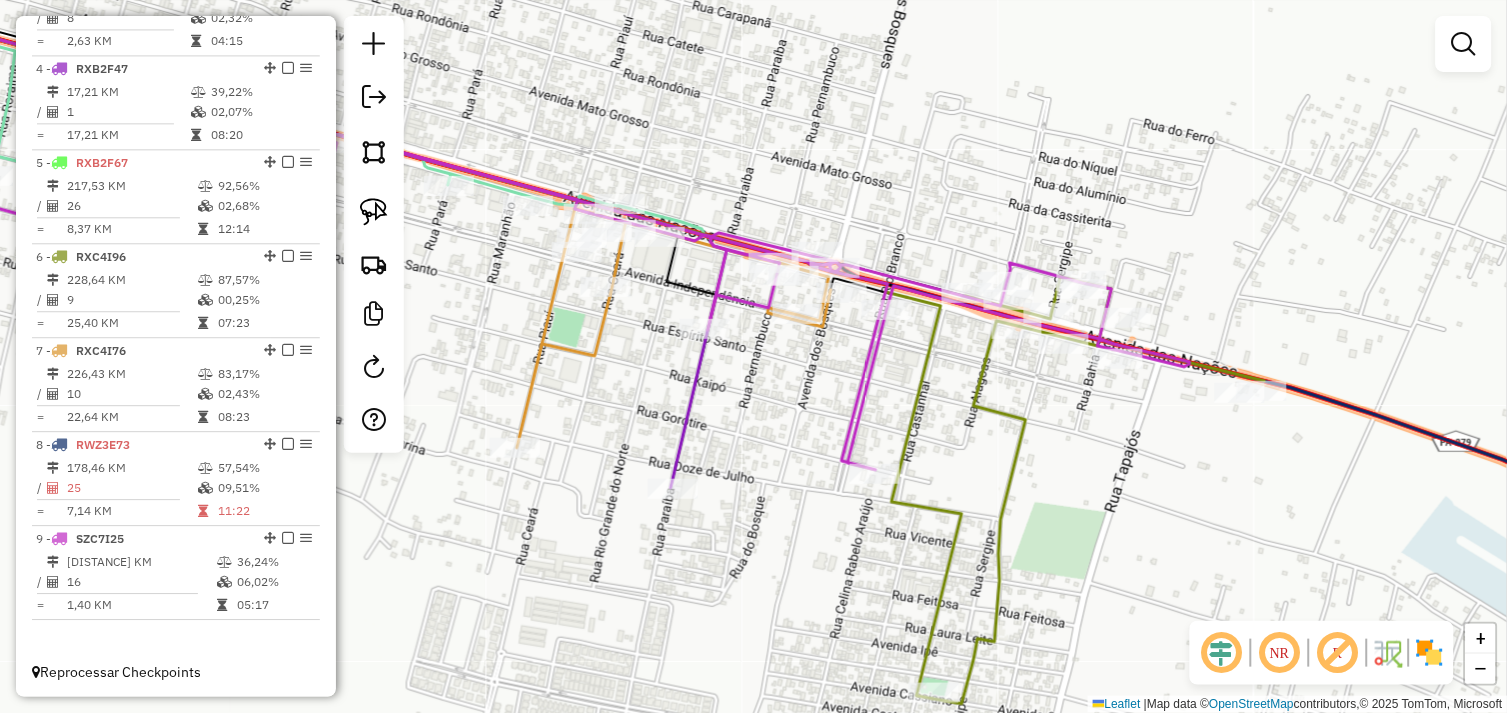drag, startPoint x: 384, startPoint y: 215, endPoint x: 484, endPoint y: 291, distance: 125.60255 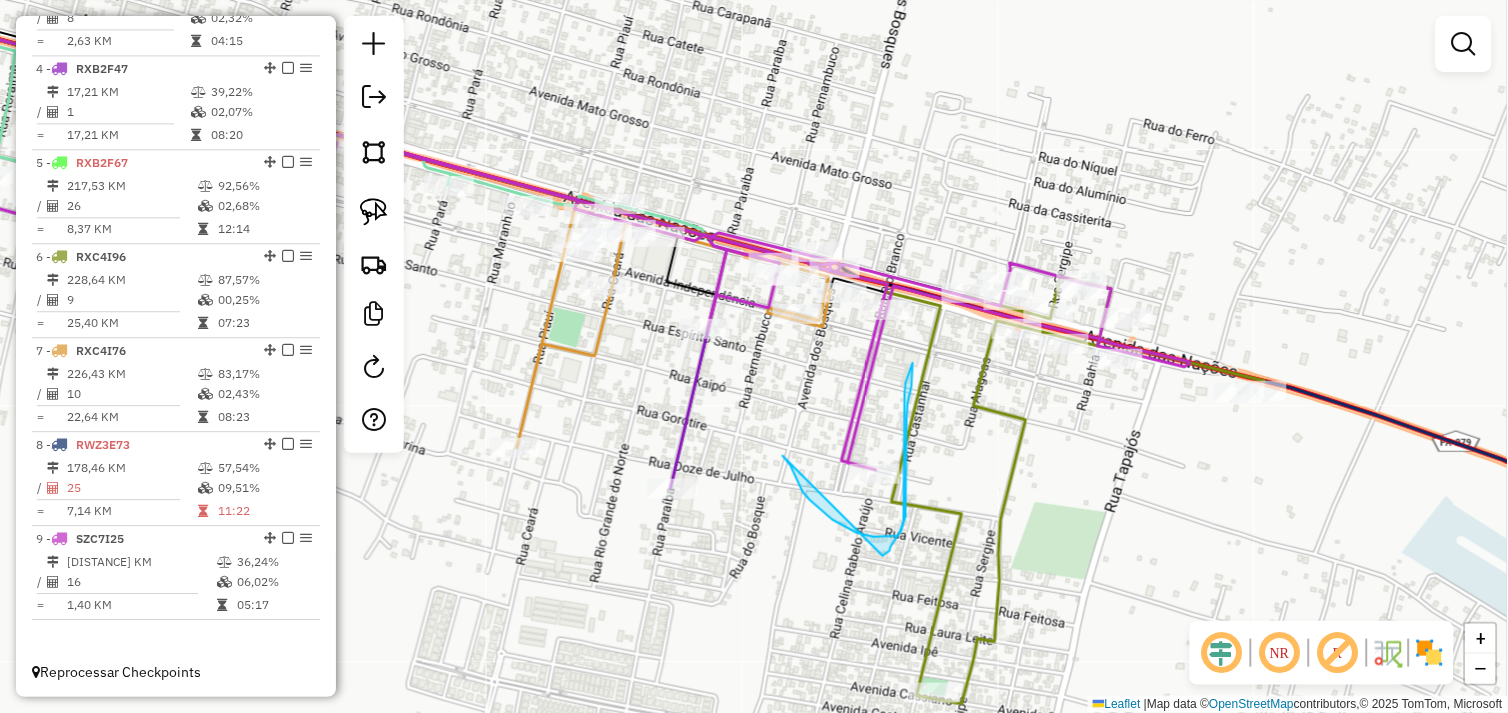 drag, startPoint x: 796, startPoint y: 476, endPoint x: 880, endPoint y: 551, distance: 112.60995 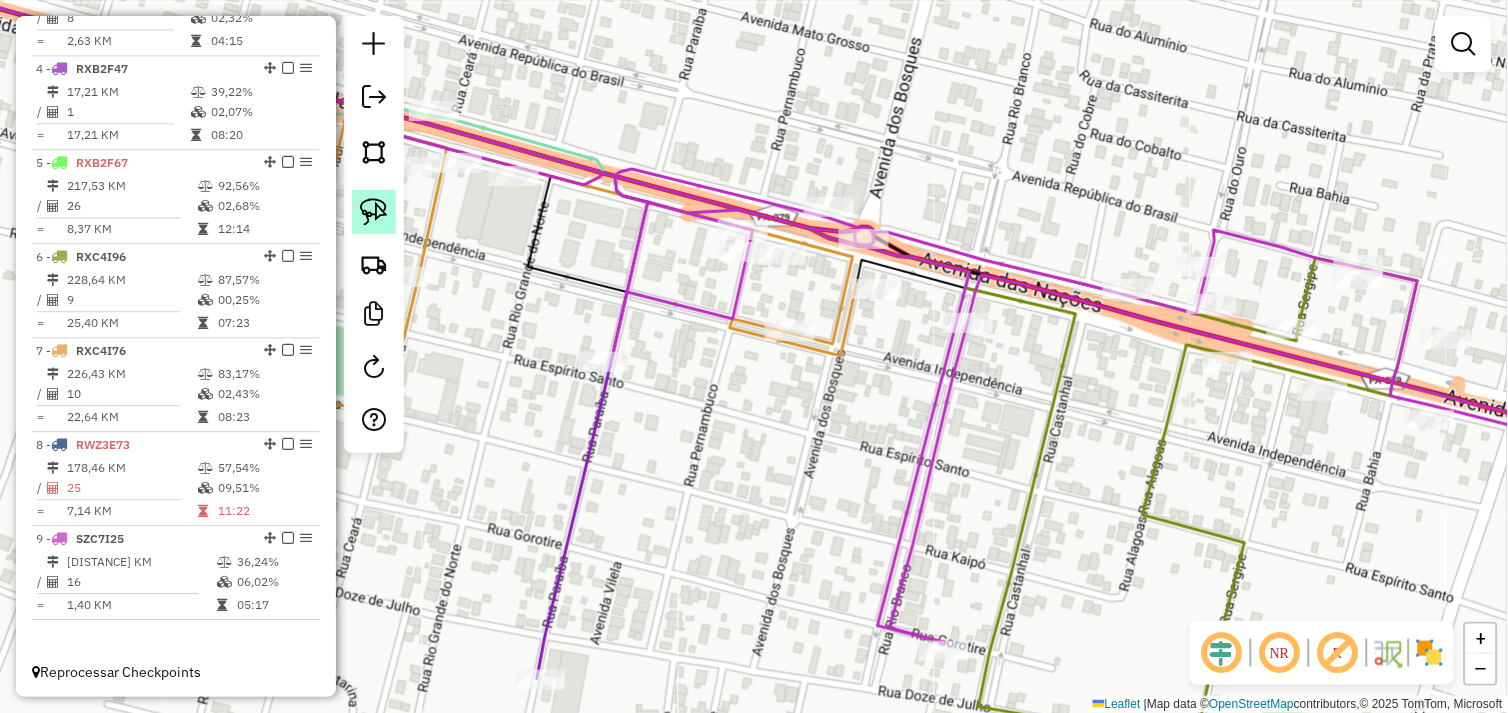 click 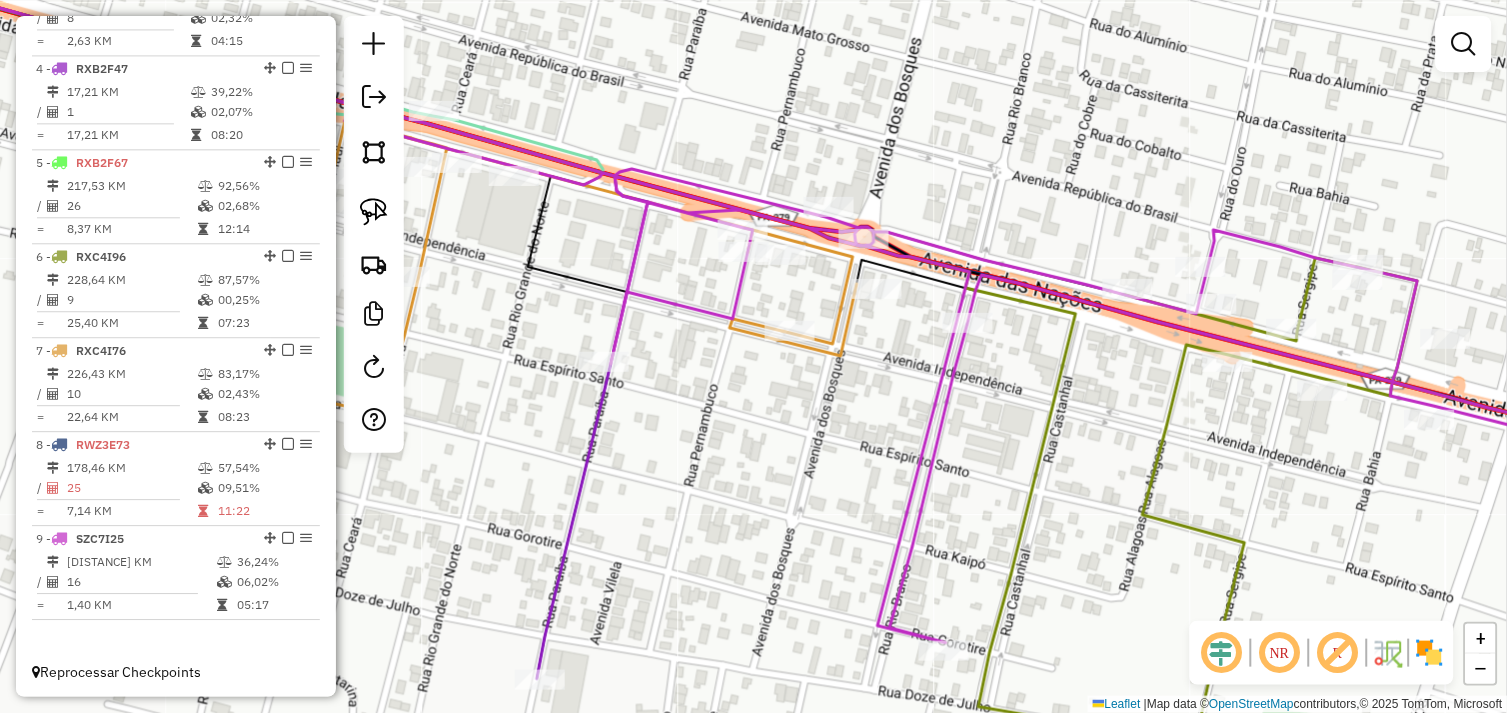click on "Janela de atendimento Grade de atendimento Capacidade Transportadoras Veículos Cliente Pedidos  Rotas Selecione os dias de semana para filtrar as janelas de atendimento  Seg   Ter   Qua   Qui   Sex   Sáb   Dom  Informe o período da janela de atendimento: De: Até:  Filtrar exatamente a janela do cliente  Considerar janela de atendimento padrão  Selecione os dias de semana para filtrar as grades de atendimento  Seg   Ter   Qua   Qui   Sex   Sáb   Dom   Considerar clientes sem dia de atendimento cadastrado  Clientes fora do dia de atendimento selecionado Filtrar as atividades entre os valores definidos abaixo:  Peso mínimo:   Peso máximo:   Cubagem mínima:   Cubagem máxima:   De:   Até:  Filtrar as atividades entre o tempo de atendimento definido abaixo:  De:   Até:   Considerar capacidade total dos clientes não roteirizados Transportadora: Selecione um ou mais itens Tipo de veículo: Selecione um ou mais itens Veículo: Selecione um ou mais itens Motorista: Selecione um ou mais itens Nome: Rótulo:" 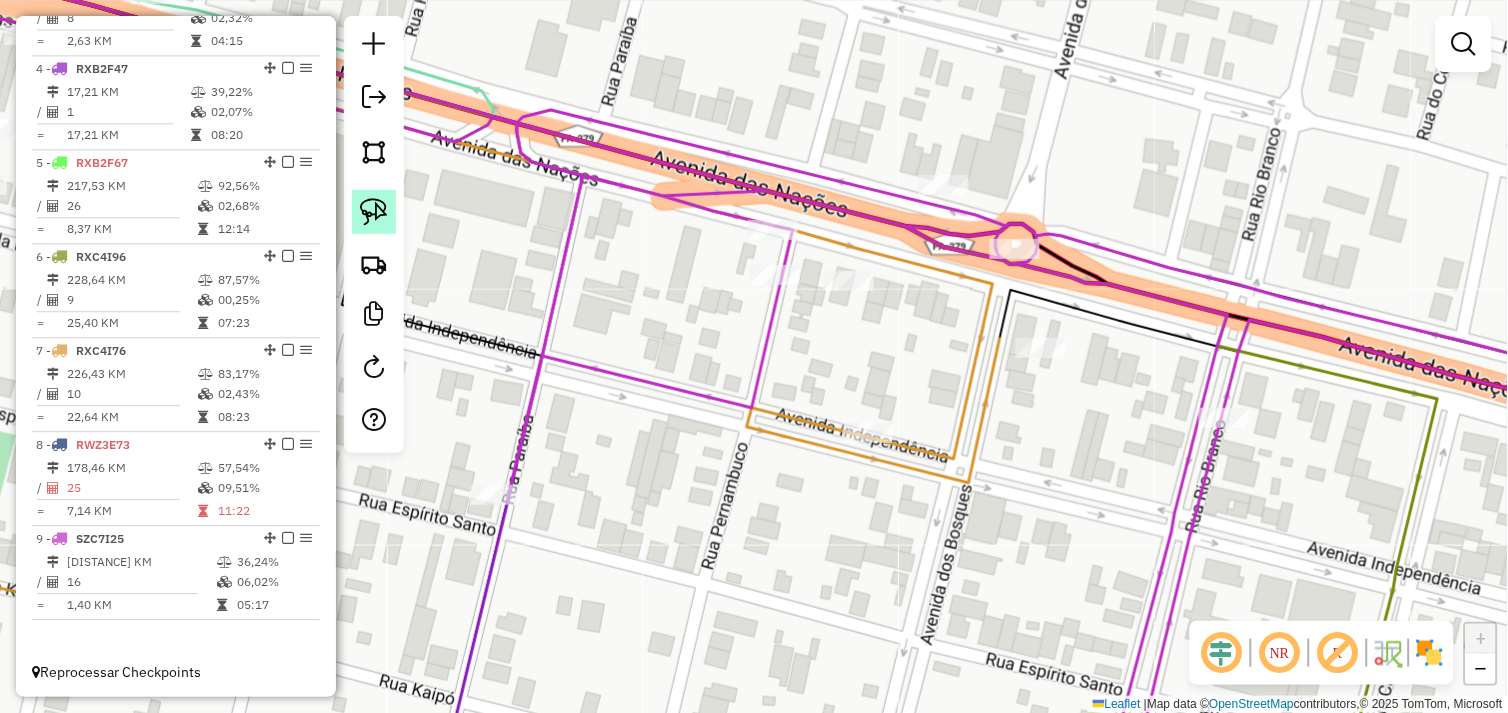 click 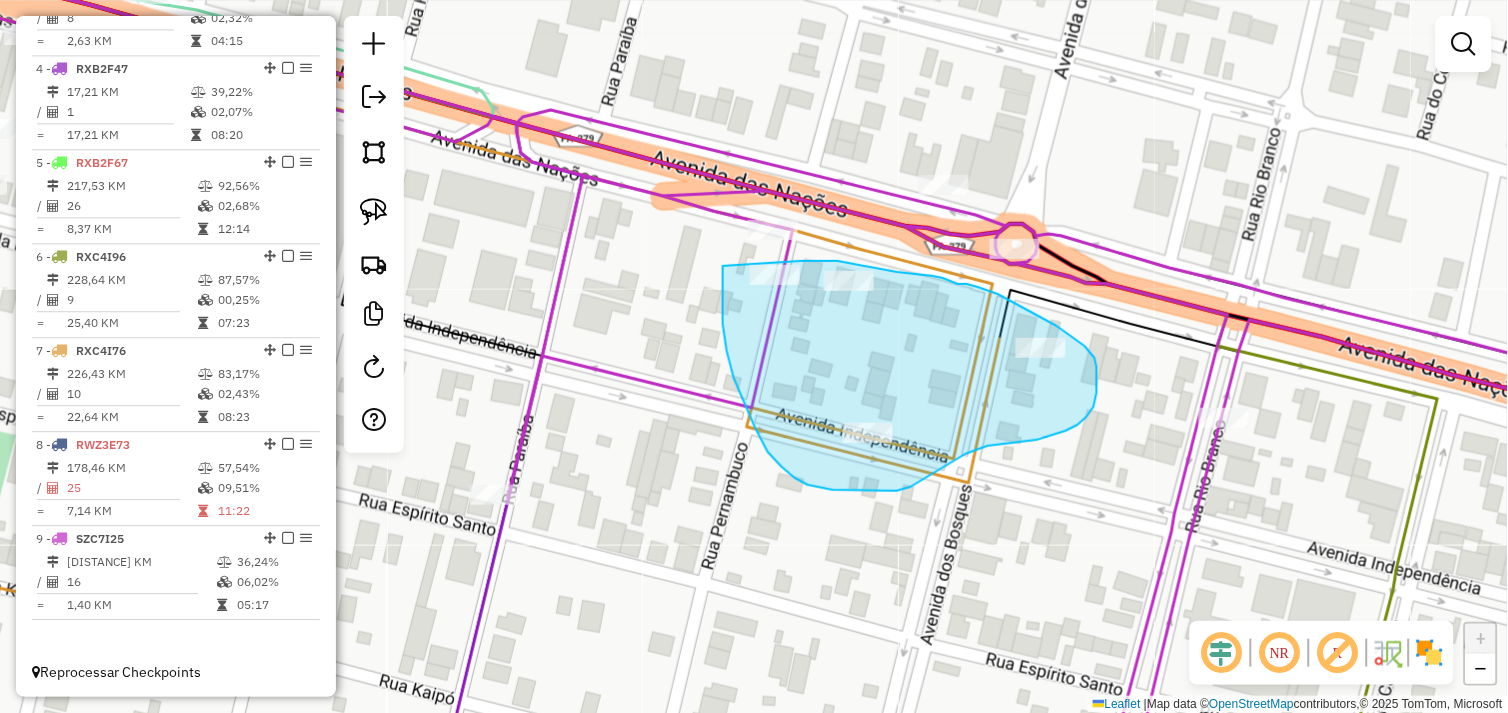 drag, startPoint x: 723, startPoint y: 267, endPoint x: 801, endPoint y: 261, distance: 78.23043 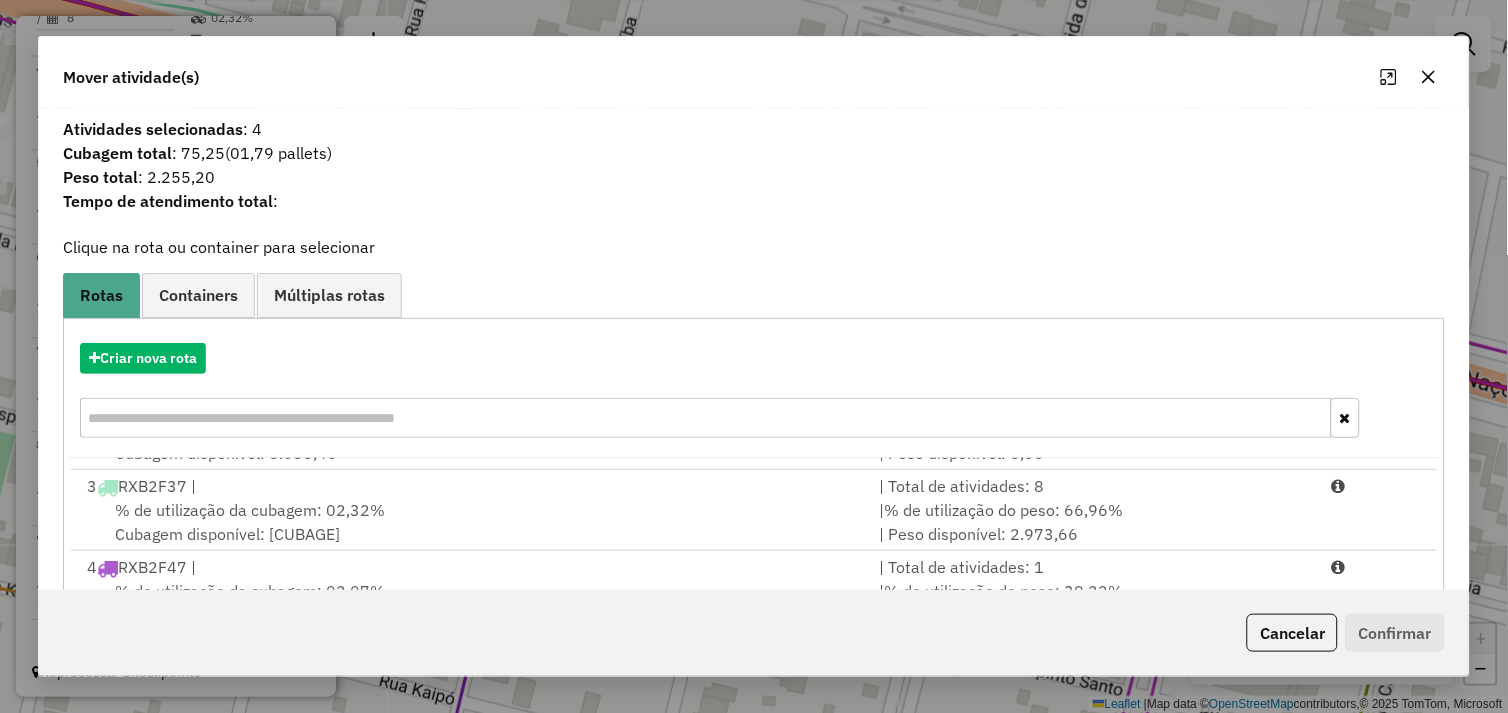 scroll, scrollTop: 248, scrollLeft: 0, axis: vertical 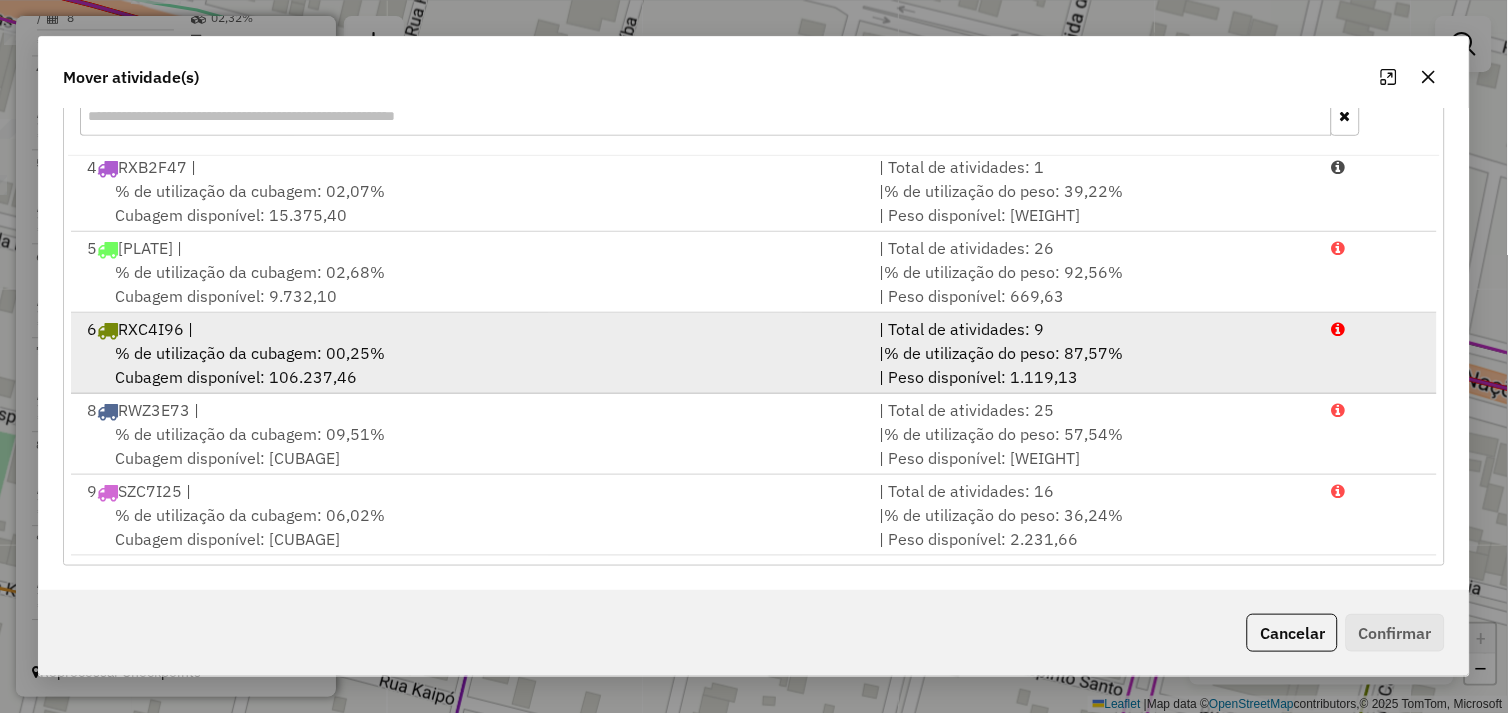 click on "% de utilização da cubagem: 00,25%  Cubagem disponível: 106.237,46" at bounding box center [471, 365] 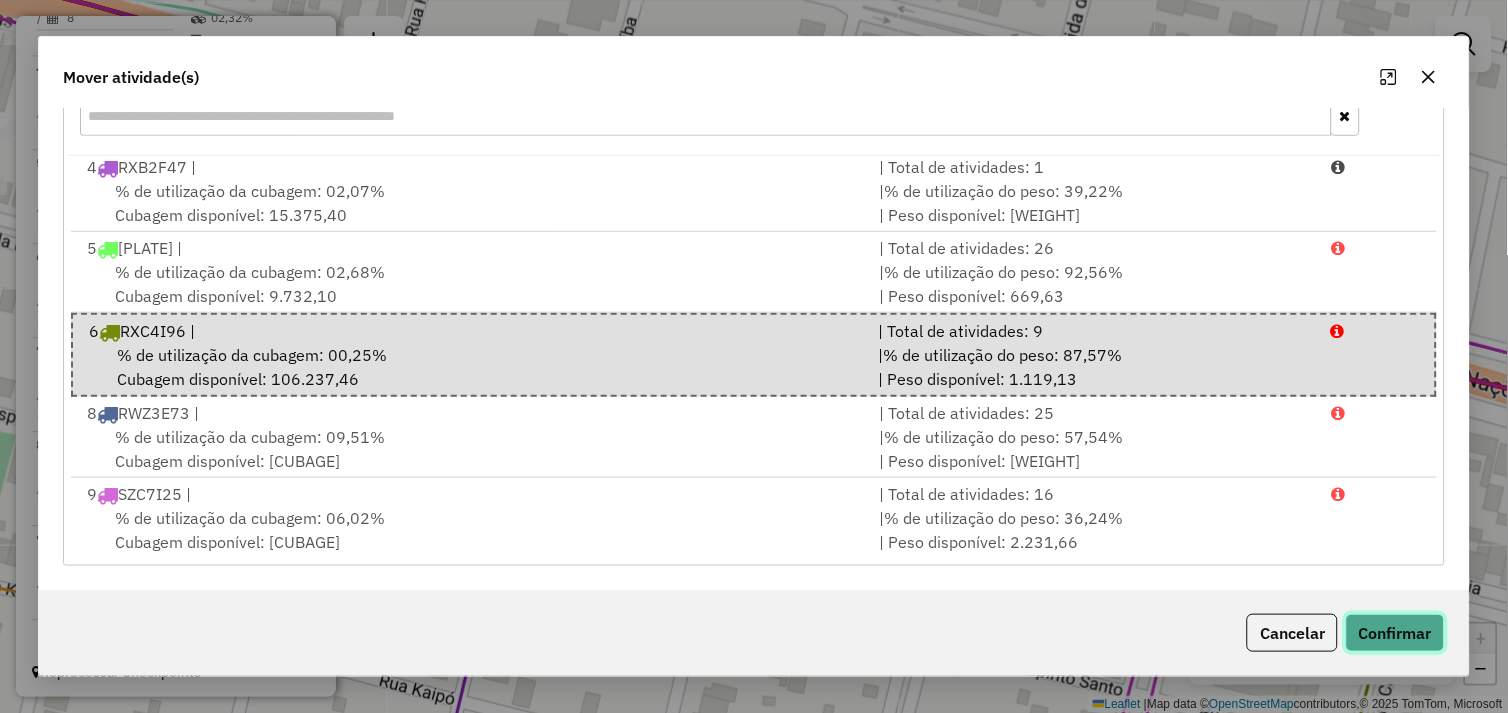 click on "Confirmar" 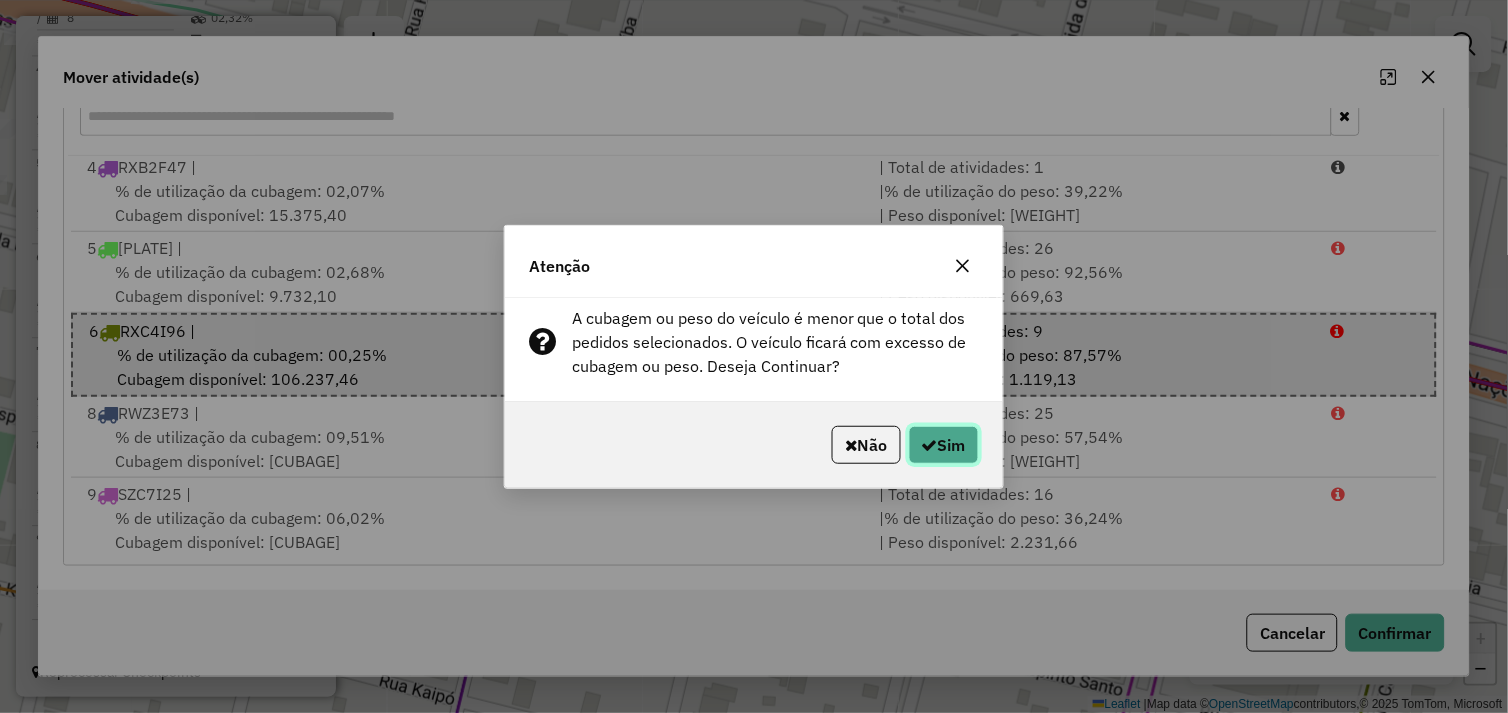 click on "Sim" 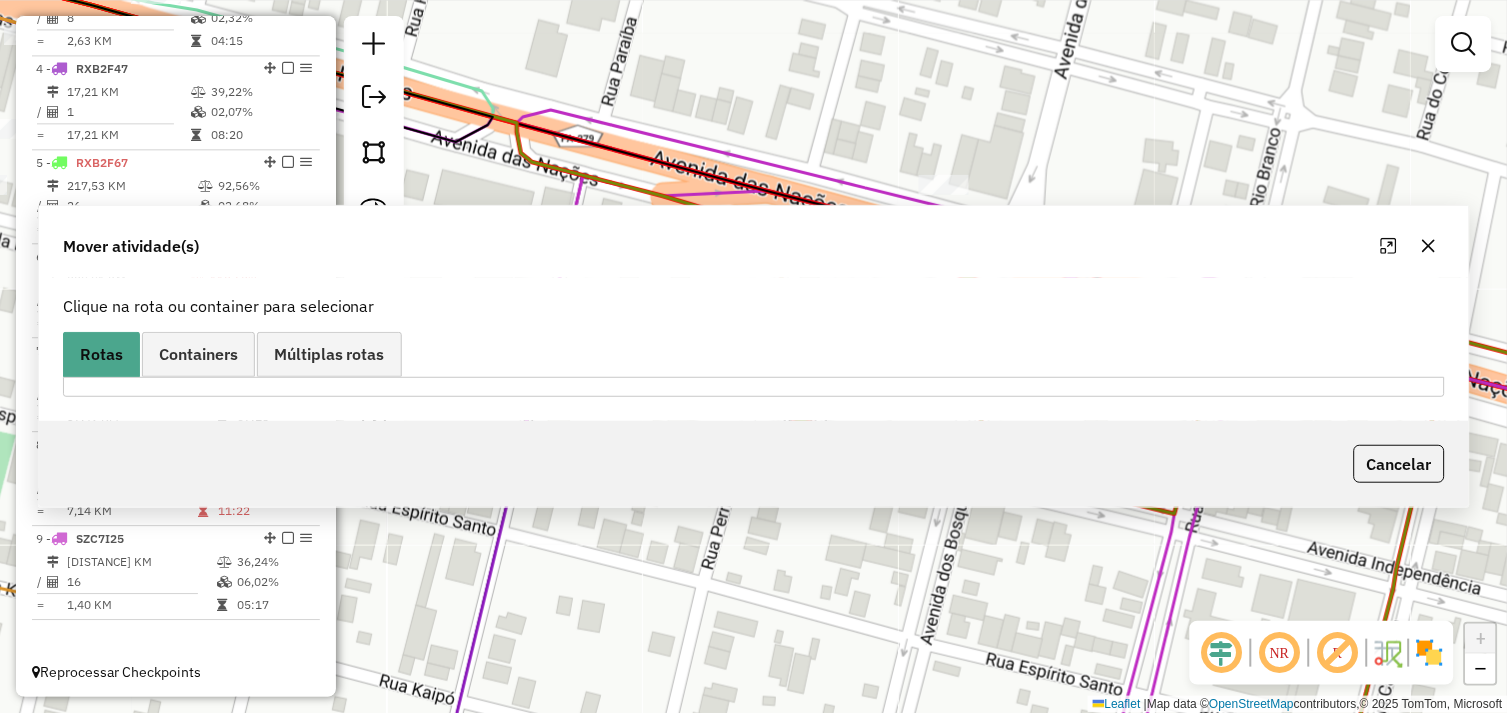 scroll, scrollTop: 0, scrollLeft: 0, axis: both 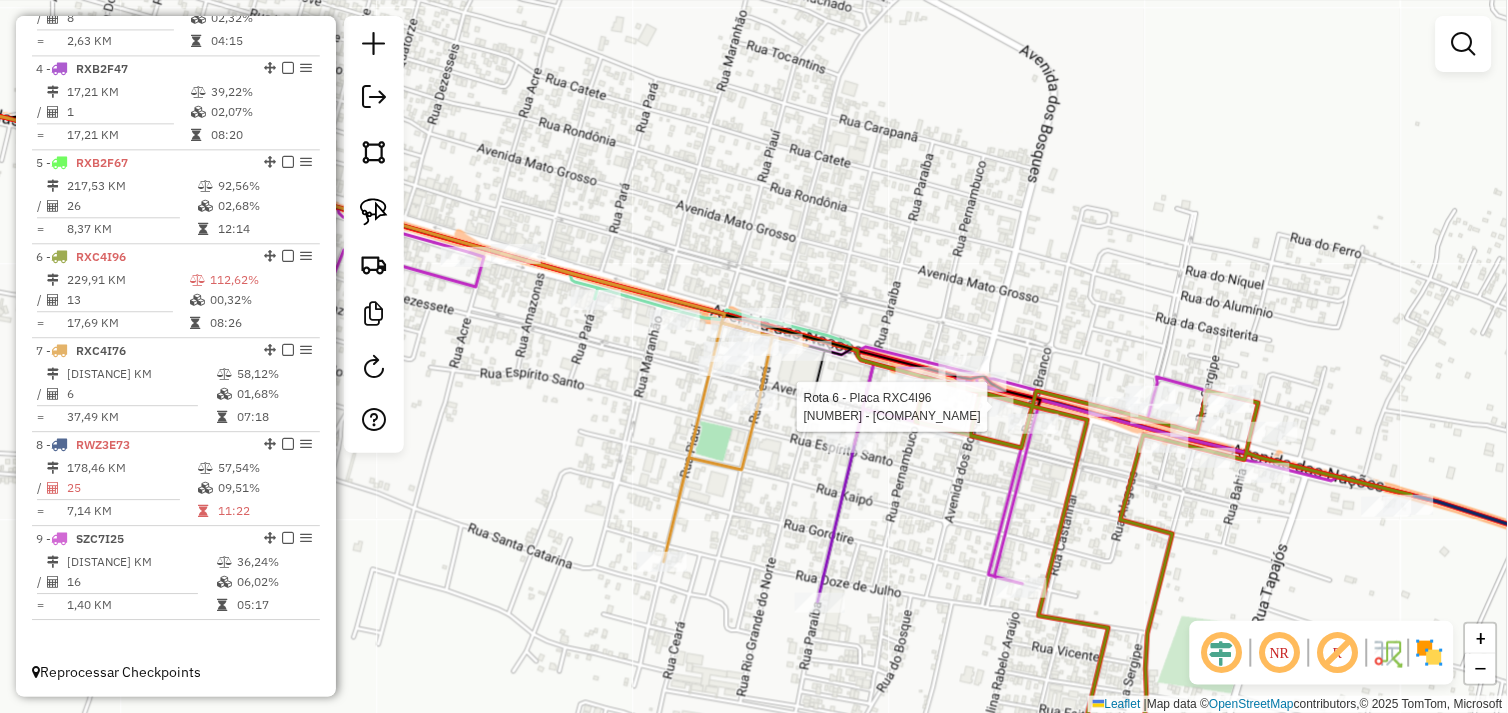 select on "*********" 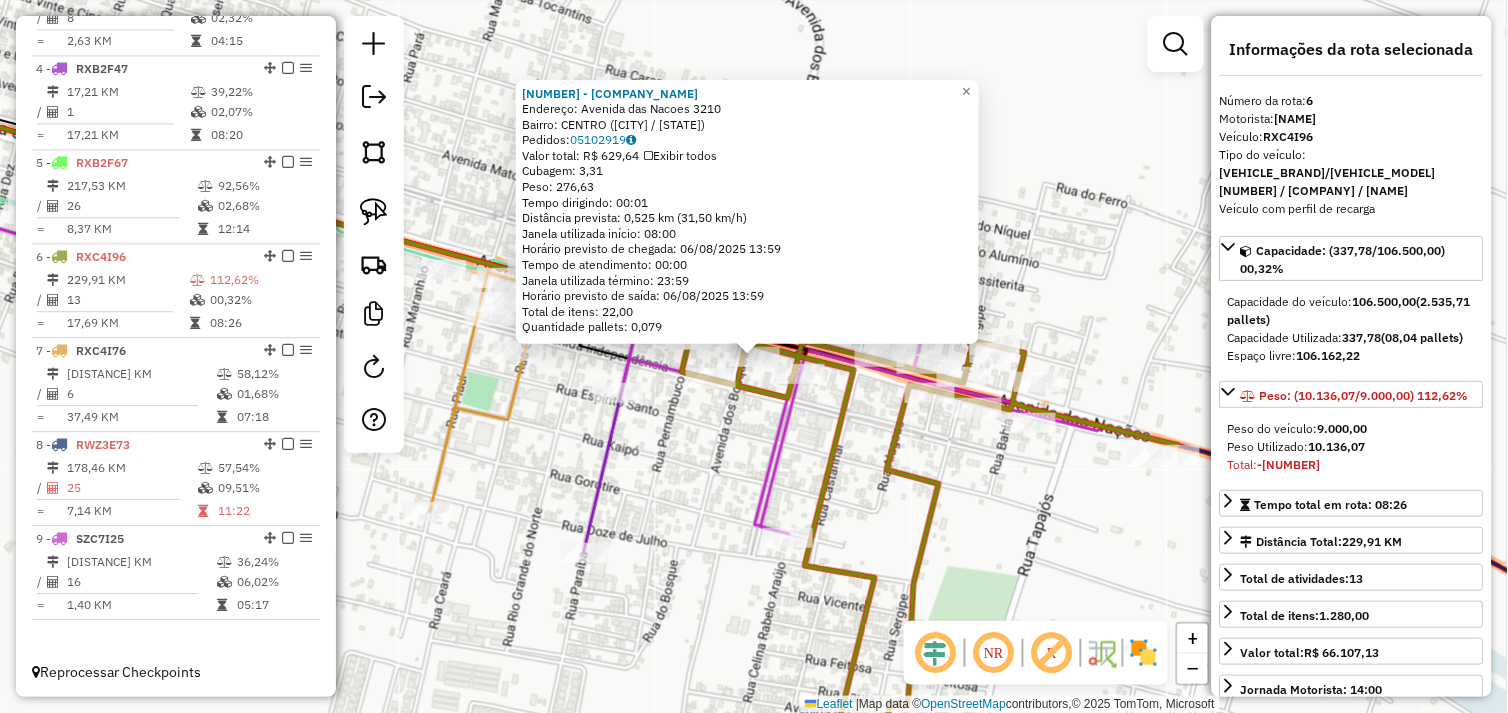 click on "72620 - SHOP SUPLEMENTOS  Endereço:  Avenida das Nacoes 3210   Bairro: CENTRO (OURILANDIA DO NORTE / PA)   Pedidos:  05102919   Valor total: R$ 629,64   Exibir todos   Cubagem: 3,31  Peso: 276,63  Tempo dirigindo: 00:01   Distância prevista: 0,525 km (31,50 km/h)   Janela utilizada início: 08:00   Horário previsto de chegada: 06/08/2025 13:59   Tempo de atendimento: 00:00   Janela utilizada término: 23:59   Horário previsto de saída: 06/08/2025 13:59   Total de itens: 22,00   Quantidade pallets: 0,079  × Janela de atendimento Grade de atendimento Capacidade Transportadoras Veículos Cliente Pedidos  Rotas Selecione os dias de semana para filtrar as janelas de atendimento  Seg   Ter   Qua   Qui   Sex   Sáb   Dom  Informe o período da janela de atendimento: De: Até:  Filtrar exatamente a janela do cliente  Considerar janela de atendimento padrão  Selecione os dias de semana para filtrar as grades de atendimento  Seg   Ter   Qua   Qui   Sex   Sáb   Dom   Peso mínimo:   Peso máximo:   De:   Até:" 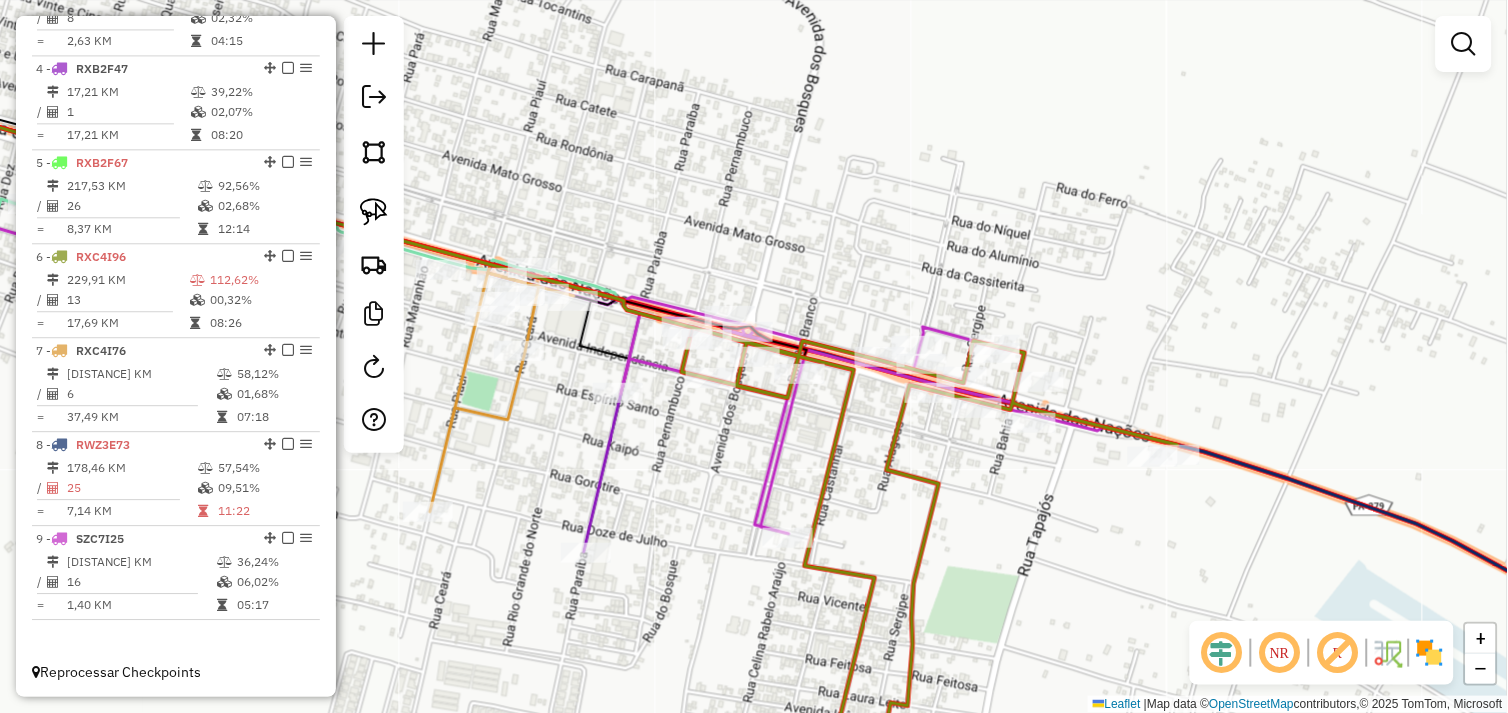 click on "72620 - SHOP SUPLEMENTOS  Endereço:  Avenida das Nacoes 3210   Bairro: CENTRO (OURILANDIA DO NORTE / PA)   Pedidos:  05102919   Valor total: R$ 629,64   Exibir todos   Cubagem: 3,31  Peso: 276,63  Tempo dirigindo: 00:01   Distância prevista: 0,525 km (31,50 km/h)   Janela utilizada início: 08:00   Horário previsto de chegada: 06/08/2025 13:59   Tempo de atendimento: 00:00   Janela utilizada término: 23:59   Horário previsto de saída: 06/08/2025 13:59   Total de itens: 22,00   Quantidade pallets: 0,079  × Janela de atendimento Grade de atendimento Capacidade Transportadoras Veículos Cliente Pedidos  Rotas Selecione os dias de semana para filtrar as janelas de atendimento  Seg   Ter   Qua   Qui   Sex   Sáb   Dom  Informe o período da janela de atendimento: De: Até:  Filtrar exatamente a janela do cliente  Considerar janela de atendimento padrão  Selecione os dias de semana para filtrar as grades de atendimento  Seg   Ter   Qua   Qui   Sex   Sáb   Dom   Peso mínimo:   Peso máximo:   De:   Até:" 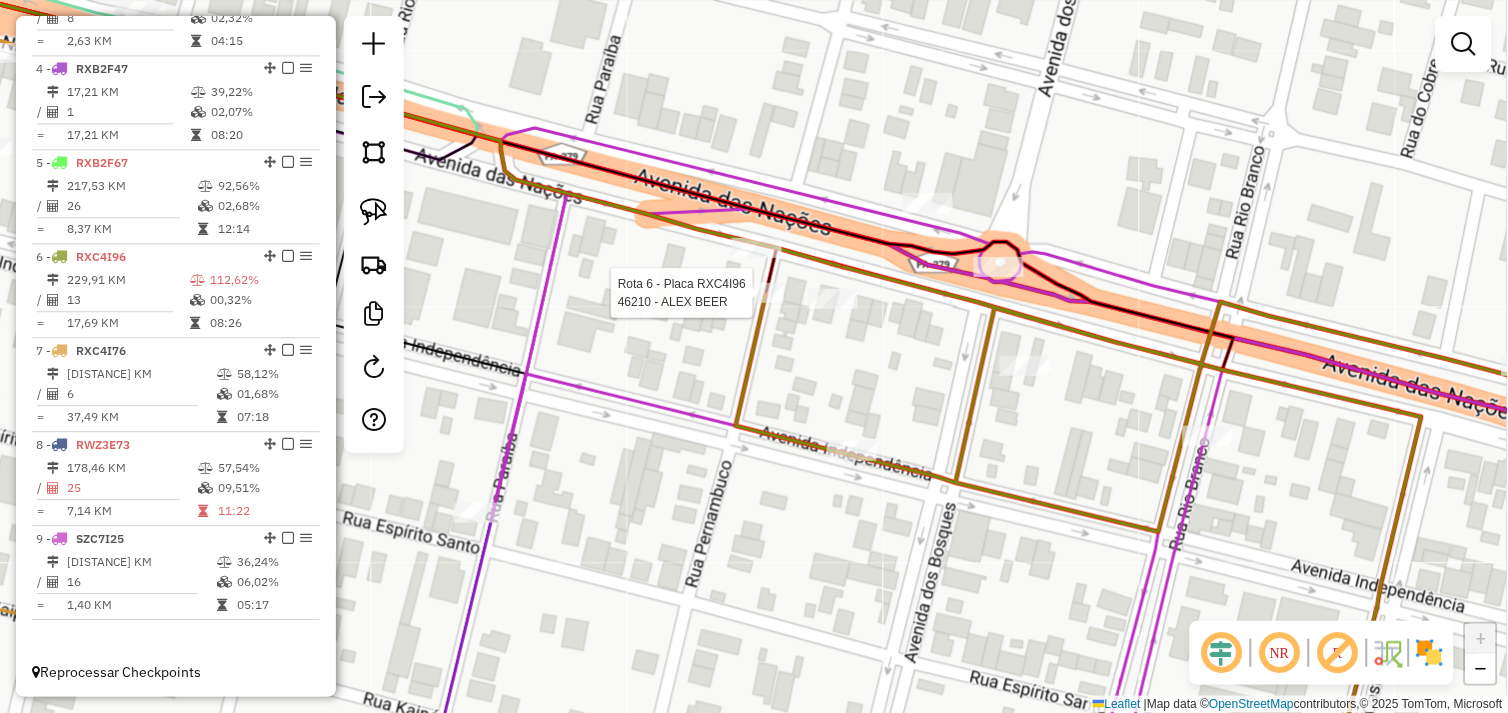 select on "*********" 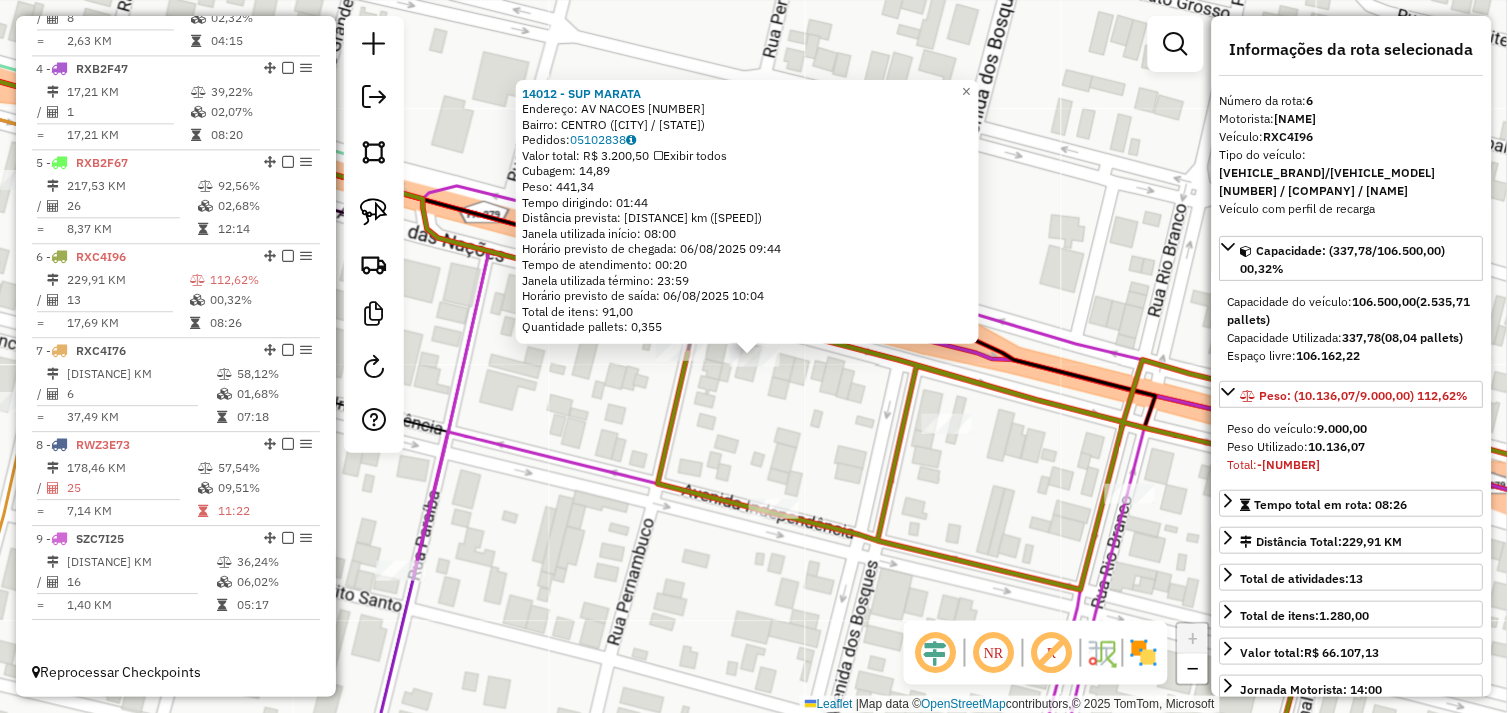 click on "14012 - SUP MARATA  Endereço:  AV NACOES 123   Bairro: CENTRO (OURILANDIA DO NORTE / PA)   Pedidos:  05102838   Valor total: R$ 3.200,50   Exibir todos   Cubagem: 14,89  Peso: 441,34  Tempo dirigindo: 01:44   Distância prevista: 111,95 km (64,59 km/h)   Janela utilizada início: 08:00   Horário previsto de chegada: 06/08/2025 09:44   Tempo de atendimento: 00:20   Janela utilizada término: 23:59   Horário previsto de saída: 06/08/2025 10:04   Total de itens: 91,00   Quantidade pallets: 0,355  × Janela de atendimento Grade de atendimento Capacidade Transportadoras Veículos Cliente Pedidos  Rotas Selecione os dias de semana para filtrar as janelas de atendimento  Seg   Ter   Qua   Qui   Sex   Sáb   Dom  Informe o período da janela de atendimento: De: Até:  Filtrar exatamente a janela do cliente  Considerar janela de atendimento padrão  Selecione os dias de semana para filtrar as grades de atendimento  Seg   Ter   Qua   Qui   Sex   Sáb   Dom   Considerar clientes sem dia de atendimento cadastrado De:" 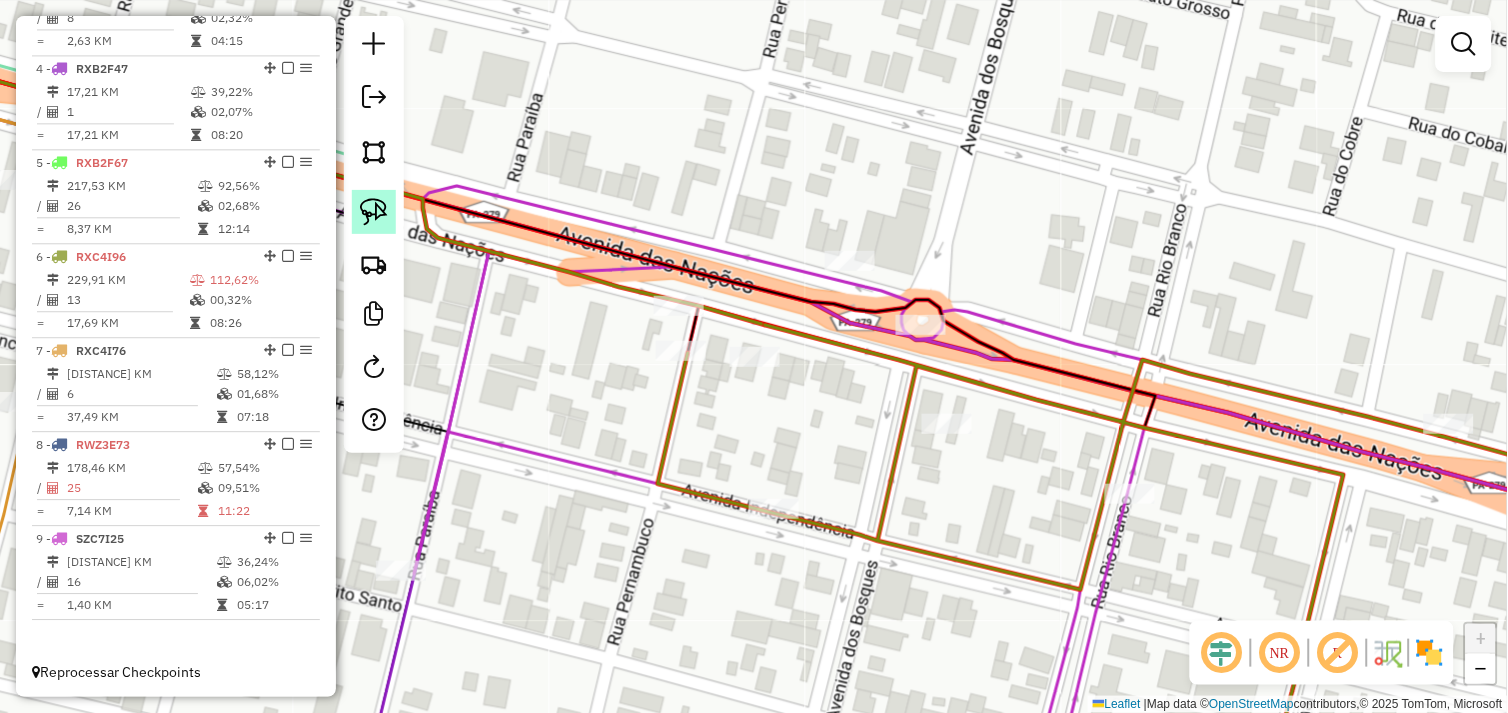click 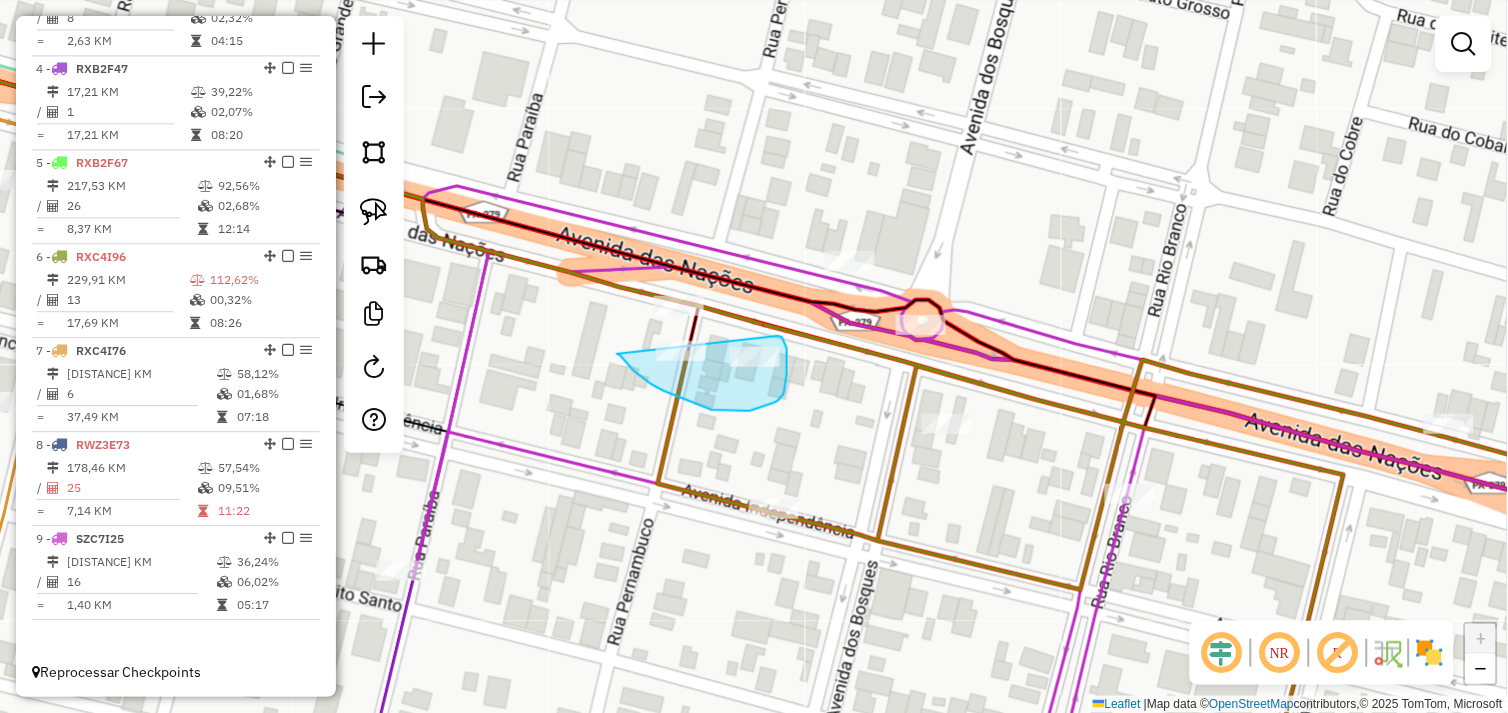 drag, startPoint x: 664, startPoint y: 391, endPoint x: 765, endPoint y: 336, distance: 115.00435 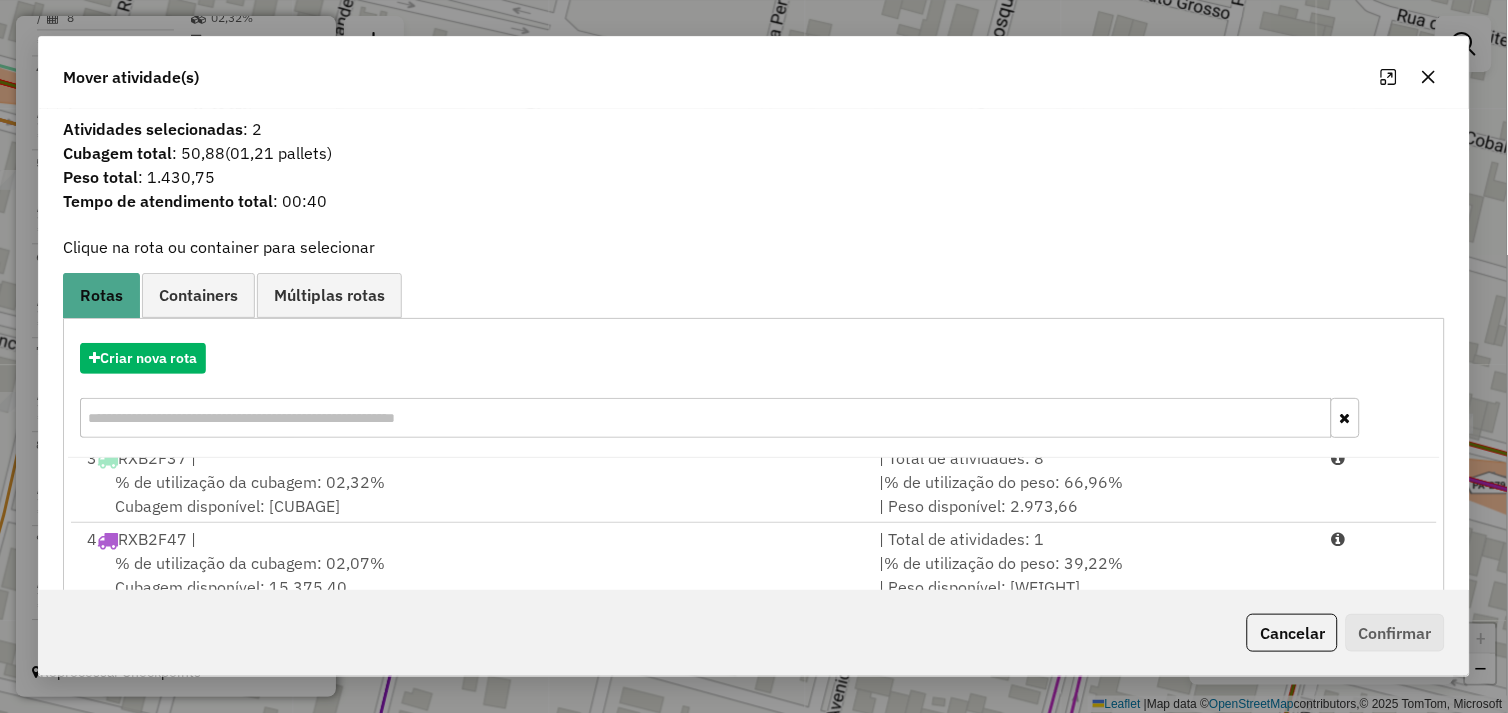 scroll, scrollTop: 248, scrollLeft: 0, axis: vertical 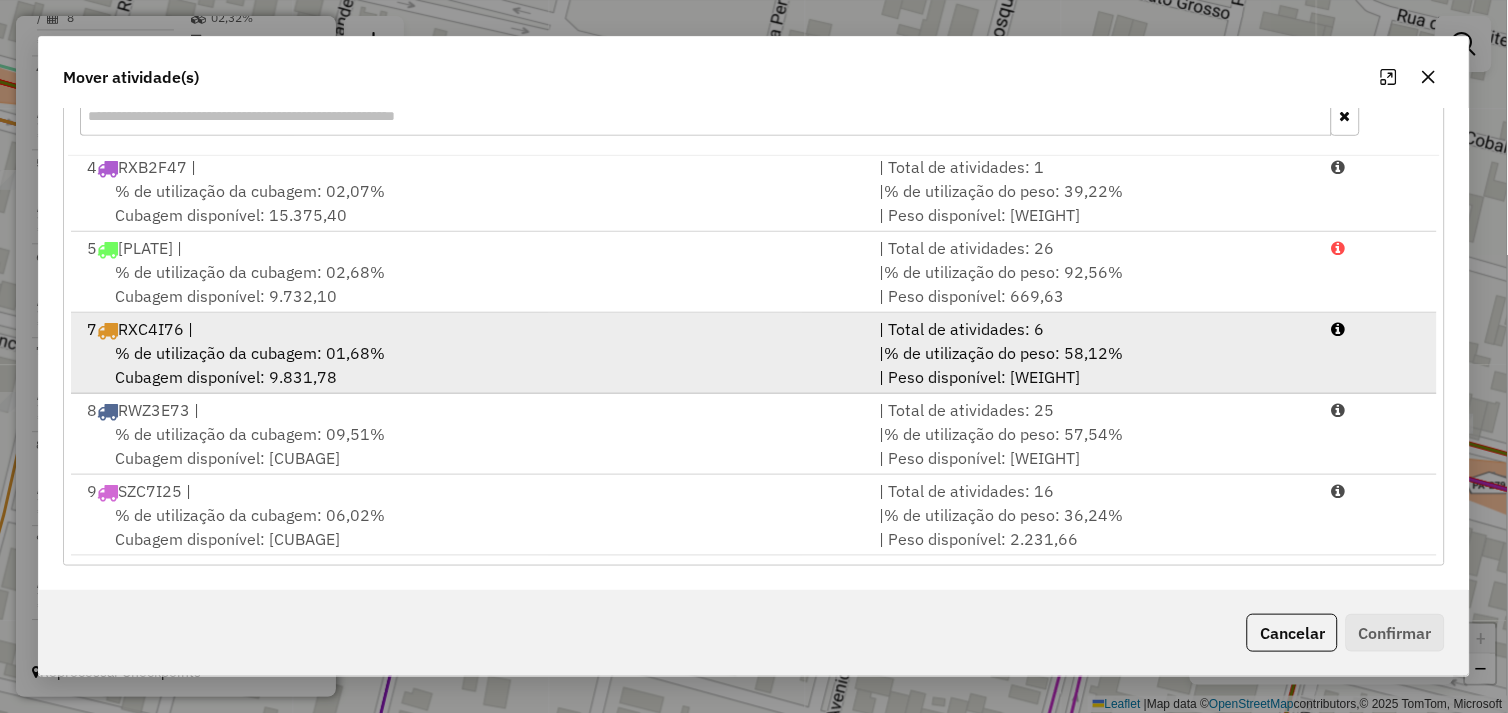 drag, startPoint x: 561, startPoint y: 354, endPoint x: 592, endPoint y: 352, distance: 31.06445 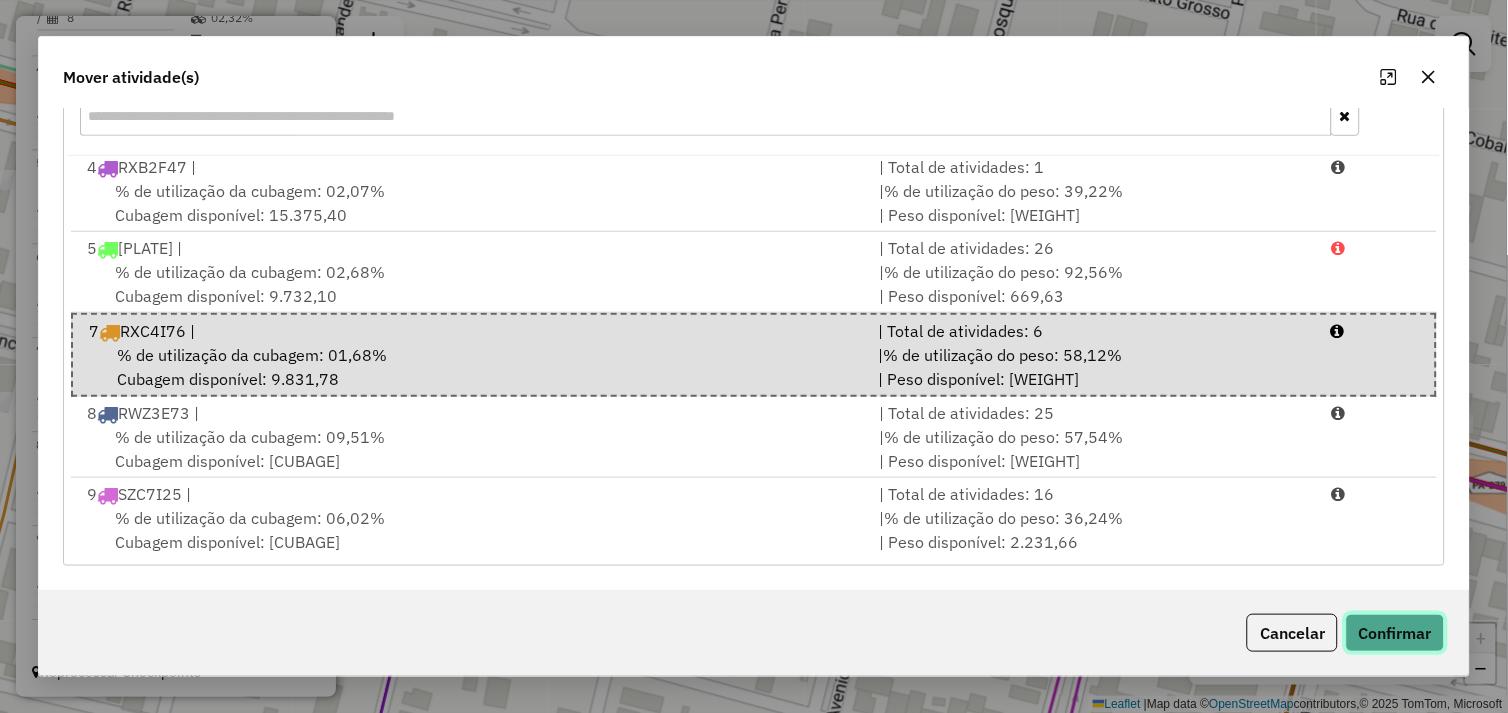 click on "Confirmar" 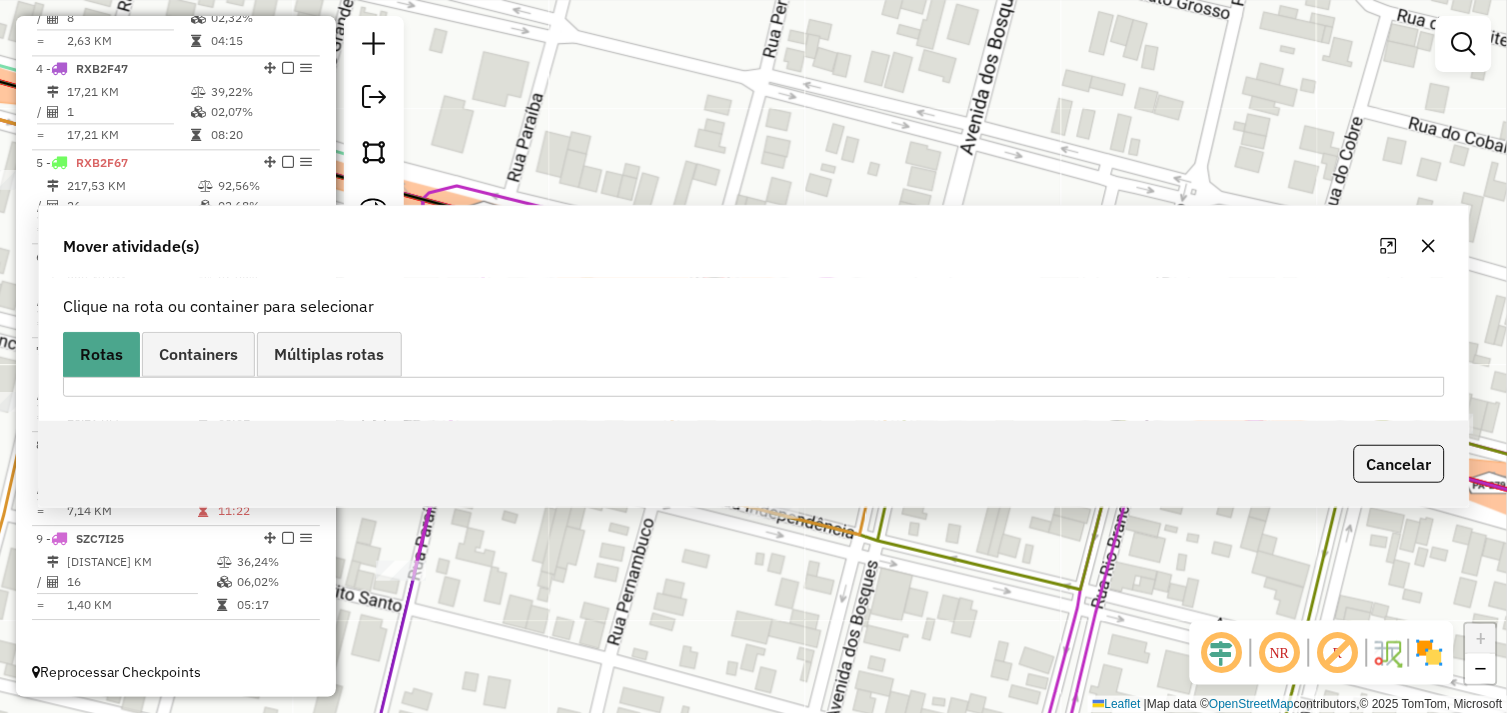 scroll, scrollTop: 0, scrollLeft: 0, axis: both 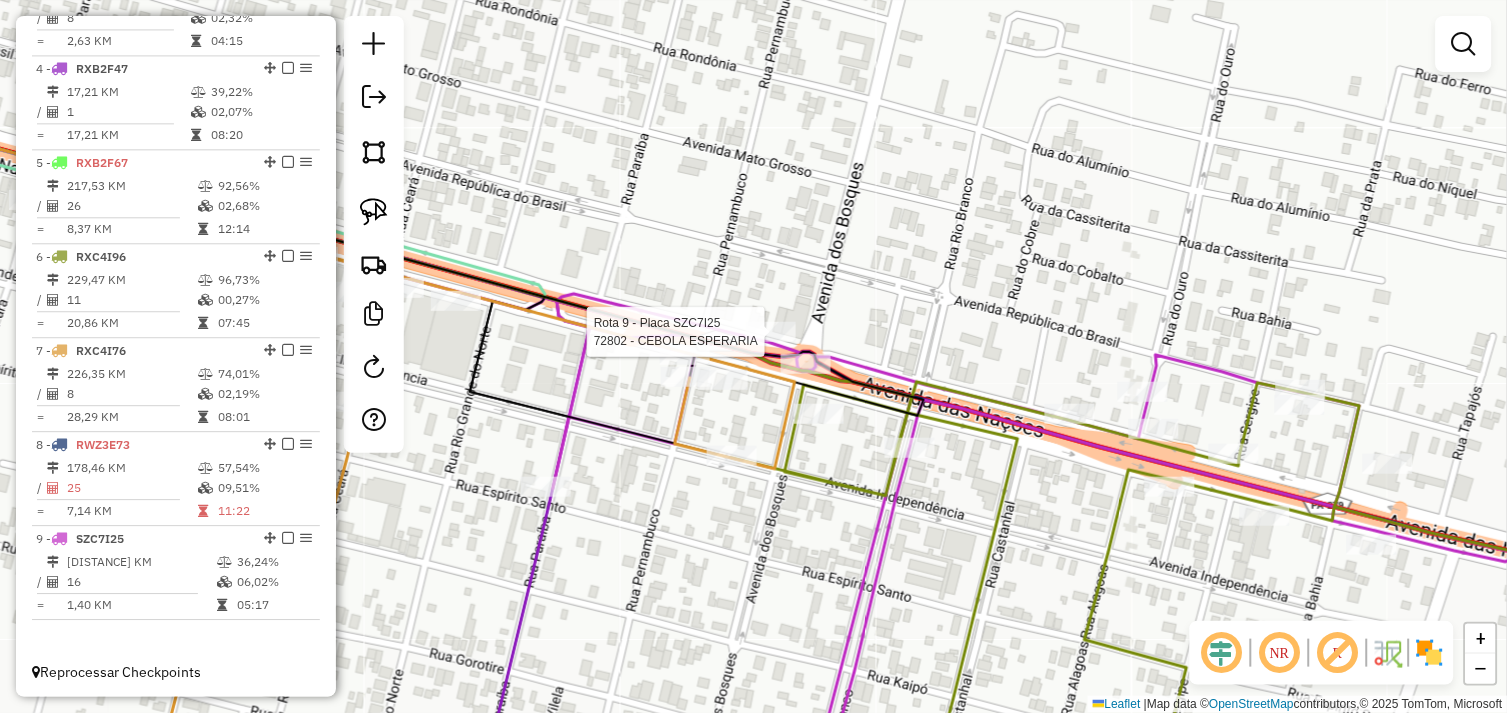 select on "*********" 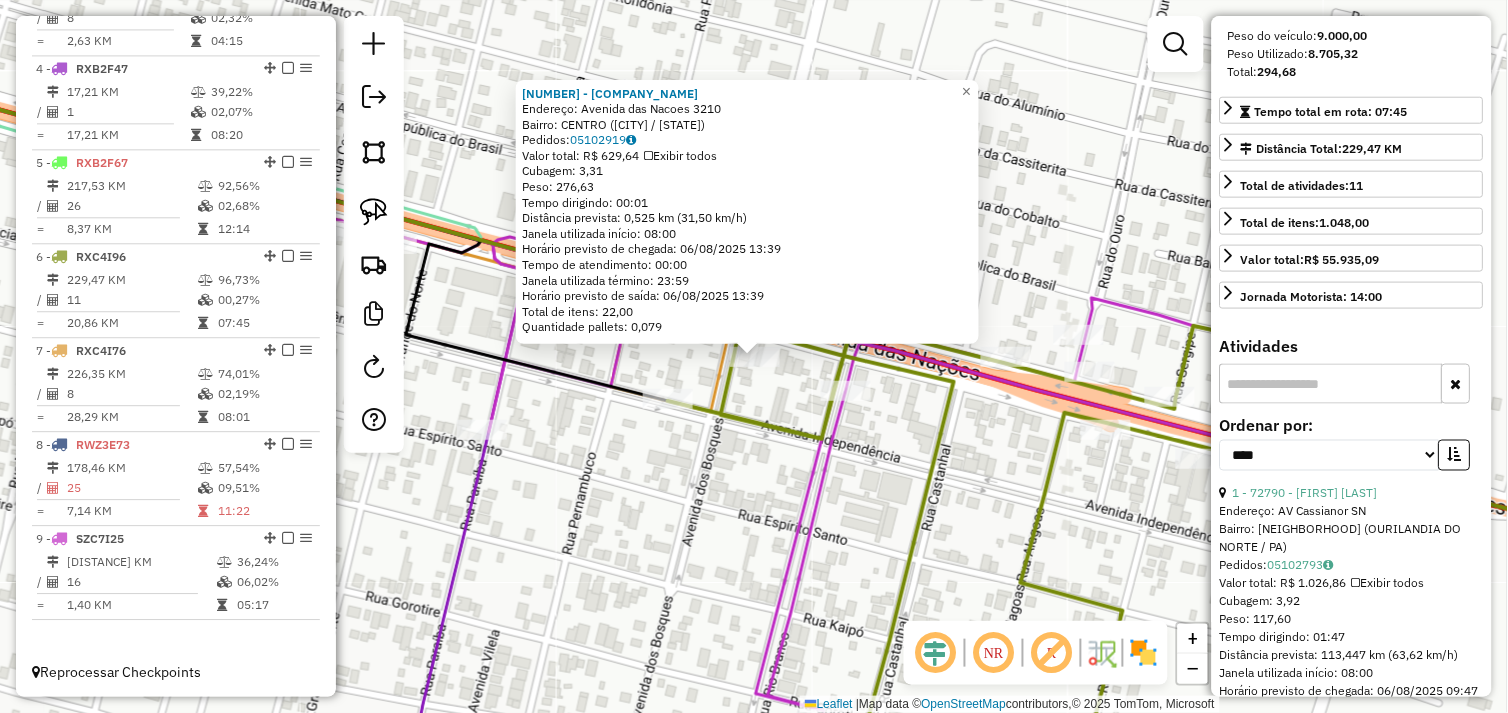 scroll, scrollTop: 444, scrollLeft: 0, axis: vertical 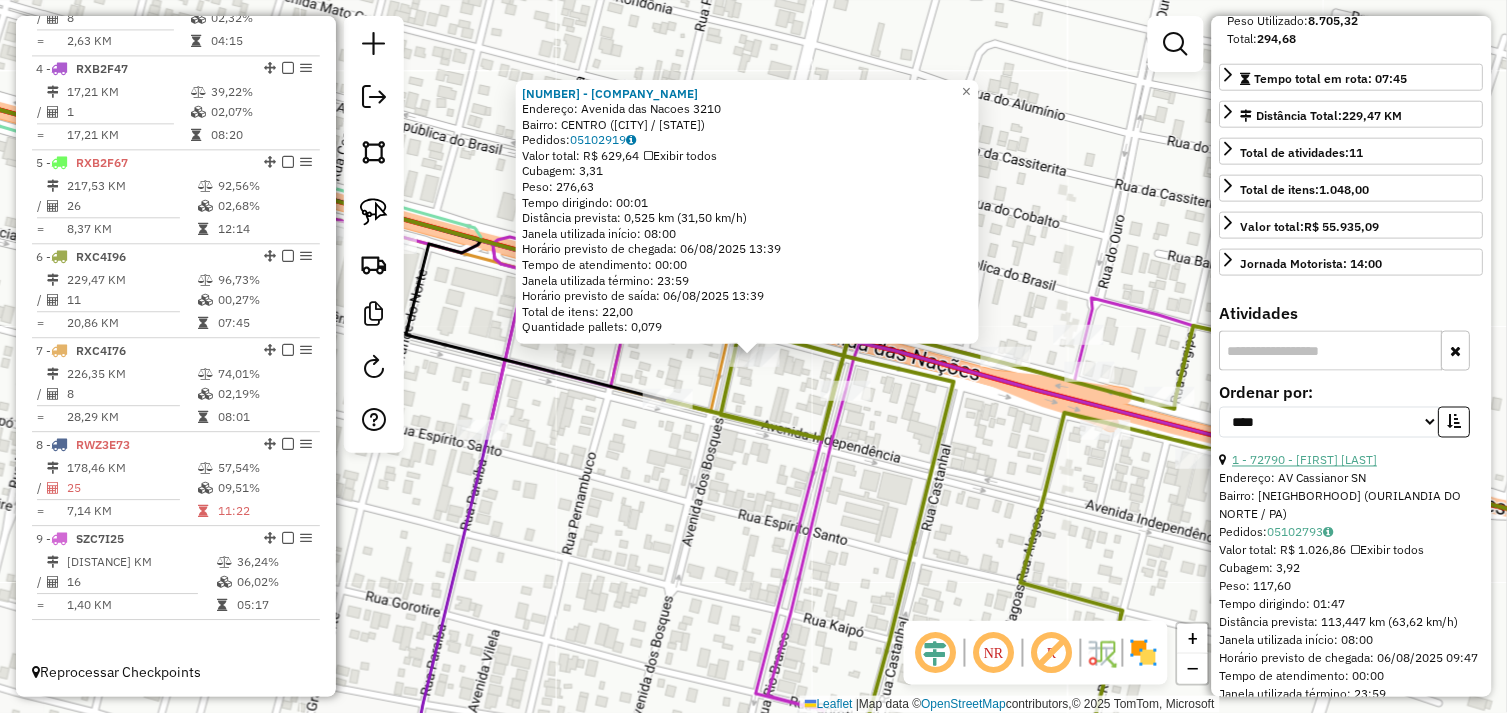 drag, startPoint x: 1356, startPoint y: 444, endPoint x: 1324, endPoint y: 444, distance: 32 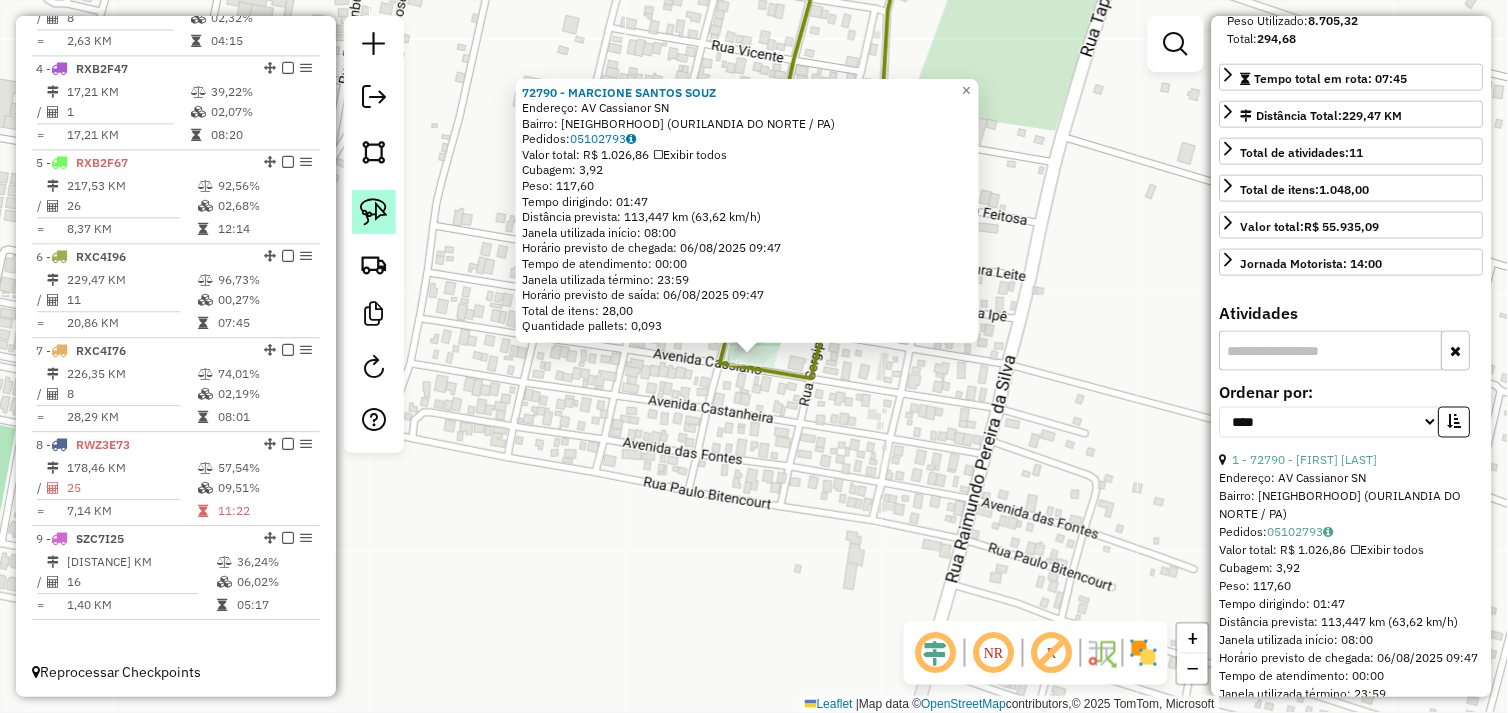 click 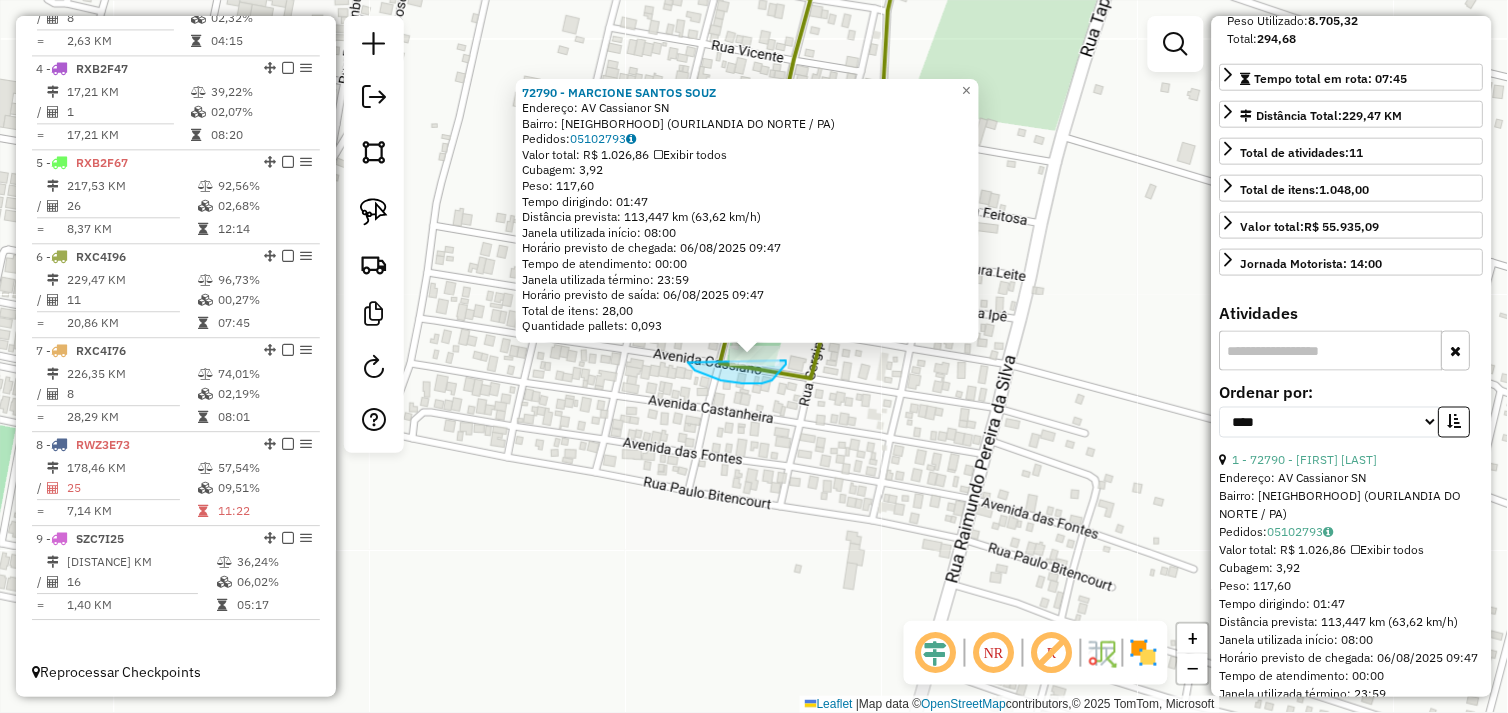 drag, startPoint x: 688, startPoint y: 363, endPoint x: 714, endPoint y: 336, distance: 37.48333 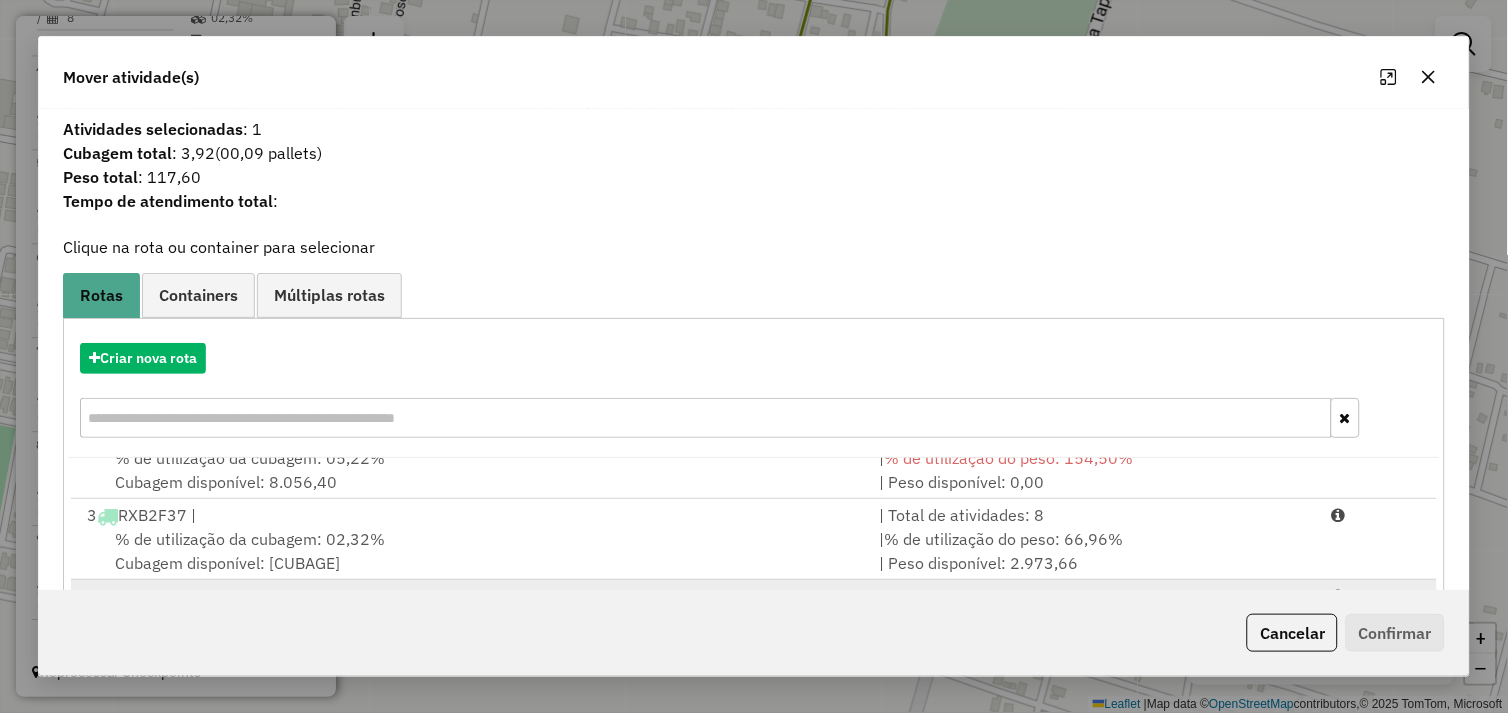 scroll, scrollTop: 248, scrollLeft: 0, axis: vertical 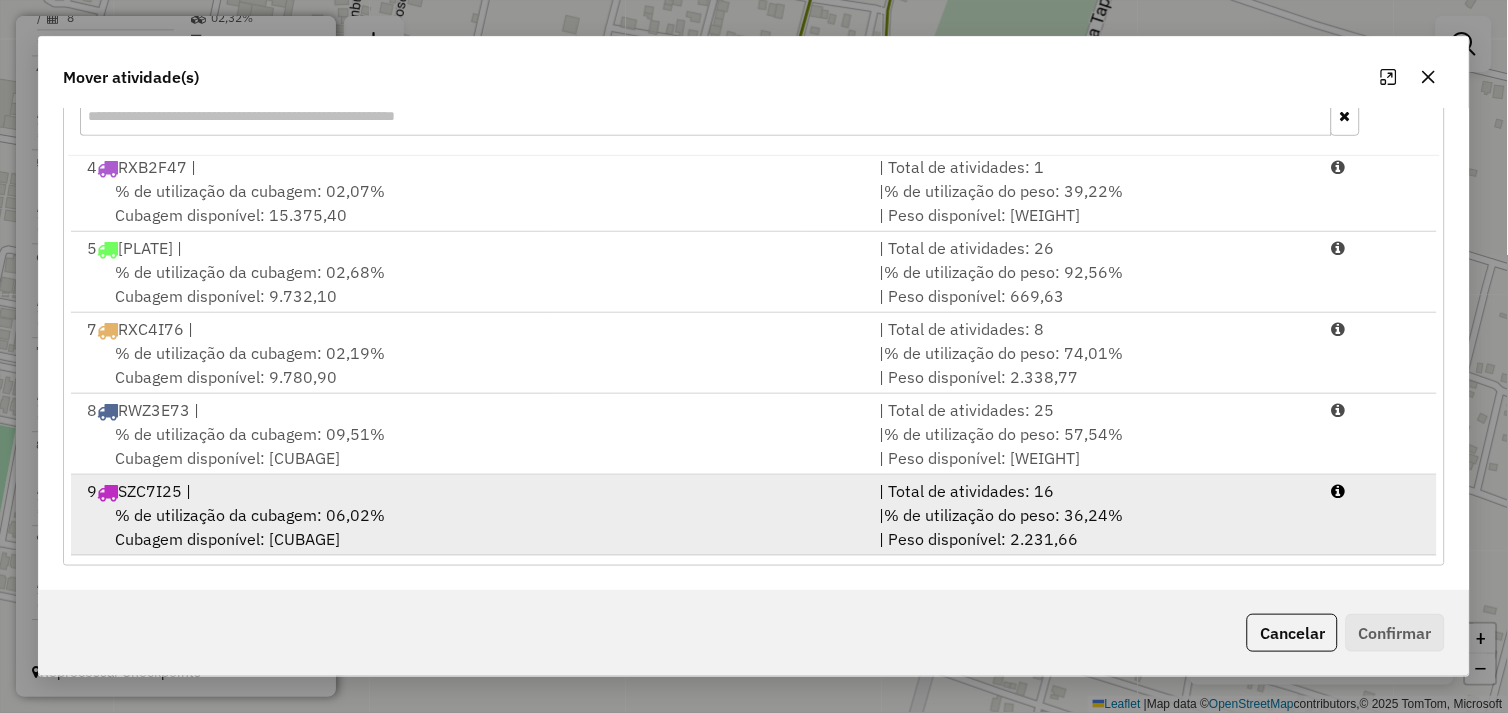 drag, startPoint x: 538, startPoint y: 507, endPoint x: 925, endPoint y: 538, distance: 388.23962 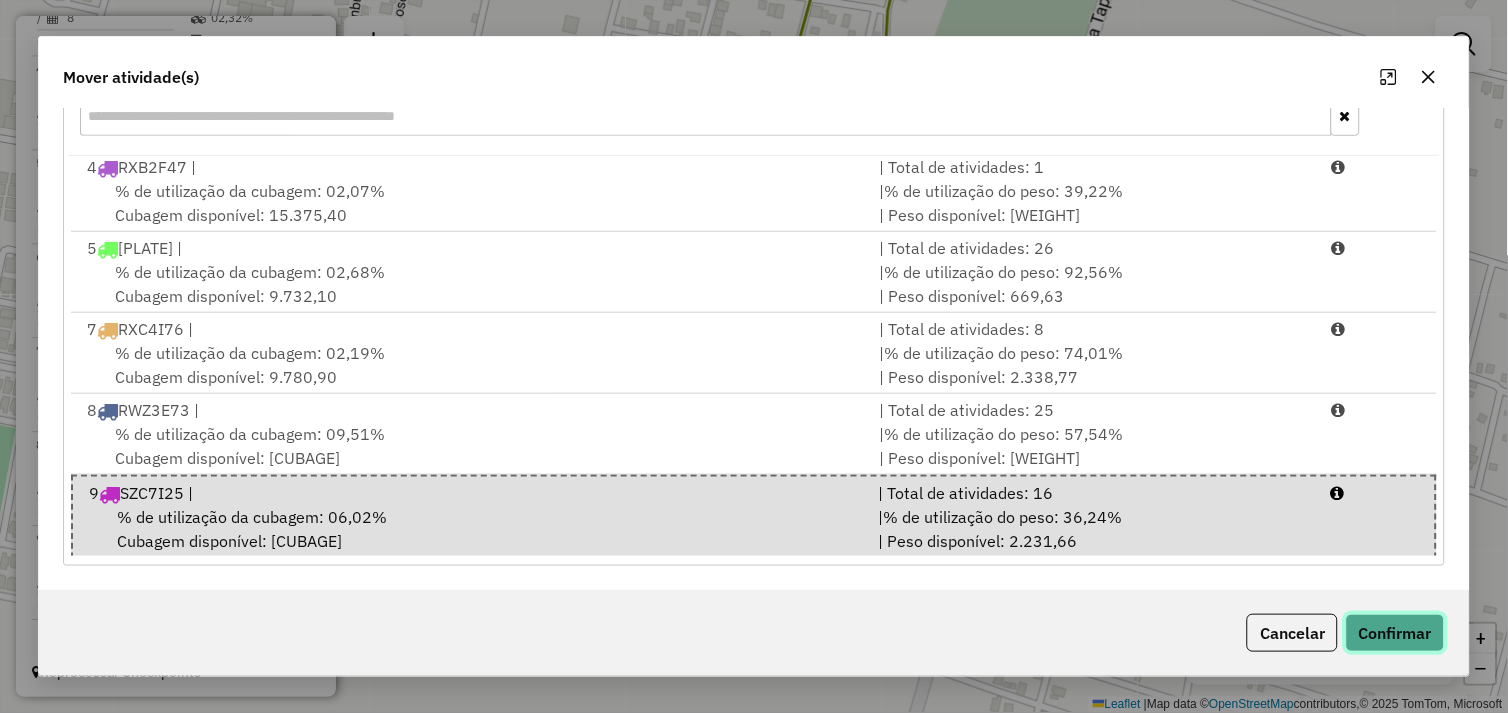 drag, startPoint x: 1391, startPoint y: 635, endPoint x: 1360, endPoint y: 623, distance: 33.24154 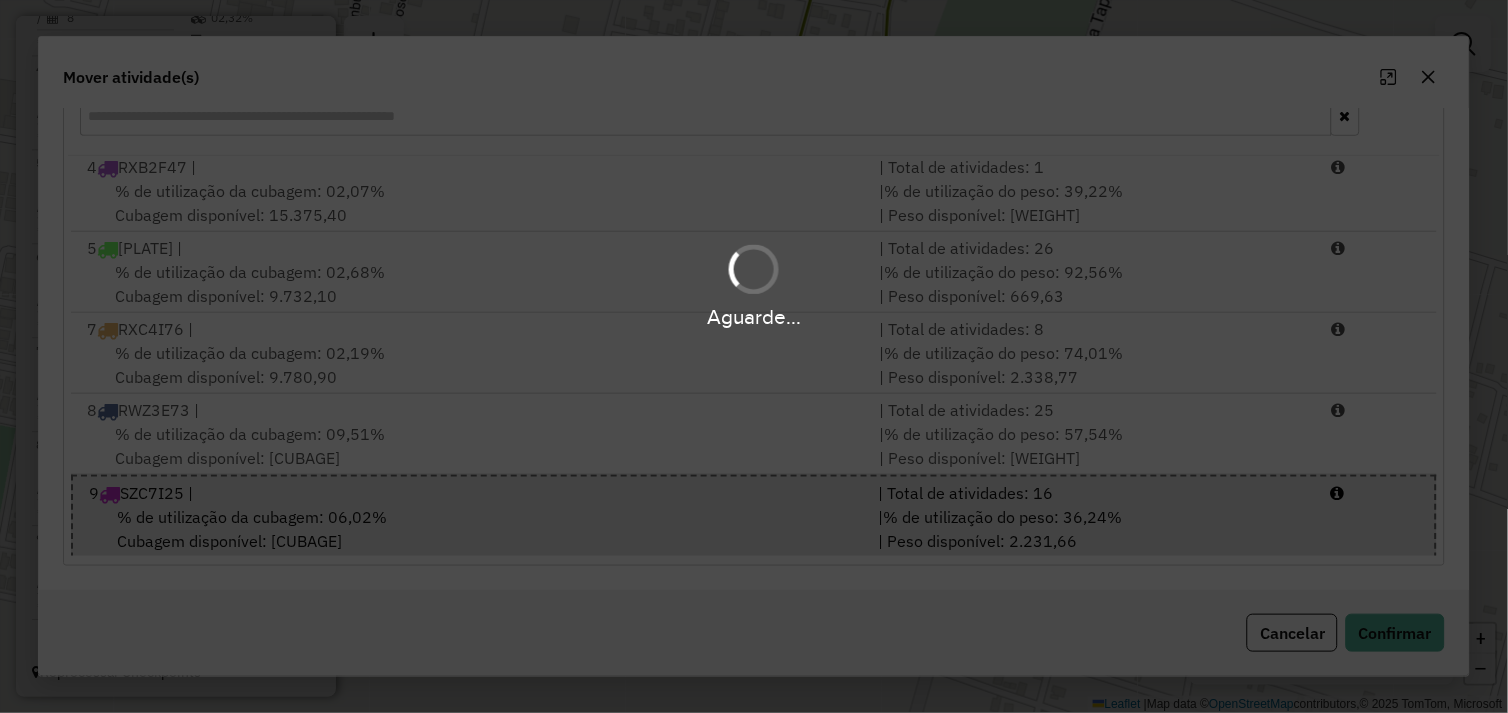 scroll, scrollTop: 0, scrollLeft: 0, axis: both 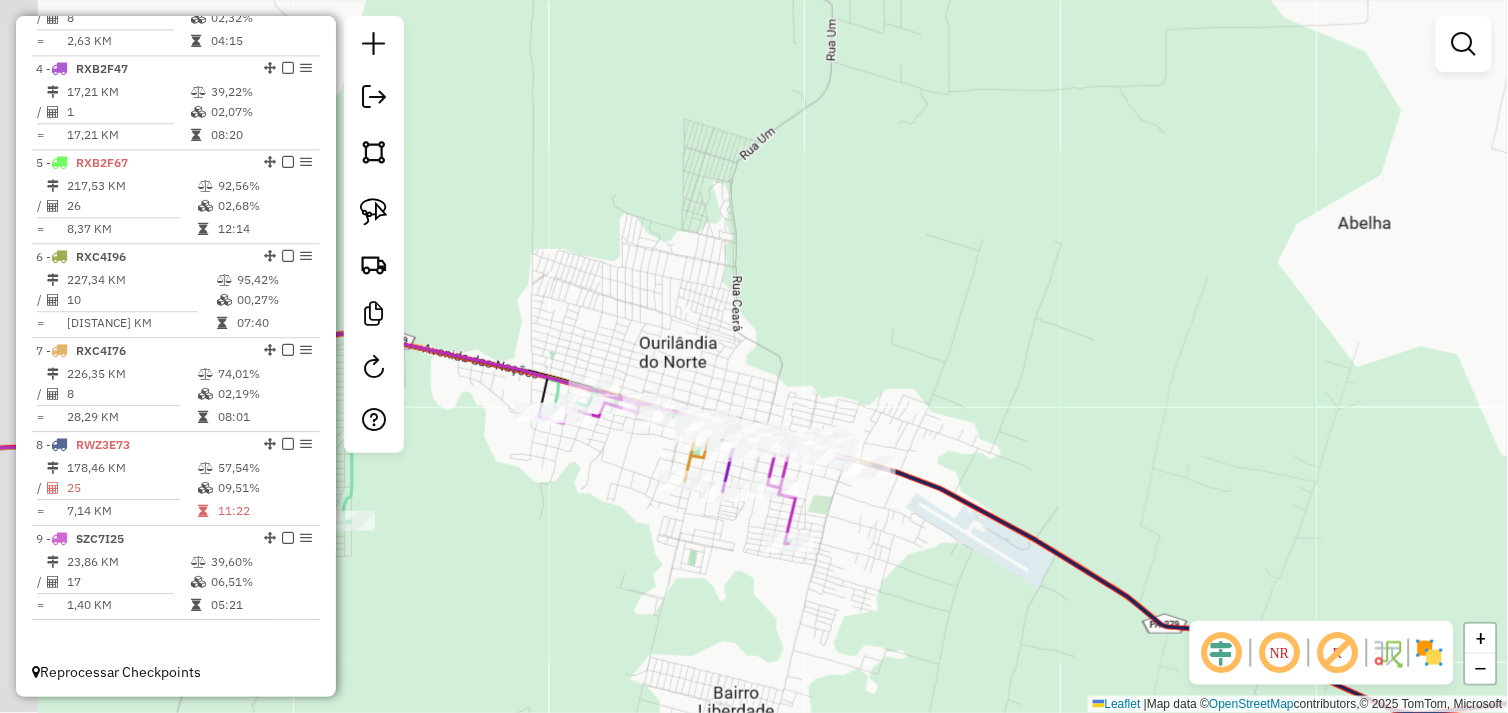 drag, startPoint x: 826, startPoint y: 504, endPoint x: 842, endPoint y: 534, distance: 34 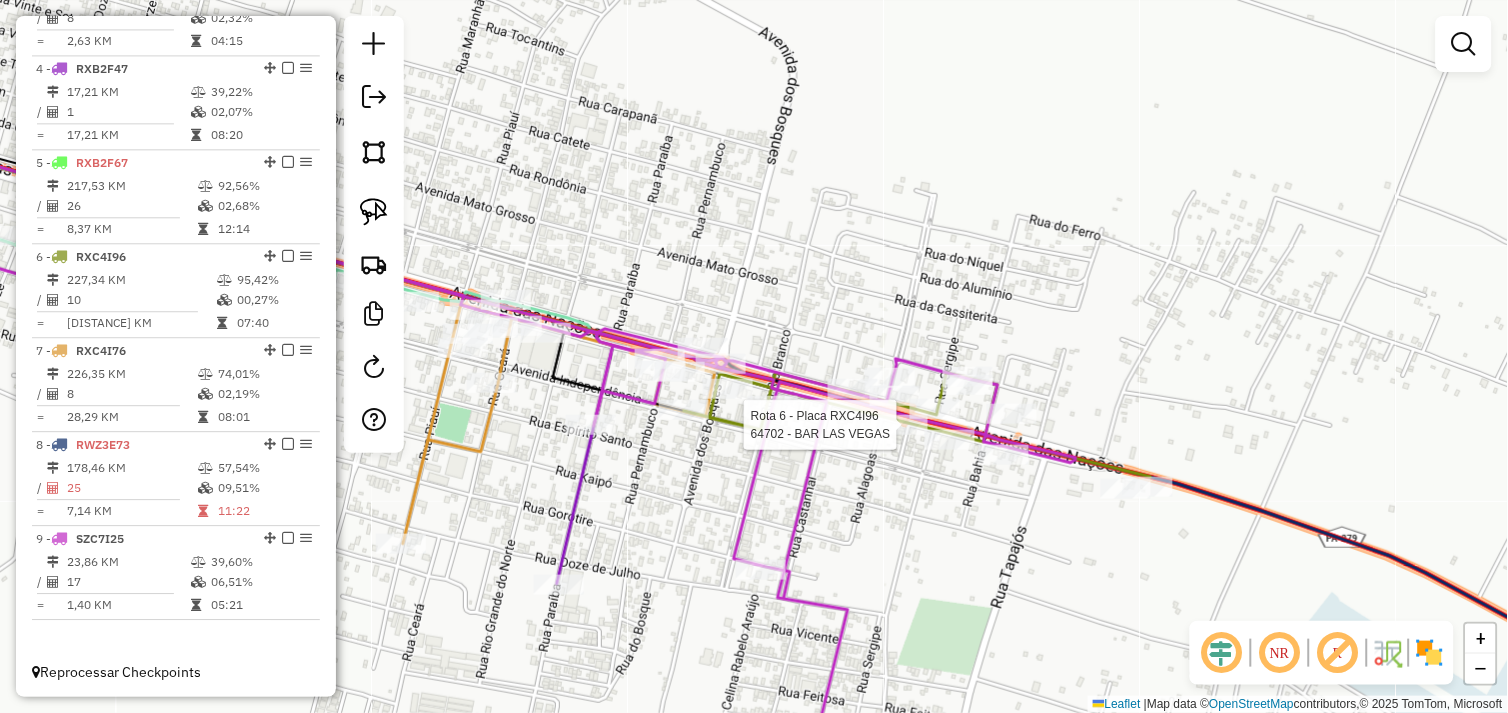 select on "*********" 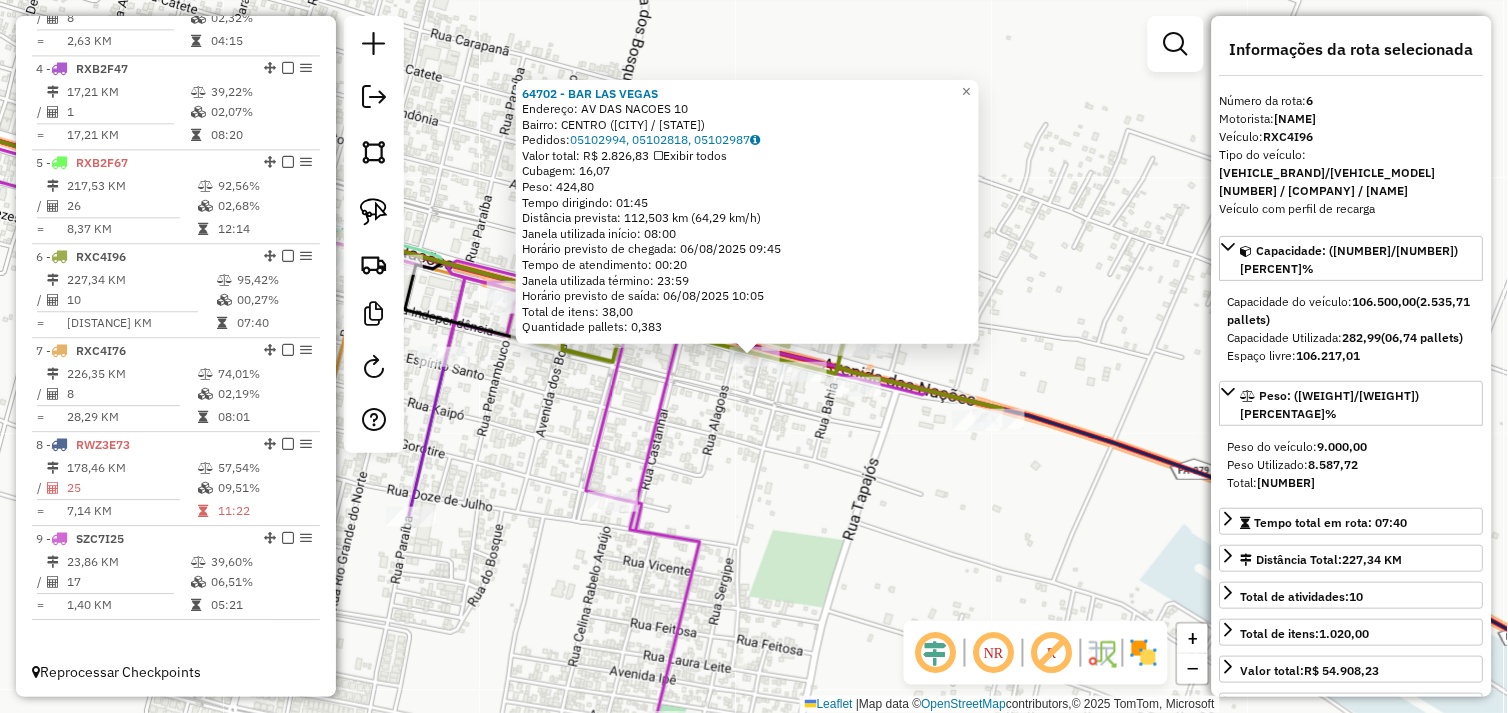 click on "64702 - BAR LAS VEGAS  Endereço:  AV DAS NACOES 10   Bairro: CENTRO (OURILANDIA DO NORTE / PA)   Pedidos:  05102994, 05102818, 05102987   Valor total: R$ 2.826,83   Exibir todos   Cubagem: 16,07  Peso: 424,80  Tempo dirigindo: 01:45   Distância prevista: 112,503 km (64,29 km/h)   Janela utilizada início: 08:00   Horário previsto de chegada: 06/08/2025 09:45   Tempo de atendimento: 00:20   Janela utilizada término: 23:59   Horário previsto de saída: 06/08/2025 10:05   Total de itens: 38,00   Quantidade pallets: 0,383  × Janela de atendimento Grade de atendimento Capacidade Transportadoras Veículos Cliente Pedidos  Rotas Selecione os dias de semana para filtrar as janelas de atendimento  Seg   Ter   Qua   Qui   Sex   Sáb   Dom  Informe o período da janela de atendimento: De: Até:  Filtrar exatamente a janela do cliente  Considerar janela de atendimento padrão  Selecione os dias de semana para filtrar as grades de atendimento  Seg   Ter   Qua   Qui   Sex   Sáb   Dom   Peso mínimo:   Peso máximo:" 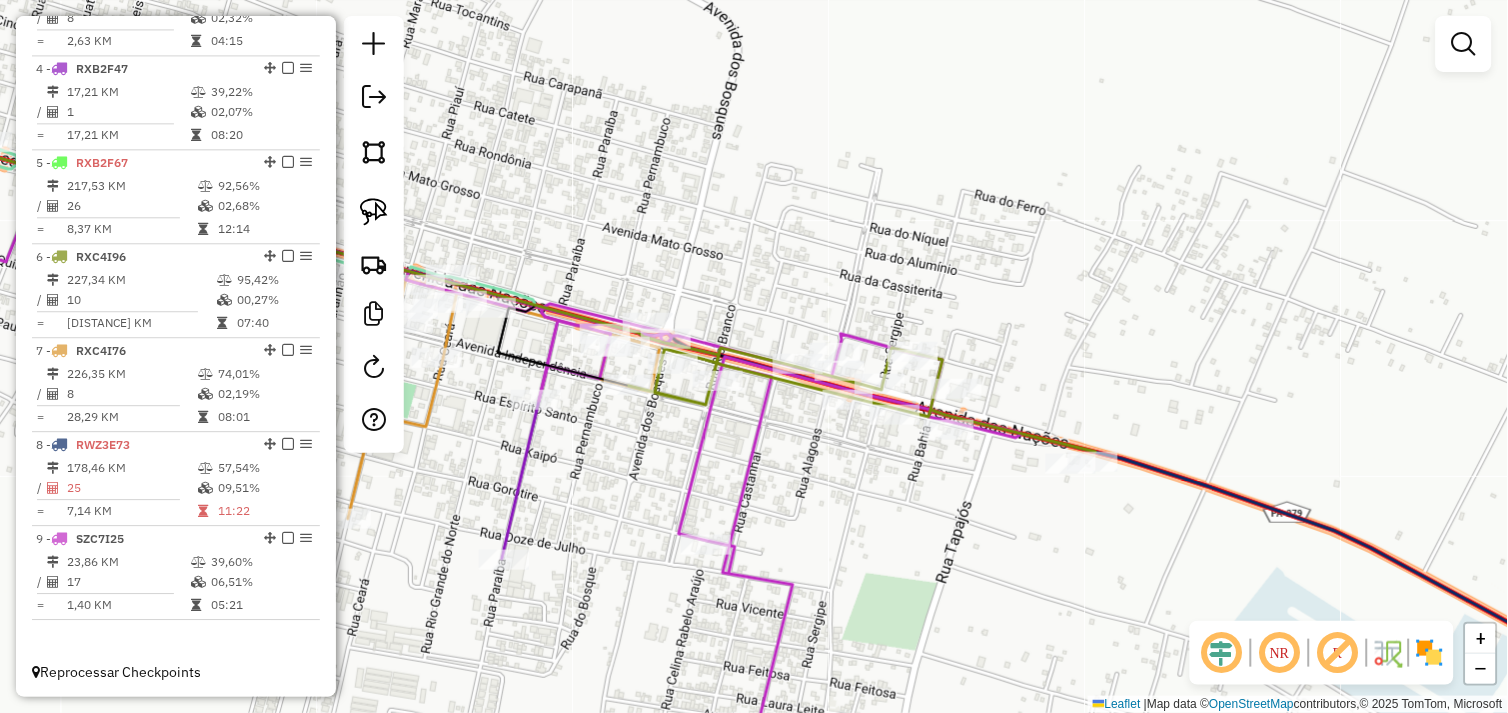 drag, startPoint x: 781, startPoint y: 470, endPoint x: 843, endPoint y: 486, distance: 64.03124 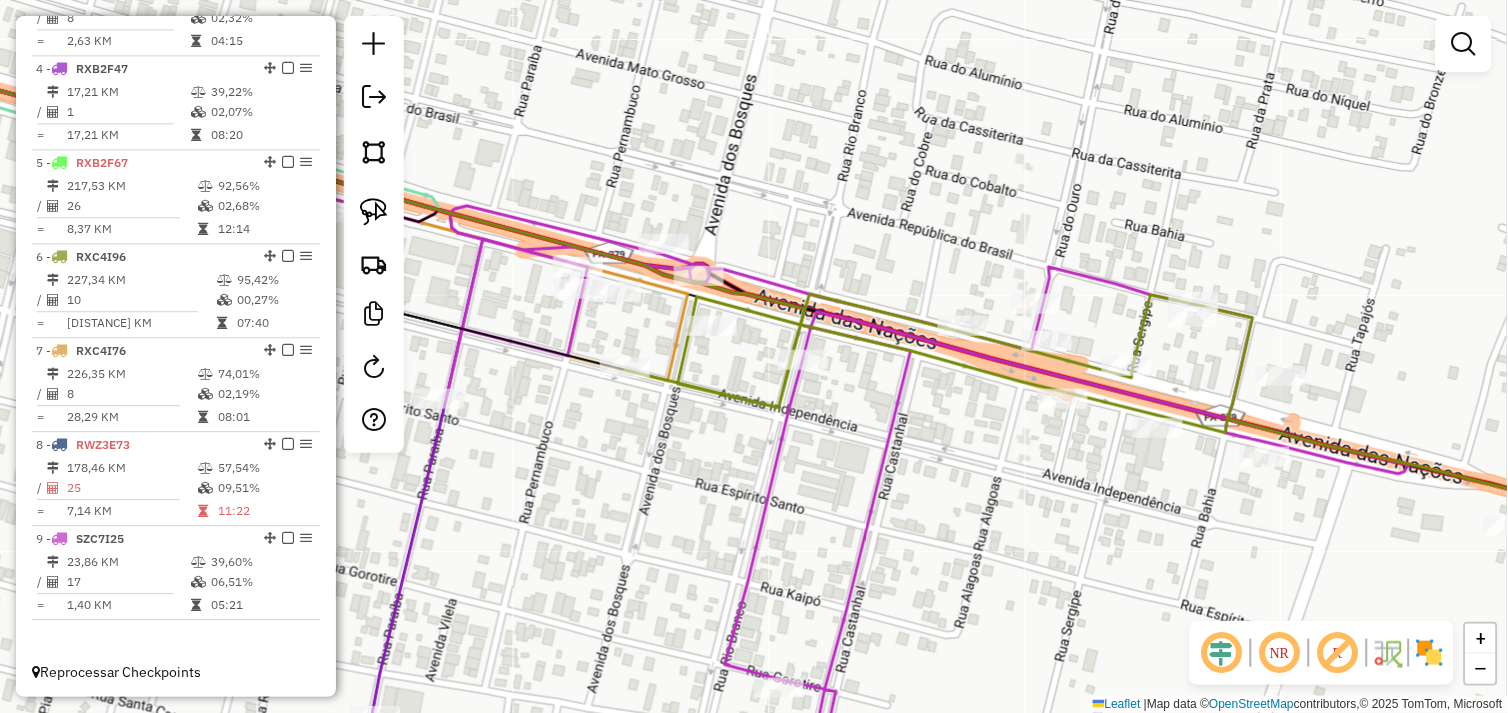 drag, startPoint x: 661, startPoint y: 437, endPoint x: 733, endPoint y: 454, distance: 73.97973 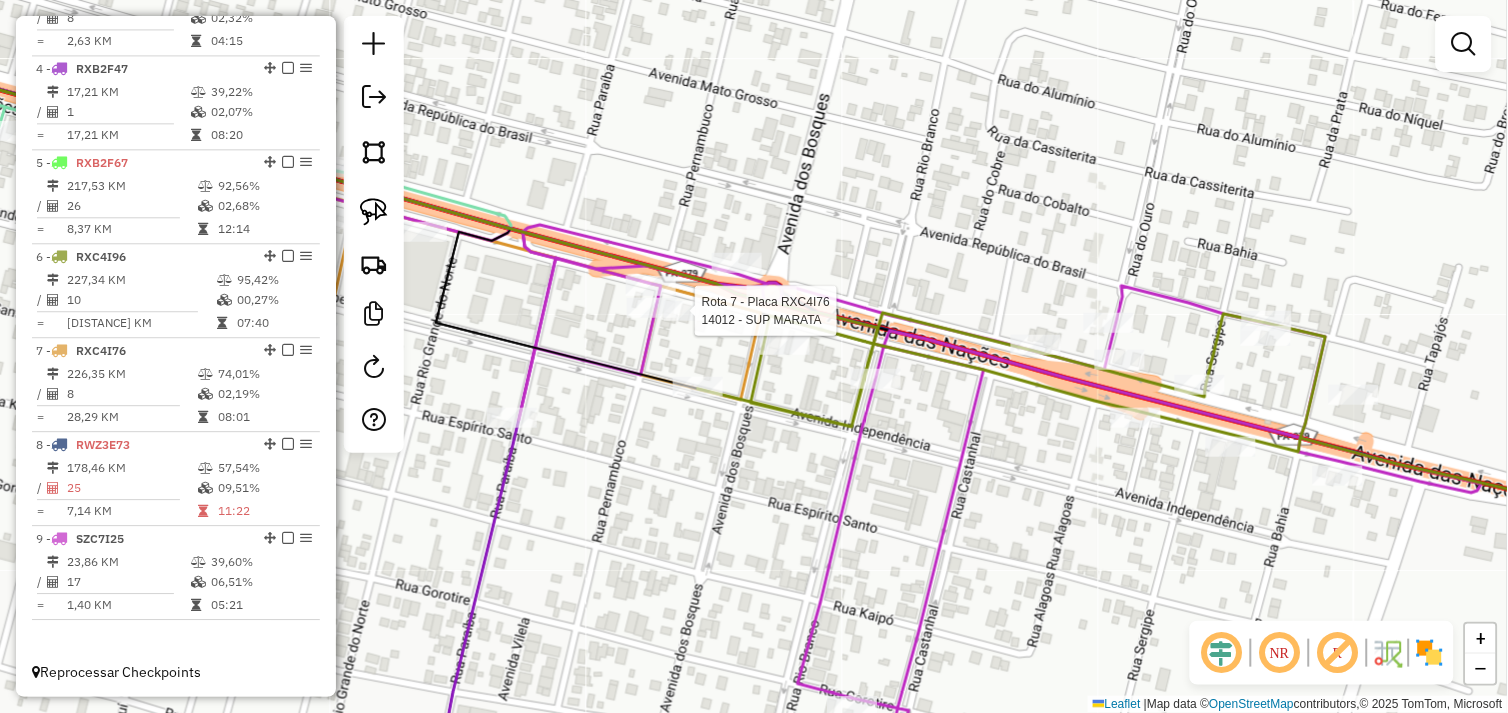 select on "*********" 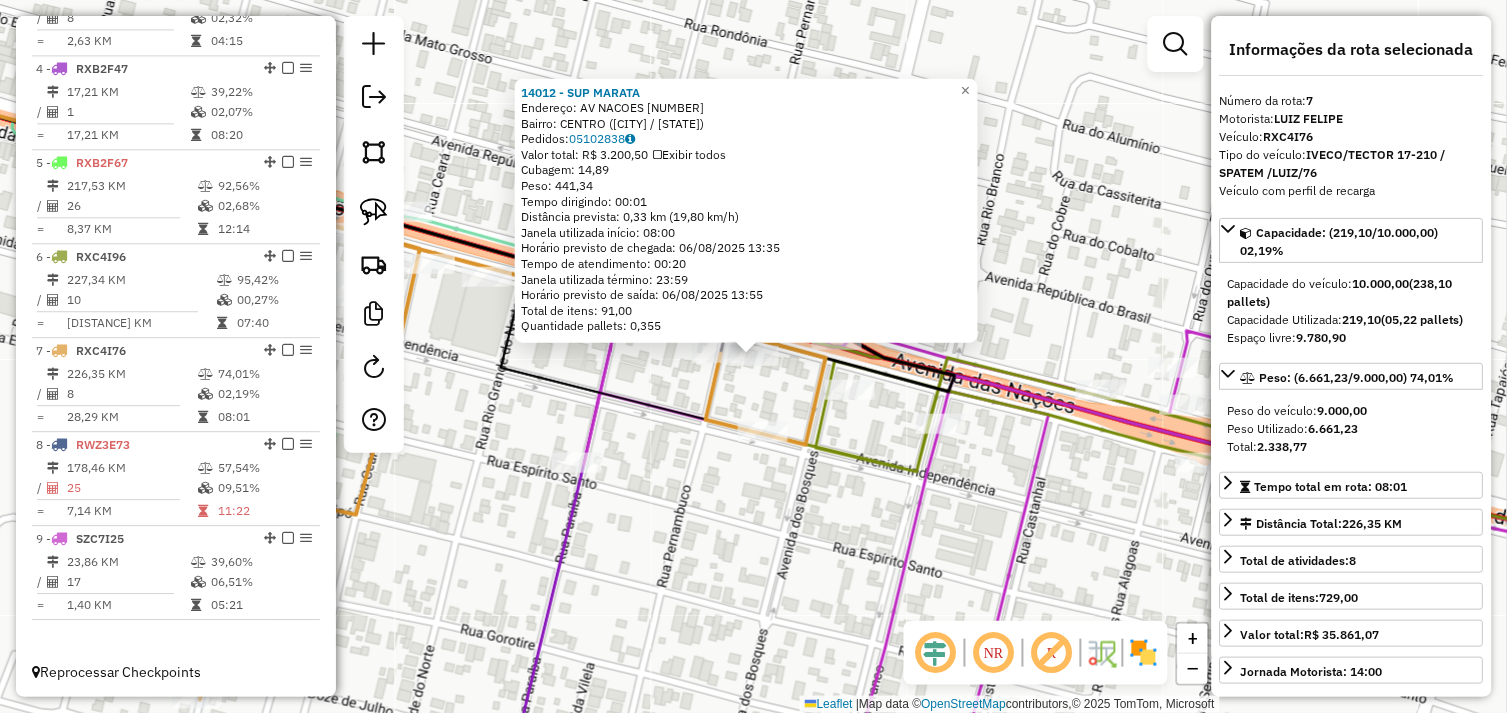 click on "14012 - SUP MARATA  Endereço:  AV NACOES 123   Bairro: CENTRO (OURILANDIA DO NORTE / PA)   Pedidos:  05102838   Valor total: R$ 3.200,50   Exibir todos   Cubagem: 14,89  Peso: 441,34  Tempo dirigindo: 00:01   Distância prevista: 0,33 km (19,80 km/h)   Janela utilizada início: 08:00   Horário previsto de chegada: 06/08/2025 13:35   Tempo de atendimento: 00:20   Janela utilizada término: 23:59   Horário previsto de saída: 06/08/2025 13:55   Total de itens: 91,00   Quantidade pallets: 0,355  × Janela de atendimento Grade de atendimento Capacidade Transportadoras Veículos Cliente Pedidos  Rotas Selecione os dias de semana para filtrar as janelas de atendimento  Seg   Ter   Qua   Qui   Sex   Sáb   Dom  Informe o período da janela de atendimento: De: Até:  Filtrar exatamente a janela do cliente  Considerar janela de atendimento padrão  Selecione os dias de semana para filtrar as grades de atendimento  Seg   Ter   Qua   Qui   Sex   Sáb   Dom   Considerar clientes sem dia de atendimento cadastrado  De:" 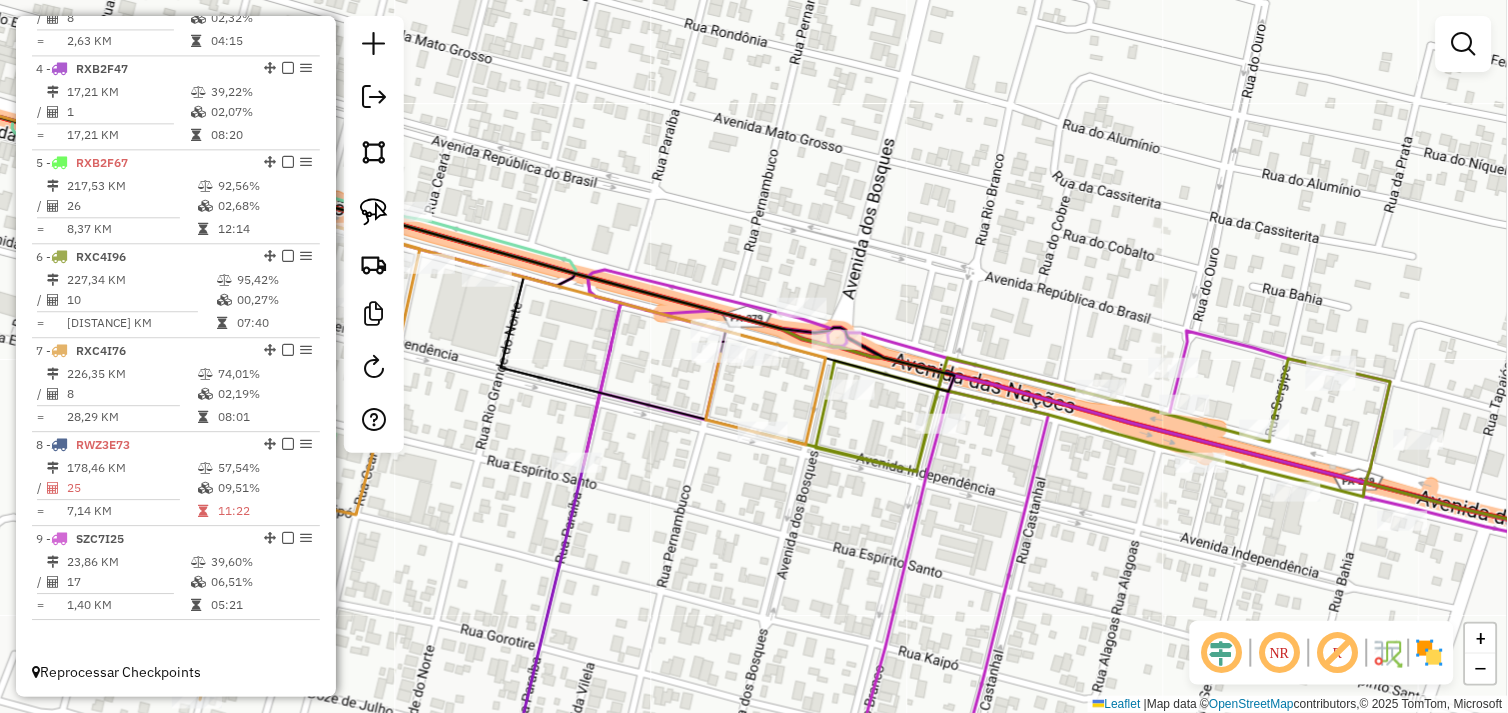 select on "*********" 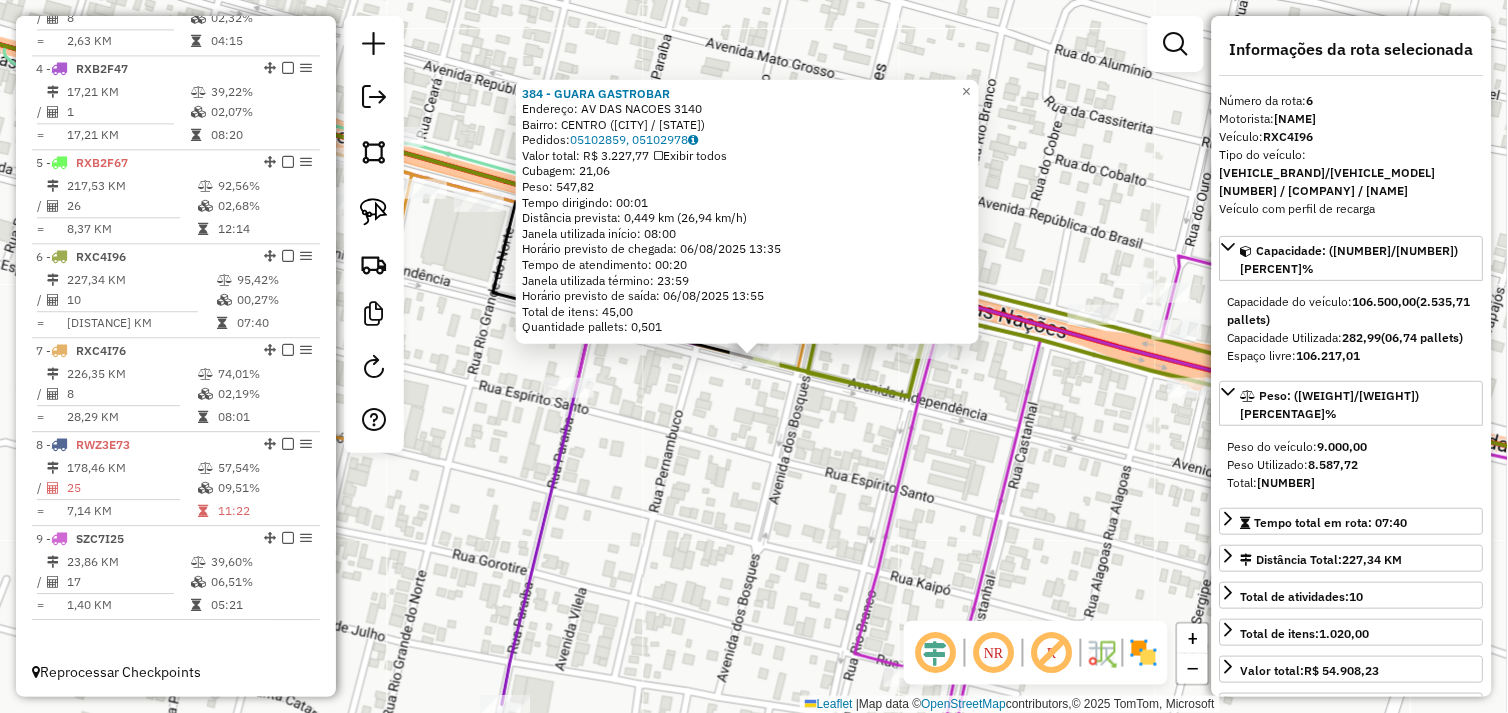 click on "384 - GUARA  GASTROBAR  Endereço:  AV DAS NACOES 3140   Bairro: CENTRO (OURILANDIA DO NORTE / PA)   Pedidos:  05102859, 05102978   Valor total: R$ 3.227,77   Exibir todos   Cubagem: 21,06  Peso: 547,82  Tempo dirigindo: 00:01   Distância prevista: 0,449 km (26,94 km/h)   Janela utilizada início: 08:00   Horário previsto de chegada: 06/08/2025 13:35   Tempo de atendimento: 00:20   Janela utilizada término: 23:59   Horário previsto de saída: 06/08/2025 13:55   Total de itens: 45,00   Quantidade pallets: 0,501  × Janela de atendimento Grade de atendimento Capacidade Transportadoras Veículos Cliente Pedidos  Rotas Selecione os dias de semana para filtrar as janelas de atendimento  Seg   Ter   Qua   Qui   Sex   Sáb   Dom  Informe o período da janela de atendimento: De: Até:  Filtrar exatamente a janela do cliente  Considerar janela de atendimento padrão  Selecione os dias de semana para filtrar as grades de atendimento  Seg   Ter   Qua   Qui   Sex   Sáb   Dom   Peso mínimo:   Peso máximo:   De:  +" 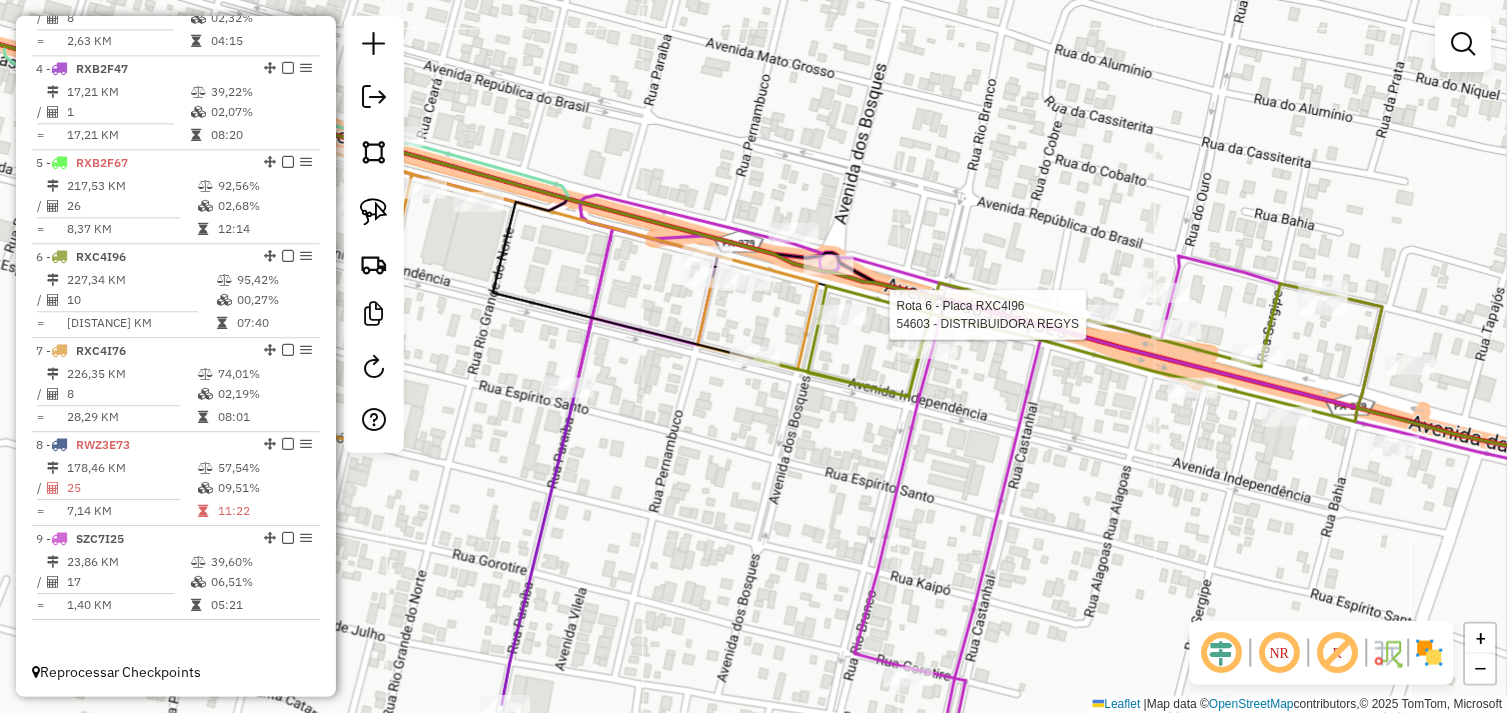 select on "*********" 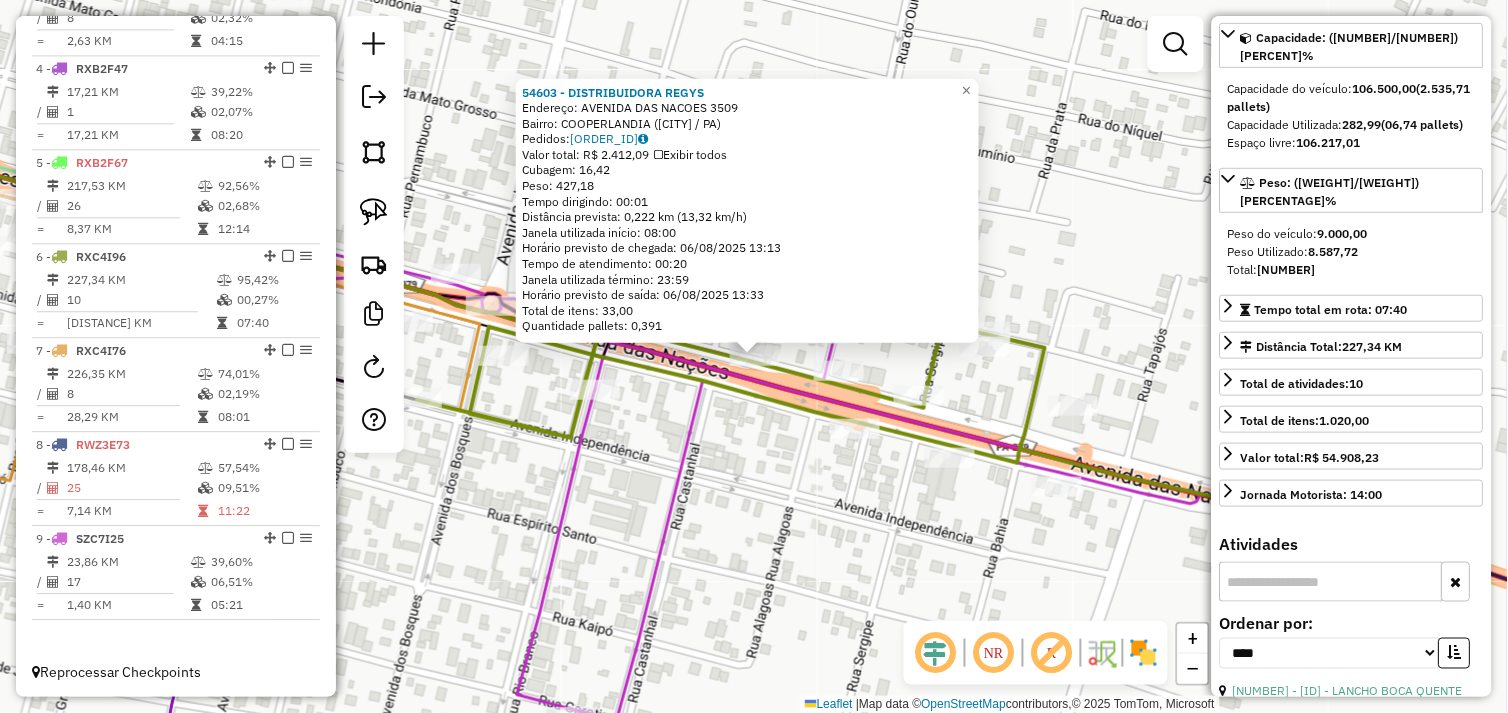 scroll, scrollTop: 444, scrollLeft: 0, axis: vertical 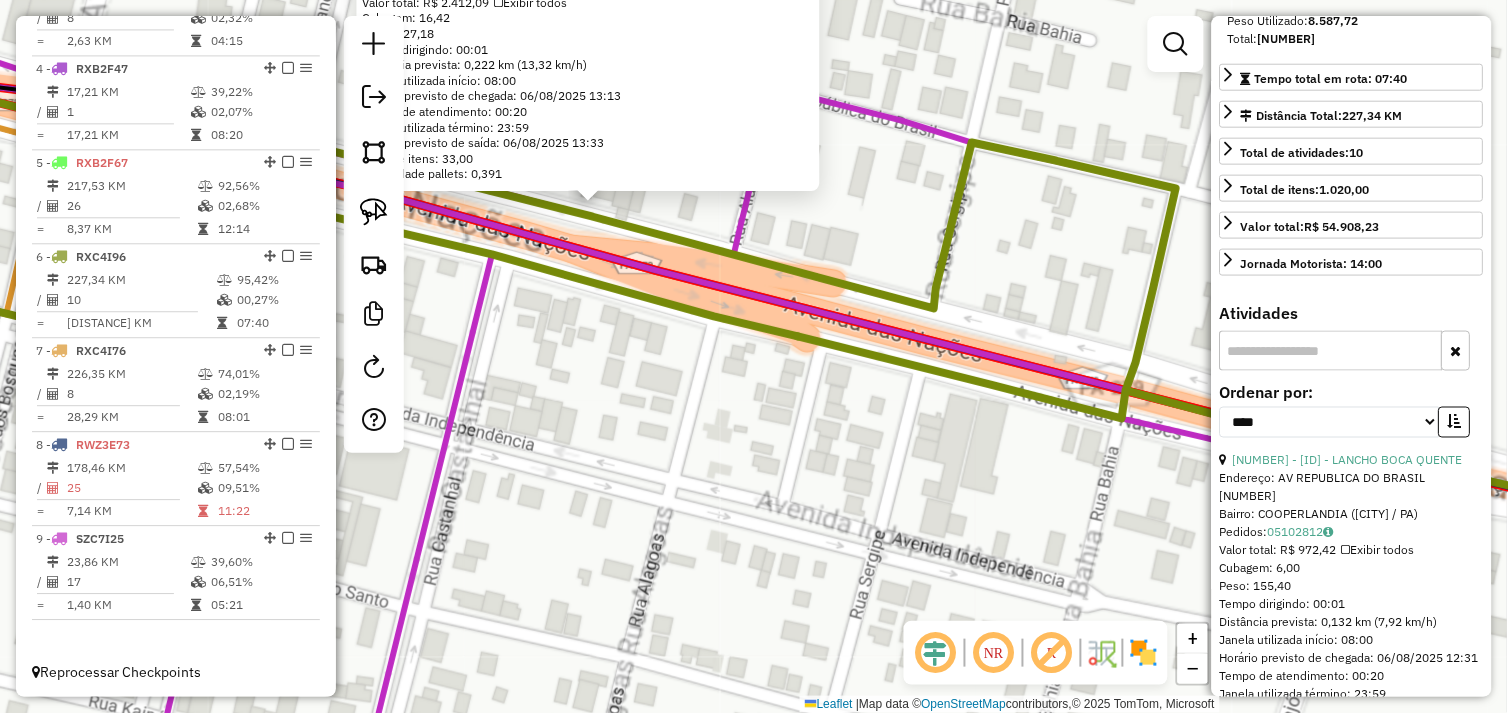 click on "54603 - DISTRIBUIDORA REGYS  Endereço:  AVENIDA DAS NACOES 3509   Bairro: COOPERLANDIA (OURILANDIA DO NORTE / PA)   Pedidos:  05102912   Valor total: R$ 2.412,09   Exibir todos   Cubagem: 16,42  Peso: 427,18  Tempo dirigindo: 00:01   Distância prevista: 0,222 km (13,32 km/h)   Janela utilizada início: 08:00   Horário previsto de chegada: 06/08/2025 13:13   Tempo de atendimento: 00:20   Janela utilizada término: 23:59   Horário previsto de saída: 06/08/2025 13:33   Total de itens: 33,00   Quantidade pallets: 0,391  × Janela de atendimento Grade de atendimento Capacidade Transportadoras Veículos Cliente Pedidos  Rotas Selecione os dias de semana para filtrar as janelas de atendimento  Seg   Ter   Qua   Qui   Sex   Sáb   Dom  Informe o período da janela de atendimento: De: Até:  Filtrar exatamente a janela do cliente  Considerar janela de atendimento padrão  Selecione os dias de semana para filtrar as grades de atendimento  Seg   Ter   Qua   Qui   Sex   Sáb   Dom   Peso mínimo:   Peso máximo:  +" 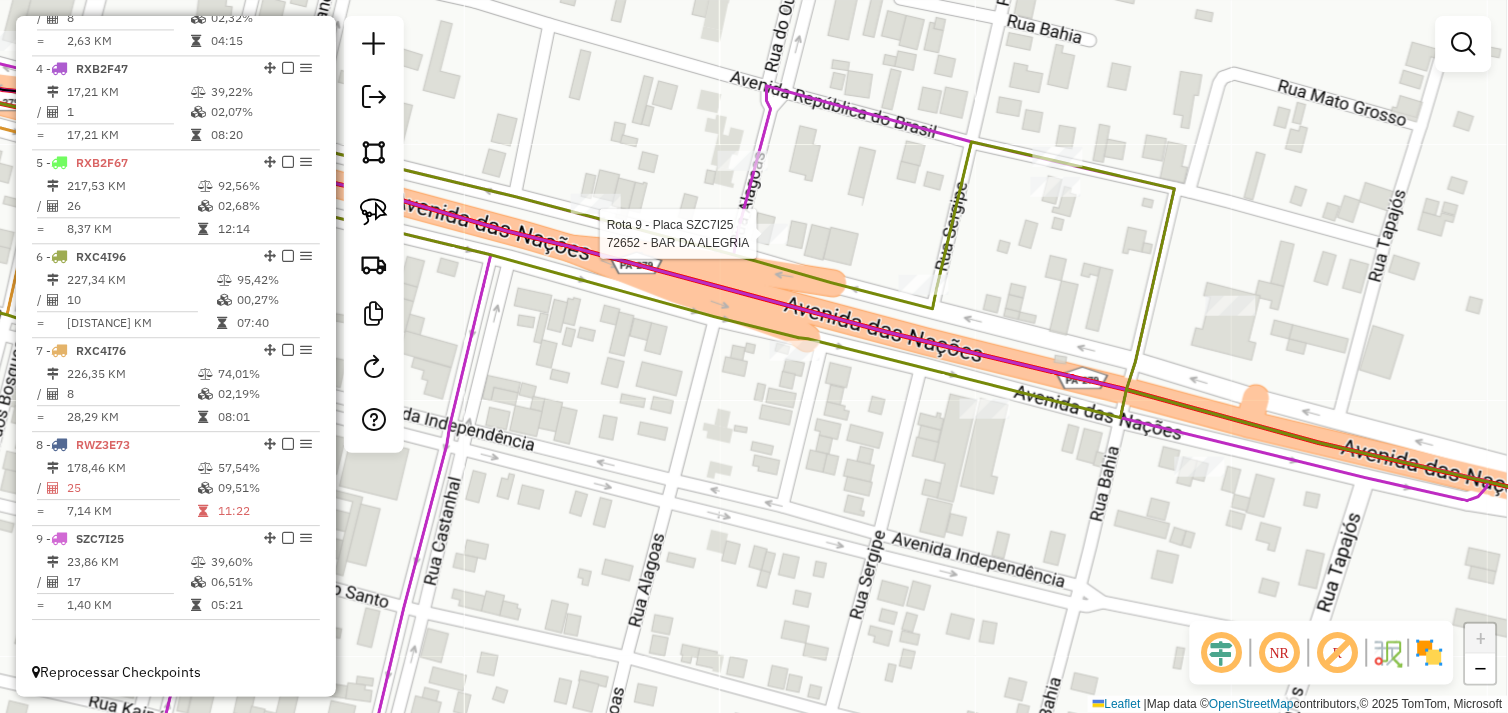 select on "*********" 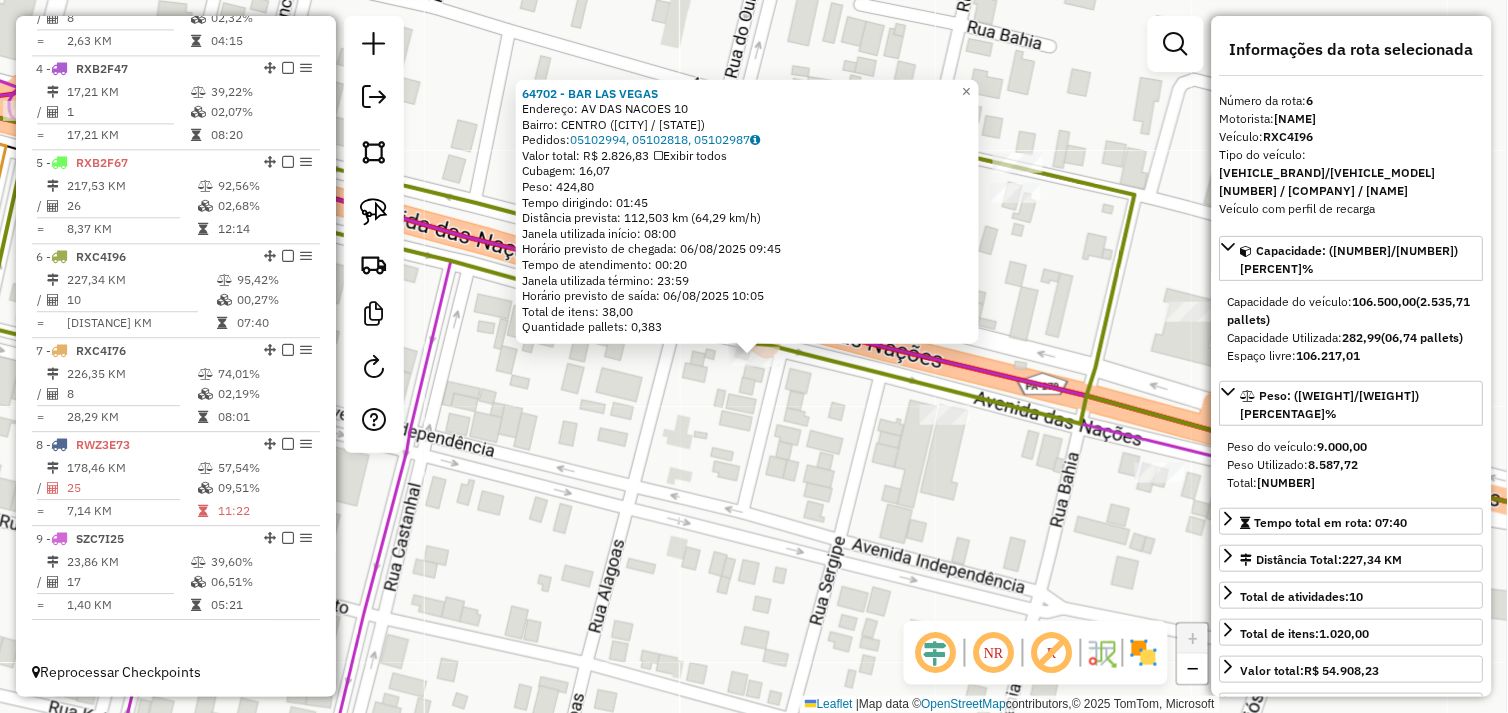 scroll, scrollTop: 444, scrollLeft: 0, axis: vertical 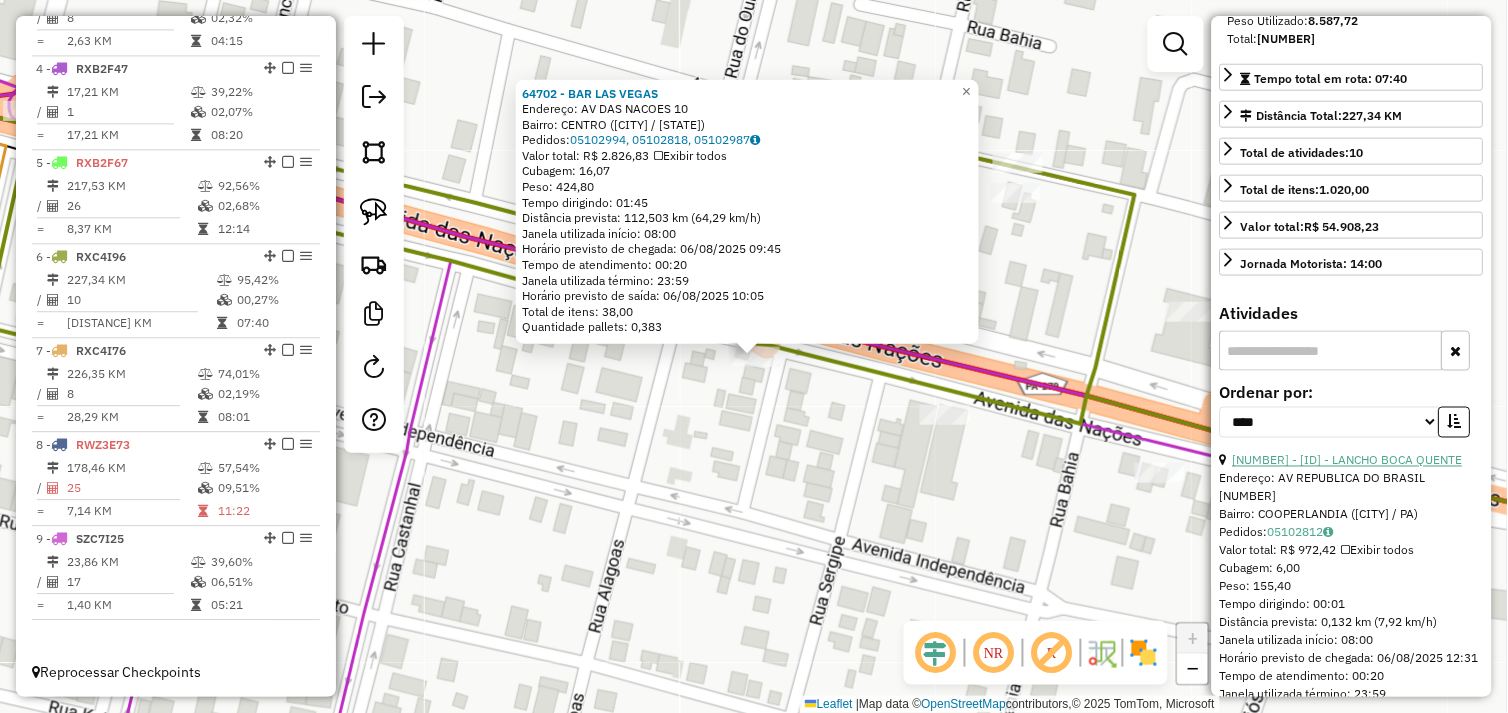 click on "6 - 155 - LANCHO BOCA QUENTE" at bounding box center (1348, 460) 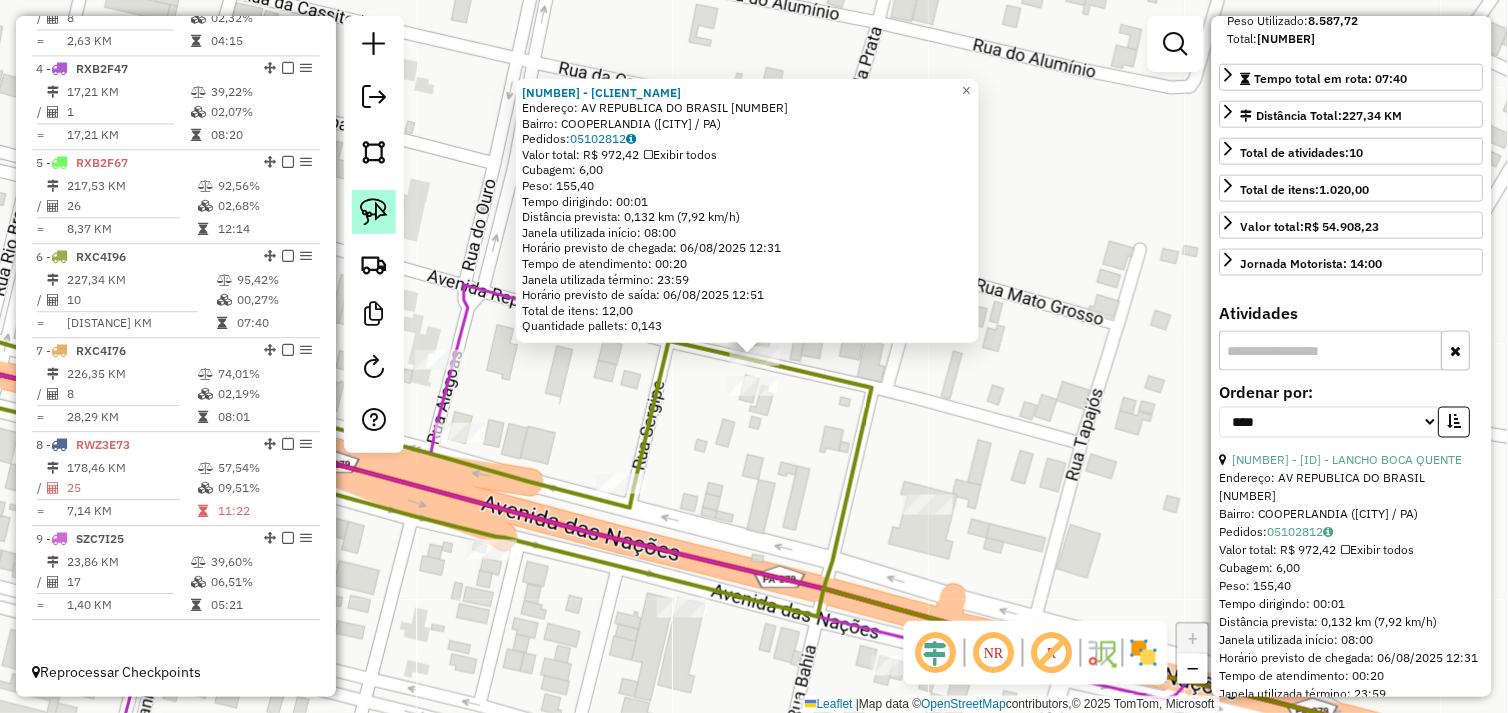 click 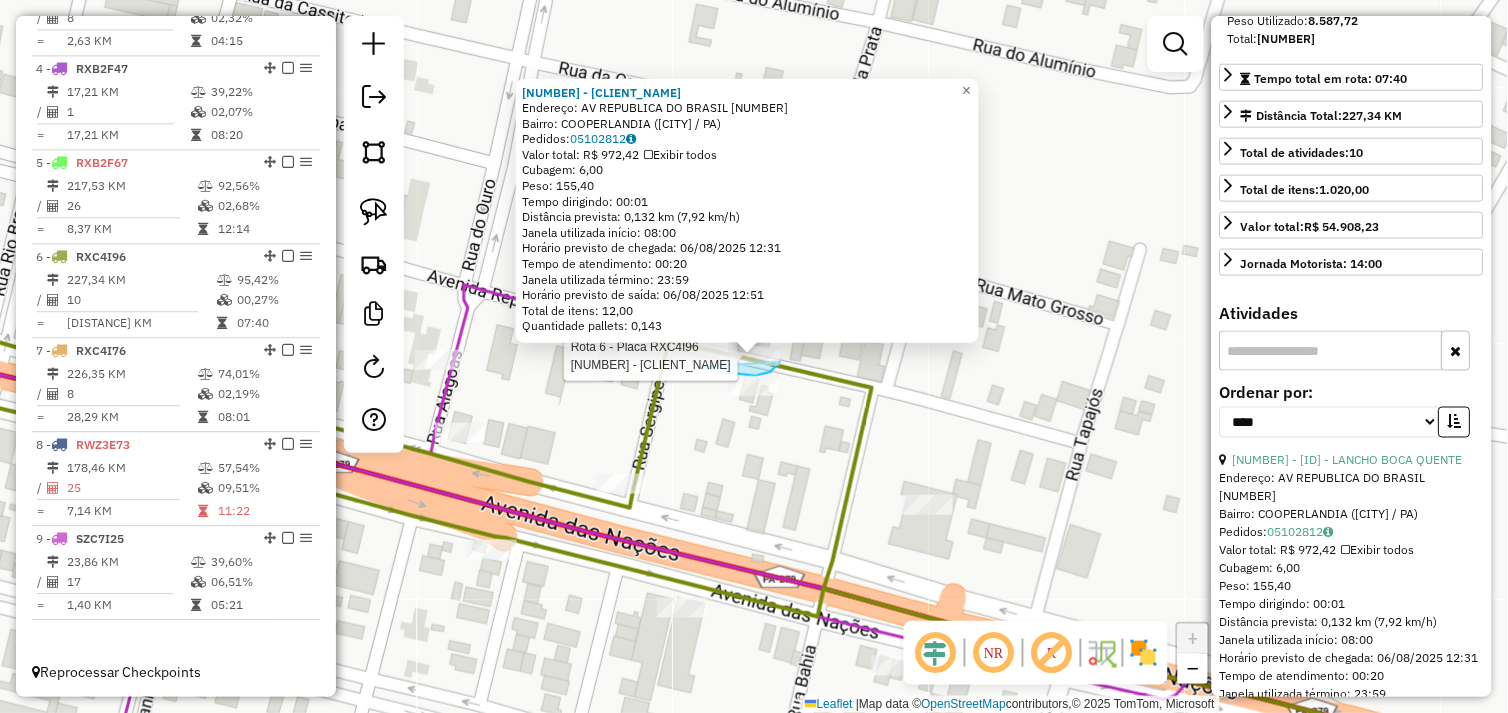 drag, startPoint x: 702, startPoint y: 367, endPoint x: 736, endPoint y: 327, distance: 52.49762 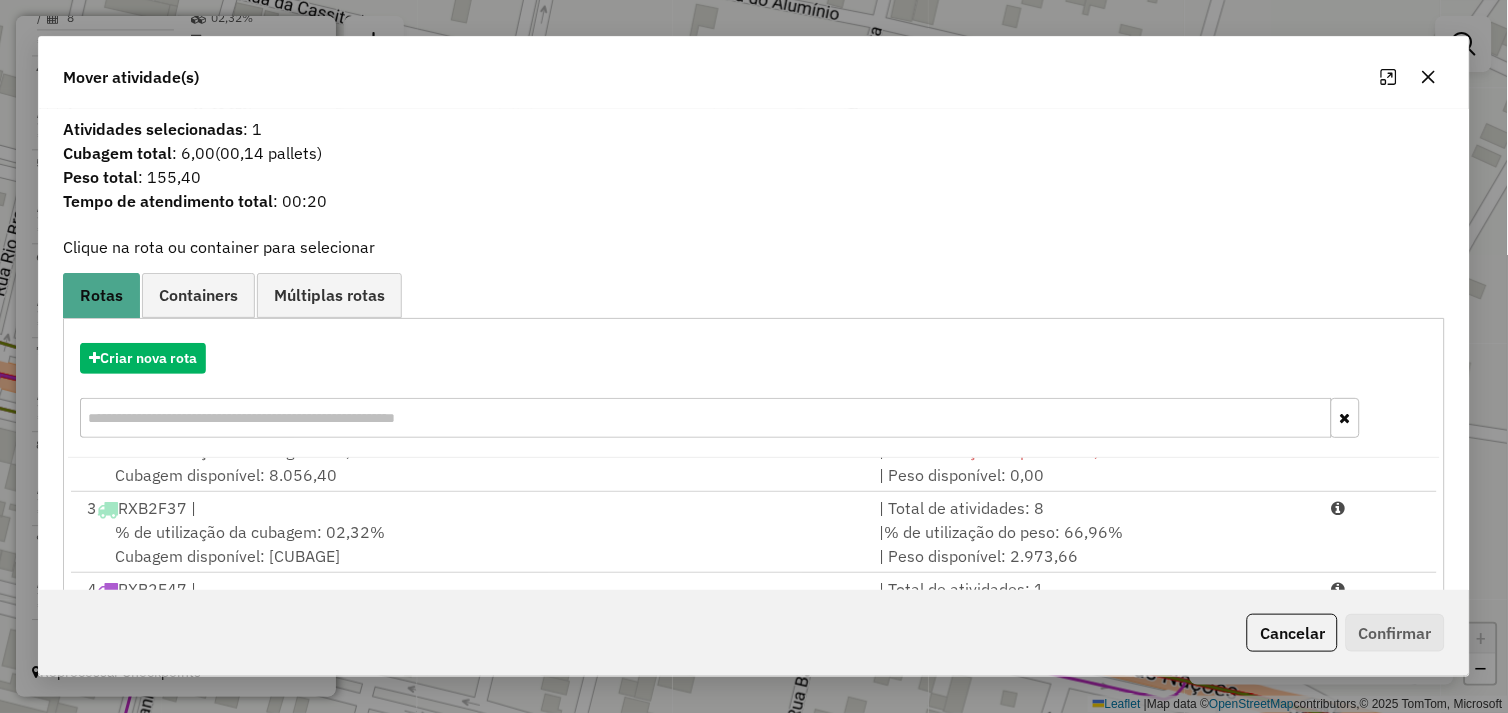 scroll, scrollTop: 248, scrollLeft: 0, axis: vertical 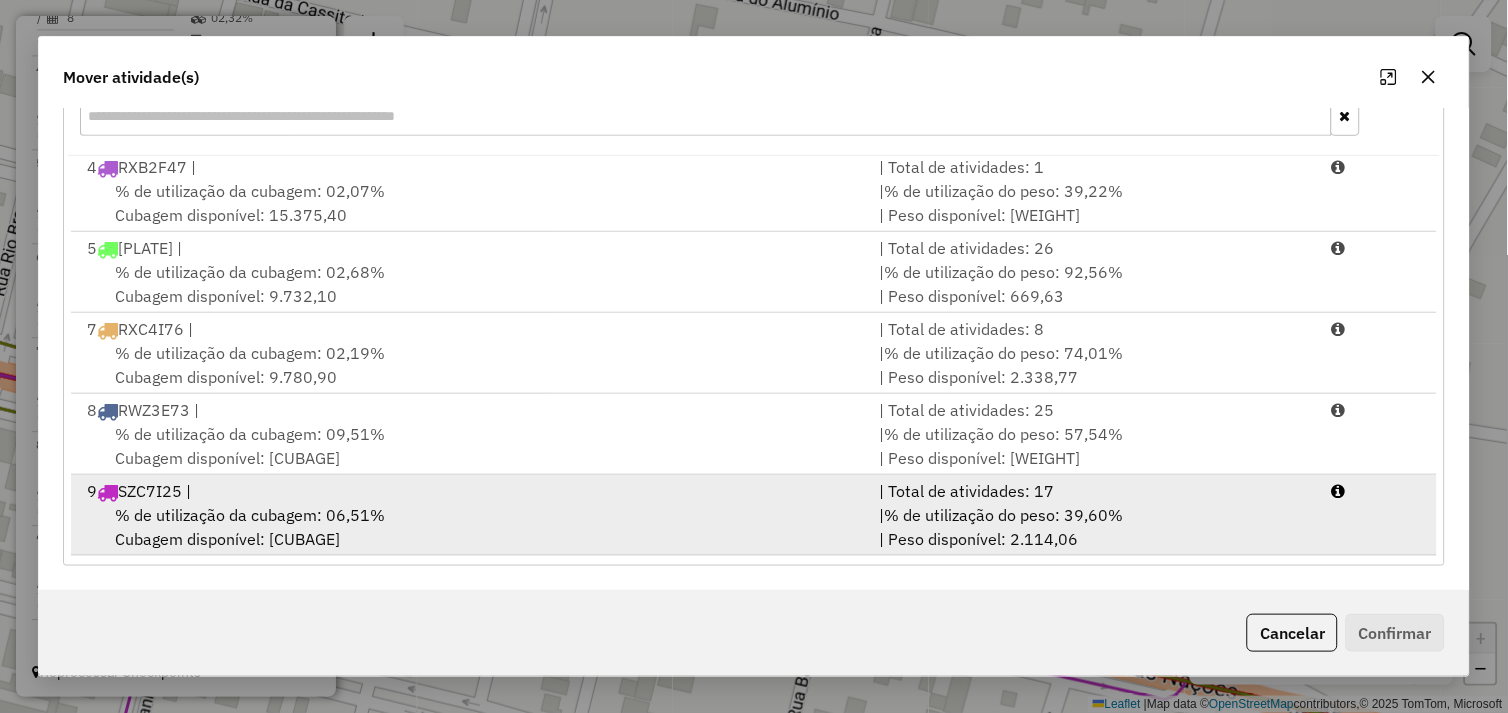 click on "% de utilização da cubagem: 06,51%  Cubagem disponível: 747,90" at bounding box center (471, 527) 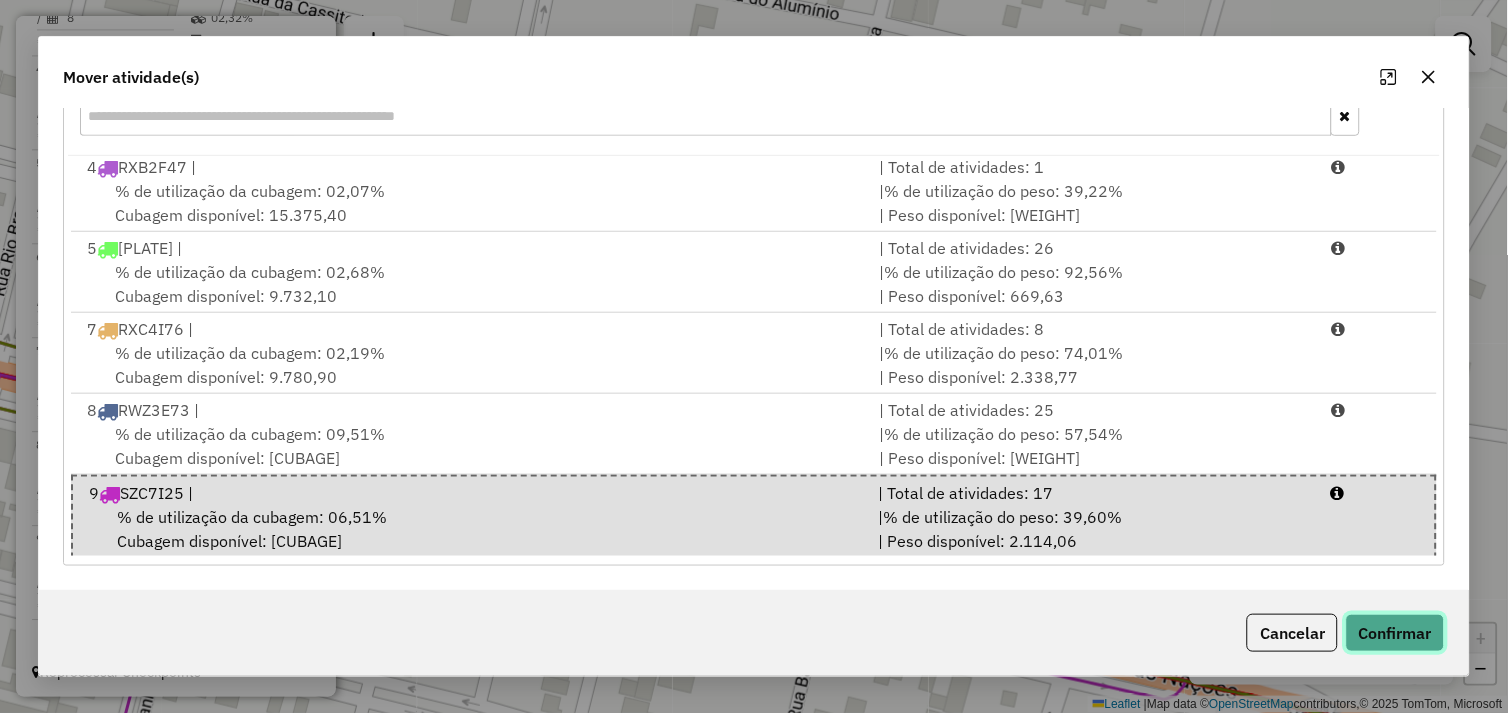 drag, startPoint x: 1375, startPoint y: 626, endPoint x: 1360, endPoint y: 620, distance: 16.155495 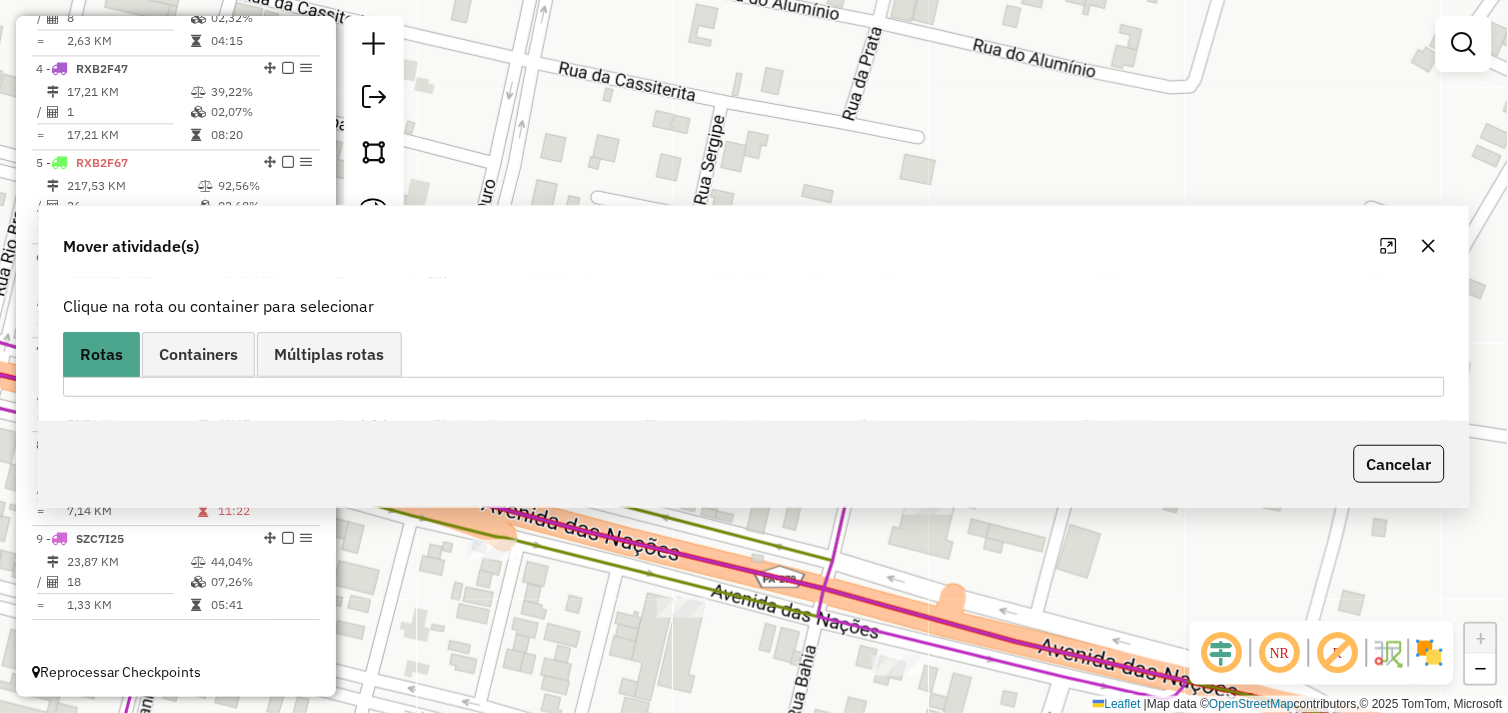 scroll, scrollTop: 0, scrollLeft: 0, axis: both 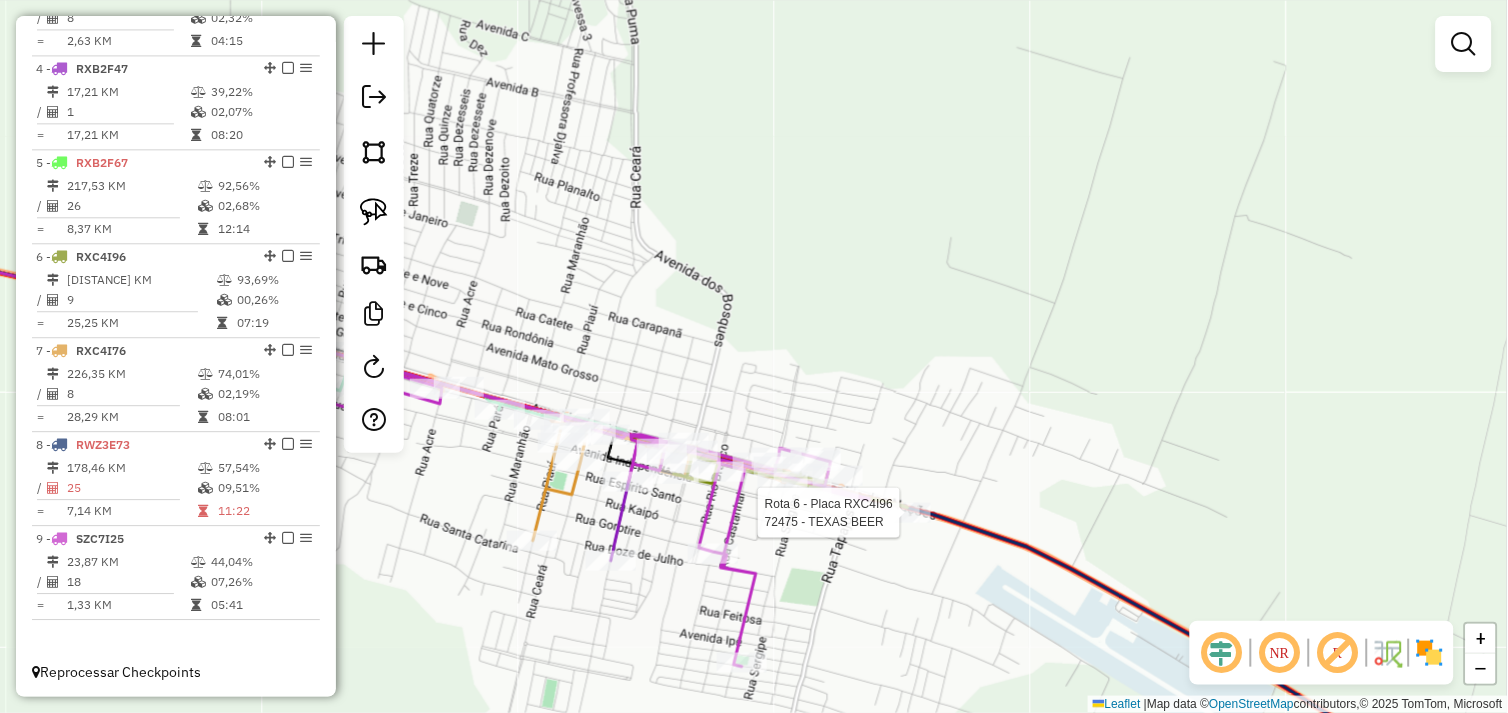 select on "*********" 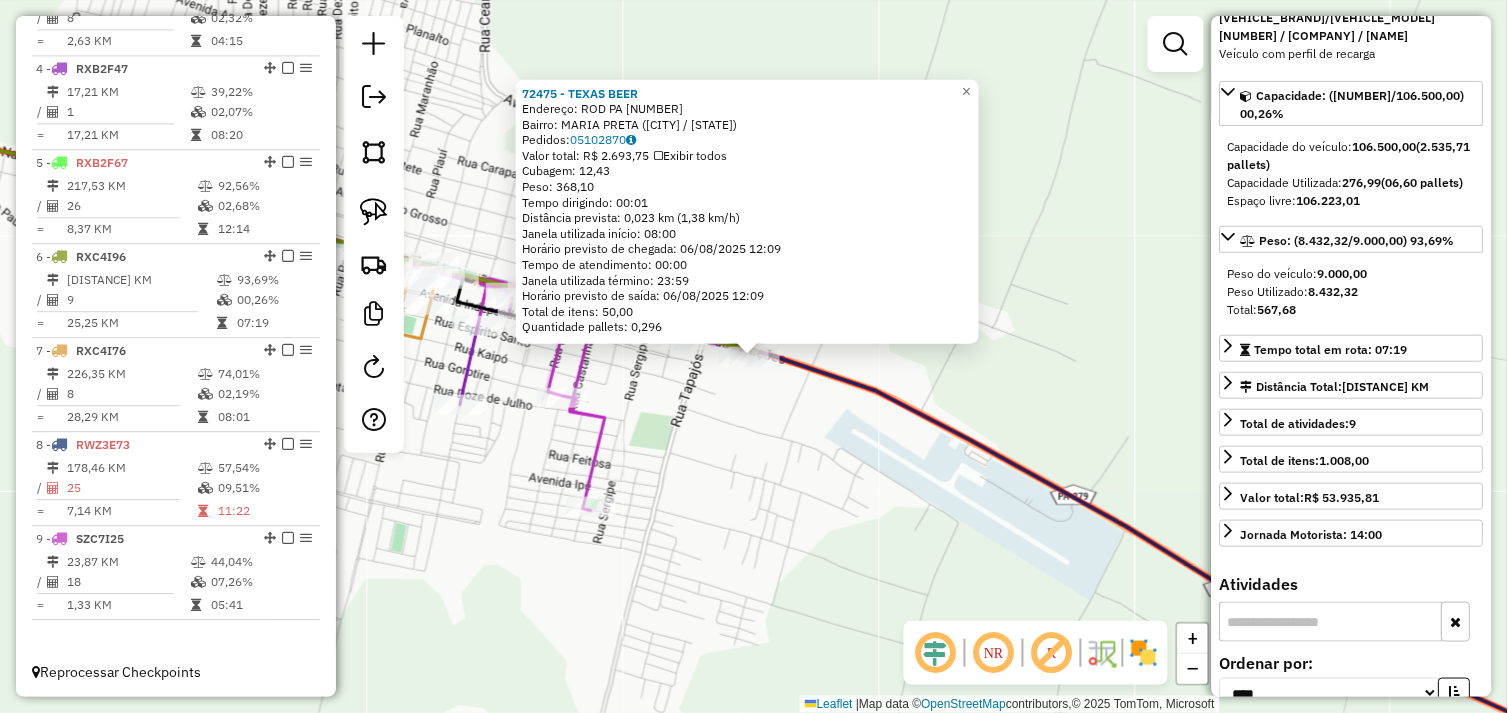 scroll, scrollTop: 444, scrollLeft: 0, axis: vertical 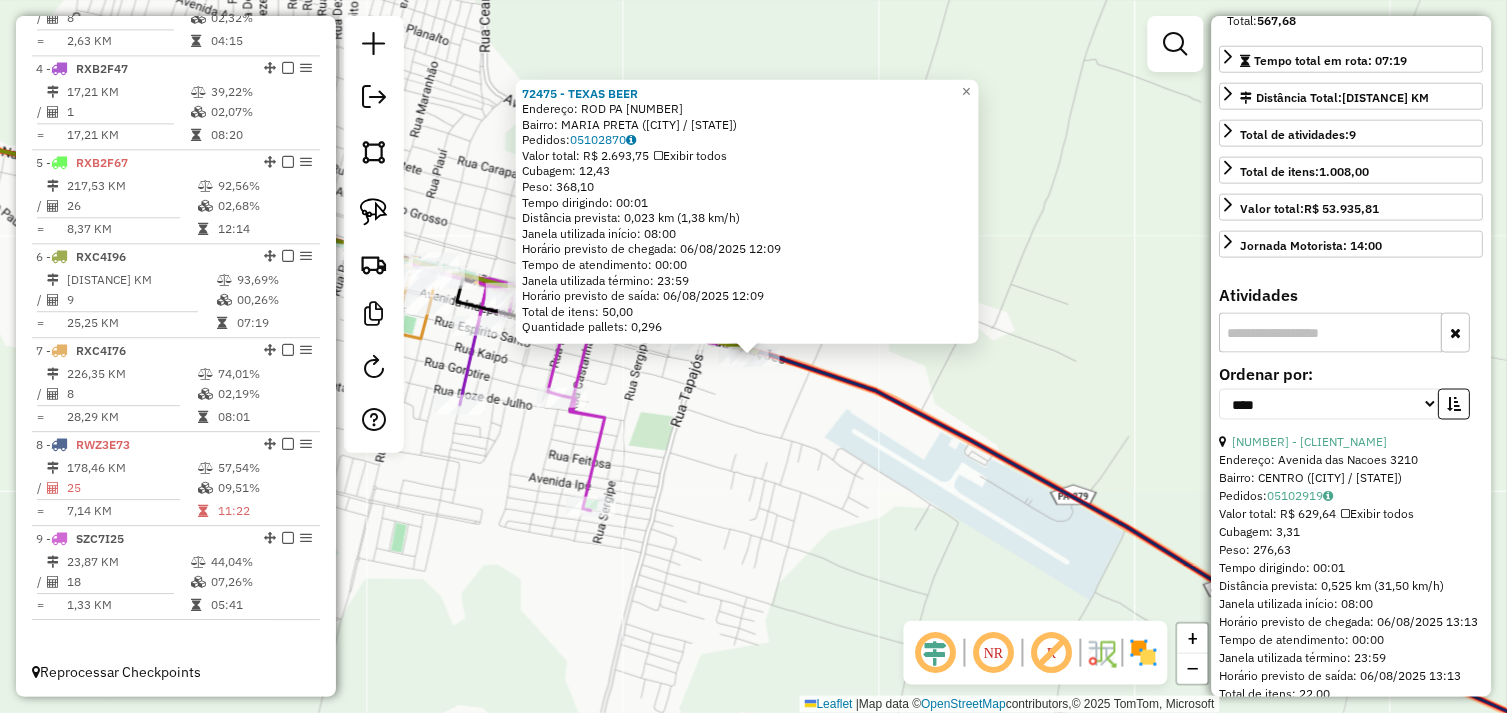 drag, startPoint x: 813, startPoint y: 482, endPoint x: 695, endPoint y: 452, distance: 121.75385 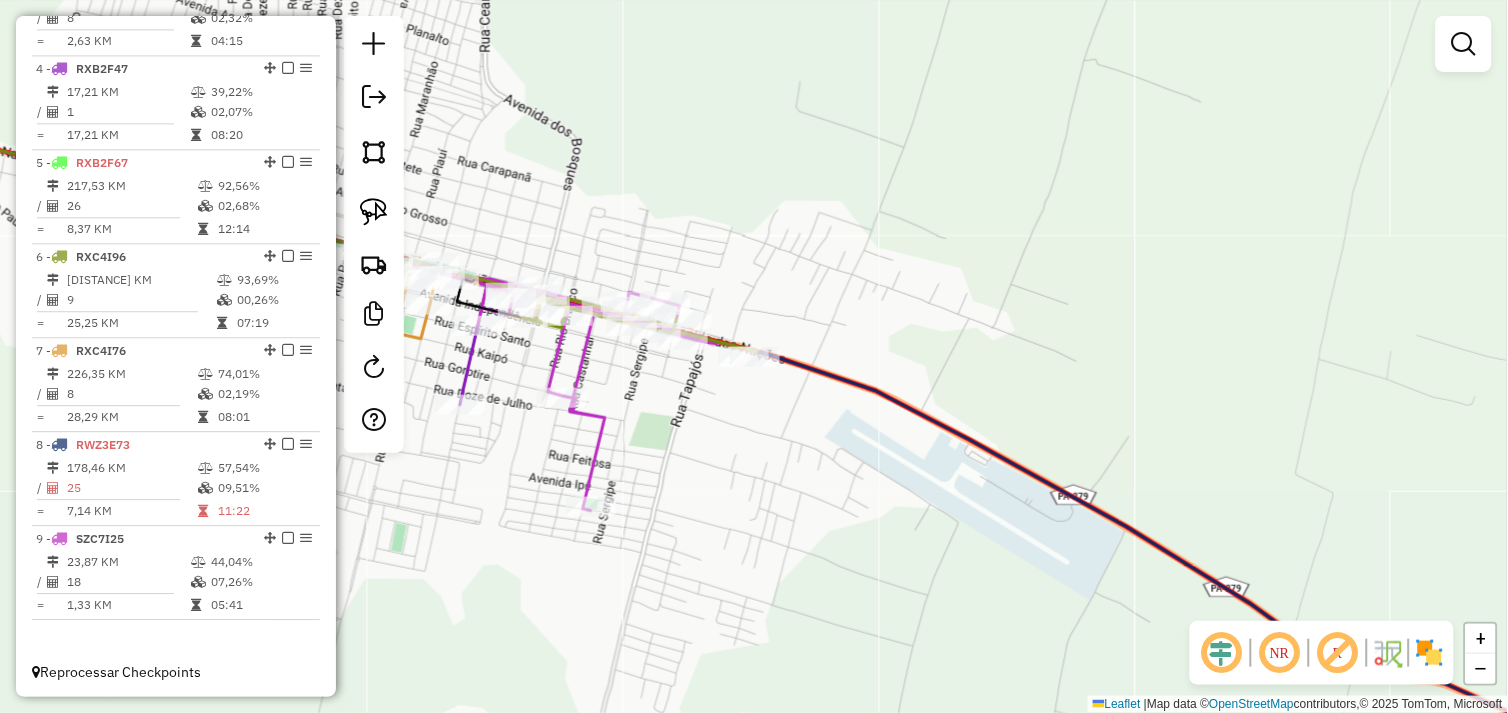 drag, startPoint x: 642, startPoint y: 421, endPoint x: 892, endPoint y: 514, distance: 266.7377 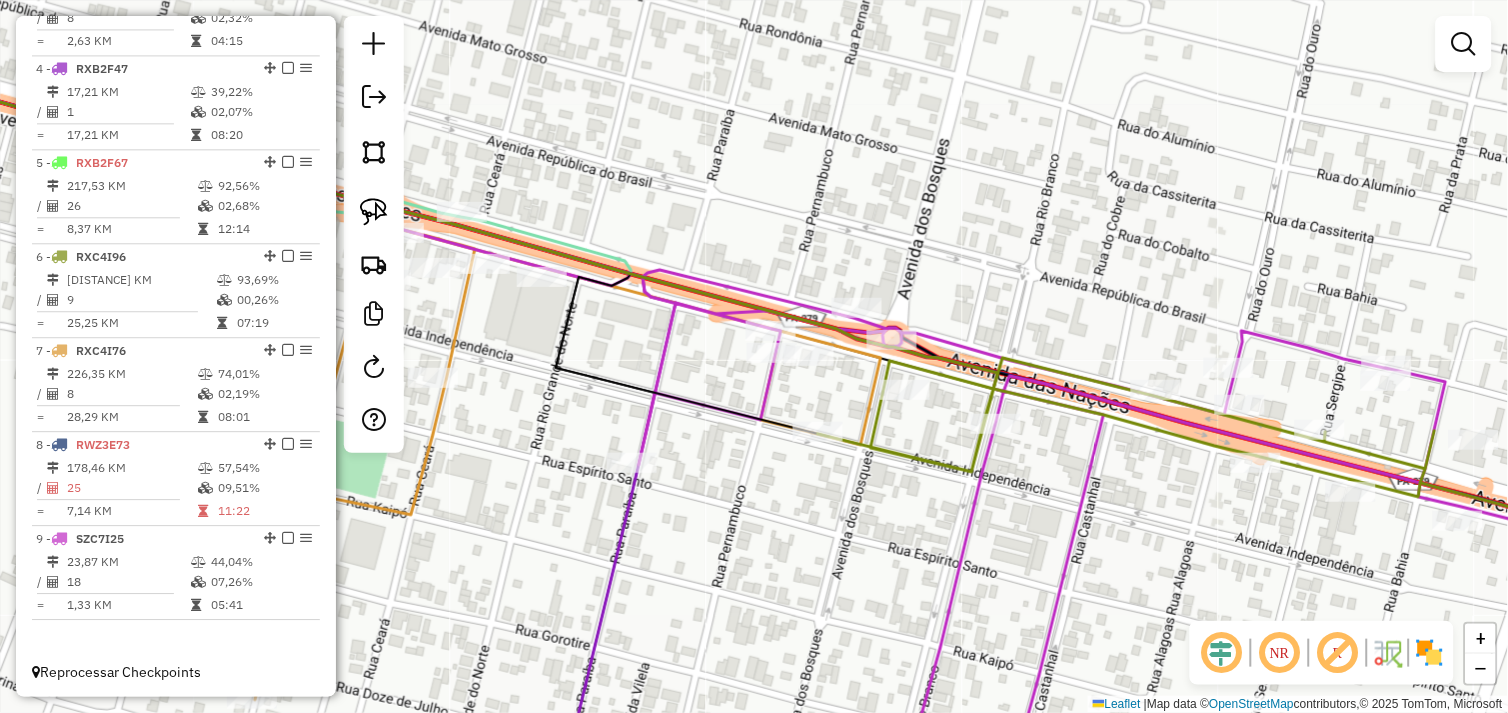 drag, startPoint x: 846, startPoint y: 348, endPoint x: 821, endPoint y: 394, distance: 52.35456 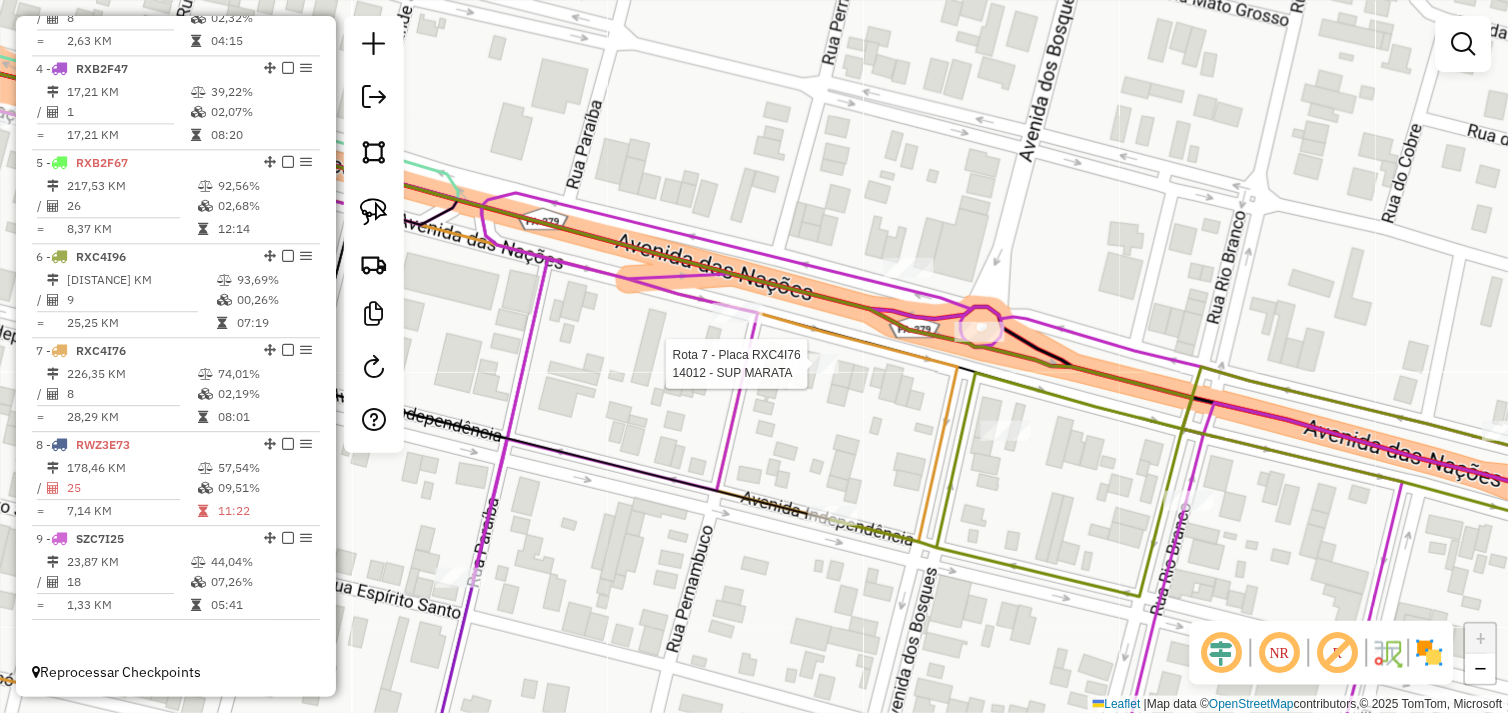 select on "*********" 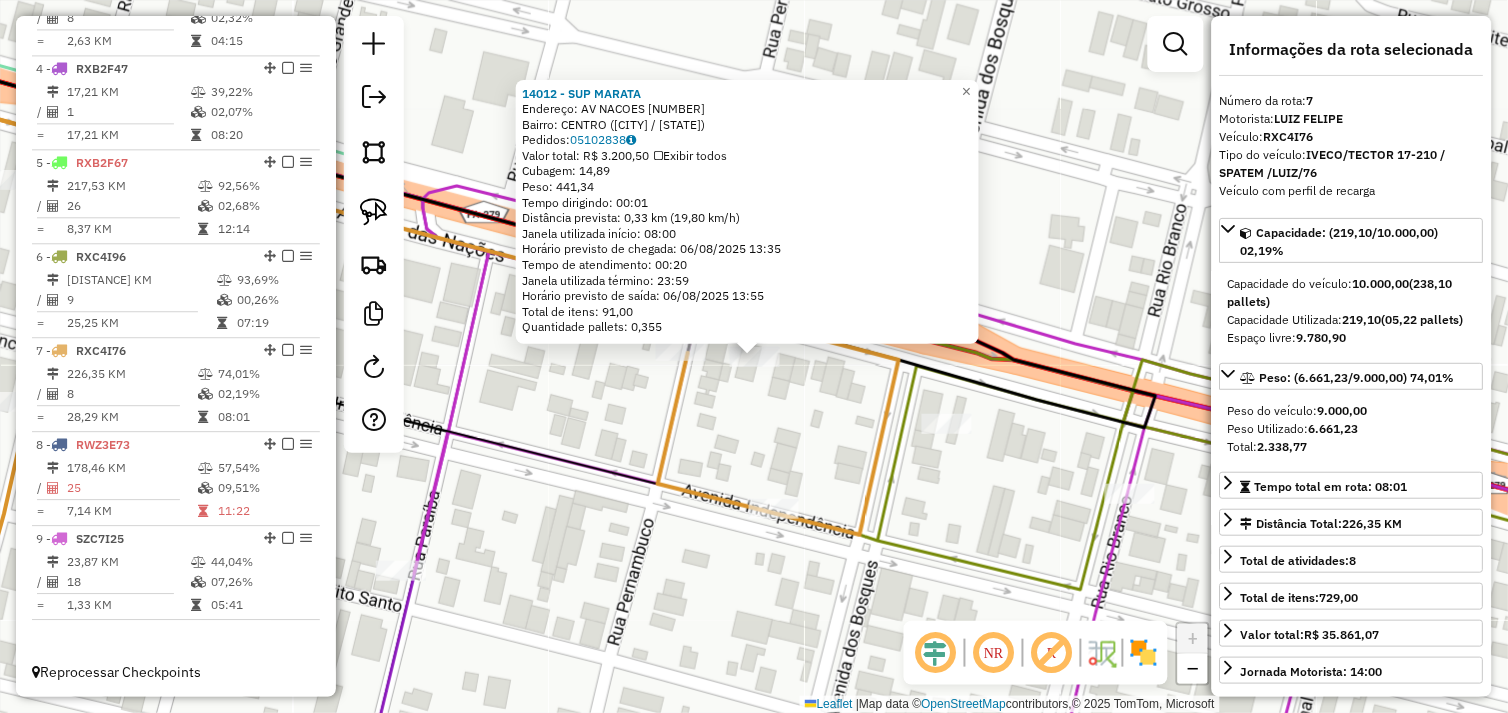 click on "14012 - SUP MARATA  Endereço:  AV NACOES 123   Bairro: CENTRO (OURILANDIA DO NORTE / PA)   Pedidos:  05102838   Valor total: R$ 3.200,50   Exibir todos   Cubagem: 14,89  Peso: 441,34  Tempo dirigindo: 00:01   Distância prevista: 0,33 km (19,80 km/h)   Janela utilizada início: 08:00   Horário previsto de chegada: 06/08/2025 13:35   Tempo de atendimento: 00:20   Janela utilizada término: 23:59   Horário previsto de saída: 06/08/2025 13:55   Total de itens: 91,00   Quantidade pallets: 0,355  × Janela de atendimento Grade de atendimento Capacidade Transportadoras Veículos Cliente Pedidos  Rotas Selecione os dias de semana para filtrar as janelas de atendimento  Seg   Ter   Qua   Qui   Sex   Sáb   Dom  Informe o período da janela de atendimento: De: Até:  Filtrar exatamente a janela do cliente  Considerar janela de atendimento padrão  Selecione os dias de semana para filtrar as grades de atendimento  Seg   Ter   Qua   Qui   Sex   Sáb   Dom   Considerar clientes sem dia de atendimento cadastrado  De:" 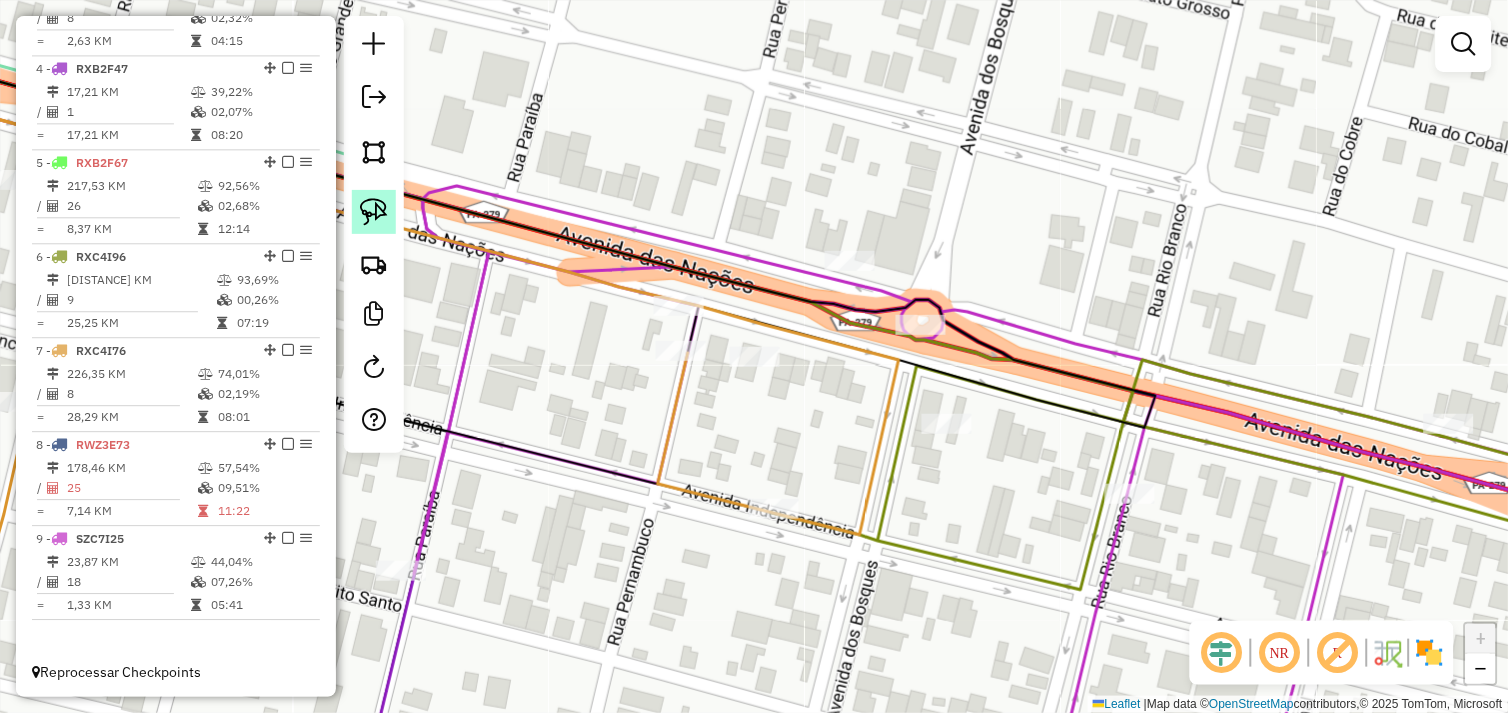 click 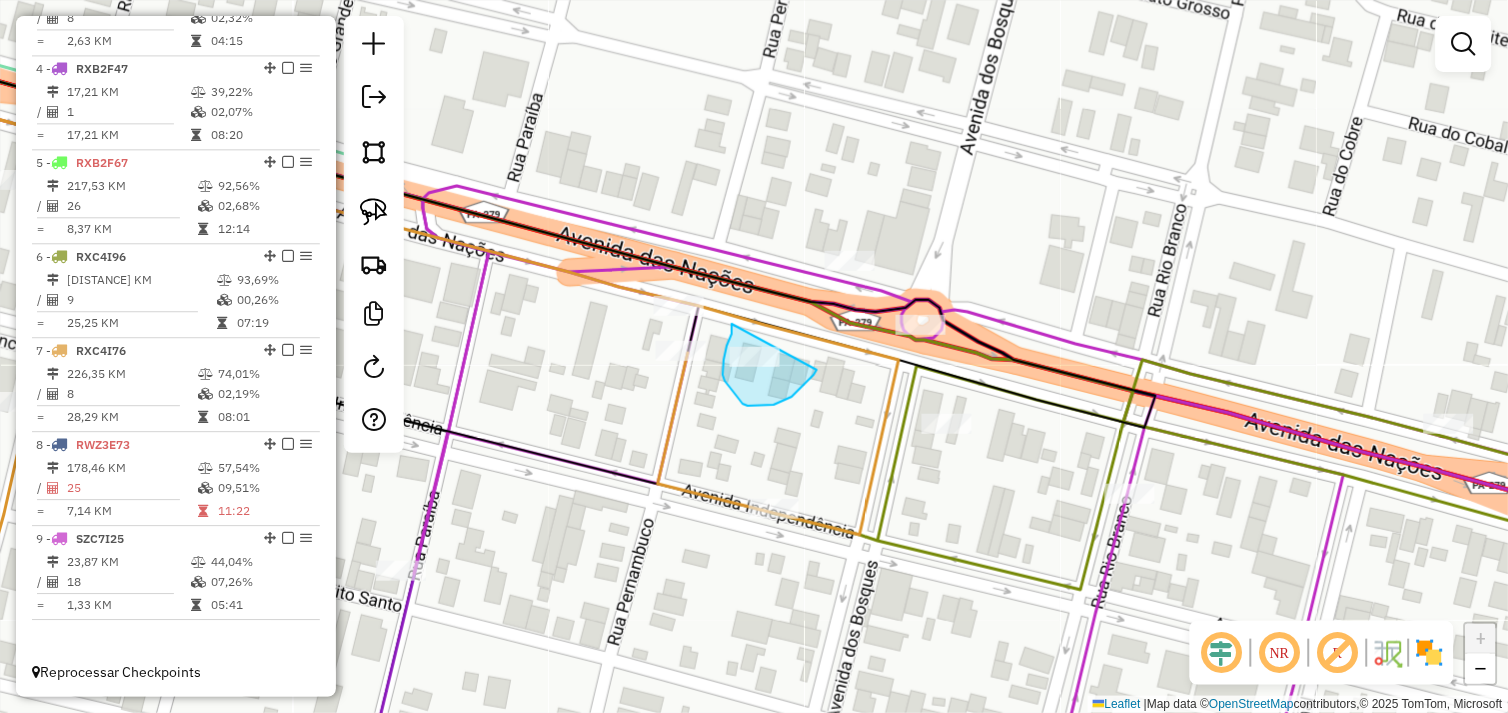 drag, startPoint x: 732, startPoint y: 330, endPoint x: 770, endPoint y: 393, distance: 73.57309 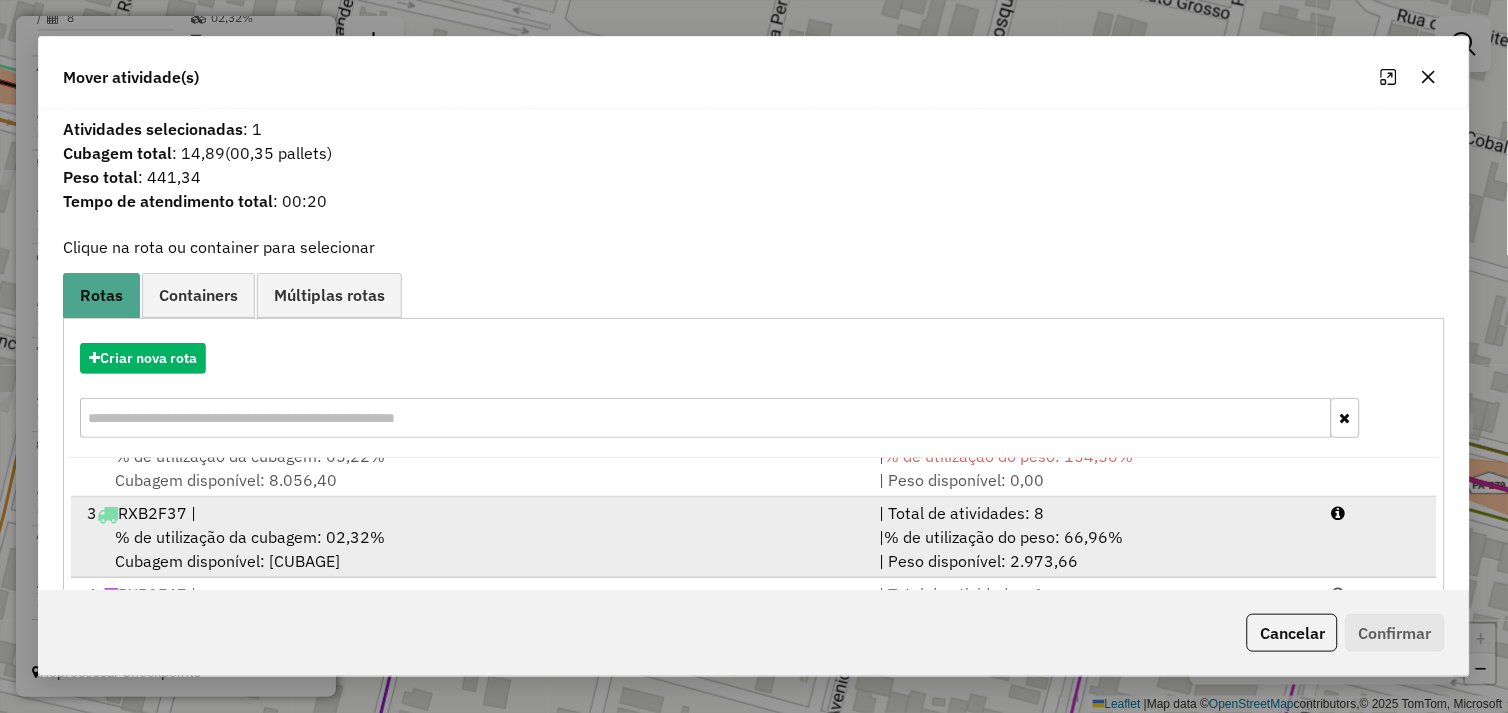 scroll, scrollTop: 248, scrollLeft: 0, axis: vertical 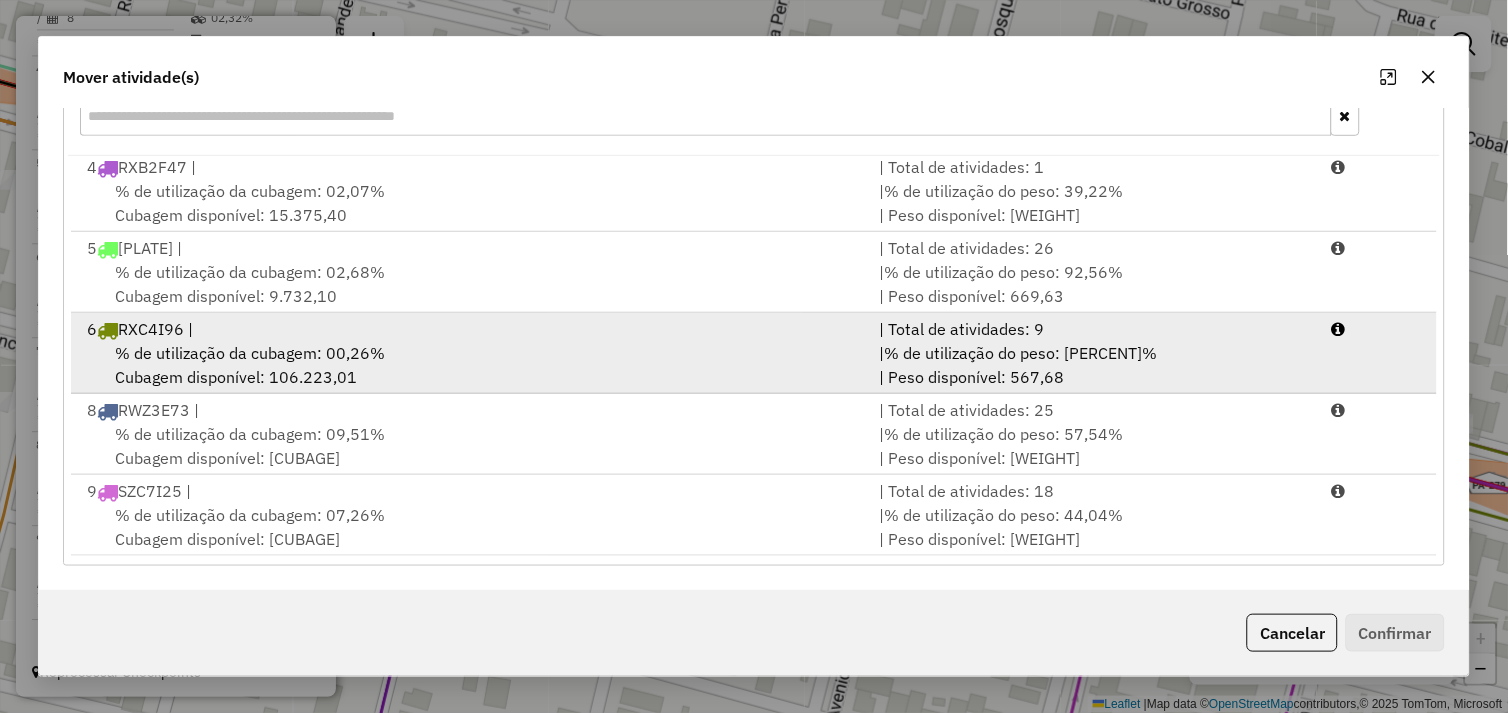 click on "% de utilização da cubagem: 00,26%  Cubagem disponível: 106.223,01" at bounding box center [471, 365] 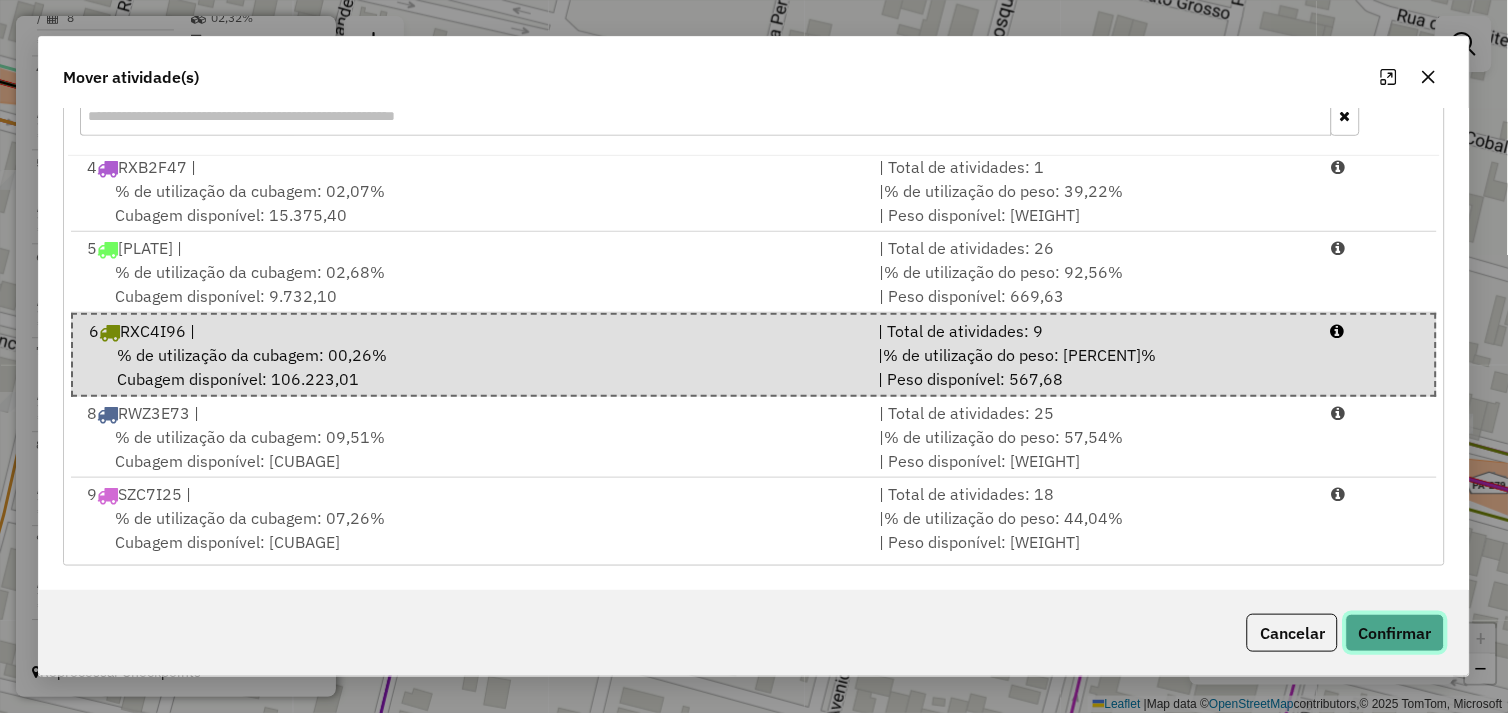 click on "Confirmar" 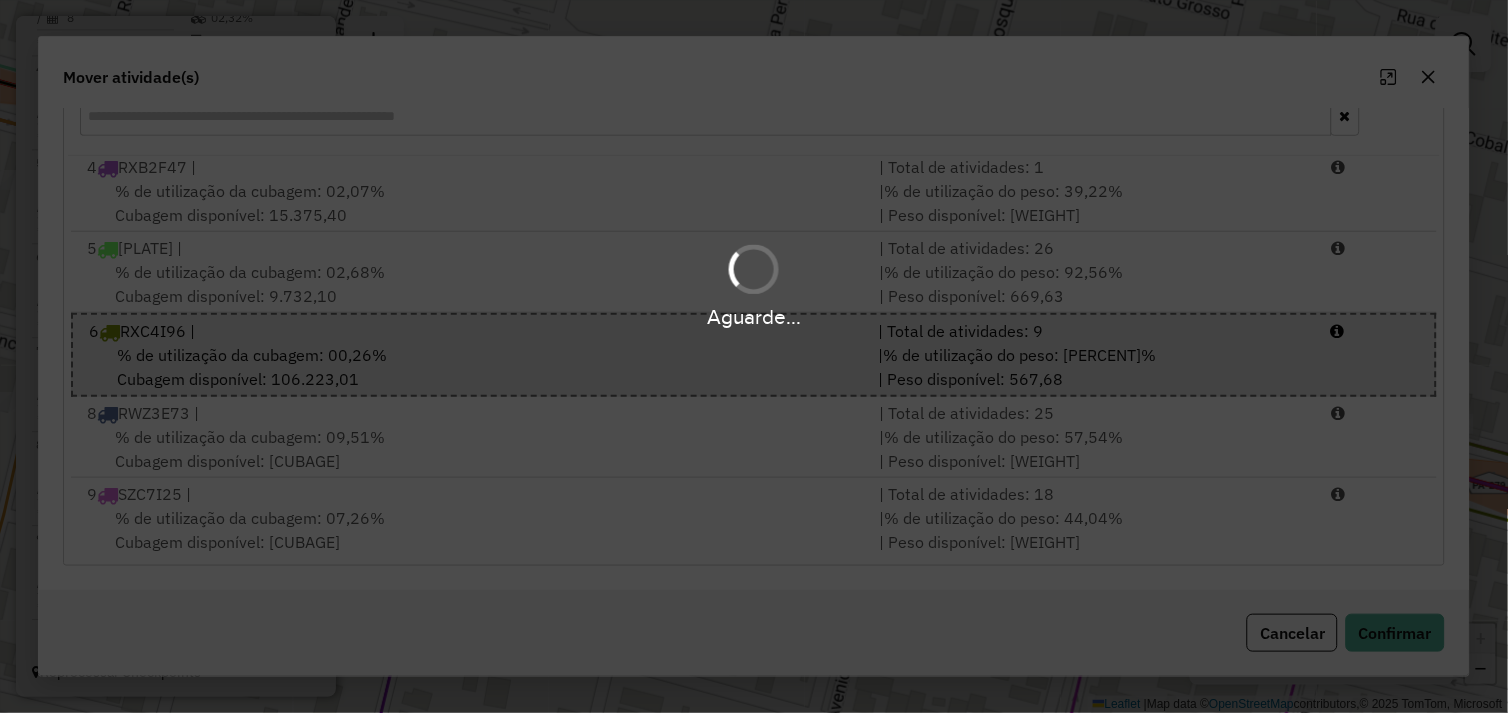scroll, scrollTop: 0, scrollLeft: 0, axis: both 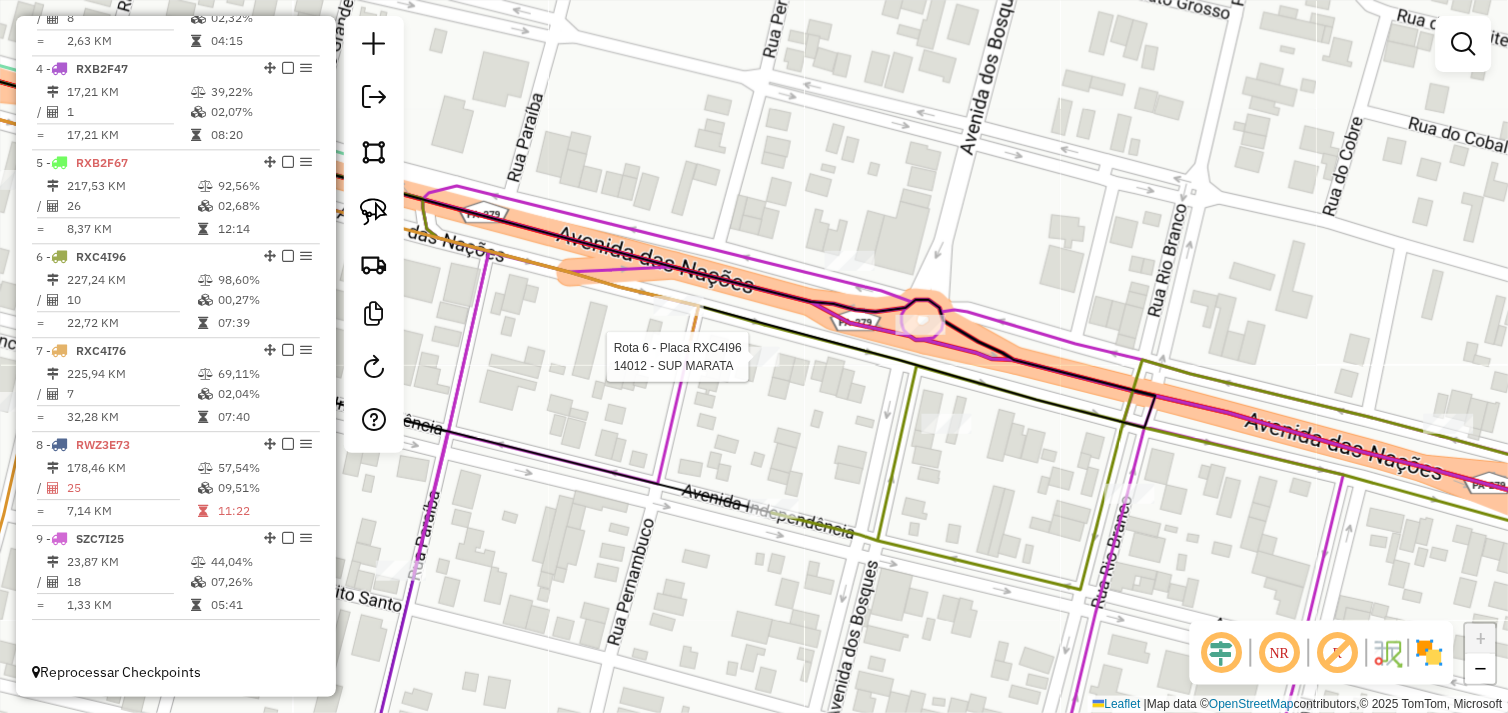 select on "*********" 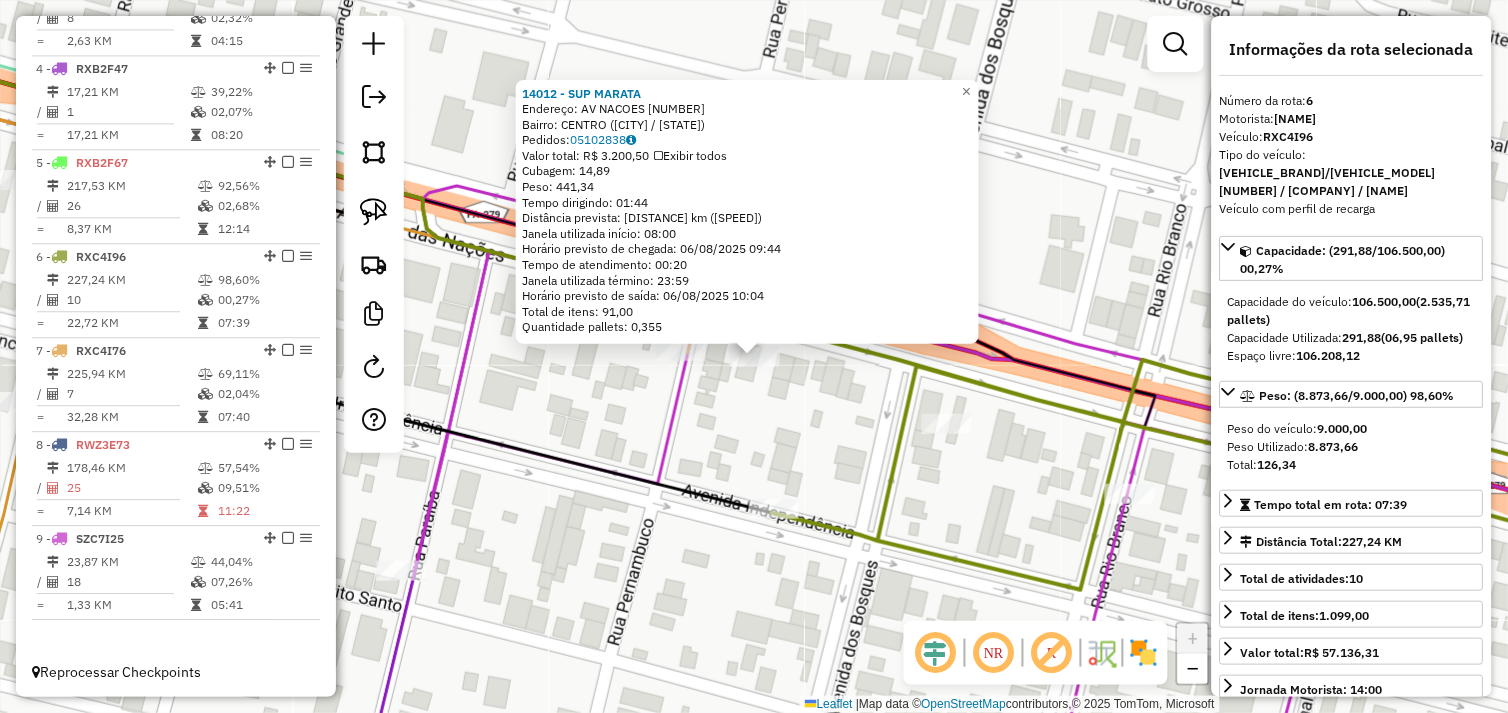 click on "14012 - SUP MARATA  Endereço:  AV NACOES 123   Bairro: CENTRO (OURILANDIA DO NORTE / PA)   Pedidos:  05102838   Valor total: R$ 3.200,50   Exibir todos   Cubagem: 14,89  Peso: 441,34  Tempo dirigindo: 01:44   Distância prevista: 111,95 km (64,59 km/h)   Janela utilizada início: 08:00   Horário previsto de chegada: 06/08/2025 09:44   Tempo de atendimento: 00:20   Janela utilizada término: 23:59   Horário previsto de saída: 06/08/2025 10:04   Total de itens: 91,00   Quantidade pallets: 0,355  × Janela de atendimento Grade de atendimento Capacidade Transportadoras Veículos Cliente Pedidos  Rotas Selecione os dias de semana para filtrar as janelas de atendimento  Seg   Ter   Qua   Qui   Sex   Sáb   Dom  Informe o período da janela de atendimento: De: Até:  Filtrar exatamente a janela do cliente  Considerar janela de atendimento padrão  Selecione os dias de semana para filtrar as grades de atendimento  Seg   Ter   Qua   Qui   Sex   Sáb   Dom   Considerar clientes sem dia de atendimento cadastrado De:" 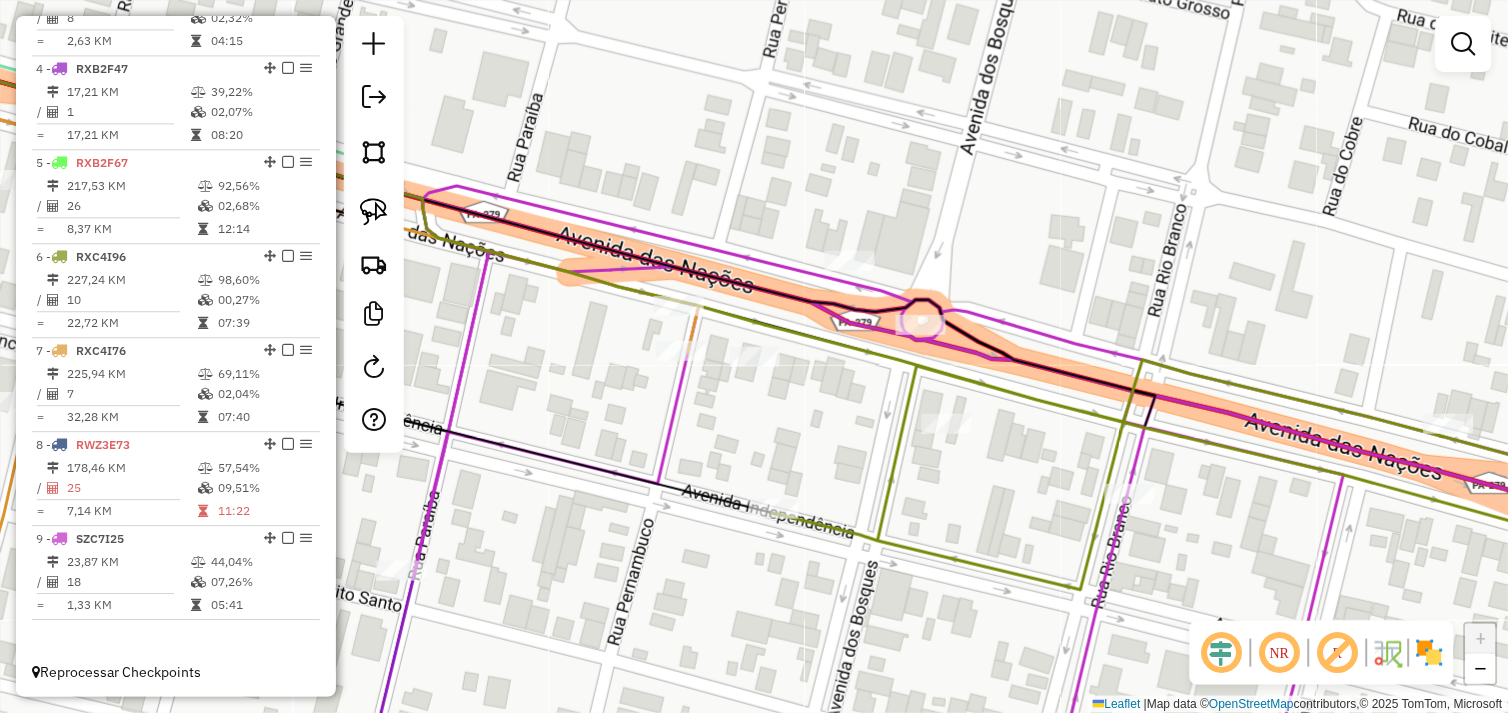 drag, startPoint x: 744, startPoint y: 433, endPoint x: 855, endPoint y: 385, distance: 120.93387 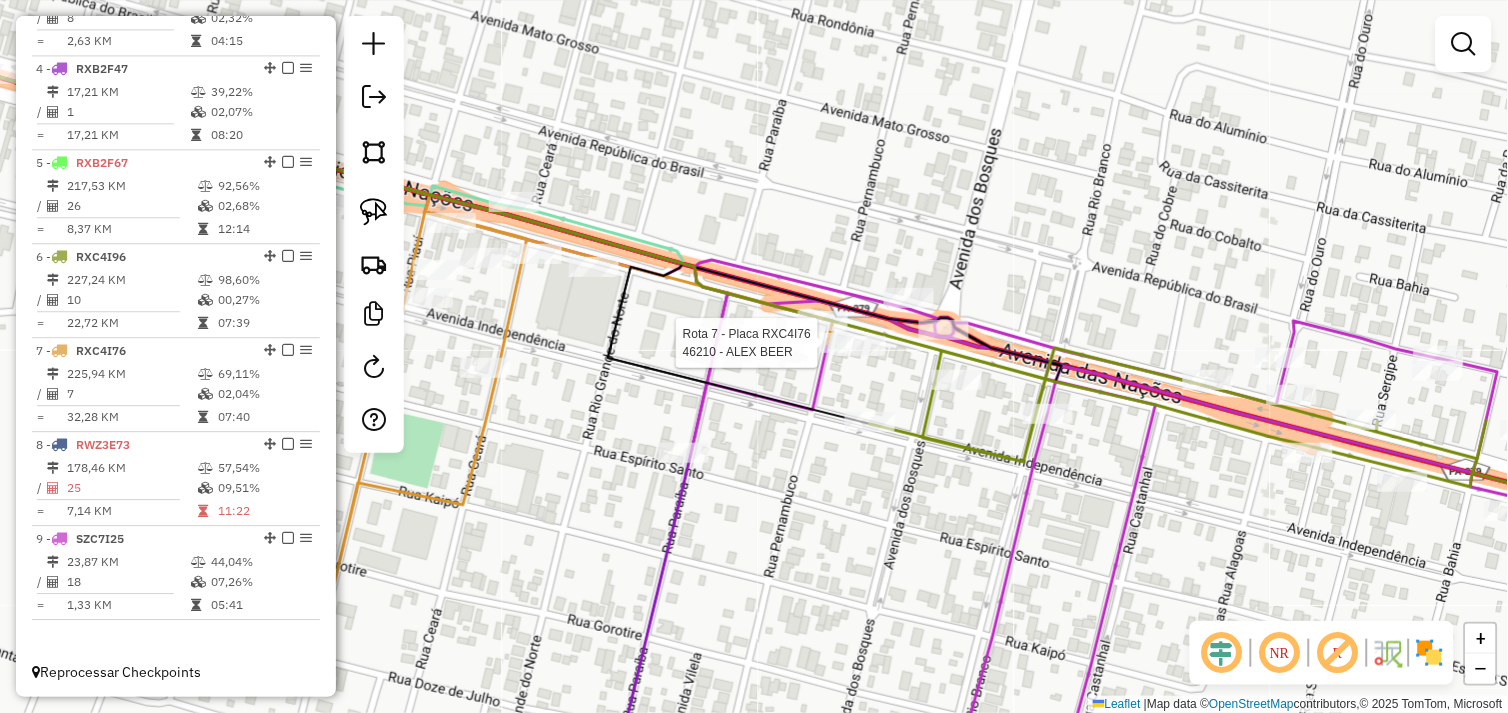 select on "*********" 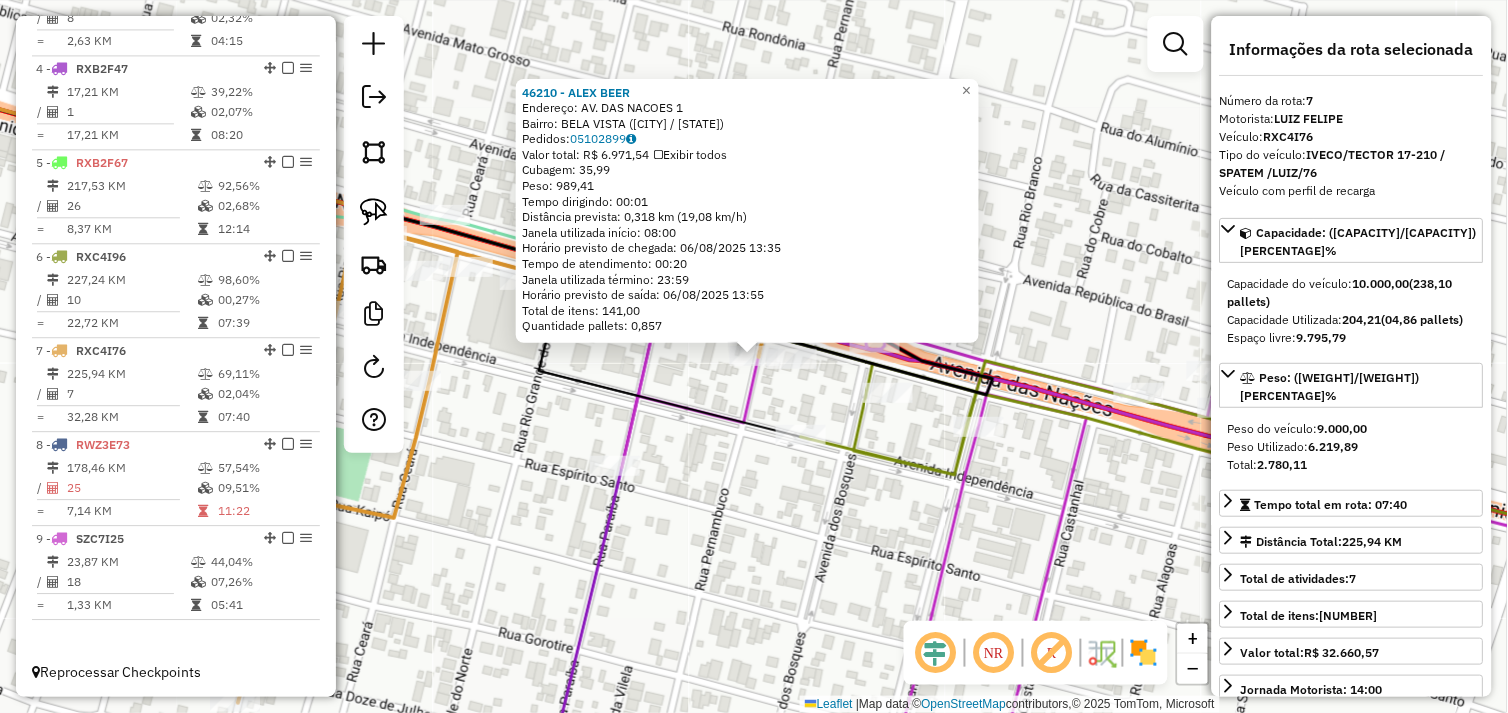 click on "46210 - ALEX BEER  Endereço:  AV. DAS NACOES 1   Bairro: BELA VISTA (OURILANDIA DO NORTE / PA)   Pedidos:  05102899   Valor total: R$ 6.971,54   Exibir todos   Cubagem: 35,99  Peso: 989,41  Tempo dirigindo: 00:01   Distância prevista: 0,318 km (19,08 km/h)   Janela utilizada início: 08:00   Horário previsto de chegada: 06/08/2025 13:35   Tempo de atendimento: 00:20   Janela utilizada término: 23:59   Horário previsto de saída: 06/08/2025 13:55   Total de itens: 141,00   Quantidade pallets: 0,857  × Janela de atendimento Grade de atendimento Capacidade Transportadoras Veículos Cliente Pedidos  Rotas Selecione os dias de semana para filtrar as janelas de atendimento  Seg   Ter   Qua   Qui   Sex   Sáb   Dom  Informe o período da janela de atendimento: De: Até:  Filtrar exatamente a janela do cliente  Considerar janela de atendimento padrão  Selecione os dias de semana para filtrar as grades de atendimento  Seg   Ter   Qua   Qui   Sex   Sáb   Dom   Clientes fora do dia de atendimento selecionado De:" 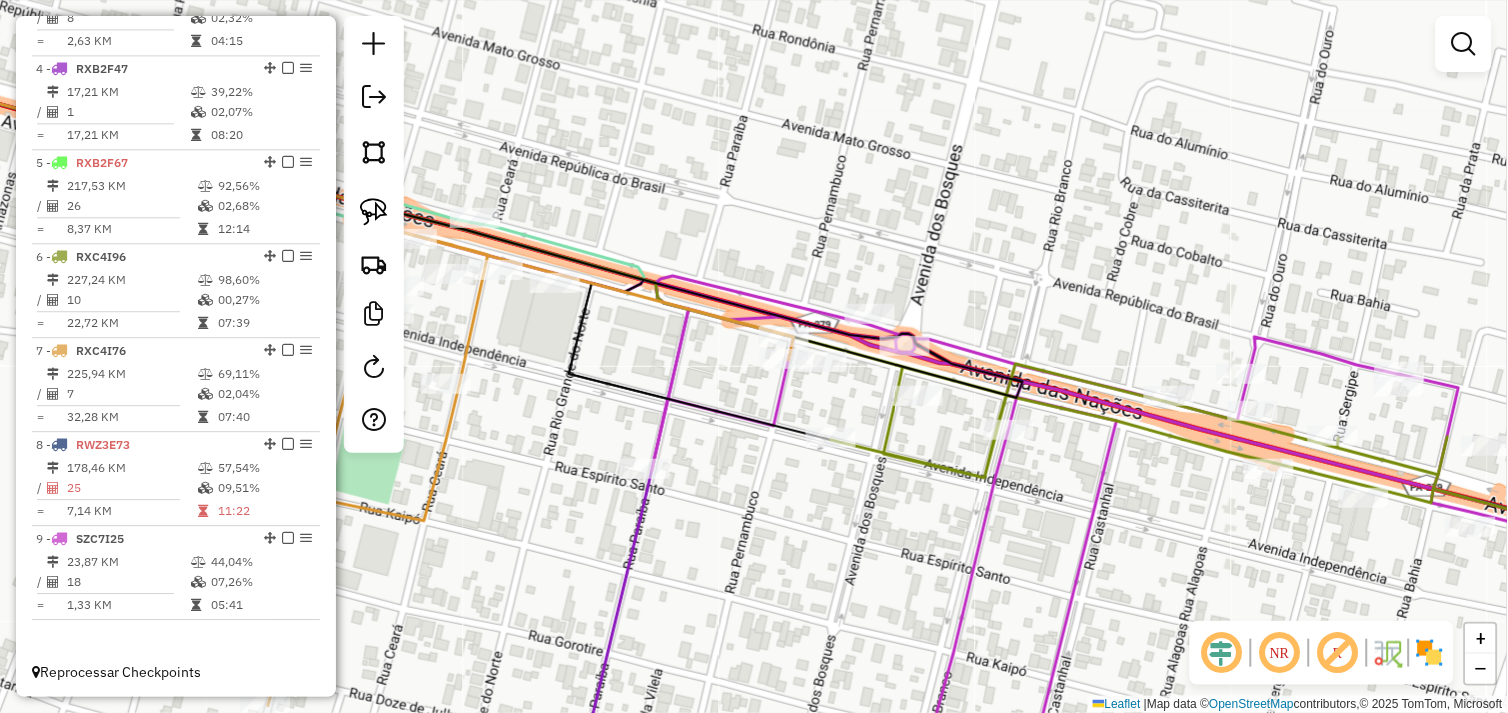 drag, startPoint x: 721, startPoint y: 395, endPoint x: 908, endPoint y: 415, distance: 188.06648 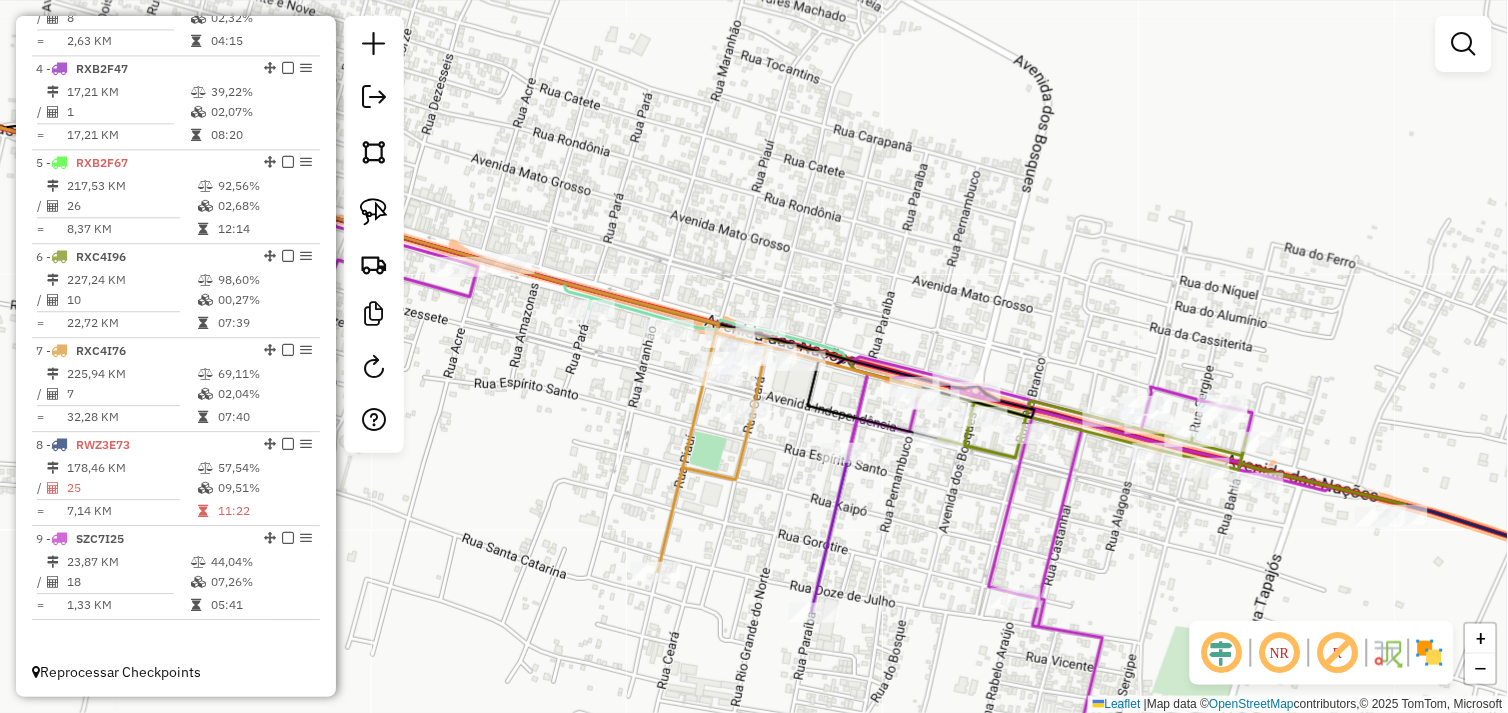 drag, startPoint x: 747, startPoint y: 407, endPoint x: 828, endPoint y: 436, distance: 86.034874 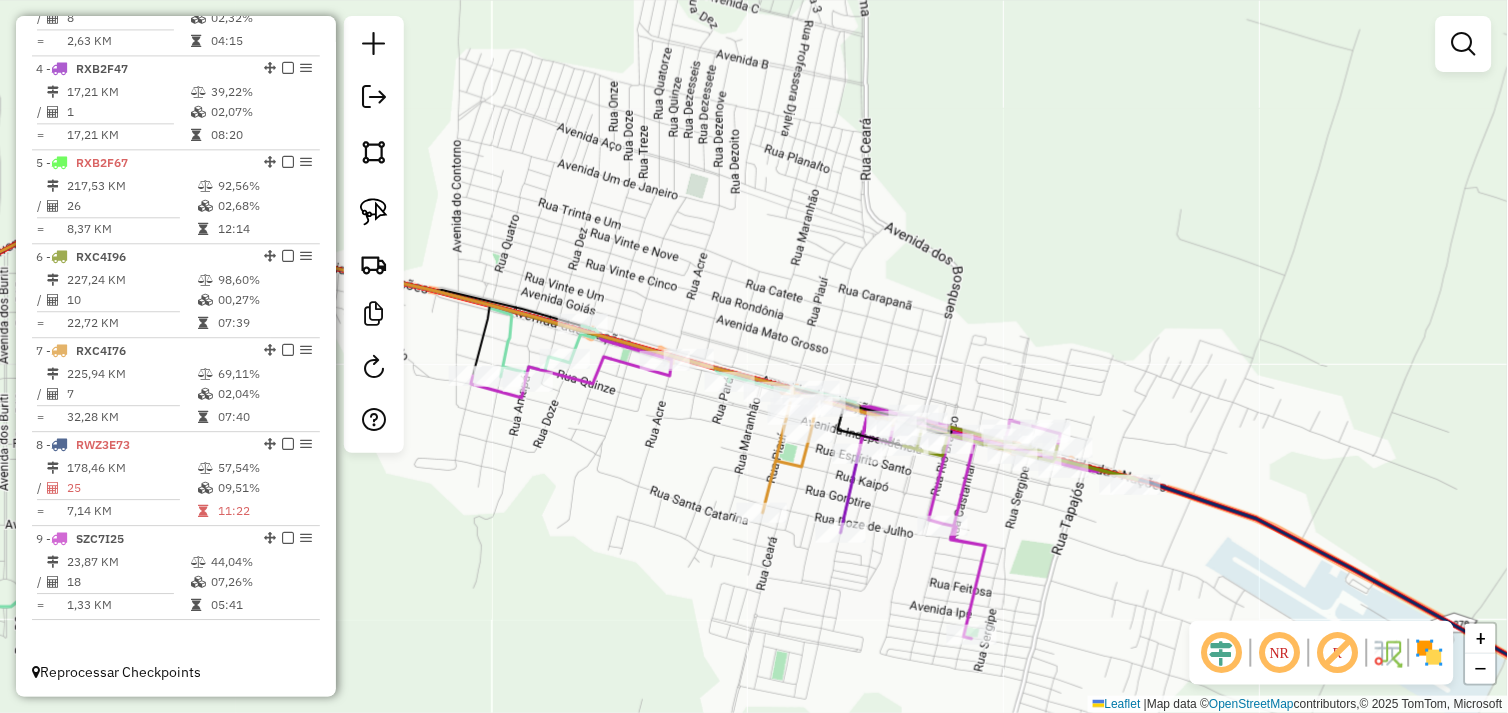 click 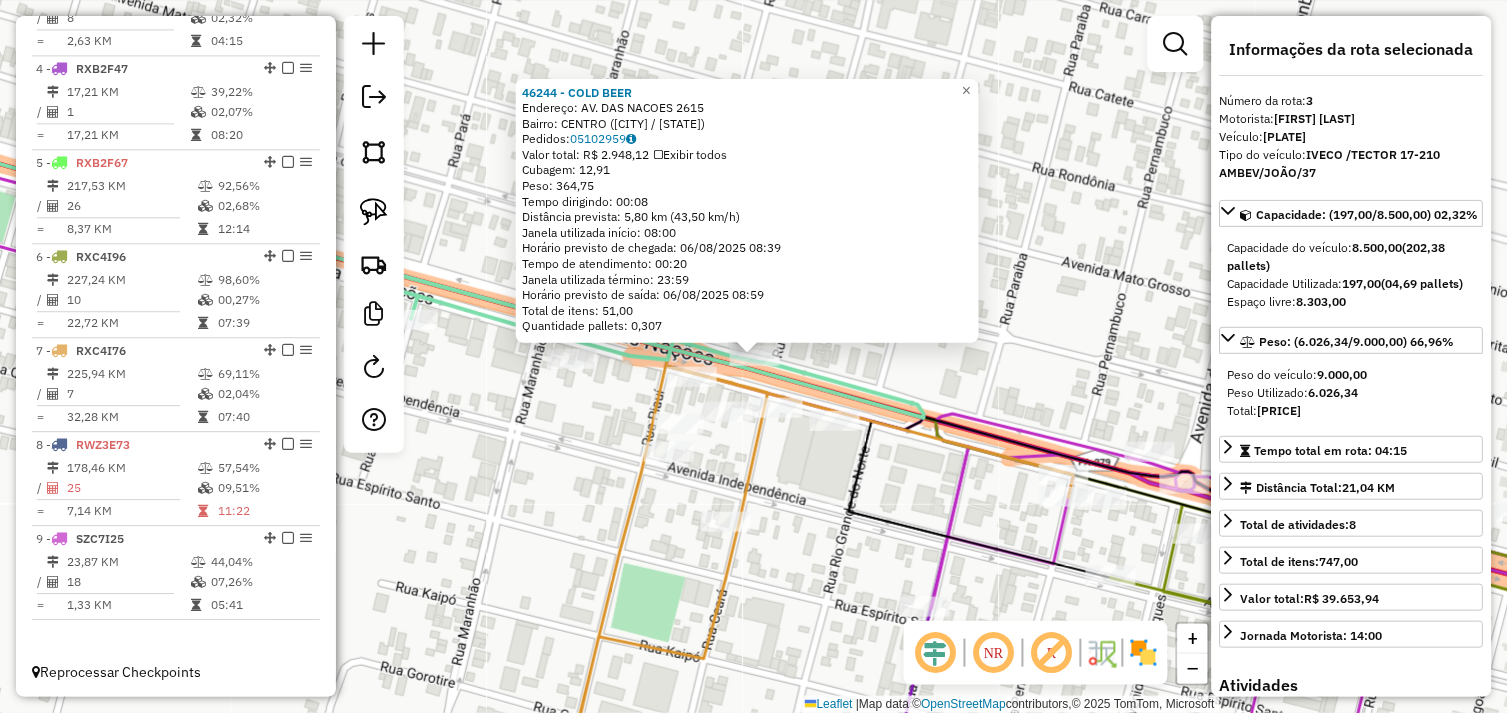 scroll, scrollTop: 935, scrollLeft: 0, axis: vertical 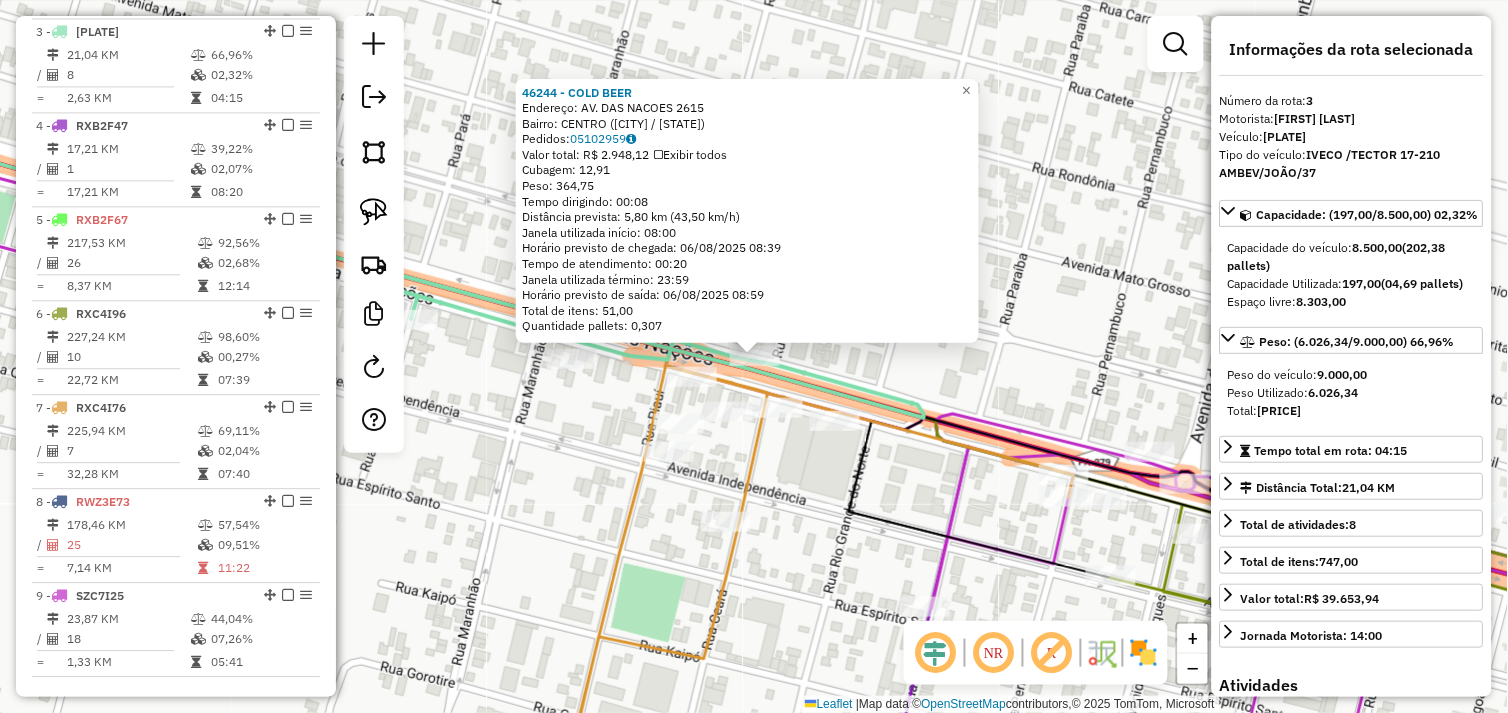 click on "Rota 7 - Placa RXC4I76  1590 - GIRO SUP. OURILANDIA 46244 - COLD BEER  Endereço:  AV. DAS NACOES 2615   Bairro: CENTRO (OURILANDIA DO NORTE / PA)   Pedidos:  05102959   Valor total: R$ 2.948,12   Exibir todos   Cubagem: 12,91  Peso: 364,75  Tempo dirigindo: 00:08   Distância prevista: 5,80 km (43,50 km/h)   Janela utilizada início: 08:00   Horário previsto de chegada: 06/08/2025 08:39   Tempo de atendimento: 00:20   Janela utilizada término: 23:59   Horário previsto de saída: 06/08/2025 08:59   Total de itens: 51,00   Quantidade pallets: 0,307  × Janela de atendimento Grade de atendimento Capacidade Transportadoras Veículos Cliente Pedidos  Rotas Selecione os dias de semana para filtrar as janelas de atendimento  Seg   Ter   Qua   Qui   Sex   Sáb   Dom  Informe o período da janela de atendimento: De: Até:  Filtrar exatamente a janela do cliente  Considerar janela de atendimento padrão  Selecione os dias de semana para filtrar as grades de atendimento  Seg   Ter   Qua   Qui   Sex   Sáb   Dom  De:" 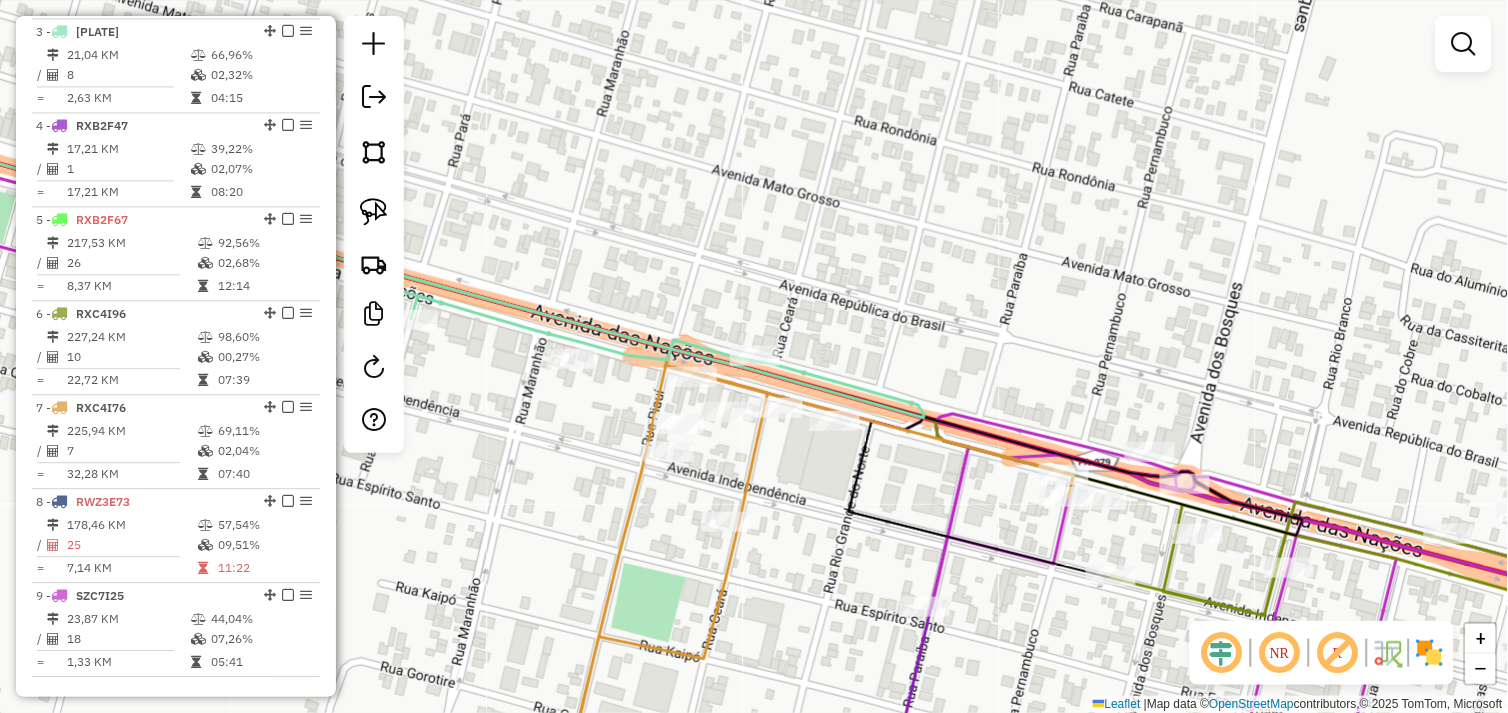 drag, startPoint x: 795, startPoint y: 485, endPoint x: 987, endPoint y: 433, distance: 198.91707 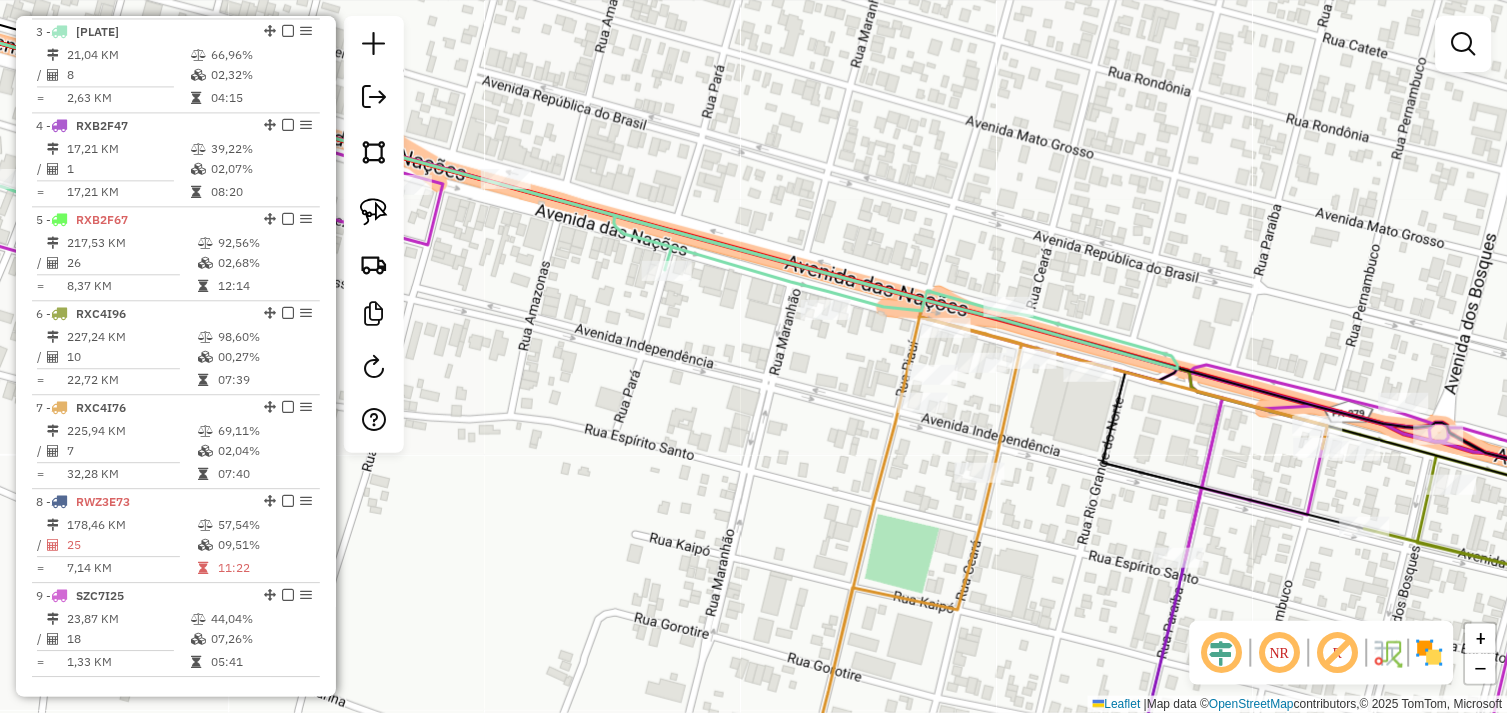 drag, startPoint x: 748, startPoint y: 390, endPoint x: 911, endPoint y: 394, distance: 163.04907 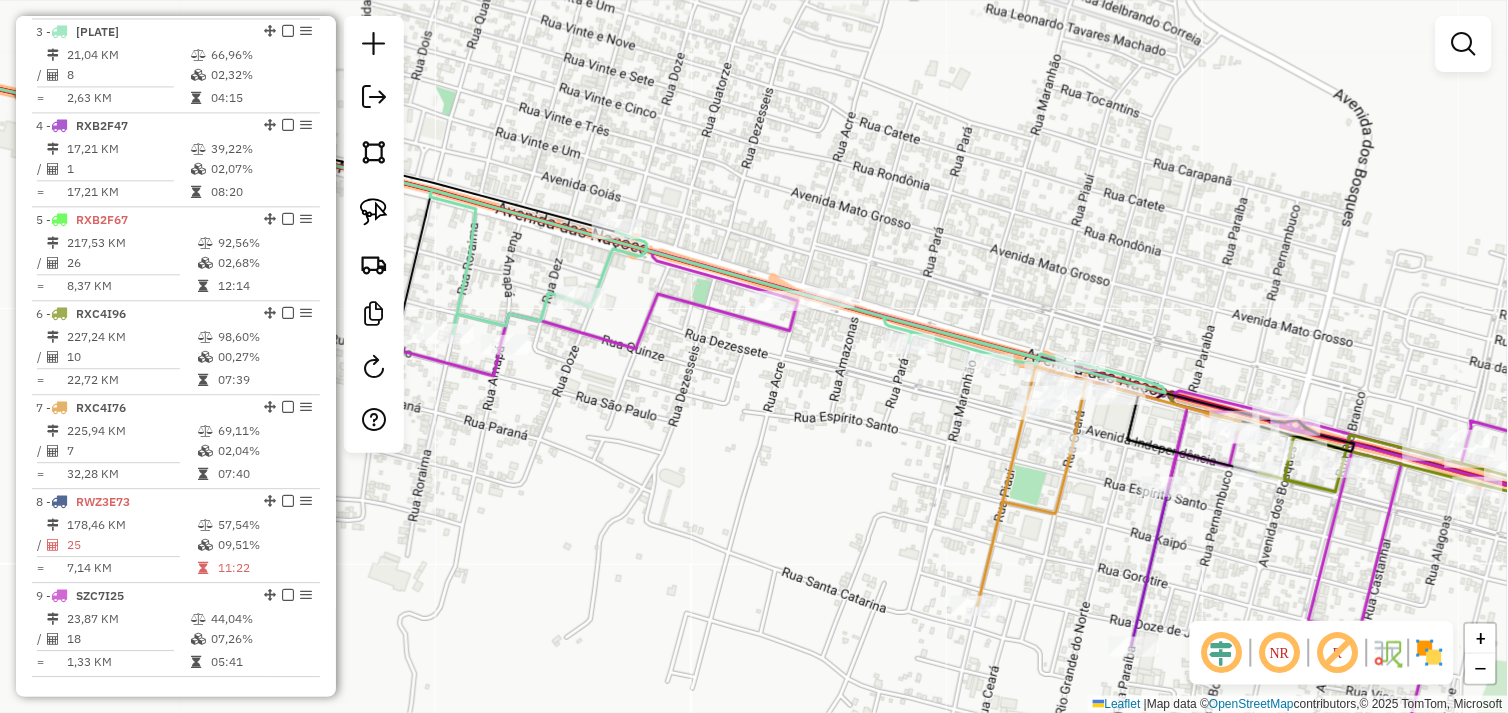 drag, startPoint x: 751, startPoint y: 377, endPoint x: 877, endPoint y: 350, distance: 128.86038 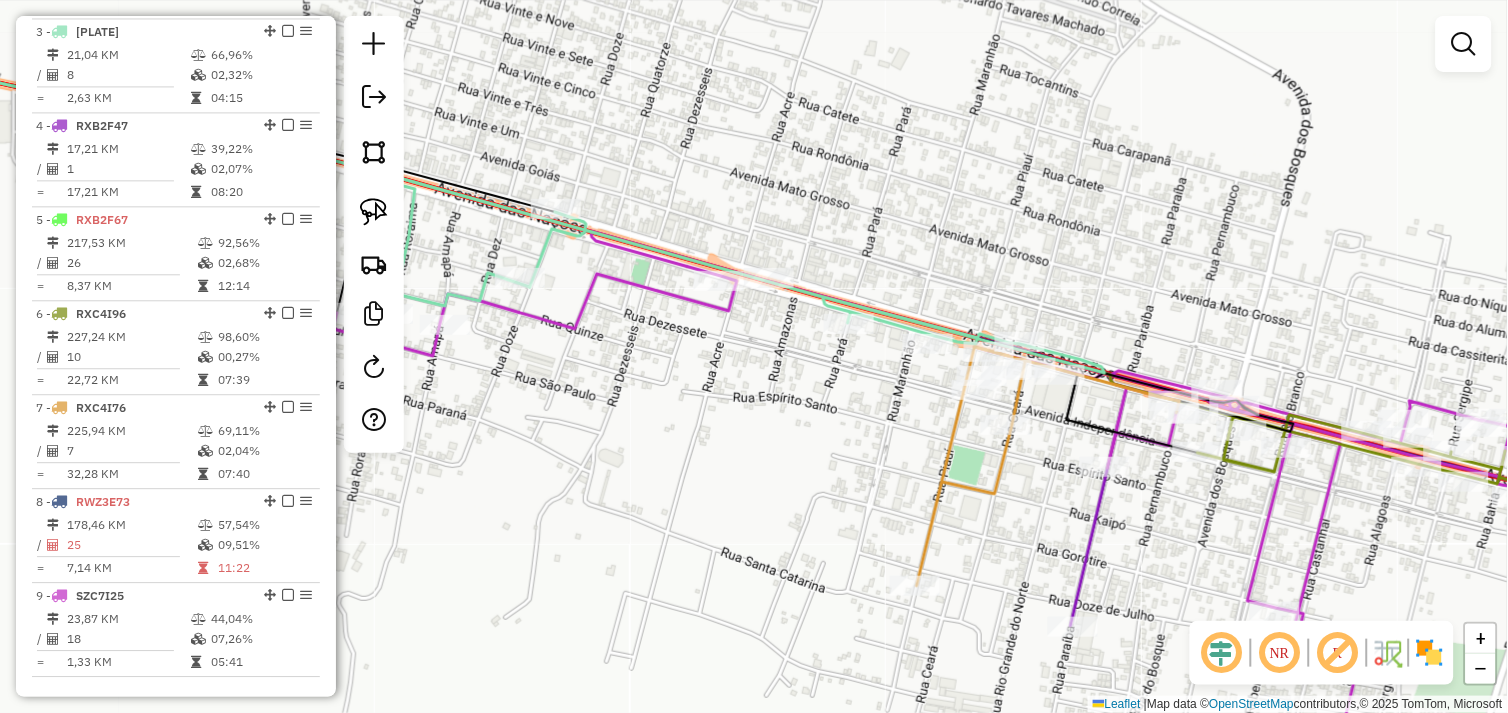 drag, startPoint x: 941, startPoint y: 365, endPoint x: 835, endPoint y: 336, distance: 109.89541 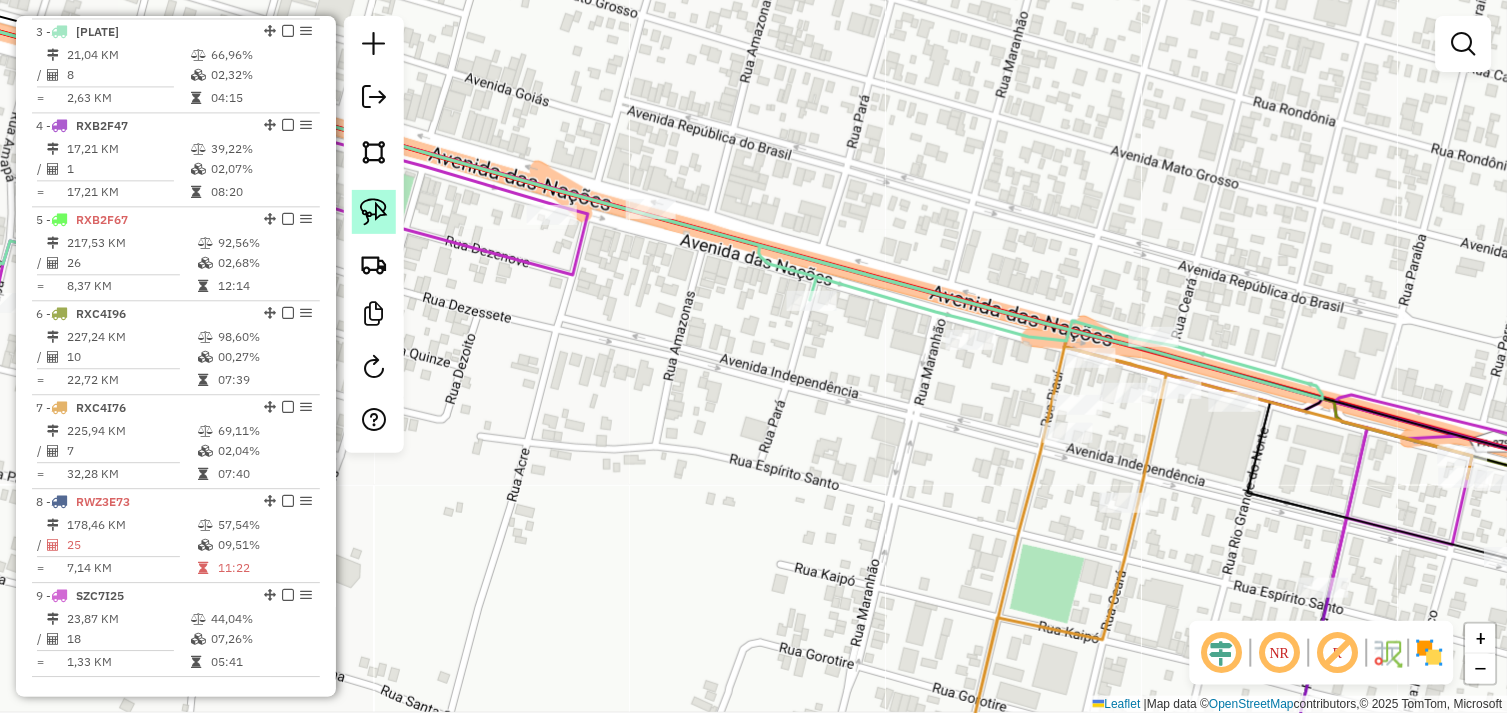 click 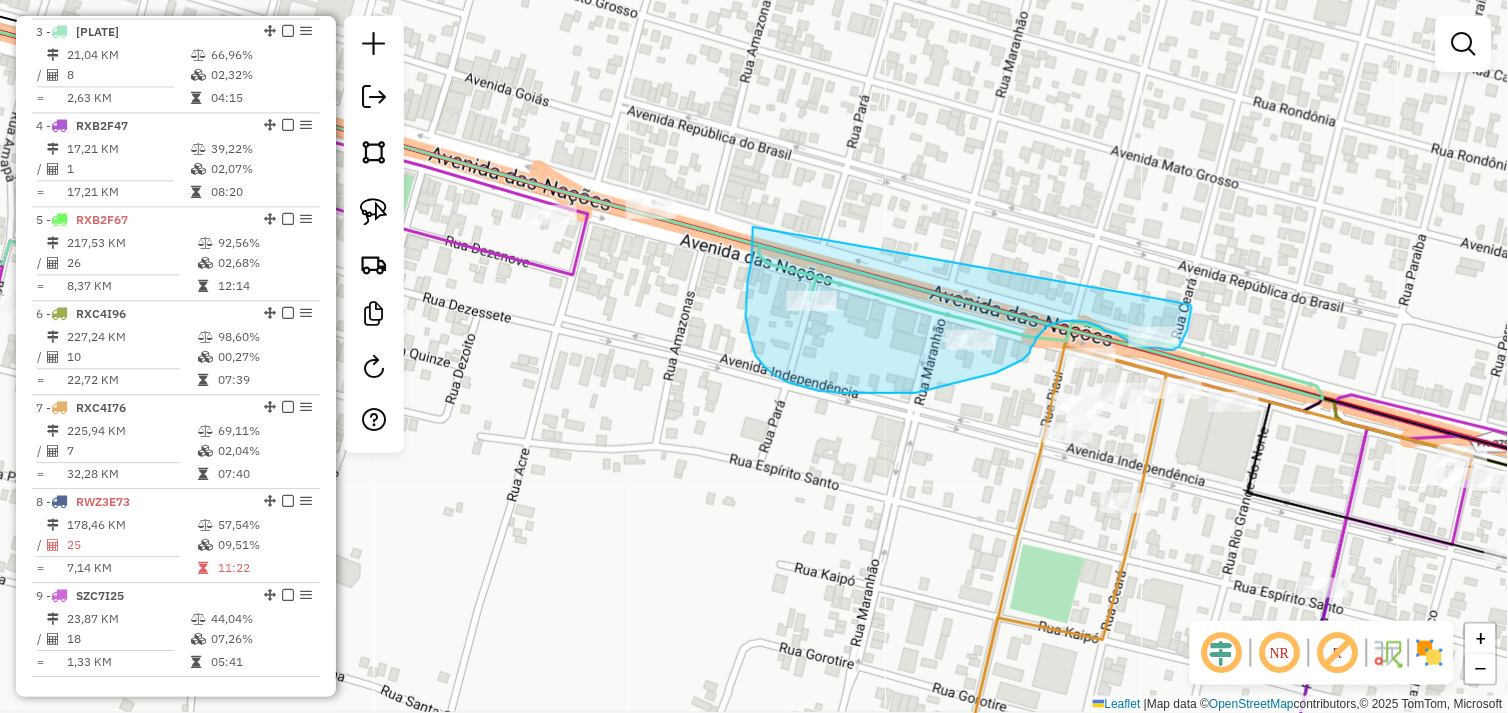 drag, startPoint x: 756, startPoint y: 356, endPoint x: 1171, endPoint y: 301, distance: 418.62872 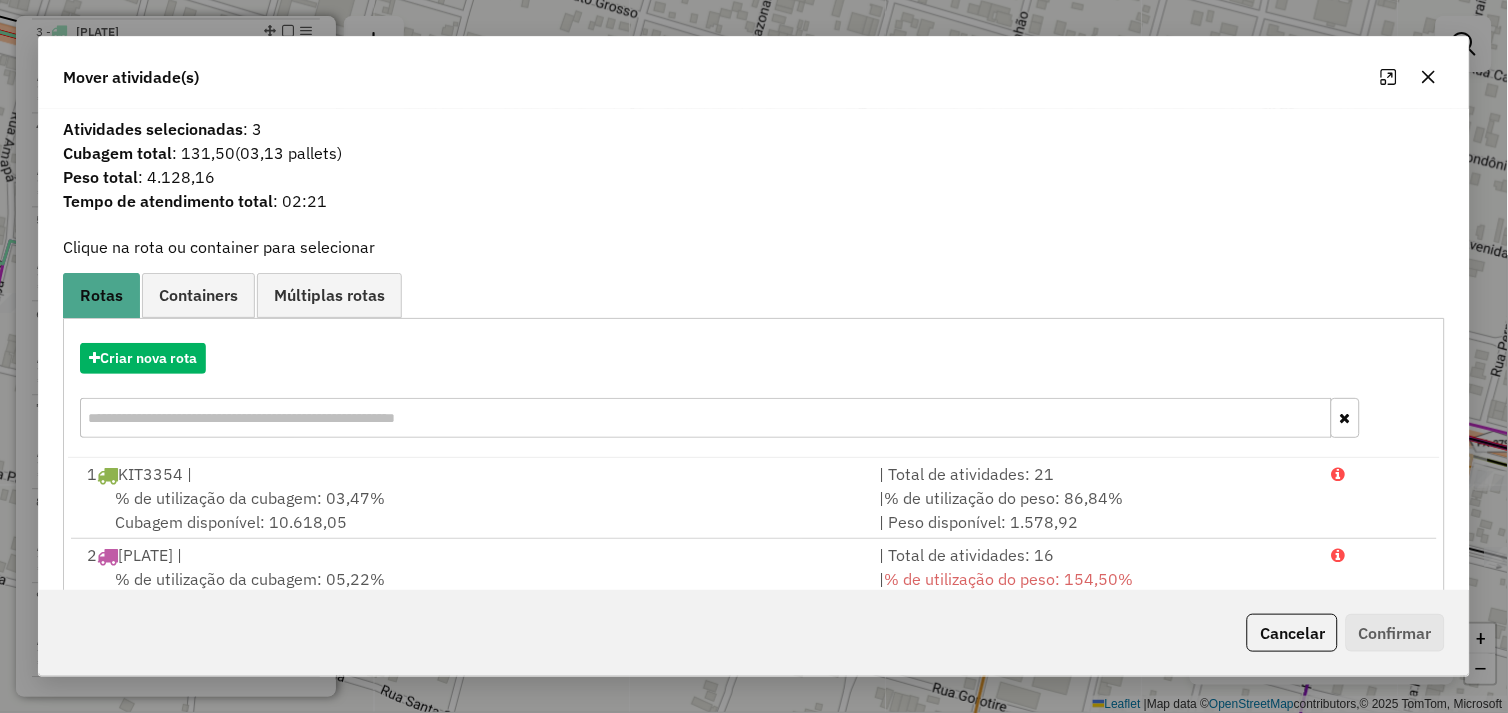 scroll, scrollTop: 248, scrollLeft: 0, axis: vertical 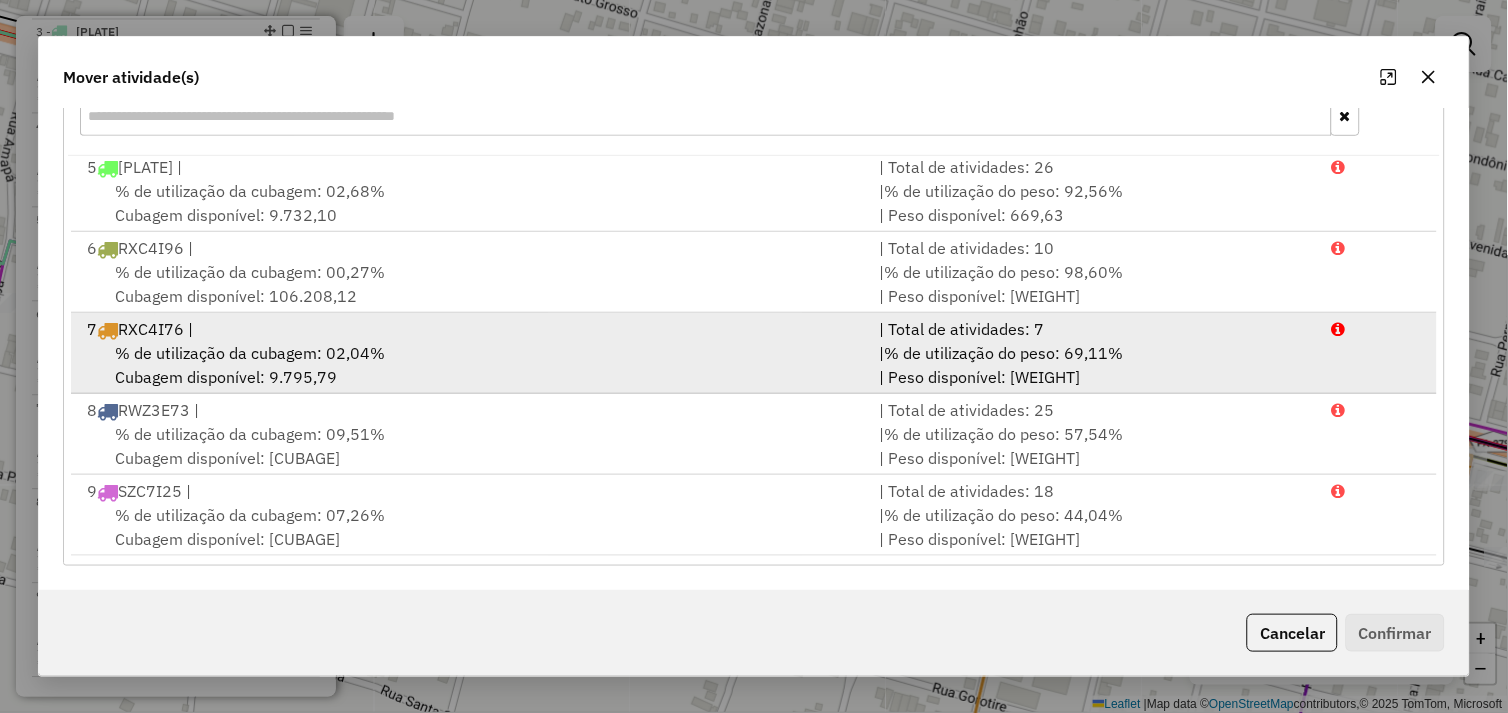 drag, startPoint x: 514, startPoint y: 354, endPoint x: 596, endPoint y: 361, distance: 82.29824 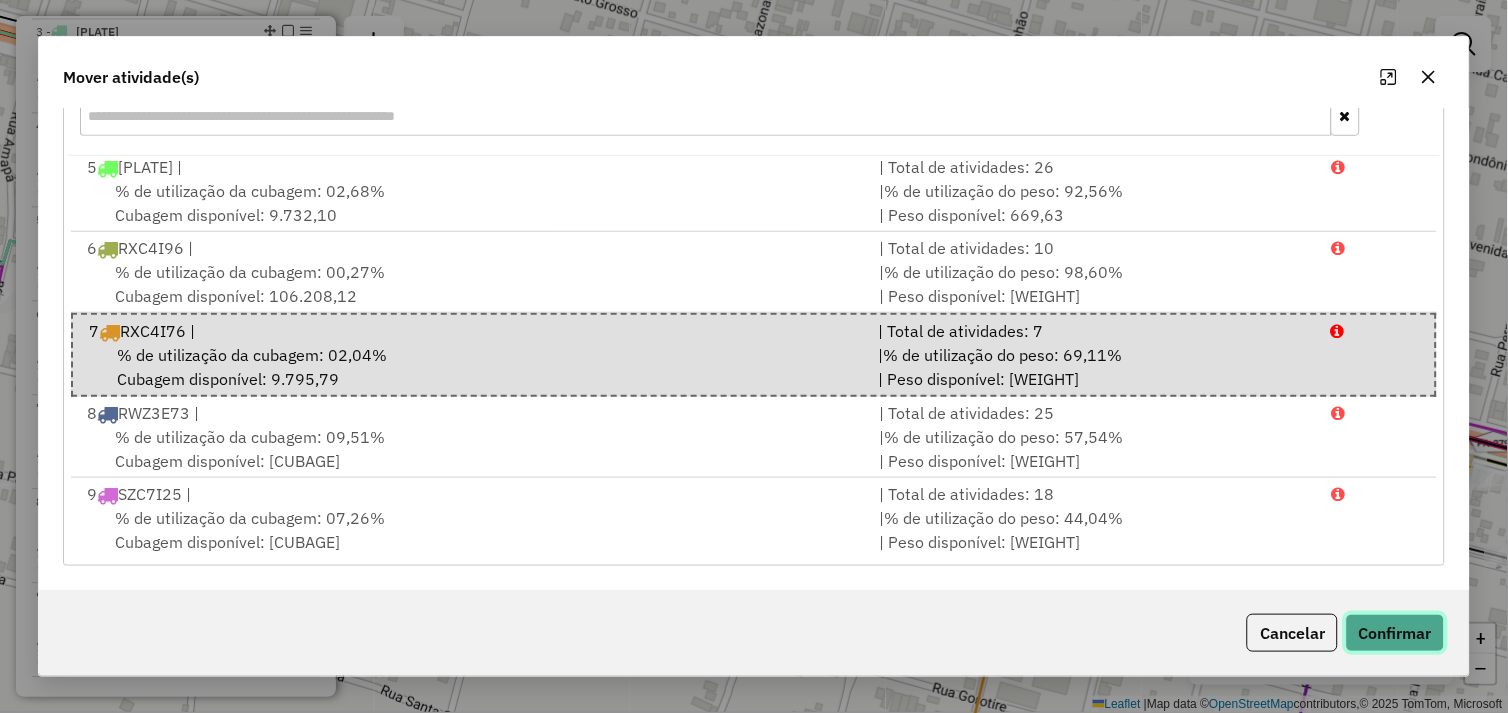 click on "Confirmar" 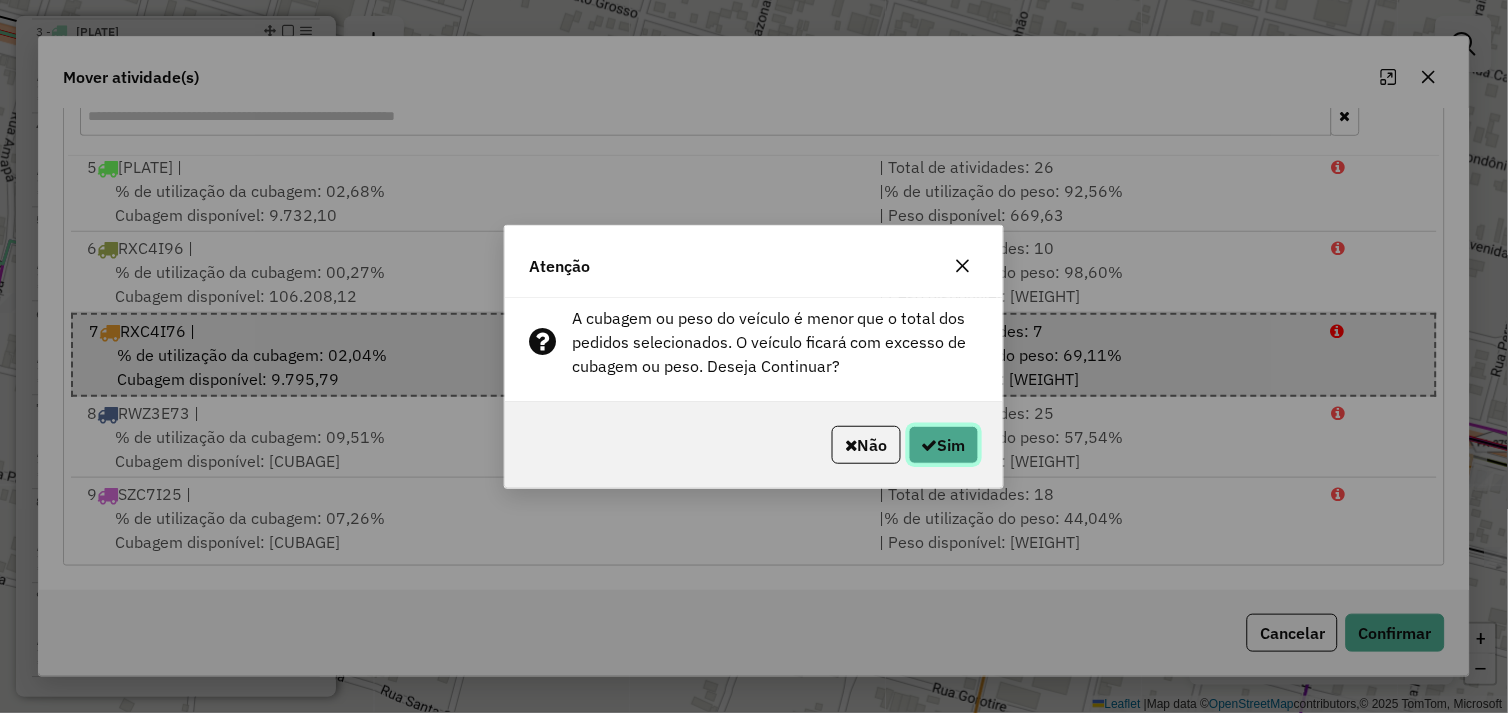 click on "Sim" 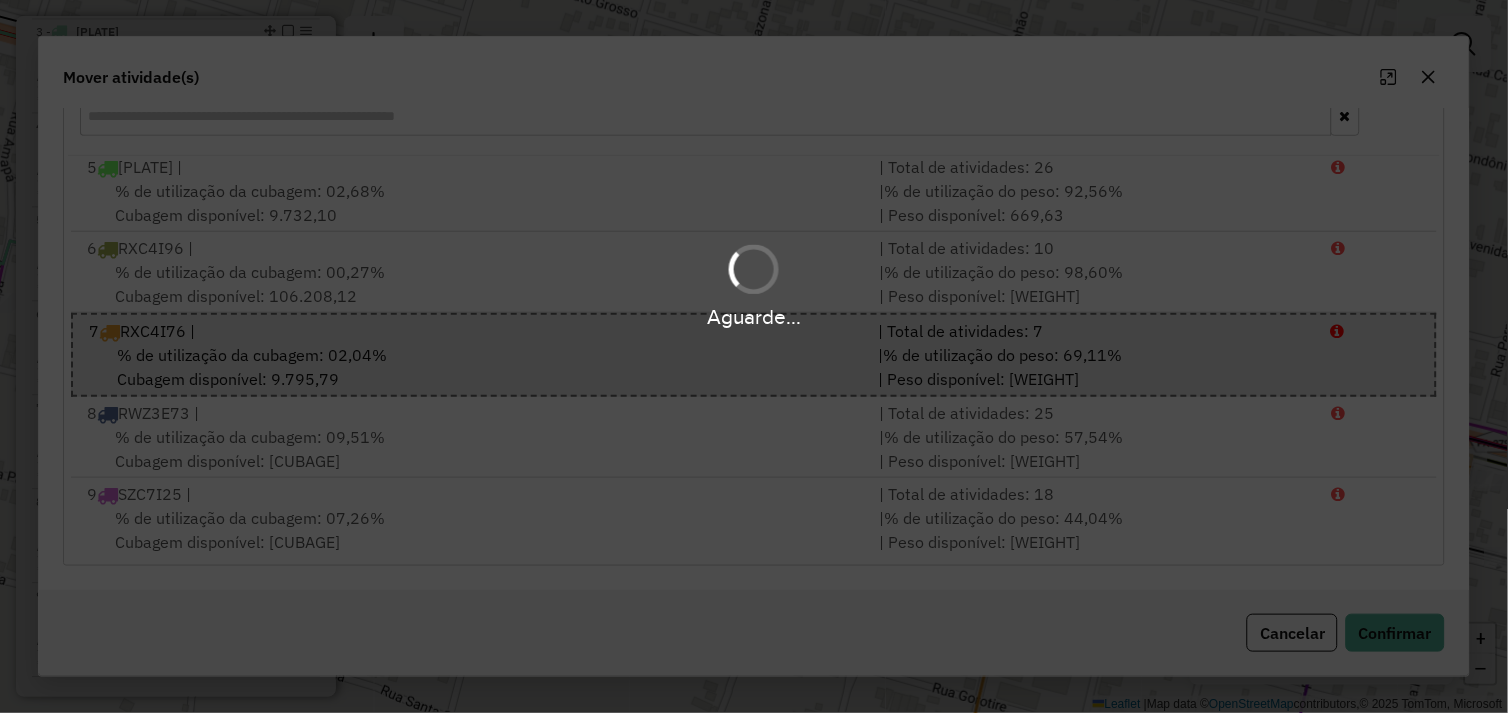 scroll, scrollTop: 961, scrollLeft: 0, axis: vertical 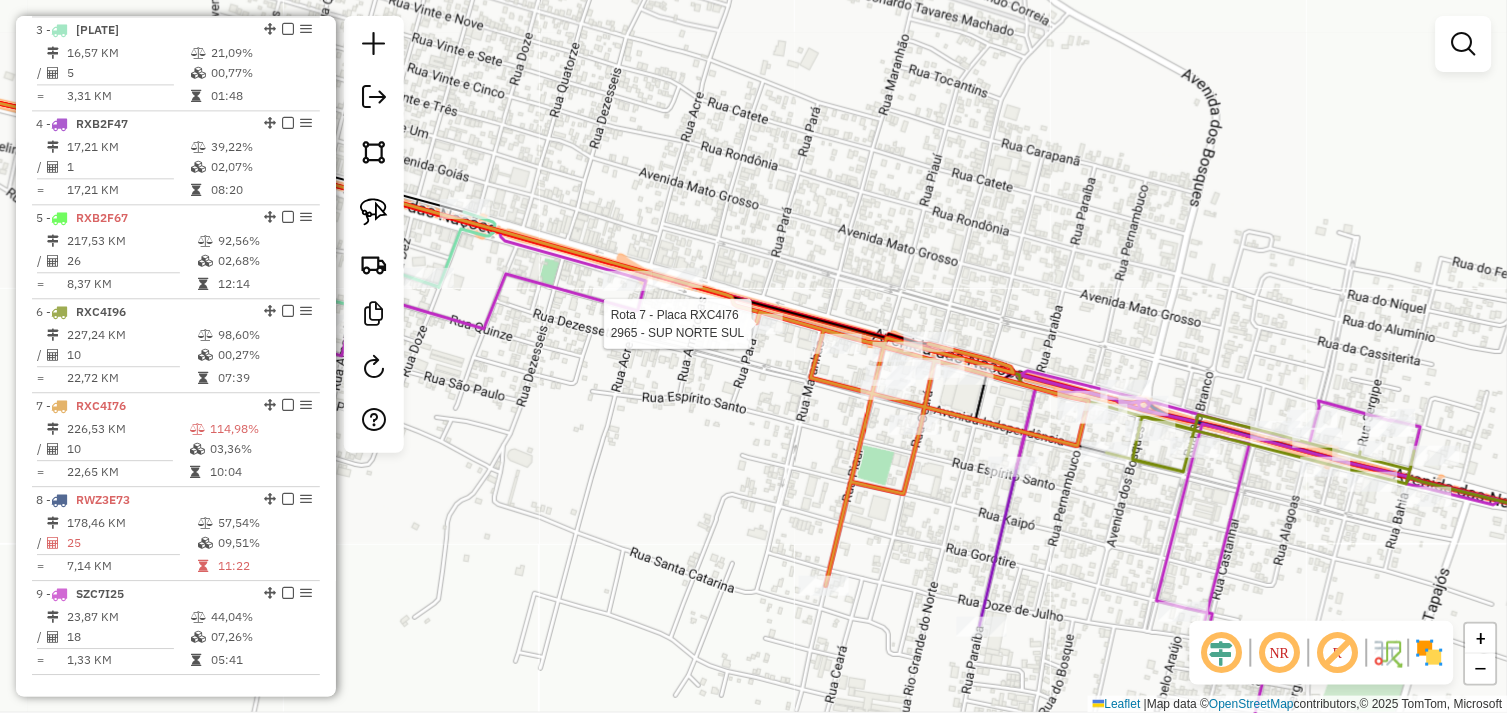 select on "*********" 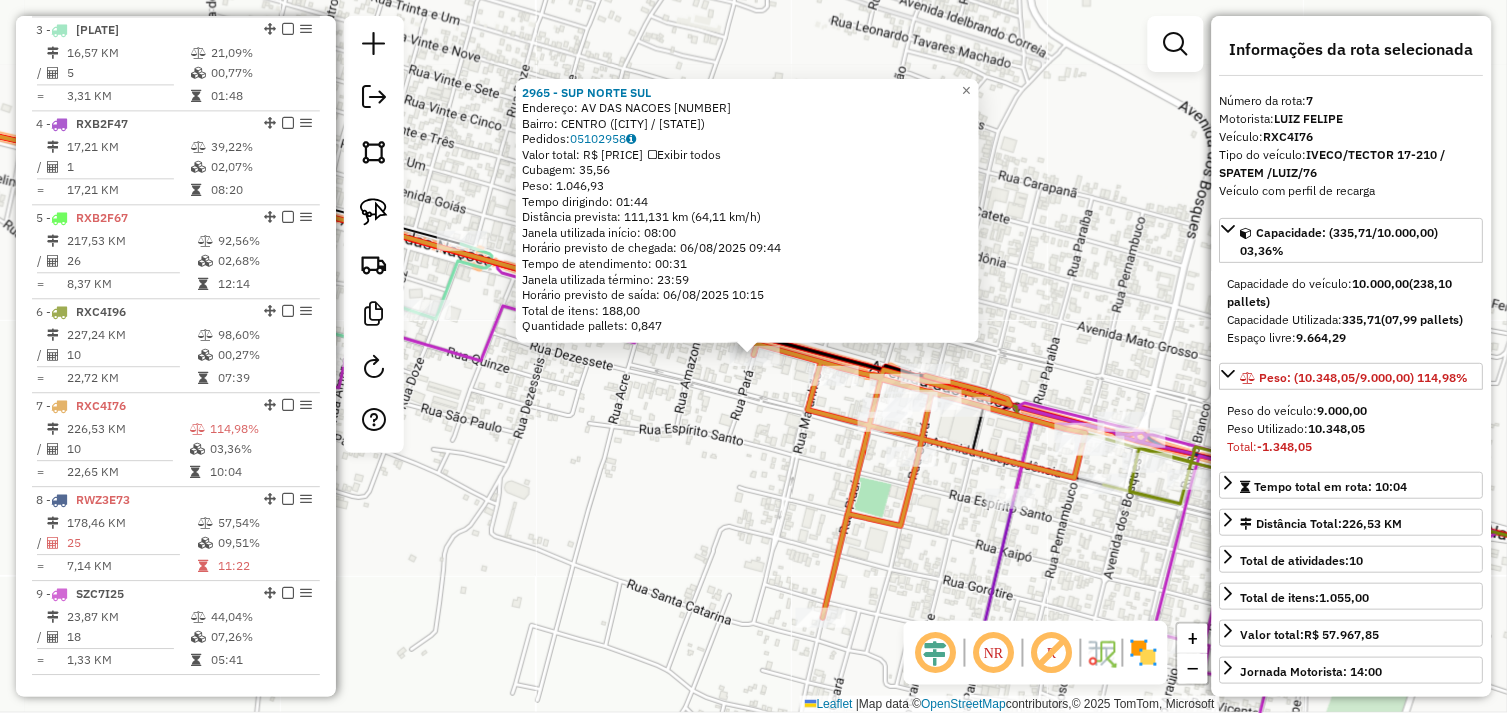 scroll, scrollTop: 1016, scrollLeft: 0, axis: vertical 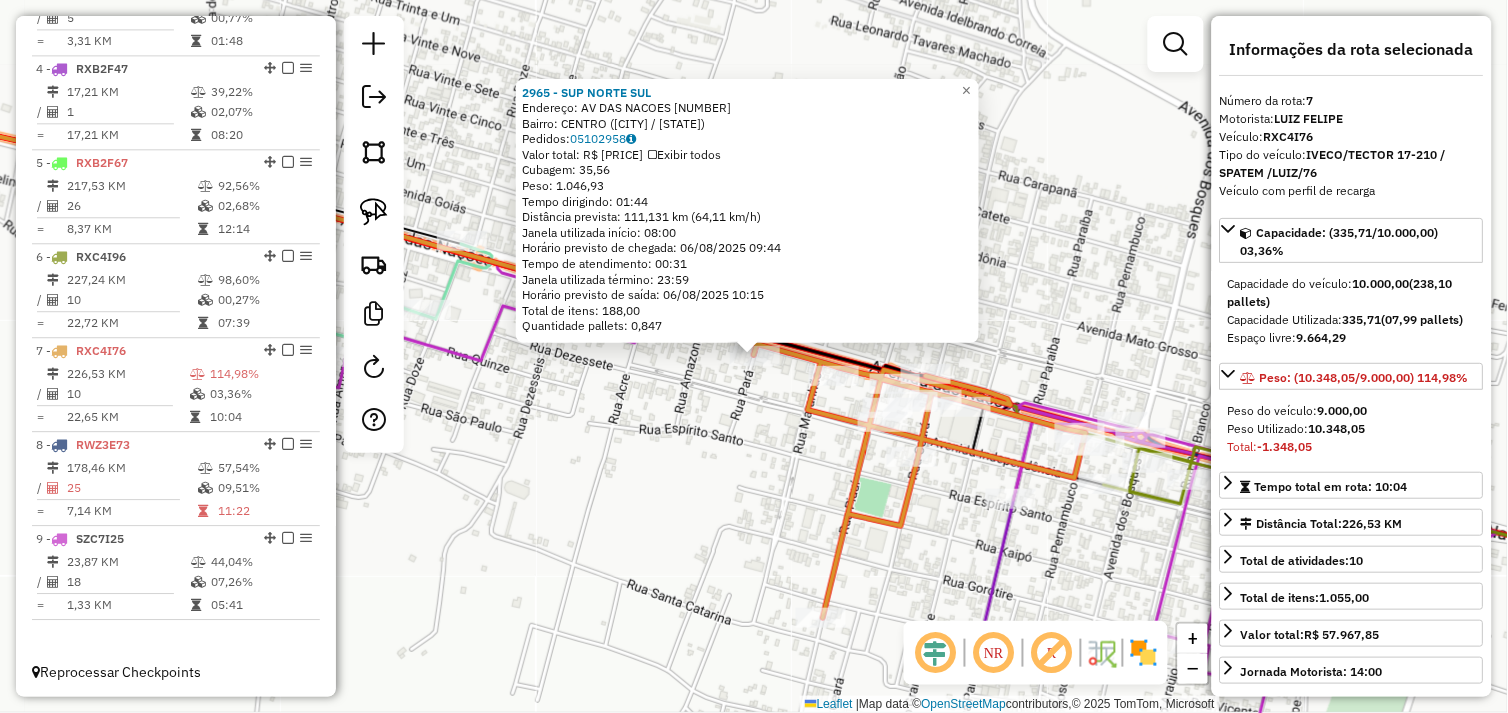 click on "2965 - SUP NORTE SUL  Endereço:  AV DAS NACOES 2240   Bairro: CENTRO (OURILANDIA DO NORTE / PA)   Pedidos:  05102958   Valor total: R$ 6.728,31   Exibir todos   Cubagem: 35,56  Peso: 1.046,93  Tempo dirigindo: 01:44   Distância prevista: 111,131 km (64,11 km/h)   Janela utilizada início: 08:00   Horário previsto de chegada: 06/08/2025 09:44   Tempo de atendimento: 00:31   Janela utilizada término: 23:59   Horário previsto de saída: 06/08/2025 10:15   Total de itens: 188,00   Quantidade pallets: 0,847  × Janela de atendimento Grade de atendimento Capacidade Transportadoras Veículos Cliente Pedidos  Rotas Selecione os dias de semana para filtrar as janelas de atendimento  Seg   Ter   Qua   Qui   Sex   Sáb   Dom  Informe o período da janela de atendimento: De: Até:  Filtrar exatamente a janela do cliente  Considerar janela de atendimento padrão  Selecione os dias de semana para filtrar as grades de atendimento  Seg   Ter   Qua   Qui   Sex   Sáb   Dom   Peso mínimo:   Peso máximo:   De:   Até:  +" 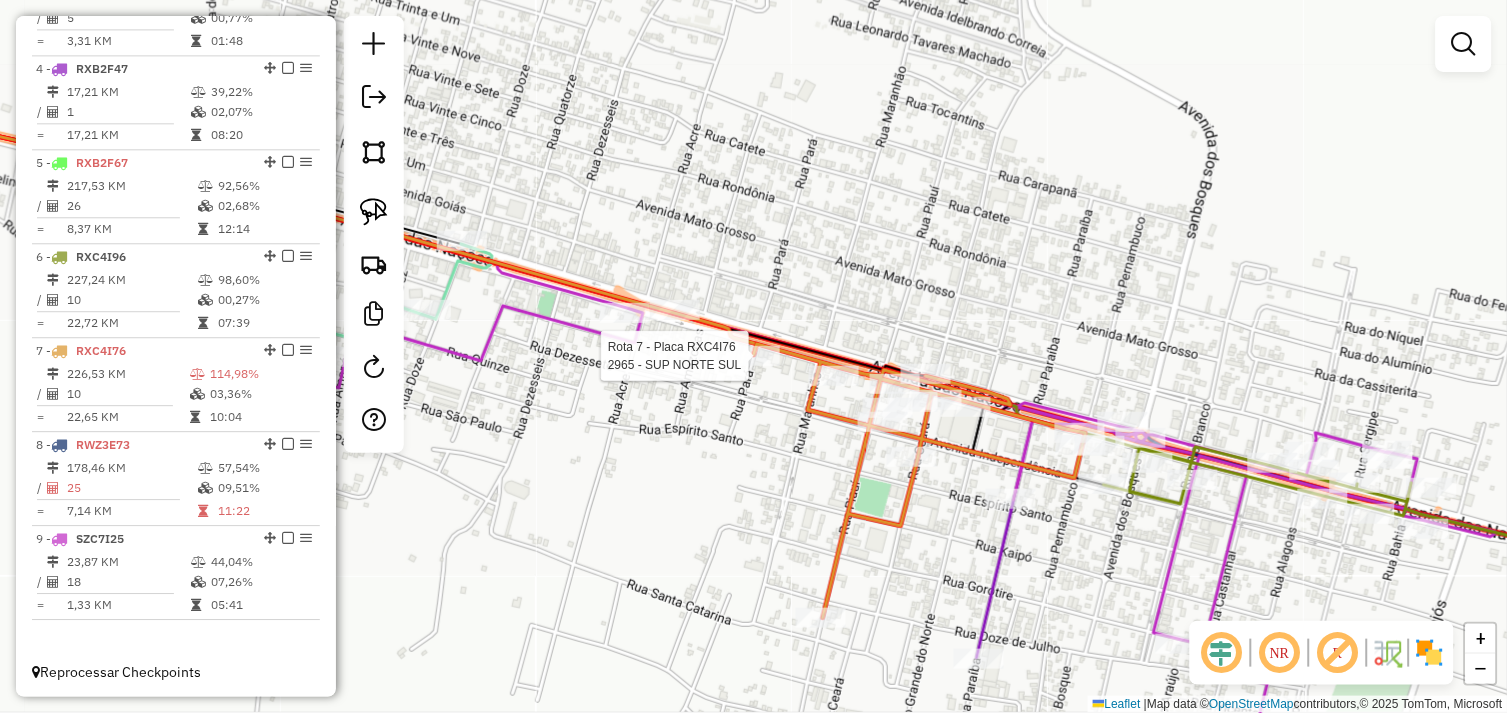 select on "*********" 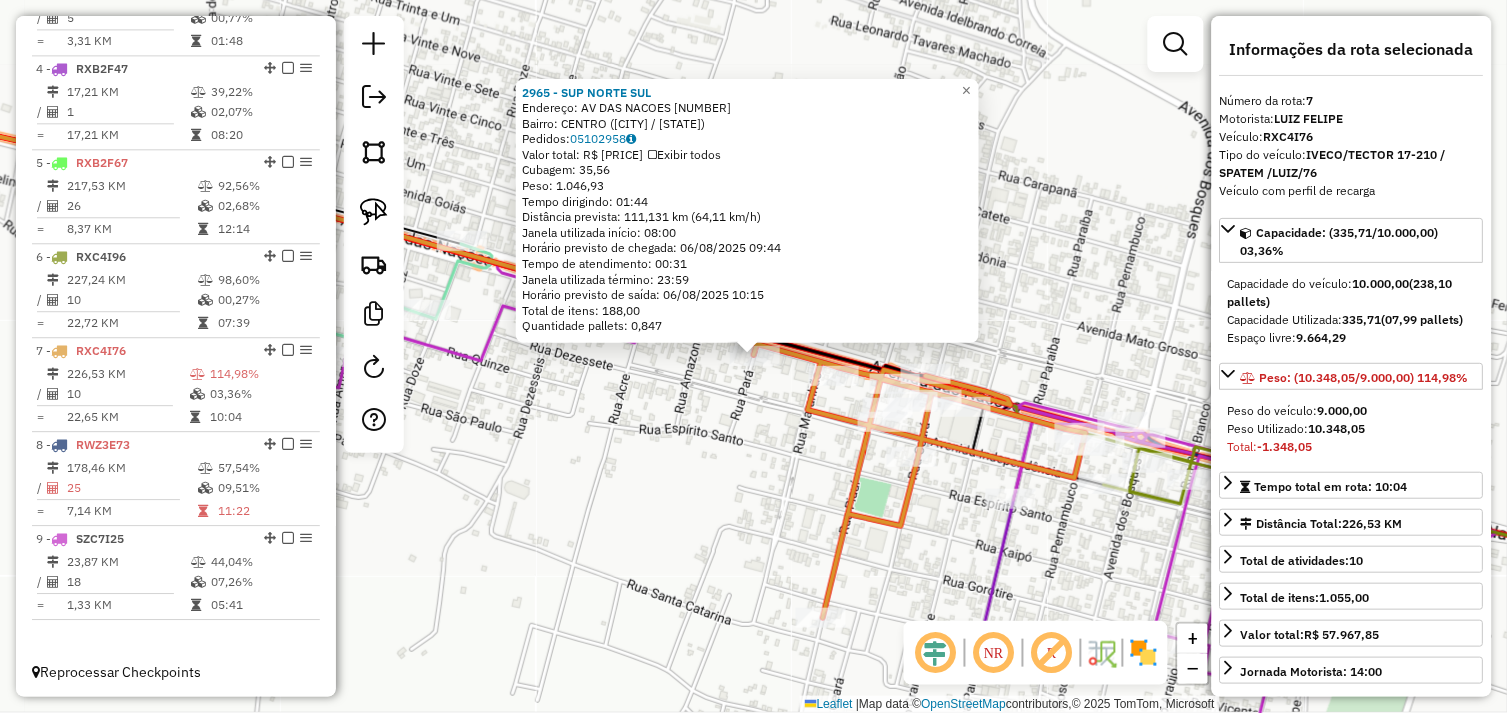 click on "2965 - SUP NORTE SUL  Endereço:  AV DAS NACOES 2240   Bairro: CENTRO (OURILANDIA DO NORTE / PA)   Pedidos:  05102958   Valor total: R$ 6.728,31   Exibir todos   Cubagem: 35,56  Peso: 1.046,93  Tempo dirigindo: 01:44   Distância prevista: 111,131 km (64,11 km/h)   Janela utilizada início: 08:00   Horário previsto de chegada: 06/08/2025 09:44   Tempo de atendimento: 00:31   Janela utilizada término: 23:59   Horário previsto de saída: 06/08/2025 10:15   Total de itens: 188,00   Quantidade pallets: 0,847  × Janela de atendimento Grade de atendimento Capacidade Transportadoras Veículos Cliente Pedidos  Rotas Selecione os dias de semana para filtrar as janelas de atendimento  Seg   Ter   Qua   Qui   Sex   Sáb   Dom  Informe o período da janela de atendimento: De: Até:  Filtrar exatamente a janela do cliente  Considerar janela de atendimento padrão  Selecione os dias de semana para filtrar as grades de atendimento  Seg   Ter   Qua   Qui   Sex   Sáb   Dom   Peso mínimo:   Peso máximo:   De:   Até:  +" 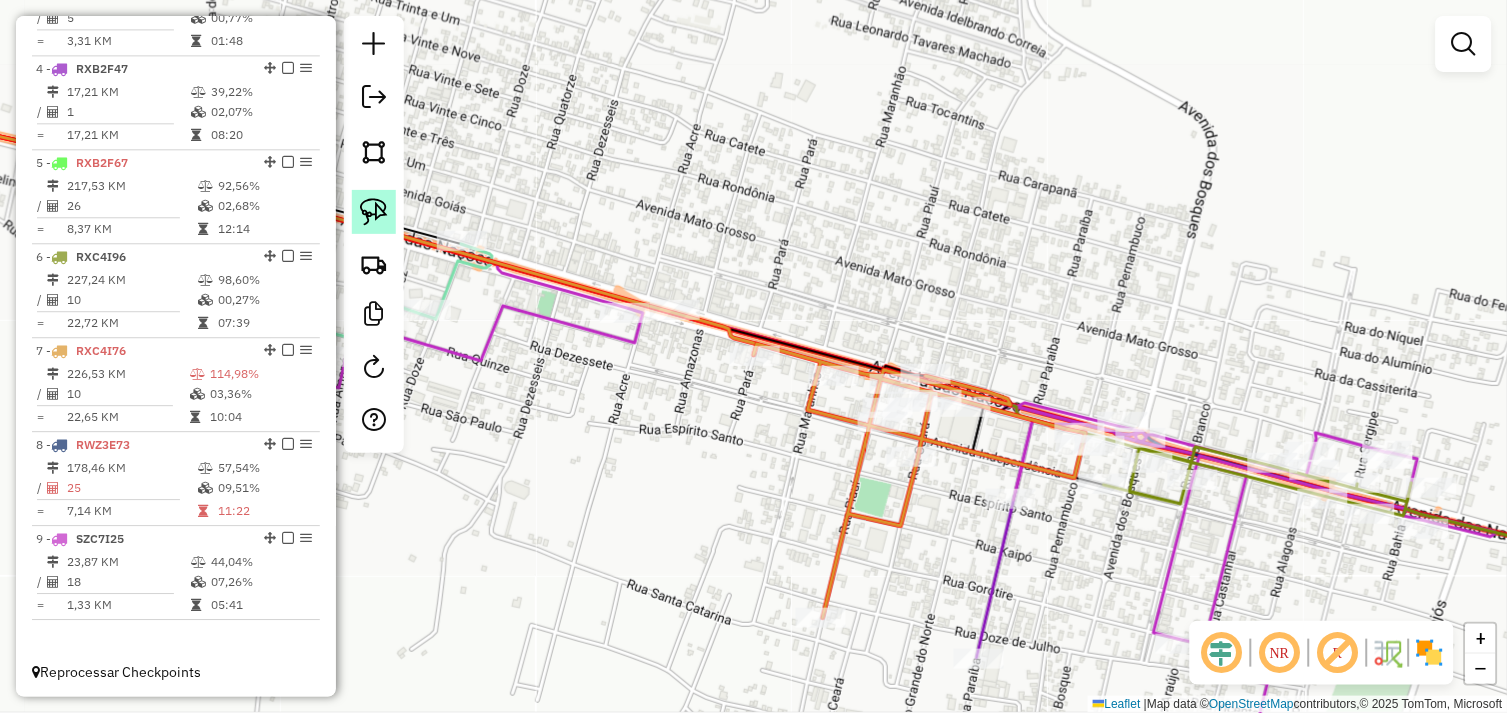 click 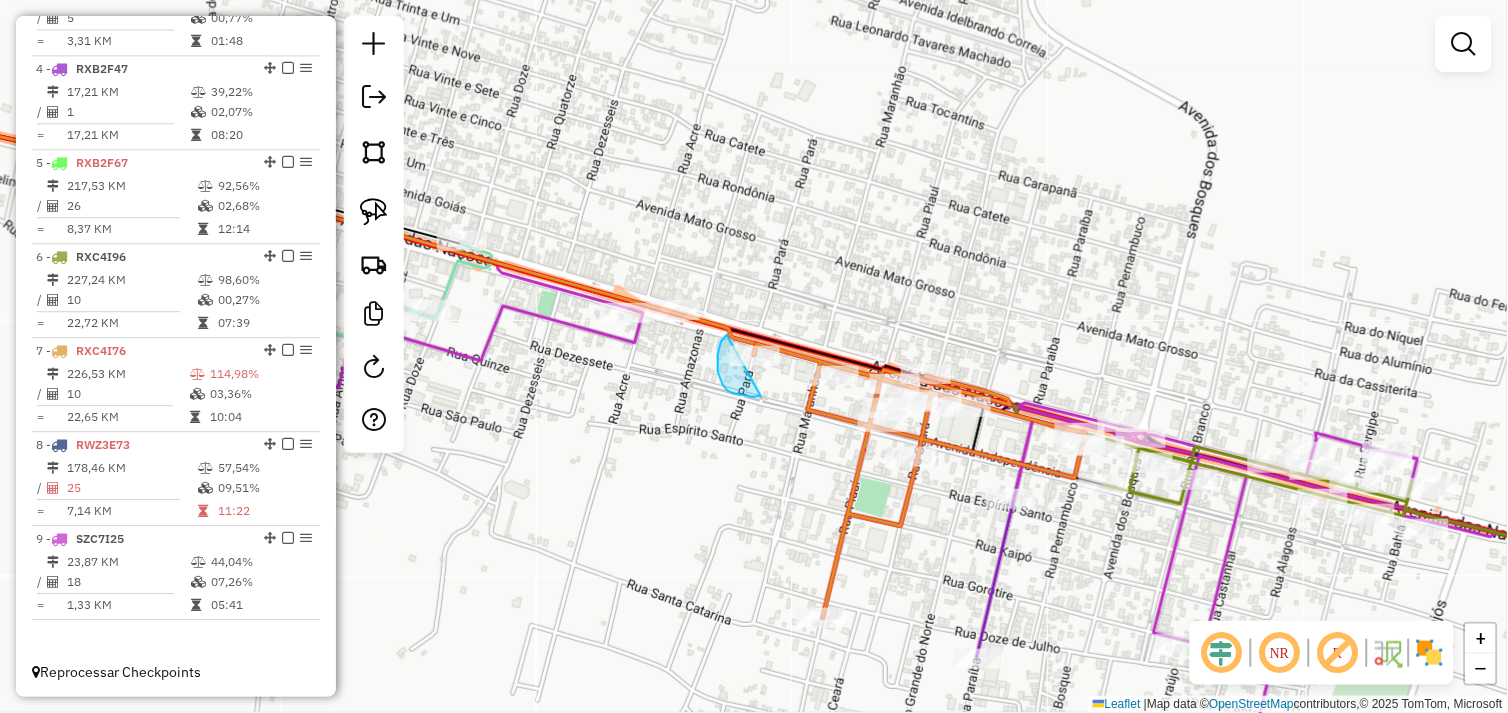 drag, startPoint x: 727, startPoint y: 335, endPoint x: 765, endPoint y: 320, distance: 40.853397 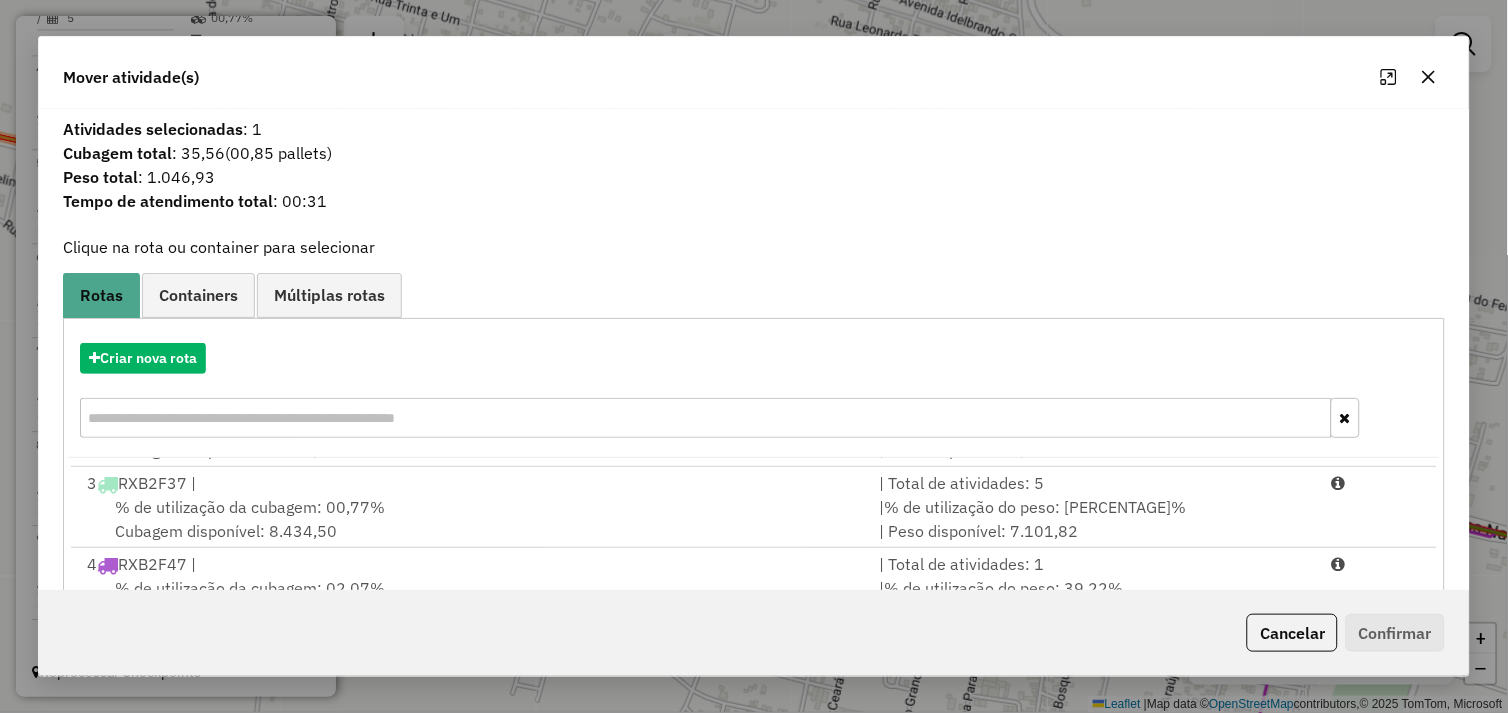 scroll, scrollTop: 248, scrollLeft: 0, axis: vertical 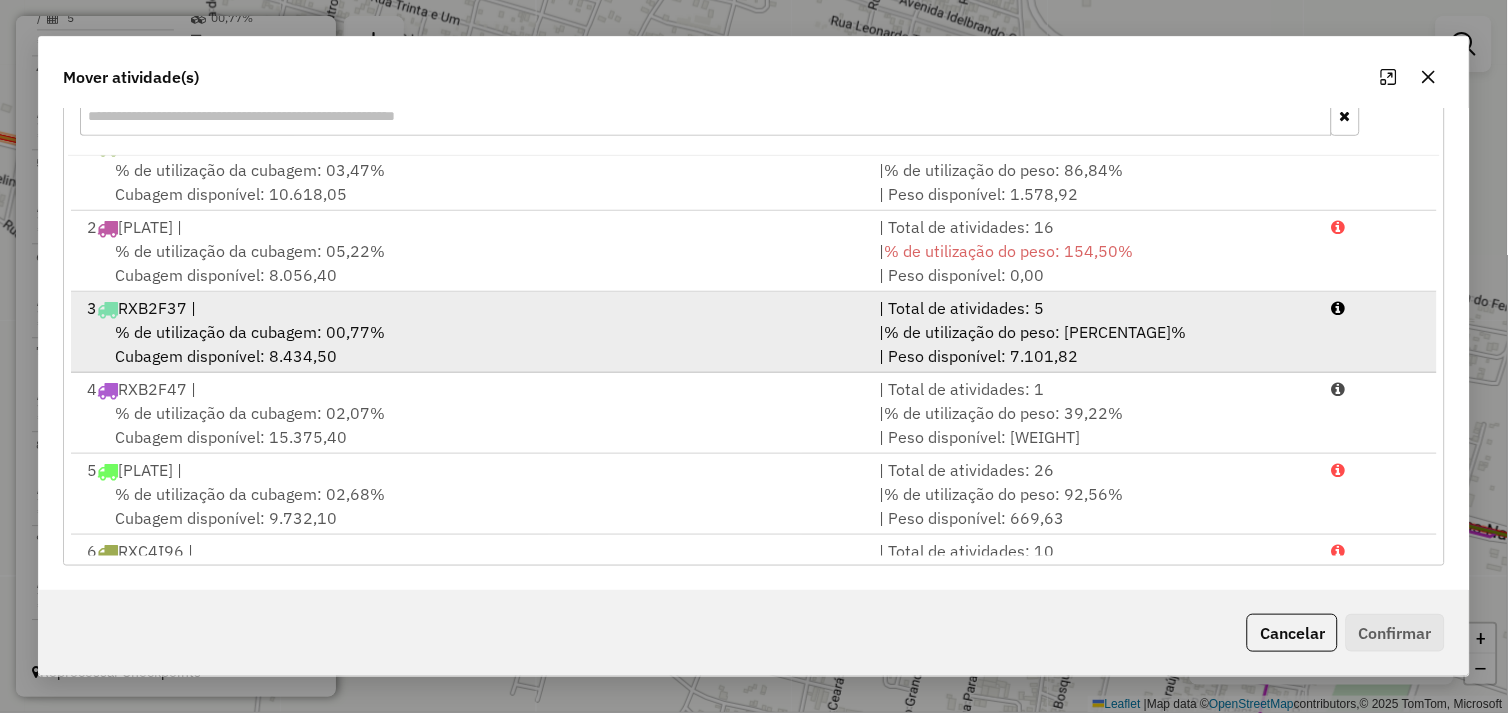 drag, startPoint x: 518, startPoint y: 335, endPoint x: 546, endPoint y: 338, distance: 28.160255 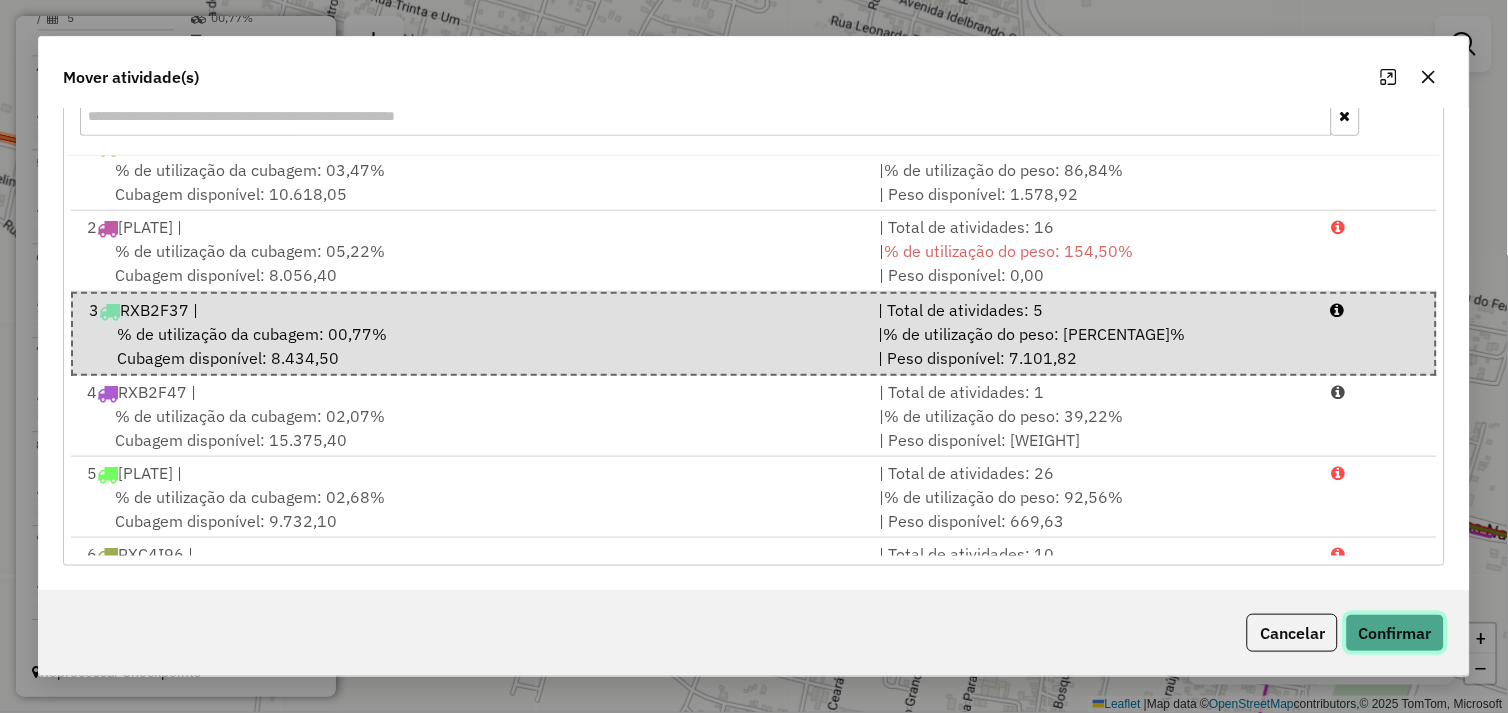click on "Confirmar" 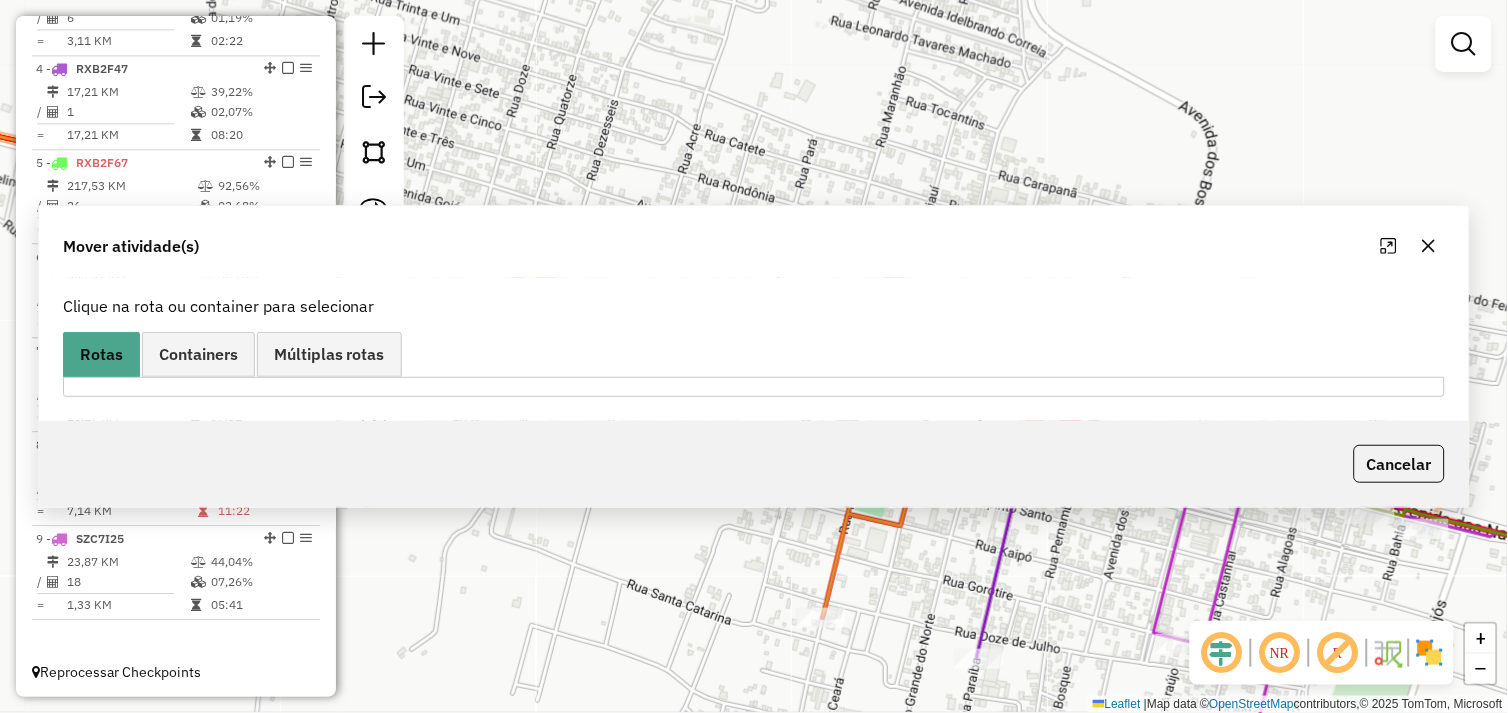 scroll, scrollTop: 0, scrollLeft: 0, axis: both 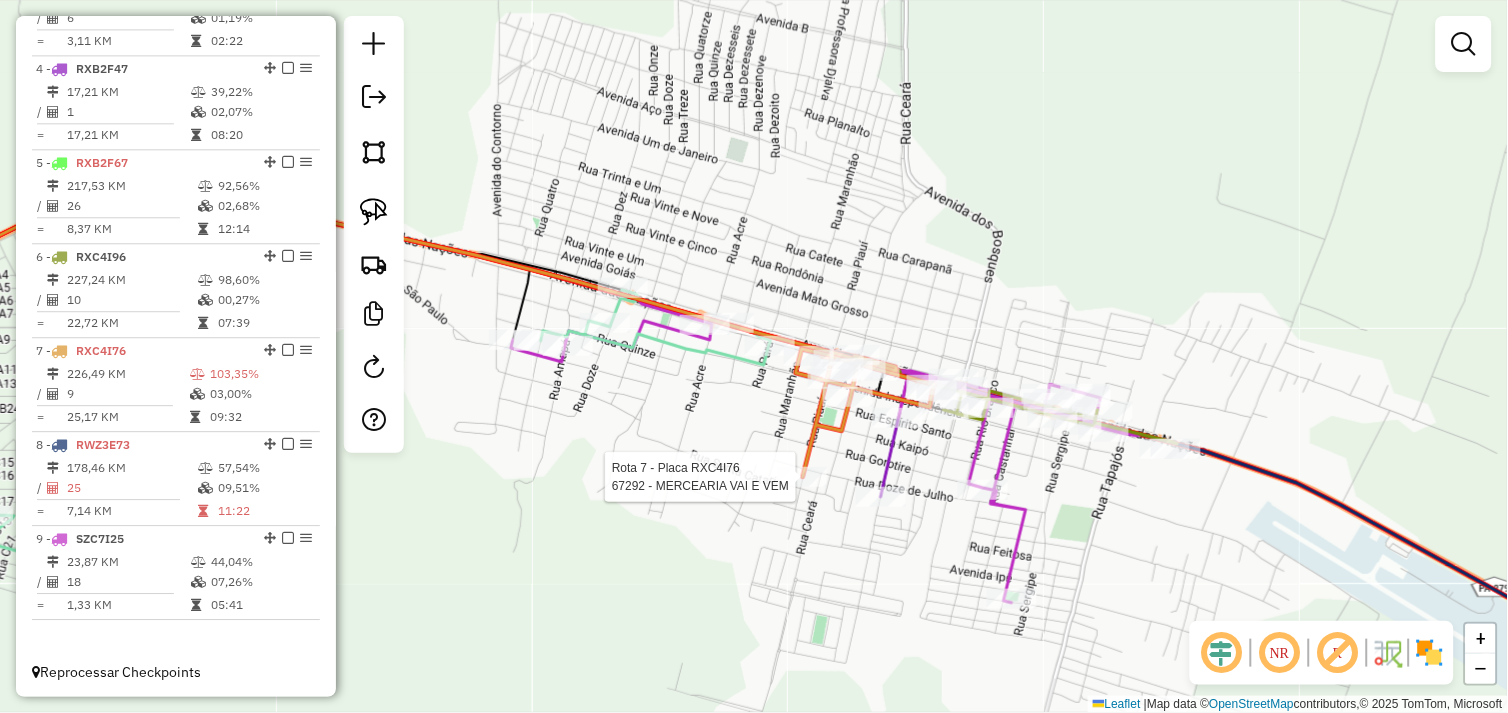 select on "*********" 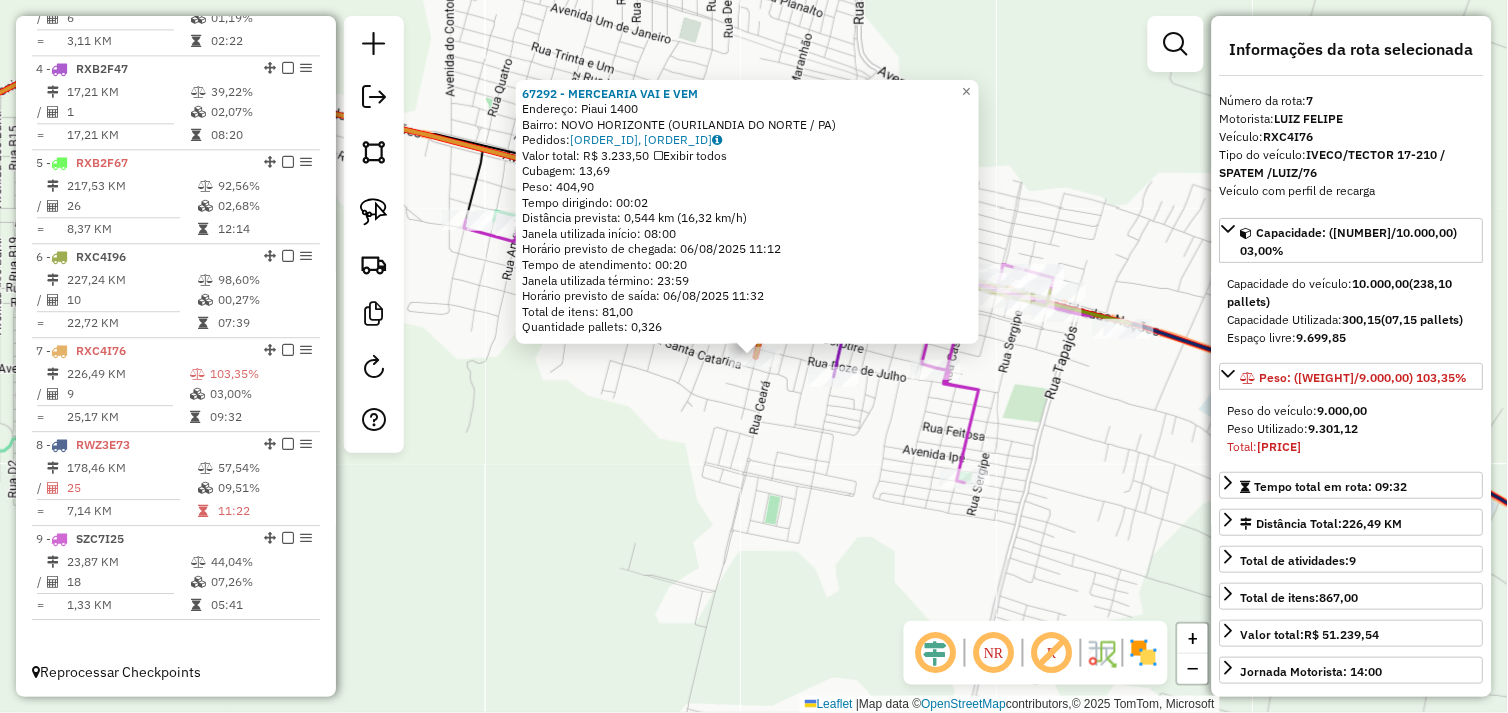 click on "67292 - MERCEARIA VAI E VEM  Endereço:  Piaui 1400   Bairro: NOVO HORIZONTE (OURILANDIA DO NORTE / PA)   Pedidos:  05102902, 05102915   Valor total: R$ 3.233,50   Exibir todos   Cubagem: 13,69  Peso: 404,90  Tempo dirigindo: 00:02   Distância prevista: 0,544 km (16,32 km/h)   Janela utilizada início: 08:00   Horário previsto de chegada: 06/08/2025 11:12   Tempo de atendimento: 00:20   Janela utilizada término: 23:59   Horário previsto de saída: 06/08/2025 11:32   Total de itens: 81,00   Quantidade pallets: 0,326  × Janela de atendimento Grade de atendimento Capacidade Transportadoras Veículos Cliente Pedidos  Rotas Selecione os dias de semana para filtrar as janelas de atendimento  Seg   Ter   Qua   Qui   Sex   Sáb   Dom  Informe o período da janela de atendimento: De: Até:  Filtrar exatamente a janela do cliente  Considerar janela de atendimento padrão  Selecione os dias de semana para filtrar as grades de atendimento  Seg   Ter   Qua   Qui   Sex   Sáb   Dom   Peso mínimo:   Peso máximo:  De:" 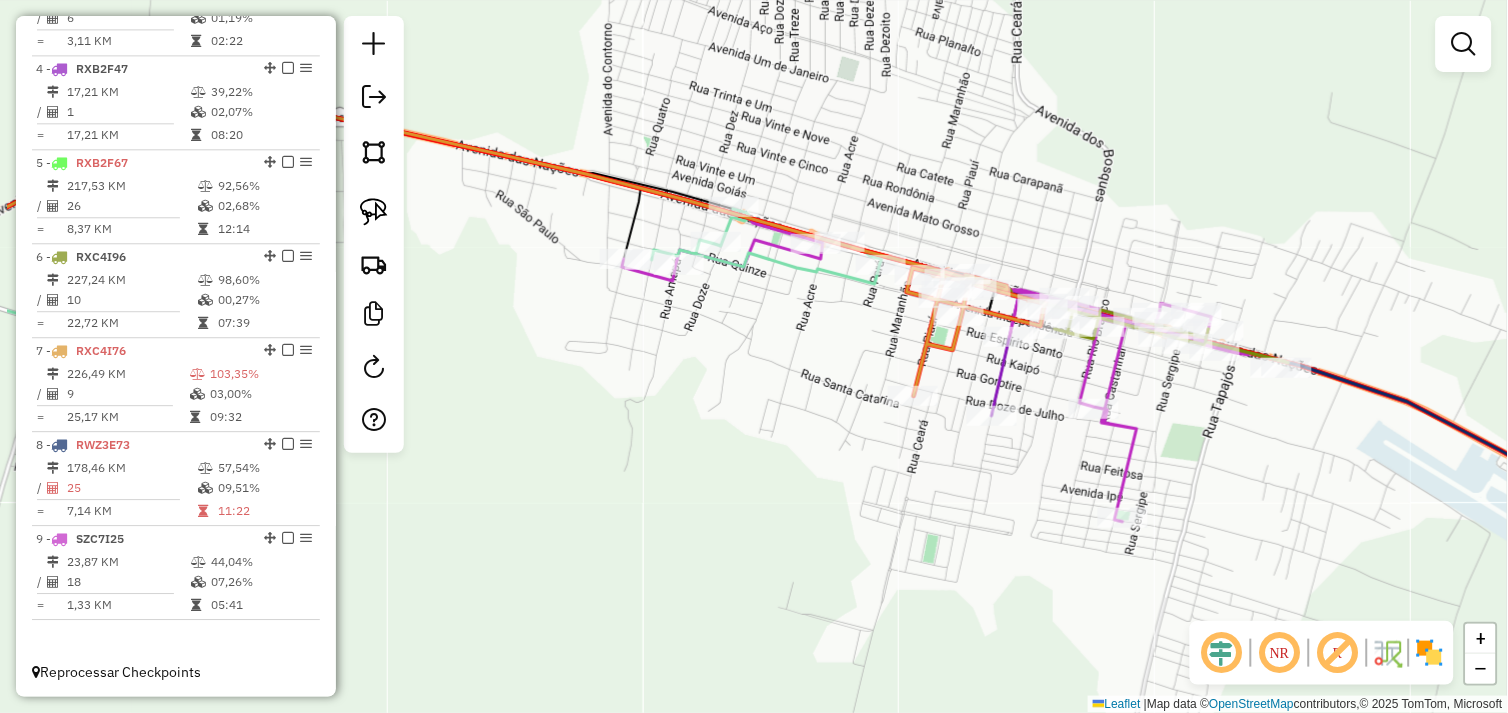 drag, startPoint x: 624, startPoint y: 393, endPoint x: 875, endPoint y: 434, distance: 254.32657 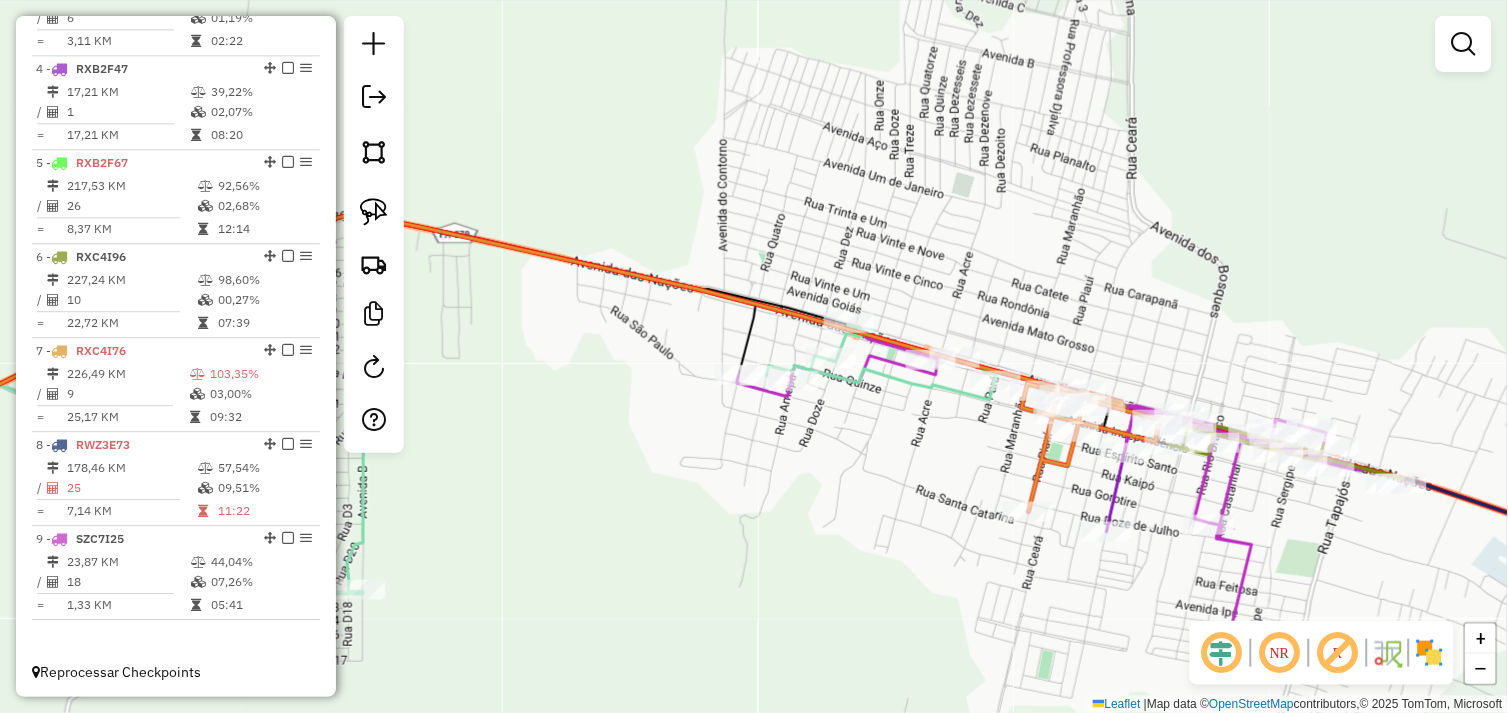 drag, startPoint x: 846, startPoint y: 378, endPoint x: 854, endPoint y: 472, distance: 94.33981 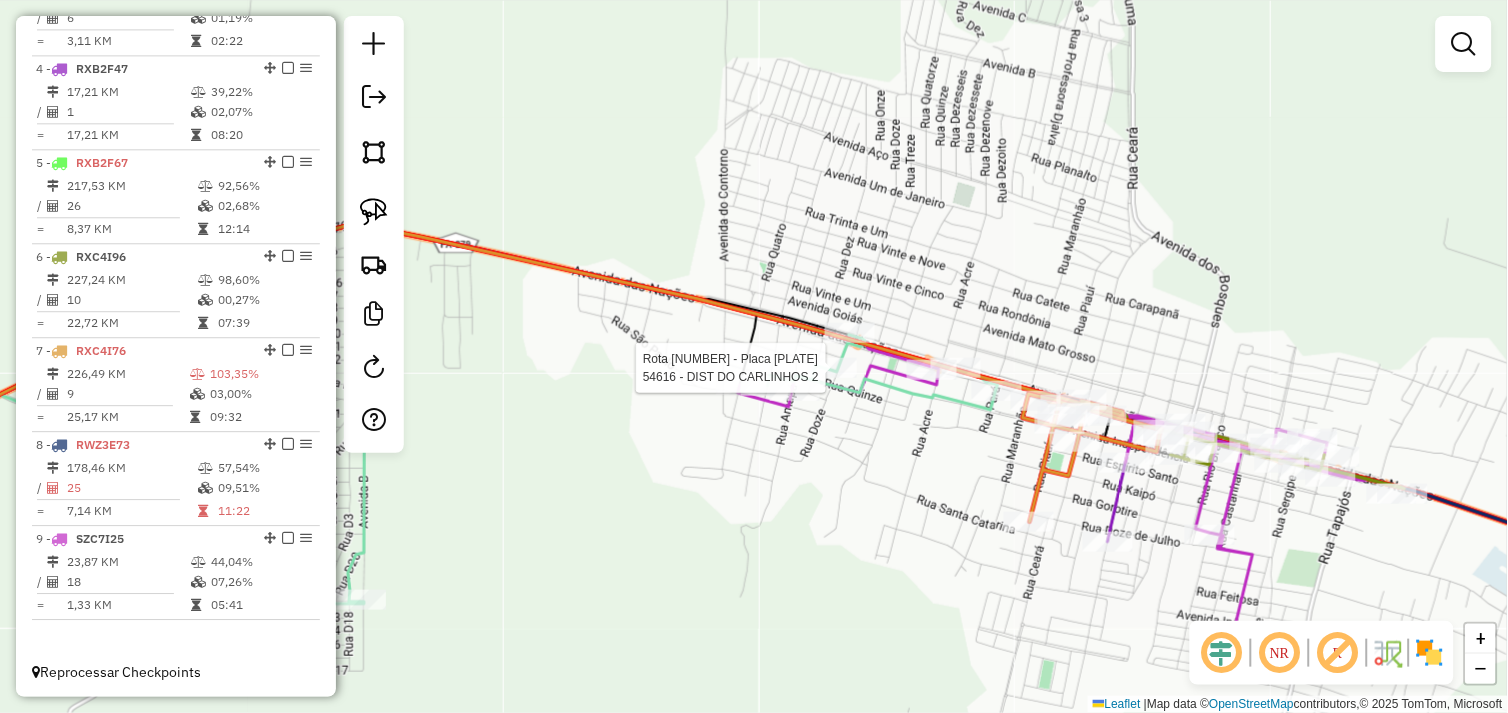 select on "*********" 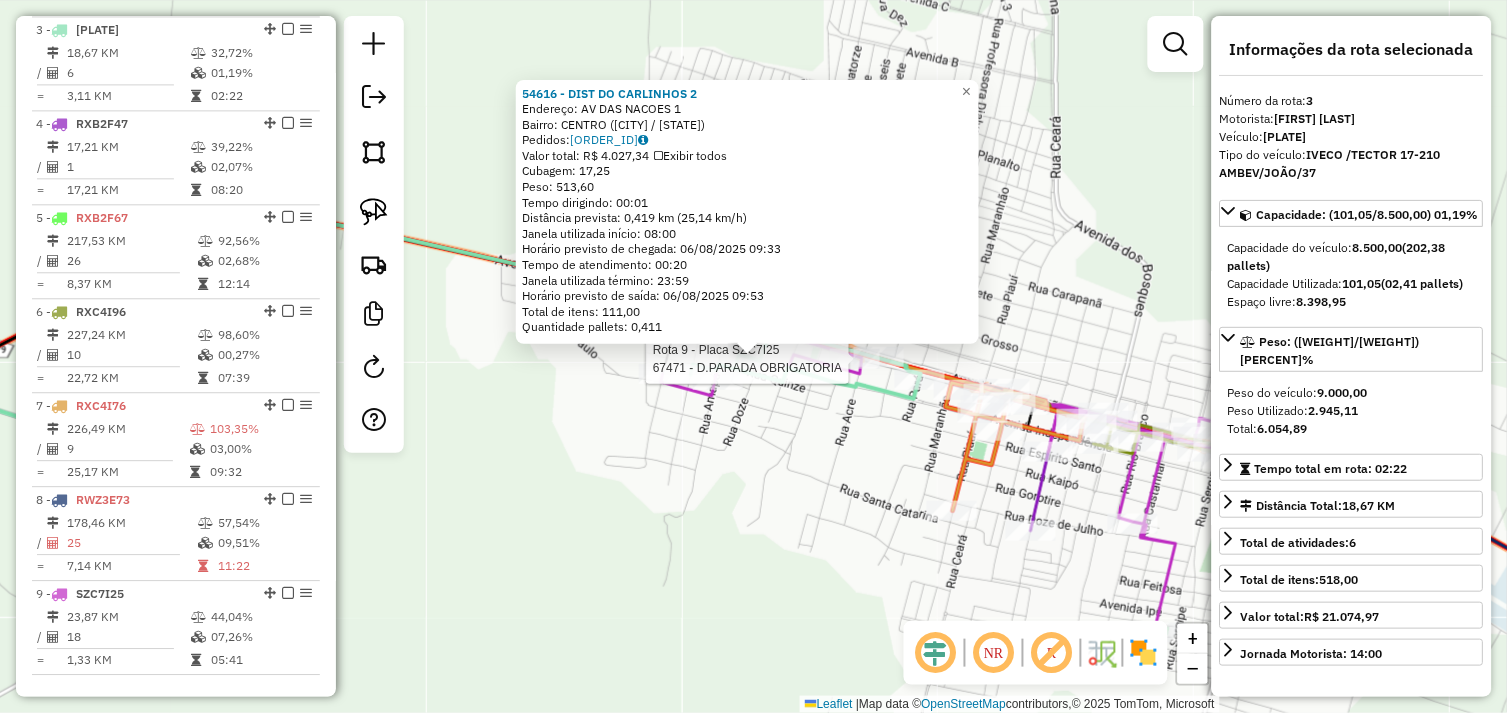 scroll, scrollTop: 961, scrollLeft: 0, axis: vertical 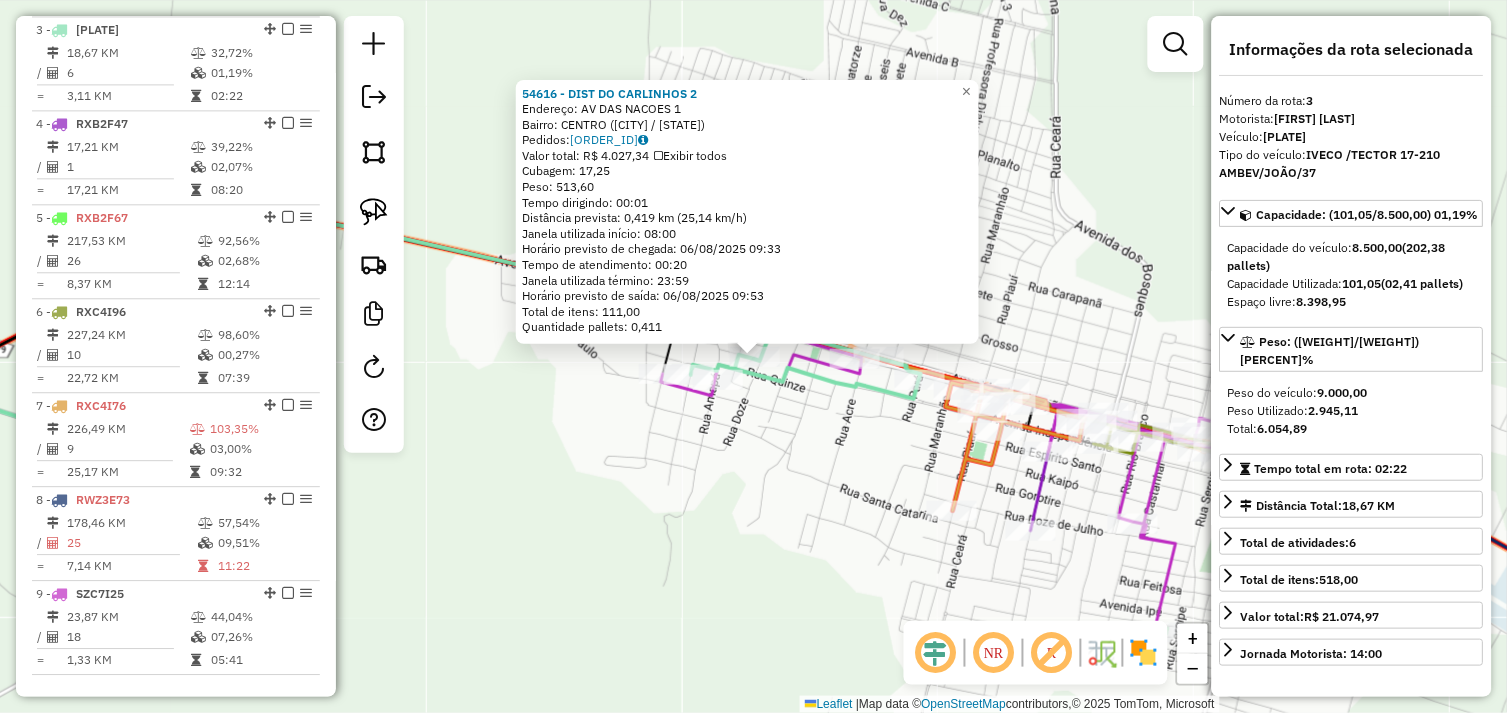 click on "54616 - DIST DO CARLINHOS 2  Endereço:  AV DAS NACOES 1   Bairro: CENTRO (OURILANDIA DO NORTE / PA)   Pedidos:  05102848   Valor total: R$ 4.027,34   Exibir todos   Cubagem: 17,25  Peso: 513,60  Tempo dirigindo: 00:01   Distância prevista: 0,419 km (25,14 km/h)   Janela utilizada início: 08:00   Horário previsto de chegada: 06/08/2025 09:33   Tempo de atendimento: 00:20   Janela utilizada término: 23:59   Horário previsto de saída: 06/08/2025 09:53   Total de itens: 111,00   Quantidade pallets: 0,411  × Janela de atendimento Grade de atendimento Capacidade Transportadoras Veículos Cliente Pedidos  Rotas Selecione os dias de semana para filtrar as janelas de atendimento  Seg   Ter   Qua   Qui   Sex   Sáb   Dom  Informe o período da janela de atendimento: De: Até:  Filtrar exatamente a janela do cliente  Considerar janela de atendimento padrão  Selecione os dias de semana para filtrar as grades de atendimento  Seg   Ter   Qua   Qui   Sex   Sáb   Dom   Peso mínimo:   Peso máximo:   De:   Até:  +" 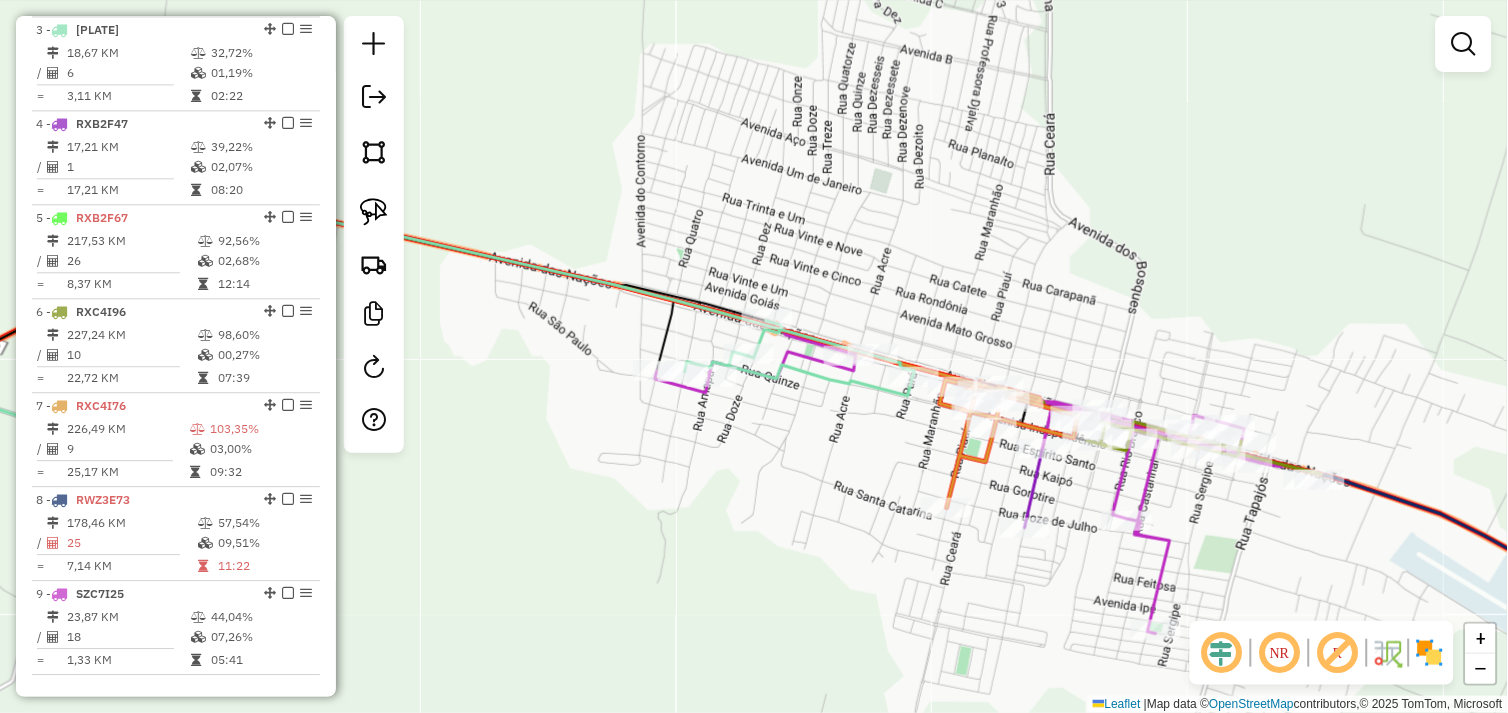 drag, startPoint x: 871, startPoint y: 455, endPoint x: 781, endPoint y: 416, distance: 98.08669 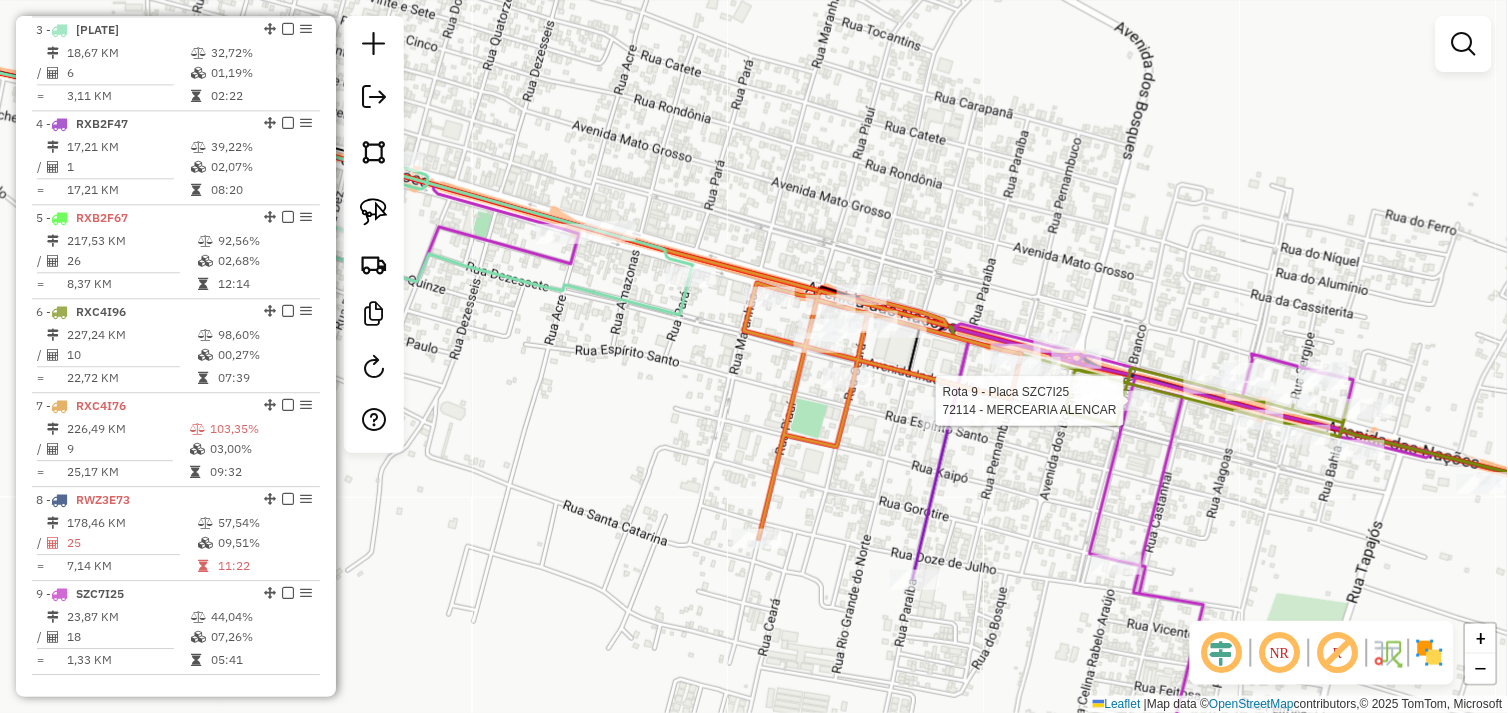 scroll, scrollTop: 1016, scrollLeft: 0, axis: vertical 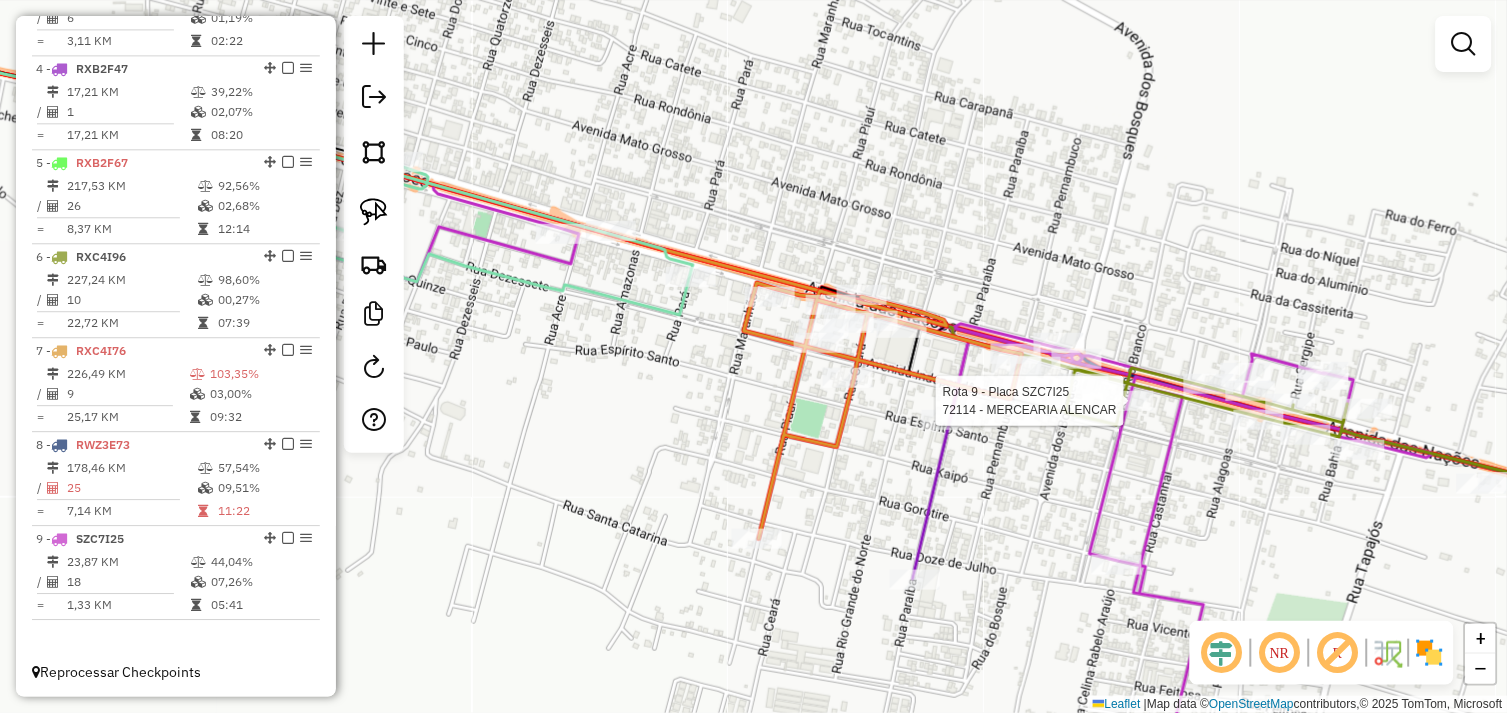 select on "*********" 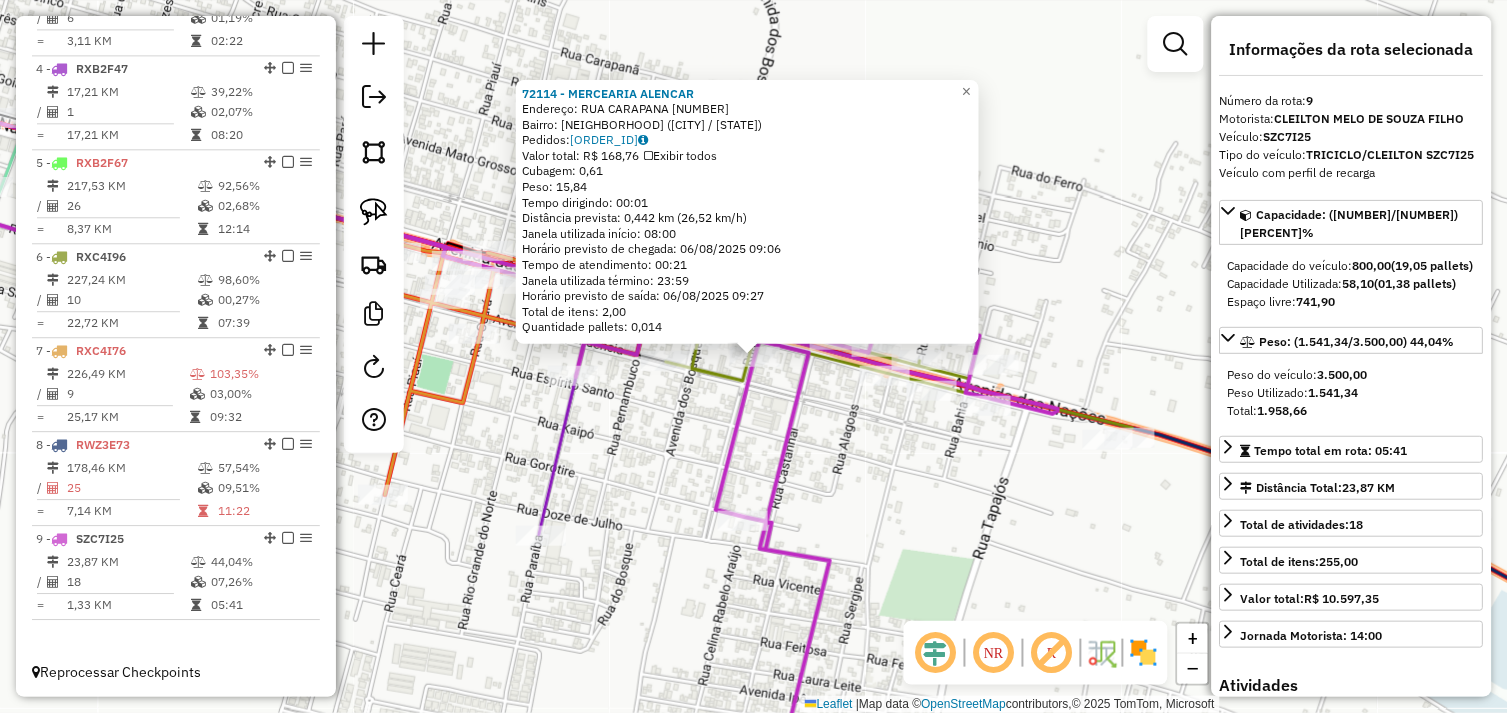 click on "72114 - MERCEARIA ALENCAR  Endereço:  RUA CARAPANA 36   Bairro: INDEPENDENCIA (OURILANDIA DO NORTE / PA)   Pedidos:  05102840   Valor total: R$ 168,76   Exibir todos   Cubagem: 0,61  Peso: 15,84  Tempo dirigindo: 00:01   Distância prevista: 0,442 km (26,52 km/h)   Janela utilizada início: 08:00   Horário previsto de chegada: 06/08/2025 09:06   Tempo de atendimento: 00:21   Janela utilizada término: 23:59   Horário previsto de saída: 06/08/2025 09:27   Total de itens: 2,00   Quantidade pallets: 0,014  × Janela de atendimento Grade de atendimento Capacidade Transportadoras Veículos Cliente Pedidos  Rotas Selecione os dias de semana para filtrar as janelas de atendimento  Seg   Ter   Qua   Qui   Sex   Sáb   Dom  Informe o período da janela de atendimento: De: Até:  Filtrar exatamente a janela do cliente  Considerar janela de atendimento padrão  Selecione os dias de semana para filtrar as grades de atendimento  Seg   Ter   Qua   Qui   Sex   Sáb   Dom   Clientes fora do dia de atendimento selecionado" 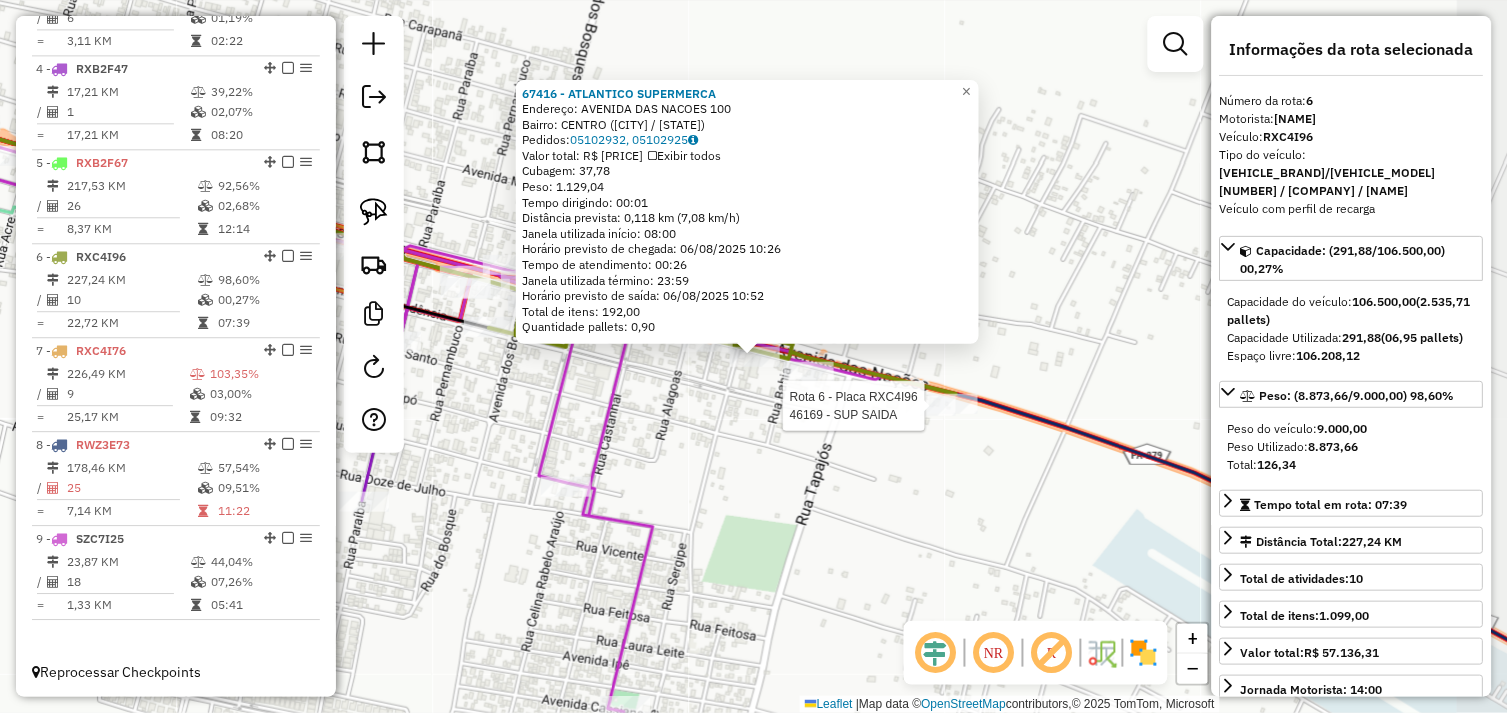 click on "Rota 6 - Placa RXC4I96  67416 - ATLANTICO SUPERMERCA Rota 6 - Placa RXC4I96  46169 - SUP SAIDA × 67416 - ATLANTICO SUPERMERCA  Endereço:  AVENIDA DAS NACOES 100   Bairro: CENTRO (OURILANDIA DO NORTE / PA)   Pedidos:  05102932, 05102925   Valor total: R$ 7.345,76   Exibir todos   Cubagem: 37,78  Peso: 1.129,04  Tempo dirigindo: 00:01   Distância prevista: 0,118 km (7,08 km/h)   Janela utilizada início: 08:00   Horário previsto de chegada: 06/08/2025 10:26   Tempo de atendimento: 00:26   Janela utilizada término: 23:59   Horário previsto de saída: 06/08/2025 10:52   Total de itens: 192,00   Quantidade pallets: 0,90  × Janela de atendimento Grade de atendimento Capacidade Transportadoras Veículos Cliente Pedidos  Rotas Selecione os dias de semana para filtrar as janelas de atendimento  Seg   Ter   Qua   Qui   Sex   Sáb   Dom  Informe o período da janela de atendimento: De: Até:  Filtrar exatamente a janela do cliente  Considerar janela de atendimento padrão   Seg   Ter   Qua   Qui   Sex   Sáb  De:" 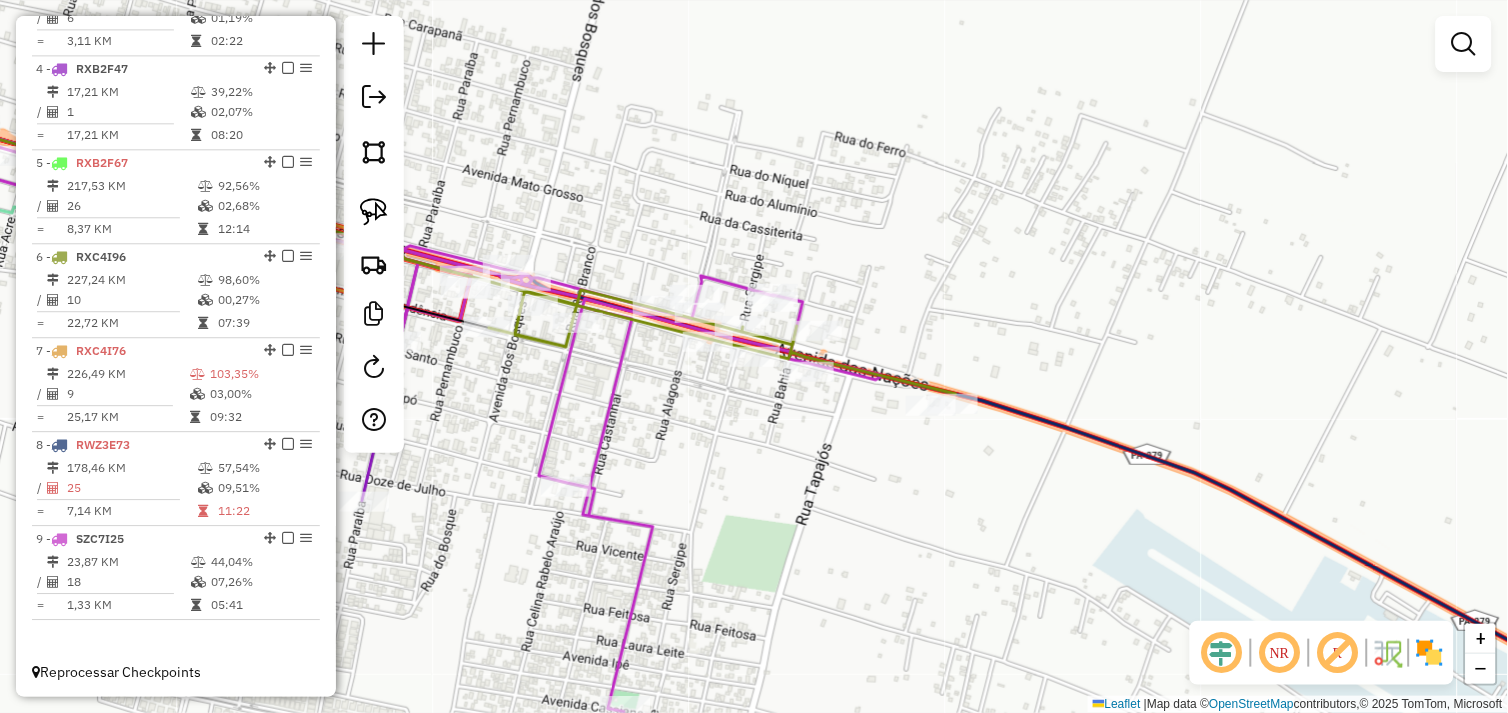 drag, startPoint x: 785, startPoint y: 443, endPoint x: 1207, endPoint y: 480, distance: 423.61893 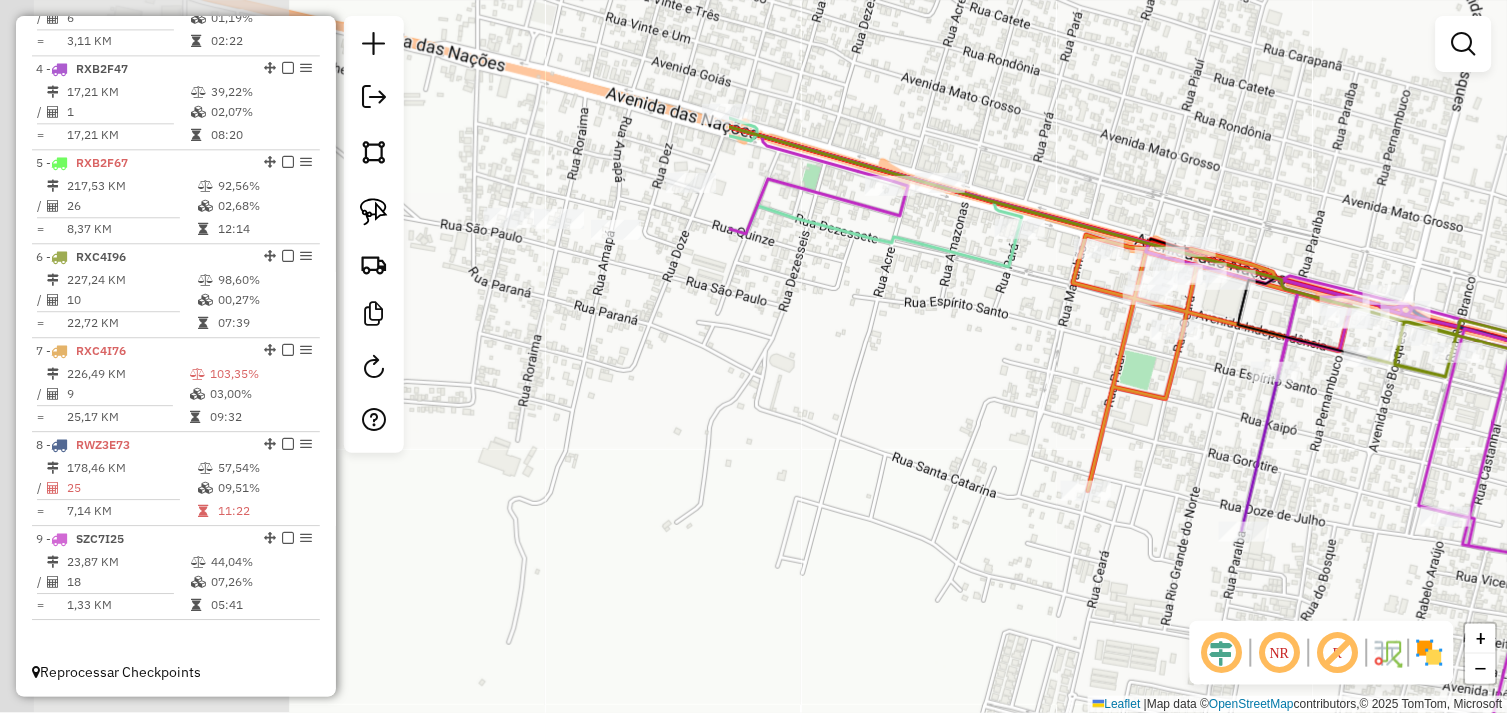 drag, startPoint x: 821, startPoint y: 386, endPoint x: 872, endPoint y: 391, distance: 51.24451 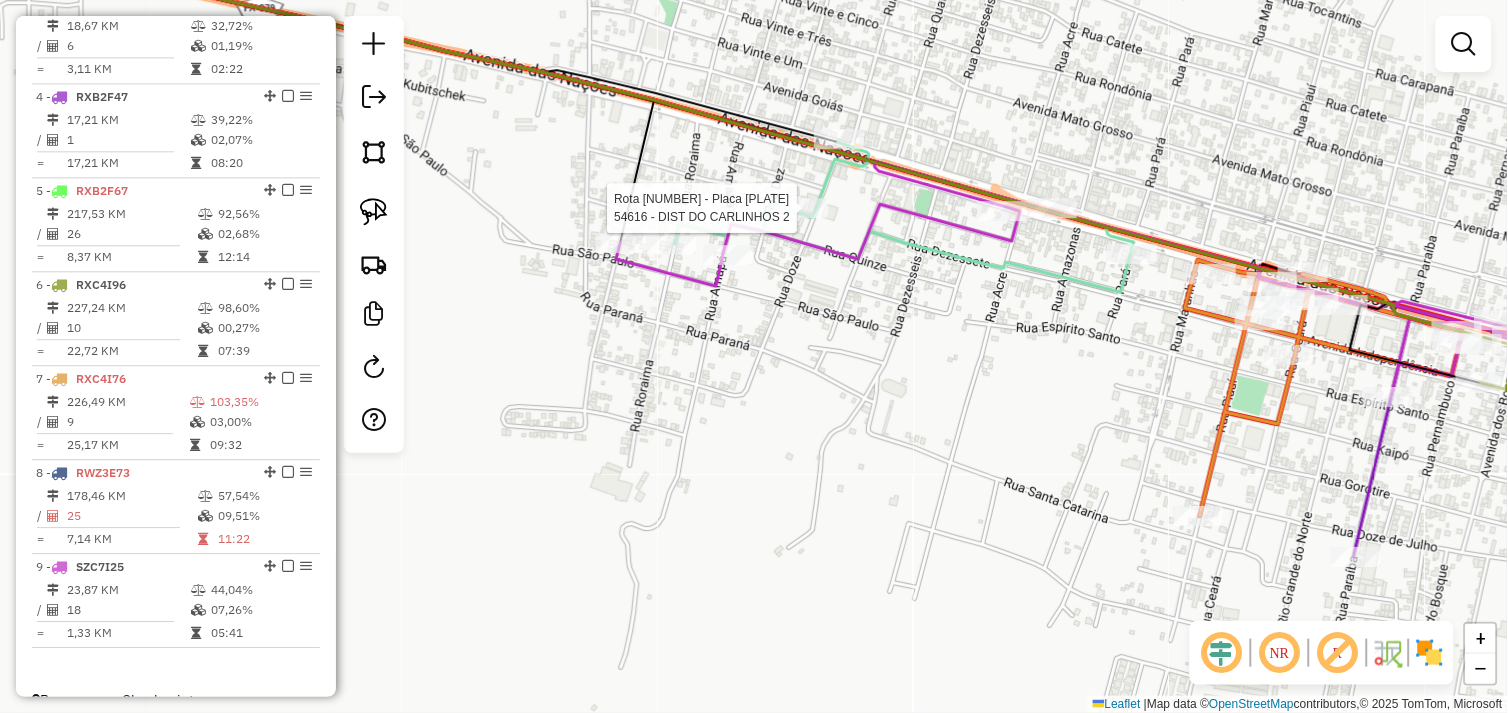 select on "*********" 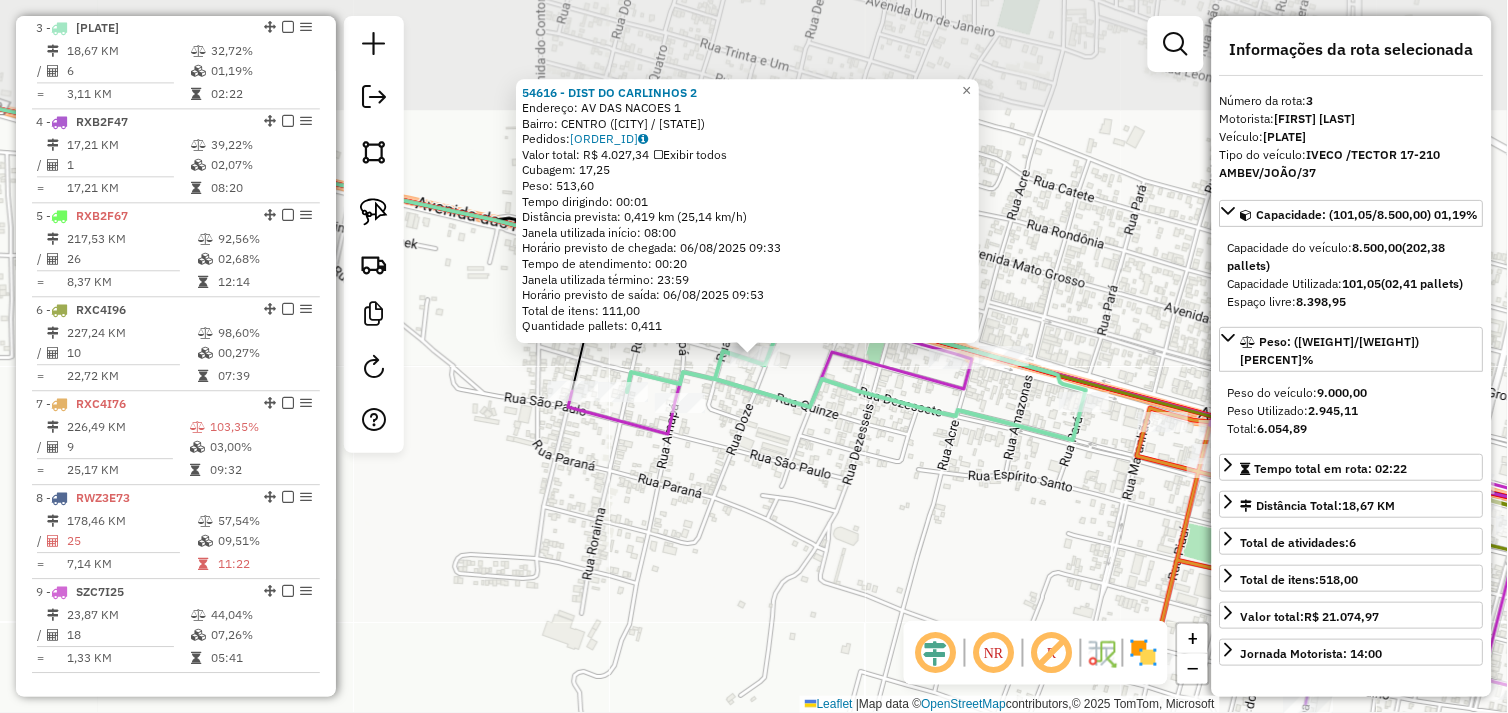 scroll, scrollTop: 961, scrollLeft: 0, axis: vertical 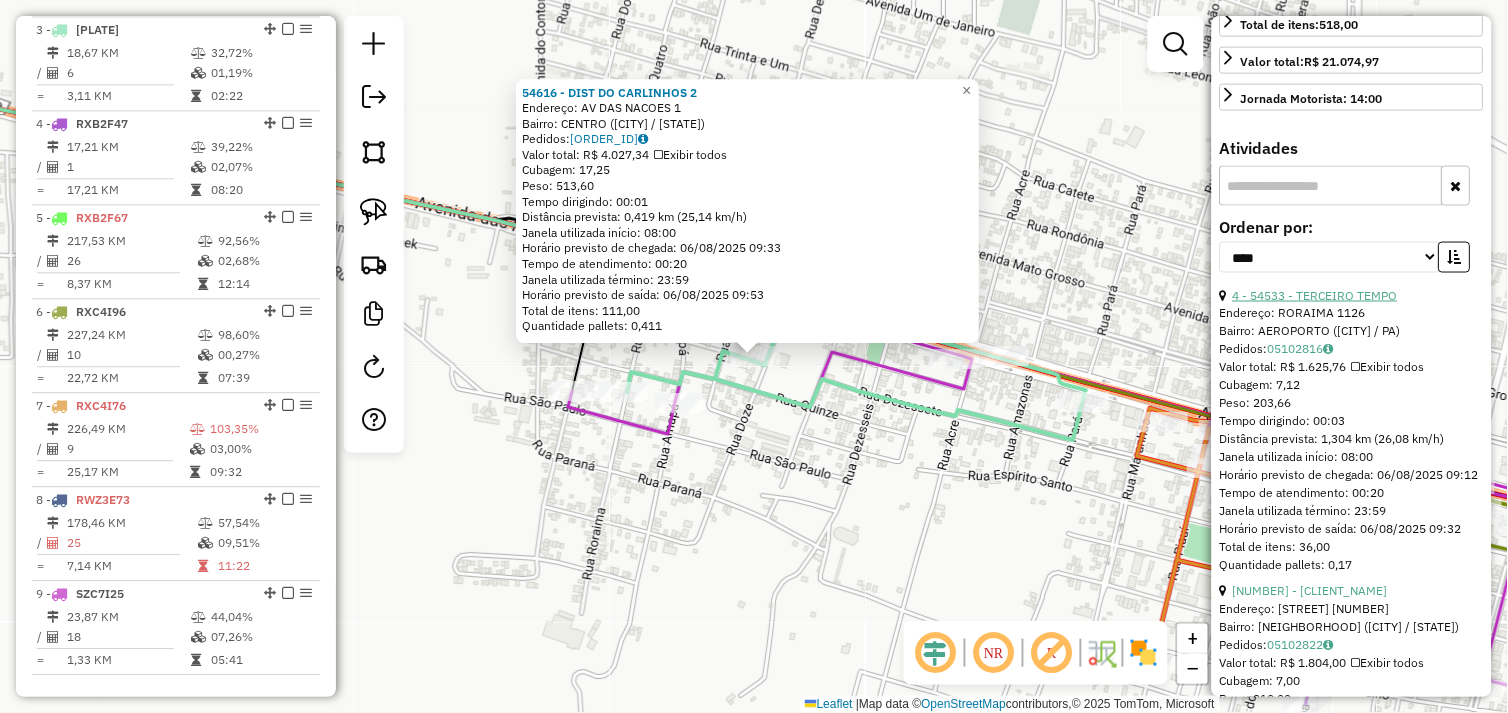 click on "4 - 54533 - TERCEIRO  TEMPO" at bounding box center (1315, 295) 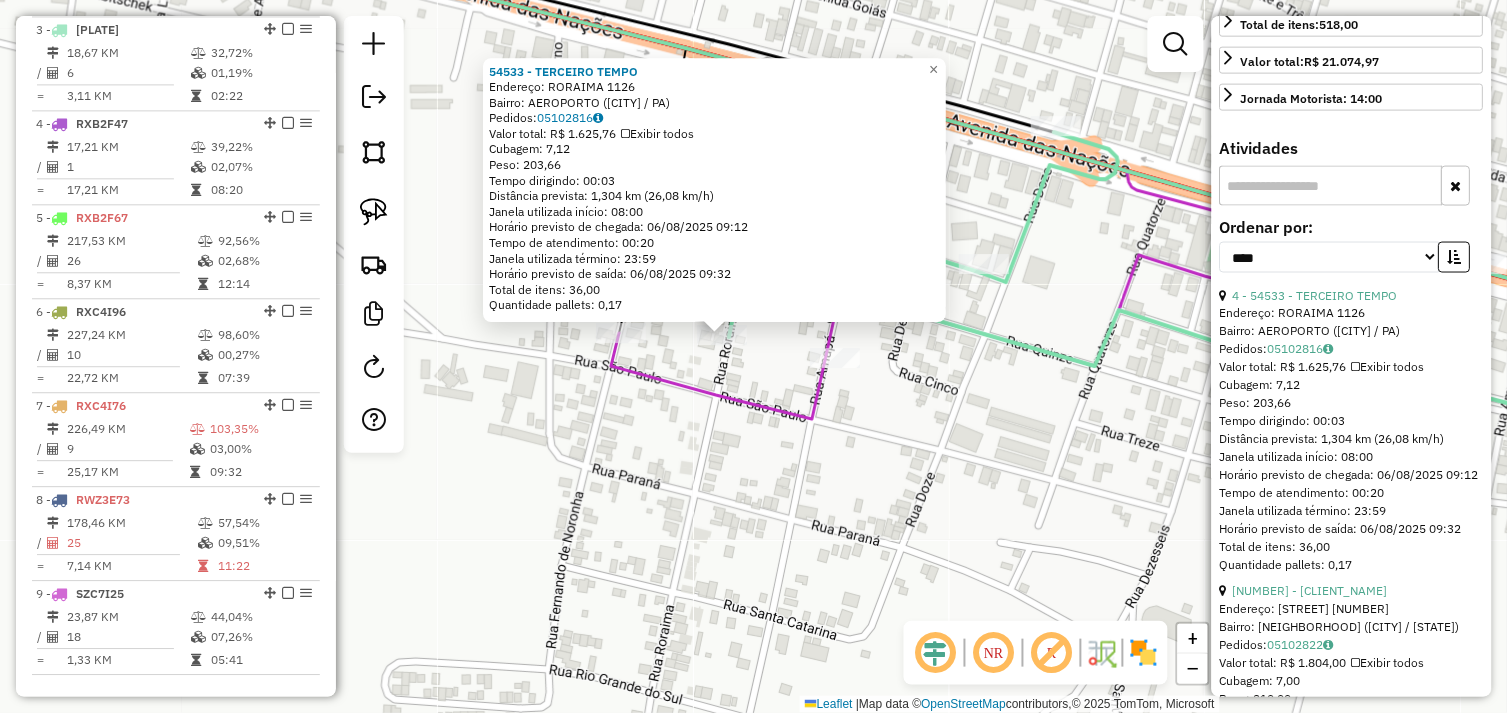 drag, startPoint x: 384, startPoint y: 212, endPoint x: 411, endPoint y: 226, distance: 30.413813 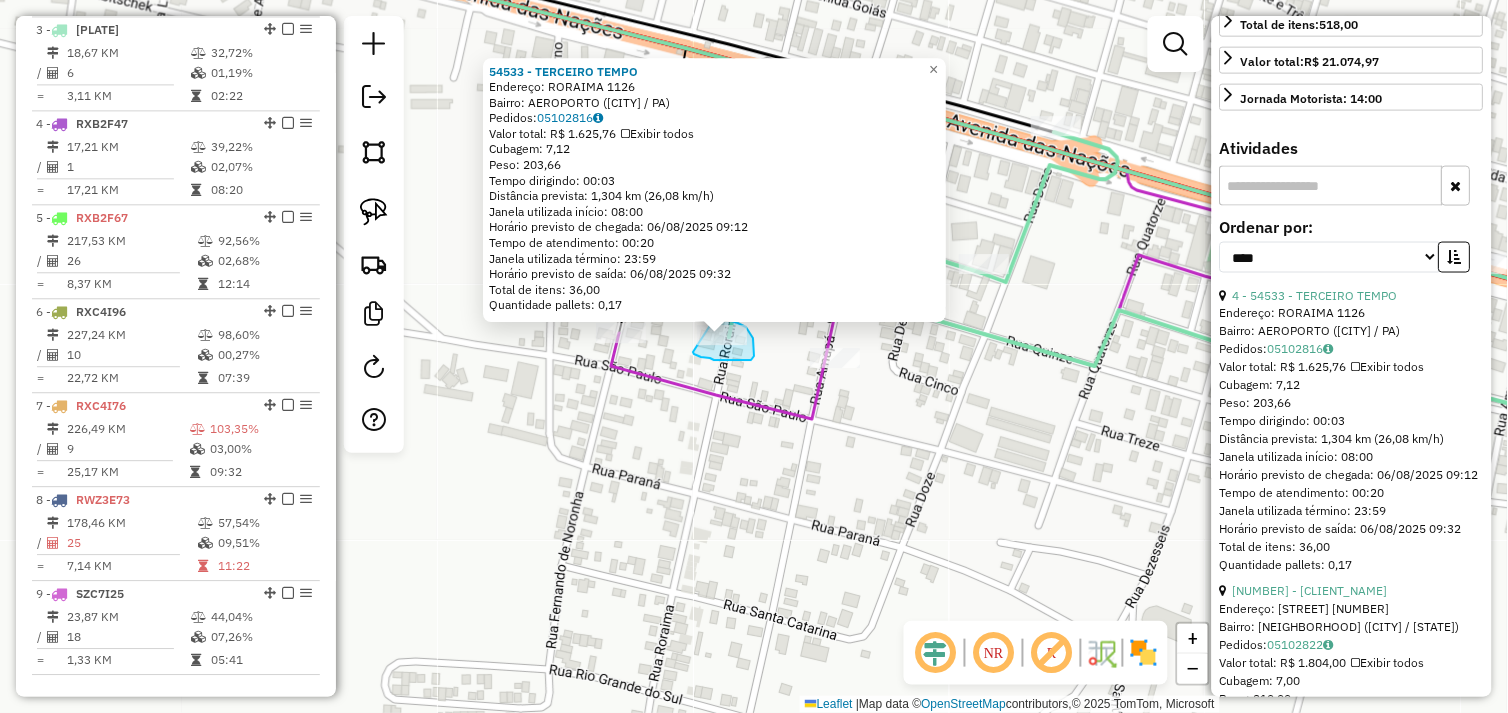 drag, startPoint x: 693, startPoint y: 352, endPoint x: 645, endPoint y: 360, distance: 48.6621 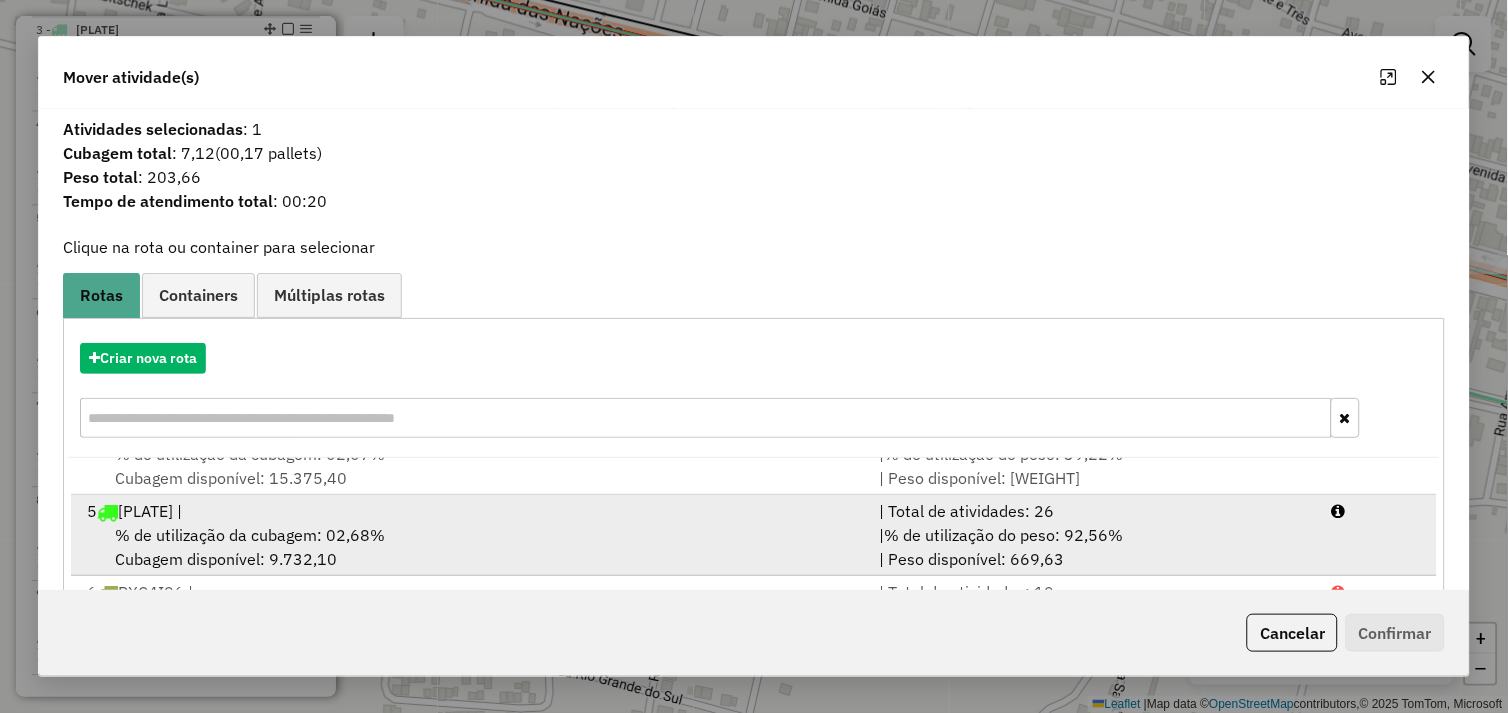 scroll, scrollTop: 248, scrollLeft: 0, axis: vertical 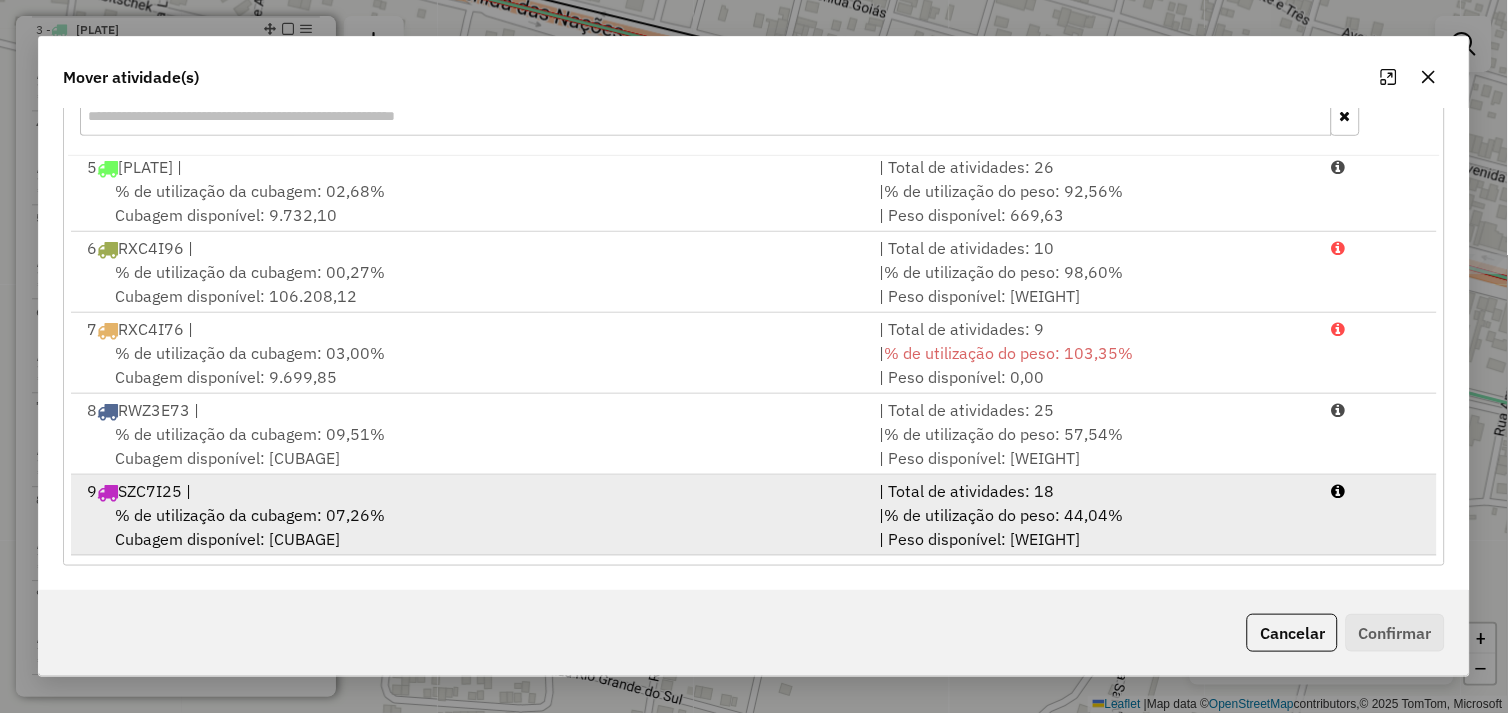 click on "% de utilização da cubagem: 07,26%  Cubagem disponível: 741,90" at bounding box center (471, 527) 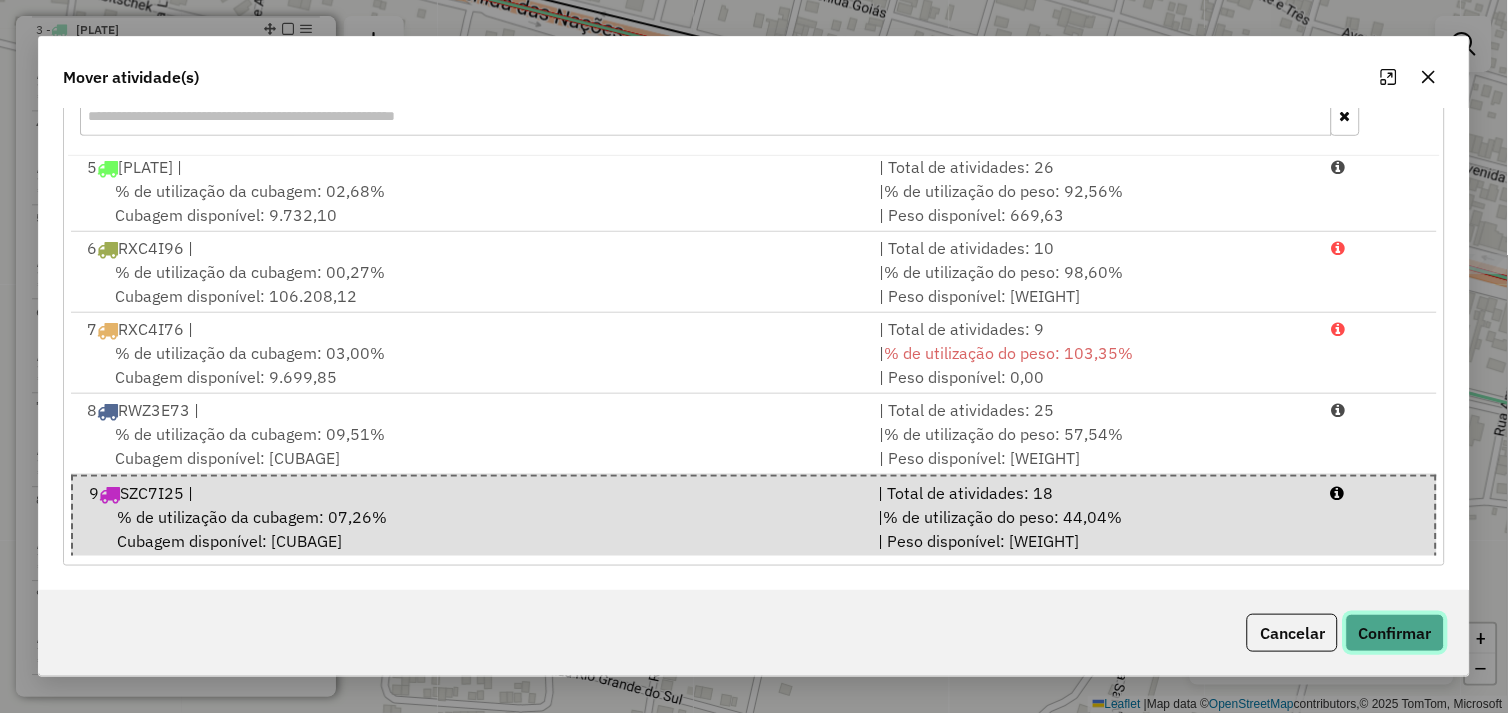 click on "Confirmar" 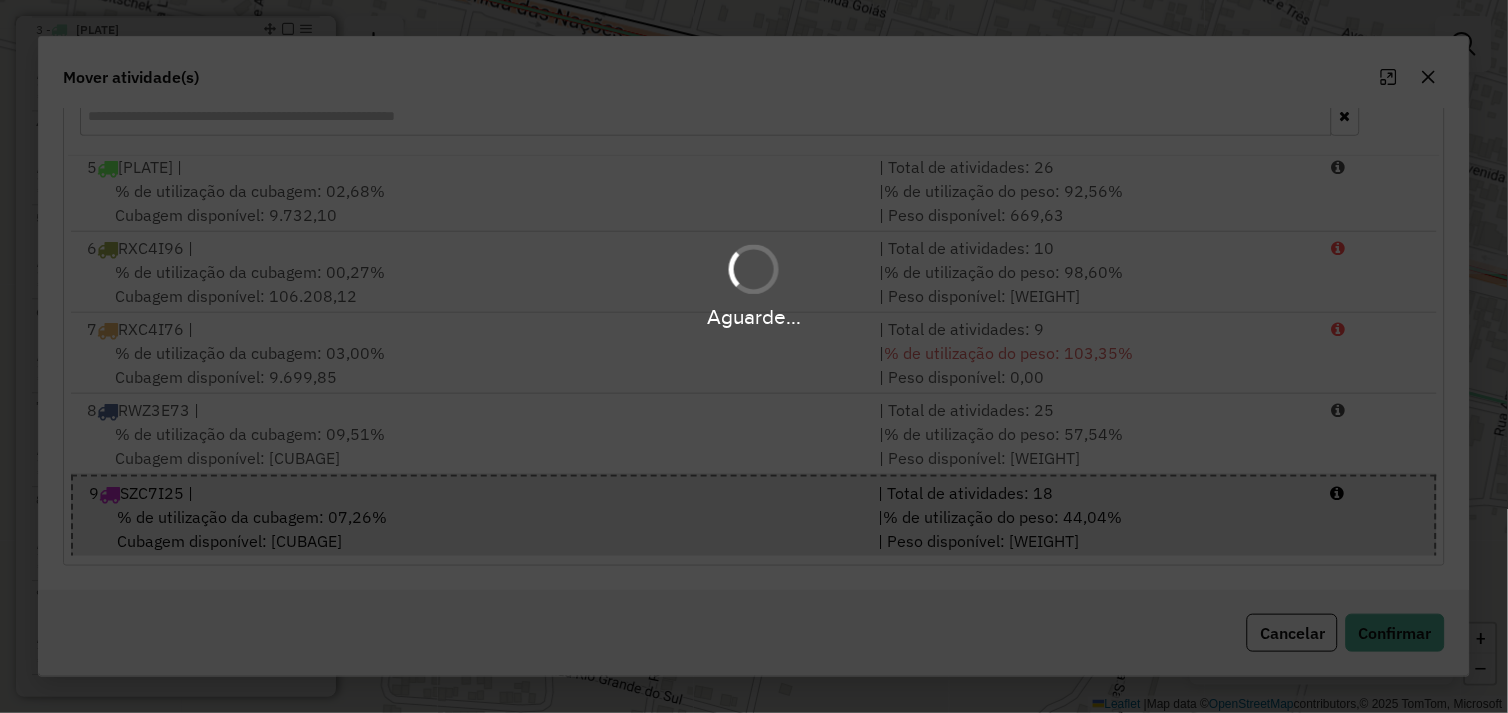 scroll, scrollTop: 0, scrollLeft: 0, axis: both 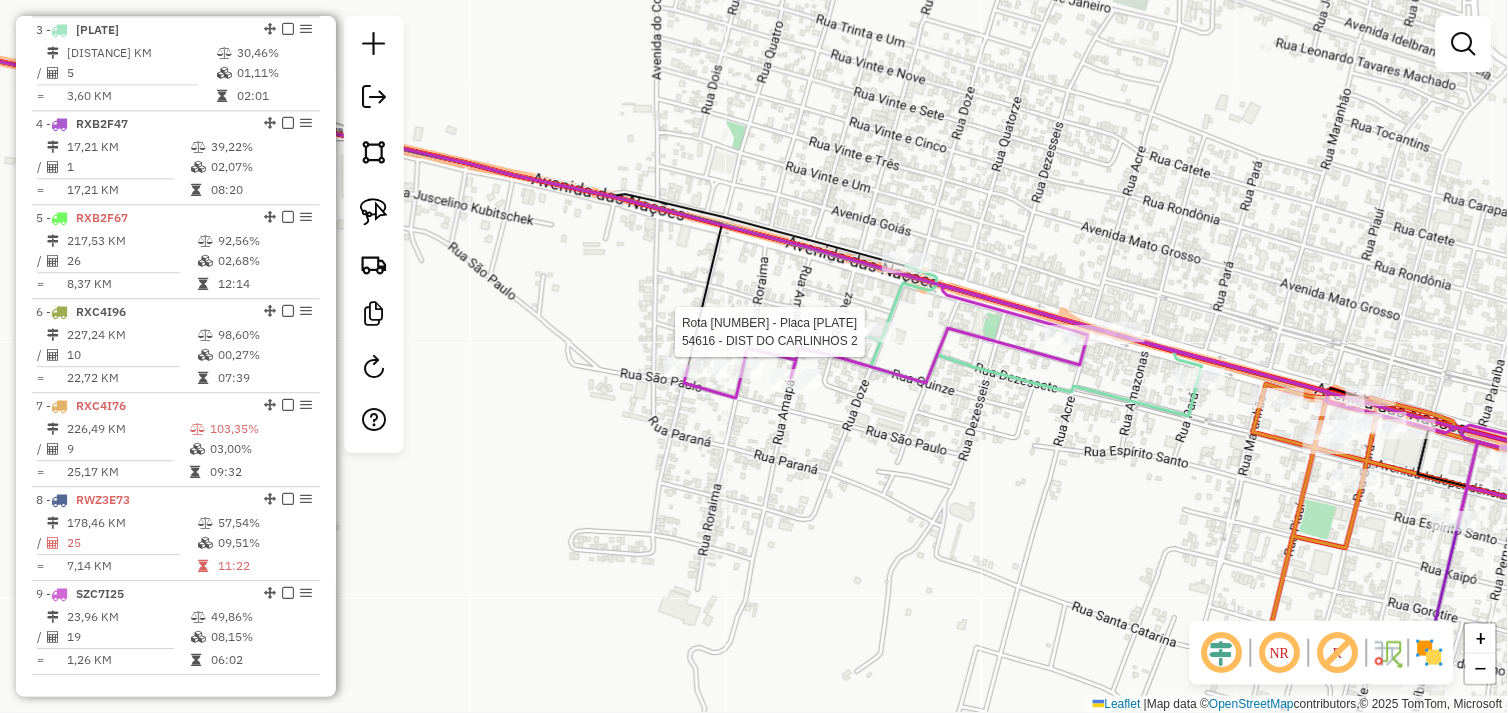 select on "*********" 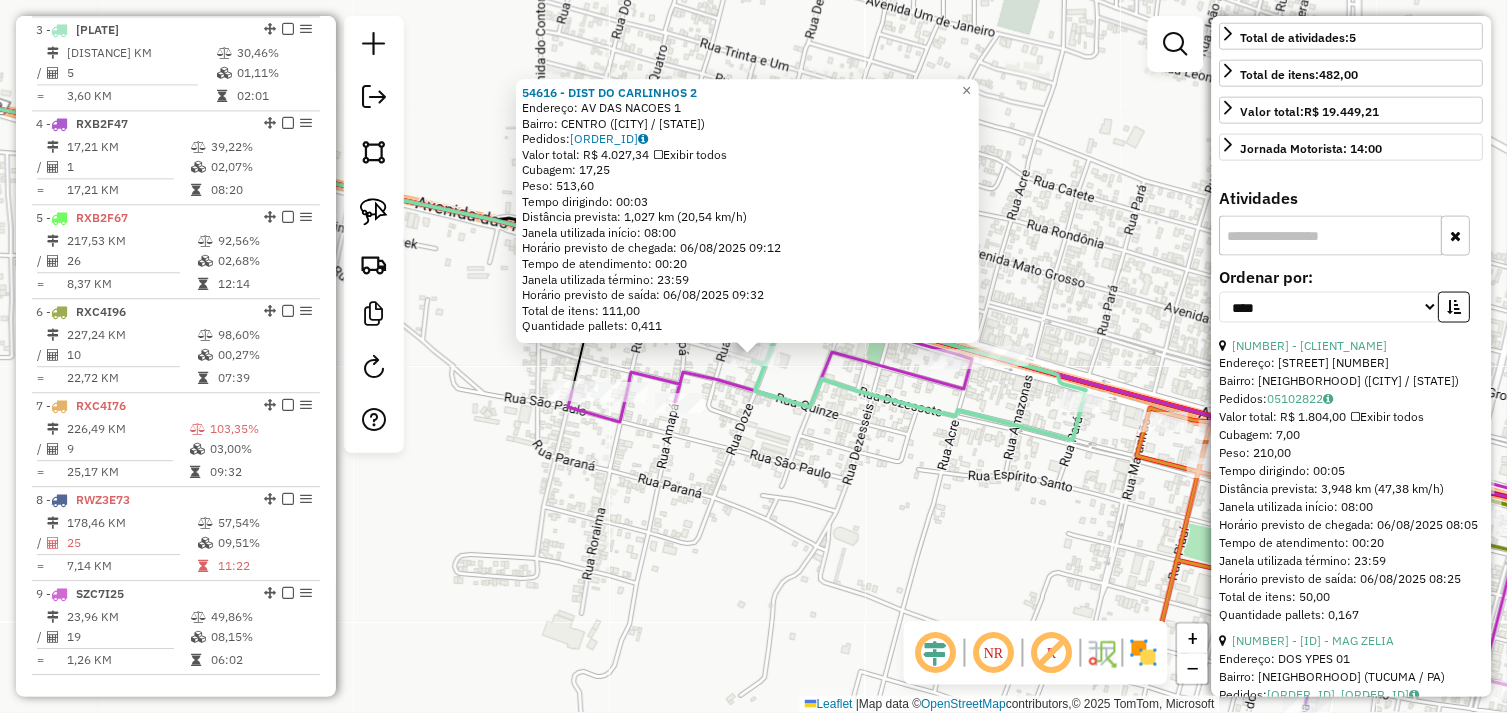 scroll, scrollTop: 555, scrollLeft: 0, axis: vertical 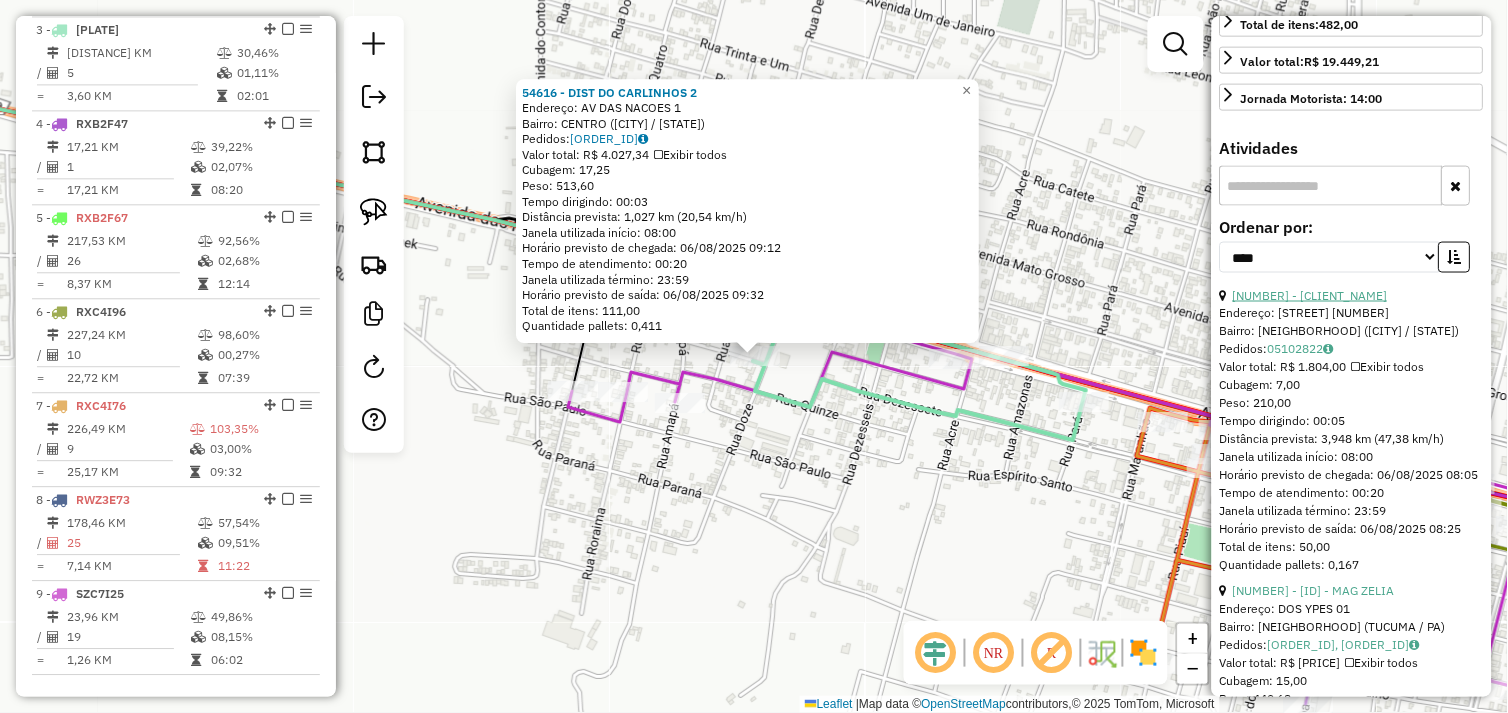 click on "1 - 231 - CELIO BEBIDAS" at bounding box center [1310, 295] 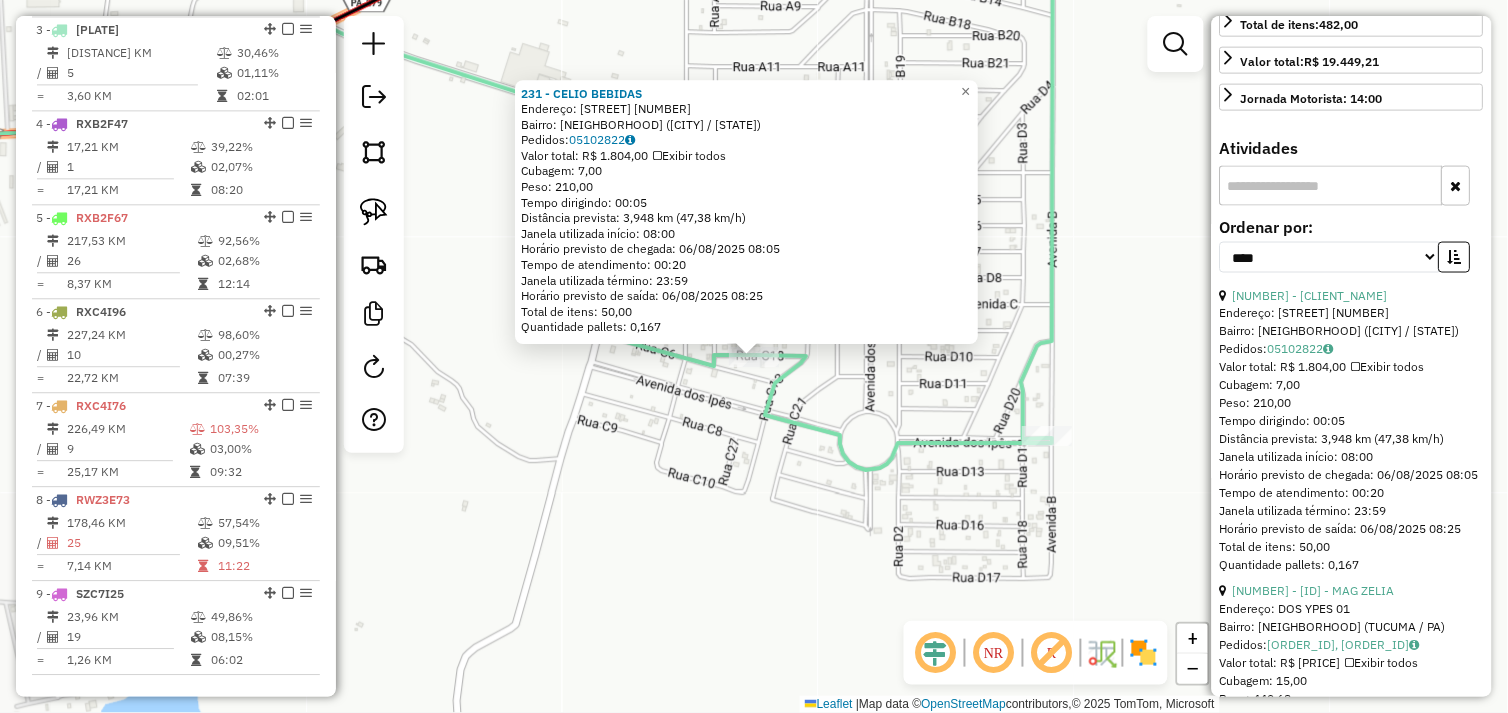 drag, startPoint x: 382, startPoint y: 214, endPoint x: 558, endPoint y: 326, distance: 208.61447 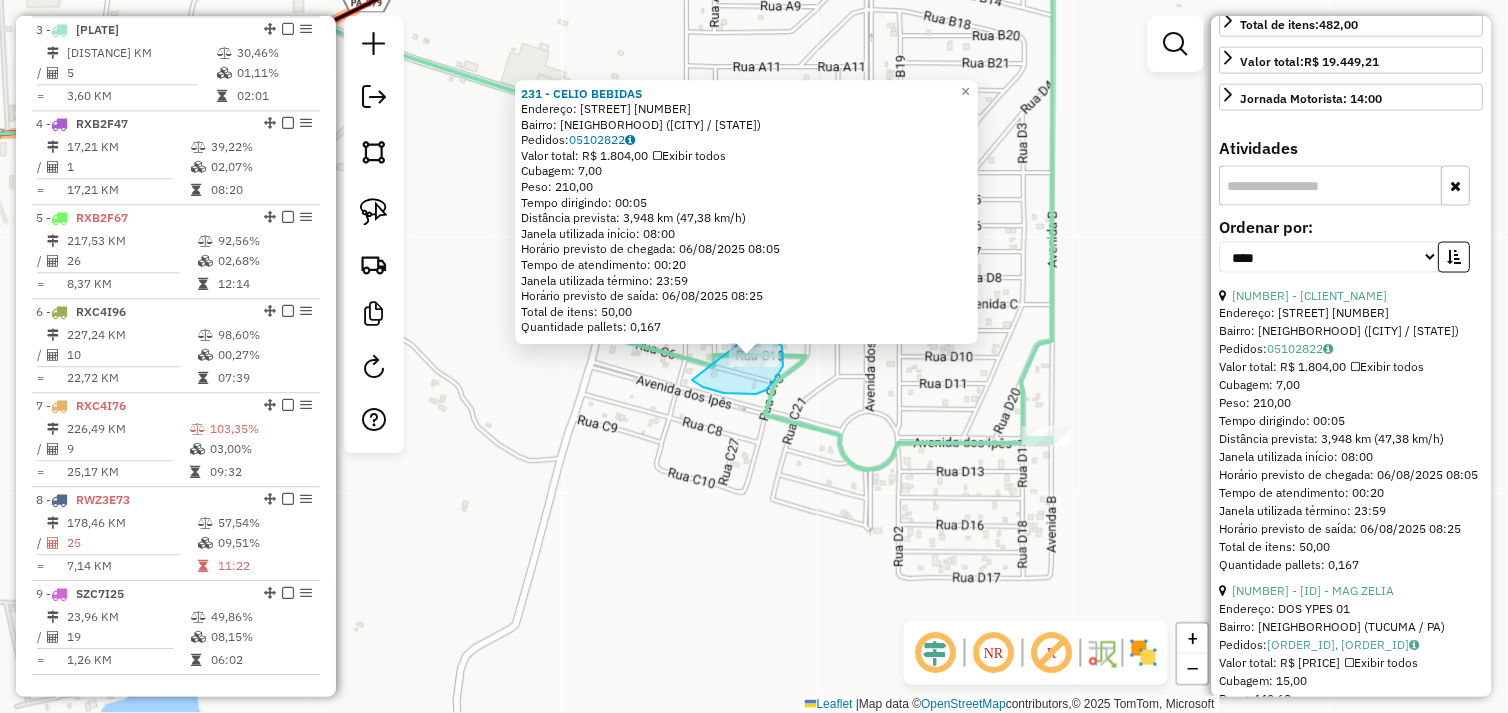 drag, startPoint x: 724, startPoint y: 393, endPoint x: 692, endPoint y: 350, distance: 53.600372 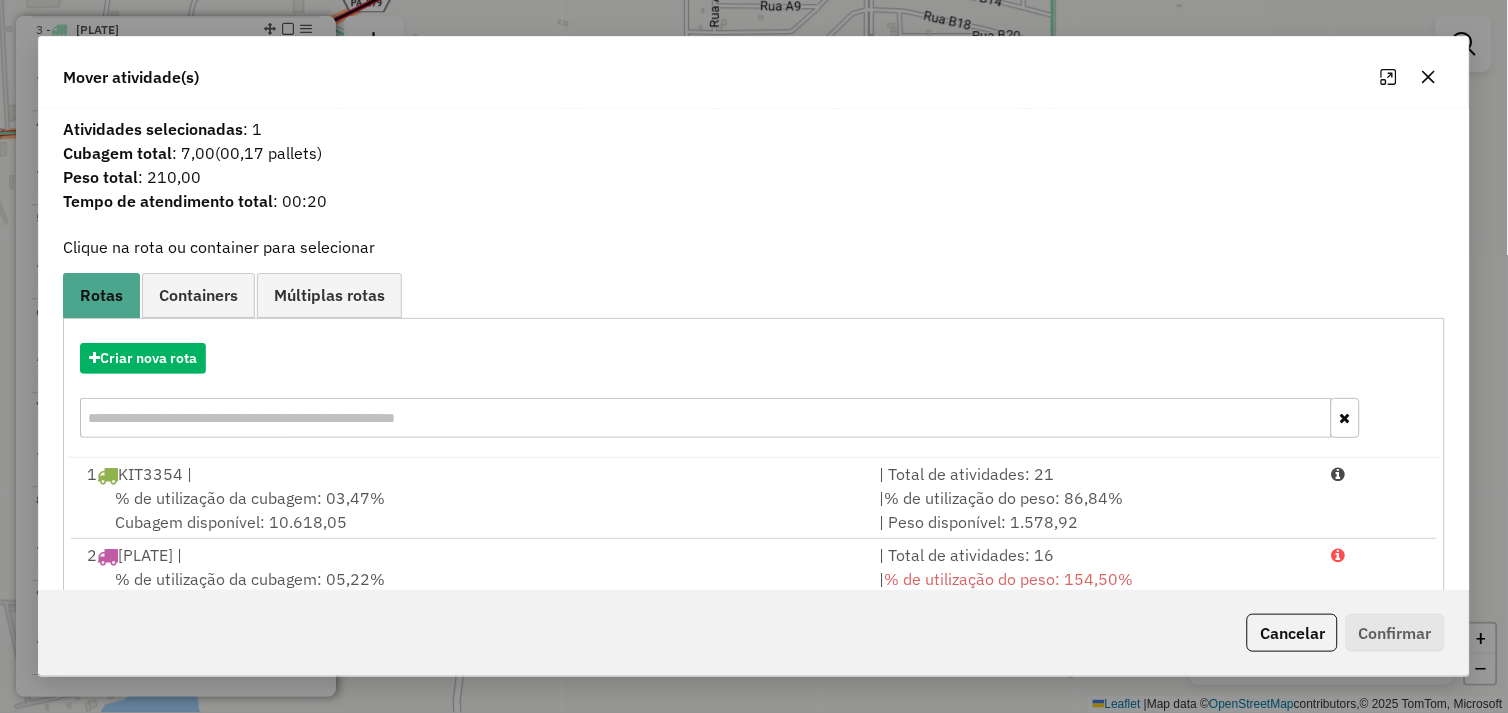 scroll, scrollTop: 248, scrollLeft: 0, axis: vertical 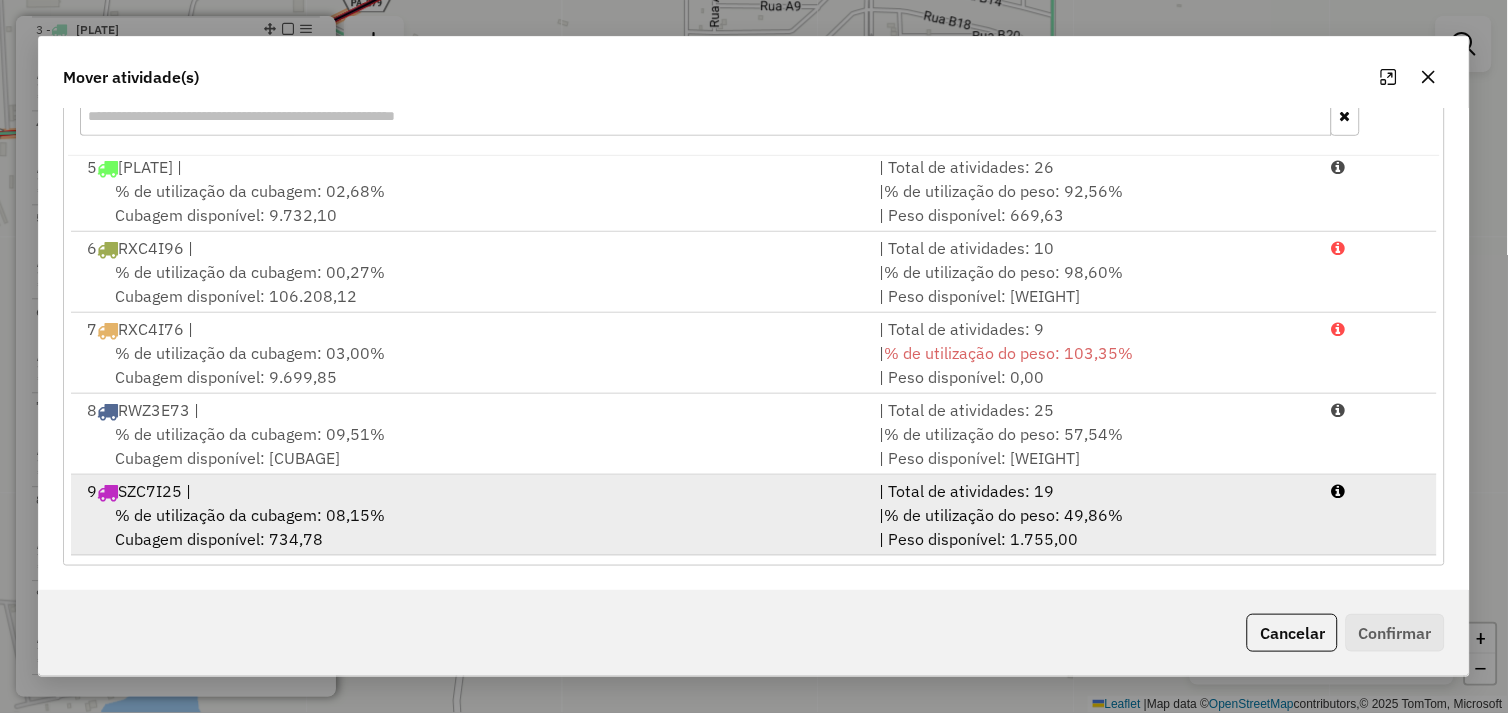 drag, startPoint x: 530, startPoint y: 516, endPoint x: 626, endPoint y: 517, distance: 96.00521 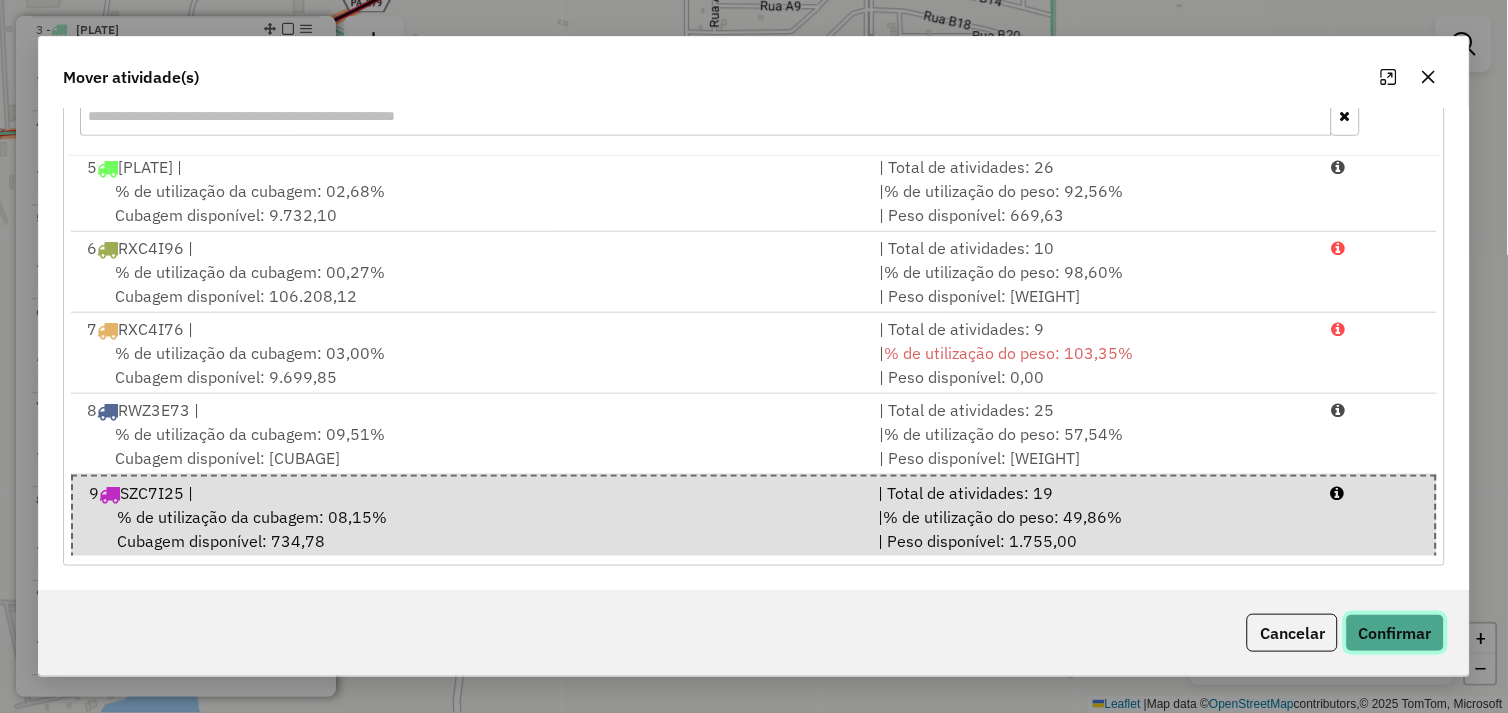 click on "Confirmar" 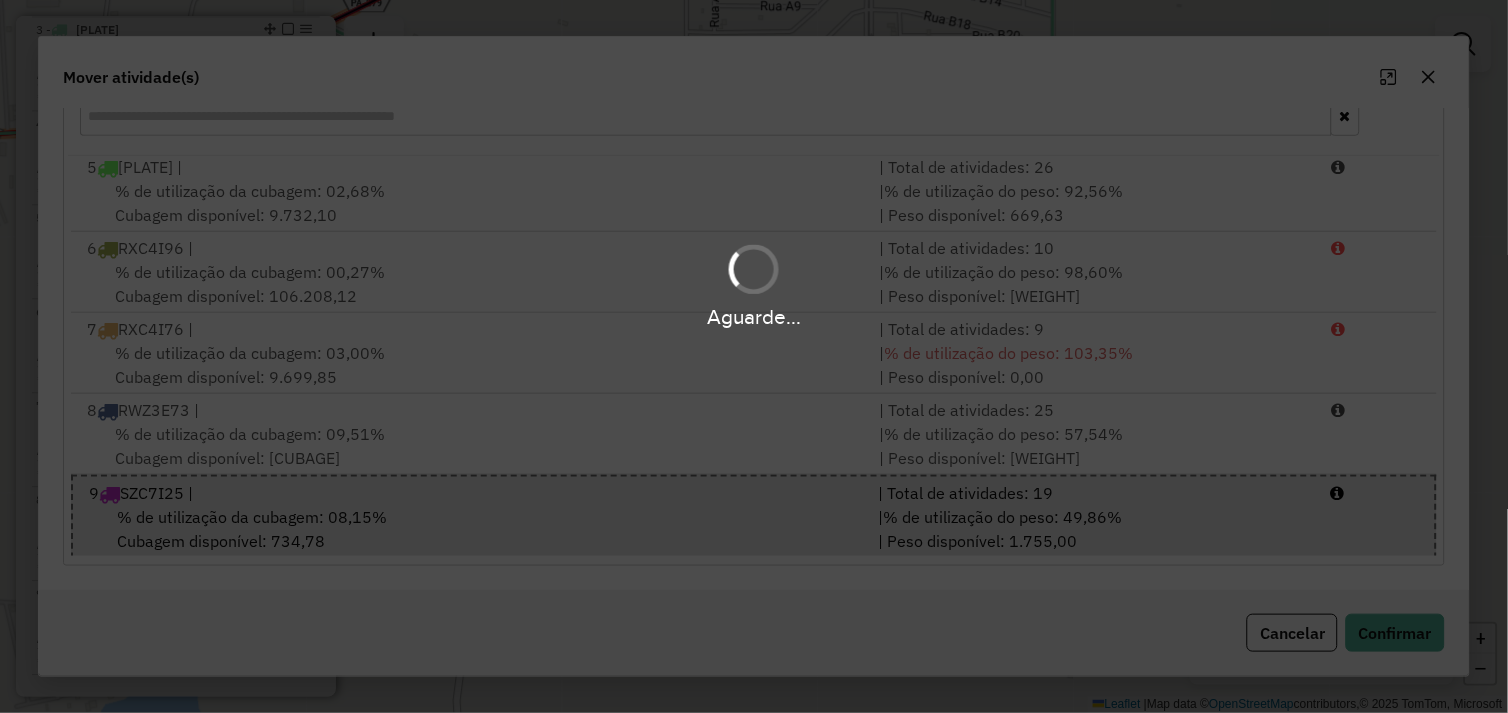 scroll, scrollTop: 0, scrollLeft: 0, axis: both 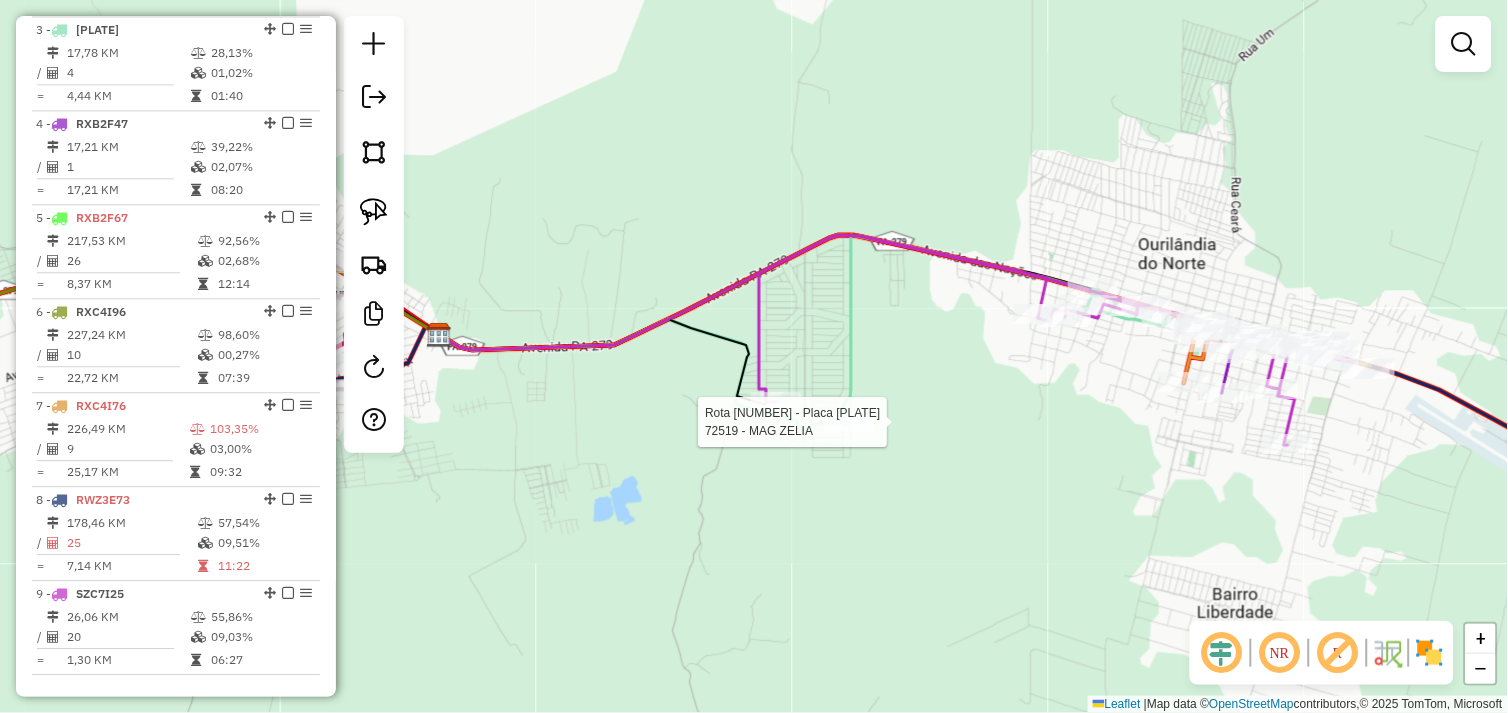 select on "*********" 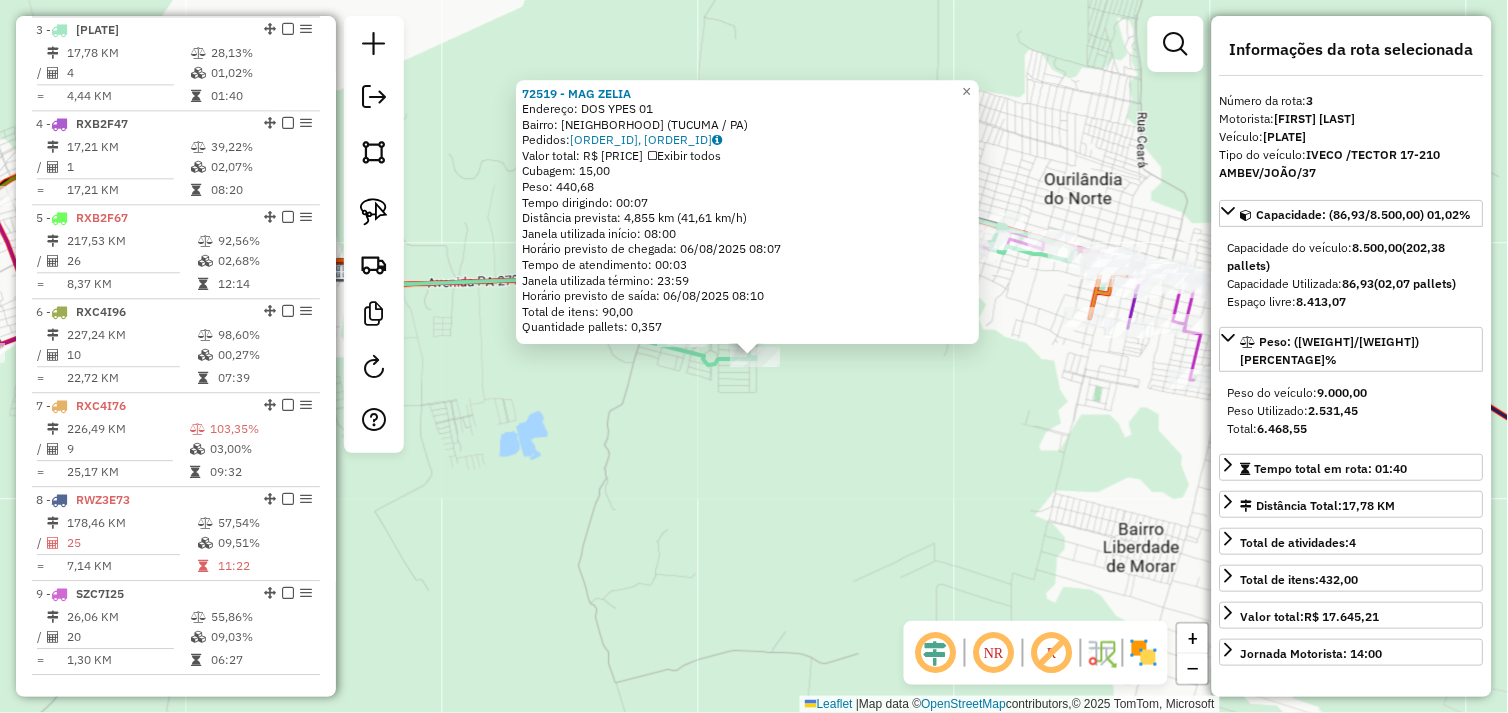 click on "72519 - MAG ZELIA  Endereço:  DOS YPES 01   Bairro: BURITI (TUCUMA / PA)   Pedidos:  05102861, 05102862   Valor total: R$ 3.599,28   Exibir todos   Cubagem: 15,00  Peso: 440,68  Tempo dirigindo: 00:07   Distância prevista: 4,855 km (41,61 km/h)   Janela utilizada início: 08:00   Horário previsto de chegada: 06/08/2025 08:07   Tempo de atendimento: 00:03   Janela utilizada término: 23:59   Horário previsto de saída: 06/08/2025 08:10   Total de itens: 90,00   Quantidade pallets: 0,357  × Janela de atendimento Grade de atendimento Capacidade Transportadoras Veículos Cliente Pedidos  Rotas Selecione os dias de semana para filtrar as janelas de atendimento  Seg   Ter   Qua   Qui   Sex   Sáb   Dom  Informe o período da janela de atendimento: De: Até:  Filtrar exatamente a janela do cliente  Considerar janela de atendimento padrão  Selecione os dias de semana para filtrar as grades de atendimento  Seg   Ter   Qua   Qui   Sex   Sáb   Dom   Considerar clientes sem dia de atendimento cadastrado  De:  De:" 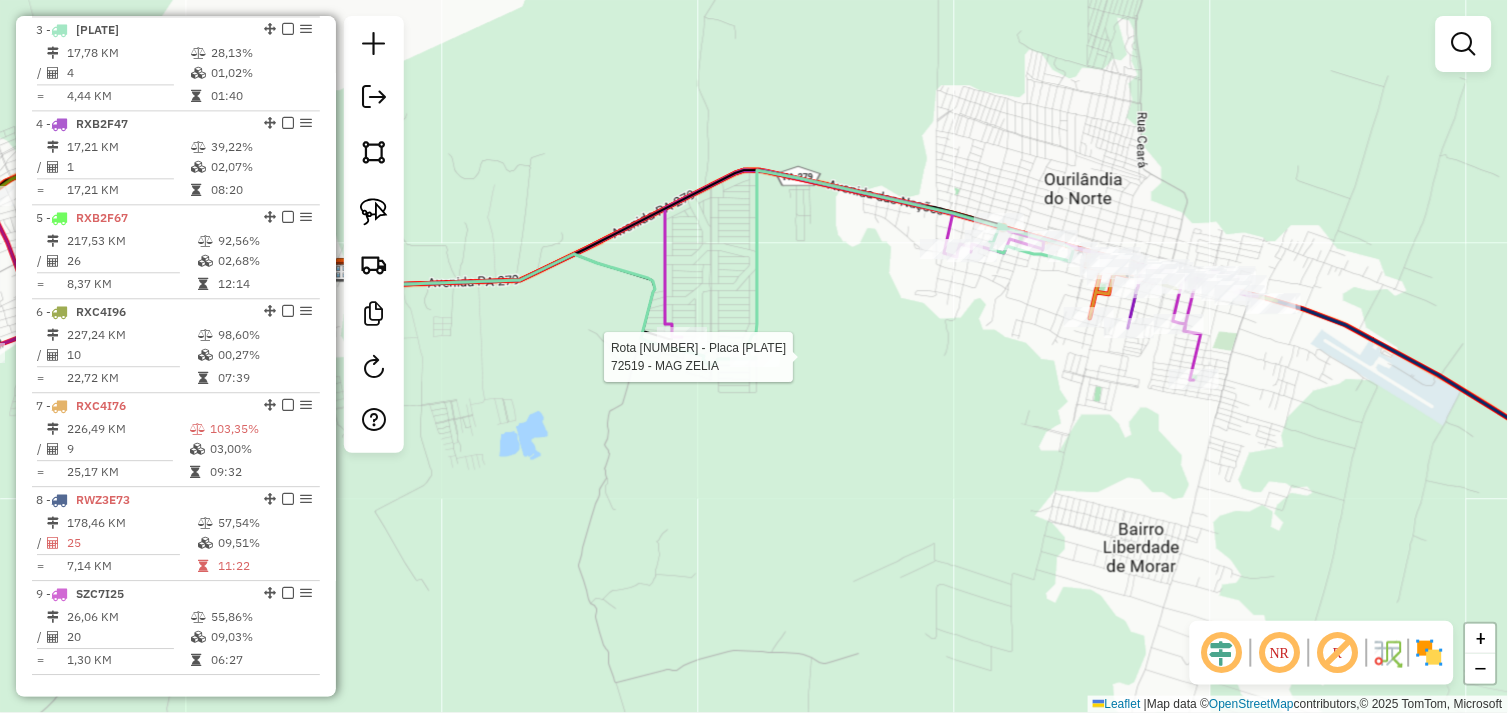 select on "*********" 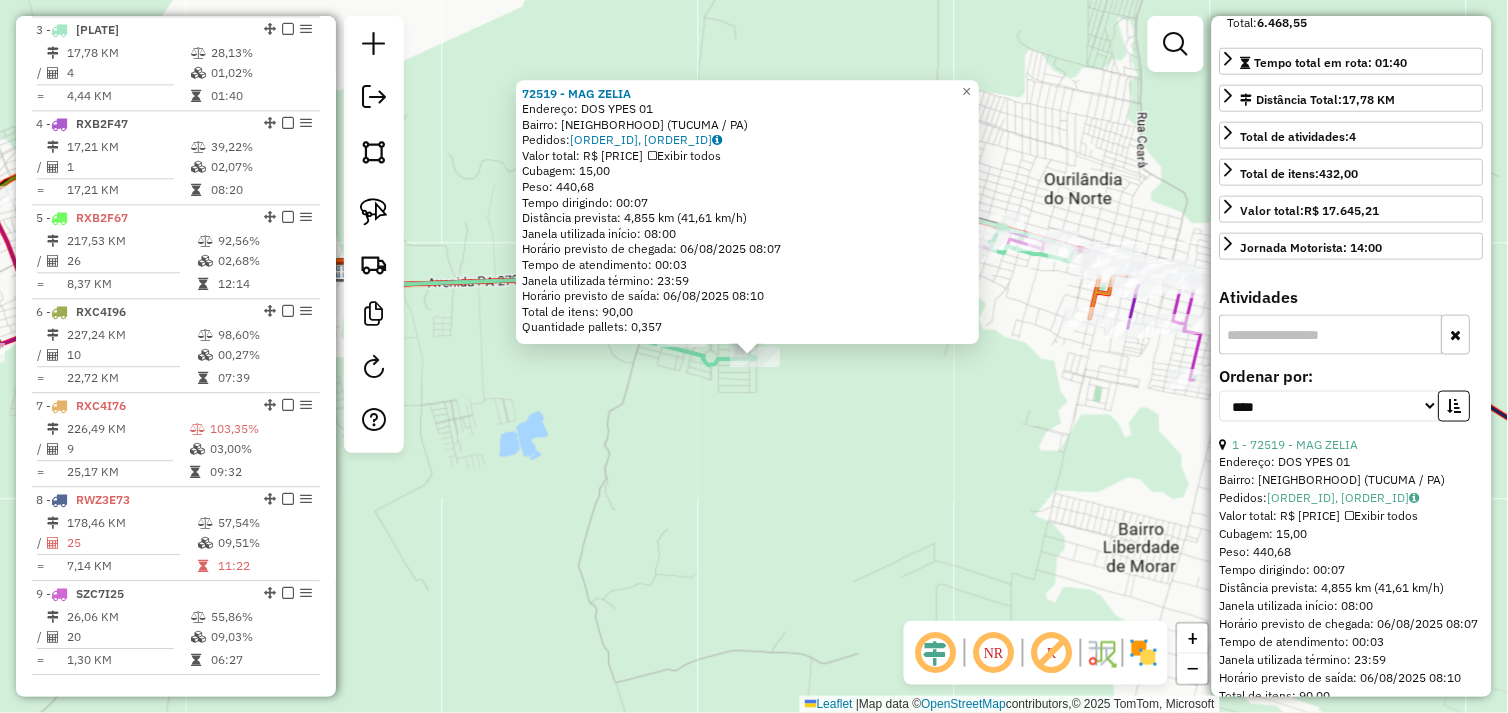 scroll, scrollTop: 666, scrollLeft: 0, axis: vertical 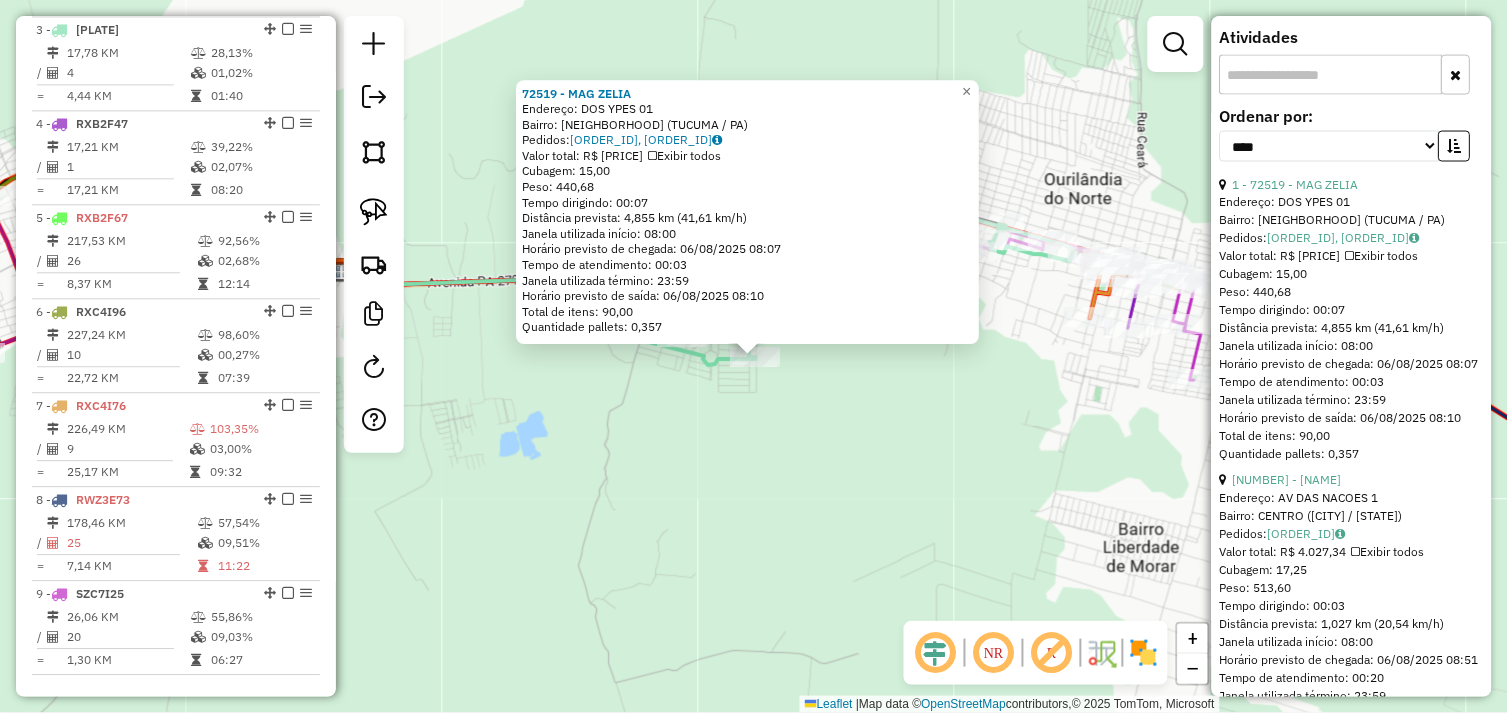 click on "72519 - MAG ZELIA  Endereço:  DOS YPES 01   Bairro: BURITI (TUCUMA / PA)   Pedidos:  05102861, 05102862   Valor total: R$ 3.599,28   Exibir todos   Cubagem: 15,00  Peso: 440,68  Tempo dirigindo: 00:07   Distância prevista: 4,855 km (41,61 km/h)   Janela utilizada início: 08:00   Horário previsto de chegada: 06/08/2025 08:07   Tempo de atendimento: 00:03   Janela utilizada término: 23:59   Horário previsto de saída: 06/08/2025 08:10   Total de itens: 90,00   Quantidade pallets: 0,357  × Janela de atendimento Grade de atendimento Capacidade Transportadoras Veículos Cliente Pedidos  Rotas Selecione os dias de semana para filtrar as janelas de atendimento  Seg   Ter   Qua   Qui   Sex   Sáb   Dom  Informe o período da janela de atendimento: De: Até:  Filtrar exatamente a janela do cliente  Considerar janela de atendimento padrão  Selecione os dias de semana para filtrar as grades de atendimento  Seg   Ter   Qua   Qui   Sex   Sáb   Dom   Considerar clientes sem dia de atendimento cadastrado  De:  De:" 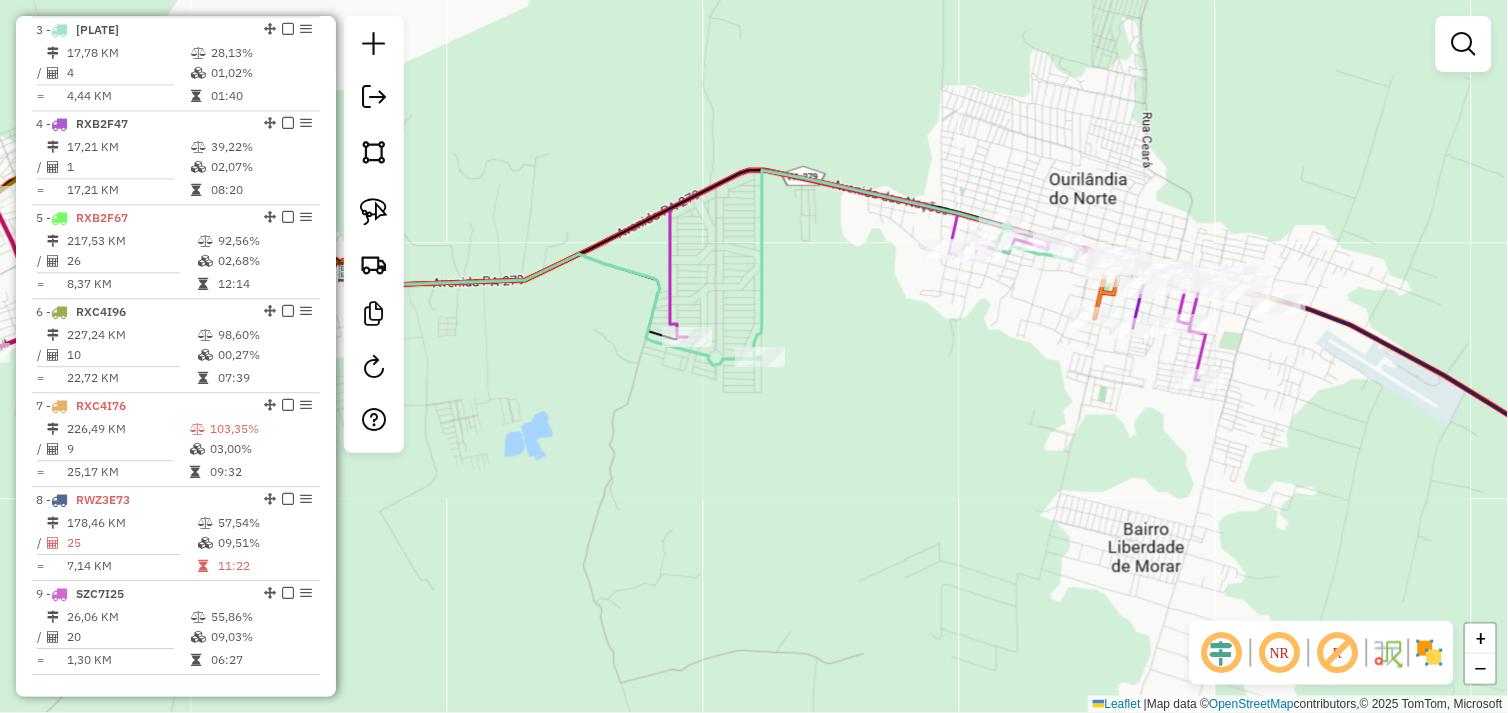 drag, startPoint x: 587, startPoint y: 481, endPoint x: 892, endPoint y: 488, distance: 305.08032 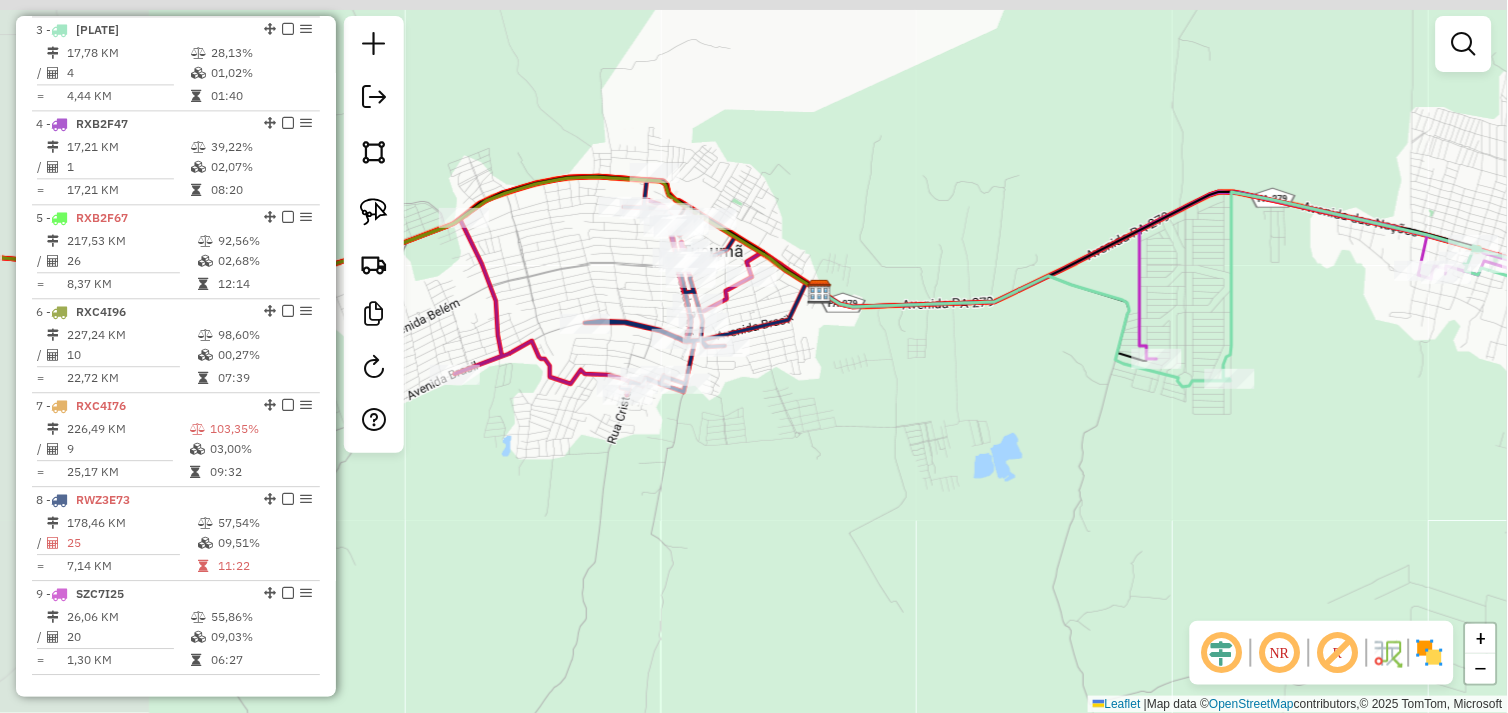click on "Janela de atendimento Grade de atendimento Capacidade Transportadoras Veículos Cliente Pedidos  Rotas Selecione os dias de semana para filtrar as janelas de atendimento  Seg   Ter   Qua   Qui   Sex   Sáb   Dom  Informe o período da janela de atendimento: De: Até:  Filtrar exatamente a janela do cliente  Considerar janela de atendimento padrão  Selecione os dias de semana para filtrar as grades de atendimento  Seg   Ter   Qua   Qui   Sex   Sáb   Dom   Considerar clientes sem dia de atendimento cadastrado  Clientes fora do dia de atendimento selecionado Filtrar as atividades entre os valores definidos abaixo:  Peso mínimo:   Peso máximo:   Cubagem mínima:   Cubagem máxima:   De:   Até:  Filtrar as atividades entre o tempo de atendimento definido abaixo:  De:   Até:   Considerar capacidade total dos clientes não roteirizados Transportadora: Selecione um ou mais itens Tipo de veículo: Selecione um ou mais itens Veículo: Selecione um ou mais itens Motorista: Selecione um ou mais itens Nome: Rótulo:" 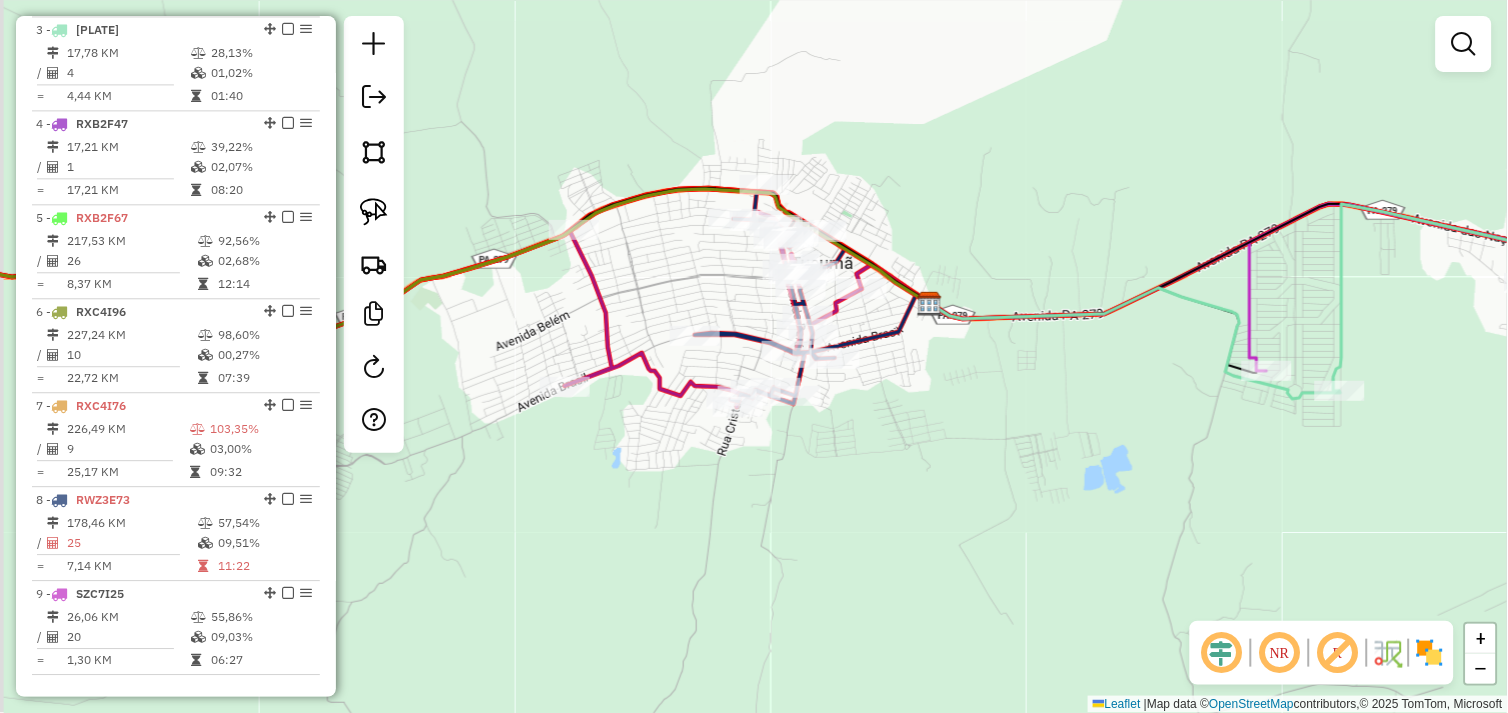 drag, startPoint x: 644, startPoint y: 505, endPoint x: 745, endPoint y: 516, distance: 101.597244 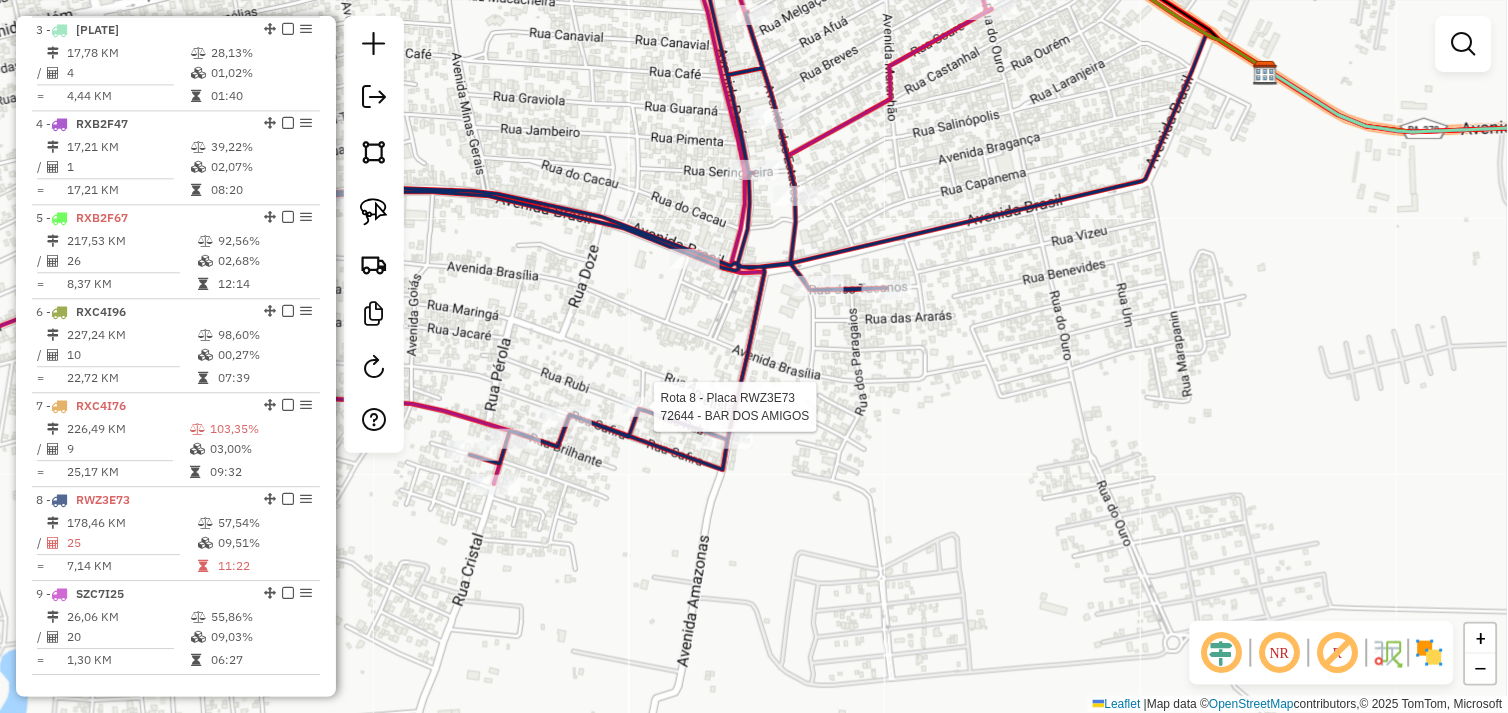 scroll, scrollTop: 1016, scrollLeft: 0, axis: vertical 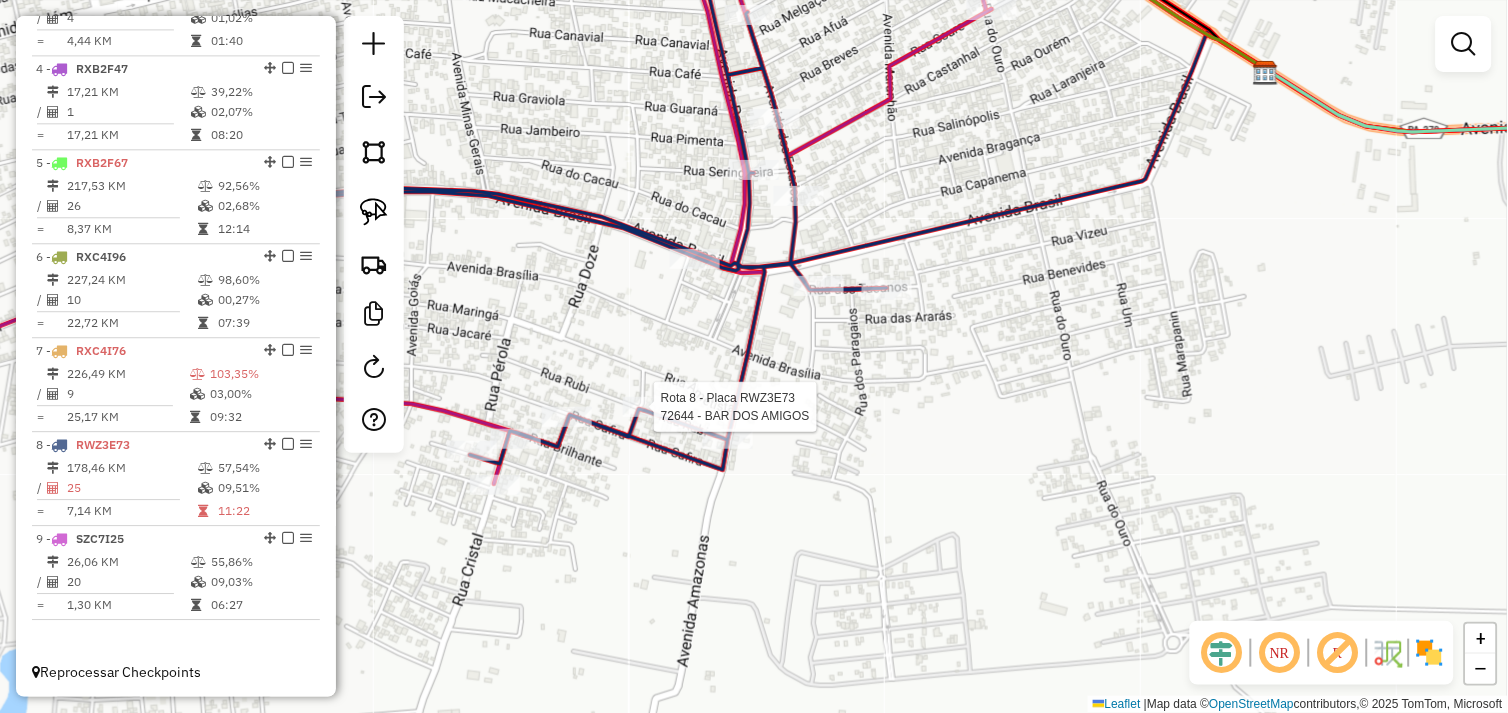 select on "*********" 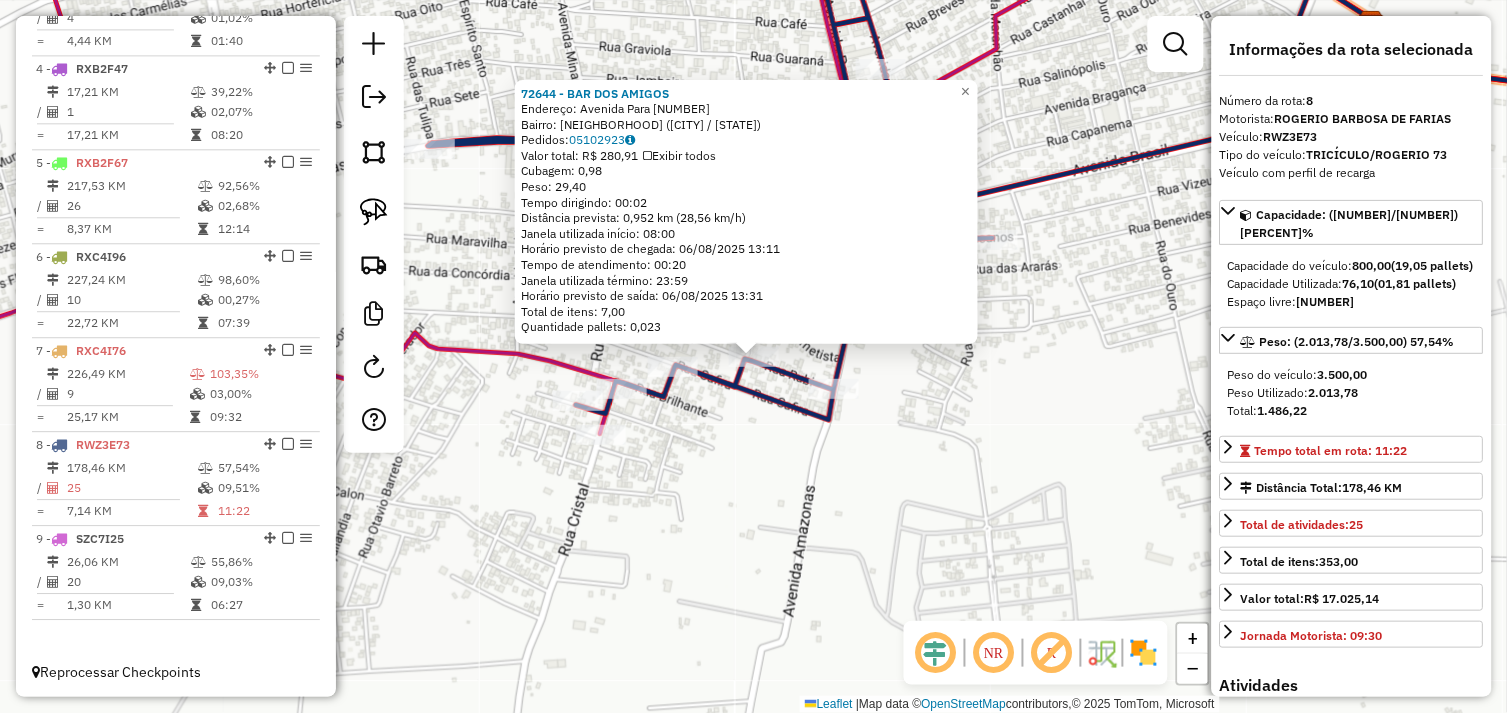 drag, startPoint x: 1043, startPoint y: 474, endPoint x: 1033, endPoint y: 462, distance: 15.6205 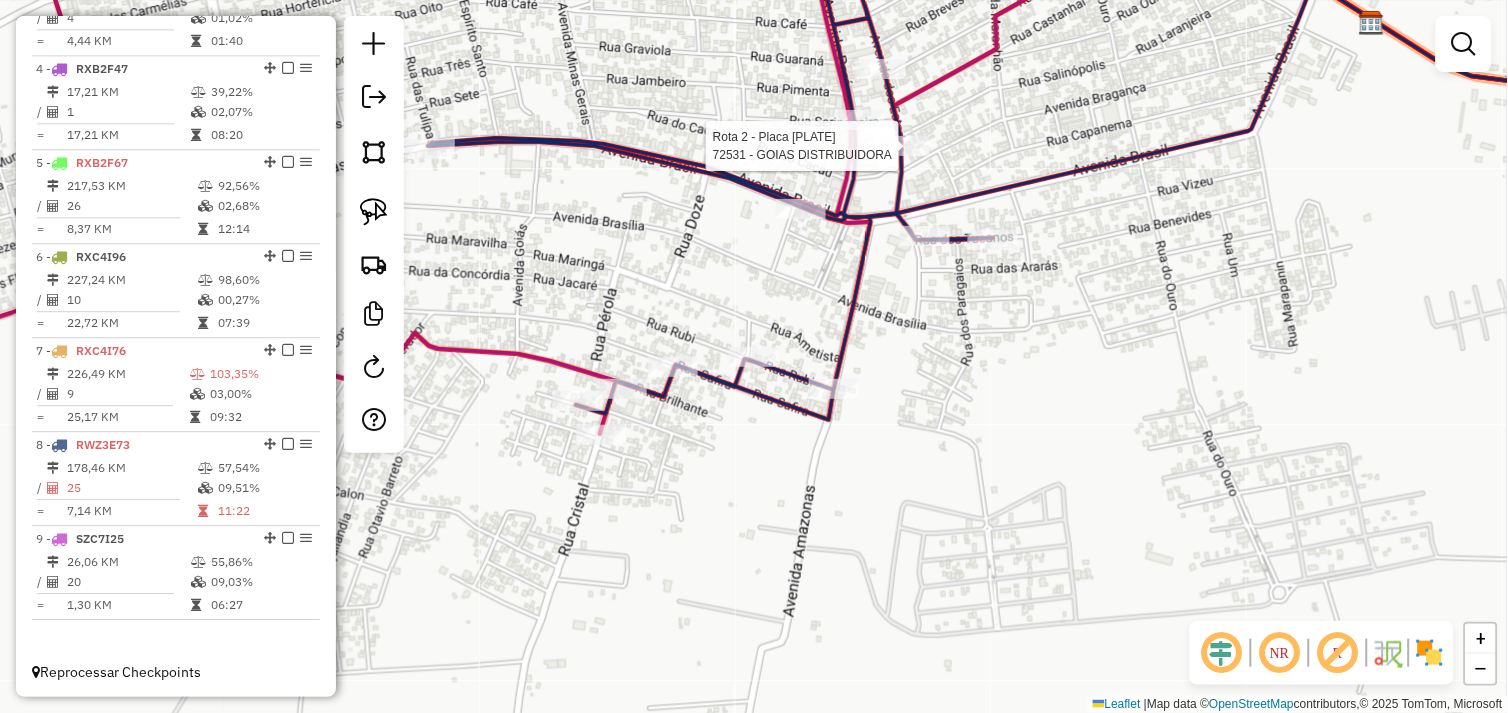 select on "*********" 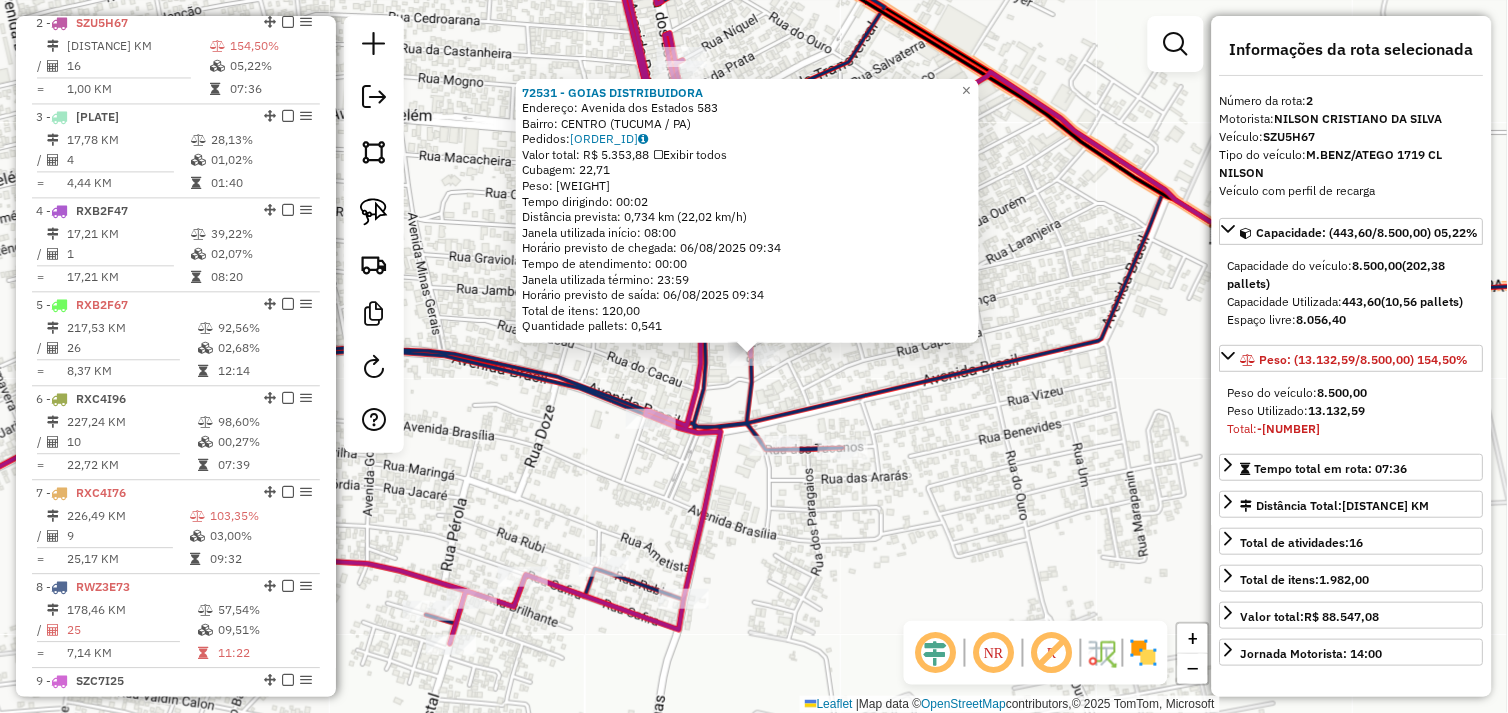 scroll, scrollTop: 866, scrollLeft: 0, axis: vertical 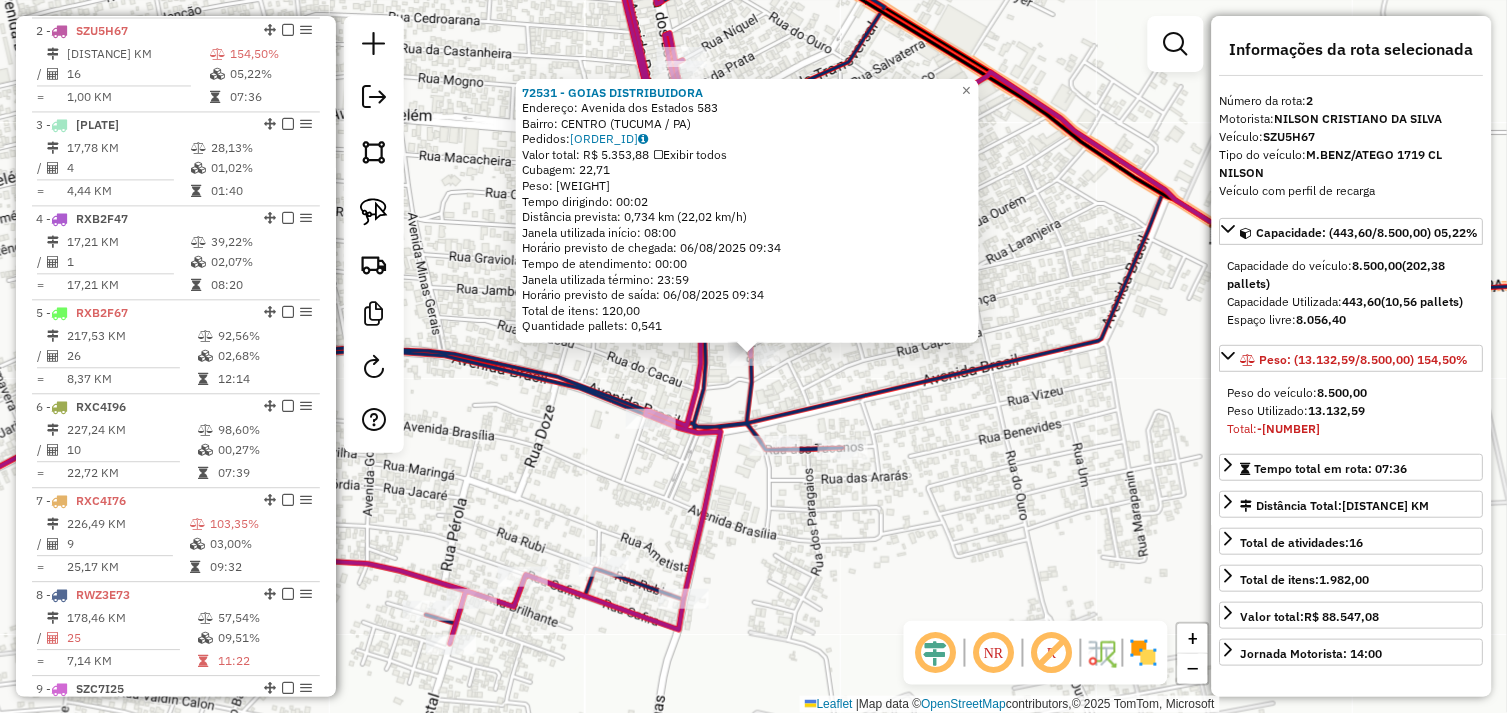 click on "72531 - GOIAS DISTRIBUIDORA  Endereço:  Avenida dos Estados 583   Bairro: CENTRO (TUCUMA / PA)   Pedidos:  05102811   Valor total: R$ 5.353,88   Exibir todos   Cubagem: 22,71  Peso: 638,98  Tempo dirigindo: 00:02   Distância prevista: 0,734 km (22,02 km/h)   Janela utilizada início: 08:00   Horário previsto de chegada: 06/08/2025 09:34   Tempo de atendimento: 00:00   Janela utilizada término: 23:59   Horário previsto de saída: 06/08/2025 09:34   Total de itens: 120,00   Quantidade pallets: 0,541  × Janela de atendimento Grade de atendimento Capacidade Transportadoras Veículos Cliente Pedidos  Rotas Selecione os dias de semana para filtrar as janelas de atendimento  Seg   Ter   Qua   Qui   Sex   Sáb   Dom  Informe o período da janela de atendimento: De: Até:  Filtrar exatamente a janela do cliente  Considerar janela de atendimento padrão  Selecione os dias de semana para filtrar as grades de atendimento  Seg   Ter   Qua   Qui   Sex   Sáb   Dom   Clientes fora do dia de atendimento selecionado De:" 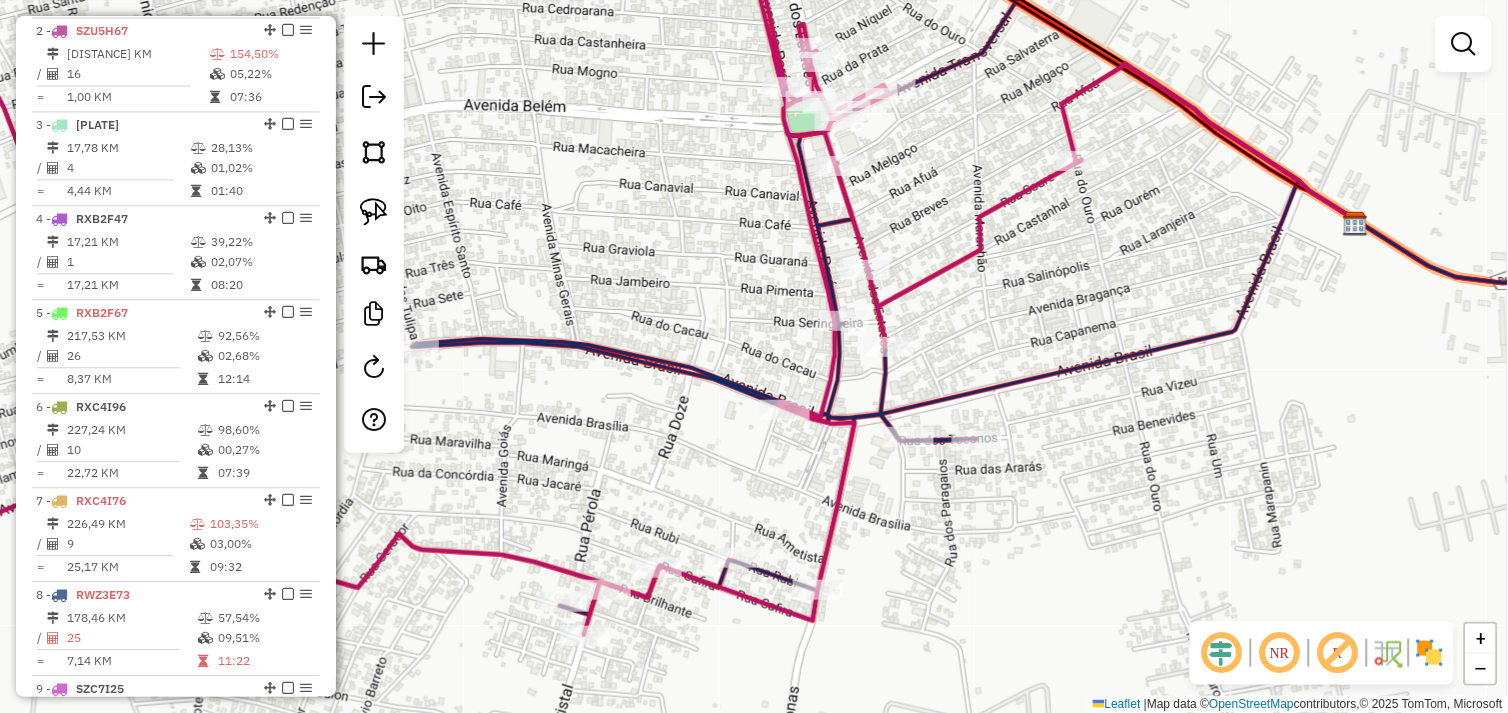 drag, startPoint x: 758, startPoint y: 461, endPoint x: 785, endPoint y: 463, distance: 27.073973 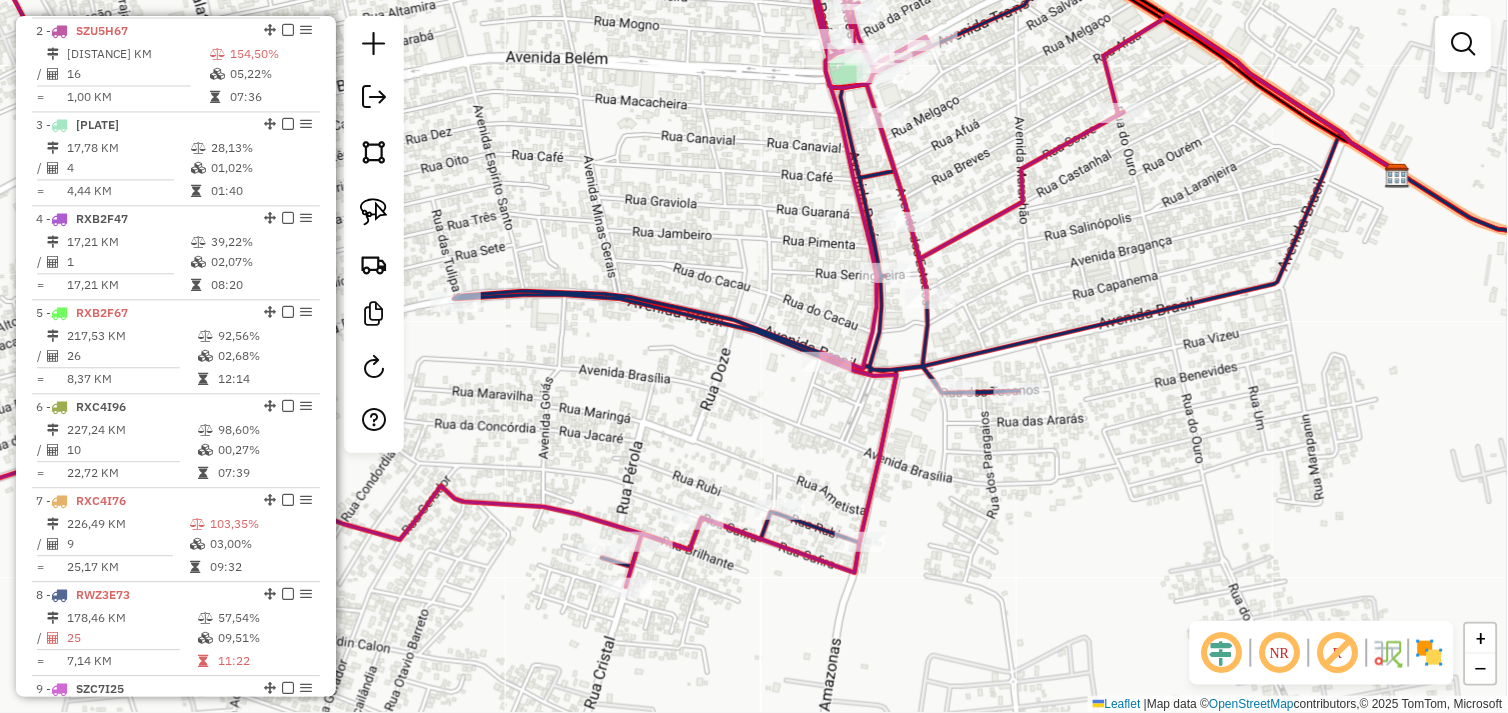 drag, startPoint x: 792, startPoint y: 500, endPoint x: 905, endPoint y: 340, distance: 195.88007 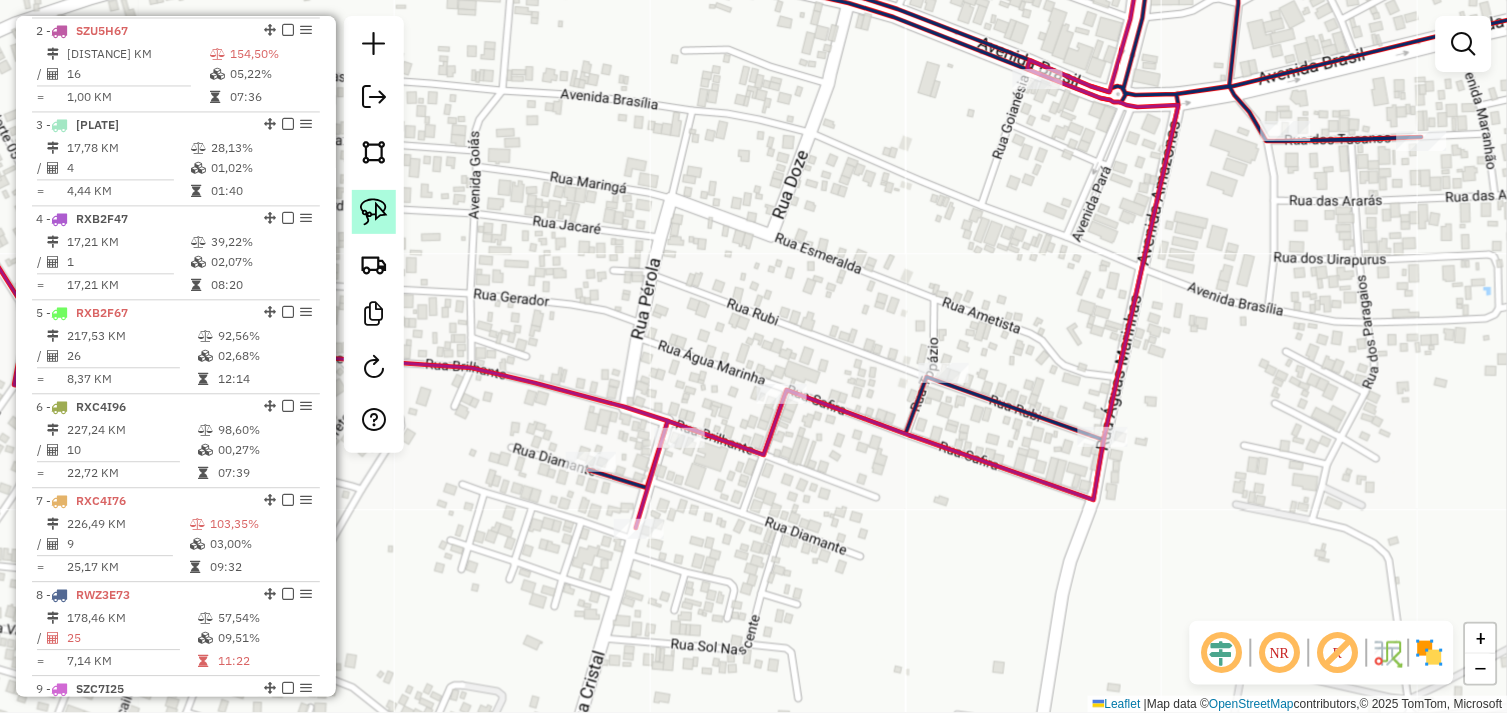 click 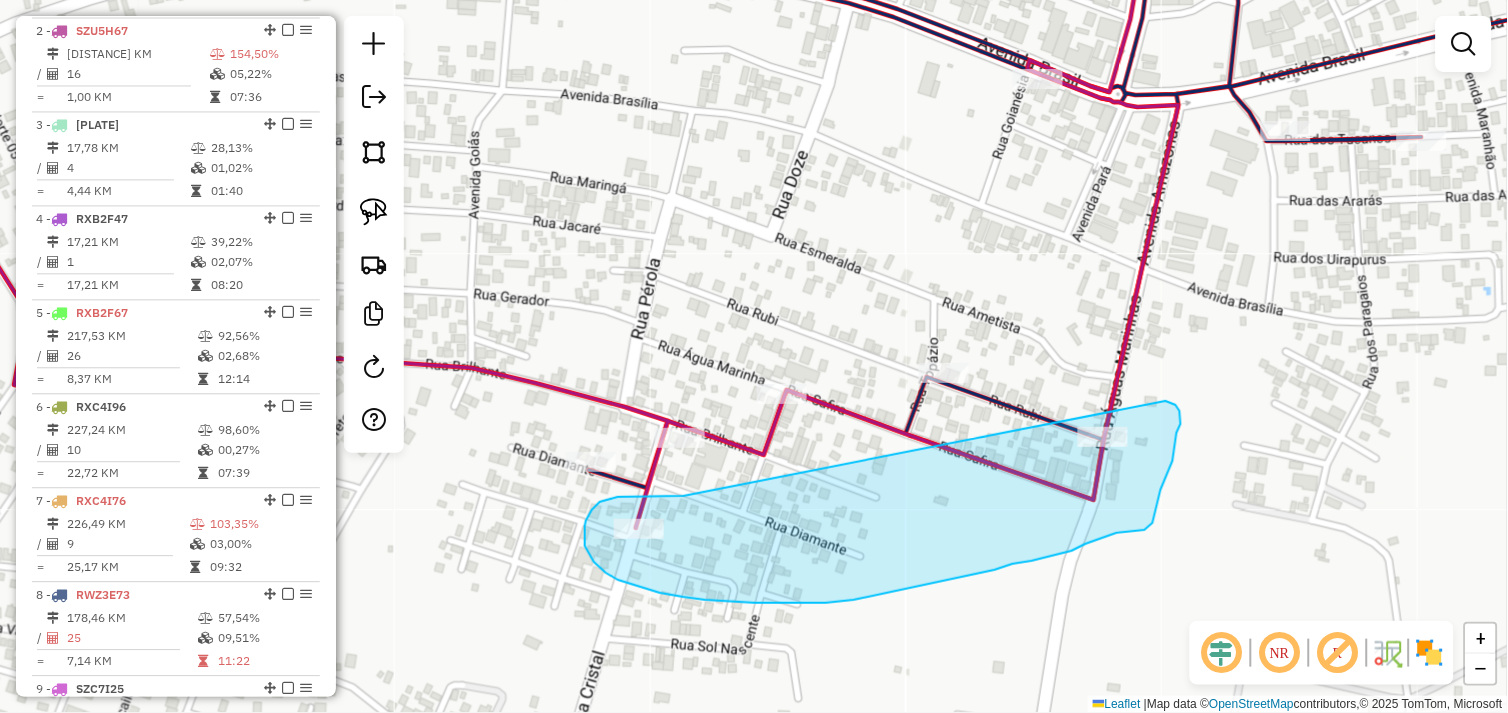 drag, startPoint x: 684, startPoint y: 496, endPoint x: 1165, endPoint y: 395, distance: 491.48956 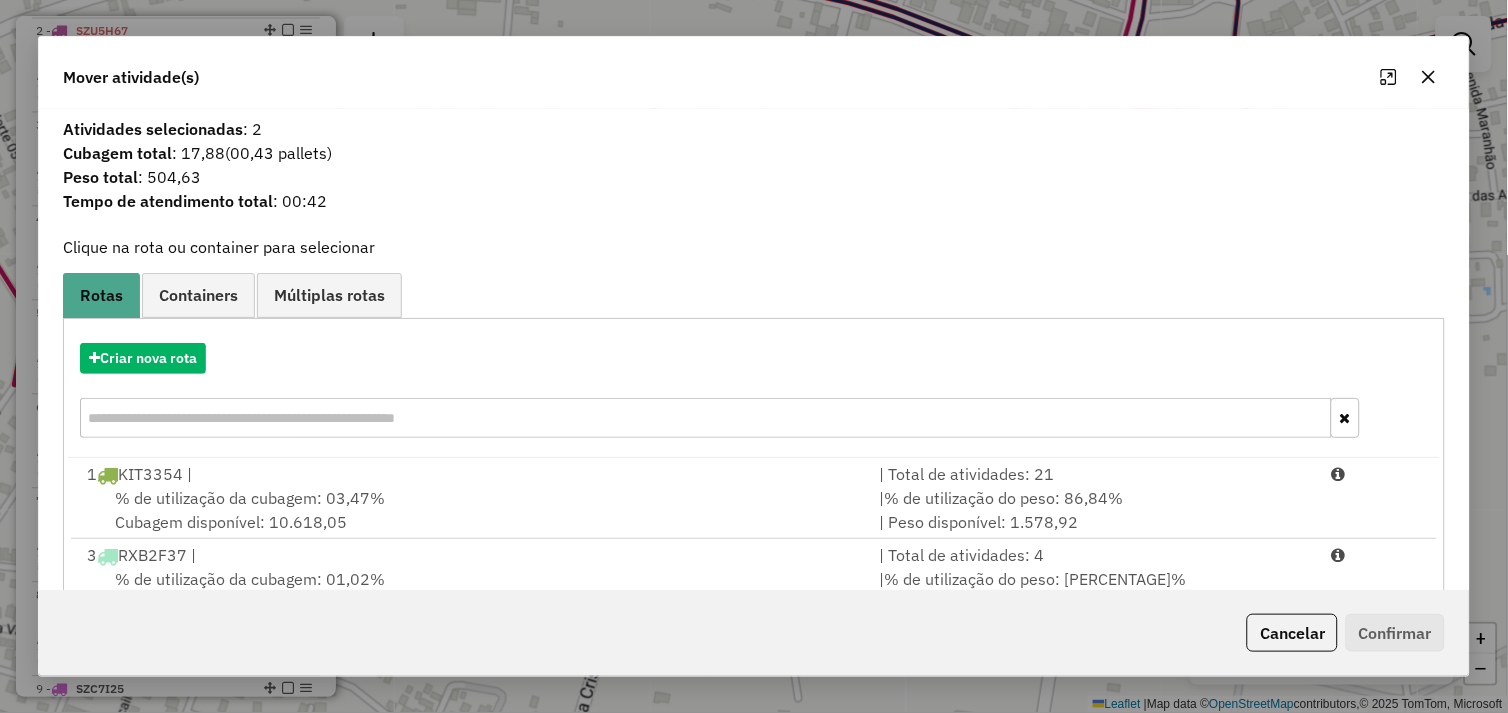 click on "3  RXB2F37 |" at bounding box center (471, 555) 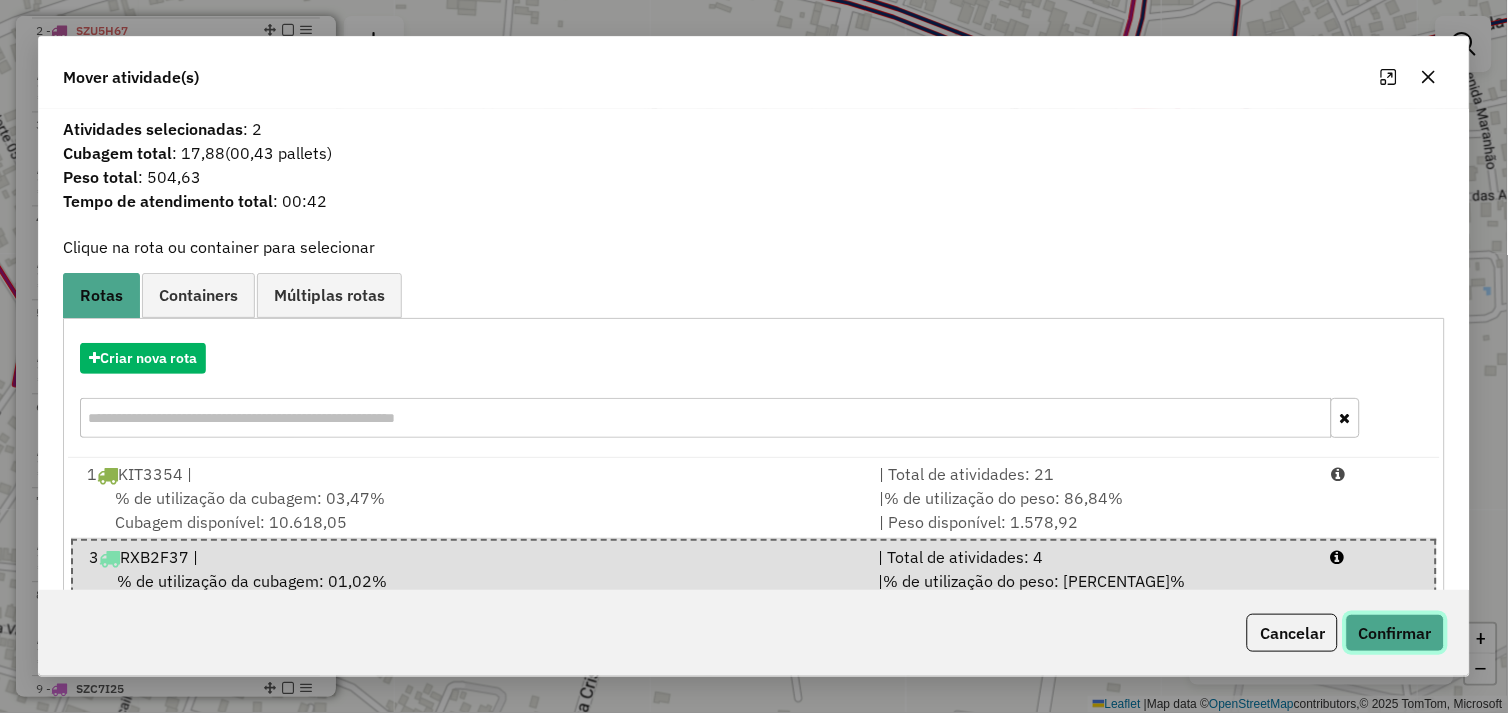 click on "Confirmar" 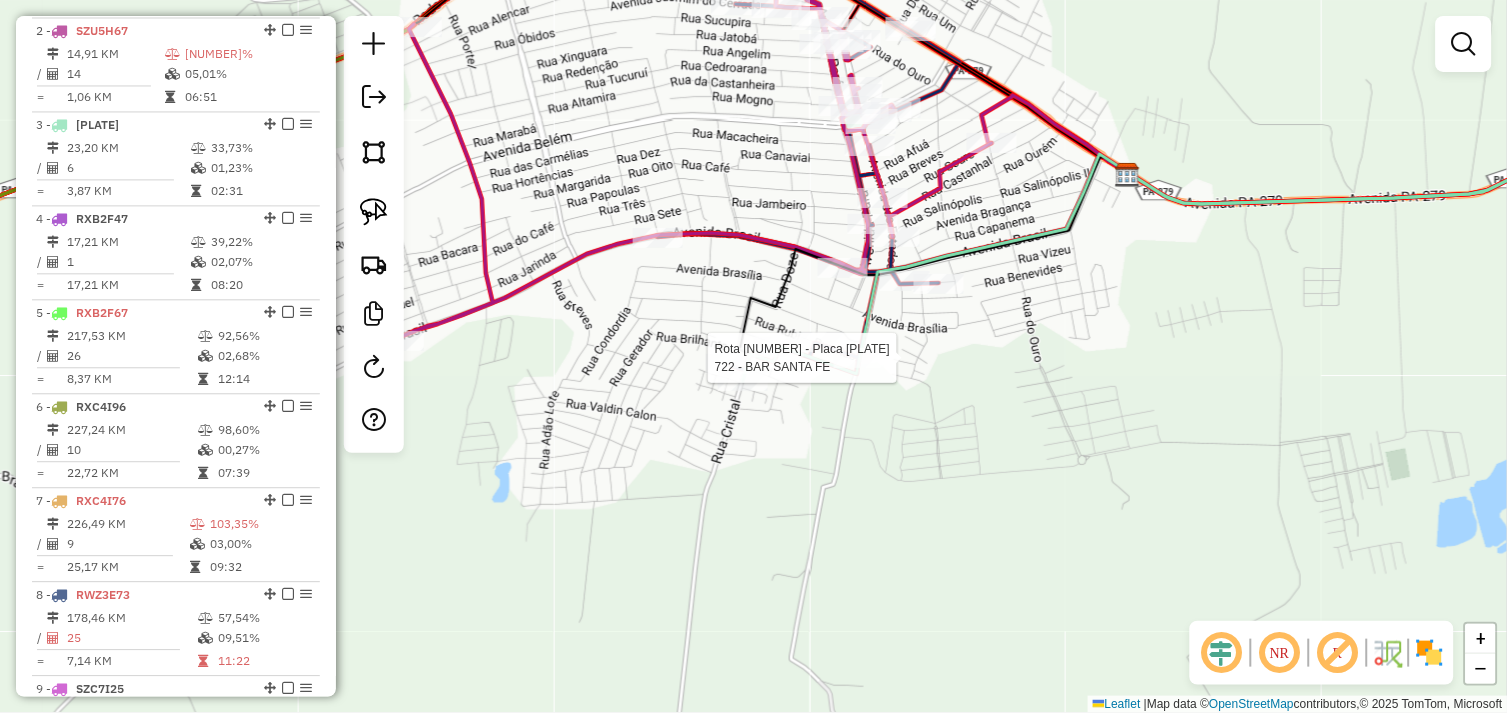 select on "*********" 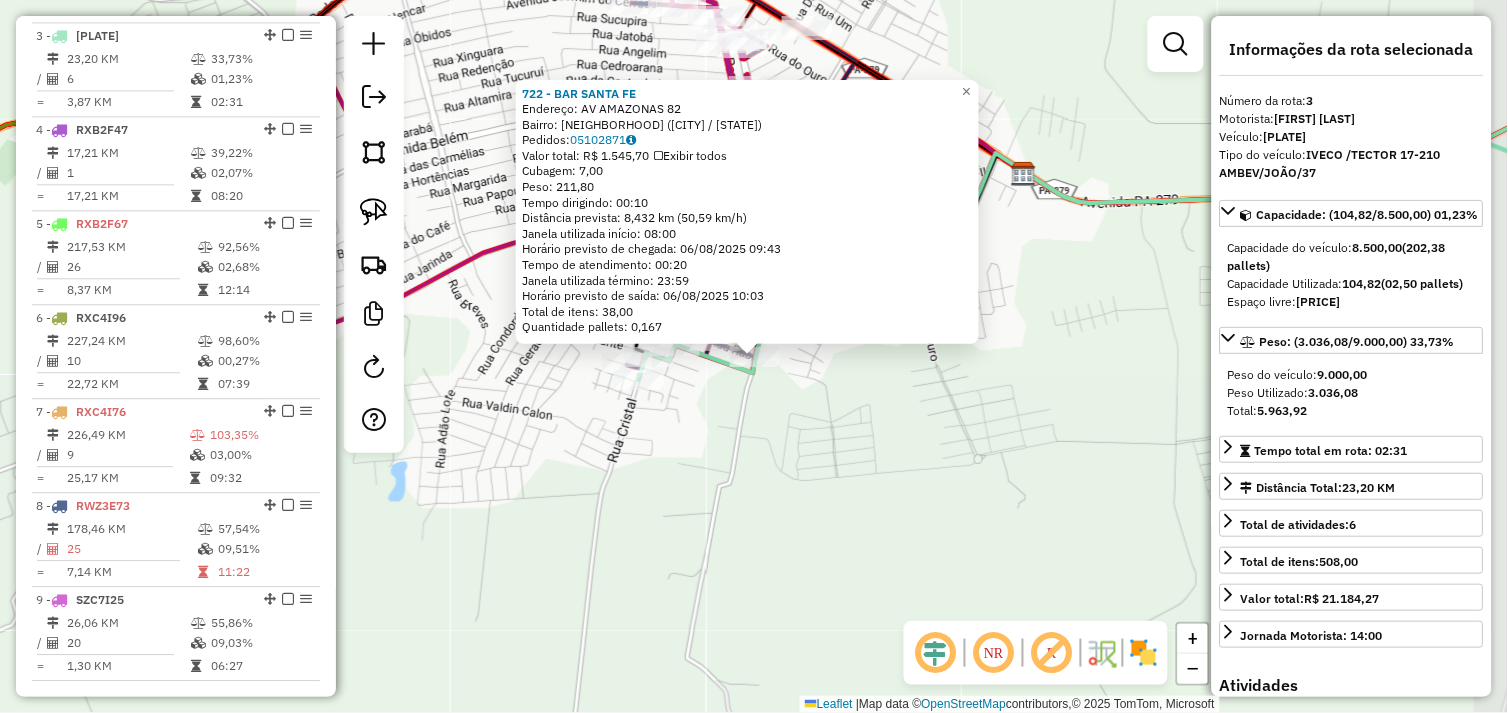 scroll, scrollTop: 961, scrollLeft: 0, axis: vertical 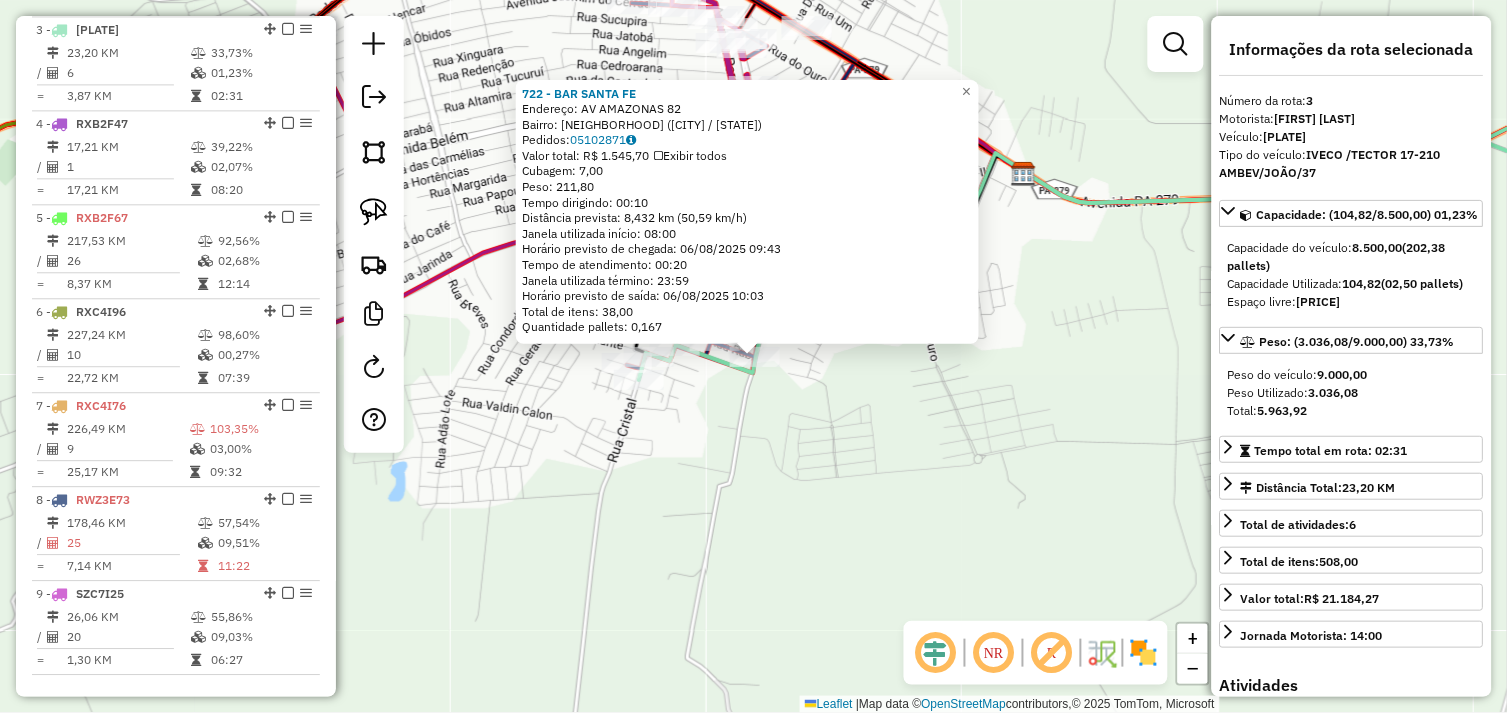 click on "722 - BAR SANTA FE  Endereço:  AV AMAZONAS 82   Bairro: BIQUINHA (TUCUMA / PA)   Pedidos:  05102871   Valor total: R$ 1.545,70   Exibir todos   Cubagem: 7,00  Peso: 211,80  Tempo dirigindo: 00:10   Distância prevista: 8,432 km (50,59 km/h)   Janela utilizada início: 08:00   Horário previsto de chegada: 06/08/2025 09:43   Tempo de atendimento: 00:20   Janela utilizada término: 23:59   Horário previsto de saída: 06/08/2025 10:03   Total de itens: 38,00   Quantidade pallets: 0,167  × Janela de atendimento Grade de atendimento Capacidade Transportadoras Veículos Cliente Pedidos  Rotas Selecione os dias de semana para filtrar as janelas de atendimento  Seg   Ter   Qua   Qui   Sex   Sáb   Dom  Informe o período da janela de atendimento: De: Até:  Filtrar exatamente a janela do cliente  Considerar janela de atendimento padrão  Selecione os dias de semana para filtrar as grades de atendimento  Seg   Ter   Qua   Qui   Sex   Sáb   Dom   Considerar clientes sem dia de atendimento cadastrado  Peso mínimo:" 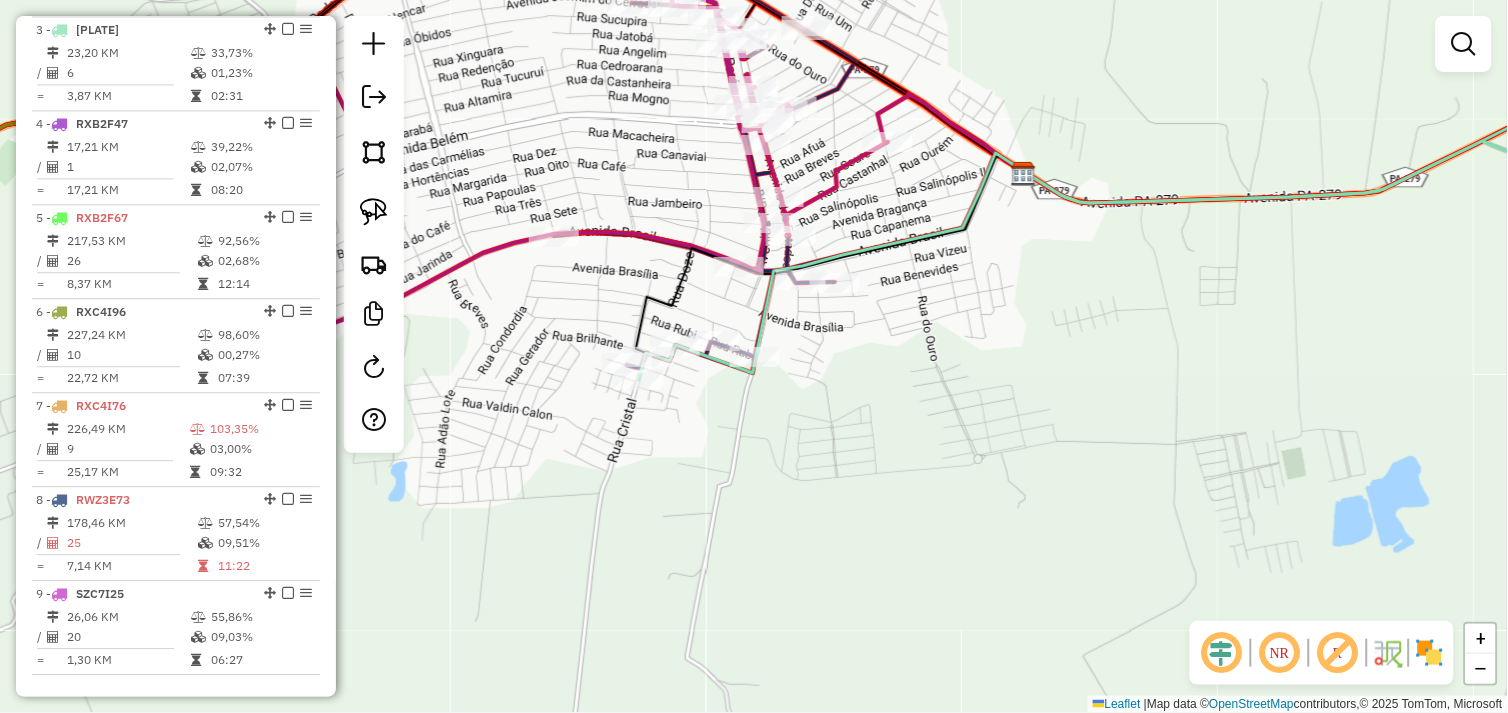 drag, startPoint x: 811, startPoint y: 353, endPoint x: 851, endPoint y: 521, distance: 172.69626 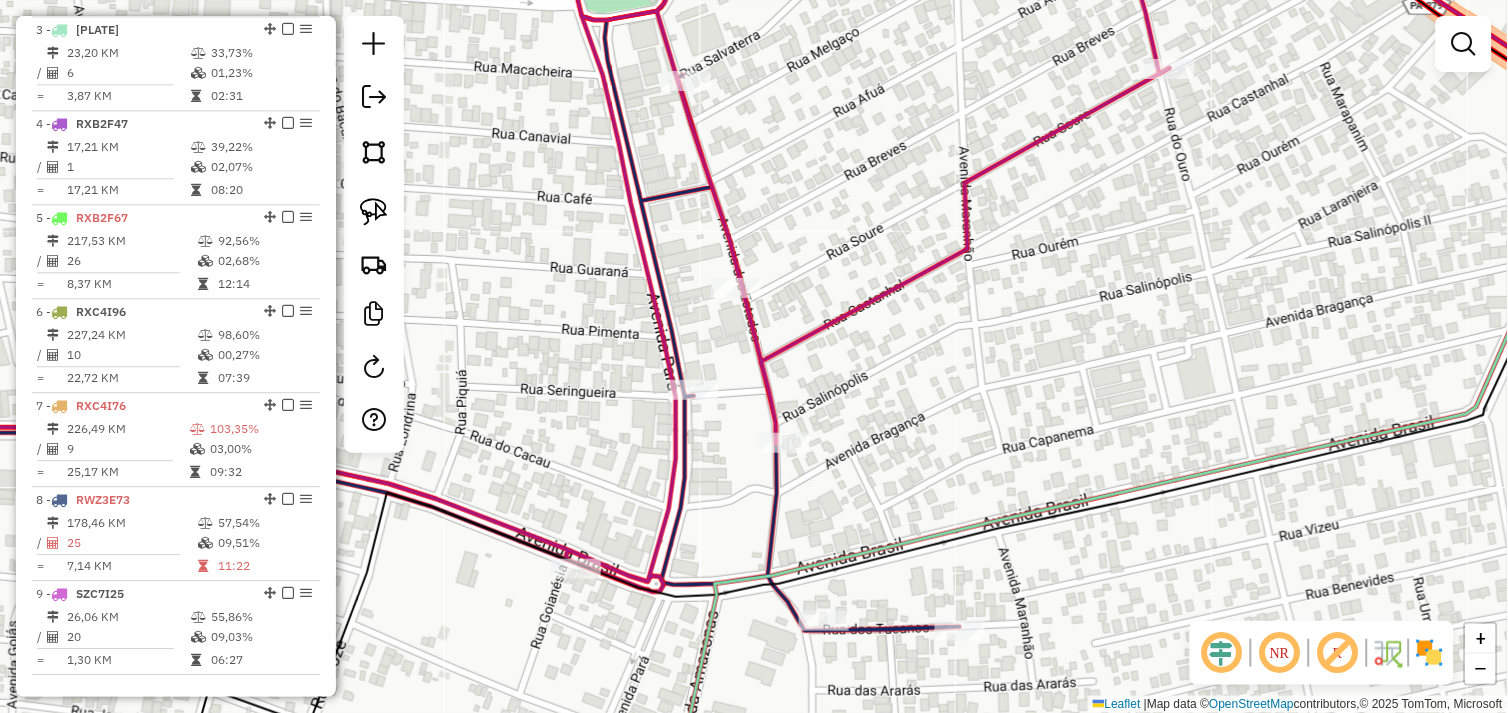 drag, startPoint x: 384, startPoint y: 213, endPoint x: 478, endPoint y: 370, distance: 182.98907 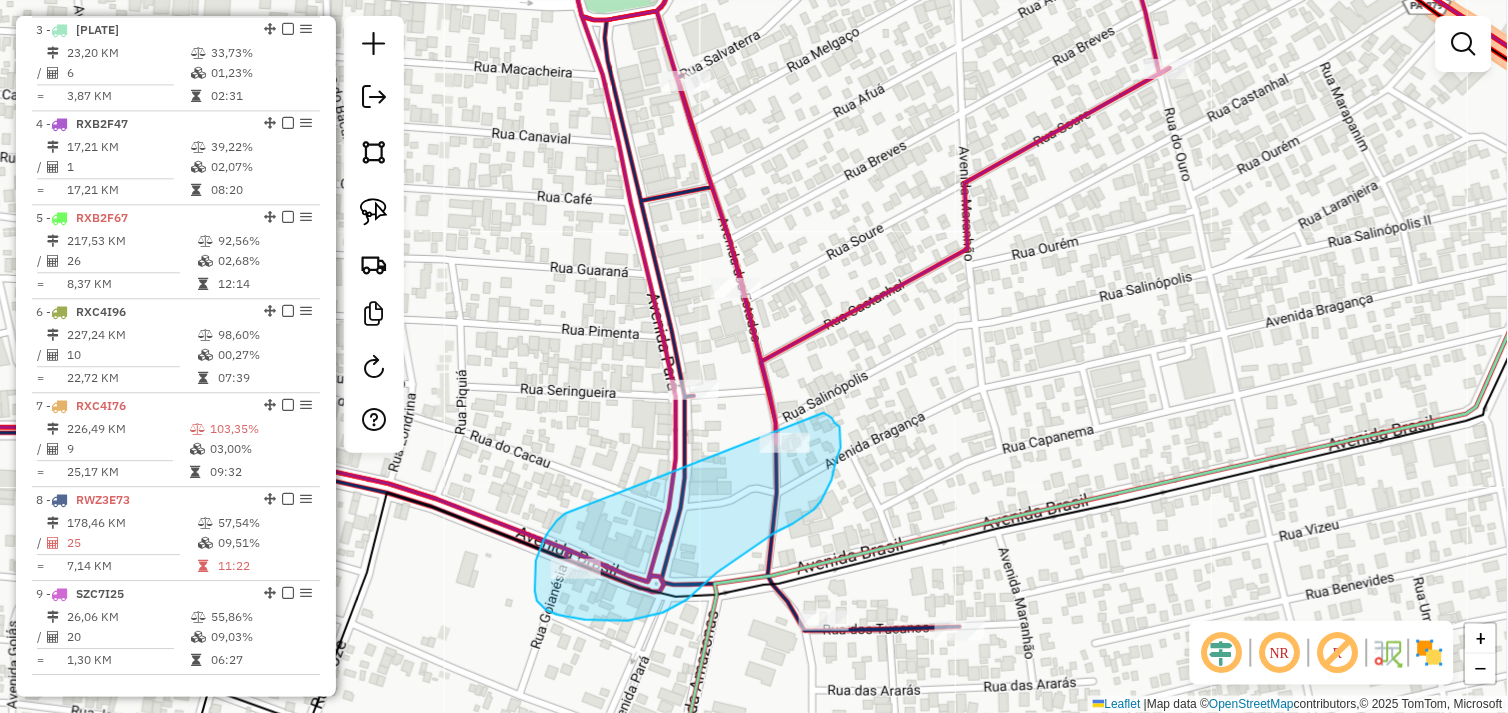 drag, startPoint x: 561, startPoint y: 517, endPoint x: 814, endPoint y: 408, distance: 275.48138 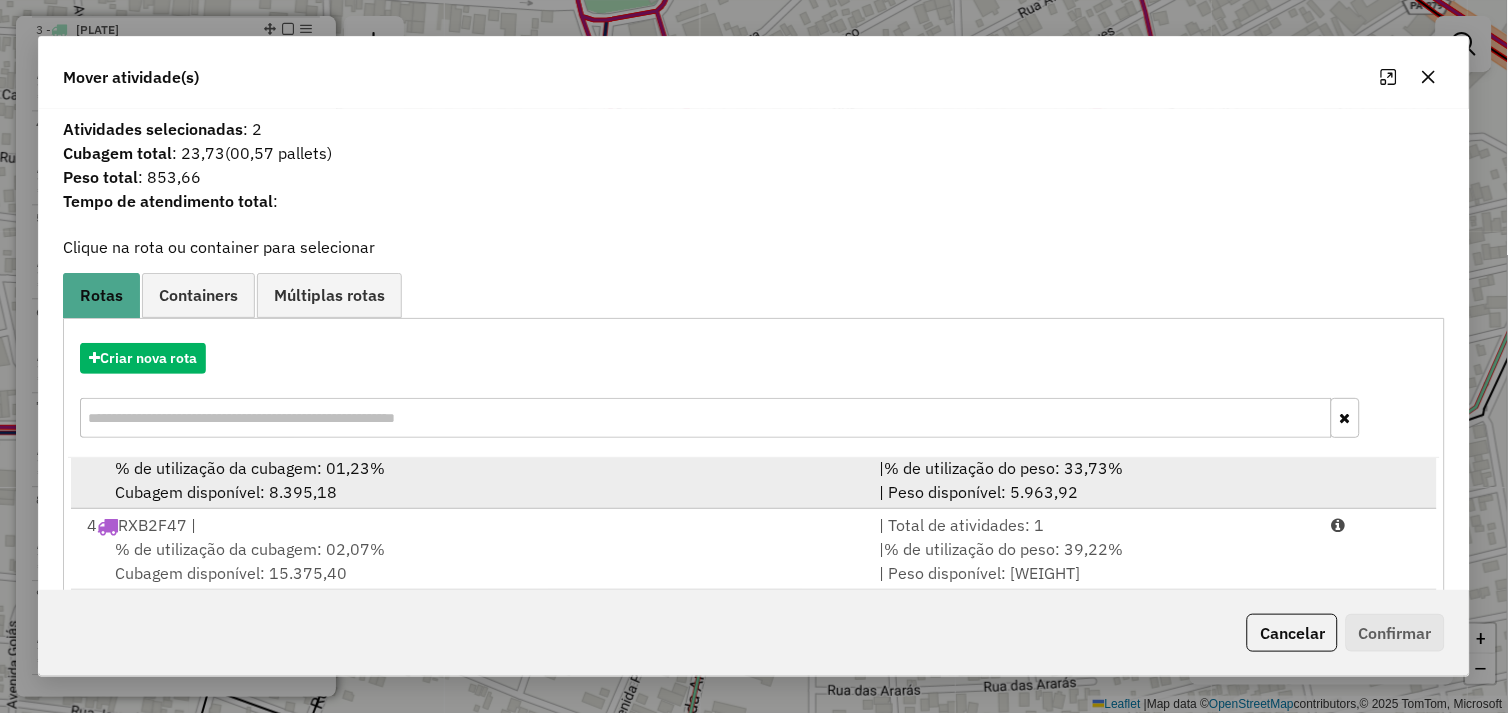 click on "% de utilização da cubagem: 01,23%  Cubagem disponível: 8.395,18" at bounding box center (471, 480) 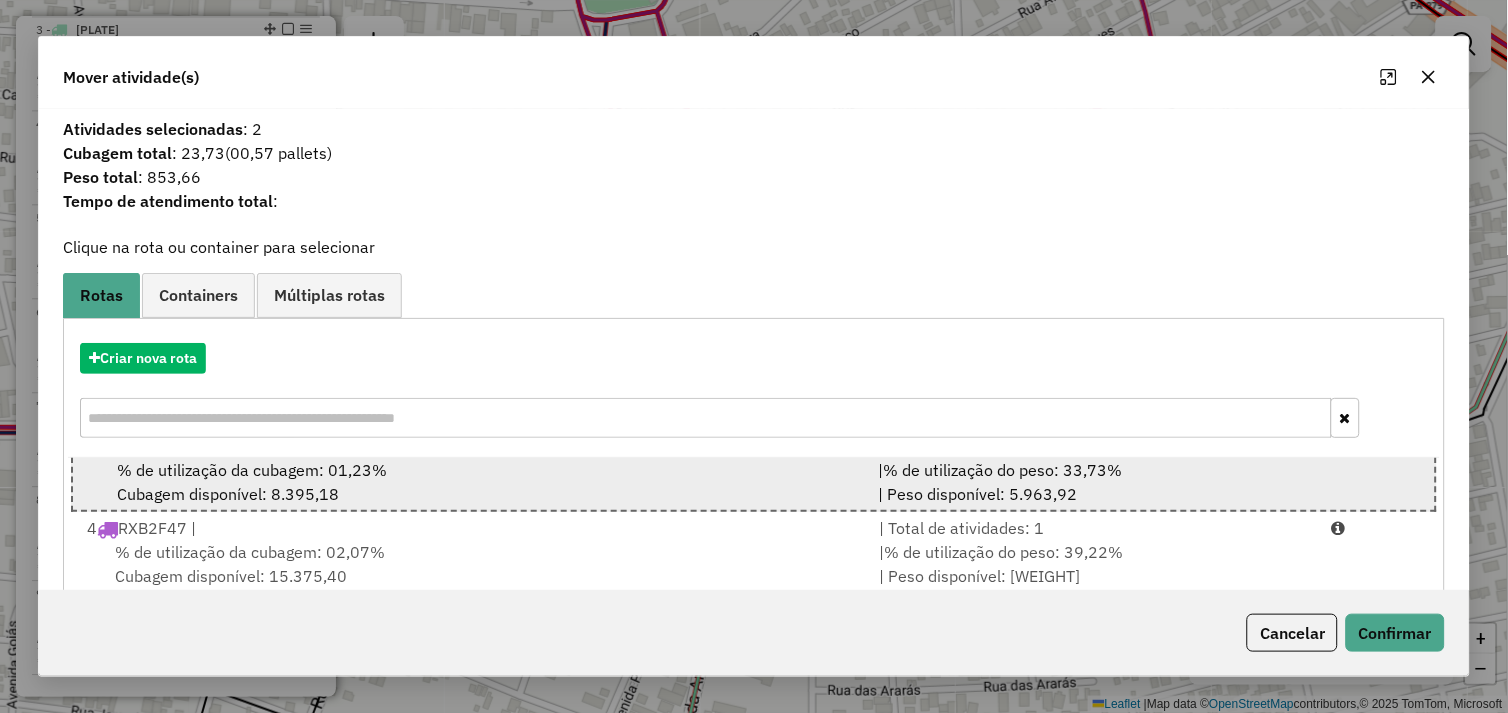 scroll, scrollTop: 112, scrollLeft: 0, axis: vertical 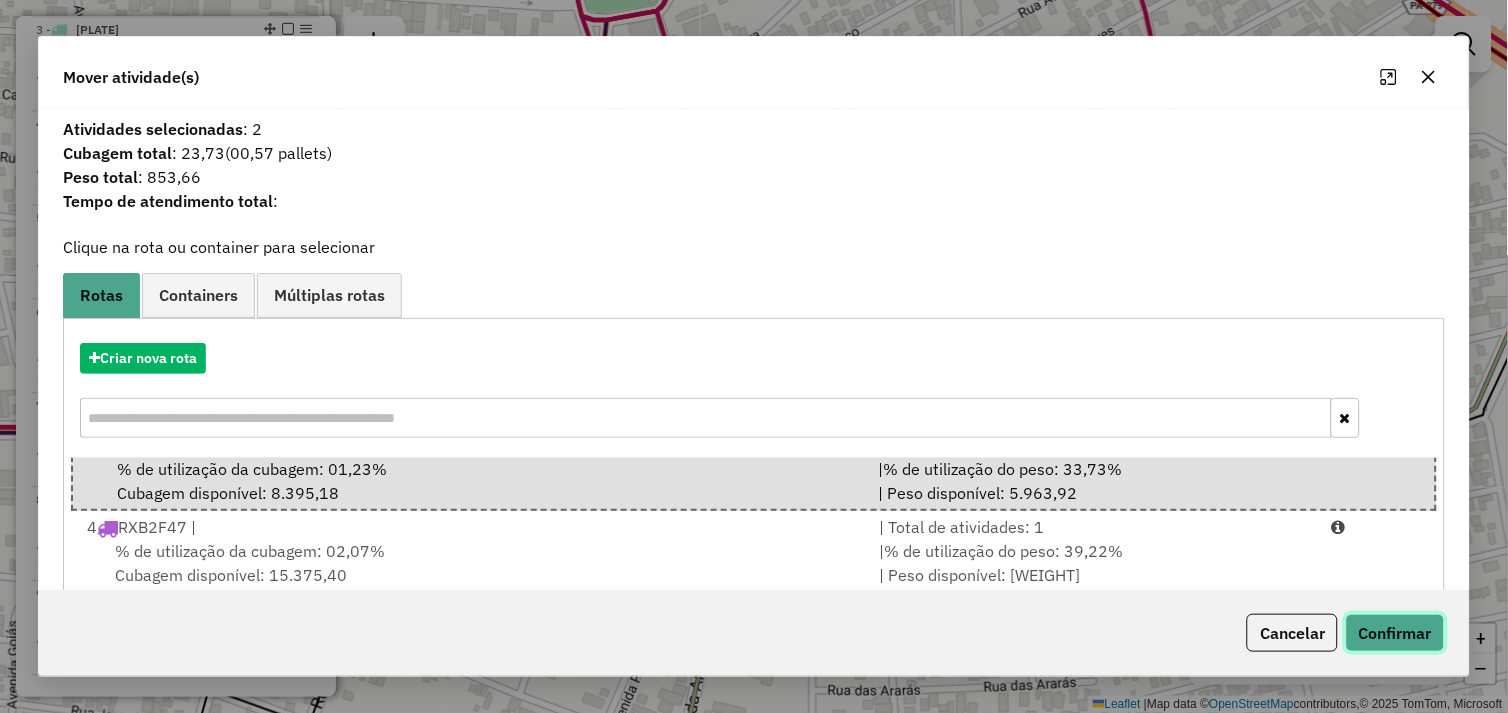 click on "Confirmar" 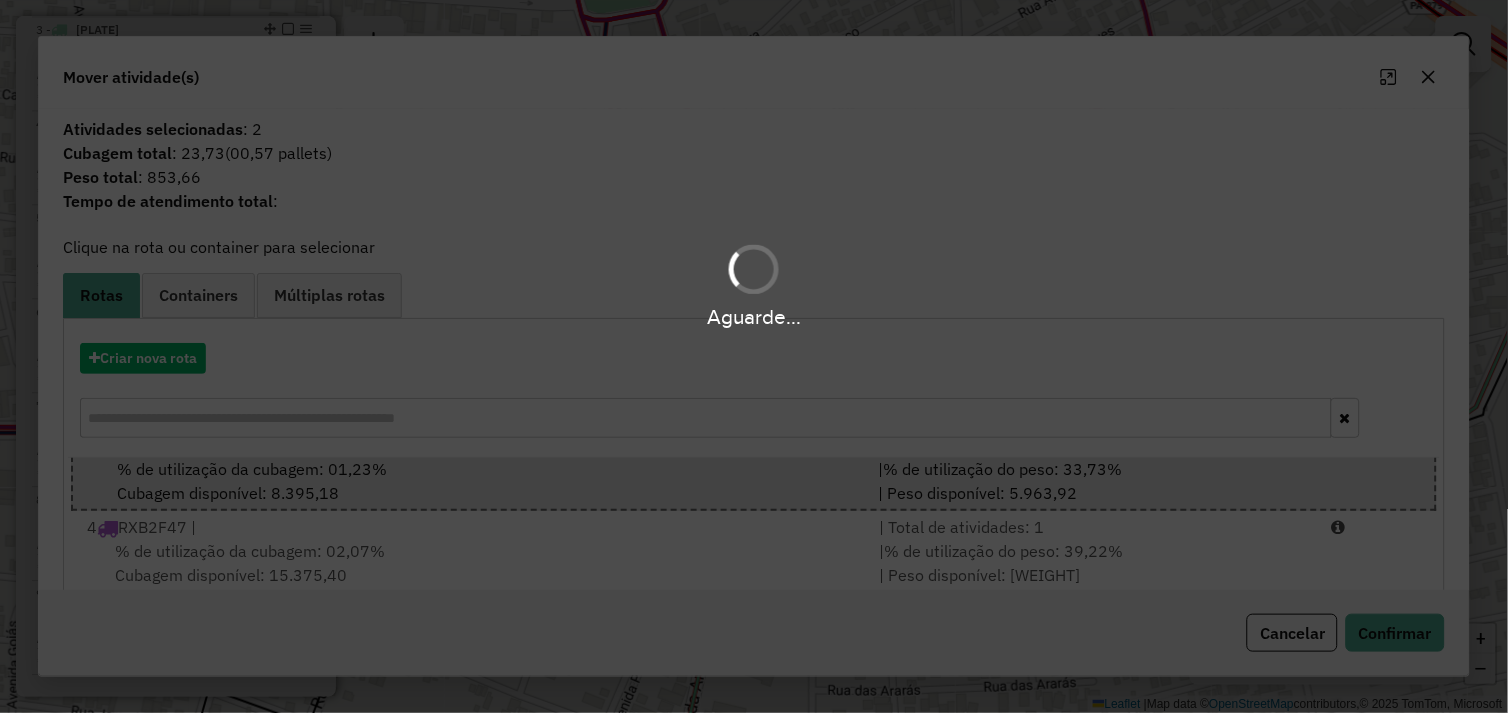scroll, scrollTop: 773, scrollLeft: 0, axis: vertical 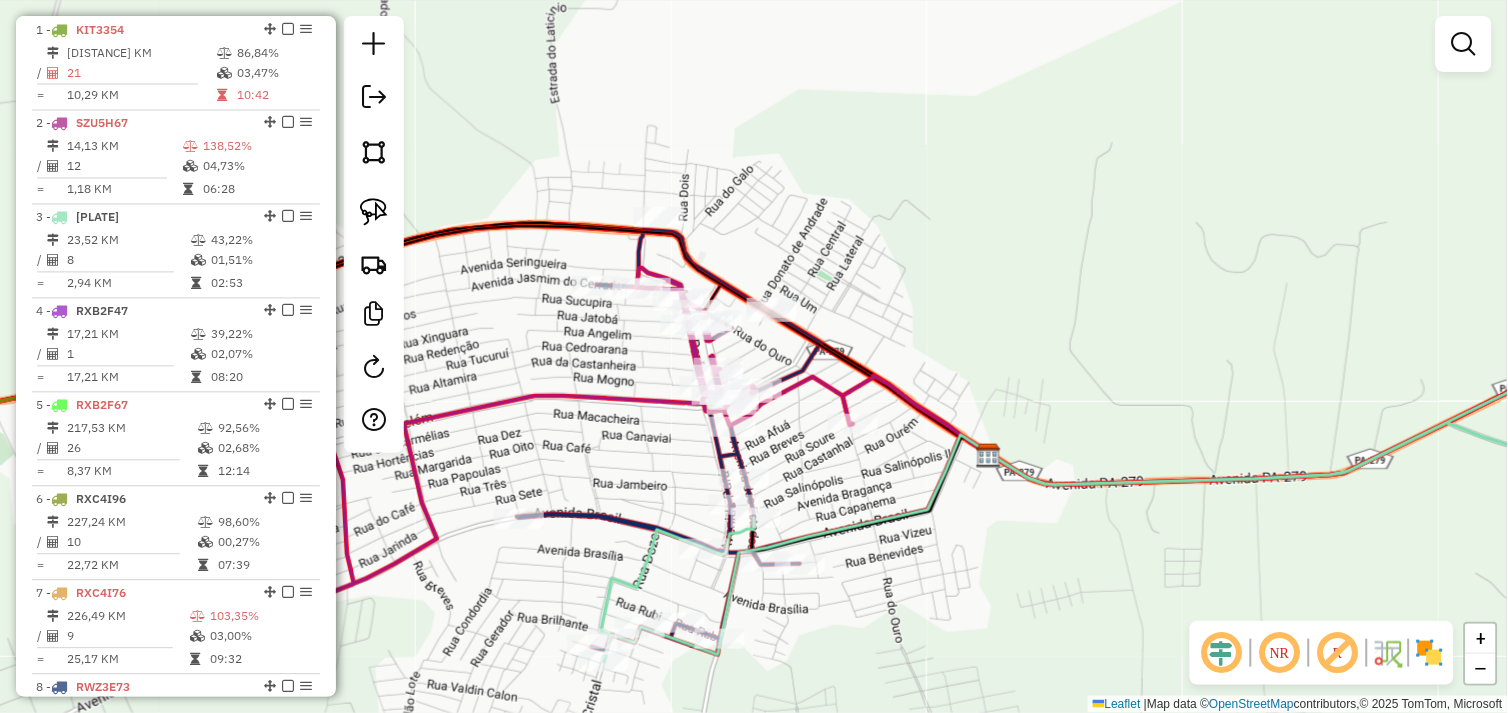 drag, startPoint x: 791, startPoint y: 392, endPoint x: 804, endPoint y: 475, distance: 84.0119 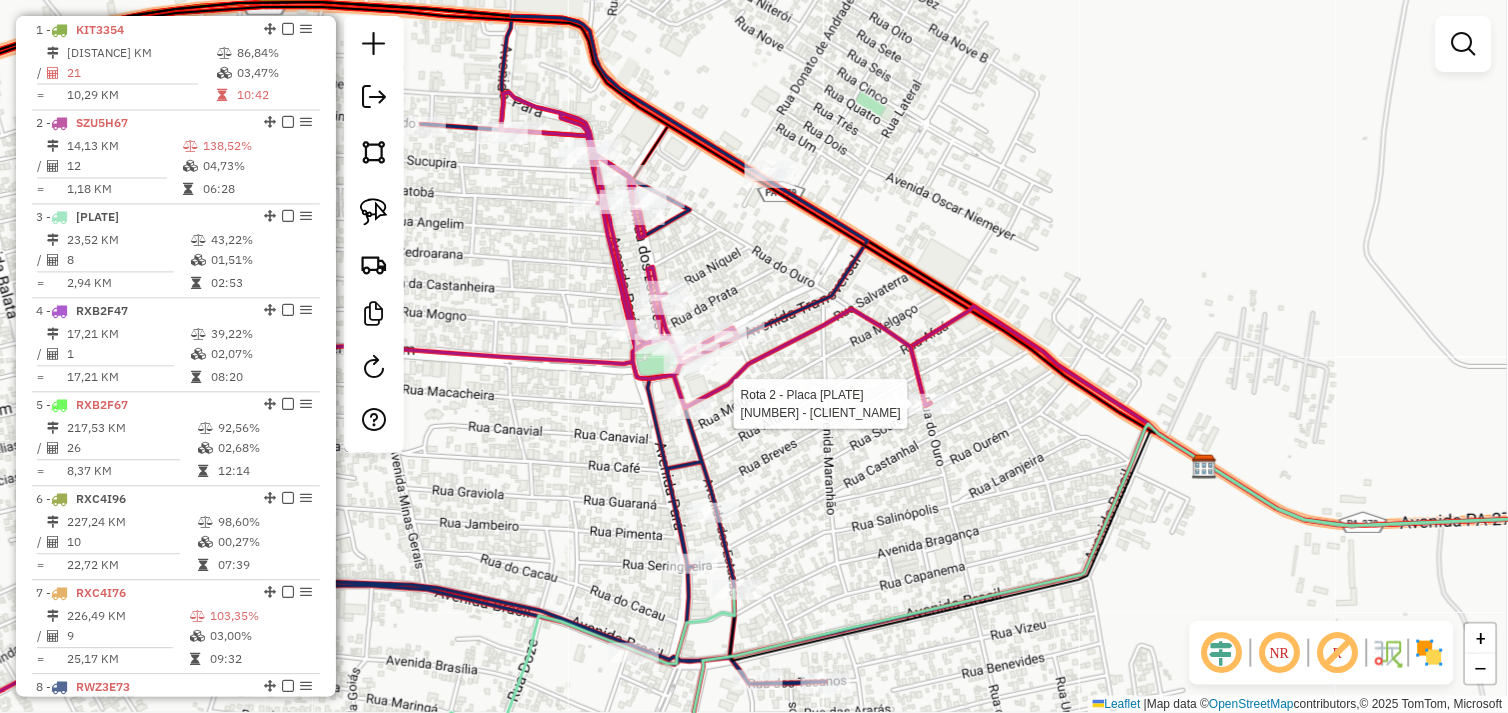 select on "*********" 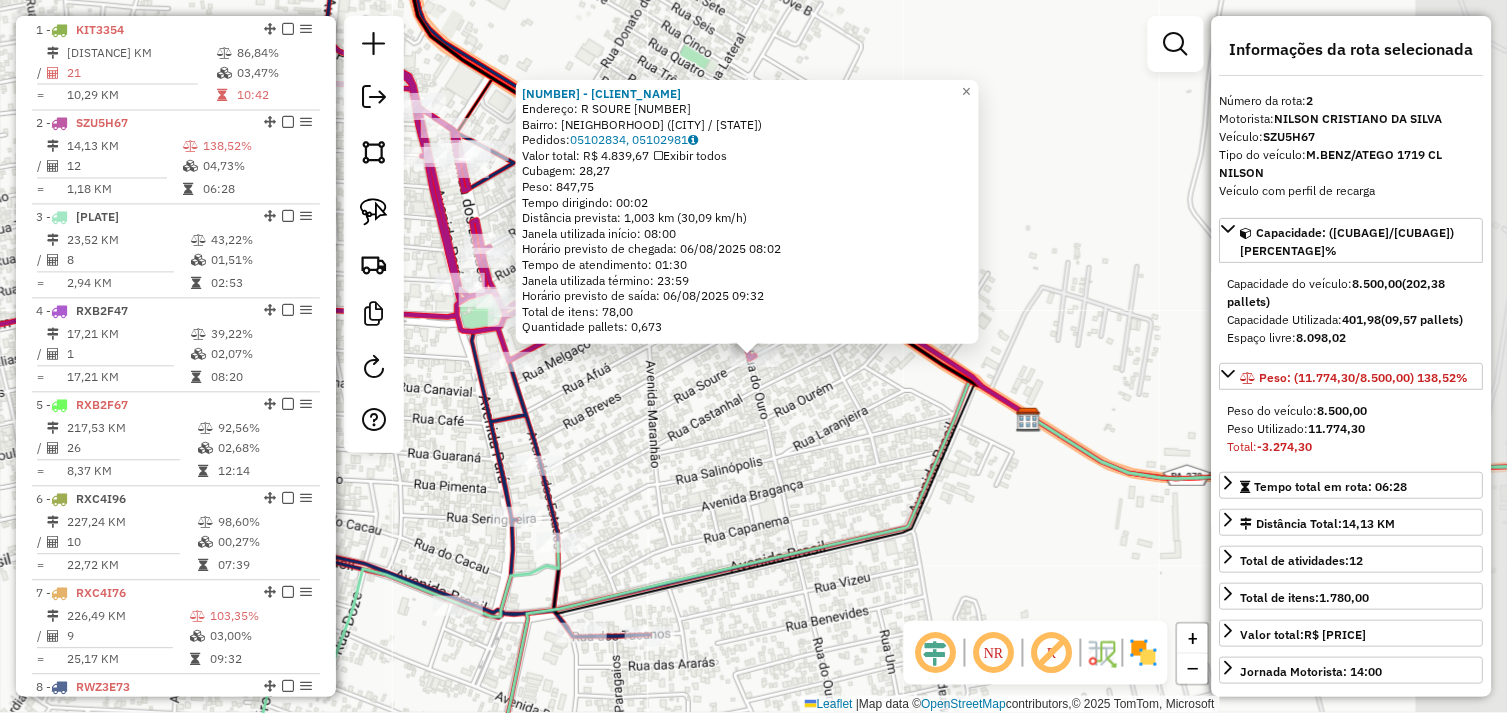scroll, scrollTop: 866, scrollLeft: 0, axis: vertical 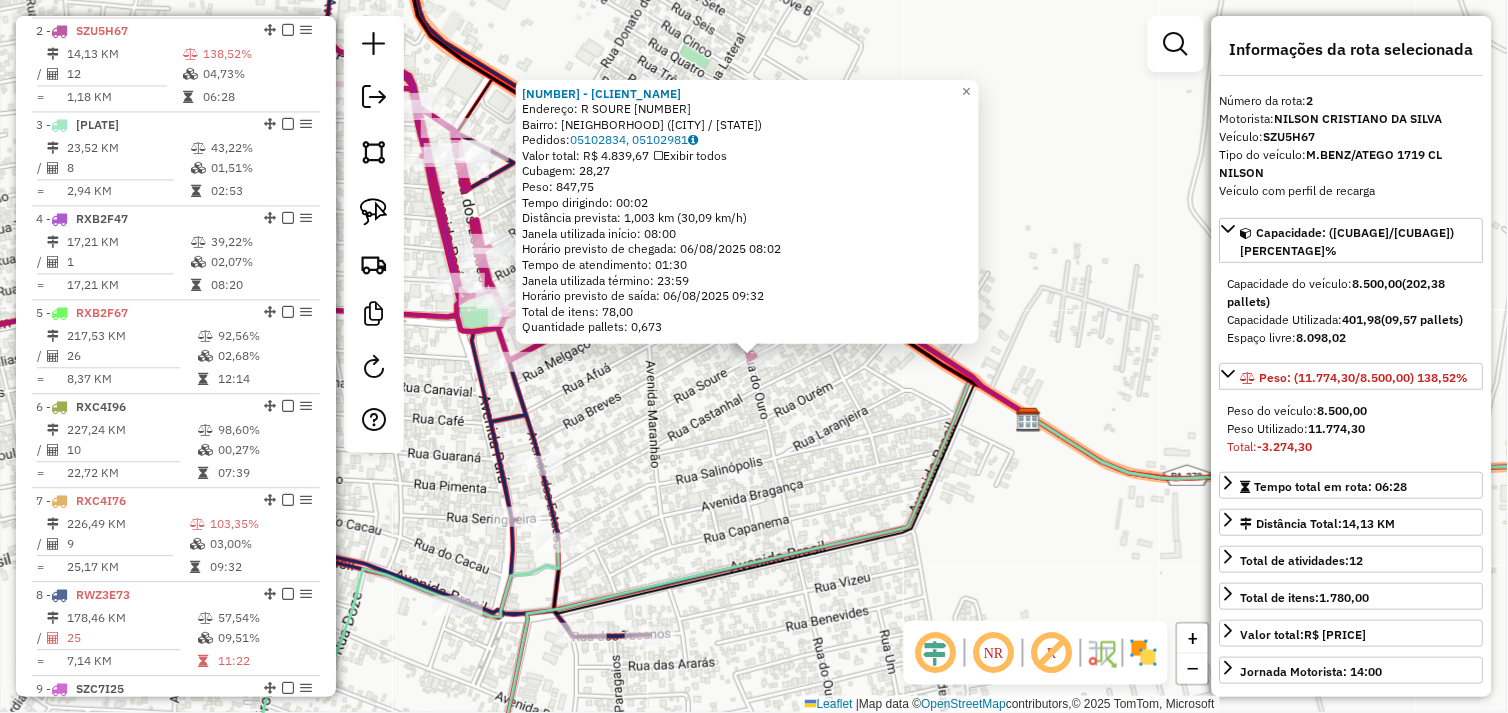 drag, startPoint x: 742, startPoint y: 433, endPoint x: 724, endPoint y: 433, distance: 18 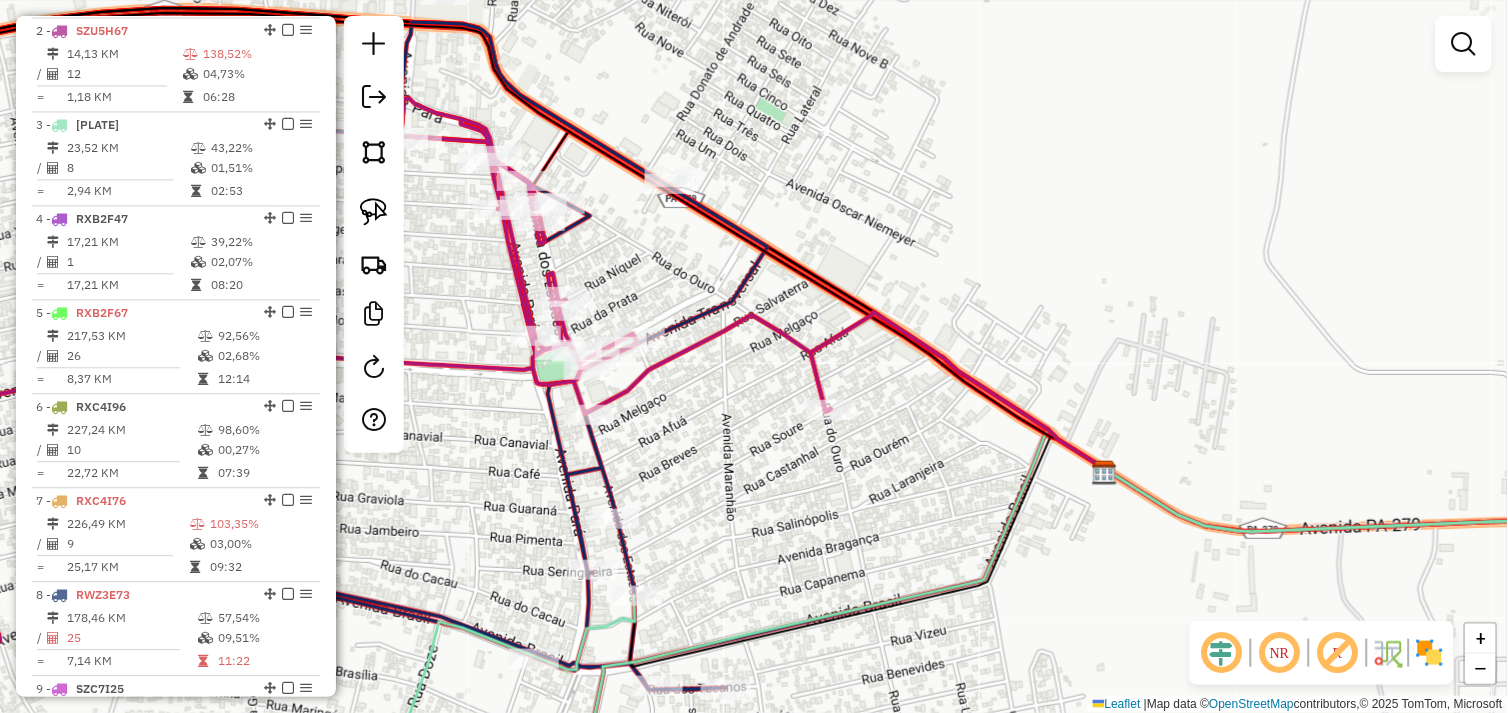drag, startPoint x: 674, startPoint y: 428, endPoint x: 775, endPoint y: 477, distance: 112.25863 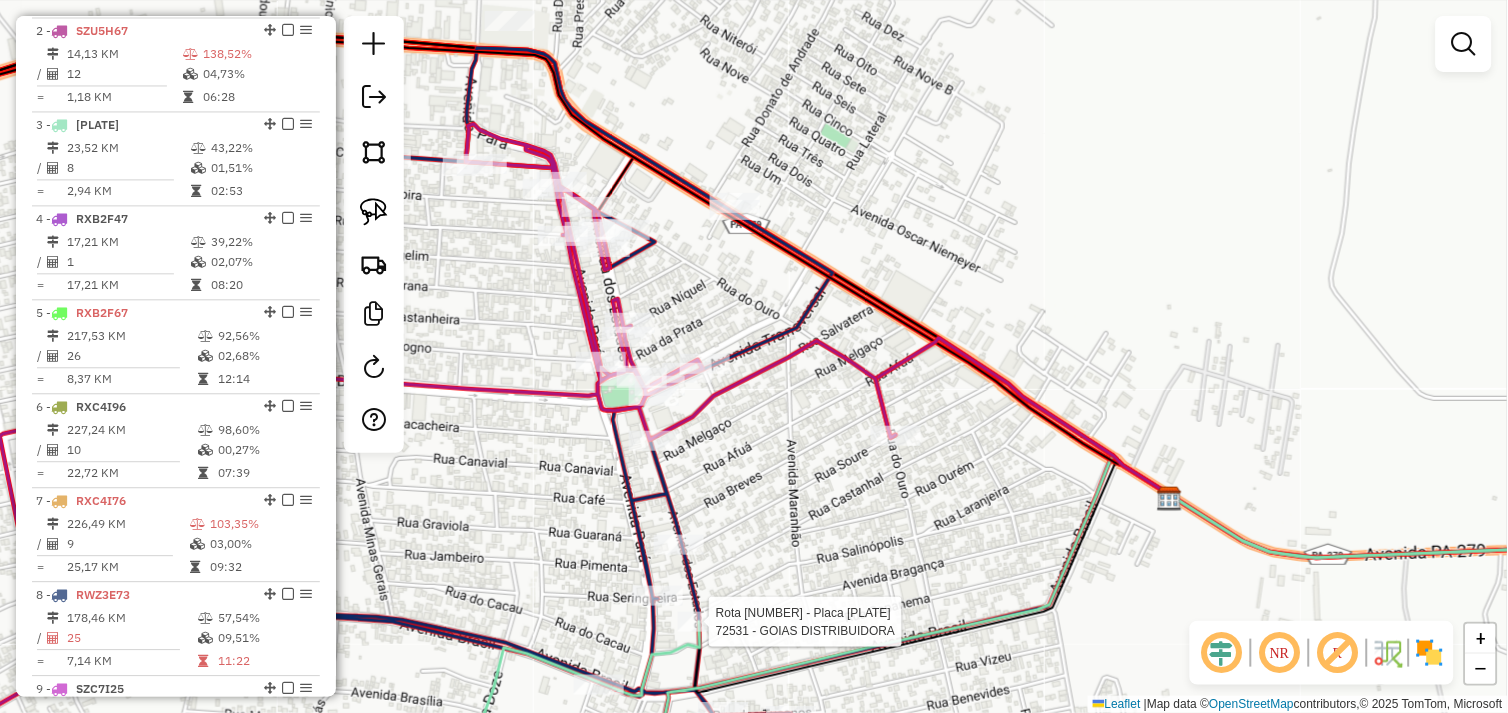 select on "*********" 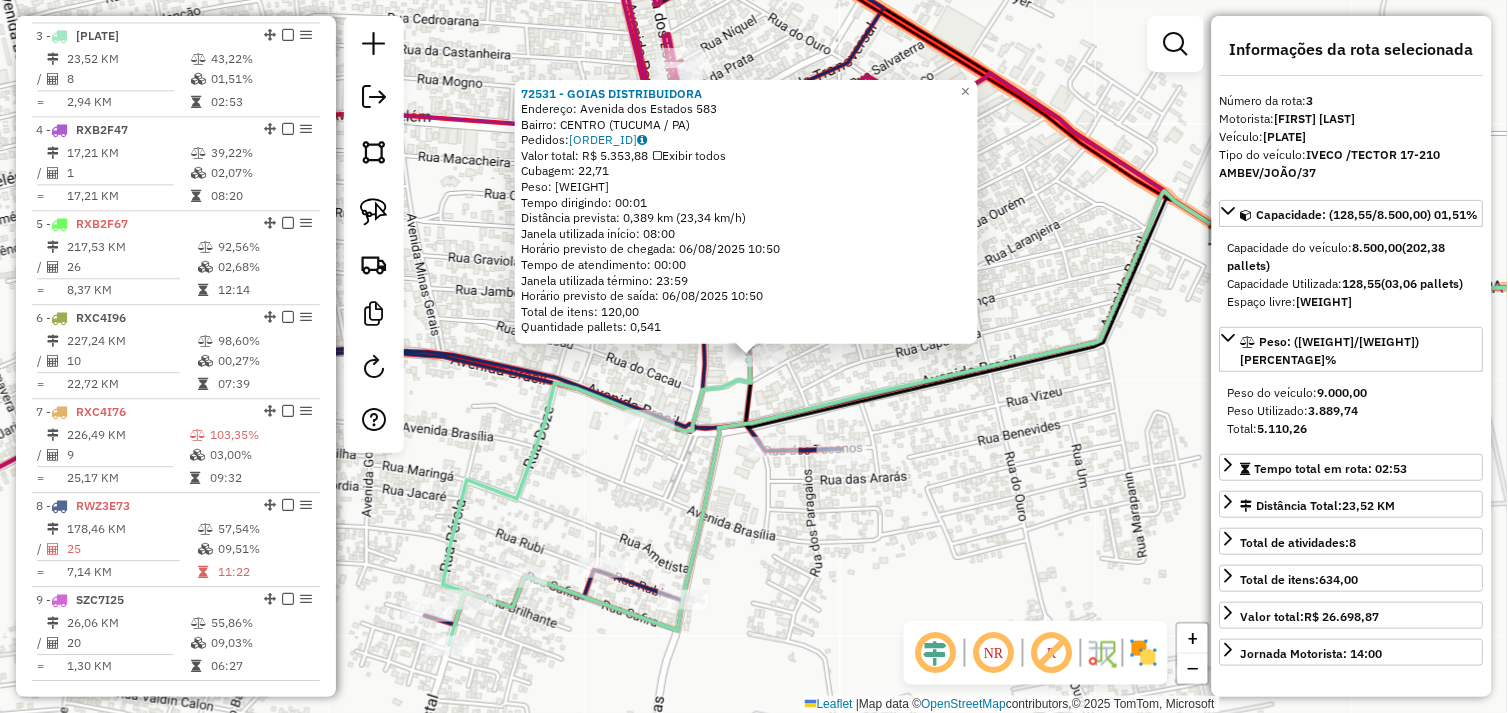 scroll, scrollTop: 961, scrollLeft: 0, axis: vertical 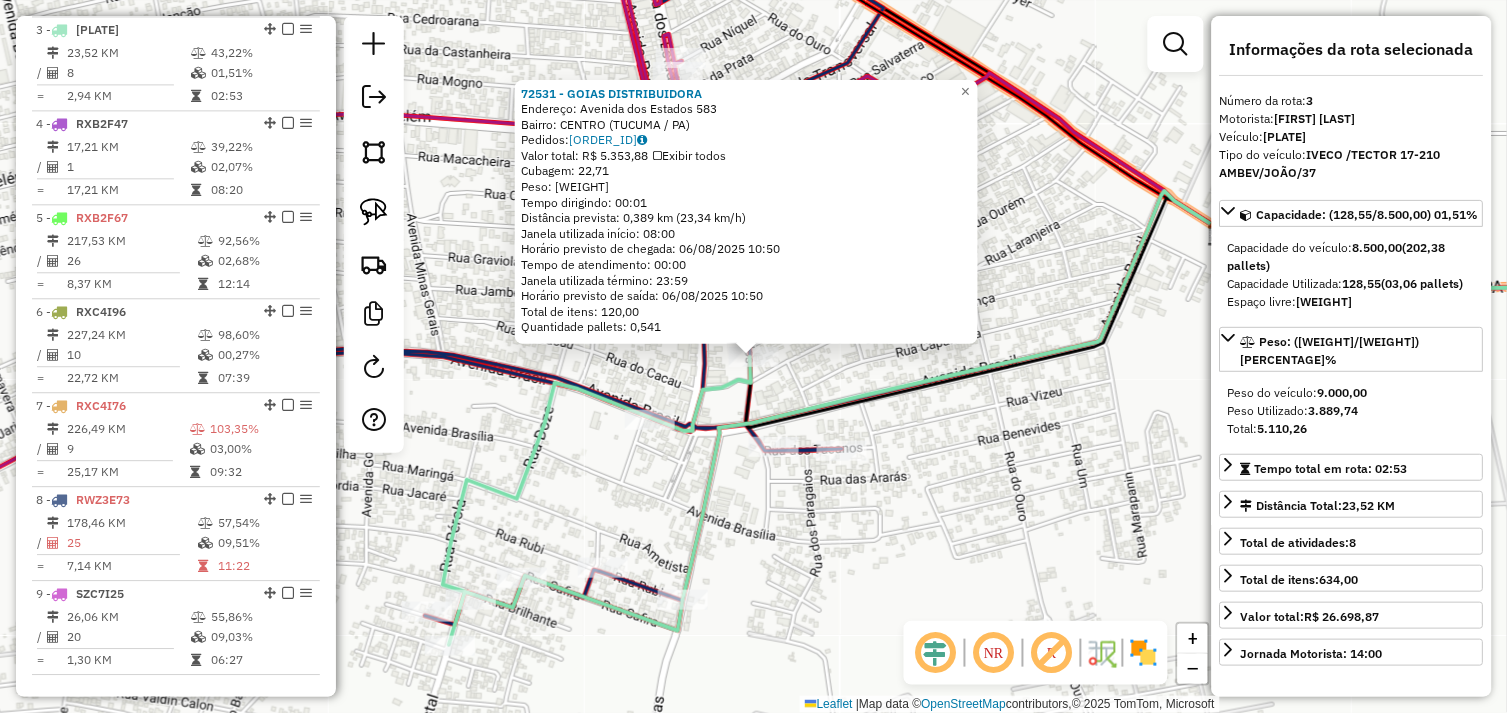 click on "72531 - GOIAS DISTRIBUIDORA  Endereço:  Avenida dos Estados 583   Bairro: CENTRO (TUCUMA / PA)   Pedidos:  05102811   Valor total: R$ 5.353,88   Exibir todos   Cubagem: 22,71  Peso: 638,98  Tempo dirigindo: 00:01   Distância prevista: 0,389 km (23,34 km/h)   Janela utilizada início: 08:00   Horário previsto de chegada: 06/08/2025 10:50   Tempo de atendimento: 00:00   Janela utilizada término: 23:59   Horário previsto de saída: 06/08/2025 10:50   Total de itens: 120,00   Quantidade pallets: 0,541  × Janela de atendimento Grade de atendimento Capacidade Transportadoras Veículos Cliente Pedidos  Rotas Selecione os dias de semana para filtrar as janelas de atendimento  Seg   Ter   Qua   Qui   Sex   Sáb   Dom  Informe o período da janela de atendimento: De: Até:  Filtrar exatamente a janela do cliente  Considerar janela de atendimento padrão  Selecione os dias de semana para filtrar as grades de atendimento  Seg   Ter   Qua   Qui   Sex   Sáb   Dom   Clientes fora do dia de atendimento selecionado De:" 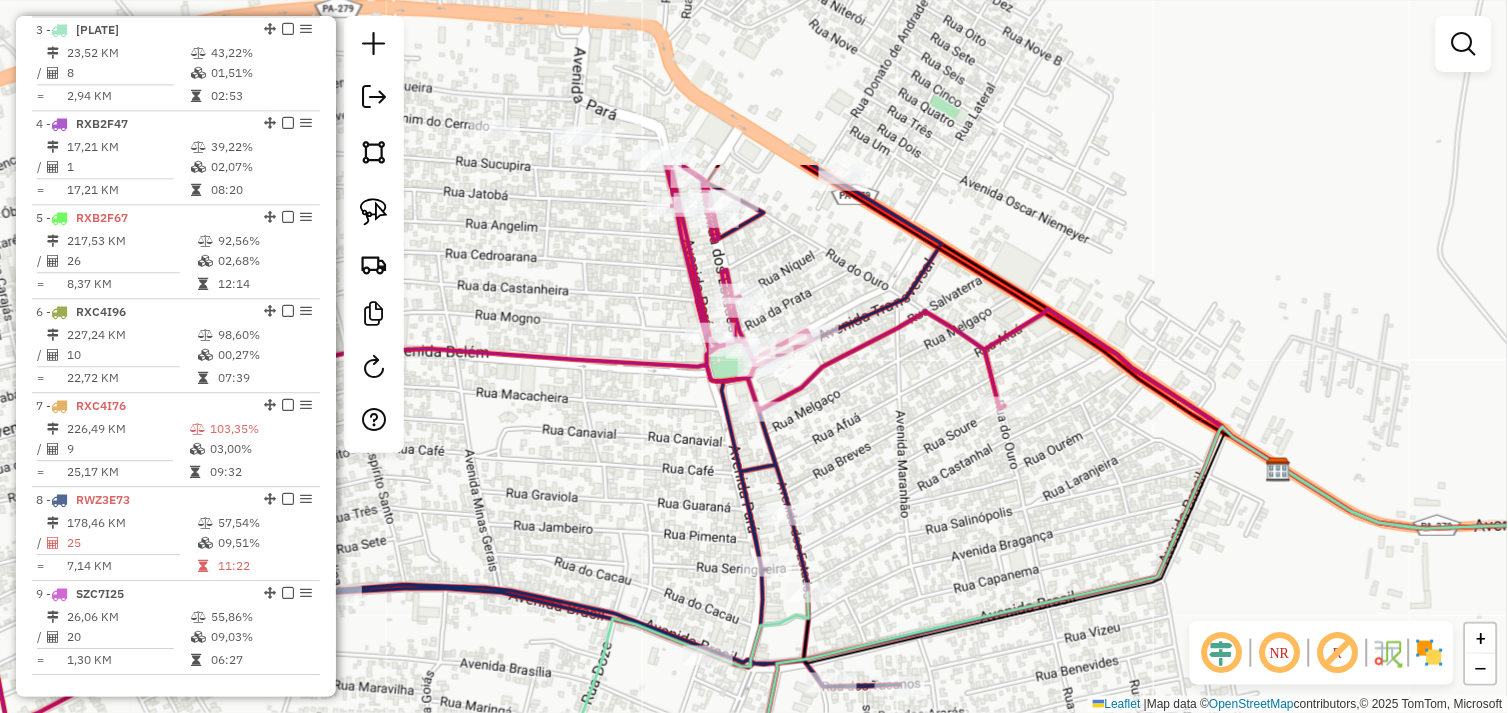 drag, startPoint x: 862, startPoint y: 367, endPoint x: 892, endPoint y: 532, distance: 167.7051 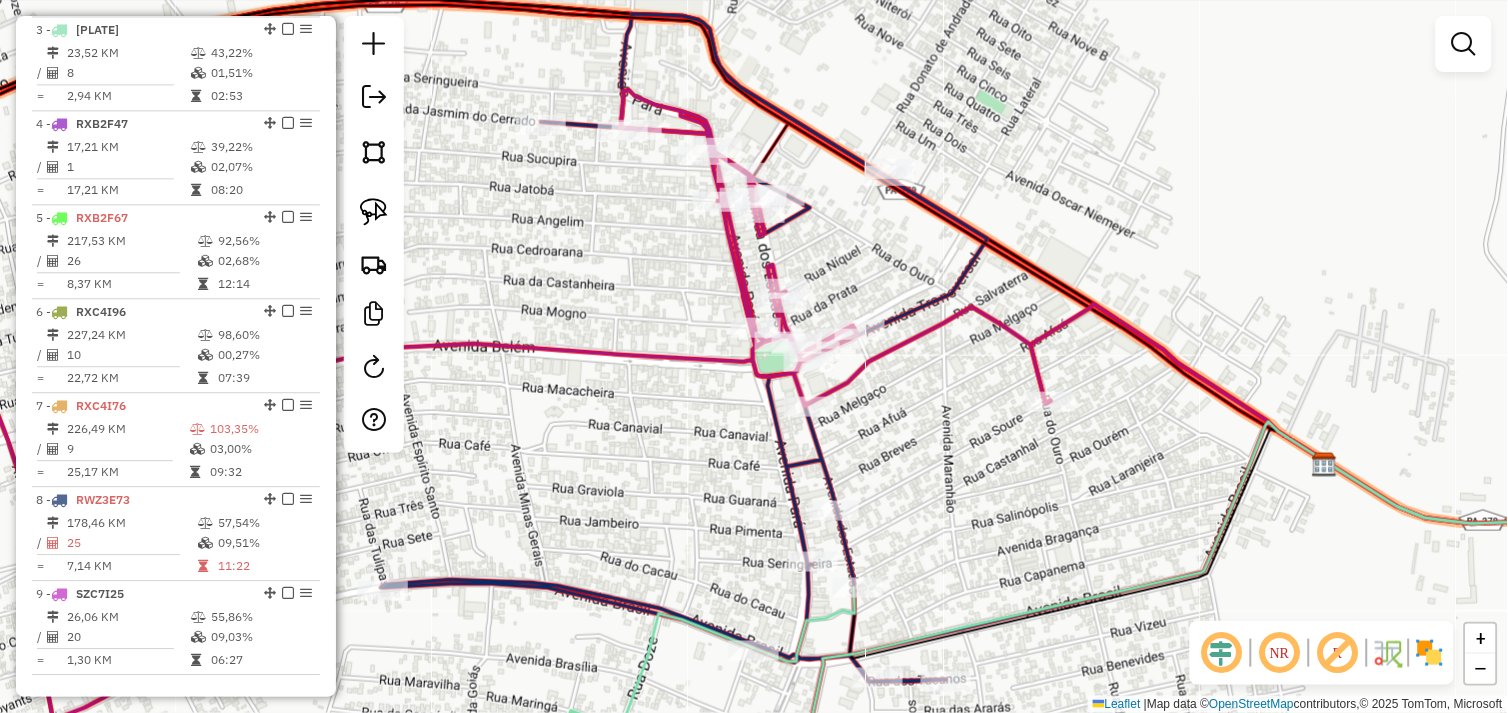 drag, startPoint x: 380, startPoint y: 220, endPoint x: 446, endPoint y: 234, distance: 67.46851 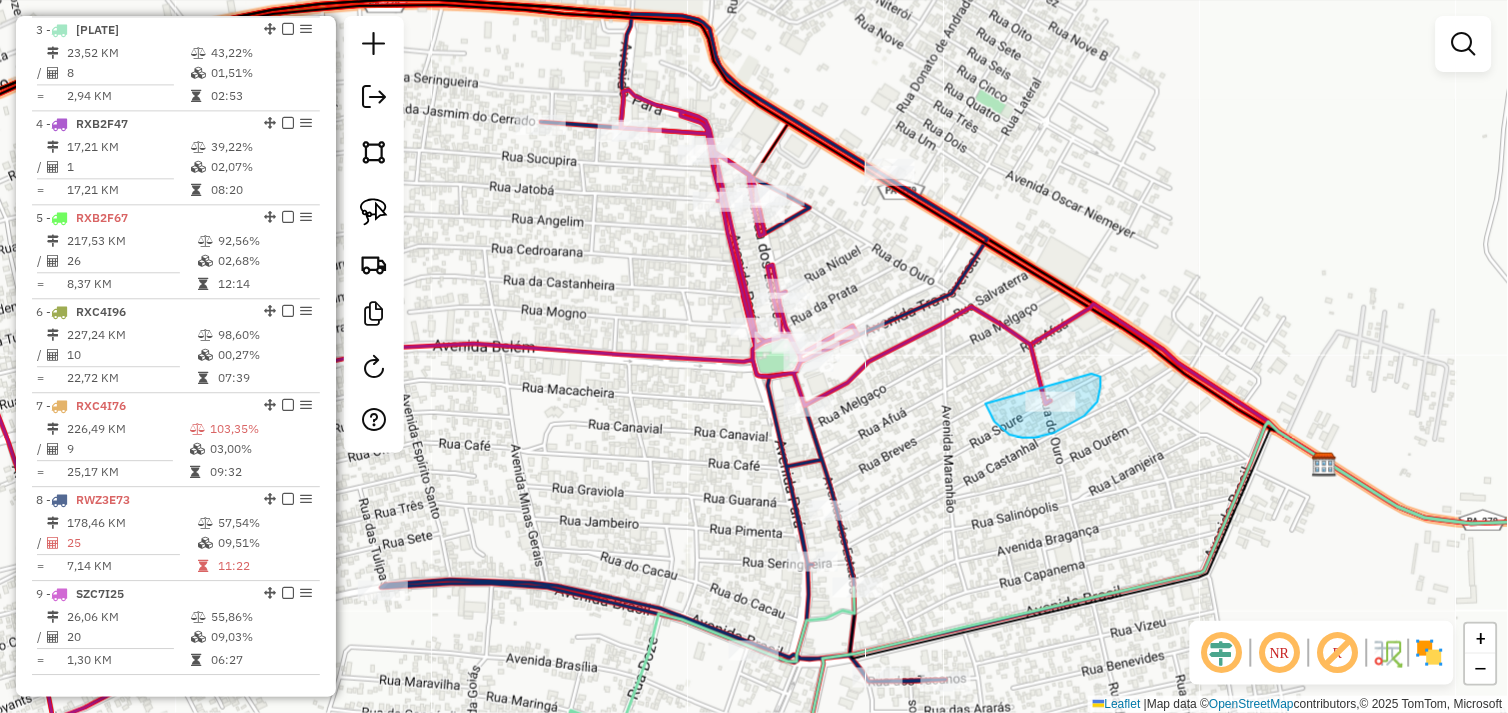 drag, startPoint x: 986, startPoint y: 404, endPoint x: 1012, endPoint y: 364, distance: 47.707443 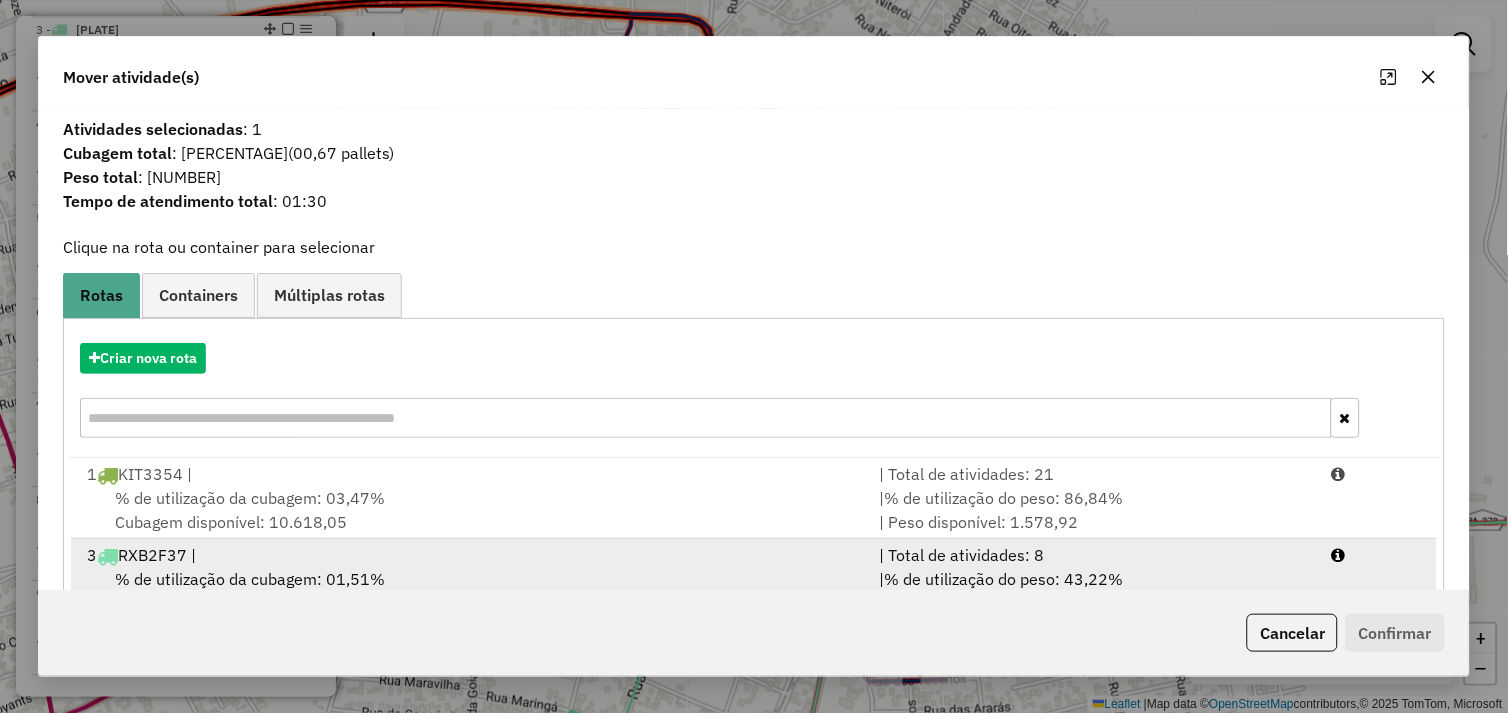 click on "3  RXB2F37 |" at bounding box center [471, 555] 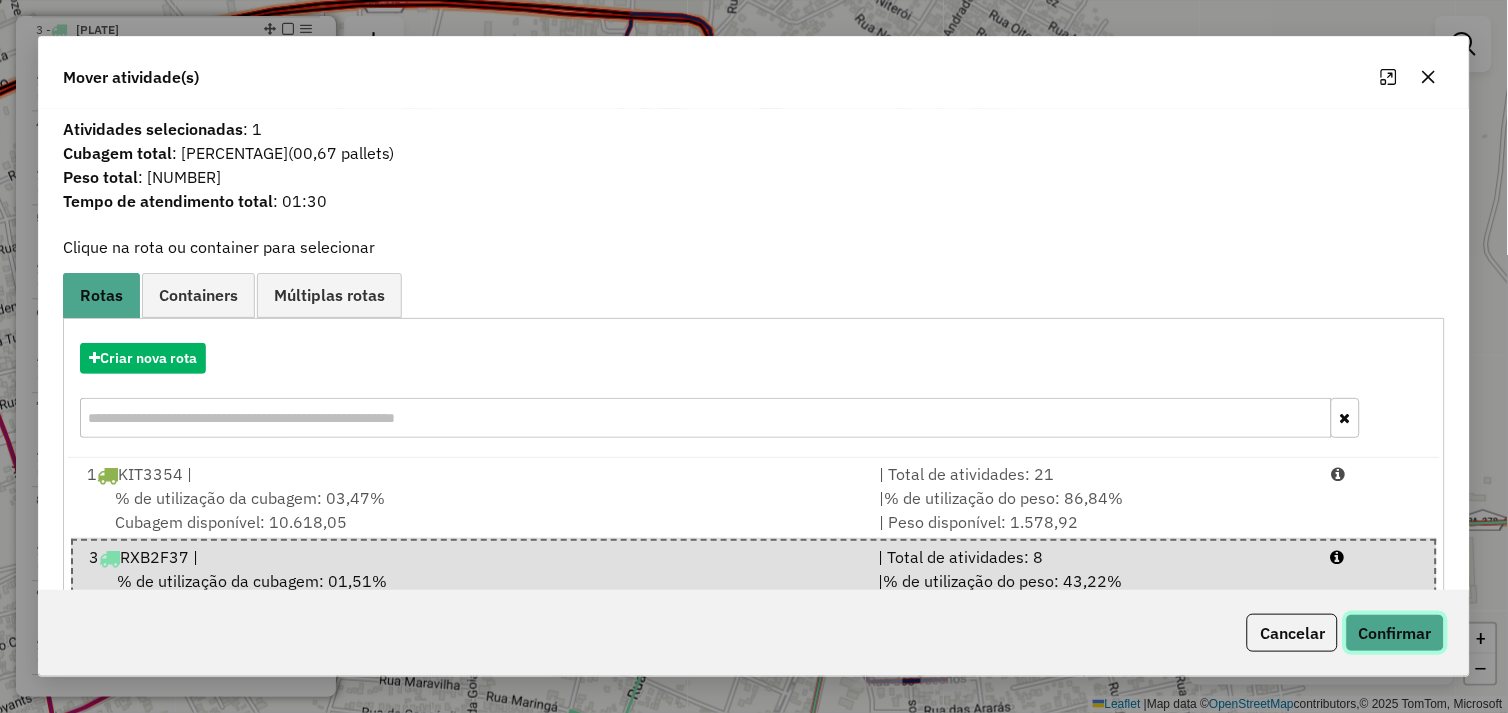click on "Confirmar" 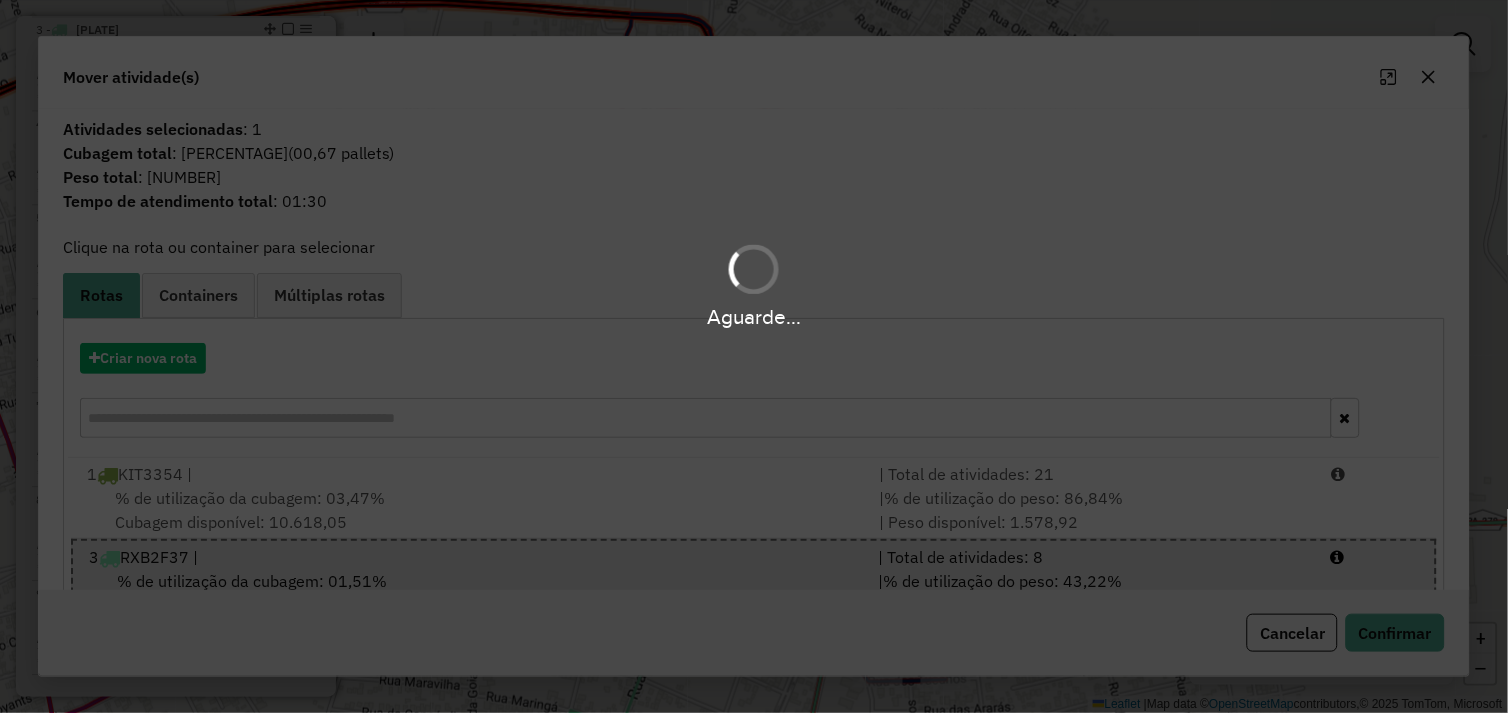 scroll, scrollTop: 747, scrollLeft: 0, axis: vertical 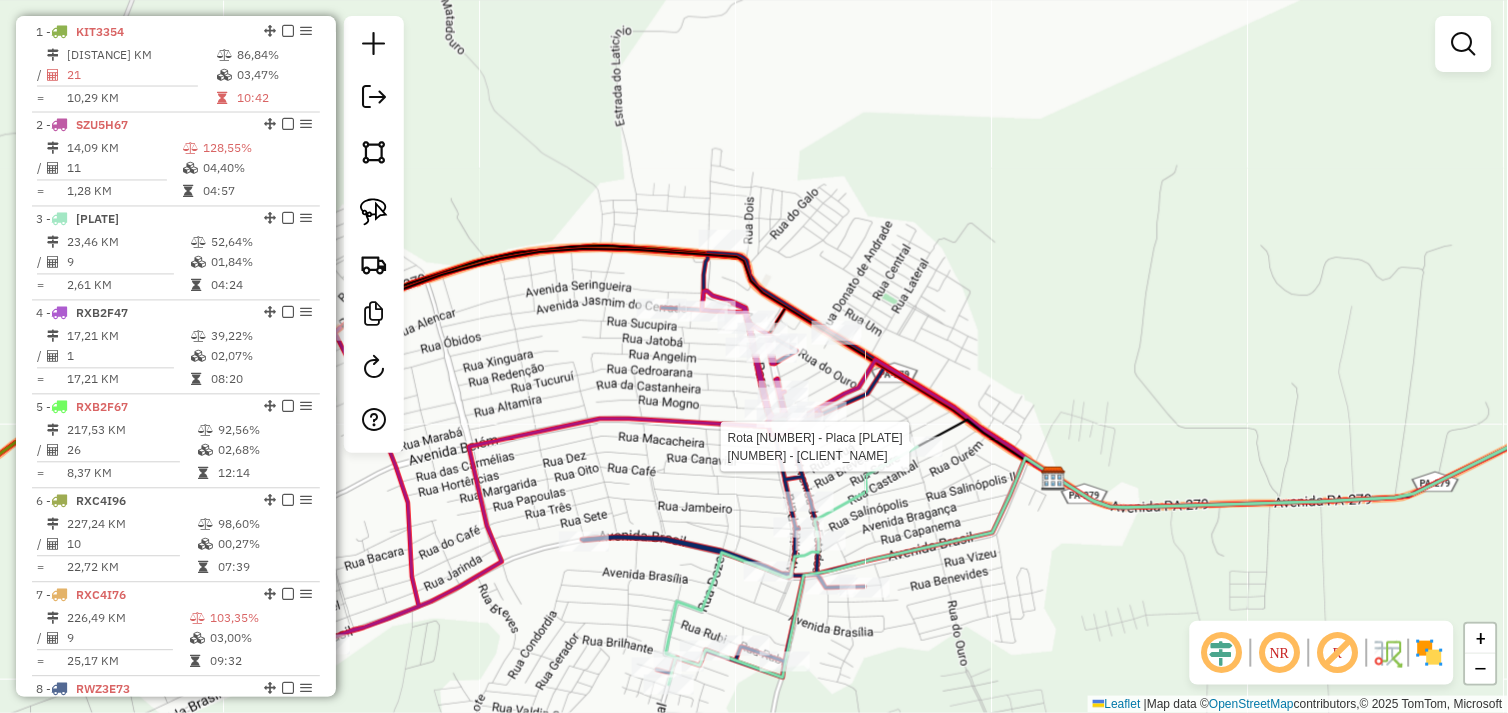 select on "*********" 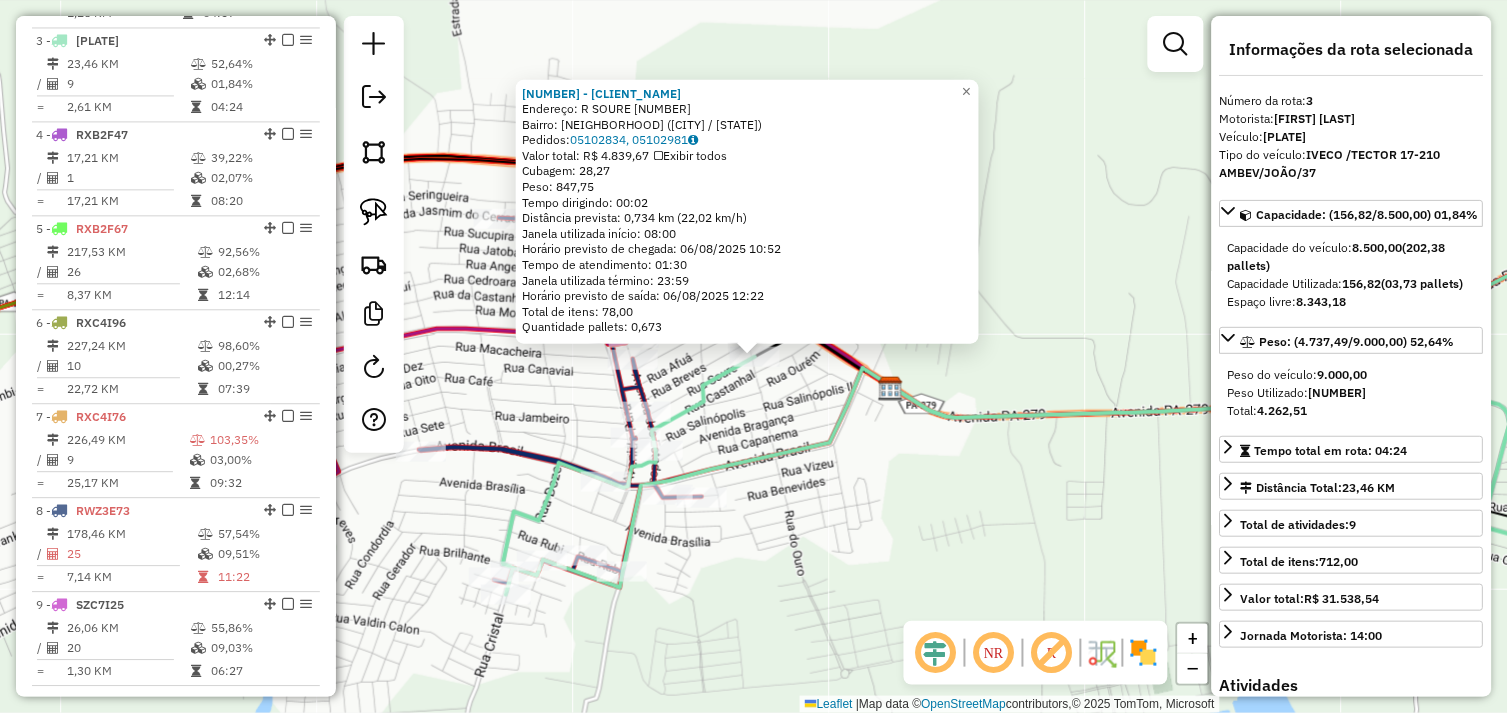 scroll, scrollTop: 935, scrollLeft: 0, axis: vertical 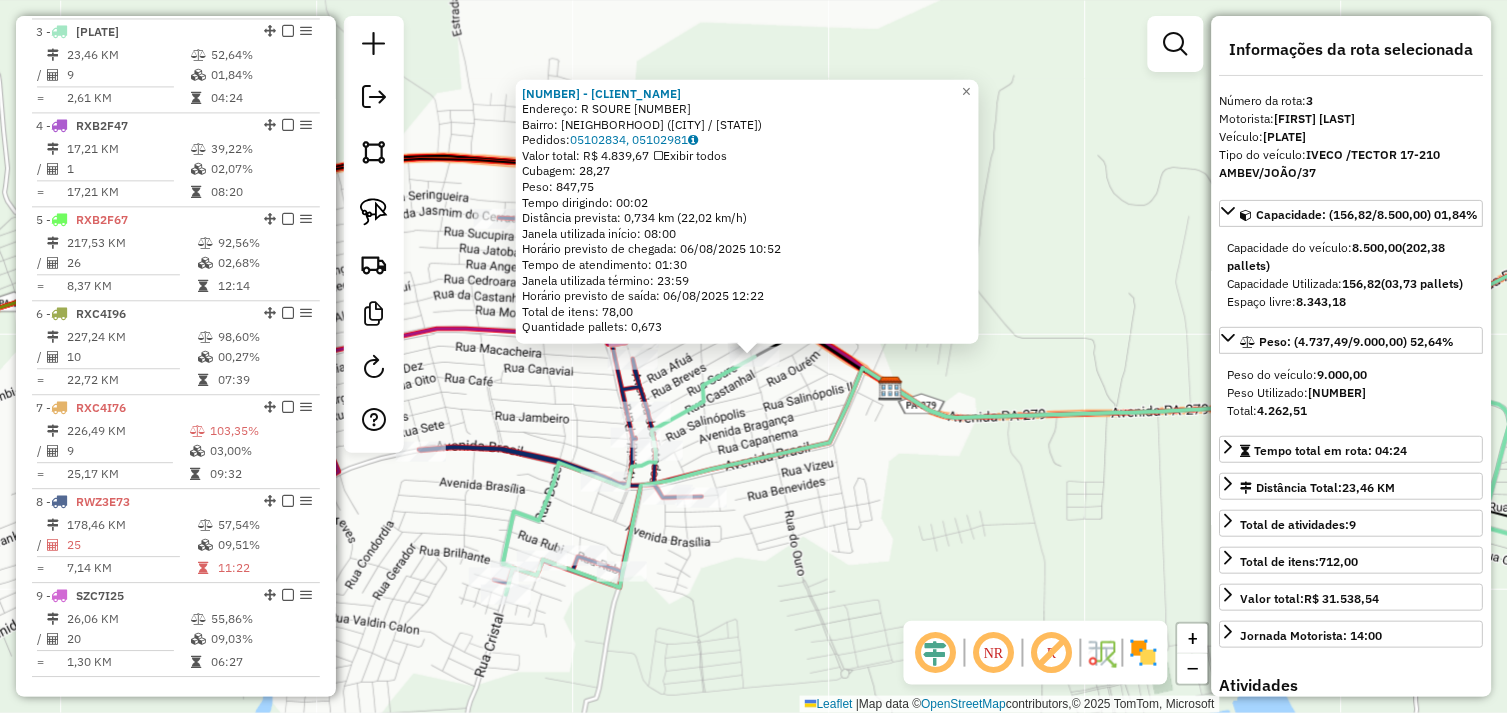 click on "1583 - DISTRIBUIDORA GLOBO  Endereço:  R SOURE 255   Bairro: RODOVIARIO (TUCUMA / PA)   Pedidos:  05102834, 05102981   Valor total: R$ 4.839,67   Exibir todos   Cubagem: 28,27  Peso: 847,75  Tempo dirigindo: 00:02   Distância prevista: 0,734 km (22,02 km/h)   Janela utilizada início: 08:00   Horário previsto de chegada: 06/08/2025 10:52   Tempo de atendimento: 01:30   Janela utilizada término: 23:59   Horário previsto de saída: 06/08/2025 12:22   Total de itens: 78,00   Quantidade pallets: 0,673  × Janela de atendimento Grade de atendimento Capacidade Transportadoras Veículos Cliente Pedidos  Rotas Selecione os dias de semana para filtrar as janelas de atendimento  Seg   Ter   Qua   Qui   Sex   Sáb   Dom  Informe o período da janela de atendimento: De: Até:  Filtrar exatamente a janela do cliente  Considerar janela de atendimento padrão  Selecione os dias de semana para filtrar as grades de atendimento  Seg   Ter   Qua   Qui   Sex   Sáb   Dom   Clientes fora do dia de atendimento selecionado De:" 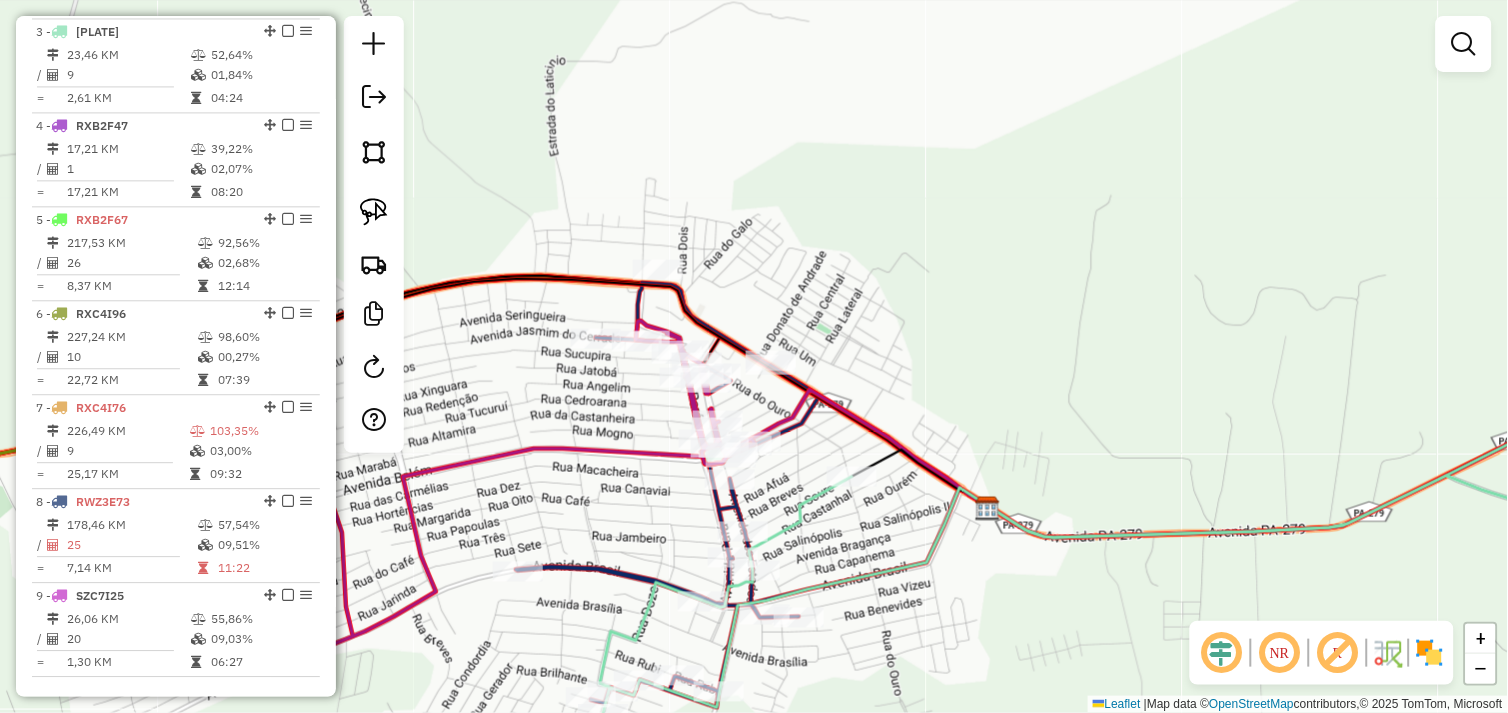drag, startPoint x: 752, startPoint y: 440, endPoint x: 858, endPoint y: 543, distance: 147.80054 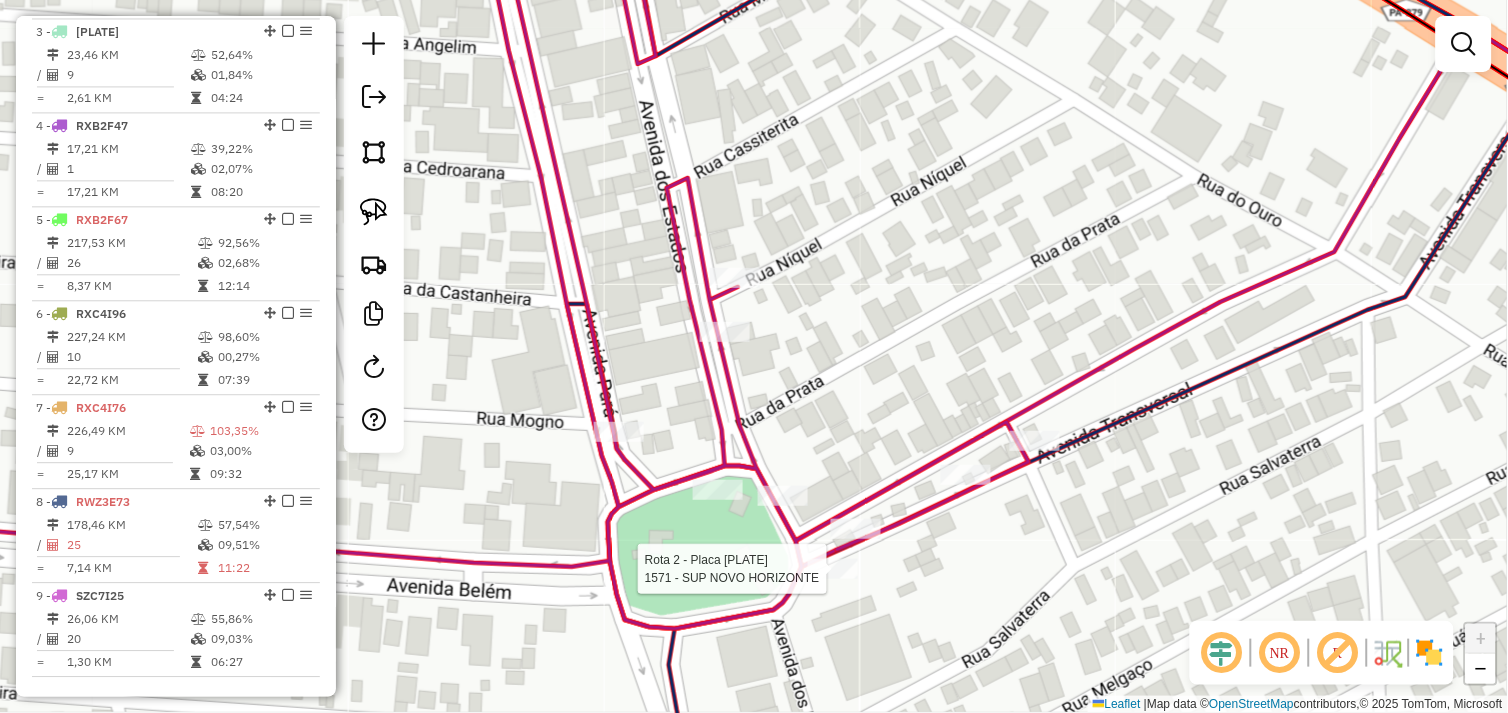 select on "*********" 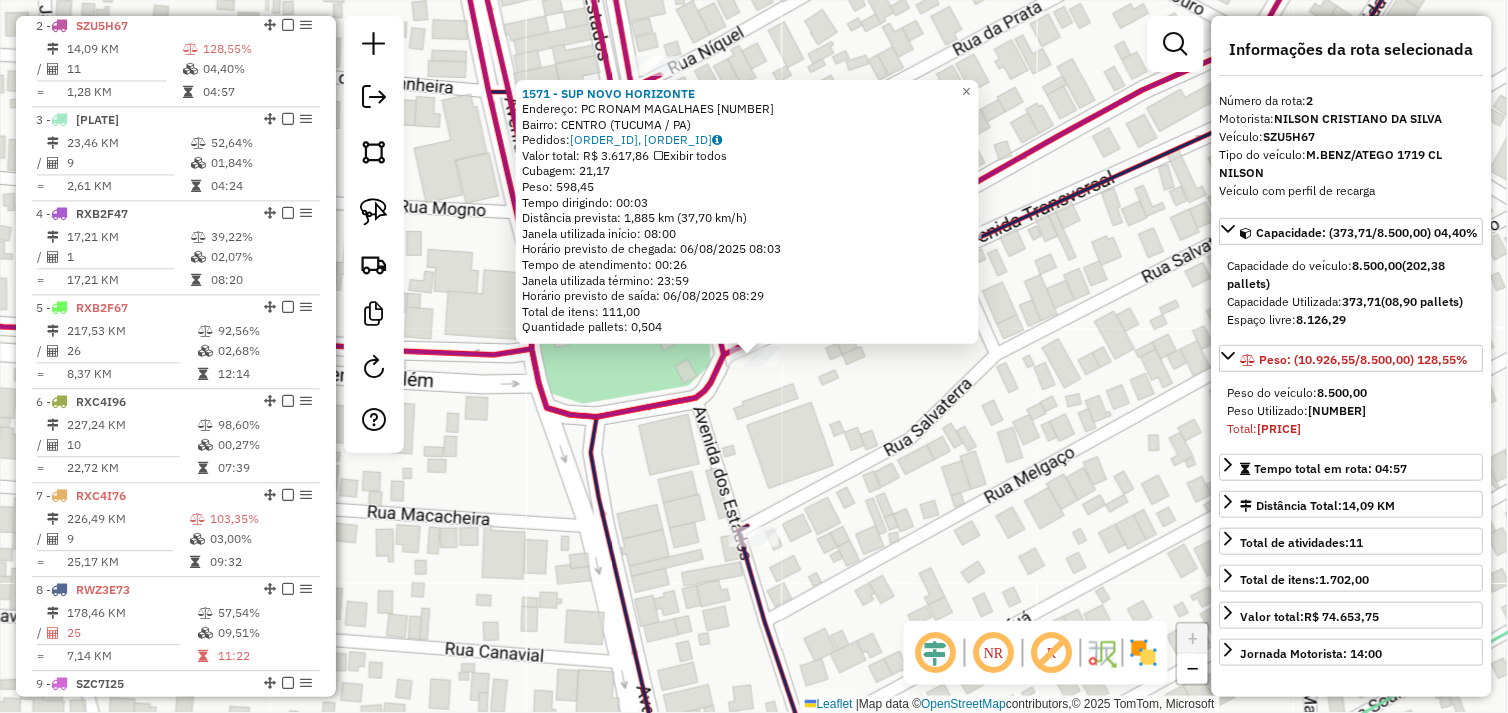 scroll, scrollTop: 842, scrollLeft: 0, axis: vertical 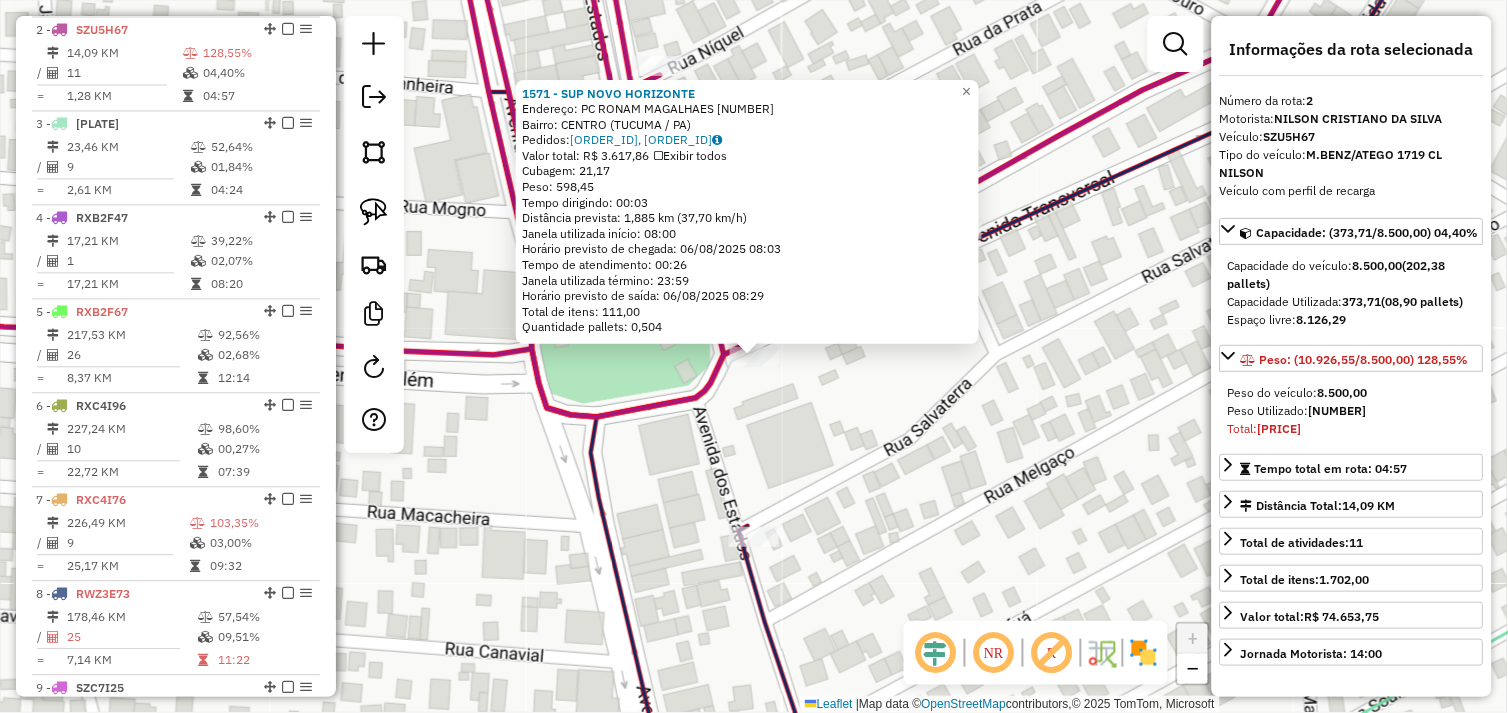 click on "1571 - SUP NOVO HORIZONTE  Endereço:  PC RONAM MAGALHAES 367   Bairro: CENTRO (TUCUMA / PA)   Pedidos:  05103002, 05102980   Valor total: R$ 3.617,86   Exibir todos   Cubagem: 21,17  Peso: 598,45  Tempo dirigindo: 00:03   Distância prevista: 1,885 km (37,70 km/h)   Janela utilizada início: 08:00   Horário previsto de chegada: 06/08/2025 08:03   Tempo de atendimento: 00:26   Janela utilizada término: 23:59   Horário previsto de saída: 06/08/2025 08:29   Total de itens: 111,00   Quantidade pallets: 0,504  × Janela de atendimento Grade de atendimento Capacidade Transportadoras Veículos Cliente Pedidos  Rotas Selecione os dias de semana para filtrar as janelas de atendimento  Seg   Ter   Qua   Qui   Sex   Sáb   Dom  Informe o período da janela de atendimento: De: Até:  Filtrar exatamente a janela do cliente  Considerar janela de atendimento padrão  Selecione os dias de semana para filtrar as grades de atendimento  Seg   Ter   Qua   Qui   Sex   Sáb   Dom   Peso mínimo:   Peso máximo:   De:   Até:" 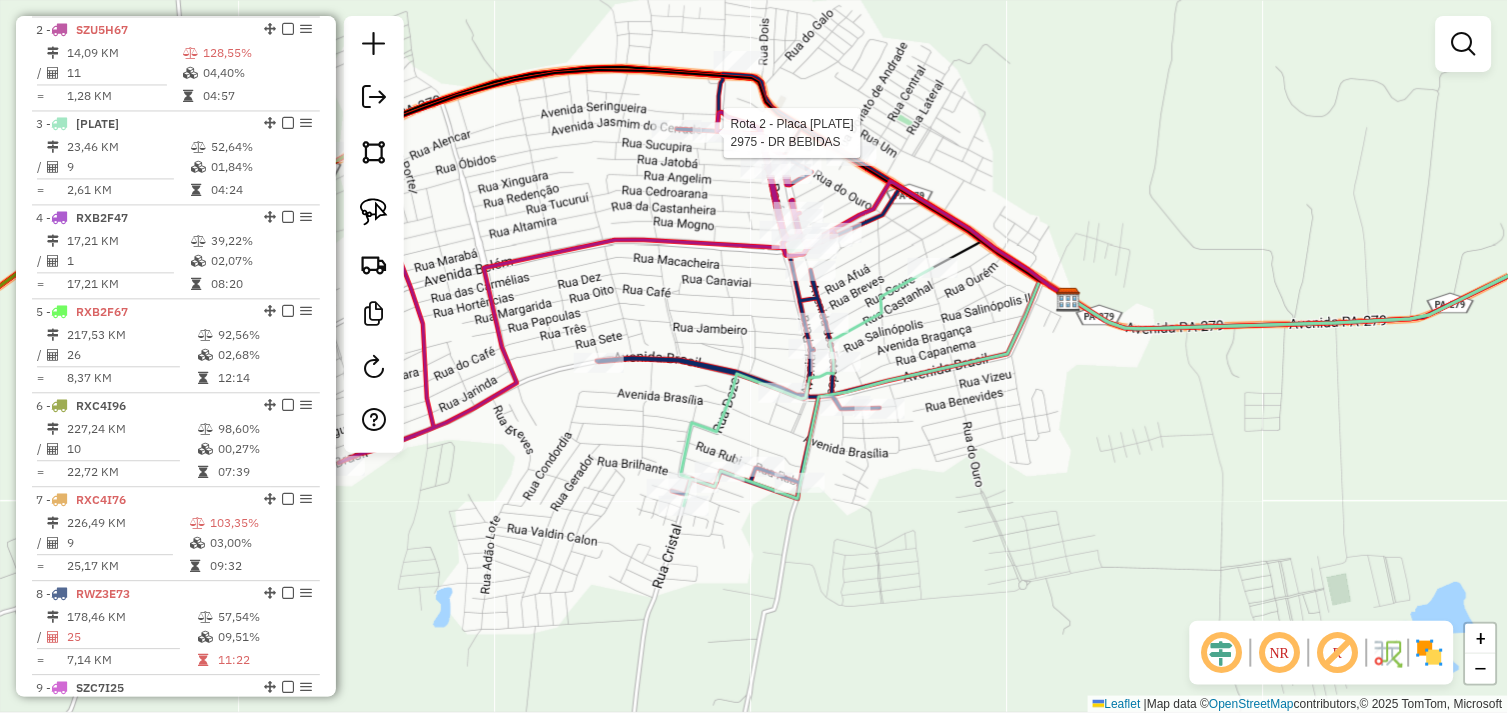 select on "*********" 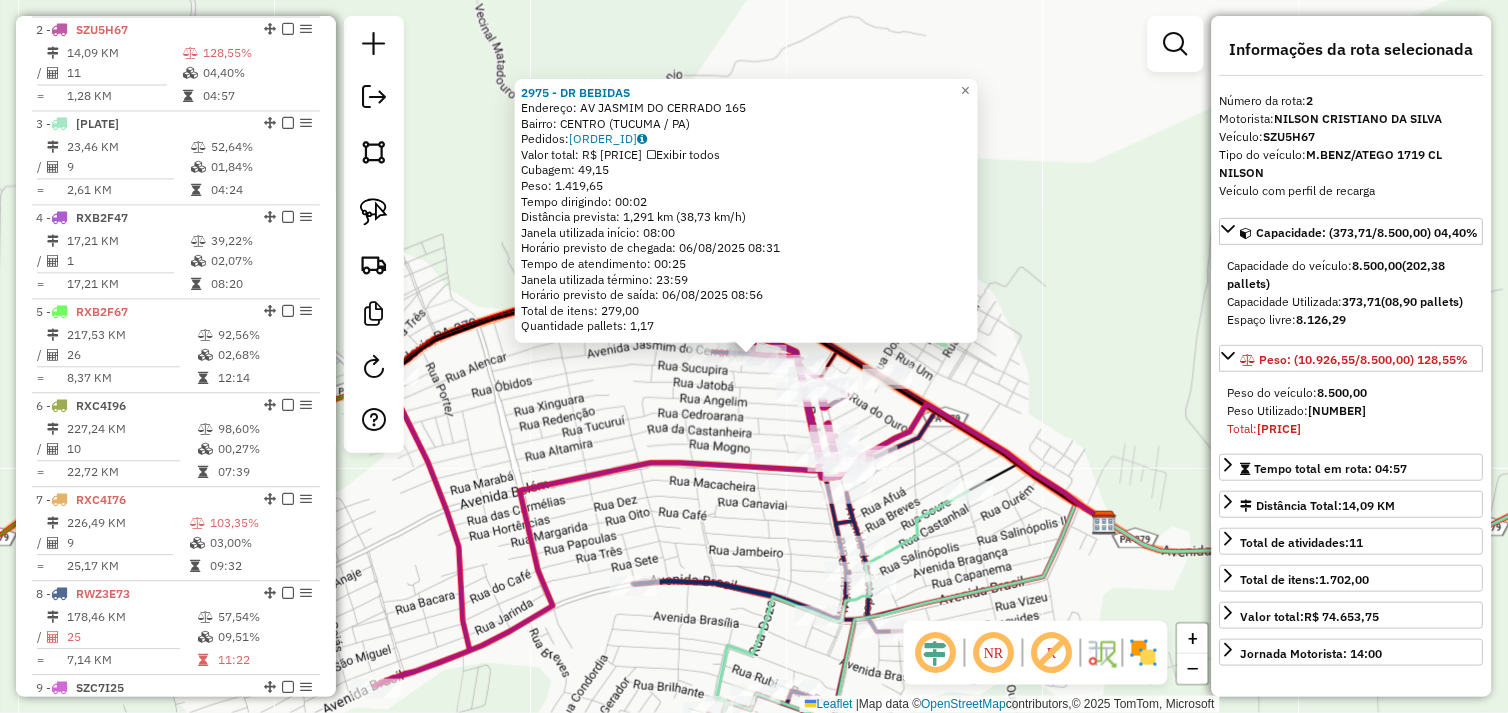 drag, startPoint x: 698, startPoint y: 428, endPoint x: 587, endPoint y: 263, distance: 198.86176 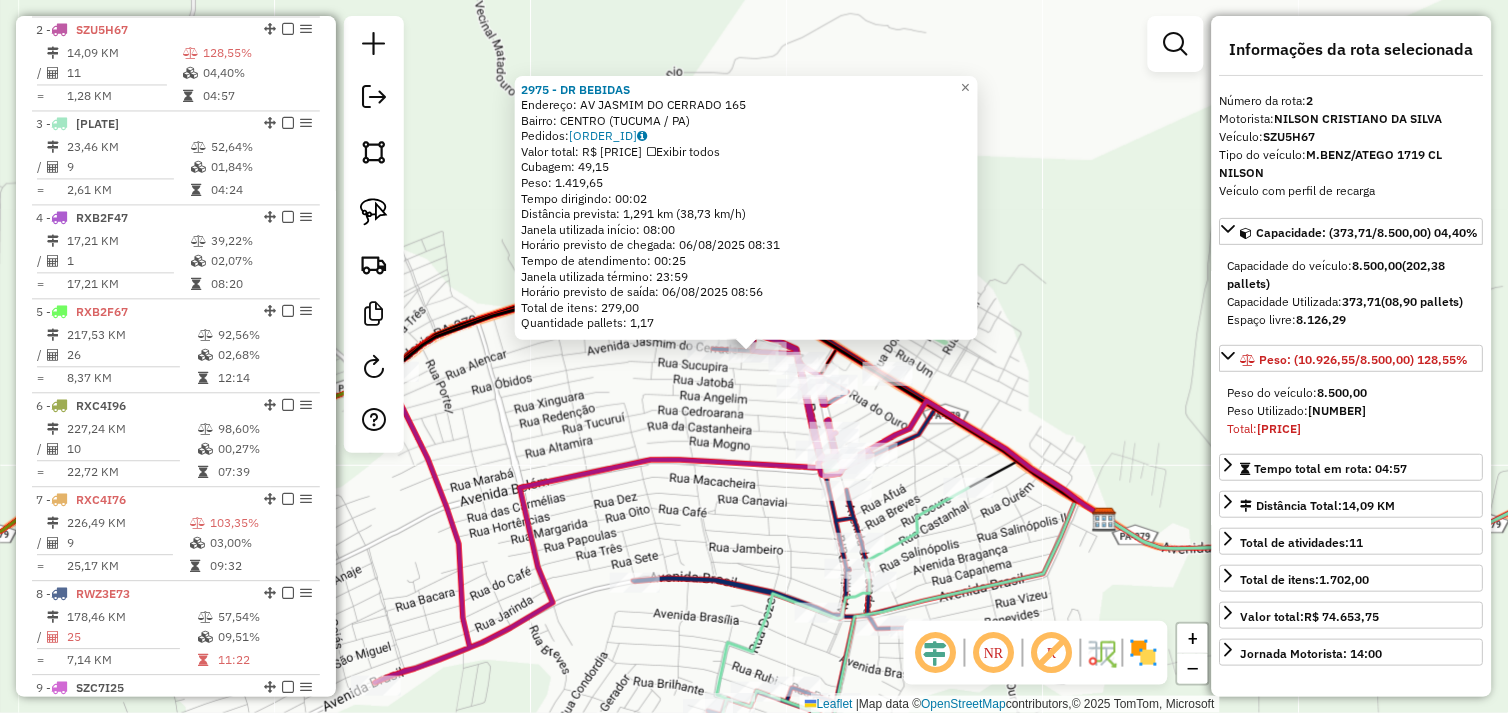 click on "2975 - DR BEBIDAS  Endereço:  AV JASMIM DO CERRADO 165   Bairro: CENTRO (TUCUMA / PA)   Pedidos:  05102906   Valor total: R$ 11.330,59   Exibir todos   Cubagem: 49,15  Peso: 1.419,65  Tempo dirigindo: 00:02   Distância prevista: 1,291 km (38,73 km/h)   Janela utilizada início: 08:00   Horário previsto de chegada: 06/08/2025 08:31   Tempo de atendimento: 00:25   Janela utilizada término: 23:59   Horário previsto de saída: 06/08/2025 08:56   Total de itens: 279,00   Quantidade pallets: 1,17  × Janela de atendimento Grade de atendimento Capacidade Transportadoras Veículos Cliente Pedidos  Rotas Selecione os dias de semana para filtrar as janelas de atendimento  Seg   Ter   Qua   Qui   Sex   Sáb   Dom  Informe o período da janela de atendimento: De: Até:  Filtrar exatamente a janela do cliente  Considerar janela de atendimento padrão  Selecione os dias de semana para filtrar as grades de atendimento  Seg   Ter   Qua   Qui   Sex   Sáb   Dom   Considerar clientes sem dia de atendimento cadastrado De:" 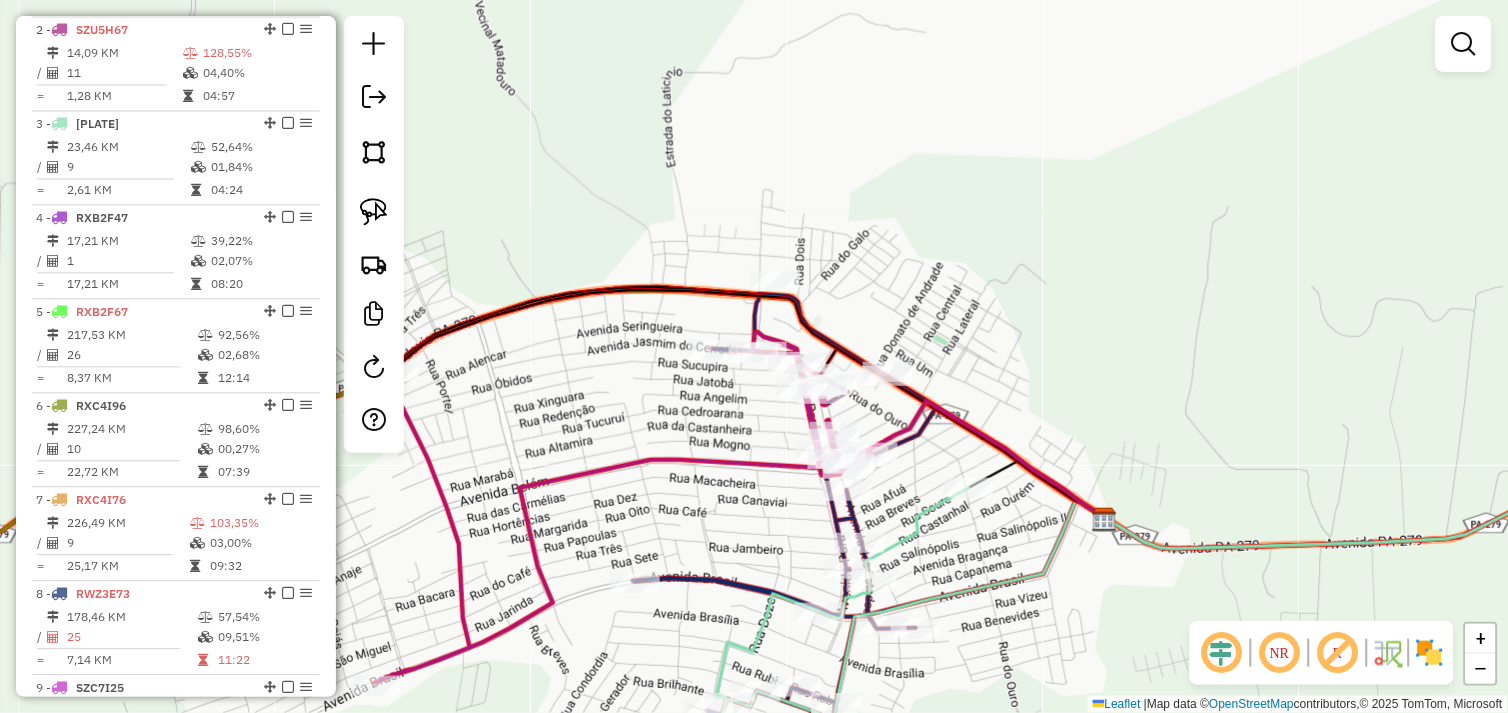 drag, startPoint x: 763, startPoint y: 486, endPoint x: 693, endPoint y: 323, distance: 177.39503 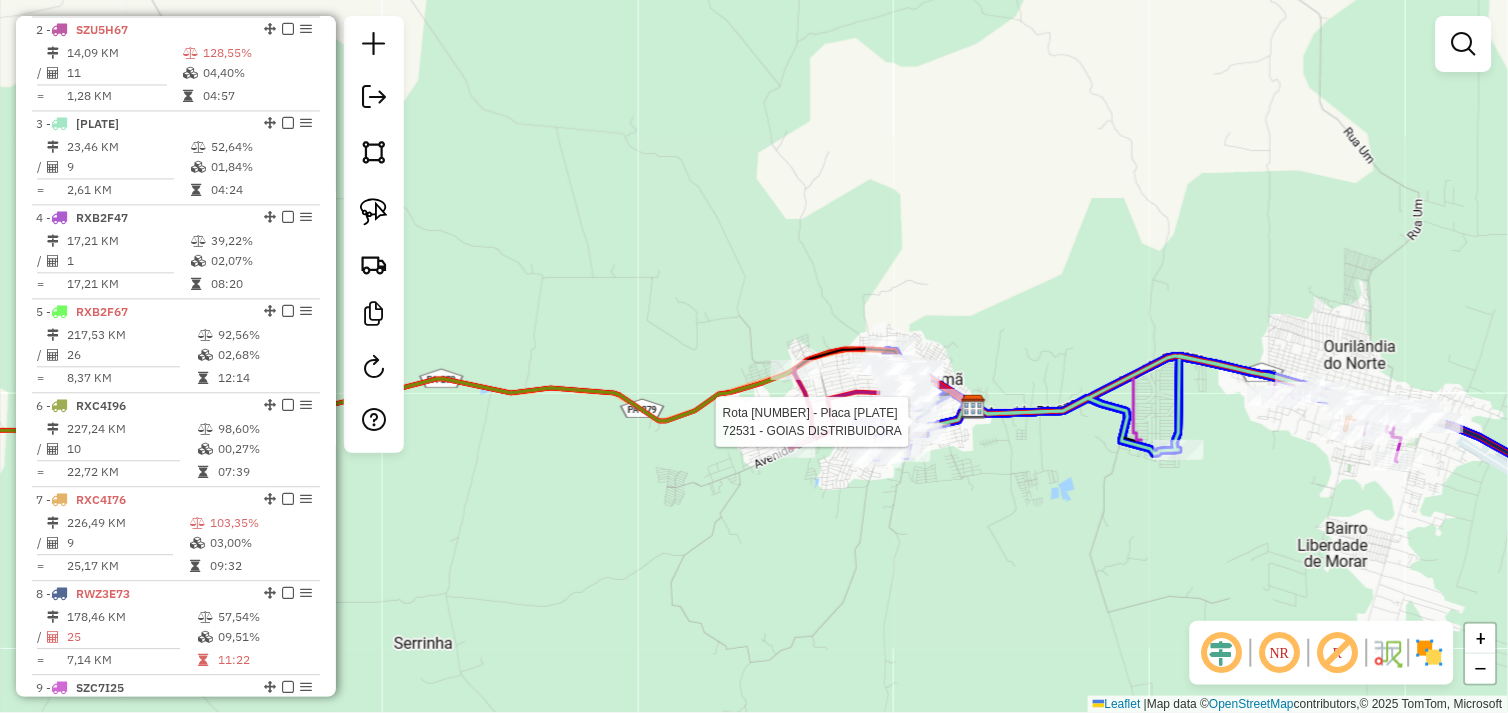 click 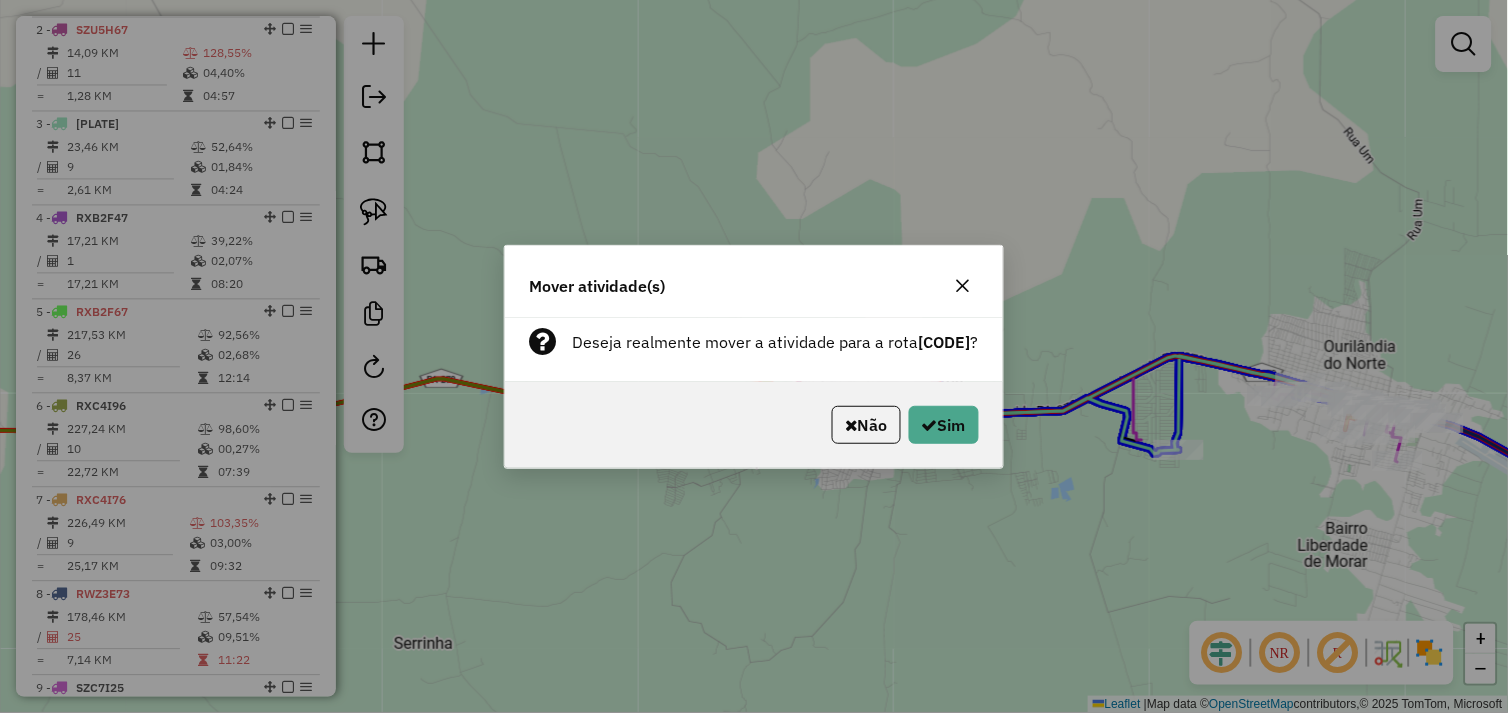 click 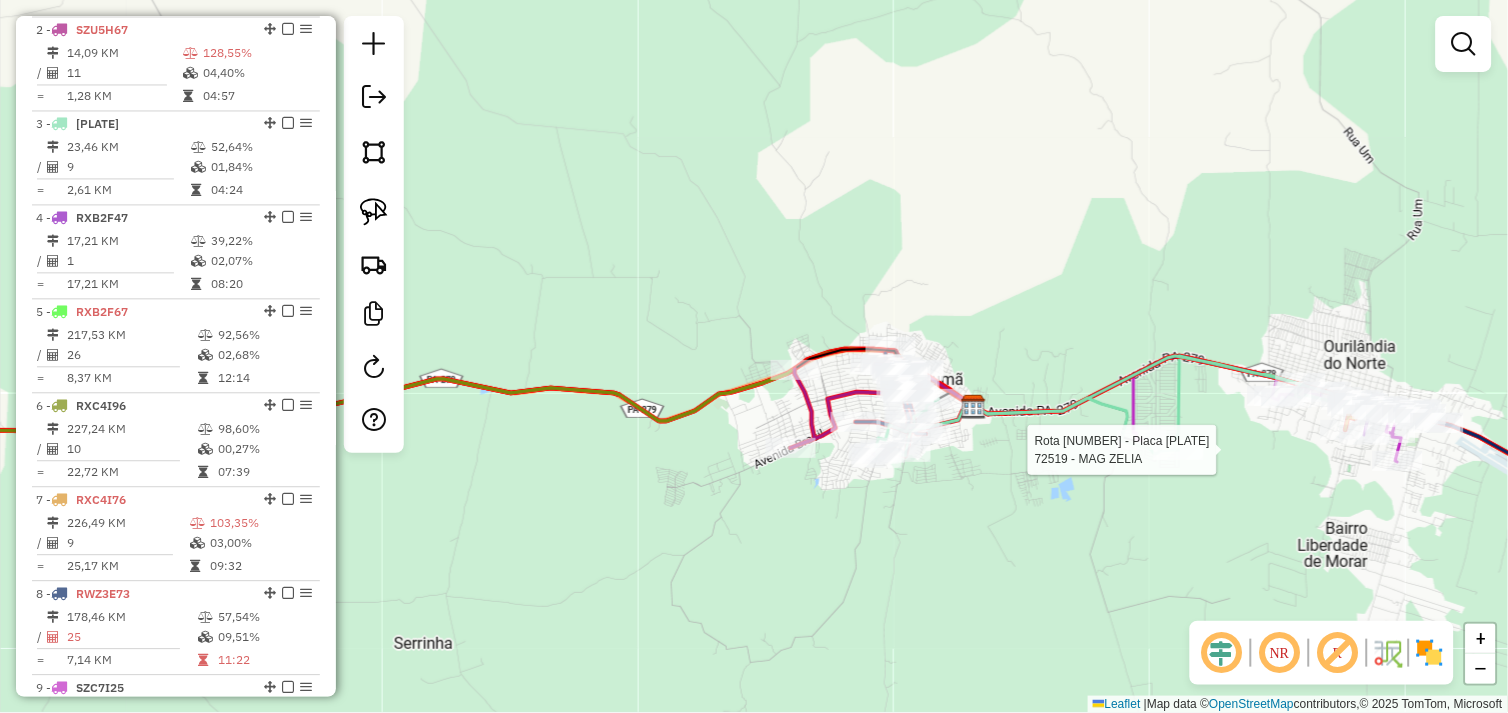 select on "*********" 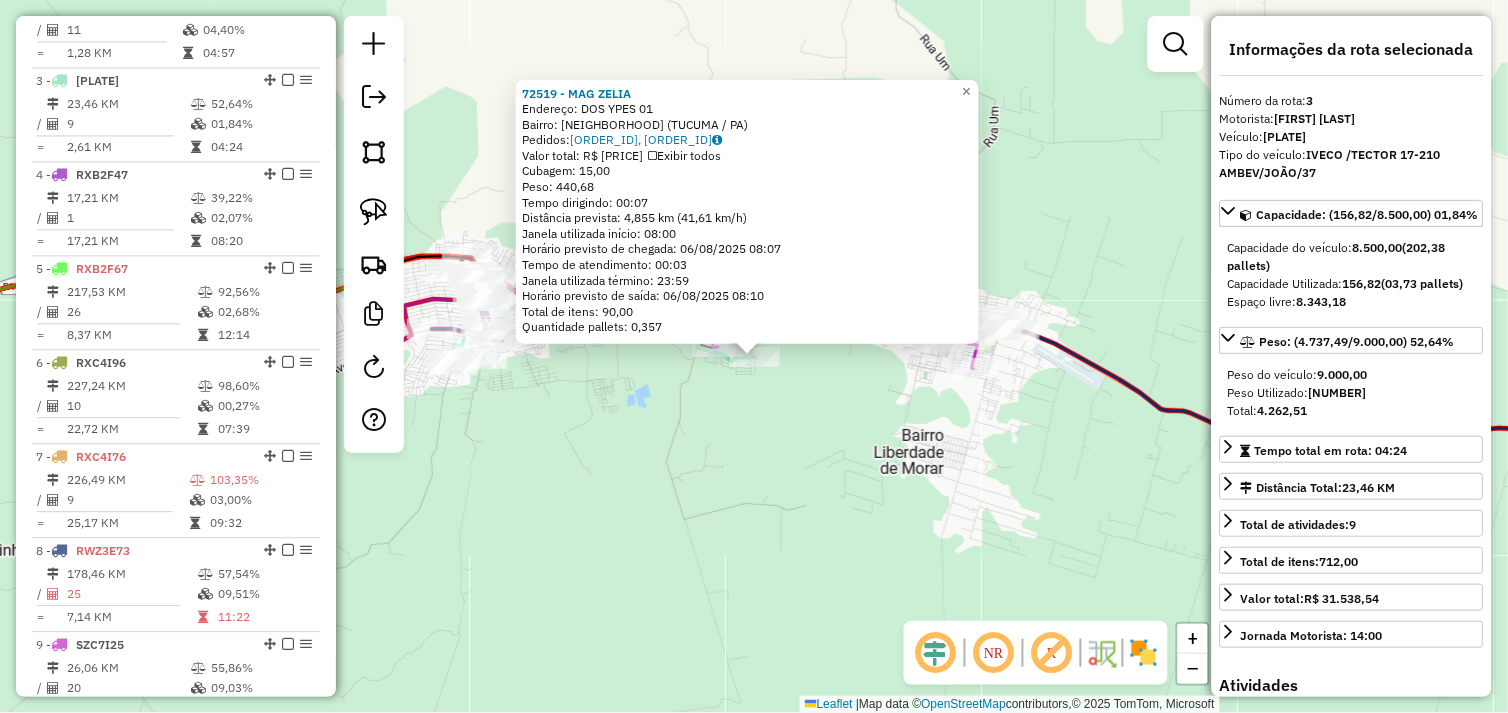 scroll, scrollTop: 935, scrollLeft: 0, axis: vertical 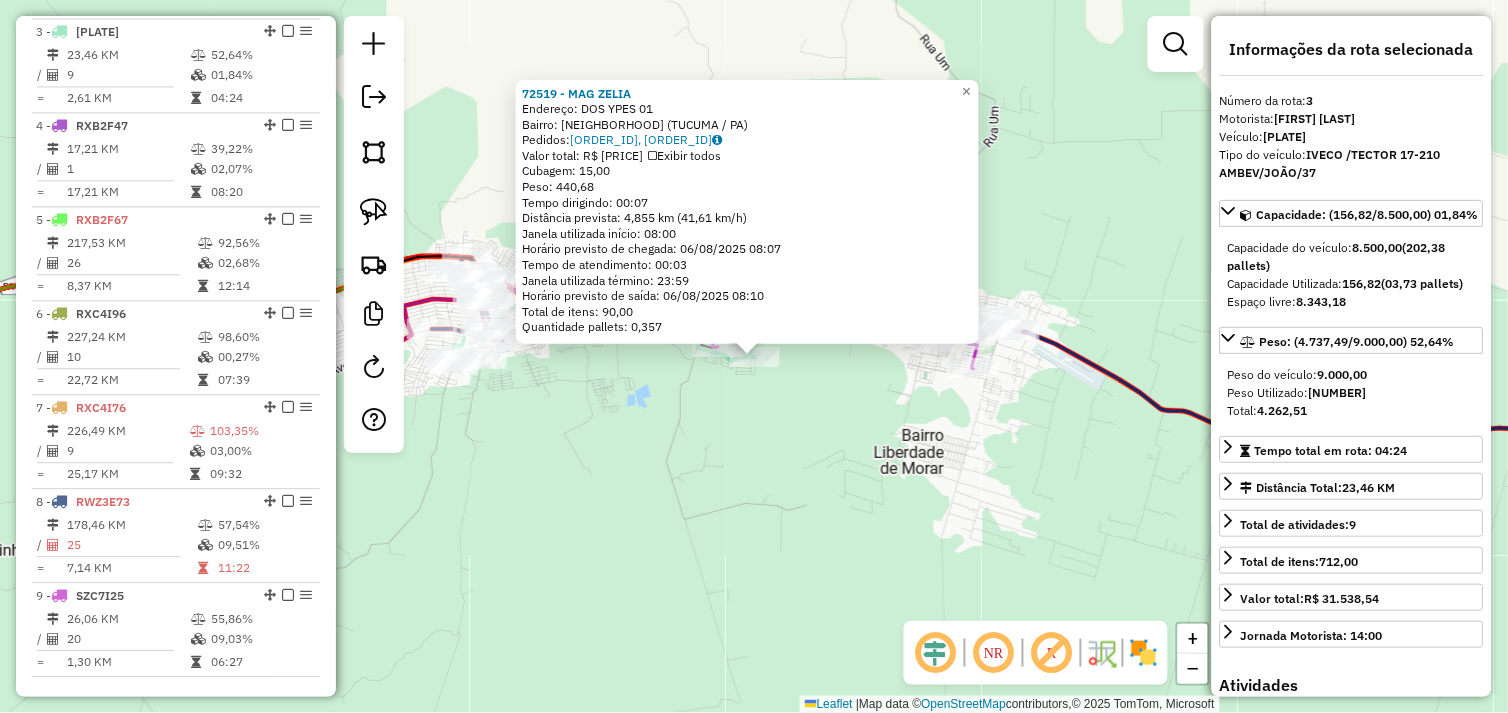 click on "72519 - MAG ZELIA  Endereço:  DOS YPES 01   Bairro: BURITI (TUCUMA / PA)   Pedidos:  05102861, 05102862   Valor total: R$ 3.599,28   Exibir todos   Cubagem: 15,00  Peso: 440,68  Tempo dirigindo: 00:07   Distância prevista: 4,855 km (41,61 km/h)   Janela utilizada início: 08:00   Horário previsto de chegada: 06/08/2025 08:07   Tempo de atendimento: 00:03   Janela utilizada término: 23:59   Horário previsto de saída: 06/08/2025 08:10   Total de itens: 90,00   Quantidade pallets: 0,357  × Janela de atendimento Grade de atendimento Capacidade Transportadoras Veículos Cliente Pedidos  Rotas Selecione os dias de semana para filtrar as janelas de atendimento  Seg   Ter   Qua   Qui   Sex   Sáb   Dom  Informe o período da janela de atendimento: De: Até:  Filtrar exatamente a janela do cliente  Considerar janela de atendimento padrão  Selecione os dias de semana para filtrar as grades de atendimento  Seg   Ter   Qua   Qui   Sex   Sáb   Dom   Considerar clientes sem dia de atendimento cadastrado  De:  De:" 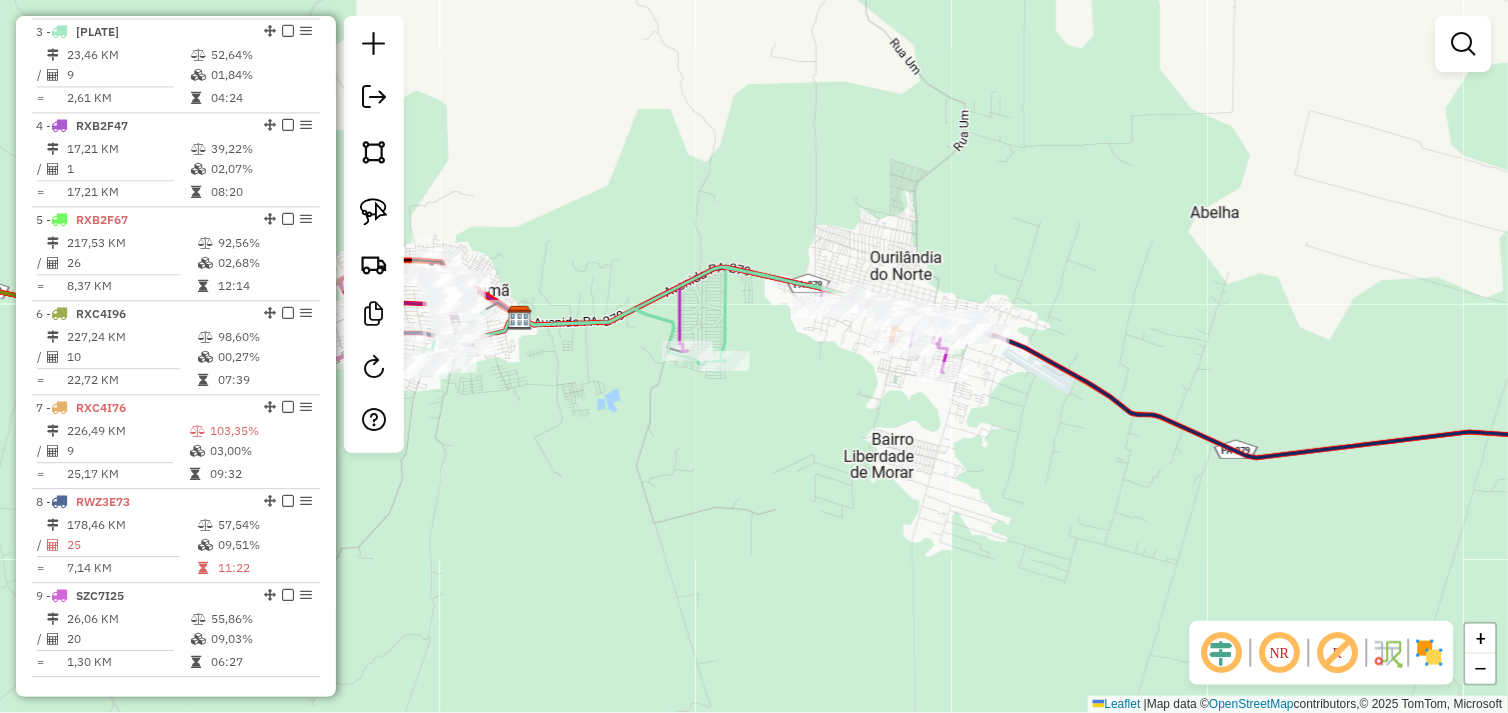 drag, startPoint x: 1064, startPoint y: 494, endPoint x: 986, endPoint y: 487, distance: 78.31347 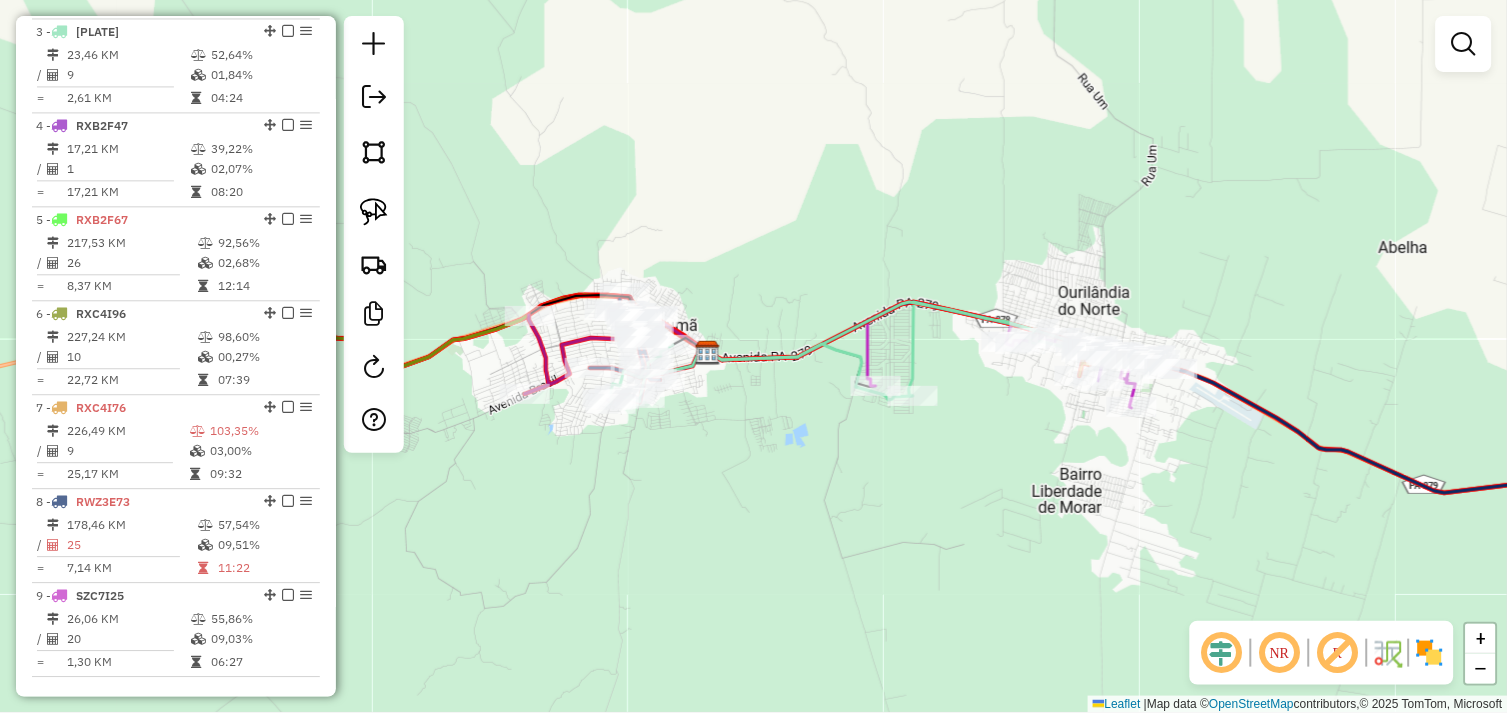 drag, startPoint x: 1017, startPoint y: 472, endPoint x: 982, endPoint y: 468, distance: 35.22783 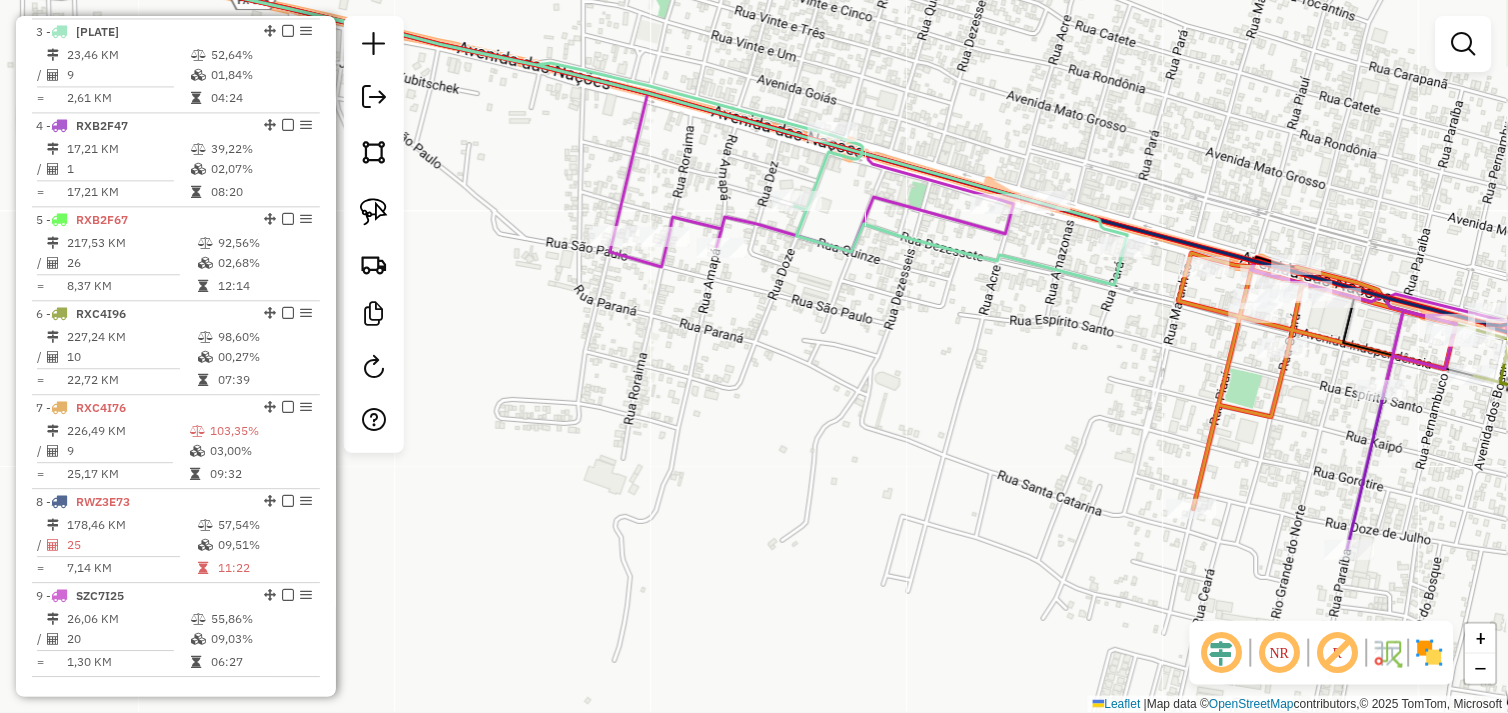 drag, startPoint x: 1028, startPoint y: 370, endPoint x: 787, endPoint y: 273, distance: 259.78836 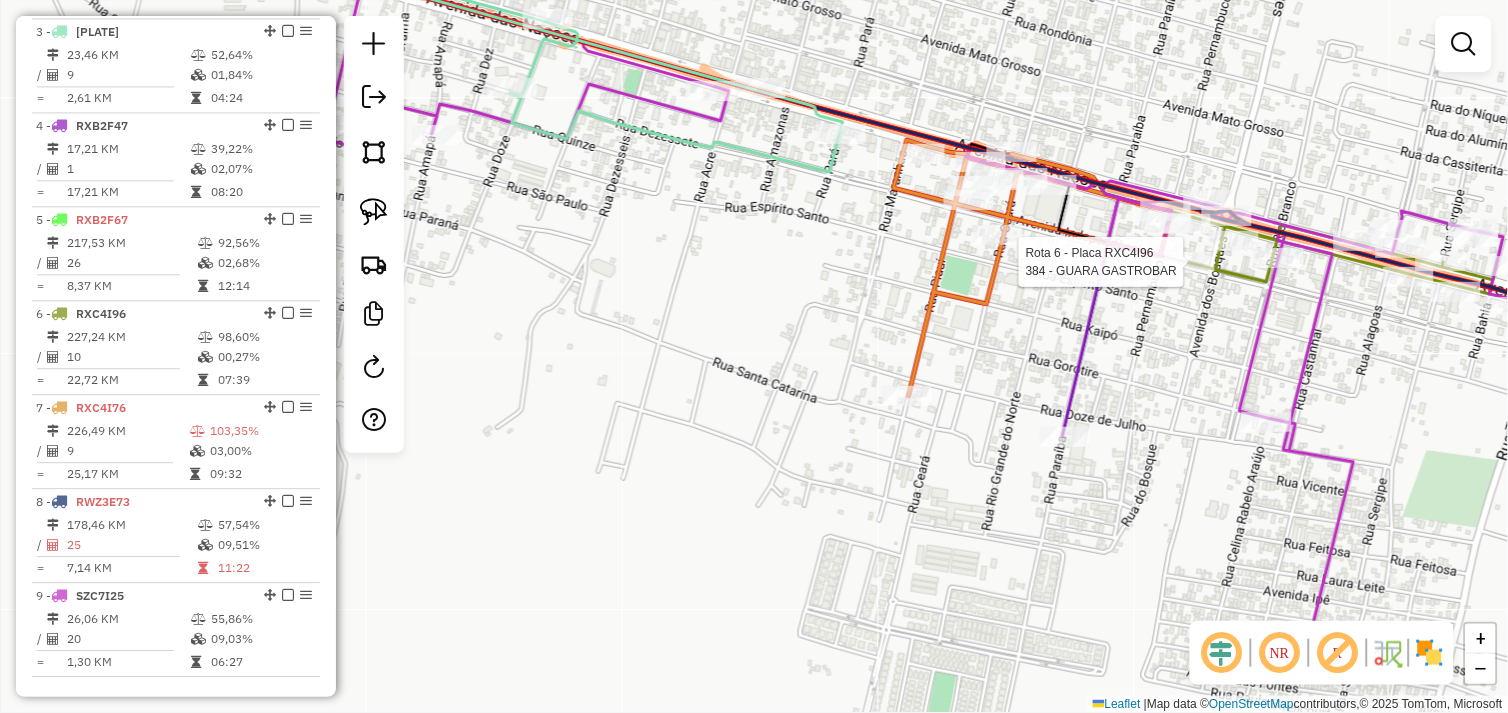 scroll, scrollTop: 992, scrollLeft: 0, axis: vertical 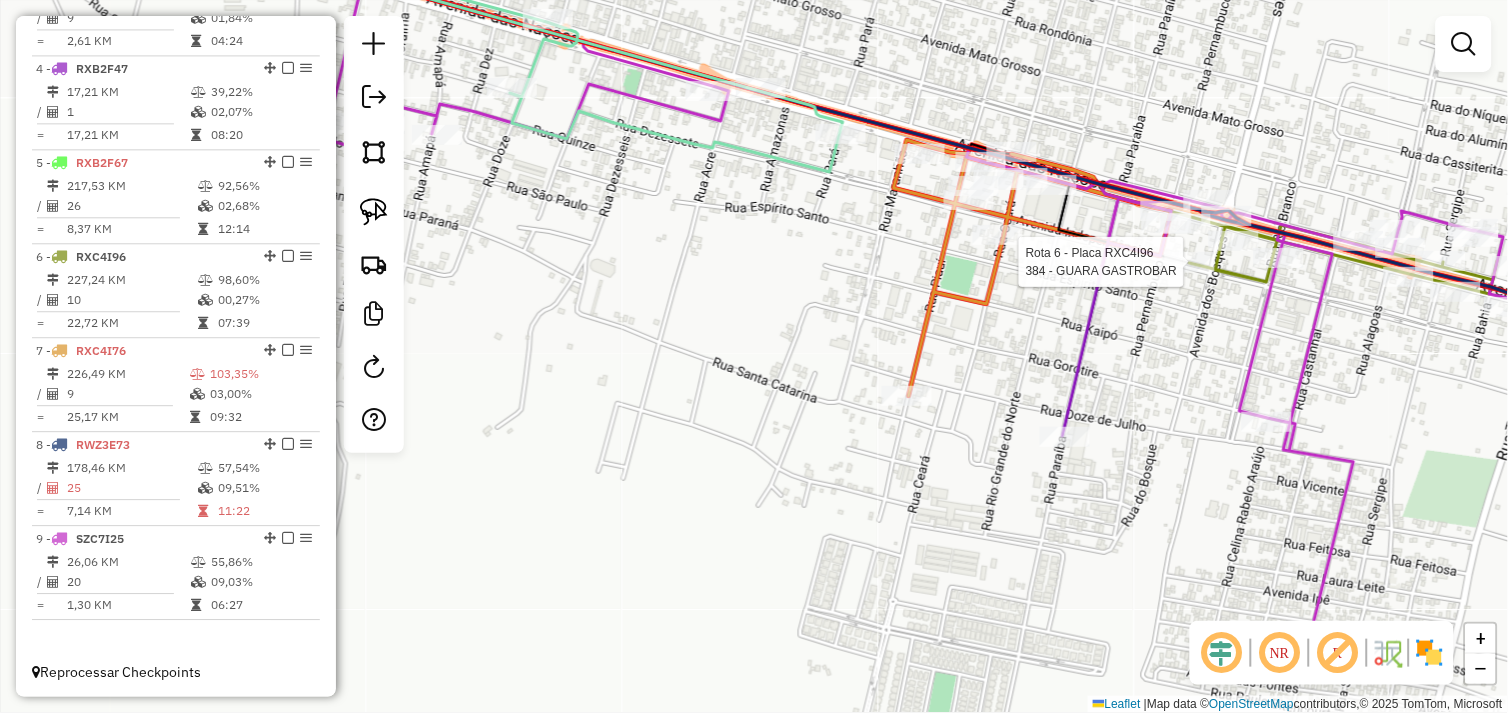 select on "*********" 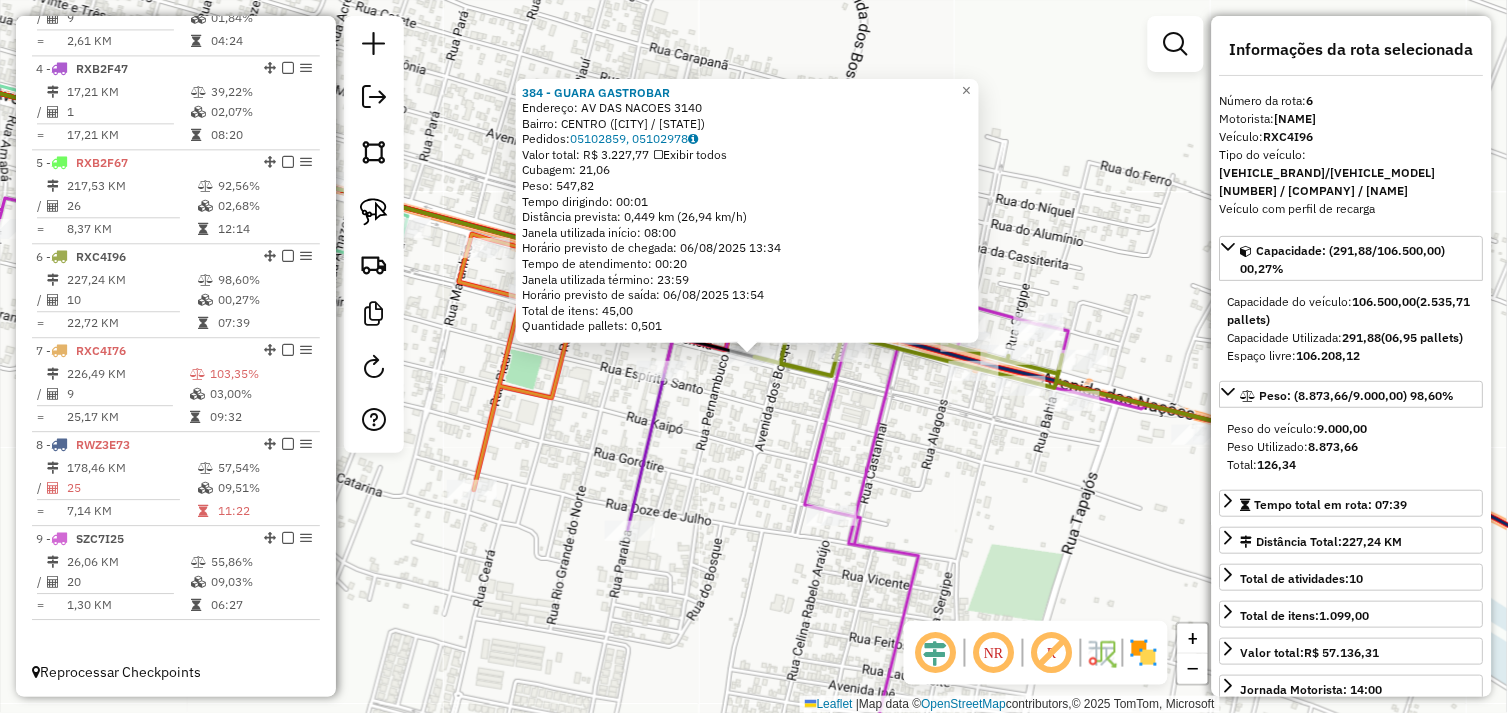 click on "384 - GUARA  GASTROBAR  Endereço:  AV DAS NACOES 3140   Bairro: CENTRO (OURILANDIA DO NORTE / PA)   Pedidos:  05102859, 05102978   Valor total: R$ 3.227,77   Exibir todos   Cubagem: 21,06  Peso: 547,82  Tempo dirigindo: 00:01   Distância prevista: 0,449 km (26,94 km/h)   Janela utilizada início: 08:00   Horário previsto de chegada: 06/08/2025 13:34   Tempo de atendimento: 00:20   Janela utilizada término: 23:59   Horário previsto de saída: 06/08/2025 13:54   Total de itens: 45,00   Quantidade pallets: 0,501  × Janela de atendimento Grade de atendimento Capacidade Transportadoras Veículos Cliente Pedidos  Rotas Selecione os dias de semana para filtrar as janelas de atendimento  Seg   Ter   Qua   Qui   Sex   Sáb   Dom  Informe o período da janela de atendimento: De: Até:  Filtrar exatamente a janela do cliente  Considerar janela de atendimento padrão  Selecione os dias de semana para filtrar as grades de atendimento  Seg   Ter   Qua   Qui   Sex   Sáb   Dom   Peso mínimo:   Peso máximo:   De:  +" 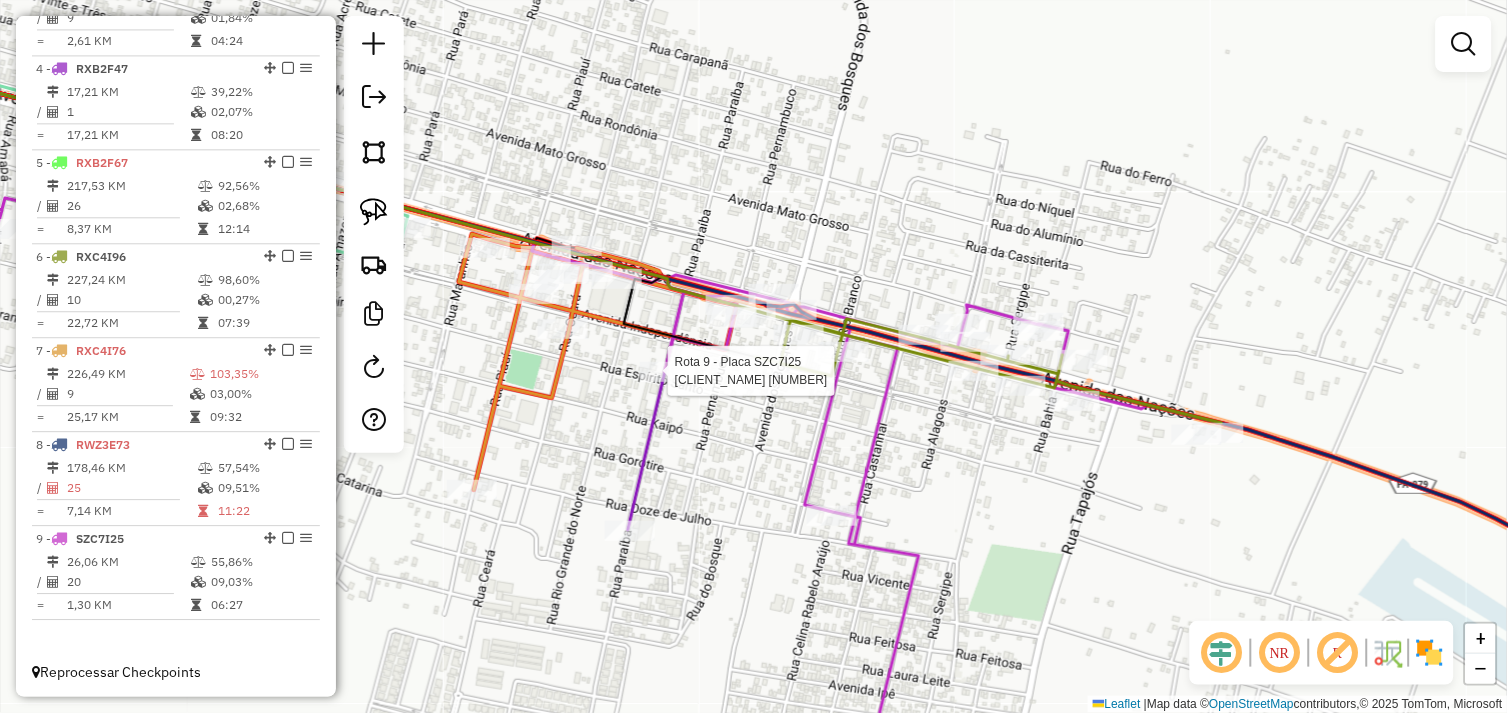 select on "*********" 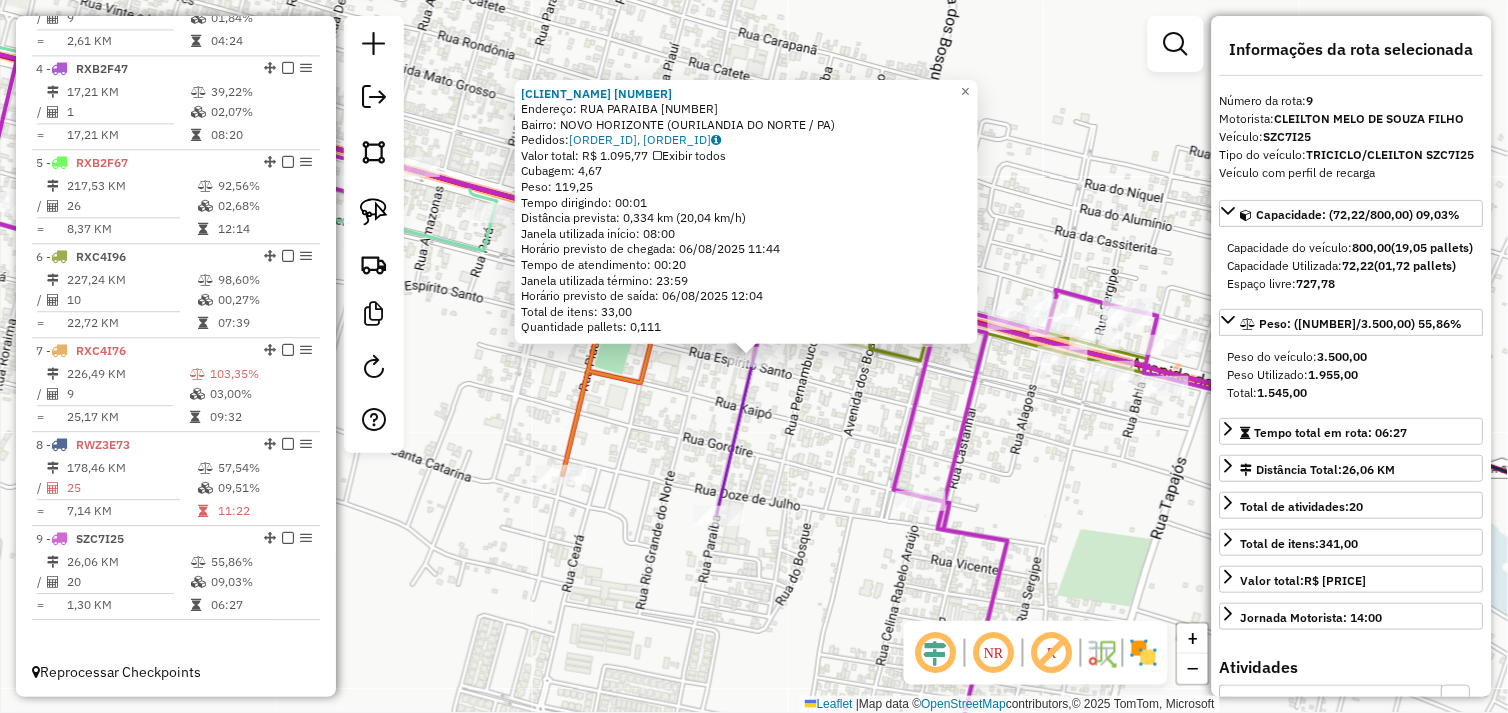 drag, startPoint x: 713, startPoint y: 405, endPoint x: 703, endPoint y: 397, distance: 12.806249 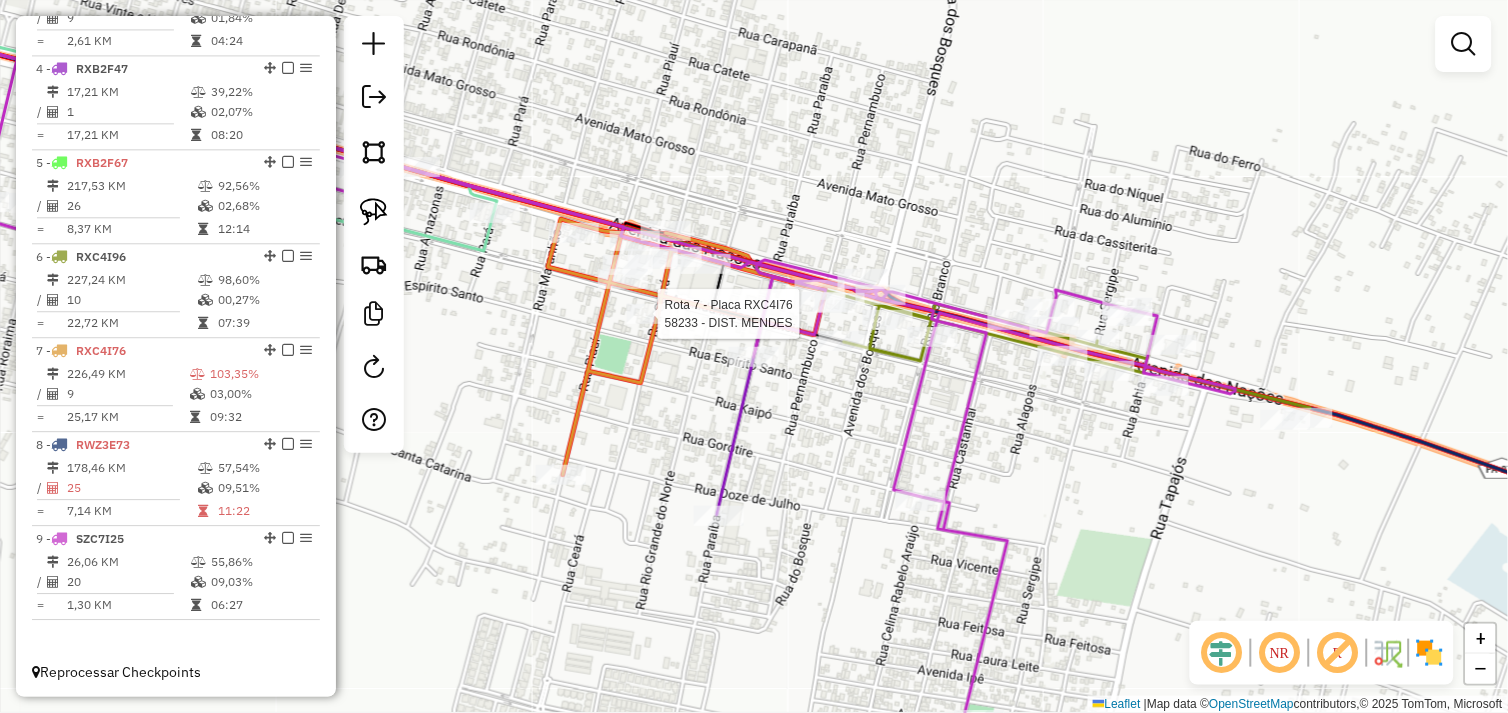 select on "*********" 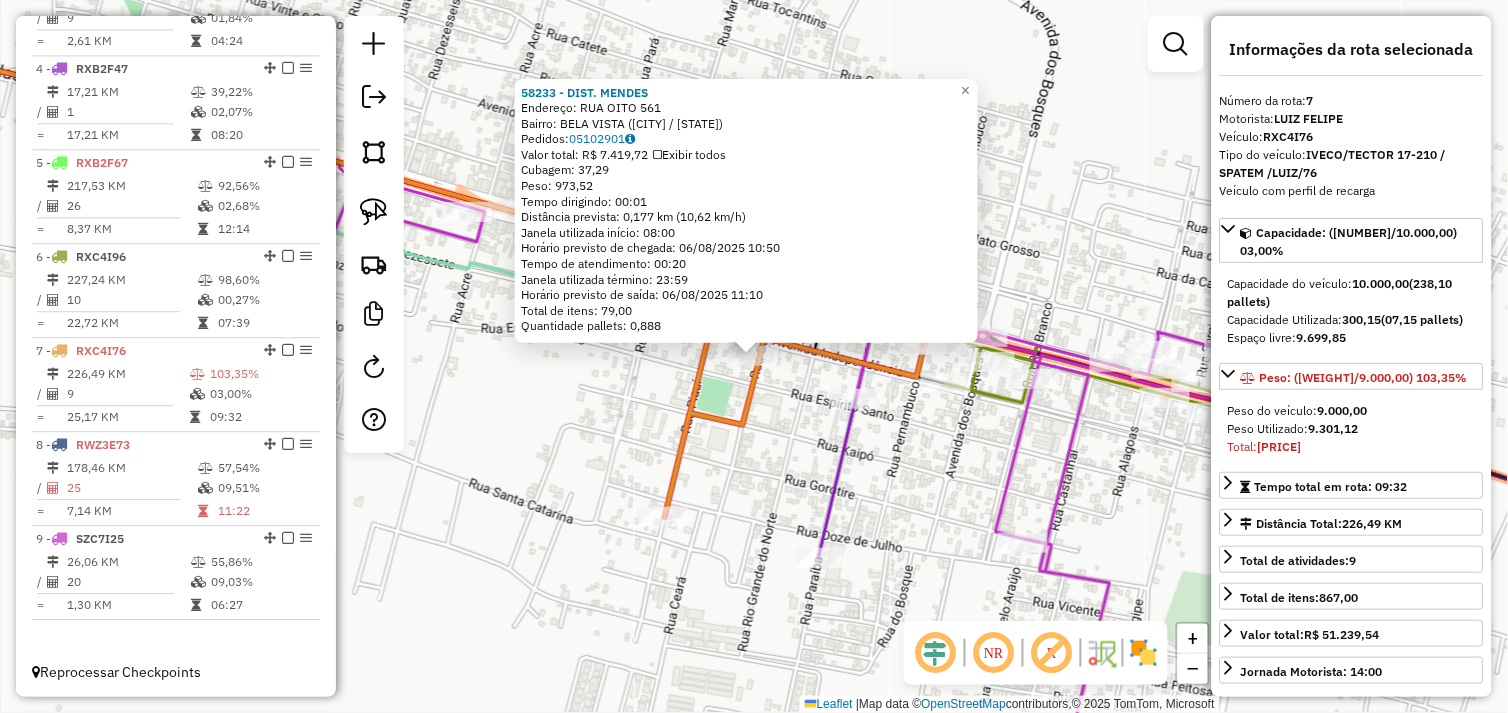 click on "58233 - DIST. MENDES  Endereço:  RUA OITO 561   Bairro: BELA VISTA (OURILANDIA DO NORTE / PA)   Pedidos:  05102901   Valor total: R$ 7.419,72   Exibir todos   Cubagem: 37,29  Peso: 973,52  Tempo dirigindo: 00:01   Distância prevista: 0,177 km (10,62 km/h)   Janela utilizada início: 08:00   Horário previsto de chegada: 06/08/2025 10:50   Tempo de atendimento: 00:20   Janela utilizada término: 23:59   Horário previsto de saída: 06/08/2025 11:10   Total de itens: 79,00   Quantidade pallets: 0,888  × Janela de atendimento Grade de atendimento Capacidade Transportadoras Veículos Cliente Pedidos  Rotas Selecione os dias de semana para filtrar as janelas de atendimento  Seg   Ter   Qua   Qui   Sex   Sáb   Dom  Informe o período da janela de atendimento: De: Até:  Filtrar exatamente a janela do cliente  Considerar janela de atendimento padrão  Selecione os dias de semana para filtrar as grades de atendimento  Seg   Ter   Qua   Qui   Sex   Sáb   Dom   Considerar clientes sem dia de atendimento cadastrado" 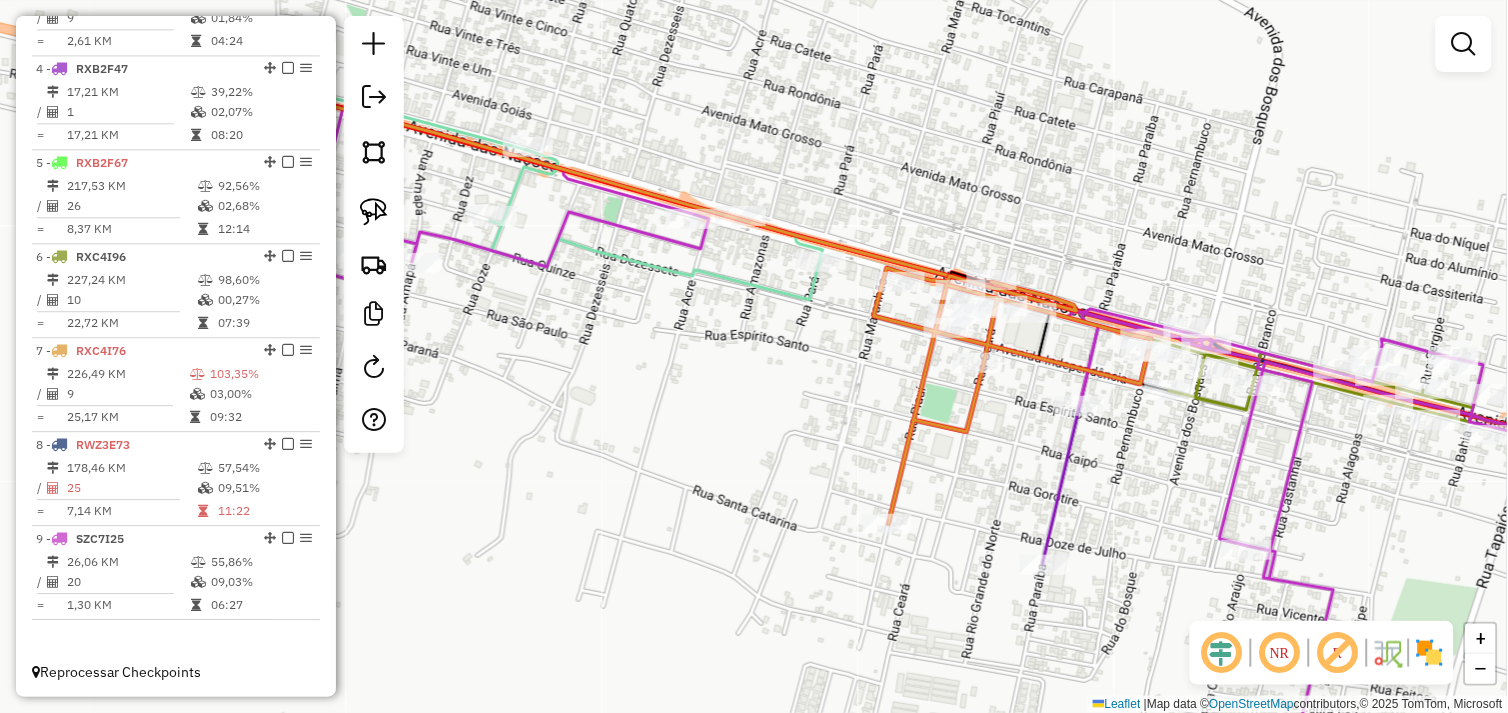drag, startPoint x: 578, startPoint y: 386, endPoint x: 825, endPoint y: 388, distance: 247.0081 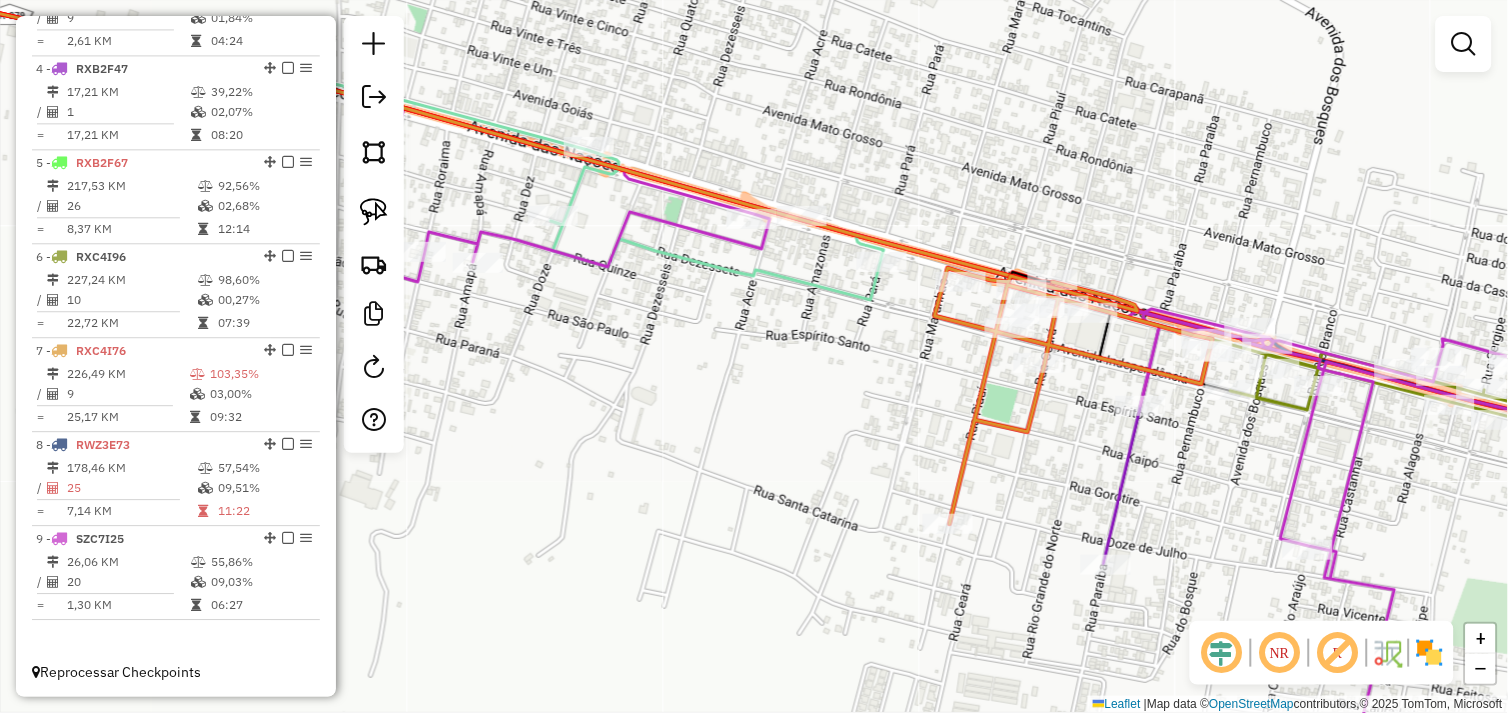drag, startPoint x: 678, startPoint y: 387, endPoint x: 765, endPoint y: 403, distance: 88.45903 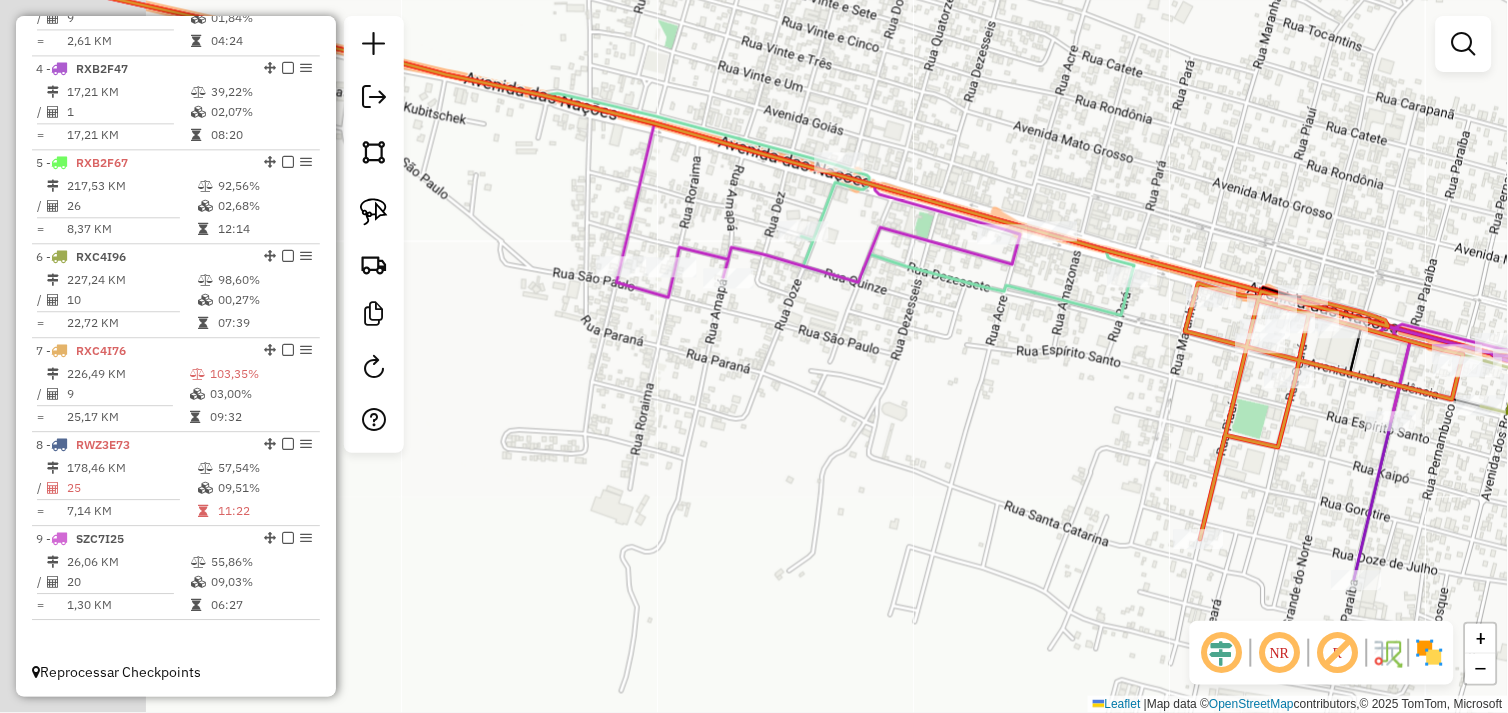 click on "Janela de atendimento Grade de atendimento Capacidade Transportadoras Veículos Cliente Pedidos  Rotas Selecione os dias de semana para filtrar as janelas de atendimento  Seg   Ter   Qua   Qui   Sex   Sáb   Dom  Informe o período da janela de atendimento: De: Até:  Filtrar exatamente a janela do cliente  Considerar janela de atendimento padrão  Selecione os dias de semana para filtrar as grades de atendimento  Seg   Ter   Qua   Qui   Sex   Sáb   Dom   Considerar clientes sem dia de atendimento cadastrado  Clientes fora do dia de atendimento selecionado Filtrar as atividades entre os valores definidos abaixo:  Peso mínimo:   Peso máximo:   Cubagem mínima:   Cubagem máxima:   De:   Até:  Filtrar as atividades entre o tempo de atendimento definido abaixo:  De:   Até:   Considerar capacidade total dos clientes não roteirizados Transportadora: Selecione um ou mais itens Tipo de veículo: Selecione um ou mais itens Veículo: Selecione um ou mais itens Motorista: Selecione um ou mais itens Nome: Rótulo:" 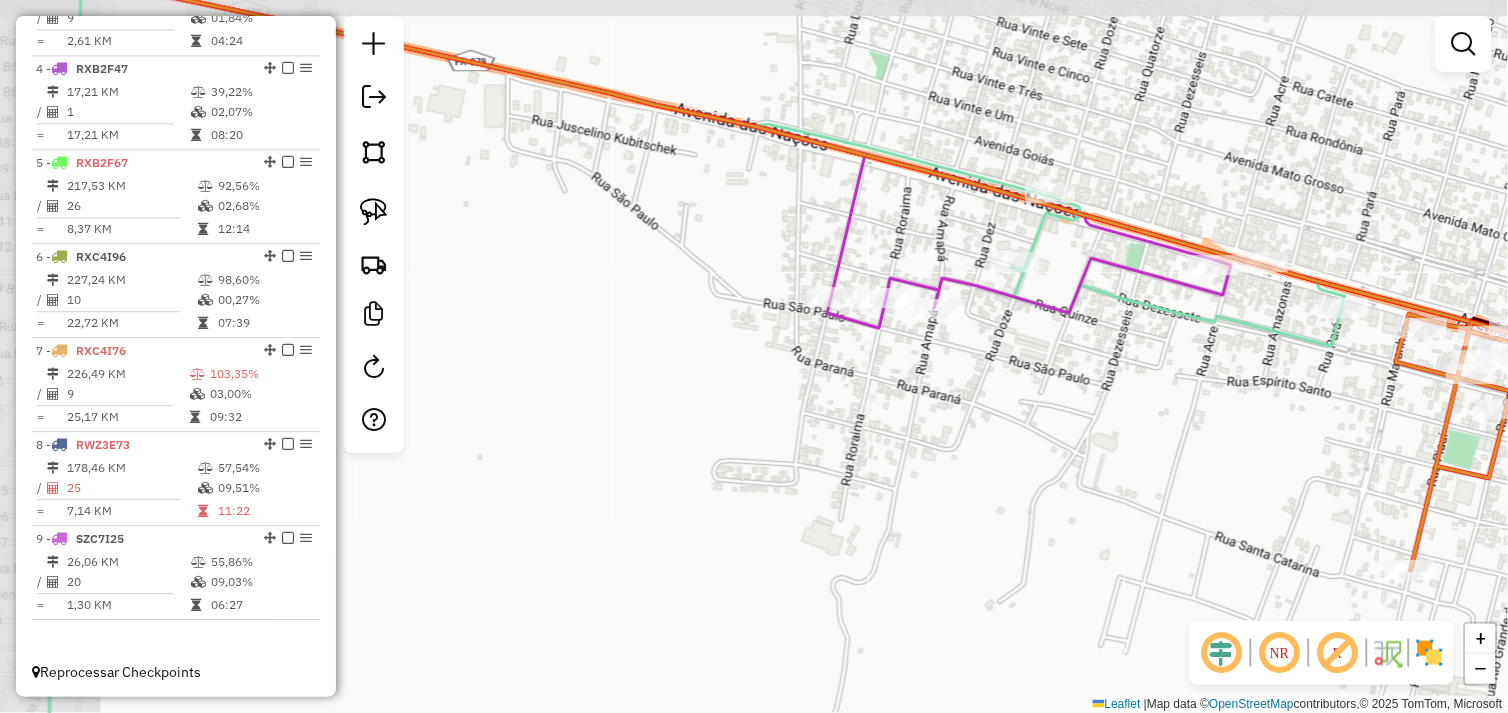click on "Janela de atendimento Grade de atendimento Capacidade Transportadoras Veículos Cliente Pedidos  Rotas Selecione os dias de semana para filtrar as janelas de atendimento  Seg   Ter   Qua   Qui   Sex   Sáb   Dom  Informe o período da janela de atendimento: De: Até:  Filtrar exatamente a janela do cliente  Considerar janela de atendimento padrão  Selecione os dias de semana para filtrar as grades de atendimento  Seg   Ter   Qua   Qui   Sex   Sáb   Dom   Considerar clientes sem dia de atendimento cadastrado  Clientes fora do dia de atendimento selecionado Filtrar as atividades entre os valores definidos abaixo:  Peso mínimo:   Peso máximo:   Cubagem mínima:   Cubagem máxima:   De:   Até:  Filtrar as atividades entre o tempo de atendimento definido abaixo:  De:   Até:   Considerar capacidade total dos clientes não roteirizados Transportadora: Selecione um ou mais itens Tipo de veículo: Selecione um ou mais itens Veículo: Selecione um ou mais itens Motorista: Selecione um ou mais itens Nome: Rótulo:" 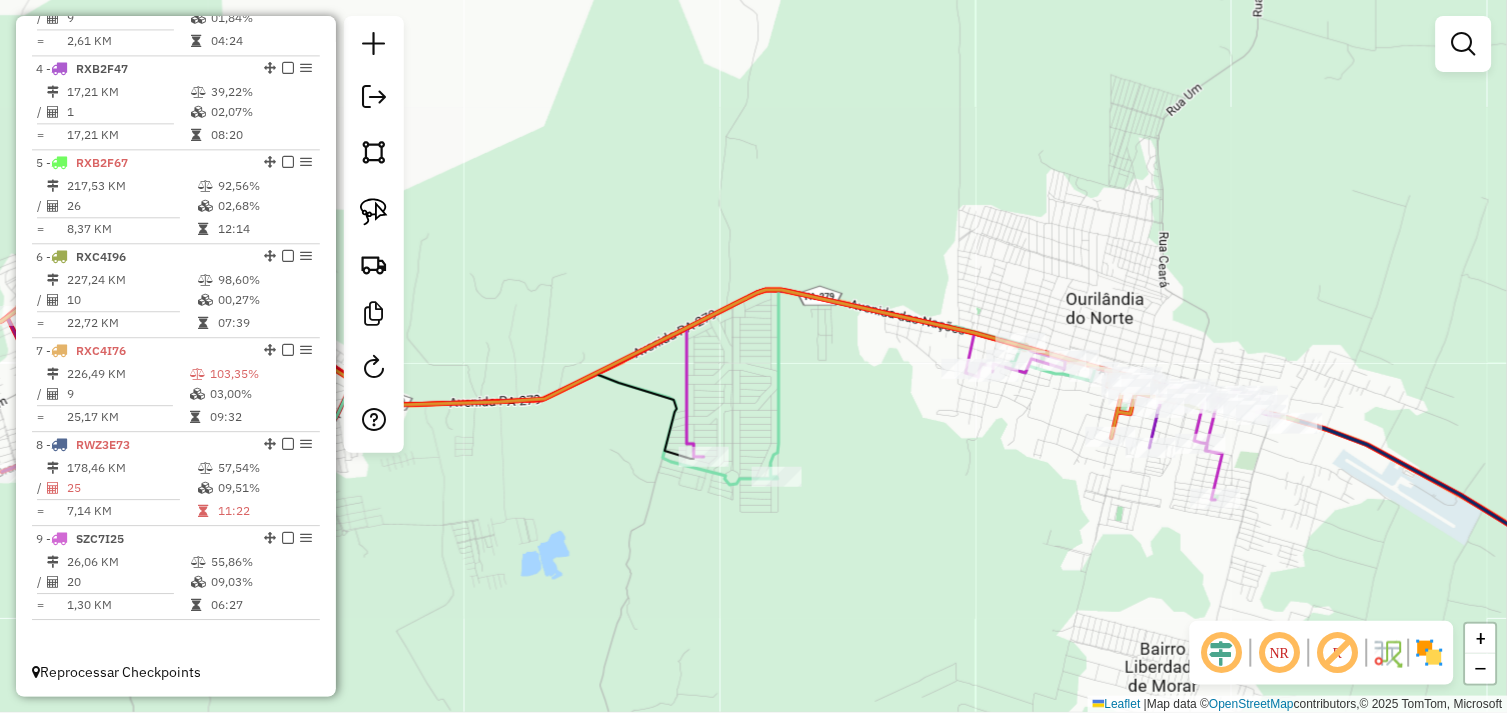 drag, startPoint x: 824, startPoint y: 428, endPoint x: 1016, endPoint y: 397, distance: 194.4865 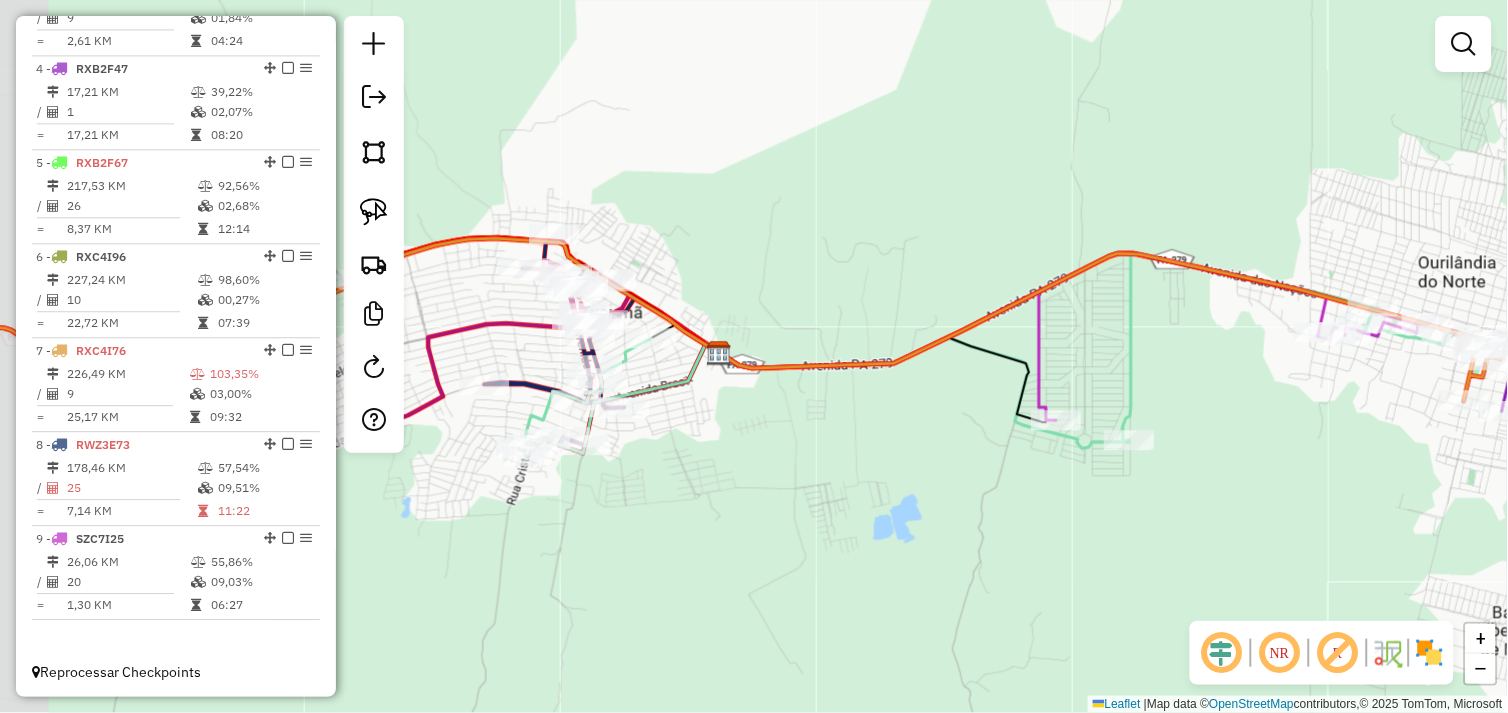 drag, startPoint x: 690, startPoint y: 435, endPoint x: 886, endPoint y: 450, distance: 196.57314 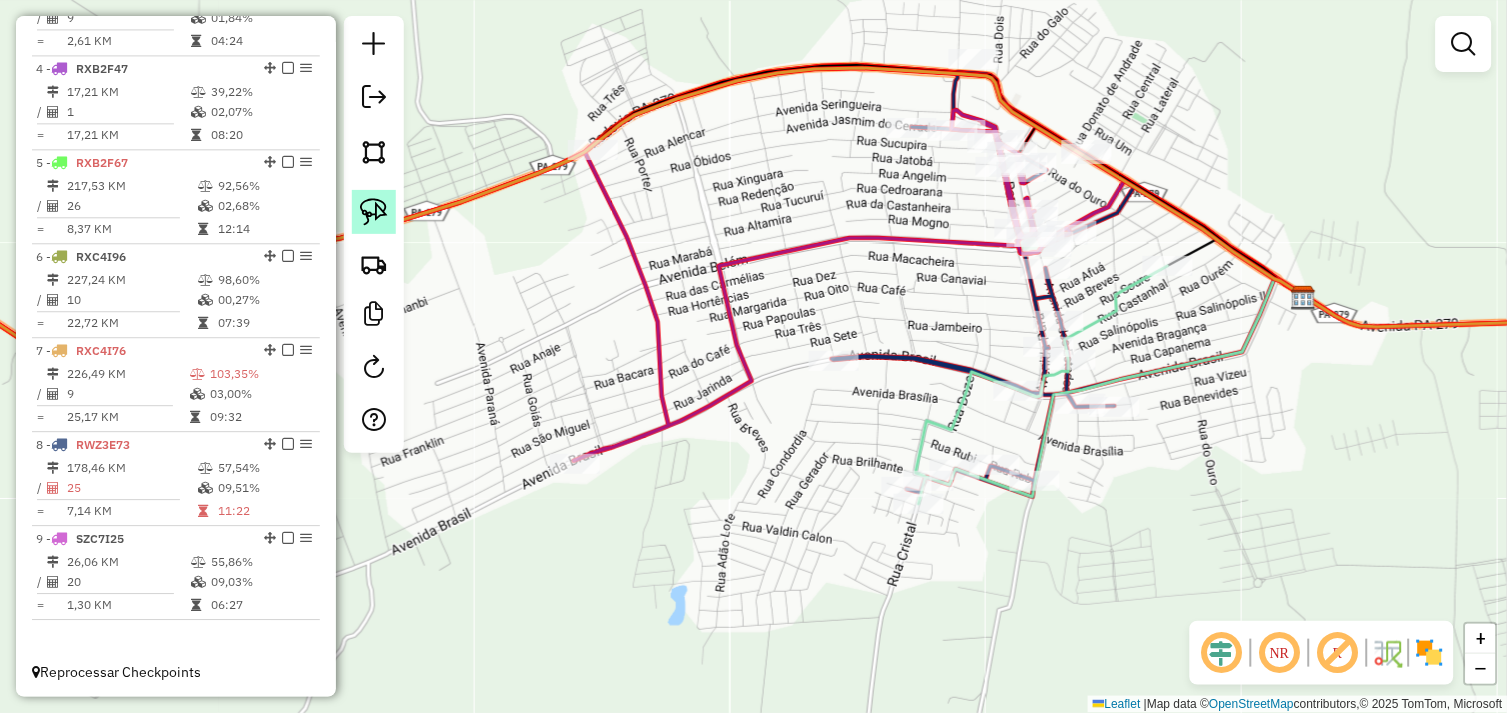 click 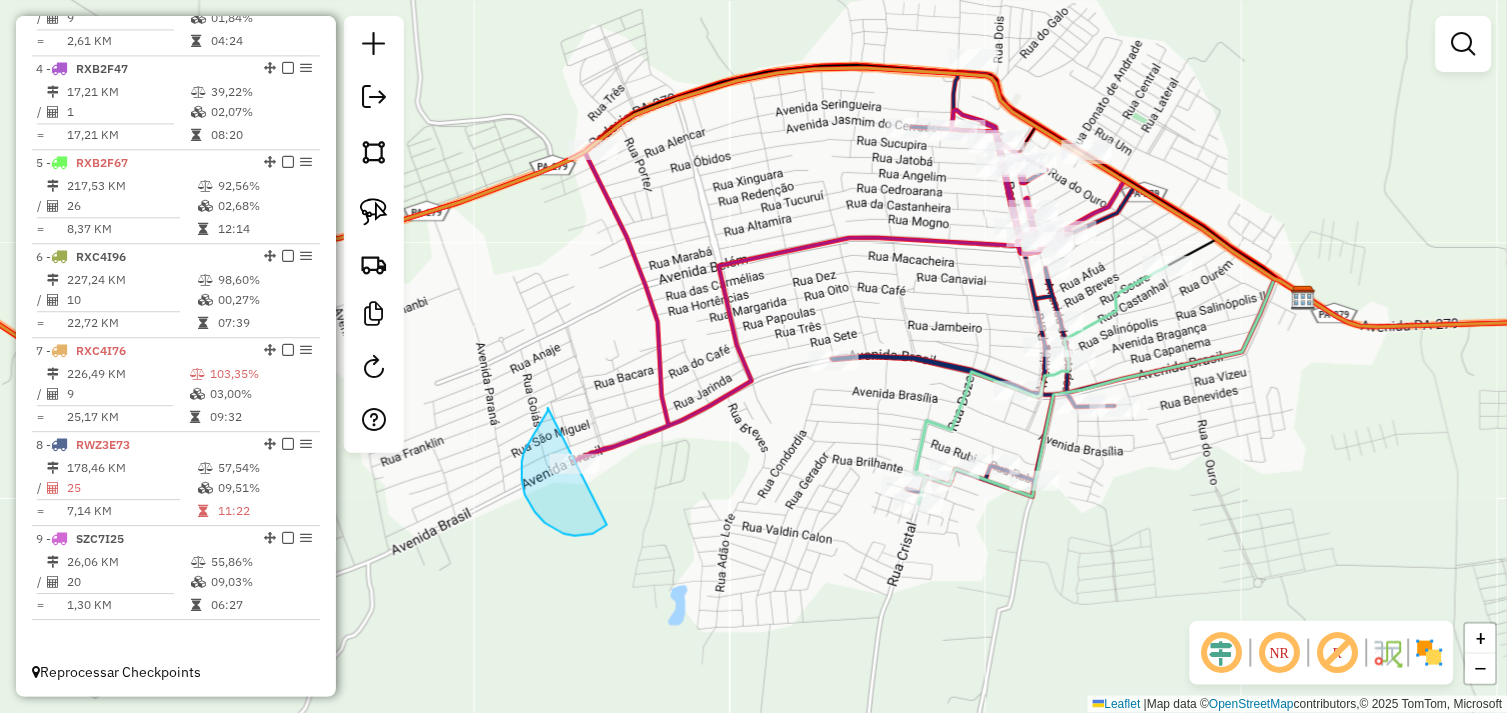 drag, startPoint x: 548, startPoint y: 408, endPoint x: 595, endPoint y: 465, distance: 73.87828 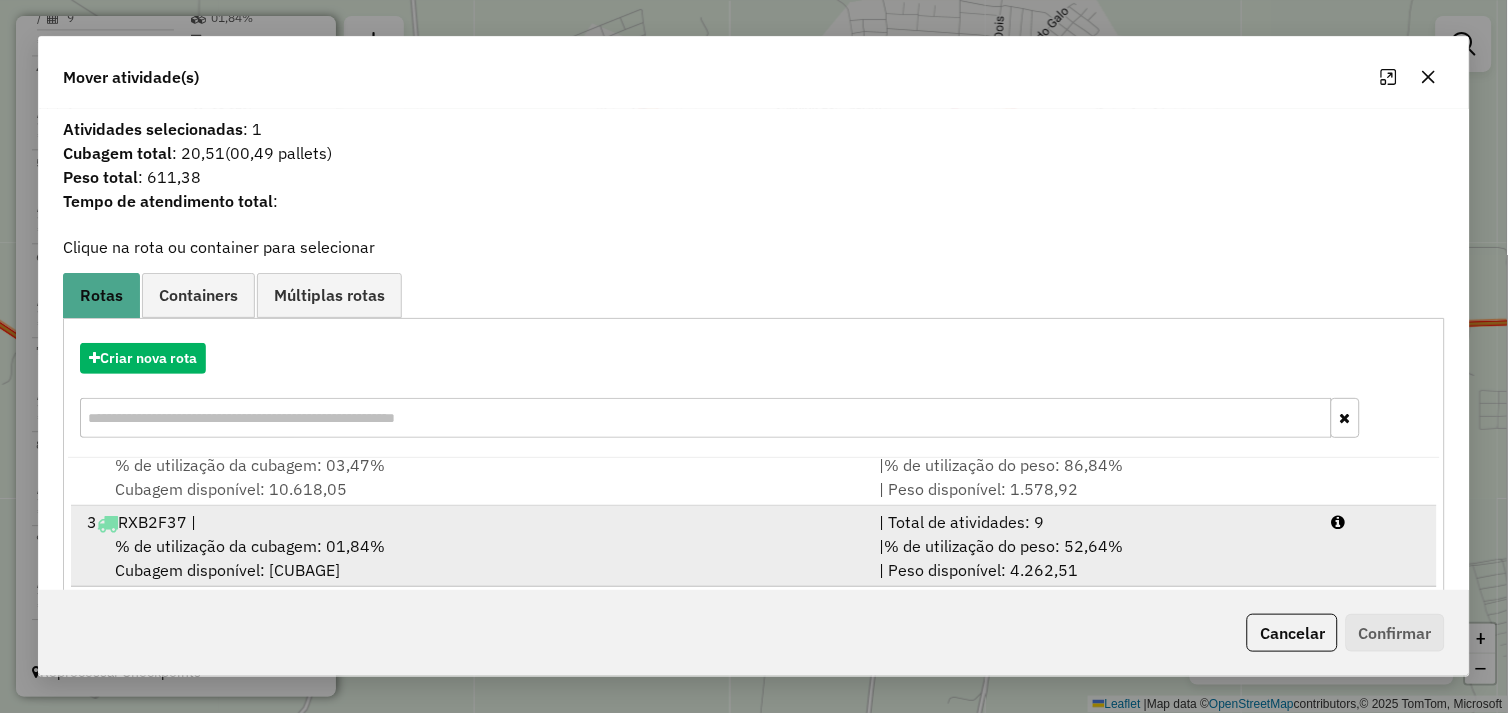 scroll, scrollTop: 0, scrollLeft: 0, axis: both 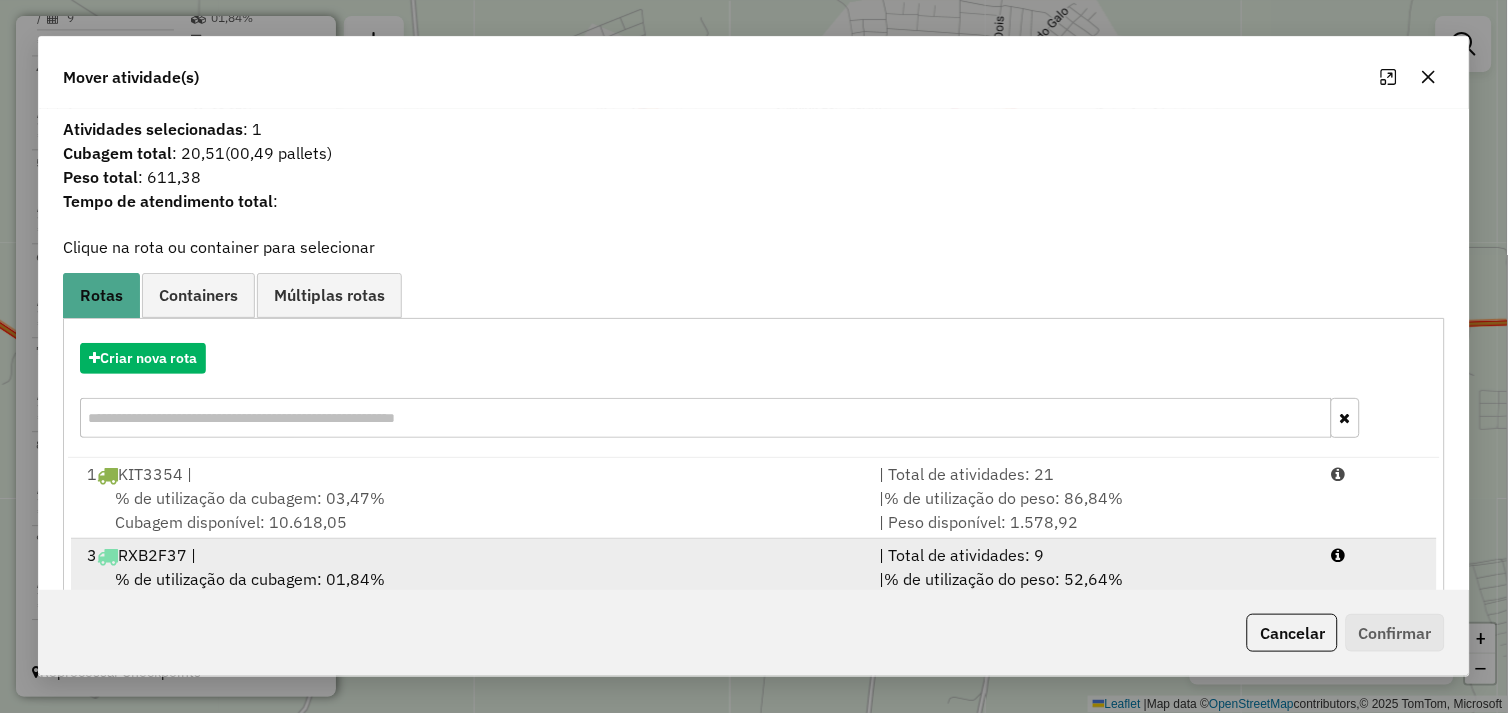 click on "3  RXB2F37 |" at bounding box center [471, 555] 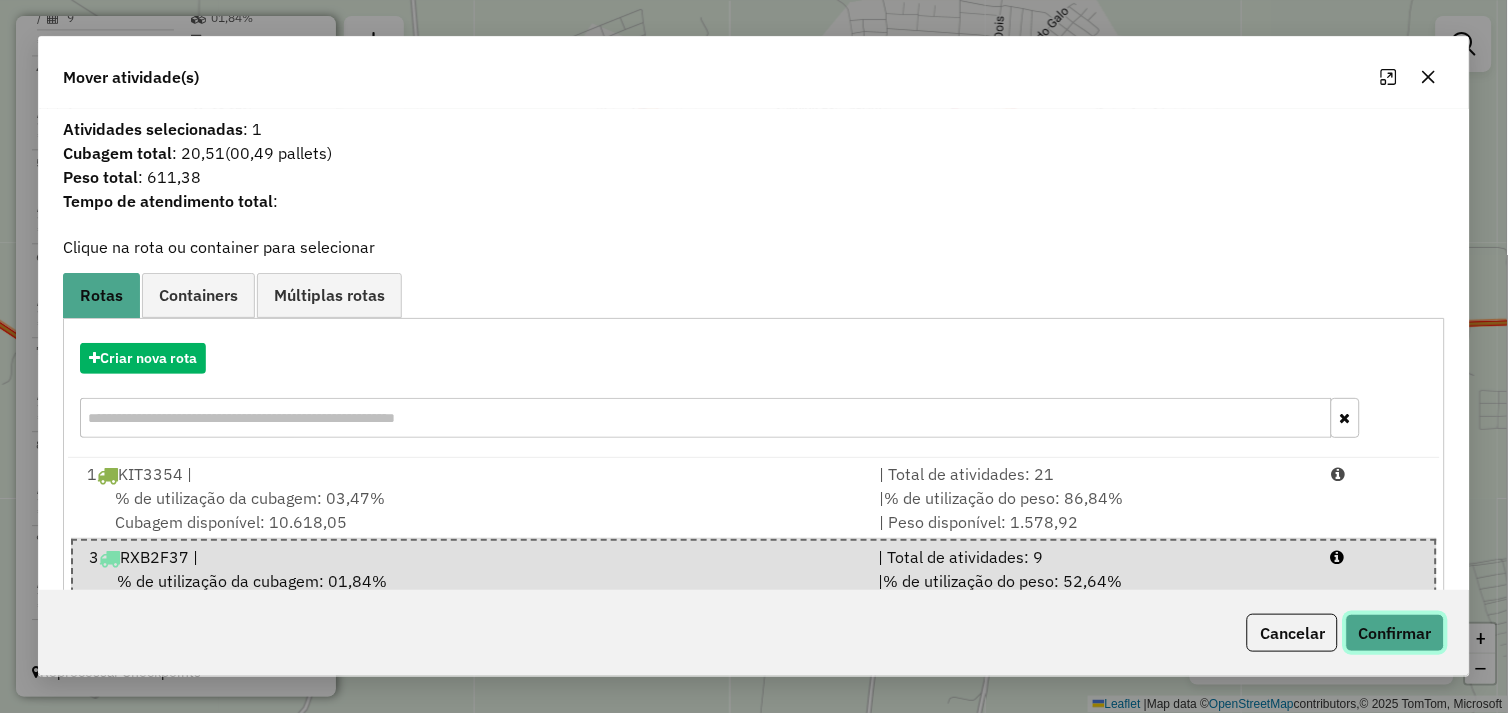 click on "Confirmar" 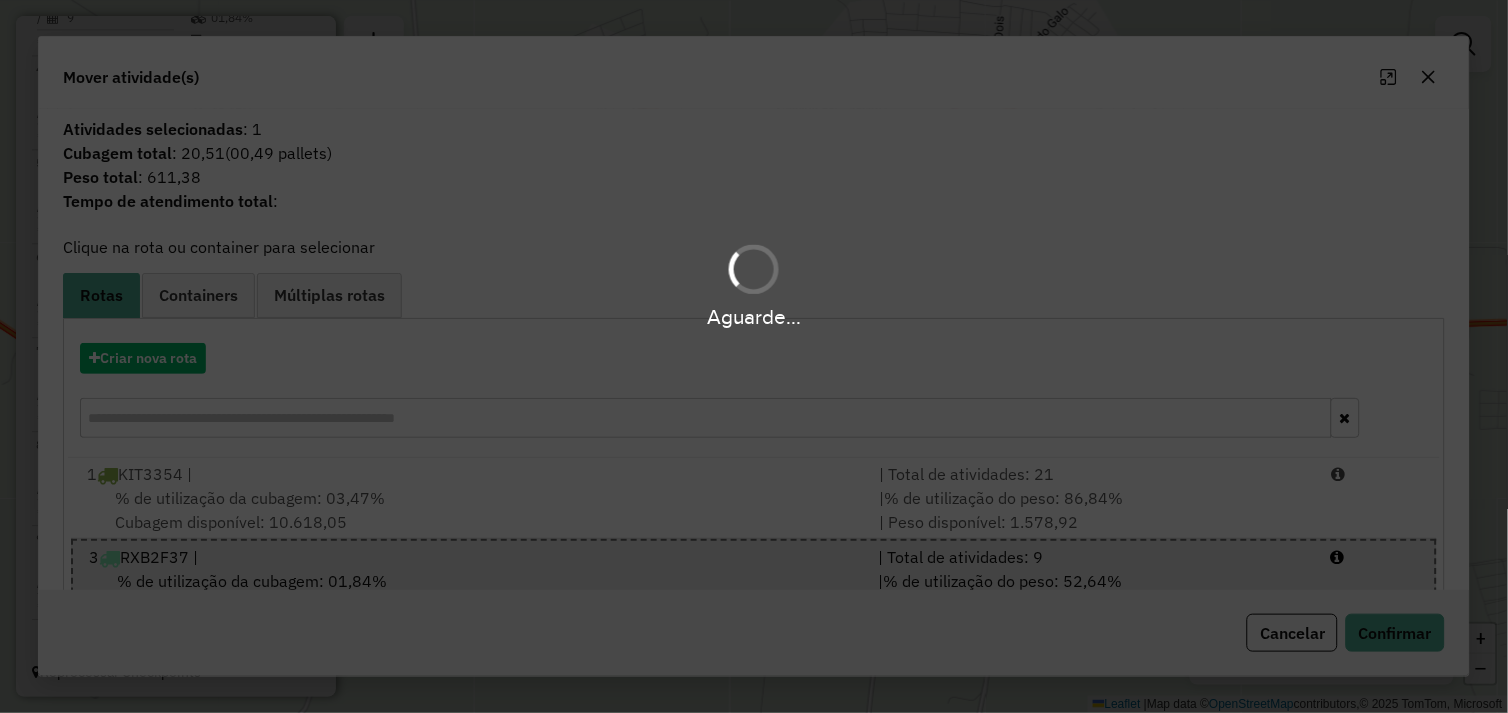 scroll, scrollTop: 804, scrollLeft: 0, axis: vertical 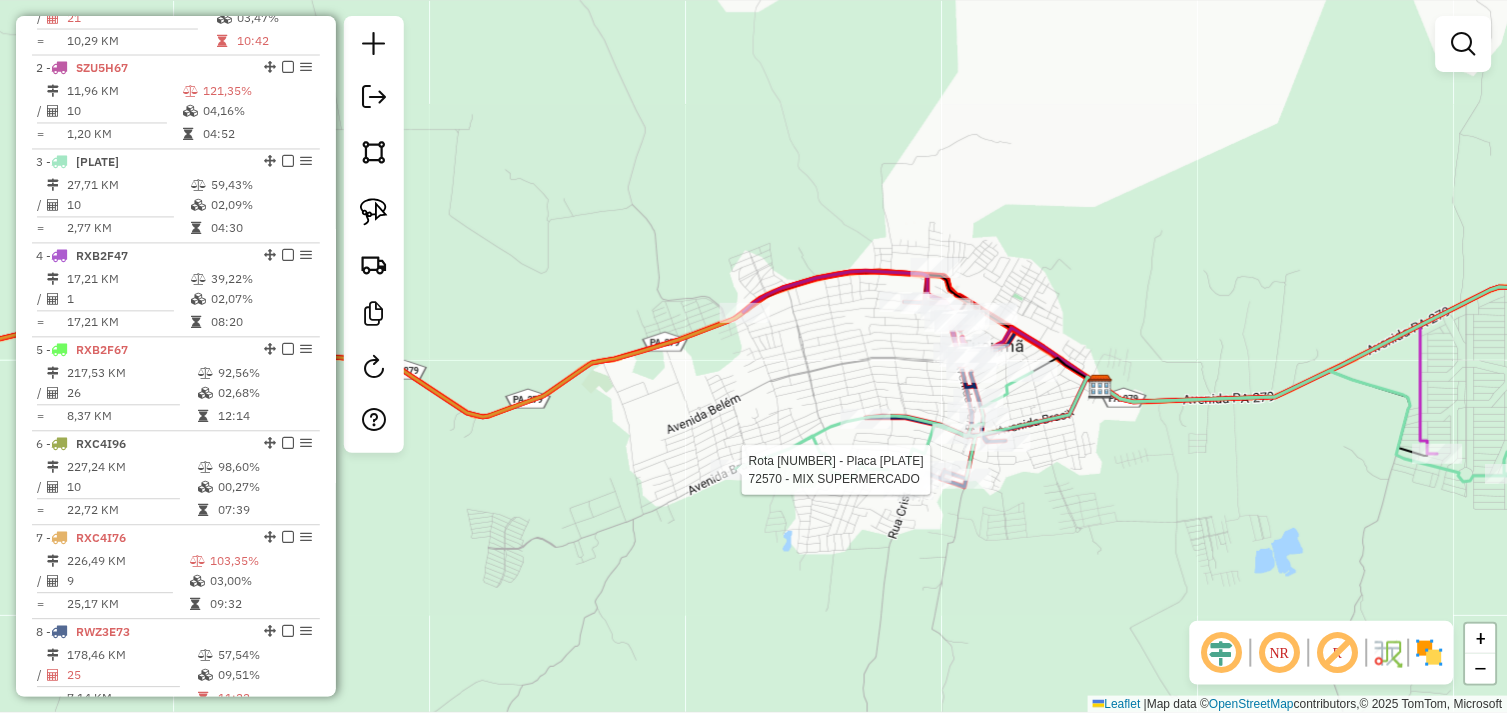 select on "*********" 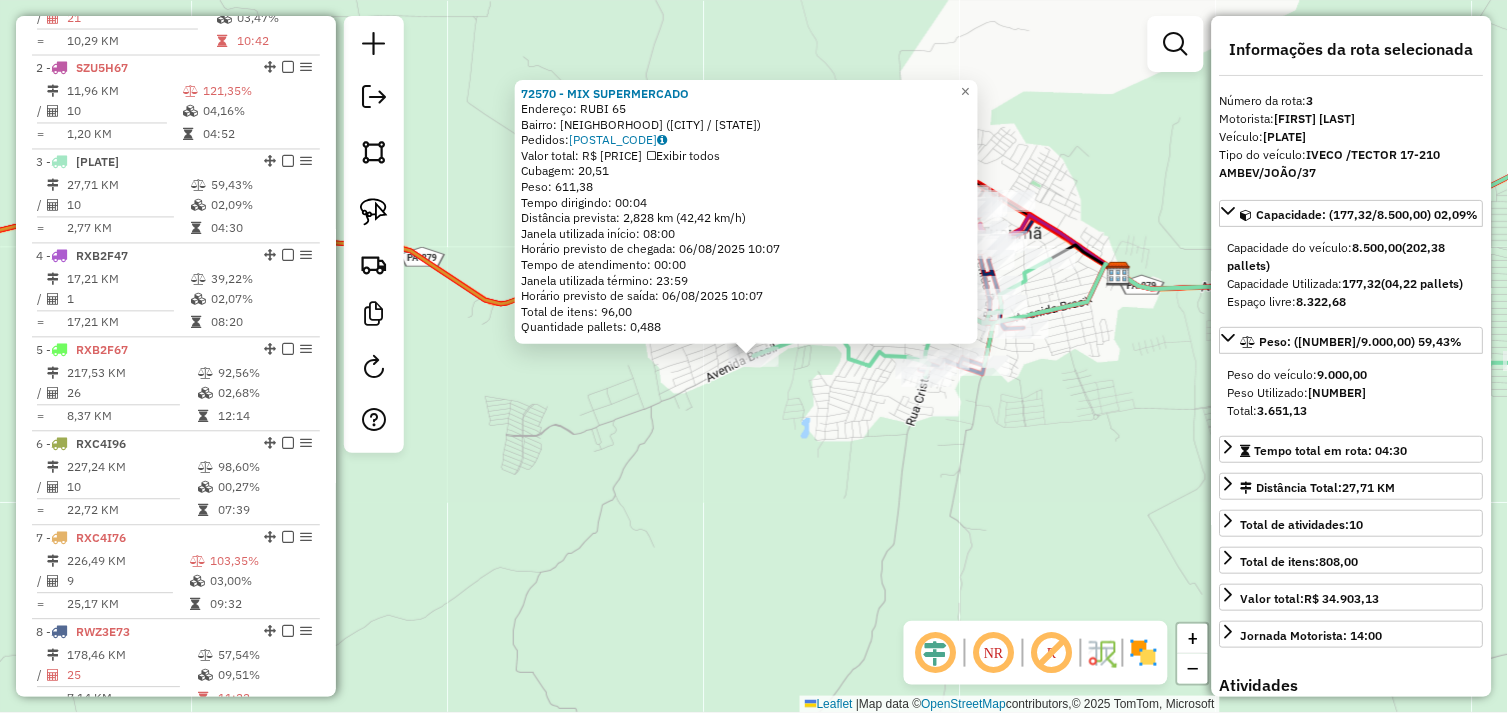 scroll, scrollTop: 935, scrollLeft: 0, axis: vertical 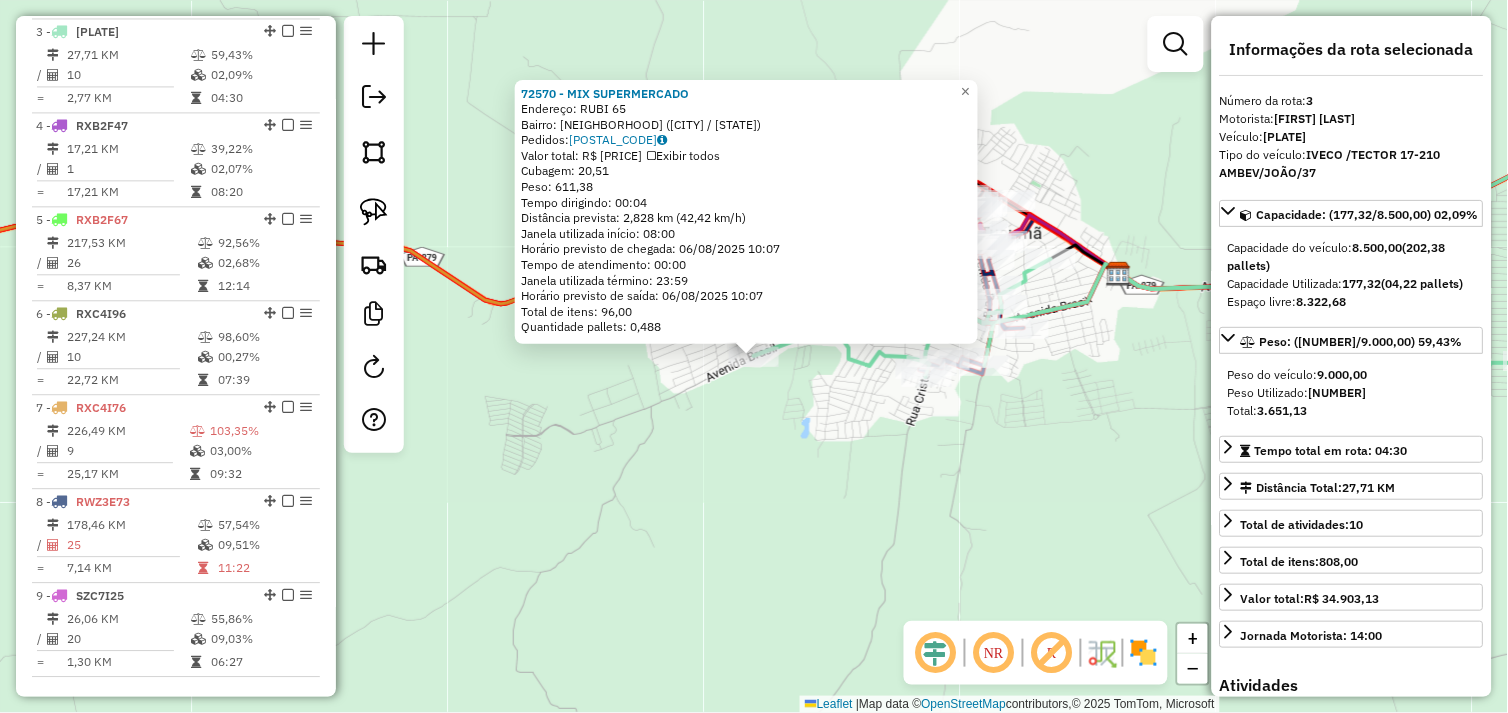 click on "72570 - MIX SUPERMERCADO  Endereço:  RUBI 65   Bairro: BIQUINHA (TUCUMA / PA)   Pedidos:  05103006   Valor total: R$ 3.364,59   Exibir todos   Cubagem: 20,51  Peso: 611,38  Tempo dirigindo: 00:04   Distância prevista: 2,828 km (42,42 km/h)   Janela utilizada início: 08:00   Horário previsto de chegada: 06/08/2025 10:07   Tempo de atendimento: 00:00   Janela utilizada término: 23:59   Horário previsto de saída: 06/08/2025 10:07   Total de itens: 96,00   Quantidade pallets: 0,488  × Janela de atendimento Grade de atendimento Capacidade Transportadoras Veículos Cliente Pedidos  Rotas Selecione os dias de semana para filtrar as janelas de atendimento  Seg   Ter   Qua   Qui   Sex   Sáb   Dom  Informe o período da janela de atendimento: De: Até:  Filtrar exatamente a janela do cliente  Considerar janela de atendimento padrão  Selecione os dias de semana para filtrar as grades de atendimento  Seg   Ter   Qua   Qui   Sex   Sáb   Dom   Considerar clientes sem dia de atendimento cadastrado  Peso mínimo:" 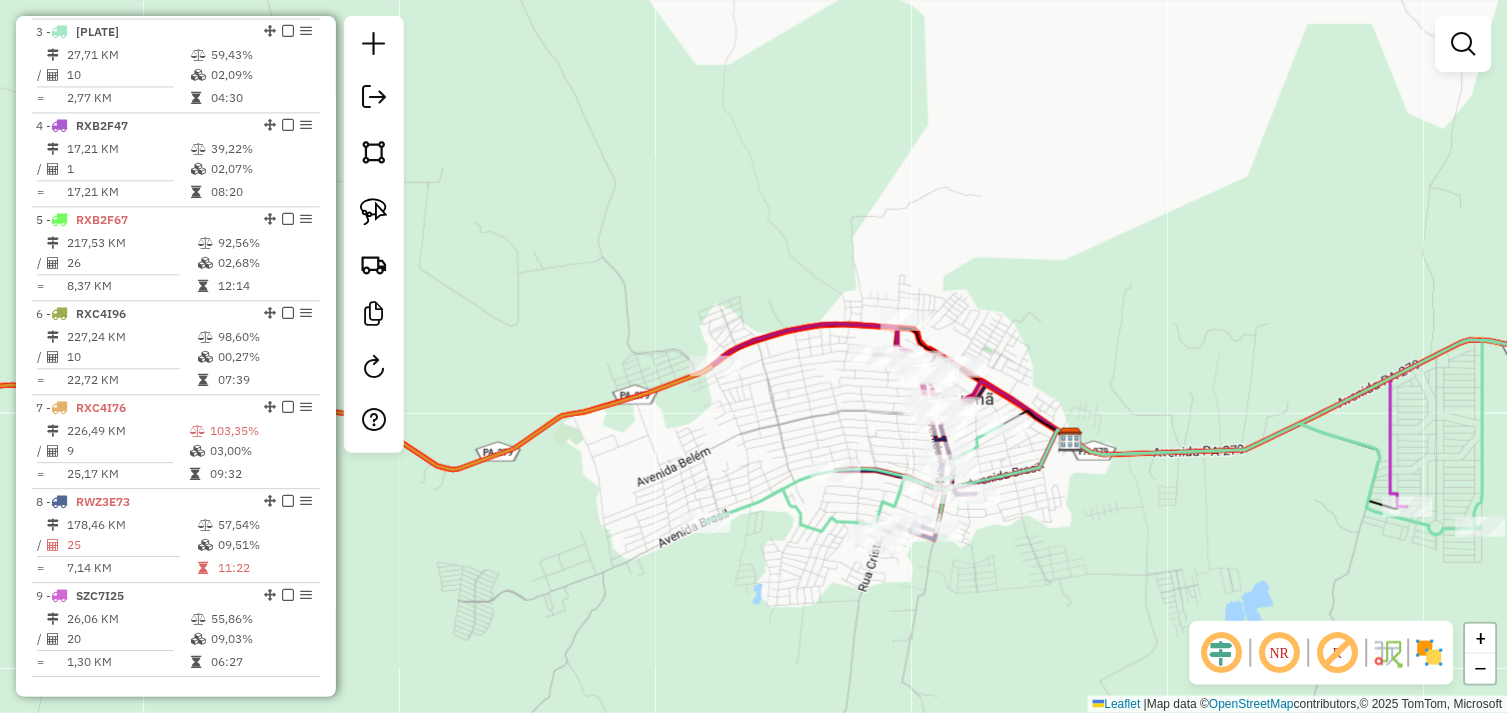 drag, startPoint x: 938, startPoint y: 281, endPoint x: 883, endPoint y: 472, distance: 198.76117 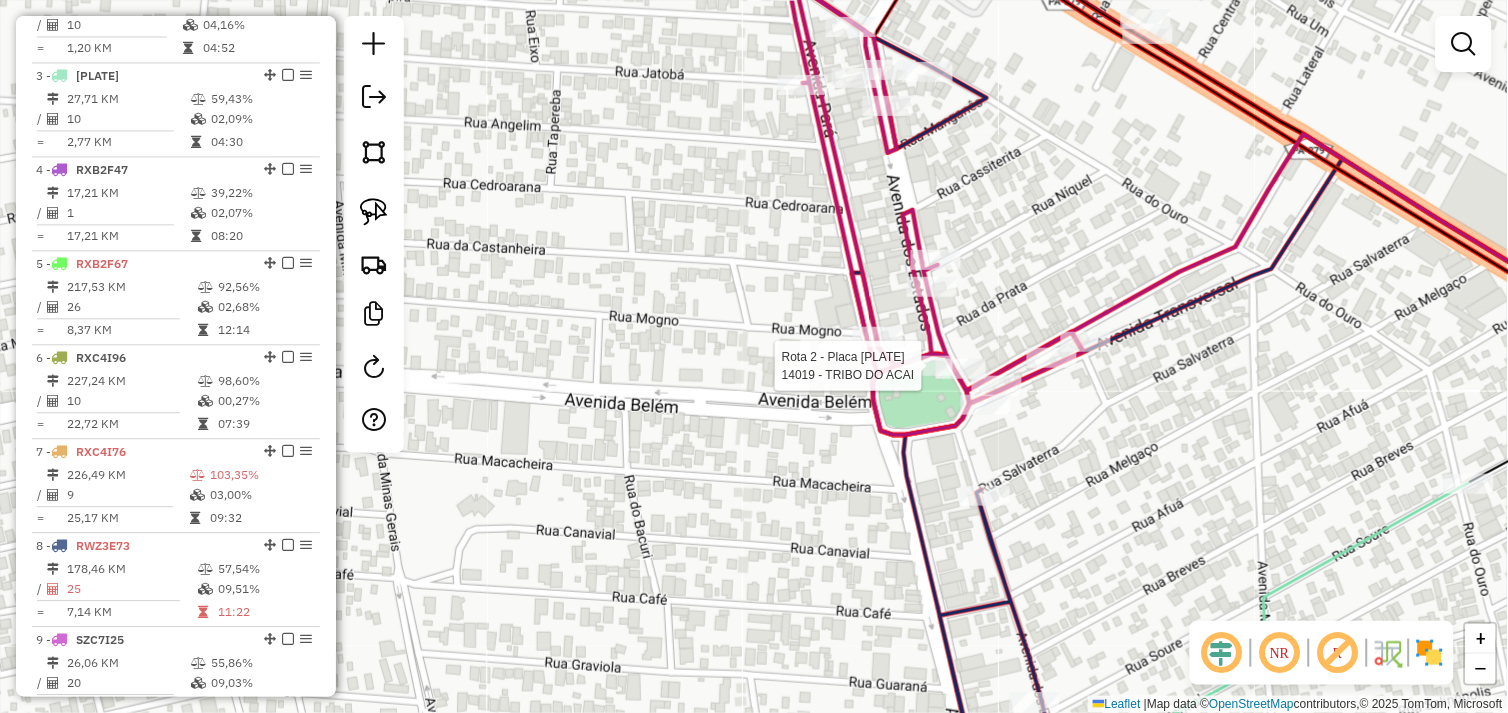 select on "*********" 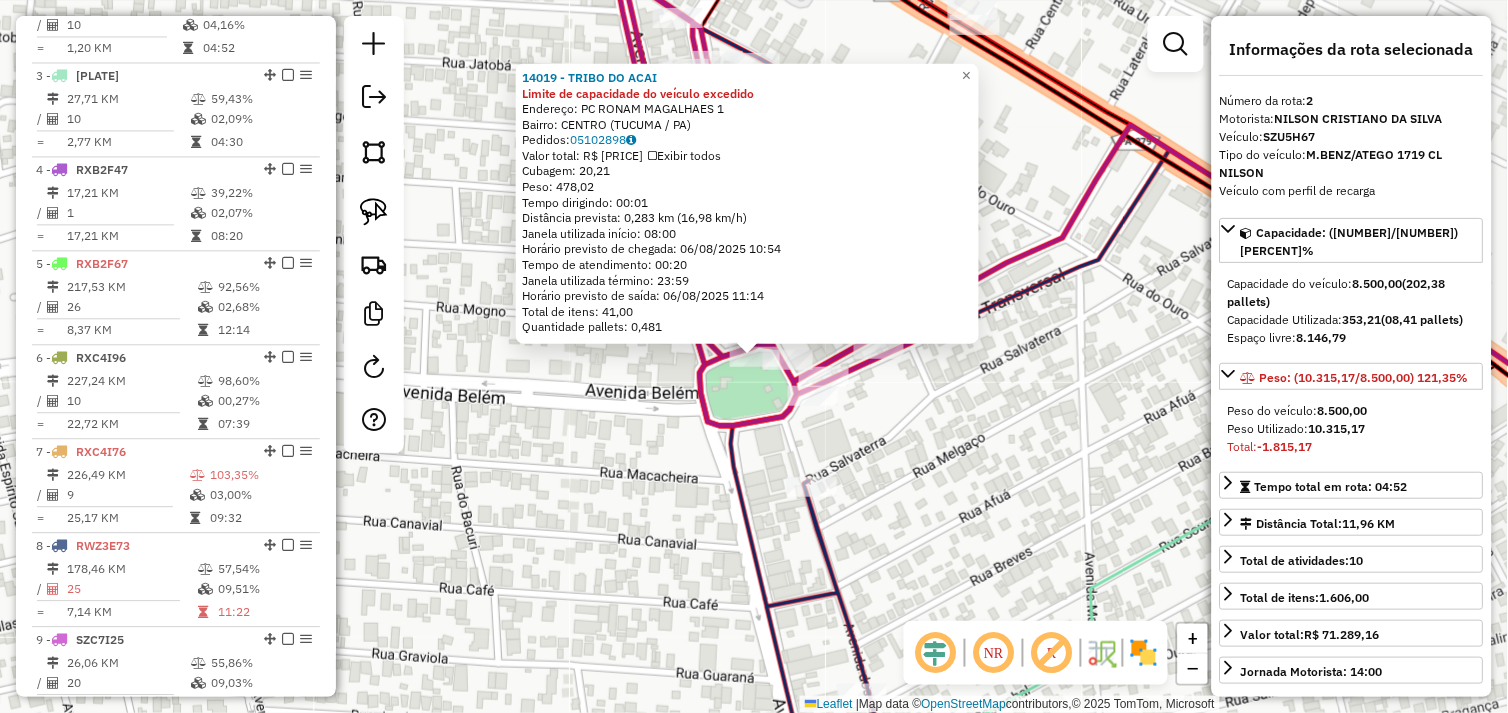 scroll, scrollTop: 842, scrollLeft: 0, axis: vertical 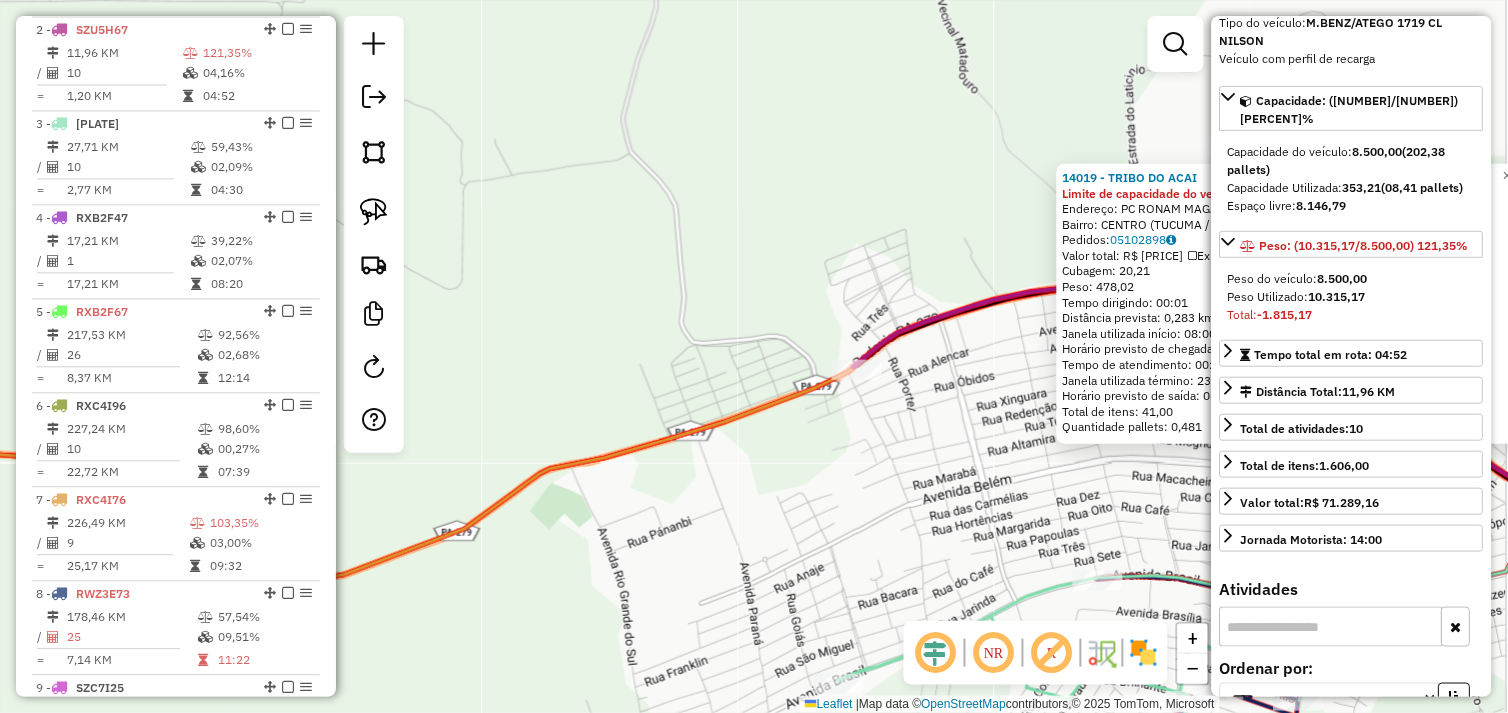 drag, startPoint x: 970, startPoint y: 483, endPoint x: 668, endPoint y: 421, distance: 308.29855 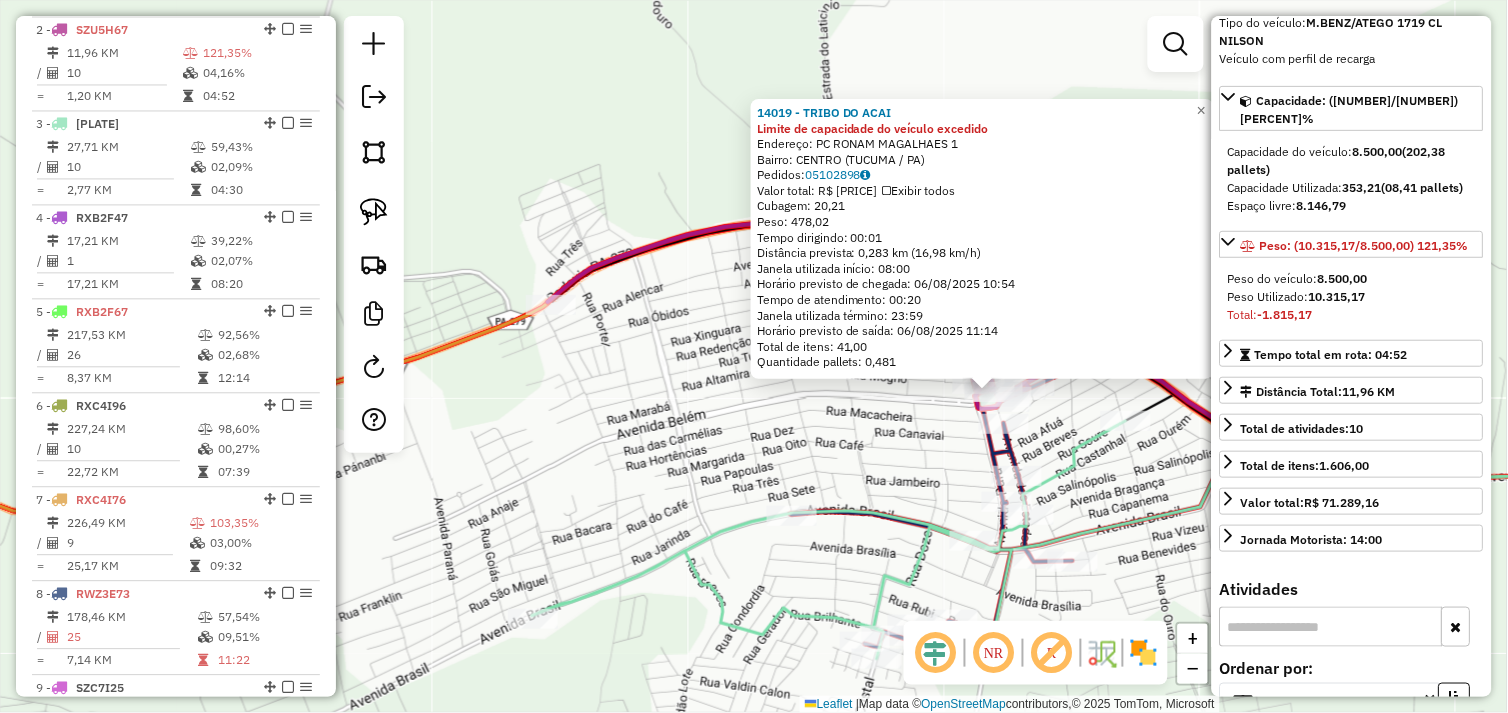 click on "14019 - TRIBO DO ACAI Limite de capacidade do veículo excedido  Endereço:  PC RONAM MAGALHAES 1   Bairro: CENTRO (TUCUMA / PA)   Pedidos:  05102898   Valor total: R$ 3.337,87   Exibir todos   Cubagem: 20,21  Peso: 478,02  Tempo dirigindo: 00:01   Distância prevista: 0,283 km (16,98 km/h)   Janela utilizada início: 08:00   Horário previsto de chegada: 06/08/2025 10:54   Tempo de atendimento: 00:20   Janela utilizada término: 23:59   Horário previsto de saída: 06/08/2025 11:14   Total de itens: 41,00   Quantidade pallets: 0,481  × Janela de atendimento Grade de atendimento Capacidade Transportadoras Veículos Cliente Pedidos  Rotas Selecione os dias de semana para filtrar as janelas de atendimento  Seg   Ter   Qua   Qui   Sex   Sáb   Dom  Informe o período da janela de atendimento: De: Até:  Filtrar exatamente a janela do cliente  Considerar janela de atendimento padrão  Selecione os dias de semana para filtrar as grades de atendimento  Seg   Ter   Qua   Qui   Sex   Sáb   Dom   Peso mínimo:  De:" 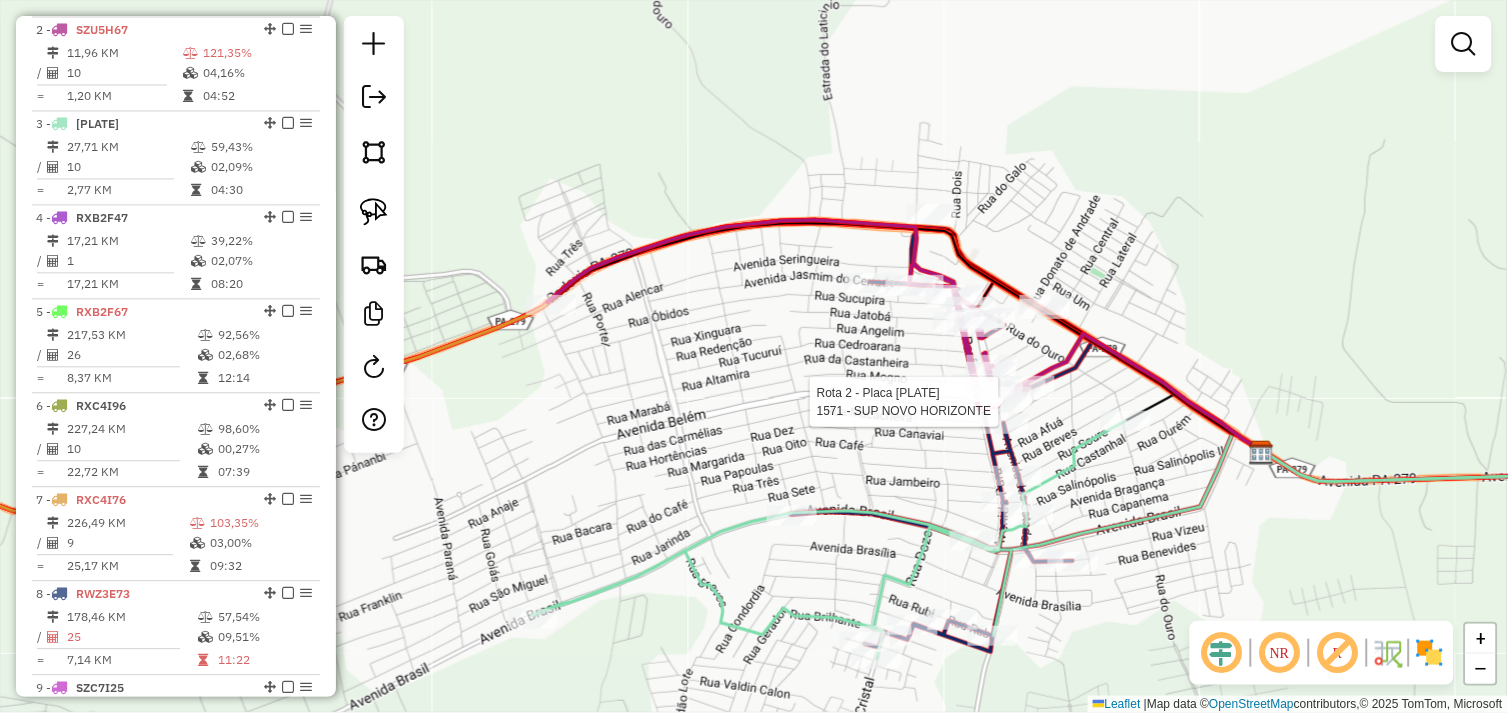 select on "*********" 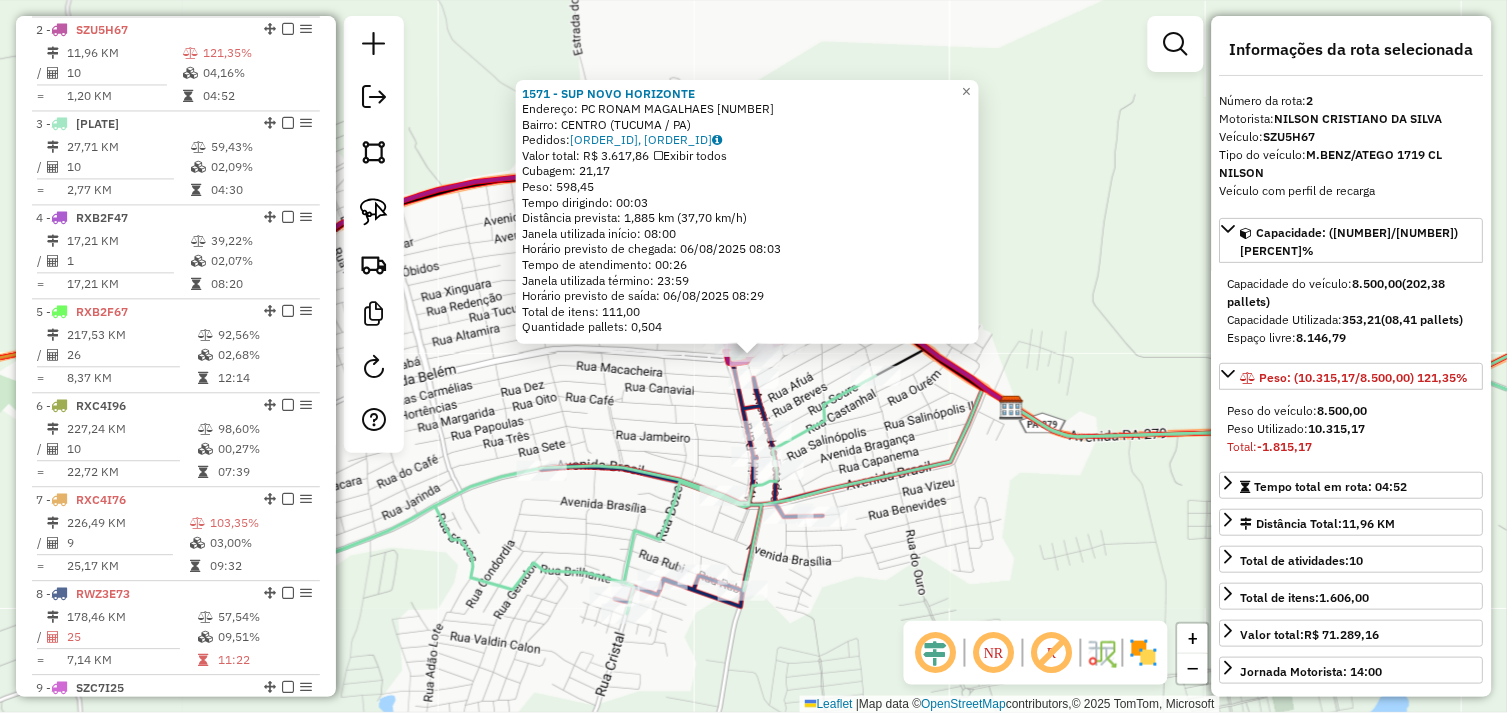 drag, startPoint x: 1000, startPoint y: 477, endPoint x: 988, endPoint y: 472, distance: 13 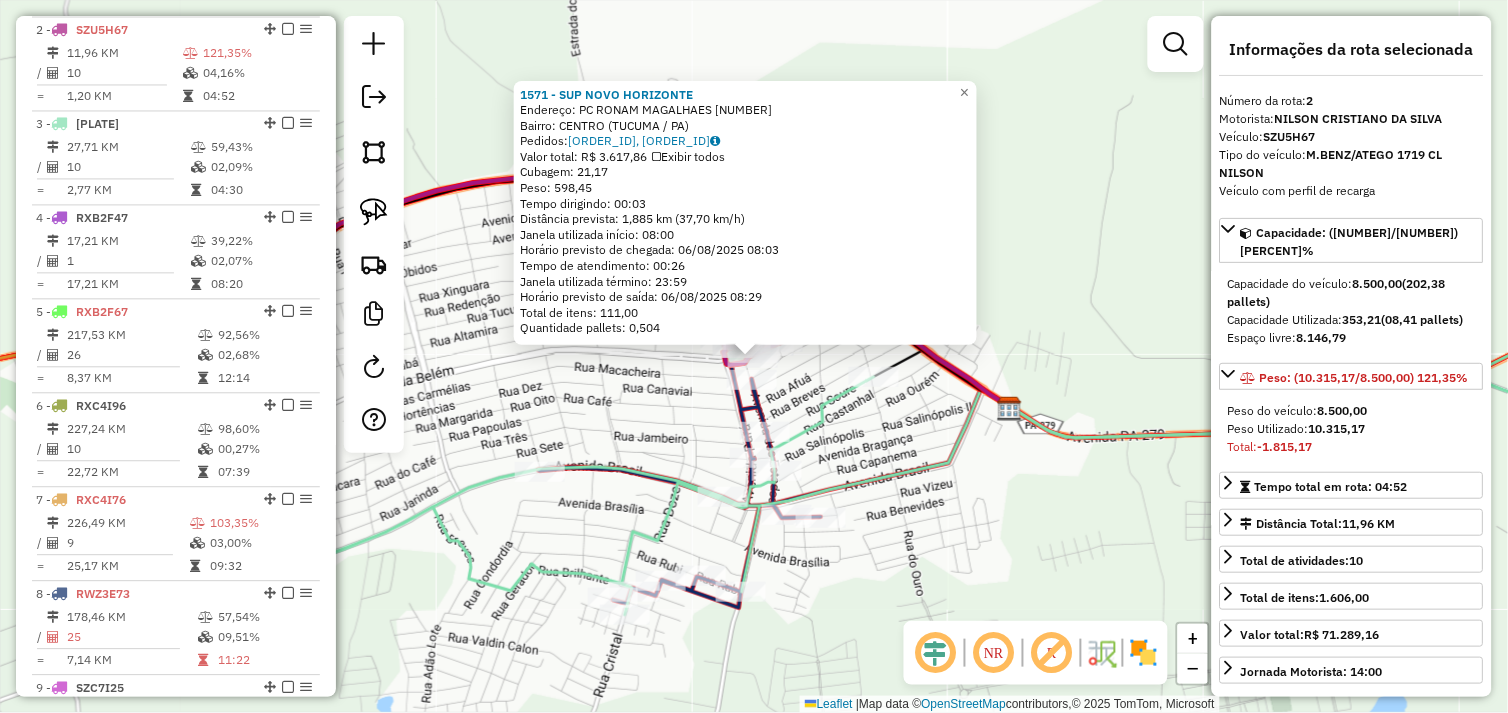 click on "1571 - SUP NOVO HORIZONTE  Endereço:  PC RONAM MAGALHAES 367   Bairro: CENTRO (TUCUMA / PA)   Pedidos:  05103002, 05102980   Valor total: R$ 3.617,86   Exibir todos   Cubagem: 21,17  Peso: 598,45  Tempo dirigindo: 00:03   Distância prevista: 1,885 km (37,70 km/h)   Janela utilizada início: 08:00   Horário previsto de chegada: 06/08/2025 08:03   Tempo de atendimento: 00:26   Janela utilizada término: 23:59   Horário previsto de saída: 06/08/2025 08:29   Total de itens: 111,00   Quantidade pallets: 0,504  × Janela de atendimento Grade de atendimento Capacidade Transportadoras Veículos Cliente Pedidos  Rotas Selecione os dias de semana para filtrar as janelas de atendimento  Seg   Ter   Qua   Qui   Sex   Sáb   Dom  Informe o período da janela de atendimento: De: Até:  Filtrar exatamente a janela do cliente  Considerar janela de atendimento padrão  Selecione os dias de semana para filtrar as grades de atendimento  Seg   Ter   Qua   Qui   Sex   Sáb   Dom   Peso mínimo:   Peso máximo:   De:   Até:" 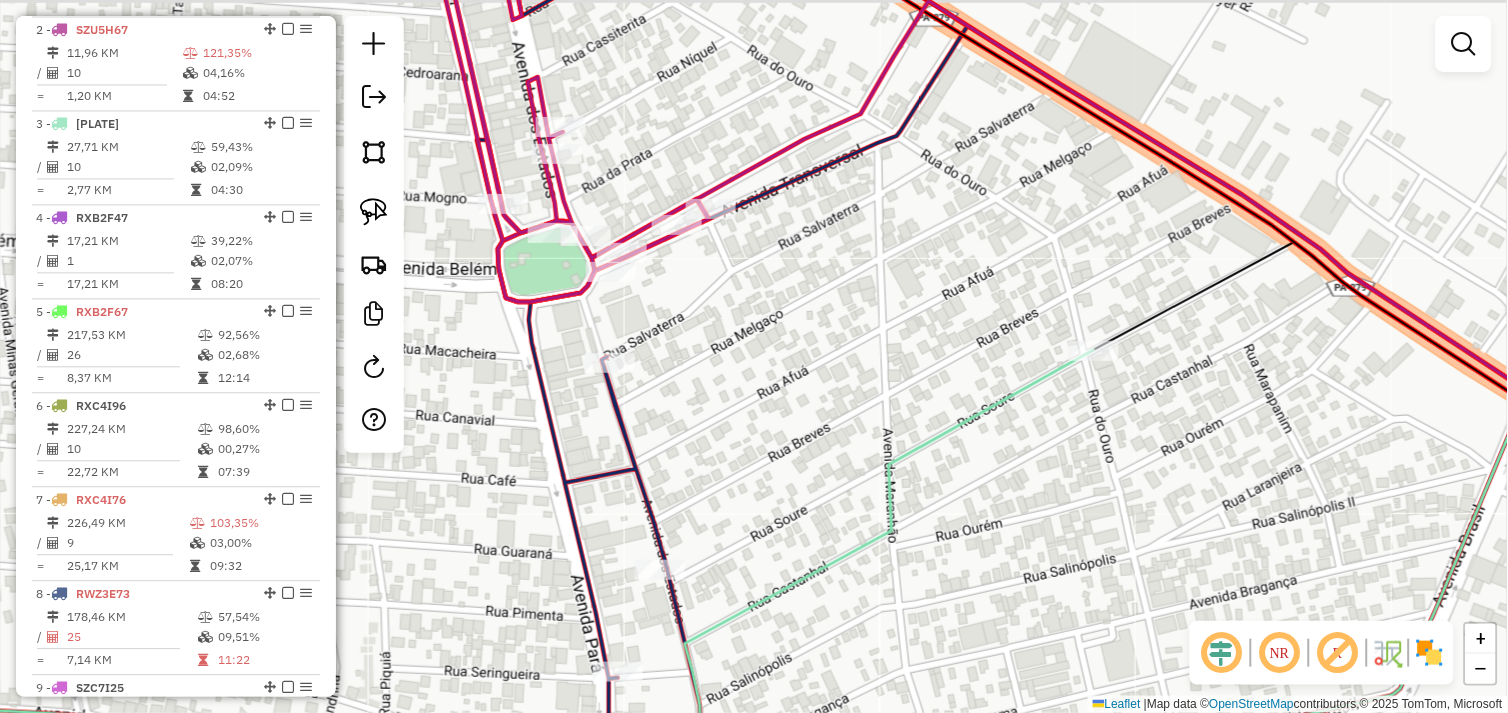 drag, startPoint x: 738, startPoint y: 351, endPoint x: 955, endPoint y: 516, distance: 272.60596 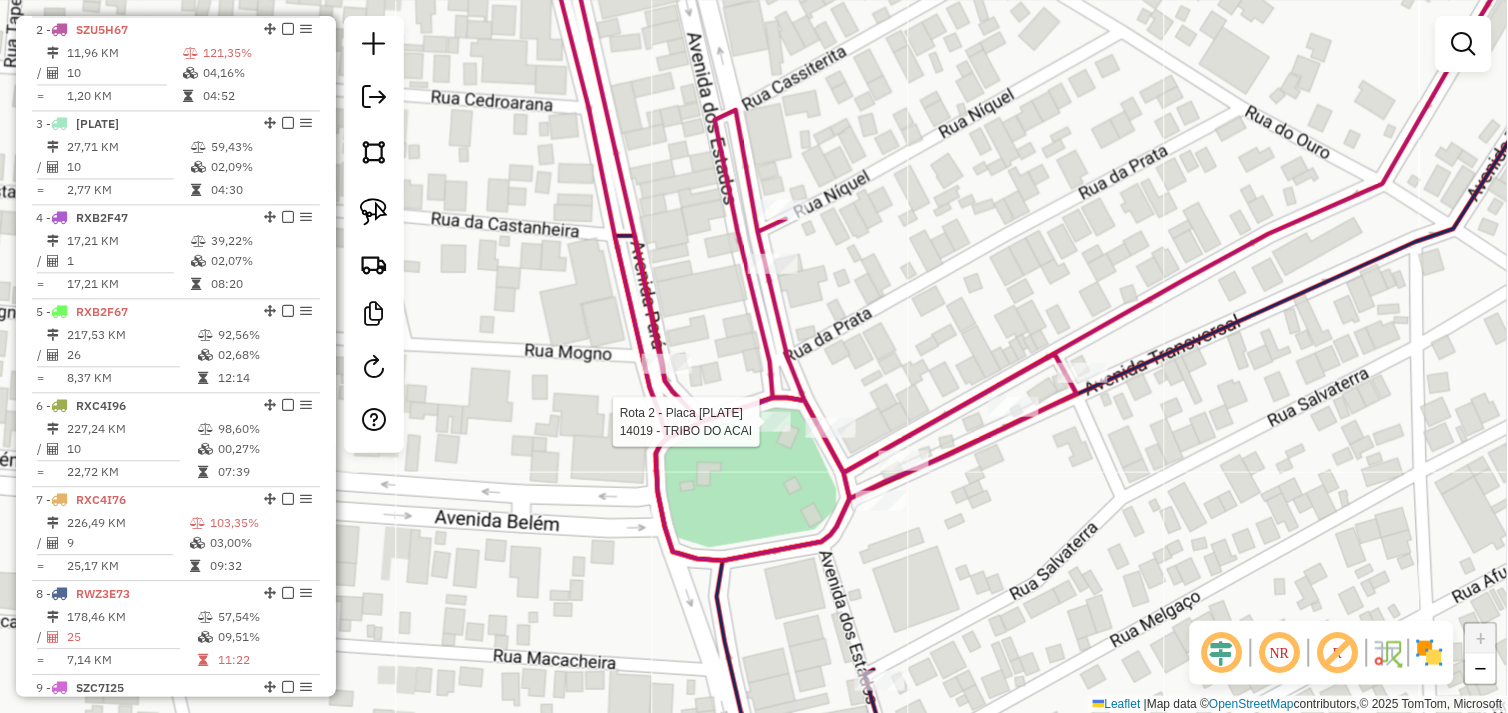 select on "*********" 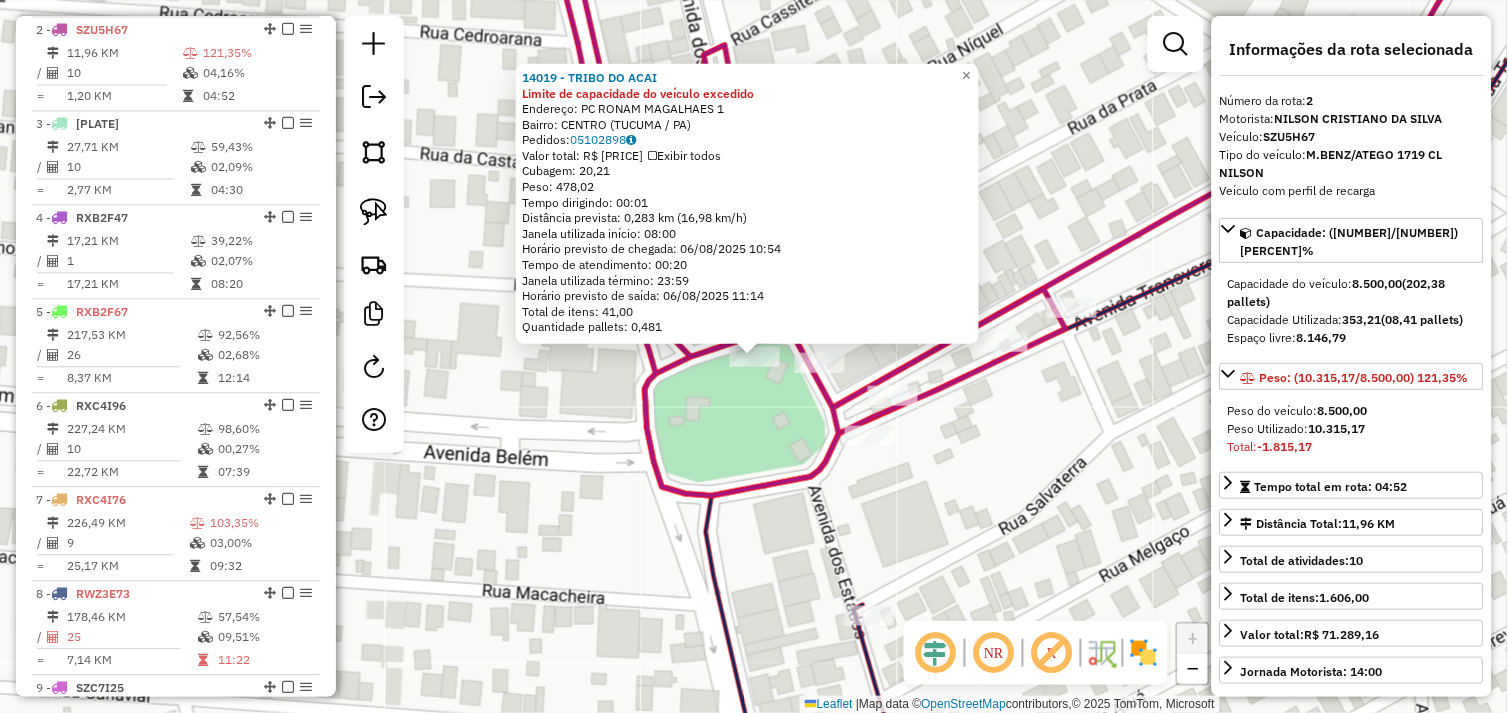 click on "14019 - TRIBO DO ACAI Limite de capacidade do veículo excedido  Endereço:  PC RONAM MAGALHAES 1   Bairro: CENTRO (TUCUMA / PA)   Pedidos:  05102898   Valor total: R$ 3.337,87   Exibir todos   Cubagem: 20,21  Peso: 478,02  Tempo dirigindo: 00:01   Distância prevista: 0,283 km (16,98 km/h)   Janela utilizada início: 08:00   Horário previsto de chegada: 06/08/2025 10:54   Tempo de atendimento: 00:20   Janela utilizada término: 23:59   Horário previsto de saída: 06/08/2025 11:14   Total de itens: 41,00   Quantidade pallets: 0,481  × Janela de atendimento Grade de atendimento Capacidade Transportadoras Veículos Cliente Pedidos  Rotas Selecione os dias de semana para filtrar as janelas de atendimento  Seg   Ter   Qua   Qui   Sex   Sáb   Dom  Informe o período da janela de atendimento: De: Até:  Filtrar exatamente a janela do cliente  Considerar janela de atendimento padrão  Selecione os dias de semana para filtrar as grades de atendimento  Seg   Ter   Qua   Qui   Sex   Sáb   Dom   Peso mínimo:  De:" 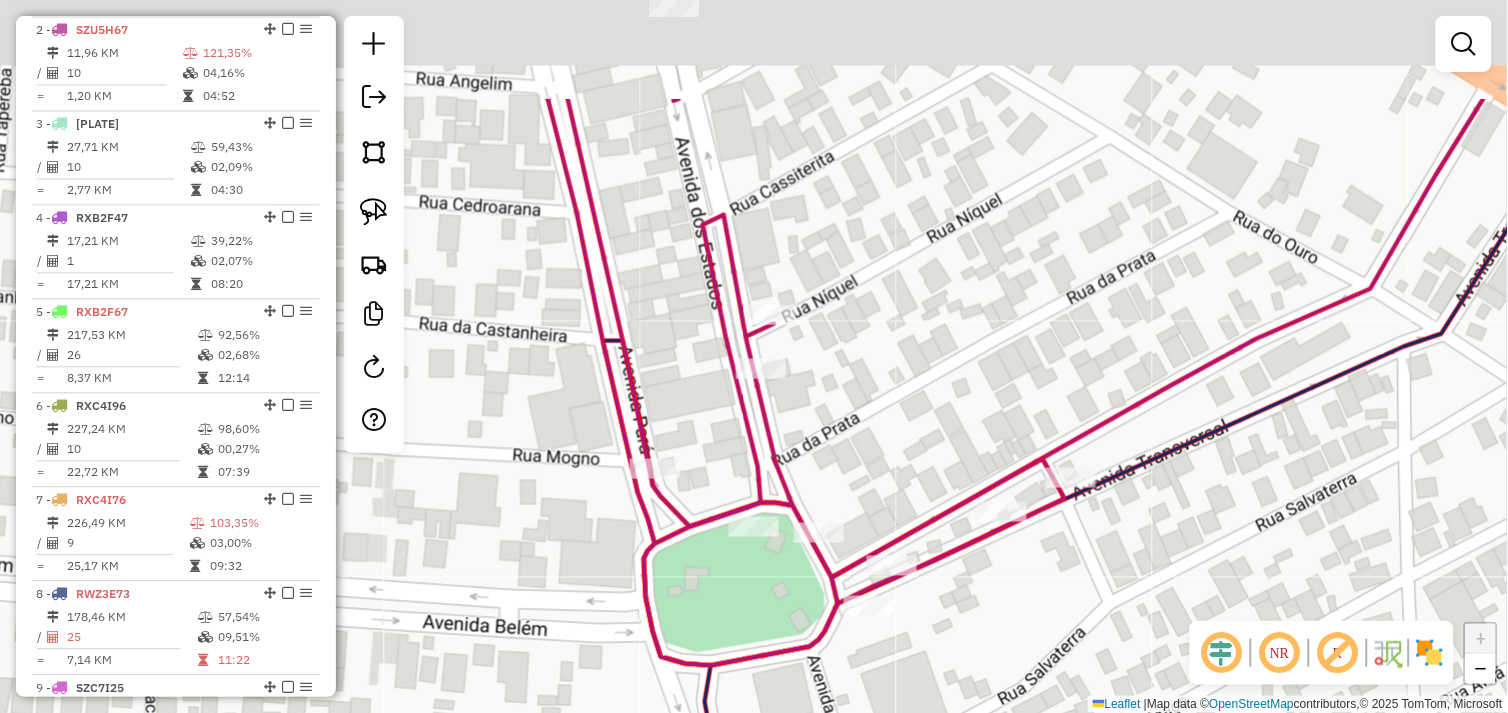 drag, startPoint x: 806, startPoint y: 241, endPoint x: 783, endPoint y: 497, distance: 257.03113 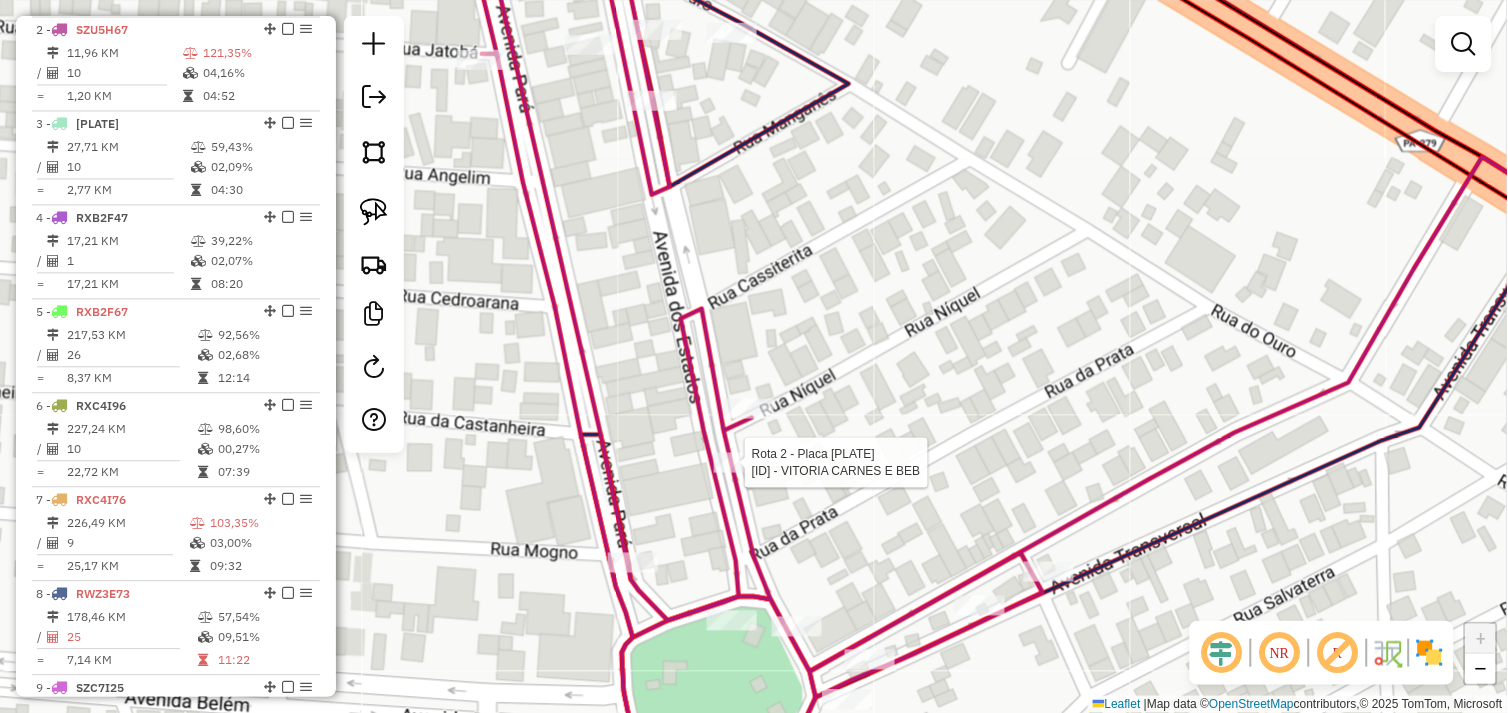 select on "*********" 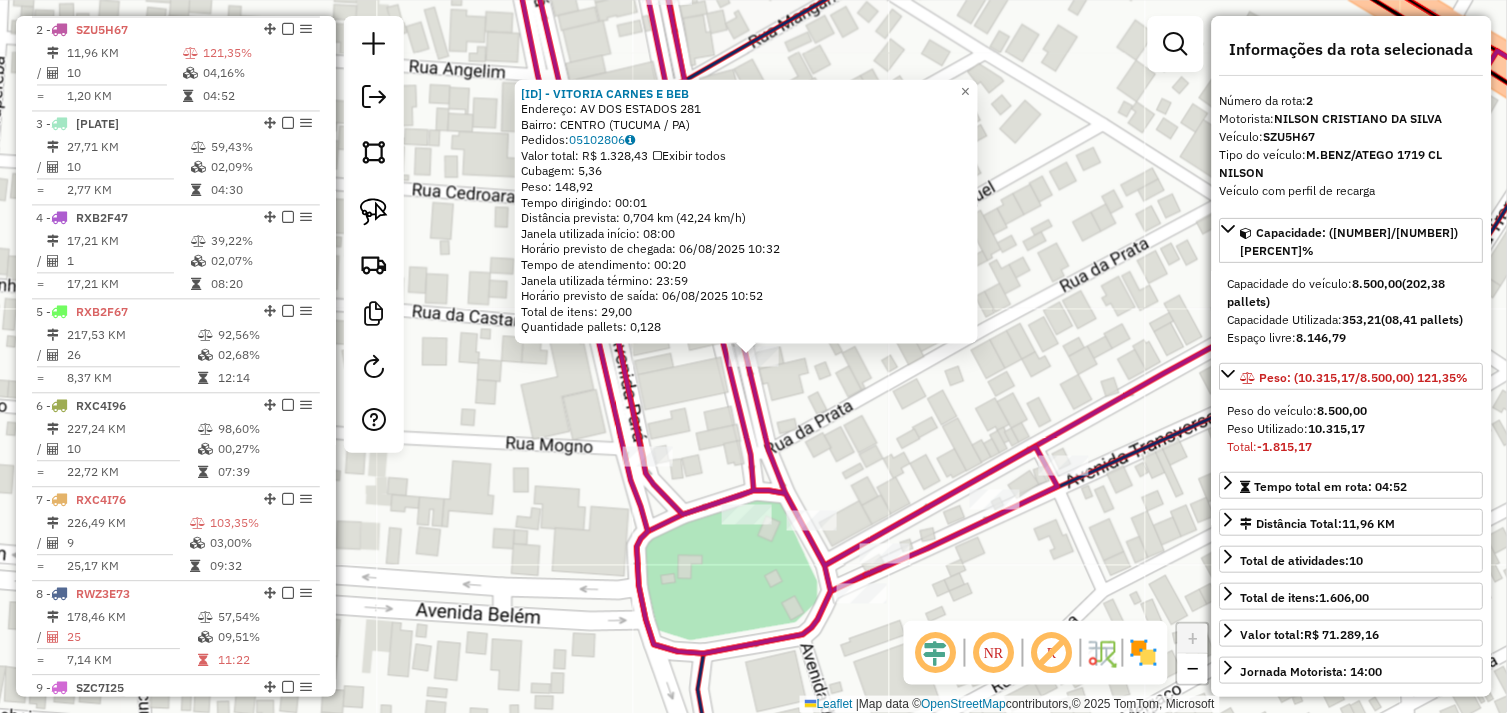 click on "59362 - VITORIA CARNES E BEB  Endereço:  AV DOS ESTADOS 281   Bairro: CENTRO (TUCUMA / PA)   Pedidos:  05102806   Valor total: R$ 1.328,43   Exibir todos   Cubagem: 5,36  Peso: 148,92  Tempo dirigindo: 00:01   Distância prevista: 0,704 km (42,24 km/h)   Janela utilizada início: 08:00   Horário previsto de chegada: 06/08/2025 10:32   Tempo de atendimento: 00:20   Janela utilizada término: 23:59   Horário previsto de saída: 06/08/2025 10:52   Total de itens: 29,00   Quantidade pallets: 0,128  × Janela de atendimento Grade de atendimento Capacidade Transportadoras Veículos Cliente Pedidos  Rotas Selecione os dias de semana para filtrar as janelas de atendimento  Seg   Ter   Qua   Qui   Sex   Sáb   Dom  Informe o período da janela de atendimento: De: Até:  Filtrar exatamente a janela do cliente  Considerar janela de atendimento padrão  Selecione os dias de semana para filtrar as grades de atendimento  Seg   Ter   Qua   Qui   Sex   Sáb   Dom   Considerar clientes sem dia de atendimento cadastrado De:" 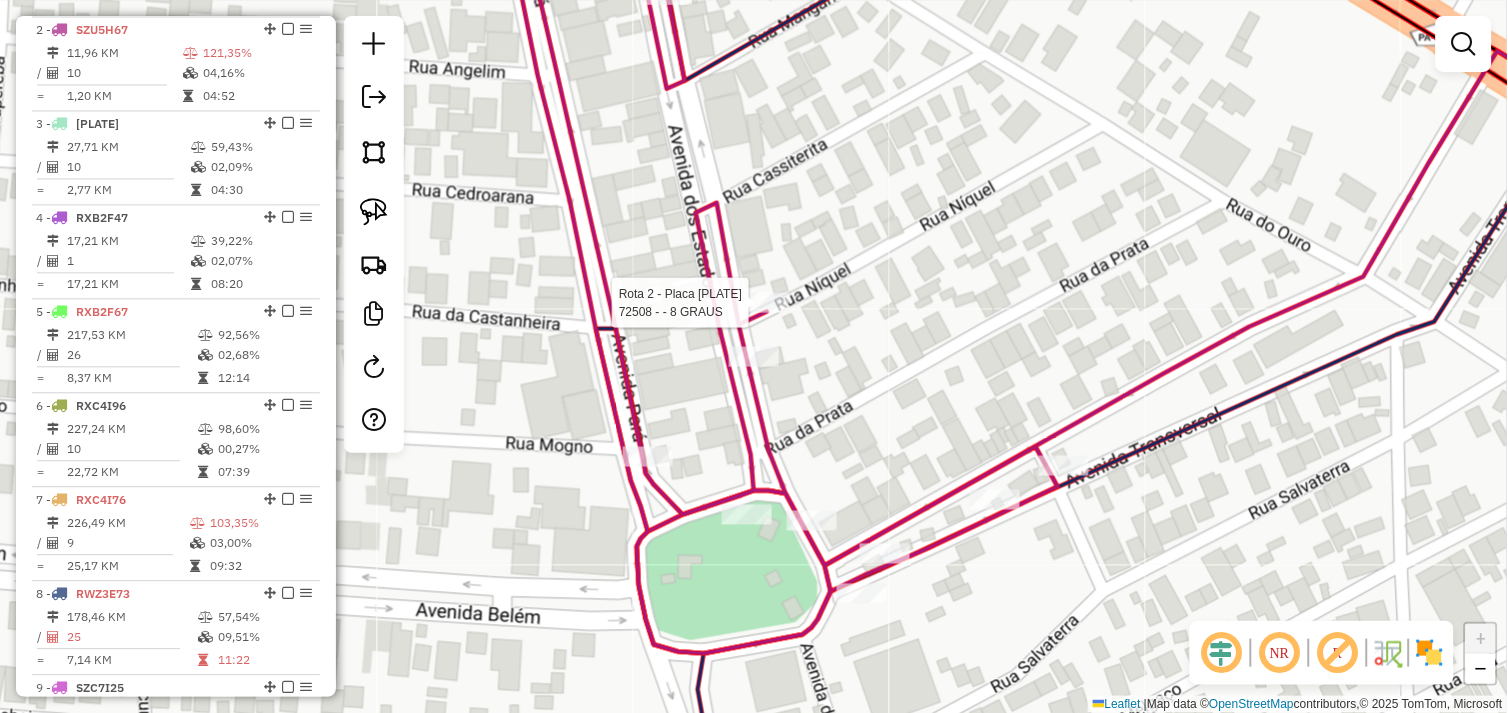 select on "*********" 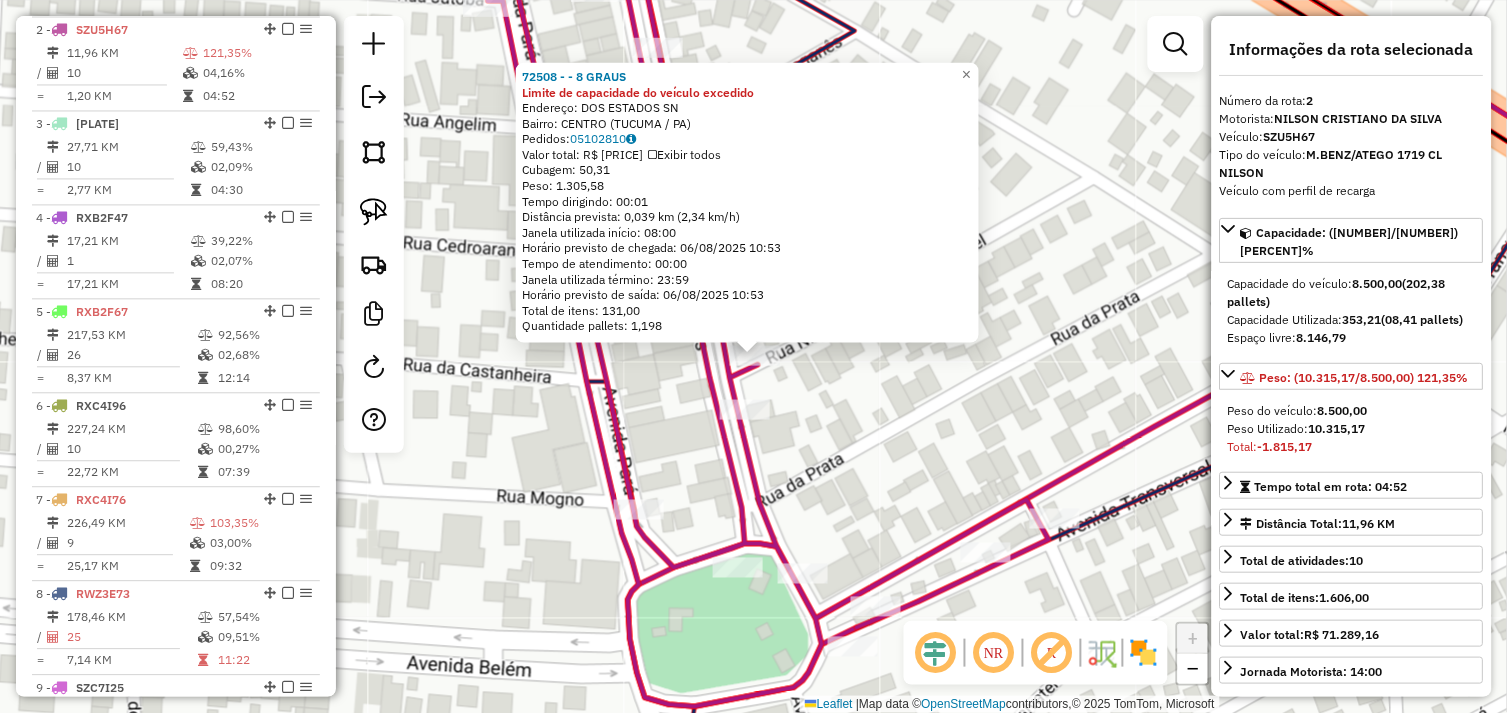 click on "Rota 2 - Placa SZU5H67  72508 - - 8 GRAUS 72508 - - 8 GRAUS Limite de capacidade do veículo excedido  Endereço:  DOS ESTADOS SN   Bairro: CENTRO (TUCUMA / PA)   Pedidos:  05102810   Valor total: R$ 9.237,40   Exibir todos   Cubagem: 50,31  Peso: 1.305,58  Tempo dirigindo: 00:01   Distância prevista: 0,039 km (2,34 km/h)   Janela utilizada início: 08:00   Horário previsto de chegada: 06/08/2025 10:53   Tempo de atendimento: 00:00   Janela utilizada término: 23:59   Horário previsto de saída: 06/08/2025 10:53   Total de itens: 131,00   Quantidade pallets: 1,198  × Janela de atendimento Grade de atendimento Capacidade Transportadoras Veículos Cliente Pedidos  Rotas Selecione os dias de semana para filtrar as janelas de atendimento  Seg   Ter   Qua   Qui   Sex   Sáb   Dom  Informe o período da janela de atendimento: De: Até:  Filtrar exatamente a janela do cliente  Considerar janela de atendimento padrão  Selecione os dias de semana para filtrar as grades de atendimento  Seg   Ter   Qua   Qui   Sex" 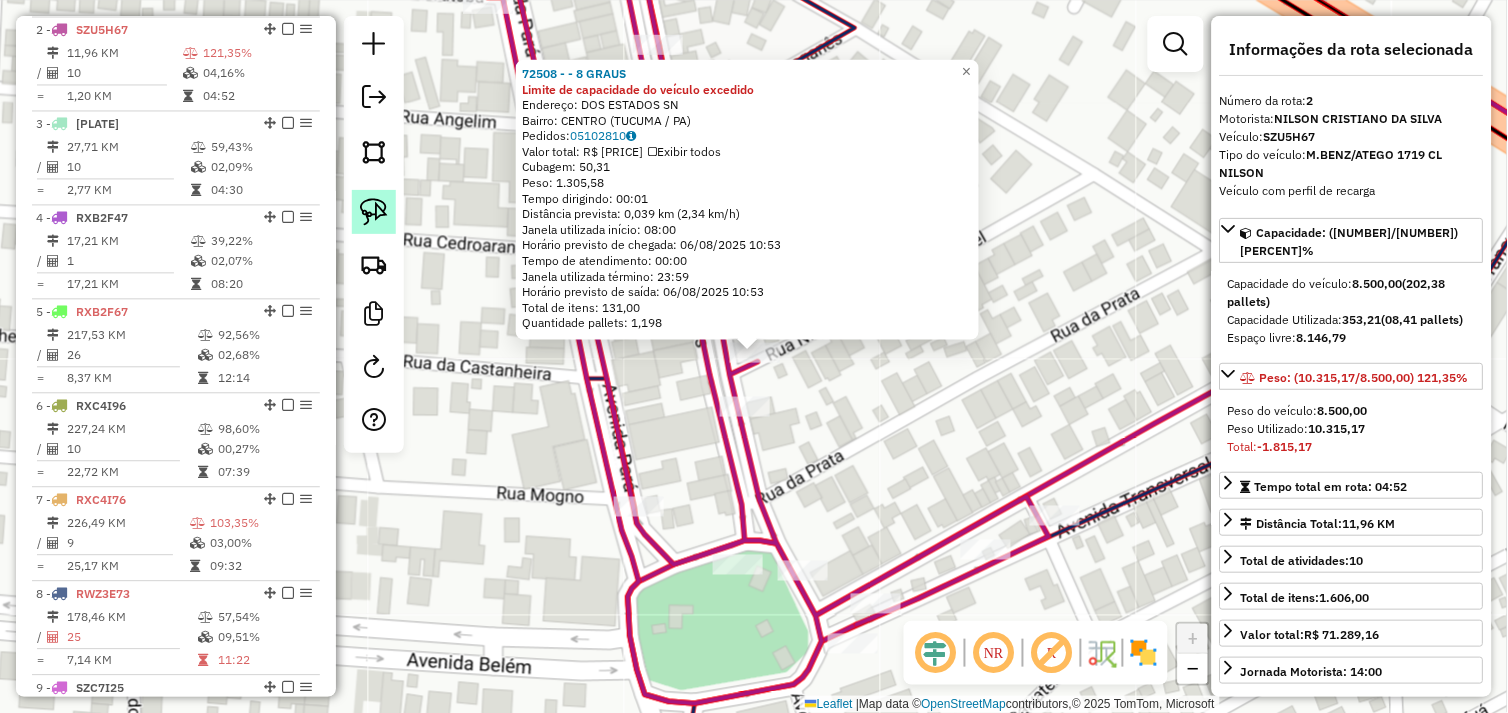 drag, startPoint x: 378, startPoint y: 215, endPoint x: 395, endPoint y: 222, distance: 18.384777 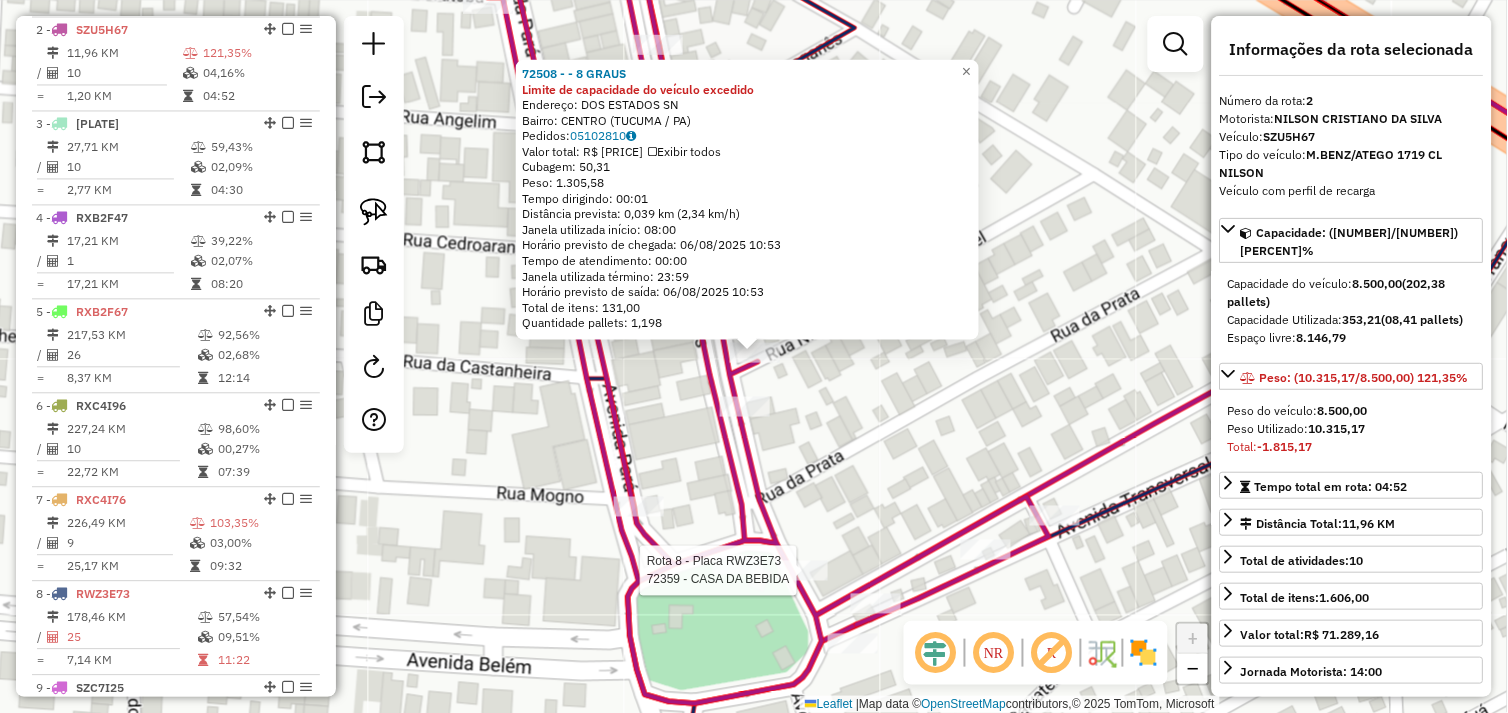 scroll, scrollTop: 992, scrollLeft: 0, axis: vertical 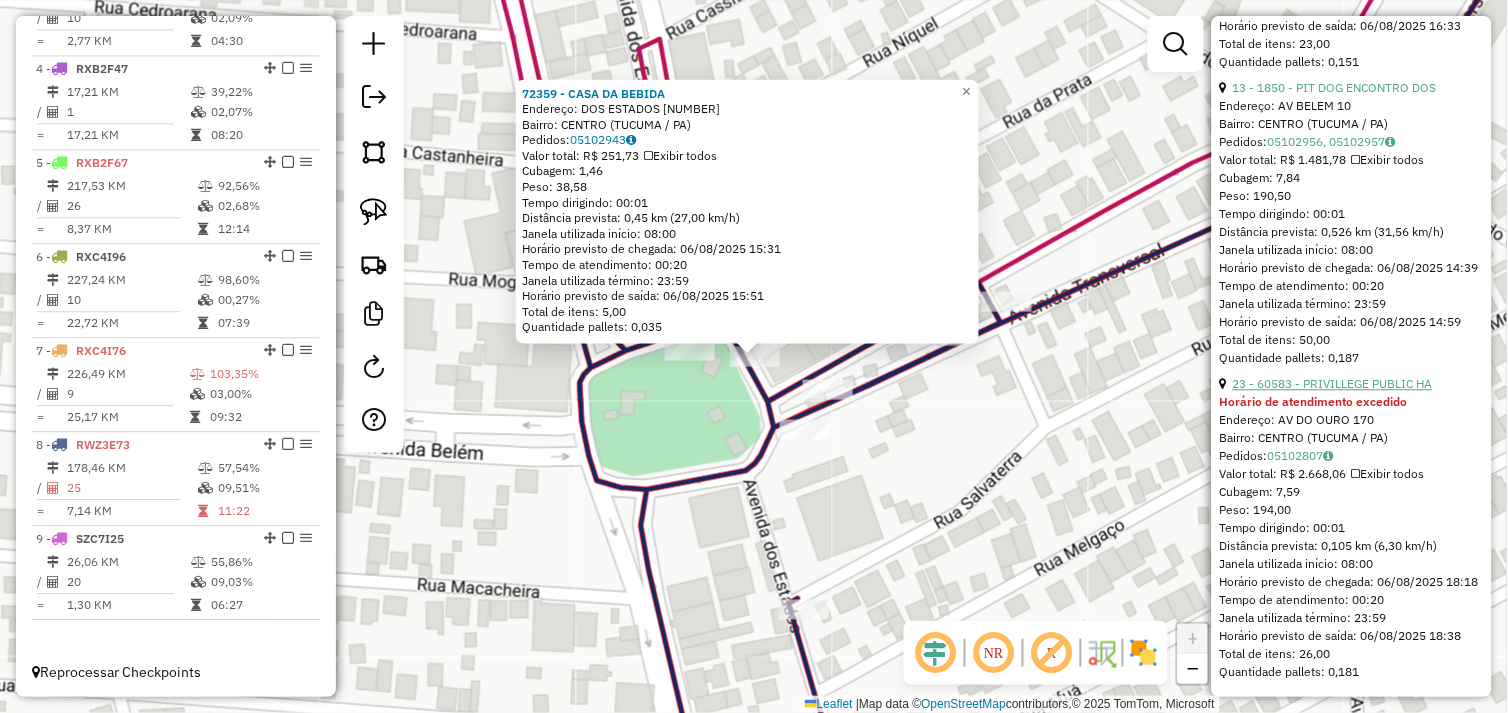 click on "23 - 60583 - PRIVILLEGE PUBLIC HA" at bounding box center (1333, 383) 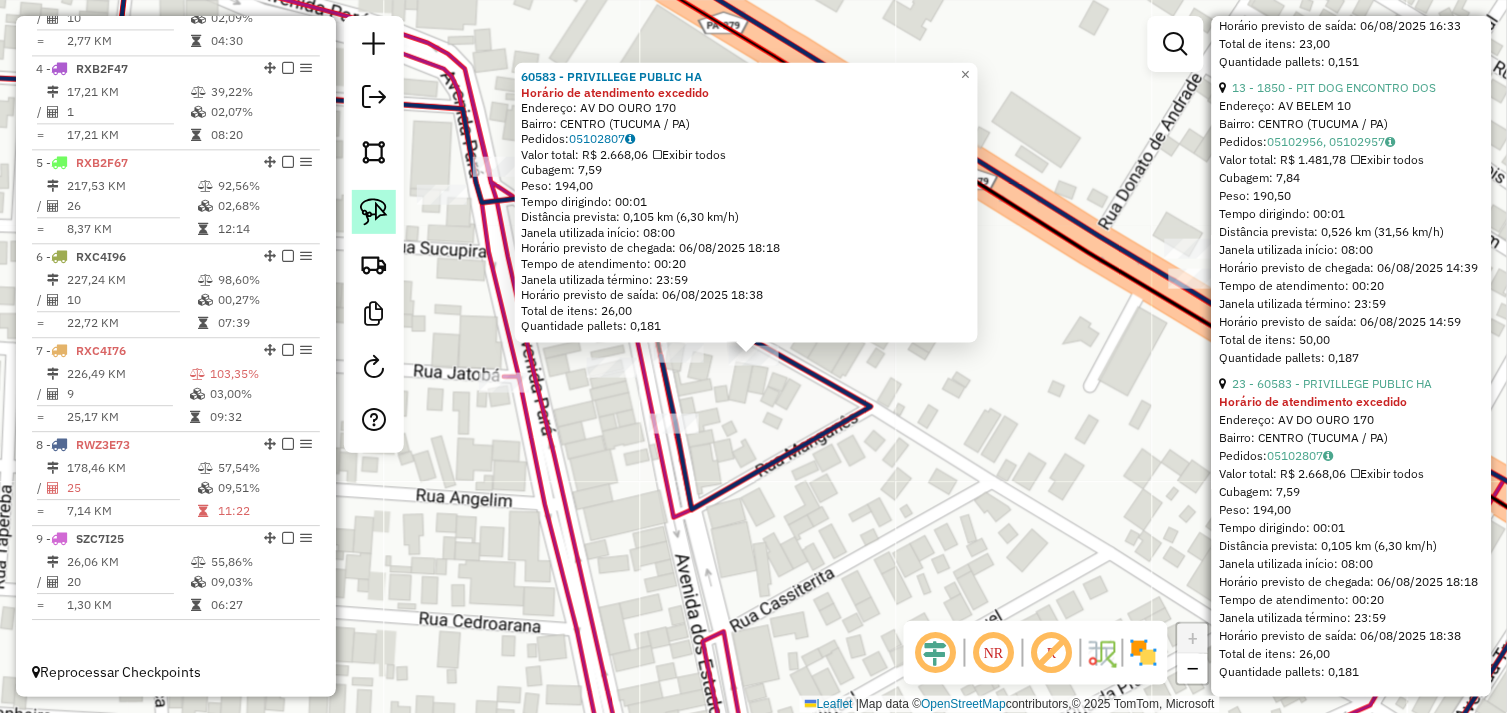 click 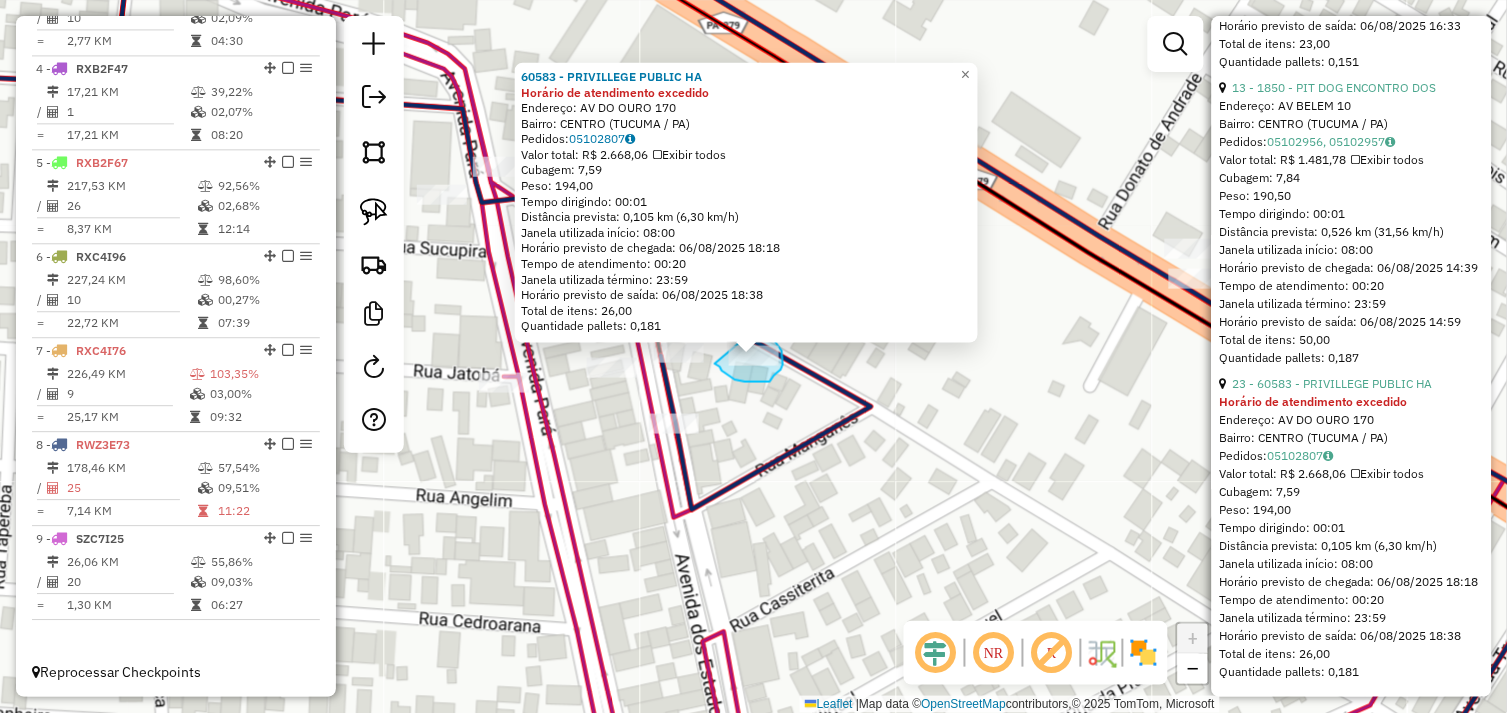 drag, startPoint x: 715, startPoint y: 364, endPoint x: 730, endPoint y: 337, distance: 30.88689 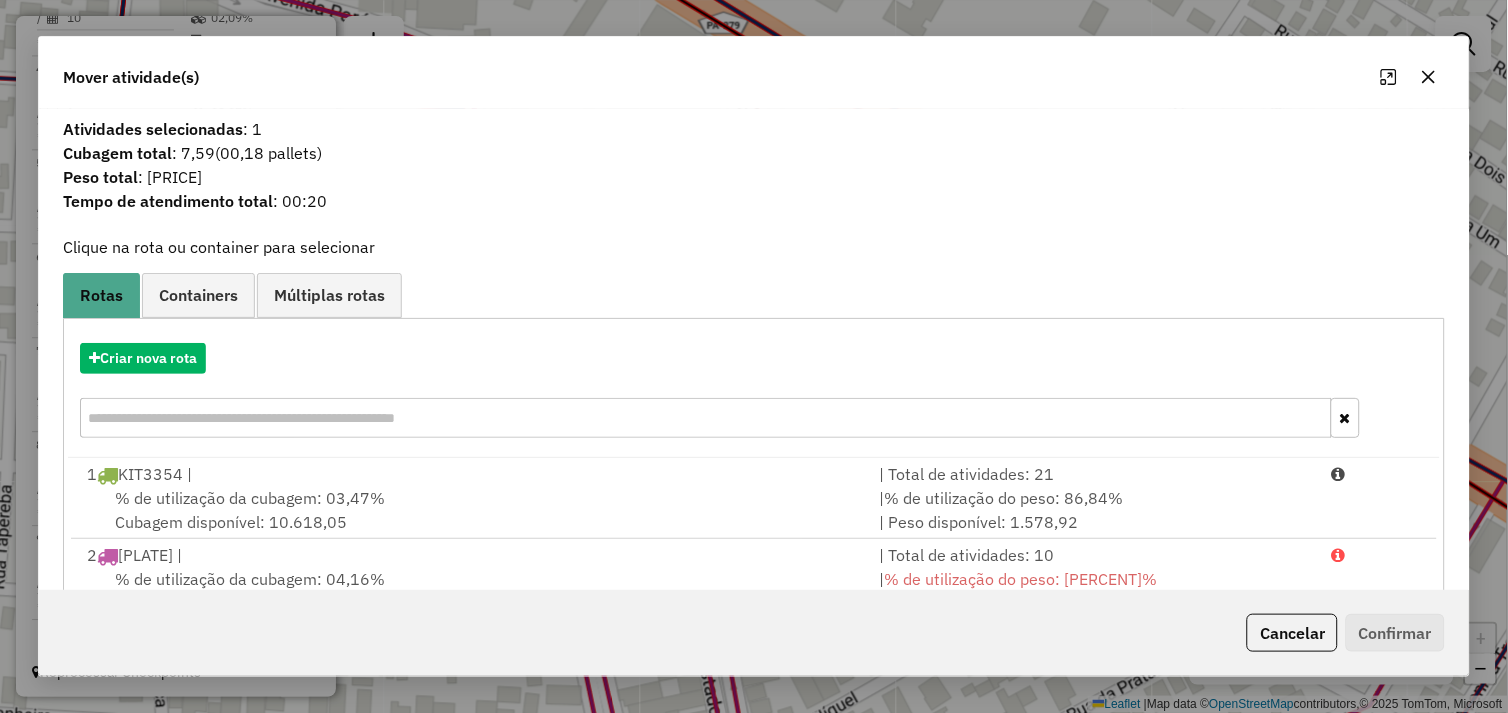 drag, startPoint x: 408, startPoint y: 560, endPoint x: 655, endPoint y: 594, distance: 249.3291 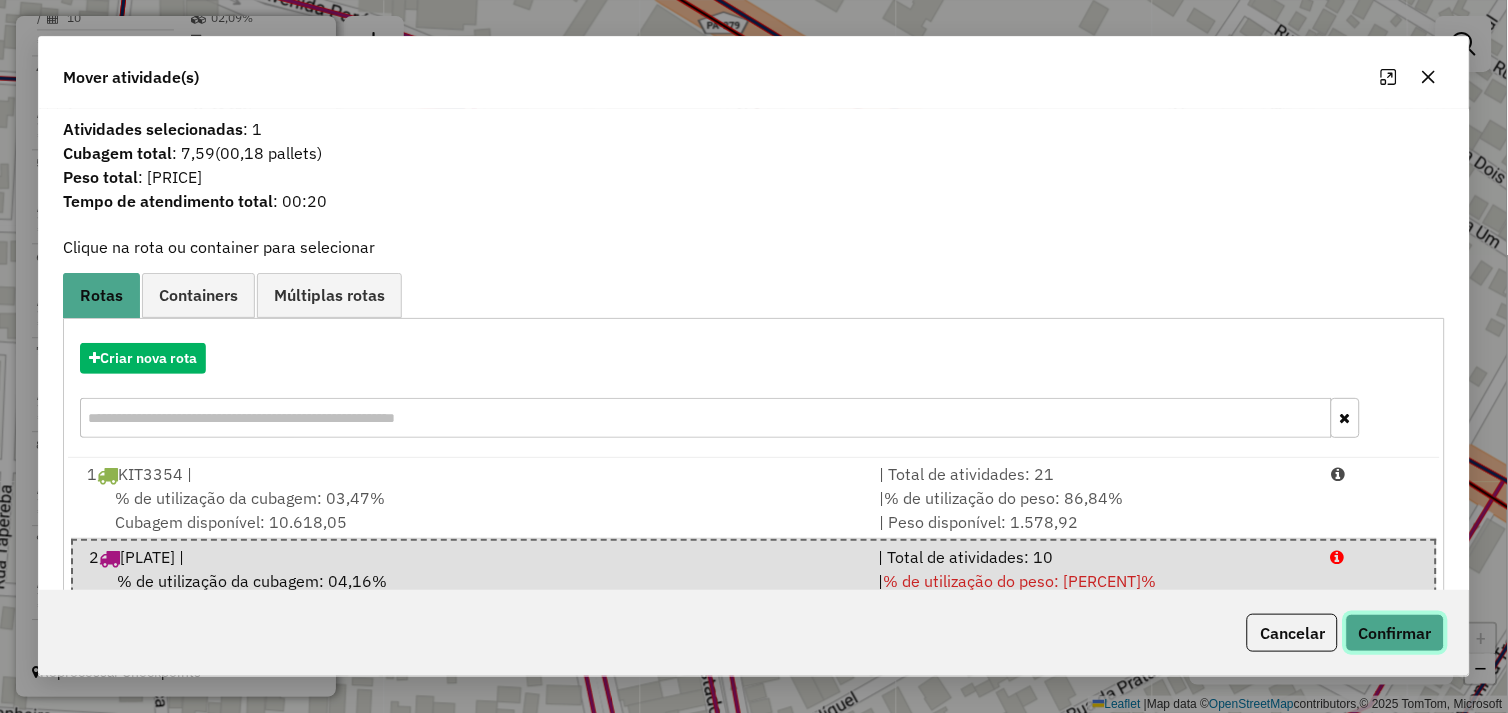 click on "Confirmar" 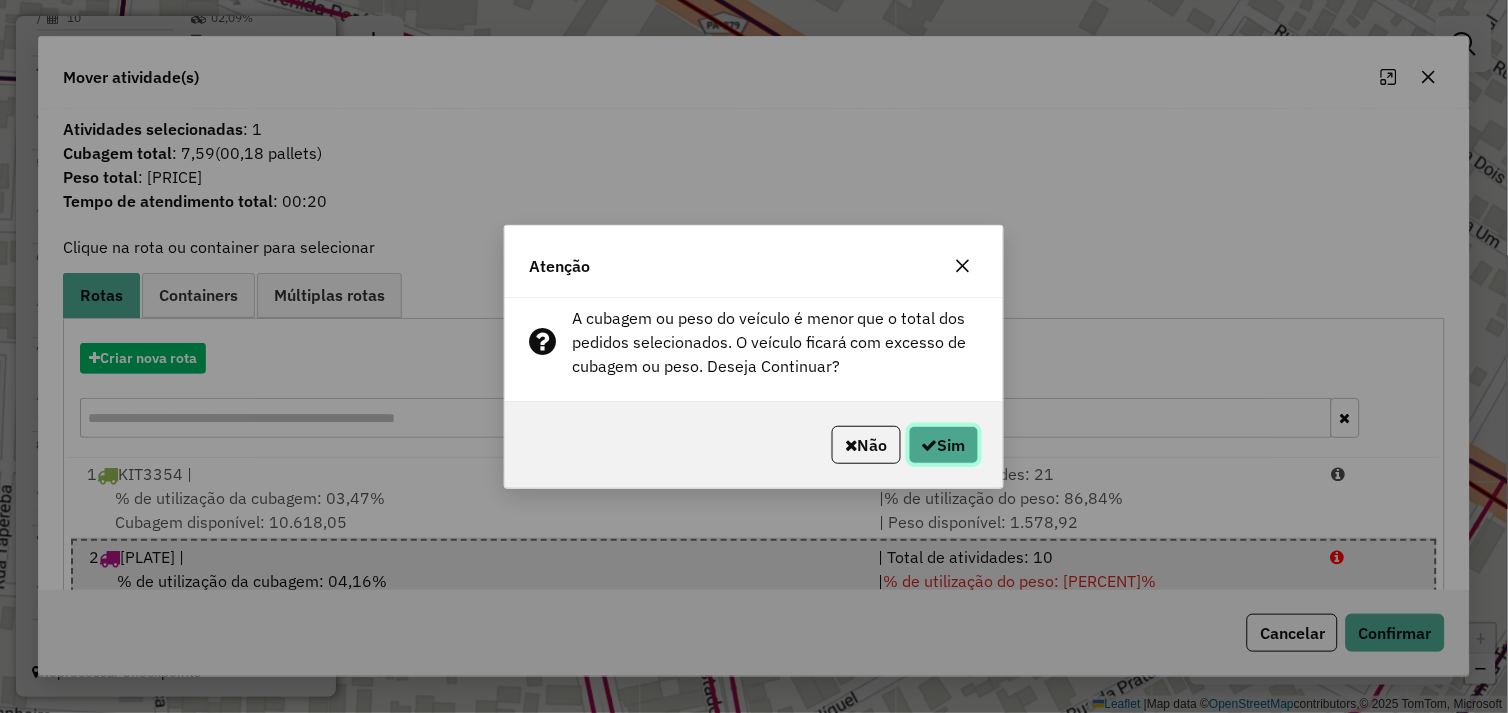 click on "Sim" 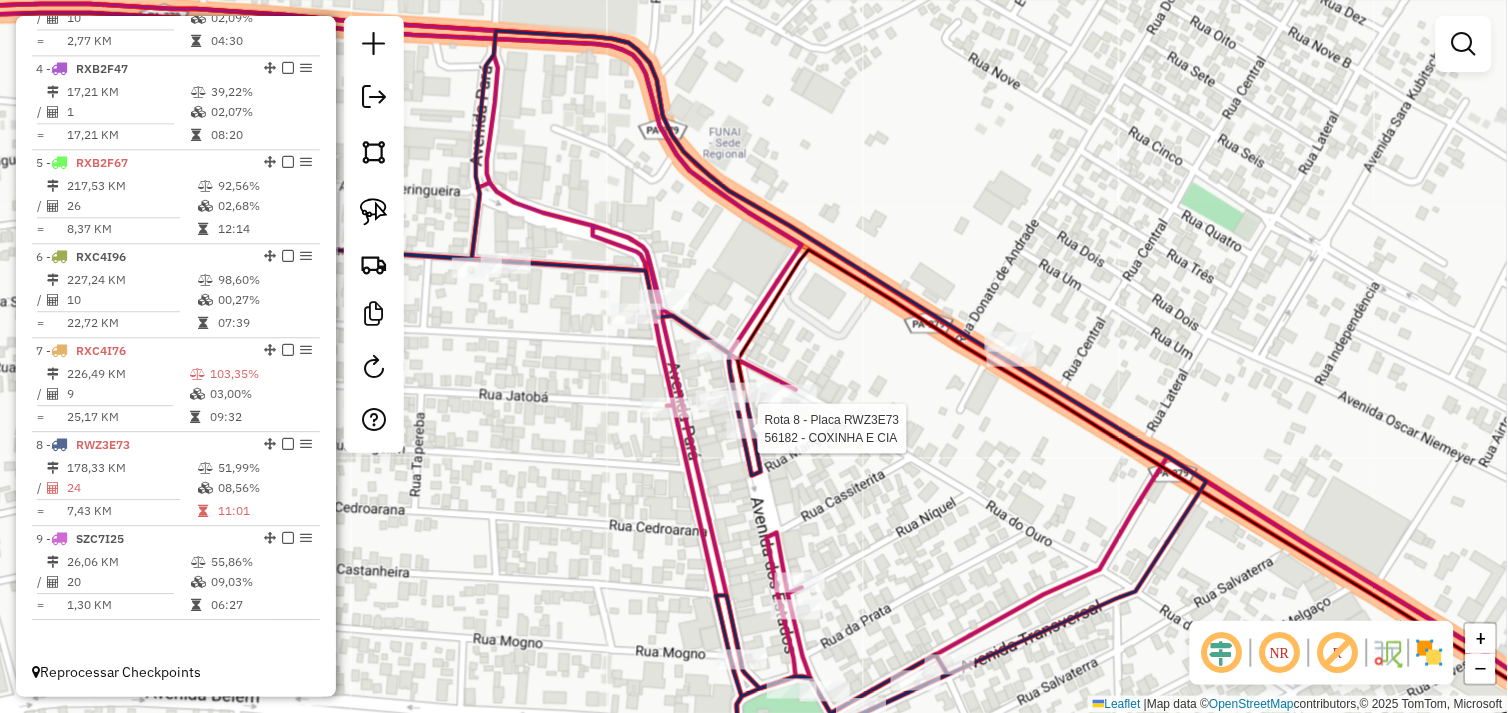 select on "*********" 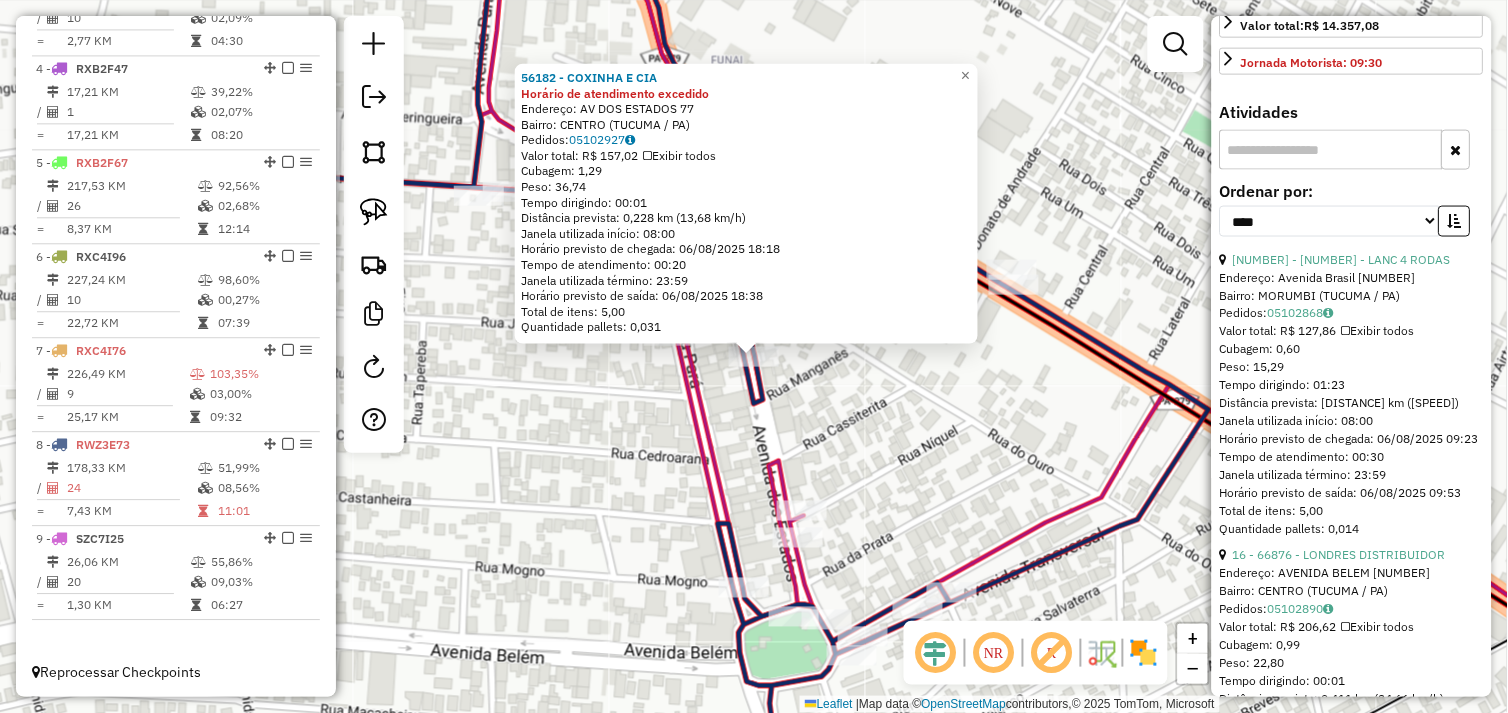 scroll, scrollTop: 1692, scrollLeft: 0, axis: vertical 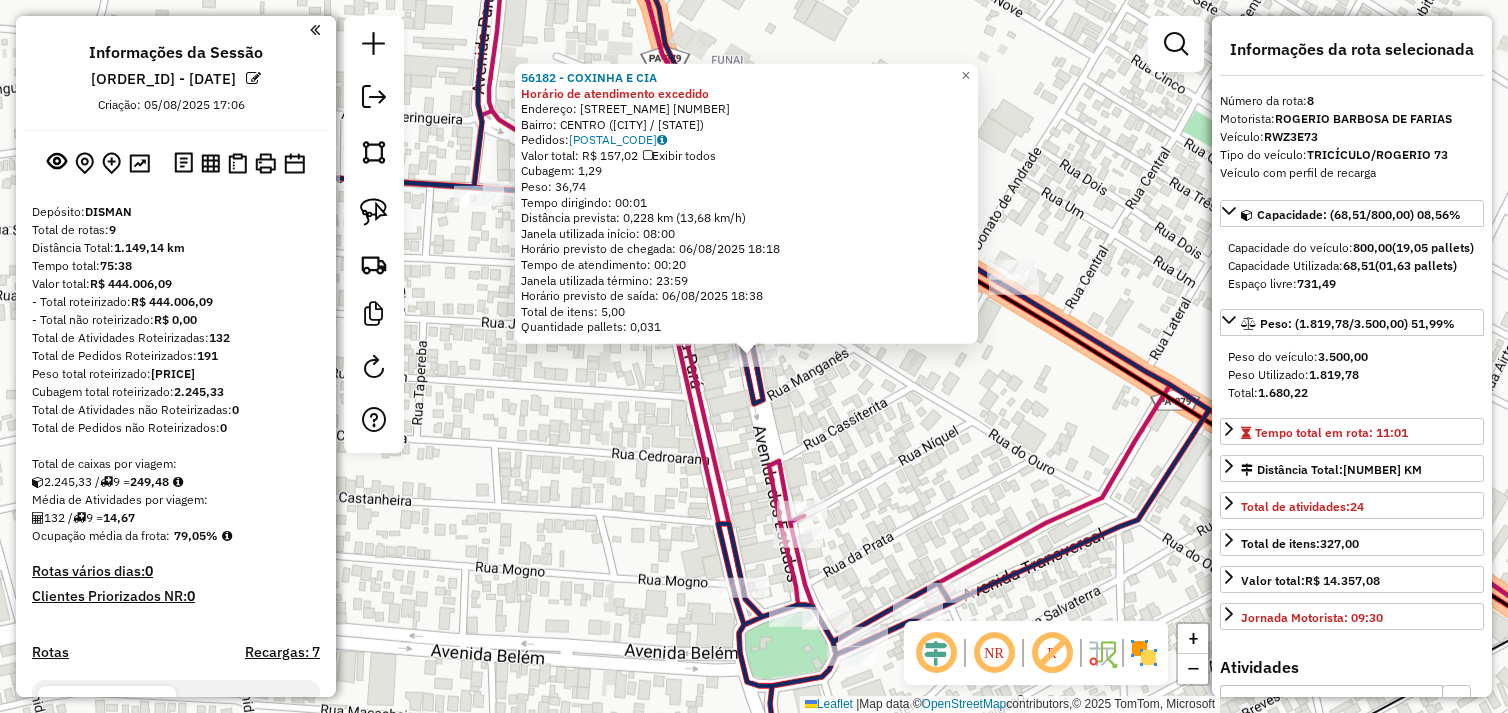 select on "*********" 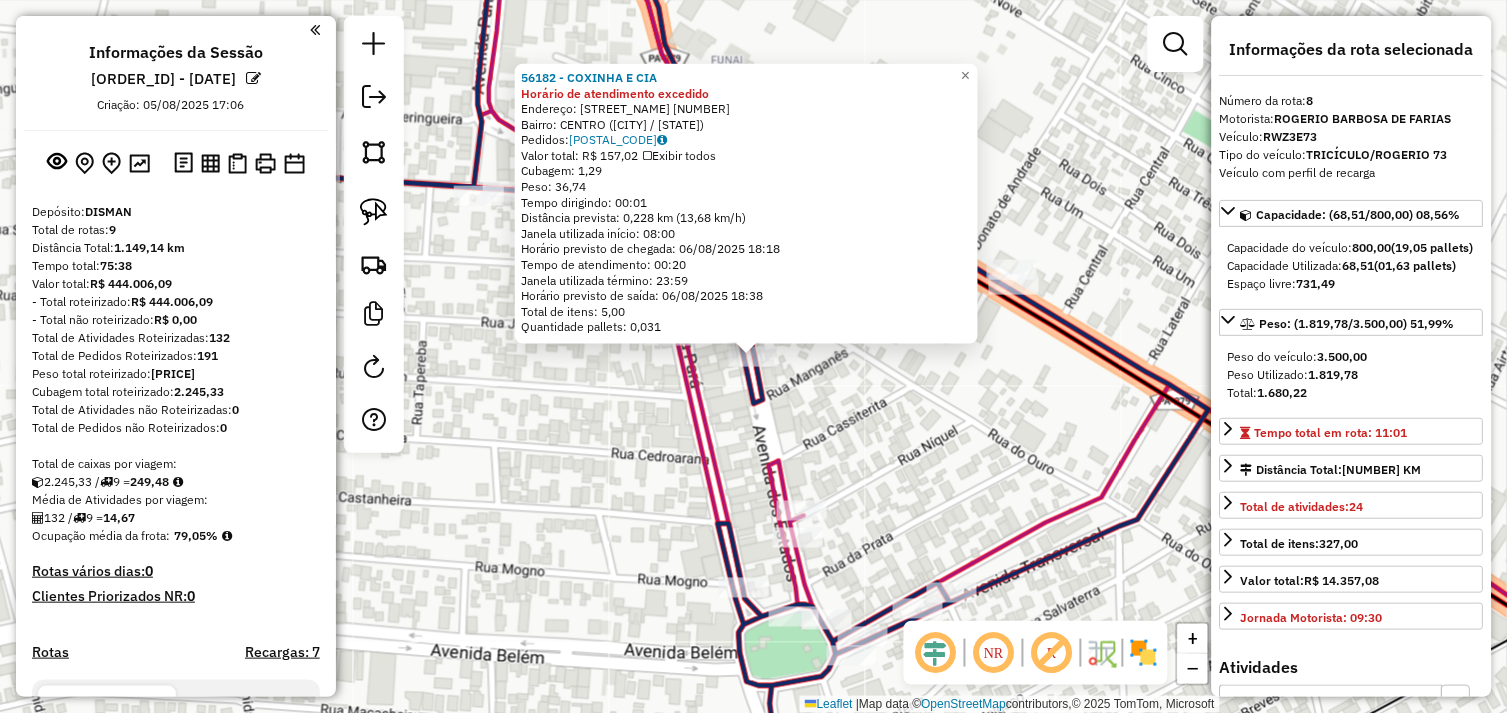 scroll, scrollTop: 992, scrollLeft: 0, axis: vertical 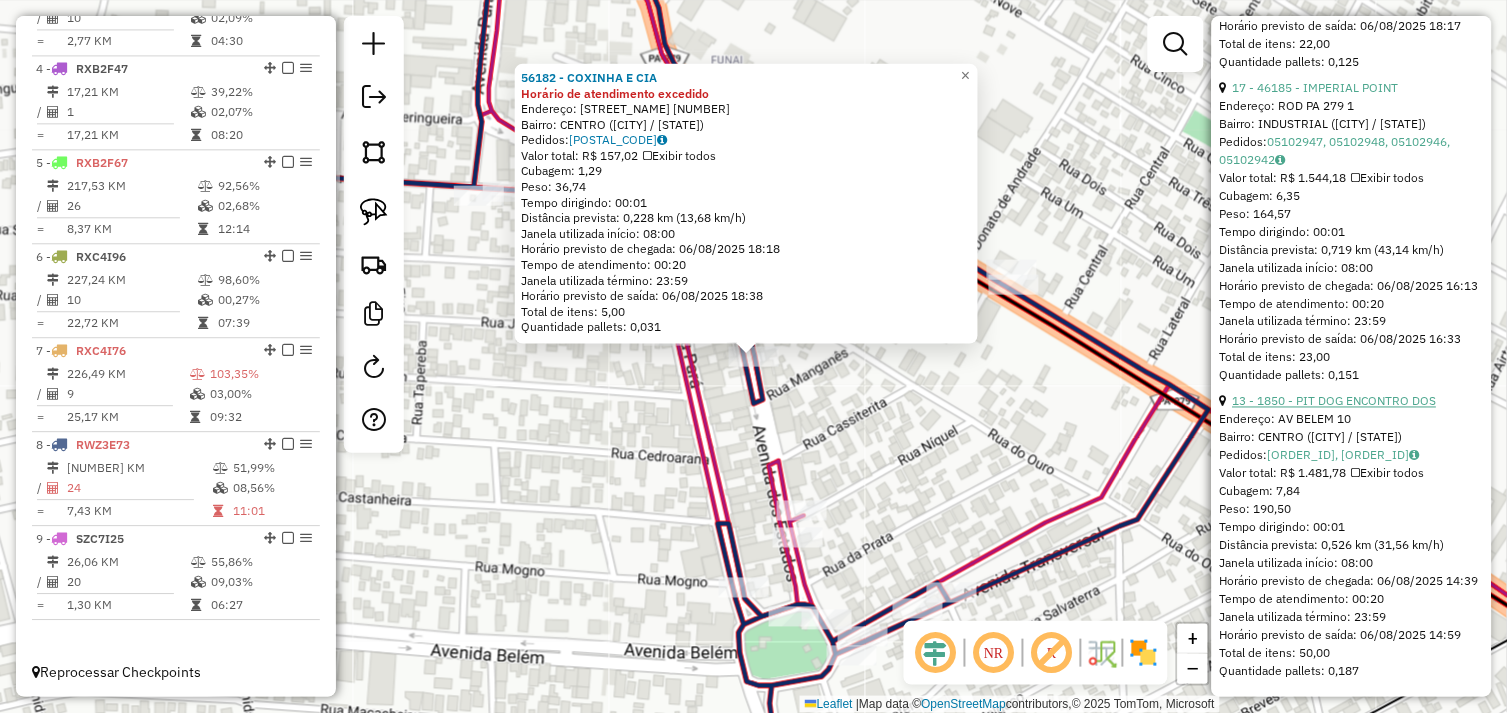 drag, startPoint x: 1310, startPoint y: 384, endPoint x: 1293, endPoint y: 387, distance: 17.262676 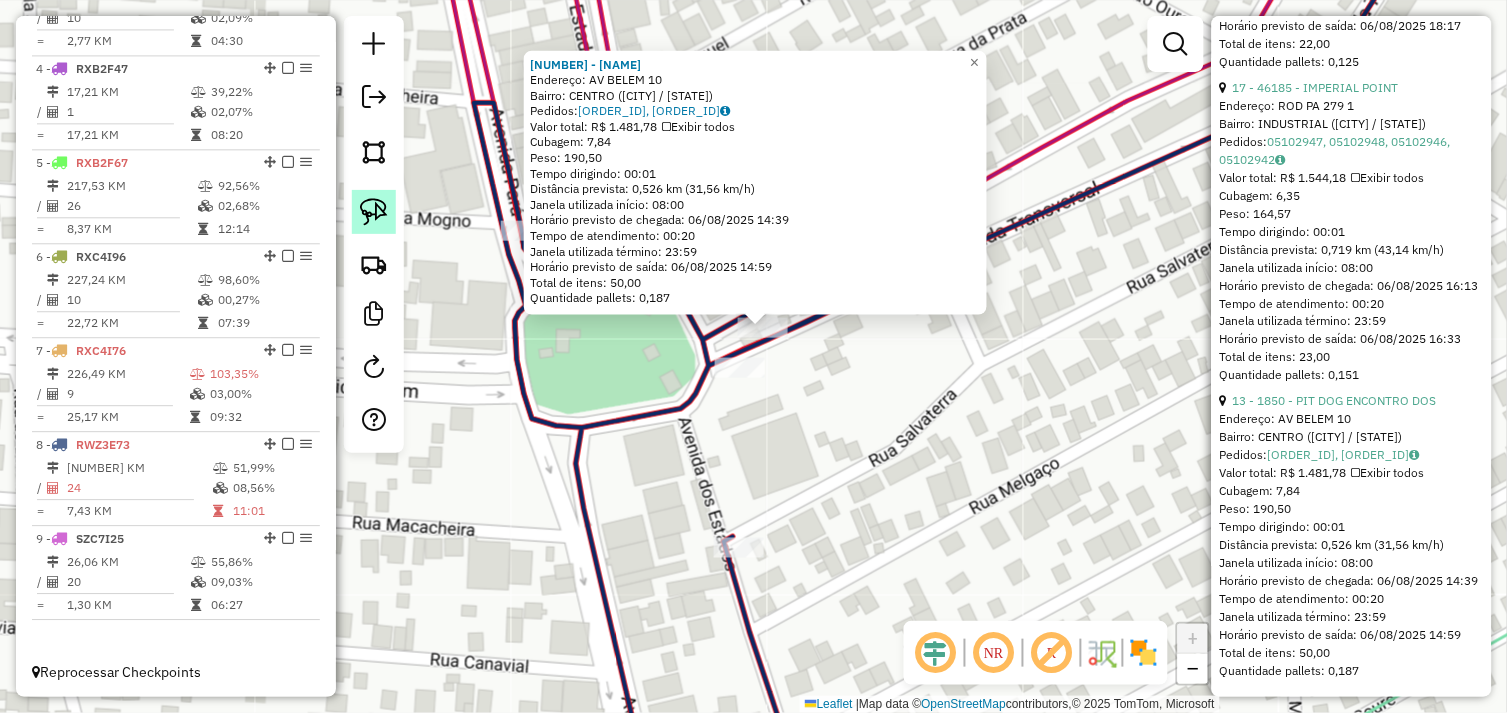 click 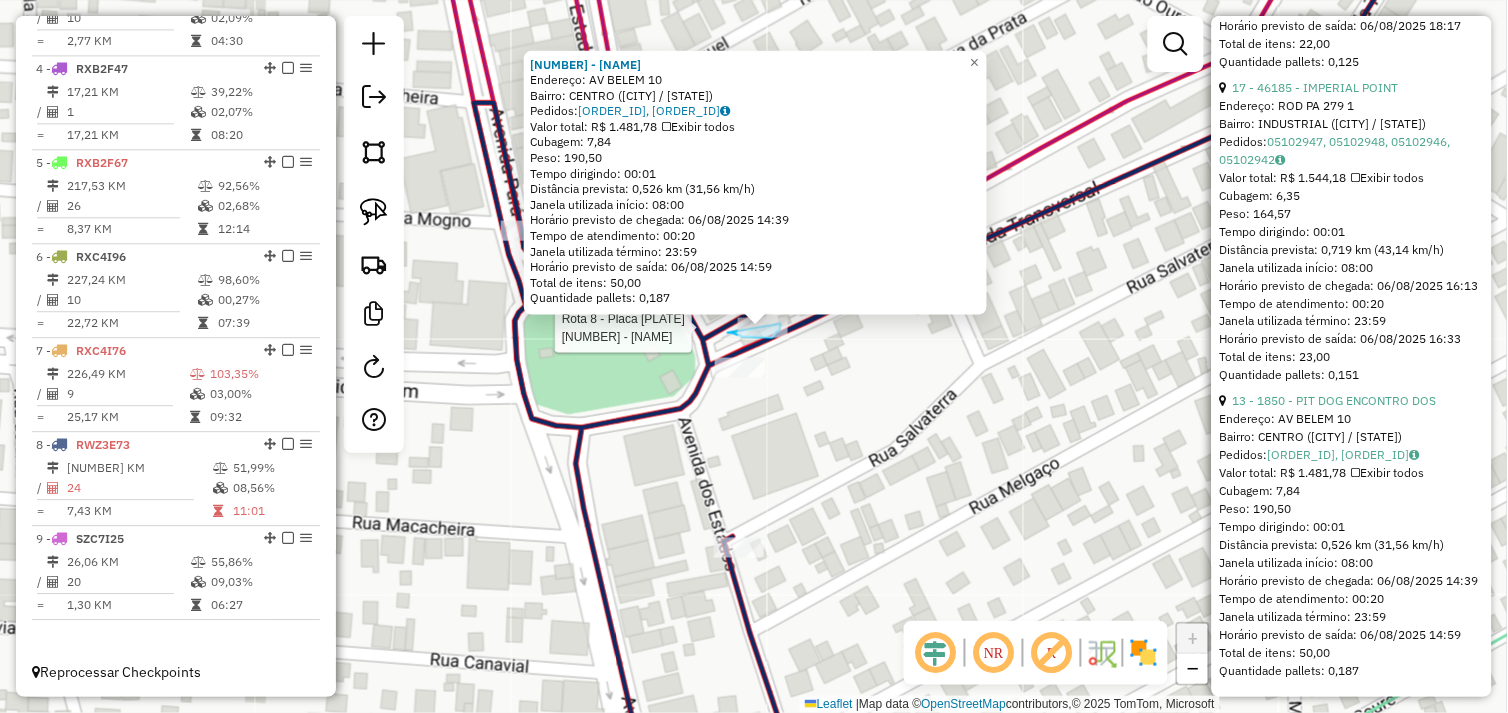 drag, startPoint x: 735, startPoint y: 334, endPoint x: 747, endPoint y: 314, distance: 23.323807 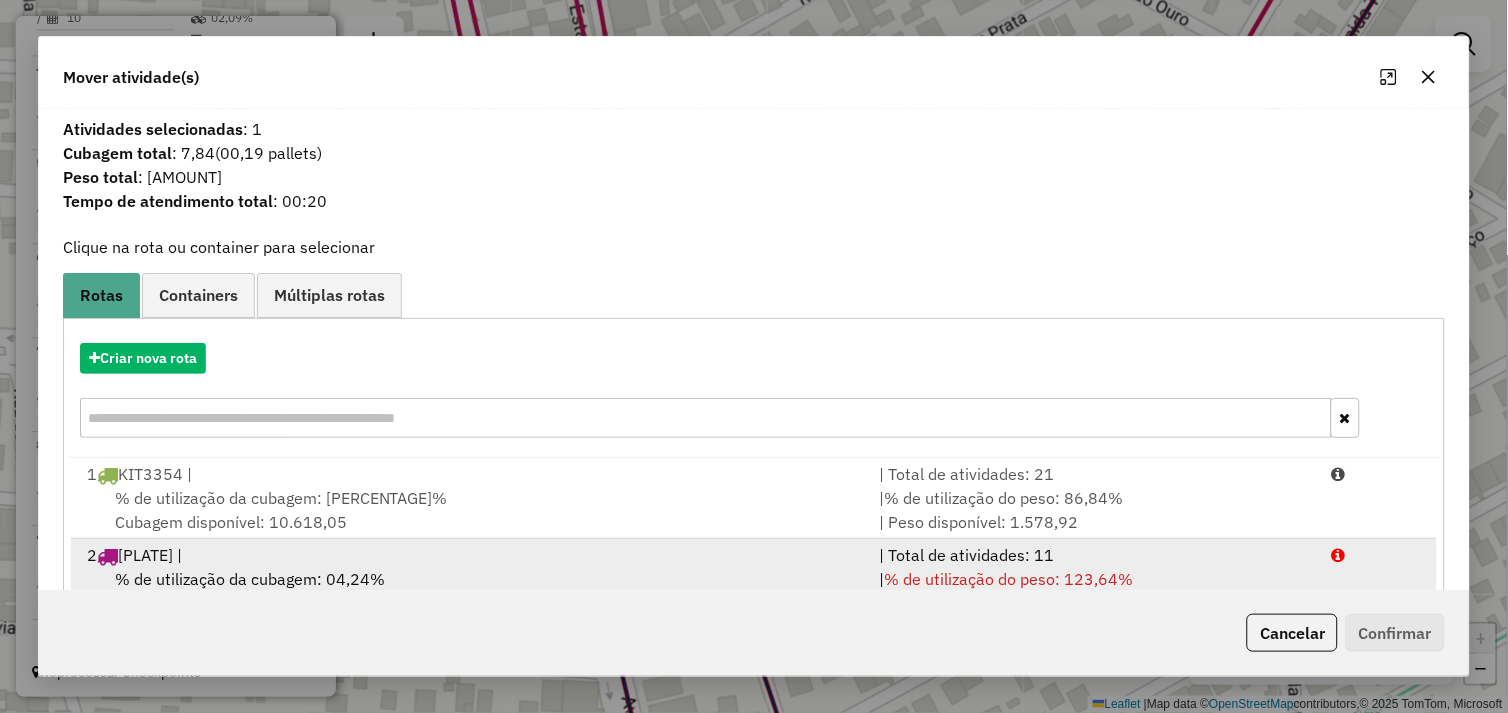 click on "2  SZU5H67 |" at bounding box center [471, 555] 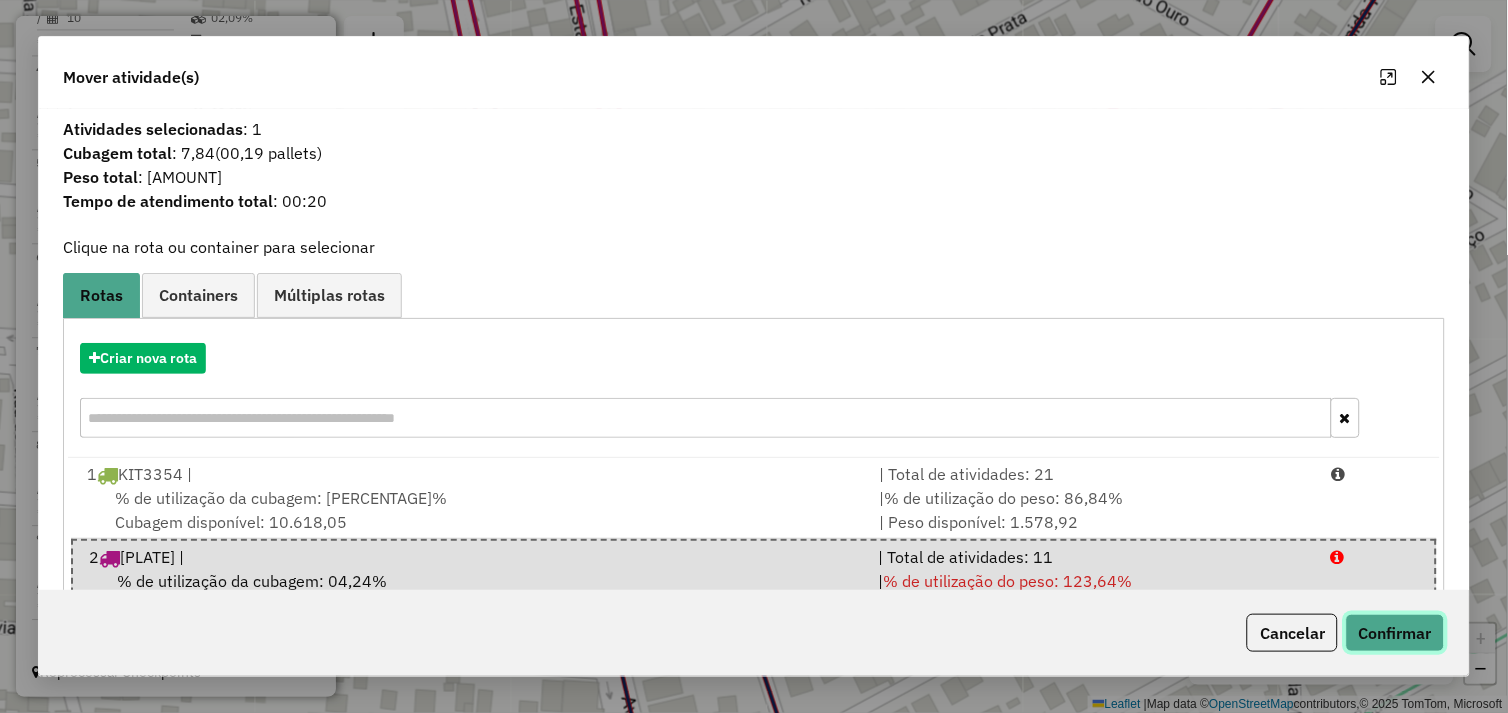click on "Confirmar" 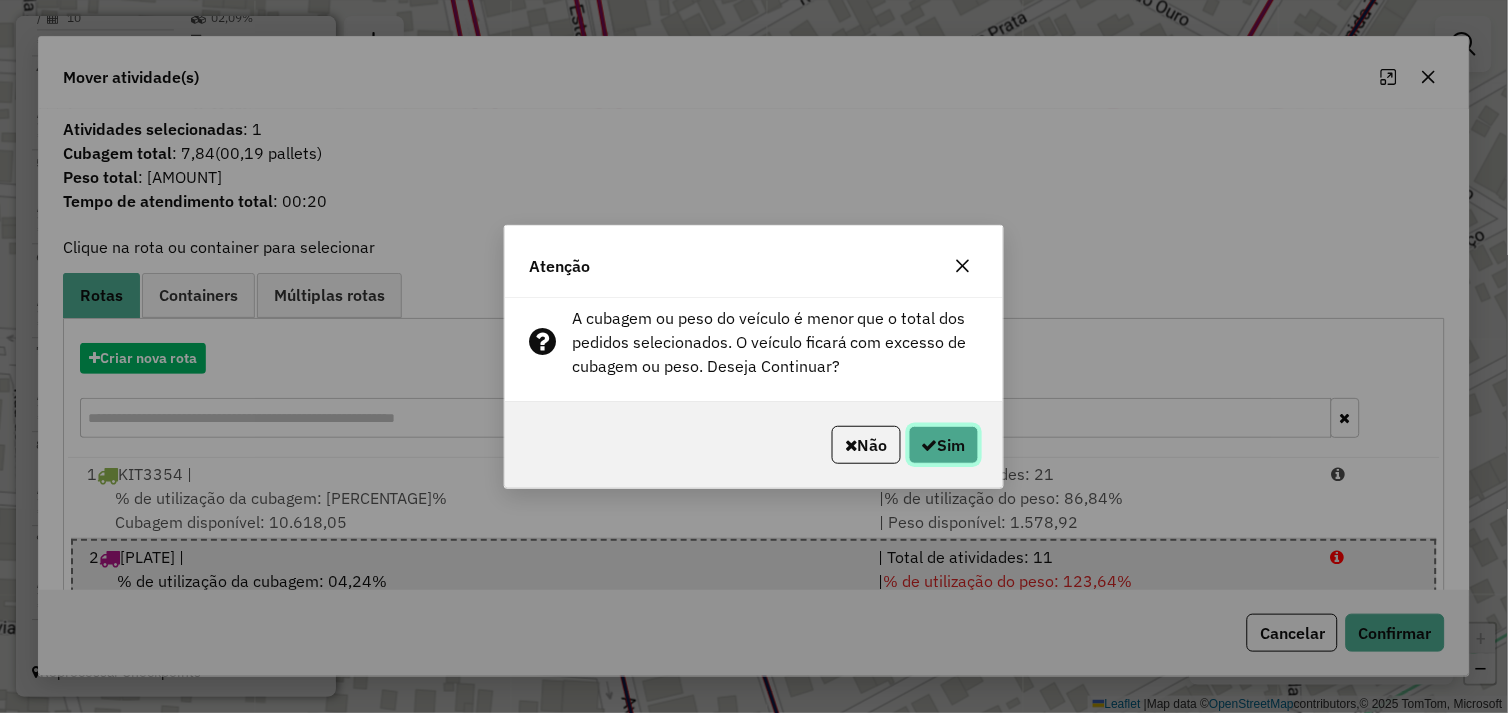 click on "Sim" 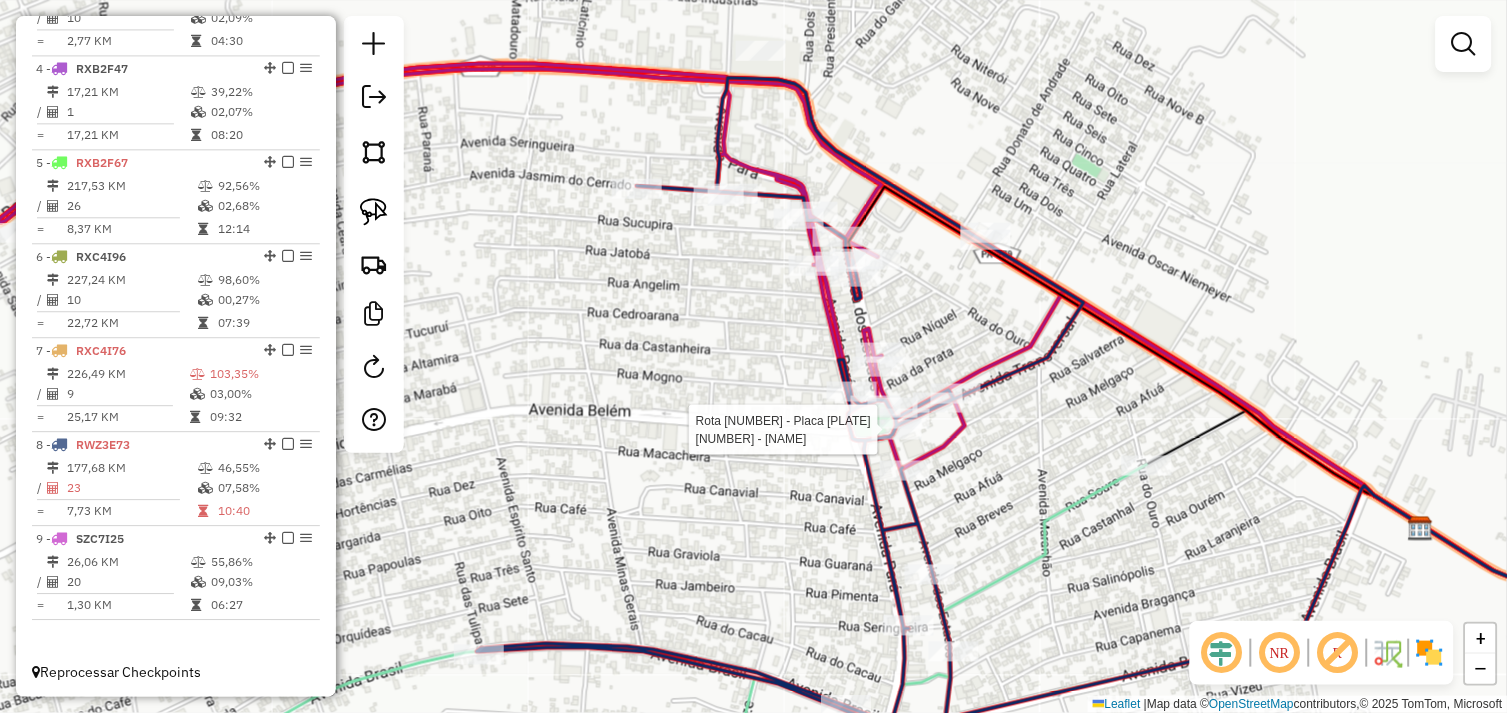 select on "*********" 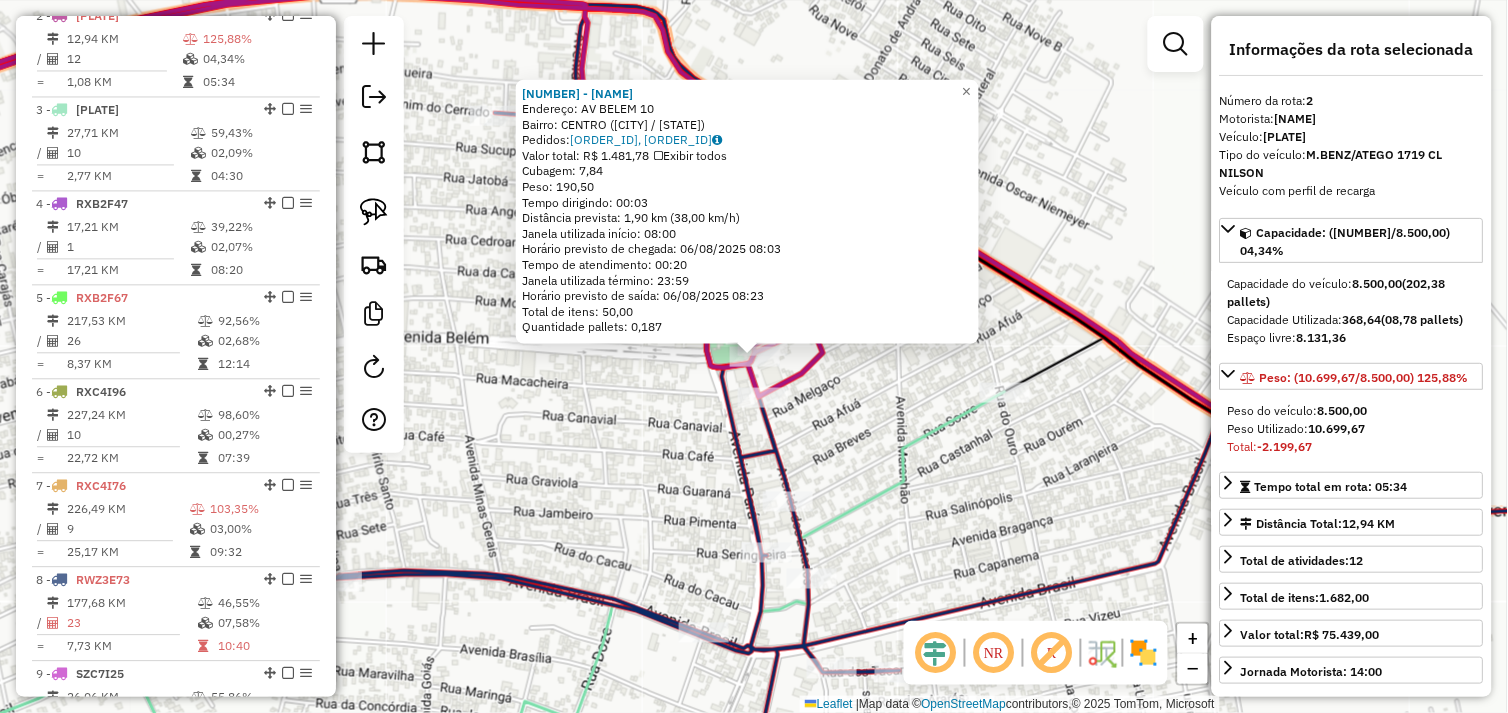 scroll, scrollTop: 842, scrollLeft: 0, axis: vertical 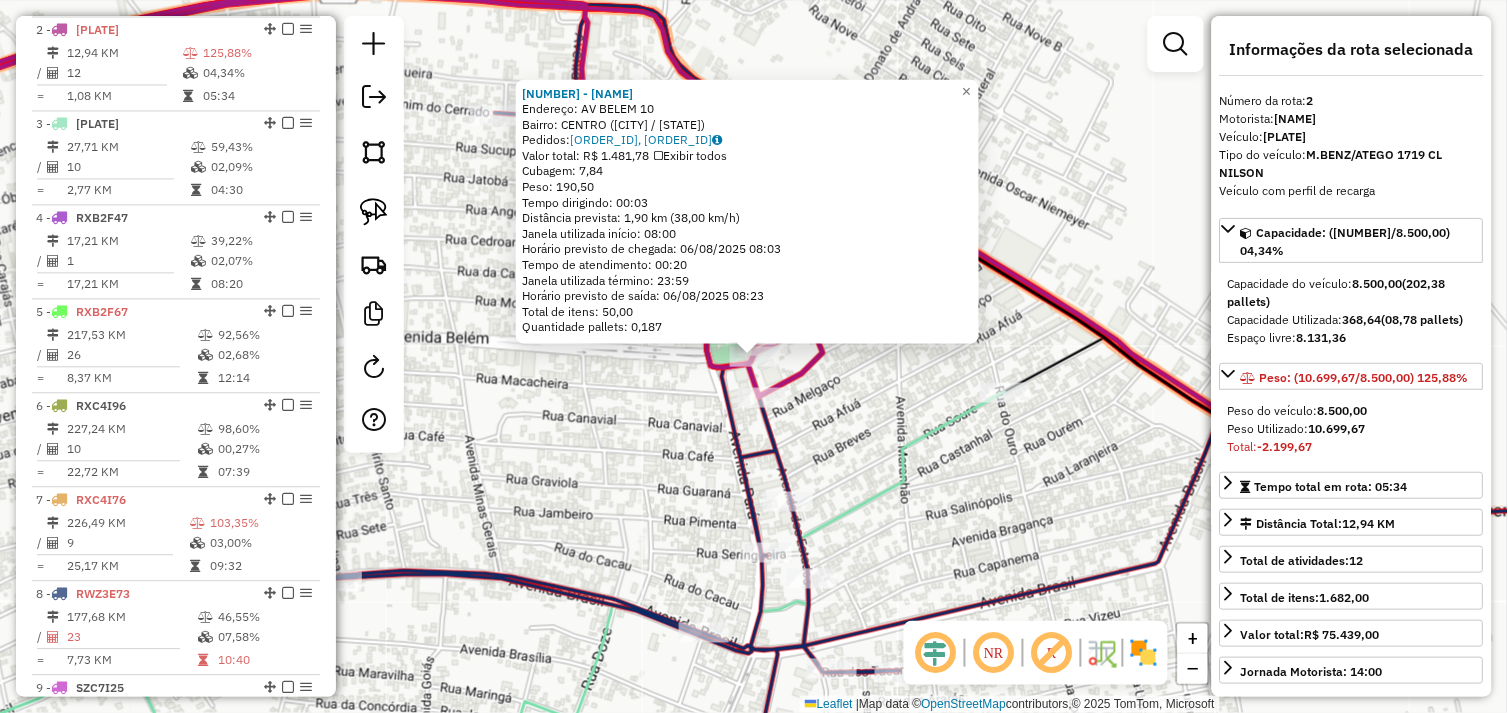click 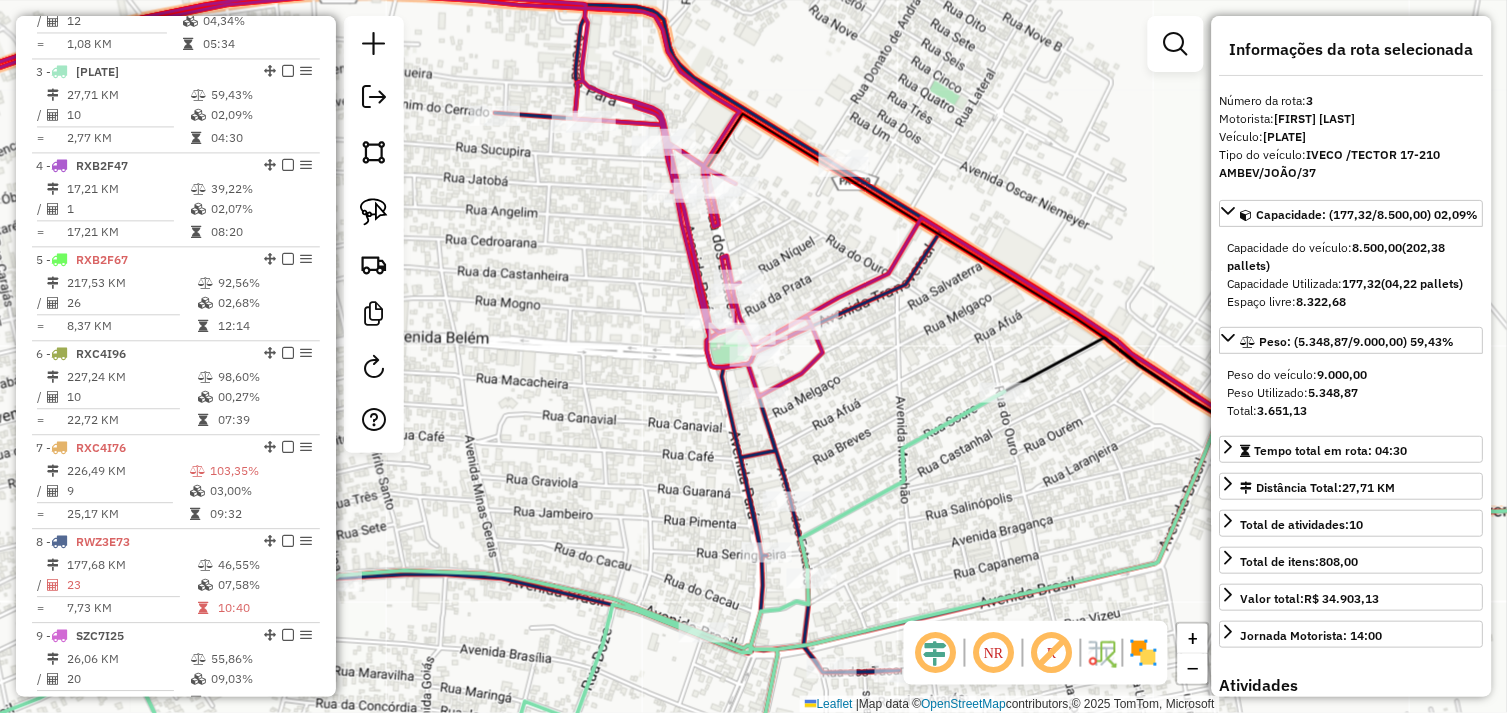 scroll, scrollTop: 935, scrollLeft: 0, axis: vertical 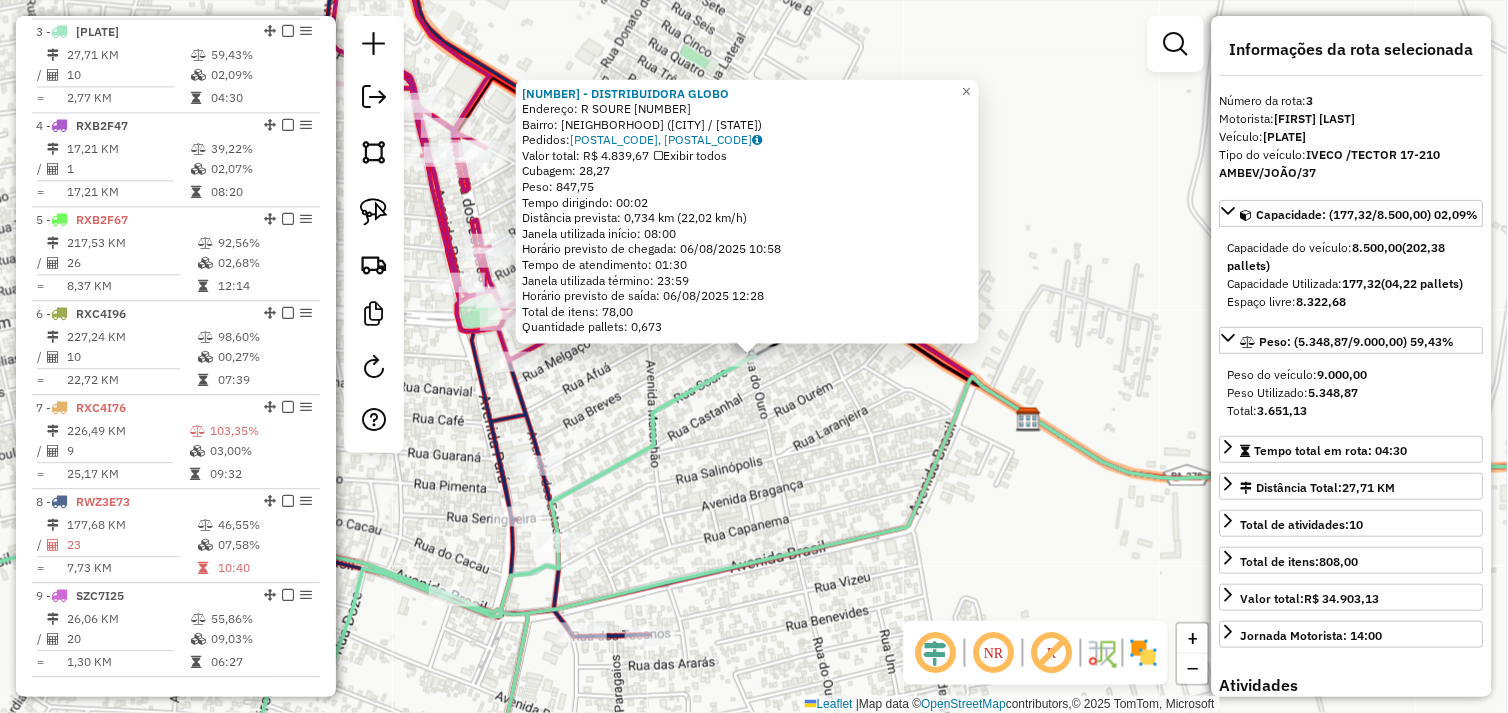 click on "1583 - DISTRIBUIDORA GLOBO  Endereço:  R SOURE 255   Bairro: RODOVIARIO (TUCUMA / PA)   Pedidos:  05102834, 05102981   Valor total: R$ 4.839,67   Exibir todos   Cubagem: 28,27  Peso: 847,75  Tempo dirigindo: 00:02   Distância prevista: 0,734 km (22,02 km/h)   Janela utilizada início: 08:00   Horário previsto de chegada: 06/08/2025 10:58   Tempo de atendimento: 01:30   Janela utilizada término: 23:59   Horário previsto de saída: 06/08/2025 12:28   Total de itens: 78,00   Quantidade pallets: 0,673  × Janela de atendimento Grade de atendimento Capacidade Transportadoras Veículos Cliente Pedidos  Rotas Selecione os dias de semana para filtrar as janelas de atendimento  Seg   Ter   Qua   Qui   Sex   Sáb   Dom  Informe o período da janela de atendimento: De: Até:  Filtrar exatamente a janela do cliente  Considerar janela de atendimento padrão  Selecione os dias de semana para filtrar as grades de atendimento  Seg   Ter   Qua   Qui   Sex   Sáb   Dom   Clientes fora do dia de atendimento selecionado De:" 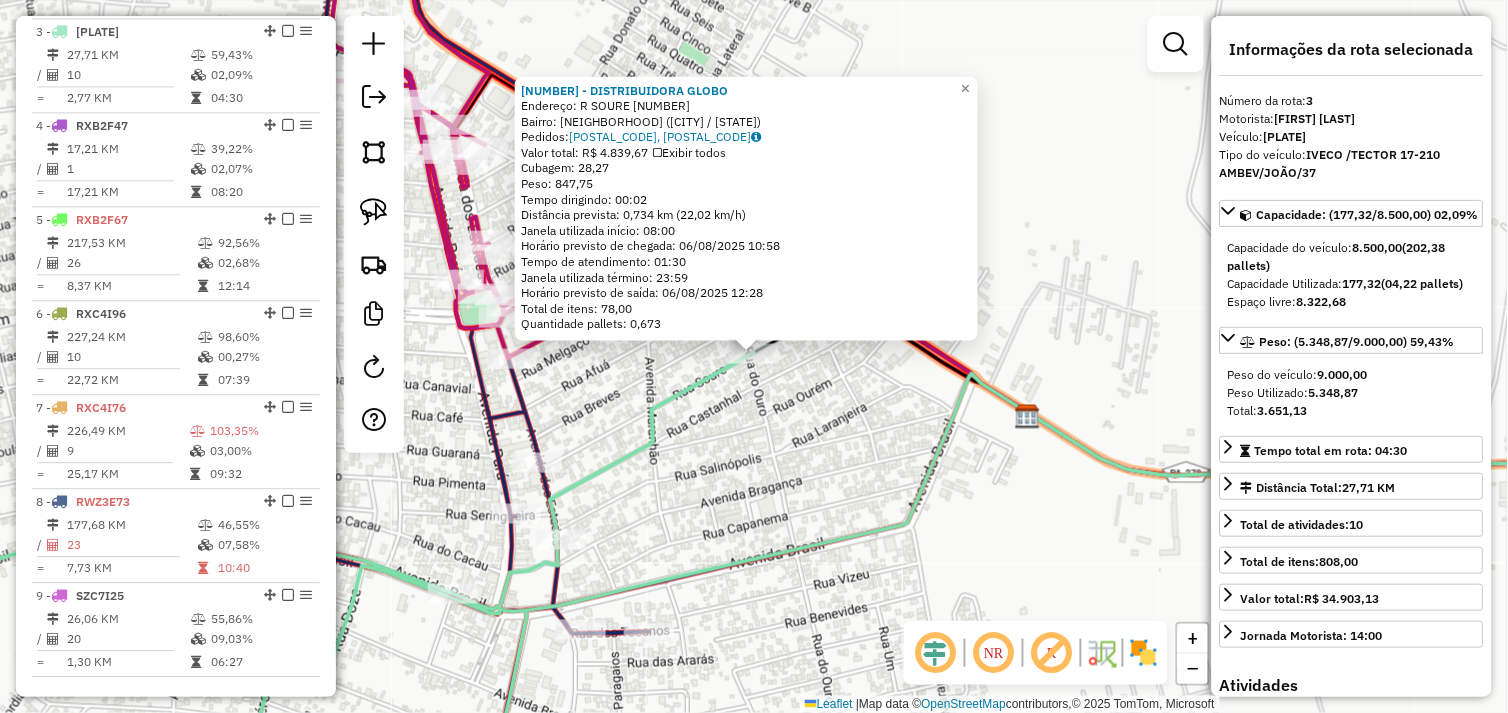 click on "1583 - DISTRIBUIDORA GLOBO  Endereço:  R SOURE 255   Bairro: RODOVIARIO (TUCUMA / PA)   Pedidos:  05102834, 05102981   Valor total: R$ 4.839,67   Exibir todos   Cubagem: 28,27  Peso: 847,75  Tempo dirigindo: 00:02   Distância prevista: 0,734 km (22,02 km/h)   Janela utilizada início: 08:00   Horário previsto de chegada: 06/08/2025 10:58   Tempo de atendimento: 01:30   Janela utilizada término: 23:59   Horário previsto de saída: 06/08/2025 12:28   Total de itens: 78,00   Quantidade pallets: 0,673  × Janela de atendimento Grade de atendimento Capacidade Transportadoras Veículos Cliente Pedidos  Rotas Selecione os dias de semana para filtrar as janelas de atendimento  Seg   Ter   Qua   Qui   Sex   Sáb   Dom  Informe o período da janela de atendimento: De: Até:  Filtrar exatamente a janela do cliente  Considerar janela de atendimento padrão  Selecione os dias de semana para filtrar as grades de atendimento  Seg   Ter   Qua   Qui   Sex   Sáb   Dom   Clientes fora do dia de atendimento selecionado De:" 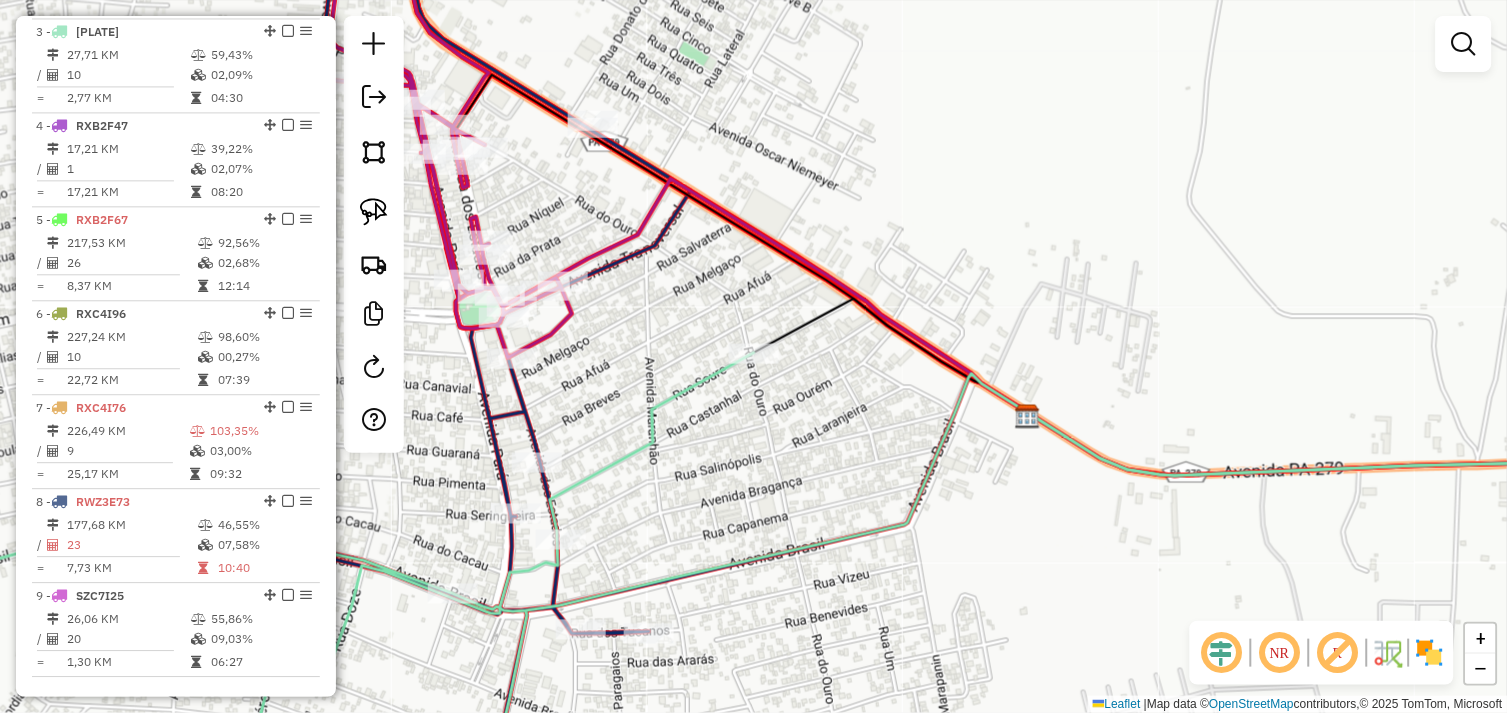 drag, startPoint x: 594, startPoint y: 386, endPoint x: 778, endPoint y: 518, distance: 226.45088 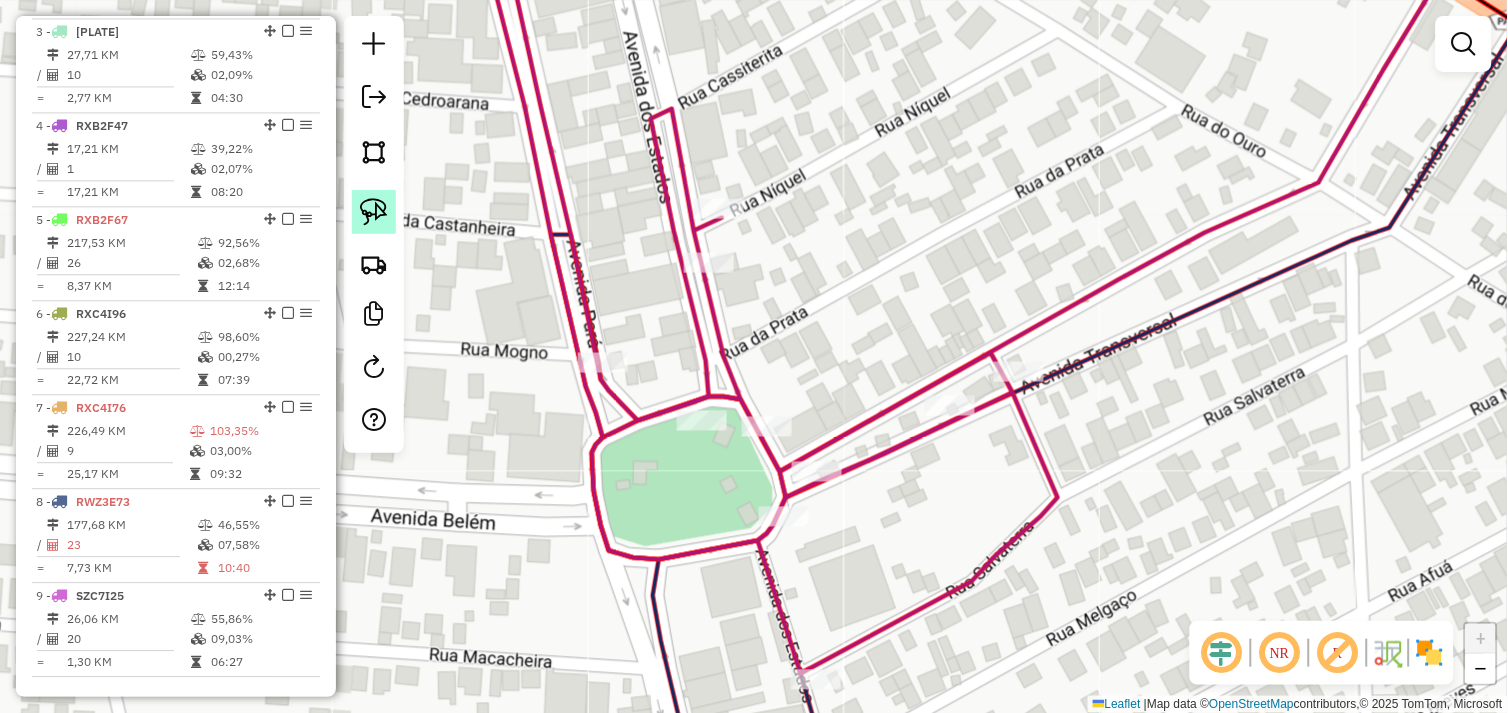 click 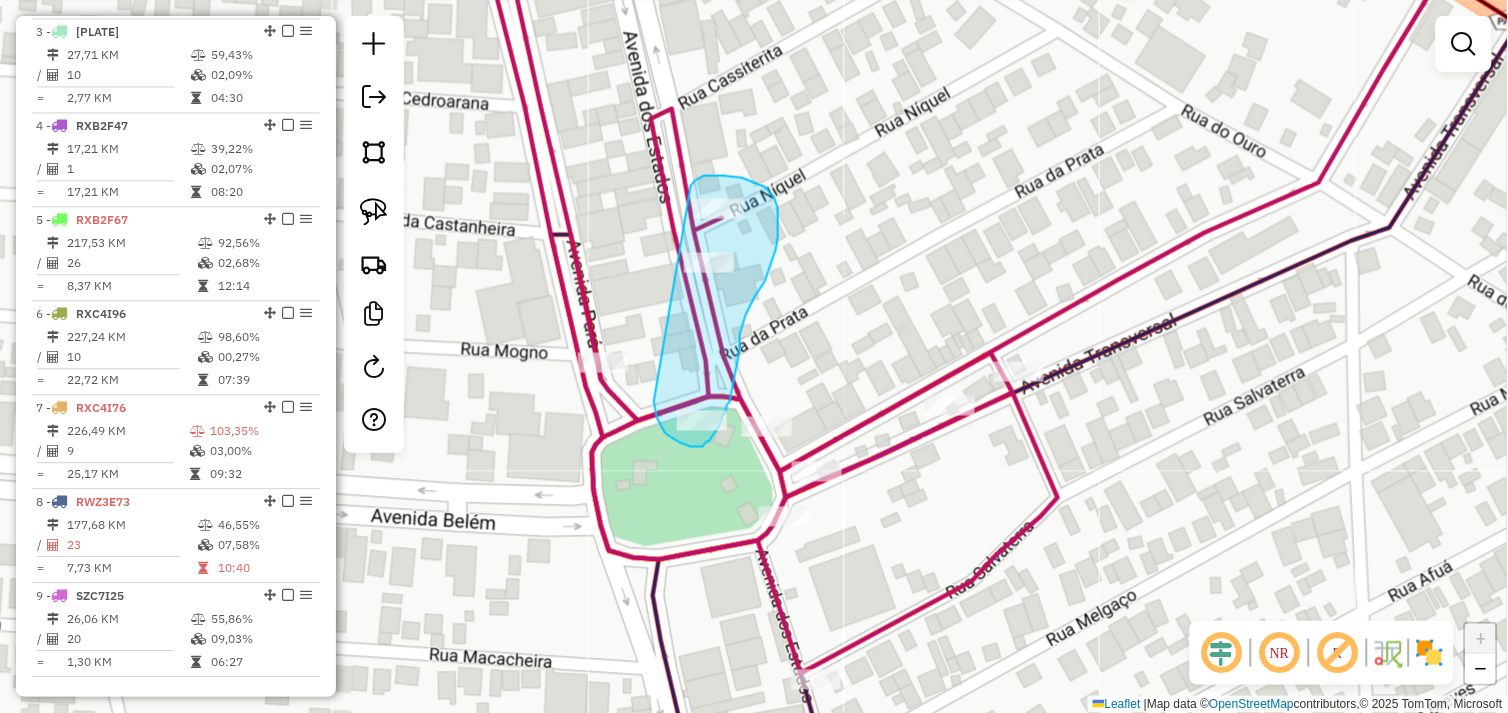 drag, startPoint x: 654, startPoint y: 402, endPoint x: 691, endPoint y: 186, distance: 219.14607 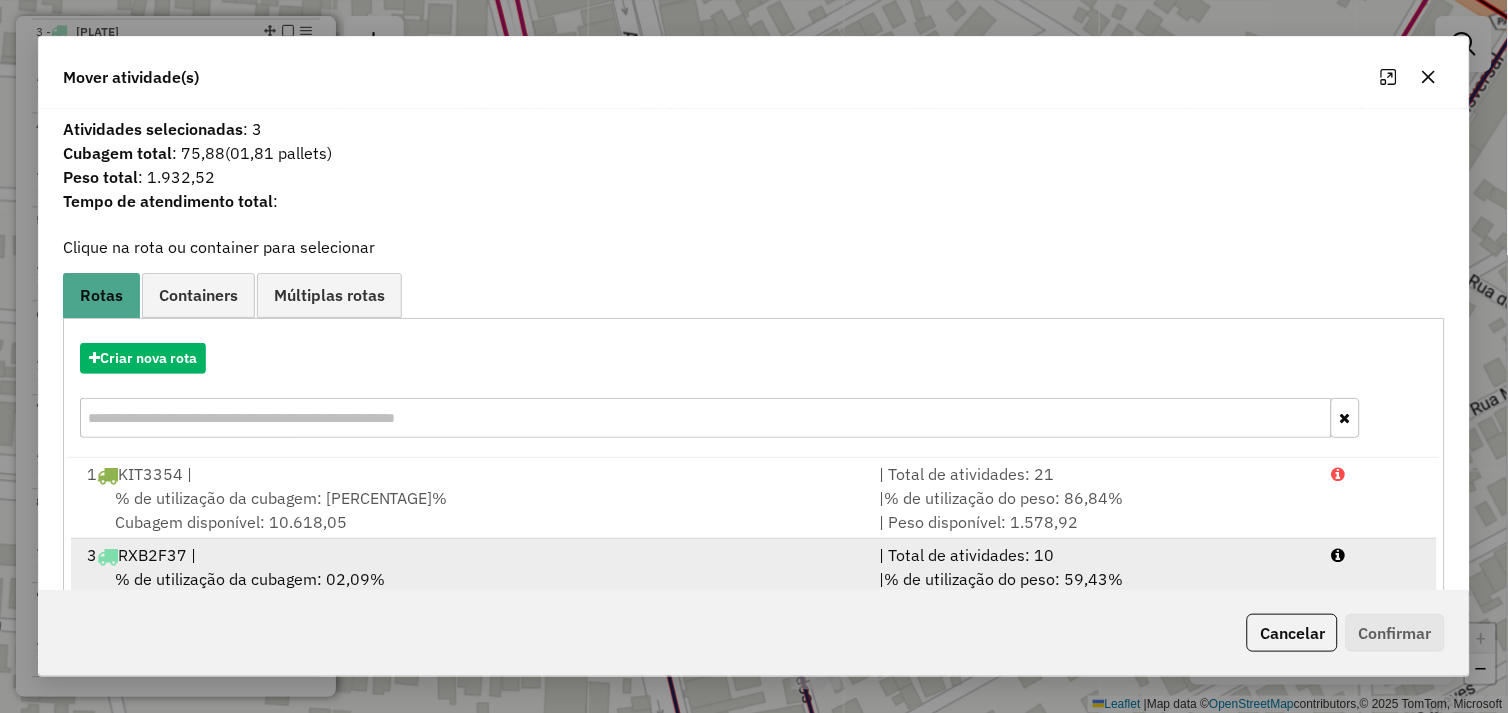 drag, startPoint x: 480, startPoint y: 564, endPoint x: 586, endPoint y: 574, distance: 106.47065 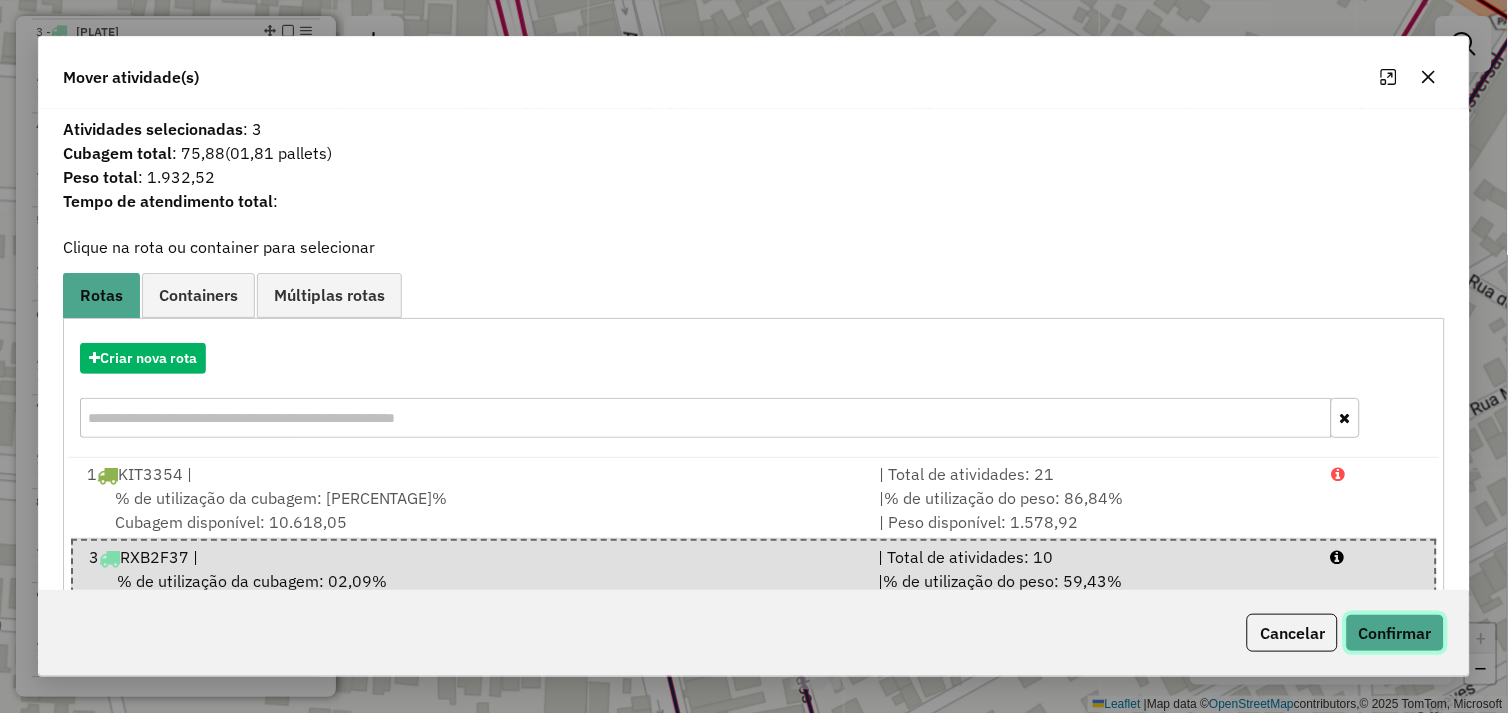 click on "Confirmar" 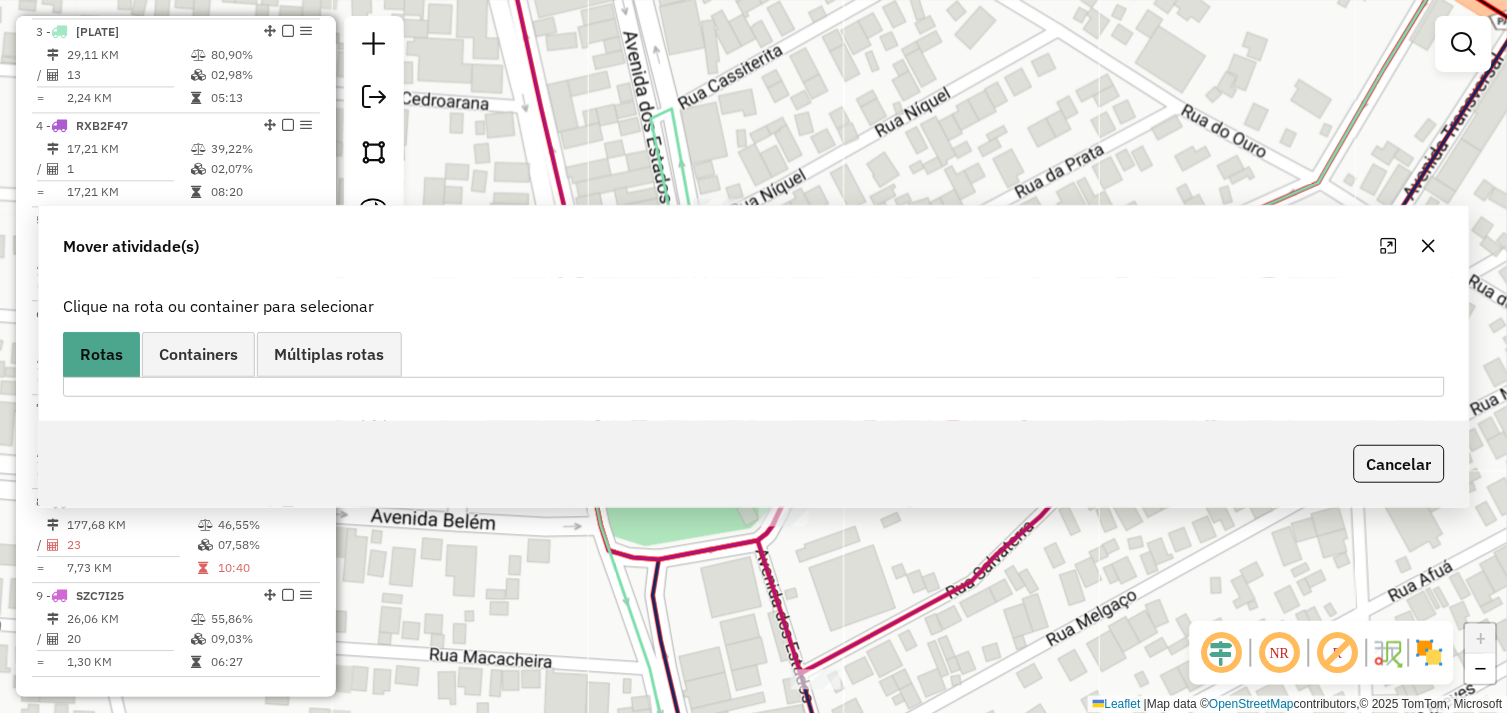 scroll, scrollTop: 747, scrollLeft: 0, axis: vertical 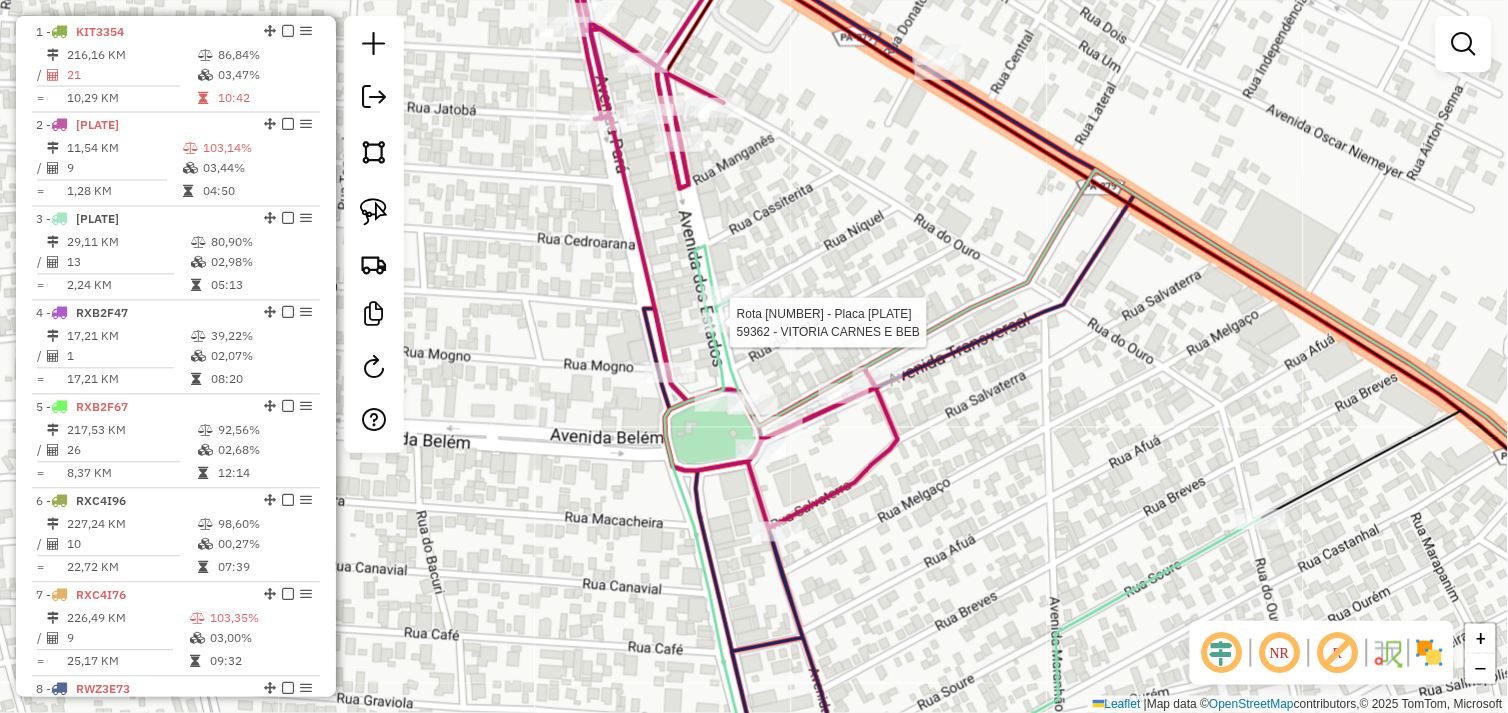 select on "*********" 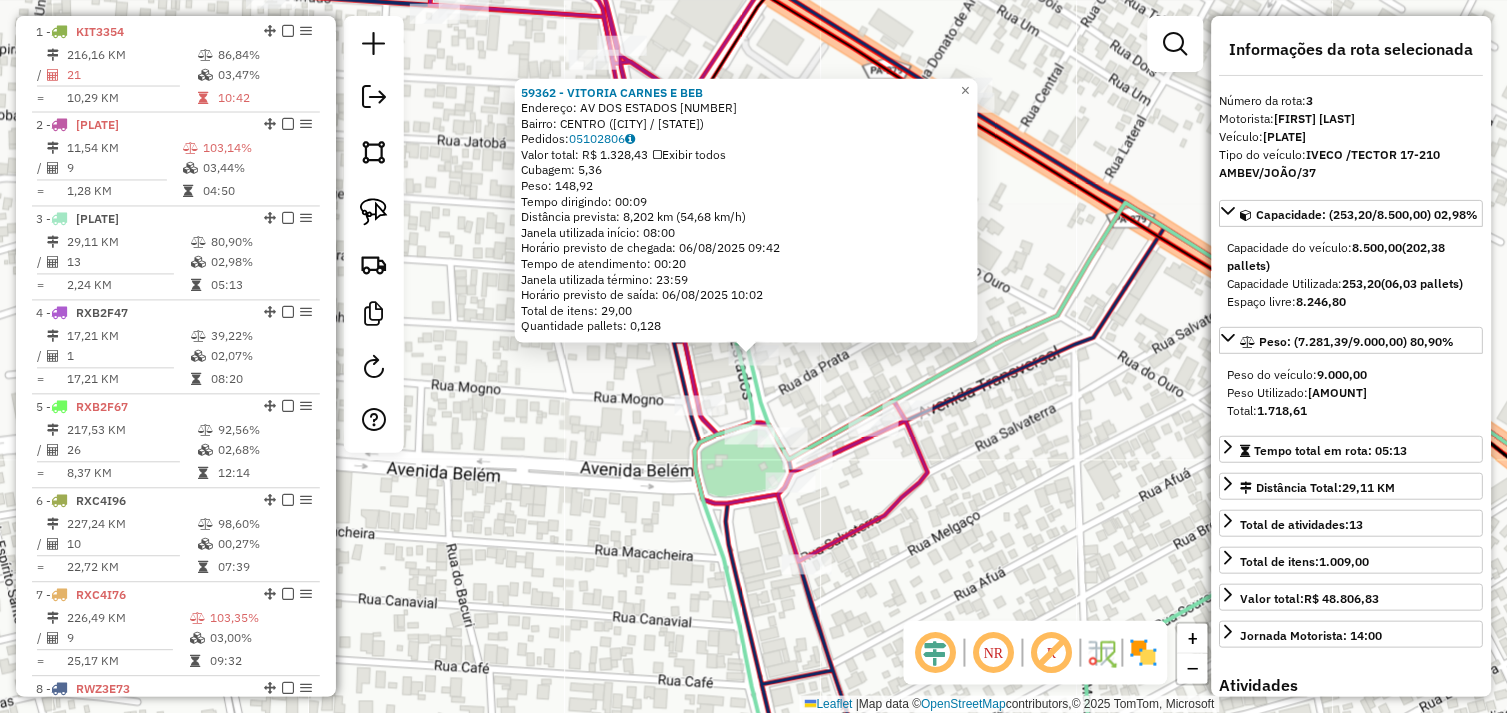 scroll, scrollTop: 935, scrollLeft: 0, axis: vertical 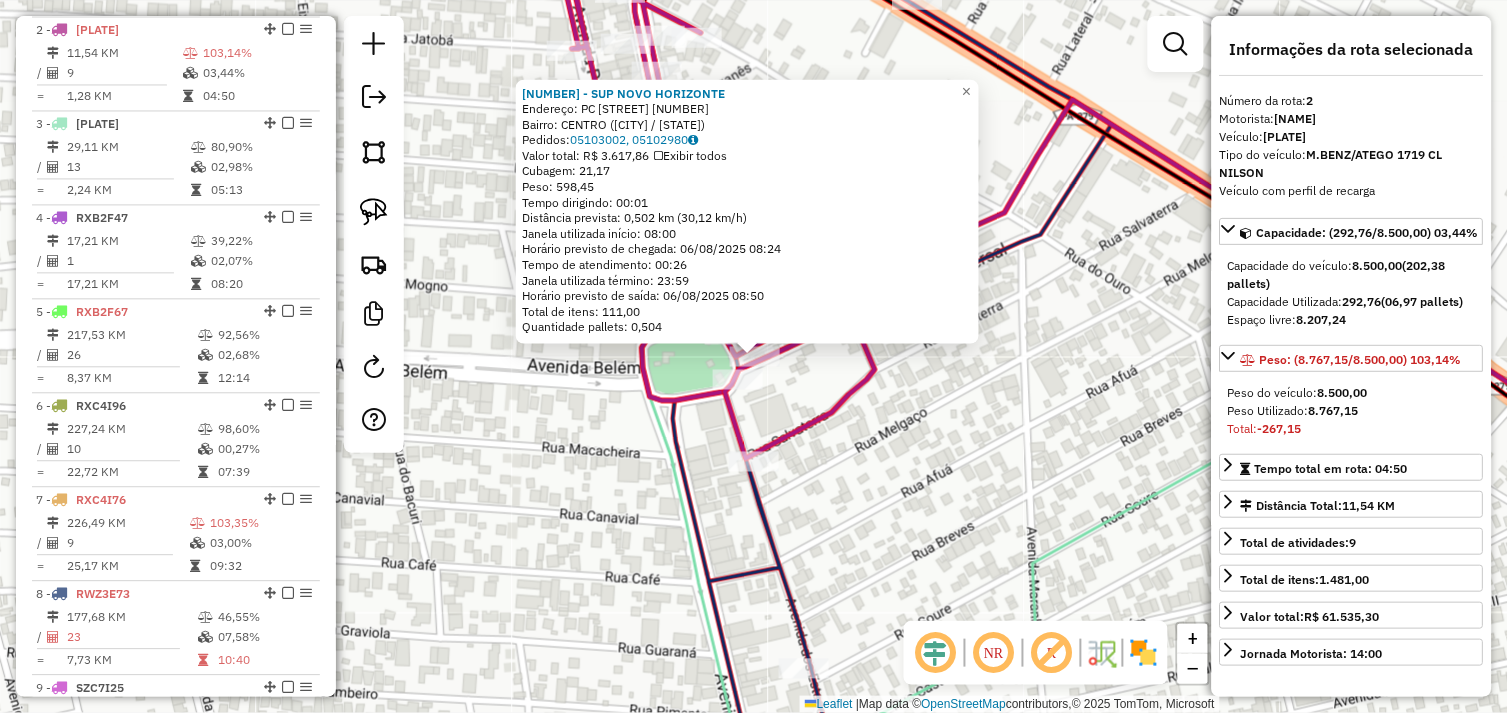 click on "1571 - SUP NOVO HORIZONTE  Endereço:  PC RONAM MAGALHAES 367   Bairro: CENTRO (TUCUMA / PA)   Pedidos:  05103002, 05102980   Valor total: R$ 3.617,86   Exibir todos   Cubagem: 21,17  Peso: 598,45  Tempo dirigindo: 00:01   Distância prevista: 0,502 km (30,12 km/h)   Janela utilizada início: 08:00   Horário previsto de chegada: 06/08/2025 08:24   Tempo de atendimento: 00:26   Janela utilizada término: 23:59   Horário previsto de saída: 06/08/2025 08:50   Total de itens: 111,00   Quantidade pallets: 0,504  × Janela de atendimento Grade de atendimento Capacidade Transportadoras Veículos Cliente Pedidos  Rotas Selecione os dias de semana para filtrar as janelas de atendimento  Seg   Ter   Qua   Qui   Sex   Sáb   Dom  Informe o período da janela de atendimento: De: Até:  Filtrar exatamente a janela do cliente  Considerar janela de atendimento padrão  Selecione os dias de semana para filtrar as grades de atendimento  Seg   Ter   Qua   Qui   Sex   Sáb   Dom   Peso mínimo:   Peso máximo:   De:   Até:" 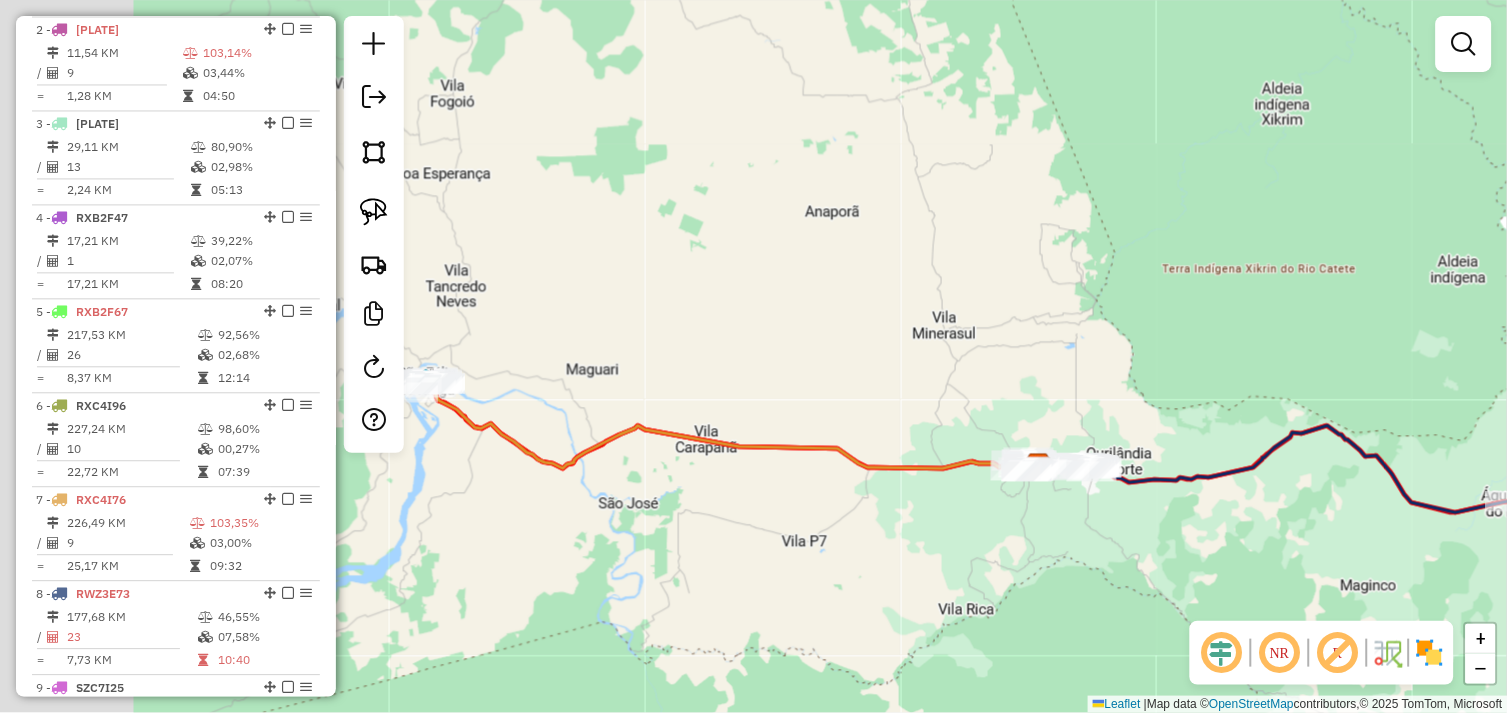 drag, startPoint x: 842, startPoint y: 547, endPoint x: 913, endPoint y: 551, distance: 71.11259 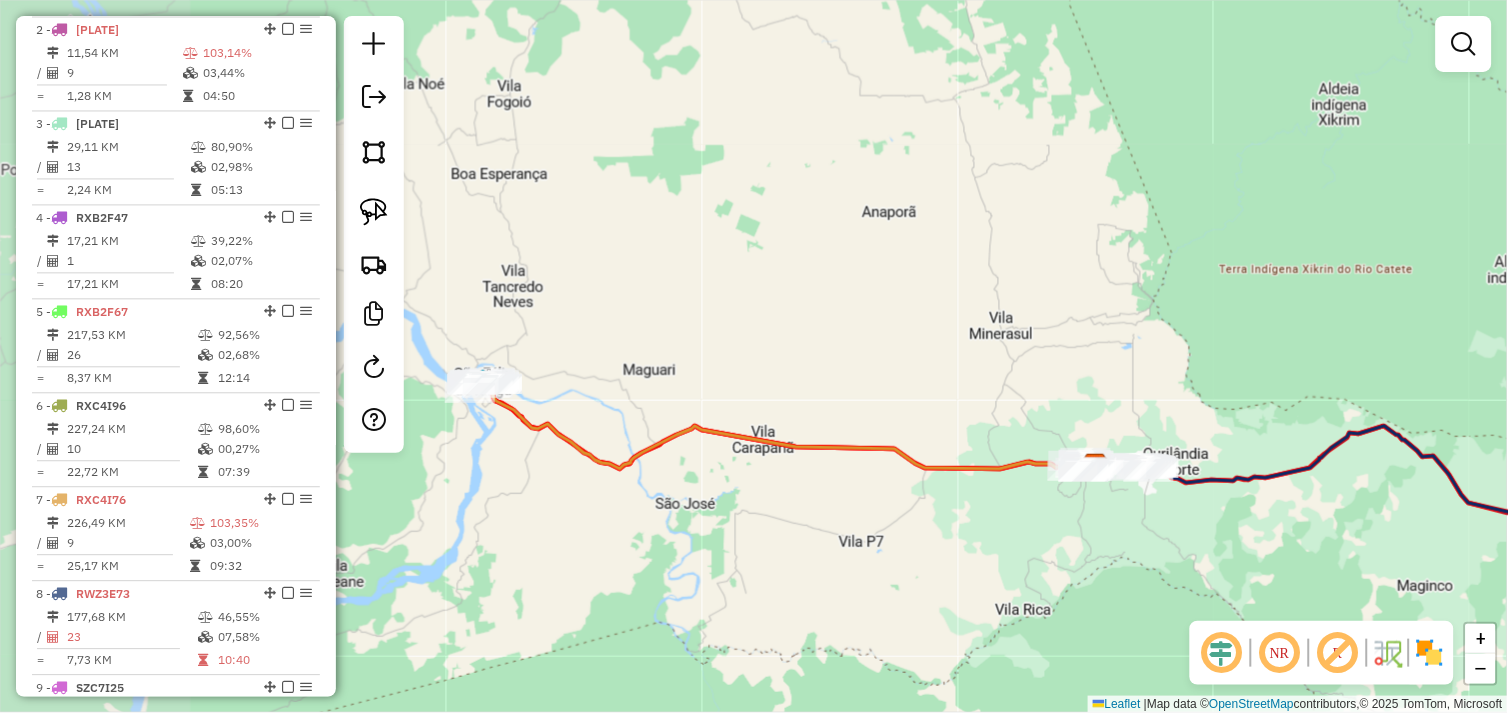 drag, startPoint x: 758, startPoint y: 542, endPoint x: 851, endPoint y: 552, distance: 93.53609 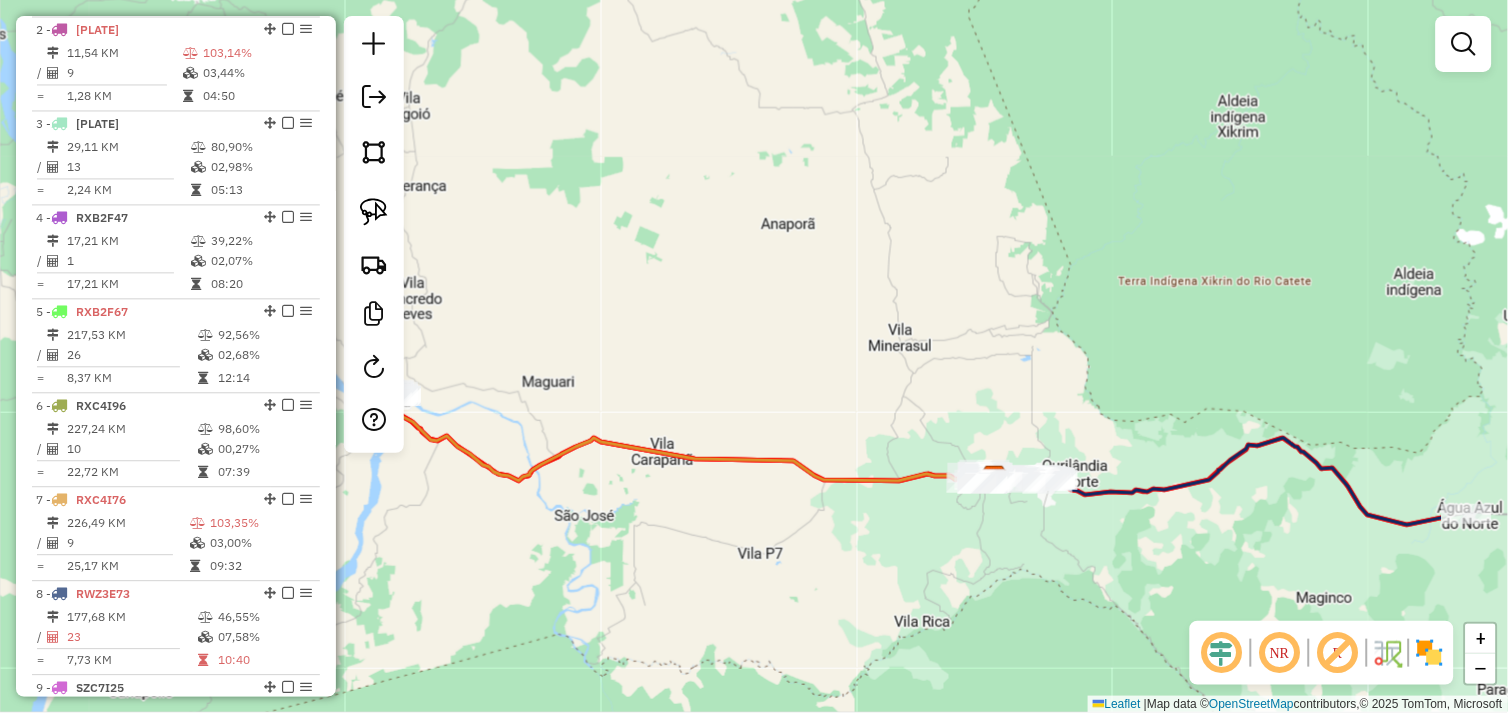 drag, startPoint x: 1130, startPoint y: 580, endPoint x: 894, endPoint y: 573, distance: 236.10379 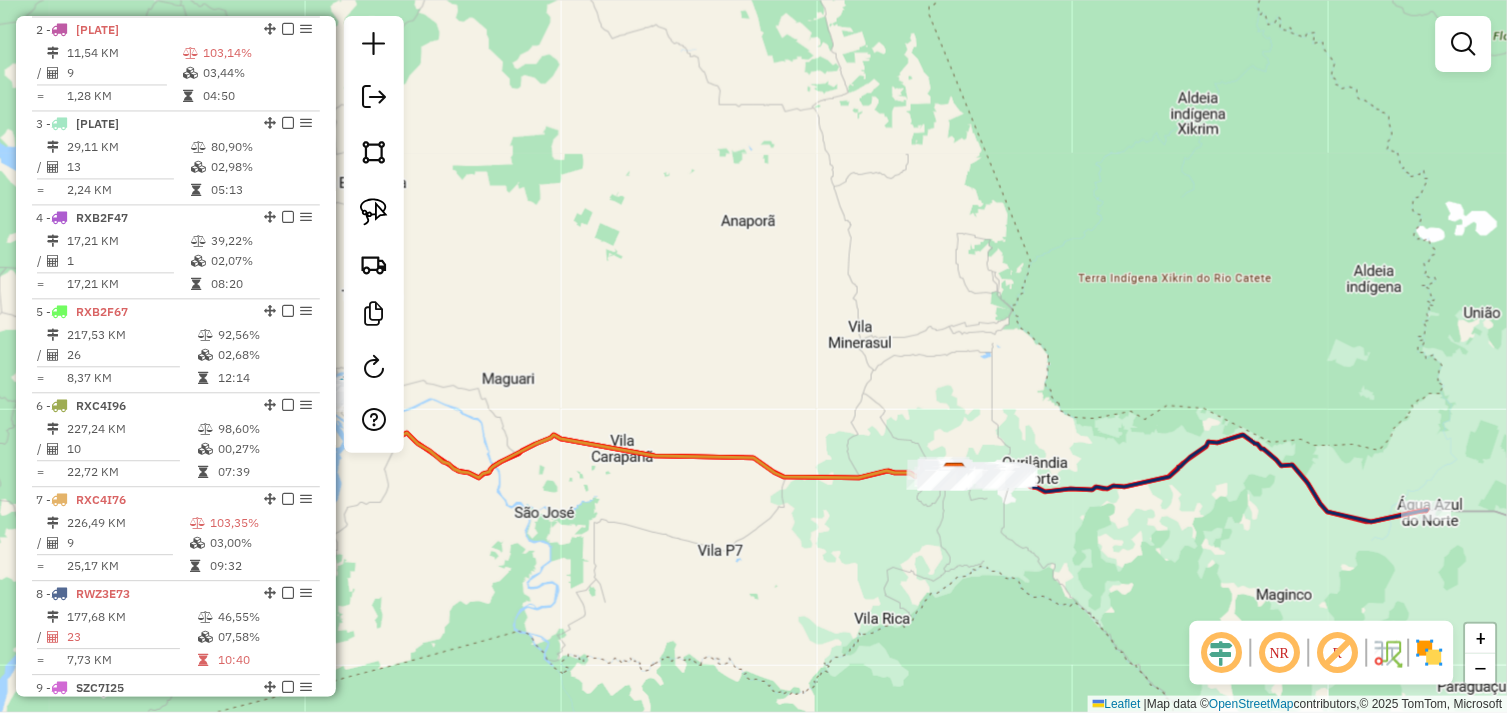 drag, startPoint x: 1183, startPoint y: 532, endPoint x: 972, endPoint y: 524, distance: 211.15161 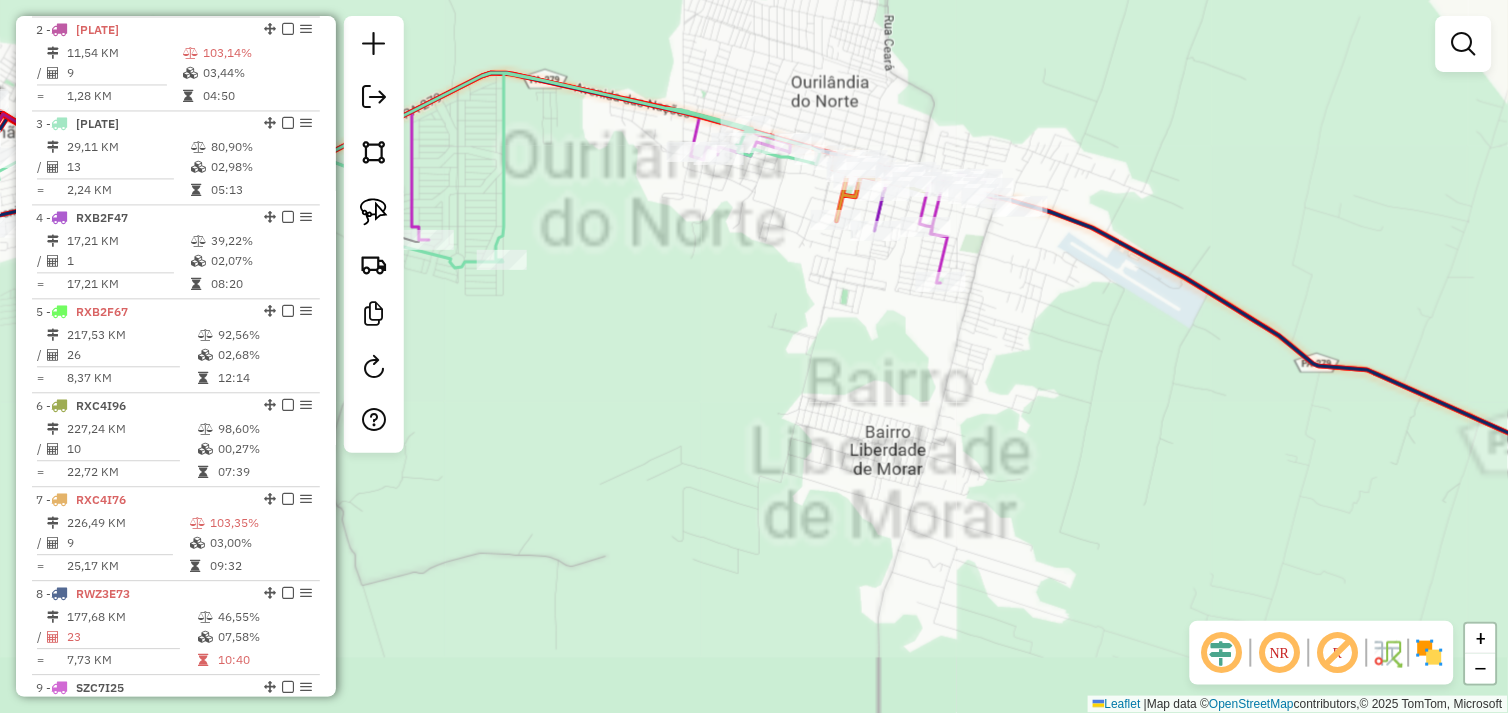 drag, startPoint x: 790, startPoint y: 492, endPoint x: 786, endPoint y: 565, distance: 73.109505 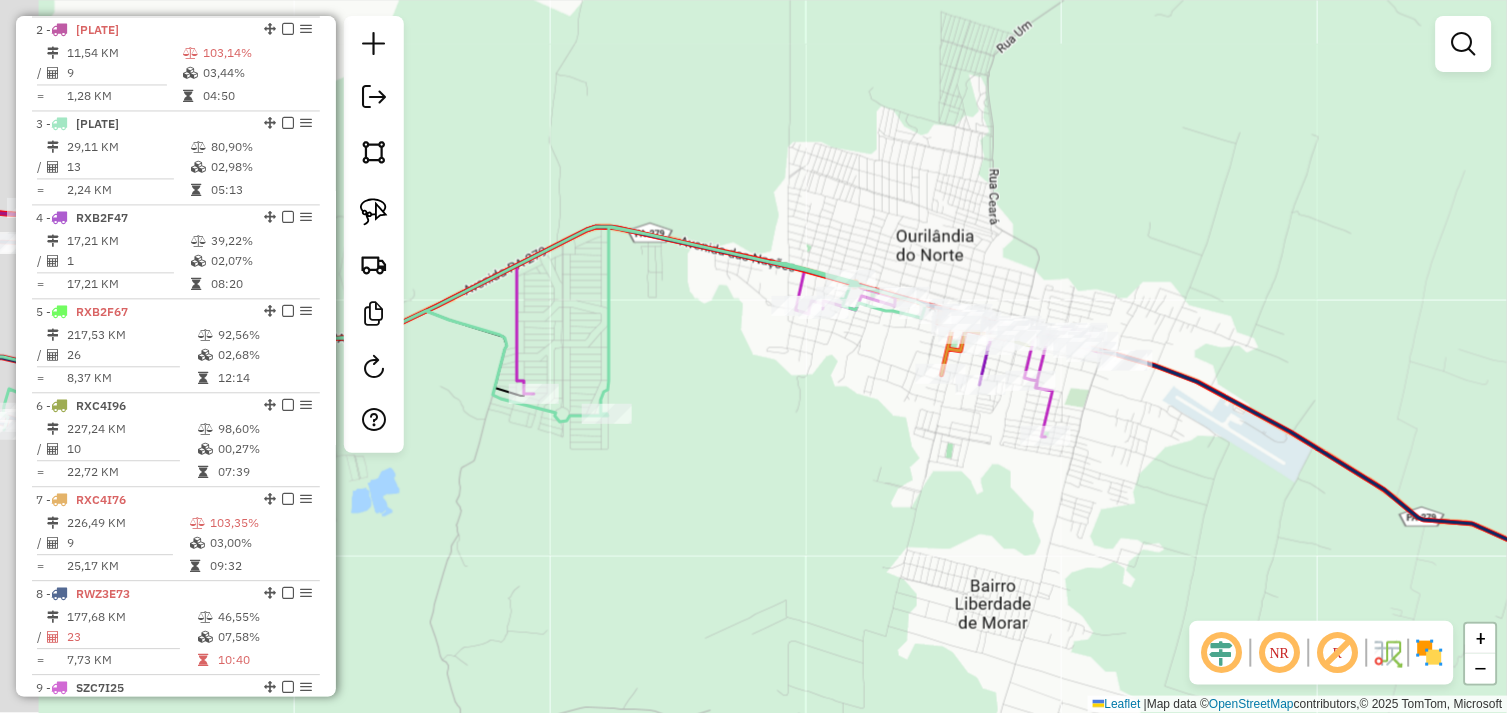 drag, startPoint x: 594, startPoint y: 401, endPoint x: 902, endPoint y: 426, distance: 309.01294 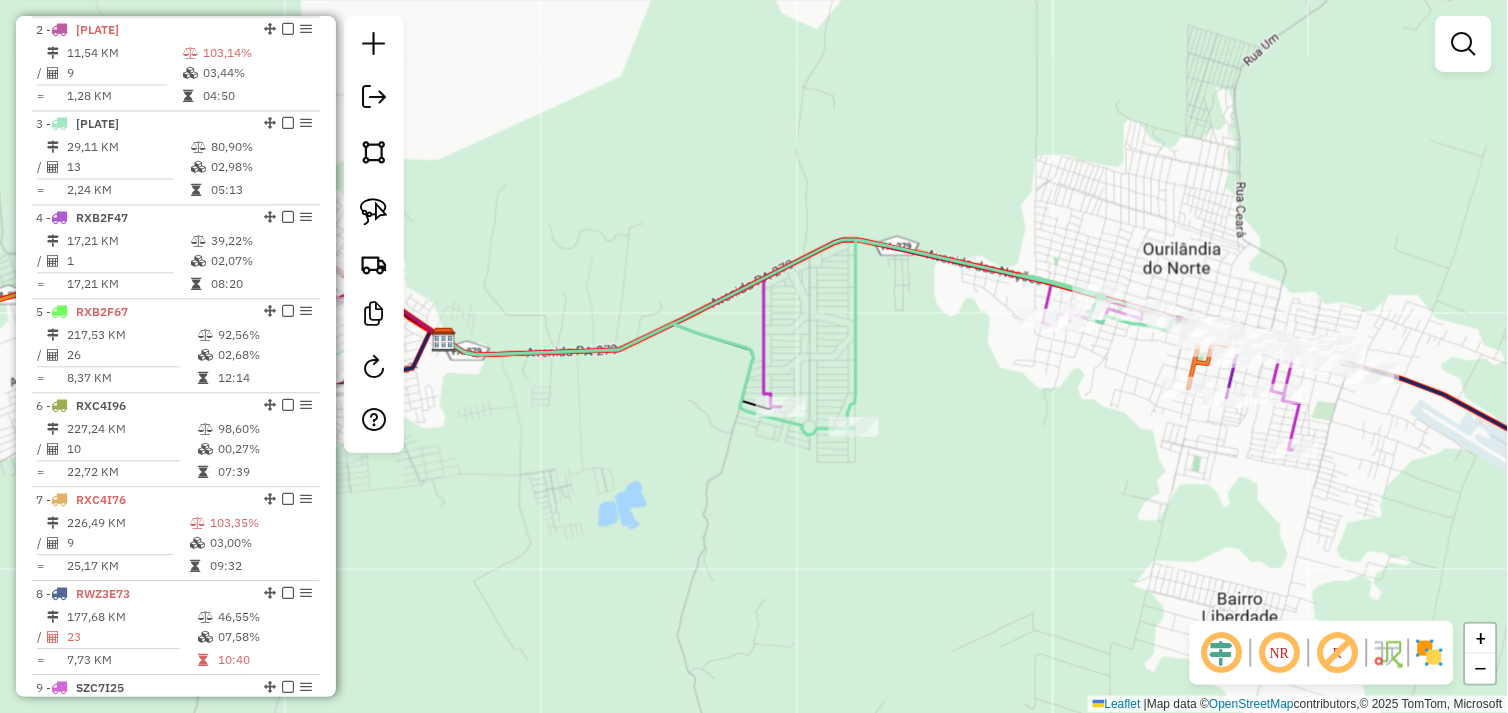 drag, startPoint x: 717, startPoint y: 473, endPoint x: 865, endPoint y: 436, distance: 152.5549 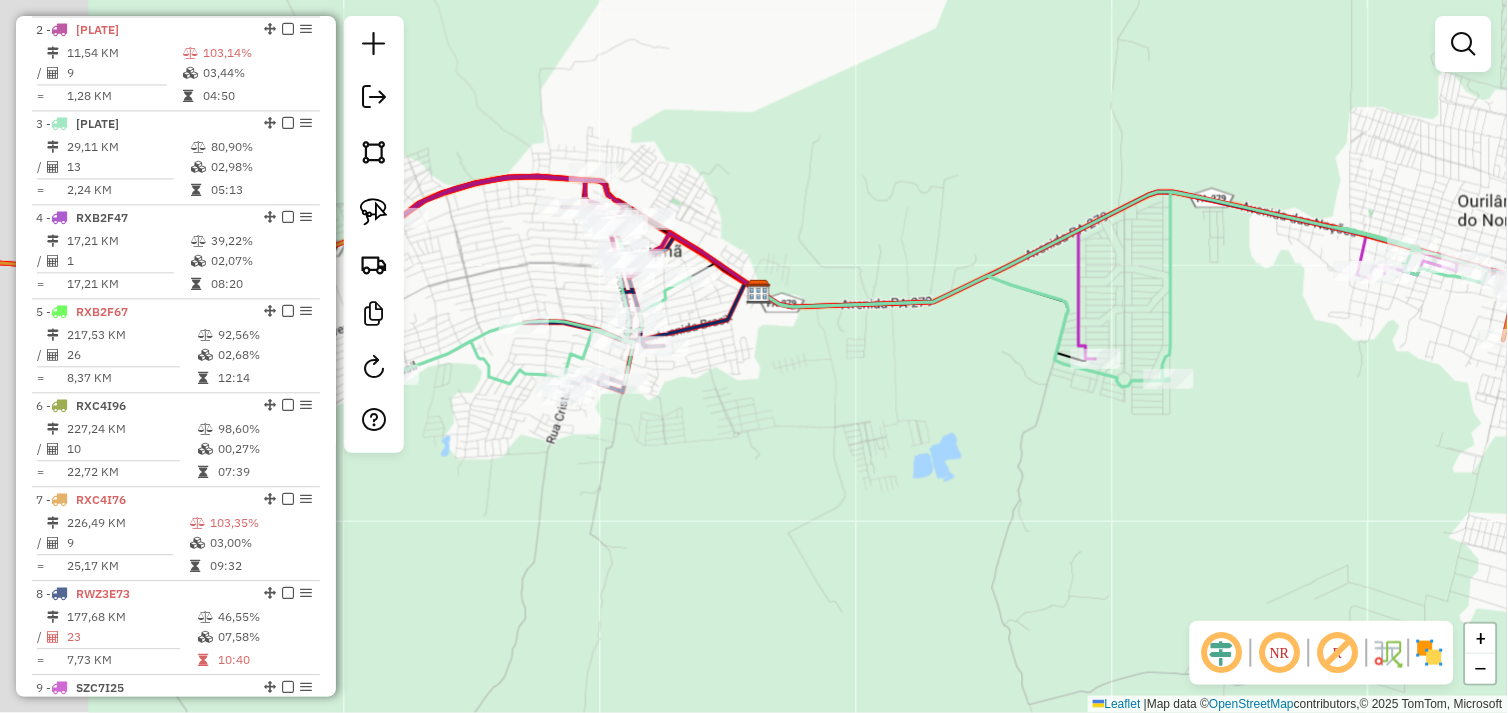 drag, startPoint x: 625, startPoint y: 421, endPoint x: 890, endPoint y: 398, distance: 265.99625 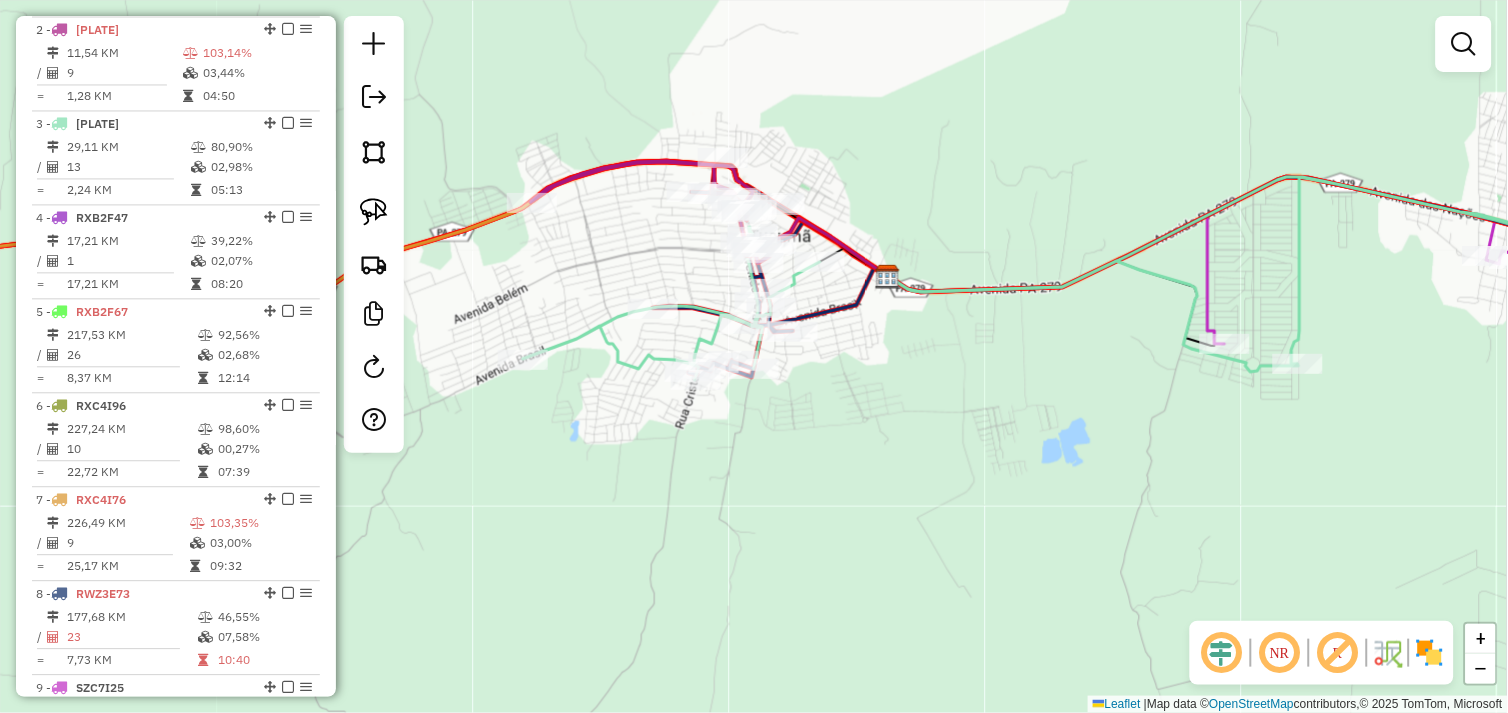 drag, startPoint x: 797, startPoint y: 435, endPoint x: 990, endPoint y: 391, distance: 197.95201 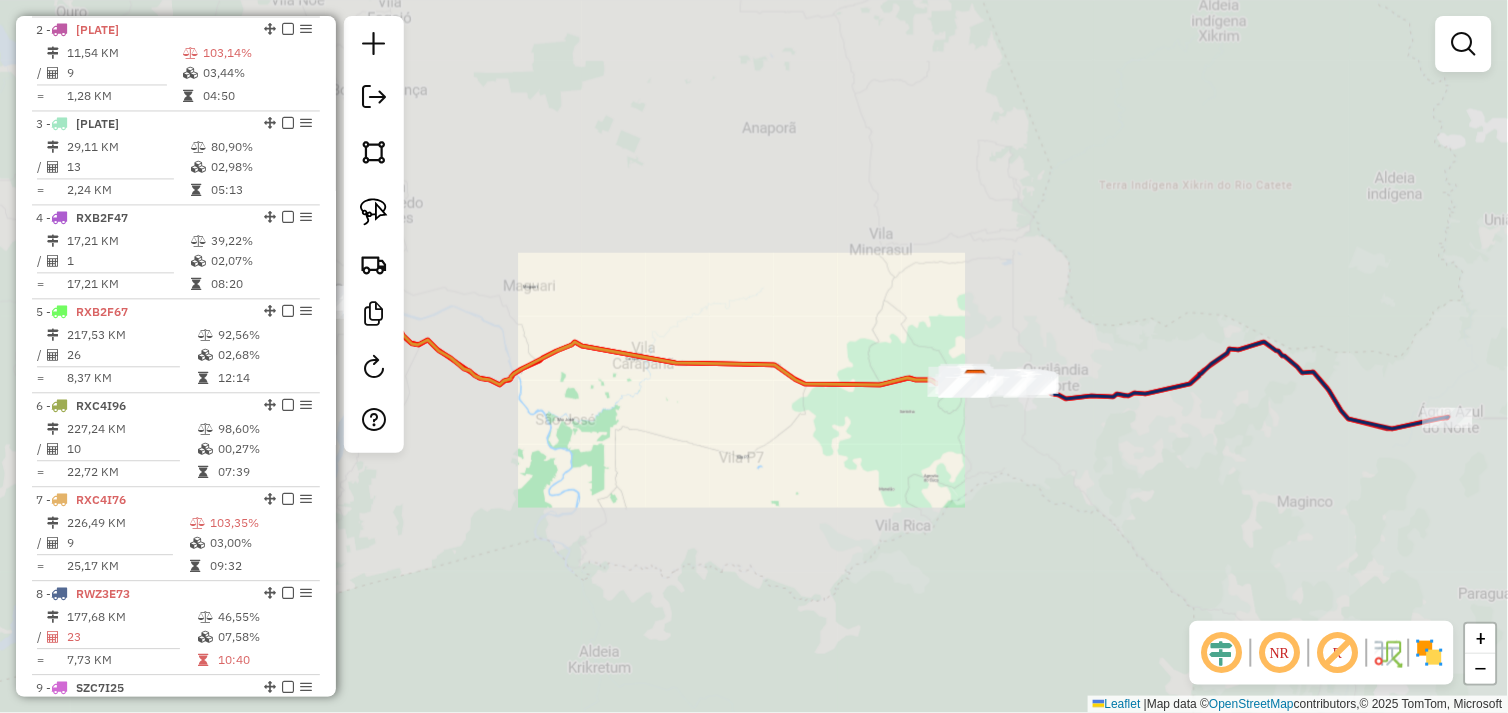 drag, startPoint x: 551, startPoint y: 443, endPoint x: 724, endPoint y: 441, distance: 173.01157 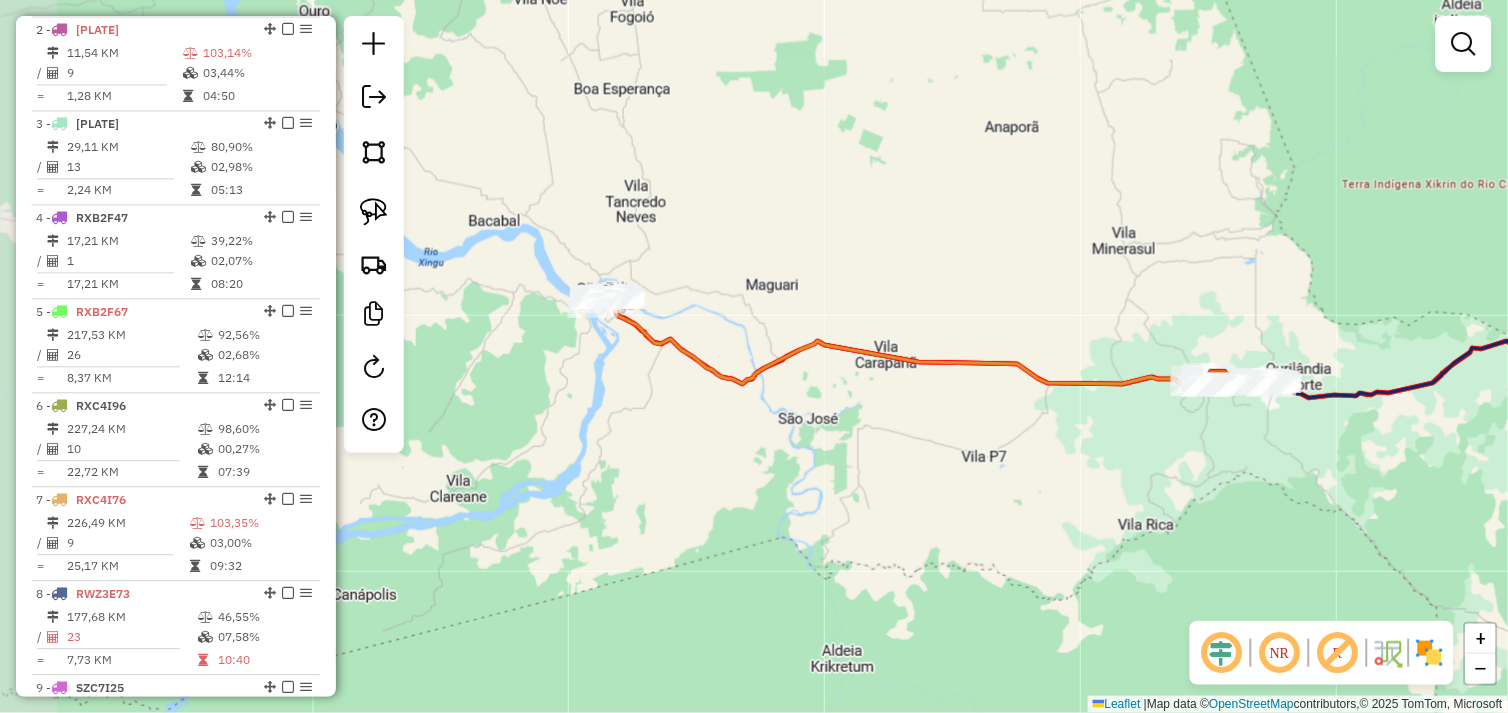 click on "Janela de atendimento Grade de atendimento Capacidade Transportadoras Veículos Cliente Pedidos  Rotas Selecione os dias de semana para filtrar as janelas de atendimento  Seg   Ter   Qua   Qui   Sex   Sáb   Dom  Informe o período da janela de atendimento: De: Até:  Filtrar exatamente a janela do cliente  Considerar janela de atendimento padrão  Selecione os dias de semana para filtrar as grades de atendimento  Seg   Ter   Qua   Qui   Sex   Sáb   Dom   Considerar clientes sem dia de atendimento cadastrado  Clientes fora do dia de atendimento selecionado Filtrar as atividades entre os valores definidos abaixo:  Peso mínimo:   Peso máximo:   Cubagem mínima:   Cubagem máxima:   De:   Até:  Filtrar as atividades entre o tempo de atendimento definido abaixo:  De:   Até:   Considerar capacidade total dos clientes não roteirizados Transportadora: Selecione um ou mais itens Tipo de veículo: Selecione um ou mais itens Veículo: Selecione um ou mais itens Motorista: Selecione um ou mais itens Nome: Rótulo:" 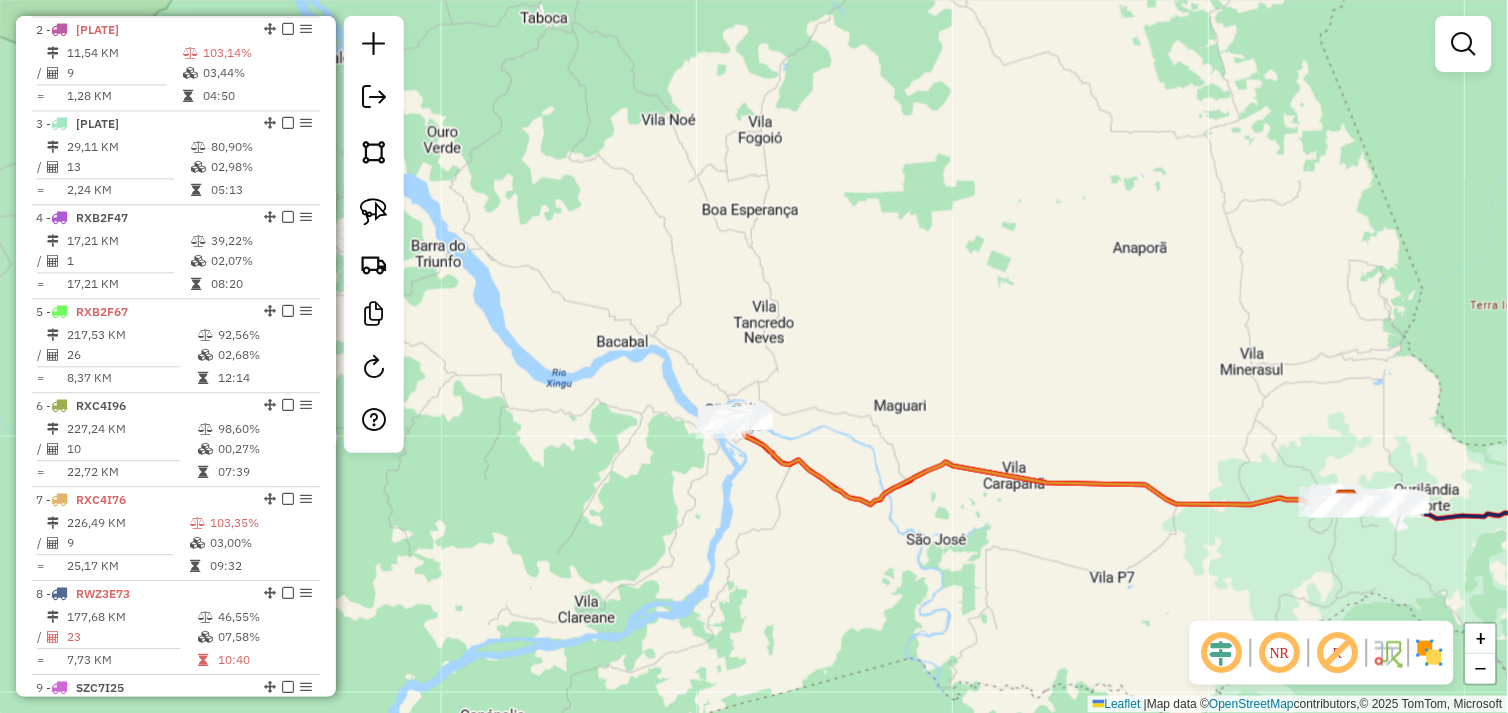 drag, startPoint x: 721, startPoint y: 403, endPoint x: 695, endPoint y: 521, distance: 120.83046 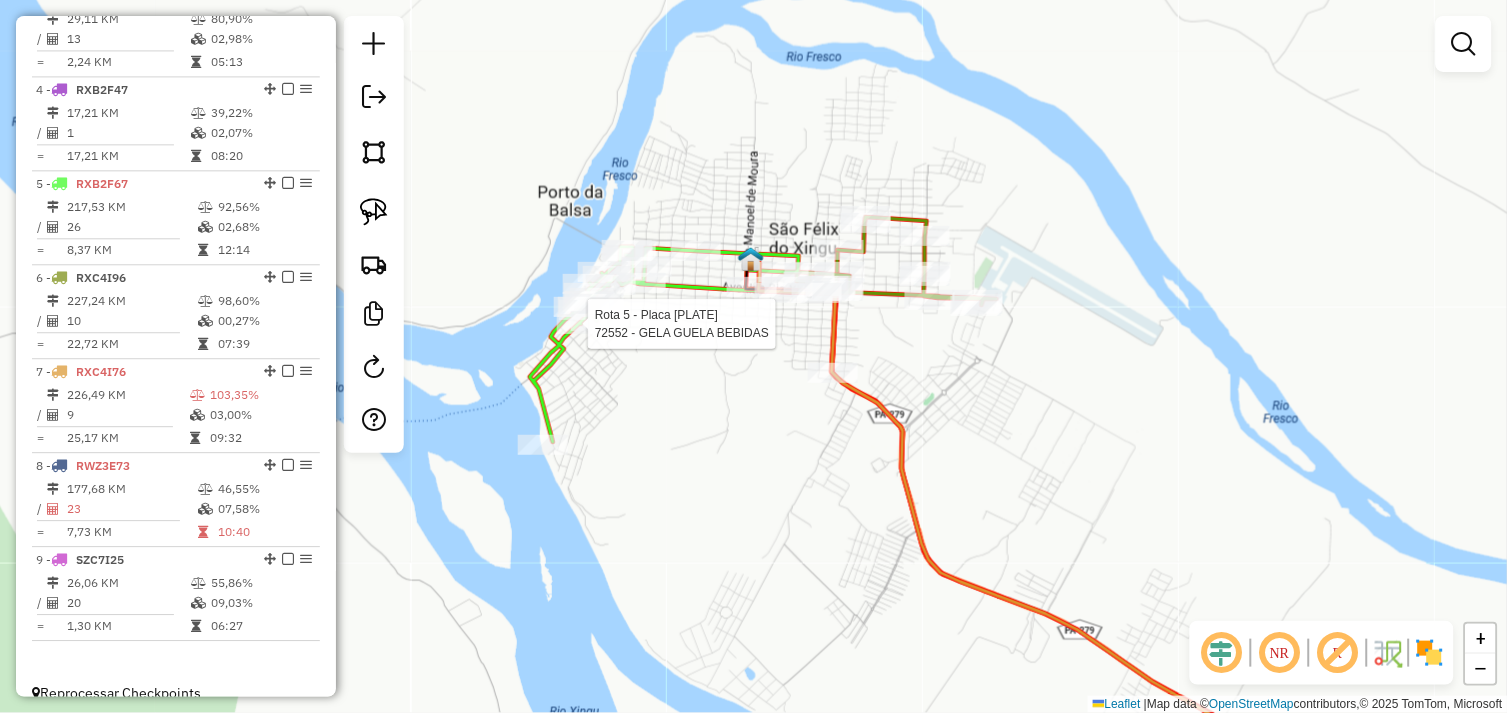 select on "*********" 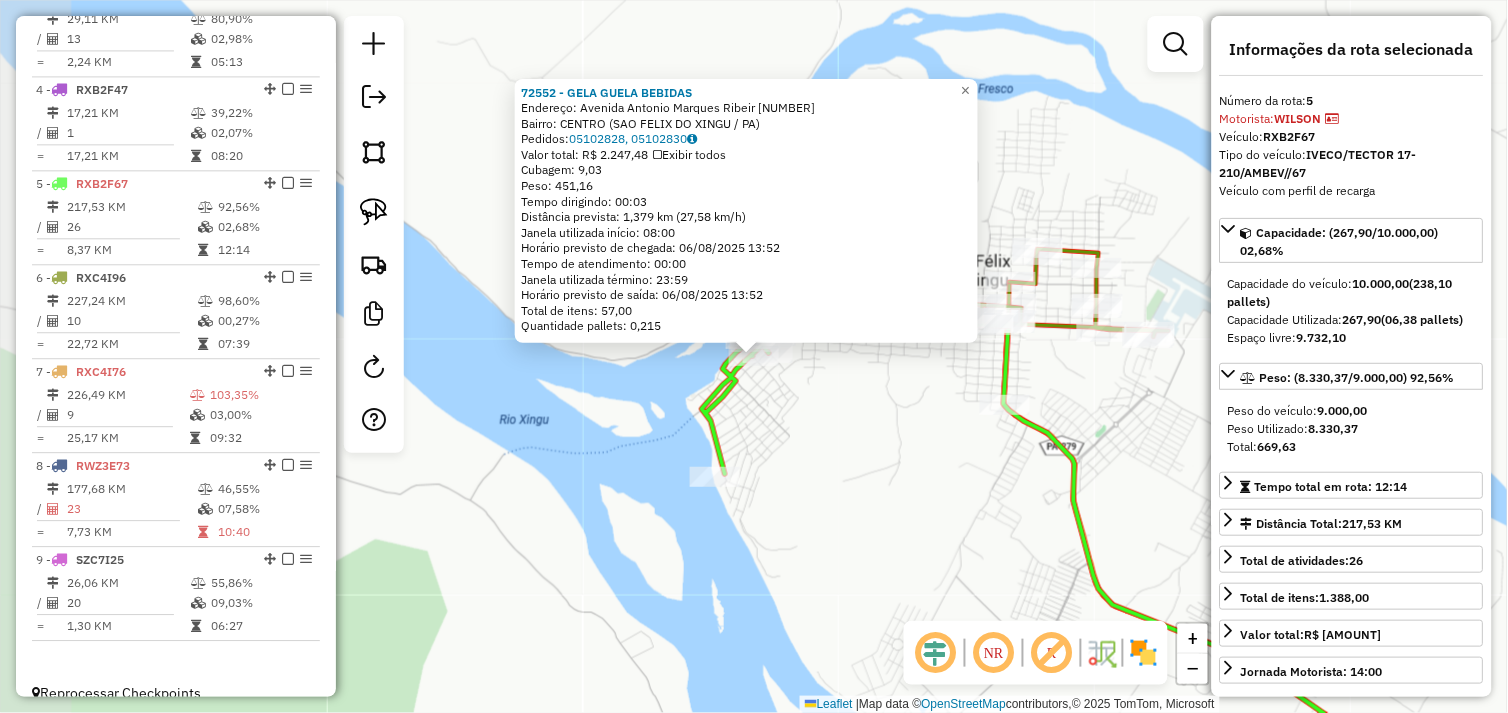 scroll, scrollTop: 992, scrollLeft: 0, axis: vertical 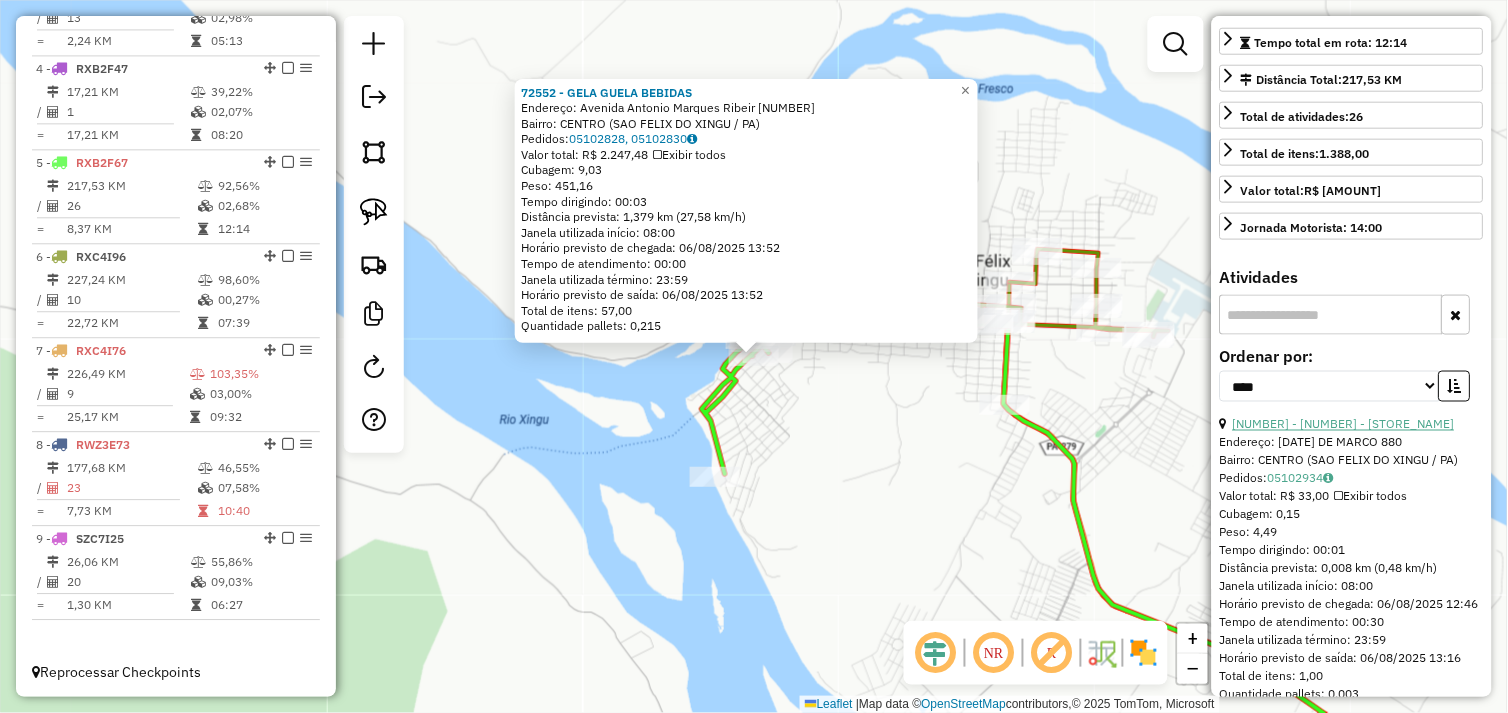 click on "11 - 30628 - REST DO ROMARIO" at bounding box center (1344, 424) 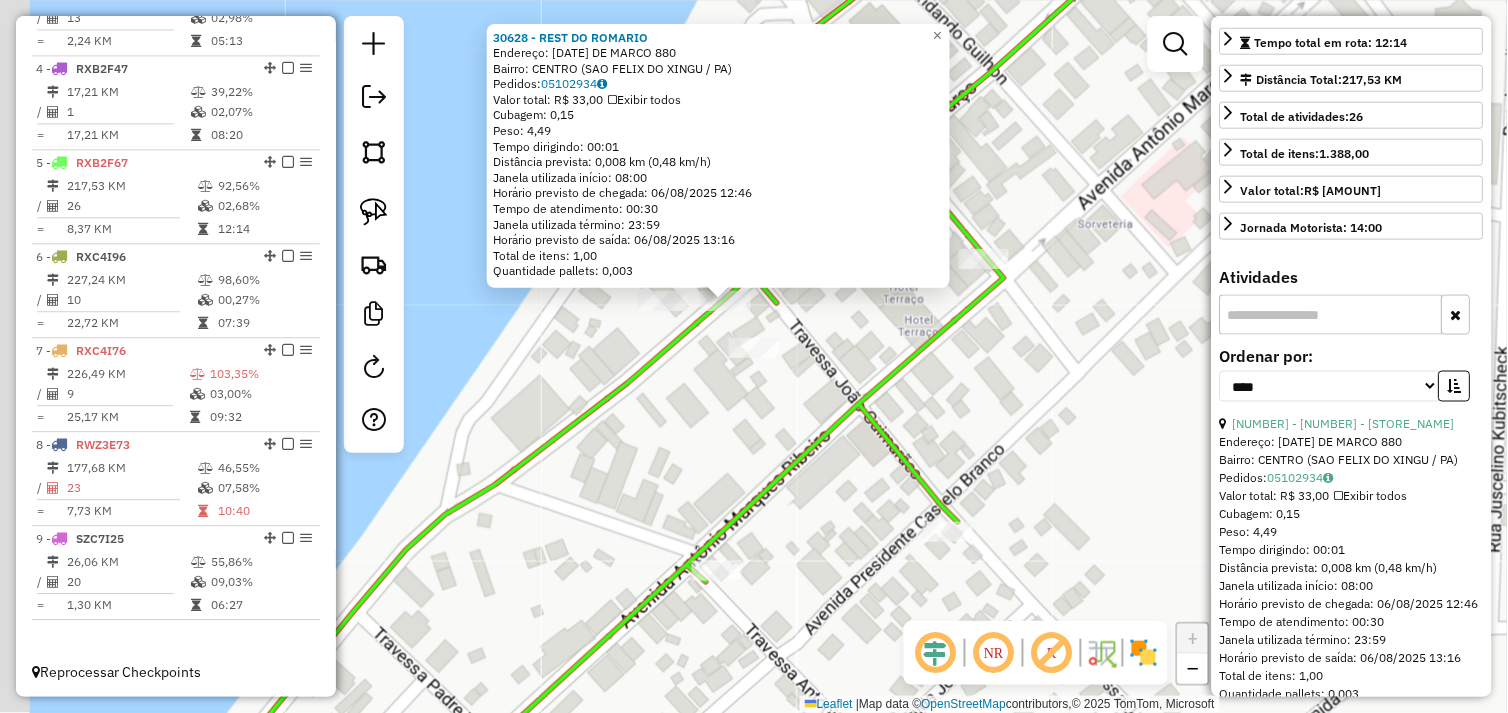 drag, startPoint x: 588, startPoint y: 357, endPoint x: 663, endPoint y: 324, distance: 81.939 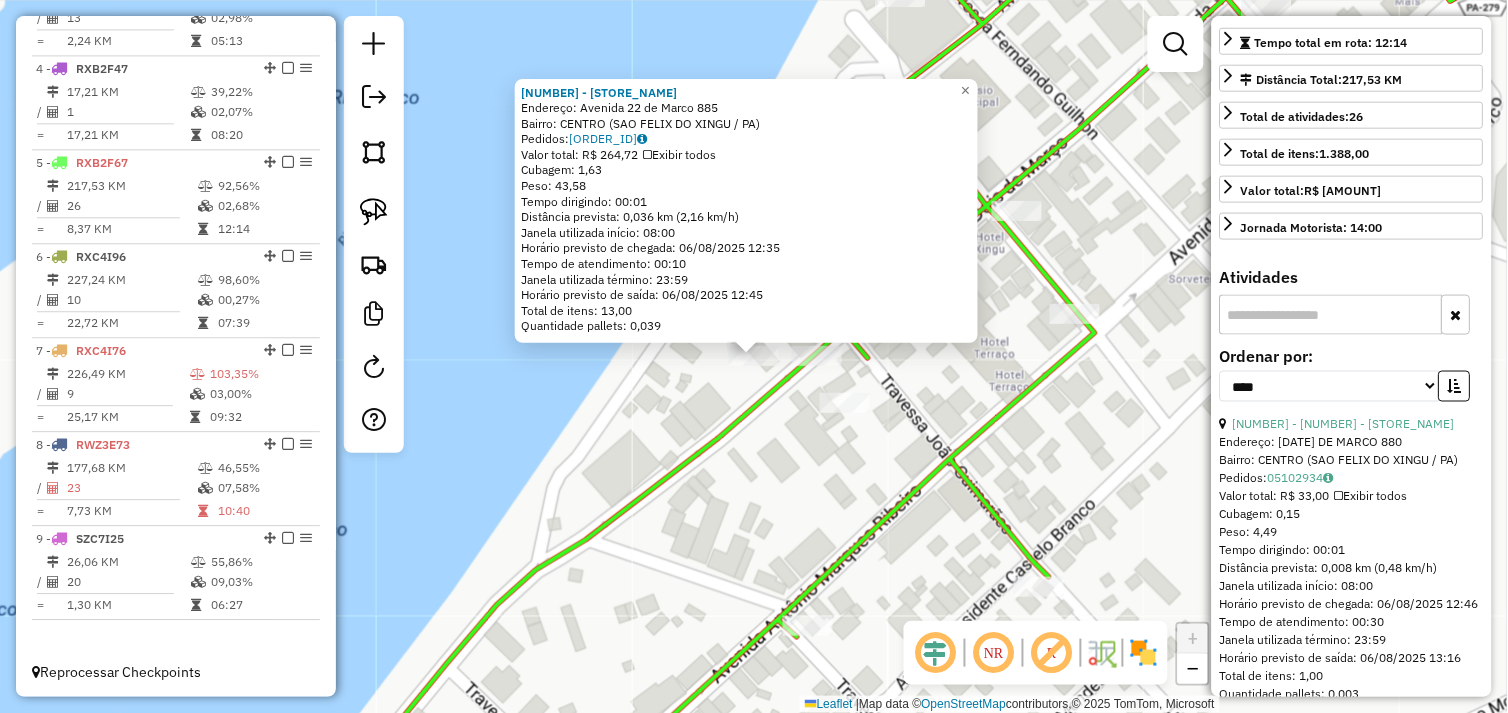 click on "72529 - PANIFICADORA GOIANA  Endereço:  Avenida 22 de Marco 885   Bairro: CENTRO (SAO FELIX DO XINGU / PA)   Pedidos:  05102945   Valor total: R$ 264,72   Exibir todos   Cubagem: 1,63  Peso: 43,58  Tempo dirigindo: 00:01   Distância prevista: 0,036 km (2,16 km/h)   Janela utilizada início: 08:00   Horário previsto de chegada: 06/08/2025 12:35   Tempo de atendimento: 00:10   Janela utilizada término: 23:59   Horário previsto de saída: 06/08/2025 12:45   Total de itens: 13,00   Quantidade pallets: 0,039  × Janela de atendimento Grade de atendimento Capacidade Transportadoras Veículos Cliente Pedidos  Rotas Selecione os dias de semana para filtrar as janelas de atendimento  Seg   Ter   Qua   Qui   Sex   Sáb   Dom  Informe o período da janela de atendimento: De: Até:  Filtrar exatamente a janela do cliente  Considerar janela de atendimento padrão  Selecione os dias de semana para filtrar as grades de atendimento  Seg   Ter   Qua   Qui   Sex   Sáb   Dom   Peso mínimo:   Peso máximo:   De:   Até:" 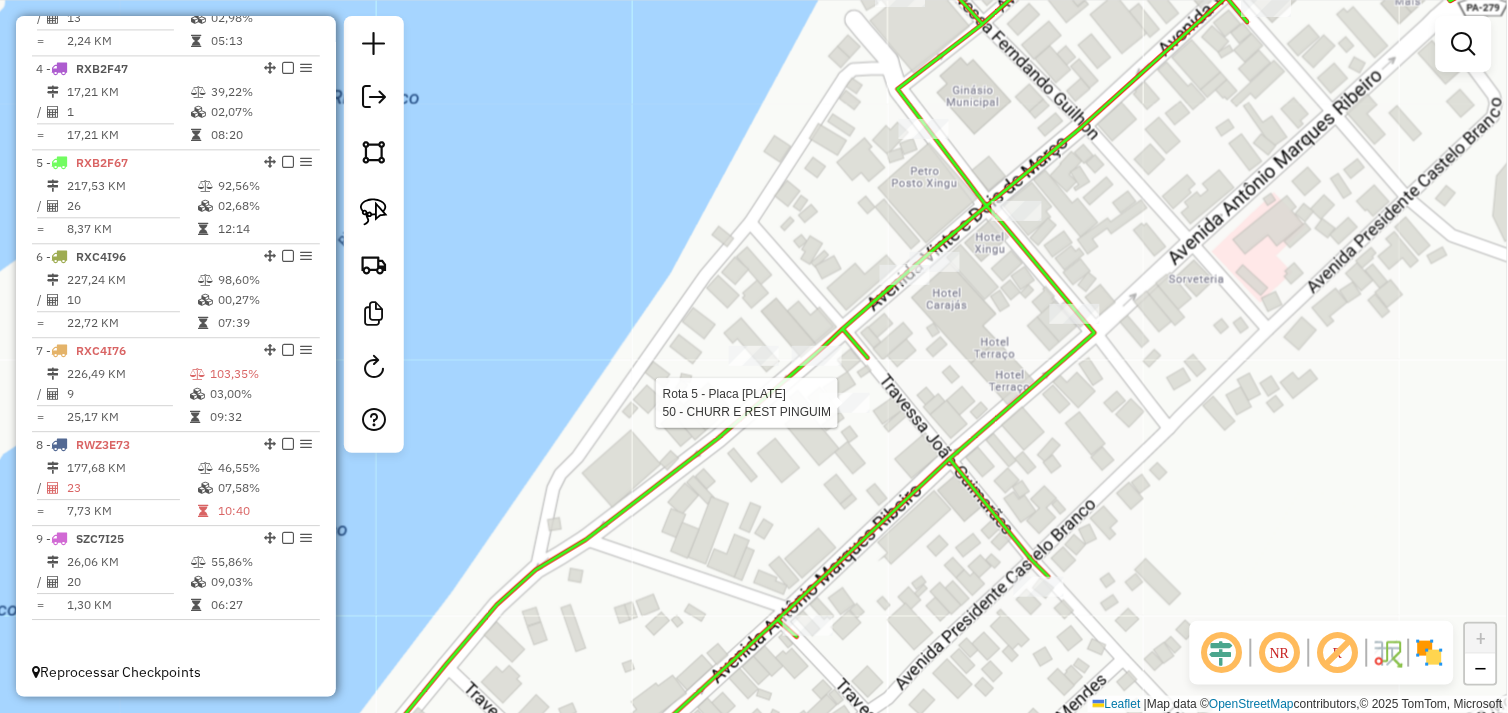 select on "*********" 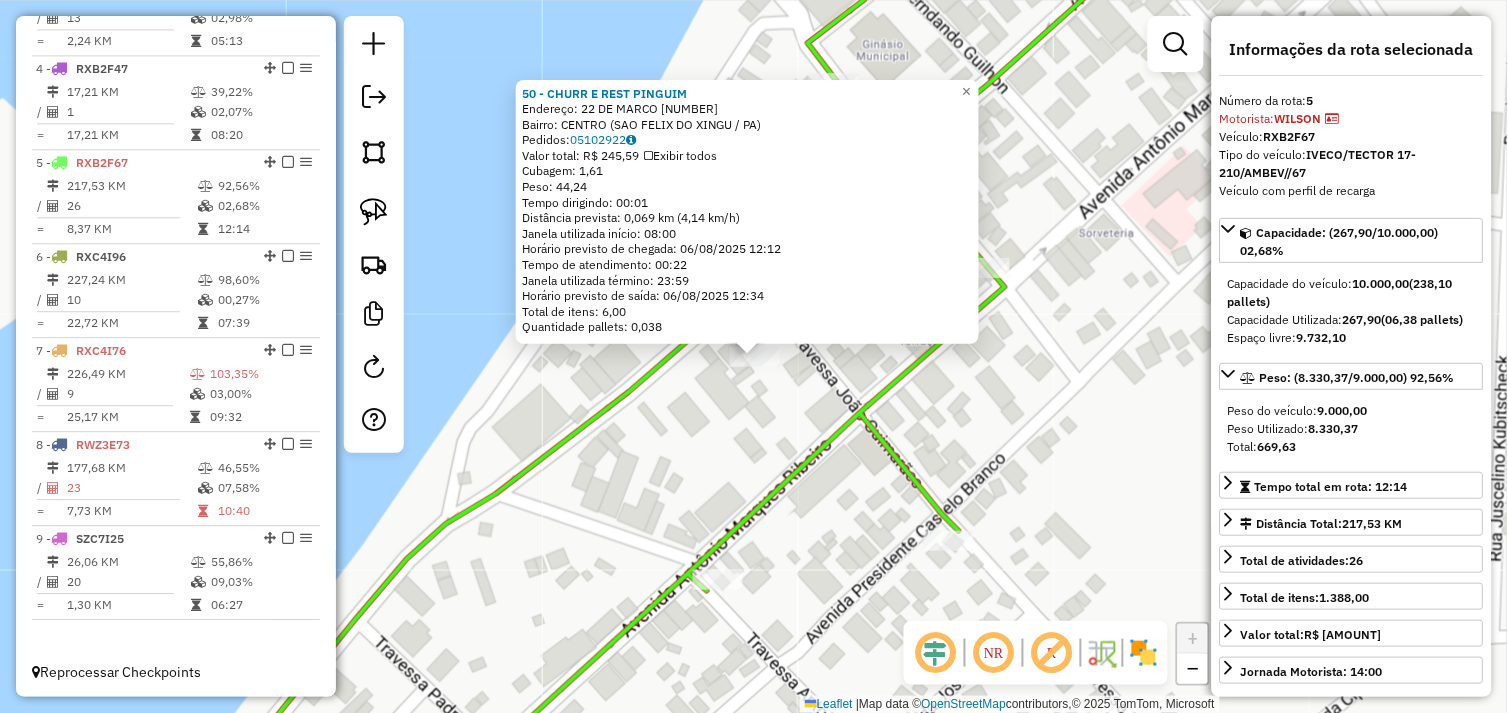 click on "50 - CHURR E REST PINGUIM  Endereço:  22 DE MARCO 891   Bairro: CENTRO (SAO FELIX DO XINGU / PA)   Pedidos:  05102922   Valor total: R$ 245,59   Exibir todos   Cubagem: 1,61  Peso: 44,24  Tempo dirigindo: 00:01   Distância prevista: 0,069 km (4,14 km/h)   Janela utilizada início: 08:00   Horário previsto de chegada: 06/08/2025 12:12   Tempo de atendimento: 00:22   Janela utilizada término: 23:59   Horário previsto de saída: 06/08/2025 12:34   Total de itens: 6,00   Quantidade pallets: 0,038  × Janela de atendimento Grade de atendimento Capacidade Transportadoras Veículos Cliente Pedidos  Rotas Selecione os dias de semana para filtrar as janelas de atendimento  Seg   Ter   Qua   Qui   Sex   Sáb   Dom  Informe o período da janela de atendimento: De: Até:  Filtrar exatamente a janela do cliente  Considerar janela de atendimento padrão  Selecione os dias de semana para filtrar as grades de atendimento  Seg   Ter   Qua   Qui   Sex   Sáb   Dom   Considerar clientes sem dia de atendimento cadastrado +" 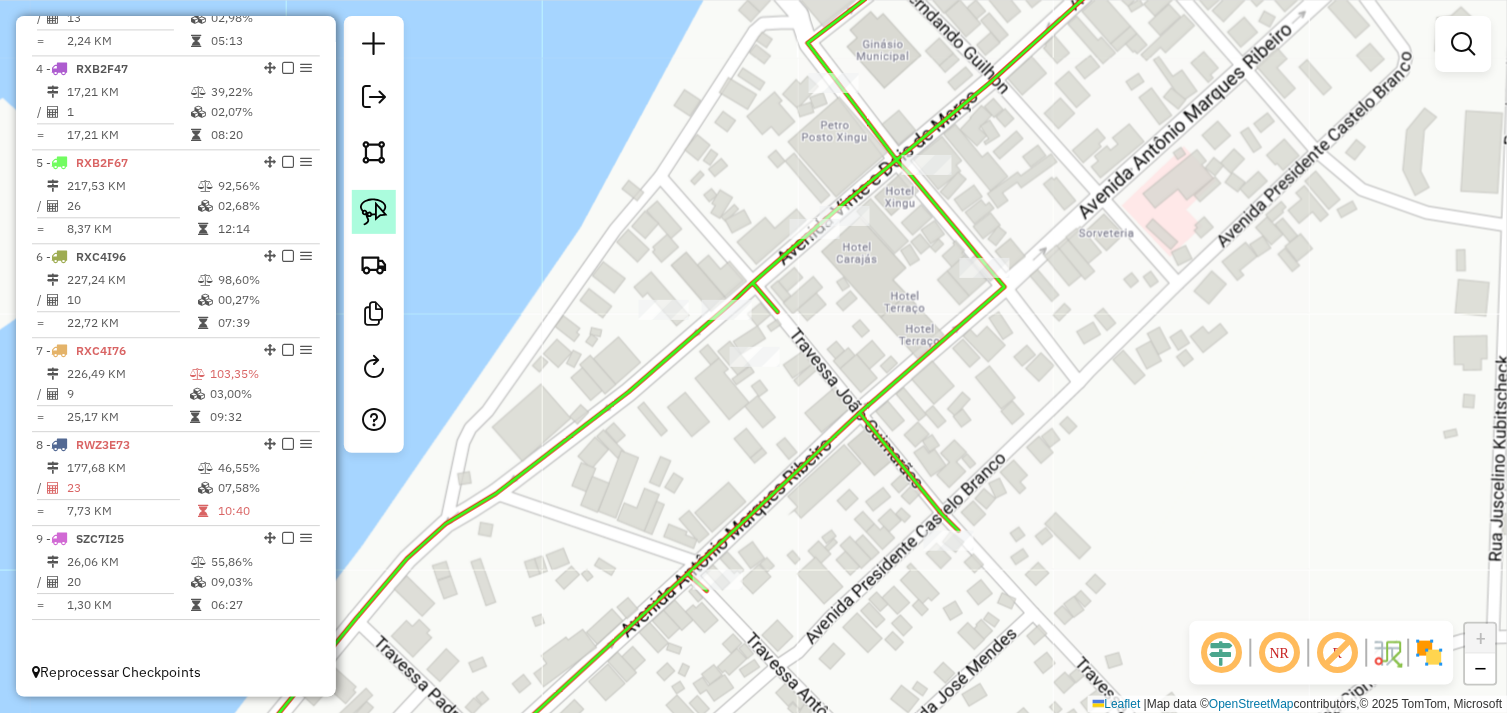 drag, startPoint x: 385, startPoint y: 220, endPoint x: 418, endPoint y: 233, distance: 35.468296 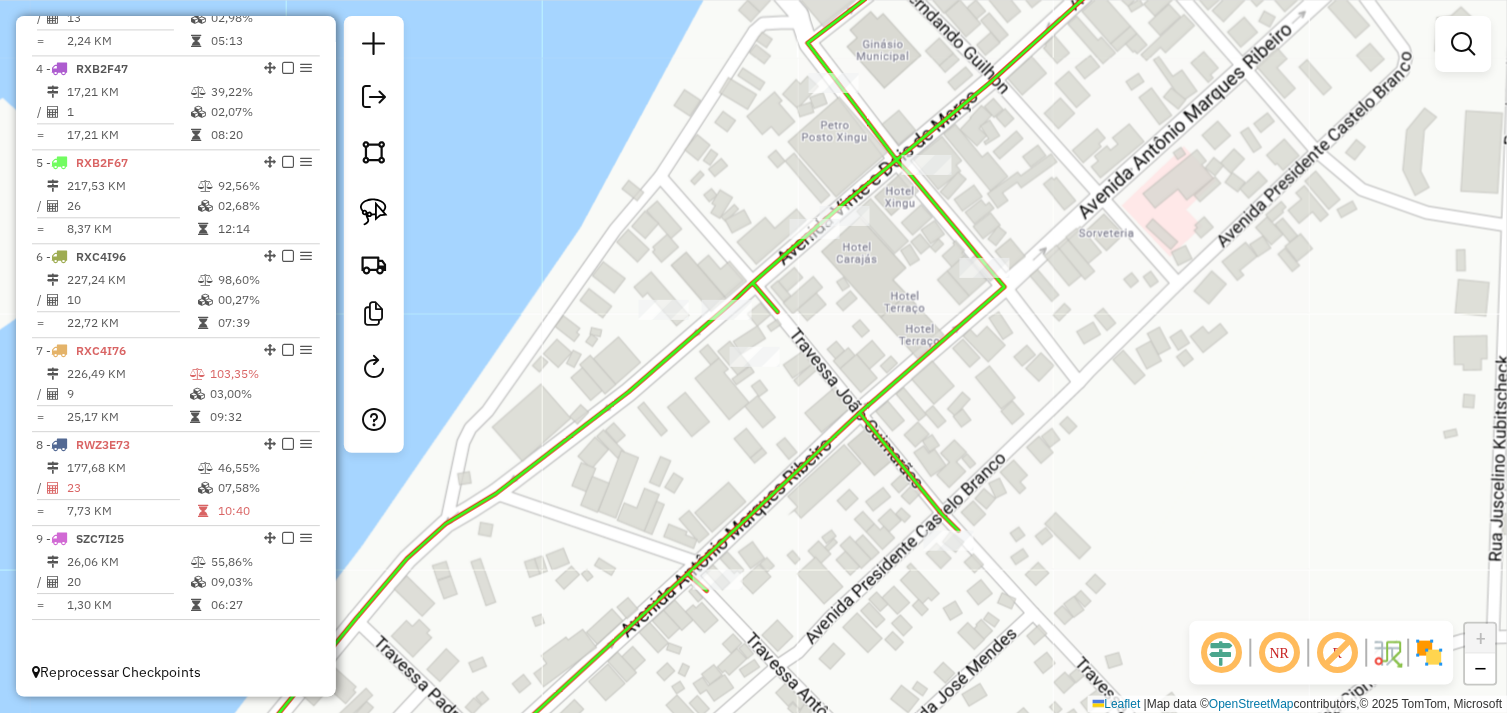click 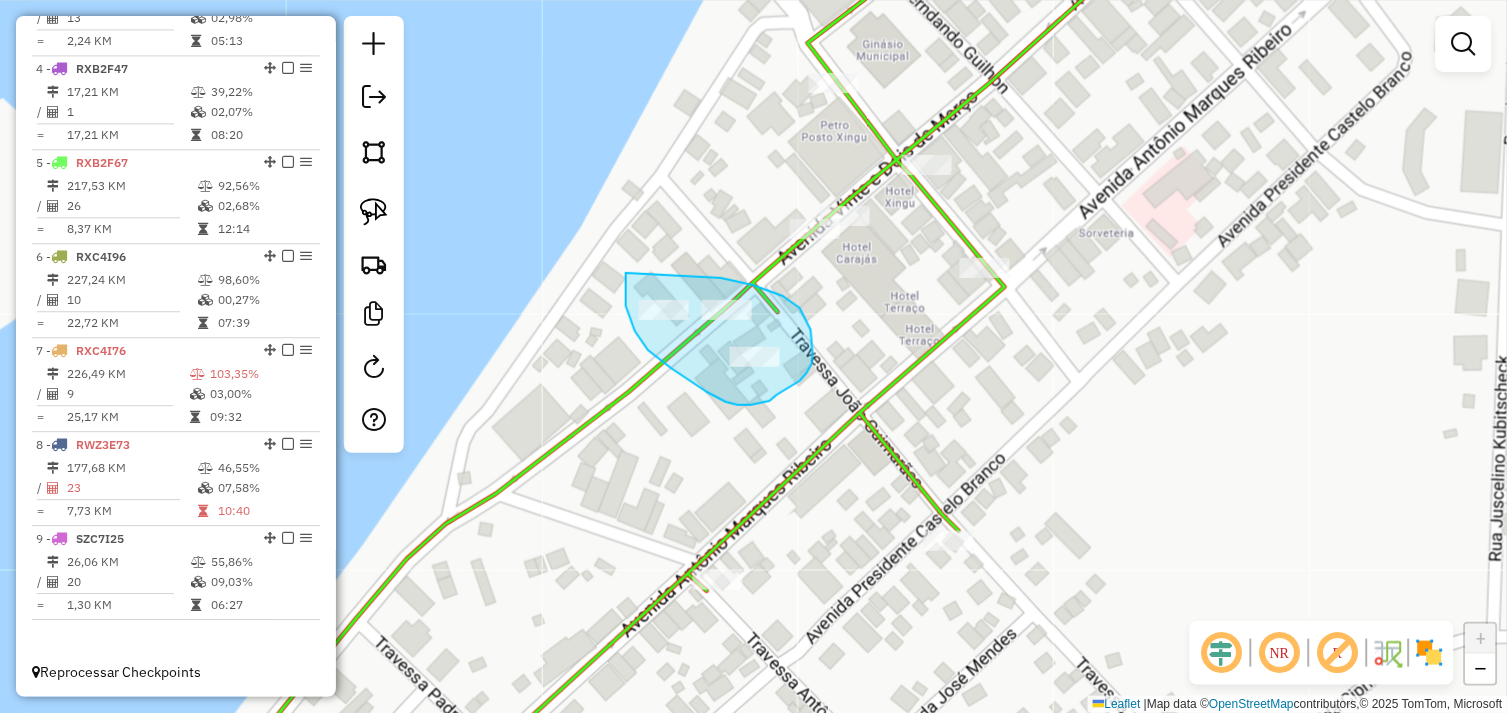 drag, startPoint x: 626, startPoint y: 274, endPoint x: 708, endPoint y: 291, distance: 83.74366 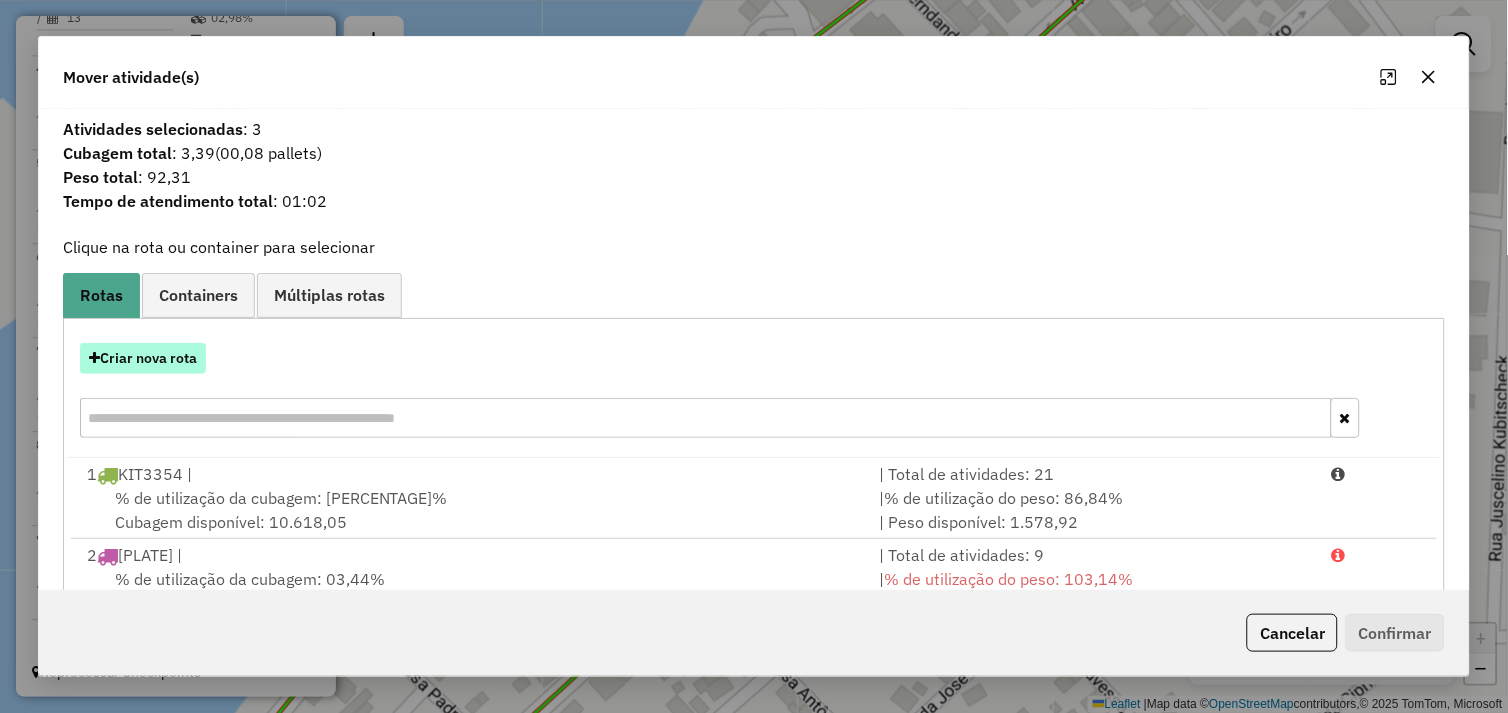 click on "Criar nova rota" at bounding box center (143, 358) 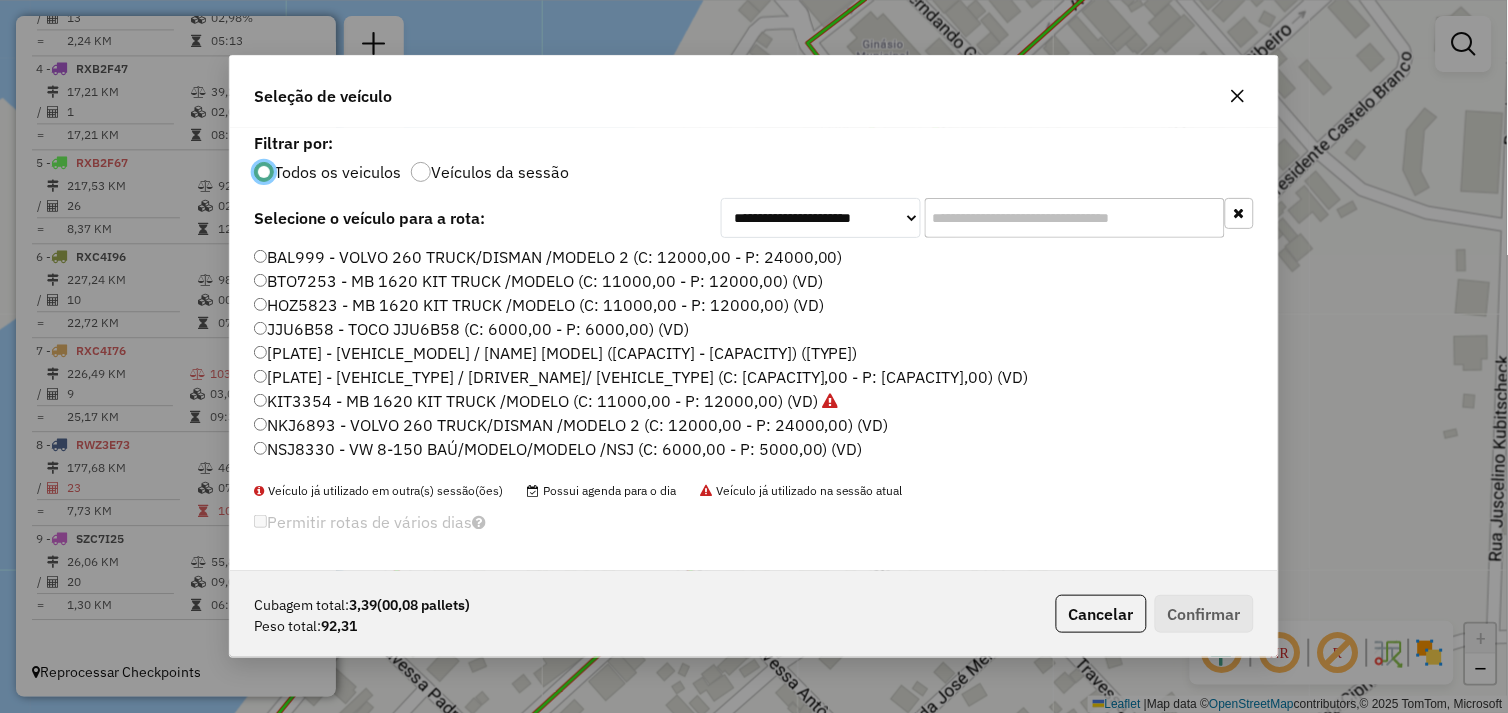 scroll, scrollTop: 11, scrollLeft: 5, axis: both 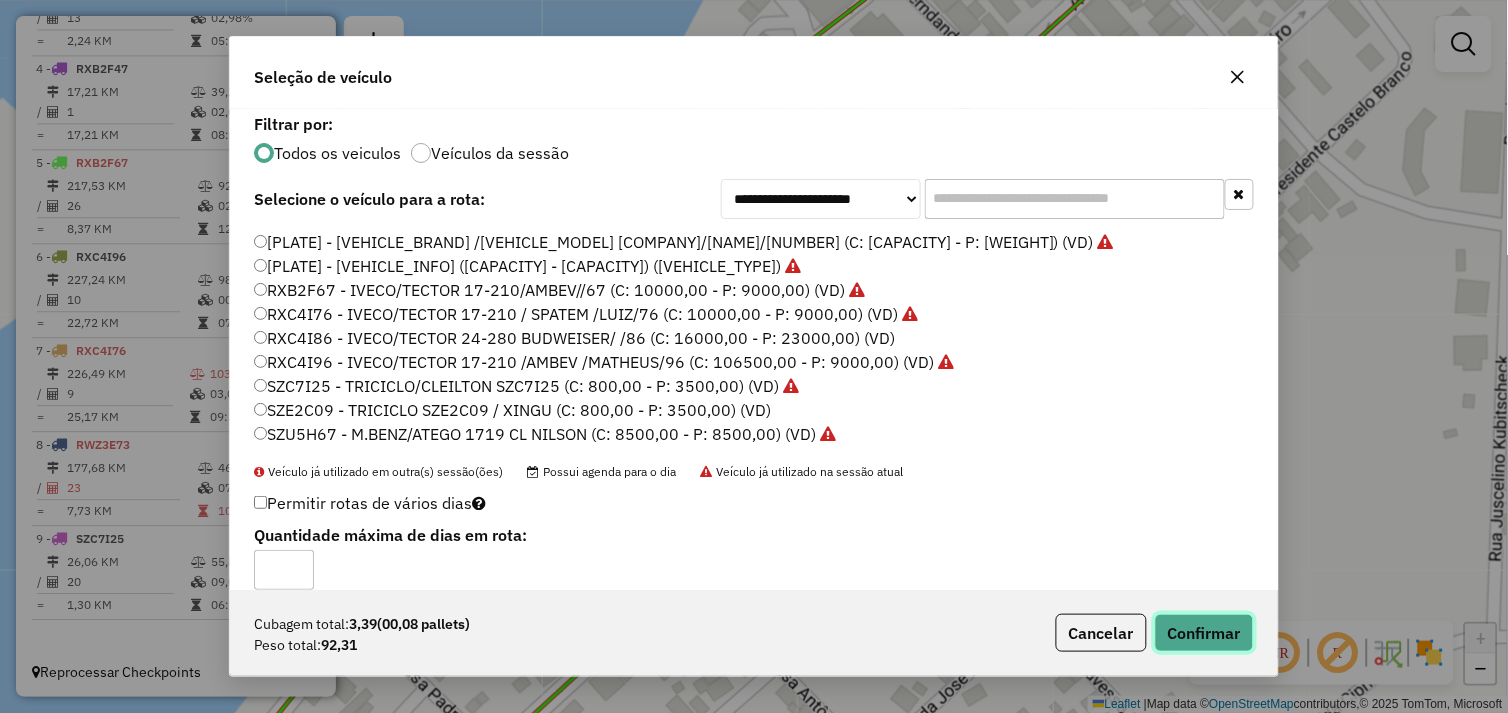click on "Confirmar" 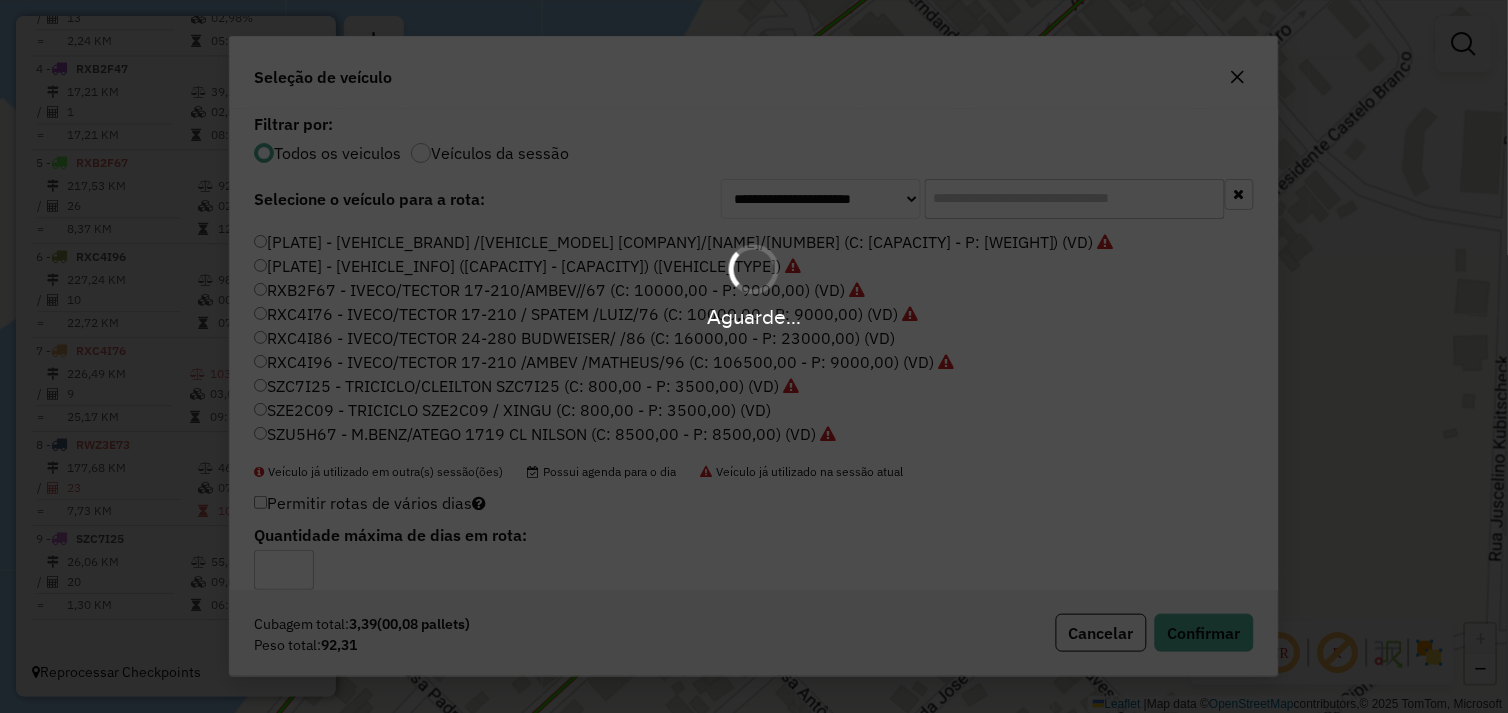 scroll, scrollTop: 1016, scrollLeft: 0, axis: vertical 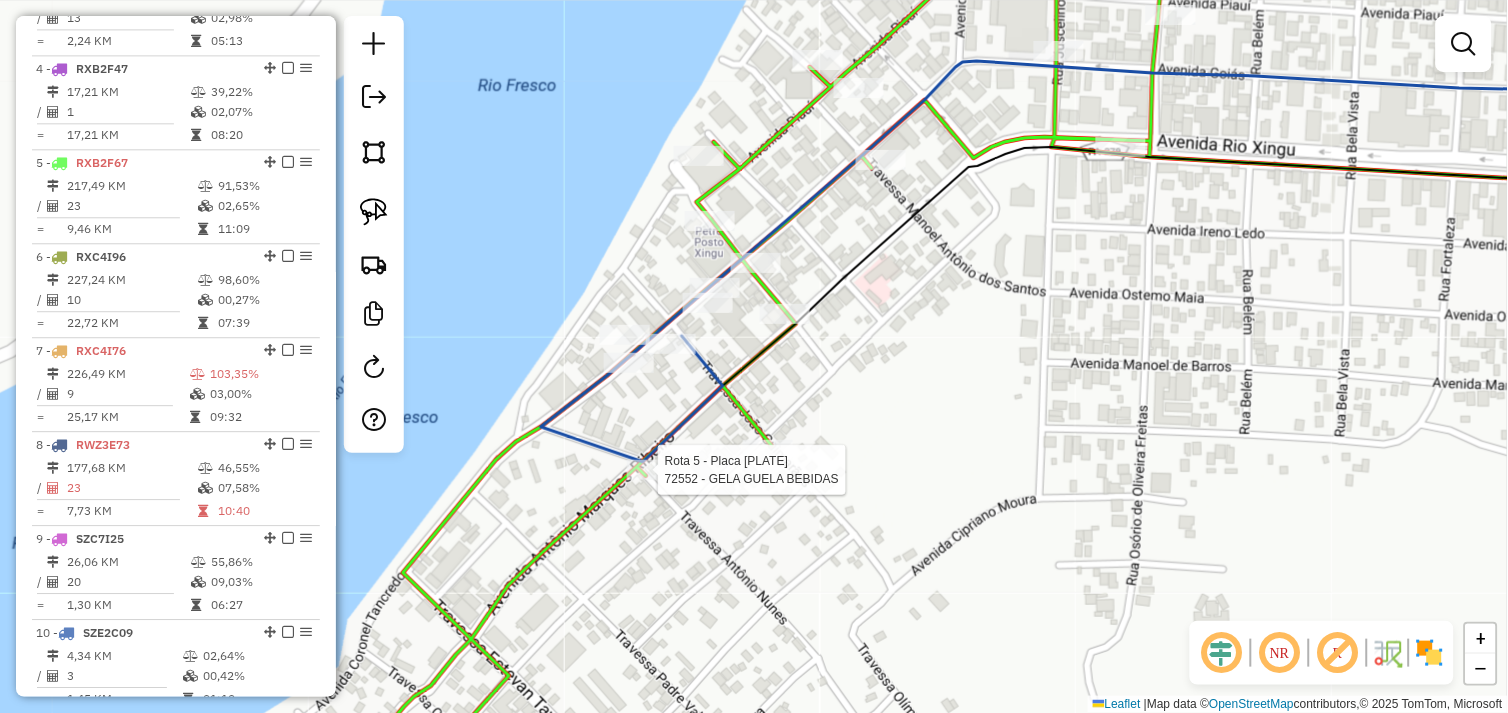 select on "*********" 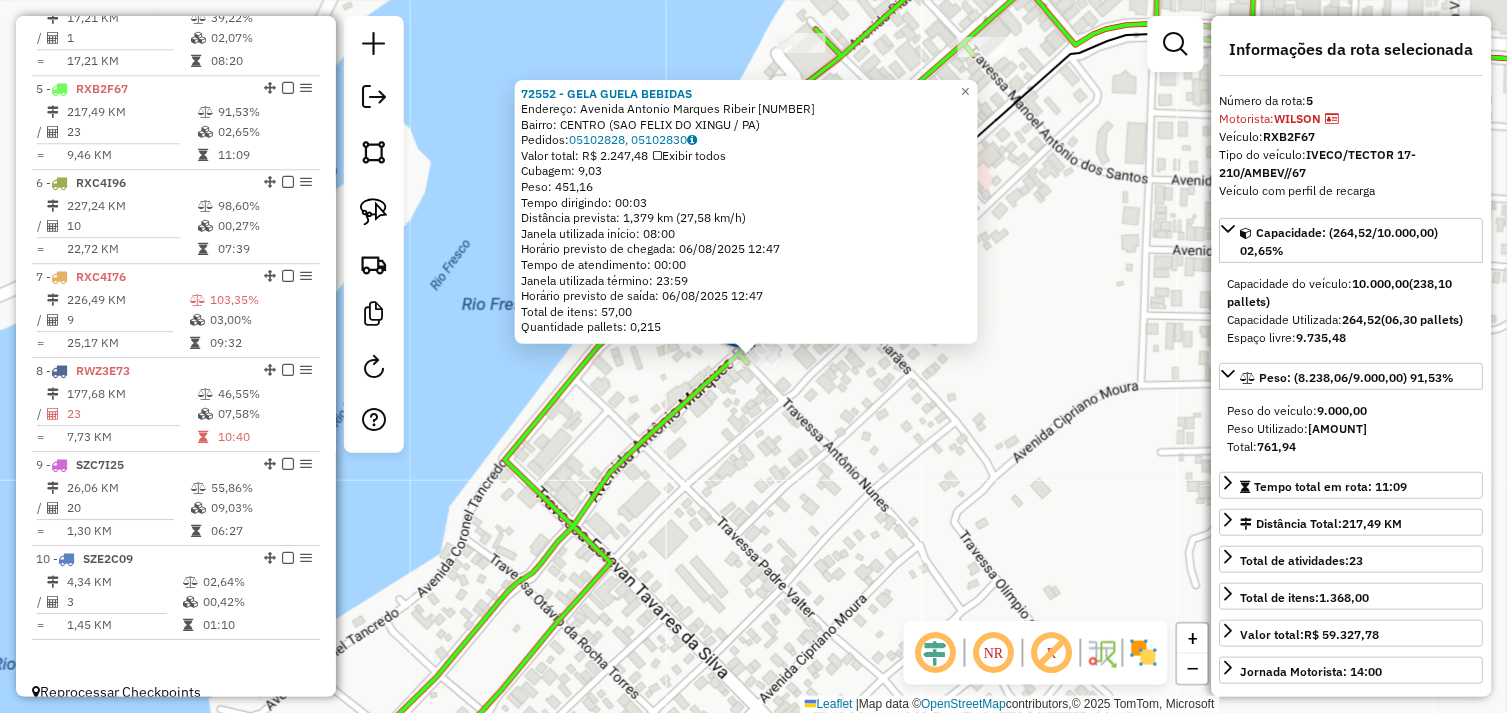 scroll, scrollTop: 1111, scrollLeft: 0, axis: vertical 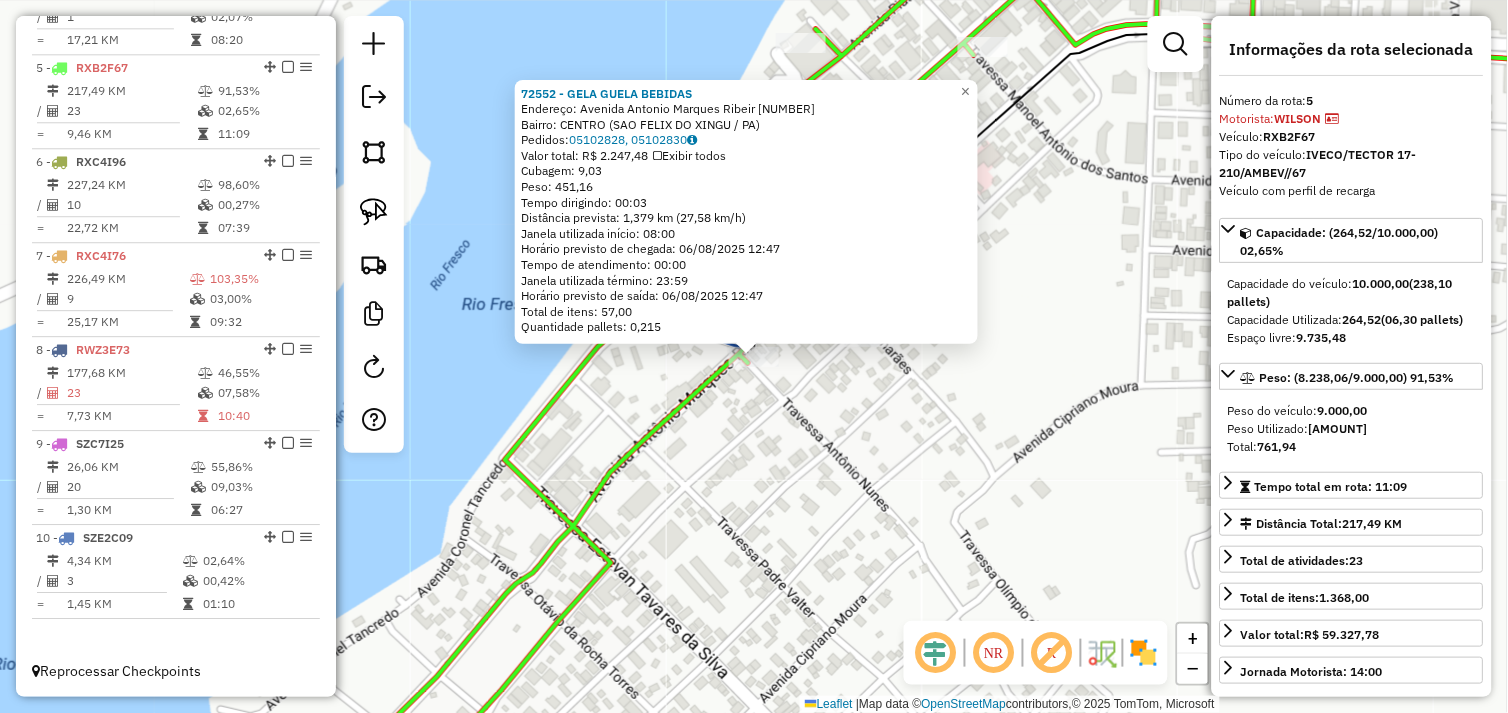 click on "72552 - GELA GUELA BEBIDAS  Endereço:  Avenida Antonio Marques Ribeir 726   Bairro: CENTRO (SAO FELIX DO XINGU / PA)   Pedidos:  05102828, 05102830   Valor total: R$ 2.247,48   Exibir todos   Cubagem: 9,03  Peso: 451,16  Tempo dirigindo: 00:03   Distância prevista: 1,379 km (27,58 km/h)   Janela utilizada início: 08:00   Horário previsto de chegada: 06/08/2025 12:47   Tempo de atendimento: 00:00   Janela utilizada término: 23:59   Horário previsto de saída: 06/08/2025 12:47   Total de itens: 57,00   Quantidade pallets: 0,215  × Janela de atendimento Grade de atendimento Capacidade Transportadoras Veículos Cliente Pedidos  Rotas Selecione os dias de semana para filtrar as janelas de atendimento  Seg   Ter   Qua   Qui   Sex   Sáb   Dom  Informe o período da janela de atendimento: De: Até:  Filtrar exatamente a janela do cliente  Considerar janela de atendimento padrão  Selecione os dias de semana para filtrar as grades de atendimento  Seg   Ter   Qua   Qui   Sex   Sáb   Dom   Peso mínimo:   De:" 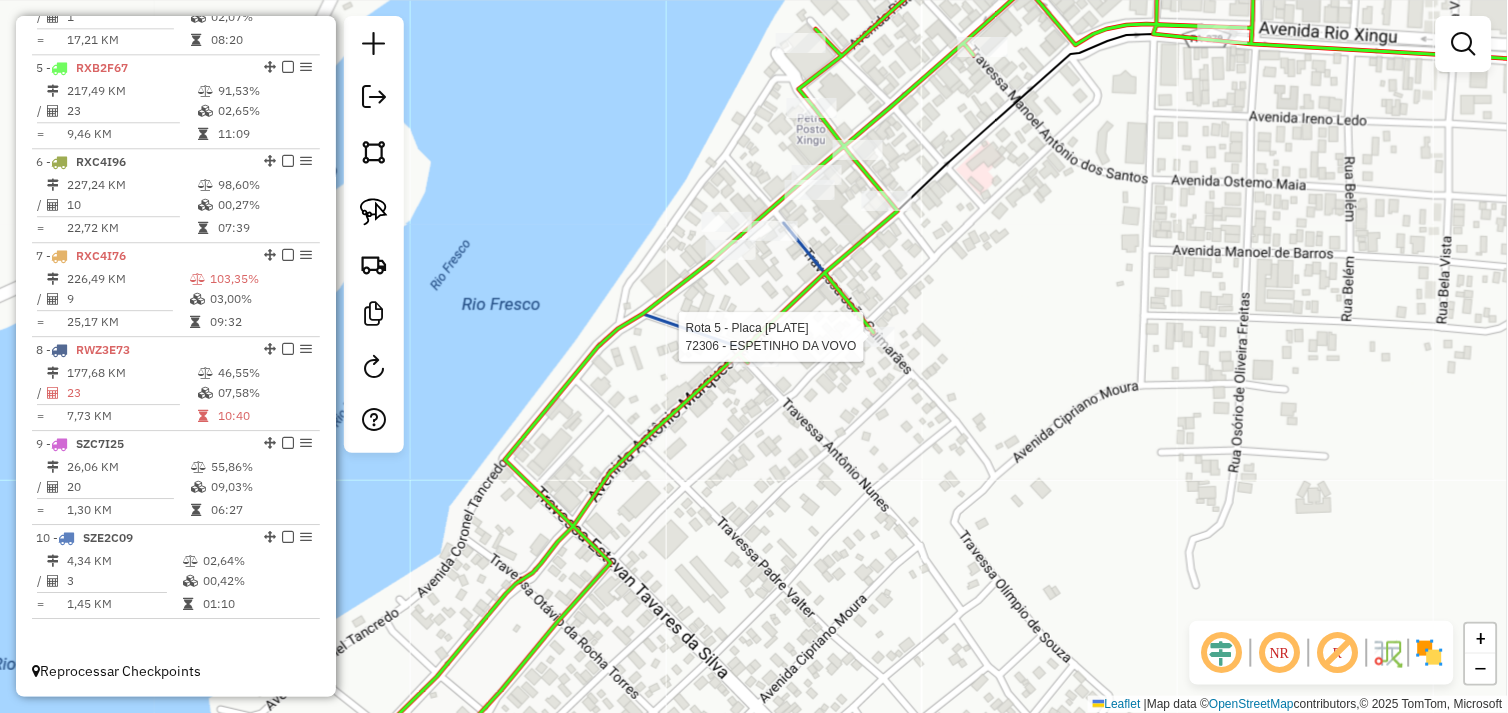 select on "*********" 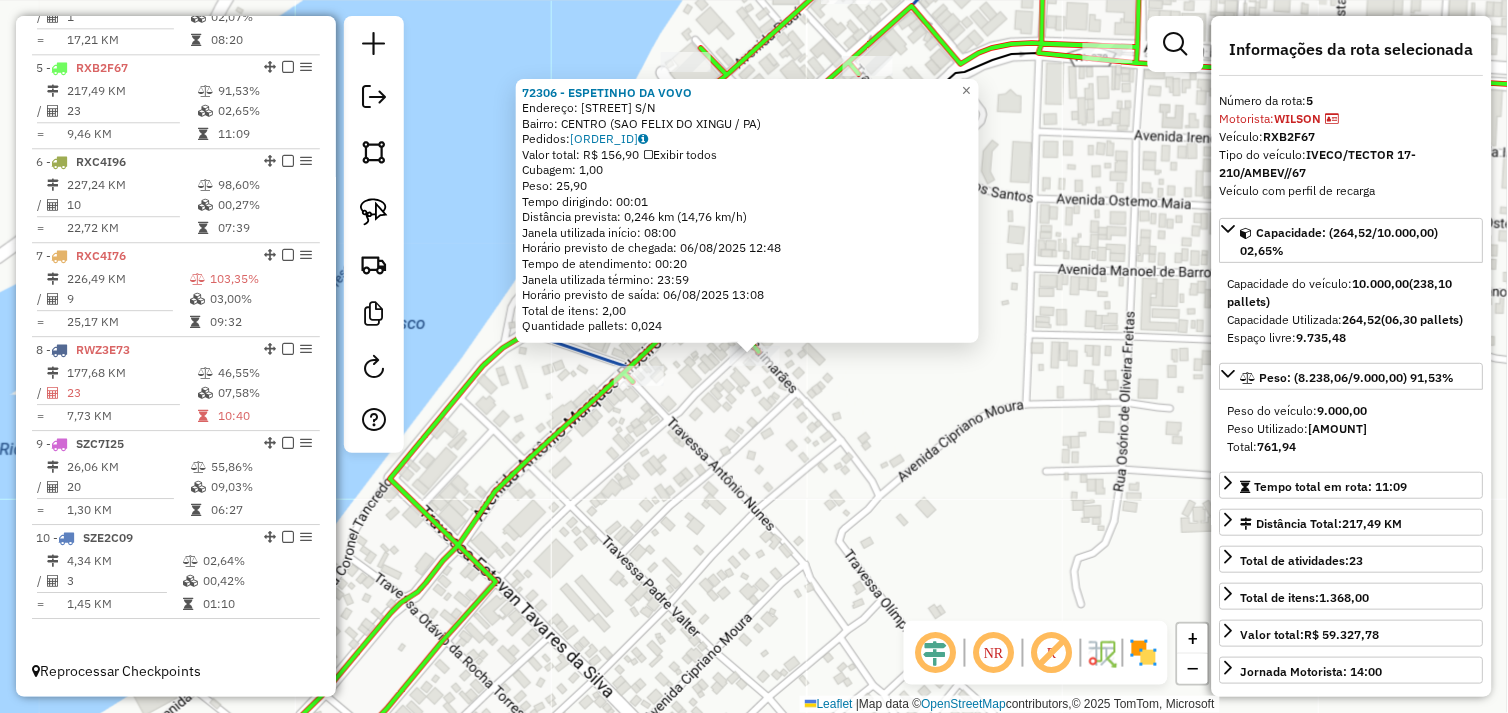 click on "72306 - ESPETINHO DA VOVO  Endereço:  AVENIDA SERGIPE S/N   Bairro: CENTRO (SAO FELIX DO XINGU / PA)   Pedidos:  05102918   Valor total: R$ 156,90   Exibir todos   Cubagem: 1,00  Peso: 25,90  Tempo dirigindo: 00:01   Distância prevista: 0,246 km (14,76 km/h)   Janela utilizada início: 08:00   Horário previsto de chegada: 06/08/2025 12:48   Tempo de atendimento: 00:20   Janela utilizada término: 23:59   Horário previsto de saída: 06/08/2025 13:08   Total de itens: 2,00   Quantidade pallets: 0,024  × Janela de atendimento Grade de atendimento Capacidade Transportadoras Veículos Cliente Pedidos  Rotas Selecione os dias de semana para filtrar as janelas de atendimento  Seg   Ter   Qua   Qui   Sex   Sáb   Dom  Informe o período da janela de atendimento: De: Até:  Filtrar exatamente a janela do cliente  Considerar janela de atendimento padrão  Selecione os dias de semana para filtrar as grades de atendimento  Seg   Ter   Qua   Qui   Sex   Sáb   Dom   Clientes fora do dia de atendimento selecionado De:" 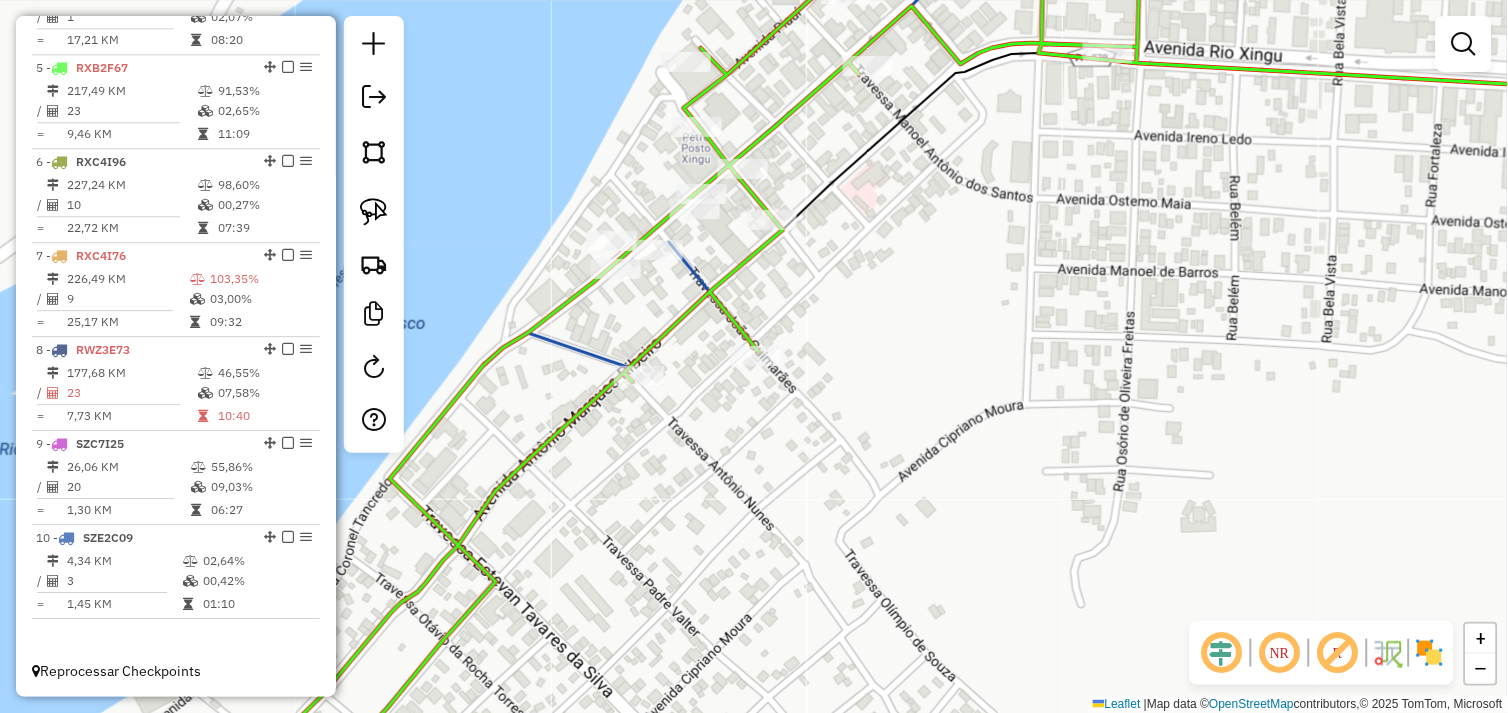 drag, startPoint x: 376, startPoint y: 207, endPoint x: 616, endPoint y: 362, distance: 285.7009 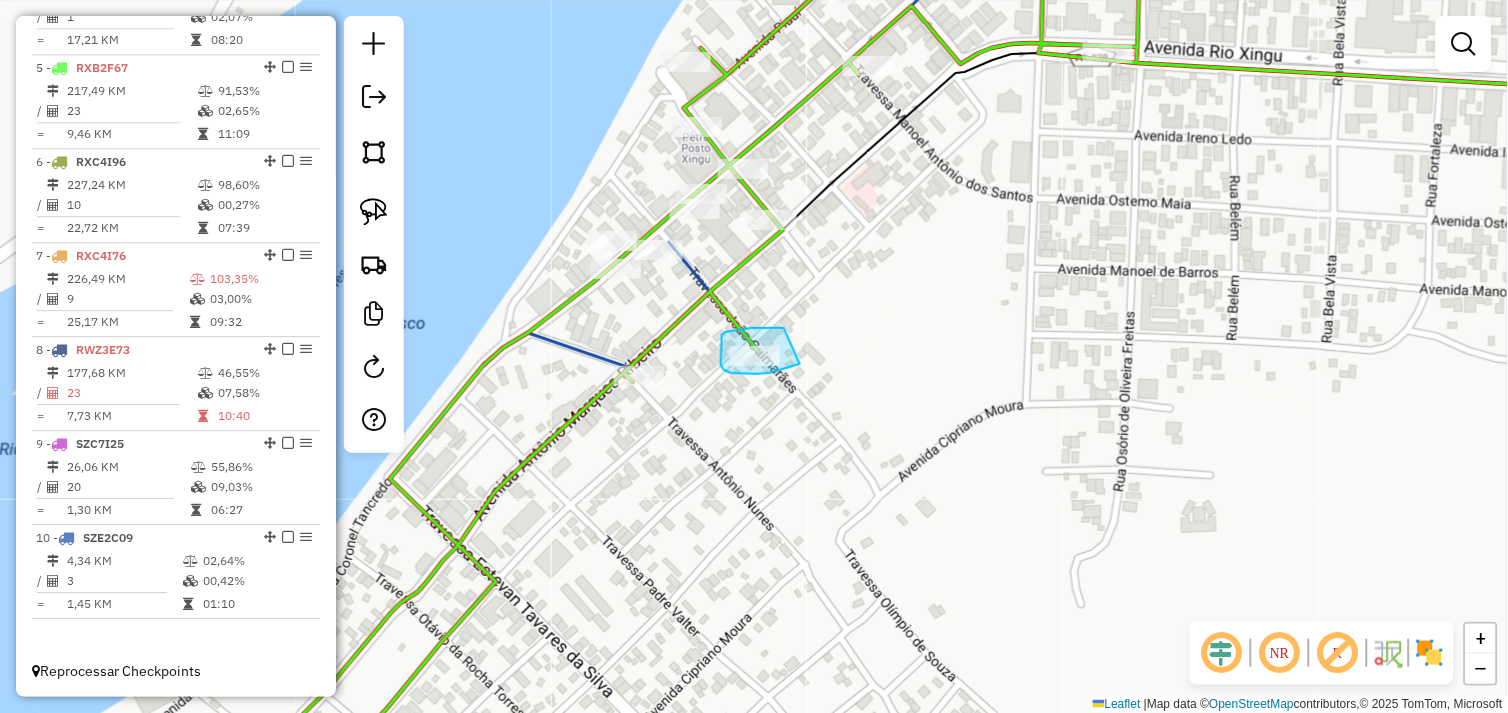 drag, startPoint x: 784, startPoint y: 328, endPoint x: 798, endPoint y: 363, distance: 37.696156 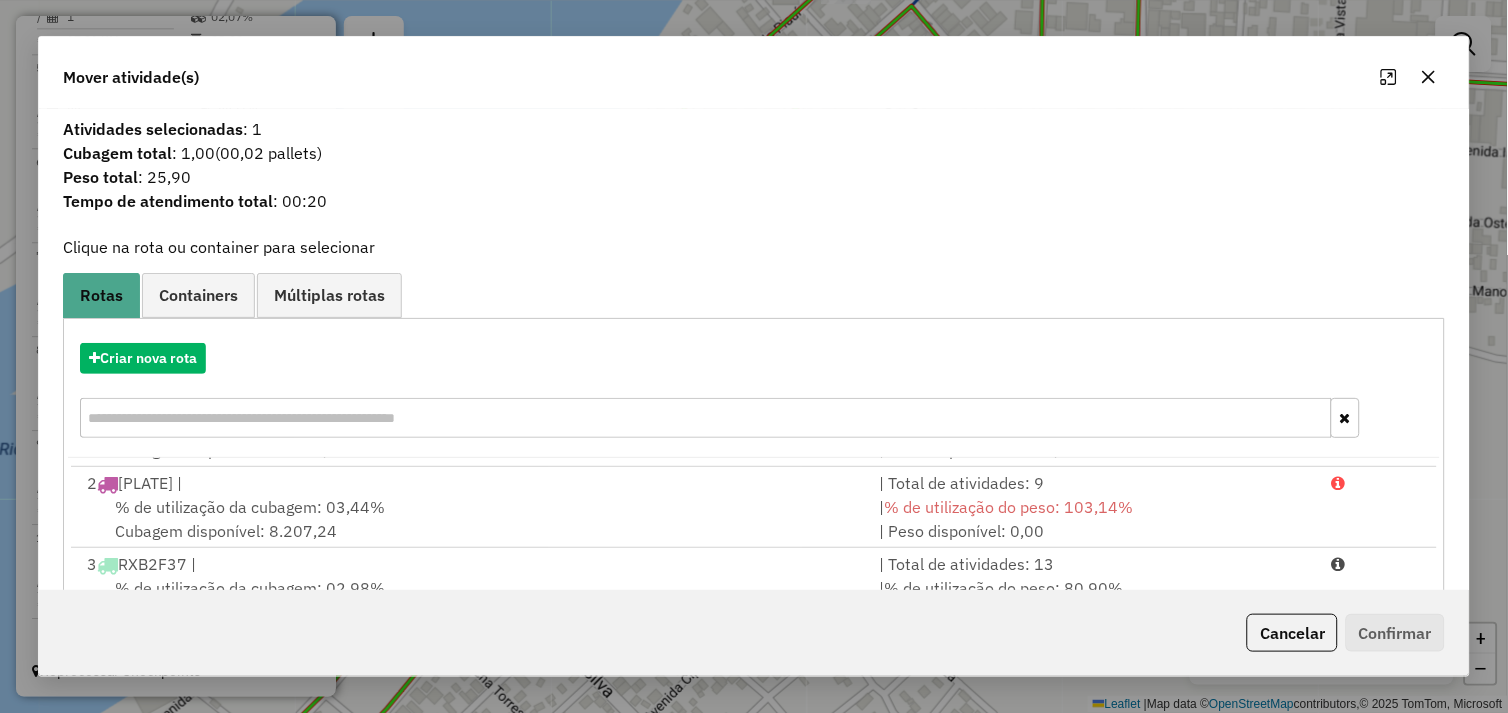 scroll, scrollTop: 330, scrollLeft: 0, axis: vertical 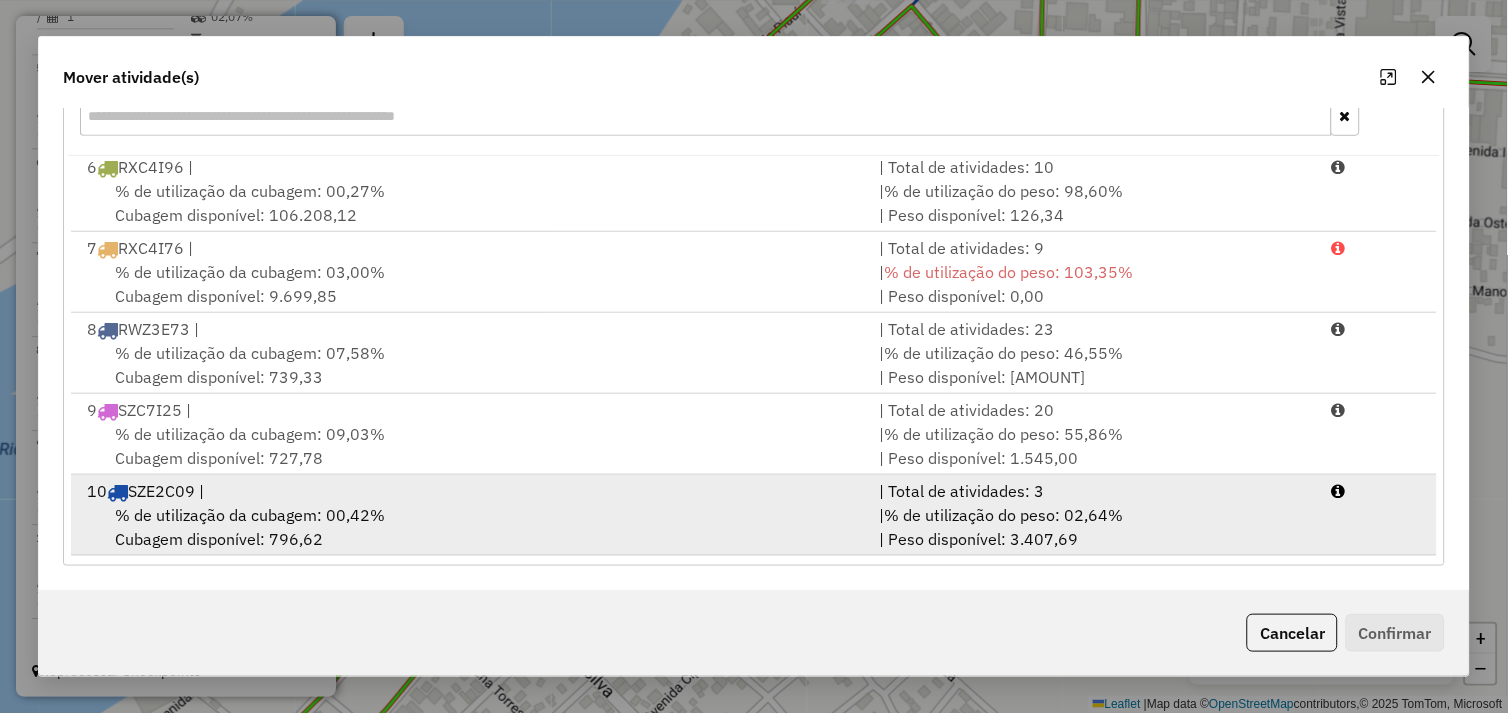 drag, startPoint x: 407, startPoint y: 521, endPoint x: 433, endPoint y: 520, distance: 26.019224 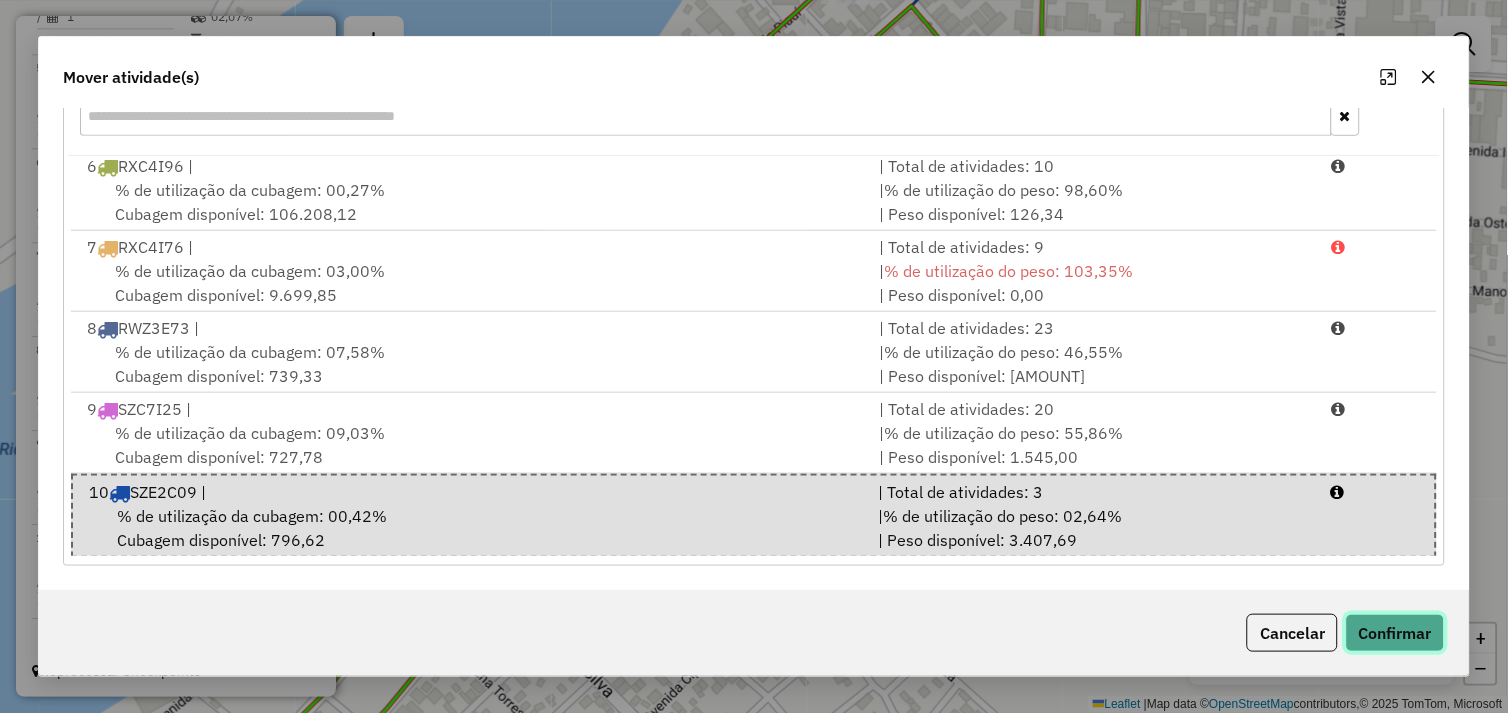 click on "Confirmar" 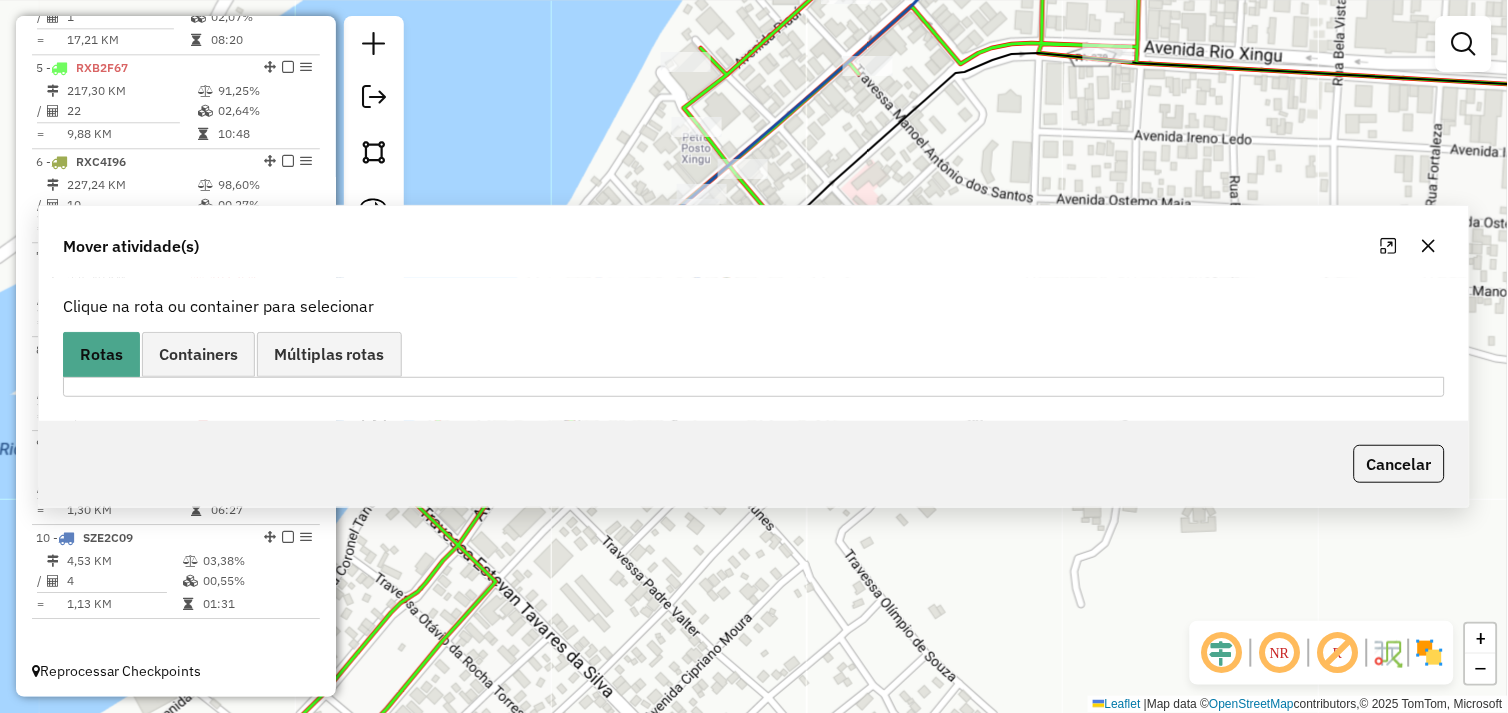 scroll, scrollTop: 0, scrollLeft: 0, axis: both 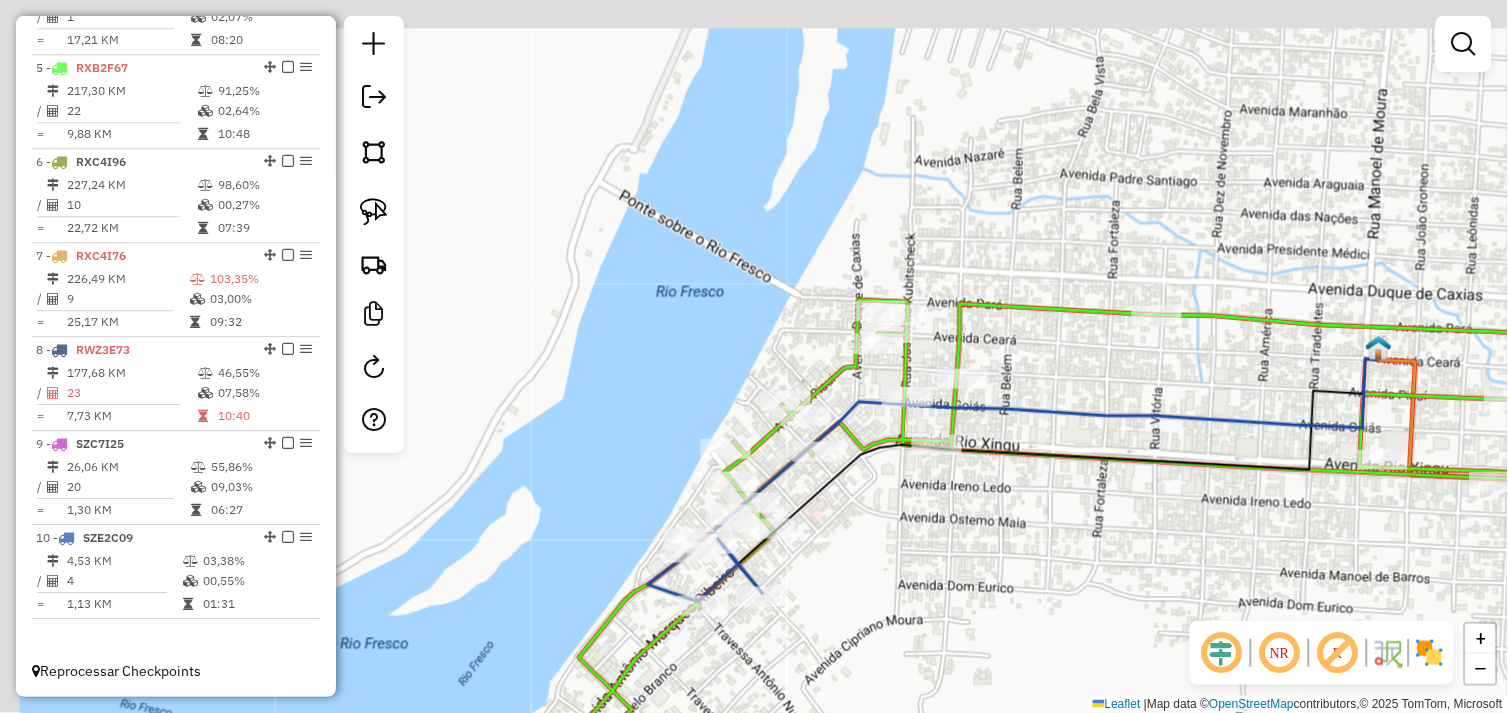 drag, startPoint x: 748, startPoint y: 308, endPoint x: 772, endPoint y: 554, distance: 247.16795 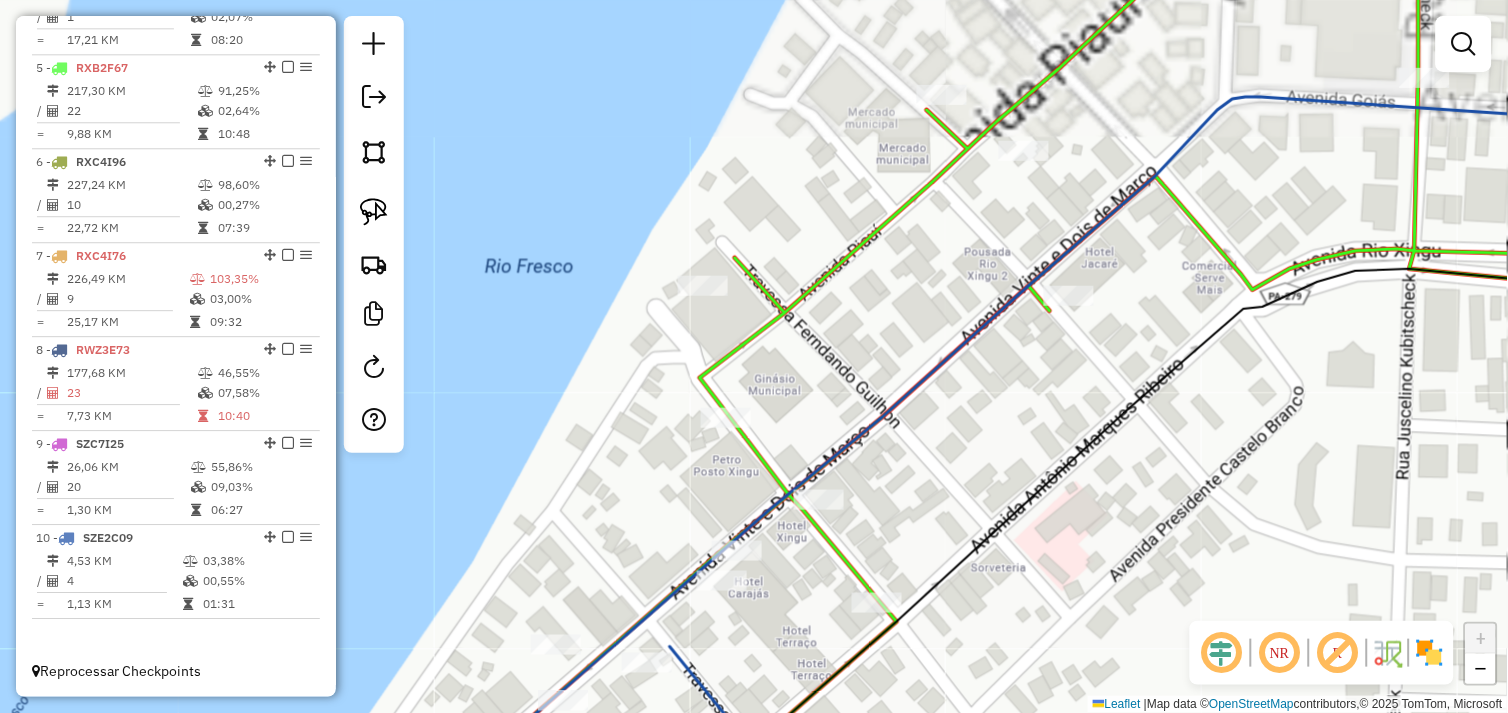 click on "Janela de atendimento Grade de atendimento Capacidade Transportadoras Veículos Cliente Pedidos  Rotas Selecione os dias de semana para filtrar as janelas de atendimento  Seg   Ter   Qua   Qui   Sex   Sáb   Dom  Informe o período da janela de atendimento: De: Até:  Filtrar exatamente a janela do cliente  Considerar janela de atendimento padrão  Selecione os dias de semana para filtrar as grades de atendimento  Seg   Ter   Qua   Qui   Sex   Sáb   Dom   Considerar clientes sem dia de atendimento cadastrado  Clientes fora do dia de atendimento selecionado Filtrar as atividades entre os valores definidos abaixo:  Peso mínimo:   Peso máximo:   Cubagem mínima:   Cubagem máxima:   De:   Até:  Filtrar as atividades entre o tempo de atendimento definido abaixo:  De:   Até:   Considerar capacidade total dos clientes não roteirizados Transportadora: Selecione um ou mais itens Tipo de veículo: Selecione um ou mais itens Veículo: Selecione um ou mais itens Motorista: Selecione um ou mais itens Nome: Rótulo:" 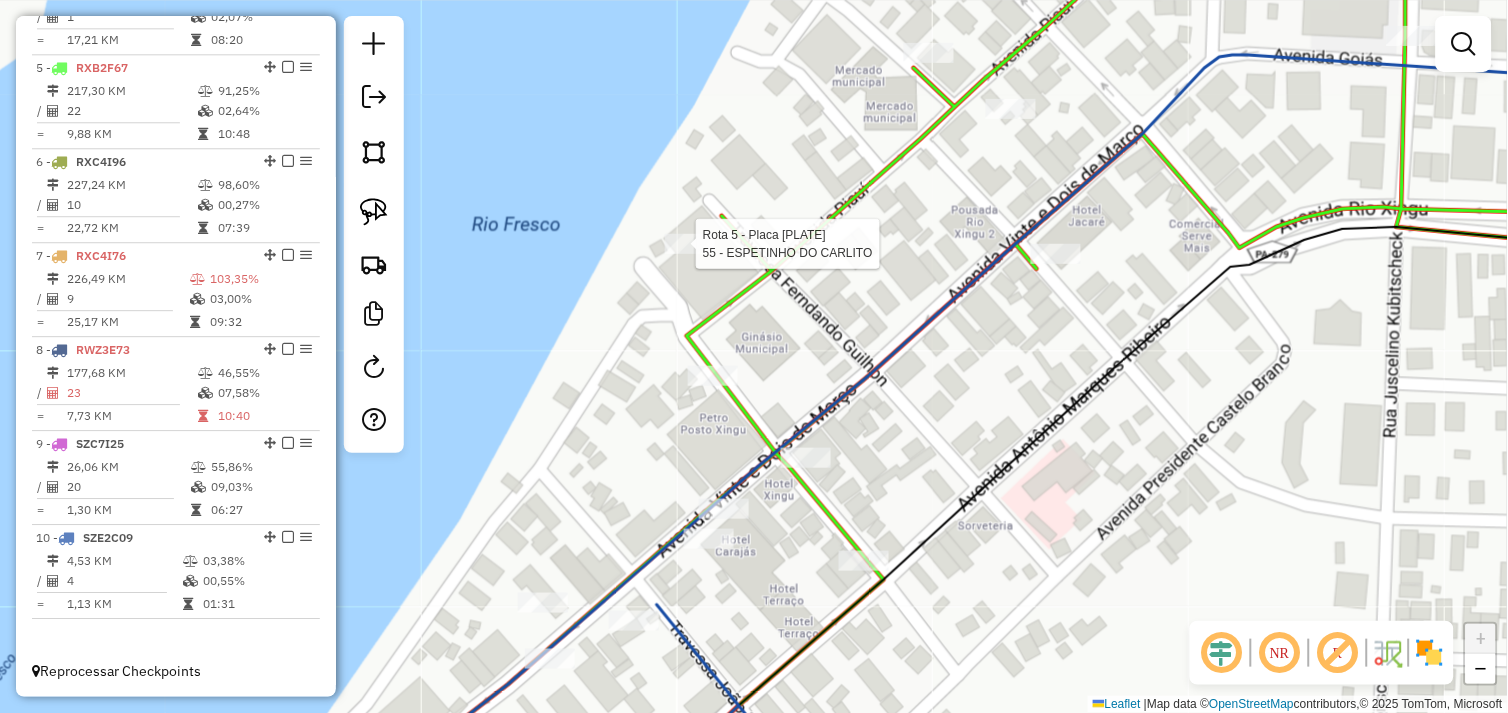 select on "*********" 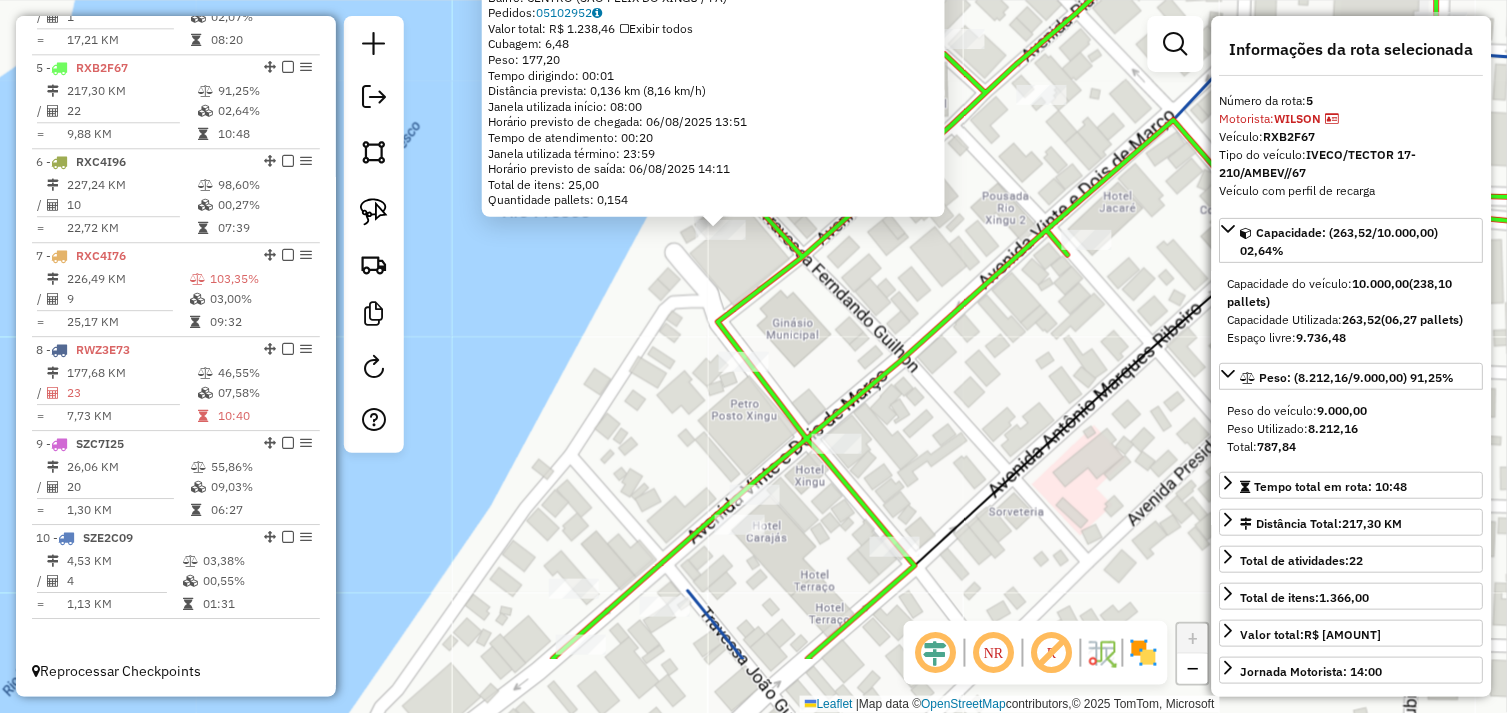 drag, startPoint x: 633, startPoint y: 368, endPoint x: 697, endPoint y: 382, distance: 65.51336 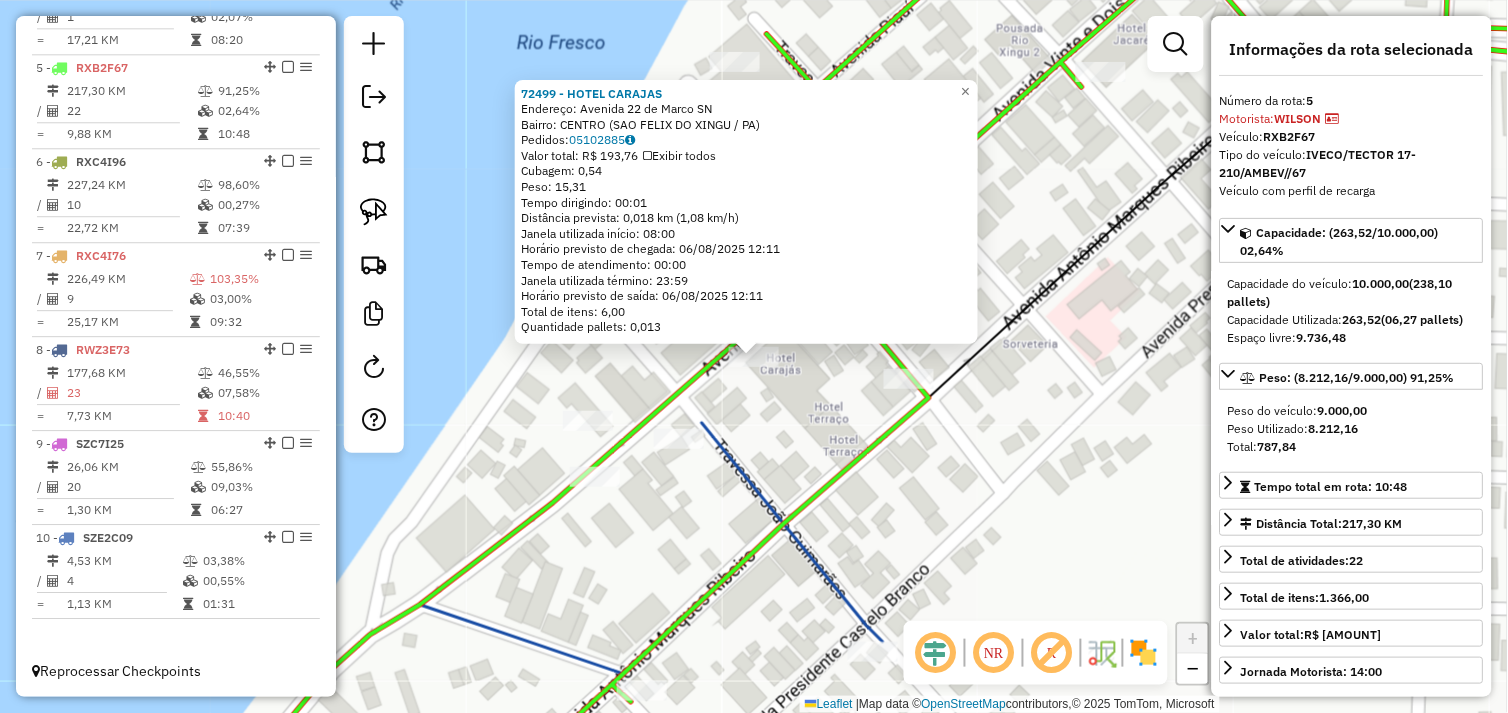 click on "72499 - HOTEL CARAJAS  Endereço:  Avenida 22 de Marco SN   Bairro: CENTRO (SAO FELIX DO XINGU / PA)   Pedidos:  05102885   Valor total: R$ 193,76   Exibir todos   Cubagem: 0,54  Peso: 15,31  Tempo dirigindo: 00:01   Distância prevista: 0,018 km (1,08 km/h)   Janela utilizada início: 08:00   Horário previsto de chegada: 06/08/2025 12:11   Tempo de atendimento: 00:00   Janela utilizada término: 23:59   Horário previsto de saída: 06/08/2025 12:11   Total de itens: 6,00   Quantidade pallets: 0,013  × Janela de atendimento Grade de atendimento Capacidade Transportadoras Veículos Cliente Pedidos  Rotas Selecione os dias de semana para filtrar as janelas de atendimento  Seg   Ter   Qua   Qui   Sex   Sáb   Dom  Informe o período da janela de atendimento: De: Até:  Filtrar exatamente a janela do cliente  Considerar janela de atendimento padrão  Selecione os dias de semana para filtrar as grades de atendimento  Seg   Ter   Qua   Qui   Sex   Sáb   Dom   Considerar clientes sem dia de atendimento cadastrado" 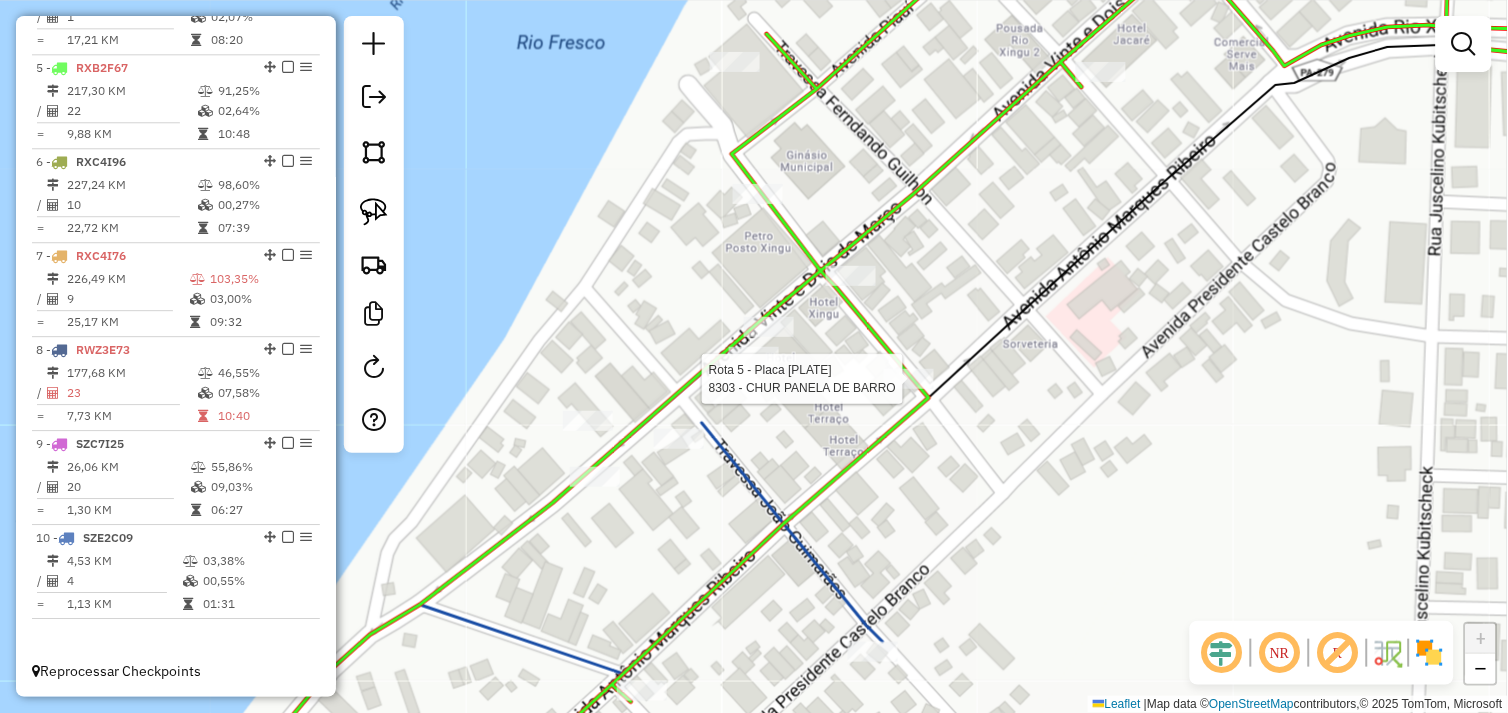 select on "*********" 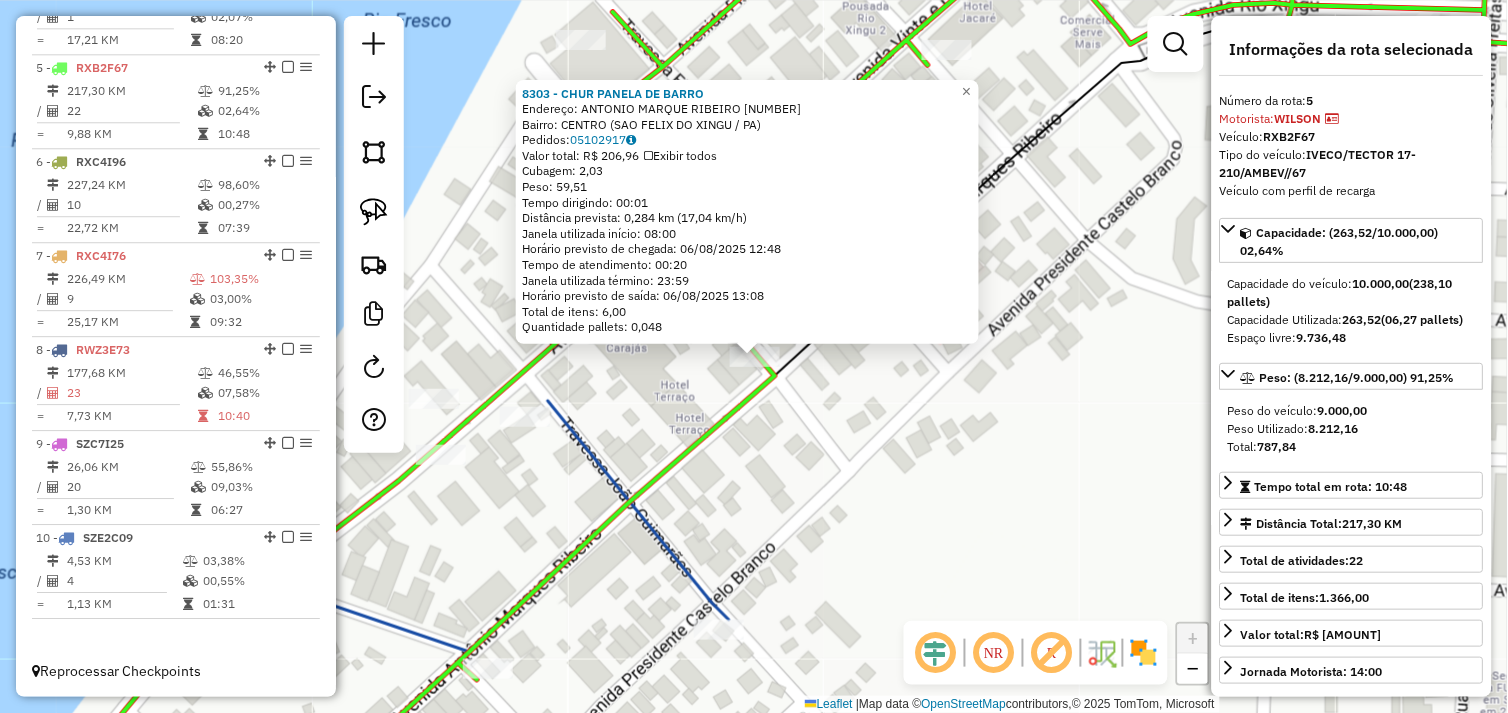 click on "8303 - CHUR PANELA DE BARRO  Endereço:  ANTONIO MARQUE RIBEIRO 932   Bairro: CENTRO (SAO FELIX DO XINGU / PA)   Pedidos:  05102917   Valor total: R$ 206,96   Exibir todos   Cubagem: 2,03  Peso: 59,51  Tempo dirigindo: 00:01   Distância prevista: 0,284 km (17,04 km/h)   Janela utilizada início: 08:00   Horário previsto de chegada: 06/08/2025 12:48   Tempo de atendimento: 00:20   Janela utilizada término: 23:59   Horário previsto de saída: 06/08/2025 13:08   Total de itens: 6,00   Quantidade pallets: 0,048  × Janela de atendimento Grade de atendimento Capacidade Transportadoras Veículos Cliente Pedidos  Rotas Selecione os dias de semana para filtrar as janelas de atendimento  Seg   Ter   Qua   Qui   Sex   Sáb   Dom  Informe o período da janela de atendimento: De: Até:  Filtrar exatamente a janela do cliente  Considerar janela de atendimento padrão  Selecione os dias de semana para filtrar as grades de atendimento  Seg   Ter   Qua   Qui   Sex   Sáb   Dom   Peso mínimo:   Peso máximo:   De:   De:" 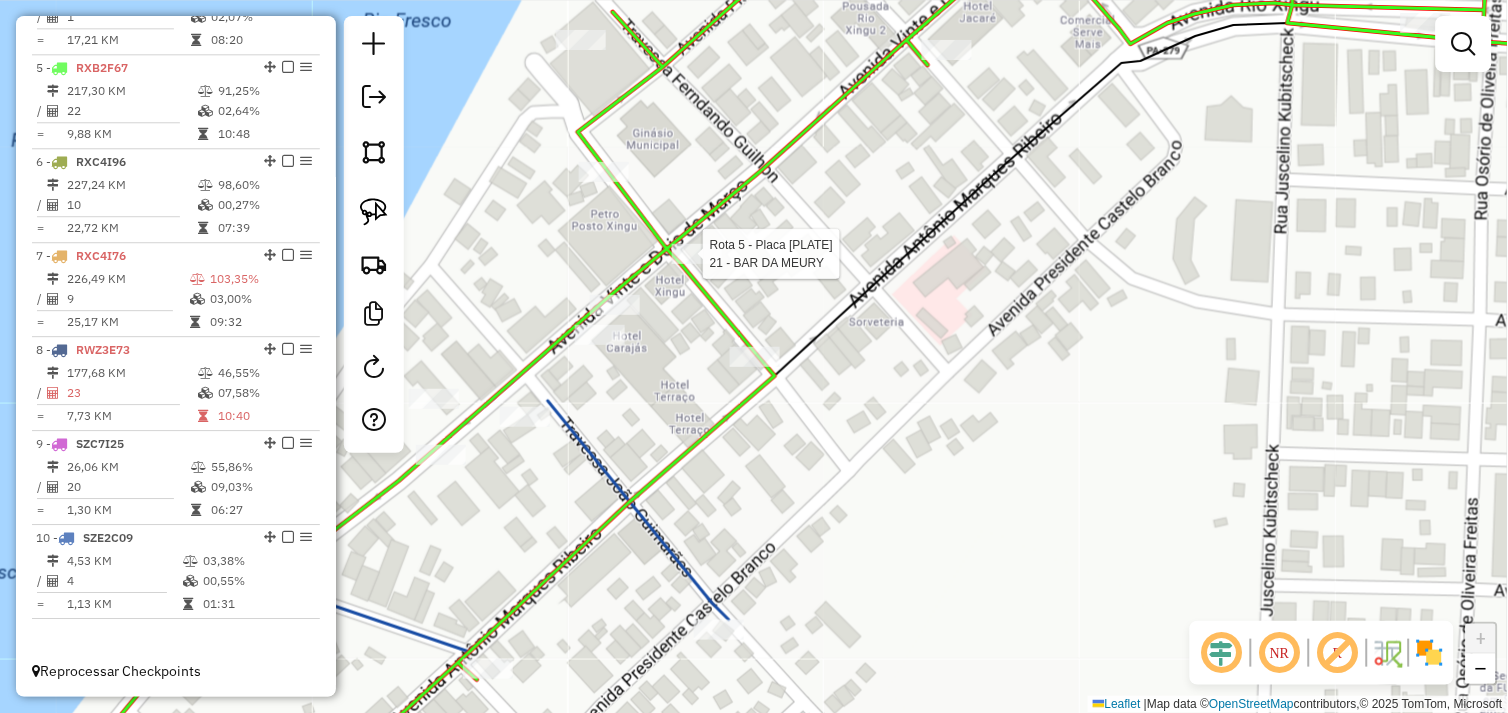 select on "*********" 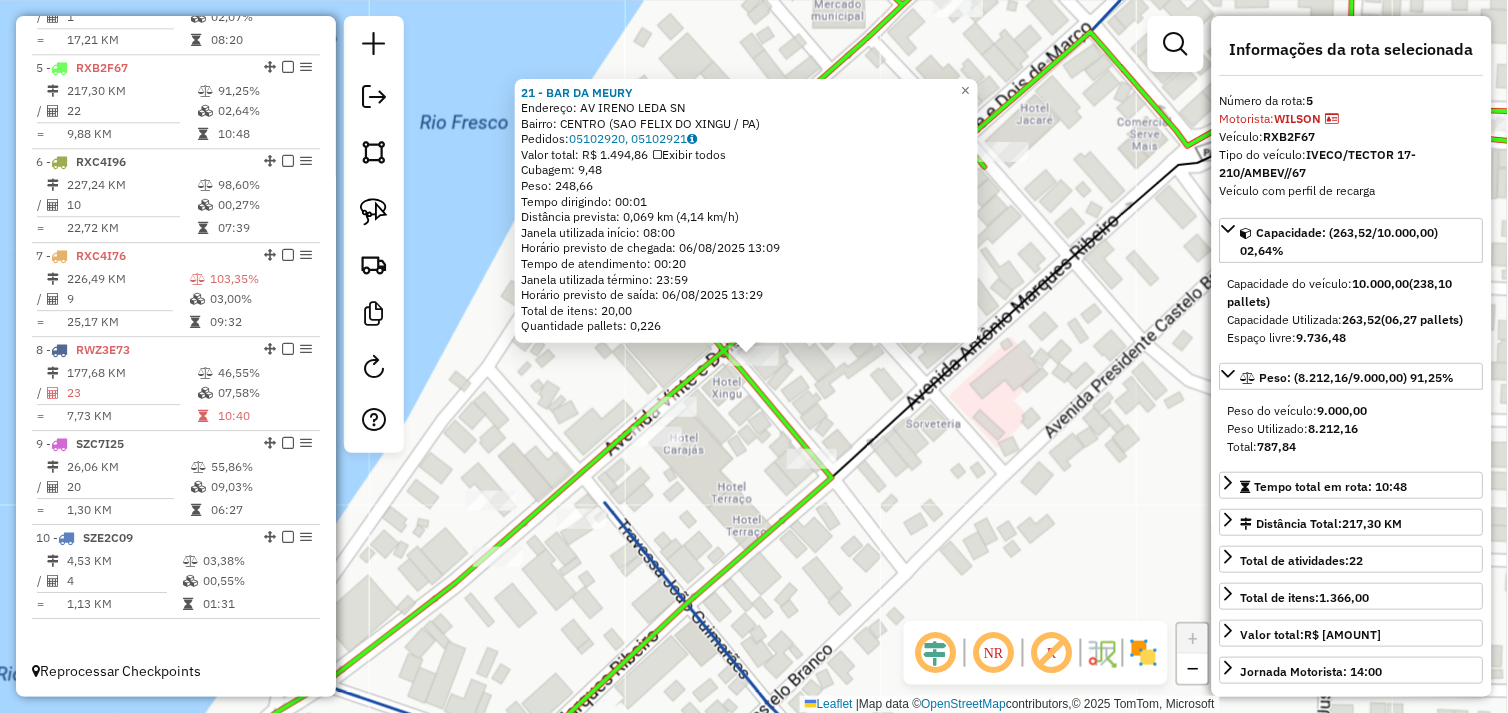 click on "21 - BAR DA MEURY  Endereço:  AV IRENO LEDA SN   Bairro: CENTRO (SAO FELIX DO XINGU / PA)   Pedidos:  05102920, 05102921   Valor total: R$ 1.494,86   Exibir todos   Cubagem: 9,48  Peso: 248,66  Tempo dirigindo: 00:01   Distância prevista: 0,069 km (4,14 km/h)   Janela utilizada início: 08:00   Horário previsto de chegada: 06/08/2025 13:09   Tempo de atendimento: 00:20   Janela utilizada término: 23:59   Horário previsto de saída: 06/08/2025 13:29   Total de itens: 20,00   Quantidade pallets: 0,226  × Janela de atendimento Grade de atendimento Capacidade Transportadoras Veículos Cliente Pedidos  Rotas Selecione os dias de semana para filtrar as janelas de atendimento  Seg   Ter   Qua   Qui   Sex   Sáb   Dom  Informe o período da janela de atendimento: De: Até:  Filtrar exatamente a janela do cliente  Considerar janela de atendimento padrão  Selecione os dias de semana para filtrar as grades de atendimento  Seg   Ter   Qua   Qui   Sex   Sáb   Dom   Clientes fora do dia de atendimento selecionado +" 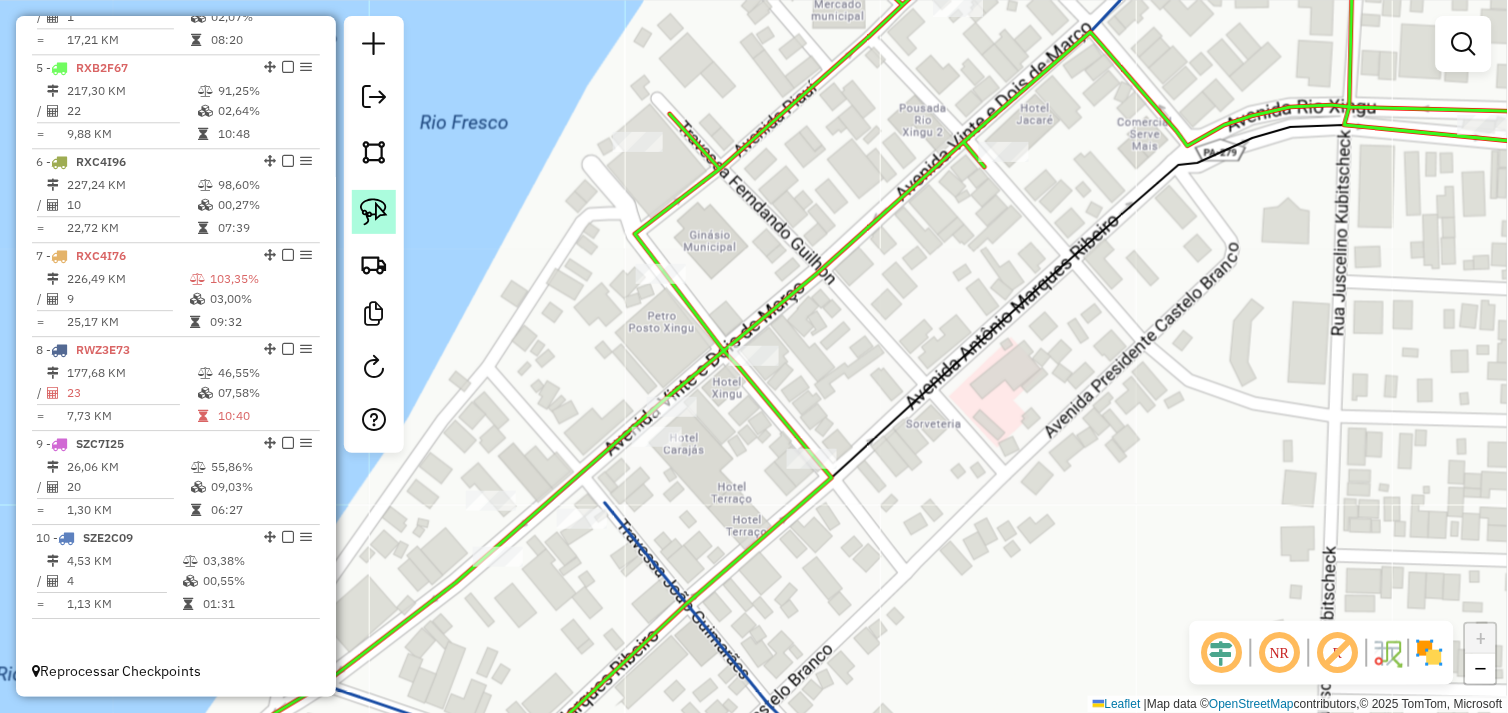 click 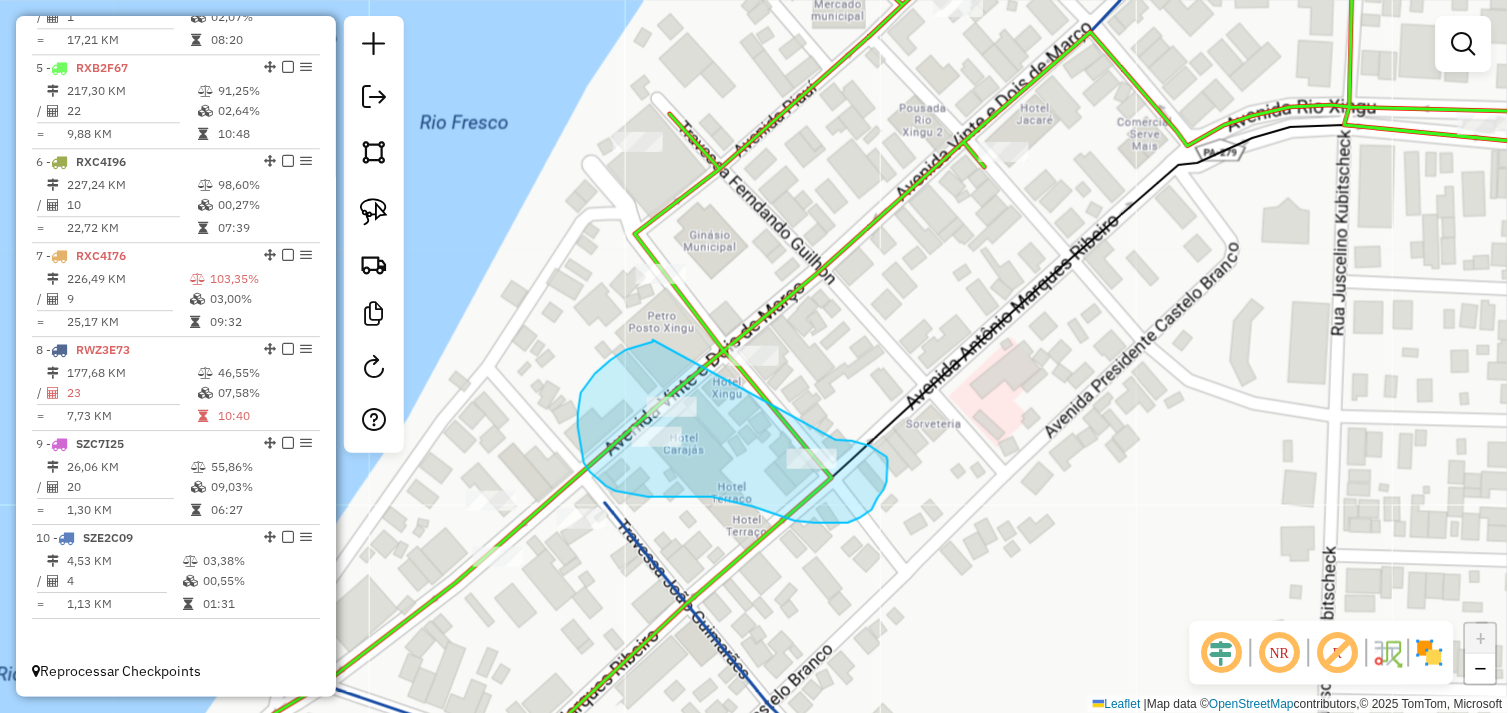 drag, startPoint x: 653, startPoint y: 340, endPoint x: 803, endPoint y: 440, distance: 180.27756 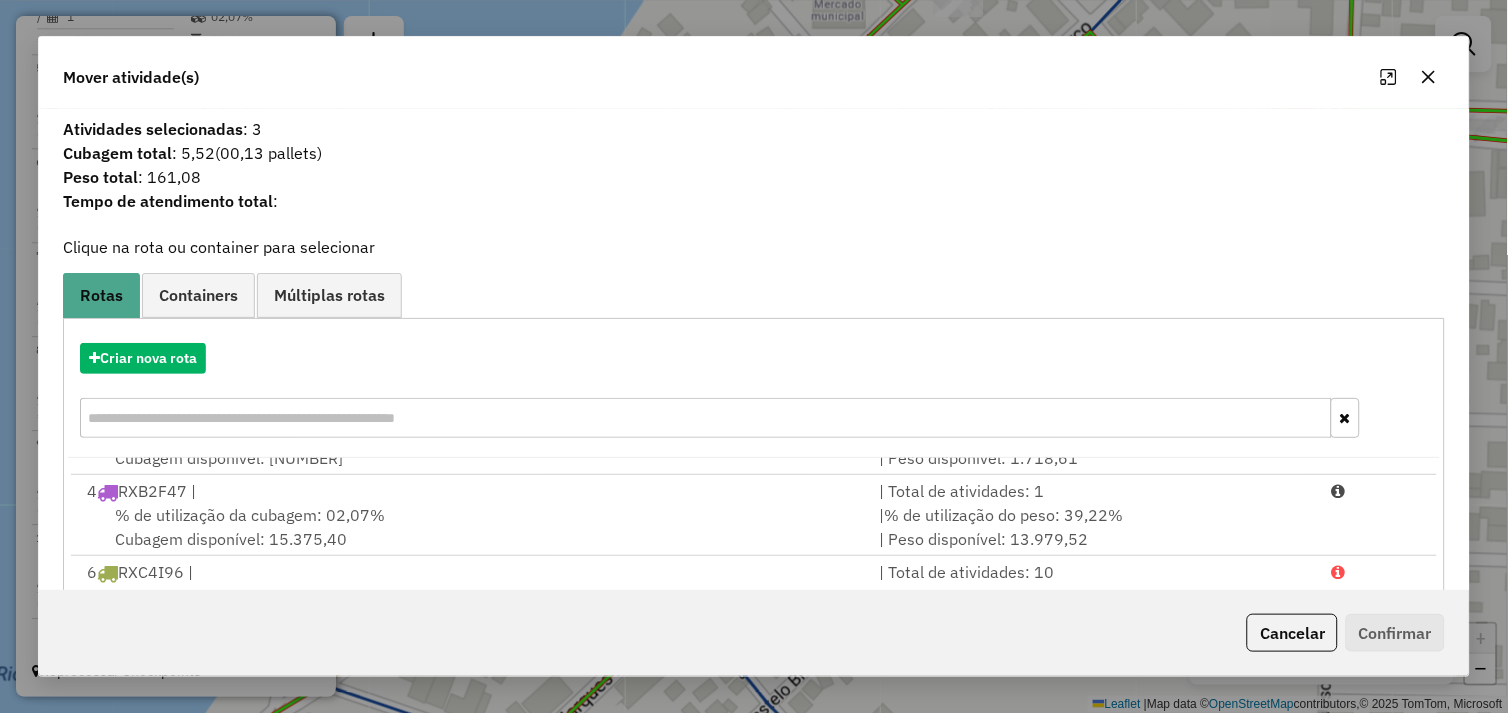 scroll, scrollTop: 330, scrollLeft: 0, axis: vertical 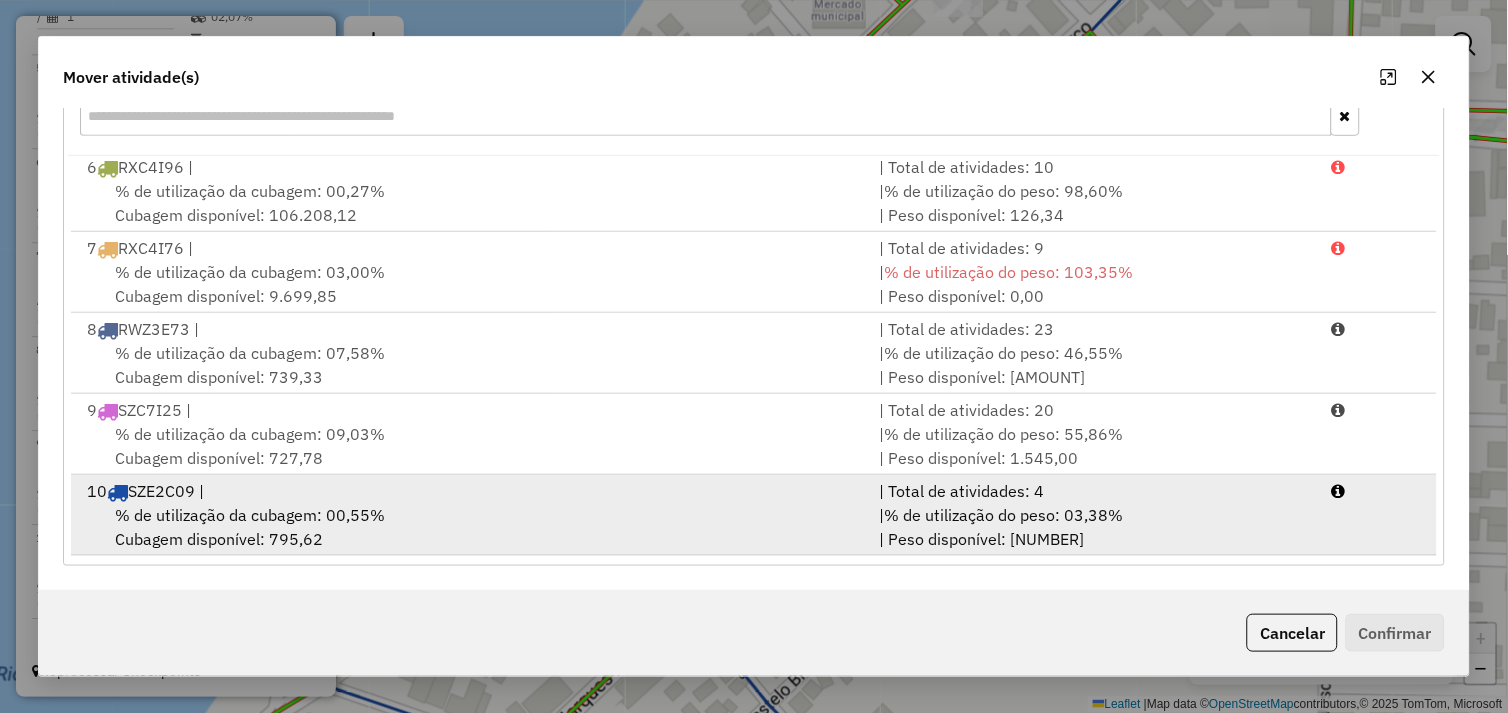 click on "% de utilização da cubagem: 00,55%  Cubagem disponível: 795,62" at bounding box center (471, 527) 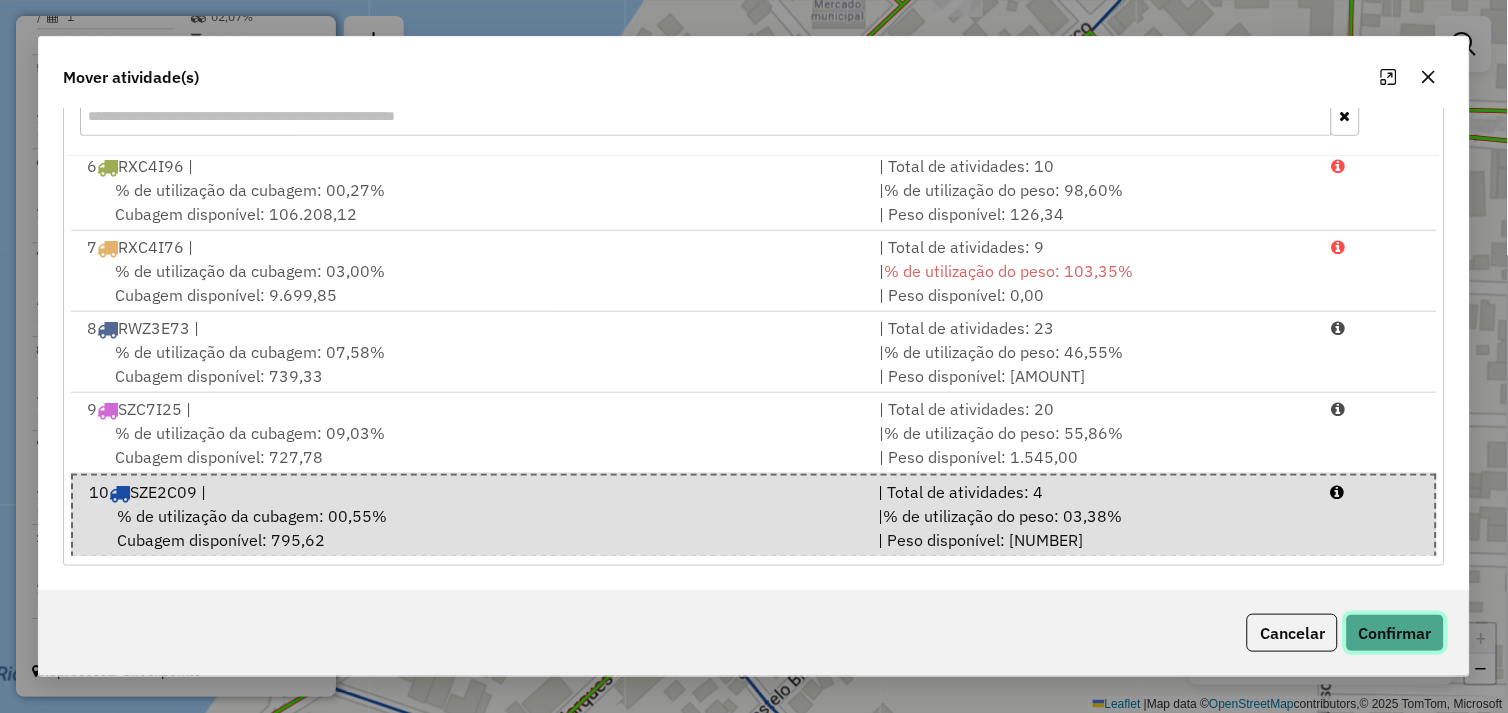 click on "Confirmar" 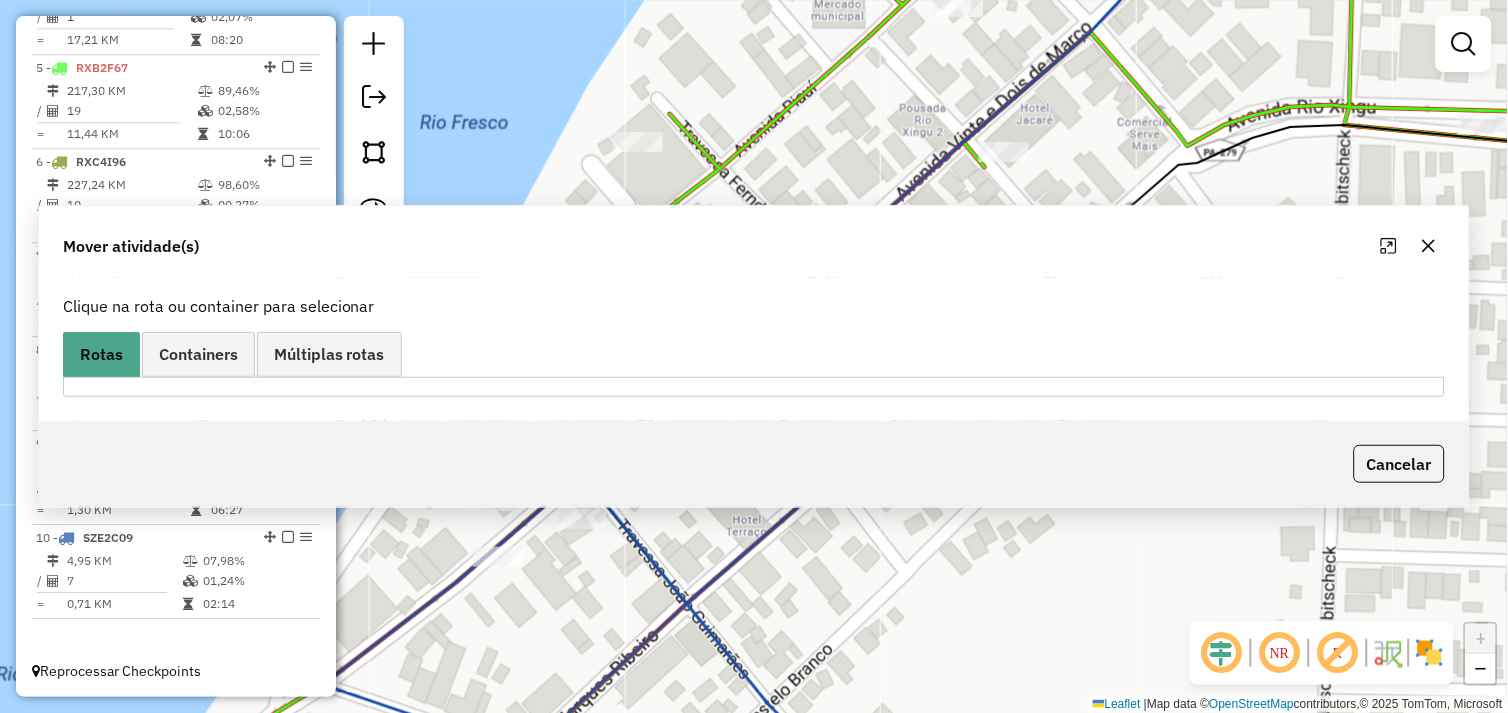 scroll, scrollTop: 0, scrollLeft: 0, axis: both 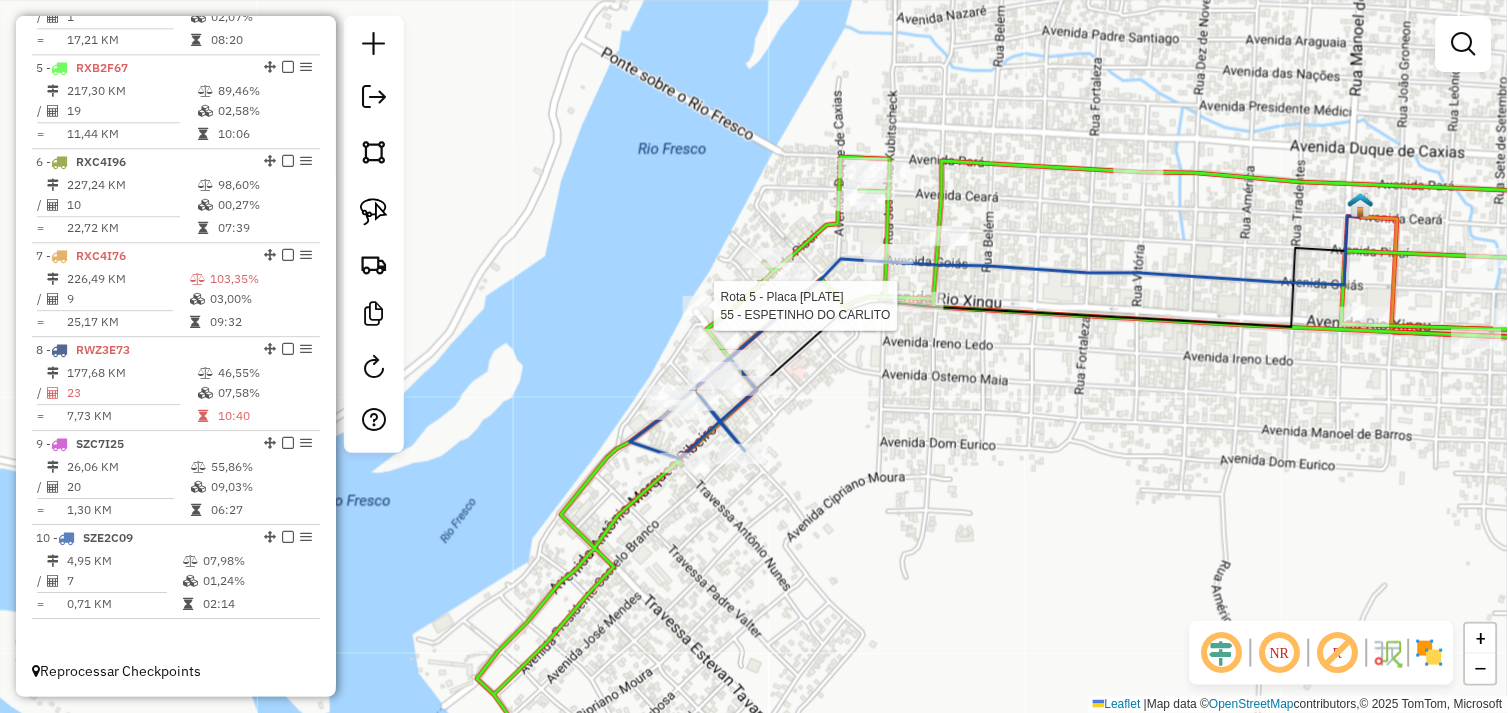 select on "*********" 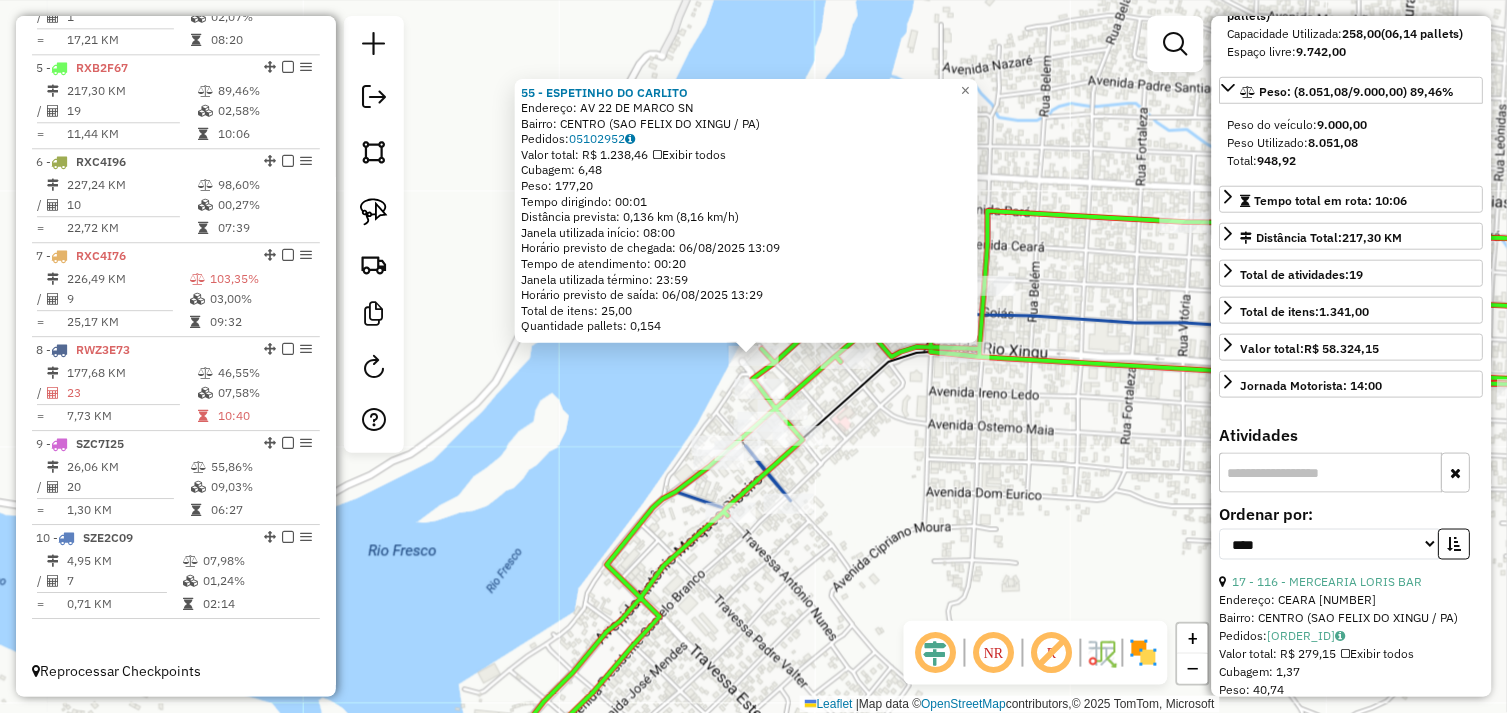 scroll, scrollTop: 333, scrollLeft: 0, axis: vertical 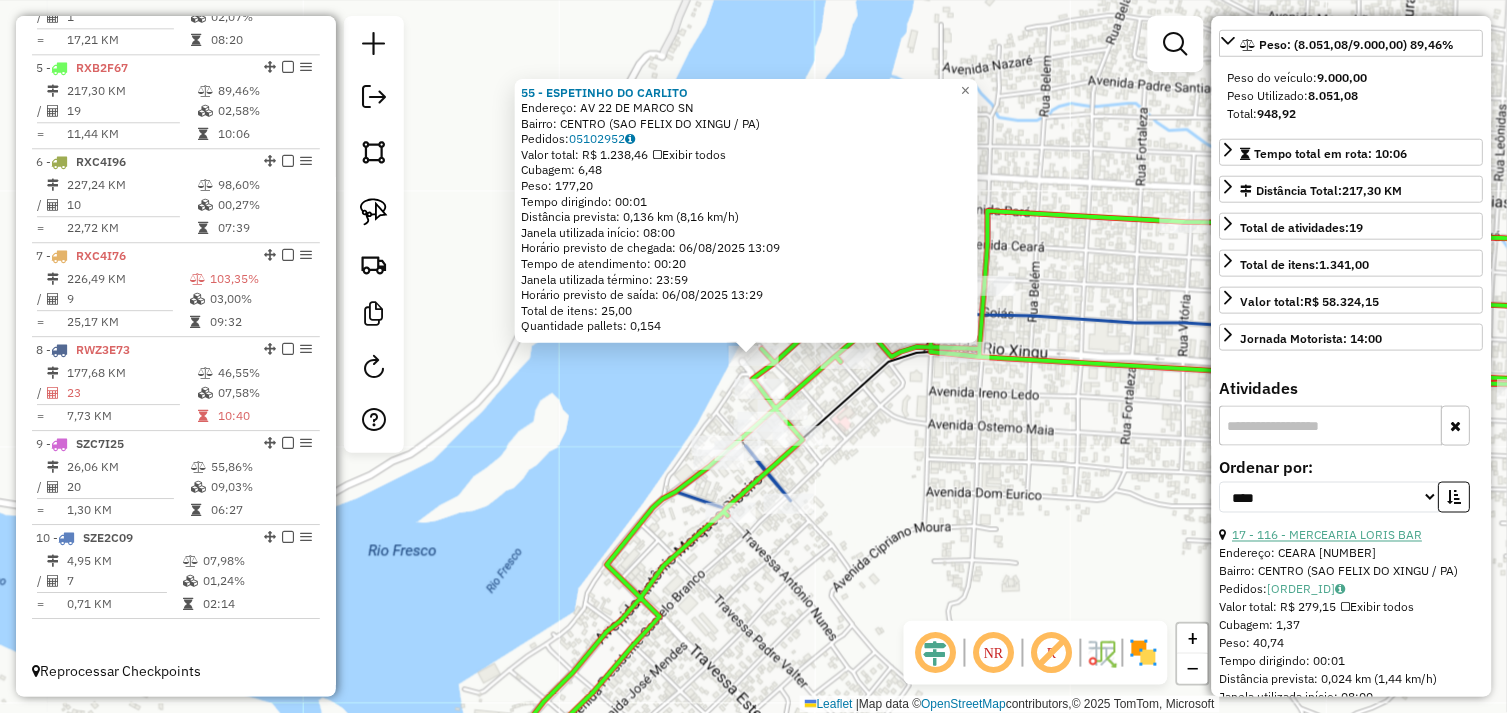 click on "17 - 116 - MERCEARIA LORIS BAR" at bounding box center [1328, 535] 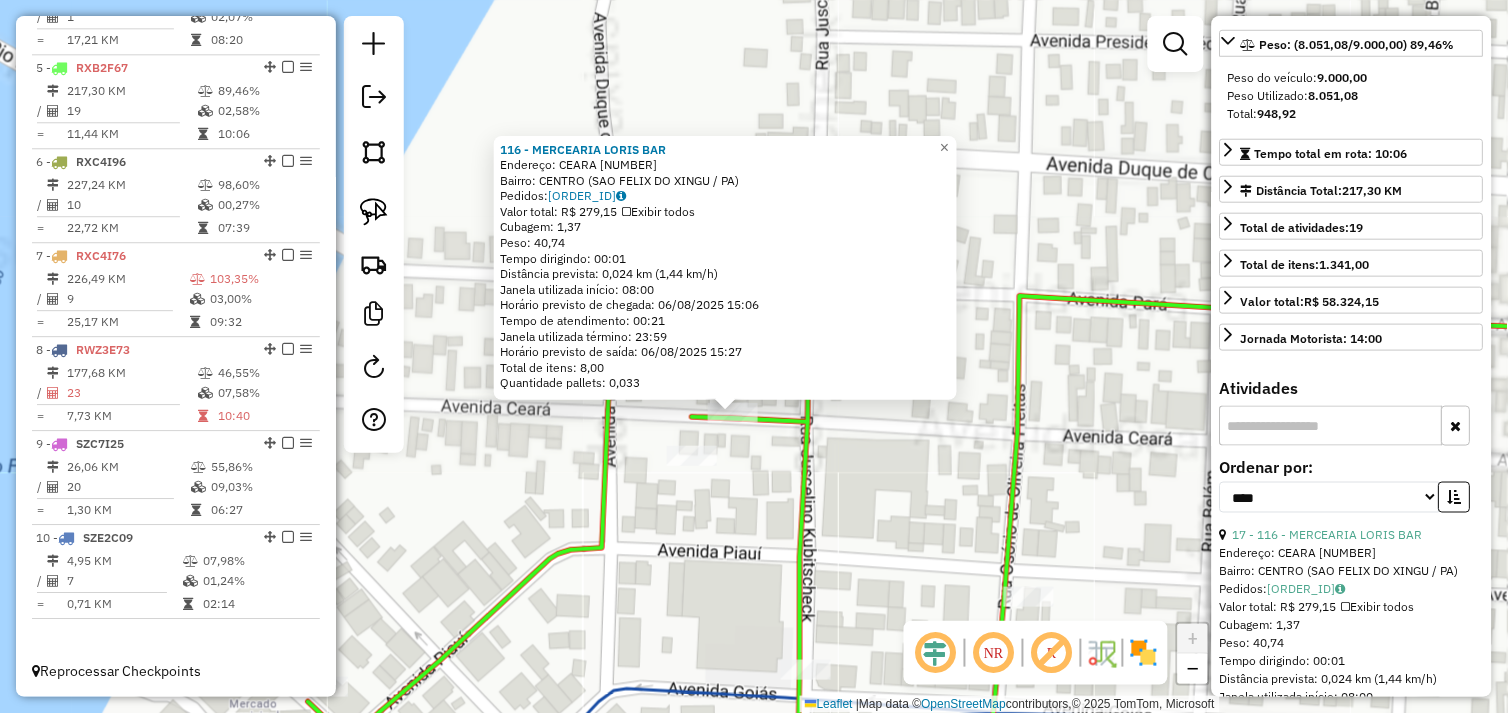 click on "116 - MERCEARIA LORIS BAR  Endereço:  CEARA 1501   Bairro: CENTRO (SAO FELIX DO XINGU / PA)   Pedidos:  05102909   Valor total: R$ 279,15   Exibir todos   Cubagem: 1,37  Peso: 40,74  Tempo dirigindo: 00:01   Distância prevista: 0,024 km (1,44 km/h)   Janela utilizada início: 08:00   Horário previsto de chegada: 06/08/2025 15:06   Tempo de atendimento: 00:21   Janela utilizada término: 23:59   Horário previsto de saída: 06/08/2025 15:27   Total de itens: 8,00   Quantidade pallets: 0,033  × Janela de atendimento Grade de atendimento Capacidade Transportadoras Veículos Cliente Pedidos  Rotas Selecione os dias de semana para filtrar as janelas de atendimento  Seg   Ter   Qua   Qui   Sex   Sáb   Dom  Informe o período da janela de atendimento: De: Até:  Filtrar exatamente a janela do cliente  Considerar janela de atendimento padrão  Selecione os dias de semana para filtrar as grades de atendimento  Seg   Ter   Qua   Qui   Sex   Sáb   Dom   Considerar clientes sem dia de atendimento cadastrado  De:  +" 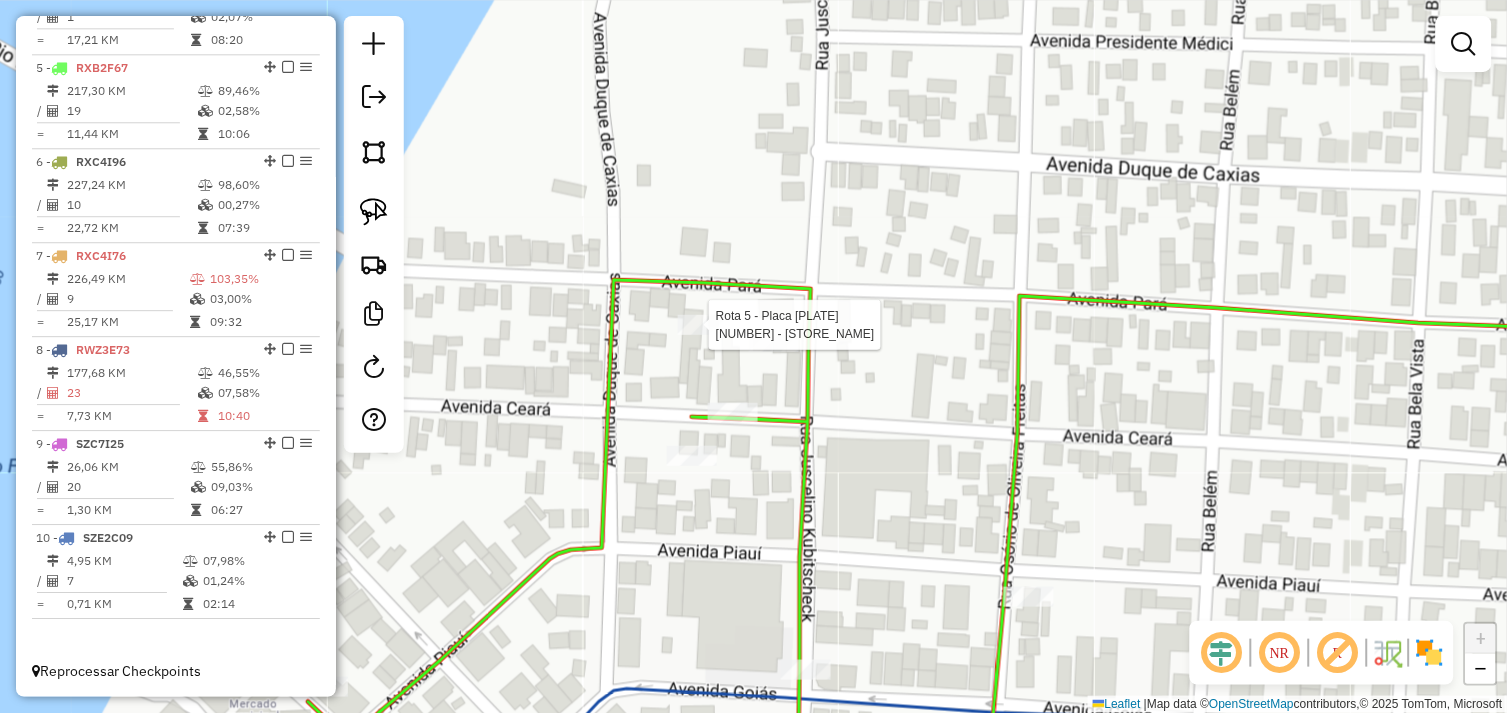 select on "*********" 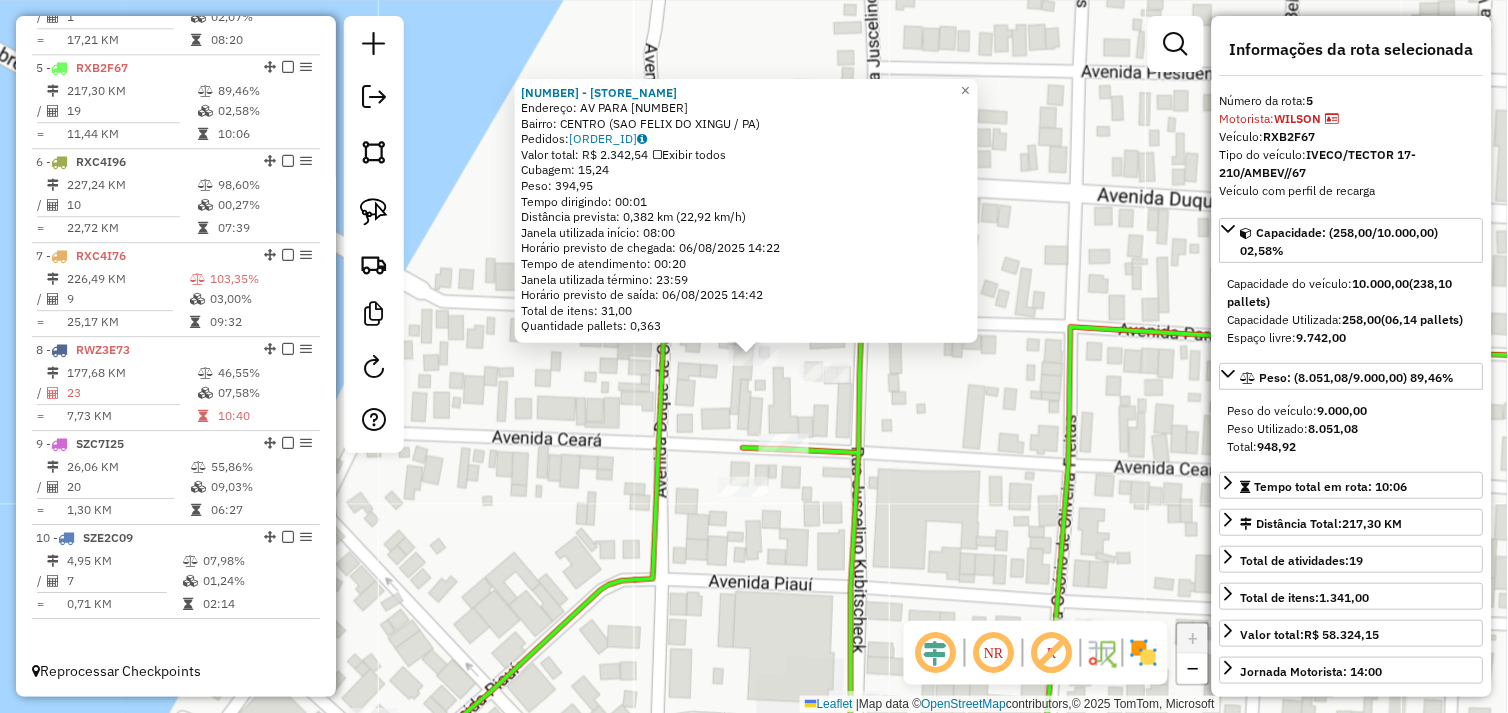 click on "298 - BAR DO HAMILTON  Endereço:  AV PARA 1   Bairro: CENTRO (SAO FELIX DO XINGU / PA)   Pedidos:  05102821   Valor total: R$ 2.342,54   Exibir todos   Cubagem: 15,24  Peso: 394,95  Tempo dirigindo: 00:01   Distância prevista: 0,382 km (22,92 km/h)   Janela utilizada início: 08:00   Horário previsto de chegada: 06/08/2025 14:22   Tempo de atendimento: 00:20   Janela utilizada término: 23:59   Horário previsto de saída: 06/08/2025 14:42   Total de itens: 31,00   Quantidade pallets: 0,363  × Janela de atendimento Grade de atendimento Capacidade Transportadoras Veículos Cliente Pedidos  Rotas Selecione os dias de semana para filtrar as janelas de atendimento  Seg   Ter   Qua   Qui   Sex   Sáb   Dom  Informe o período da janela de atendimento: De: Até:  Filtrar exatamente a janela do cliente  Considerar janela de atendimento padrão  Selecione os dias de semana para filtrar as grades de atendimento  Seg   Ter   Qua   Qui   Sex   Sáb   Dom   Considerar clientes sem dia de atendimento cadastrado  De:" 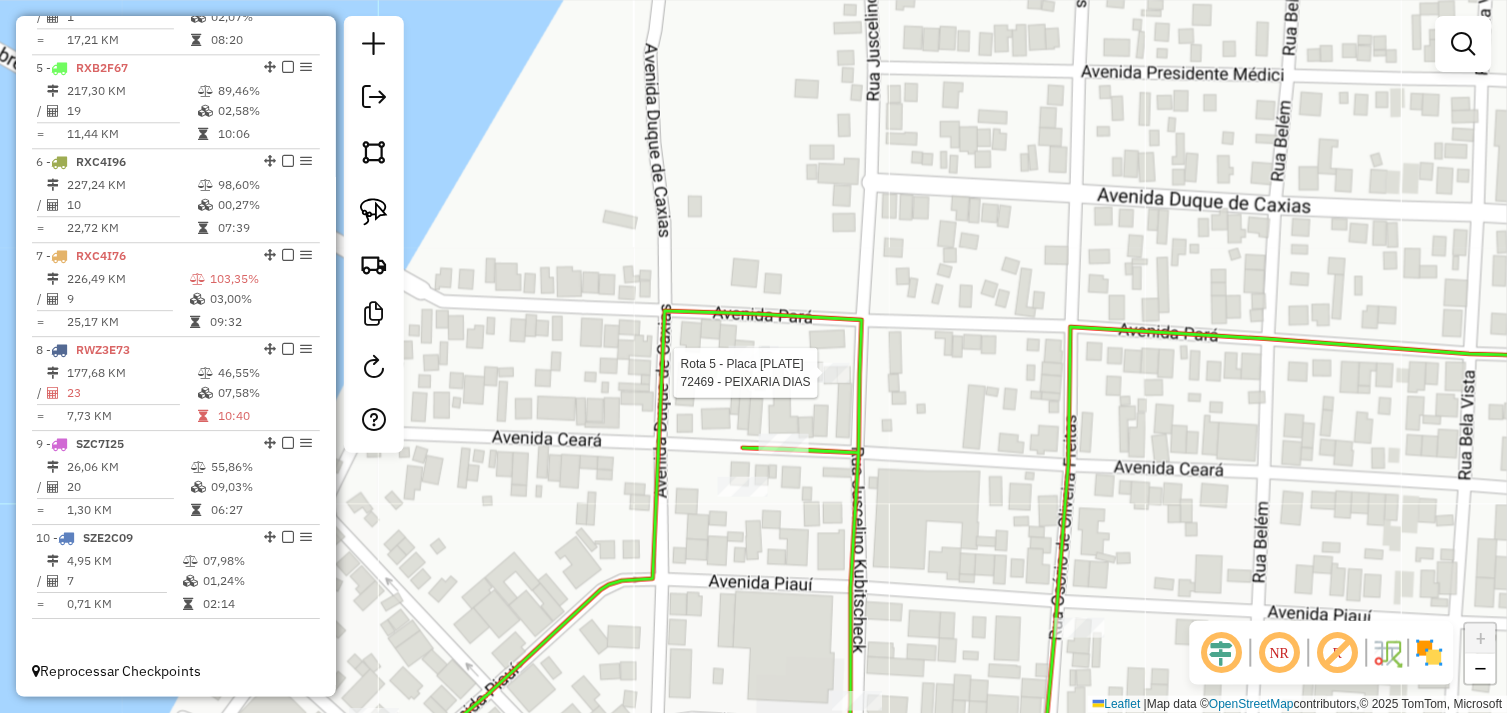 select on "*********" 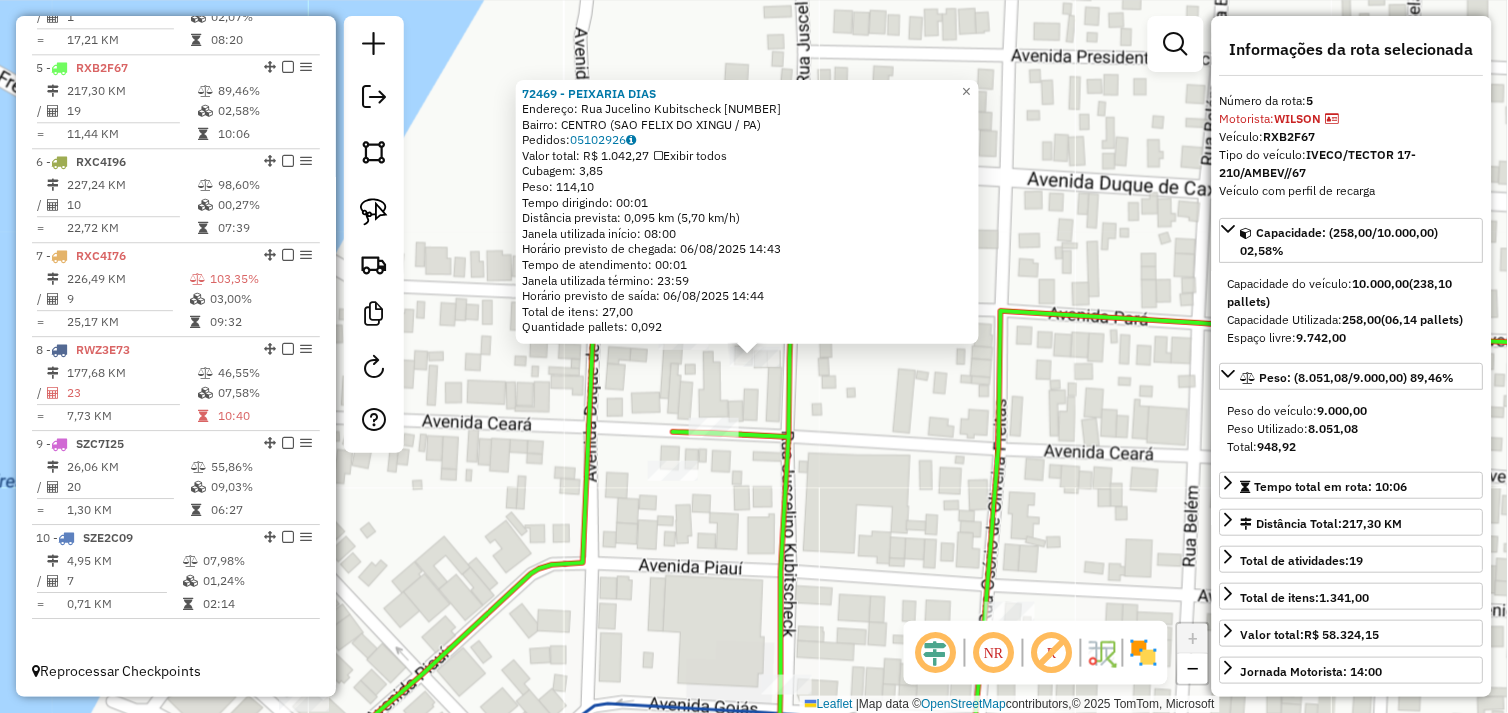 click on "72469 - PEIXARIA DIAS  Endereço:  Rua Jucelino Kubitscheck 61   Bairro: CENTRO (SAO FELIX DO XINGU / PA)   Pedidos:  05102926   Valor total: R$ 1.042,27   Exibir todos   Cubagem: 3,85  Peso: 114,10  Tempo dirigindo: 00:01   Distância prevista: 0,095 km (5,70 km/h)   Janela utilizada início: 08:00   Horário previsto de chegada: 06/08/2025 14:43   Tempo de atendimento: 00:01   Janela utilizada término: 23:59   Horário previsto de saída: 06/08/2025 14:44   Total de itens: 27,00   Quantidade pallets: 0,092  × Janela de atendimento Grade de atendimento Capacidade Transportadoras Veículos Cliente Pedidos  Rotas Selecione os dias de semana para filtrar as janelas de atendimento  Seg   Ter   Qua   Qui   Sex   Sáb   Dom  Informe o período da janela de atendimento: De: Até:  Filtrar exatamente a janela do cliente  Considerar janela de atendimento padrão  Selecione os dias de semana para filtrar as grades de atendimento  Seg   Ter   Qua   Qui   Sex   Sáb   Dom   Peso mínimo:   Peso máximo:   De:   Até:" 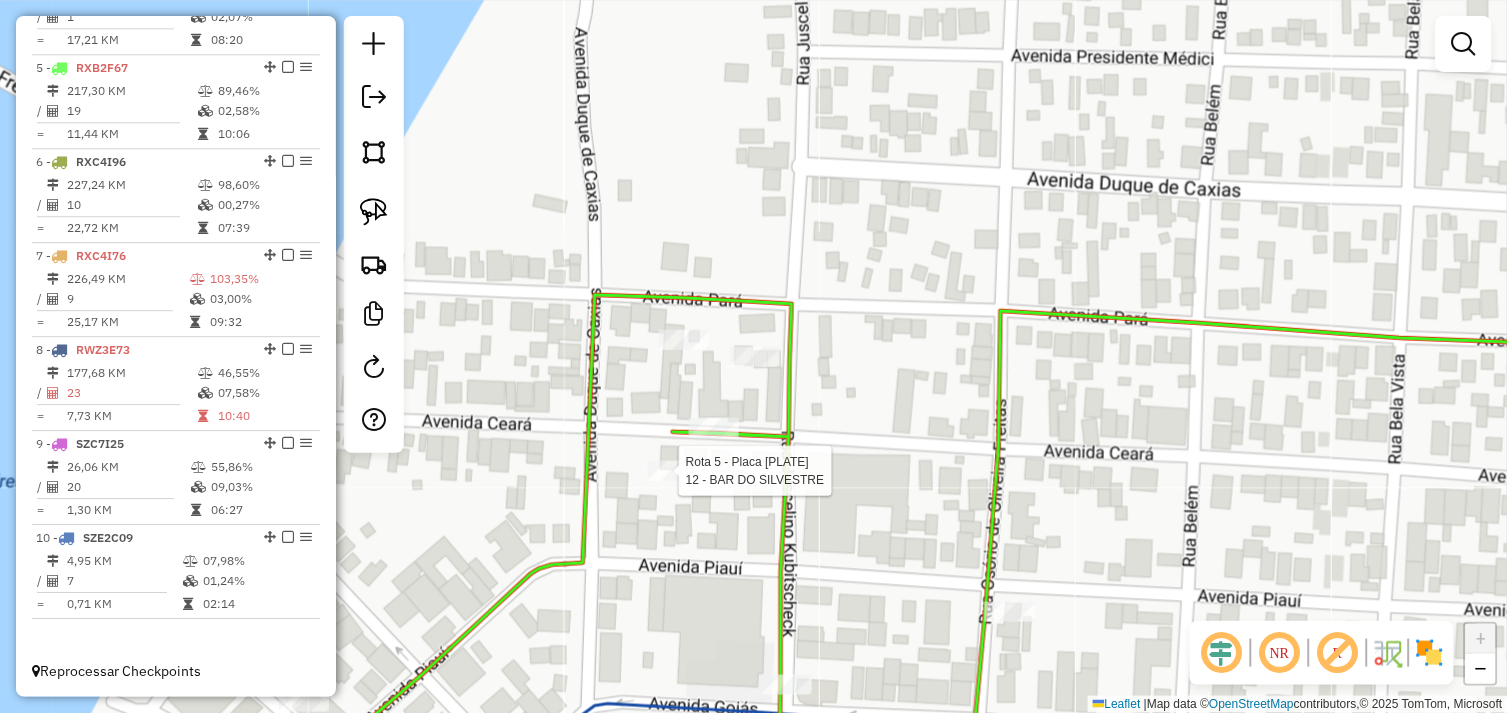 select on "*********" 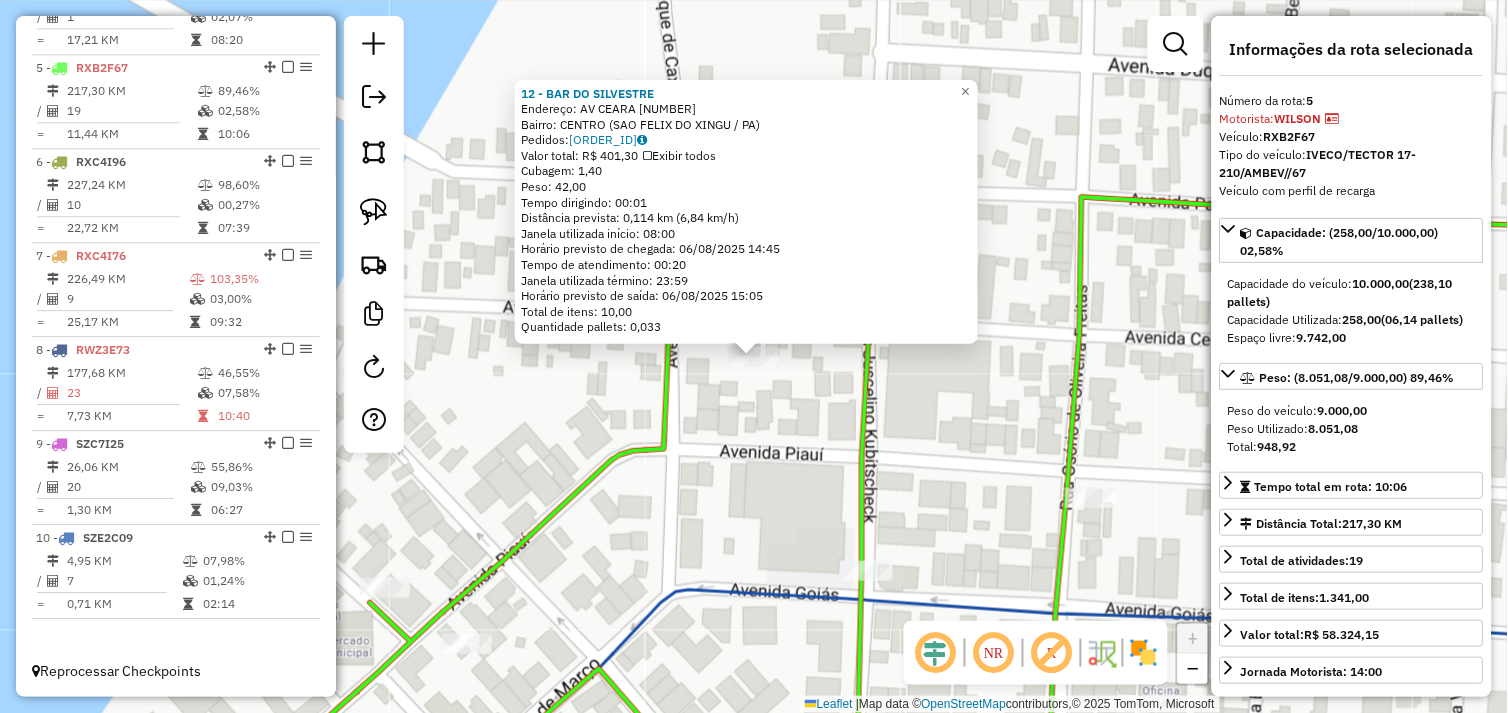 click on "12 - BAR DO SILVESTRE  Endereço:  AV CEARA 40   Bairro: CENTRO (SAO FELIX DO XINGU / PA)   Pedidos:  05102933   Valor total: R$ 401,30   Exibir todos   Cubagem: 1,40  Peso: 42,00  Tempo dirigindo: 00:01   Distância prevista: 0,114 km (6,84 km/h)   Janela utilizada início: 08:00   Horário previsto de chegada: 06/08/2025 14:45   Tempo de atendimento: 00:20   Janela utilizada término: 23:59   Horário previsto de saída: 06/08/2025 15:05   Total de itens: 10,00   Quantidade pallets: 0,033  × Janela de atendimento Grade de atendimento Capacidade Transportadoras Veículos Cliente Pedidos  Rotas Selecione os dias de semana para filtrar as janelas de atendimento  Seg   Ter   Qua   Qui   Sex   Sáb   Dom  Informe o período da janela de atendimento: De: Até:  Filtrar exatamente a janela do cliente  Considerar janela de atendimento padrão  Selecione os dias de semana para filtrar as grades de atendimento  Seg   Ter   Qua   Qui   Sex   Sáb   Dom   Considerar clientes sem dia de atendimento cadastrado  De:  De:" 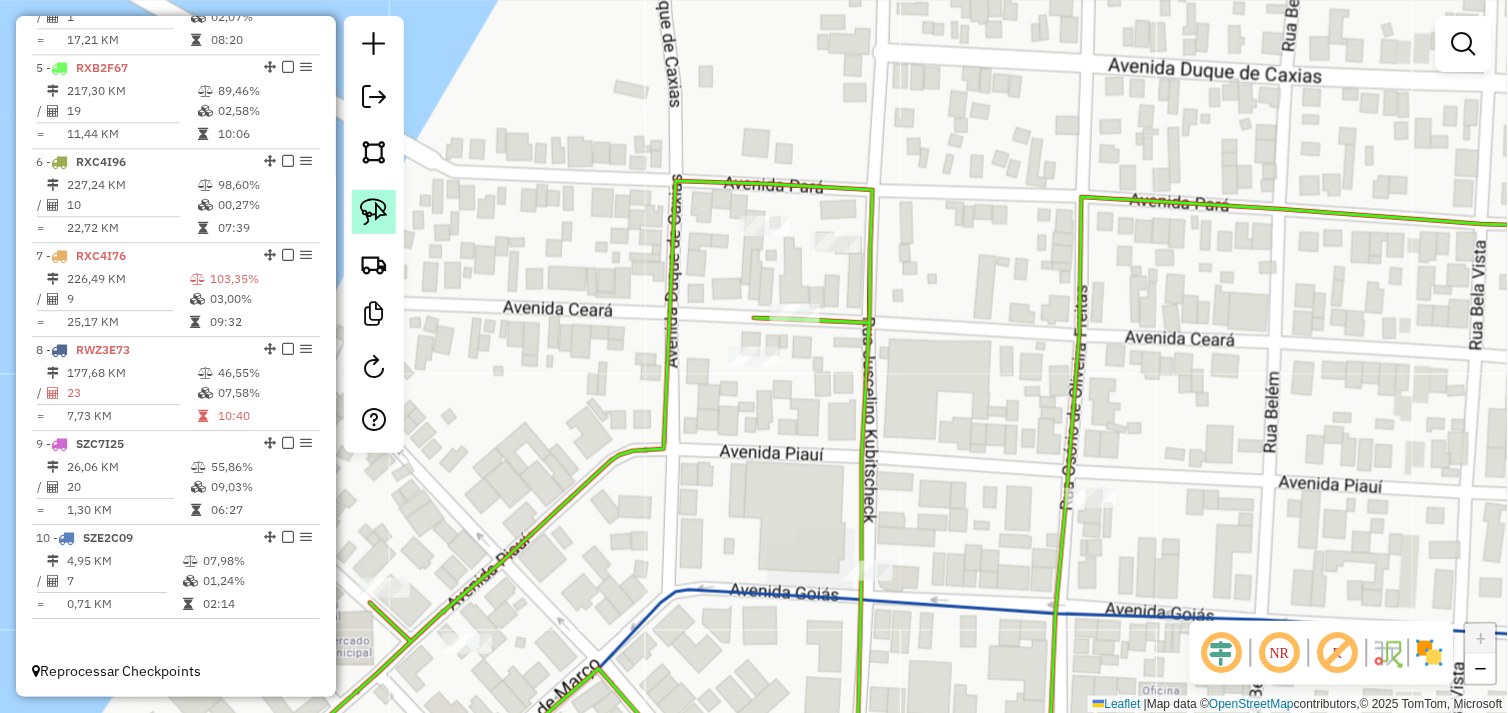 click 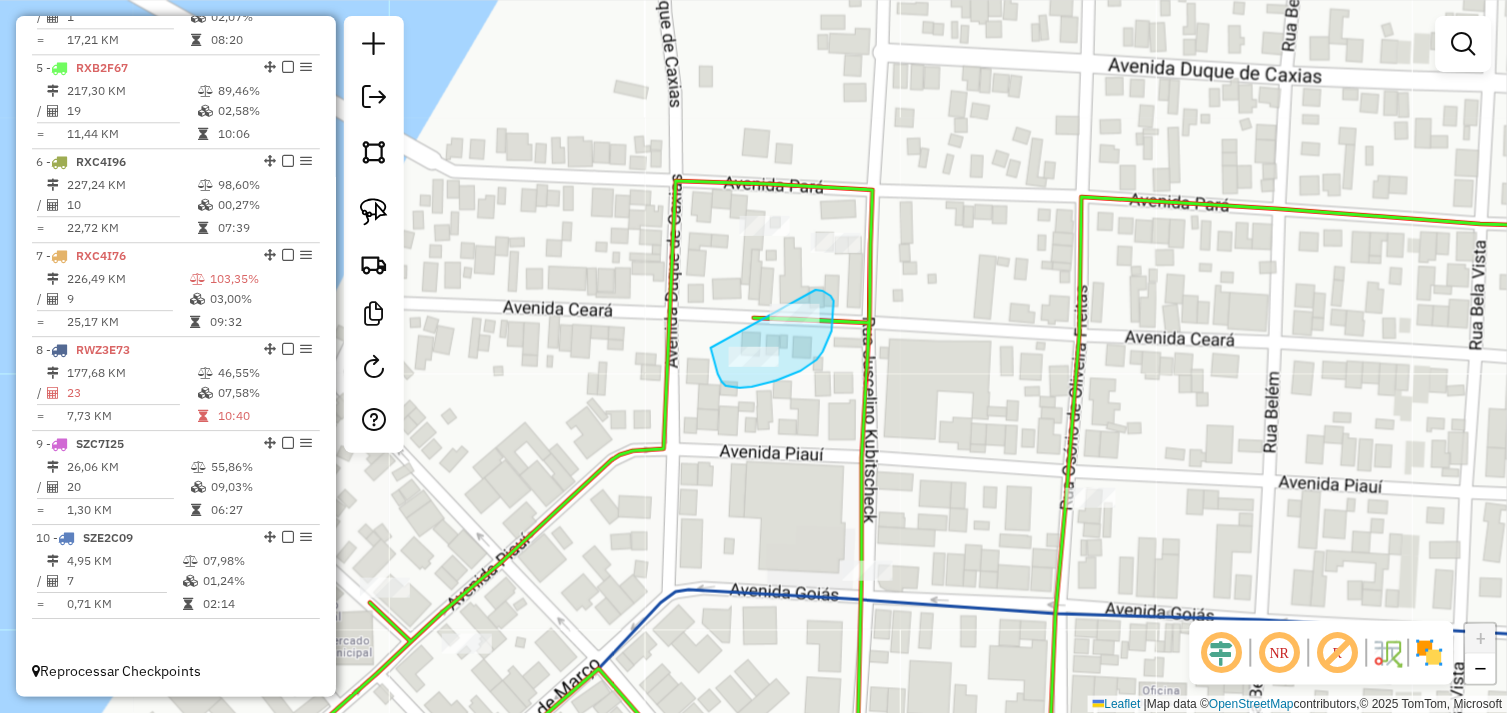 drag, startPoint x: 712, startPoint y: 354, endPoint x: 794, endPoint y: 288, distance: 105.26158 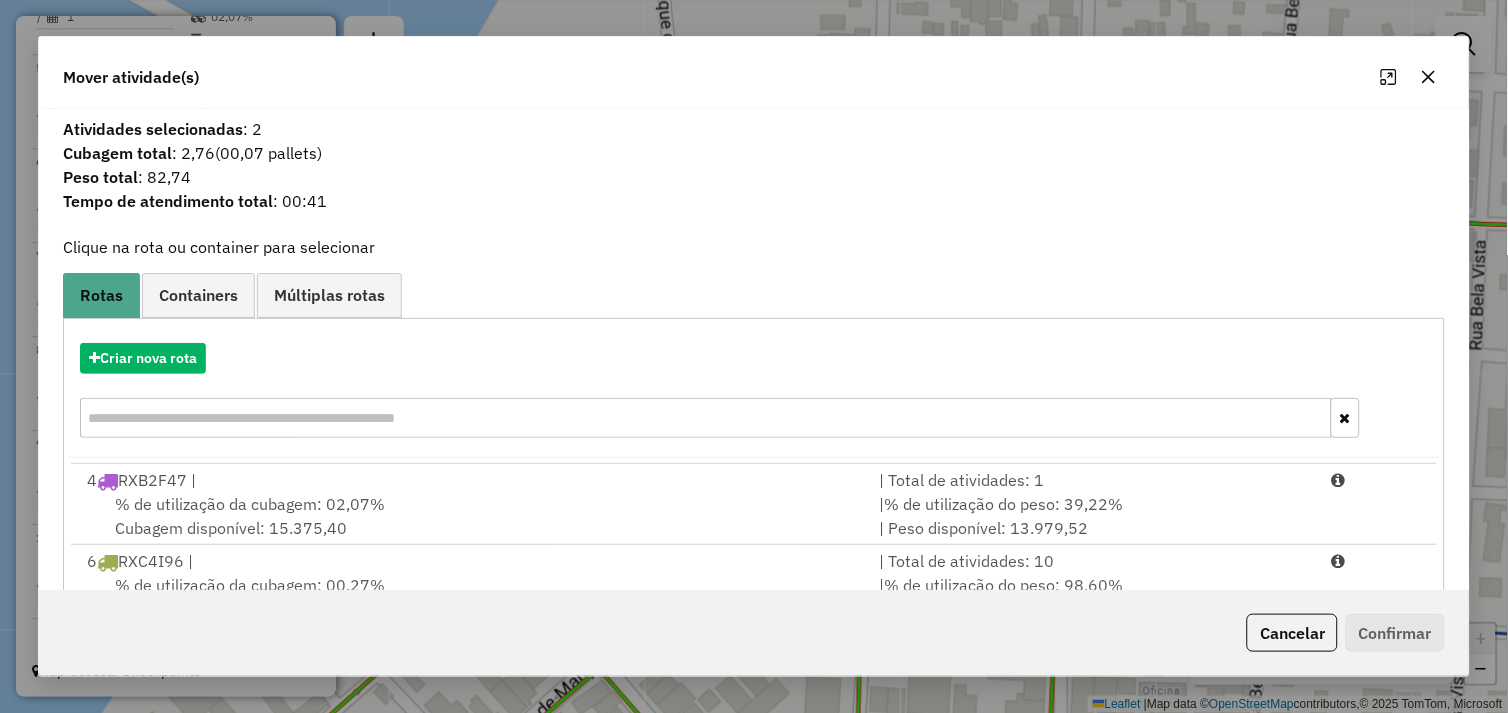 scroll, scrollTop: 330, scrollLeft: 0, axis: vertical 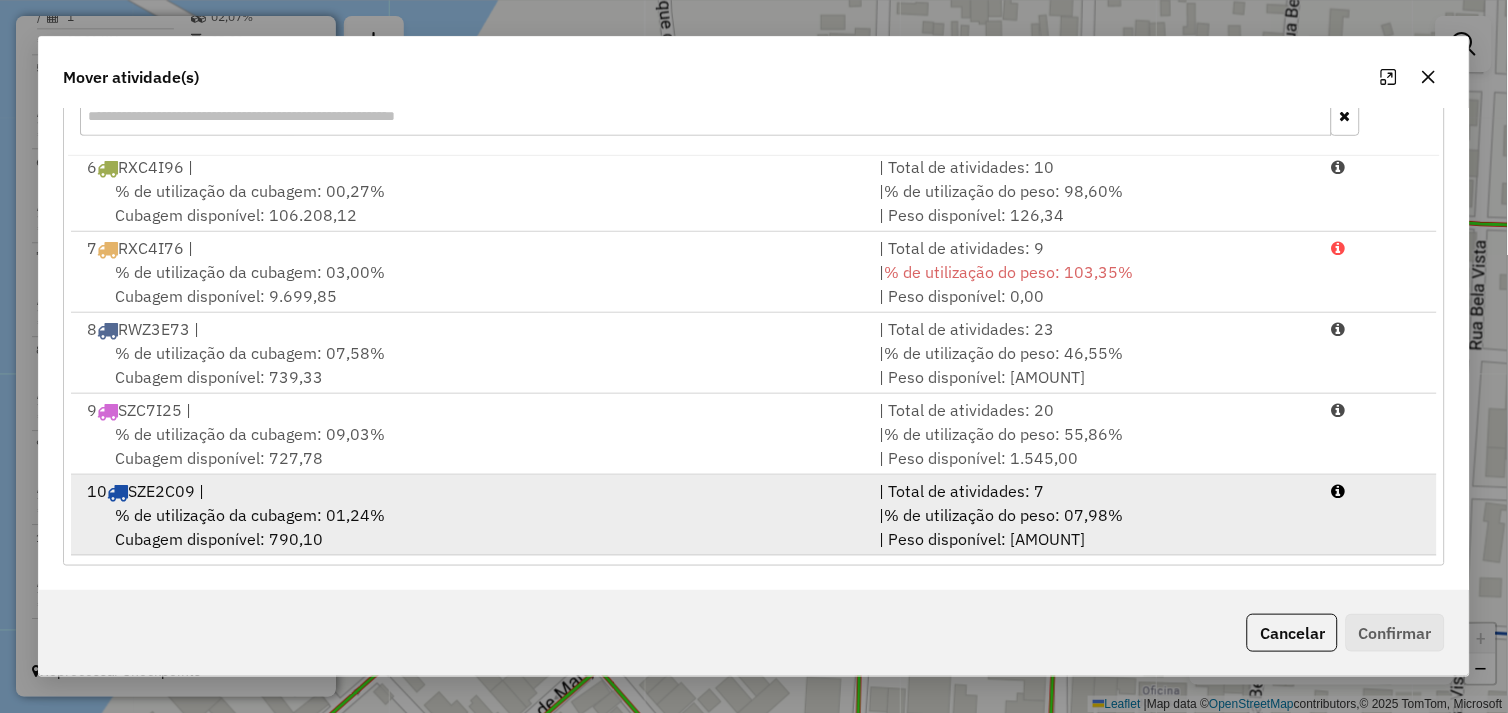 drag, startPoint x: 543, startPoint y: 523, endPoint x: 733, endPoint y: 523, distance: 190 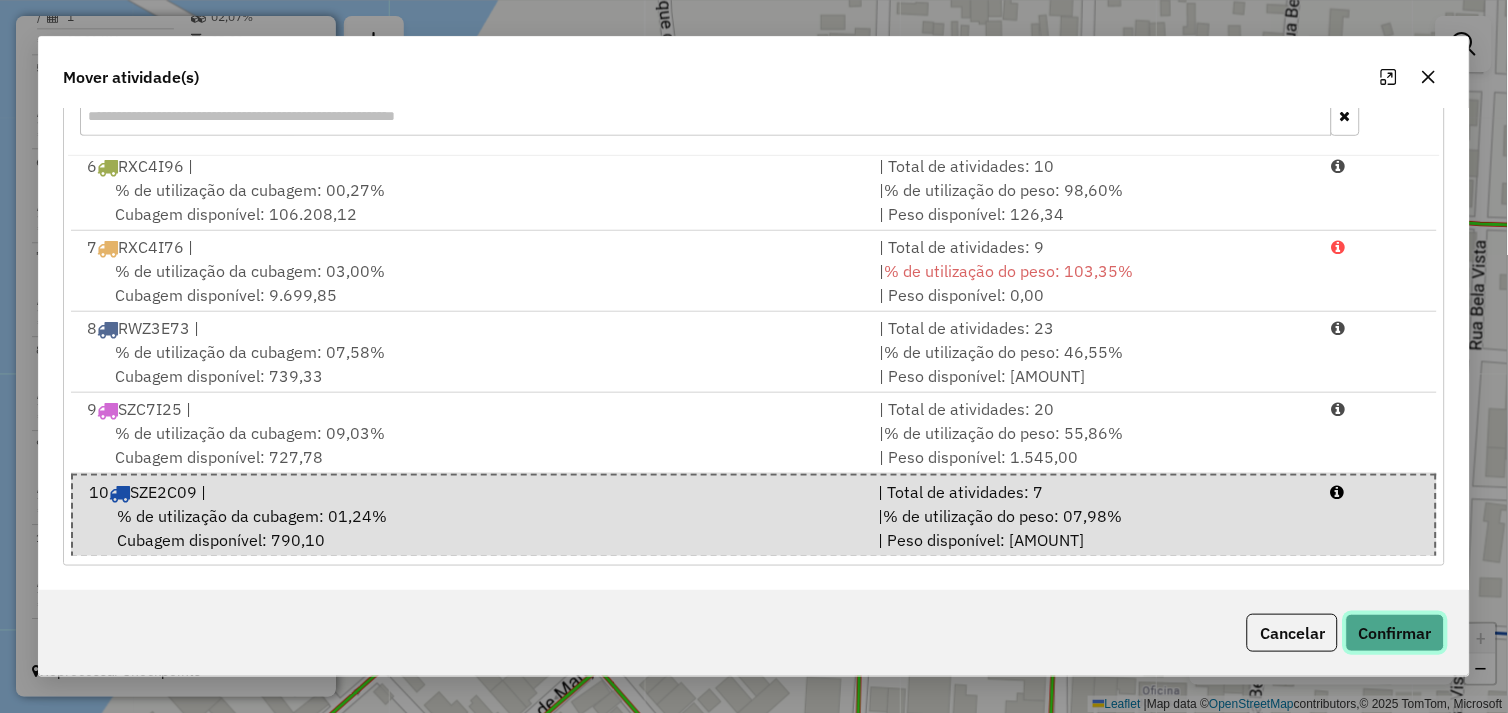 click on "Confirmar" 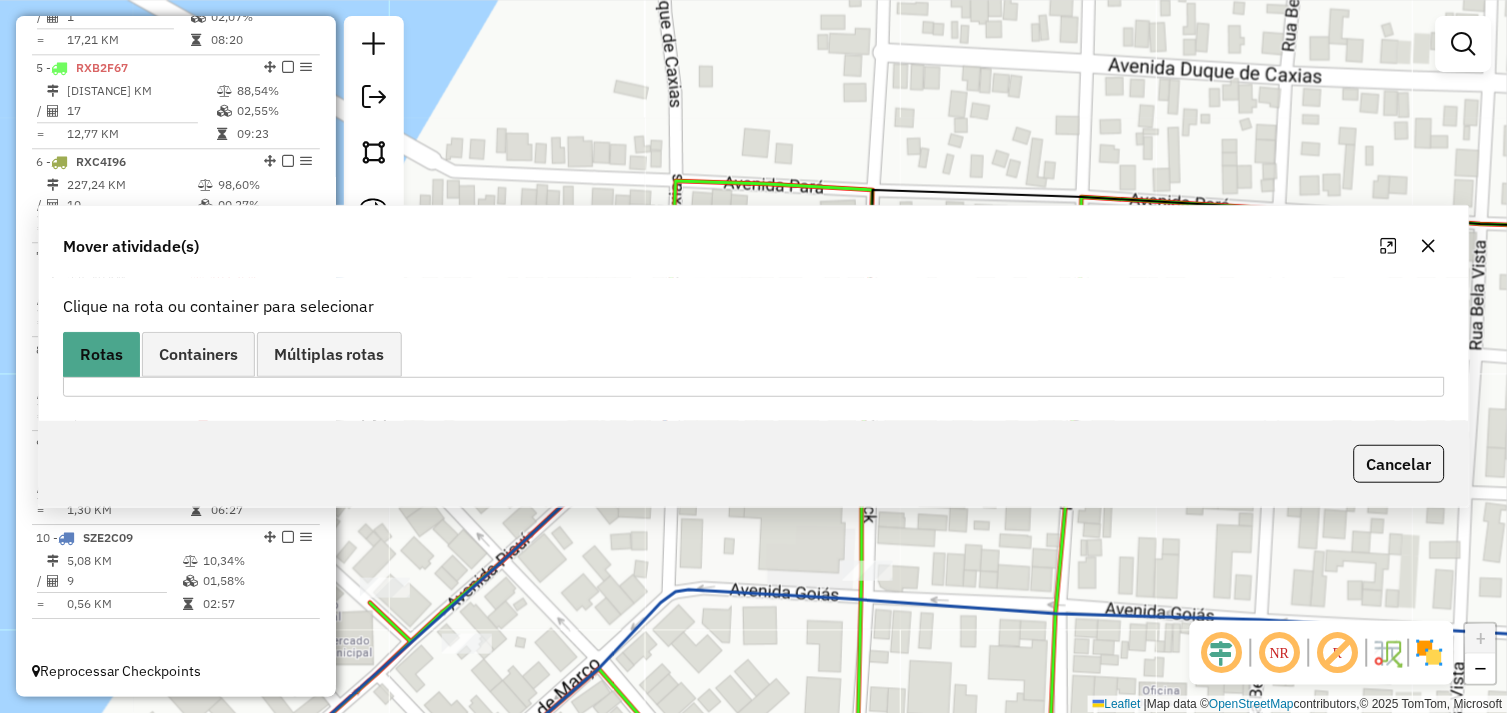 scroll, scrollTop: 0, scrollLeft: 0, axis: both 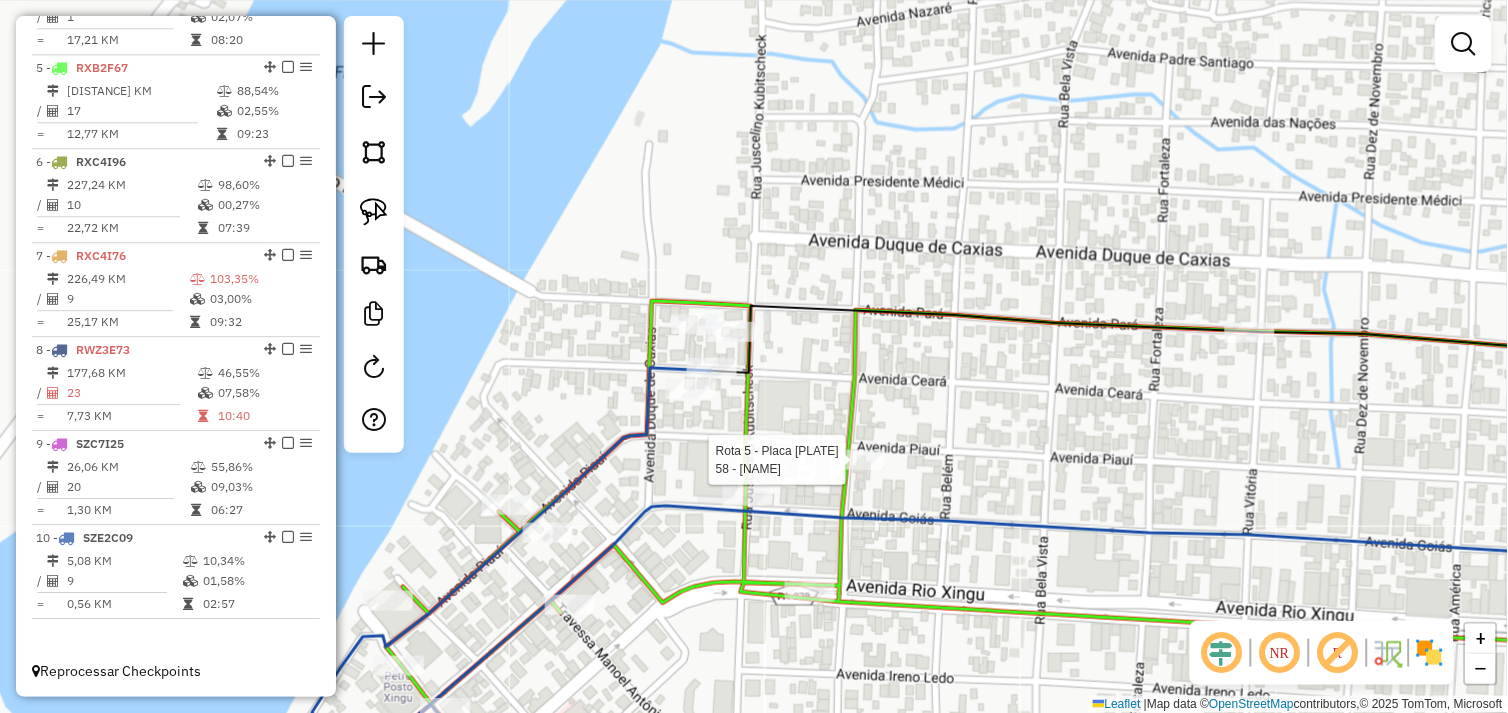 select on "*********" 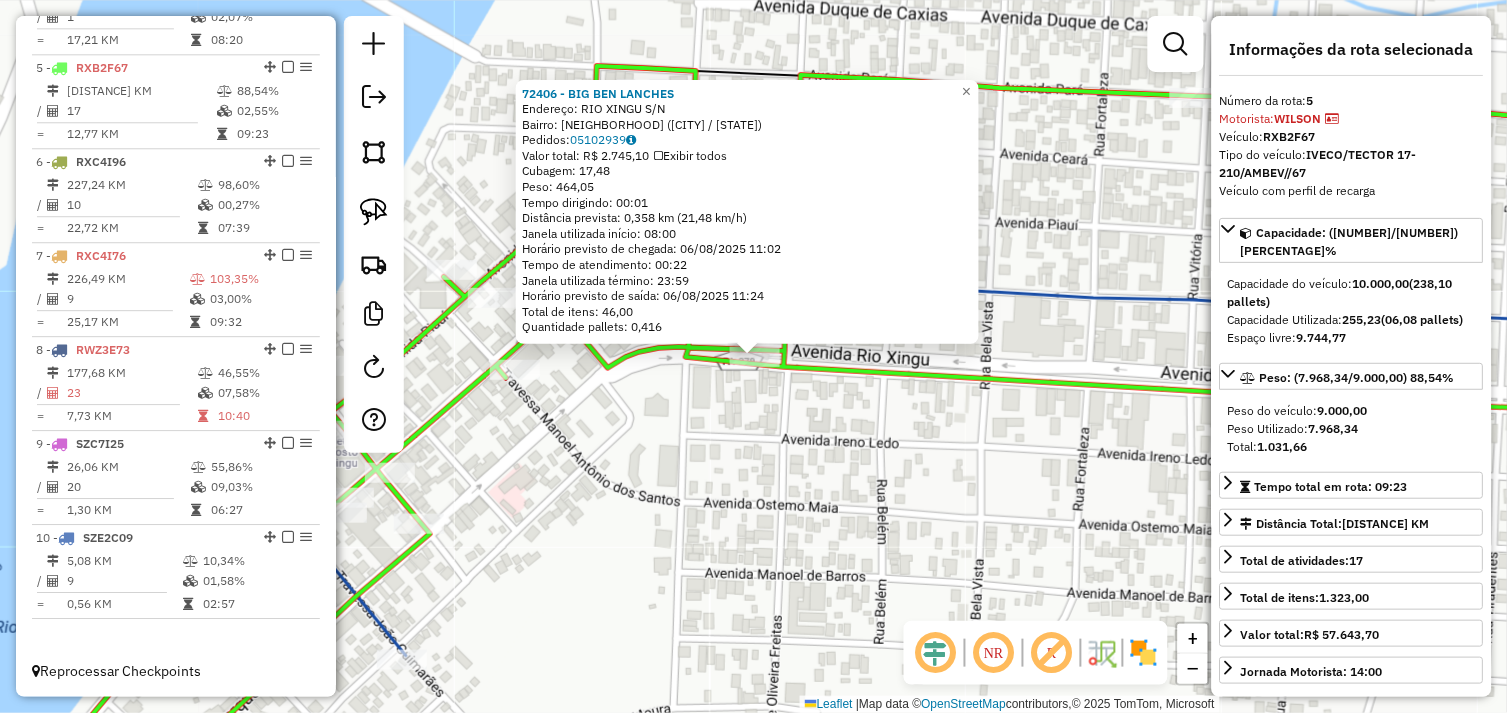 click on "72406 - BIG BEN LANCHES  Endereço:  RIO XINGU S/N   Bairro: NOVO HORIZONTE (SAO FELIX DO XINGU / PA)   Pedidos:  05102939   Valor total: R$ 2.745,10   Exibir todos   Cubagem: 17,48  Peso: 464,05  Tempo dirigindo: 00:01   Distância prevista: 0,358 km (21,48 km/h)   Janela utilizada início: 08:00   Horário previsto de chegada: 06/08/2025 11:02   Tempo de atendimento: 00:22   Janela utilizada término: 23:59   Horário previsto de saída: 06/08/2025 11:24   Total de itens: 46,00   Quantidade pallets: 0,416  × Janela de atendimento Grade de atendimento Capacidade Transportadoras Veículos Cliente Pedidos  Rotas Selecione os dias de semana para filtrar as janelas de atendimento  Seg   Ter   Qua   Qui   Sex   Sáb   Dom  Informe o período da janela de atendimento: De: Até:  Filtrar exatamente a janela do cliente  Considerar janela de atendimento padrão  Selecione os dias de semana para filtrar as grades de atendimento  Seg   Ter   Qua   Qui   Sex   Sáb   Dom   Peso mínimo:   Peso máximo:   De:   Até:  +" 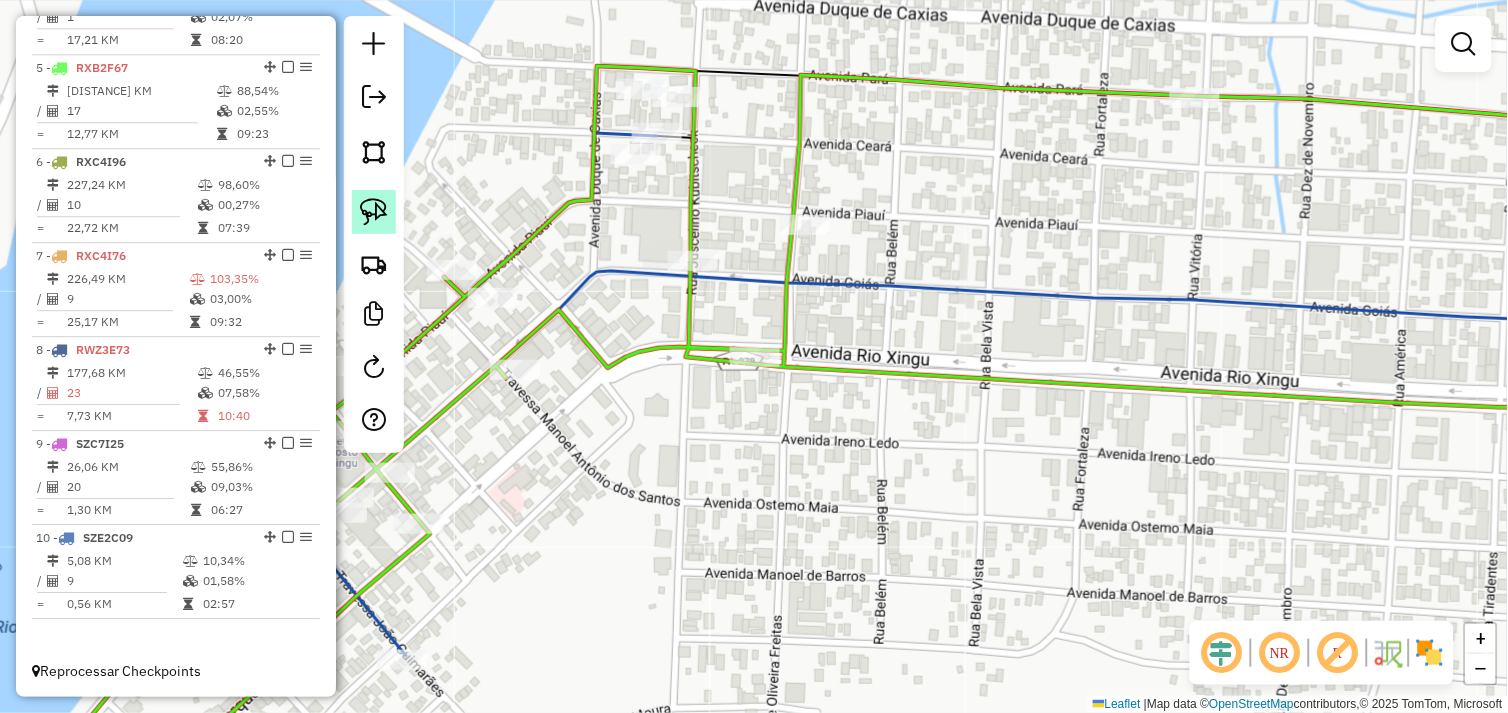 click 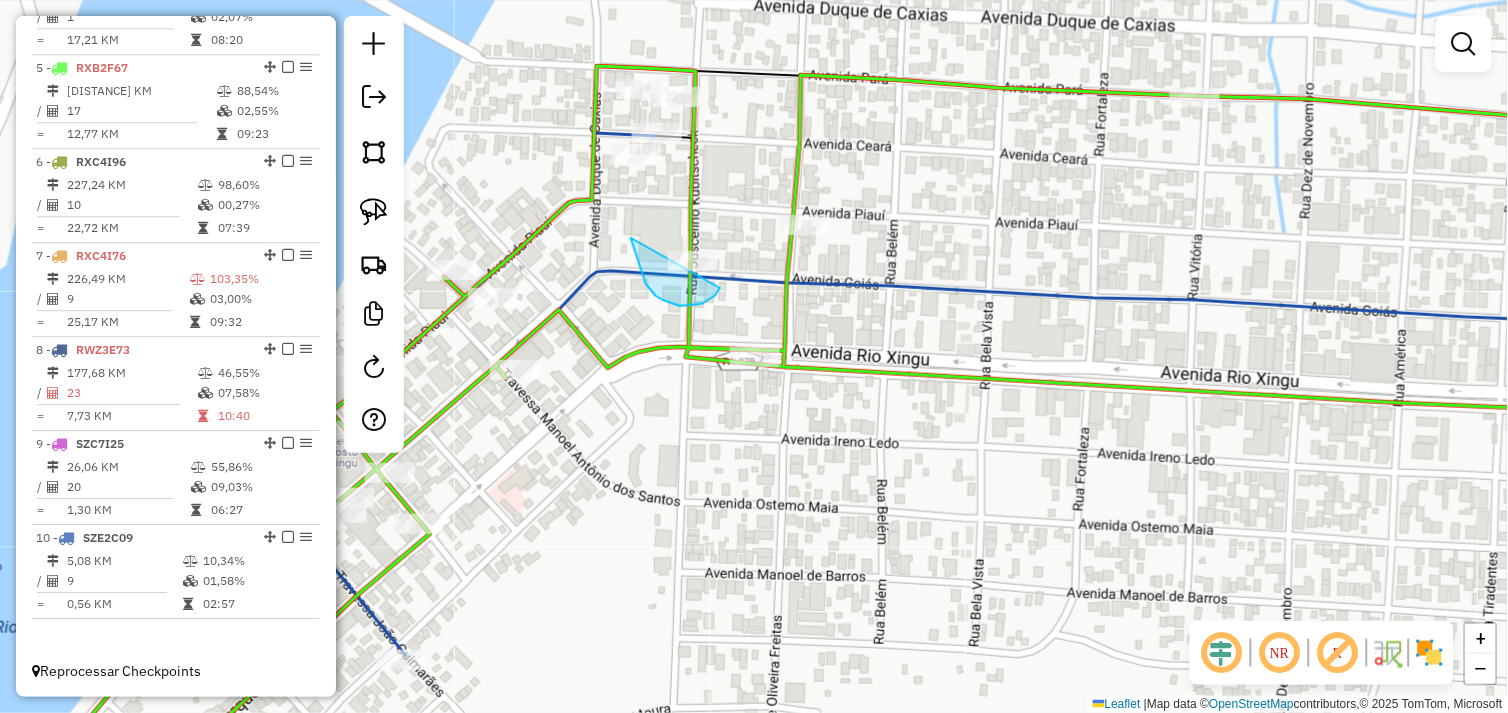 drag, startPoint x: 673, startPoint y: 304, endPoint x: 724, endPoint y: 253, distance: 72.12489 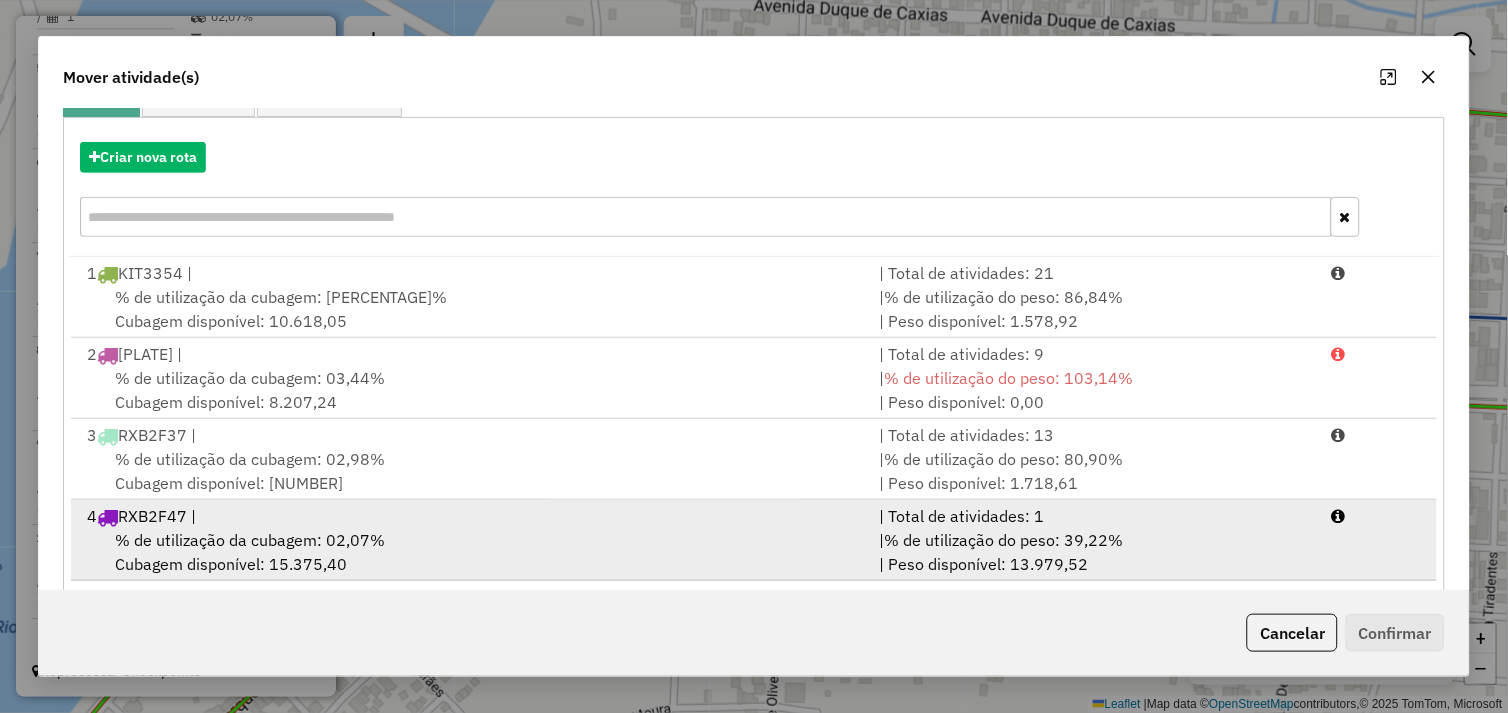 scroll, scrollTop: 302, scrollLeft: 0, axis: vertical 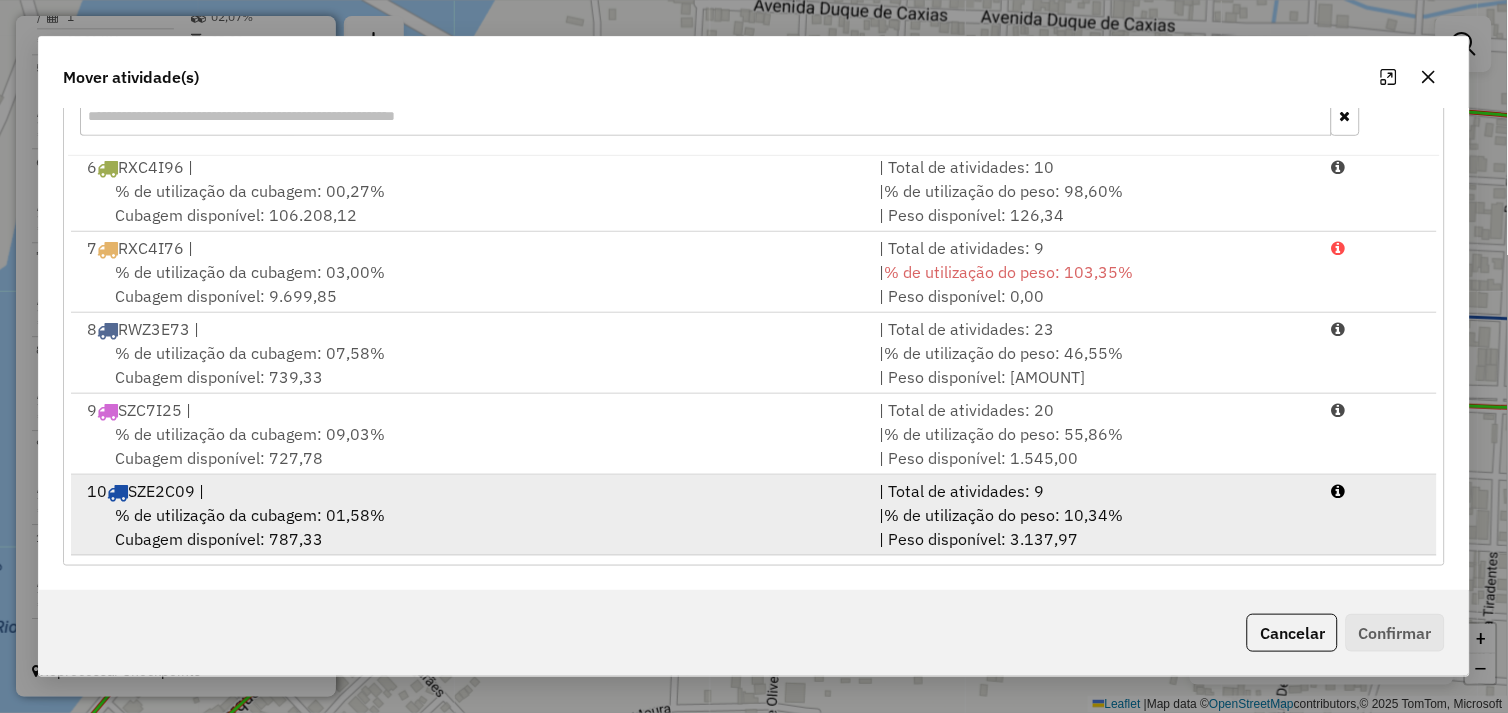 drag, startPoint x: 396, startPoint y: 510, endPoint x: 471, endPoint y: 514, distance: 75.10659 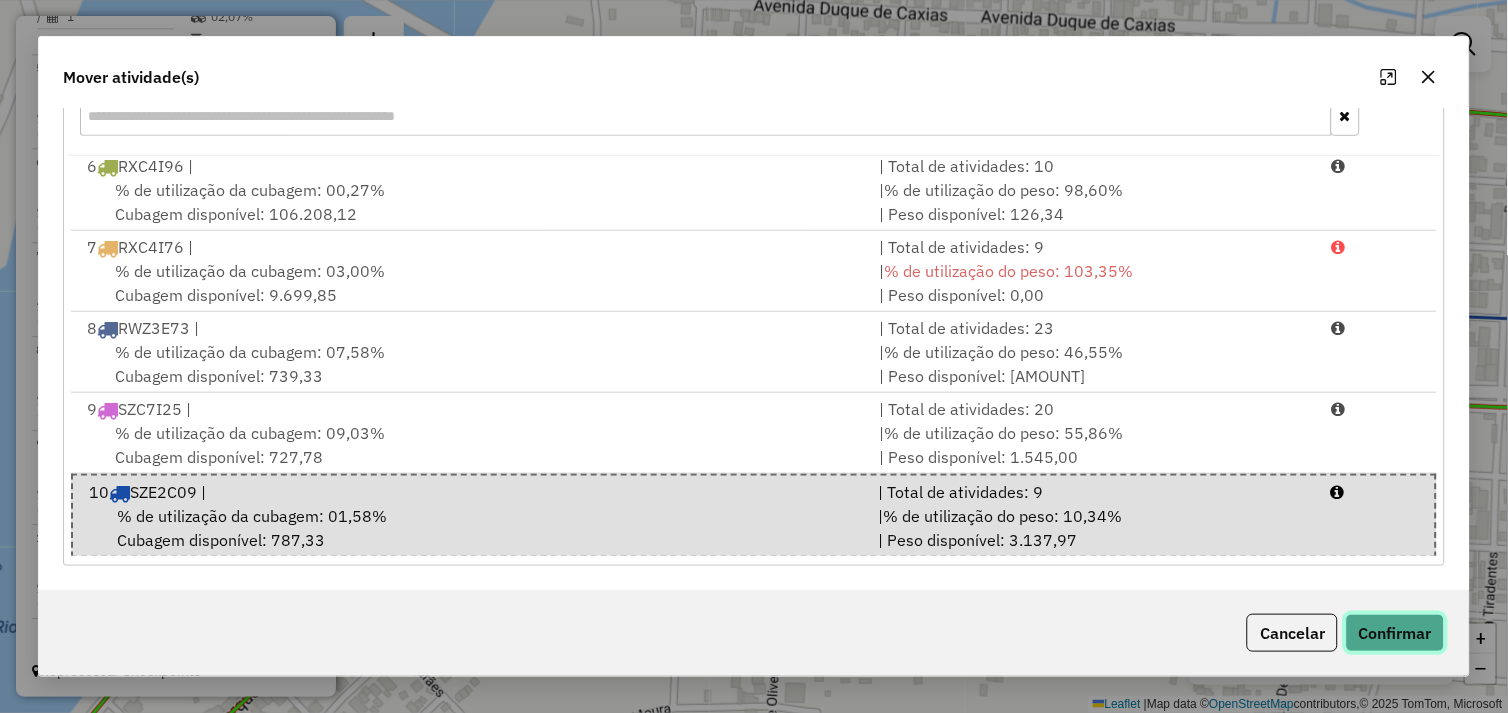 click on "Confirmar" 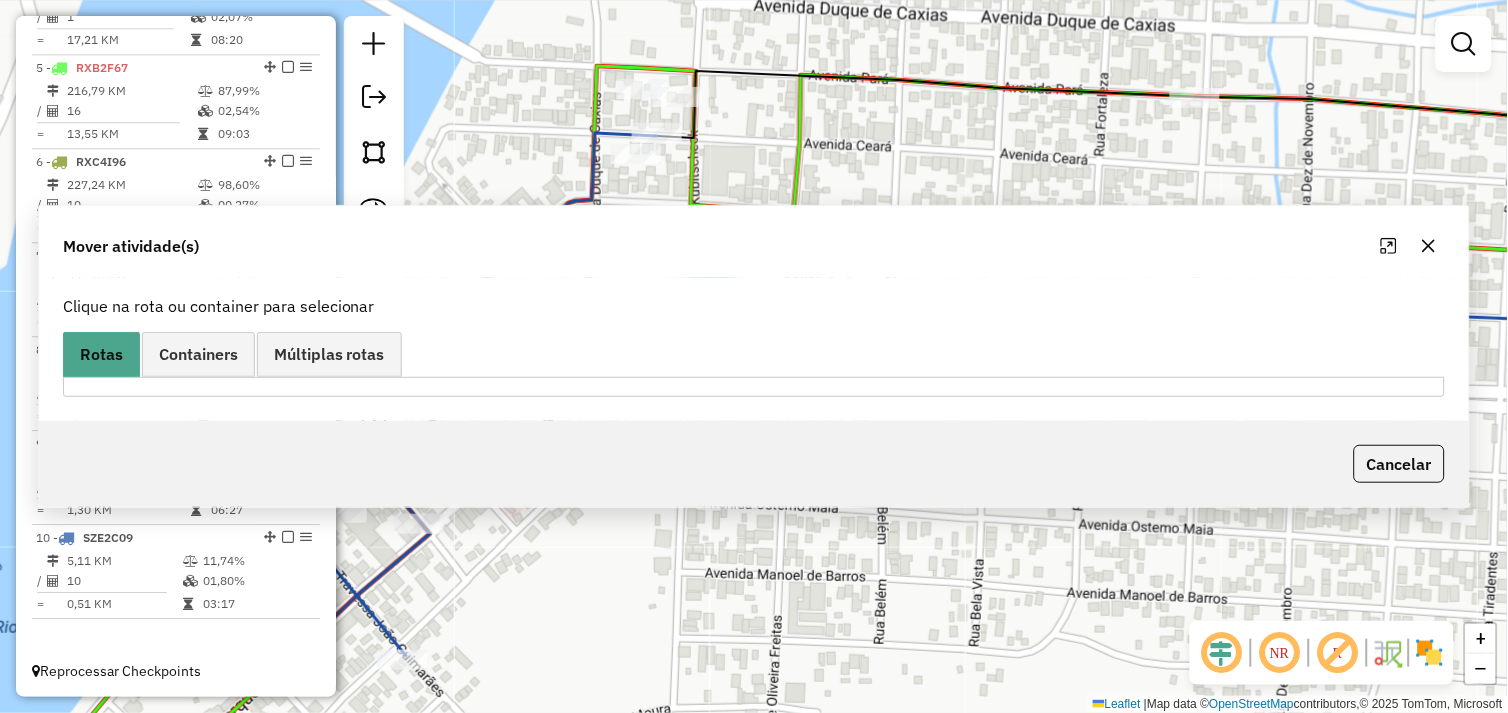 scroll, scrollTop: 0, scrollLeft: 0, axis: both 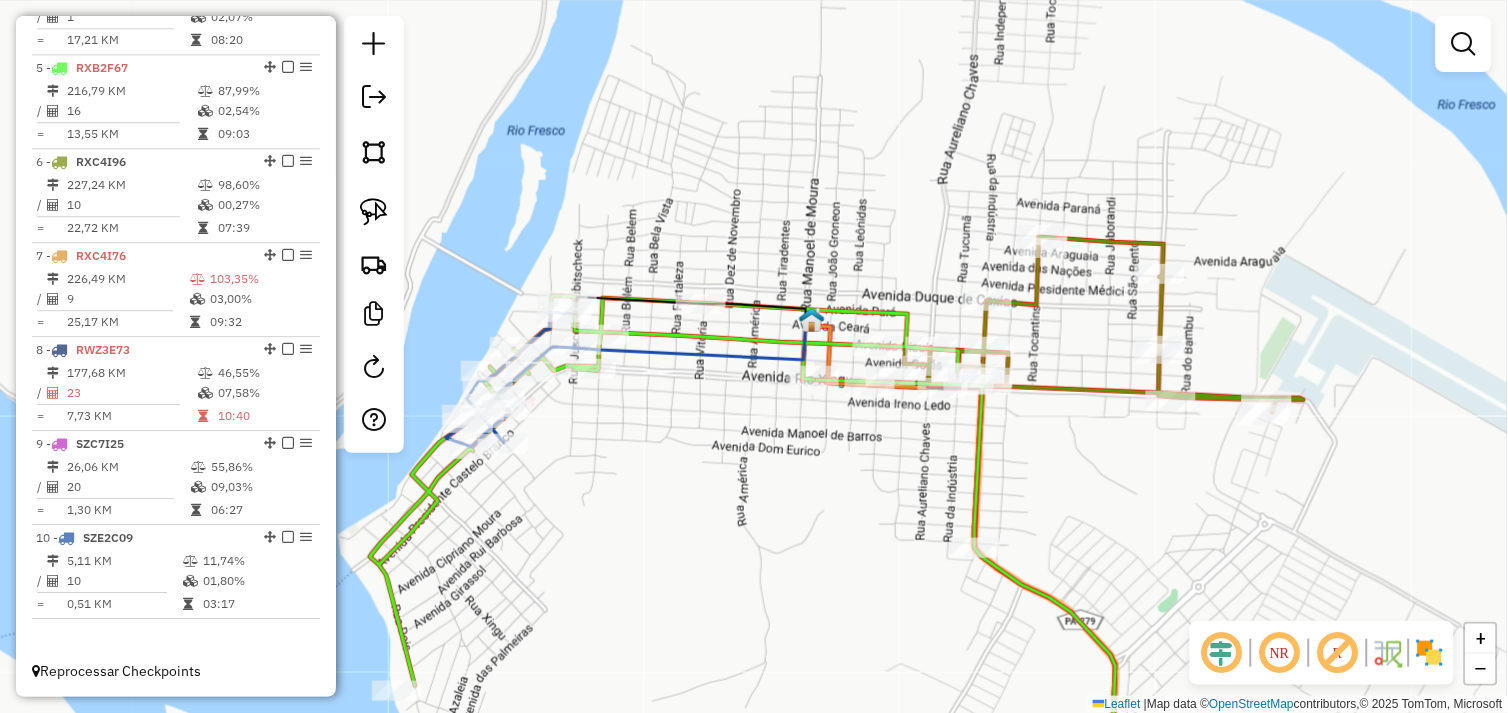 drag, startPoint x: 573, startPoint y: 445, endPoint x: 717, endPoint y: 496, distance: 152.76453 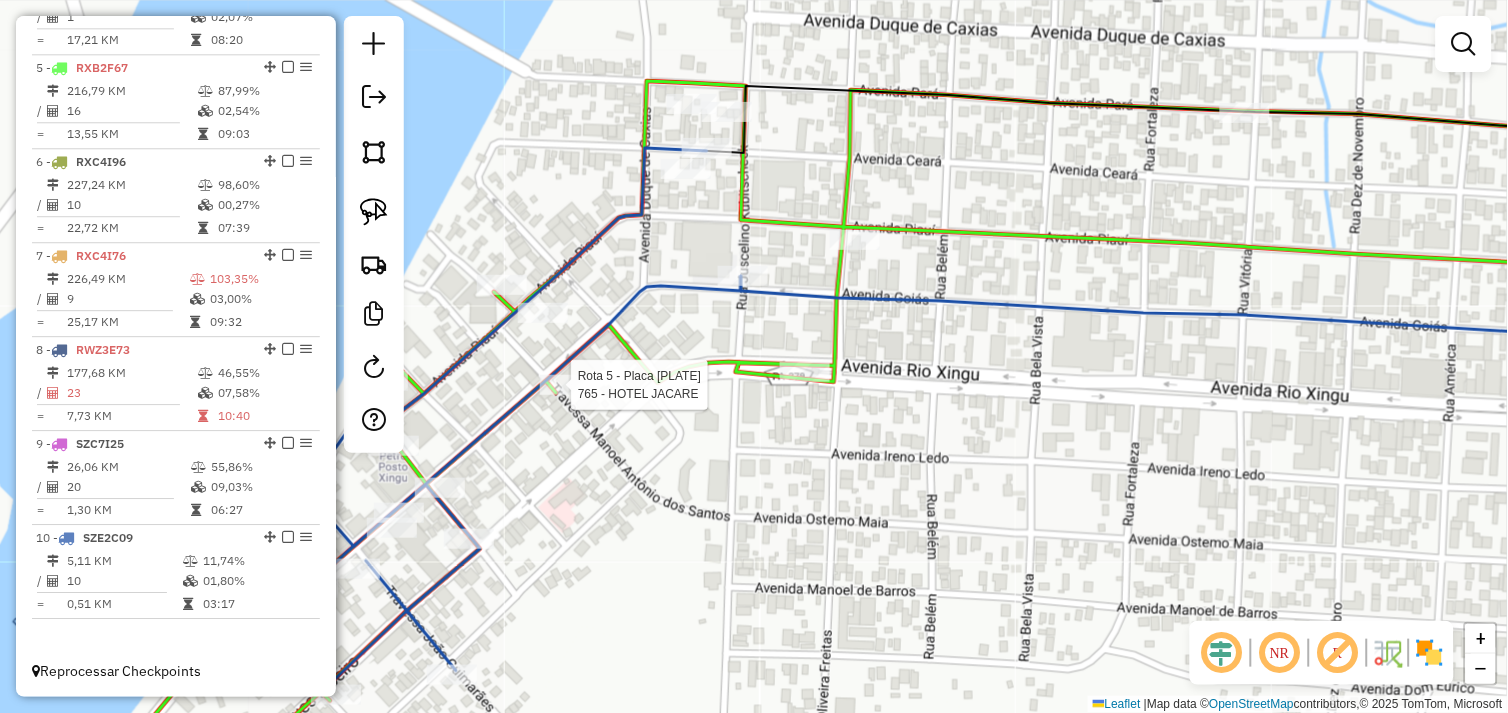 select on "*********" 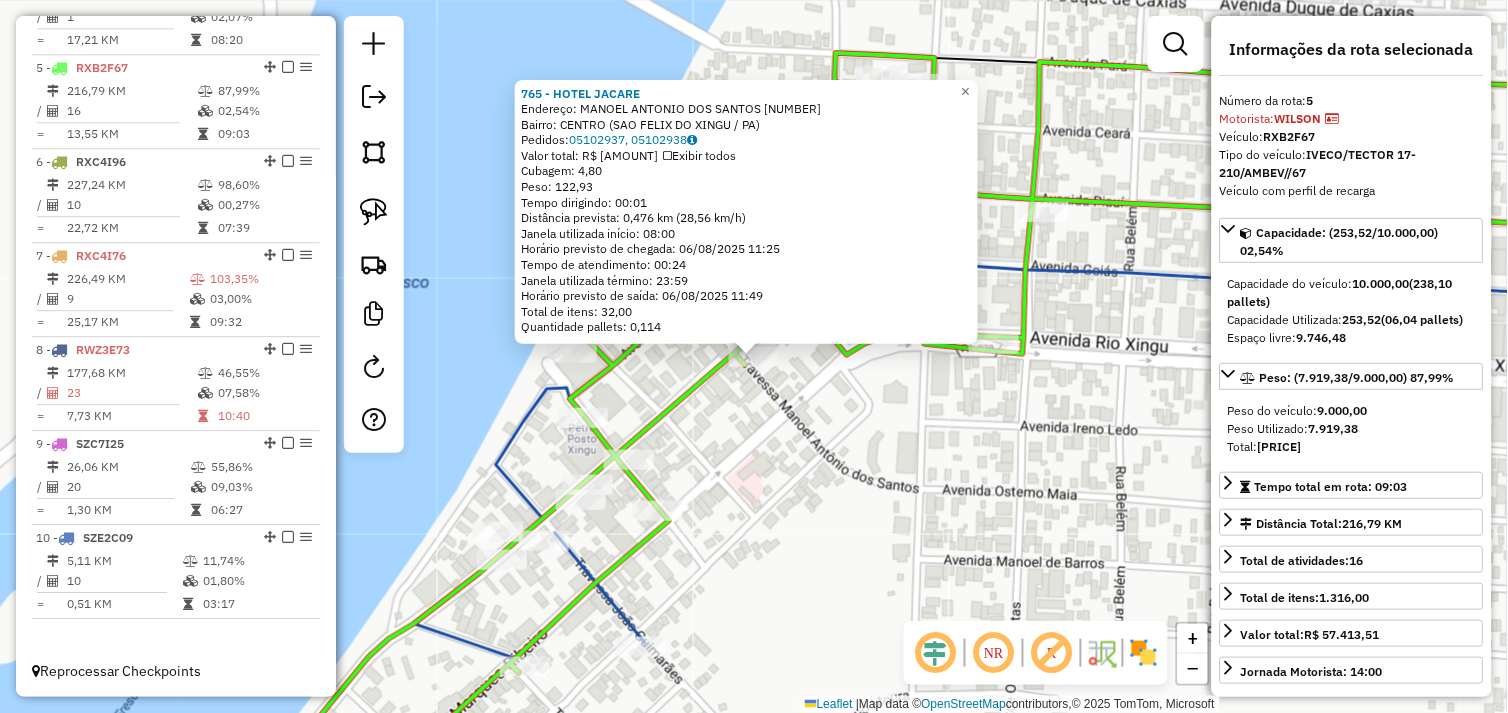 click on "765 - HOTEL JACARE  Endereço:  MANOEL ANTONIO DOS SANTOS 187   Bairro: CENTRO (SAO FELIX DO XINGU / PA)   Pedidos:  05102937, 05102938   Valor total: R$ 1.238,13   Exibir todos   Cubagem: 4,80  Peso: 122,93  Tempo dirigindo: 00:01   Distância prevista: 0,476 km (28,56 km/h)   Janela utilizada início: 08:00   Horário previsto de chegada: 06/08/2025 11:25   Tempo de atendimento: 00:24   Janela utilizada término: 23:59   Horário previsto de saída: 06/08/2025 11:49   Total de itens: 32,00   Quantidade pallets: 0,114  × Janela de atendimento Grade de atendimento Capacidade Transportadoras Veículos Cliente Pedidos  Rotas Selecione os dias de semana para filtrar as janelas de atendimento  Seg   Ter   Qua   Qui   Sex   Sáb   Dom  Informe o período da janela de atendimento: De: Até:  Filtrar exatamente a janela do cliente  Considerar janela de atendimento padrão  Selecione os dias de semana para filtrar as grades de atendimento  Seg   Ter   Qua   Qui   Sex   Sáb   Dom   Peso mínimo:   Peso máximo:  De:" 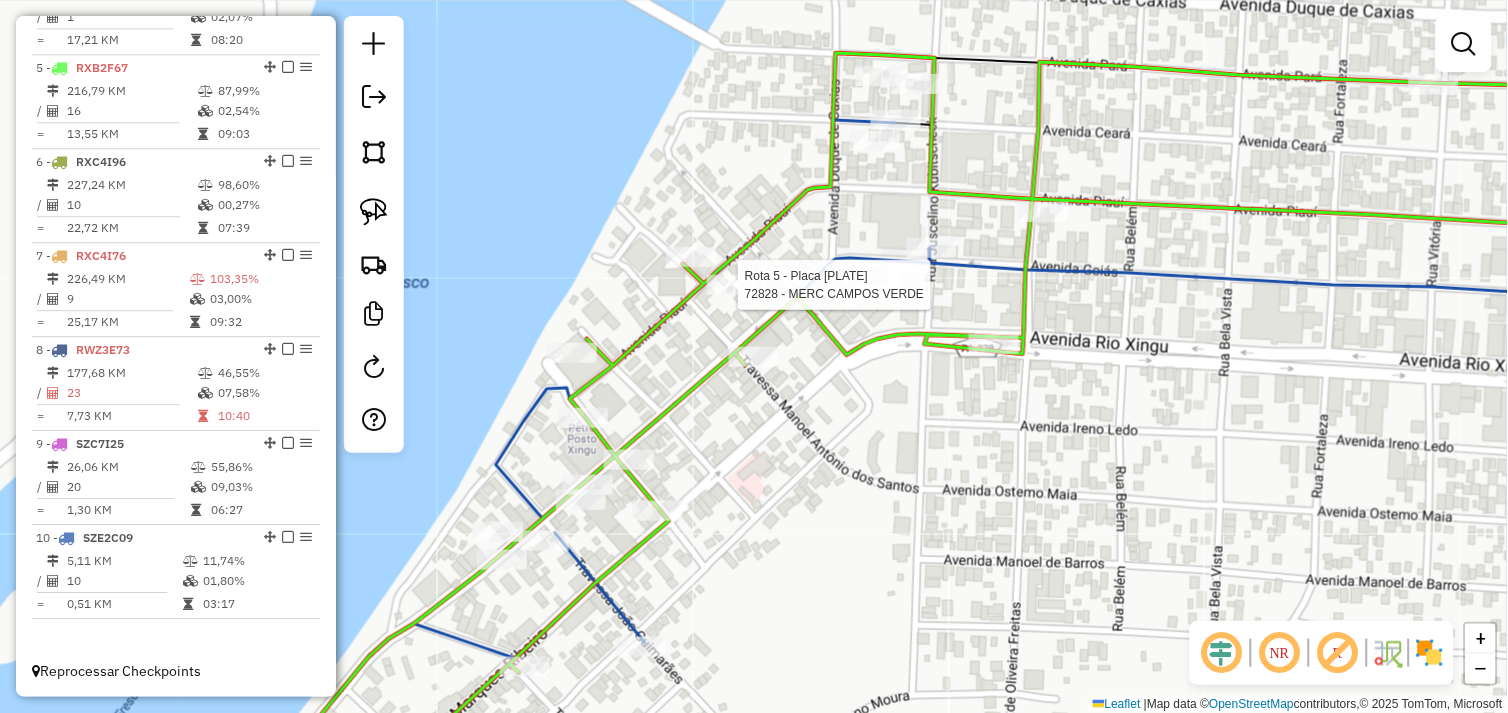 select on "*********" 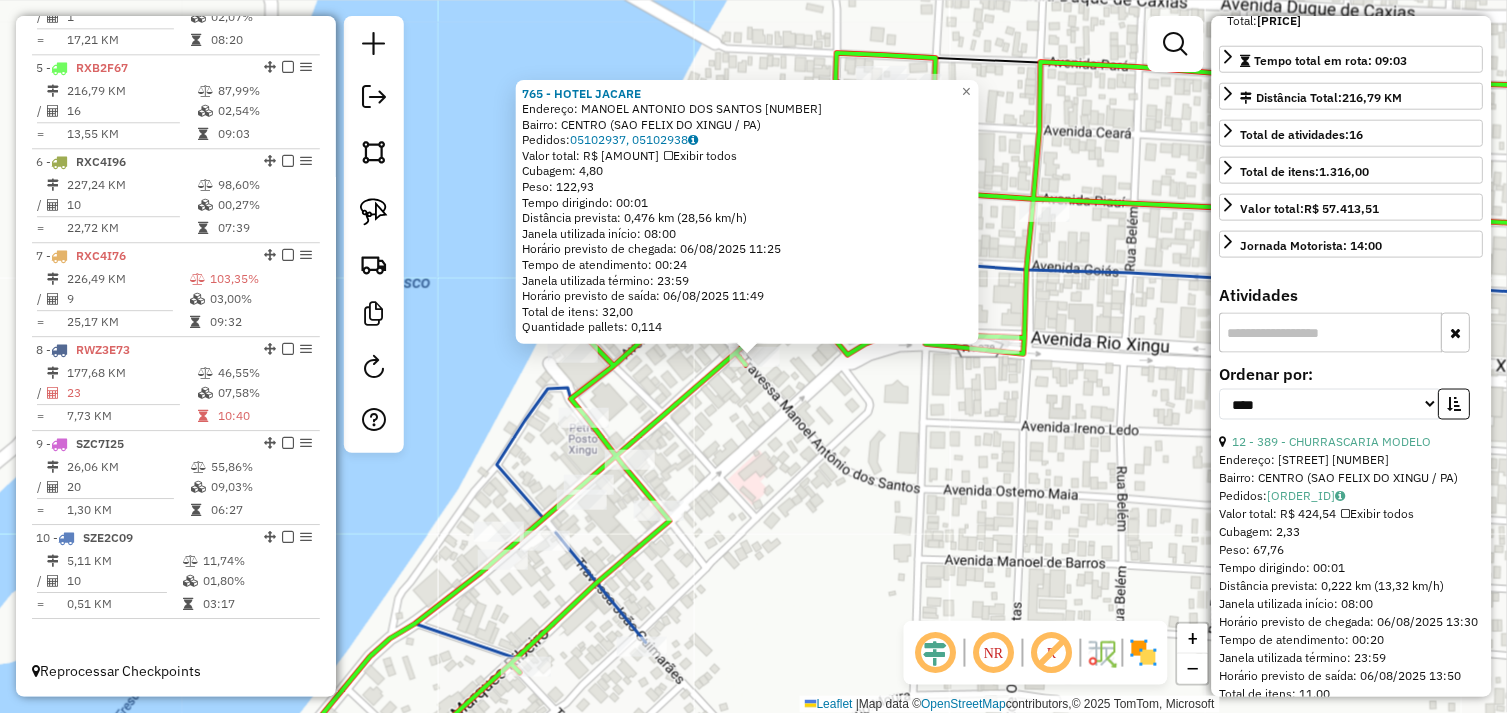 scroll, scrollTop: 444, scrollLeft: 0, axis: vertical 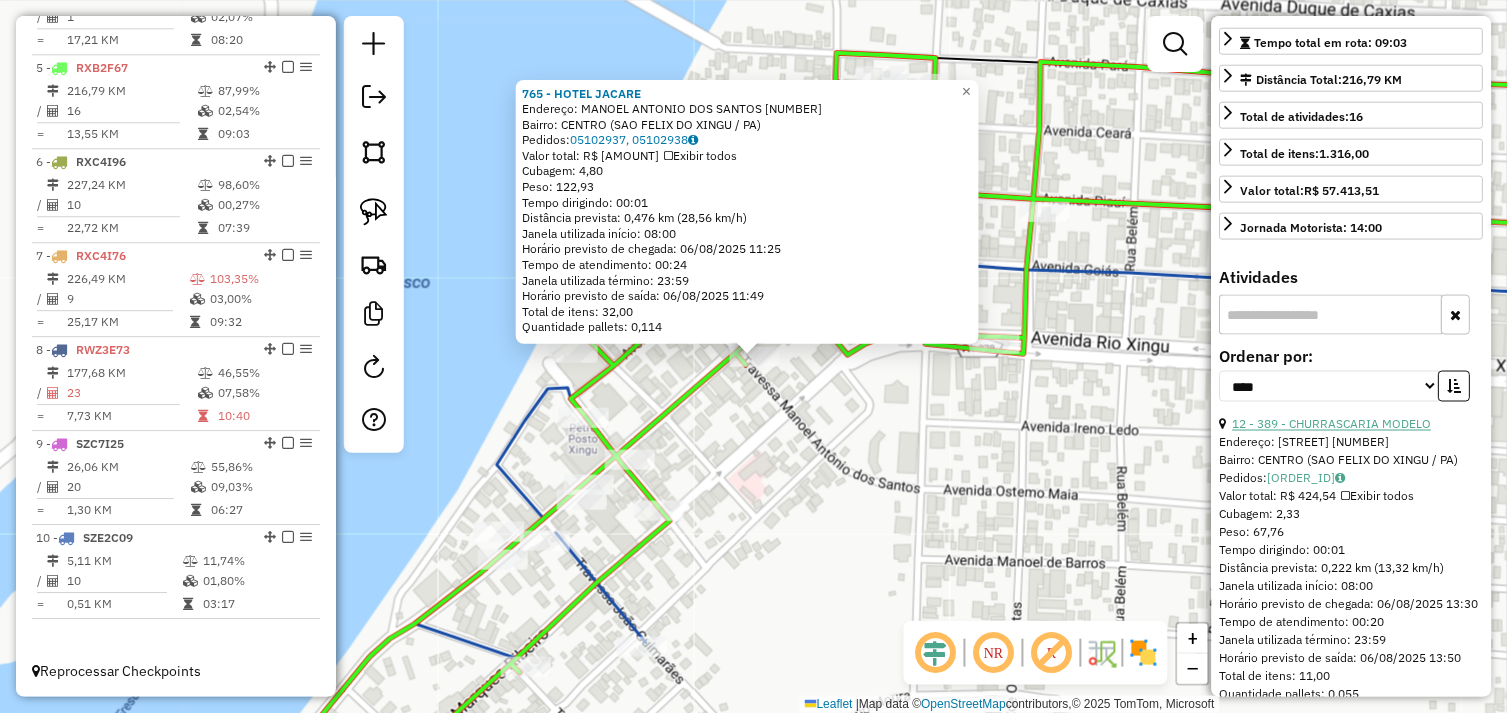 click on "12 - 389 - CHURRASCARIA MODELO" at bounding box center [1332, 424] 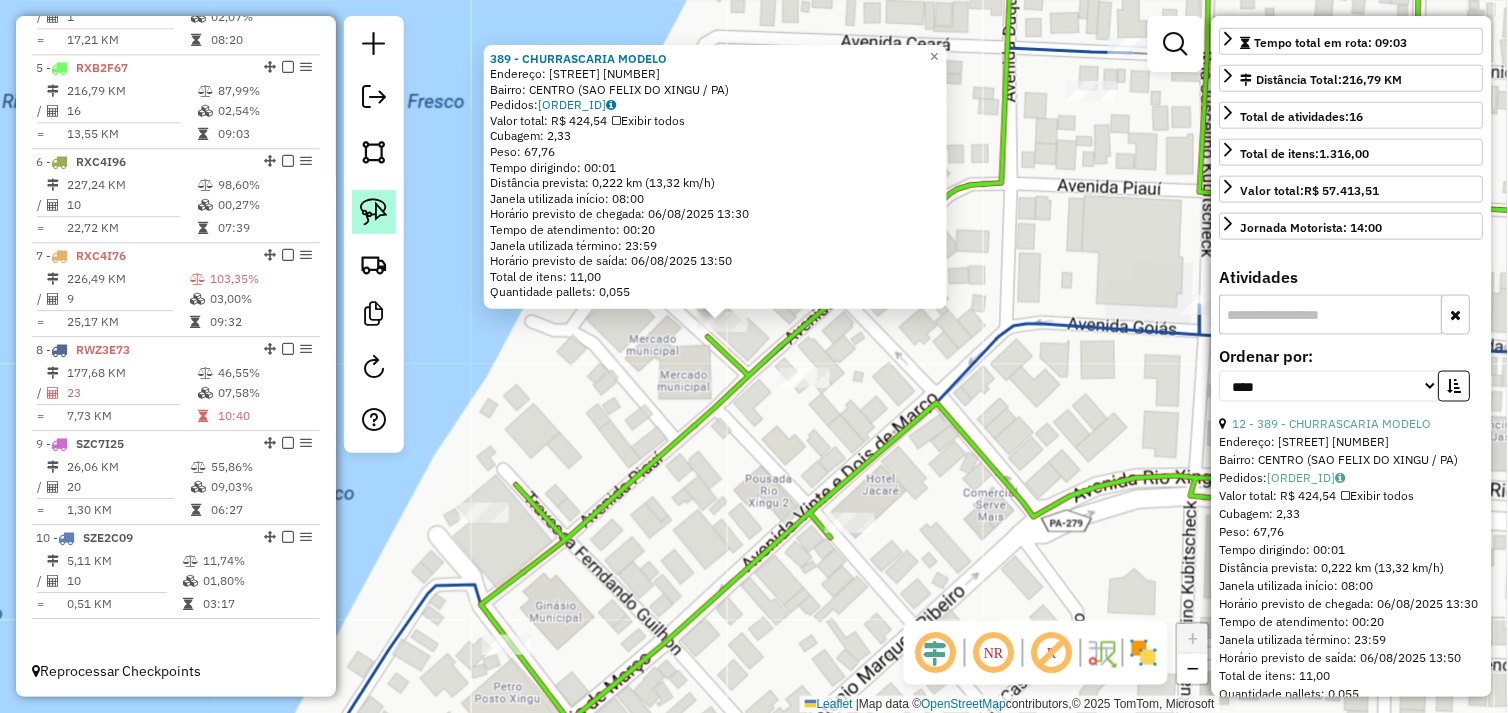 click 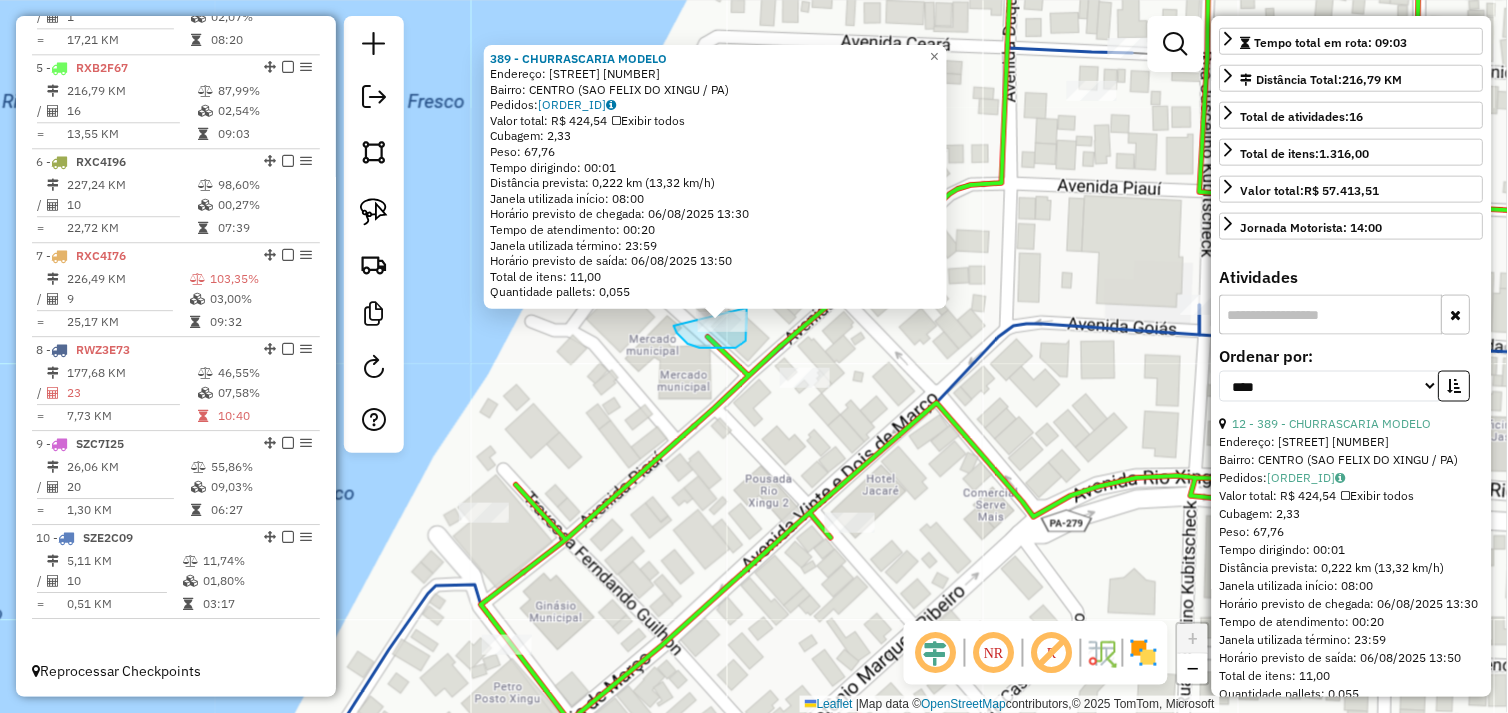 drag, startPoint x: 674, startPoint y: 326, endPoint x: 717, endPoint y: 304, distance: 48.30114 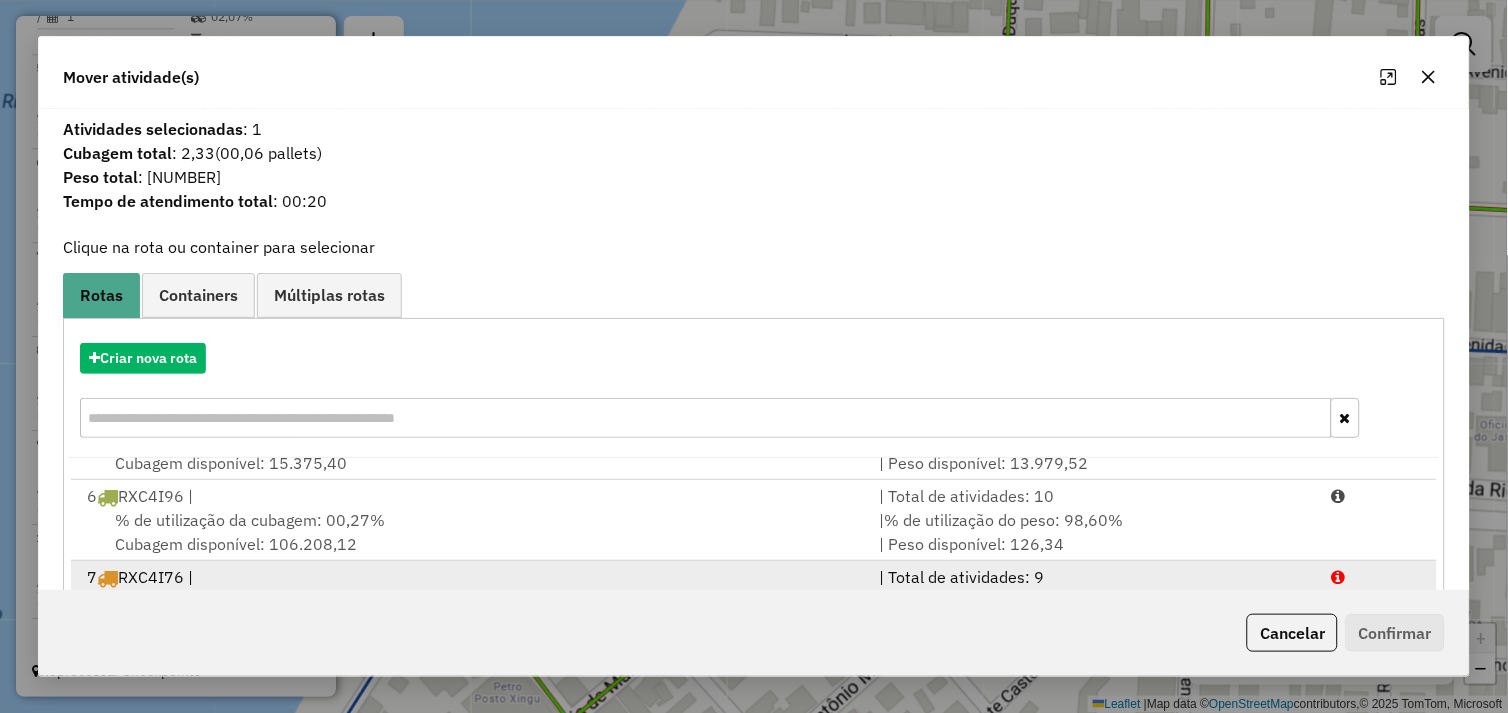 scroll, scrollTop: 330, scrollLeft: 0, axis: vertical 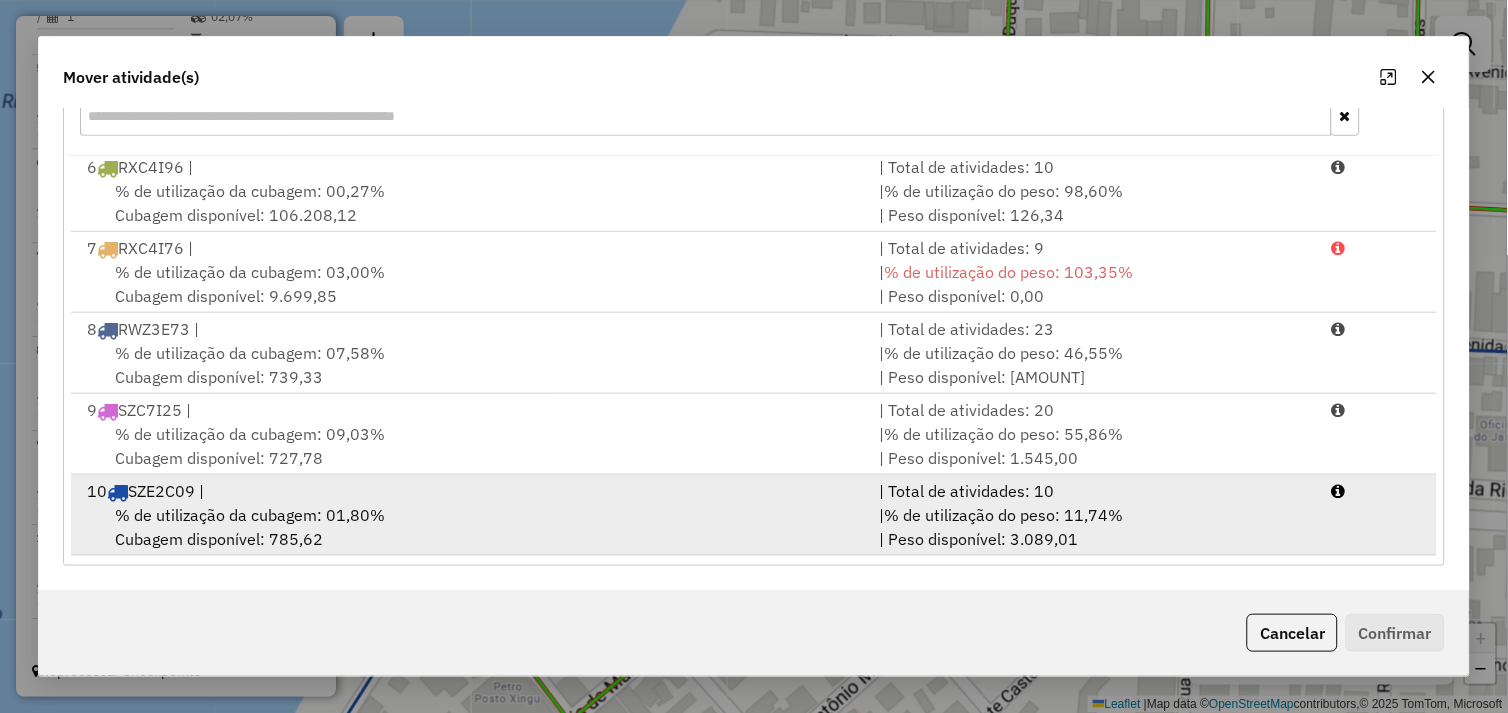 click on "% de utilização da cubagem: 01,80%  Cubagem disponível: 785,62" at bounding box center [471, 527] 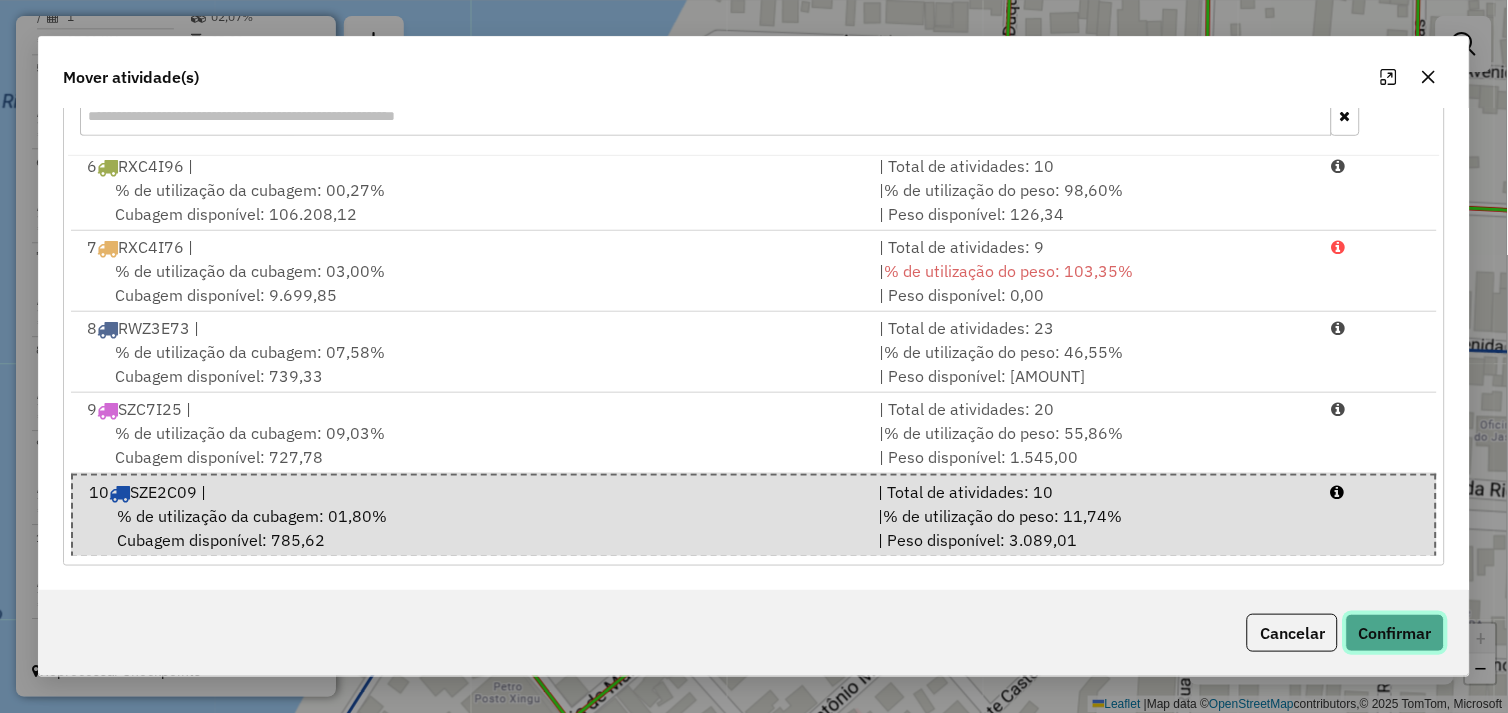 click on "Confirmar" 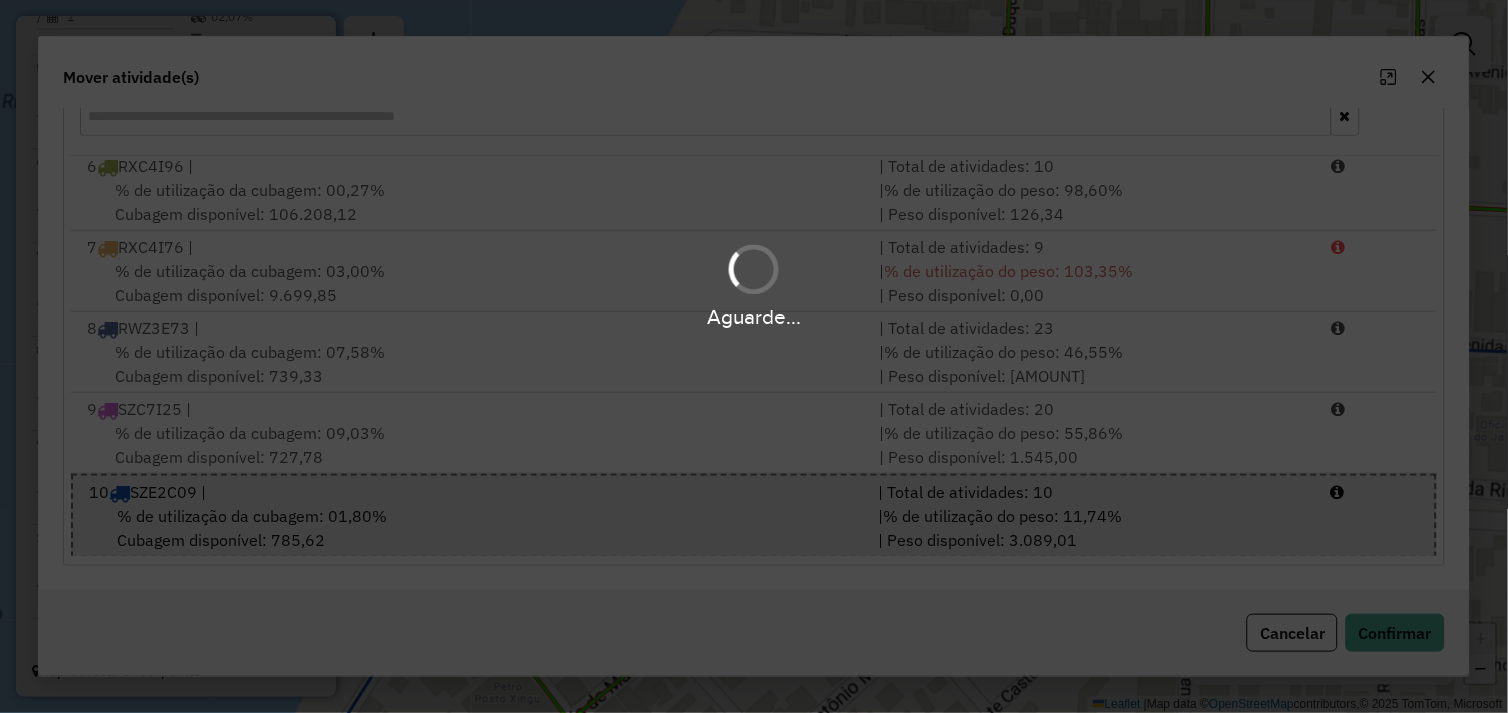 scroll, scrollTop: 0, scrollLeft: 0, axis: both 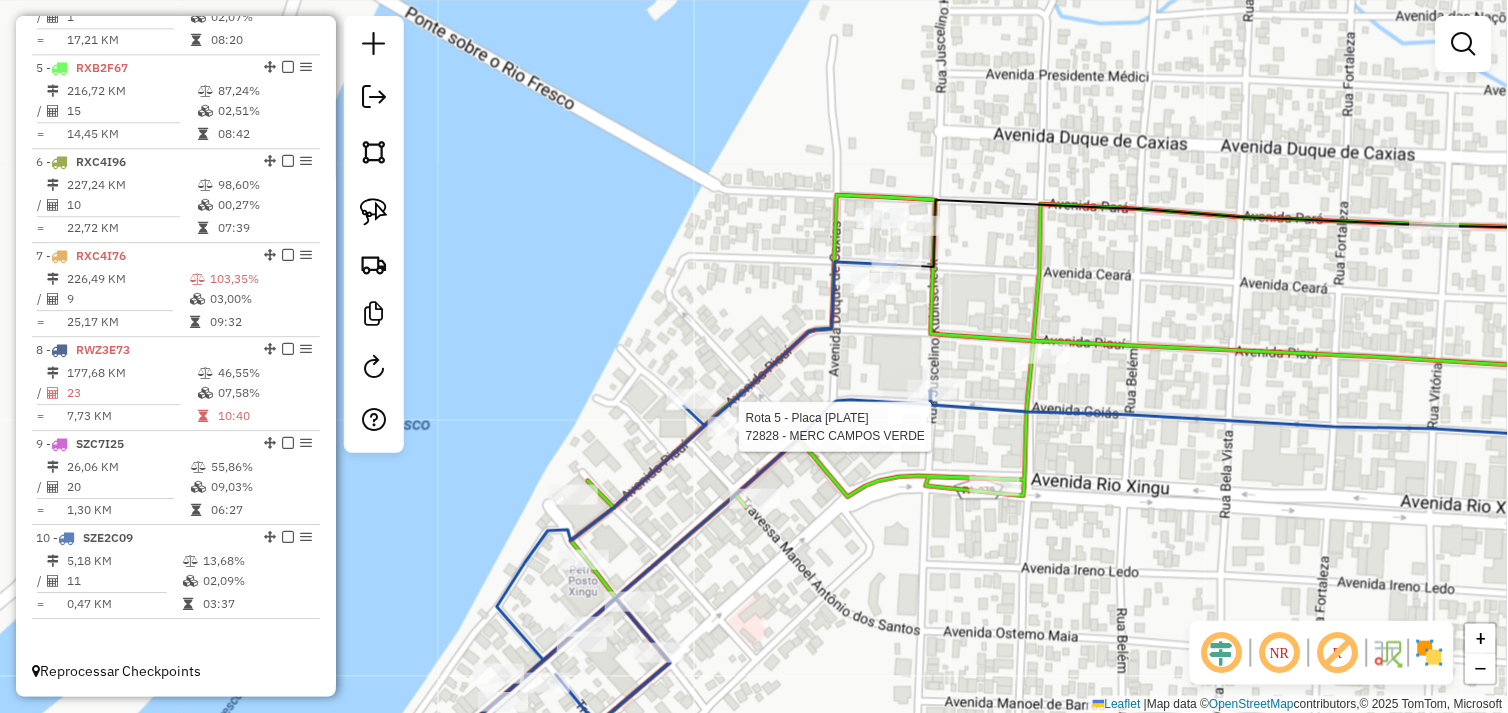 select on "*********" 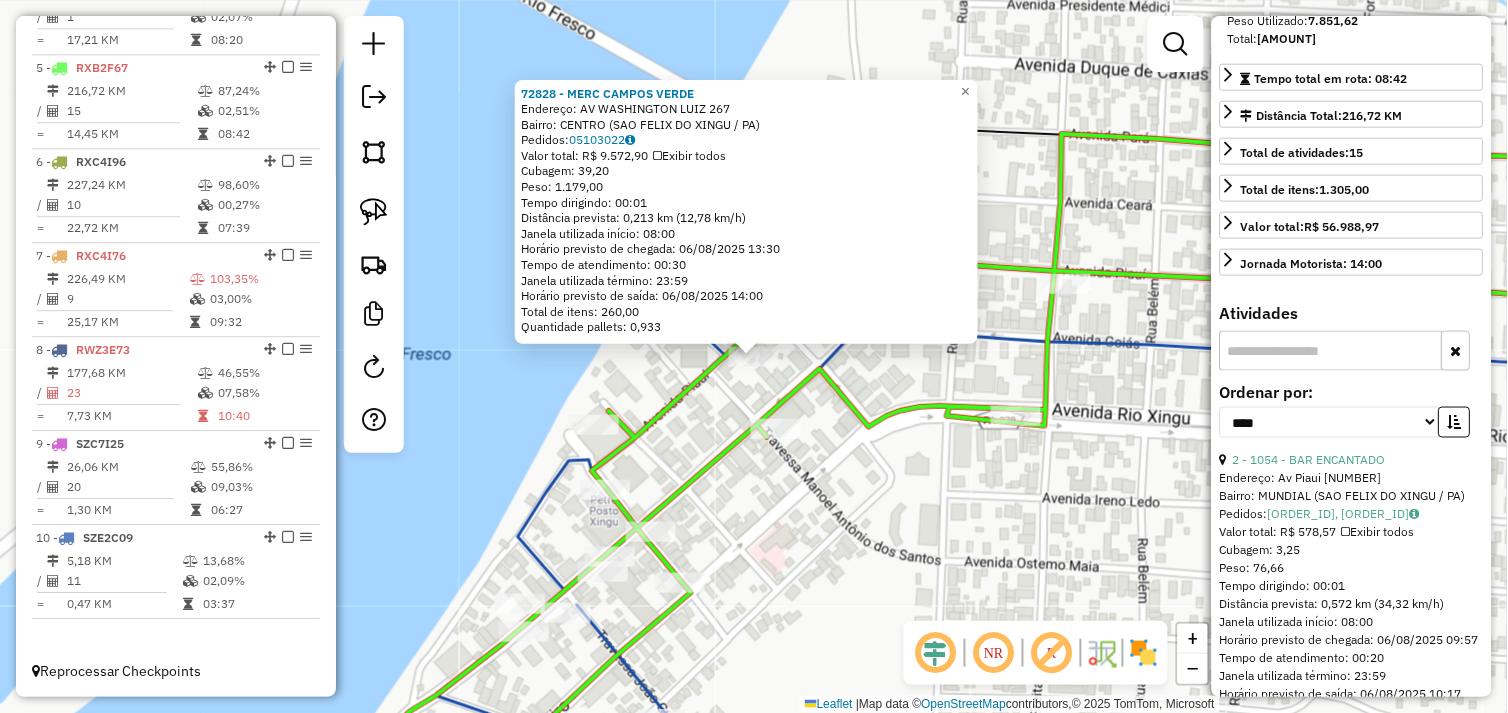 scroll, scrollTop: 444, scrollLeft: 0, axis: vertical 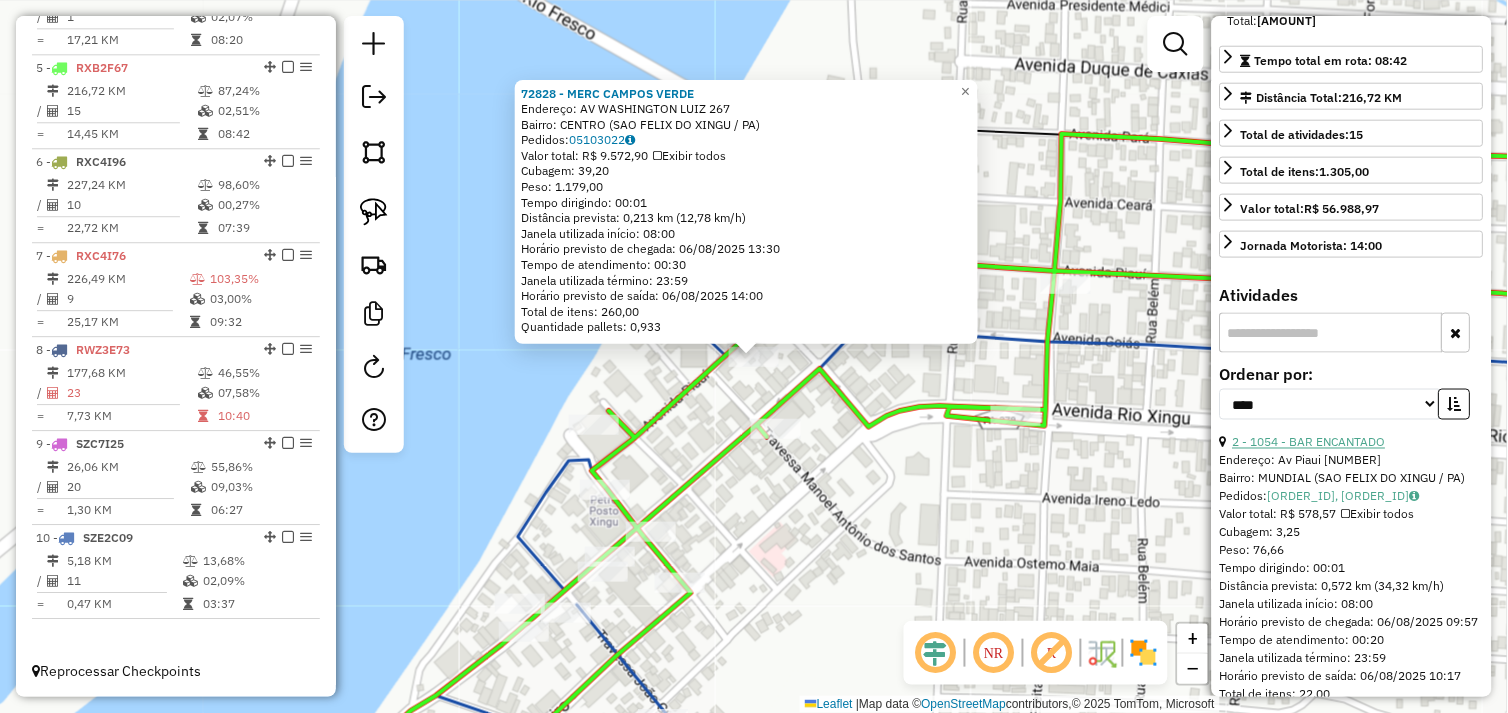 click on "2 - 1054 - BAR ENCANTADO" at bounding box center (1309, 442) 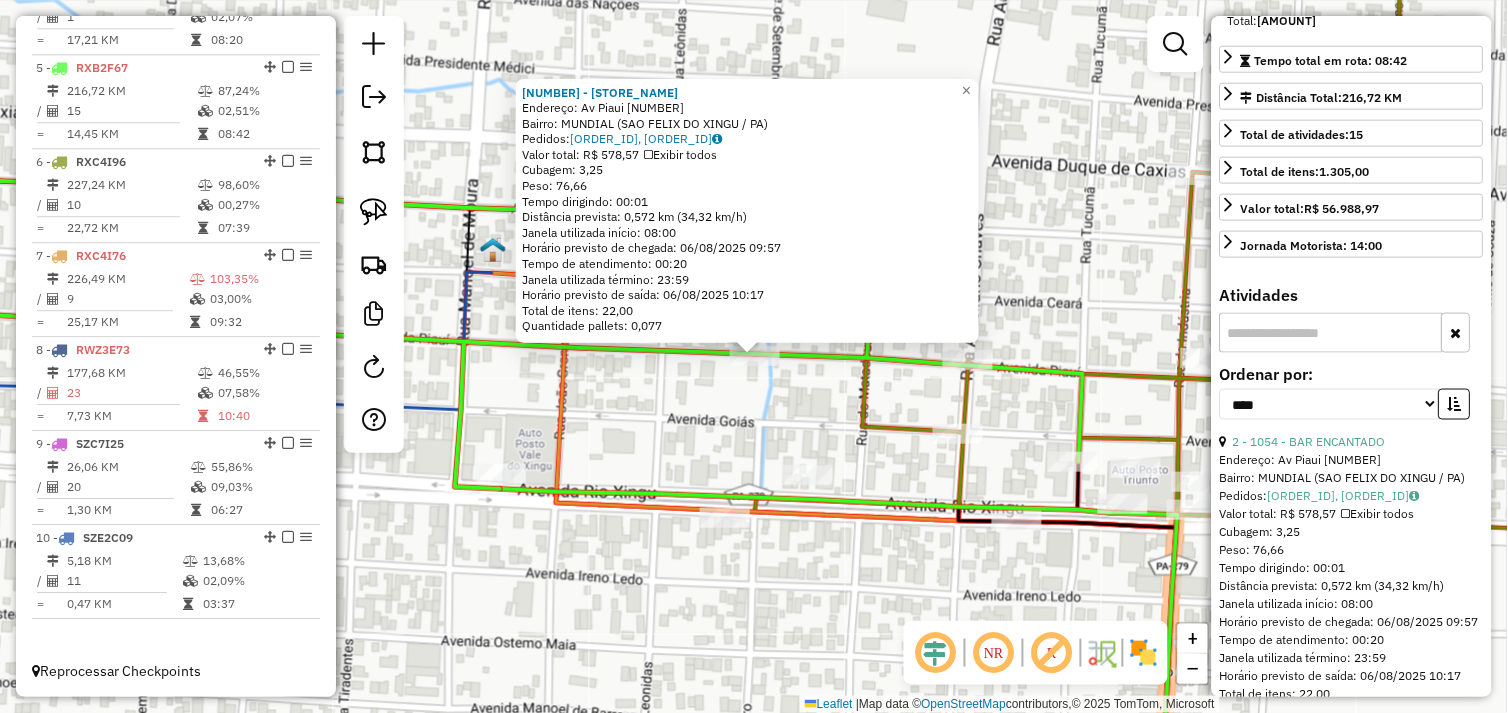 drag, startPoint x: 373, startPoint y: 214, endPoint x: 478, endPoint y: 298, distance: 134.4656 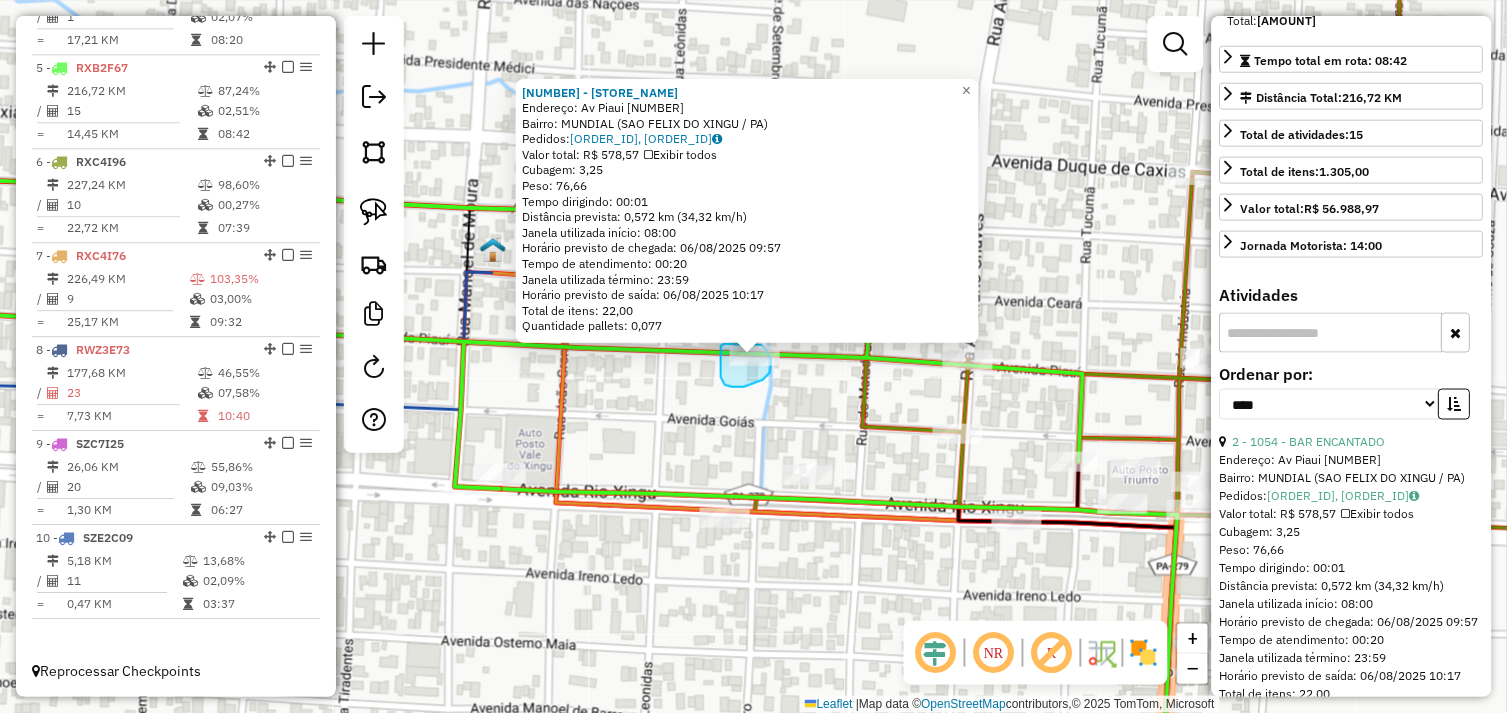 drag, startPoint x: 725, startPoint y: 385, endPoint x: 716, endPoint y: 361, distance: 25.632011 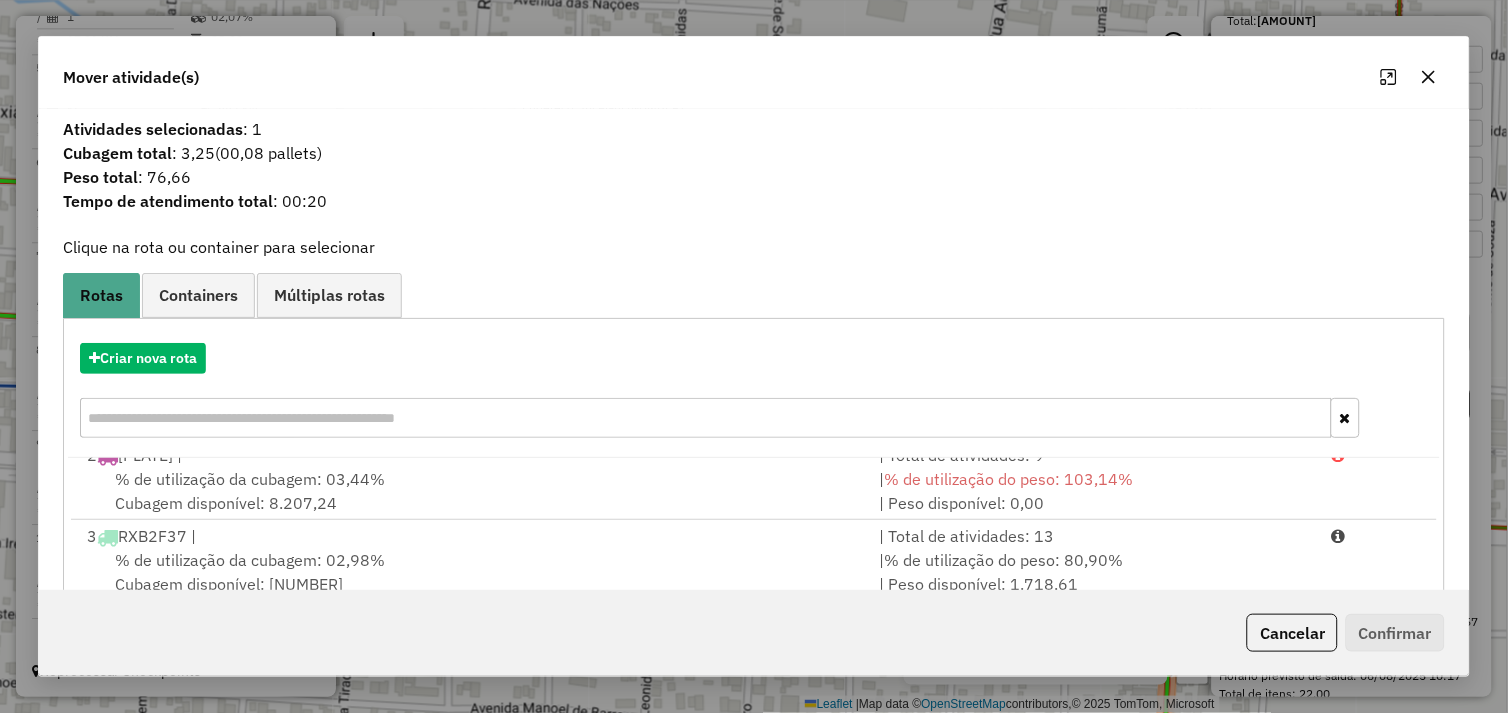 scroll, scrollTop: 330, scrollLeft: 0, axis: vertical 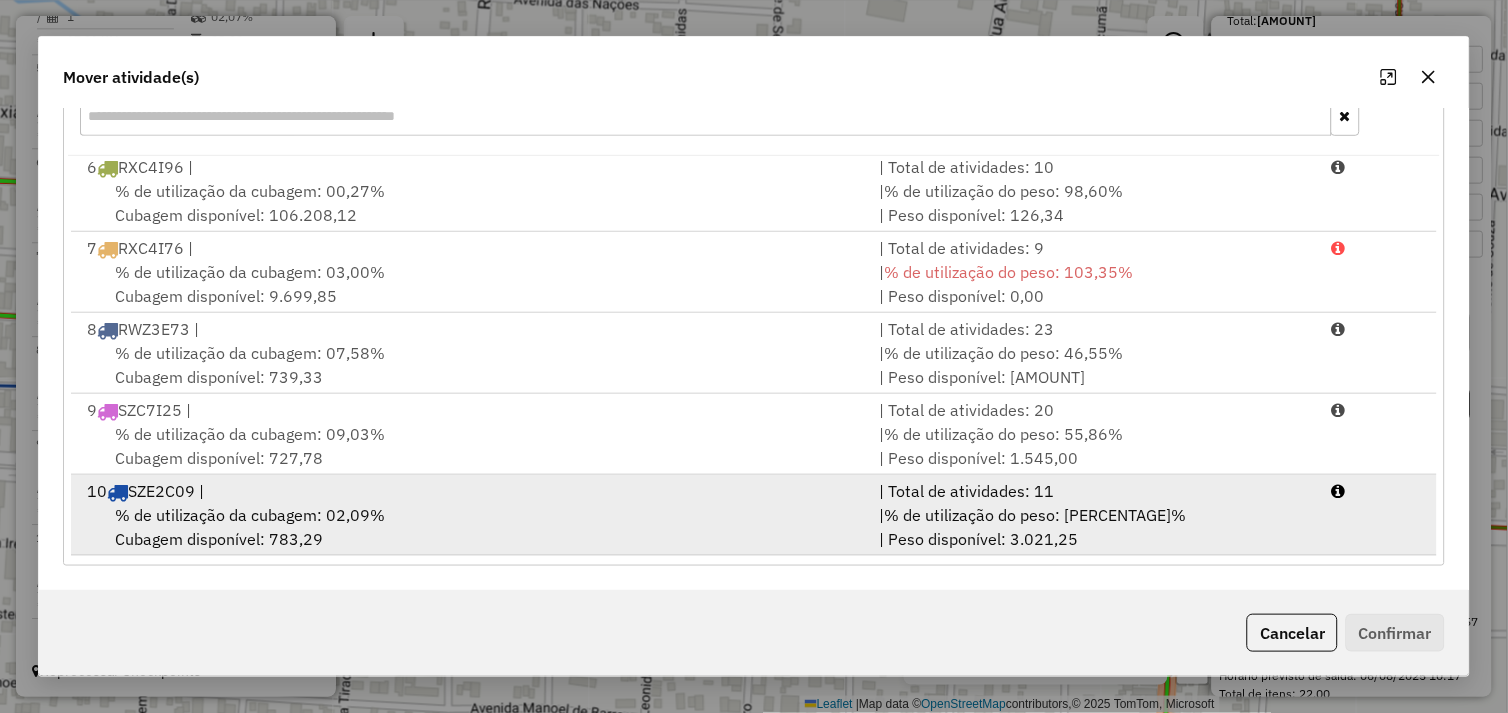 drag, startPoint x: 476, startPoint y: 520, endPoint x: 628, endPoint y: 532, distance: 152.47295 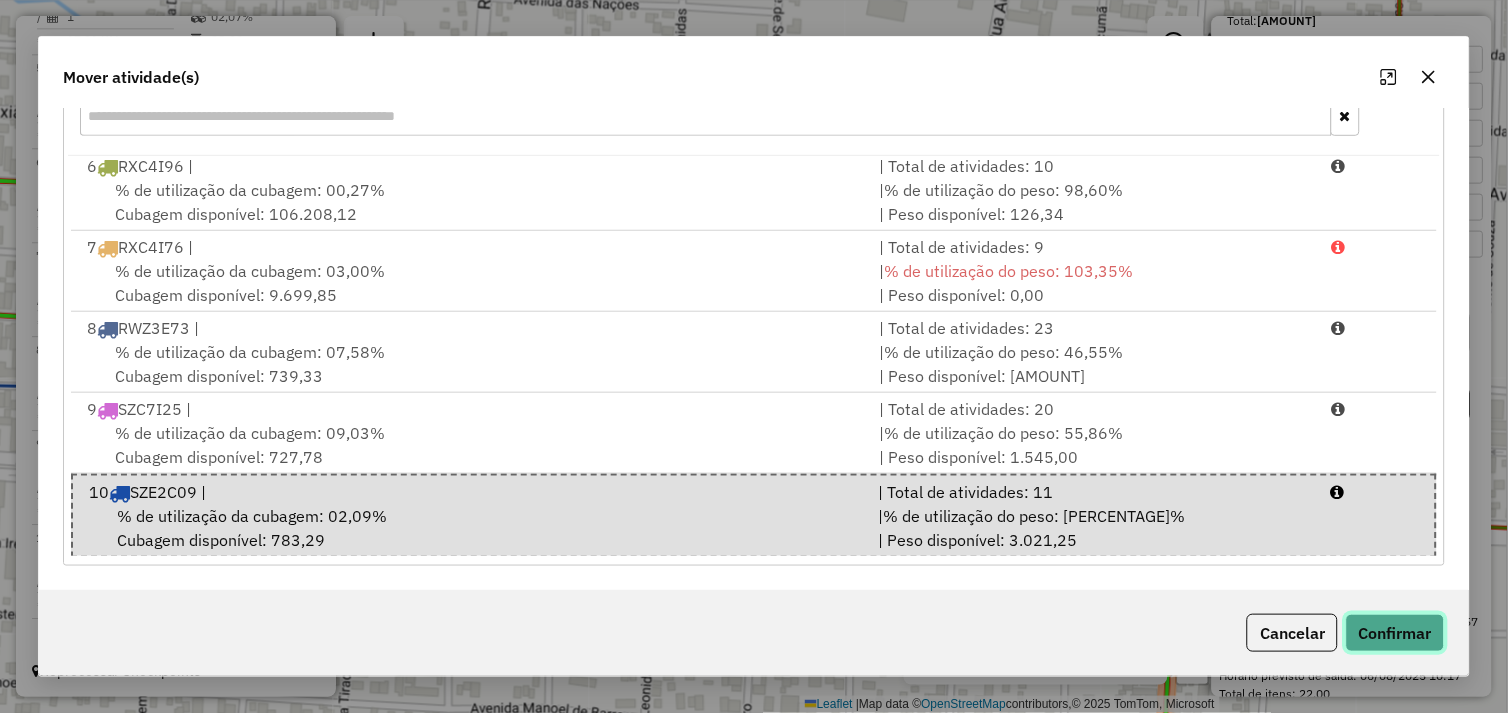 click on "Confirmar" 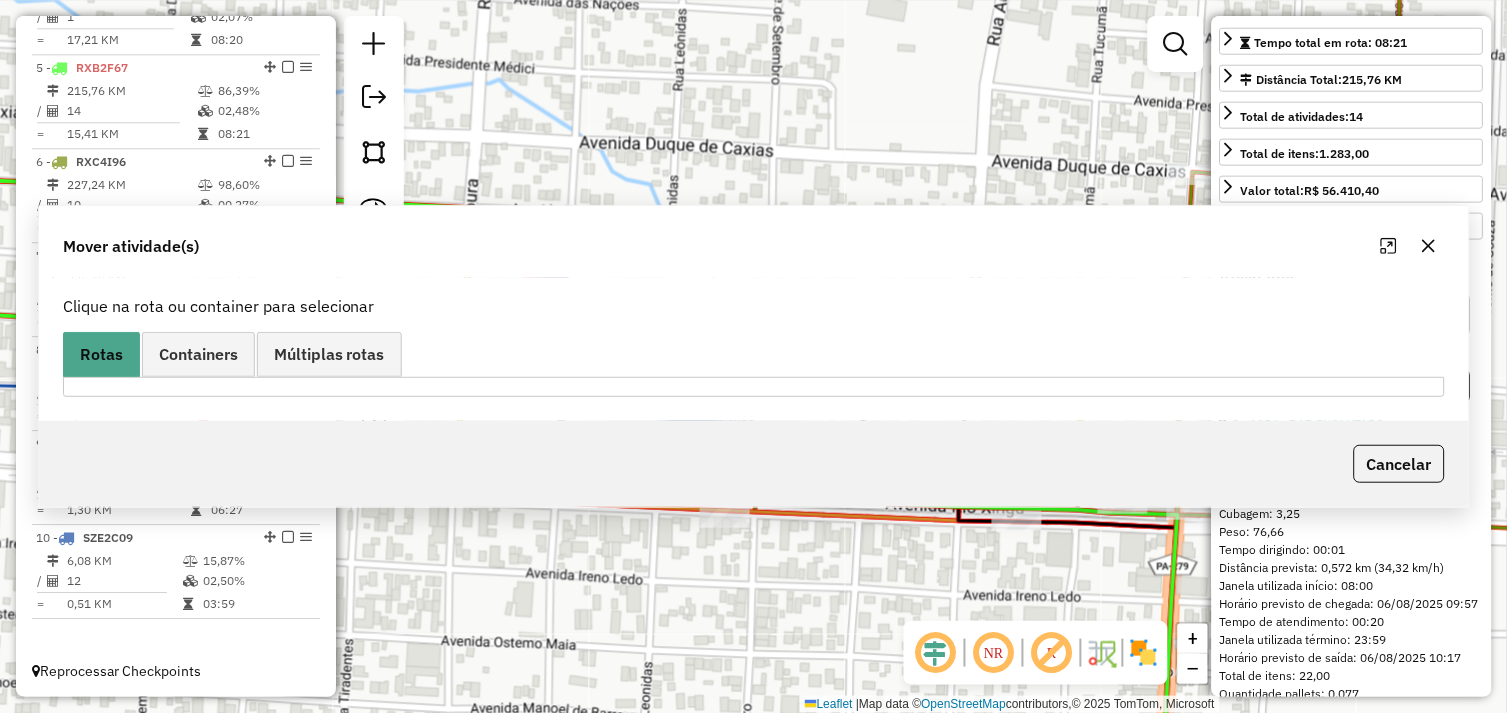 scroll, scrollTop: 0, scrollLeft: 0, axis: both 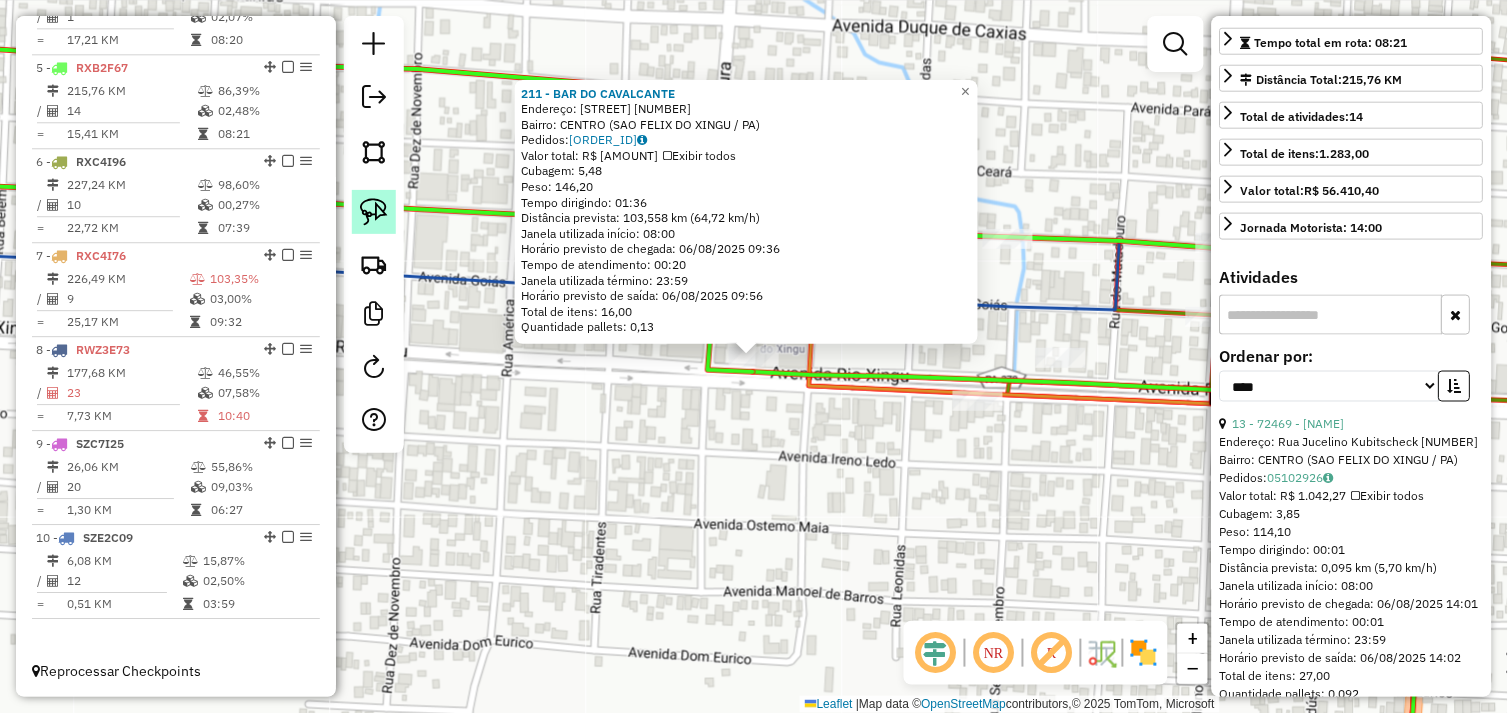 click 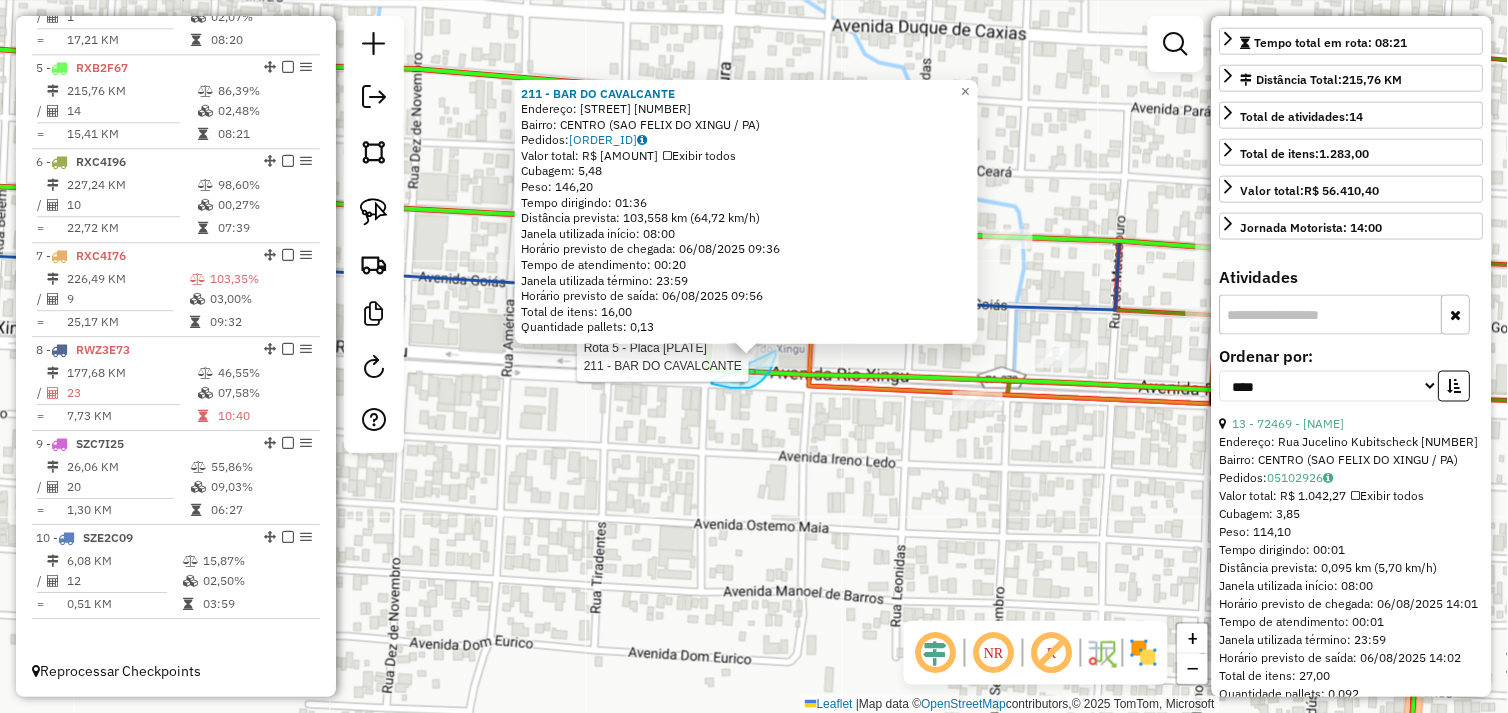 click on "Rota 5 - Placa RXB2F67  211 - BAR DO CAVALCANTE 211 - BAR DO CAVALCANTE  Endereço:  PIAUI 2675   Bairro: CENTRO (SAO FELIX DO XINGU / PA)   Pedidos:  05102874   Valor total: R$ 1.014,87   Exibir todos   Cubagem: 5,48  Peso: 146,20  Tempo dirigindo: 01:36   Distância prevista: 103,558 km (64,72 km/h)   Janela utilizada início: 08:00   Horário previsto de chegada: 06/08/2025 09:36   Tempo de atendimento: 00:20   Janela utilizada término: 23:59   Horário previsto de saída: 06/08/2025 09:56   Total de itens: 16,00   Quantidade pallets: 0,13  ×" 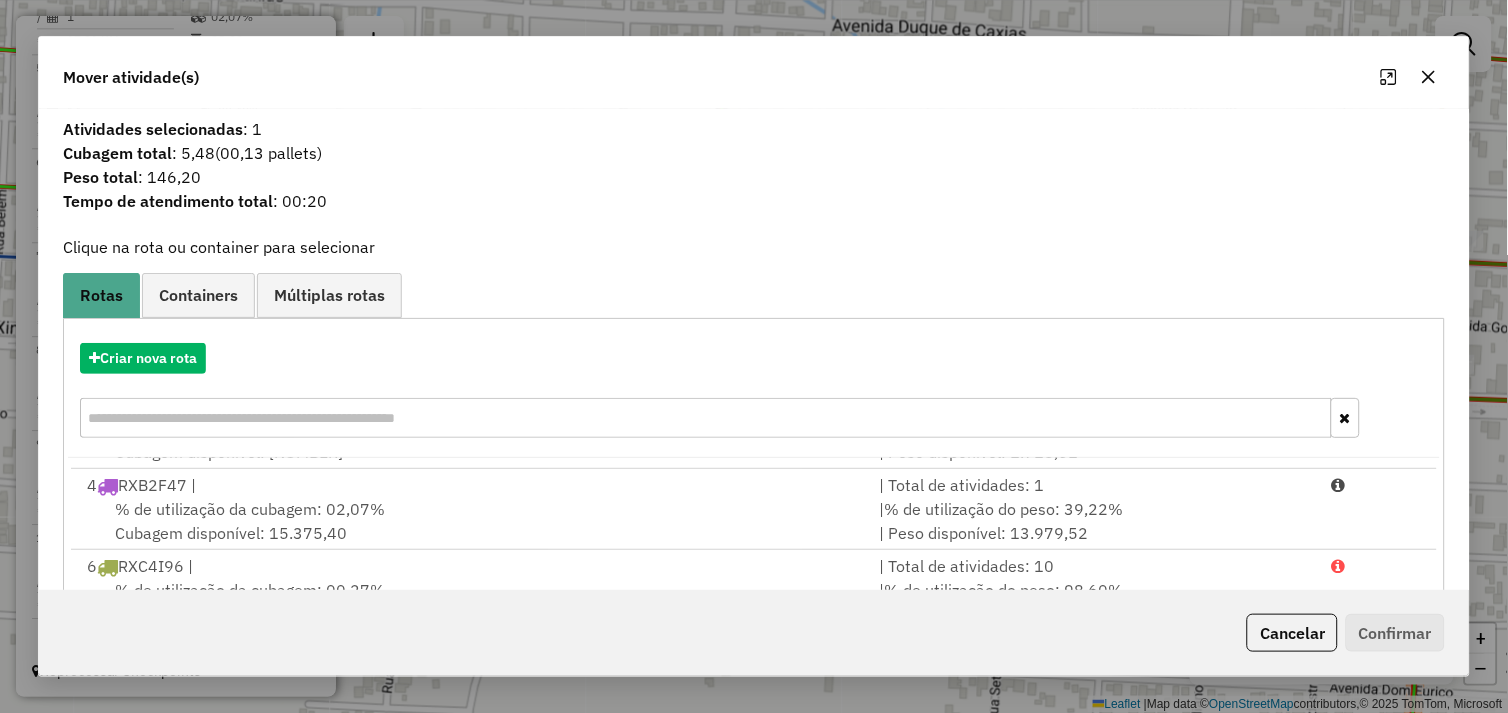 scroll, scrollTop: 330, scrollLeft: 0, axis: vertical 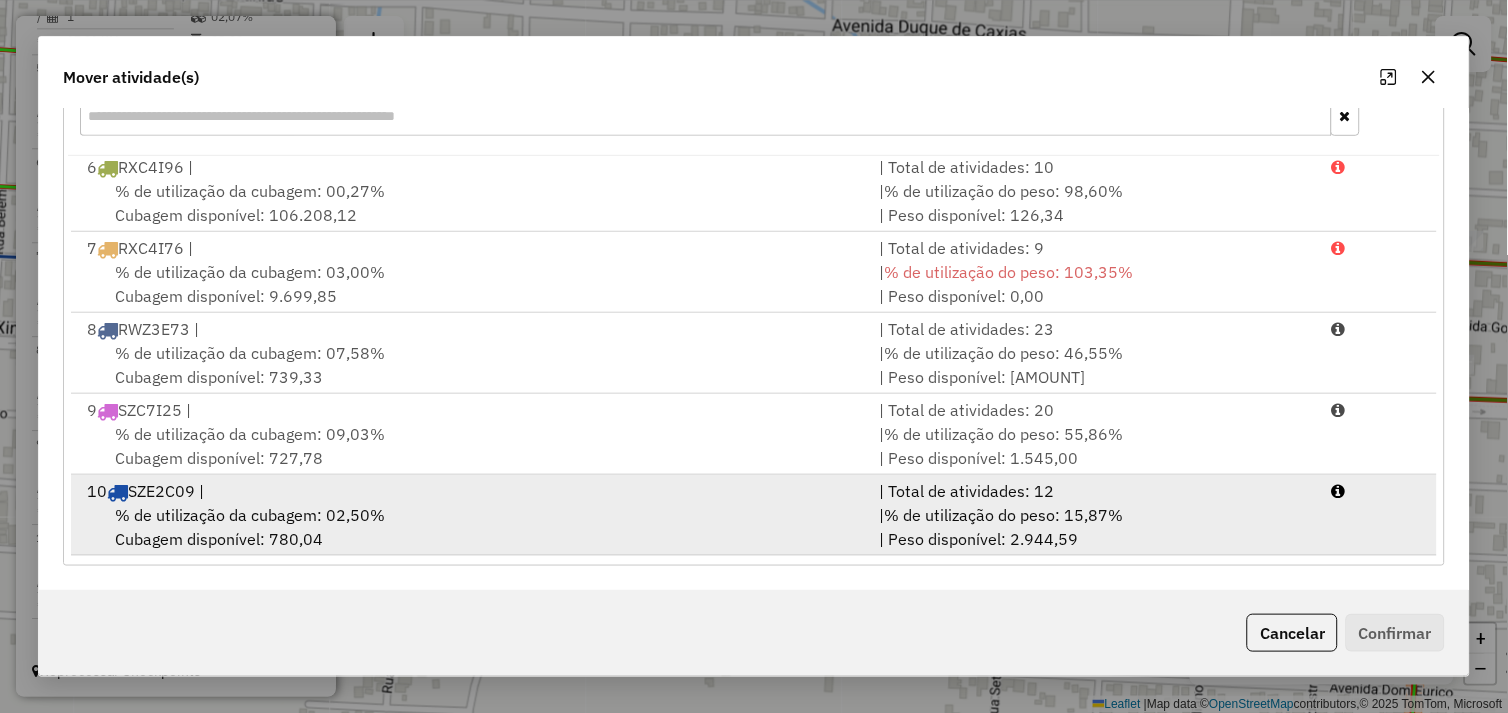 click on "% de utilização da cubagem: 02,50%  Cubagem disponível: 780,04" at bounding box center (471, 527) 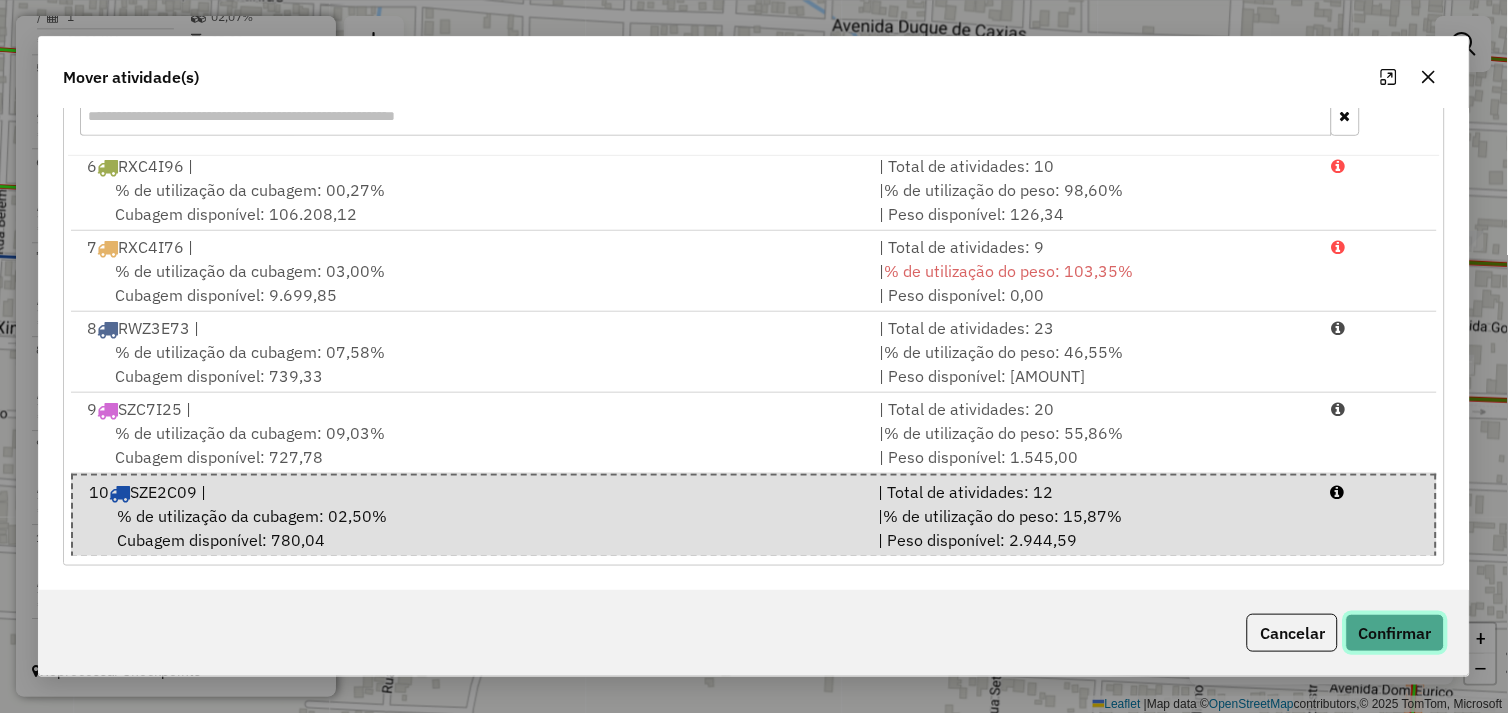 click on "Confirmar" 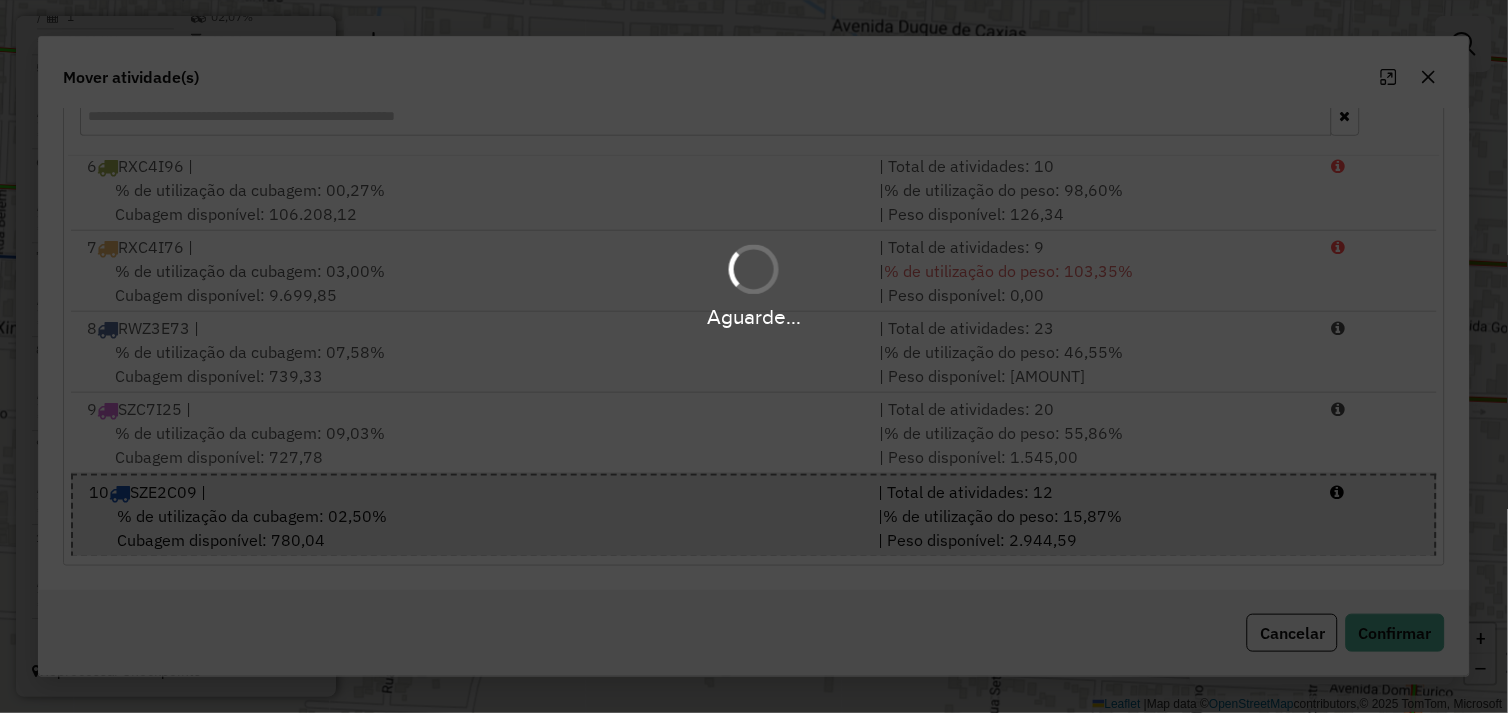 scroll, scrollTop: 1085, scrollLeft: 0, axis: vertical 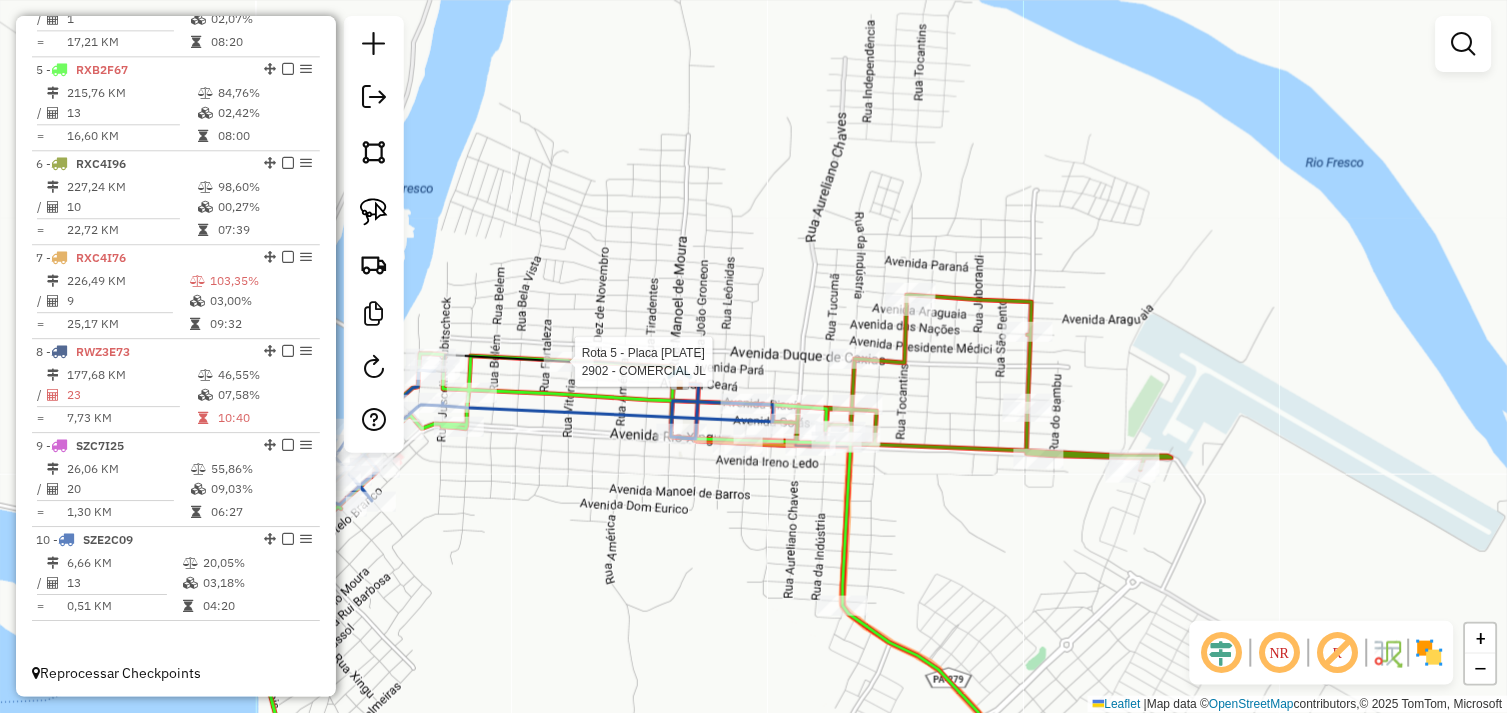 select on "*********" 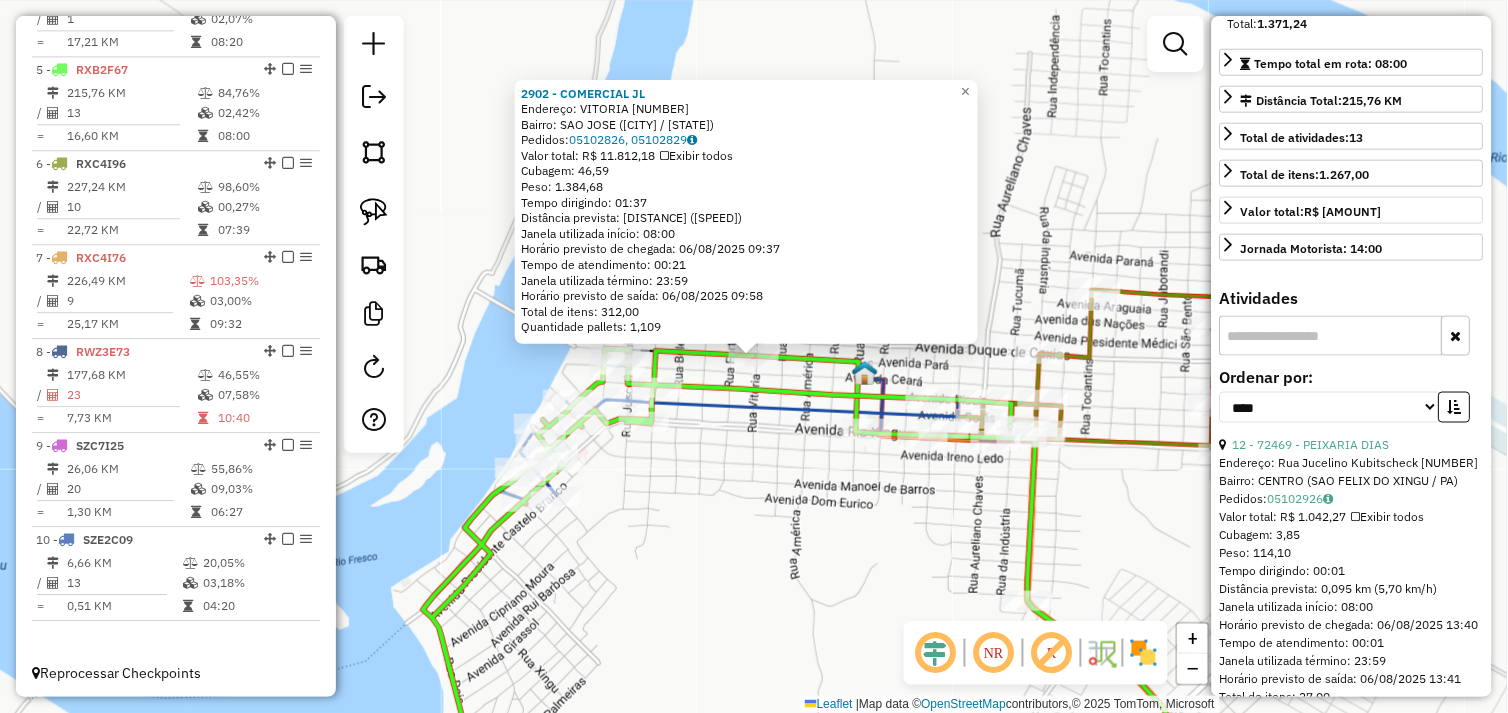 scroll, scrollTop: 444, scrollLeft: 0, axis: vertical 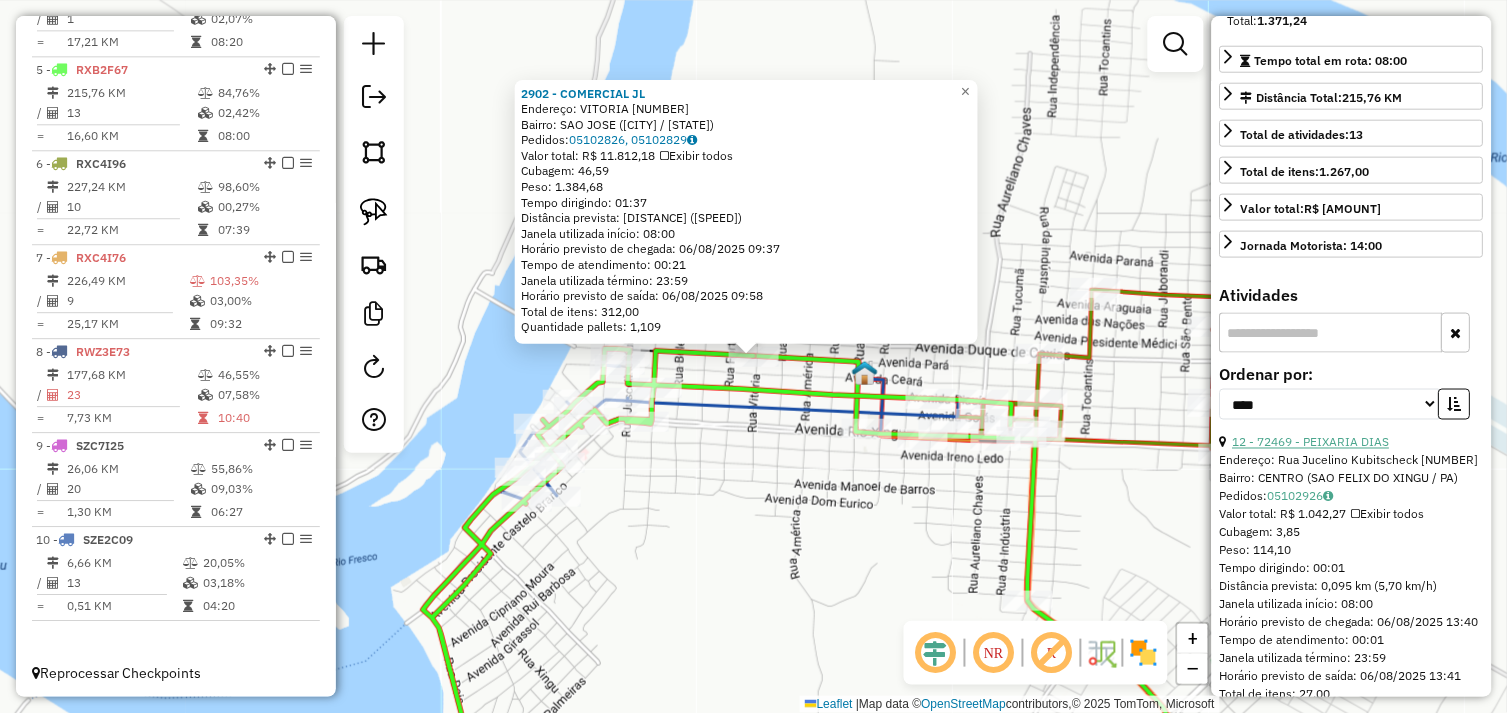 click on "12 - 72469 - PEIXARIA DIAS" at bounding box center [1311, 442] 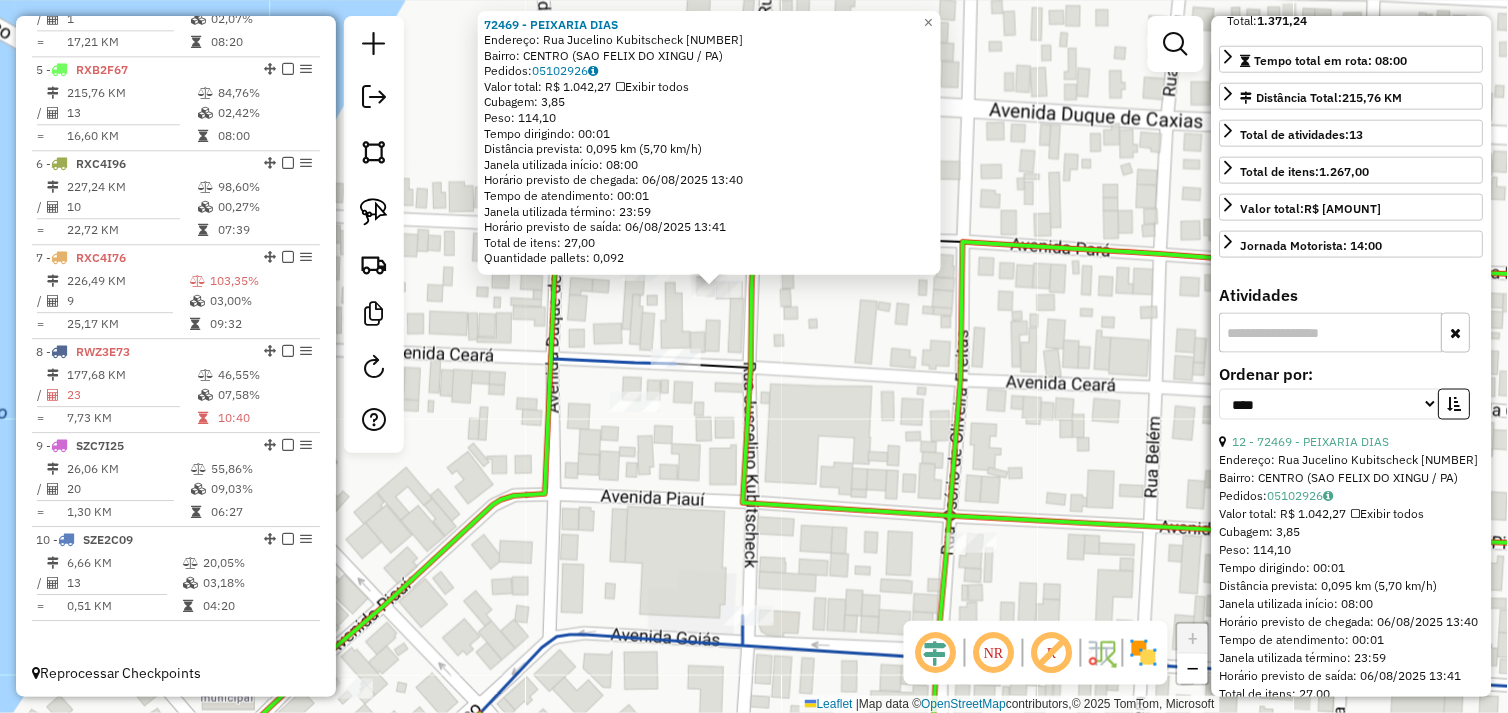 click on "72469 - PEIXARIA DIAS  Endereço:  Rua Jucelino Kubitscheck 61   Bairro: CENTRO (SAO FELIX DO XINGU / PA)   Pedidos:  05102926   Valor total: R$ 1.042,27   Exibir todos   Cubagem: 3,85  Peso: 114,10  Tempo dirigindo: 00:01   Distância prevista: 0,095 km (5,70 km/h)   Janela utilizada início: 08:00   Horário previsto de chegada: 06/08/2025 13:40   Tempo de atendimento: 00:01   Janela utilizada término: 23:59   Horário previsto de saída: 06/08/2025 13:41   Total de itens: 27,00   Quantidade pallets: 0,092  × Janela de atendimento Grade de atendimento Capacidade Transportadoras Veículos Cliente Pedidos  Rotas Selecione os dias de semana para filtrar as janelas de atendimento  Seg   Ter   Qua   Qui   Sex   Sáb   Dom  Informe o período da janela de atendimento: De: Até:  Filtrar exatamente a janela do cliente  Considerar janela de atendimento padrão  Selecione os dias de semana para filtrar as grades de atendimento  Seg   Ter   Qua   Qui   Sex   Sáb   Dom   Peso mínimo:   Peso máximo:   De:   Até:" 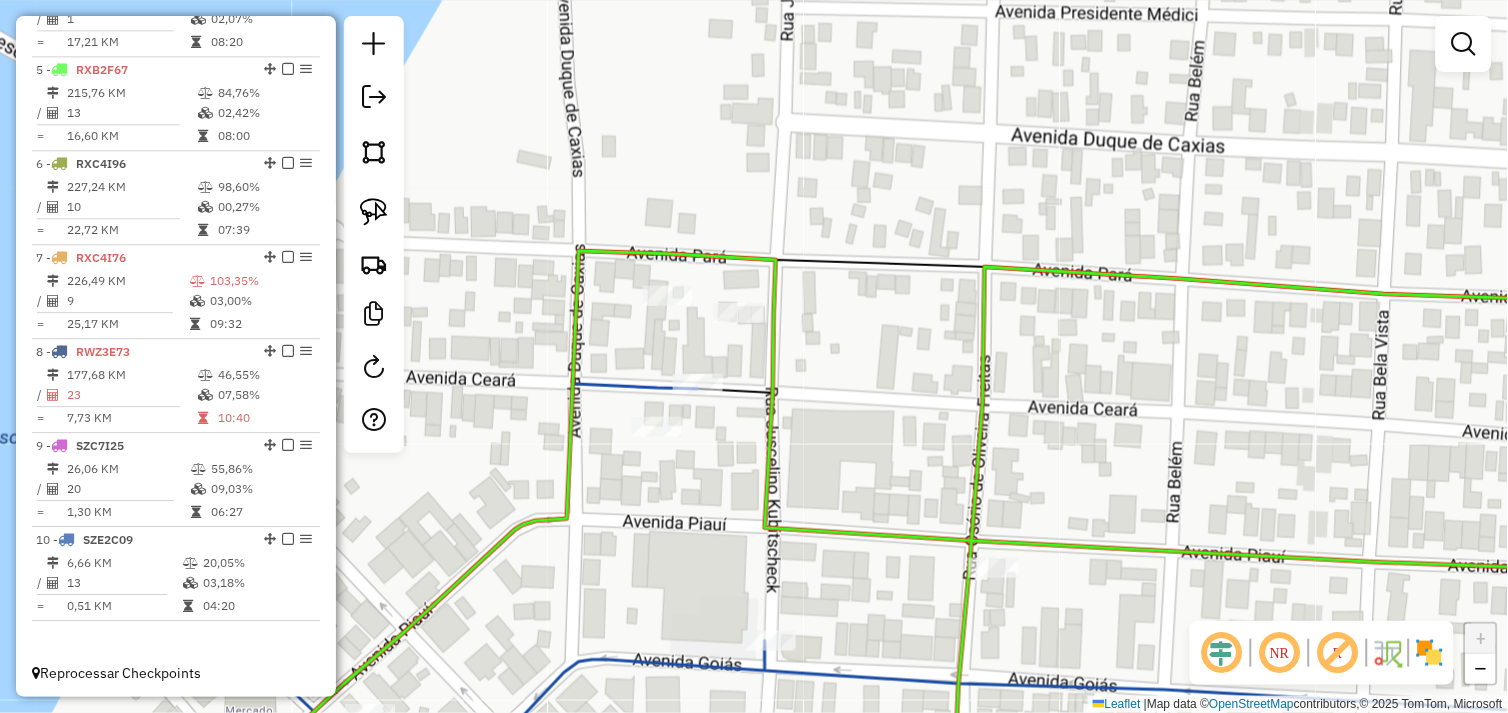 drag, startPoint x: 716, startPoint y: 333, endPoint x: 742, endPoint y: 361, distance: 38.209946 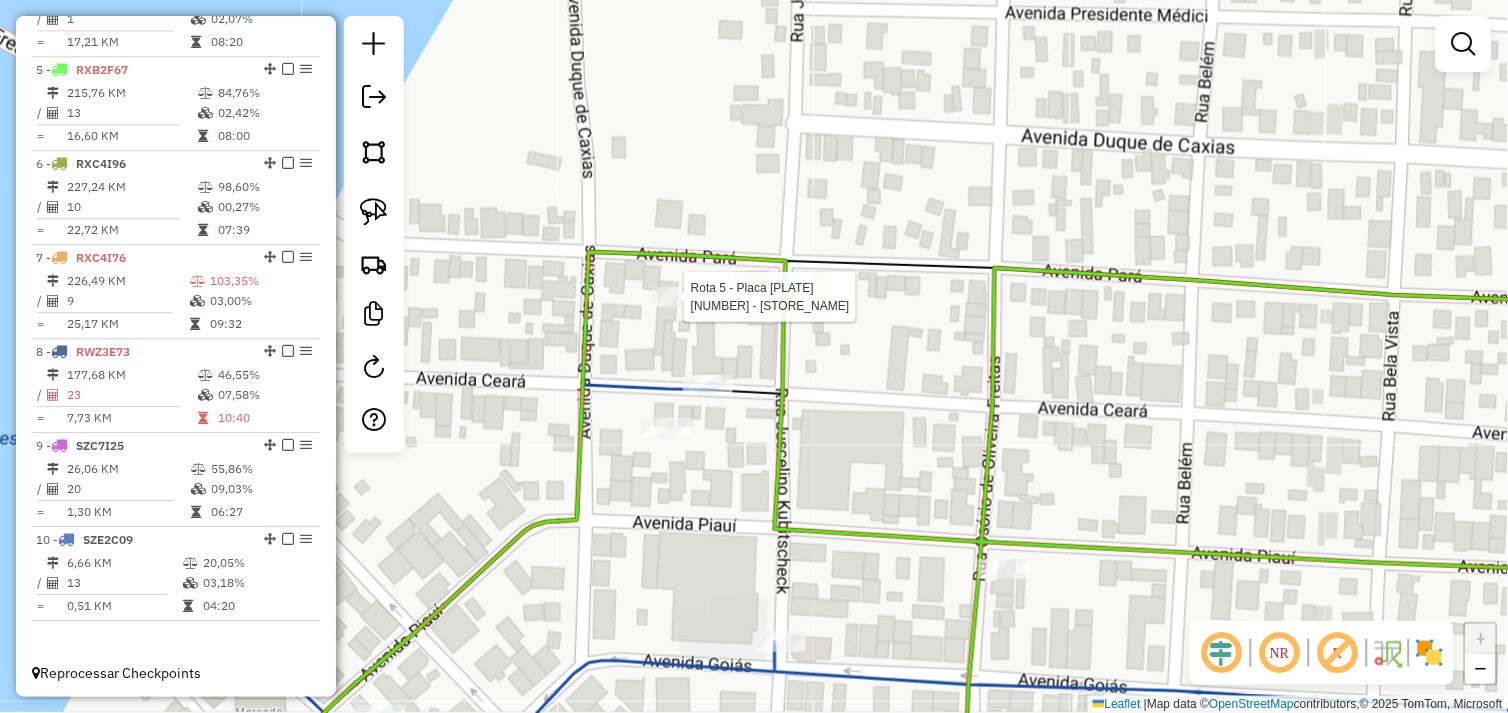 select on "*********" 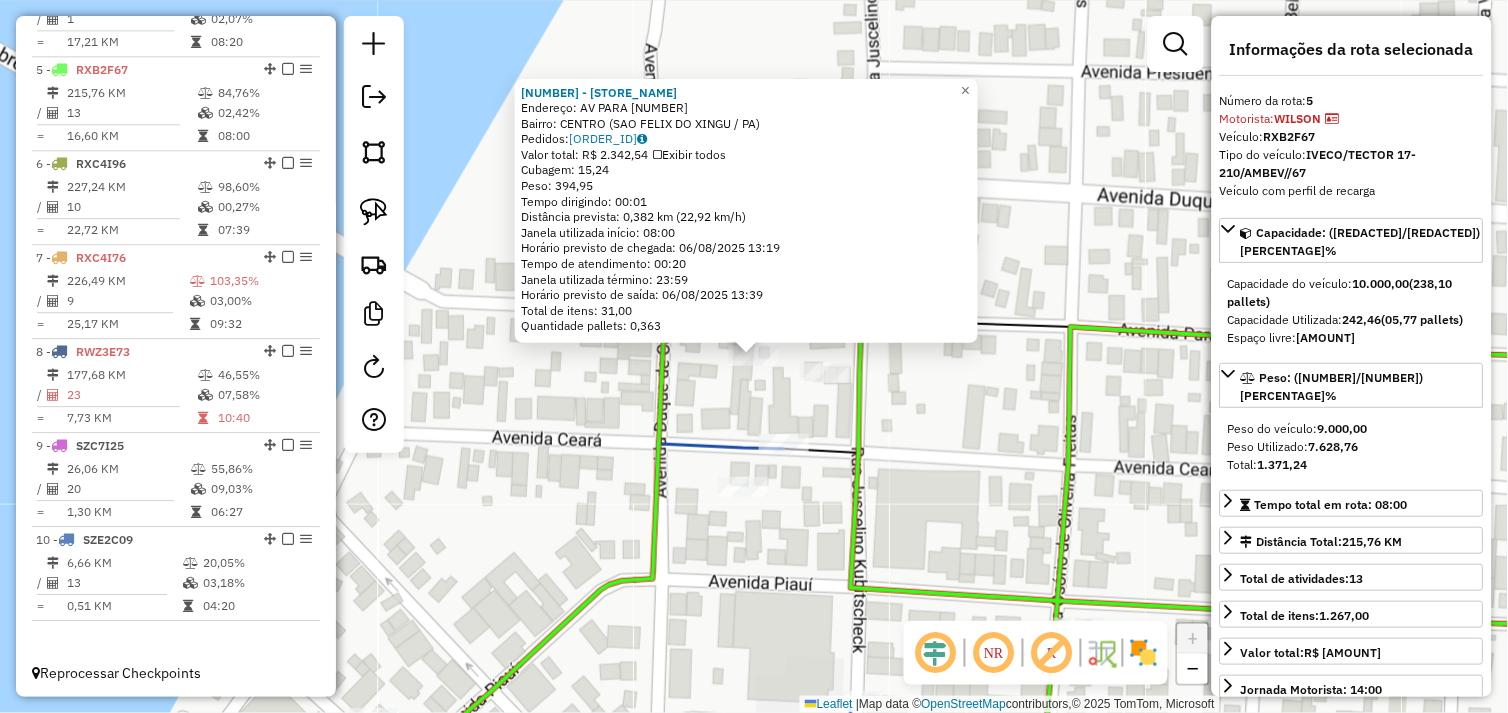 click on "298 - BAR DO HAMILTON  Endereço:  AV PARA 1   Bairro: CENTRO (SAO FELIX DO XINGU / PA)   Pedidos:  05102821   Valor total: R$ 2.342,54   Exibir todos   Cubagem: 15,24  Peso: 394,95  Tempo dirigindo: 00:01   Distância prevista: 0,382 km (22,92 km/h)   Janela utilizada início: 08:00   Horário previsto de chegada: 06/08/2025 13:19   Tempo de atendimento: 00:20   Janela utilizada término: 23:59   Horário previsto de saída: 06/08/2025 13:39   Total de itens: 31,00   Quantidade pallets: 0,363  × Janela de atendimento Grade de atendimento Capacidade Transportadoras Veículos Cliente Pedidos  Rotas Selecione os dias de semana para filtrar as janelas de atendimento  Seg   Ter   Qua   Qui   Sex   Sáb   Dom  Informe o período da janela de atendimento: De: Até:  Filtrar exatamente a janela do cliente  Considerar janela de atendimento padrão  Selecione os dias de semana para filtrar as grades de atendimento  Seg   Ter   Qua   Qui   Sex   Sáb   Dom   Considerar clientes sem dia de atendimento cadastrado  De:" 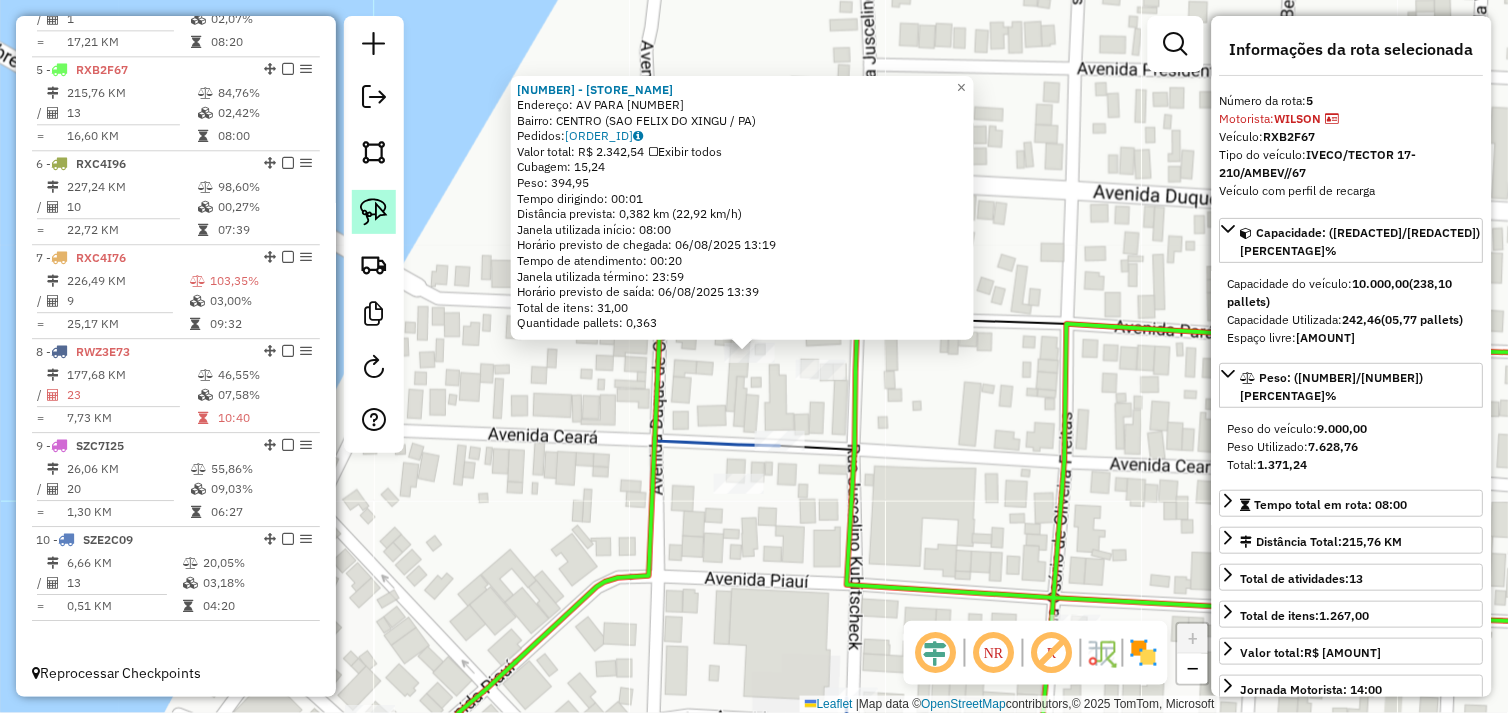 click 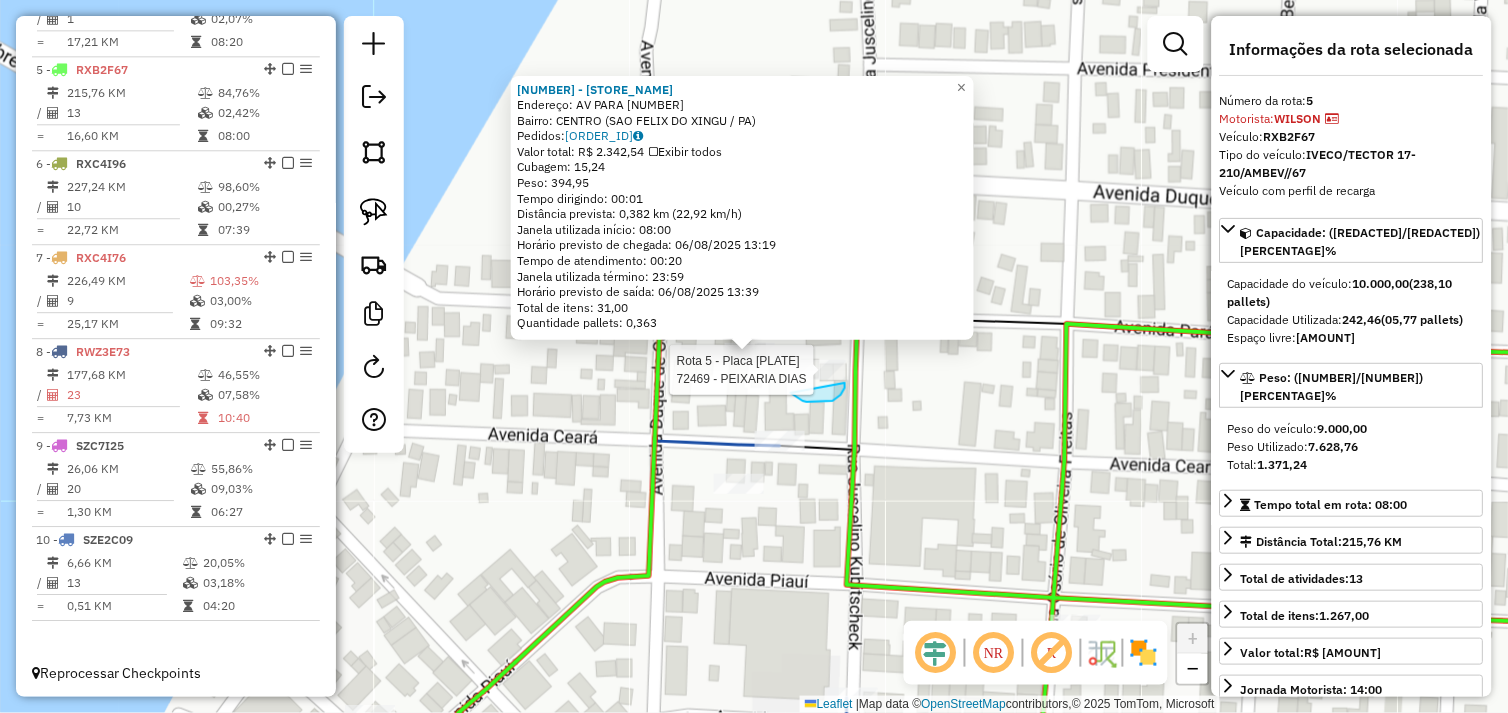 drag, startPoint x: 826, startPoint y: 402, endPoint x: 792, endPoint y: 363, distance: 51.739735 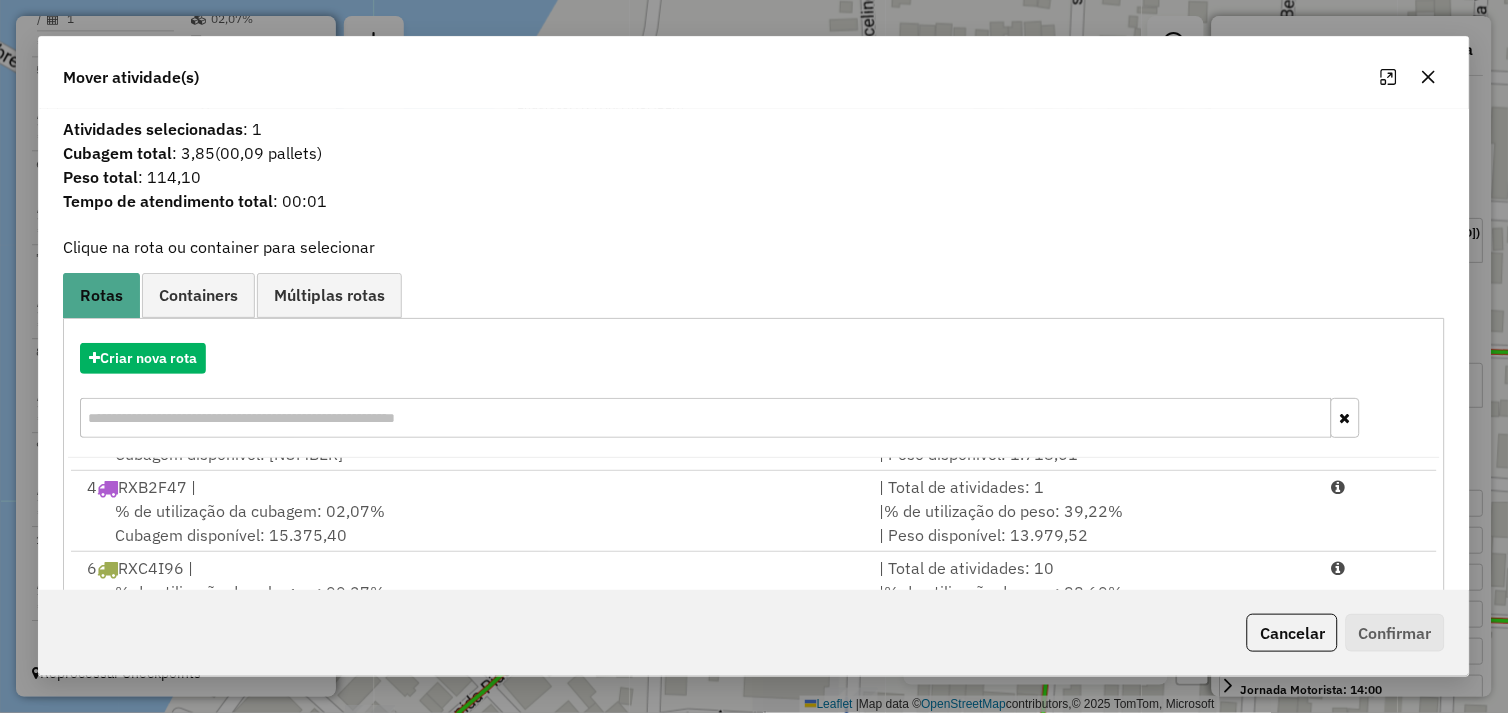 scroll, scrollTop: 330, scrollLeft: 0, axis: vertical 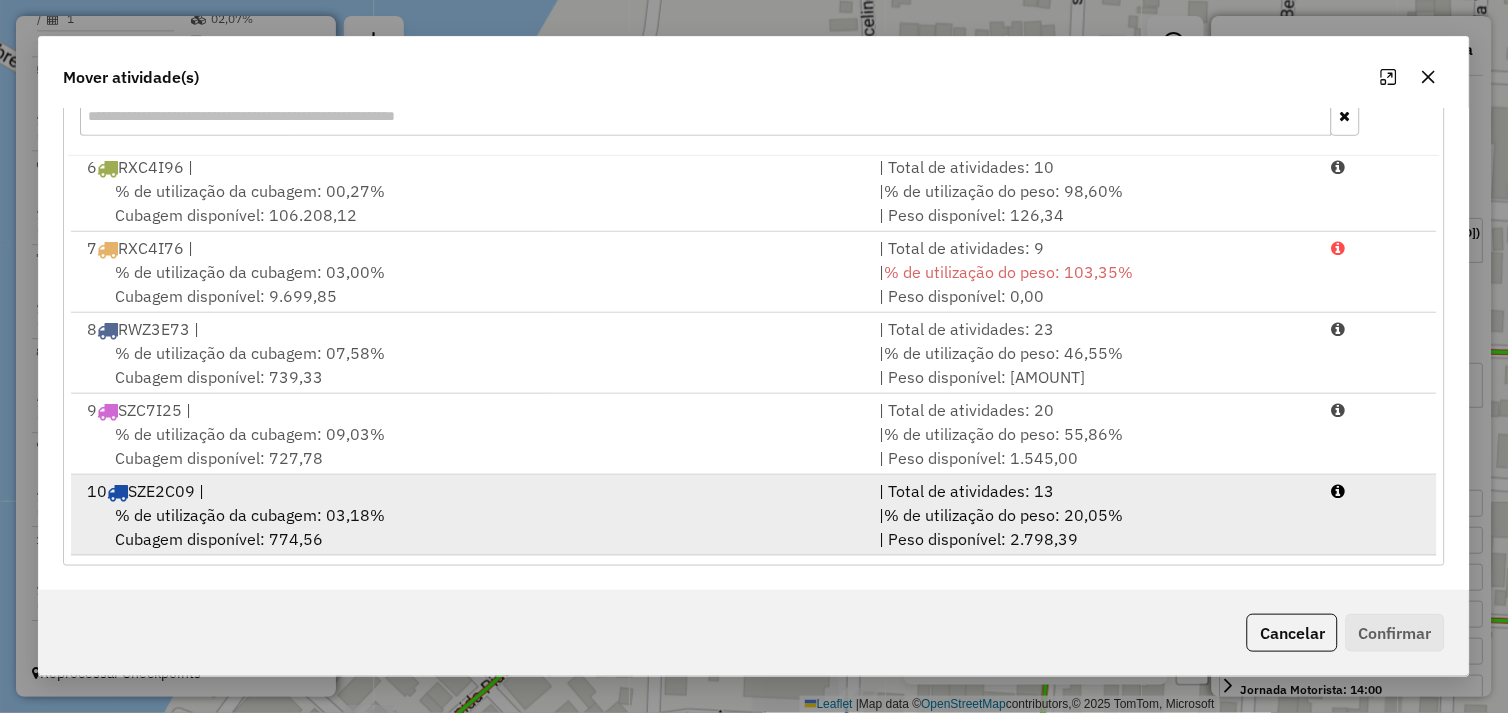 drag, startPoint x: 487, startPoint y: 514, endPoint x: 583, endPoint y: 525, distance: 96.62815 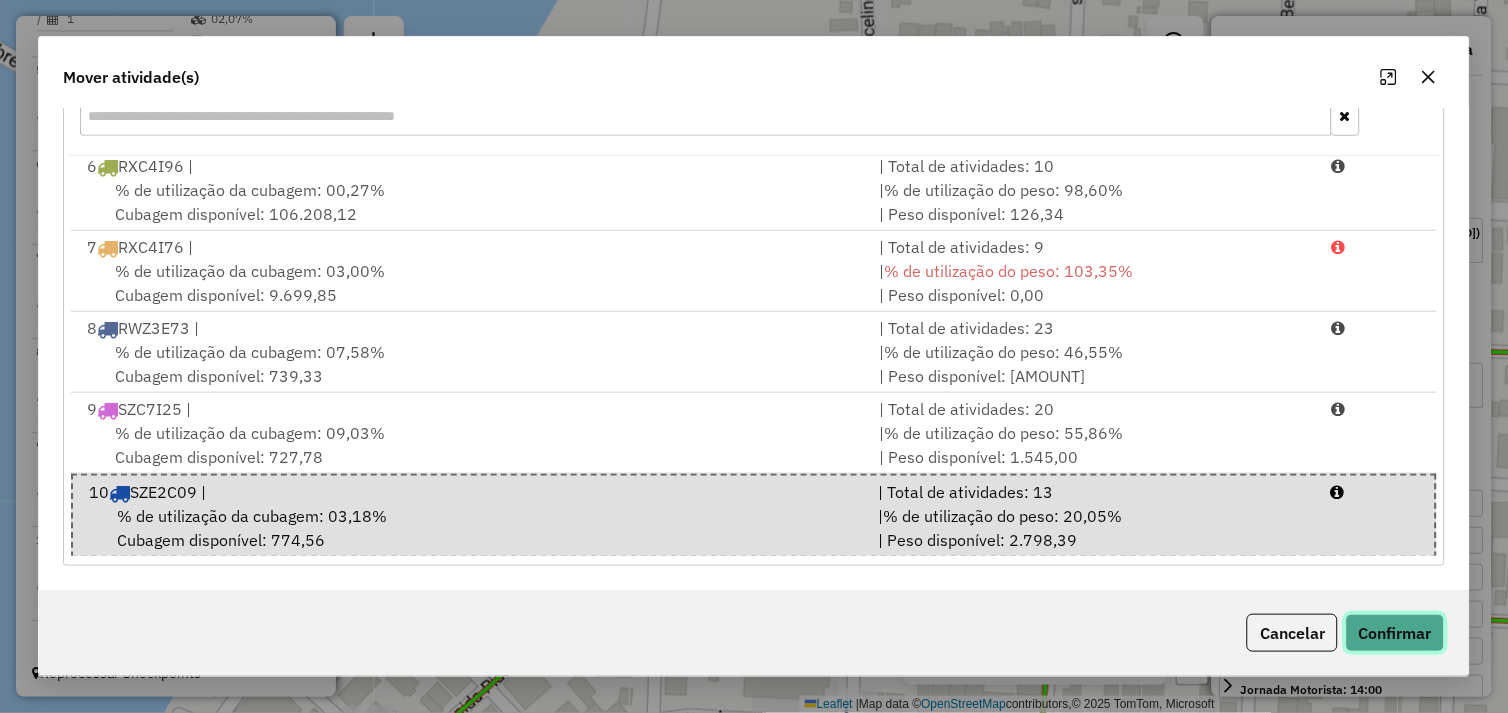 click on "Confirmar" 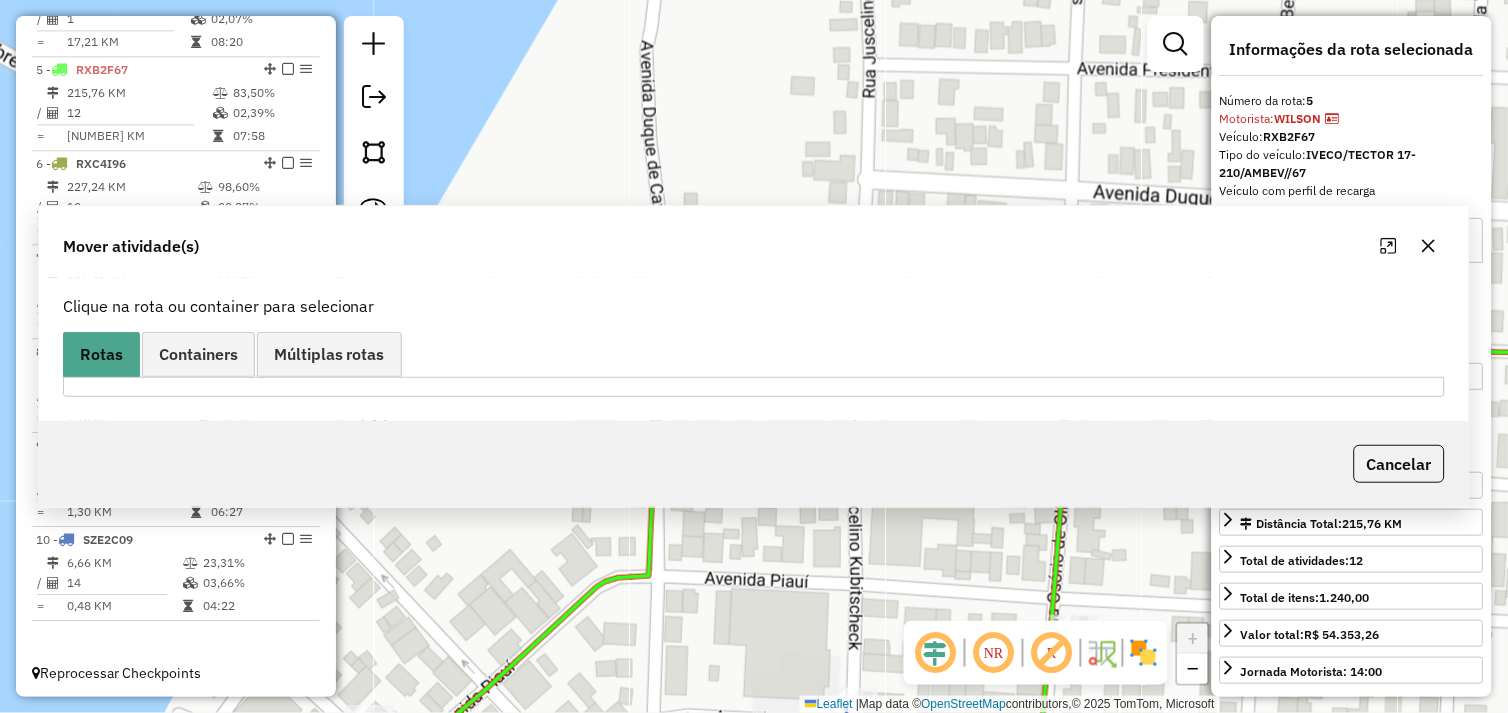scroll, scrollTop: 0, scrollLeft: 0, axis: both 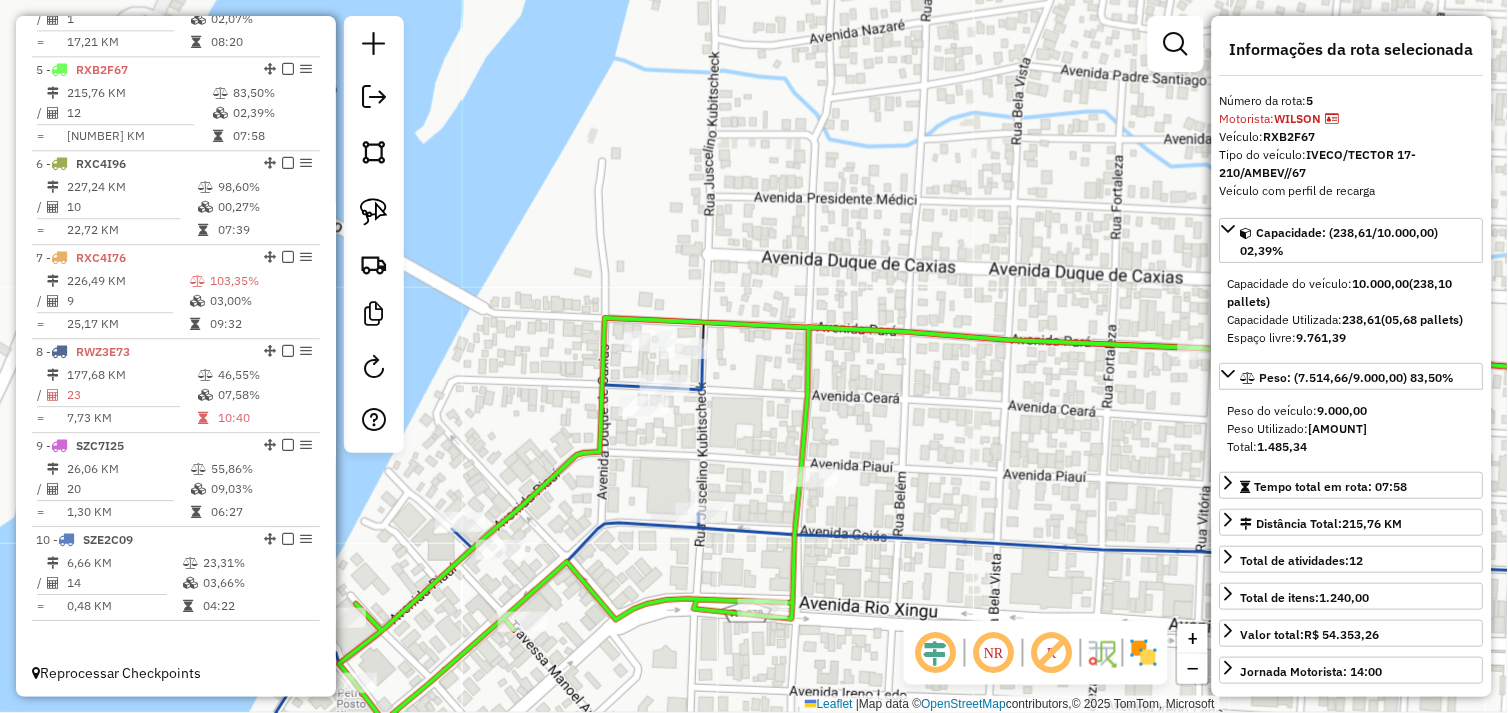 drag, startPoint x: 637, startPoint y: 497, endPoint x: 626, endPoint y: 385, distance: 112.53888 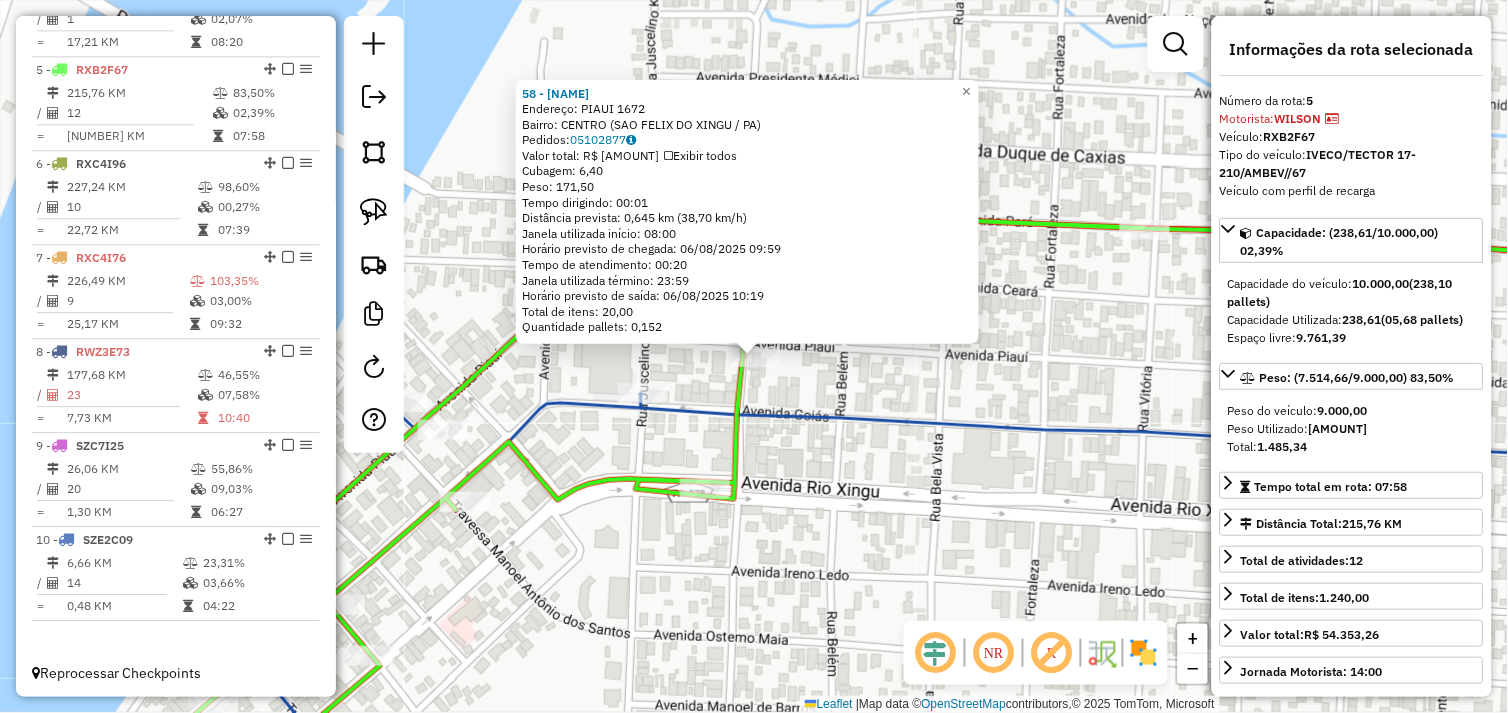 drag, startPoint x: 821, startPoint y: 497, endPoint x: 840, endPoint y: 510, distance: 23.021729 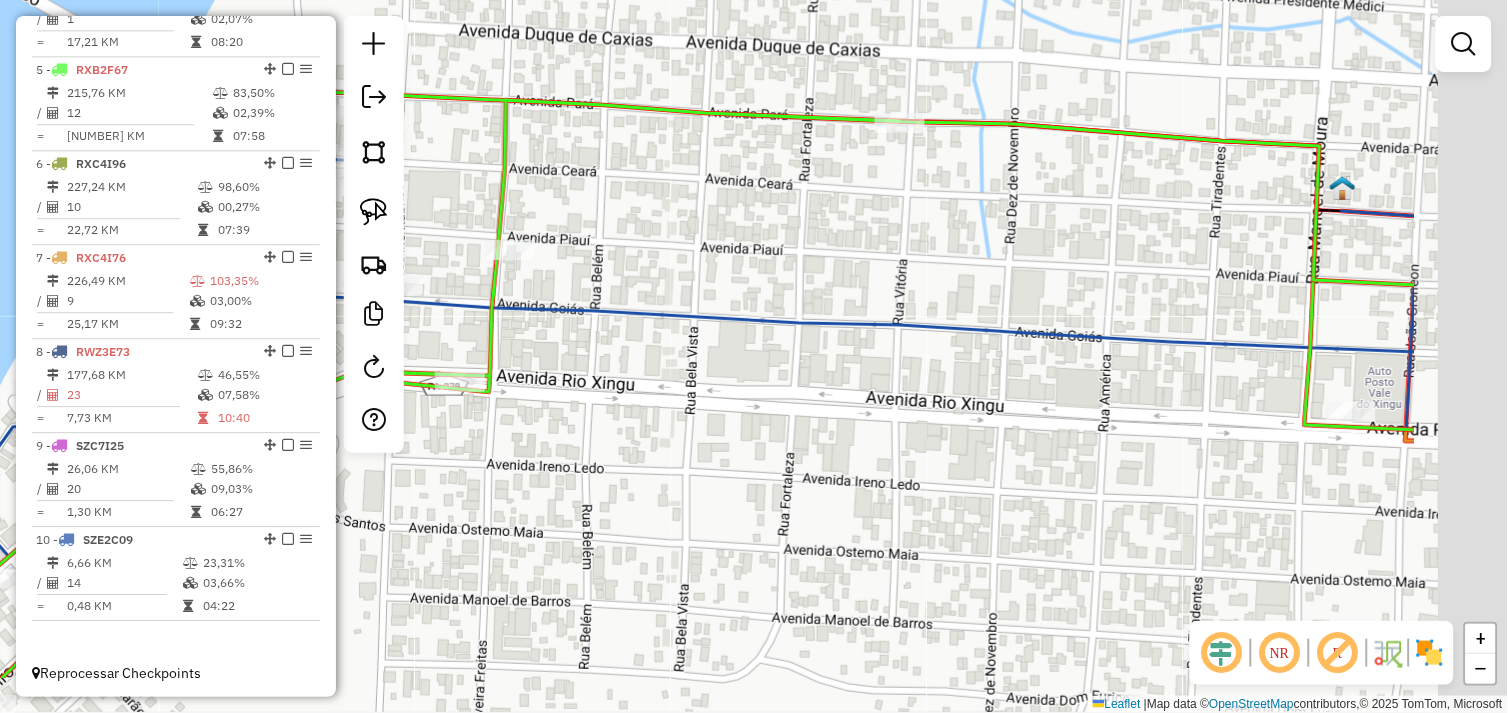 drag, startPoint x: 960, startPoint y: 538, endPoint x: 748, endPoint y: 440, distance: 233.55513 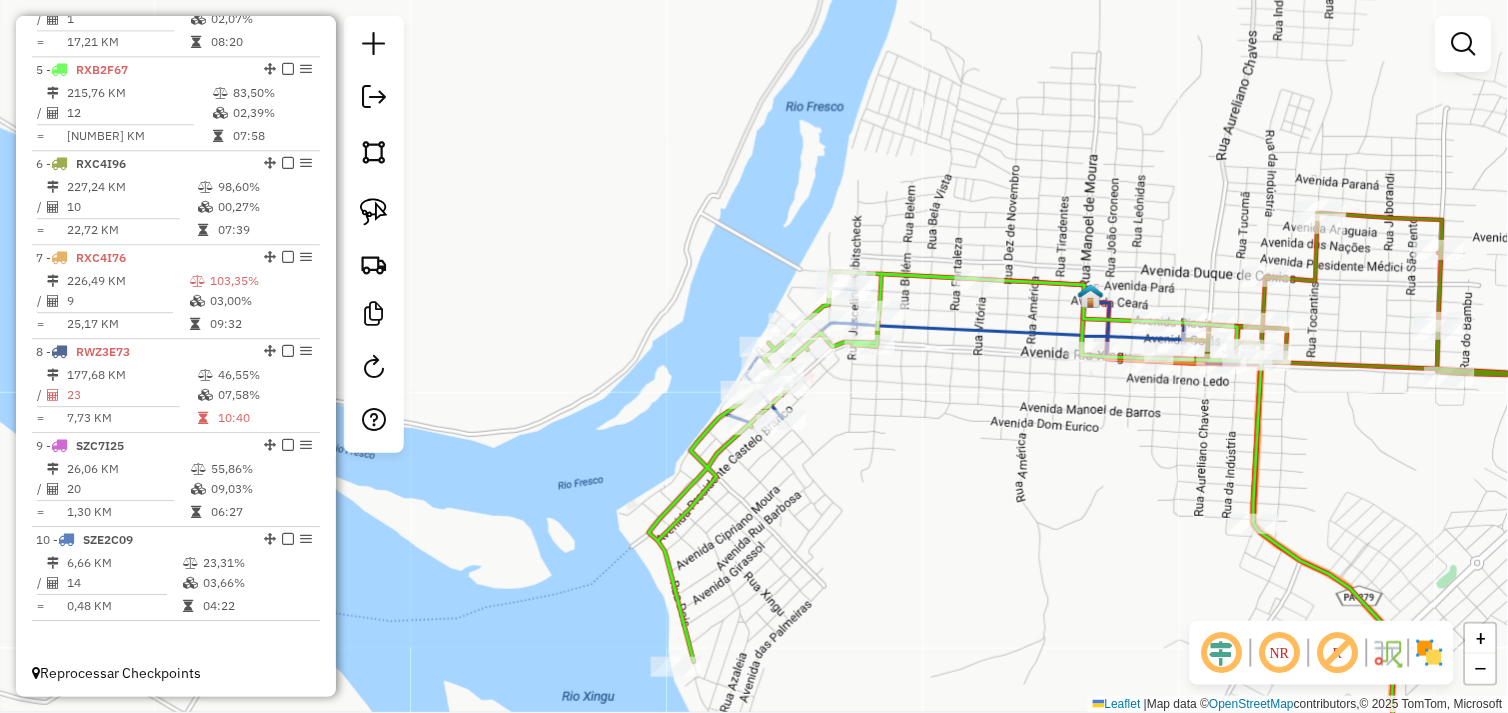 drag, startPoint x: 1107, startPoint y: 408, endPoint x: 1036, endPoint y: 397, distance: 71.84706 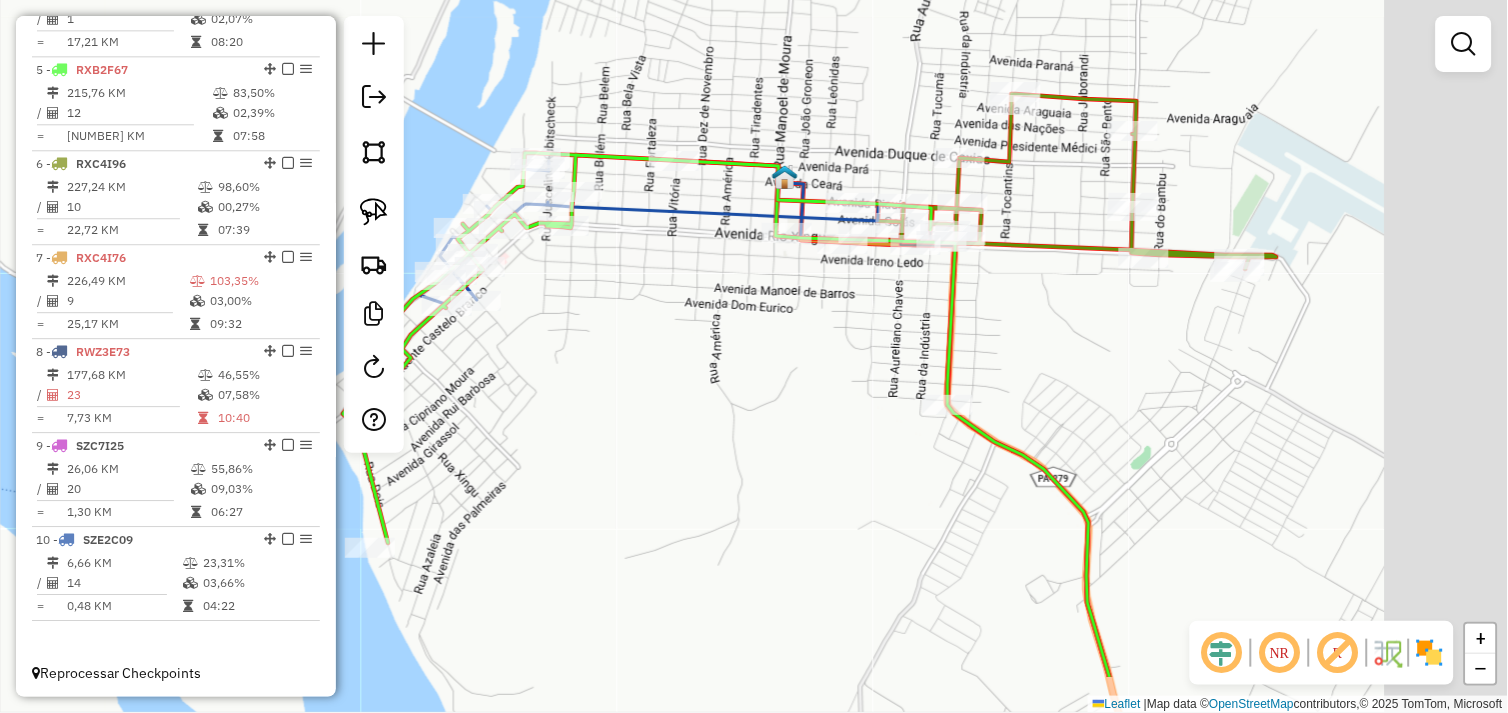 drag, startPoint x: 1054, startPoint y: 476, endPoint x: 808, endPoint y: 365, distance: 269.8833 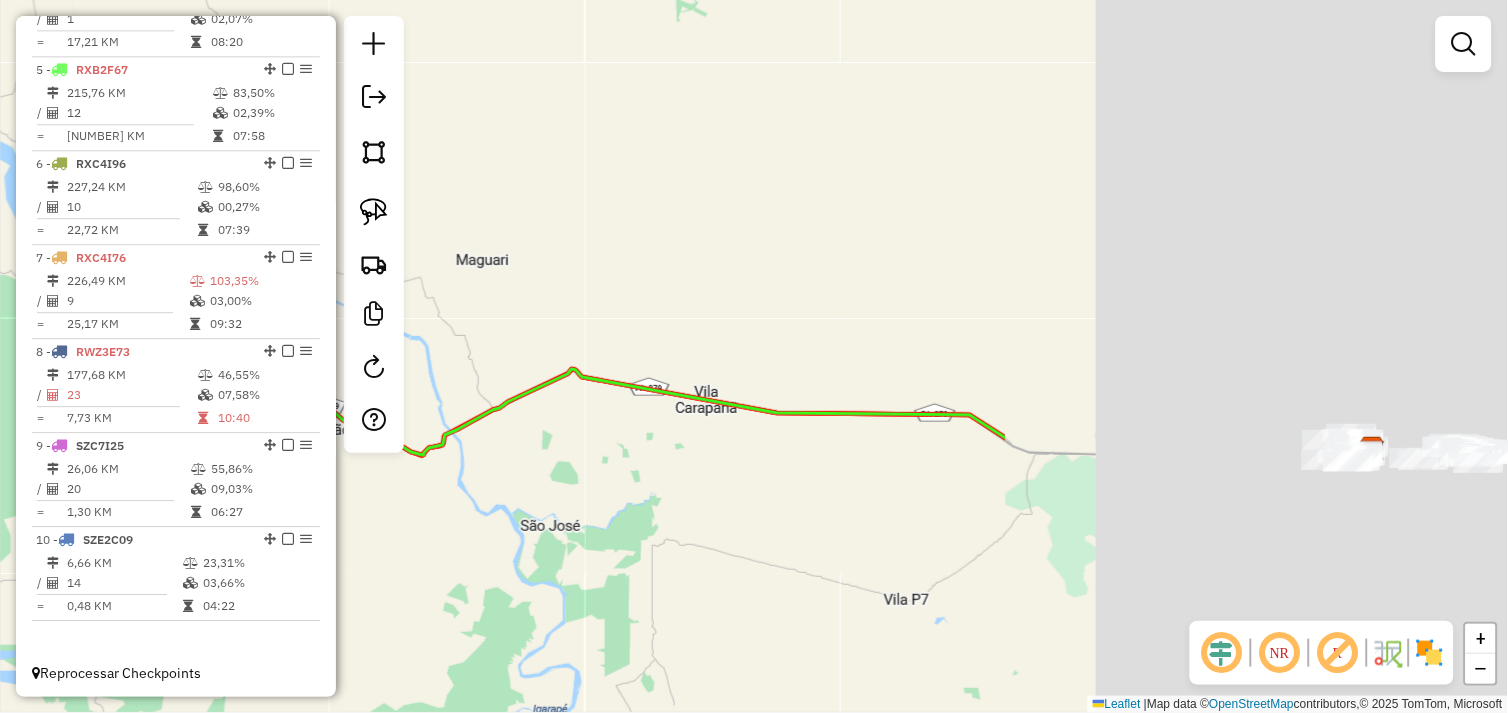 drag, startPoint x: 1354, startPoint y: 525, endPoint x: 808, endPoint y: 465, distance: 549.2868 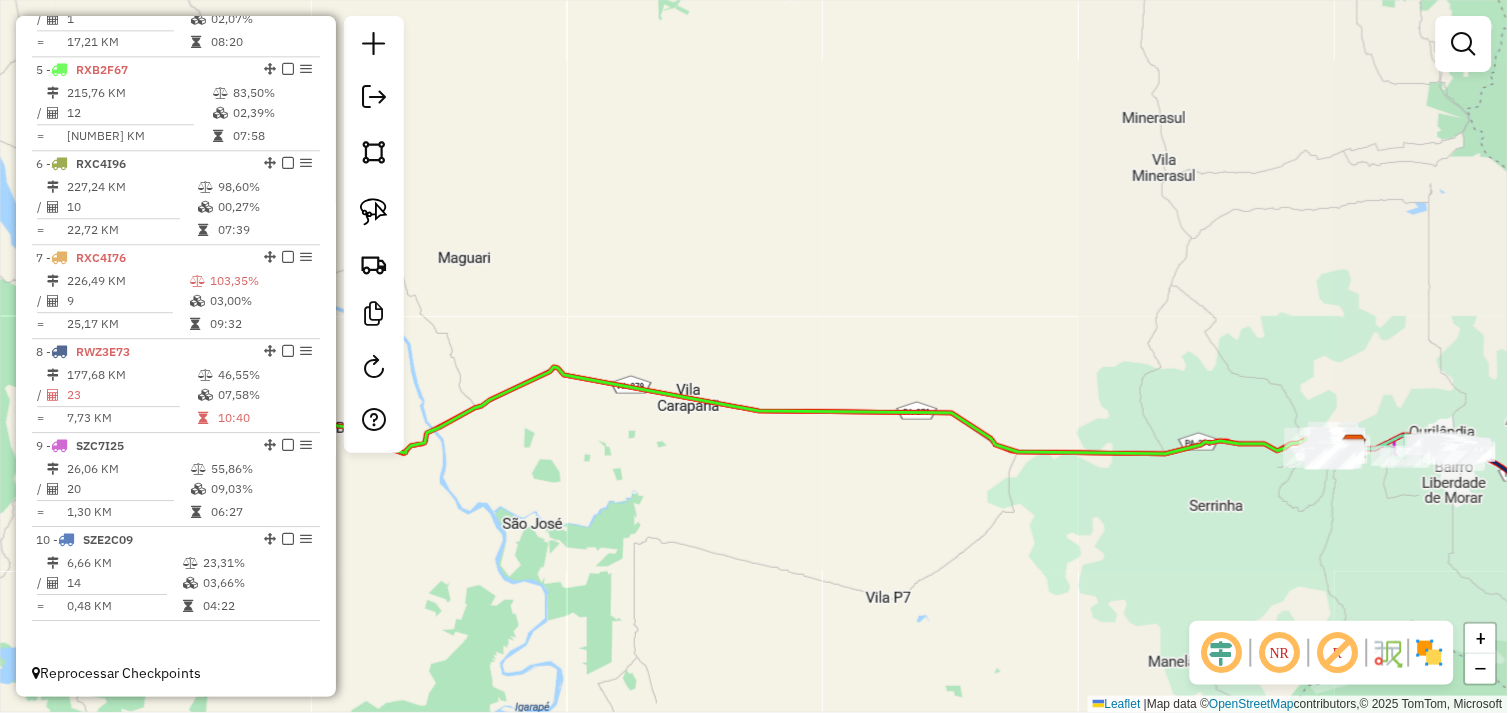 click on "Janela de atendimento Grade de atendimento Capacidade Transportadoras Veículos Cliente Pedidos  Rotas Selecione os dias de semana para filtrar as janelas de atendimento  Seg   Ter   Qua   Qui   Sex   Sáb   Dom  Informe o período da janela de atendimento: De: Até:  Filtrar exatamente a janela do cliente  Considerar janela de atendimento padrão  Selecione os dias de semana para filtrar as grades de atendimento  Seg   Ter   Qua   Qui   Sex   Sáb   Dom   Considerar clientes sem dia de atendimento cadastrado  Clientes fora do dia de atendimento selecionado Filtrar as atividades entre os valores definidos abaixo:  Peso mínimo:   Peso máximo:   Cubagem mínima:   Cubagem máxima:   De:   Até:  Filtrar as atividades entre o tempo de atendimento definido abaixo:  De:   Até:   Considerar capacidade total dos clientes não roteirizados Transportadora: Selecione um ou mais itens Tipo de veículo: Selecione um ou mais itens Veículo: Selecione um ou mais itens Motorista: Selecione um ou mais itens Nome: Rótulo:" 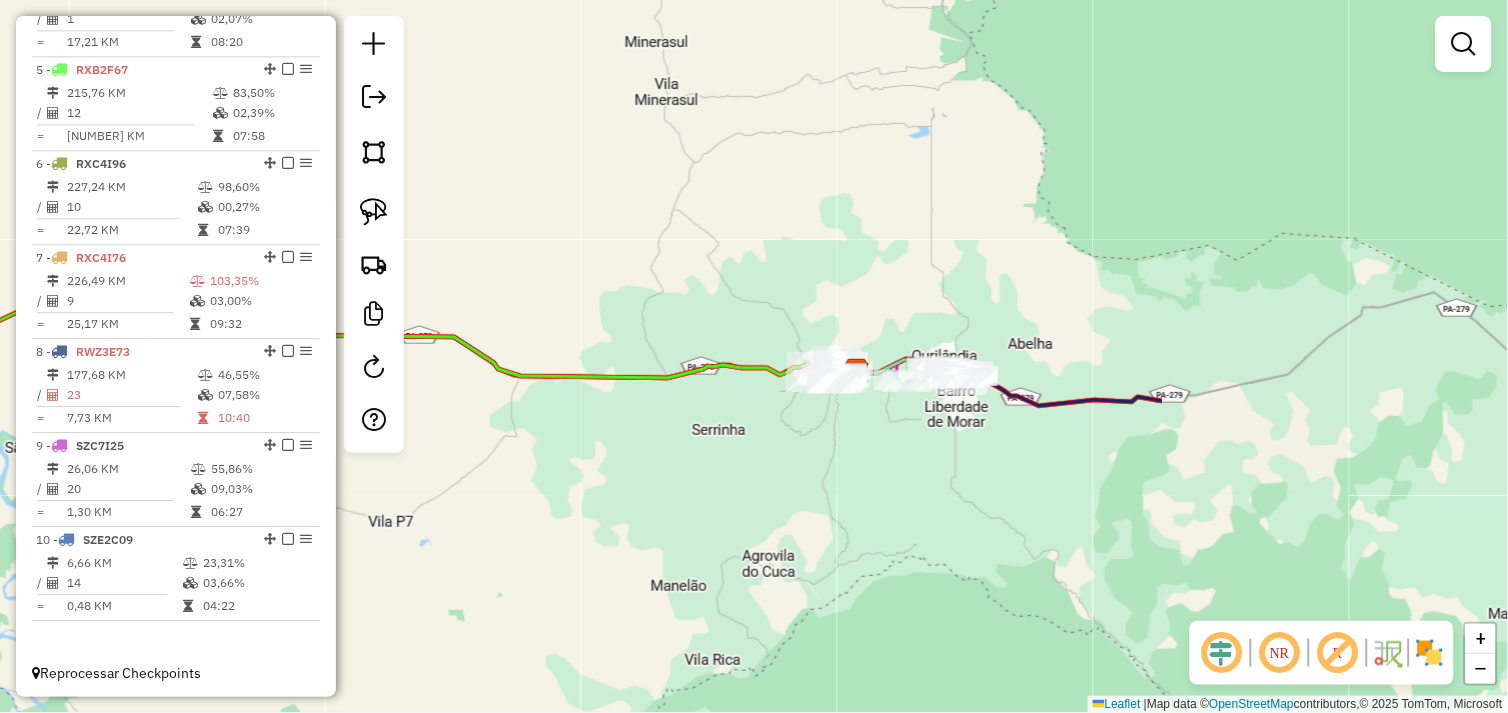 click on "Janela de atendimento Grade de atendimento Capacidade Transportadoras Veículos Cliente Pedidos  Rotas Selecione os dias de semana para filtrar as janelas de atendimento  Seg   Ter   Qua   Qui   Sex   Sáb   Dom  Informe o período da janela de atendimento: De: Até:  Filtrar exatamente a janela do cliente  Considerar janela de atendimento padrão  Selecione os dias de semana para filtrar as grades de atendimento  Seg   Ter   Qua   Qui   Sex   Sáb   Dom   Considerar clientes sem dia de atendimento cadastrado  Clientes fora do dia de atendimento selecionado Filtrar as atividades entre os valores definidos abaixo:  Peso mínimo:   Peso máximo:   Cubagem mínima:   Cubagem máxima:   De:   Até:  Filtrar as atividades entre o tempo de atendimento definido abaixo:  De:   Até:   Considerar capacidade total dos clientes não roteirizados Transportadora: Selecione um ou mais itens Tipo de veículo: Selecione um ou mais itens Veículo: Selecione um ou mais itens Motorista: Selecione um ou mais itens Nome: Rótulo:" 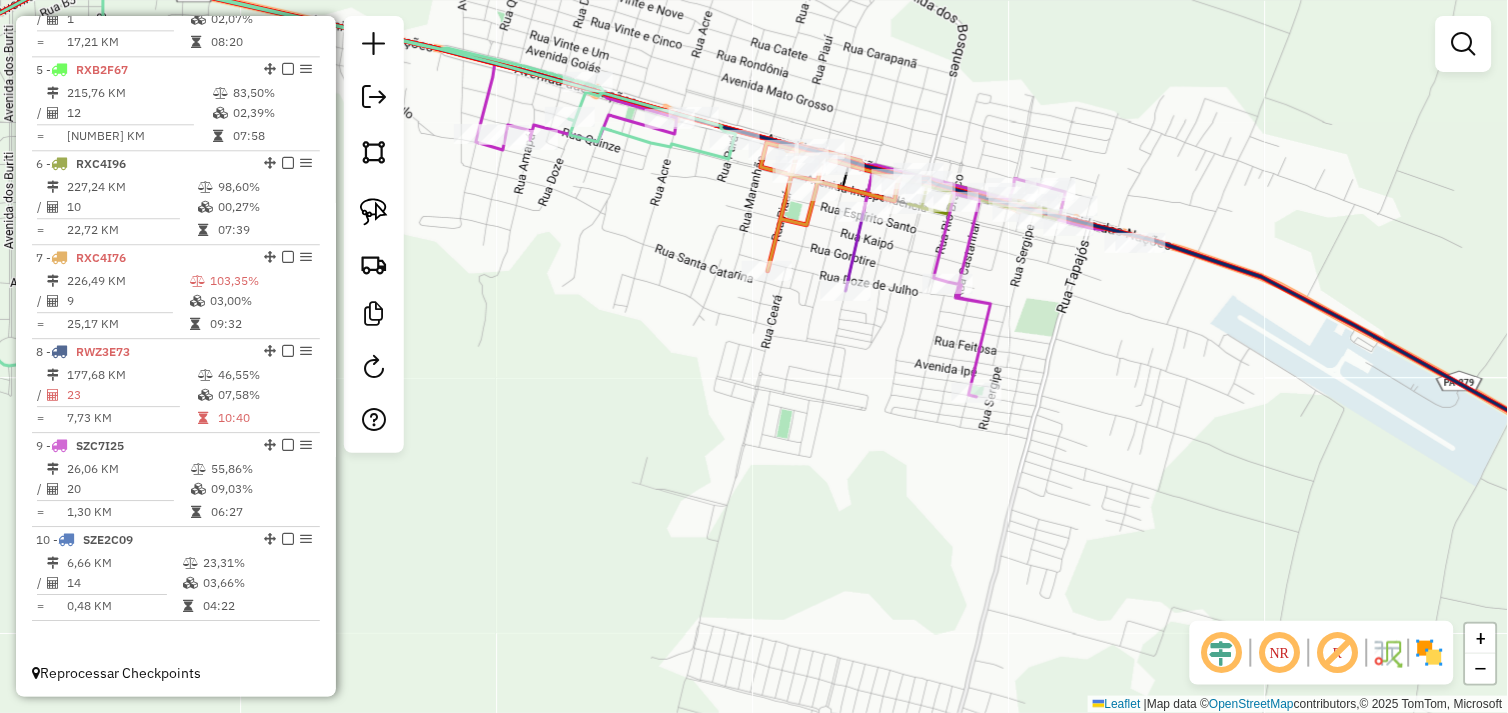 drag, startPoint x: 857, startPoint y: 348, endPoint x: 858, endPoint y: 411, distance: 63.007935 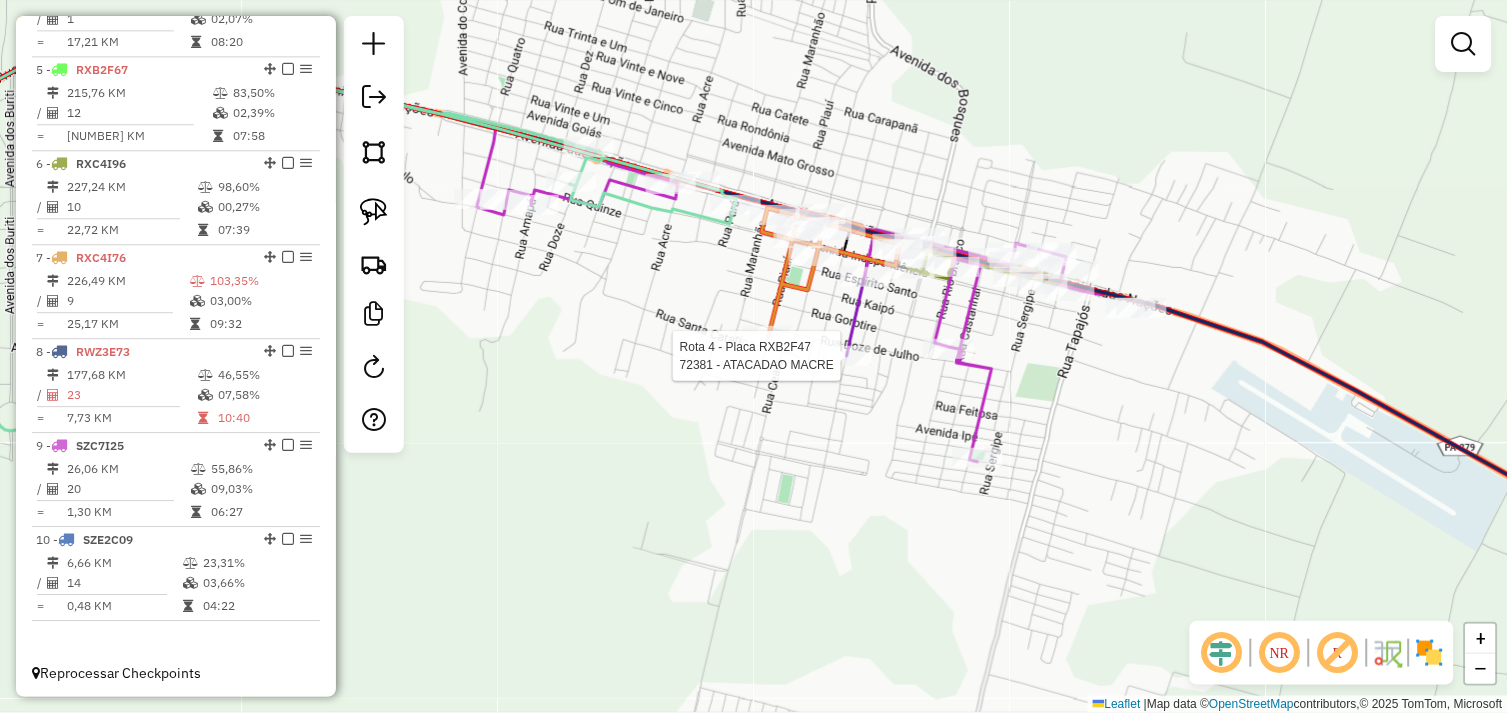 select on "*********" 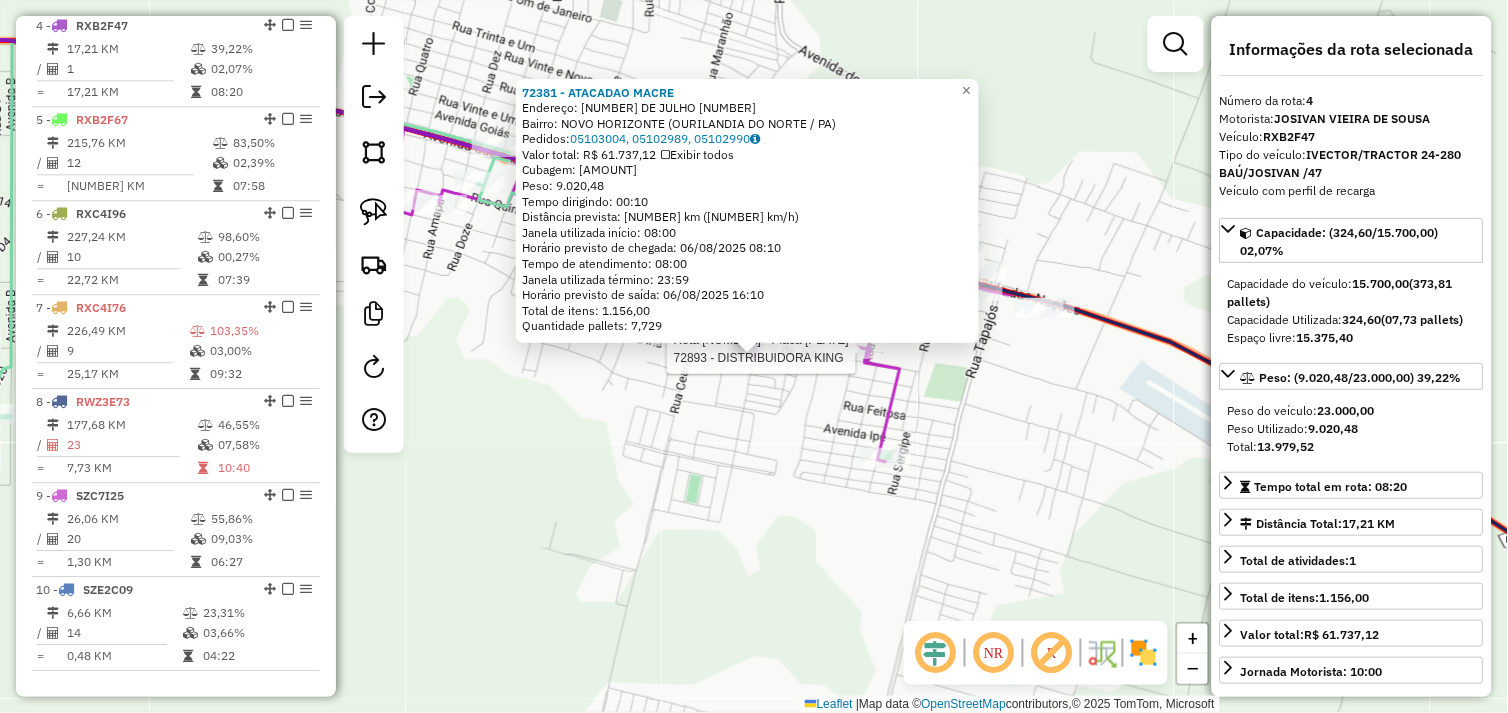 scroll, scrollTop: 1030, scrollLeft: 0, axis: vertical 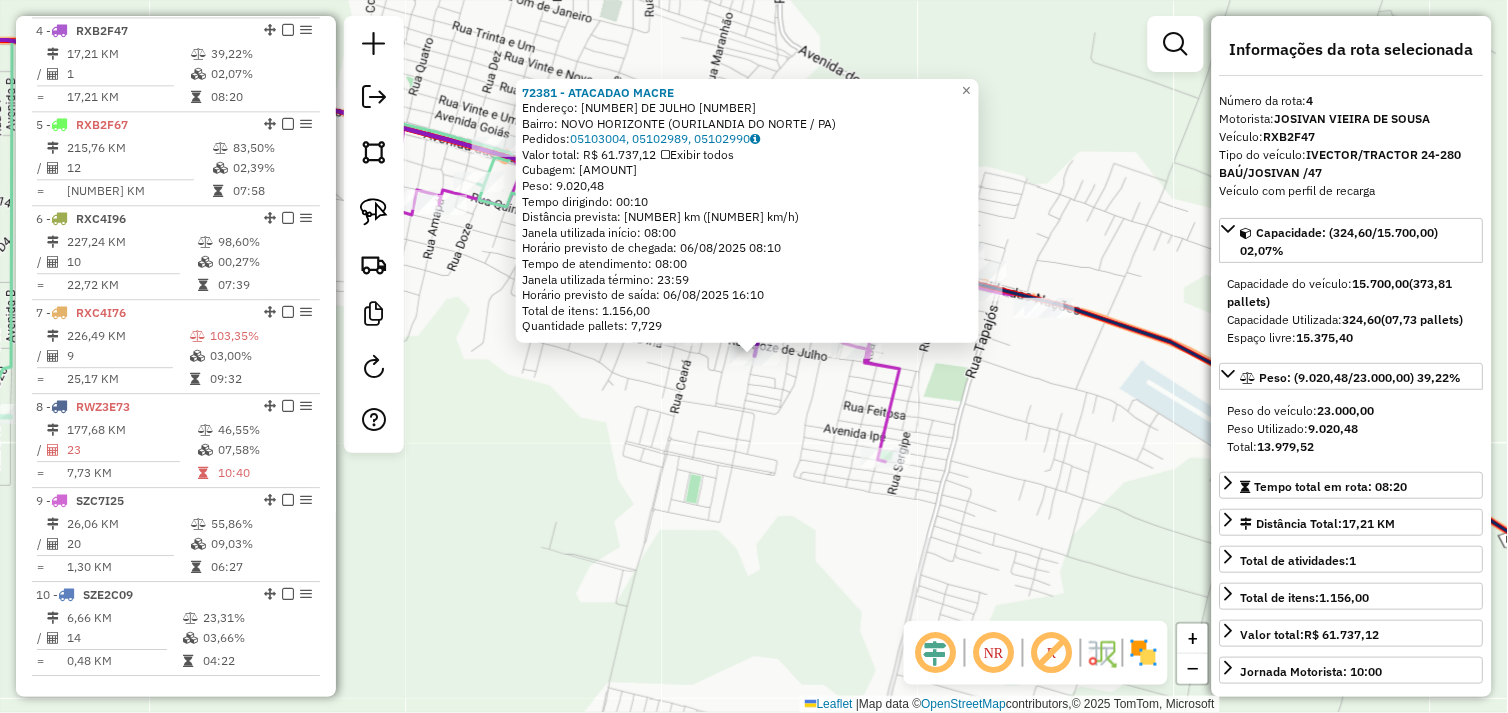 click on "Rota 4 - Placa RXB2F47  72381 - ATACADAO MACRE 72381 - ATACADAO MACRE  Endereço:  12 DE JULHO 1736   Bairro: NOVO HORIZONTE (OURILANDIA DO NORTE / PA)   Pedidos:  05103004, 05102989, 05102990   Valor total: R$ 61.737,12   Exibir todos   Cubagem: 324,60  Peso: 9.020,48  Tempo dirigindo: 00:10   Distância prevista: 8,543 km (51,26 km/h)   Janela utilizada início: 08:00   Horário previsto de chegada: 06/08/2025 08:10   Tempo de atendimento: 08:00   Janela utilizada término: 23:59   Horário previsto de saída: 06/08/2025 16:10   Total de itens: 1.156,00   Quantidade pallets: 7,729  × Janela de atendimento Grade de atendimento Capacidade Transportadoras Veículos Cliente Pedidos  Rotas Selecione os dias de semana para filtrar as janelas de atendimento  Seg   Ter   Qua   Qui   Sex   Sáb   Dom  Informe o período da janela de atendimento: De: Até:  Filtrar exatamente a janela do cliente  Considerar janela de atendimento padrão  Selecione os dias de semana para filtrar as grades de atendimento  Seg   Ter  +" 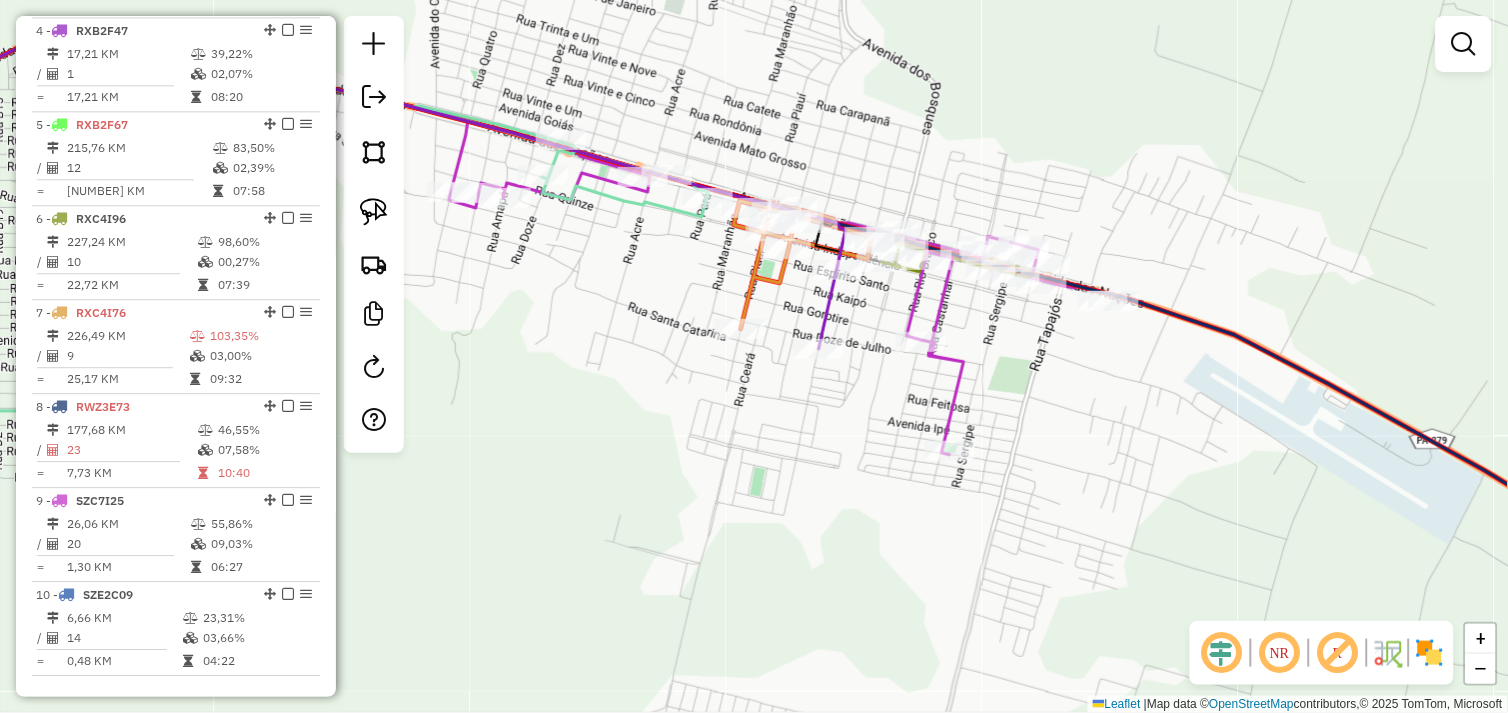 drag, startPoint x: 712, startPoint y: 432, endPoint x: 806, endPoint y: 422, distance: 94.53042 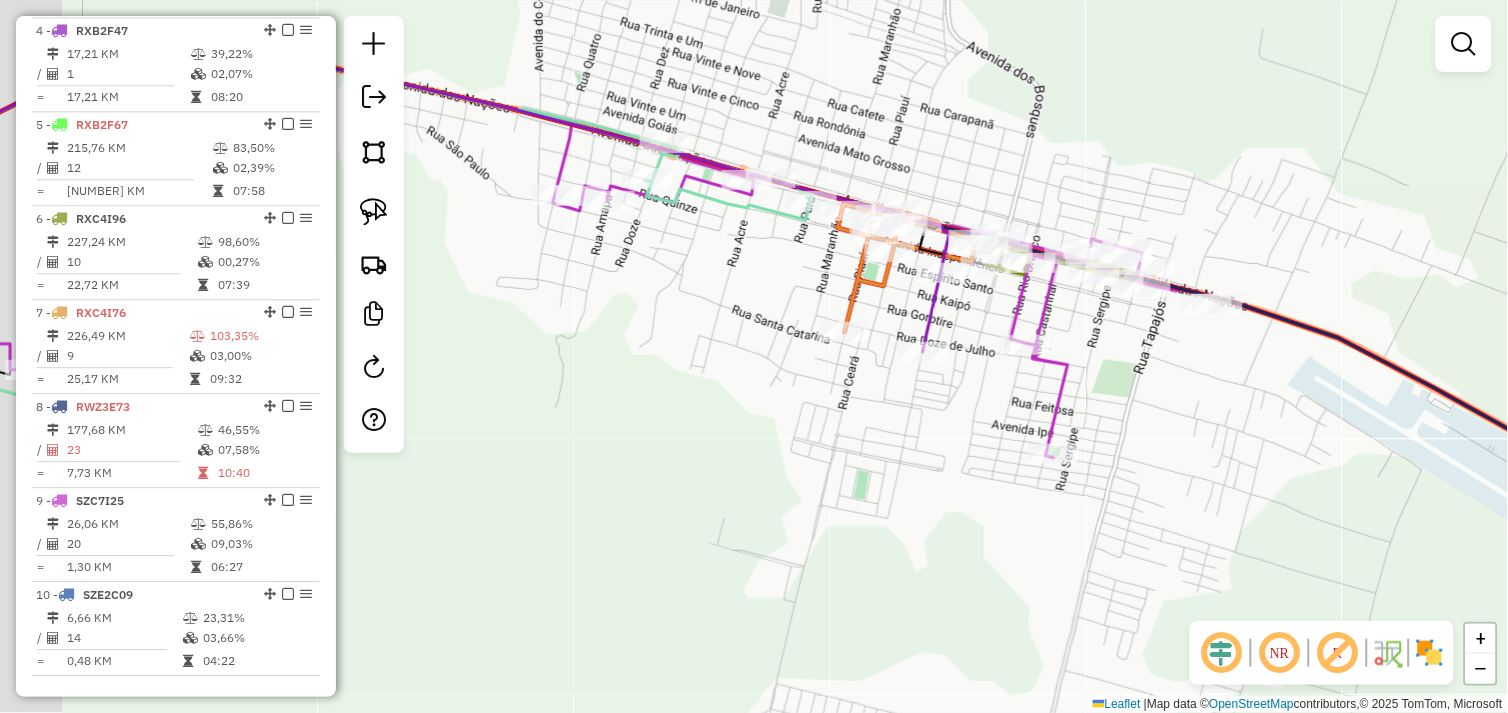 drag, startPoint x: 741, startPoint y: 423, endPoint x: 870, endPoint y: 431, distance: 129.24782 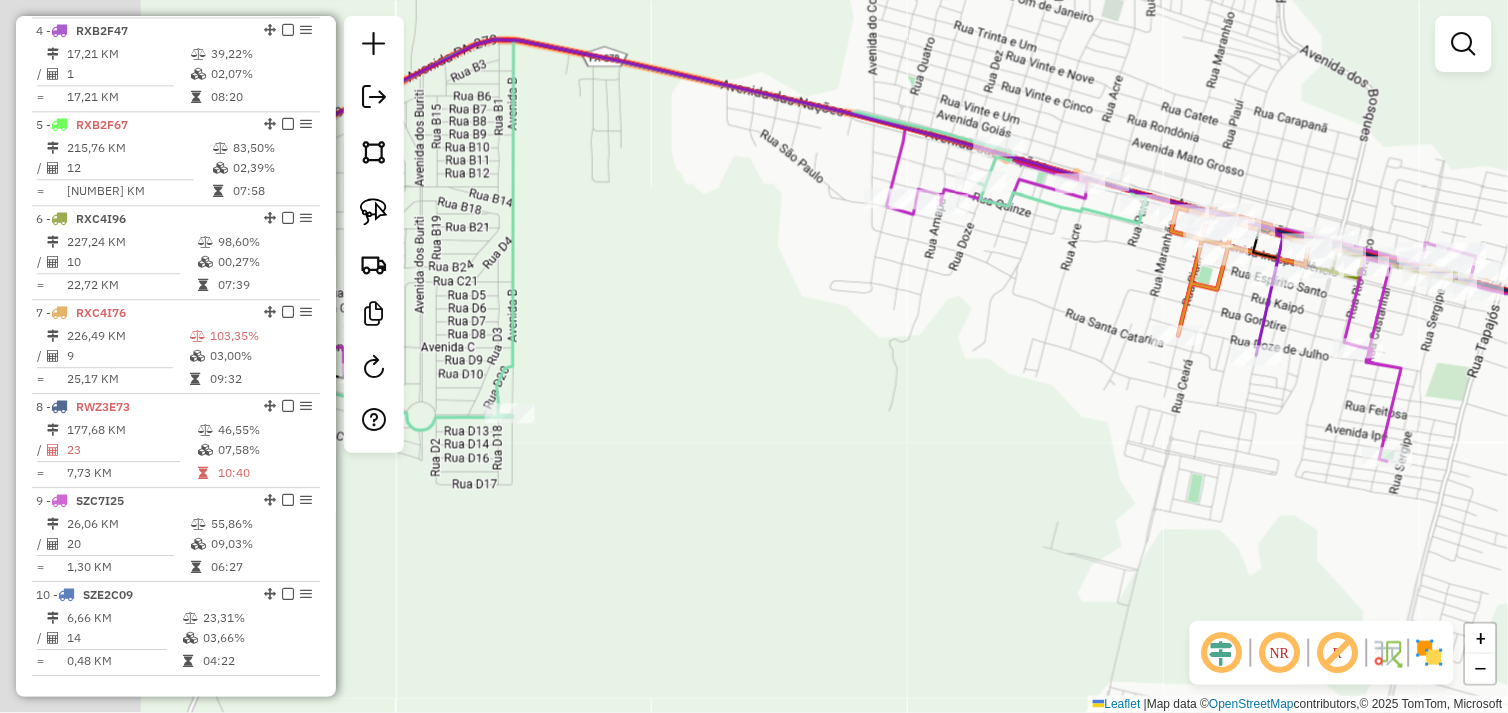 drag, startPoint x: 696, startPoint y: 432, endPoint x: 816, endPoint y: 441, distance: 120.33703 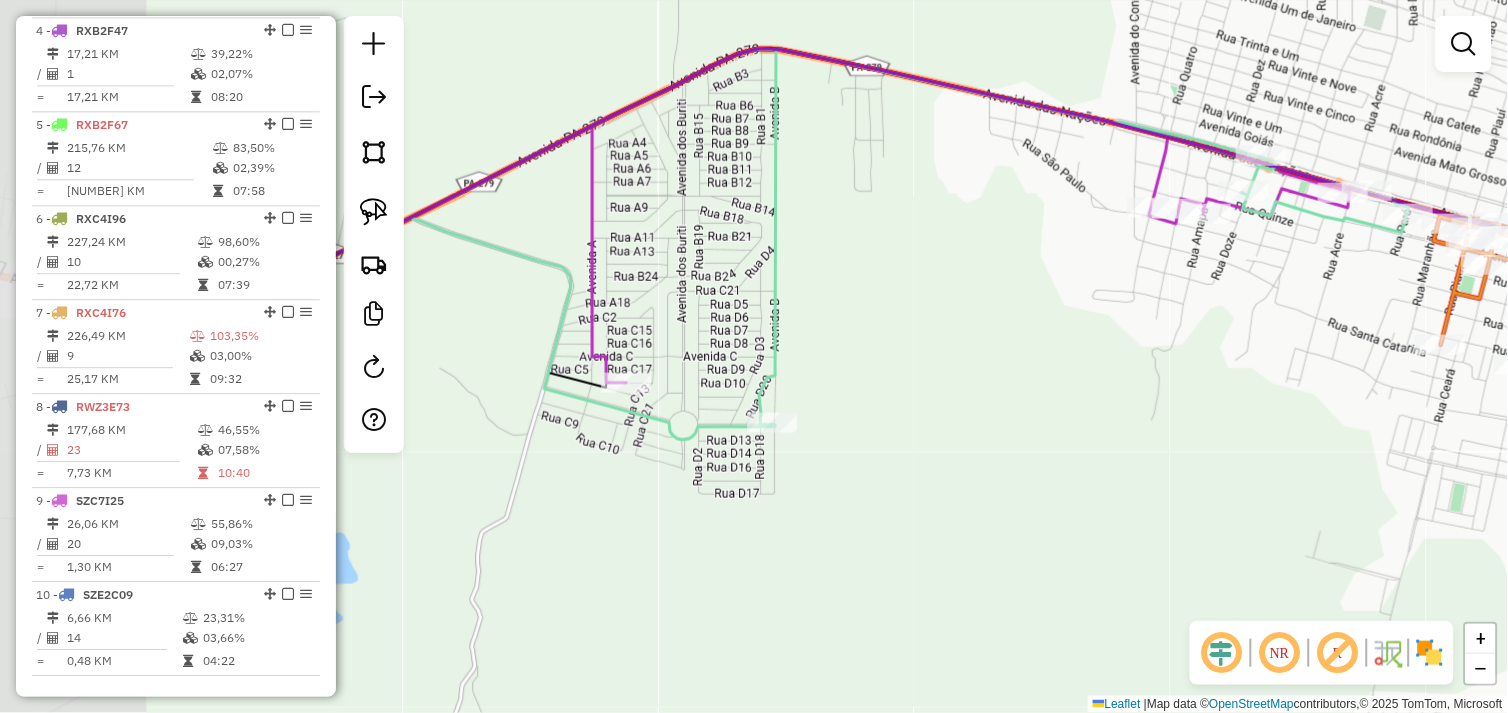 click on "Janela de atendimento Grade de atendimento Capacidade Transportadoras Veículos Cliente Pedidos  Rotas Selecione os dias de semana para filtrar as janelas de atendimento  Seg   Ter   Qua   Qui   Sex   Sáb   Dom  Informe o período da janela de atendimento: De: Até:  Filtrar exatamente a janela do cliente  Considerar janela de atendimento padrão  Selecione os dias de semana para filtrar as grades de atendimento  Seg   Ter   Qua   Qui   Sex   Sáb   Dom   Considerar clientes sem dia de atendimento cadastrado  Clientes fora do dia de atendimento selecionado Filtrar as atividades entre os valores definidos abaixo:  Peso mínimo:   Peso máximo:   Cubagem mínima:   Cubagem máxima:   De:   Até:  Filtrar as atividades entre o tempo de atendimento definido abaixo:  De:   Até:   Considerar capacidade total dos clientes não roteirizados Transportadora: Selecione um ou mais itens Tipo de veículo: Selecione um ou mais itens Veículo: Selecione um ou mais itens Motorista: Selecione um ou mais itens Nome: Rótulo:" 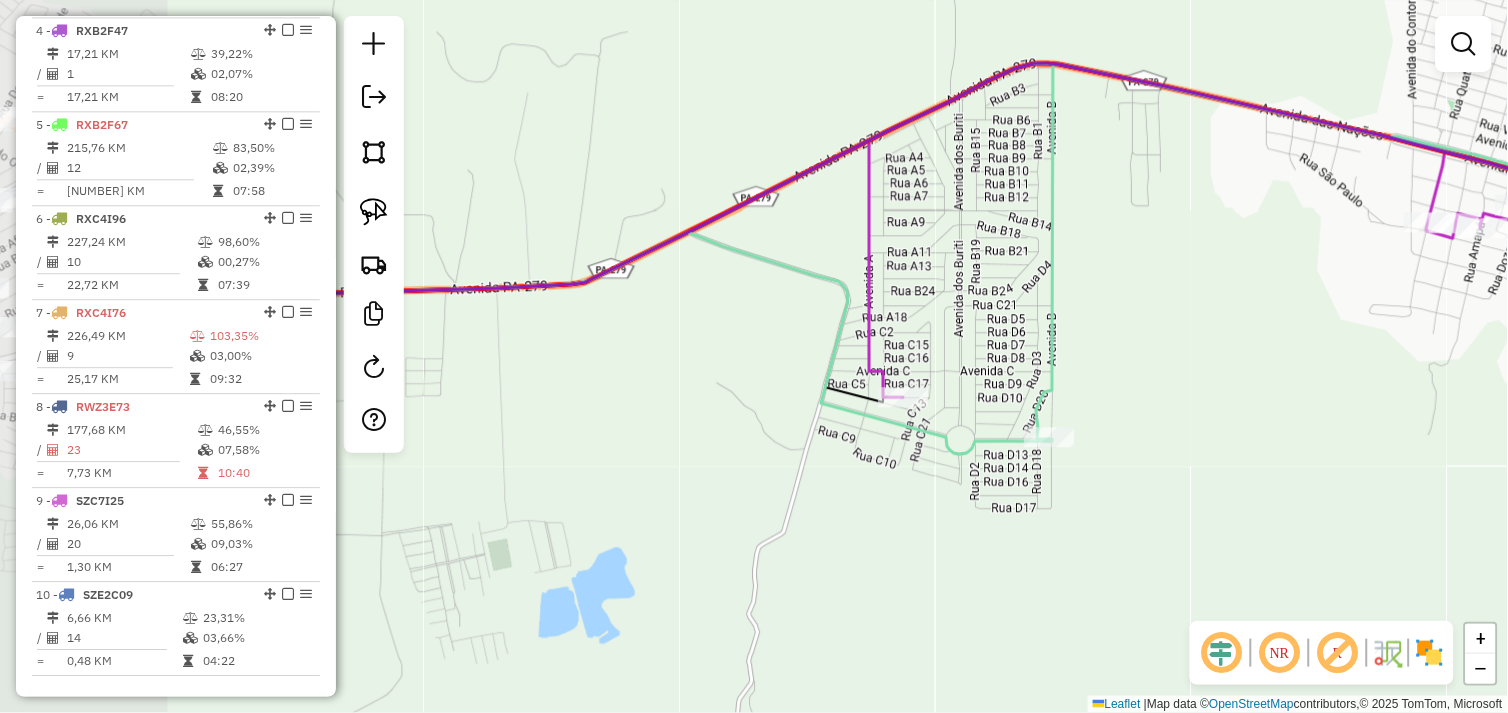 drag, startPoint x: 675, startPoint y: 461, endPoint x: 802, endPoint y: 454, distance: 127.192764 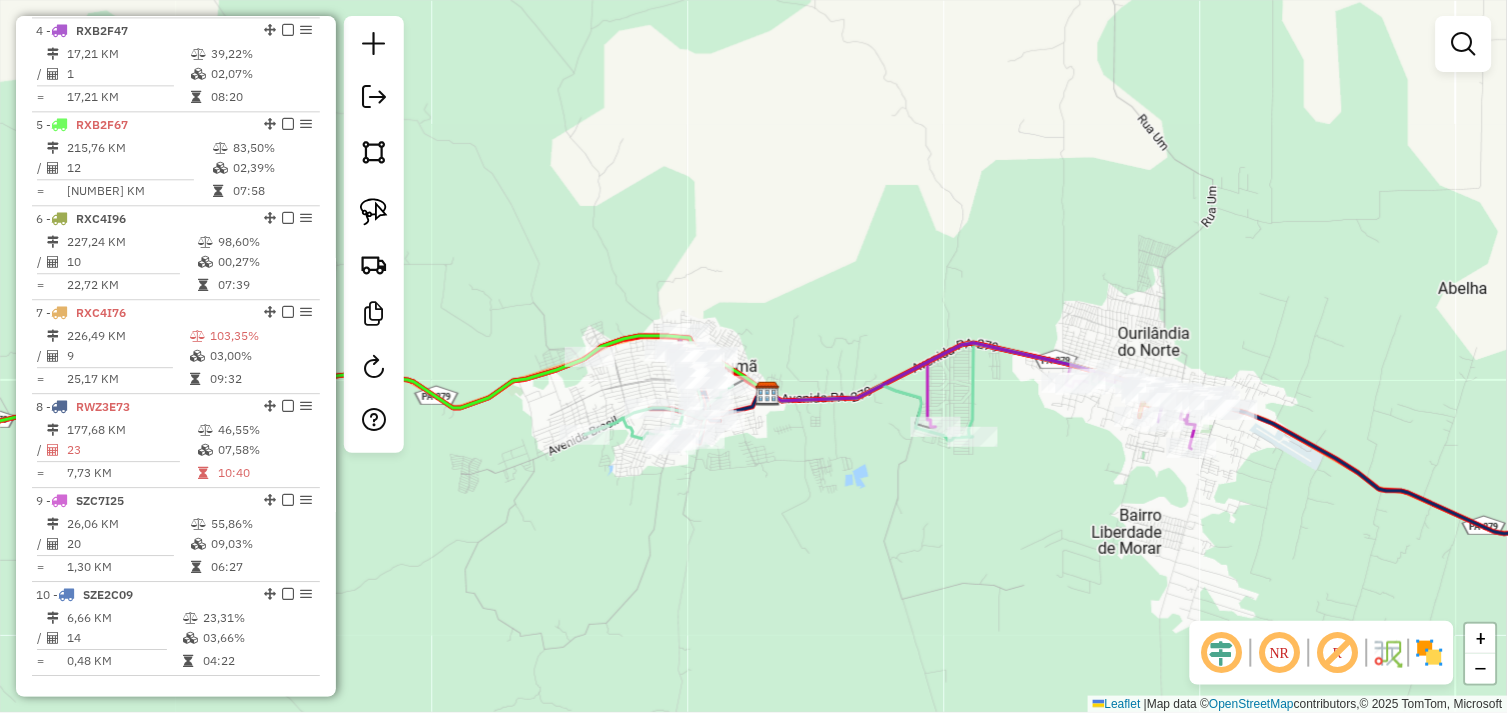drag, startPoint x: 751, startPoint y: 481, endPoint x: 784, endPoint y: 474, distance: 33.734257 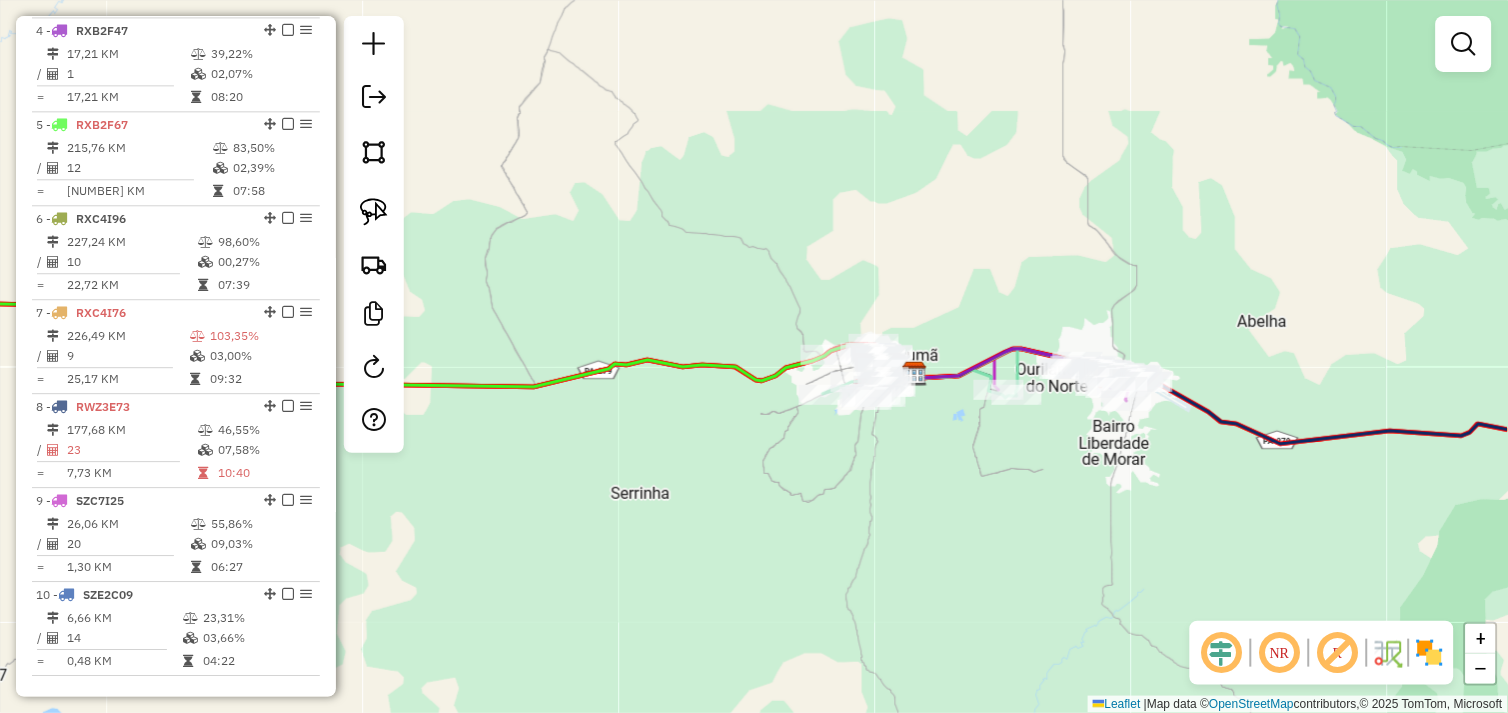 drag, startPoint x: 610, startPoint y: 457, endPoint x: 798, endPoint y: 460, distance: 188.02394 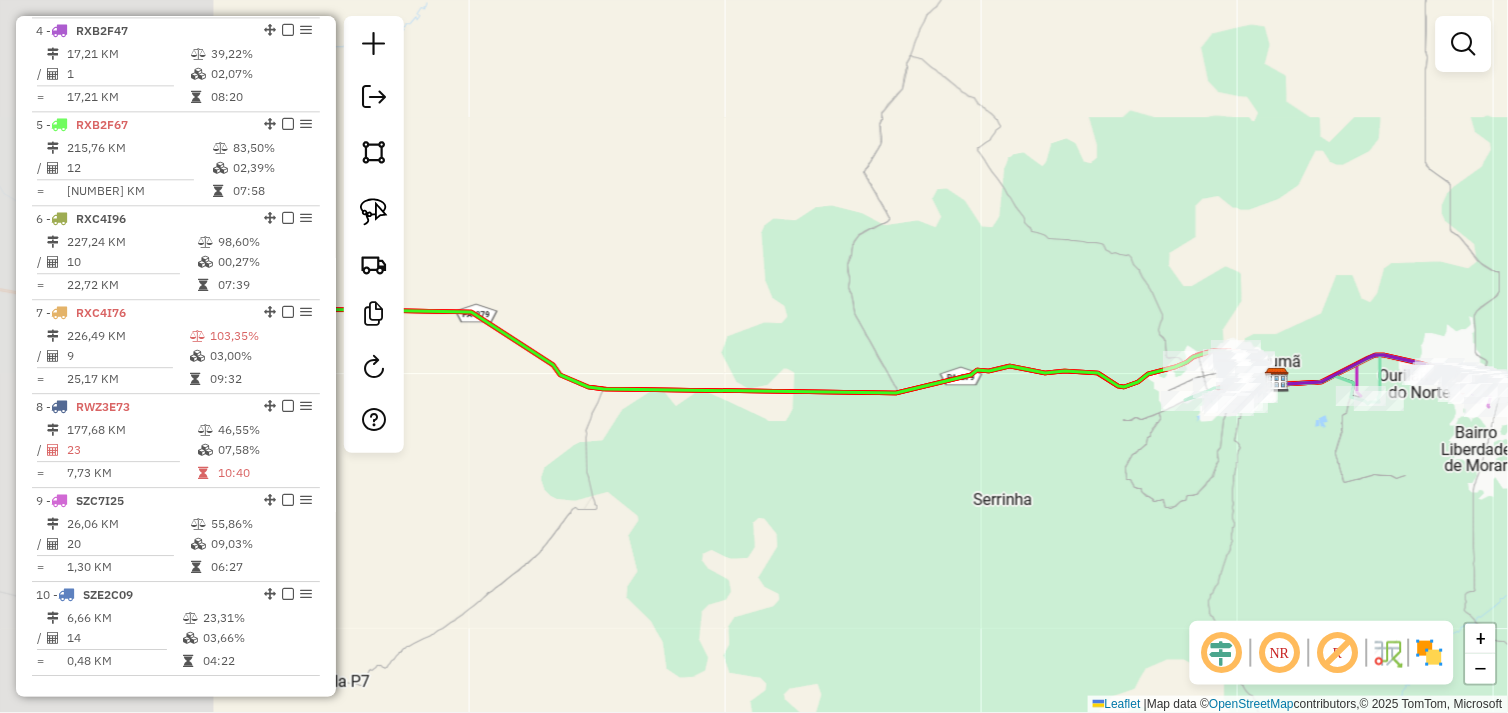 click on "Janela de atendimento Grade de atendimento Capacidade Transportadoras Veículos Cliente Pedidos  Rotas Selecione os dias de semana para filtrar as janelas de atendimento  Seg   Ter   Qua   Qui   Sex   Sáb   Dom  Informe o período da janela de atendimento: De: Até:  Filtrar exatamente a janela do cliente  Considerar janela de atendimento padrão  Selecione os dias de semana para filtrar as grades de atendimento  Seg   Ter   Qua   Qui   Sex   Sáb   Dom   Considerar clientes sem dia de atendimento cadastrado  Clientes fora do dia de atendimento selecionado Filtrar as atividades entre os valores definidos abaixo:  Peso mínimo:   Peso máximo:   Cubagem mínima:   Cubagem máxima:   De:   Até:  Filtrar as atividades entre o tempo de atendimento definido abaixo:  De:   Até:   Considerar capacidade total dos clientes não roteirizados Transportadora: Selecione um ou mais itens Tipo de veículo: Selecione um ou mais itens Veículo: Selecione um ou mais itens Motorista: Selecione um ou mais itens Nome: Rótulo:" 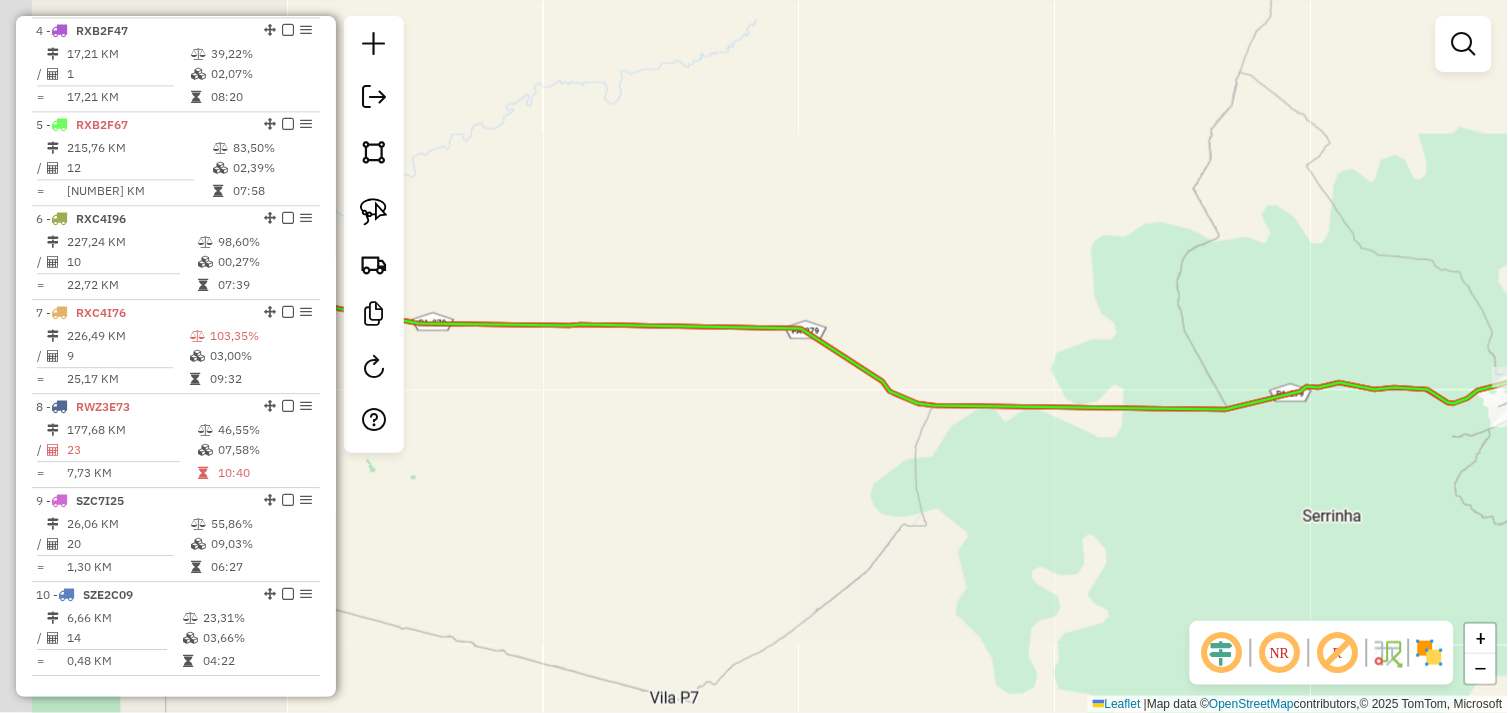 click on "Janela de atendimento Grade de atendimento Capacidade Transportadoras Veículos Cliente Pedidos  Rotas Selecione os dias de semana para filtrar as janelas de atendimento  Seg   Ter   Qua   Qui   Sex   Sáb   Dom  Informe o período da janela de atendimento: De: Até:  Filtrar exatamente a janela do cliente  Considerar janela de atendimento padrão  Selecione os dias de semana para filtrar as grades de atendimento  Seg   Ter   Qua   Qui   Sex   Sáb   Dom   Considerar clientes sem dia de atendimento cadastrado  Clientes fora do dia de atendimento selecionado Filtrar as atividades entre os valores definidos abaixo:  Peso mínimo:   Peso máximo:   Cubagem mínima:   Cubagem máxima:   De:   Até:  Filtrar as atividades entre o tempo de atendimento definido abaixo:  De:   Até:   Considerar capacidade total dos clientes não roteirizados Transportadora: Selecione um ou mais itens Tipo de veículo: Selecione um ou mais itens Veículo: Selecione um ou mais itens Motorista: Selecione um ou mais itens Nome: Rótulo:" 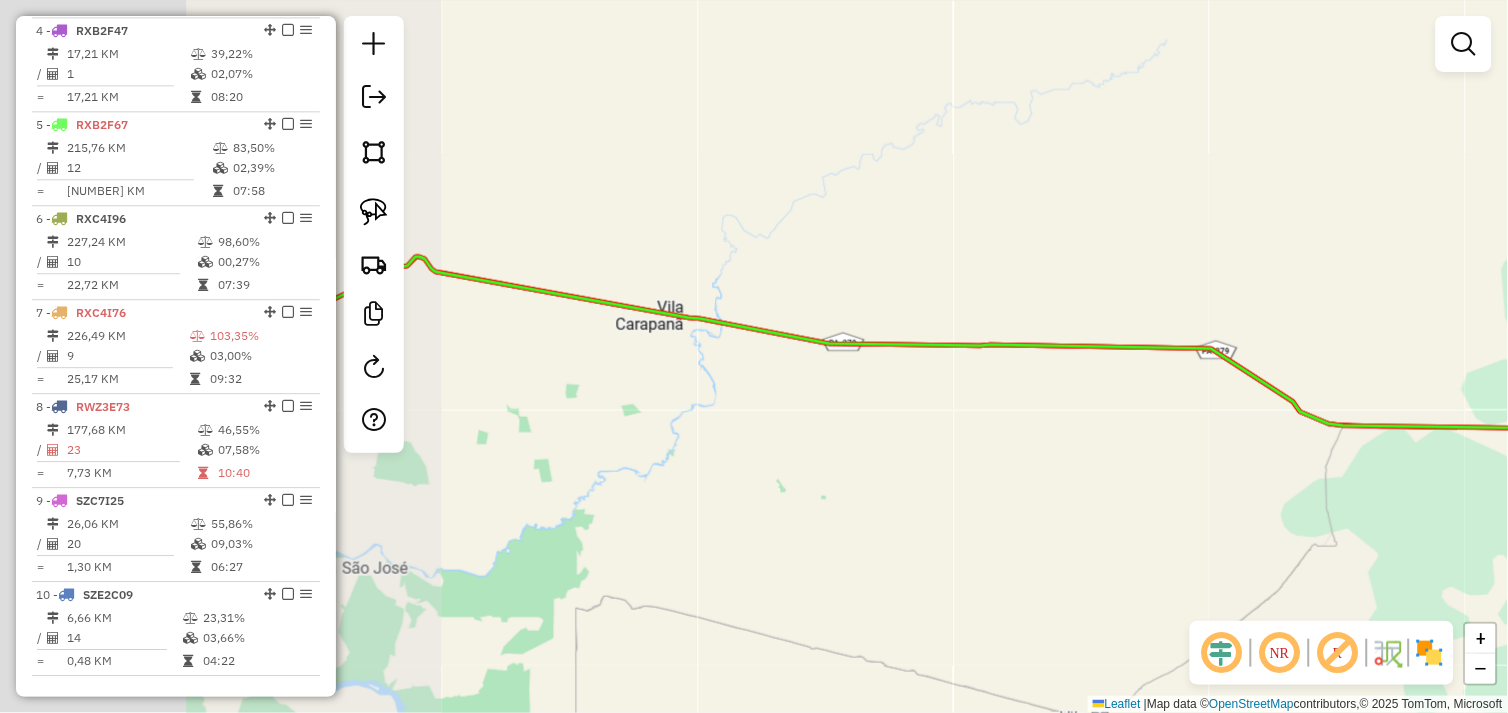 drag, startPoint x: 662, startPoint y: 472, endPoint x: 1084, endPoint y: 508, distance: 423.53278 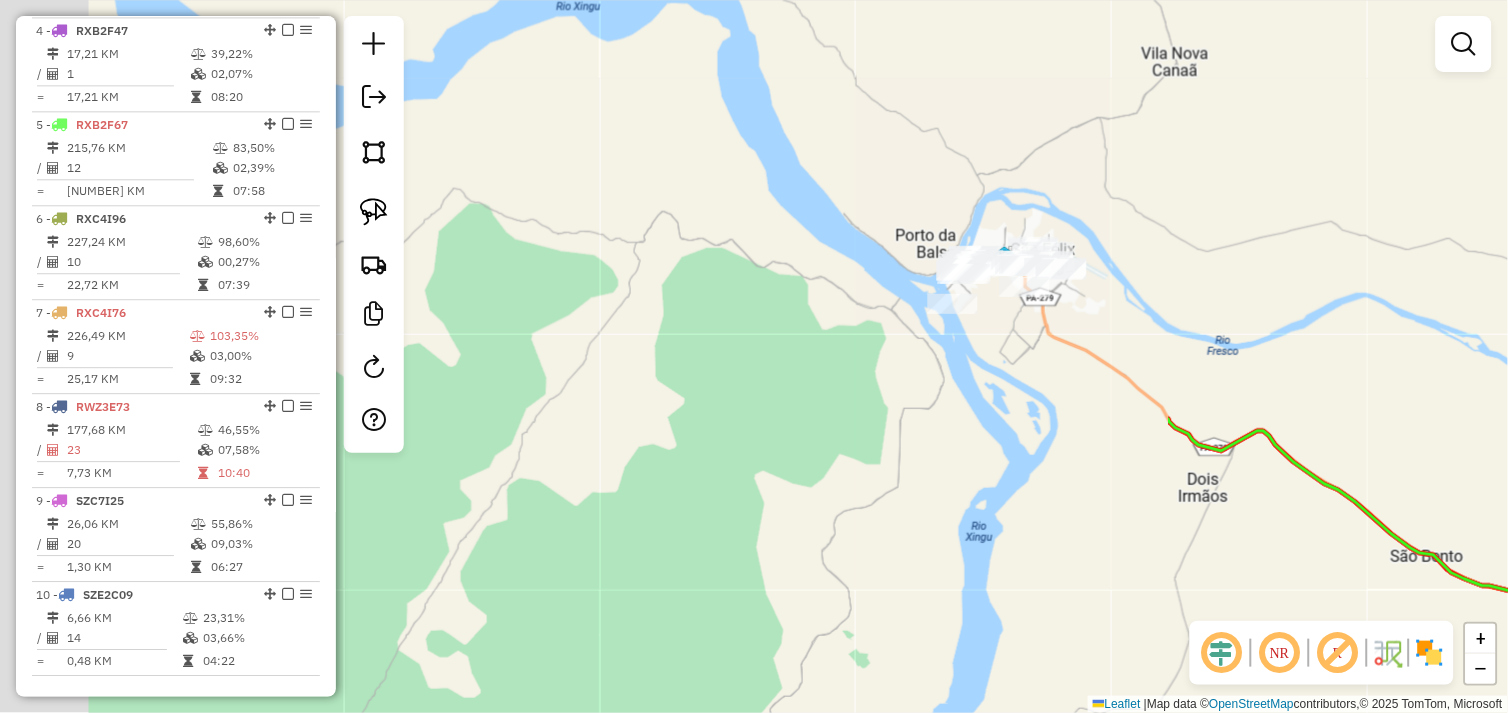 drag, startPoint x: 745, startPoint y: 443, endPoint x: 675, endPoint y: 456, distance: 71.19691 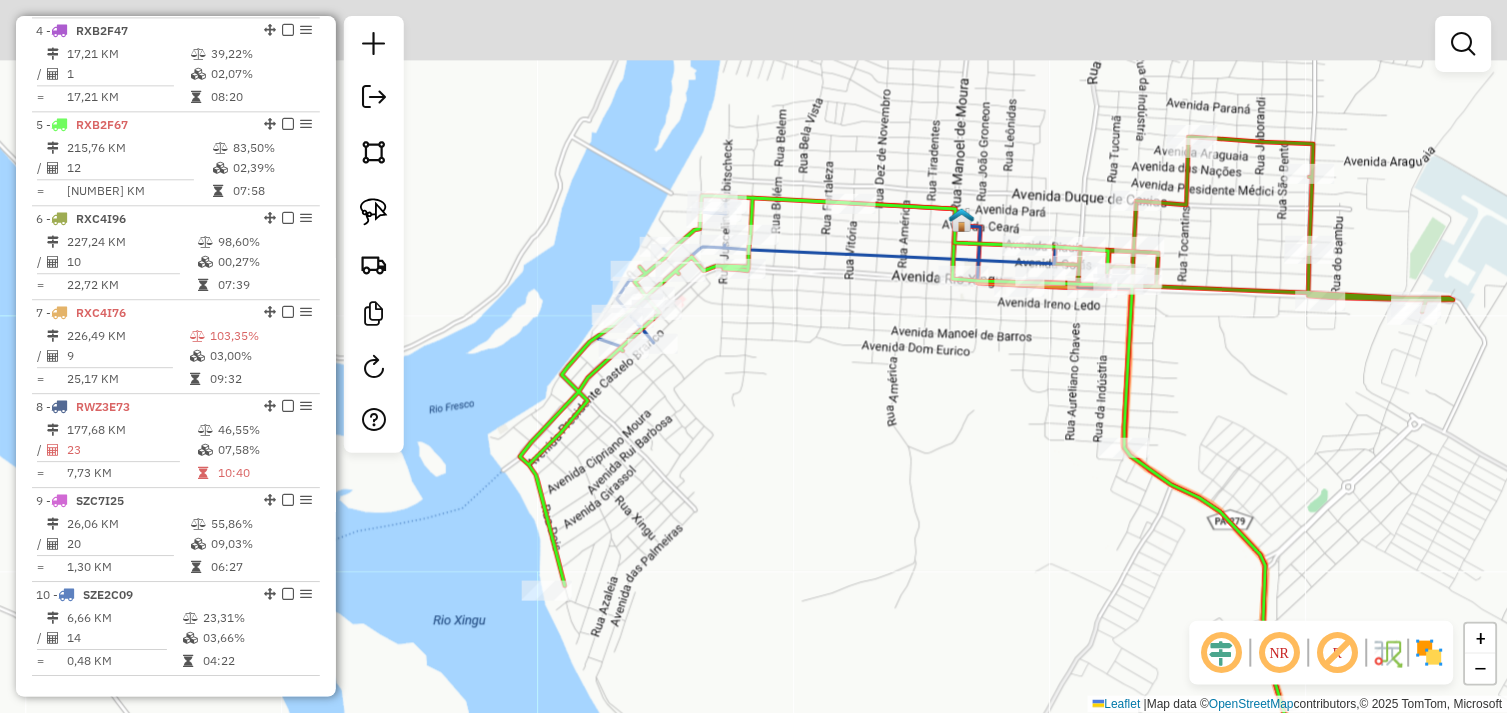 drag, startPoint x: 790, startPoint y: 253, endPoint x: 758, endPoint y: 373, distance: 124.1934 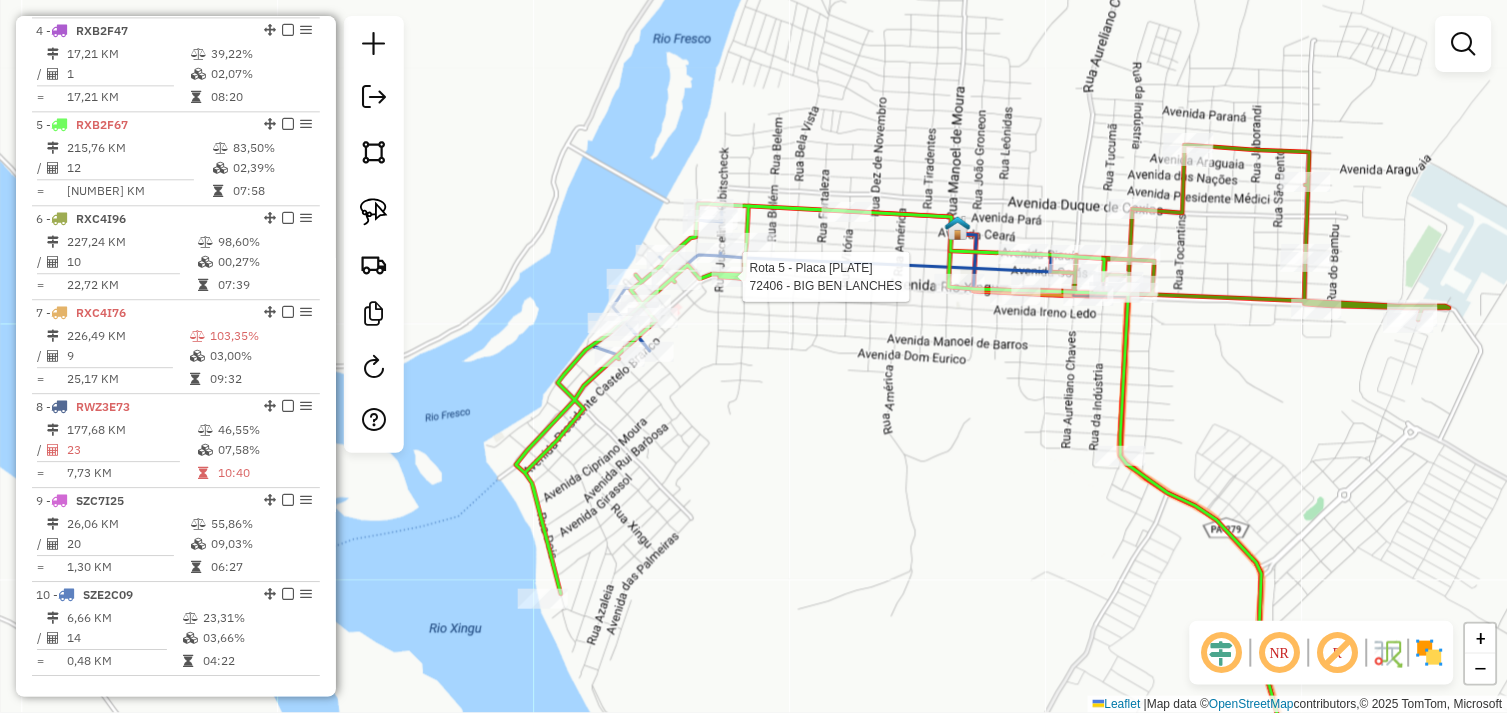 select on "*********" 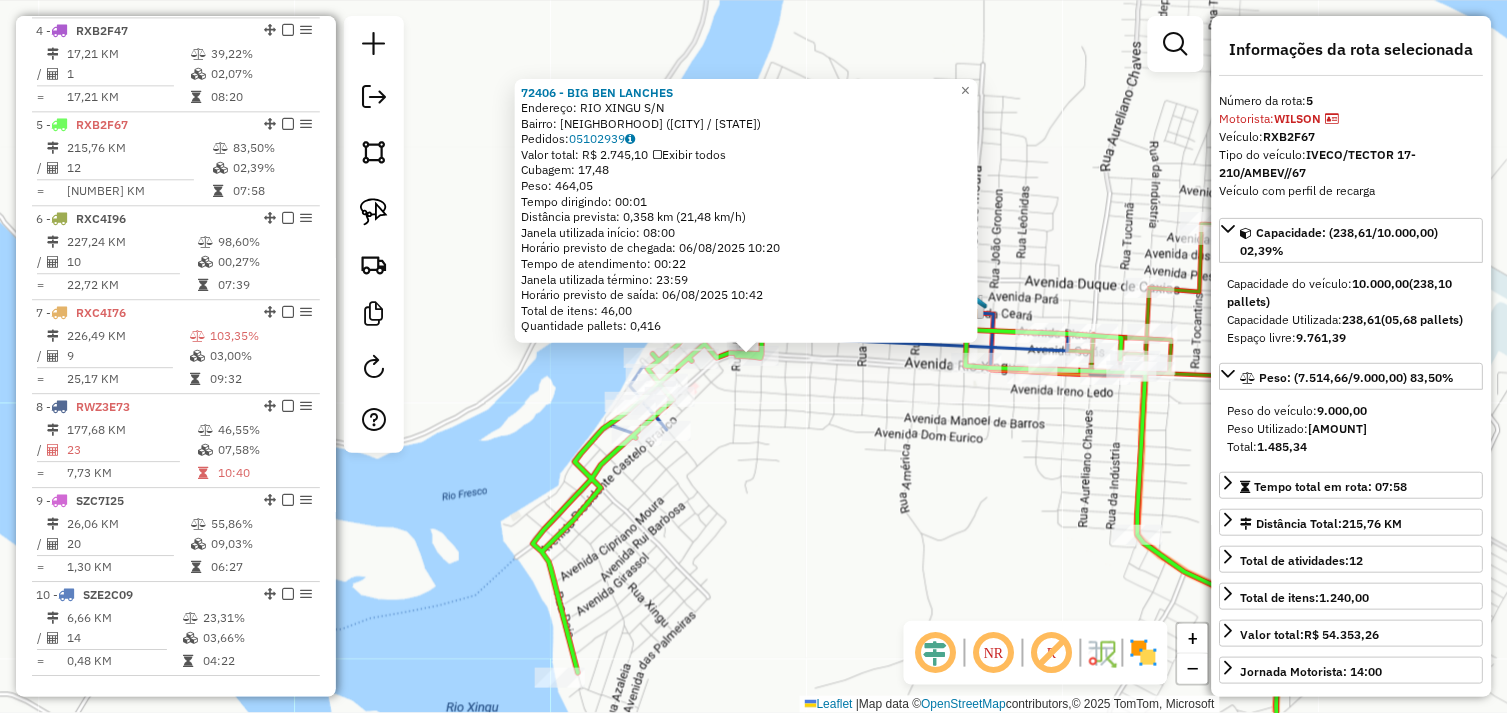 scroll, scrollTop: 1085, scrollLeft: 0, axis: vertical 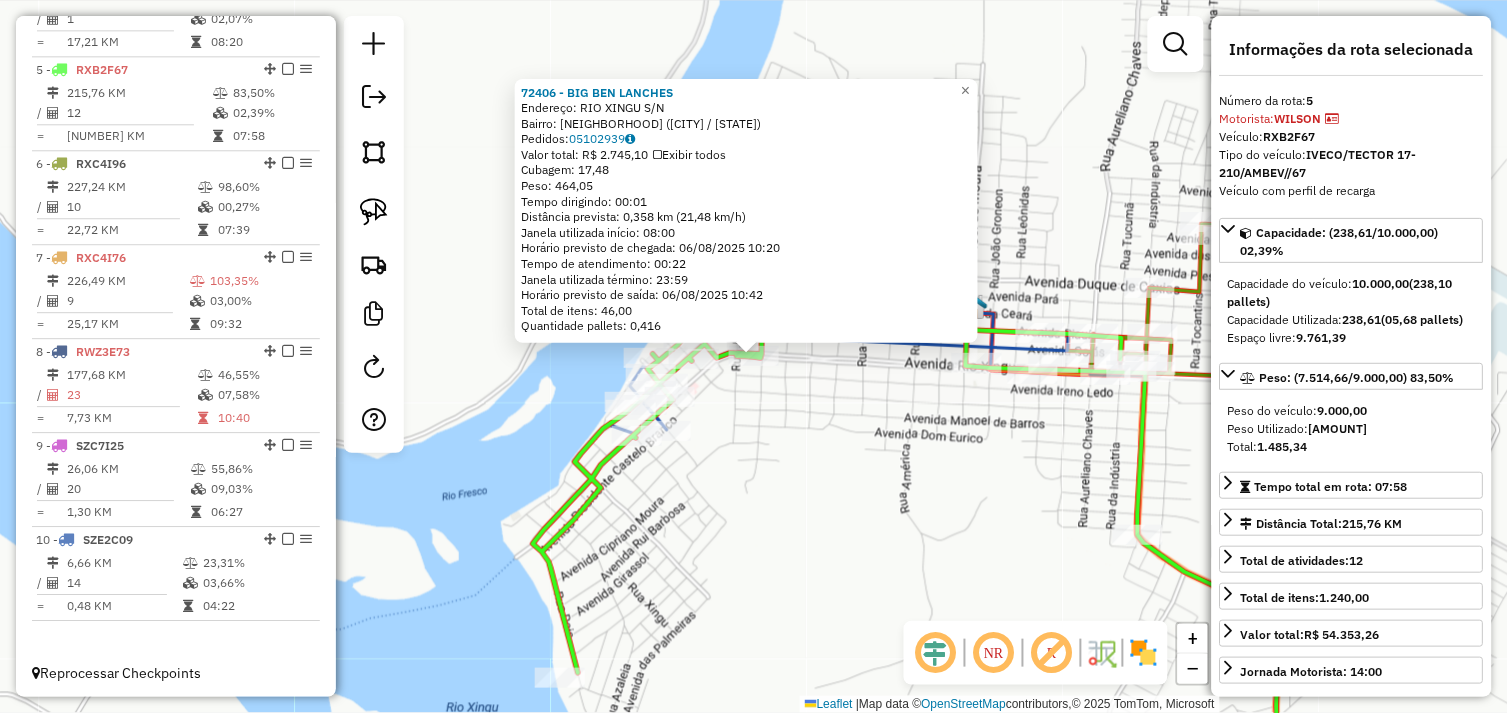 click on "72406 - BIG BEN LANCHES  Endereço:  RIO XINGU S/N   Bairro: NOVO HORIZONTE (SAO FELIX DO XINGU / PA)   Pedidos:  05102939   Valor total: R$ 2.745,10   Exibir todos   Cubagem: 17,48  Peso: 464,05  Tempo dirigindo: 00:01   Distância prevista: 0,358 km (21,48 km/h)   Janela utilizada início: 08:00   Horário previsto de chegada: 06/08/2025 10:20   Tempo de atendimento: 00:22   Janela utilizada término: 23:59   Horário previsto de saída: 06/08/2025 10:42   Total de itens: 46,00   Quantidade pallets: 0,416  × Janela de atendimento Grade de atendimento Capacidade Transportadoras Veículos Cliente Pedidos  Rotas Selecione os dias de semana para filtrar as janelas de atendimento  Seg   Ter   Qua   Qui   Sex   Sáb   Dom  Informe o período da janela de atendimento: De: Até:  Filtrar exatamente a janela do cliente  Considerar janela de atendimento padrão  Selecione os dias de semana para filtrar as grades de atendimento  Seg   Ter   Qua   Qui   Sex   Sáb   Dom   Peso mínimo:   Peso máximo:   De:   Até:  +" 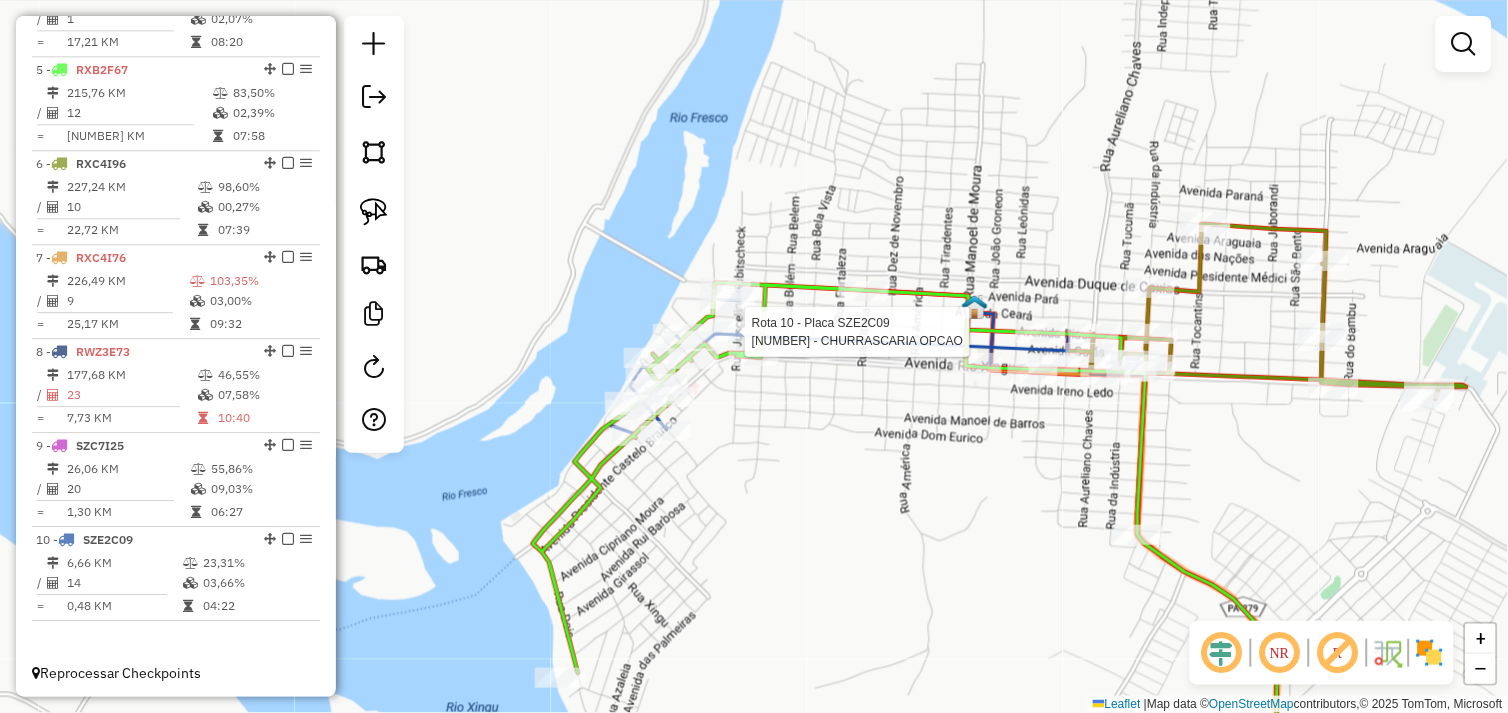 select on "*********" 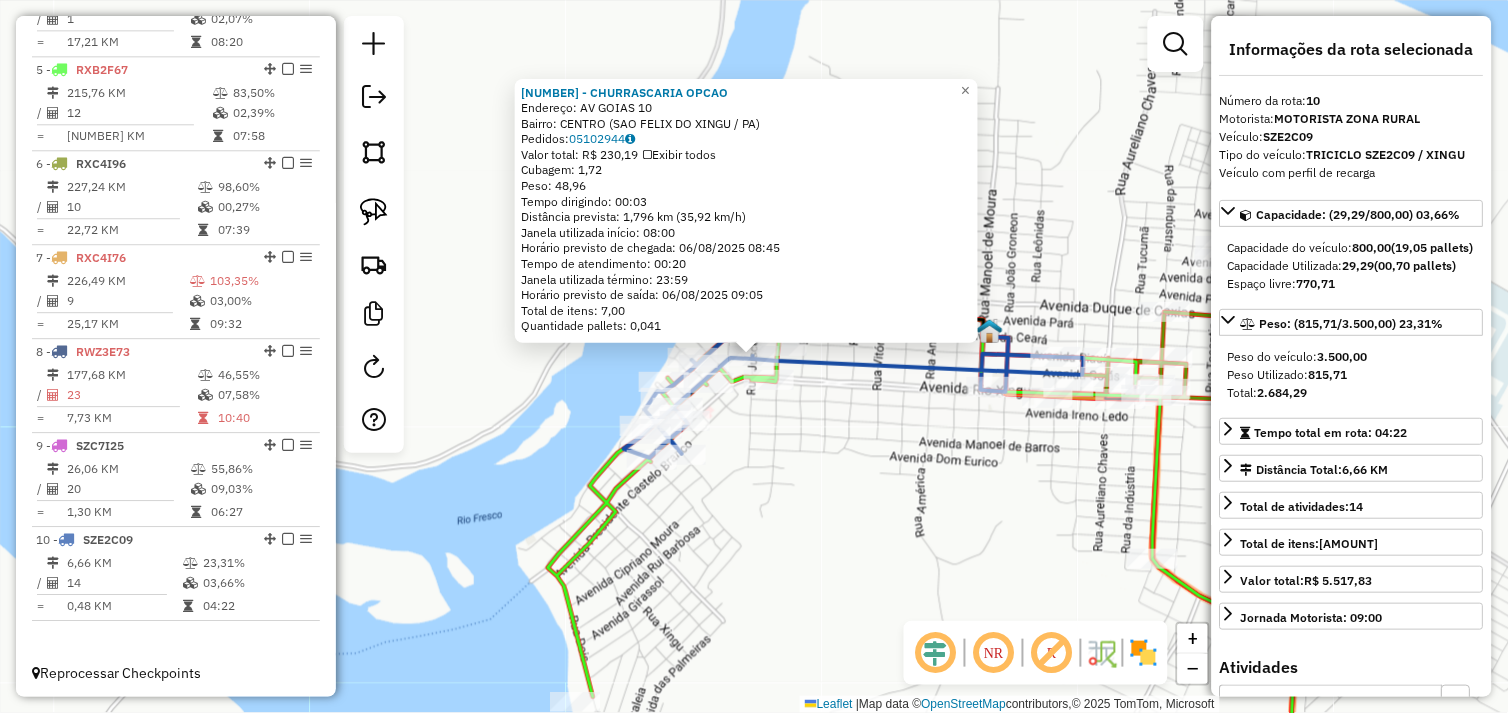 click on "182 - CHURRASCARIA OPCAO  Endereço:  AV GOIAS 10   Bairro: CENTRO (SAO FELIX DO XINGU / PA)   Pedidos:  05102944   Valor total: R$ 230,19   Exibir todos   Cubagem: 1,72  Peso: 48,96  Tempo dirigindo: 00:03   Distância prevista: 1,796 km (35,92 km/h)   Janela utilizada início: 08:00   Horário previsto de chegada: 06/08/2025 08:45   Tempo de atendimento: 00:20   Janela utilizada término: 23:59   Horário previsto de saída: 06/08/2025 09:05   Total de itens: 7,00   Quantidade pallets: 0,041  × Janela de atendimento Grade de atendimento Capacidade Transportadoras Veículos Cliente Pedidos  Rotas Selecione os dias de semana para filtrar as janelas de atendimento  Seg   Ter   Qua   Qui   Sex   Sáb   Dom  Informe o período da janela de atendimento: De: Até:  Filtrar exatamente a janela do cliente  Considerar janela de atendimento padrão  Selecione os dias de semana para filtrar as grades de atendimento  Seg   Ter   Qua   Qui   Sex   Sáb   Dom   Considerar clientes sem dia de atendimento cadastrado  De:" 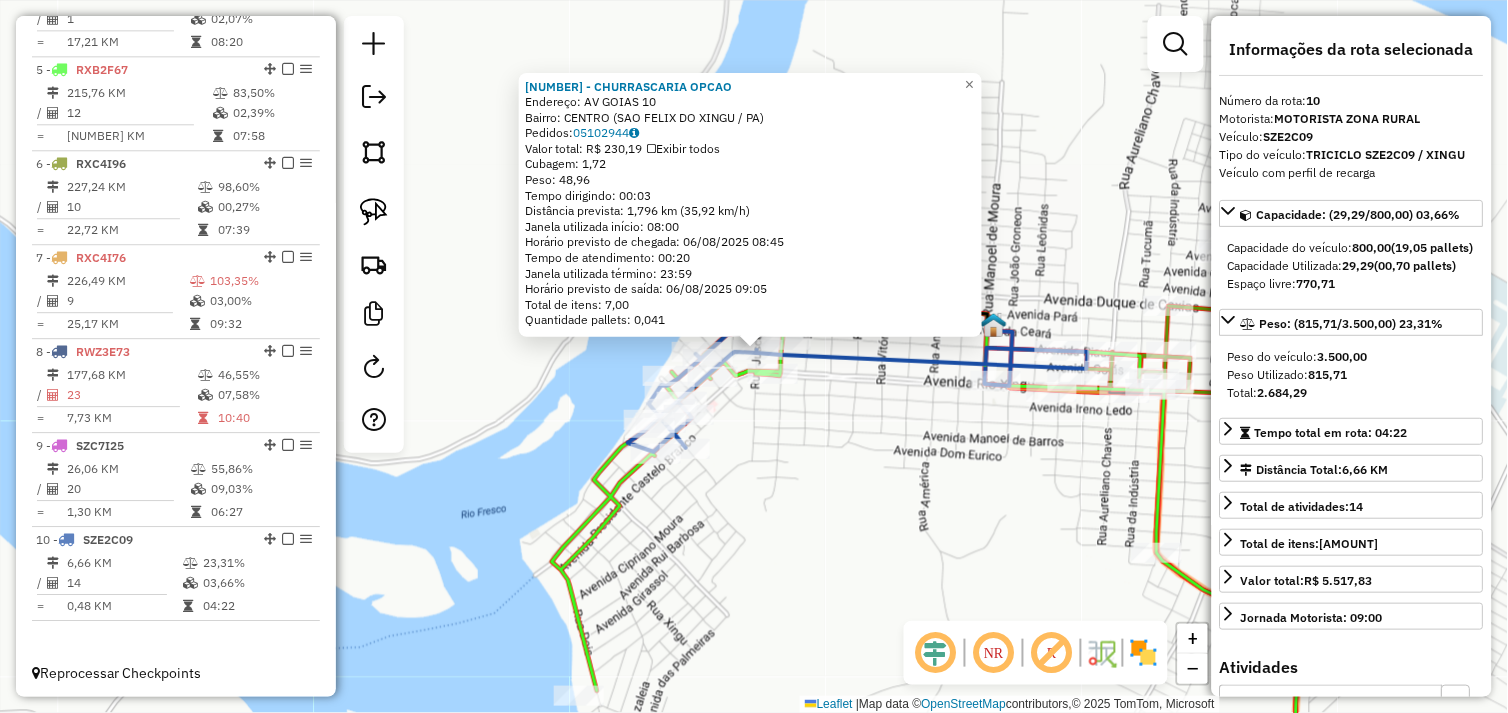 drag, startPoint x: 1017, startPoint y: 473, endPoint x: 843, endPoint y: 405, distance: 186.81541 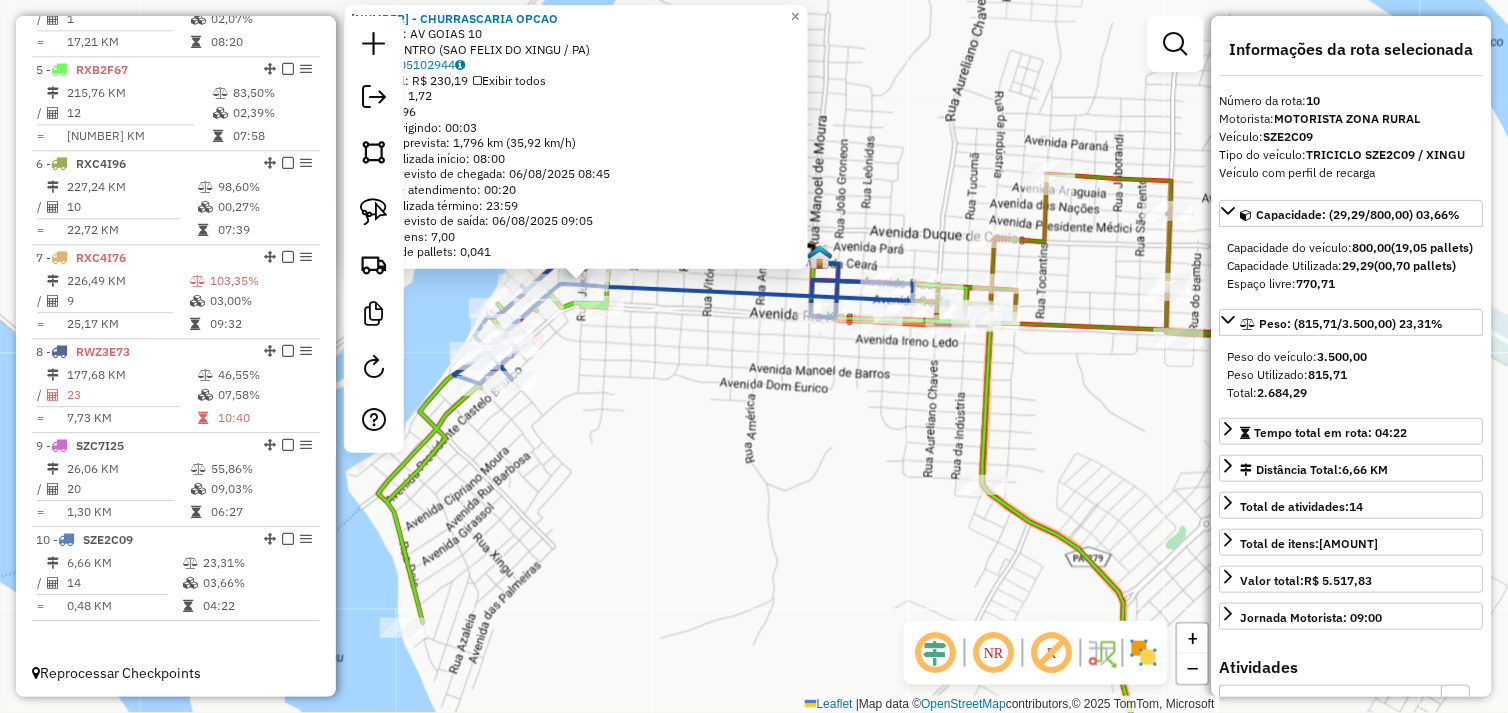 click on "182 - CHURRASCARIA OPCAO  Endereço:  AV GOIAS 10   Bairro: CENTRO (SAO FELIX DO XINGU / PA)   Pedidos:  05102944   Valor total: R$ 230,19   Exibir todos   Cubagem: 1,72  Peso: 48,96  Tempo dirigindo: 00:03   Distância prevista: 1,796 km (35,92 km/h)   Janela utilizada início: 08:00   Horário previsto de chegada: 06/08/2025 08:45   Tempo de atendimento: 00:20   Janela utilizada término: 23:59   Horário previsto de saída: 06/08/2025 09:05   Total de itens: 7,00   Quantidade pallets: 0,041  × Janela de atendimento Grade de atendimento Capacidade Transportadoras Veículos Cliente Pedidos  Rotas Selecione os dias de semana para filtrar as janelas de atendimento  Seg   Ter   Qua   Qui   Sex   Sáb   Dom  Informe o período da janela de atendimento: De: Até:  Filtrar exatamente a janela do cliente  Considerar janela de atendimento padrão  Selecione os dias de semana para filtrar as grades de atendimento  Seg   Ter   Qua   Qui   Sex   Sáb   Dom   Considerar clientes sem dia de atendimento cadastrado  De:" 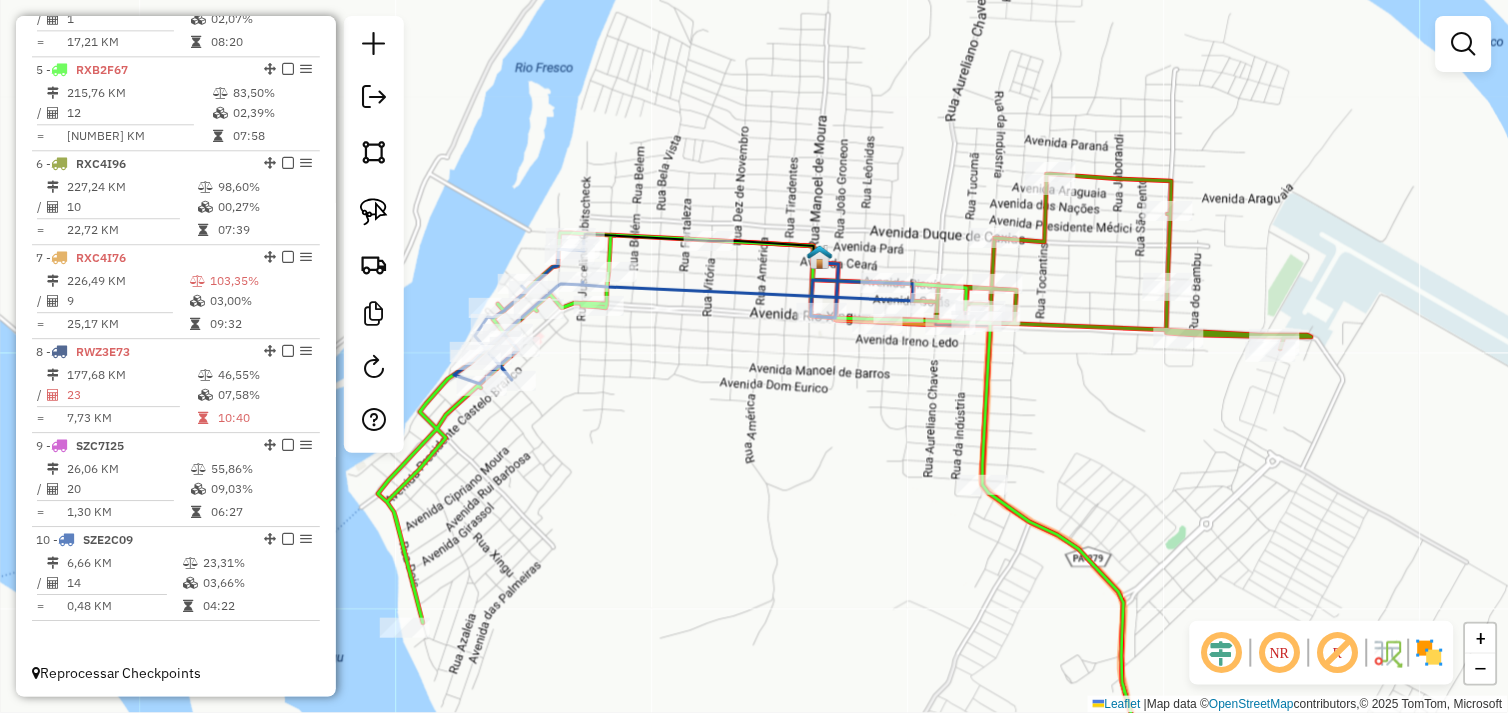 select on "*********" 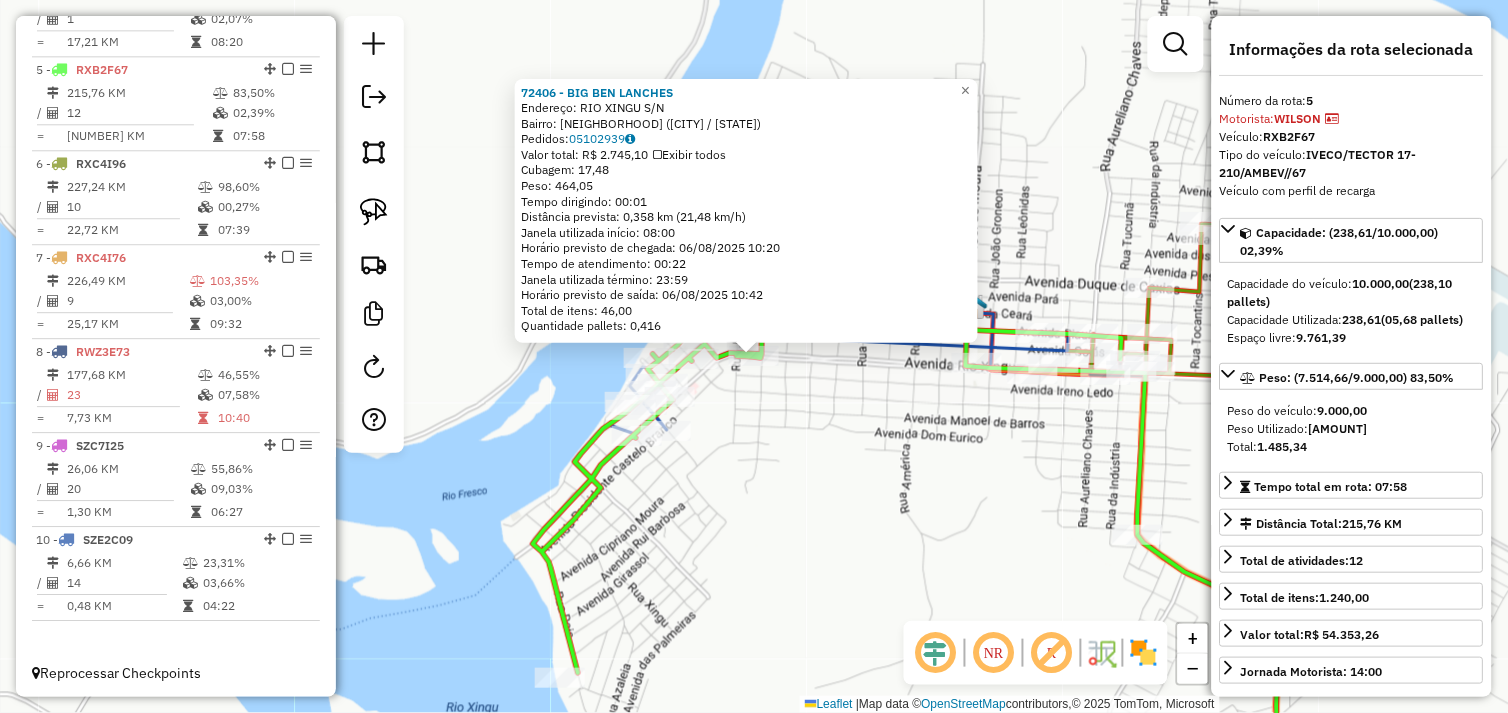 scroll, scrollTop: 555, scrollLeft: 0, axis: vertical 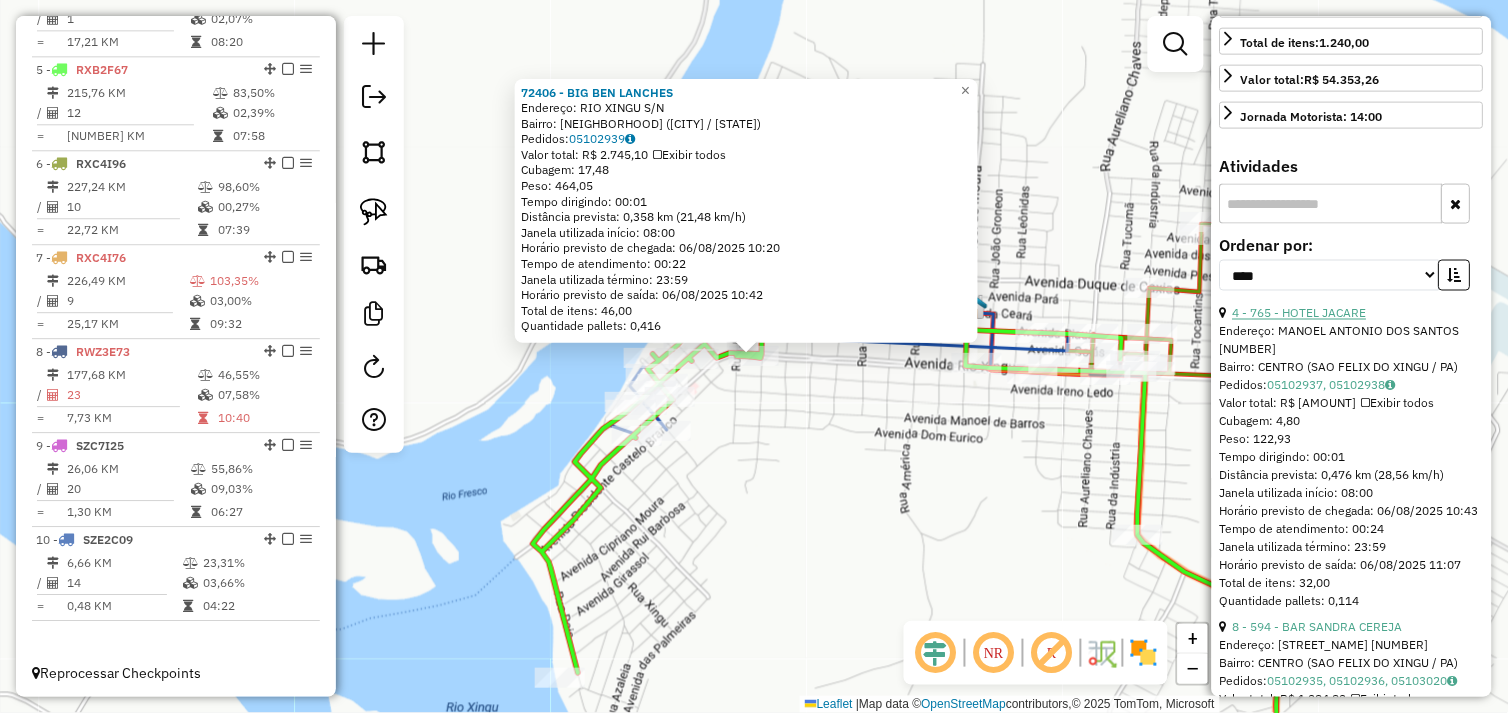 click on "4 - 765 - HOTEL JACARE" at bounding box center (1300, 313) 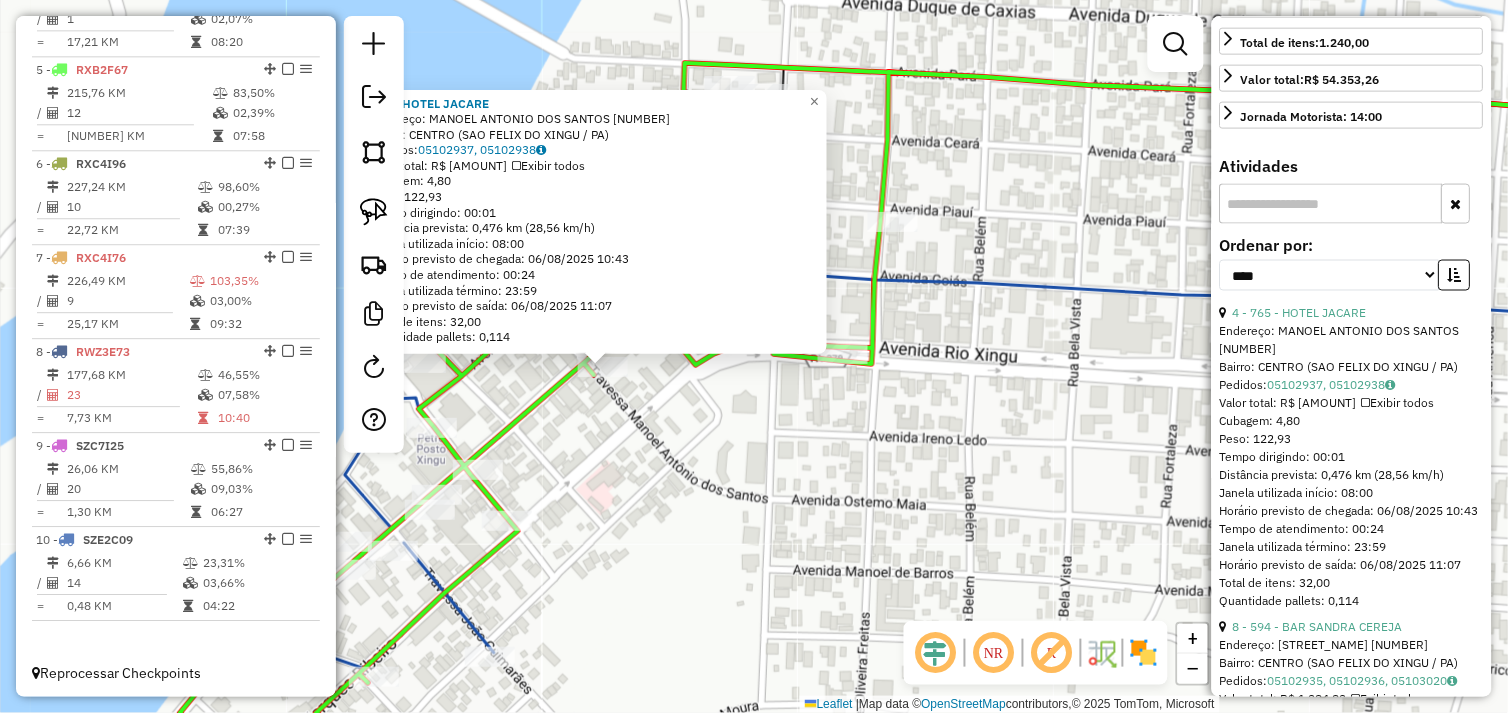drag, startPoint x: 587, startPoint y: 453, endPoint x: 727, endPoint y: 455, distance: 140.01428 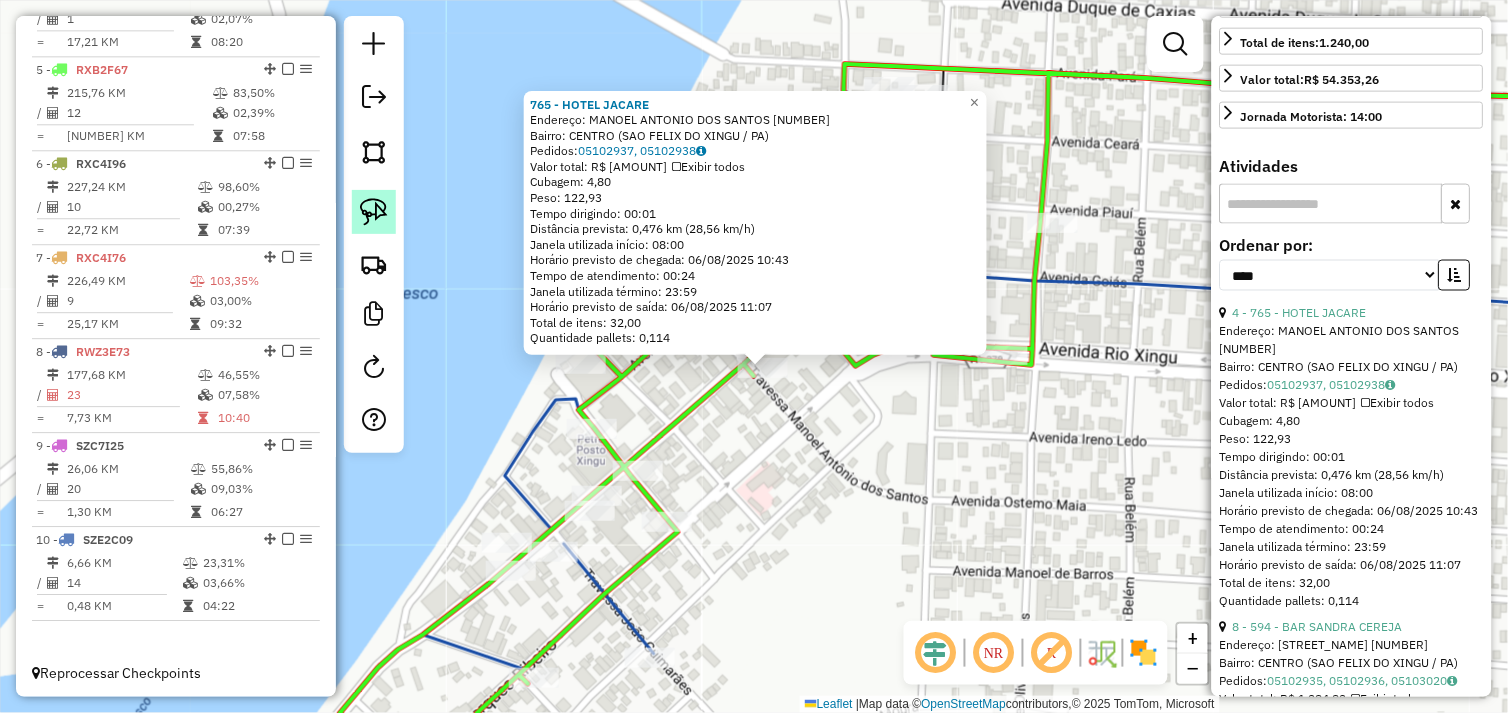 click 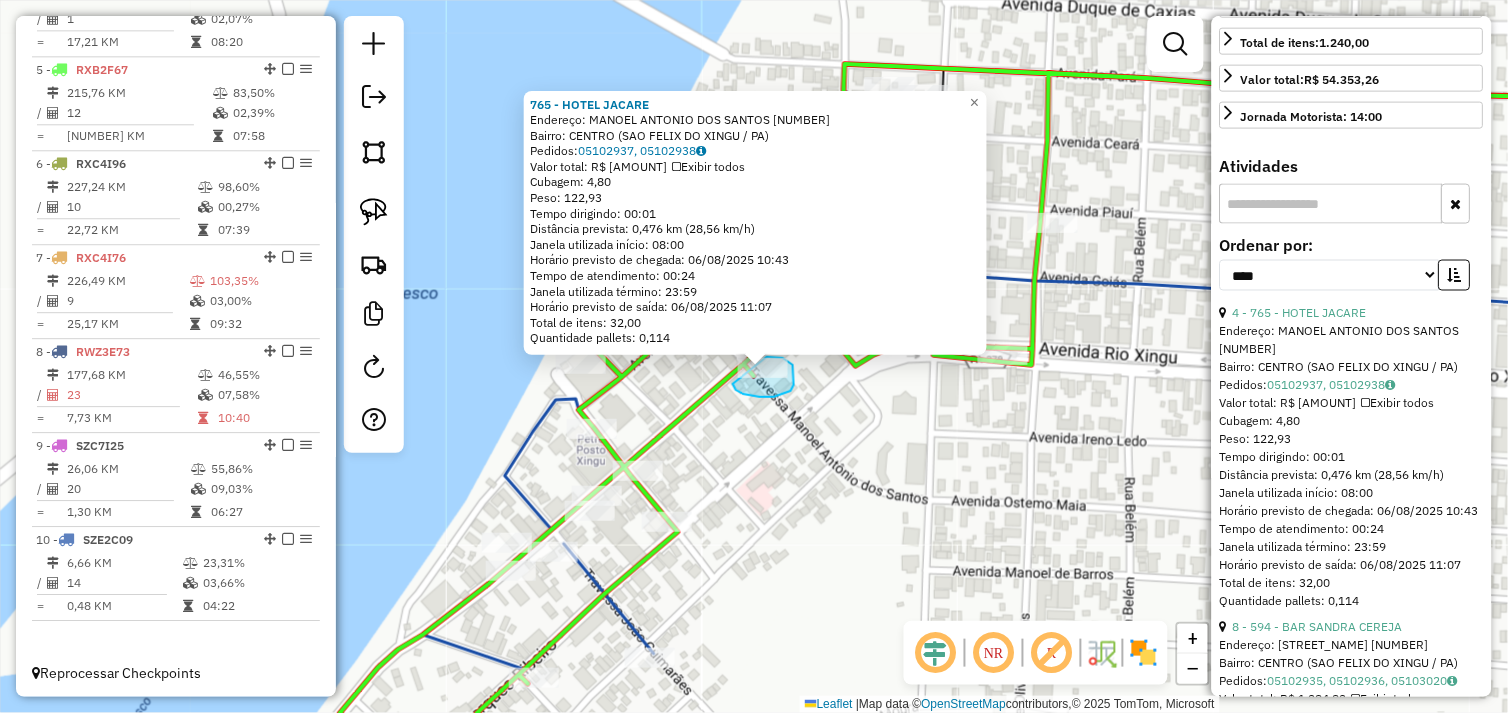 click on "Rota 5 - Placa RXB2F67  765 - HOTEL JACARE 765 - HOTEL JACARE  Endereço:  MANOEL ANTONIO DOS SANTOS 187   Bairro: CENTRO (SAO FELIX DO XINGU / PA)   Pedidos:  05102937, 05102938   Valor total: R$ 1.238,13   Exibir todos   Cubagem: 4,80  Peso: 122,93  Tempo dirigindo: 00:01   Distância prevista: 0,476 km (28,56 km/h)   Janela utilizada início: 08:00   Horário previsto de chegada: 06/08/2025 10:43   Tempo de atendimento: 00:24   Janela utilizada término: 23:59   Horário previsto de saída: 06/08/2025 11:07   Total de itens: 32,00   Quantidade pallets: 0,114  ×" 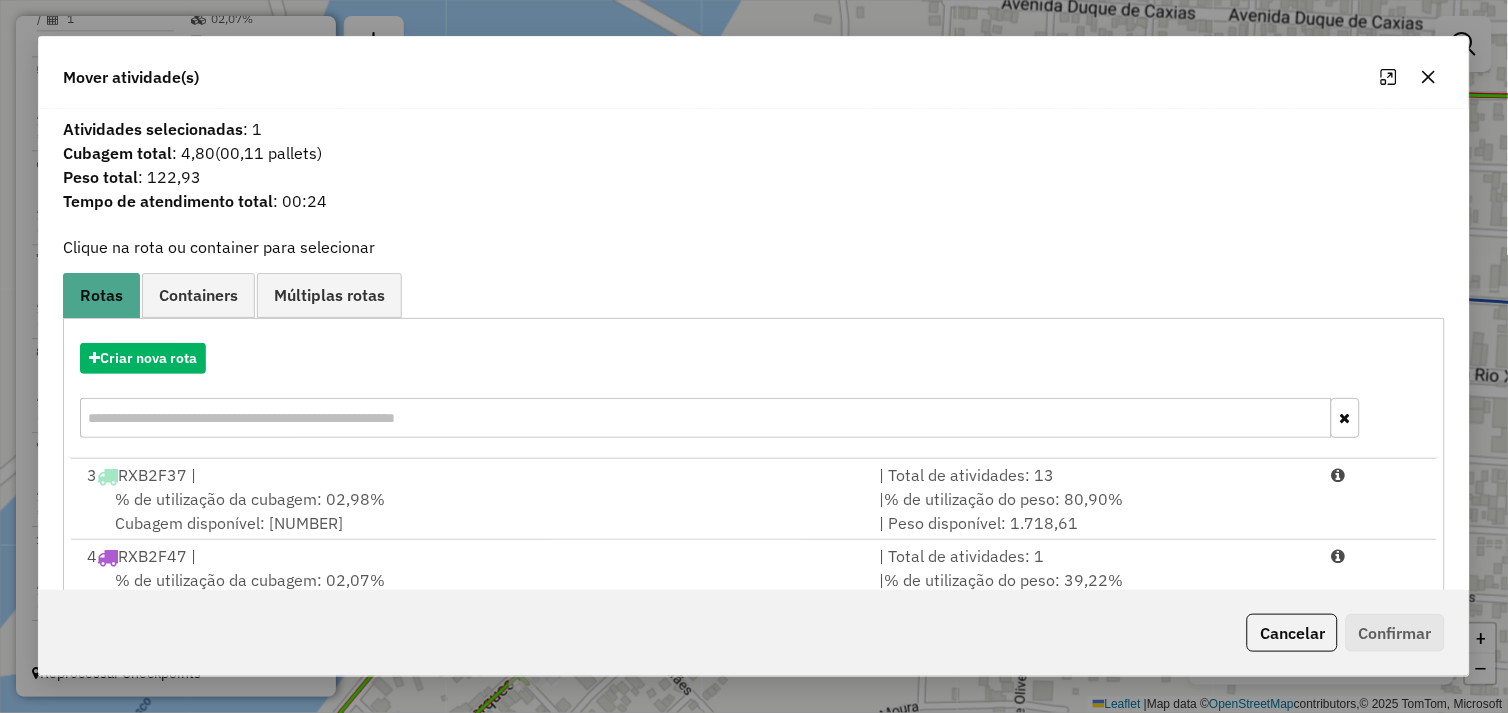 scroll, scrollTop: 330, scrollLeft: 0, axis: vertical 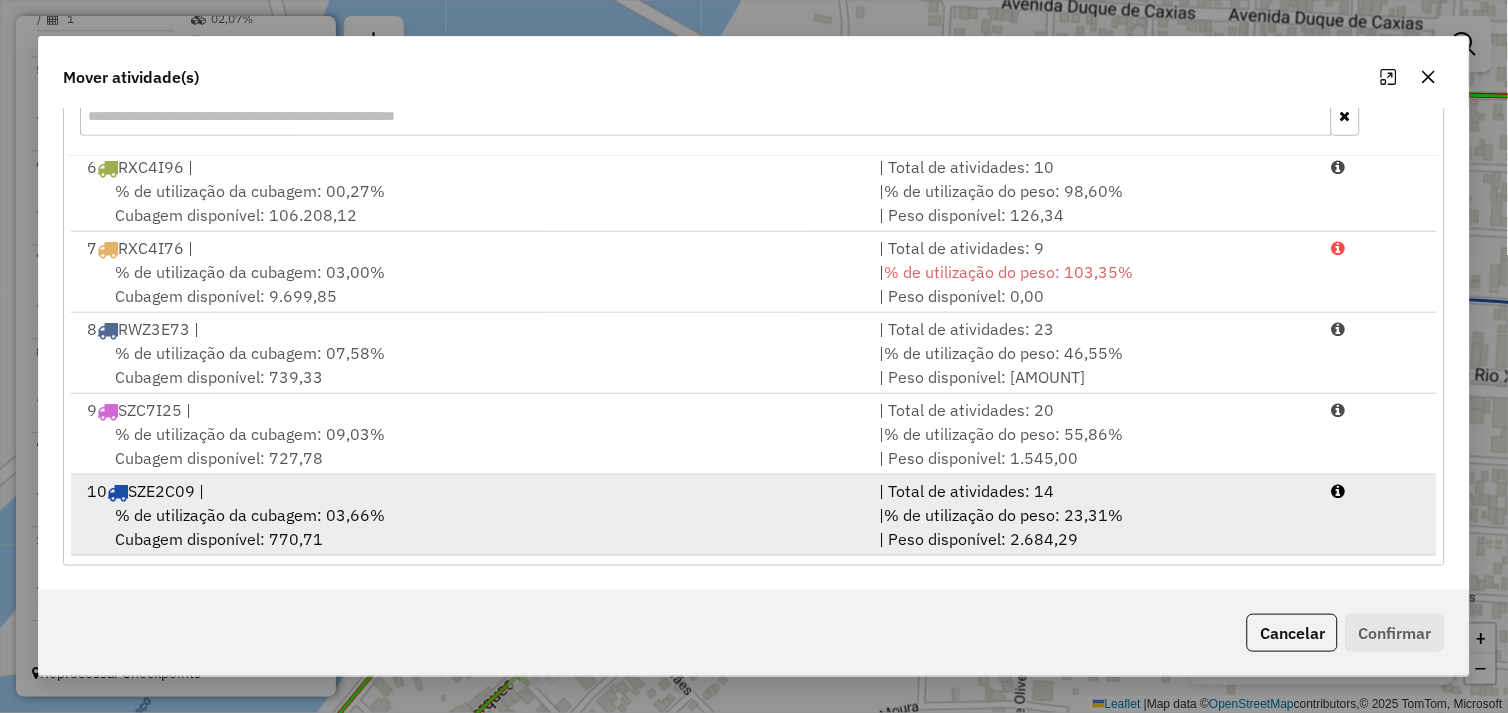click on "% de utilização da cubagem: 03,66%  Cubagem disponível: 770,71" at bounding box center [471, 527] 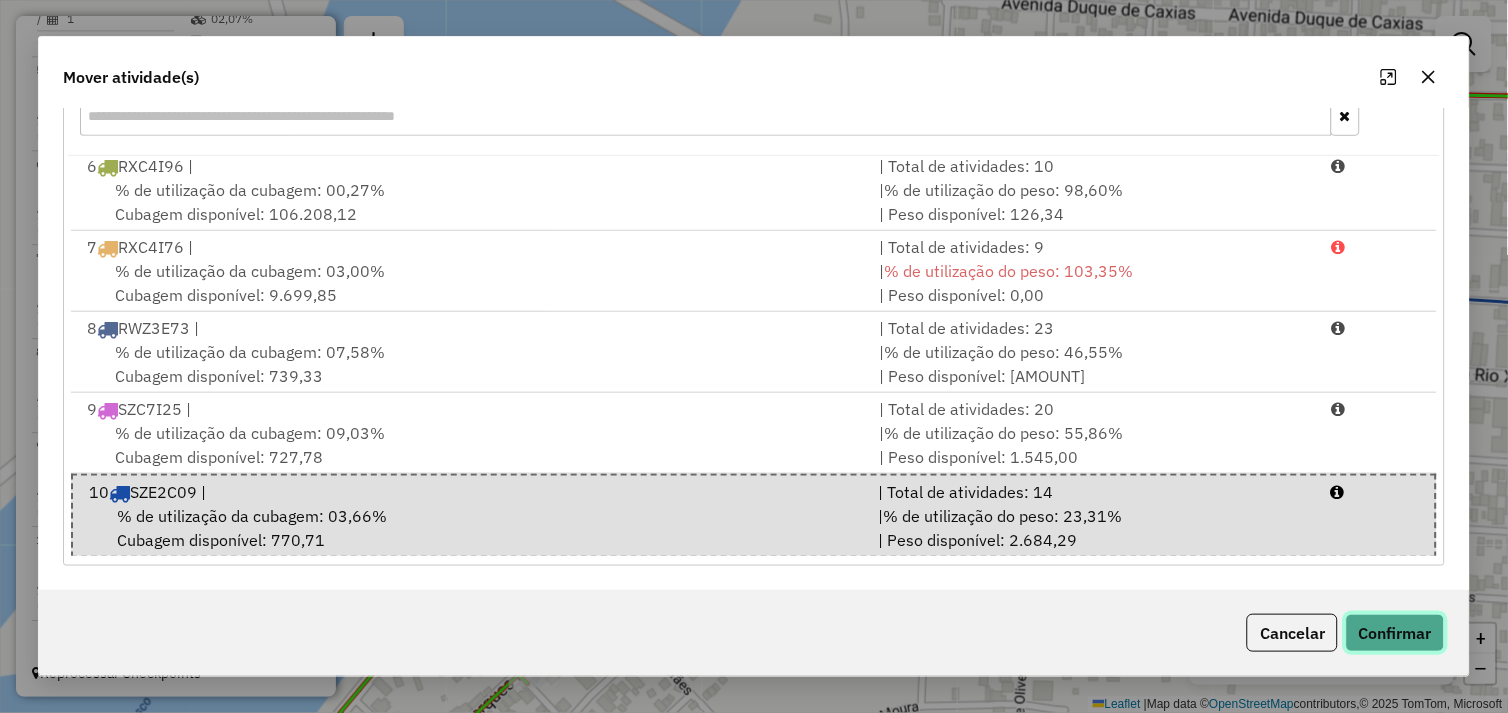 click on "Confirmar" 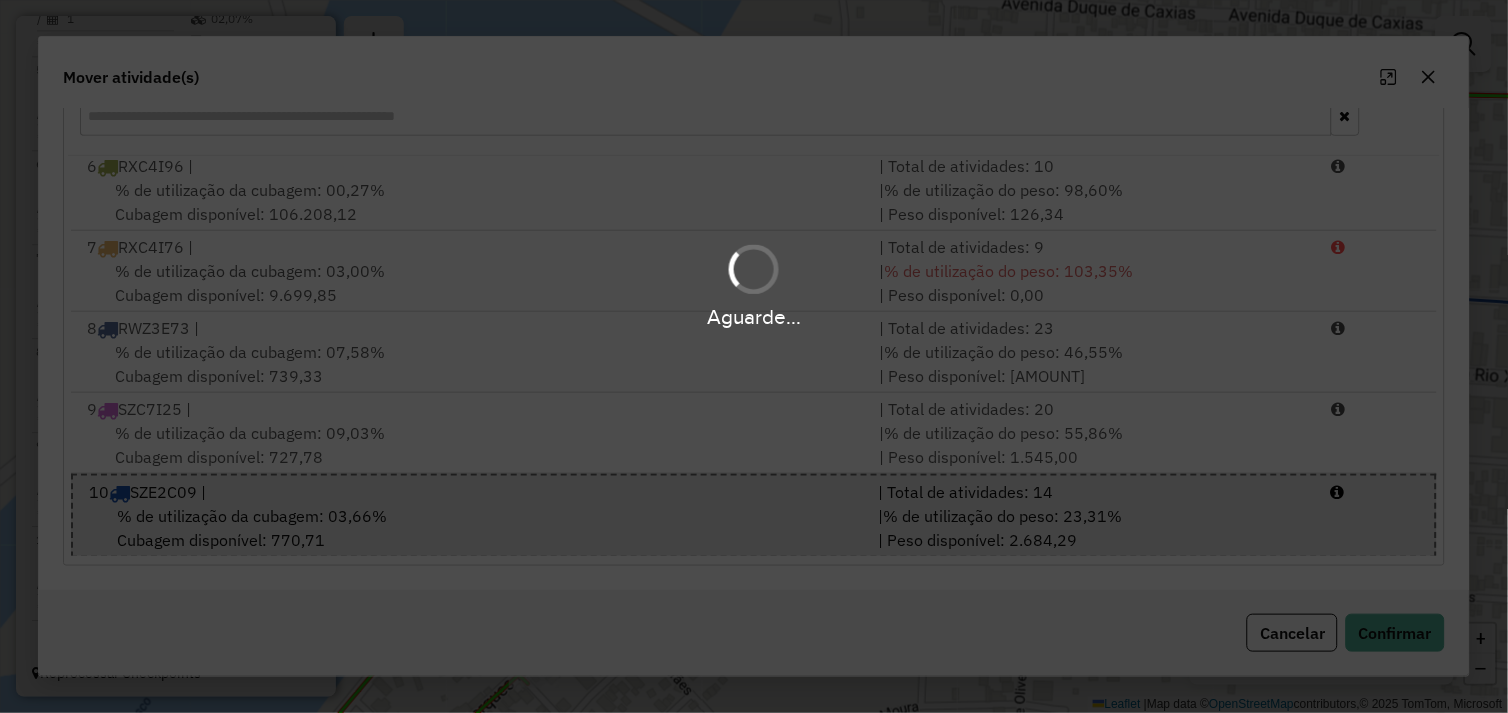 scroll, scrollTop: 0, scrollLeft: 0, axis: both 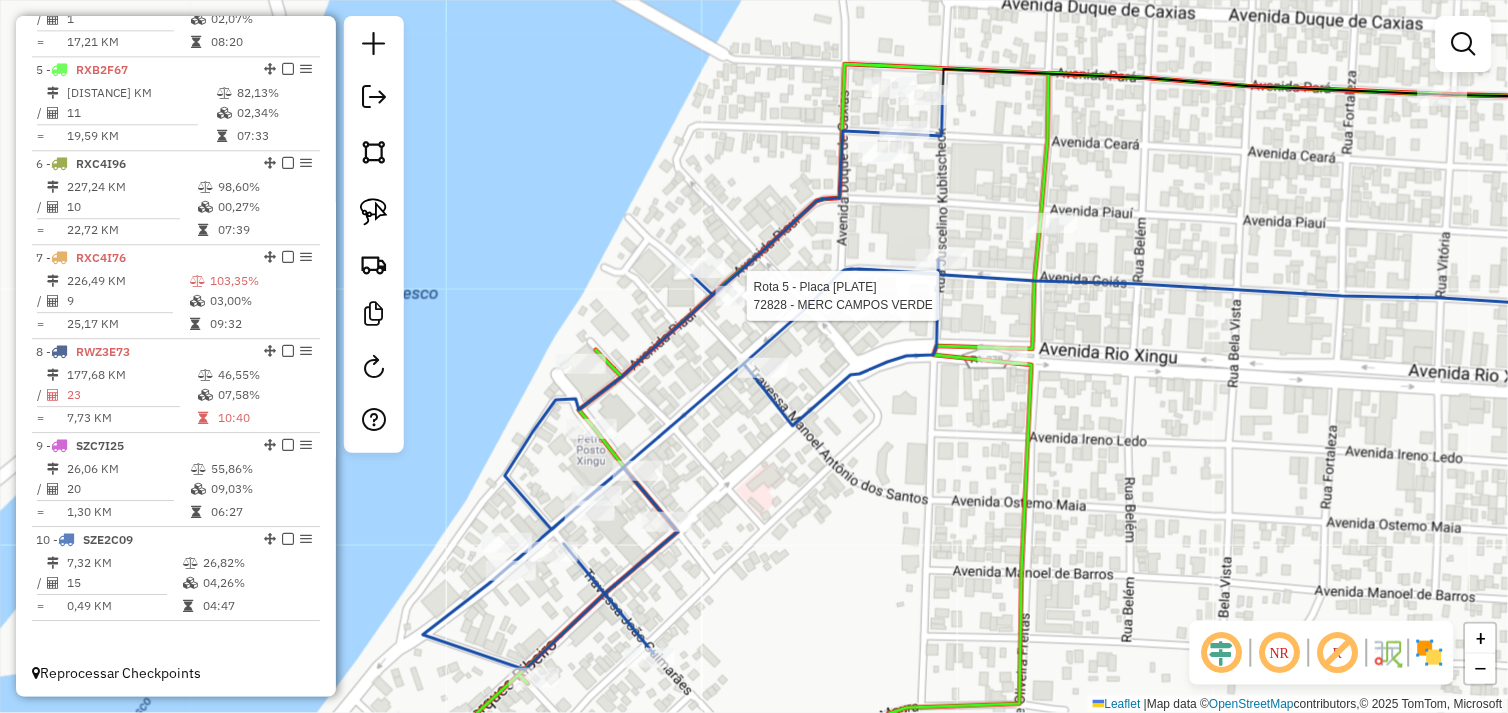 select on "*********" 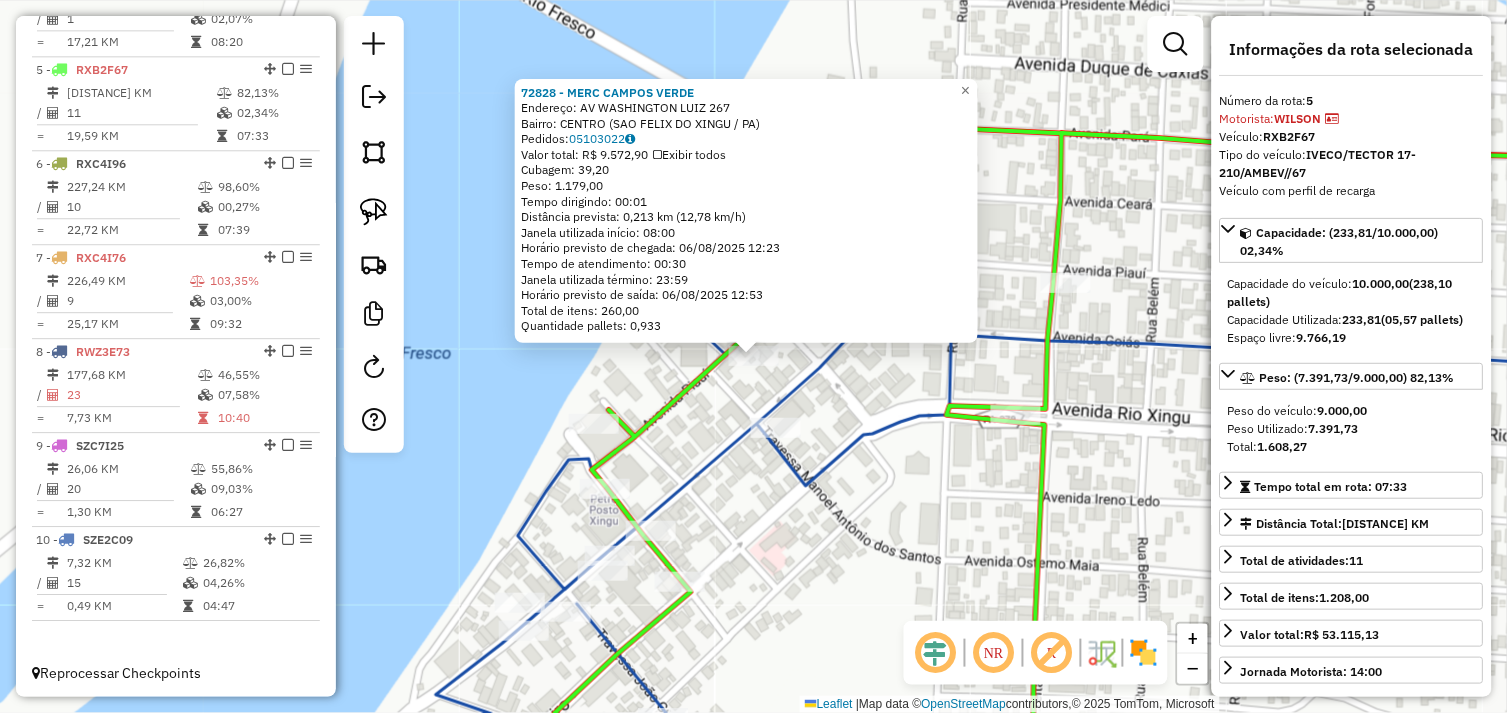click on "72828 - MERC CAMPOS VERDE  Endereço:  AV WASHINGTON LUIZ 267   Bairro: CENTRO (SAO FELIX DO XINGU / PA)   Pedidos:  05103022   Valor total: R$ 9.572,90   Exibir todos   Cubagem: 39,20  Peso: 1.179,00  Tempo dirigindo: 00:01   Distância prevista: 0,213 km (12,78 km/h)   Janela utilizada início: 08:00   Horário previsto de chegada: 06/08/2025 12:23   Tempo de atendimento: 00:30   Janela utilizada término: 23:59   Horário previsto de saída: 06/08/2025 12:53   Total de itens: 260,00   Quantidade pallets: 0,933  × Janela de atendimento Grade de atendimento Capacidade Transportadoras Veículos Cliente Pedidos  Rotas Selecione os dias de semana para filtrar as janelas de atendimento  Seg   Ter   Qua   Qui   Sex   Sáb   Dom  Informe o período da janela de atendimento: De: Até:  Filtrar exatamente a janela do cliente  Considerar janela de atendimento padrão  Selecione os dias de semana para filtrar as grades de atendimento  Seg   Ter   Qua   Qui   Sex   Sáb   Dom   Peso mínimo:   Peso máximo:   De:  De:" 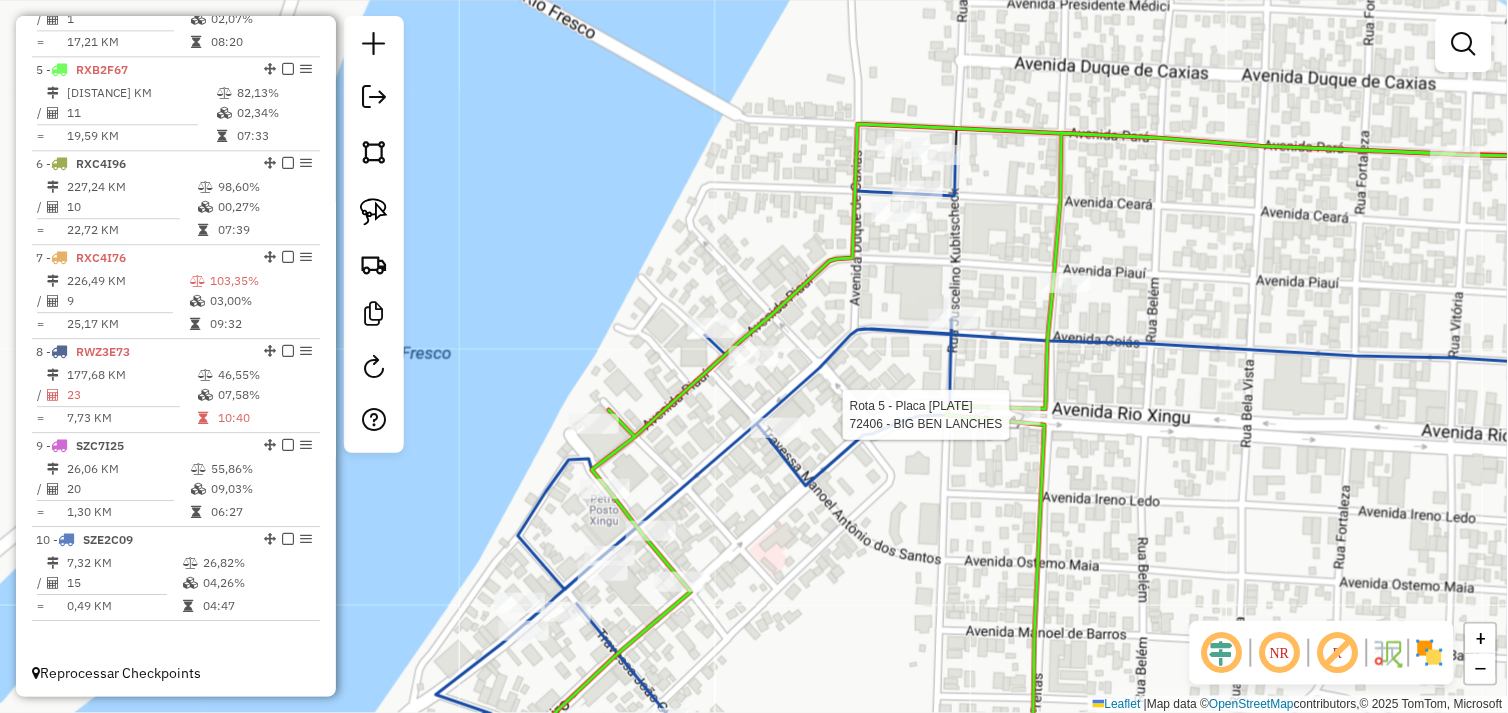 select on "*********" 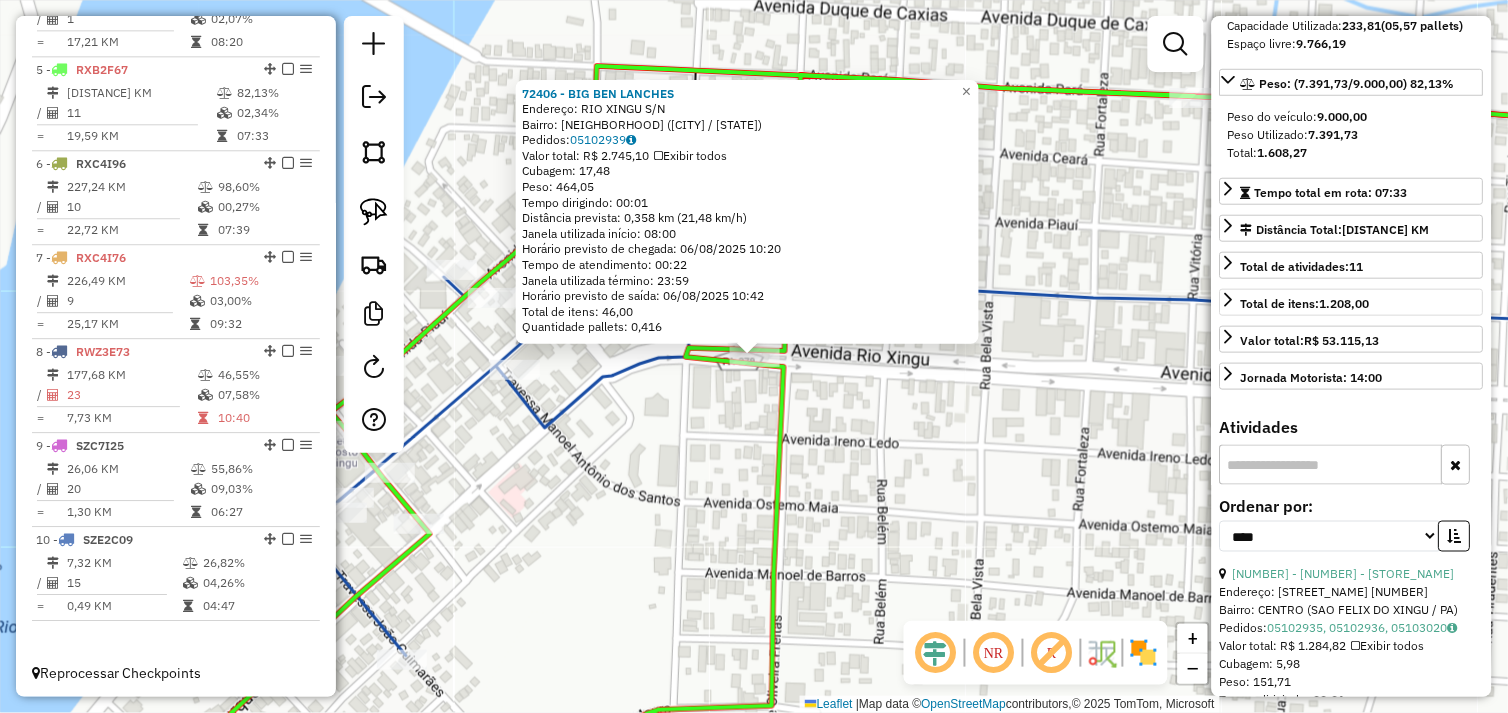 scroll, scrollTop: 555, scrollLeft: 0, axis: vertical 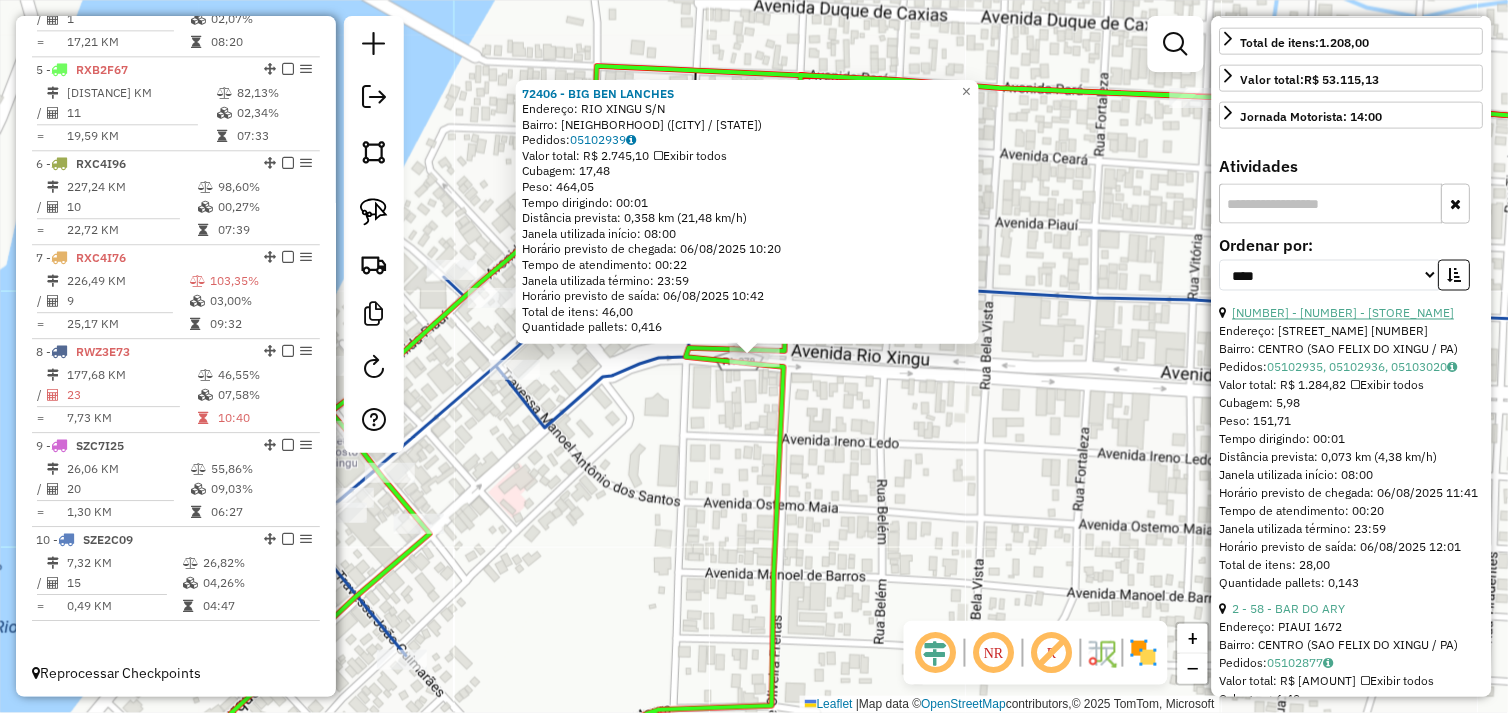 click on "7 - 594 - BAR SANDRA CEREJA" at bounding box center [1344, 313] 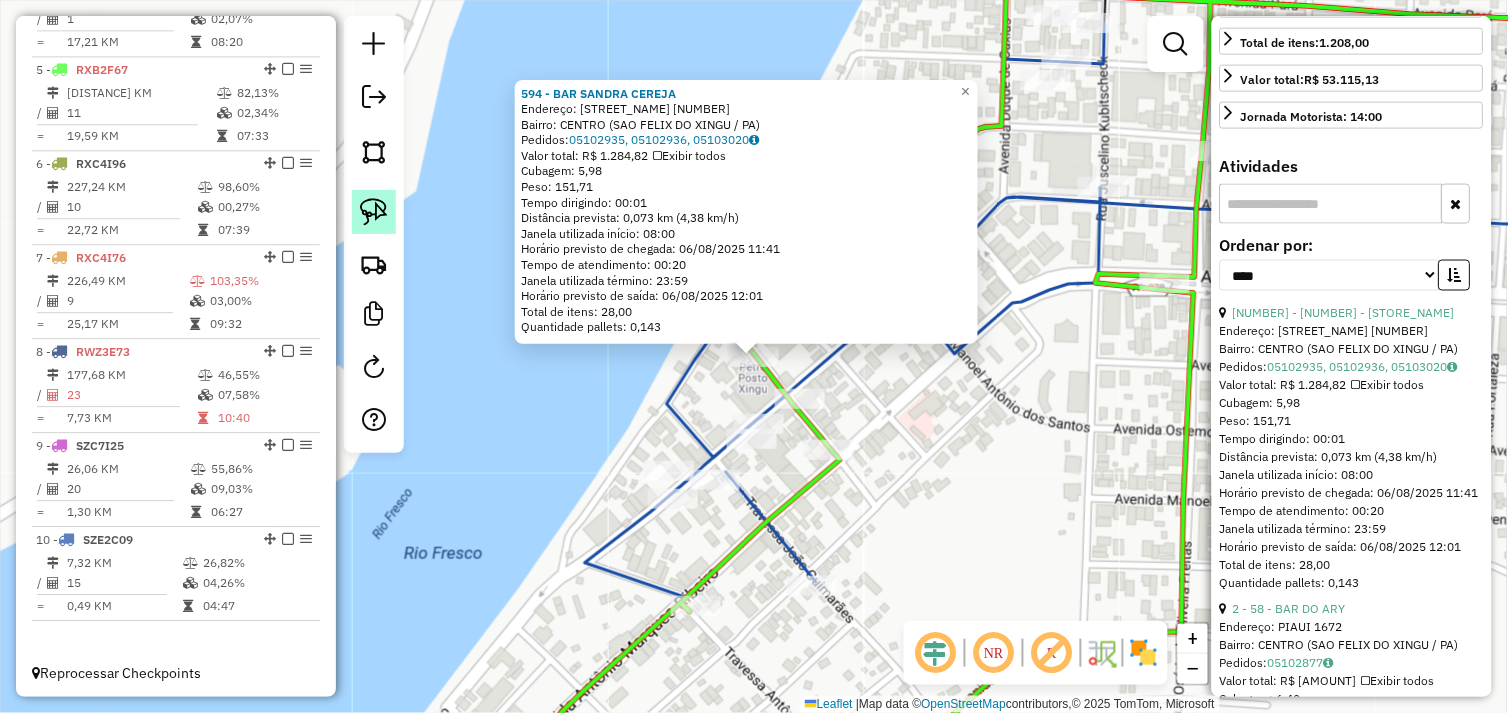 click 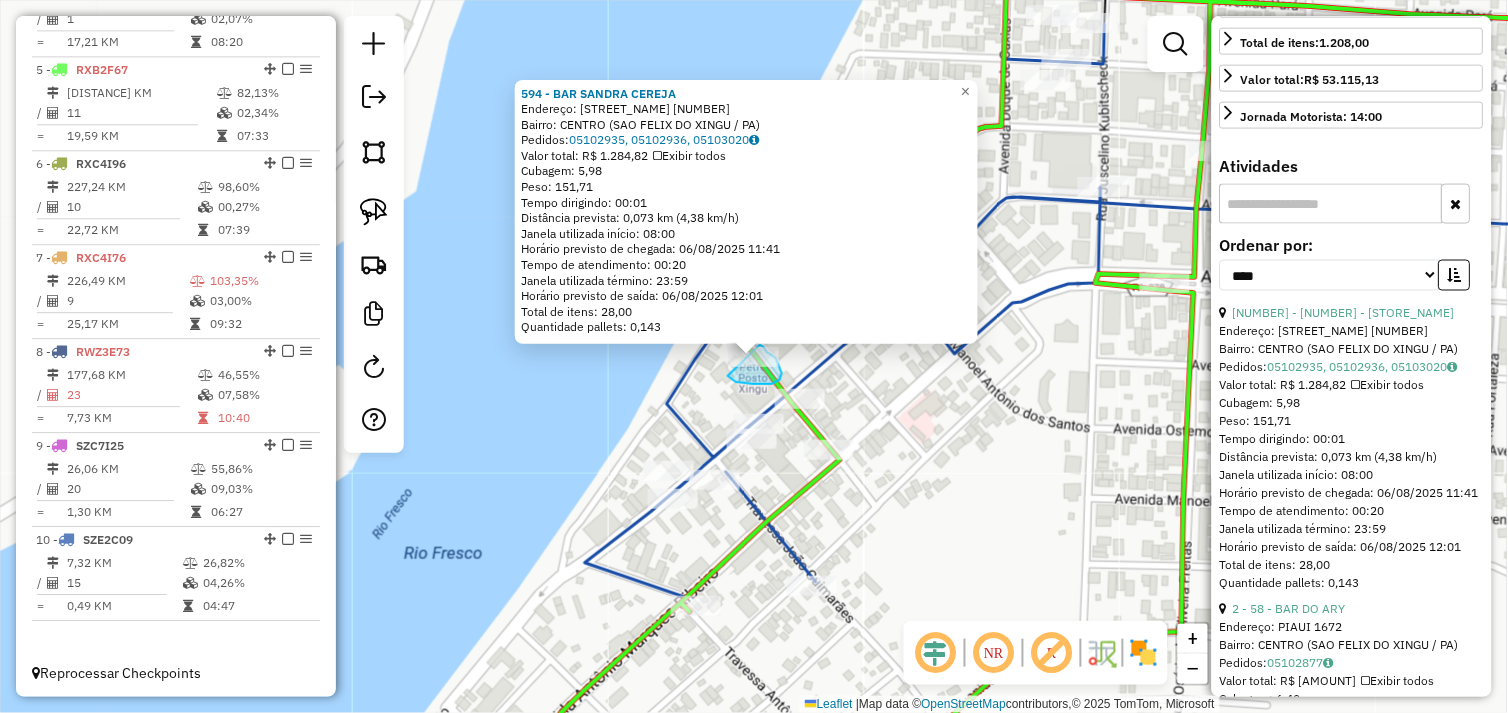 drag, startPoint x: 728, startPoint y: 376, endPoint x: 717, endPoint y: 348, distance: 30.083218 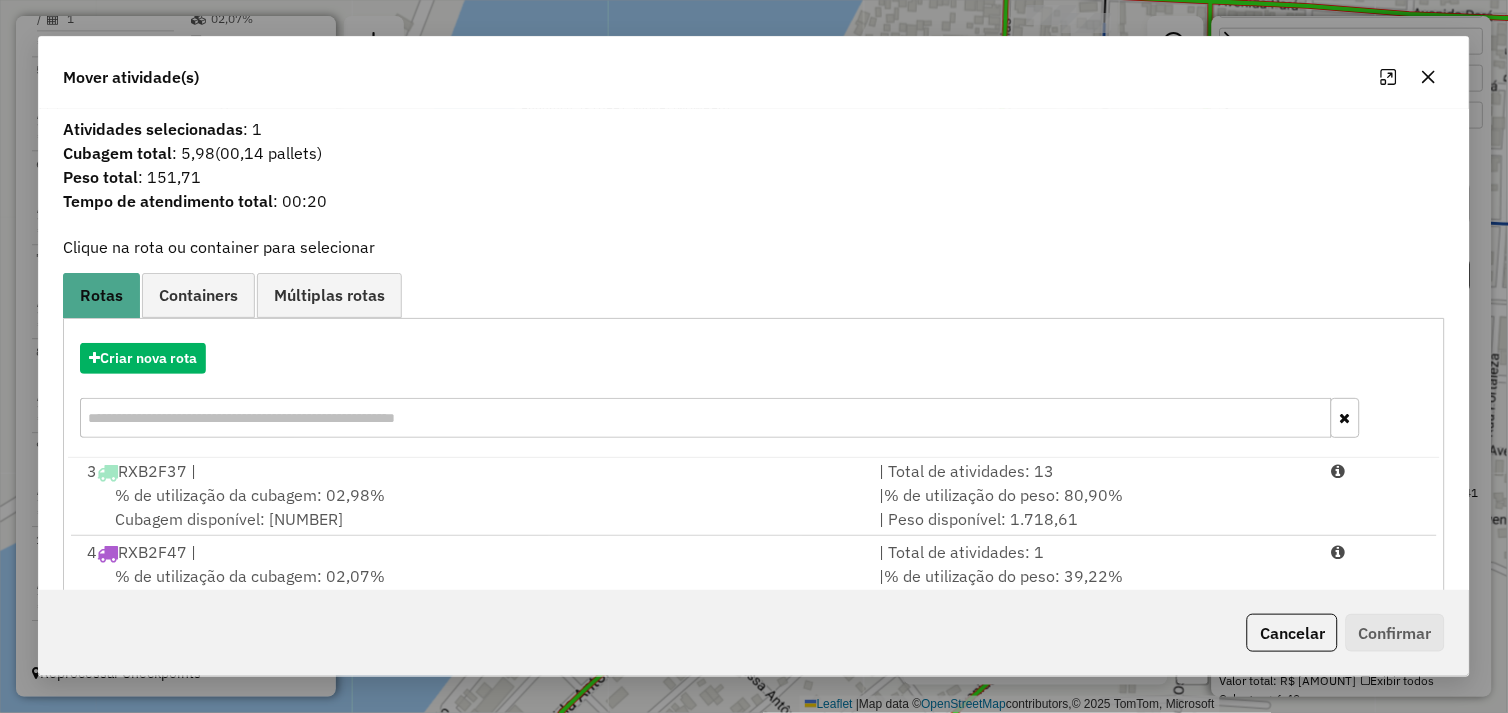 scroll, scrollTop: 330, scrollLeft: 0, axis: vertical 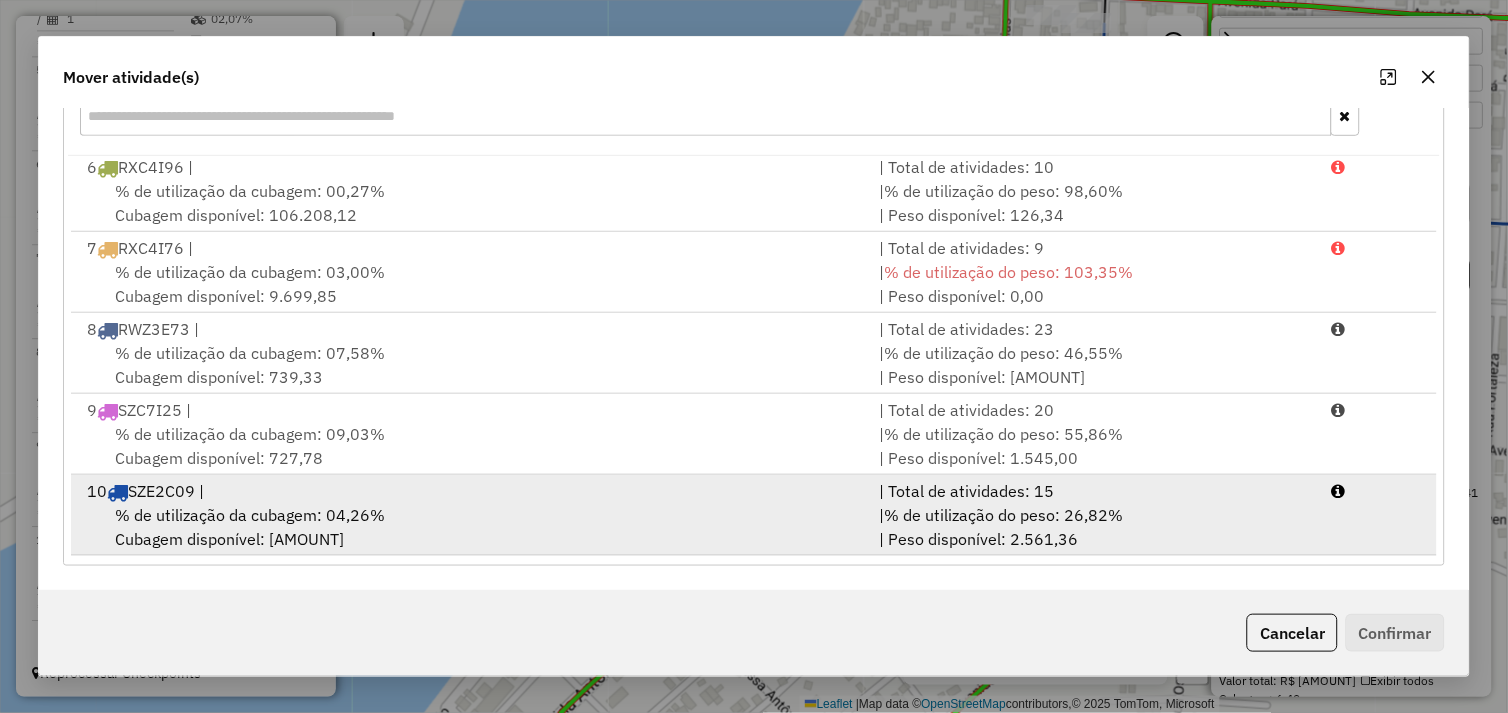 click on "% de utilização da cubagem: 04,26%  Cubagem disponível: 765,91" at bounding box center [471, 527] 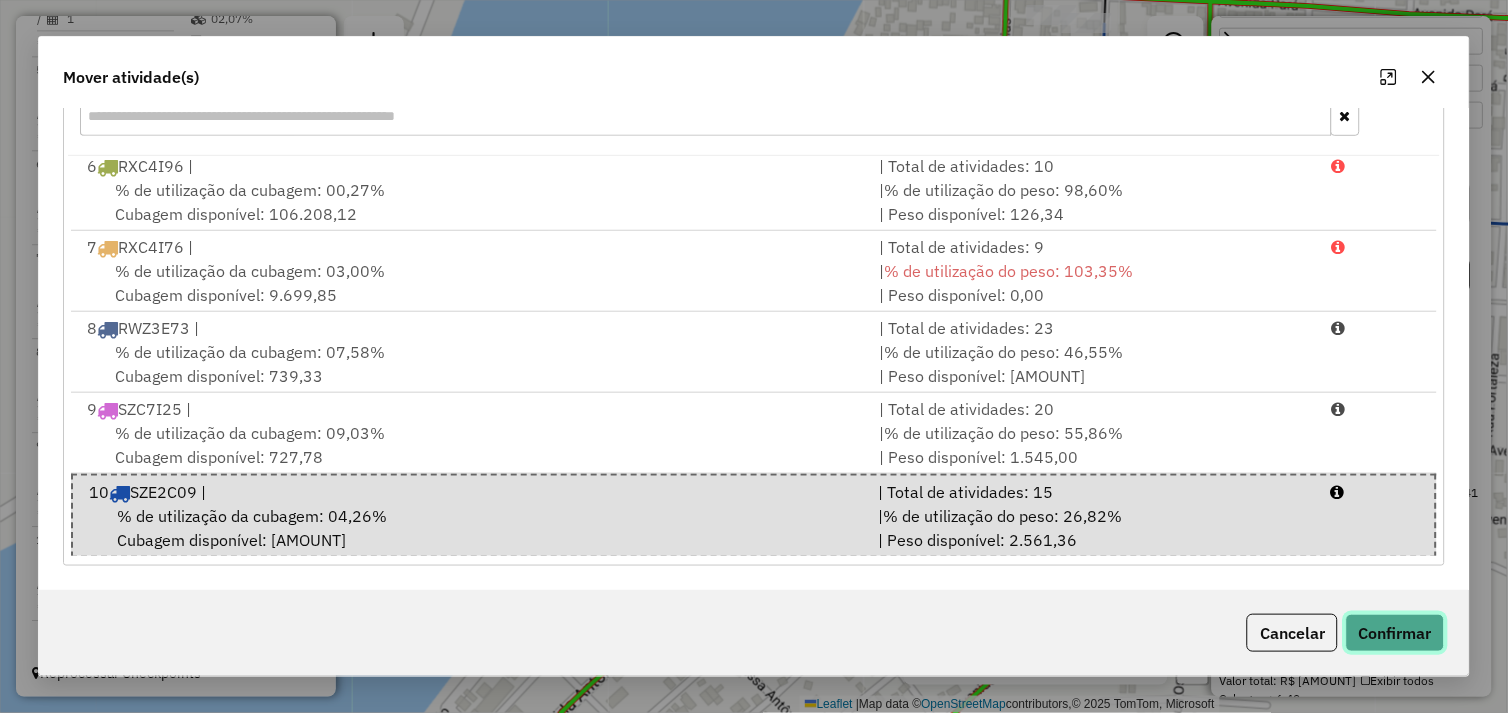 click on "Confirmar" 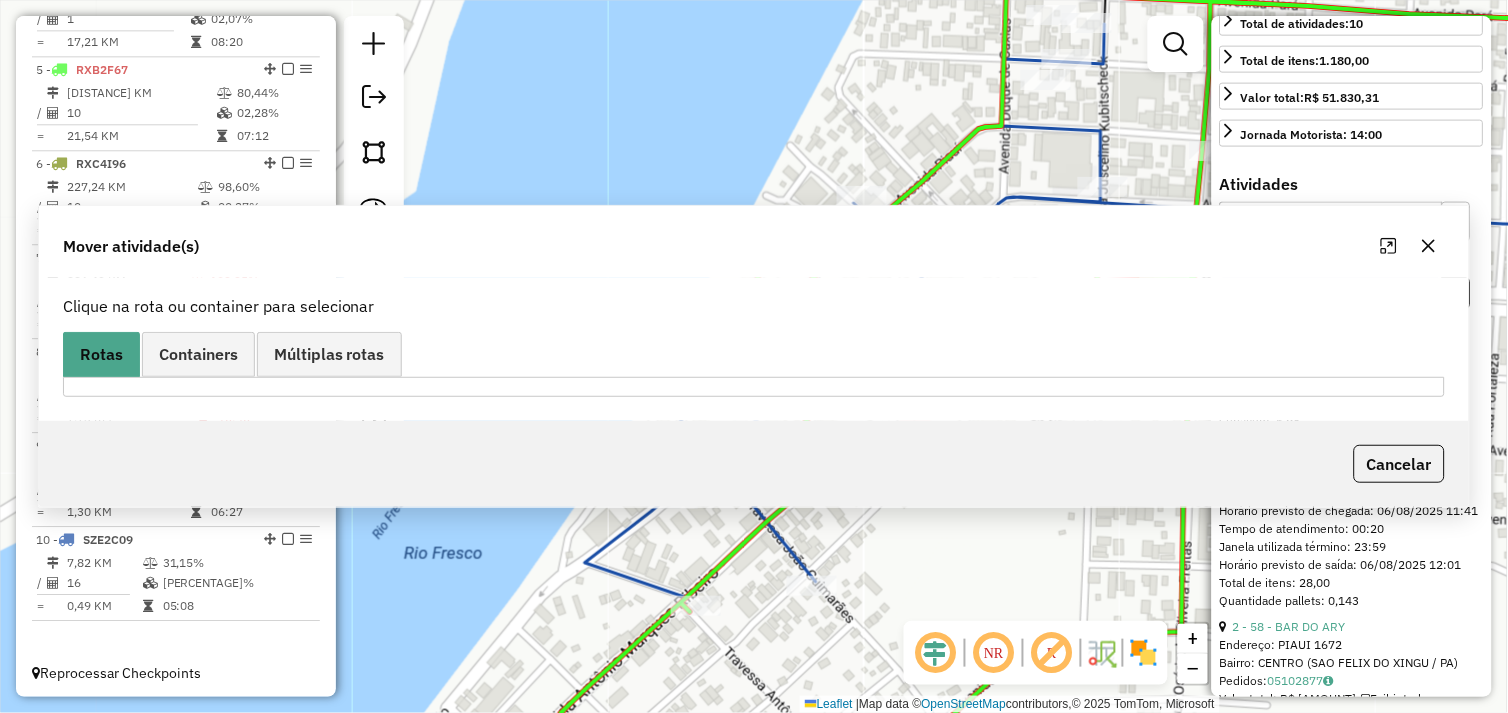 scroll, scrollTop: 0, scrollLeft: 0, axis: both 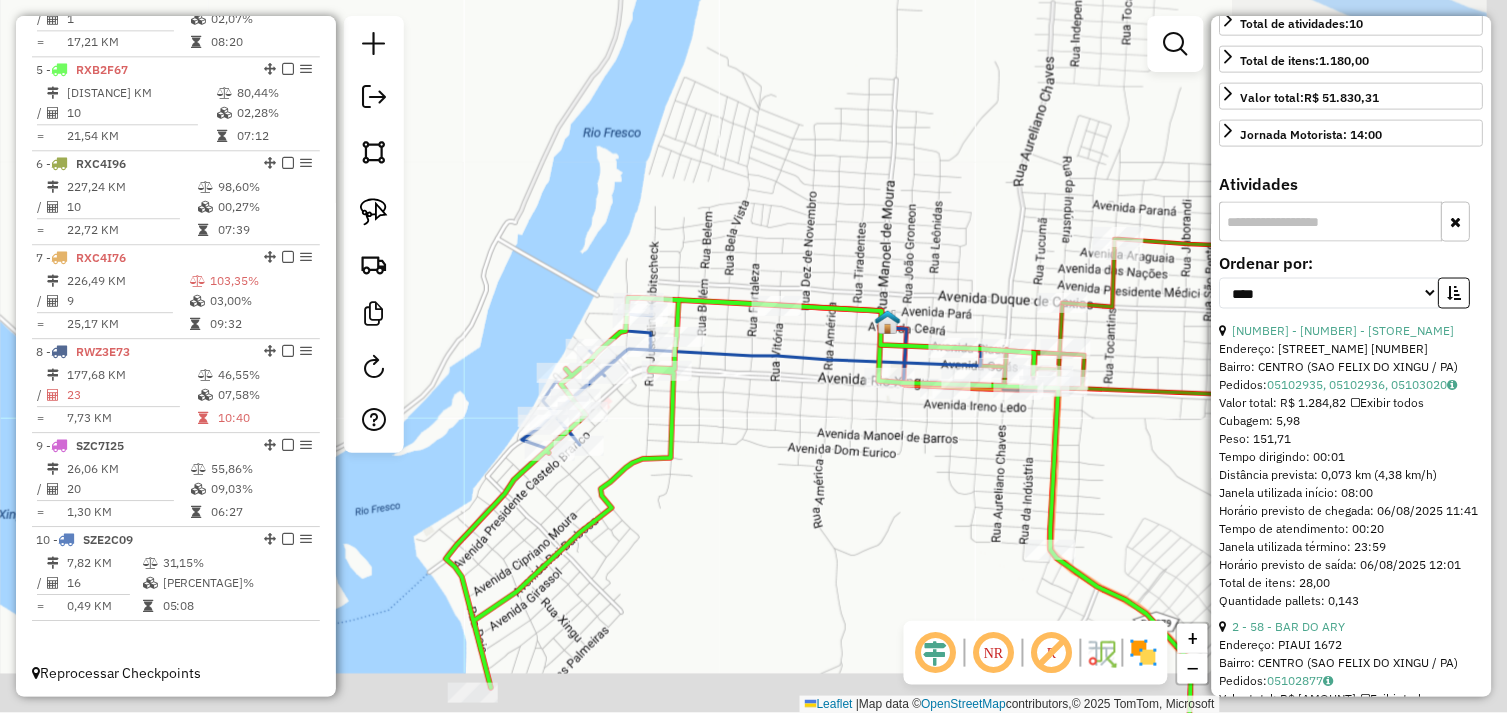 drag, startPoint x: 1027, startPoint y: 481, endPoint x: 845, endPoint y: 450, distance: 184.62123 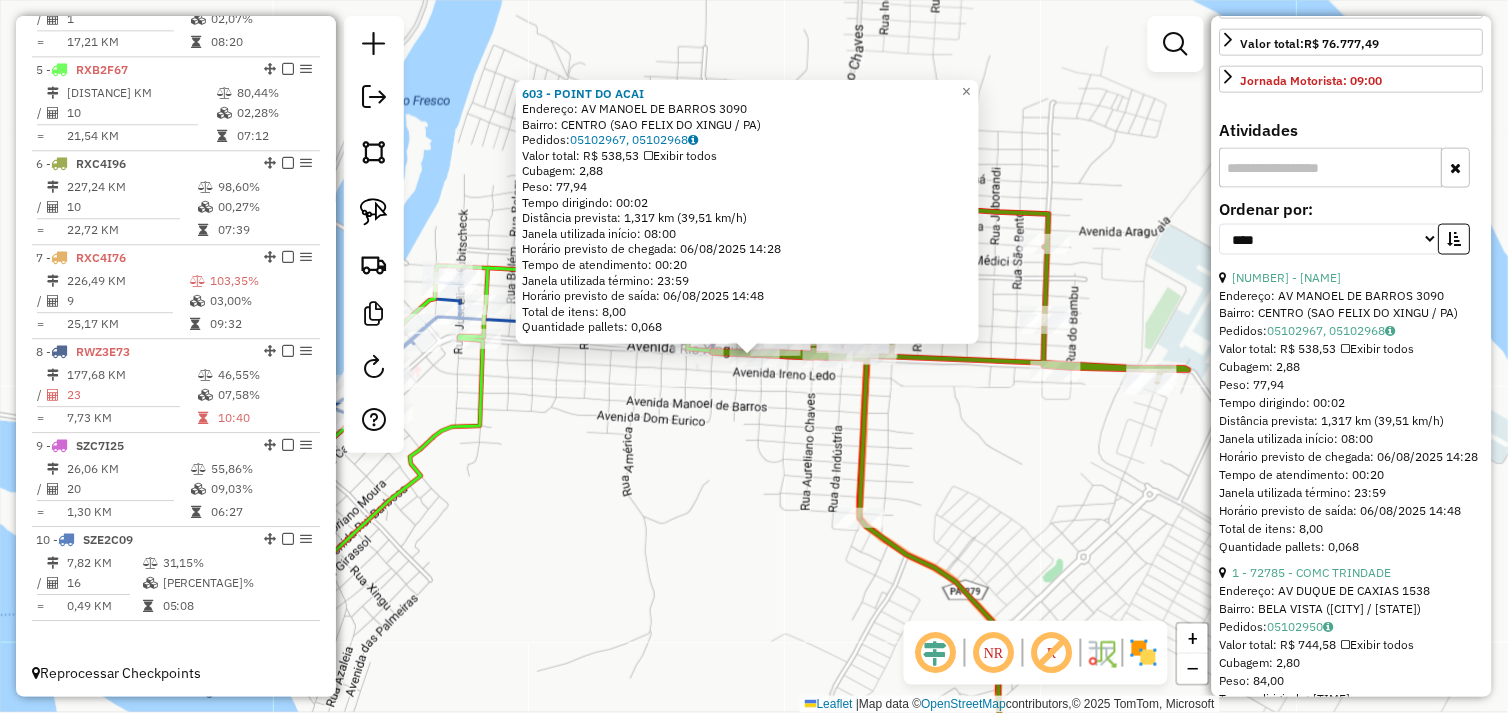 scroll, scrollTop: 520, scrollLeft: 0, axis: vertical 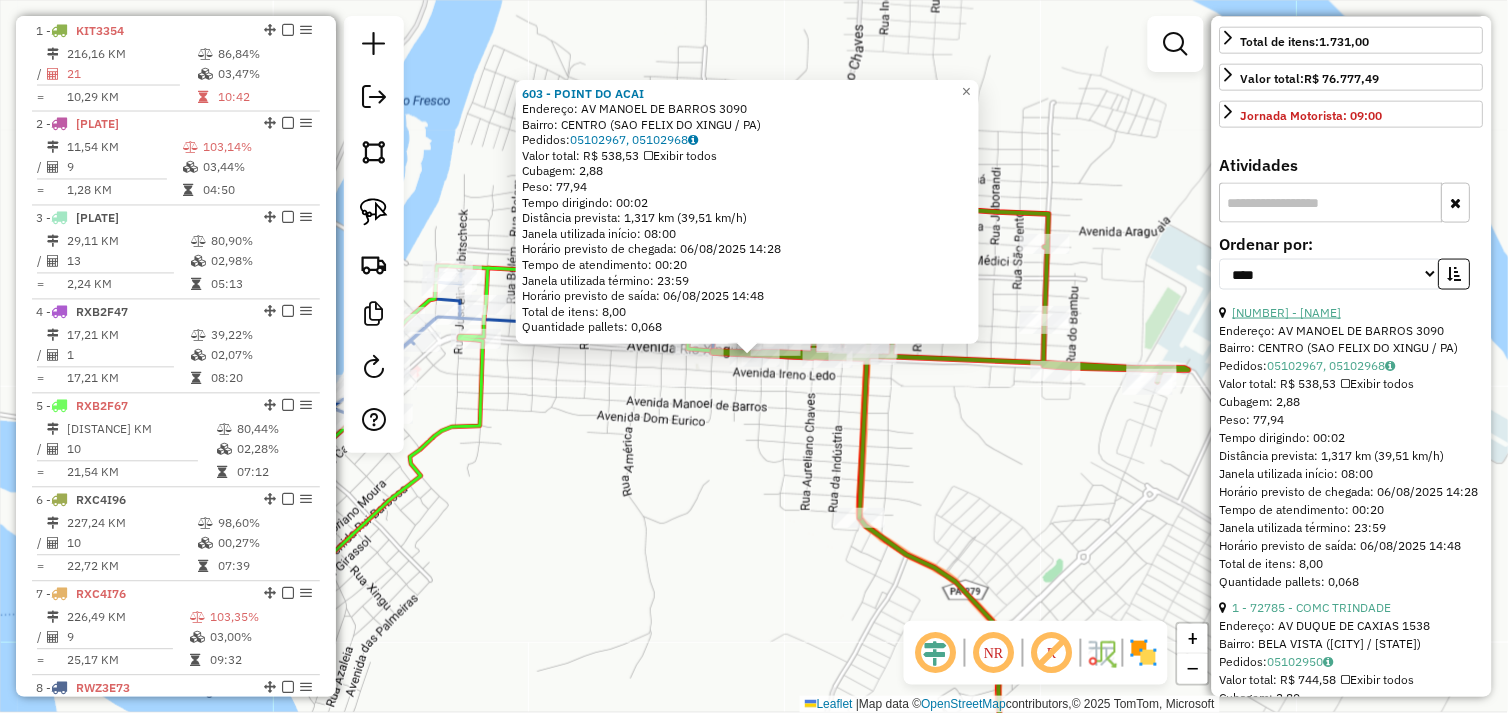 click on "14 - 603 - POINT DO ACAI" at bounding box center [1287, 312] 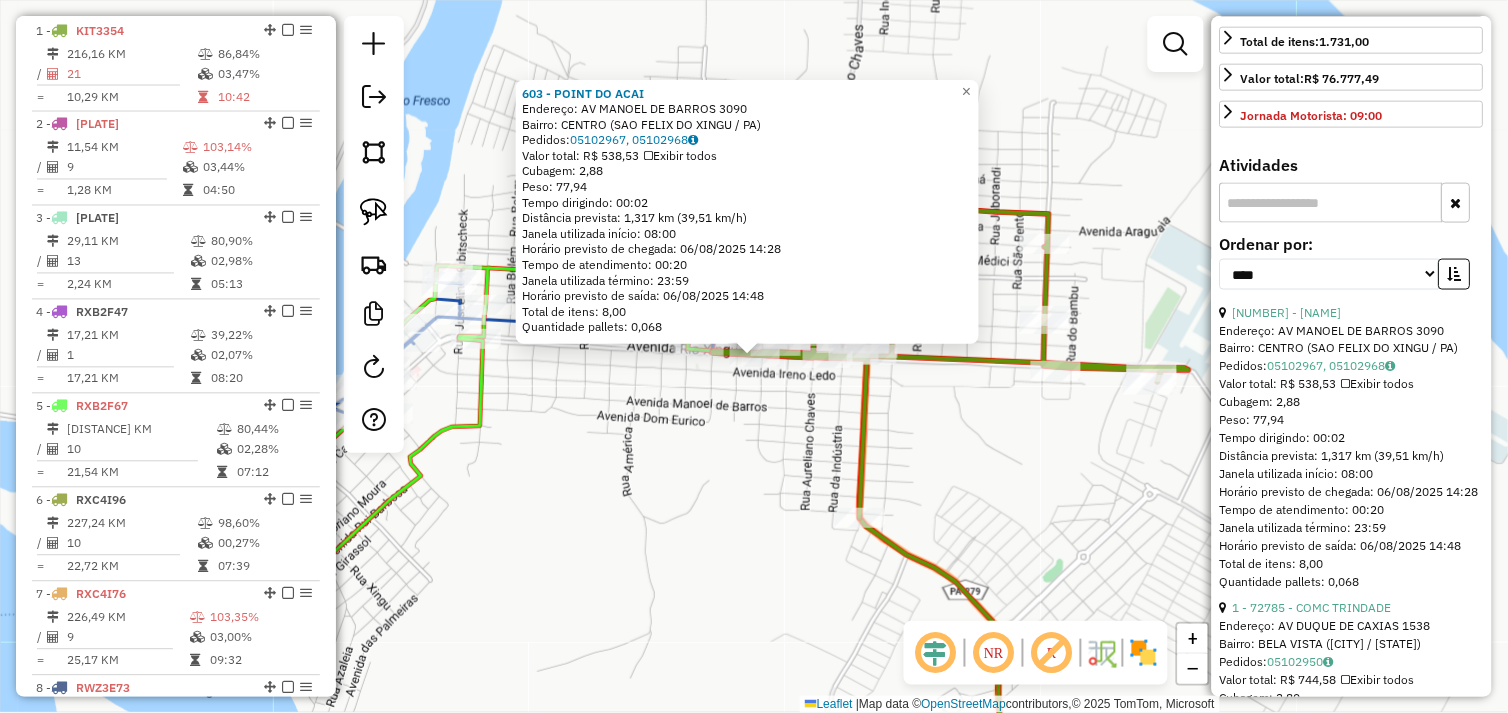 drag, startPoint x: 700, startPoint y: 450, endPoint x: 695, endPoint y: 422, distance: 28.442924 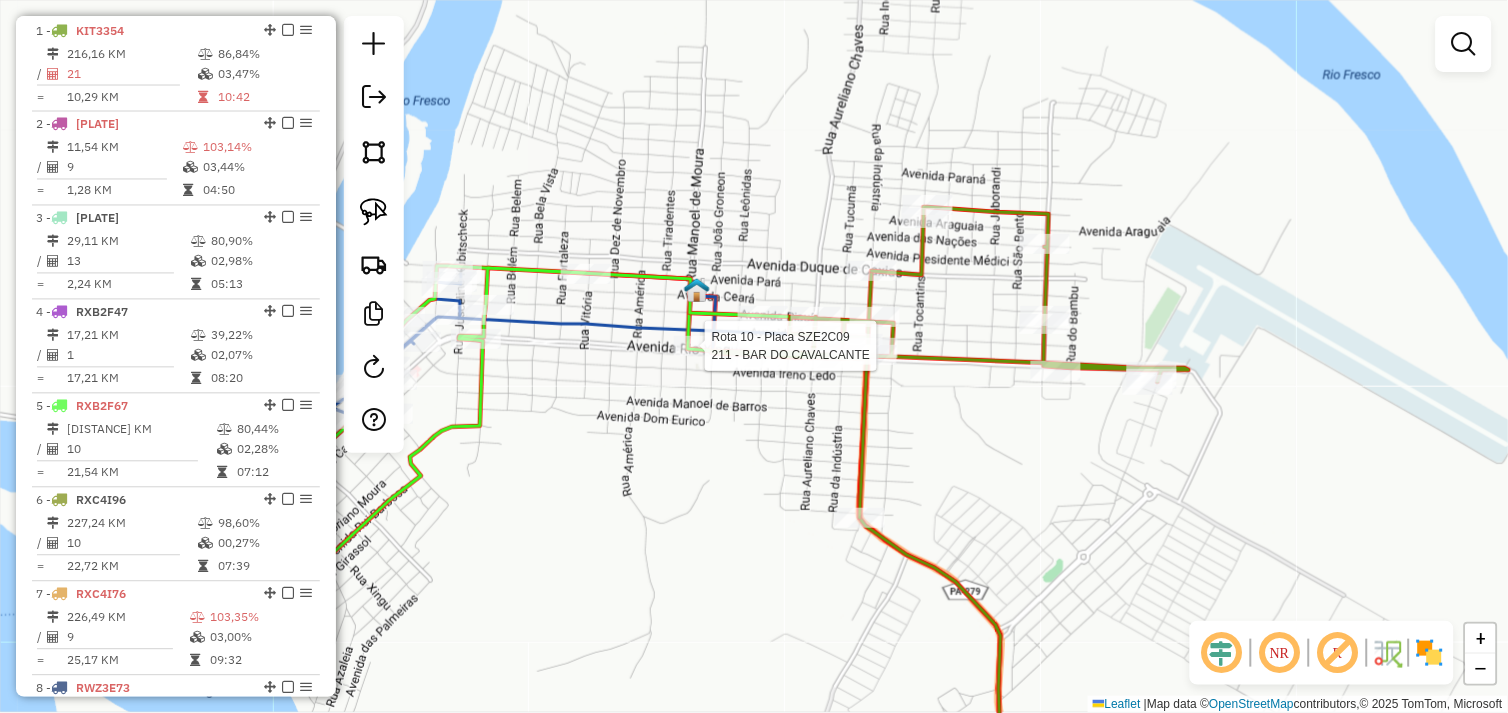 scroll, scrollTop: 1085, scrollLeft: 0, axis: vertical 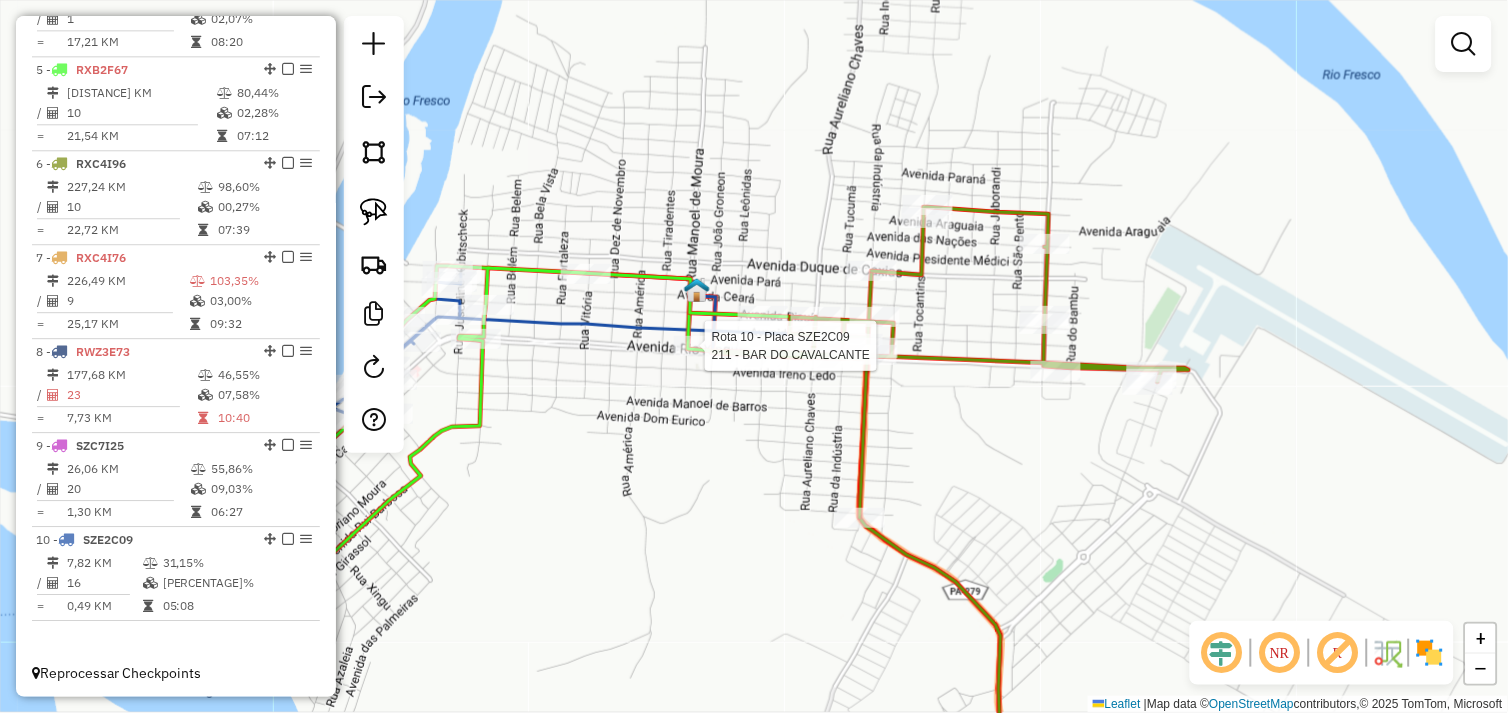 select on "*********" 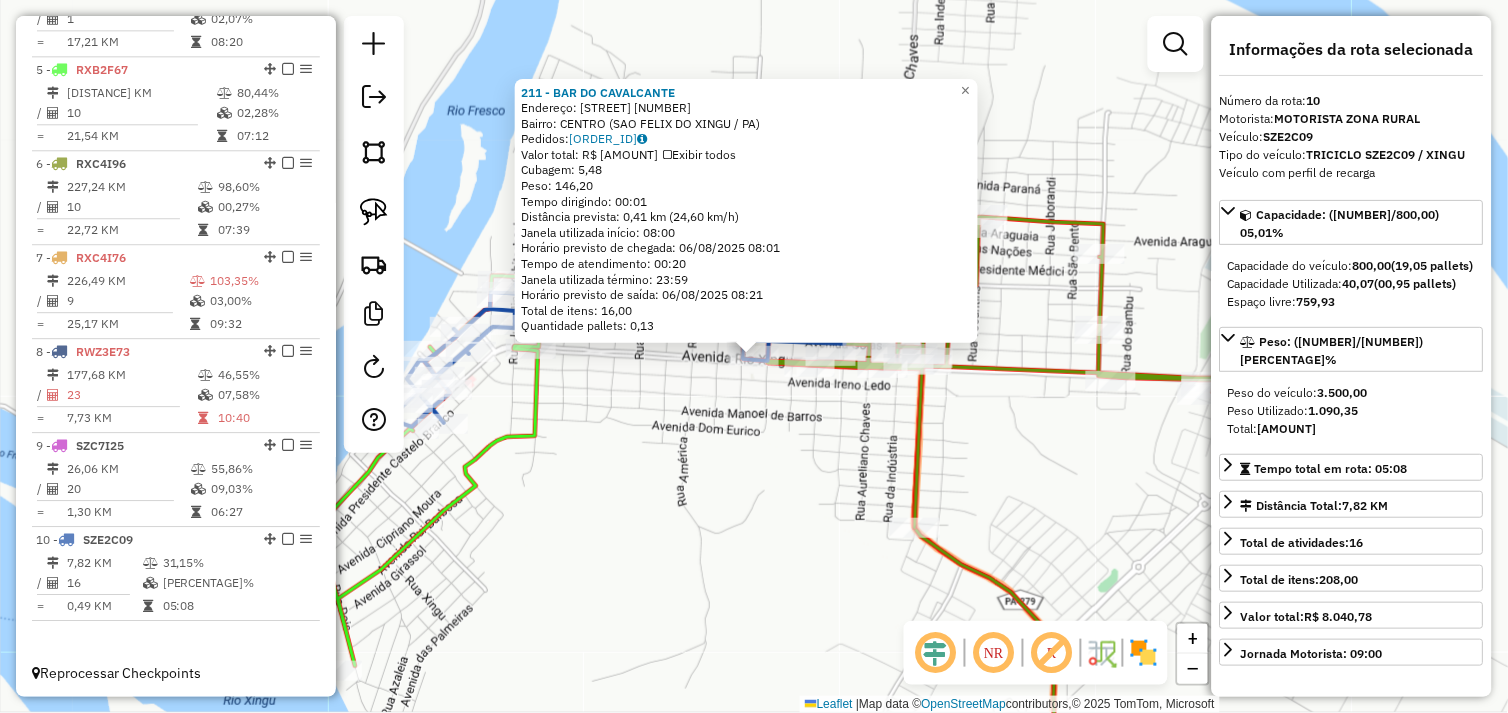 click on "211 - BAR DO CAVALCANTE  Endereço:  PIAUI 2675   Bairro: CENTRO (SAO FELIX DO XINGU / PA)   Pedidos:  05102874   Valor total: R$ 1.014,87   Exibir todos   Cubagem: 5,48  Peso: 146,20  Tempo dirigindo: 00:01   Distância prevista: 0,41 km (24,60 km/h)   Janela utilizada início: 08:00   Horário previsto de chegada: 06/08/2025 08:01   Tempo de atendimento: 00:20   Janela utilizada término: 23:59   Horário previsto de saída: 06/08/2025 08:21   Total de itens: 16,00   Quantidade pallets: 0,13  × Janela de atendimento Grade de atendimento Capacidade Transportadoras Veículos Cliente Pedidos  Rotas Selecione os dias de semana para filtrar as janelas de atendimento  Seg   Ter   Qua   Qui   Sex   Sáb   Dom  Informe o período da janela de atendimento: De: Até:  Filtrar exatamente a janela do cliente  Considerar janela de atendimento padrão  Selecione os dias de semana para filtrar as grades de atendimento  Seg   Ter   Qua   Qui   Sex   Sáb   Dom   Considerar clientes sem dia de atendimento cadastrado  De:" 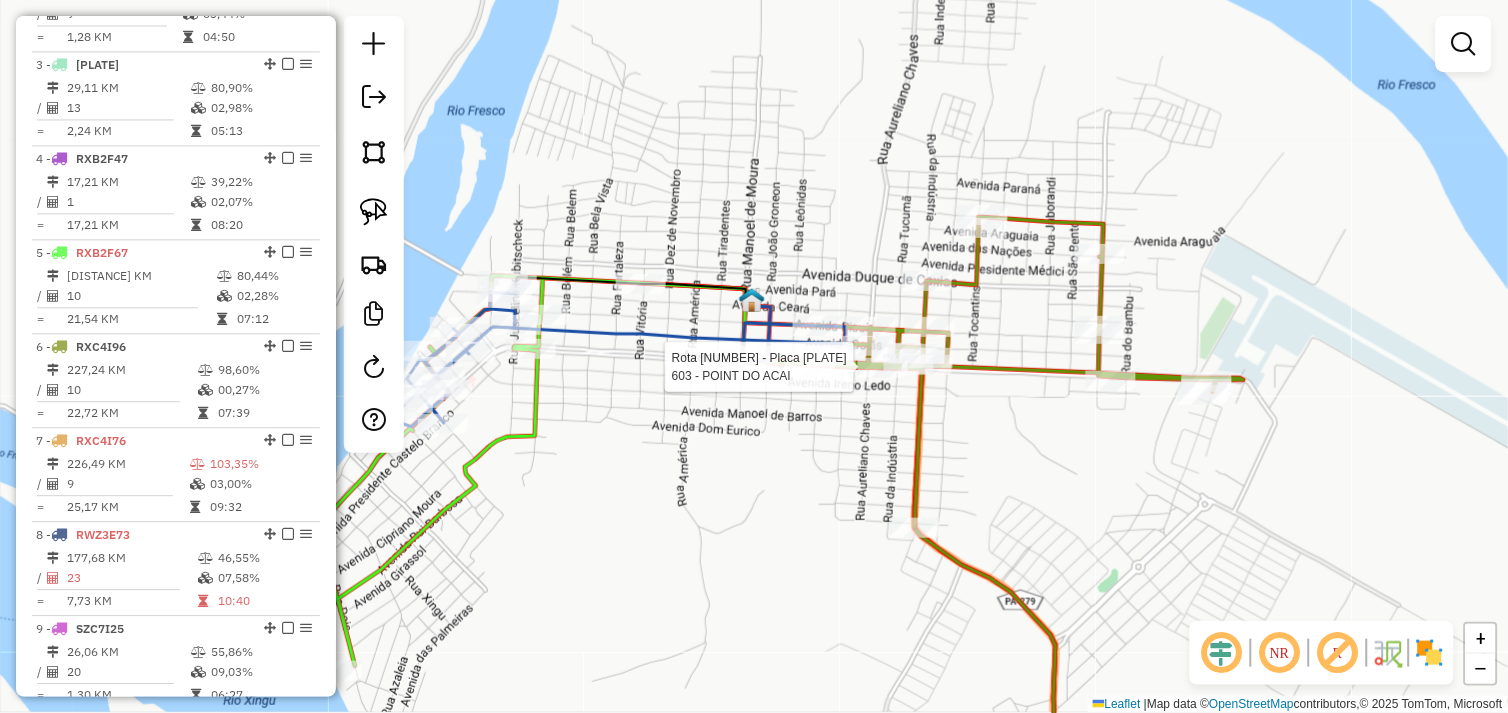 select on "*********" 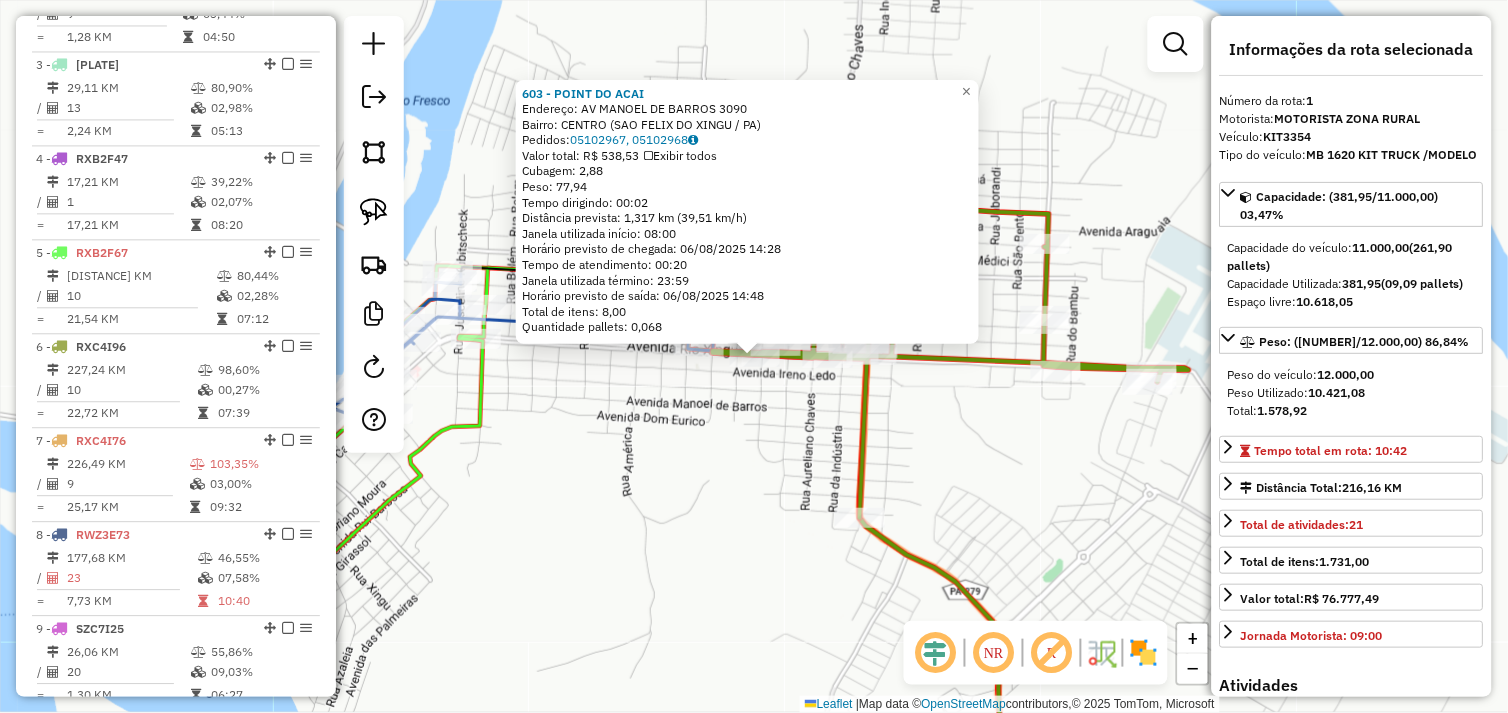 scroll, scrollTop: 748, scrollLeft: 0, axis: vertical 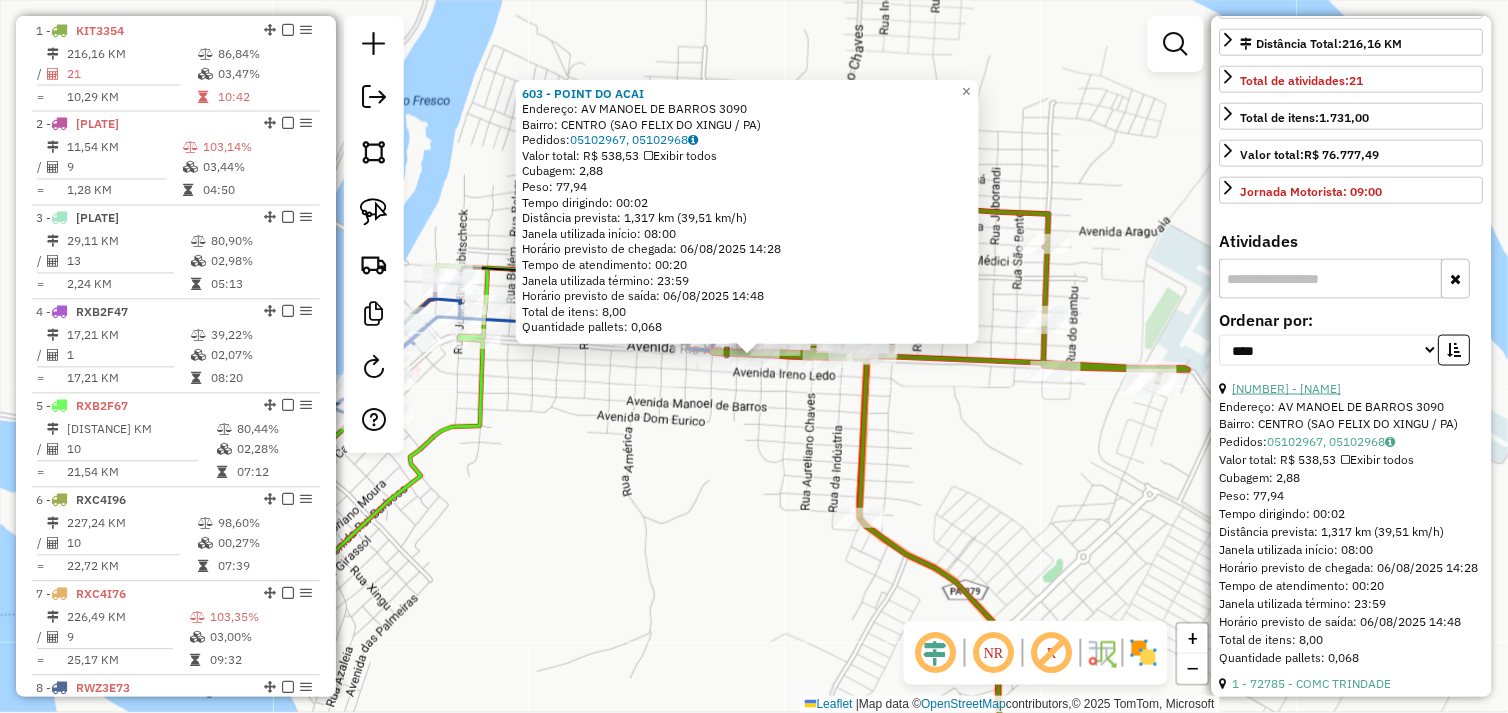 click on "14 - 603 - POINT DO ACAI" at bounding box center (1287, 388) 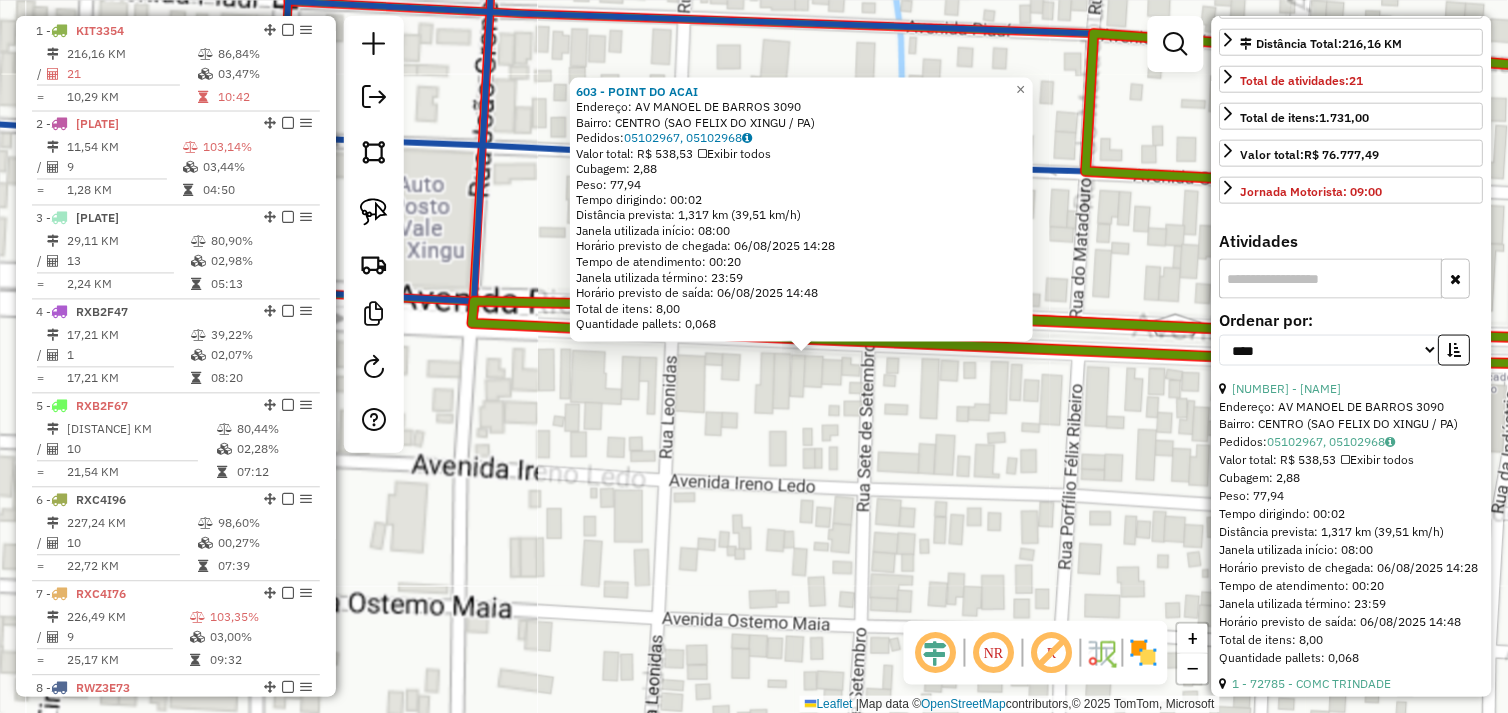 click on "603 - POINT DO ACAI  Endereço:  AV MANOEL DE BARROS 3090   Bairro: CENTRO (SAO FELIX DO XINGU / PA)   Pedidos:  05102967, 05102968   Valor total: R$ 538,53   Exibir todos   Cubagem: 2,88  Peso: 77,94  Tempo dirigindo: 00:02   Distância prevista: 1,317 km (39,51 km/h)   Janela utilizada início: 08:00   Horário previsto de chegada: 06/08/2025 14:28   Tempo de atendimento: 00:20   Janela utilizada término: 23:59   Horário previsto de saída: 06/08/2025 14:48   Total de itens: 8,00   Quantidade pallets: 0,068  × Janela de atendimento Grade de atendimento Capacidade Transportadoras Veículos Cliente Pedidos  Rotas Selecione os dias de semana para filtrar as janelas de atendimento  Seg   Ter   Qua   Qui   Sex   Sáb   Dom  Informe o período da janela de atendimento: De: Até:  Filtrar exatamente a janela do cliente  Considerar janela de atendimento padrão  Selecione os dias de semana para filtrar as grades de atendimento  Seg   Ter   Qua   Qui   Sex   Sáb   Dom   Peso mínimo:   Peso máximo:   De:   De:" 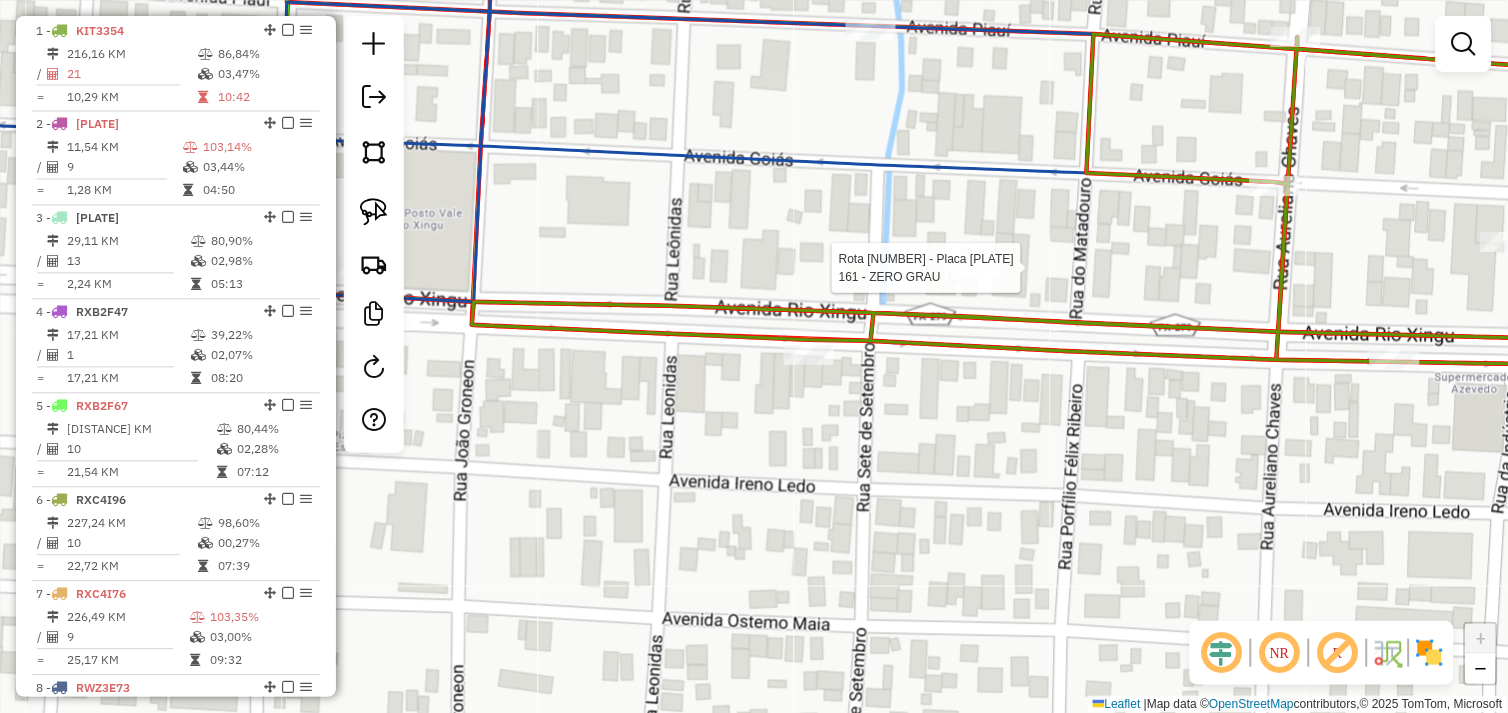 select on "*********" 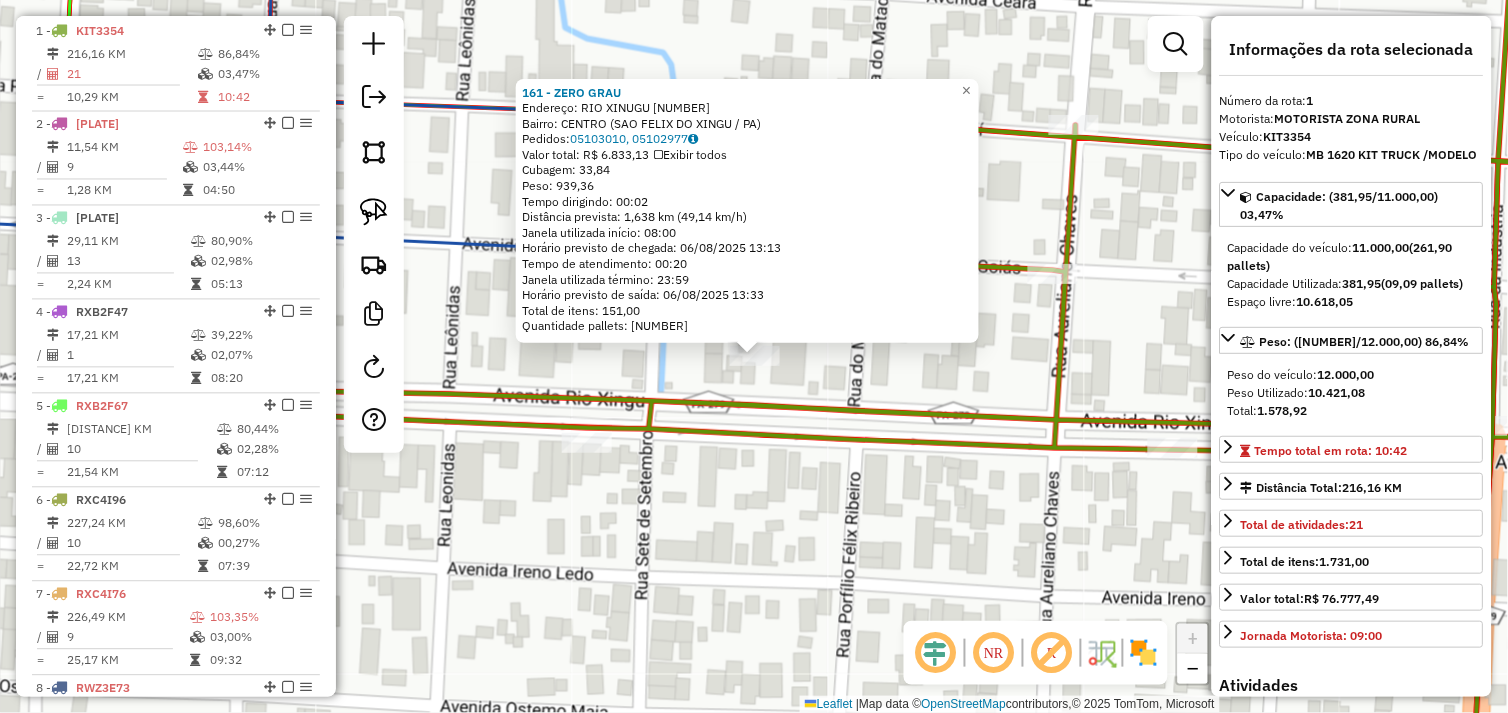 drag, startPoint x: 796, startPoint y: 531, endPoint x: 528, endPoint y: 384, distance: 305.66812 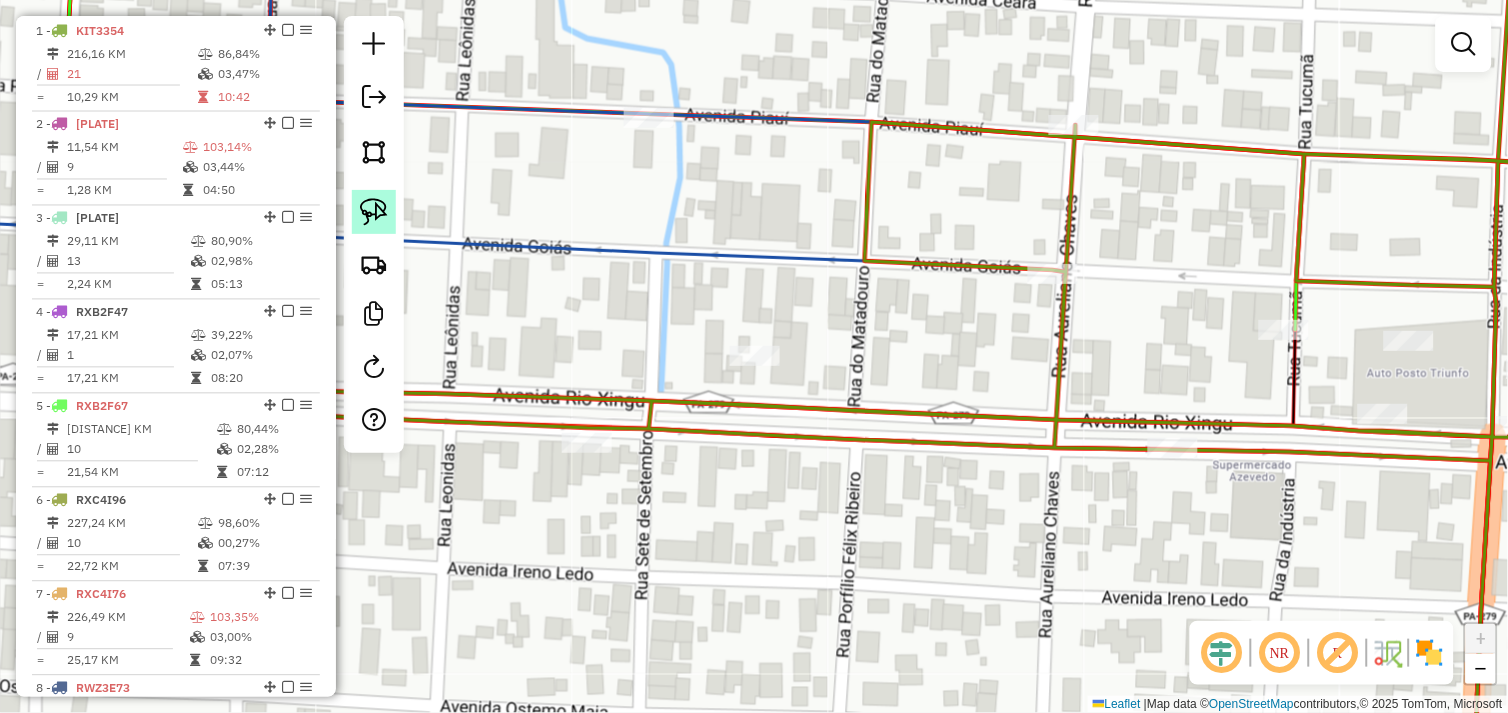 click 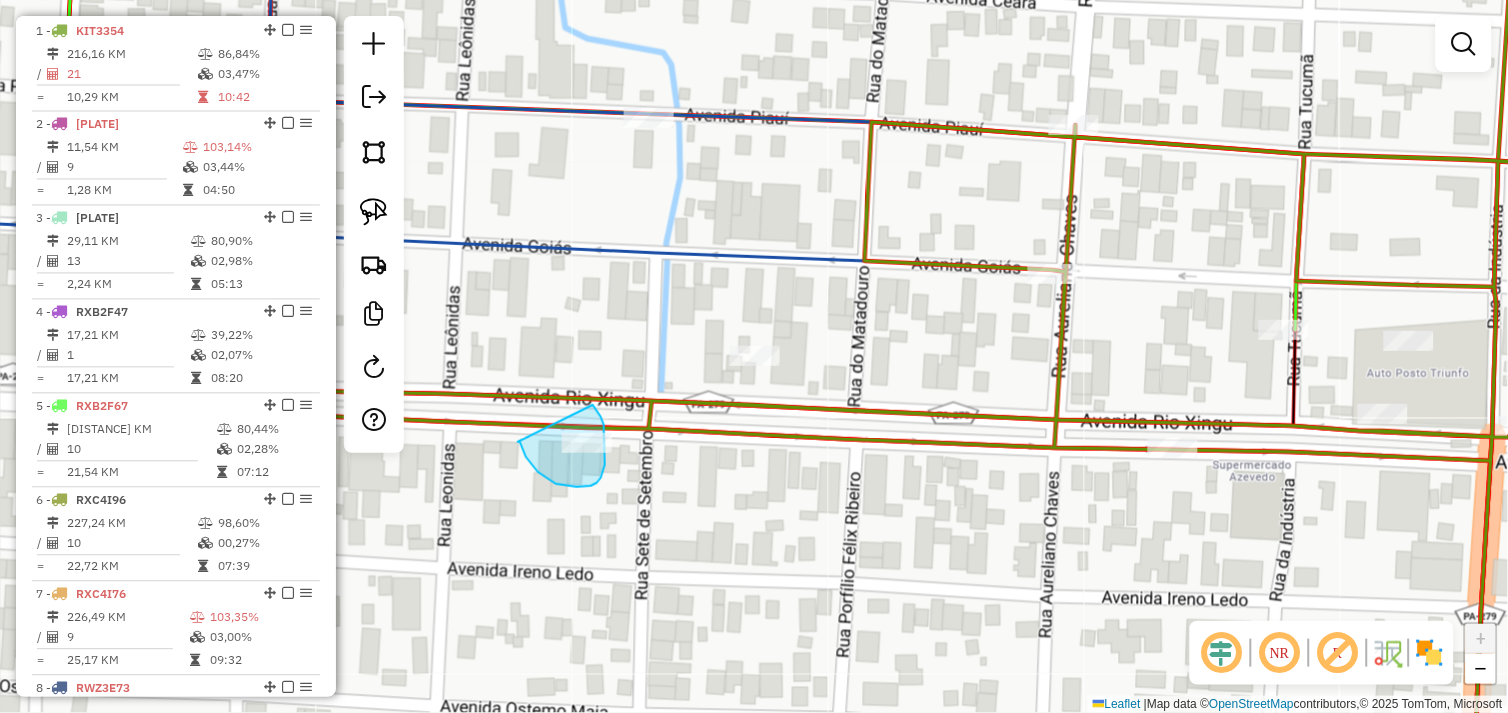 drag, startPoint x: 538, startPoint y: 472, endPoint x: 566, endPoint y: 434, distance: 47.201694 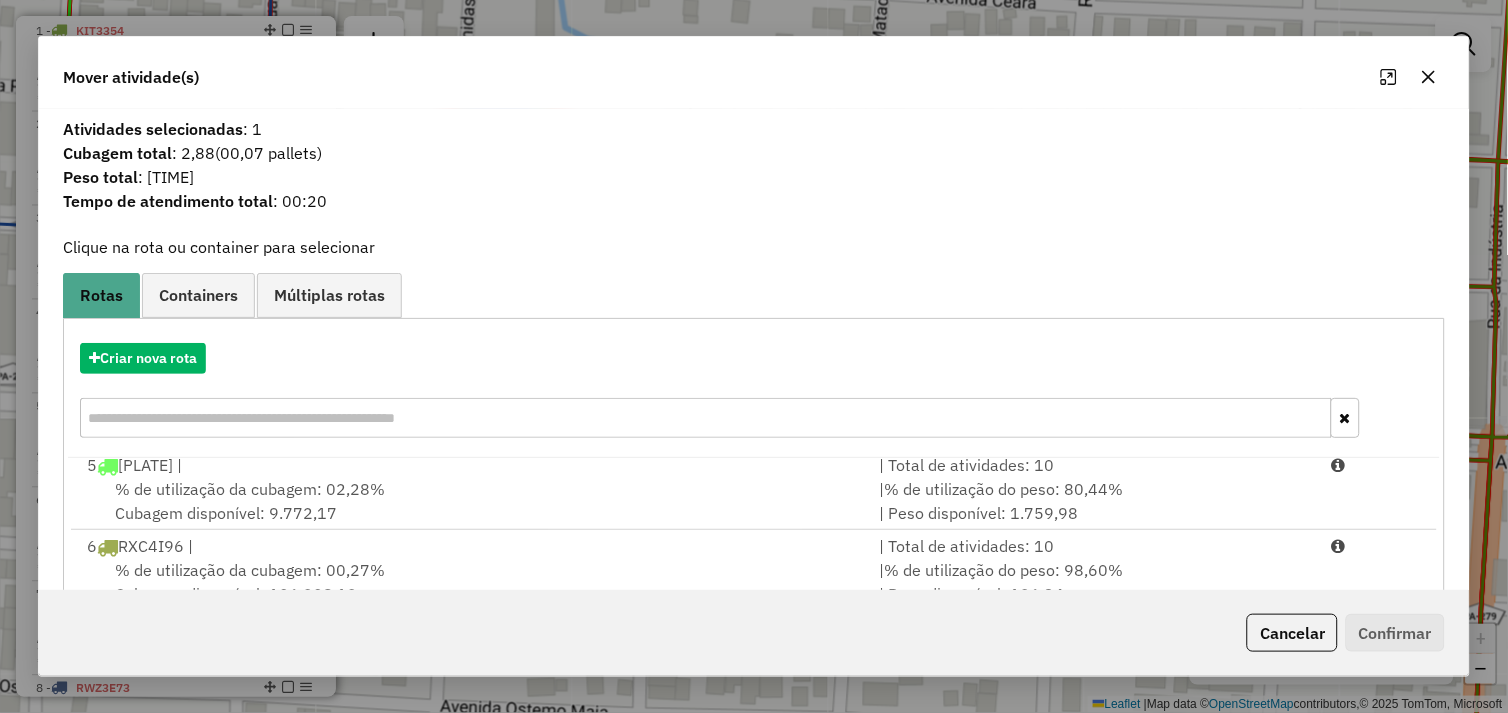 scroll, scrollTop: 330, scrollLeft: 0, axis: vertical 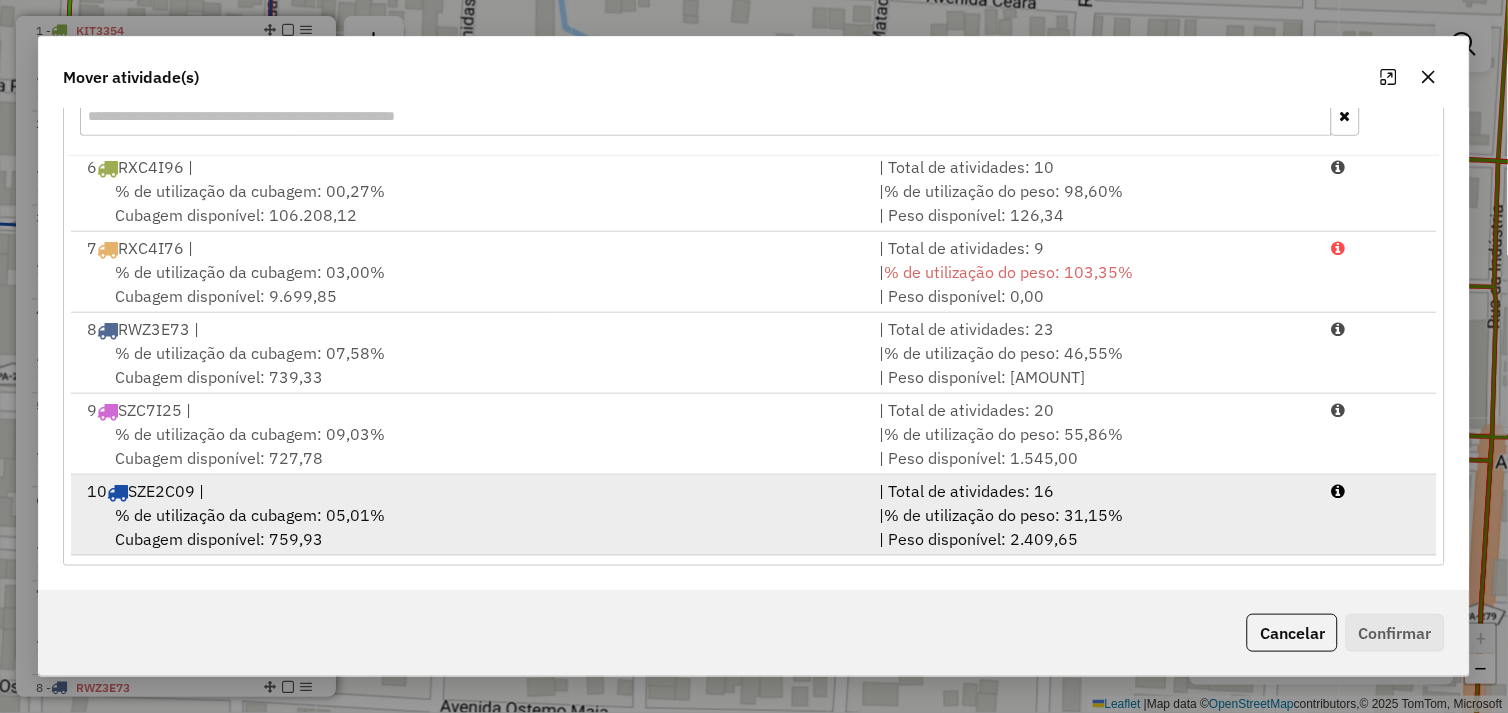 click on "% de utilização da cubagem: 05,01%  Cubagem disponível: 759,93" at bounding box center (471, 527) 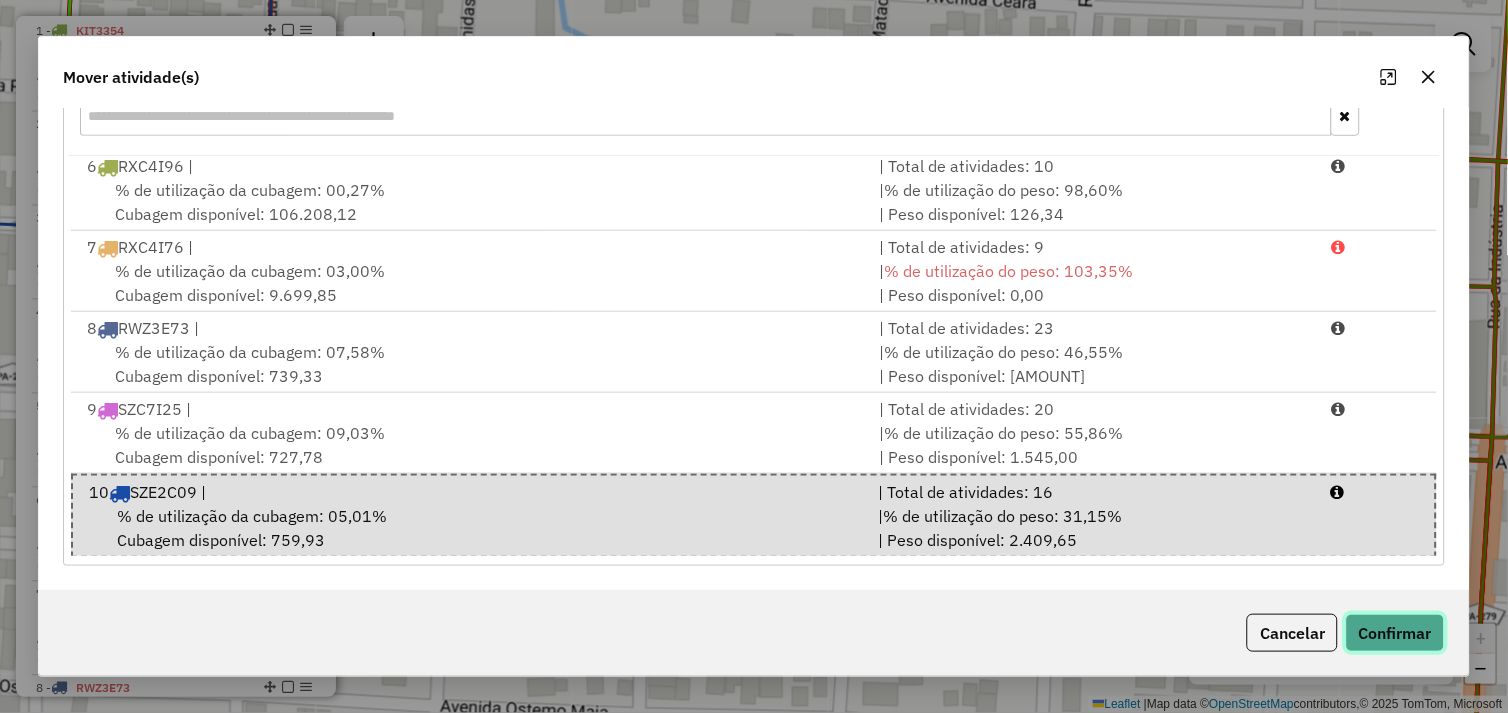 click on "Confirmar" 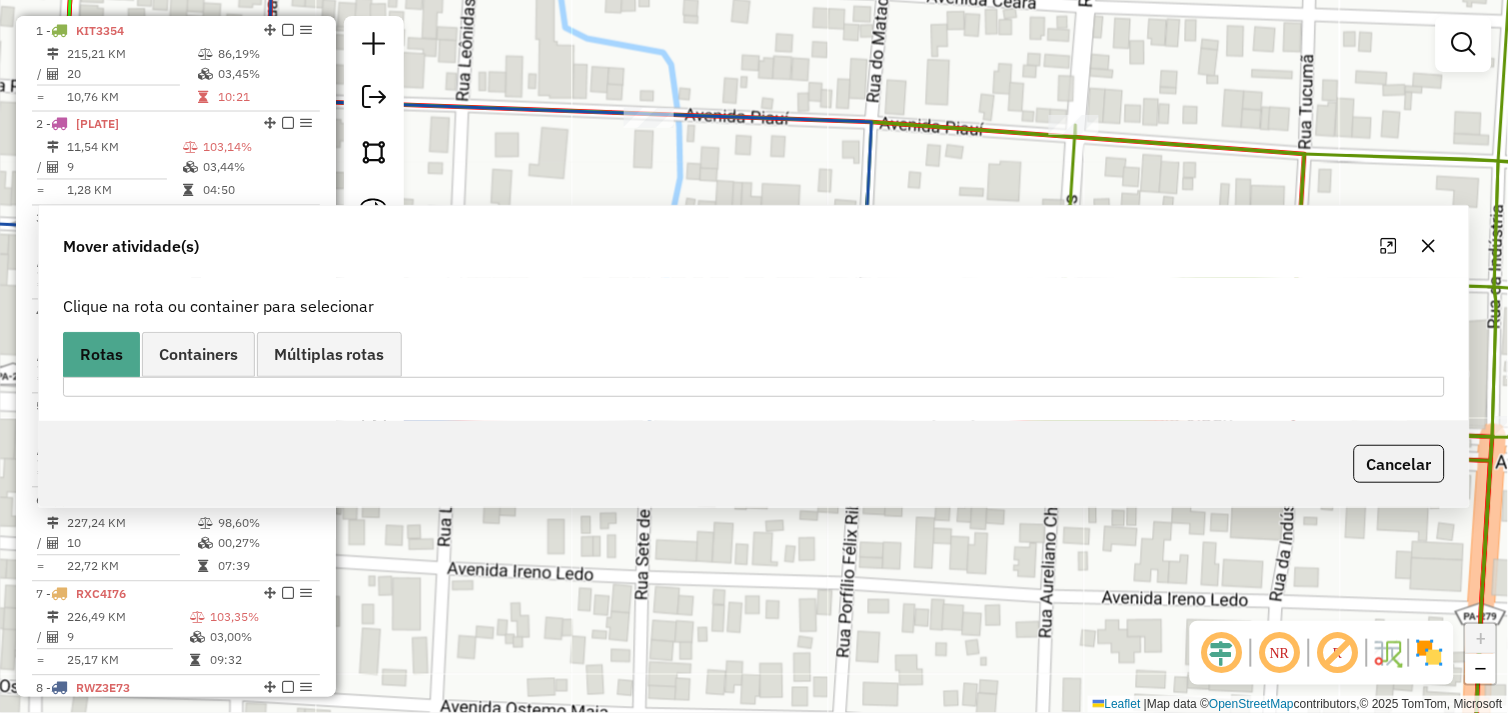 scroll, scrollTop: 0, scrollLeft: 0, axis: both 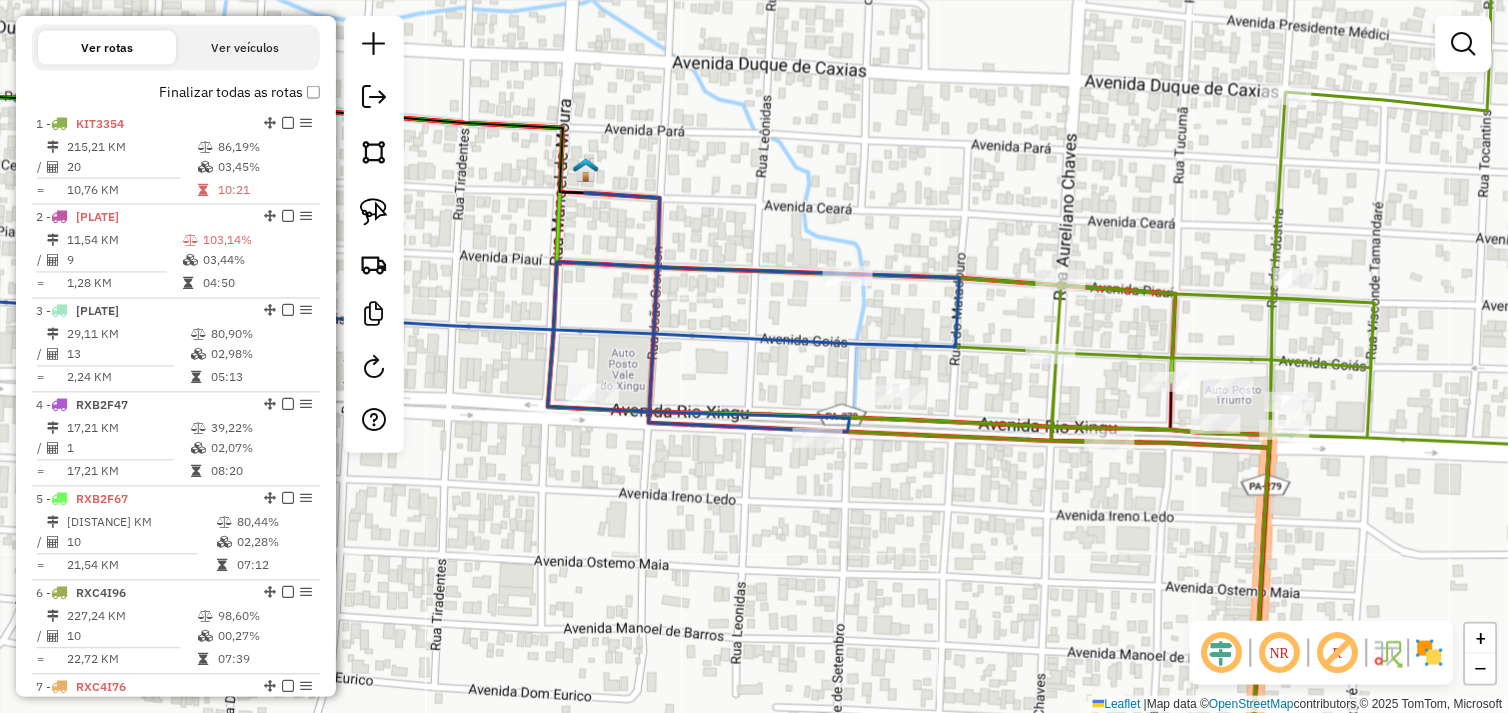 drag, startPoint x: 948, startPoint y: 457, endPoint x: 797, endPoint y: 437, distance: 152.31874 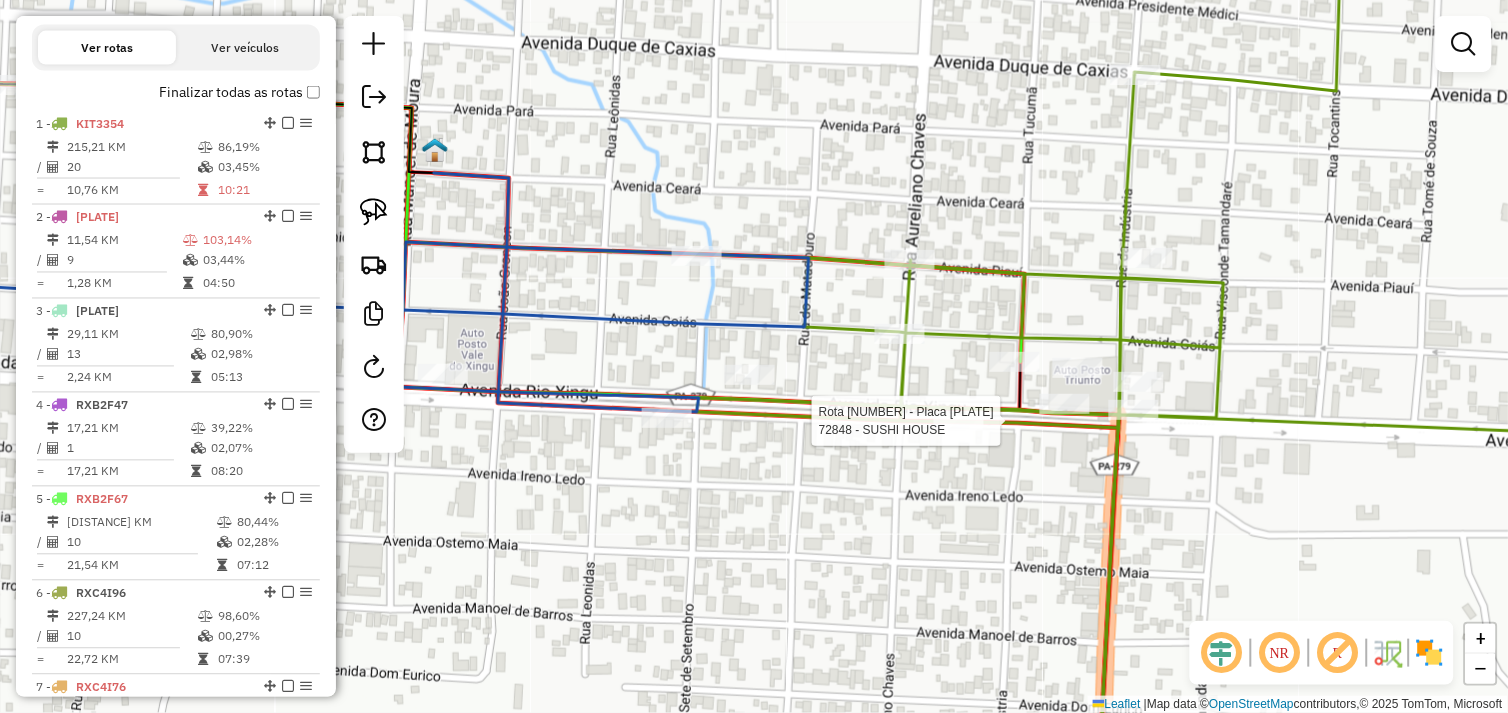 select on "*********" 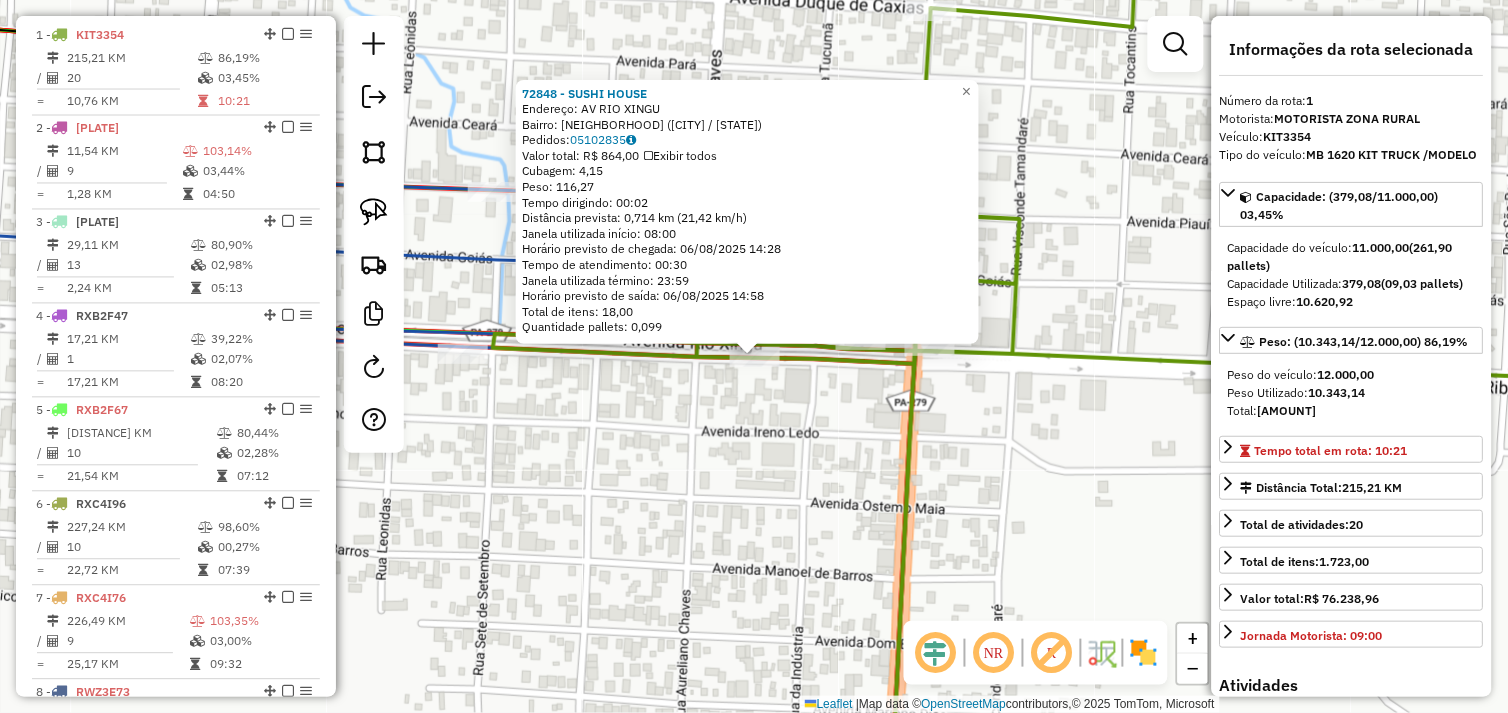 scroll, scrollTop: 748, scrollLeft: 0, axis: vertical 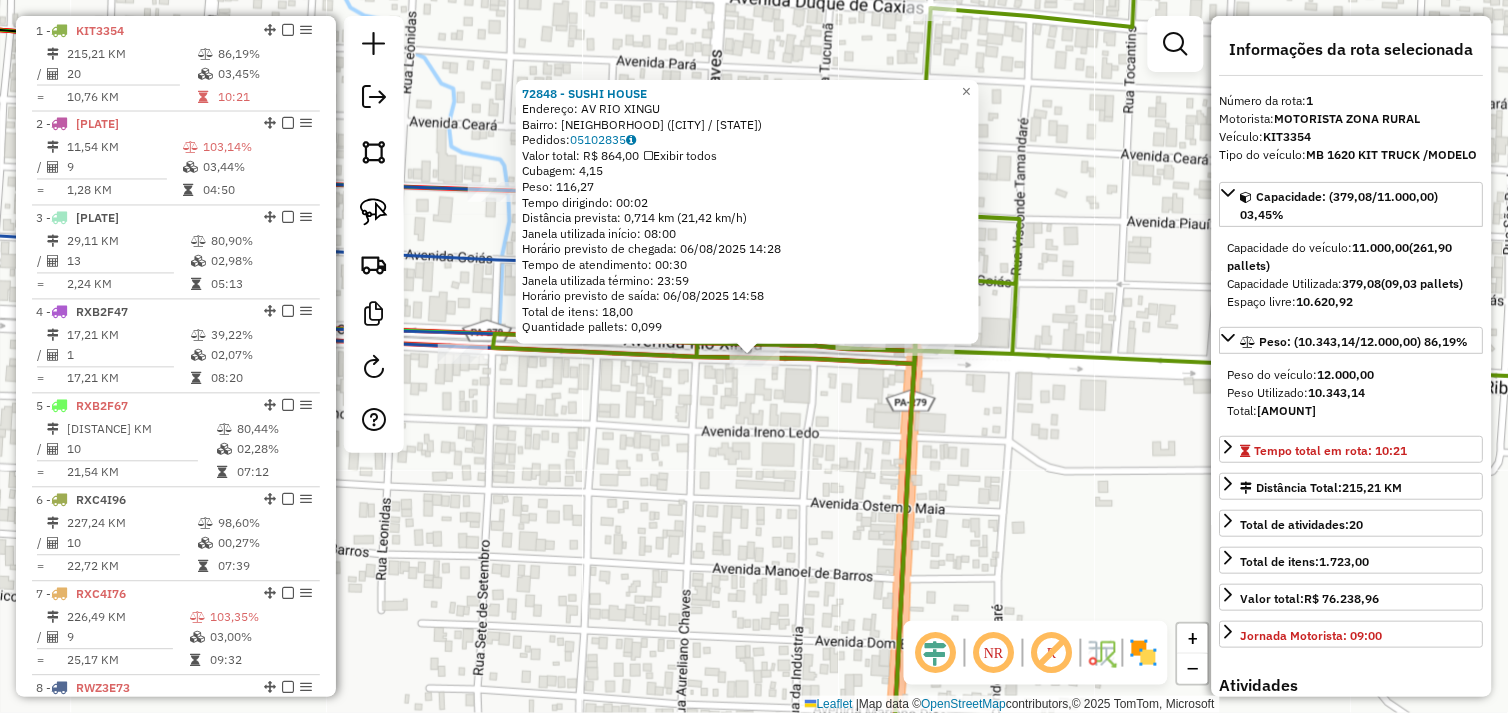click on "72848 - SUSHI HOUSE  Endereço: AV RIO XINGU   Bairro: NOVO HORIZONTE (SAO FELIX DO XINGU / )   Pedidos:  05102835   Valor total: R$ 864,00   Exibir todos   Cubagem: 4,15  Peso: 116,27  Tempo dirigindo: 00:02   Distância prevista: 0,714 km (21,42 km/h)   Janela utilizada início: 08:00   Horário previsto de chegada: 06/08/2025 14:28   Tempo de atendimento: 00:30   Janela utilizada término: 23:59   Horário previsto de saída: 06/08/2025 14:58   Total de itens: 18,00   Quantidade pallets: 0,099  × Janela de atendimento Grade de atendimento Capacidade Transportadoras Veículos Cliente Pedidos  Rotas Selecione os dias de semana para filtrar as janelas de atendimento  Seg   Ter   Qua   Qui   Sex   Sáb   Dom  Informe o período da janela de atendimento: De: Até:  Filtrar exatamente a janela do cliente  Considerar janela de atendimento padrão  Selecione os dias de semana para filtrar as grades de atendimento  Seg   Ter   Qua   Qui   Sex   Sáb   Dom   Considerar clientes sem dia de atendimento cadastrado De:" 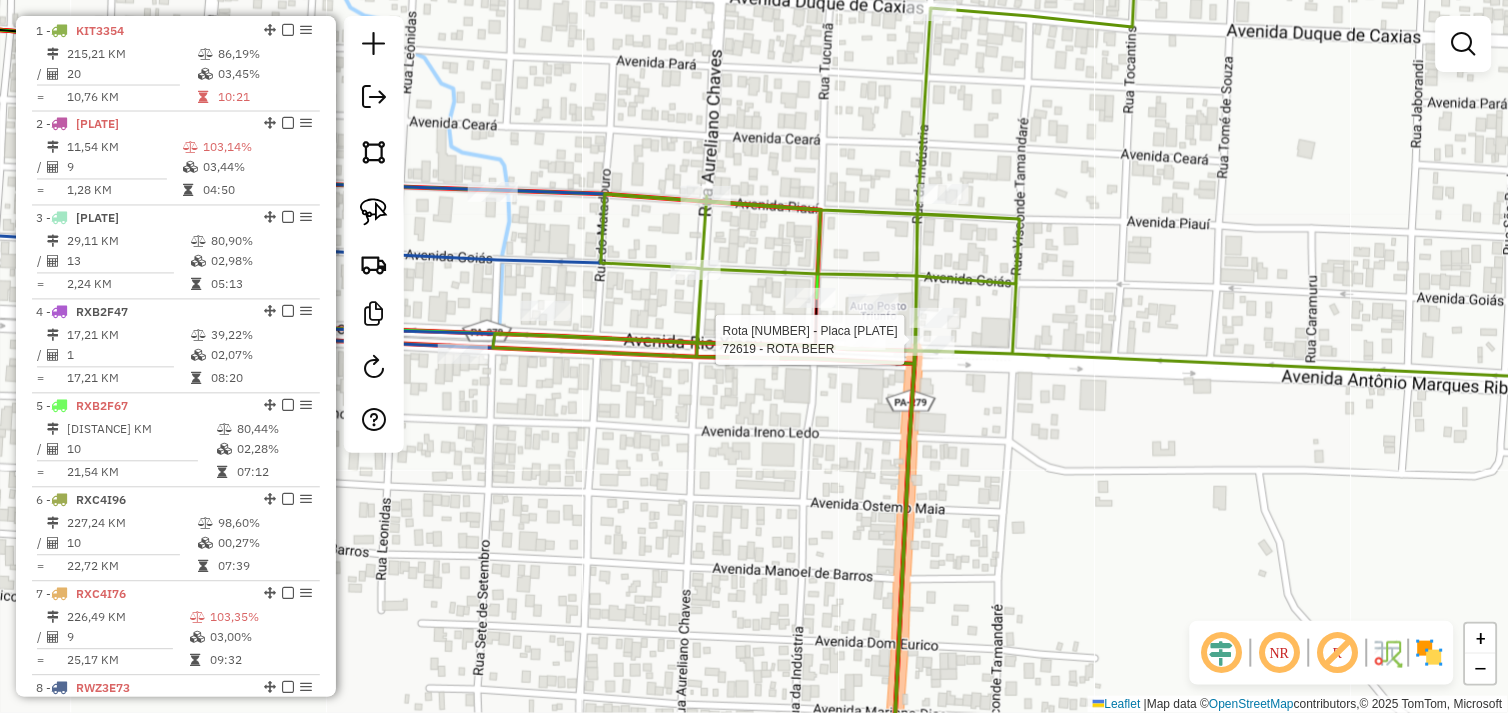 select on "*********" 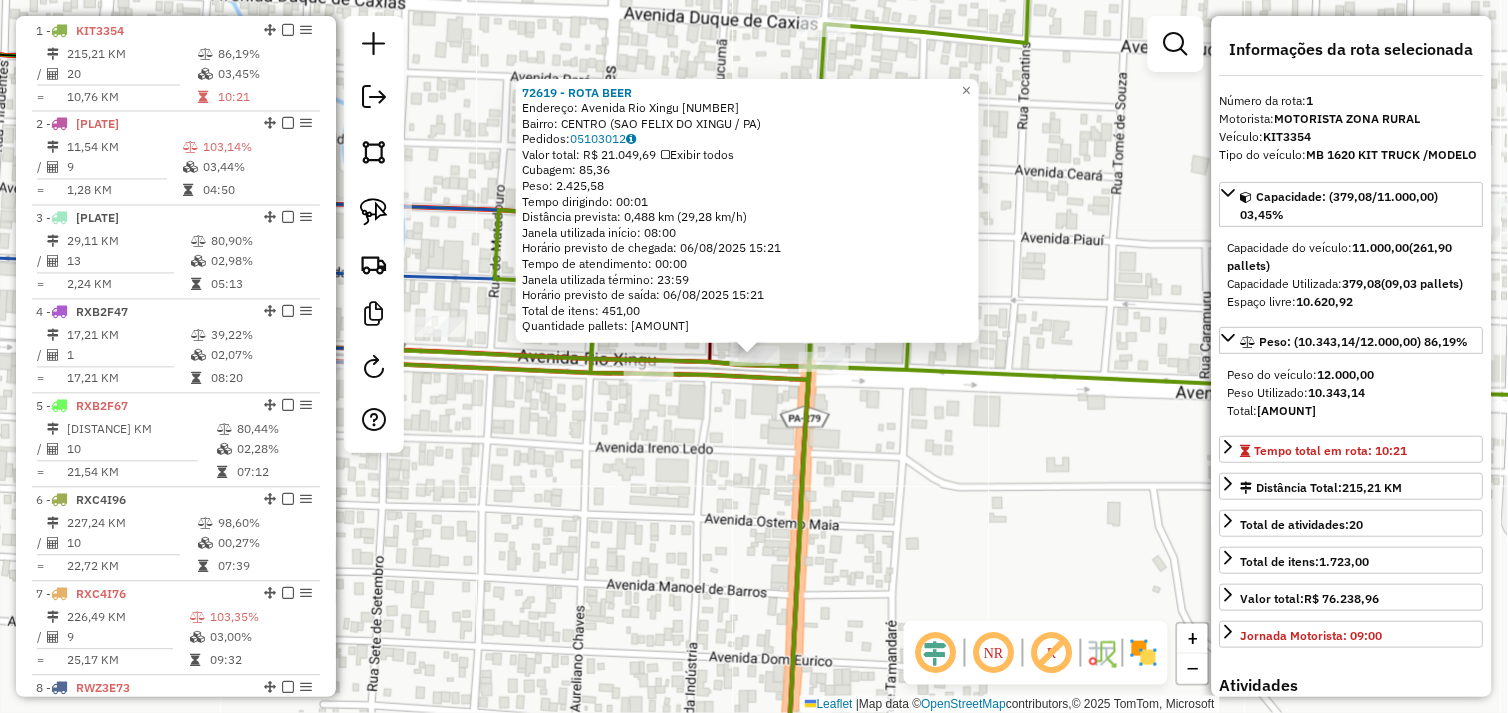 click on "72619 - ROTA BEER  Endereço:  Avenida Rio Xingu 2027   Bairro: CENTRO (SAO FELIX DO XINGU / PA)   Pedidos:  05103012   Valor total: R$ 21.049,69   Exibir todos   Cubagem: 85,36  Peso: 2.425,58  Tempo dirigindo: 00:01   Distância prevista: 0,488 km (29,28 km/h)   Janela utilizada início: 08:00   Horário previsto de chegada: 06/08/2025 15:21   Tempo de atendimento: 00:00   Janela utilizada término: 23:59   Horário previsto de saída: 06/08/2025 15:21   Total de itens: 451,00   Quantidade pallets: 2,032  × Janela de atendimento Grade de atendimento Capacidade Transportadoras Veículos Cliente Pedidos  Rotas Selecione os dias de semana para filtrar as janelas de atendimento  Seg   Ter   Qua   Qui   Sex   Sáb   Dom  Informe o período da janela de atendimento: De: Até:  Filtrar exatamente a janela do cliente  Considerar janela de atendimento padrão  Selecione os dias de semana para filtrar as grades de atendimento  Seg   Ter   Qua   Qui   Sex   Sáb   Dom   Clientes fora do dia de atendimento selecionado" 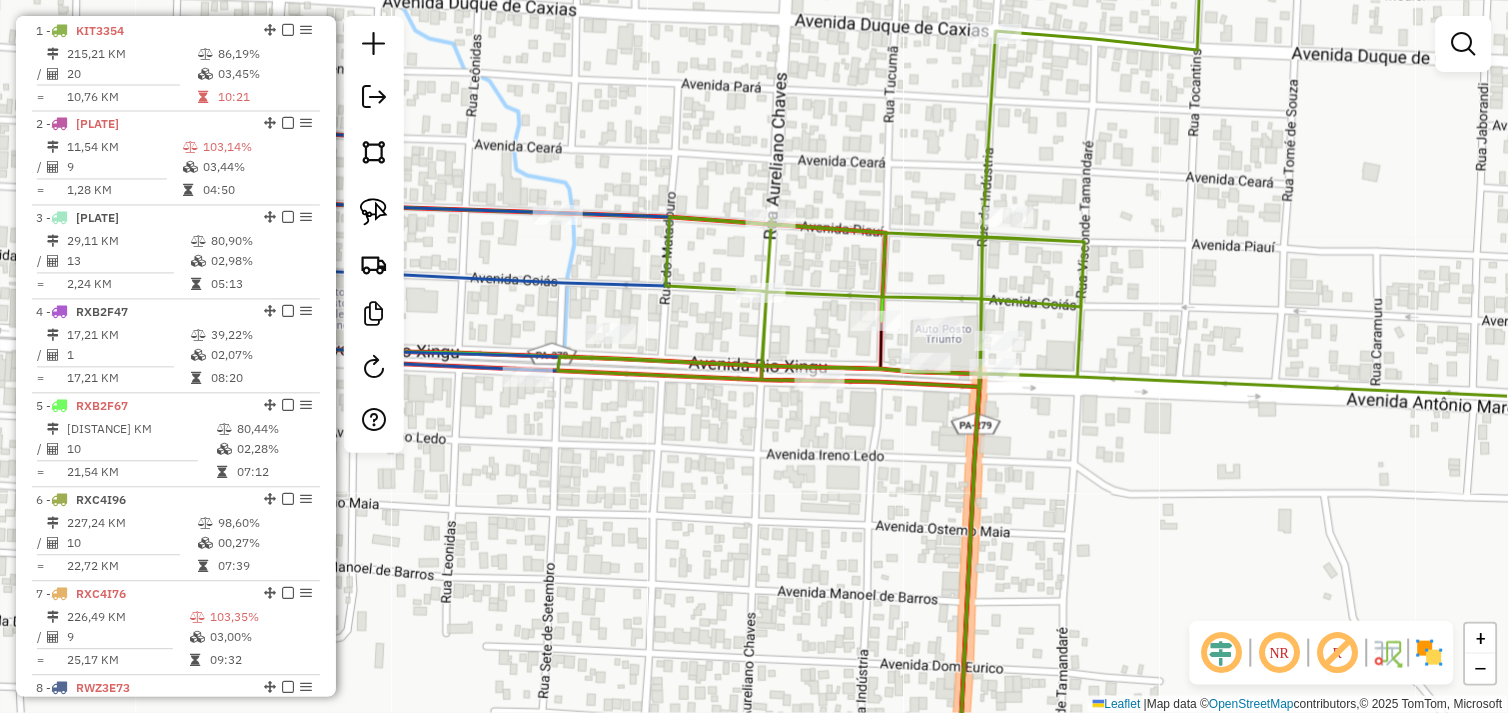 drag, startPoint x: 754, startPoint y: 452, endPoint x: 766, endPoint y: 421, distance: 33.24154 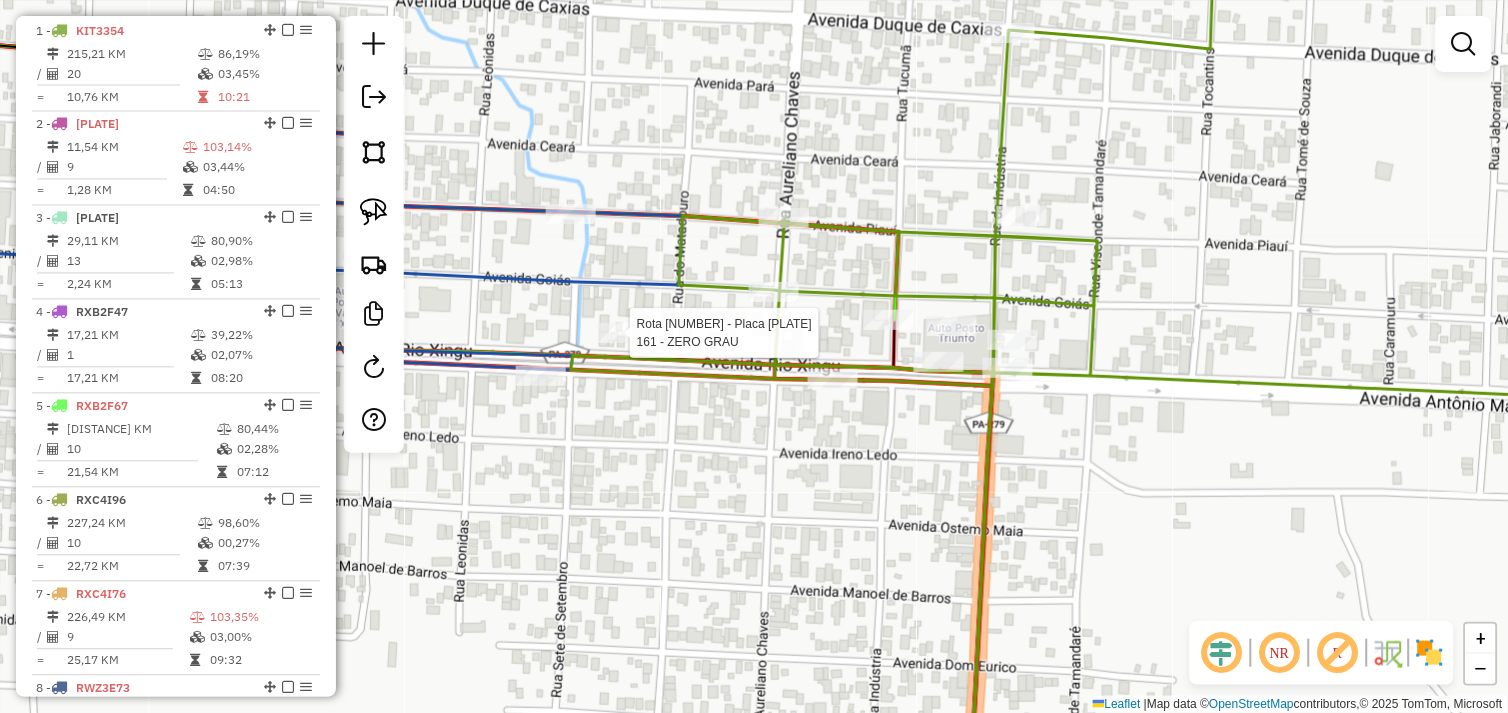 select on "*********" 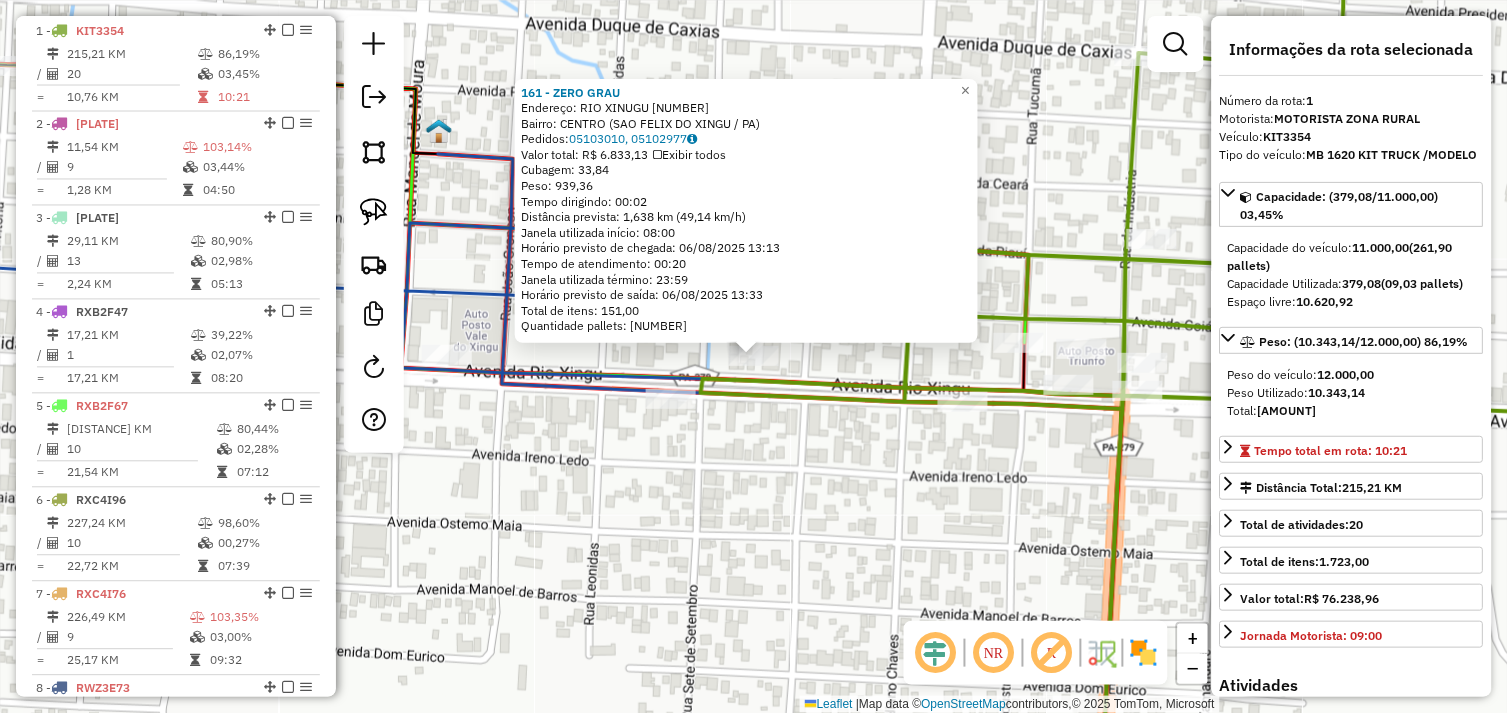 click on "161 - ZERO GRAU  Endereço:  RIO XINUGU 106   Bairro: CENTRO (SAO FELIX DO XINGU / PA)   Pedidos:  05103010, 05102977   Valor total: R$ 6.833,13   Exibir todos   Cubagem: 33,84  Peso: 939,36  Tempo dirigindo: 00:02   Distância prevista: 1,638 km (49,14 km/h)   Janela utilizada início: 08:00   Horário previsto de chegada: 06/08/2025 13:13   Tempo de atendimento: 00:20   Janela utilizada término: 23:59   Horário previsto de saída: 06/08/2025 13:33   Total de itens: 151,00   Quantidade pallets: 0,806  × Janela de atendimento Grade de atendimento Capacidade Transportadoras Veículos Cliente Pedidos  Rotas Selecione os dias de semana para filtrar as janelas de atendimento  Seg   Ter   Qua   Qui   Sex   Sáb   Dom  Informe o período da janela de atendimento: De: Até:  Filtrar exatamente a janela do cliente  Considerar janela de atendimento padrão  Selecione os dias de semana para filtrar as grades de atendimento  Seg   Ter   Qua   Qui   Sex   Sáb   Dom   Clientes fora do dia de atendimento selecionado +" 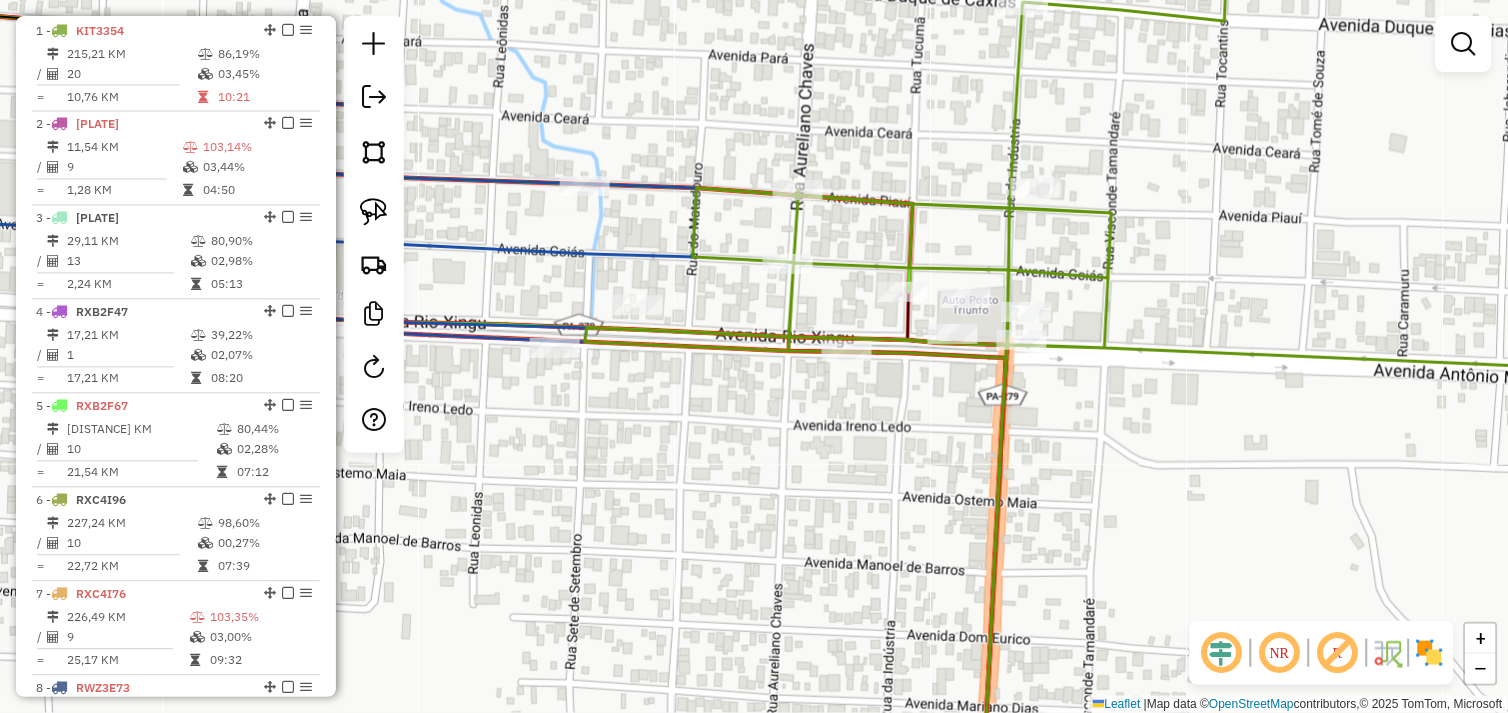 drag, startPoint x: 922, startPoint y: 505, endPoint x: 811, endPoint y: 424, distance: 137.41179 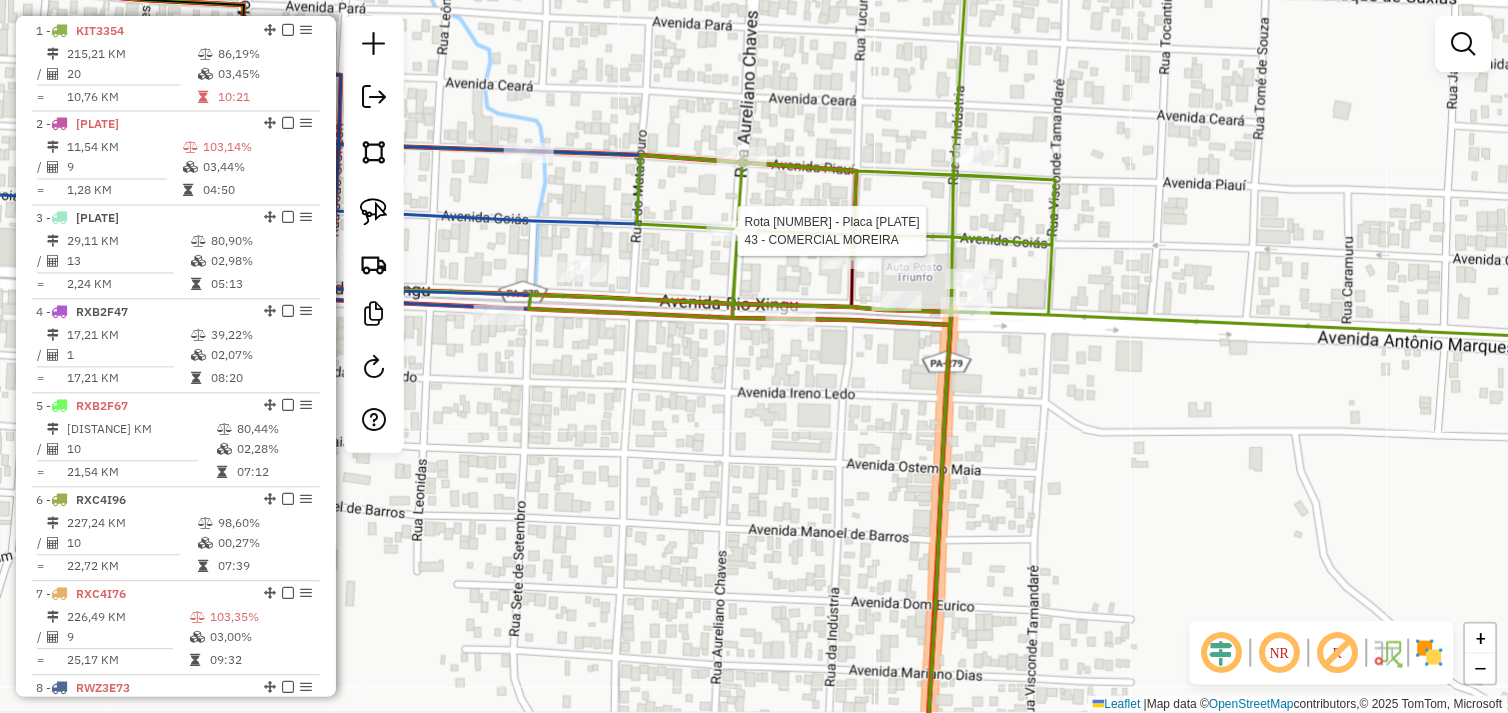 select on "*********" 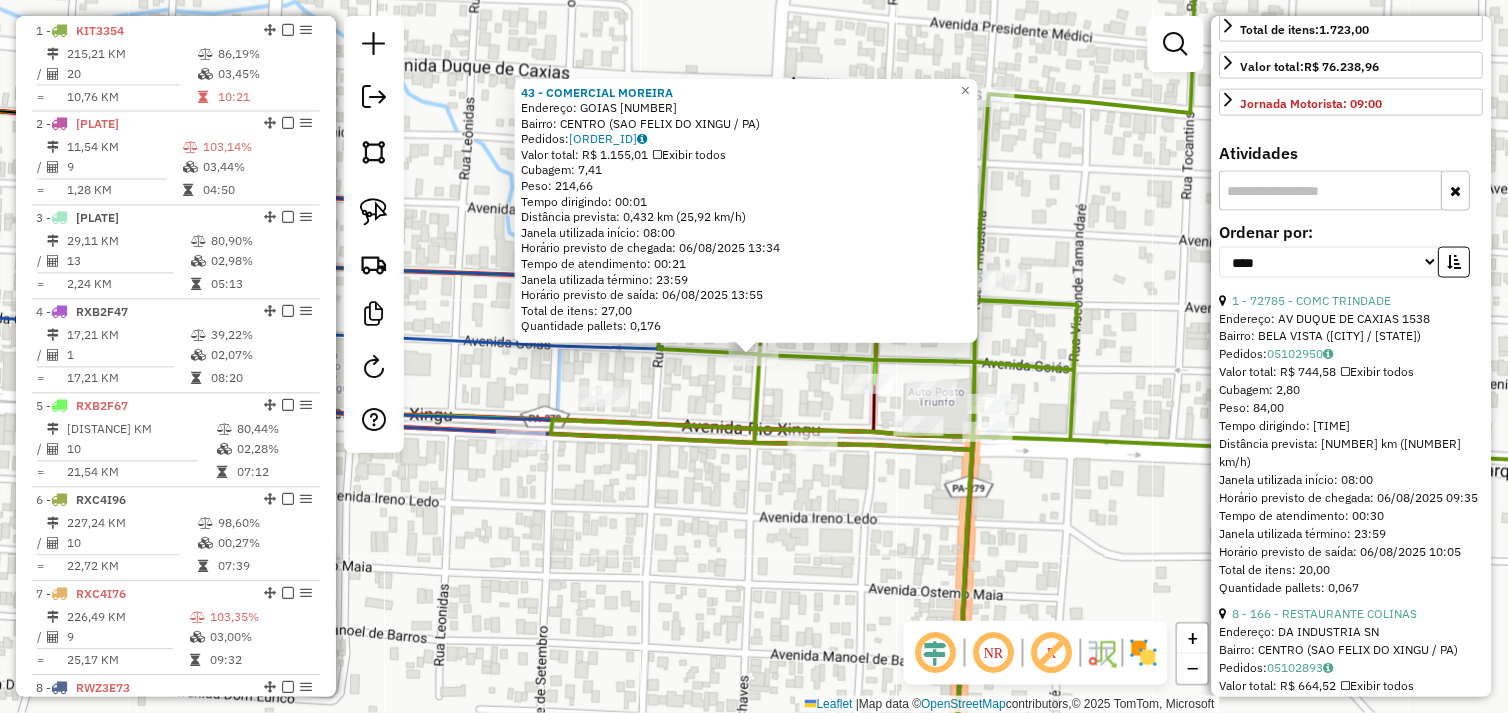 scroll, scrollTop: 555, scrollLeft: 0, axis: vertical 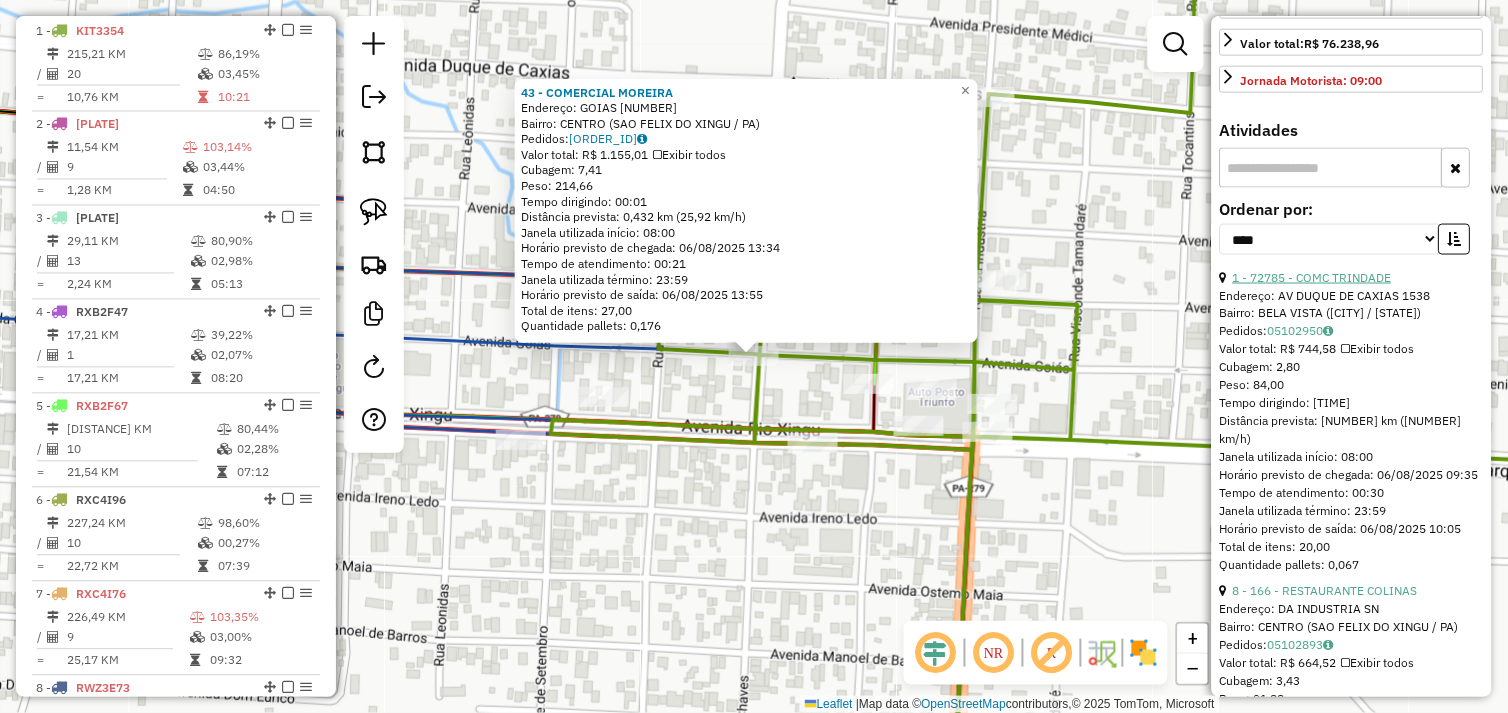 click on "1 - 72785 - COMC TRINDADE" at bounding box center (1312, 277) 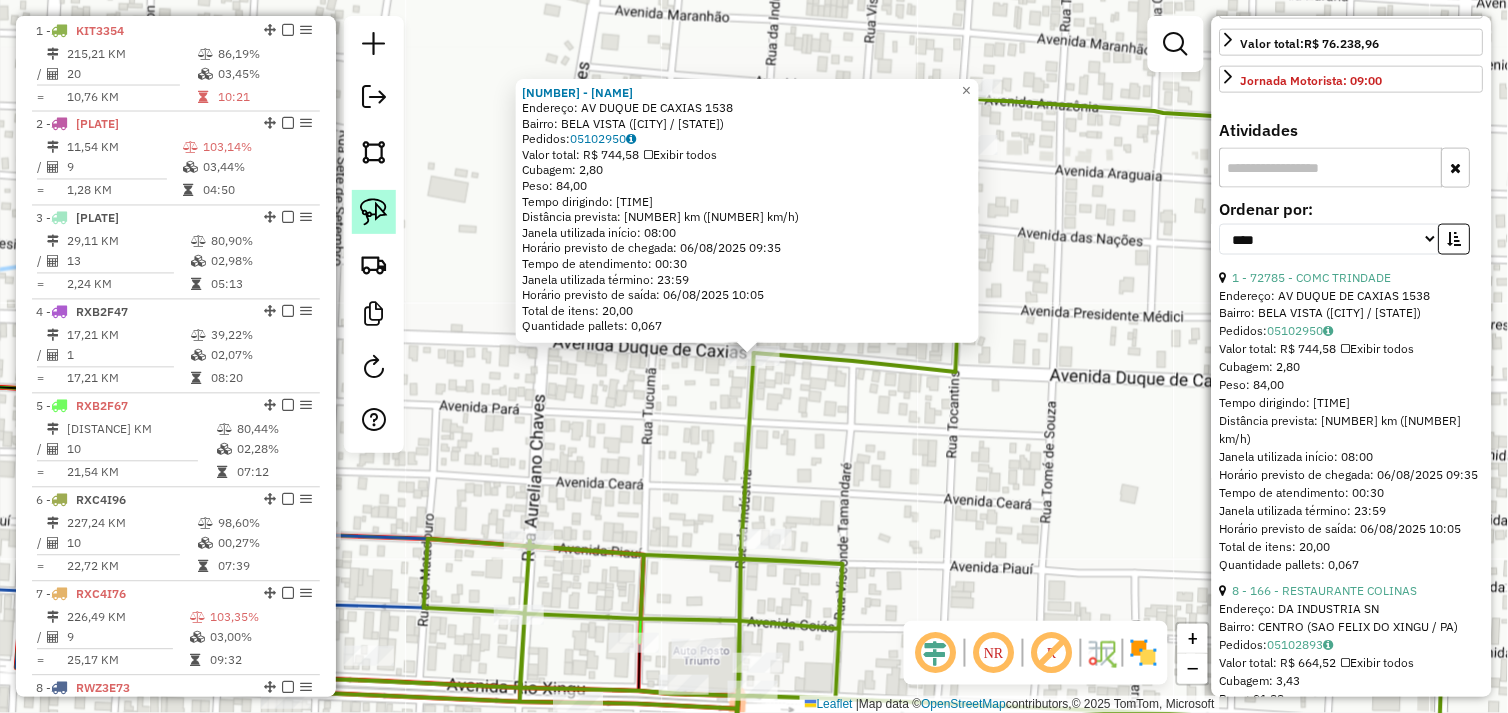 click 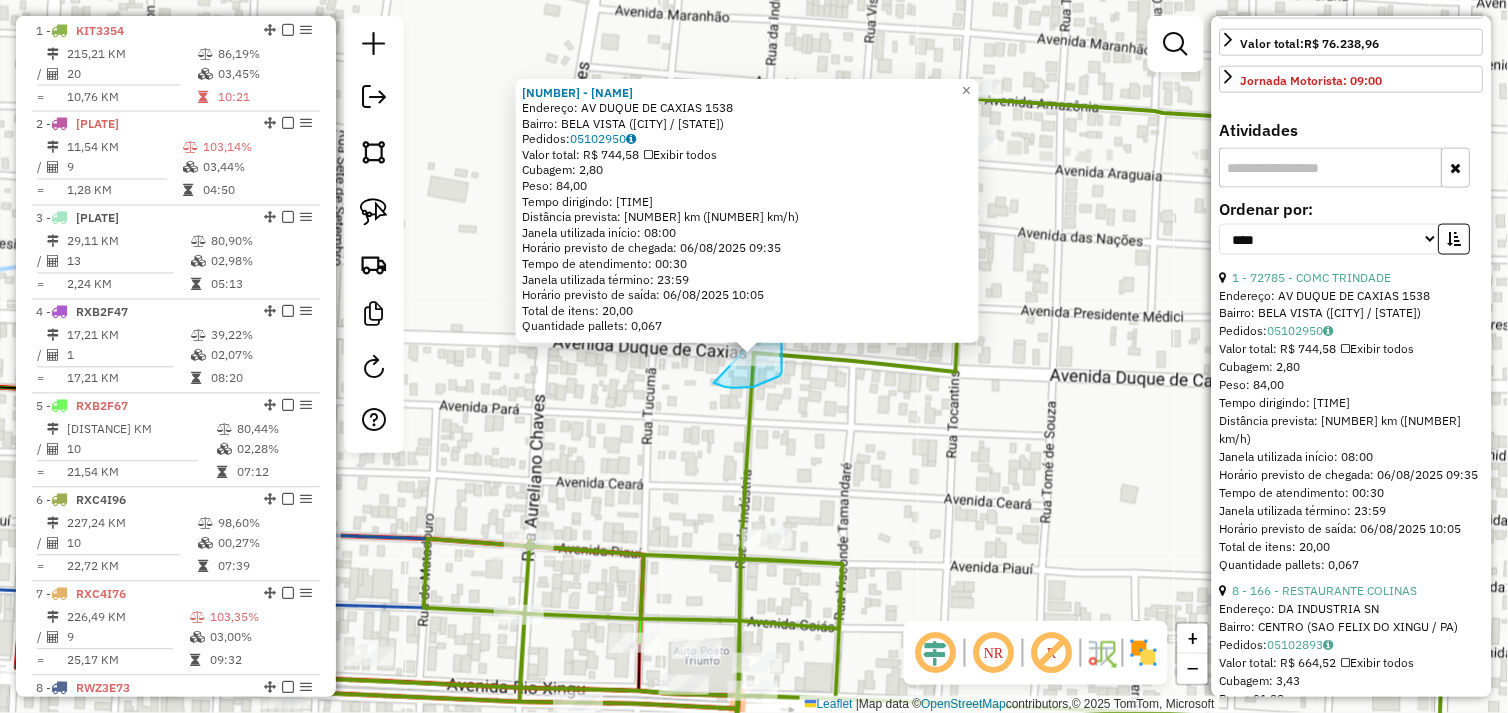 drag, startPoint x: 714, startPoint y: 383, endPoint x: 720, endPoint y: 340, distance: 43.416588 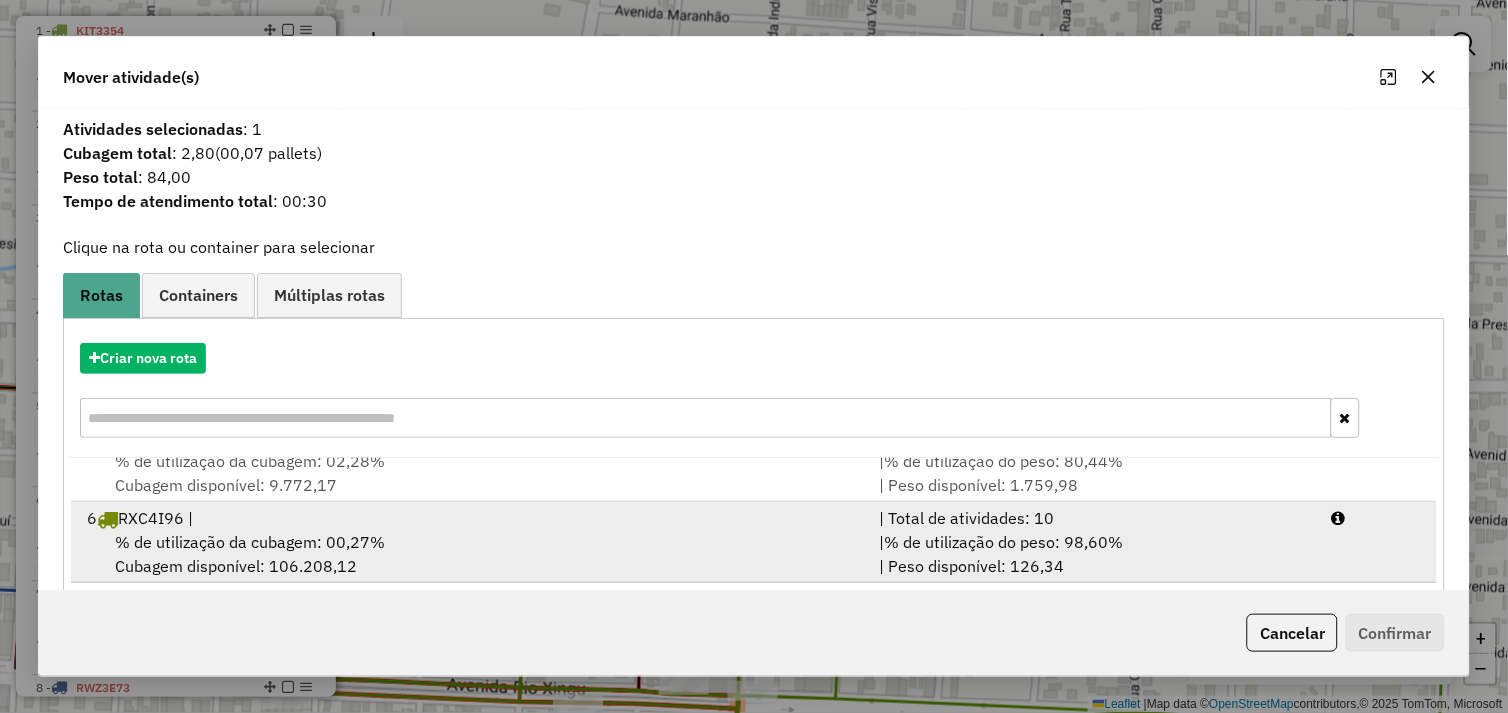 scroll, scrollTop: 330, scrollLeft: 0, axis: vertical 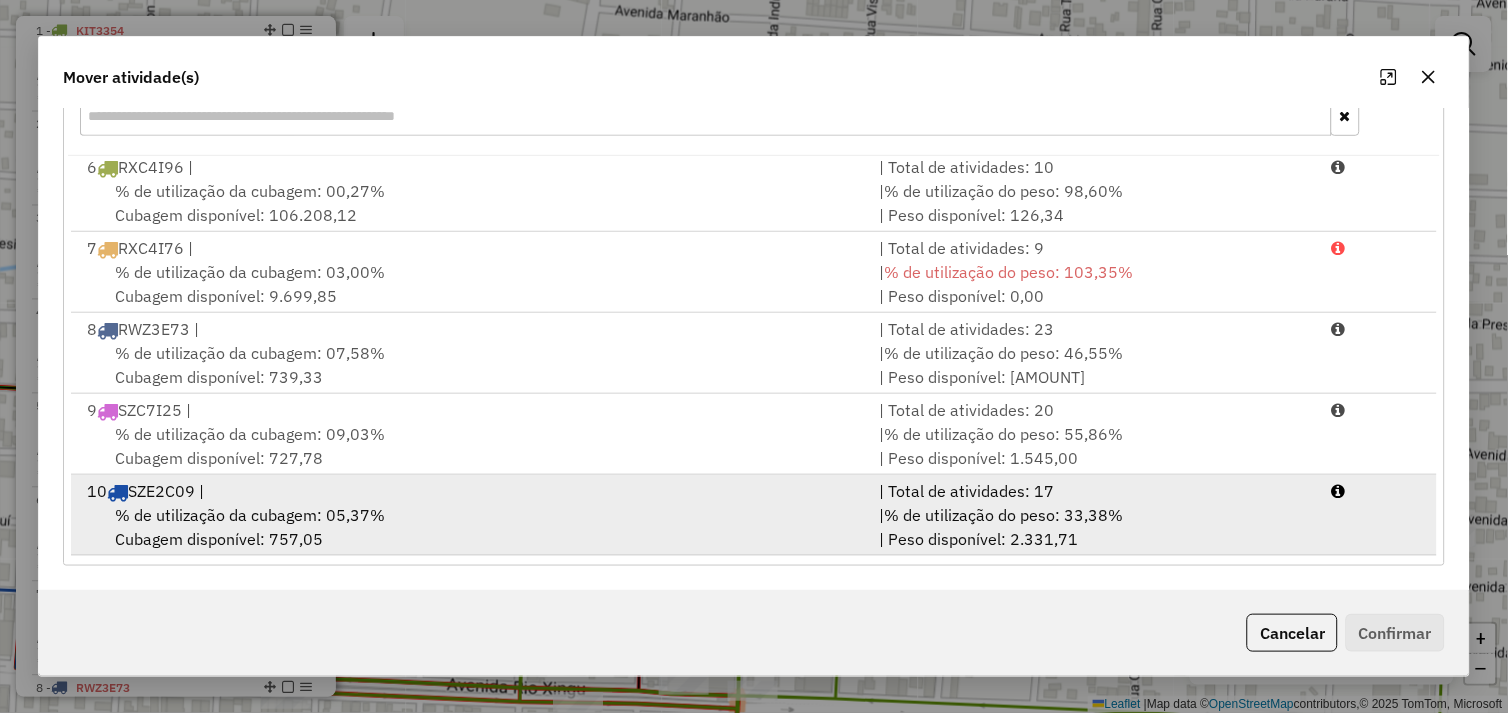 drag, startPoint x: 517, startPoint y: 510, endPoint x: 551, endPoint y: 510, distance: 34 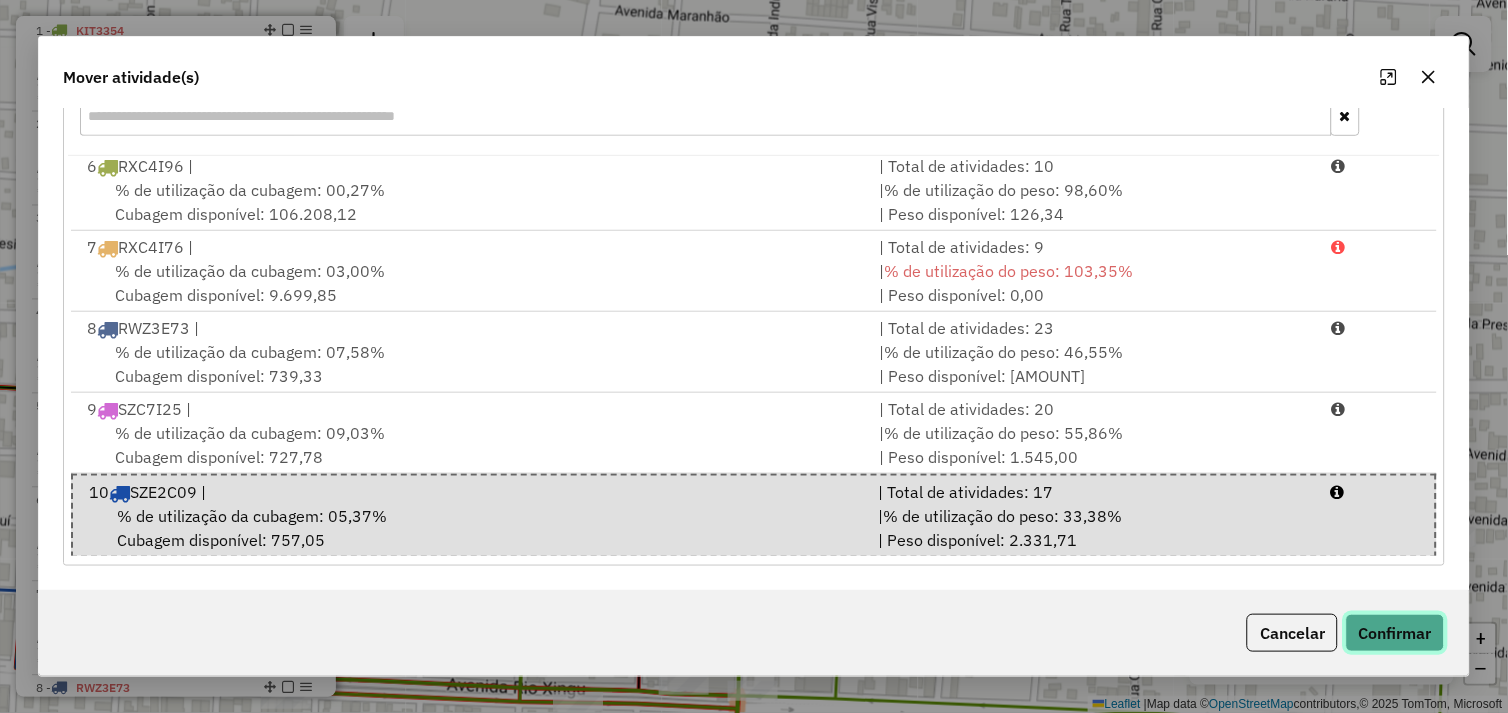 click on "Confirmar" 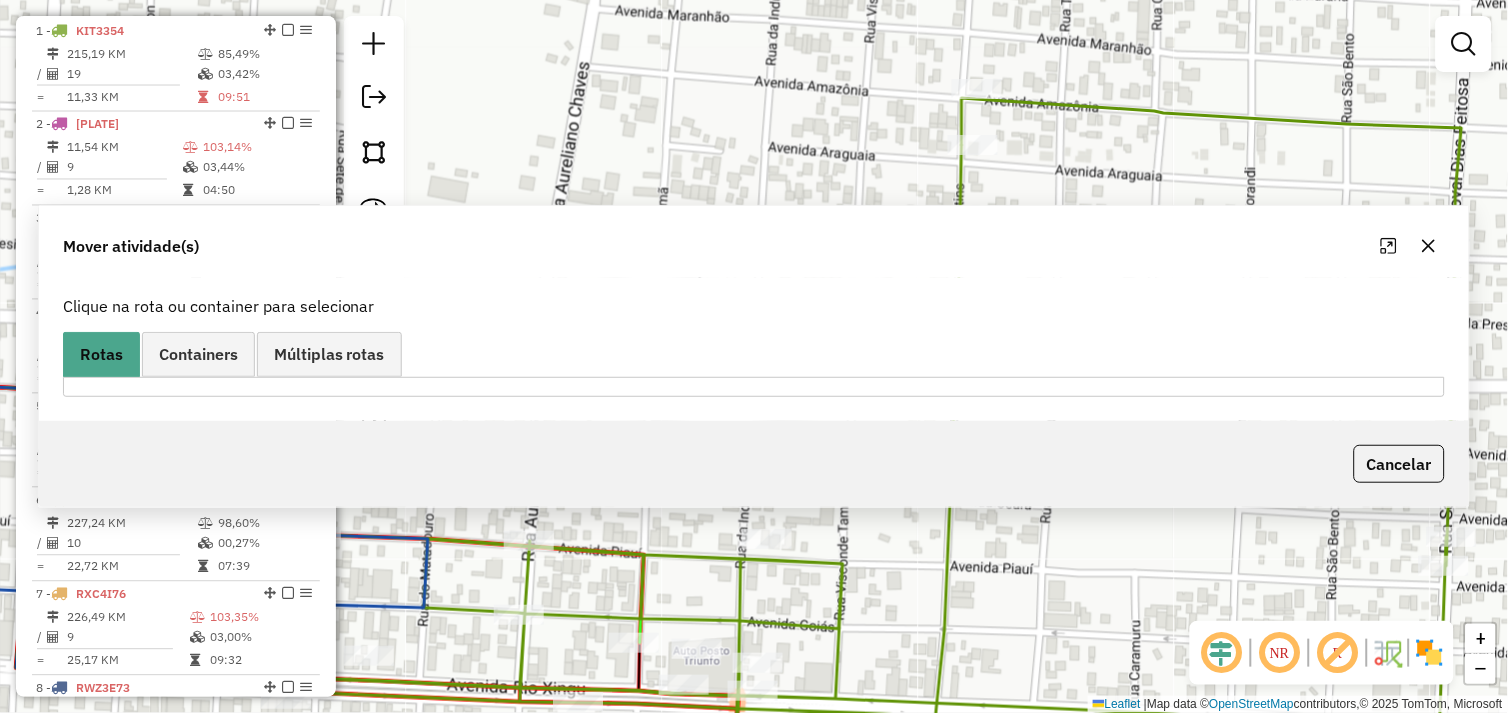 scroll, scrollTop: 0, scrollLeft: 0, axis: both 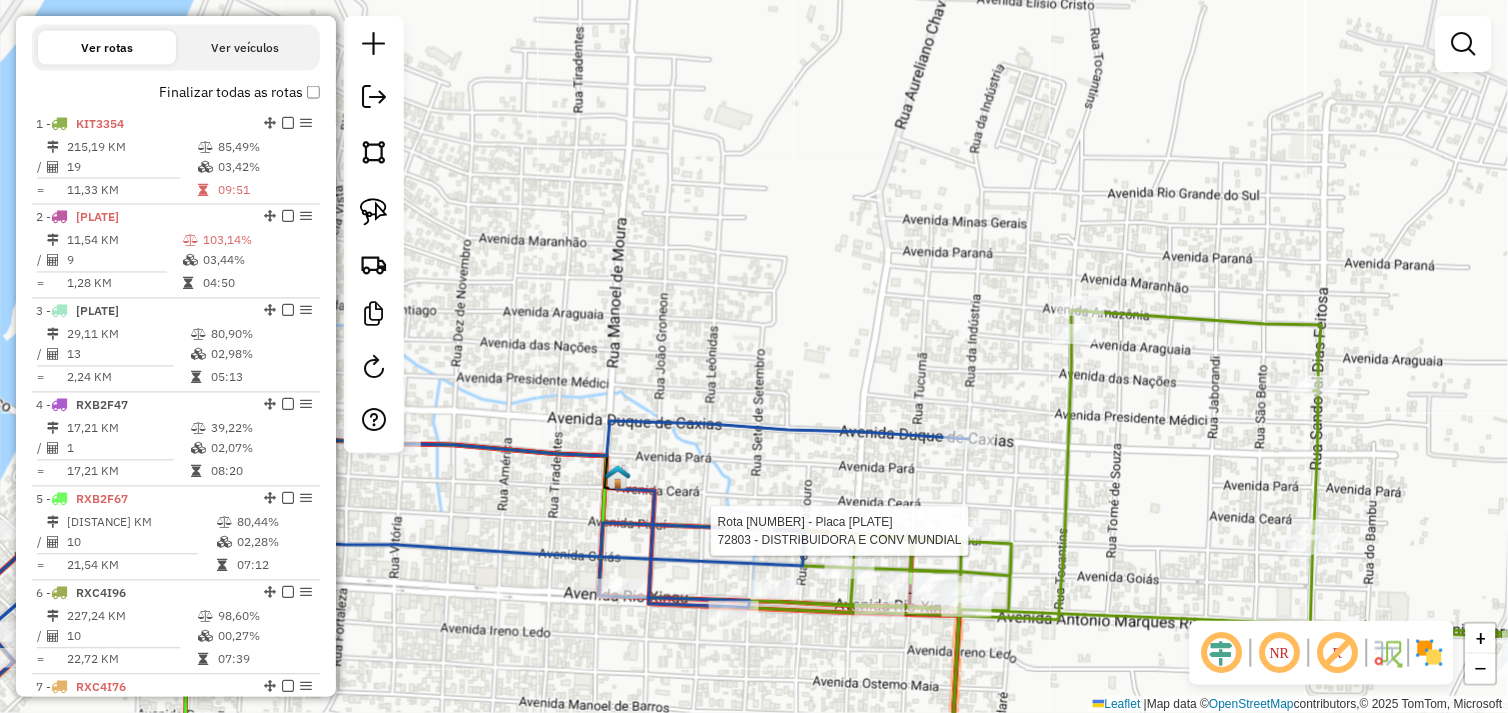 select on "*********" 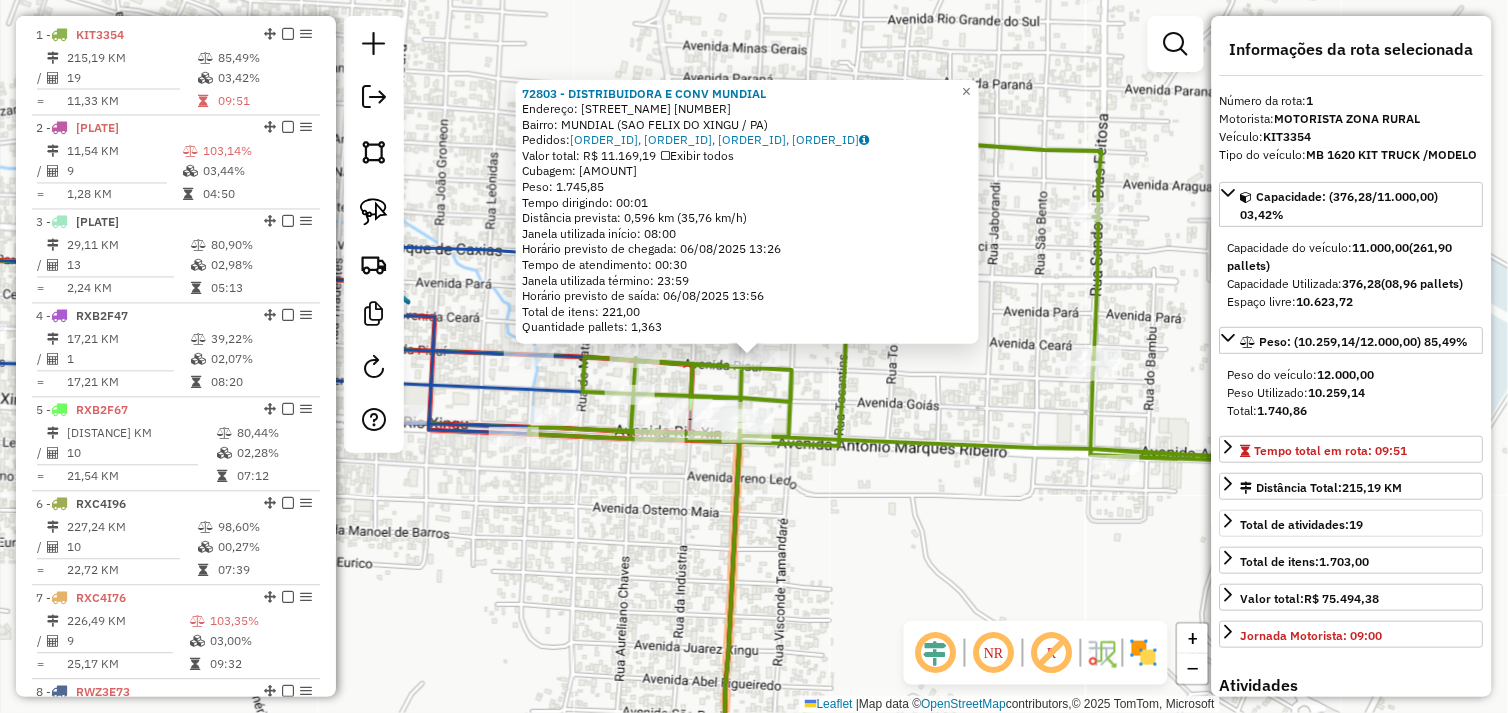 scroll, scrollTop: 748, scrollLeft: 0, axis: vertical 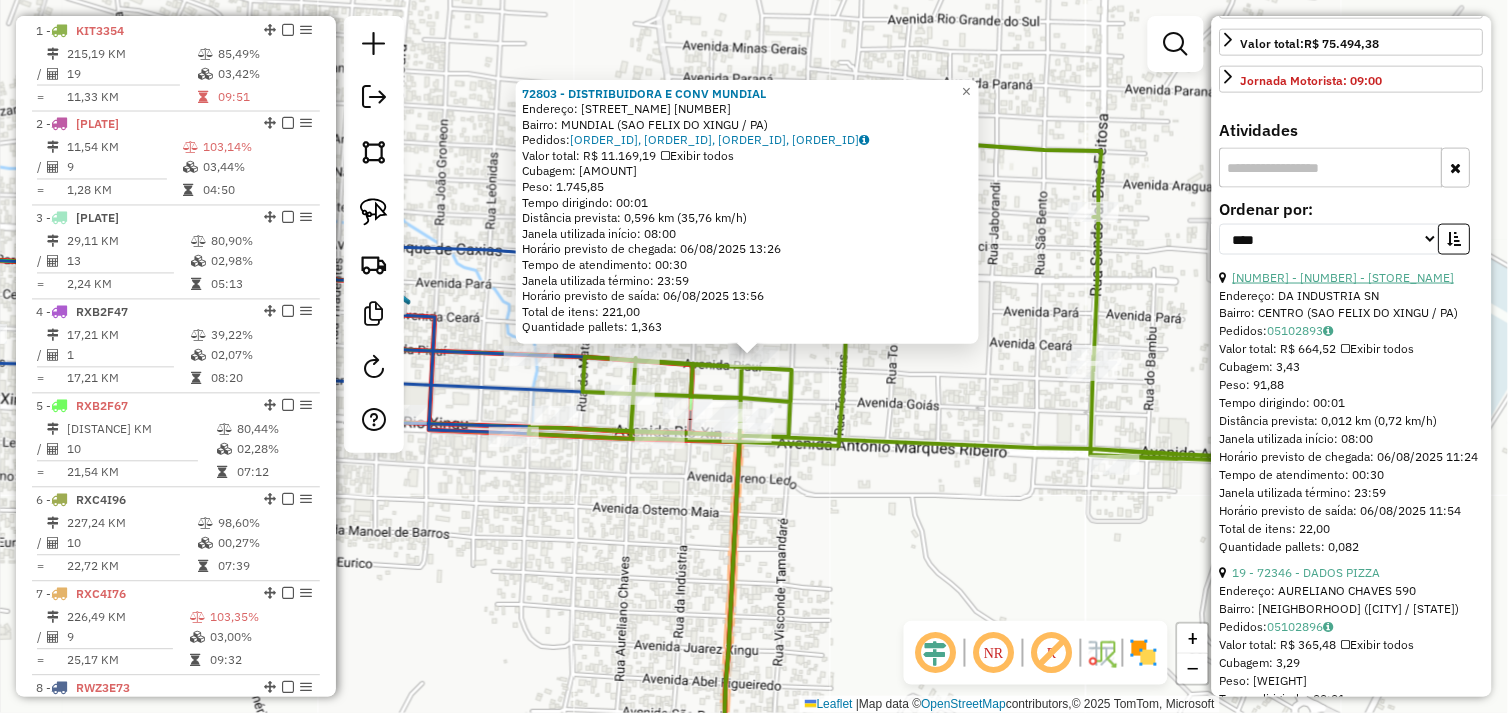click on "7 - 166 - RESTAURANTE COLINAS" at bounding box center (1344, 277) 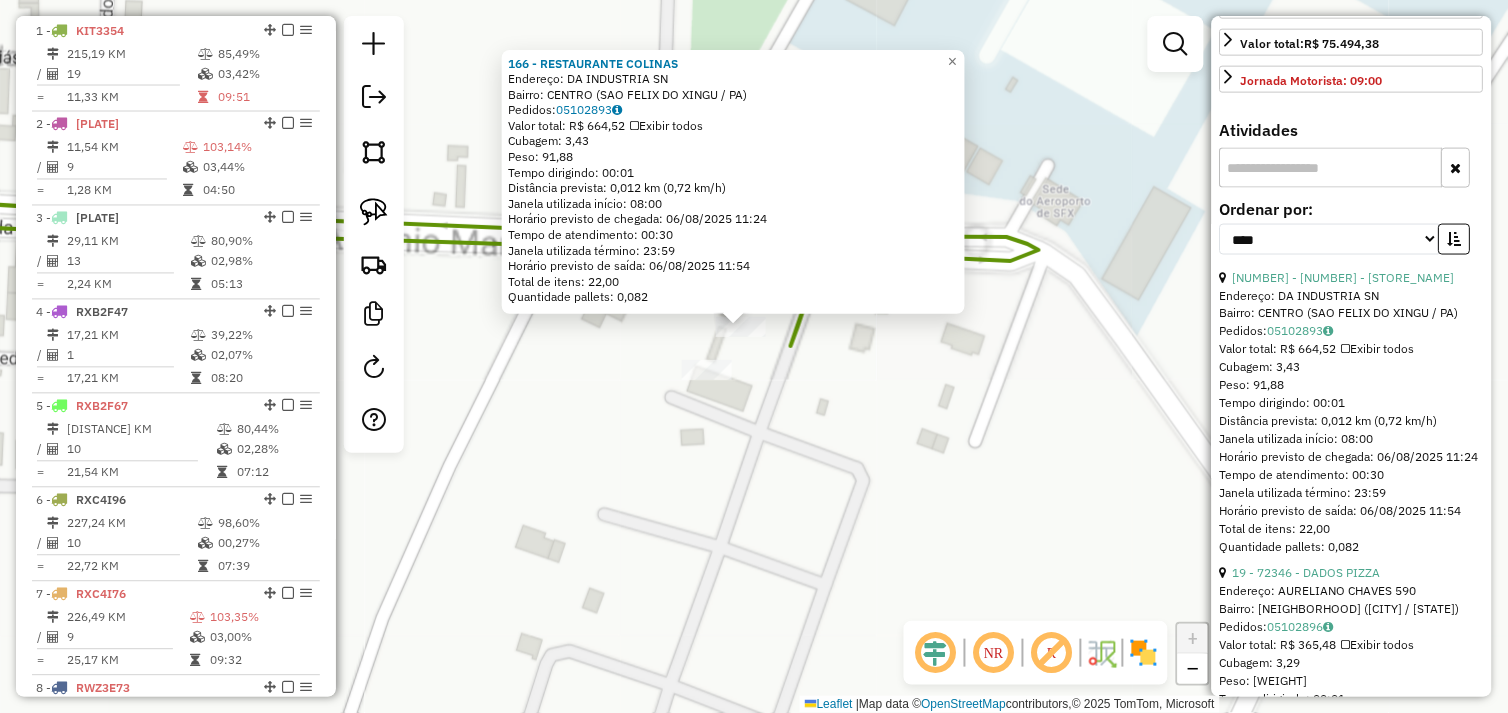 click on "166 - RESTAURANTE COLINAS  Endereço:  DA INDUSTRIA SN   Bairro: CENTRO (SAO FELIX DO XINGU / PA)   Pedidos:  05102893   Valor total: R$ 664,52   Exibir todos   Cubagem: 3,43  Peso: 91,88  Tempo dirigindo: 00:01   Distância prevista: 0,012 km (0,72 km/h)   Janela utilizada início: 08:00   Horário previsto de chegada: 06/08/2025 11:24   Tempo de atendimento: 00:30   Janela utilizada término: 23:59   Horário previsto de saída: 06/08/2025 11:54   Total de itens: 22,00   Quantidade pallets: 0,082  × Janela de atendimento Grade de atendimento Capacidade Transportadoras Veículos Cliente Pedidos  Rotas Selecione os dias de semana para filtrar as janelas de atendimento  Seg   Ter   Qua   Qui   Sex   Sáb   Dom  Informe o período da janela de atendimento: De: Até:  Filtrar exatamente a janela do cliente  Considerar janela de atendimento padrão  Selecione os dias de semana para filtrar as grades de atendimento  Seg   Ter   Qua   Qui   Sex   Sáb   Dom   Considerar clientes sem dia de atendimento cadastrado +" 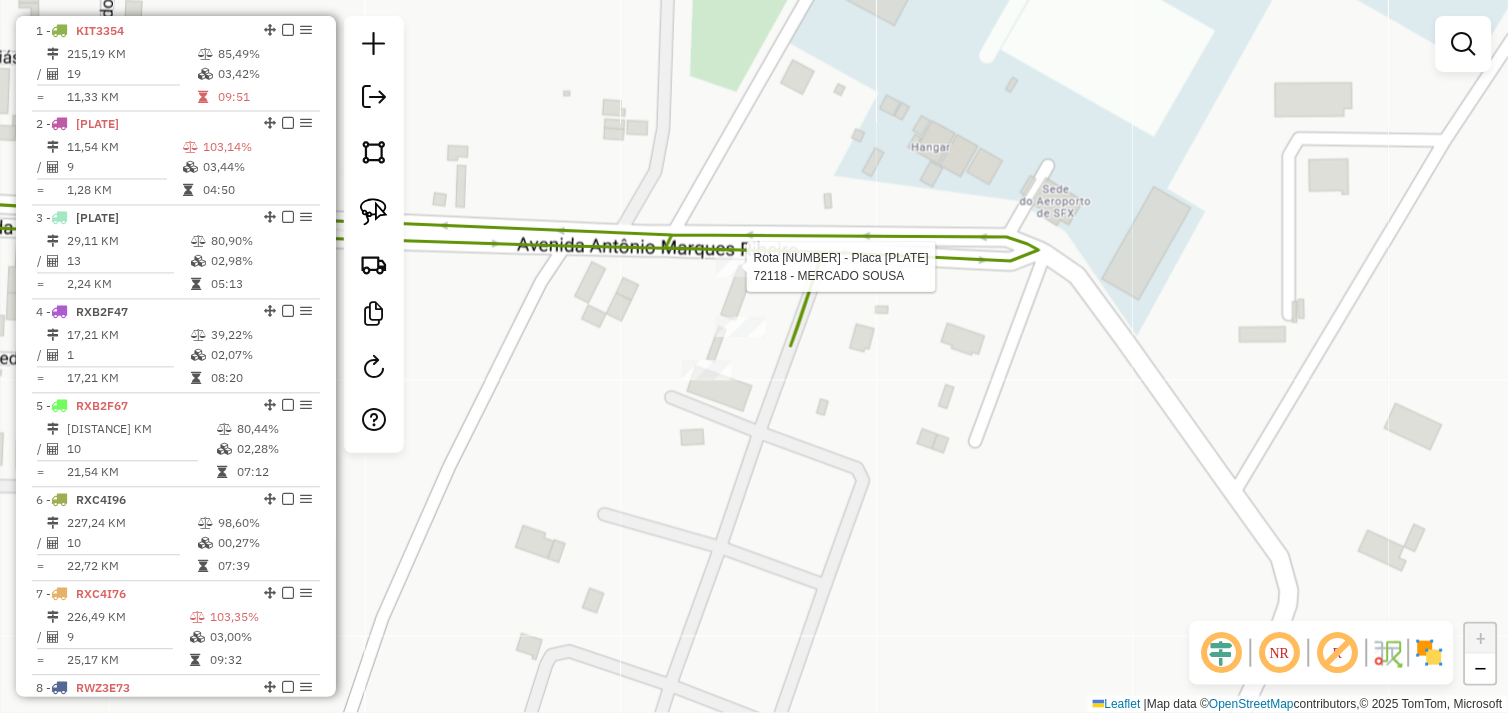 select on "*********" 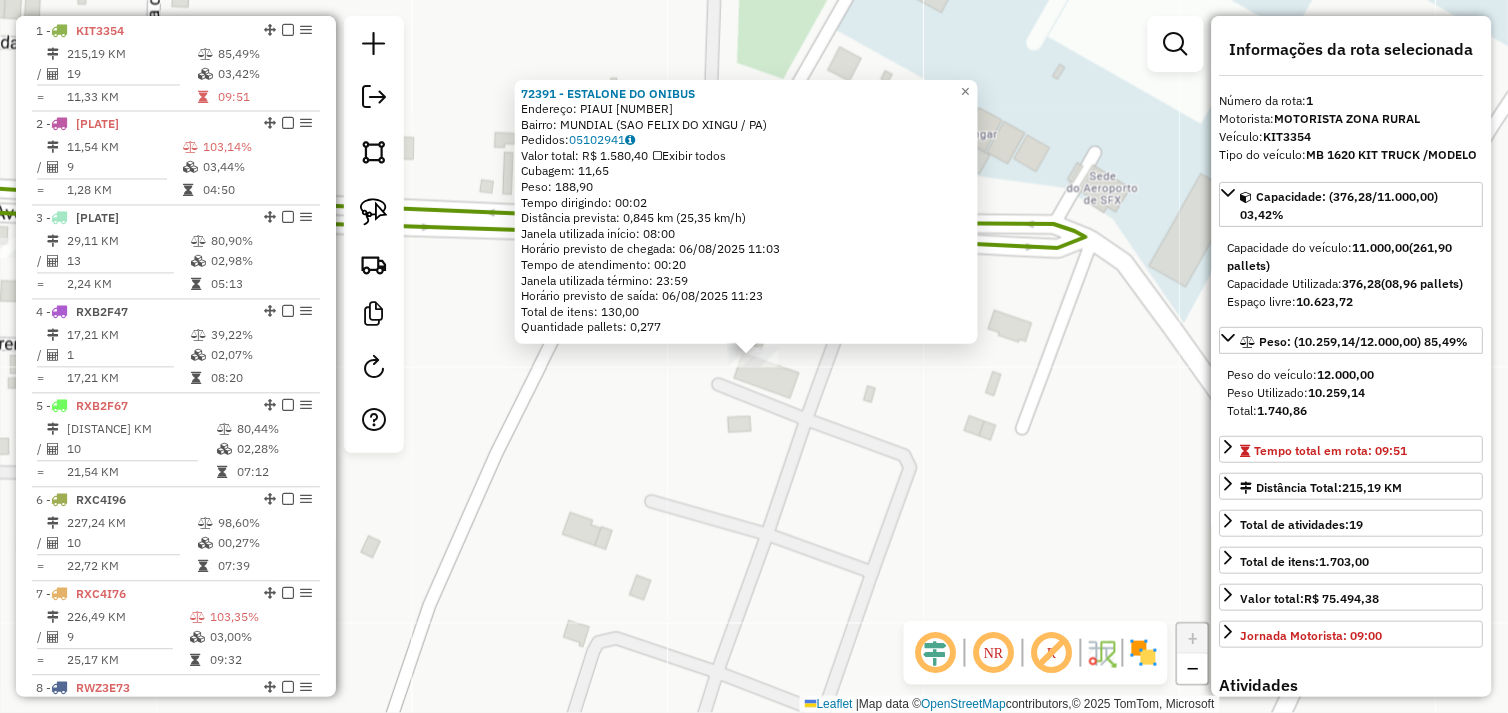 click on "72391 - ESTALONE DO ONIBUS  Endereço:  PIAUI 3025   Bairro: MUNDIAL (SAO FELIX DO XINGU / PA)   Pedidos:  05102941   Valor total: R$ 1.580,40   Exibir todos   Cubagem: 11,65  Peso: 188,90  Tempo dirigindo: 00:02   Distância prevista: 0,845 km (25,35 km/h)   Janela utilizada início: 08:00   Horário previsto de chegada: 06/08/2025 11:03   Tempo de atendimento: 00:20   Janela utilizada término: 23:59   Horário previsto de saída: 06/08/2025 11:23   Total de itens: 130,00   Quantidade pallets: 0,277  × Janela de atendimento Grade de atendimento Capacidade Transportadoras Veículos Cliente Pedidos  Rotas Selecione os dias de semana para filtrar as janelas de atendimento  Seg   Ter   Qua   Qui   Sex   Sáb   Dom  Informe o período da janela de atendimento: De: Até:  Filtrar exatamente a janela do cliente  Considerar janela de atendimento padrão  Selecione os dias de semana para filtrar as grades de atendimento  Seg   Ter   Qua   Qui   Sex   Sáb   Dom   Clientes fora do dia de atendimento selecionado De:" 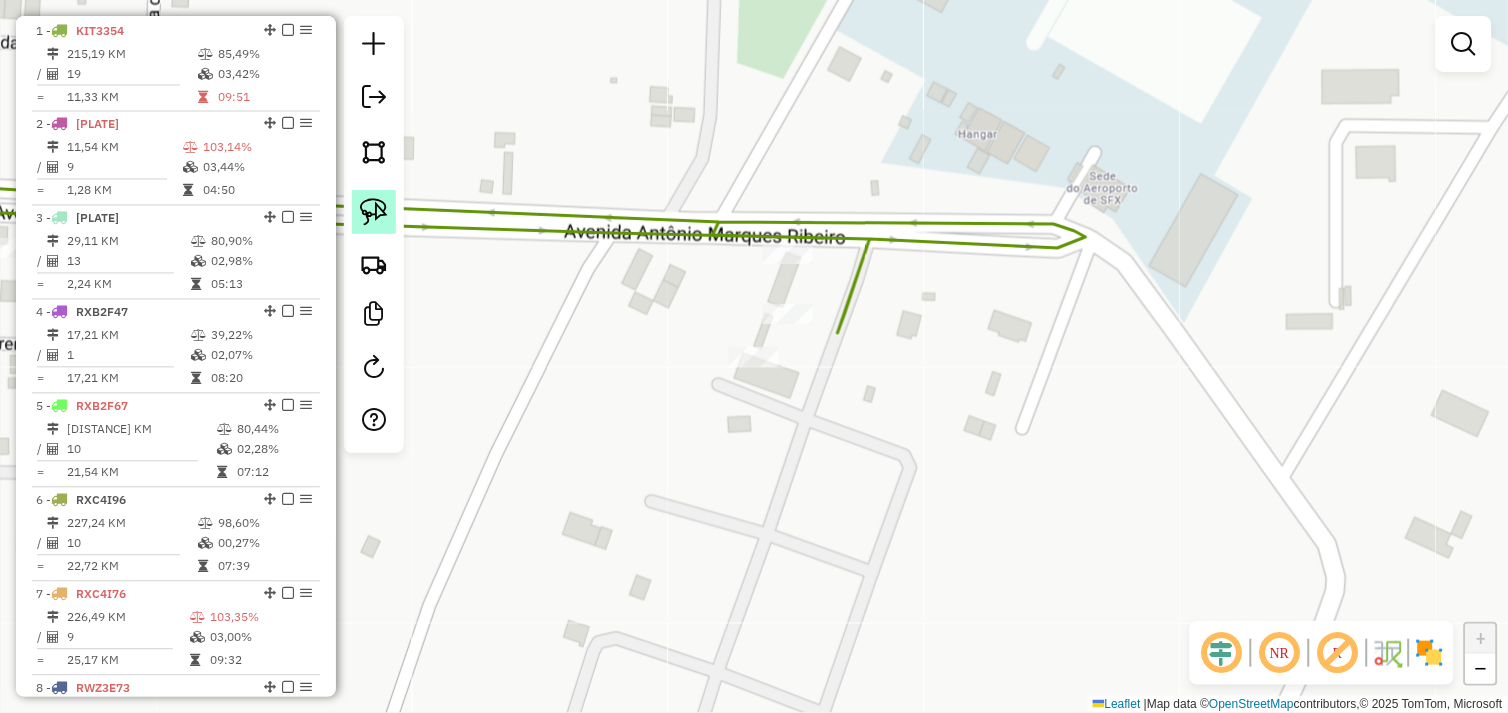 click 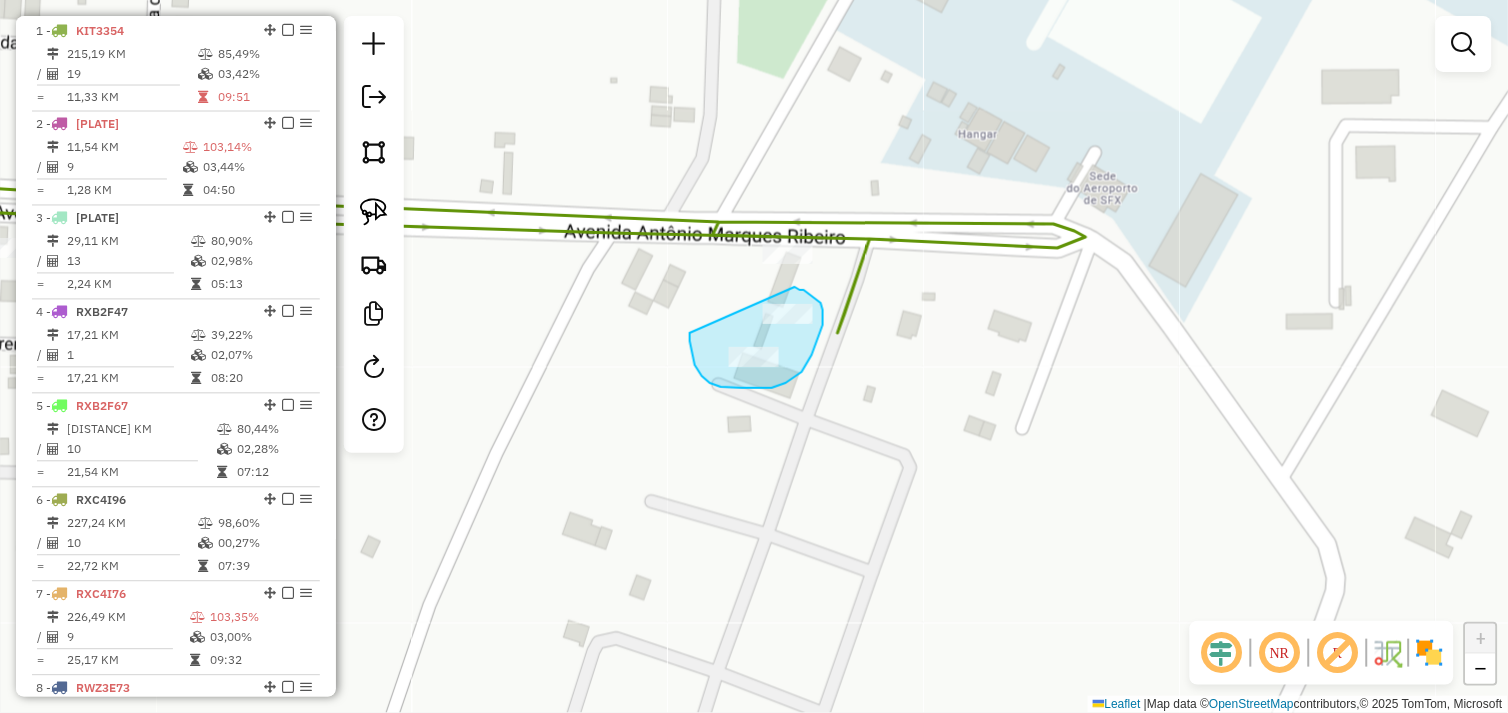 drag, startPoint x: 690, startPoint y: 333, endPoint x: 692, endPoint y: 363, distance: 30.066593 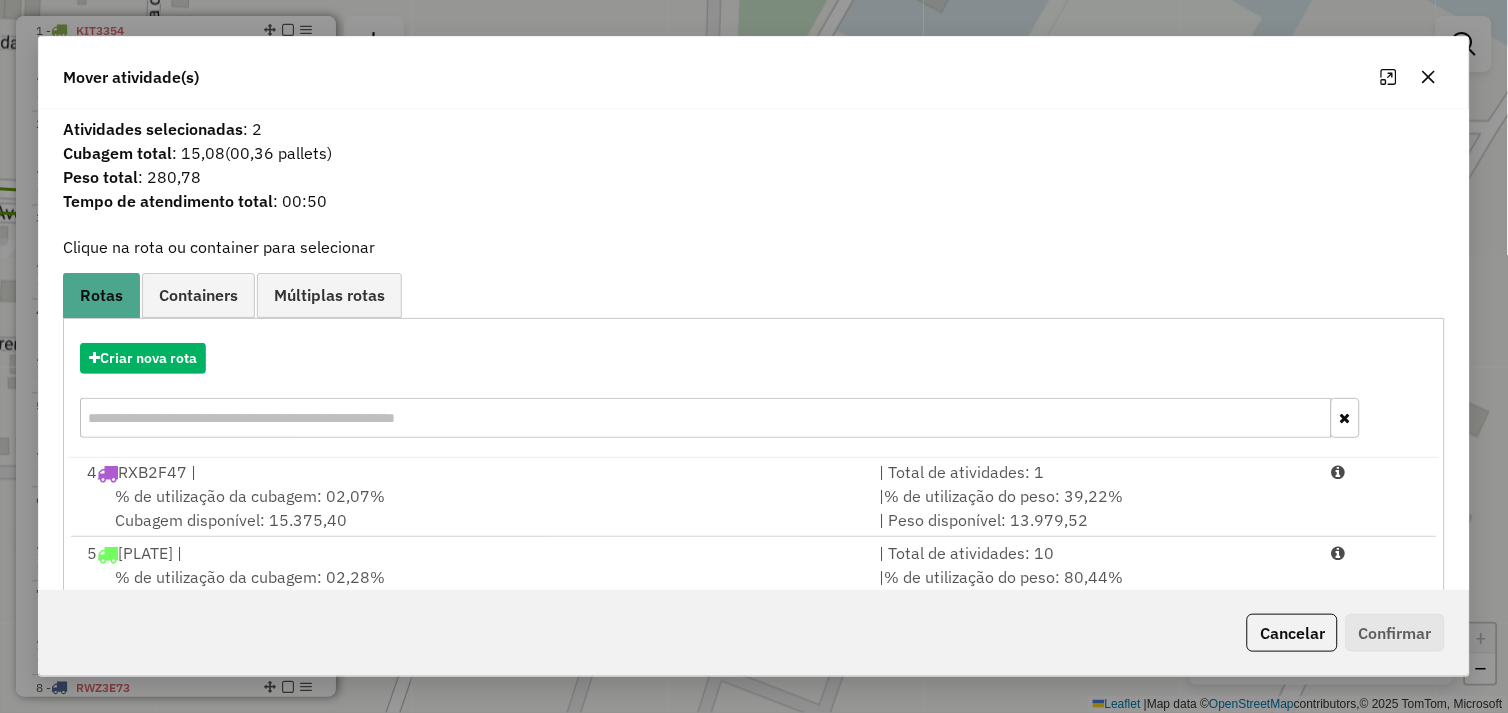 scroll, scrollTop: 330, scrollLeft: 0, axis: vertical 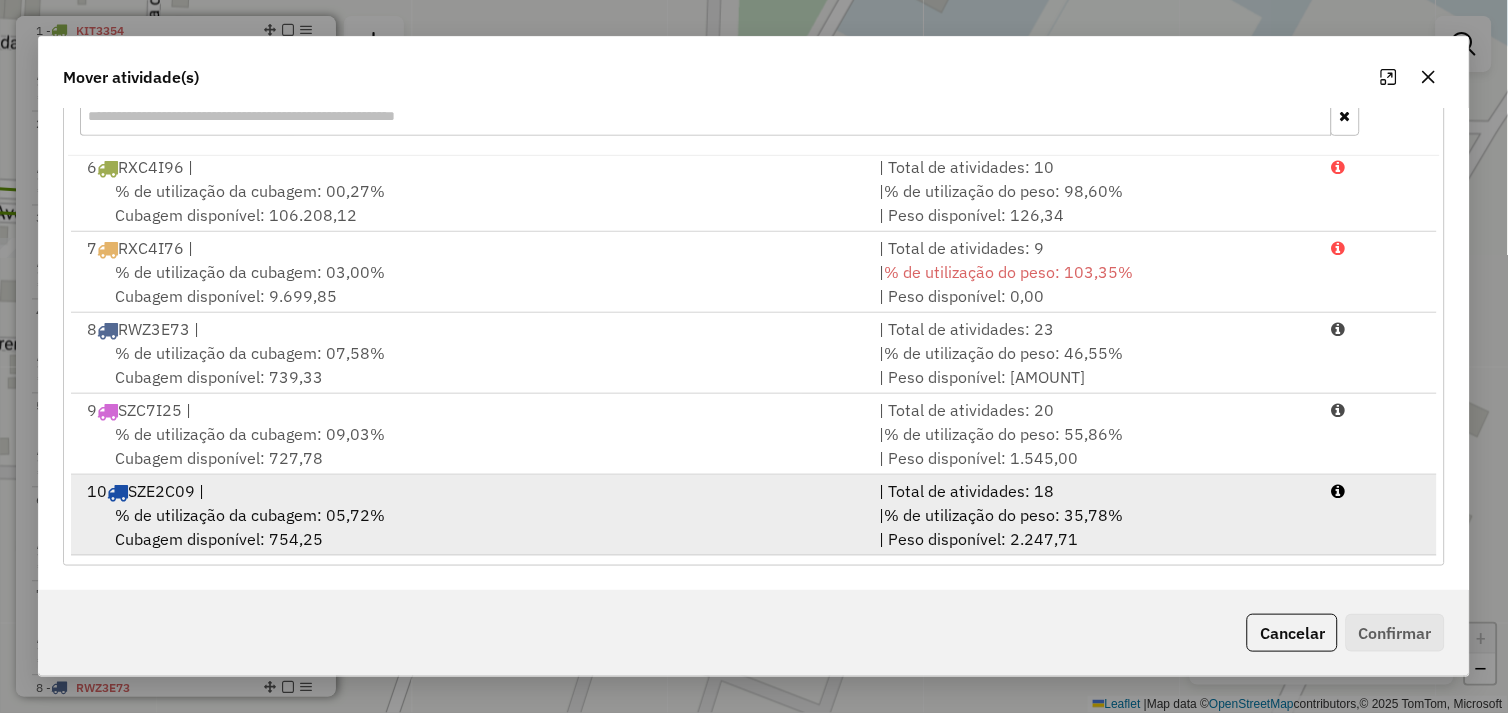 drag, startPoint x: 493, startPoint y: 496, endPoint x: 512, endPoint y: 496, distance: 19 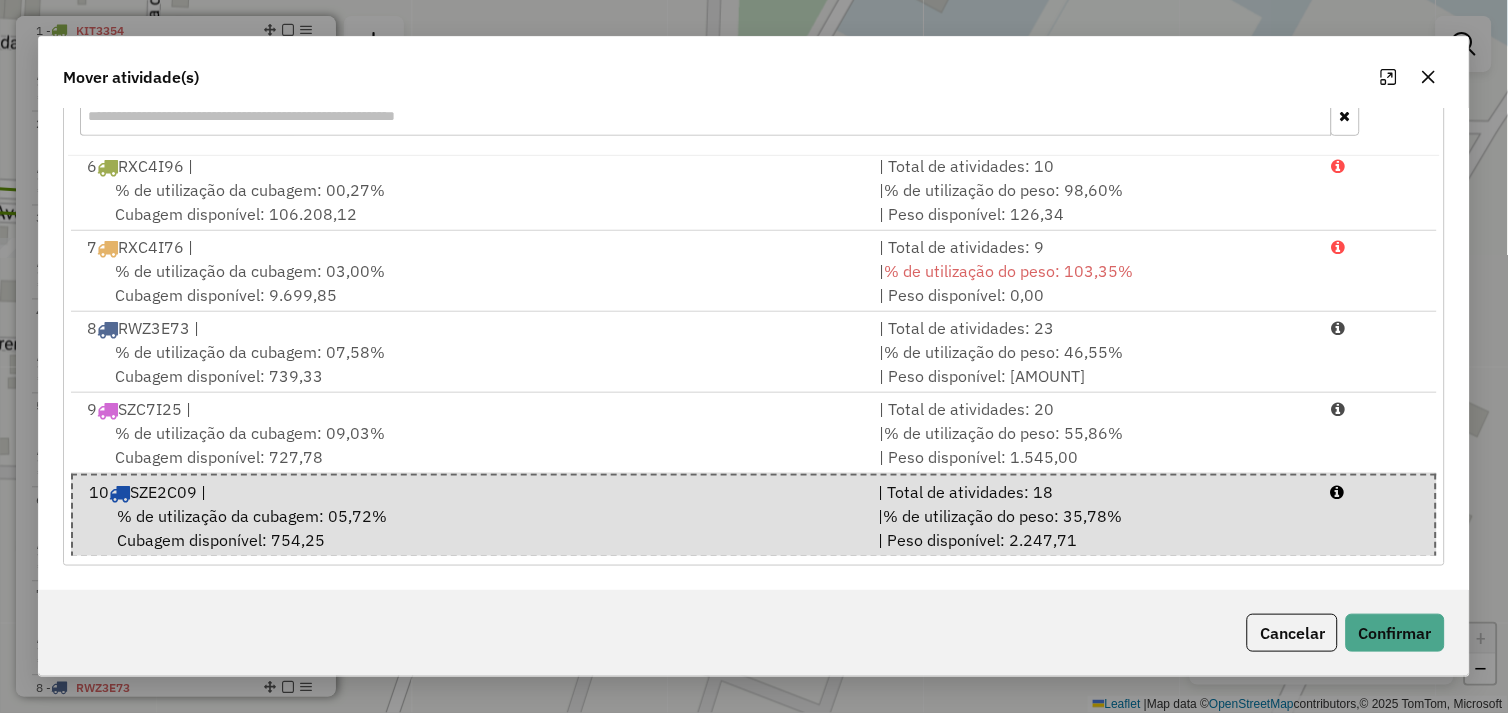click on "Cancelar   Confirmar" 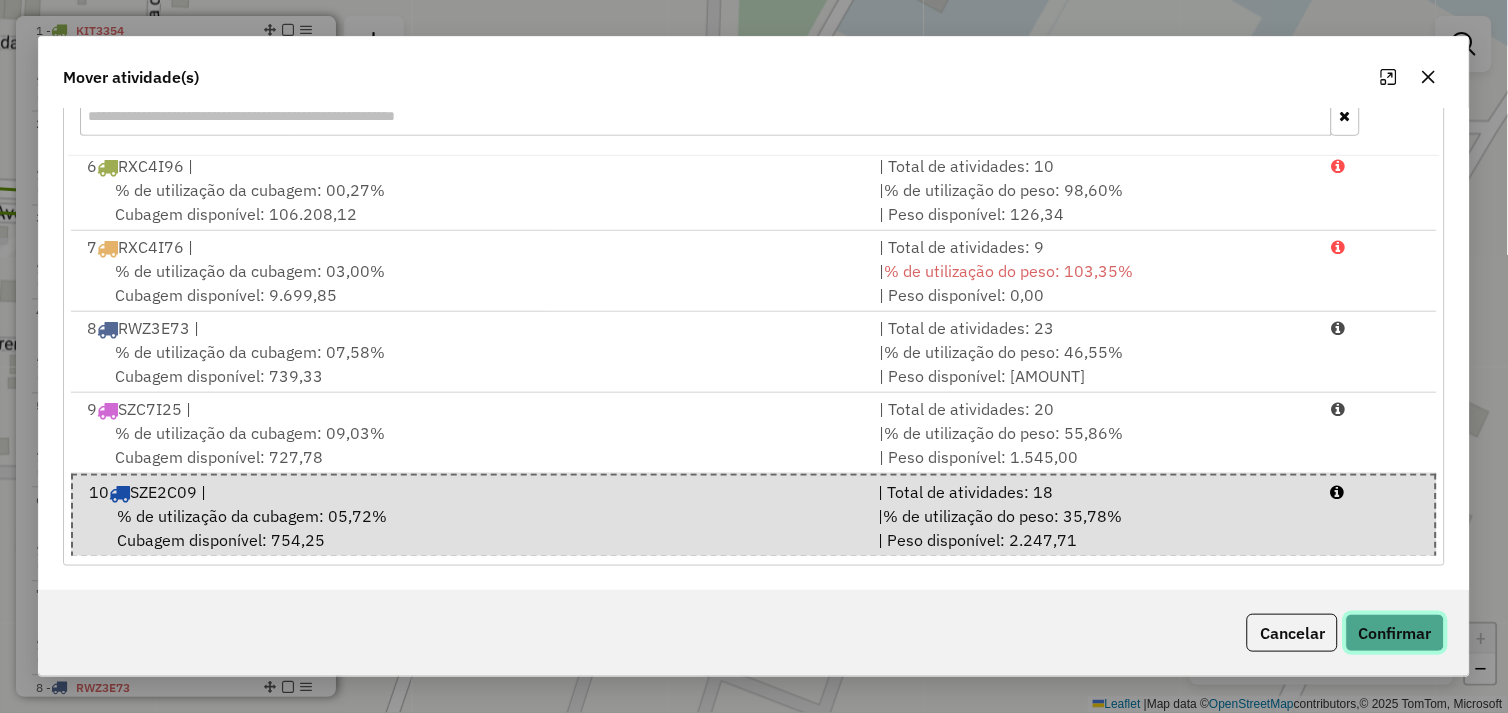 click on "Confirmar" 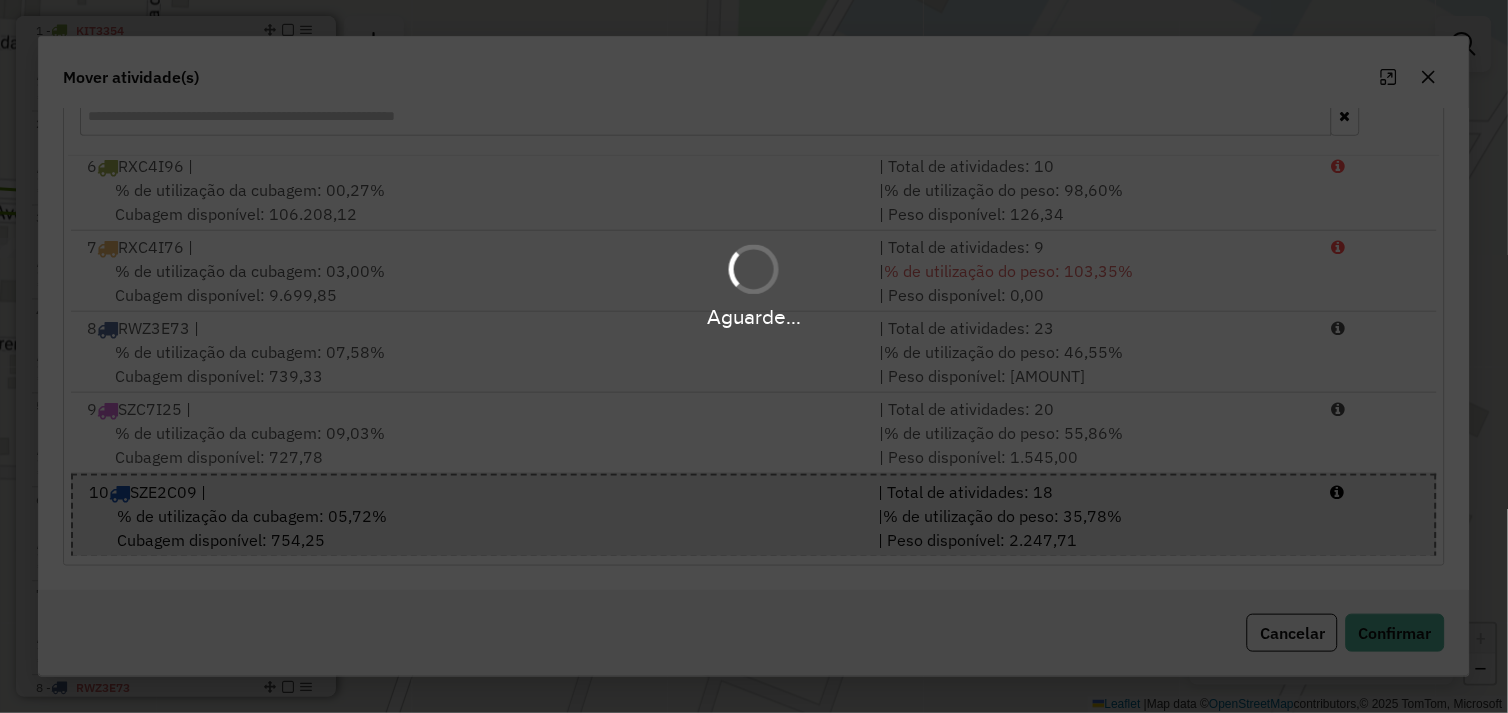 scroll, scrollTop: 0, scrollLeft: 0, axis: both 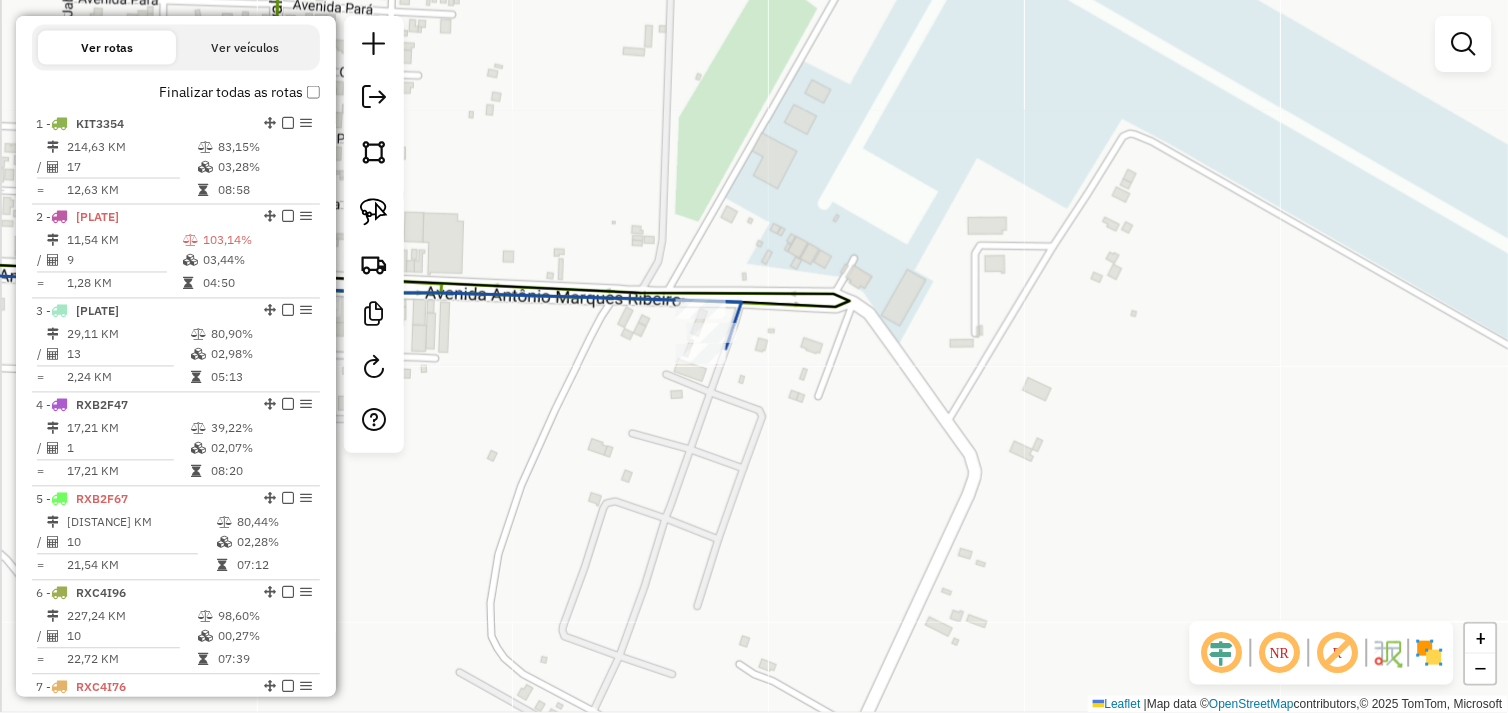 drag, startPoint x: 558, startPoint y: 390, endPoint x: 955, endPoint y: 446, distance: 400.93018 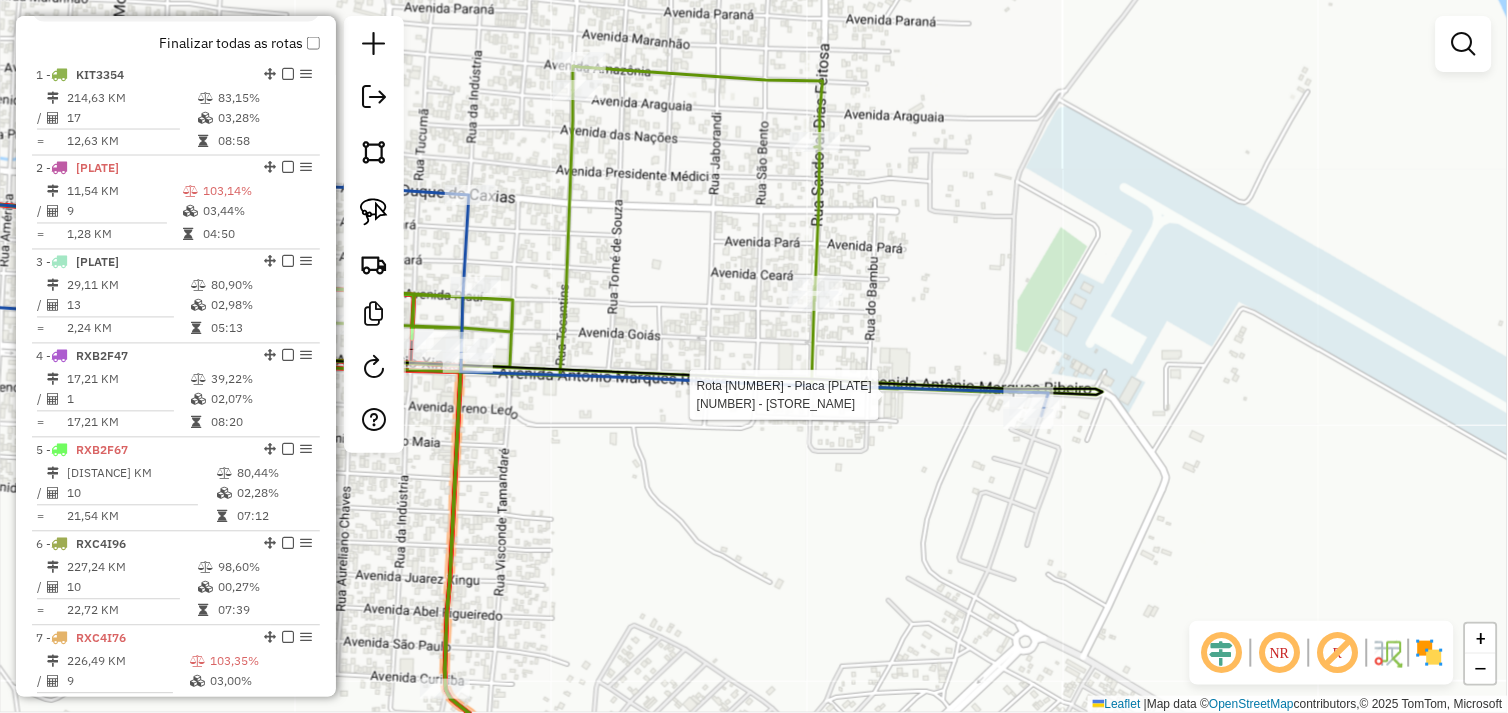 select on "*********" 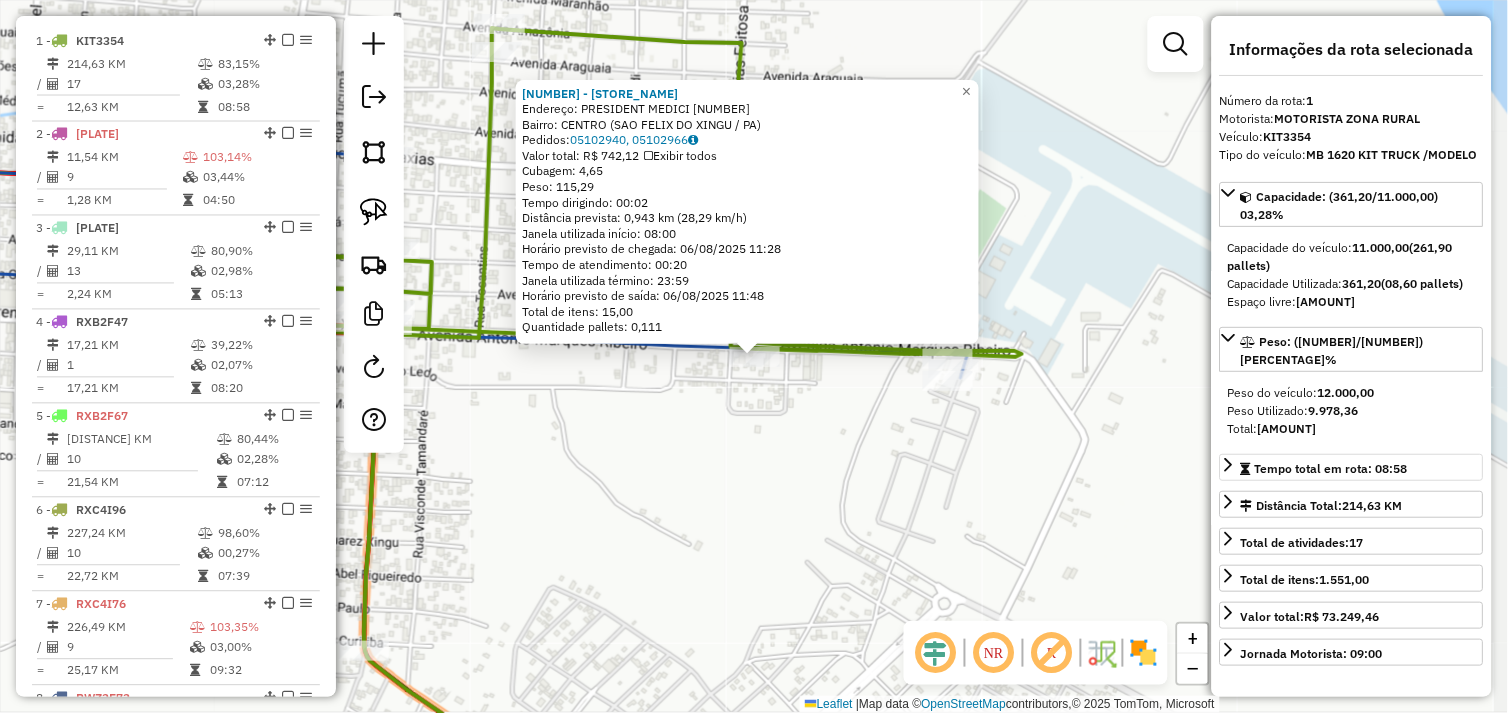 scroll, scrollTop: 748, scrollLeft: 0, axis: vertical 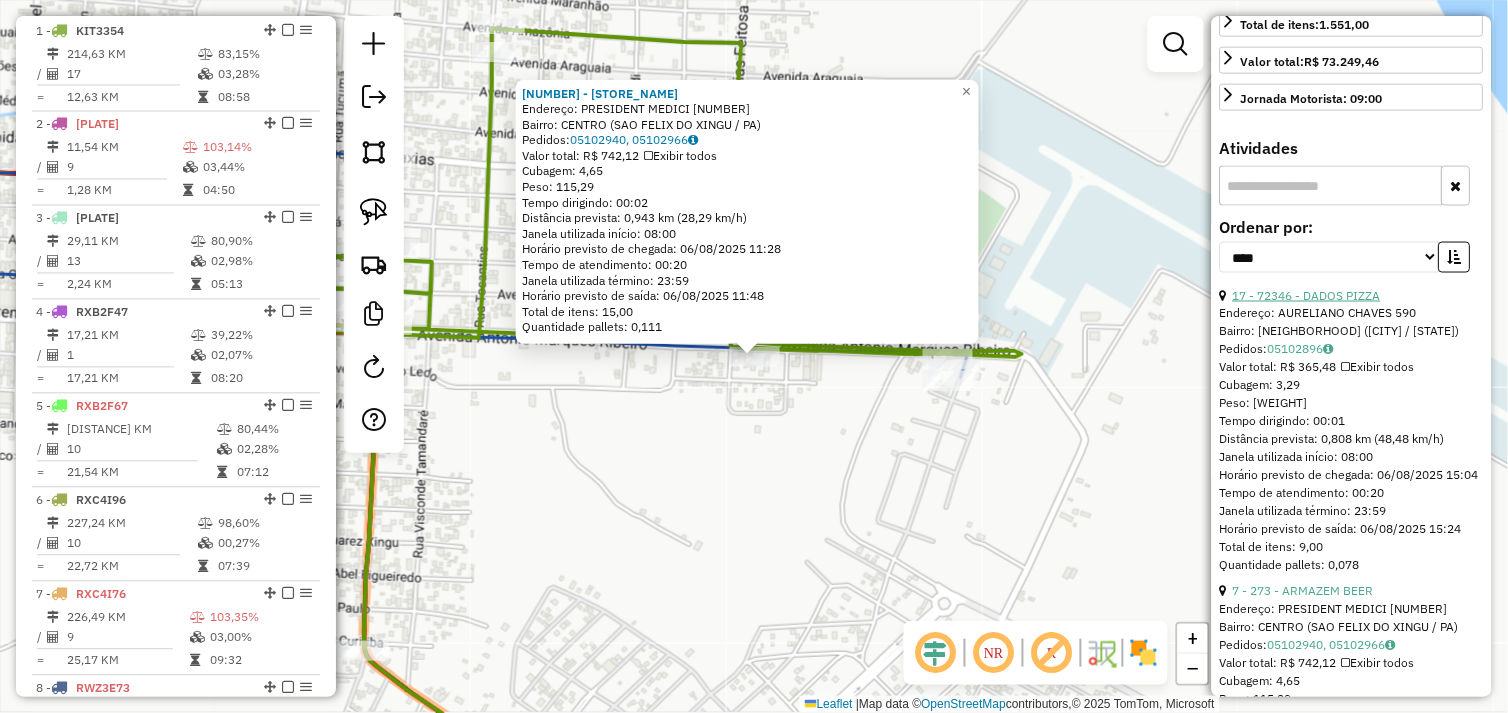 click on "17 - 72346 - DADOS PIZZA" at bounding box center (1307, 295) 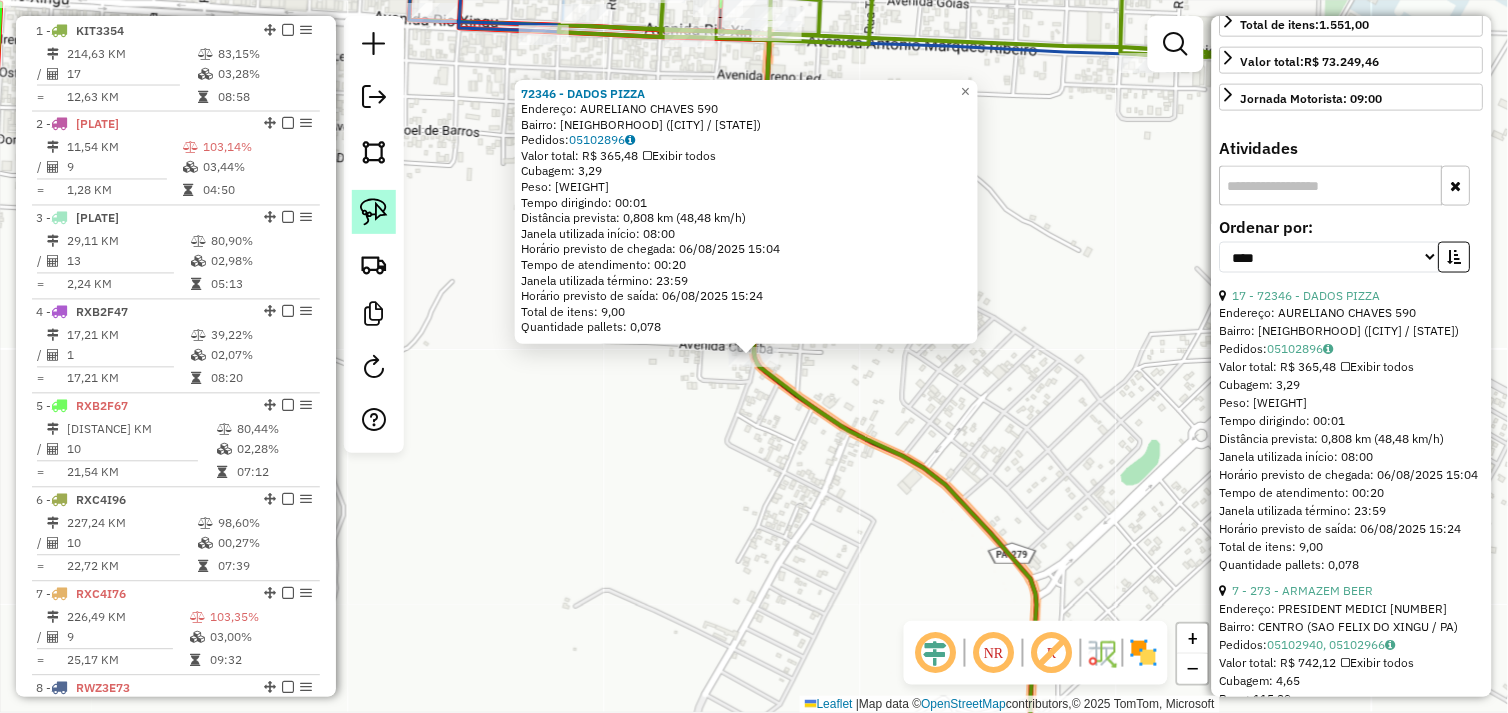 click 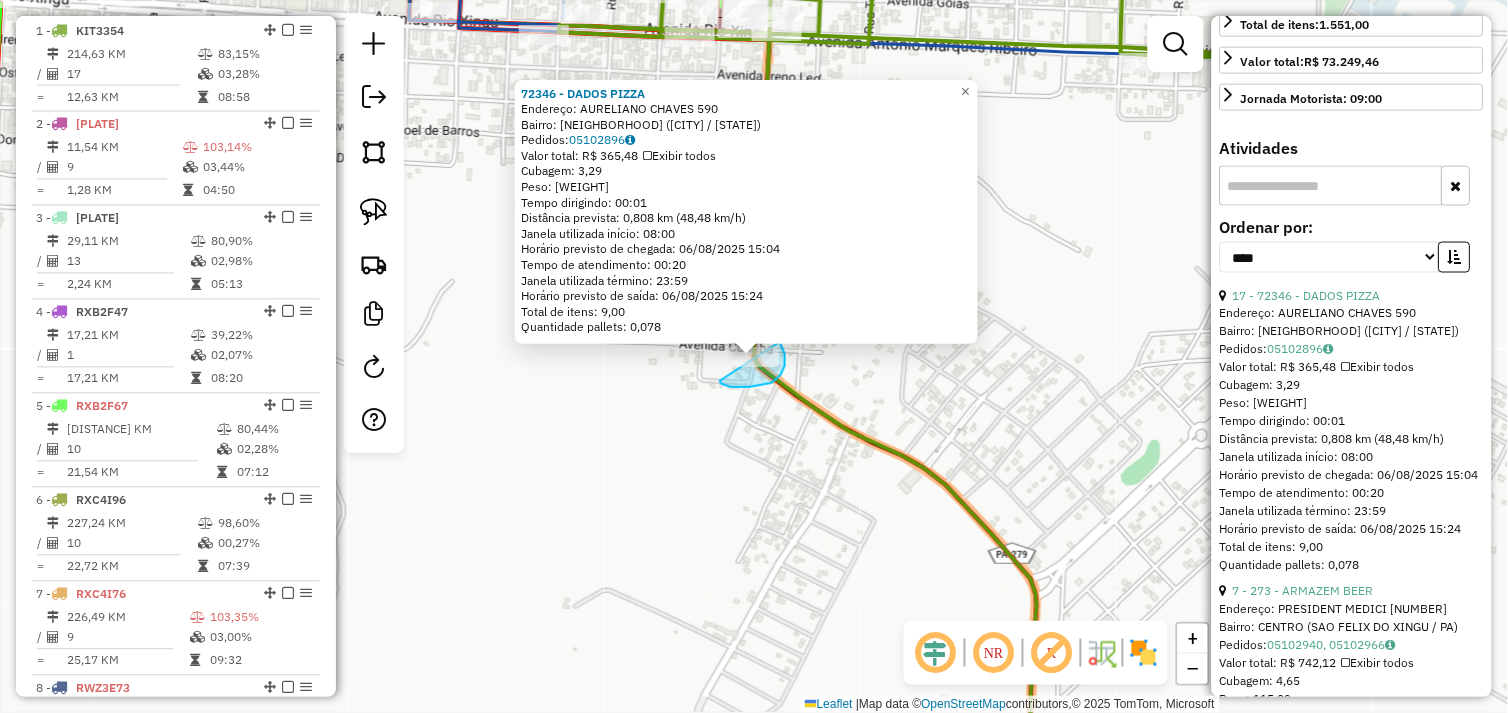 drag, startPoint x: 724, startPoint y: 385, endPoint x: 702, endPoint y: 382, distance: 22.203604 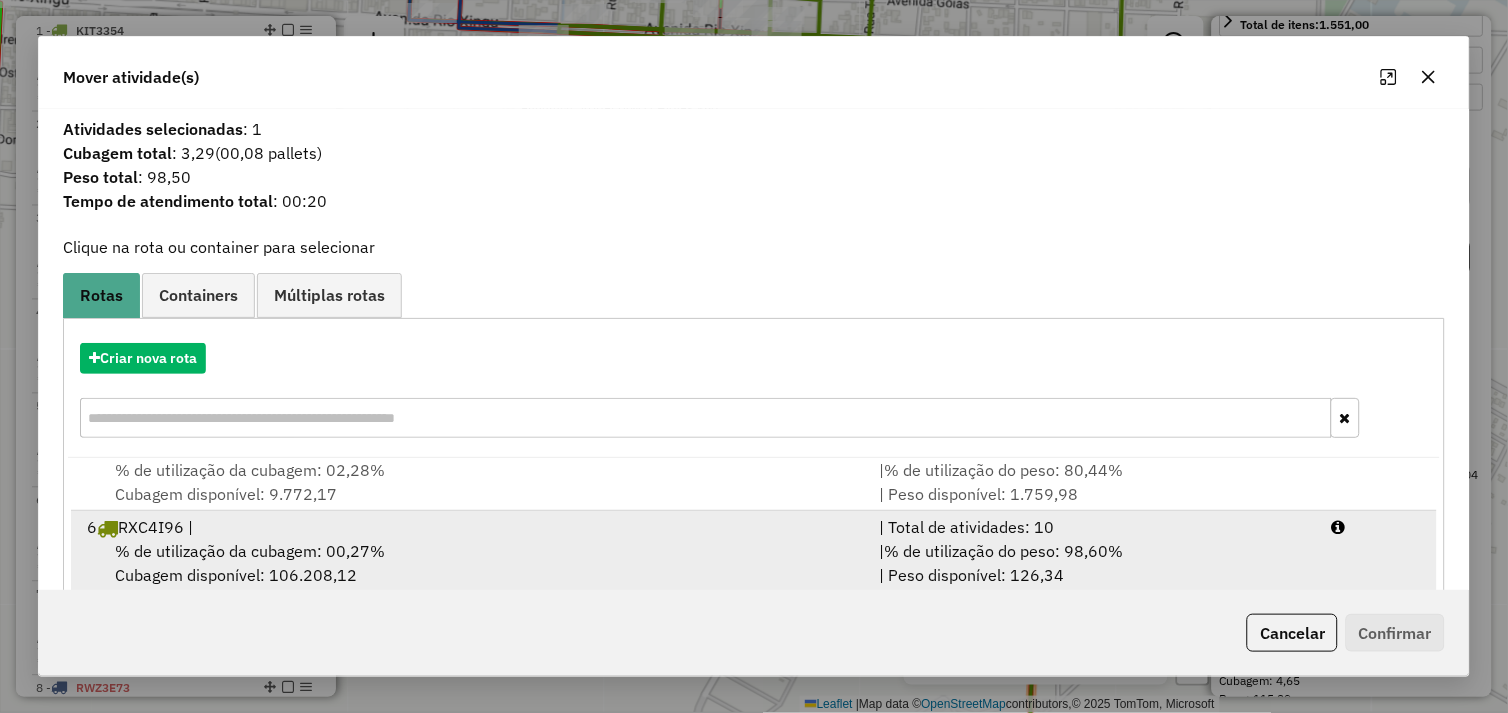 scroll, scrollTop: 330, scrollLeft: 0, axis: vertical 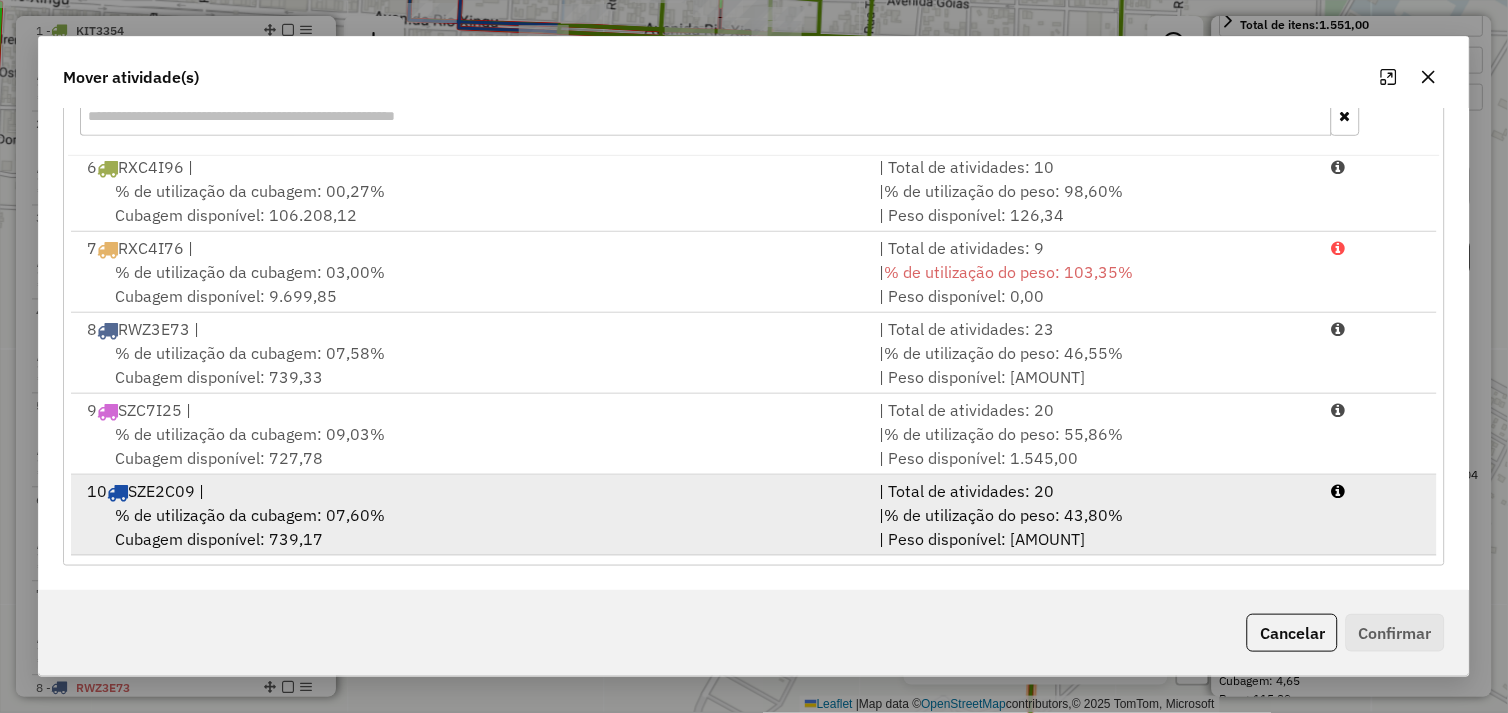 click on "% de utilização da cubagem: 07,60%  Cubagem disponível: 739,17" at bounding box center (471, 527) 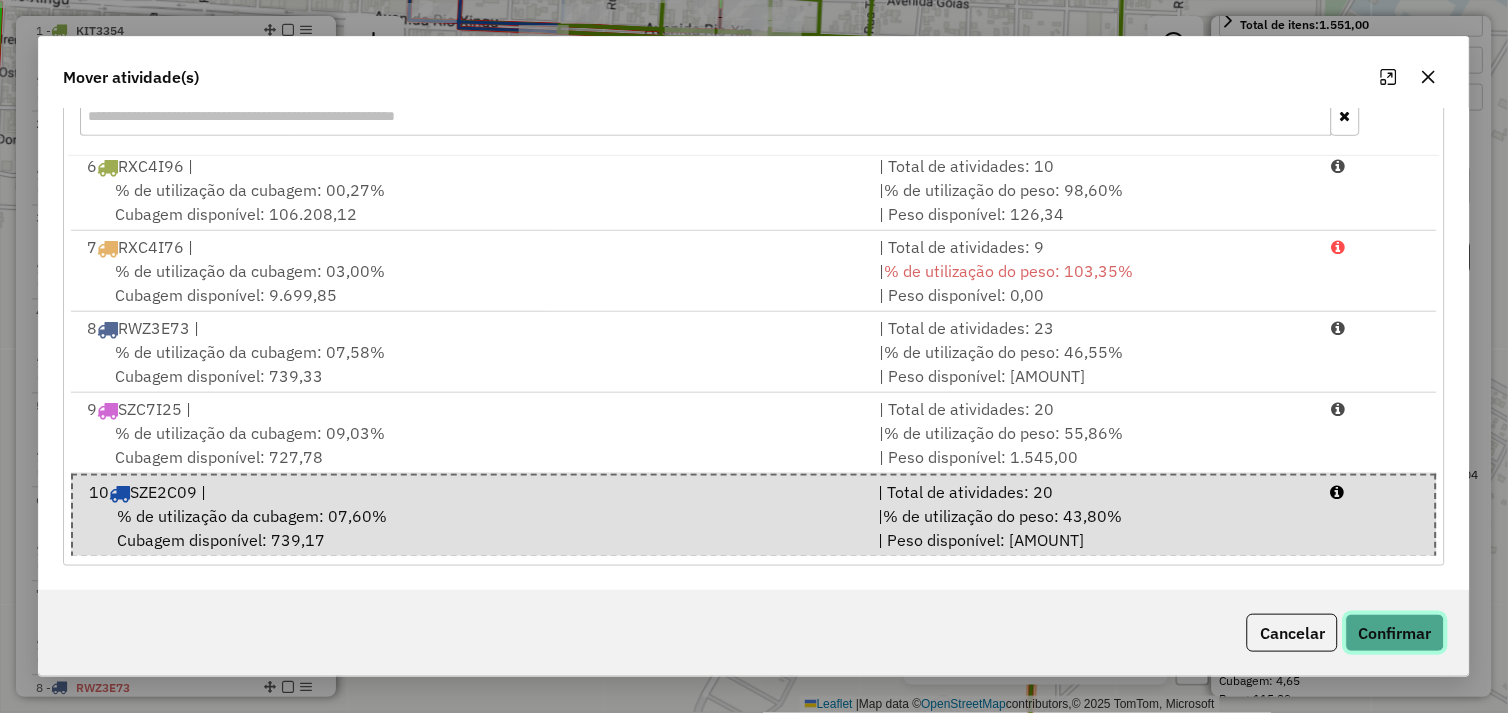 click on "Confirmar" 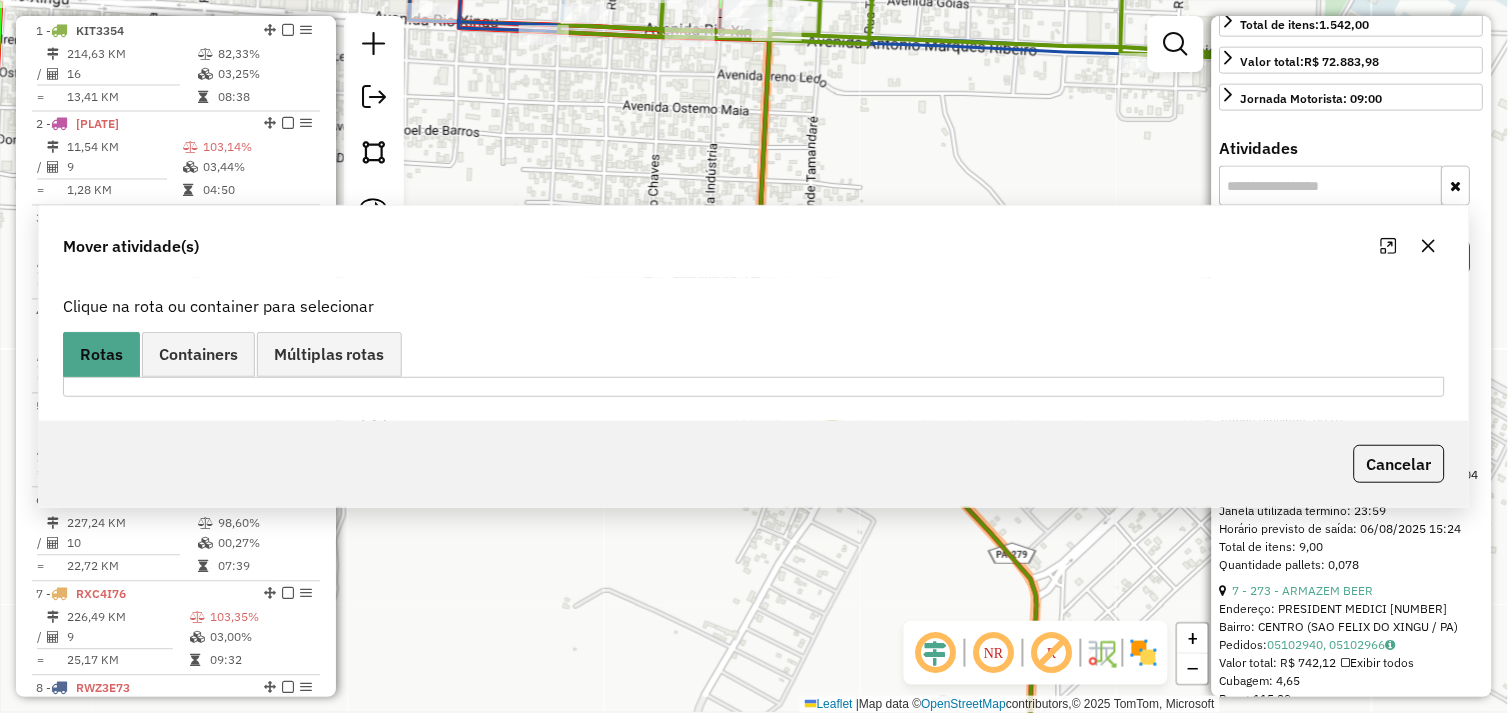 scroll, scrollTop: 0, scrollLeft: 0, axis: both 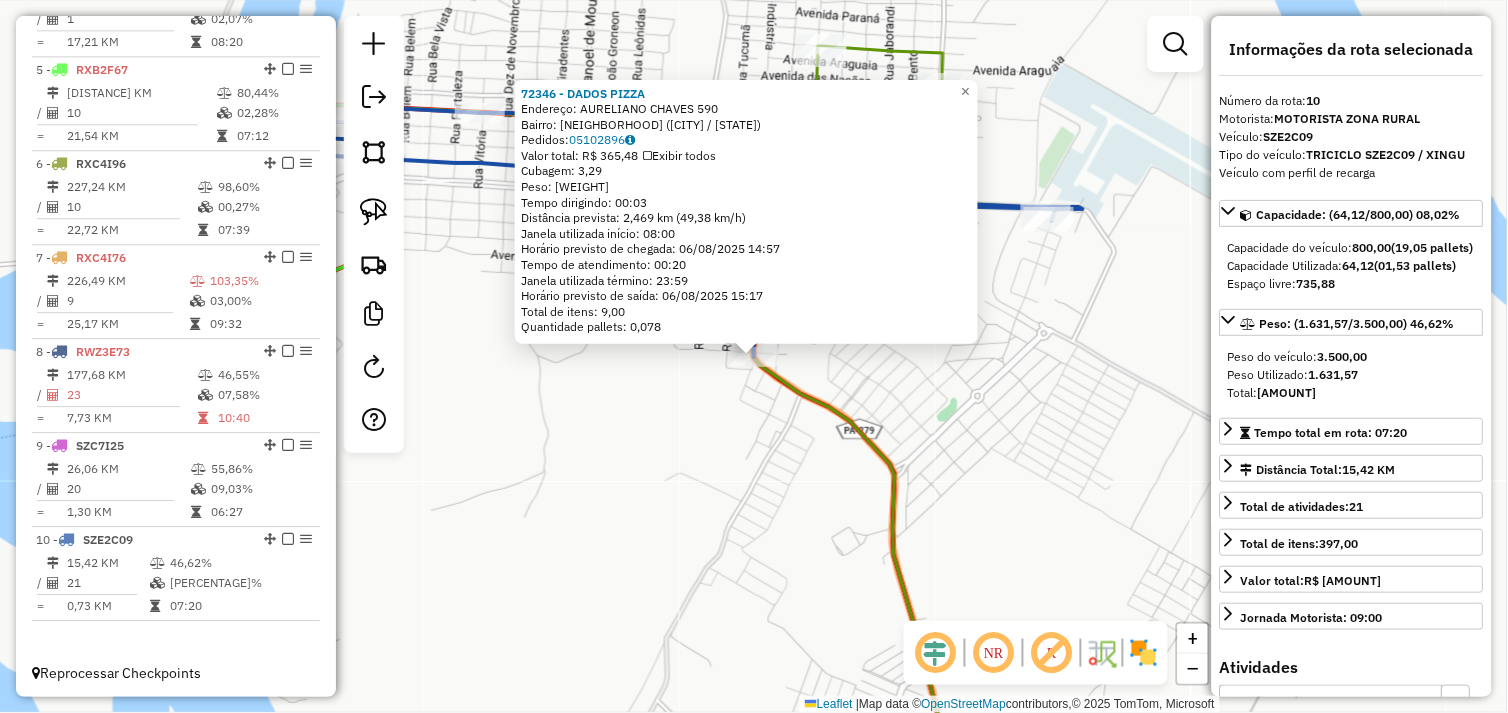 click on "72346 - DADOS PIZZA  Endereço:  AURELIANO CHAVES 590   Bairro: ALECRIM (SAO FELIX DO XINGU / PA)   Pedidos:  05102896   Valor total: R$ 365,48   Exibir todos   Cubagem: 3,29  Peso: 98,50  Tempo dirigindo: 00:03   Distância prevista: 2,469 km (49,38 km/h)   Janela utilizada início: 08:00   Horário previsto de chegada: 06/08/2025 14:57   Tempo de atendimento: 00:20   Janela utilizada término: 23:59   Horário previsto de saída: 06/08/2025 15:17   Total de itens: 9,00   Quantidade pallets: 0,078  × Janela de atendimento Grade de atendimento Capacidade Transportadoras Veículos Cliente Pedidos  Rotas Selecione os dias de semana para filtrar as janelas de atendimento  Seg   Ter   Qua   Qui   Sex   Sáb   Dom  Informe o período da janela de atendimento: De: Até:  Filtrar exatamente a janela do cliente  Considerar janela de atendimento padrão  Selecione os dias de semana para filtrar as grades de atendimento  Seg   Ter   Qua   Qui   Sex   Sáb   Dom   Considerar clientes sem dia de atendimento cadastrado +" 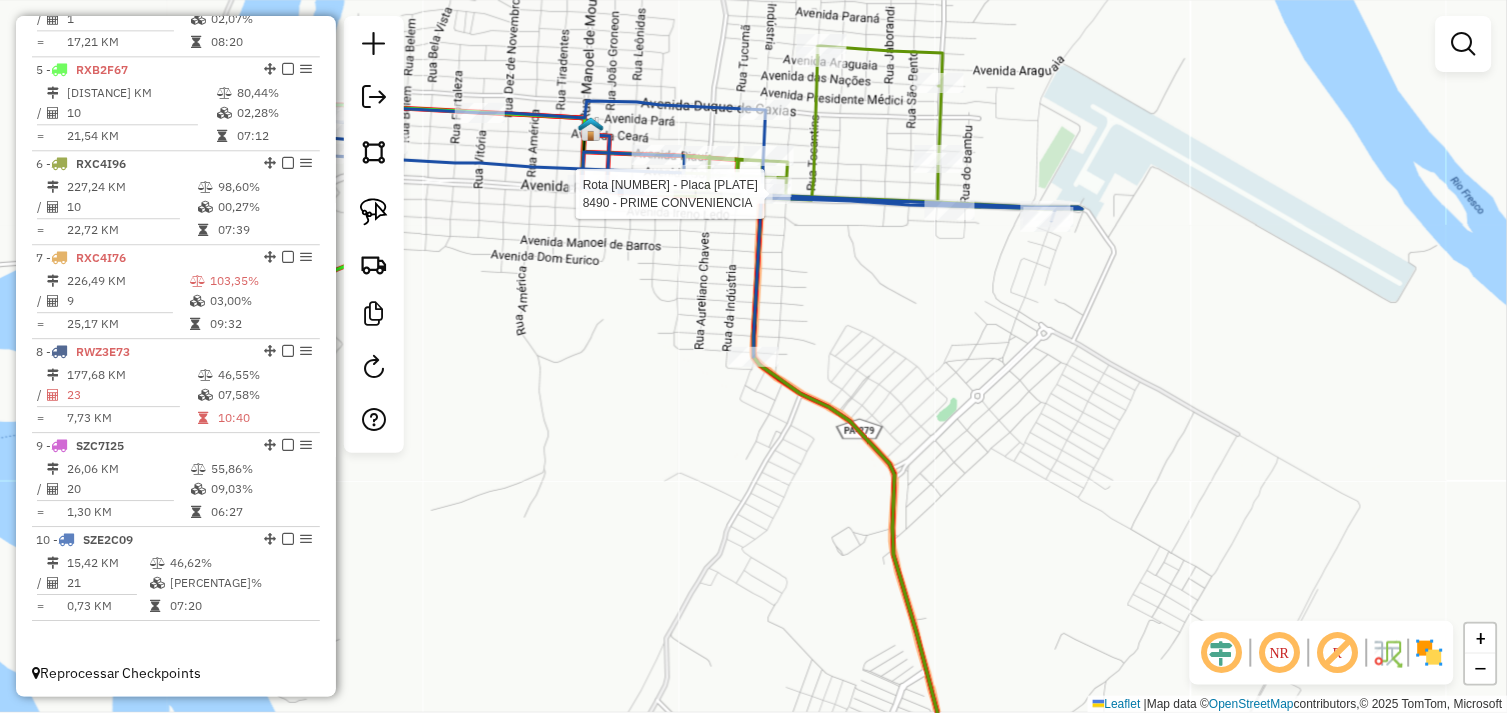 select on "*********" 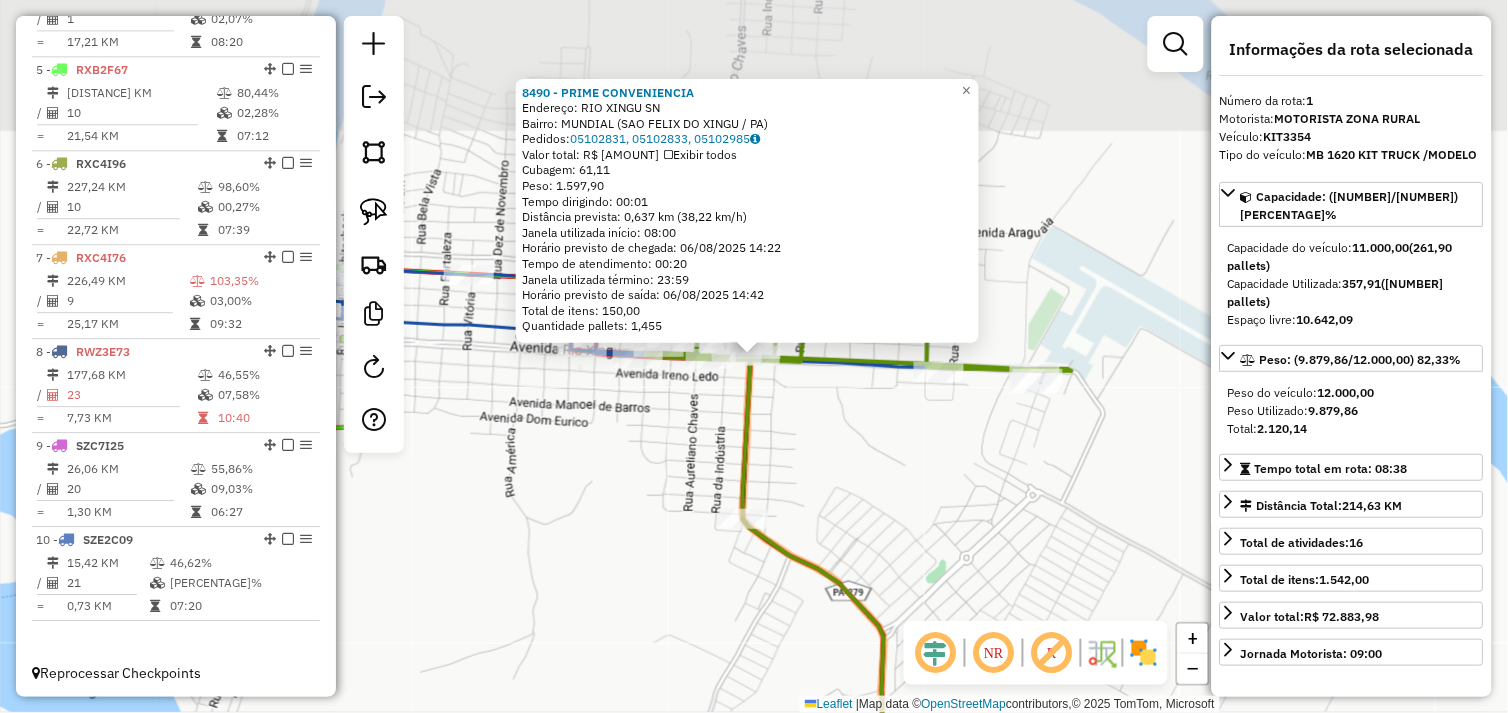 scroll, scrollTop: 748, scrollLeft: 0, axis: vertical 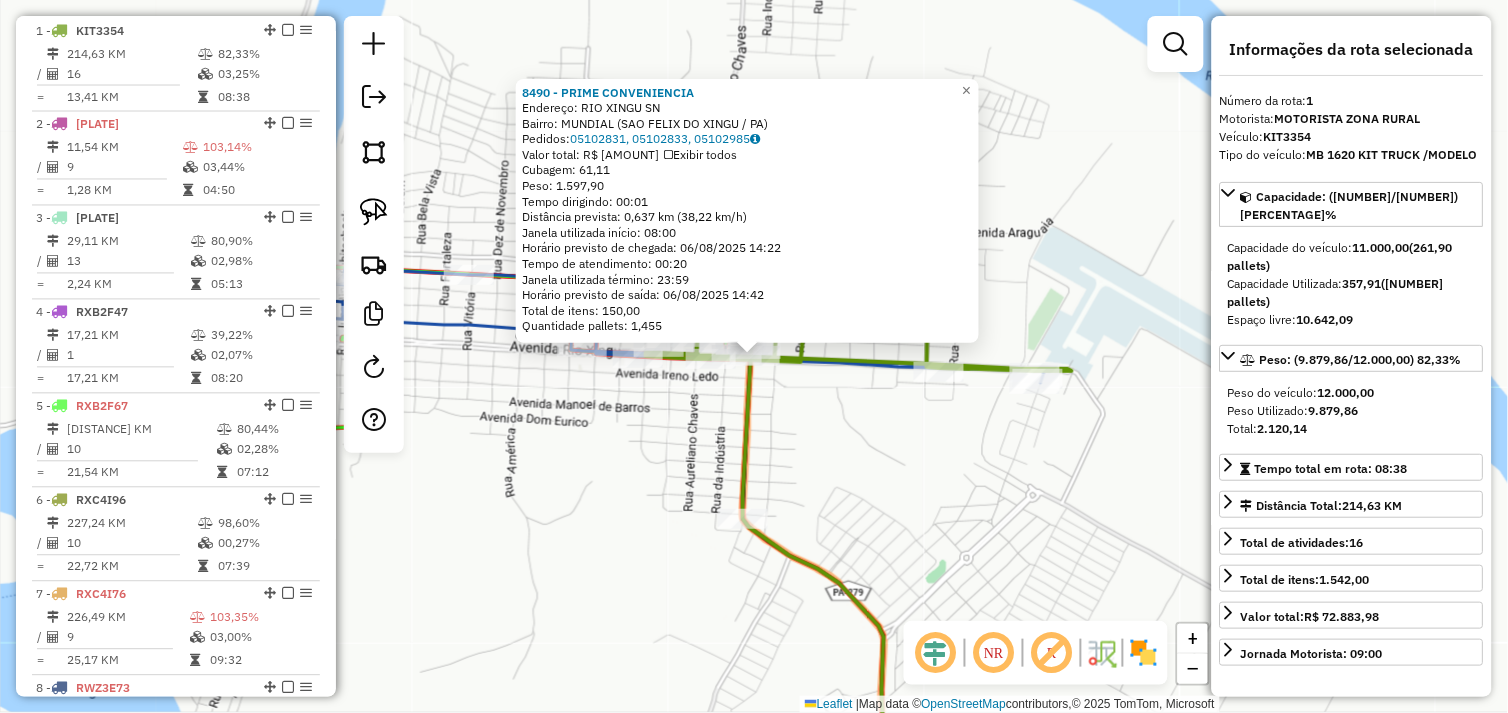 click on "8490 - PRIME CONVENIENCIA  Endereço:  RIO XINGU SN   Bairro: MUNDIAL (SAO FELIX DO XINGU / PA)   Pedidos:  05102831, 05102833, 05102985   Valor total: R$ 11.129,88   Exibir todos   Cubagem: 61,11  Peso: 1.597,90  Tempo dirigindo: 00:01   Distância prevista: 0,637 km (38,22 km/h)   Janela utilizada início: 08:00   Horário previsto de chegada: 06/08/2025 14:22   Tempo de atendimento: 00:20   Janela utilizada término: 23:59   Horário previsto de saída: 06/08/2025 14:42   Total de itens: 150,00   Quantidade pallets: 1,455  × Janela de atendimento Grade de atendimento Capacidade Transportadoras Veículos Cliente Pedidos  Rotas Selecione os dias de semana para filtrar as janelas de atendimento  Seg   Ter   Qua   Qui   Sex   Sáb   Dom  Informe o período da janela de atendimento: De: Até:  Filtrar exatamente a janela do cliente  Considerar janela de atendimento padrão  Selecione os dias de semana para filtrar as grades de atendimento  Seg   Ter   Qua   Qui   Sex   Sáb   Dom   Peso mínimo:   De:   Até:" 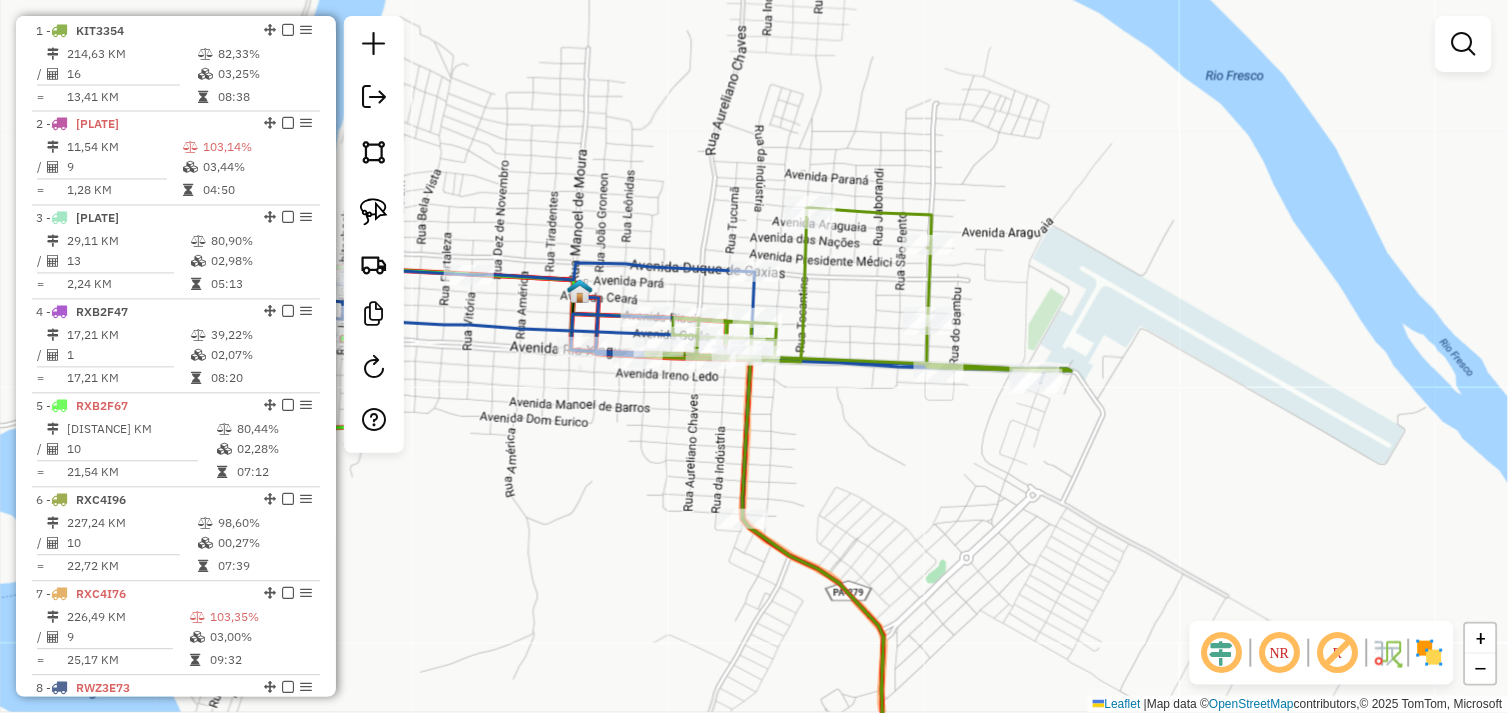 drag, startPoint x: 590, startPoint y: 474, endPoint x: 814, endPoint y: 488, distance: 224.43707 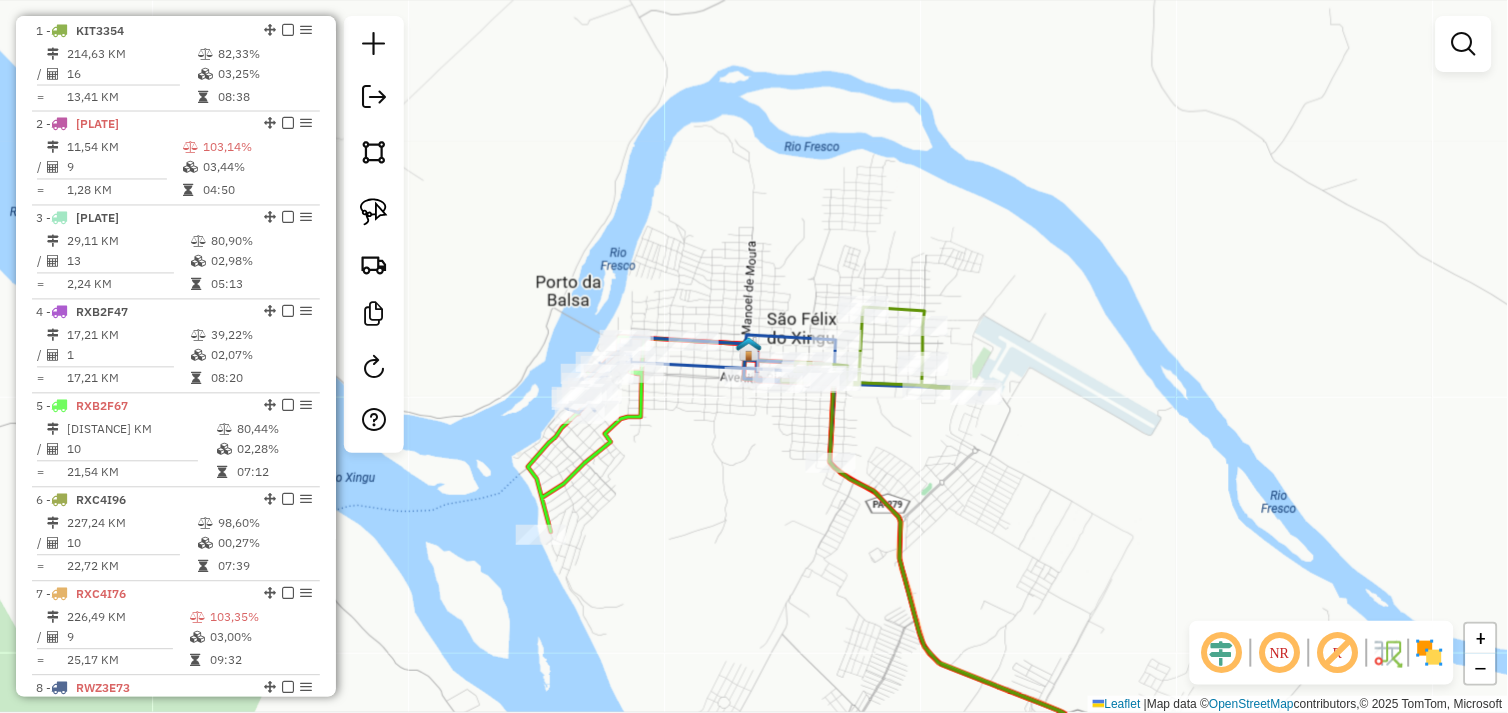 click on "Janela de atendimento Grade de atendimento Capacidade Transportadoras Veículos Cliente Pedidos  Rotas Selecione os dias de semana para filtrar as janelas de atendimento  Seg   Ter   Qua   Qui   Sex   Sáb   Dom  Informe o período da janela de atendimento: De: Até:  Filtrar exatamente a janela do cliente  Considerar janela de atendimento padrão  Selecione os dias de semana para filtrar as grades de atendimento  Seg   Ter   Qua   Qui   Sex   Sáb   Dom   Considerar clientes sem dia de atendimento cadastrado  Clientes fora do dia de atendimento selecionado Filtrar as atividades entre os valores definidos abaixo:  Peso mínimo:   Peso máximo:   Cubagem mínima:   Cubagem máxima:   De:   Até:  Filtrar as atividades entre o tempo de atendimento definido abaixo:  De:   Até:   Considerar capacidade total dos clientes não roteirizados Transportadora: Selecione um ou mais itens Tipo de veículo: Selecione um ou mais itens Veículo: Selecione um ou mais itens Motorista: Selecione um ou mais itens Nome: Rótulo:" 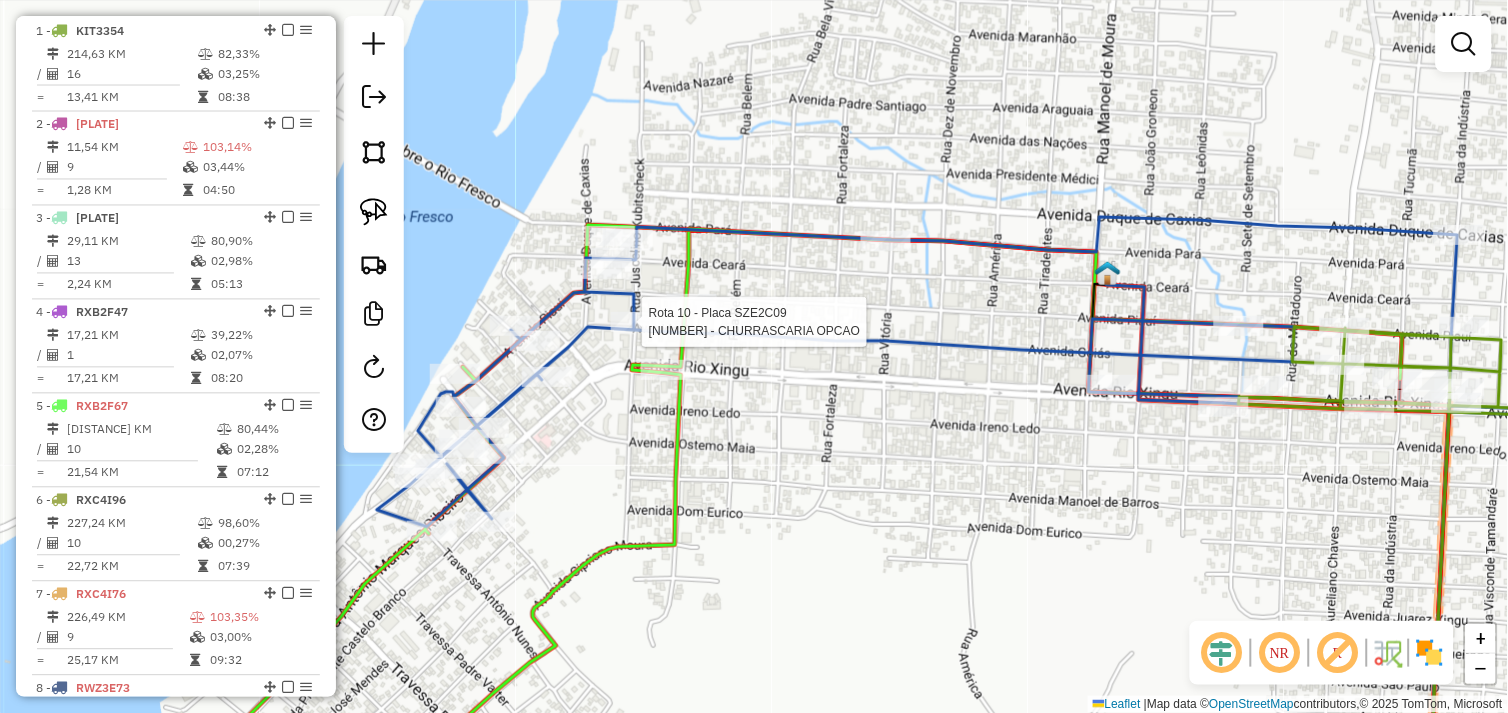 select on "*********" 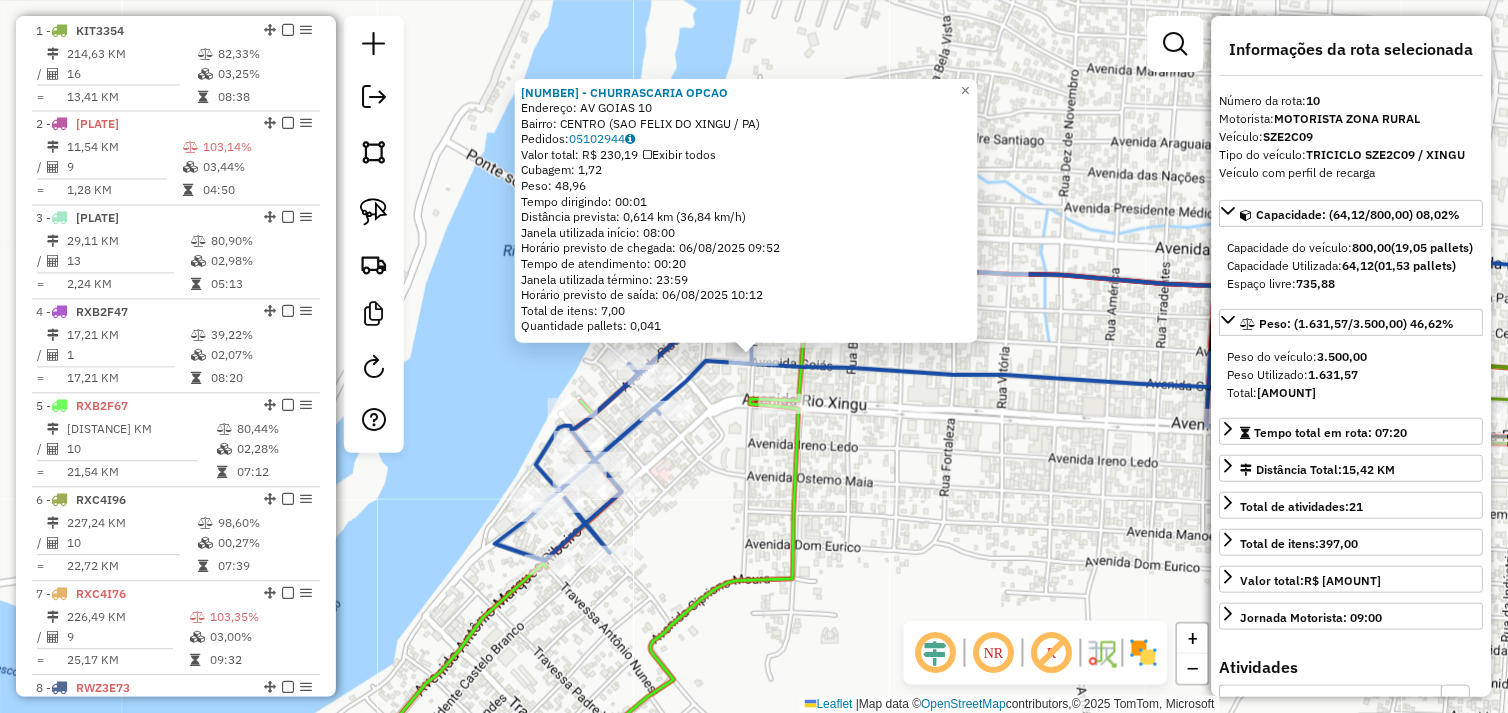 scroll, scrollTop: 1085, scrollLeft: 0, axis: vertical 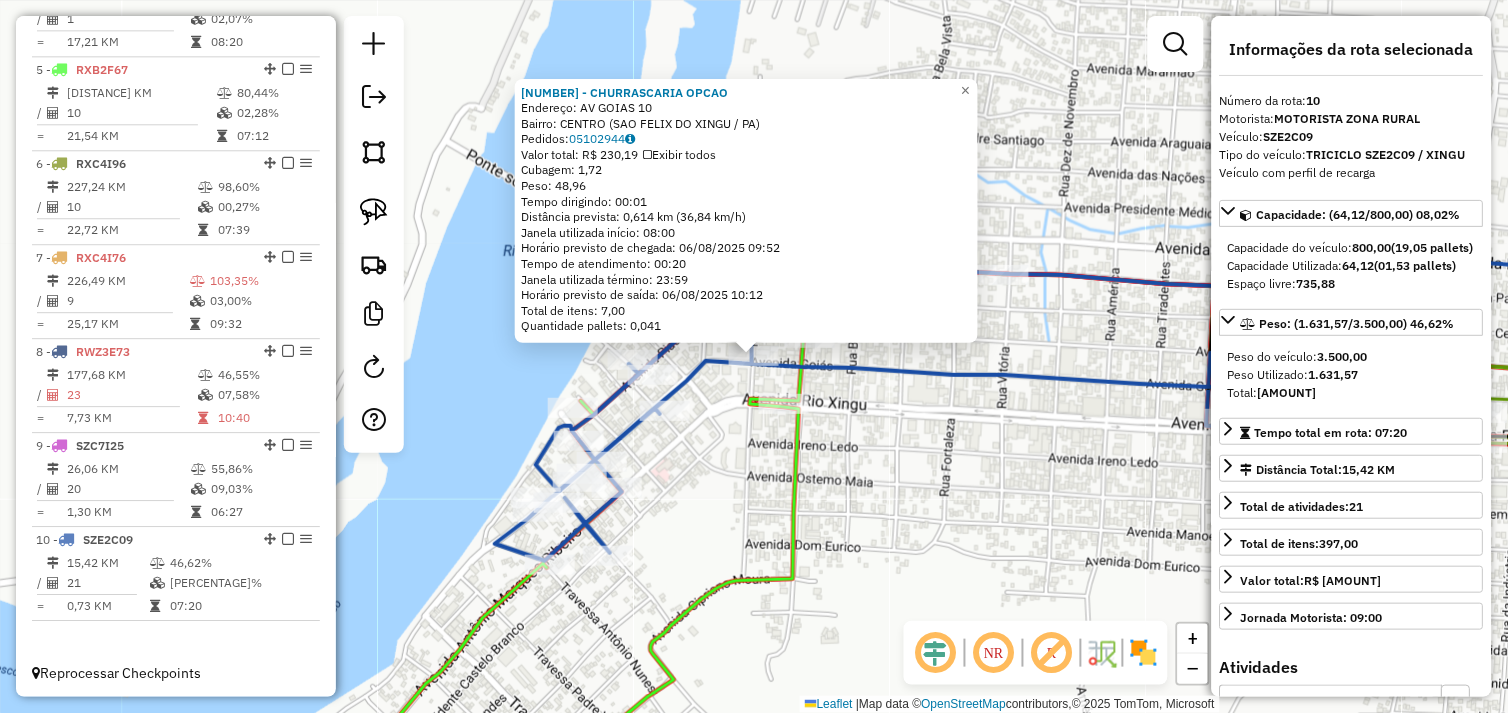 click on "182 - CHURRASCARIA OPCAO  Endereço:  AV GOIAS 10   Bairro: CENTRO (SAO FELIX DO XINGU / PA)   Pedidos:  05102944   Valor total: R$ 230,19   Exibir todos   Cubagem: 1,72  Peso: 48,96  Tempo dirigindo: 00:01   Distância prevista: 0,614 km (36,84 km/h)   Janela utilizada início: 08:00   Horário previsto de chegada: 06/08/2025 09:52   Tempo de atendimento: 00:20   Janela utilizada término: 23:59   Horário previsto de saída: 06/08/2025 10:12   Total de itens: 7,00   Quantidade pallets: 0,041  × Janela de atendimento Grade de atendimento Capacidade Transportadoras Veículos Cliente Pedidos  Rotas Selecione os dias de semana para filtrar as janelas de atendimento  Seg   Ter   Qua   Qui   Sex   Sáb   Dom  Informe o período da janela de atendimento: De: Até:  Filtrar exatamente a janela do cliente  Considerar janela de atendimento padrão  Selecione os dias de semana para filtrar as grades de atendimento  Seg   Ter   Qua   Qui   Sex   Sáb   Dom   Considerar clientes sem dia de atendimento cadastrado  De:" 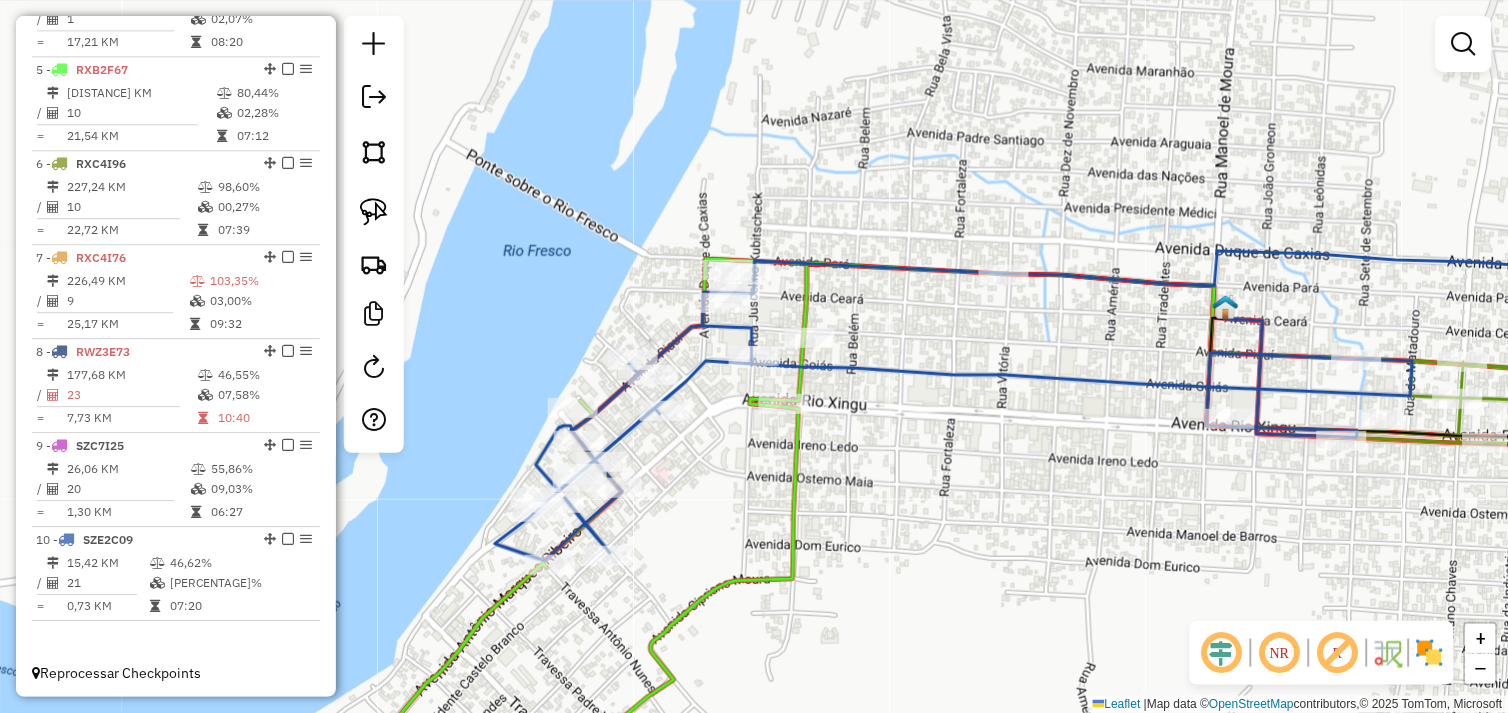drag, startPoint x: 965, startPoint y: 492, endPoint x: 857, endPoint y: 456, distance: 113.841995 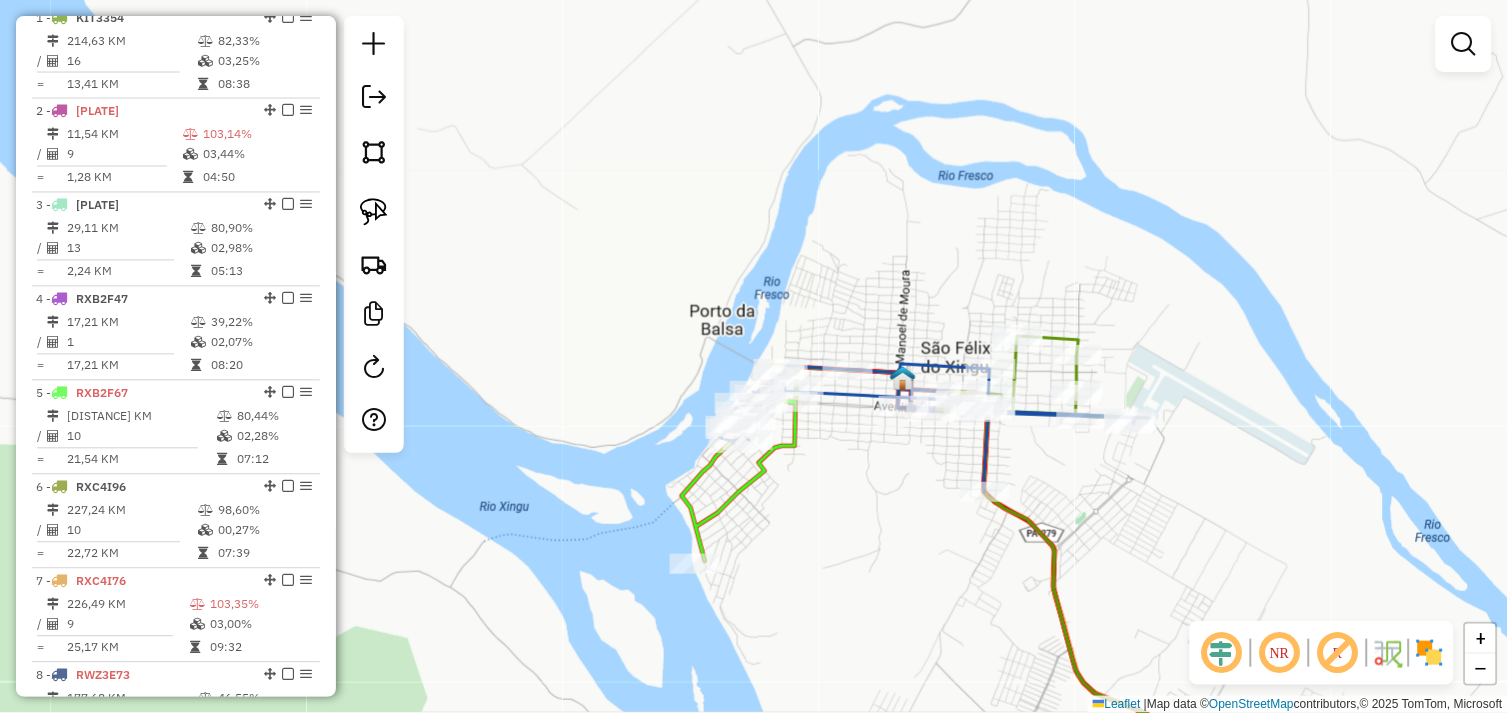 scroll, scrollTop: 752, scrollLeft: 0, axis: vertical 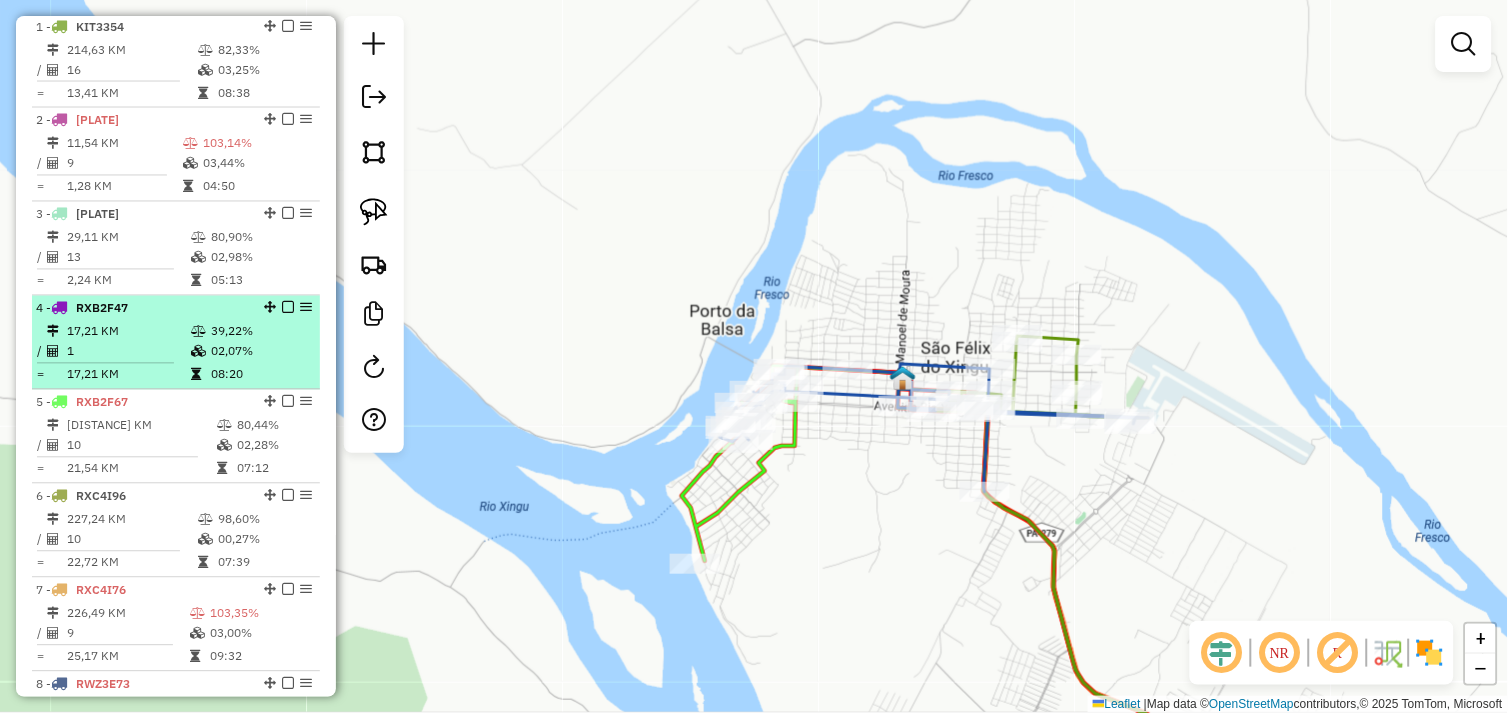 click on "17,21 KM" at bounding box center [128, 332] 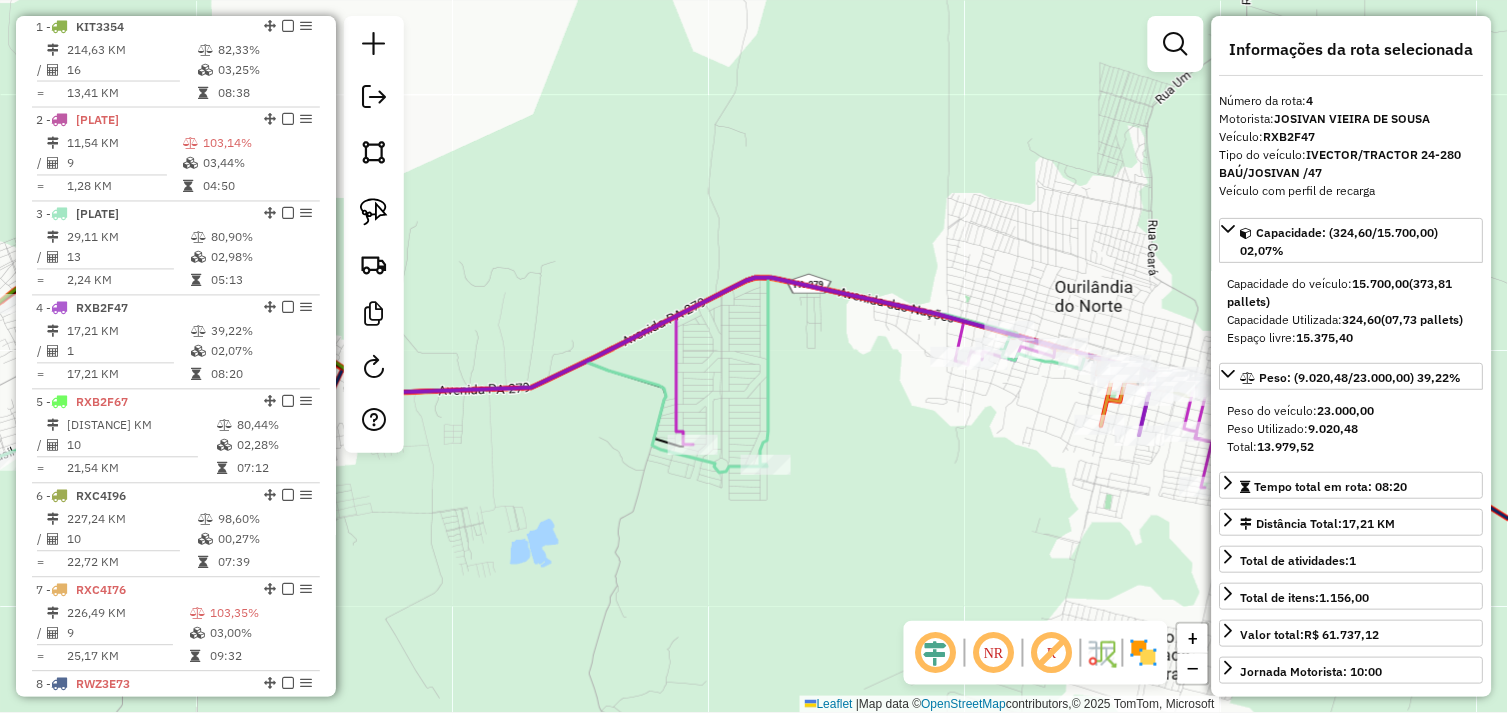 click on "Janela de atendimento Grade de atendimento Capacidade Transportadoras Veículos Cliente Pedidos  Rotas Selecione os dias de semana para filtrar as janelas de atendimento  Seg   Ter   Qua   Qui   Sex   Sáb   Dom  Informe o período da janela de atendimento: De: Até:  Filtrar exatamente a janela do cliente  Considerar janela de atendimento padrão  Selecione os dias de semana para filtrar as grades de atendimento  Seg   Ter   Qua   Qui   Sex   Sáb   Dom   Considerar clientes sem dia de atendimento cadastrado  Clientes fora do dia de atendimento selecionado Filtrar as atividades entre os valores definidos abaixo:  Peso mínimo:   Peso máximo:   Cubagem mínima:   Cubagem máxima:   De:   Até:  Filtrar as atividades entre o tempo de atendimento definido abaixo:  De:   Até:   Considerar capacidade total dos clientes não roteirizados Transportadora: Selecione um ou mais itens Tipo de veículo: Selecione um ou mais itens Veículo: Selecione um ou mais itens Motorista: Selecione um ou mais itens Nome: Rótulo:" 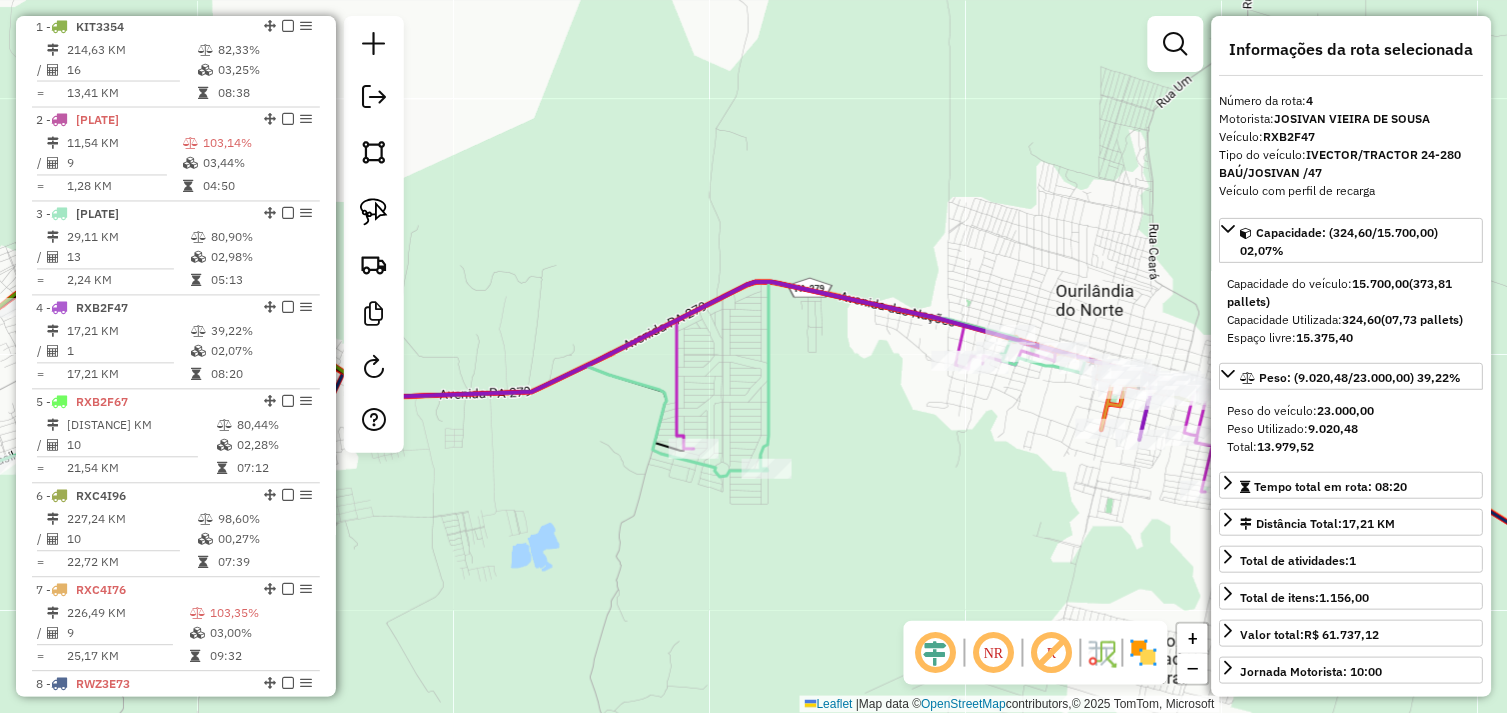drag, startPoint x: 543, startPoint y: 560, endPoint x: 756, endPoint y: 510, distance: 218.78986 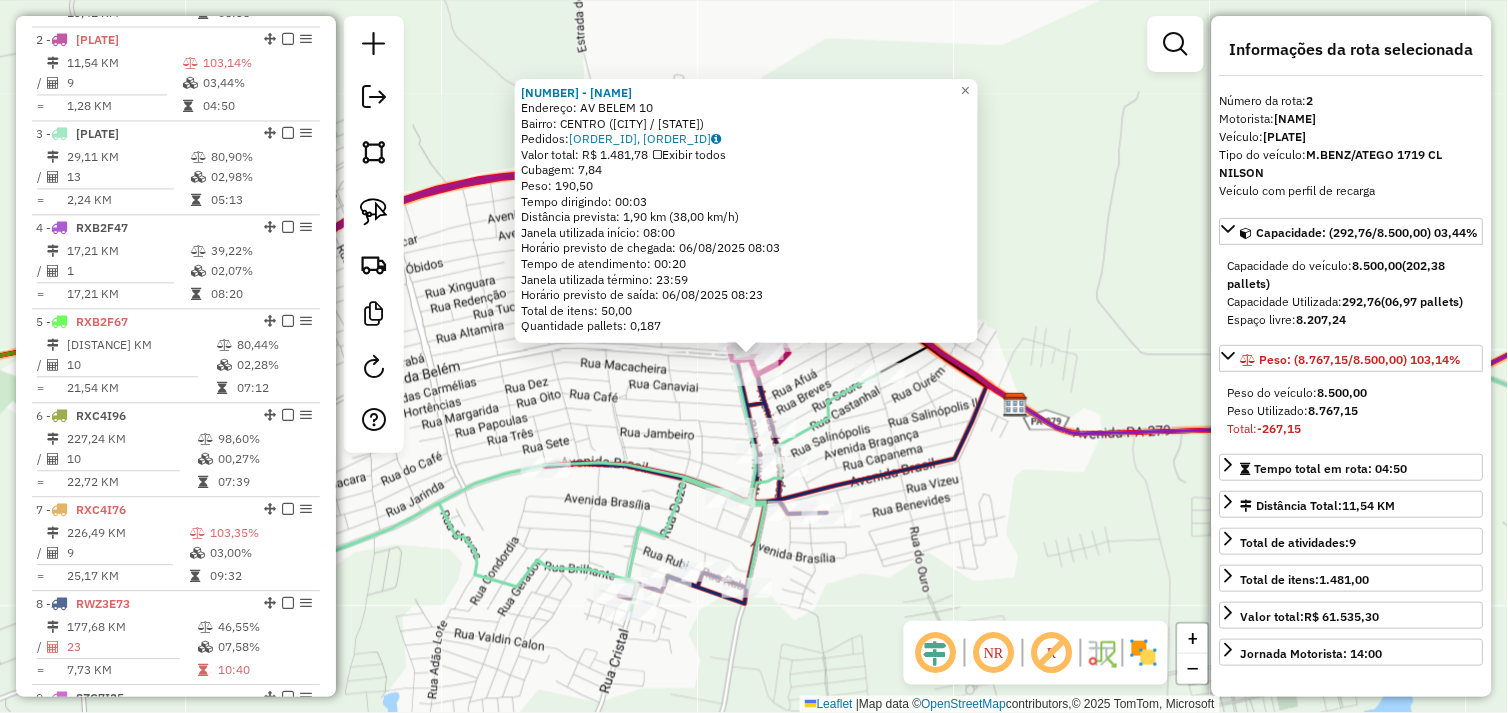 scroll, scrollTop: 842, scrollLeft: 0, axis: vertical 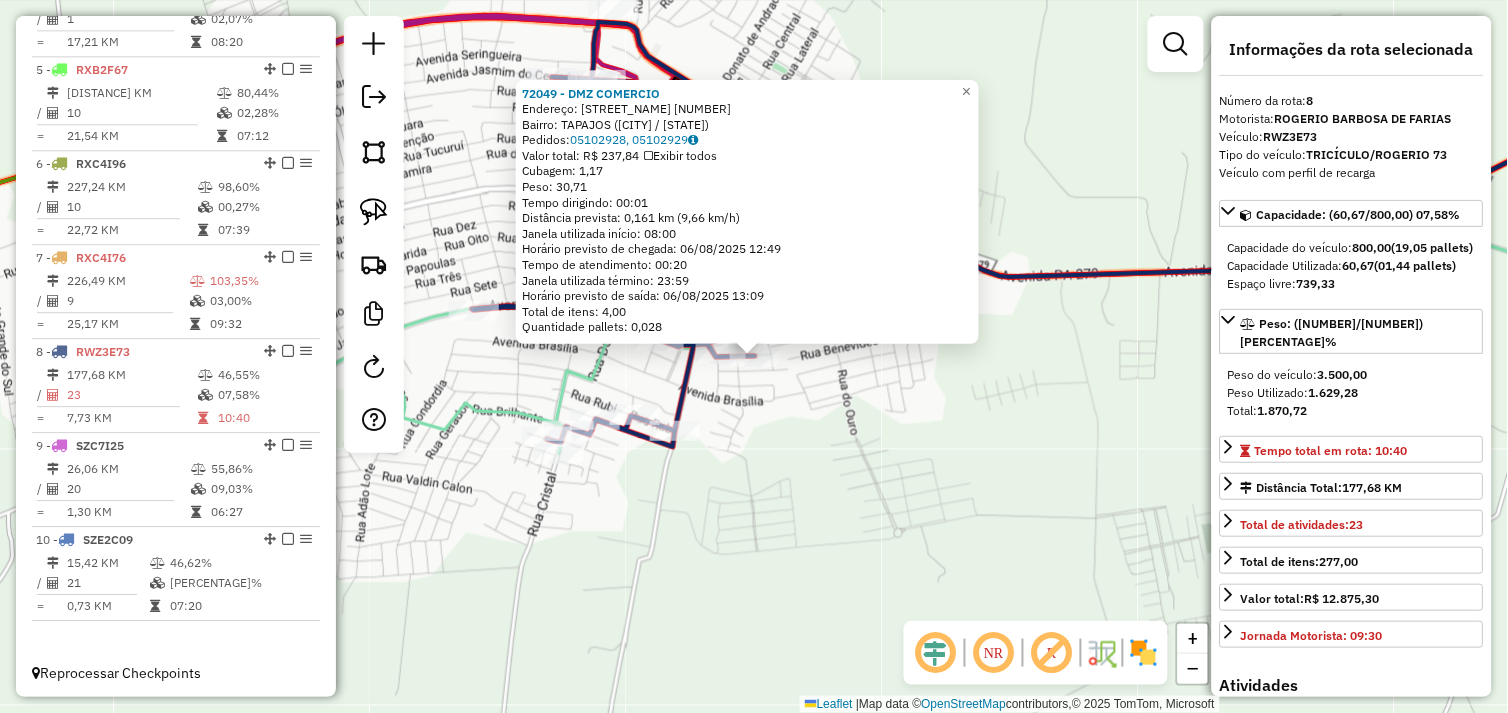 click on "72049 - DMZ COMERCIO  Endereço:  RUA DOS TUCANOS SN   Bairro: TAPAJOS (TUCUMA / PA)   Pedidos:  05102928, 05102929   Valor total: R$ 237,84   Exibir todos   Cubagem: 1,17  Peso: 30,71  Tempo dirigindo: 00:01   Distância prevista: 0,161 km (9,66 km/h)   Janela utilizada início: 08:00   Horário previsto de chegada: 06/08/2025 12:49   Tempo de atendimento: 00:20   Janela utilizada término: 23:59   Horário previsto de saída: 06/08/2025 13:09   Total de itens: 4,00   Quantidade pallets: 0,028  × Janela de atendimento Grade de atendimento Capacidade Transportadoras Veículos Cliente Pedidos  Rotas Selecione os dias de semana para filtrar as janelas de atendimento  Seg   Ter   Qua   Qui   Sex   Sáb   Dom  Informe o período da janela de atendimento: De: Até:  Filtrar exatamente a janela do cliente  Considerar janela de atendimento padrão  Selecione os dias de semana para filtrar as grades de atendimento  Seg   Ter   Qua   Qui   Sex   Sáb   Dom   Considerar clientes sem dia de atendimento cadastrado  De:" 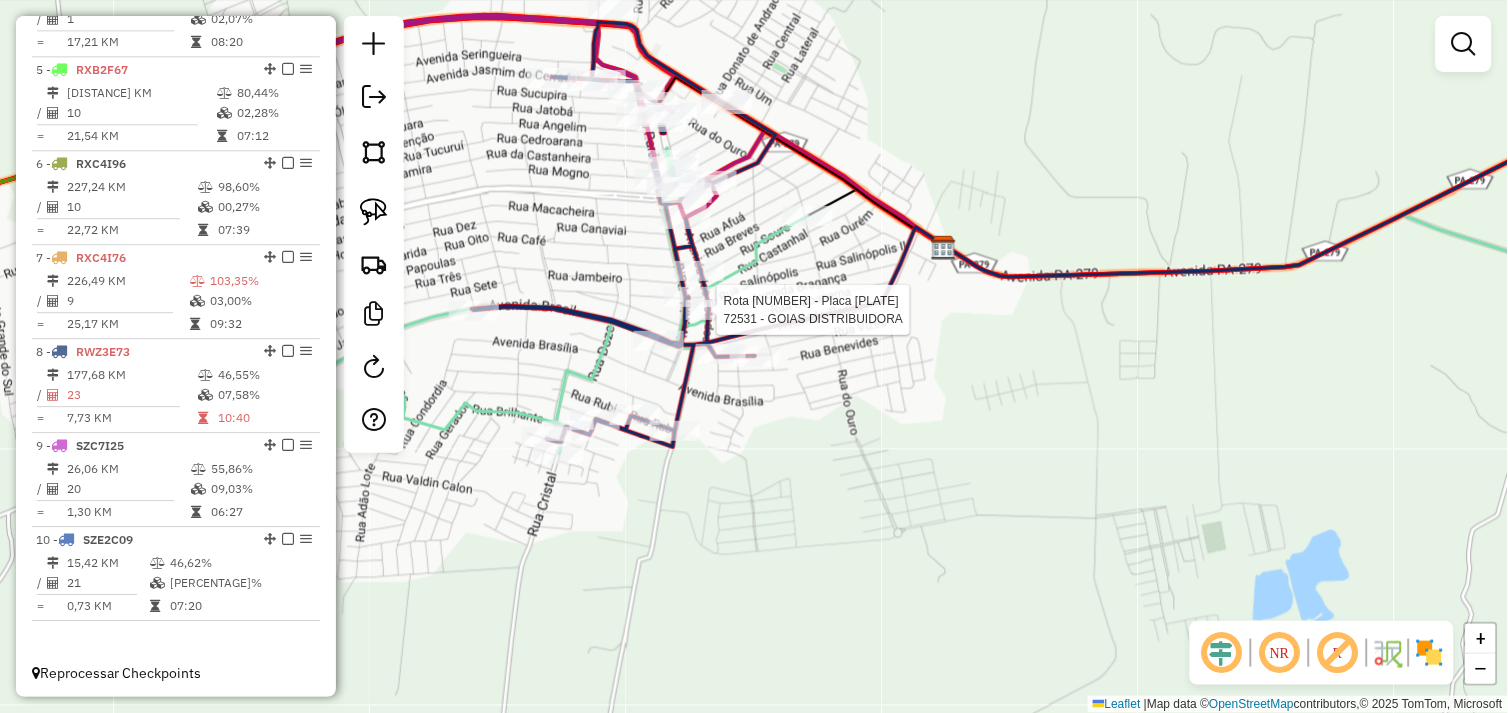 select on "*********" 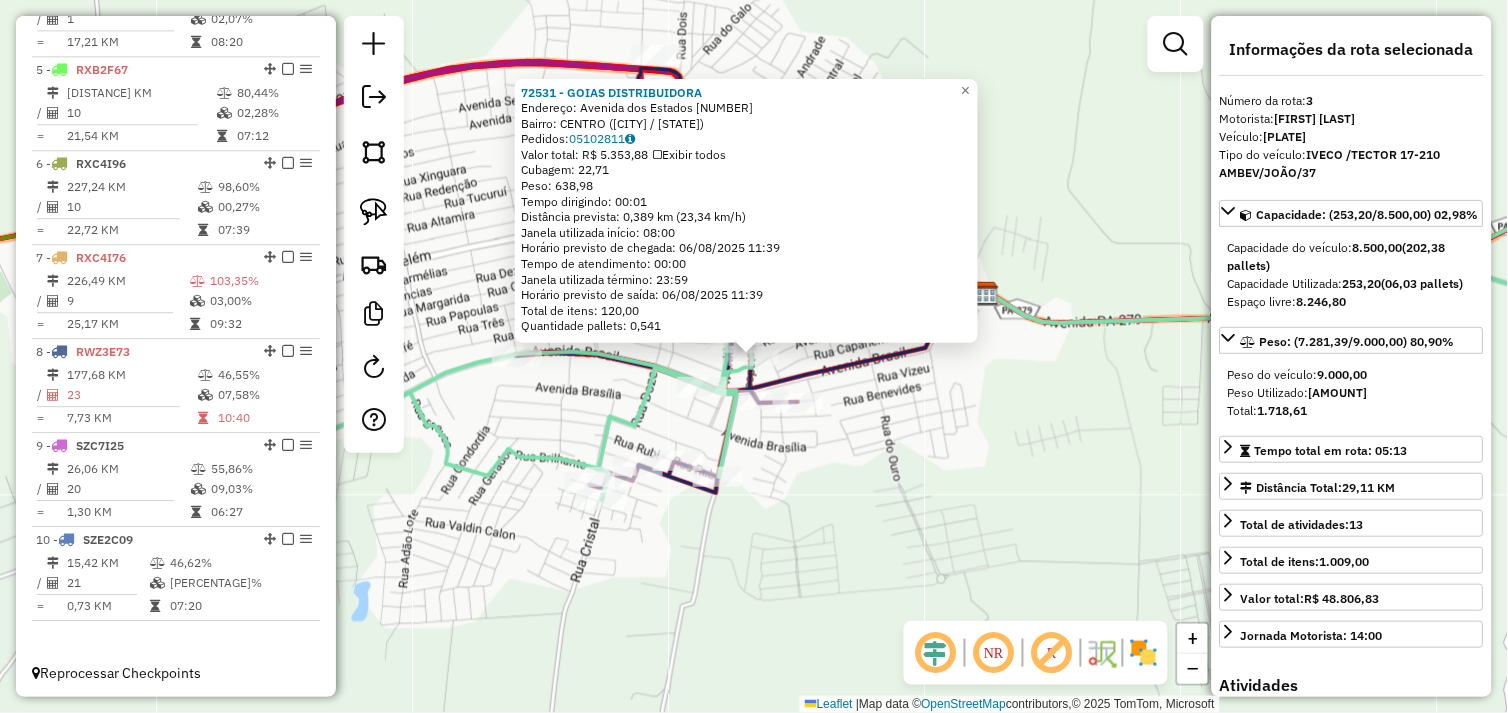 scroll, scrollTop: 935, scrollLeft: 0, axis: vertical 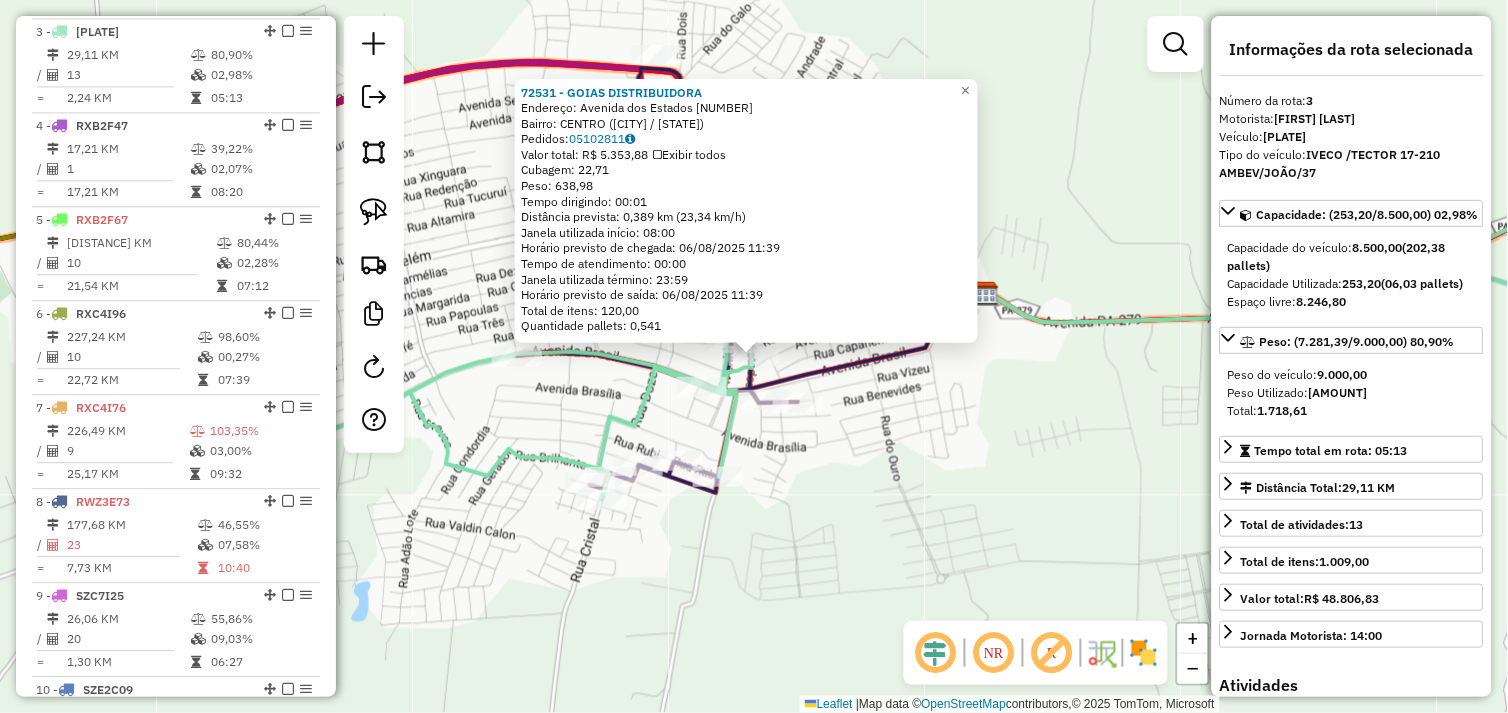 click on "72531 - GOIAS DISTRIBUIDORA  Endereço:  Avenida dos Estados 583   Bairro: CENTRO (TUCUMA / PA)   Pedidos:  05102811   Valor total: R$ 5.353,88   Exibir todos   Cubagem: 22,71  Peso: 638,98  Tempo dirigindo: 00:01   Distância prevista: 0,389 km (23,34 km/h)   Janela utilizada início: 08:00   Horário previsto de chegada: 06/08/2025 11:39   Tempo de atendimento: 00:00   Janela utilizada término: 23:59   Horário previsto de saída: 06/08/2025 11:39   Total de itens: 120,00   Quantidade pallets: 0,541  × Janela de atendimento Grade de atendimento Capacidade Transportadoras Veículos Cliente Pedidos  Rotas Selecione os dias de semana para filtrar as janelas de atendimento  Seg   Ter   Qua   Qui   Sex   Sáb   Dom  Informe o período da janela de atendimento: De: Até:  Filtrar exatamente a janela do cliente  Considerar janela de atendimento padrão  Selecione os dias de semana para filtrar as grades de atendimento  Seg   Ter   Qua   Qui   Sex   Sáb   Dom   Clientes fora do dia de atendimento selecionado De:" 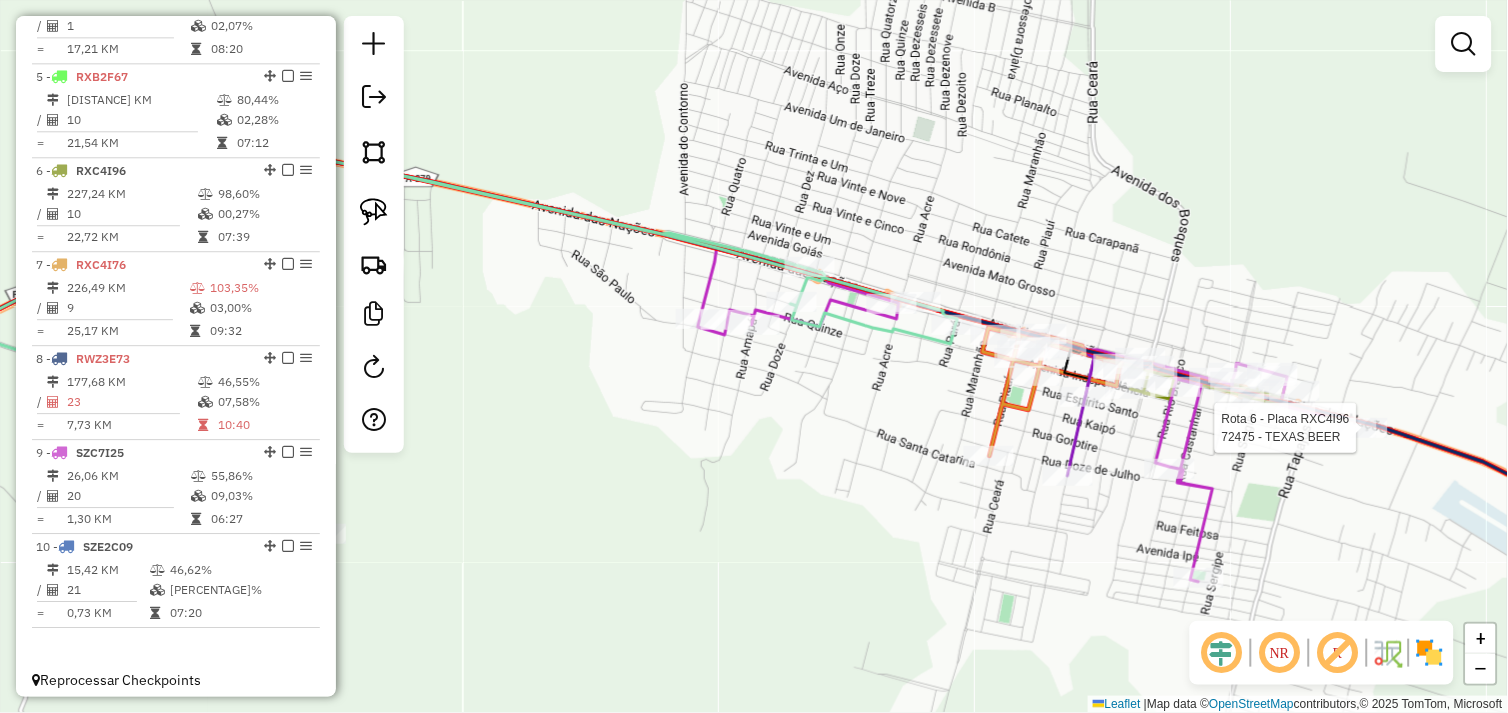 select on "*********" 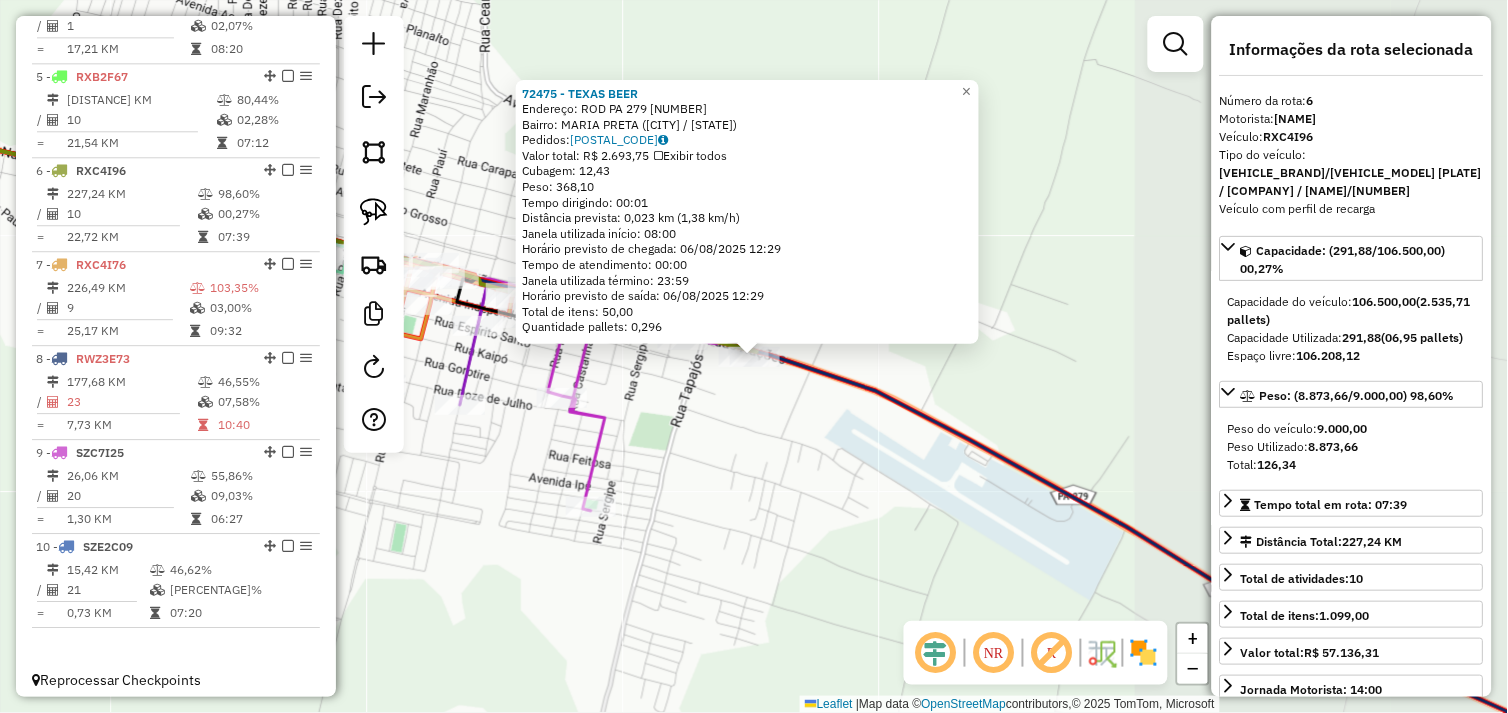 scroll, scrollTop: 1085, scrollLeft: 0, axis: vertical 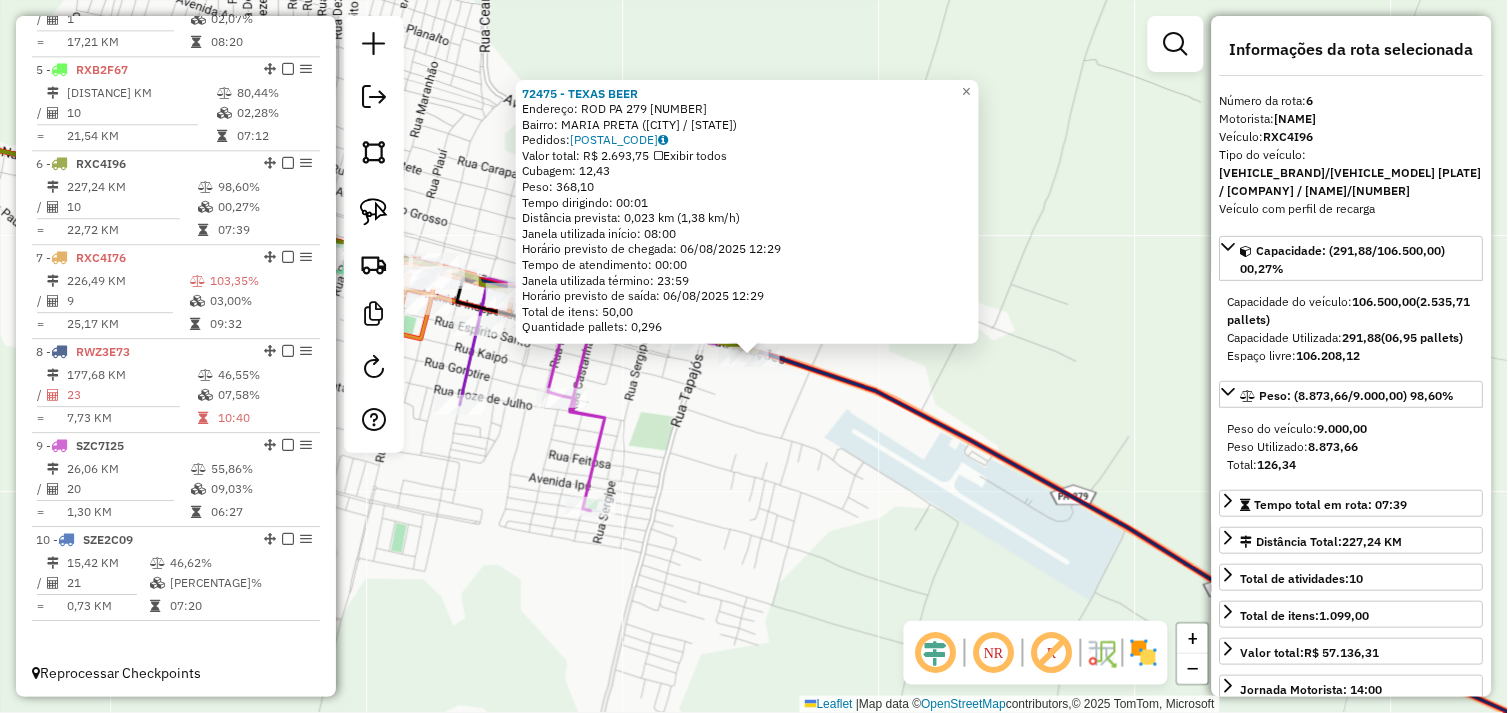 drag, startPoint x: 811, startPoint y: 438, endPoint x: 775, endPoint y: 437, distance: 36.013885 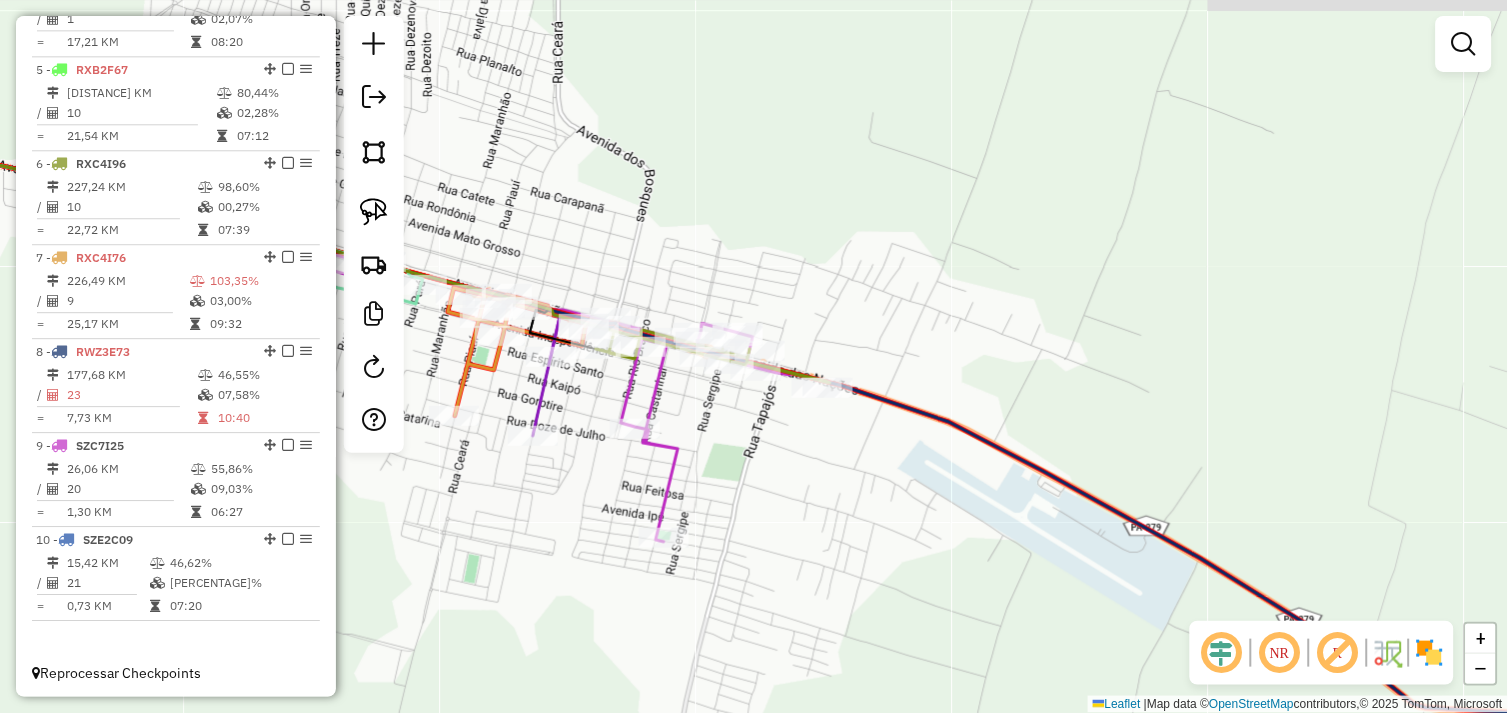 drag, startPoint x: 753, startPoint y: 455, endPoint x: 958, endPoint y: 484, distance: 207.04106 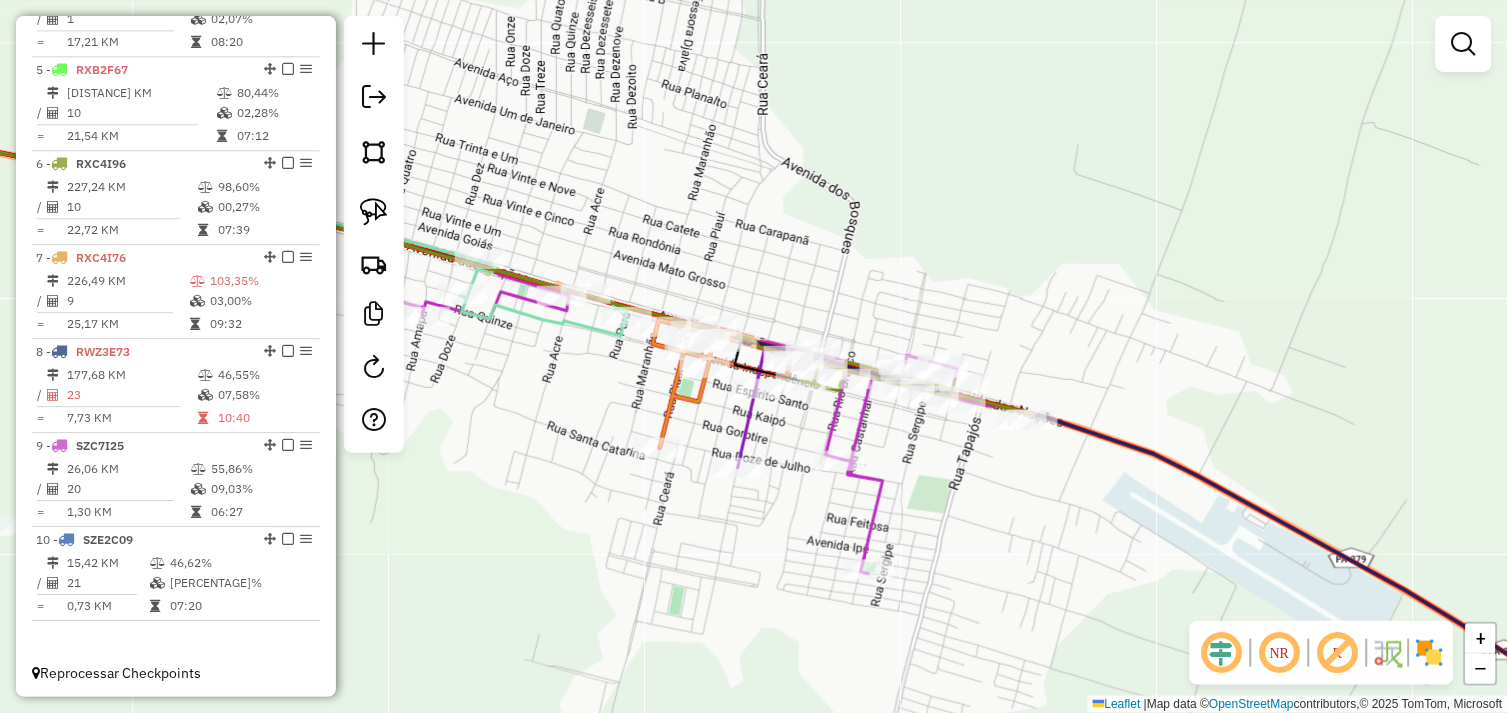 drag, startPoint x: 597, startPoint y: 550, endPoint x: 727, endPoint y: 531, distance: 131.38112 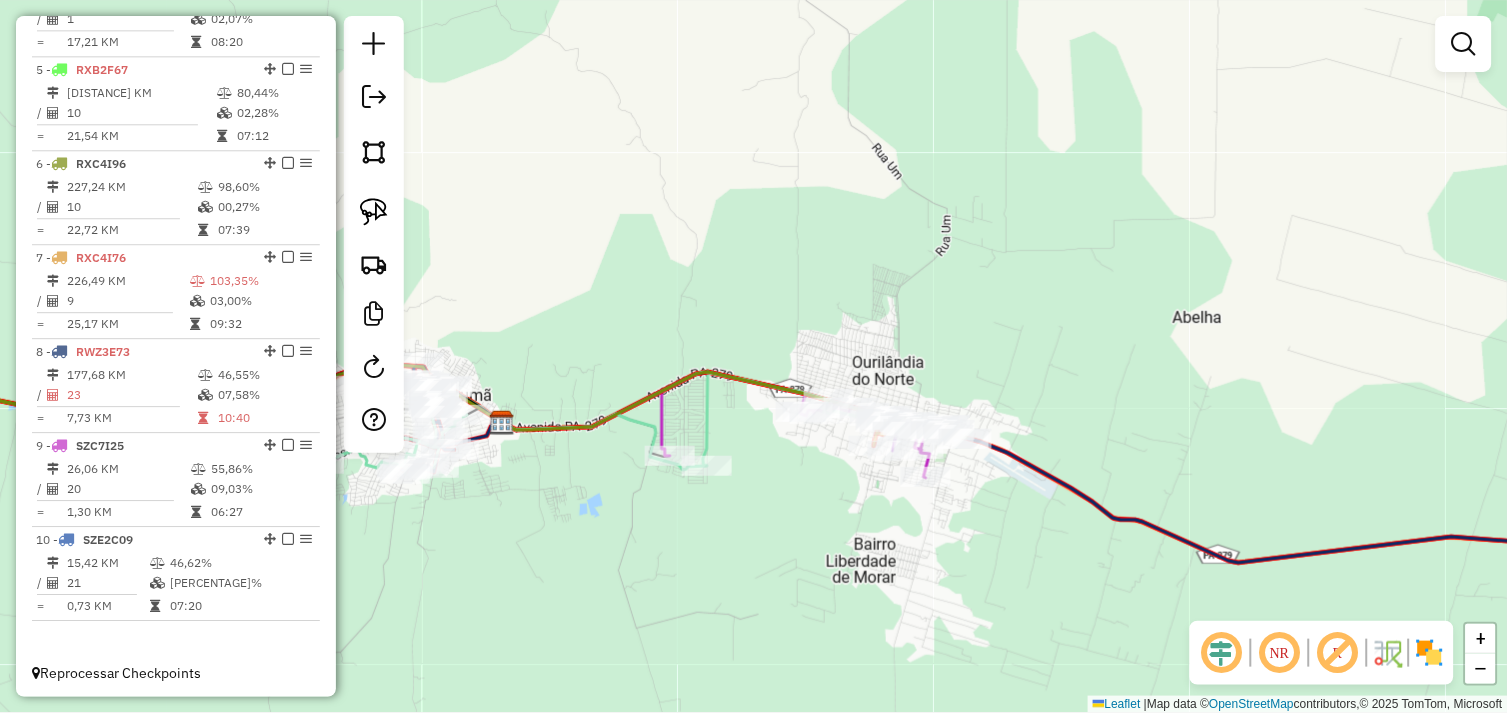 drag, startPoint x: 841, startPoint y: 518, endPoint x: 938, endPoint y: 501, distance: 98.478424 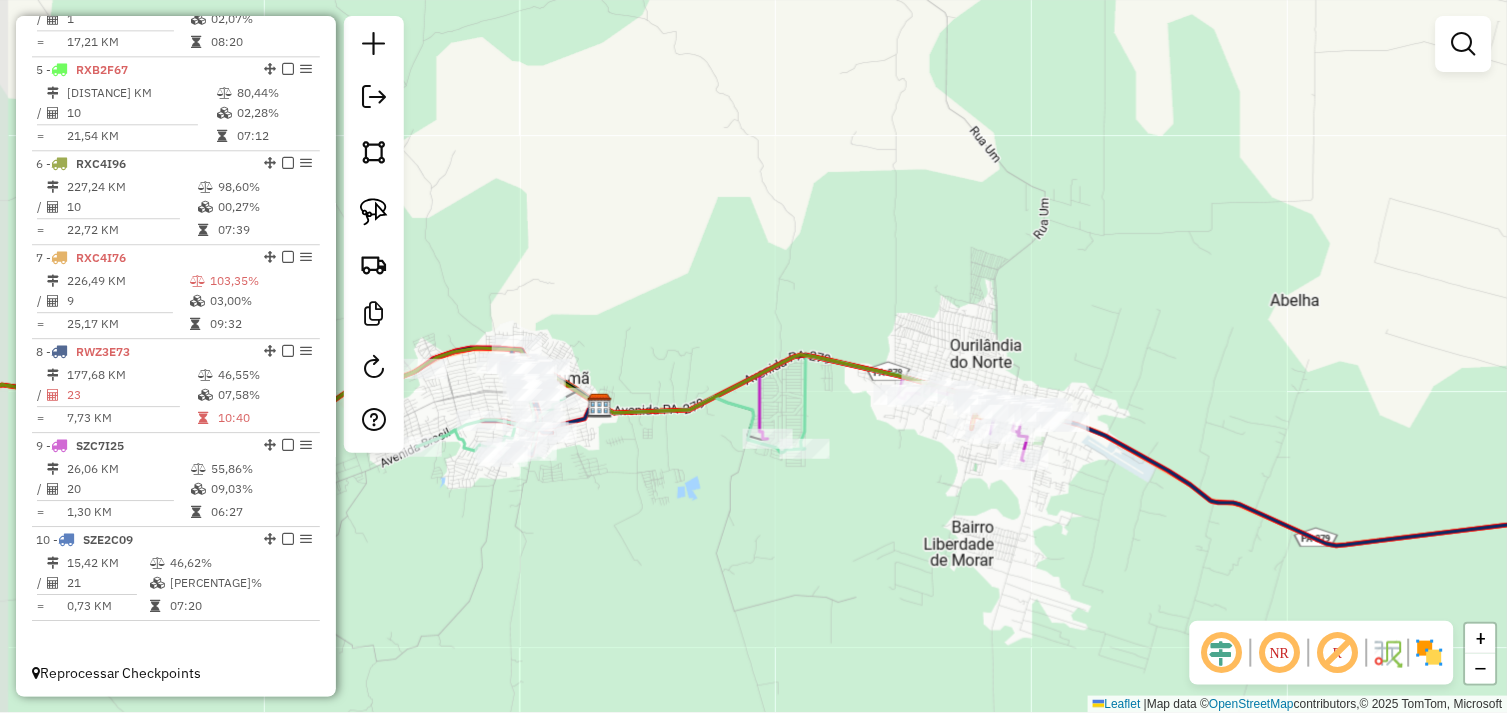 click on "Janela de atendimento Grade de atendimento Capacidade Transportadoras Veículos Cliente Pedidos  Rotas Selecione os dias de semana para filtrar as janelas de atendimento  Seg   Ter   Qua   Qui   Sex   Sáb   Dom  Informe o período da janela de atendimento: De: Até:  Filtrar exatamente a janela do cliente  Considerar janela de atendimento padrão  Selecione os dias de semana para filtrar as grades de atendimento  Seg   Ter   Qua   Qui   Sex   Sáb   Dom   Considerar clientes sem dia de atendimento cadastrado  Clientes fora do dia de atendimento selecionado Filtrar as atividades entre os valores definidos abaixo:  Peso mínimo:   Peso máximo:   Cubagem mínima:   Cubagem máxima:   De:   Até:  Filtrar as atividades entre o tempo de atendimento definido abaixo:  De:   Até:   Considerar capacidade total dos clientes não roteirizados Transportadora: Selecione um ou mais itens Tipo de veículo: Selecione um ou mais itens Veículo: Selecione um ou mais itens Motorista: Selecione um ou mais itens Nome: Rótulo:" 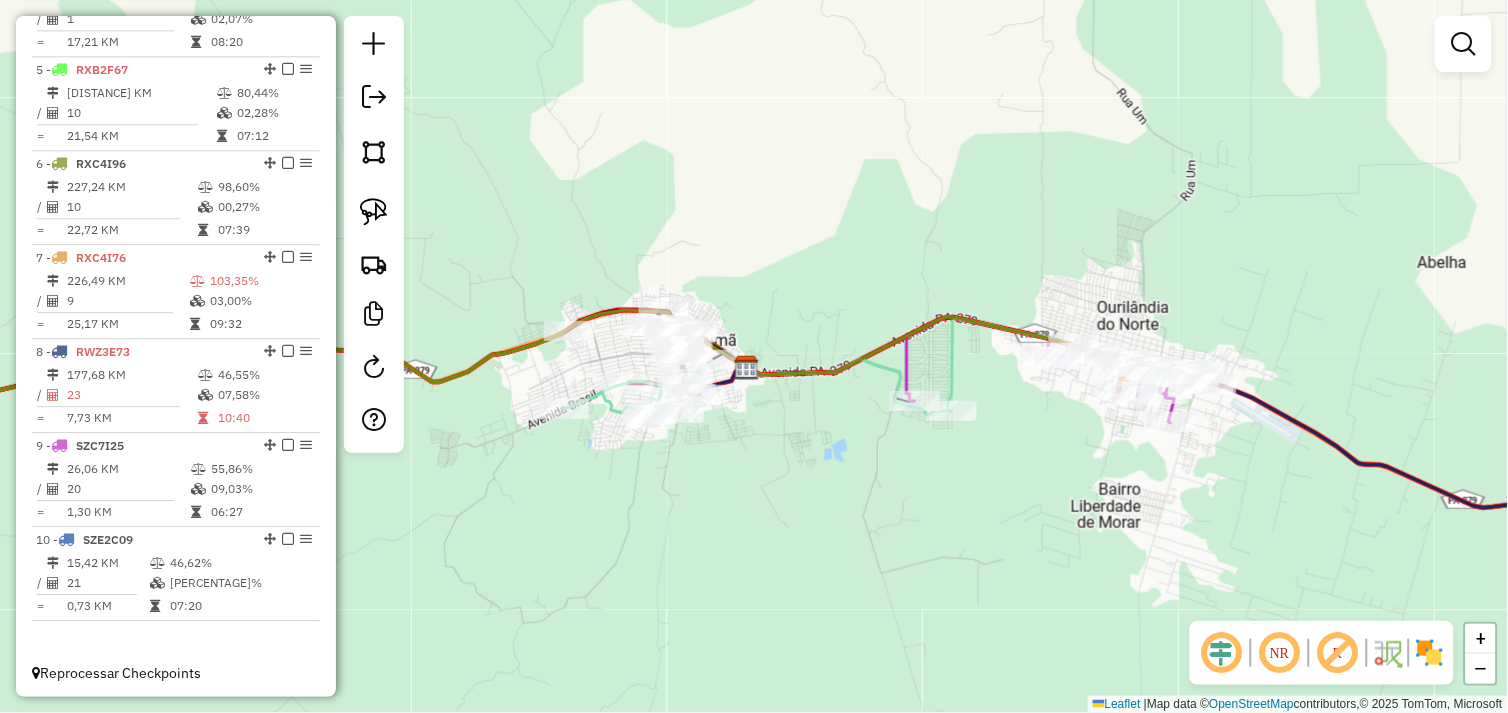 drag, startPoint x: 871, startPoint y: 546, endPoint x: 855, endPoint y: 571, distance: 29.681644 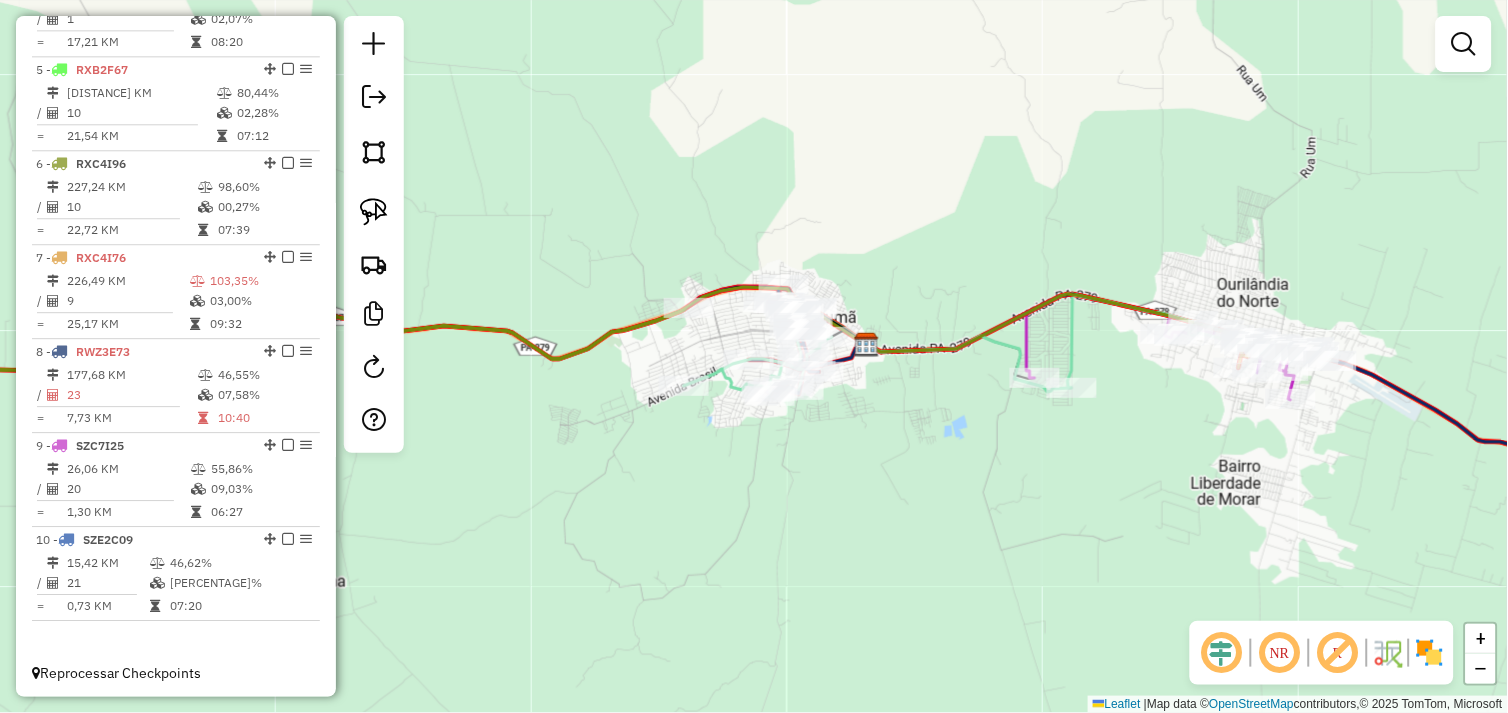 drag, startPoint x: 687, startPoint y: 604, endPoint x: 938, endPoint y: 553, distance: 256.12888 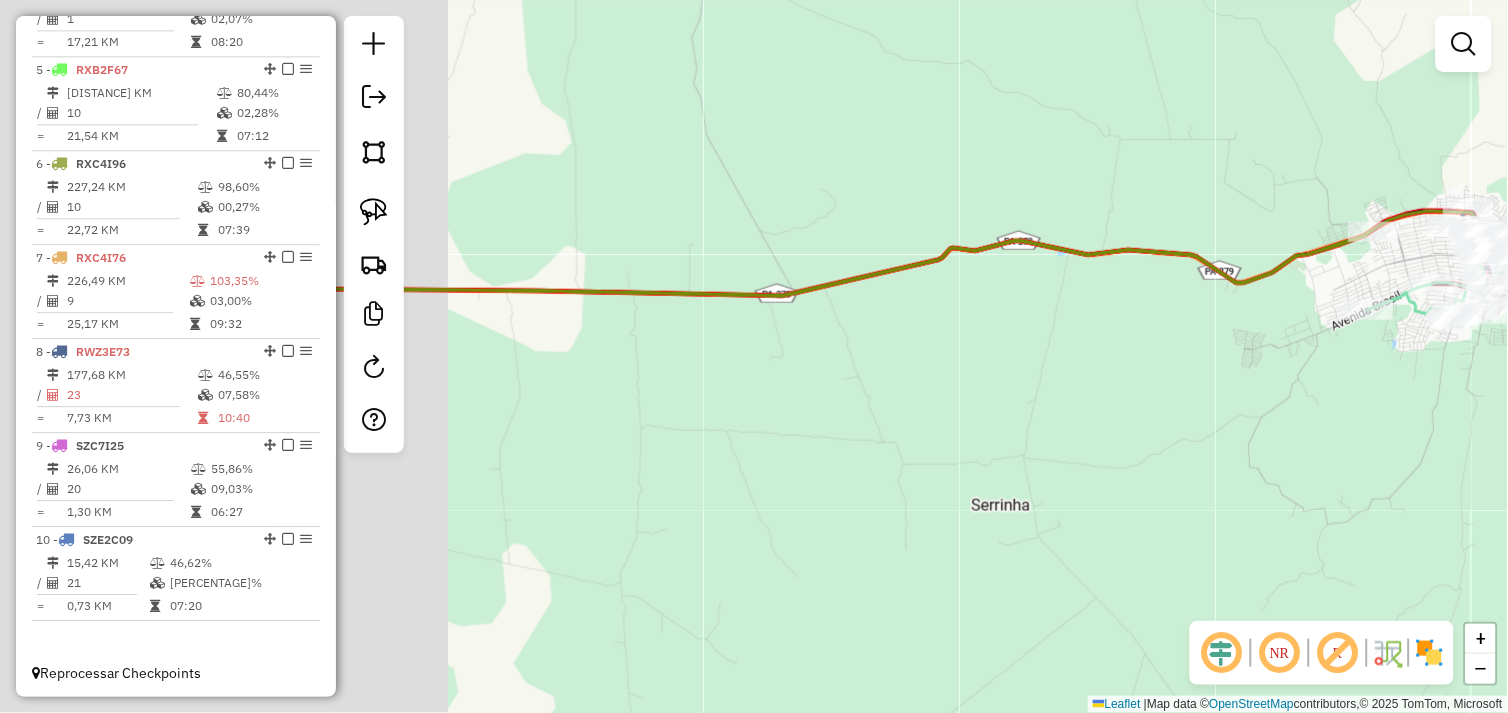 drag, startPoint x: 850, startPoint y: 573, endPoint x: 880, endPoint y: 572, distance: 30.016663 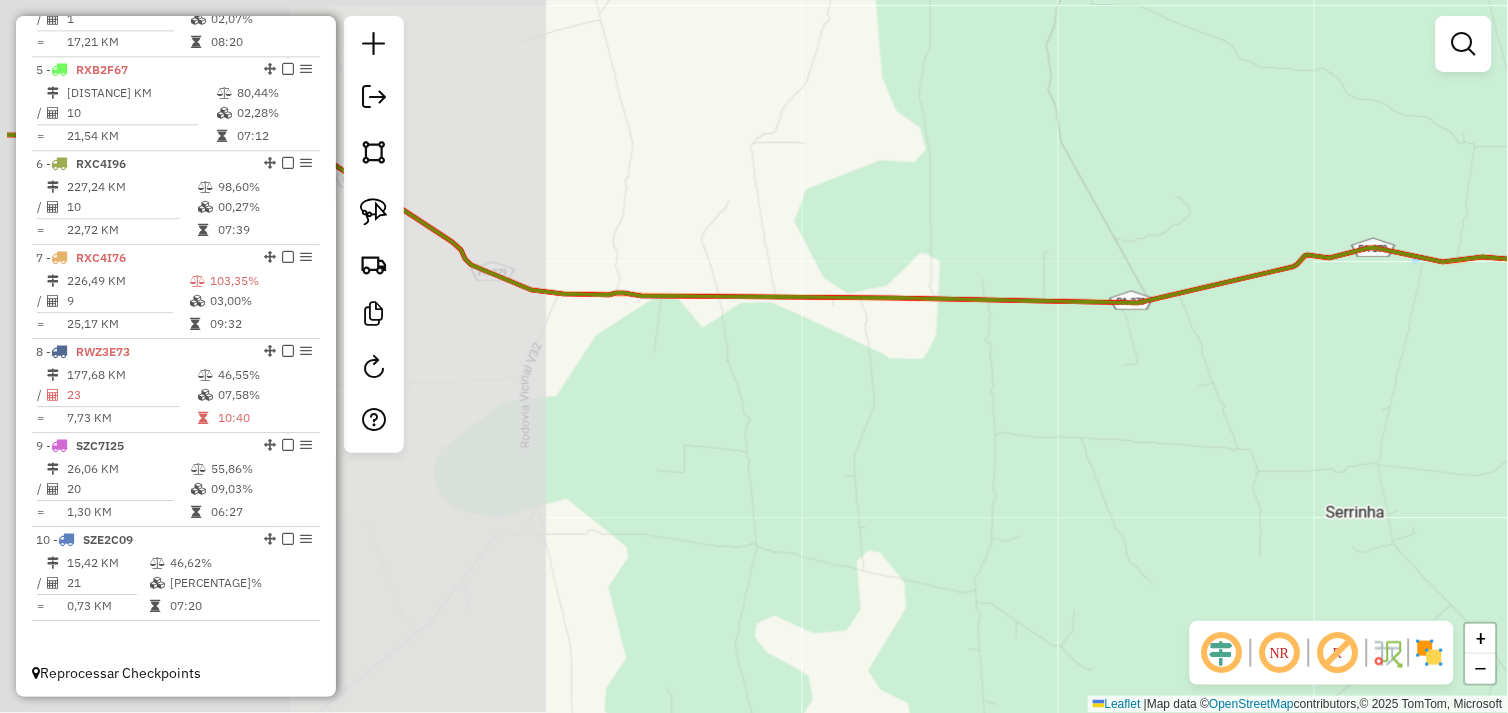 drag, startPoint x: 658, startPoint y: 571, endPoint x: 922, endPoint y: 577, distance: 264.06818 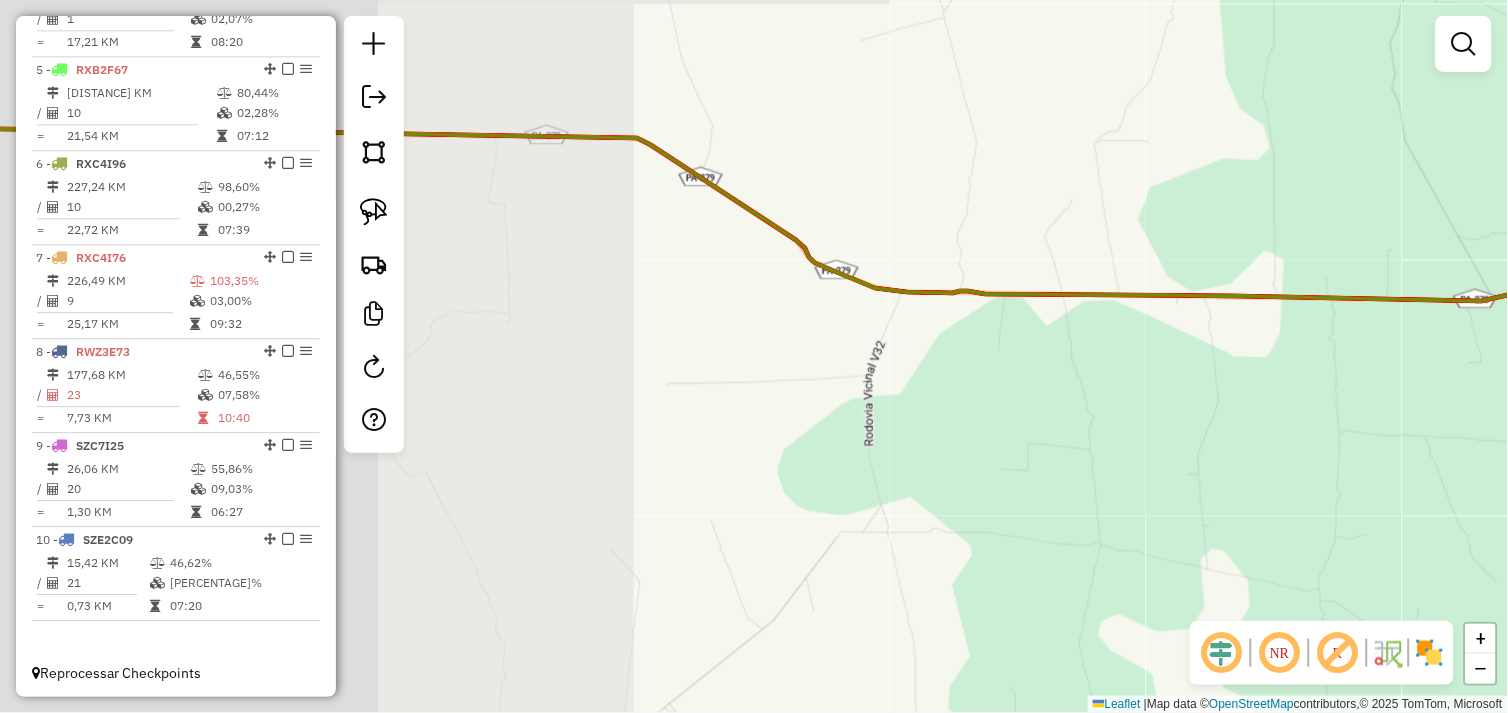 drag, startPoint x: 807, startPoint y: 572, endPoint x: 725, endPoint y: 557, distance: 83.360664 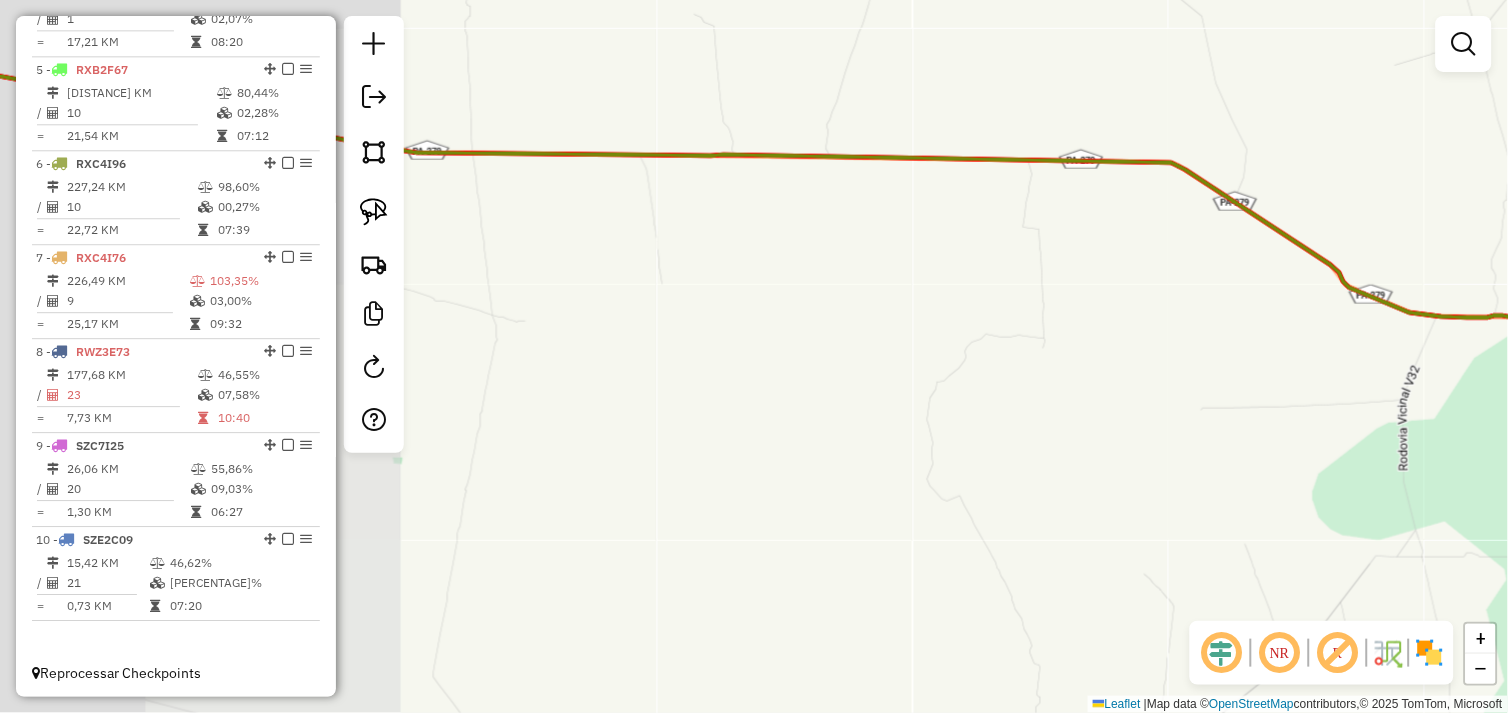 drag, startPoint x: 731, startPoint y: 532, endPoint x: 857, endPoint y: 533, distance: 126.00397 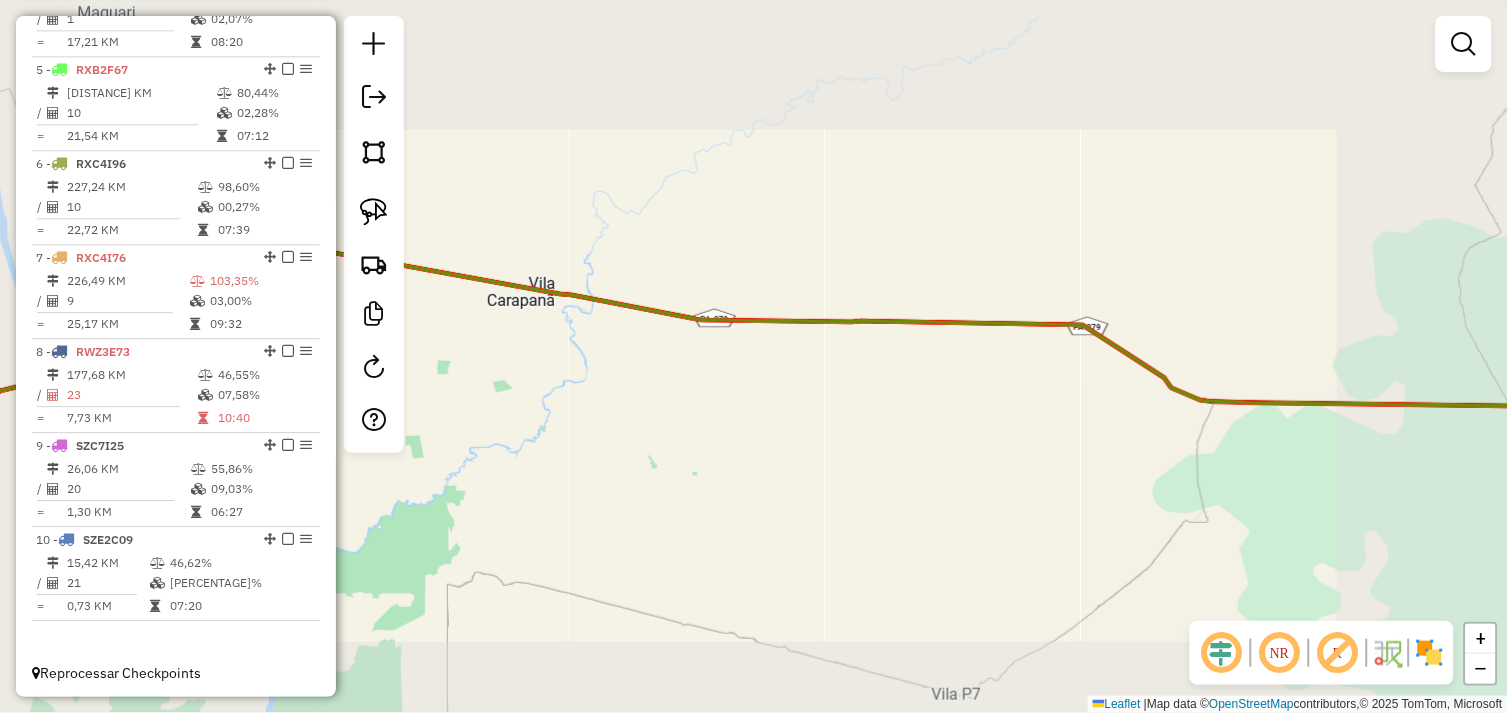drag, startPoint x: 674, startPoint y: 495, endPoint x: 941, endPoint y: 516, distance: 267.82455 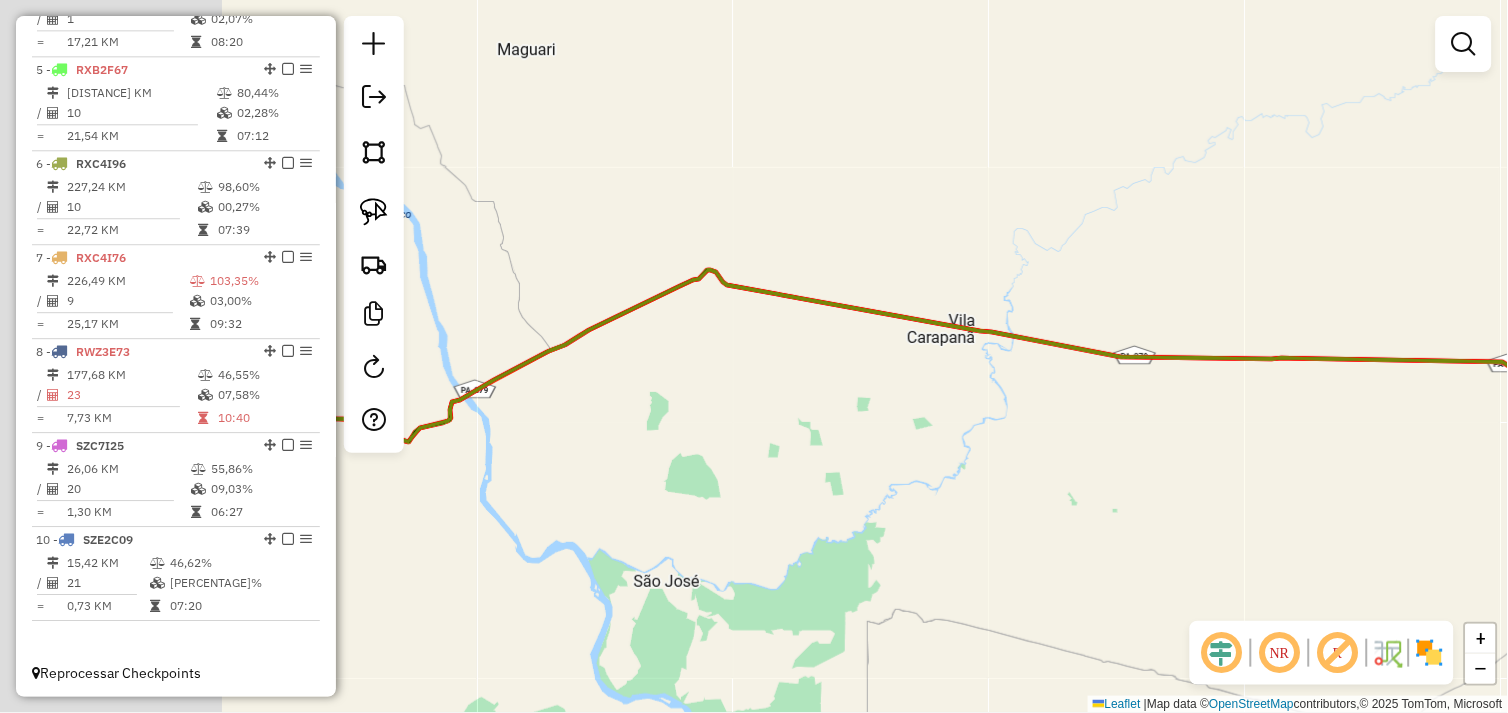 drag, startPoint x: 754, startPoint y: 508, endPoint x: 898, endPoint y: 513, distance: 144.08678 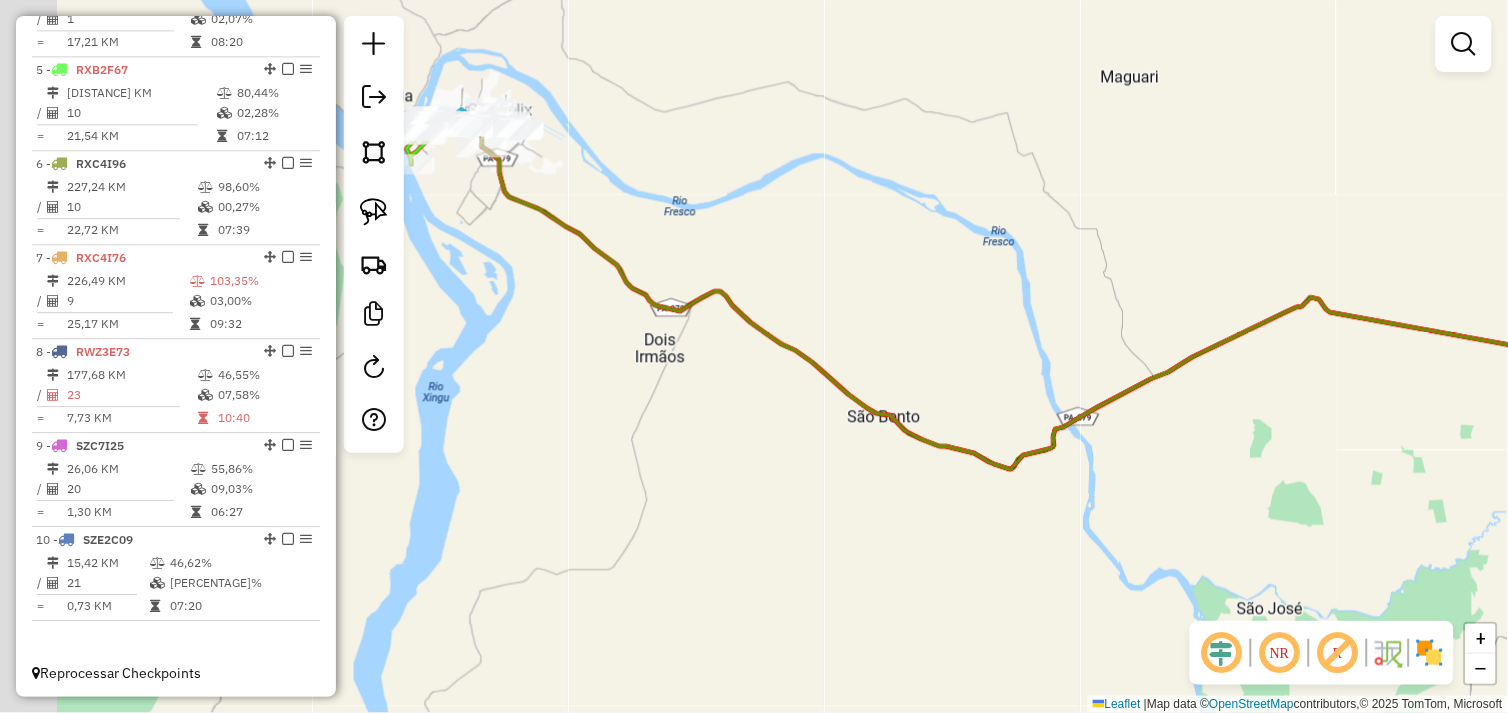 drag, startPoint x: 698, startPoint y: 518, endPoint x: 741, endPoint y: 504, distance: 45.221676 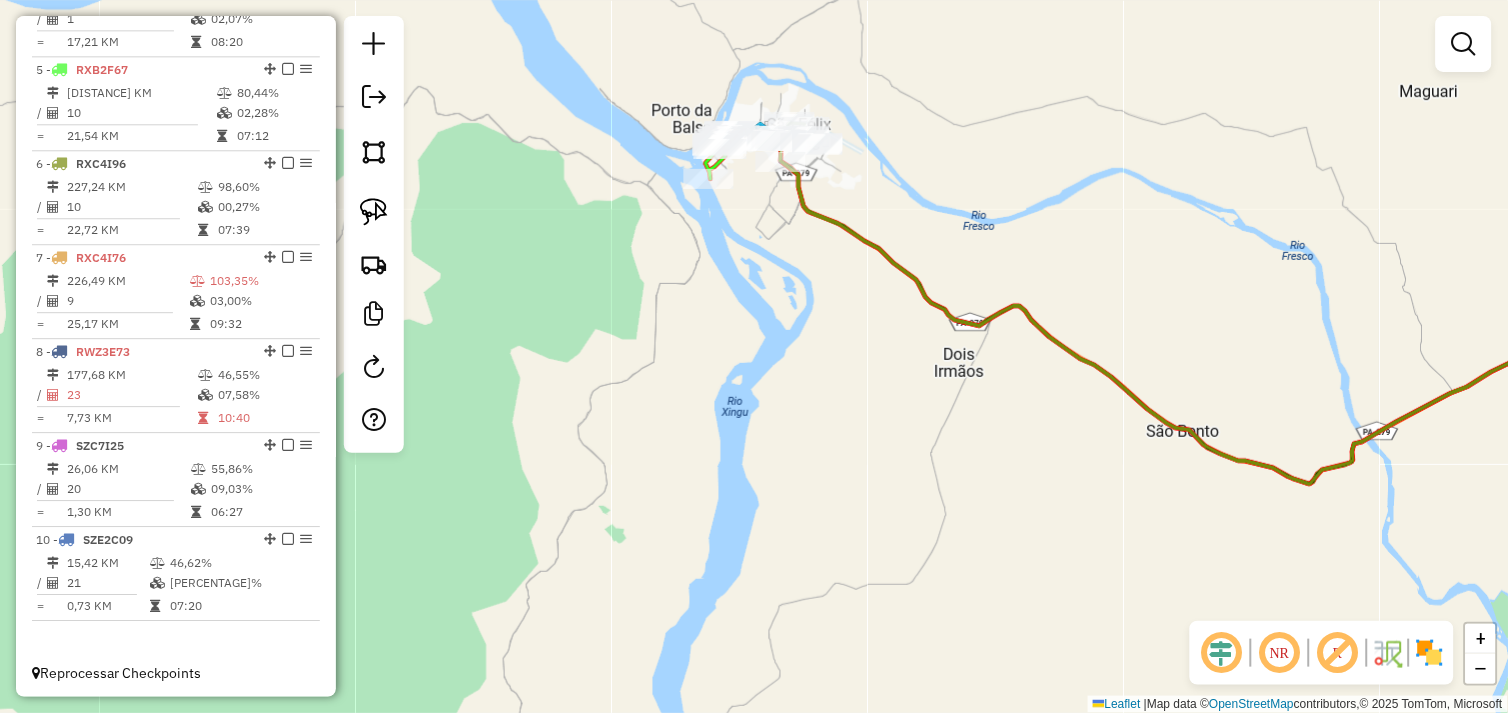 click on "Janela de atendimento Grade de atendimento Capacidade Transportadoras Veículos Cliente Pedidos  Rotas Selecione os dias de semana para filtrar as janelas de atendimento  Seg   Ter   Qua   Qui   Sex   Sáb   Dom  Informe o período da janela de atendimento: De: Até:  Filtrar exatamente a janela do cliente  Considerar janela de atendimento padrão  Selecione os dias de semana para filtrar as grades de atendimento  Seg   Ter   Qua   Qui   Sex   Sáb   Dom   Considerar clientes sem dia de atendimento cadastrado  Clientes fora do dia de atendimento selecionado Filtrar as atividades entre os valores definidos abaixo:  Peso mínimo:   Peso máximo:   Cubagem mínima:   Cubagem máxima:   De:   Até:  Filtrar as atividades entre o tempo de atendimento definido abaixo:  De:   Até:   Considerar capacidade total dos clientes não roteirizados Transportadora: Selecione um ou mais itens Tipo de veículo: Selecione um ou mais itens Veículo: Selecione um ou mais itens Motorista: Selecione um ou mais itens Nome: Rótulo:" 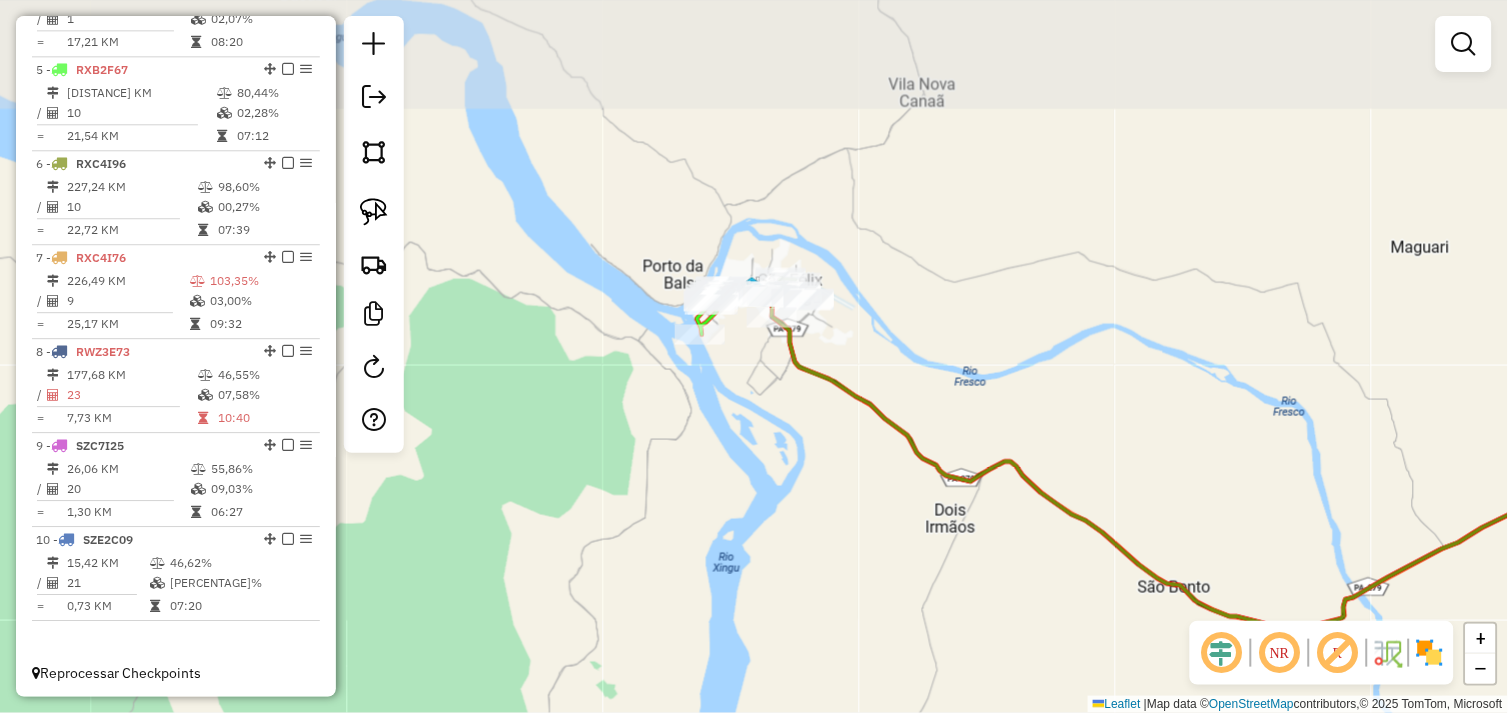 click on "Janela de atendimento Grade de atendimento Capacidade Transportadoras Veículos Cliente Pedidos  Rotas Selecione os dias de semana para filtrar as janelas de atendimento  Seg   Ter   Qua   Qui   Sex   Sáb   Dom  Informe o período da janela de atendimento: De: Até:  Filtrar exatamente a janela do cliente  Considerar janela de atendimento padrão  Selecione os dias de semana para filtrar as grades de atendimento  Seg   Ter   Qua   Qui   Sex   Sáb   Dom   Considerar clientes sem dia de atendimento cadastrado  Clientes fora do dia de atendimento selecionado Filtrar as atividades entre os valores definidos abaixo:  Peso mínimo:   Peso máximo:   Cubagem mínima:   Cubagem máxima:   De:   Até:  Filtrar as atividades entre o tempo de atendimento definido abaixo:  De:   Até:   Considerar capacidade total dos clientes não roteirizados Transportadora: Selecione um ou mais itens Tipo de veículo: Selecione um ou mais itens Veículo: Selecione um ou mais itens Motorista: Selecione um ou mais itens Nome: Rótulo:" 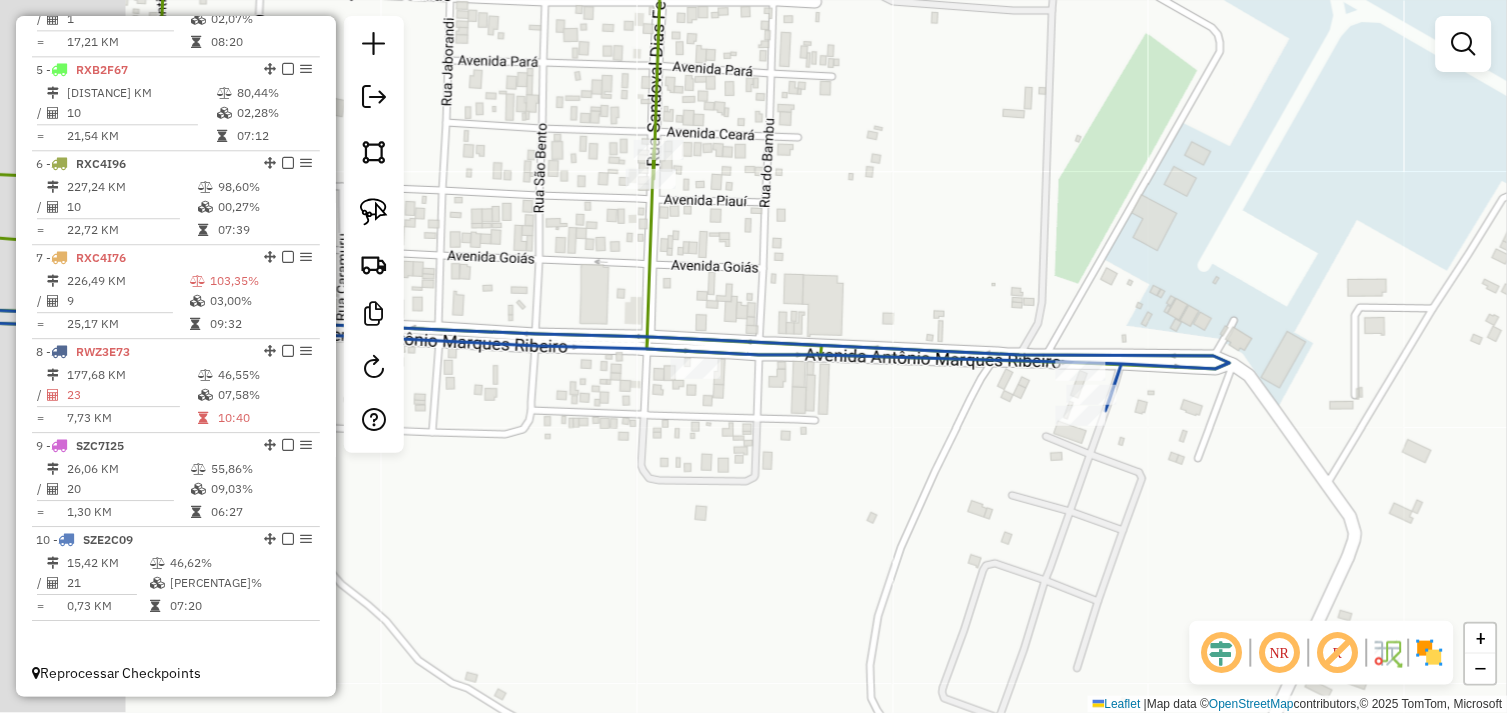 drag, startPoint x: 858, startPoint y: 408, endPoint x: 927, endPoint y: 387, distance: 72.12489 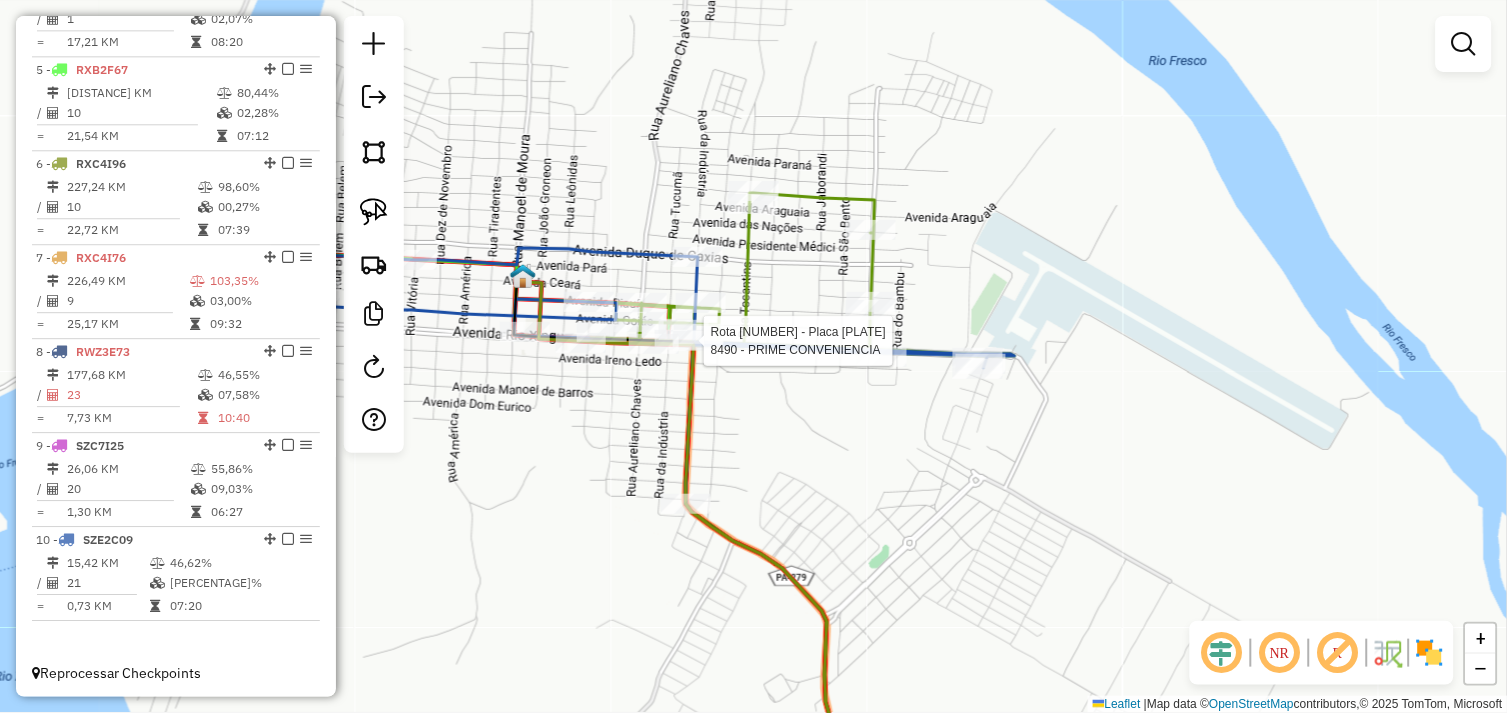 select on "*********" 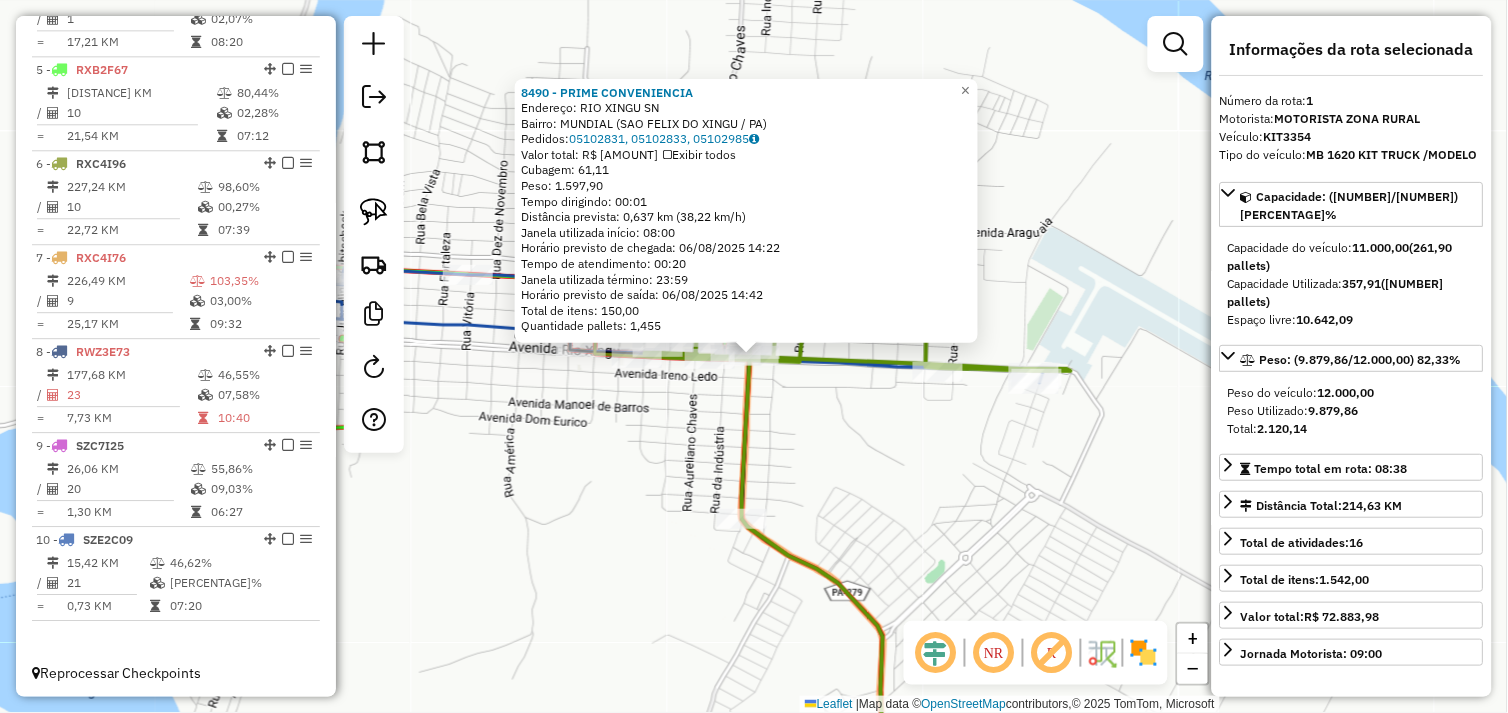 scroll, scrollTop: 748, scrollLeft: 0, axis: vertical 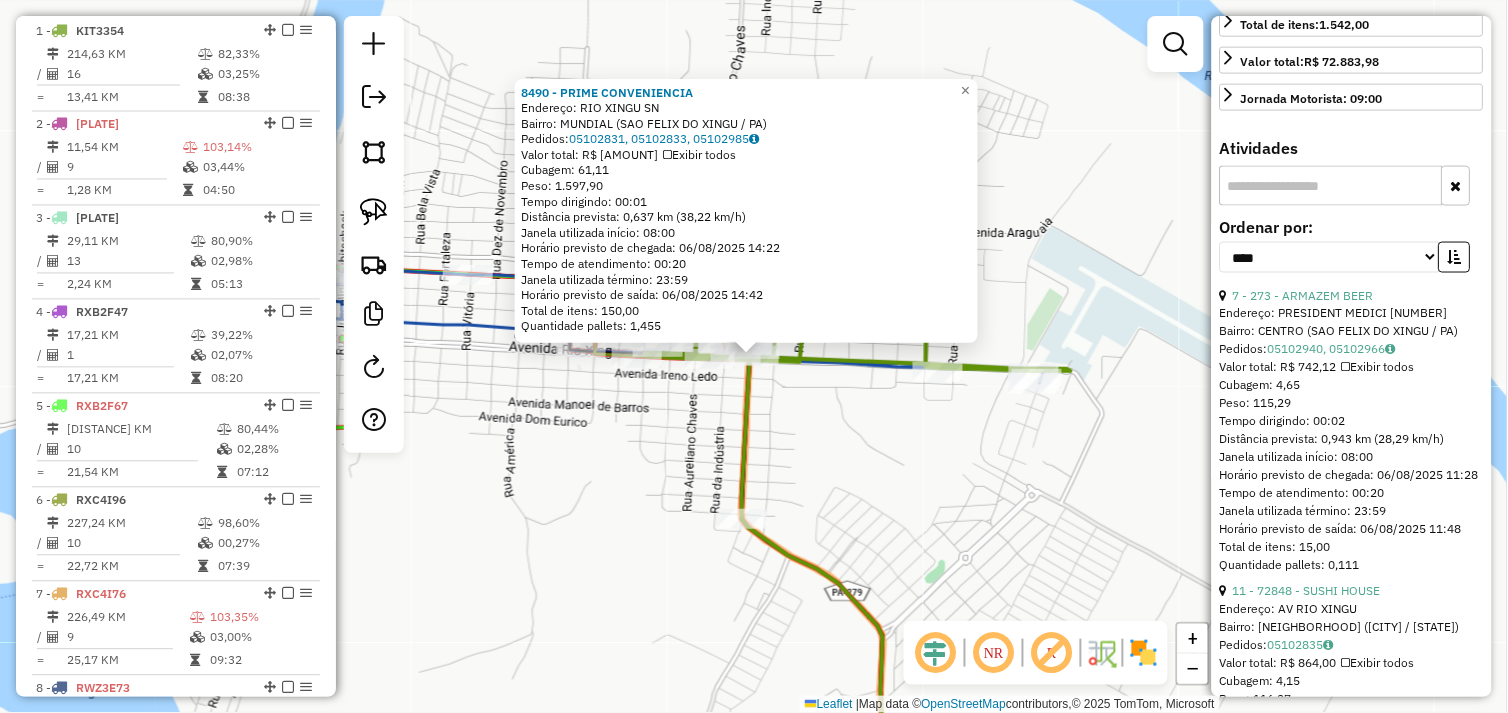 click at bounding box center [1331, 186] 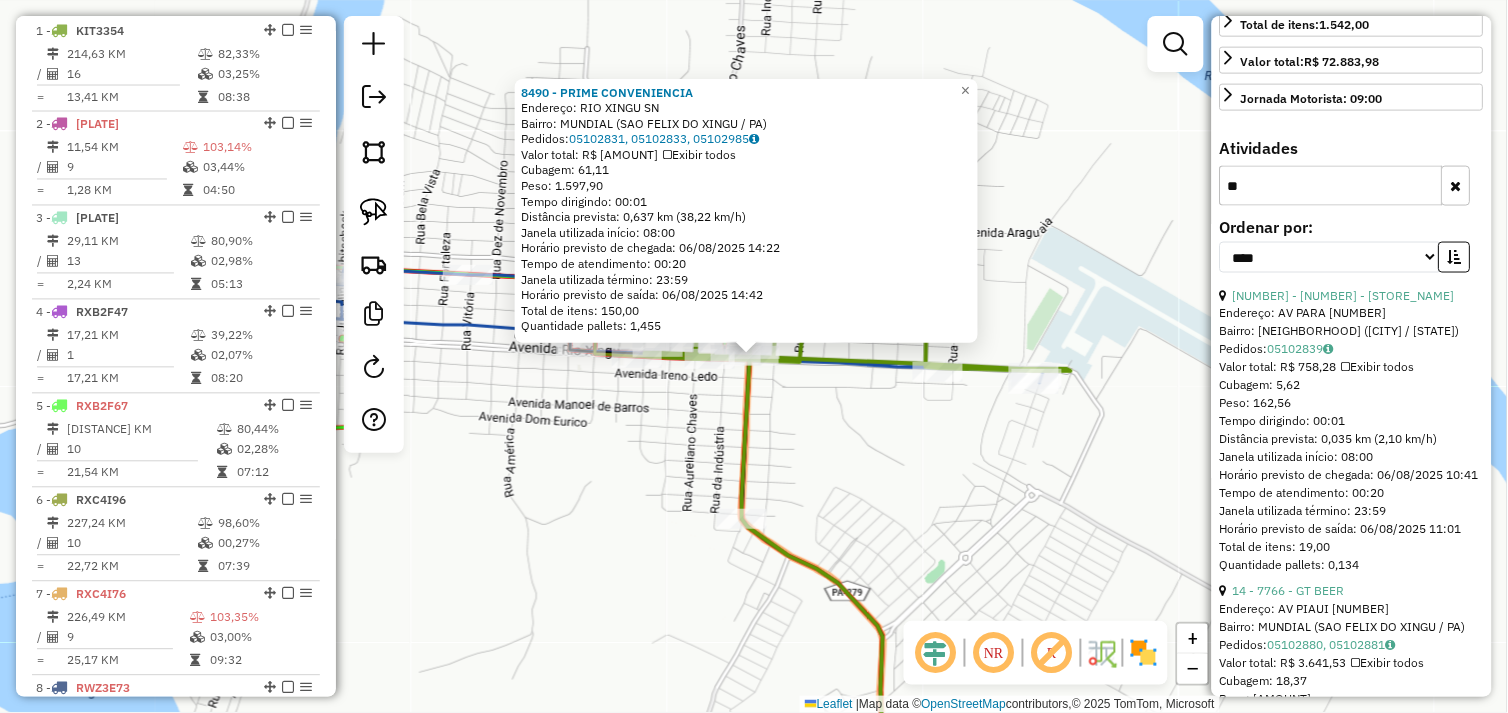 scroll, scrollTop: 152, scrollLeft: 0, axis: vertical 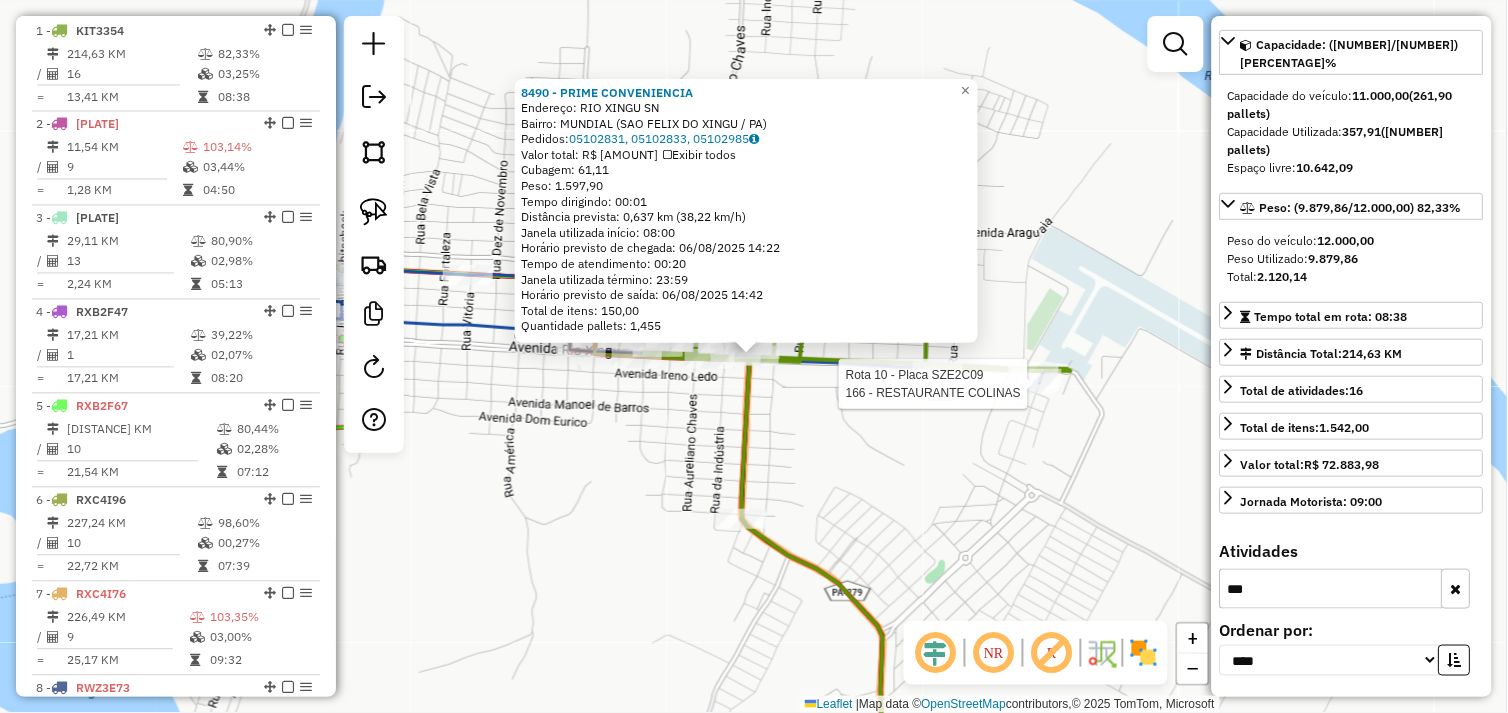 type on "***" 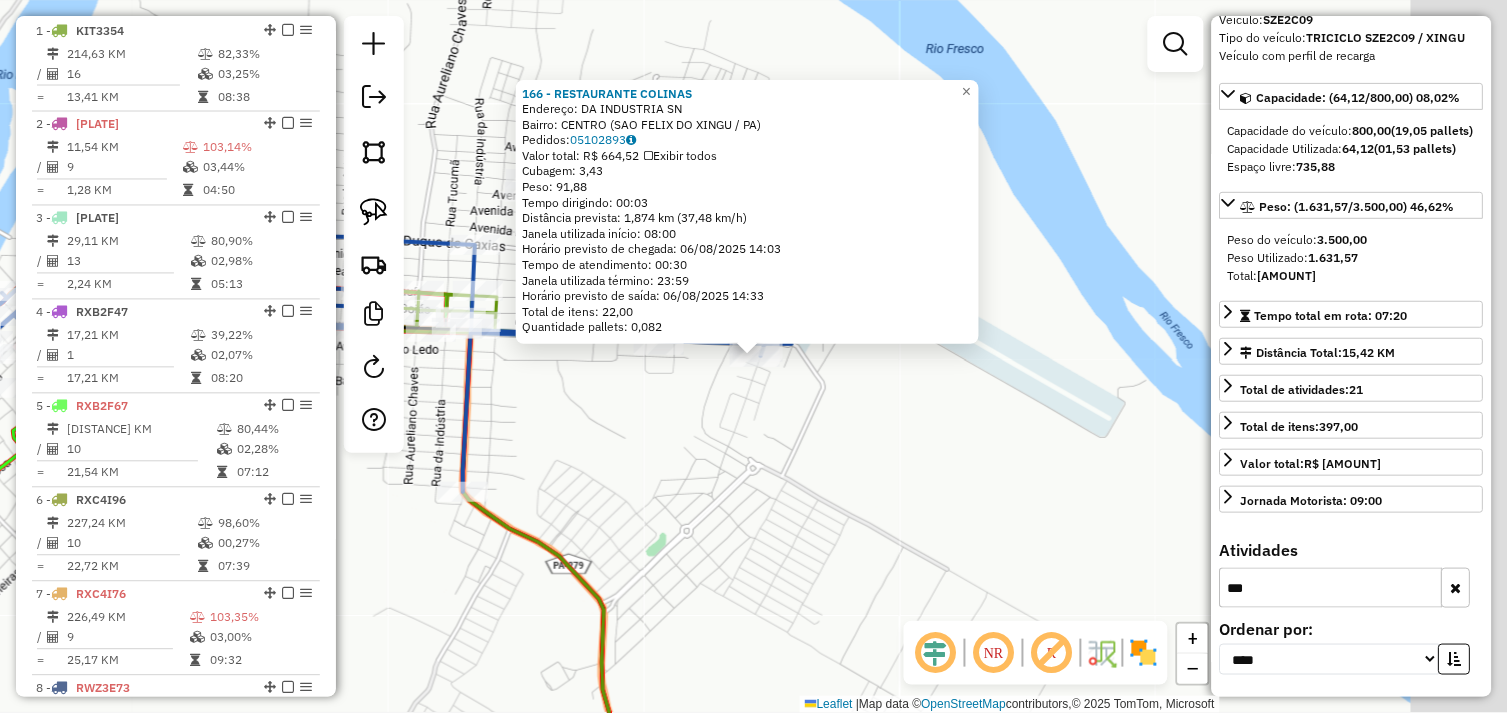 scroll, scrollTop: 134, scrollLeft: 0, axis: vertical 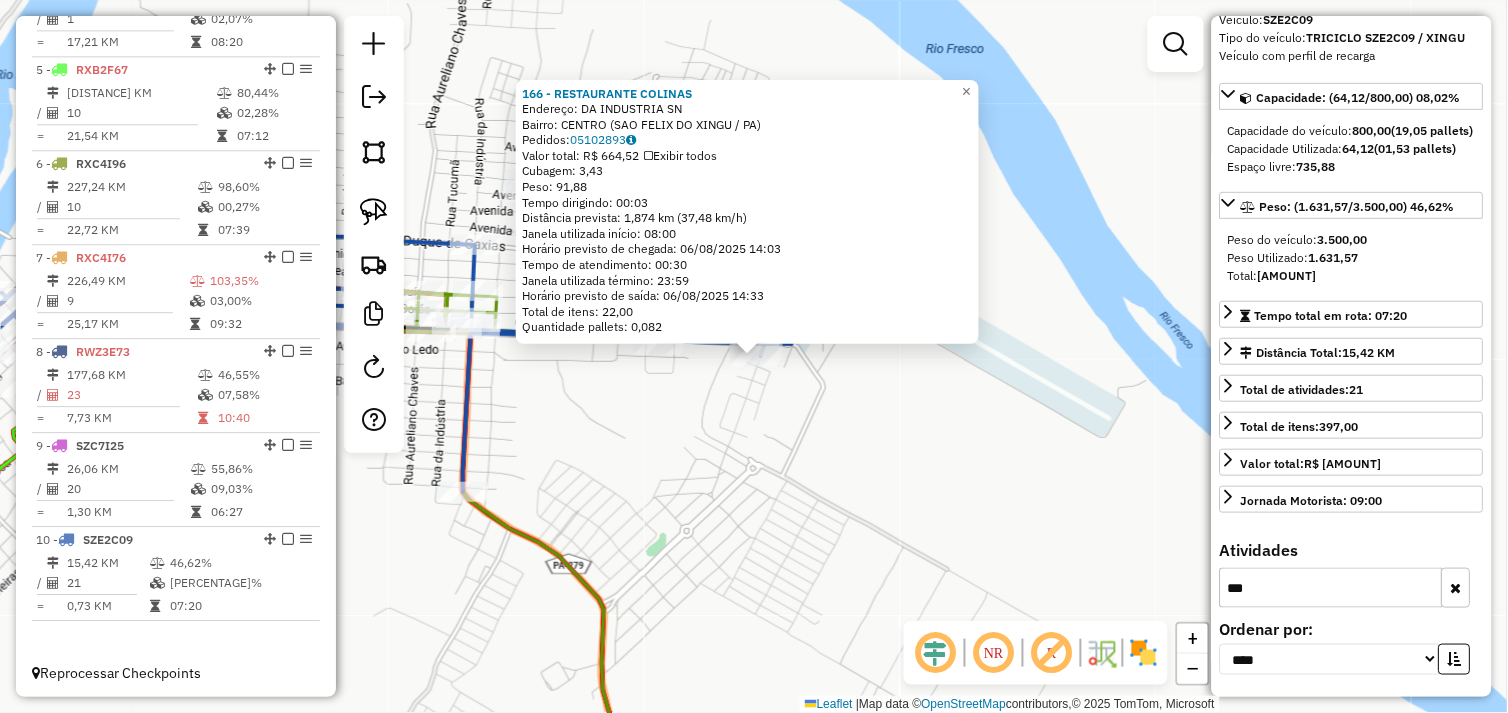 click on "166 - RESTAURANTE COLINAS  Endereço:  DA INDUSTRIA SN   Bairro: CENTRO (SAO FELIX DO XINGU / PA)   Pedidos:  05102893   Valor total: R$ 664,52   Exibir todos   Cubagem: 3,43  Peso: 91,88  Tempo dirigindo: 00:03   Distância prevista: 1,874 km (37,48 km/h)   Janela utilizada início: 08:00   Horário previsto de chegada: 06/08/2025 14:03   Tempo de atendimento: 00:30   Janela utilizada término: 23:59   Horário previsto de saída: 06/08/2025 14:33   Total de itens: 22,00   Quantidade pallets: 0,082  × Janela de atendimento Grade de atendimento Capacidade Transportadoras Veículos Cliente Pedidos  Rotas Selecione os dias de semana para filtrar as janelas de atendimento  Seg   Ter   Qua   Qui   Sex   Sáb   Dom  Informe o período da janela de atendimento: De: Até:  Filtrar exatamente a janela do cliente  Considerar janela de atendimento padrão  Selecione os dias de semana para filtrar as grades de atendimento  Seg   Ter   Qua   Qui   Sex   Sáb   Dom   Considerar clientes sem dia de atendimento cadastrado" 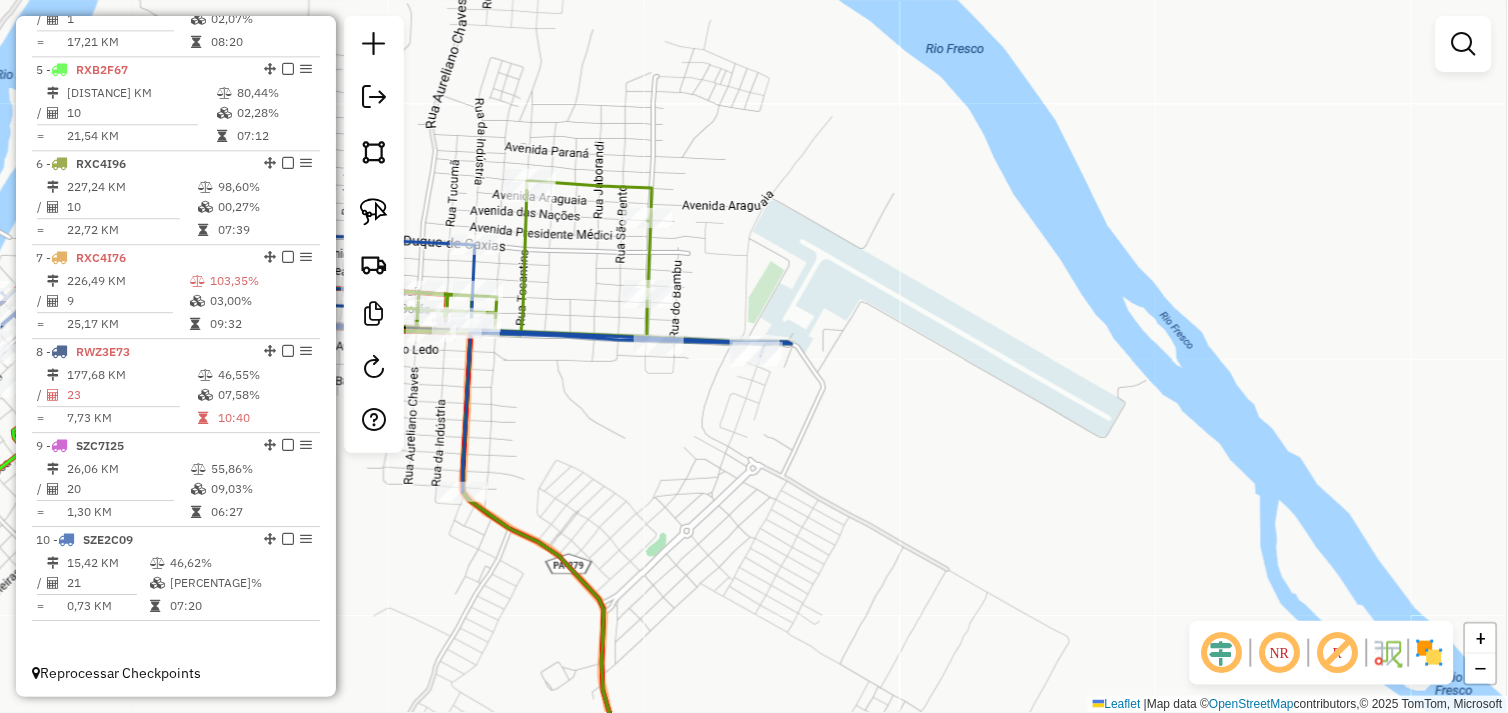 drag, startPoint x: 654, startPoint y: 503, endPoint x: 850, endPoint y: 485, distance: 196.8248 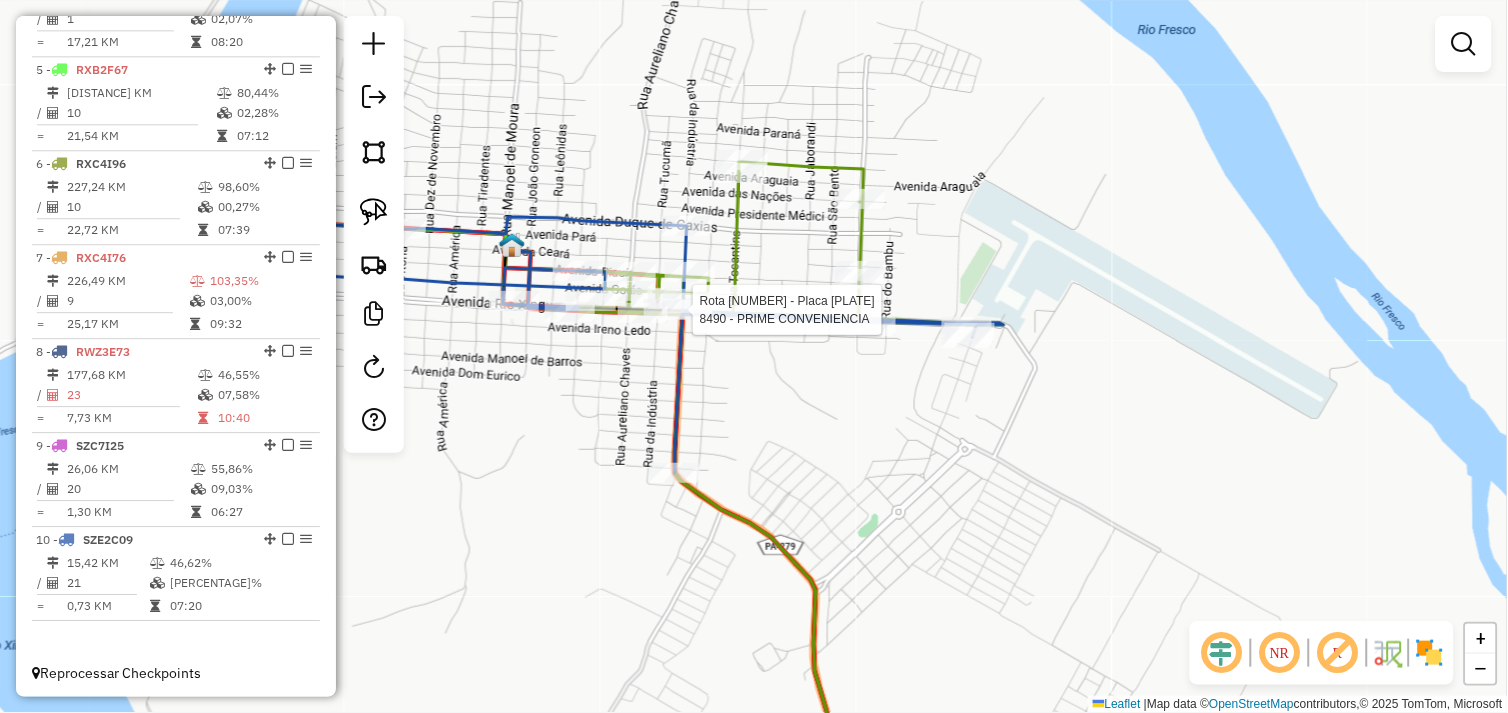 select on "*********" 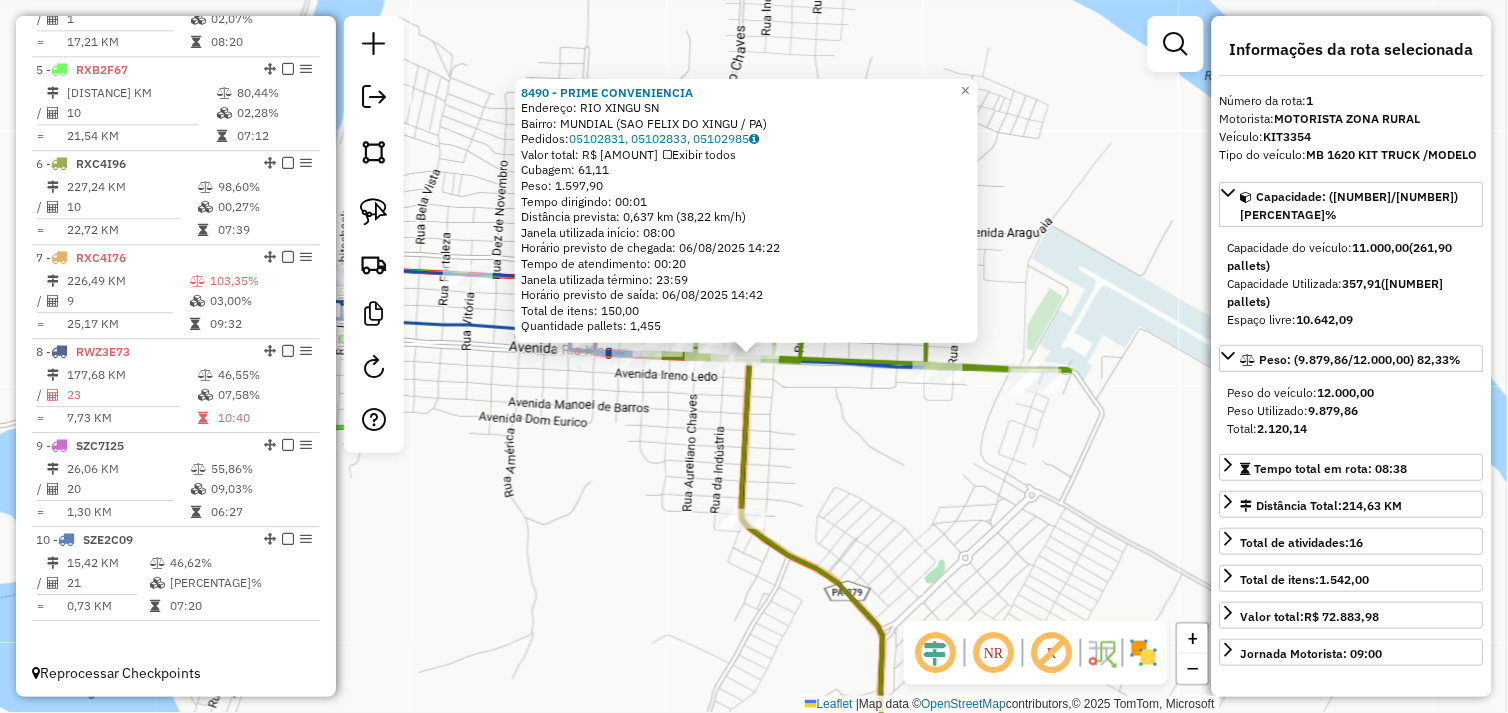 scroll, scrollTop: 748, scrollLeft: 0, axis: vertical 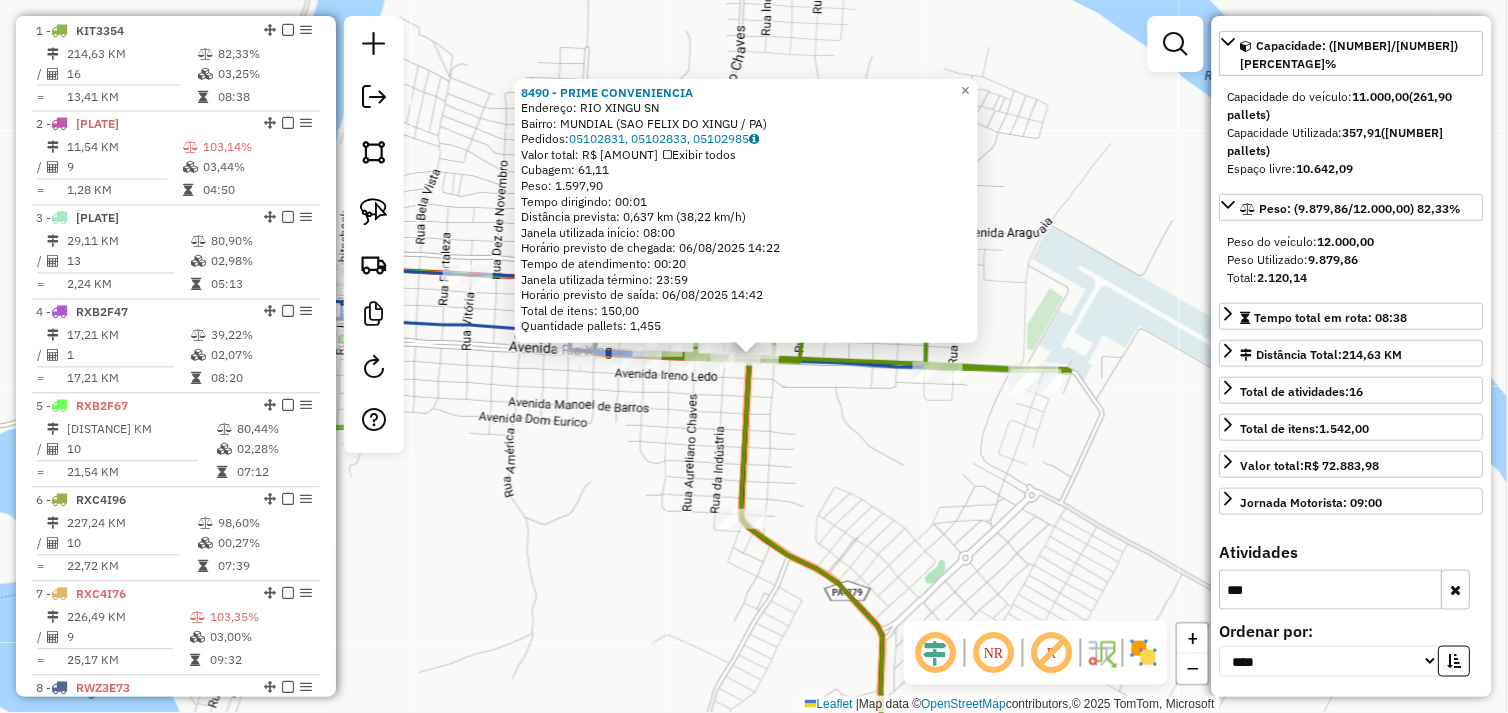 click on "8490 - PRIME CONVENIENCIA  Endereço:  RIO XINGU SN   Bairro: MUNDIAL (SAO FELIX DO XINGU / PA)   Pedidos:  05102831, 05102833, 05102985   Valor total: R$ 11.129,88   Exibir todos   Cubagem: 61,11  Peso: 1.597,90  Tempo dirigindo: 00:01   Distância prevista: 0,637 km (38,22 km/h)   Janela utilizada início: 08:00   Horário previsto de chegada: 06/08/2025 14:22   Tempo de atendimento: 00:20   Janela utilizada término: 23:59   Horário previsto de saída: 06/08/2025 14:42   Total de itens: 150,00   Quantidade pallets: 1,455  × Janela de atendimento Grade de atendimento Capacidade Transportadoras Veículos Cliente Pedidos  Rotas Selecione os dias de semana para filtrar as janelas de atendimento  Seg   Ter   Qua   Qui   Sex   Sáb   Dom  Informe o período da janela de atendimento: De: Até:  Filtrar exatamente a janela do cliente  Considerar janela de atendimento padrão  Selecione os dias de semana para filtrar as grades de atendimento  Seg   Ter   Qua   Qui   Sex   Sáb   Dom   Peso mínimo:   De:   Até:" 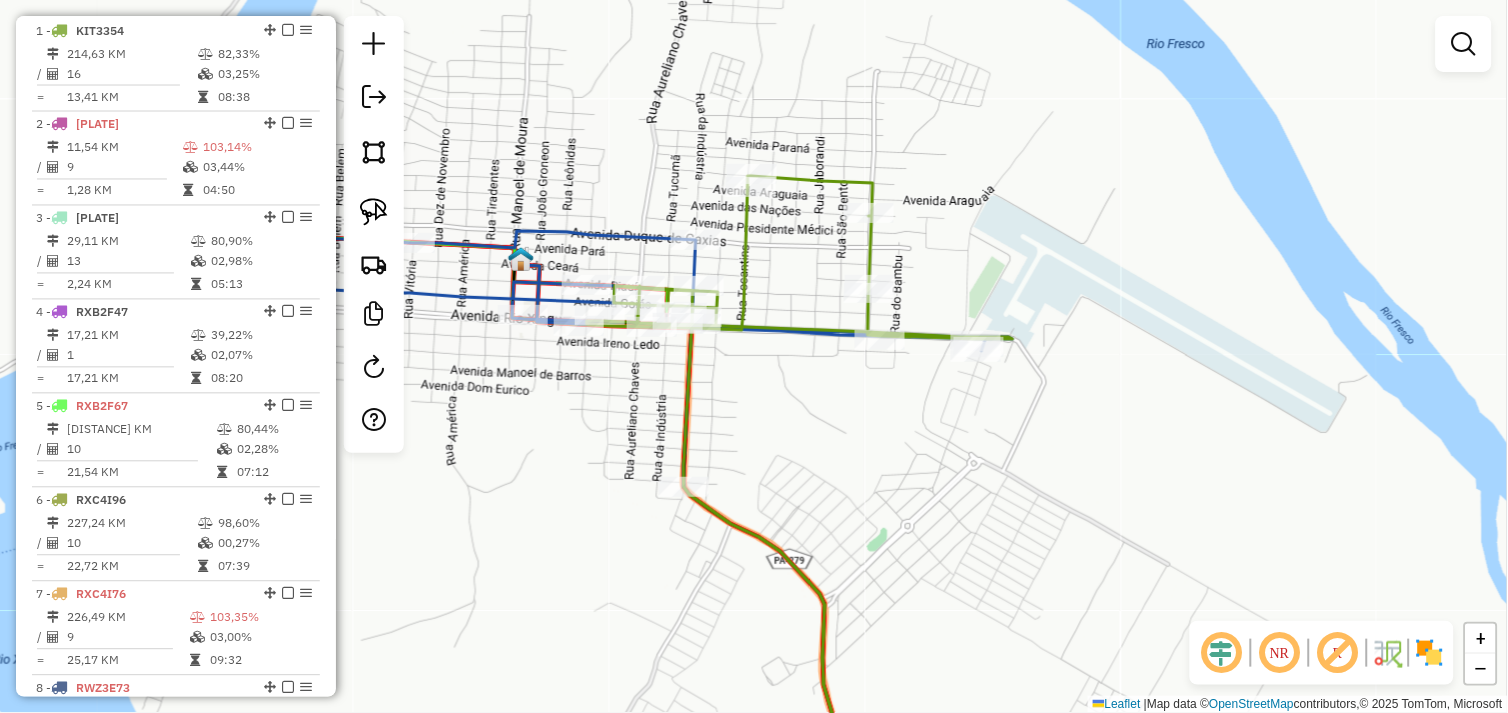 drag, startPoint x: 1033, startPoint y: 532, endPoint x: 701, endPoint y: 393, distance: 359.9236 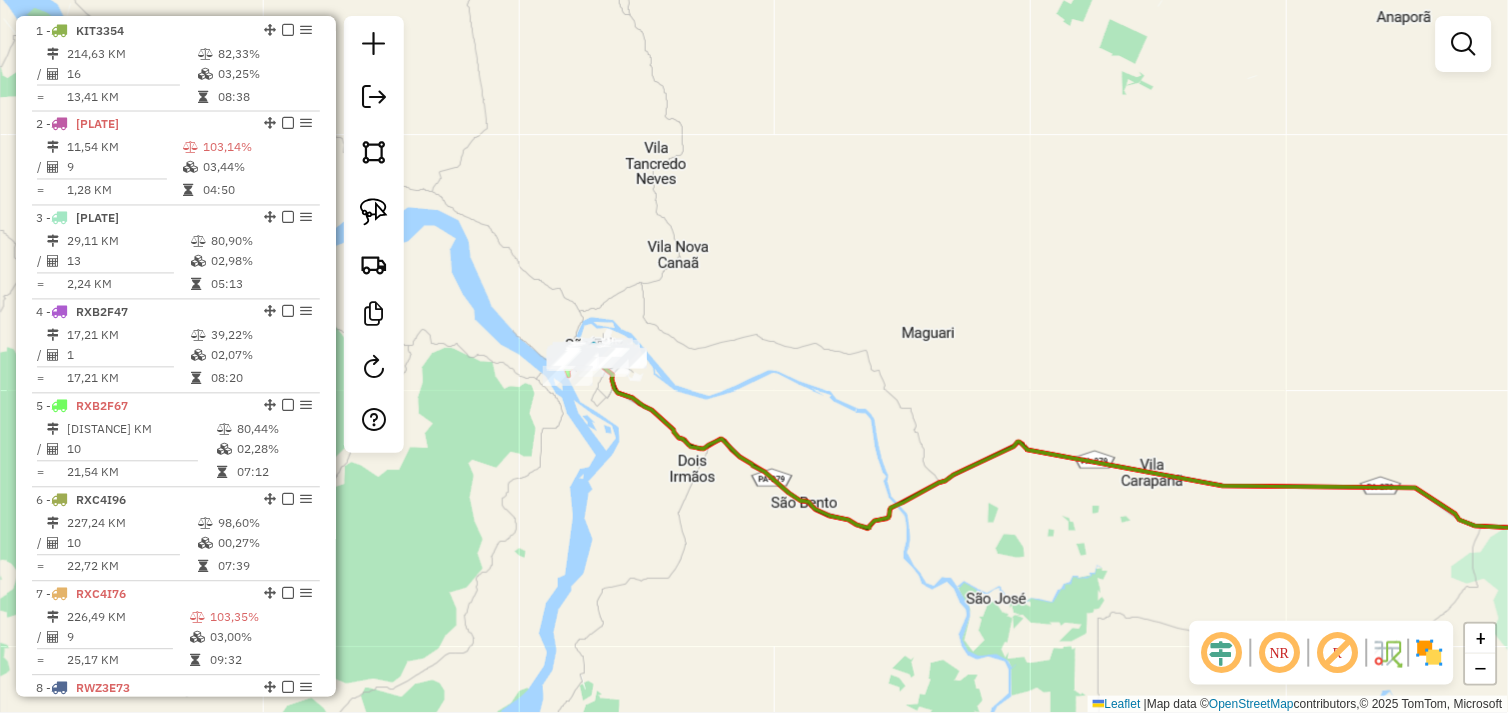 drag, startPoint x: 1116, startPoint y: 492, endPoint x: 732, endPoint y: 418, distance: 391.06522 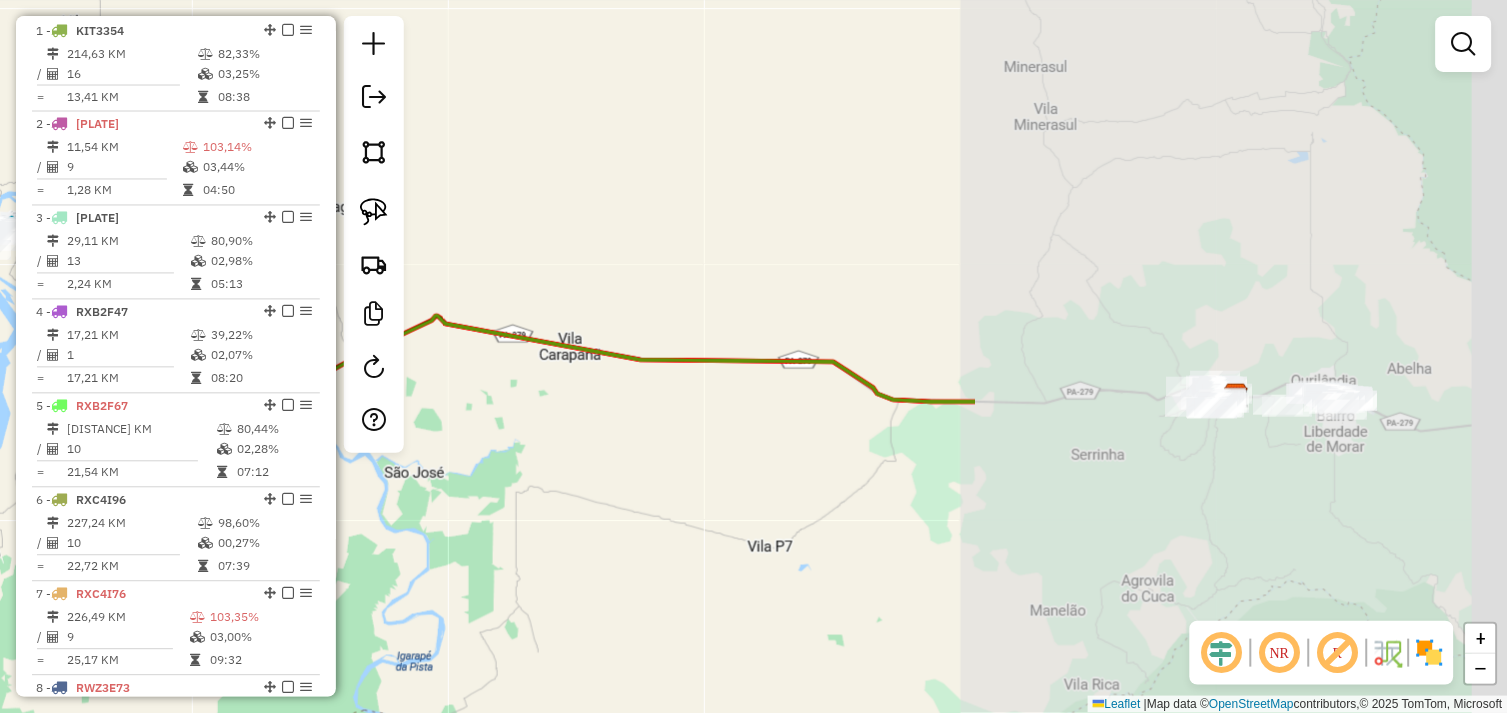 click on "Janela de atendimento Grade de atendimento Capacidade Transportadoras Veículos Cliente Pedidos  Rotas Selecione os dias de semana para filtrar as janelas de atendimento  Seg   Ter   Qua   Qui   Sex   Sáb   Dom  Informe o período da janela de atendimento: De: Até:  Filtrar exatamente a janela do cliente  Considerar janela de atendimento padrão  Selecione os dias de semana para filtrar as grades de atendimento  Seg   Ter   Qua   Qui   Sex   Sáb   Dom   Considerar clientes sem dia de atendimento cadastrado  Clientes fora do dia de atendimento selecionado Filtrar as atividades entre os valores definidos abaixo:  Peso mínimo:   Peso máximo:   Cubagem mínima:   Cubagem máxima:   De:   Até:  Filtrar as atividades entre o tempo de atendimento definido abaixo:  De:   Até:   Considerar capacidade total dos clientes não roteirizados Transportadora: Selecione um ou mais itens Tipo de veículo: Selecione um ou mais itens Veículo: Selecione um ou mais itens Motorista: Selecione um ou mais itens Nome: Rótulo:" 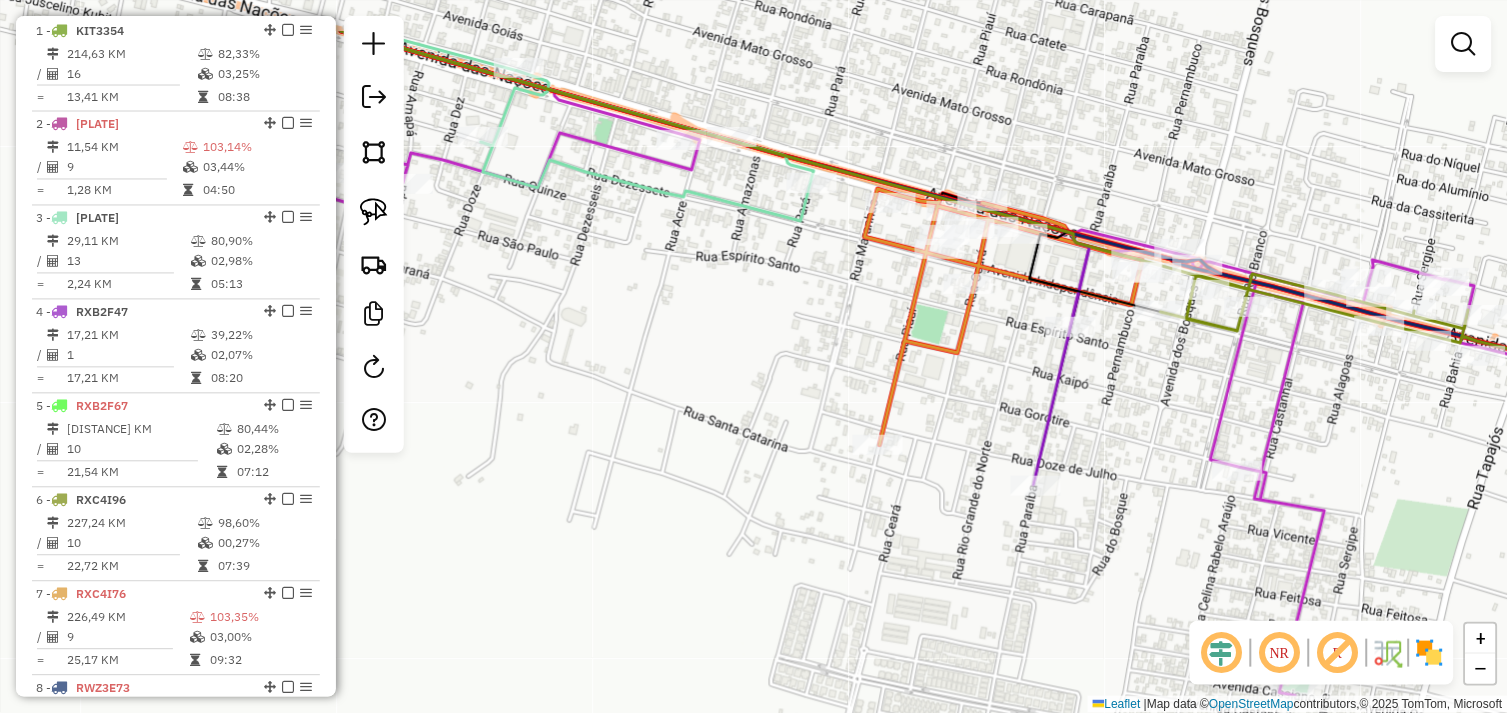 drag, startPoint x: 1035, startPoint y: 297, endPoint x: 987, endPoint y: 413, distance: 125.53884 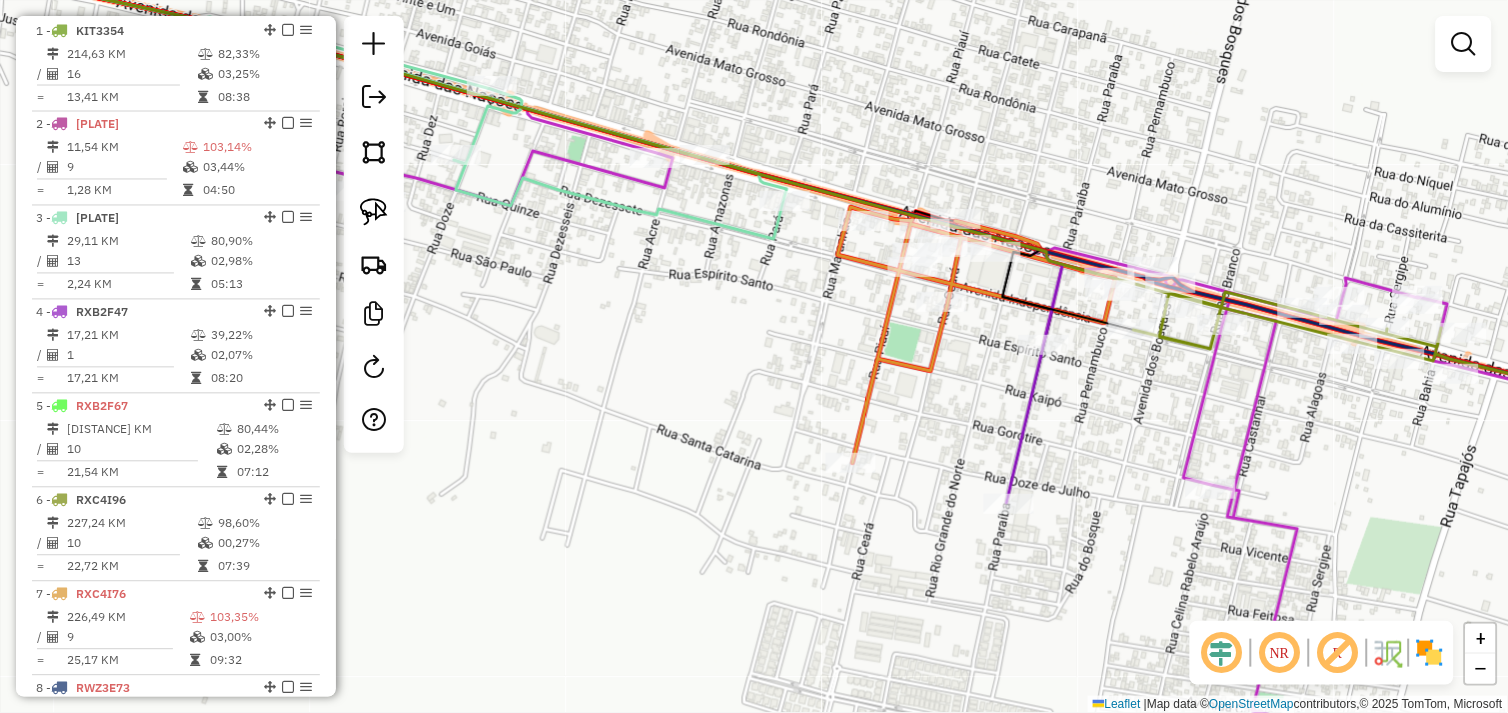 click on "Janela de atendimento Grade de atendimento Capacidade Transportadoras Veículos Cliente Pedidos  Rotas Selecione os dias de semana para filtrar as janelas de atendimento  Seg   Ter   Qua   Qui   Sex   Sáb   Dom  Informe o período da janela de atendimento: De: Até:  Filtrar exatamente a janela do cliente  Considerar janela de atendimento padrão  Selecione os dias de semana para filtrar as grades de atendimento  Seg   Ter   Qua   Qui   Sex   Sáb   Dom   Considerar clientes sem dia de atendimento cadastrado  Clientes fora do dia de atendimento selecionado Filtrar as atividades entre os valores definidos abaixo:  Peso mínimo:   Peso máximo:   Cubagem mínima:   Cubagem máxima:   De:   Até:  Filtrar as atividades entre o tempo de atendimento definido abaixo:  De:   Até:   Considerar capacidade total dos clientes não roteirizados Transportadora: Selecione um ou mais itens Tipo de veículo: Selecione um ou mais itens Veículo: Selecione um ou mais itens Motorista: Selecione um ou mais itens Nome: Rótulo:" 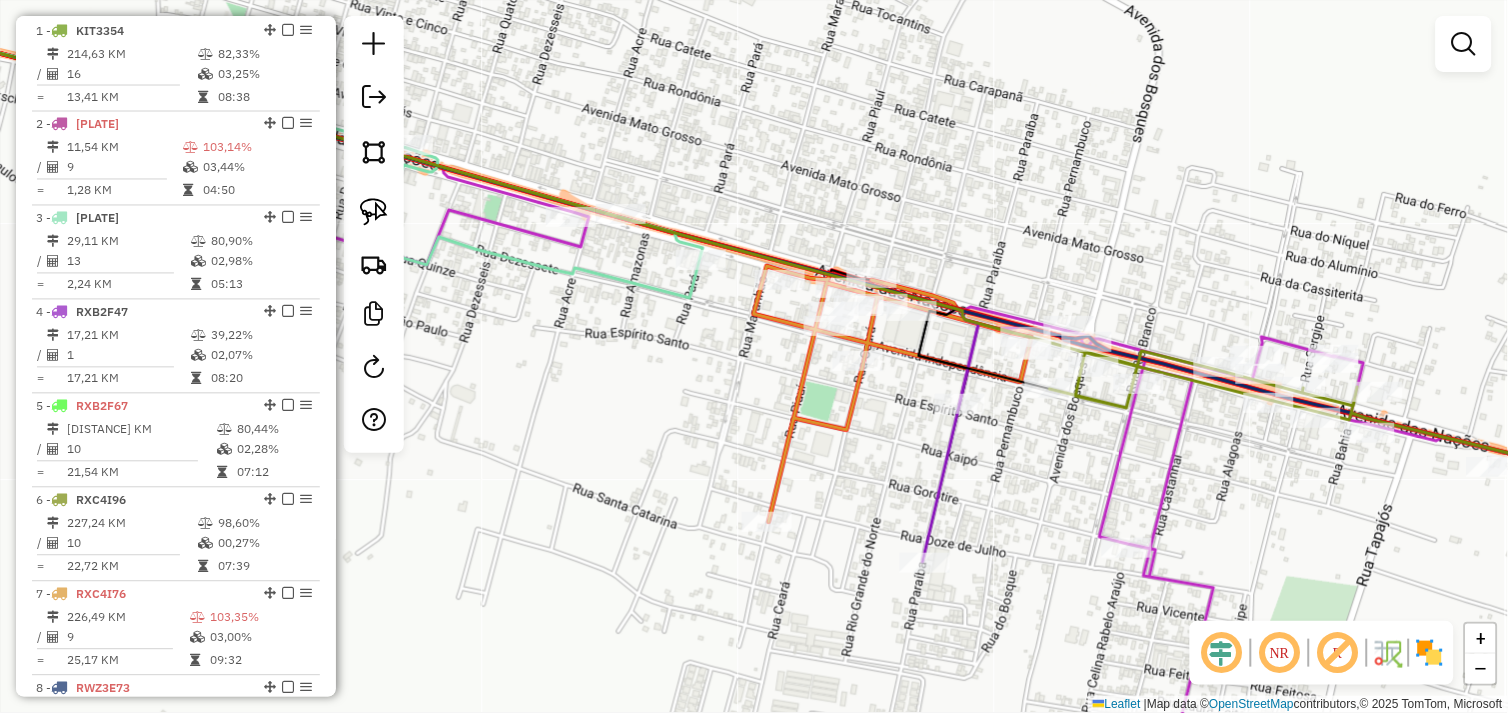 click on "Janela de atendimento Grade de atendimento Capacidade Transportadoras Veículos Cliente Pedidos  Rotas Selecione os dias de semana para filtrar as janelas de atendimento  Seg   Ter   Qua   Qui   Sex   Sáb   Dom  Informe o período da janela de atendimento: De: Até:  Filtrar exatamente a janela do cliente  Considerar janela de atendimento padrão  Selecione os dias de semana para filtrar as grades de atendimento  Seg   Ter   Qua   Qui   Sex   Sáb   Dom   Considerar clientes sem dia de atendimento cadastrado  Clientes fora do dia de atendimento selecionado Filtrar as atividades entre os valores definidos abaixo:  Peso mínimo:   Peso máximo:   Cubagem mínima:   Cubagem máxima:   De:   Até:  Filtrar as atividades entre o tempo de atendimento definido abaixo:  De:   Até:   Considerar capacidade total dos clientes não roteirizados Transportadora: Selecione um ou mais itens Tipo de veículo: Selecione um ou mais itens Veículo: Selecione um ou mais itens Motorista: Selecione um ou mais itens Nome: Rótulo:" 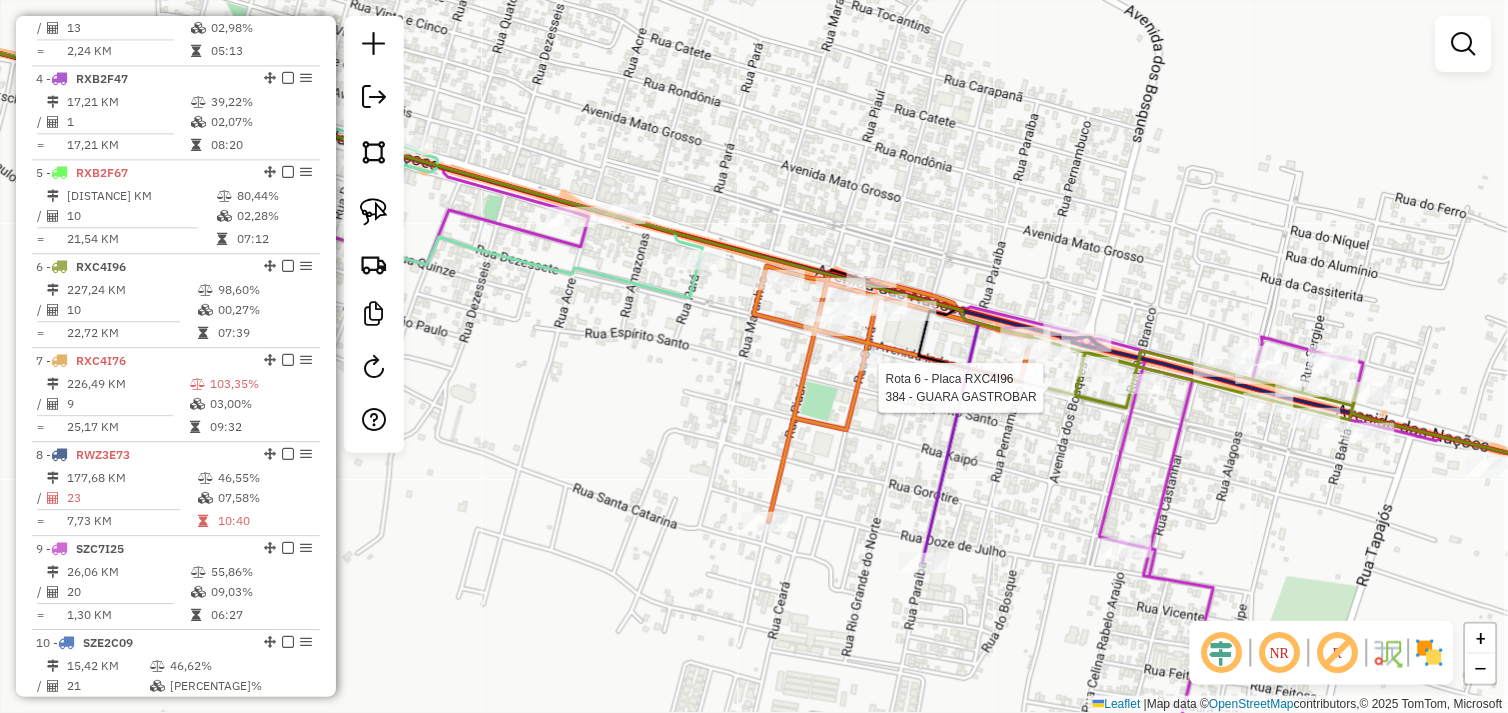 select on "*********" 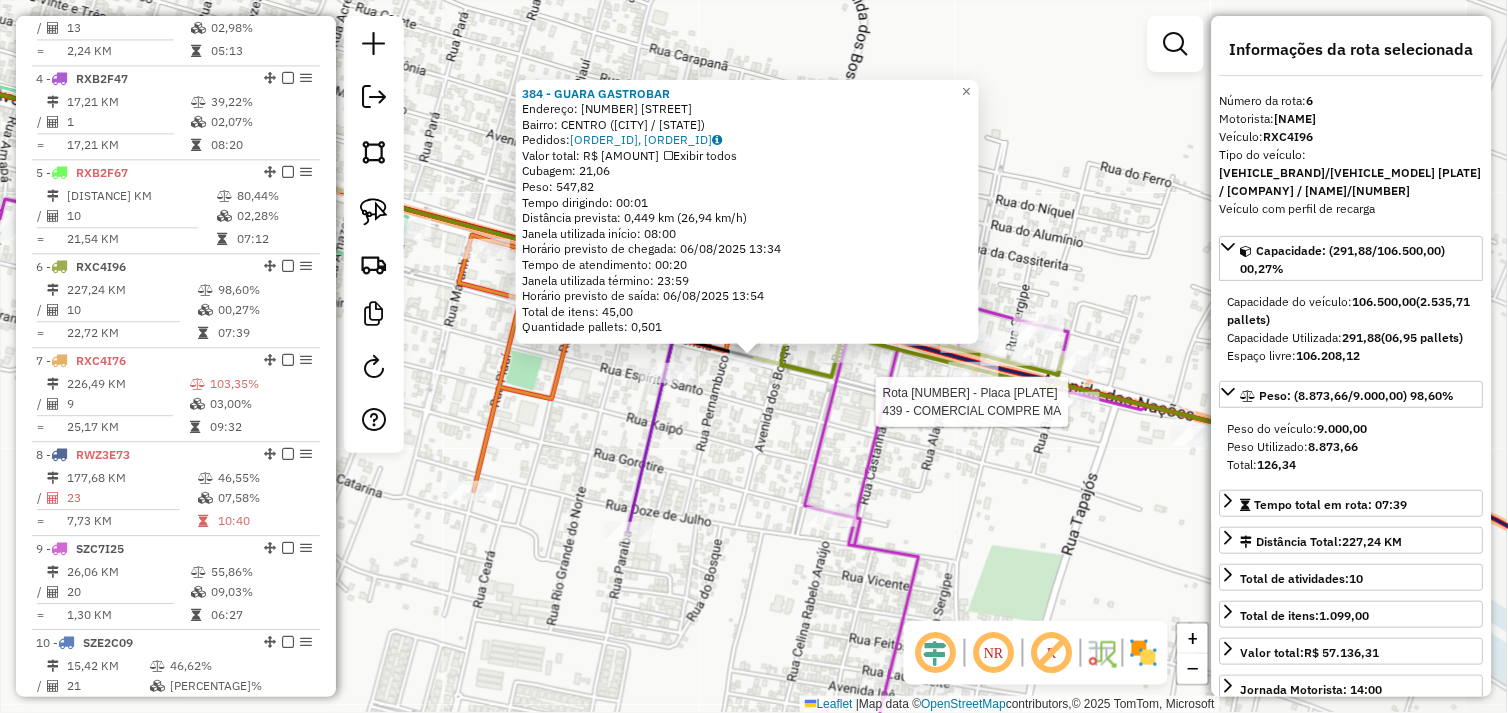 scroll, scrollTop: 1085, scrollLeft: 0, axis: vertical 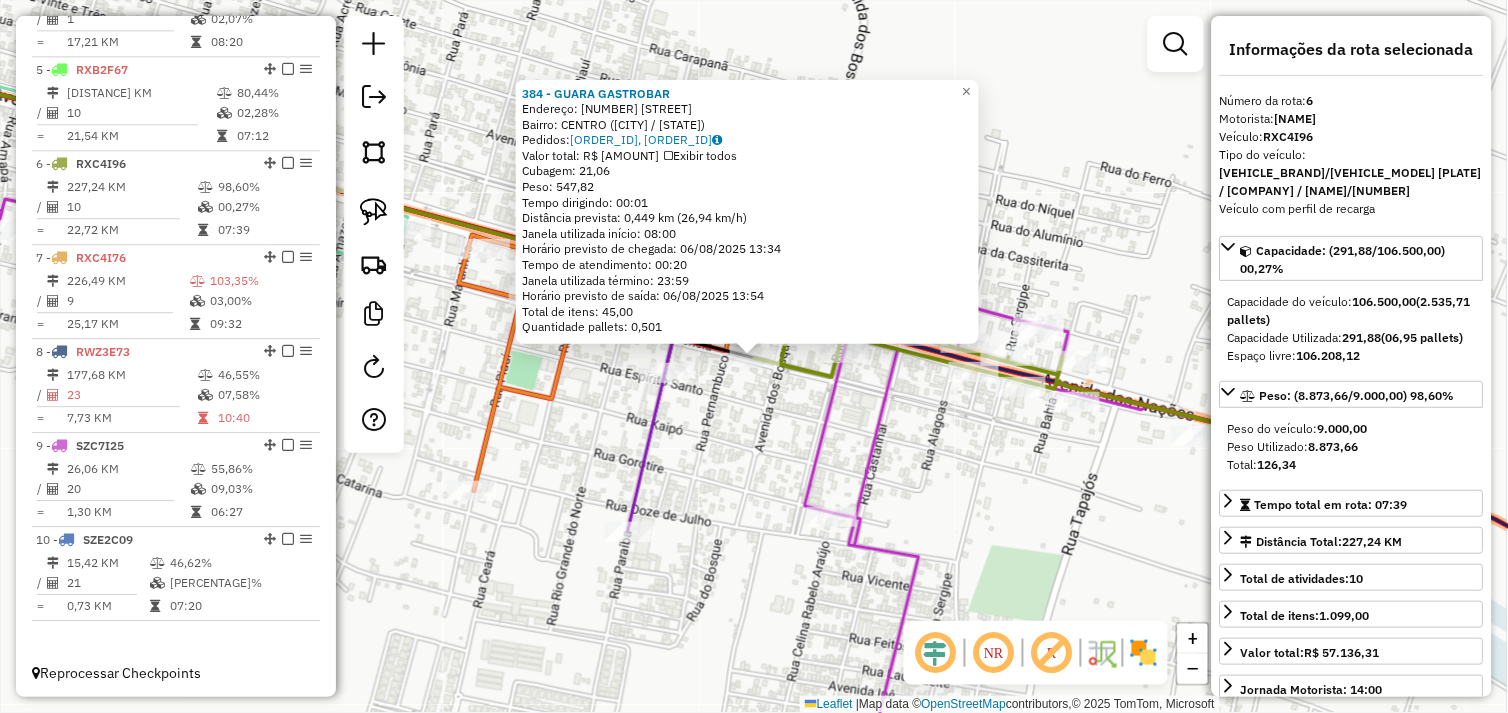 click on "[BUSINESS_NAME] Endereço: AV DAS NACOES [NUMBER] Bairro: [NEIGHBORHOOD] ([CITY] / [STATE]) Pedidos: [ORDER_ID], [ORDER_ID] Valor total: R$ [PRICE] Exibir todos Cubagem: [CUBAGE] Peso: [WEIGHT] Tempo dirigindo: [TIME] Distância prevista: [DISTANCE] km ([SPEED] km/h) Janela utilizada início: [TIME] Horário previsto de chegada: [DATE] [TIME] Tempo de atendimento: [TIME] Janela utilizada término: [TIME] Horário previsto de saída: [DATE] [TIME] Total de itens: [ITEM_COUNT],00 Quantidade pallets: [PALLET_COUNT] × Janela de atendimento Grade de atendimento Capacidade Transportadoras Veículos Cliente Pedidos Rotas Selecione os dias de semana para filtrar as janelas de atendimento Seg Ter Qua Qui Sex Sáb Dom Informe o período da janela de atendimento: De: Até: Filtrar exatamente a janela do cliente Considerar janela de atendimento padrão Selecione os dias de semana para filtrar as grades de atendimento Seg Ter Qua Qui Sex Sáb Dom Peso mínimo: Peso máximo: De: De: +" 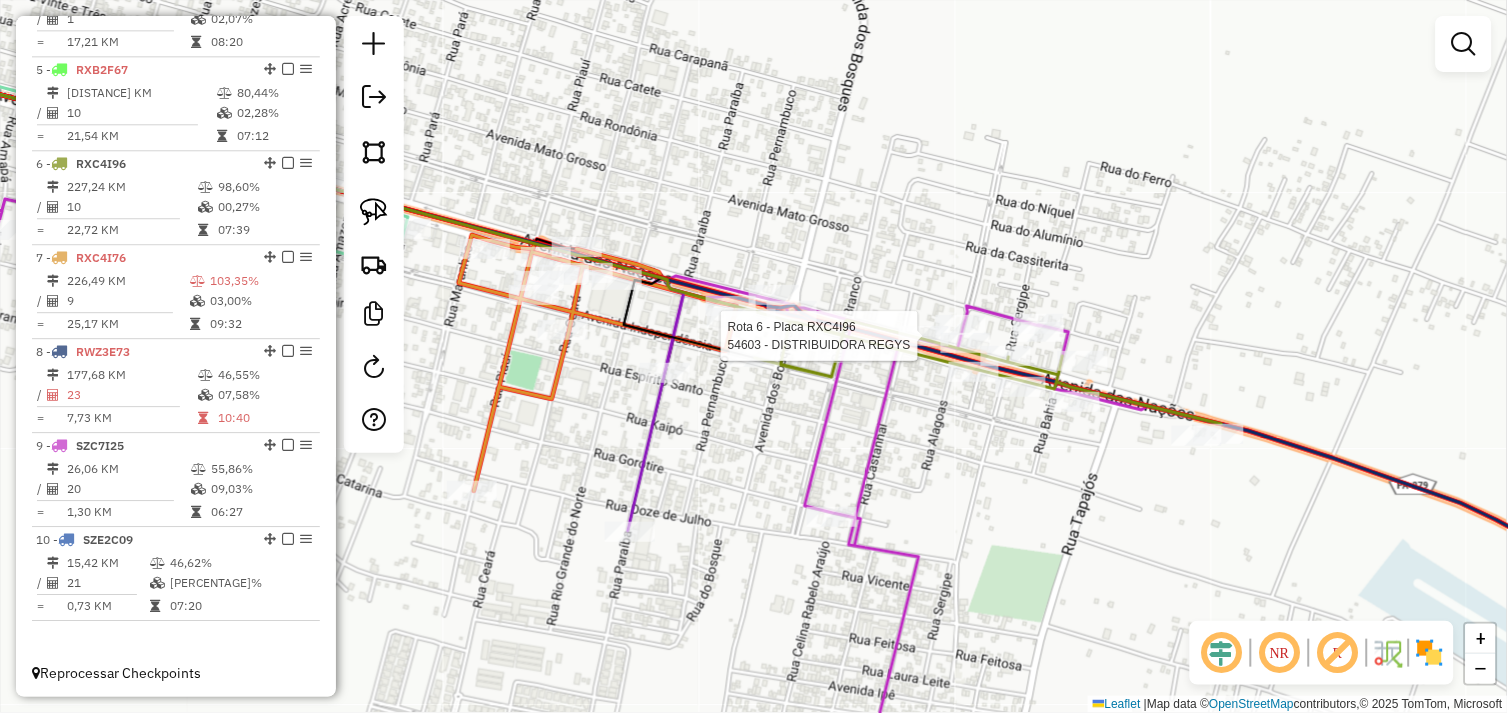 select on "*********" 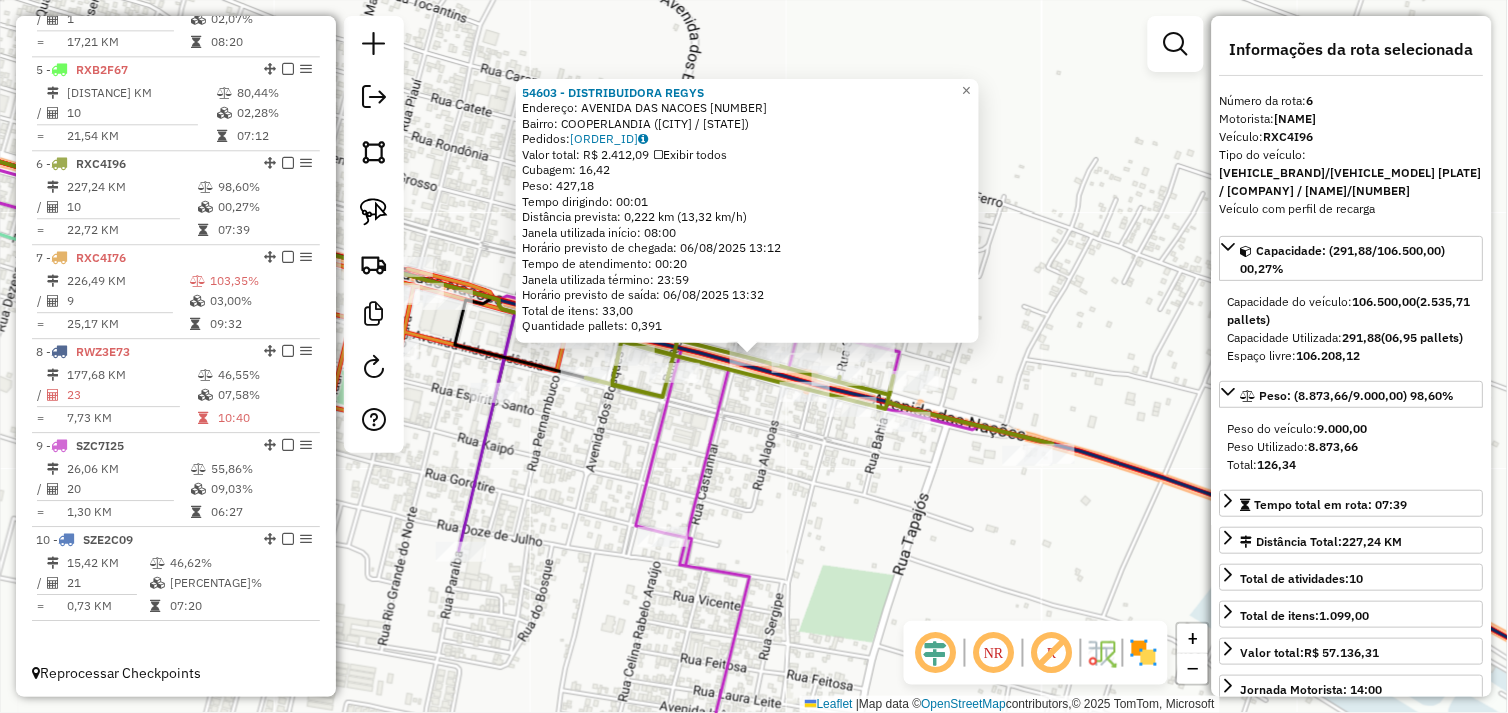 drag, startPoint x: 745, startPoint y: 448, endPoint x: 868, endPoint y: 450, distance: 123.01626 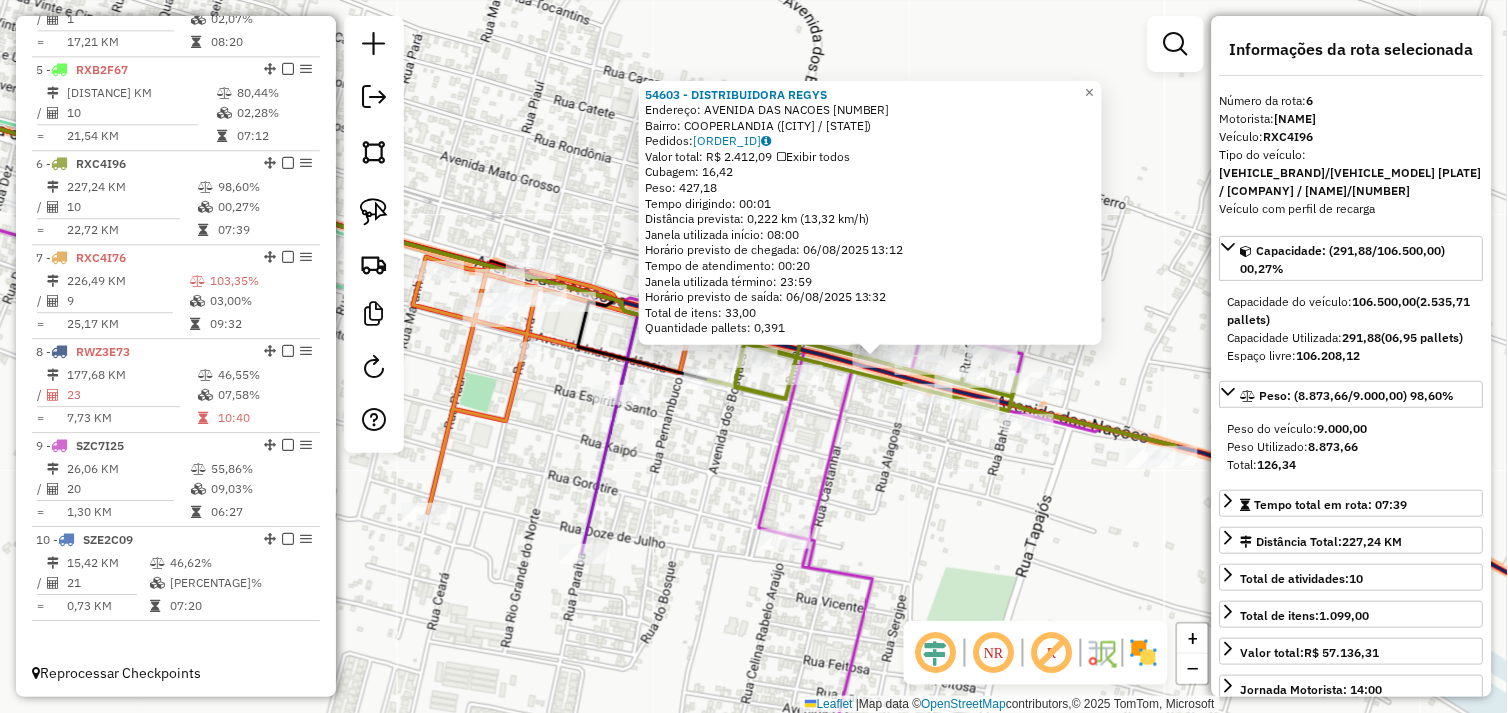 click on "54603 - DISTRIBUIDORA REGYS  Endereço:  AVENIDA DAS NACOES 3509   Bairro: COOPERLANDIA (OURILANDIA DO NORTE / PA)   Pedidos:  05102912   Valor total: R$ 2.412,09   Exibir todos   Cubagem: 16,42  Peso: 427,18  Tempo dirigindo: 00:01   Distância prevista: 0,222 km (13,32 km/h)   Janela utilizada início: 08:00   Horário previsto de chegada: 06/08/2025 13:12   Tempo de atendimento: 00:20   Janela utilizada término: 23:59   Horário previsto de saída: 06/08/2025 13:32   Total de itens: 33,00   Quantidade pallets: 0,391  × Janela de atendimento Grade de atendimento Capacidade Transportadoras Veículos Cliente Pedidos  Rotas Selecione os dias de semana para filtrar as janelas de atendimento  Seg   Ter   Qua   Qui   Sex   Sáb   Dom  Informe o período da janela de atendimento: De: Até:  Filtrar exatamente a janela do cliente  Considerar janela de atendimento padrão  Selecione os dias de semana para filtrar as grades de atendimento  Seg   Ter   Qua   Qui   Sex   Sáb   Dom   Peso mínimo:   Peso máximo:  +" 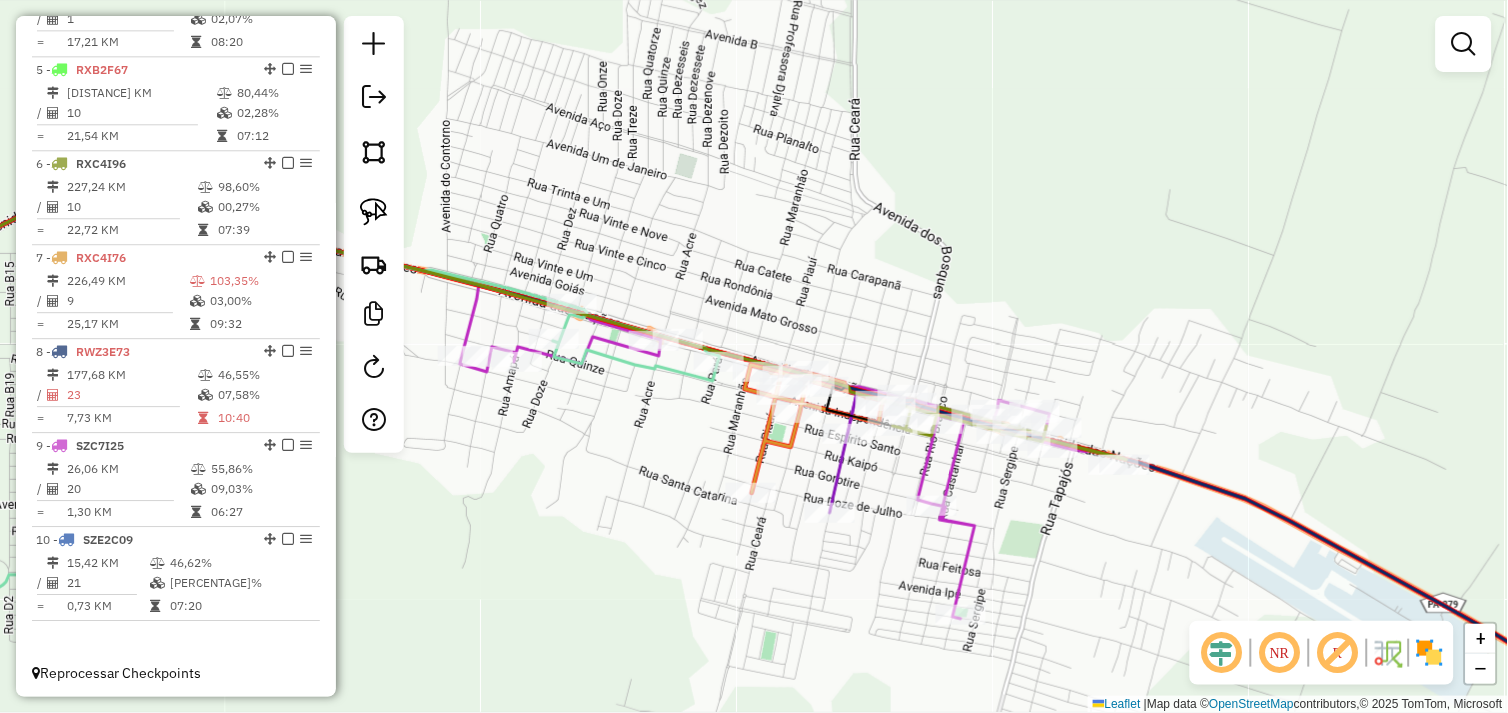 drag, startPoint x: 755, startPoint y: 595, endPoint x: 867, endPoint y: 556, distance: 118.595955 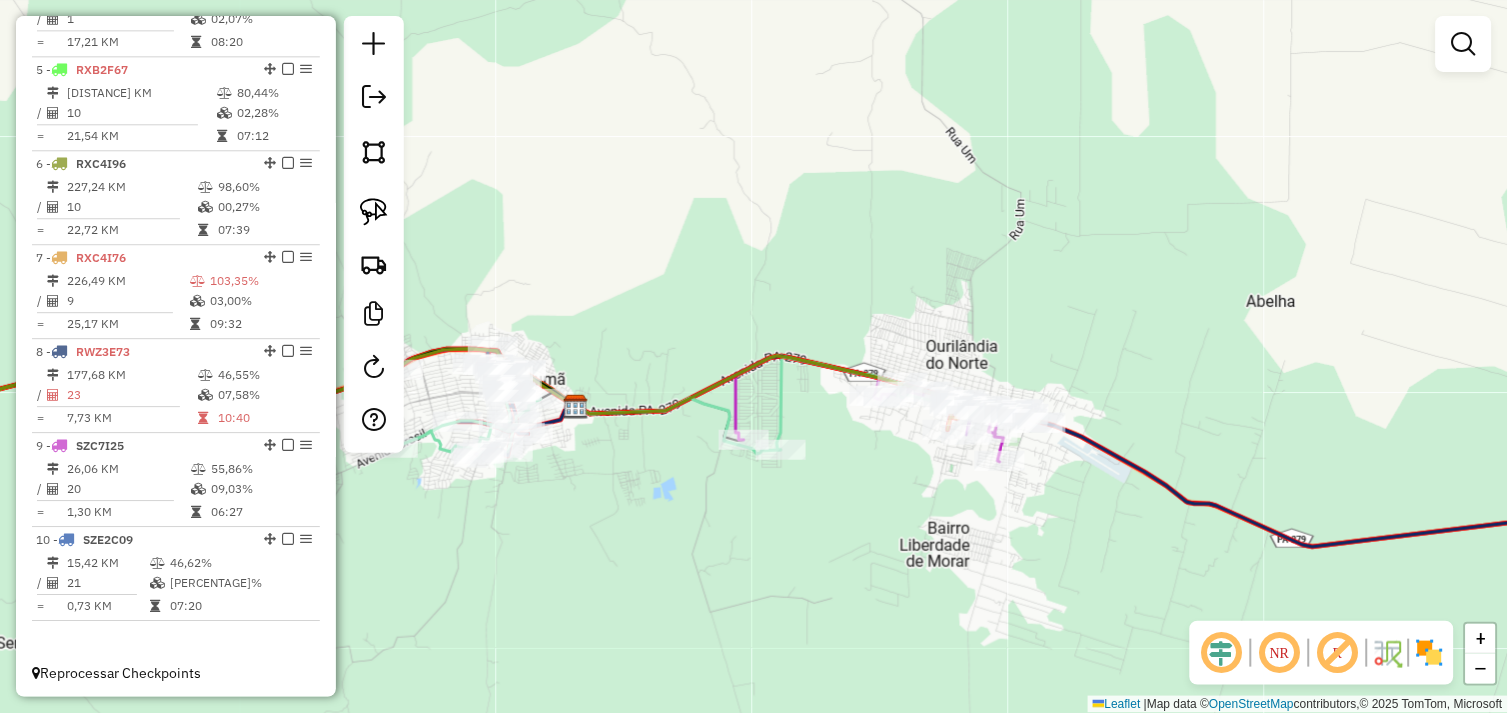 drag, startPoint x: 727, startPoint y: 506, endPoint x: 841, endPoint y: 518, distance: 114.62984 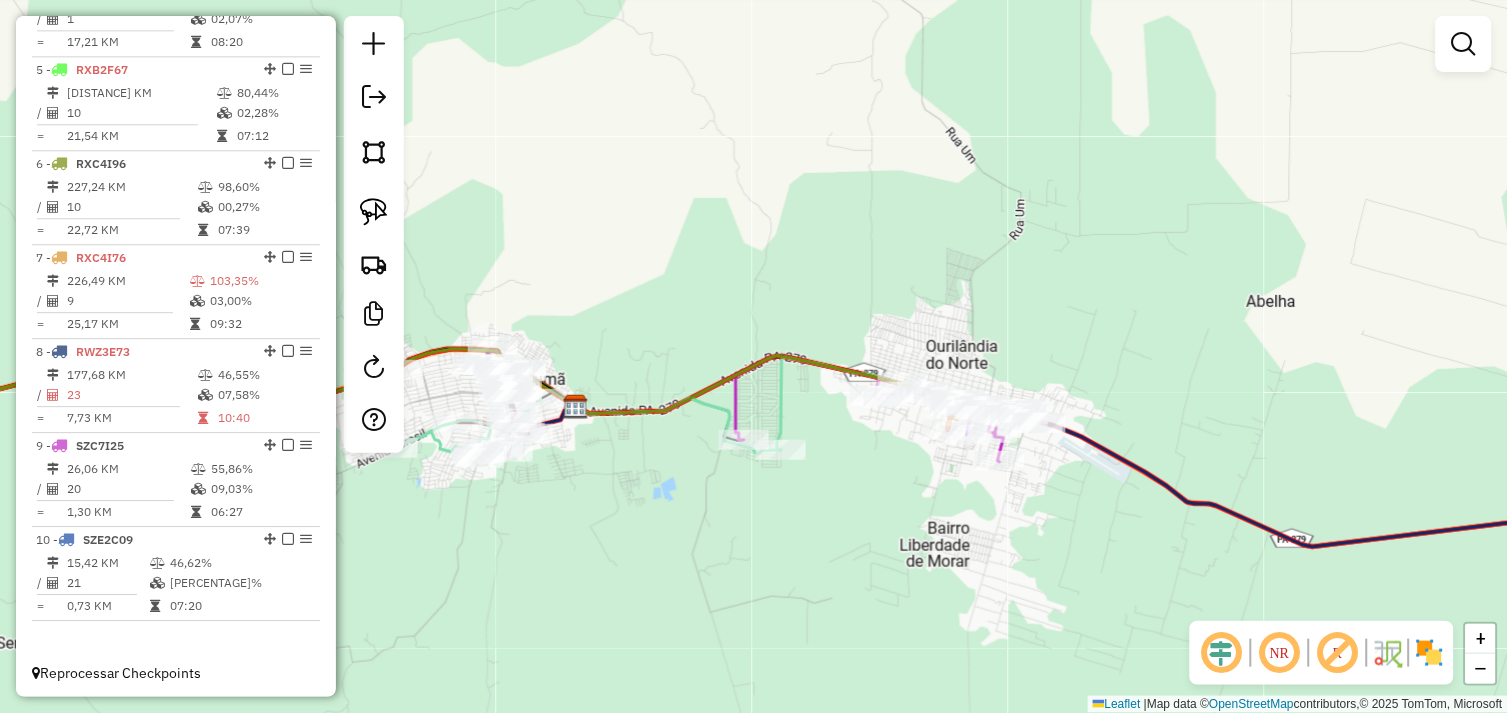 drag, startPoint x: 607, startPoint y: 542, endPoint x: 668, endPoint y: 546, distance: 61.13101 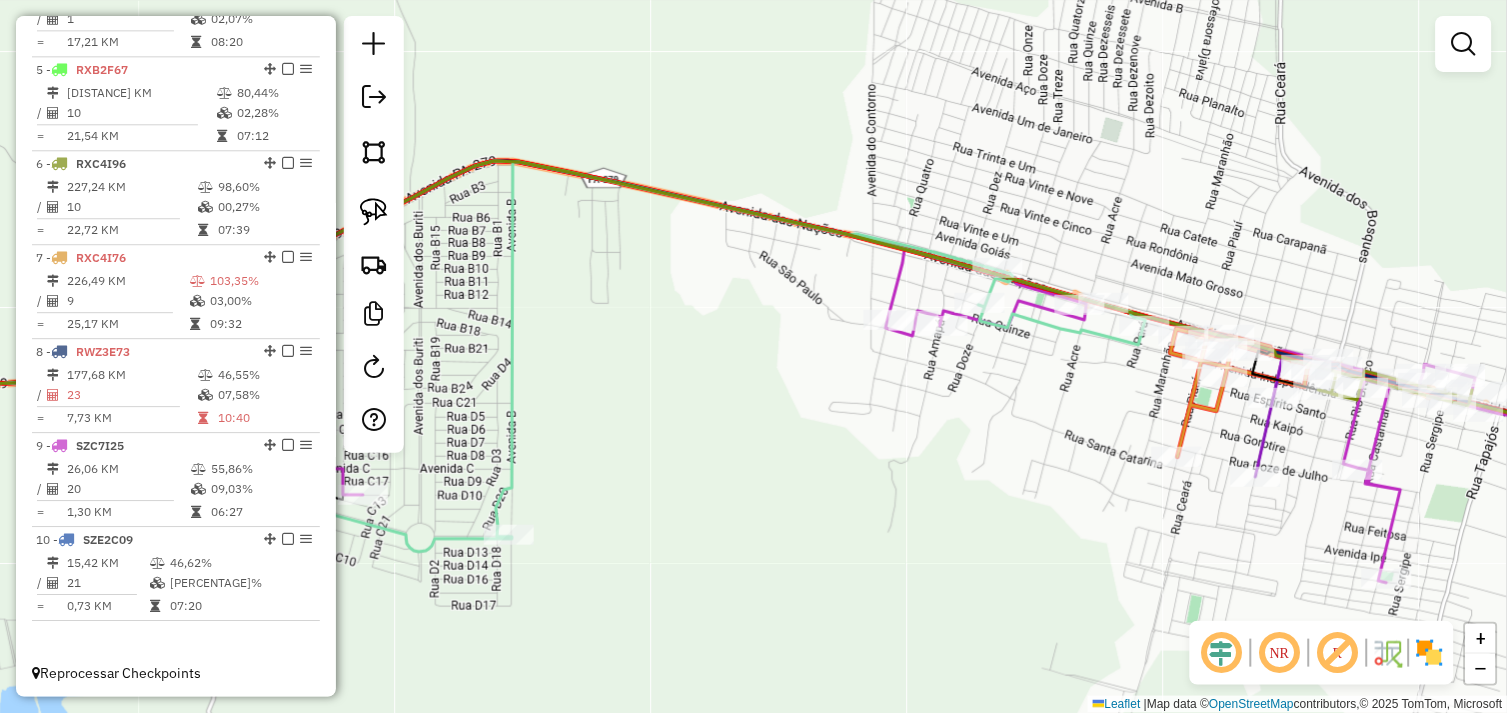 drag, startPoint x: 1054, startPoint y: 423, endPoint x: 834, endPoint y: 452, distance: 221.90314 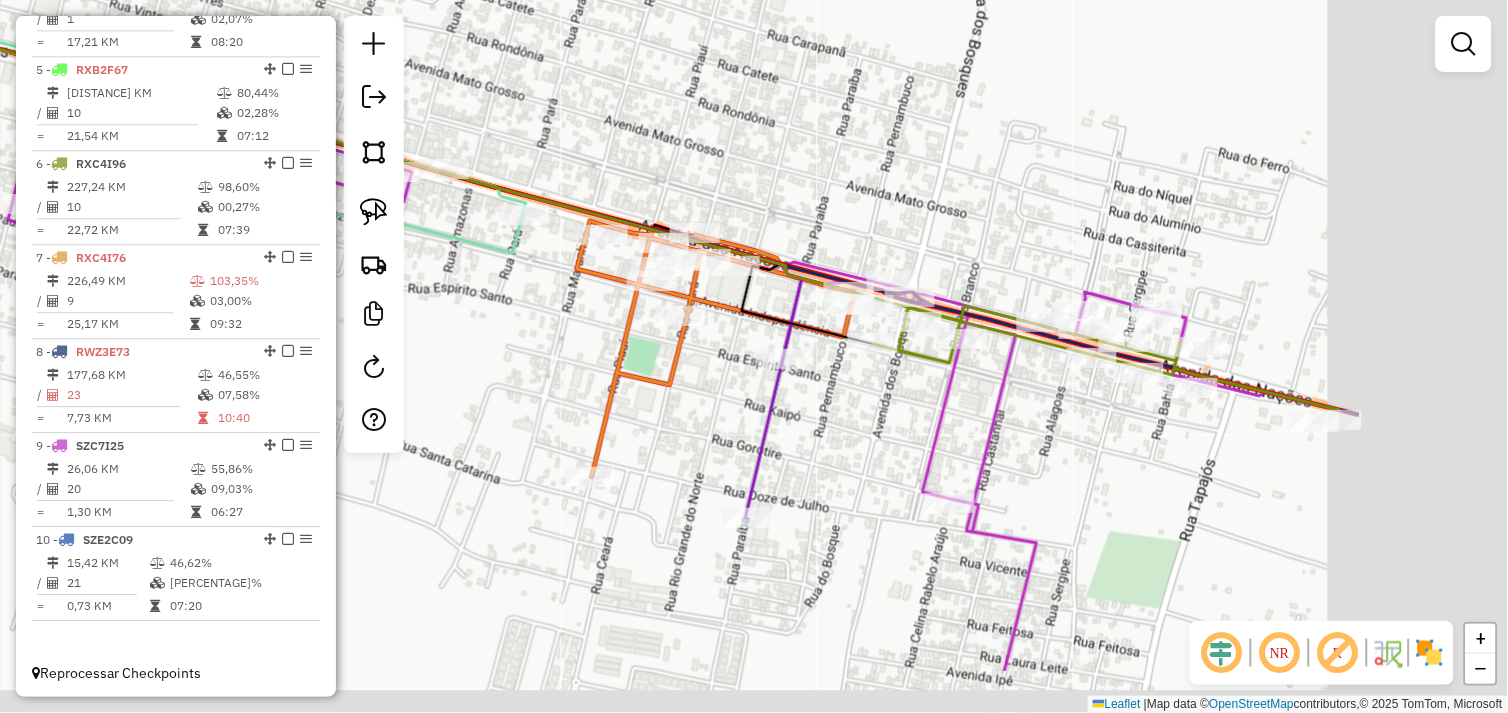 drag, startPoint x: 1014, startPoint y: 588, endPoint x: 701, endPoint y: 468, distance: 335.21484 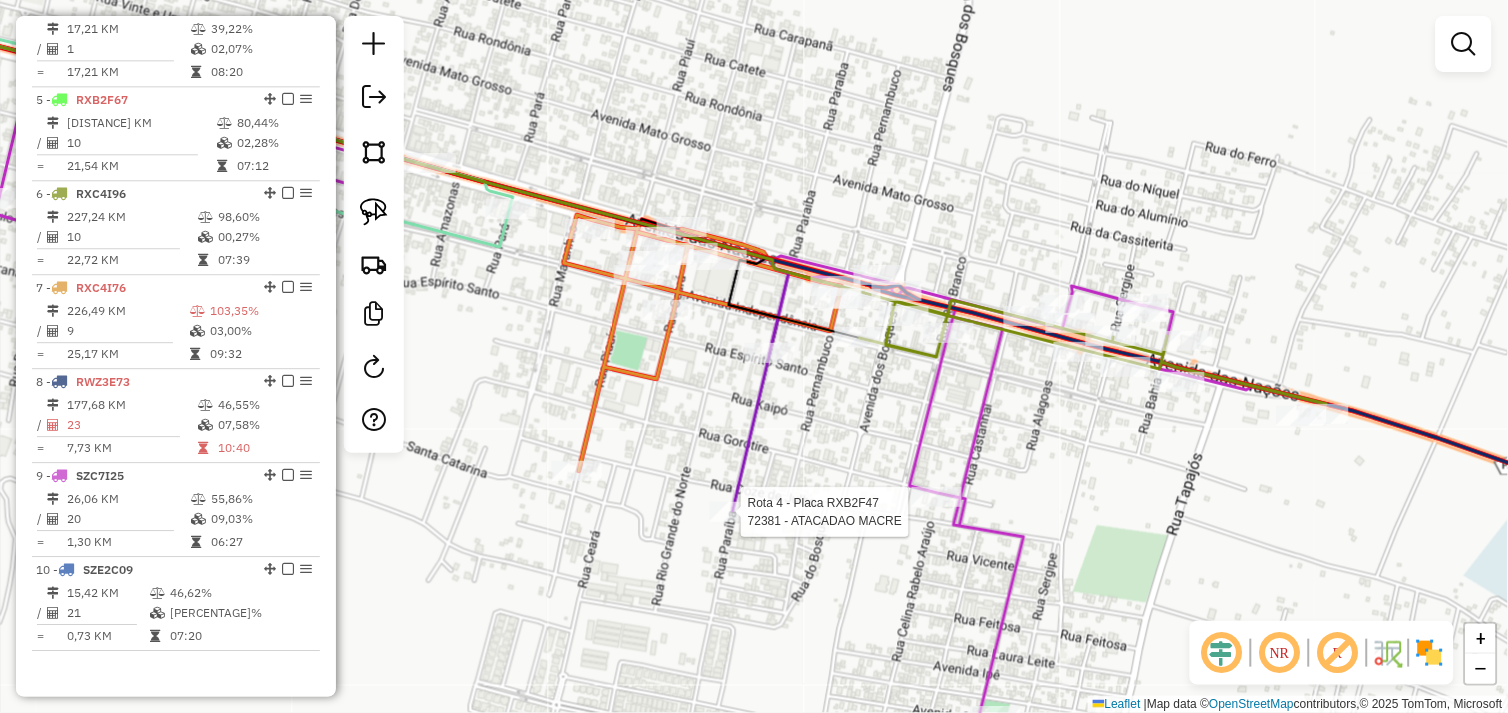 select on "*********" 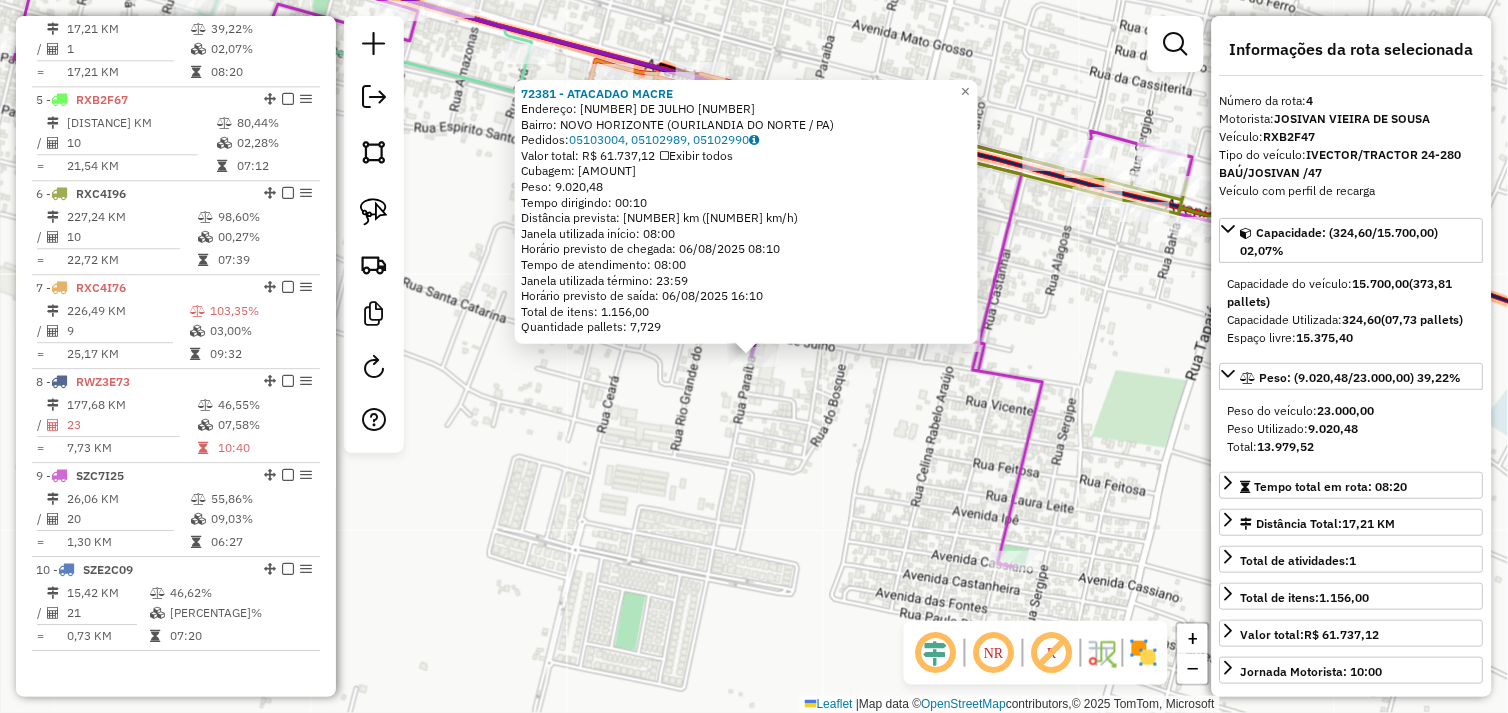 scroll, scrollTop: 1030, scrollLeft: 0, axis: vertical 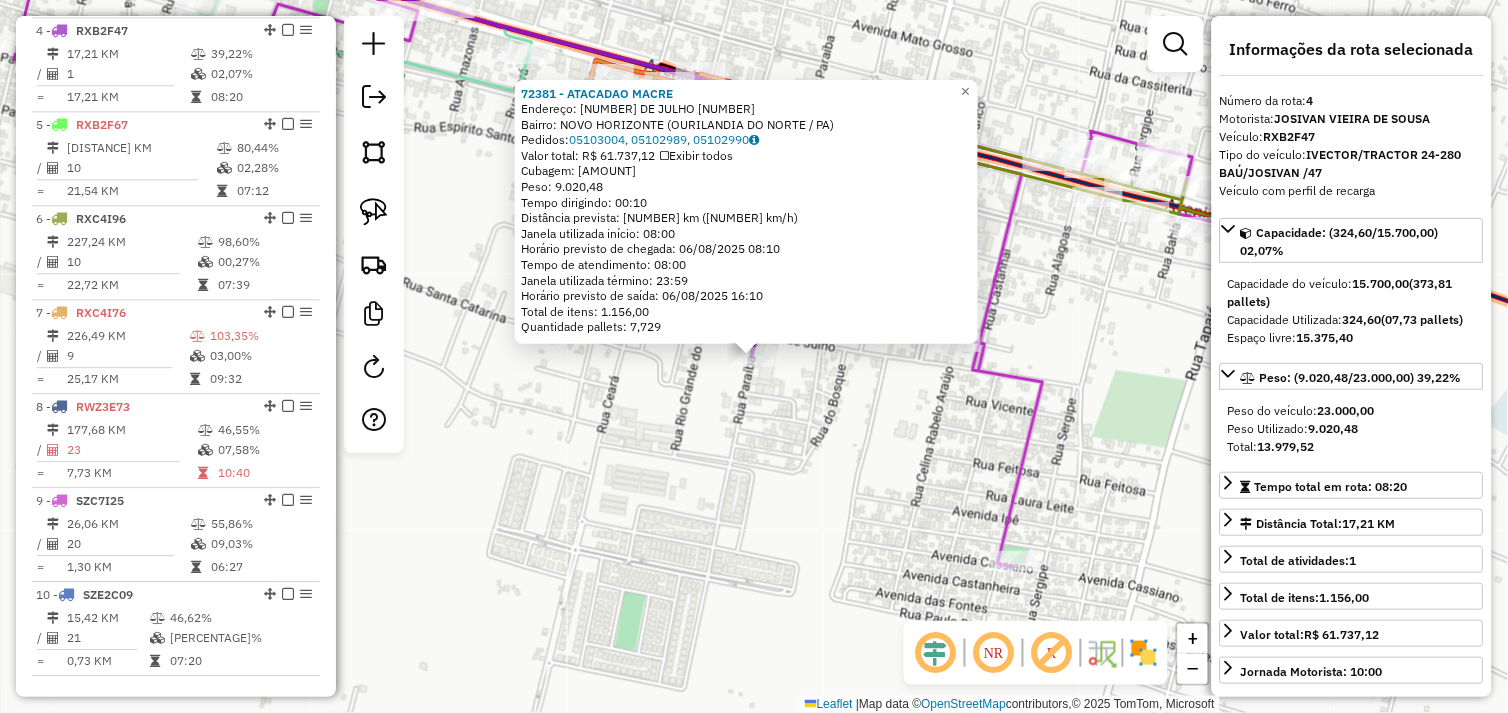 click on "72381 - ATACADAO MACRE  Endereço:  12 DE JULHO 1736   Bairro: NOVO HORIZONTE (OURILANDIA DO NORTE / PA)   Pedidos:  05103004, 05102989, 05102990   Valor total: R$ 61.737,12   Exibir todos   Cubagem: 324,60  Peso: 9.020,48  Tempo dirigindo: 00:10   Distância prevista: 8,543 km (51,26 km/h)   Janela utilizada início: 08:00   Horário previsto de chegada: 06/08/2025 08:10   Tempo de atendimento: 08:00   Janela utilizada término: 23:59   Horário previsto de saída: 06/08/2025 16:10   Total de itens: 1.156,00   Quantidade pallets: 7,729  × Janela de atendimento Grade de atendimento Capacidade Transportadoras Veículos Cliente Pedidos  Rotas Selecione os dias de semana para filtrar as janelas de atendimento  Seg   Ter   Qua   Qui   Sex   Sáb   Dom  Informe o período da janela de atendimento: De: Até:  Filtrar exatamente a janela do cliente  Considerar janela de atendimento padrão  Selecione os dias de semana para filtrar as grades de atendimento  Seg   Ter   Qua   Qui   Sex   Sáb   Dom   Peso mínimo:  +" 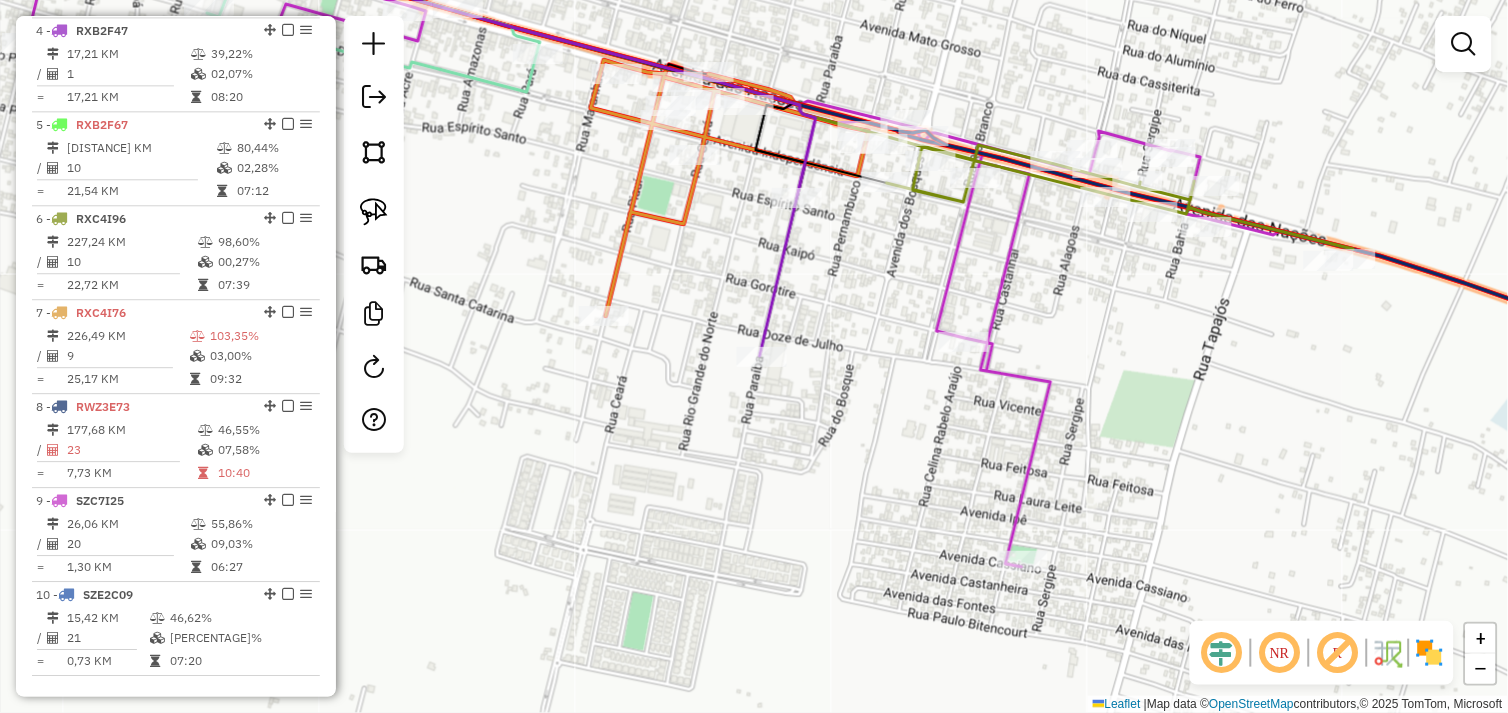 drag, startPoint x: 551, startPoint y: 453, endPoint x: 790, endPoint y: 454, distance: 239.00209 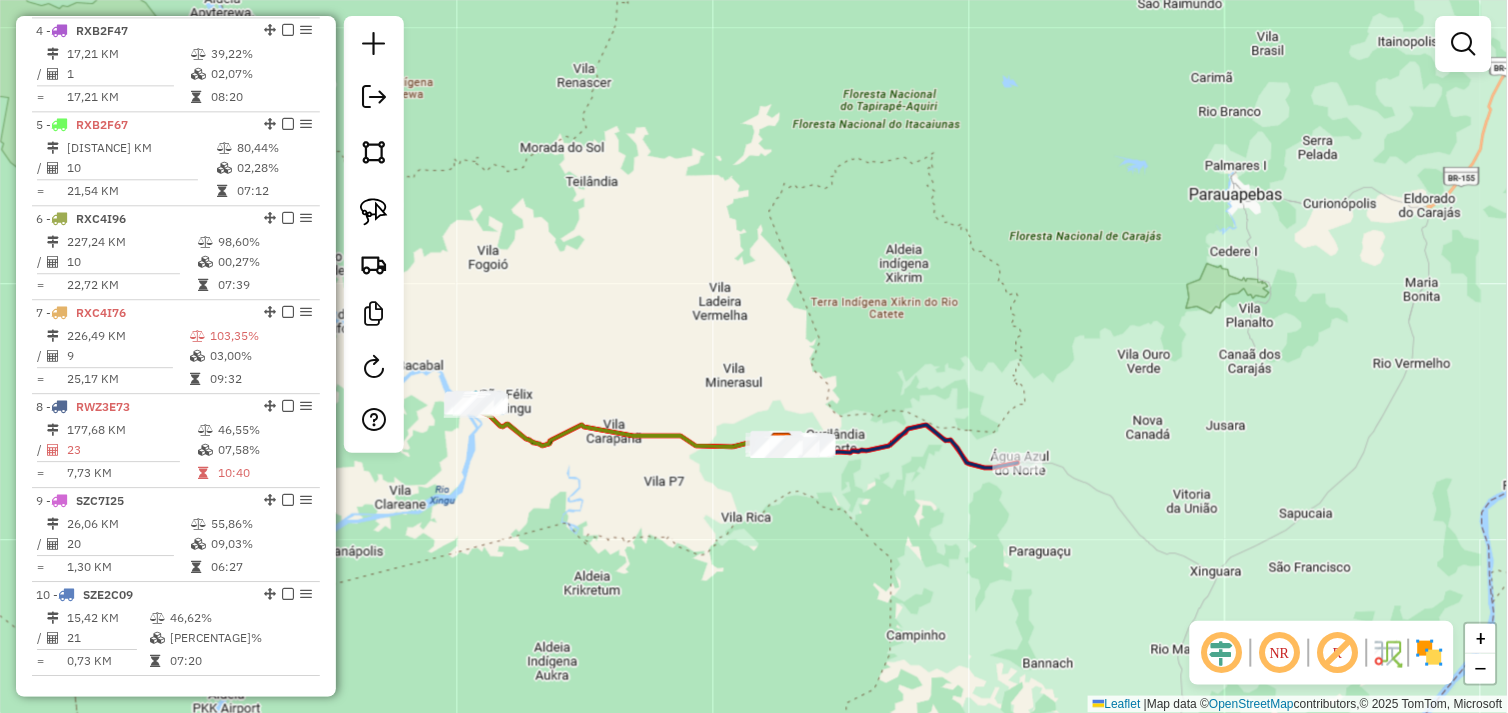 drag, startPoint x: 685, startPoint y: 494, endPoint x: 702, endPoint y: 496, distance: 17.117243 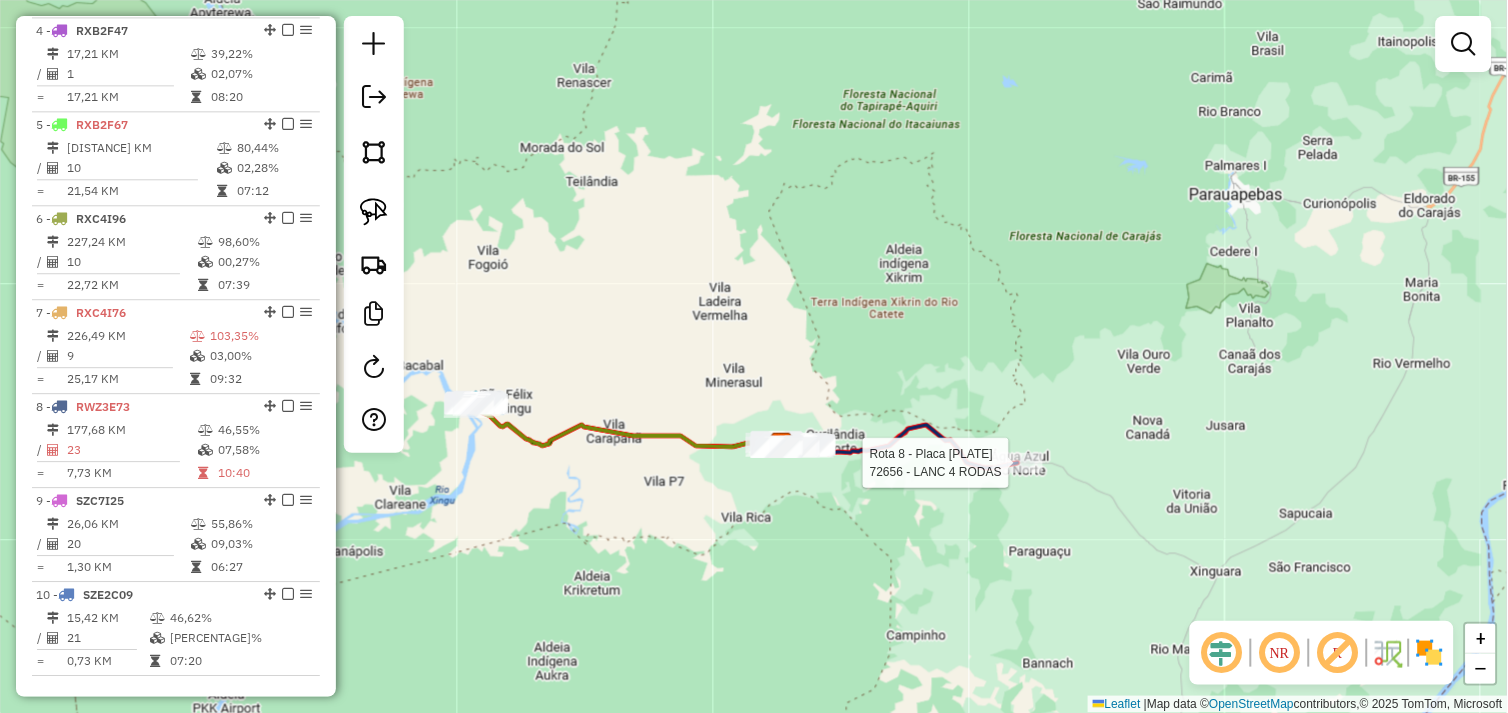 click 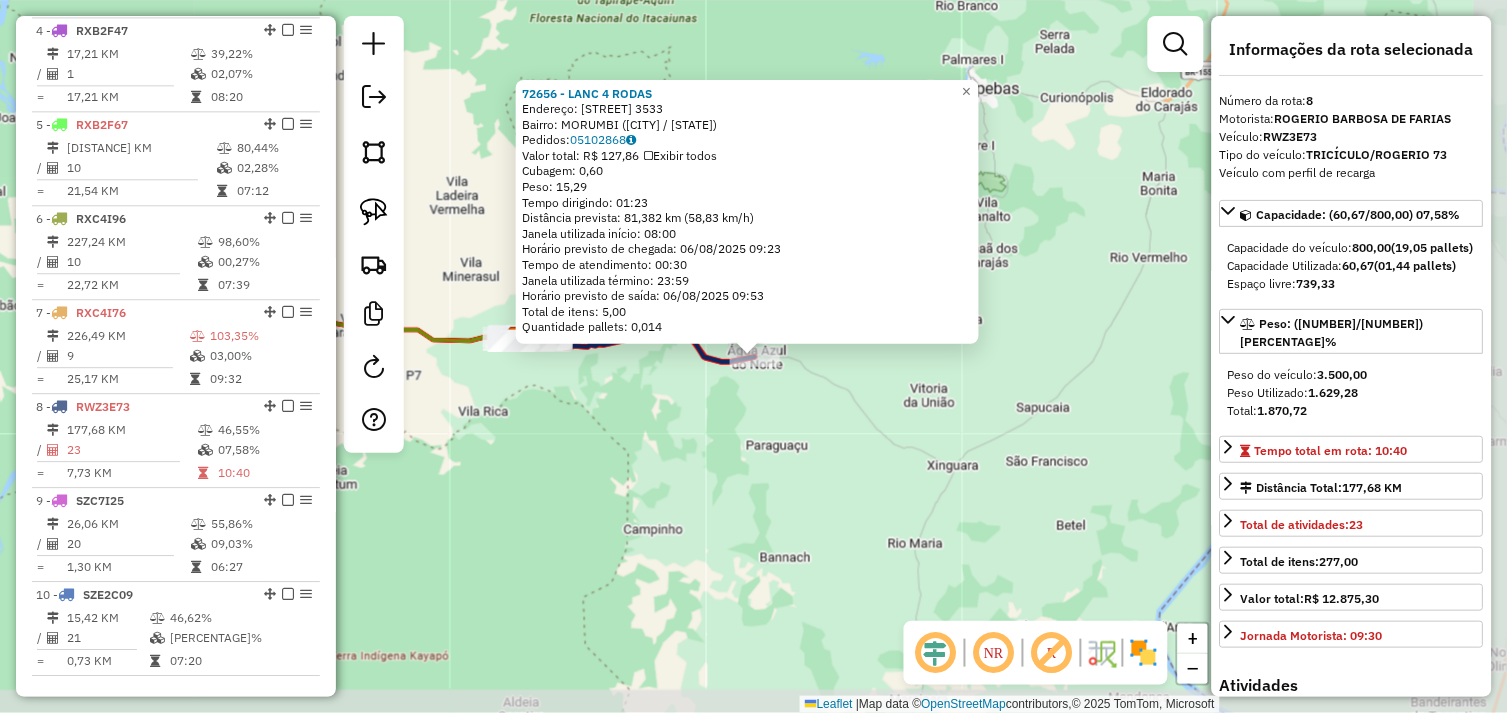scroll, scrollTop: 1085, scrollLeft: 0, axis: vertical 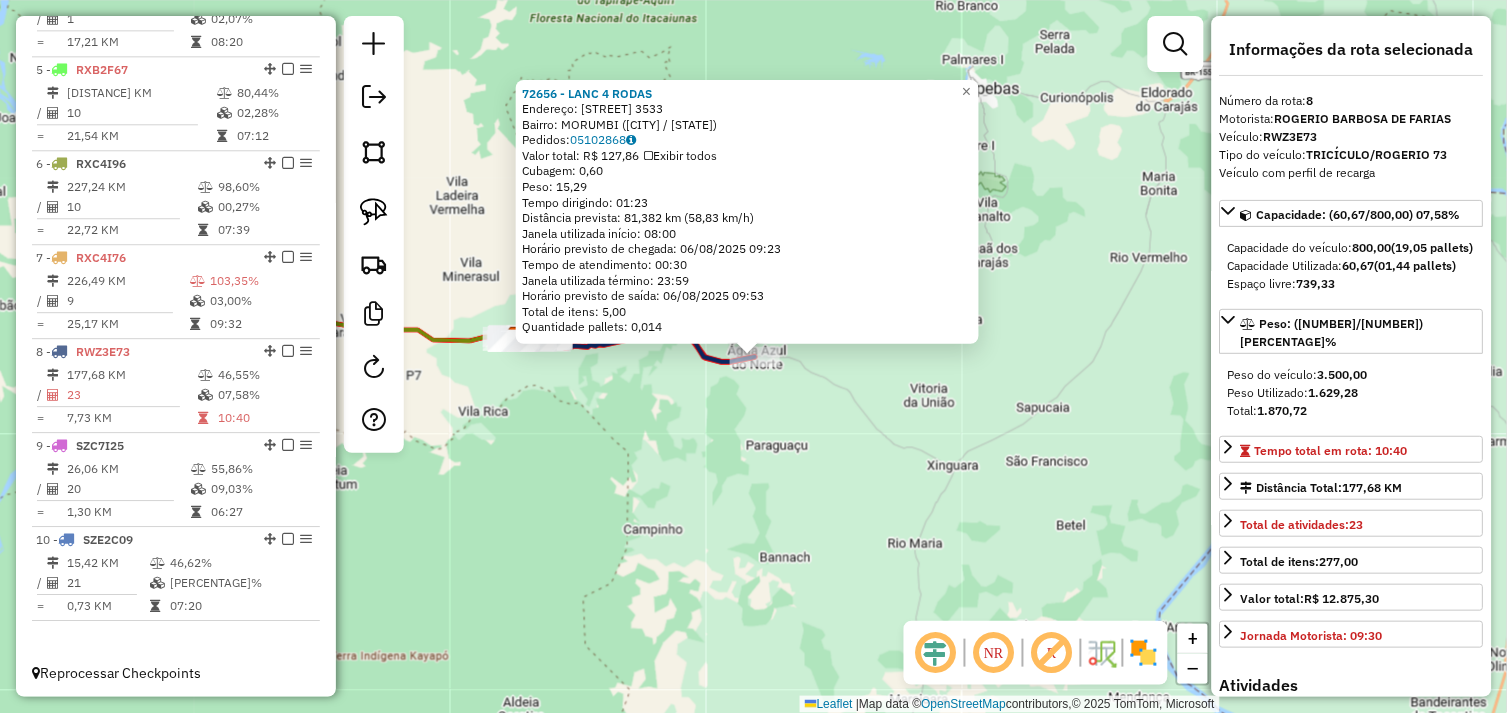 click on "72656 - LANC 4 RODAS  Endereço:  Avenida Brasil 3533   Bairro: MORUMBI (TUCUMA / PA)   Pedidos:  05102868   Valor total: R$ 127,86   Exibir todos   Cubagem: 0,60  Peso: 15,29  Tempo dirigindo: 01:23   Distância prevista: 81,382 km (58,83 km/h)   Janela utilizada início: 08:00   Horário previsto de chegada: 06/08/2025 09:23   Tempo de atendimento: 00:30   Janela utilizada término: 23:59   Horário previsto de saída: 06/08/2025 09:53   Total de itens: 5,00   Quantidade pallets: 0,014  × Janela de atendimento Grade de atendimento Capacidade Transportadoras Veículos Cliente Pedidos  Rotas Selecione os dias de semana para filtrar as janelas de atendimento  Seg   Ter   Qua   Qui   Sex   Sáb   Dom  Informe o período da janela de atendimento: De: Até:  Filtrar exatamente a janela do cliente  Considerar janela de atendimento padrão  Selecione os dias de semana para filtrar as grades de atendimento  Seg   Ter   Qua   Qui   Sex   Sáb   Dom   Considerar clientes sem dia de atendimento cadastrado  De:   De:" 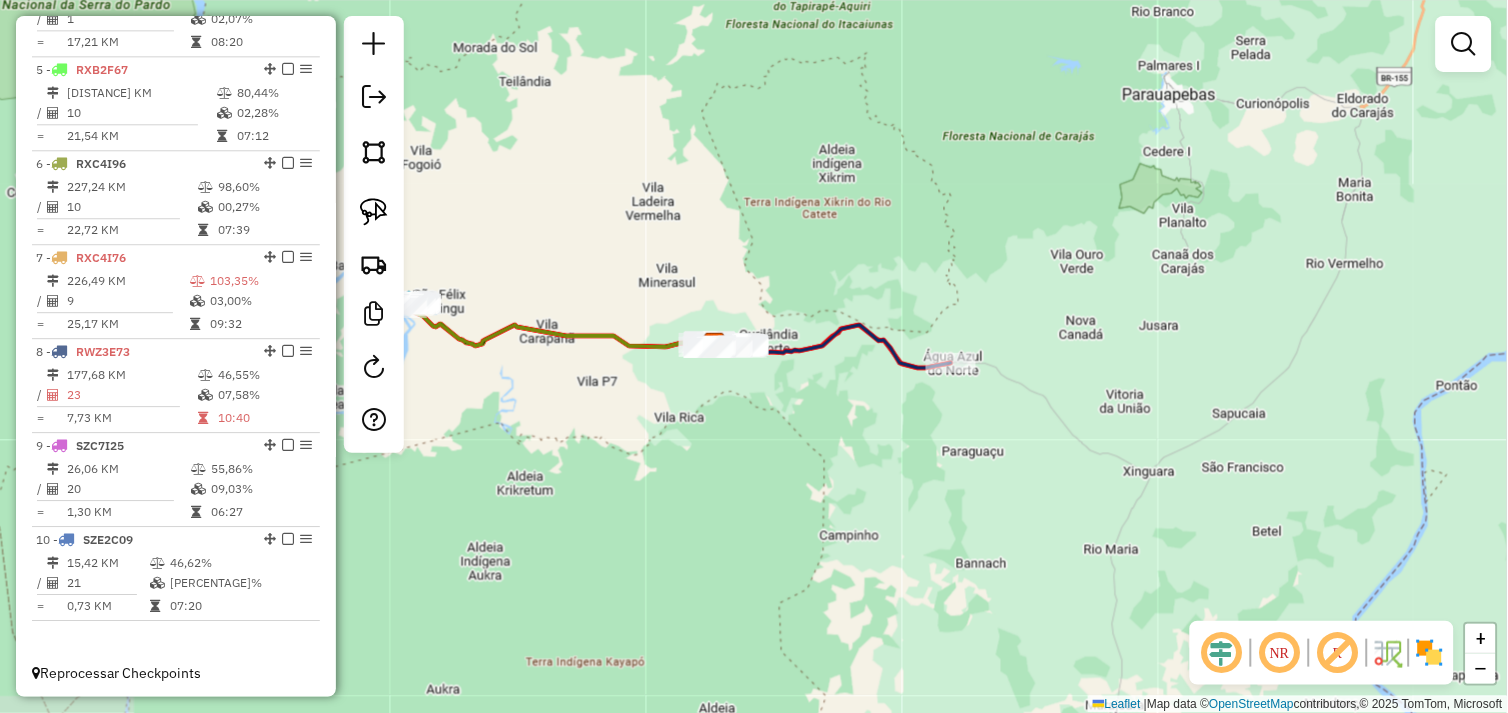 drag, startPoint x: 555, startPoint y: 421, endPoint x: 751, endPoint y: 427, distance: 196.09181 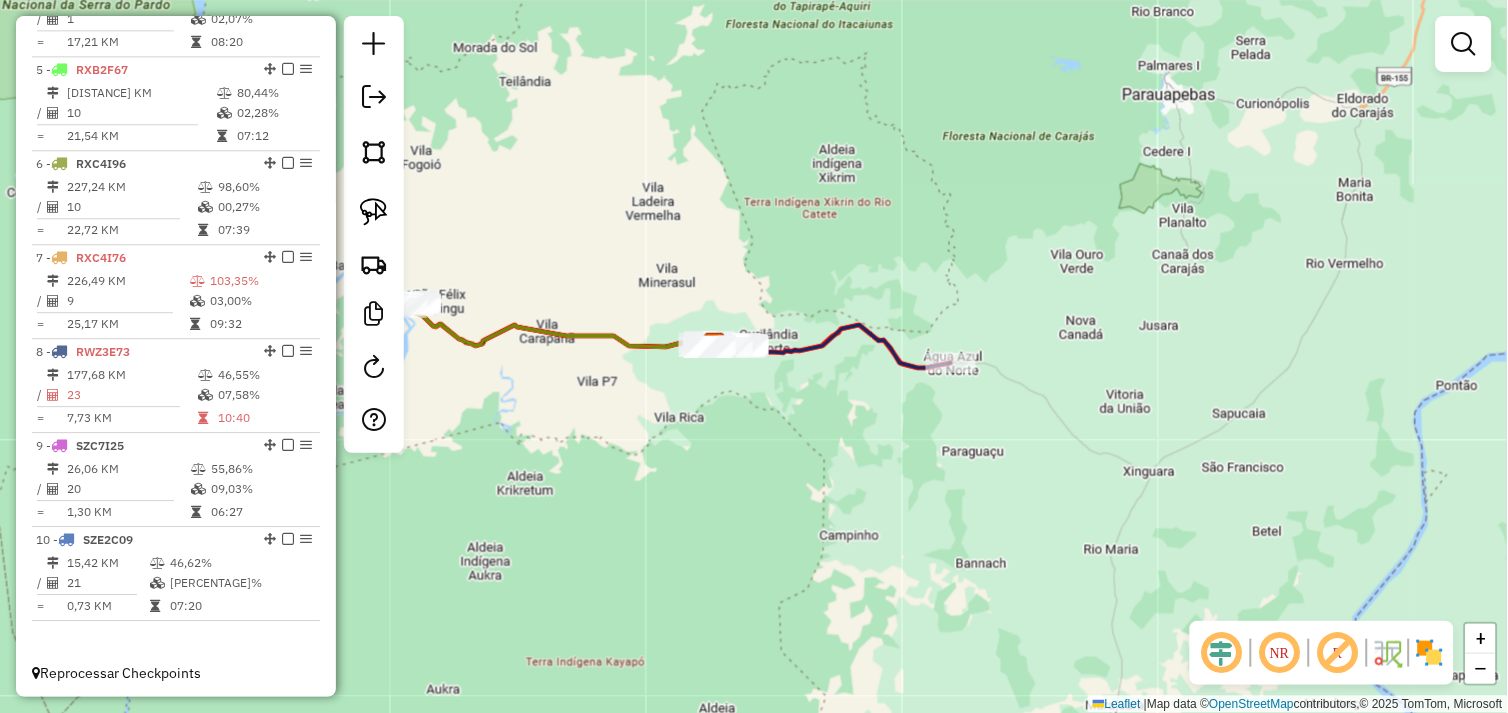 drag, startPoint x: 751, startPoint y: 437, endPoint x: 824, endPoint y: 444, distance: 73.33485 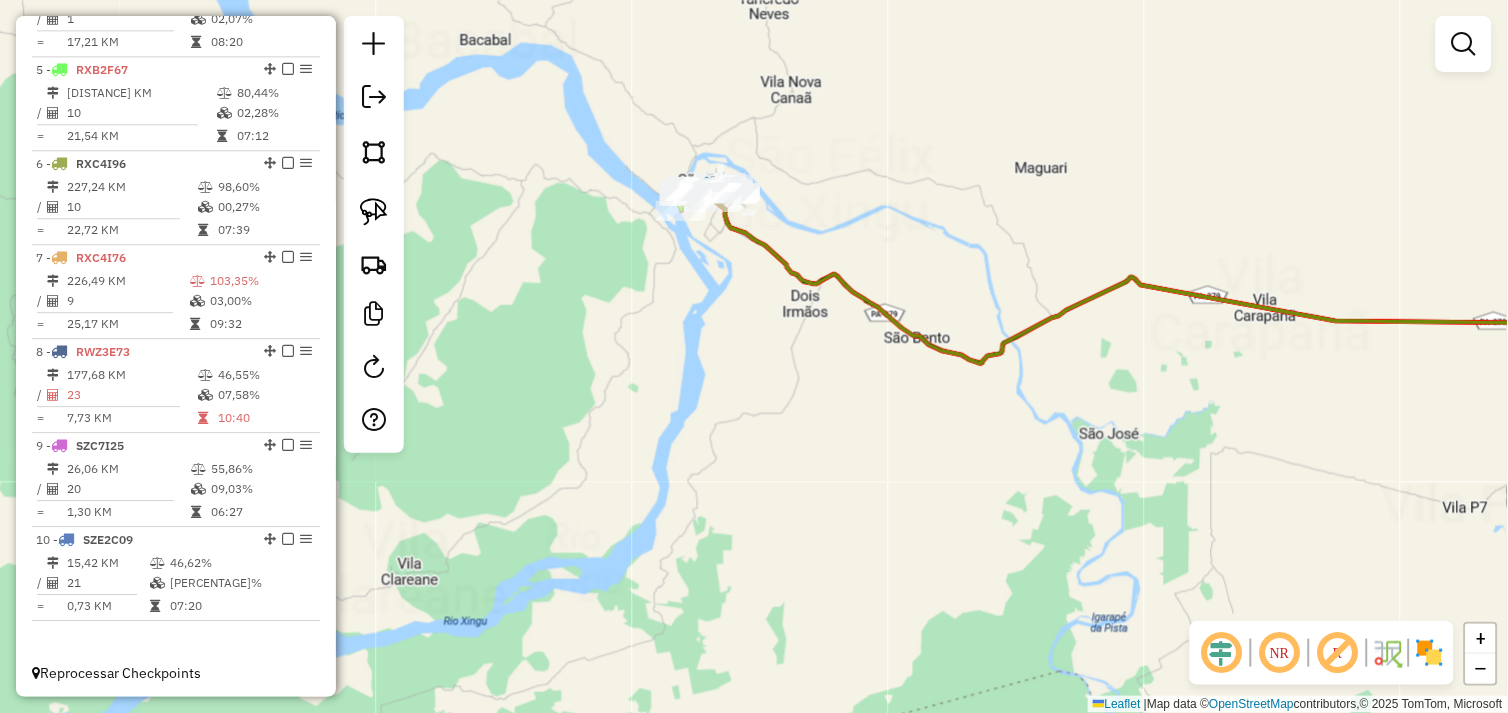 drag, startPoint x: 720, startPoint y: 485, endPoint x: 722, endPoint y: 470, distance: 15.132746 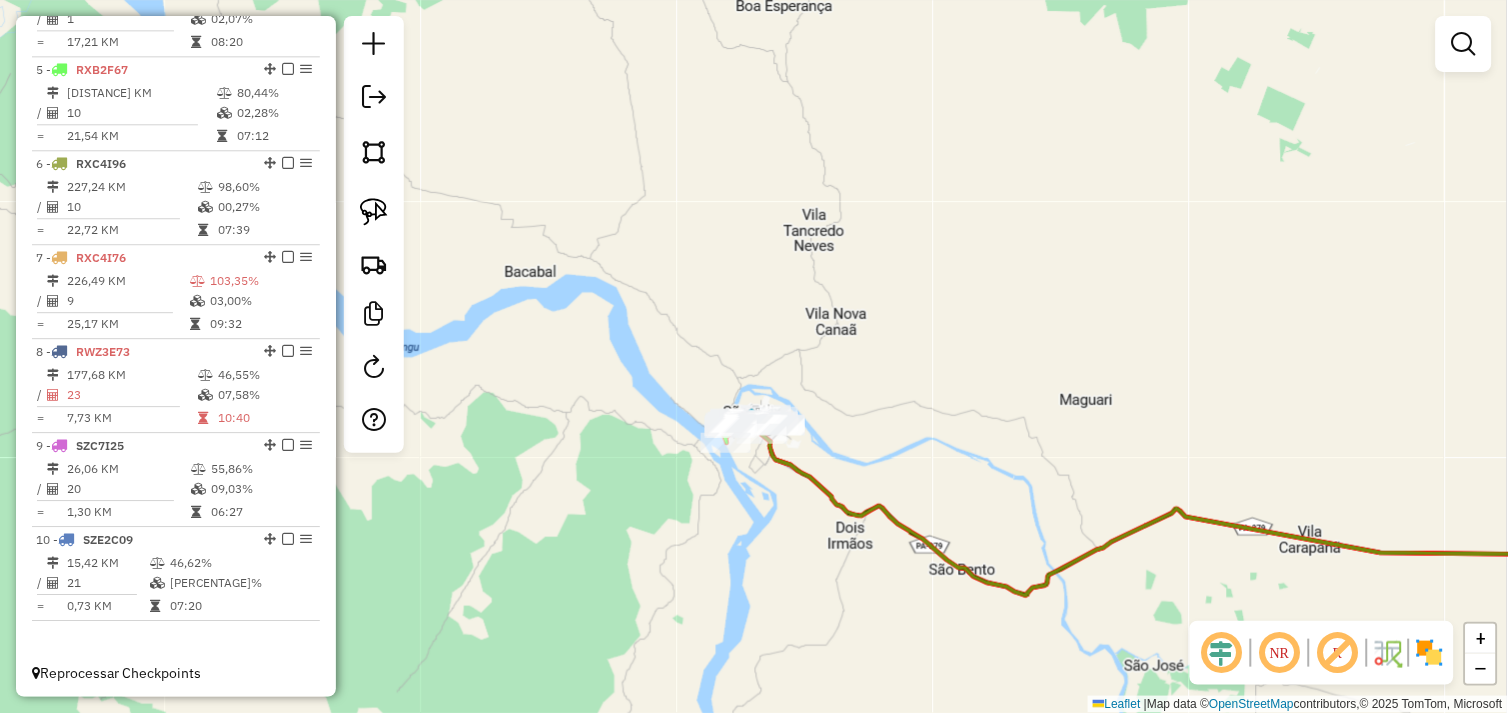 drag, startPoint x: 723, startPoint y: 442, endPoint x: 741, endPoint y: 514, distance: 74.215904 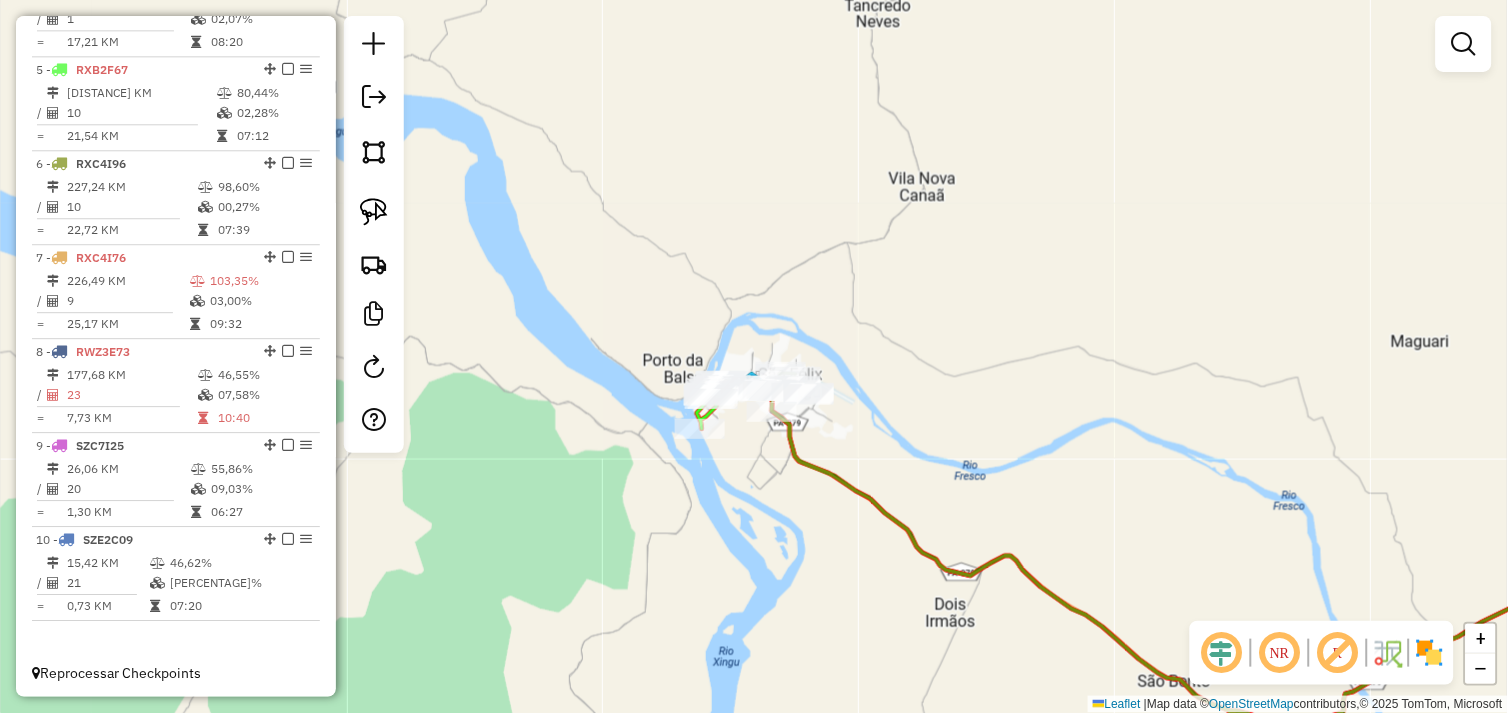 click on "Janela de atendimento Grade de atendimento Capacidade Transportadoras Veículos Cliente Pedidos  Rotas Selecione os dias de semana para filtrar as janelas de atendimento  Seg   Ter   Qua   Qui   Sex   Sáb   Dom  Informe o período da janela de atendimento: De: Até:  Filtrar exatamente a janela do cliente  Considerar janela de atendimento padrão  Selecione os dias de semana para filtrar as grades de atendimento  Seg   Ter   Qua   Qui   Sex   Sáb   Dom   Considerar clientes sem dia de atendimento cadastrado  Clientes fora do dia de atendimento selecionado Filtrar as atividades entre os valores definidos abaixo:  Peso mínimo:   Peso máximo:   Cubagem mínima:   Cubagem máxima:   De:   Até:  Filtrar as atividades entre o tempo de atendimento definido abaixo:  De:   Até:   Considerar capacidade total dos clientes não roteirizados Transportadora: Selecione um ou mais itens Tipo de veículo: Selecione um ou mais itens Veículo: Selecione um ou mais itens Motorista: Selecione um ou mais itens Nome: Rótulo:" 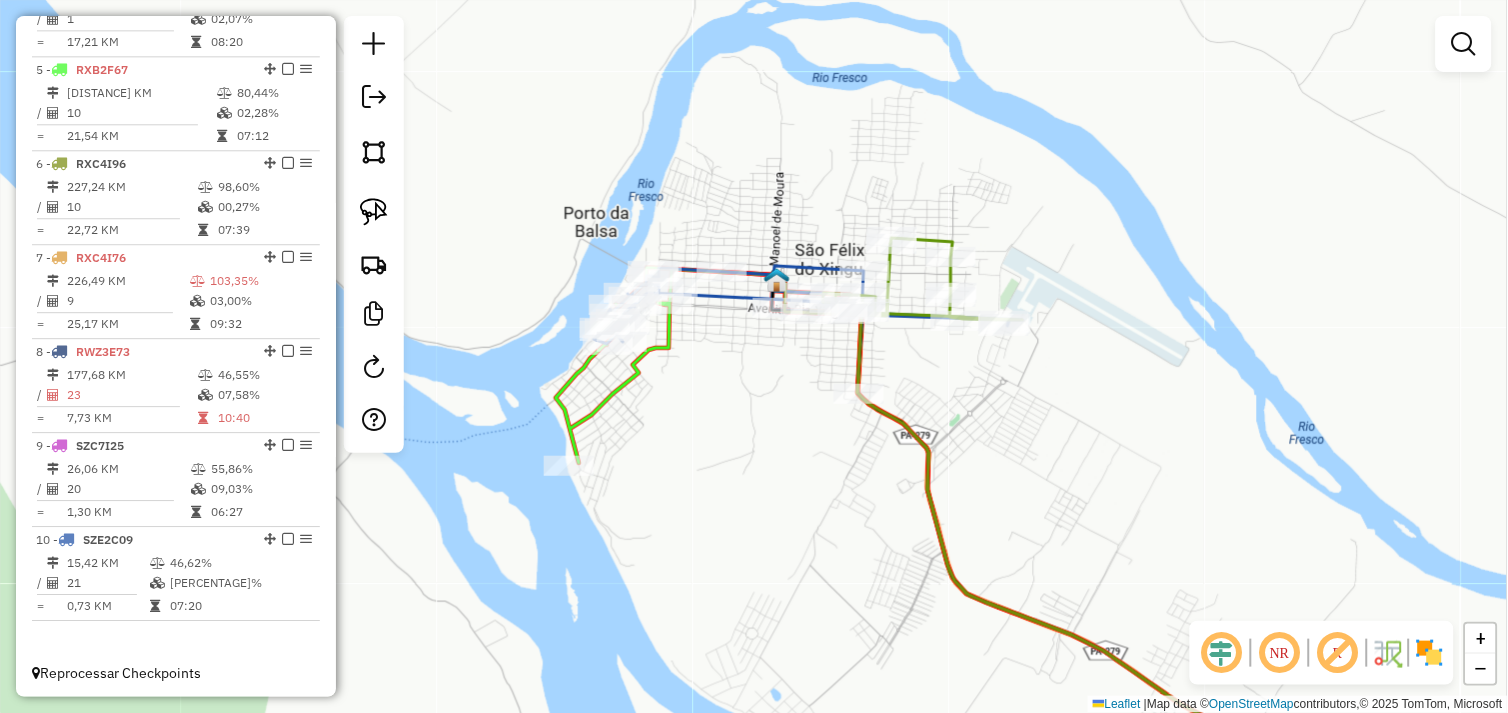 click on "Janela de atendimento Grade de atendimento Capacidade Transportadoras Veículos Cliente Pedidos  Rotas Selecione os dias de semana para filtrar as janelas de atendimento  Seg   Ter   Qua   Qui   Sex   Sáb   Dom  Informe o período da janela de atendimento: De: Até:  Filtrar exatamente a janela do cliente  Considerar janela de atendimento padrão  Selecione os dias de semana para filtrar as grades de atendimento  Seg   Ter   Qua   Qui   Sex   Sáb   Dom   Considerar clientes sem dia de atendimento cadastrado  Clientes fora do dia de atendimento selecionado Filtrar as atividades entre os valores definidos abaixo:  Peso mínimo:   Peso máximo:   Cubagem mínima:   Cubagem máxima:   De:   Até:  Filtrar as atividades entre o tempo de atendimento definido abaixo:  De:   Até:   Considerar capacidade total dos clientes não roteirizados Transportadora: Selecione um ou mais itens Tipo de veículo: Selecione um ou mais itens Veículo: Selecione um ou mais itens Motorista: Selecione um ou mais itens Nome: Rótulo:" 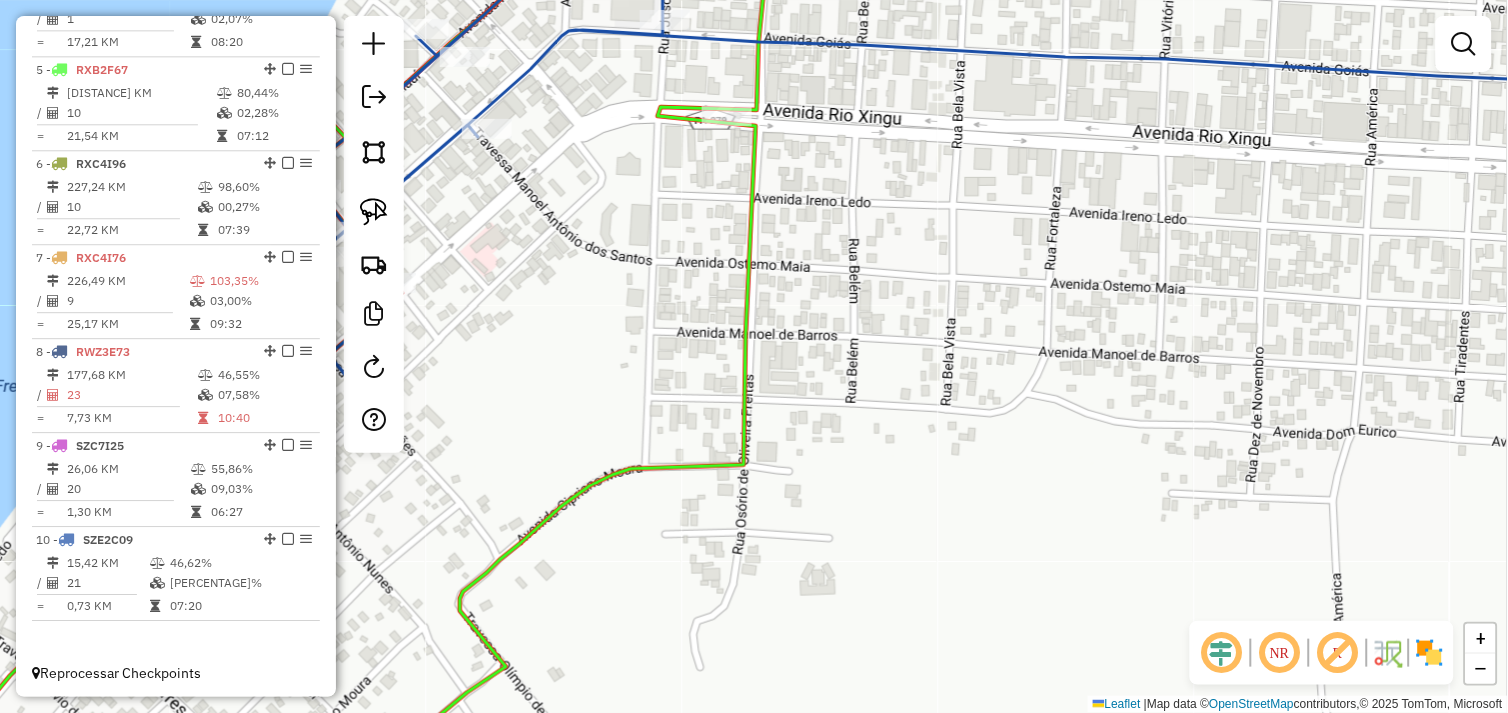 drag, startPoint x: 931, startPoint y: 225, endPoint x: 866, endPoint y: 277, distance: 83.240616 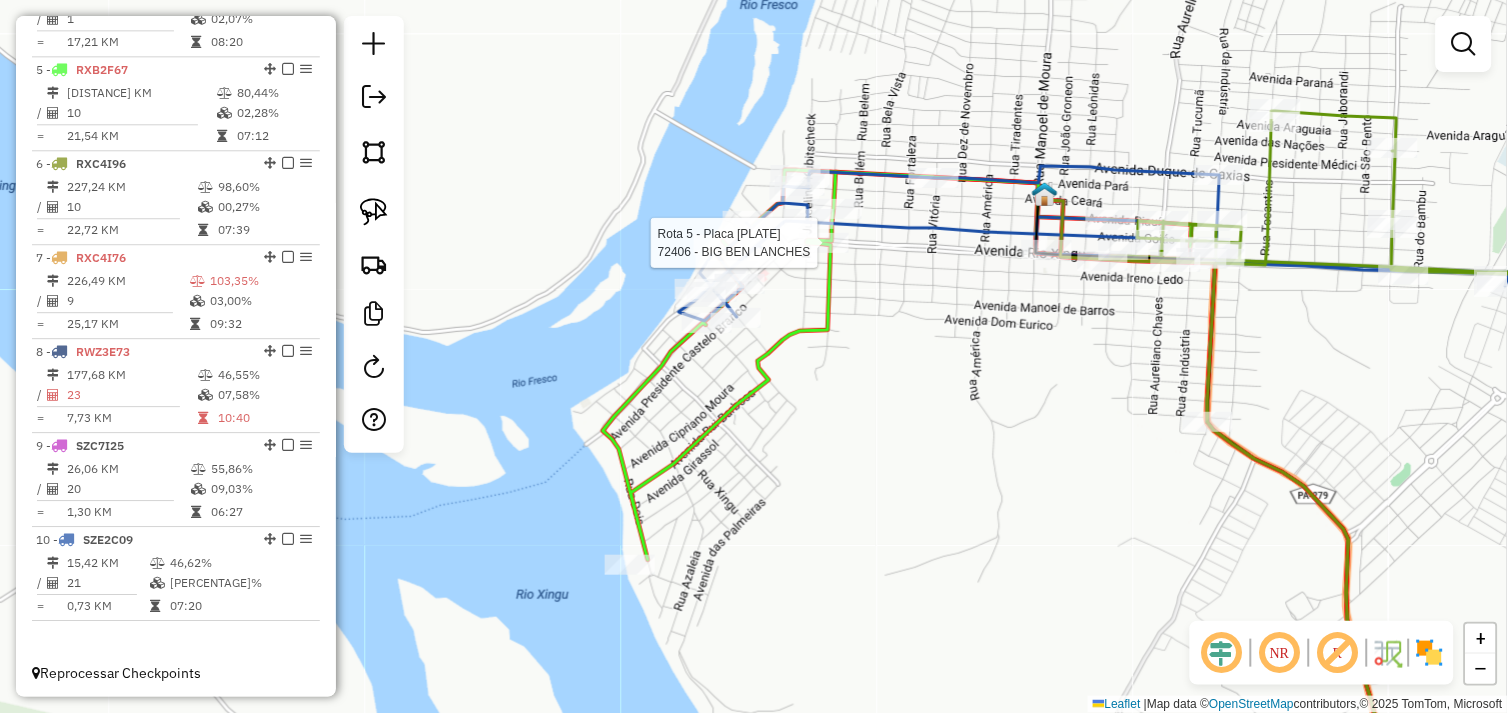 select on "*********" 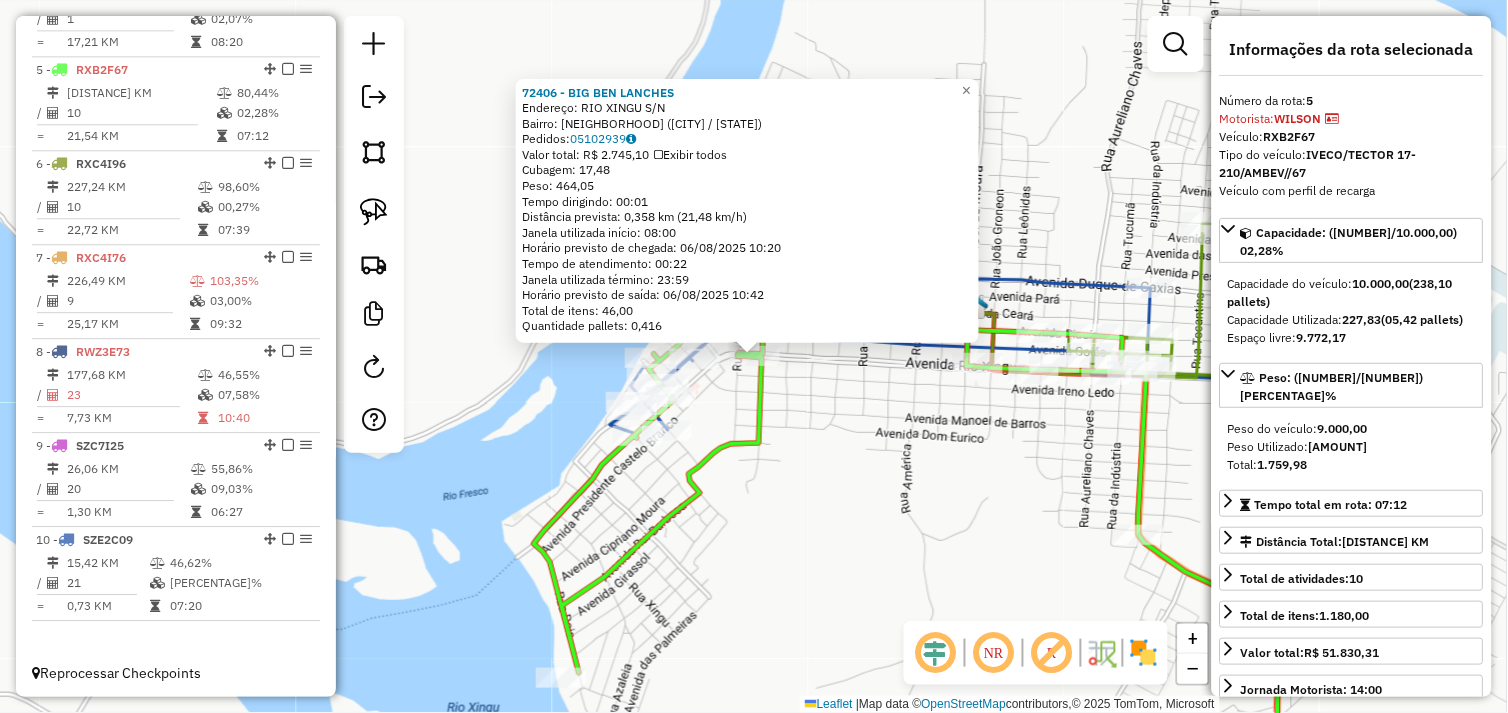 click on "72406 - BIG BEN LANCHES  Endereço:  RIO XINGU S/N   Bairro: NOVO HORIZONTE (SAO FELIX DO XINGU / PA)   Pedidos:  05102939   Valor total: R$ 2.745,10   Exibir todos   Cubagem: 17,48  Peso: 464,05  Tempo dirigindo: 00:01   Distância prevista: 0,358 km (21,48 km/h)   Janela utilizada início: 08:00   Horário previsto de chegada: 06/08/2025 10:20   Tempo de atendimento: 00:22   Janela utilizada término: 23:59   Horário previsto de saída: 06/08/2025 10:42   Total de itens: 46,00   Quantidade pallets: 0,416  × Janela de atendimento Grade de atendimento Capacidade Transportadoras Veículos Cliente Pedidos  Rotas Selecione os dias de semana para filtrar as janelas de atendimento  Seg   Ter   Qua   Qui   Sex   Sáb   Dom  Informe o período da janela de atendimento: De: Até:  Filtrar exatamente a janela do cliente  Considerar janela de atendimento padrão  Selecione os dias de semana para filtrar as grades de atendimento  Seg   Ter   Qua   Qui   Sex   Sáb   Dom   Peso mínimo:   Peso máximo:   De:   Até:  +" 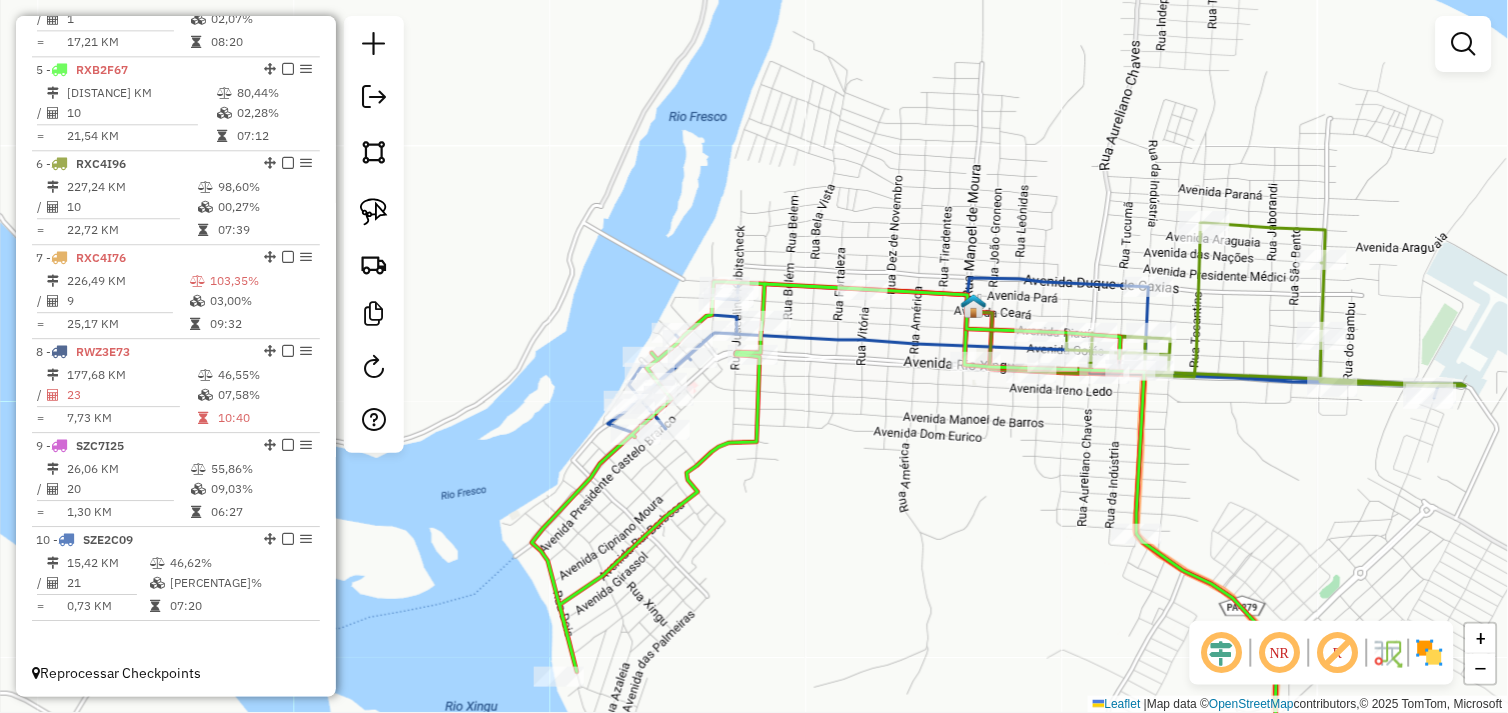 drag, startPoint x: 938, startPoint y: 453, endPoint x: 800, endPoint y: 393, distance: 150.47923 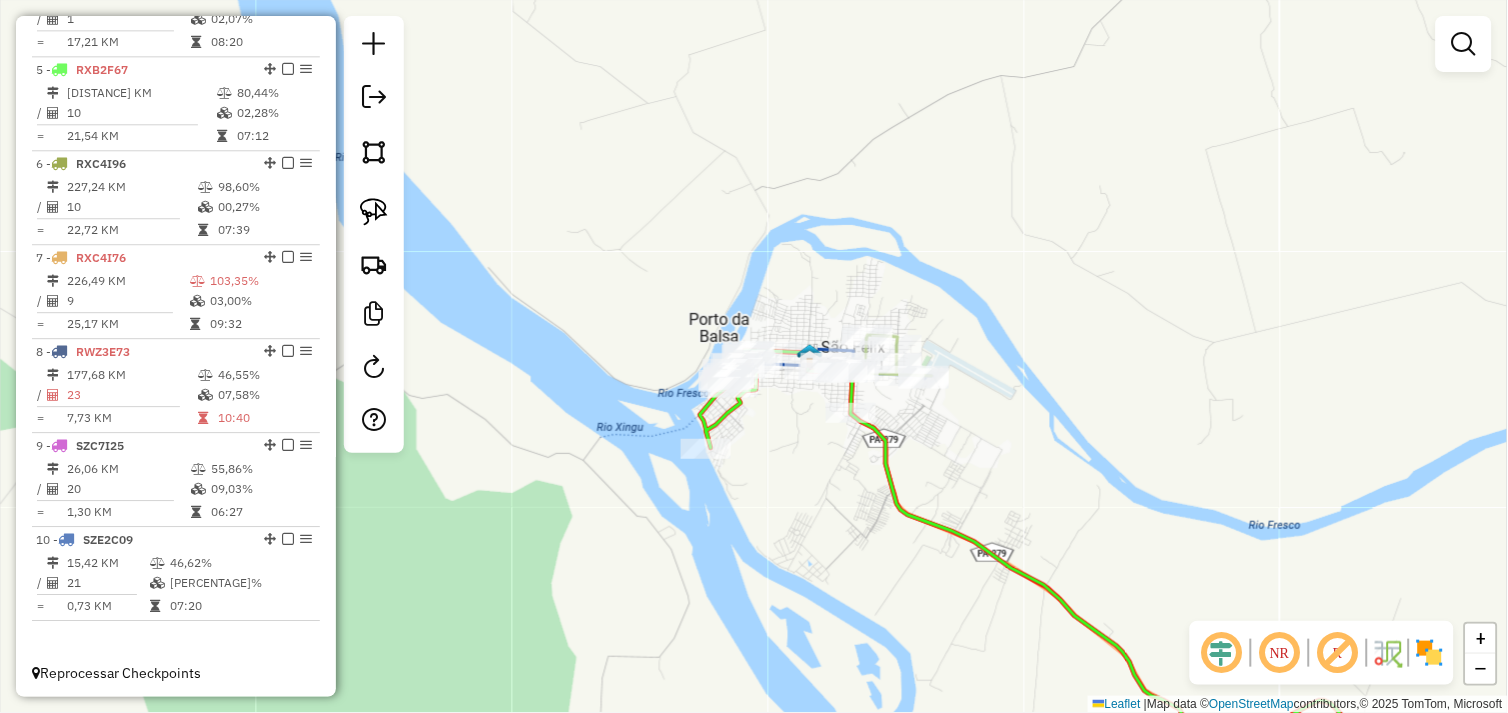 drag, startPoint x: 821, startPoint y: 508, endPoint x: 687, endPoint y: 368, distance: 193.7937 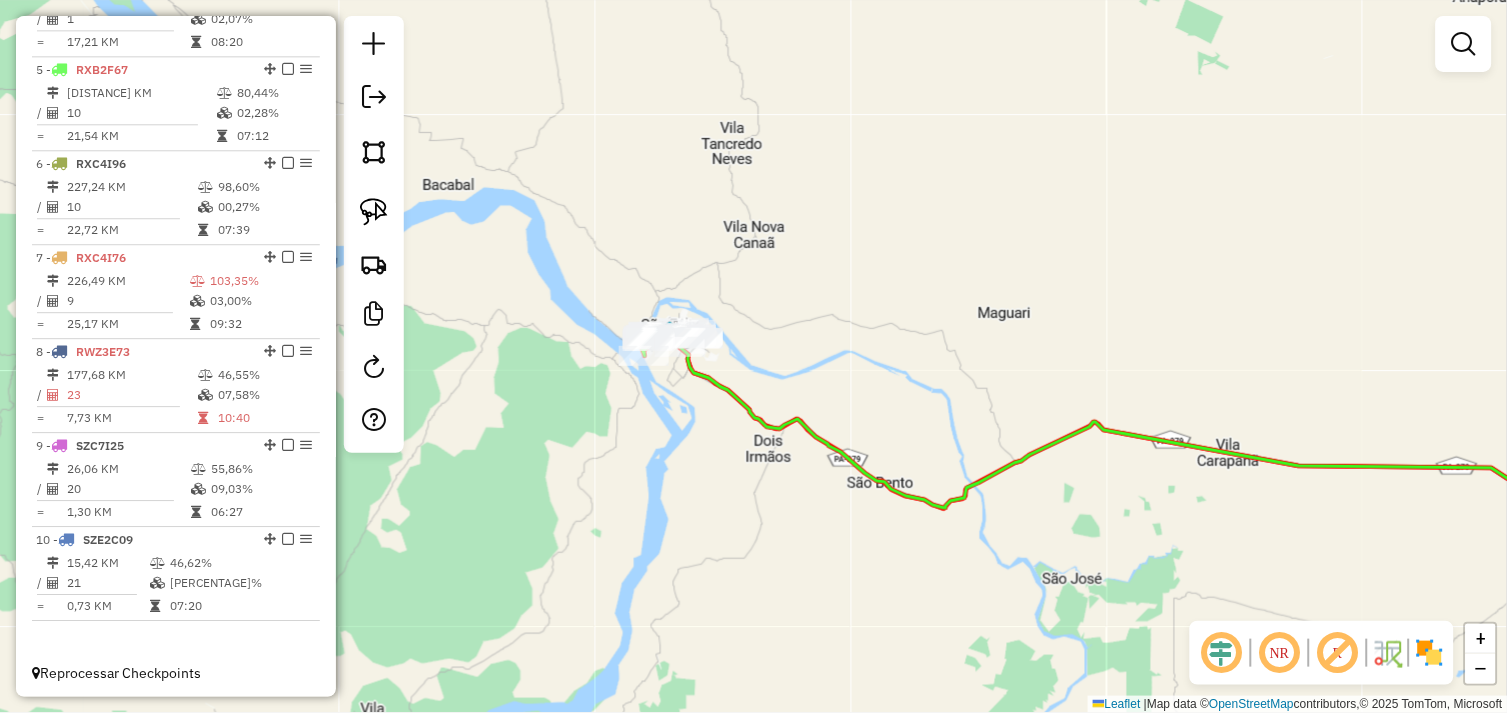 drag, startPoint x: 1340, startPoint y: 517, endPoint x: 655, endPoint y: 420, distance: 691.8338 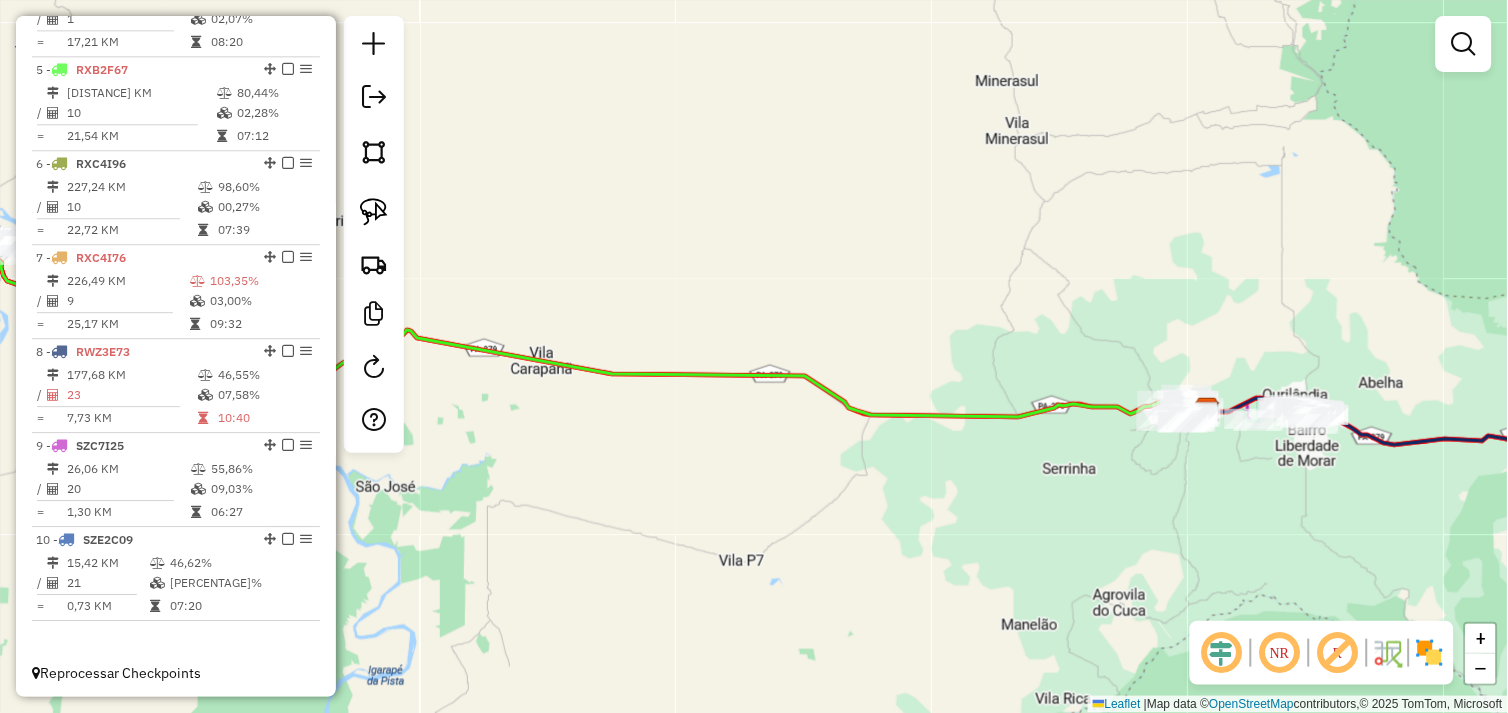 drag, startPoint x: 1098, startPoint y: 468, endPoint x: 848, endPoint y: 474, distance: 250.07199 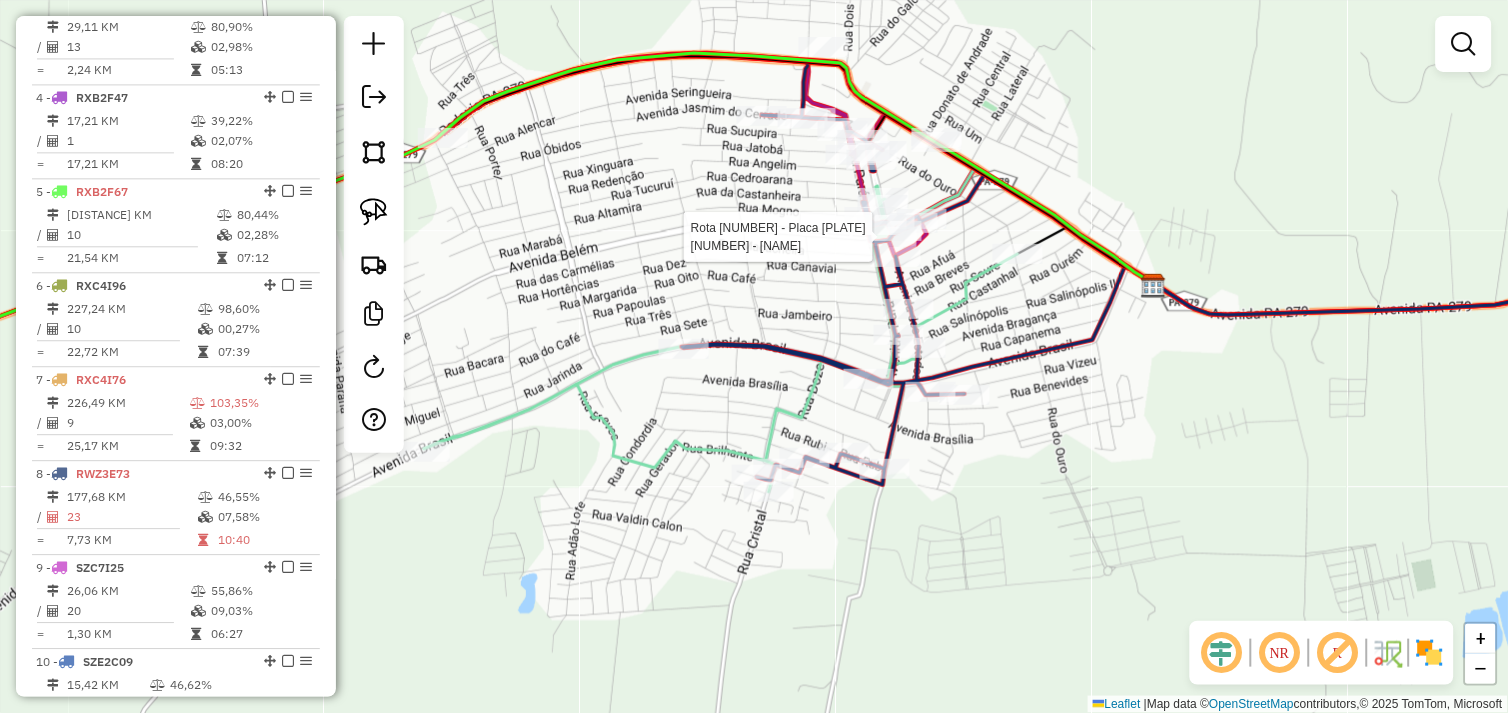 select on "*********" 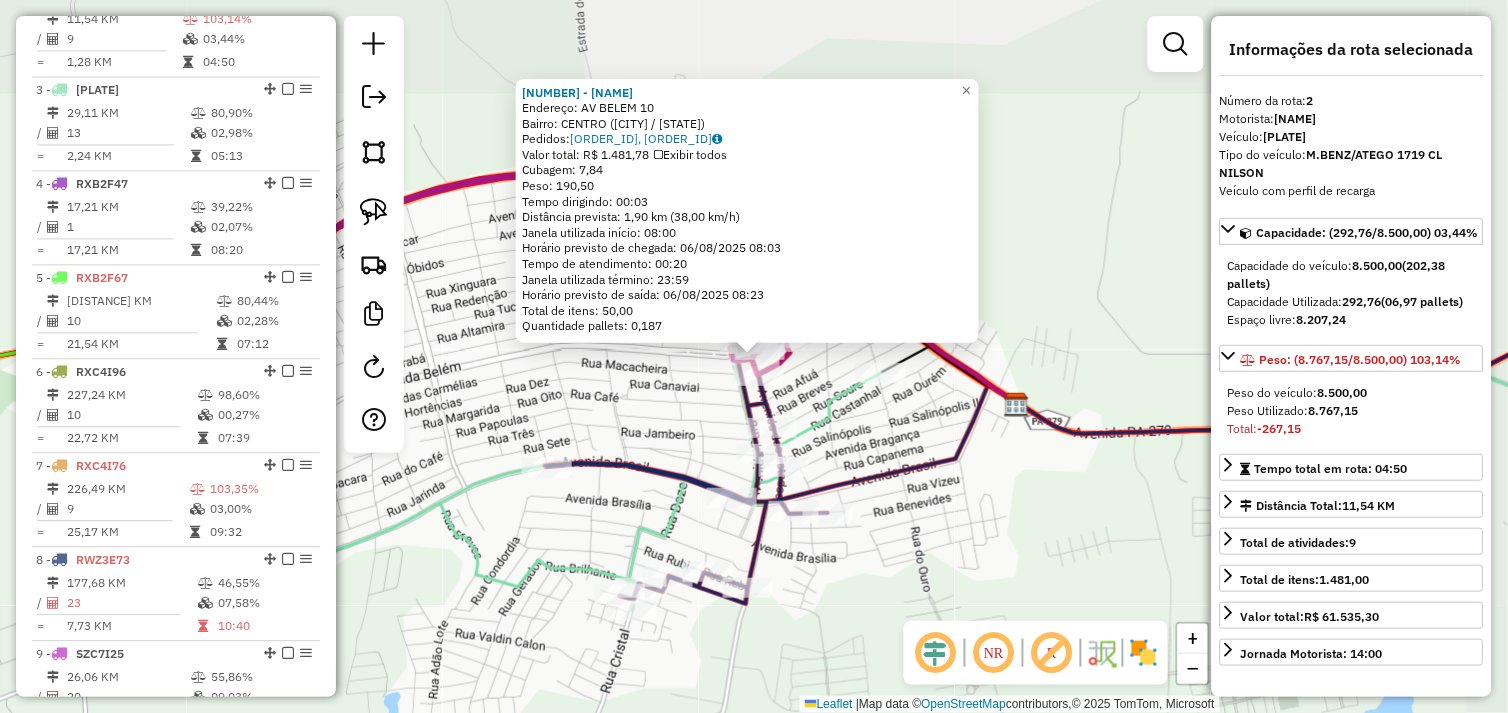 scroll, scrollTop: 842, scrollLeft: 0, axis: vertical 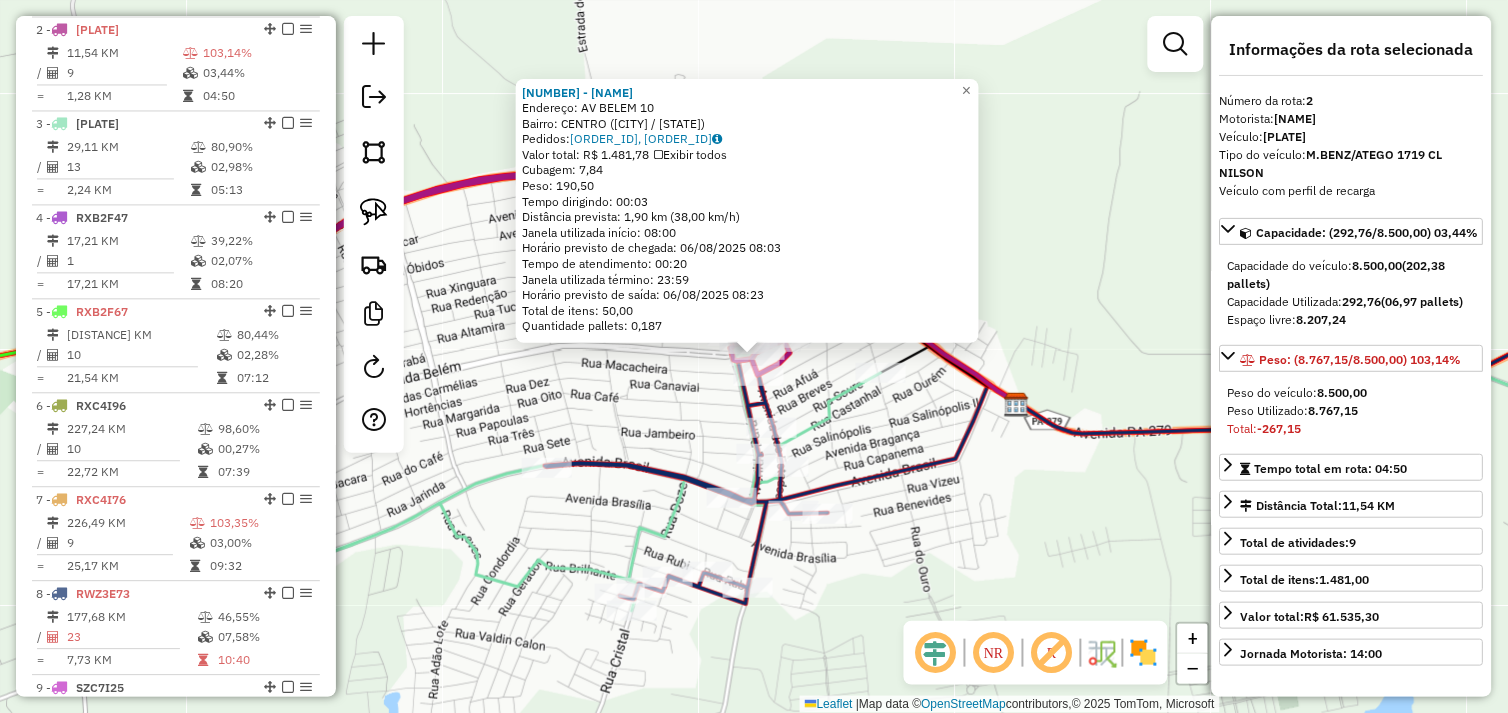 click on "1850 - PIT DOG ENCONTRO DOS  Endereço:  AV BELEM 10   Bairro: CENTRO (TUCUMA / PA)   Pedidos:  05102956, 05102957   Valor total: R$ 1.481,78   Exibir todos   Cubagem: 7,84  Peso: 190,50  Tempo dirigindo: 00:03   Distância prevista: 1,90 km (38,00 km/h)   Janela utilizada início: 08:00   Horário previsto de chegada: 06/08/2025 08:03   Tempo de atendimento: 00:20   Janela utilizada término: 23:59   Horário previsto de saída: 06/08/2025 08:23   Total de itens: 50,00   Quantidade pallets: 0,187  × Janela de atendimento Grade de atendimento Capacidade Transportadoras Veículos Cliente Pedidos  Rotas Selecione os dias de semana para filtrar as janelas de atendimento  Seg   Ter   Qua   Qui   Sex   Sáb   Dom  Informe o período da janela de atendimento: De: Até:  Filtrar exatamente a janela do cliente  Considerar janela de atendimento padrão  Selecione os dias de semana para filtrar as grades de atendimento  Seg   Ter   Qua   Qui   Sex   Sáb   Dom   Considerar clientes sem dia de atendimento cadastrado +" 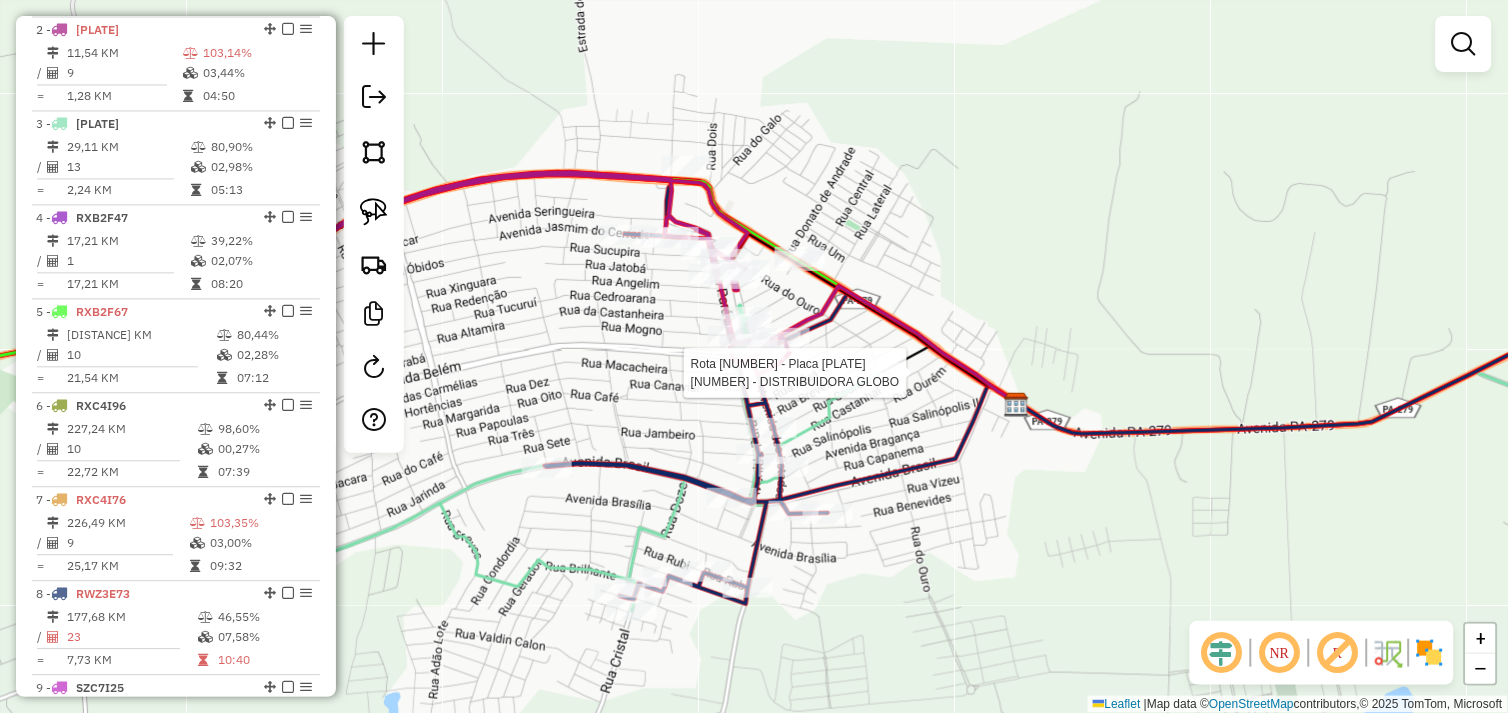 select on "*********" 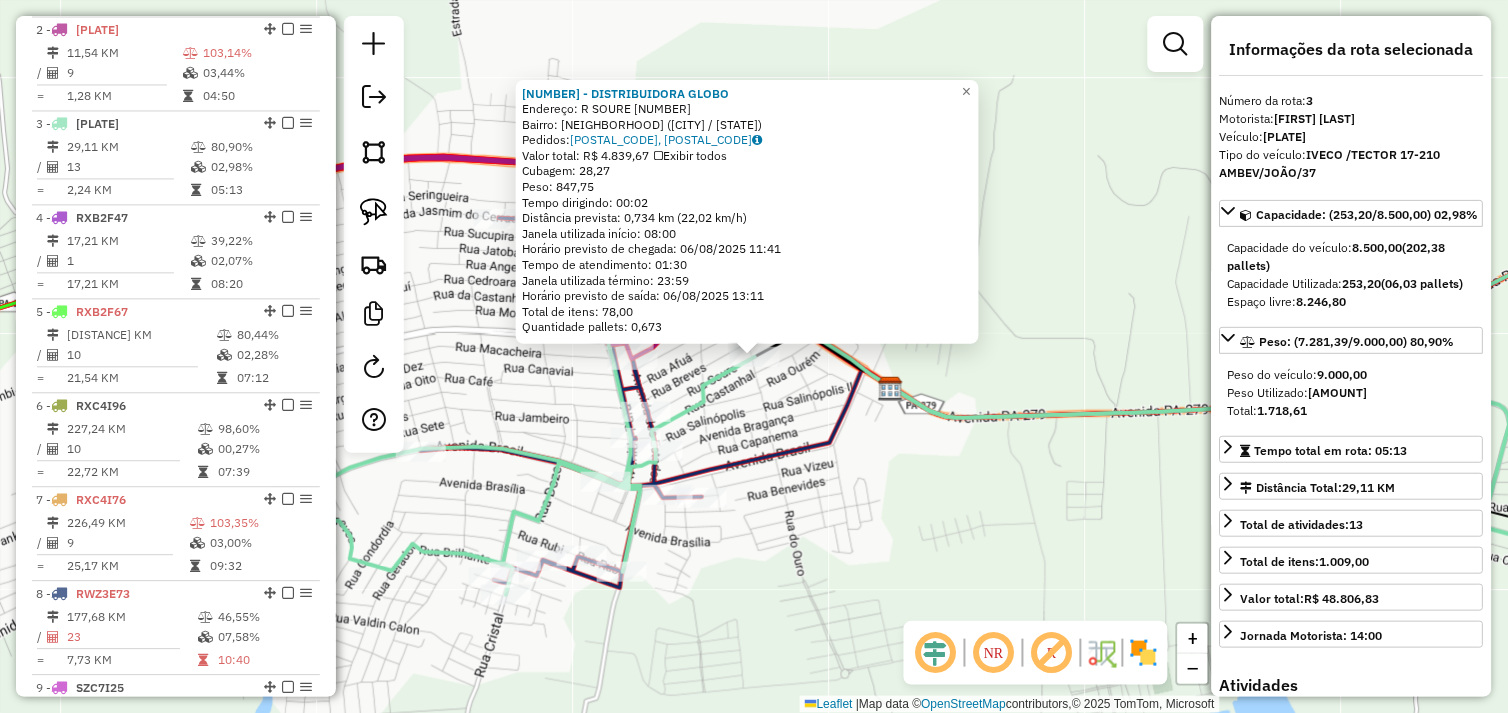 scroll, scrollTop: 935, scrollLeft: 0, axis: vertical 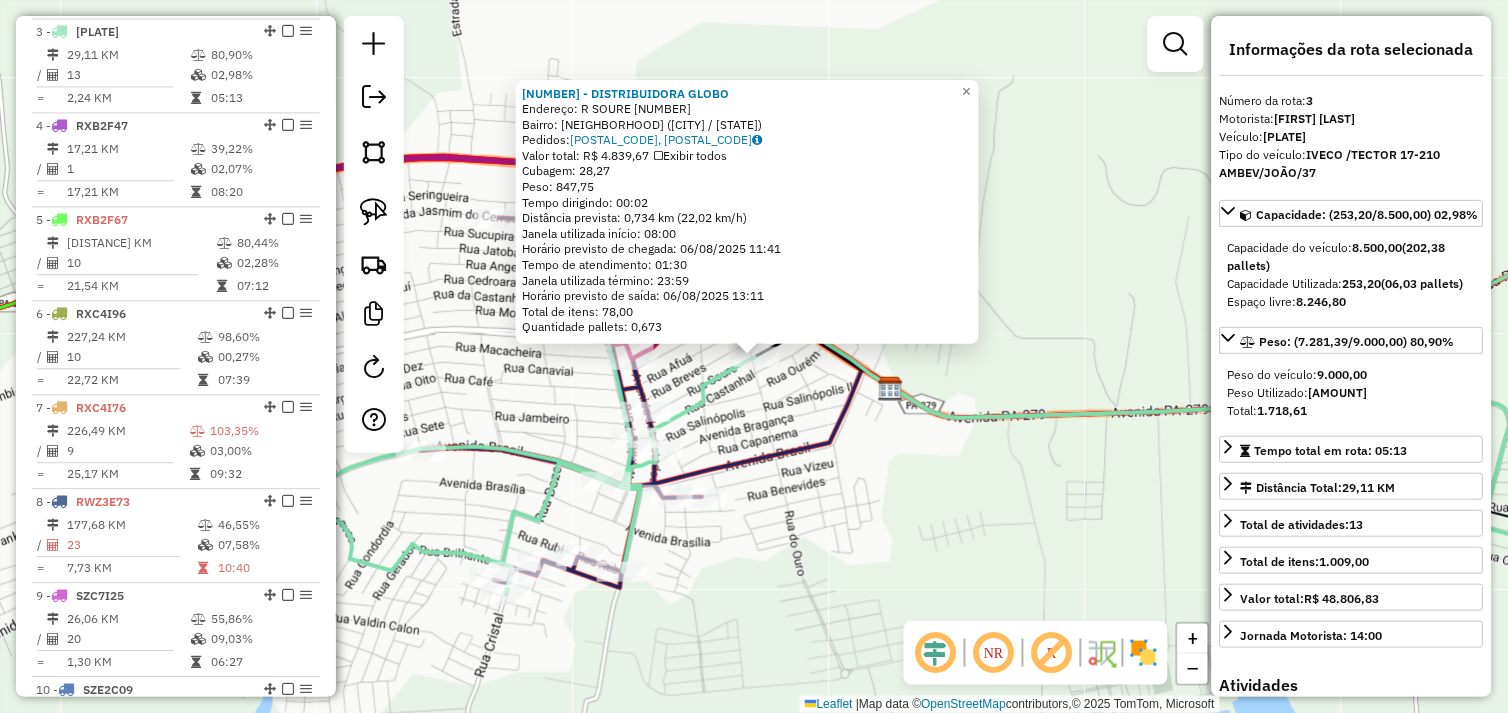 click on "1583 - DISTRIBUIDORA GLOBO  Endereço:  R SOURE 255   Bairro: RODOVIARIO (TUCUMA / PA)   Pedidos:  05102834, 05102981   Valor total: R$ 4.839,67   Exibir todos   Cubagem: 28,27  Peso: 847,75  Tempo dirigindo: 00:02   Distância prevista: 0,734 km (22,02 km/h)   Janela utilizada início: 08:00   Horário previsto de chegada: 06/08/2025 11:41   Tempo de atendimento: 01:30   Janela utilizada término: 23:59   Horário previsto de saída: 06/08/2025 13:11   Total de itens: 78,00   Quantidade pallets: 0,673  × Janela de atendimento Grade de atendimento Capacidade Transportadoras Veículos Cliente Pedidos  Rotas Selecione os dias de semana para filtrar as janelas de atendimento  Seg   Ter   Qua   Qui   Sex   Sáb   Dom  Informe o período da janela de atendimento: De: Até:  Filtrar exatamente a janela do cliente  Considerar janela de atendimento padrão  Selecione os dias de semana para filtrar as grades de atendimento  Seg   Ter   Qua   Qui   Sex   Sáb   Dom   Clientes fora do dia de atendimento selecionado De:" 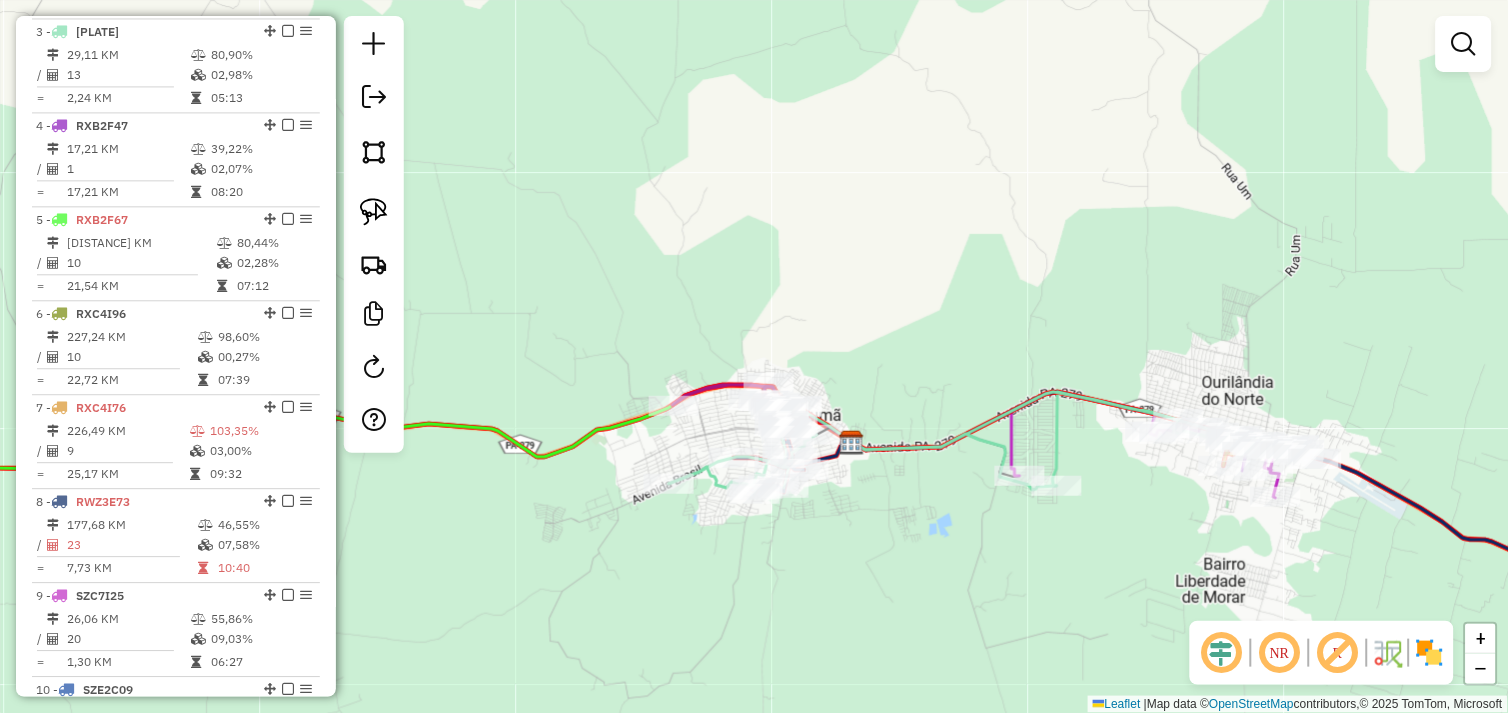 drag, startPoint x: 1032, startPoint y: 512, endPoint x: 738, endPoint y: 476, distance: 296.1959 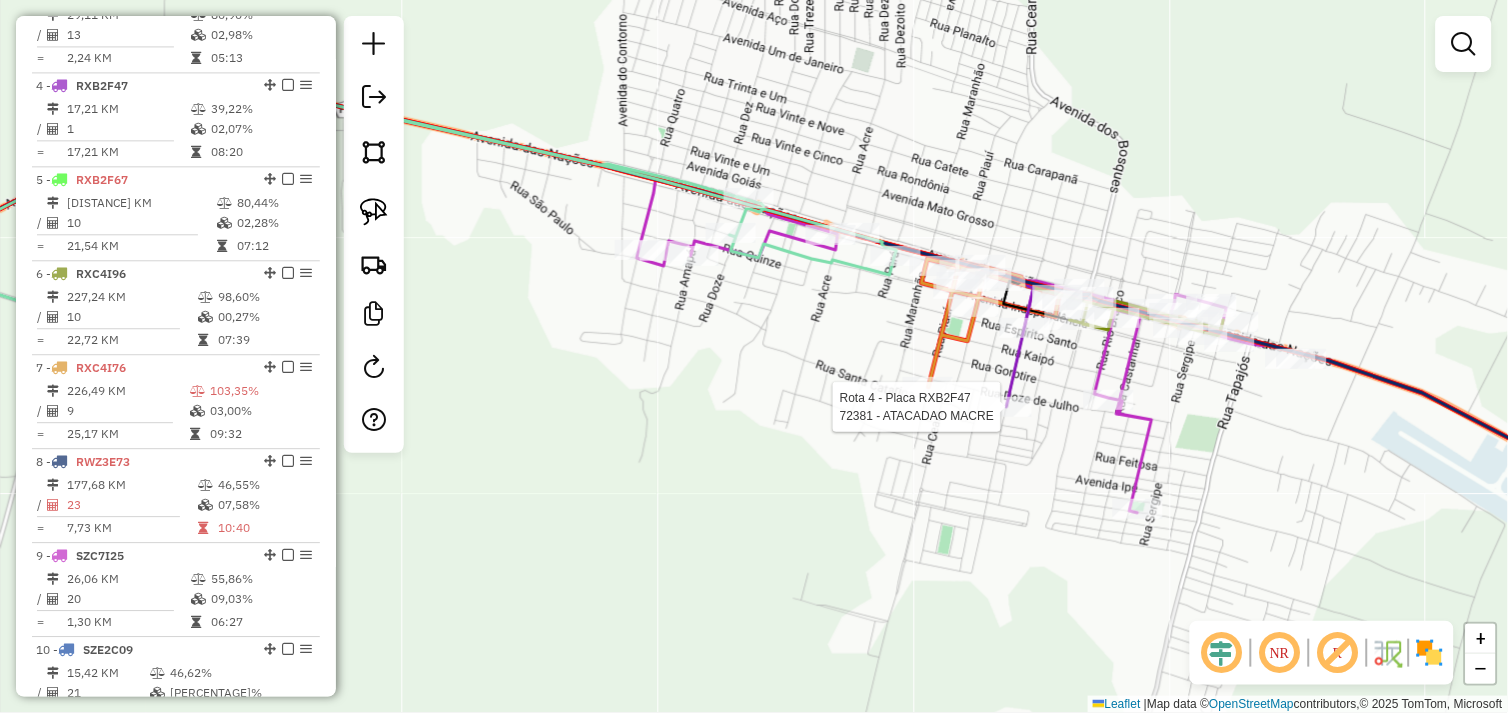 select on "*********" 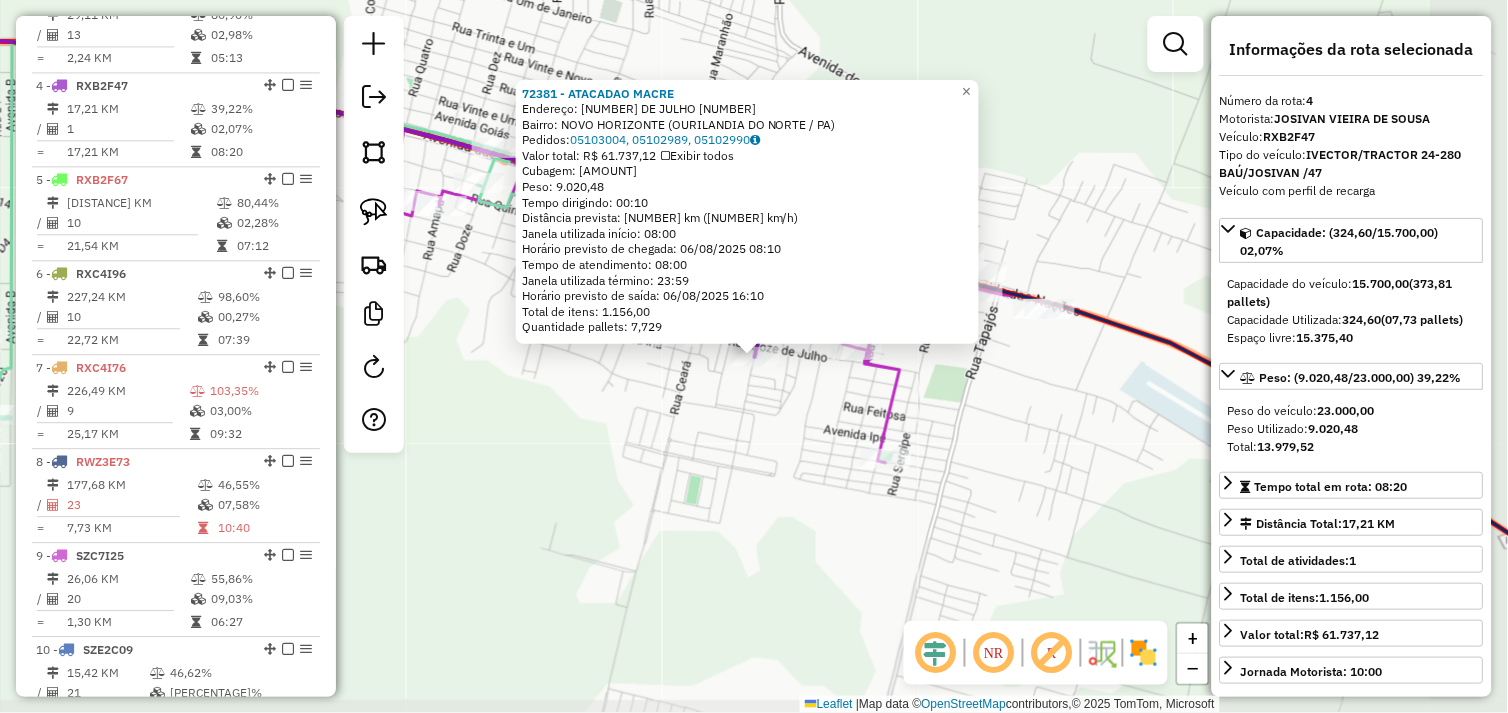 scroll, scrollTop: 1030, scrollLeft: 0, axis: vertical 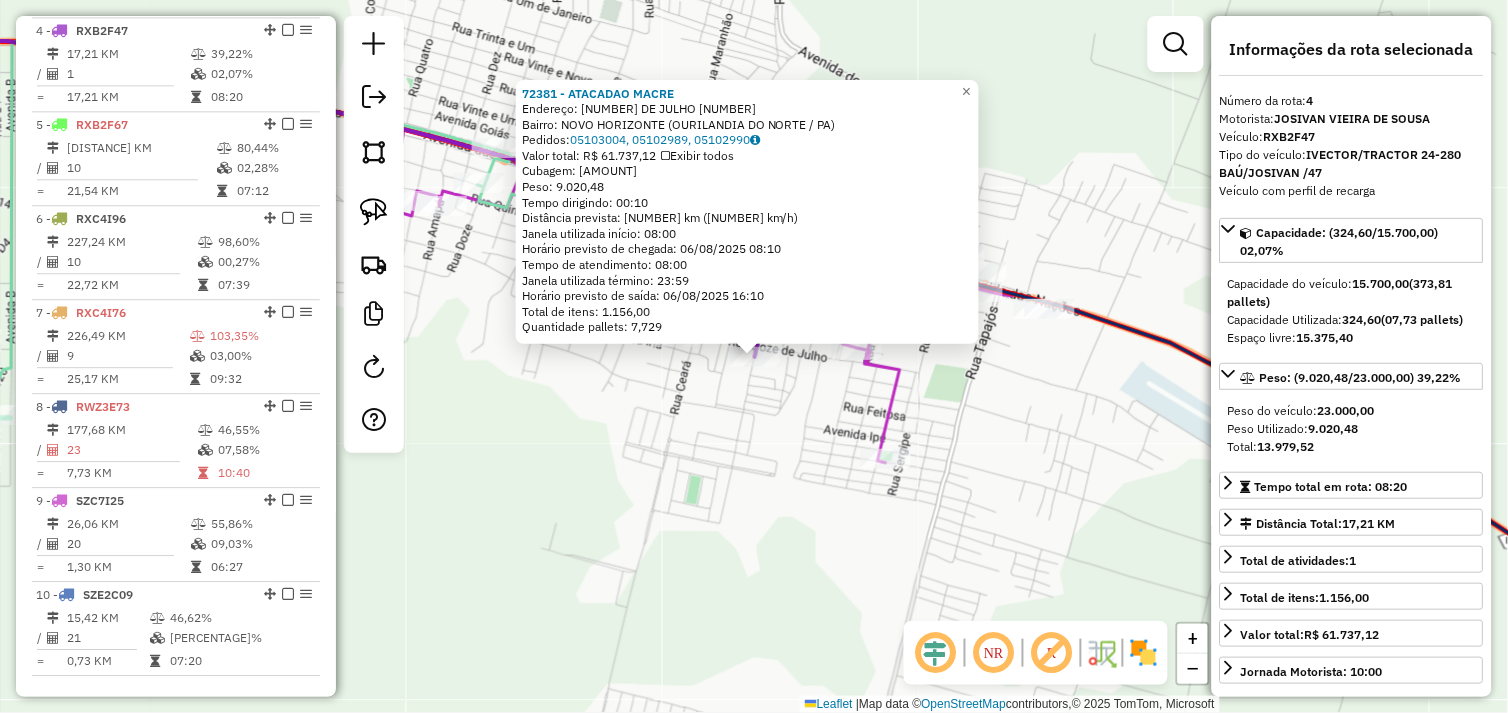 click on "72381 - ATACADAO MACRE  Endereço:  12 DE JULHO 1736   Bairro: NOVO HORIZONTE (OURILANDIA DO NORTE / PA)   Pedidos:  05103004, 05102989, 05102990   Valor total: R$ 61.737,12   Exibir todos   Cubagem: 324,60  Peso: 9.020,48  Tempo dirigindo: 00:10   Distância prevista: 8,543 km (51,26 km/h)   Janela utilizada início: 08:00   Horário previsto de chegada: 06/08/2025 08:10   Tempo de atendimento: 08:00   Janela utilizada término: 23:59   Horário previsto de saída: 06/08/2025 16:10   Total de itens: 1.156,00   Quantidade pallets: 7,729  × Janela de atendimento Grade de atendimento Capacidade Transportadoras Veículos Cliente Pedidos  Rotas Selecione os dias de semana para filtrar as janelas de atendimento  Seg   Ter   Qua   Qui   Sex   Sáb   Dom  Informe o período da janela de atendimento: De: Até:  Filtrar exatamente a janela do cliente  Considerar janela de atendimento padrão  Selecione os dias de semana para filtrar as grades de atendimento  Seg   Ter   Qua   Qui   Sex   Sáb   Dom   Peso mínimo:  +" 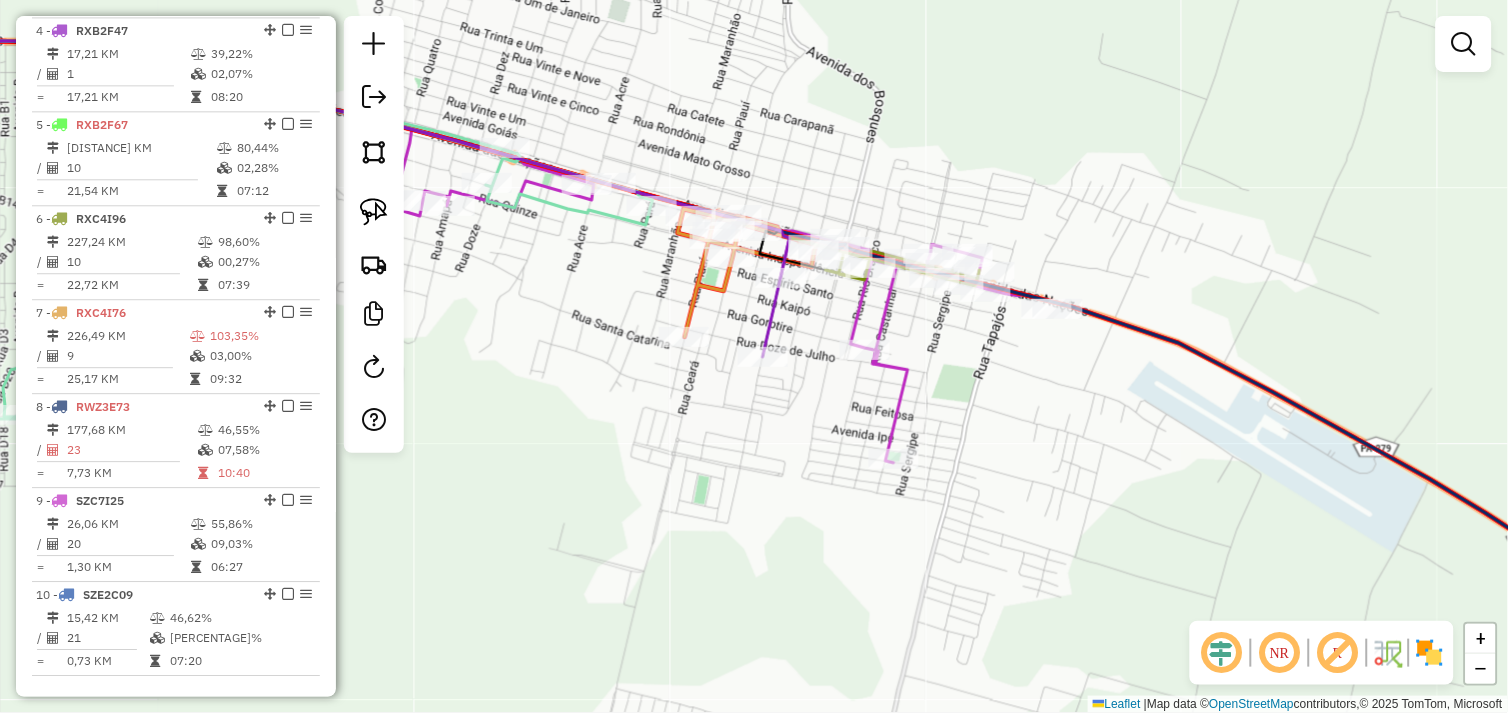 drag, startPoint x: 732, startPoint y: 433, endPoint x: 896, endPoint y: 411, distance: 165.46902 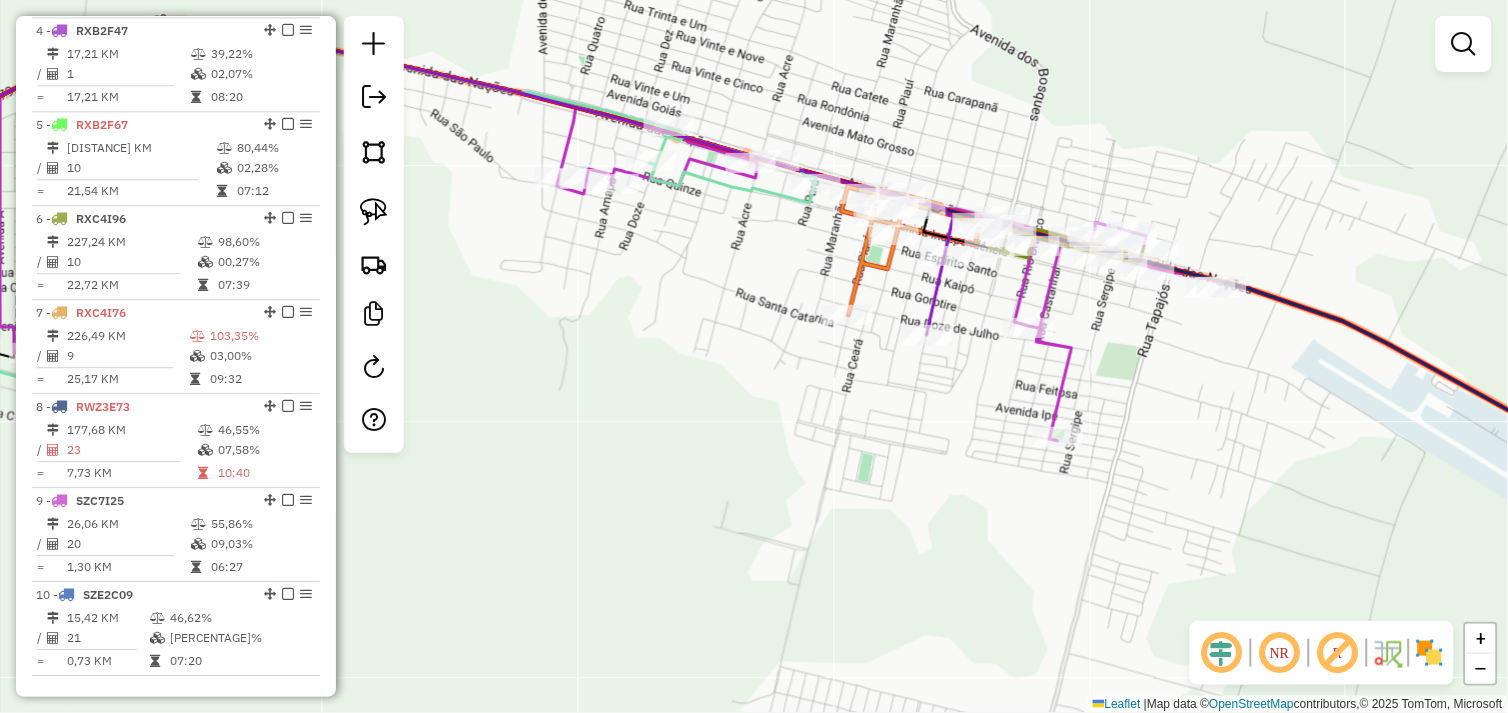 click on "Janela de atendimento Grade de atendimento Capacidade Transportadoras Veículos Cliente Pedidos  Rotas Selecione os dias de semana para filtrar as janelas de atendimento  Seg   Ter   Qua   Qui   Sex   Sáb   Dom  Informe o período da janela de atendimento: De: Até:  Filtrar exatamente a janela do cliente  Considerar janela de atendimento padrão  Selecione os dias de semana para filtrar as grades de atendimento  Seg   Ter   Qua   Qui   Sex   Sáb   Dom   Considerar clientes sem dia de atendimento cadastrado  Clientes fora do dia de atendimento selecionado Filtrar as atividades entre os valores definidos abaixo:  Peso mínimo:   Peso máximo:   Cubagem mínima:   Cubagem máxima:   De:   Até:  Filtrar as atividades entre o tempo de atendimento definido abaixo:  De:   Até:   Considerar capacidade total dos clientes não roteirizados Transportadora: Selecione um ou mais itens Tipo de veículo: Selecione um ou mais itens Veículo: Selecione um ou mais itens Motorista: Selecione um ou mais itens Nome: Rótulo:" 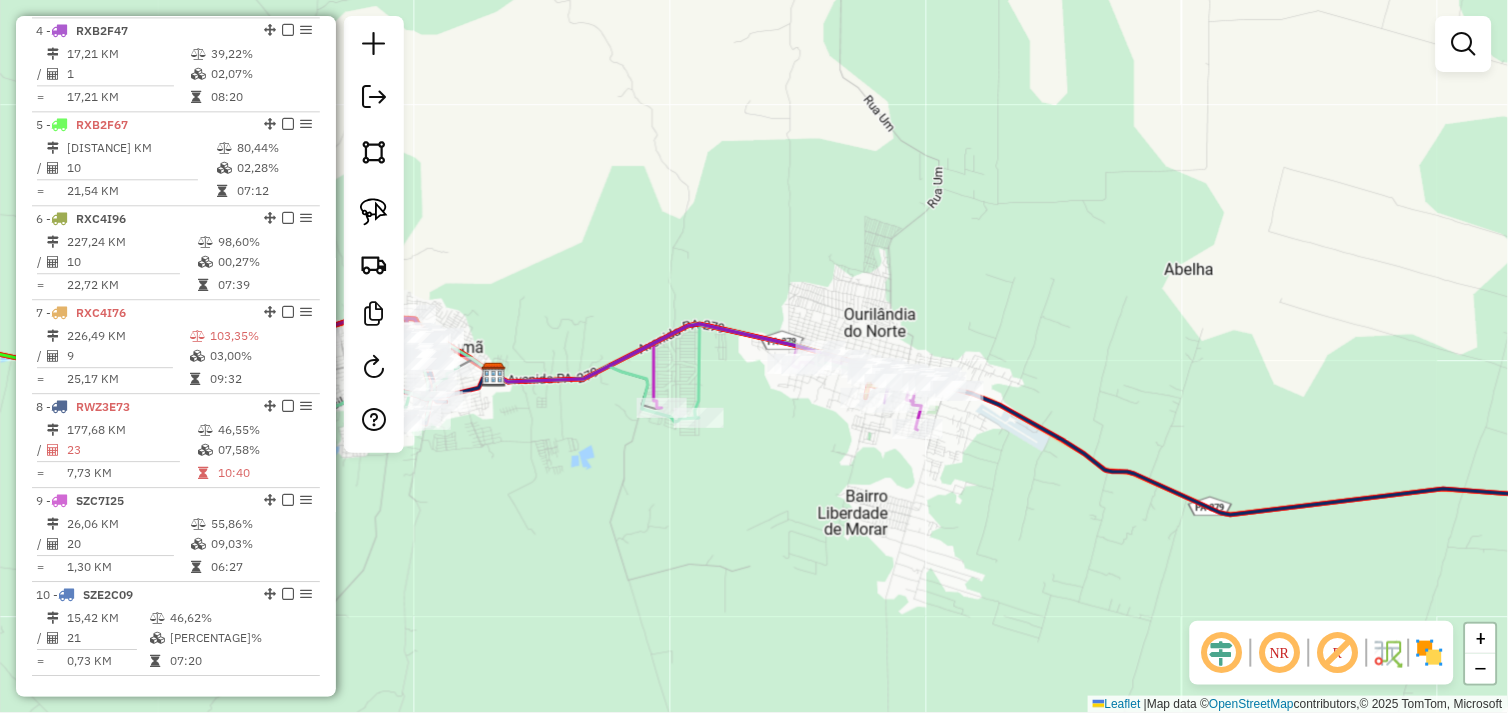 click on "Janela de atendimento Grade de atendimento Capacidade Transportadoras Veículos Cliente Pedidos  Rotas Selecione os dias de semana para filtrar as janelas de atendimento  Seg   Ter   Qua   Qui   Sex   Sáb   Dom  Informe o período da janela de atendimento: De: Até:  Filtrar exatamente a janela do cliente  Considerar janela de atendimento padrão  Selecione os dias de semana para filtrar as grades de atendimento  Seg   Ter   Qua   Qui   Sex   Sáb   Dom   Considerar clientes sem dia de atendimento cadastrado  Clientes fora do dia de atendimento selecionado Filtrar as atividades entre os valores definidos abaixo:  Peso mínimo:   Peso máximo:   Cubagem mínima:   Cubagem máxima:   De:   Até:  Filtrar as atividades entre o tempo de atendimento definido abaixo:  De:   Até:   Considerar capacidade total dos clientes não roteirizados Transportadora: Selecione um ou mais itens Tipo de veículo: Selecione um ou mais itens Veículo: Selecione um ou mais itens Motorista: Selecione um ou mais itens Nome: Rótulo:" 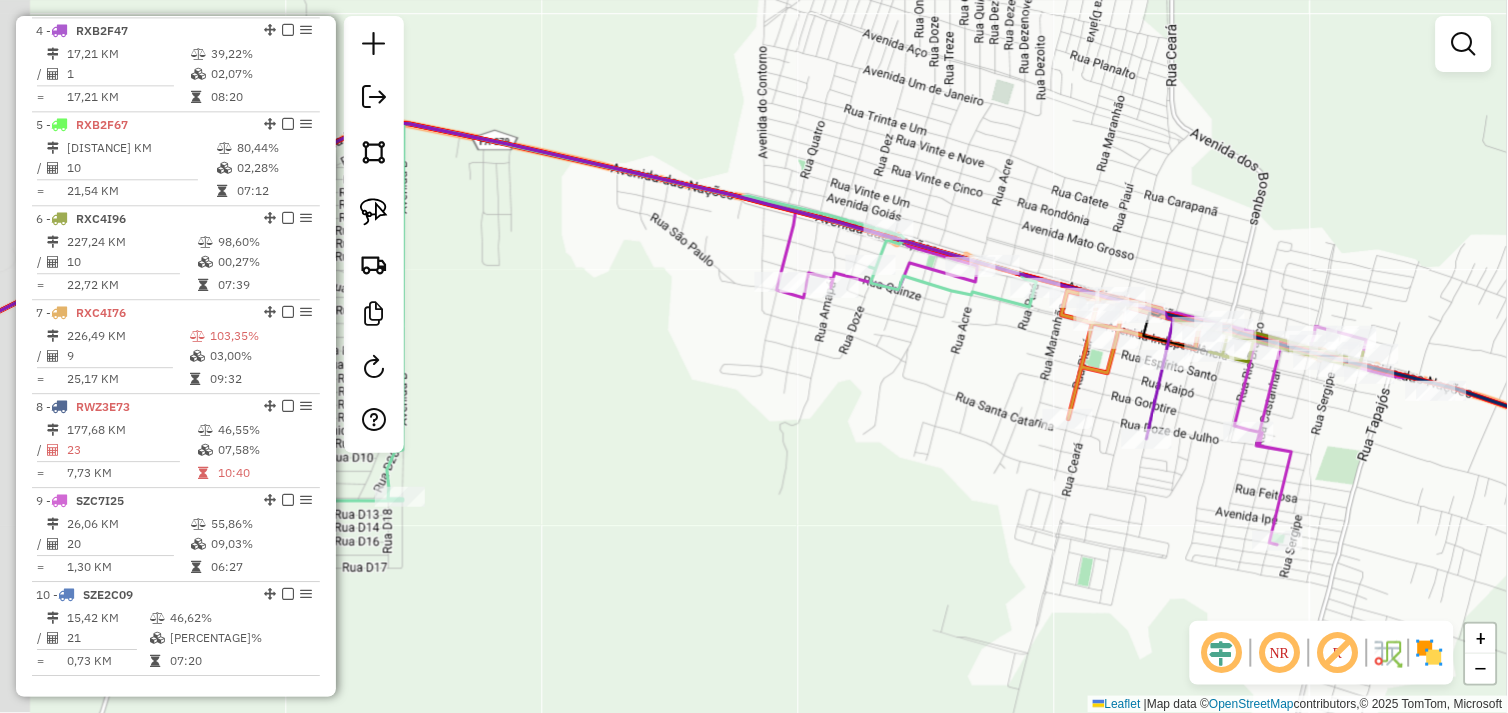 drag, startPoint x: 574, startPoint y: 422, endPoint x: 1022, endPoint y: 345, distance: 454.56903 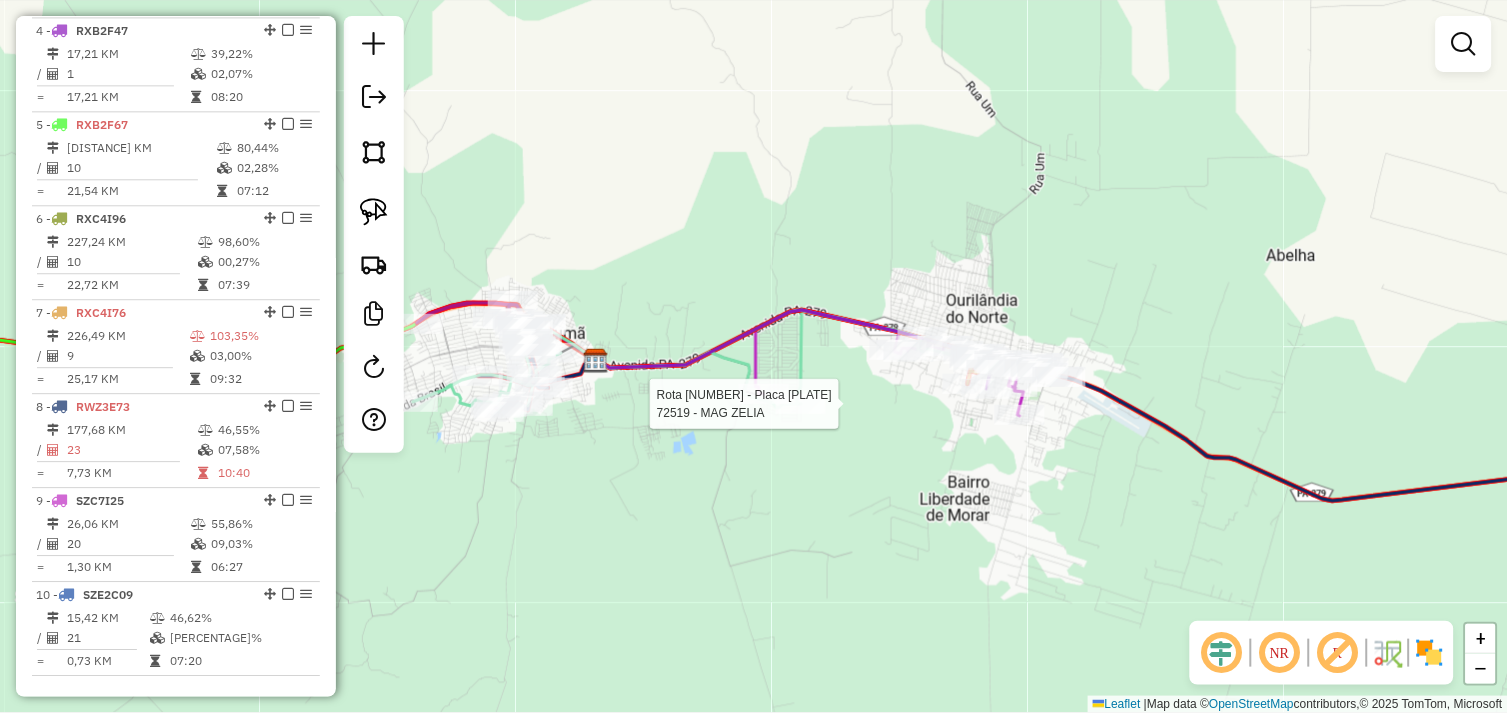 select on "*********" 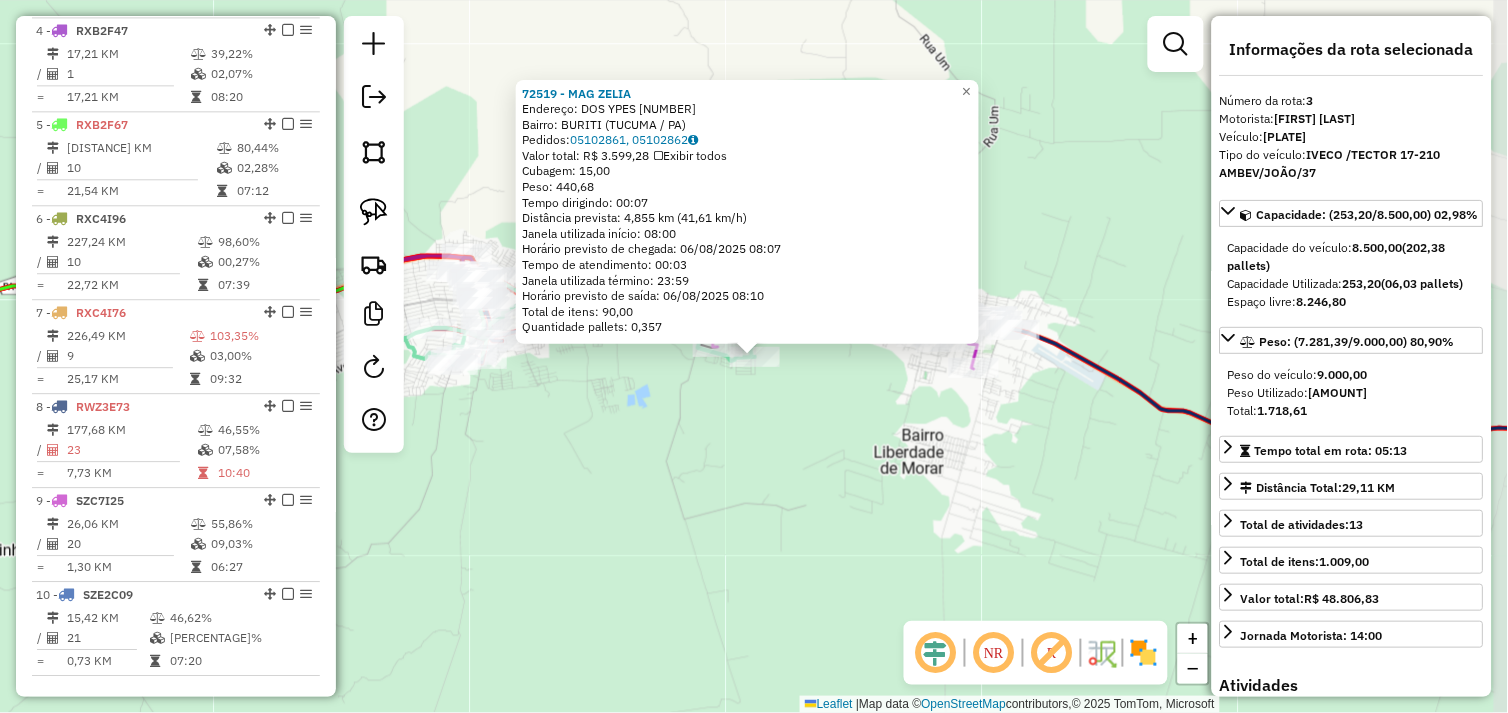 scroll, scrollTop: 935, scrollLeft: 0, axis: vertical 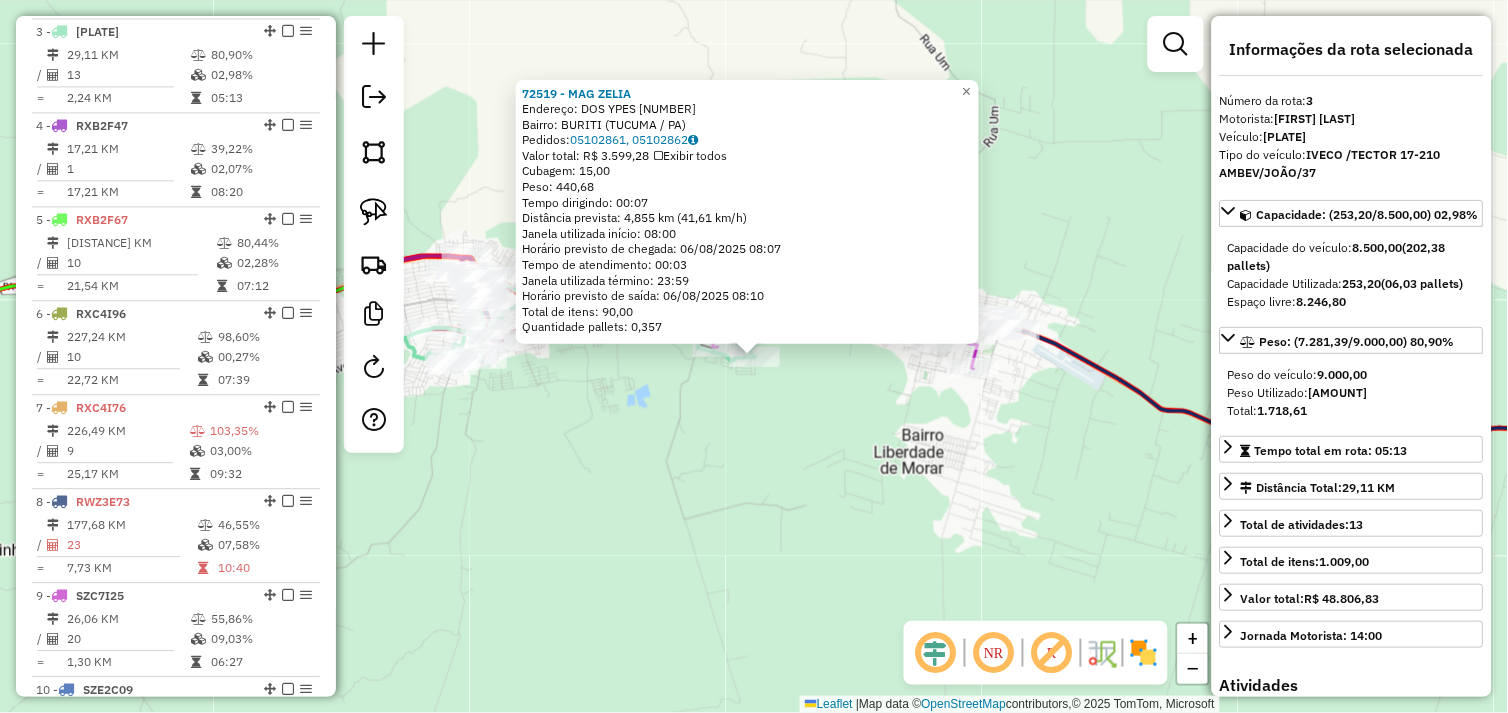 click on "72519 - MAG ZELIA Endereço: DOS YPES 01 Bairro: BURITI ([CITY] / [STATE]) Pedidos: 05102861, 05102862 Valor total: R$ 3.599,28 Exibir todos Cubagem: 15,00 Peso: 440,68 Tempo dirigindo: 00:07 Distância prevista: 4,855 km (41,61 km/h) Janela utilizada início: 08:00 Horário previsto de chegada: 06/08/2025 08:07 Tempo de atendimento: 00:03 Janela utilizada término: 23:59 Horário previsto de saída: 06/08/2025 08:10 Total de itens: 90,00 Quantidade pallets: 0,357 × Janela de atendimento Grade de atendimento Capacidade Transportadoras Veículos Cliente Pedidos Rotas Selecione os dias de semana para filtrar as janelas de atendimento Seg Ter Qua Qui Sex Sáb Dom Informe o período da janela de atendimento: De: Até: Filtrar exatamente a janela do cliente Considerar janela de atendimento padrão Selecione os dias de semana para filtrar as grades de atendimento Seg Ter Qua Qui Sex Sáb Dom Considerar clientes sem dia de atendimento cadastrado De: De:" 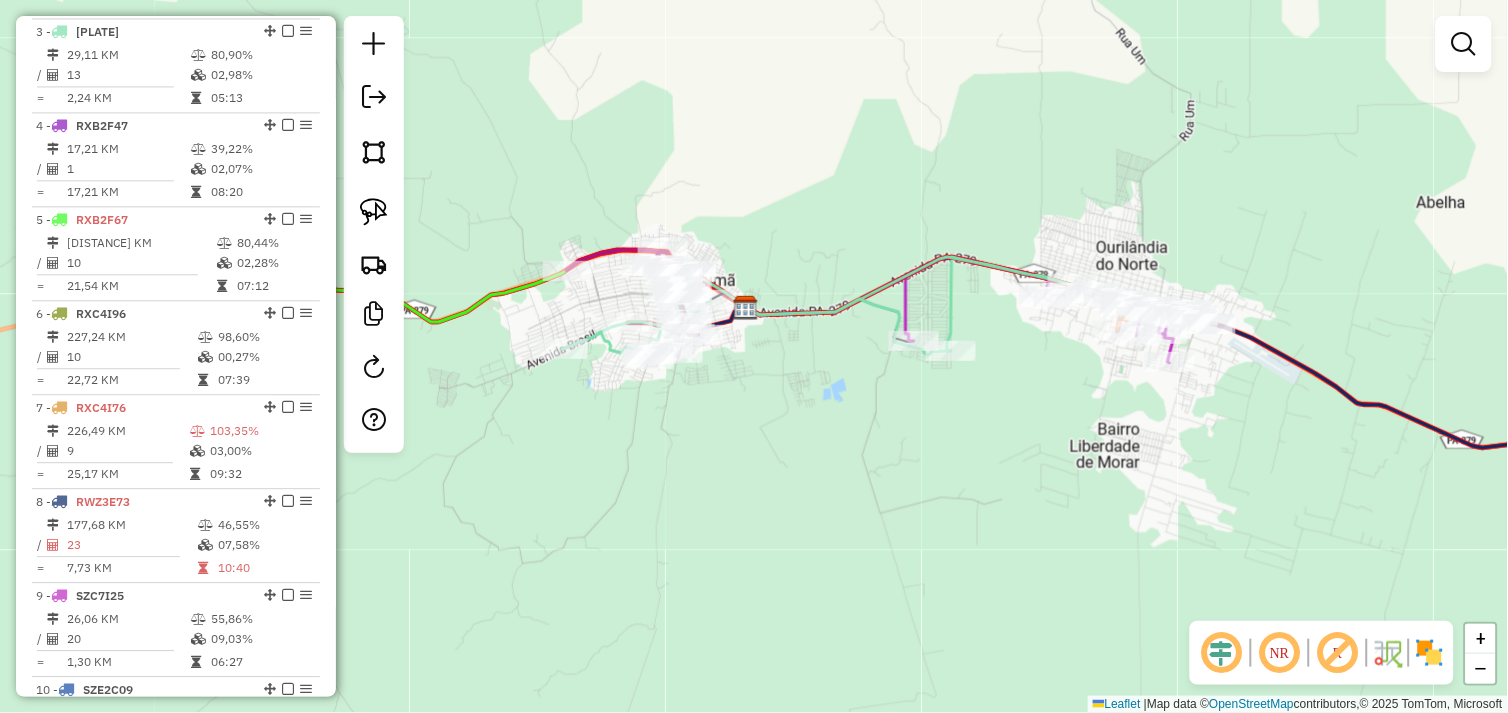 drag, startPoint x: 830, startPoint y: 468, endPoint x: 1026, endPoint y: 462, distance: 196.09181 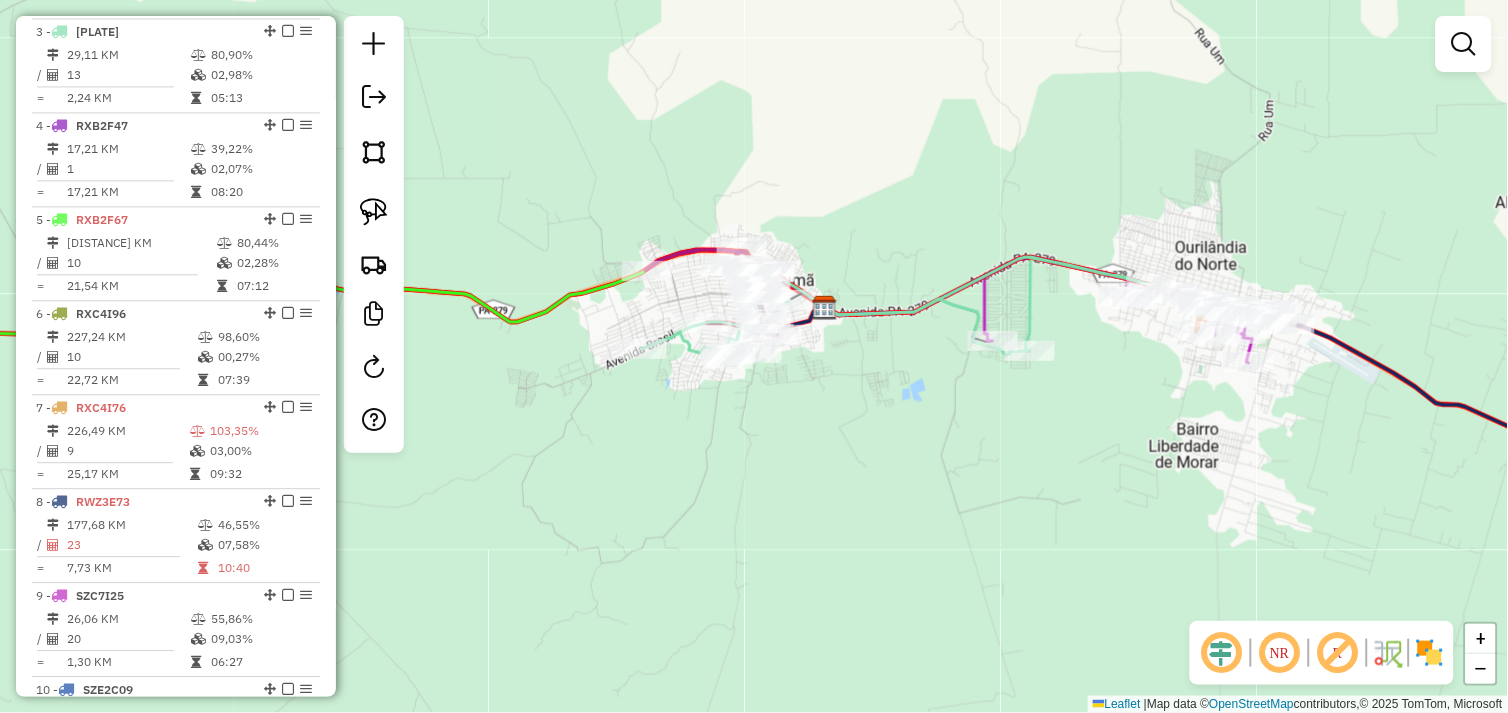 click on "Janela de atendimento Grade de atendimento Capacidade Transportadoras Veículos Cliente Pedidos  Rotas Selecione os dias de semana para filtrar as janelas de atendimento  Seg   Ter   Qua   Qui   Sex   Sáb   Dom  Informe o período da janela de atendimento: De: Até:  Filtrar exatamente a janela do cliente  Considerar janela de atendimento padrão  Selecione os dias de semana para filtrar as grades de atendimento  Seg   Ter   Qua   Qui   Sex   Sáb   Dom   Considerar clientes sem dia de atendimento cadastrado  Clientes fora do dia de atendimento selecionado Filtrar as atividades entre os valores definidos abaixo:  Peso mínimo:   Peso máximo:   Cubagem mínima:   Cubagem máxima:   De:   Até:  Filtrar as atividades entre o tempo de atendimento definido abaixo:  De:   Até:   Considerar capacidade total dos clientes não roteirizados Transportadora: Selecione um ou mais itens Tipo de veículo: Selecione um ou mais itens Veículo: Selecione um ou mais itens Motorista: Selecione um ou mais itens Nome: Rótulo:" 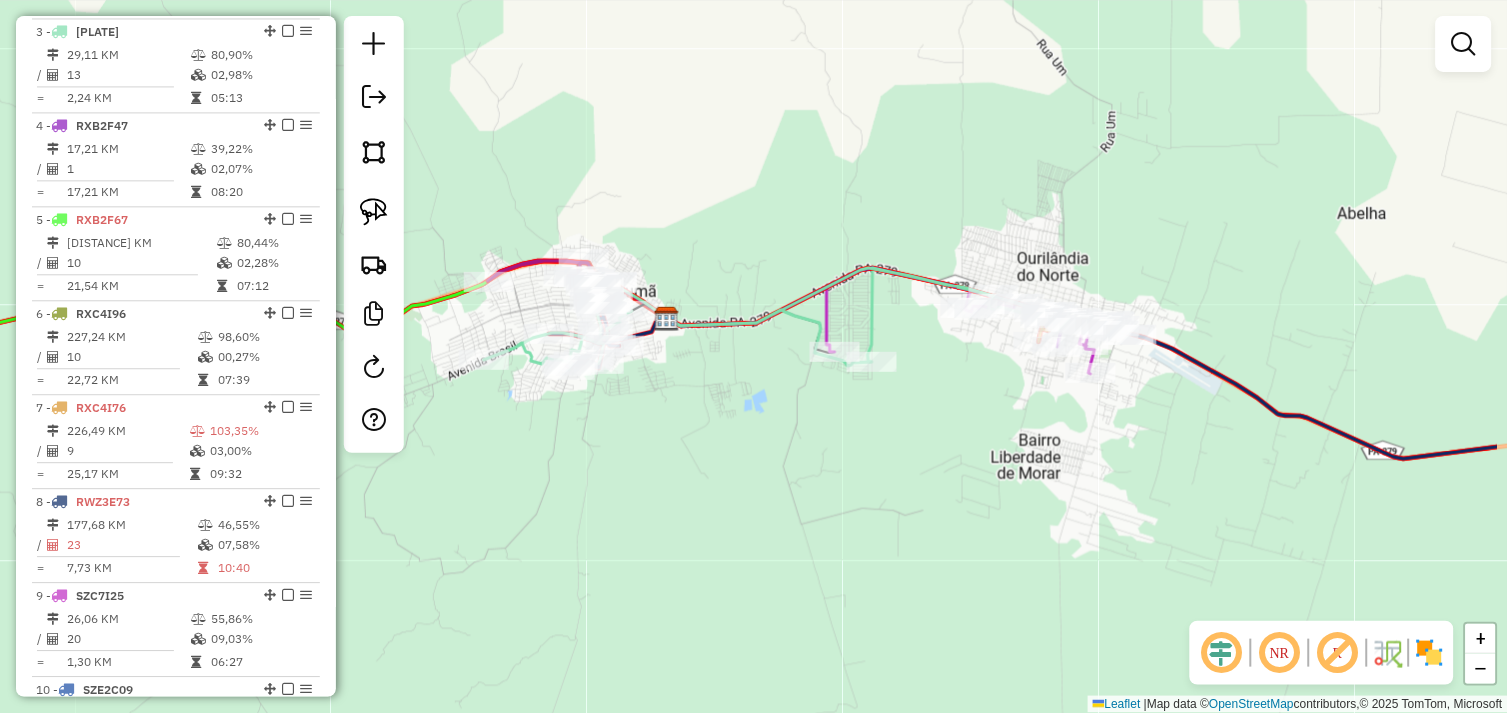 drag, startPoint x: 1041, startPoint y: 411, endPoint x: 895, endPoint y: 413, distance: 146.0137 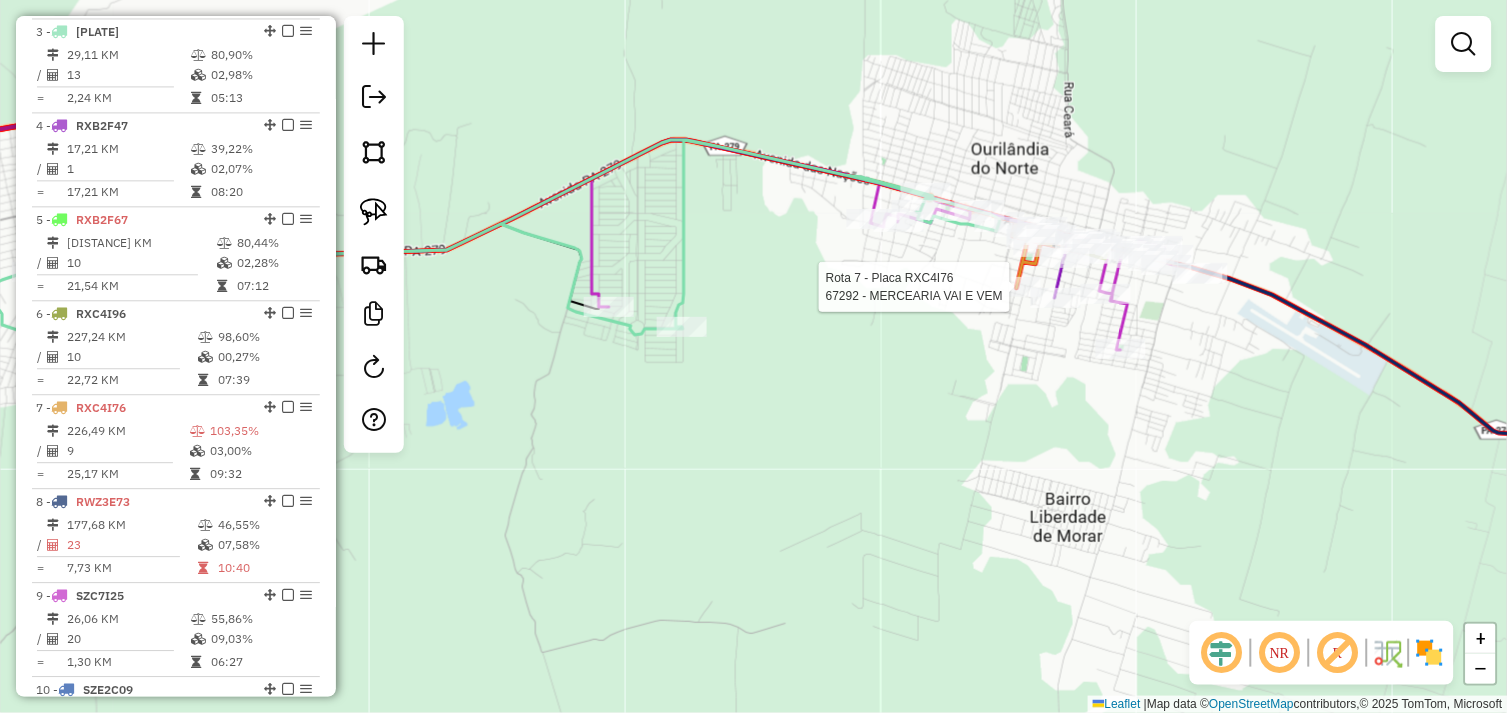 select on "*********" 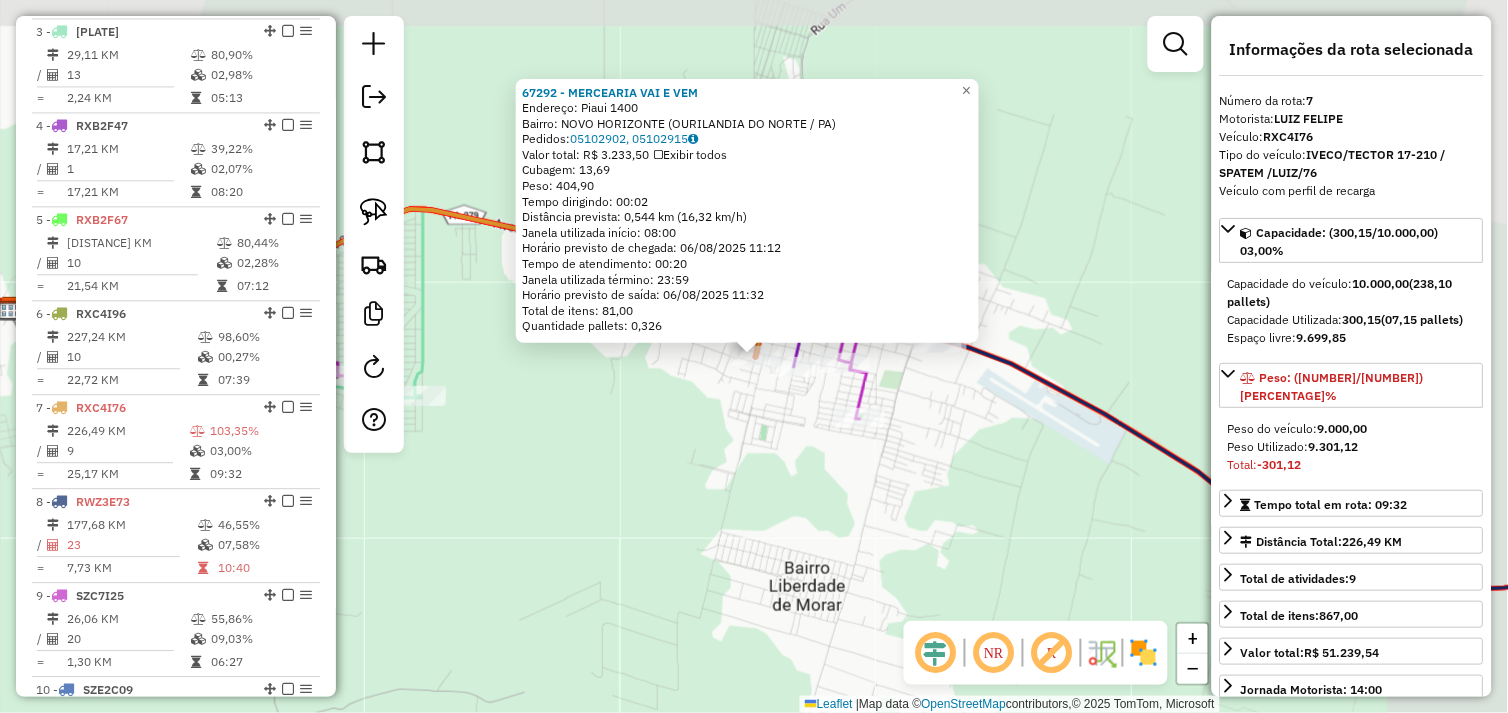 scroll, scrollTop: 1085, scrollLeft: 0, axis: vertical 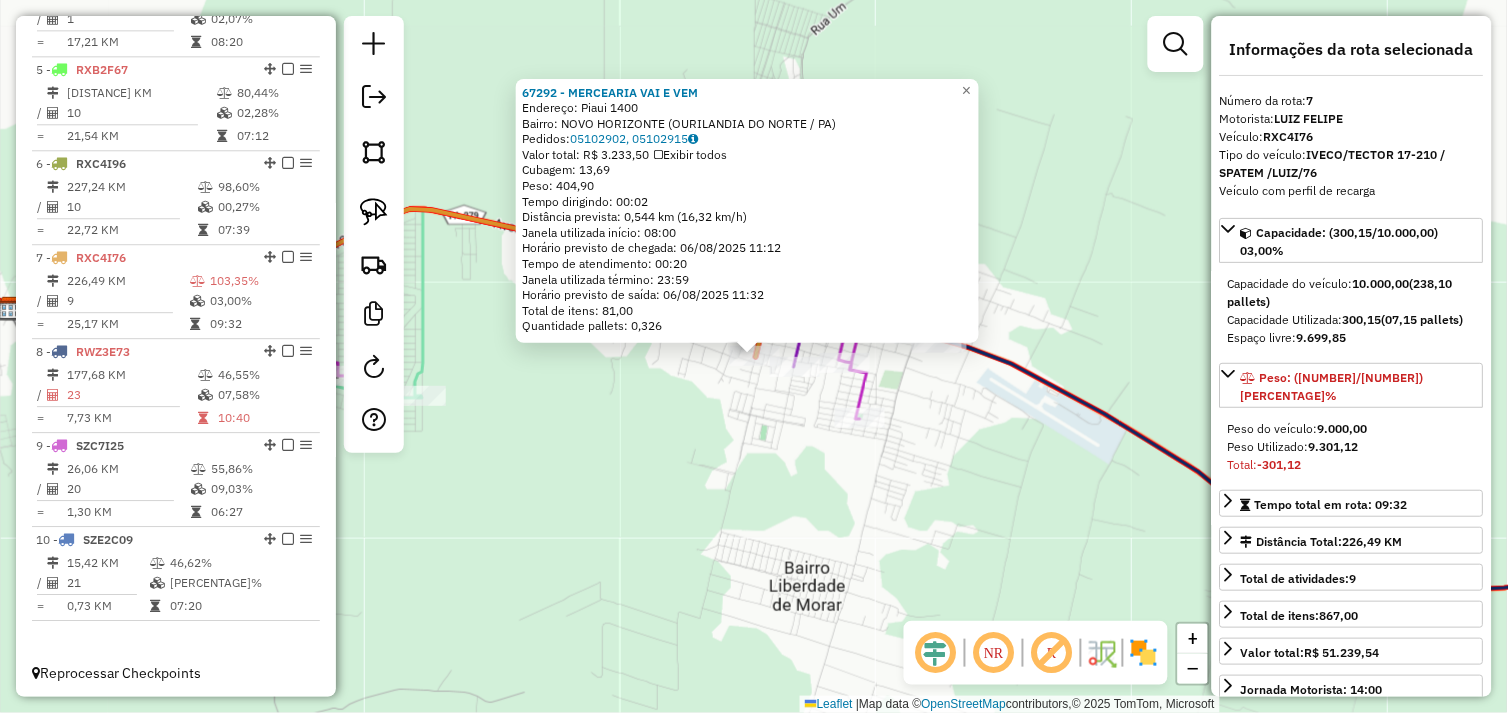 click on "67292 - [BRAND] Endereço: [STREET] [NUMBER] Bairro: [NEIGHBORHOOD] ([CITY] / [STATE]) Pedidos: [ORDER_ID], [ORDER_ID] Valor total: R$ 3.233,50 Exibir todos Cubagem: 13,69 Peso: 404,90 Tempo dirigindo: 00:02 Distância prevista: 0,544 km (16,32 km/h) Janela utilizada início: 08:00 Horário previsto de chegada: 06/08/[YEAR] [HOUR]:[MINUTE] Tempo de atendimento: 00:20 Janela utilizada término: 23:59 Horário previsto de saída: 06/08/[YEAR] [HOUR]:[MINUTE] Total de itens: 81,00 Quantidade pallets: 0,326 × Janela de atendimento Grade de atendimento Capacidade Transportadoras Veículos Cliente Pedidos Rotas Selecione os dias de semana para filtrar as janelas de atendimento Seg Ter Qua Qui Sex Sáb Dom Informe o período da janela de atendimento: De: Até: Filtrar exatamente a janela do cliente Considerar janela de atendimento padrão Selecione os dias de semana para filtrar as grades de atendimento Seg Ter Qua Qui Sex Sáb Dom Peso mínimo: Peso máximo: De:" 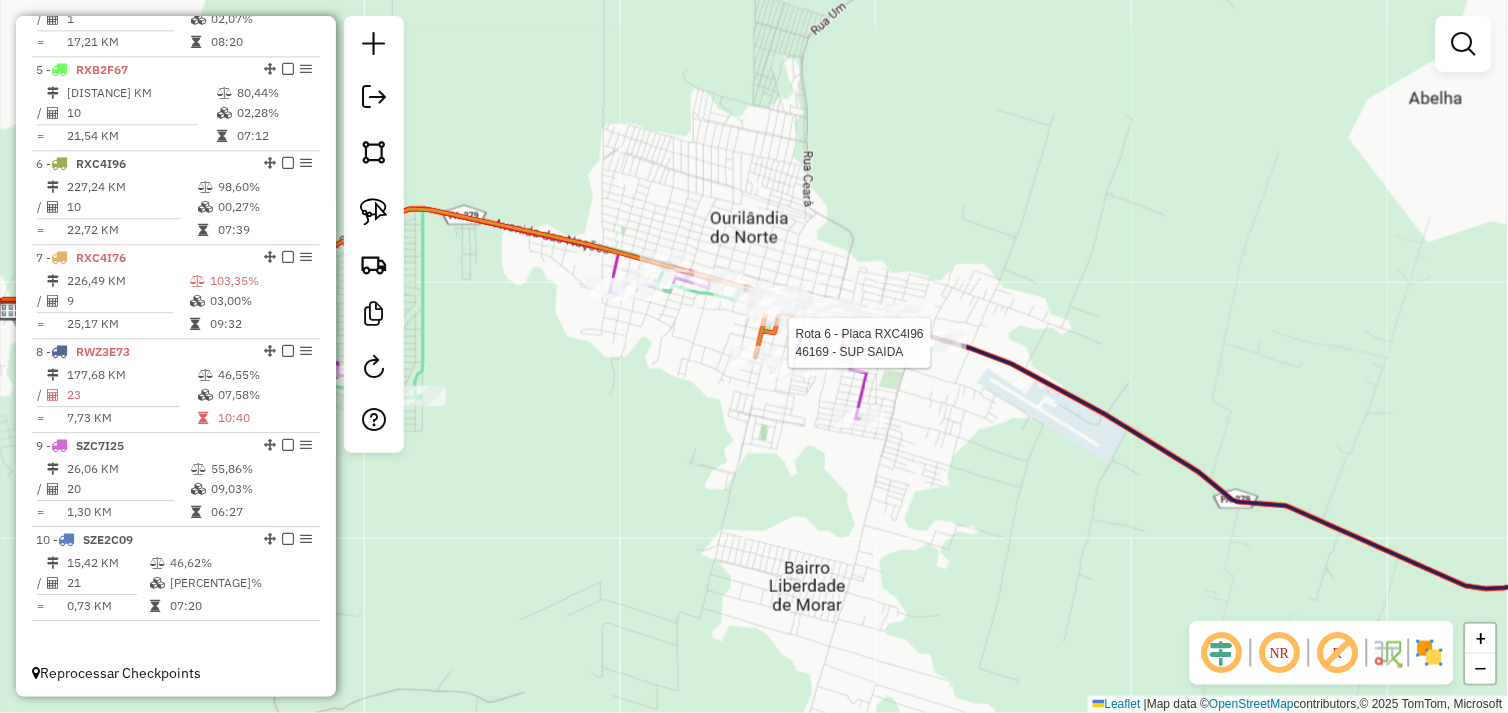 select on "*********" 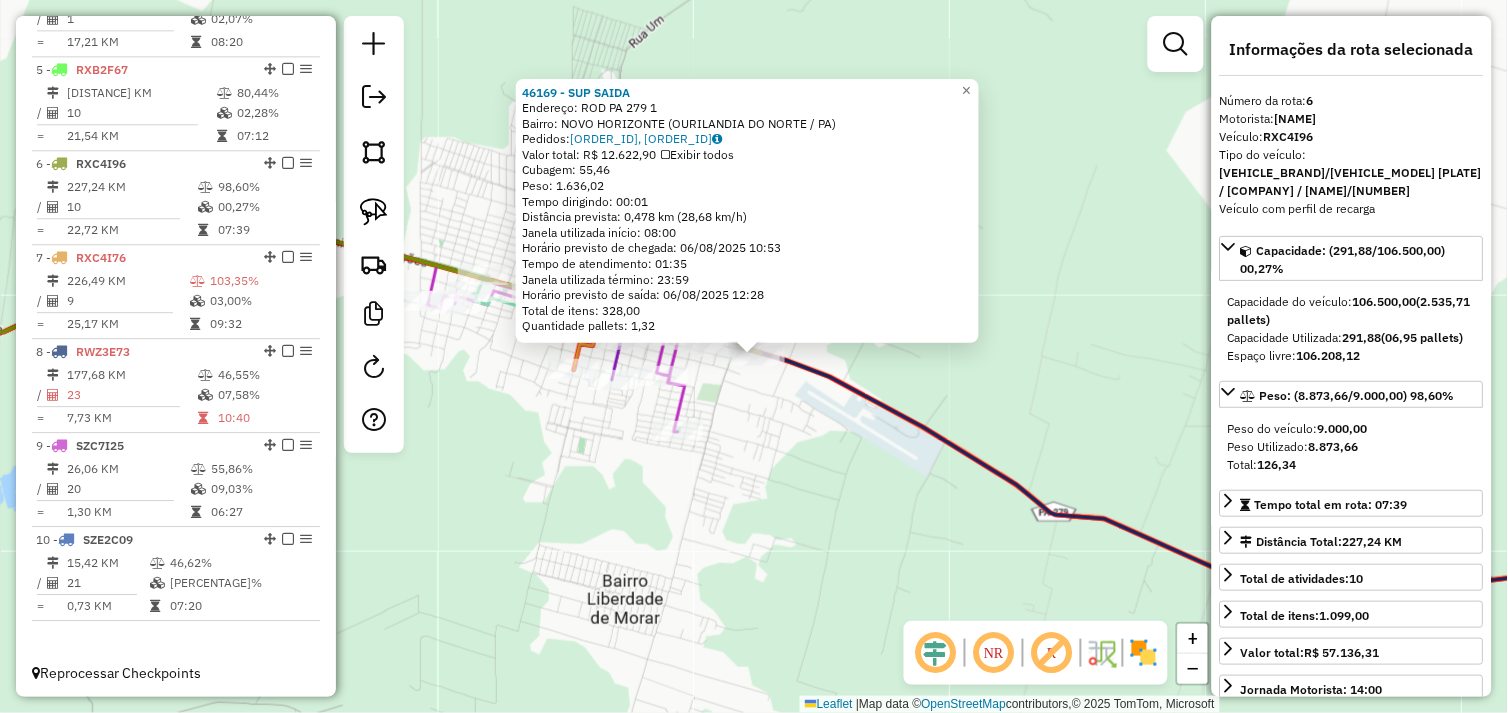 click on "46169 - SUP SAIDA  Endereço:  ROD PA 279 1   Bairro: NOVO HORIZONTE (OURILANDIA DO NORTE / PA)   Pedidos:  05102860, 05102986   Valor total: R$ 12.622,90   Exibir todos   Cubagem: 55,46  Peso: 1.636,02  Tempo dirigindo: 00:01   Distância prevista: 0,478 km (28,68 km/h)   Janela utilizada início: 08:00   Horário previsto de chegada: 06/08/2025 10:53   Tempo de atendimento: 01:35   Janela utilizada término: 23:59   Horário previsto de saída: 06/08/2025 12:28   Total de itens: 328,00   Quantidade pallets: 1,32  × Janela de atendimento Grade de atendimento Capacidade Transportadoras Veículos Cliente Pedidos  Rotas Selecione os dias de semana para filtrar as janelas de atendimento  Seg   Ter   Qua   Qui   Sex   Sáb   Dom  Informe o período da janela de atendimento: De: Até:  Filtrar exatamente a janela do cliente  Considerar janela de atendimento padrão  Selecione os dias de semana para filtrar as grades de atendimento  Seg   Ter   Qua   Qui   Sex   Sáb   Dom   Peso mínimo:   Peso máximo:   De:  +" 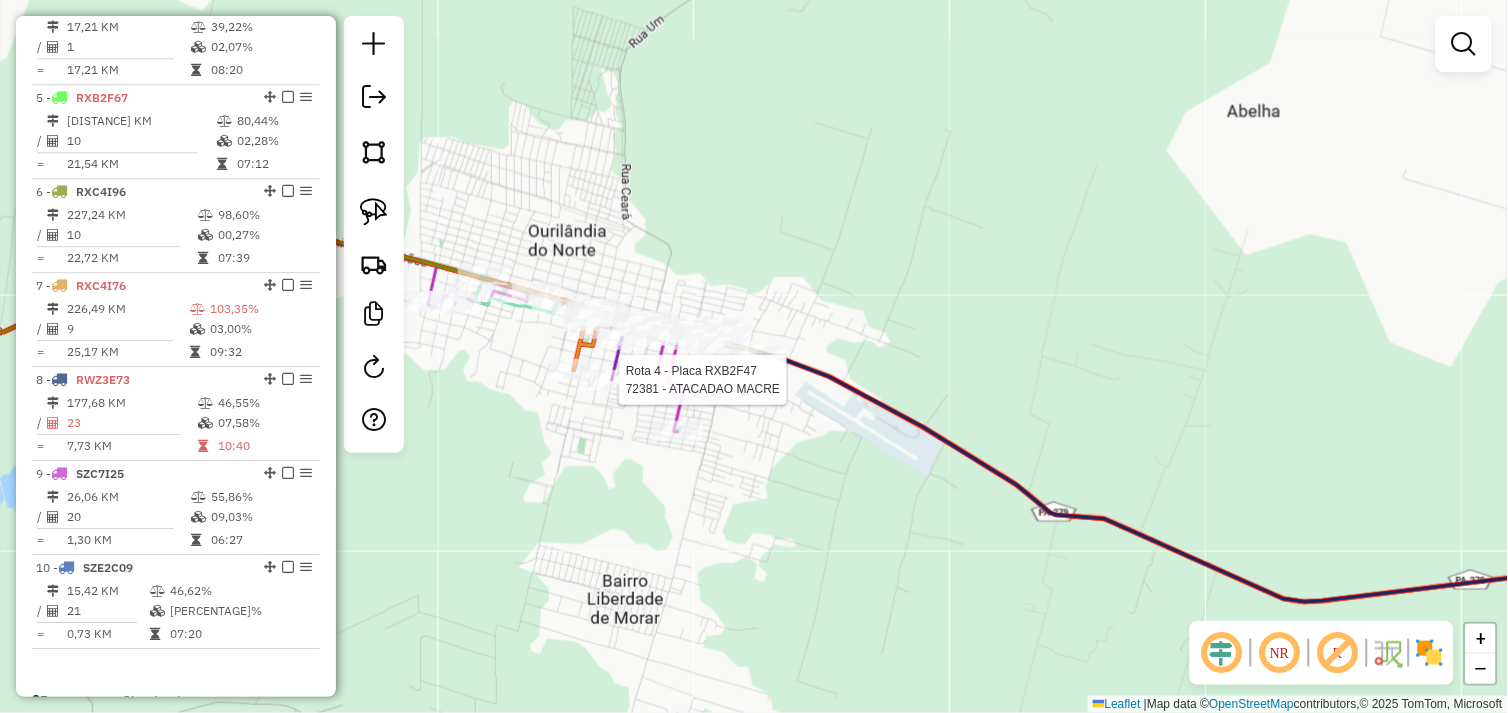 select on "*********" 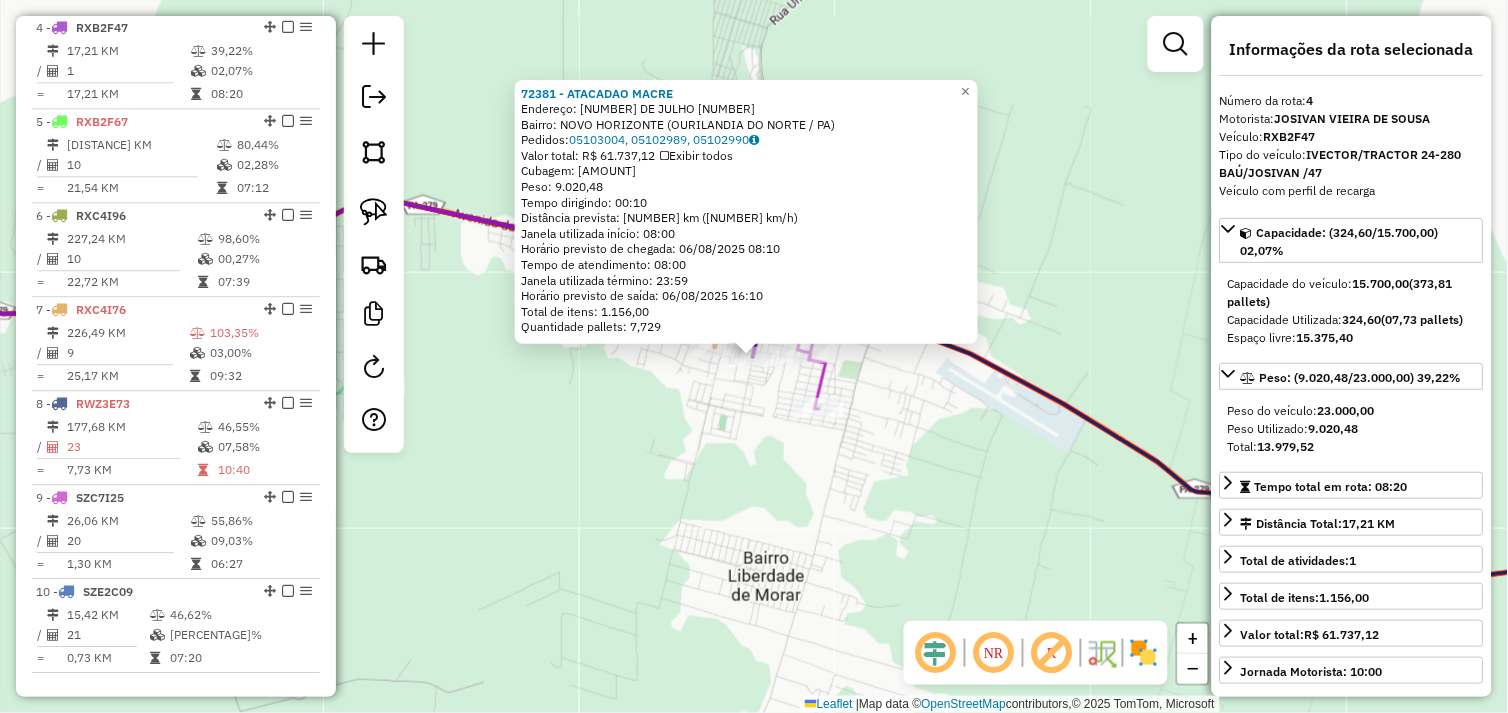 scroll, scrollTop: 1030, scrollLeft: 0, axis: vertical 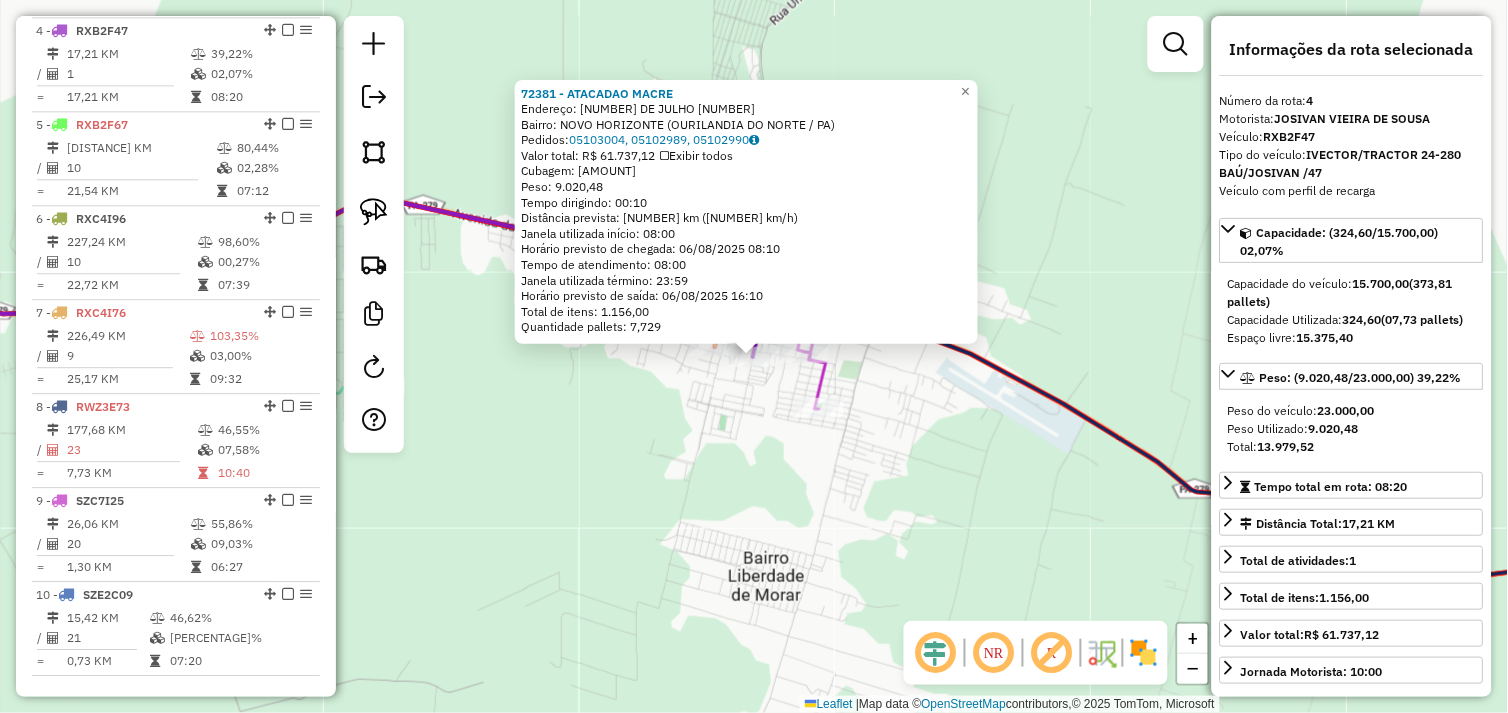 click on "72381 - ATACADAO MACRE  Endereço:  12 DE JULHO 1736   Bairro: NOVO HORIZONTE (OURILANDIA DO NORTE / PA)   Pedidos:  05103004, 05102989, 05102990   Valor total: R$ 61.737,12   Exibir todos   Cubagem: 324,60  Peso: 9.020,48  Tempo dirigindo: 00:10   Distância prevista: 8,543 km (51,26 km/h)   Janela utilizada início: 08:00   Horário previsto de chegada: 06/08/2025 08:10   Tempo de atendimento: 08:00   Janela utilizada término: 23:59   Horário previsto de saída: 06/08/2025 16:10   Total de itens: 1.156,00   Quantidade pallets: 7,729  × Janela de atendimento Grade de atendimento Capacidade Transportadoras Veículos Cliente Pedidos  Rotas Selecione os dias de semana para filtrar as janelas de atendimento  Seg   Ter   Qua   Qui   Sex   Sáb   Dom  Informe o período da janela de atendimento: De: Até:  Filtrar exatamente a janela do cliente  Considerar janela de atendimento padrão  Selecione os dias de semana para filtrar as grades de atendimento  Seg   Ter   Qua   Qui   Sex   Sáb   Dom   Peso mínimo:  +" 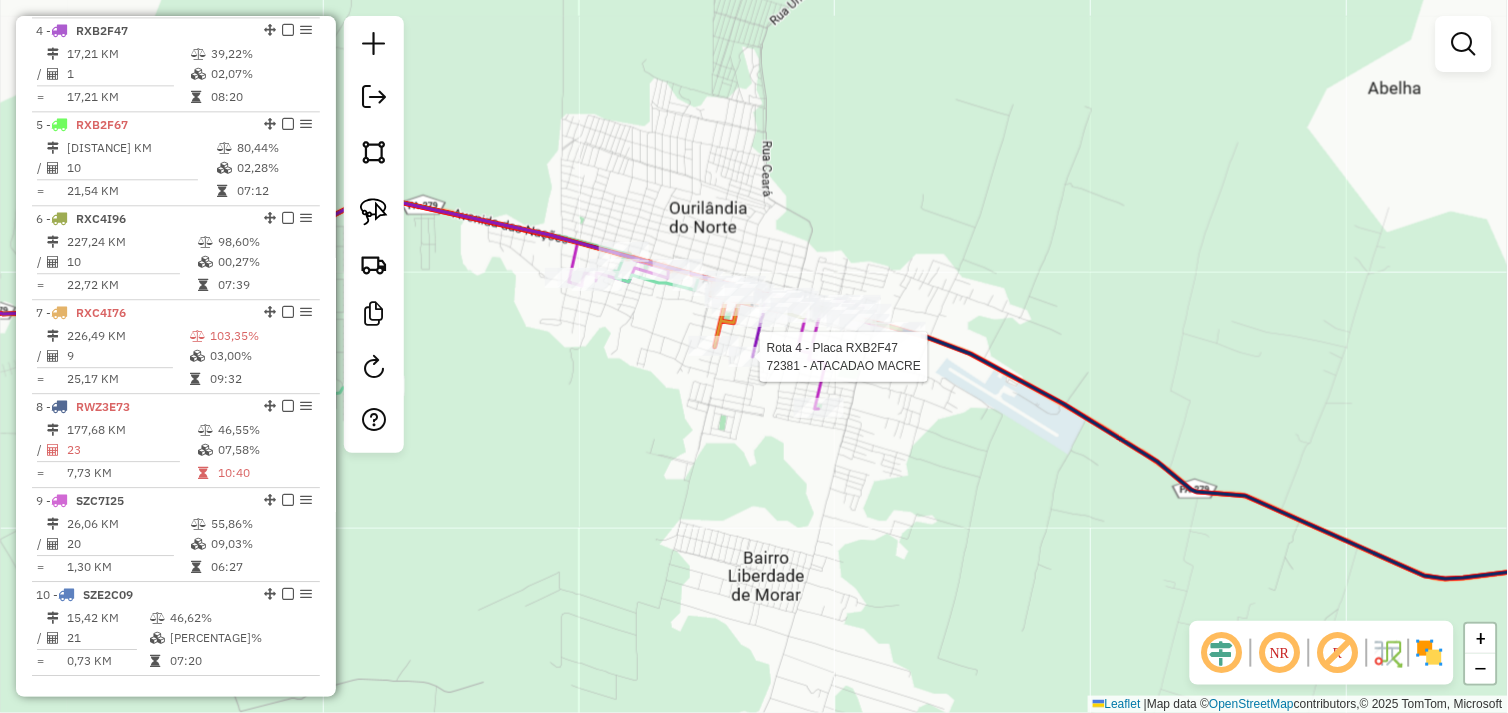 select on "*********" 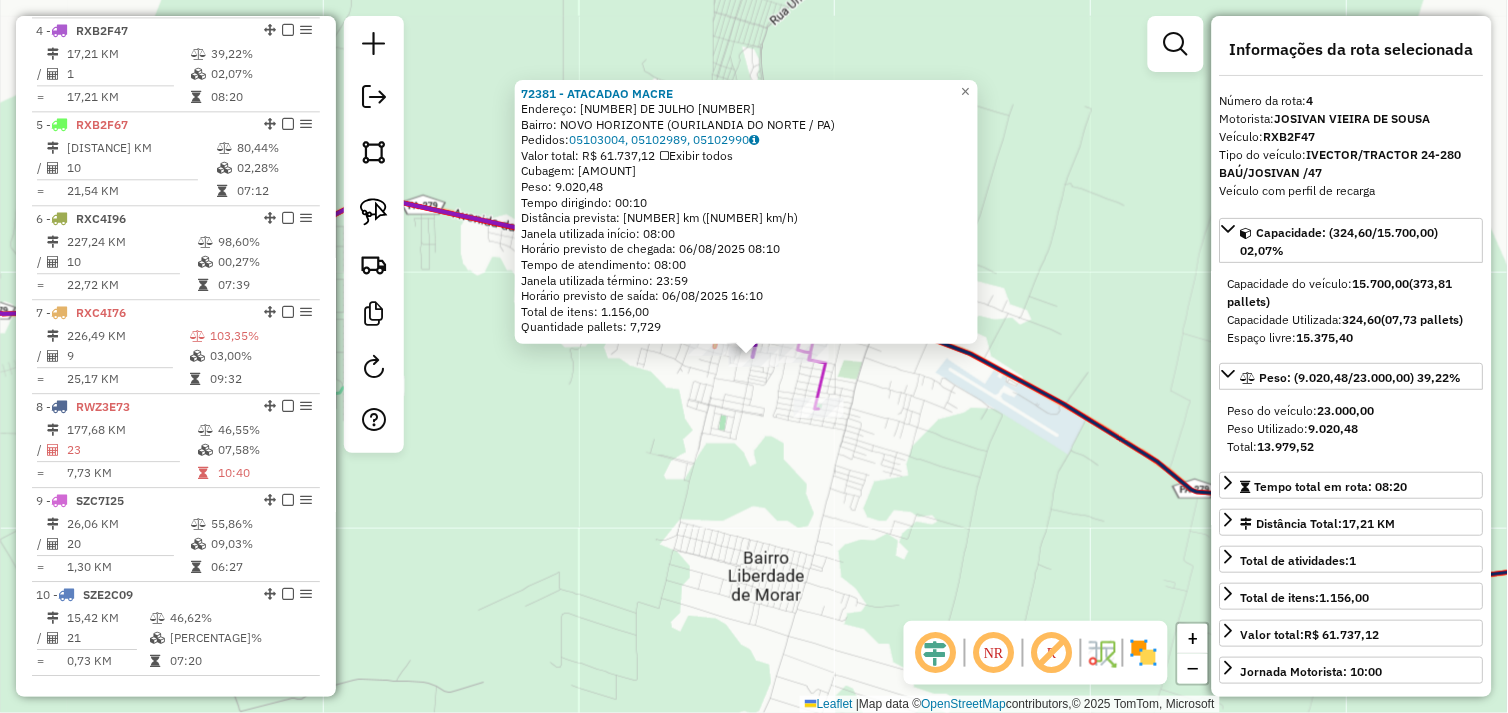 click on "72381 - ATACADAO MACRE  Endereço:  12 DE JULHO 1736   Bairro: NOVO HORIZONTE (OURILANDIA DO NORTE / PA)   Pedidos:  05103004, 05102989, 05102990   Valor total: R$ 61.737,12   Exibir todos   Cubagem: 324,60  Peso: 9.020,48  Tempo dirigindo: 00:10   Distância prevista: 8,543 km (51,26 km/h)   Janela utilizada início: 08:00   Horário previsto de chegada: 06/08/2025 08:10   Tempo de atendimento: 08:00   Janela utilizada término: 23:59   Horário previsto de saída: 06/08/2025 16:10   Total de itens: 1.156,00   Quantidade pallets: 7,729  × Janela de atendimento Grade de atendimento Capacidade Transportadoras Veículos Cliente Pedidos  Rotas Selecione os dias de semana para filtrar as janelas de atendimento  Seg   Ter   Qua   Qui   Sex   Sáb   Dom  Informe o período da janela de atendimento: De: Até:  Filtrar exatamente a janela do cliente  Considerar janela de atendimento padrão  Selecione os dias de semana para filtrar as grades de atendimento  Seg   Ter   Qua   Qui   Sex   Sáb   Dom   Peso mínimo:  +" 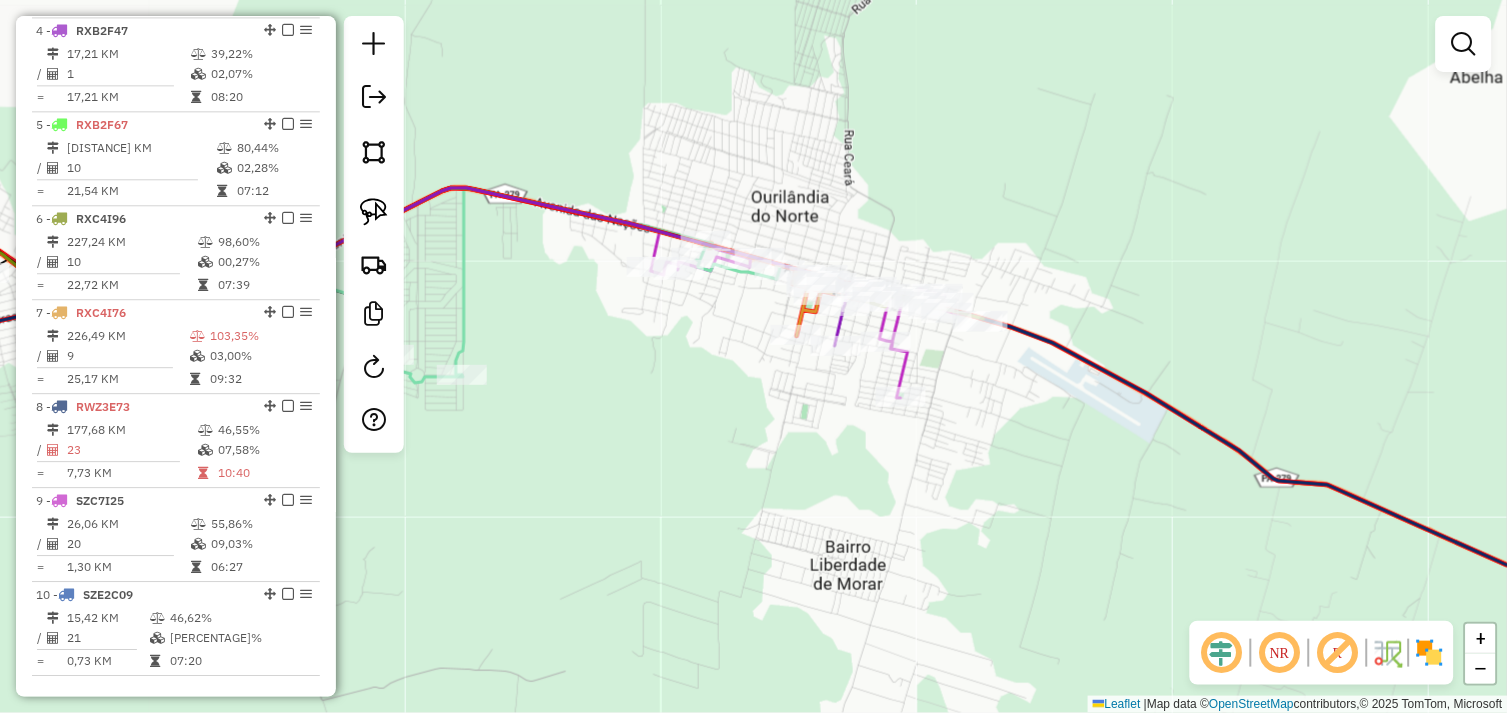 drag, startPoint x: 655, startPoint y: 413, endPoint x: 825, endPoint y: 393, distance: 171.17242 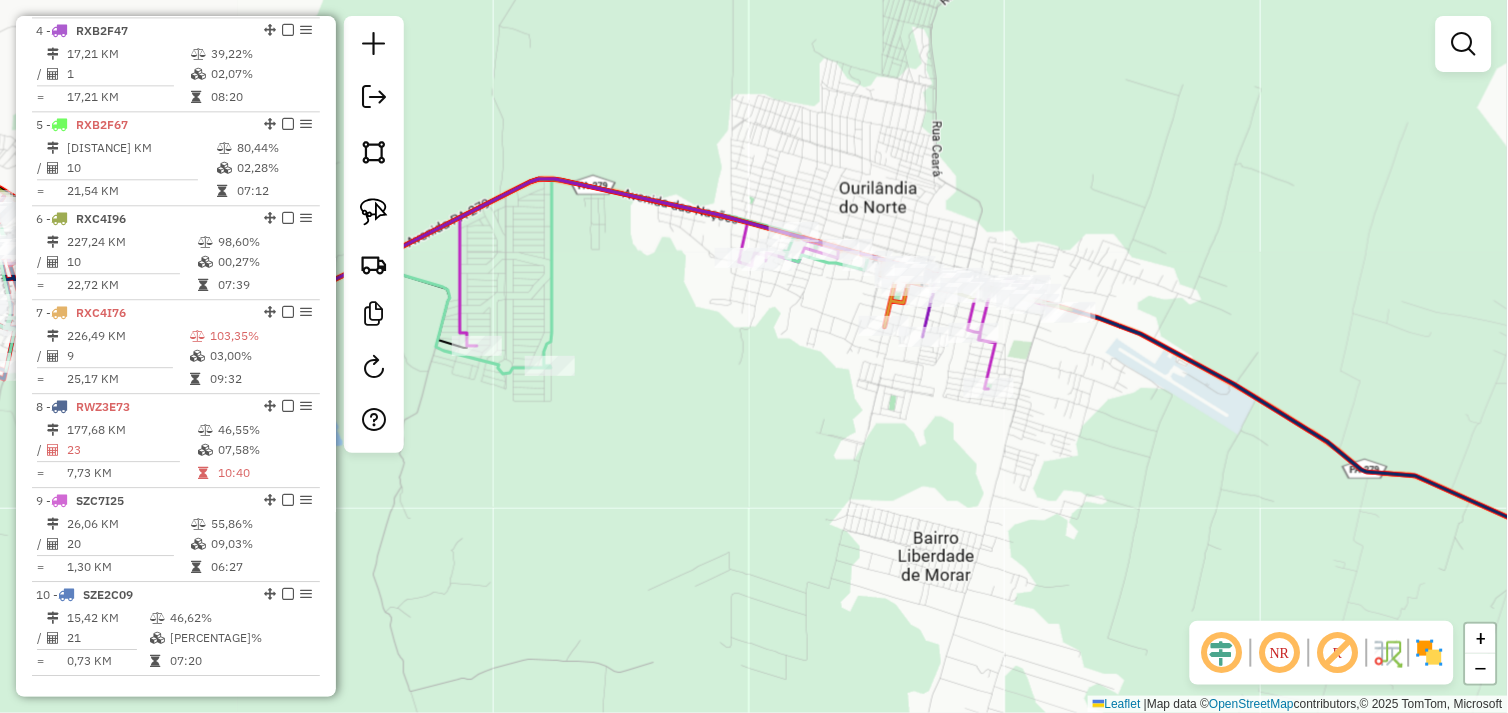 click on "Janela de atendimento Grade de atendimento Capacidade Transportadoras Veículos Cliente Pedidos  Rotas Selecione os dias de semana para filtrar as janelas de atendimento  Seg   Ter   Qua   Qui   Sex   Sáb   Dom  Informe o período da janela de atendimento: De: Até:  Filtrar exatamente a janela do cliente  Considerar janela de atendimento padrão  Selecione os dias de semana para filtrar as grades de atendimento  Seg   Ter   Qua   Qui   Sex   Sáb   Dom   Considerar clientes sem dia de atendimento cadastrado  Clientes fora do dia de atendimento selecionado Filtrar as atividades entre os valores definidos abaixo:  Peso mínimo:   Peso máximo:   Cubagem mínima:   Cubagem máxima:   De:   Até:  Filtrar as atividades entre o tempo de atendimento definido abaixo:  De:   Até:   Considerar capacidade total dos clientes não roteirizados Transportadora: Selecione um ou mais itens Tipo de veículo: Selecione um ou mais itens Veículo: Selecione um ou mais itens Motorista: Selecione um ou mais itens Nome: Rótulo:" 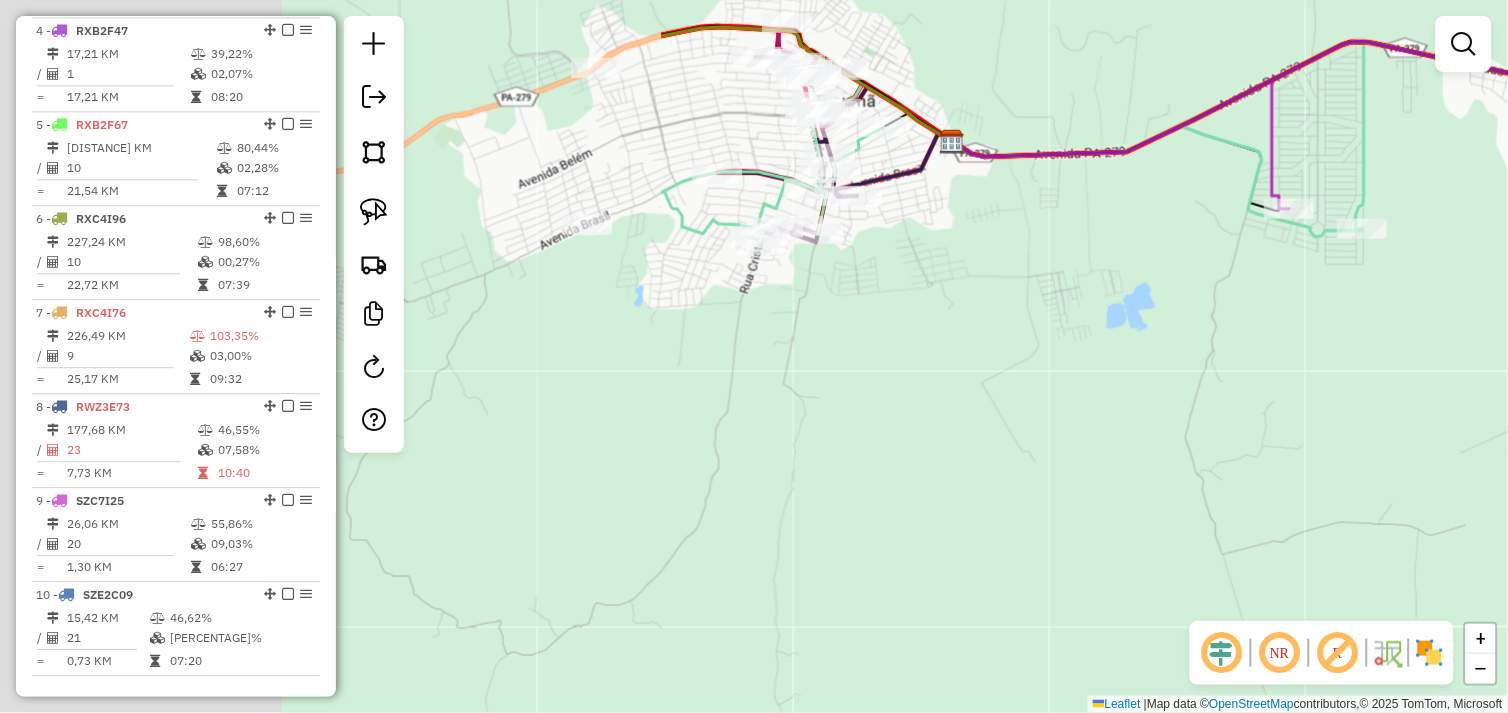 drag, startPoint x: 698, startPoint y: 457, endPoint x: 1034, endPoint y: 431, distance: 337.00446 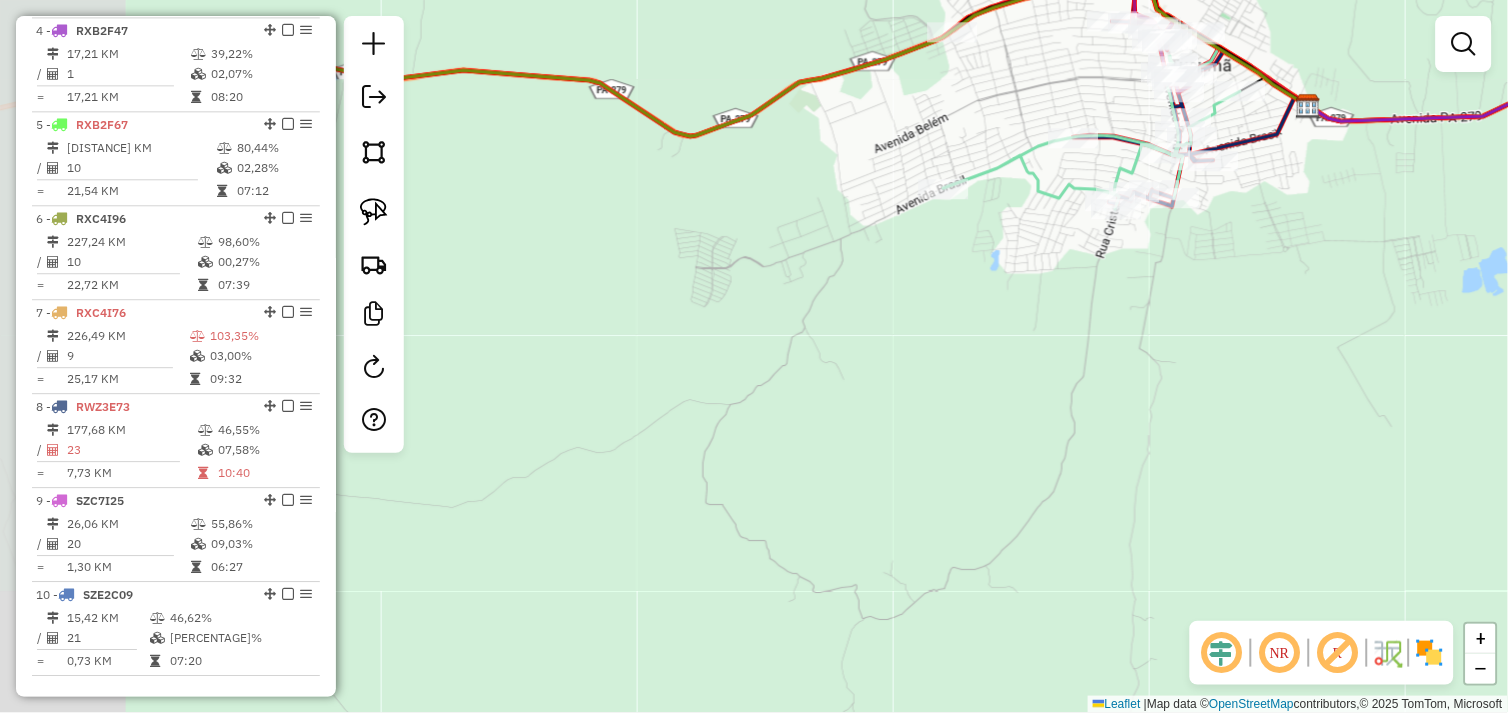 drag, startPoint x: 951, startPoint y: 454, endPoint x: 1096, endPoint y: 451, distance: 145.03104 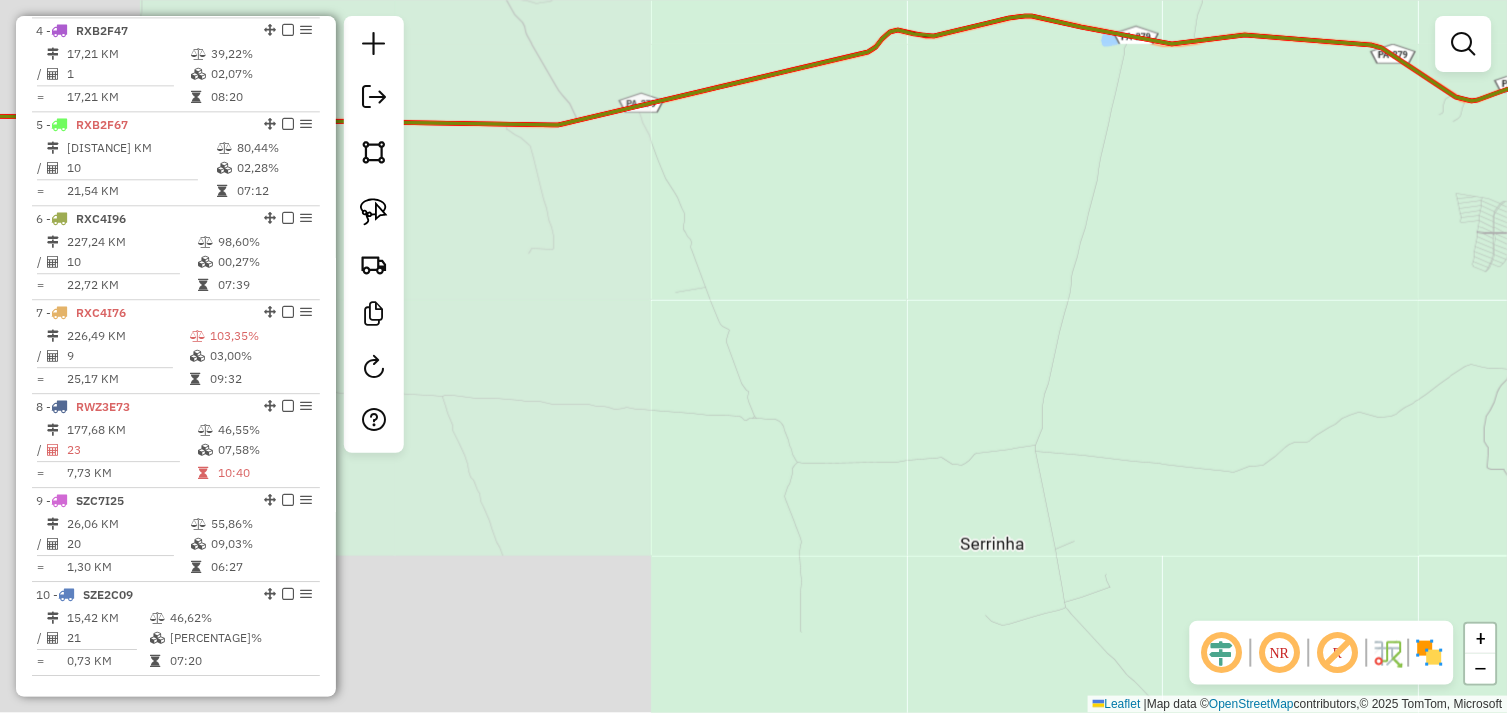 drag, startPoint x: 760, startPoint y: 442, endPoint x: 1223, endPoint y: 468, distance: 463.72946 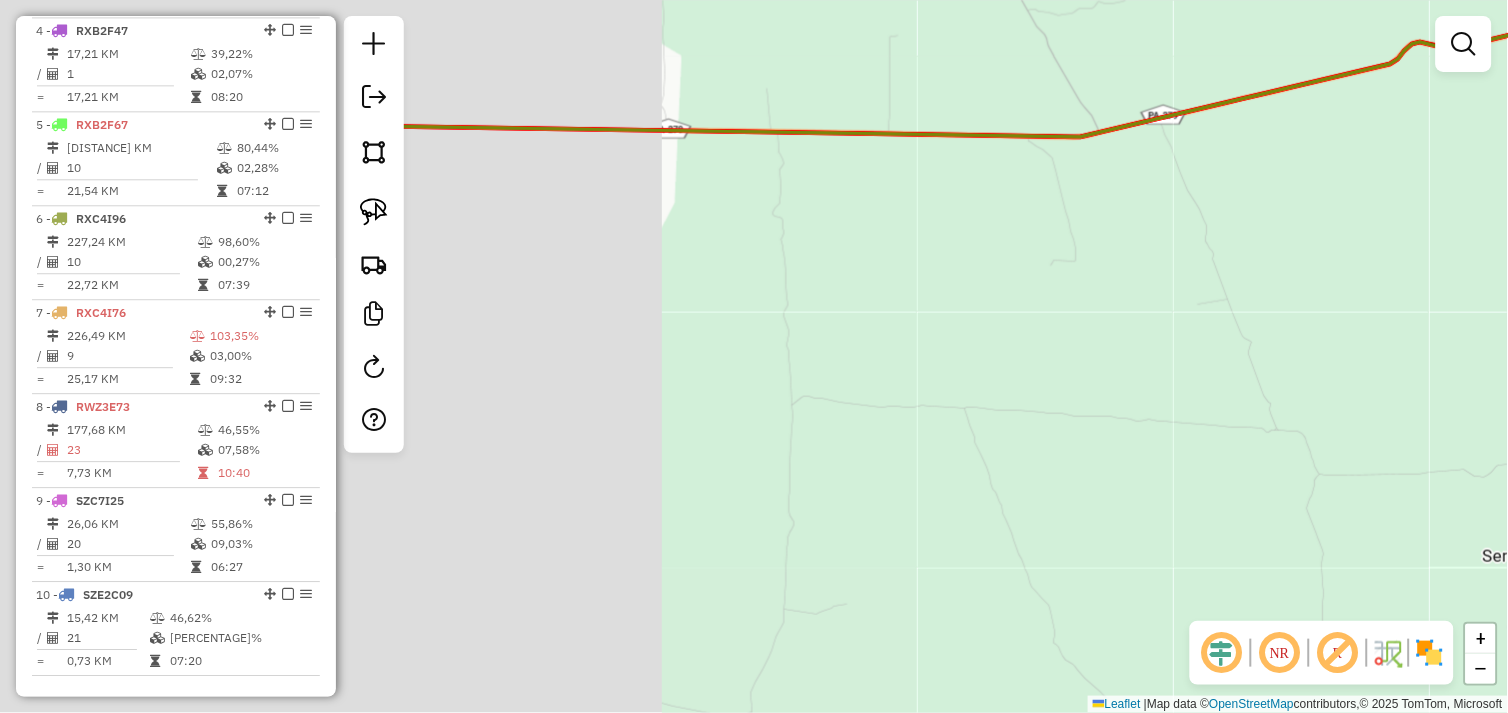drag, startPoint x: 844, startPoint y: 434, endPoint x: 1124, endPoint y: 428, distance: 280.06427 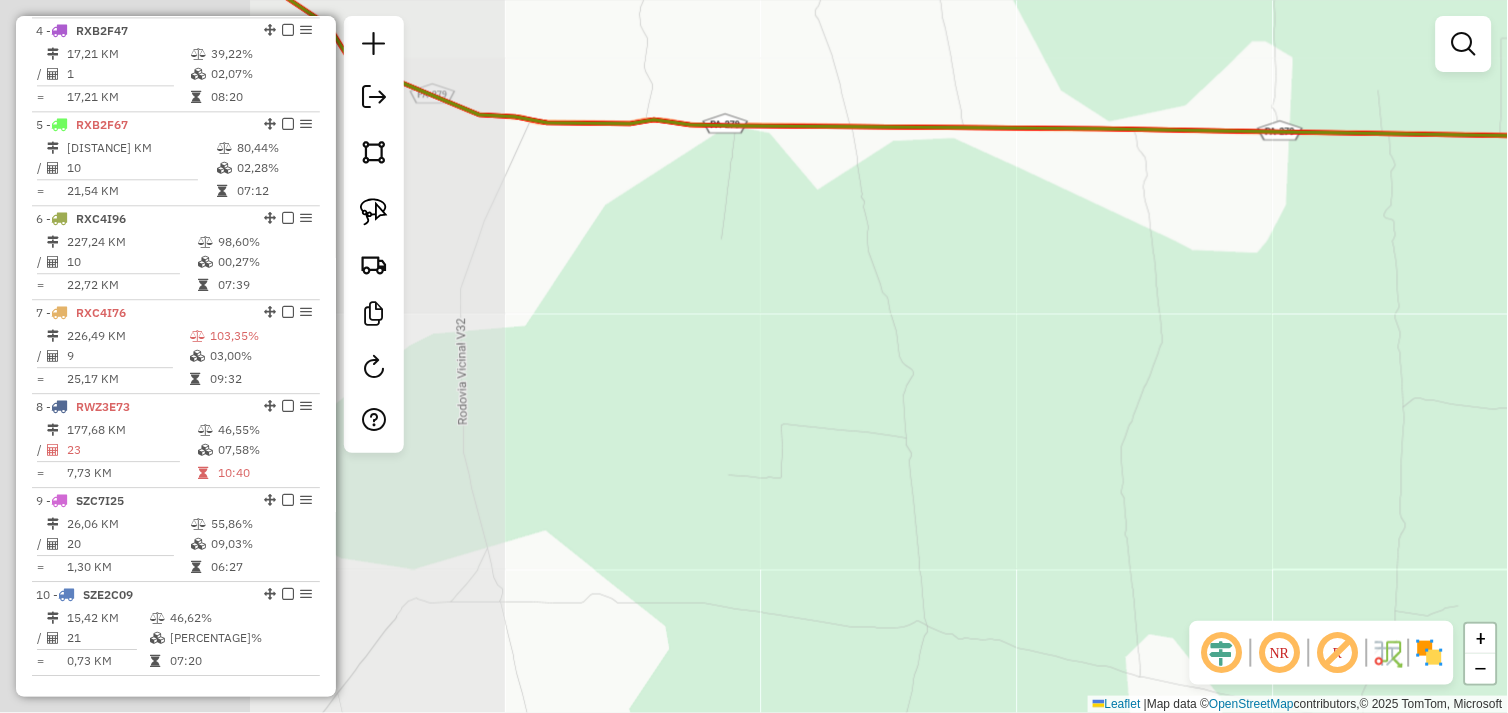 drag, startPoint x: 822, startPoint y: 427, endPoint x: 1326, endPoint y: 441, distance: 504.1944 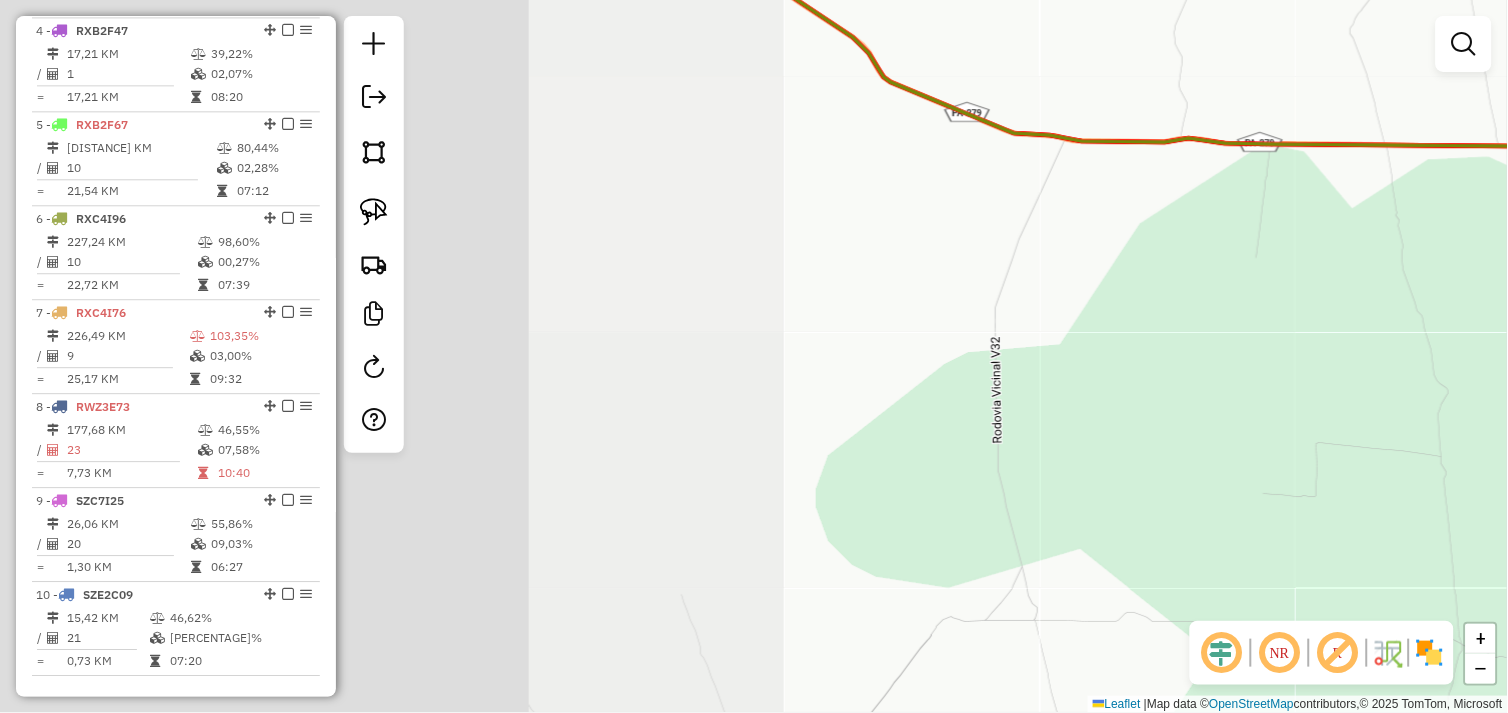 drag, startPoint x: 1038, startPoint y: 436, endPoint x: 1152, endPoint y: 436, distance: 114 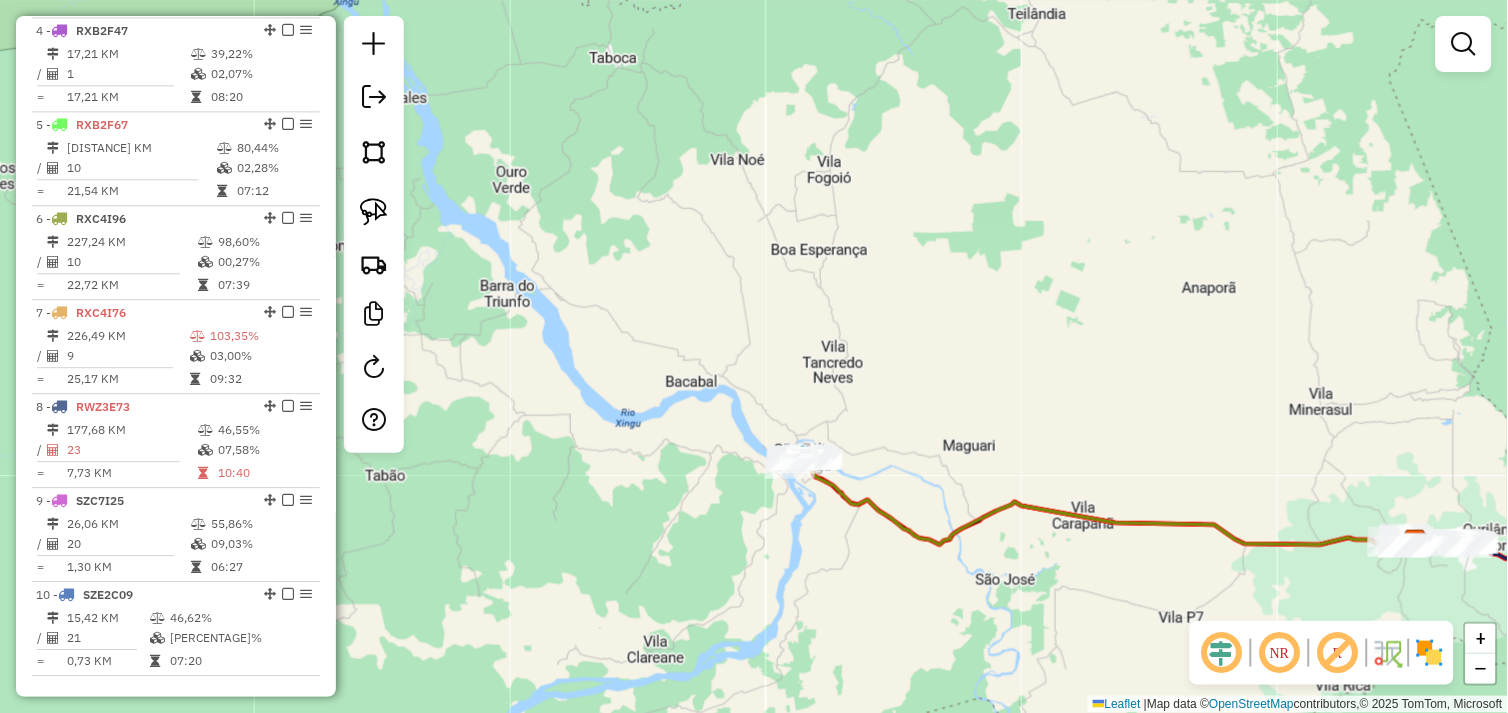 drag, startPoint x: 761, startPoint y: 425, endPoint x: 837, endPoint y: 550, distance: 146.2908 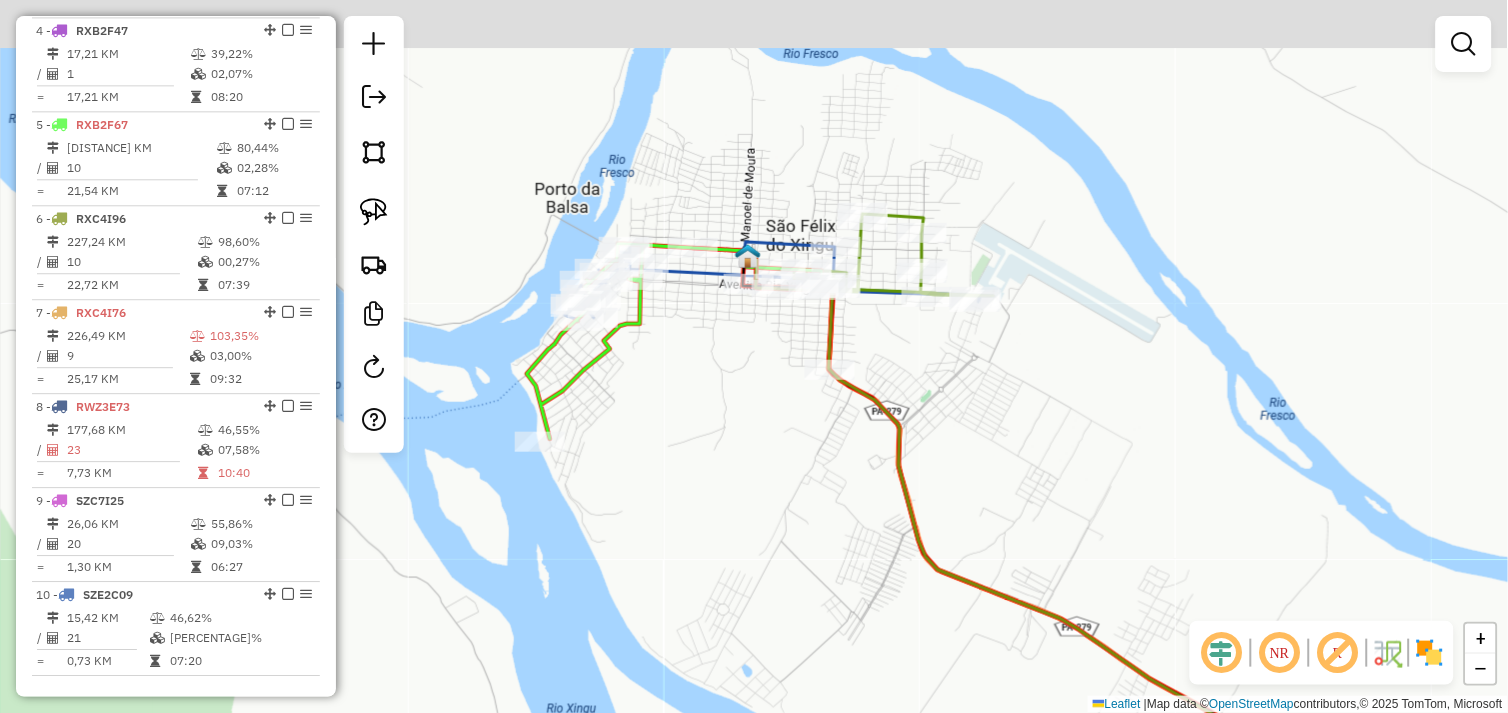 drag, startPoint x: 786, startPoint y: 361, endPoint x: 768, endPoint y: 526, distance: 165.97891 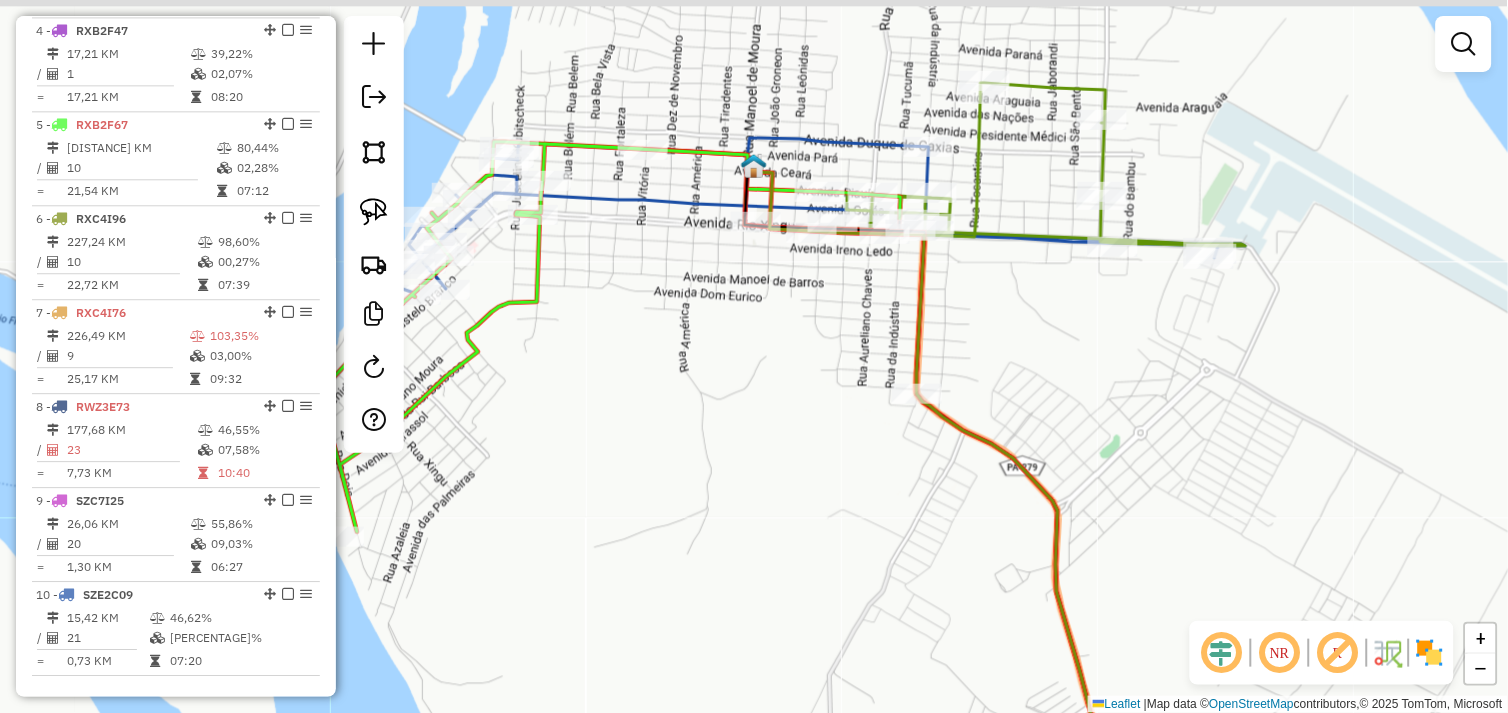 drag, startPoint x: 767, startPoint y: 320, endPoint x: 816, endPoint y: 432, distance: 122.24974 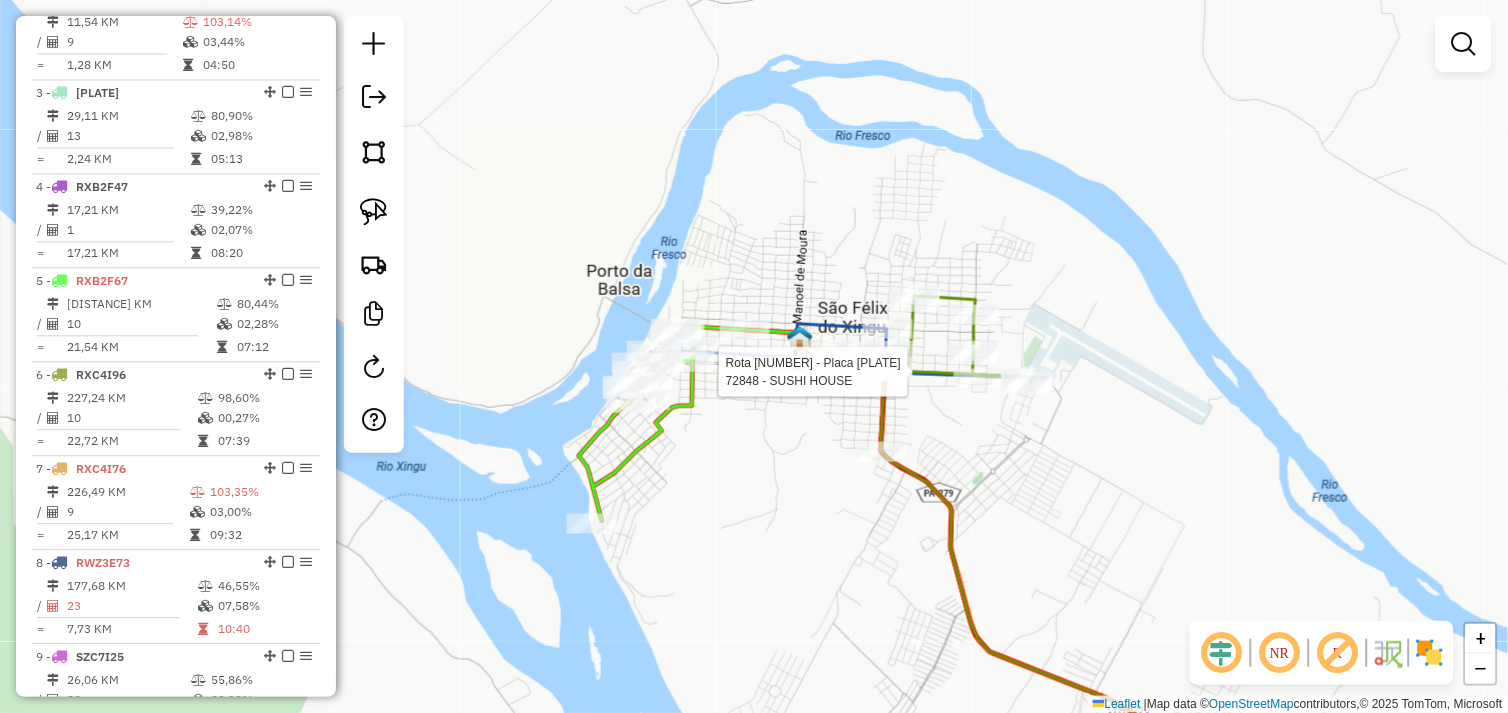 select on "*********" 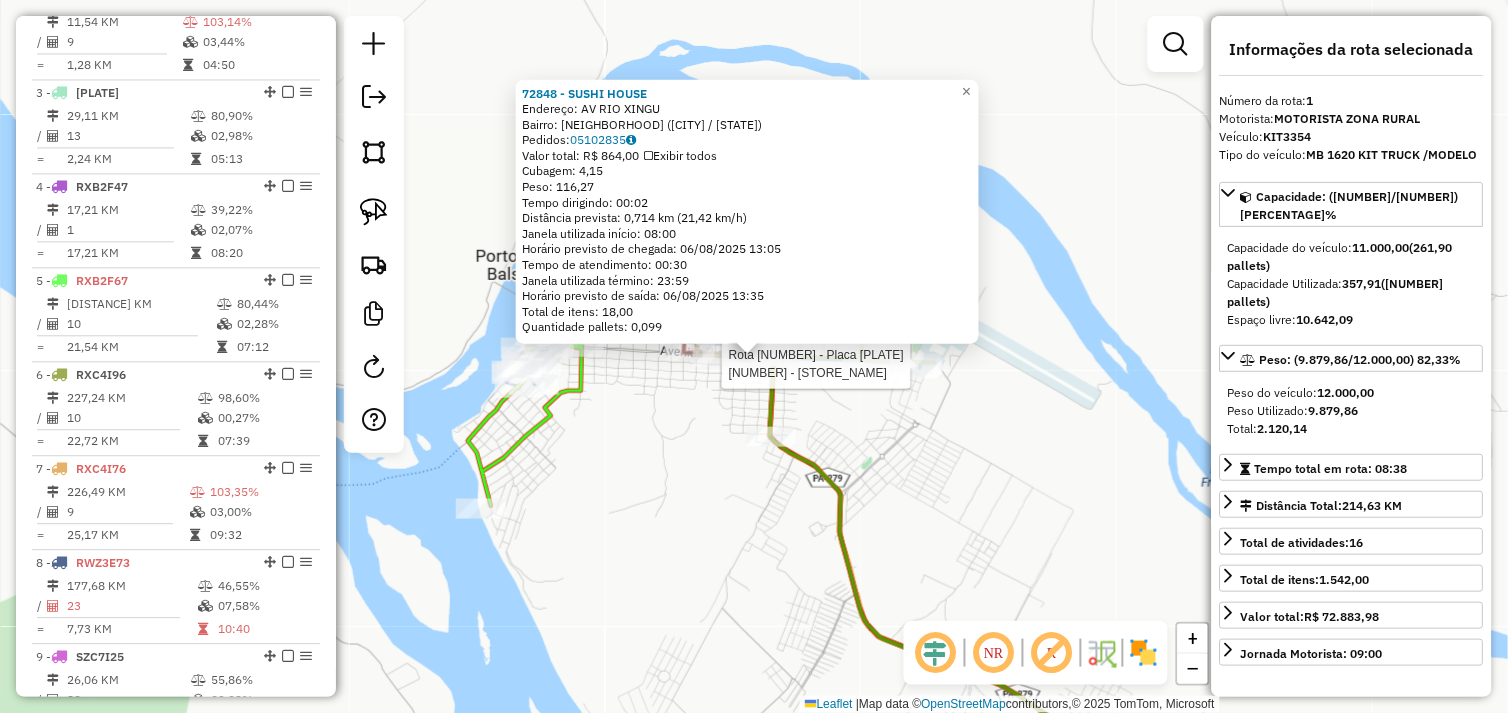 scroll, scrollTop: 748, scrollLeft: 0, axis: vertical 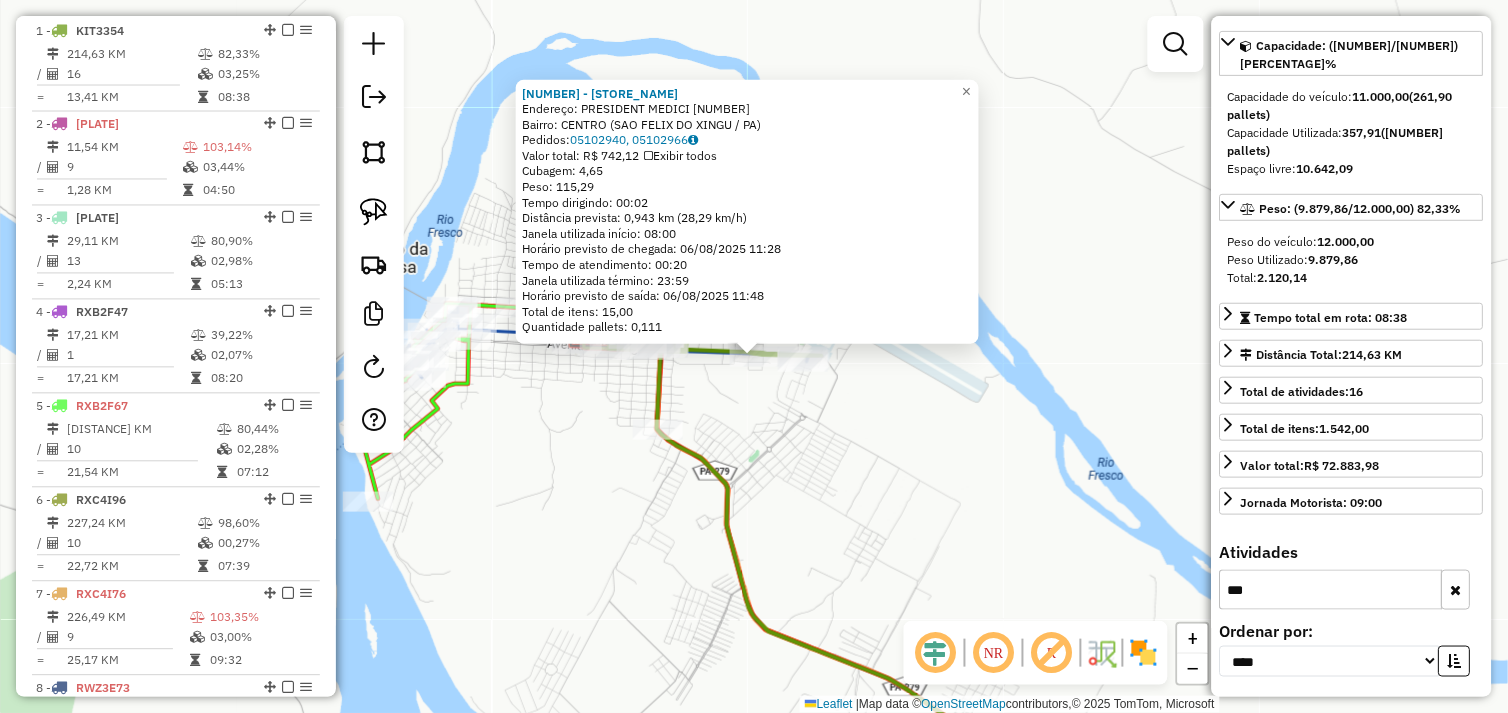 click at bounding box center (1456, 590) 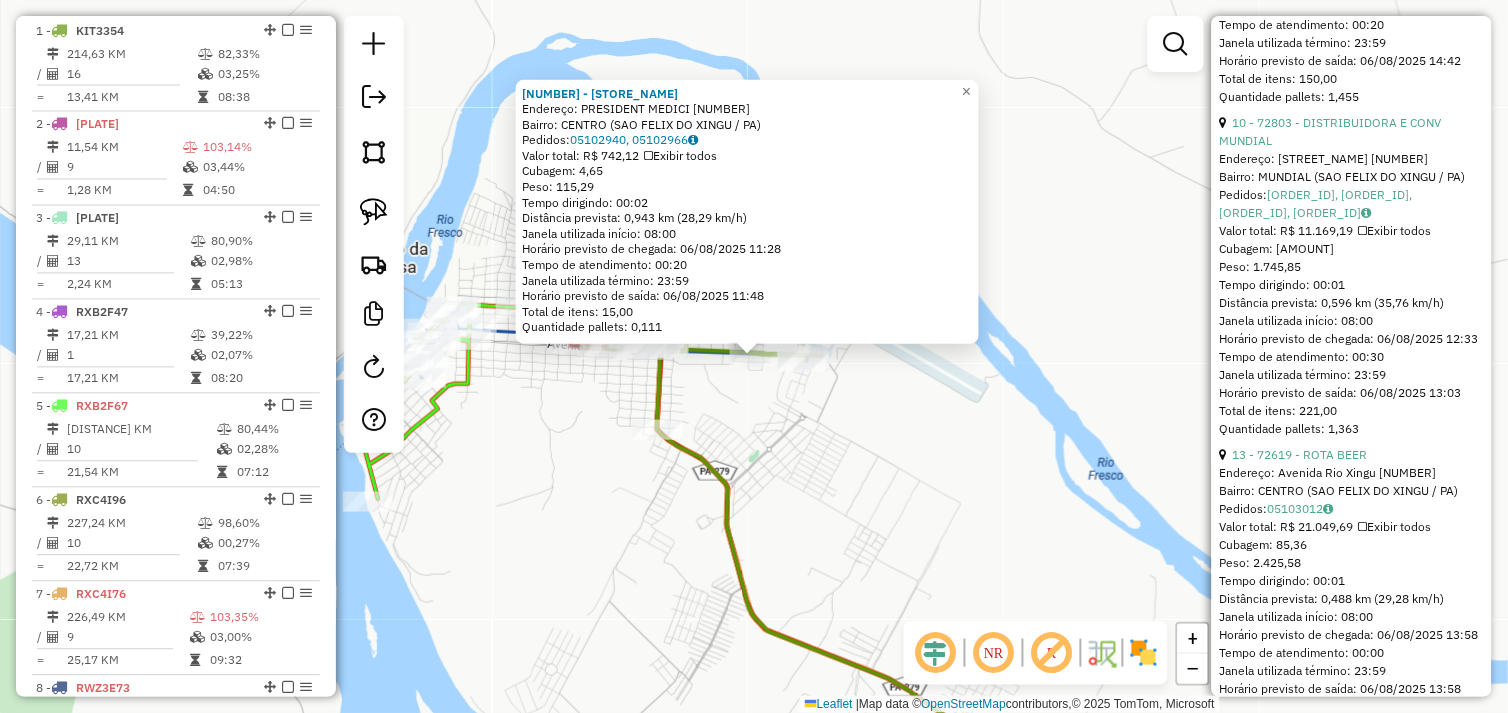 scroll, scrollTop: 4834, scrollLeft: 0, axis: vertical 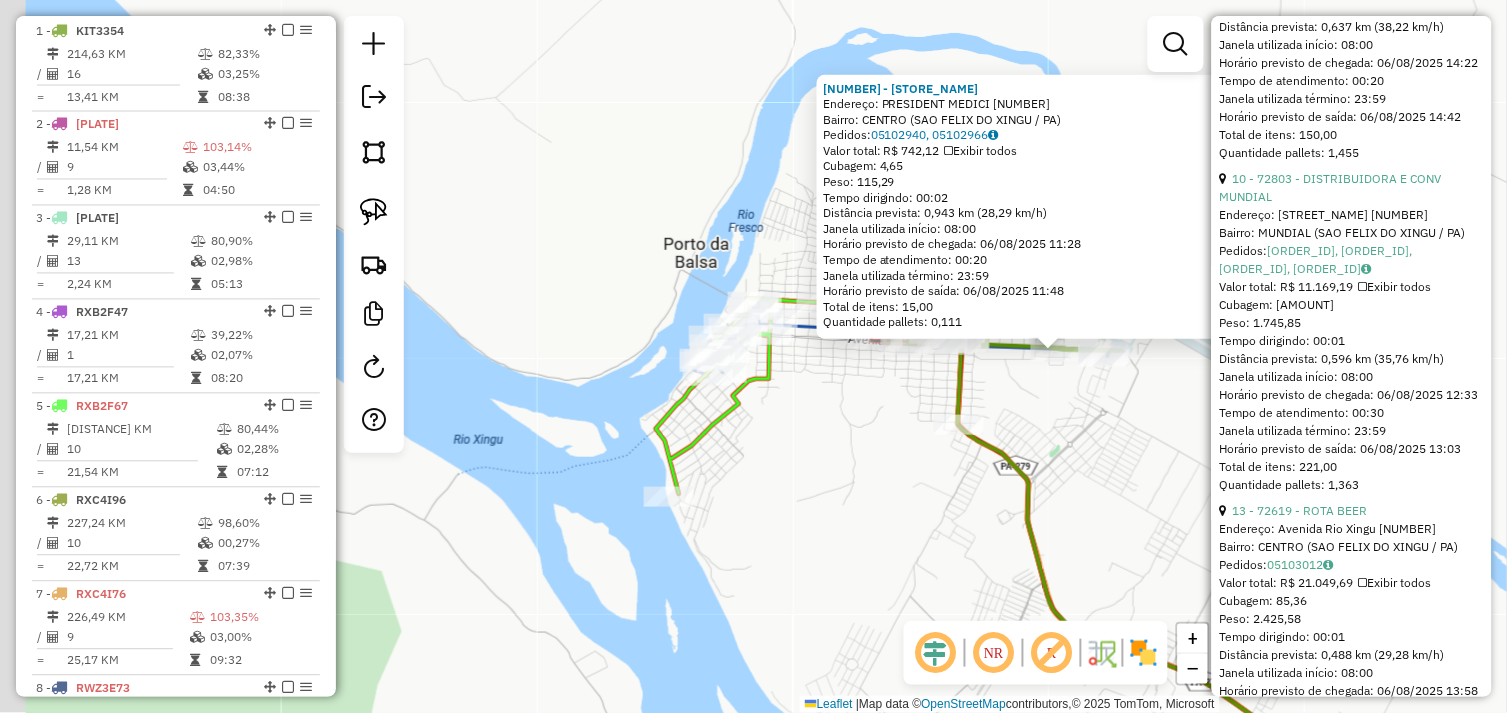 drag, startPoint x: 640, startPoint y: 523, endPoint x: 853, endPoint y: 520, distance: 213.02112 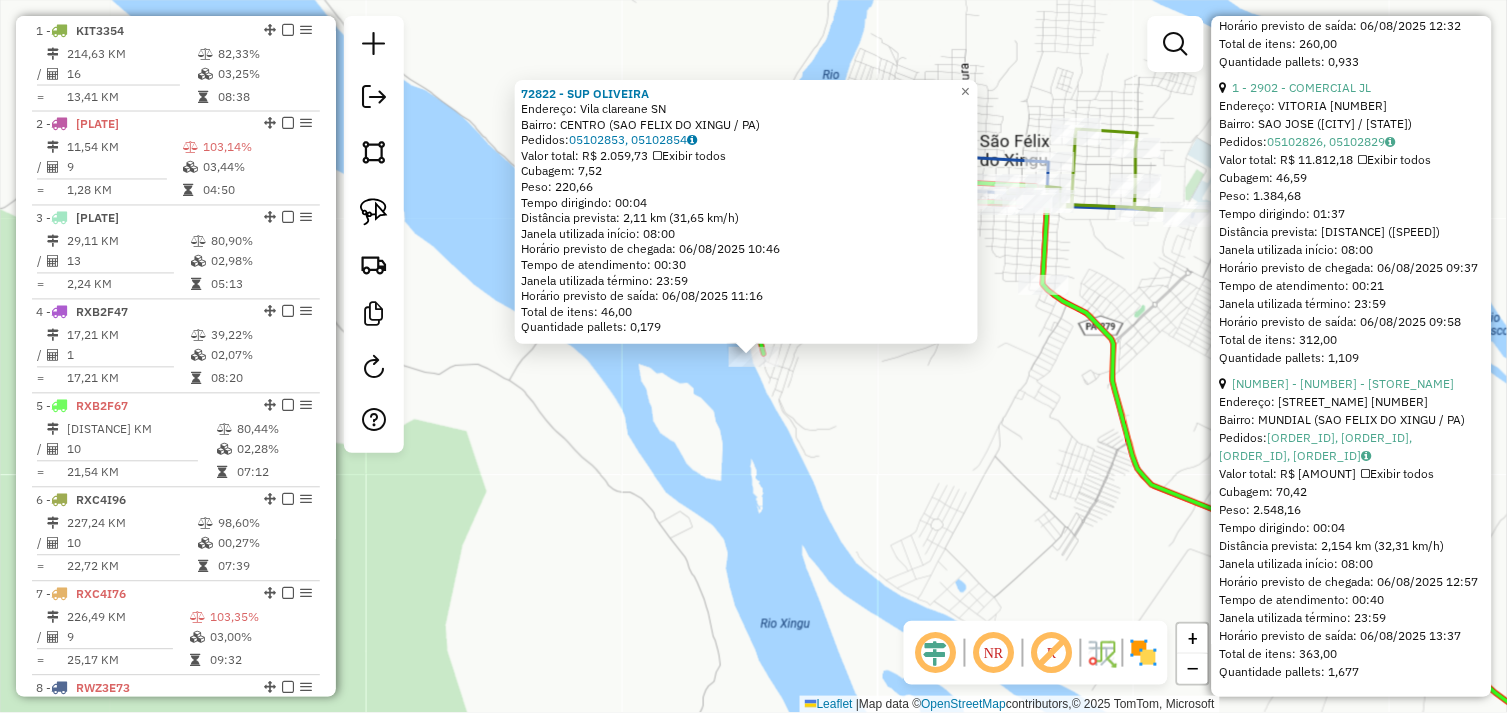 scroll, scrollTop: 3361, scrollLeft: 0, axis: vertical 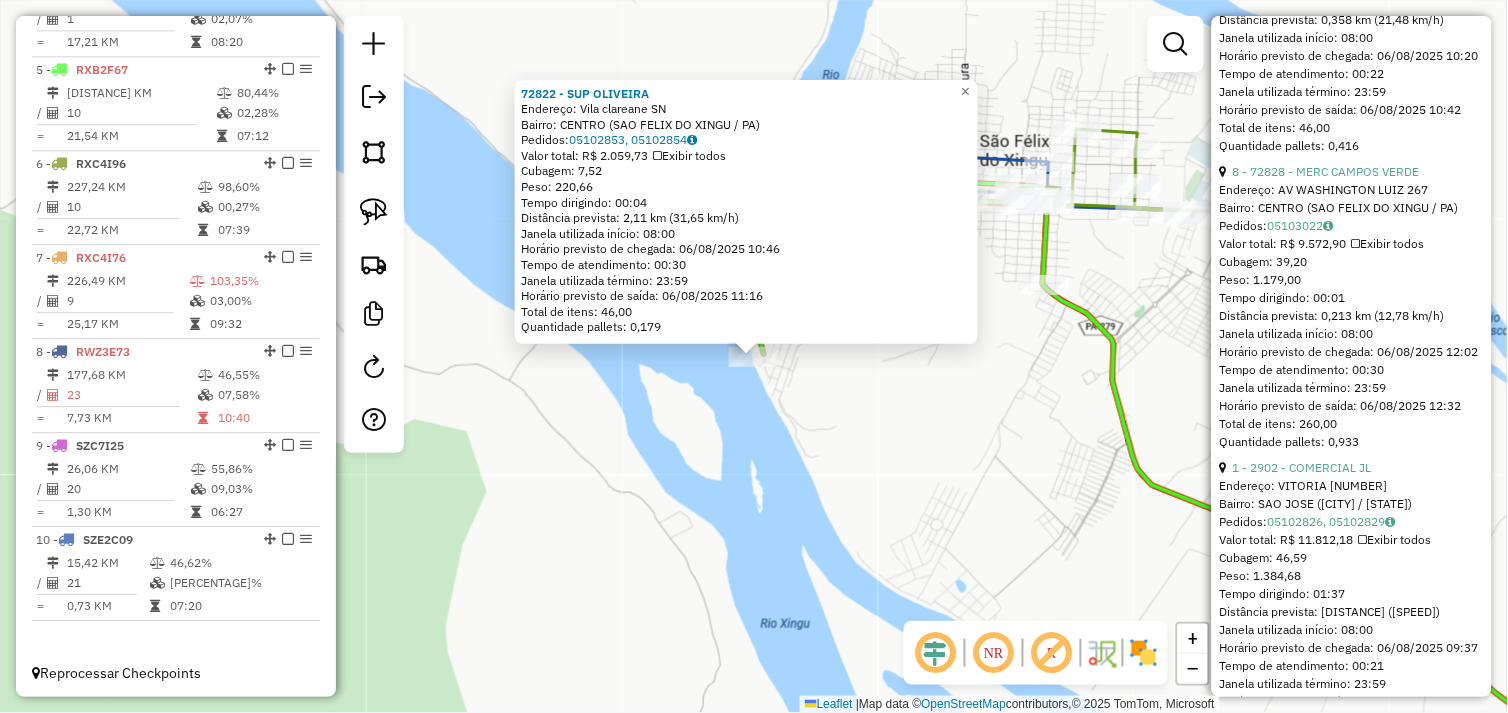 click on "72822 - SUP OLIVEIRA  Endereço:  Vila clareane SN   Bairro: CENTRO (SAO FELIX DO XINGU / PA)   Pedidos:  05102853, 05102854   Valor total: R$ 2.059,73   Exibir todos   Cubagem: 7,52  Peso: 220,66  Tempo dirigindo: 00:04   Distância prevista: 2,11 km (31,65 km/h)   Janela utilizada início: 08:00   Horário previsto de chegada: 06/08/2025 10:46   Tempo de atendimento: 00:30   Janela utilizada término: 23:59   Horário previsto de saída: 06/08/2025 11:16   Total de itens: 46,00   Quantidade pallets: 0,179  × Janela de atendimento Grade de atendimento Capacidade Transportadoras Veículos Cliente Pedidos  Rotas Selecione os dias de semana para filtrar as janelas de atendimento  Seg   Ter   Qua   Qui   Sex   Sáb   Dom  Informe o período da janela de atendimento: De: Até:  Filtrar exatamente a janela do cliente  Considerar janela de atendimento padrão  Selecione os dias de semana para filtrar as grades de atendimento  Seg   Ter   Qua   Qui   Sex   Sáb   Dom   Peso mínimo:   Peso máximo:   De:   Até:  +" 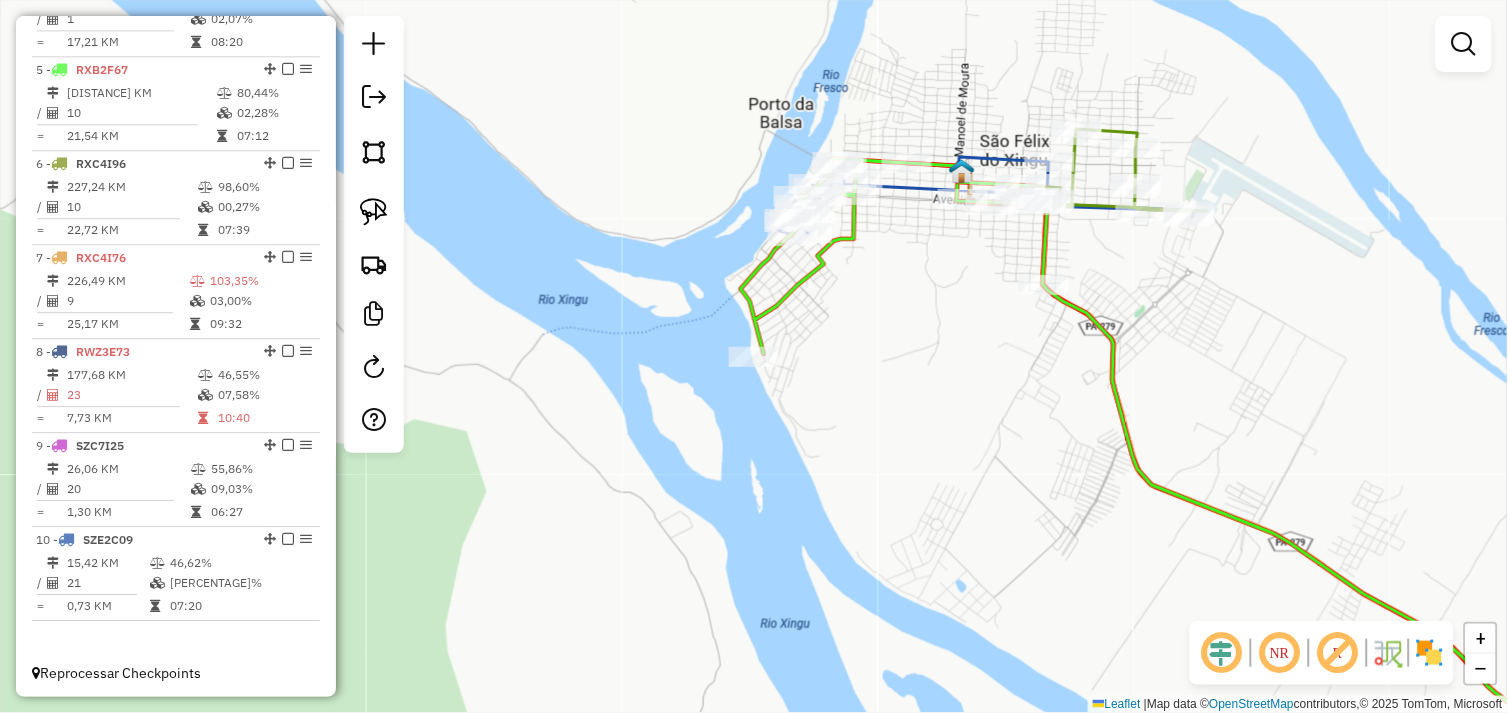 click on "Janela de atendimento Grade de atendimento Capacidade Transportadoras Veículos Cliente Pedidos  Rotas Selecione os dias de semana para filtrar as janelas de atendimento  Seg   Ter   Qua   Qui   Sex   Sáb   Dom  Informe o período da janela de atendimento: De: Até:  Filtrar exatamente a janela do cliente  Considerar janela de atendimento padrão  Selecione os dias de semana para filtrar as grades de atendimento  Seg   Ter   Qua   Qui   Sex   Sáb   Dom   Considerar clientes sem dia de atendimento cadastrado  Clientes fora do dia de atendimento selecionado Filtrar as atividades entre os valores definidos abaixo:  Peso mínimo:   Peso máximo:   Cubagem mínima:   Cubagem máxima:   De:   Até:  Filtrar as atividades entre o tempo de atendimento definido abaixo:  De:   Até:   Considerar capacidade total dos clientes não roteirizados Transportadora: Selecione um ou mais itens Tipo de veículo: Selecione um ou mais itens Veículo: Selecione um ou mais itens Motorista: Selecione um ou mais itens Nome: Rótulo:" 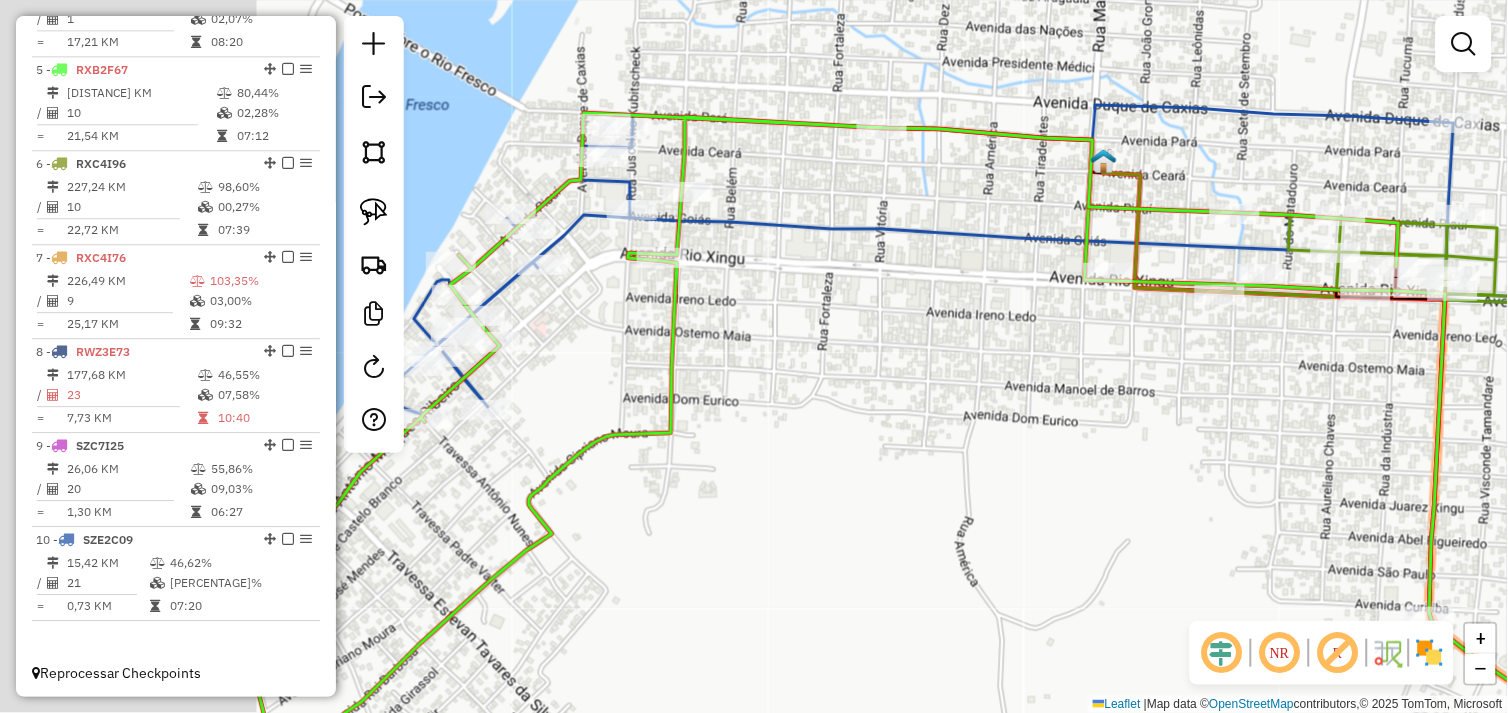 drag, startPoint x: 646, startPoint y: 284, endPoint x: 1032, endPoint y: 362, distance: 393.80197 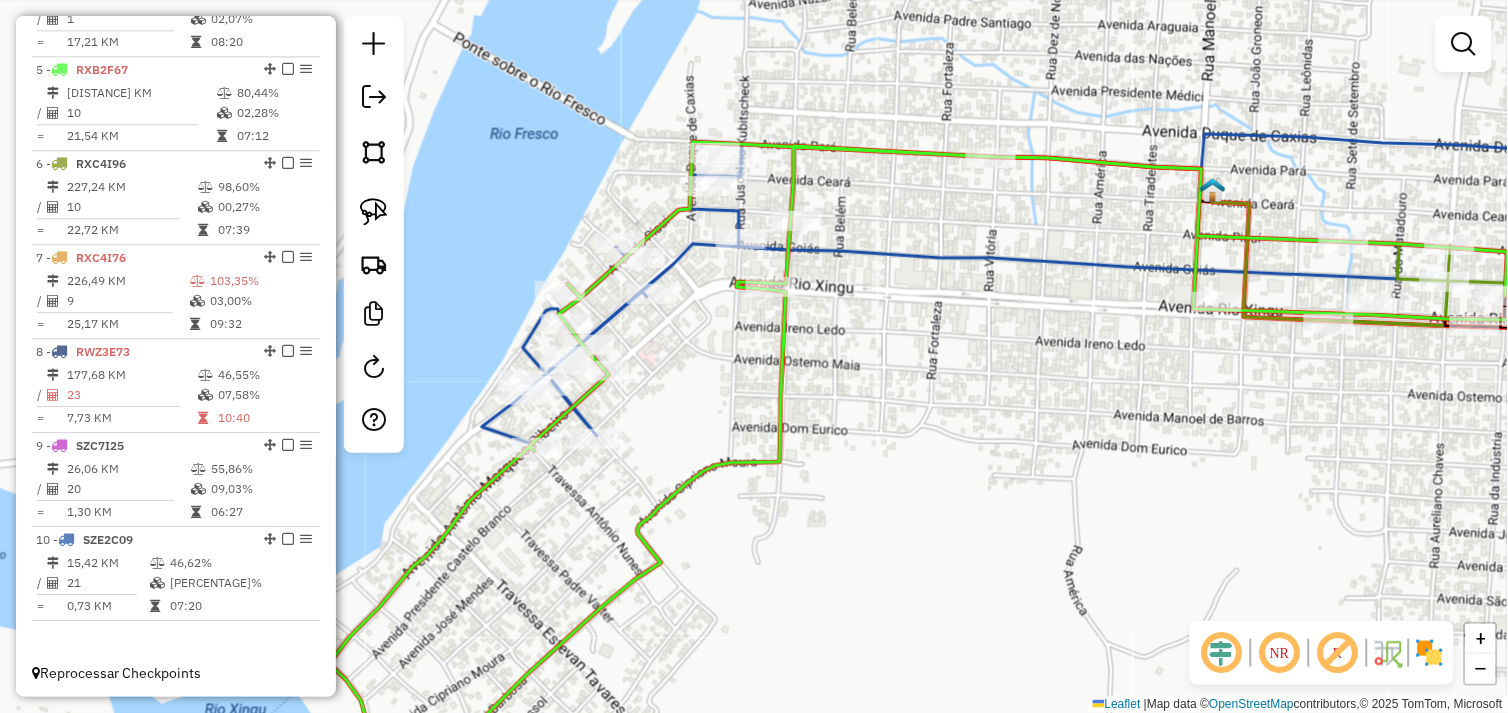 drag, startPoint x: 844, startPoint y: 370, endPoint x: 887, endPoint y: 394, distance: 49.24429 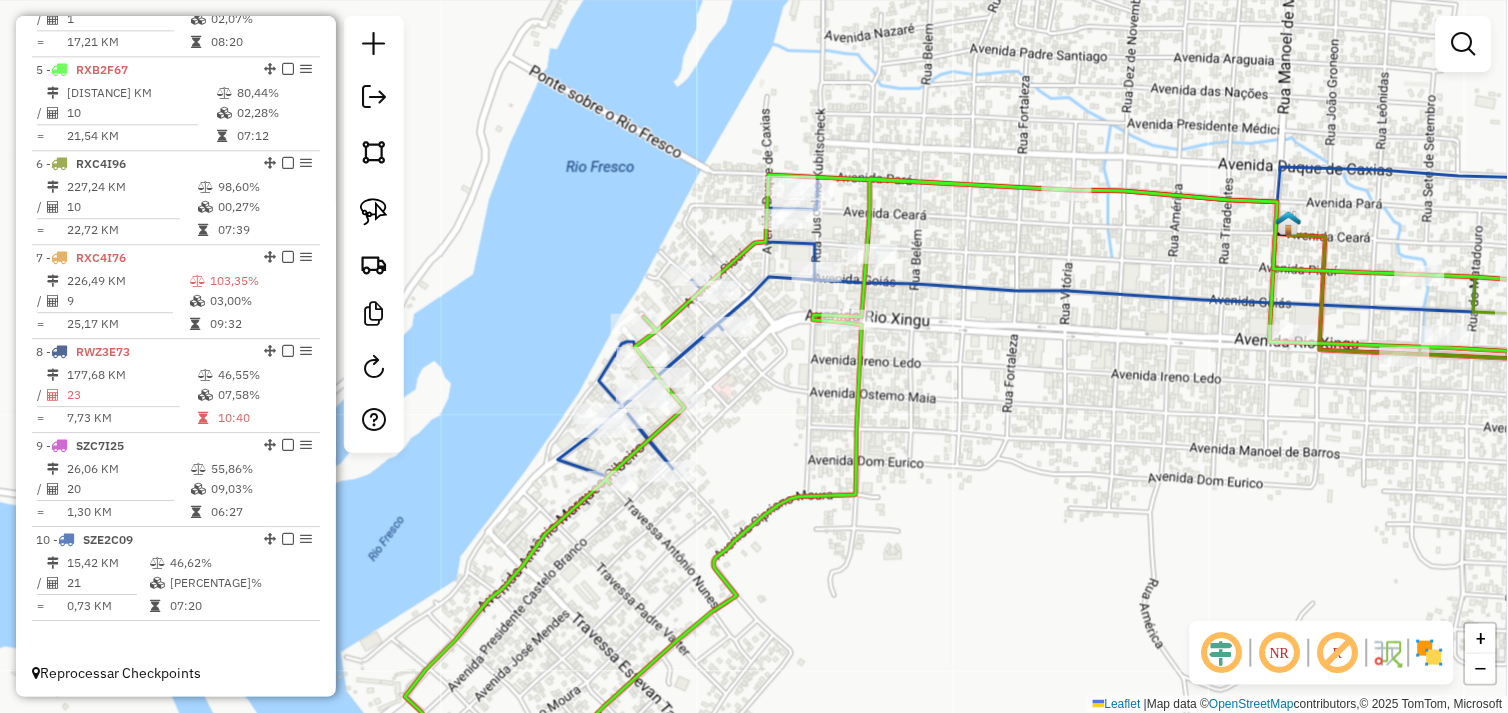 click on "Janela de atendimento Grade de atendimento Capacidade Transportadoras Veículos Cliente Pedidos  Rotas Selecione os dias de semana para filtrar as janelas de atendimento  Seg   Ter   Qua   Qui   Sex   Sáb   Dom  Informe o período da janela de atendimento: De: Até:  Filtrar exatamente a janela do cliente  Considerar janela de atendimento padrão  Selecione os dias de semana para filtrar as grades de atendimento  Seg   Ter   Qua   Qui   Sex   Sáb   Dom   Considerar clientes sem dia de atendimento cadastrado  Clientes fora do dia de atendimento selecionado Filtrar as atividades entre os valores definidos abaixo:  Peso mínimo:   Peso máximo:   Cubagem mínima:   Cubagem máxima:   De:   Até:  Filtrar as atividades entre o tempo de atendimento definido abaixo:  De:   Até:   Considerar capacidade total dos clientes não roteirizados Transportadora: Selecione um ou mais itens Tipo de veículo: Selecione um ou mais itens Veículo: Selecione um ou mais itens Motorista: Selecione um ou mais itens Nome: Rótulo:" 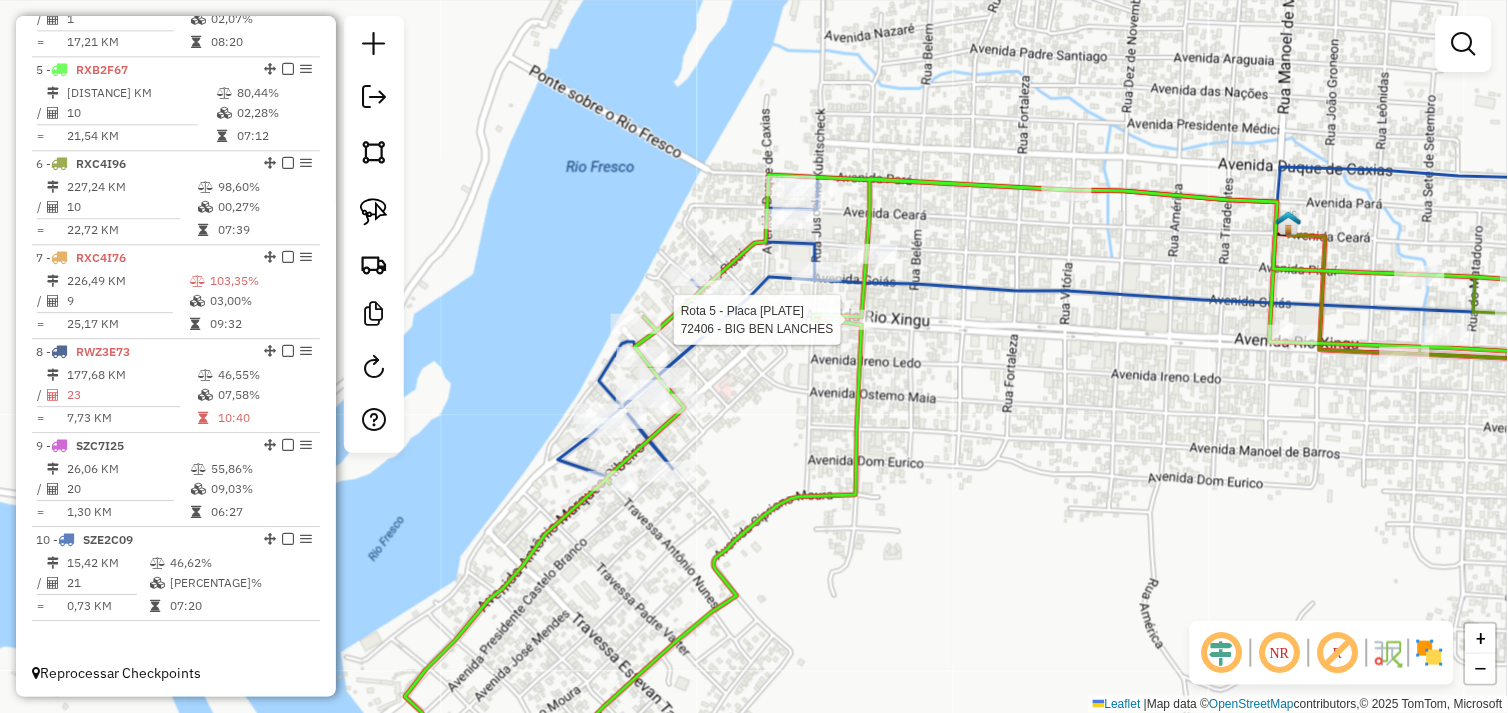 select on "*********" 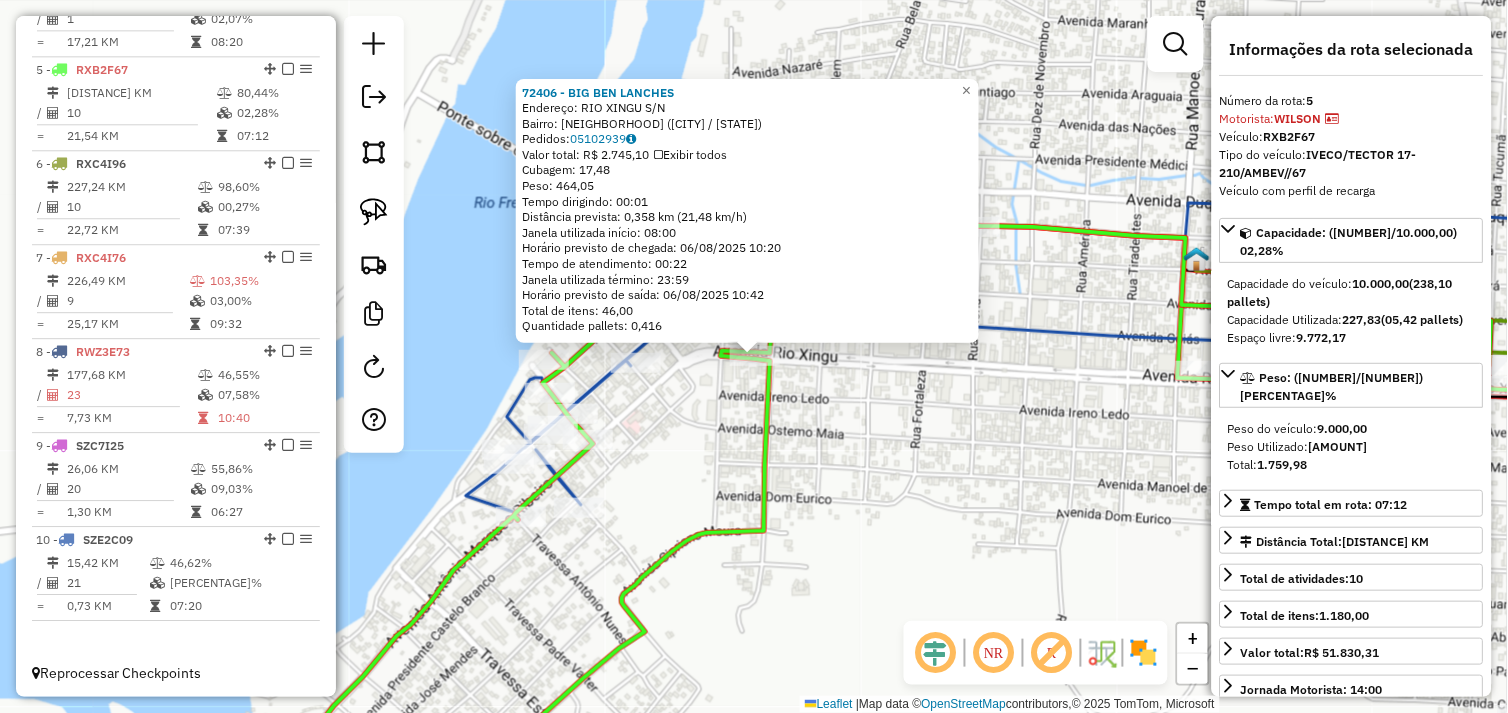 click on "72406 - BIG BEN LANCHES  Endereço:  RIO XINGU S/N   Bairro: NOVO HORIZONTE (SAO FELIX DO XINGU / PA)   Pedidos:  05102939   Valor total: R$ 2.745,10   Exibir todos   Cubagem: 17,48  Peso: 464,05  Tempo dirigindo: 00:01   Distância prevista: 0,358 km (21,48 km/h)   Janela utilizada início: 08:00   Horário previsto de chegada: 06/08/2025 10:20   Tempo de atendimento: 00:22   Janela utilizada término: 23:59   Horário previsto de saída: 06/08/2025 10:42   Total de itens: 46,00   Quantidade pallets: 0,416  × Janela de atendimento Grade de atendimento Capacidade Transportadoras Veículos Cliente Pedidos  Rotas Selecione os dias de semana para filtrar as janelas de atendimento  Seg   Ter   Qua   Qui   Sex   Sáb   Dom  Informe o período da janela de atendimento: De: Até:  Filtrar exatamente a janela do cliente  Considerar janela de atendimento padrão  Selecione os dias de semana para filtrar as grades de atendimento  Seg   Ter   Qua   Qui   Sex   Sáb   Dom   Peso mínimo:   Peso máximo:   De:   Até:  +" 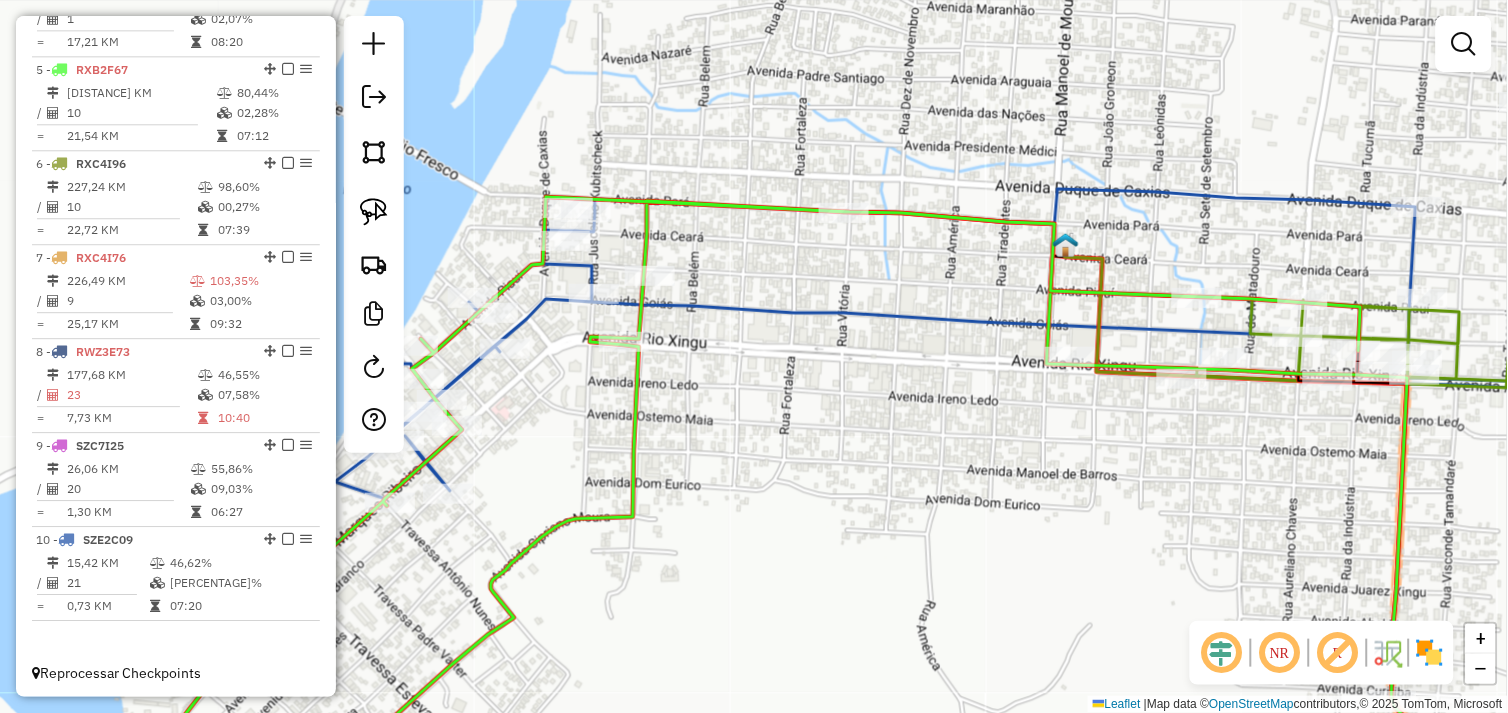 drag, startPoint x: 1084, startPoint y: 462, endPoint x: 950, endPoint y: 448, distance: 134.72935 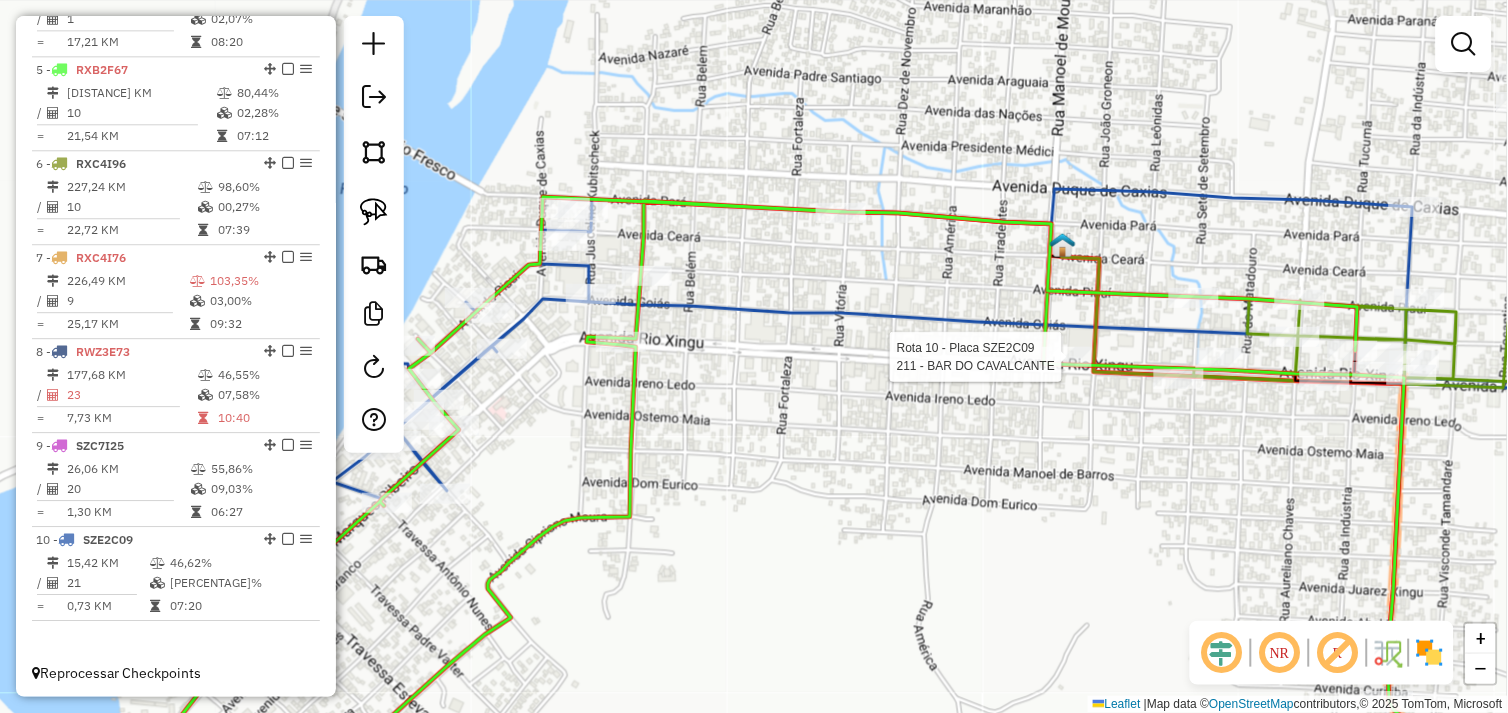 select on "*********" 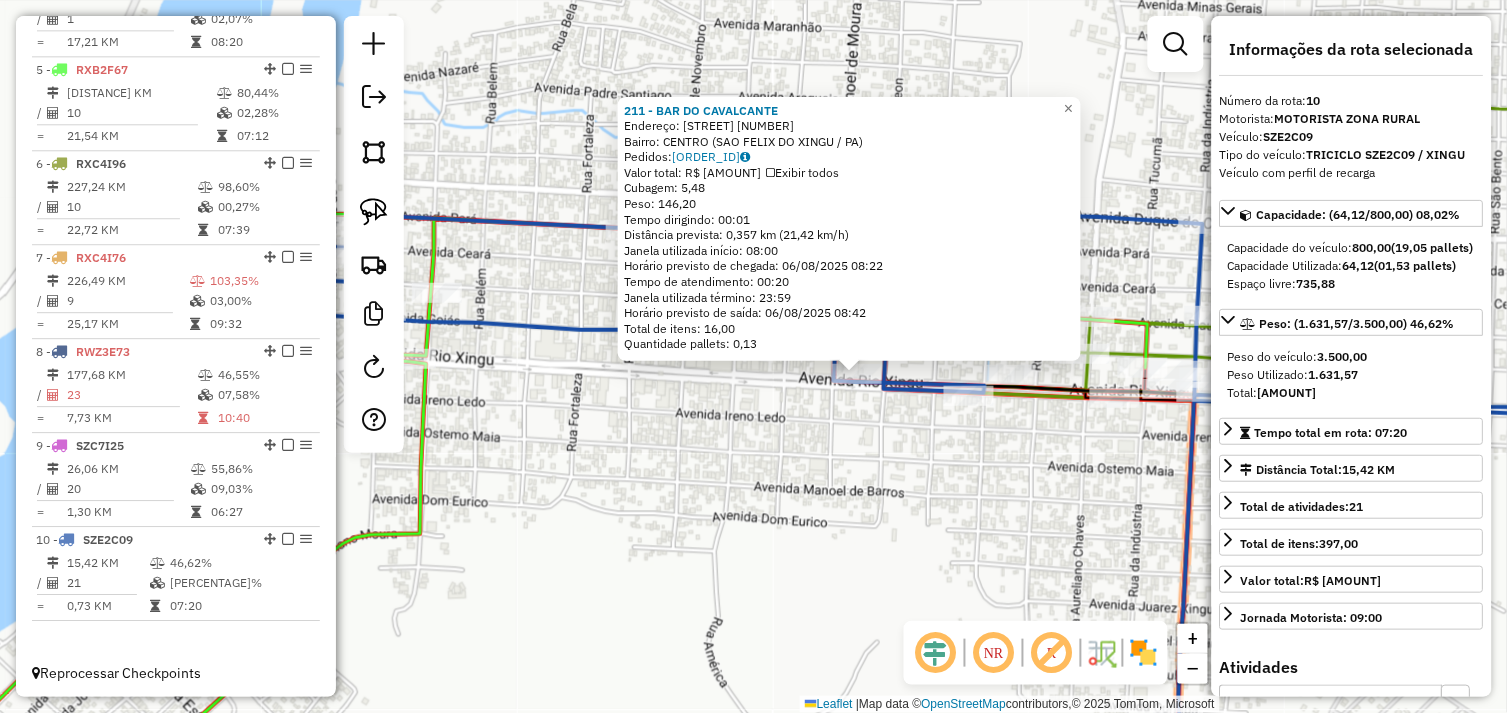drag, startPoint x: 540, startPoint y: 505, endPoint x: 823, endPoint y: 546, distance: 285.95453 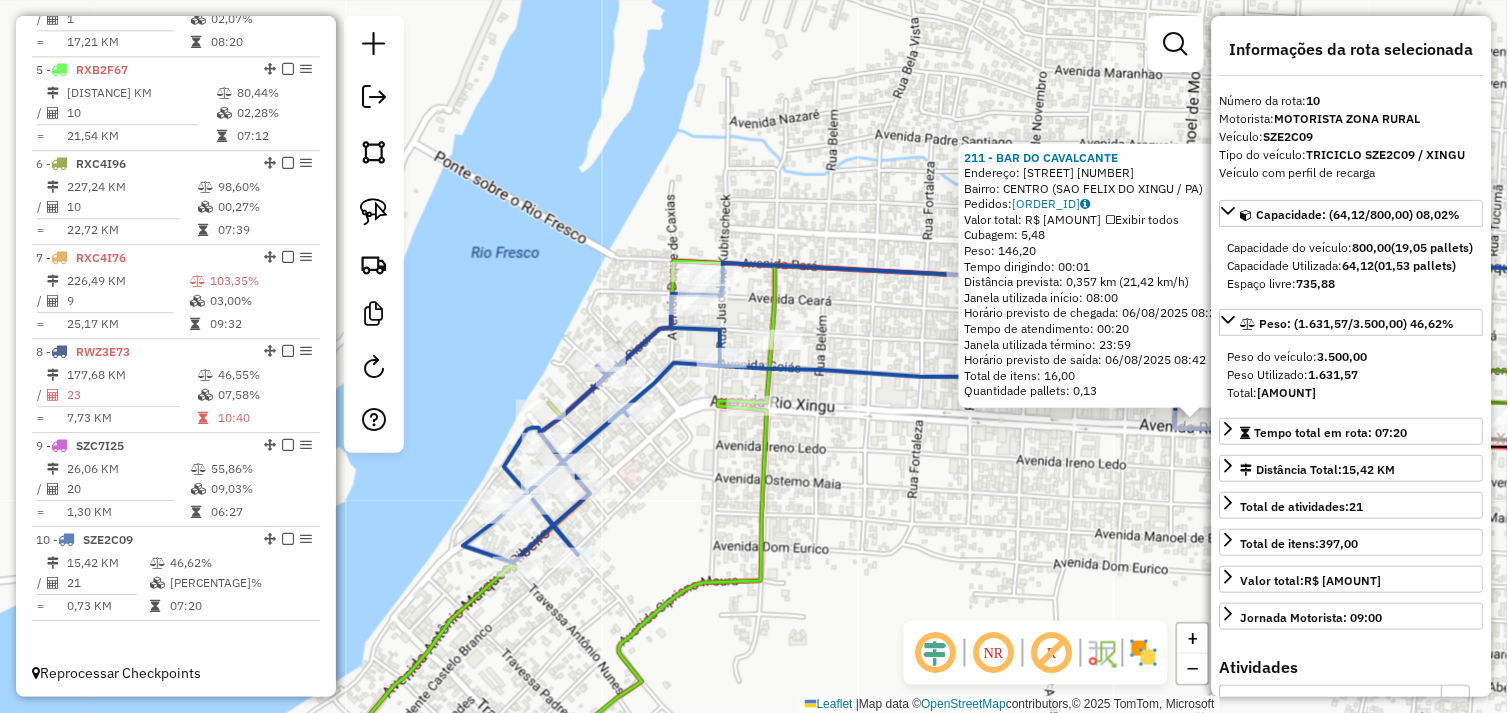 drag, startPoint x: 658, startPoint y: 483, endPoint x: 811, endPoint y: 505, distance: 154.57361 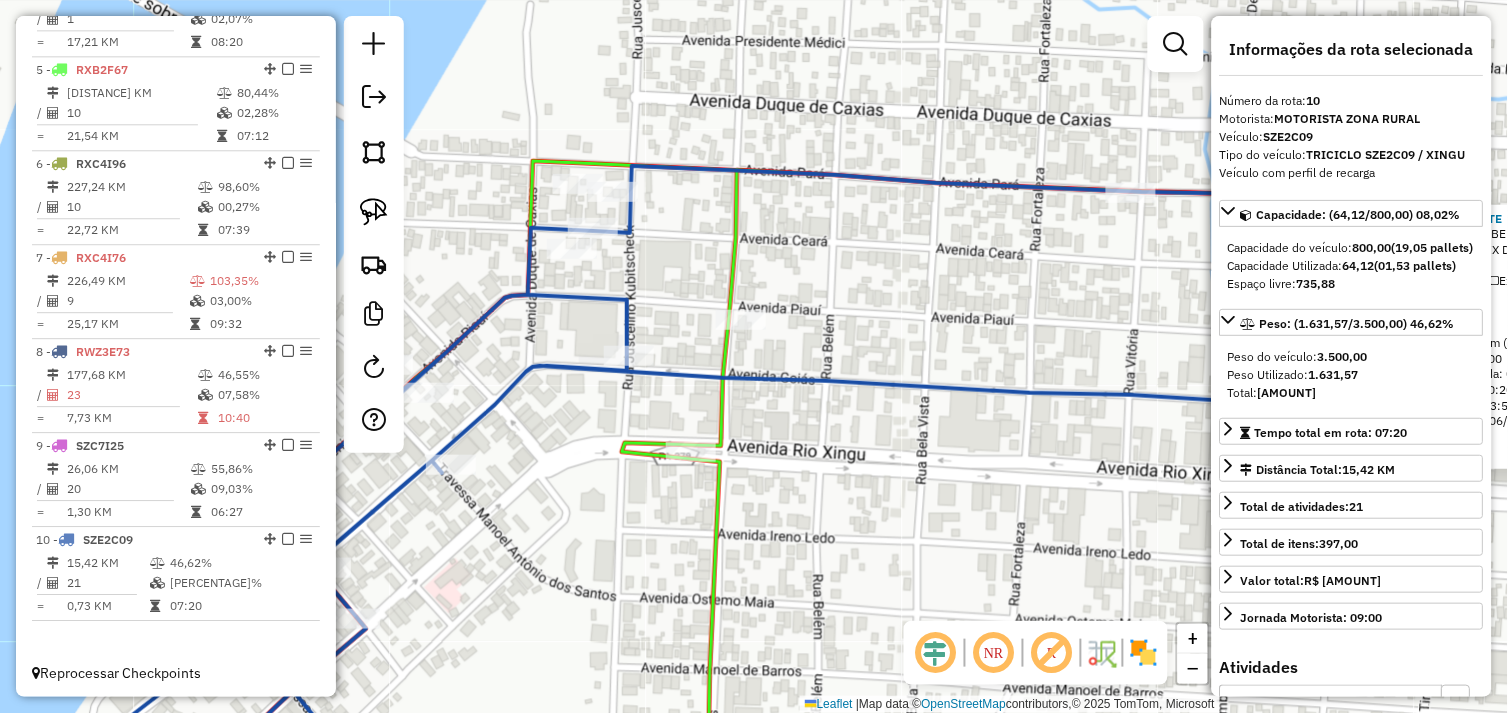 click on "211 - BAR DO CAVALCANTE  Endereço:  PIAUI 2675   Bairro: CENTRO (SAO FELIX DO XINGU / PA)   Pedidos:  05102874   Valor total: R$ 1.014,87   Exibir todos   Cubagem: 5,48  Peso: 146,20  Tempo dirigindo: 00:01   Distância prevista: 0,357 km (21,42 km/h)   Janela utilizada início: 08:00   Horário previsto de chegada: 06/08/2025 08:22   Tempo de atendimento: 00:20   Janela utilizada término: 23:59   Horário previsto de saída: 06/08/2025 08:42   Total de itens: 16,00   Quantidade pallets: 0,13  × Janela de atendimento Grade de atendimento Capacidade Transportadoras Veículos Cliente Pedidos  Rotas Selecione os dias de semana para filtrar as janelas de atendimento  Seg   Ter   Qua   Qui   Sex   Sáb   Dom  Informe o período da janela de atendimento: De: Até:  Filtrar exatamente a janela do cliente  Considerar janela de atendimento padrão  Selecione os dias de semana para filtrar as grades de atendimento  Seg   Ter   Qua   Qui   Sex   Sáb   Dom   Considerar clientes sem dia de atendimento cadastrado  De:" 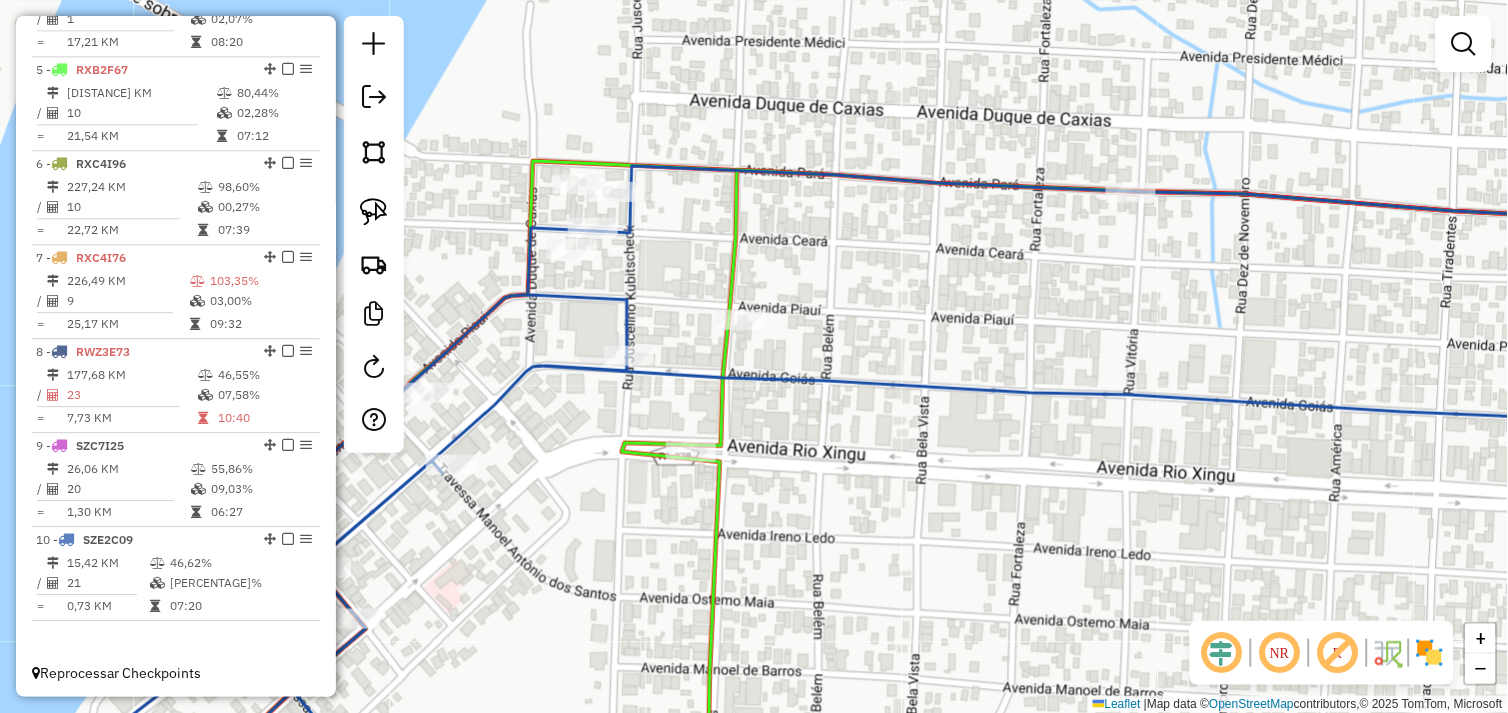 drag, startPoint x: 986, startPoint y: 492, endPoint x: 940, endPoint y: 481, distance: 47.296936 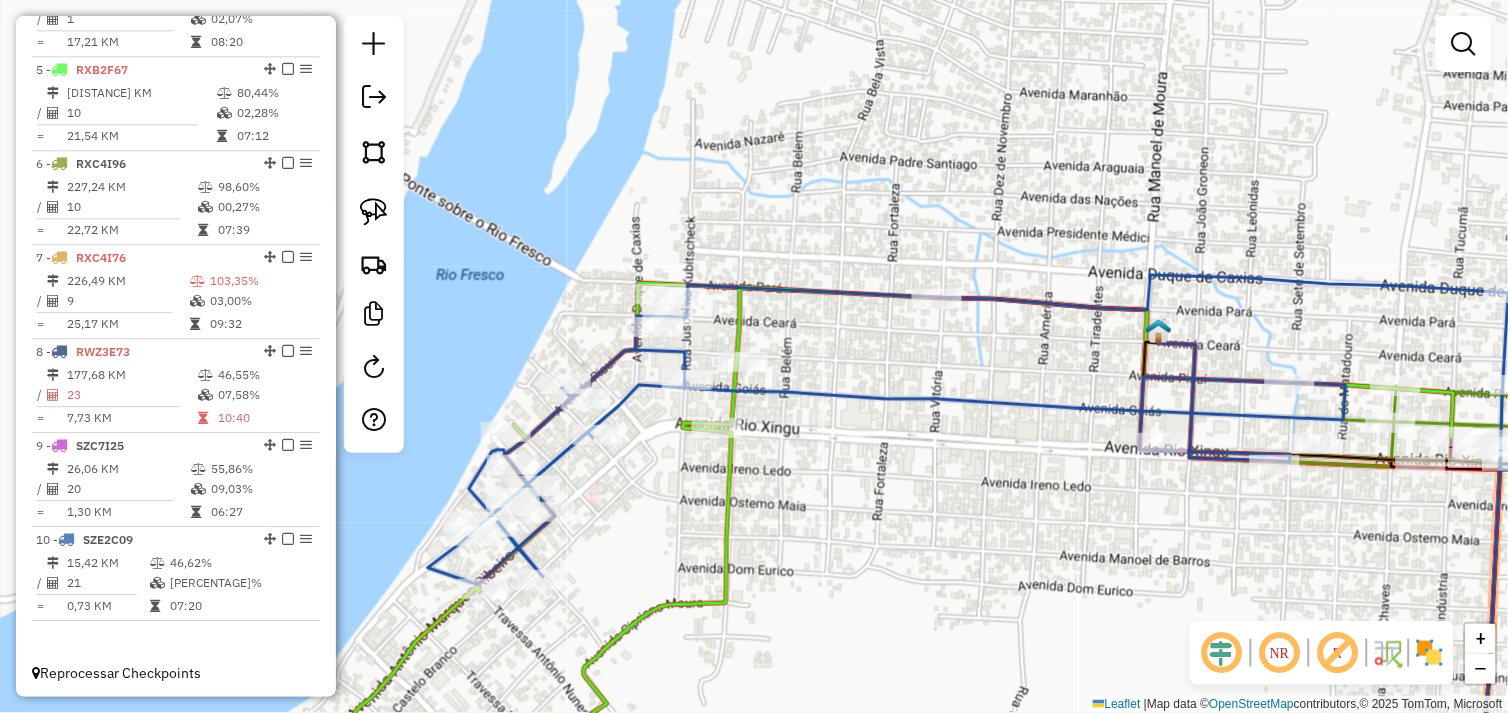drag, startPoint x: 988, startPoint y: 501, endPoint x: 823, endPoint y: 442, distance: 175.23128 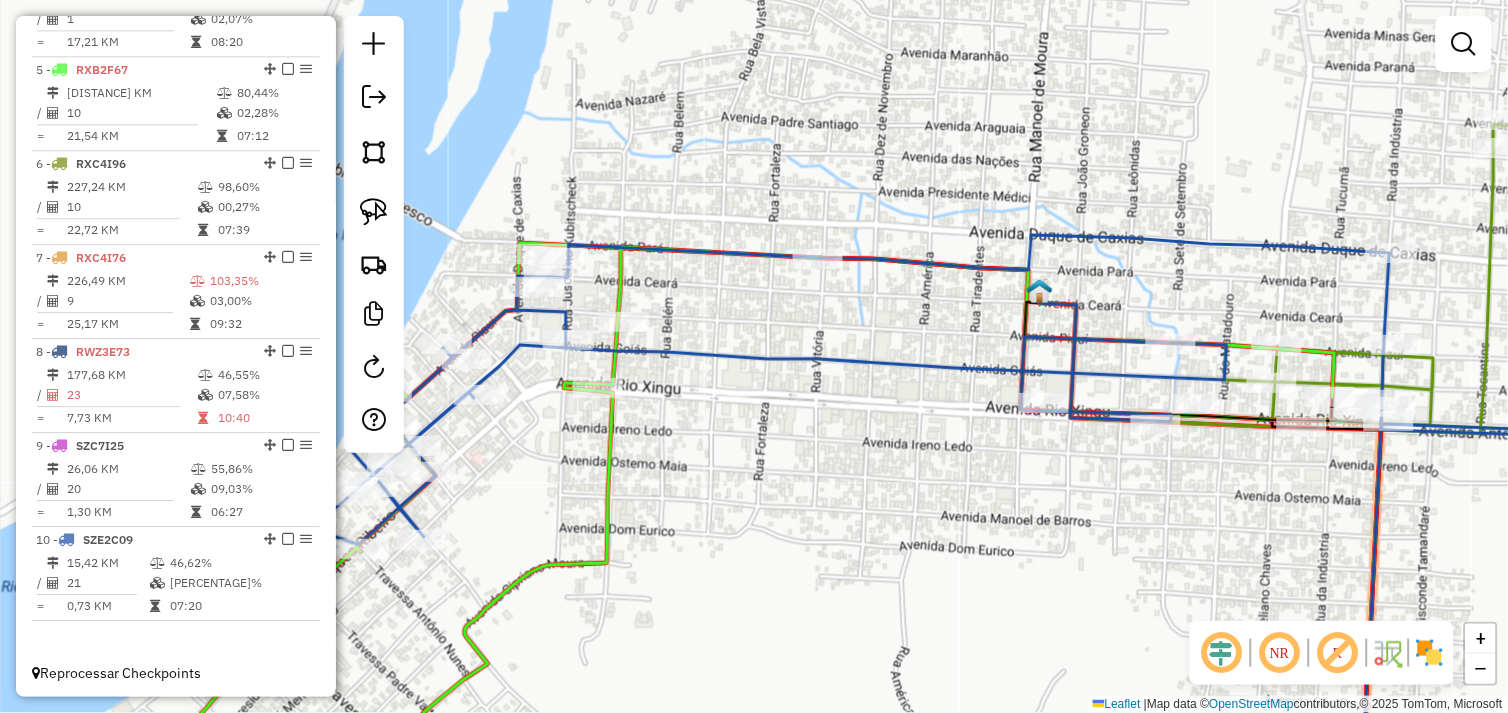 select on "*********" 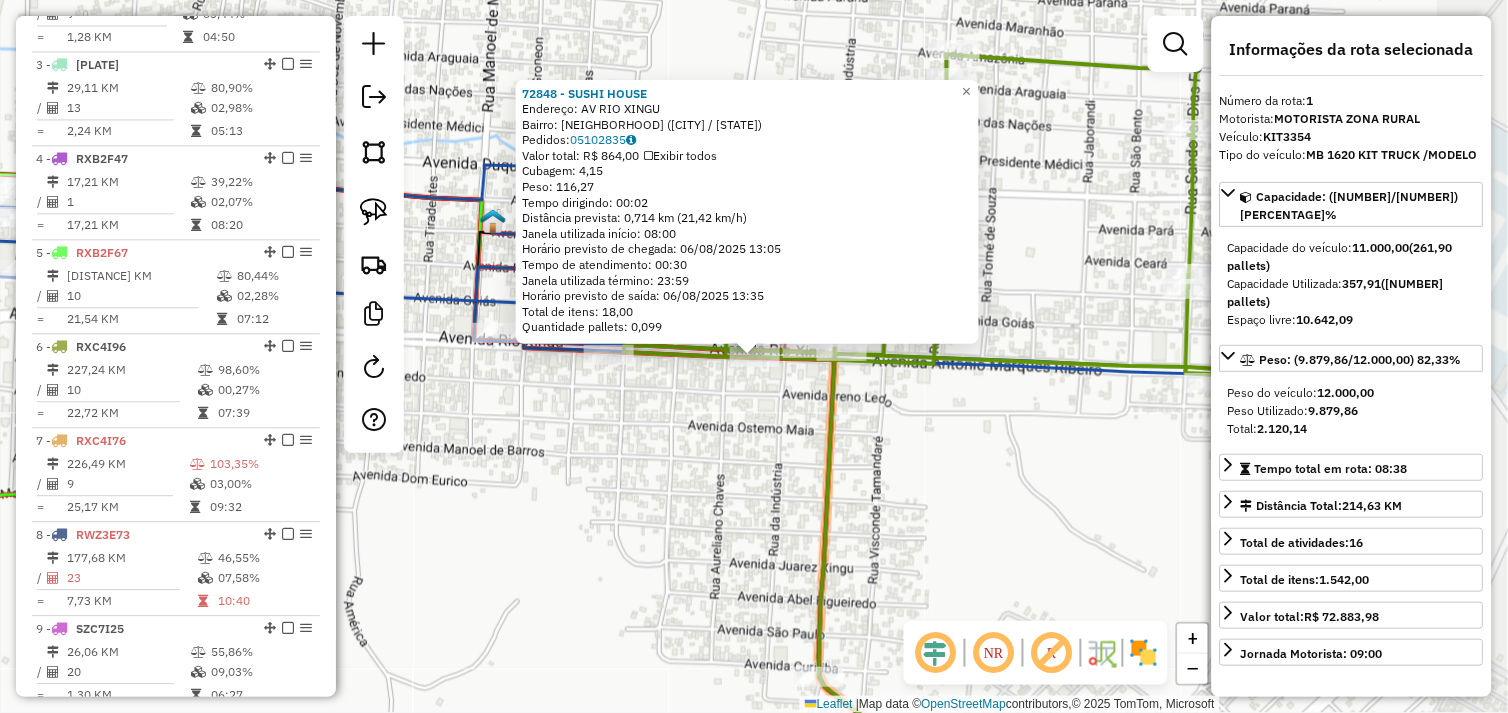 scroll, scrollTop: 748, scrollLeft: 0, axis: vertical 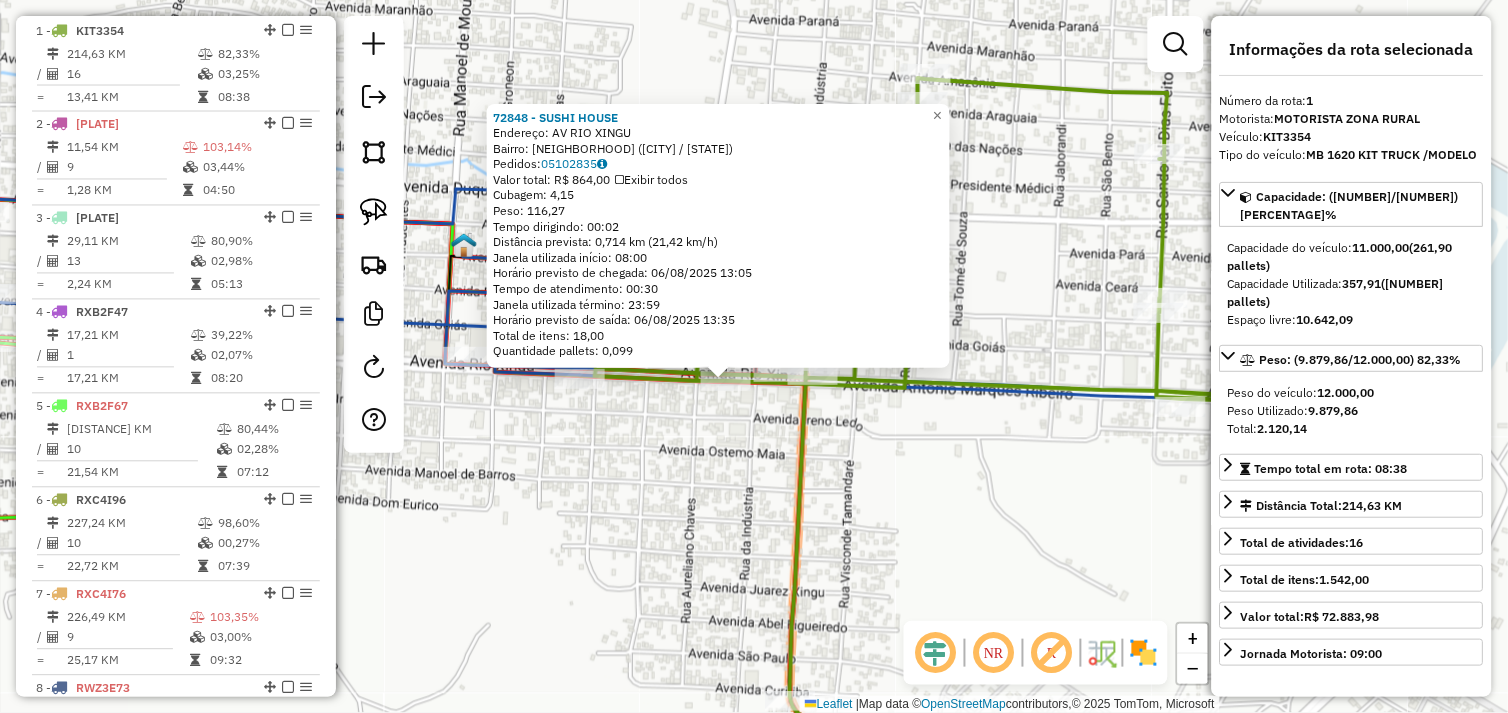 drag, startPoint x: 918, startPoint y: 417, endPoint x: 783, endPoint y: 482, distance: 149.83324 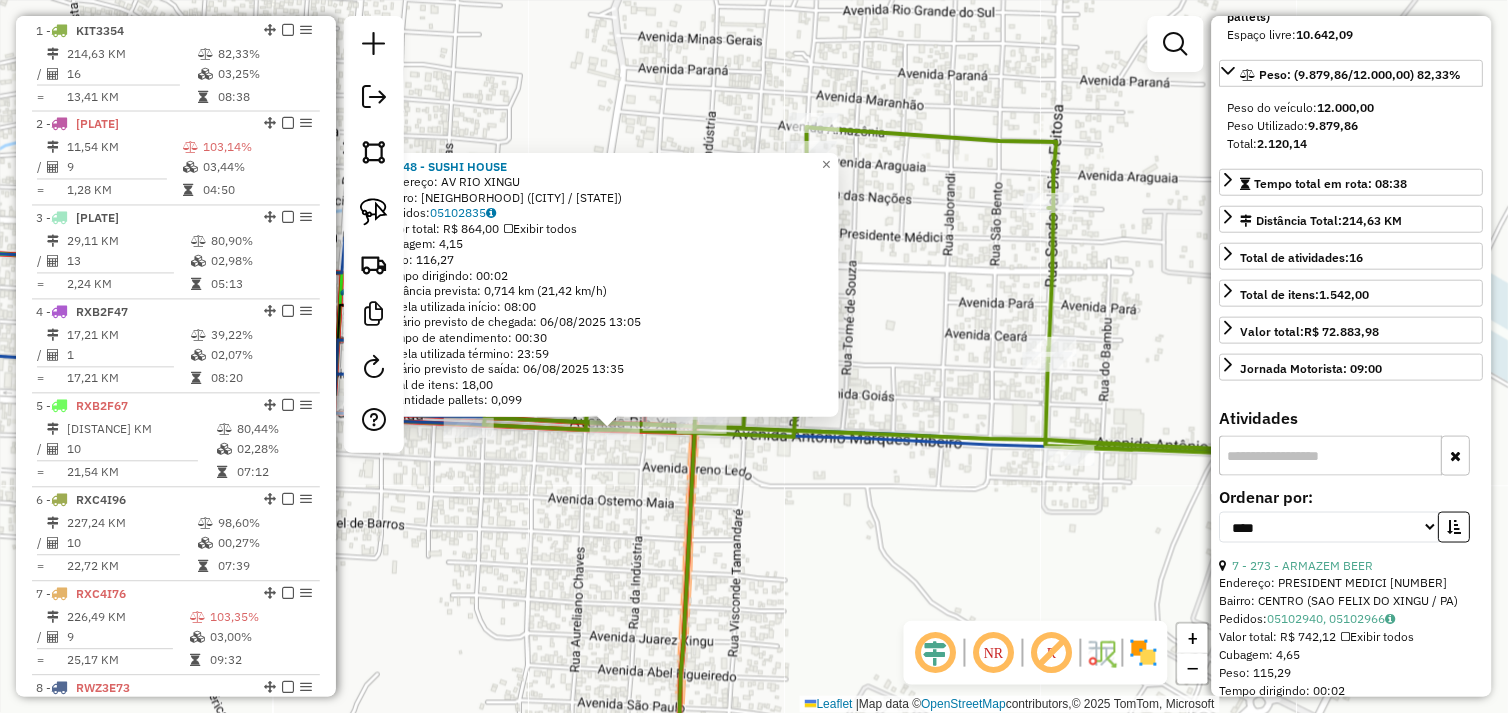 scroll, scrollTop: 555, scrollLeft: 0, axis: vertical 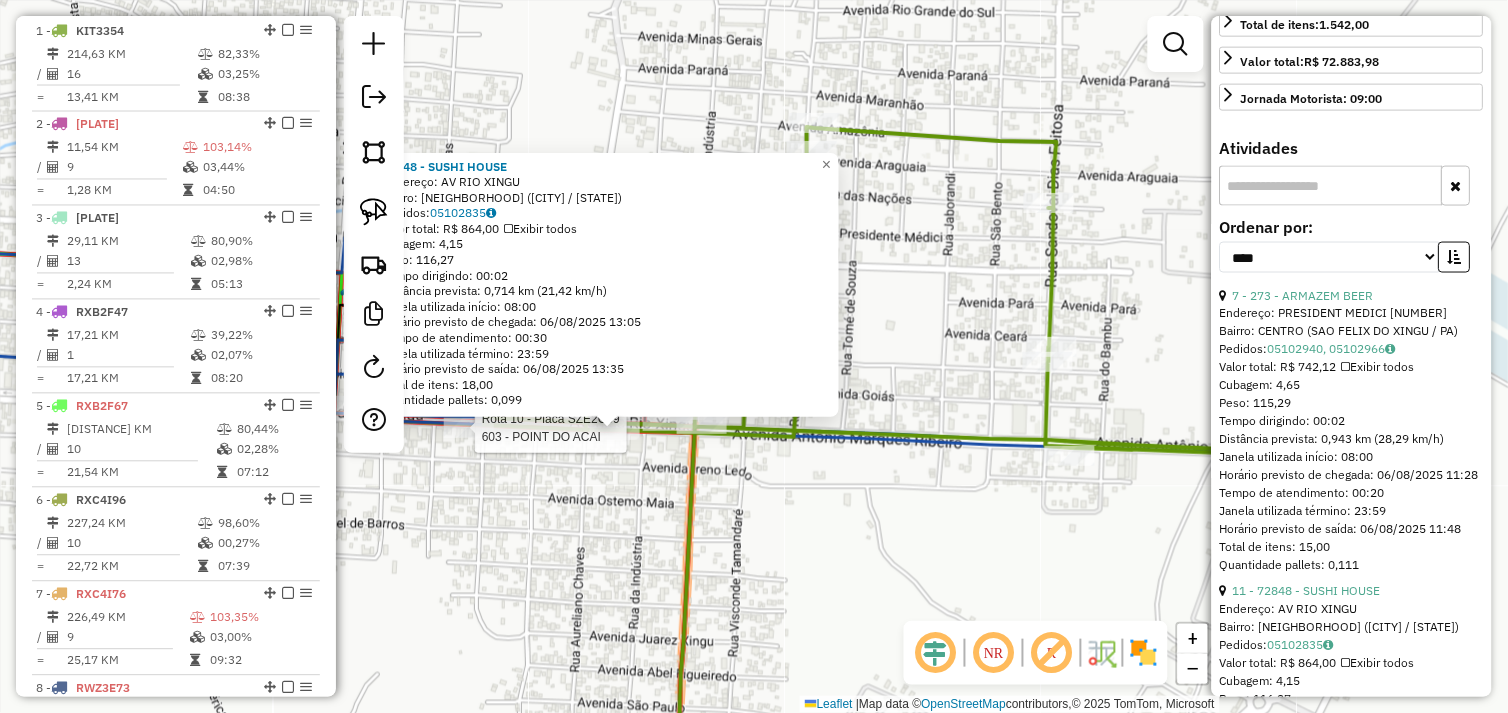 click 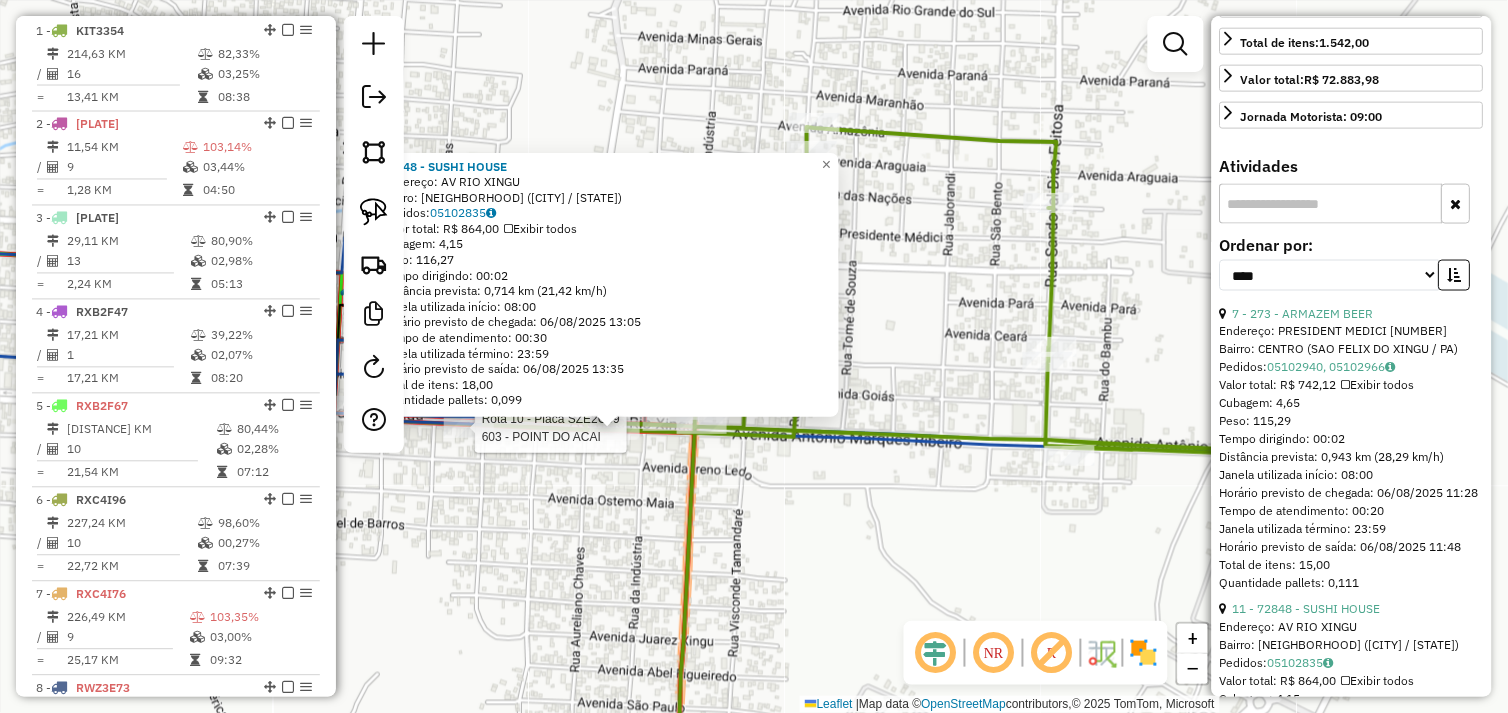 scroll, scrollTop: 1085, scrollLeft: 0, axis: vertical 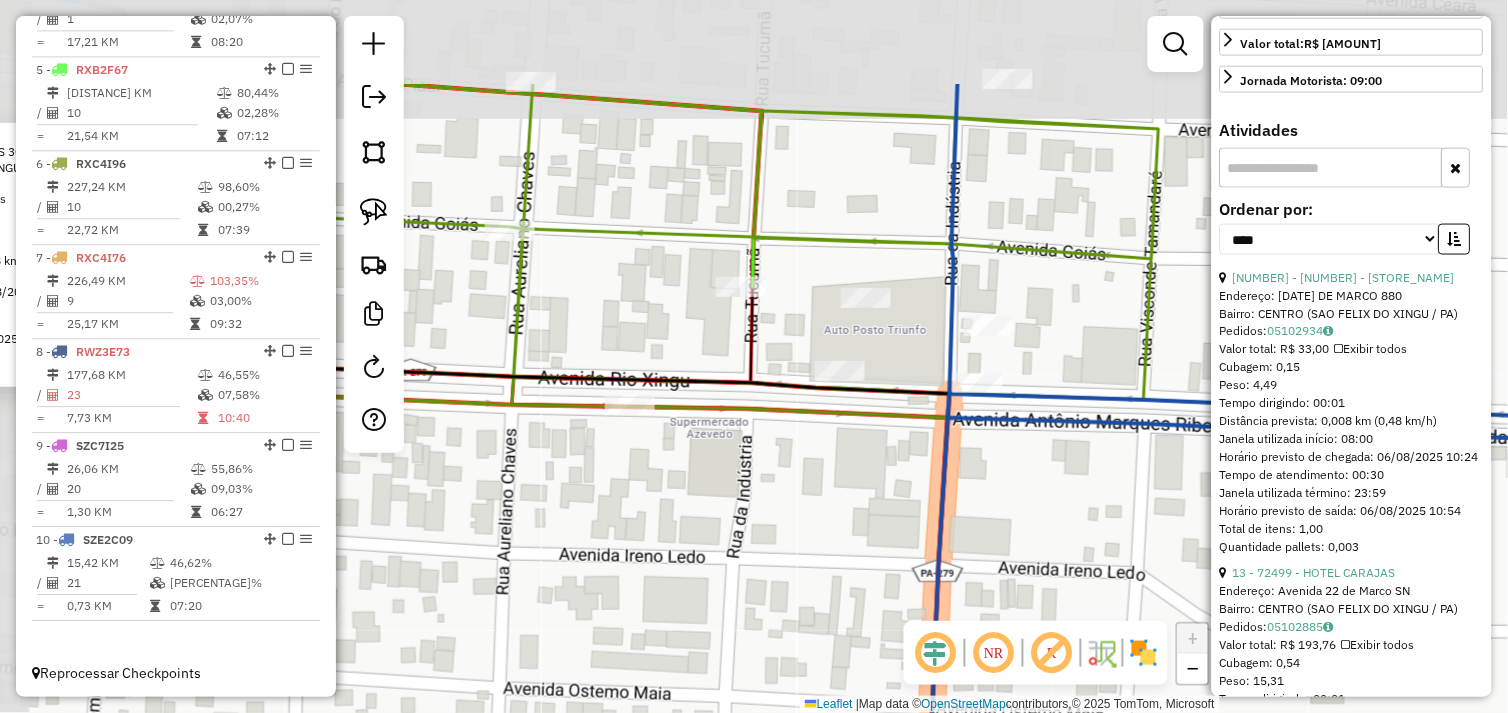 drag, startPoint x: 797, startPoint y: 351, endPoint x: 948, endPoint y: 505, distance: 215.678 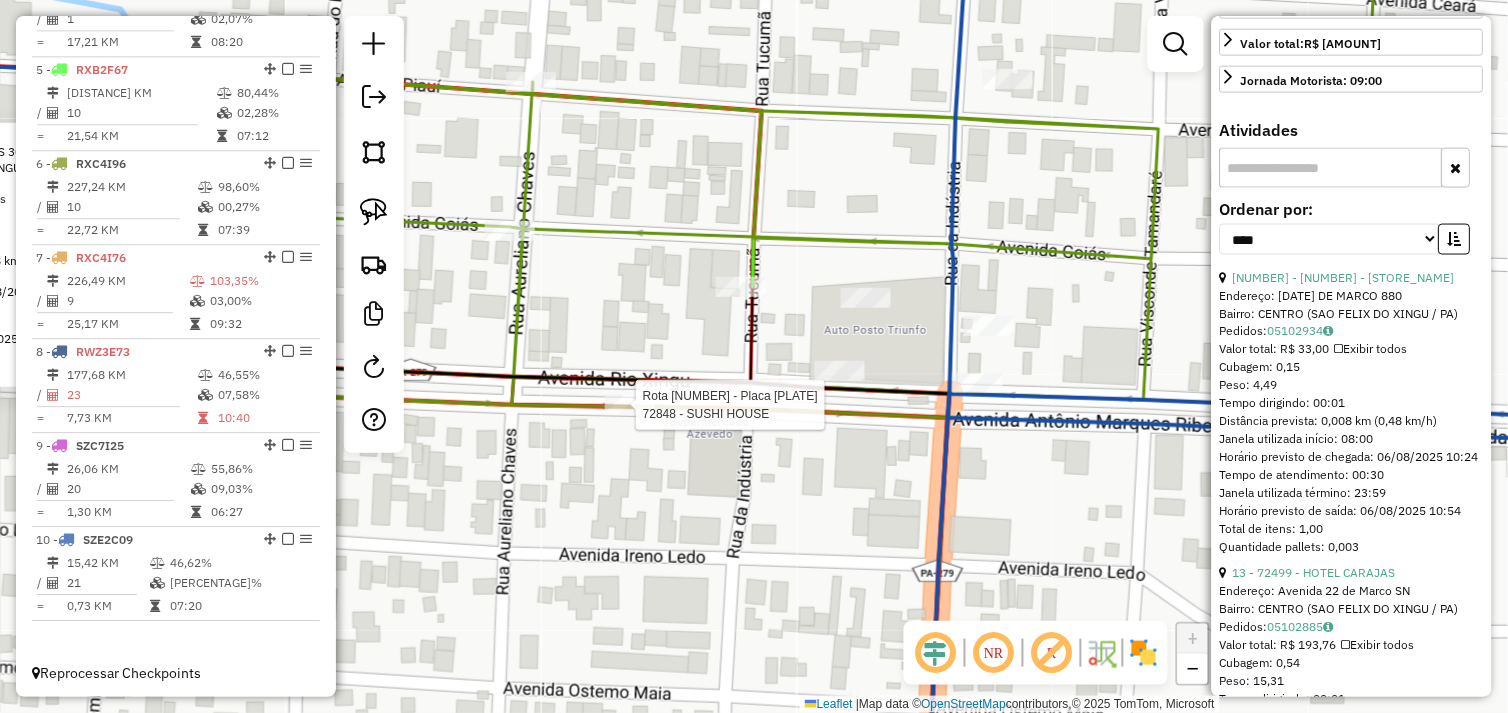 scroll, scrollTop: 555, scrollLeft: 0, axis: vertical 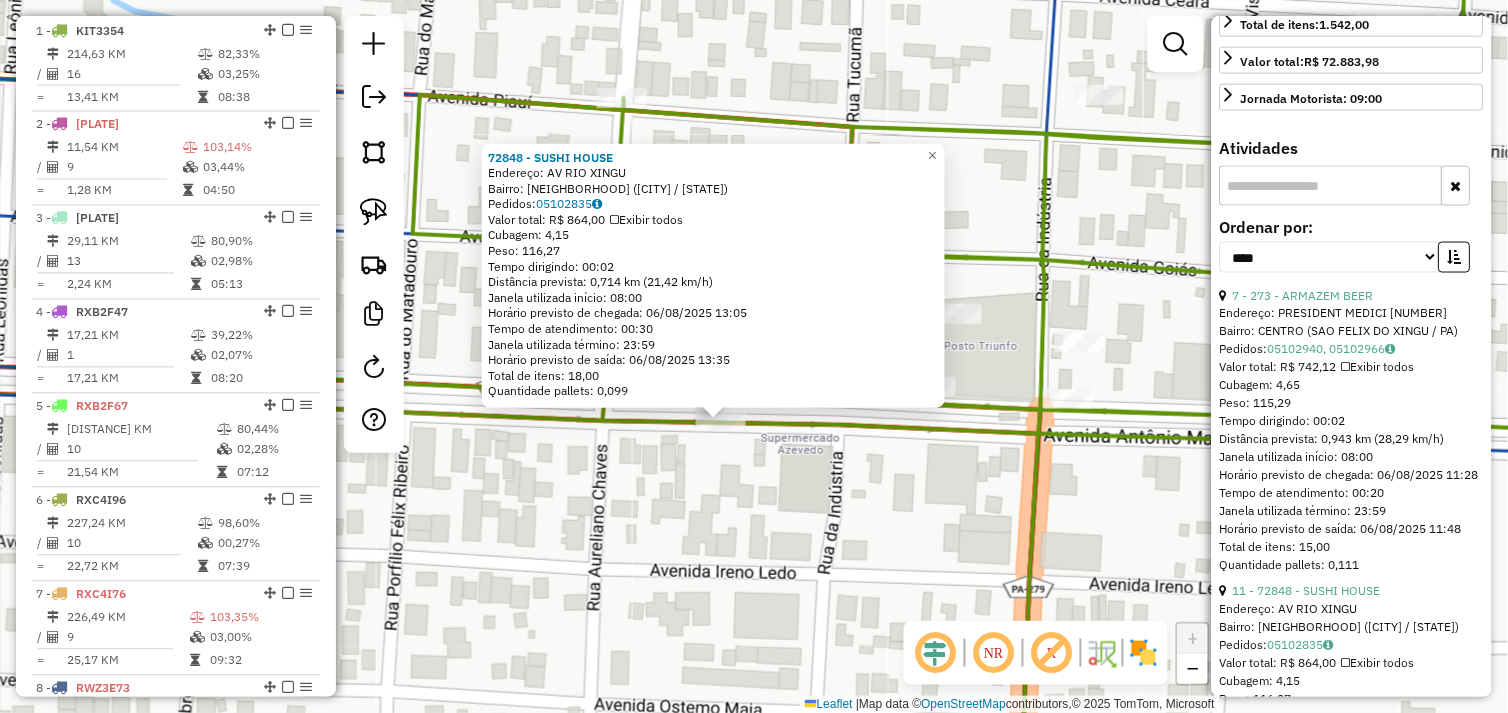 drag, startPoint x: 893, startPoint y: 404, endPoint x: 861, endPoint y: 470, distance: 73.34848 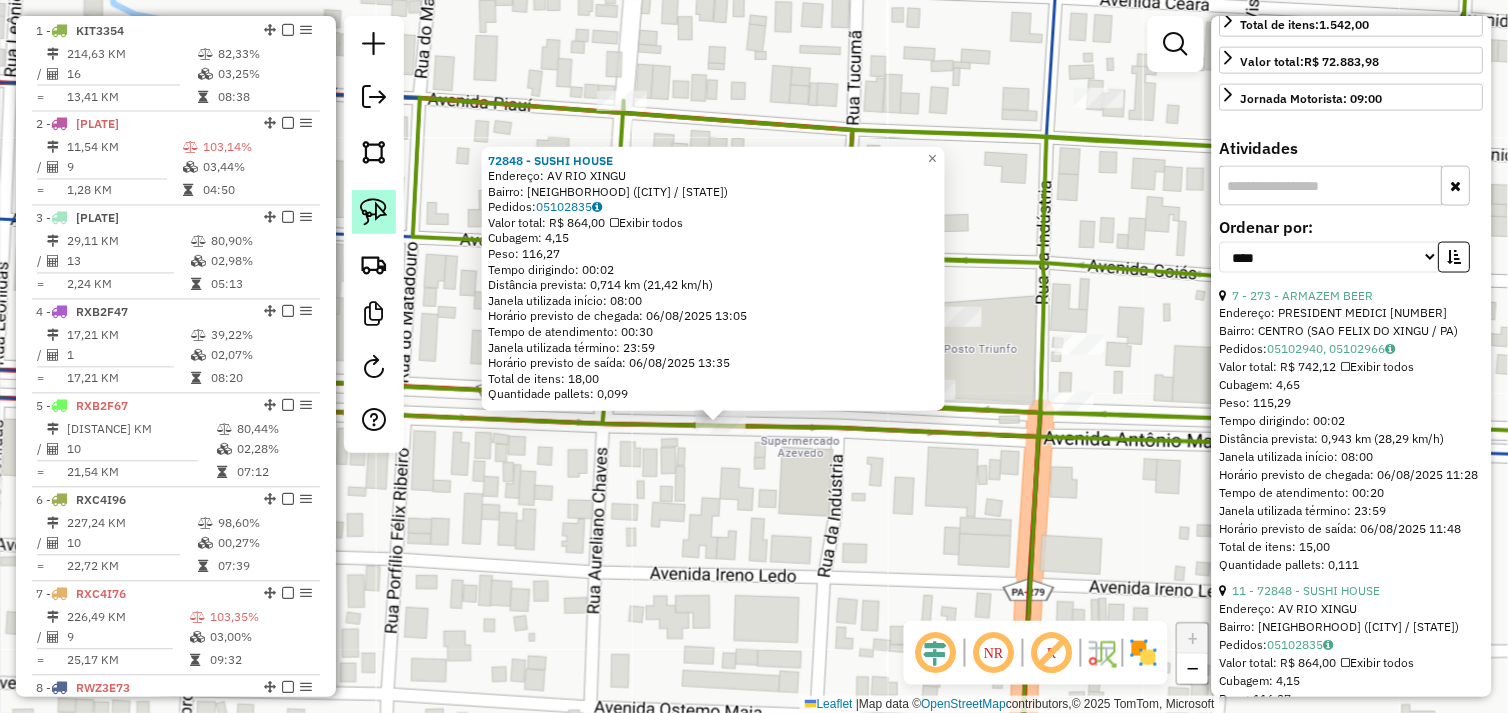 click 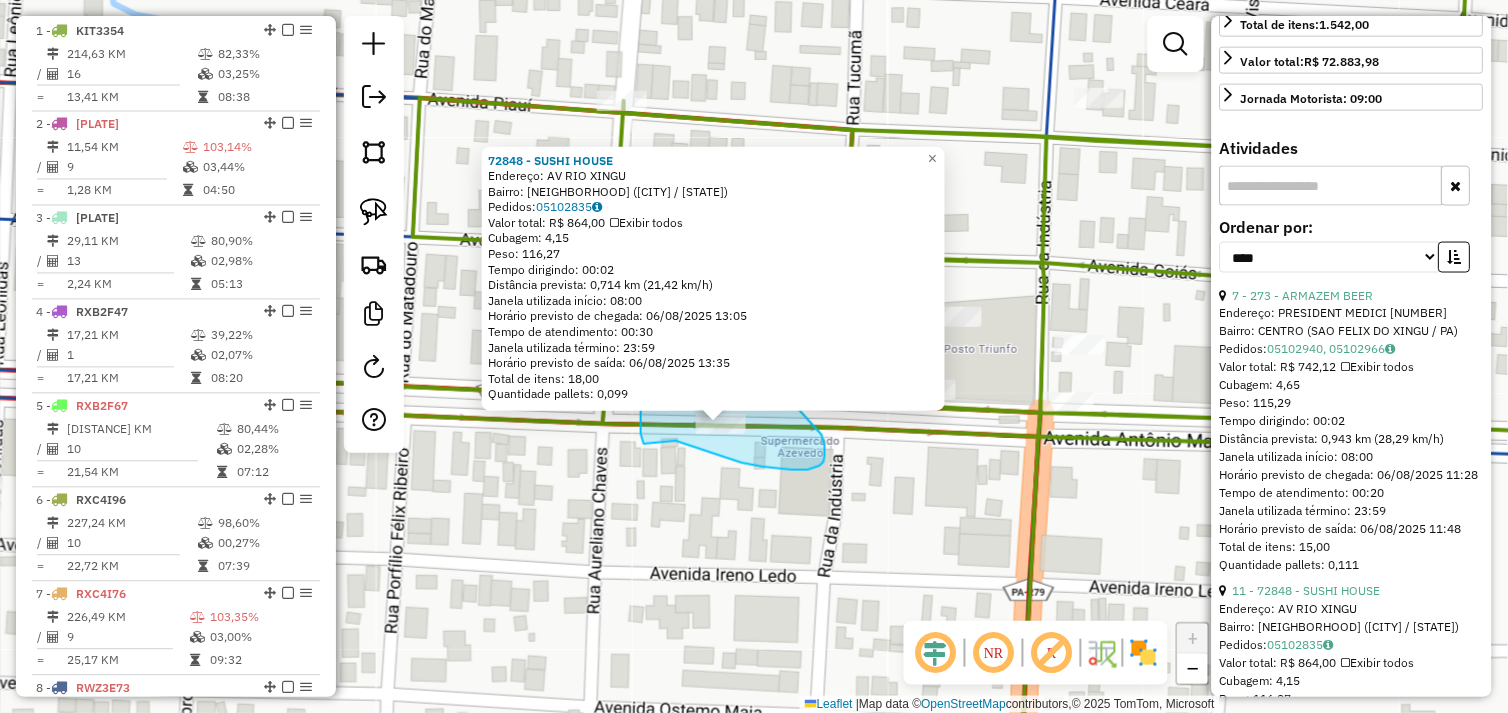 drag, startPoint x: 676, startPoint y: 441, endPoint x: 646, endPoint y: 447, distance: 30.594116 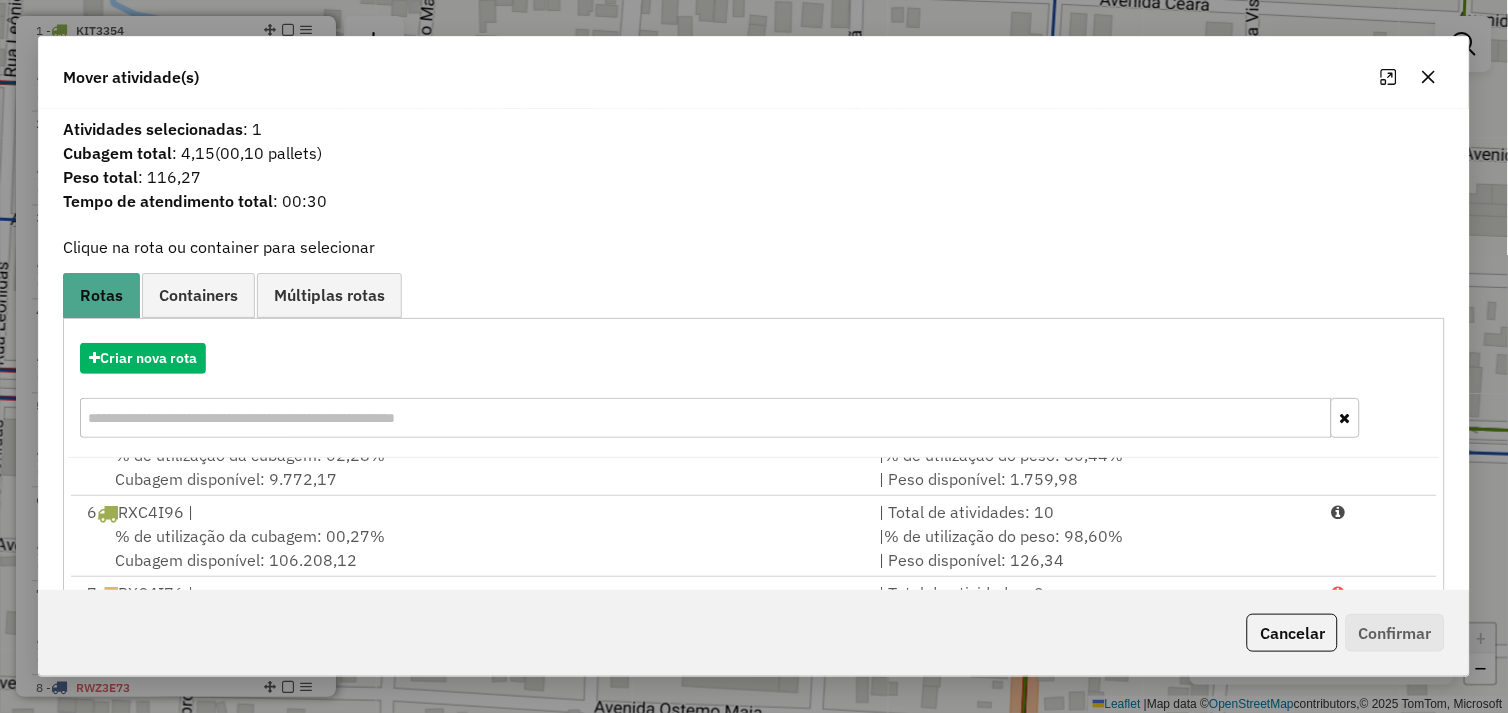 scroll, scrollTop: 330, scrollLeft: 0, axis: vertical 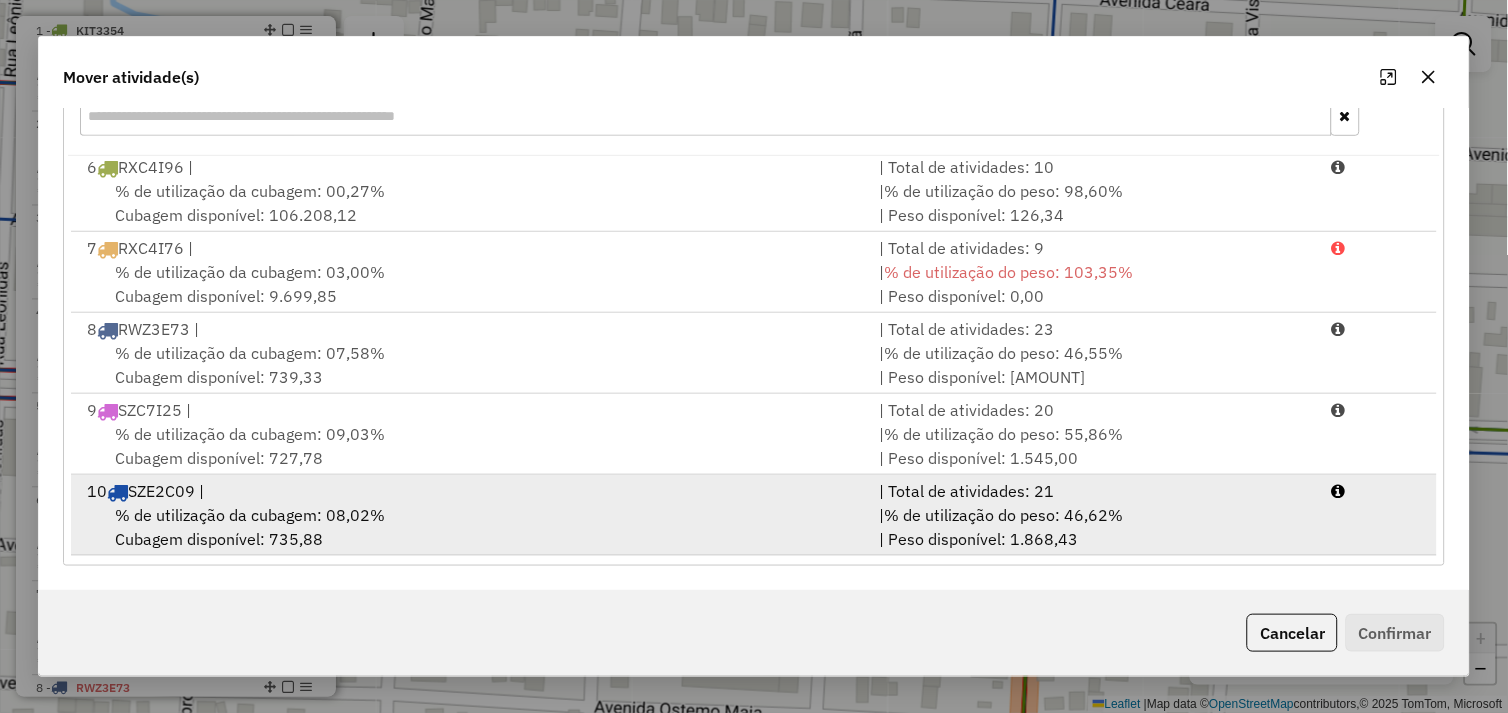 click on "10  SZE2C09 |" at bounding box center [471, 491] 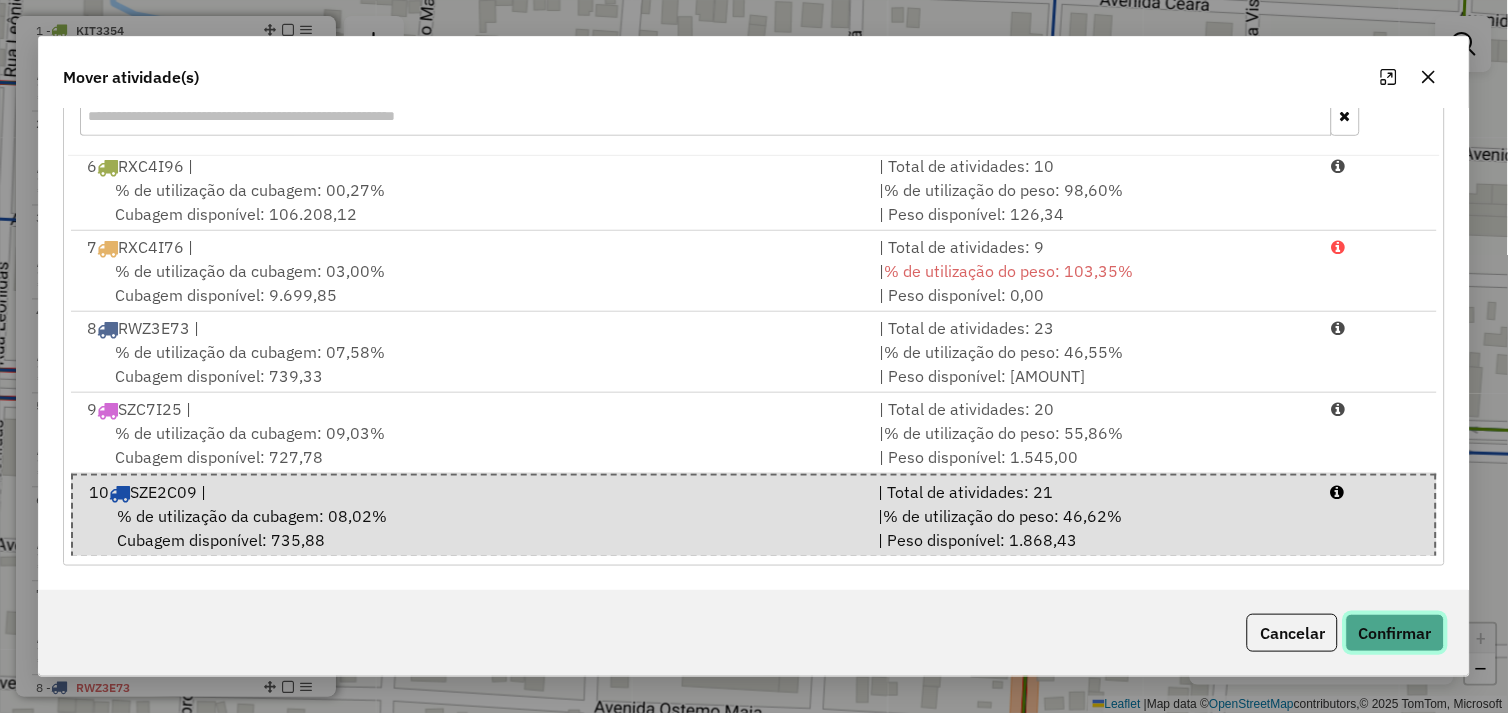 click on "Confirmar" 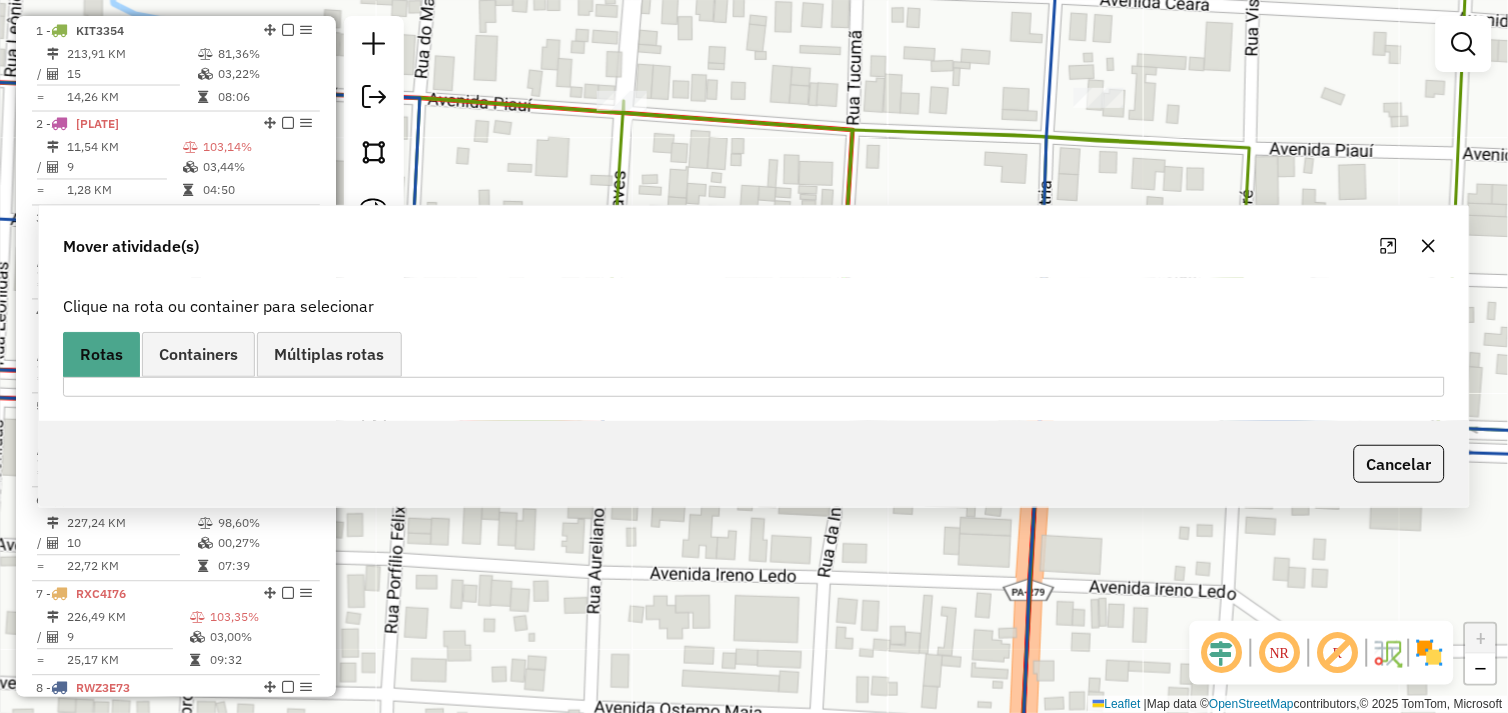 scroll, scrollTop: 0, scrollLeft: 0, axis: both 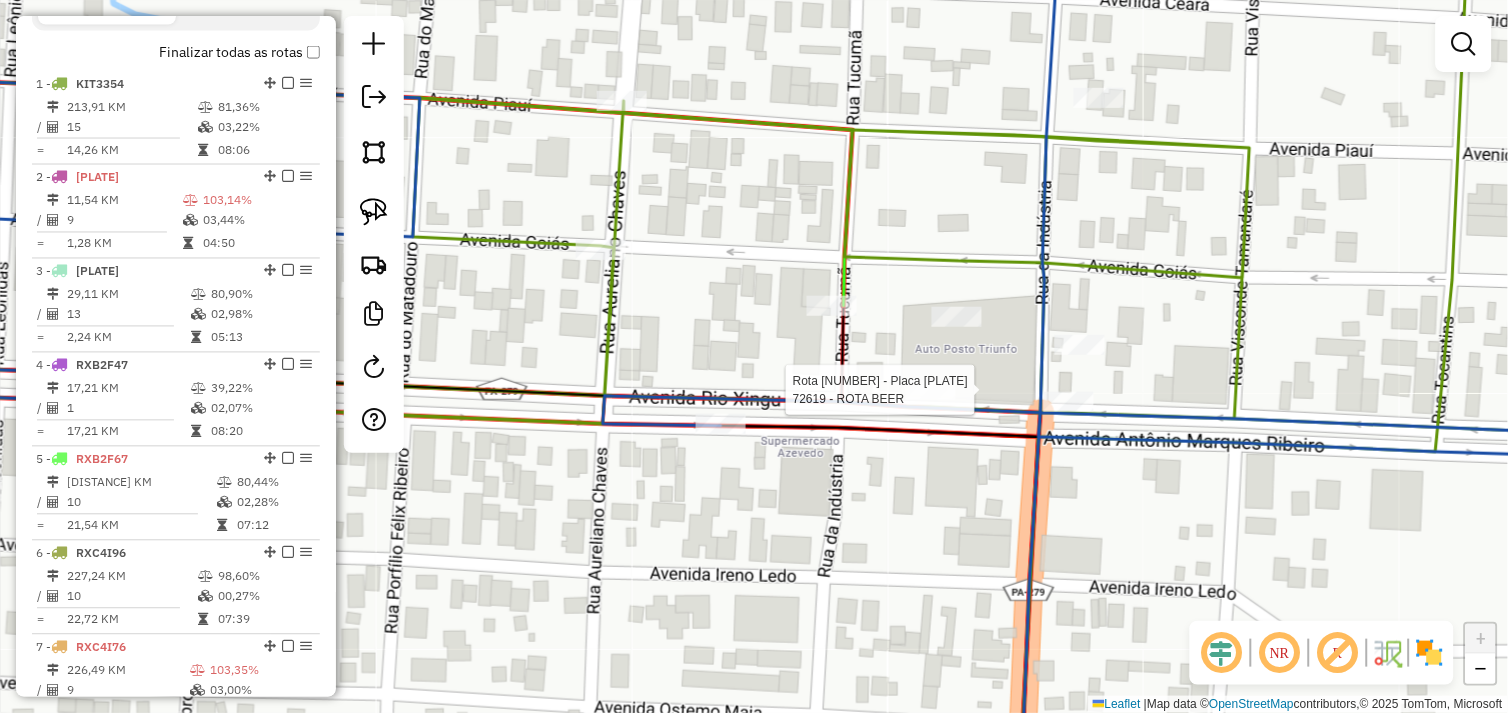 select on "*********" 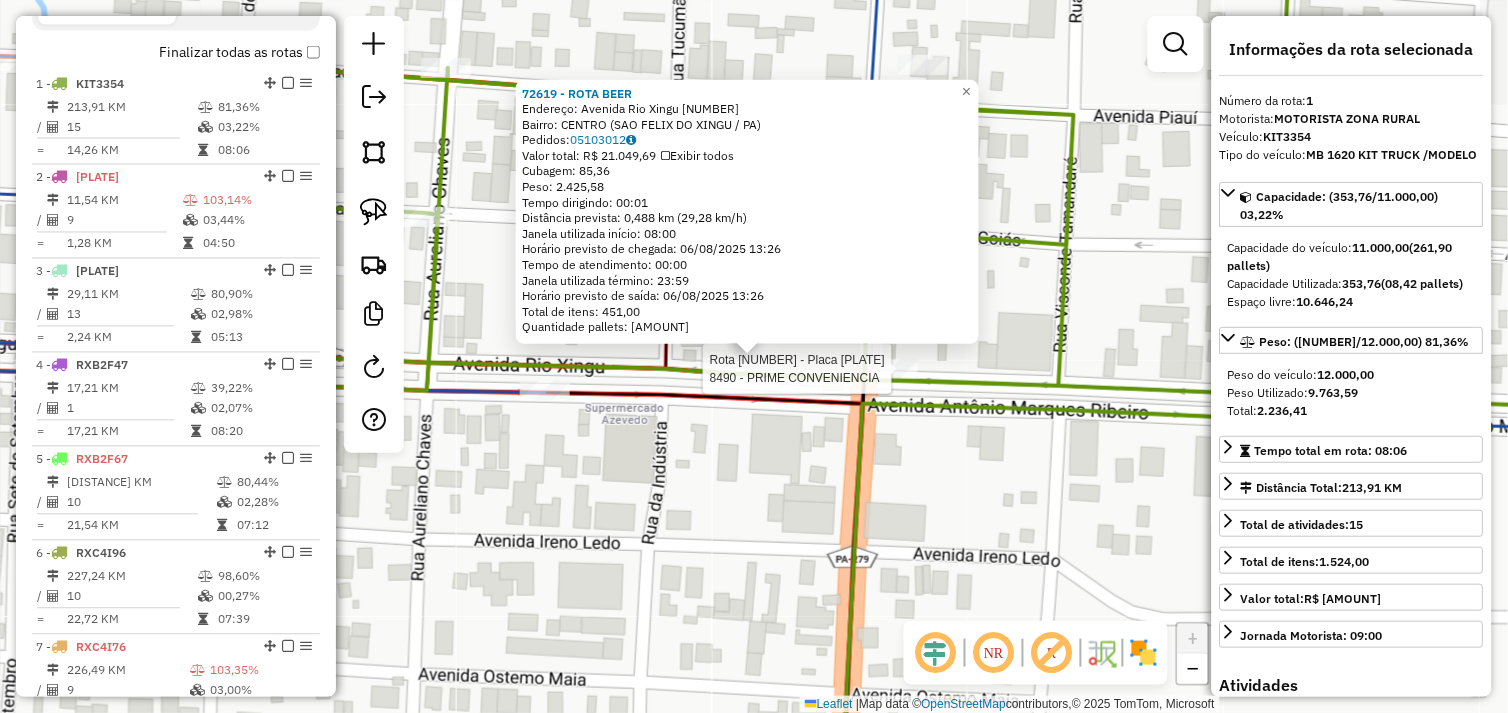 scroll, scrollTop: 748, scrollLeft: 0, axis: vertical 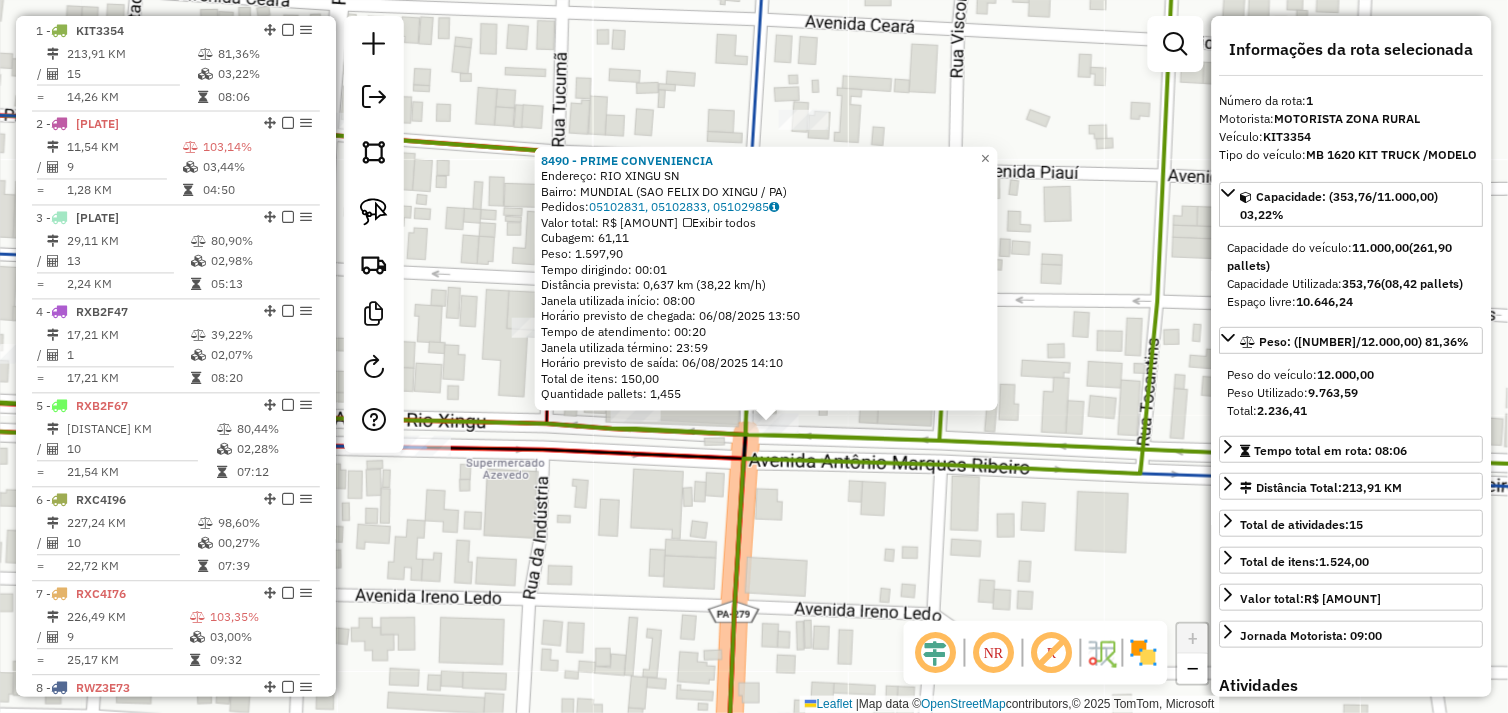 drag, startPoint x: 893, startPoint y: 376, endPoint x: 942, endPoint y: 523, distance: 154.9516 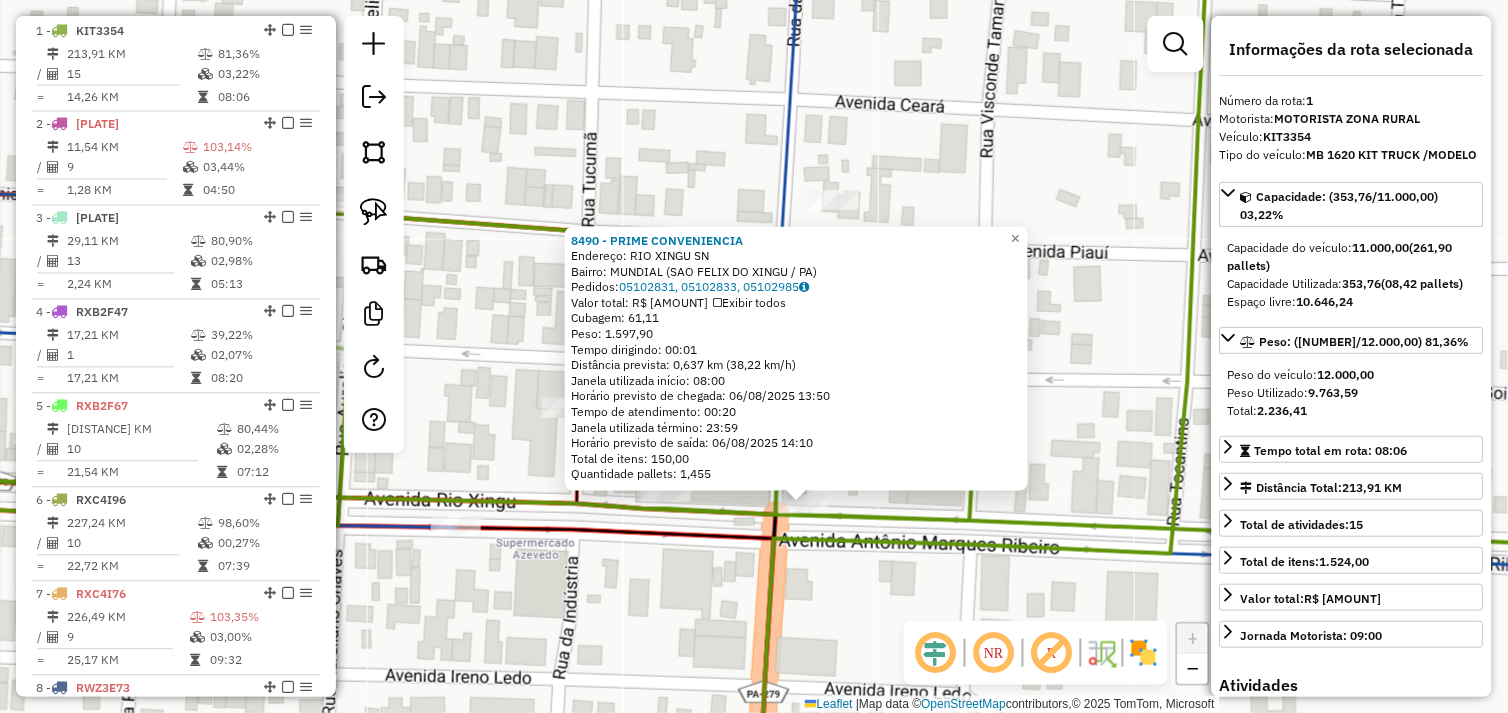 click 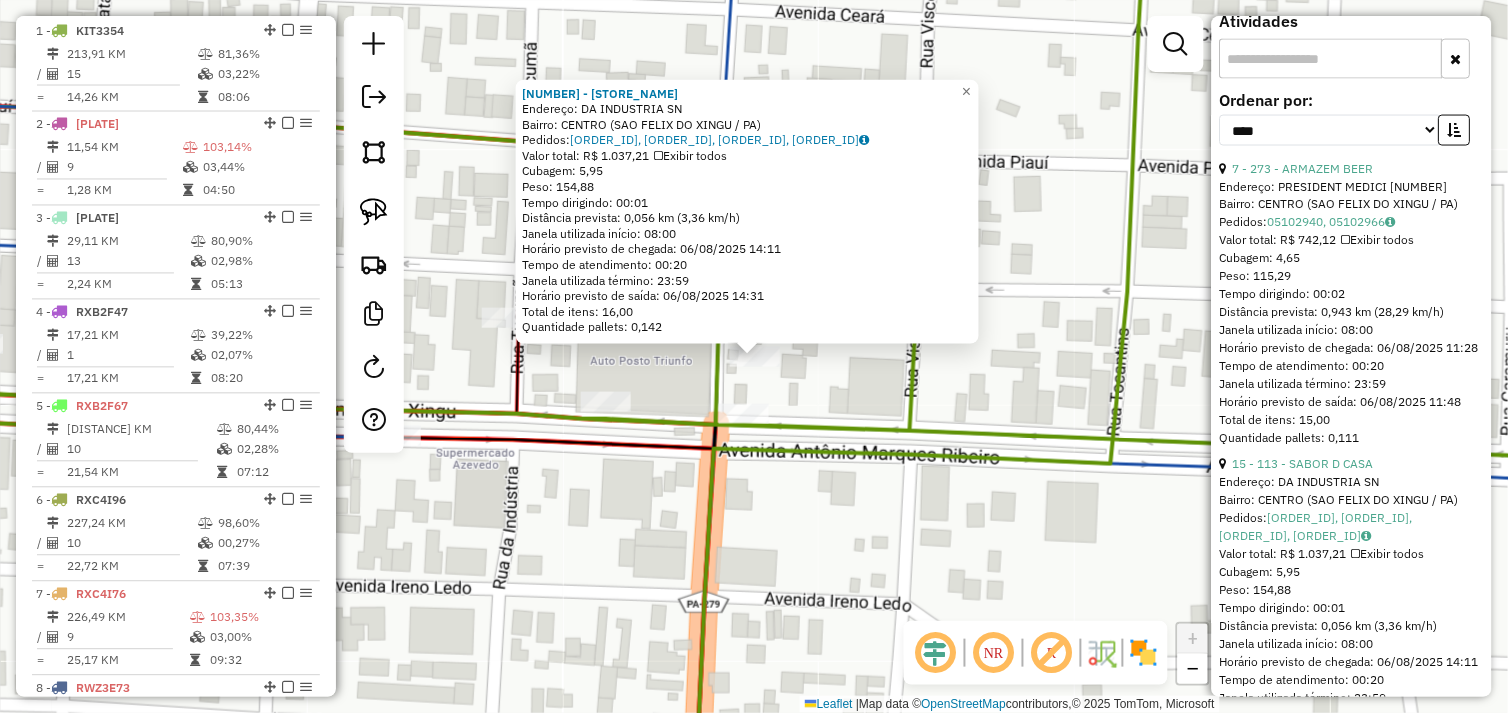 scroll, scrollTop: 666, scrollLeft: 0, axis: vertical 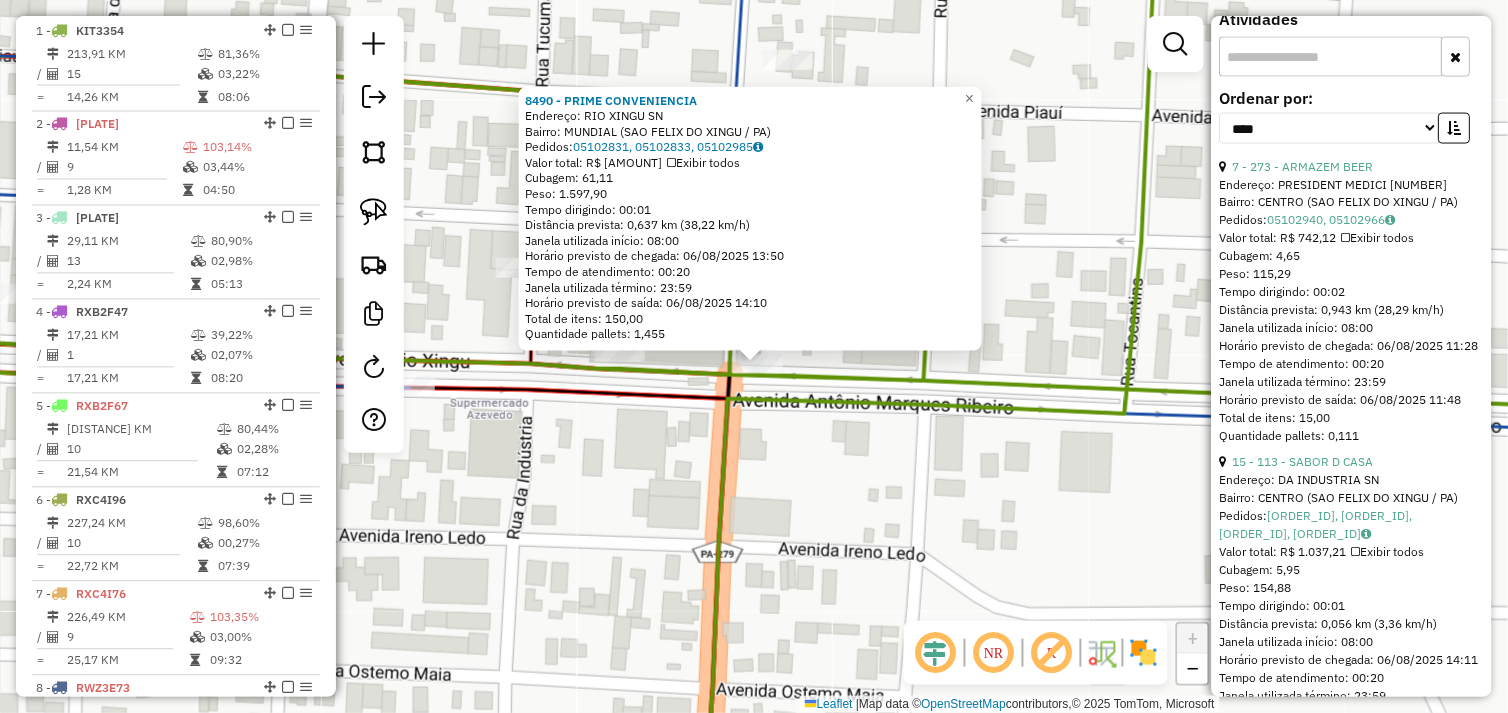 drag, startPoint x: 767, startPoint y: 434, endPoint x: 784, endPoint y: 463, distance: 33.61547 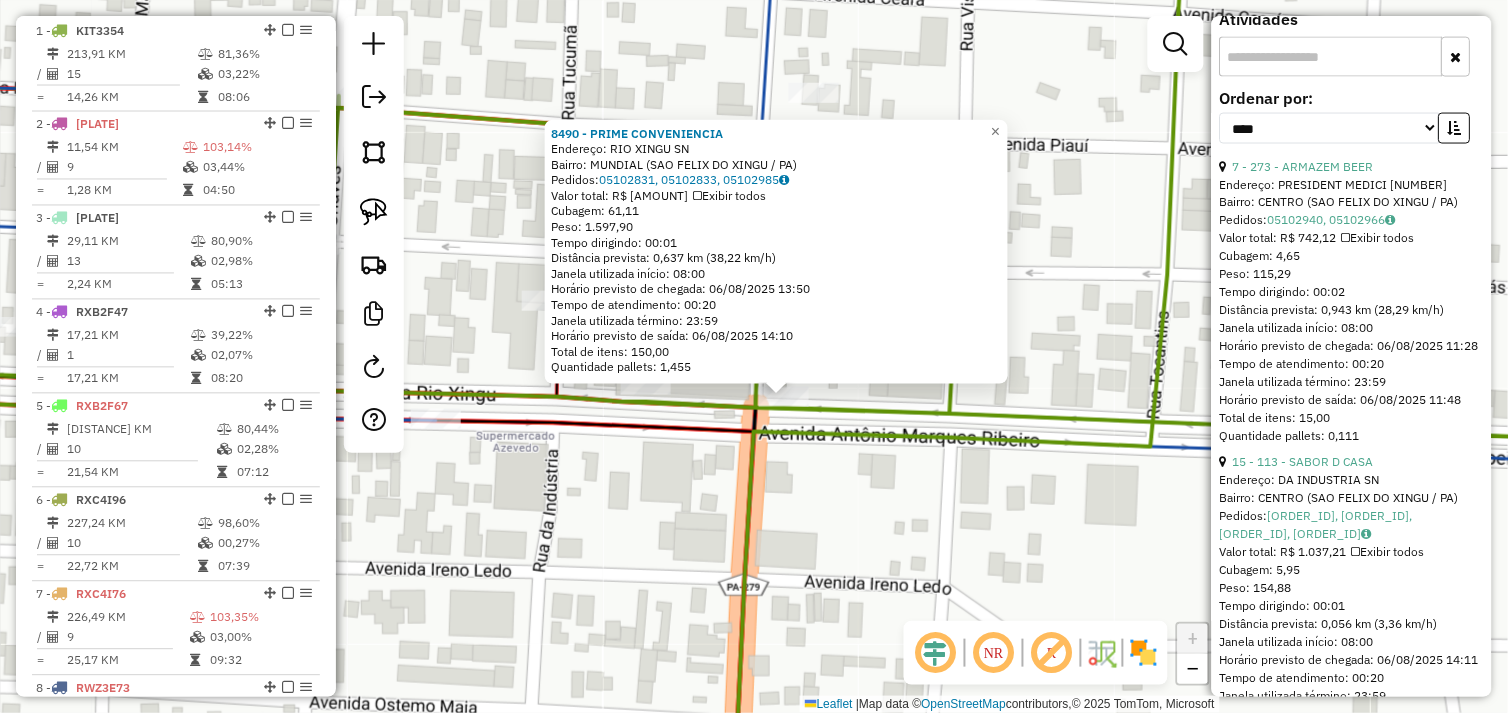 click 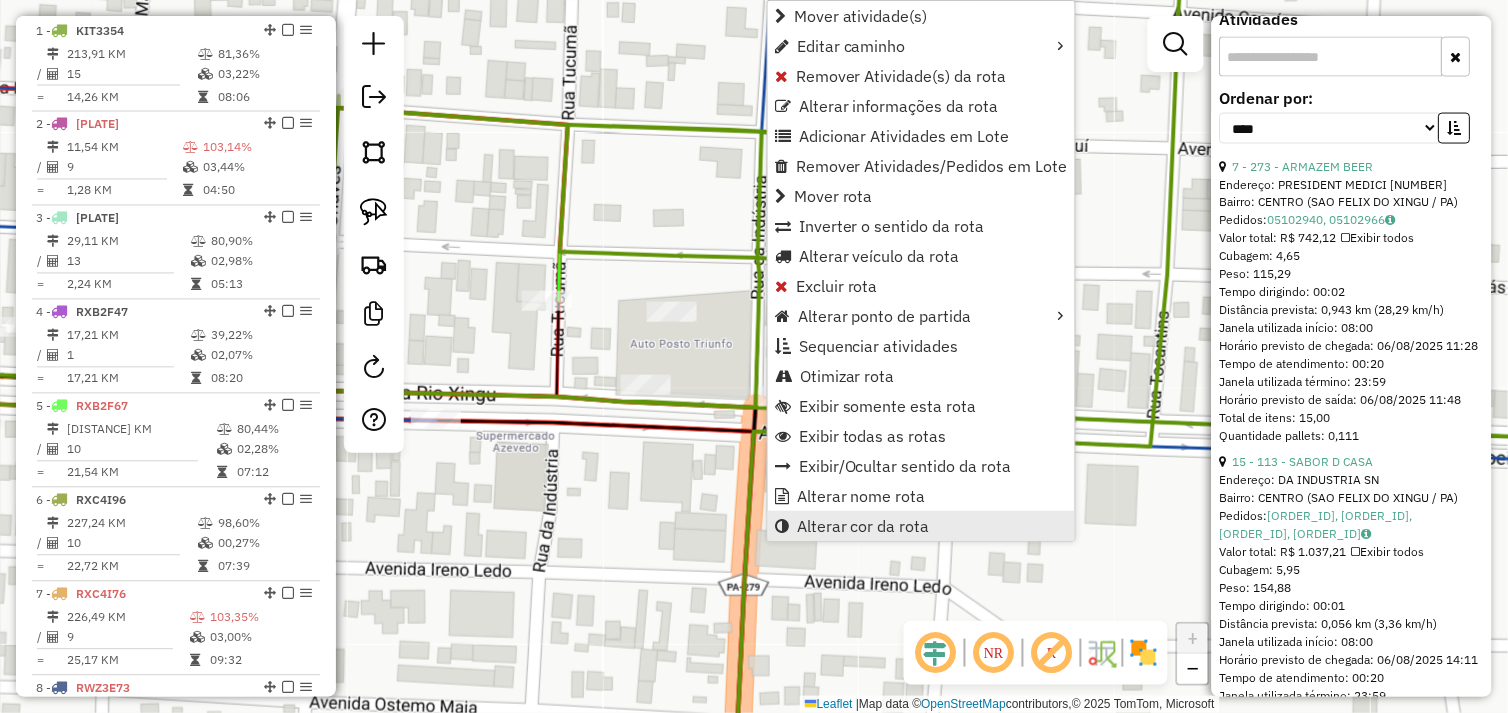 click on "Alterar cor da rota" at bounding box center [863, 526] 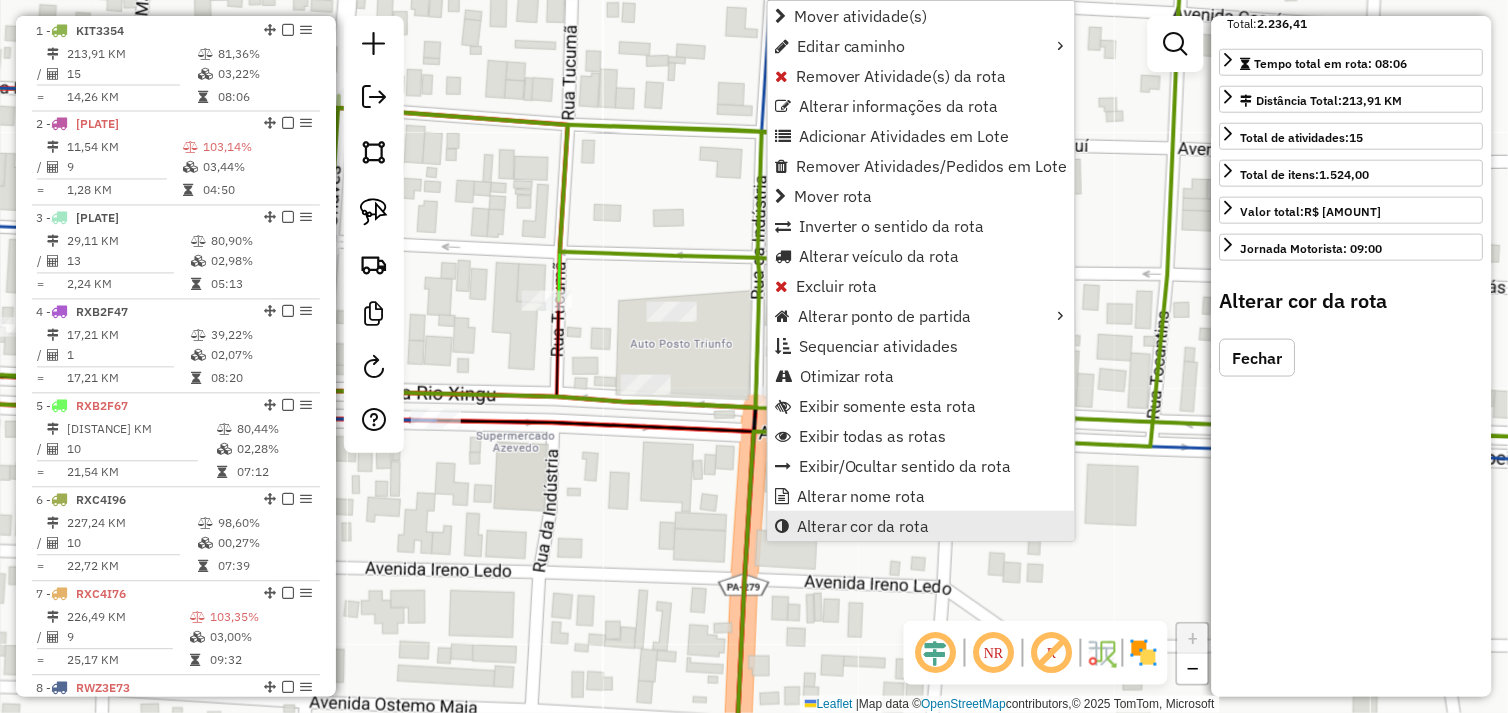 scroll, scrollTop: 403, scrollLeft: 0, axis: vertical 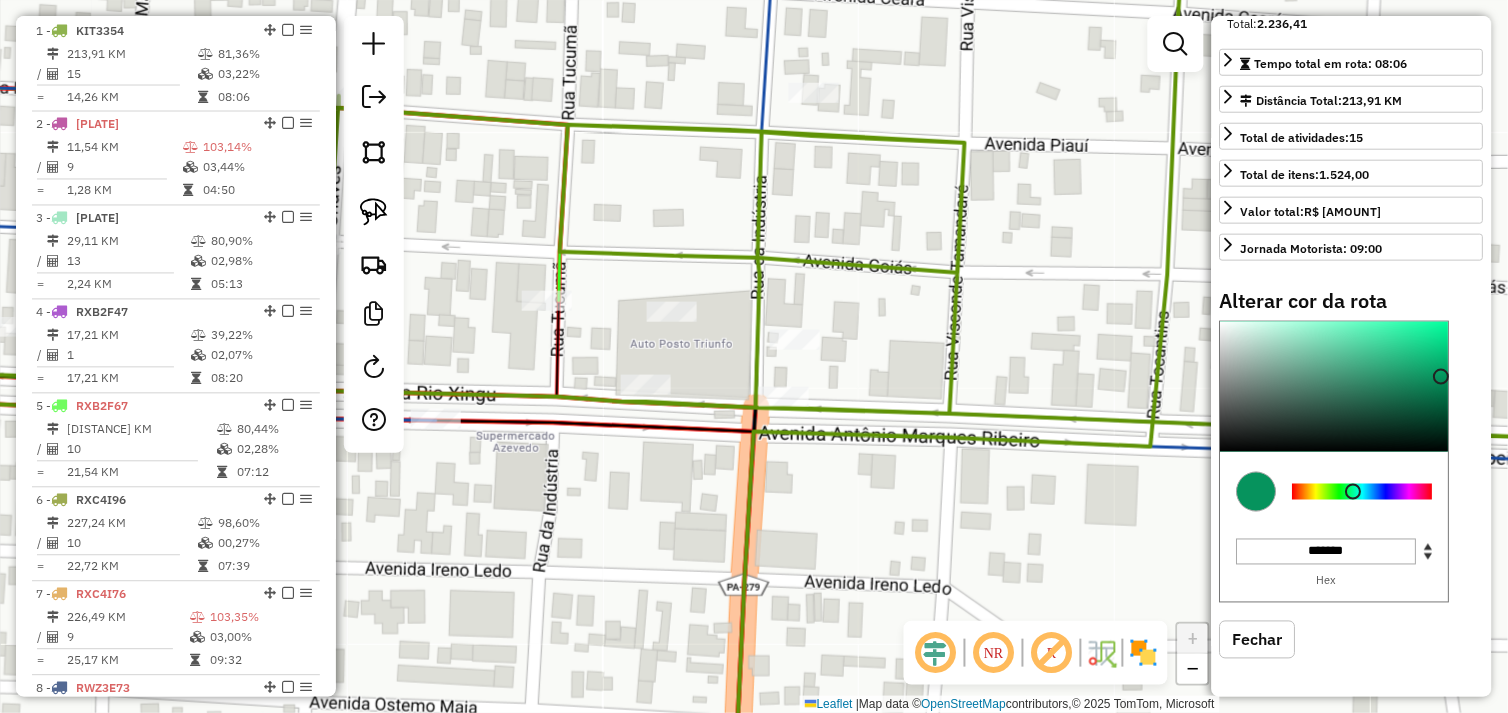 click at bounding box center (1363, 492) 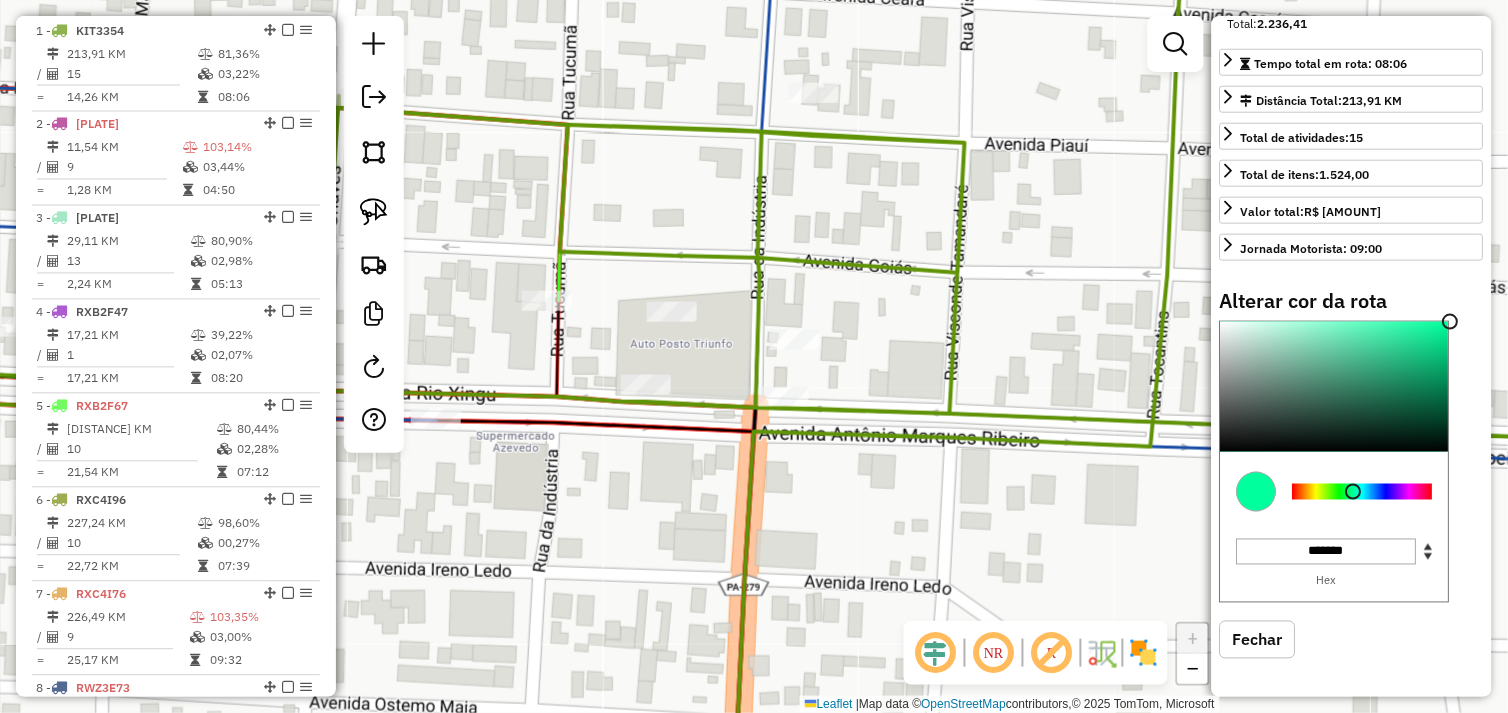 drag, startPoint x: 1411, startPoint y: 380, endPoint x: 1463, endPoint y: 293, distance: 101.35581 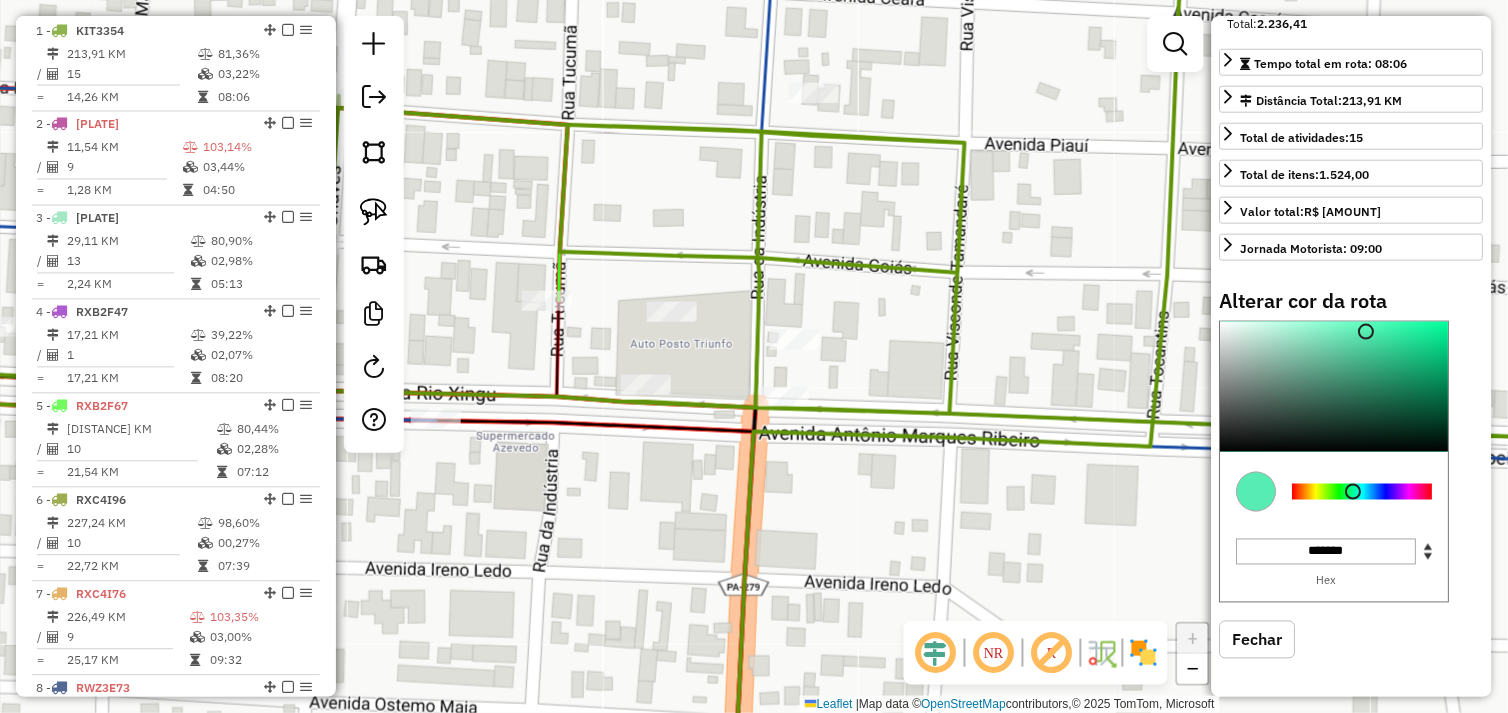 type on "*******" 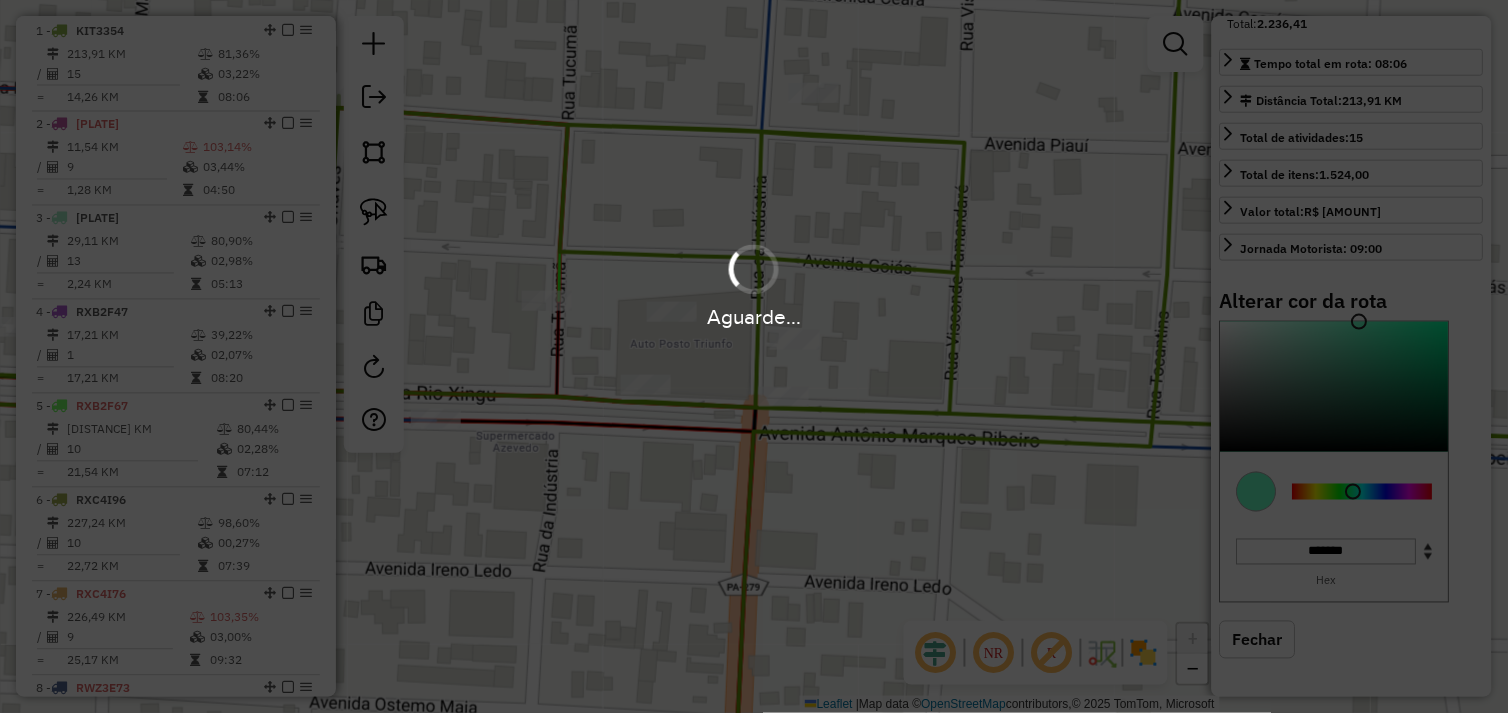 click on "Aguarde..." at bounding box center [754, 356] 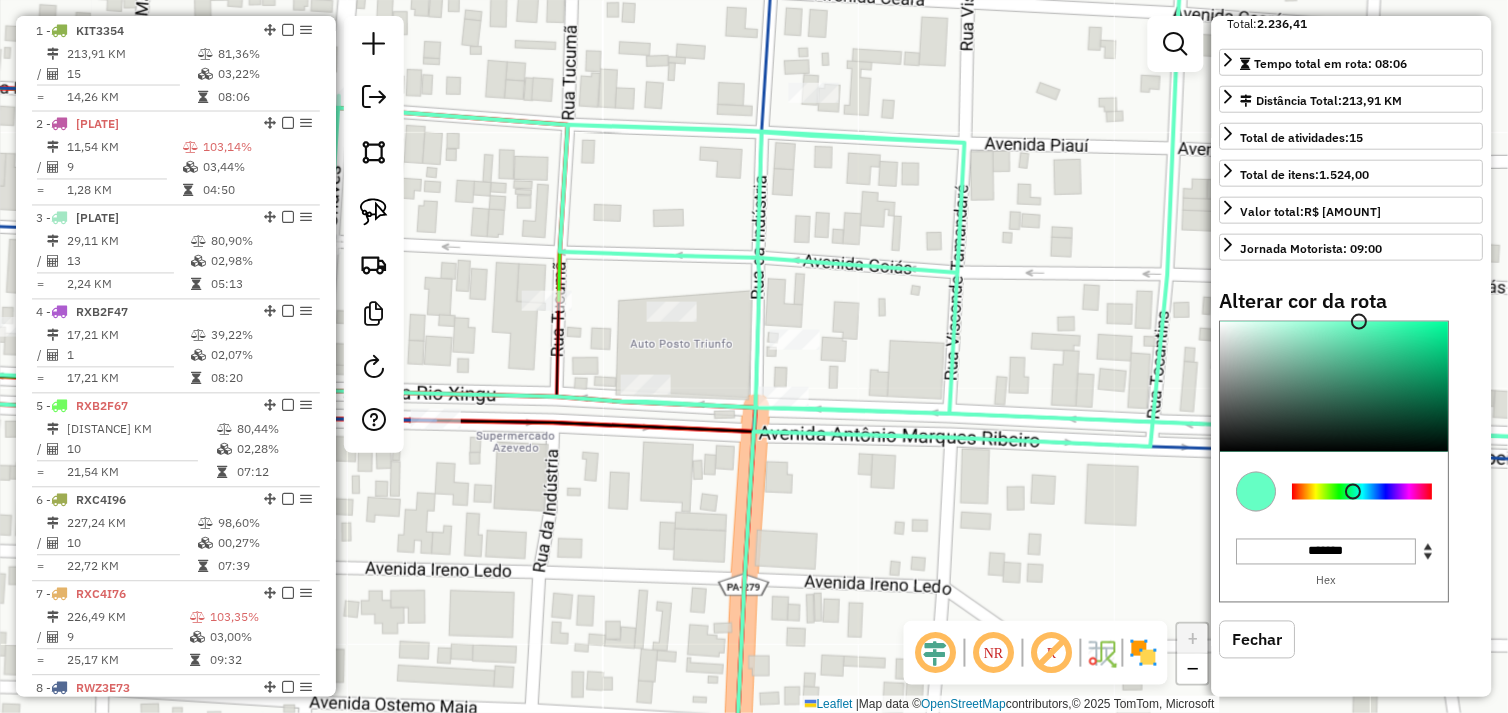 click on "Janela de atendimento Grade de atendimento Capacidade Transportadoras Veículos Cliente Pedidos  Rotas Selecione os dias de semana para filtrar as janelas de atendimento  Seg   Ter   Qua   Qui   Sex   Sáb   Dom  Informe o período da janela de atendimento: De: Até:  Filtrar exatamente a janela do cliente  Considerar janela de atendimento padrão  Selecione os dias de semana para filtrar as grades de atendimento  Seg   Ter   Qua   Qui   Sex   Sáb   Dom   Considerar clientes sem dia de atendimento cadastrado  Clientes fora do dia de atendimento selecionado Filtrar as atividades entre os valores definidos abaixo:  Peso mínimo:   Peso máximo:   Cubagem mínima:   Cubagem máxima:   De:   Até:  Filtrar as atividades entre o tempo de atendimento definido abaixo:  De:   Até:   Considerar capacidade total dos clientes não roteirizados Transportadora: Selecione um ou mais itens Tipo de veículo: Selecione um ou mais itens Veículo: Selecione um ou mais itens Motorista: Selecione um ou mais itens Nome: Rótulo:" 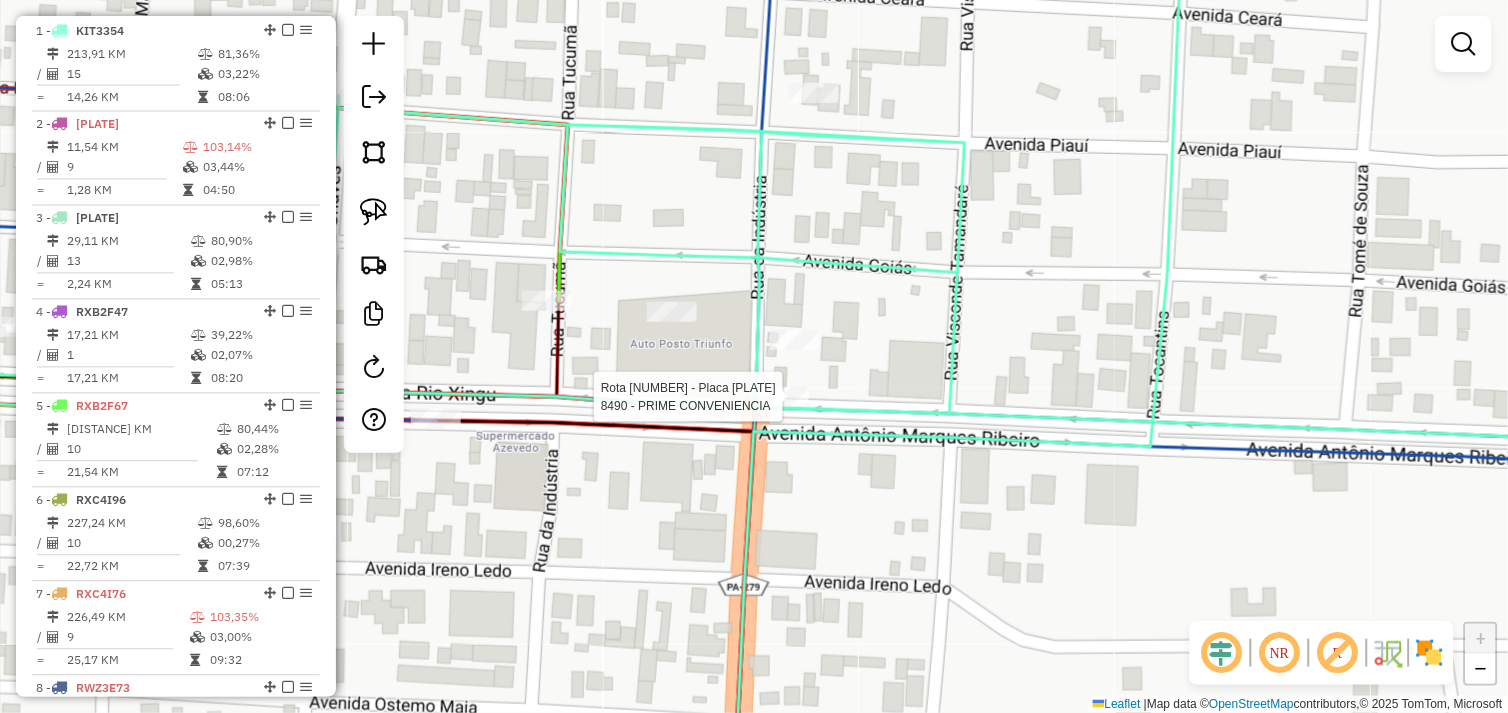 select on "*********" 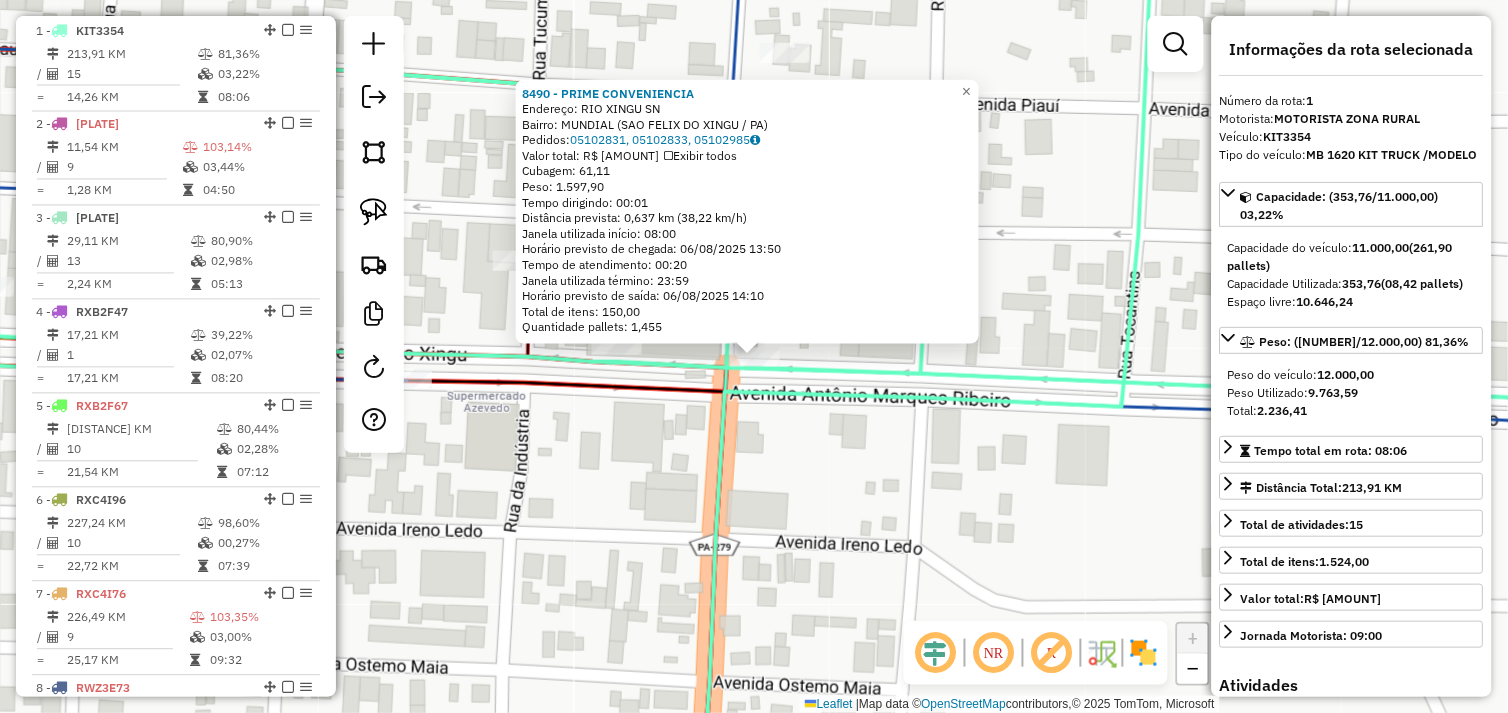 click on "8490 - PRIME CONVENIENCIA  Endereço:  RIO XINGU SN   Bairro: MUNDIAL (SAO FELIX DO XINGU / PA)   Pedidos:  05102831, 05102833, 05102985   Valor total: R$ 11.129,88   Exibir todos   Cubagem: 61,11  Peso: 1.597,90  Tempo dirigindo: 00:01   Distância prevista: 0,637 km (38,22 km/h)   Janela utilizada início: 08:00   Horário previsto de chegada: 06/08/2025 13:50   Tempo de atendimento: 00:20   Janela utilizada término: 23:59   Horário previsto de saída: 06/08/2025 14:10   Total de itens: 150,00   Quantidade pallets: 1,455  × Janela de atendimento Grade de atendimento Capacidade Transportadoras Veículos Cliente Pedidos  Rotas Selecione os dias de semana para filtrar as janelas de atendimento  Seg   Ter   Qua   Qui   Sex   Sáb   Dom  Informe o período da janela de atendimento: De: Até:  Filtrar exatamente a janela do cliente  Considerar janela de atendimento padrão  Selecione os dias de semana para filtrar as grades de atendimento  Seg   Ter   Qua   Qui   Sex   Sáb   Dom   Peso mínimo:   De:   Até:" 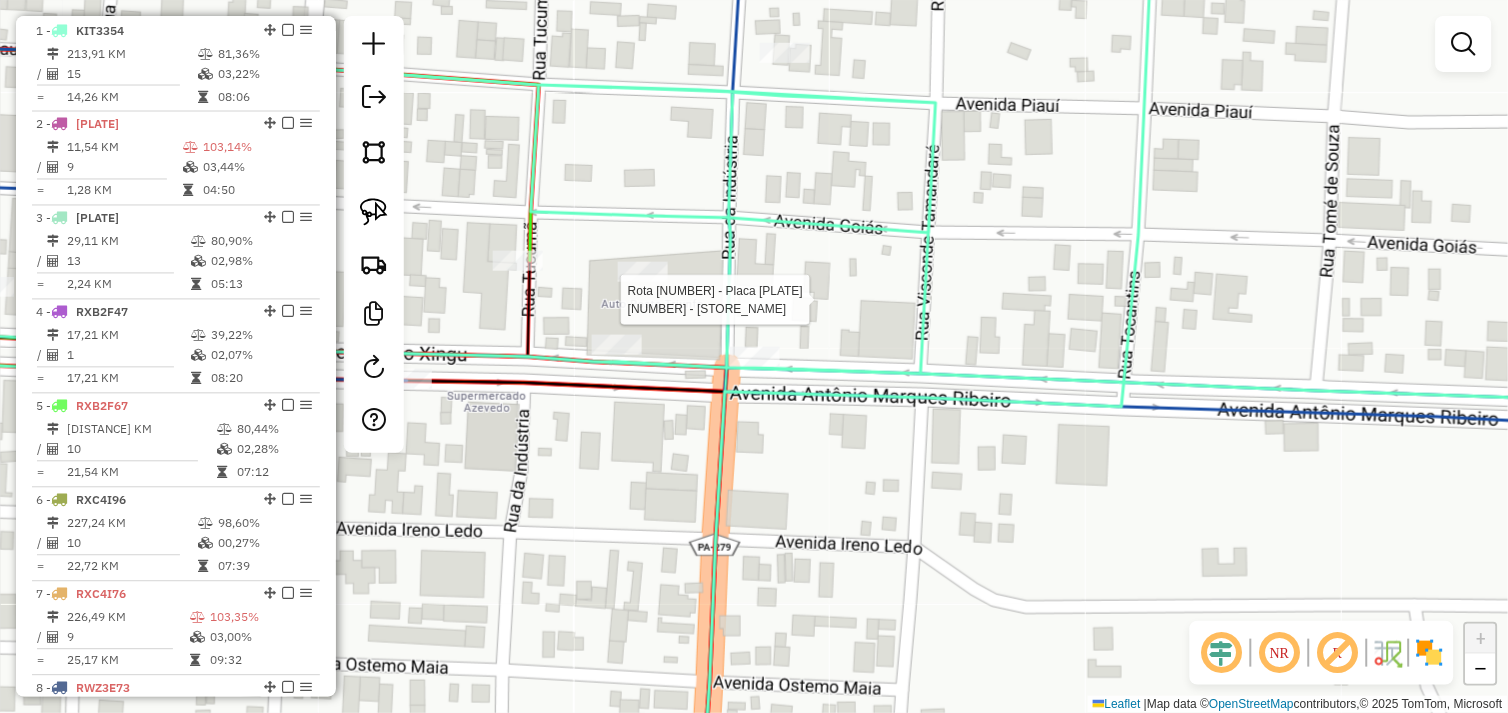 select on "*********" 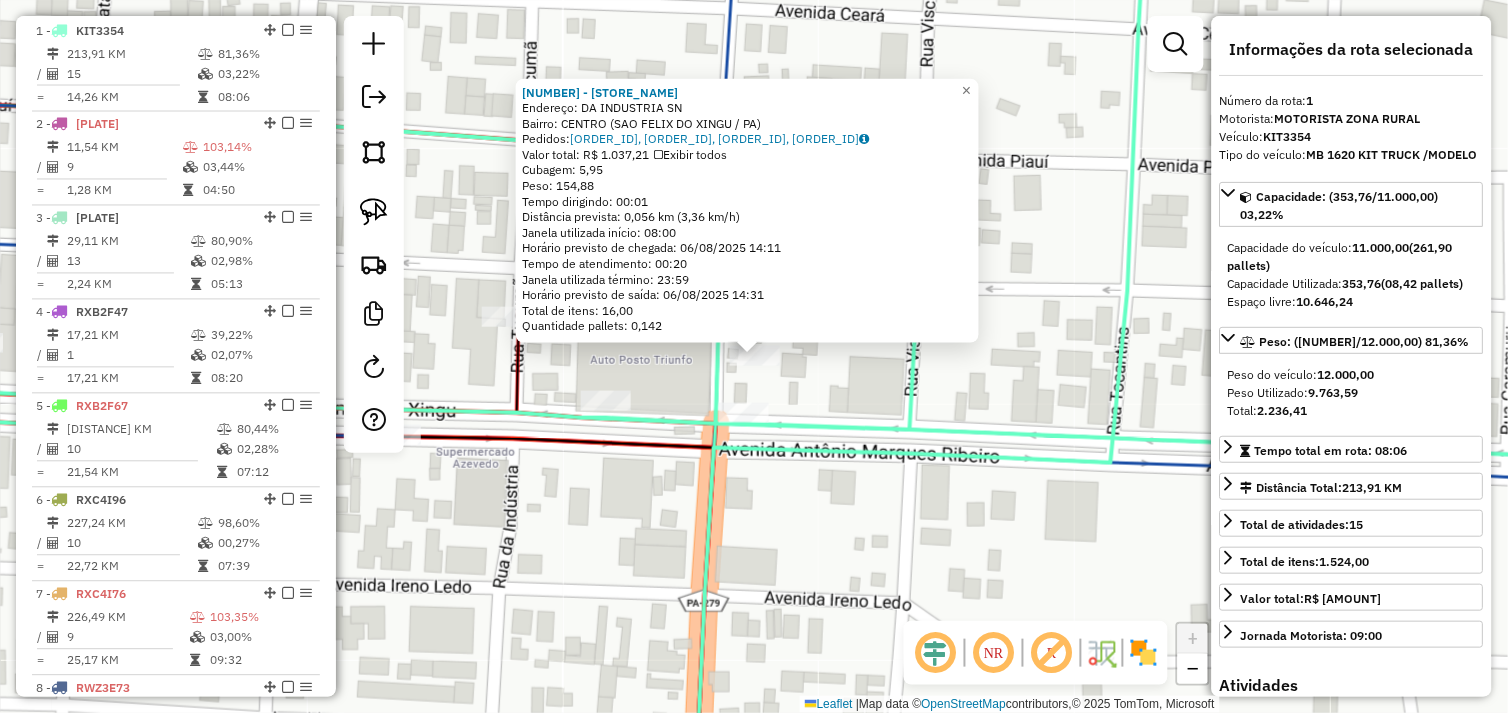 click on "113 - SABOR D CASA  Endereço:  DA INDUSTRIA SN   Bairro: CENTRO (SAO FELIX DO XINGU / PA)   Pedidos:  05102960, 05102961, 05102975, 05102976   Valor total: R$ 1.037,21   Exibir todos   Cubagem: 5,95  Peso: 154,88  Tempo dirigindo: 00:01   Distância prevista: 0,056 km (3,36 km/h)   Janela utilizada início: 08:00   Horário previsto de chegada: 06/08/2025 14:11   Tempo de atendimento: 00:20   Janela utilizada término: 23:59   Horário previsto de saída: 06/08/2025 14:31   Total de itens: 16,00   Quantidade pallets: 0,142  × Janela de atendimento Grade de atendimento Capacidade Transportadoras Veículos Cliente Pedidos  Rotas Selecione os dias de semana para filtrar as janelas de atendimento  Seg   Ter   Qua   Qui   Sex   Sáb   Dom  Informe o período da janela de atendimento: De: Até:  Filtrar exatamente a janela do cliente  Considerar janela de atendimento padrão  Selecione os dias de semana para filtrar as grades de atendimento  Seg   Ter   Qua   Qui   Sex   Sáb   Dom   Peso mínimo:   De:   Até:" 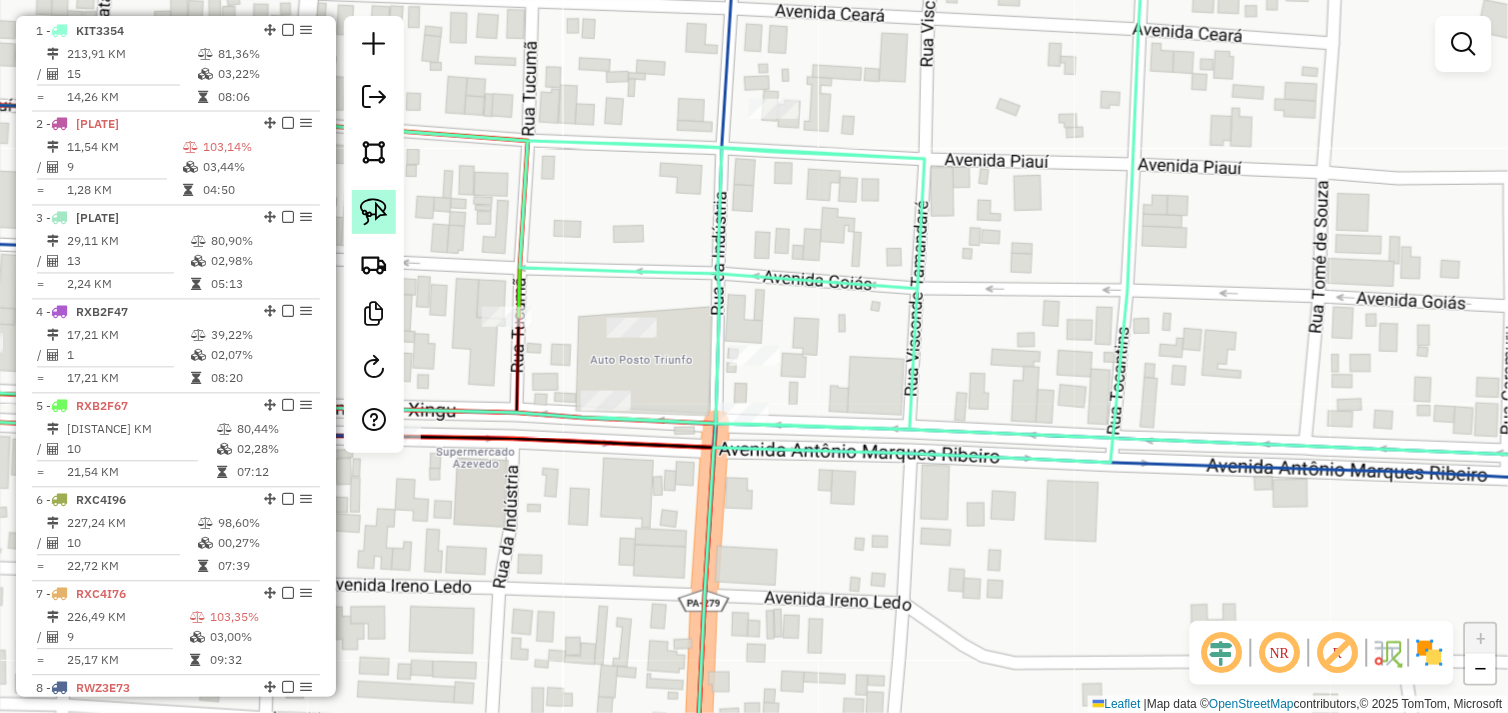 click 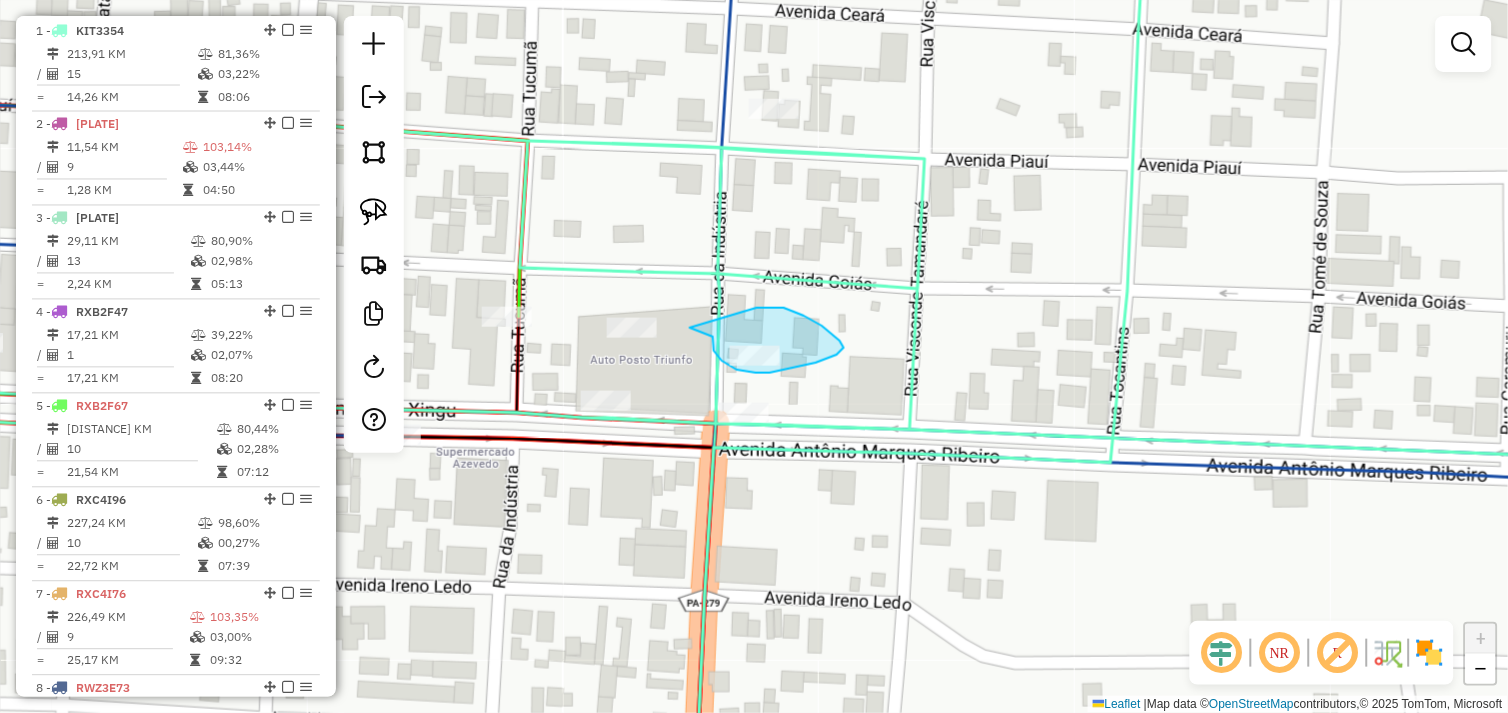 drag, startPoint x: 713, startPoint y: 337, endPoint x: 695, endPoint y: 354, distance: 24.758837 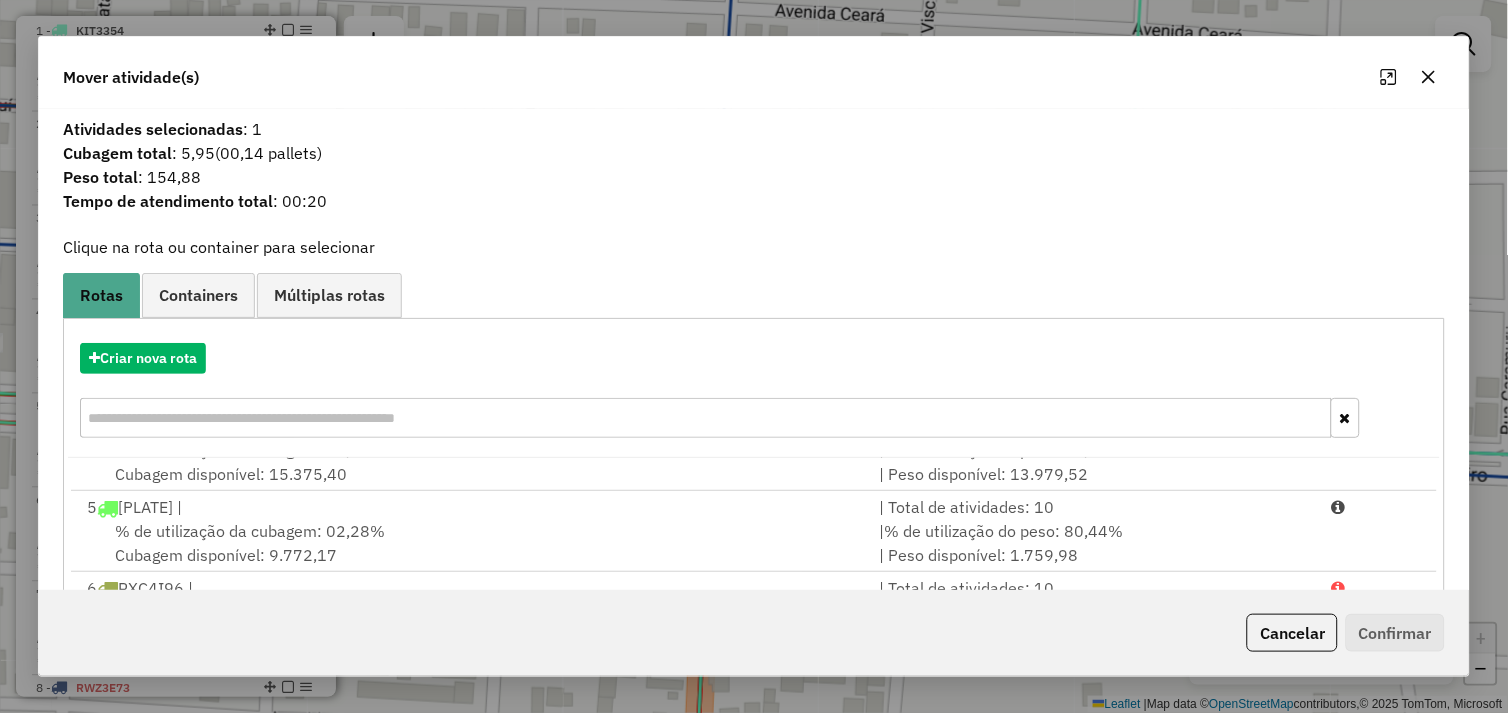scroll, scrollTop: 330, scrollLeft: 0, axis: vertical 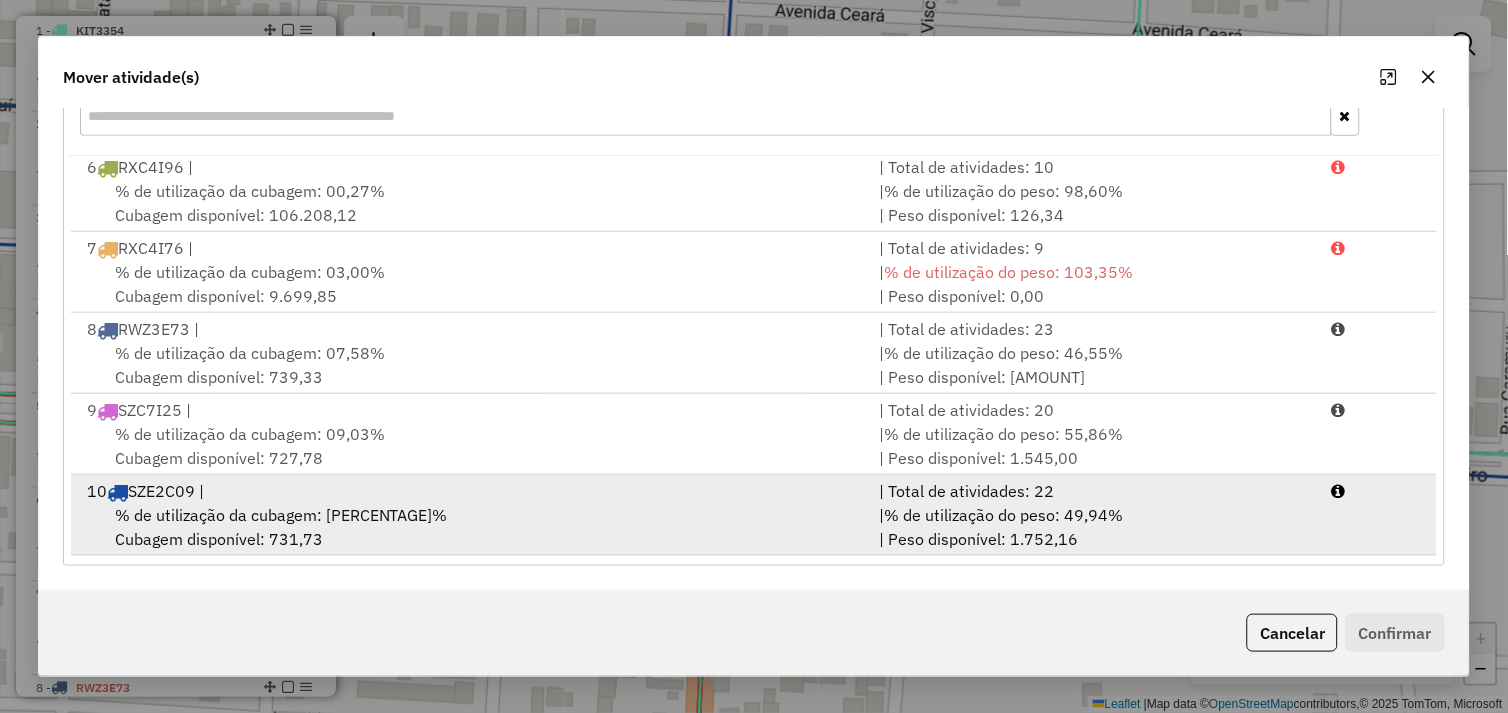 click on "10  SZE2C09 |" at bounding box center [471, 491] 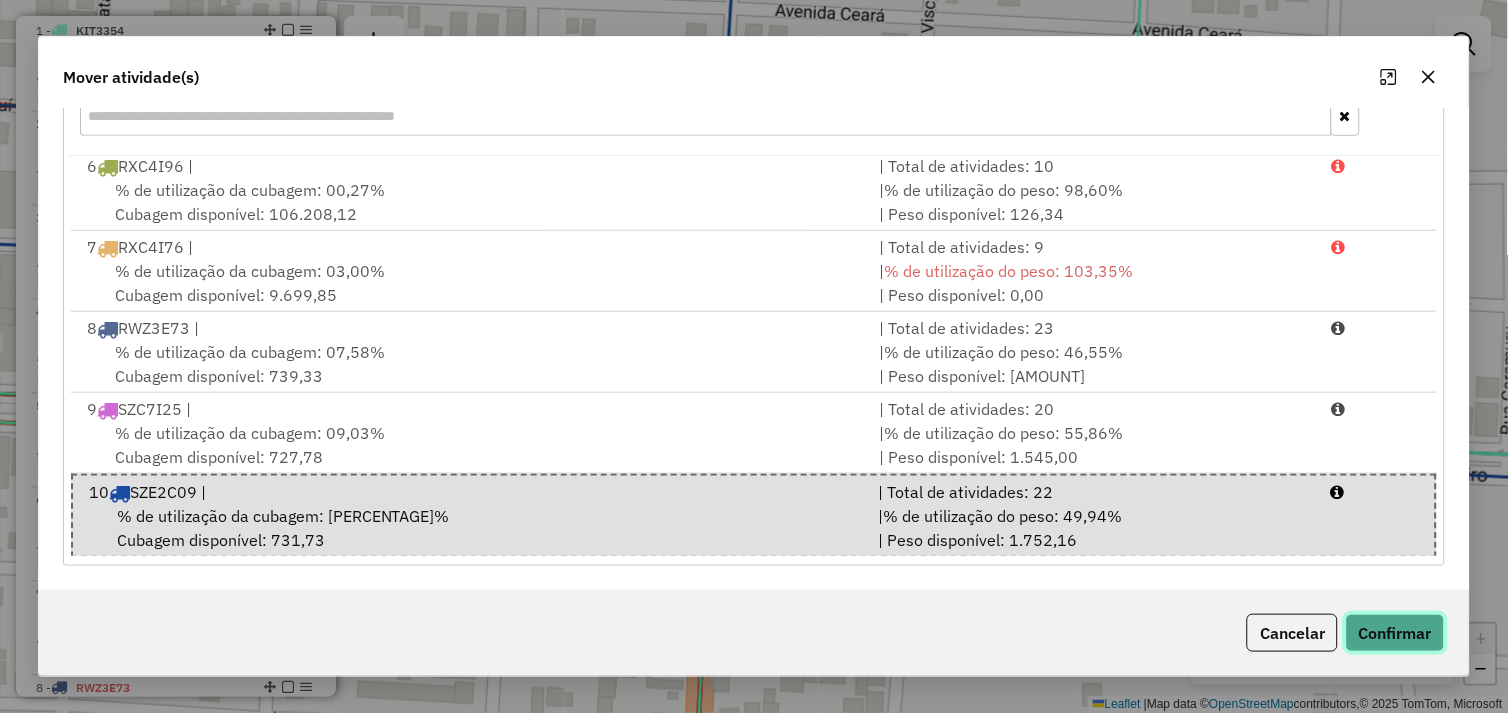 click on "Confirmar" 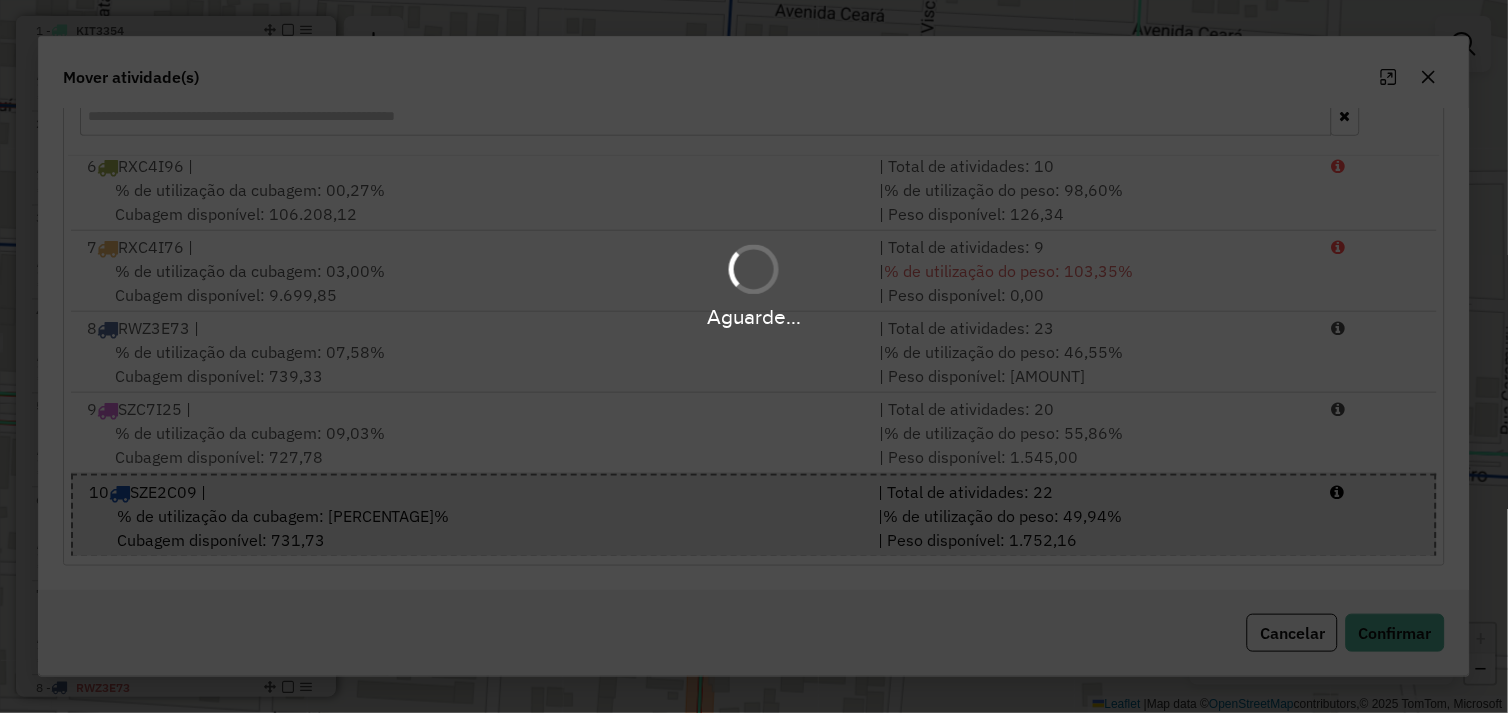 scroll, scrollTop: 0, scrollLeft: 0, axis: both 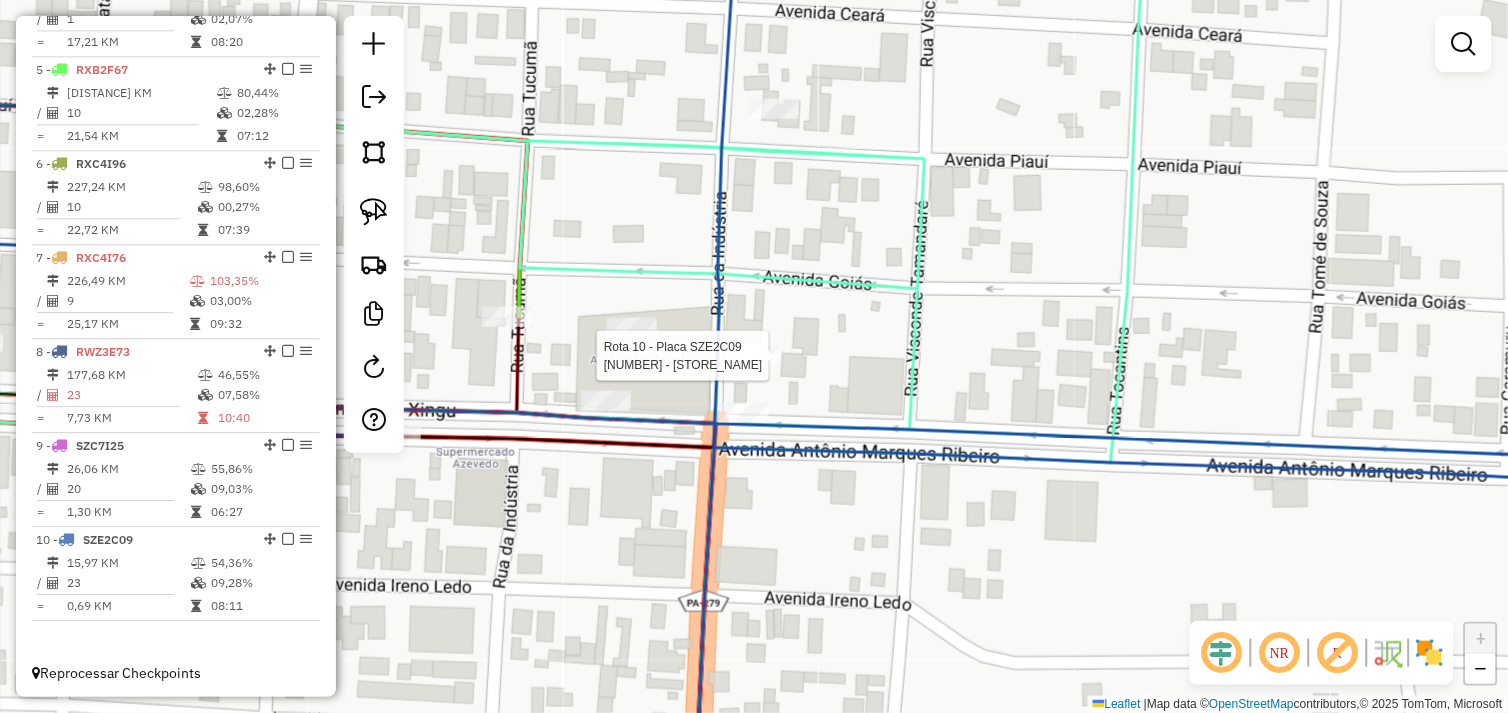 select on "*********" 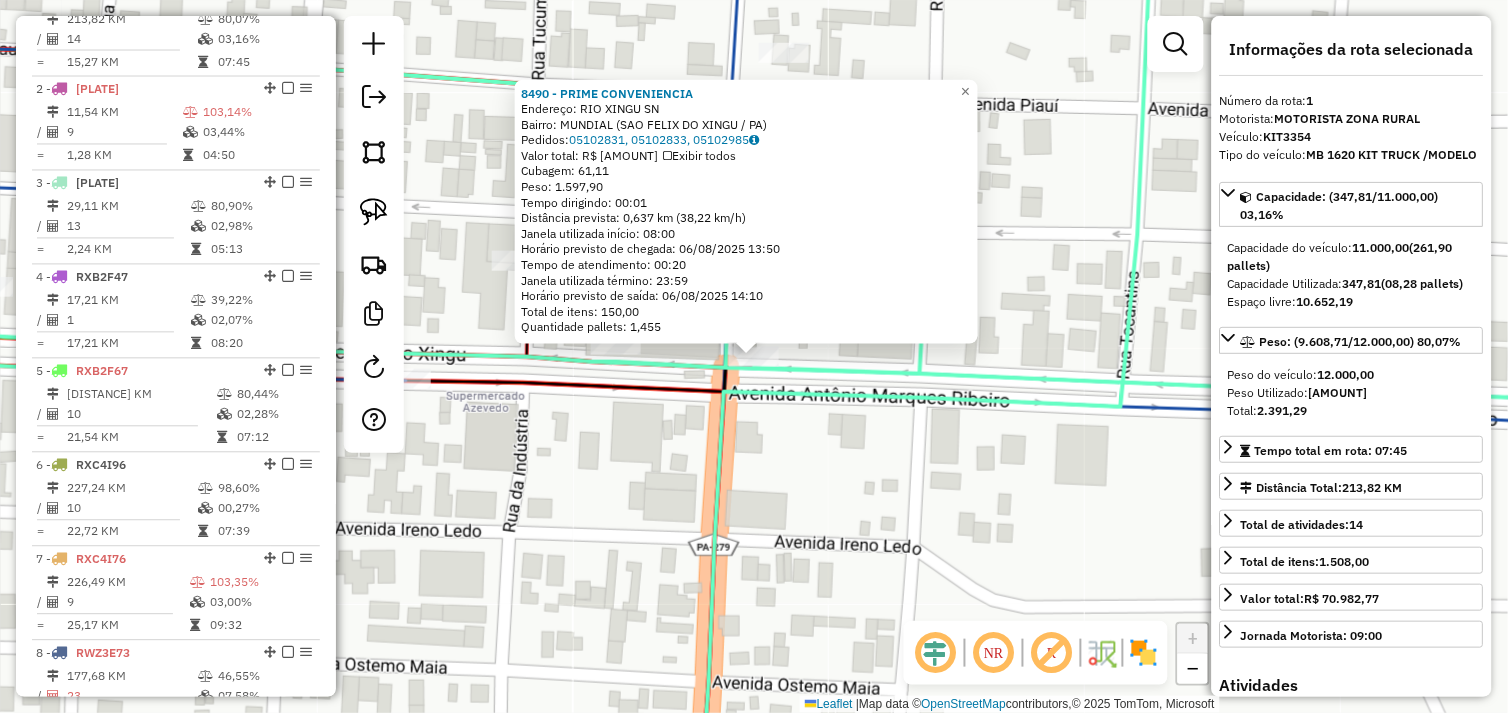 scroll, scrollTop: 748, scrollLeft: 0, axis: vertical 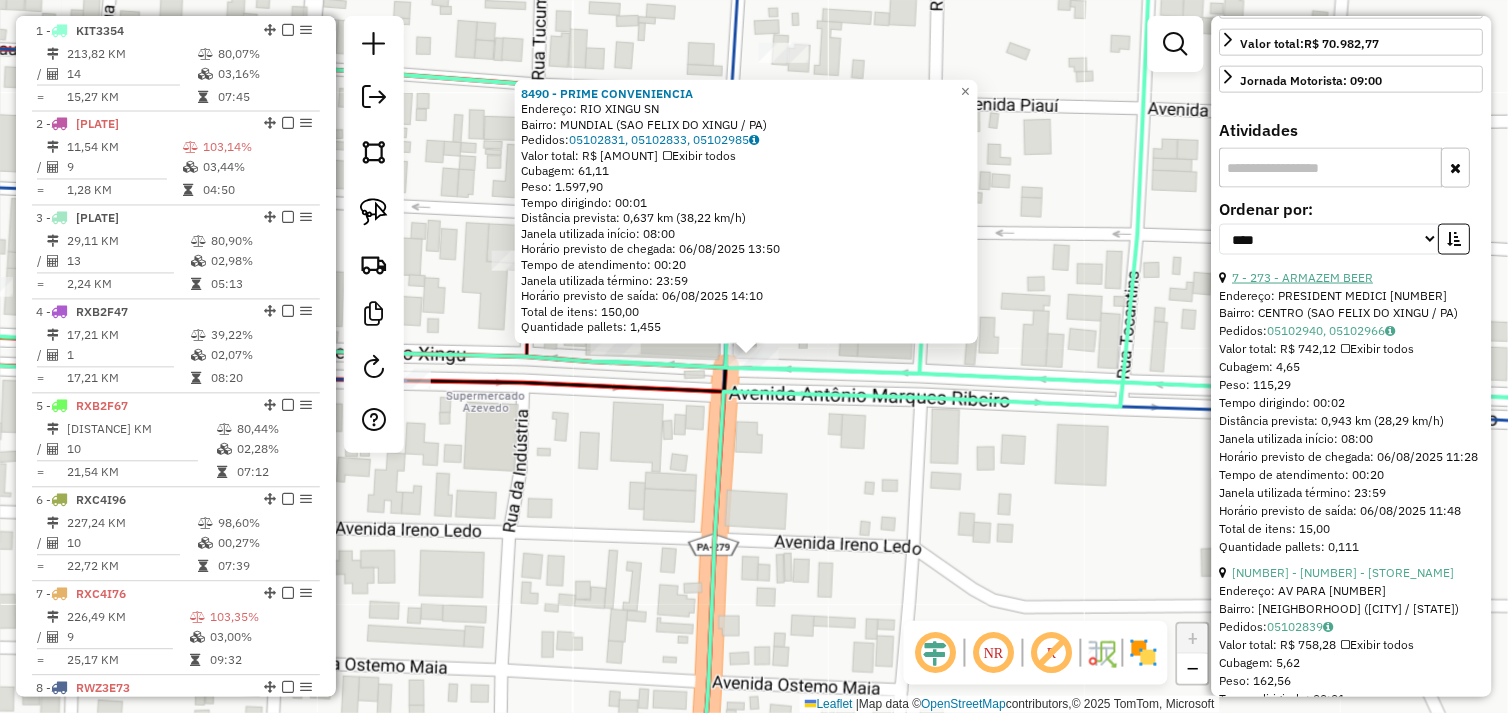 click on "7 - 273 - ARMAZEM BEER" at bounding box center [1303, 277] 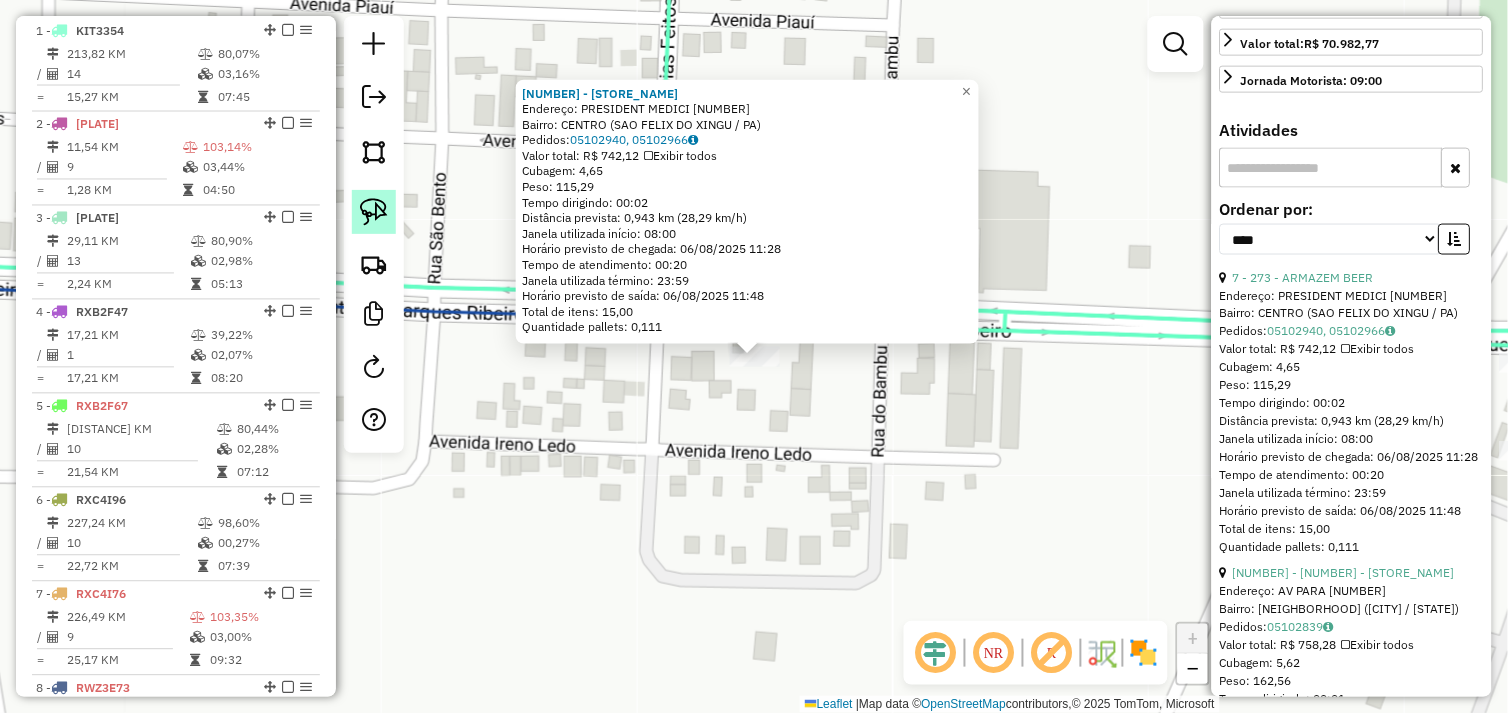 click 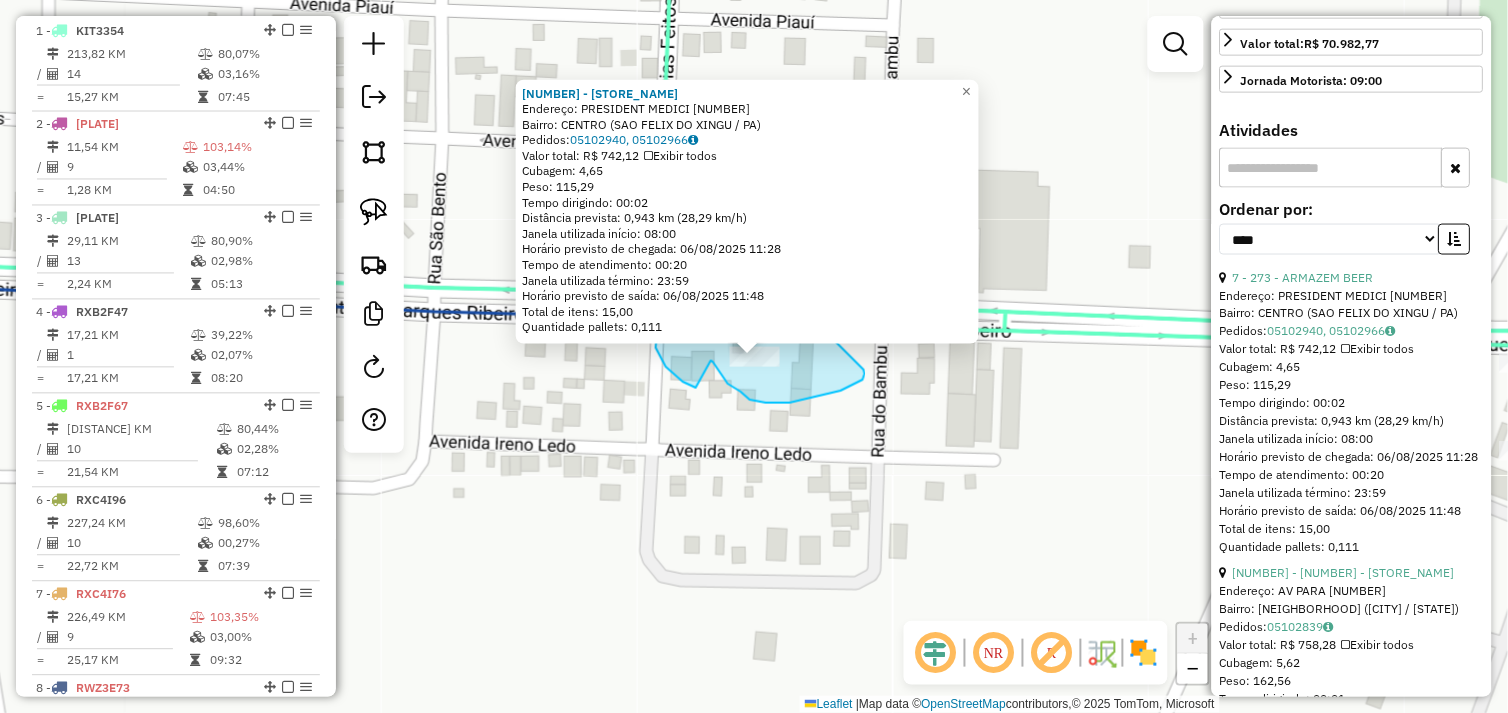 drag, startPoint x: 711, startPoint y: 361, endPoint x: 720, endPoint y: 392, distance: 32.280025 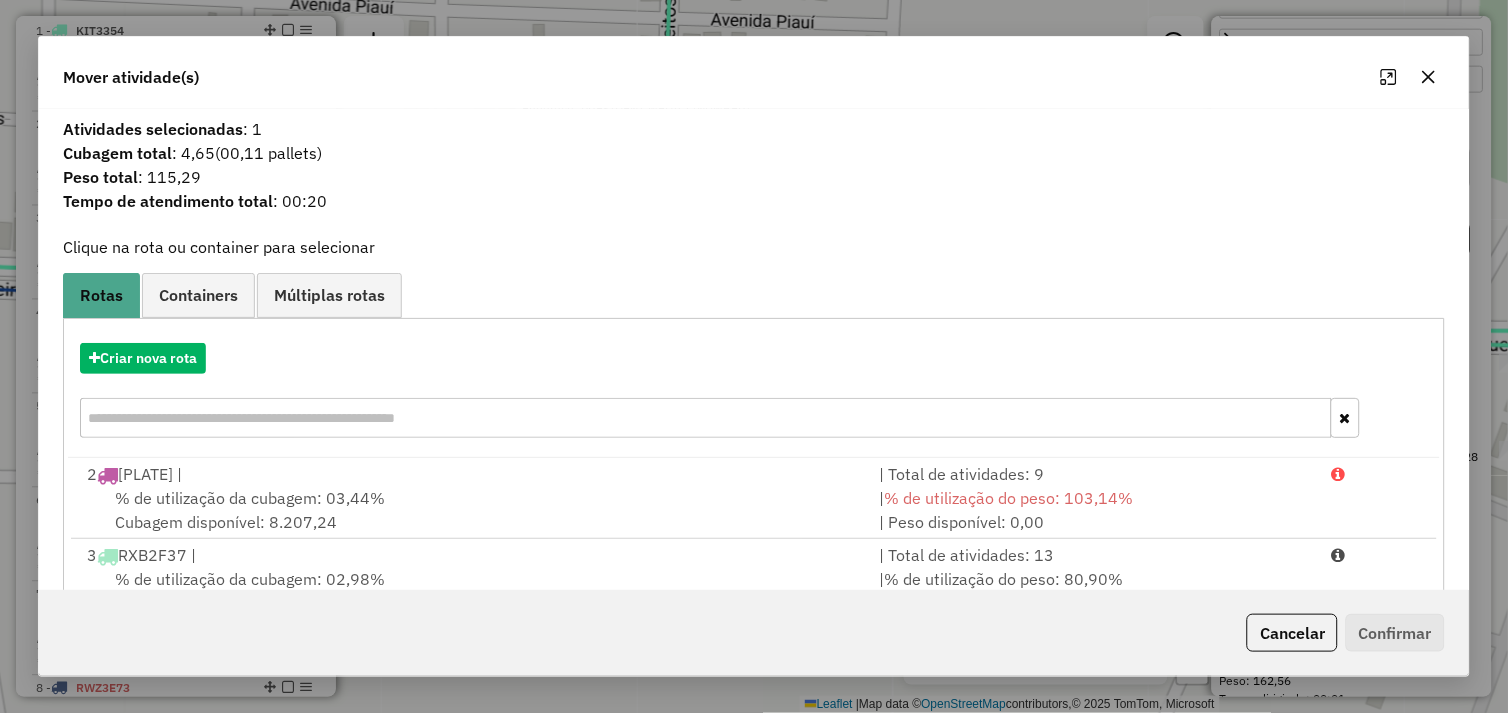 scroll, scrollTop: 330, scrollLeft: 0, axis: vertical 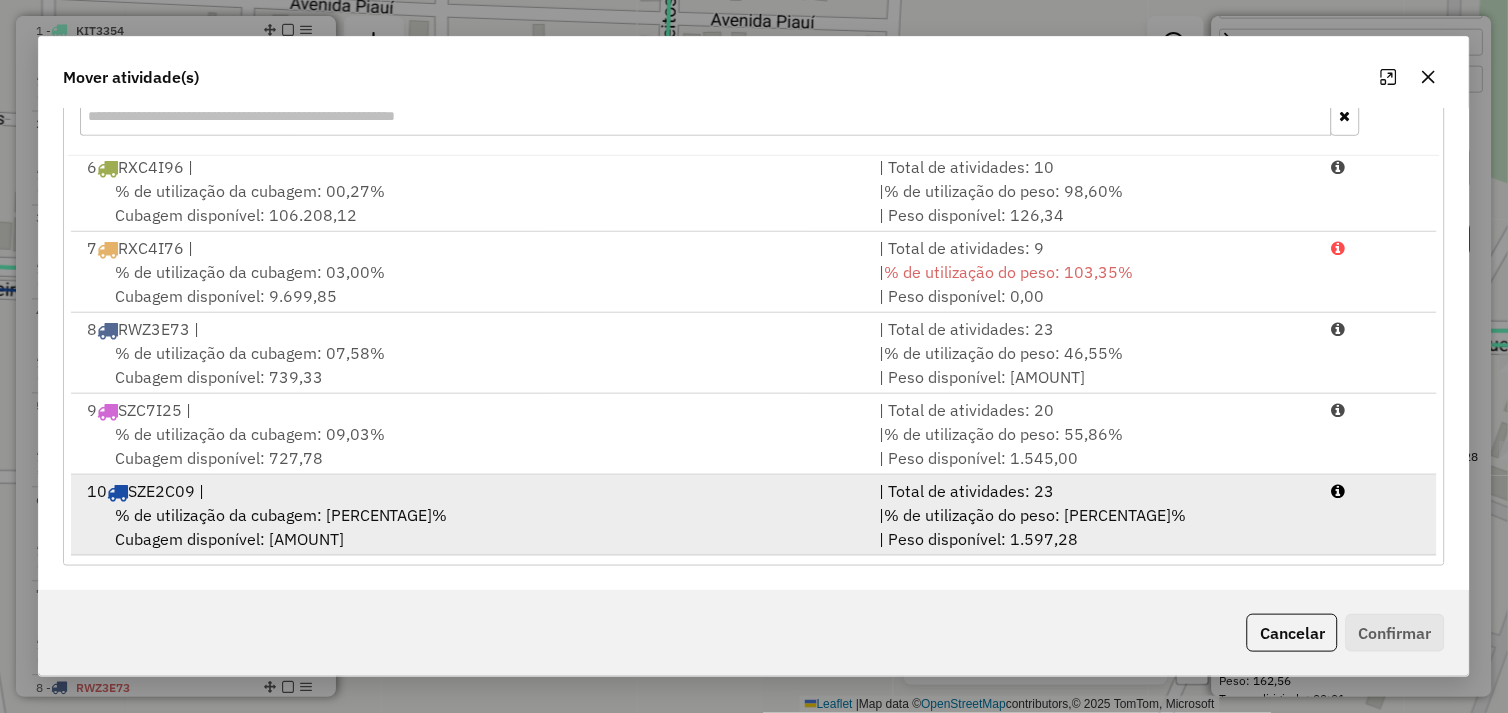 click on "% de utilização da cubagem: 09,28%  Cubagem disponível: 725,79" at bounding box center [471, 527] 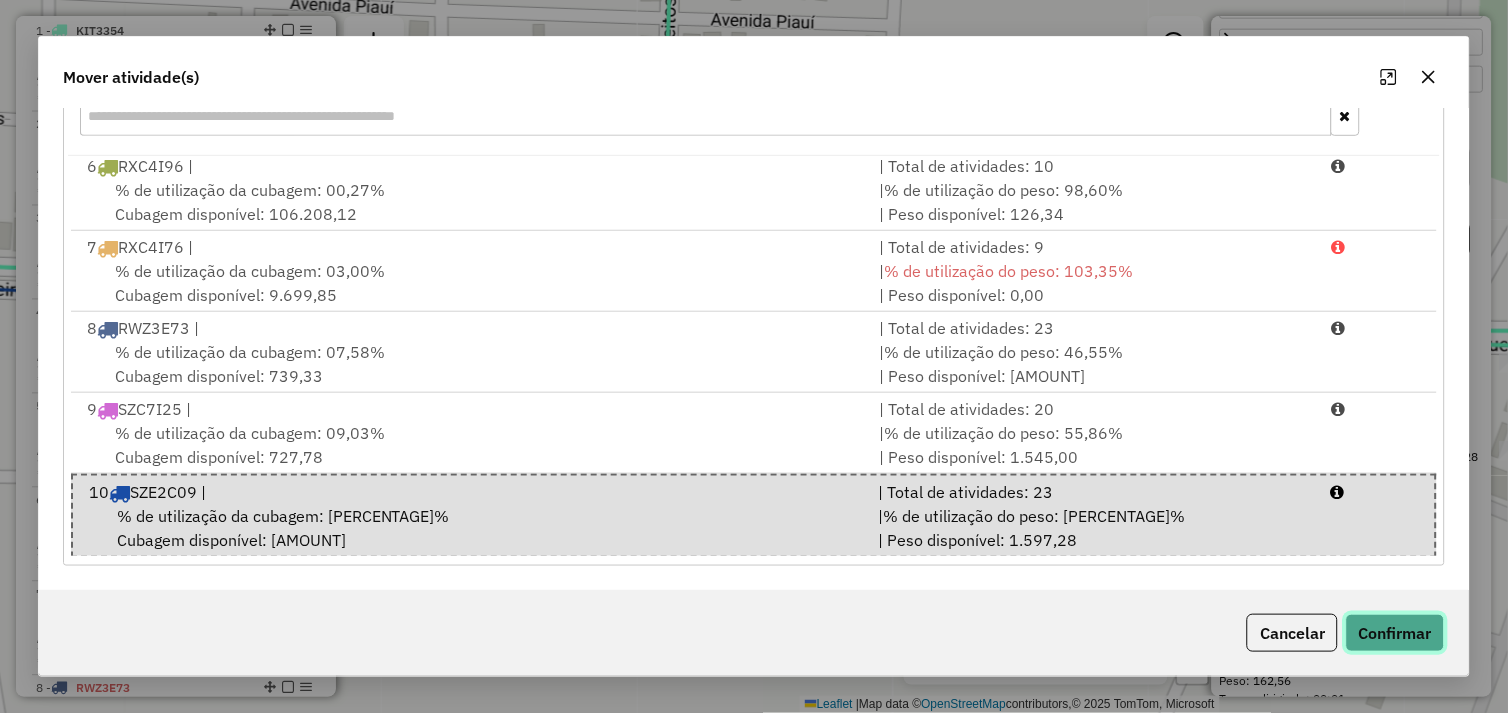 click on "Confirmar" 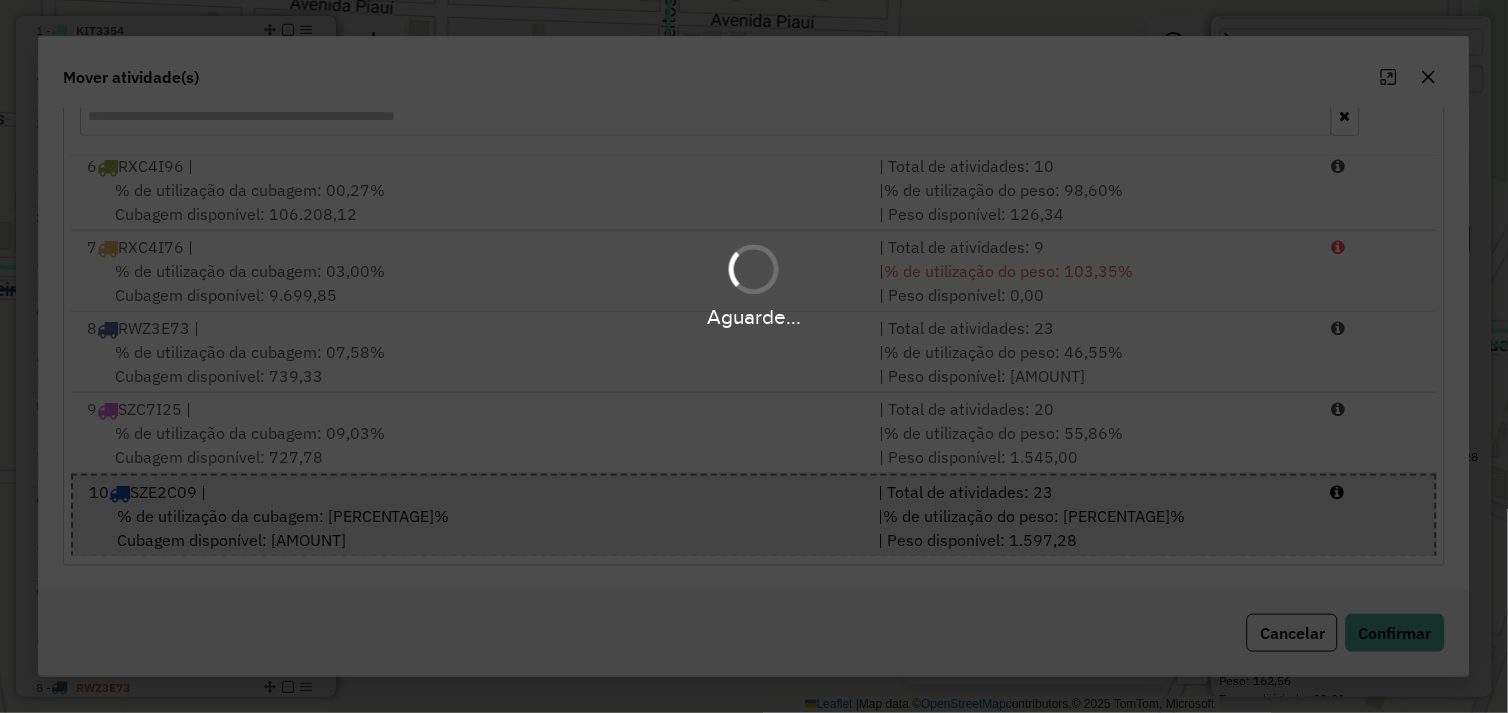 scroll, scrollTop: 0, scrollLeft: 0, axis: both 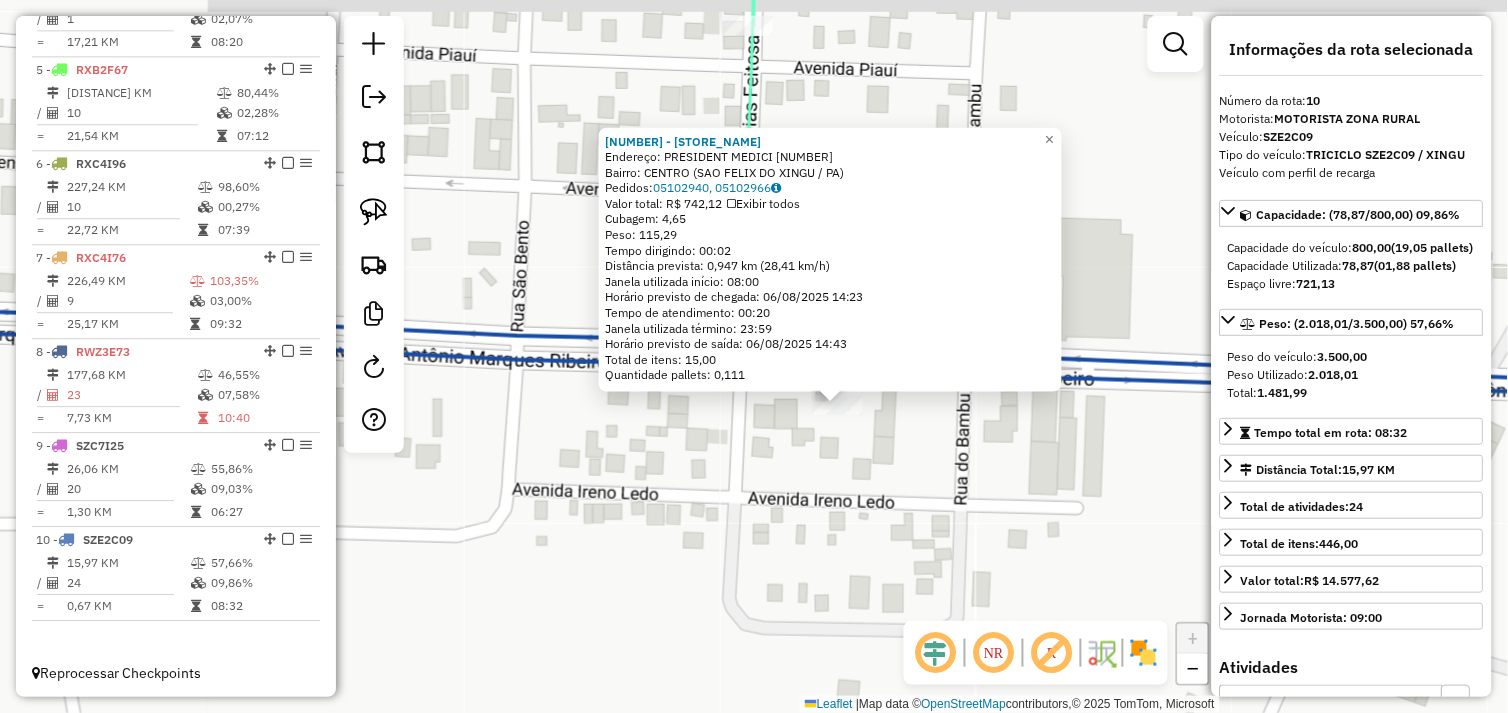 drag, startPoint x: 697, startPoint y: 396, endPoint x: 885, endPoint y: 492, distance: 211.09239 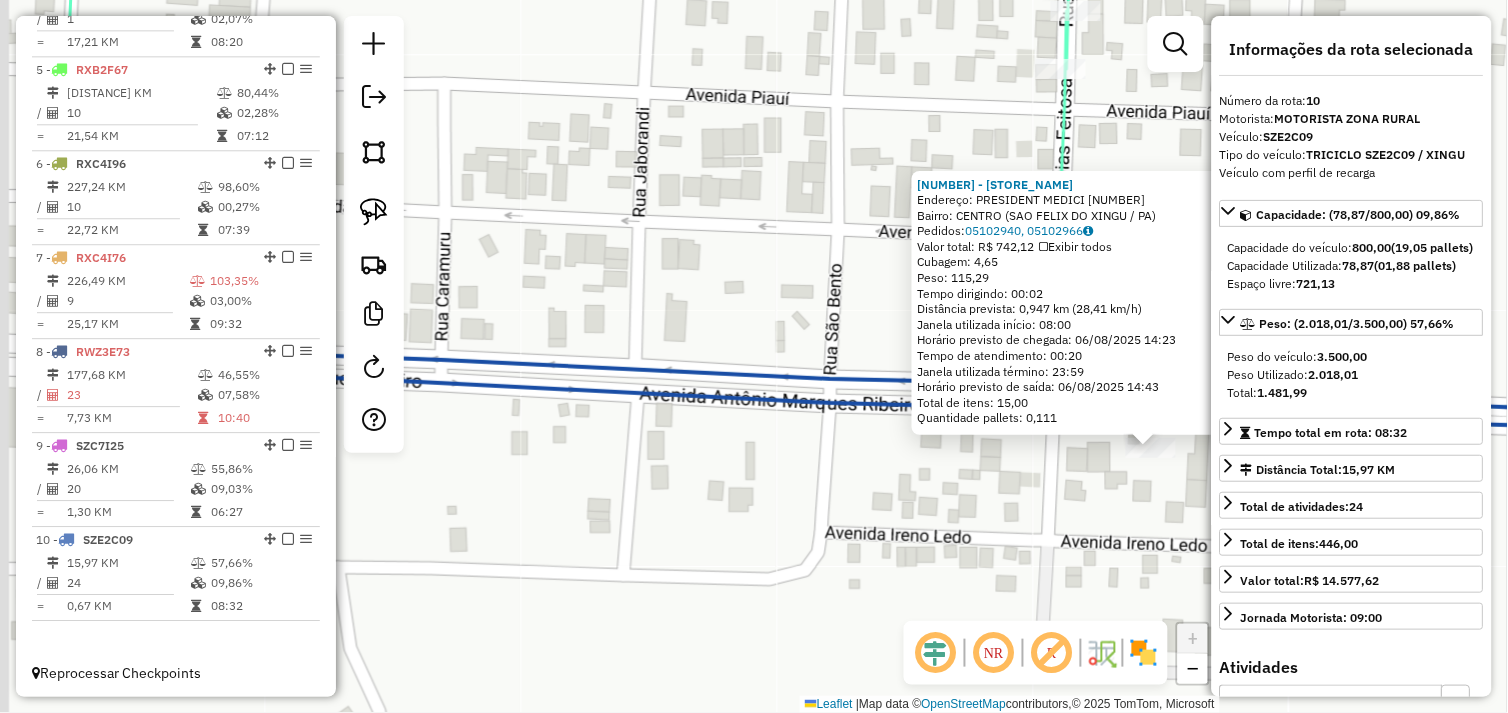 drag, startPoint x: 623, startPoint y: 456, endPoint x: 871, endPoint y: 450, distance: 248.07257 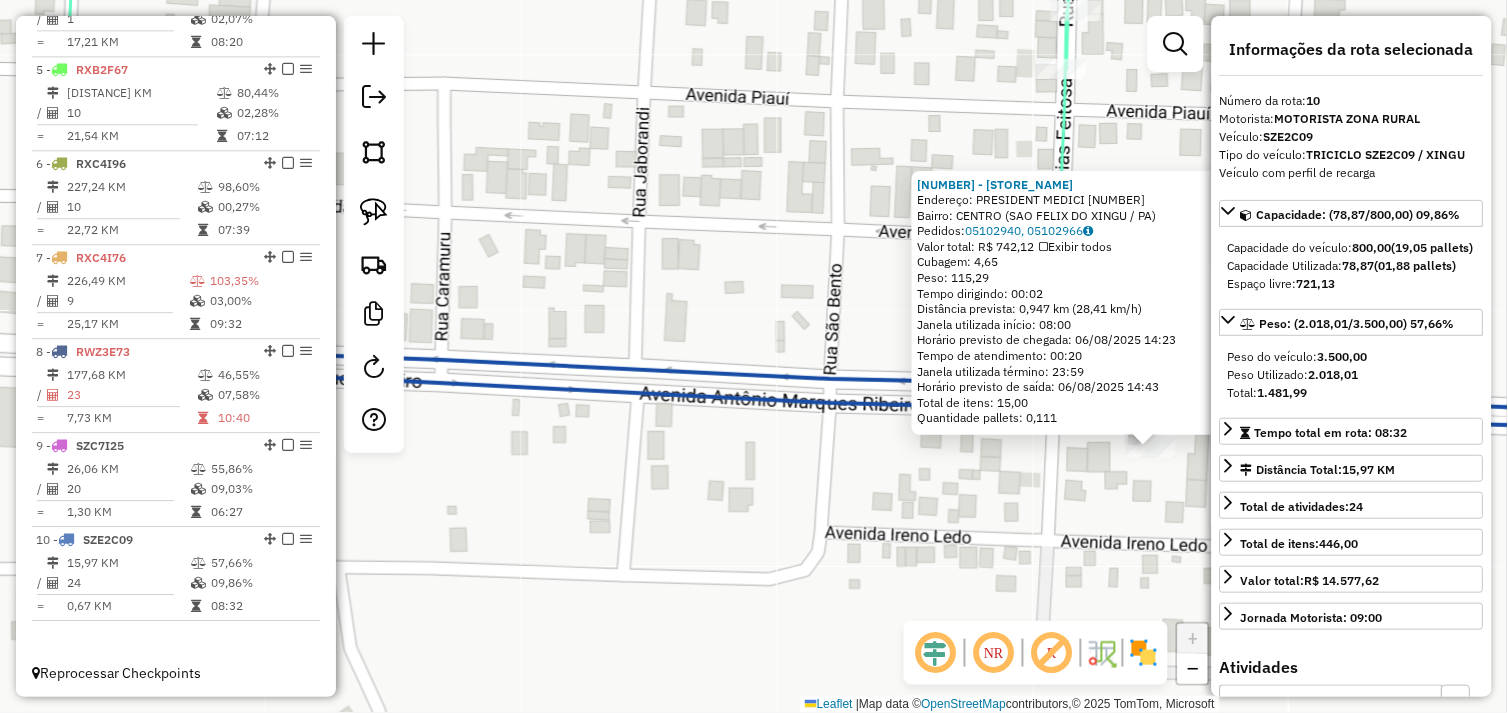 click on "273 - ARMAZEM BEER  Endereço:  PRESIDENTE MEDICI 700   Bairro: CENTRO (SAO FELIX DO XINGU / PA)   Pedidos:  05102940, 05102966   Valor total: R$ 742,12   Exibir todos   Cubagem: 4,65  Peso: 115,29  Tempo dirigindo: 00:02   Distância prevista: 0,947 km (28,41 km/h)   Janela utilizada início: 08:00   Horário previsto de chegada: 06/08/2025 14:23   Tempo de atendimento: 00:20   Janela utilizada término: 23:59   Horário previsto de saída: 06/08/2025 14:43   Total de itens: 15,00   Quantidade pallets: 0,111  × Janela de atendimento Grade de atendimento Capacidade Transportadoras Veículos Cliente Pedidos  Rotas Selecione os dias de semana para filtrar as janelas de atendimento  Seg   Ter   Qua   Qui   Sex   Sáb   Dom  Informe o período da janela de atendimento: De: Até:  Filtrar exatamente a janela do cliente  Considerar janela de atendimento padrão  Selecione os dias de semana para filtrar as grades de atendimento  Seg   Ter   Qua   Qui   Sex   Sáb   Dom   Peso mínimo:   Peso máximo:   De:   Até:" 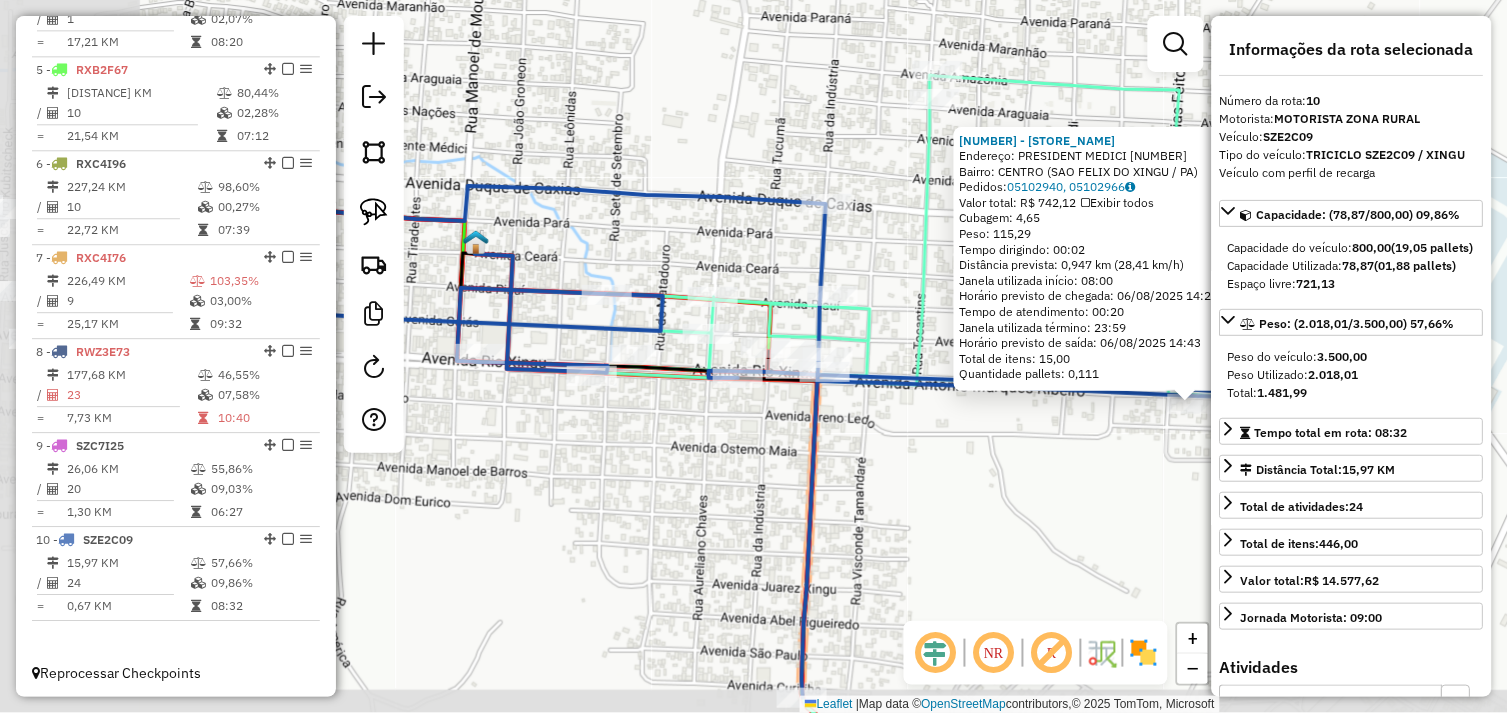 drag, startPoint x: 587, startPoint y: 482, endPoint x: 810, endPoint y: 421, distance: 231.19257 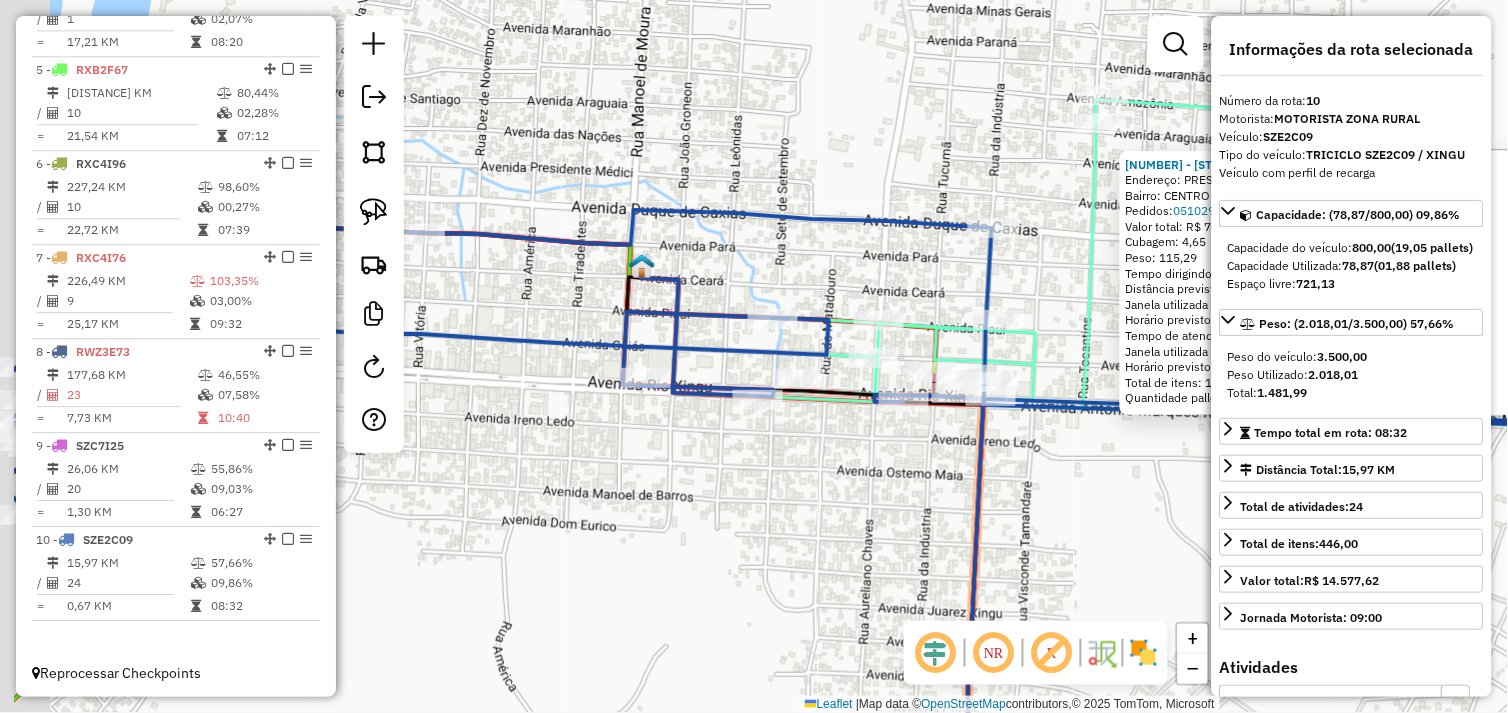drag, startPoint x: 670, startPoint y: 431, endPoint x: 905, endPoint y: 436, distance: 235.05319 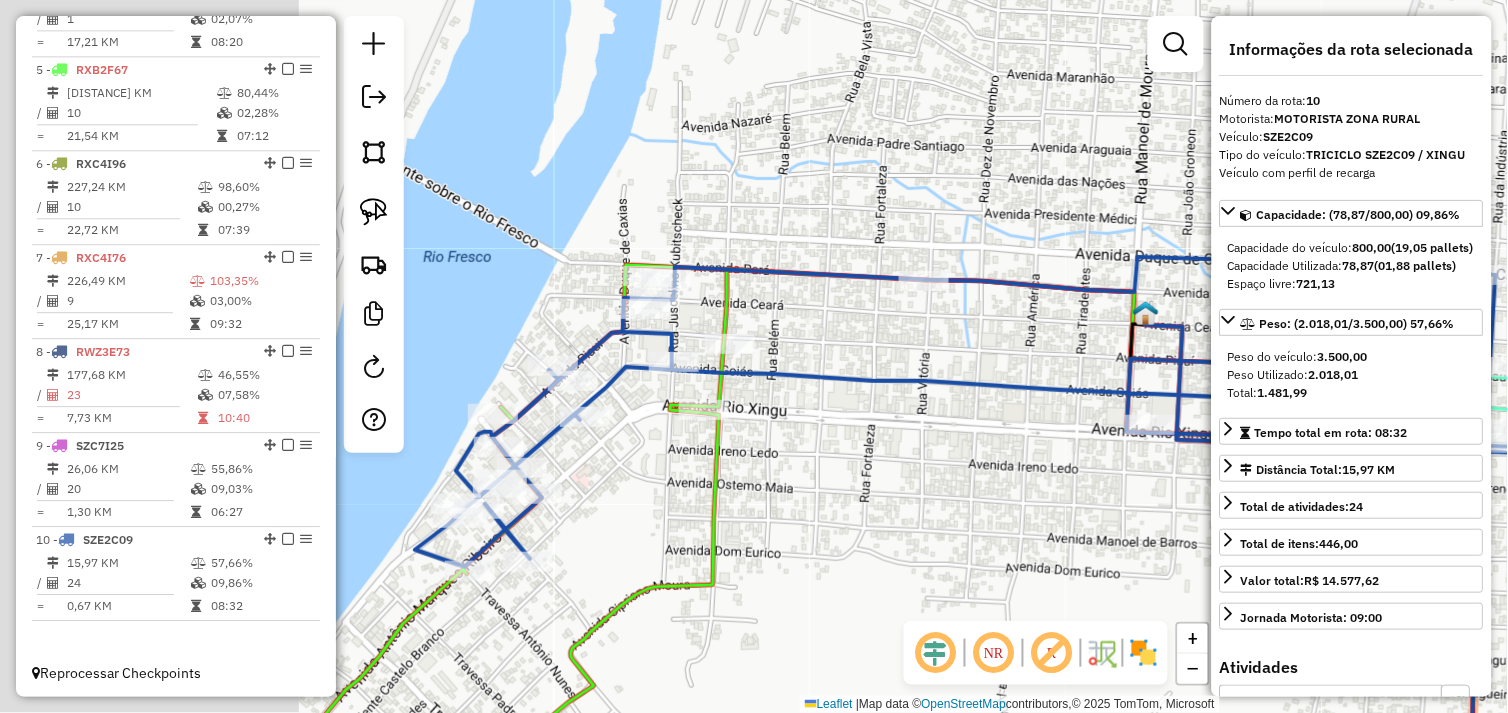 drag, startPoint x: 666, startPoint y: 456, endPoint x: 1024, endPoint y: 487, distance: 359.33966 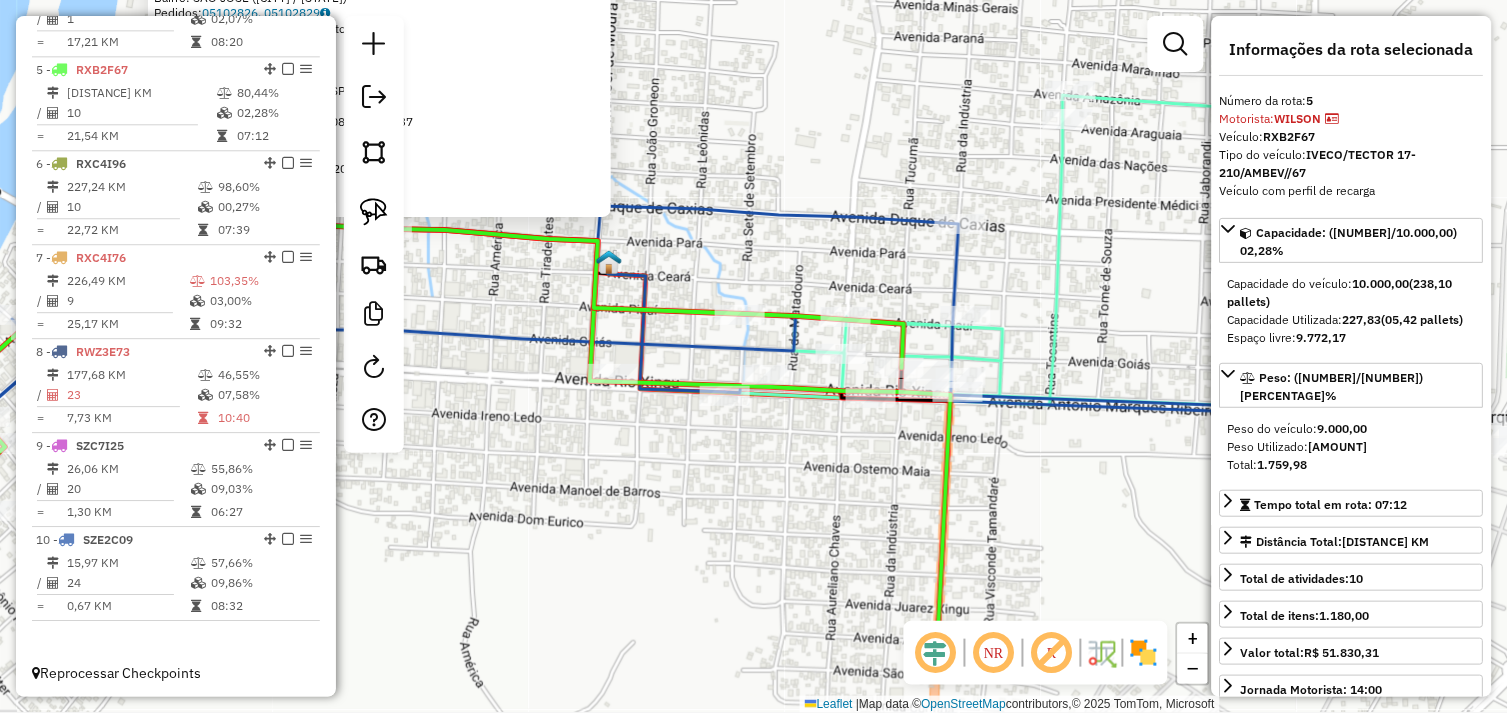 drag, startPoint x: 931, startPoint y: 571, endPoint x: 554, endPoint y: 442, distance: 398.45953 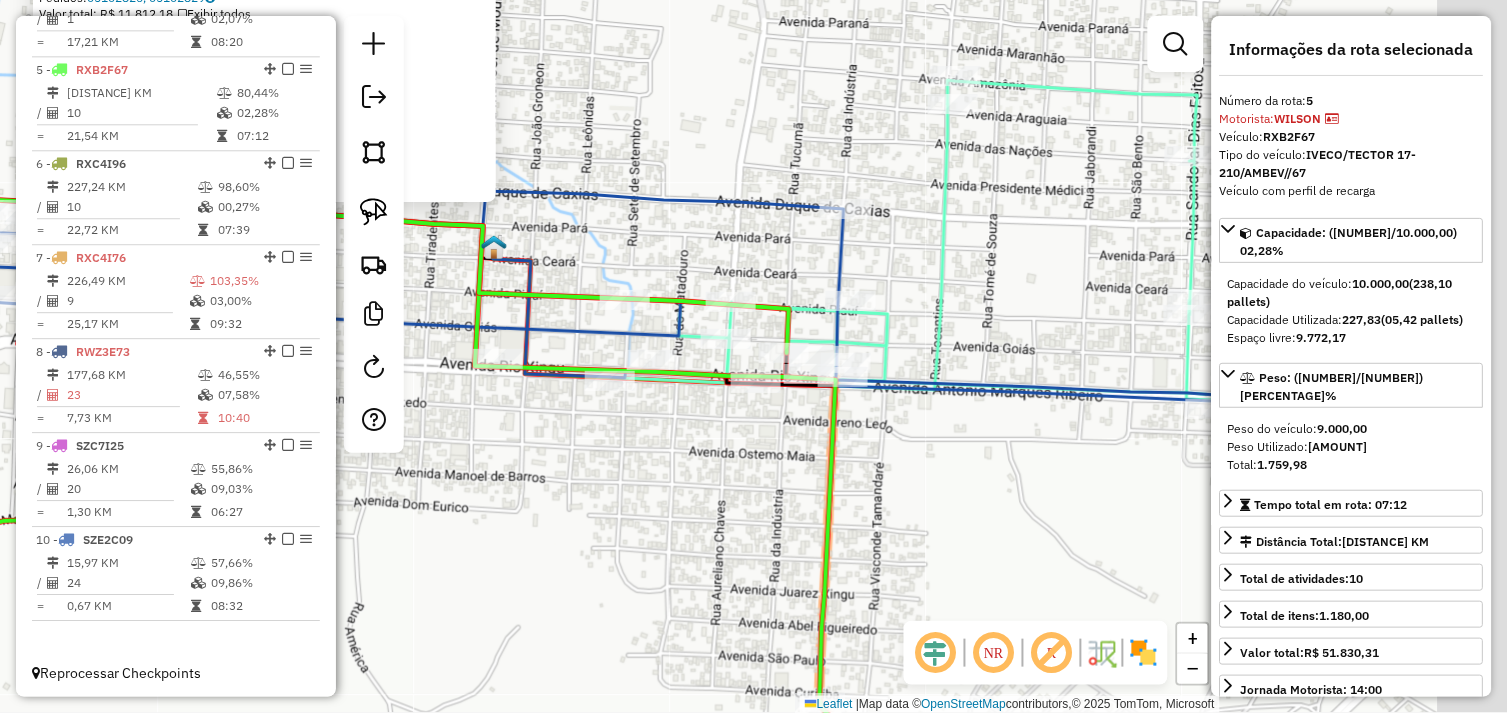 drag, startPoint x: 926, startPoint y: 538, endPoint x: 435, endPoint y: 474, distance: 495.1535 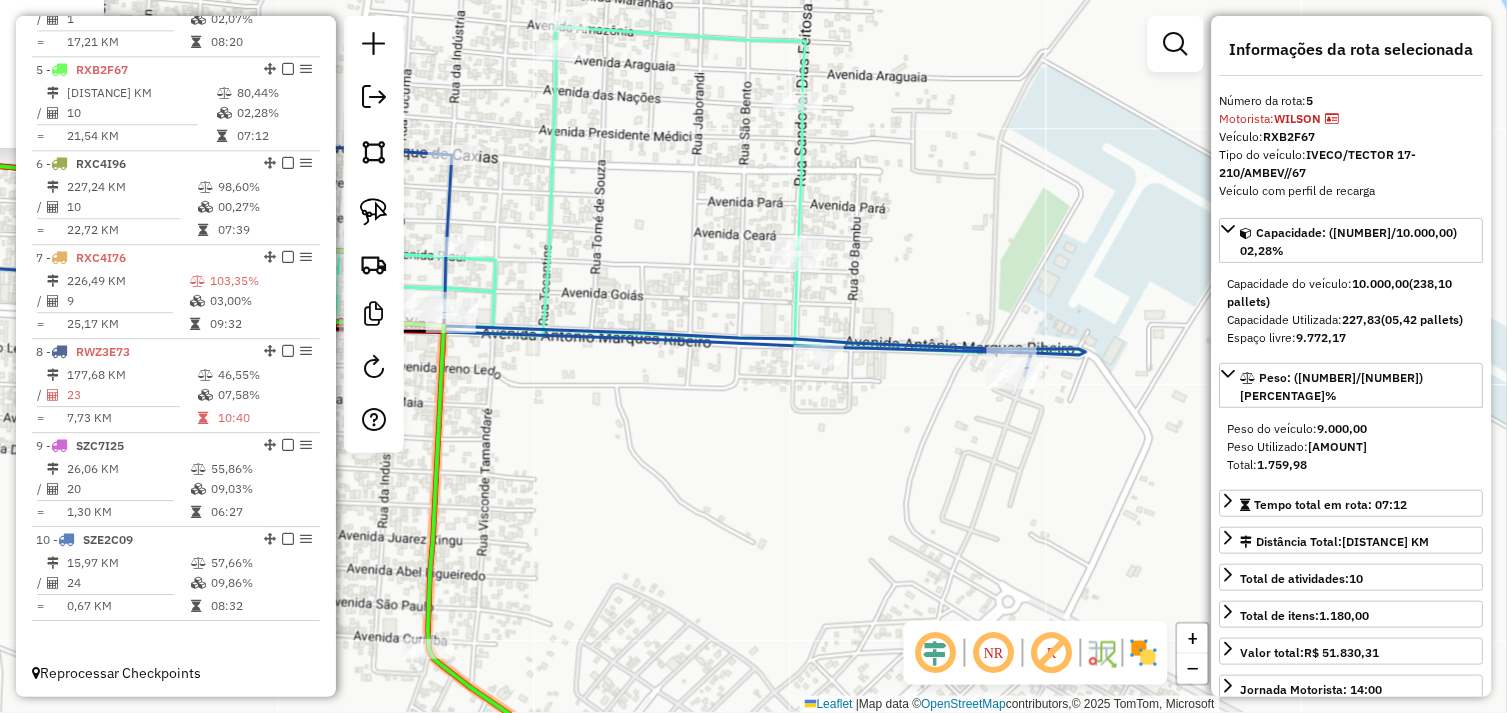 drag, startPoint x: 763, startPoint y: 474, endPoint x: 622, endPoint y: 470, distance: 141.05673 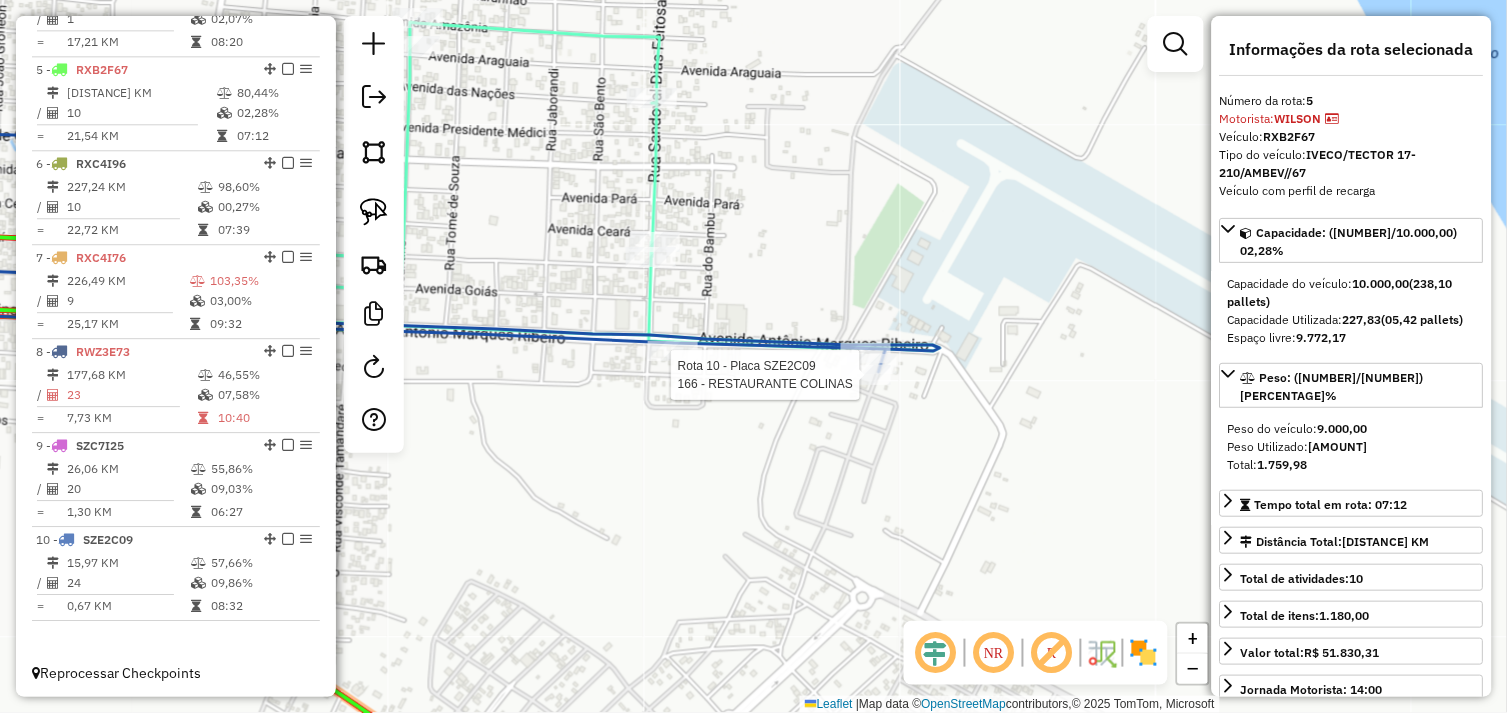 click 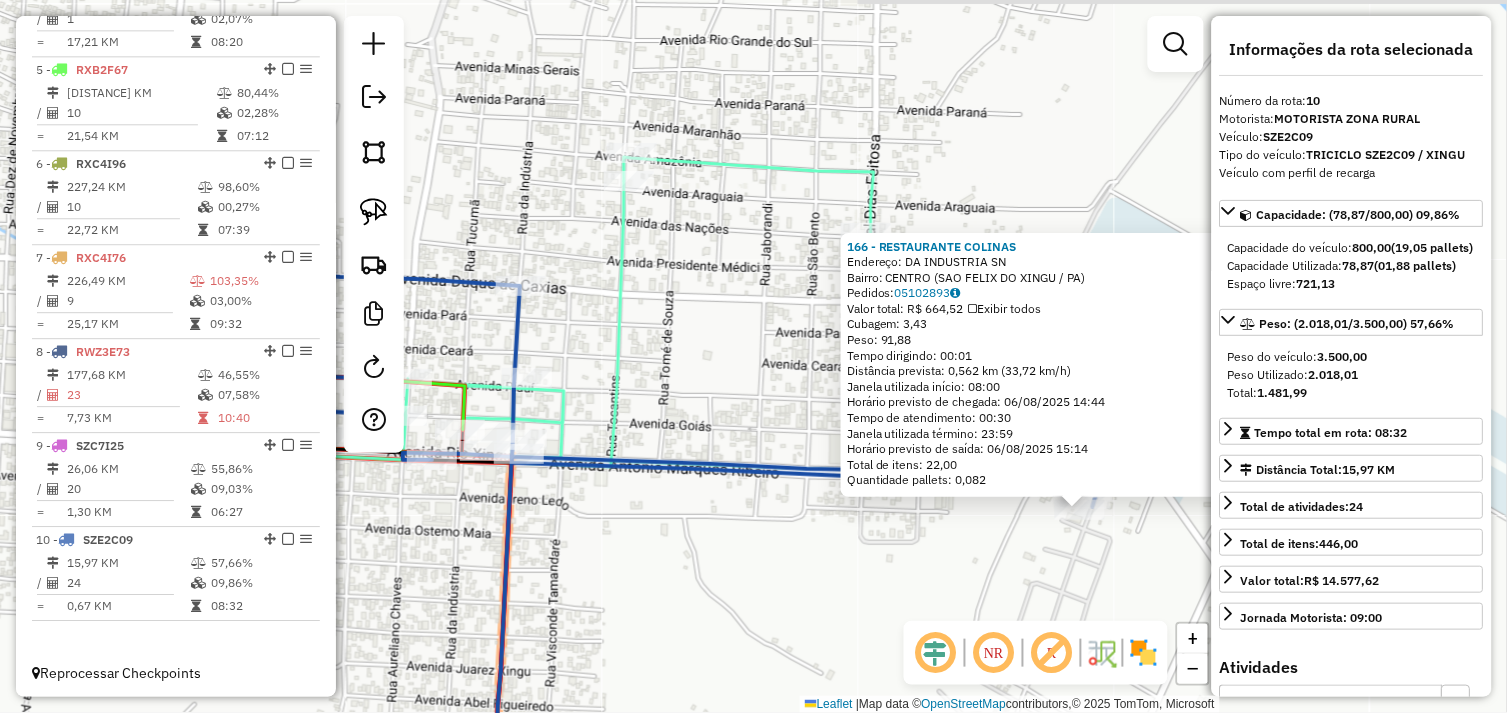 drag, startPoint x: 602, startPoint y: 382, endPoint x: 733, endPoint y: 503, distance: 178.33115 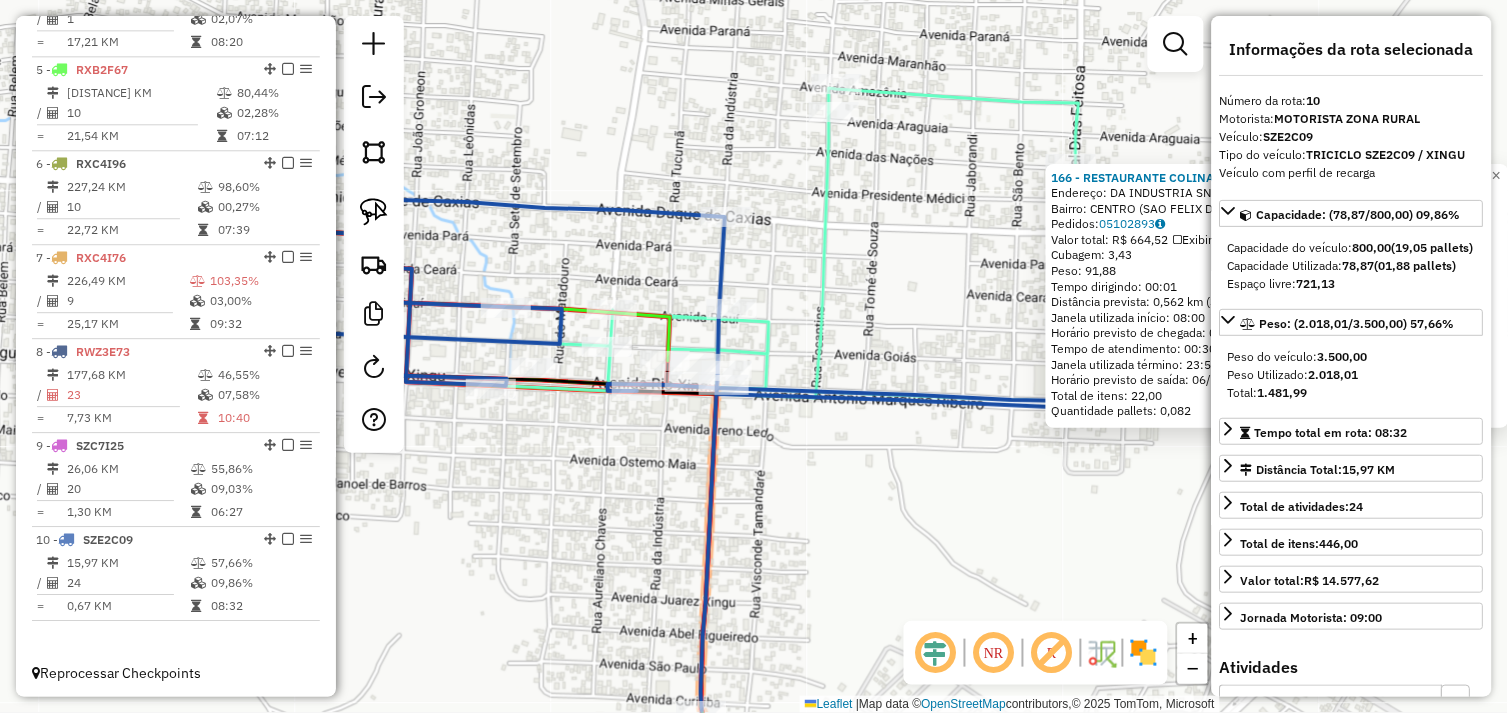 drag, startPoint x: 623, startPoint y: 540, endPoint x: 833, endPoint y: 470, distance: 221.35944 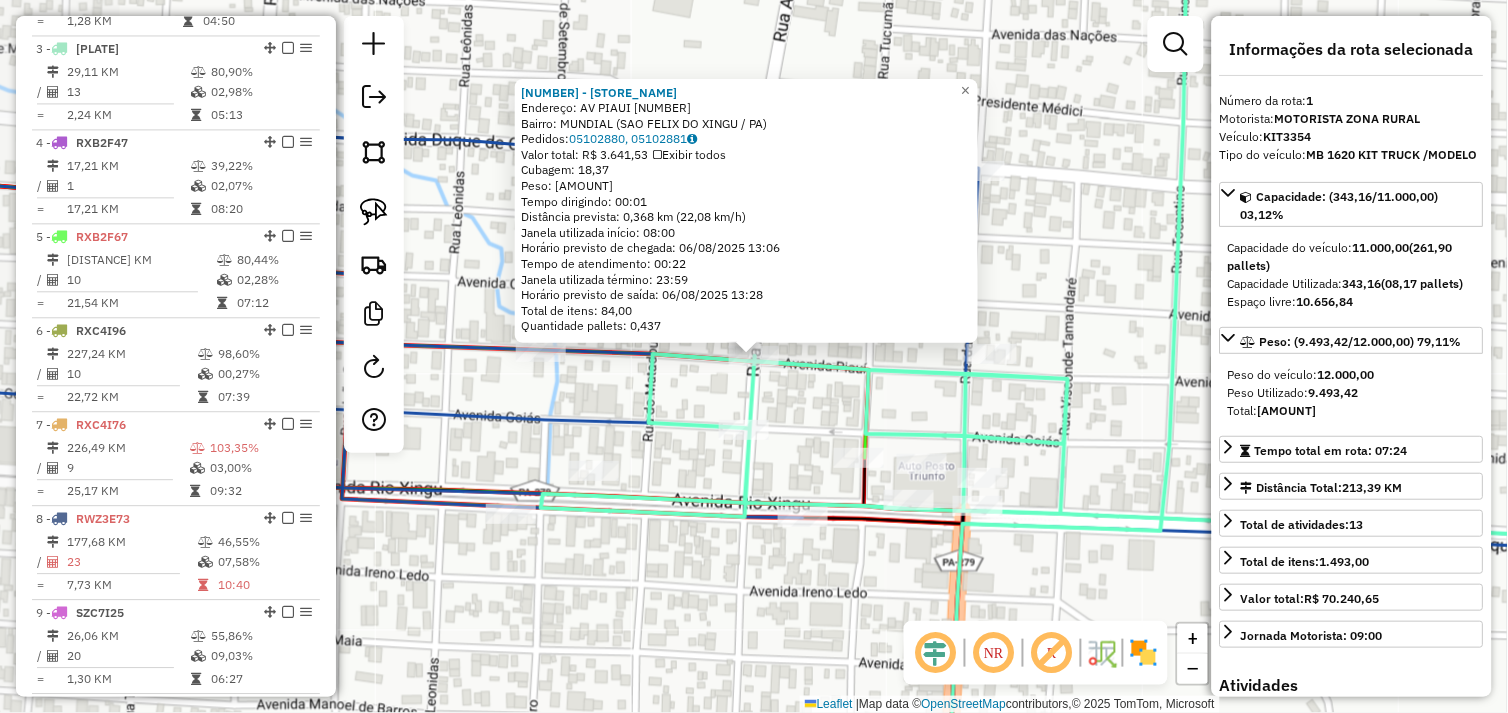 scroll, scrollTop: 748, scrollLeft: 0, axis: vertical 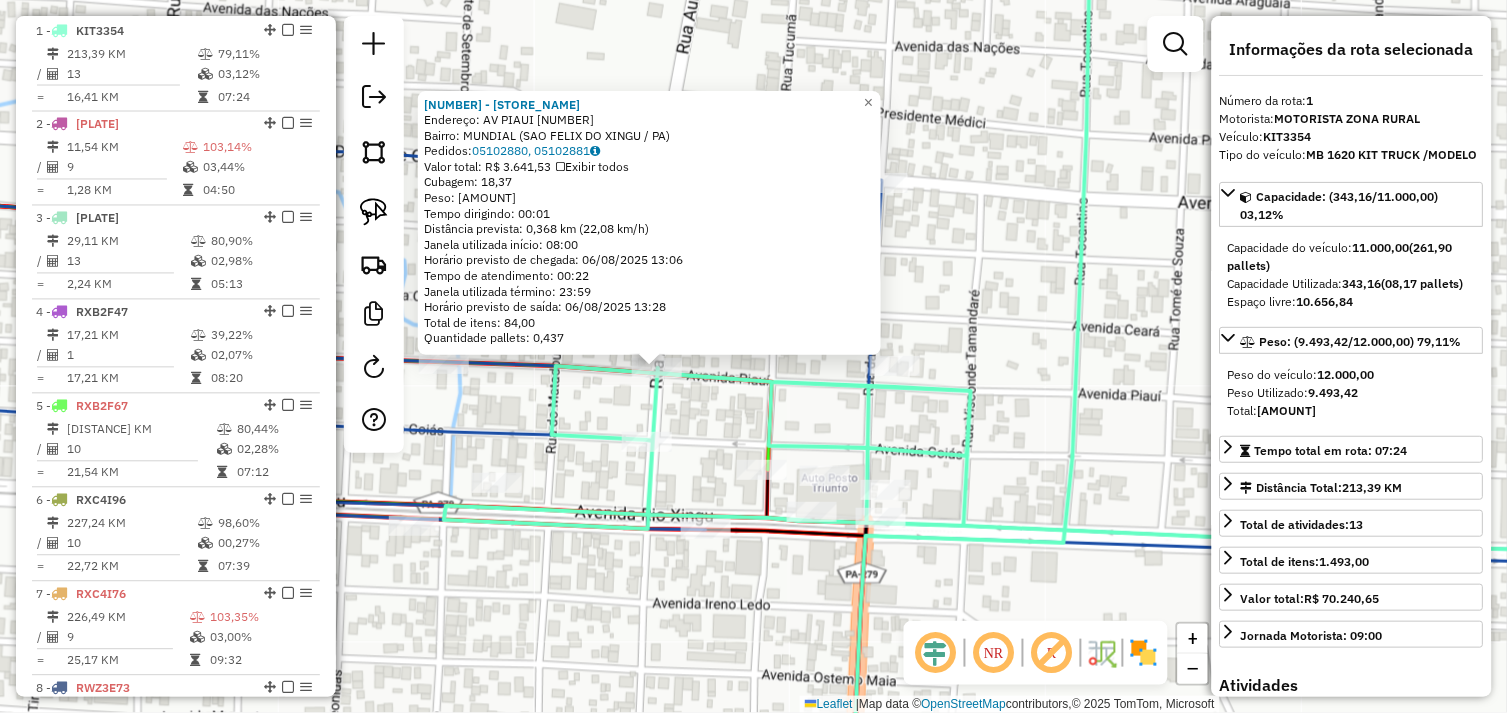 drag, startPoint x: 1082, startPoint y: 391, endPoint x: 971, endPoint y: 406, distance: 112.00893 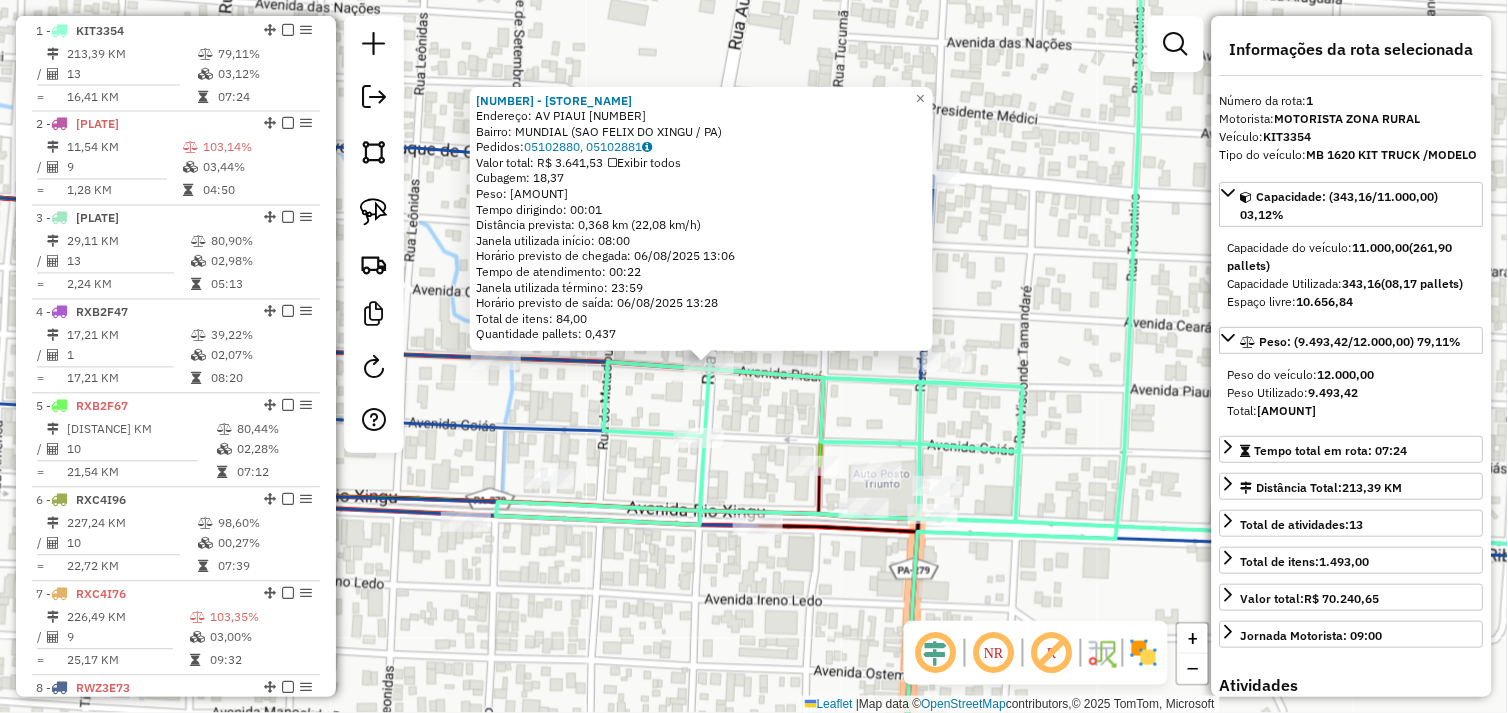 drag, startPoint x: 737, startPoint y: 404, endPoint x: 956, endPoint y: 387, distance: 219.65883 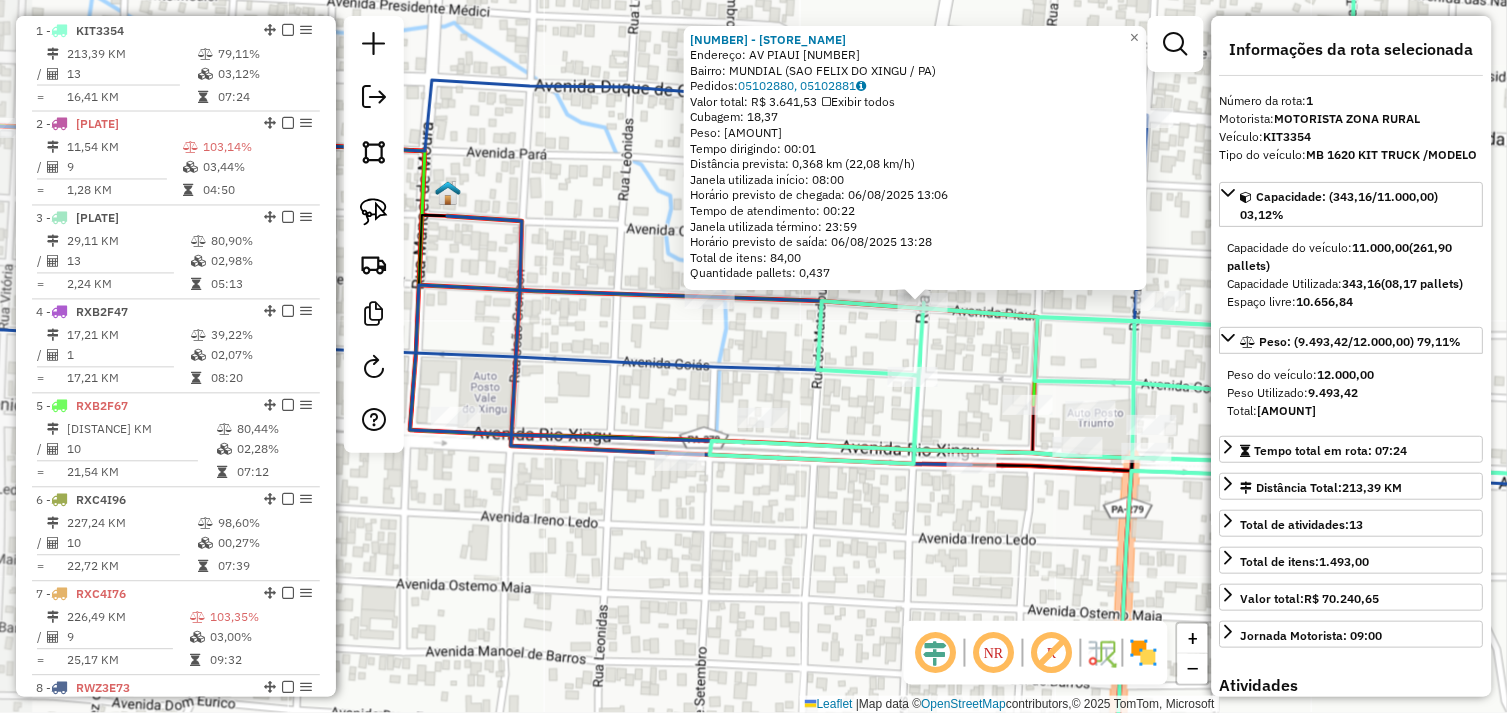 drag, startPoint x: 717, startPoint y: 397, endPoint x: 766, endPoint y: 344, distance: 72.18033 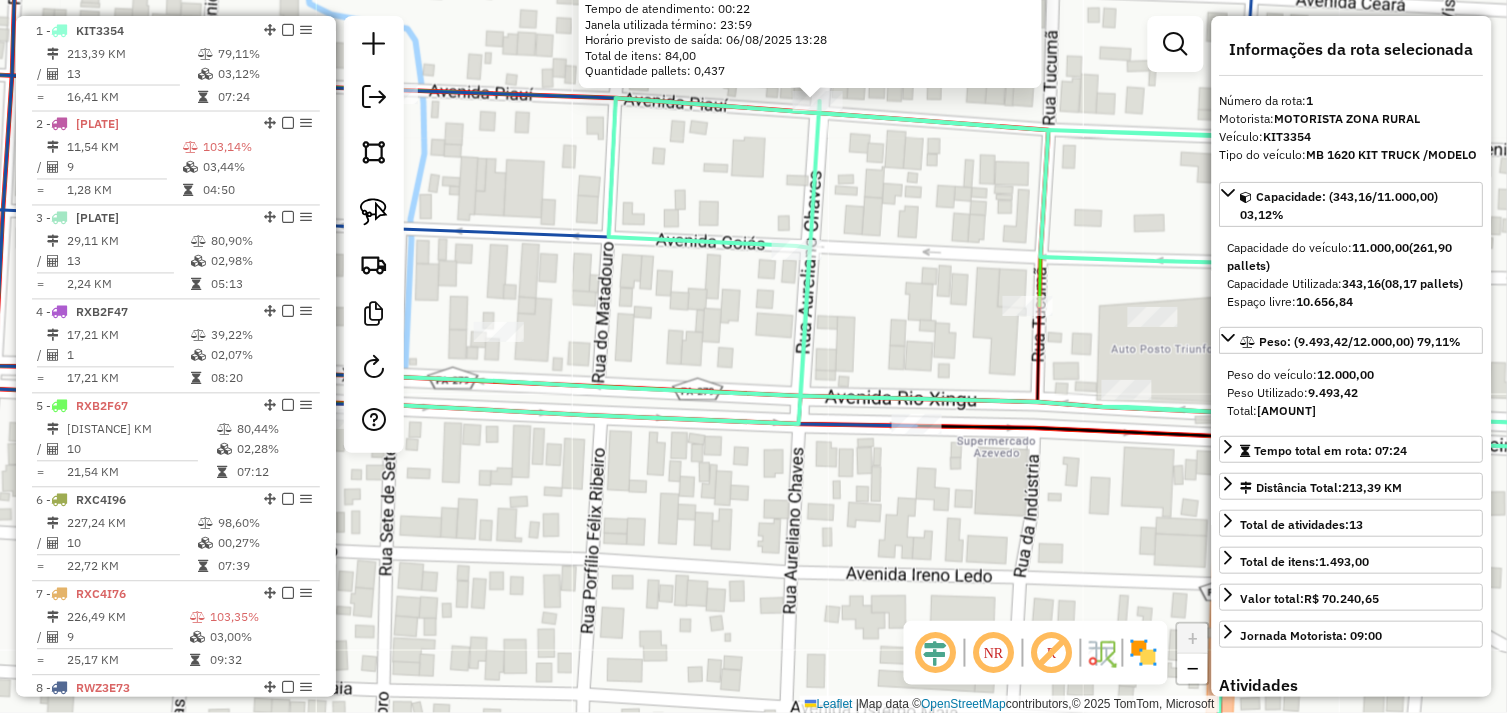 drag, startPoint x: 982, startPoint y: 467, endPoint x: 622, endPoint y: 450, distance: 360.40115 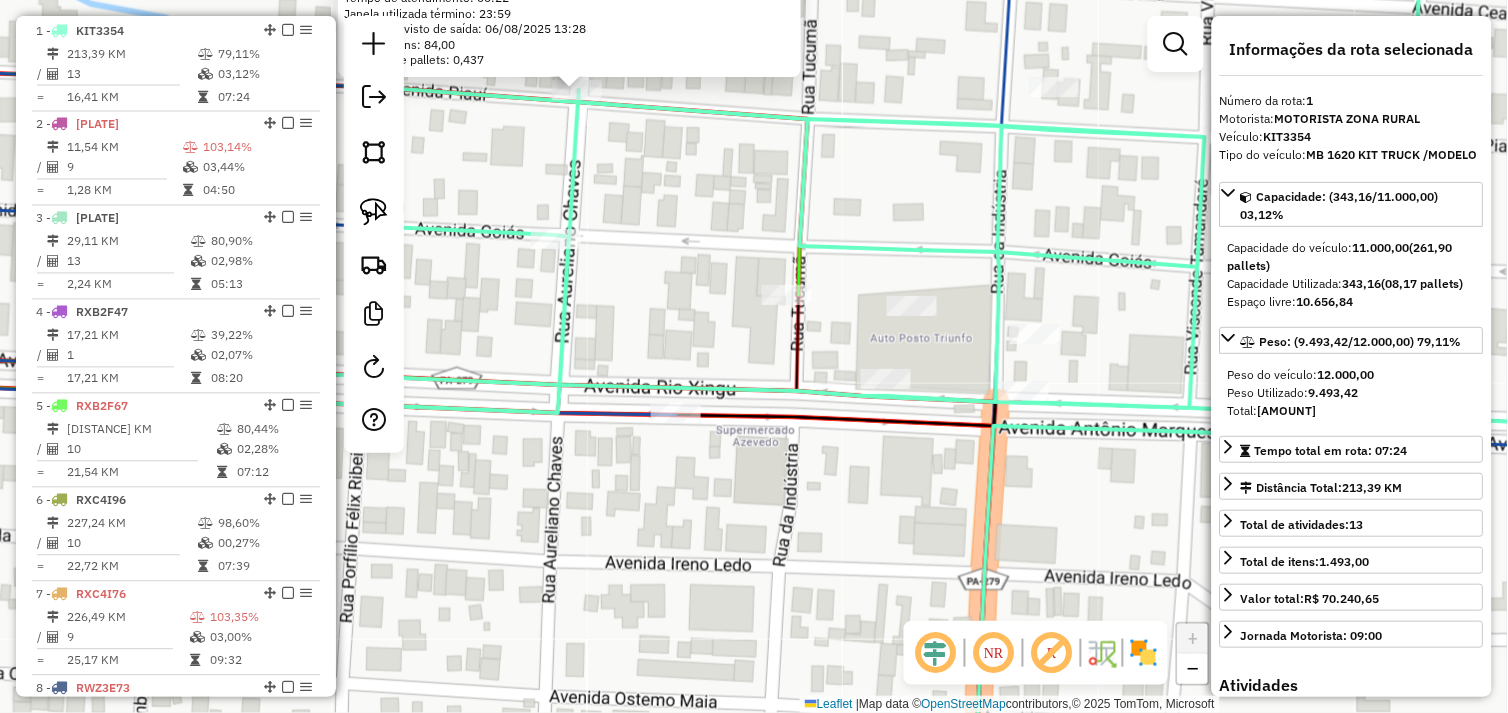 click on "7766 - GT  BEER  Endereço:  AV PIAUI 3169   Bairro: MUNDIAL (SAO FELIX DO XINGU / PA)   Pedidos:  05102880, 05102881   Valor total: R$ 3.641,53   Exibir todos   Cubagem: 18,37  Peso: 517,40  Tempo dirigindo: 00:01   Distância prevista: 0,368 km (22,08 km/h)   Janela utilizada início: 08:00   Horário previsto de chegada: 06/08/2025 13:06   Tempo de atendimento: 00:22   Janela utilizada término: 23:59   Horário previsto de saída: 06/08/2025 13:28   Total de itens: 84,00   Quantidade pallets: 0,437  × Janela de atendimento Grade de atendimento Capacidade Transportadoras Veículos Cliente Pedidos  Rotas Selecione os dias de semana para filtrar as janelas de atendimento  Seg   Ter   Qua   Qui   Sex   Sáb   Dom  Informe o período da janela de atendimento: De: Até:  Filtrar exatamente a janela do cliente  Considerar janela de atendimento padrão  Selecione os dias de semana para filtrar as grades de atendimento  Seg   Ter   Qua   Qui   Sex   Sáb   Dom   Clientes fora do dia de atendimento selecionado De:" 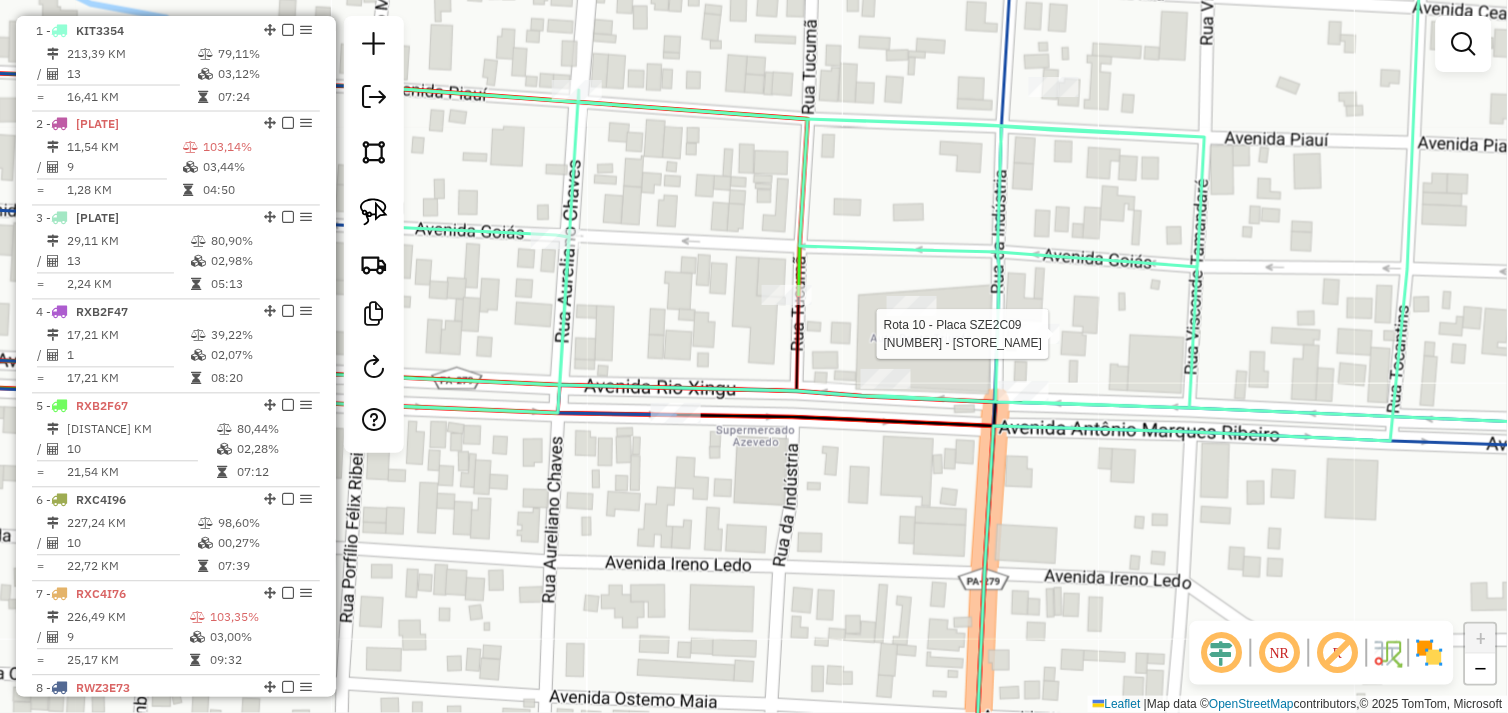 click 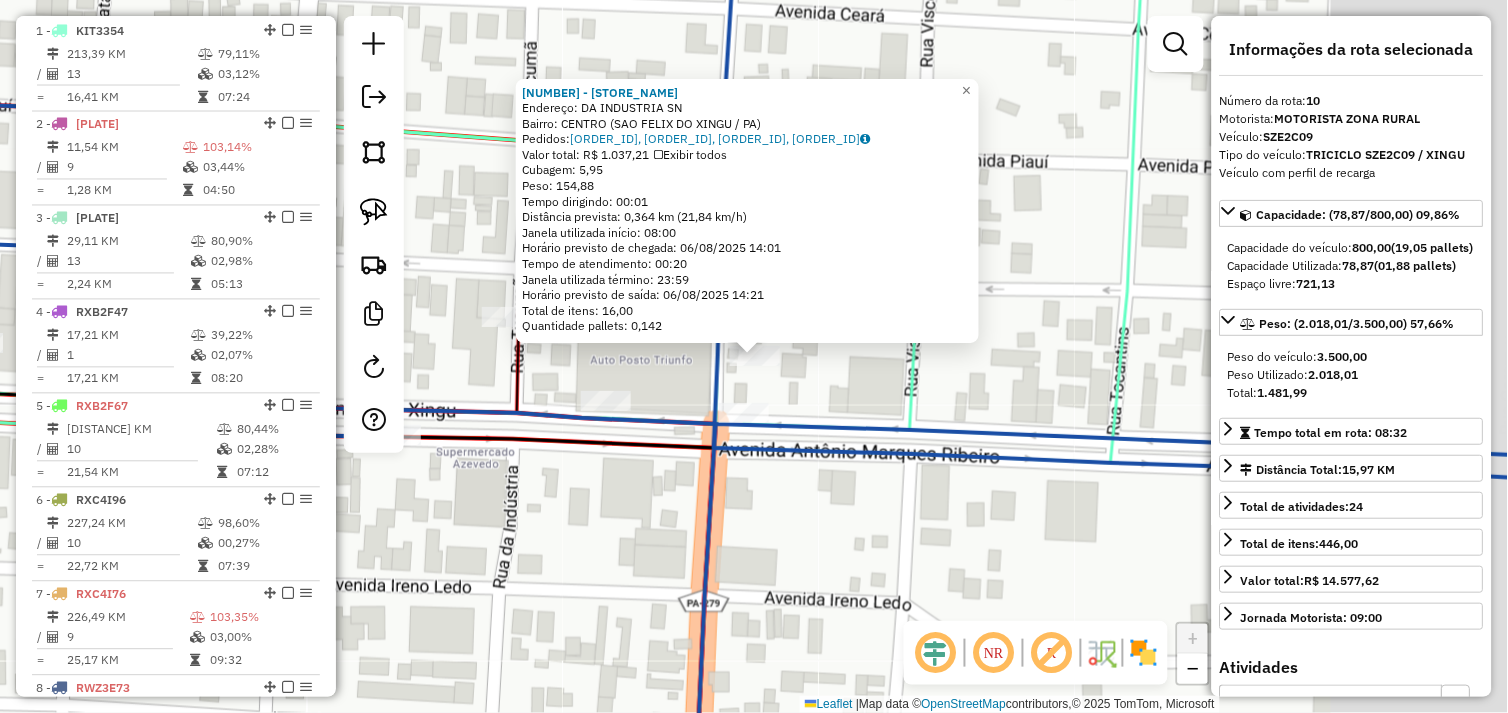 scroll, scrollTop: 1085, scrollLeft: 0, axis: vertical 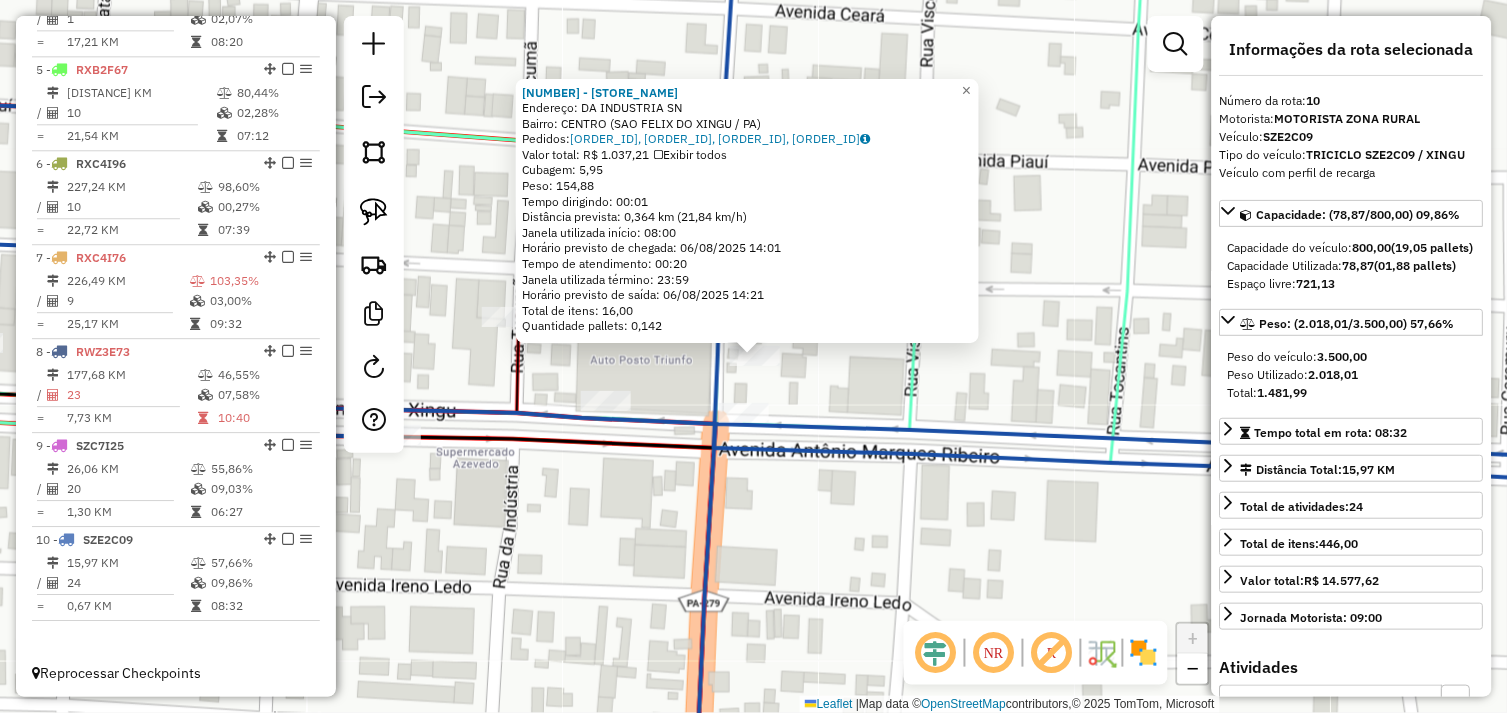 click on "113 - SABOR D CASA  Endereço:  DA INDUSTRIA SN   Bairro: CENTRO (SAO FELIX DO XINGU / PA)   Pedidos:  05102960, 05102961, 05102975, 05102976   Valor total: R$ 1.037,21   Exibir todos   Cubagem: 5,95  Peso: 154,88  Tempo dirigindo: 00:01   Distância prevista: 0,364 km (21,84 km/h)   Janela utilizada início: 08:00   Horário previsto de chegada: 06/08/2025 14:01   Tempo de atendimento: 00:20   Janela utilizada término: 23:59   Horário previsto de saída: 06/08/2025 14:21   Total de itens: 16,00   Quantidade pallets: 0,142  × Janela de atendimento Grade de atendimento Capacidade Transportadoras Veículos Cliente Pedidos  Rotas Selecione os dias de semana para filtrar as janelas de atendimento  Seg   Ter   Qua   Qui   Sex   Sáb   Dom  Informe o período da janela de atendimento: De: Até:  Filtrar exatamente a janela do cliente  Considerar janela de atendimento padrão  Selecione os dias de semana para filtrar as grades de atendimento  Seg   Ter   Qua   Qui   Sex   Sáb   Dom   Peso mínimo:   De:   Até:" 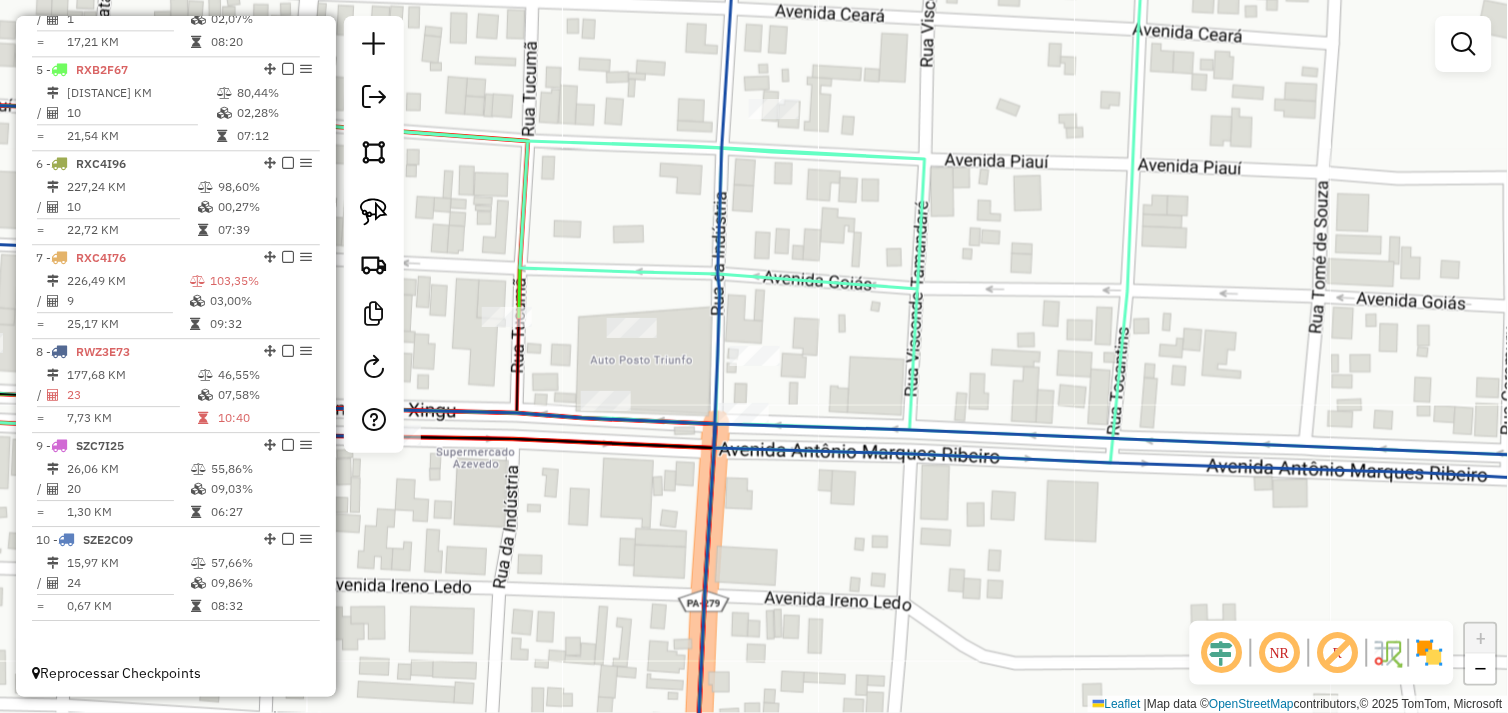 drag, startPoint x: 633, startPoint y: 484, endPoint x: 953, endPoint y: 510, distance: 321.0545 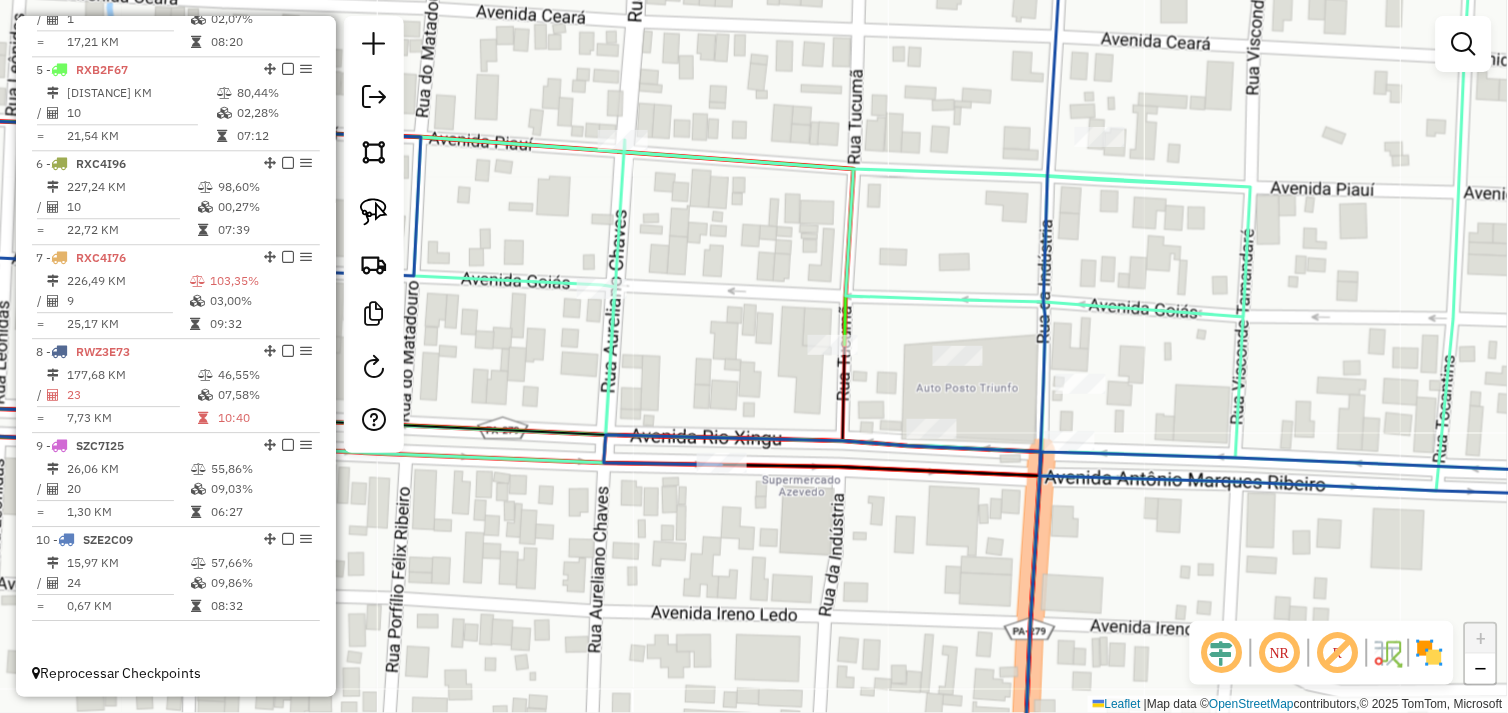 drag, startPoint x: 510, startPoint y: 506, endPoint x: 881, endPoint y: 511, distance: 371.0337 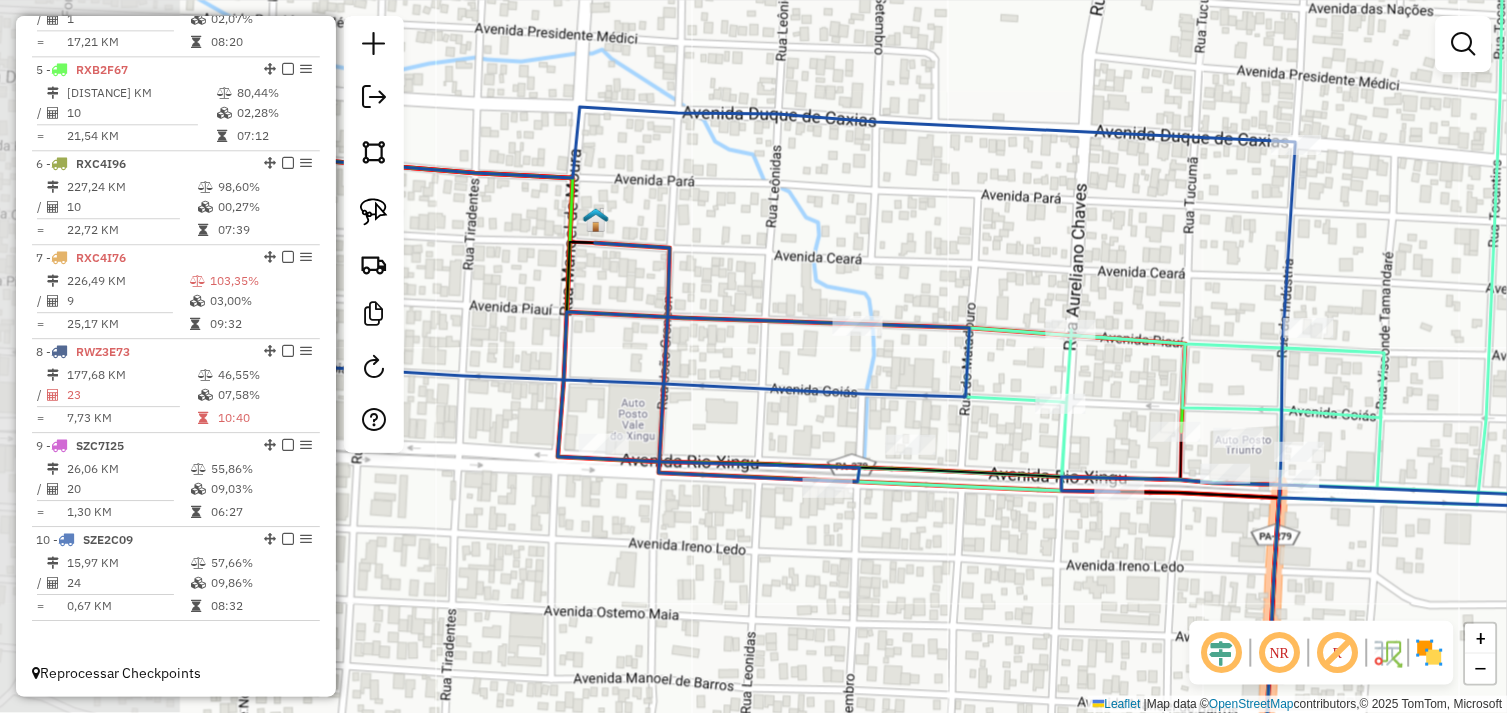 drag, startPoint x: 607, startPoint y: 480, endPoint x: 838, endPoint y: 494, distance: 231.42386 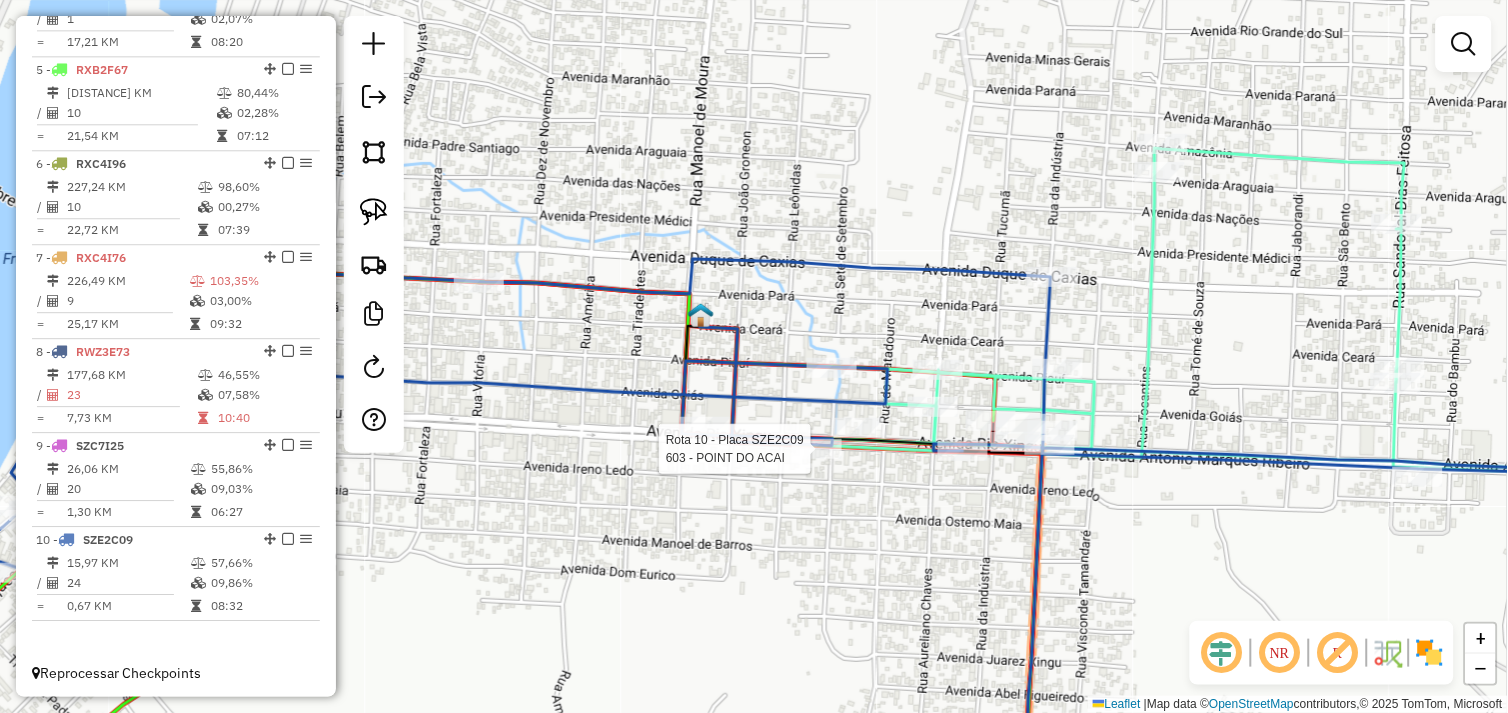drag, startPoint x: 606, startPoint y: 488, endPoint x: 1106, endPoint y: 474, distance: 500.19595 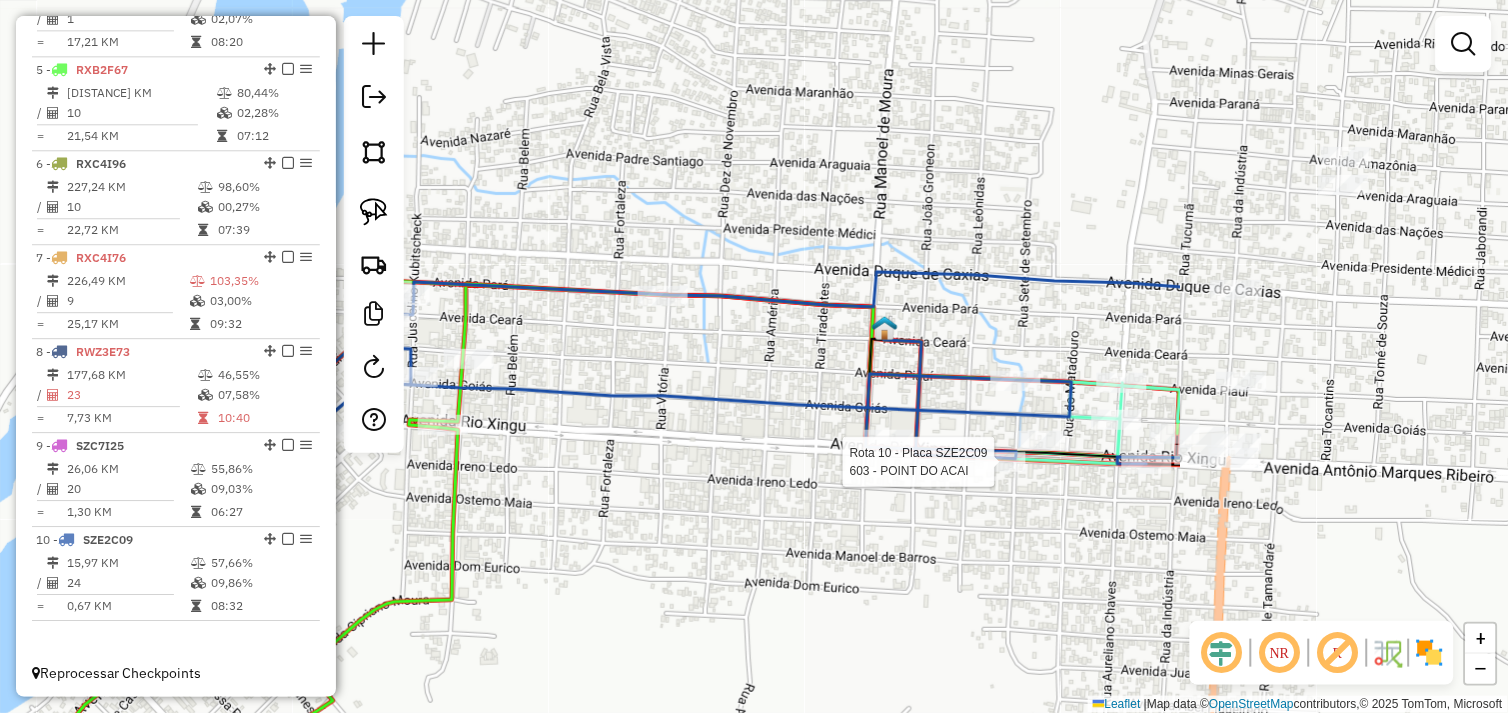drag, startPoint x: 1060, startPoint y: 512, endPoint x: 911, endPoint y: 531, distance: 150.20653 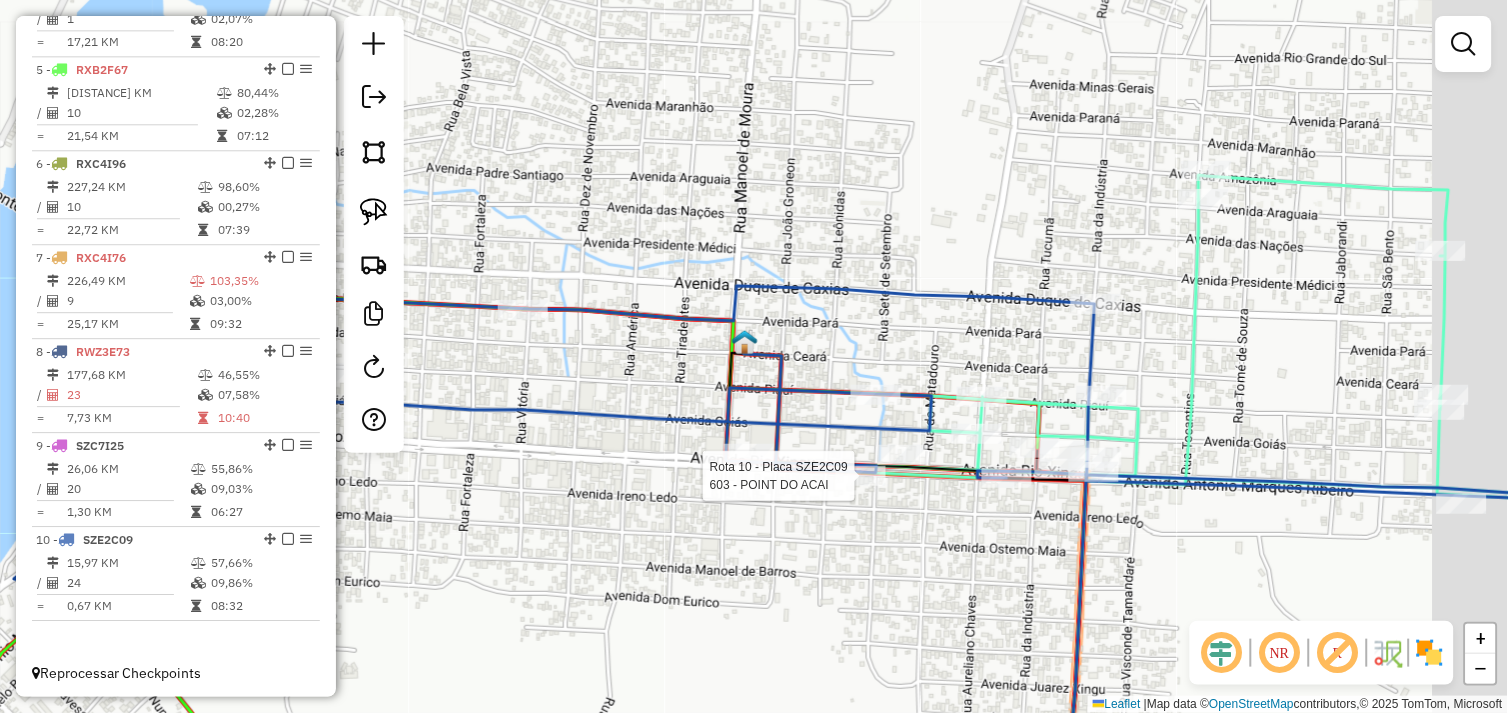 drag, startPoint x: 966, startPoint y: 530, endPoint x: 748, endPoint y: 570, distance: 221.63934 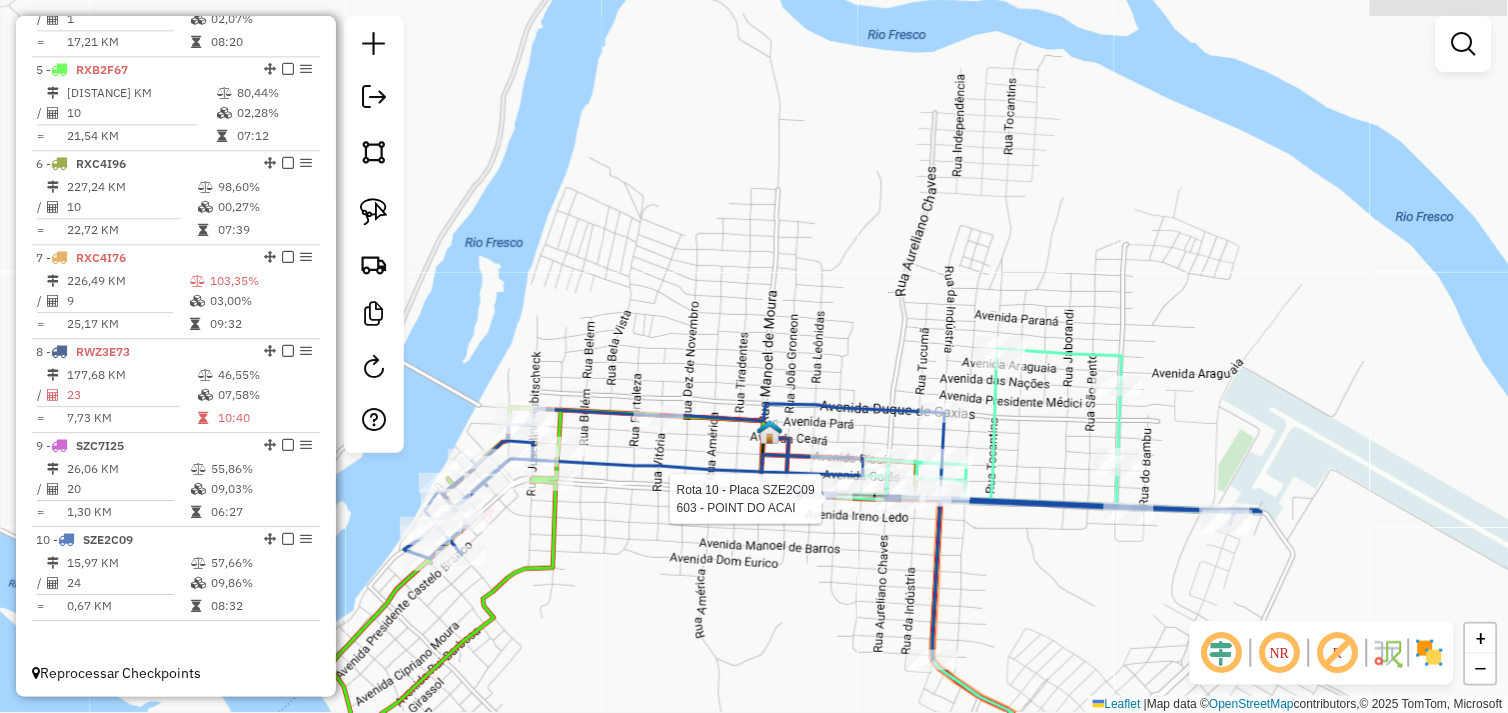 drag, startPoint x: 937, startPoint y: 588, endPoint x: 846, endPoint y: 531, distance: 107.37784 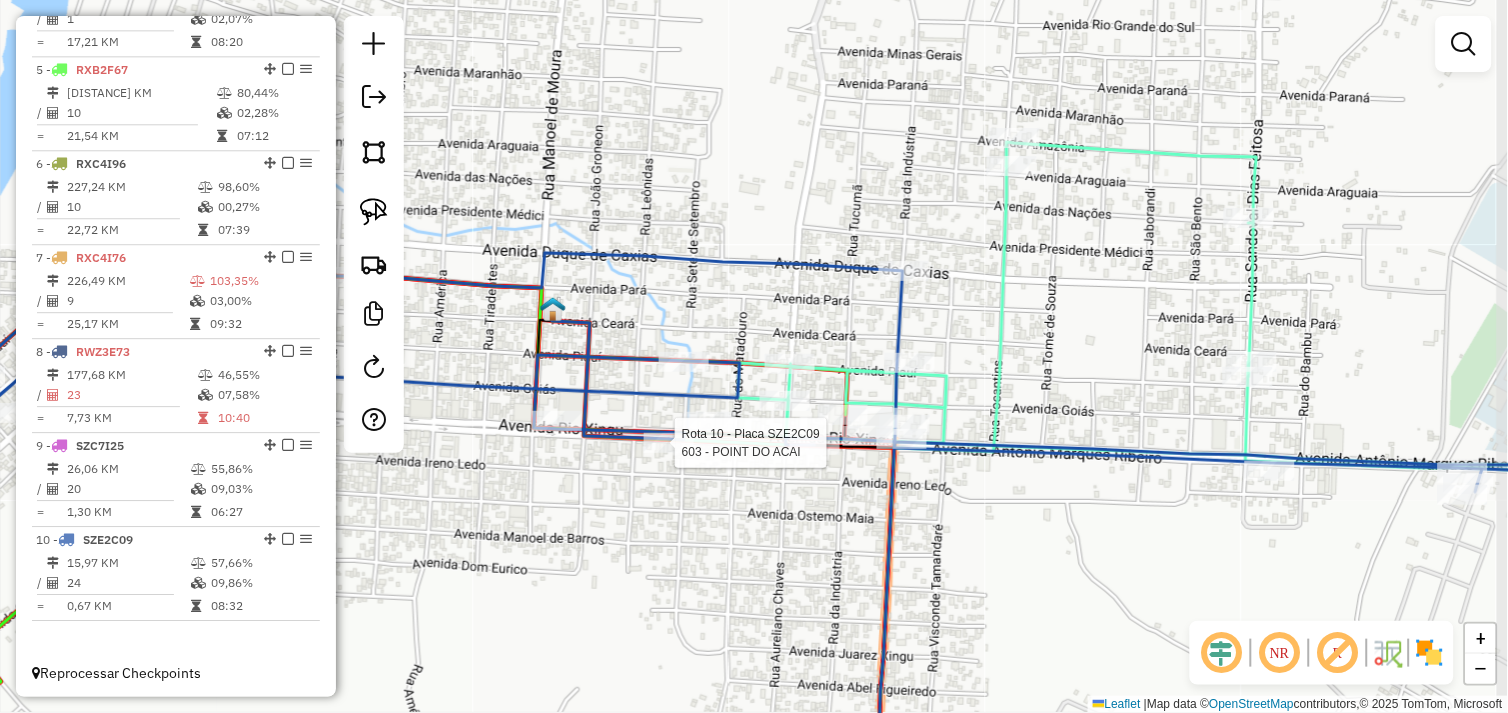 drag, startPoint x: 1025, startPoint y: 504, endPoint x: 977, endPoint y: 480, distance: 53.66563 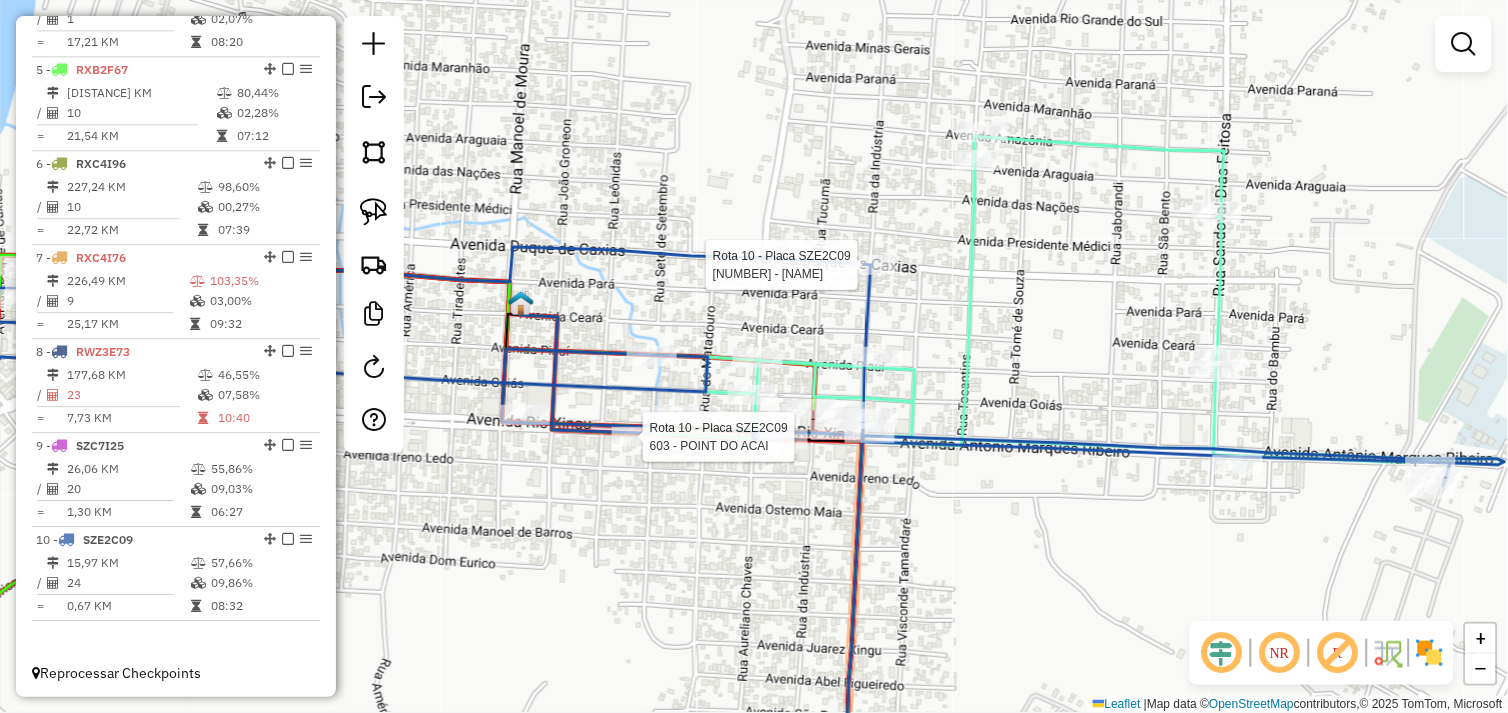 select on "*********" 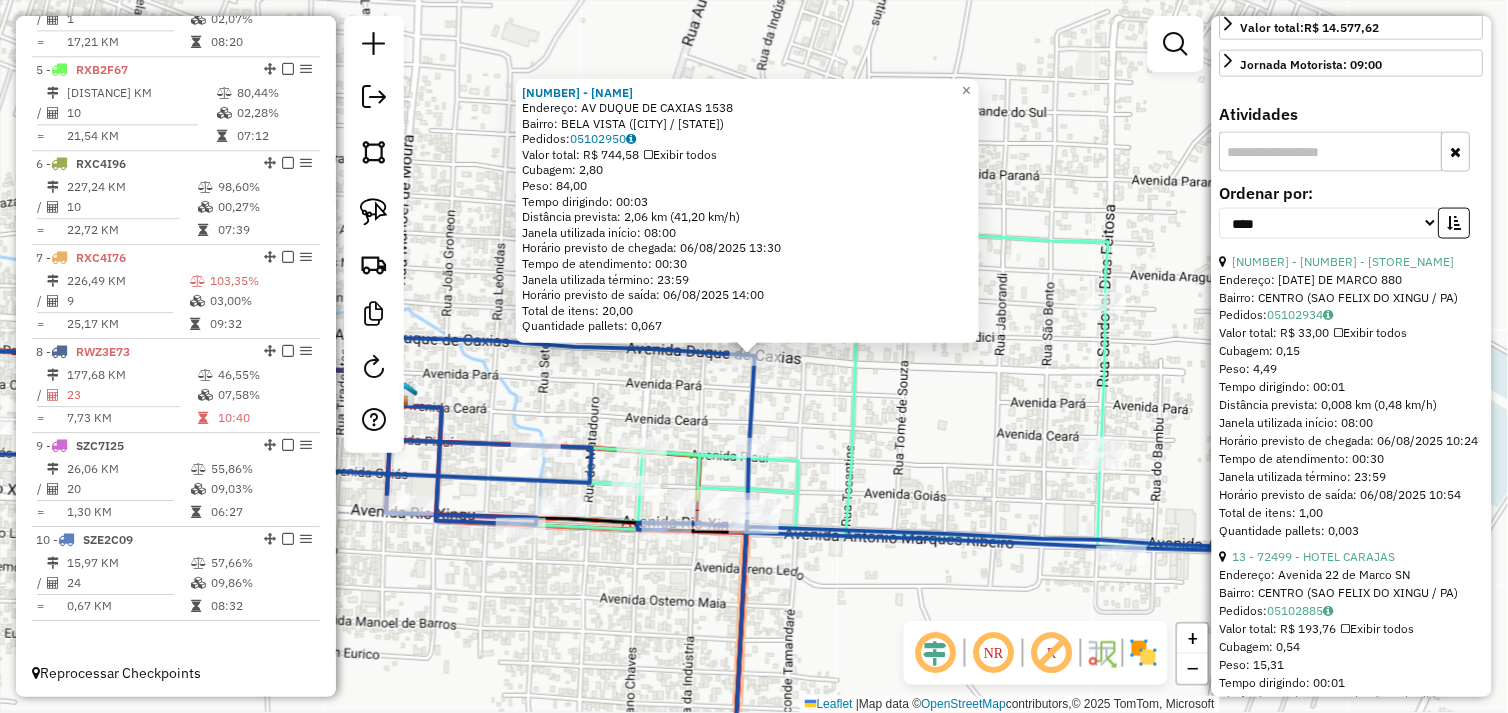 scroll, scrollTop: 555, scrollLeft: 0, axis: vertical 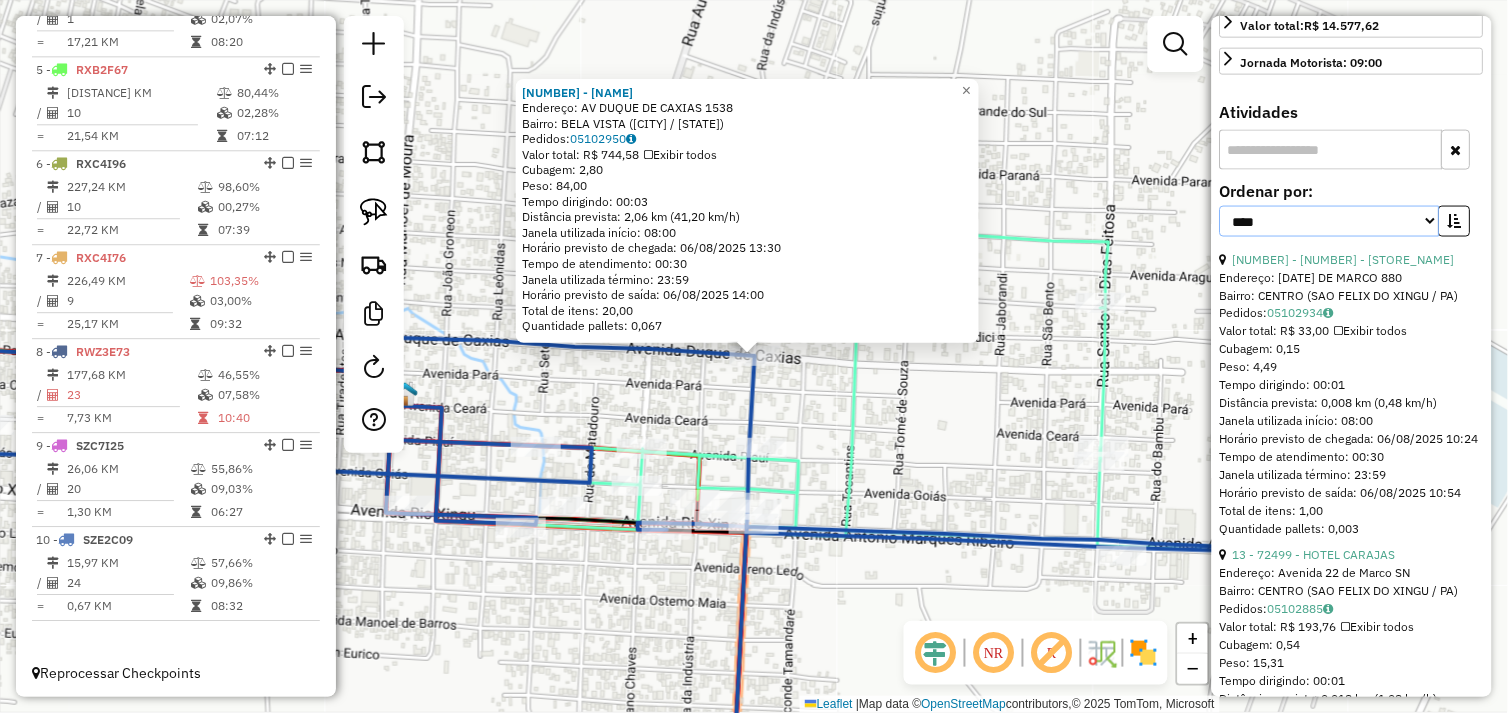 click on "**********" at bounding box center (1330, 221) 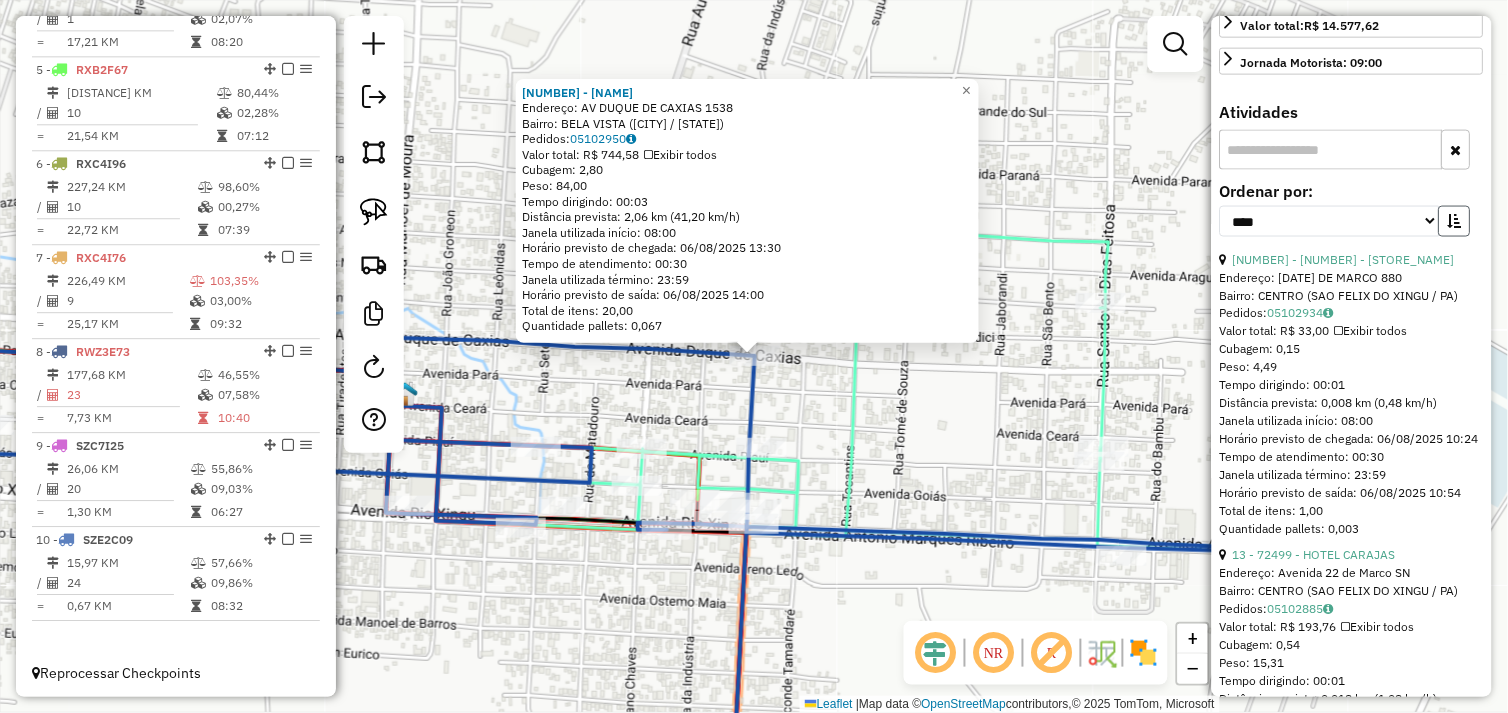 click at bounding box center [1455, 221] 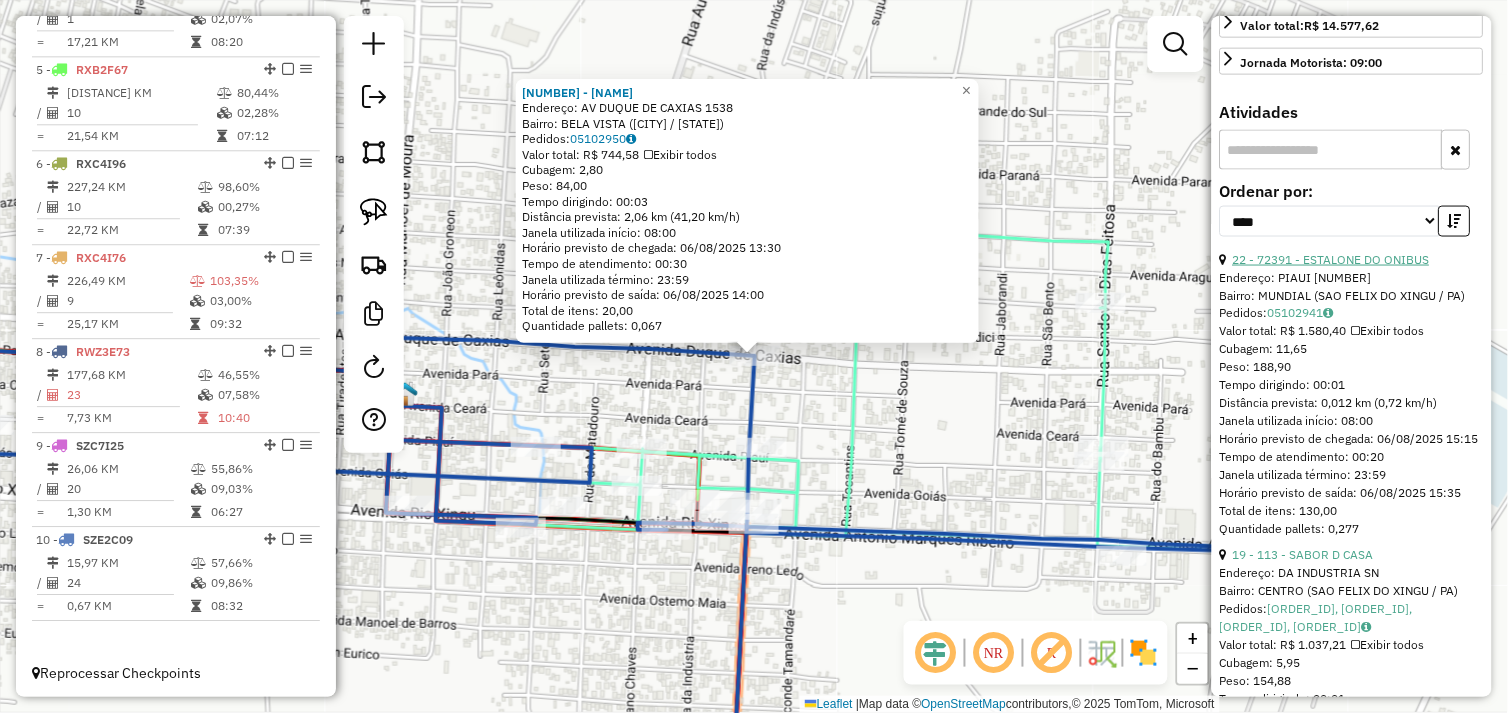 click on "22 - 72391 - ESTALONE DO ONIBUS" at bounding box center (1331, 259) 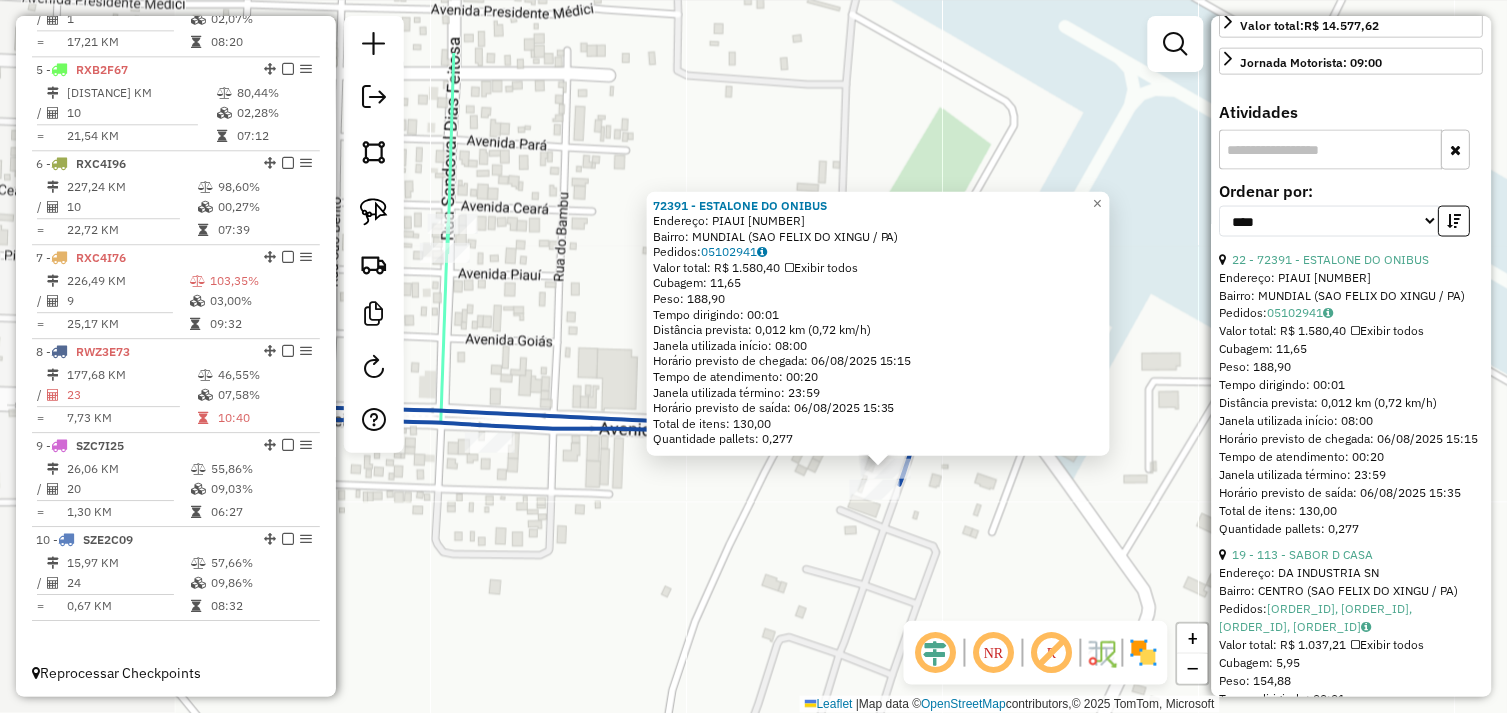 drag, startPoint x: 851, startPoint y: 415, endPoint x: 1061, endPoint y: 518, distance: 233.89955 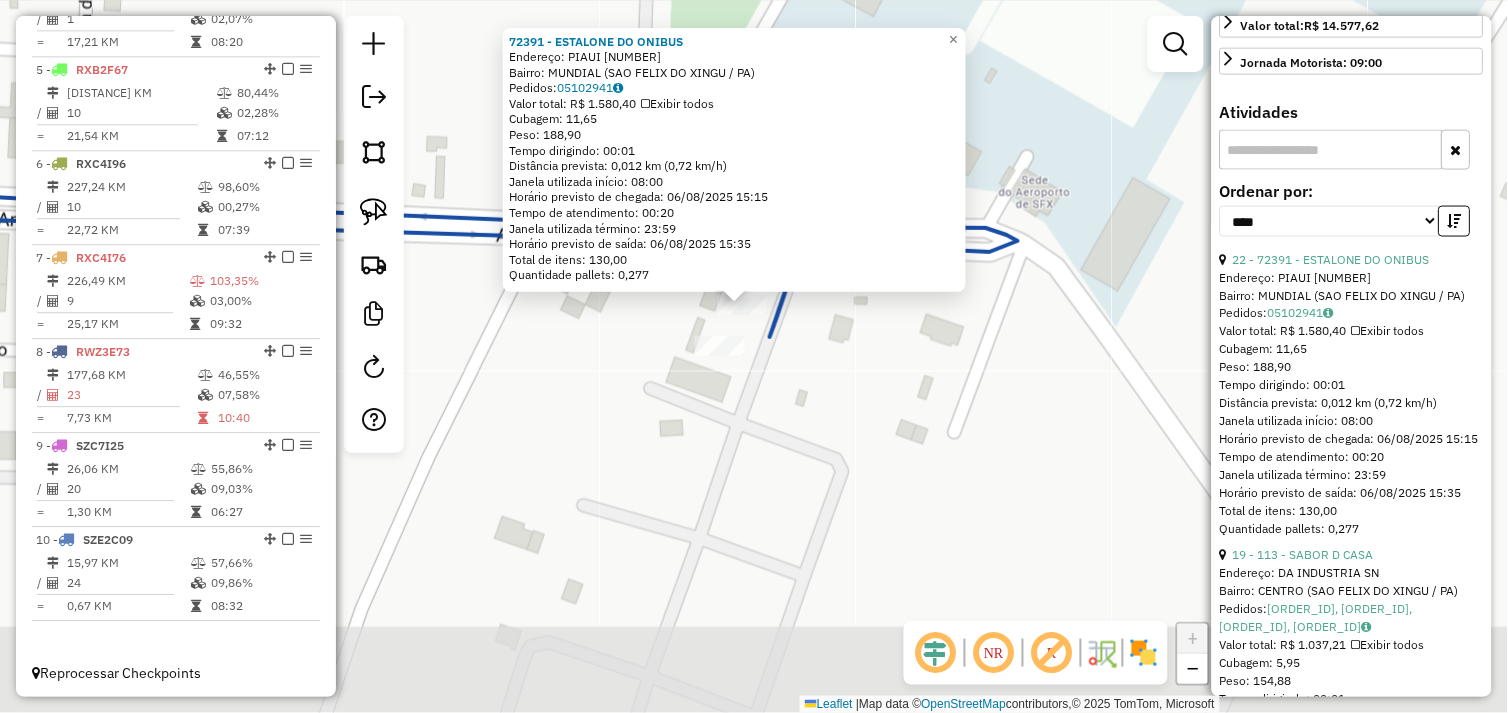 drag, startPoint x: 931, startPoint y: 484, endPoint x: 912, endPoint y: 336, distance: 149.21461 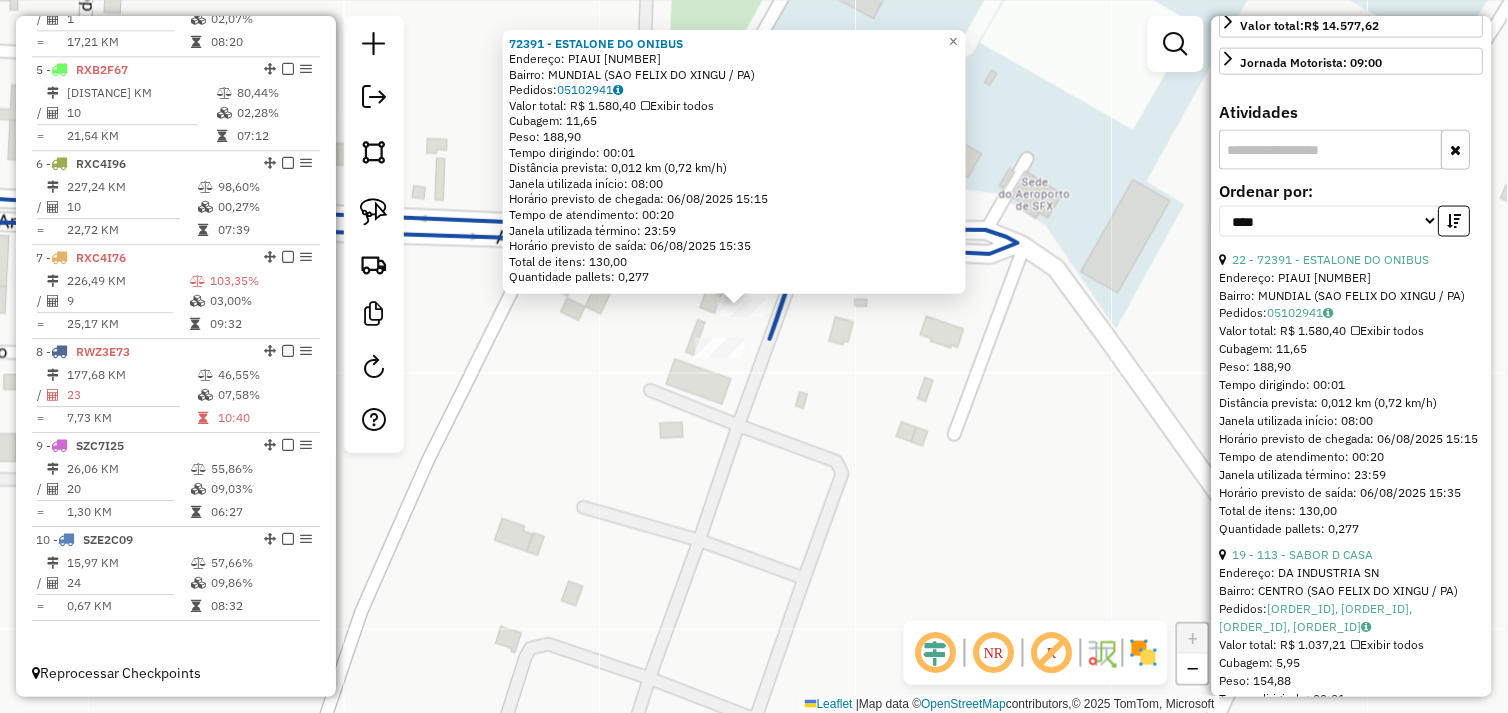 click on "72391 - ESTALONE DO ONIBUS  Endereço:  PIAUI 3025   Bairro: MUNDIAL (SAO FELIX DO XINGU / PA)   Pedidos:  05102941   Valor total: R$ 1.580,40   Exibir todos   Cubagem: 11,65  Peso: 188,90  Tempo dirigindo: 00:01   Distância prevista: 0,012 km (0,72 km/h)   Janela utilizada início: 08:00   Horário previsto de chegada: 06/08/2025 15:15   Tempo de atendimento: 00:20   Janela utilizada término: 23:59   Horário previsto de saída: 06/08/2025 15:35   Total de itens: 130,00   Quantidade pallets: 0,277  × Janela de atendimento Grade de atendimento Capacidade Transportadoras Veículos Cliente Pedidos  Rotas Selecione os dias de semana para filtrar as janelas de atendimento  Seg   Ter   Qua   Qui   Sex   Sáb   Dom  Informe o período da janela de atendimento: De: Até:  Filtrar exatamente a janela do cliente  Considerar janela de atendimento padrão  Selecione os dias de semana para filtrar as grades de atendimento  Seg   Ter   Qua   Qui   Sex   Sáb   Dom   Considerar clientes sem dia de atendimento cadastrado" 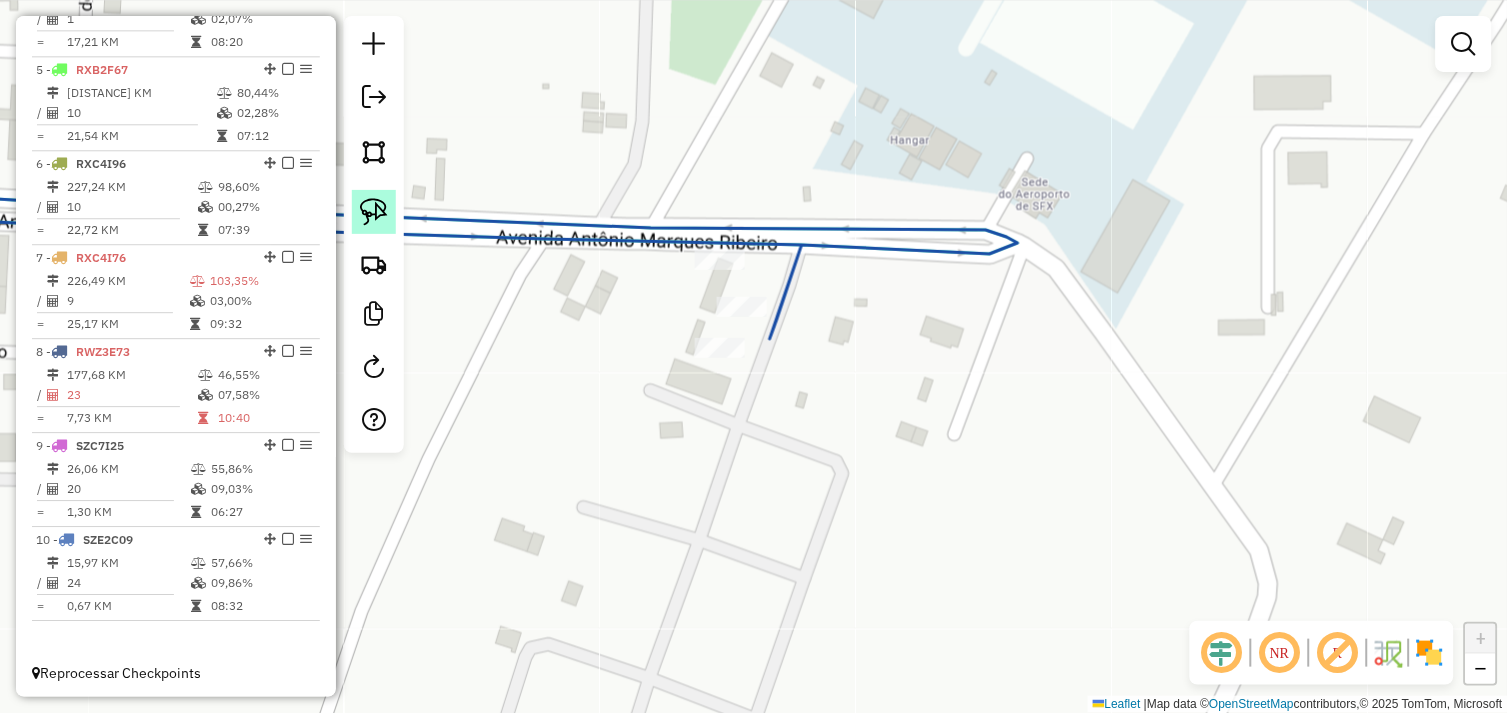 click 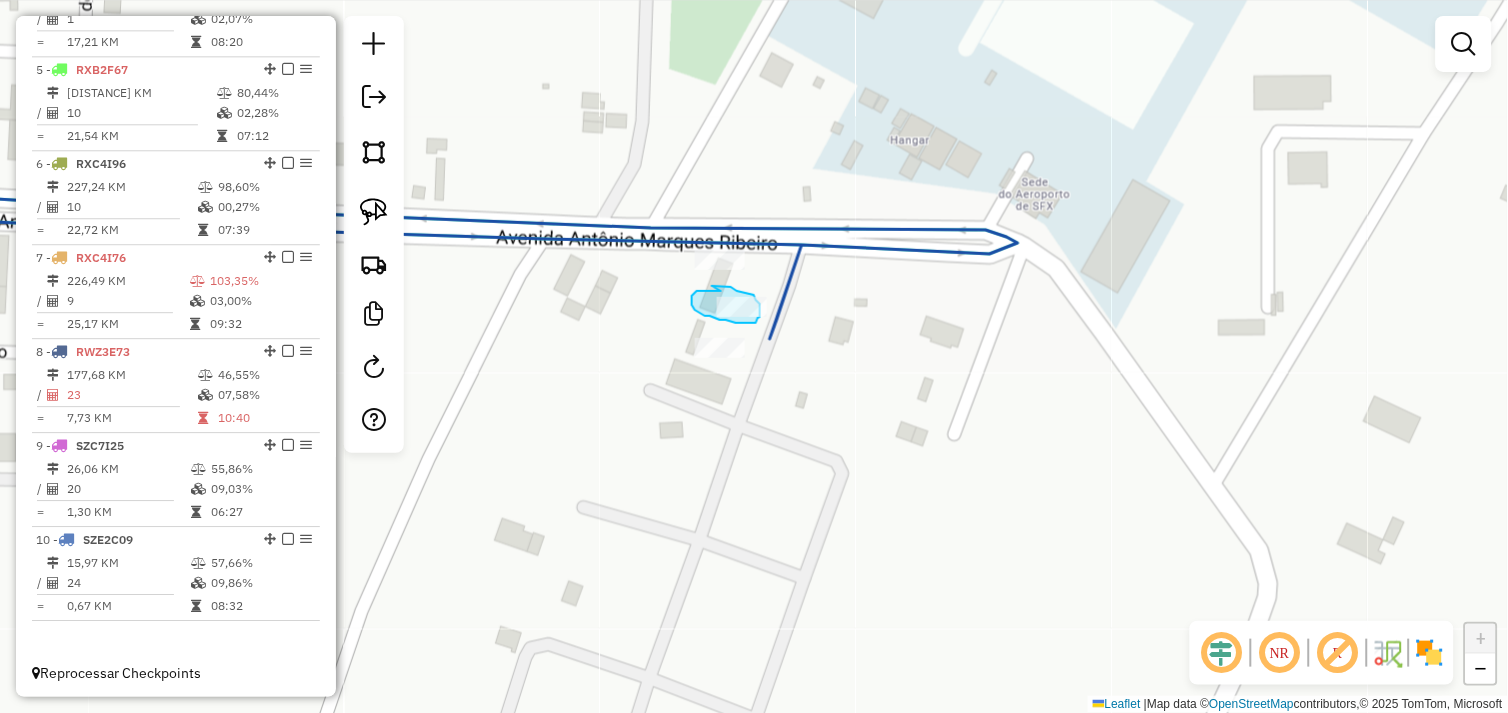 drag, startPoint x: 721, startPoint y: 291, endPoint x: 711, endPoint y: 290, distance: 10.049875 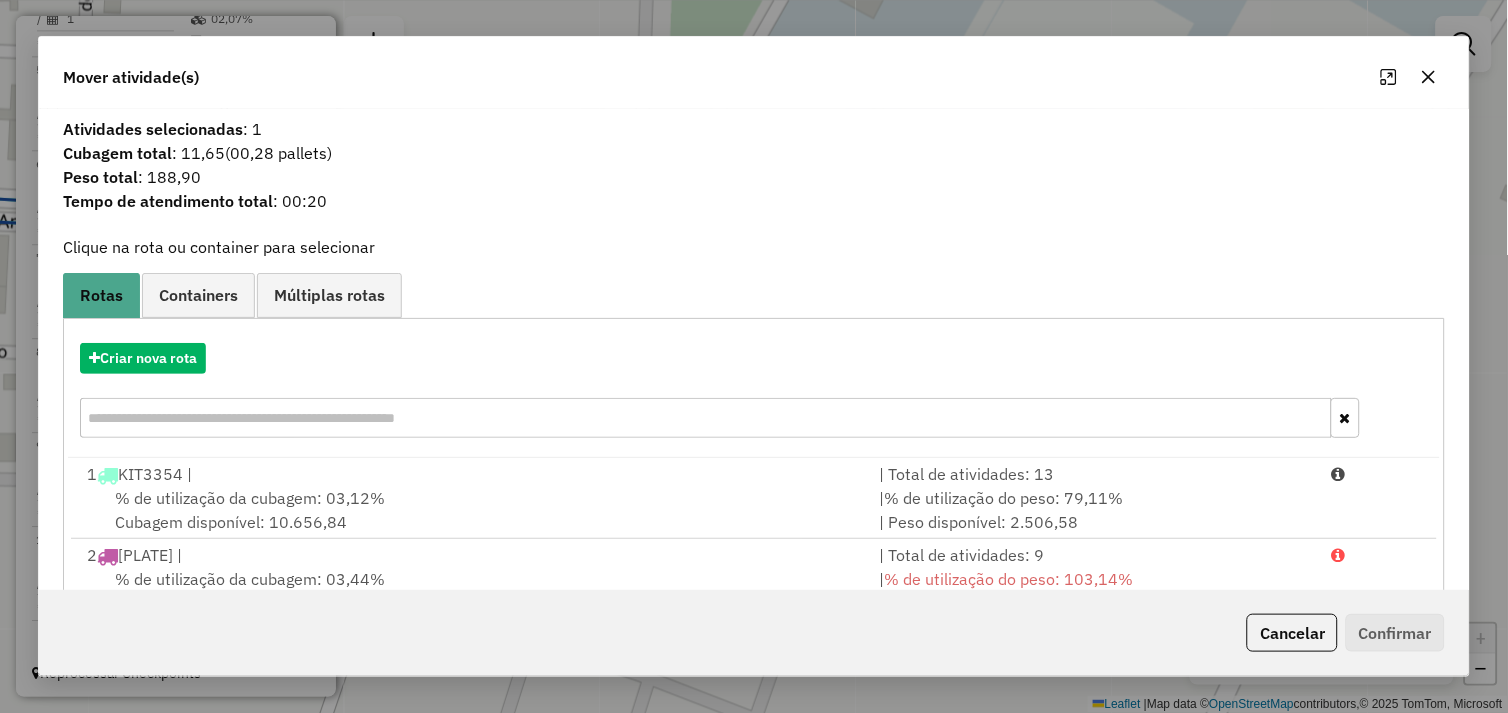 click 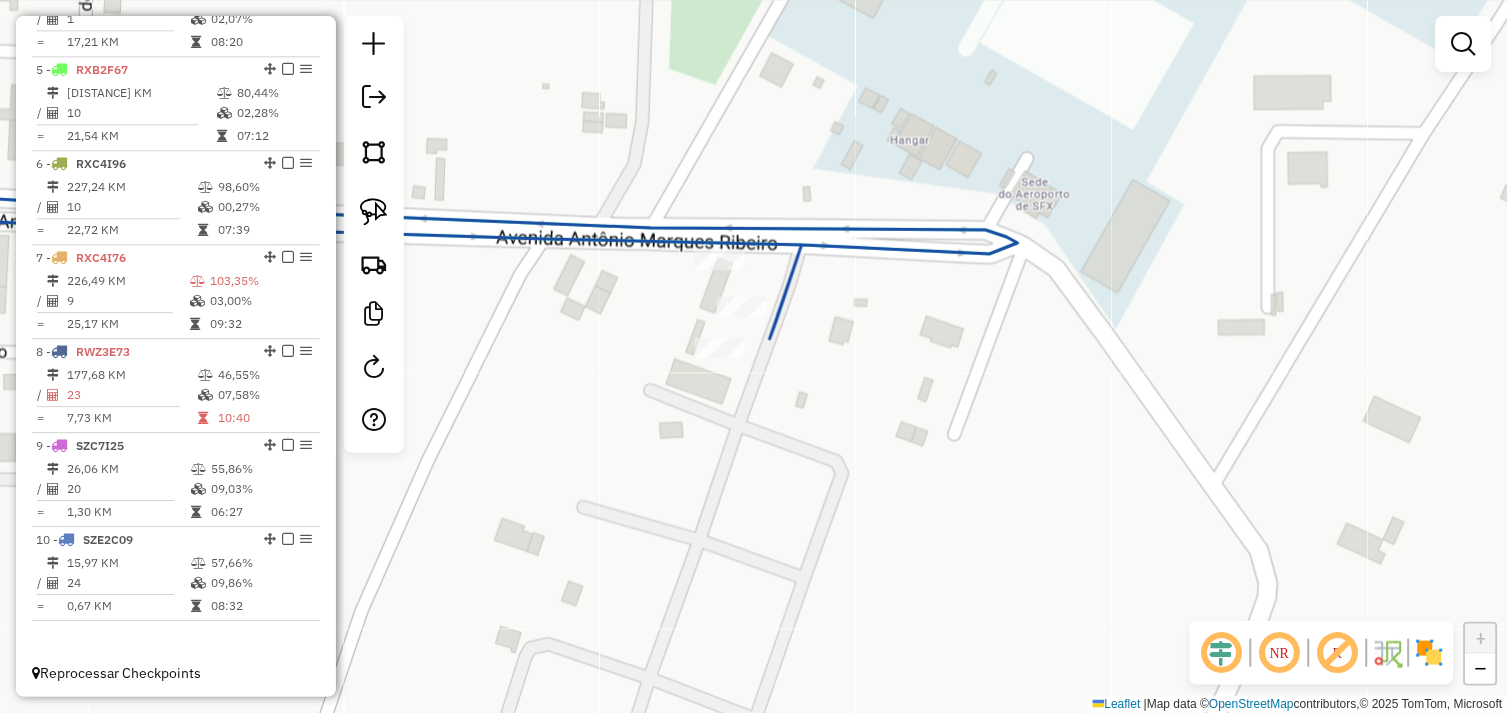 click on "Rota 1 - Placa KIT3354  72118 - MERCADO SOUSA Janela de atendimento Grade de atendimento Capacidade Transportadoras Veículos Cliente Pedidos  Rotas Selecione os dias de semana para filtrar as janelas de atendimento  Seg   Ter   Qua   Qui   Sex   Sáb   Dom  Informe o período da janela de atendimento: De: Até:  Filtrar exatamente a janela do cliente  Considerar janela de atendimento padrão  Selecione os dias de semana para filtrar as grades de atendimento  Seg   Ter   Qua   Qui   Sex   Sáb   Dom   Considerar clientes sem dia de atendimento cadastrado  Clientes fora do dia de atendimento selecionado Filtrar as atividades entre os valores definidos abaixo:  Peso mínimo:   Peso máximo:   Cubagem mínima:   Cubagem máxima:   De:   Até:  Filtrar as atividades entre o tempo de atendimento definido abaixo:  De:   Até:   Considerar capacidade total dos clientes não roteirizados Transportadora: Selecione um ou mais itens Tipo de veículo: Selecione um ou mais itens Veículo: Selecione um ou mais itens Nome:" 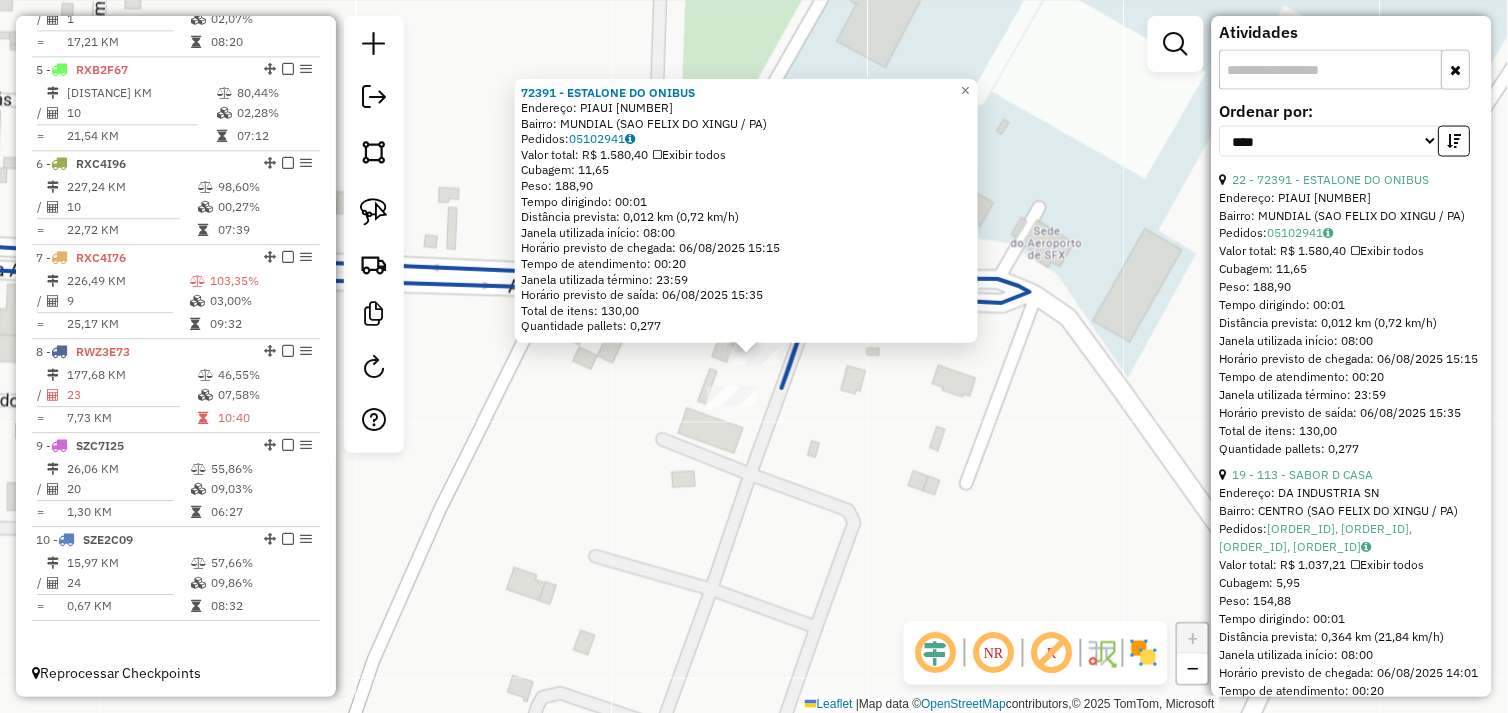 scroll, scrollTop: 666, scrollLeft: 0, axis: vertical 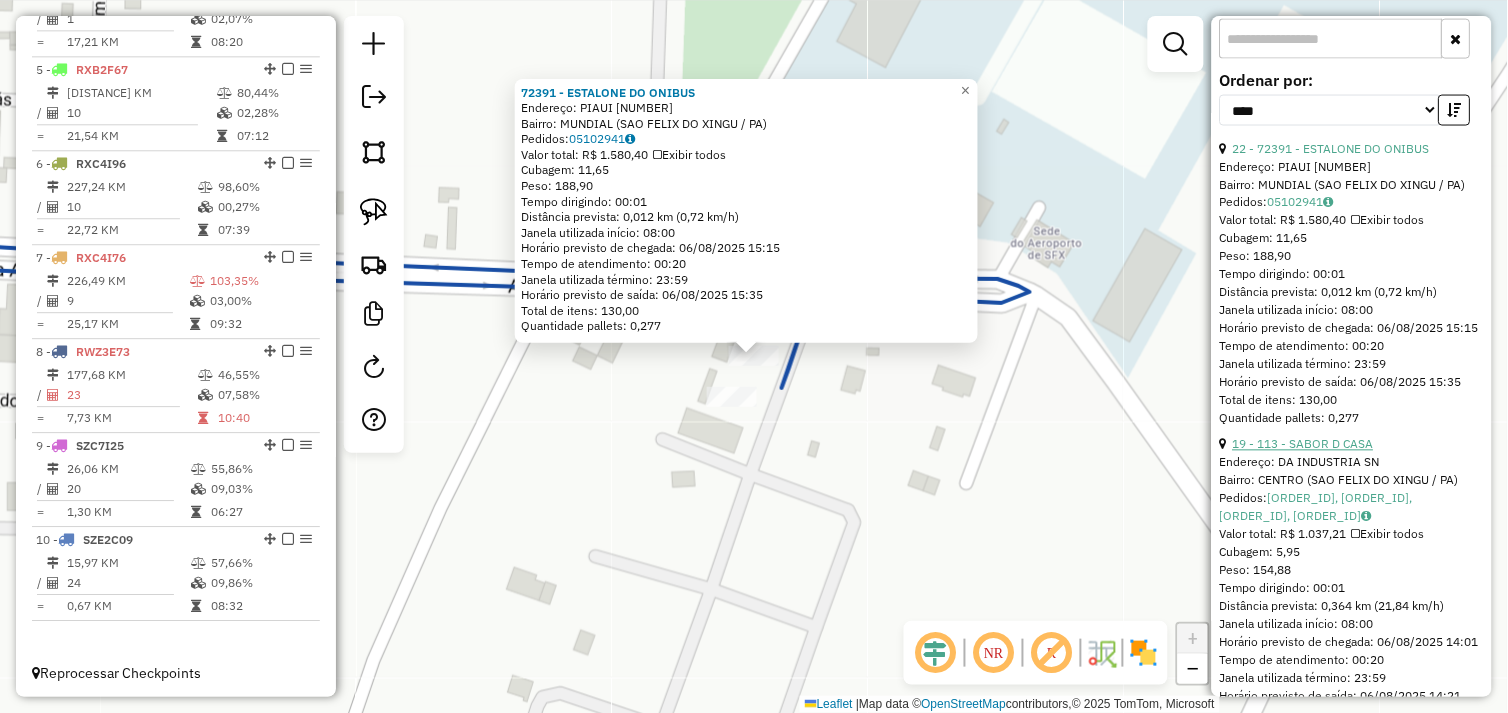 click on "19 - 113 - SABOR D CASA" at bounding box center [1303, 444] 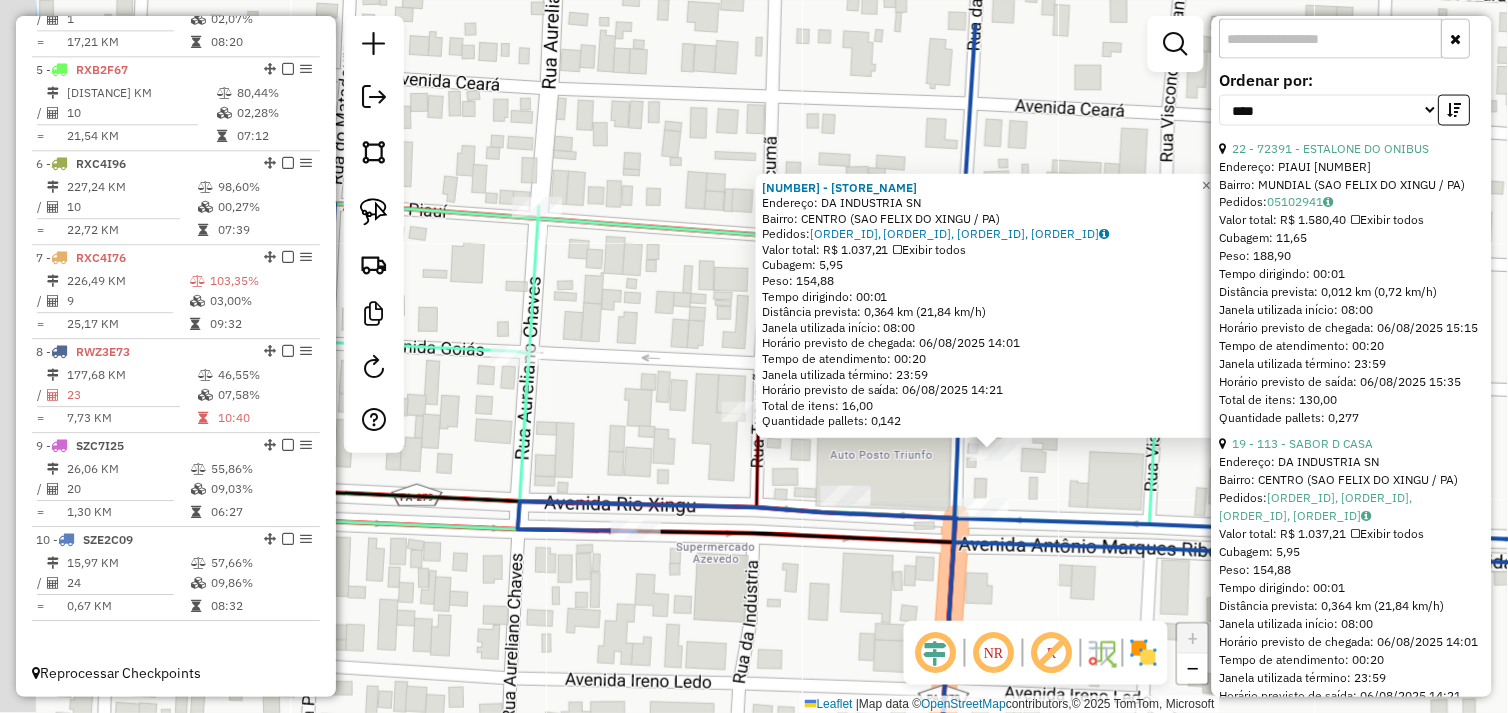 drag, startPoint x: 896, startPoint y: 442, endPoint x: 1118, endPoint y: 512, distance: 232.77457 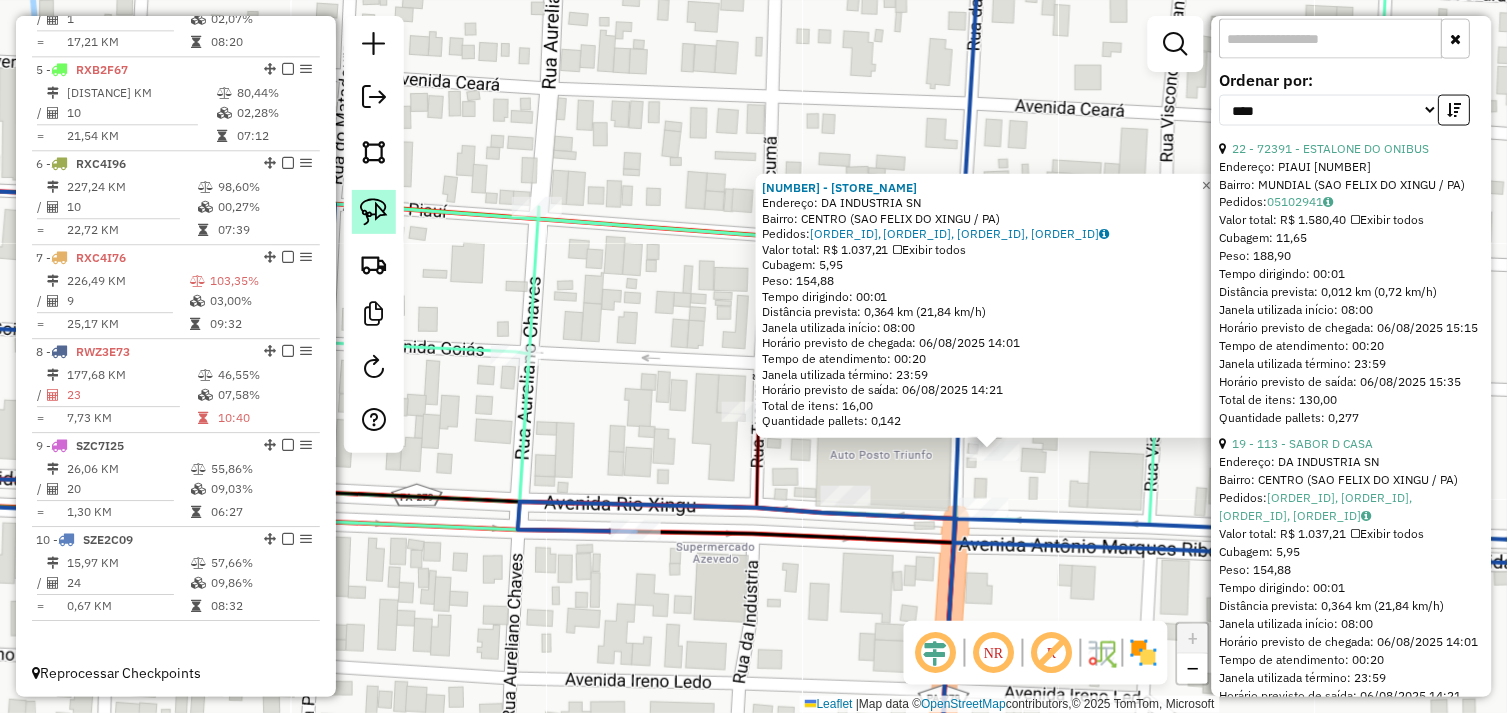 click 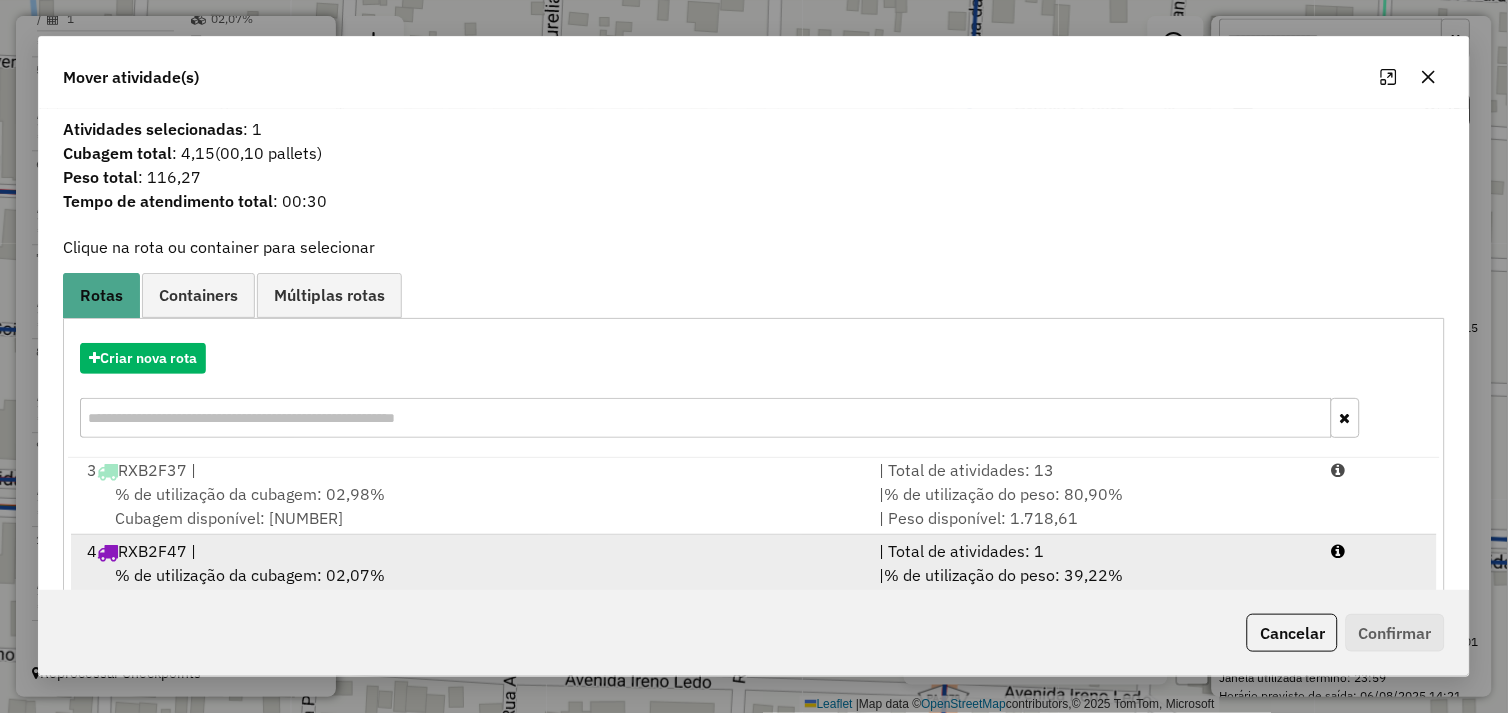 scroll, scrollTop: 330, scrollLeft: 0, axis: vertical 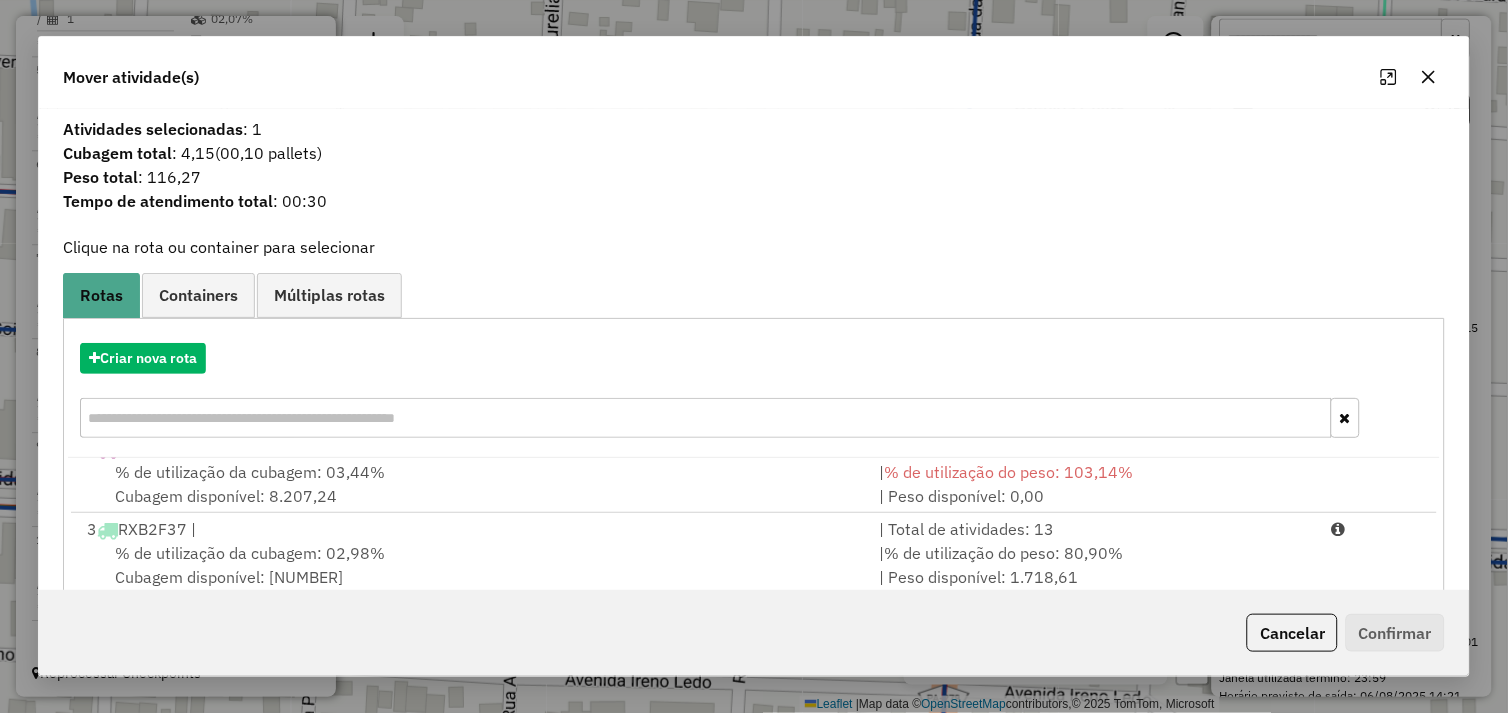 click on "% de utilização da cubagem: 03,44%  Cubagem disponível: 8.207,24" at bounding box center [471, 484] 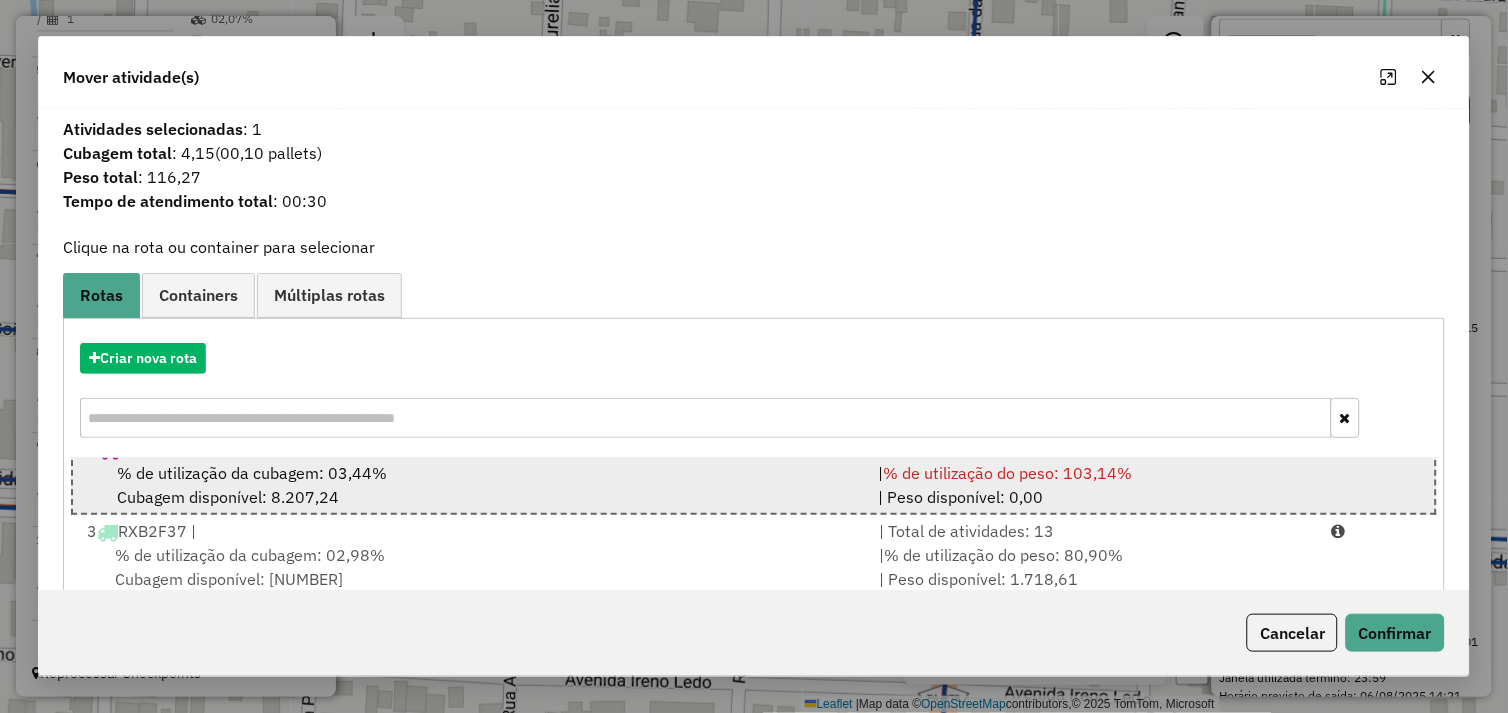 scroll, scrollTop: 0, scrollLeft: 0, axis: both 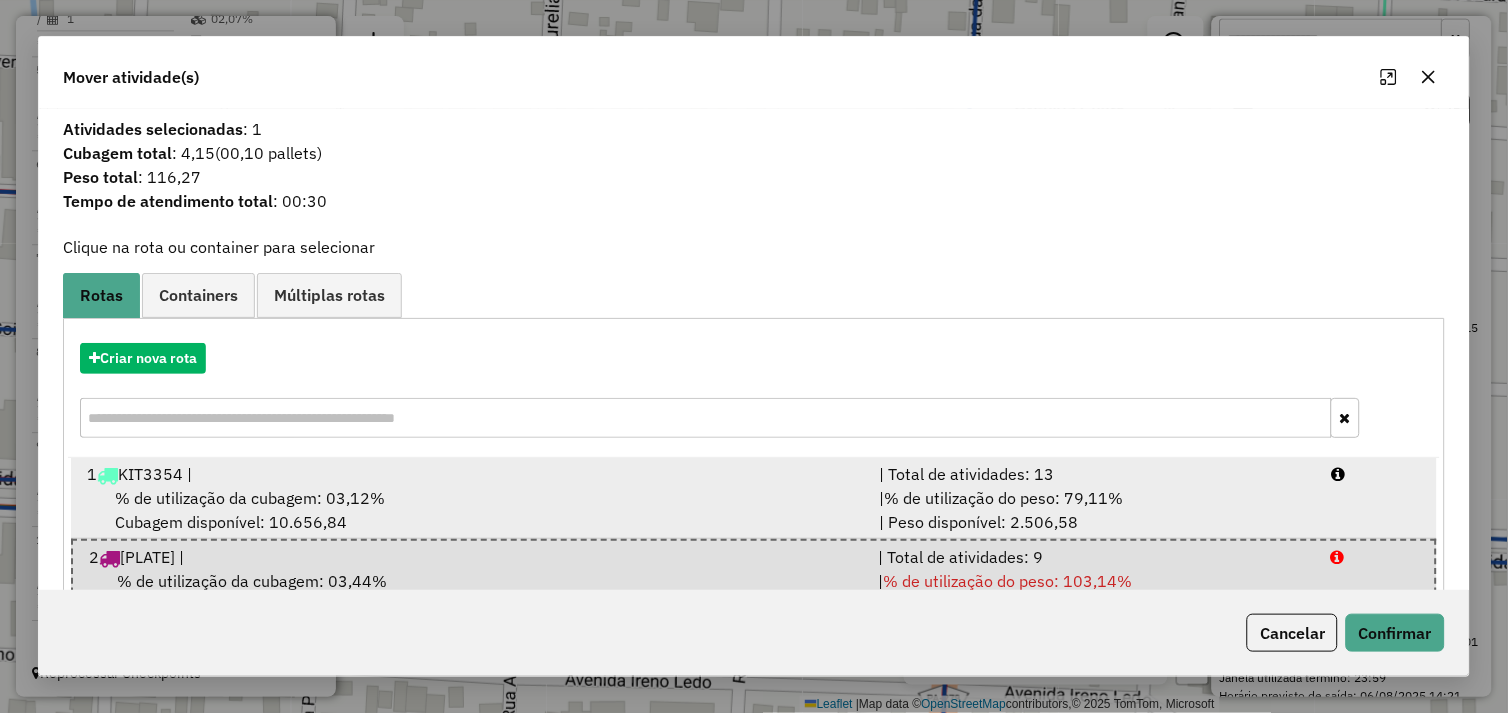 click on "% de utilização da cubagem: 03,12%  Cubagem disponível: 10.656,84" at bounding box center (471, 510) 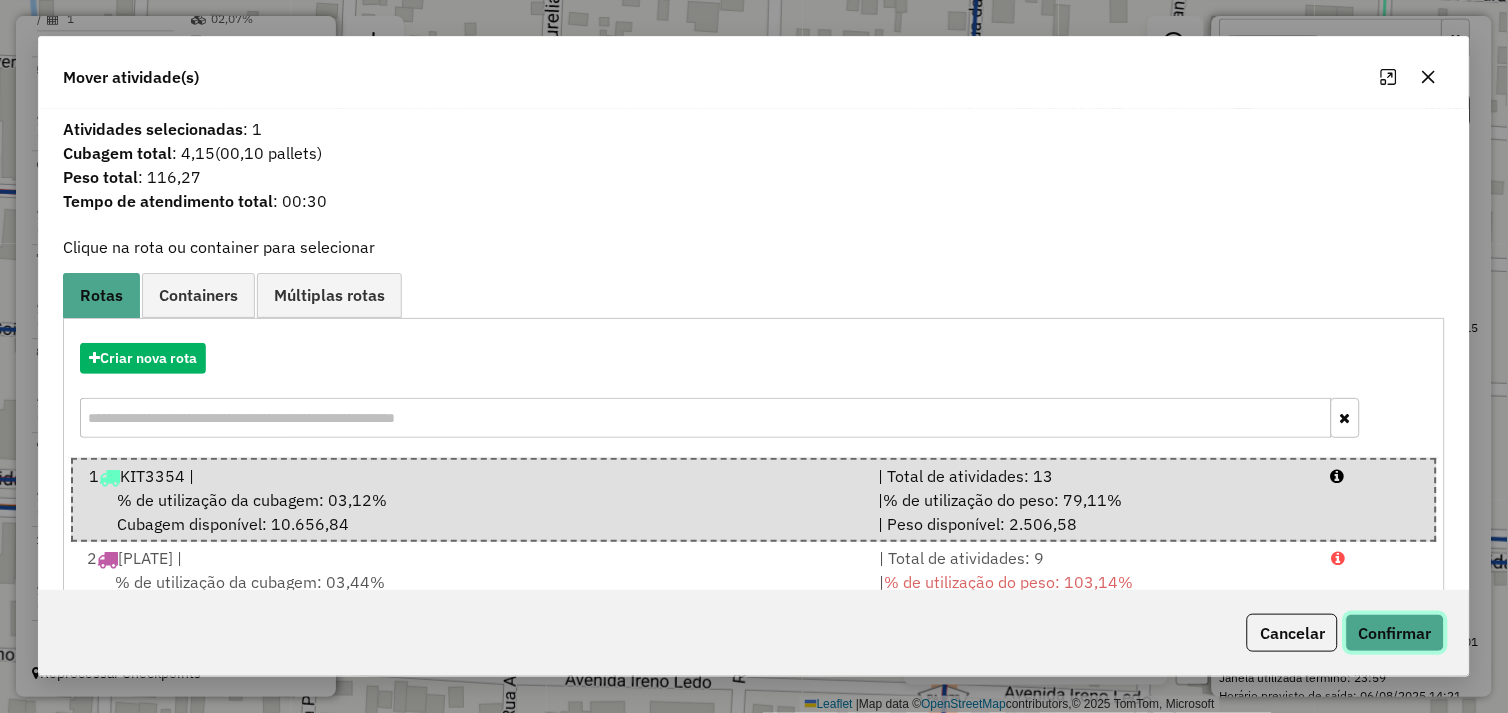 click on "Confirmar" 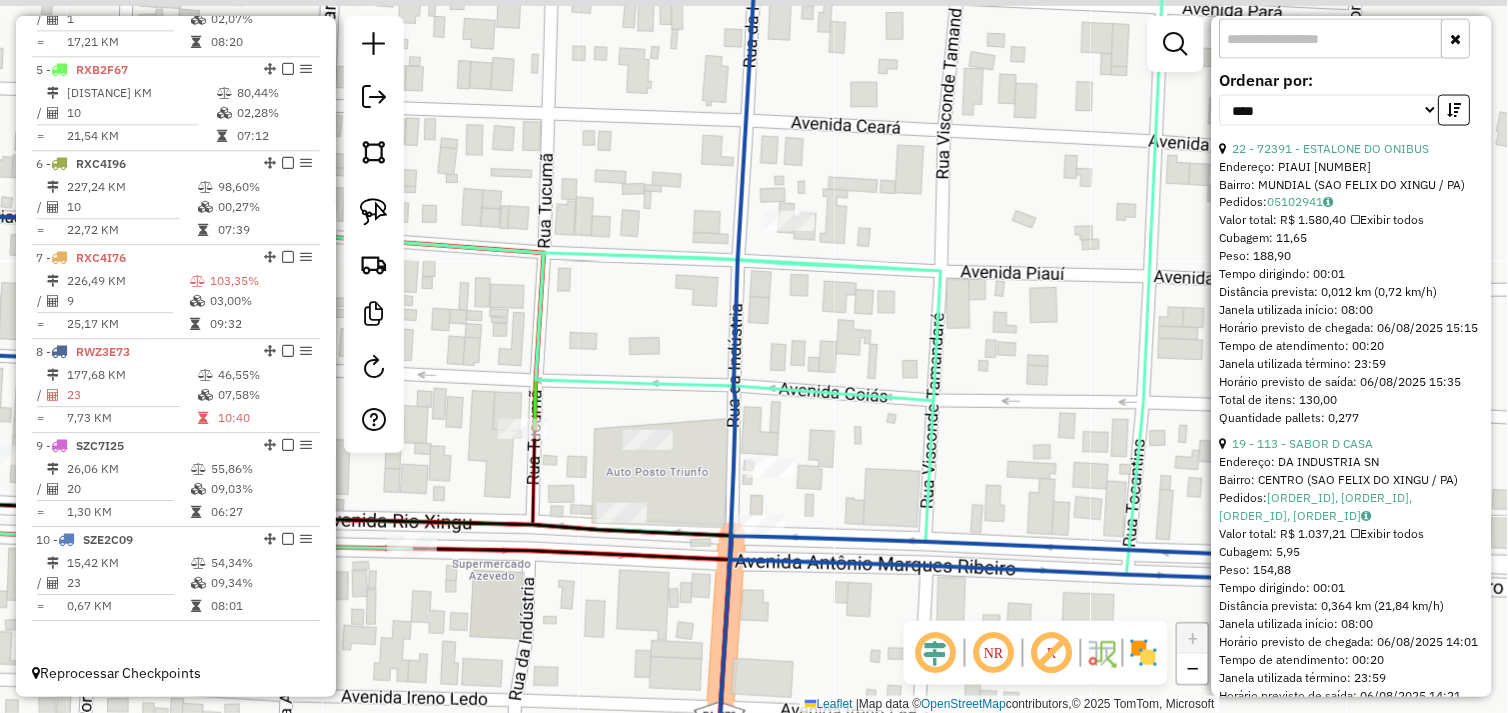 drag, startPoint x: 912, startPoint y: 370, endPoint x: 688, endPoint y: 387, distance: 224.64417 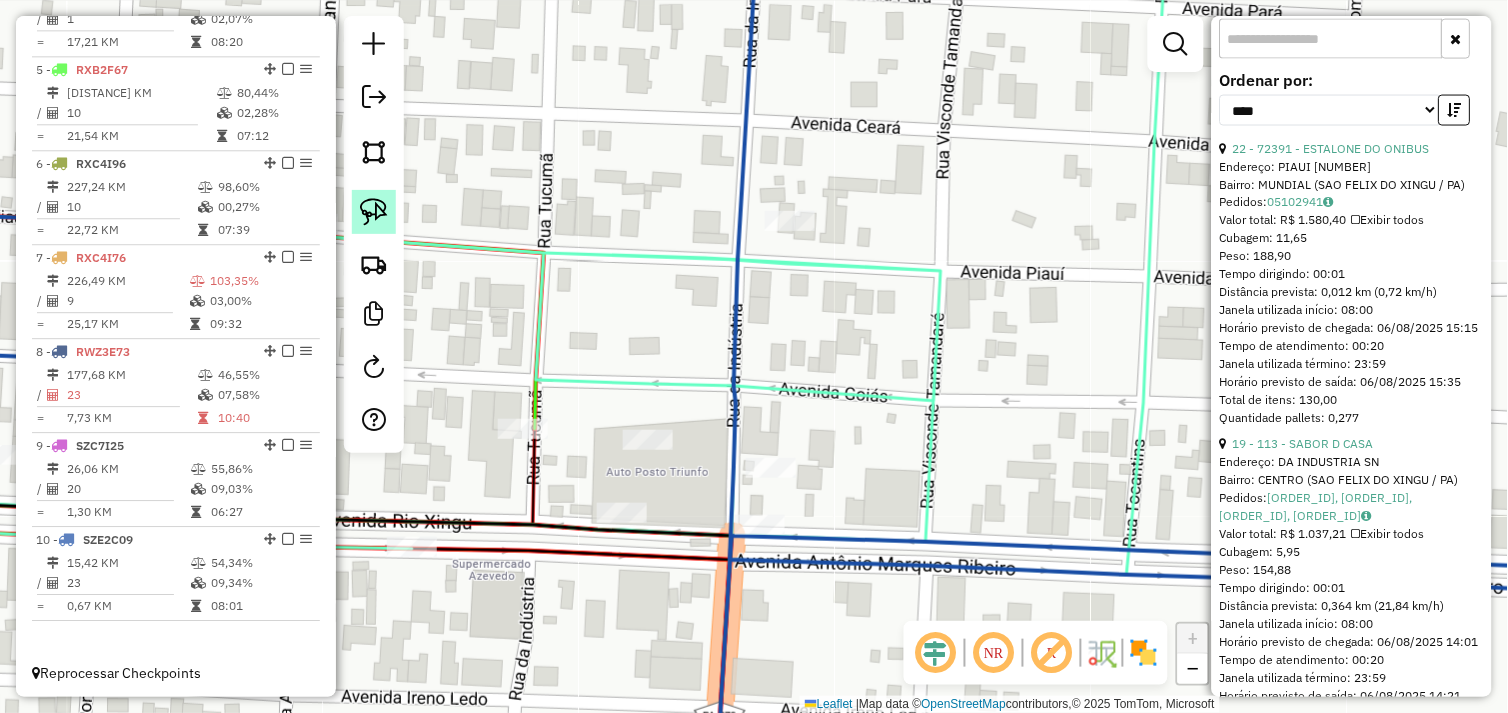 click 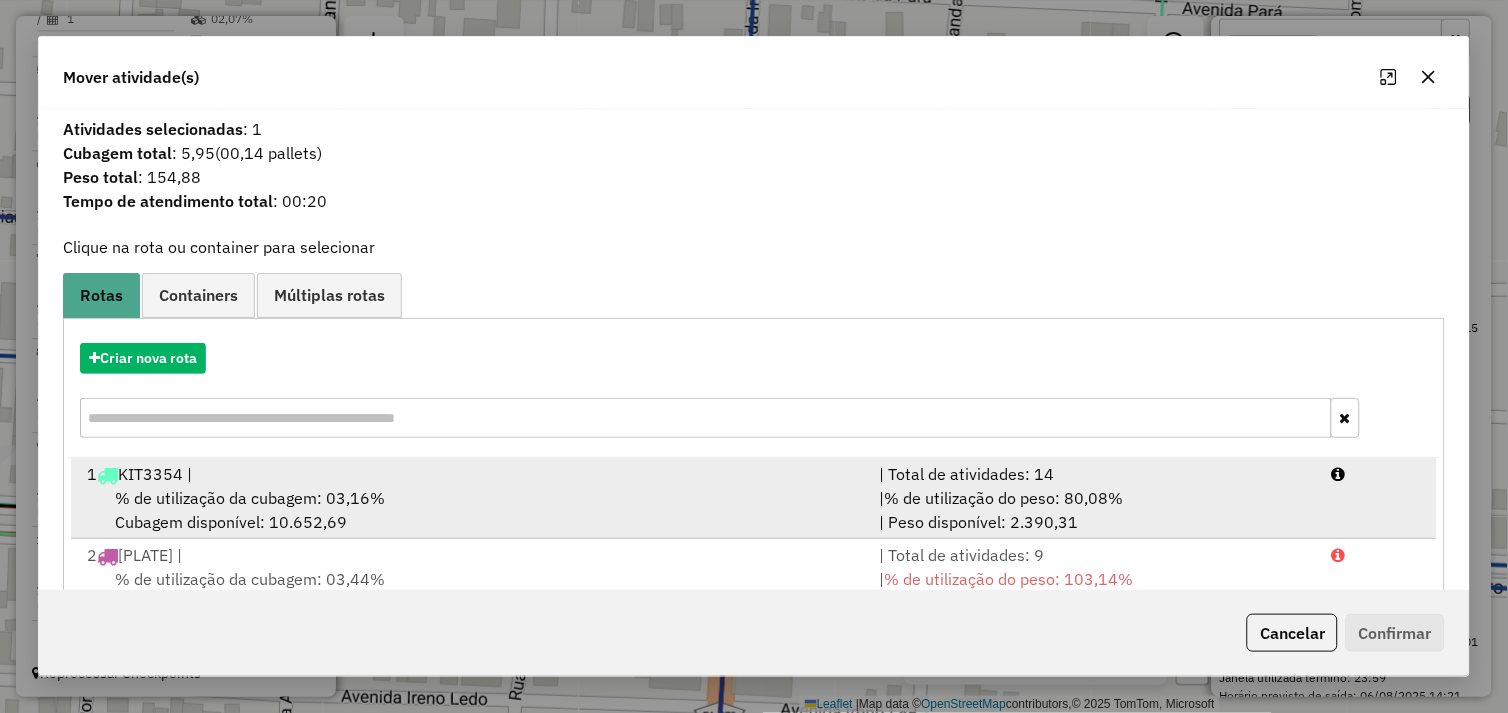 click on "% de utilização da cubagem: 03,16%" at bounding box center (250, 498) 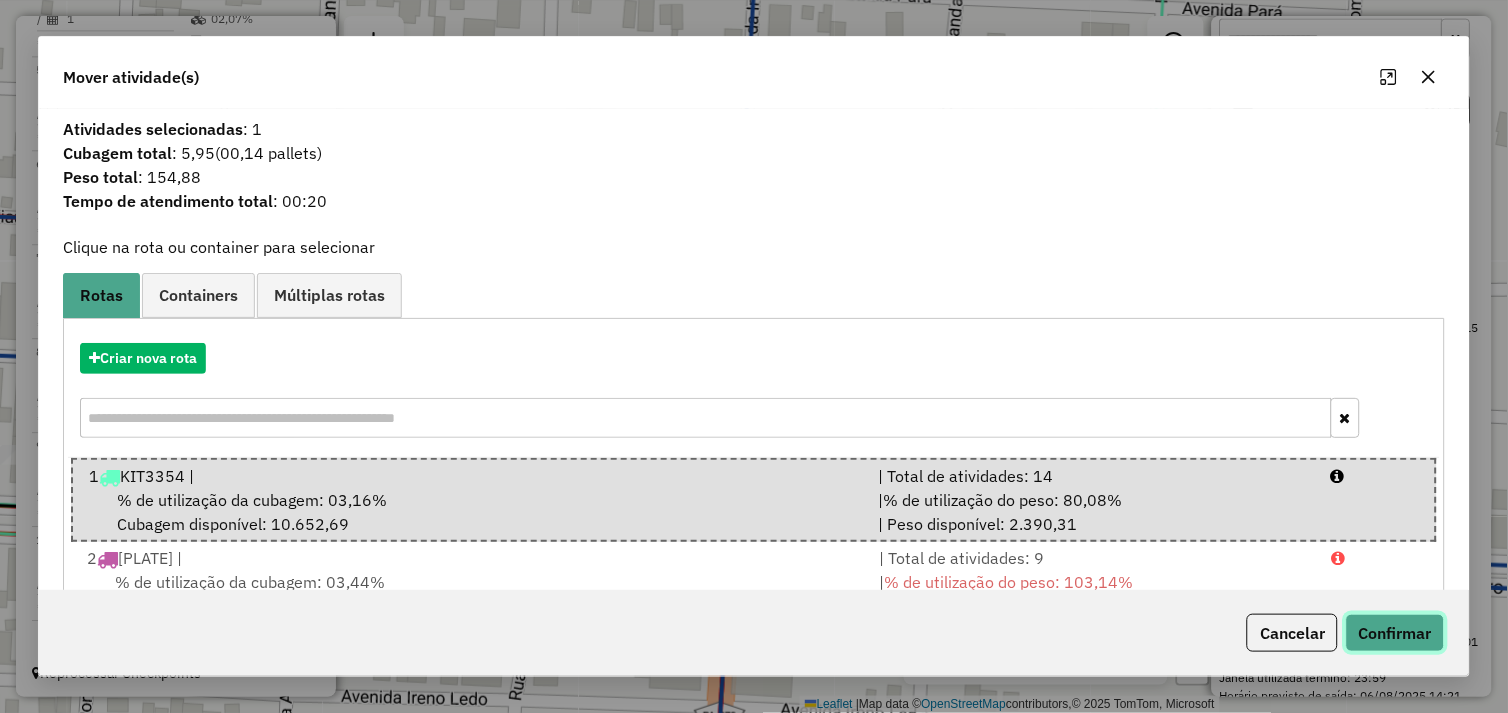click on "Confirmar" 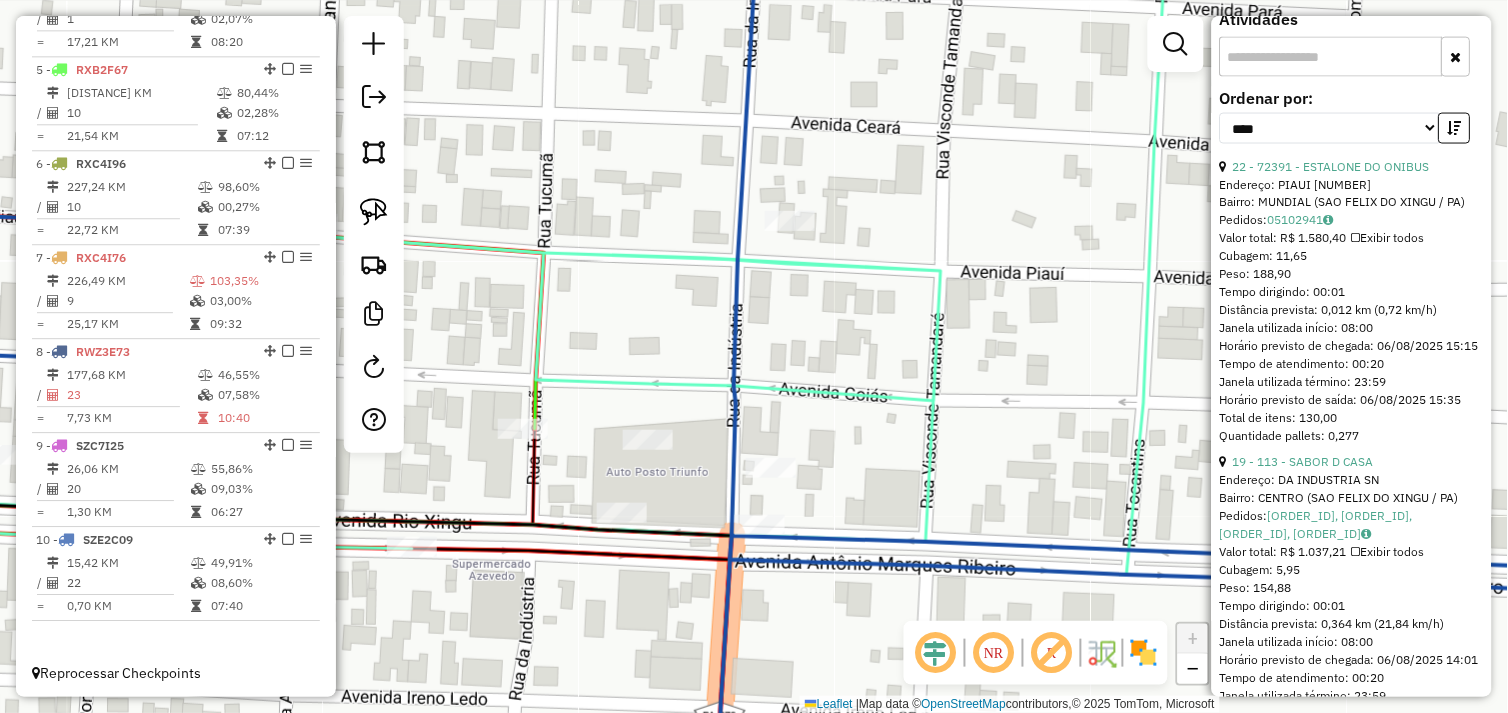 click on "Janela de atendimento Grade de atendimento Capacidade Transportadoras Veículos Cliente Pedidos  Rotas Selecione os dias de semana para filtrar as janelas de atendimento  Seg   Ter   Qua   Qui   Sex   Sáb   Dom  Informe o período da janela de atendimento: De: Até:  Filtrar exatamente a janela do cliente  Considerar janela de atendimento padrão  Selecione os dias de semana para filtrar as grades de atendimento  Seg   Ter   Qua   Qui   Sex   Sáb   Dom   Considerar clientes sem dia de atendimento cadastrado  Clientes fora do dia de atendimento selecionado Filtrar as atividades entre os valores definidos abaixo:  Peso mínimo:   Peso máximo:   Cubagem mínima:   Cubagem máxima:   De:   Até:  Filtrar as atividades entre o tempo de atendimento definido abaixo:  De:   Até:   Considerar capacidade total dos clientes não roteirizados Transportadora: Selecione um ou mais itens Tipo de veículo: Selecione um ou mais itens Veículo: Selecione um ou mais itens Motorista: Selecione um ou mais itens Nome: Rótulo:" 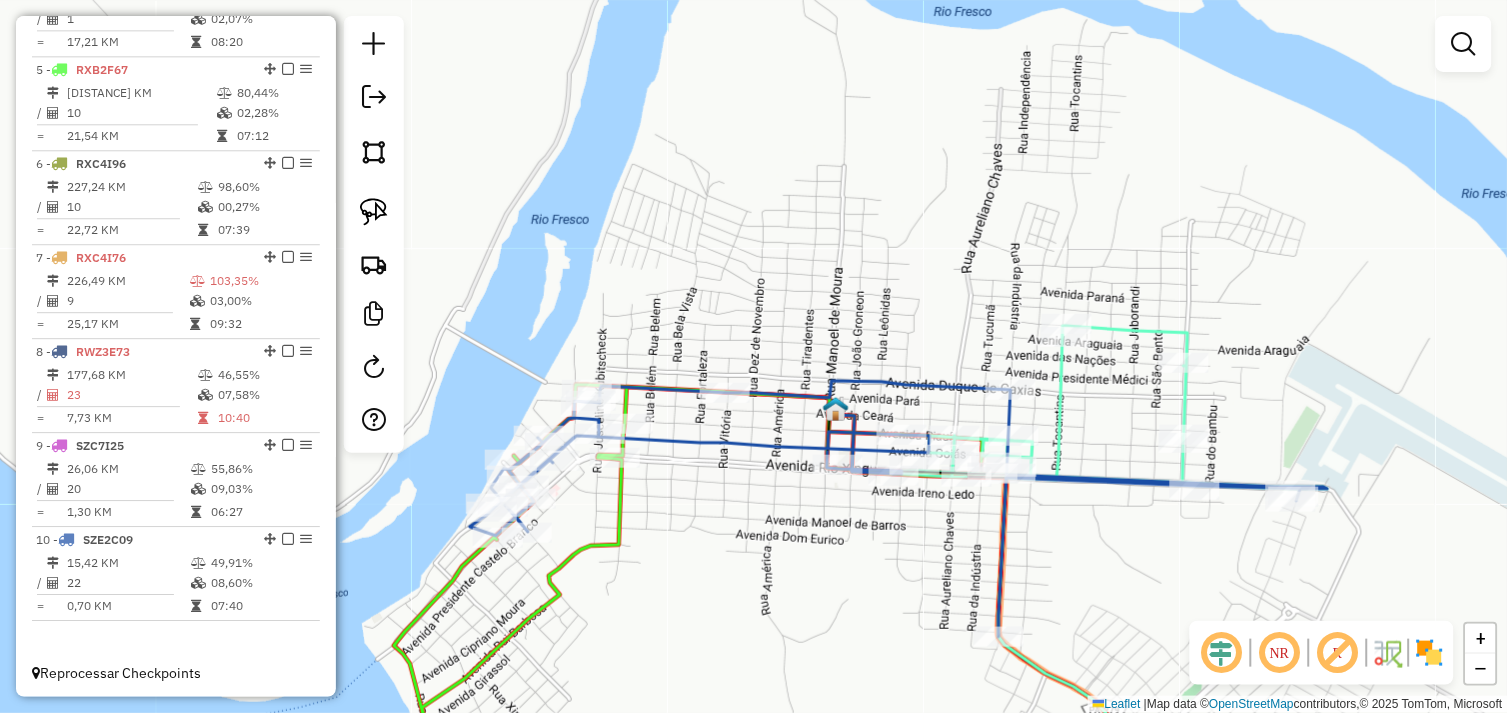 drag, startPoint x: 925, startPoint y: 513, endPoint x: 1016, endPoint y: 516, distance: 91.04944 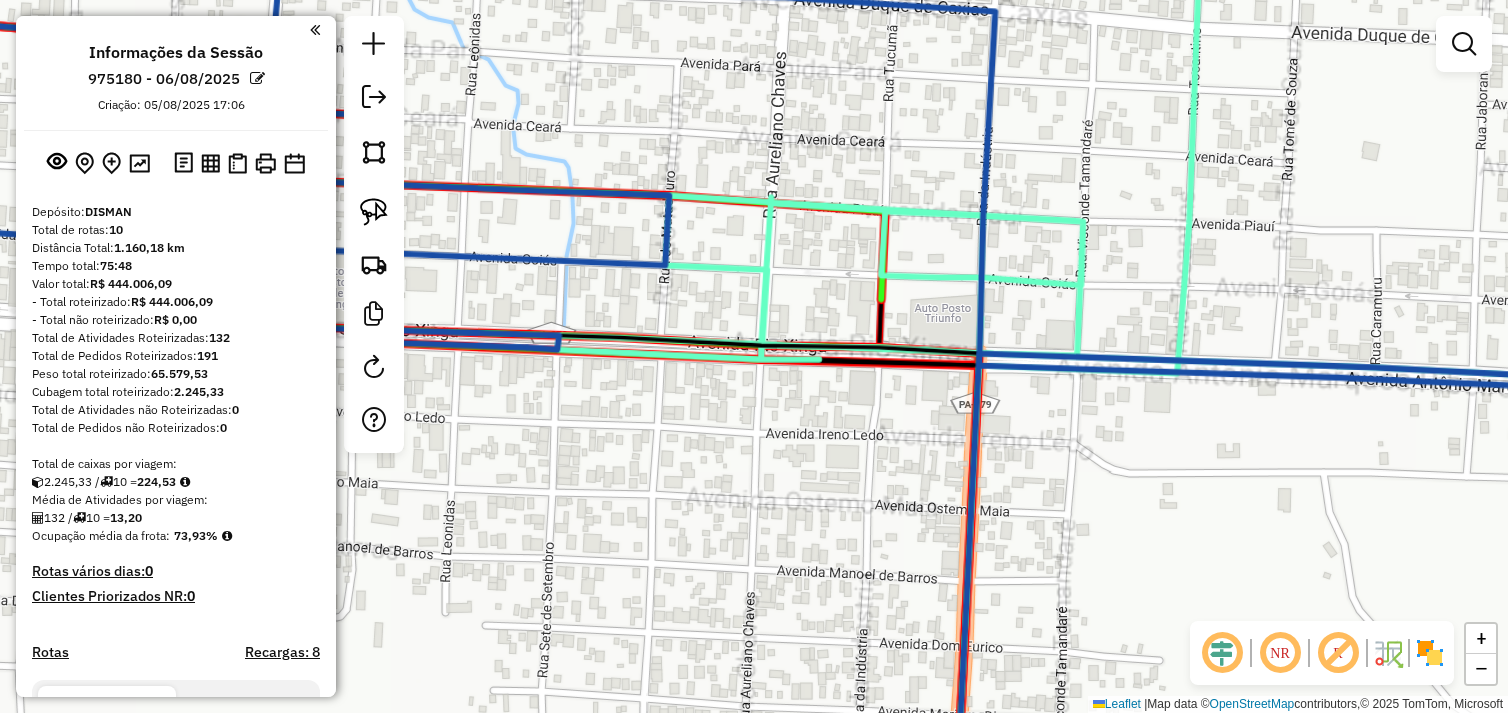 scroll, scrollTop: 0, scrollLeft: 0, axis: both 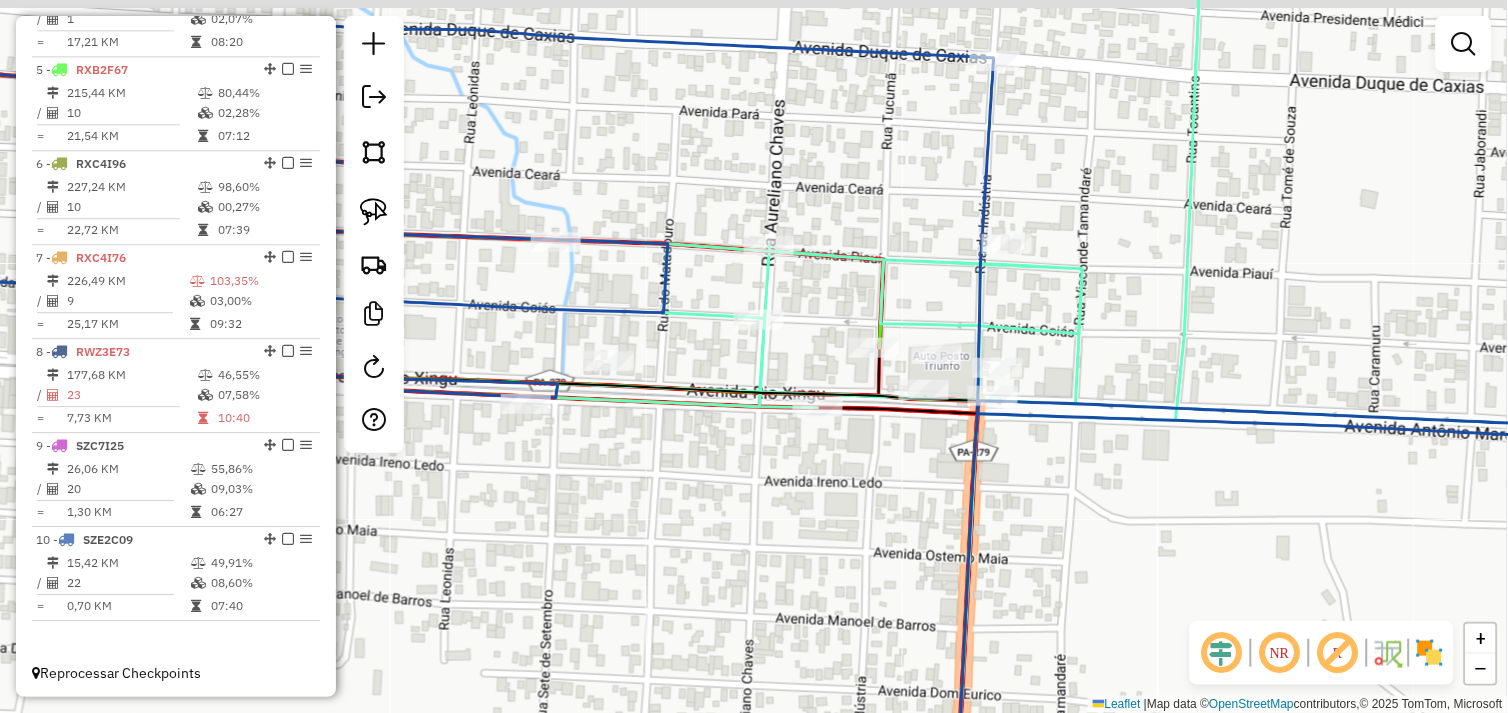 drag, startPoint x: 1010, startPoint y: 548, endPoint x: 1006, endPoint y: 581, distance: 33.24154 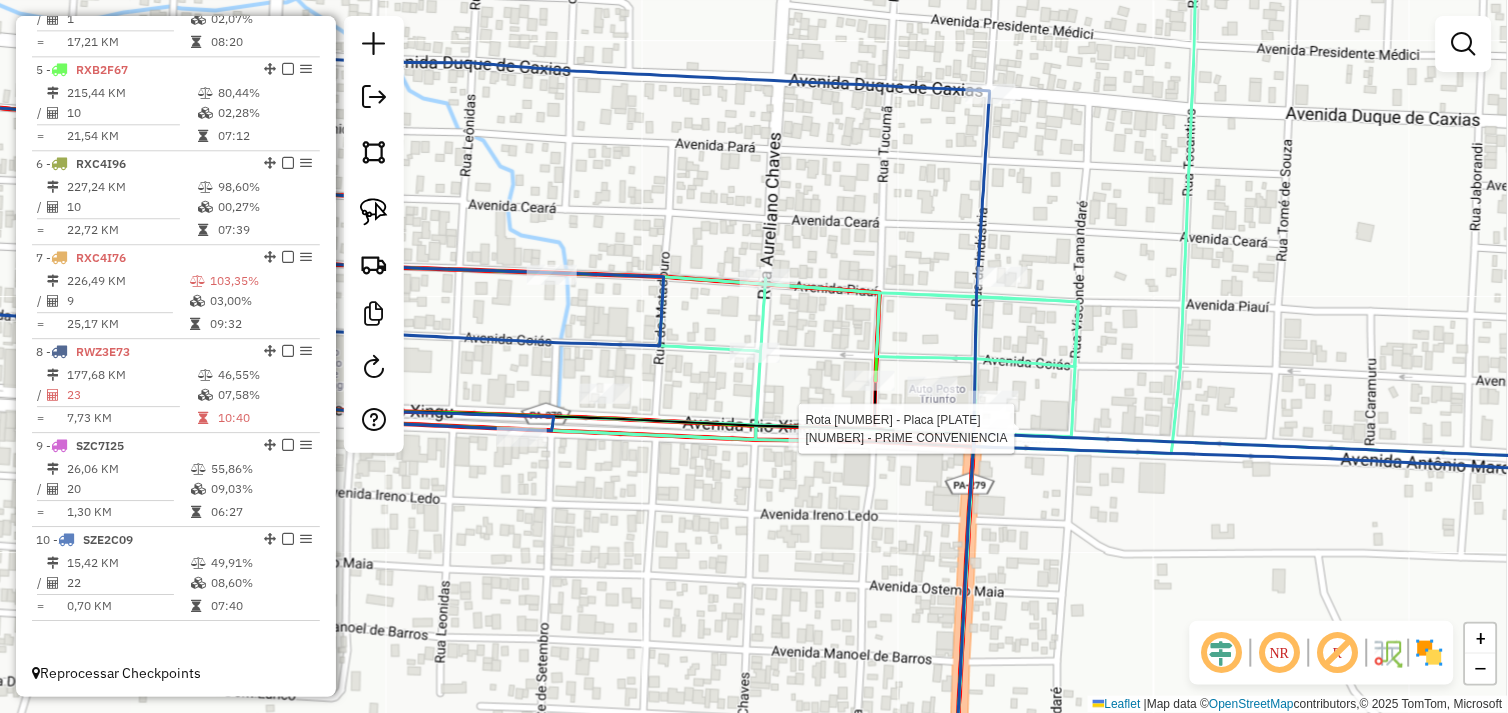 select on "*********" 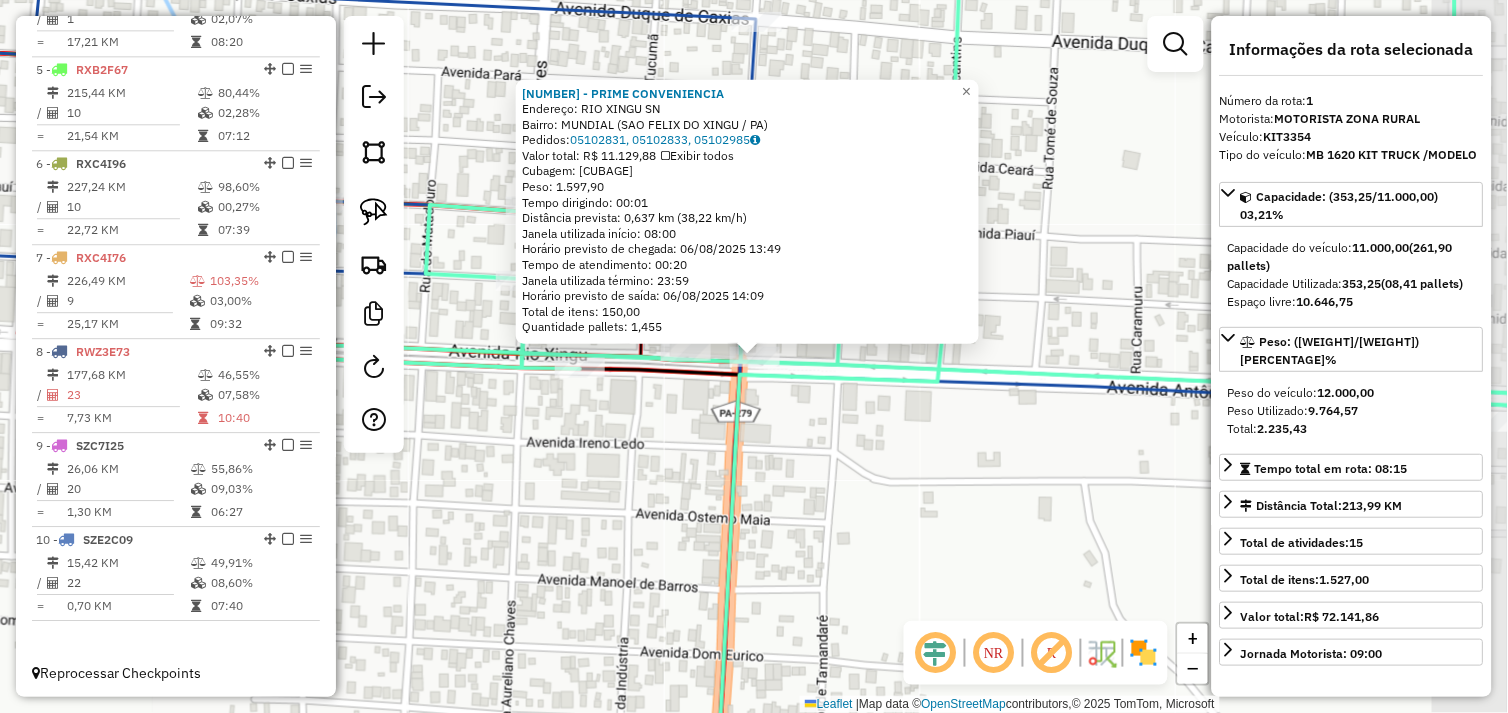 scroll, scrollTop: 748, scrollLeft: 0, axis: vertical 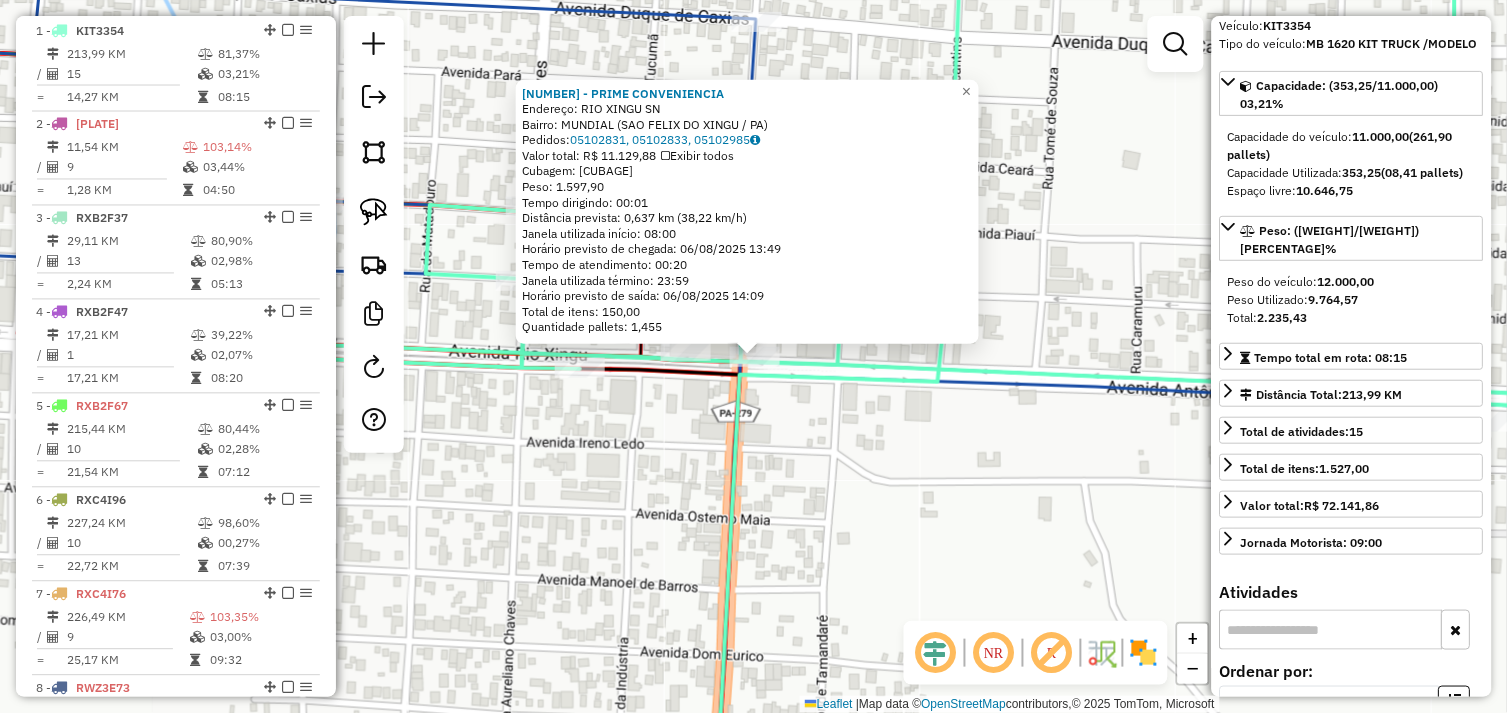 click on "8490 - PRIME CONVENIENCIA  Endereço:  RIO XINGU SN   Bairro: MUNDIAL ([CITY] / [STATE])   Pedidos:  05102831, 05102833, 05102985   Valor total: R$ 11.129,88   Exibir todos   Cubagem: 61,11  Peso: 1.597,90  Tempo dirigindo: 00:01   Distância prevista: 0,637 km (38,22 km/h)   Janela utilizada início: 08:00   Horário previsto de chegada: 06/08/2025 13:49   Tempo de atendimento: 00:20   Janela utilizada término: 23:59   Horário previsto de saída: 06/08/2025 14:09   Total de itens: 150,00   Quantidade pallets: 1,455  × Janela de atendimento Grade de atendimento Capacidade Transportadoras Veículos Cliente Pedidos  Rotas Selecione os dias de semana para filtrar as janelas de atendimento  Seg   Ter   Qua   Qui   Sex   Sáb   Dom  Informe o período da janela de atendimento: De: Até:  Filtrar exatamente a janela do cliente  Considerar janela de atendimento padrão  Selecione os dias de semana para filtrar as grades de atendimento  Seg   Ter   Qua   Qui   Sex   Sáb   Dom   Peso mínimo:   De:   Até:" 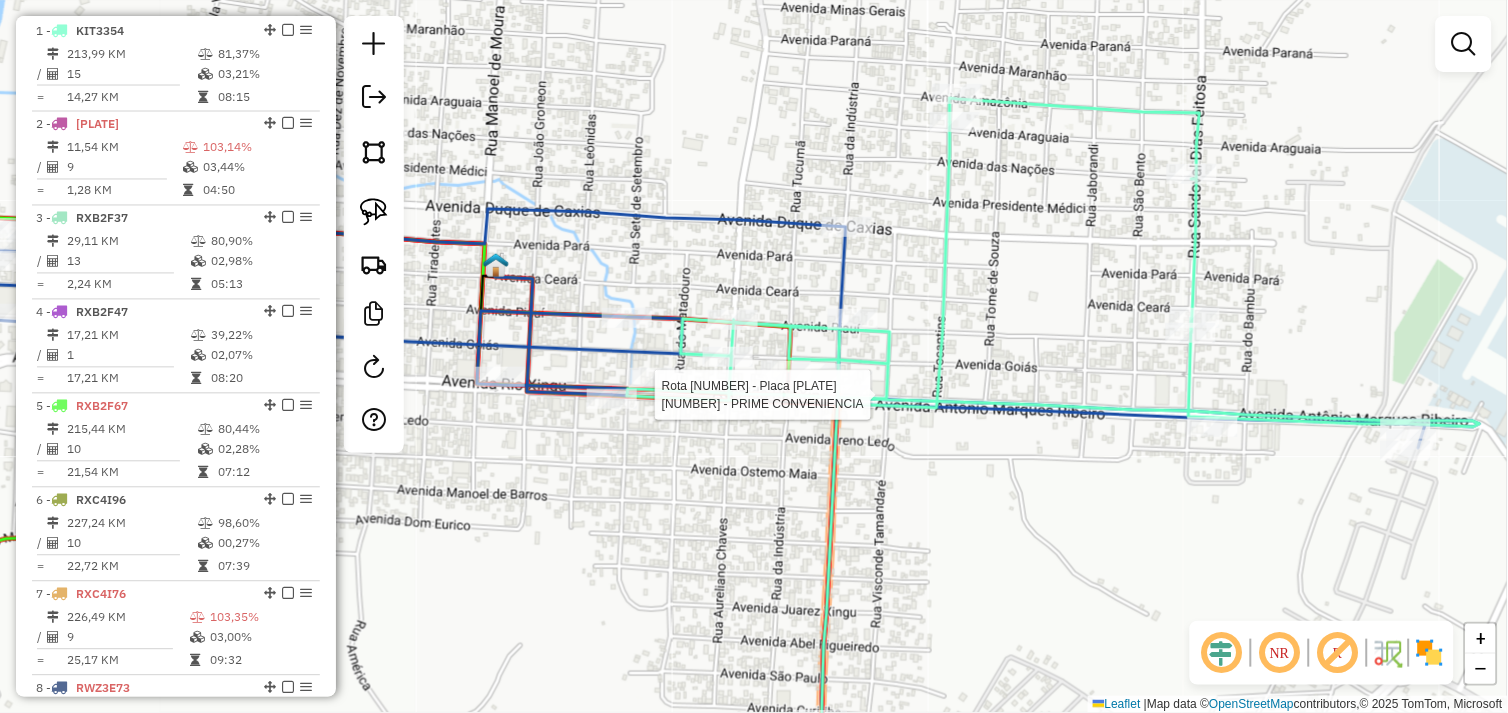 select on "*********" 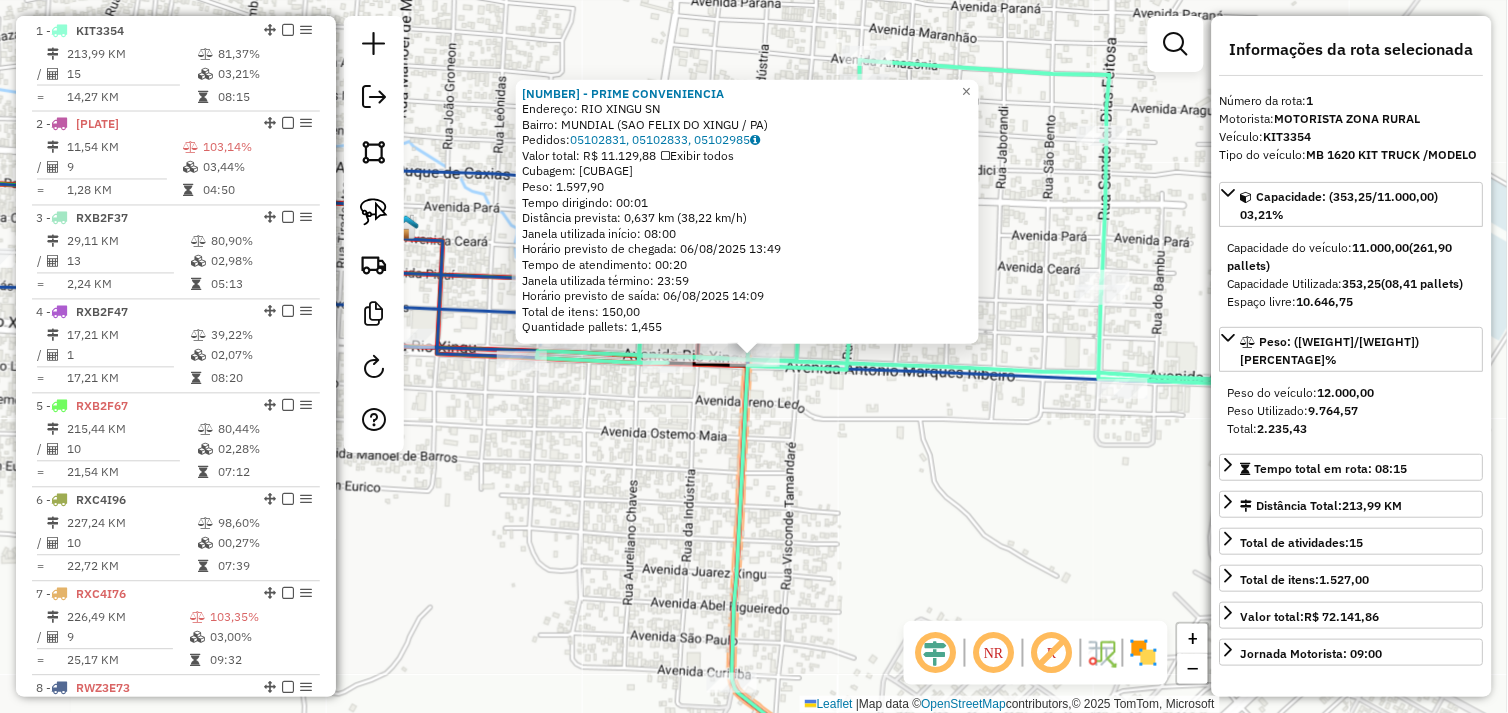click on "8490 - PRIME CONVENIENCIA  Endereço:  RIO XINGU SN   Bairro: MUNDIAL (SAO FELIX DO XINGU / PA)   Pedidos:  05102831, 05102833, 05102985   Valor total: R$ 11.129,88   Exibir todos   Cubagem: 61,11  Peso: 1.597,90  Tempo dirigindo: 00:01   Distância prevista: 0,637 km (38,22 km/h)   Janela utilizada início: 08:00   Horário previsto de chegada: 06/08/2025 13:49   Tempo de atendimento: 00:20   Janela utilizada término: 23:59   Horário previsto de saída: 06/08/2025 14:09   Total de itens: 150,00   Quantidade pallets: 1,455  × Janela de atendimento Grade de atendimento Capacidade Transportadoras Veículos Cliente Pedidos  Rotas Selecione os dias de semana para filtrar as janelas de atendimento  Seg   Ter   Qua   Qui   Sex   Sáb   Dom  Informe o período da janela de atendimento: De: Até:  Filtrar exatamente a janela do cliente  Considerar janela de atendimento padrão  Selecione os dias de semana para filtrar as grades de atendimento  Seg   Ter   Qua   Qui   Sex   Sáb   Dom   Peso mínimo:   De:   Até:" 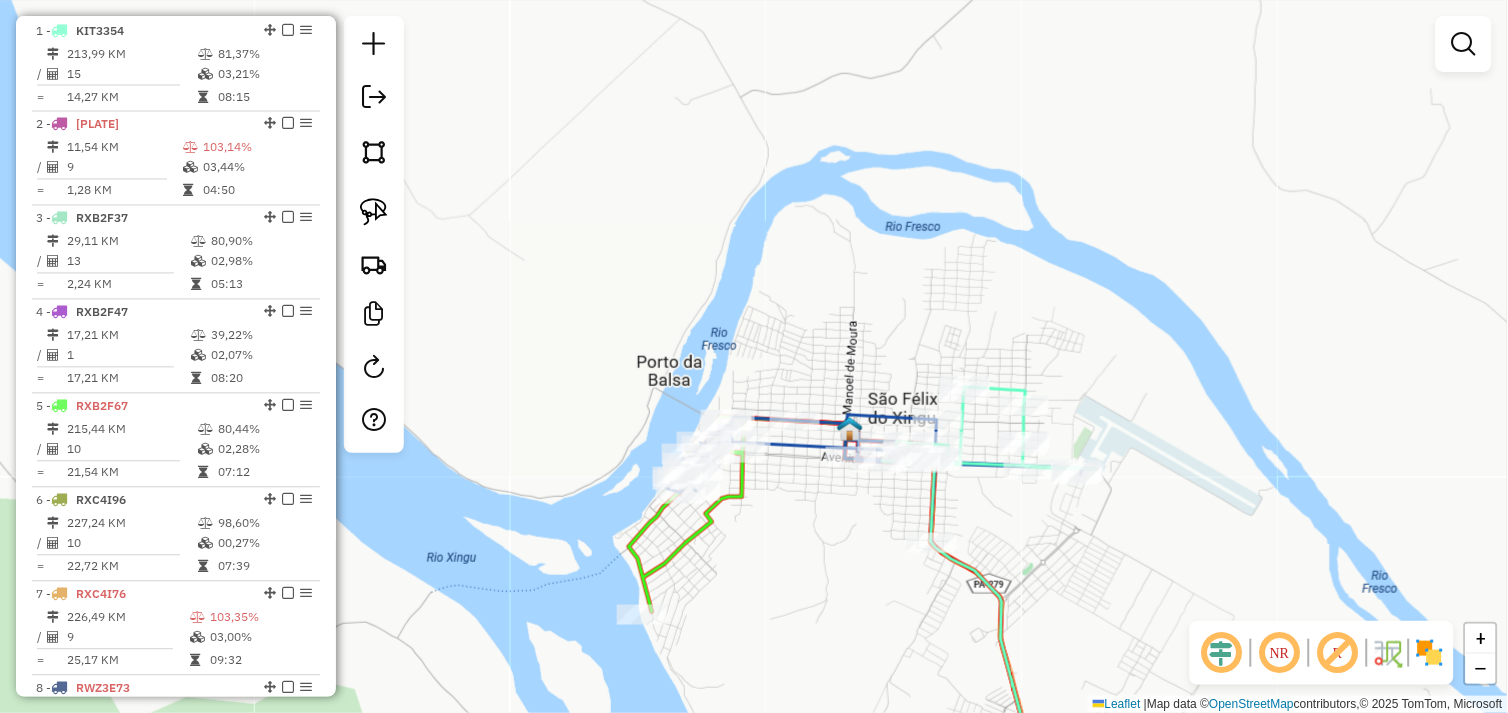 drag, startPoint x: 970, startPoint y: 447, endPoint x: 986, endPoint y: 487, distance: 43.081318 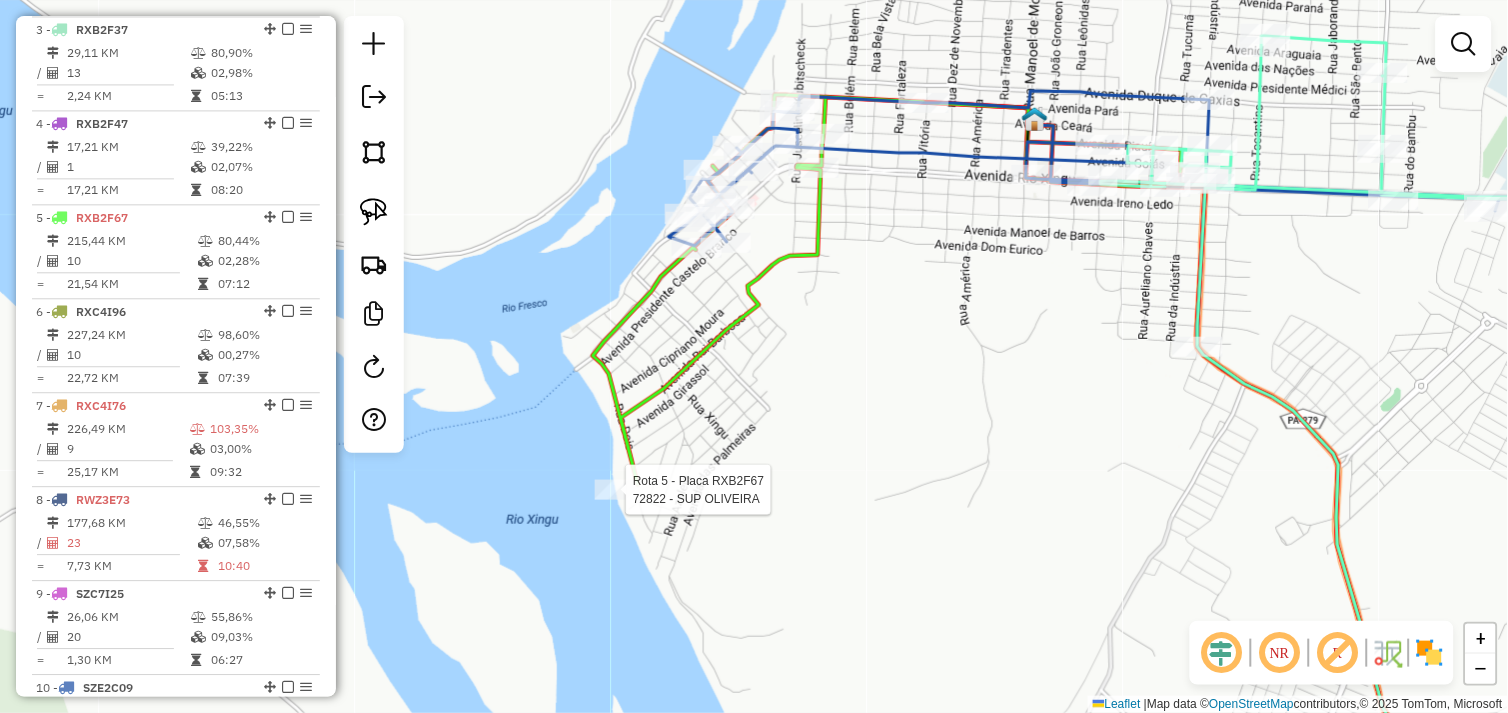 select on "*********" 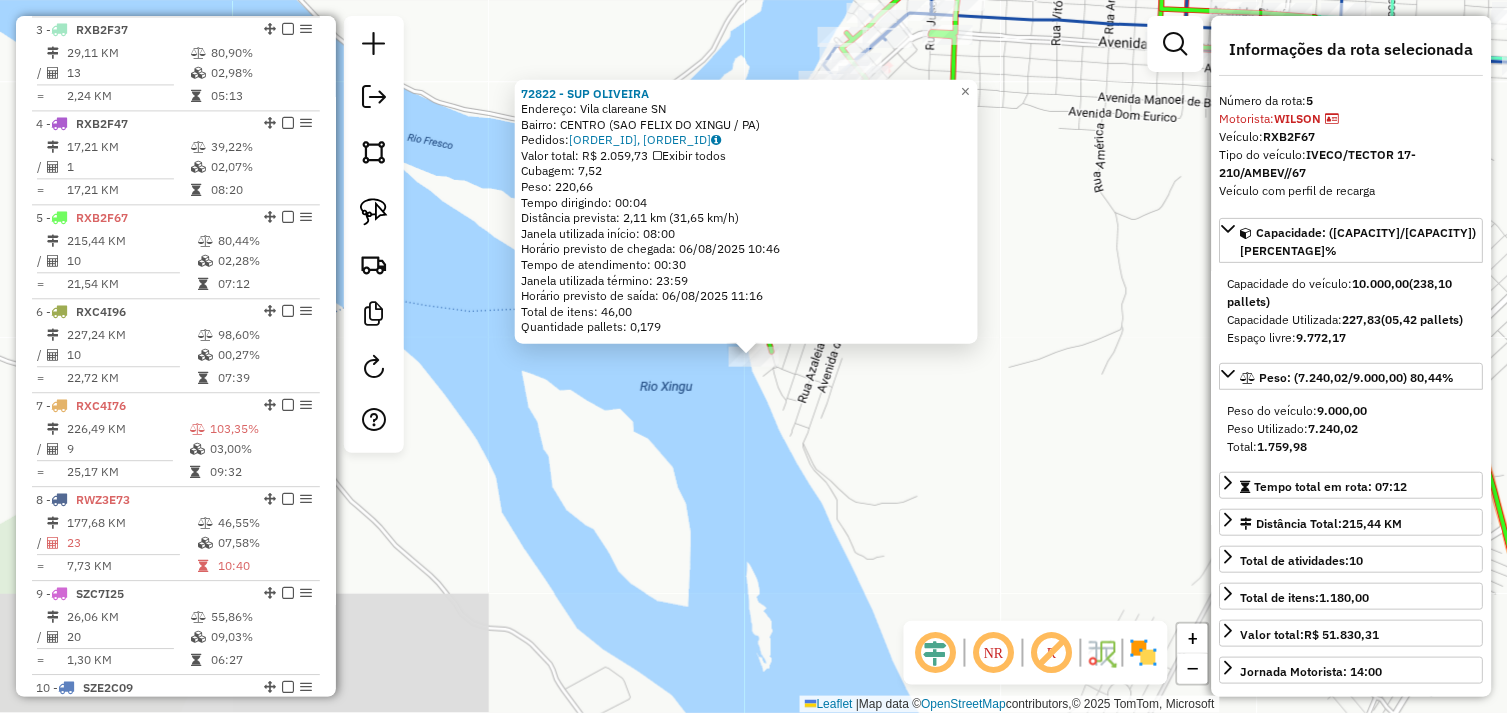 scroll, scrollTop: 1085, scrollLeft: 0, axis: vertical 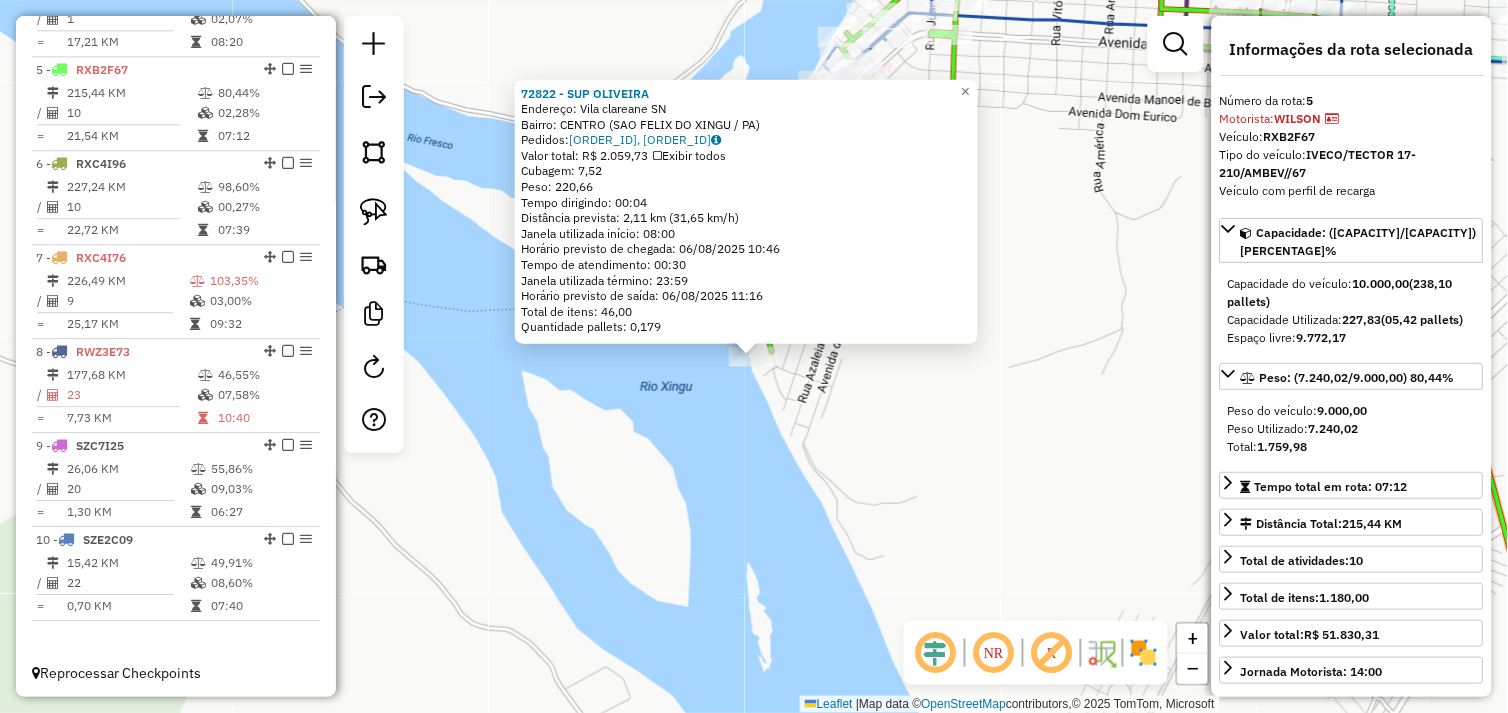 click on "72822 - SUP OLIVEIRA  Endereço:  Vila clareane SN   Bairro: CENTRO (SAO FELIX DO XINGU / PA)   Pedidos:  05102853, 05102854   Valor total: R$ 2.059,73   Exibir todos   Cubagem: 7,52  Peso: 220,66  Tempo dirigindo: 00:04   Distância prevista: 2,11 km (31,65 km/h)   Janela utilizada início: 08:00   Horário previsto de chegada: 06/08/2025 10:46   Tempo de atendimento: 00:30   Janela utilizada término: 23:59   Horário previsto de saída: 06/08/2025 11:16   Total de itens: 46,00   Quantidade pallets: 0,179  × Janela de atendimento Grade de atendimento Capacidade Transportadoras Veículos Cliente Pedidos  Rotas Selecione os dias de semana para filtrar as janelas de atendimento  Seg   Ter   Qua   Qui   Sex   Sáb   Dom  Informe o período da janela de atendimento: De: Até:  Filtrar exatamente a janela do cliente  Considerar janela de atendimento padrão  Selecione os dias de semana para filtrar as grades de atendimento  Seg   Ter   Qua   Qui   Sex   Sáb   Dom   Peso mínimo:   Peso máximo:   De:   Até:  +" 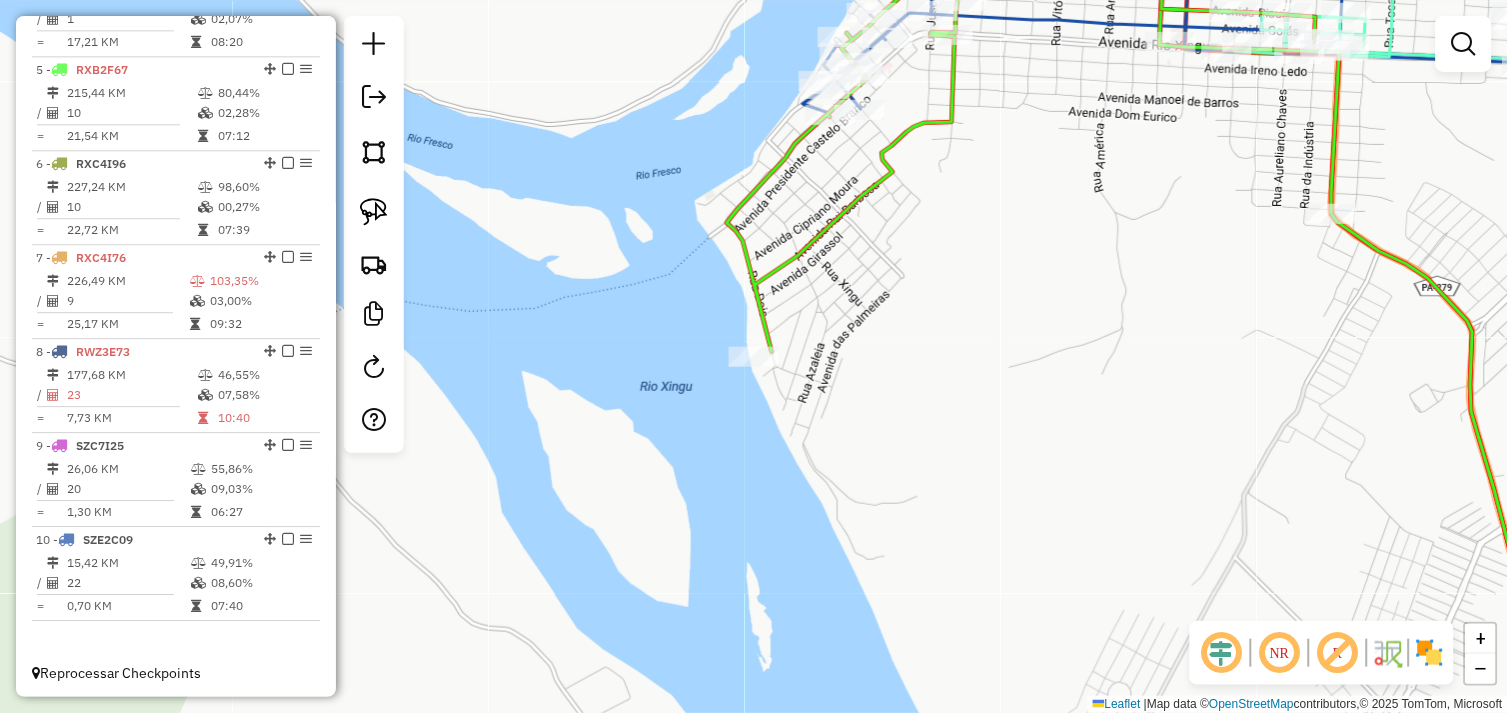 drag, startPoint x: 881, startPoint y: 231, endPoint x: 820, endPoint y: 447, distance: 224.44821 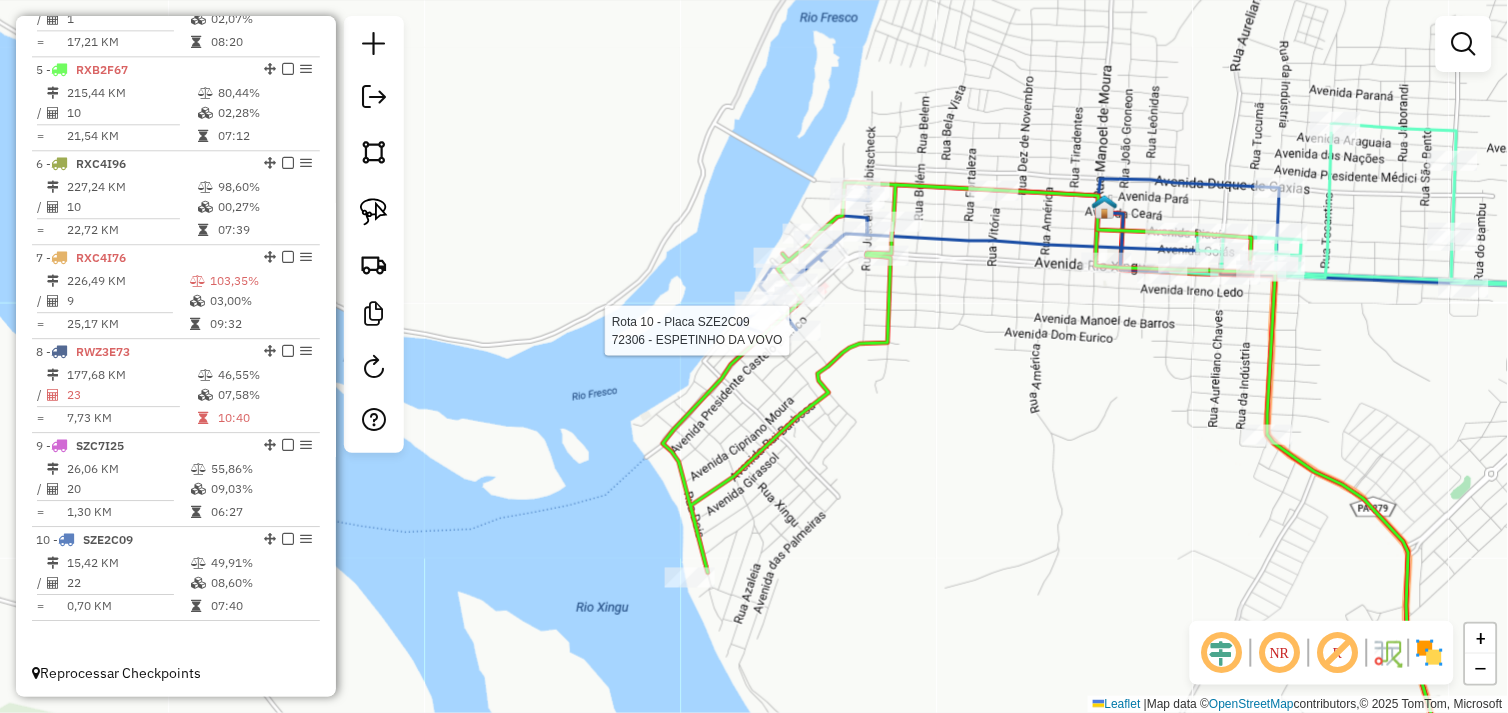 select on "*********" 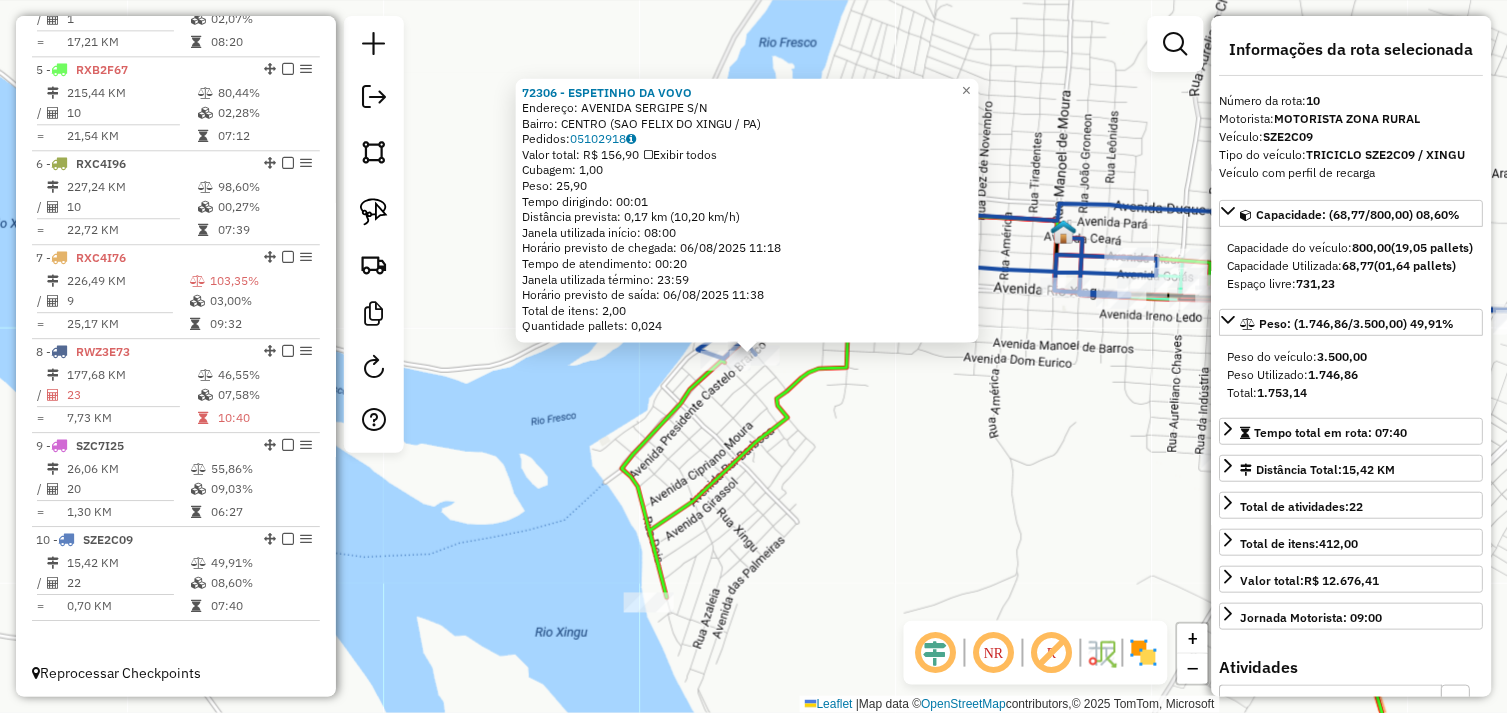 click on "72306 - ESPETINHO DA VOVO  Endereço:  AVENIDA SERGIPE S/N   Bairro: CENTRO (SAO FELIX DO XINGU / PA)   Pedidos:  05102918   Valor total: R$ 156,90   Exibir todos   Cubagem: 1,00  Peso: 25,90  Tempo dirigindo: 00:01   Distância prevista: 0,17 km (10,20 km/h)   Janela utilizada início: 08:00   Horário previsto de chegada: 06/08/2025 11:18   Tempo de atendimento: 00:20   Janela utilizada término: 23:59   Horário previsto de saída: 06/08/2025 11:38   Total de itens: 2,00   Quantidade pallets: 0,024  × Janela de atendimento Grade de atendimento Capacidade Transportadoras Veículos Cliente Pedidos  Rotas Selecione os dias de semana para filtrar as janelas de atendimento  Seg   Ter   Qua   Qui   Sex   Sáb   Dom  Informe o período da janela de atendimento: De: Até:  Filtrar exatamente a janela do cliente  Considerar janela de atendimento padrão  Selecione os dias de semana para filtrar as grades de atendimento  Seg   Ter   Qua   Qui   Sex   Sáb   Dom   Clientes fora do dia de atendimento selecionado De:" 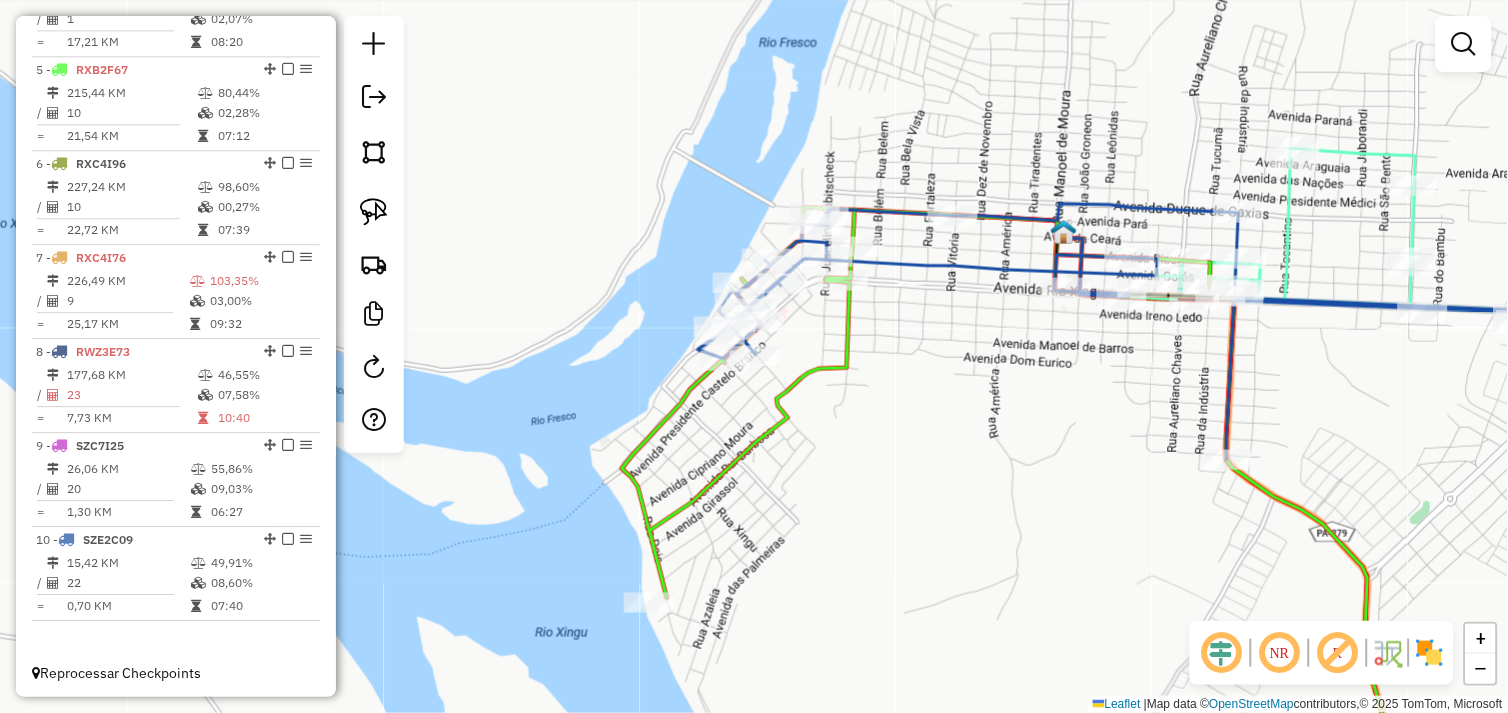 drag, startPoint x: 853, startPoint y: 473, endPoint x: 775, endPoint y: 431, distance: 88.588936 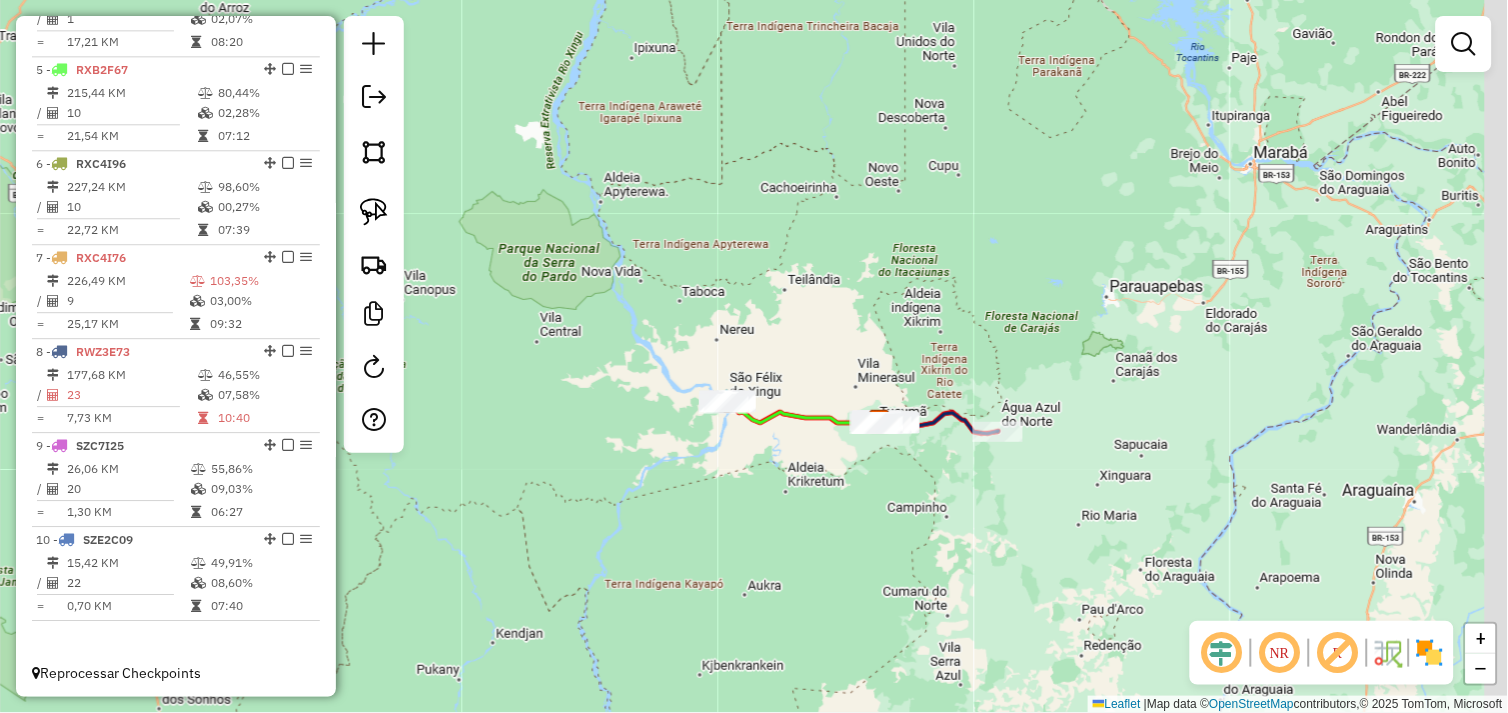 drag, startPoint x: 891, startPoint y: 471, endPoint x: 776, endPoint y: 475, distance: 115.06954 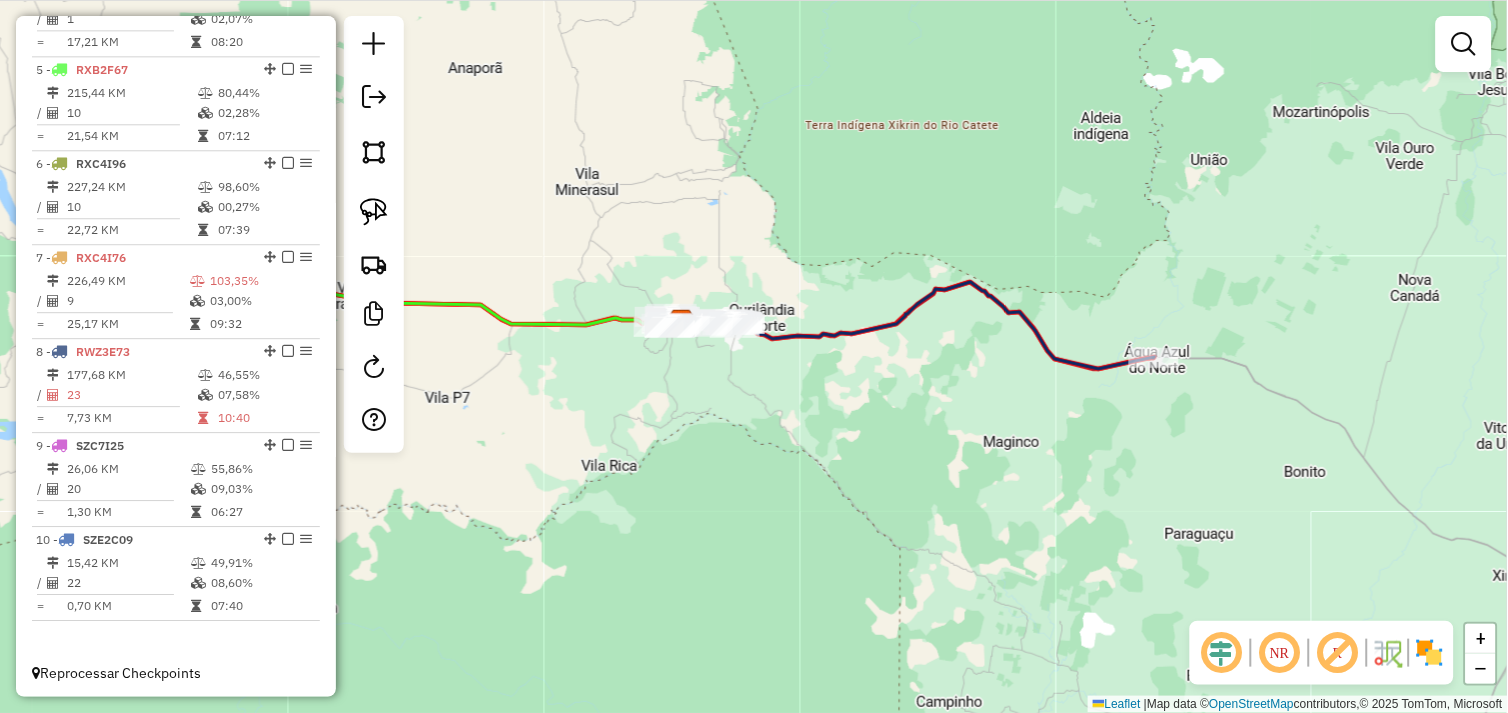 drag, startPoint x: 693, startPoint y: 381, endPoint x: 755, endPoint y: 524, distance: 155.86212 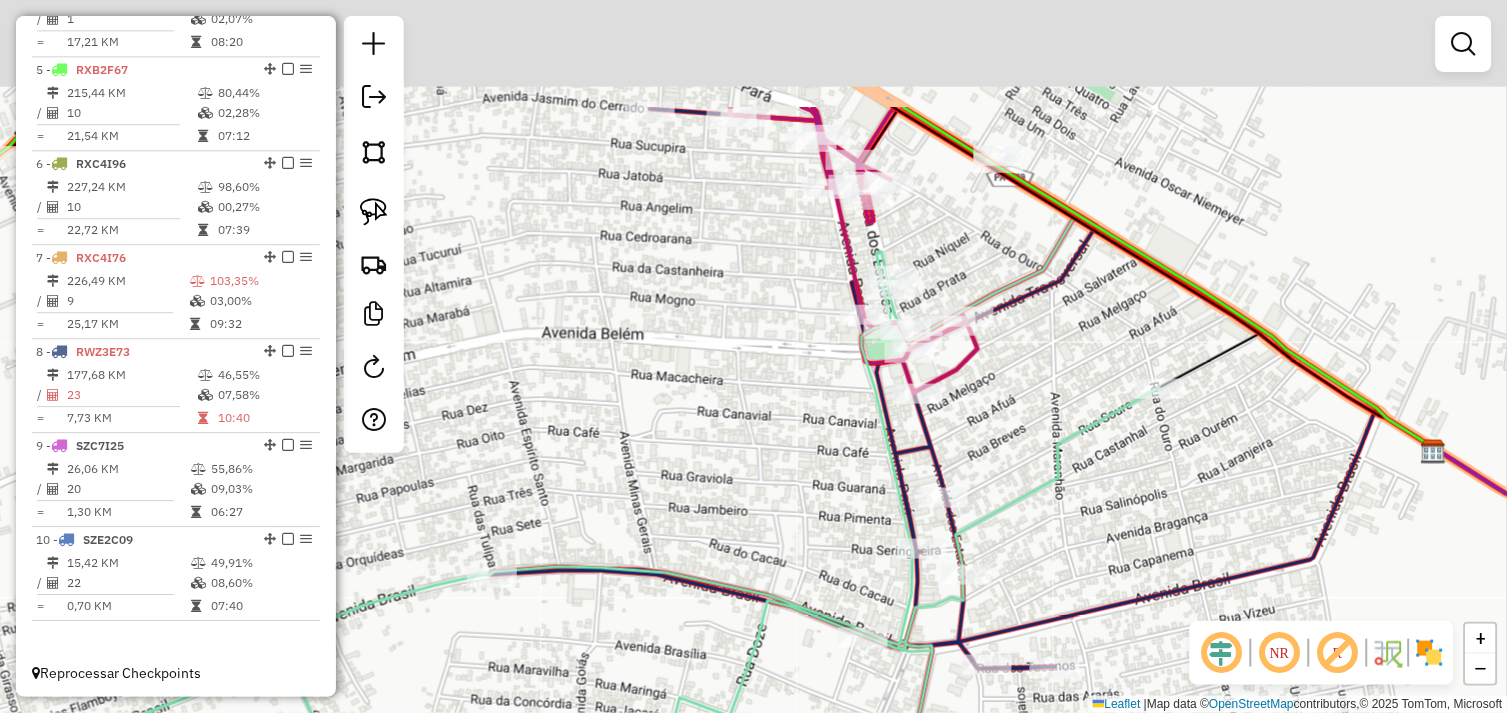 drag, startPoint x: 817, startPoint y: 297, endPoint x: 807, endPoint y: 382, distance: 85.58621 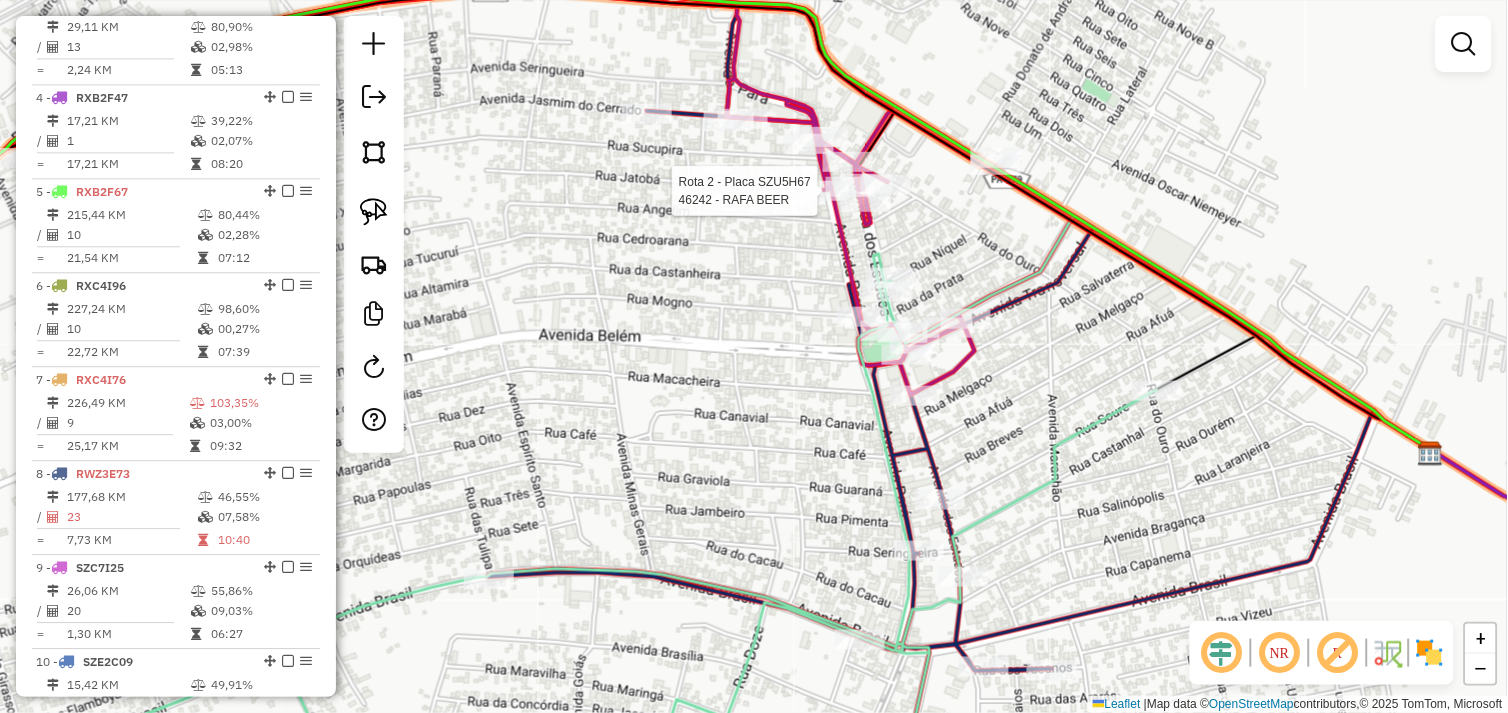 select on "*********" 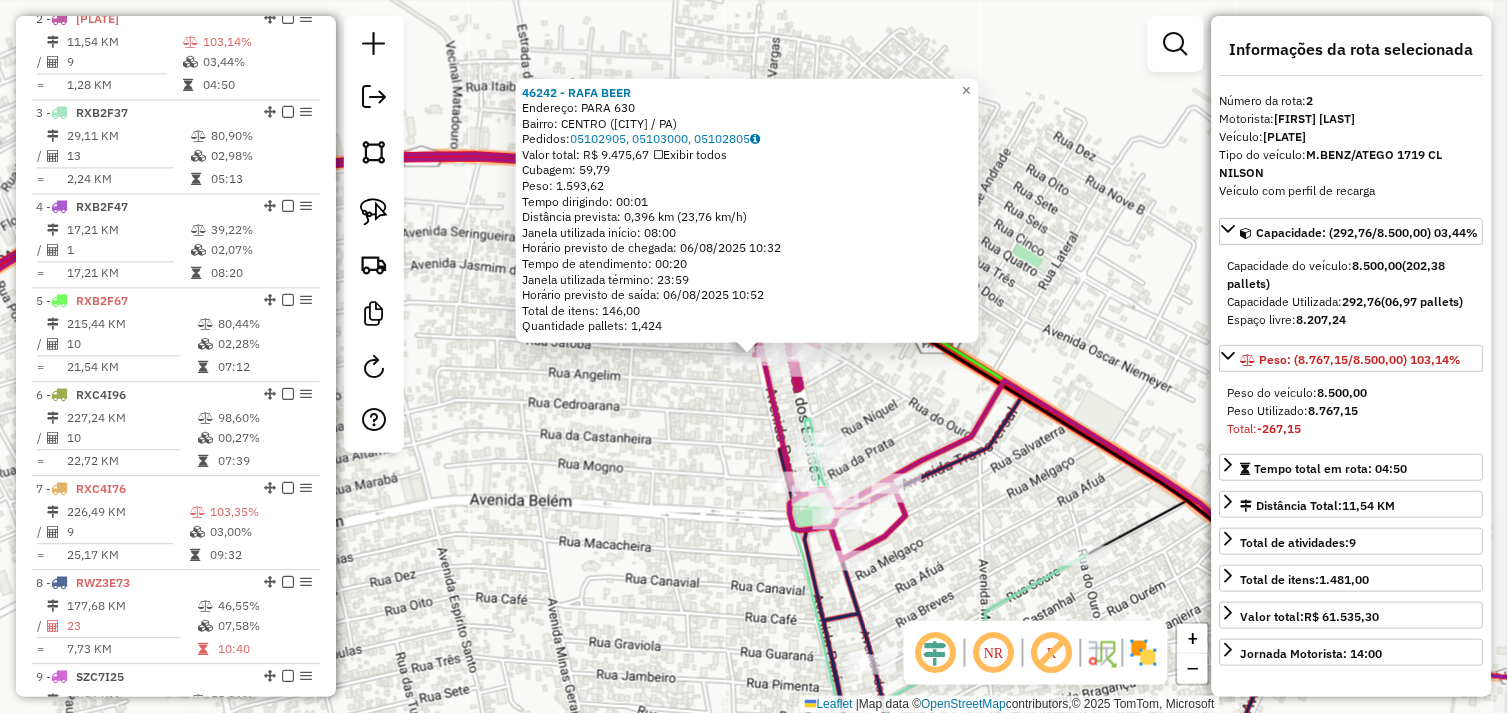 scroll, scrollTop: 842, scrollLeft: 0, axis: vertical 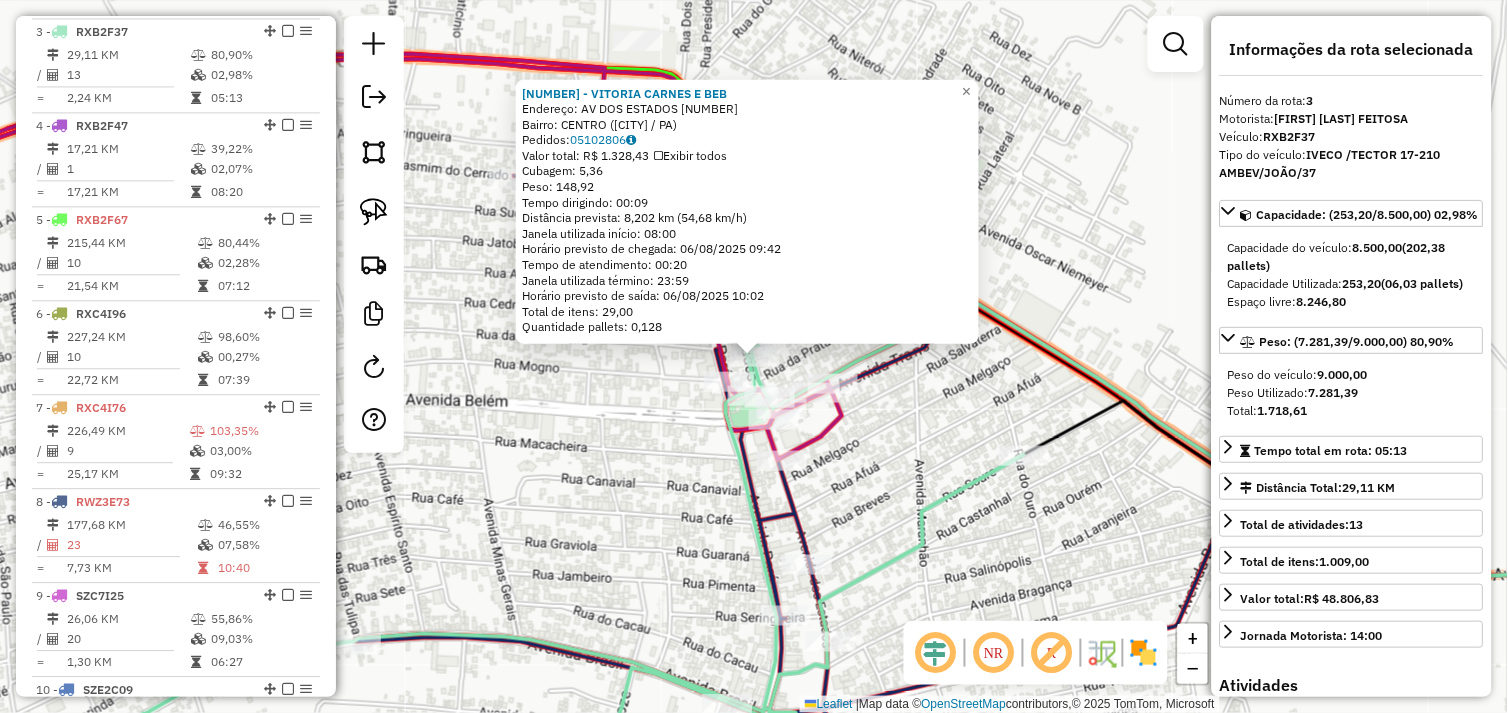 click on "59362 - VITORIA CARNES E BEB  Endereço:  AV DOS ESTADOS 281   Bairro: CENTRO (TUCUMA / PA)   Pedidos:  05102806   Valor total: R$ 1.328,43   Exibir todos   Cubagem: 5,36  Peso: 148,92  Tempo dirigindo: 00:09   Distância prevista: 8,202 km (54,68 km/h)   Janela utilizada início: 08:00   Horário previsto de chegada: 06/08/2025 09:42   Tempo de atendimento: 00:20   Janela utilizada término: 23:59   Horário previsto de saída: 06/08/2025 10:02   Total de itens: 29,00   Quantidade pallets: 0,128  × Janela de atendimento Grade de atendimento Capacidade Transportadoras Veículos Cliente Pedidos  Rotas Selecione os dias de semana para filtrar as janelas de atendimento  Seg   Ter   Qua   Qui   Sex   Sáb   Dom  Informe o período da janela de atendimento: De: Até:  Filtrar exatamente a janela do cliente  Considerar janela de atendimento padrão  Selecione os dias de semana para filtrar as grades de atendimento  Seg   Ter   Qua   Qui   Sex   Sáb   Dom   Considerar clientes sem dia de atendimento cadastrado De:" 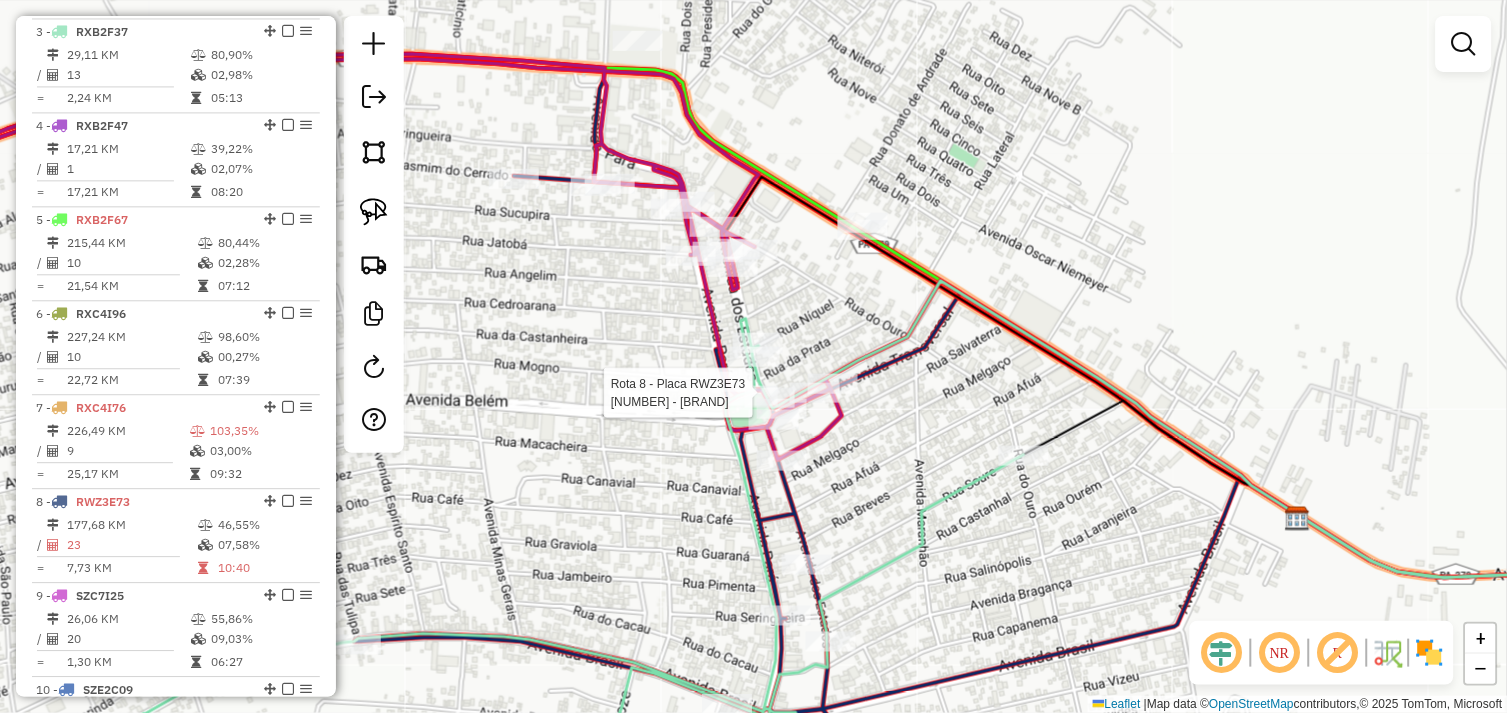 select on "*********" 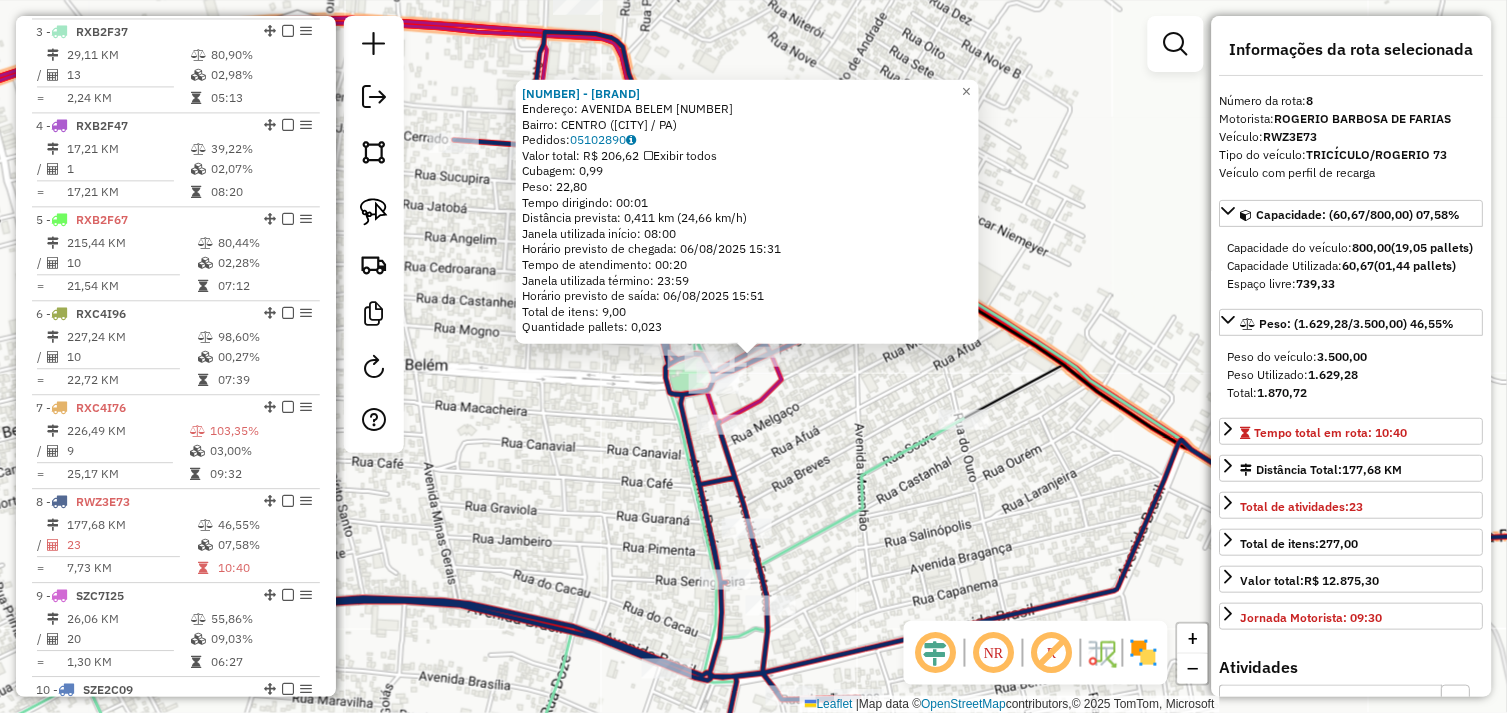 scroll, scrollTop: 1085, scrollLeft: 0, axis: vertical 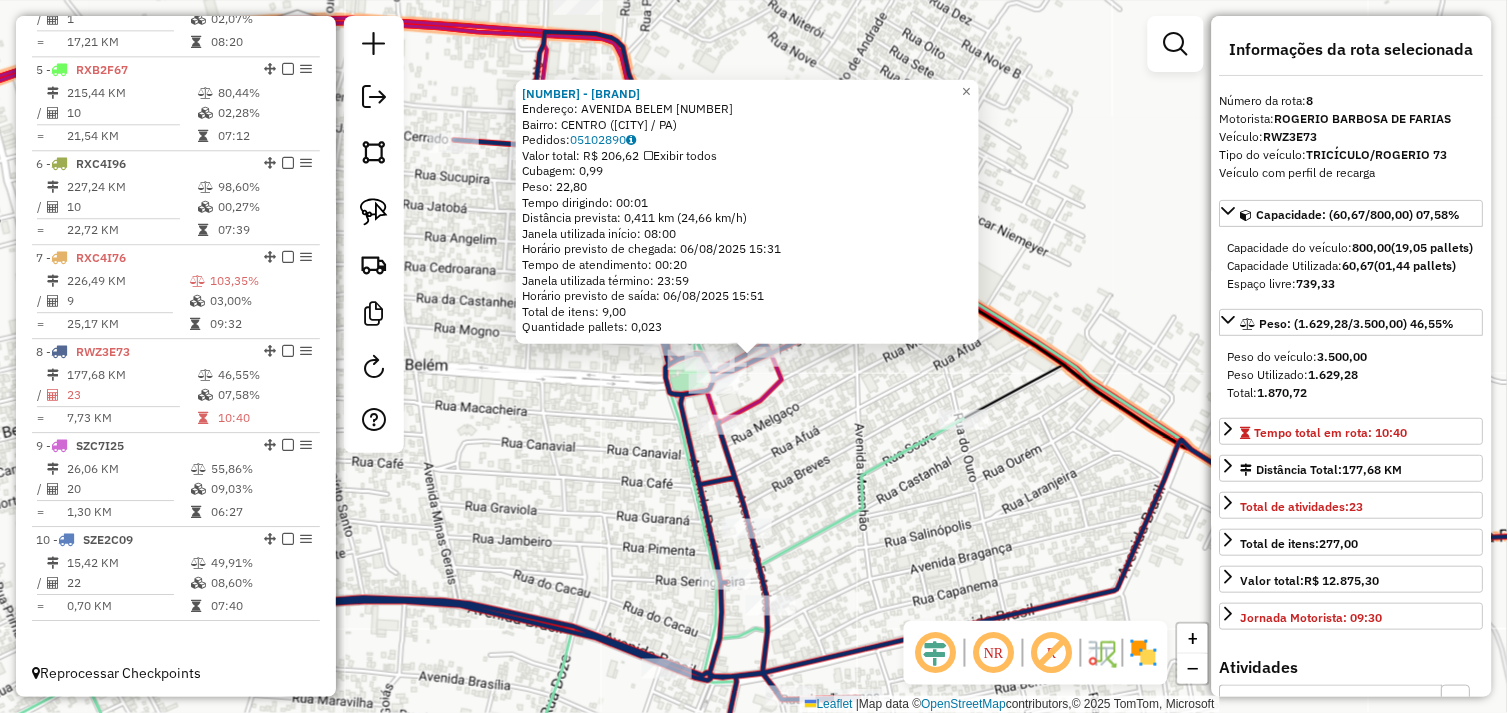 click on "66876 - LONDRES DISTRIBUIDOR  Endereço:  AVENIDA BELEM 278   Bairro: CENTRO (TUCUMA / PA)   Pedidos:  05102890   Valor total: R$ 206,62   Exibir todos   Cubagem: 0,99  Peso: 22,80  Tempo dirigindo: 00:01   Distância prevista: 0,411 km (24,66 km/h)   Janela utilizada início: 08:00   Horário previsto de chegada: 06/08/2025 15:31   Tempo de atendimento: 00:20   Janela utilizada término: 23:59   Horário previsto de saída: 06/08/2025 15:51   Total de itens: 9,00   Quantidade pallets: 0,023  × Janela de atendimento Grade de atendimento Capacidade Transportadoras Veículos Cliente Pedidos  Rotas Selecione os dias de semana para filtrar as janelas de atendimento  Seg   Ter   Qua   Qui   Sex   Sáb   Dom  Informe o período da janela de atendimento: De: Até:  Filtrar exatamente a janela do cliente  Considerar janela de atendimento padrão  Selecione os dias de semana para filtrar as grades de atendimento  Seg   Ter   Qua   Qui   Sex   Sáb   Dom   Considerar clientes sem dia de atendimento cadastrado  De:  +" 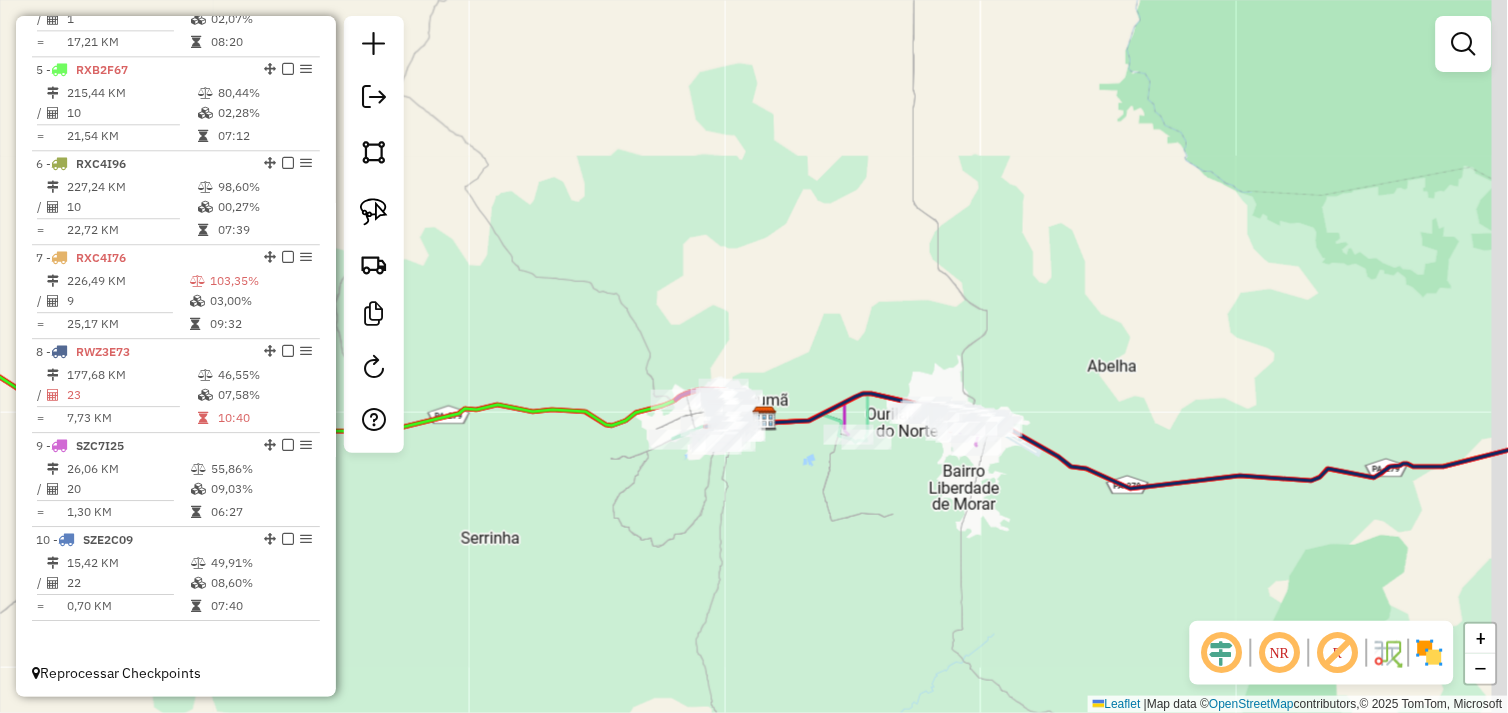 drag, startPoint x: 930, startPoint y: 477, endPoint x: 810, endPoint y: 472, distance: 120.10412 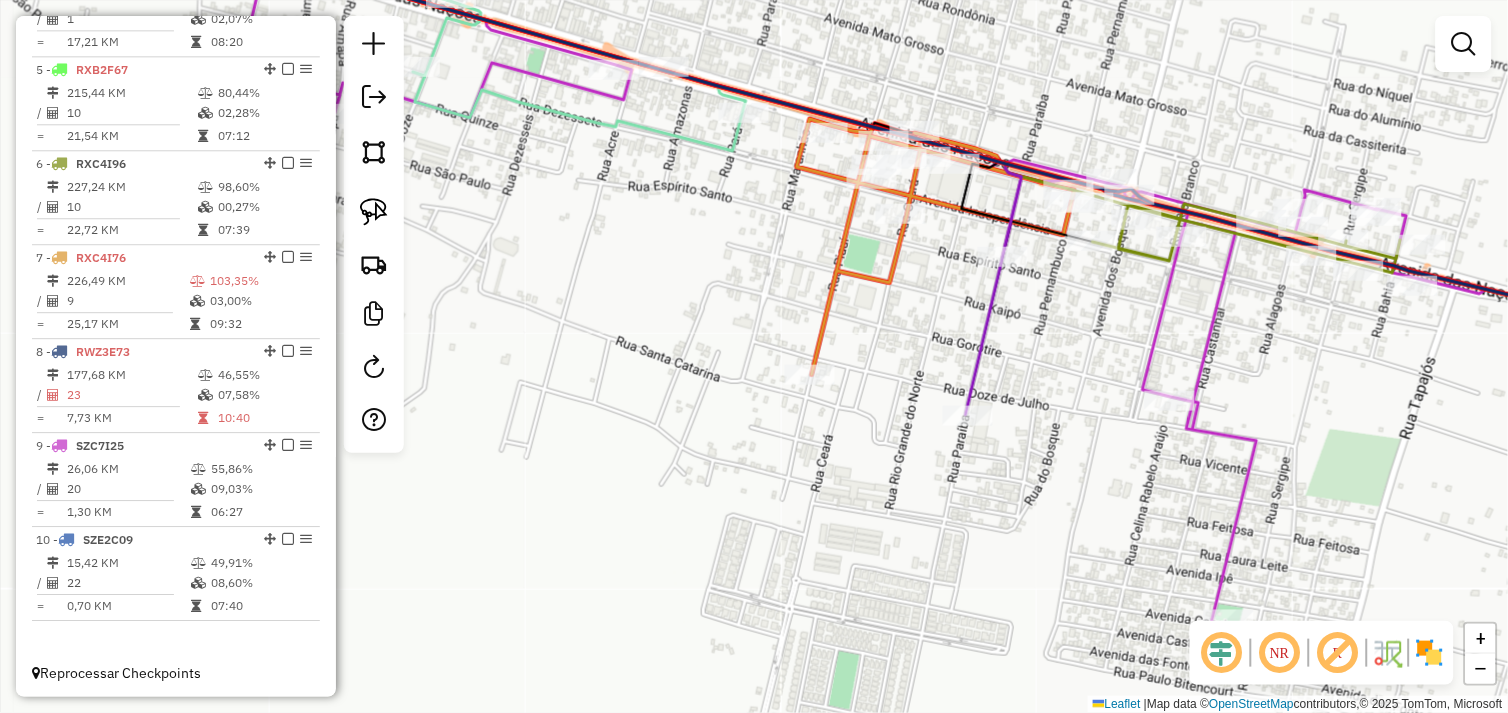 drag, startPoint x: 1110, startPoint y: 425, endPoint x: 944, endPoint y: 444, distance: 167.08382 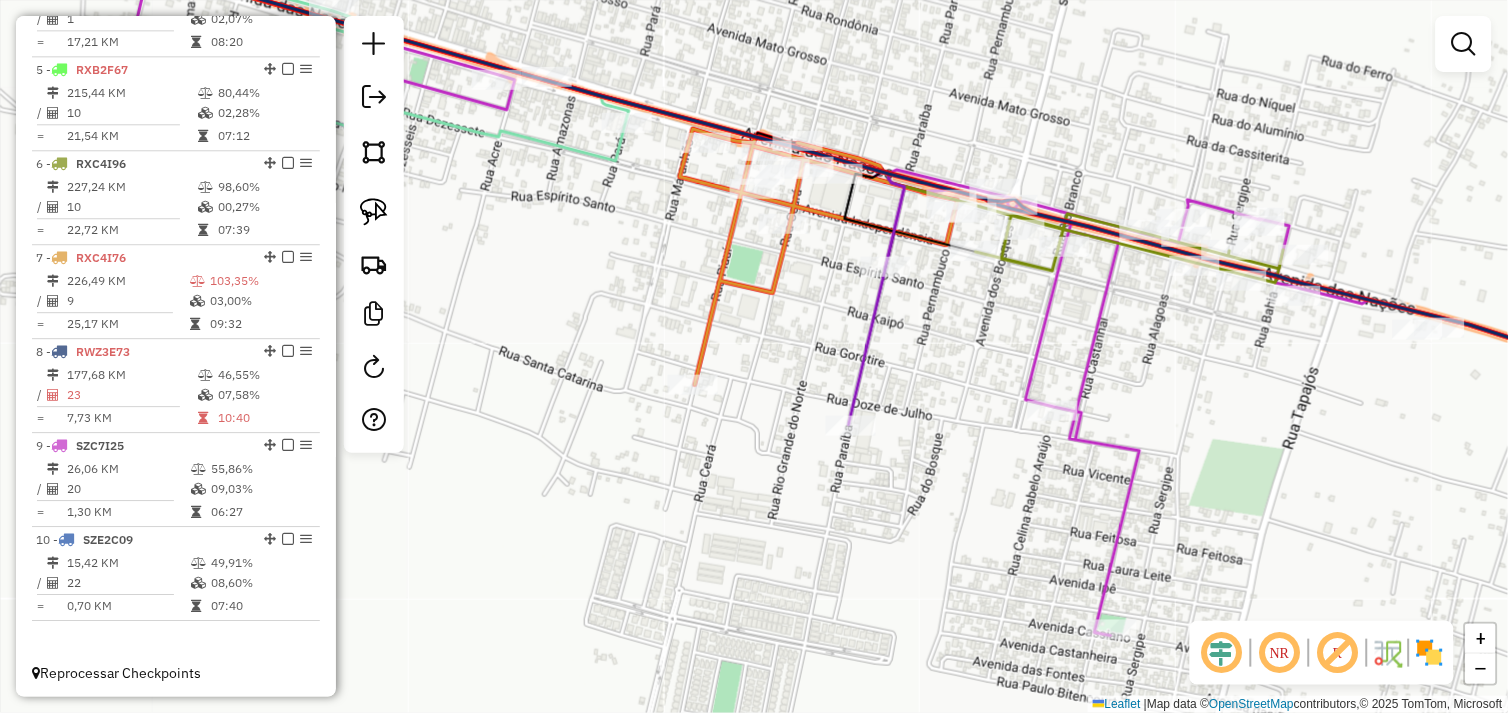 click 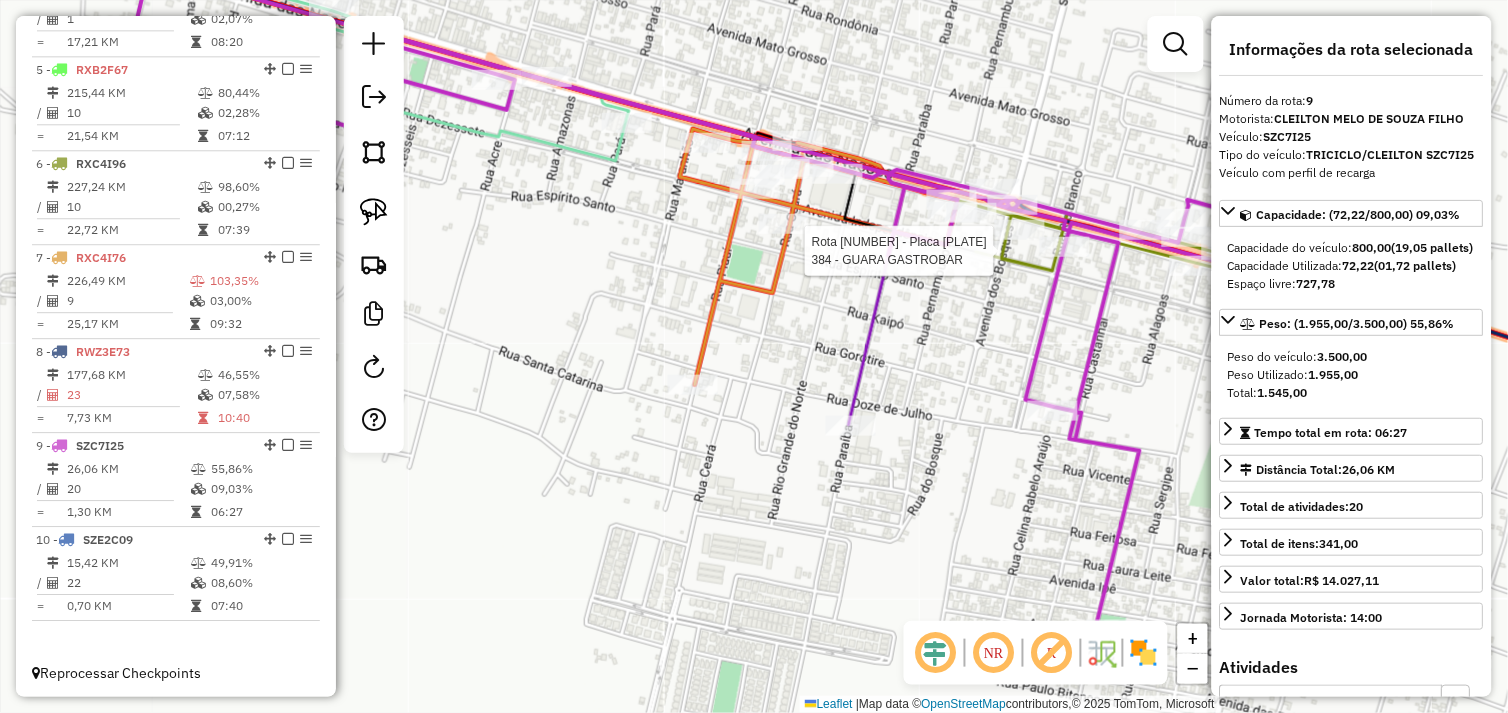 click 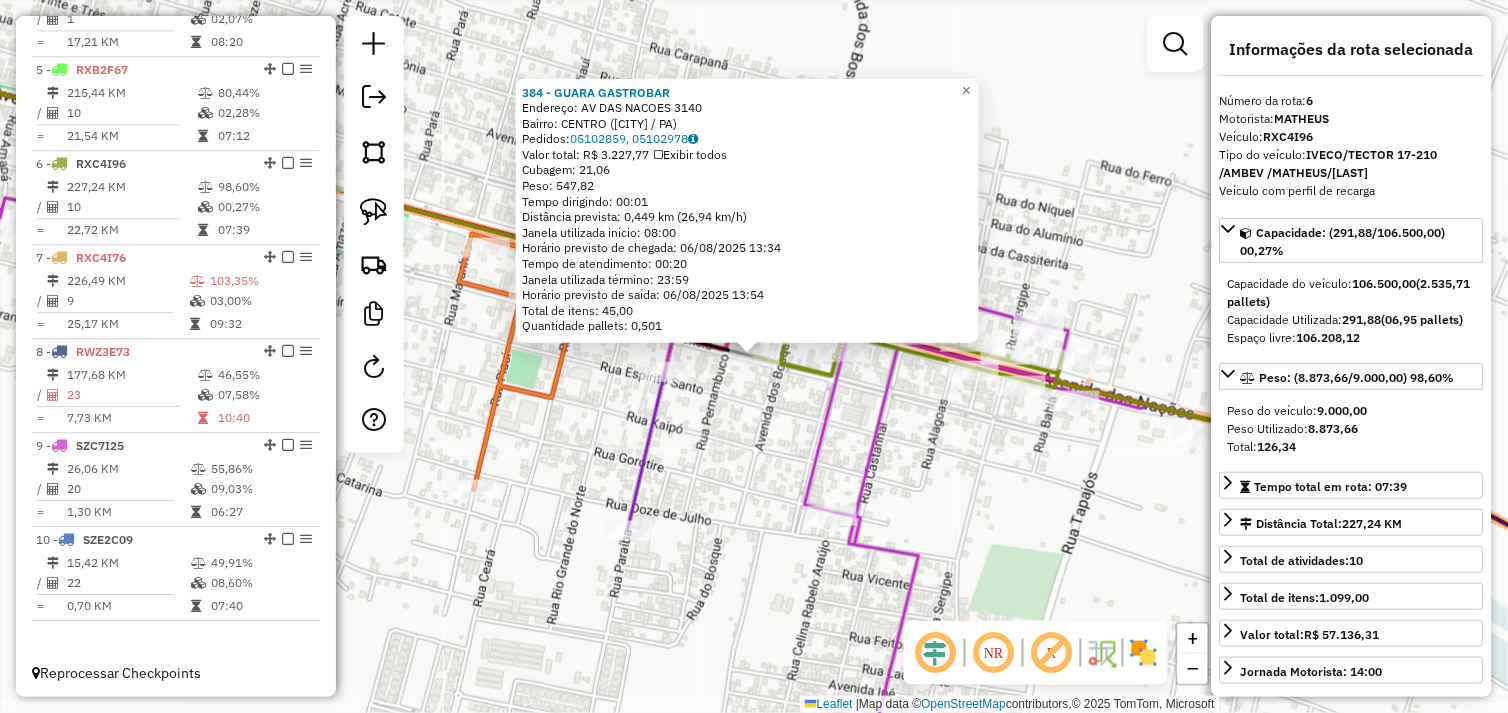 click on "[BUSINESS_NAME] Endereço: AV DAS NACOES [NUMBER] Bairro: [NEIGHBORHOOD] ([CITY] / [STATE]) Pedidos: [ORDER_ID], [ORDER_ID] Valor total: R$ [PRICE] Exibir todos Cubagem: [CUBAGE] Peso: [WEIGHT] Tempo dirigindo: [TIME] Distância prevista: [DISTANCE] km ([SPEED] km/h) Janela utilizada início: [TIME] Horário previsto de chegada: [DATE] [TIME] Tempo de atendimento: [TIME] Janela utilizada término: [TIME] Horário previsto de saída: [DATE] [TIME] Total de itens: [ITEM_COUNT],00 Quantidade pallets: [PALLET_COUNT] × Janela de atendimento Grade de atendimento Capacidade Transportadoras Veículos Cliente Pedidos Rotas Selecione os dias de semana para filtrar as janelas de atendimento Seg Ter Qua Qui Sex Sáb Dom Informe o período da janela de atendimento: De: Até: Filtrar exatamente a janela do cliente Considerar janela de atendimento padrão Selecione os dias de semana para filtrar as grades de atendimento Seg Ter Qua Qui Sex Sáb Dom Peso mínimo: Peso máximo: De: De: +" 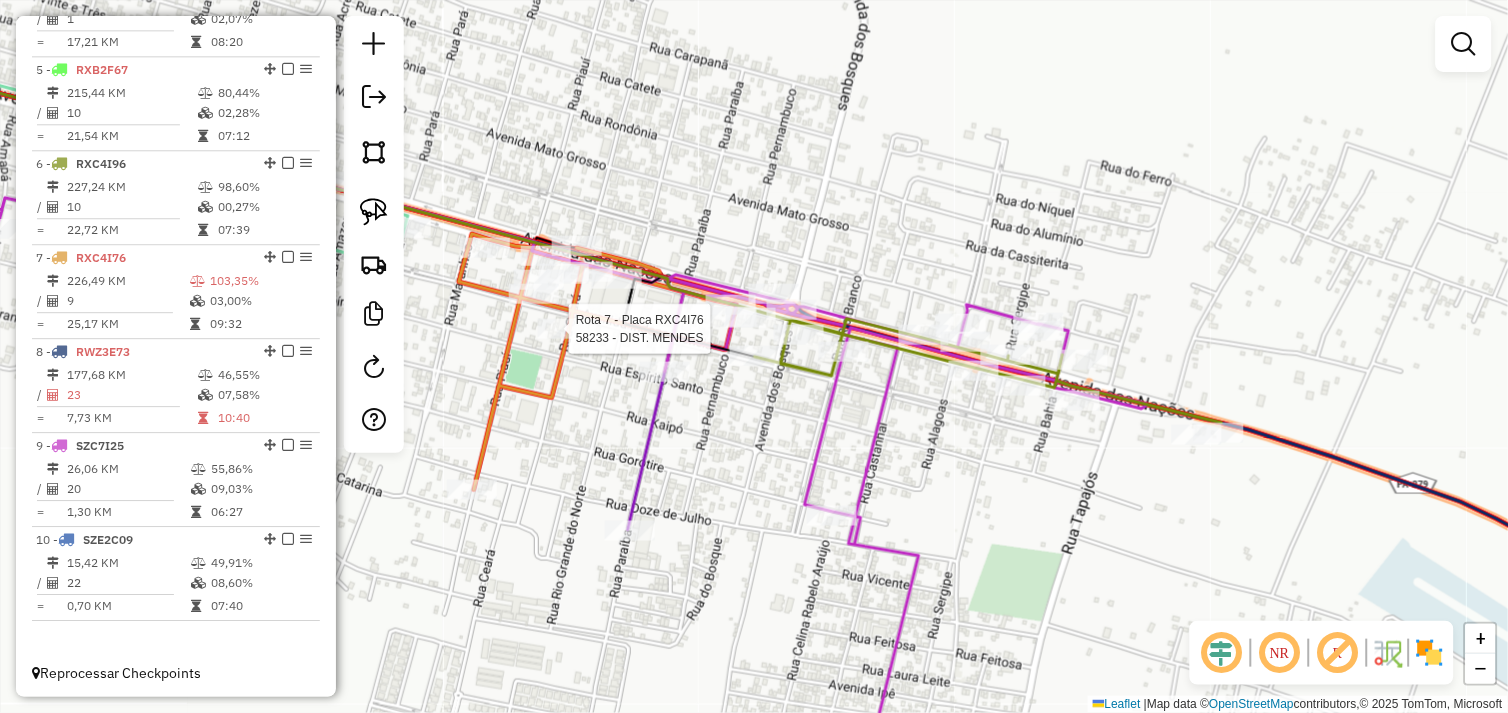 select on "*********" 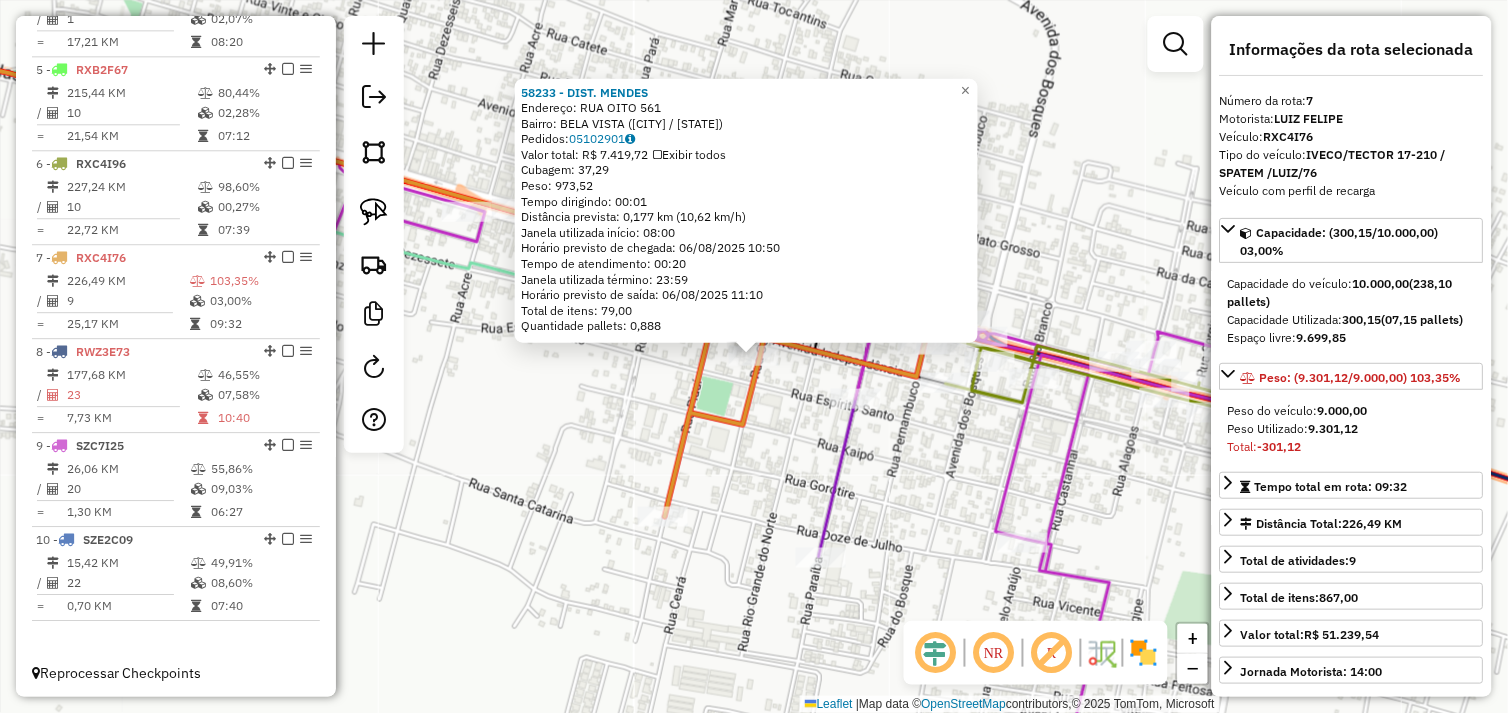 click on "58233 - DIST. MENDES Endereço: RUA OITO 561 Bairro: BELA VISTA ([CITY] / PA) Pedidos: 05102901 Valor total: R$ 7.419,72 Exibir todos Cubagem: 37,29 Peso: 973,52 Tempo dirigindo: 00:01 Distância prevista: 0,177 km (10,62 km/h) Janela utilizada início: 08:00 Horário previsto de chegada: 06/08/2025 10:50 Tempo de atendimento: 00:20 Janela utilizada término: 23:59 Horário previsto de saída: 06/08/2025 11:10 Total de itens: 79,00 Quantidade pallets: 0,888 × Janela de atendimento Grade de atendimento Capacidade Transportadoras Veículos Cliente Pedidos Rotas Selecione os dias de semana para filtrar as janelas de atendimento Seg Ter Qua Qui Sex Sáb Dom Informe o período da janela de atendimento: De: Até: Filtrar exatamente a janela do cliente Considerar janela de atendimento padrão Selecione os dias de semana para filtrar as grades de atendimento Seg Ter Qua Qui Sex Sáb Dom Considerar clientes sem dia de atendimento cadastrado" 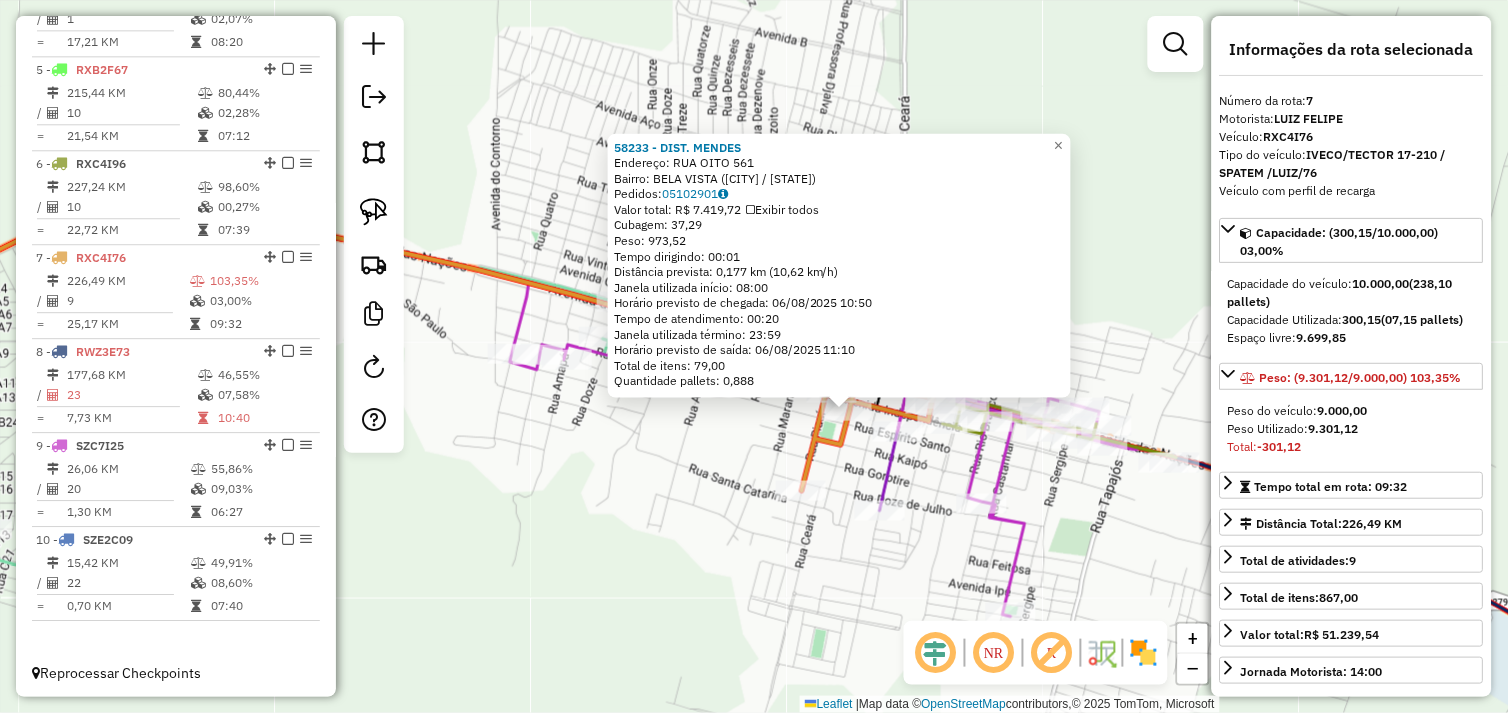 click on "58233 - DIST. MENDES Endereço: RUA OITO 561 Bairro: BELA VISTA ([CITY] / PA) Pedidos: 05102901 Valor total: R$ 7.419,72 Exibir todos Cubagem: 37,29 Peso: 973,52 Tempo dirigindo: 00:01 Distância prevista: 0,177 km (10,62 km/h) Janela utilizada início: 08:00 Horário previsto de chegada: 06/08/2025 10:50 Tempo de atendimento: 00:20 Janela utilizada término: 23:59 Horário previsto de saída: 06/08/2025 11:10 Total de itens: 79,00 Quantidade pallets: 0,888 × Janela de atendimento Grade de atendimento Capacidade Transportadoras Veículos Cliente Pedidos Rotas Selecione os dias de semana para filtrar as janelas de atendimento Seg Ter Qua Qui Sex Sáb Dom Informe o período da janela de atendimento: De: Até: Filtrar exatamente a janela do cliente Considerar janela de atendimento padrão Selecione os dias de semana para filtrar as grades de atendimento Seg Ter Qua Qui Sex Sáb Dom Considerar clientes sem dia de atendimento cadastrado" 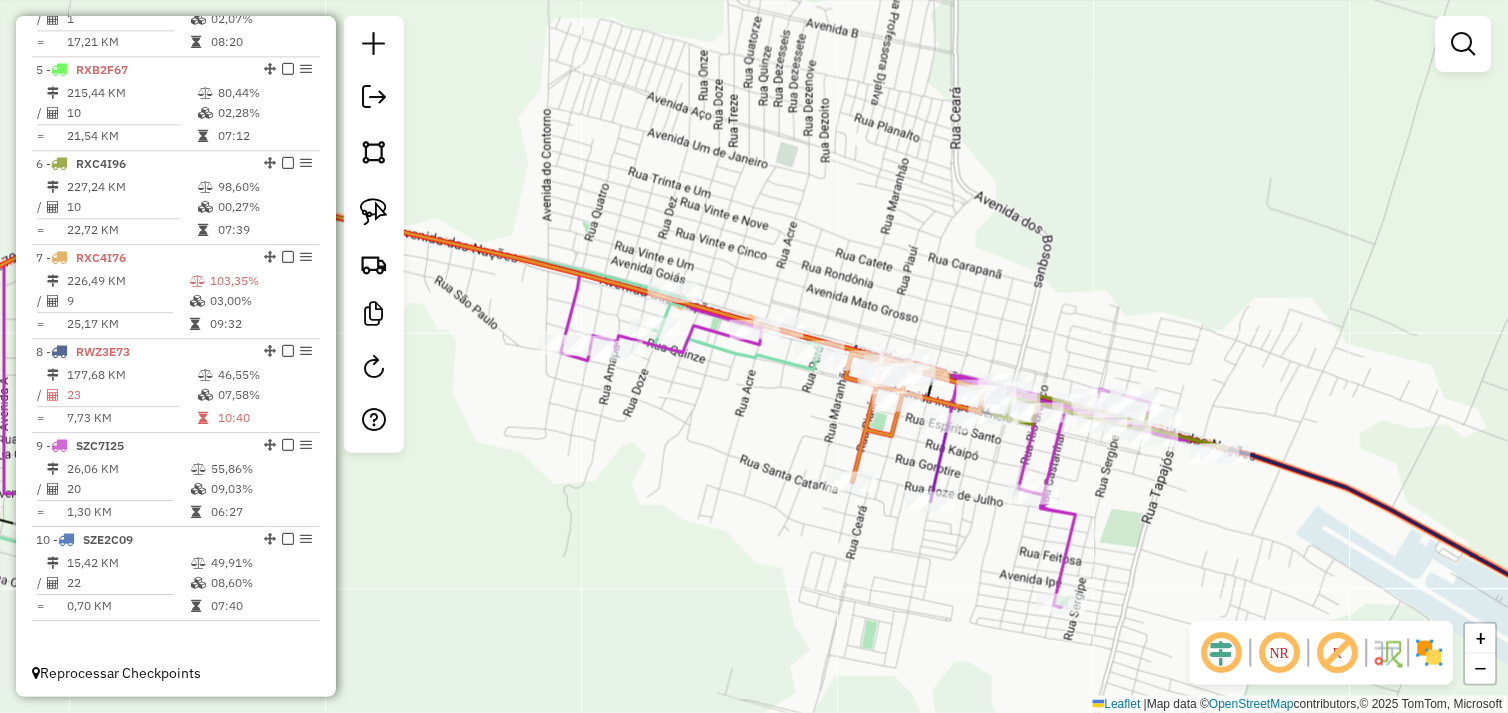 drag, startPoint x: 656, startPoint y: 456, endPoint x: 724, endPoint y: 438, distance: 70.34202 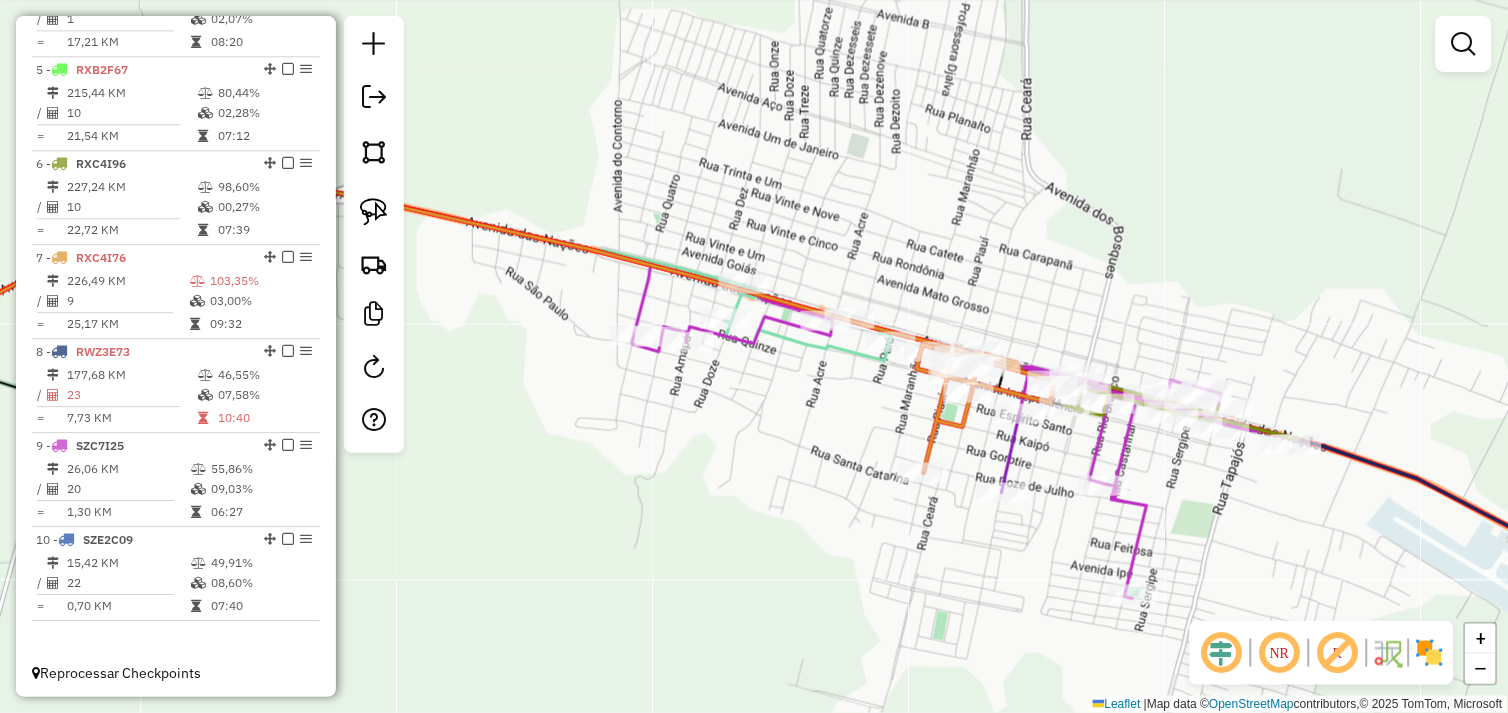 drag, startPoint x: 566, startPoint y: 465, endPoint x: 712, endPoint y: 458, distance: 146.16771 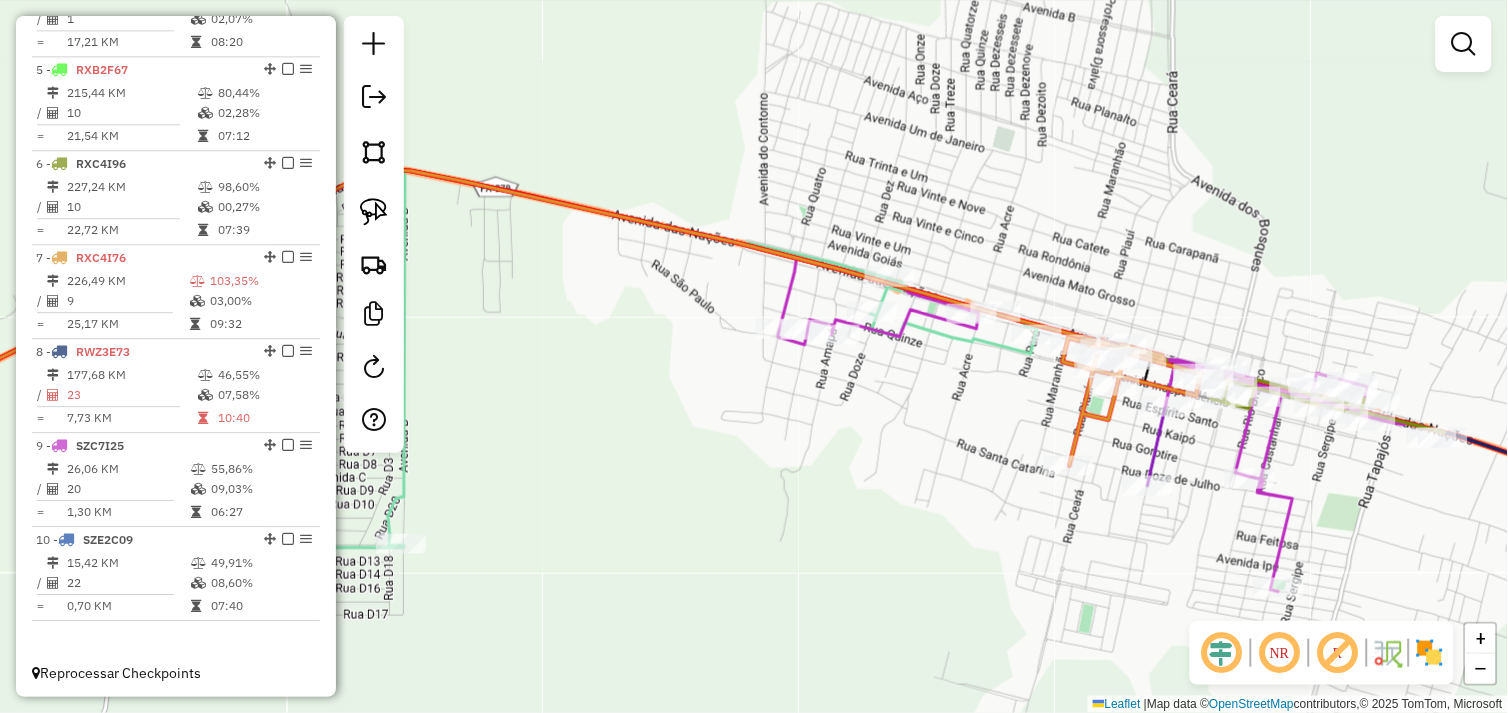 click on "Janela de atendimento Grade de atendimento Capacidade Transportadoras Veículos Cliente Pedidos  Rotas Selecione os dias de semana para filtrar as janelas de atendimento  Seg   Ter   Qua   Qui   Sex   Sáb   Dom  Informe o período da janela de atendimento: De: Até:  Filtrar exatamente a janela do cliente  Considerar janela de atendimento padrão  Selecione os dias de semana para filtrar as grades de atendimento  Seg   Ter   Qua   Qui   Sex   Sáb   Dom   Considerar clientes sem dia de atendimento cadastrado  Clientes fora do dia de atendimento selecionado Filtrar as atividades entre os valores definidos abaixo:  Peso mínimo:   Peso máximo:   Cubagem mínima:   Cubagem máxima:   De:   Até:  Filtrar as atividades entre o tempo de atendimento definido abaixo:  De:   Até:   Considerar capacidade total dos clientes não roteirizados Transportadora: Selecione um ou mais itens Tipo de veículo: Selecione um ou mais itens Veículo: Selecione um ou mais itens Motorista: Selecione um ou mais itens Nome: Rótulo:" 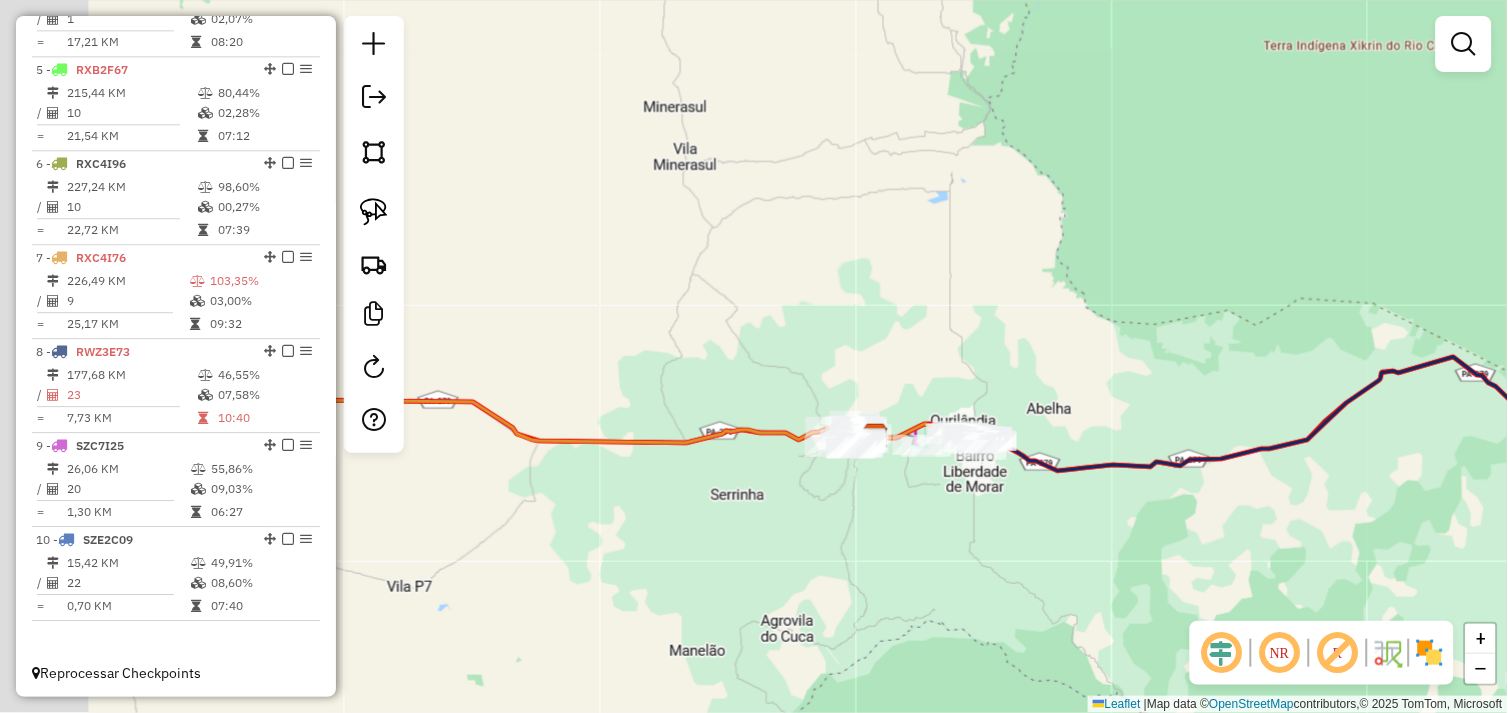 drag, startPoint x: 803, startPoint y: 505, endPoint x: 935, endPoint y: 511, distance: 132.13629 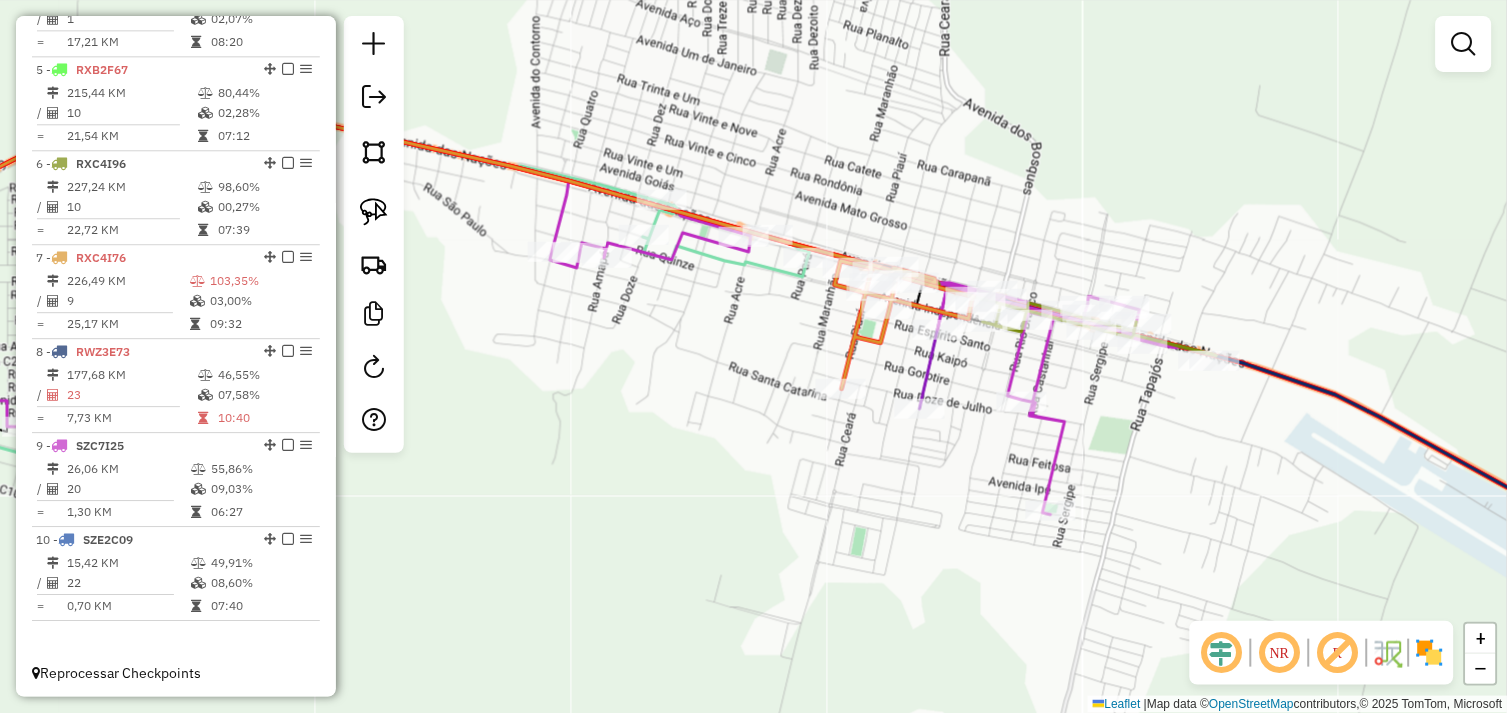 drag, startPoint x: 935, startPoint y: 378, endPoint x: 937, endPoint y: 531, distance: 153.01308 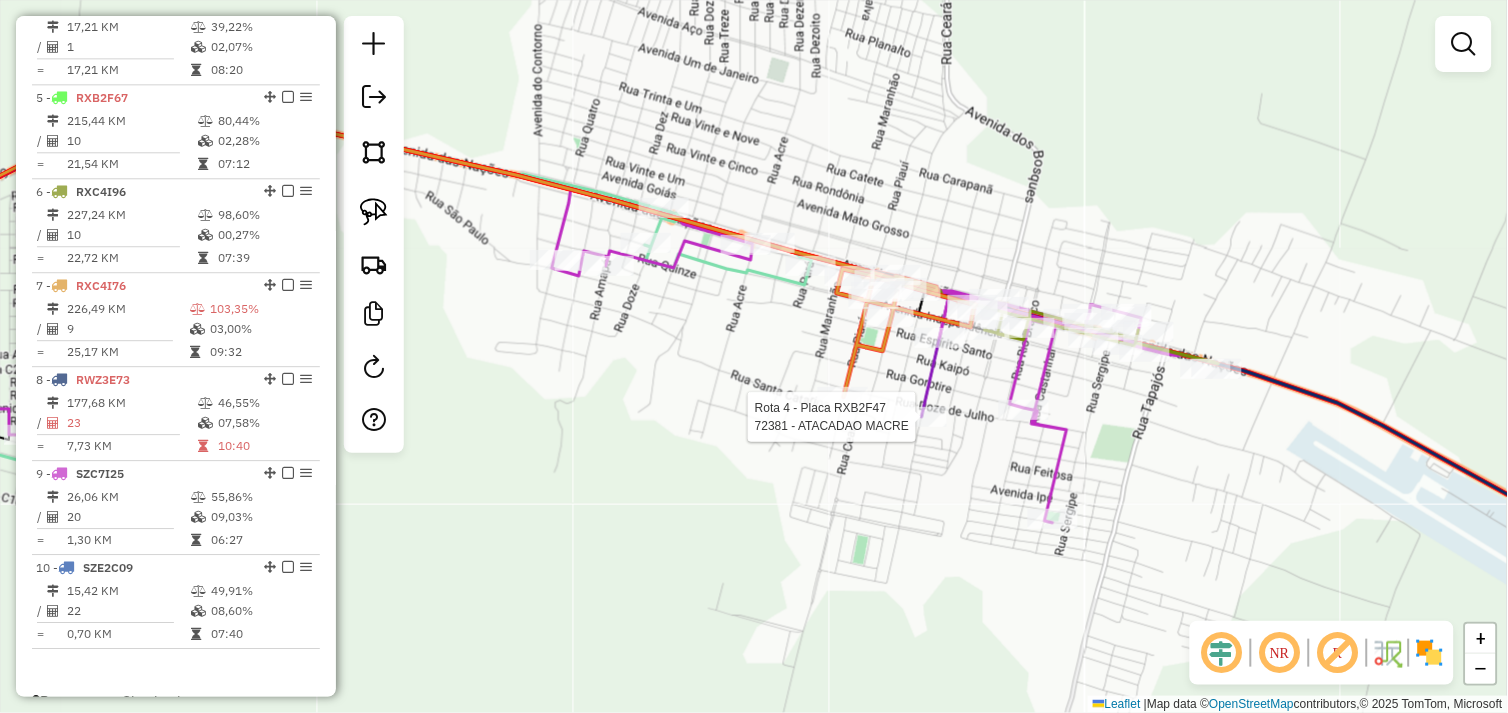 select on "*********" 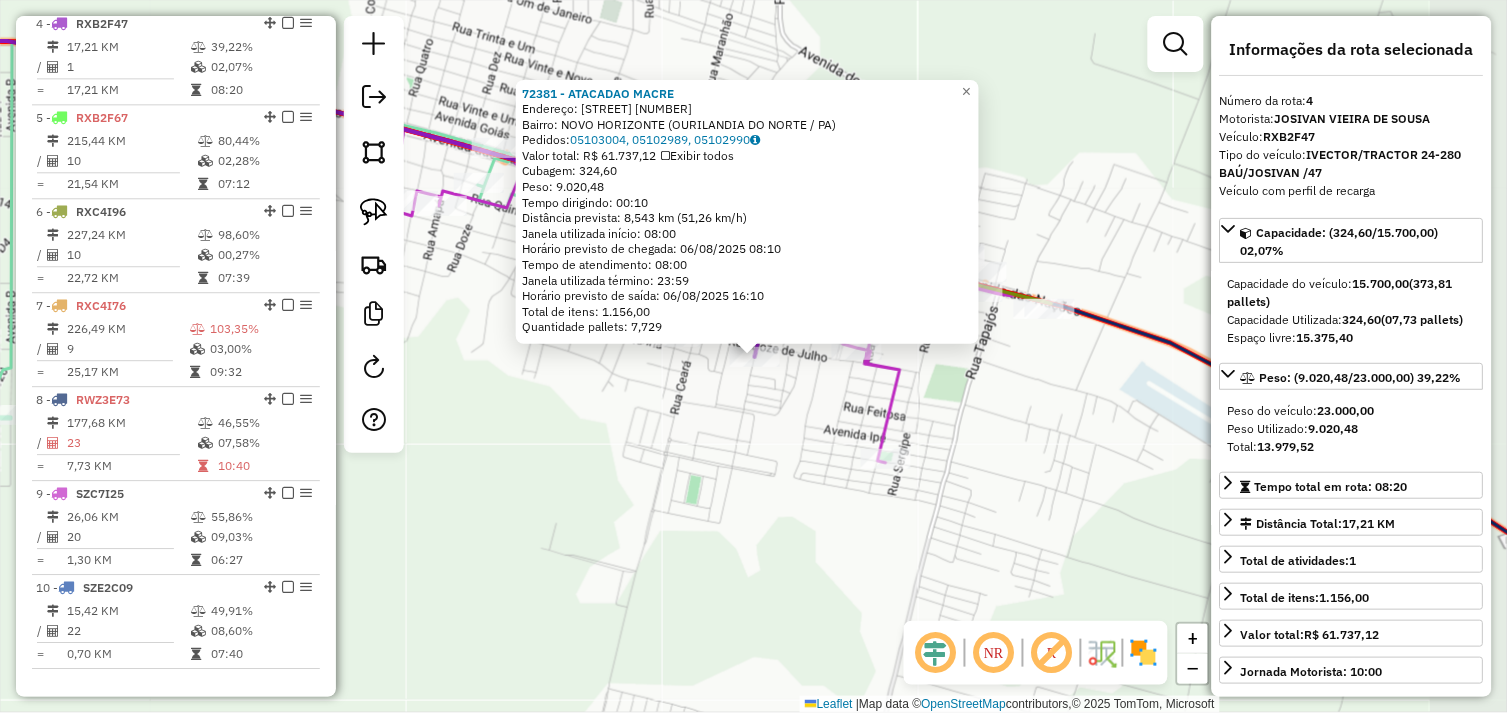 scroll, scrollTop: 1030, scrollLeft: 0, axis: vertical 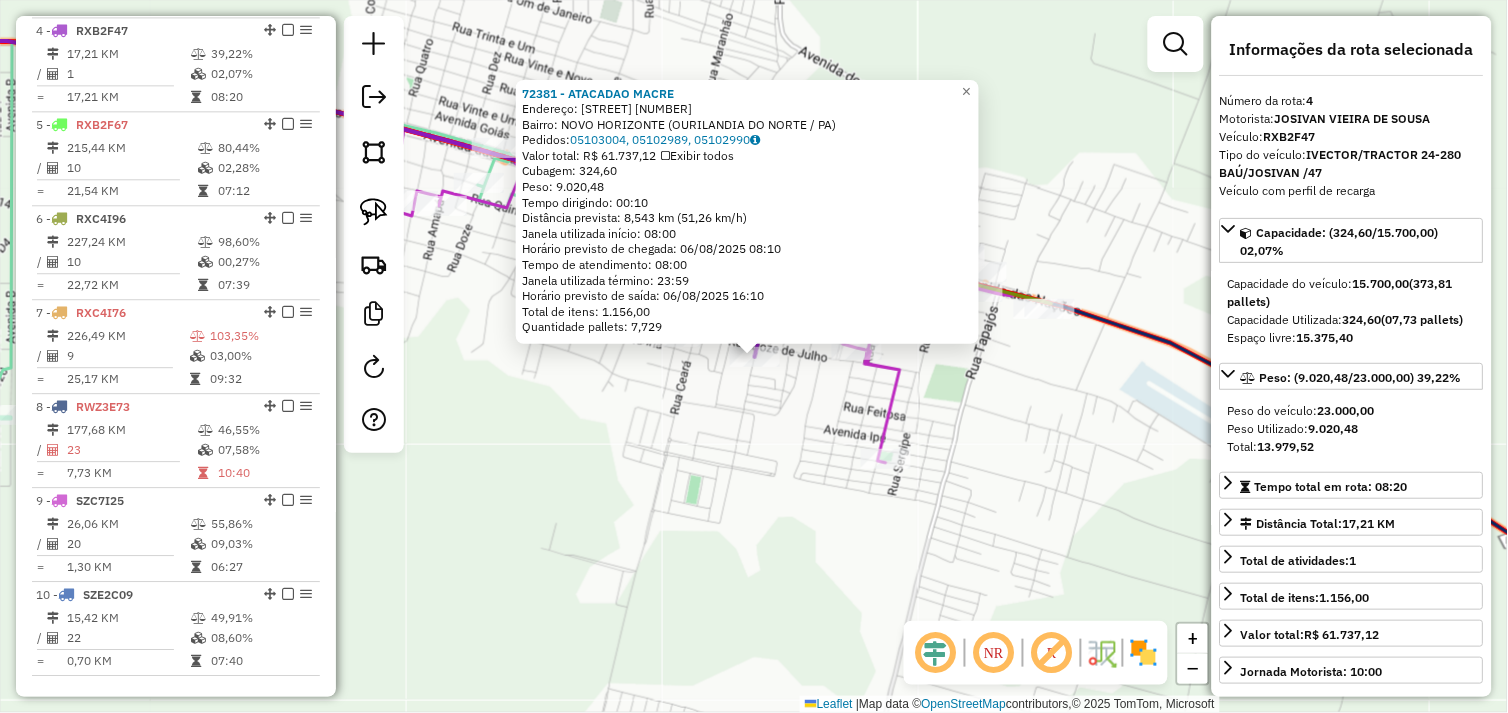 click on "72381 - ATACADAO MACRE  Endereço:  12 DE JULHO 1736   Bairro: NOVO HORIZONTE (OURILANDIA DO NORTE / PA)   Pedidos:  05103004, 05102989, 05102990   Valor total: R$ 61.737,12   Exibir todos   Cubagem: 324,60  Peso: 9.020,48  Tempo dirigindo: 00:10   Distância prevista: 8,543 km (51,26 km/h)   Janela utilizada início: 08:00   Horário previsto de chegada: 06/08/2025 08:10   Tempo de atendimento: 08:00   Janela utilizada término: 23:59   Horário previsto de saída: 06/08/2025 16:10   Total de itens: 1.156,00   Quantidade pallets: 7,729  × Janela de atendimento Grade de atendimento Capacidade Transportadoras Veículos Cliente Pedidos  Rotas Selecione os dias de semana para filtrar as janelas de atendimento  Seg   Ter   Qua   Qui   Sex   Sáb   Dom  Informe o período da janela de atendimento: De: Até:  Filtrar exatamente a janela do cliente  Considerar janela de atendimento padrão  Selecione os dias de semana para filtrar as grades de atendimento  Seg   Ter   Qua   Qui   Sex   Sáb   Dom   Peso mínimo:  +" 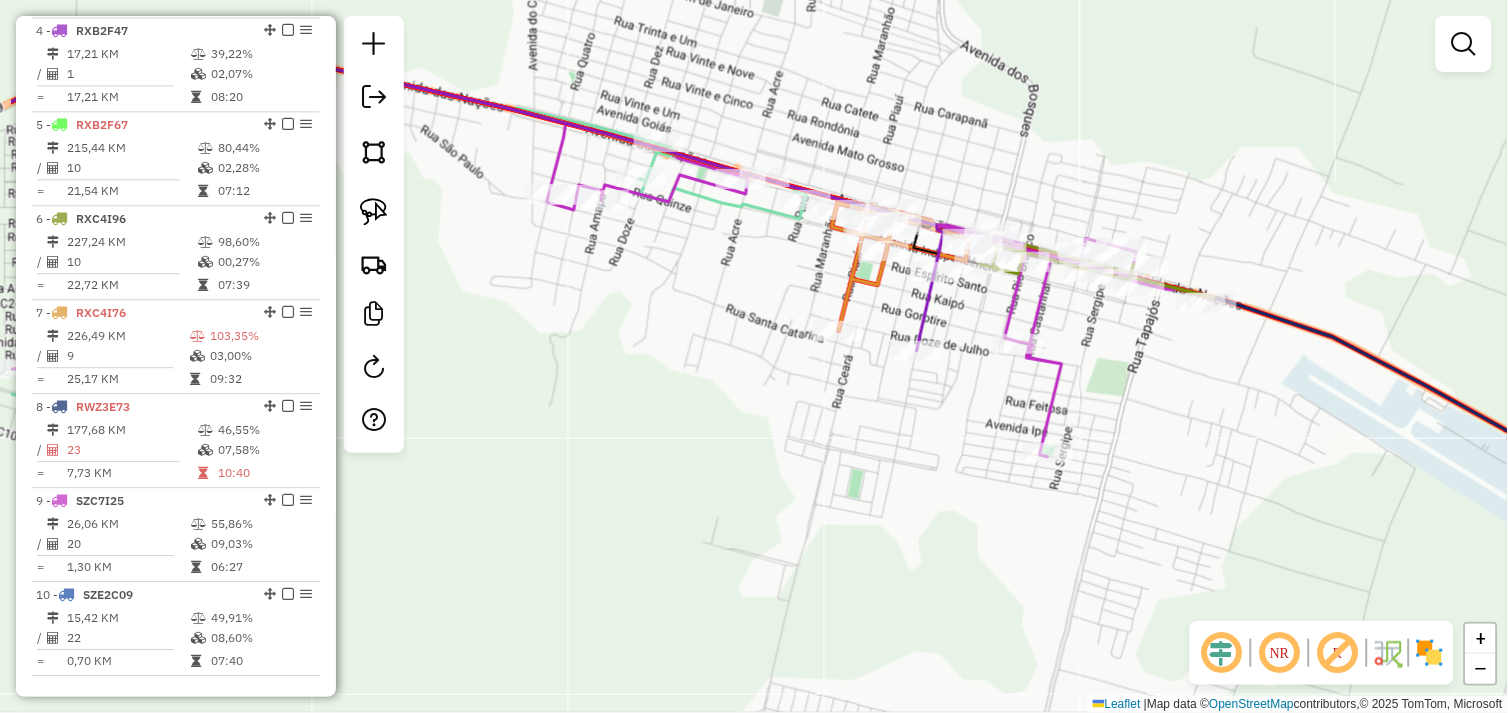 drag, startPoint x: 615, startPoint y: 493, endPoint x: 734, endPoint y: 488, distance: 119.104996 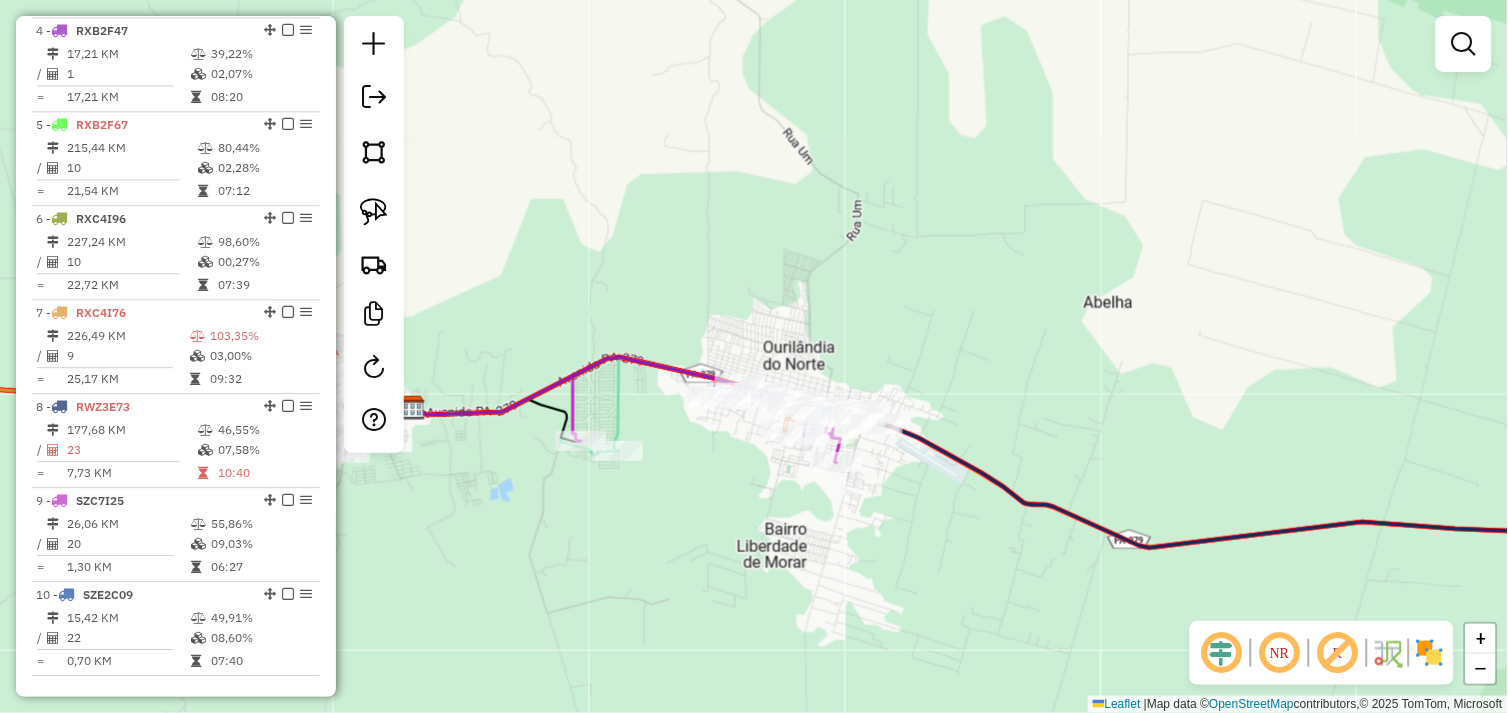 drag, startPoint x: 698, startPoint y: 490, endPoint x: 871, endPoint y: 476, distance: 173.56555 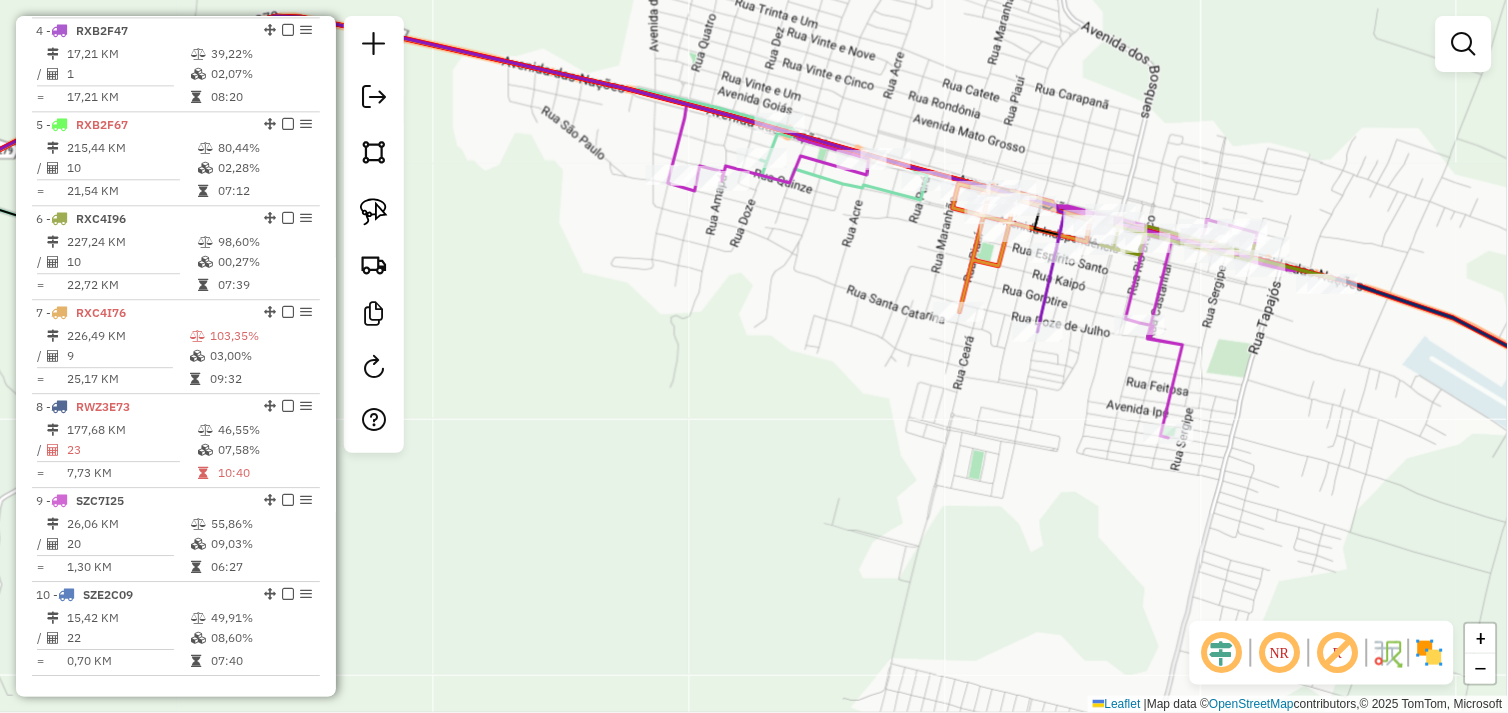 click on "Janela de atendimento Grade de atendimento Capacidade Transportadoras Veículos Cliente Pedidos  Rotas Selecione os dias de semana para filtrar as janelas de atendimento  Seg   Ter   Qua   Qui   Sex   Sáb   Dom  Informe o período da janela de atendimento: De: Até:  Filtrar exatamente a janela do cliente  Considerar janela de atendimento padrão  Selecione os dias de semana para filtrar as grades de atendimento  Seg   Ter   Qua   Qui   Sex   Sáb   Dom   Considerar clientes sem dia de atendimento cadastrado  Clientes fora do dia de atendimento selecionado Filtrar as atividades entre os valores definidos abaixo:  Peso mínimo:   Peso máximo:   Cubagem mínima:   Cubagem máxima:   De:   Até:  Filtrar as atividades entre o tempo de atendimento definido abaixo:  De:   Até:   Considerar capacidade total dos clientes não roteirizados Transportadora: Selecione um ou mais itens Tipo de veículo: Selecione um ou mais itens Veículo: Selecione um ou mais itens Motorista: Selecione um ou mais itens Nome: Rótulo:" 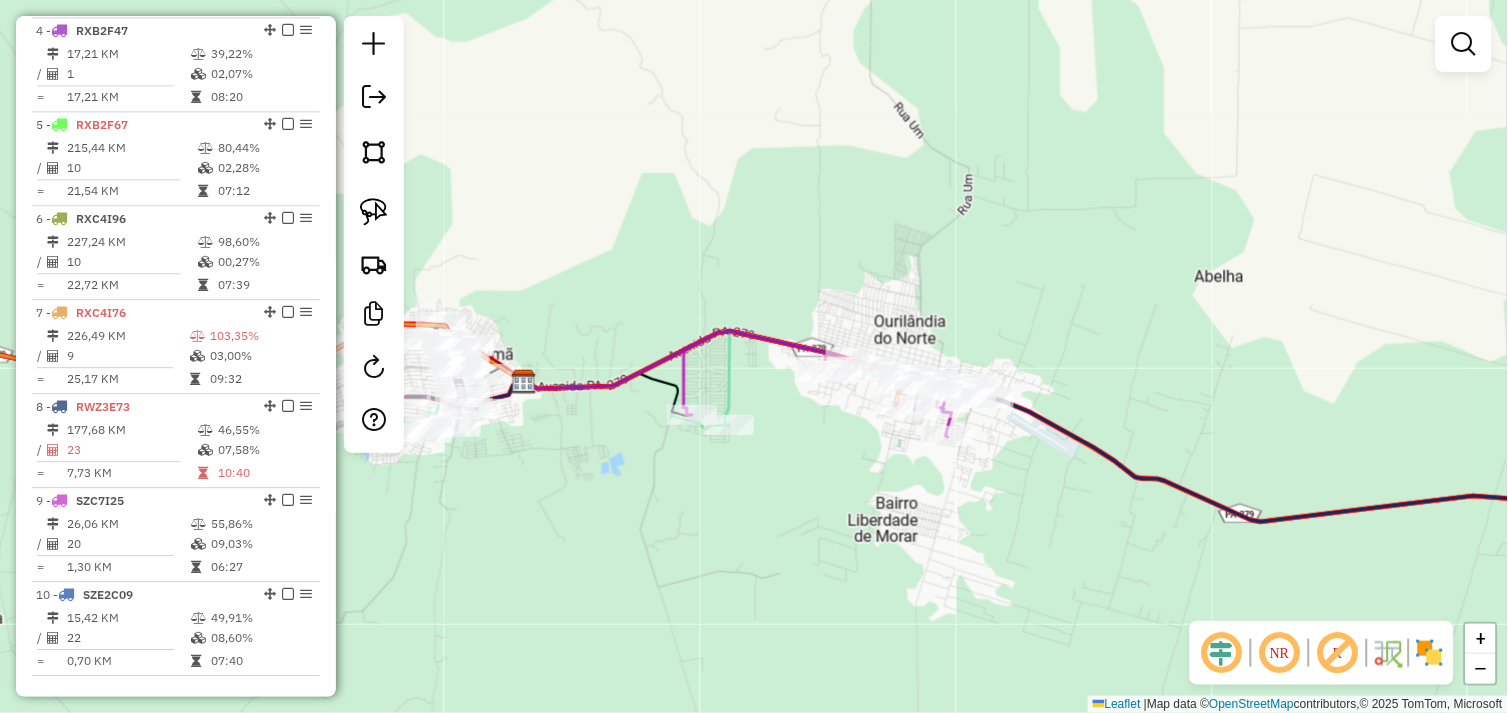 drag, startPoint x: 778, startPoint y: 498, endPoint x: 931, endPoint y: 463, distance: 156.95222 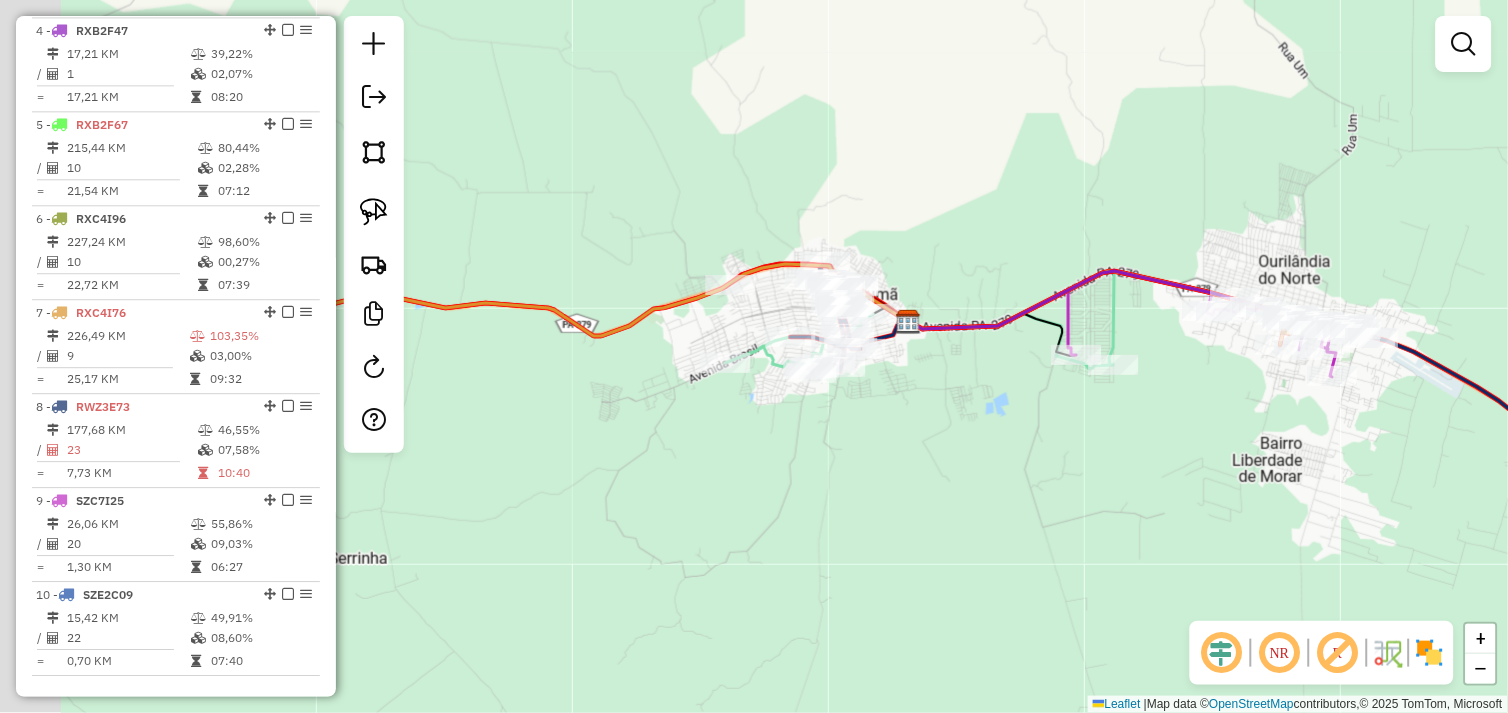 drag, startPoint x: 785, startPoint y: 512, endPoint x: 1038, endPoint y: 493, distance: 253.71243 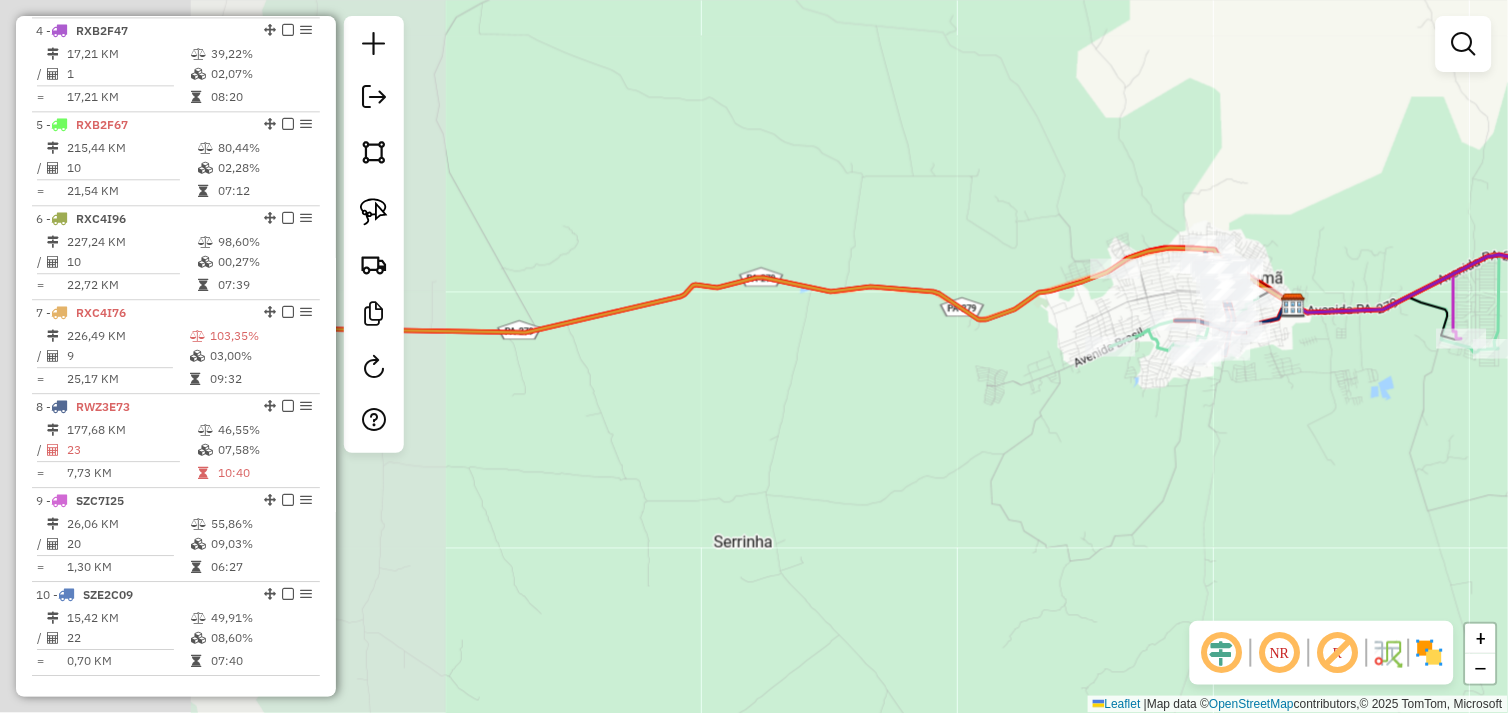 drag, startPoint x: 705, startPoint y: 504, endPoint x: 971, endPoint y: 498, distance: 266.06766 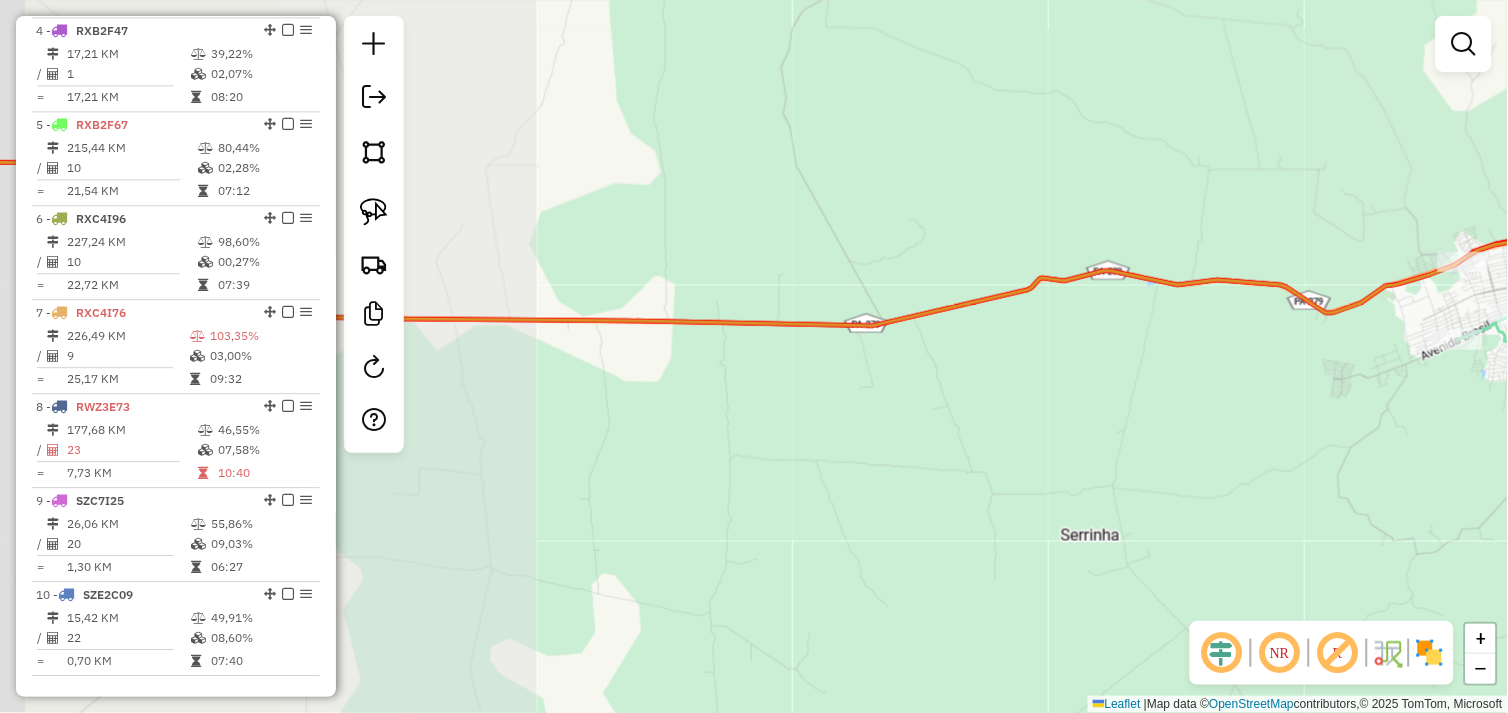 drag, startPoint x: 795, startPoint y: 491, endPoint x: 883, endPoint y: 486, distance: 88.14193 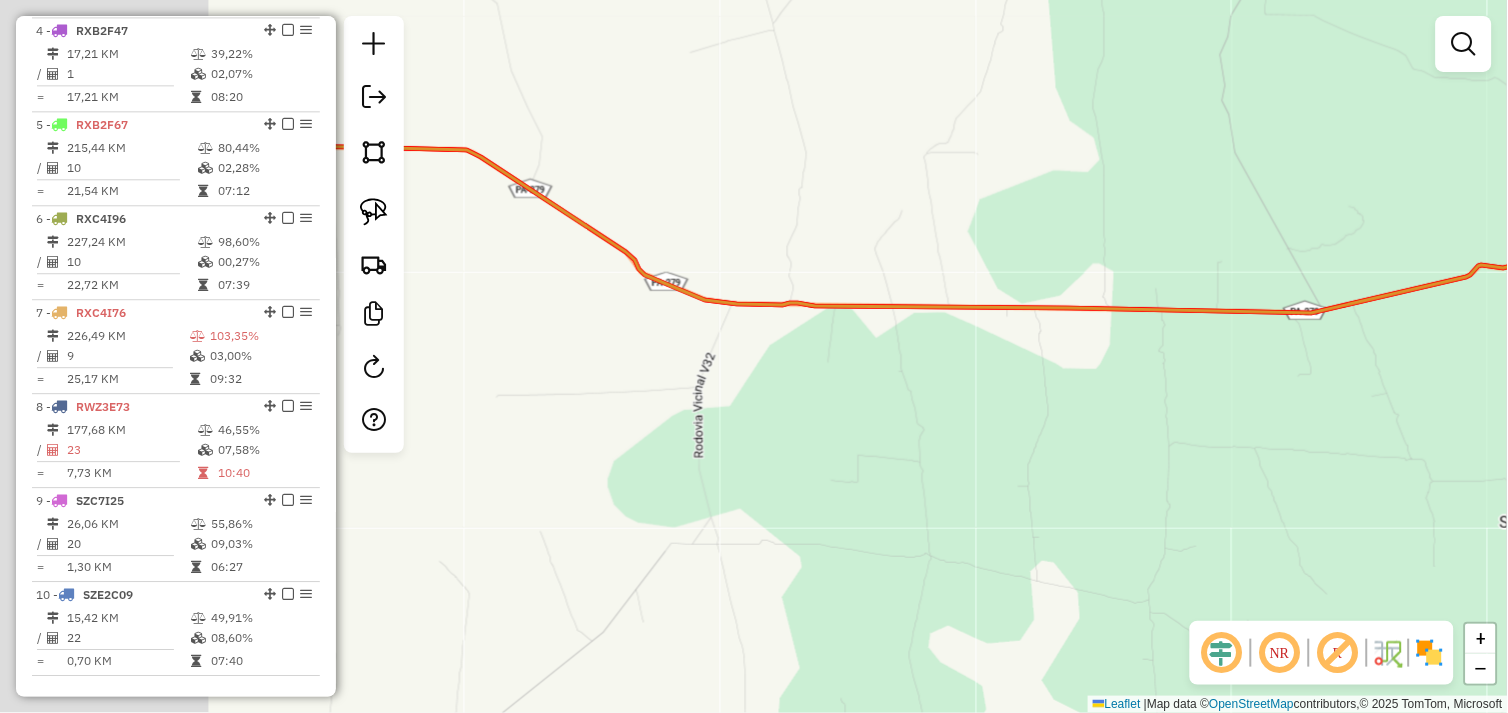 drag, startPoint x: 551, startPoint y: 458, endPoint x: 867, endPoint y: 453, distance: 316.03955 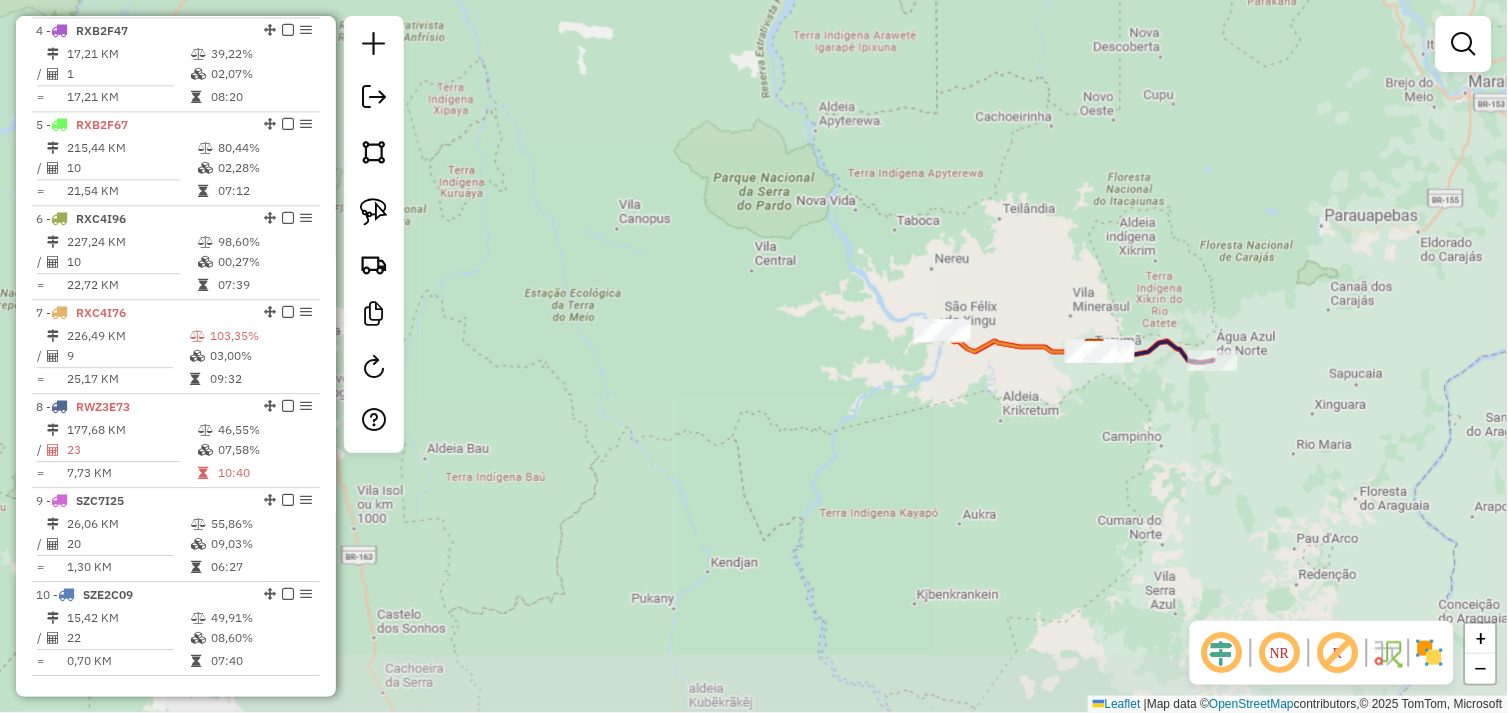drag, startPoint x: 576, startPoint y: 532, endPoint x: 771, endPoint y: 507, distance: 196.59604 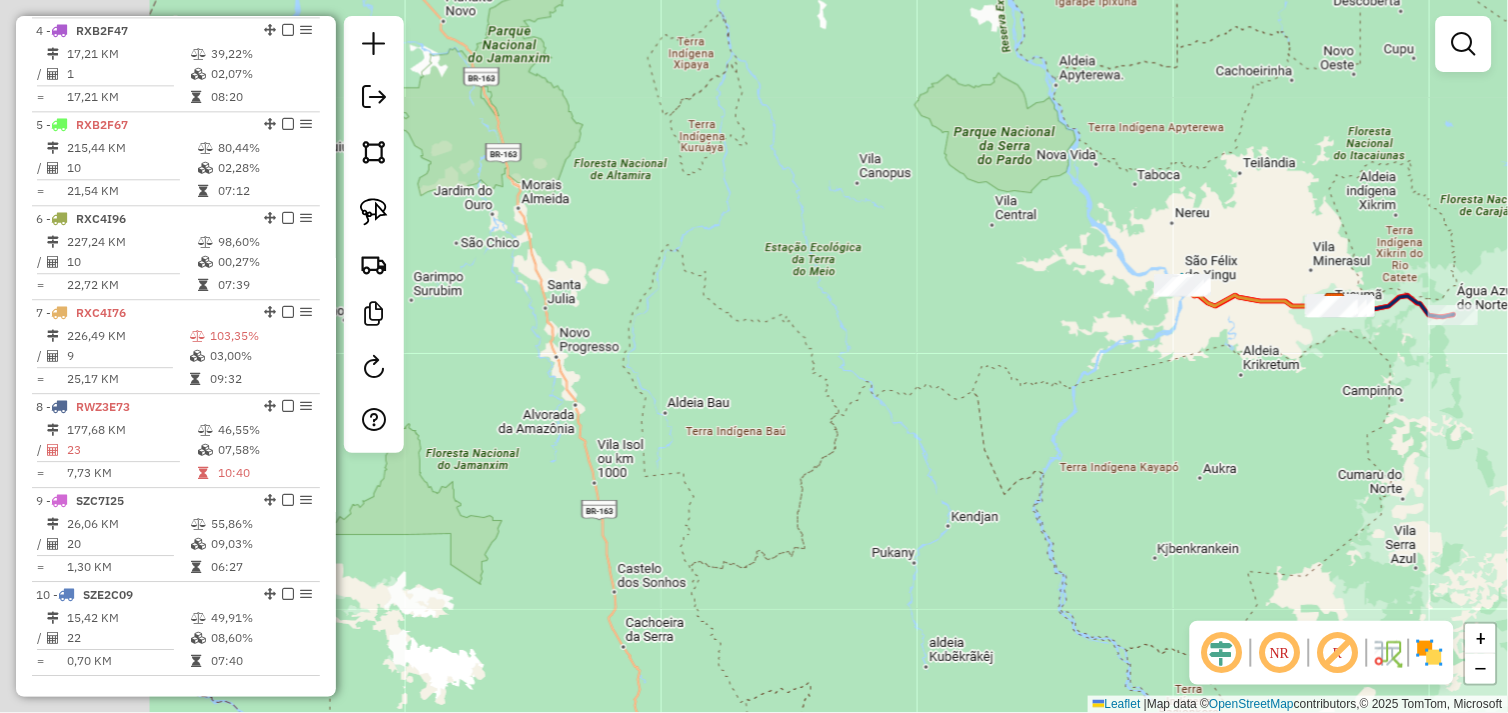 drag, startPoint x: 1003, startPoint y: 438, endPoint x: 995, endPoint y: 450, distance: 14.422205 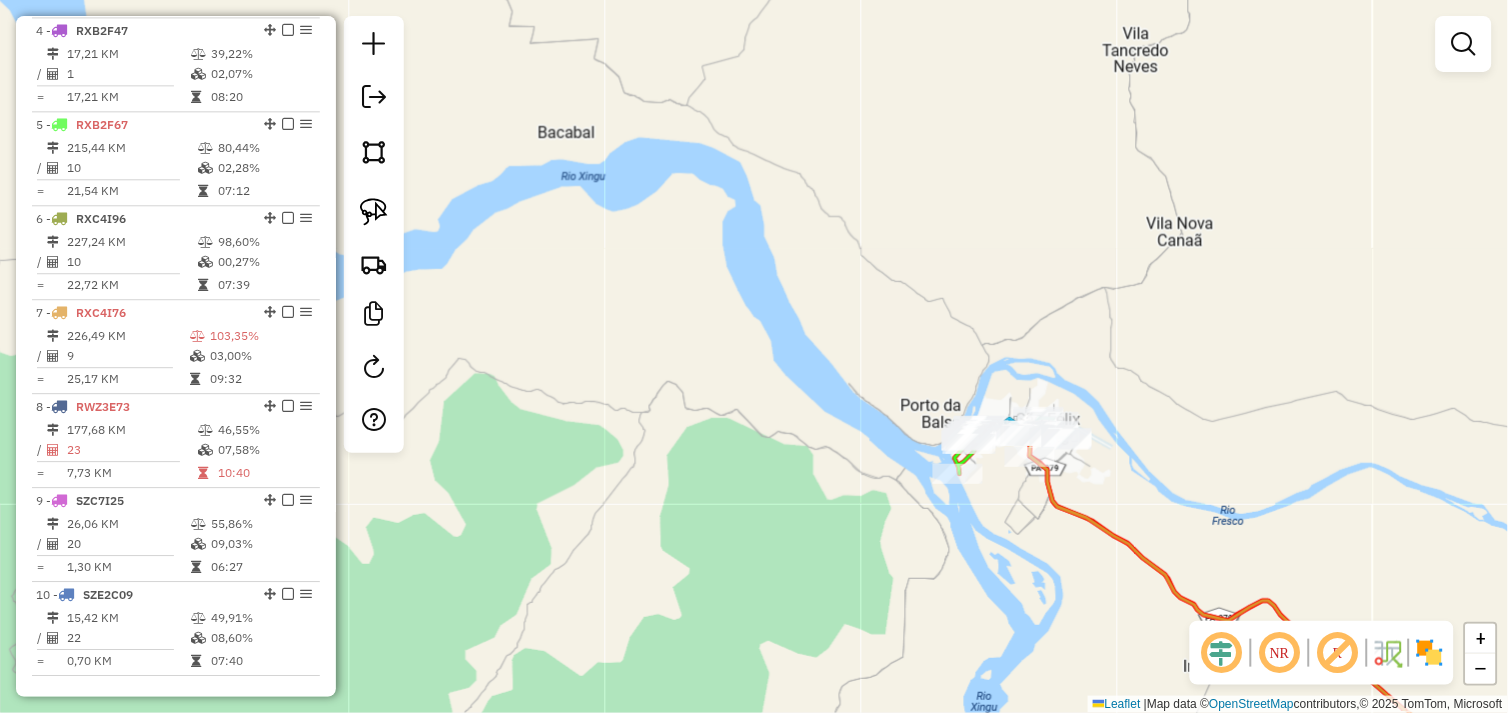 drag, startPoint x: 924, startPoint y: 448, endPoint x: 842, endPoint y: 392, distance: 99.29753 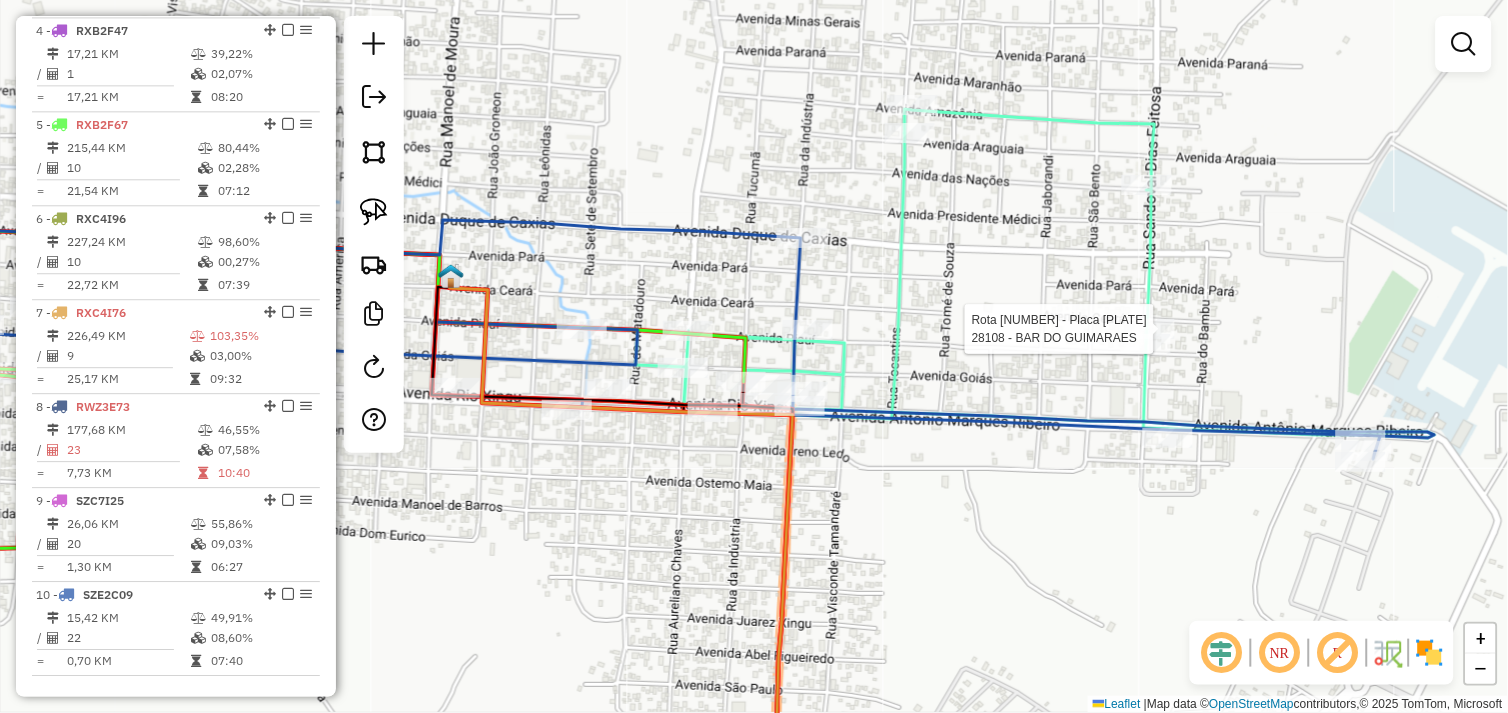select on "*********" 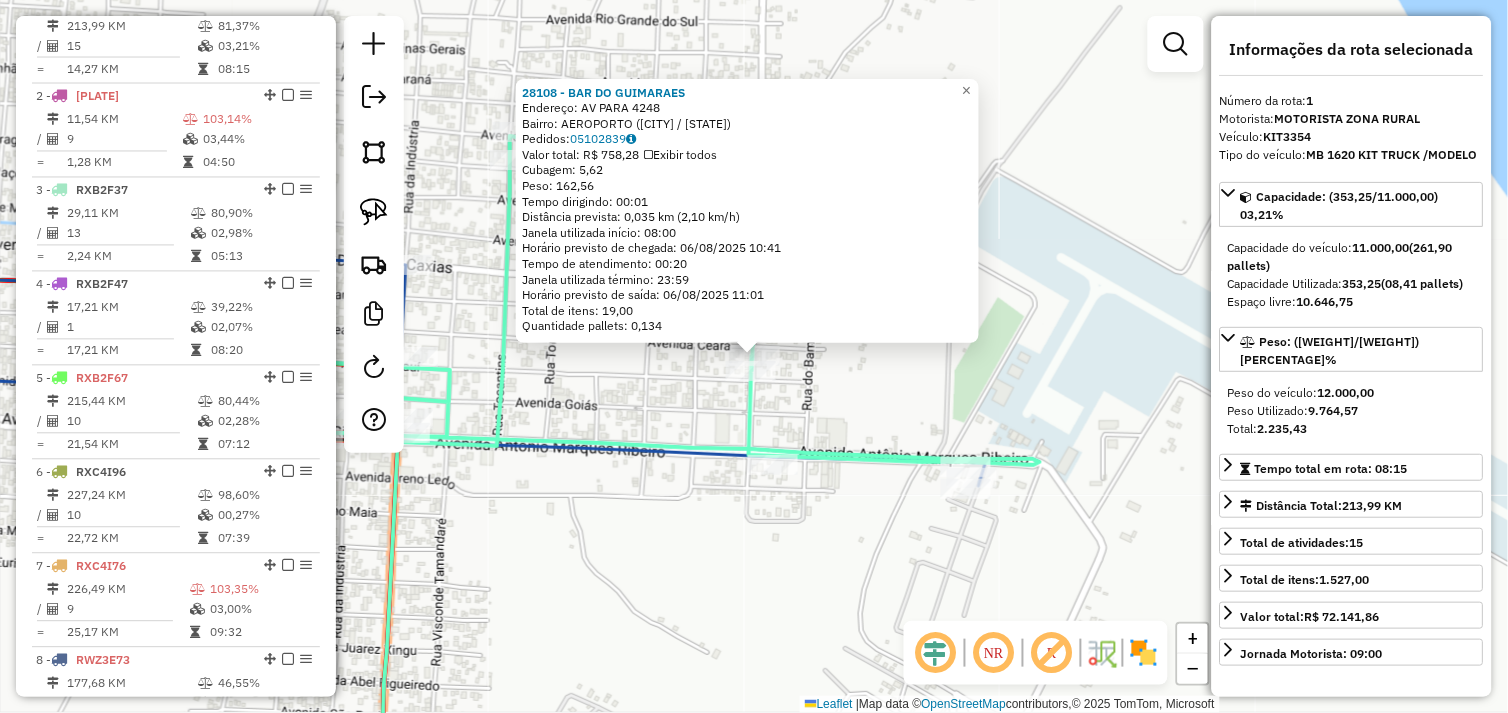 scroll, scrollTop: 748, scrollLeft: 0, axis: vertical 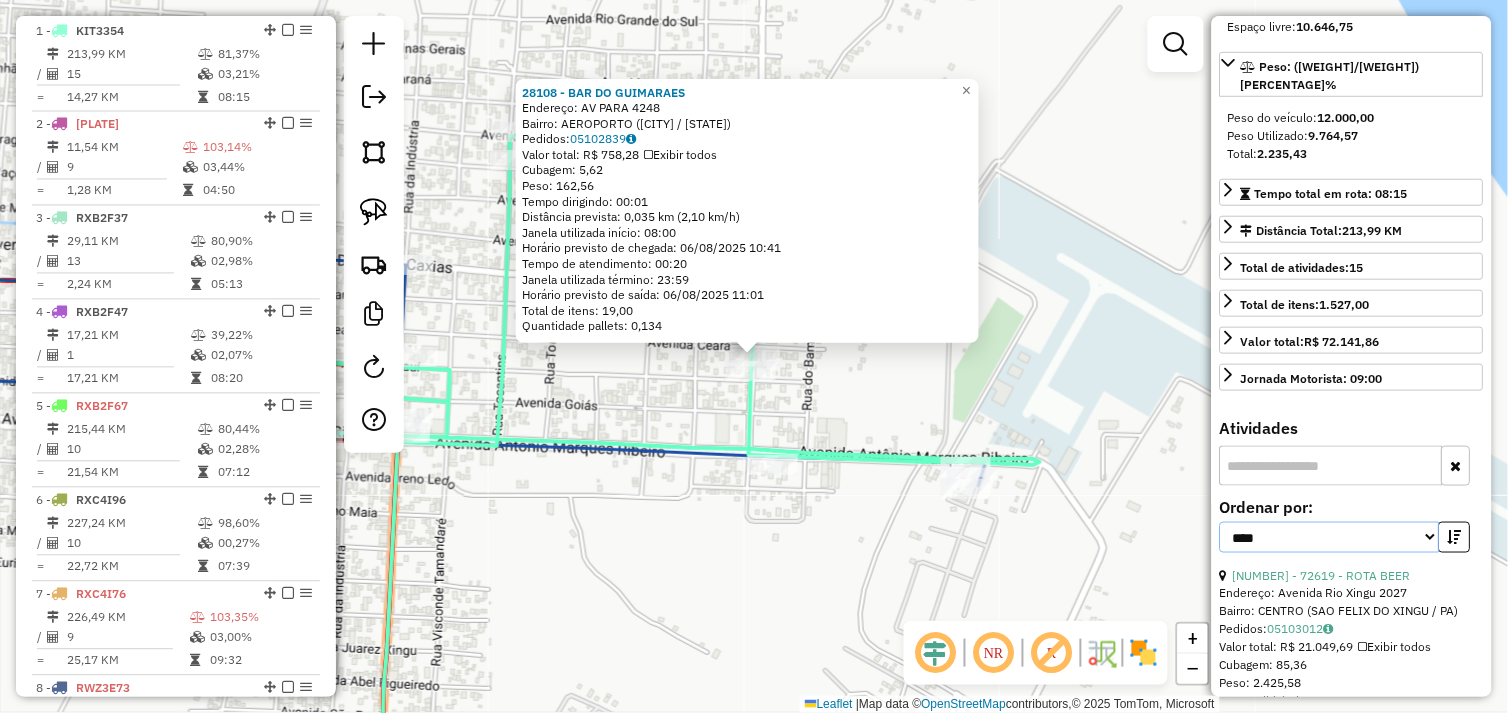 drag, startPoint x: 1422, startPoint y: 534, endPoint x: 1408, endPoint y: 532, distance: 14.142136 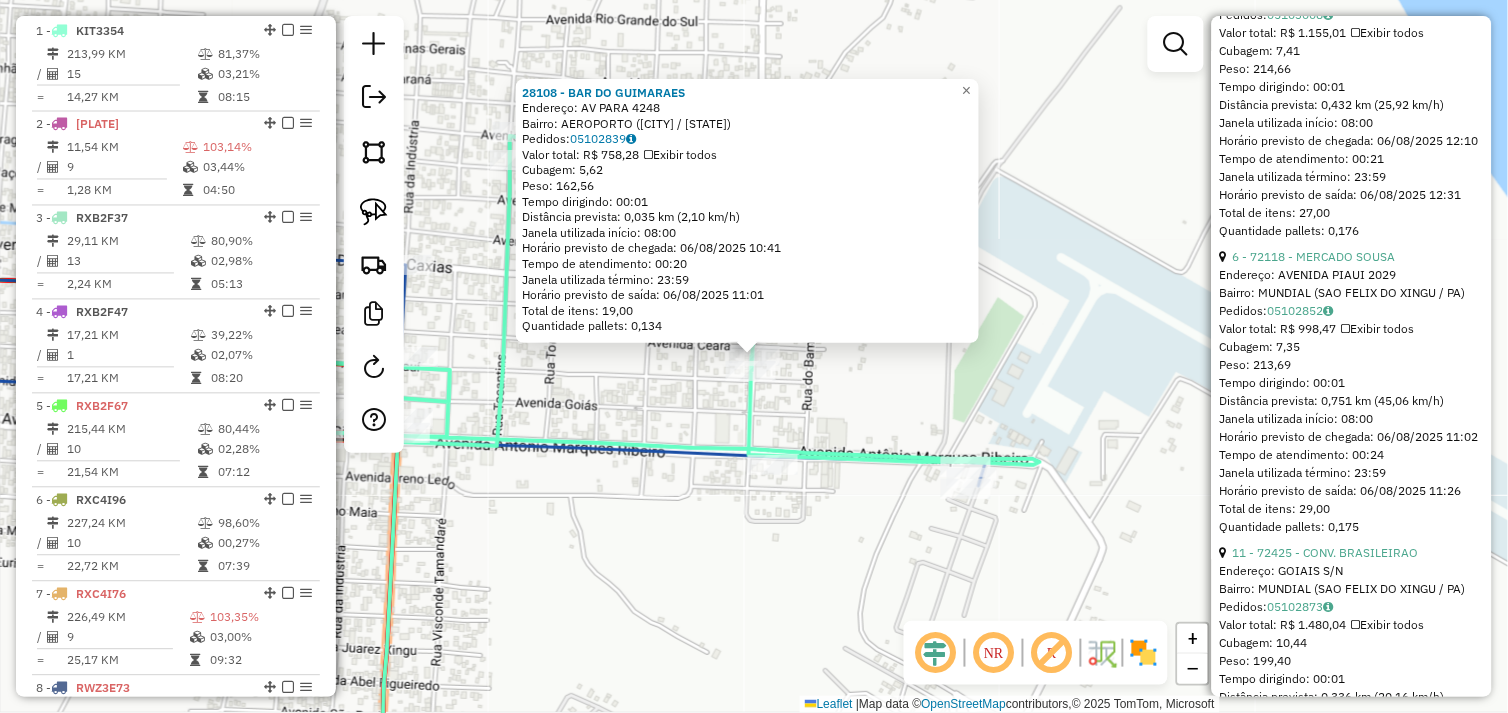 scroll, scrollTop: 4965, scrollLeft: 0, axis: vertical 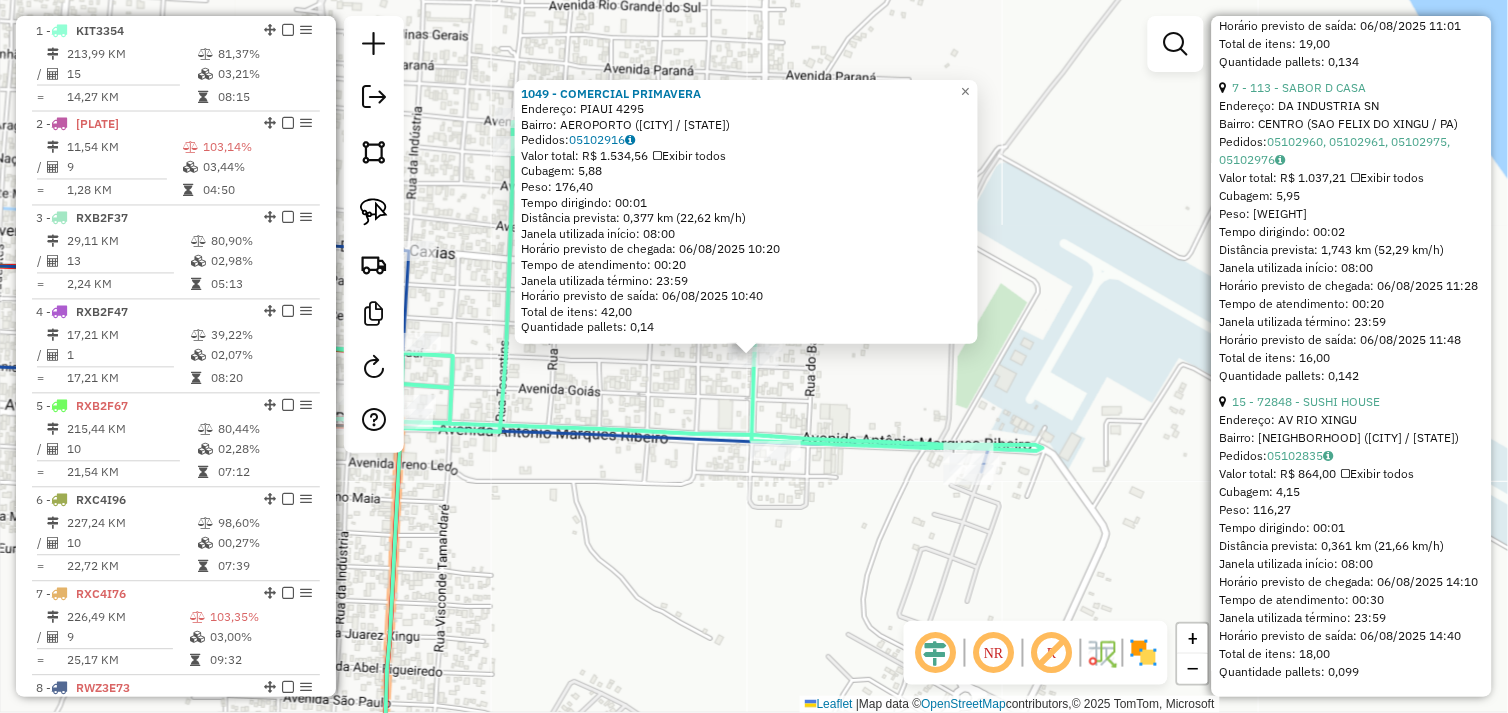 click on "1049 - COMERCIAL PRIMAVERA  Endereço:  PIAUI 4295   Bairro: AEROPORTO (SAO FELIX DO XINGU / PA)   Pedidos:  05102916   Valor total: R$ 1.534,56   Exibir todos   Cubagem: 5,88  Peso: 176,40  Tempo dirigindo: 00:01   Distância prevista: 0,377 km (22,62 km/h)   Janela utilizada início: 08:00   Horário previsto de chegada: 06/08/2025 10:20   Tempo de atendimento: 00:20   Janela utilizada término: 23:59   Horário previsto de saída: 06/08/2025 10:40   Total de itens: 42,00   Quantidade pallets: 0,14  × Janela de atendimento Grade de atendimento Capacidade Transportadoras Veículos Cliente Pedidos  Rotas Selecione os dias de semana para filtrar as janelas de atendimento  Seg   Ter   Qua   Qui   Sex   Sáb   Dom  Informe o período da janela de atendimento: De: Até:  Filtrar exatamente a janela do cliente  Considerar janela de atendimento padrão  Selecione os dias de semana para filtrar as grades de atendimento  Seg   Ter   Qua   Qui   Sex   Sáb   Dom   Considerar clientes sem dia de atendimento cadastrado" 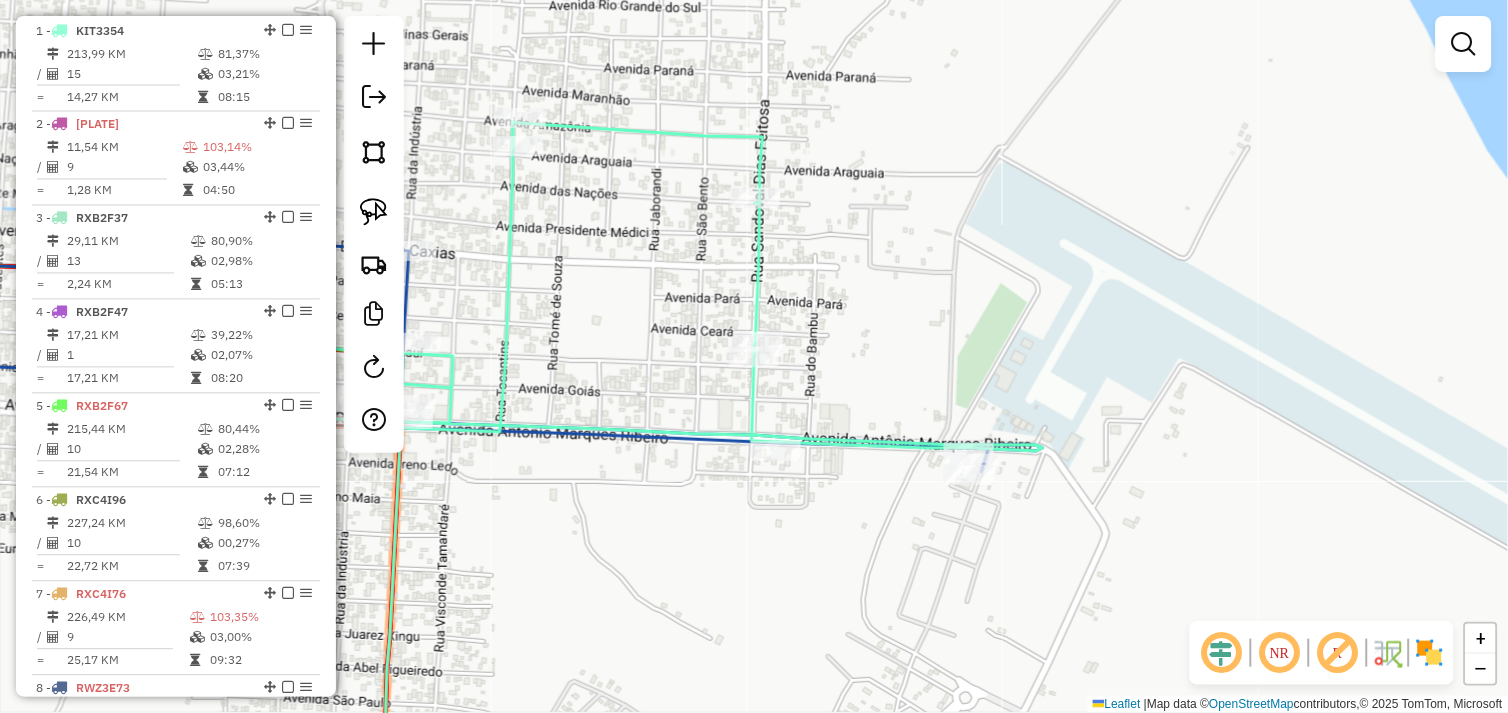 drag, startPoint x: 705, startPoint y: 378, endPoint x: 823, endPoint y: 405, distance: 121.049576 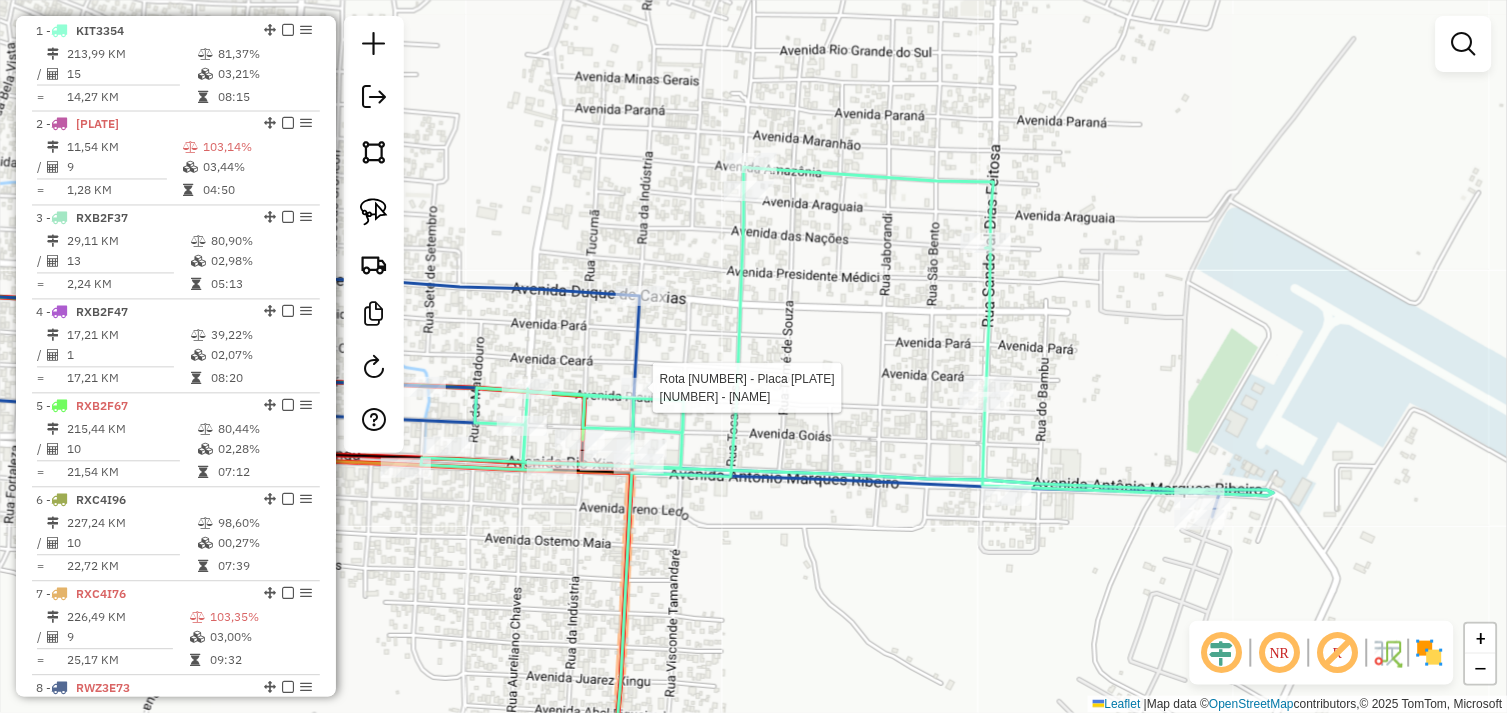 select on "*********" 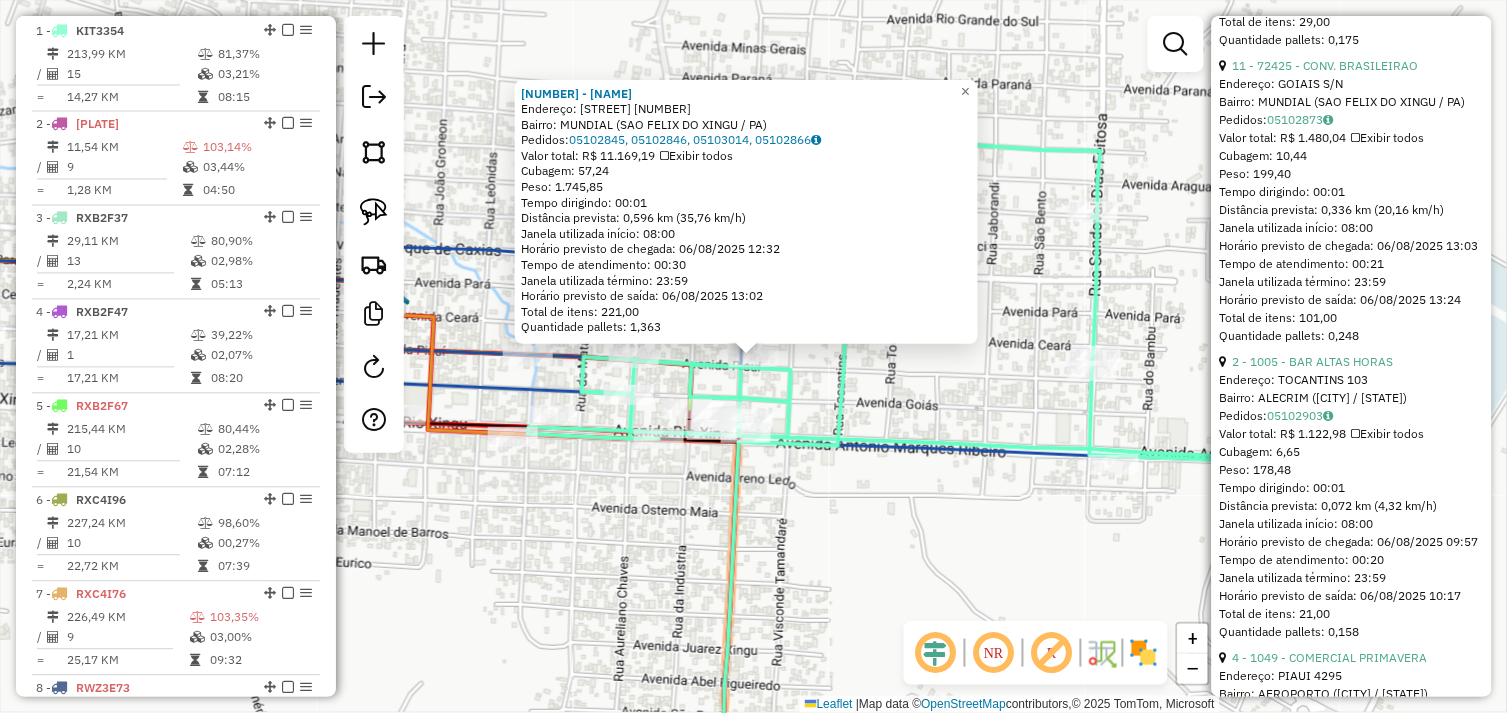 scroll, scrollTop: 3555, scrollLeft: 0, axis: vertical 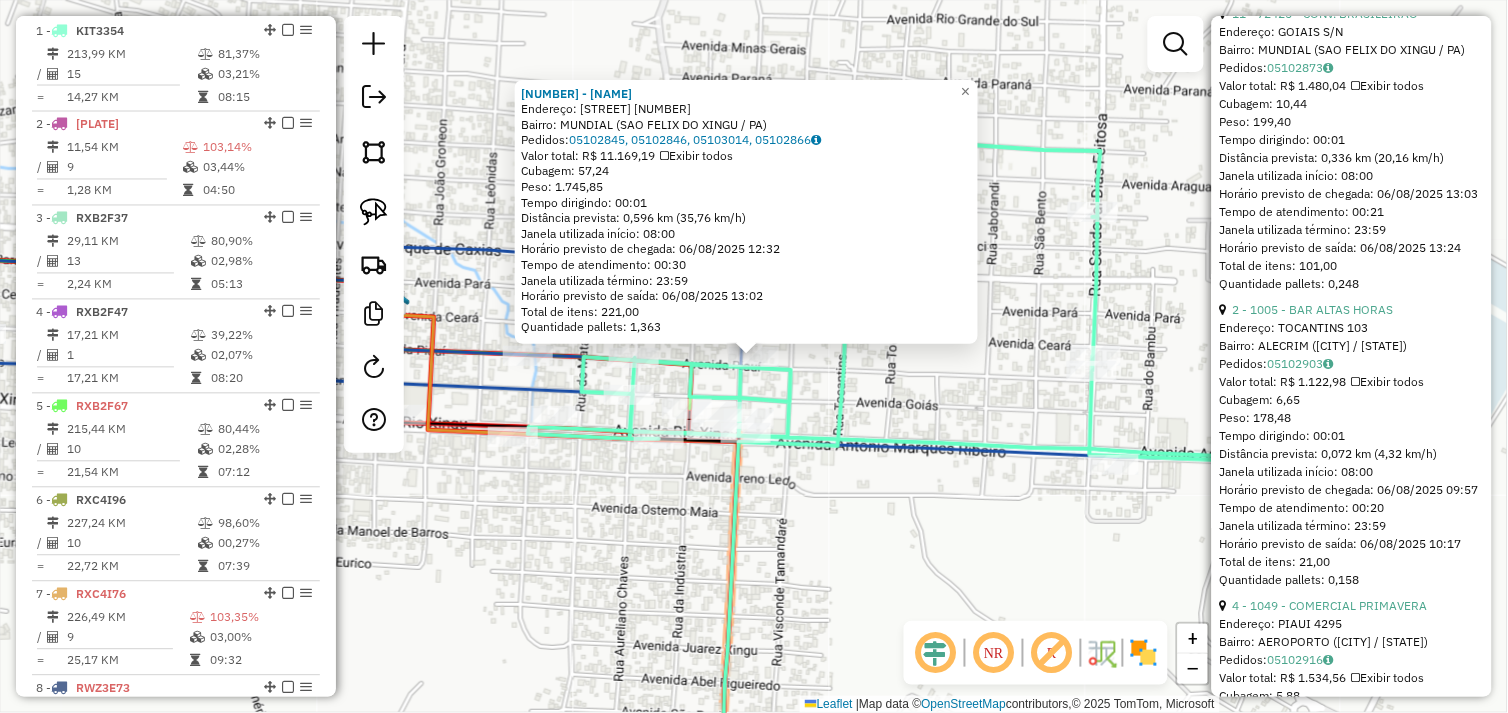 click on "72803 - DISTRIBUIDORA E CONV MUNDIAL  Endereço:  Avenida Piaui 2085   Bairro: MUNDIAL (SAO FELIX DO XINGU / PA)   Pedidos:  05102845, 05102846, 05103014, 05102866   Valor total: R$ 11.169,19   Exibir todos   Cubagem: 57,24  Peso: 1.745,85  Tempo dirigindo: 00:01   Distância prevista: 0,596 km (35,76 km/h)   Janela utilizada início: 08:00   Horário previsto de chegada: 06/08/2025 12:32   Tempo de atendimento: 00:30   Janela utilizada término: 23:59   Horário previsto de saída: 06/08/2025 13:02   Total de itens: 221,00   Quantidade pallets: 1,363  × Janela de atendimento Grade de atendimento Capacidade Transportadoras Veículos Cliente Pedidos  Rotas Selecione os dias de semana para filtrar as janelas de atendimento  Seg   Ter   Qua   Qui   Sex   Sáb   Dom  Informe o período da janela de atendimento: De: Até:  Filtrar exatamente a janela do cliente  Considerar janela de atendimento padrão  Selecione os dias de semana para filtrar as grades de atendimento  Seg   Ter   Qua   Qui   Sex   Sáb   Dom  +" 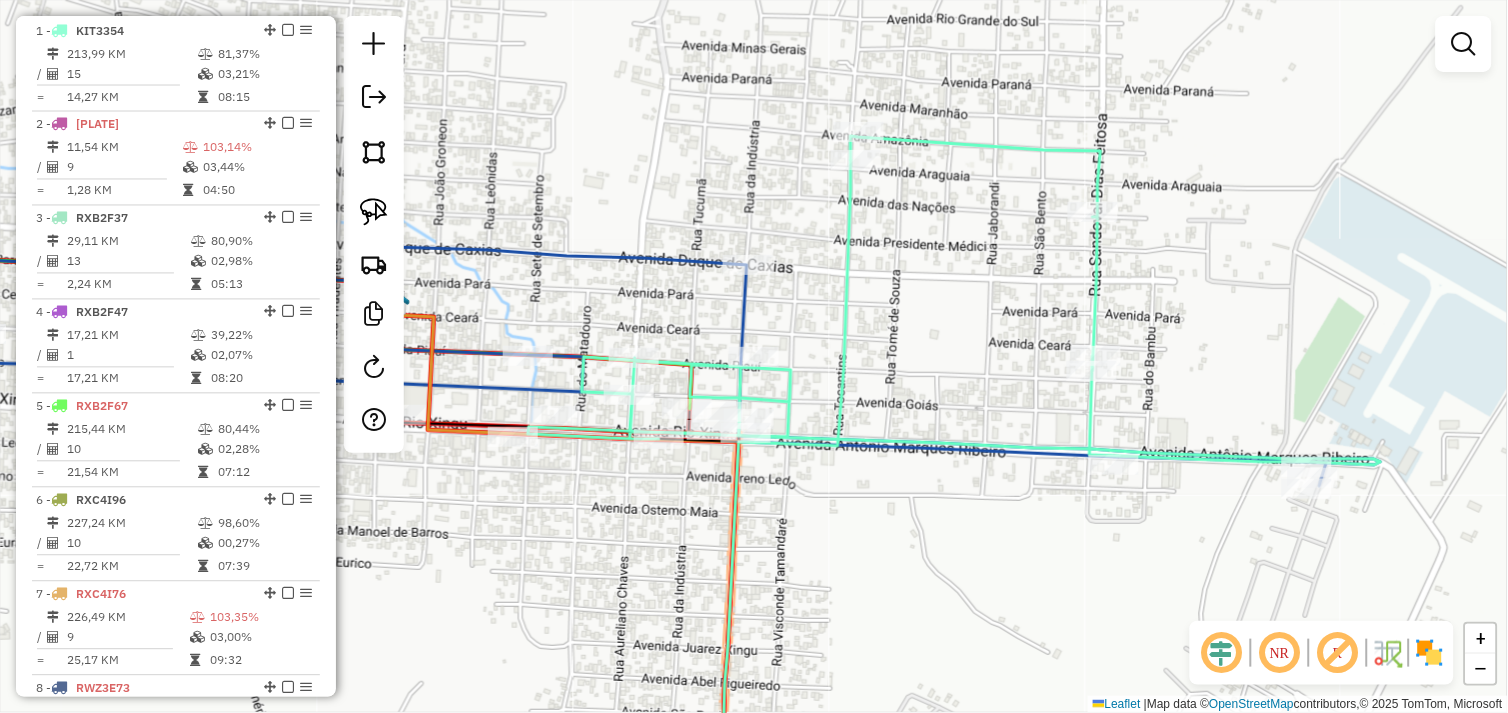 drag, startPoint x: 598, startPoint y: 537, endPoint x: 993, endPoint y: 490, distance: 397.78638 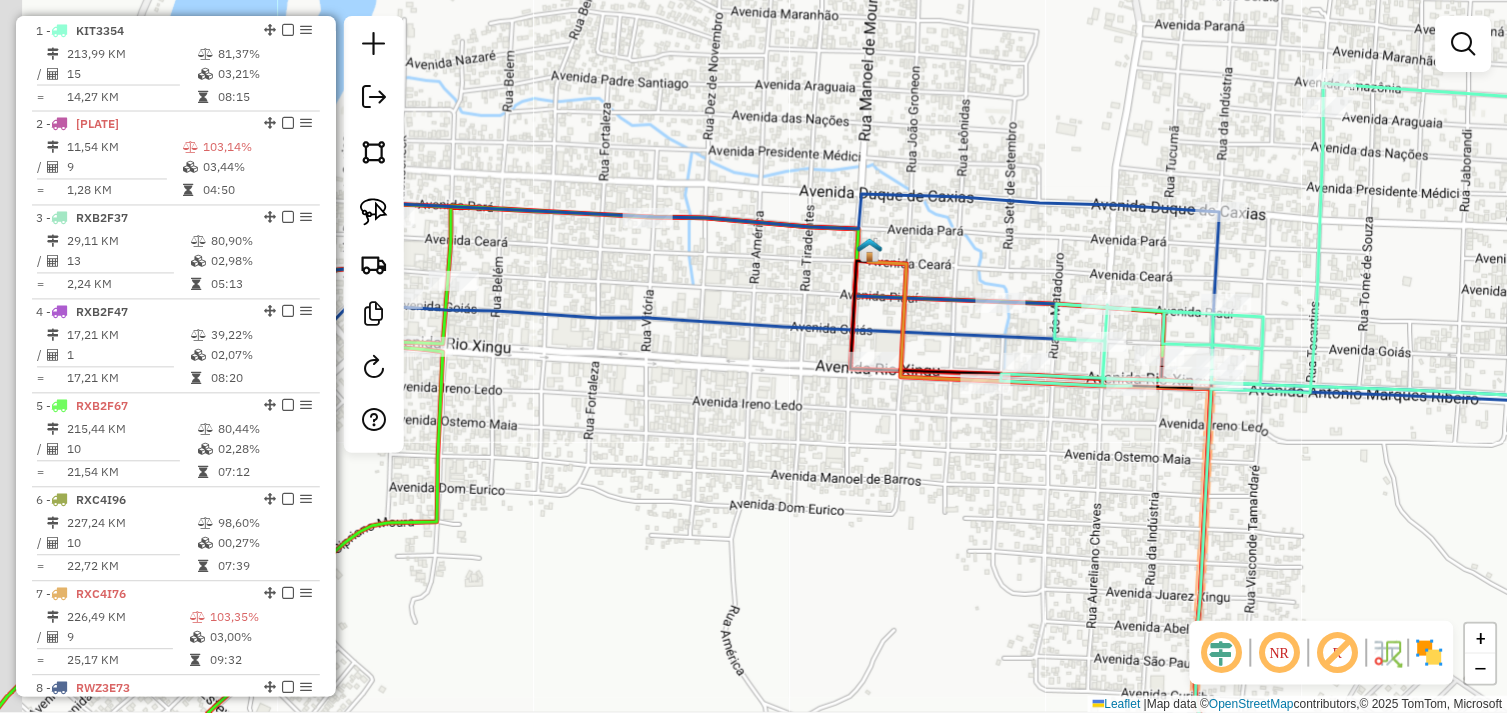 drag, startPoint x: 765, startPoint y: 486, endPoint x: 881, endPoint y: 474, distance: 116.61904 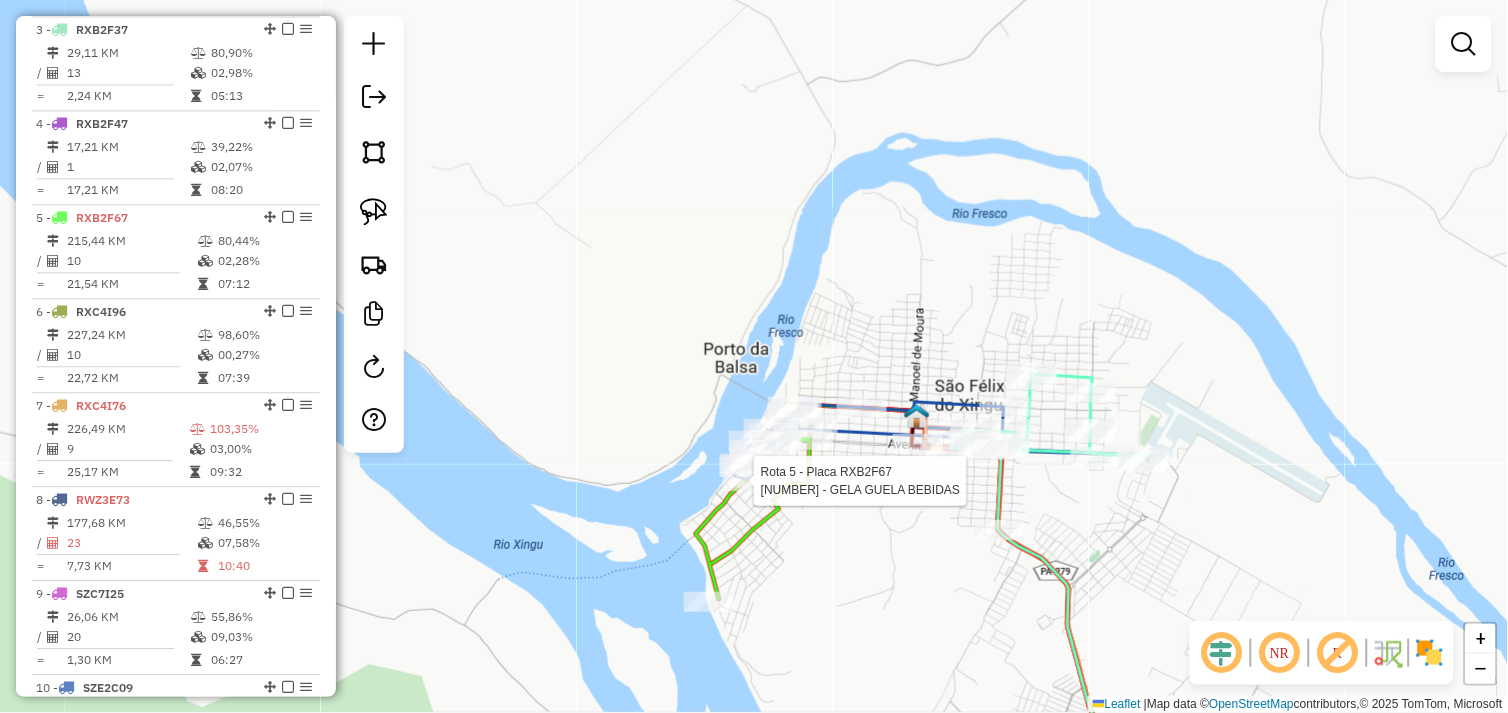 select on "*********" 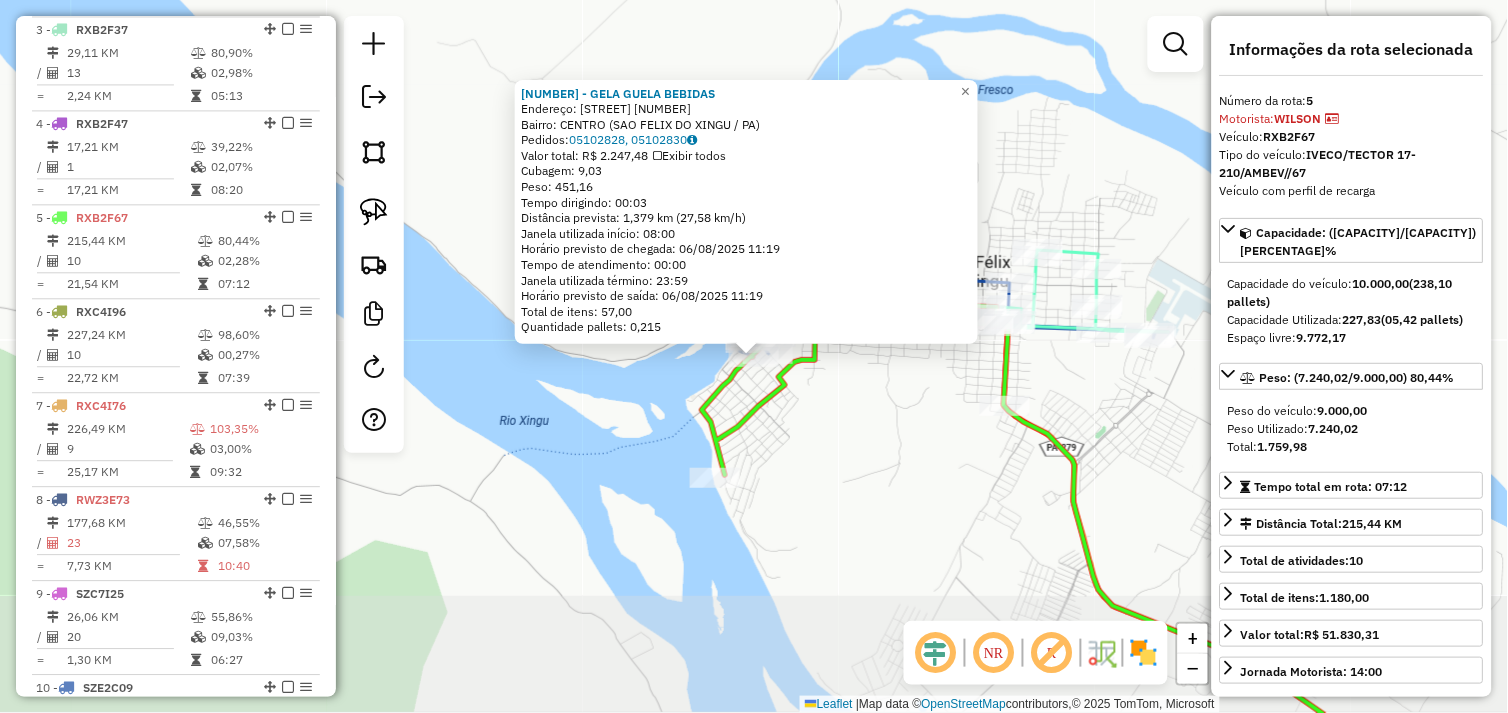 scroll, scrollTop: 1085, scrollLeft: 0, axis: vertical 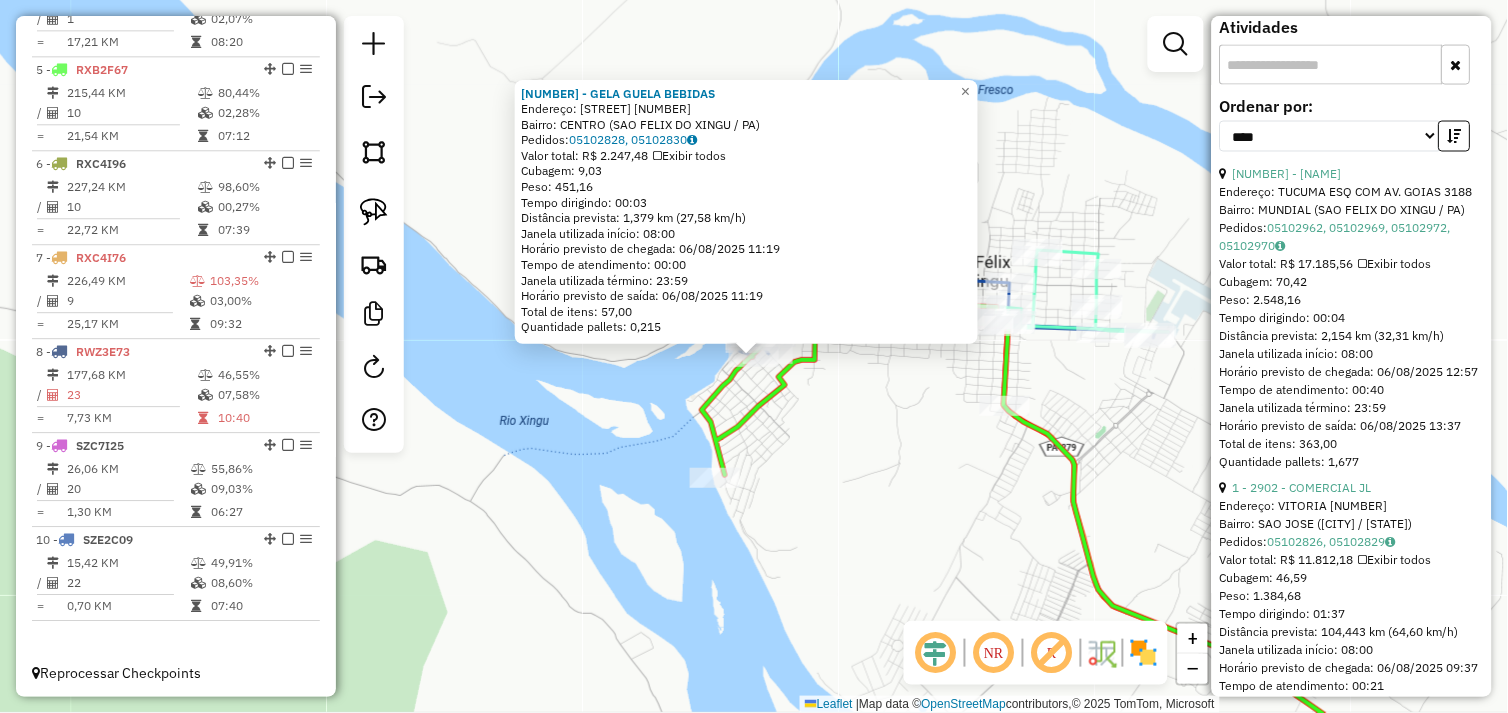 click on "72552 - GELA GUELA BEBIDAS  Endereço:  Avenida Antonio Marques Ribeir 726   Bairro: CENTRO (SAO FELIX DO XINGU / PA)   Pedidos:  05102828, 05102830   Valor total: R$ 2.247,48   Exibir todos   Cubagem: 9,03  Peso: 451,16  Tempo dirigindo: 00:03   Distância prevista: 1,379 km (27,58 km/h)   Janela utilizada início: 08:00   Horário previsto de chegada: 06/08/2025 11:19   Tempo de atendimento: 00:00   Janela utilizada término: 23:59   Horário previsto de saída: 06/08/2025 11:19   Total de itens: 57,00   Quantidade pallets: 0,215  × Janela de atendimento Grade de atendimento Capacidade Transportadoras Veículos Cliente Pedidos  Rotas Selecione os dias de semana para filtrar as janelas de atendimento  Seg   Ter   Qua   Qui   Sex   Sáb   Dom  Informe o período da janela de atendimento: De: Até:  Filtrar exatamente a janela do cliente  Considerar janela de atendimento padrão  Selecione os dias de semana para filtrar as grades de atendimento  Seg   Ter   Qua   Qui   Sex   Sáb   Dom   Peso mínimo:   De:" 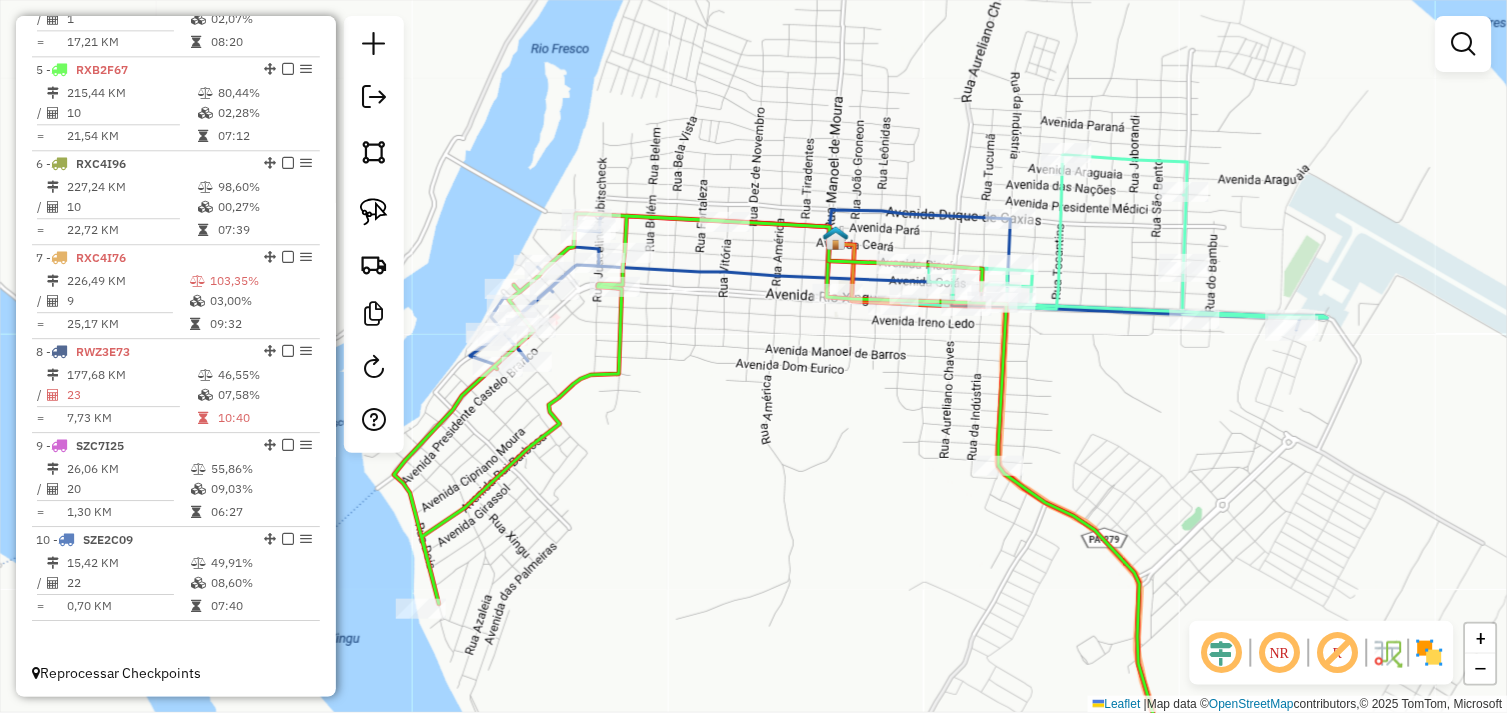 click on "Janela de atendimento Grade de atendimento Capacidade Transportadoras Veículos Cliente Pedidos  Rotas Selecione os dias de semana para filtrar as janelas de atendimento  Seg   Ter   Qua   Qui   Sex   Sáb   Dom  Informe o período da janela de atendimento: De: Até:  Filtrar exatamente a janela do cliente  Considerar janela de atendimento padrão  Selecione os dias de semana para filtrar as grades de atendimento  Seg   Ter   Qua   Qui   Sex   Sáb   Dom   Considerar clientes sem dia de atendimento cadastrado  Clientes fora do dia de atendimento selecionado Filtrar as atividades entre os valores definidos abaixo:  Peso mínimo:   Peso máximo:   Cubagem mínima:   Cubagem máxima:   De:   Até:  Filtrar as atividades entre o tempo de atendimento definido abaixo:  De:   Até:   Considerar capacidade total dos clientes não roteirizados Transportadora: Selecione um ou mais itens Tipo de veículo: Selecione um ou mais itens Veículo: Selecione um ou mais itens Motorista: Selecione um ou mais itens Nome: Rótulo:" 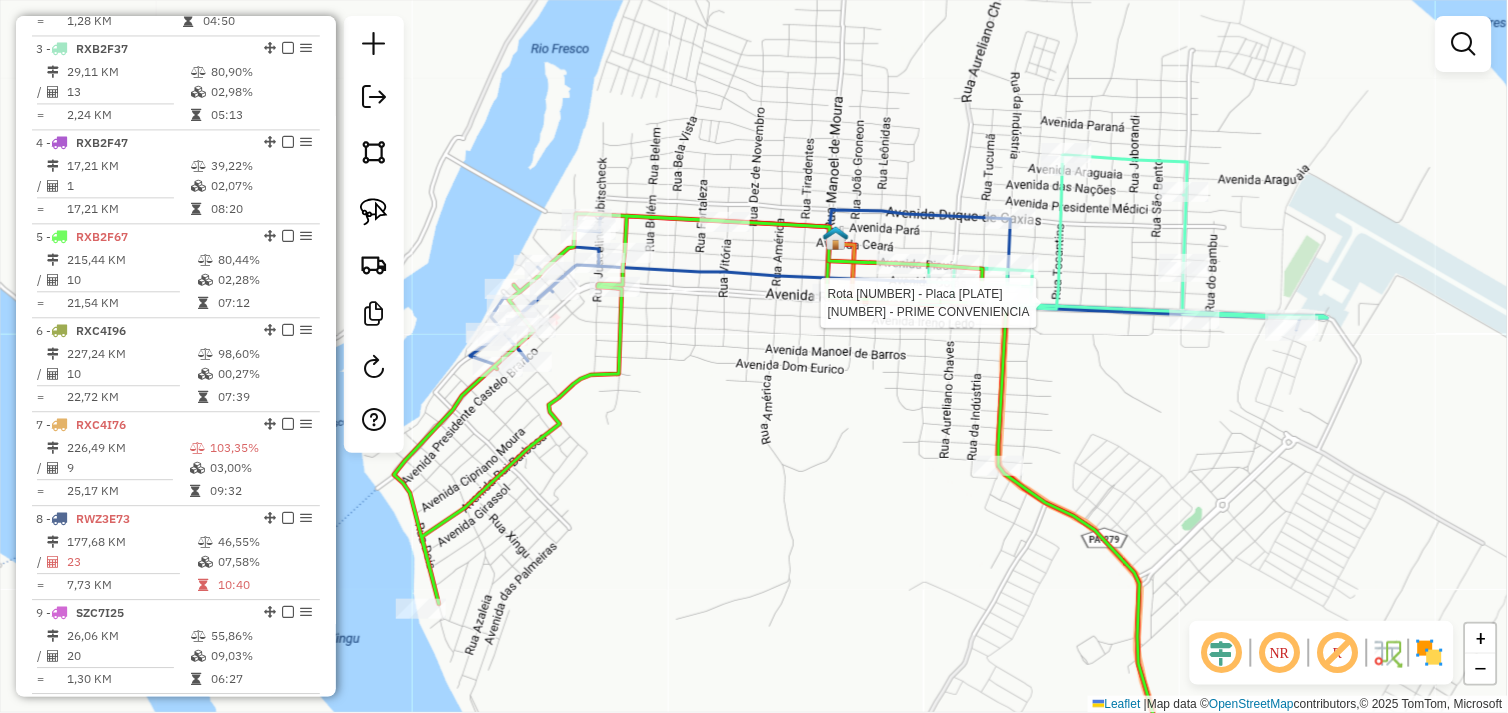 select on "*********" 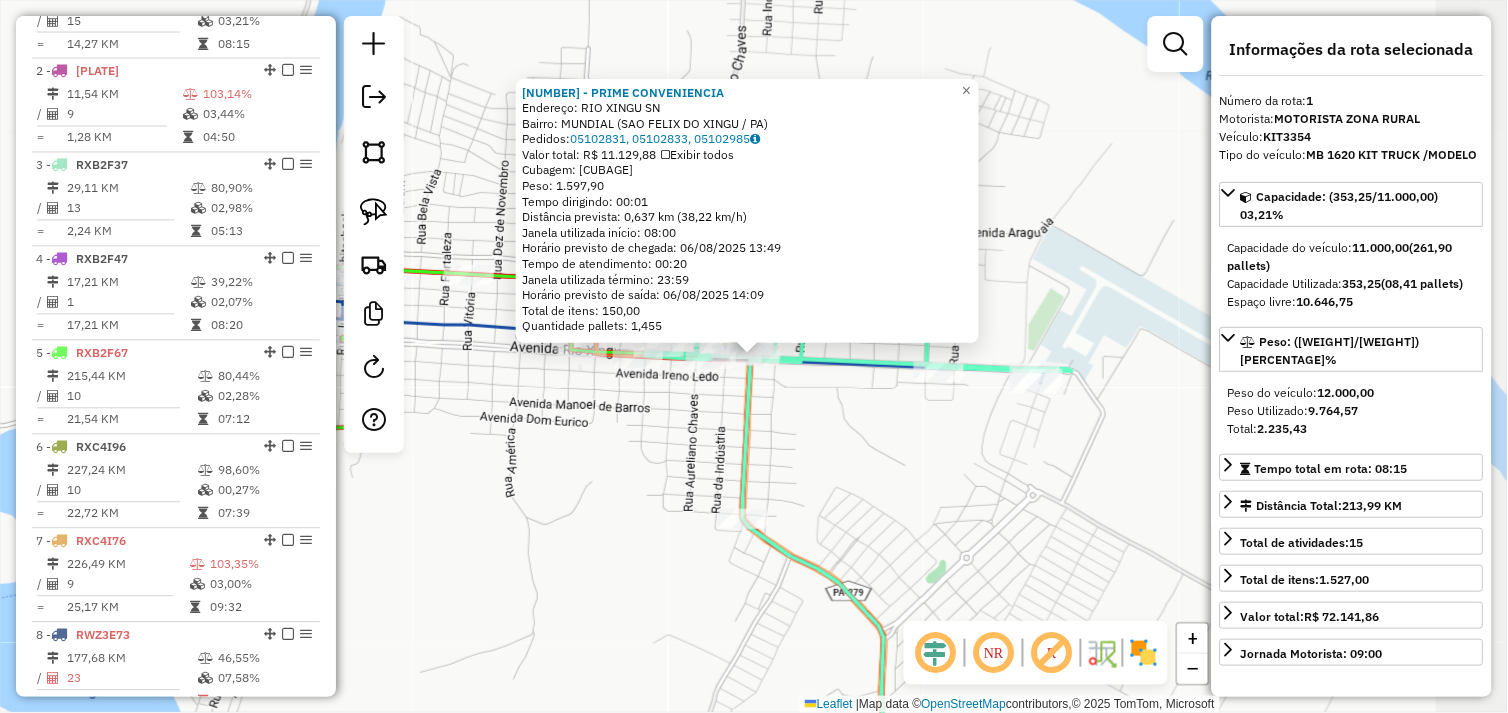 scroll, scrollTop: 748, scrollLeft: 0, axis: vertical 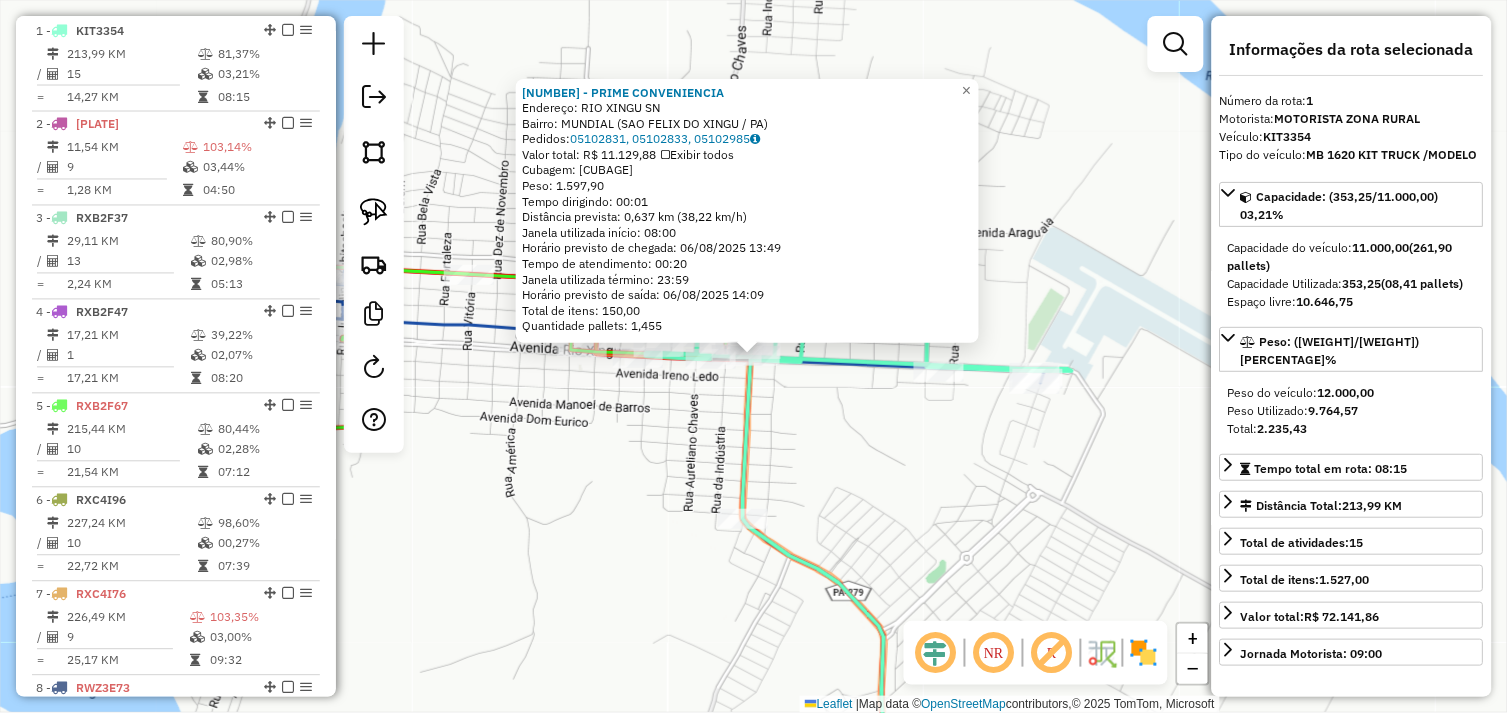 click on "8490 - PRIME CONVENIENCIA  Endereço:  RIO XINGU SN   Bairro: MUNDIAL (SAO FELIX DO XINGU / PA)   Pedidos:  05102831, 05102833, 05102985   Valor total: R$ 11.129,88   Exibir todos   Cubagem: 61,11  Peso: 1.597,90  Tempo dirigindo: 00:01   Distância prevista: 0,637 km (38,22 km/h)   Janela utilizada início: 08:00   Horário previsto de chegada: 06/08/2025 13:49   Tempo de atendimento: 00:20   Janela utilizada término: 23:59   Horário previsto de saída: 06/08/2025 14:09   Total de itens: 150,00   Quantidade pallets: 1,455  × Janela de atendimento Grade de atendimento Capacidade Transportadoras Veículos Cliente Pedidos  Rotas Selecione os dias de semana para filtrar as janelas de atendimento  Seg   Ter   Qua   Qui   Sex   Sáb   Dom  Informe o período da janela de atendimento: De: Até:  Filtrar exatamente a janela do cliente  Considerar janela de atendimento padrão  Selecione os dias de semana para filtrar as grades de atendimento  Seg   Ter   Qua   Qui   Sex   Sáb   Dom   Peso mínimo:   De:   Até:" 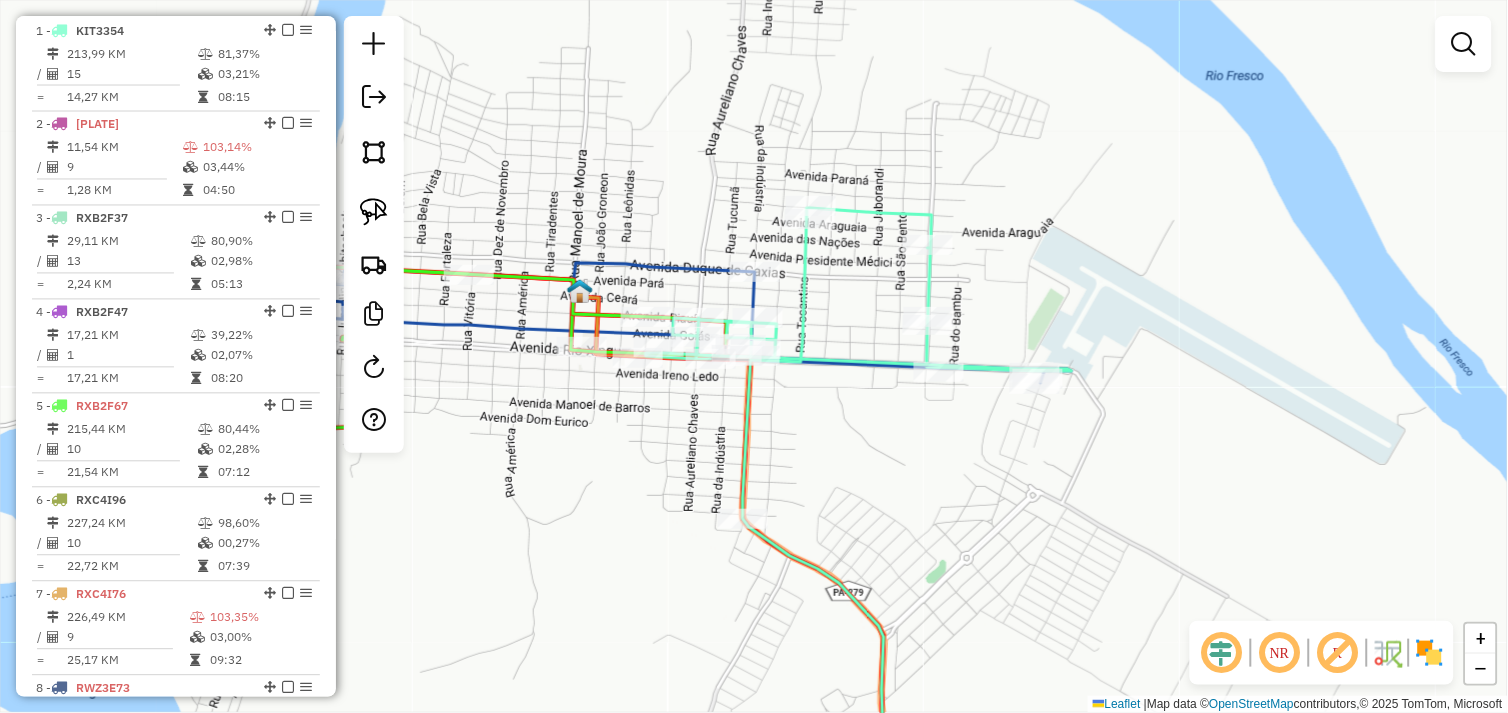 drag, startPoint x: 523, startPoint y: 493, endPoint x: 691, endPoint y: 490, distance: 168.02678 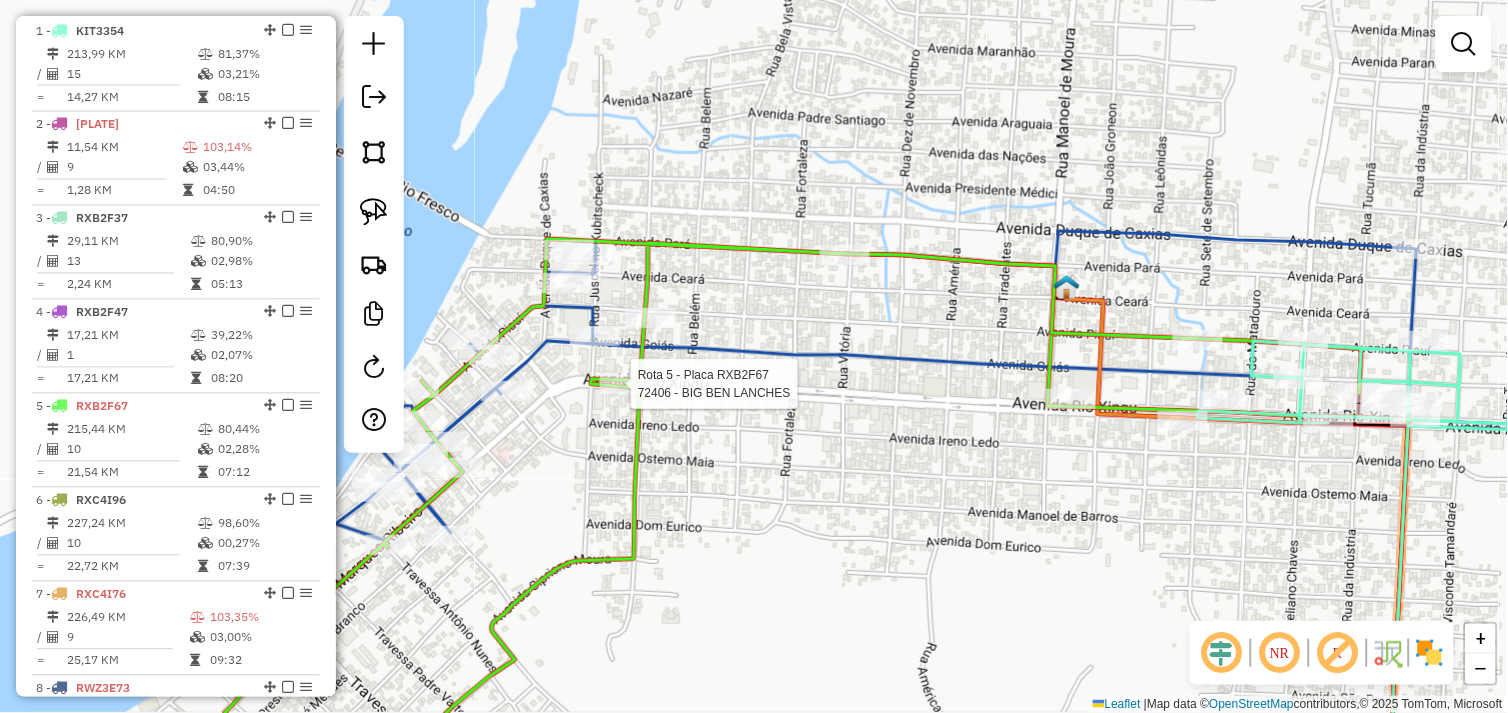 select on "*********" 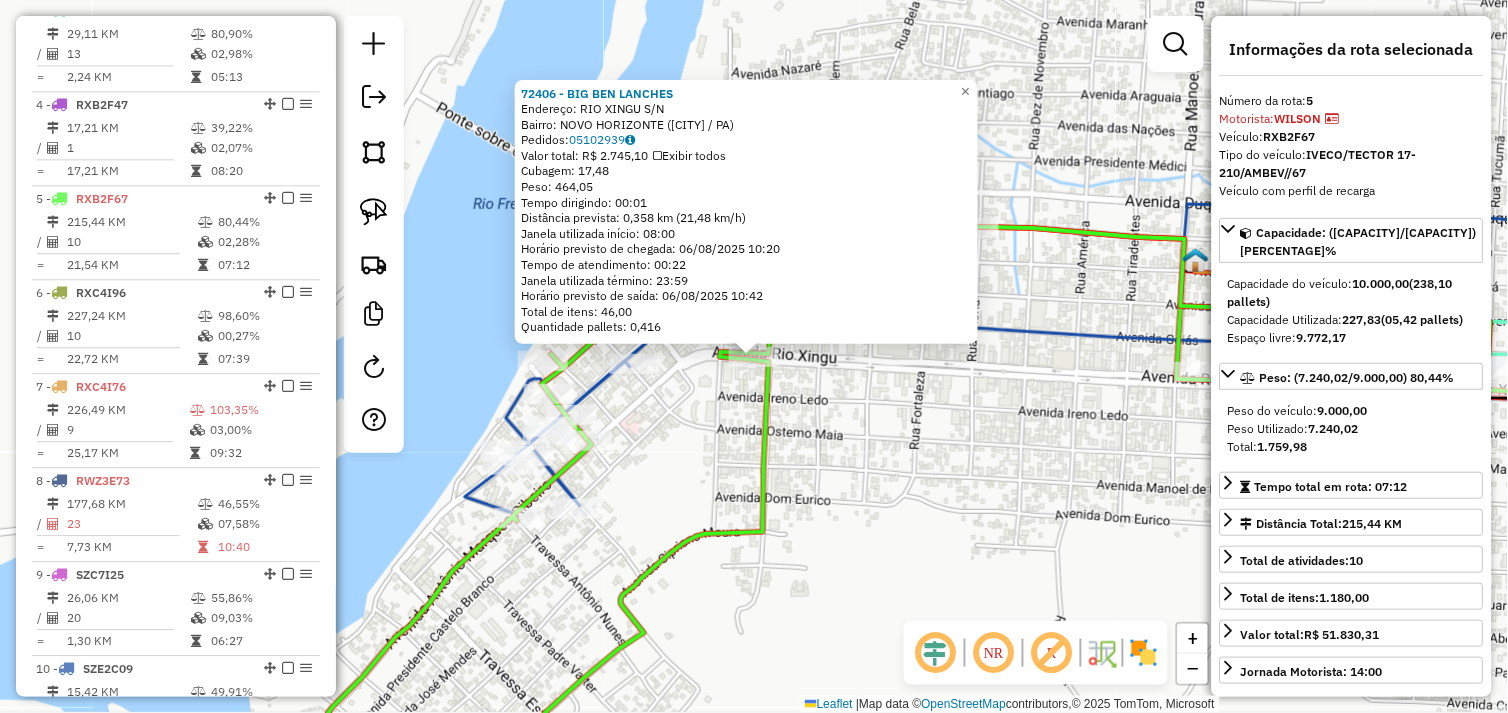 scroll, scrollTop: 1085, scrollLeft: 0, axis: vertical 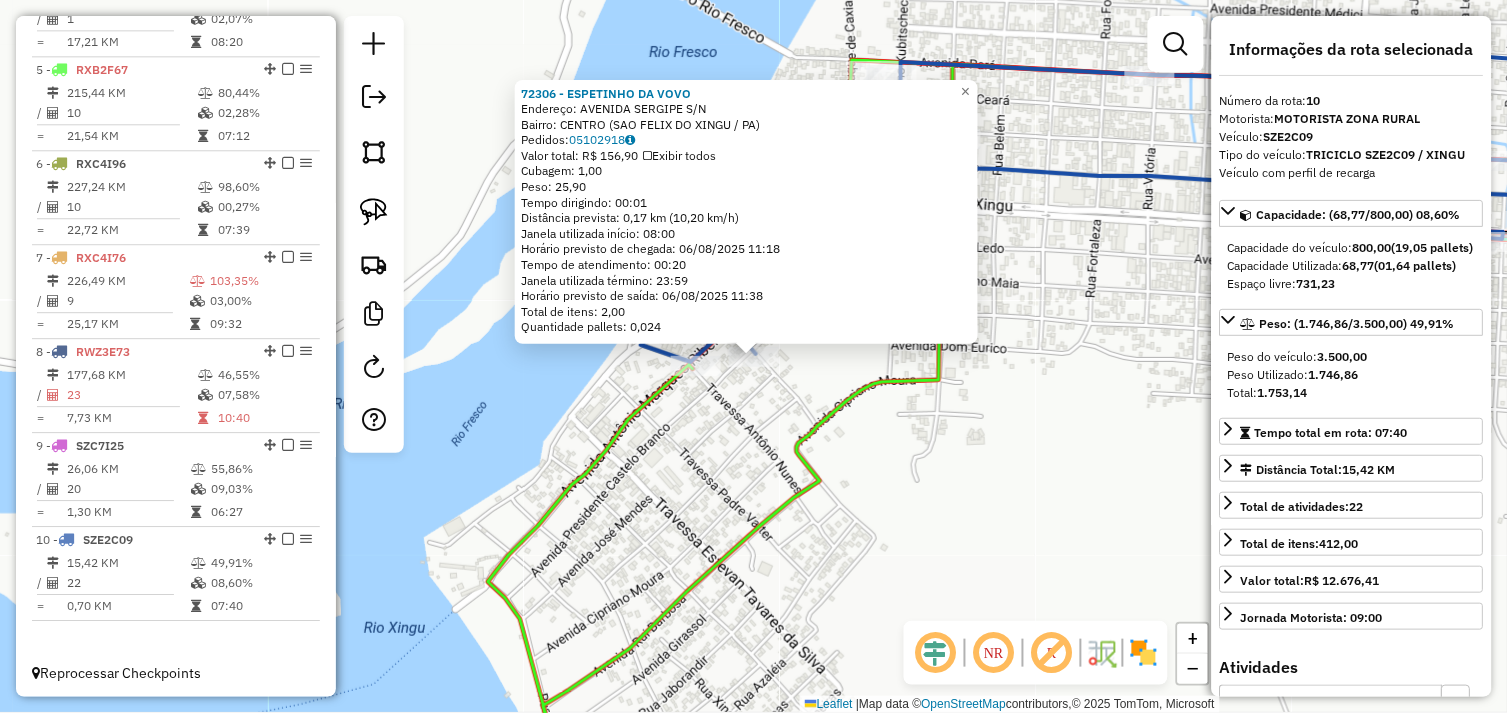 click on "72306 - ESPETINHO DA VOVO  Endereço:  AVENIDA SERGIPE S/N   Bairro: CENTRO (SAO FELIX DO XINGU / PA)   Pedidos:  05102918   Valor total: R$ 156,90   Exibir todos   Cubagem: 1,00  Peso: 25,90  Tempo dirigindo: 00:01   Distância prevista: 0,17 km (10,20 km/h)   Janela utilizada início: 08:00   Horário previsto de chegada: 06/08/2025 11:18   Tempo de atendimento: 00:20   Janela utilizada término: 23:59   Horário previsto de saída: 06/08/2025 11:38   Total de itens: 2,00   Quantidade pallets: 0,024  × Janela de atendimento Grade de atendimento Capacidade Transportadoras Veículos Cliente Pedidos  Rotas Selecione os dias de semana para filtrar as janelas de atendimento  Seg   Ter   Qua   Qui   Sex   Sáb   Dom  Informe o período da janela de atendimento: De: Até:  Filtrar exatamente a janela do cliente  Considerar janela de atendimento padrão  Selecione os dias de semana para filtrar as grades de atendimento  Seg   Ter   Qua   Qui   Sex   Sáb   Dom   Clientes fora do dia de atendimento selecionado De:" 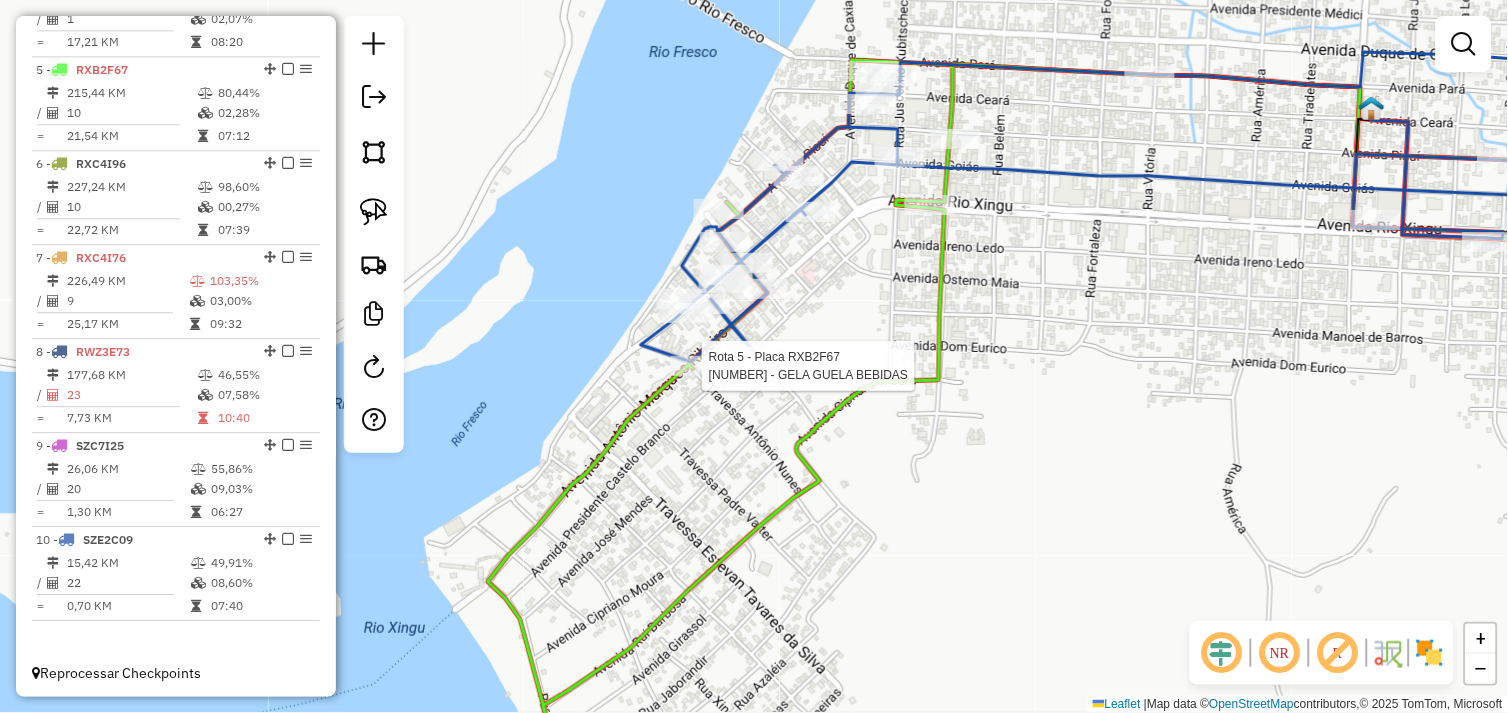 select on "*********" 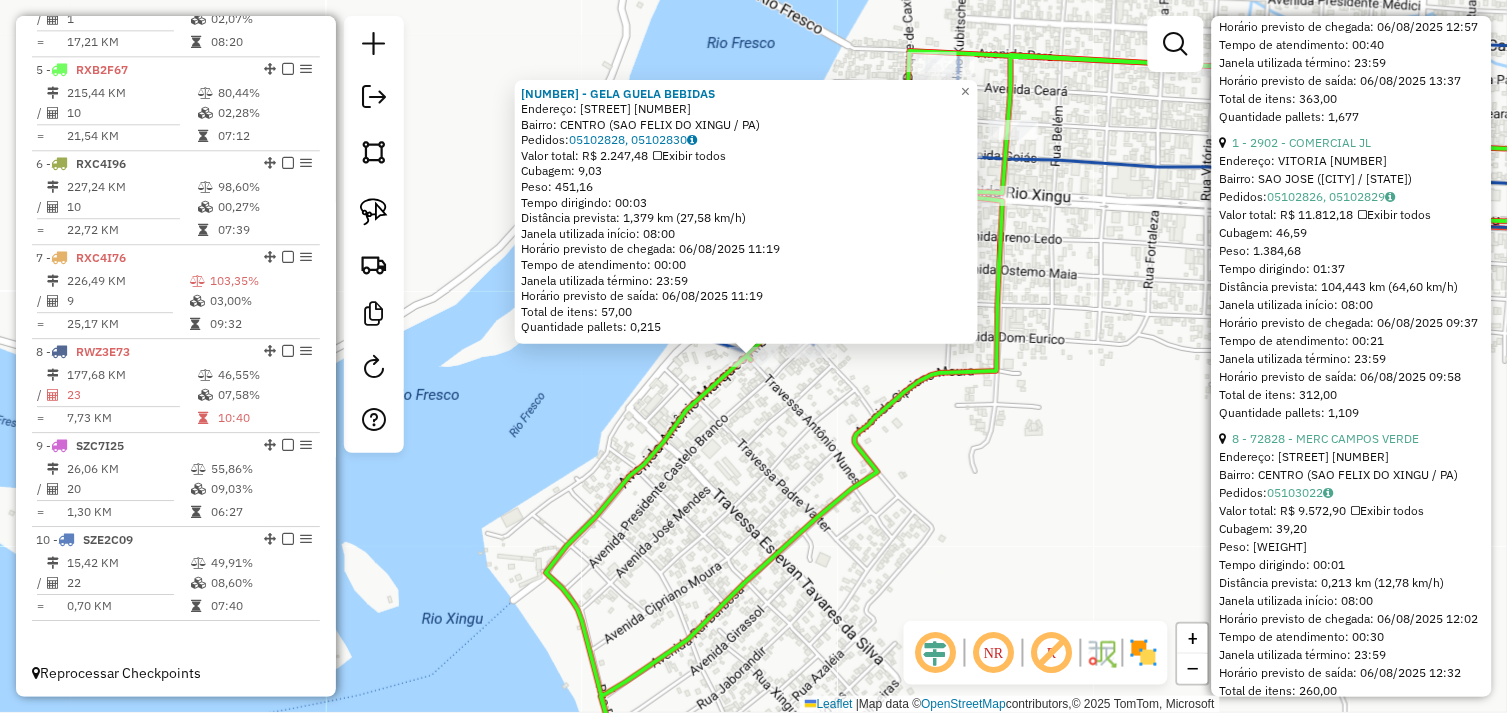 scroll, scrollTop: 888, scrollLeft: 0, axis: vertical 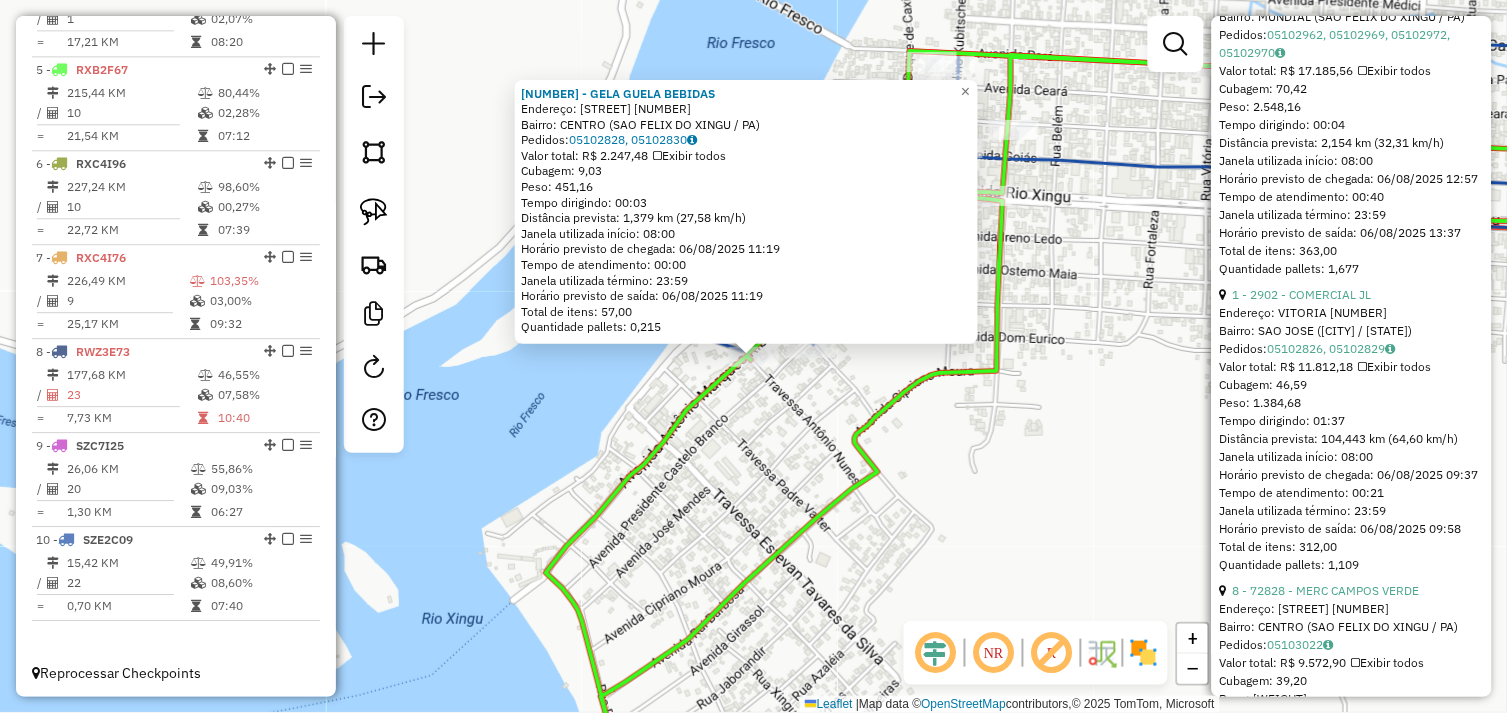 click on "72552 - GELA GUELA BEBIDAS  Endereço:  Avenida Antonio Marques Ribeir 726   Bairro: CENTRO (SAO FELIX DO XINGU / PA)   Pedidos:  05102828, 05102830   Valor total: R$ 2.247,48   Exibir todos   Cubagem: 9,03  Peso: 451,16  Tempo dirigindo: 00:03   Distância prevista: 1,379 km (27,58 km/h)   Janela utilizada início: 08:00   Horário previsto de chegada: 06/08/2025 11:19   Tempo de atendimento: 00:00   Janela utilizada término: 23:59   Horário previsto de saída: 06/08/2025 11:19   Total de itens: 57,00   Quantidade pallets: 0,215  × Janela de atendimento Grade de atendimento Capacidade Transportadoras Veículos Cliente Pedidos  Rotas Selecione os dias de semana para filtrar as janelas de atendimento  Seg   Ter   Qua   Qui   Sex   Sáb   Dom  Informe o período da janela de atendimento: De: Até:  Filtrar exatamente a janela do cliente  Considerar janela de atendimento padrão  Selecione os dias de semana para filtrar as grades de atendimento  Seg   Ter   Qua   Qui   Sex   Sáb   Dom   Peso mínimo:   De:" 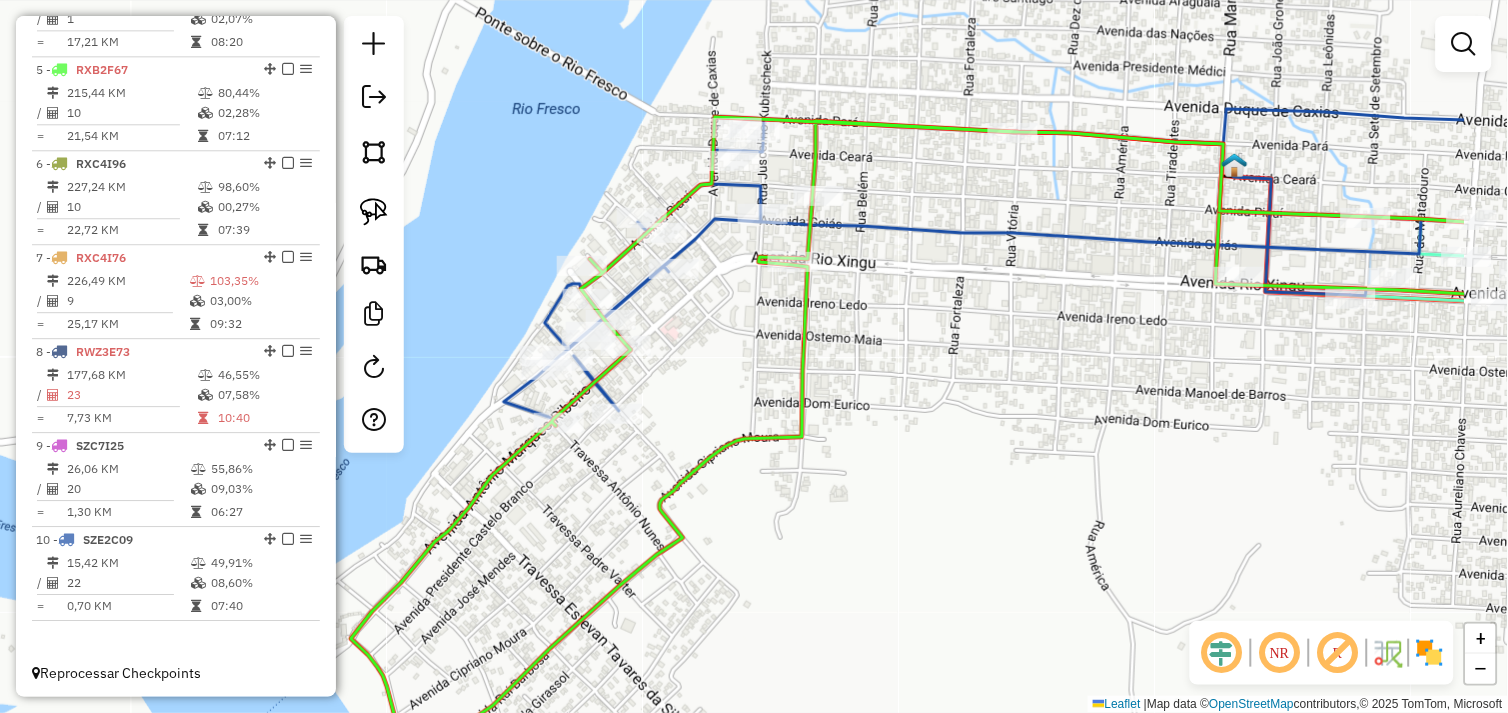 drag, startPoint x: 1012, startPoint y: 473, endPoint x: 887, endPoint y: 490, distance: 126.1507 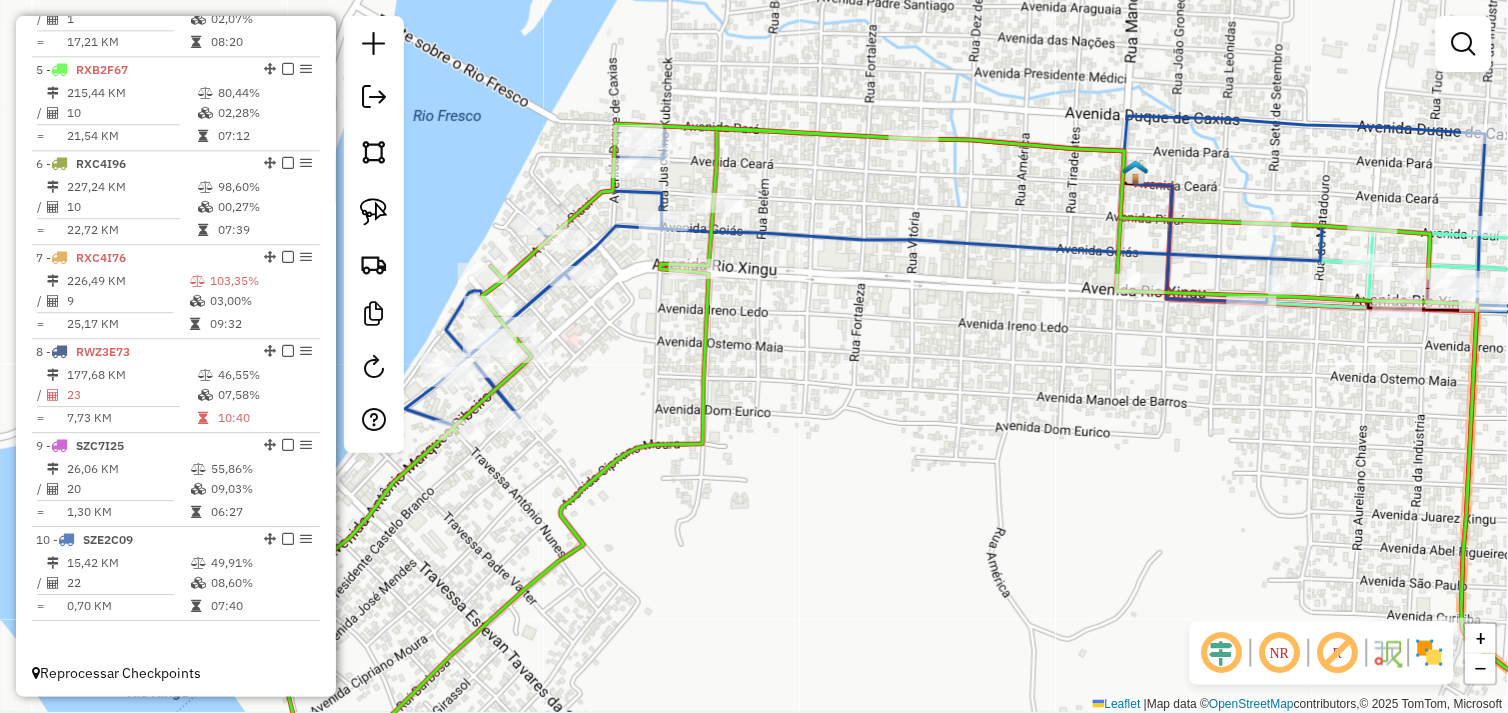 drag, startPoint x: 1087, startPoint y: 482, endPoint x: 1012, endPoint y: 514, distance: 81.5414 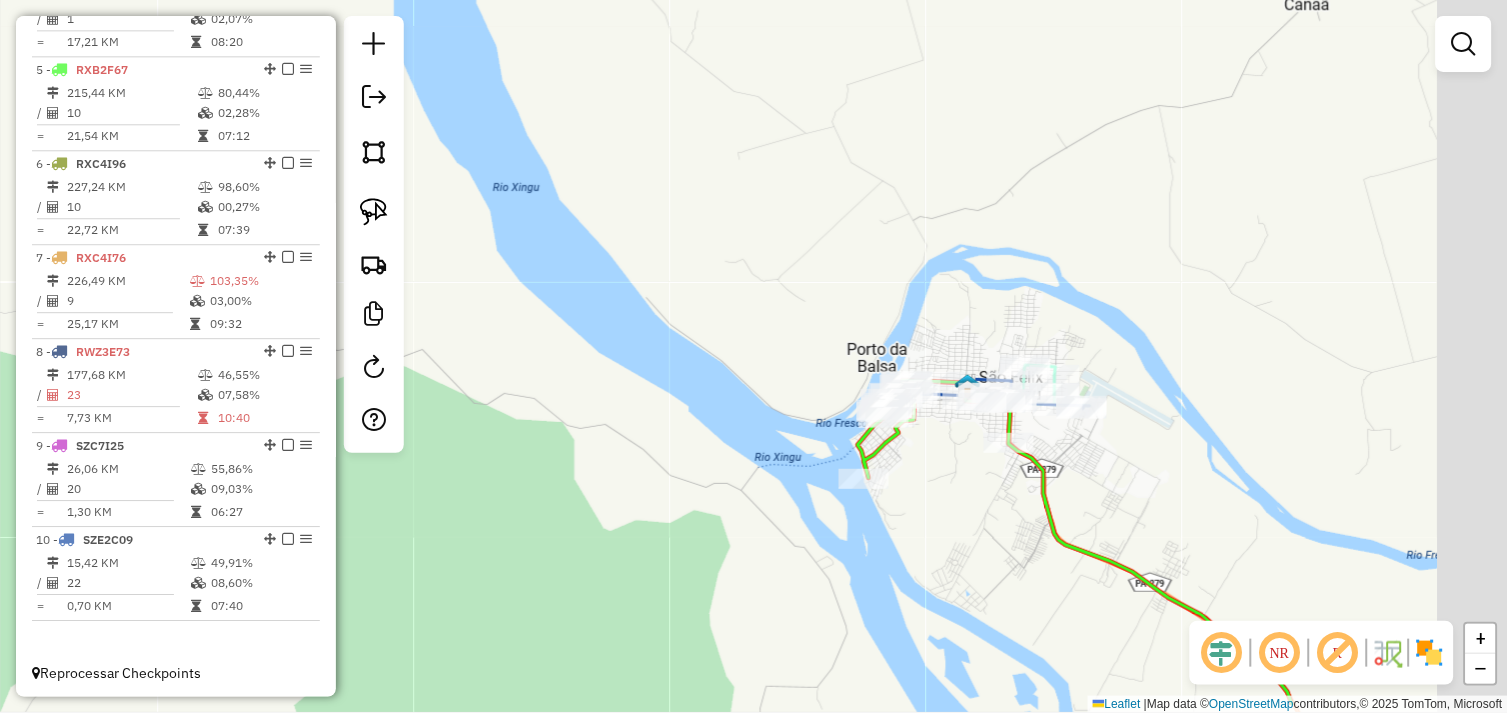 drag, startPoint x: 1063, startPoint y: 560, endPoint x: 973, endPoint y: 475, distance: 123.79418 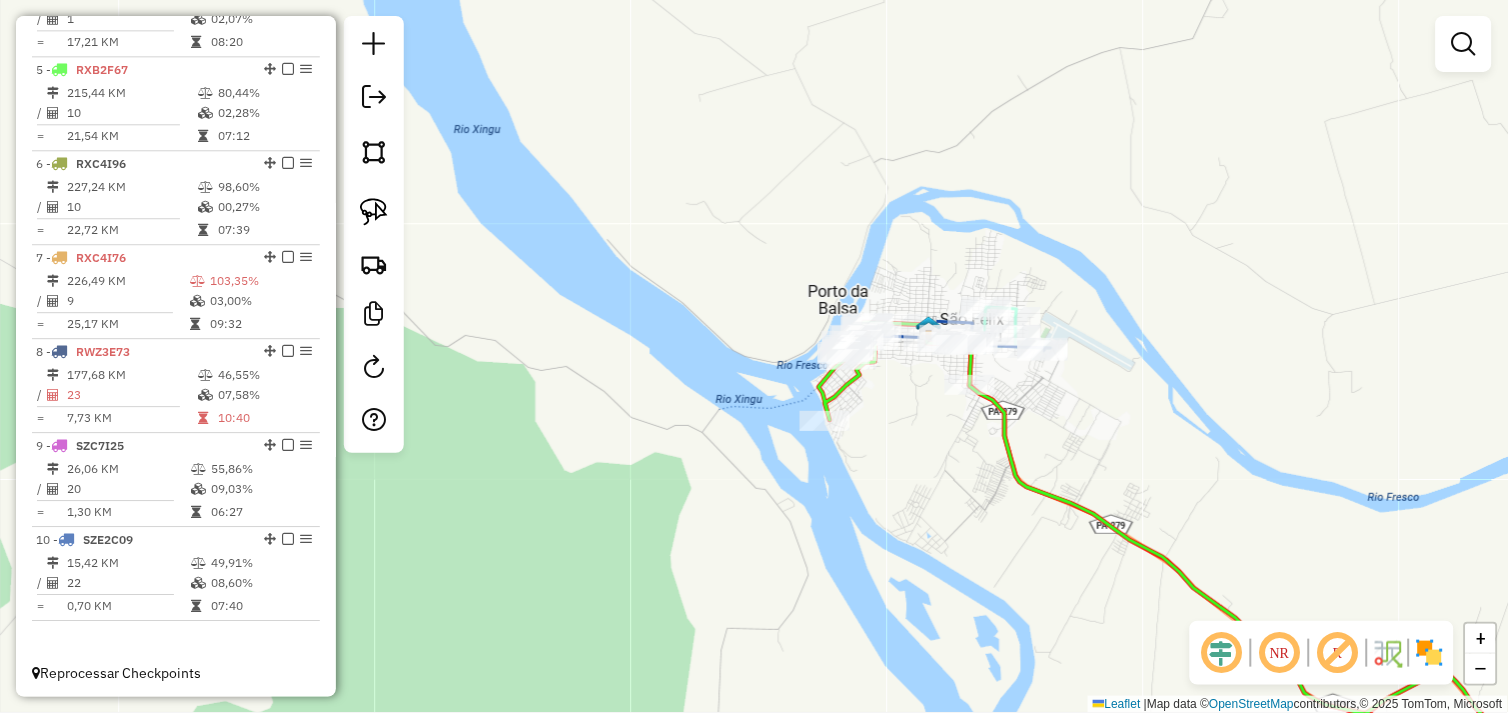 drag, startPoint x: 944, startPoint y: 466, endPoint x: 912, endPoint y: 417, distance: 58.5235 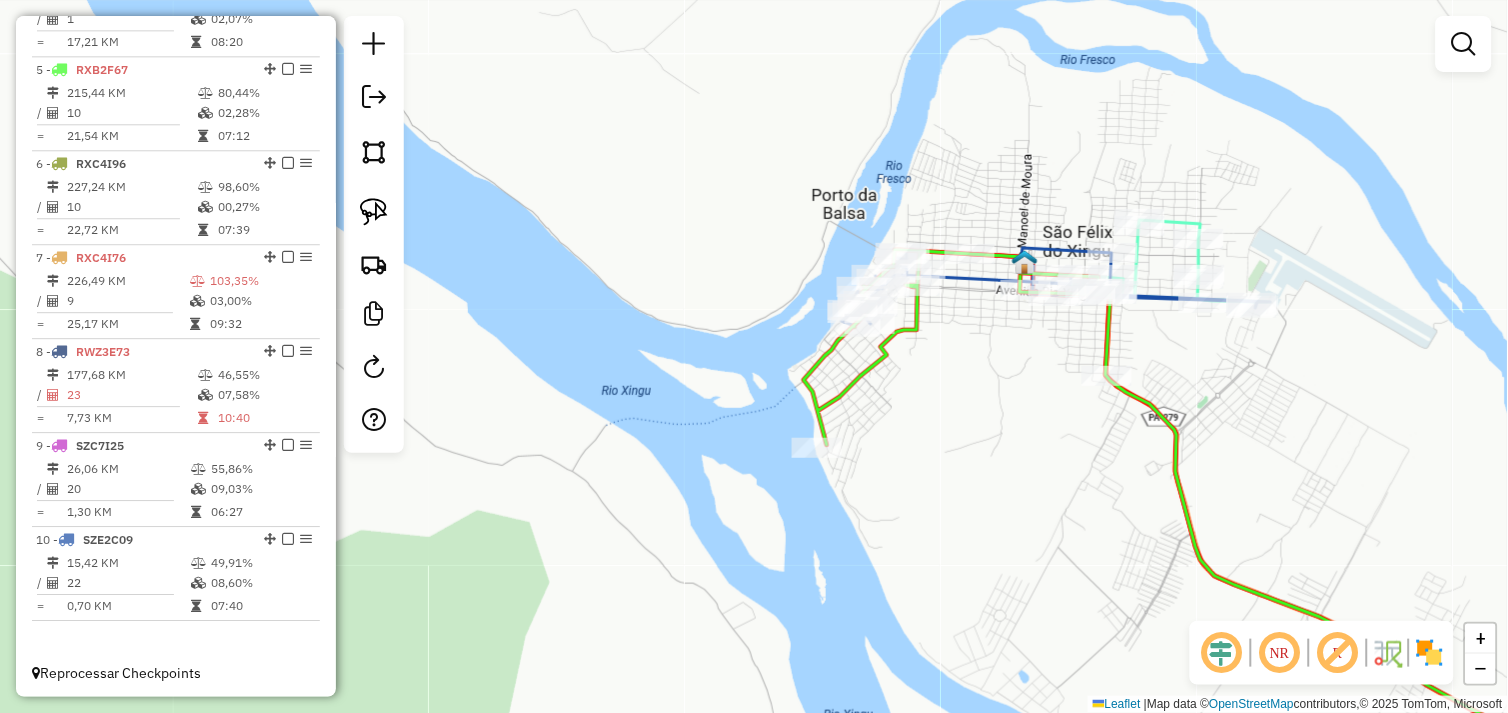 drag, startPoint x: 981, startPoint y: 340, endPoint x: 991, endPoint y: 455, distance: 115.43397 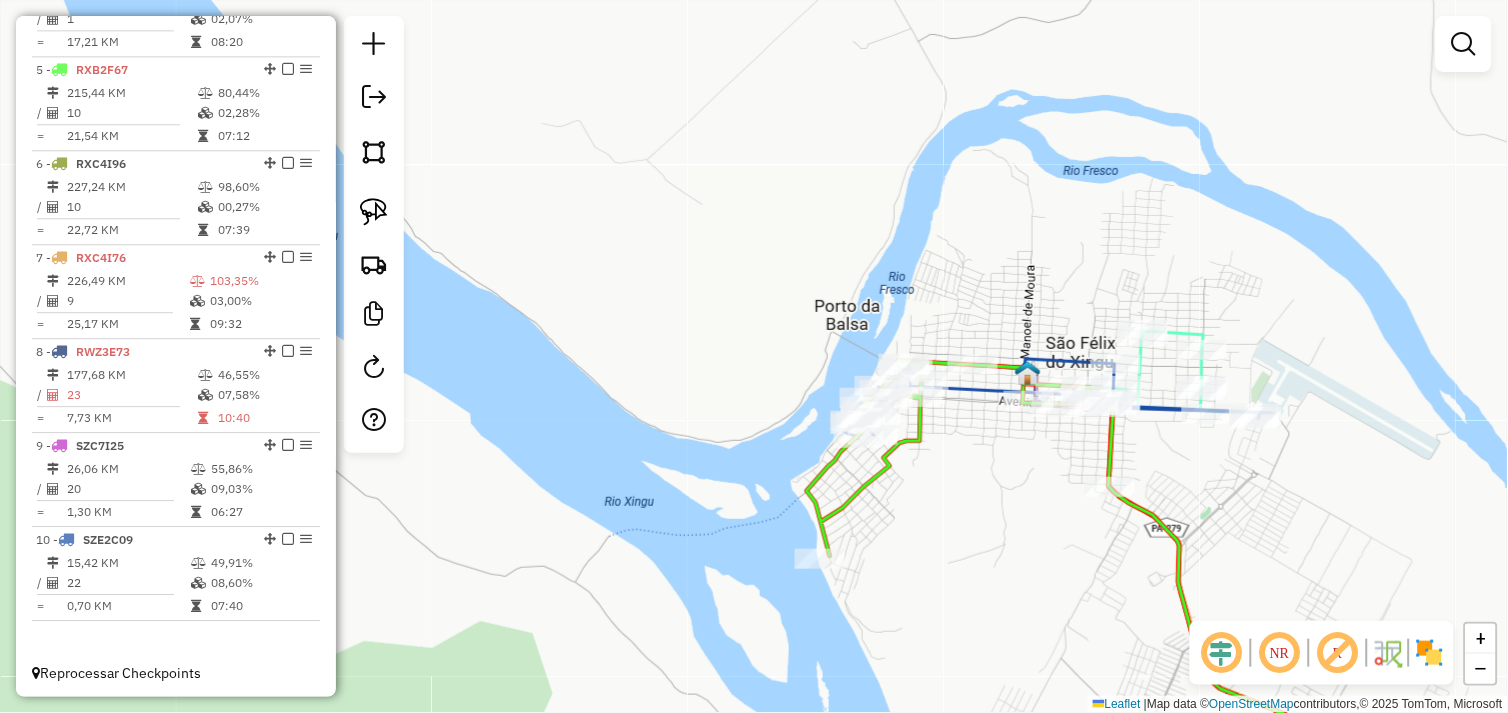 drag, startPoint x: 1022, startPoint y: 438, endPoint x: 922, endPoint y: 397, distance: 108.078674 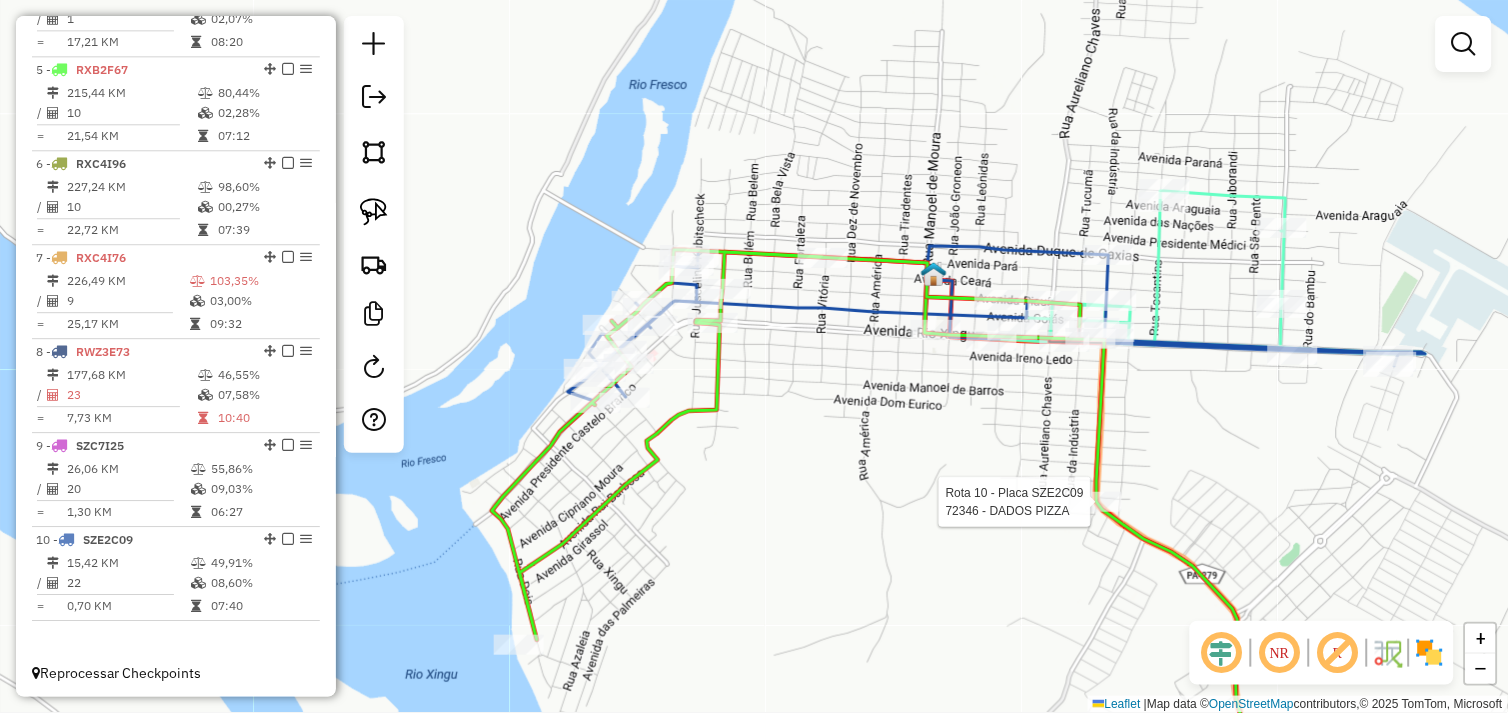 select on "*********" 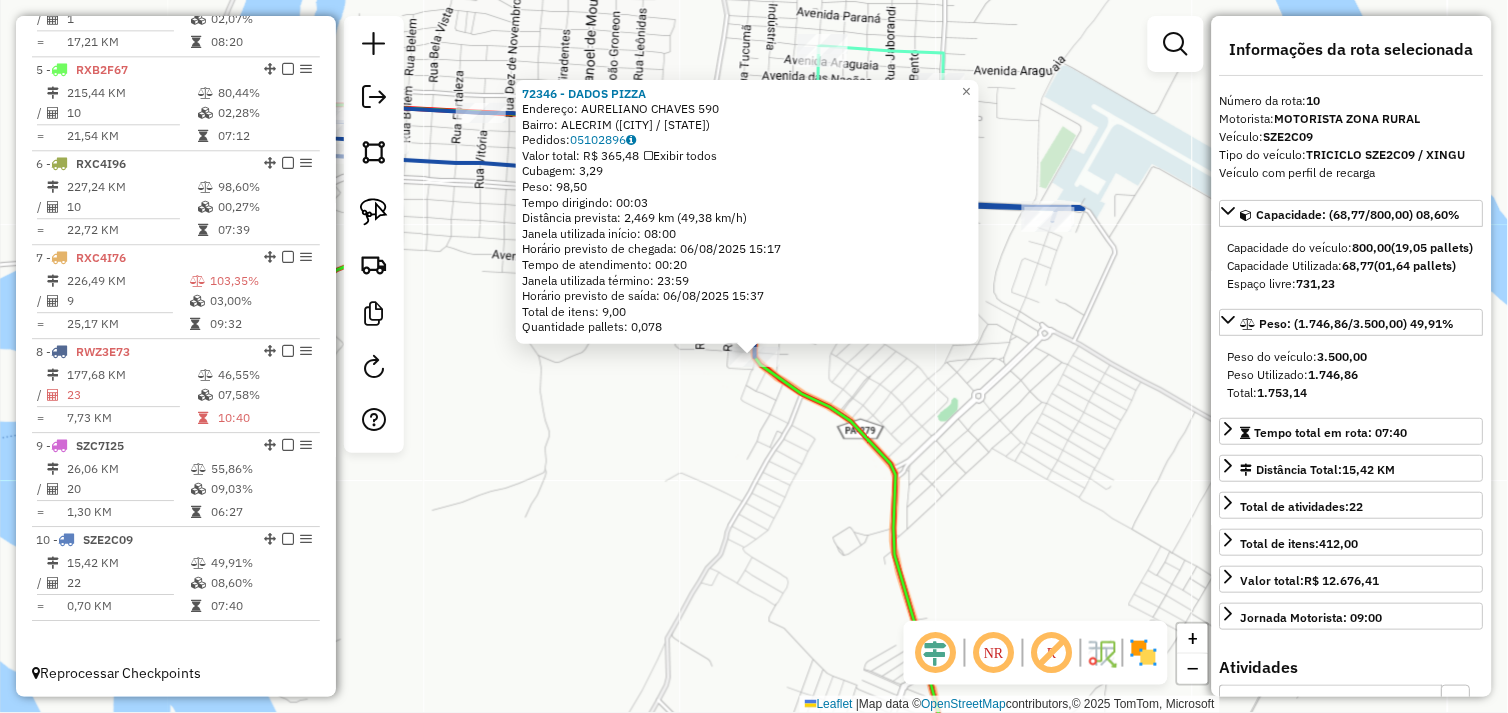 drag, startPoint x: 1015, startPoint y: 471, endPoint x: 1040, endPoint y: 465, distance: 25.70992 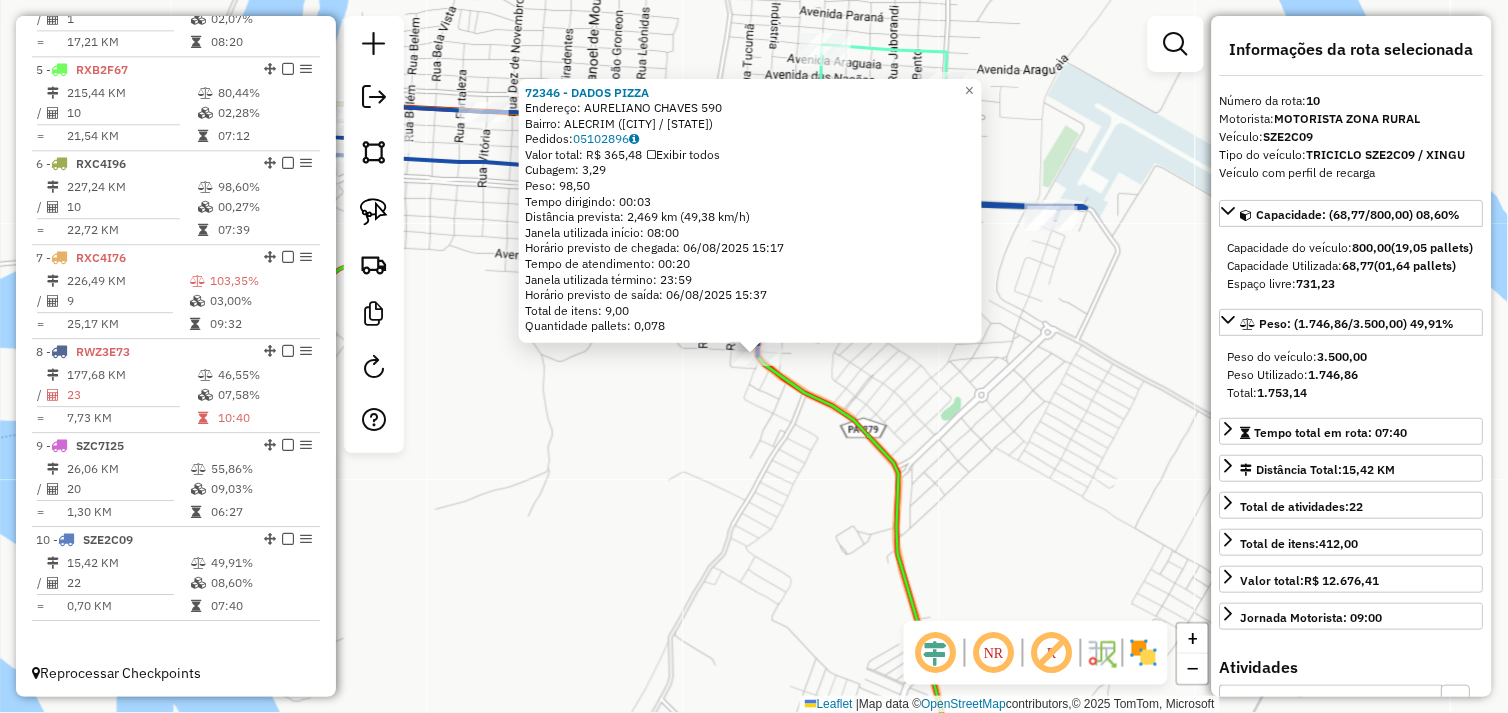 click on "72346 - DADOS PIZZA  Endereço:  AURELIANO CHAVES 590   Bairro: ALECRIM (SAO FELIX DO XINGU / PA)   Pedidos:  05102896   Valor total: R$ 365,48   Exibir todos   Cubagem: 3,29  Peso: 98,50  Tempo dirigindo: 00:03   Distância prevista: 2,469 km (49,38 km/h)   Janela utilizada início: 08:00   Horário previsto de chegada: 06/08/2025 15:17   Tempo de atendimento: 00:20   Janela utilizada término: 23:59   Horário previsto de saída: 06/08/2025 15:37   Total de itens: 9,00   Quantidade pallets: 0,078  × Janela de atendimento Grade de atendimento Capacidade Transportadoras Veículos Cliente Pedidos  Rotas Selecione os dias de semana para filtrar as janelas de atendimento  Seg   Ter   Qua   Qui   Sex   Sáb   Dom  Informe o período da janela de atendimento: De: Até:  Filtrar exatamente a janela do cliente  Considerar janela de atendimento padrão  Selecione os dias de semana para filtrar as grades de atendimento  Seg   Ter   Qua   Qui   Sex   Sáb   Dom   Considerar clientes sem dia de atendimento cadastrado +" 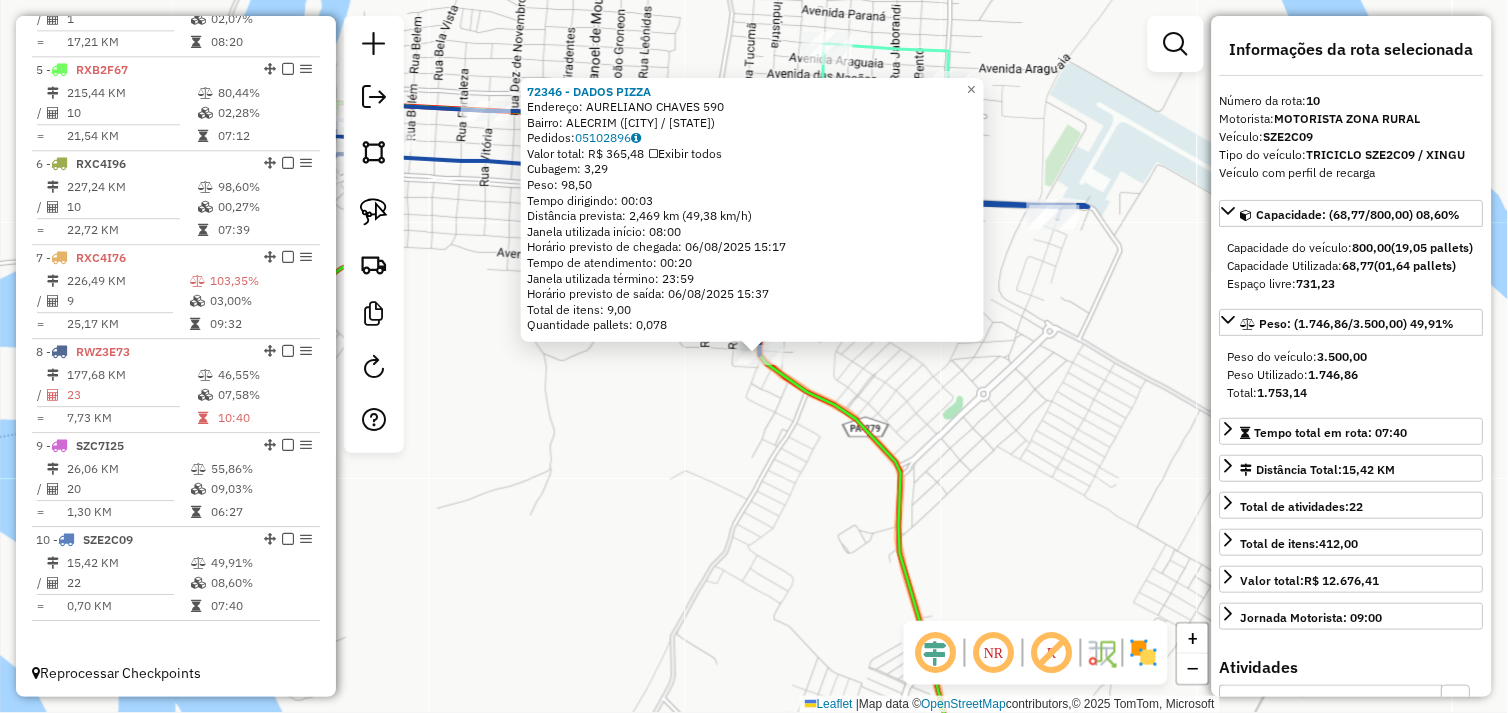 click on "72346 - DADOS PIZZA  Endereço:  AURELIANO CHAVES 590   Bairro: ALECRIM (SAO FELIX DO XINGU / PA)   Pedidos:  05102896   Valor total: R$ 365,48   Exibir todos   Cubagem: 3,29  Peso: 98,50  Tempo dirigindo: 00:03   Distância prevista: 2,469 km (49,38 km/h)   Janela utilizada início: 08:00   Horário previsto de chegada: 06/08/2025 15:17   Tempo de atendimento: 00:20   Janela utilizada término: 23:59   Horário previsto de saída: 06/08/2025 15:37   Total de itens: 9,00   Quantidade pallets: 0,078  × Janela de atendimento Grade de atendimento Capacidade Transportadoras Veículos Cliente Pedidos  Rotas Selecione os dias de semana para filtrar as janelas de atendimento  Seg   Ter   Qua   Qui   Sex   Sáb   Dom  Informe o período da janela de atendimento: De: Até:  Filtrar exatamente a janela do cliente  Considerar janela de atendimento padrão  Selecione os dias de semana para filtrar as grades de atendimento  Seg   Ter   Qua   Qui   Sex   Sáb   Dom   Considerar clientes sem dia de atendimento cadastrado +" 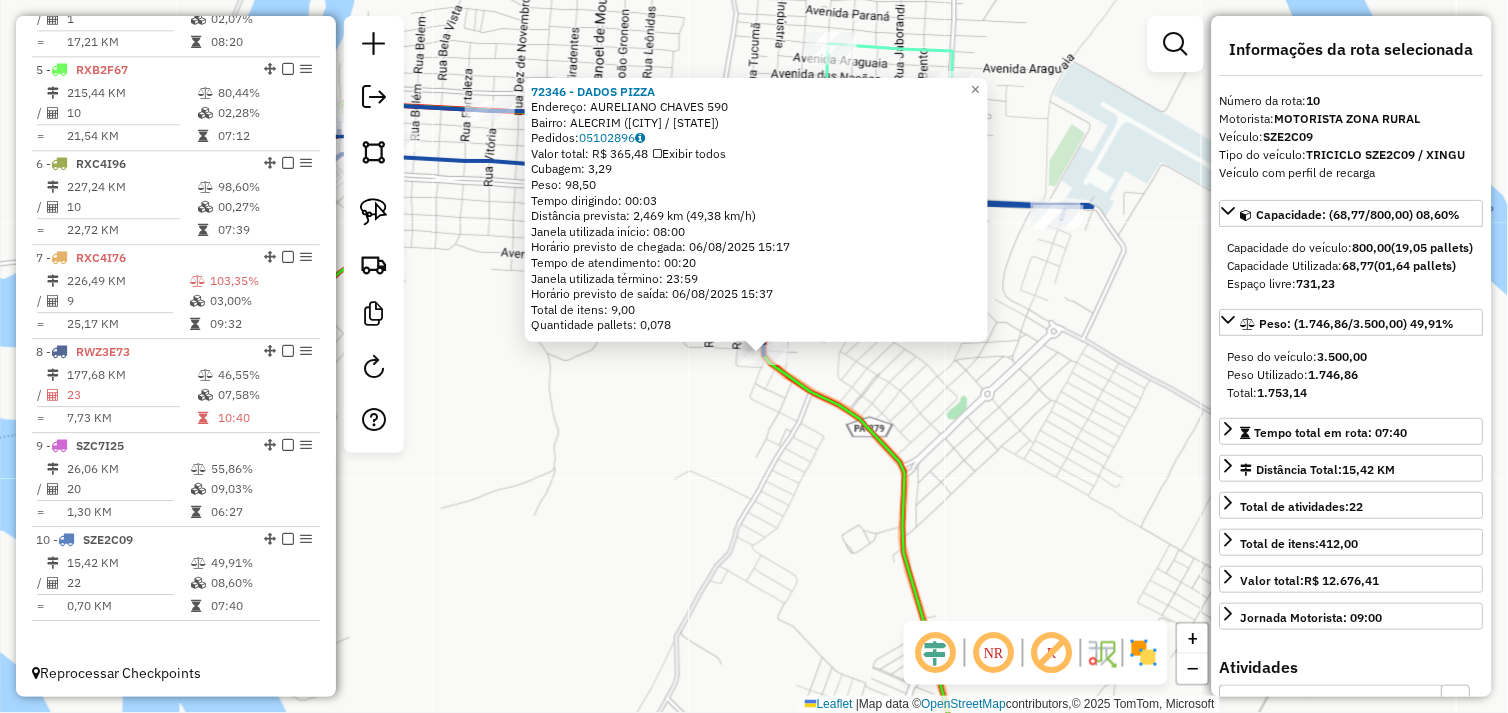 click on "72346 - DADOS PIZZA  Endereço:  AURELIANO CHAVES 590   Bairro: ALECRIM (SAO FELIX DO XINGU / PA)   Pedidos:  05102896   Valor total: R$ 365,48   Exibir todos   Cubagem: 3,29  Peso: 98,50  Tempo dirigindo: 00:03   Distância prevista: 2,469 km (49,38 km/h)   Janela utilizada início: 08:00   Horário previsto de chegada: 06/08/2025 15:17   Tempo de atendimento: 00:20   Janela utilizada término: 23:59   Horário previsto de saída: 06/08/2025 15:37   Total de itens: 9,00   Quantidade pallets: 0,078  × Janela de atendimento Grade de atendimento Capacidade Transportadoras Veículos Cliente Pedidos  Rotas Selecione os dias de semana para filtrar as janelas de atendimento  Seg   Ter   Qua   Qui   Sex   Sáb   Dom  Informe o período da janela de atendimento: De: Até:  Filtrar exatamente a janela do cliente  Considerar janela de atendimento padrão  Selecione os dias de semana para filtrar as grades de atendimento  Seg   Ter   Qua   Qui   Sex   Sáb   Dom   Considerar clientes sem dia de atendimento cadastrado +" 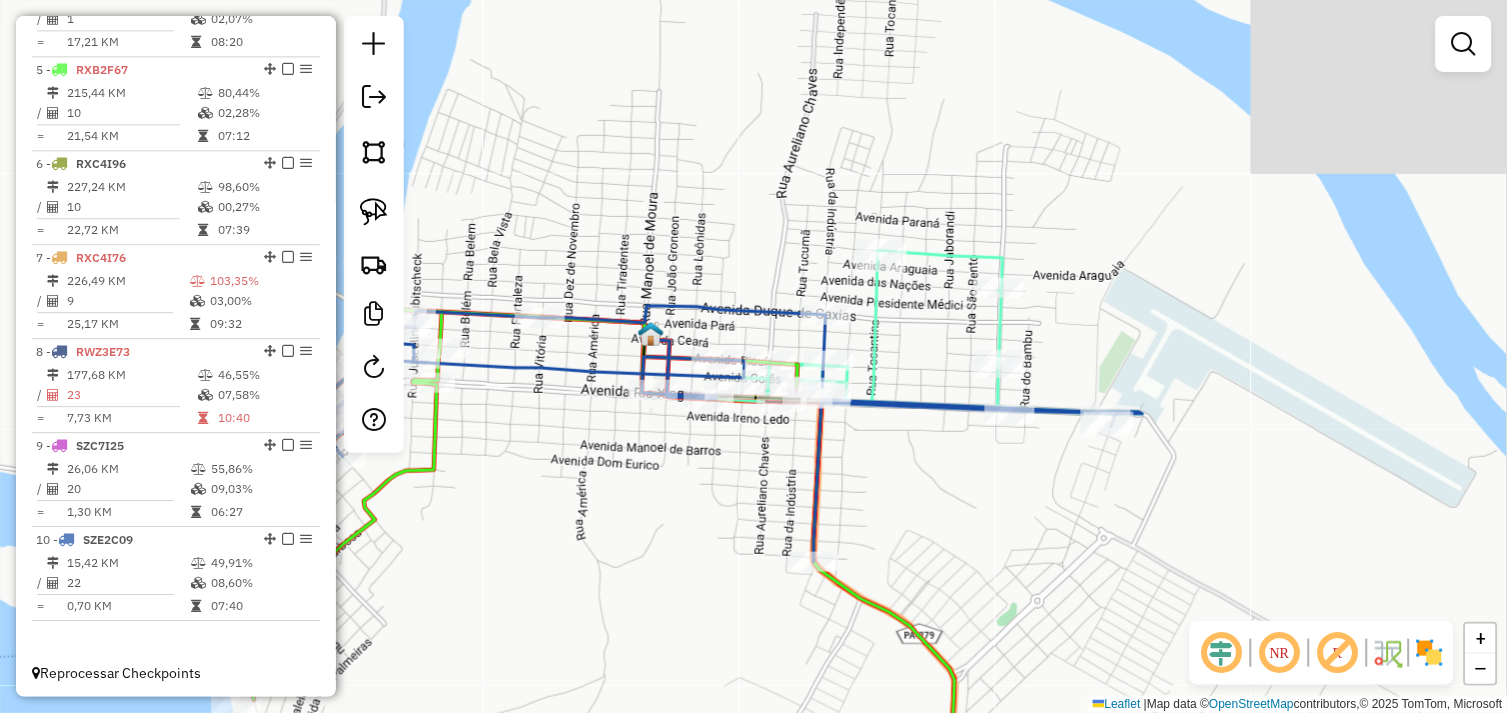 drag, startPoint x: 671, startPoint y: 227, endPoint x: 775, endPoint y: 441, distance: 237.93277 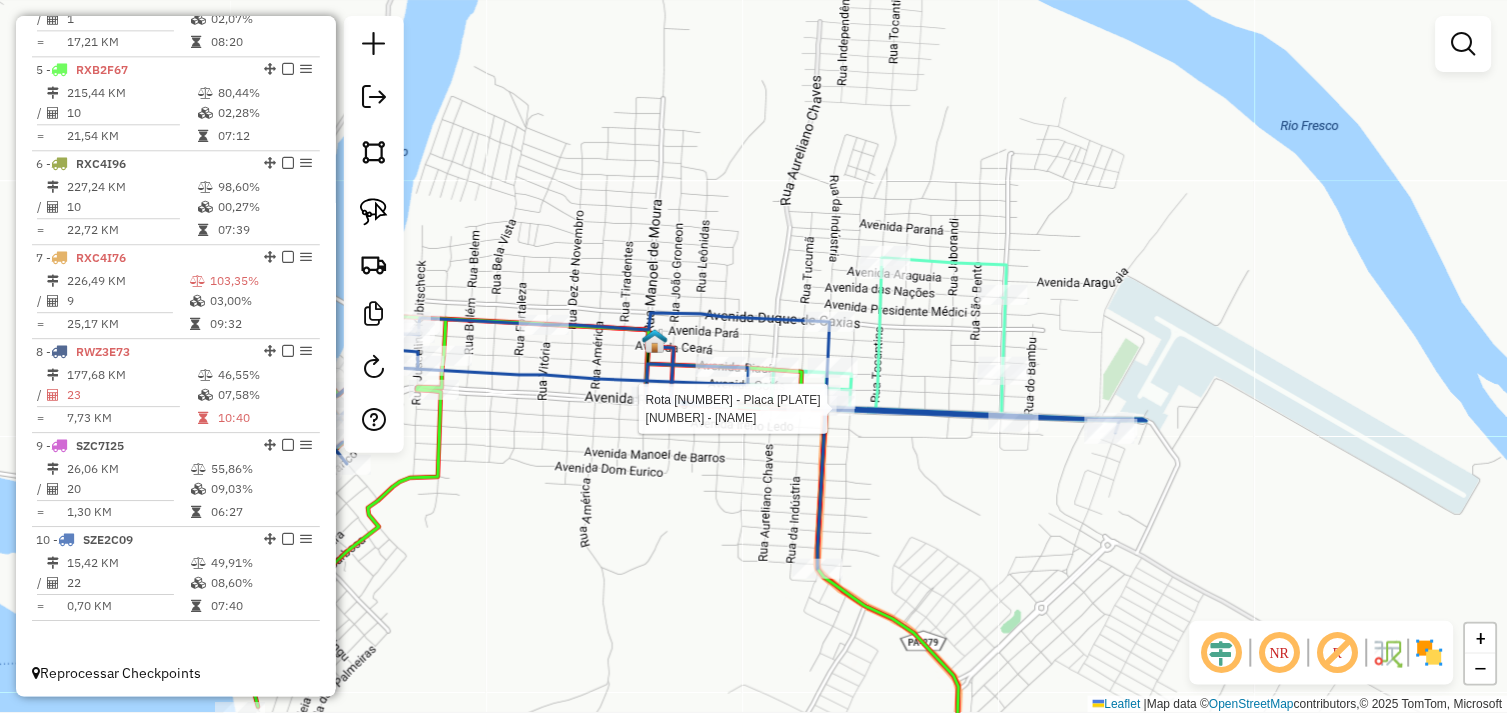 select on "*********" 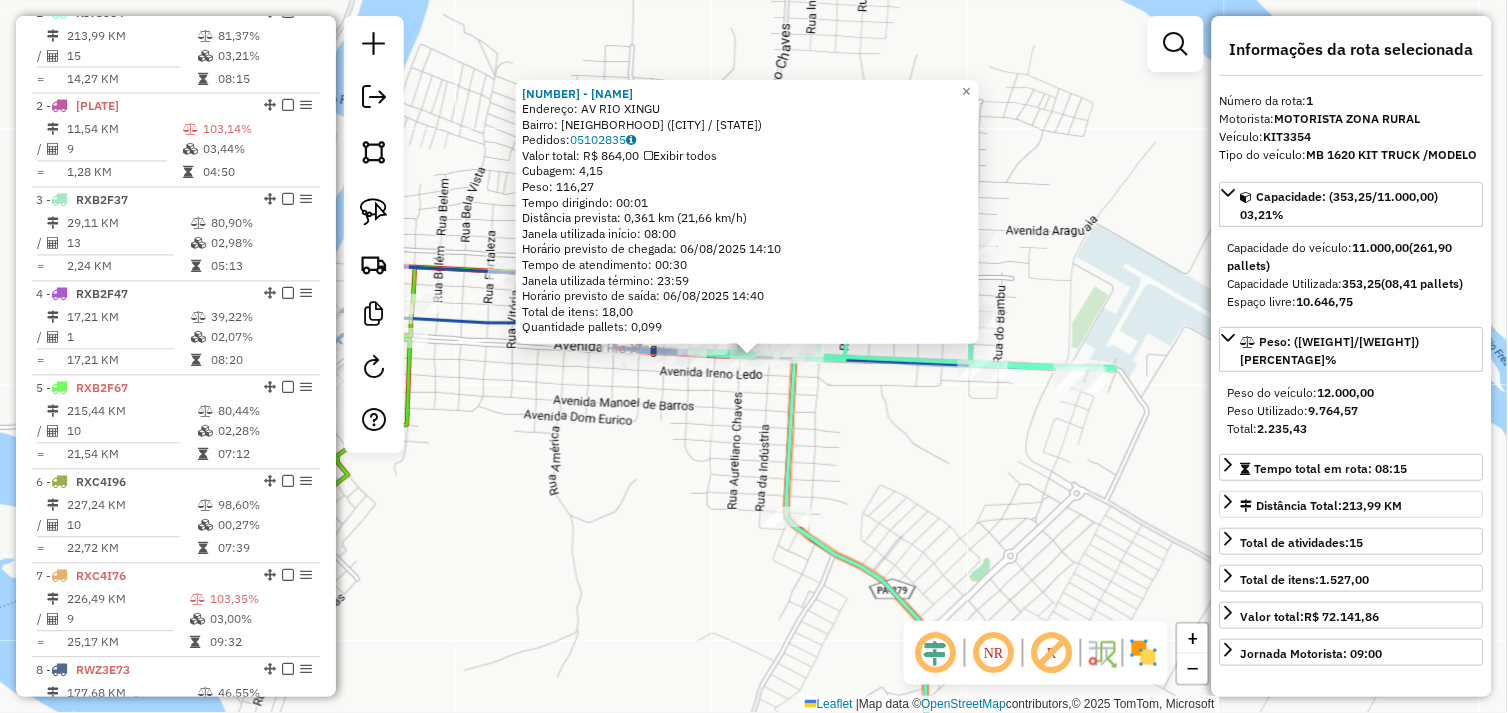 scroll, scrollTop: 748, scrollLeft: 0, axis: vertical 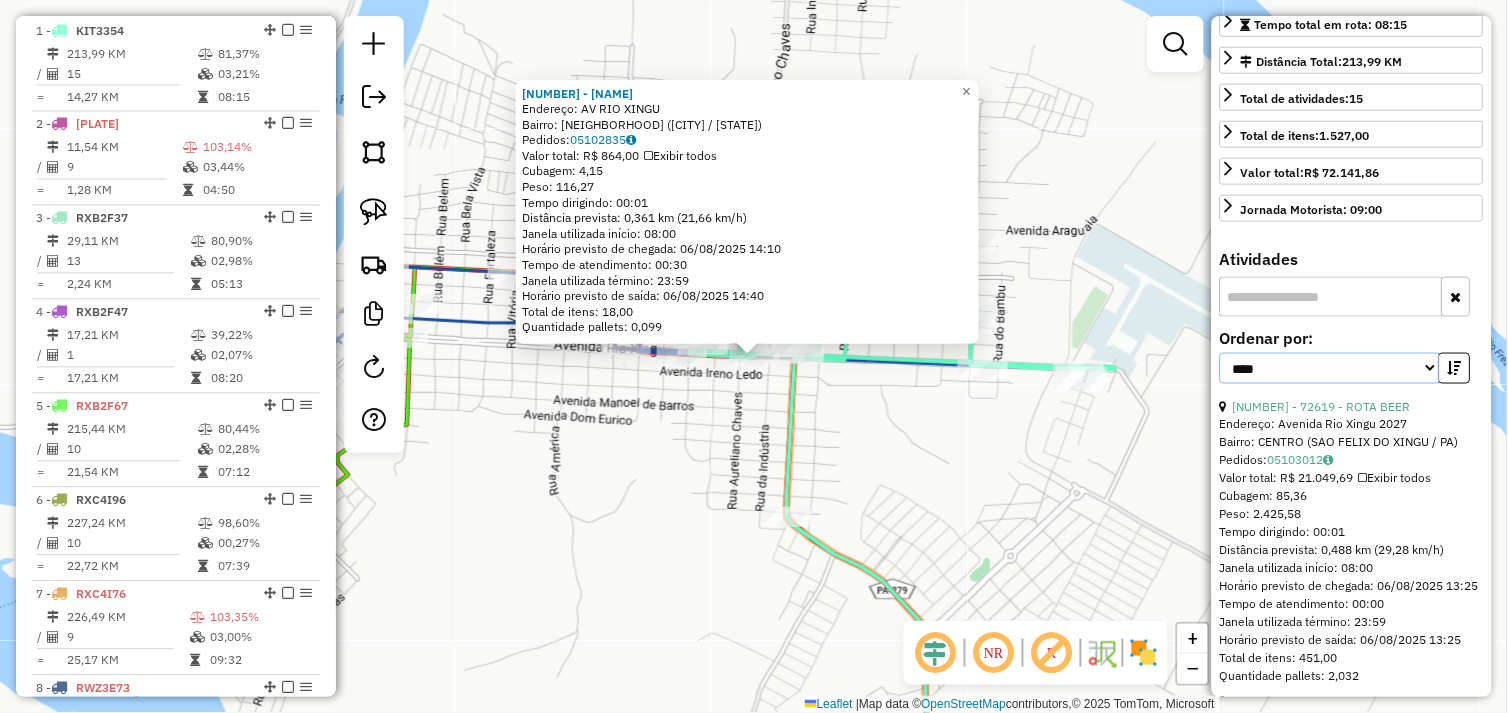 click on "**********" at bounding box center [1330, 368] 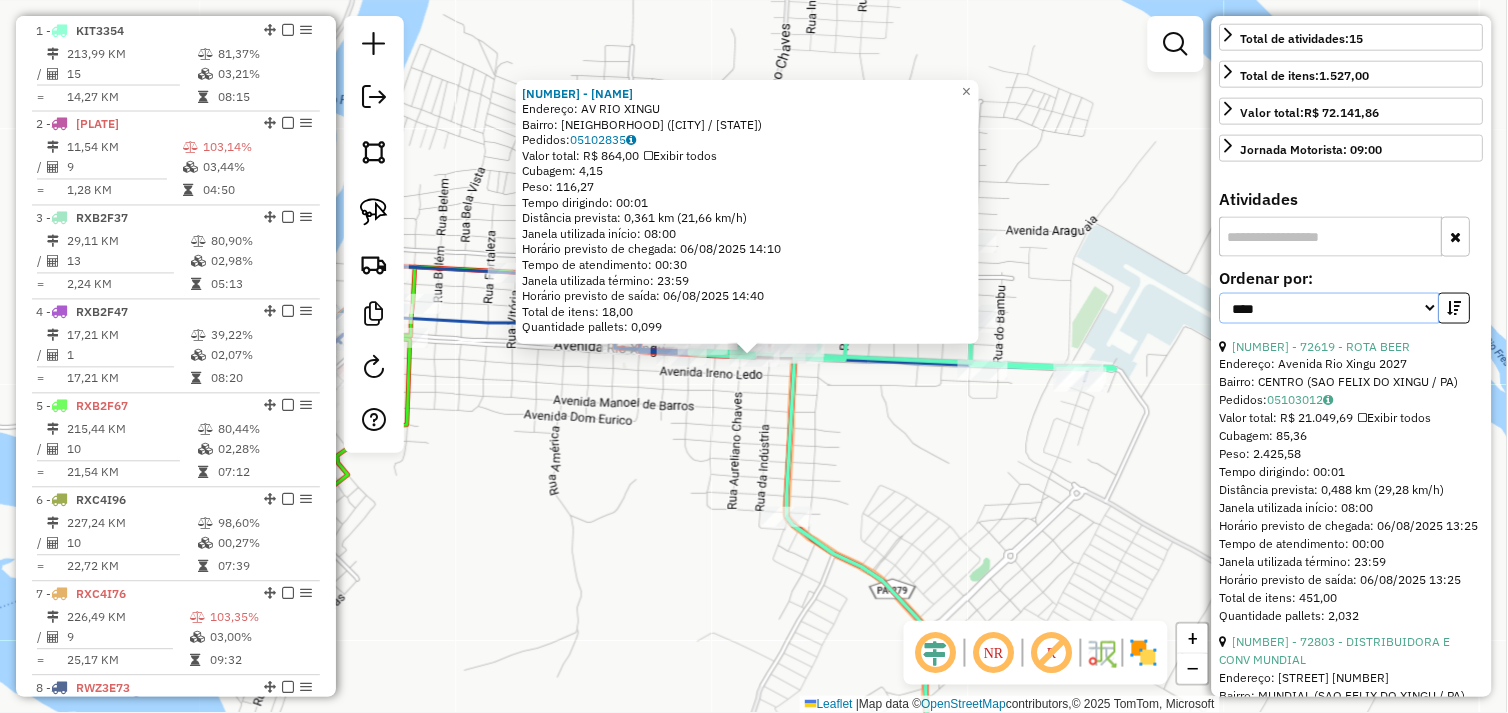 scroll, scrollTop: 555, scrollLeft: 0, axis: vertical 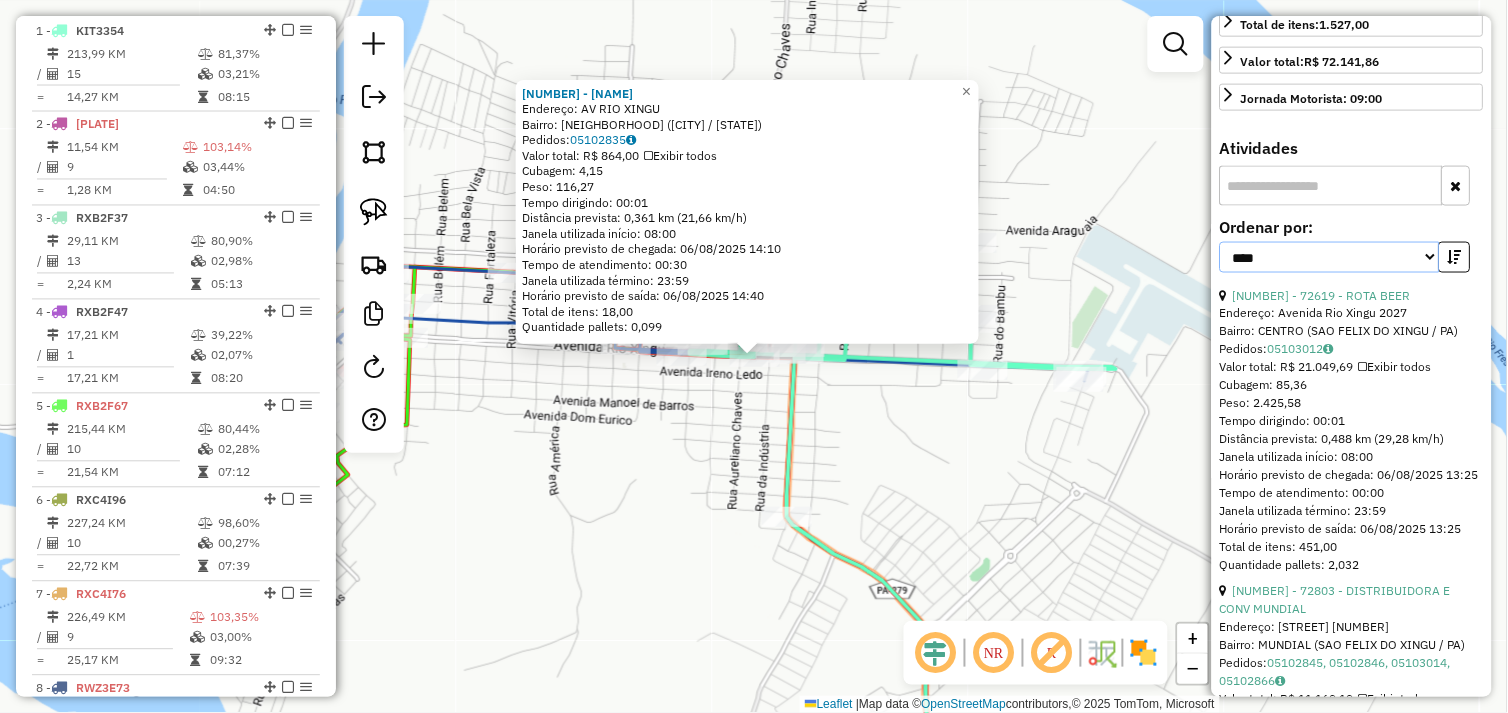 click on "**********" at bounding box center (1330, 257) 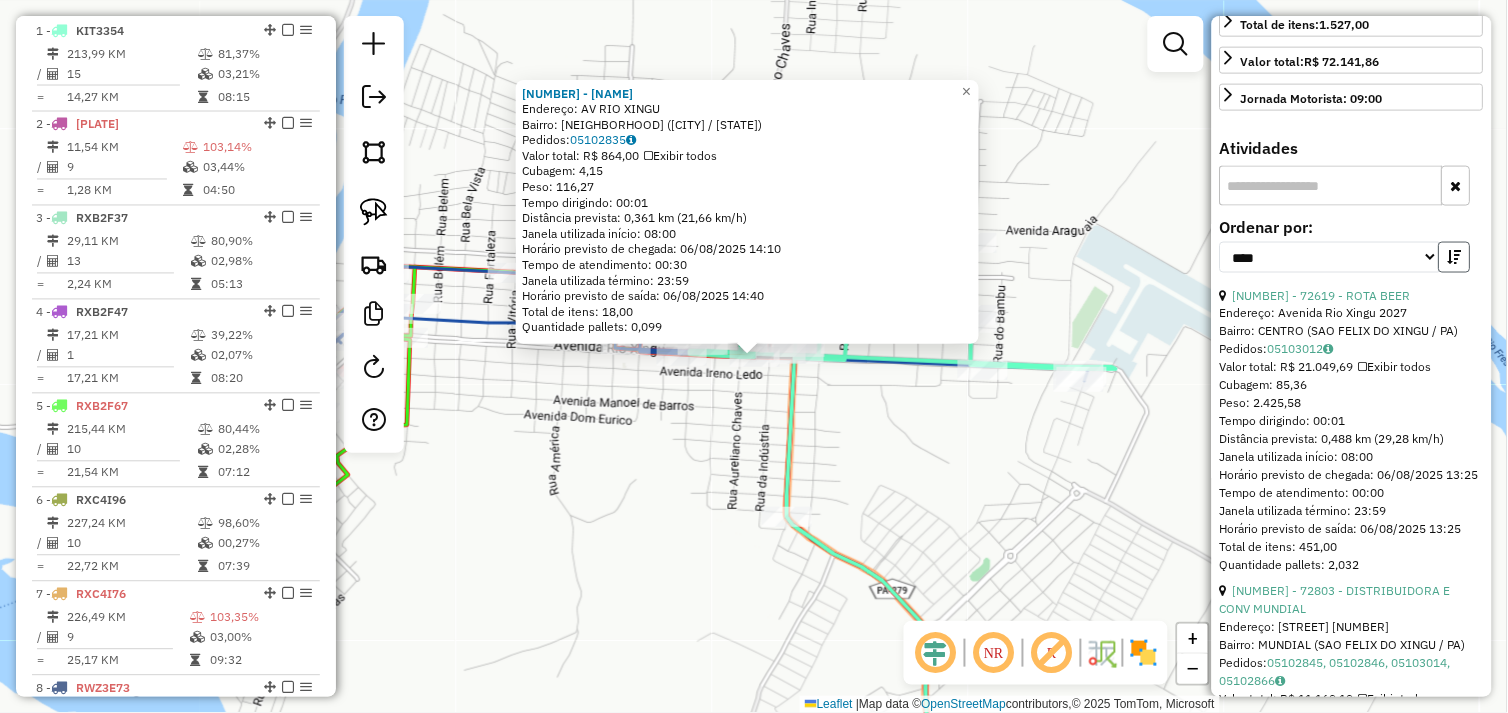 click at bounding box center [1455, 257] 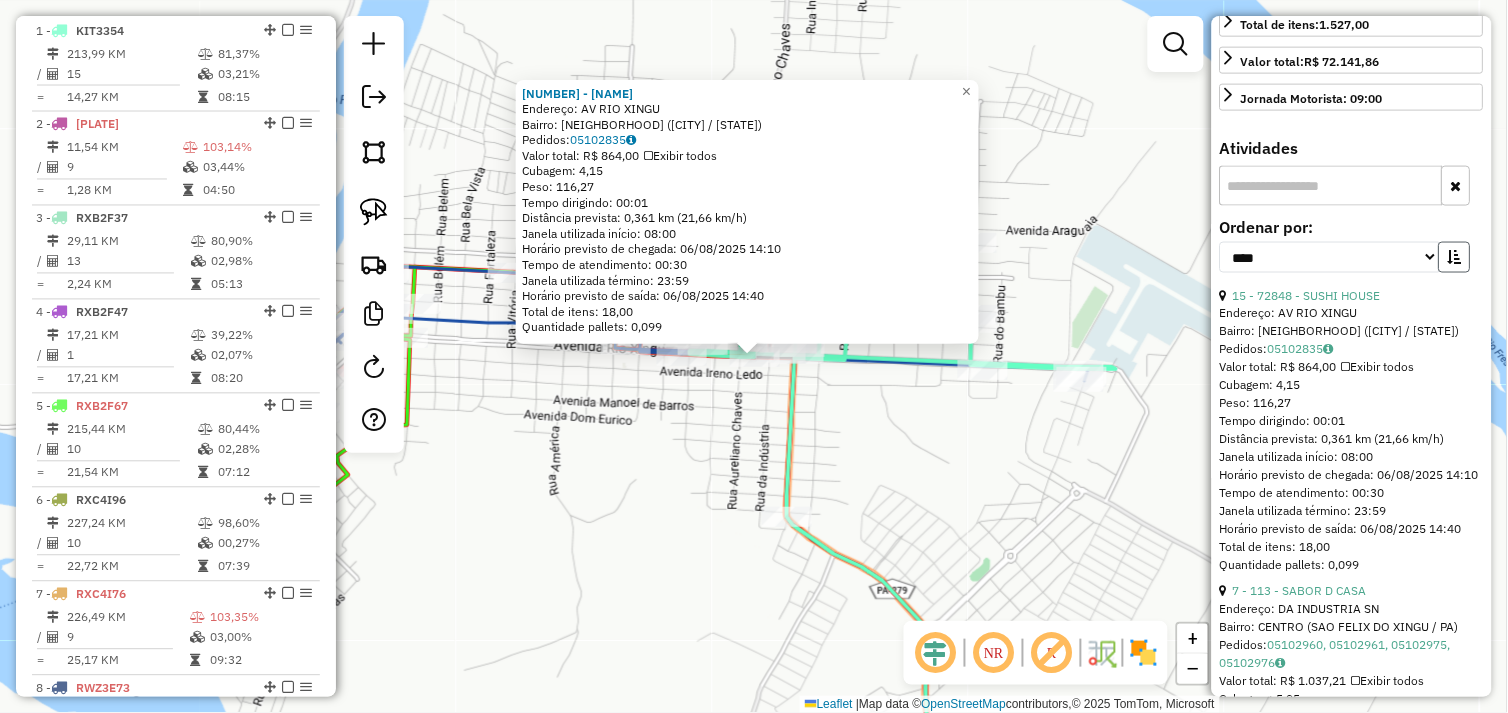 click at bounding box center (1455, 257) 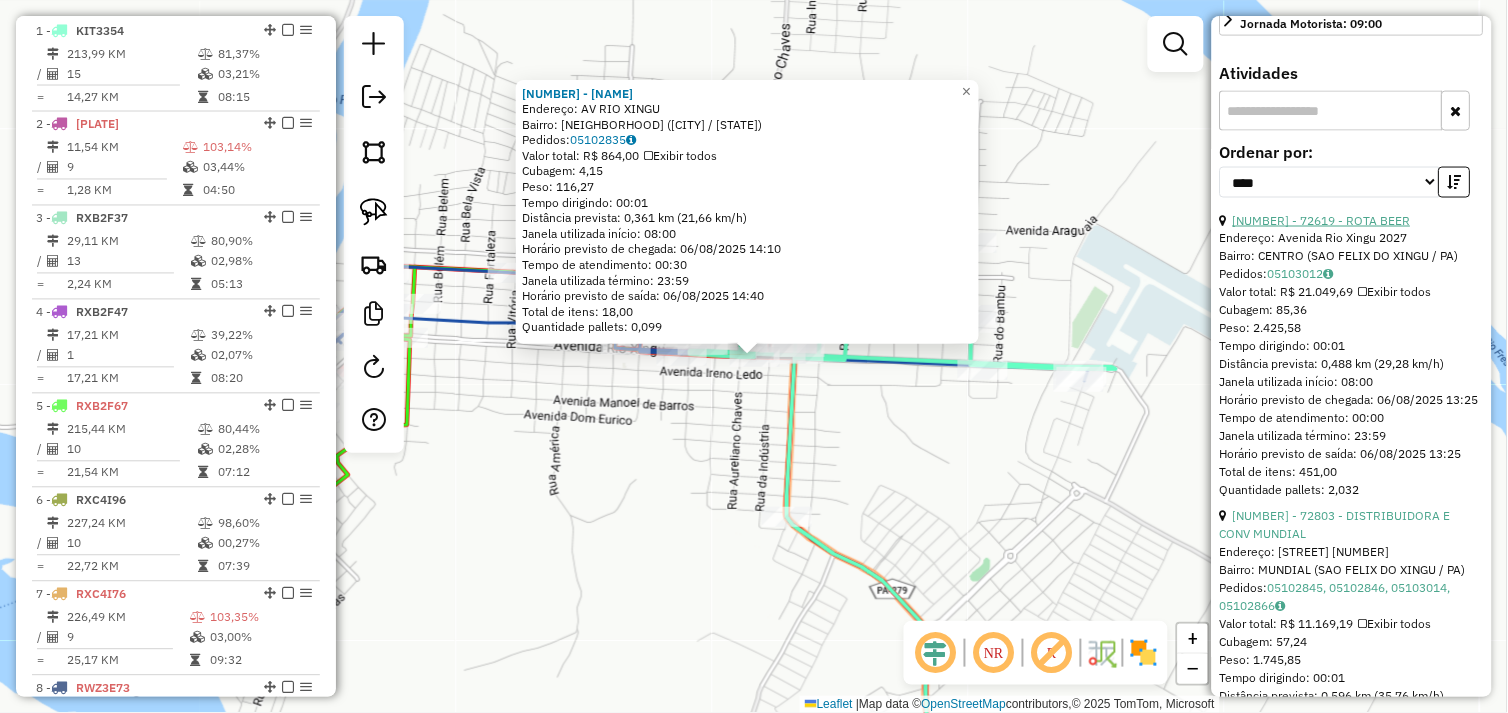 scroll, scrollTop: 666, scrollLeft: 0, axis: vertical 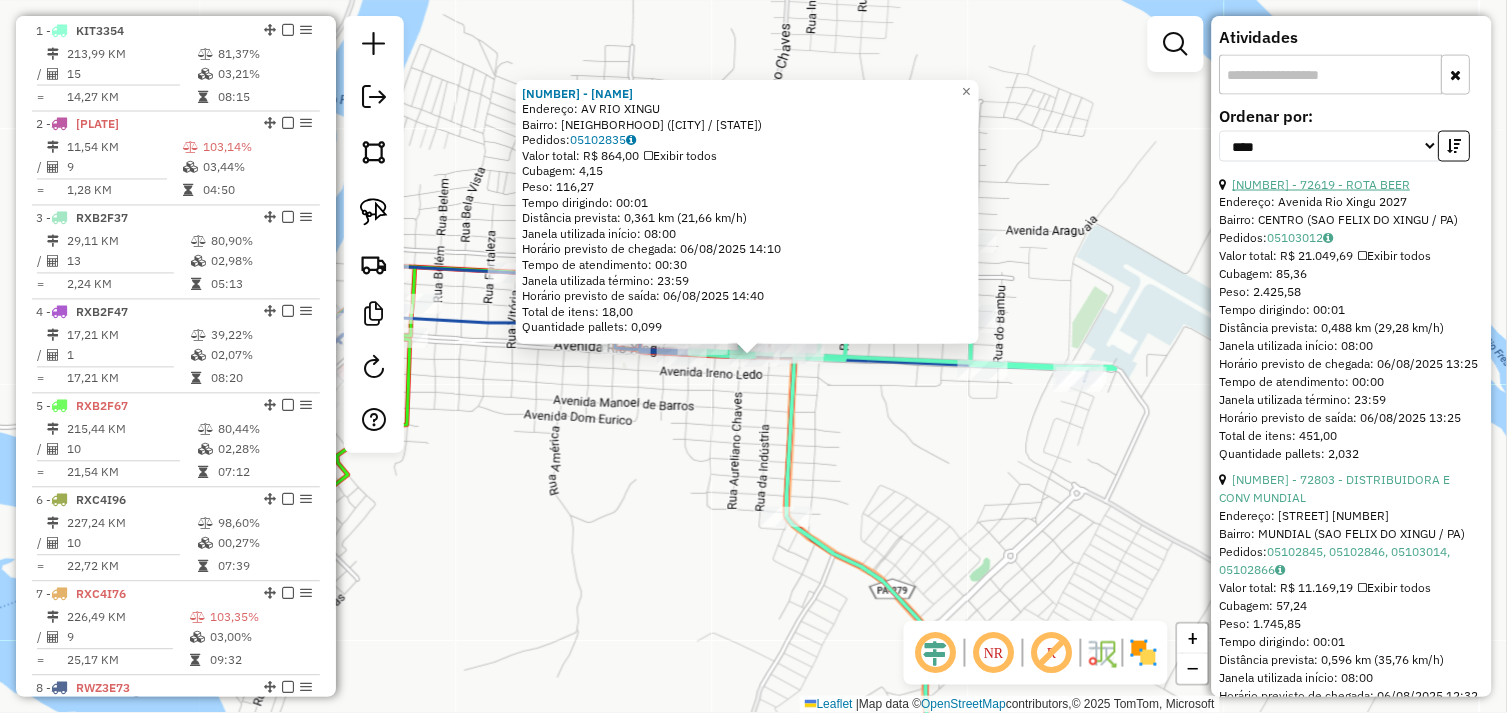 click on "12 - 72619 - ROTA BEER" at bounding box center [1322, 184] 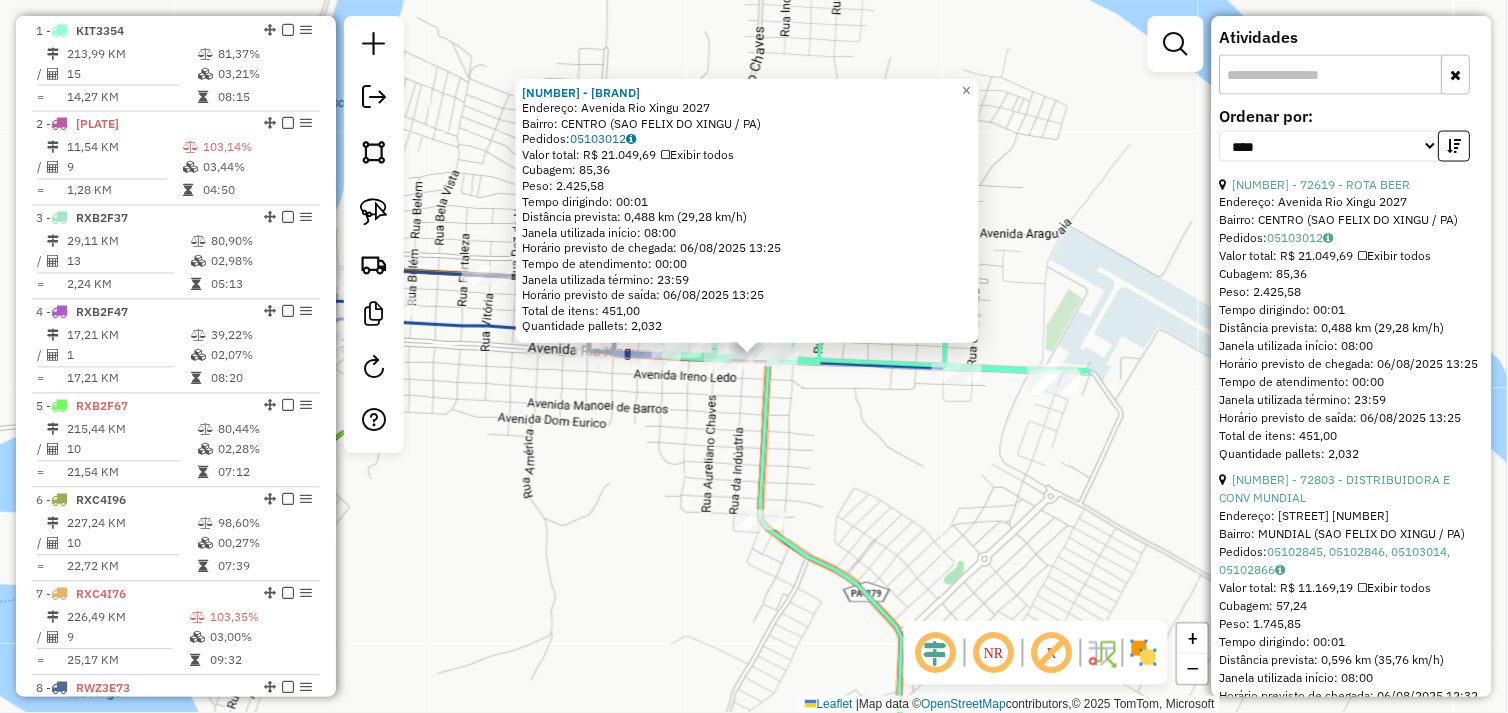 click on "72619 - ROTA BEER  Endereço:  Avenida Rio Xingu 2027   Bairro: CENTRO (SAO FELIX DO XINGU / PA)   Pedidos:  05103012   Valor total: R$ 21.049,69   Exibir todos   Cubagem: 85,36  Peso: 2.425,58  Tempo dirigindo: 00:01   Distância prevista: 0,488 km (29,28 km/h)   Janela utilizada início: 08:00   Horário previsto de chegada: 06/08/2025 13:25   Tempo de atendimento: 00:00   Janela utilizada término: 23:59   Horário previsto de saída: 06/08/2025 13:25   Total de itens: 451,00   Quantidade pallets: 2,032  × Janela de atendimento Grade de atendimento Capacidade Transportadoras Veículos Cliente Pedidos  Rotas Selecione os dias de semana para filtrar as janelas de atendimento  Seg   Ter   Qua   Qui   Sex   Sáb   Dom  Informe o período da janela de atendimento: De: Até:  Filtrar exatamente a janela do cliente  Considerar janela de atendimento padrão  Selecione os dias de semana para filtrar as grades de atendimento  Seg   Ter   Qua   Qui   Sex   Sáb   Dom   Clientes fora do dia de atendimento selecionado" 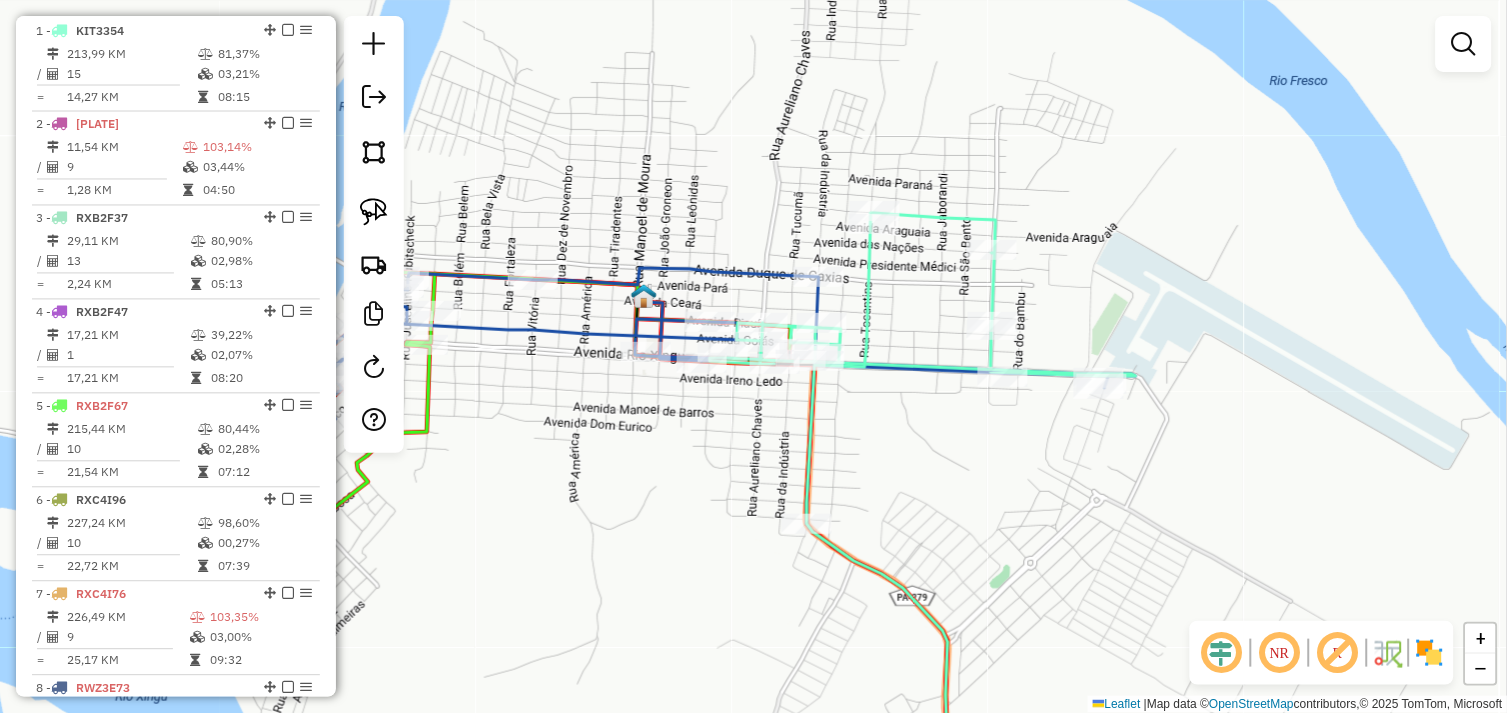 drag, startPoint x: 807, startPoint y: 406, endPoint x: 853, endPoint y: 410, distance: 46.173584 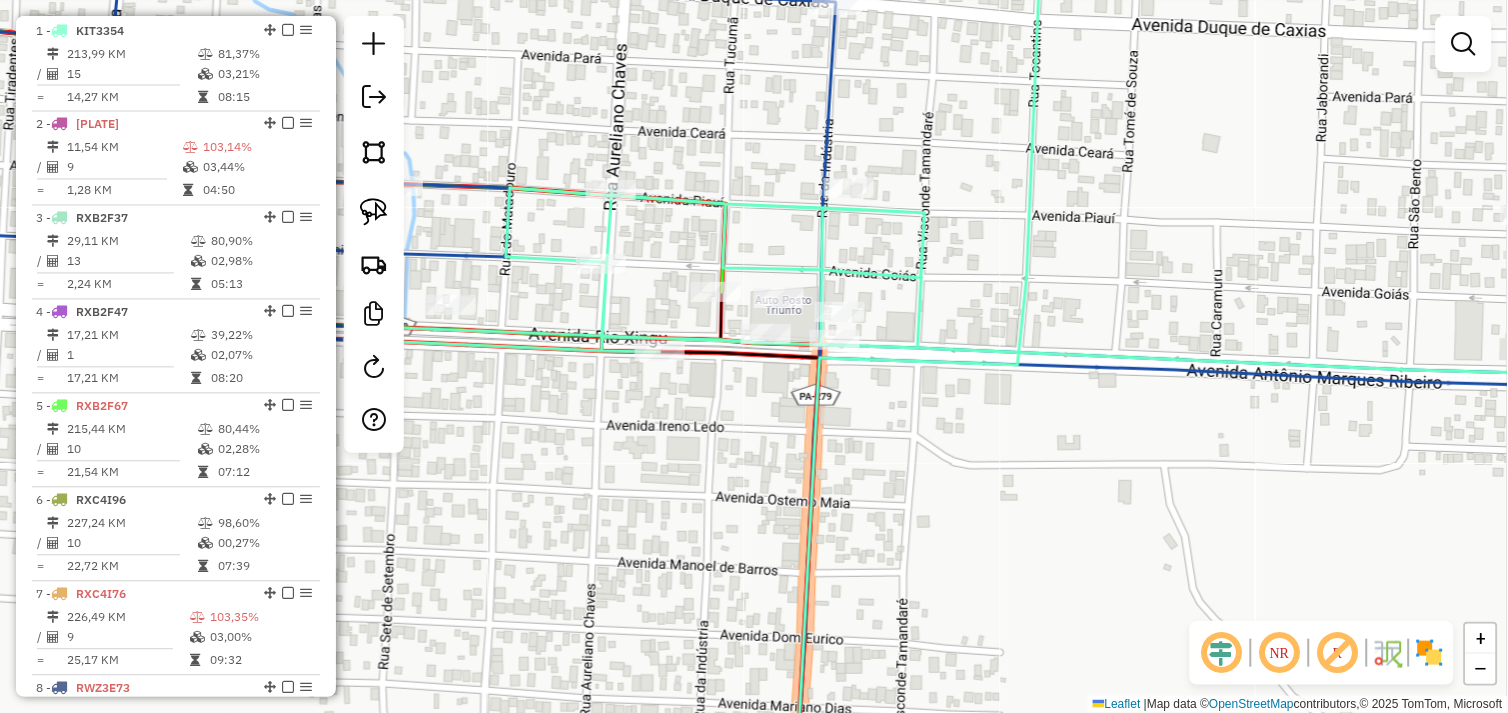 click on "Janela de atendimento Grade de atendimento Capacidade Transportadoras Veículos Cliente Pedidos  Rotas Selecione os dias de semana para filtrar as janelas de atendimento  Seg   Ter   Qua   Qui   Sex   Sáb   Dom  Informe o período da janela de atendimento: De: Até:  Filtrar exatamente a janela do cliente  Considerar janela de atendimento padrão  Selecione os dias de semana para filtrar as grades de atendimento  Seg   Ter   Qua   Qui   Sex   Sáb   Dom   Considerar clientes sem dia de atendimento cadastrado  Clientes fora do dia de atendimento selecionado Filtrar as atividades entre os valores definidos abaixo:  Peso mínimo:   Peso máximo:   Cubagem mínima:   Cubagem máxima:   De:   Até:  Filtrar as atividades entre o tempo de atendimento definido abaixo:  De:   Até:   Considerar capacidade total dos clientes não roteirizados Transportadora: Selecione um ou mais itens Tipo de veículo: Selecione um ou mais itens Veículo: Selecione um ou mais itens Motorista: Selecione um ou mais itens Nome: Rótulo:" 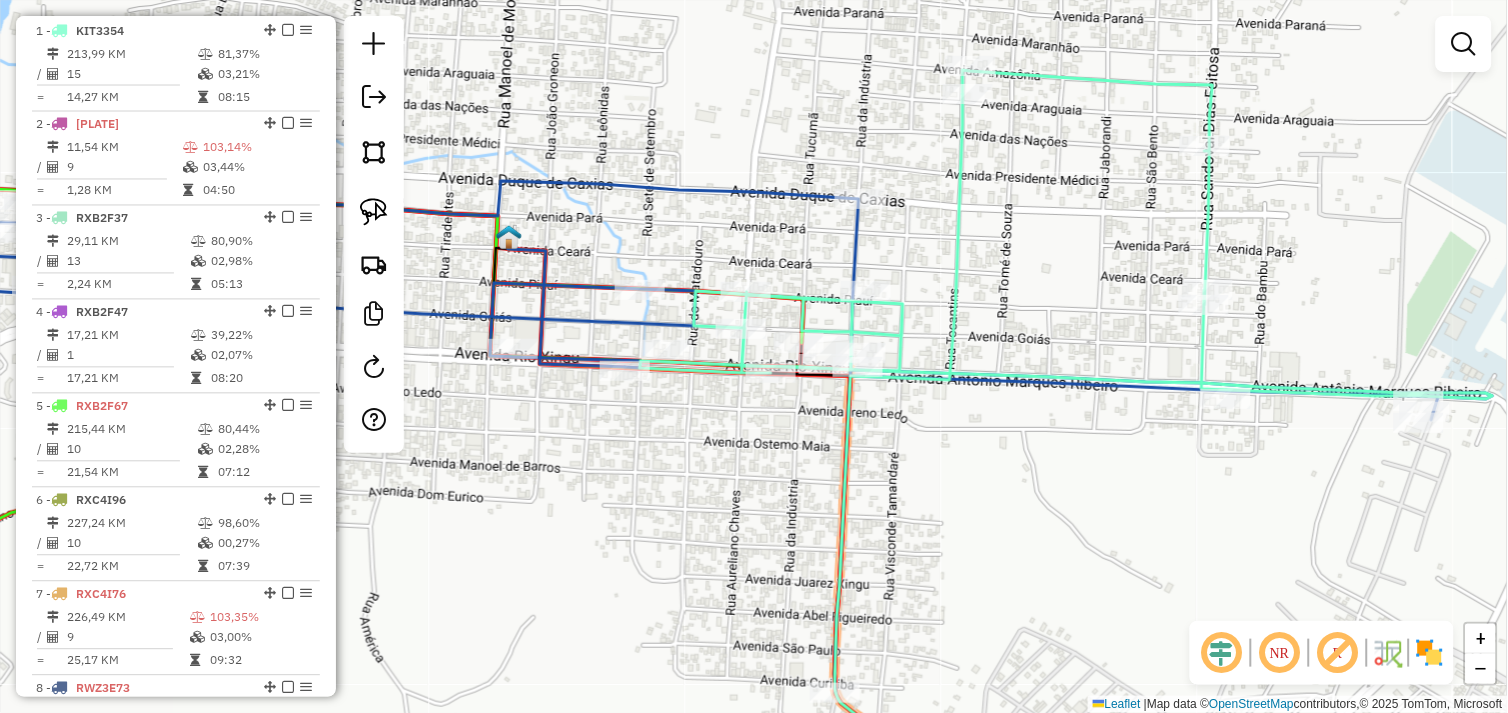 click on "Janela de atendimento Grade de atendimento Capacidade Transportadoras Veículos Cliente Pedidos  Rotas Selecione os dias de semana para filtrar as janelas de atendimento  Seg   Ter   Qua   Qui   Sex   Sáb   Dom  Informe o período da janela de atendimento: De: Até:  Filtrar exatamente a janela do cliente  Considerar janela de atendimento padrão  Selecione os dias de semana para filtrar as grades de atendimento  Seg   Ter   Qua   Qui   Sex   Sáb   Dom   Considerar clientes sem dia de atendimento cadastrado  Clientes fora do dia de atendimento selecionado Filtrar as atividades entre os valores definidos abaixo:  Peso mínimo:   Peso máximo:   Cubagem mínima:   Cubagem máxima:   De:   Até:  Filtrar as atividades entre o tempo de atendimento definido abaixo:  De:   Até:   Considerar capacidade total dos clientes não roteirizados Transportadora: Selecione um ou mais itens Tipo de veículo: Selecione um ou mais itens Veículo: Selecione um ou mais itens Motorista: Selecione um ou mais itens Nome: Rótulo:" 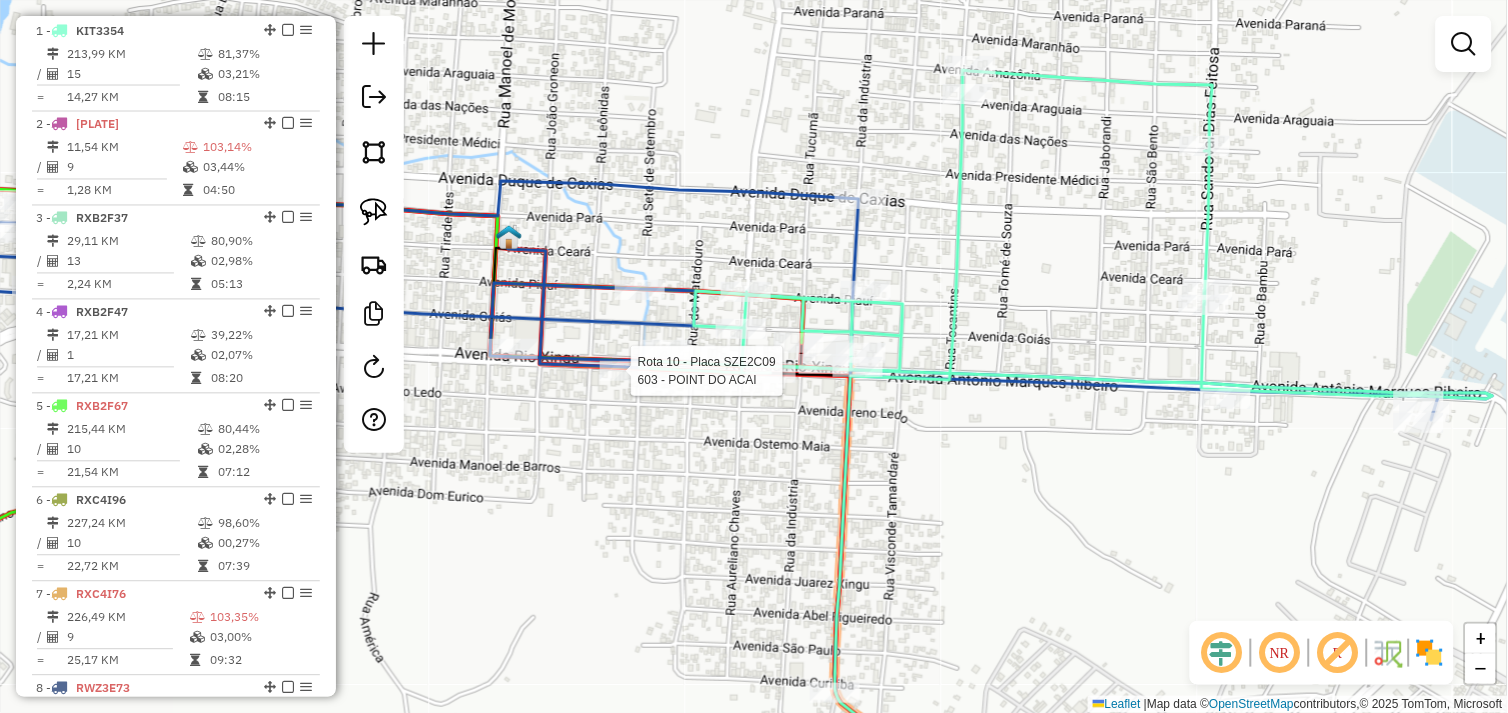 scroll, scrollTop: 1085, scrollLeft: 0, axis: vertical 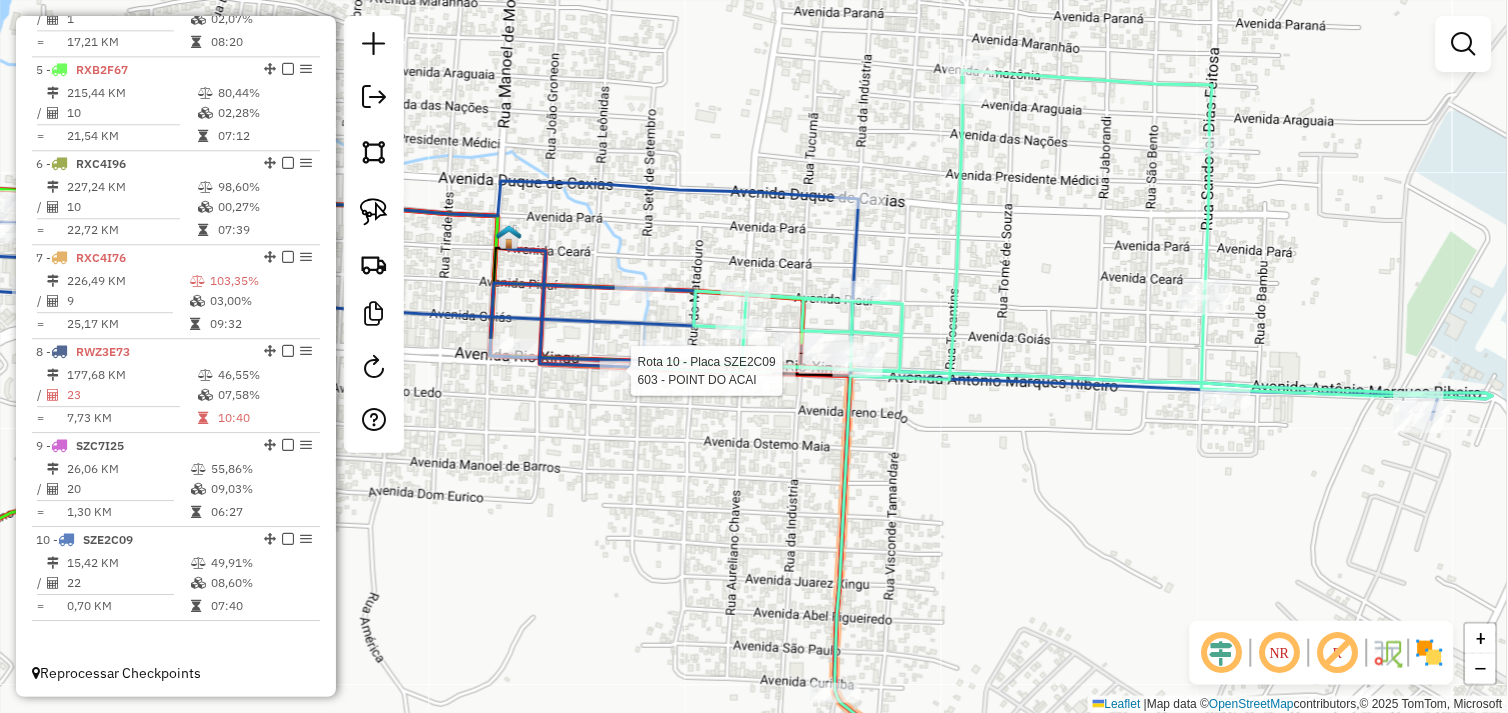 select on "*********" 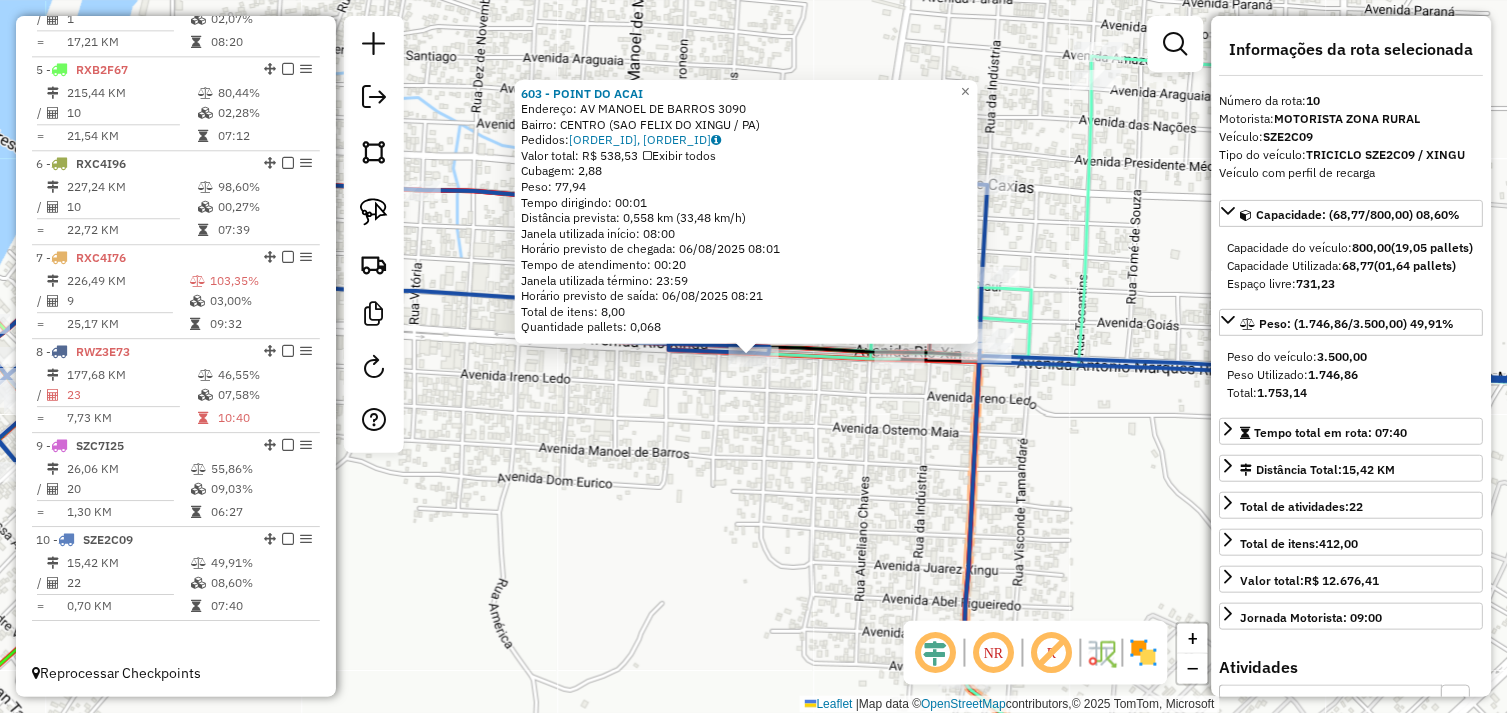 click on "603 - POINT DO ACAI  Endereço:  AV MANOEL DE BARROS 3090   Bairro: CENTRO (SAO FELIX DO XINGU / PA)   Pedidos:  05102967, 05102968   Valor total: R$ 538,53   Exibir todos   Cubagem: 2,88  Peso: 77,94  Tempo dirigindo: 00:01   Distância prevista: 0,558 km (33,48 km/h)   Janela utilizada início: 08:00   Horário previsto de chegada: 06/08/2025 08:01   Tempo de atendimento: 00:20   Janela utilizada término: 23:59   Horário previsto de saída: 06/08/2025 08:21   Total de itens: 8,00   Quantidade pallets: 0,068  × Janela de atendimento Grade de atendimento Capacidade Transportadoras Veículos Cliente Pedidos  Rotas Selecione os dias de semana para filtrar as janelas de atendimento  Seg   Ter   Qua   Qui   Sex   Sáb   Dom  Informe o período da janela de atendimento: De: Até:  Filtrar exatamente a janela do cliente  Considerar janela de atendimento padrão  Selecione os dias de semana para filtrar as grades de atendimento  Seg   Ter   Qua   Qui   Sex   Sáb   Dom   Peso mínimo:   Peso máximo:   De:   De:" 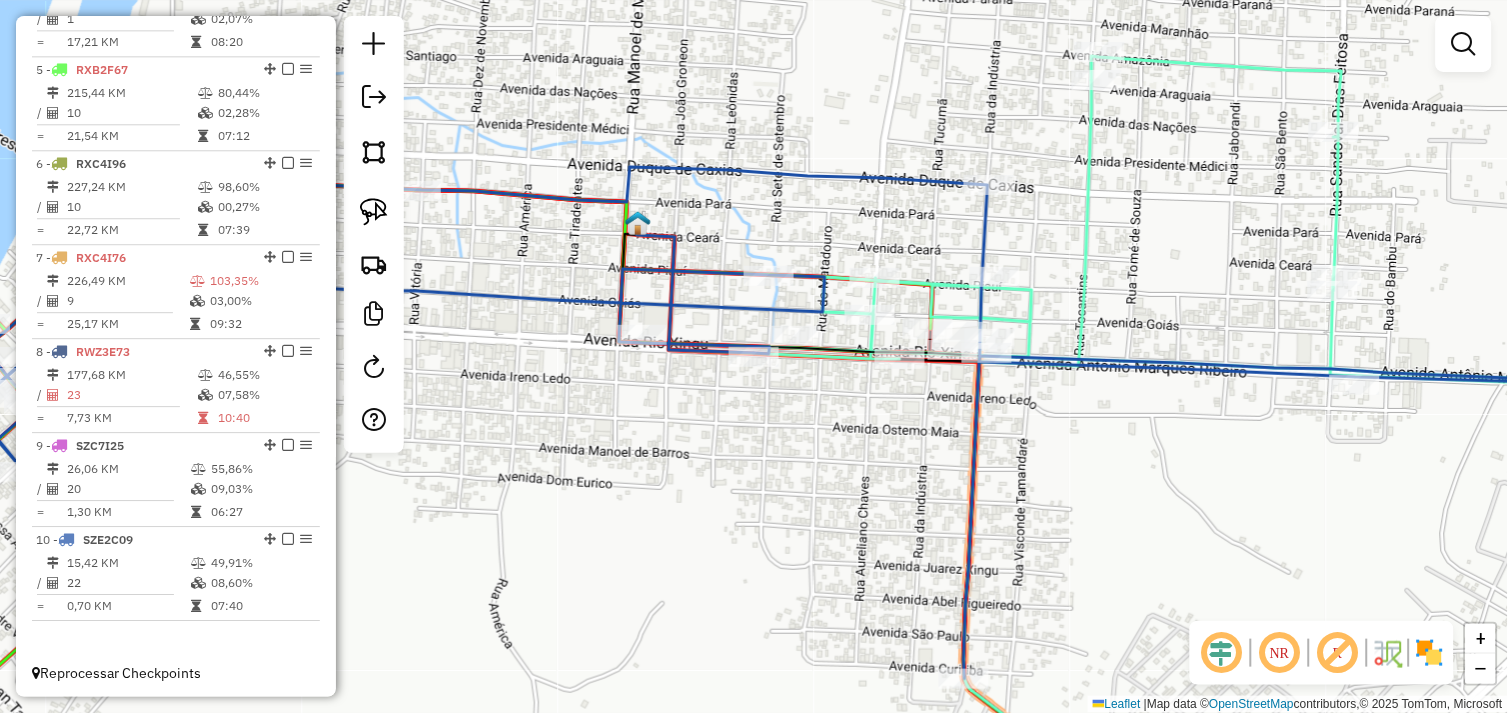 drag, startPoint x: 666, startPoint y: 420, endPoint x: 770, endPoint y: 381, distance: 111.07205 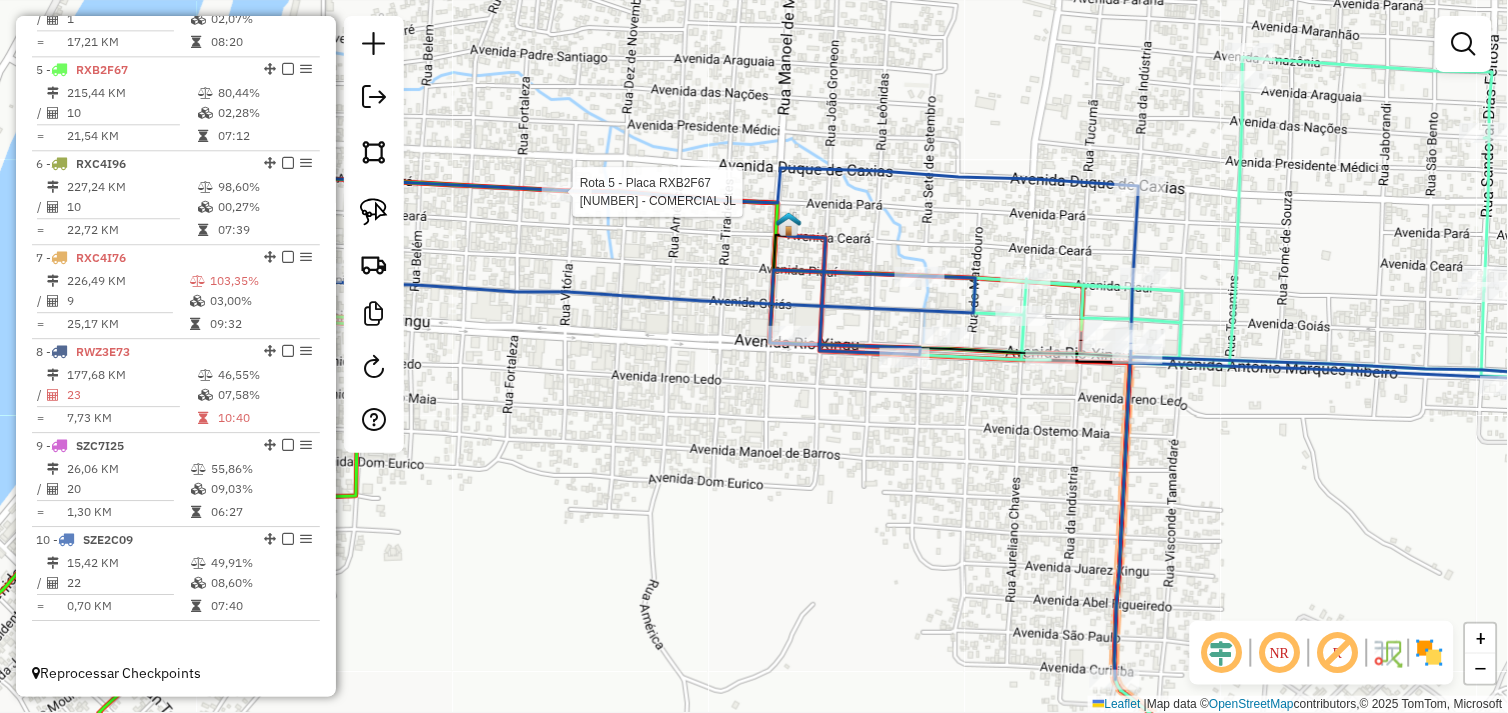 select on "*********" 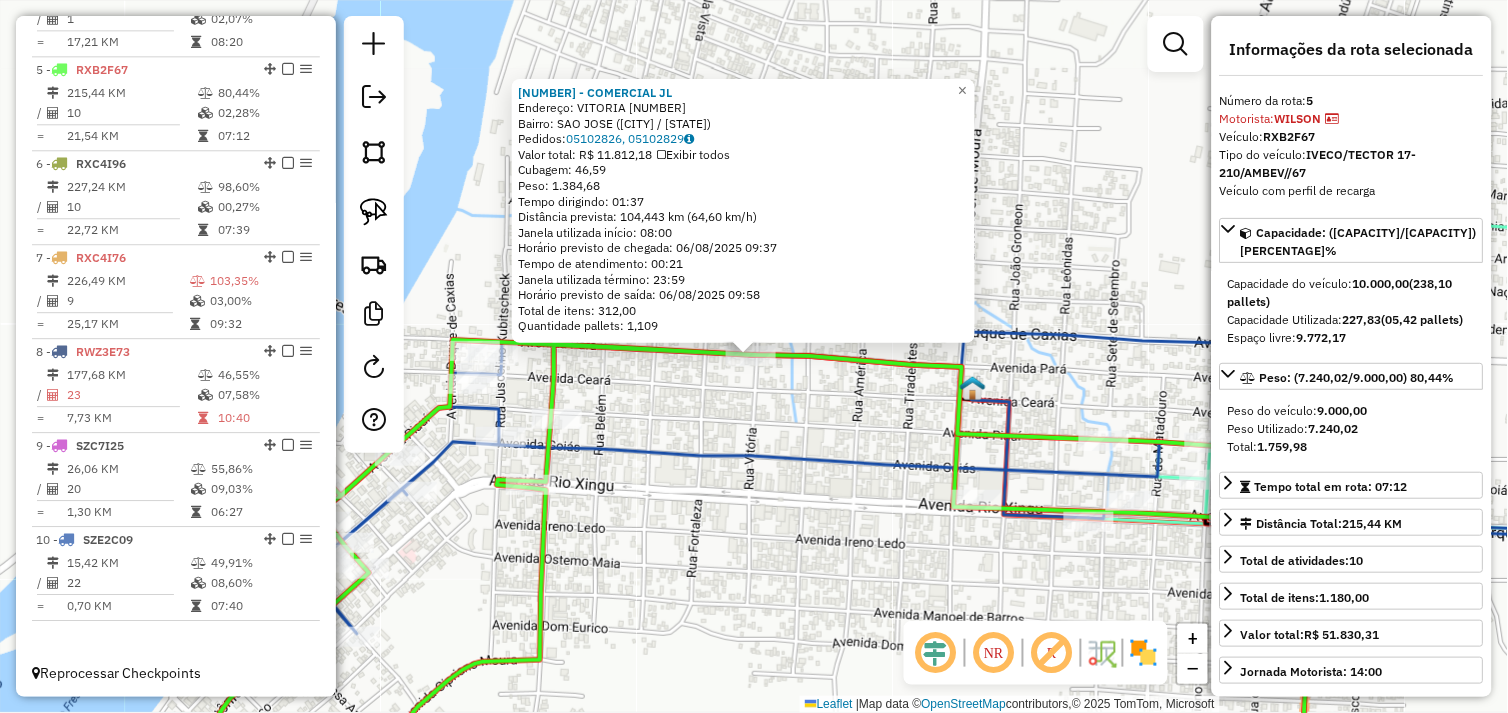 drag, startPoint x: 1174, startPoint y: 545, endPoint x: 1136, endPoint y: 528, distance: 41.62932 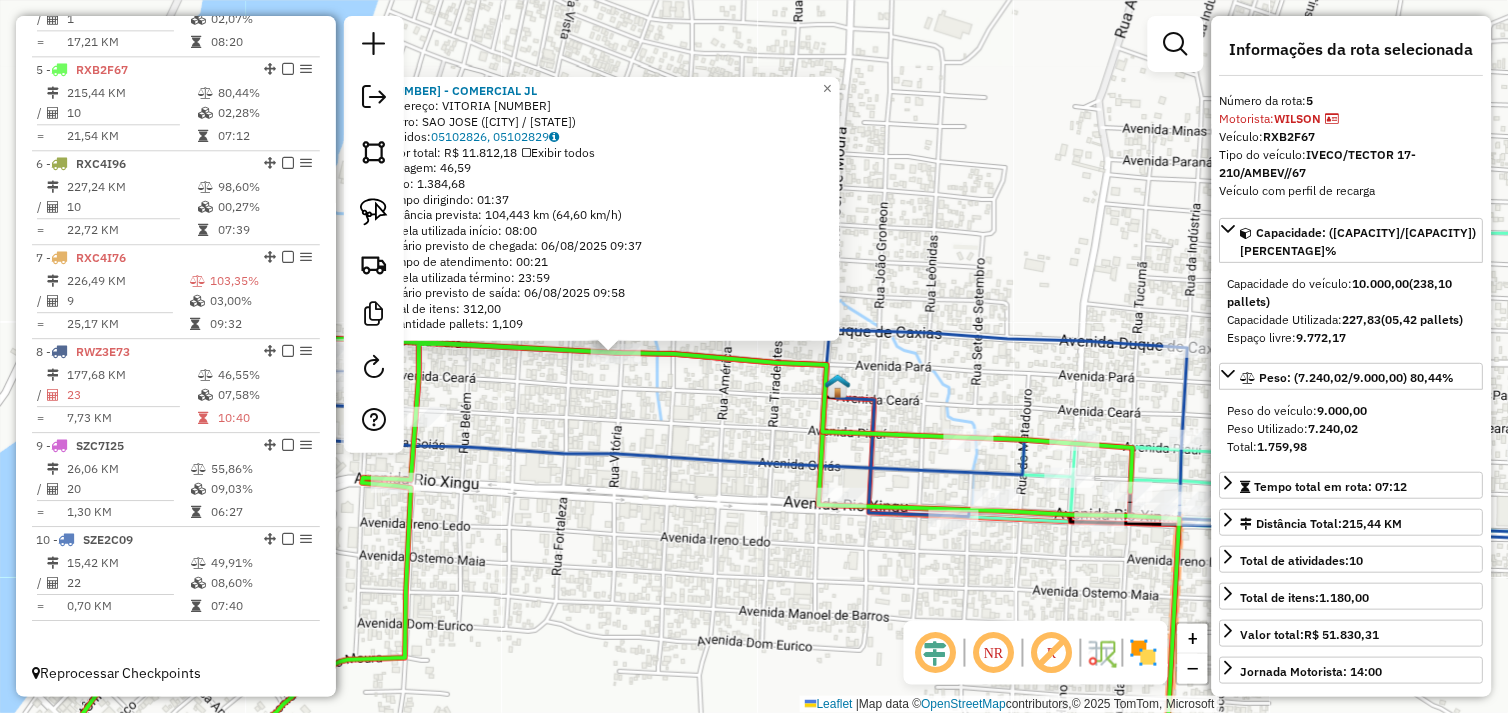 drag, startPoint x: 1057, startPoint y: 540, endPoint x: 1015, endPoint y: 523, distance: 45.310043 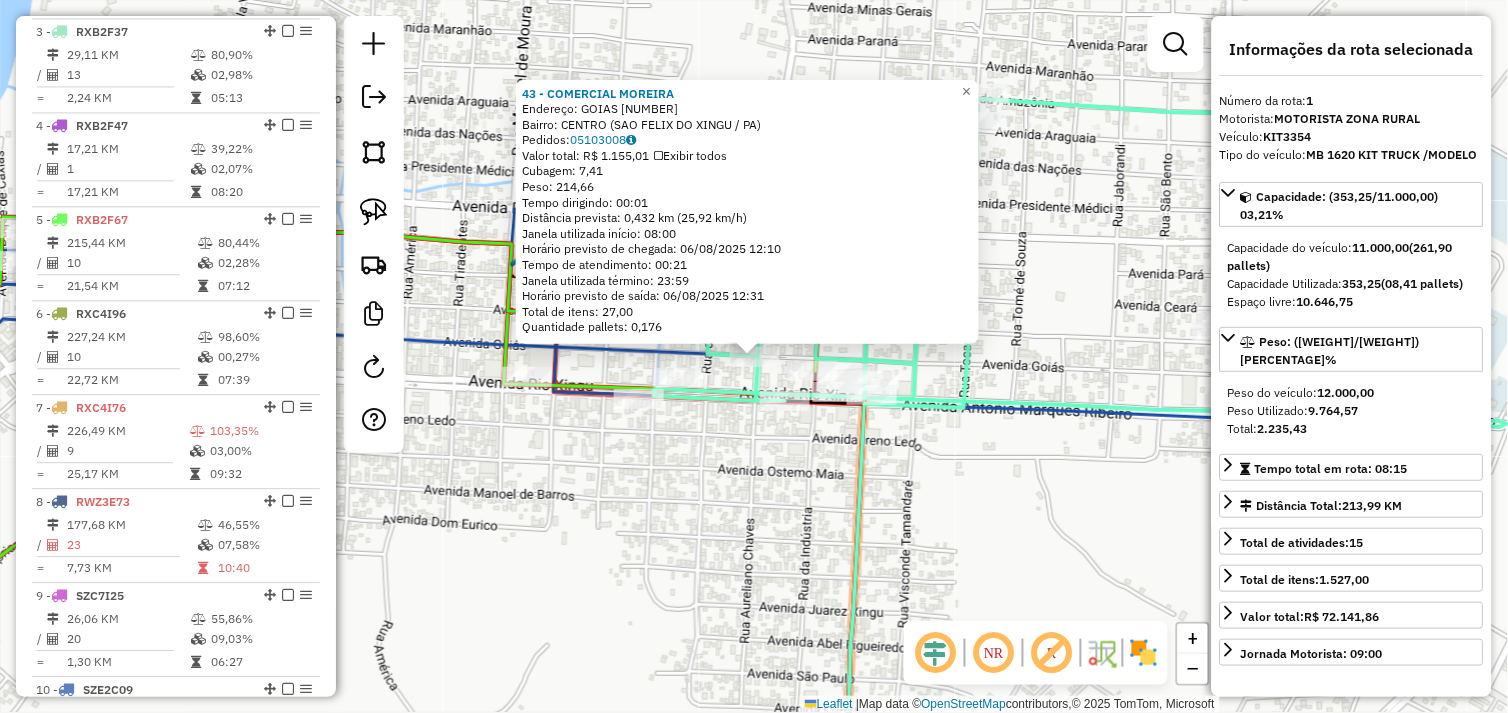 scroll, scrollTop: 748, scrollLeft: 0, axis: vertical 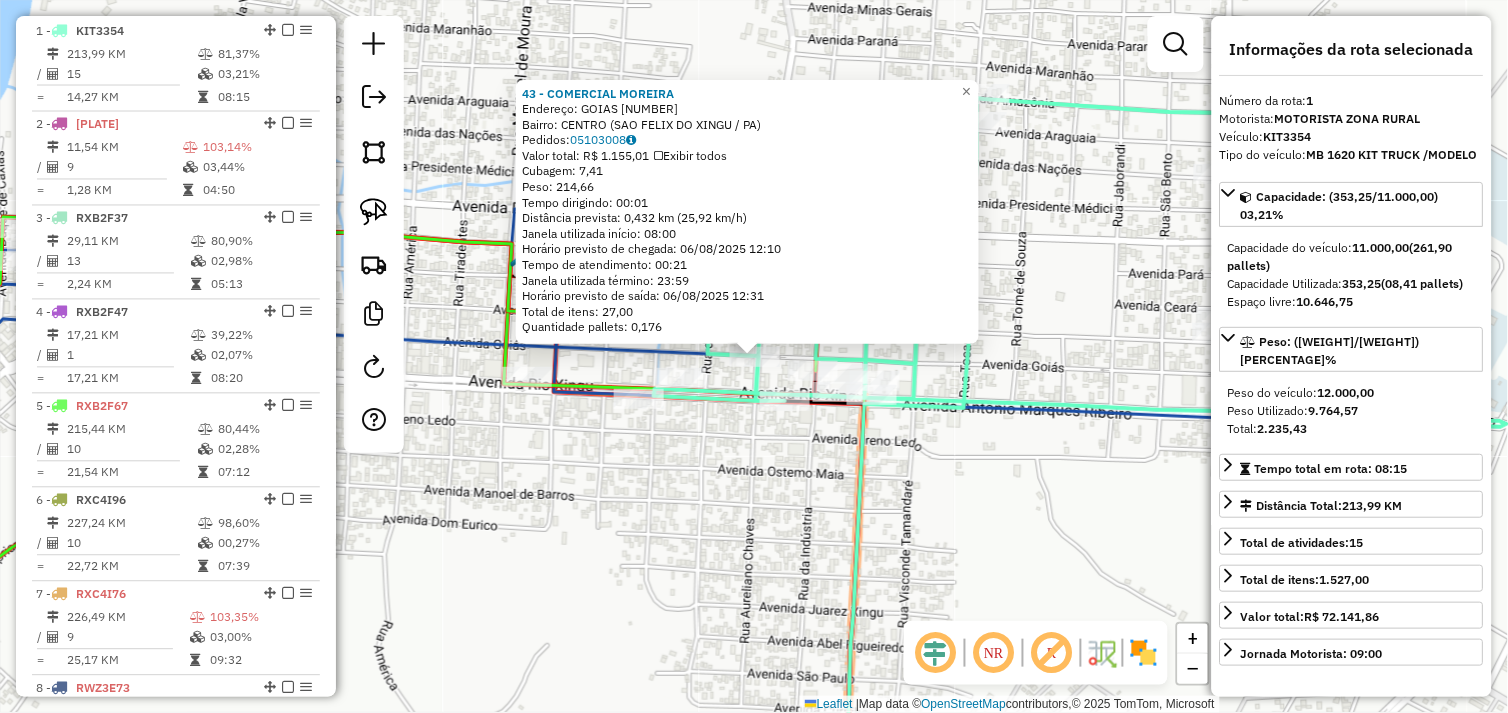 click on "43 - COMERCIAL MOREIRA  Endereço:  GOIAS 104   Bairro: CENTRO (SAO FELIX DO XINGU / PA)   Pedidos:  05103008   Valor total: R$ 1.155,01   Exibir todos   Cubagem: 7,41  Peso: 214,66  Tempo dirigindo: 00:01   Distância prevista: 0,432 km (25,92 km/h)   Janela utilizada início: 08:00   Horário previsto de chegada: 06/08/2025 12:10   Tempo de atendimento: 00:21   Janela utilizada término: 23:59   Horário previsto de saída: 06/08/2025 12:31   Total de itens: 27,00   Quantidade pallets: 0,176  × Janela de atendimento Grade de atendimento Capacidade Transportadoras Veículos Cliente Pedidos  Rotas Selecione os dias de semana para filtrar as janelas de atendimento  Seg   Ter   Qua   Qui   Sex   Sáb   Dom  Informe o período da janela de atendimento: De: Até:  Filtrar exatamente a janela do cliente  Considerar janela de atendimento padrão  Selecione os dias de semana para filtrar as grades de atendimento  Seg   Ter   Qua   Qui   Sex   Sáb   Dom   Considerar clientes sem dia de atendimento cadastrado  De:" 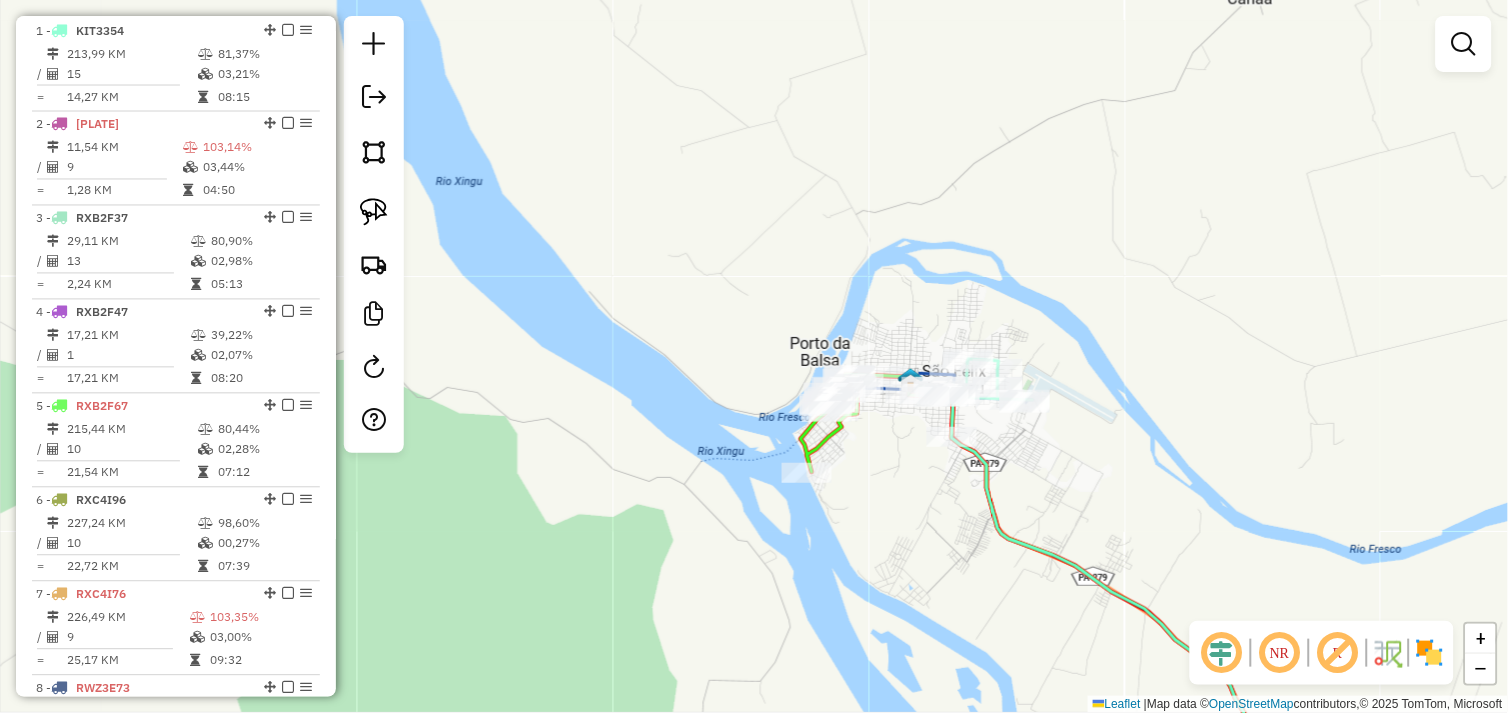 drag, startPoint x: 1116, startPoint y: 534, endPoint x: 966, endPoint y: 425, distance: 185.42114 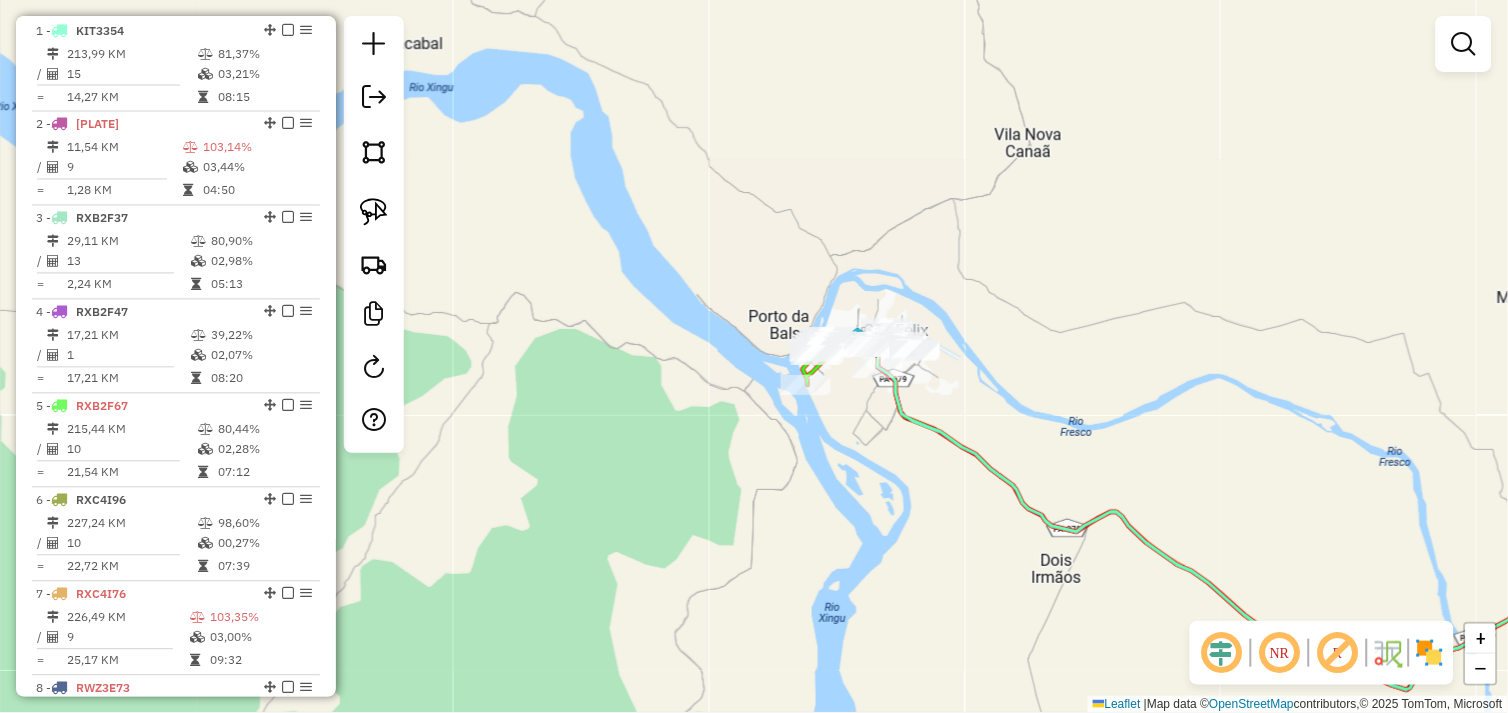 drag, startPoint x: 1064, startPoint y: 437, endPoint x: 942, endPoint y: 355, distance: 146.9966 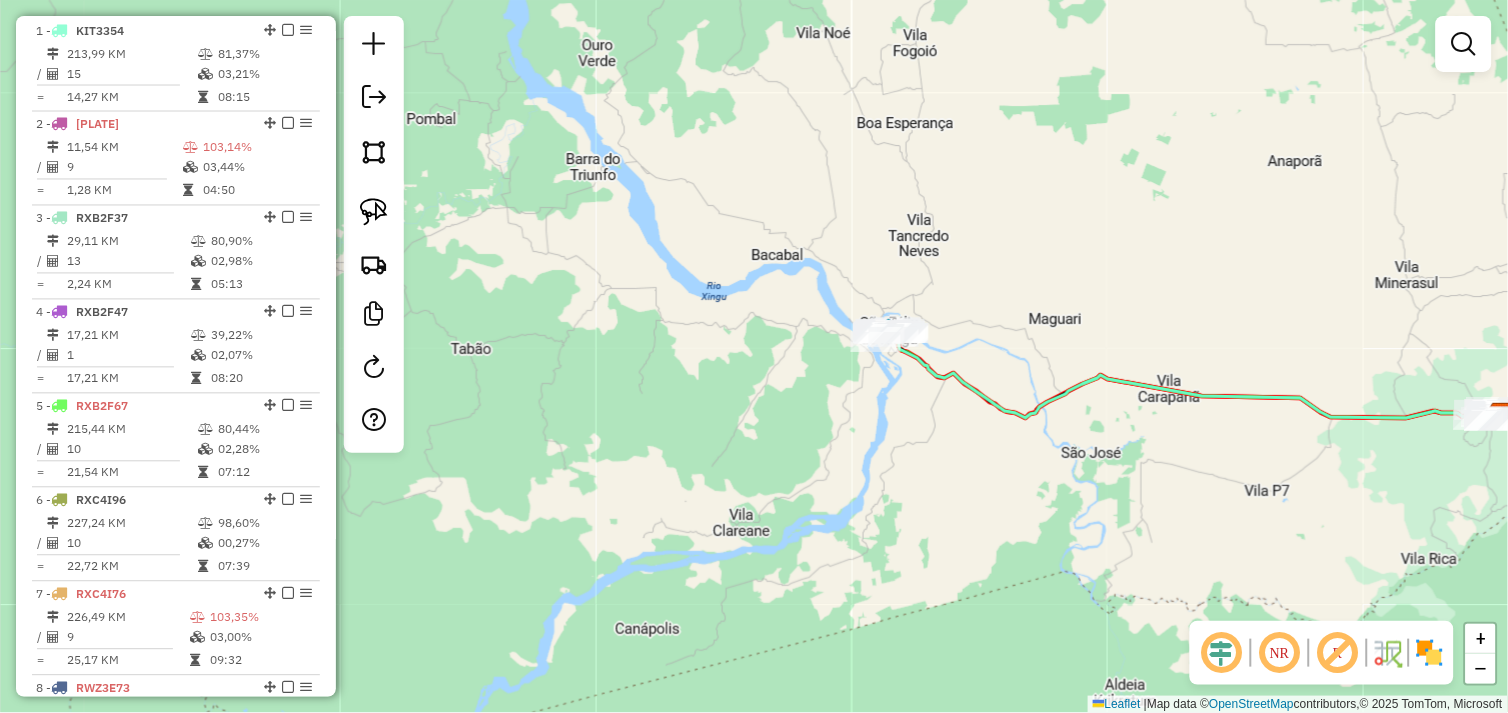 drag, startPoint x: 1090, startPoint y: 451, endPoint x: 933, endPoint y: 456, distance: 157.0796 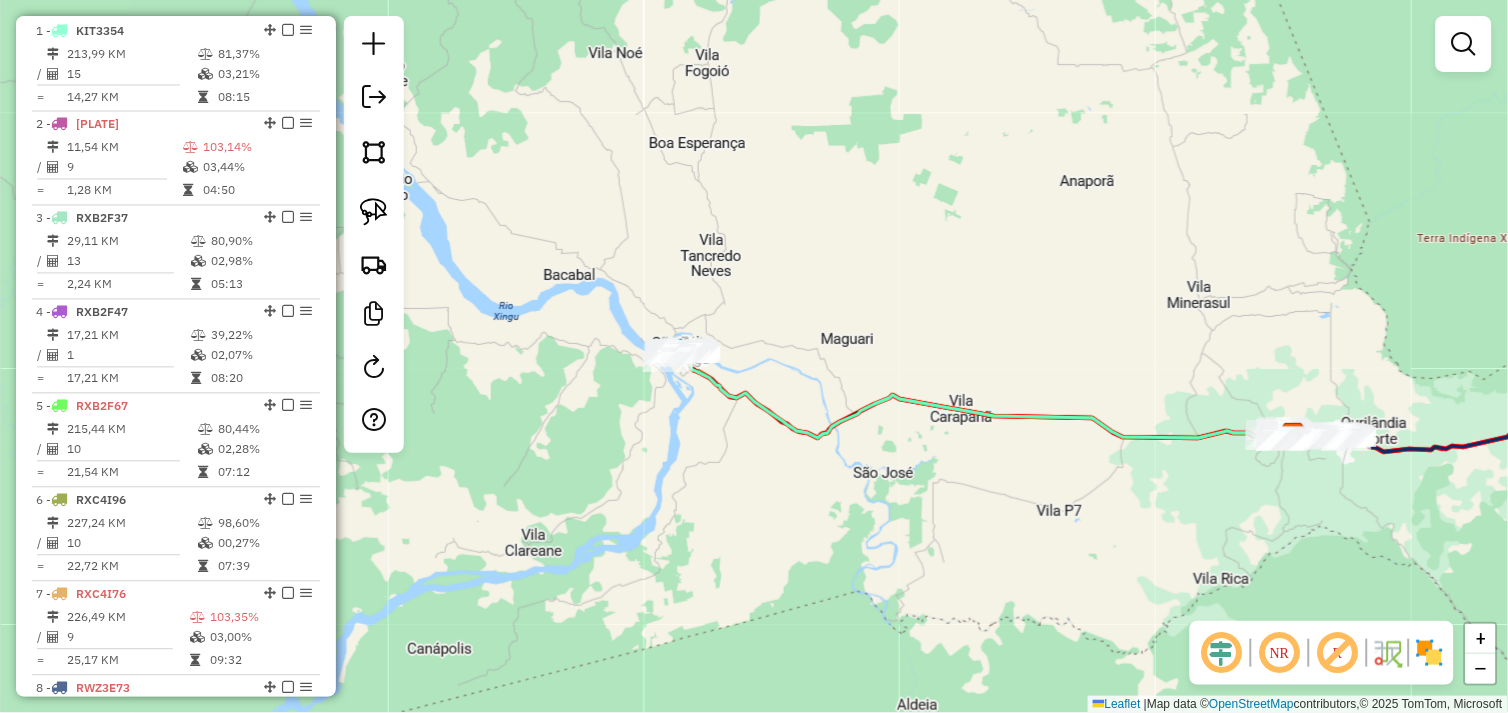 drag, startPoint x: 1110, startPoint y: 481, endPoint x: 1086, endPoint y: 488, distance: 25 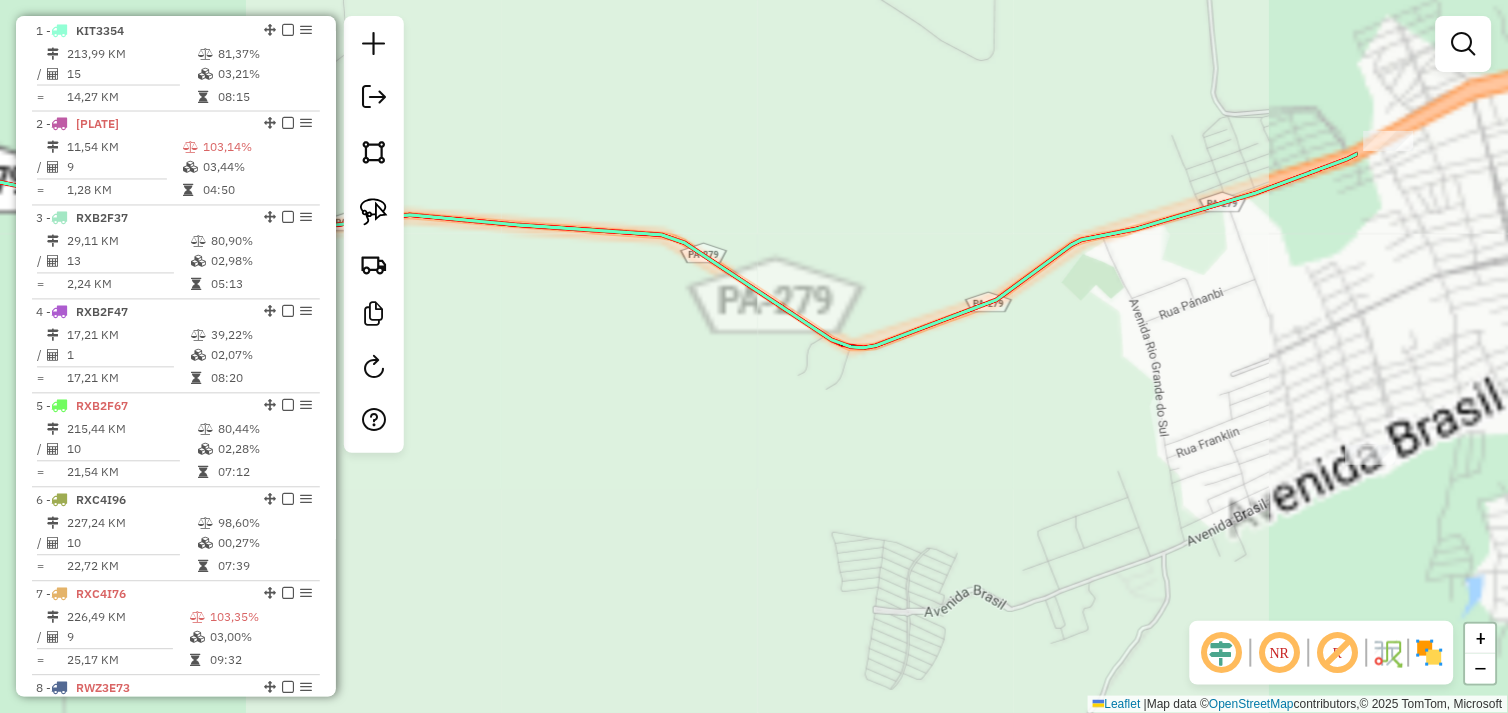 drag, startPoint x: 1272, startPoint y: 446, endPoint x: 890, endPoint y: 485, distance: 383.9857 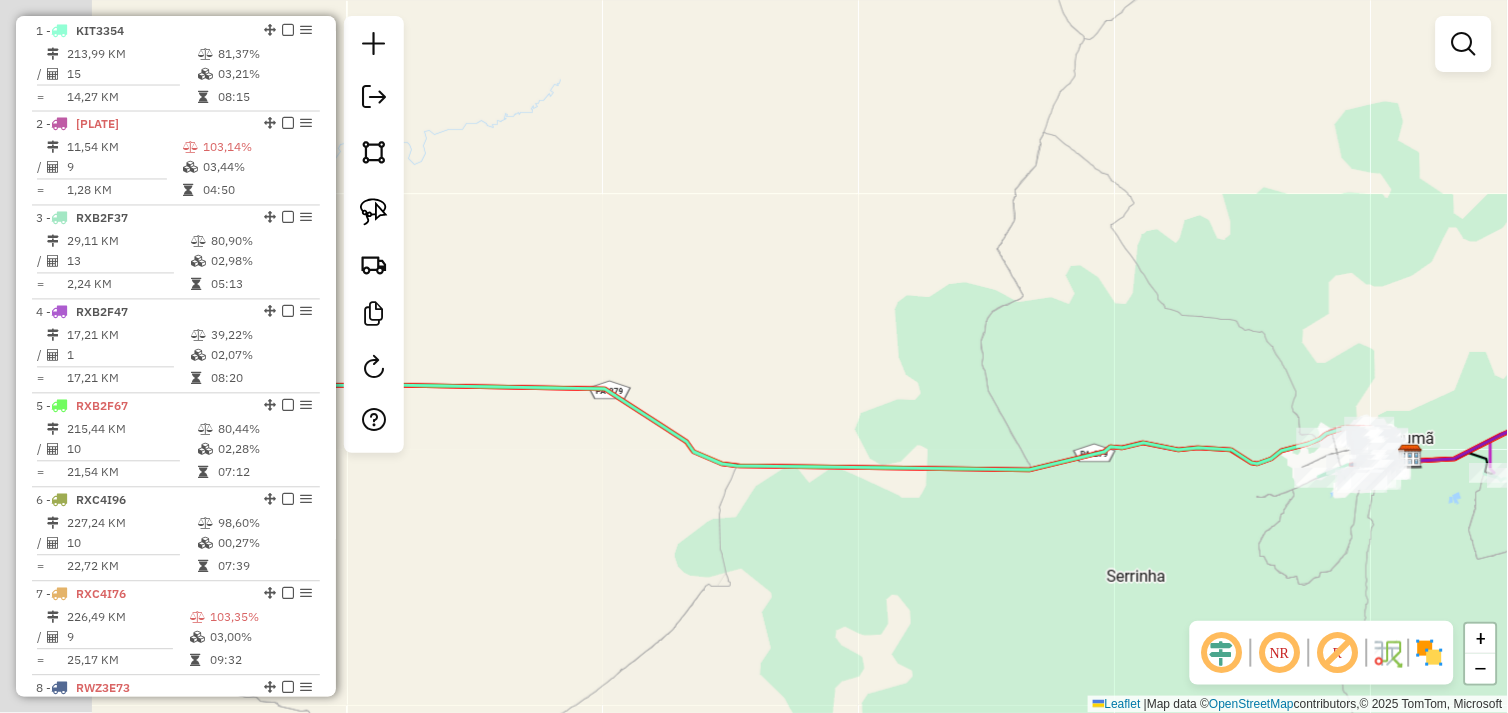 drag, startPoint x: 801, startPoint y: 530, endPoint x: 1091, endPoint y: 538, distance: 290.11032 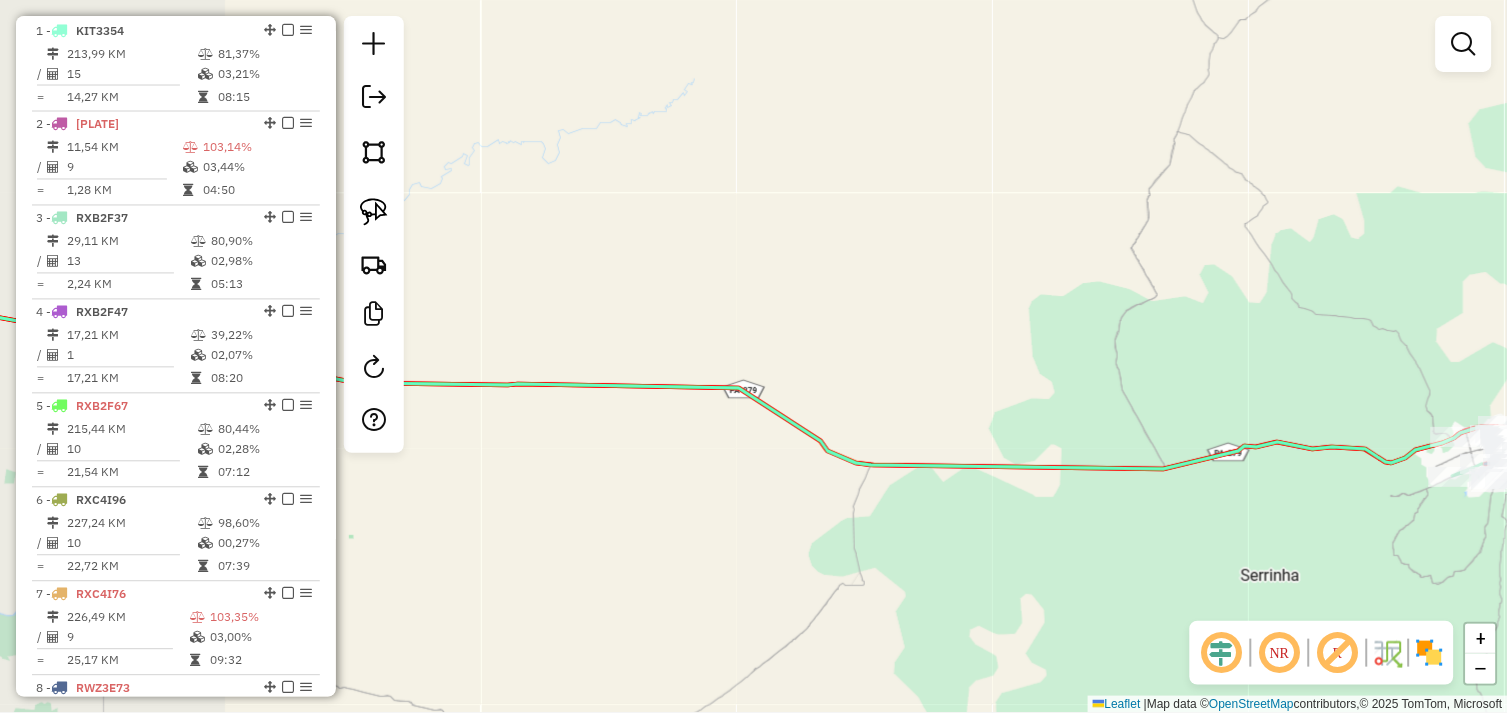drag, startPoint x: 722, startPoint y: 541, endPoint x: 1086, endPoint y: 563, distance: 364.6642 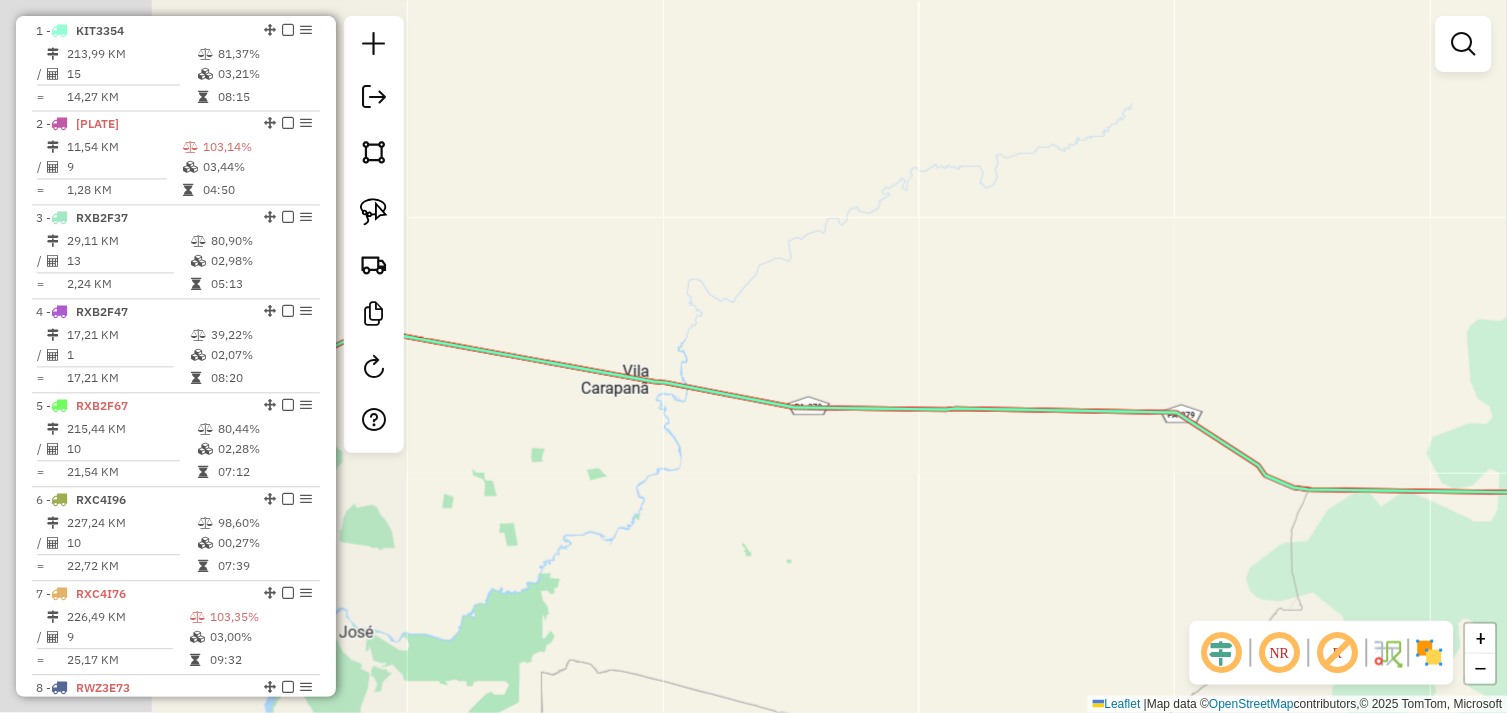 drag, startPoint x: 838, startPoint y: 556, endPoint x: 1037, endPoint y: 563, distance: 199.12308 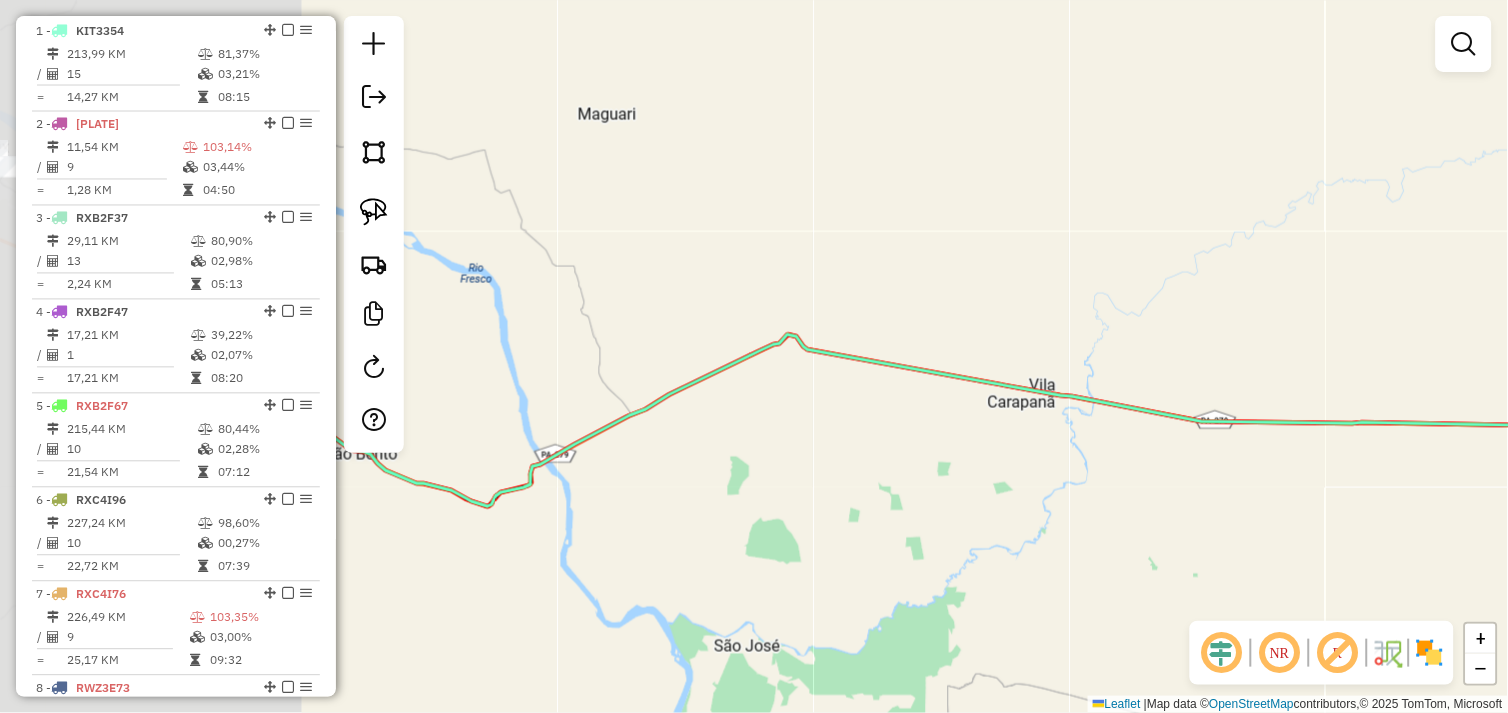 drag, startPoint x: 892, startPoint y: 537, endPoint x: 1003, endPoint y: 542, distance: 111.11256 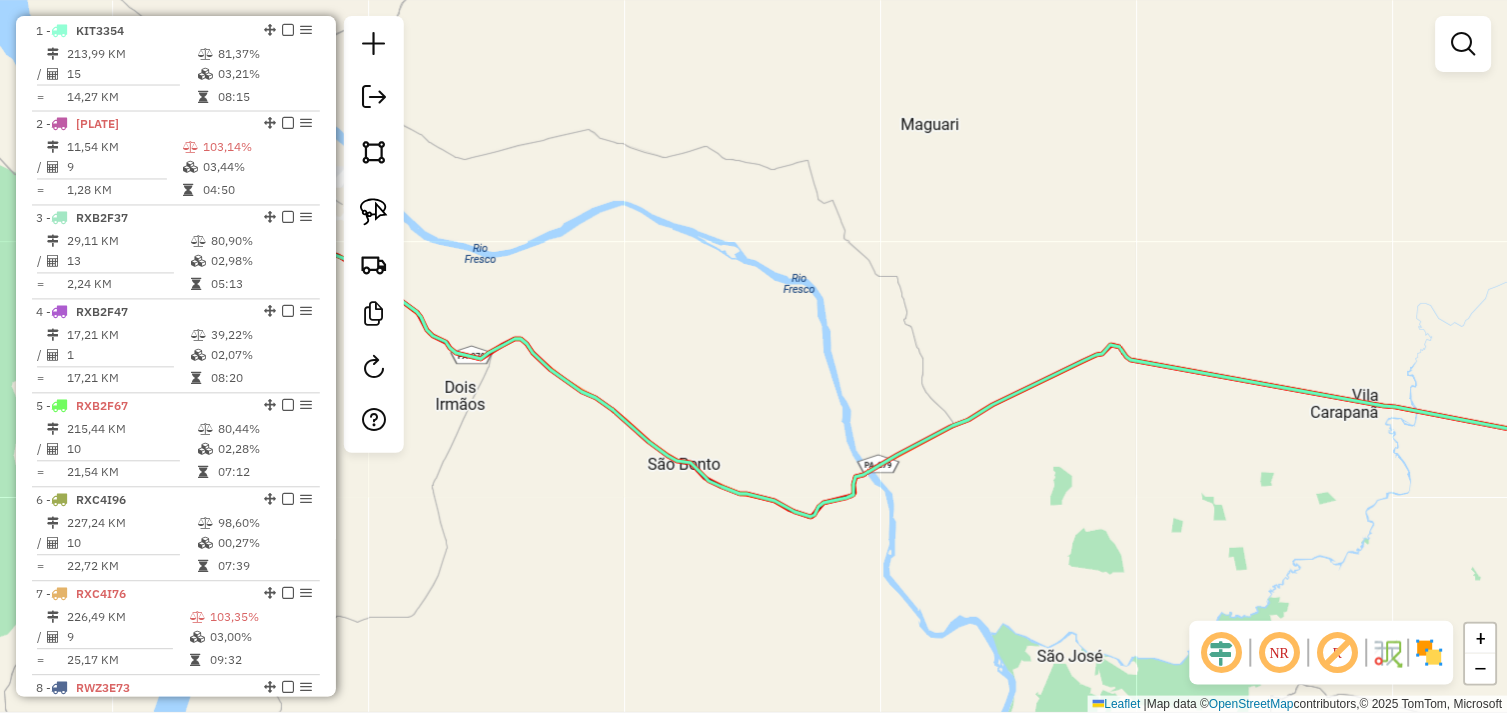 drag, startPoint x: 666, startPoint y: 525, endPoint x: 1031, endPoint y: 547, distance: 365.6624 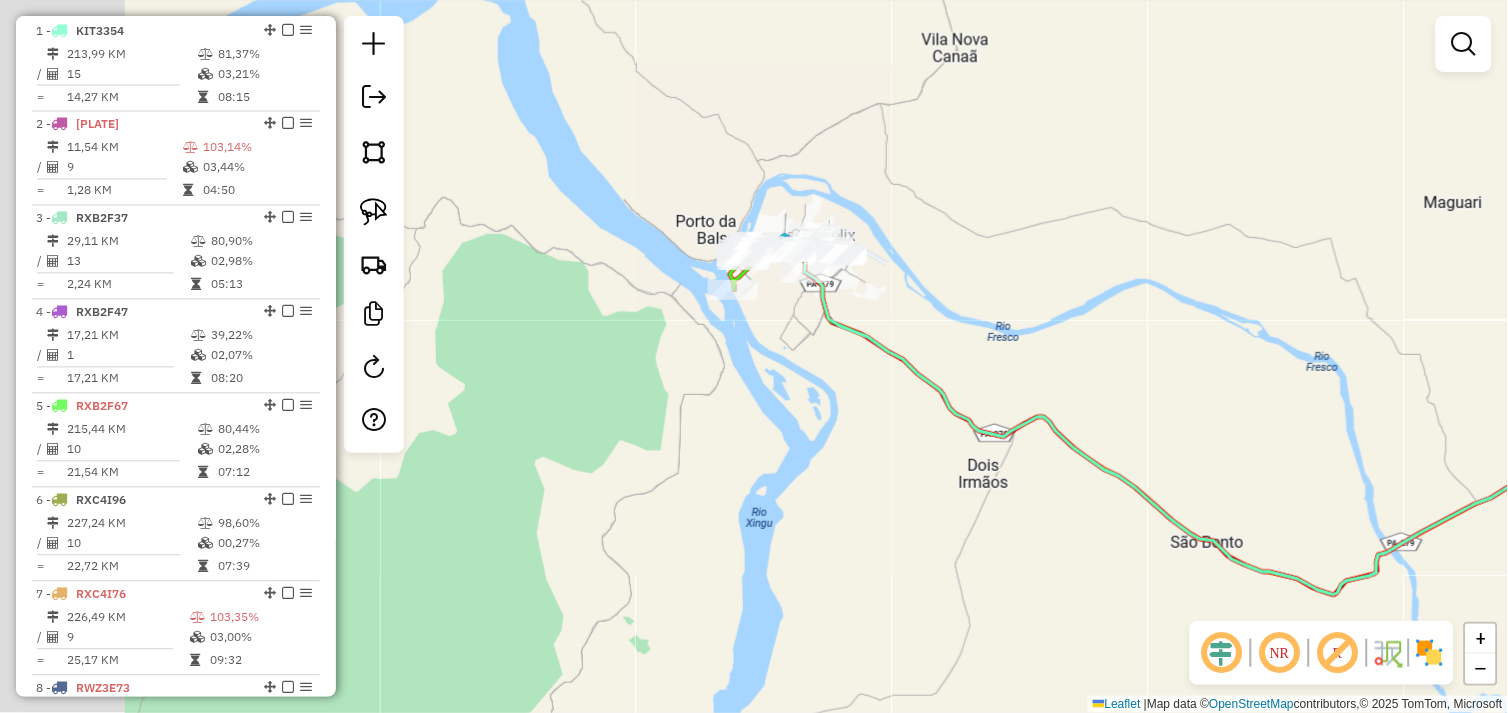drag, startPoint x: 826, startPoint y: 532, endPoint x: 966, endPoint y: 570, distance: 145.0655 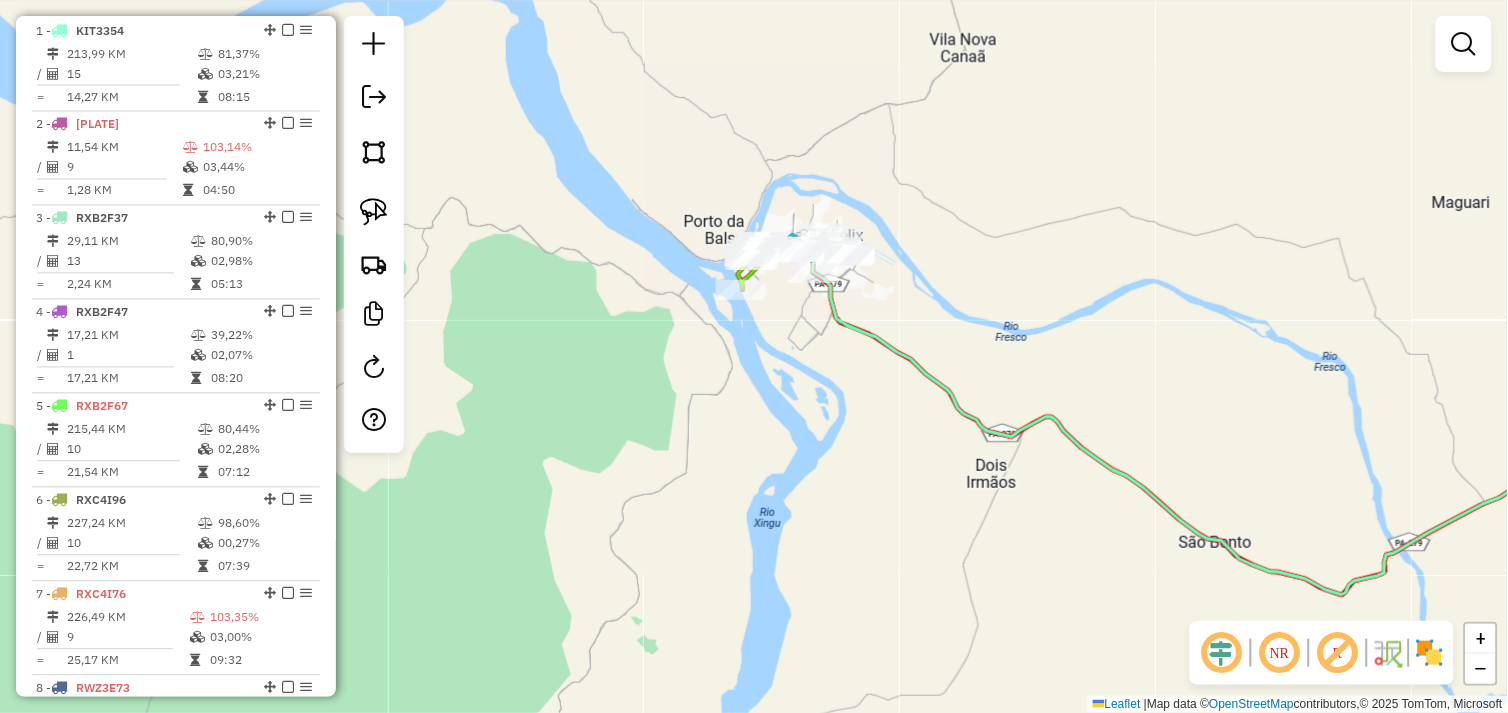 drag, startPoint x: 858, startPoint y: 390, endPoint x: 928, endPoint y: 565, distance: 188.48077 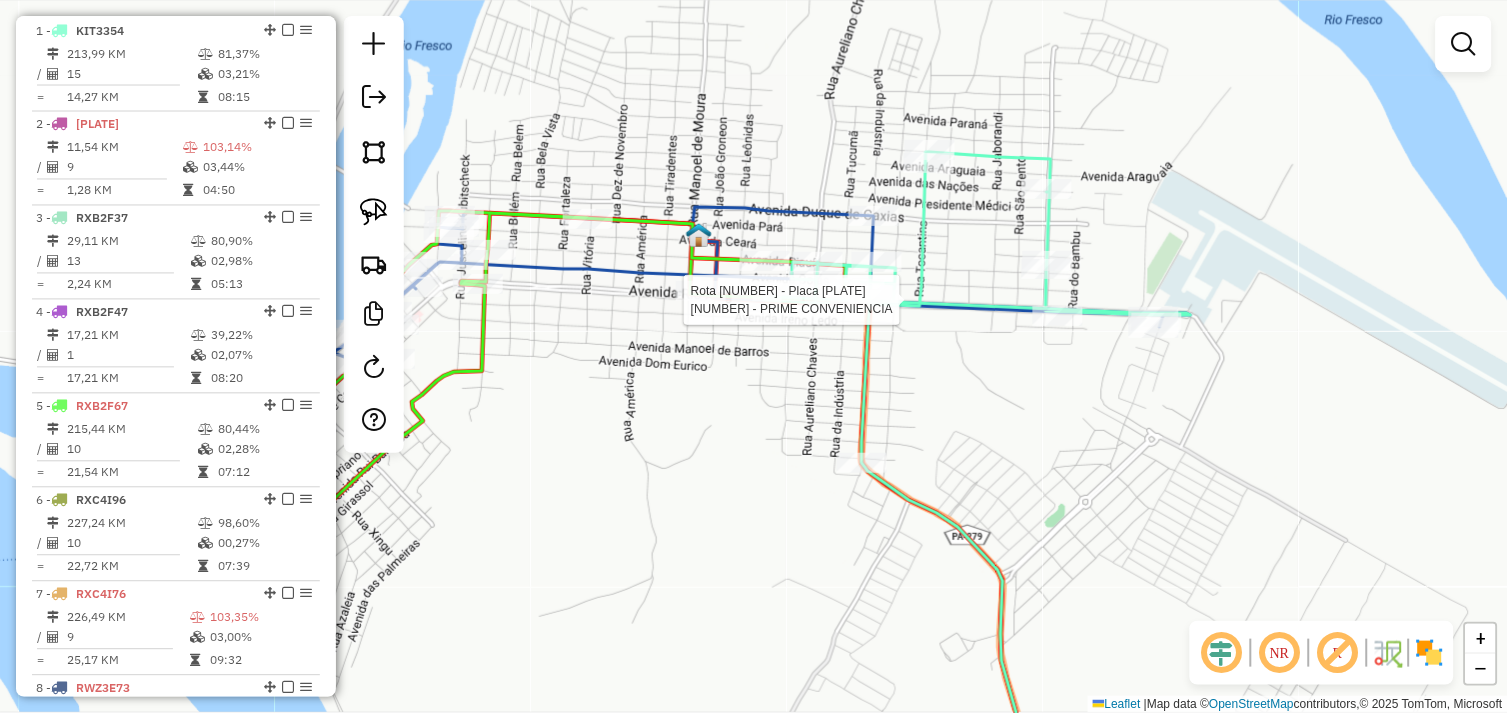select on "*********" 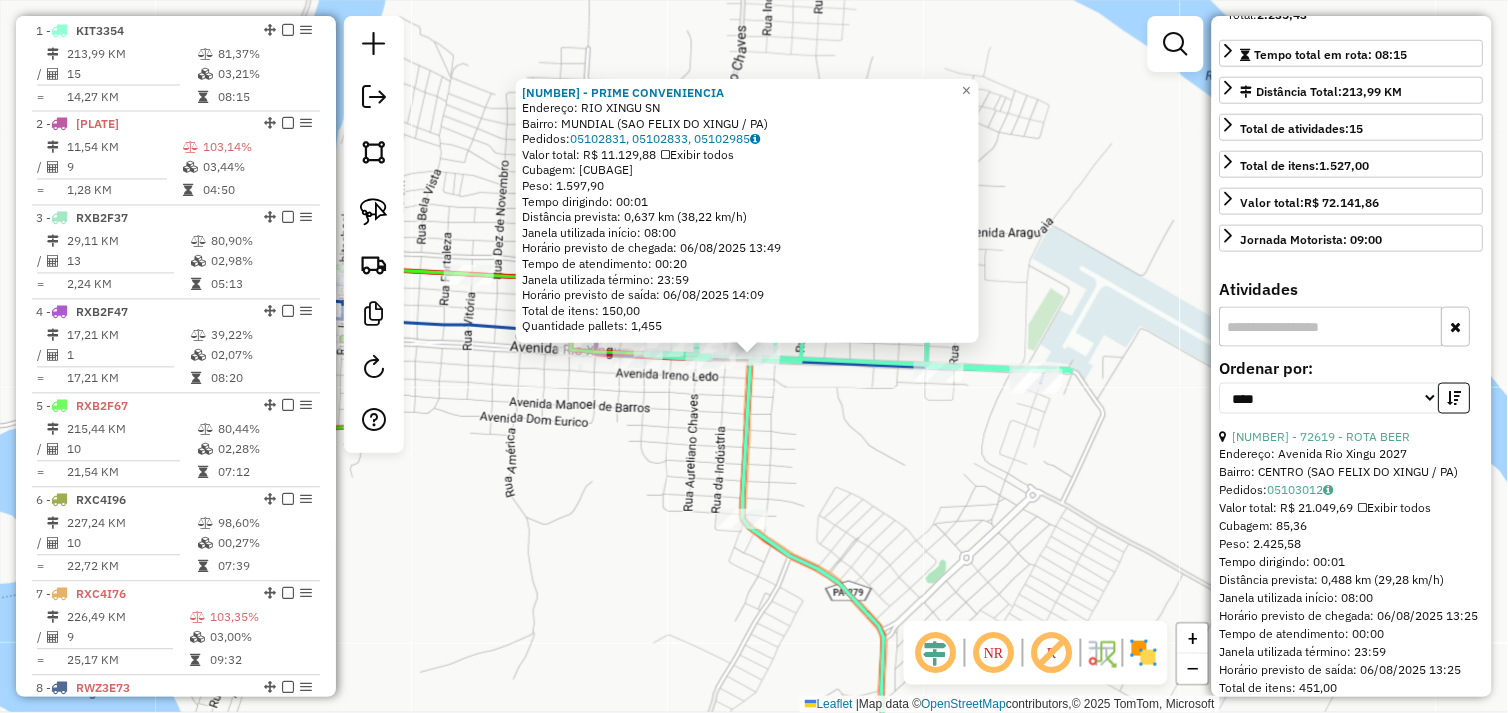 scroll, scrollTop: 444, scrollLeft: 0, axis: vertical 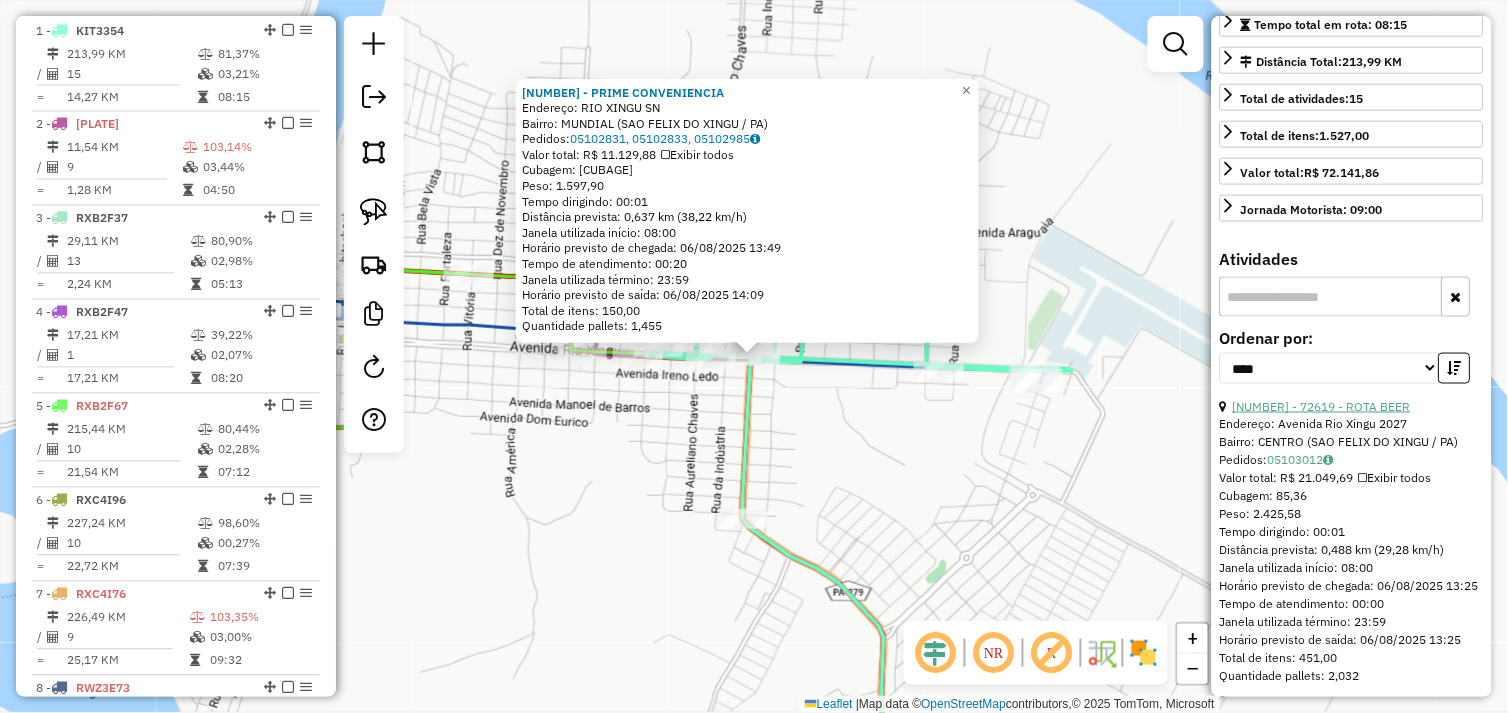 click on "12 - 72619 - ROTA BEER" at bounding box center (1322, 406) 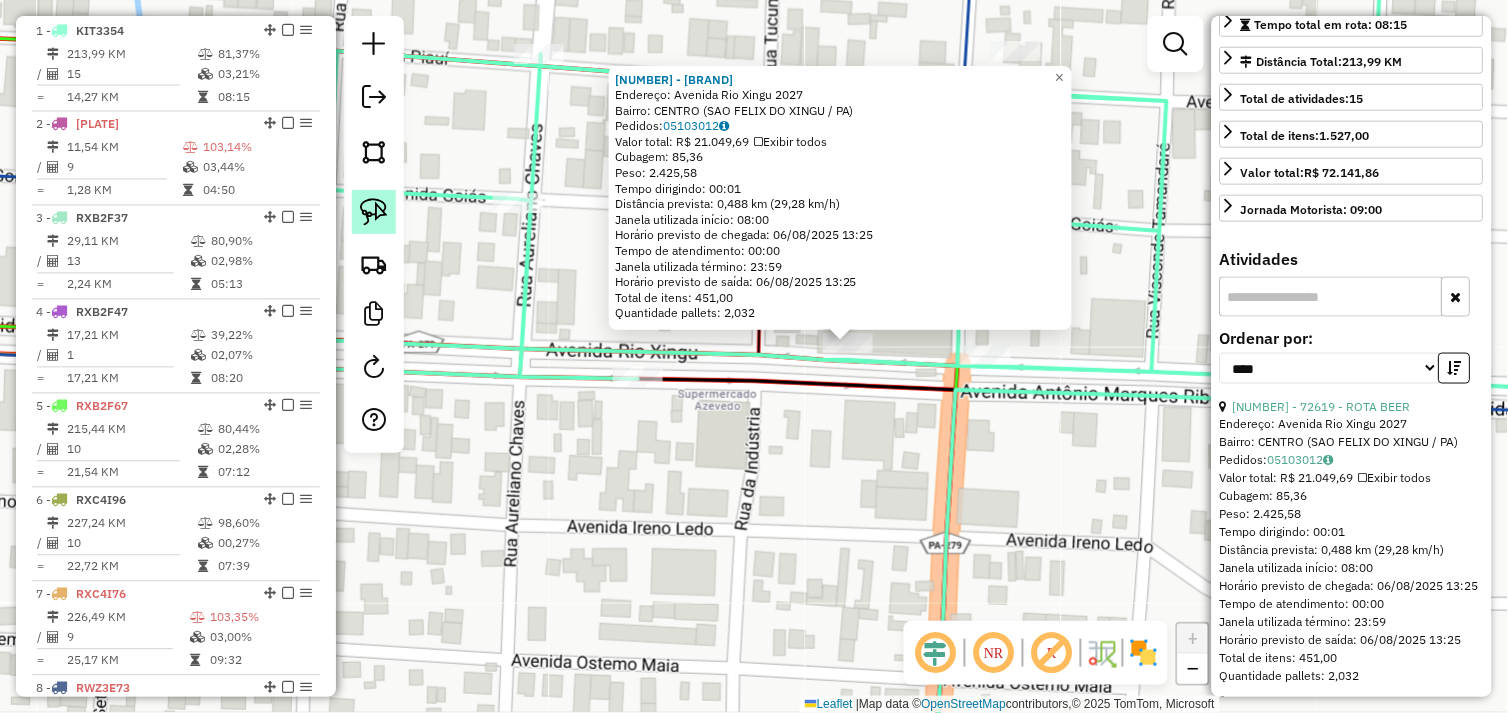 click 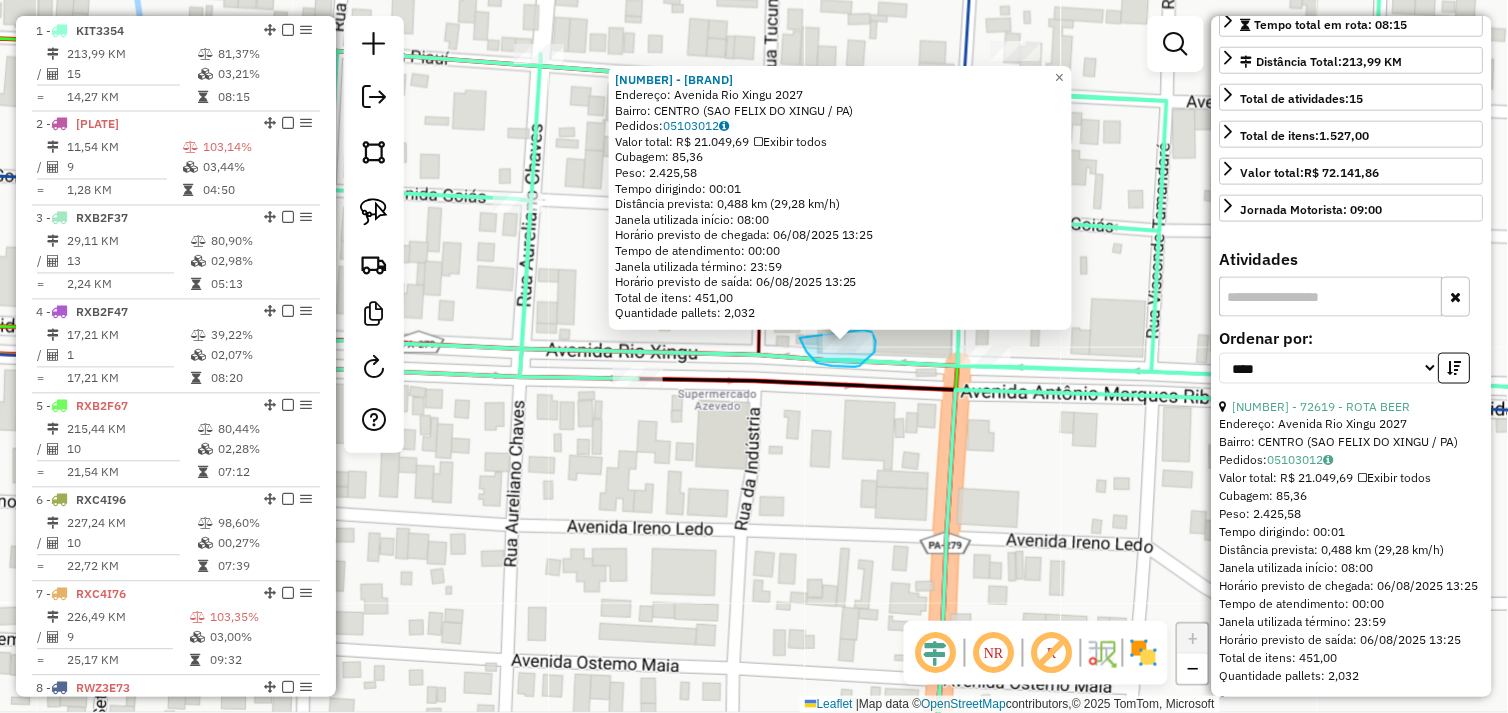 drag, startPoint x: 800, startPoint y: 338, endPoint x: 845, endPoint y: 331, distance: 45.54119 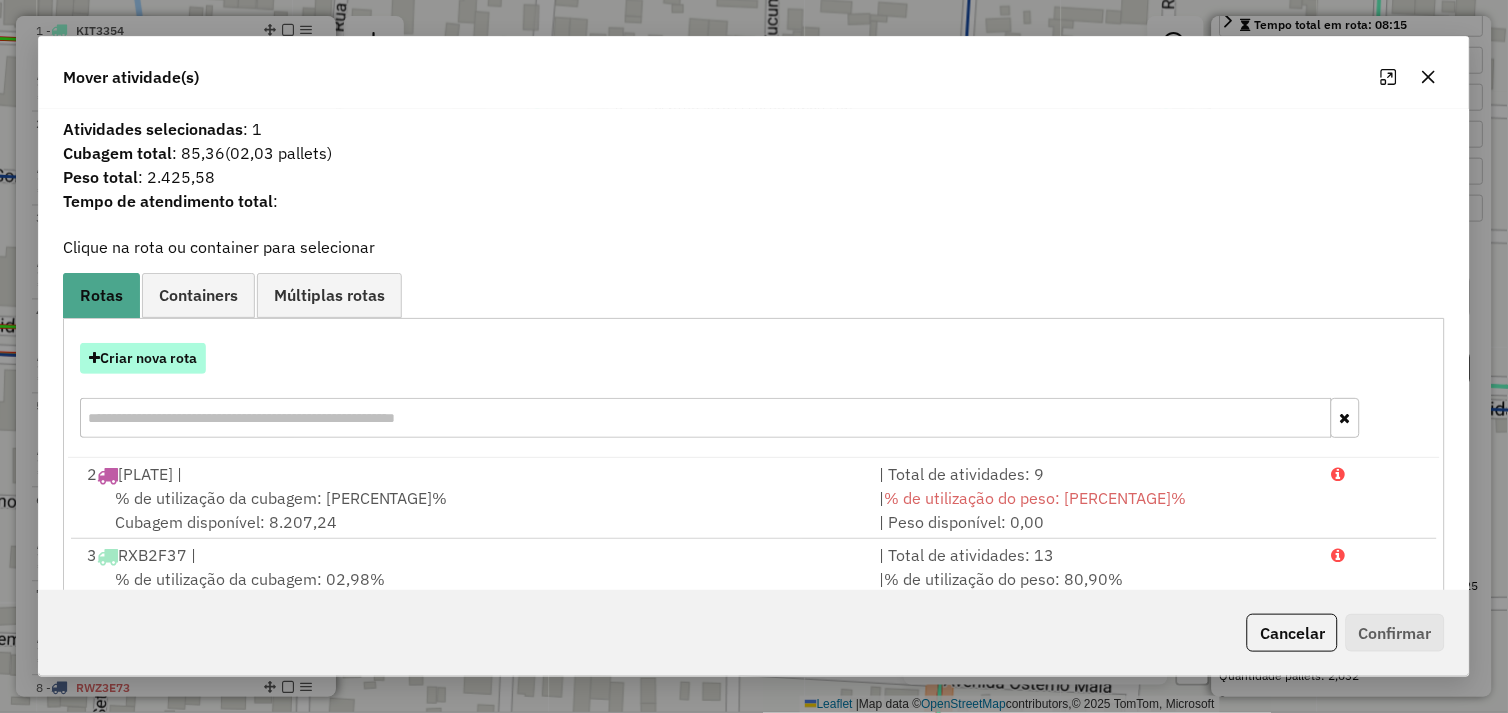 click on "Criar nova rota" at bounding box center (143, 358) 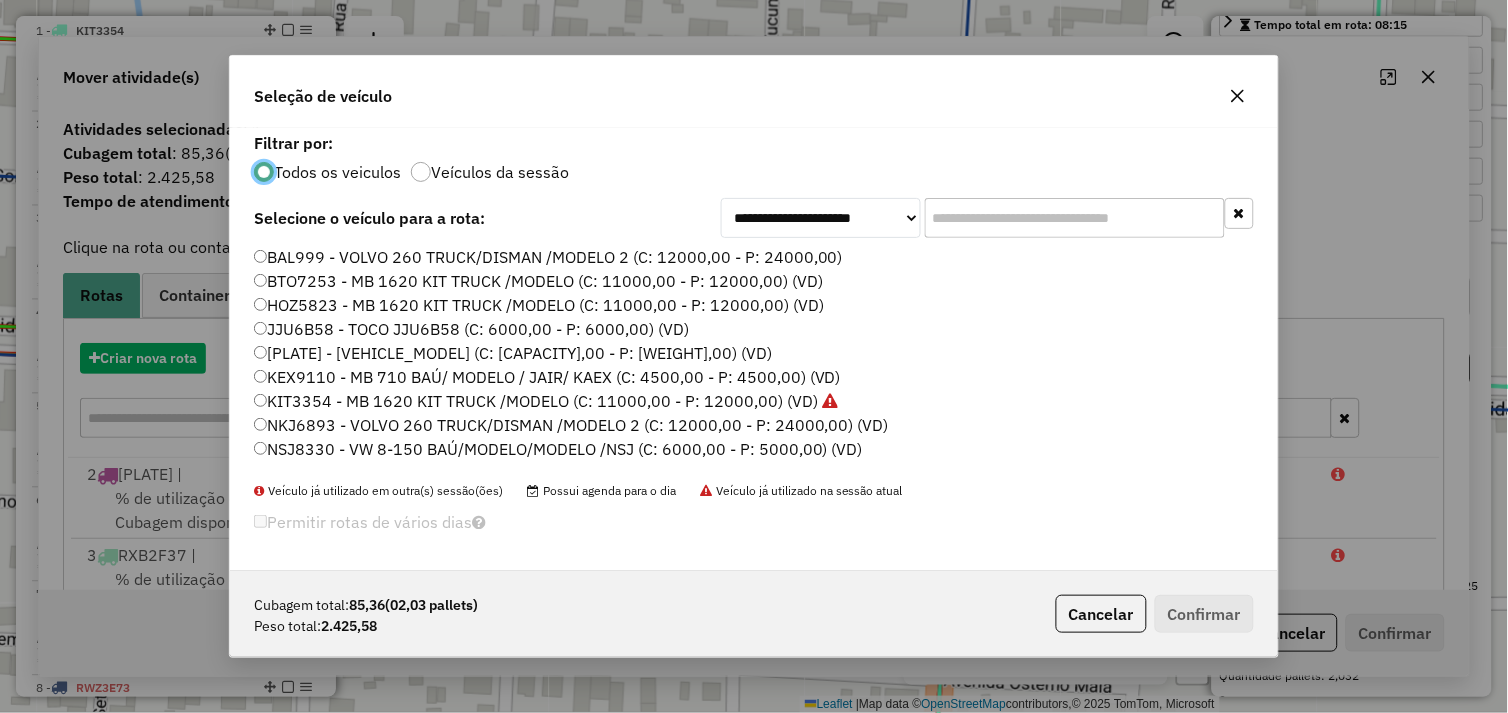 scroll, scrollTop: 11, scrollLeft: 5, axis: both 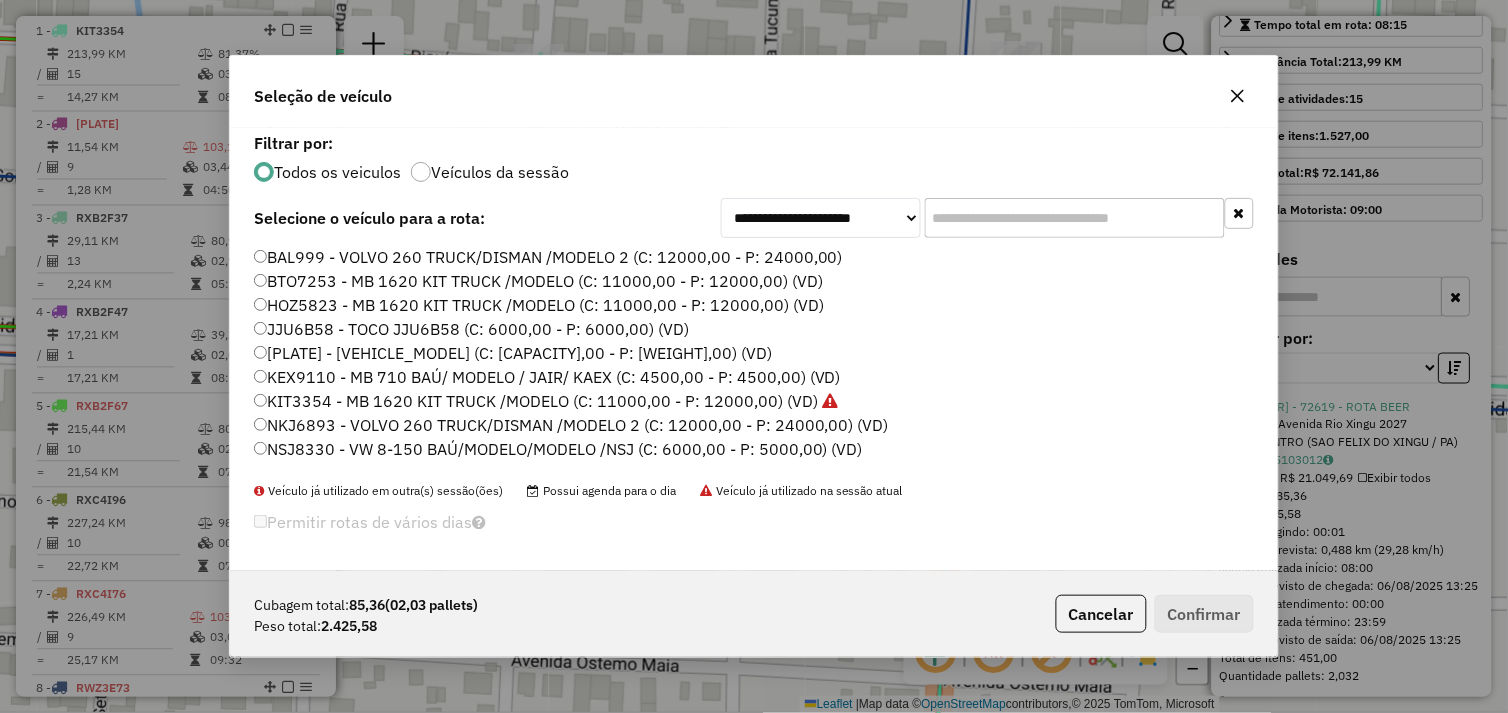 click on "BAL999 - VOLVO 260 TRUCK/DISMAN /MODELO 2 (C: 12000,00 - P: 24000,00)" 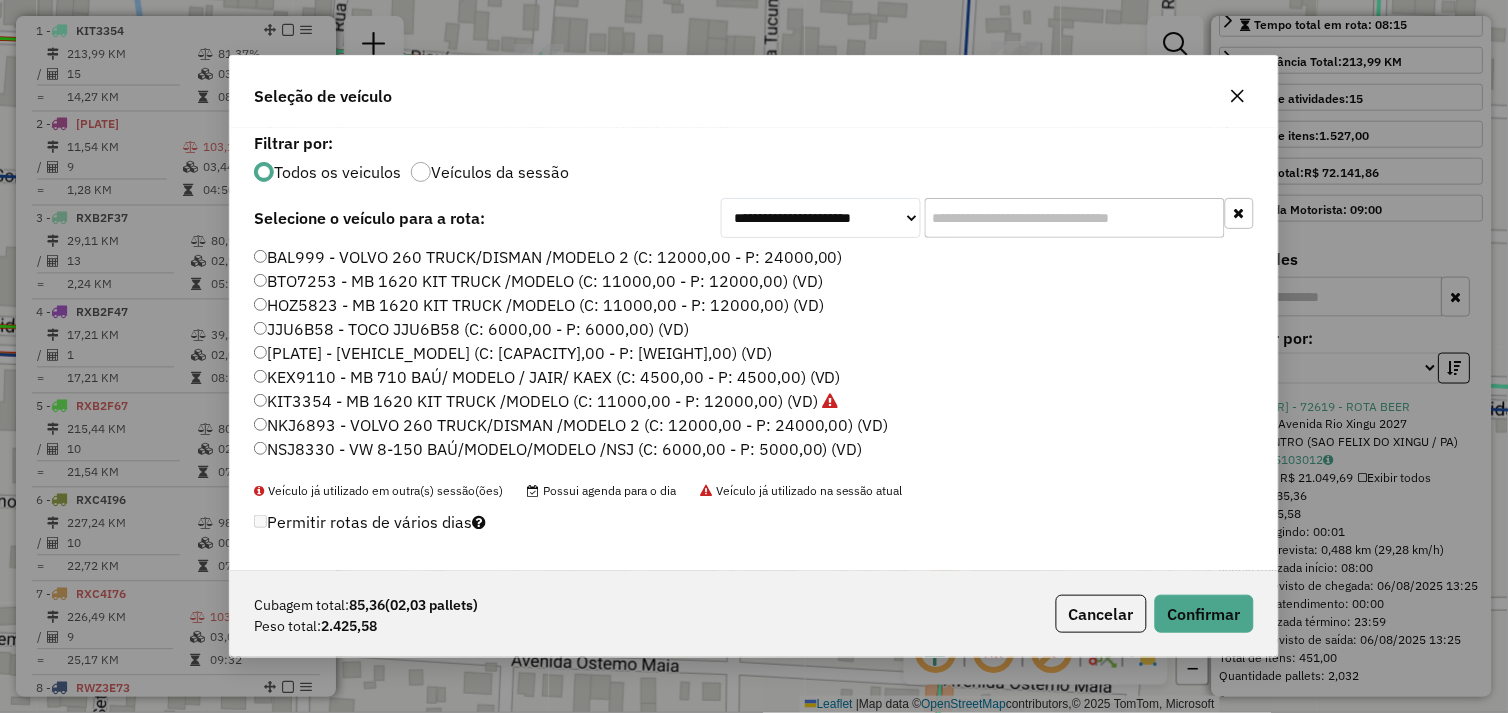 click 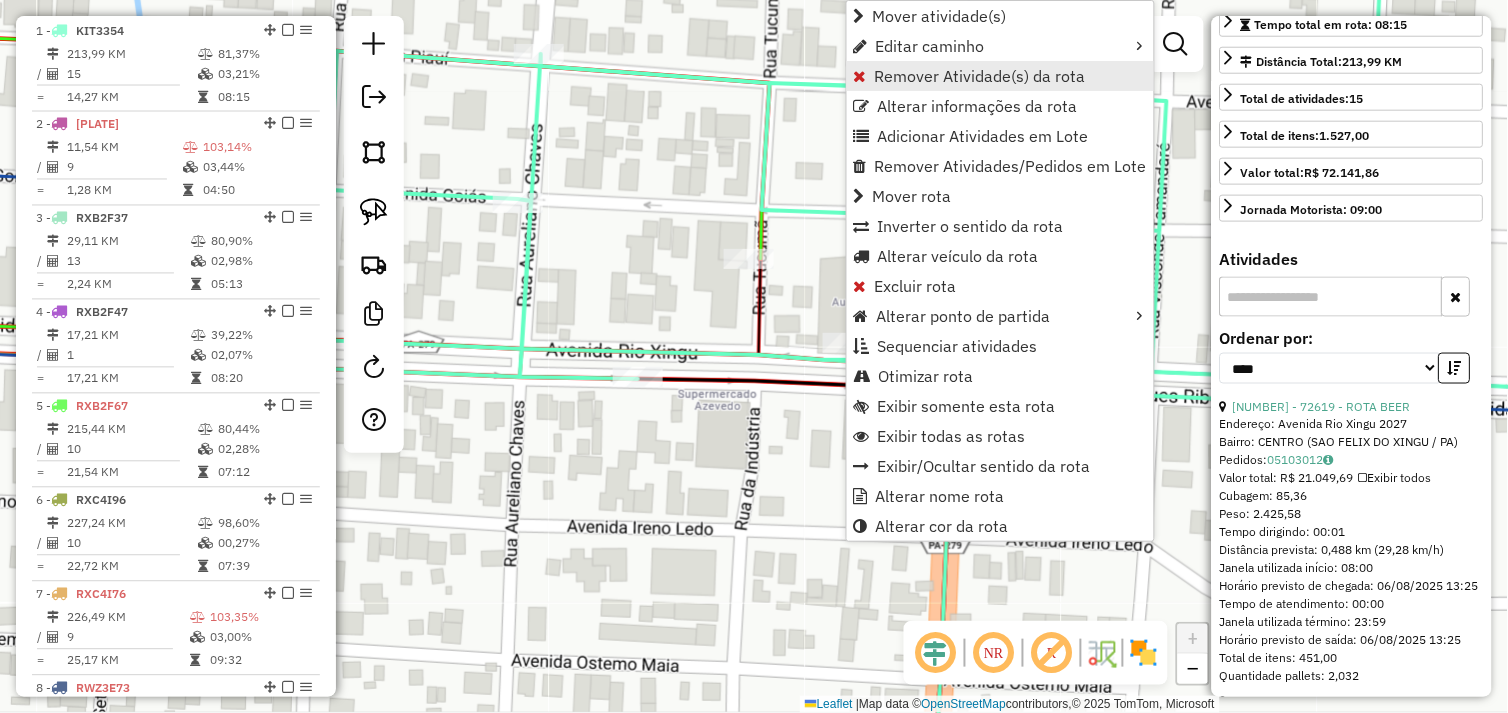 click on "Remover Atividade(s) da rota" at bounding box center [980, 76] 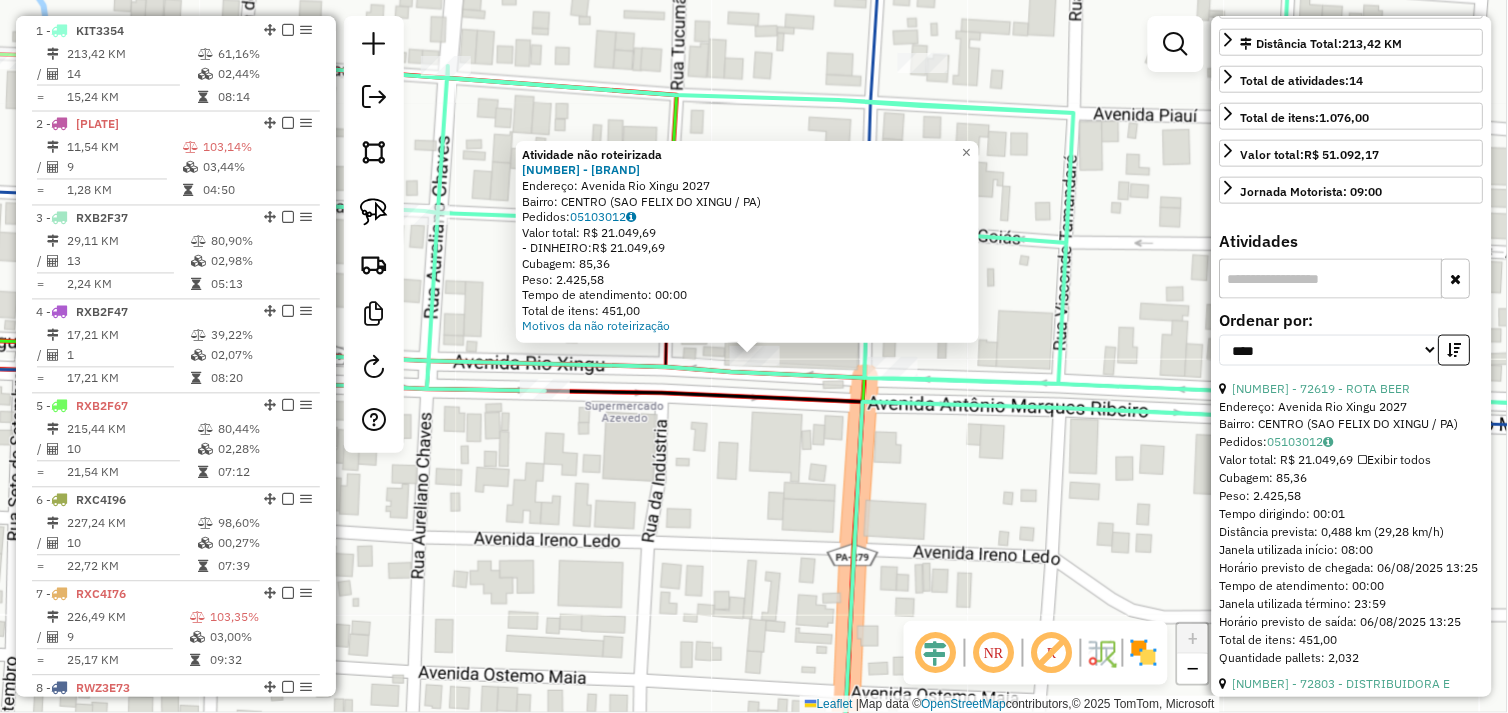 click on "Atividade não roteirizada 72619 - ROTA BEER  Endereço:  Avenida Rio Xingu 2027   Bairro: CENTRO (SAO FELIX DO XINGU / PA)   Pedidos:  05103012   Valor total: R$ 21.049,69   - DINHEIRO:  R$ 21.049,69   Cubagem: 85,36   Peso: 2.425,58   Tempo de atendimento: 00:00   Total de itens: 451,00  Motivos da não roteirização × Janela de atendimento Grade de atendimento Capacidade Transportadoras Veículos Cliente Pedidos  Rotas Selecione os dias de semana para filtrar as janelas de atendimento  Seg   Ter   Qua   Qui   Sex   Sáb   Dom  Informe o período da janela de atendimento: De: Até:  Filtrar exatamente a janela do cliente  Considerar janela de atendimento padrão  Selecione os dias de semana para filtrar as grades de atendimento  Seg   Ter   Qua   Qui   Sex   Sáb   Dom   Considerar clientes sem dia de atendimento cadastrado  Clientes fora do dia de atendimento selecionado Filtrar as atividades entre os valores definidos abaixo:  Peso mínimo:   Peso máximo:   Cubagem mínima:   Cubagem máxima:   De:  +" 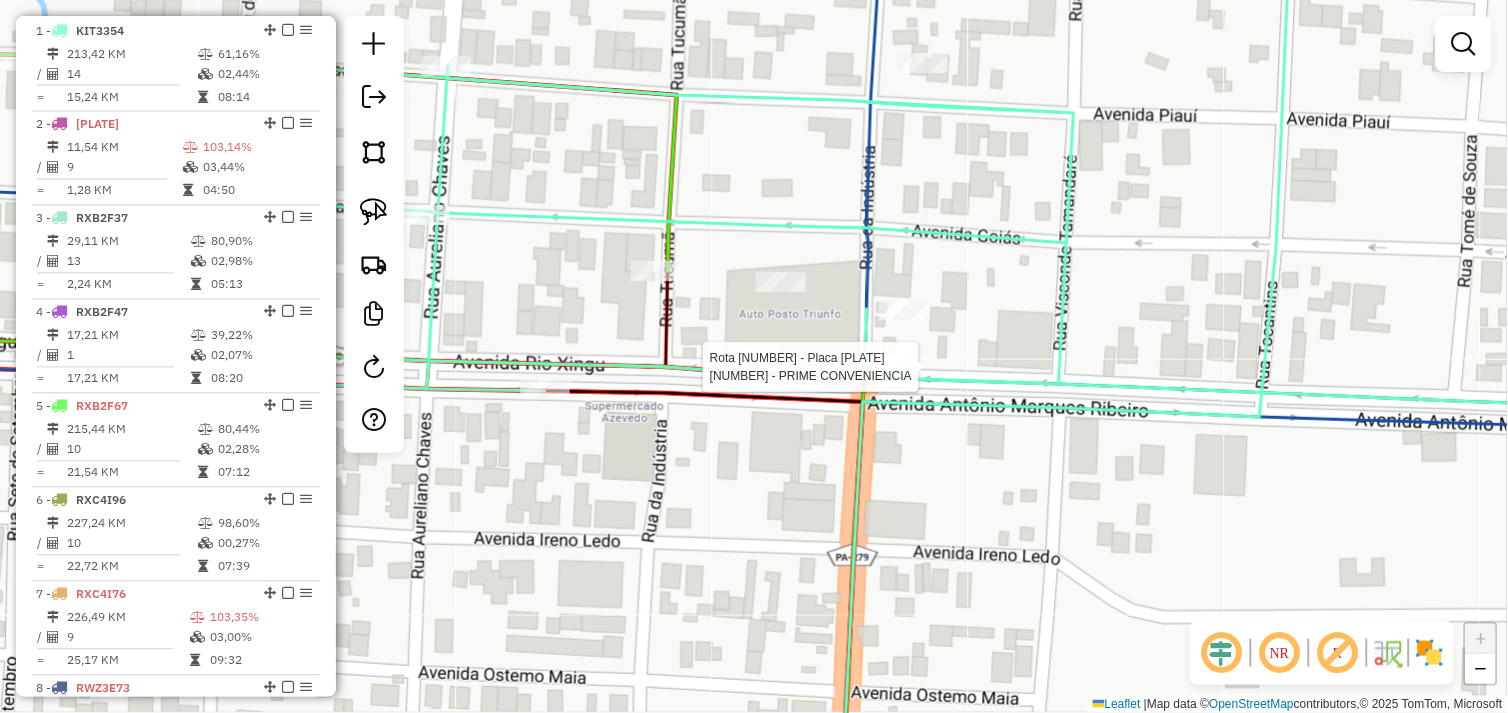 select on "*********" 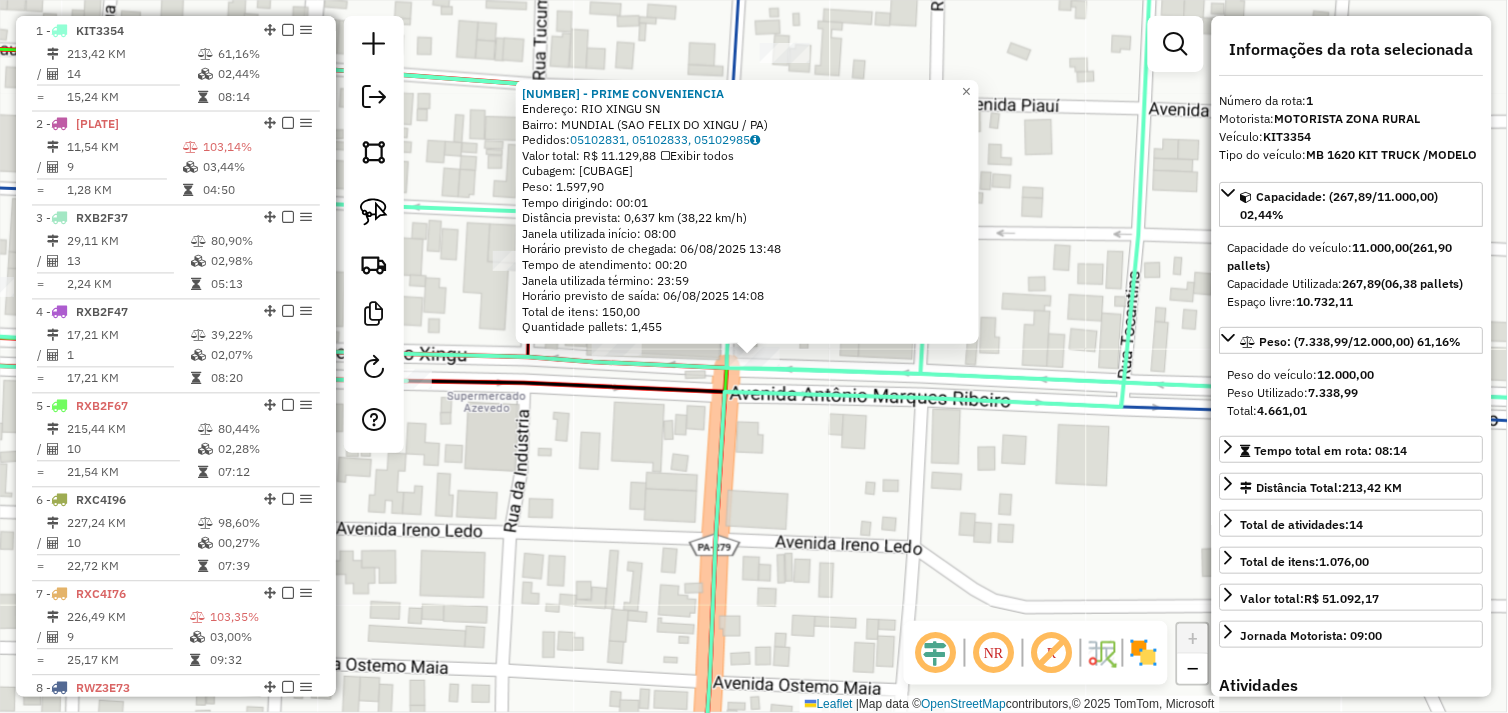 click on "8490 - PRIME CONVENIENCIA  Endereço:  RIO XINGU SN   Bairro: MUNDIAL (SAO FELIX DO XINGU / PA)   Pedidos:  05102831, 05102833, 05102985   Valor total: R$ 11.129,88   Exibir todos   Cubagem: 61,11  Peso: 1.597,90  Tempo dirigindo: 00:01   Distância prevista: 0,637 km (38,22 km/h)   Janela utilizada início: 08:00   Horário previsto de chegada: 06/08/2025 13:48   Tempo de atendimento: 00:20   Janela utilizada término: 23:59   Horário previsto de saída: 06/08/2025 14:08   Total de itens: 150,00   Quantidade pallets: 1,455  × Janela de atendimento Grade de atendimento Capacidade Transportadoras Veículos Cliente Pedidos  Rotas Selecione os dias de semana para filtrar as janelas de atendimento  Seg   Ter   Qua   Qui   Sex   Sáb   Dom  Informe o período da janela de atendimento: De: Até:  Filtrar exatamente a janela do cliente  Considerar janela de atendimento padrão  Selecione os dias de semana para filtrar as grades de atendimento  Seg   Ter   Qua   Qui   Sex   Sáb   Dom   Peso mínimo:   De:   Até:" 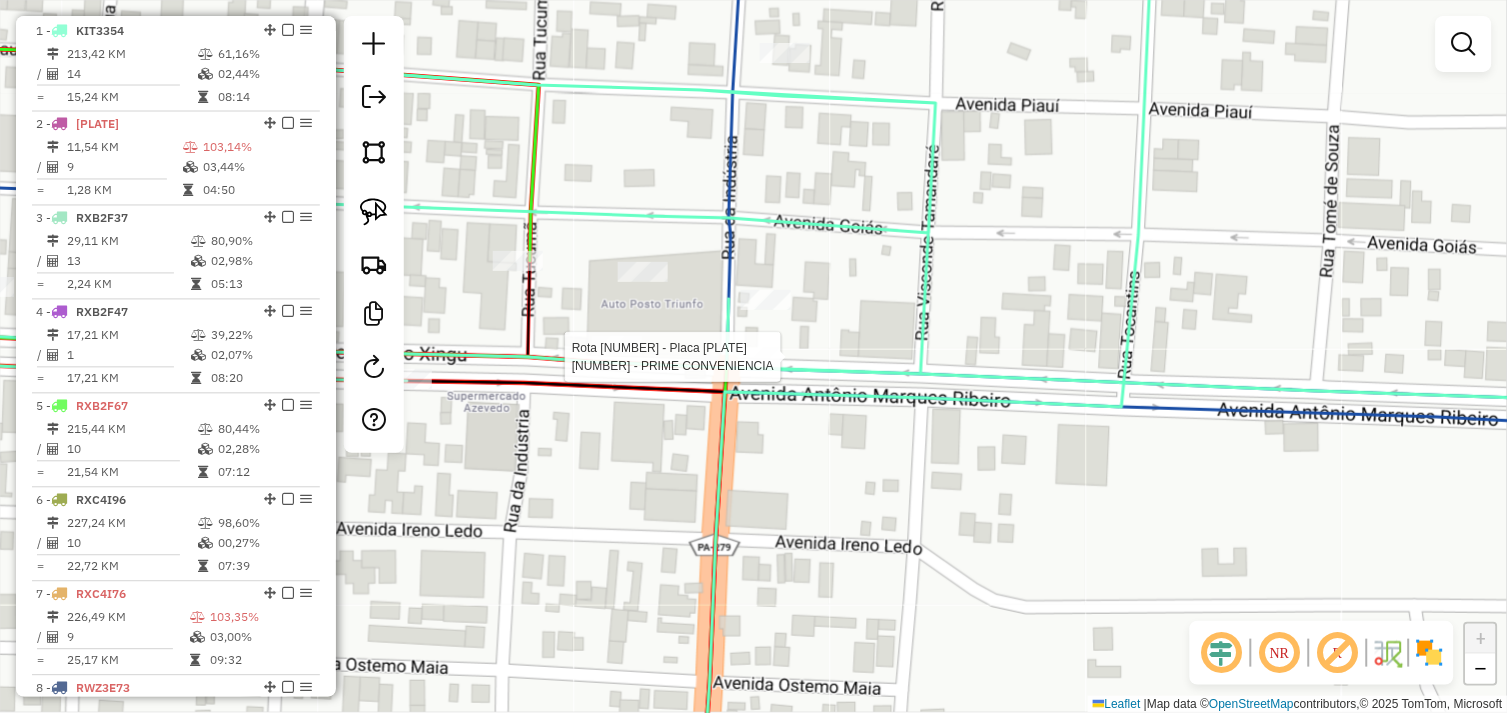 select on "*********" 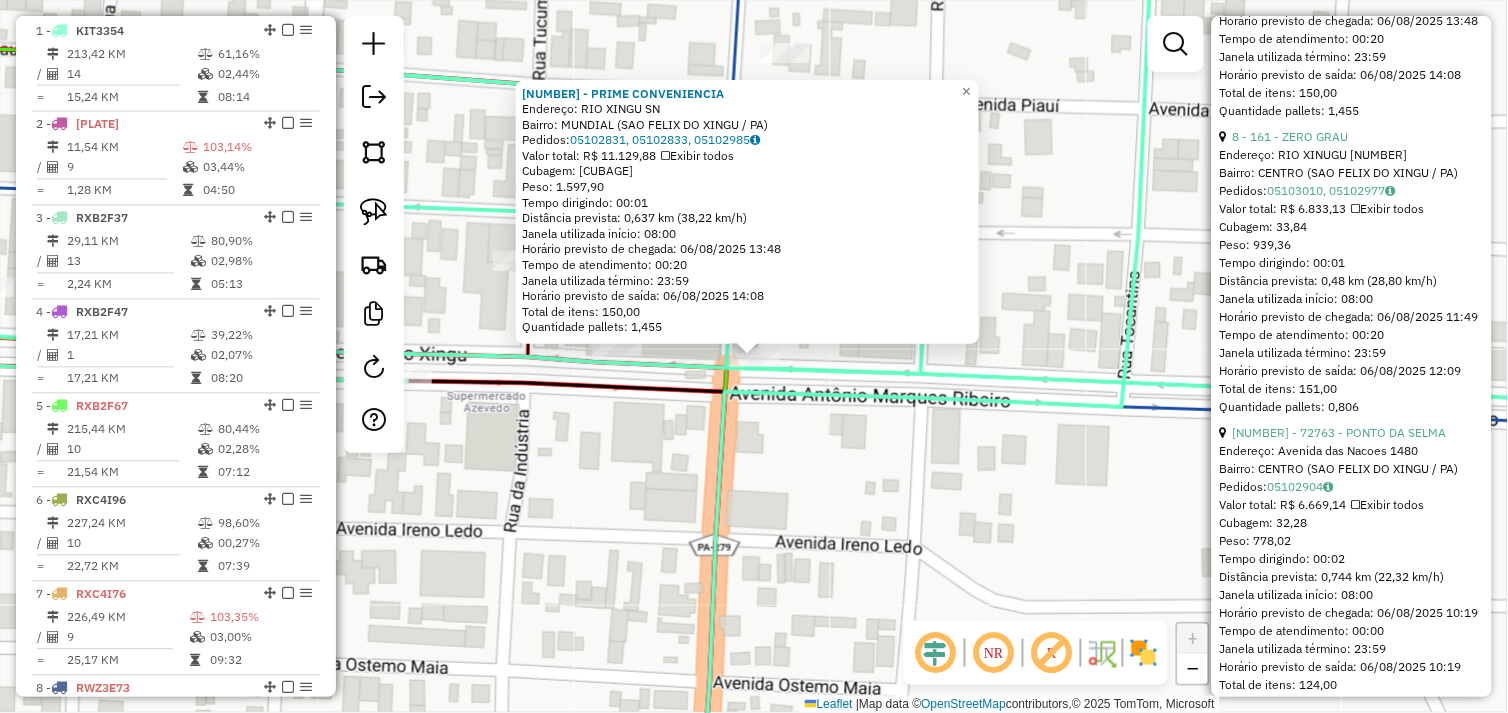 scroll, scrollTop: 1333, scrollLeft: 0, axis: vertical 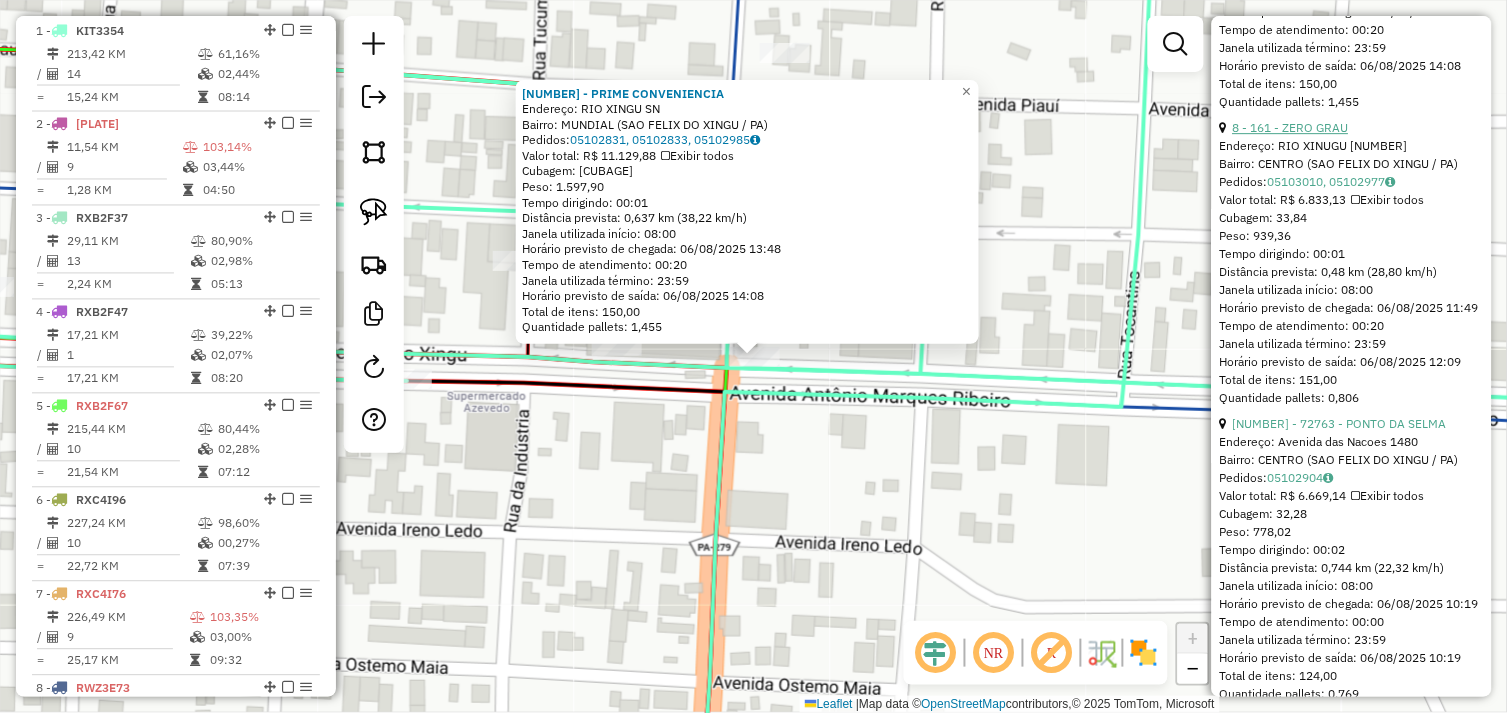 click on "8 - 161 - ZERO GRAU" at bounding box center (1291, 127) 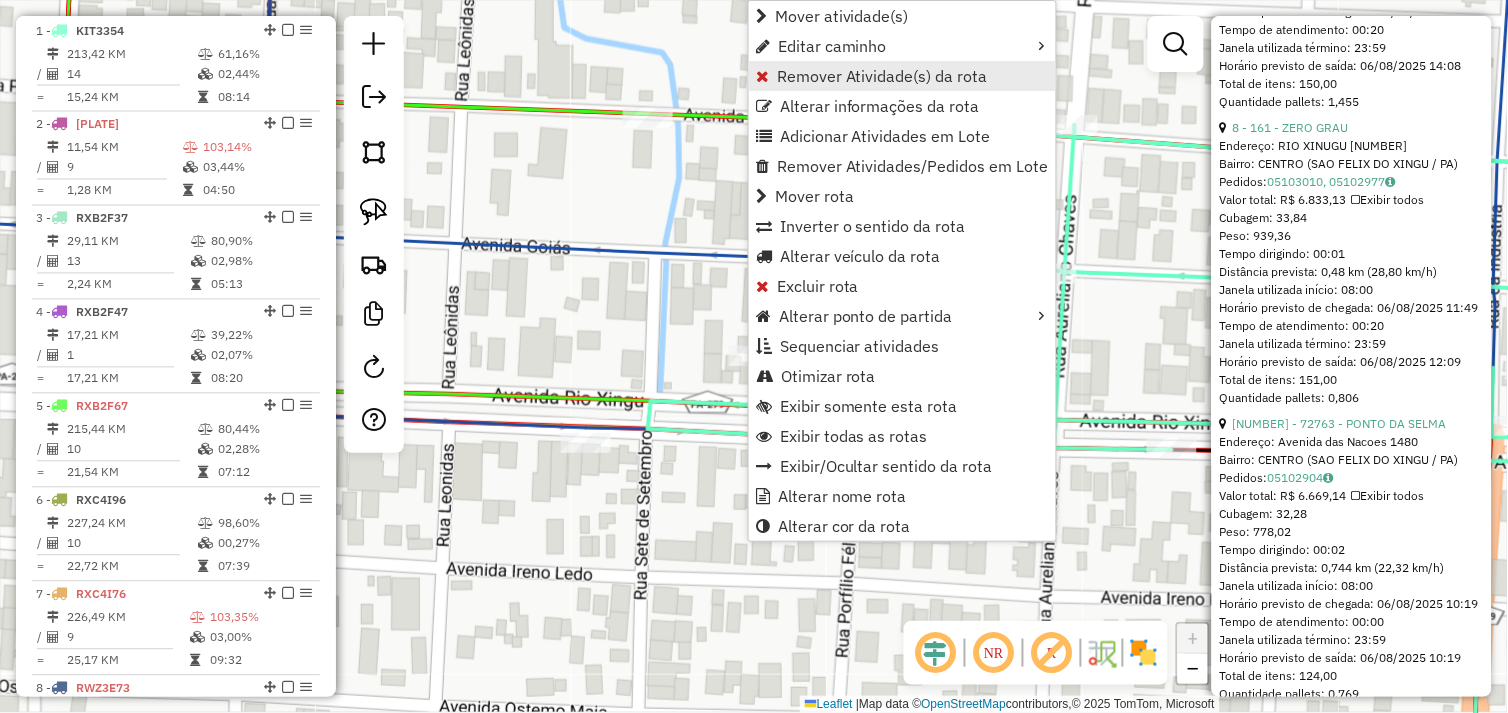 click on "Remover Atividade(s) da rota" at bounding box center [882, 76] 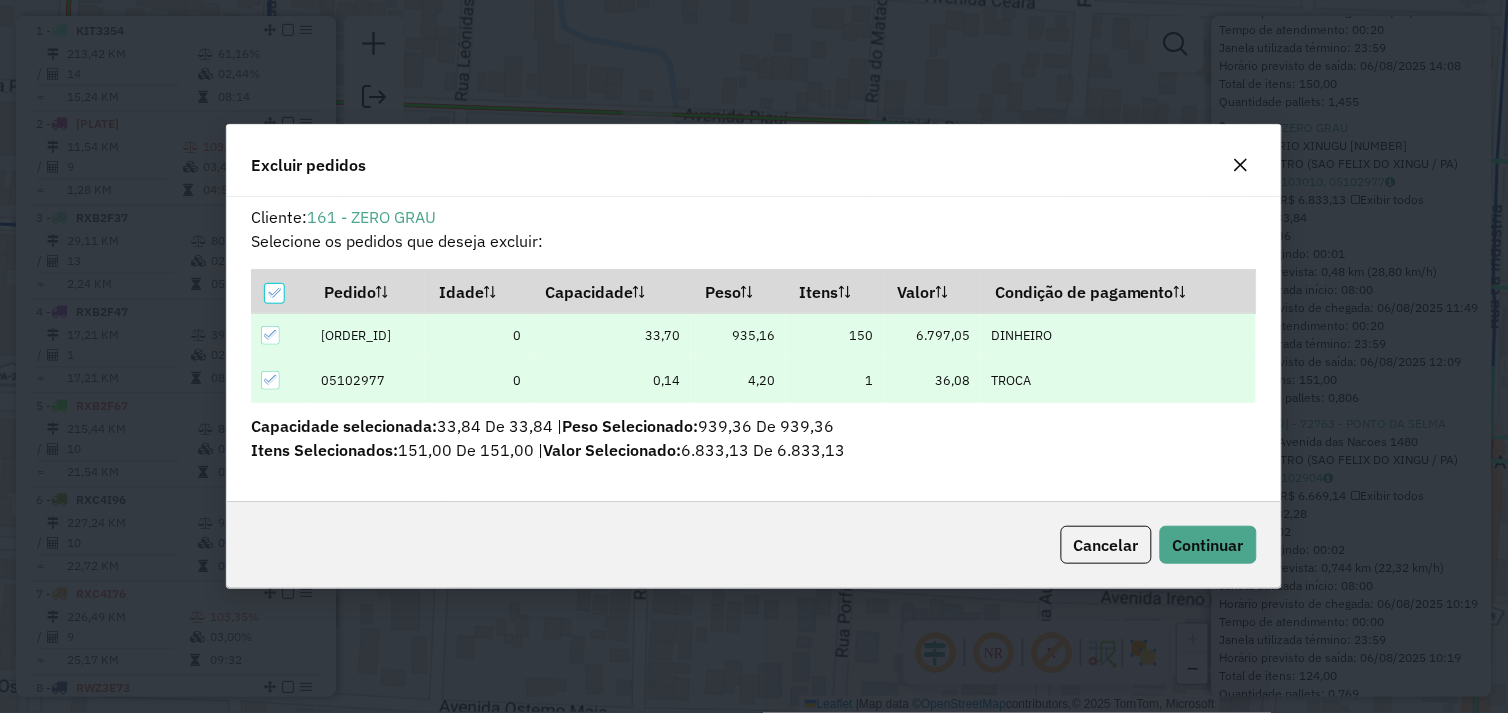 scroll, scrollTop: 0, scrollLeft: 0, axis: both 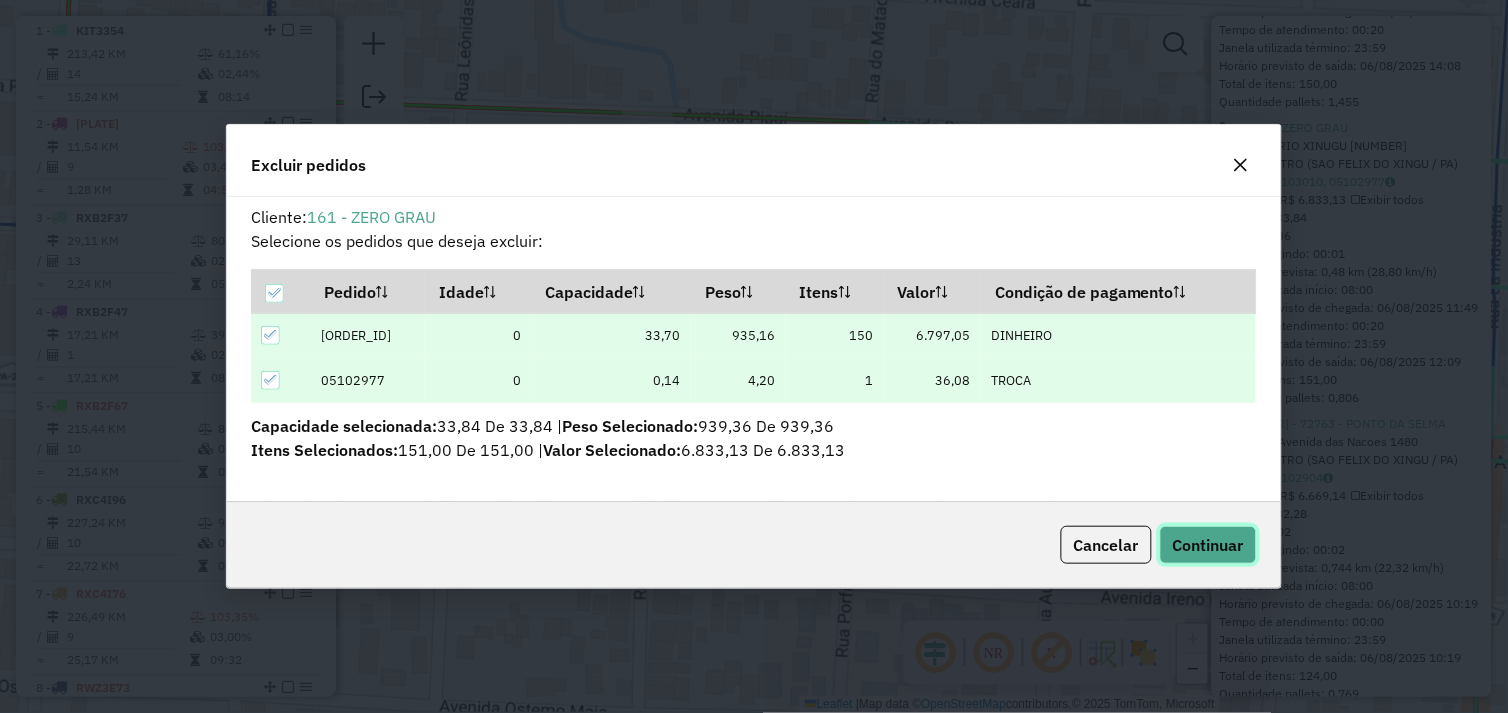 click on "Continuar" 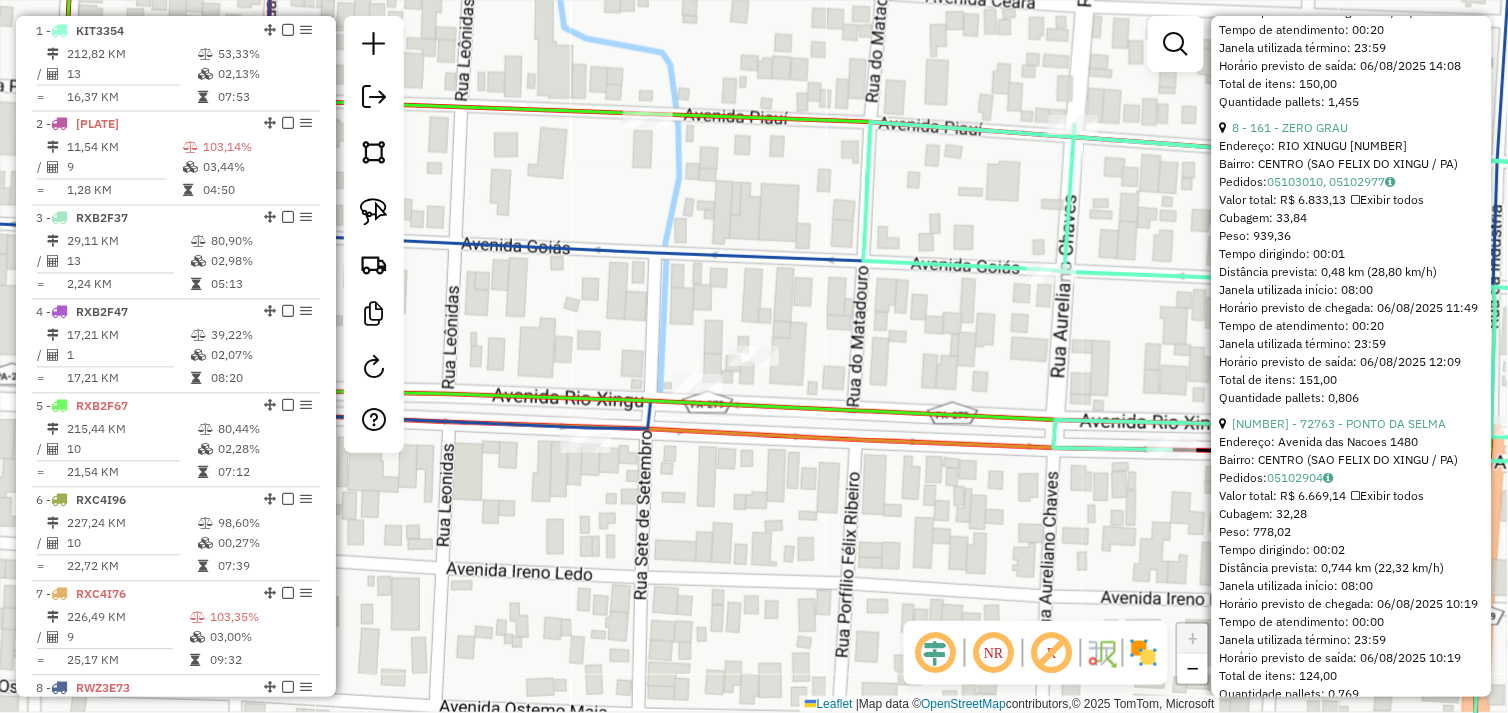 drag, startPoint x: 824, startPoint y: 476, endPoint x: 861, endPoint y: 434, distance: 55.97321 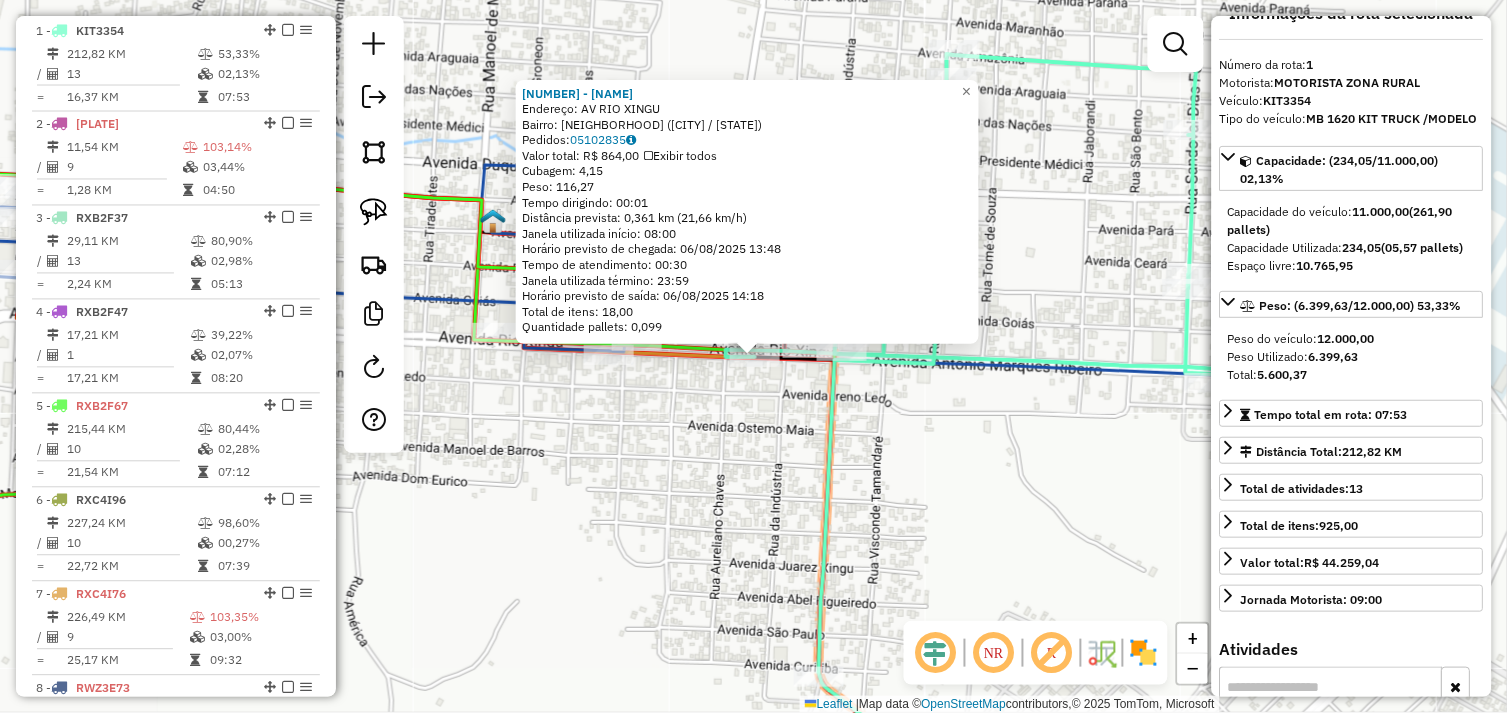 scroll, scrollTop: 0, scrollLeft: 0, axis: both 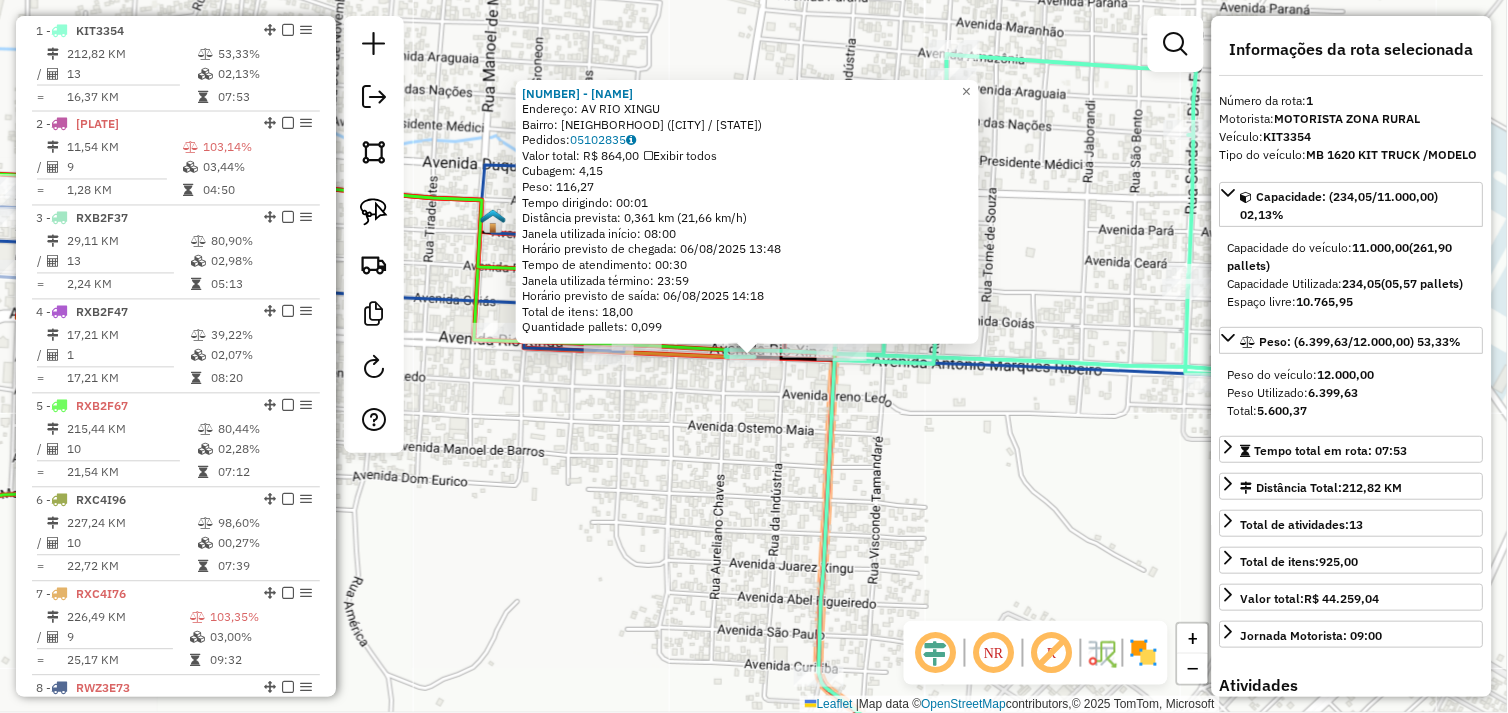 click on "72848 - SUSHI HOUSE  Endereço: AV RIO XINGU   Bairro: NOVO HORIZONTE (SAO FELIX DO XINGU / )   Pedidos:  05102835   Valor total: R$ 864,00   Exibir todos   Cubagem: 4,15  Peso: 116,27  Tempo dirigindo: 00:01   Distância prevista: 0,361 km (21,66 km/h)   Janela utilizada início: 08:00   Horário previsto de chegada: 06/08/2025 13:48   Tempo de atendimento: 00:30   Janela utilizada término: 23:59   Horário previsto de saída: 06/08/2025 14:18   Total de itens: 18,00   Quantidade pallets: 0,099  × Janela de atendimento Grade de atendimento Capacidade Transportadoras Veículos Cliente Pedidos  Rotas Selecione os dias de semana para filtrar as janelas de atendimento  Seg   Ter   Qua   Qui   Sex   Sáb   Dom  Informe o período da janela de atendimento: De: Até:  Filtrar exatamente a janela do cliente  Considerar janela de atendimento padrão  Selecione os dias de semana para filtrar as grades de atendimento  Seg   Ter   Qua   Qui   Sex   Sáb   Dom   Considerar clientes sem dia de atendimento cadastrado De:" 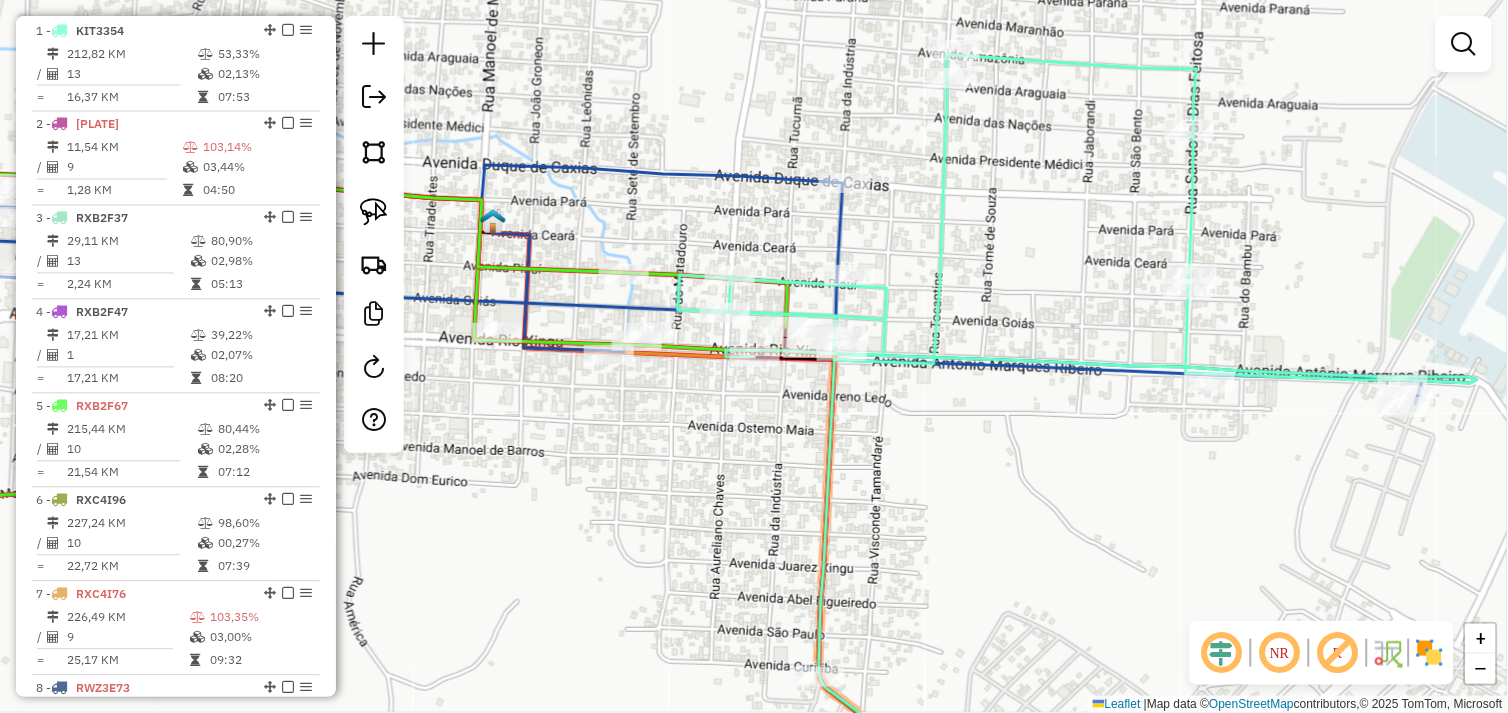 click on "Janela de atendimento Grade de atendimento Capacidade Transportadoras Veículos Cliente Pedidos  Rotas Selecione os dias de semana para filtrar as janelas de atendimento  Seg   Ter   Qua   Qui   Sex   Sáb   Dom  Informe o período da janela de atendimento: De: Até:  Filtrar exatamente a janela do cliente  Considerar janela de atendimento padrão  Selecione os dias de semana para filtrar as grades de atendimento  Seg   Ter   Qua   Qui   Sex   Sáb   Dom   Considerar clientes sem dia de atendimento cadastrado  Clientes fora do dia de atendimento selecionado Filtrar as atividades entre os valores definidos abaixo:  Peso mínimo:   Peso máximo:   Cubagem mínima:   Cubagem máxima:   De:   Até:  Filtrar as atividades entre o tempo de atendimento definido abaixo:  De:   Até:   Considerar capacidade total dos clientes não roteirizados Transportadora: Selecione um ou mais itens Tipo de veículo: Selecione um ou mais itens Veículo: Selecione um ou mais itens Motorista: Selecione um ou mais itens Nome: Rótulo:" 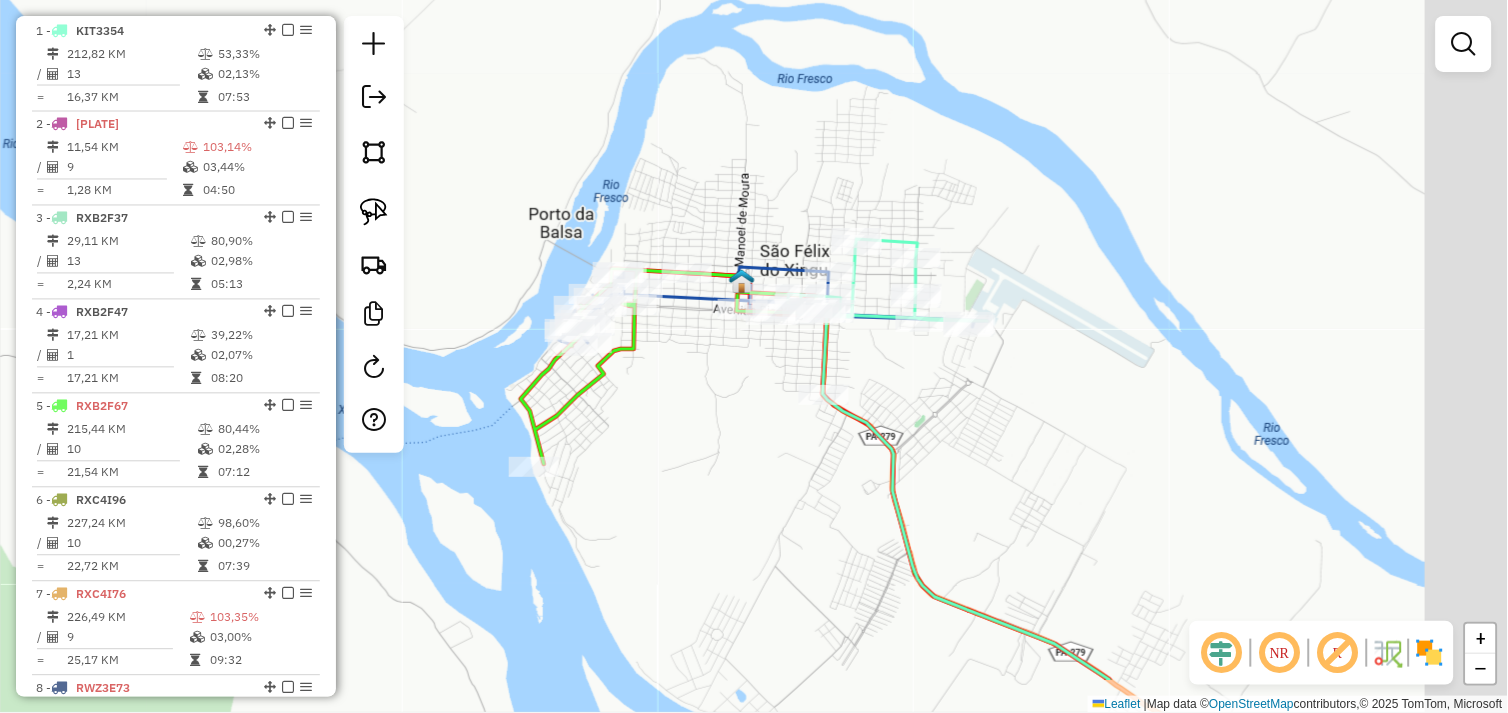 drag, startPoint x: 1092, startPoint y: 486, endPoint x: 917, endPoint y: 376, distance: 206.70027 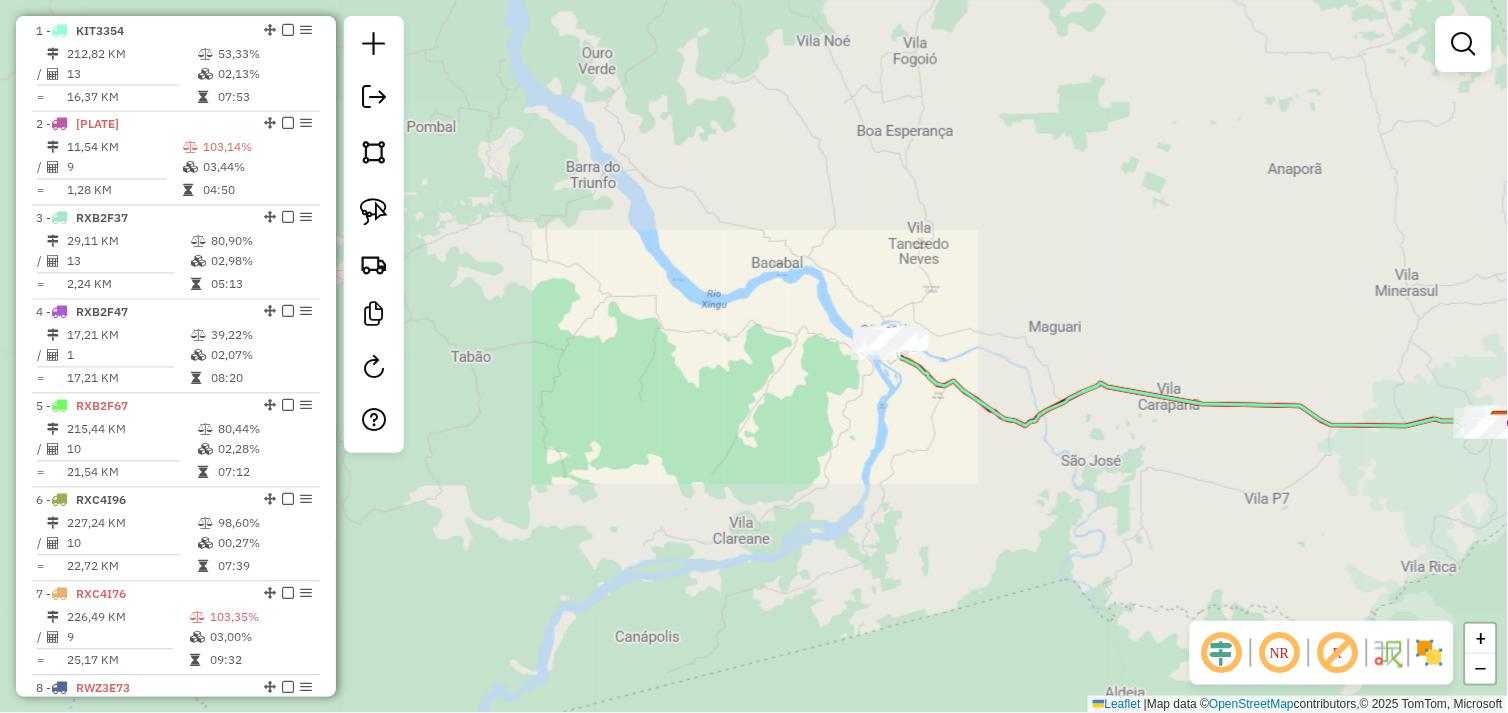 drag, startPoint x: 1145, startPoint y: 482, endPoint x: 970, endPoint y: 460, distance: 176.37744 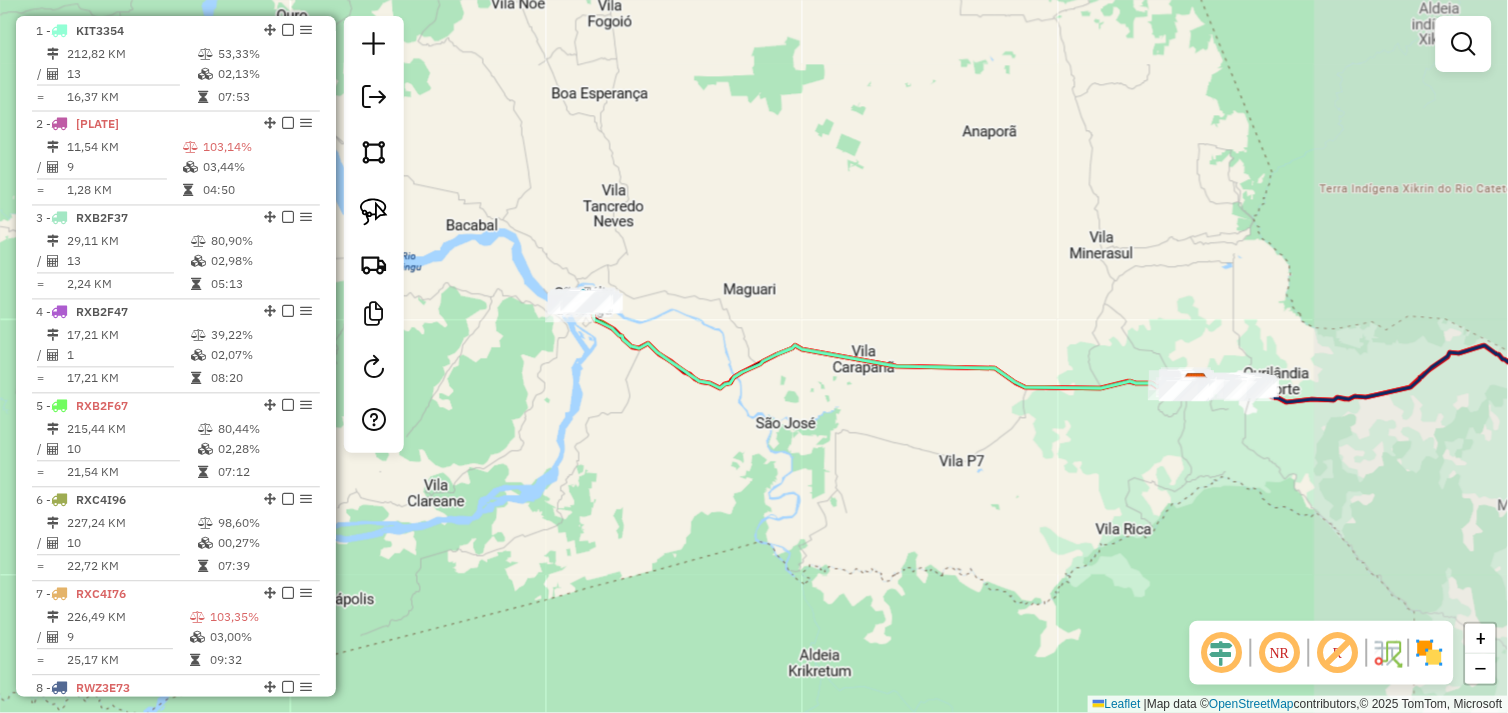 drag, startPoint x: 1103, startPoint y: 475, endPoint x: 1064, endPoint y: 466, distance: 40.024994 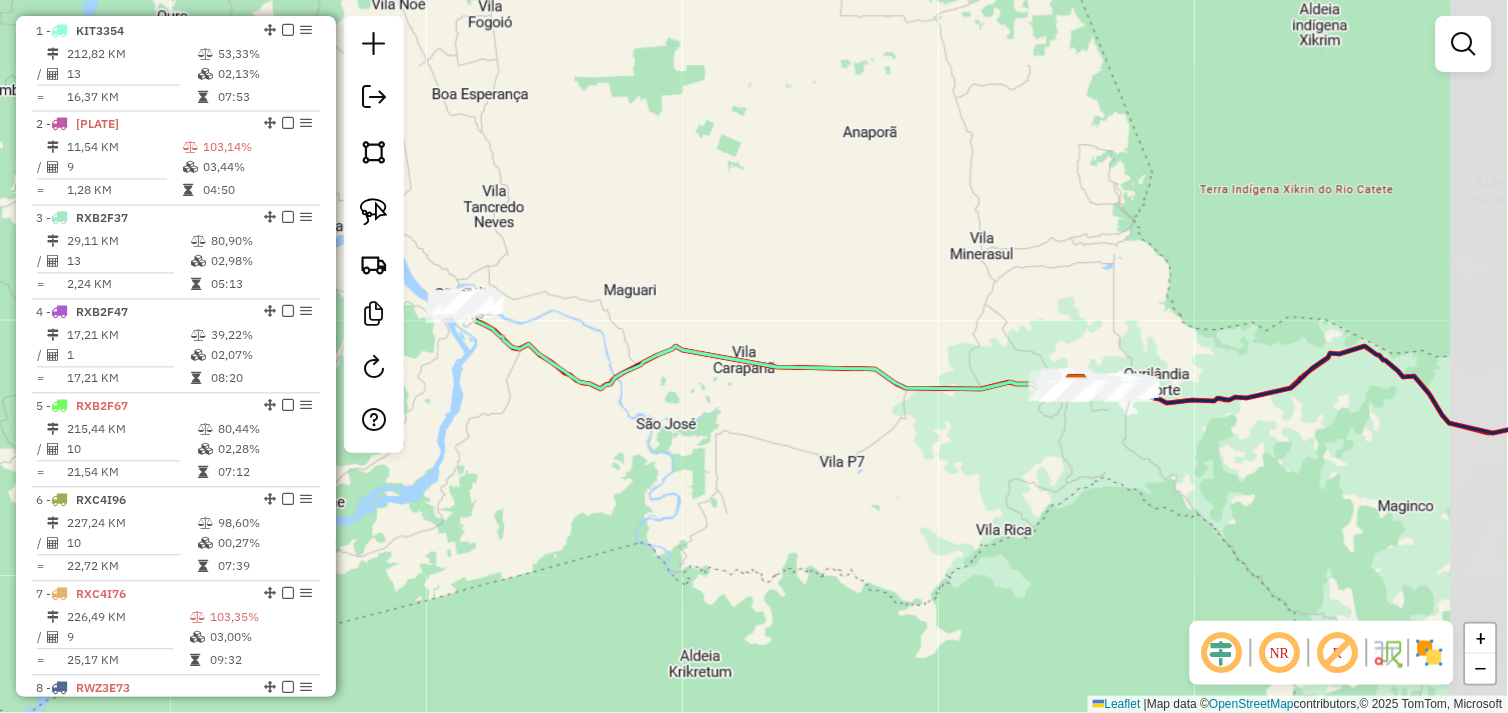 drag, startPoint x: 1085, startPoint y: 456, endPoint x: 1066, endPoint y: 464, distance: 20.615528 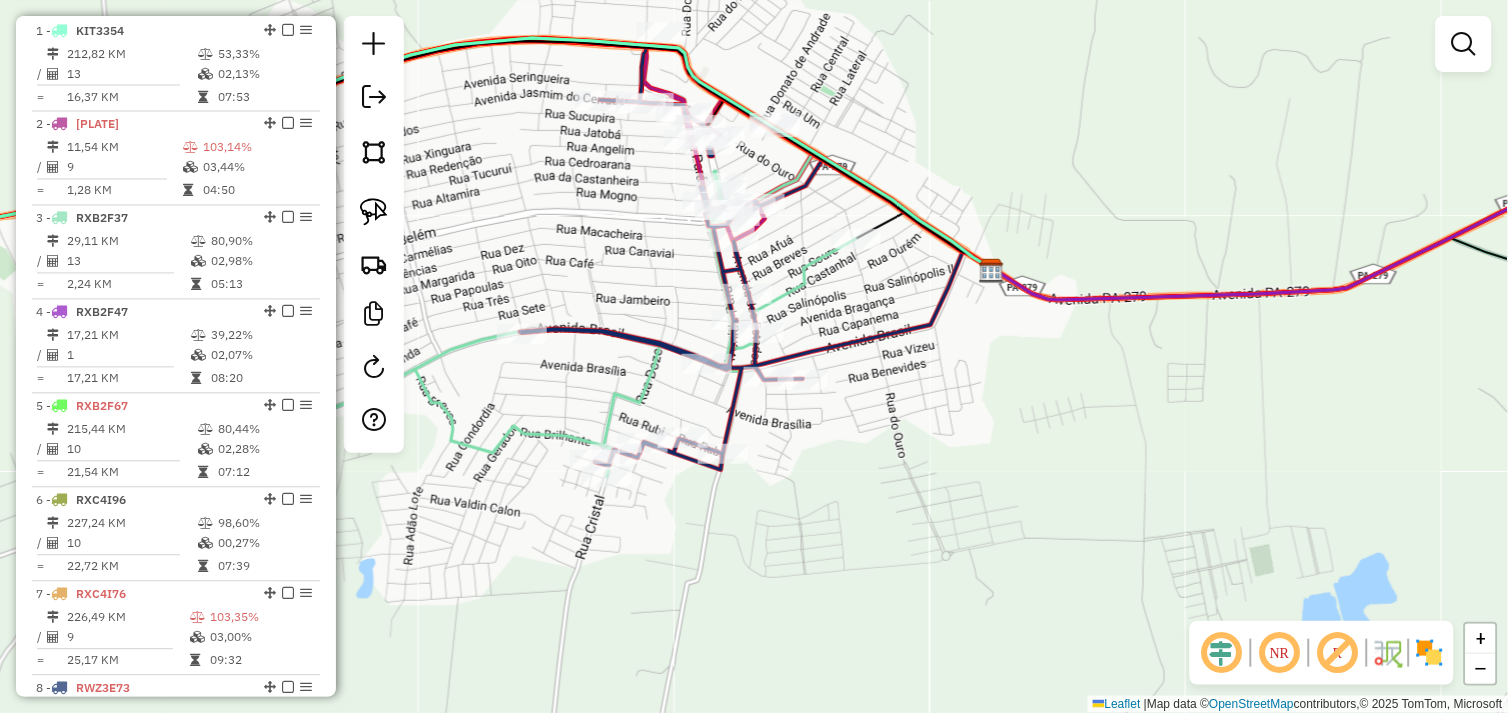 drag, startPoint x: 903, startPoint y: 416, endPoint x: 905, endPoint y: 427, distance: 11.18034 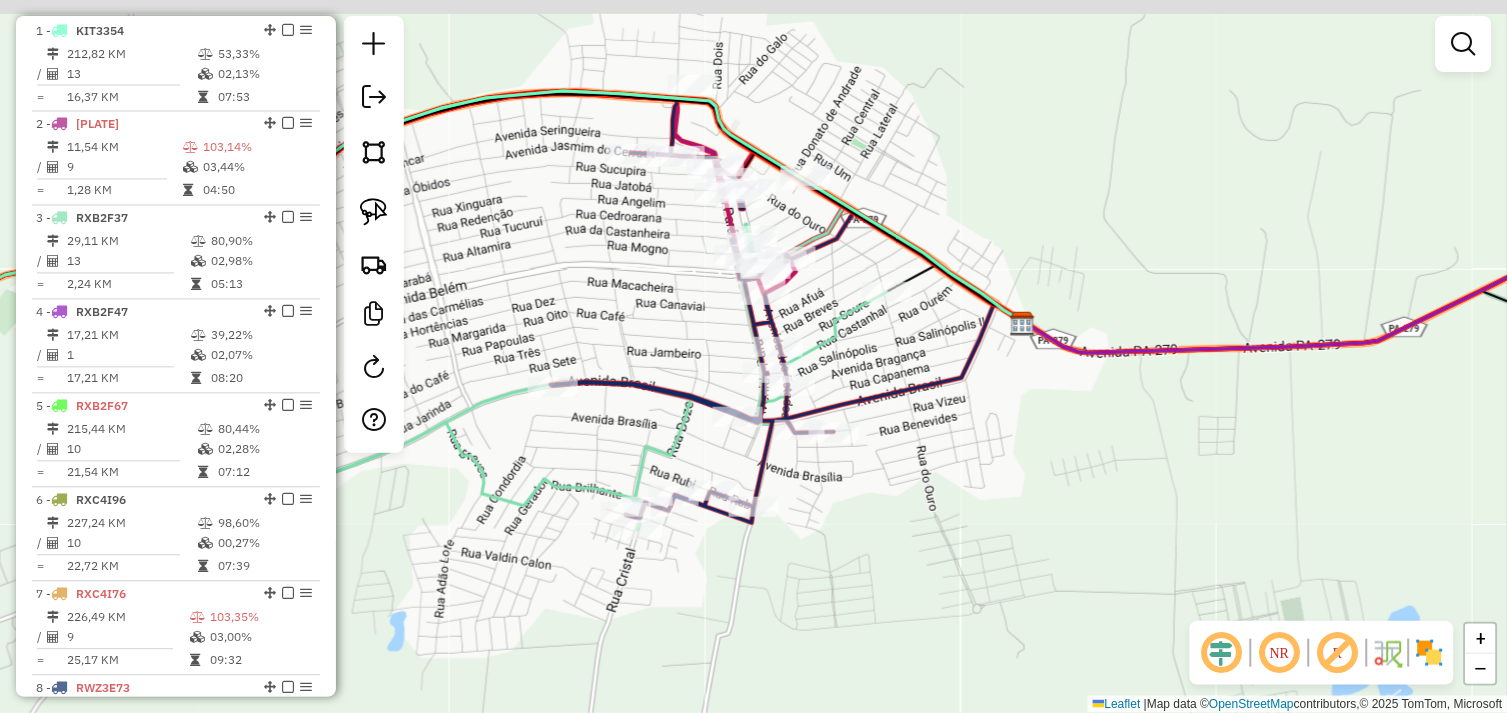 drag, startPoint x: 682, startPoint y: 266, endPoint x: 725, endPoint y: 351, distance: 95.257545 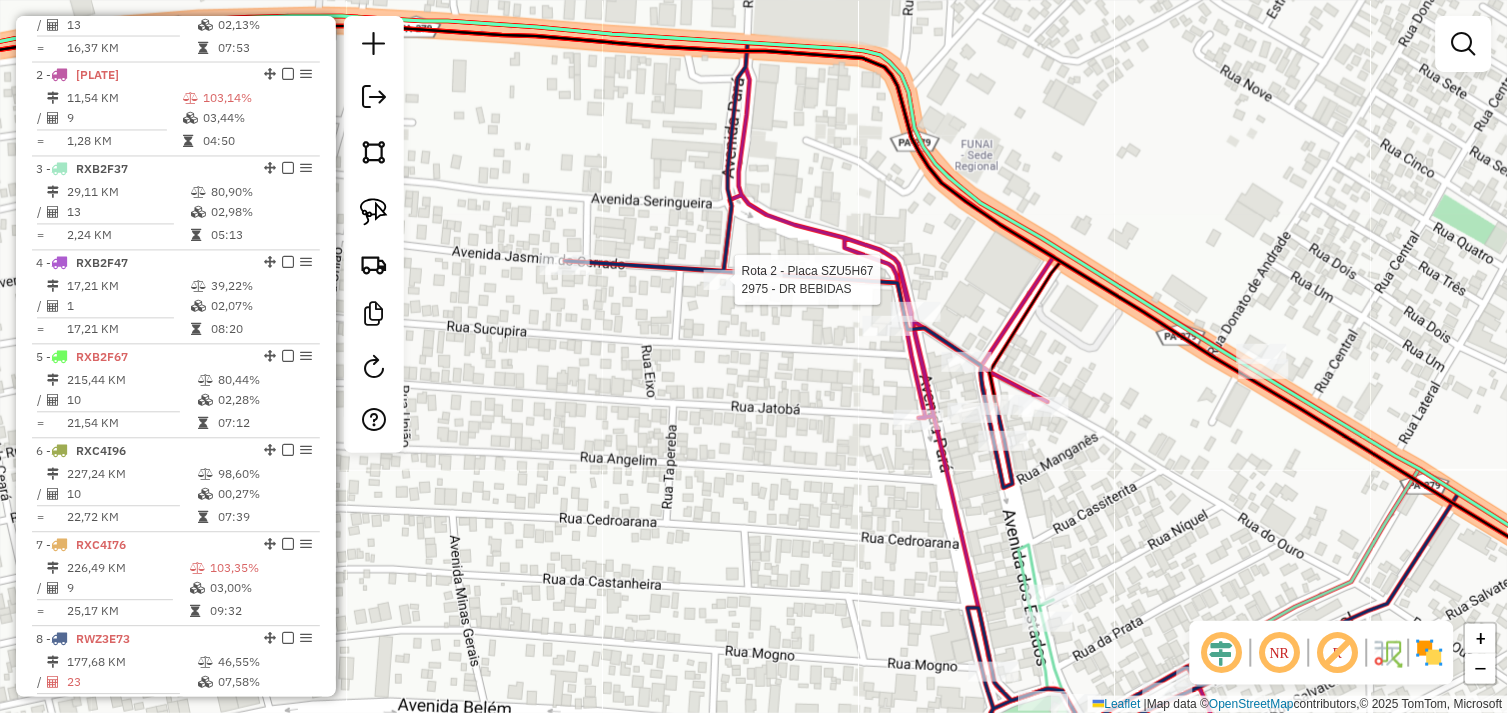 select on "*********" 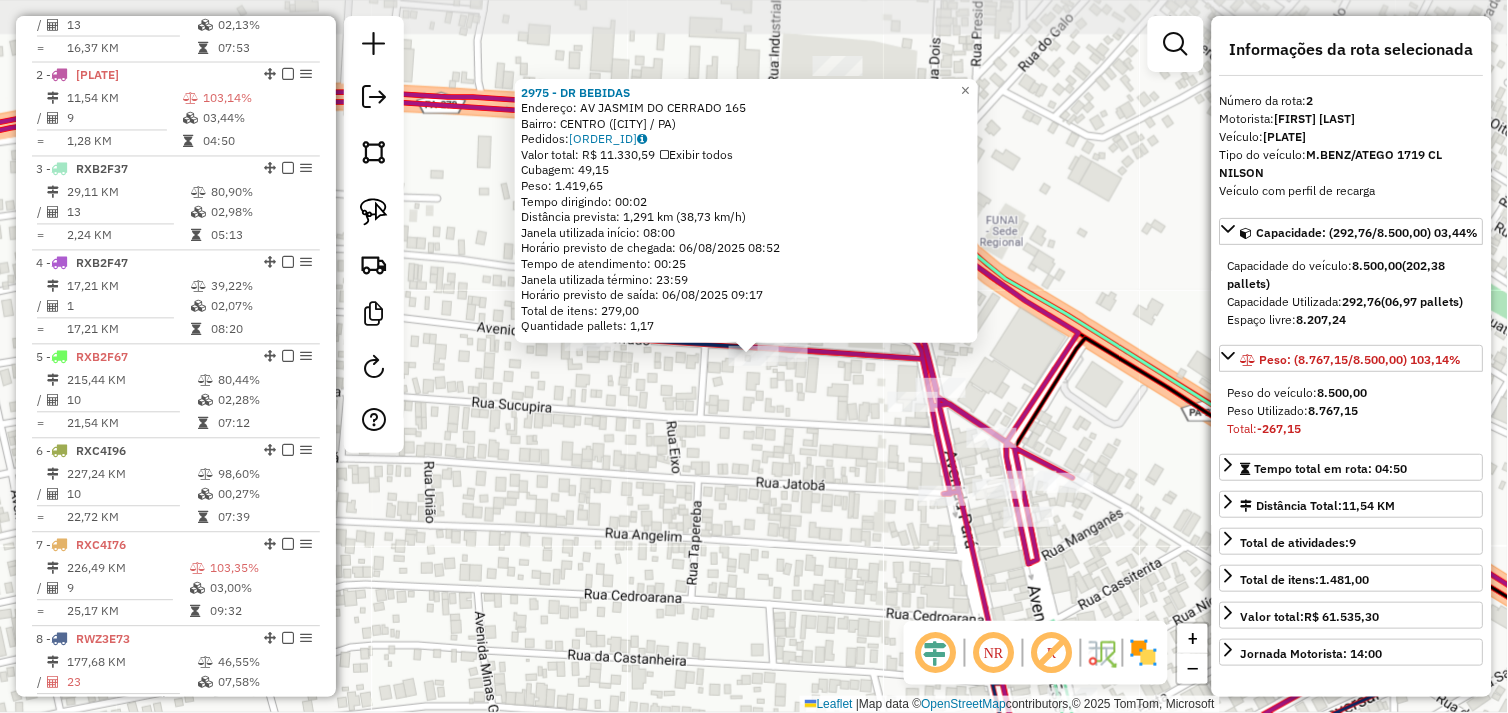 scroll, scrollTop: 842, scrollLeft: 0, axis: vertical 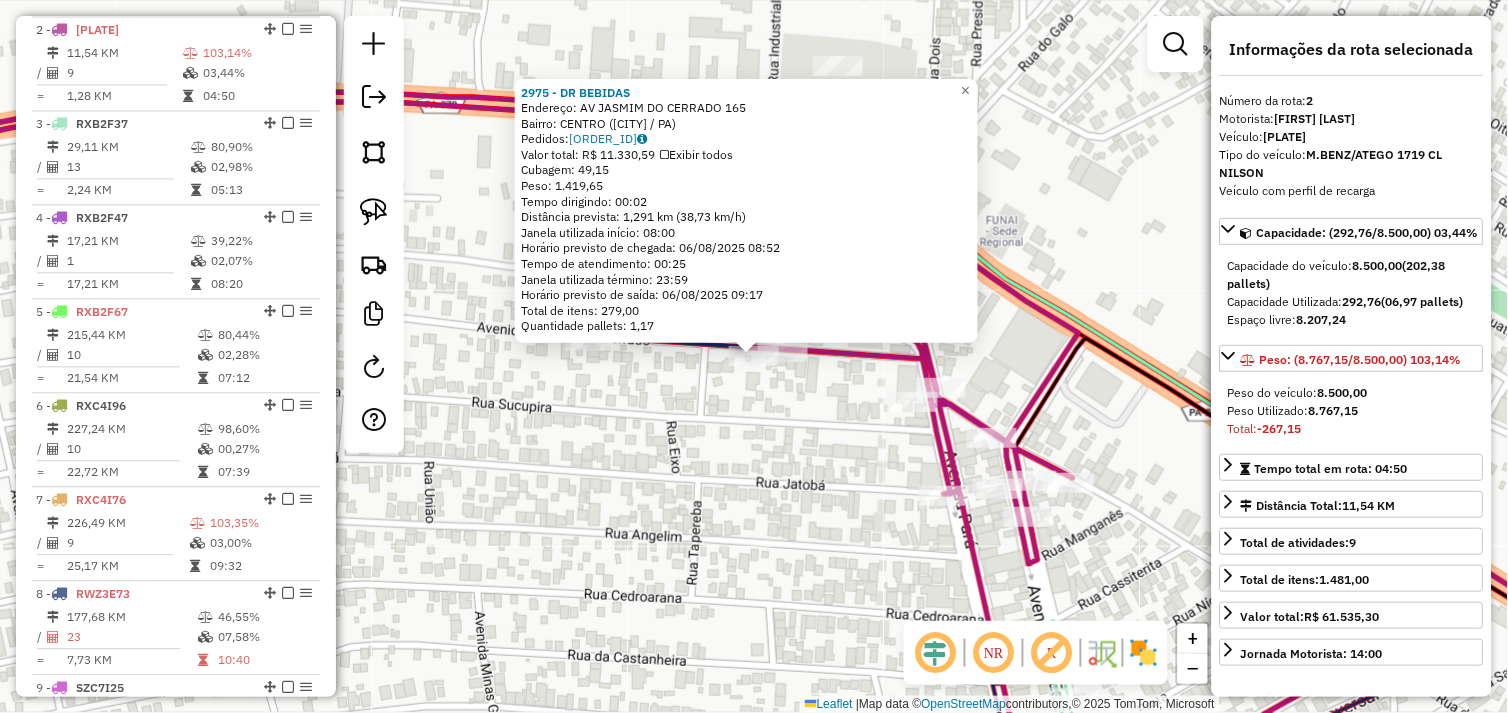 click on "2975 - DR BEBIDAS  Endereço:  AV JASMIM DO CERRADO 165   Bairro: CENTRO (TUCUMA / PA)   Pedidos:  05102906   Valor total: R$ 11.330,59   Exibir todos   Cubagem: 49,15  Peso: 1.419,65  Tempo dirigindo: 00:02   Distância prevista: 1,291 km (38,73 km/h)   Janela utilizada início: 08:00   Horário previsto de chegada: 06/08/2025 08:52   Tempo de atendimento: 00:25   Janela utilizada término: 23:59   Horário previsto de saída: 06/08/2025 09:17   Total de itens: 279,00   Quantidade pallets: 1,17  × Janela de atendimento Grade de atendimento Capacidade Transportadoras Veículos Cliente Pedidos  Rotas Selecione os dias de semana para filtrar as janelas de atendimento  Seg   Ter   Qua   Qui   Sex   Sáb   Dom  Informe o período da janela de atendimento: De: Até:  Filtrar exatamente a janela do cliente  Considerar janela de atendimento padrão  Selecione os dias de semana para filtrar as grades de atendimento  Seg   Ter   Qua   Qui   Sex   Sáb   Dom   Considerar clientes sem dia de atendimento cadastrado De:" 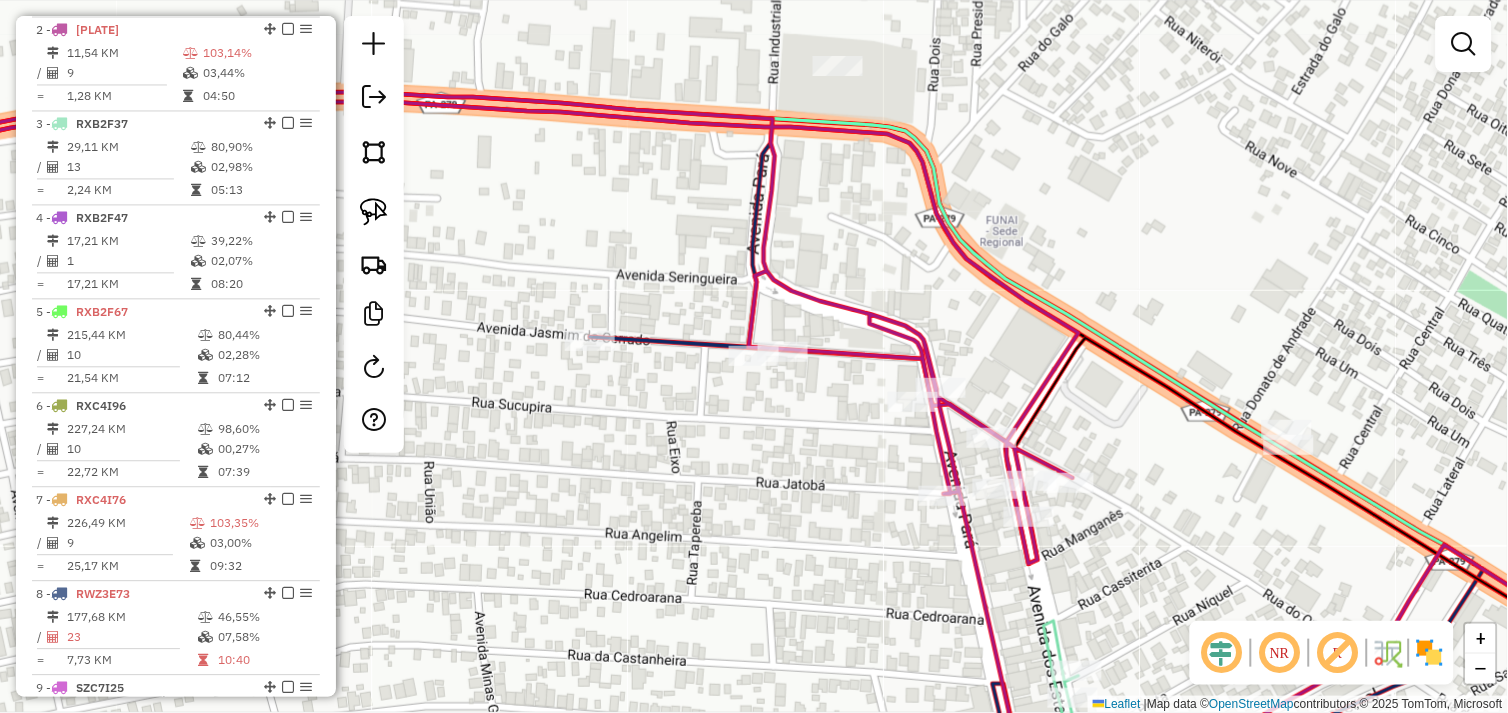 drag, startPoint x: 861, startPoint y: 490, endPoint x: 777, endPoint y: 414, distance: 113.27842 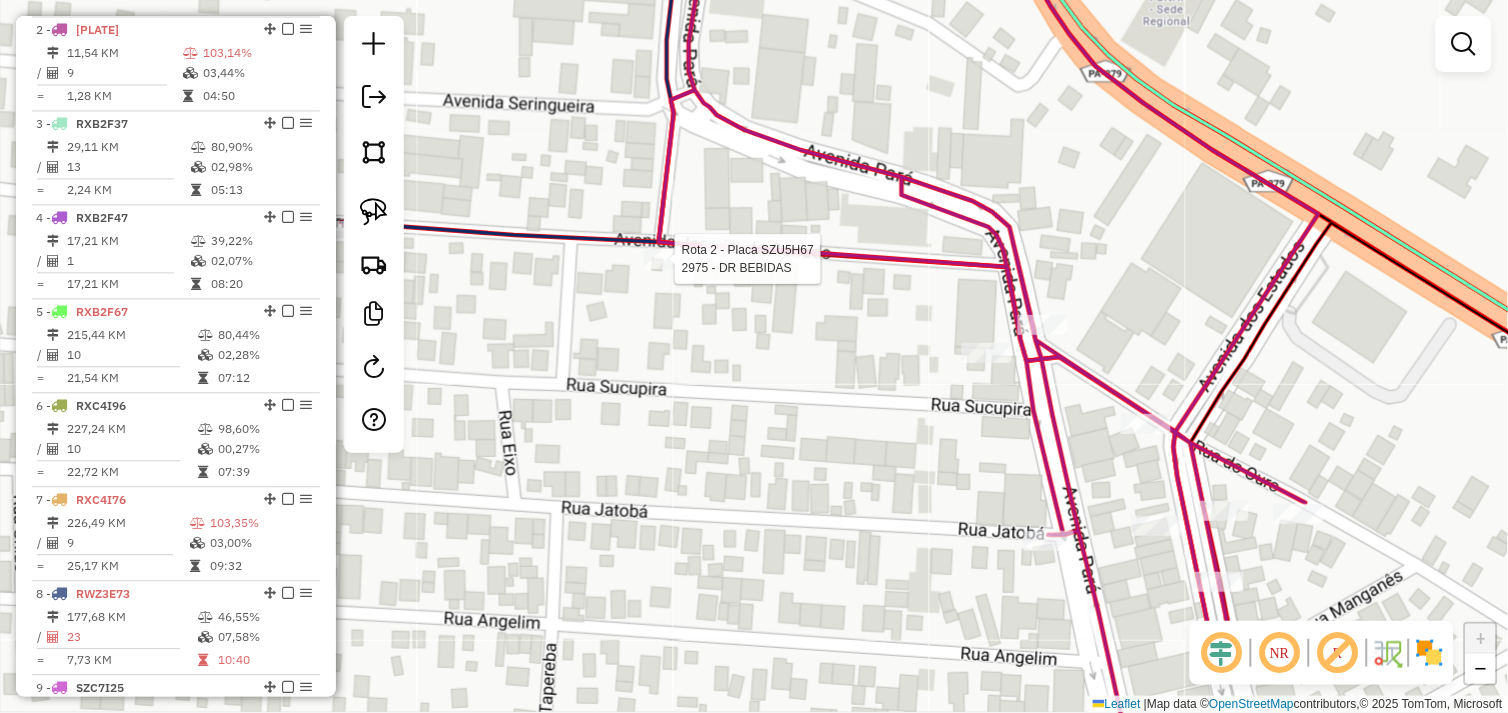 select on "*********" 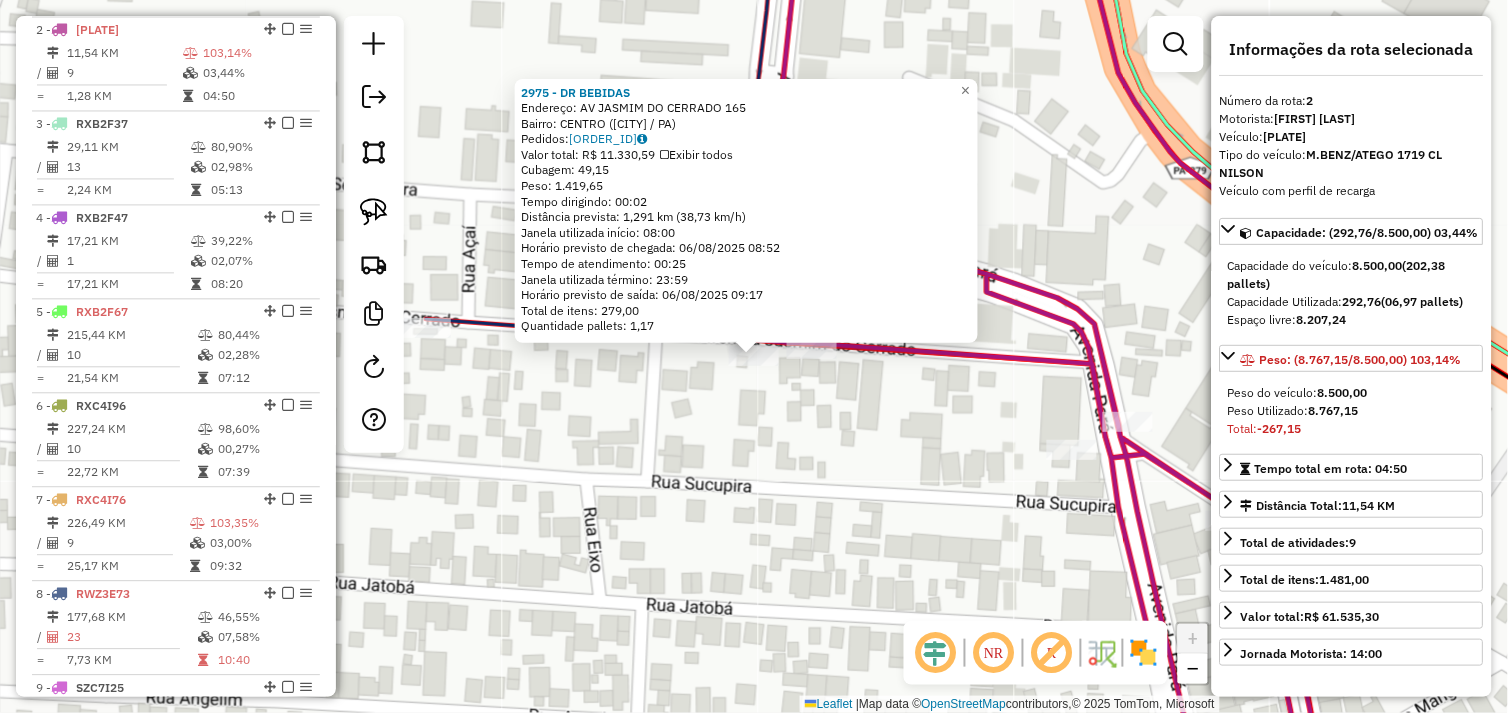 drag, startPoint x: 832, startPoint y: 475, endPoint x: 711, endPoint y: 230, distance: 273.2508 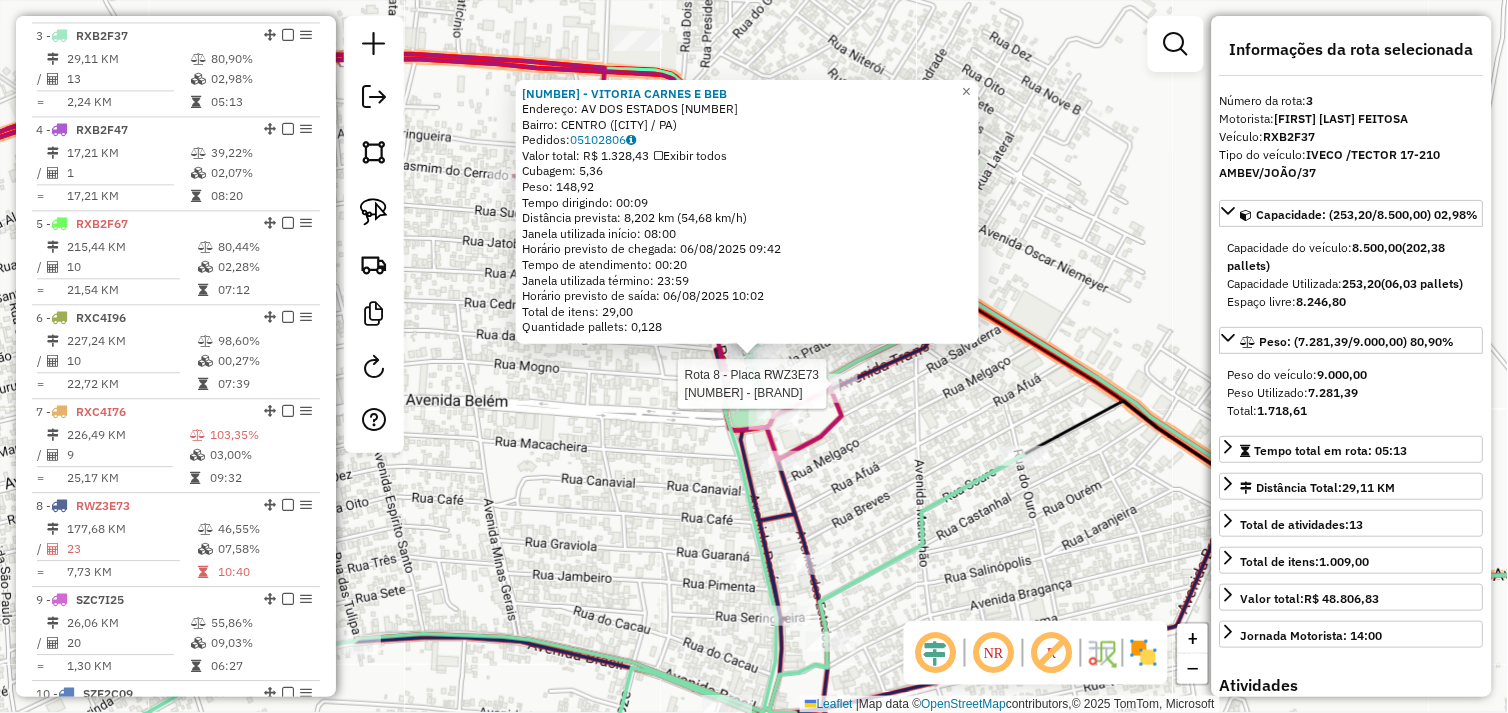 scroll, scrollTop: 935, scrollLeft: 0, axis: vertical 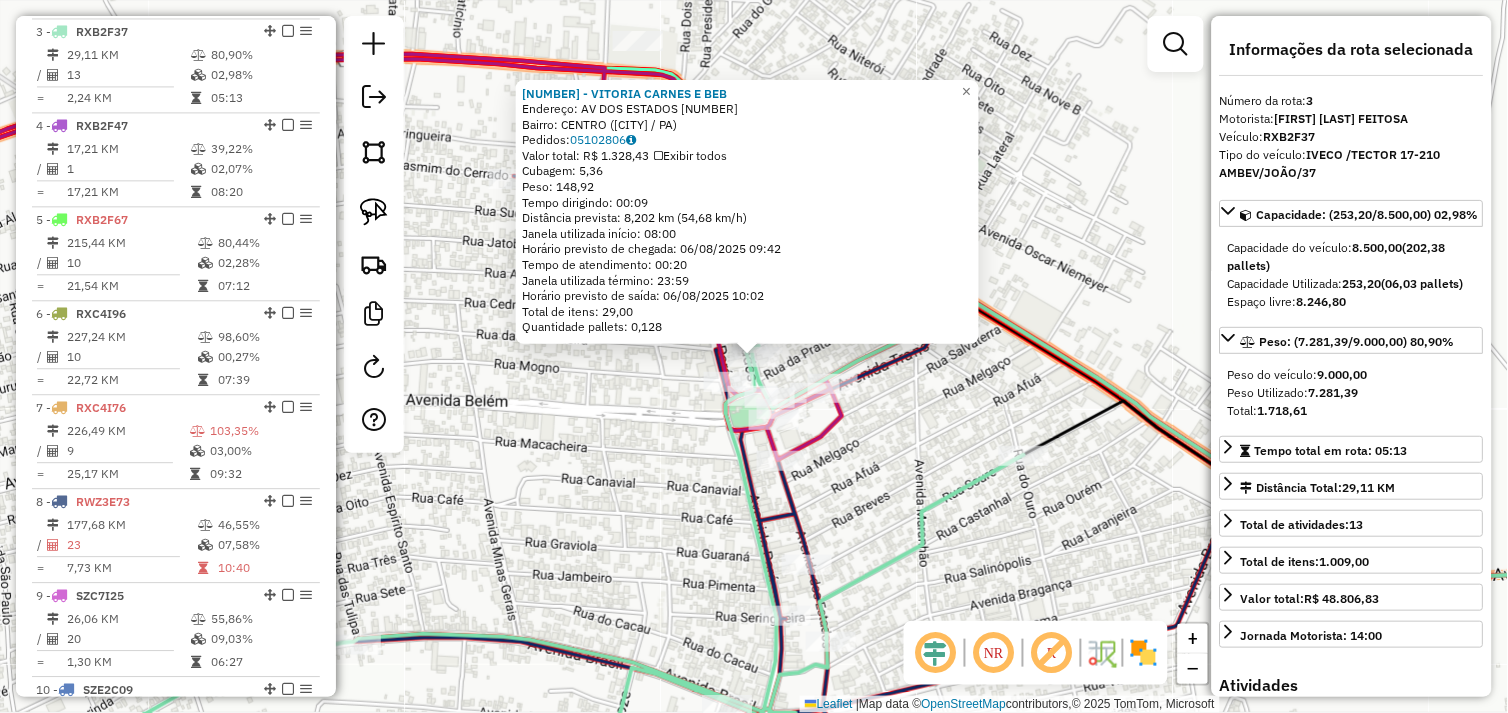 click on "59362 - VITORIA CARNES E BEB  Endereço:  AV DOS ESTADOS 281   Bairro: CENTRO (TUCUMA / PA)   Pedidos:  05102806   Valor total: R$ 1.328,43   Exibir todos   Cubagem: 5,36  Peso: 148,92  Tempo dirigindo: 00:09   Distância prevista: 8,202 km (54,68 km/h)   Janela utilizada início: 08:00   Horário previsto de chegada: 06/08/2025 09:42   Tempo de atendimento: 00:20   Janela utilizada término: 23:59   Horário previsto de saída: 06/08/2025 10:02   Total de itens: 29,00   Quantidade pallets: 0,128  × Janela de atendimento Grade de atendimento Capacidade Transportadoras Veículos Cliente Pedidos  Rotas Selecione os dias de semana para filtrar as janelas de atendimento  Seg   Ter   Qua   Qui   Sex   Sáb   Dom  Informe o período da janela de atendimento: De: Até:  Filtrar exatamente a janela do cliente  Considerar janela de atendimento padrão  Selecione os dias de semana para filtrar as grades de atendimento  Seg   Ter   Qua   Qui   Sex   Sáb   Dom   Considerar clientes sem dia de atendimento cadastrado De:" 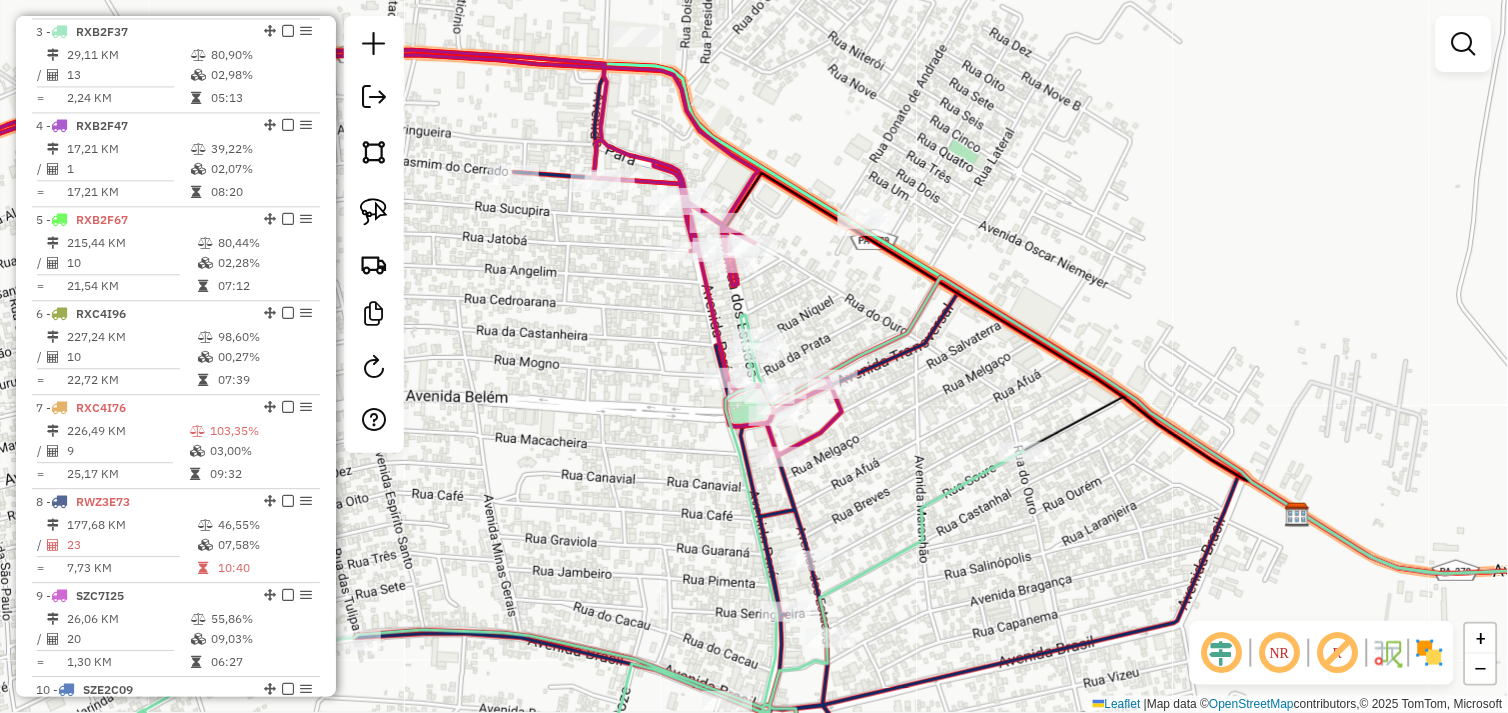 drag, startPoint x: 895, startPoint y: 483, endPoint x: 887, endPoint y: 253, distance: 230.13908 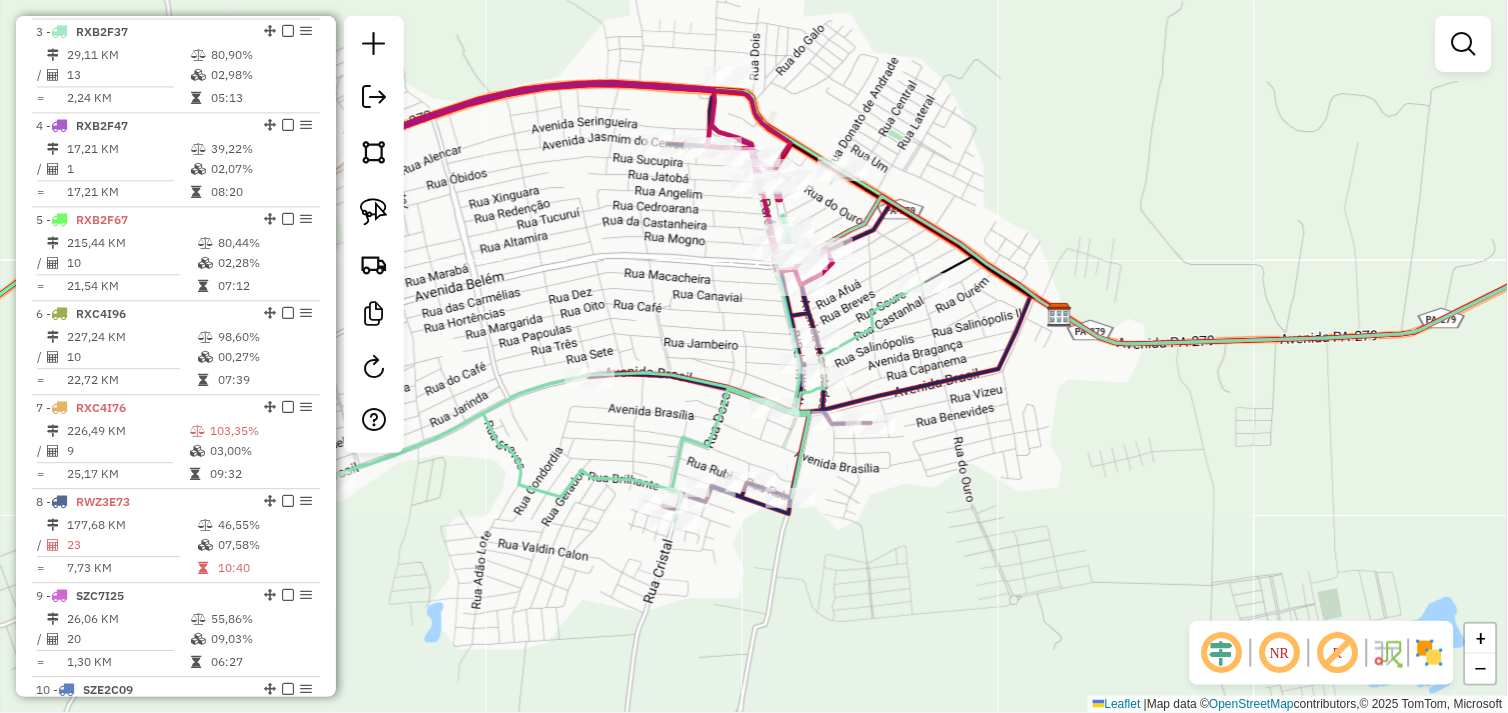 drag, startPoint x: 1141, startPoint y: 434, endPoint x: 775, endPoint y: 408, distance: 366.92233 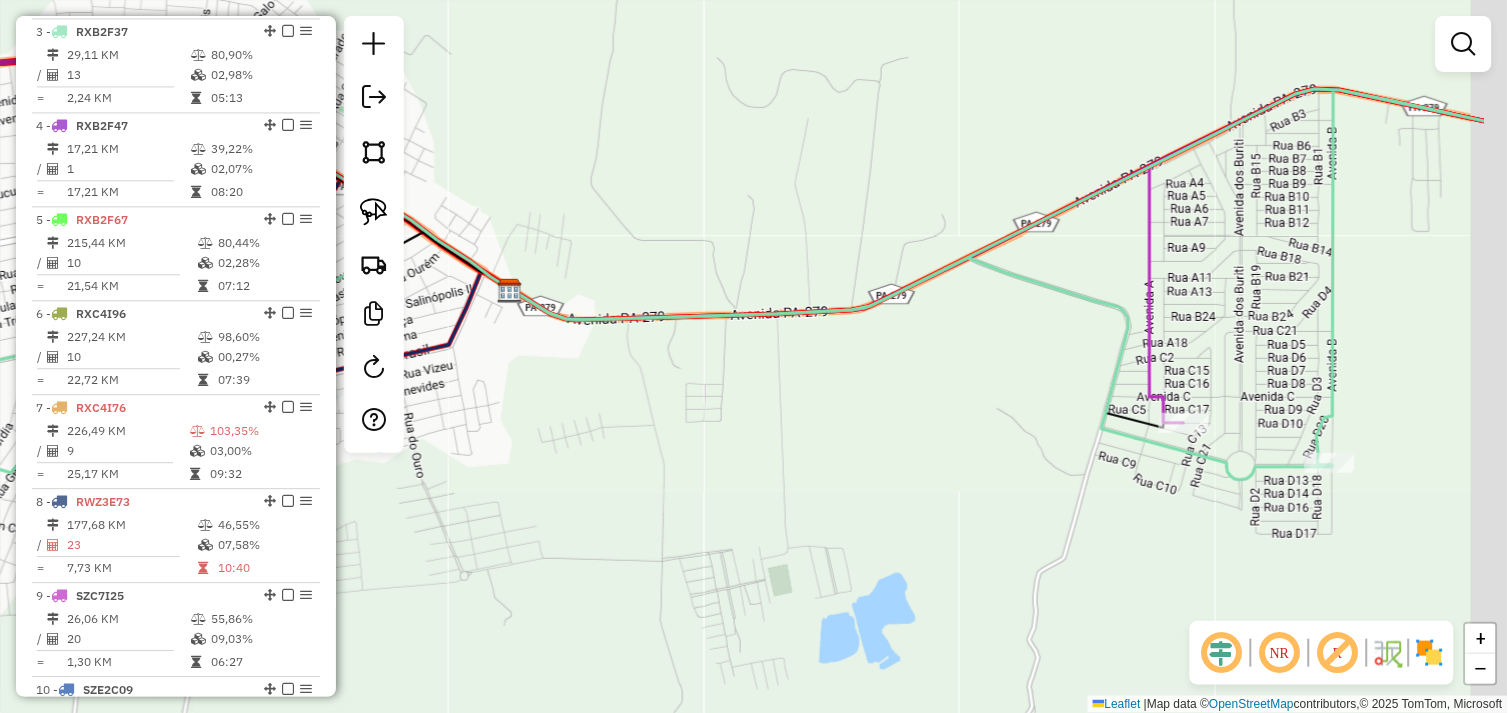 click on "Janela de atendimento Grade de atendimento Capacidade Transportadoras Veículos Cliente Pedidos  Rotas Selecione os dias de semana para filtrar as janelas de atendimento  Seg   Ter   Qua   Qui   Sex   Sáb   Dom  Informe o período da janela de atendimento: De: Até:  Filtrar exatamente a janela do cliente  Considerar janela de atendimento padrão  Selecione os dias de semana para filtrar as grades de atendimento  Seg   Ter   Qua   Qui   Sex   Sáb   Dom   Considerar clientes sem dia de atendimento cadastrado  Clientes fora do dia de atendimento selecionado Filtrar as atividades entre os valores definidos abaixo:  Peso mínimo:   Peso máximo:   Cubagem mínima:   Cubagem máxima:   De:   Até:  Filtrar as atividades entre o tempo de atendimento definido abaixo:  De:   Até:   Considerar capacidade total dos clientes não roteirizados Transportadora: Selecione um ou mais itens Tipo de veículo: Selecione um ou mais itens Veículo: Selecione um ou mais itens Motorista: Selecione um ou mais itens Nome: Rótulo:" 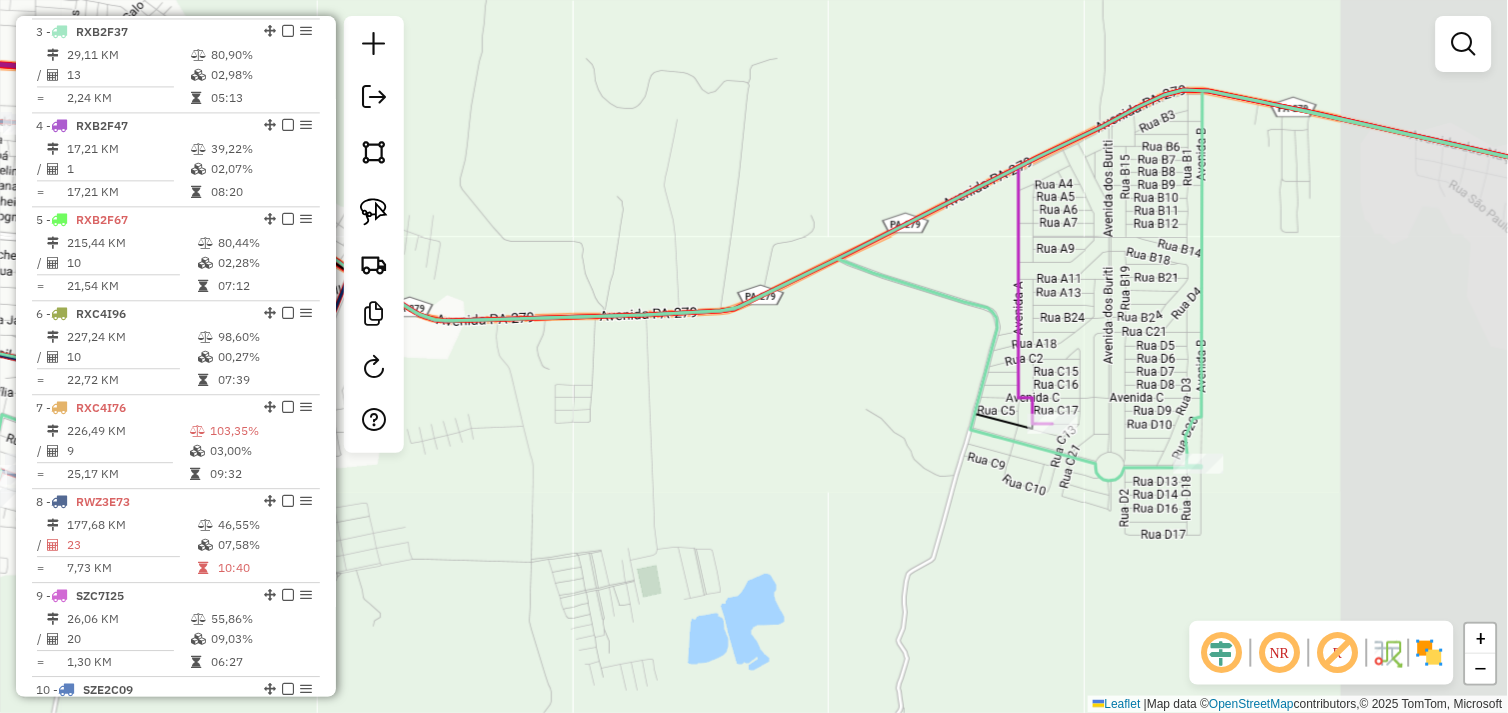 drag, startPoint x: 936, startPoint y: 414, endPoint x: 910, endPoint y: 417, distance: 26.172504 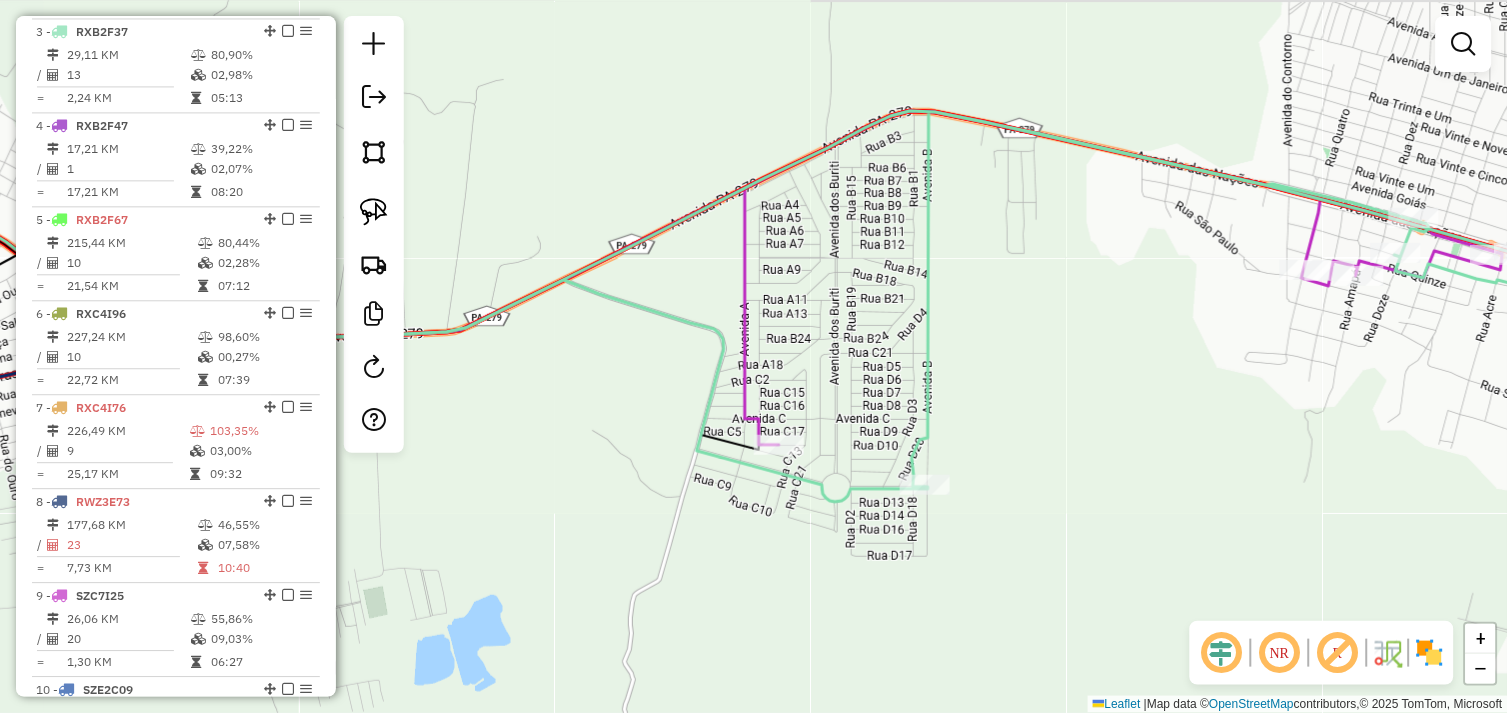 drag, startPoint x: 1194, startPoint y: 407, endPoint x: 701, endPoint y: 410, distance: 493.00912 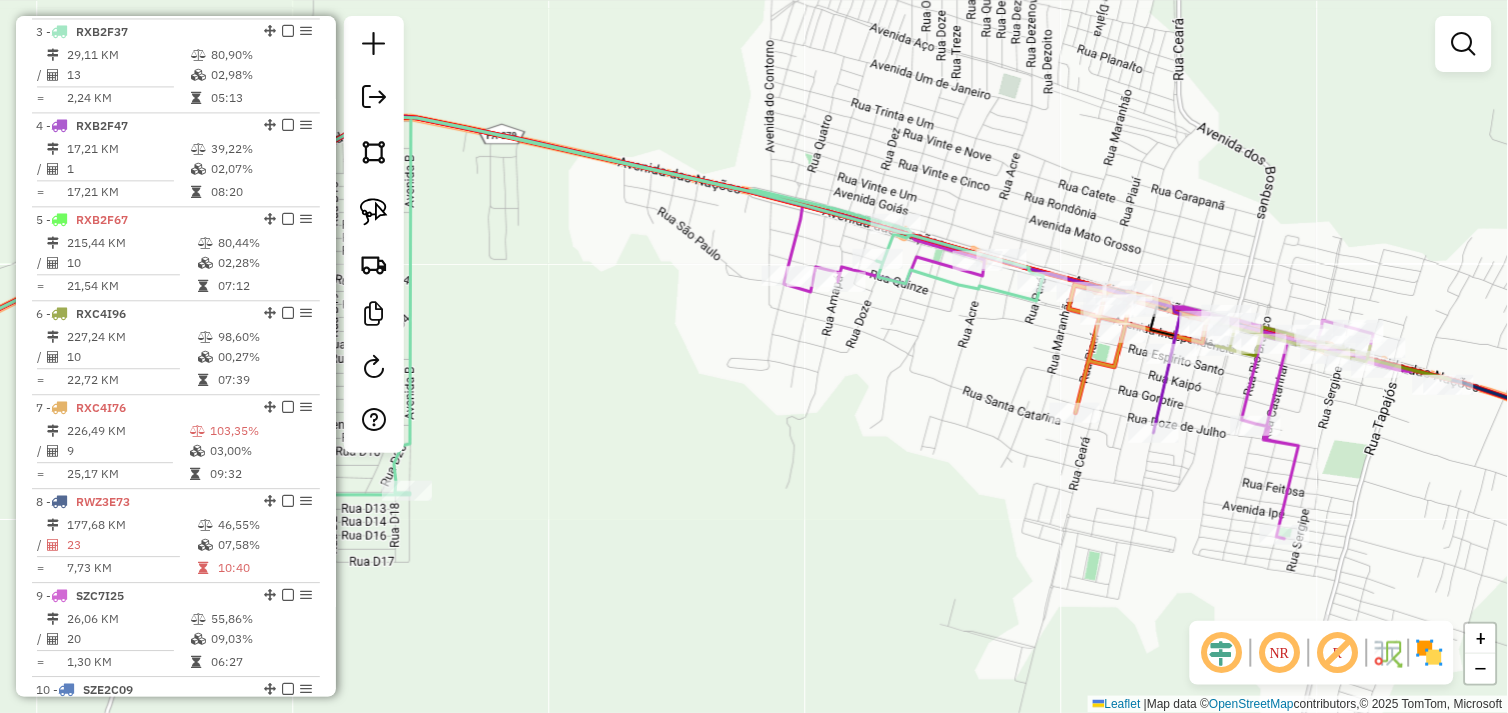 drag, startPoint x: 841, startPoint y: 392, endPoint x: 692, endPoint y: 427, distance: 153.05554 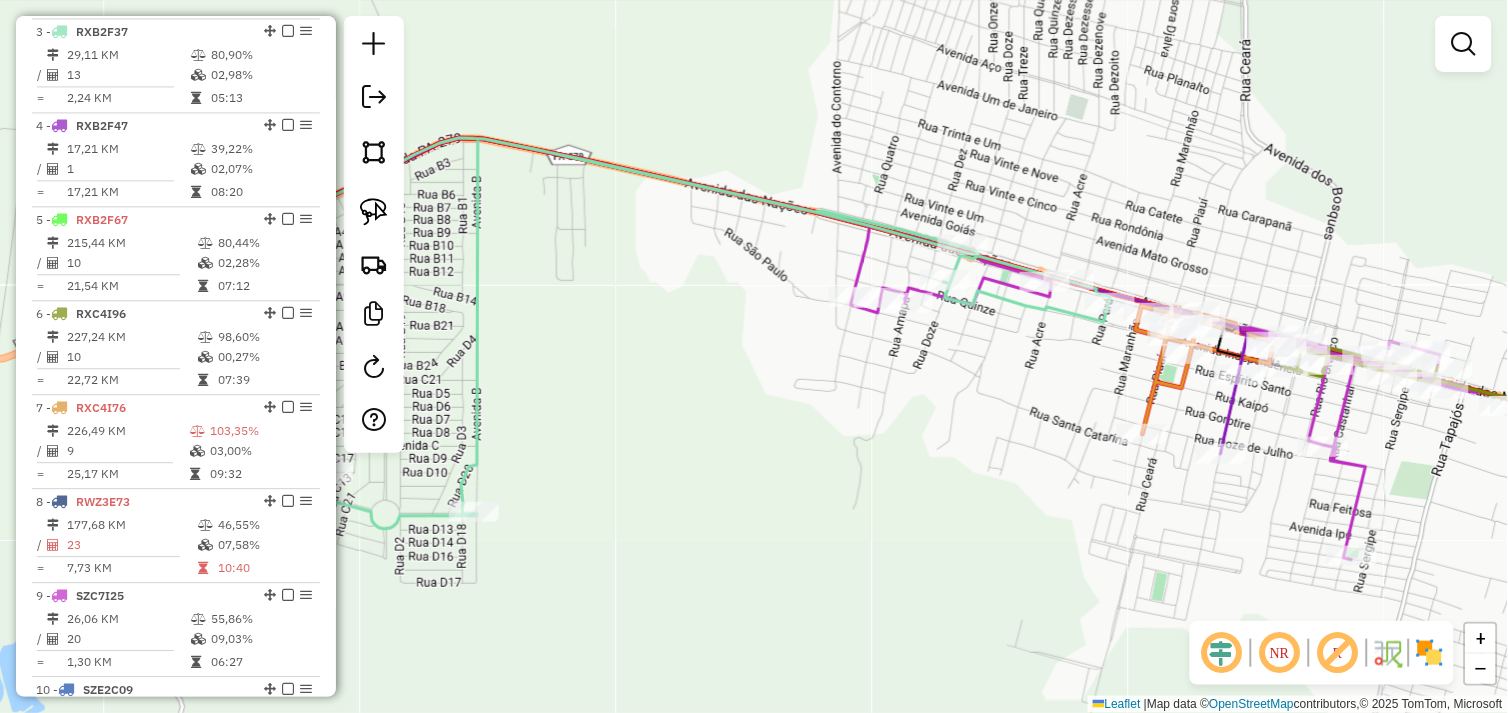 drag, startPoint x: 608, startPoint y: 433, endPoint x: 834, endPoint y: 418, distance: 226.49724 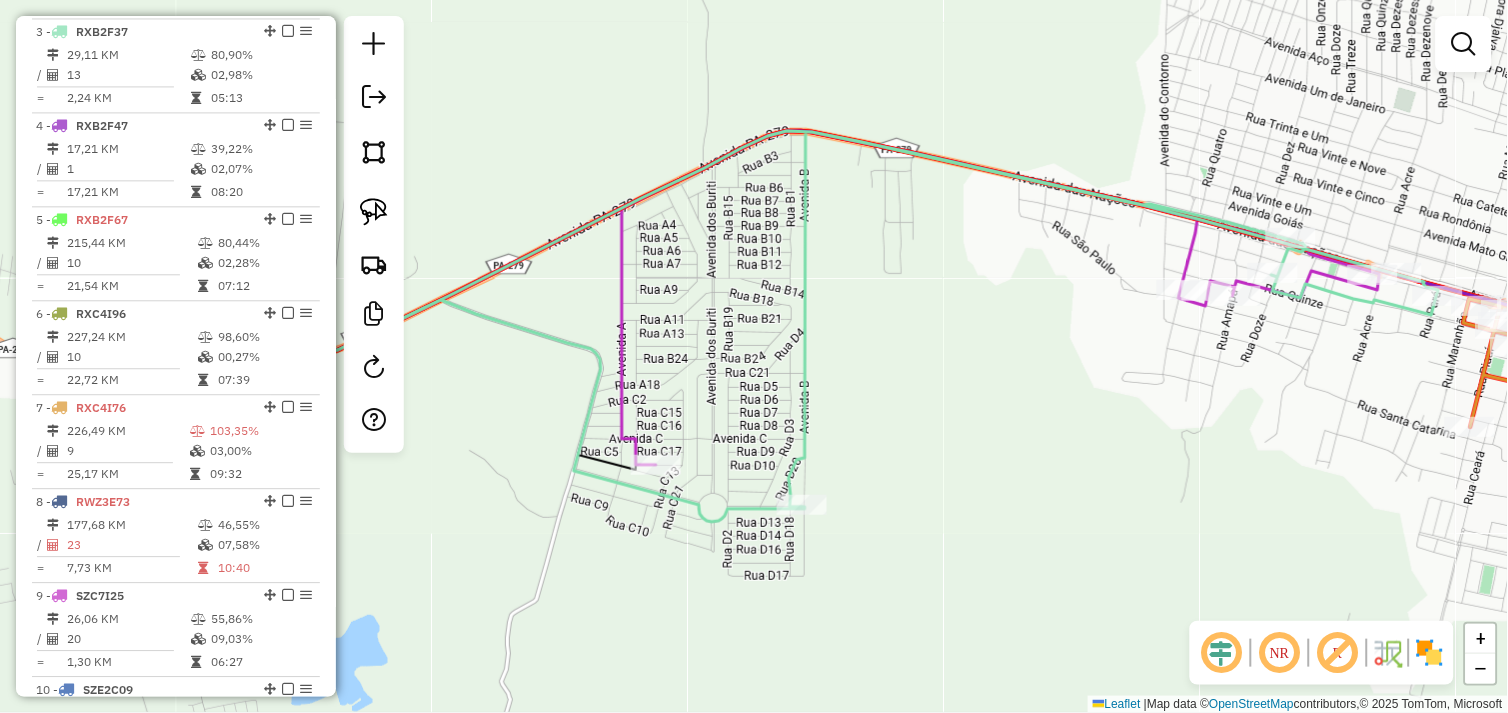 drag, startPoint x: 858, startPoint y: 417, endPoint x: 950, endPoint y: 434, distance: 93.55747 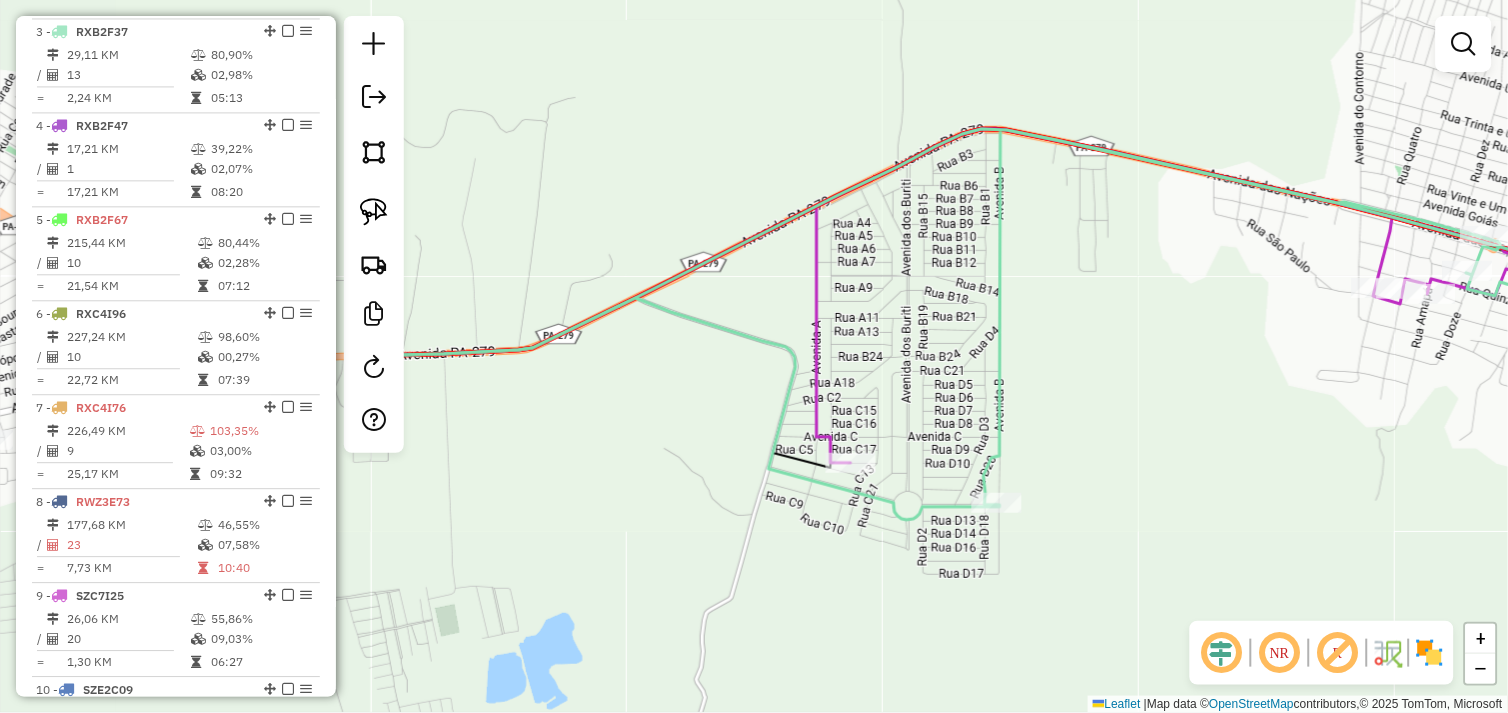 drag, startPoint x: 538, startPoint y: 435, endPoint x: 891, endPoint y: 400, distance: 354.7309 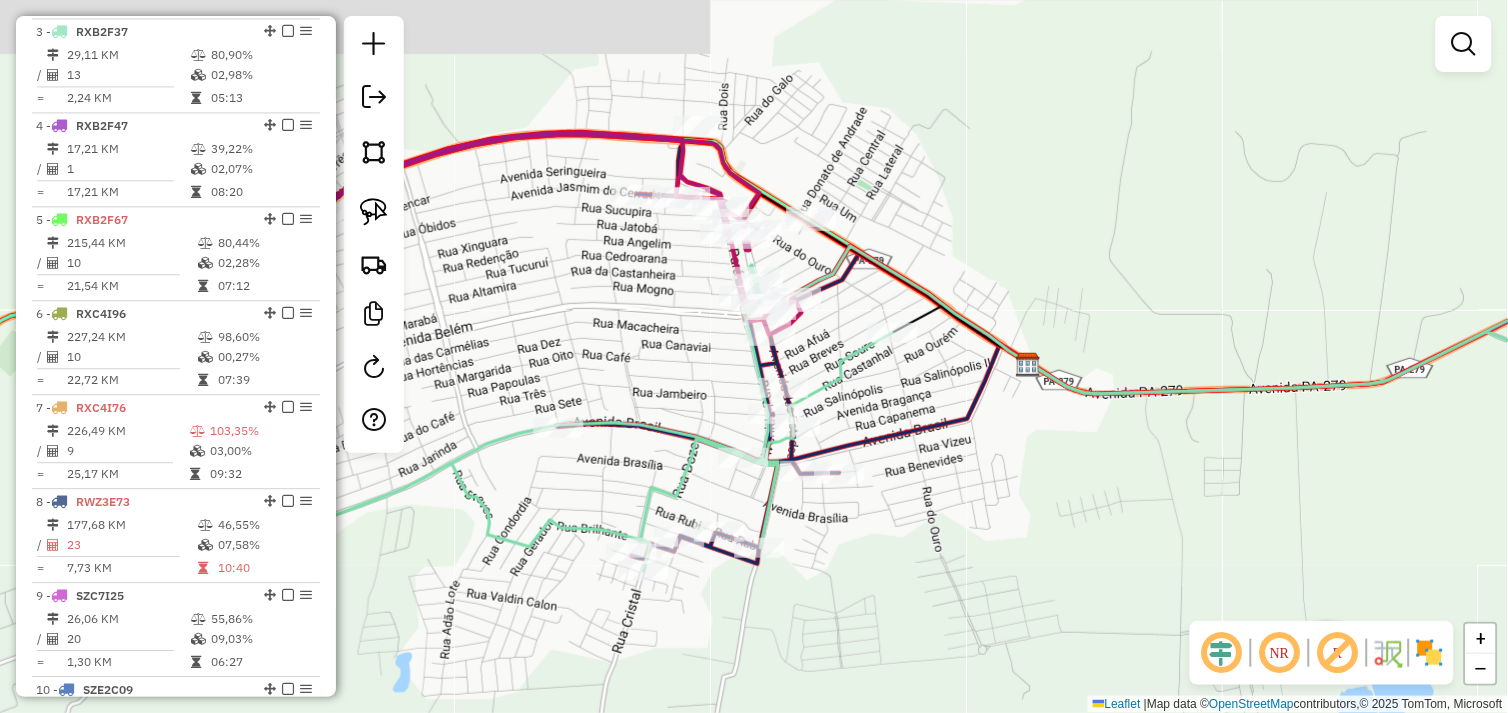 drag, startPoint x: 588, startPoint y: 283, endPoint x: 660, endPoint y: 435, distance: 168.19037 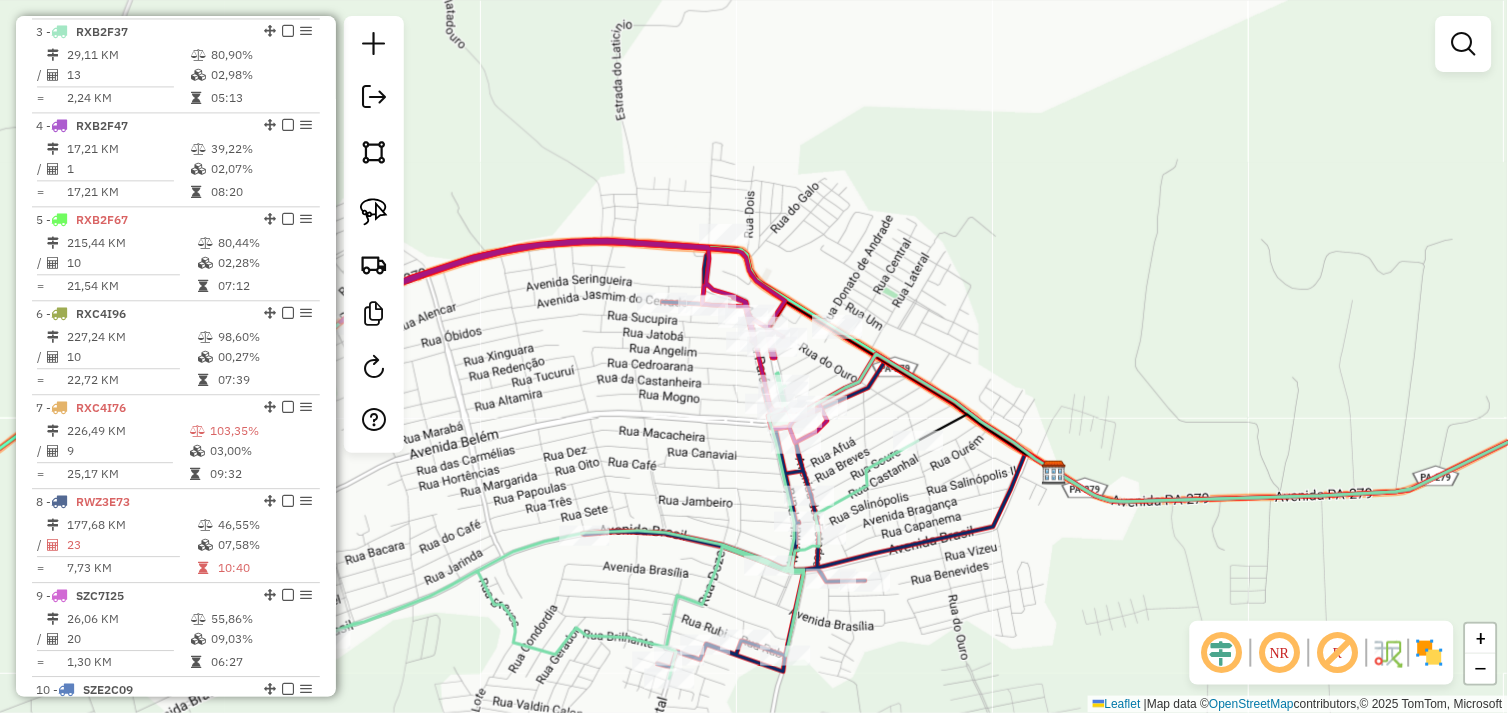 drag, startPoint x: 688, startPoint y: 404, endPoint x: 703, endPoint y: 434, distance: 33.54102 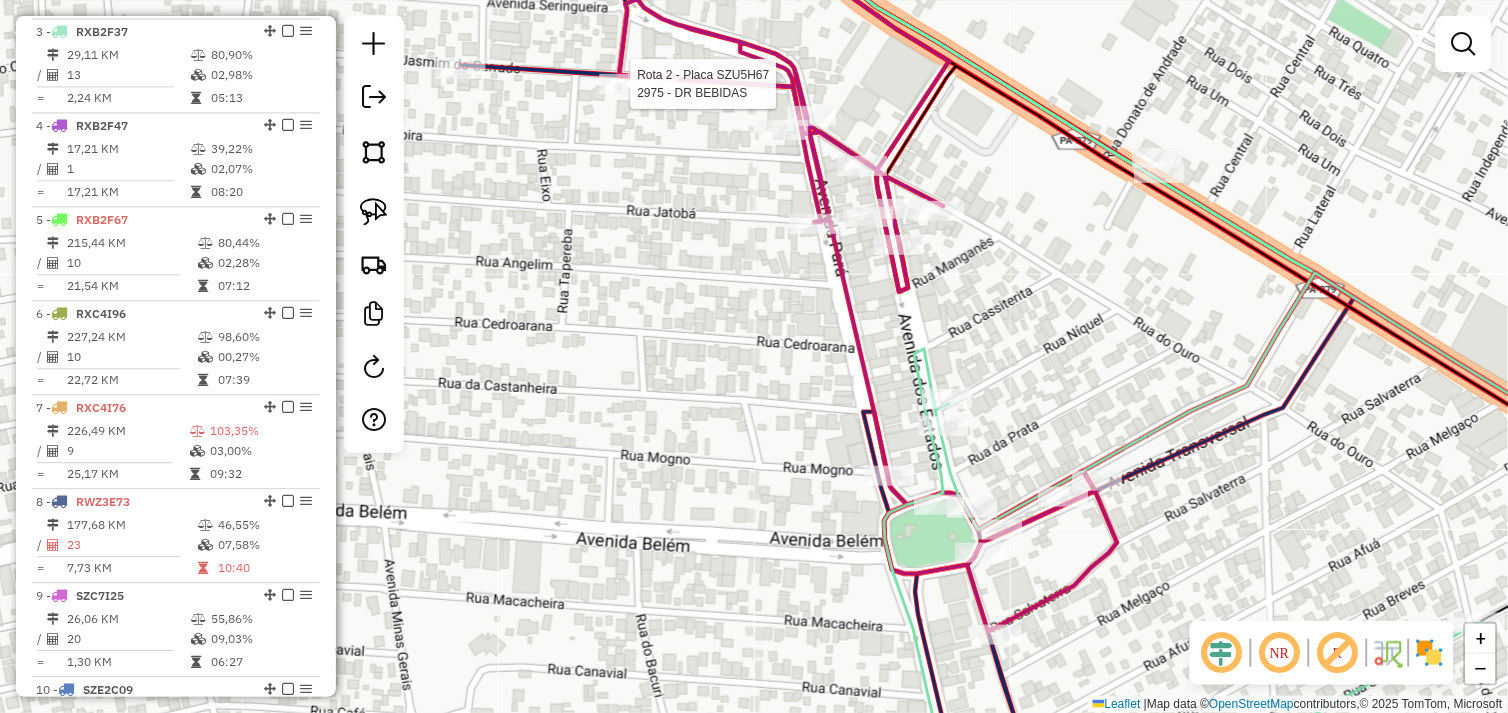 select on "*********" 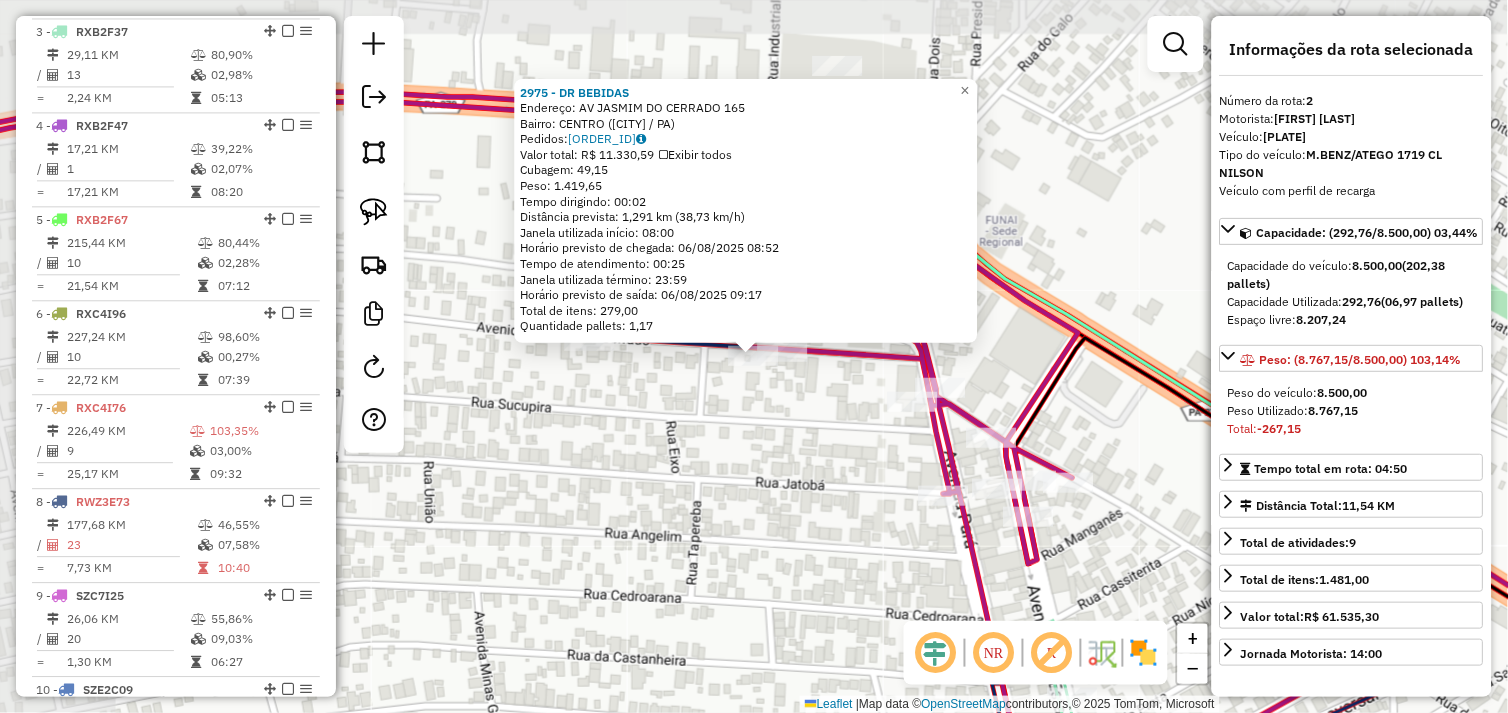 scroll, scrollTop: 842, scrollLeft: 0, axis: vertical 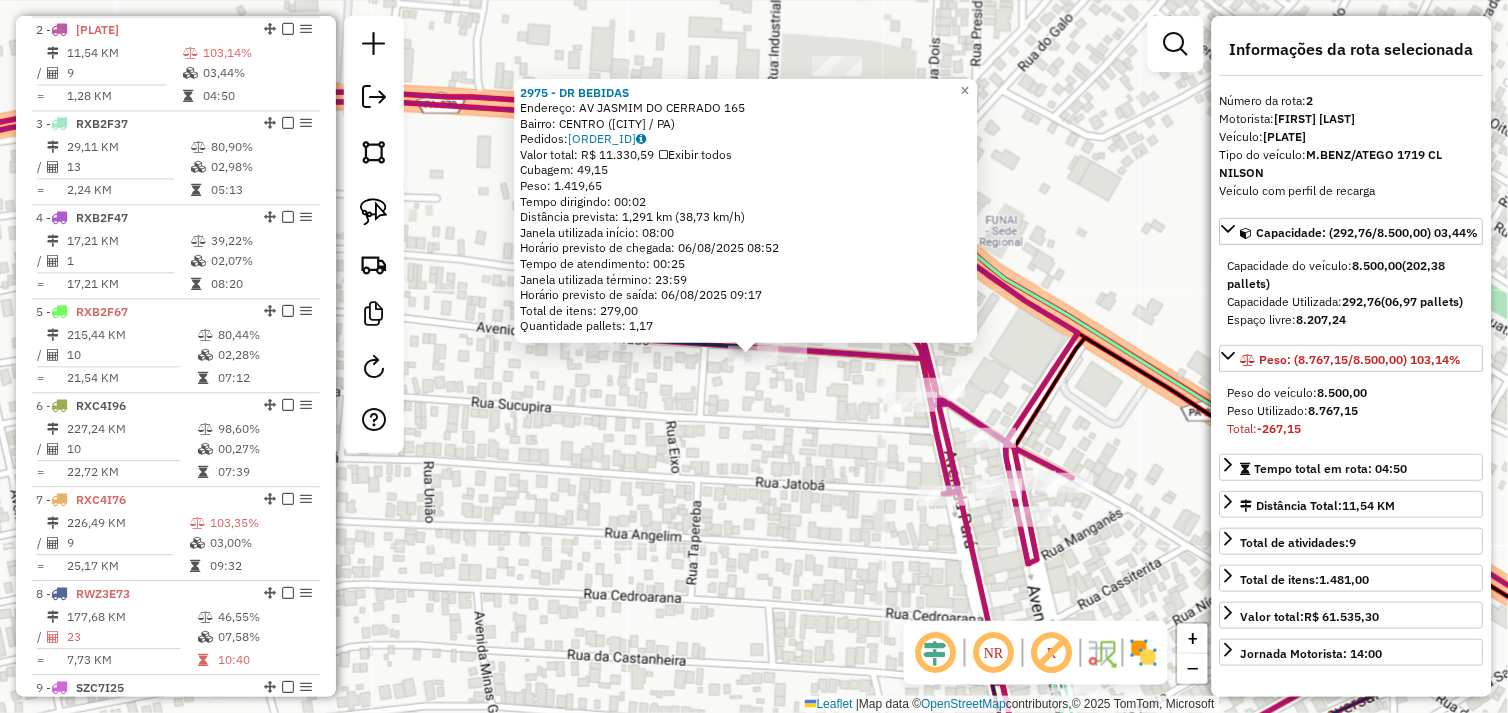 click on "2975 - DR BEBIDAS  Endereço:  AV JASMIM DO CERRADO 165   Bairro: CENTRO (TUCUMA / PA)   Pedidos:  05102906   Valor total: R$ 11.330,59   Exibir todos   Cubagem: 49,15  Peso: 1.419,65  Tempo dirigindo: 00:02   Distância prevista: 1,291 km (38,73 km/h)   Janela utilizada início: 08:00   Horário previsto de chegada: 06/08/2025 08:52   Tempo de atendimento: 00:25   Janela utilizada término: 23:59   Horário previsto de saída: 06/08/2025 09:17   Total de itens: 279,00   Quantidade pallets: 1,17  × Janela de atendimento Grade de atendimento Capacidade Transportadoras Veículos Cliente Pedidos  Rotas Selecione os dias de semana para filtrar as janelas de atendimento  Seg   Ter   Qua   Qui   Sex   Sáb   Dom  Informe o período da janela de atendimento: De: Até:  Filtrar exatamente a janela do cliente  Considerar janela de atendimento padrão  Selecione os dias de semana para filtrar as grades de atendimento  Seg   Ter   Qua   Qui   Sex   Sáb   Dom   Considerar clientes sem dia de atendimento cadastrado De:" 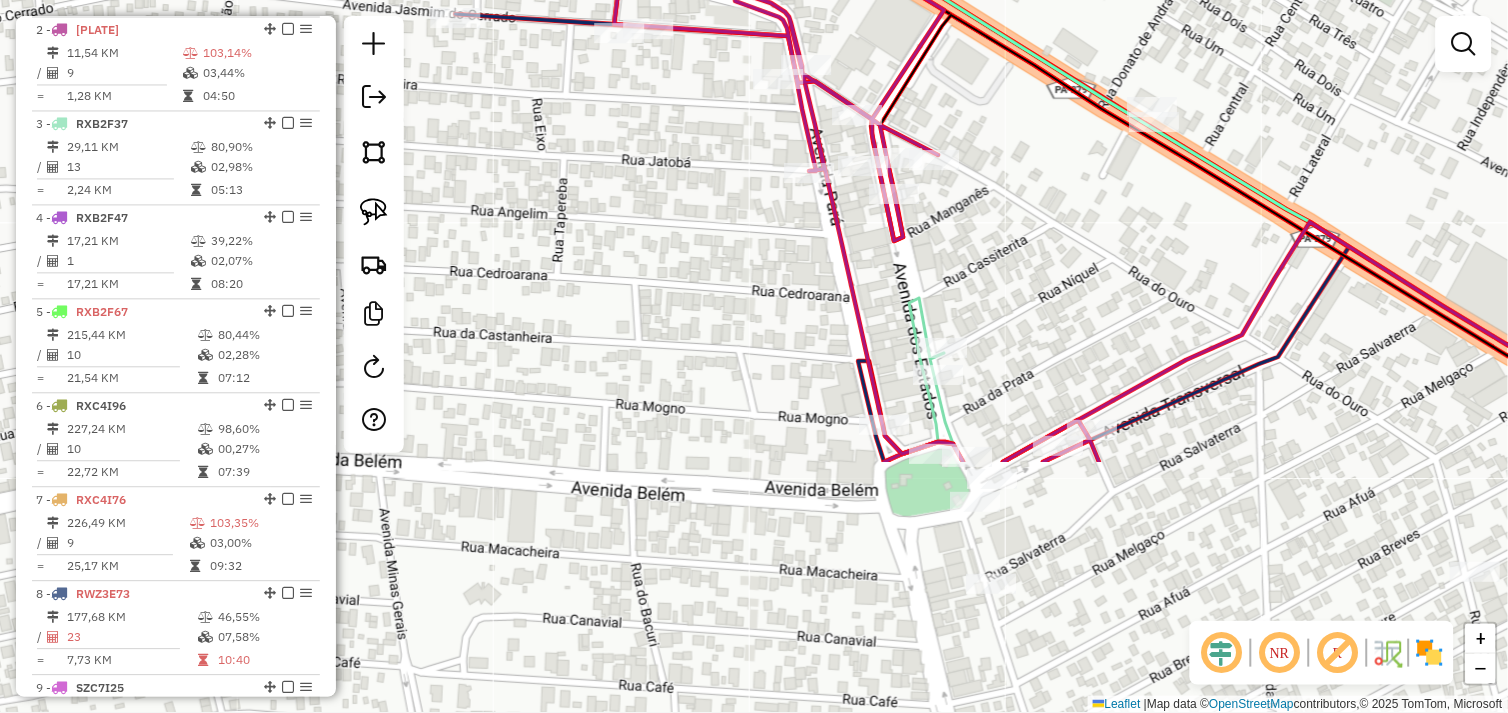 drag, startPoint x: 806, startPoint y: 387, endPoint x: 714, endPoint y: 193, distance: 214.7091 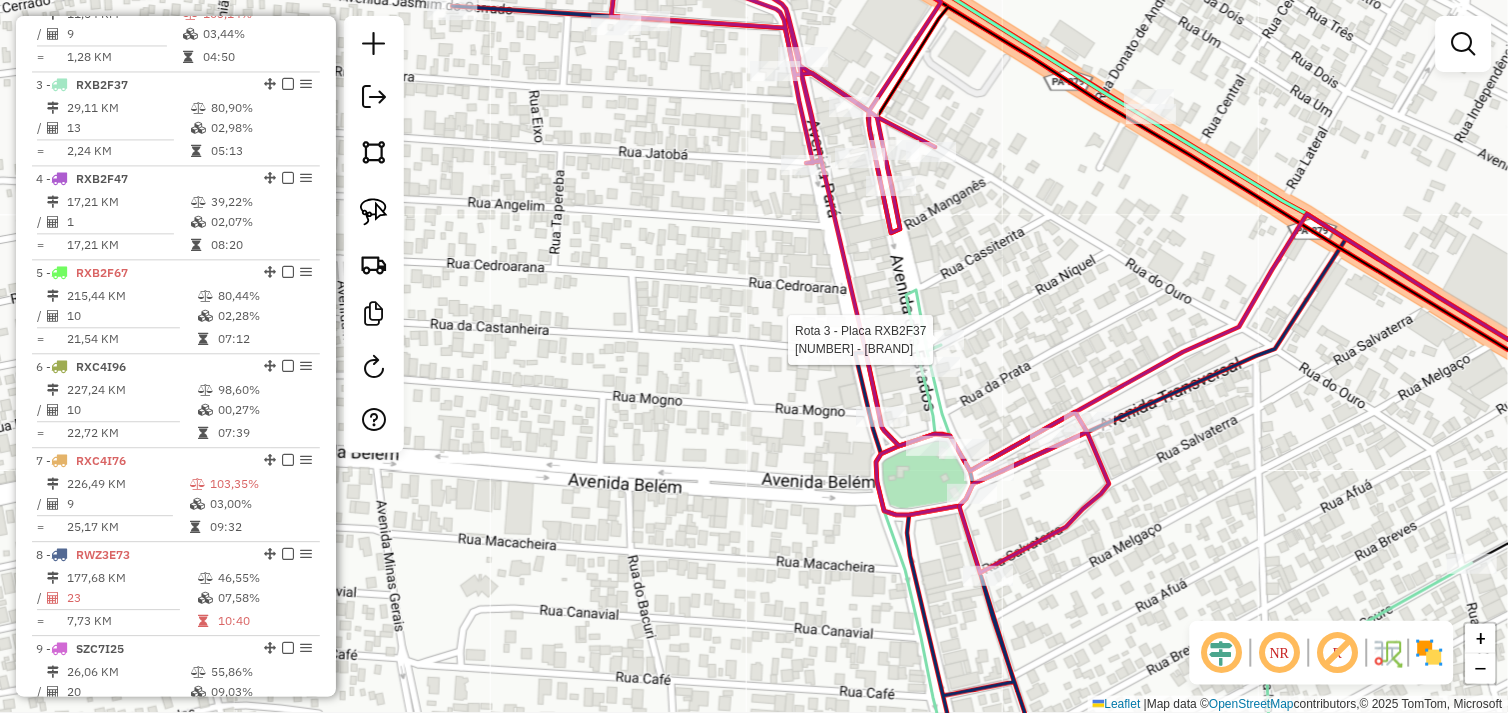 select on "*********" 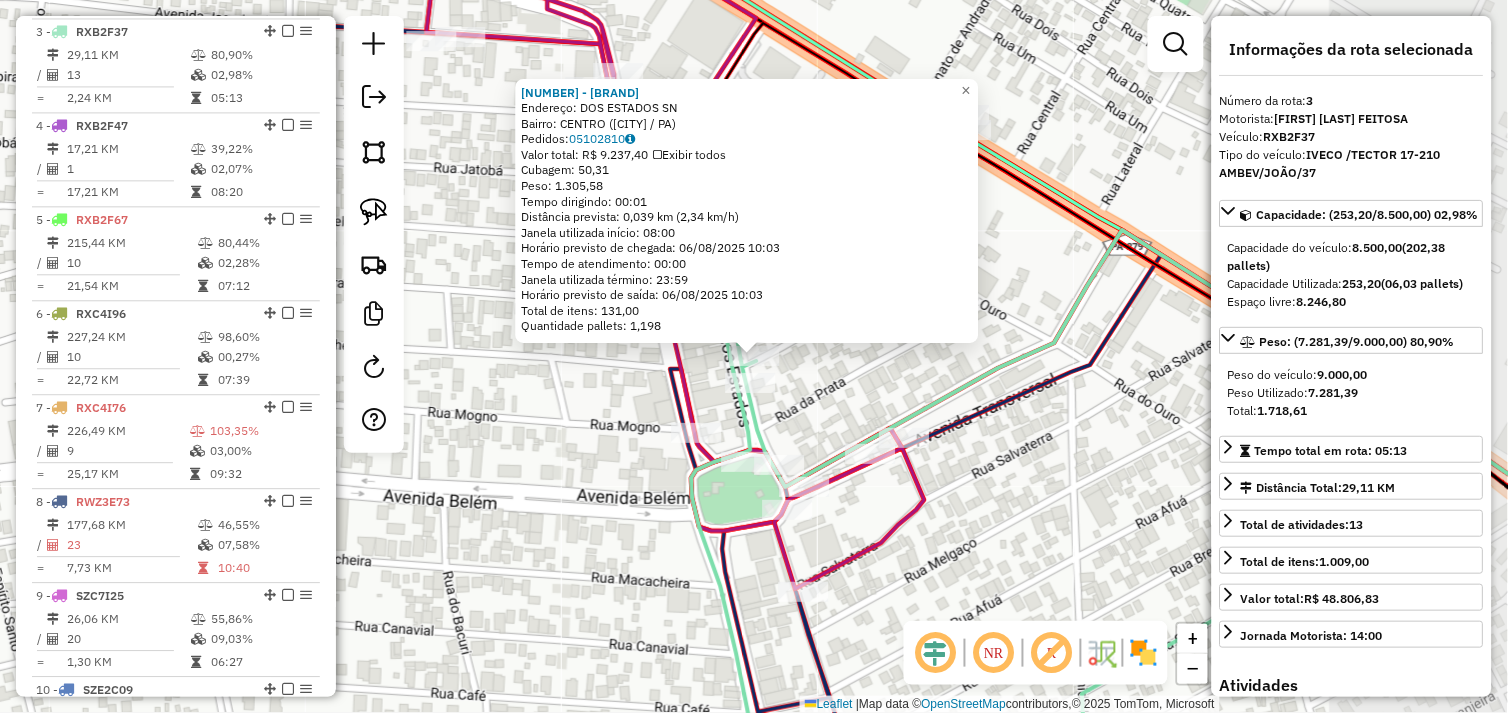 scroll, scrollTop: 935, scrollLeft: 0, axis: vertical 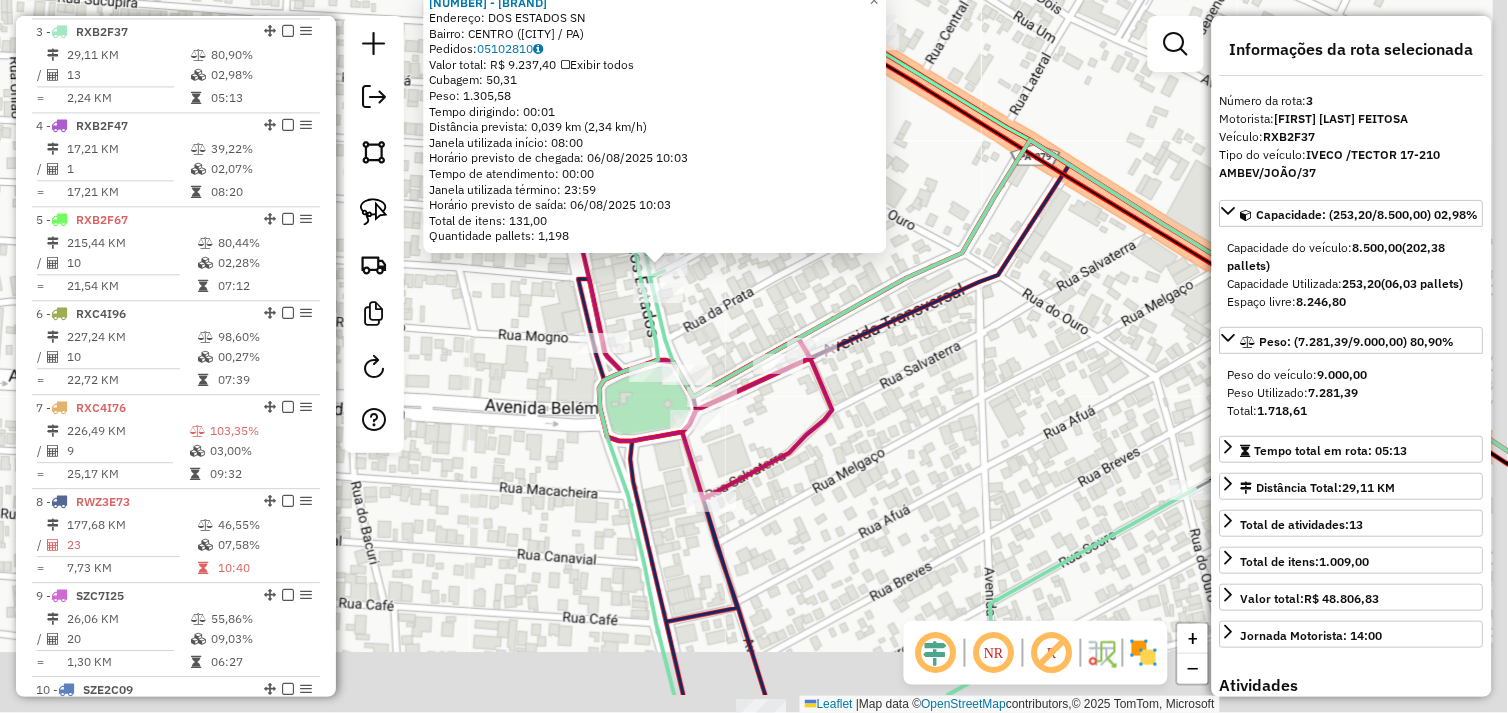 drag, startPoint x: 1058, startPoint y: 503, endPoint x: 826, endPoint y: 213, distance: 371.3812 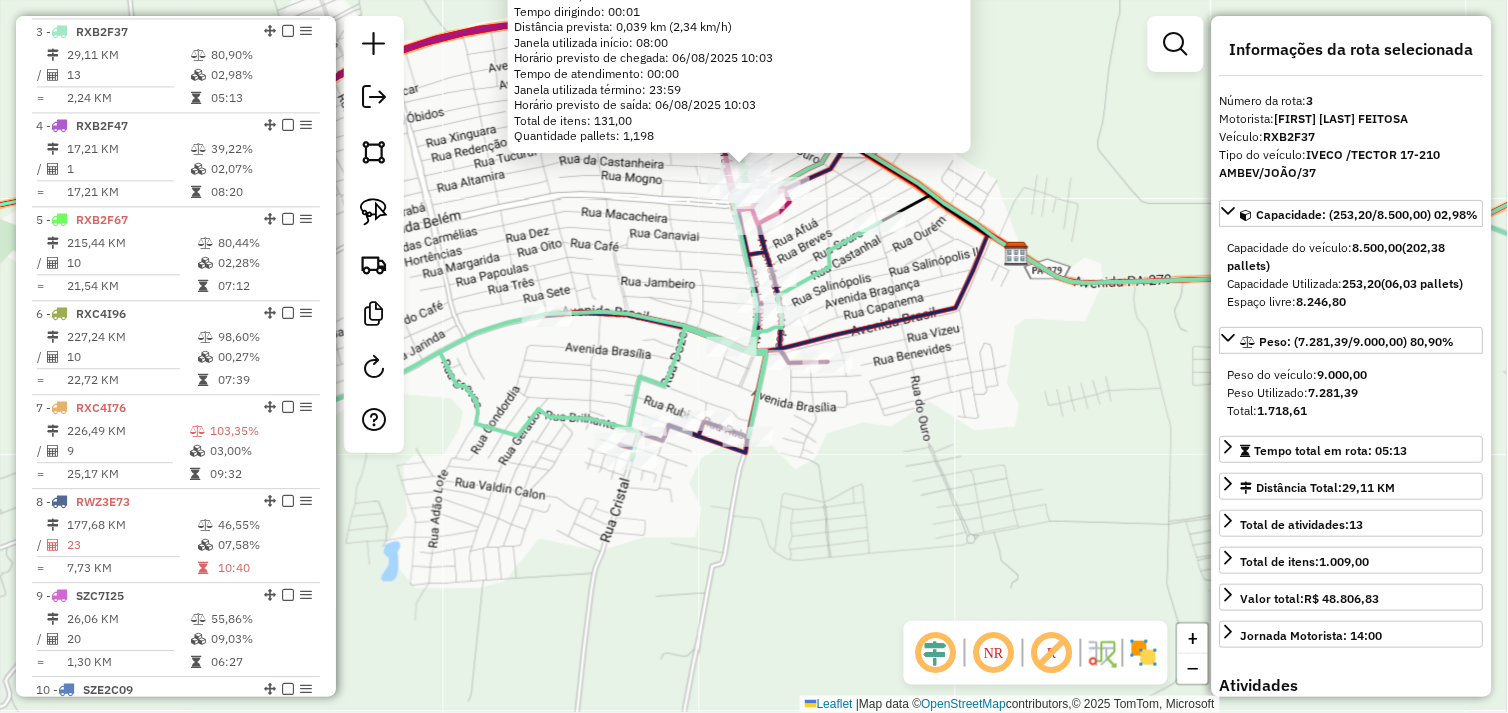 drag, startPoint x: 1023, startPoint y: 347, endPoint x: 821, endPoint y: 357, distance: 202.24738 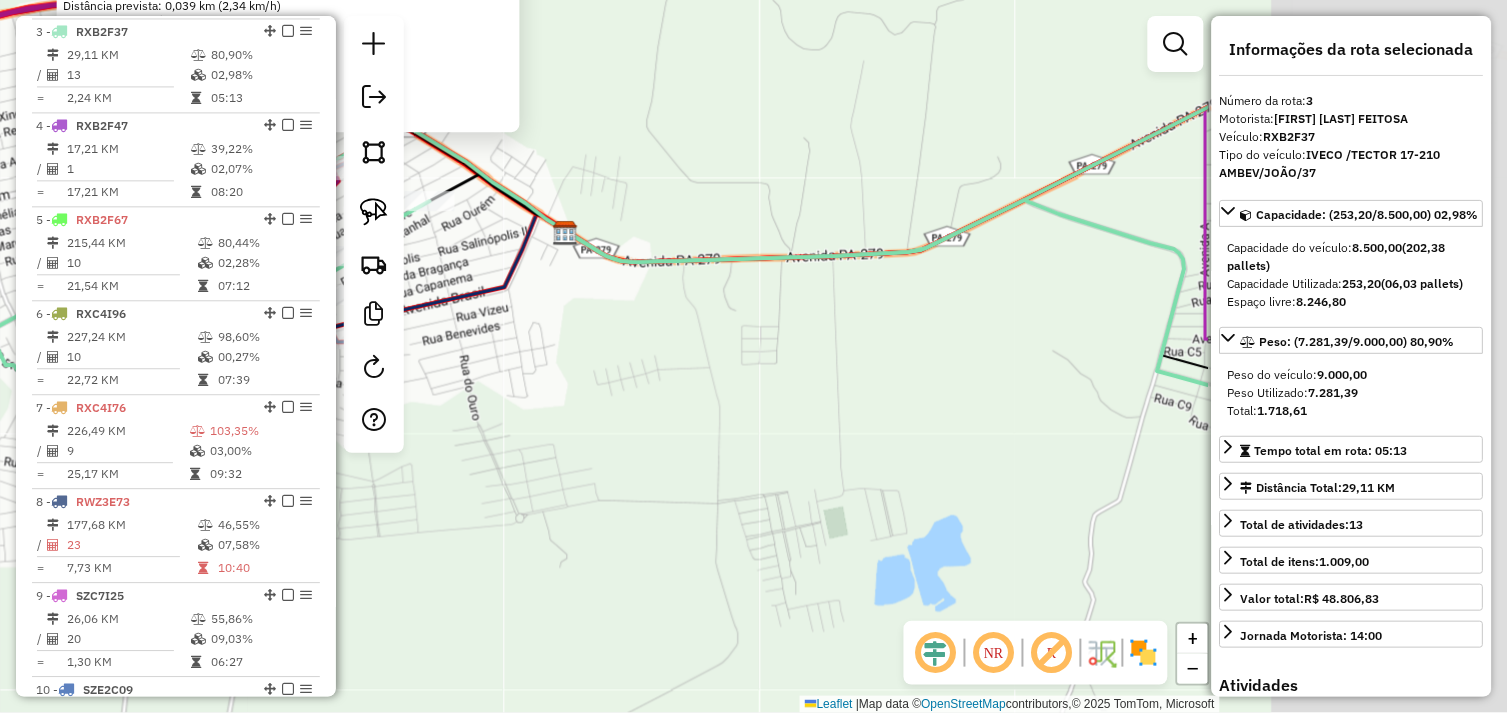 drag, startPoint x: 793, startPoint y: 383, endPoint x: 740, endPoint y: 386, distance: 53.08484 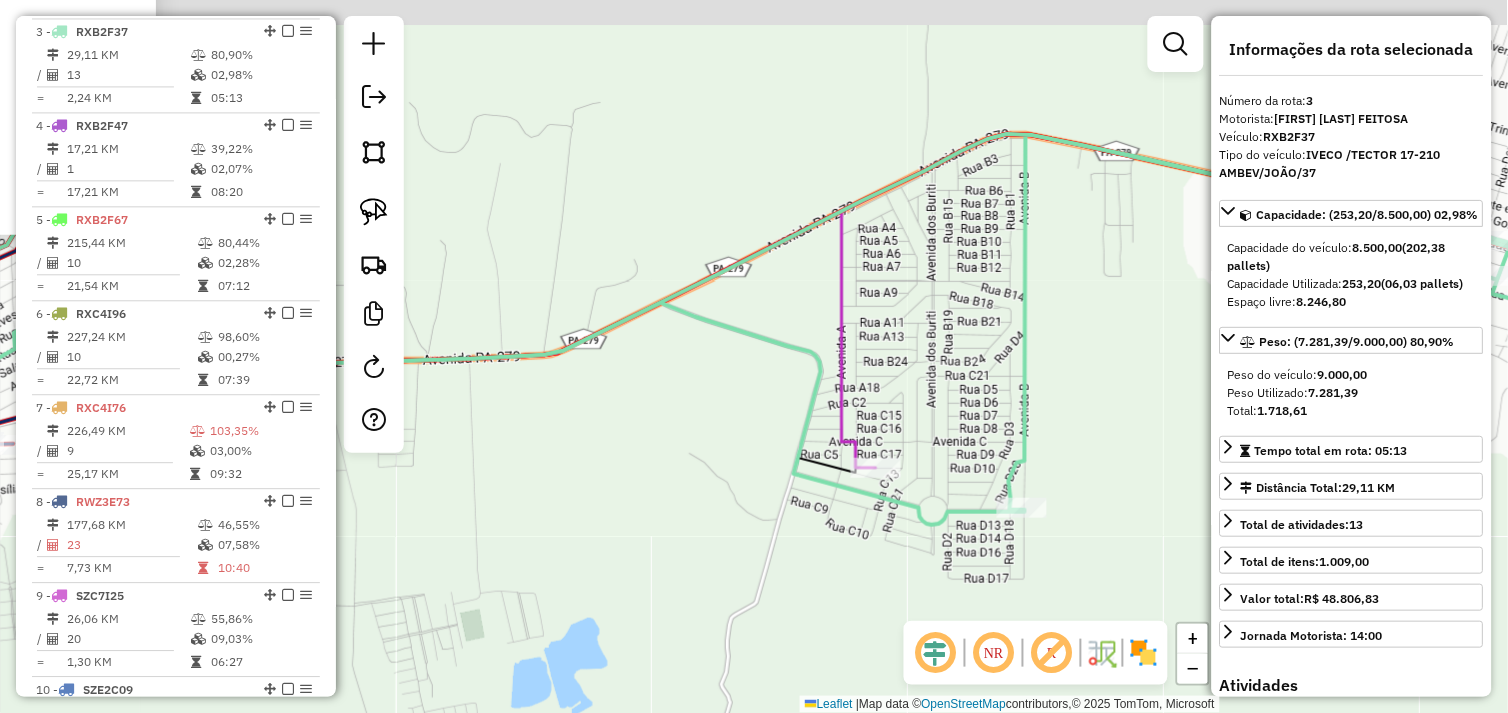 drag, startPoint x: 1025, startPoint y: 234, endPoint x: 998, endPoint y: 425, distance: 192.89894 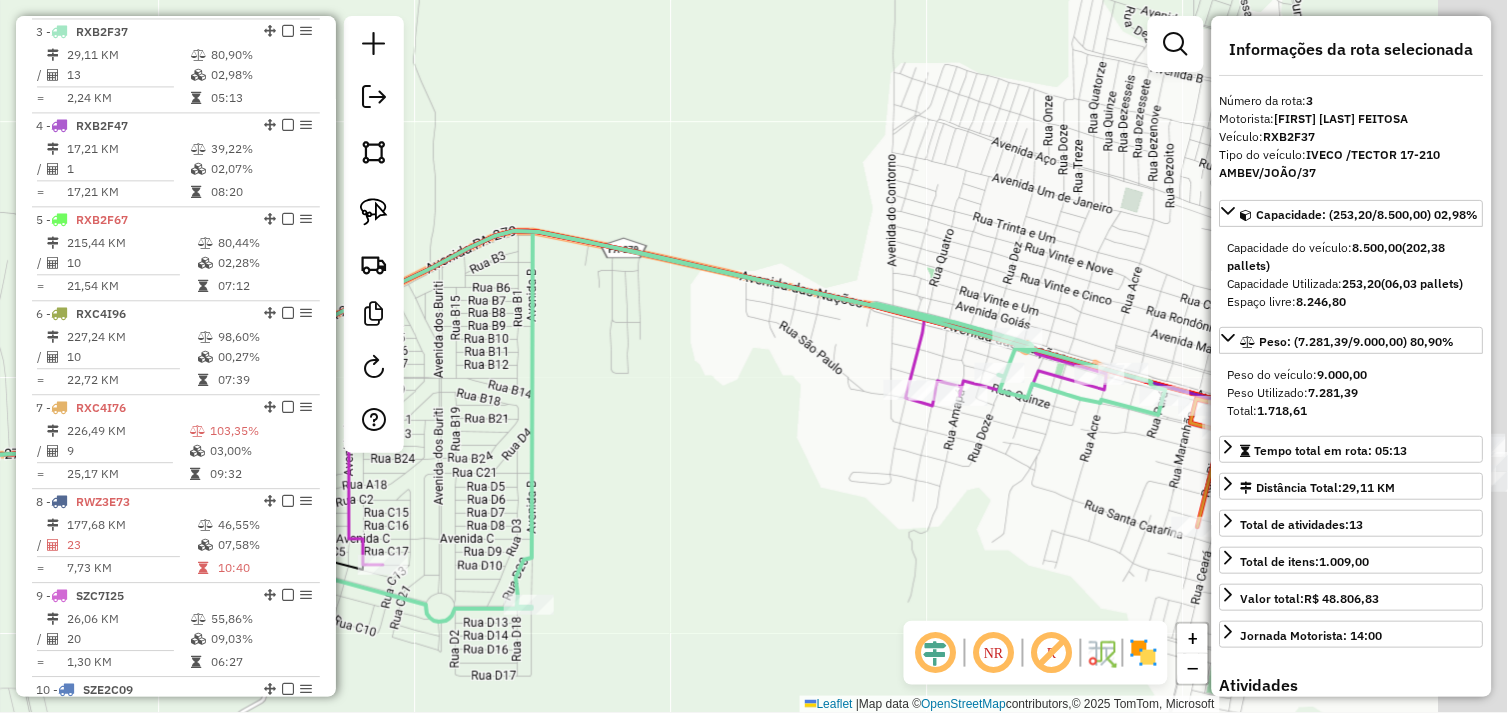 drag, startPoint x: 872, startPoint y: 420, endPoint x: 690, endPoint y: 386, distance: 185.14859 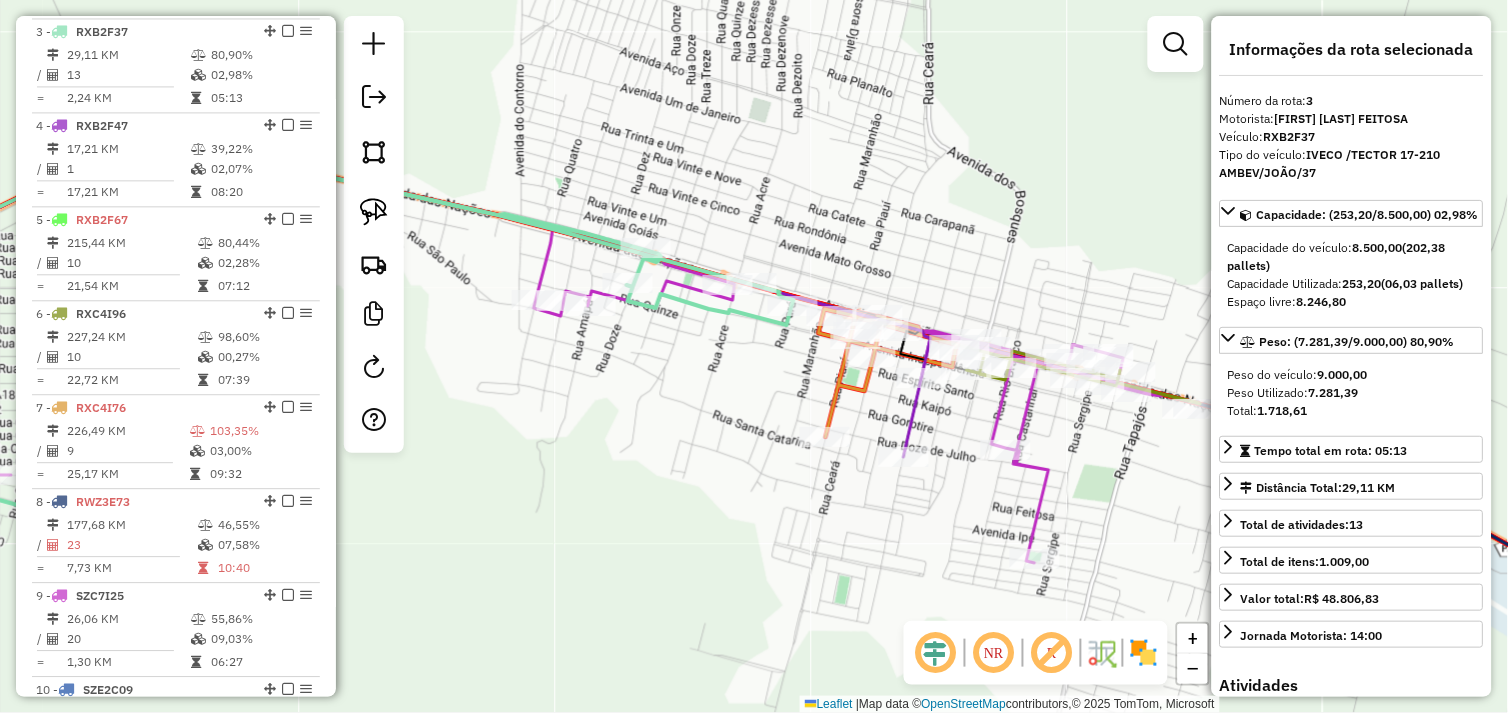 click on "72508 - - 8 GRAUS  Endereço:  DOS ESTADOS SN   Bairro: CENTRO (TUCUMA / PA)   Pedidos:  05102810   Valor total: R$ 9.237,40   Exibir todos   Cubagem: 50,31  Peso: 1.305,58  Tempo dirigindo: 00:01   Distância prevista: 0,039 km (2,34 km/h)   Janela utilizada início: 08:00   Horário previsto de chegada: 06/08/2025 10:03   Tempo de atendimento: 00:00   Janela utilizada término: 23:59   Horário previsto de saída: 06/08/2025 10:03   Total de itens: 131,00   Quantidade pallets: 1,198  × Janela de atendimento Grade de atendimento Capacidade Transportadoras Veículos Cliente Pedidos  Rotas Selecione os dias de semana para filtrar as janelas de atendimento  Seg   Ter   Qua   Qui   Sex   Sáb   Dom  Informe o período da janela de atendimento: De: Até:  Filtrar exatamente a janela do cliente  Considerar janela de atendimento padrão  Selecione os dias de semana para filtrar as grades de atendimento  Seg   Ter   Qua   Qui   Sex   Sáb   Dom   Considerar clientes sem dia de atendimento cadastrado  Peso mínimo:" 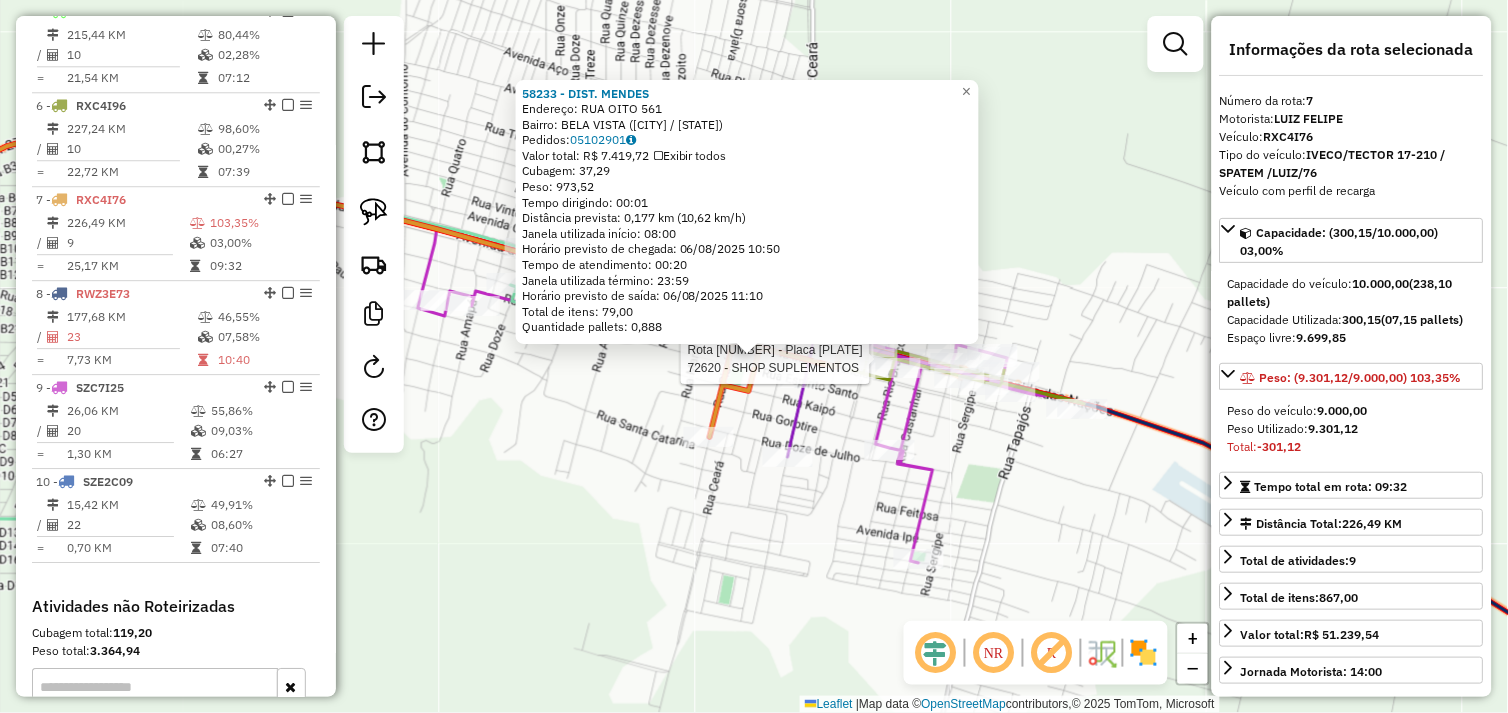 scroll, scrollTop: 1312, scrollLeft: 0, axis: vertical 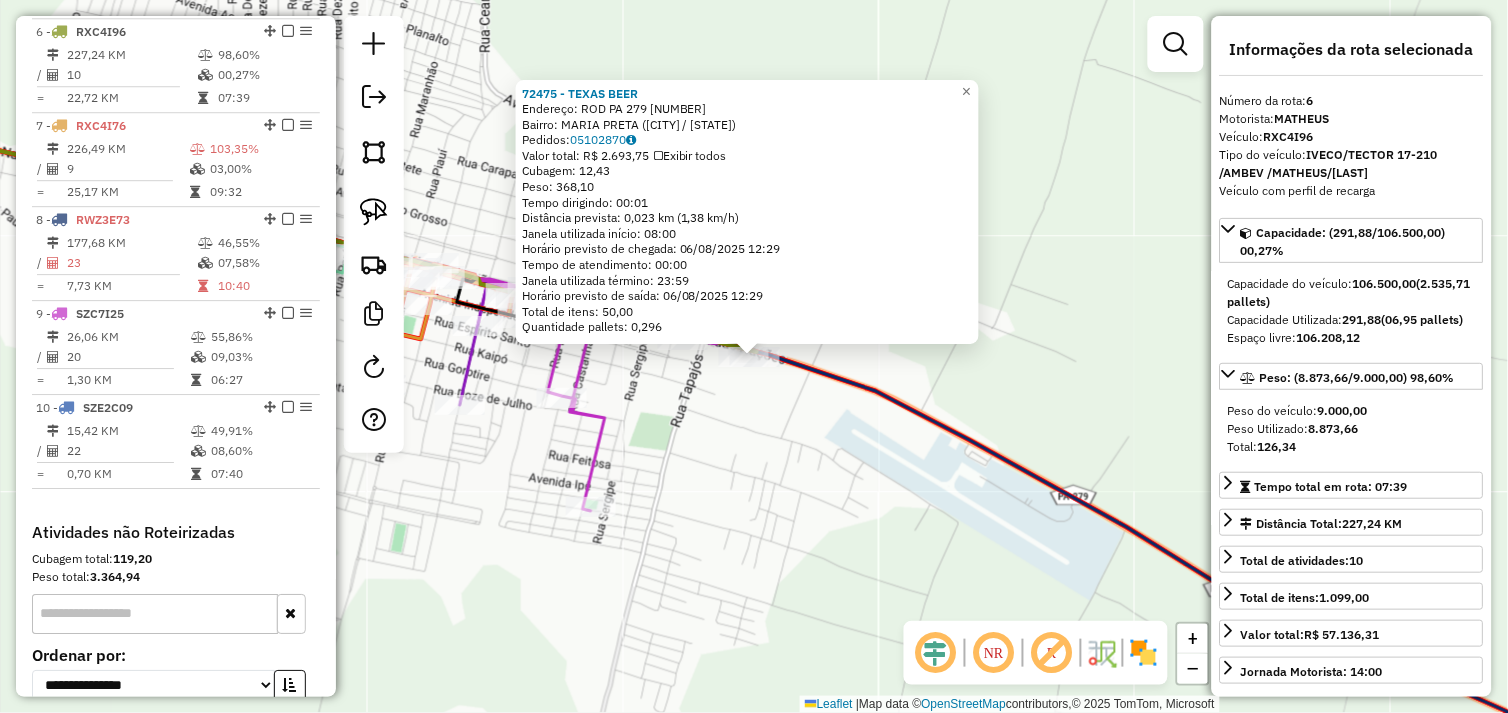 drag, startPoint x: 752, startPoint y: 434, endPoint x: 730, endPoint y: 433, distance: 22.022715 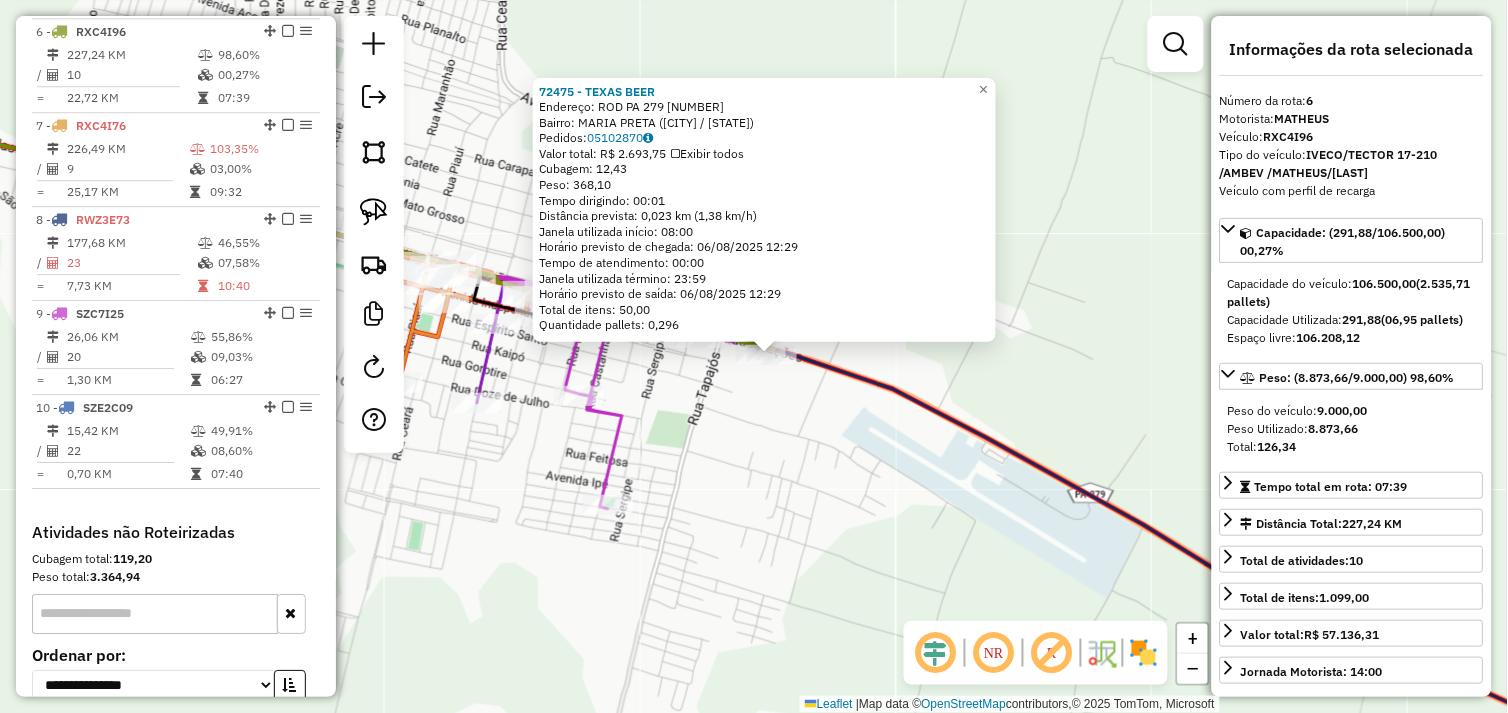drag, startPoint x: 673, startPoint y: 424, endPoint x: 885, endPoint y: 441, distance: 212.68051 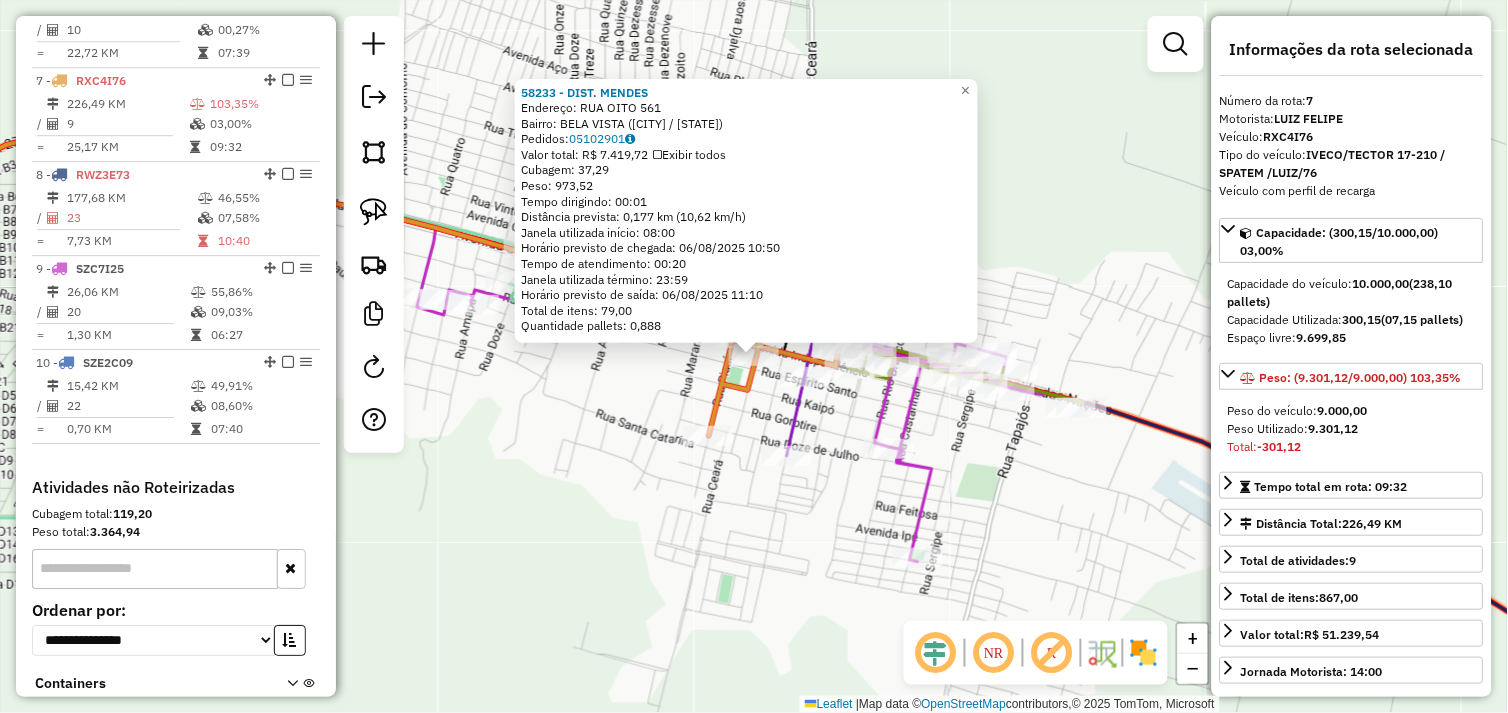 scroll, scrollTop: 1312, scrollLeft: 0, axis: vertical 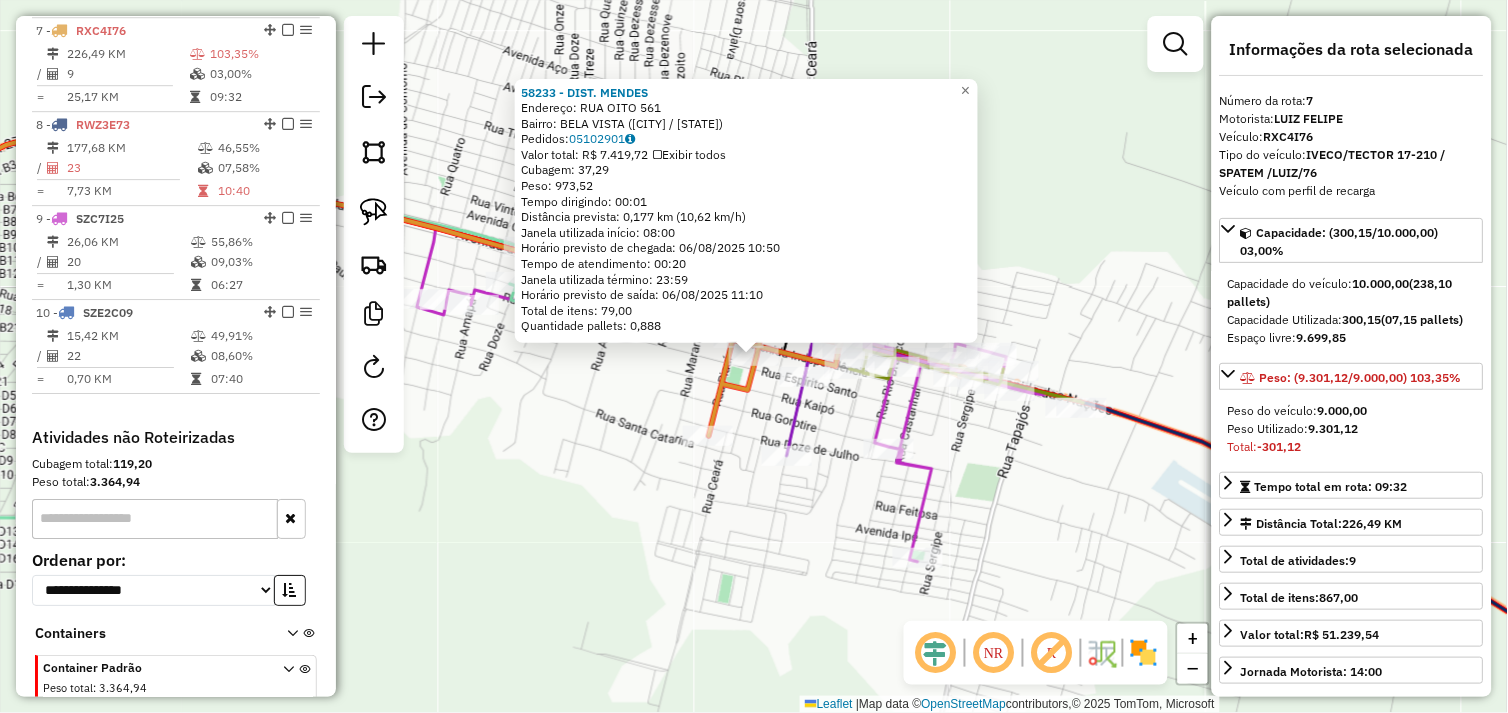 drag, startPoint x: 671, startPoint y: 367, endPoint x: 707, endPoint y: 367, distance: 36 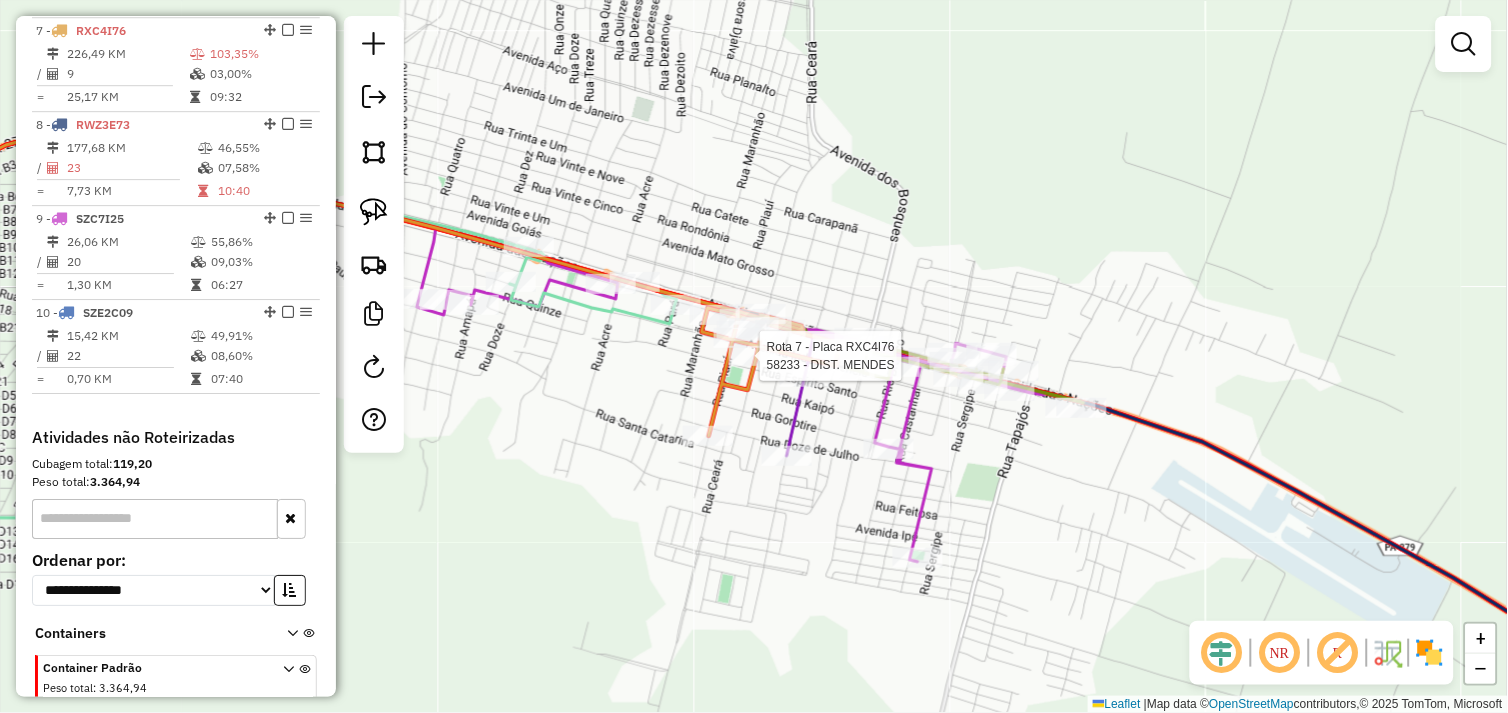 select on "*********" 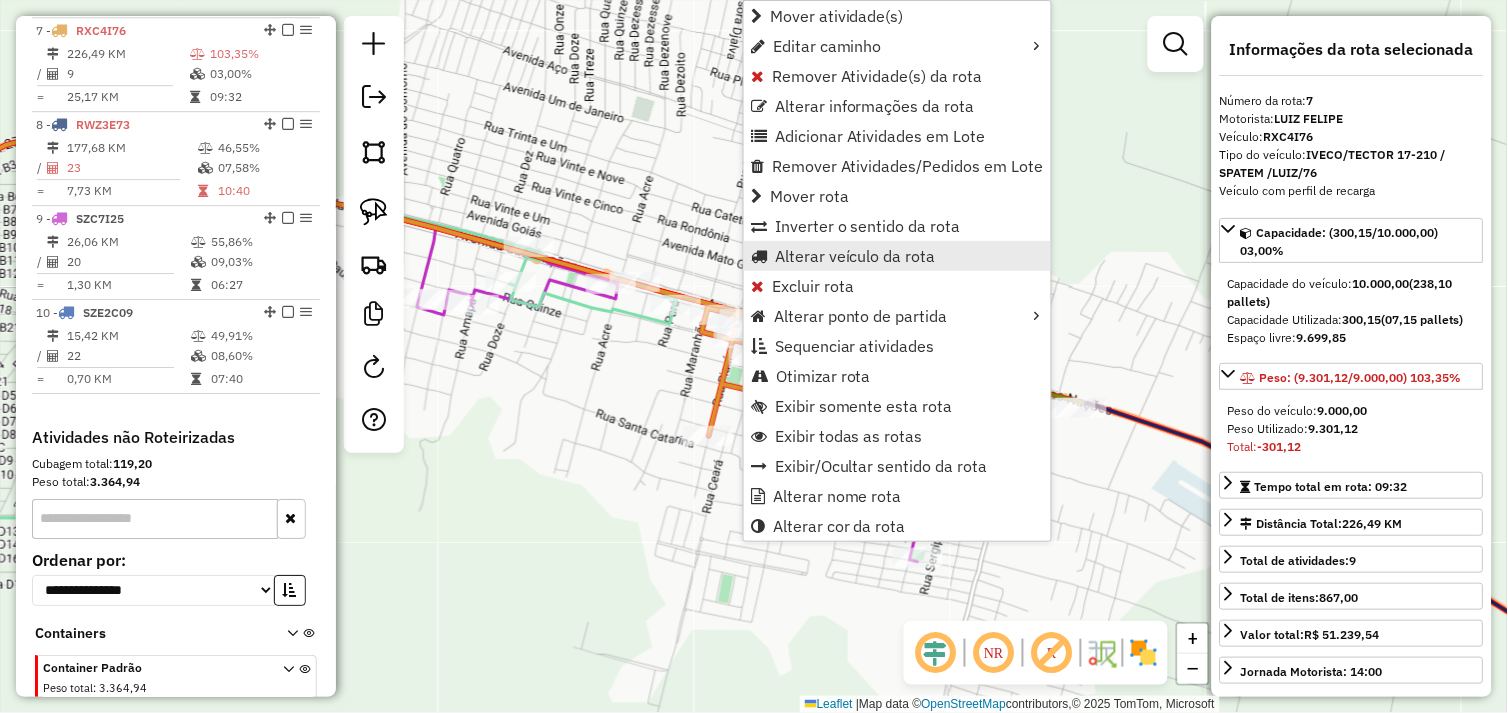 click on "Alterar veículo da rota" at bounding box center [855, 256] 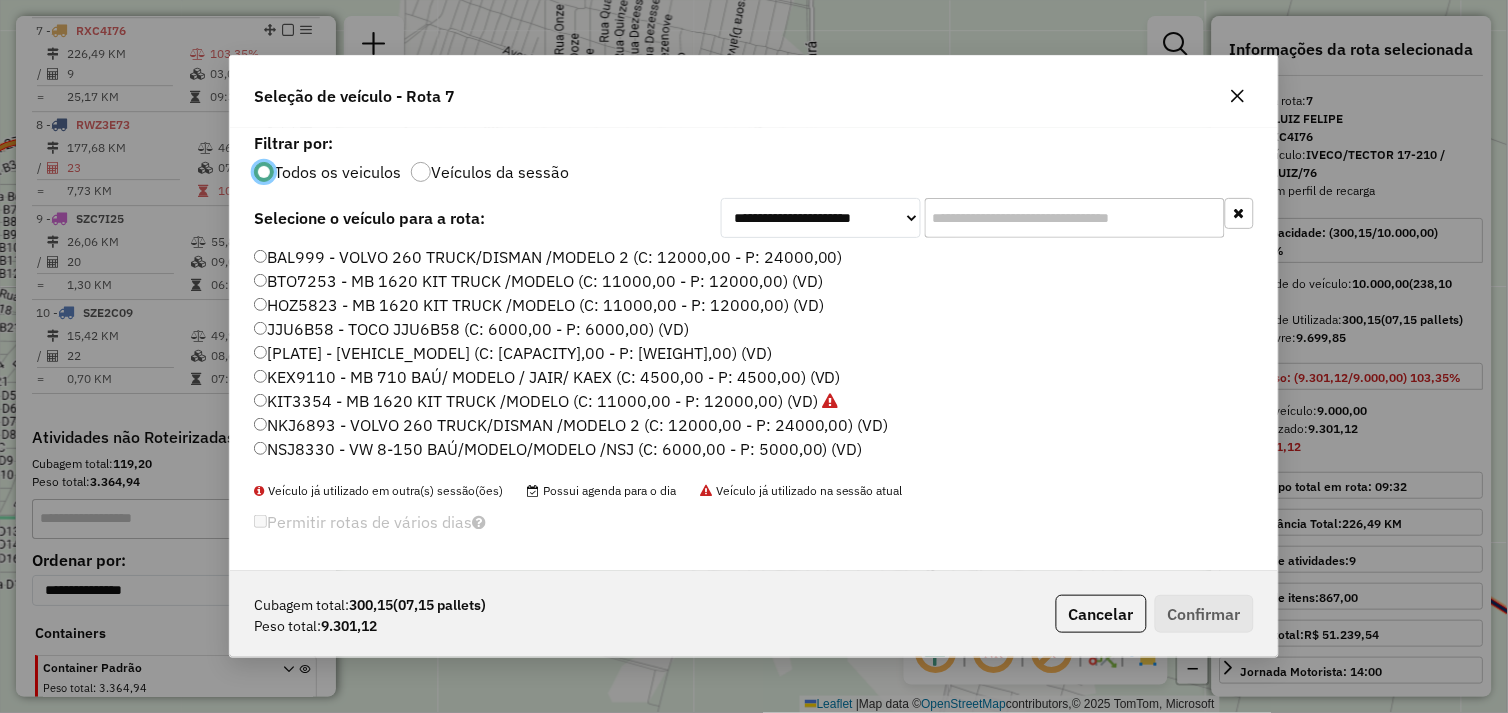scroll, scrollTop: 11, scrollLeft: 5, axis: both 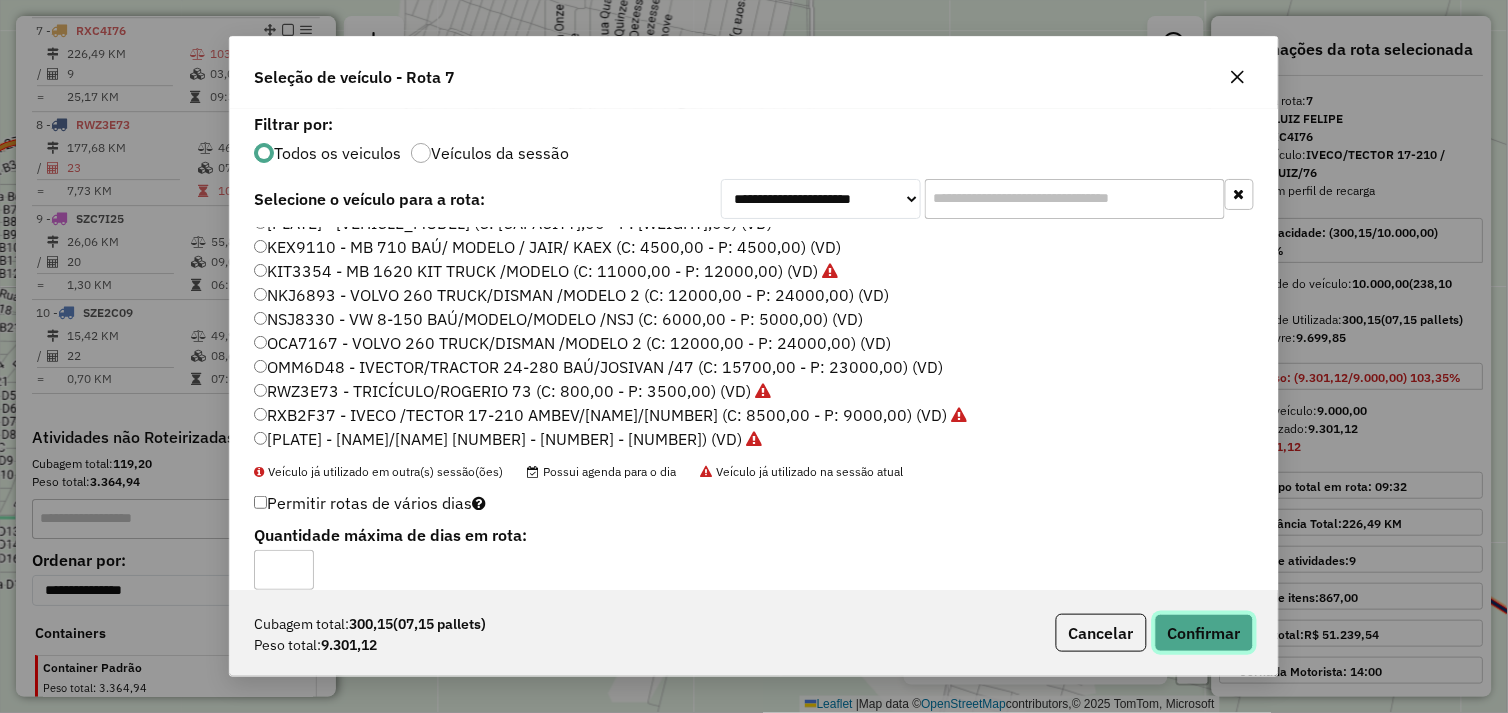 click on "Confirmar" 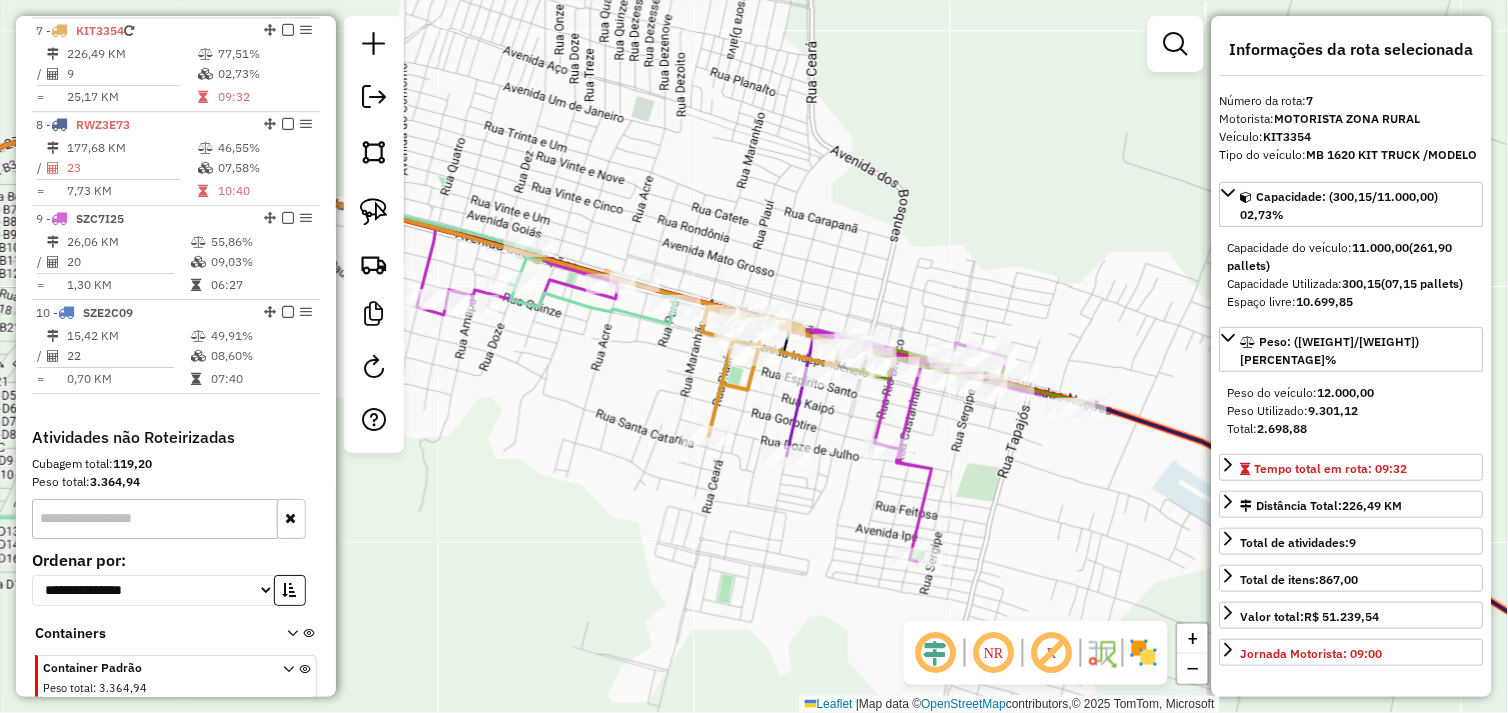 drag, startPoint x: 547, startPoint y: 378, endPoint x: 751, endPoint y: 367, distance: 204.29636 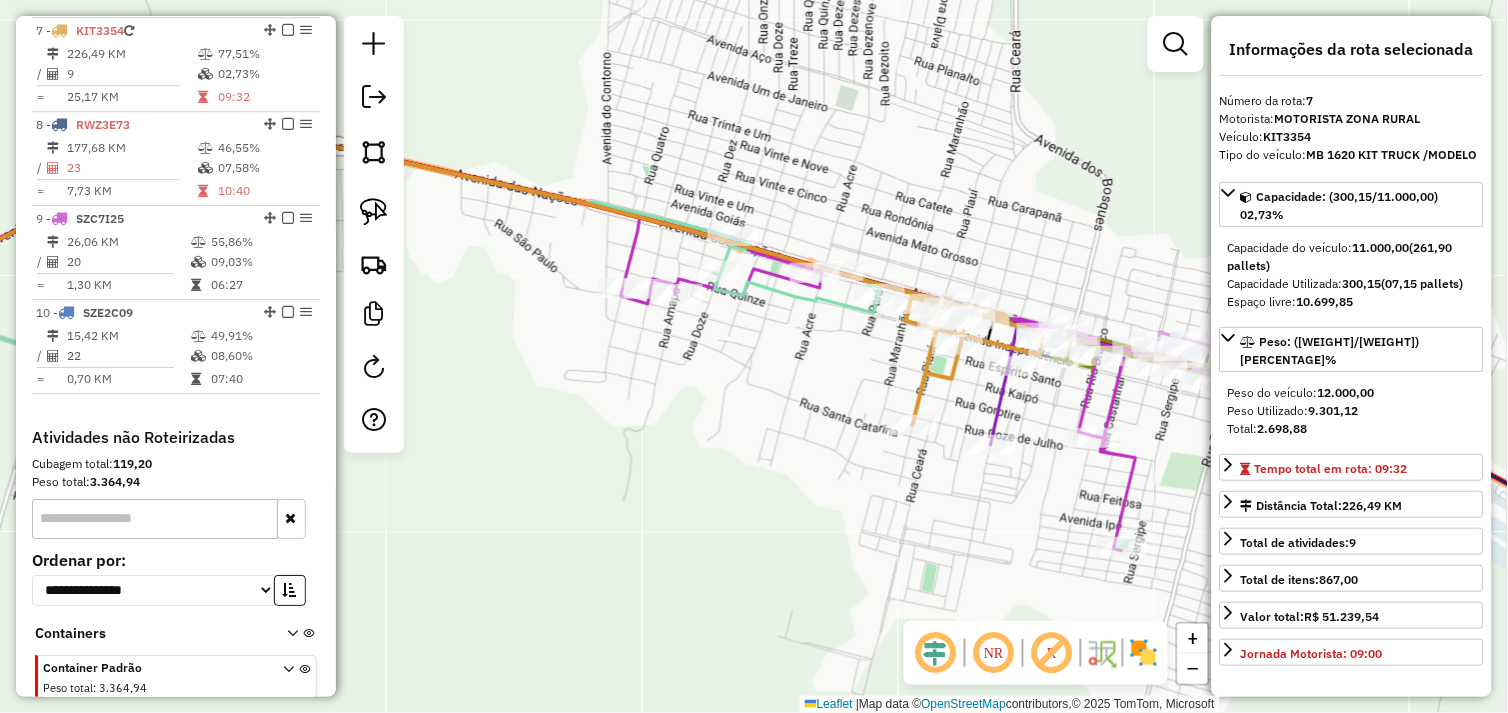 click on "Janela de atendimento Grade de atendimento Capacidade Transportadoras Veículos Cliente Pedidos  Rotas Selecione os dias de semana para filtrar as janelas de atendimento  Seg   Ter   Qua   Qui   Sex   Sáb   Dom  Informe o período da janela de atendimento: De: Até:  Filtrar exatamente a janela do cliente  Considerar janela de atendimento padrão  Selecione os dias de semana para filtrar as grades de atendimento  Seg   Ter   Qua   Qui   Sex   Sáb   Dom   Considerar clientes sem dia de atendimento cadastrado  Clientes fora do dia de atendimento selecionado Filtrar as atividades entre os valores definidos abaixo:  Peso mínimo:   Peso máximo:   Cubagem mínima:   Cubagem máxima:   De:   Até:  Filtrar as atividades entre o tempo de atendimento definido abaixo:  De:   Até:   Considerar capacidade total dos clientes não roteirizados Transportadora: Selecione um ou mais itens Tipo de veículo: Selecione um ou mais itens Veículo: Selecione um ou mais itens Motorista: Selecione um ou mais itens Nome: Rótulo:" 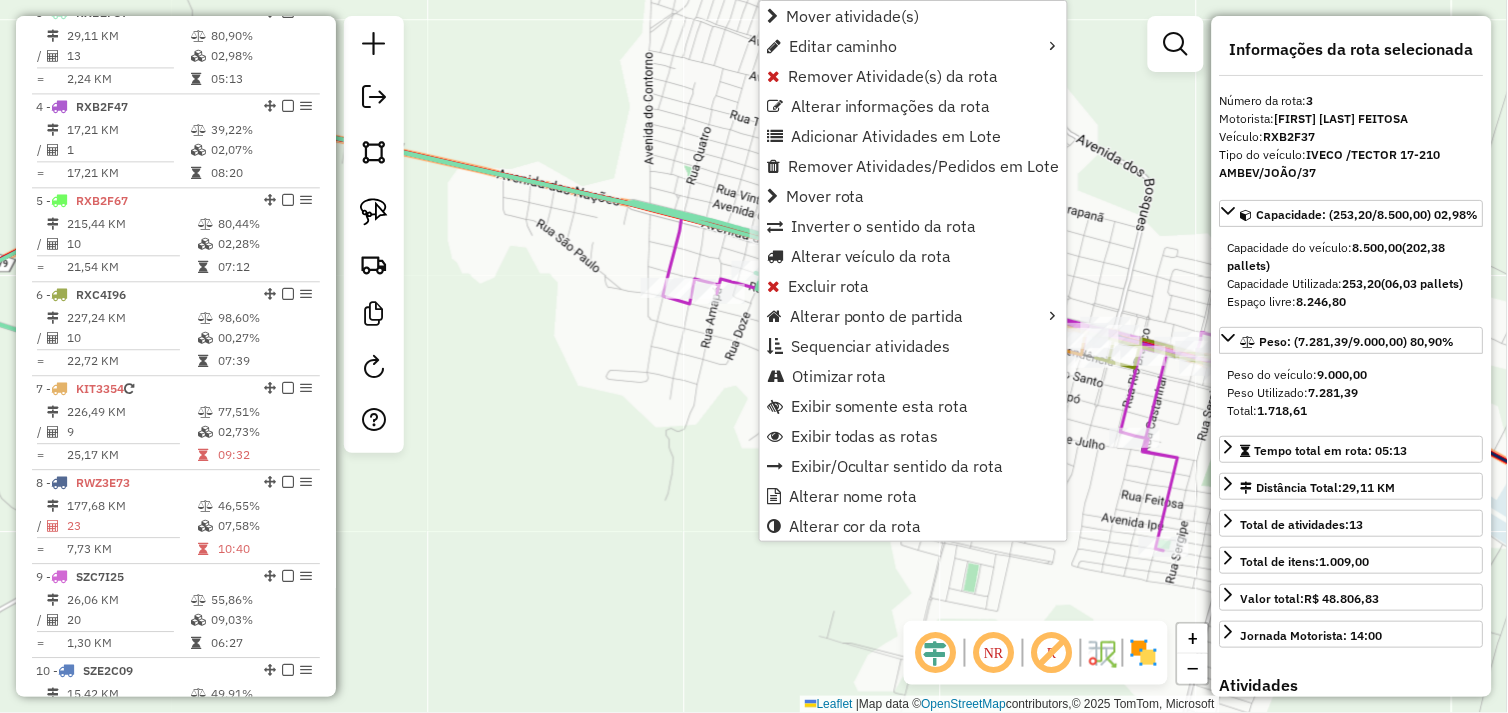 scroll, scrollTop: 935, scrollLeft: 0, axis: vertical 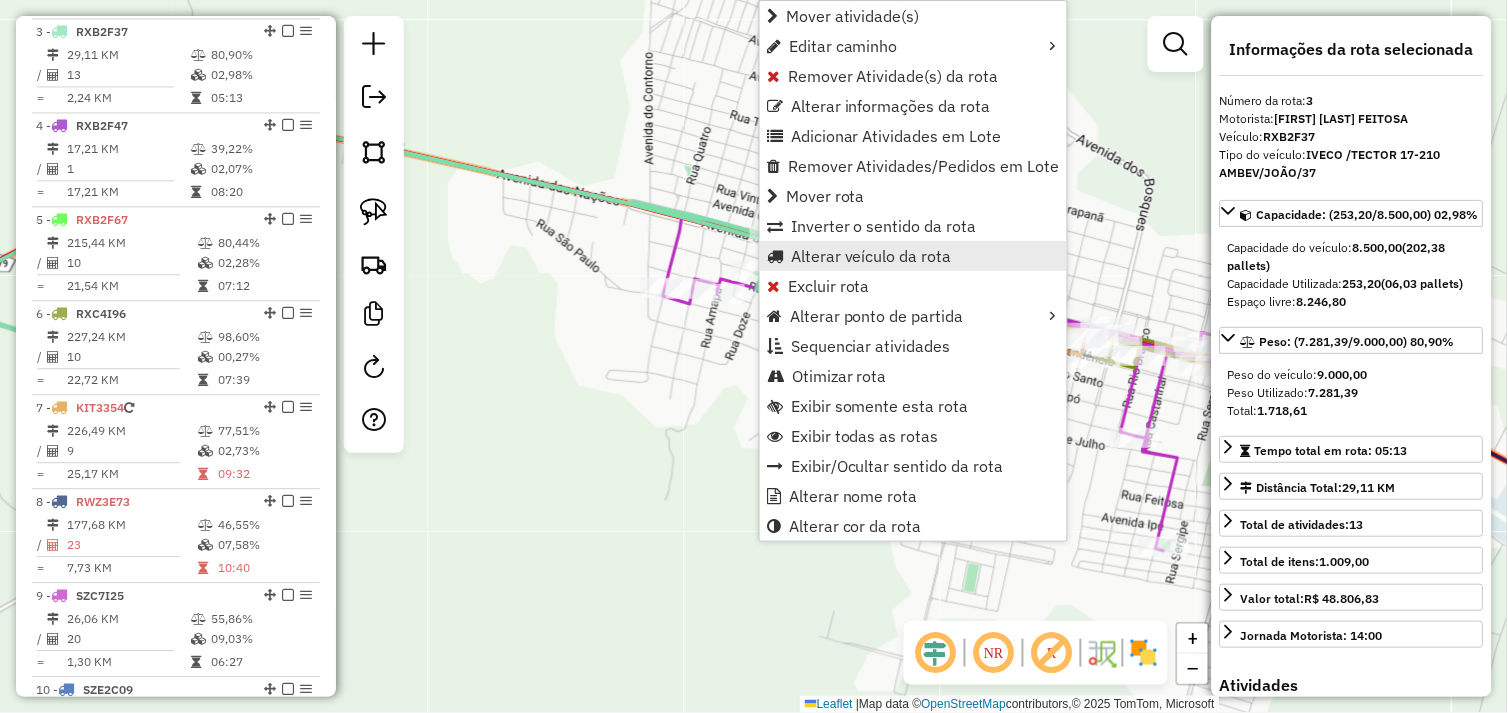 click on "Alterar veículo da rota" at bounding box center [871, 256] 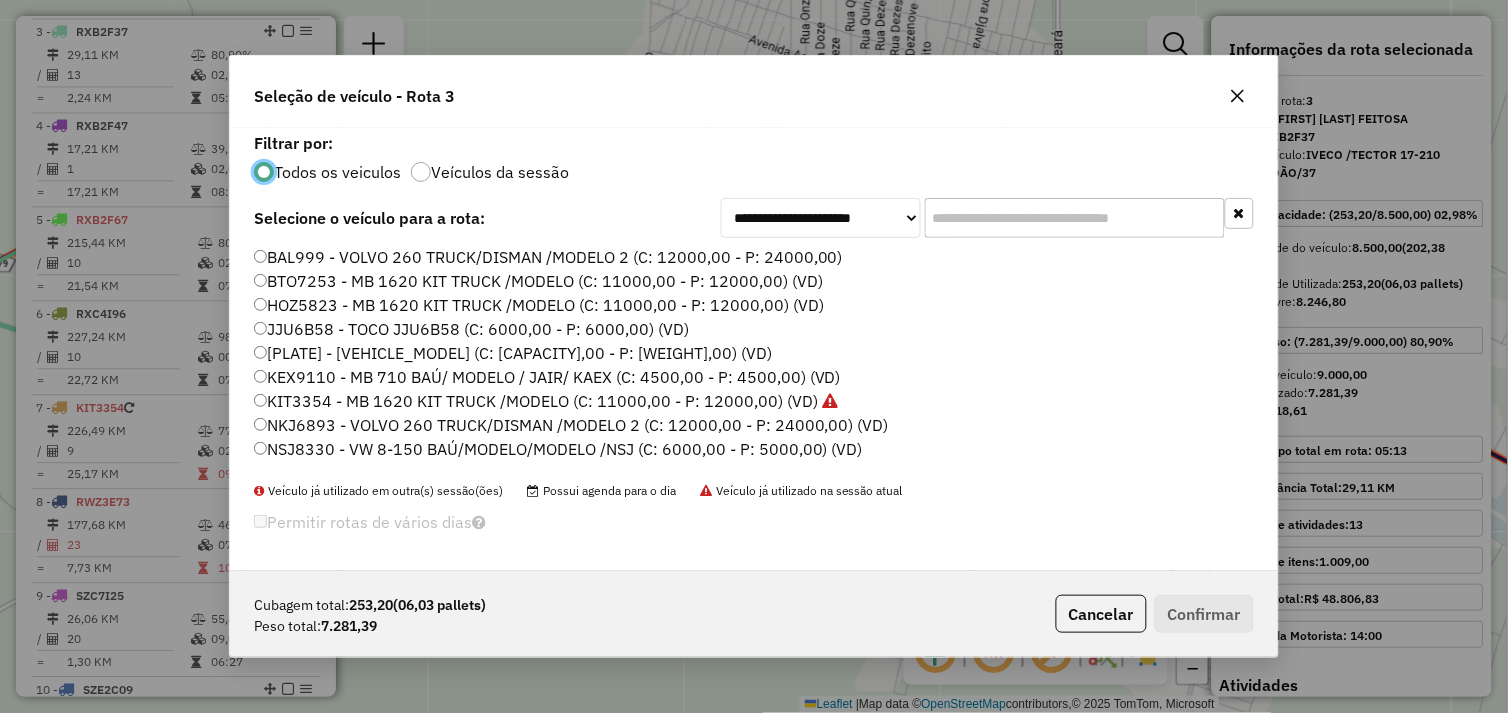 scroll, scrollTop: 11, scrollLeft: 5, axis: both 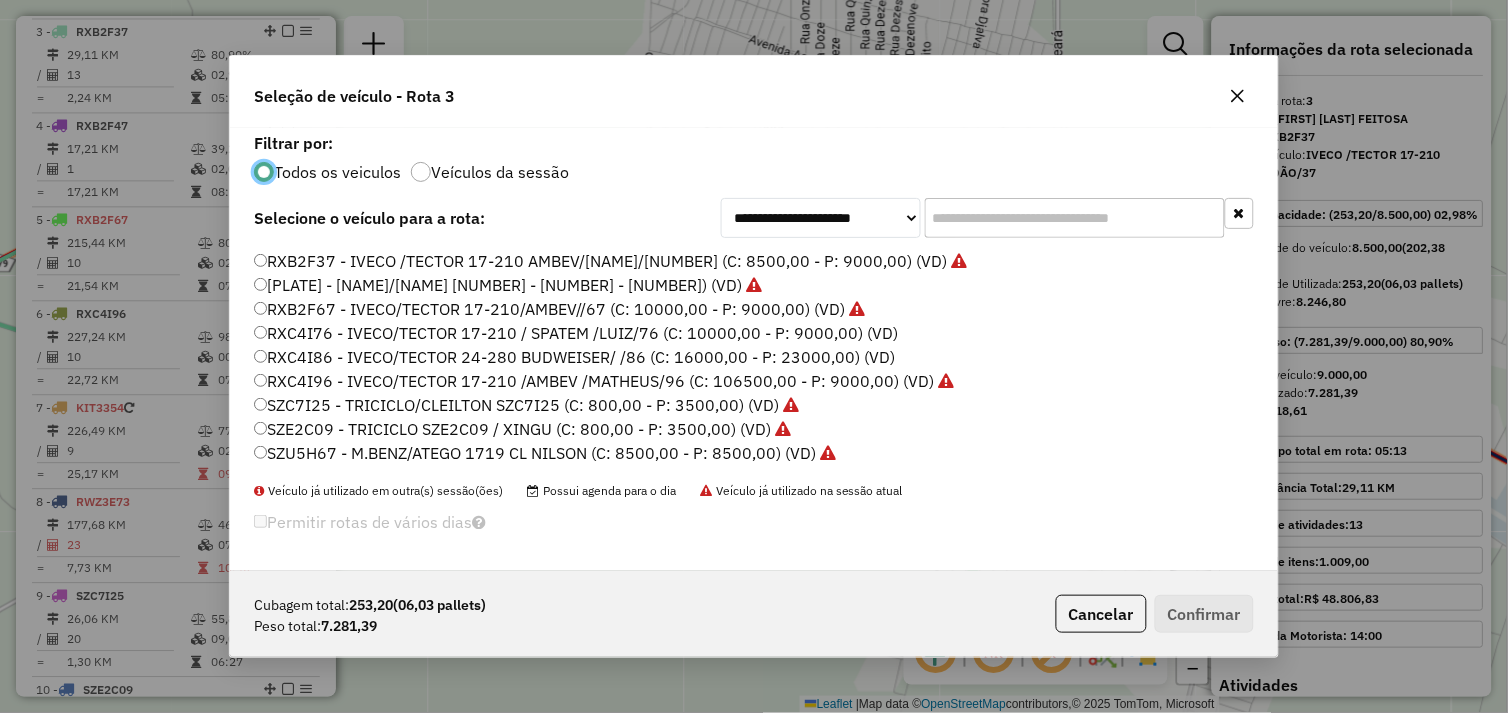 click on "RXC4I76 - IVECO/TECTOR 17-210 / SPATEM /LUIZ/76 (C: 10000,00 - P: 9000,00) (VD)" 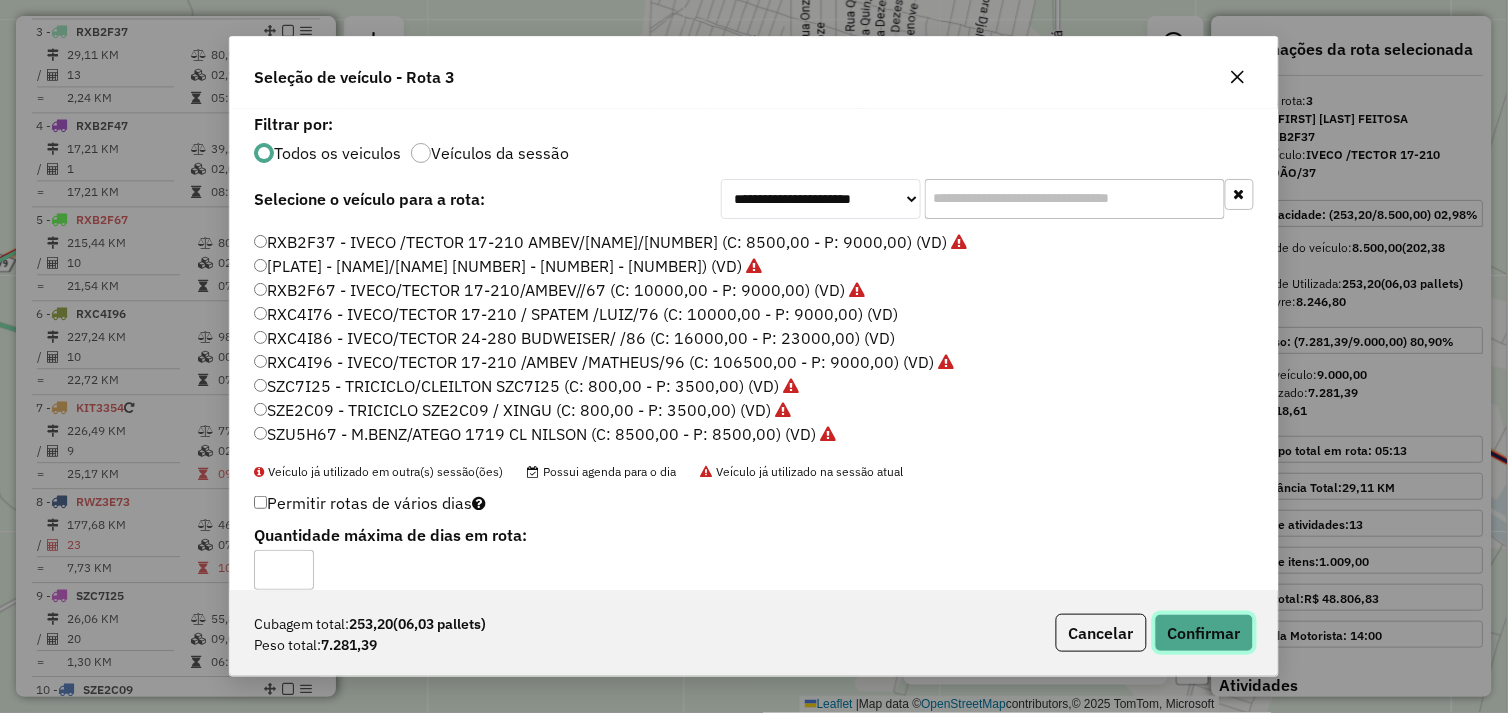 drag, startPoint x: 1191, startPoint y: 630, endPoint x: 1174, endPoint y: 616, distance: 22.022715 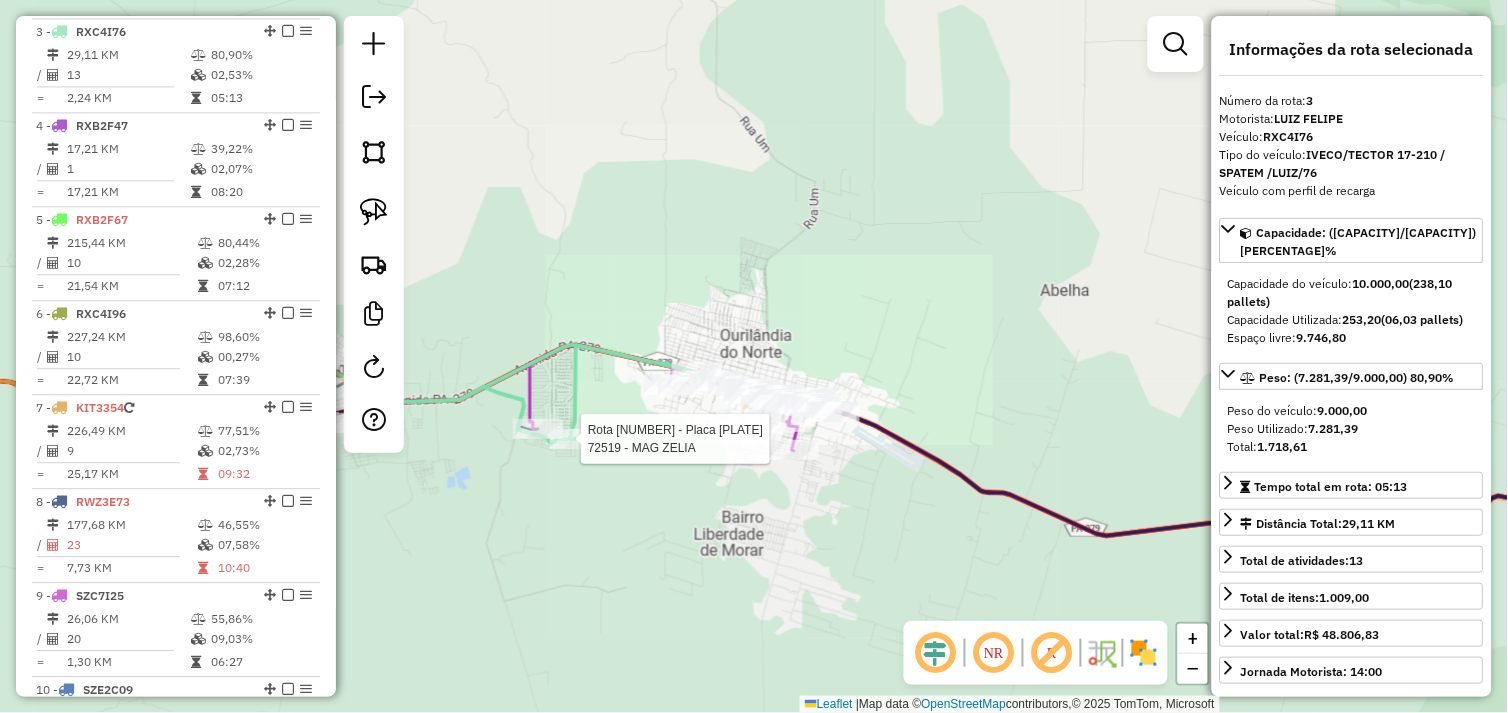 drag, startPoint x: 574, startPoint y: 454, endPoint x: 811, endPoint y: 450, distance: 237.03375 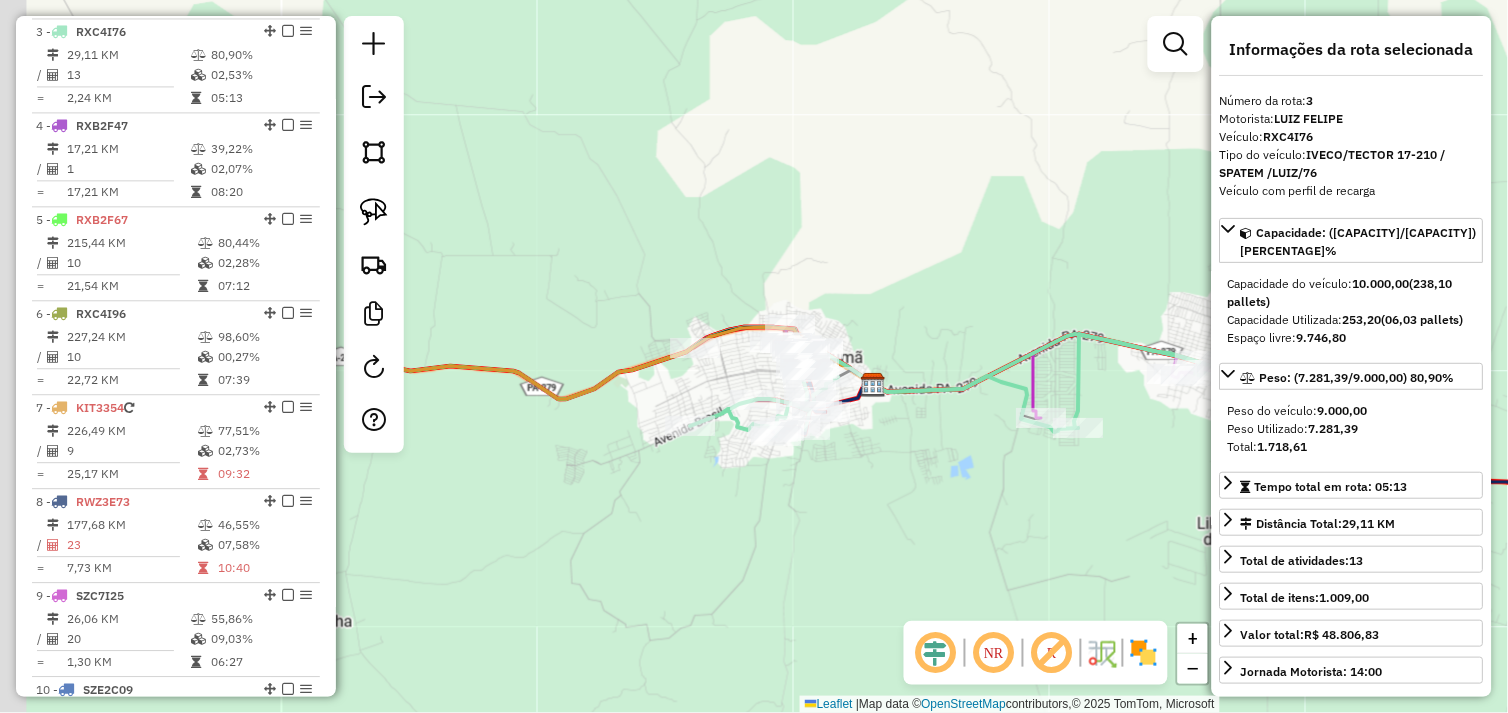 drag, startPoint x: 550, startPoint y: 486, endPoint x: 733, endPoint y: 464, distance: 184.31766 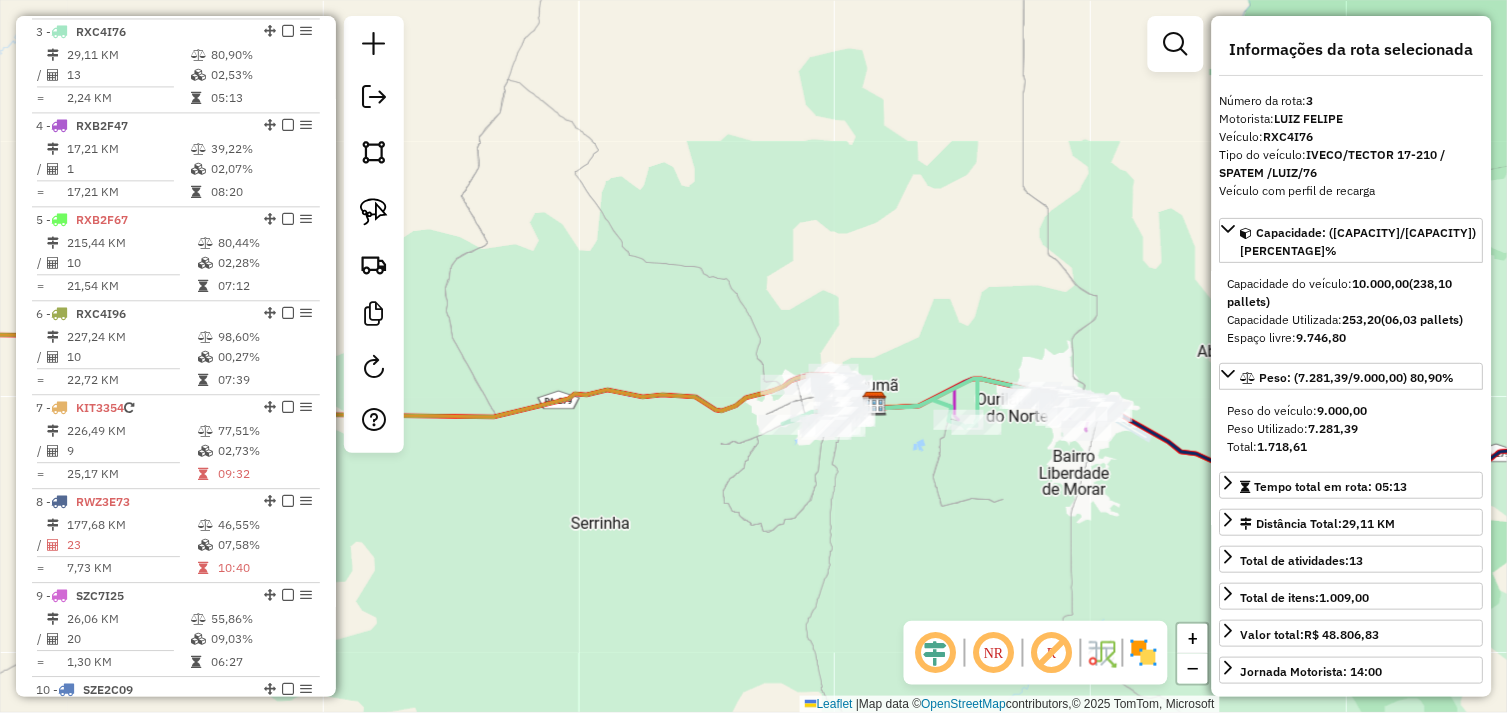 drag, startPoint x: 521, startPoint y: 472, endPoint x: 918, endPoint y: 464, distance: 397.0806 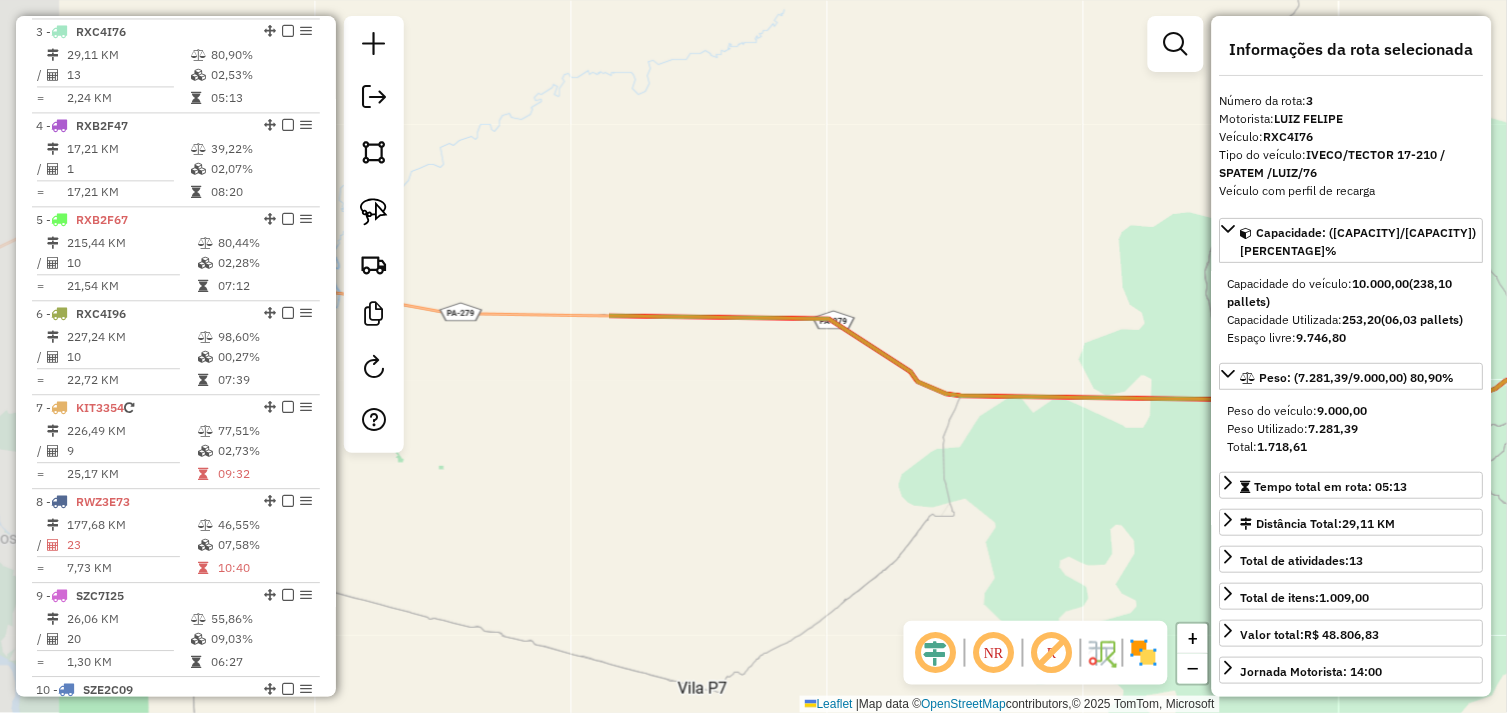 drag, startPoint x: 540, startPoint y: 416, endPoint x: 910, endPoint y: 412, distance: 370.0216 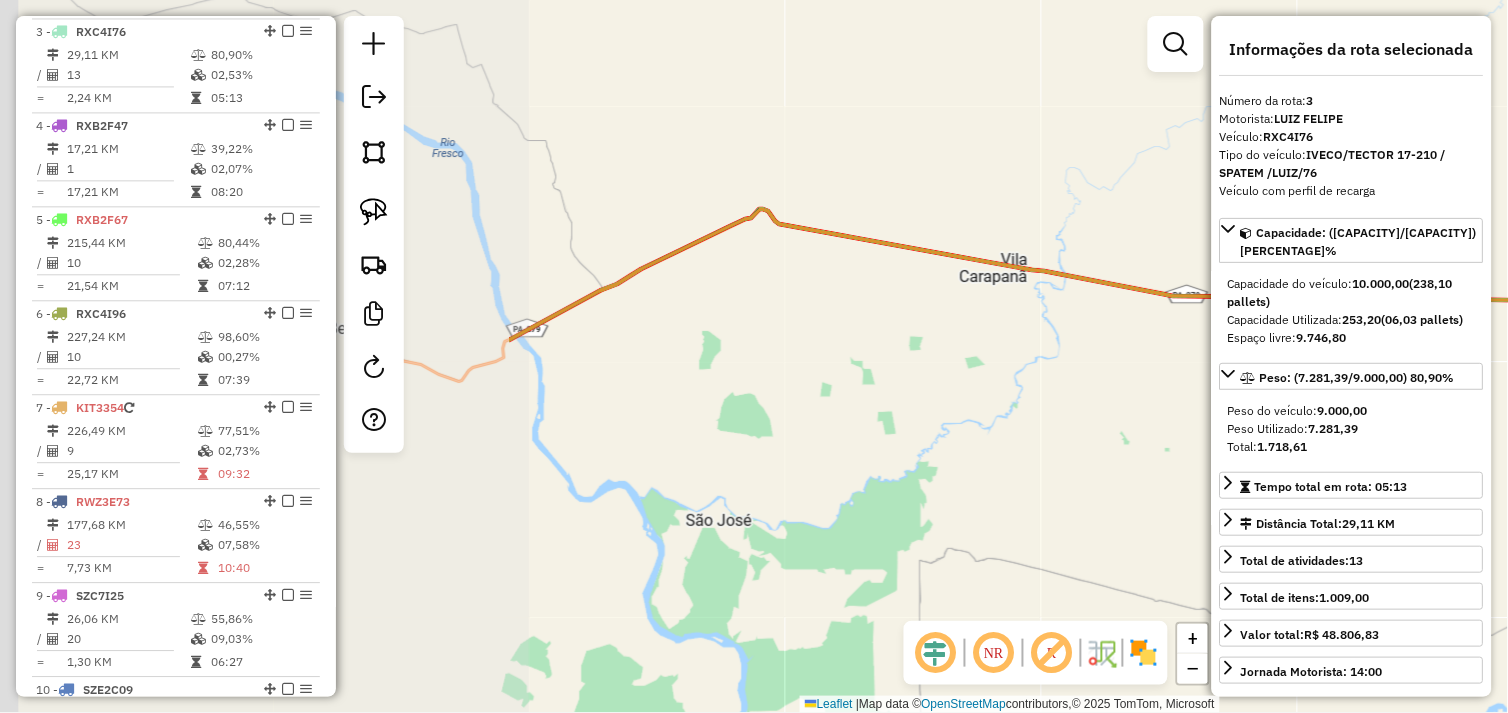 drag, startPoint x: 720, startPoint y: 405, endPoint x: 816, endPoint y: 416, distance: 96.62815 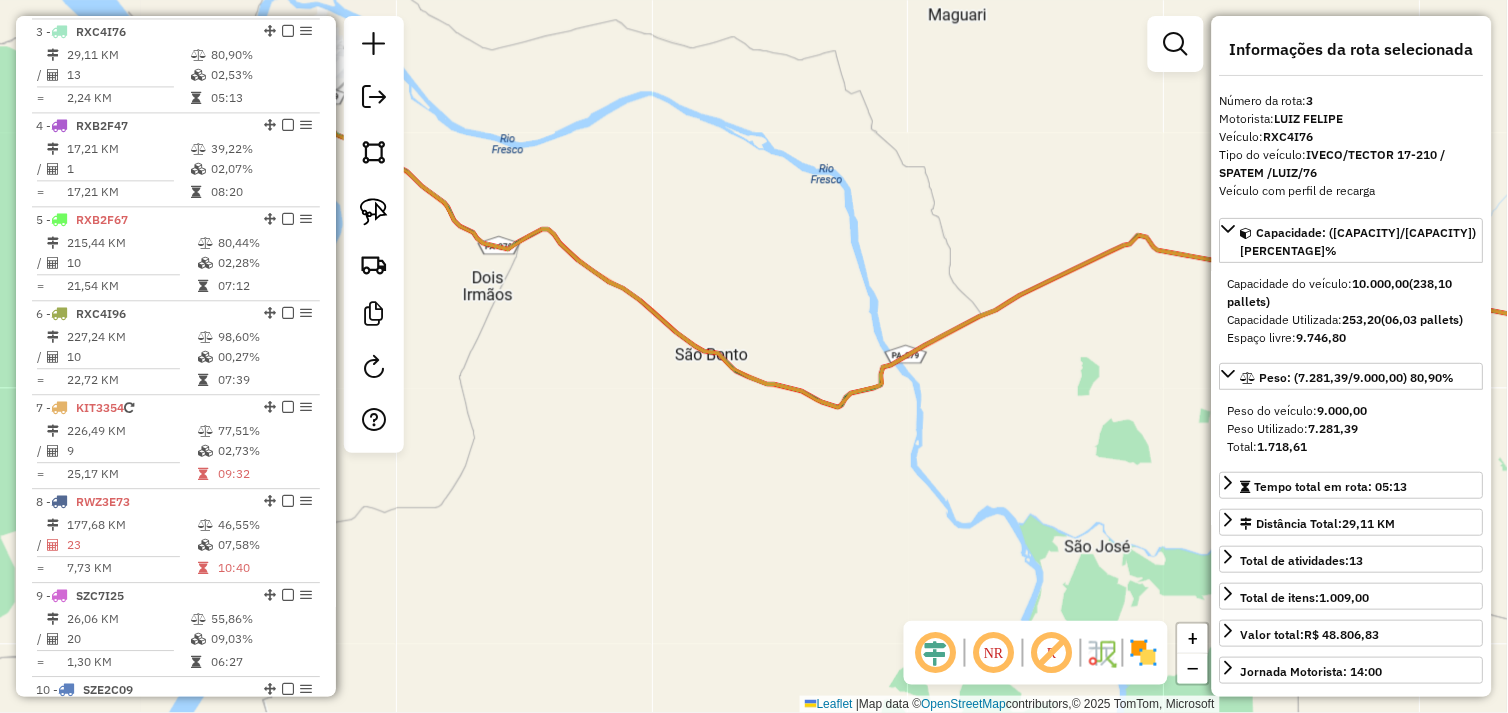 drag, startPoint x: 647, startPoint y: 380, endPoint x: 785, endPoint y: 414, distance: 142.12671 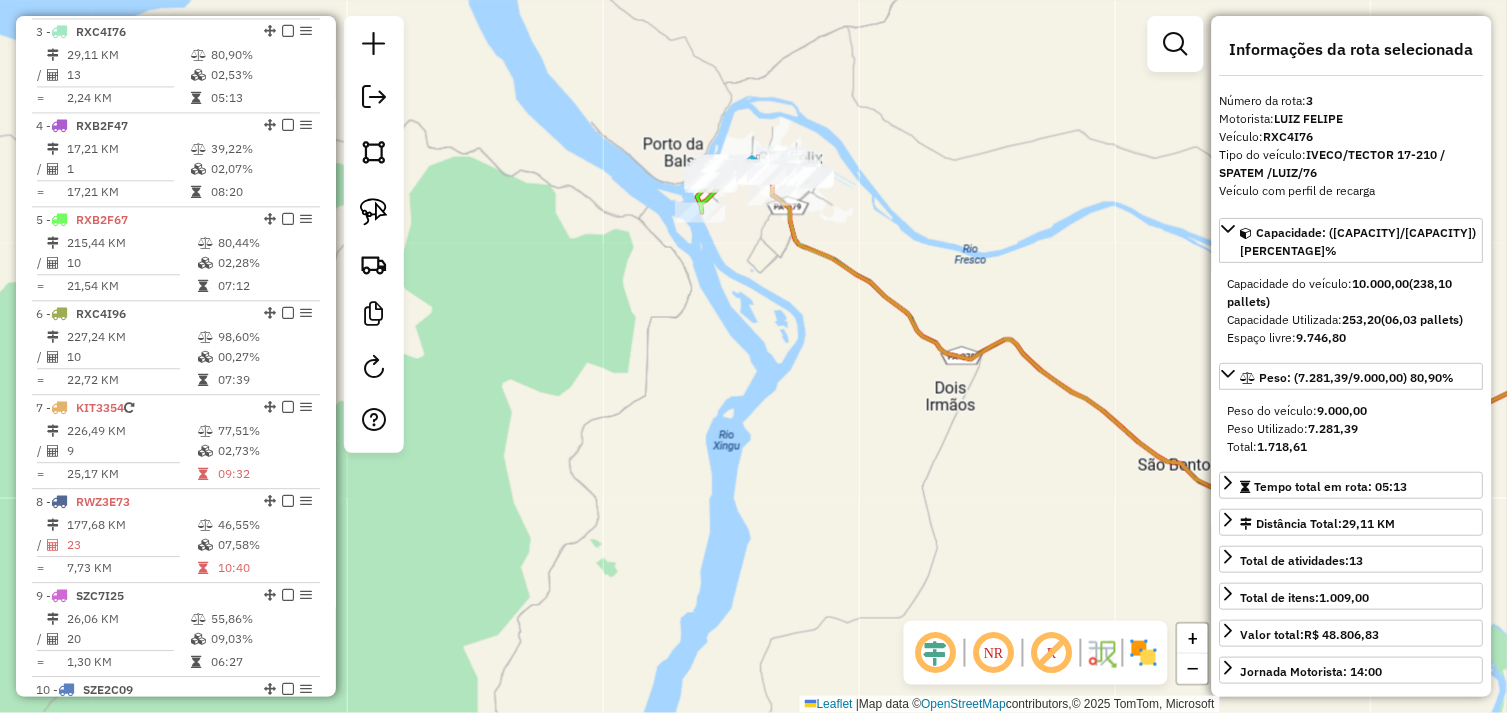 drag, startPoint x: 703, startPoint y: 321, endPoint x: 706, endPoint y: 407, distance: 86.05231 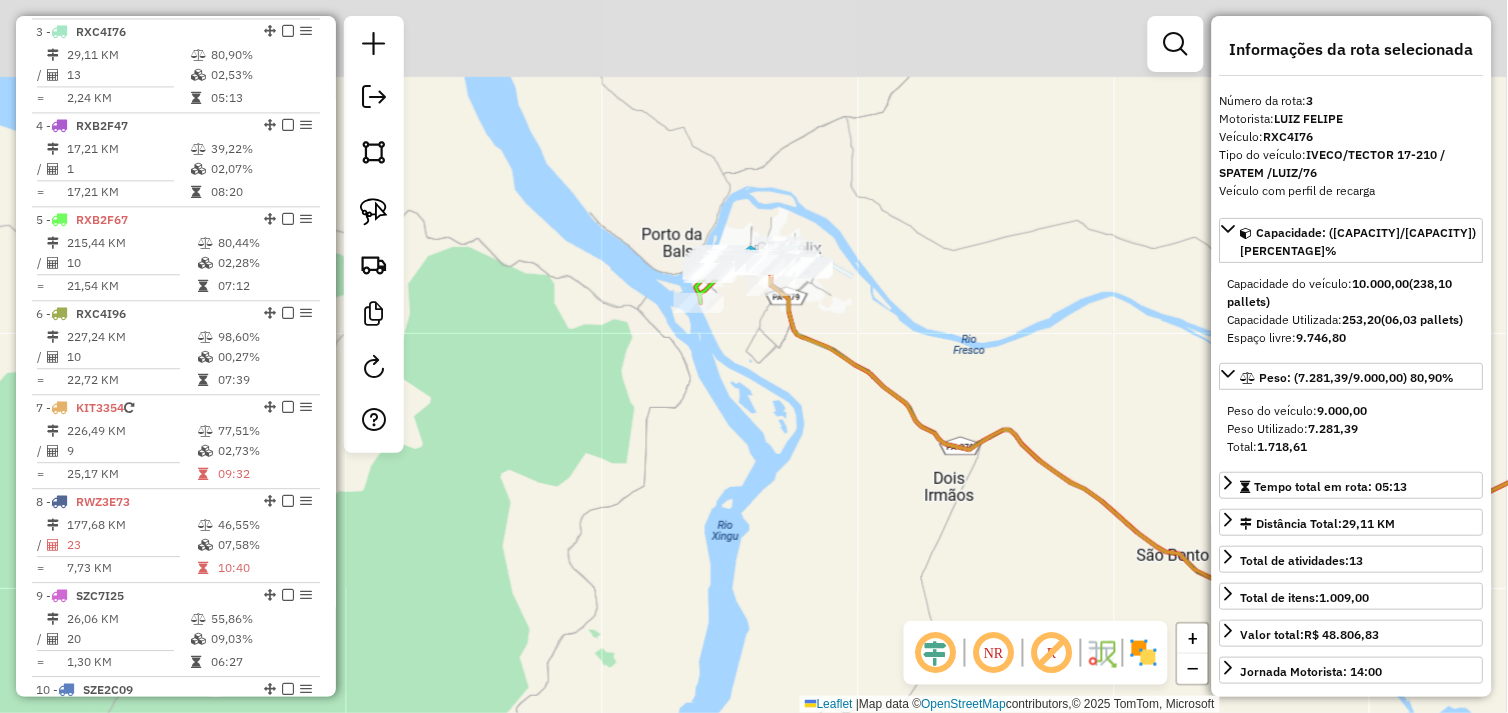 drag 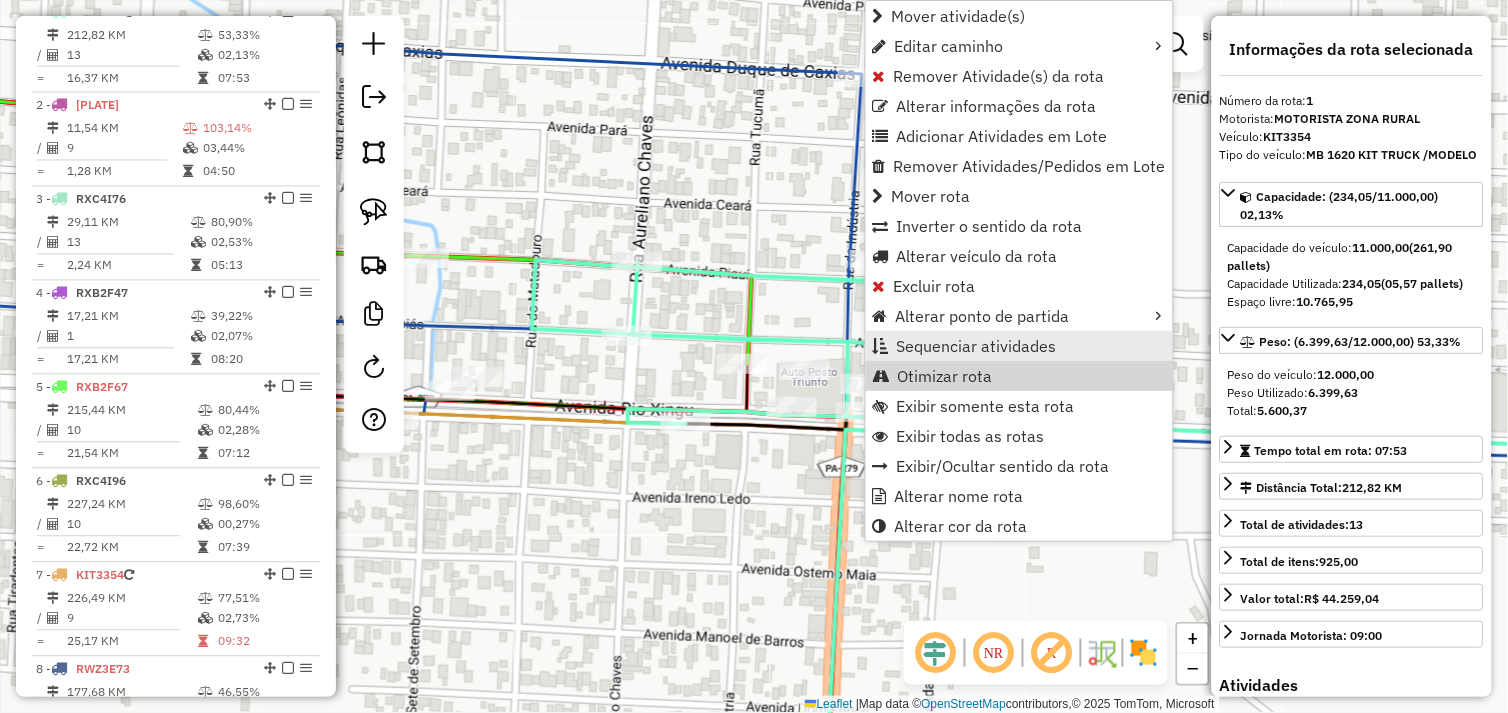 scroll, scrollTop: 748, scrollLeft: 0, axis: vertical 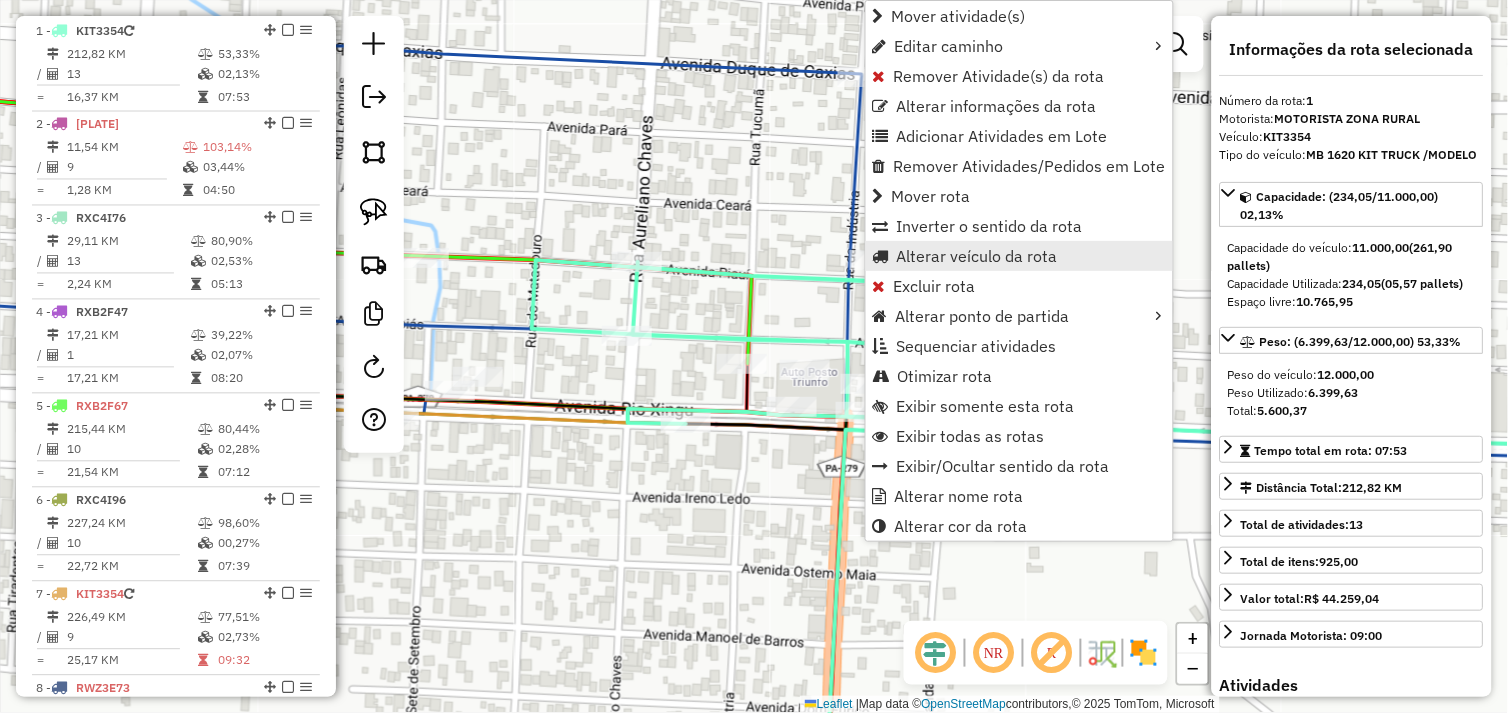 click on "Alterar veículo da rota" at bounding box center [977, 256] 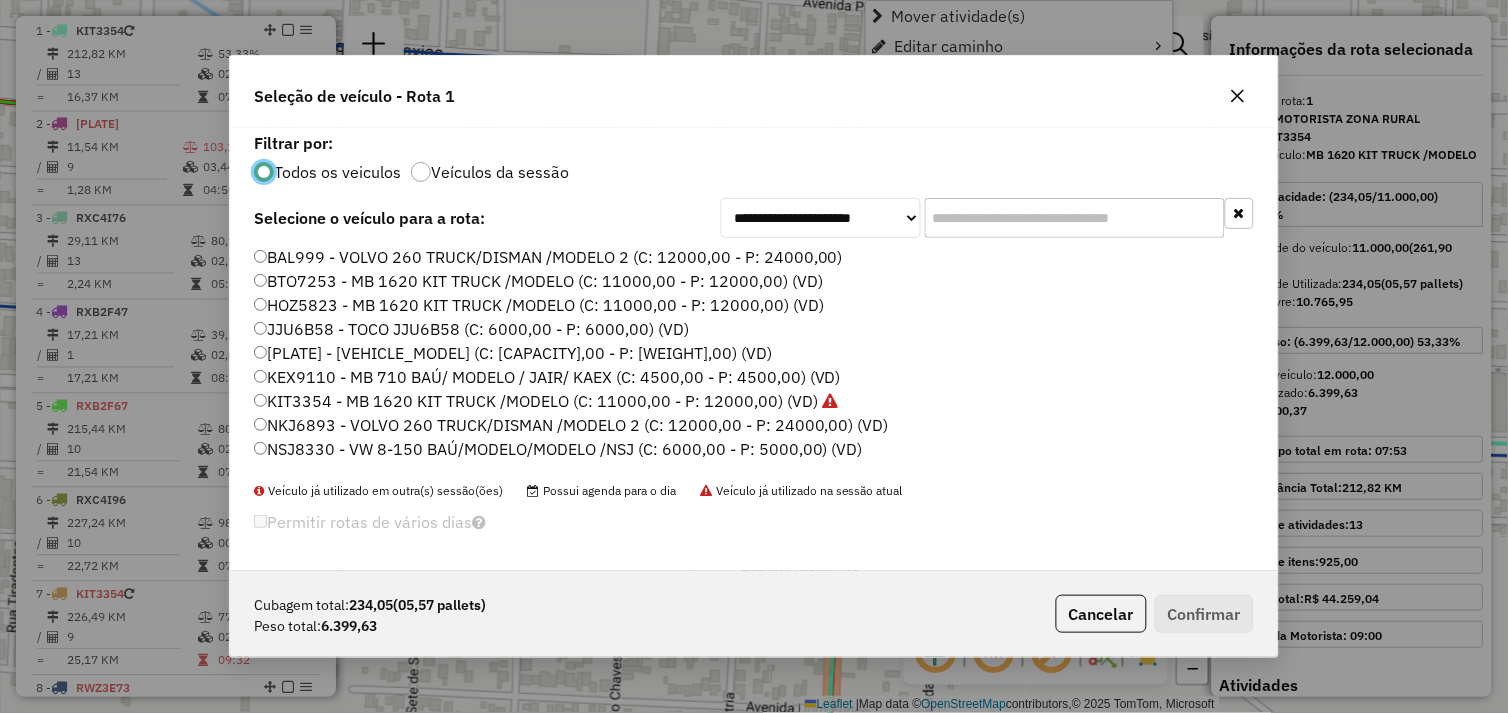scroll, scrollTop: 11, scrollLeft: 5, axis: both 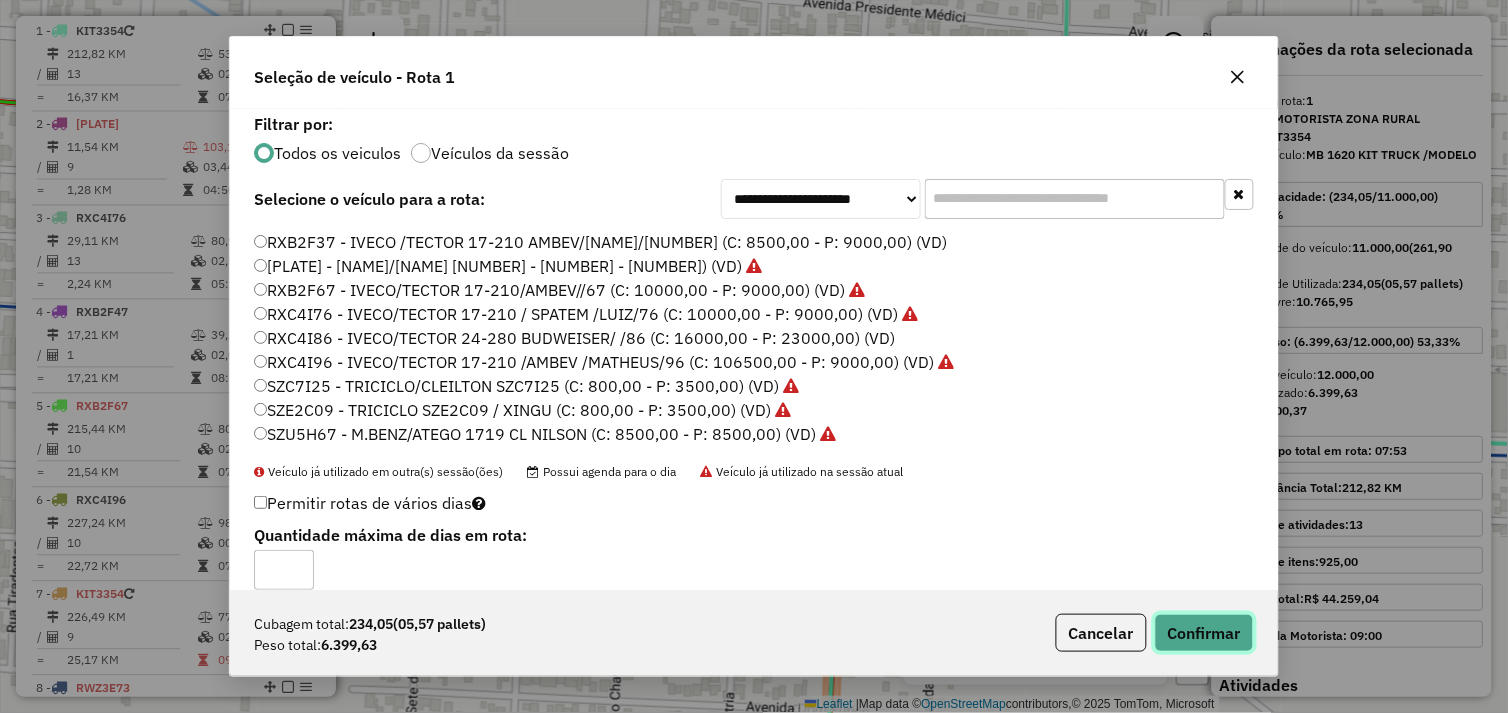 click on "Confirmar" 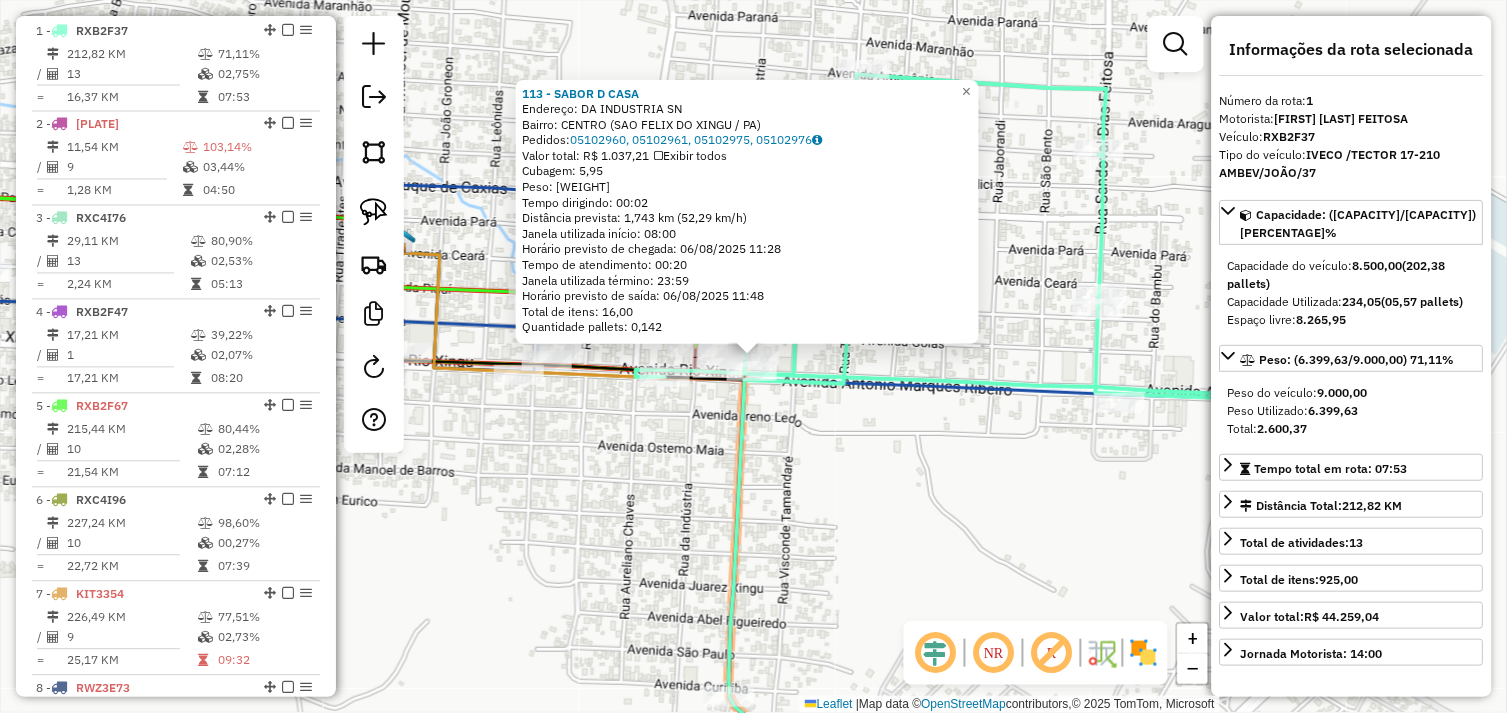 click on "113 - SABOR D CASA  Endereço:  DA INDUSTRIA SN   Bairro: CENTRO (SAO FELIX DO XINGU / PA)   Pedidos:  05102960, 05102961, 05102975, 05102976   Valor total: R$ 1.037,21   Exibir todos   Cubagem: 5,95  Peso: 154,88  Tempo dirigindo: 00:02   Distância prevista: 1,743 km (52,29 km/h)   Janela utilizada início: 08:00   Horário previsto de chegada: 06/08/2025 11:28   Tempo de atendimento: 00:20   Janela utilizada término: 23:59   Horário previsto de saída: 06/08/2025 11:48   Total de itens: 16,00   Quantidade pallets: 0,142  × Janela de atendimento Grade de atendimento Capacidade Transportadoras Veículos Cliente Pedidos  Rotas Selecione os dias de semana para filtrar as janelas de atendimento  Seg   Ter   Qua   Qui   Sex   Sáb   Dom  Informe o período da janela de atendimento: De: Até:  Filtrar exatamente a janela do cliente  Considerar janela de atendimento padrão  Selecione os dias de semana para filtrar as grades de atendimento  Seg   Ter   Qua   Qui   Sex   Sáb   Dom   Peso mínimo:   De:   Até:" 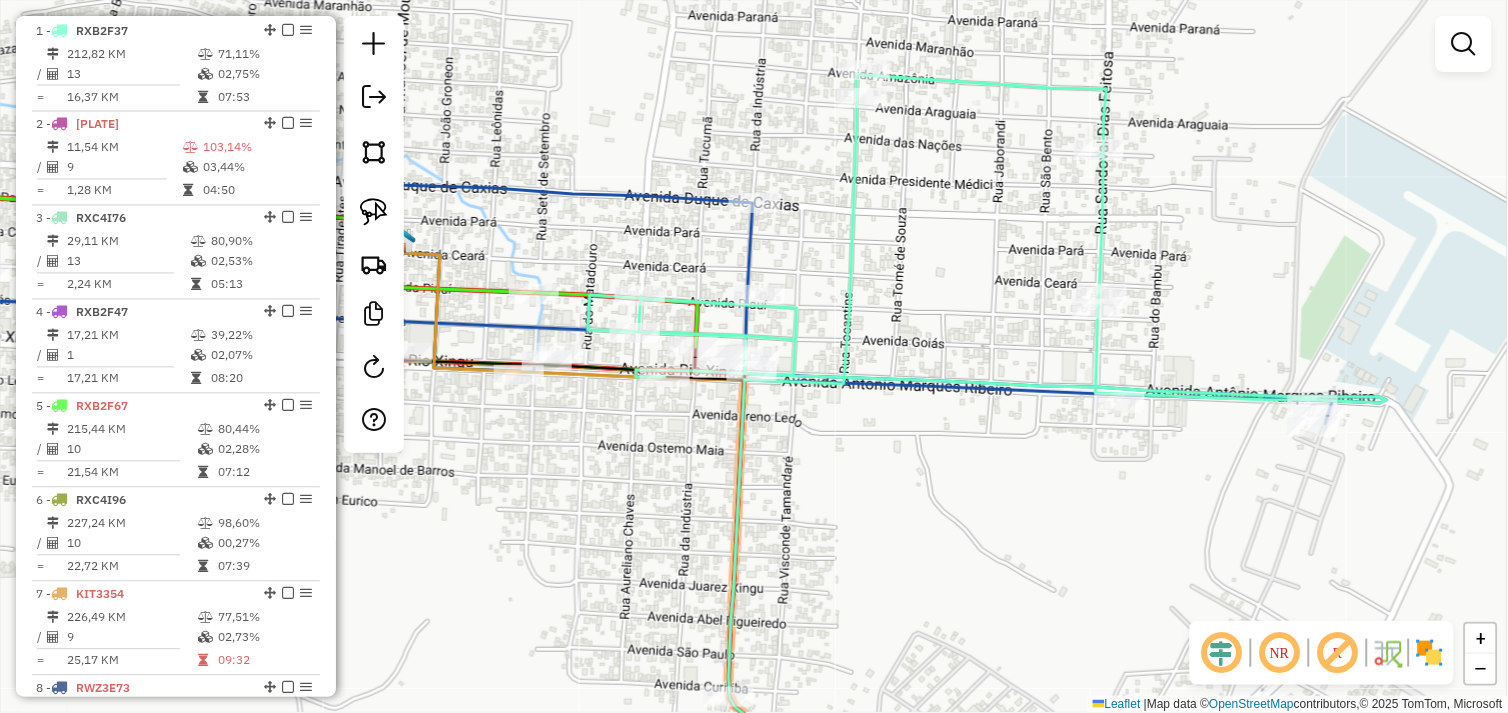 drag, startPoint x: 667, startPoint y: 464, endPoint x: 846, endPoint y: 438, distance: 180.87842 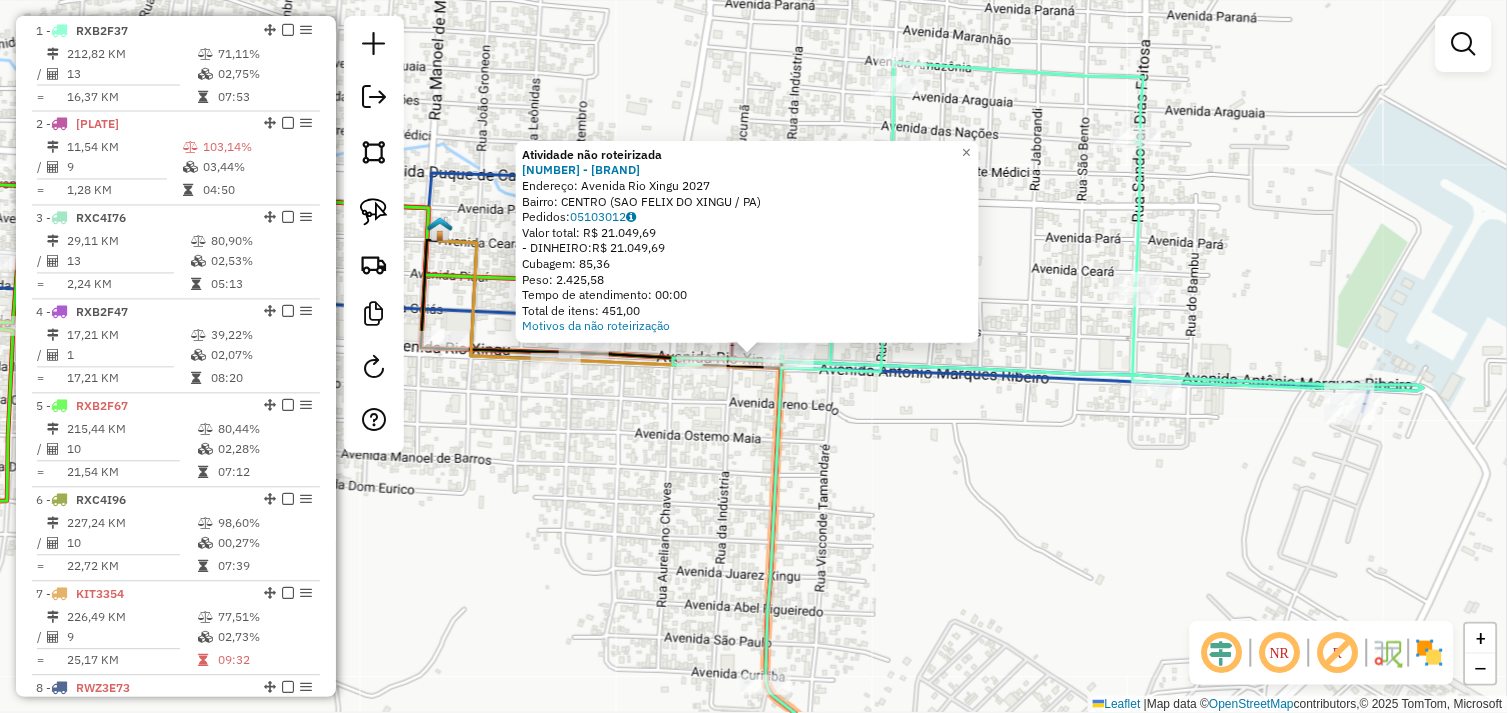 click on "Atividade não roteirizada 72619 - ROTA BEER  Endereço:  Avenida Rio Xingu 2027   Bairro: CENTRO (SAO FELIX DO XINGU / PA)   Pedidos:  05103012   Valor total: R$ 21.049,69   - DINHEIRO:  R$ 21.049,69   Cubagem: 85,36   Peso: 2.425,58   Tempo de atendimento: 00:00   Total de itens: 451,00  Motivos da não roteirização × Janela de atendimento Grade de atendimento Capacidade Transportadoras Veículos Cliente Pedidos  Rotas Selecione os dias de semana para filtrar as janelas de atendimento  Seg   Ter   Qua   Qui   Sex   Sáb   Dom  Informe o período da janela de atendimento: De: Até:  Filtrar exatamente a janela do cliente  Considerar janela de atendimento padrão  Selecione os dias de semana para filtrar as grades de atendimento  Seg   Ter   Qua   Qui   Sex   Sáb   Dom   Considerar clientes sem dia de atendimento cadastrado  Clientes fora do dia de atendimento selecionado Filtrar as atividades entre os valores definidos abaixo:  Peso mínimo:   Peso máximo:   Cubagem mínima:   Cubagem máxima:   De:  +" 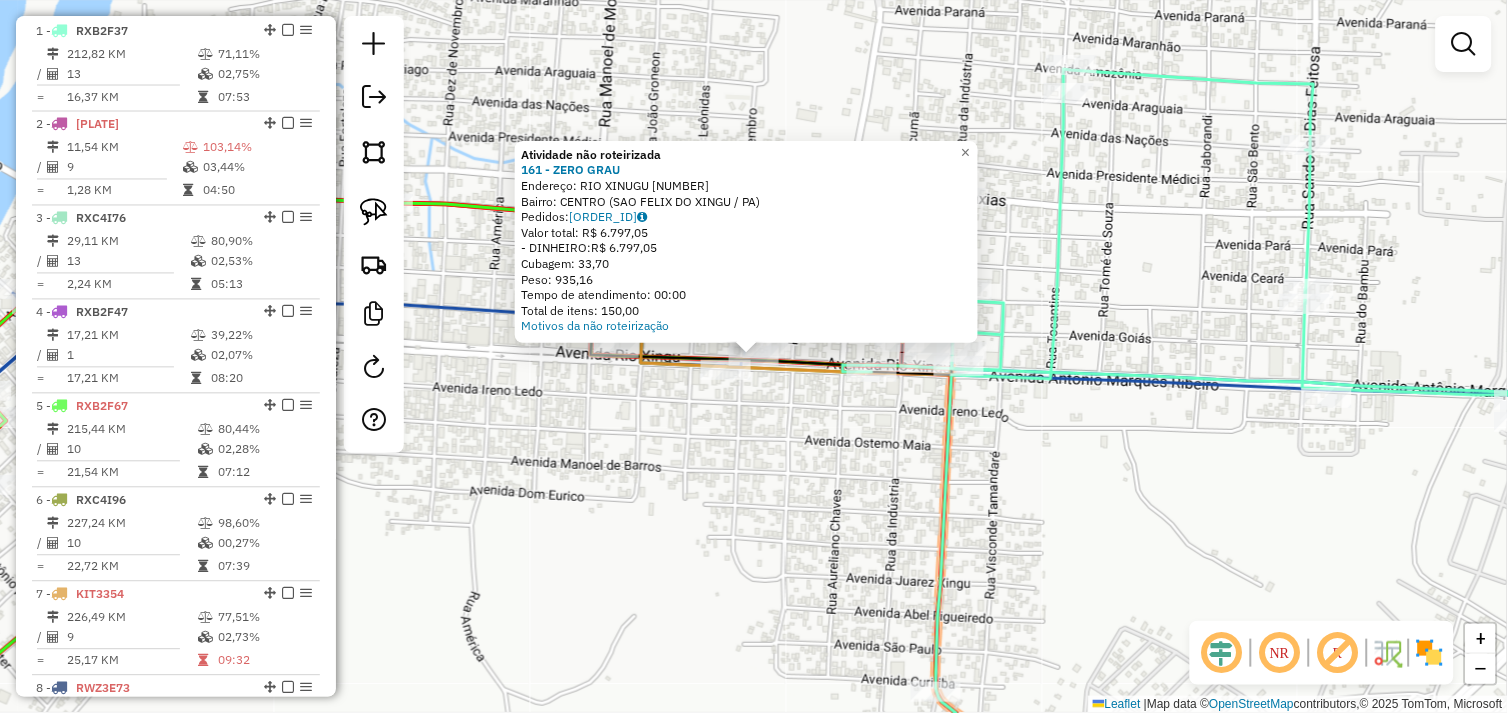 click on "Atividade não roteirizada 161 - ZERO GRAU  Endereço:  RIO XINUGU 106   Bairro: CENTRO (SAO FELIX DO XINGU / PA)   Pedidos:  05103010   Valor total: R$ 6.797,05   - DINHEIRO:  R$ 6.797,05   Cubagem: 33,70   Peso: 935,16   Tempo de atendimento: 00:00   Total de itens: 150,00  Motivos da não roteirização × Janela de atendimento Grade de atendimento Capacidade Transportadoras Veículos Cliente Pedidos  Rotas Selecione os dias de semana para filtrar as janelas de atendimento  Seg   Ter   Qua   Qui   Sex   Sáb   Dom  Informe o período da janela de atendimento: De: Até:  Filtrar exatamente a janela do cliente  Considerar janela de atendimento padrão  Selecione os dias de semana para filtrar as grades de atendimento  Seg   Ter   Qua   Qui   Sex   Sáb   Dom   Considerar clientes sem dia de atendimento cadastrado  Clientes fora do dia de atendimento selecionado Filtrar as atividades entre os valores definidos abaixo:  Peso mínimo:   Peso máximo:   Cubagem mínima:   Cubagem máxima:   De:   Até:   De:  +" 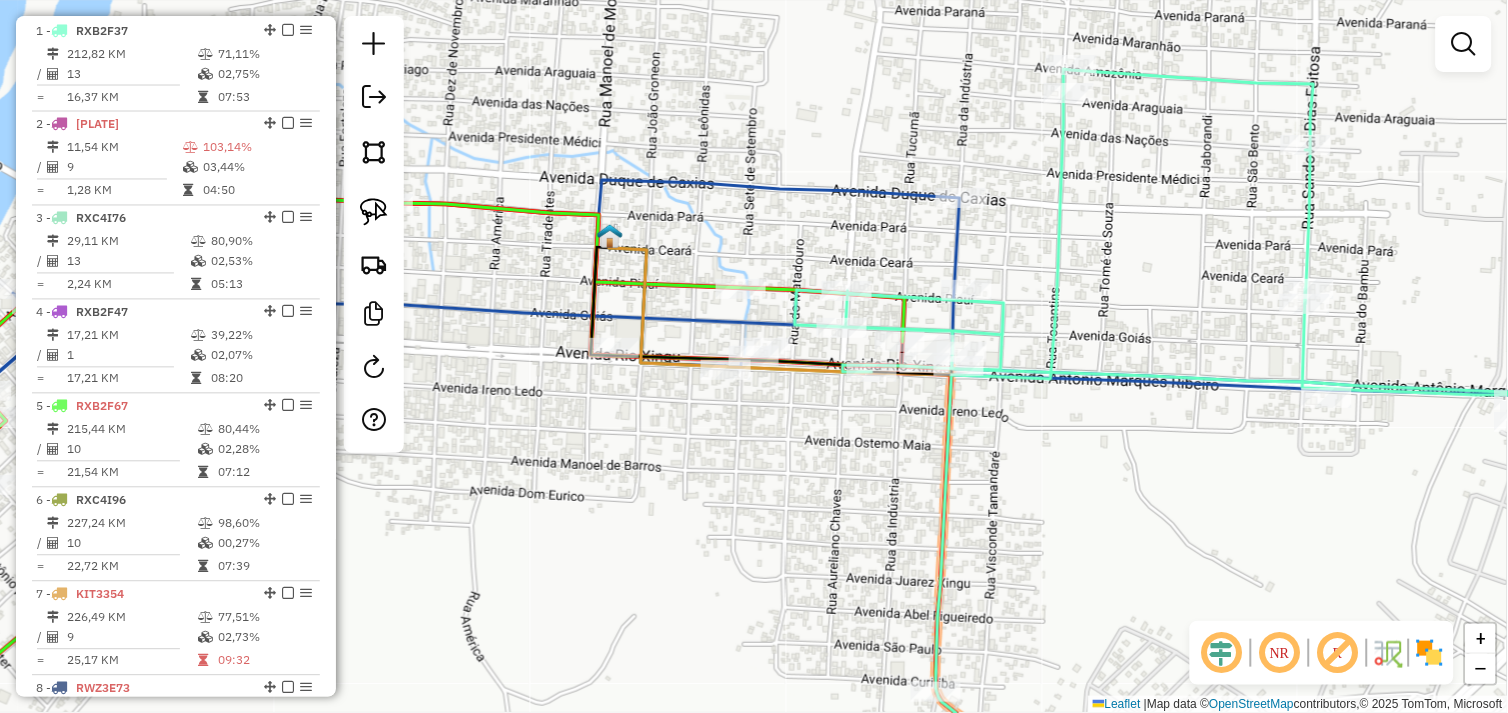 drag, startPoint x: 655, startPoint y: 481, endPoint x: 881, endPoint y: 432, distance: 231.25095 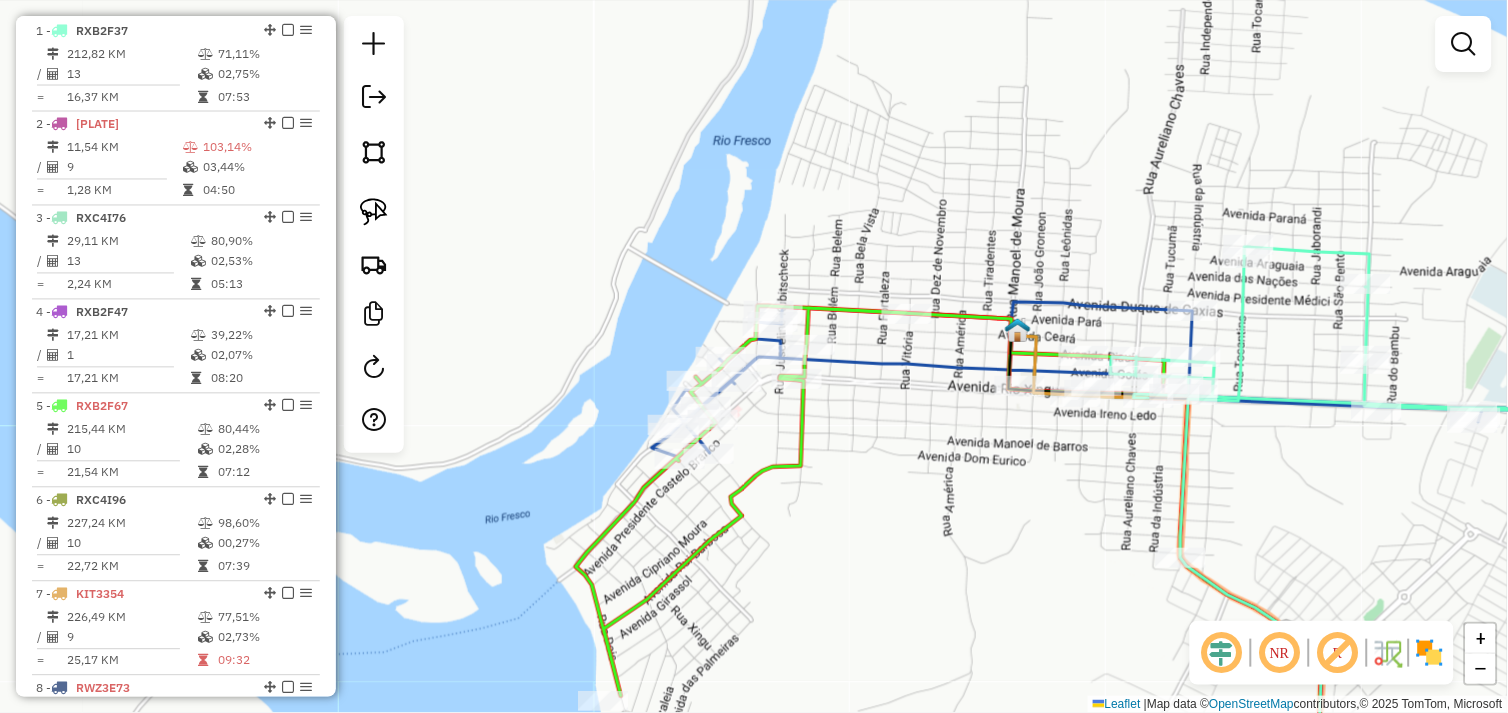 drag, startPoint x: 1044, startPoint y: 464, endPoint x: 801, endPoint y: 353, distance: 267.15164 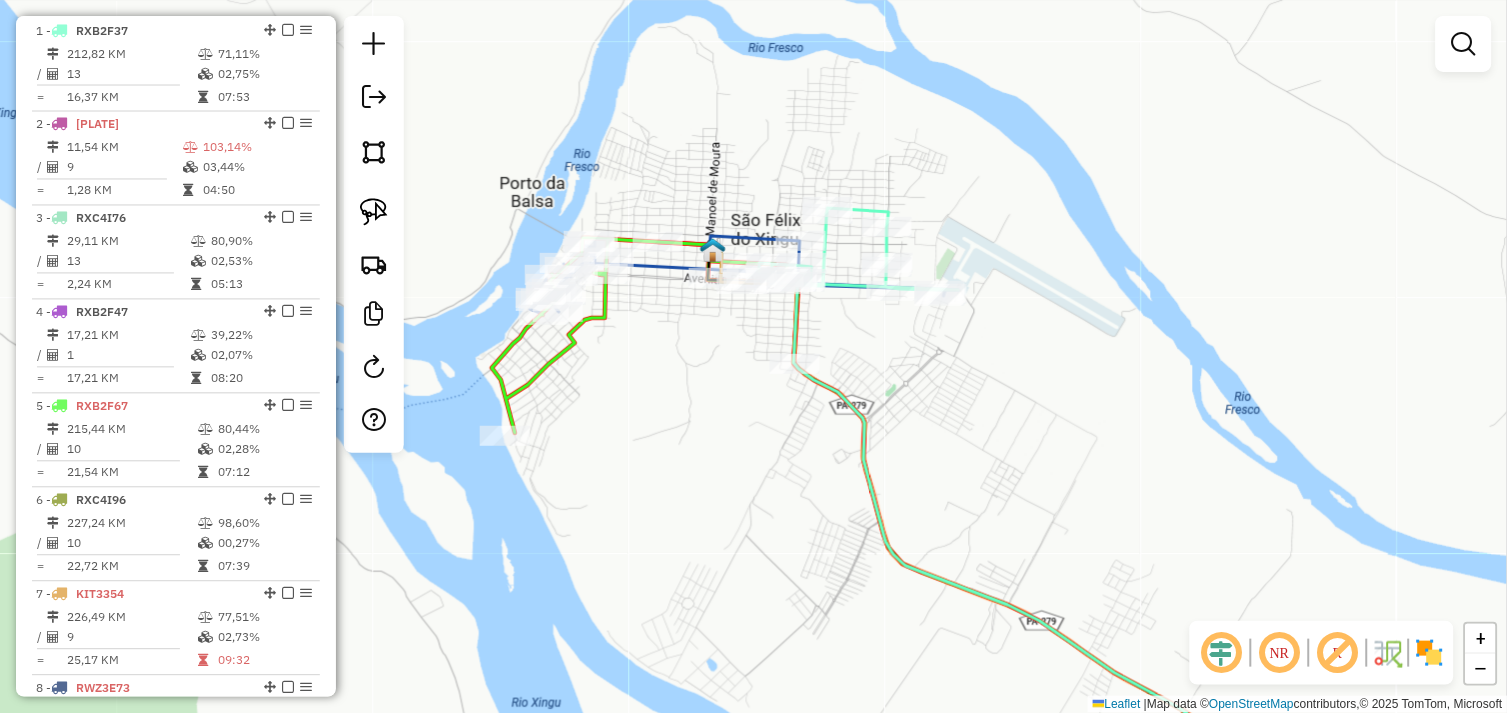 drag, startPoint x: 741, startPoint y: 338, endPoint x: 790, endPoint y: 425, distance: 99.849884 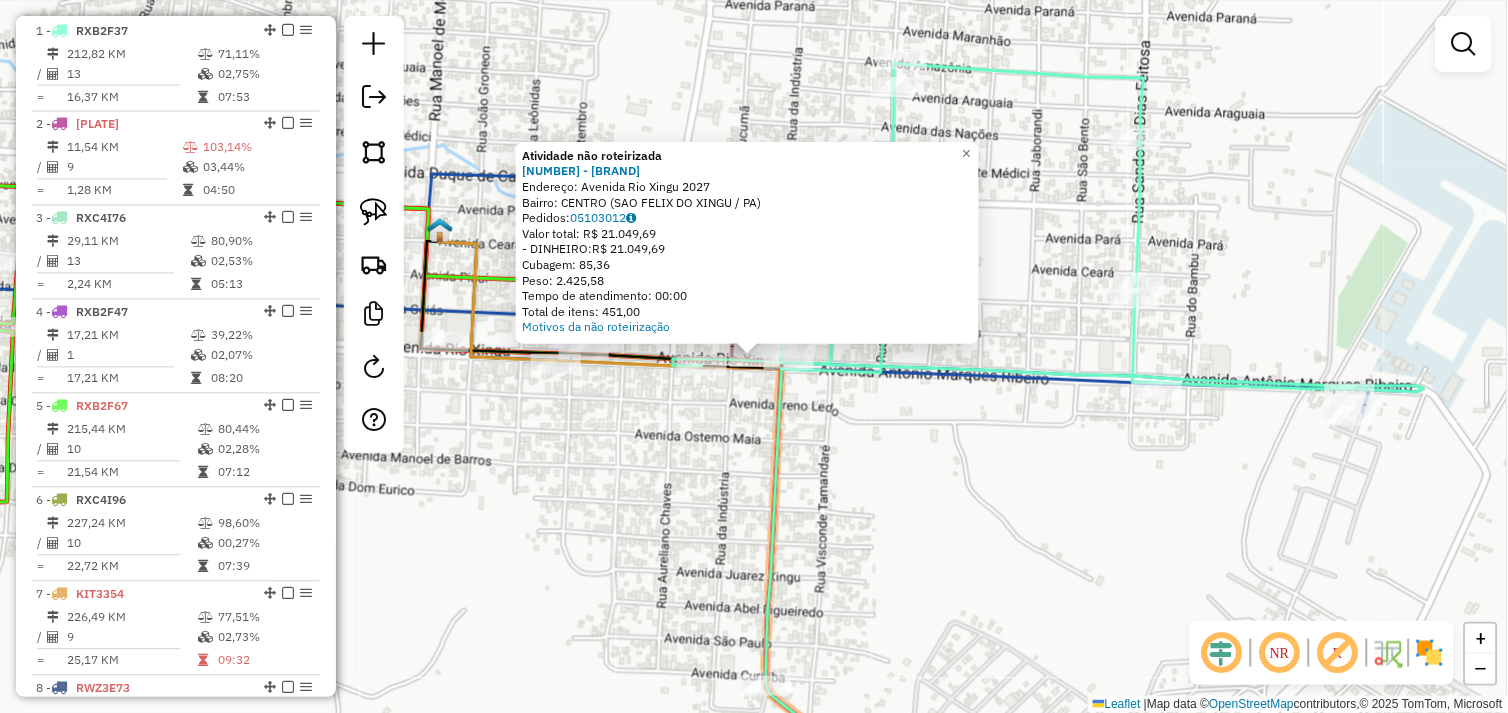 click on "Atividade não roteirizada 72619 - ROTA BEER  Endereço:  Avenida Rio Xingu 2027   Bairro: CENTRO (SAO FELIX DO XINGU / PA)   Pedidos:  05103012   Valor total: R$ 21.049,69   - DINHEIRO:  R$ 21.049,69   Cubagem: 85,36   Peso: 2.425,58   Tempo de atendimento: 00:00   Total de itens: 451,00  Motivos da não roteirização × Janela de atendimento Grade de atendimento Capacidade Transportadoras Veículos Cliente Pedidos  Rotas Selecione os dias de semana para filtrar as janelas de atendimento  Seg   Ter   Qua   Qui   Sex   Sáb   Dom  Informe o período da janela de atendimento: De: Até:  Filtrar exatamente a janela do cliente  Considerar janela de atendimento padrão  Selecione os dias de semana para filtrar as grades de atendimento  Seg   Ter   Qua   Qui   Sex   Sáb   Dom   Considerar clientes sem dia de atendimento cadastrado  Clientes fora do dia de atendimento selecionado Filtrar as atividades entre os valores definidos abaixo:  Peso mínimo:   Peso máximo:   Cubagem mínima:   Cubagem máxima:   De:  +" 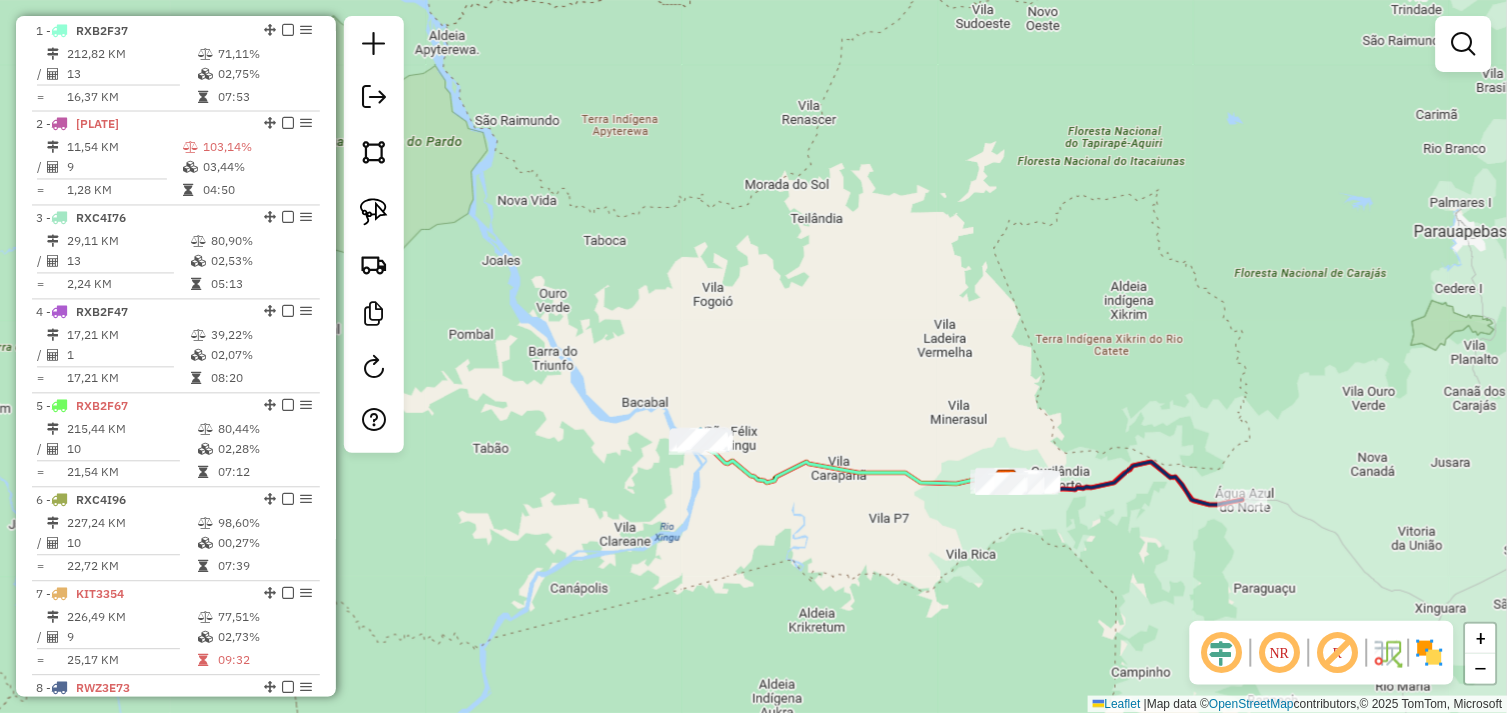 drag, startPoint x: 822, startPoint y: 533, endPoint x: 792, endPoint y: 507, distance: 39.698868 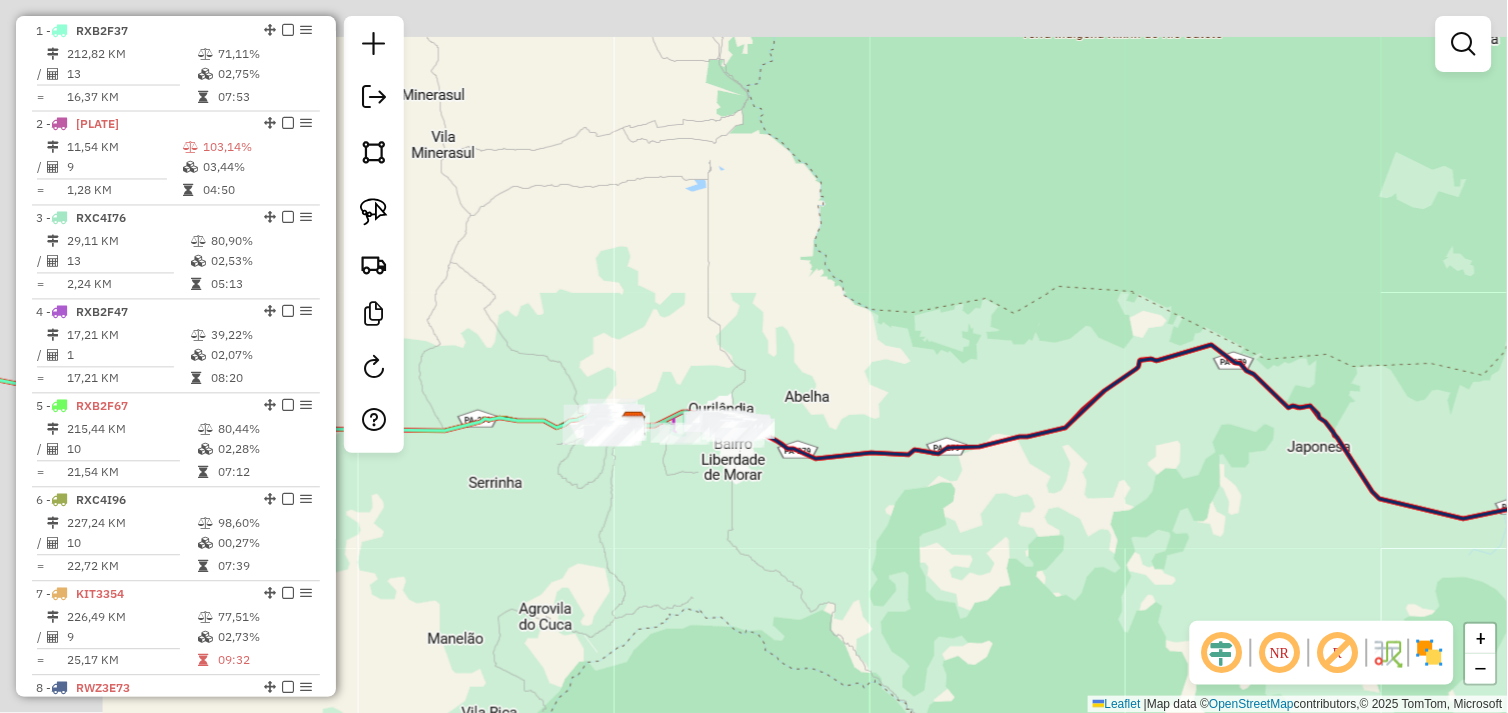 drag, startPoint x: 800, startPoint y: 515, endPoint x: 877, endPoint y: 557, distance: 87.70975 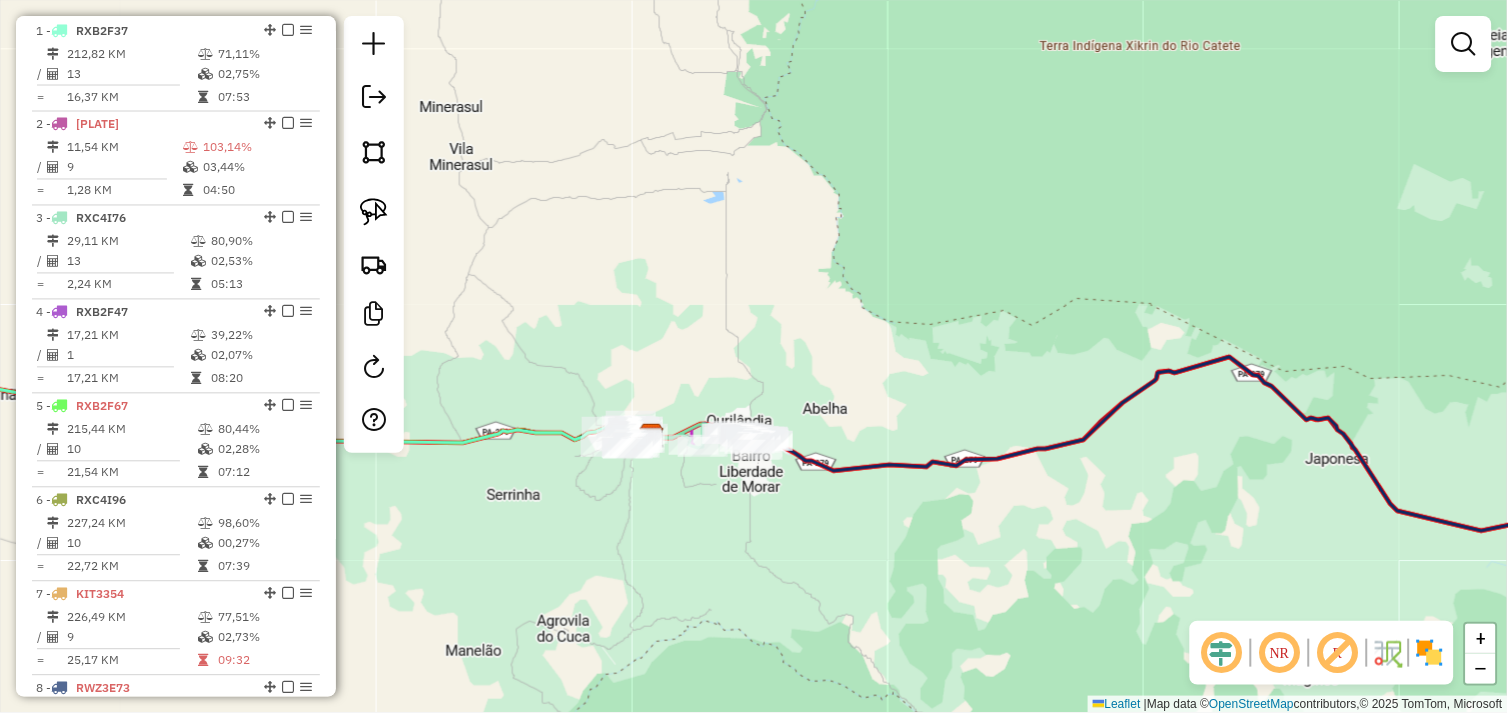 drag, startPoint x: 571, startPoint y: 477, endPoint x: 554, endPoint y: 476, distance: 17.029387 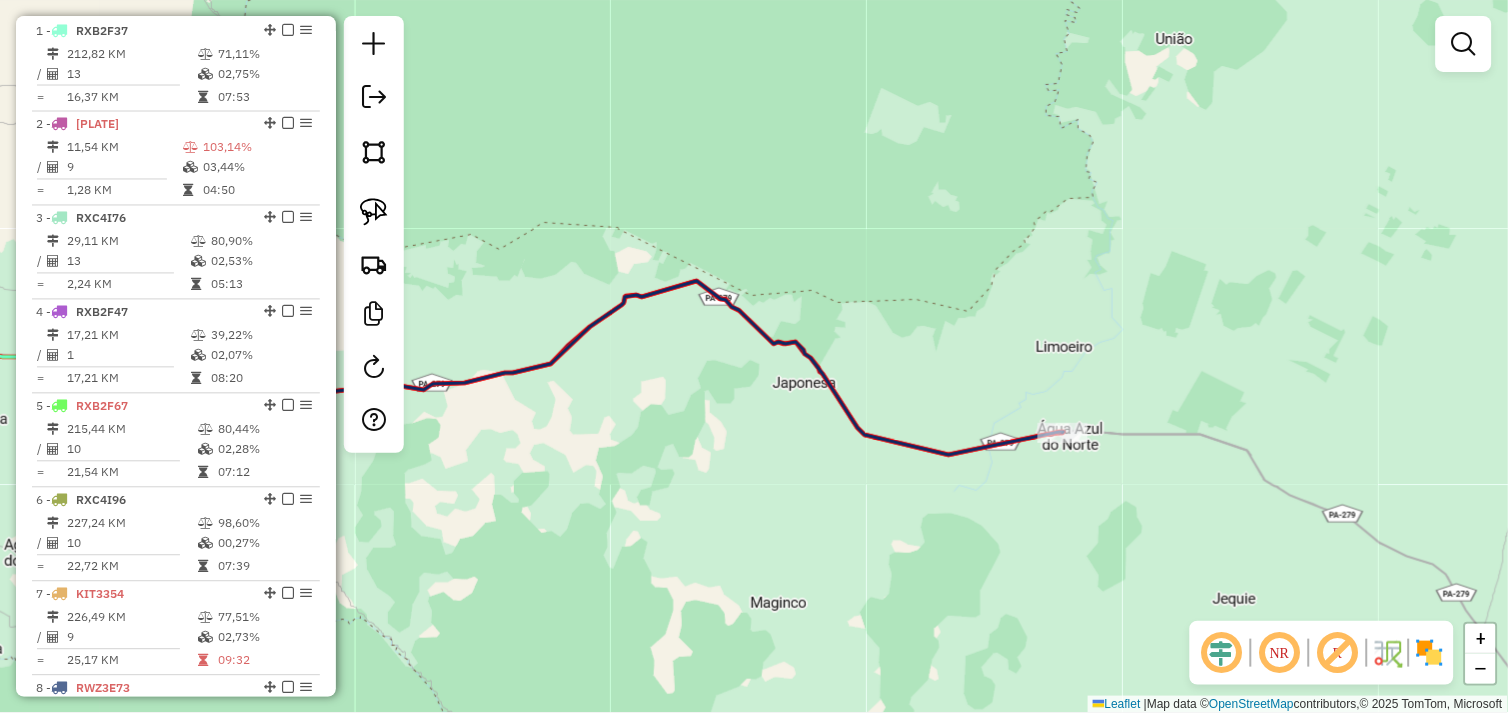 drag, startPoint x: 793, startPoint y: 500, endPoint x: 858, endPoint y: 517, distance: 67.18631 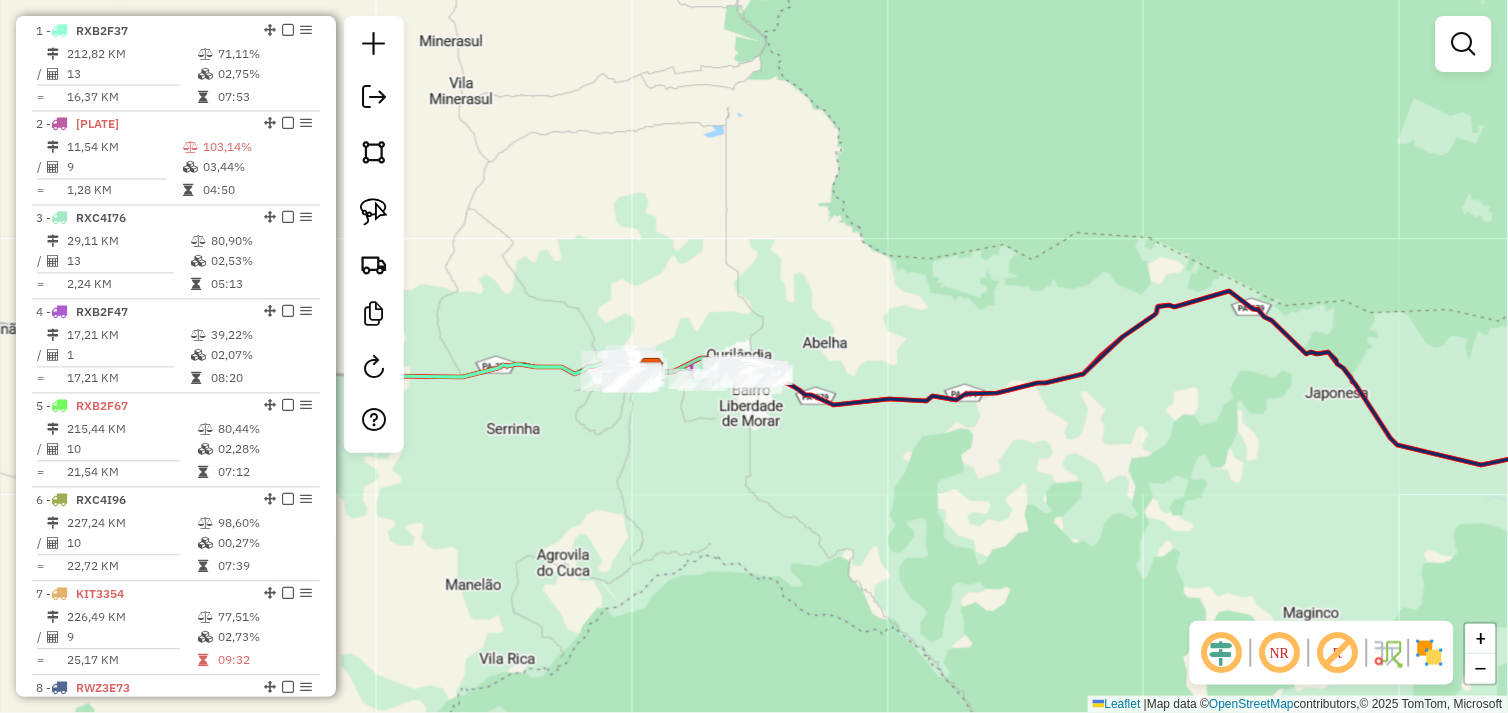 drag, startPoint x: 814, startPoint y: 531, endPoint x: 824, endPoint y: 517, distance: 17.20465 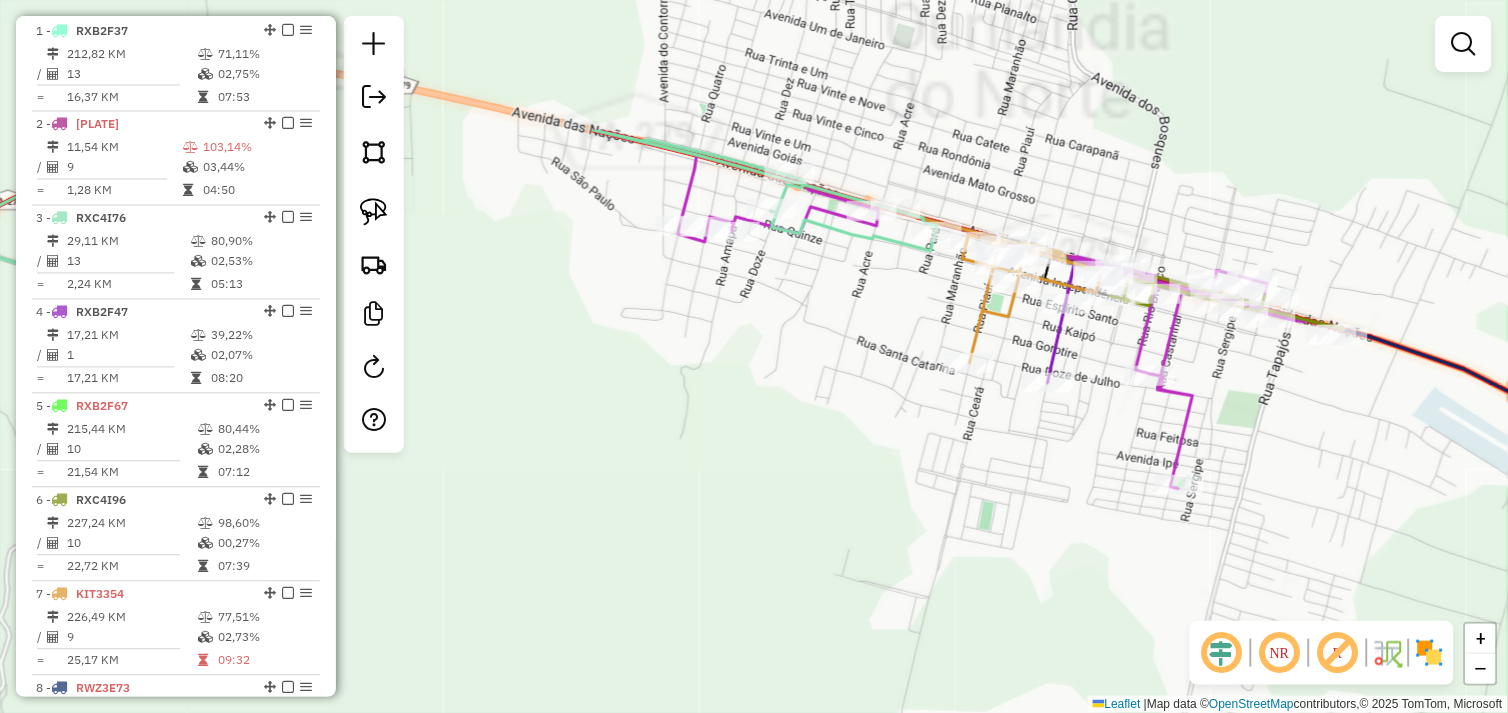 drag, startPoint x: 901, startPoint y: 504, endPoint x: 903, endPoint y: 563, distance: 59.03389 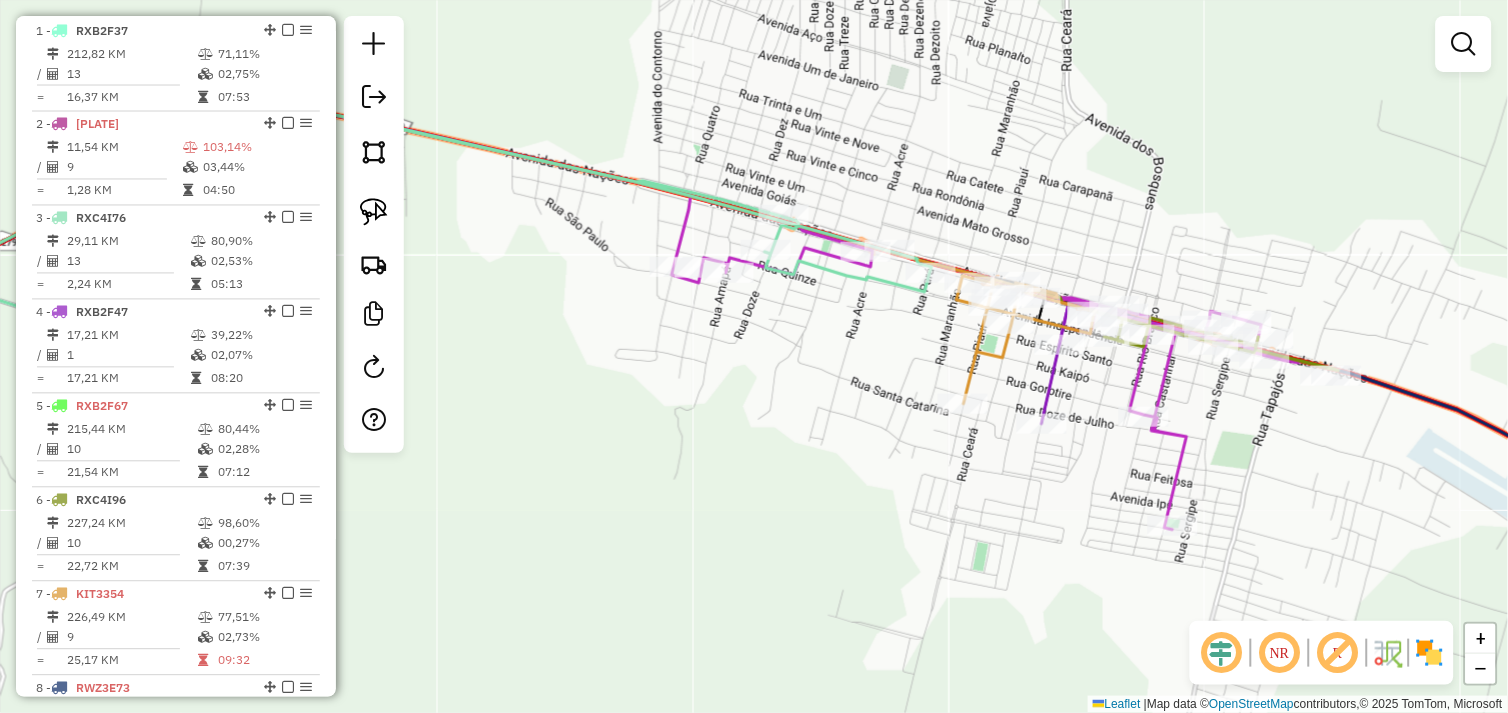 click on "Janela de atendimento Grade de atendimento Capacidade Transportadoras Veículos Cliente Pedidos  Rotas Selecione os dias de semana para filtrar as janelas de atendimento  Seg   Ter   Qua   Qui   Sex   Sáb   Dom  Informe o período da janela de atendimento: De: Até:  Filtrar exatamente a janela do cliente  Considerar janela de atendimento padrão  Selecione os dias de semana para filtrar as grades de atendimento  Seg   Ter   Qua   Qui   Sex   Sáb   Dom   Considerar clientes sem dia de atendimento cadastrado  Clientes fora do dia de atendimento selecionado Filtrar as atividades entre os valores definidos abaixo:  Peso mínimo:   Peso máximo:   Cubagem mínima:   Cubagem máxima:   De:   Até:  Filtrar as atividades entre o tempo de atendimento definido abaixo:  De:   Até:   Considerar capacidade total dos clientes não roteirizados Transportadora: Selecione um ou mais itens Tipo de veículo: Selecione um ou mais itens Veículo: Selecione um ou mais itens Motorista: Selecione um ou mais itens Nome: Rótulo:" 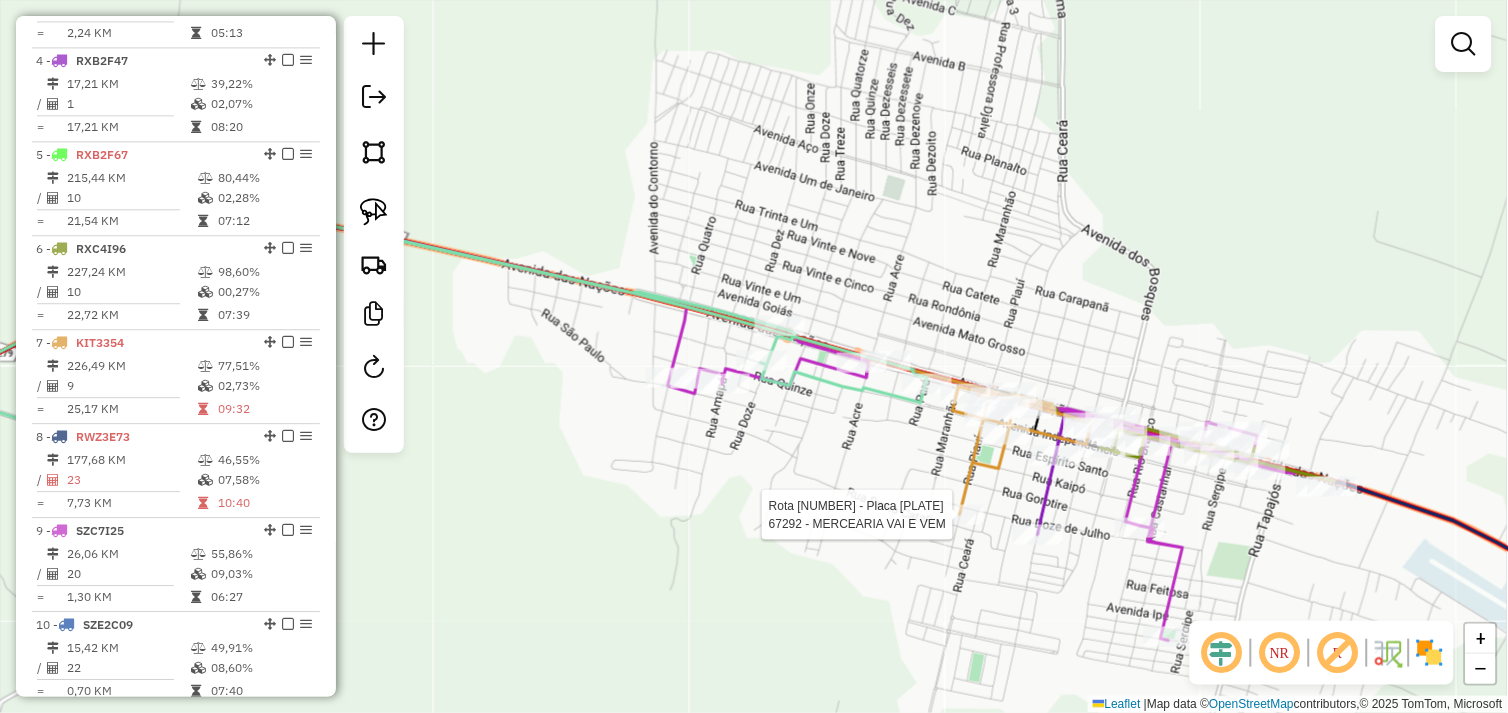 select on "*********" 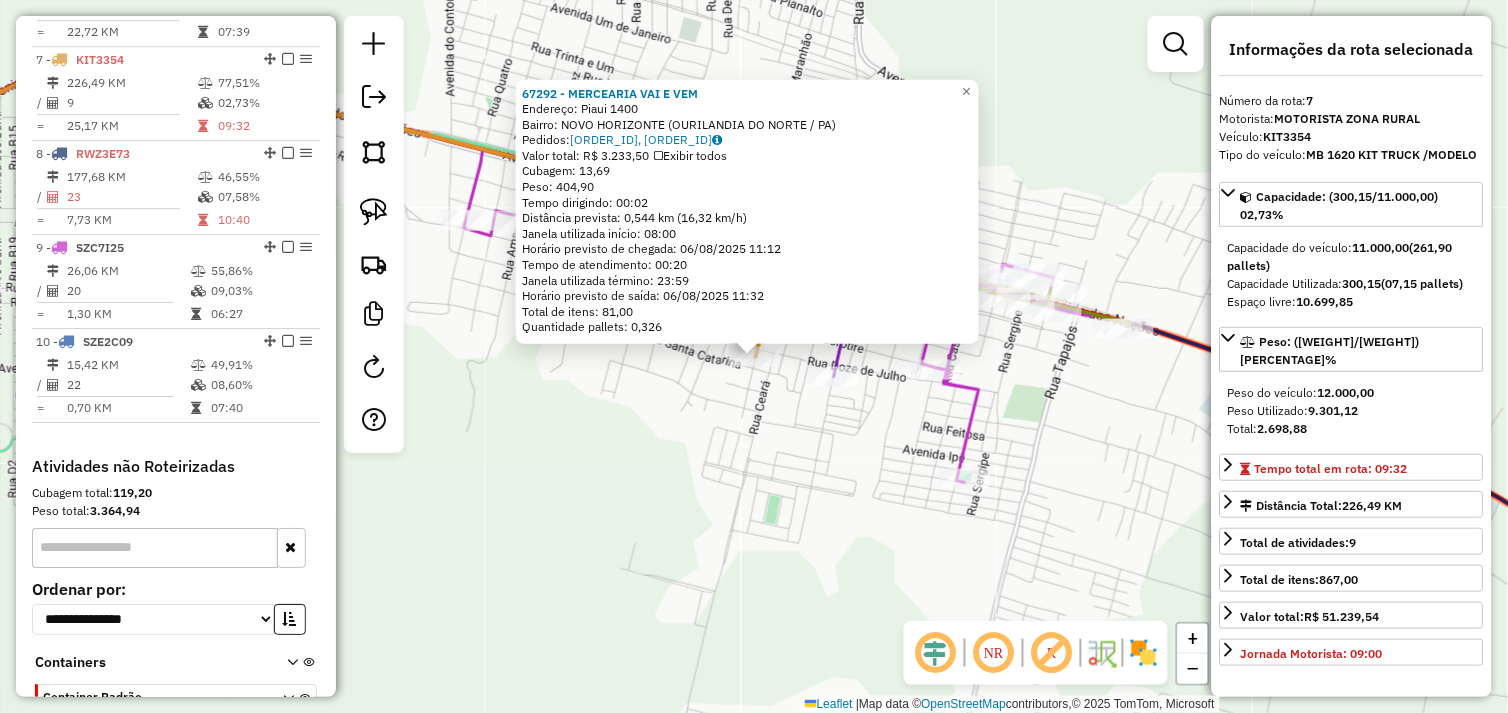 scroll, scrollTop: 1312, scrollLeft: 0, axis: vertical 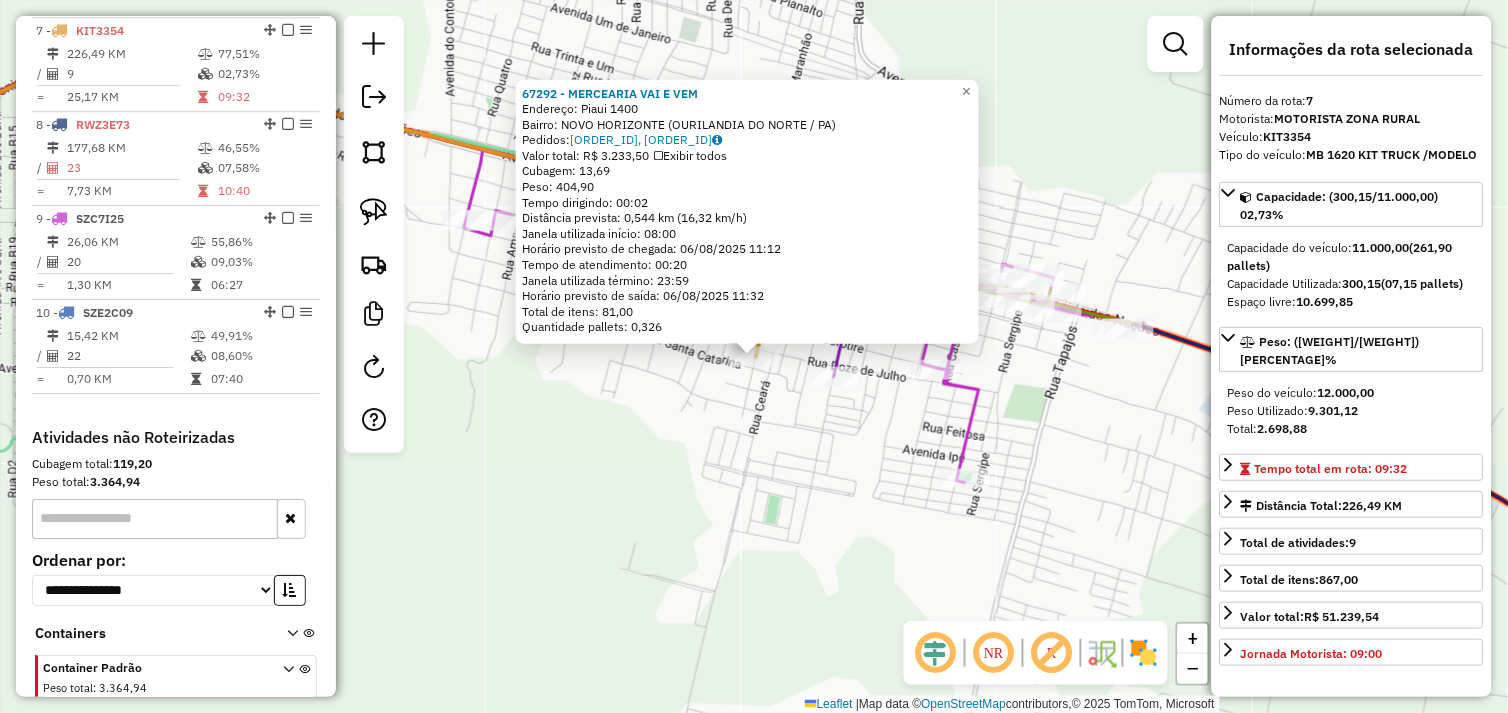 click on "67292 - [BRAND] Endereço: [STREET] [NUMBER] Bairro: [NEIGHBORHOOD] ([CITY] / [STATE]) Pedidos: [ORDER_ID], [ORDER_ID] Valor total: R$ 3.233,50 Exibir todos Cubagem: 13,69 Peso: 404,90 Tempo dirigindo: 00:02 Distância prevista: 0,544 km (16,32 km/h) Janela utilizada início: 08:00 Horário previsto de chegada: 06/08/[YEAR] [HOUR]:[MINUTE] Tempo de atendimento: 00:20 Janela utilizada término: 23:59 Horário previsto de saída: 06/08/[YEAR] [HOUR]:[MINUTE] Total de itens: 81,00 Quantidade pallets: 0,326 × Janela de atendimento Grade de atendimento Capacidade Transportadoras Veículos Cliente Pedidos Rotas Selecione os dias de semana para filtrar as janelas de atendimento Seg Ter Qua Qui Sex Sáb Dom Informe o período da janela de atendimento: De: Até: Filtrar exatamente a janela do cliente Considerar janela de atendimento padrão Selecione os dias de semana para filtrar as grades de atendimento Seg Ter Qua Qui Sex Sáb Dom Peso mínimo: Peso máximo: De:" 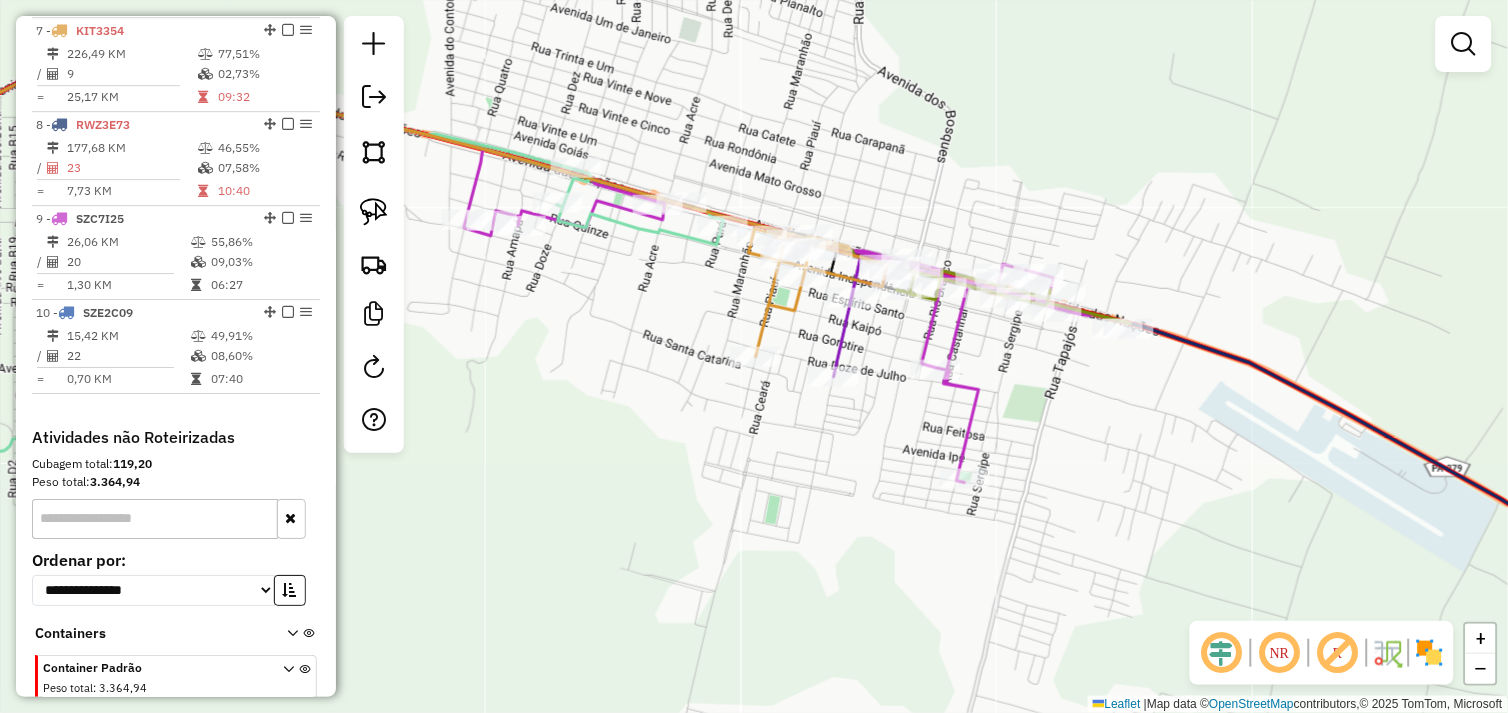 drag, startPoint x: 776, startPoint y: 506, endPoint x: 841, endPoint y: 515, distance: 65.62012 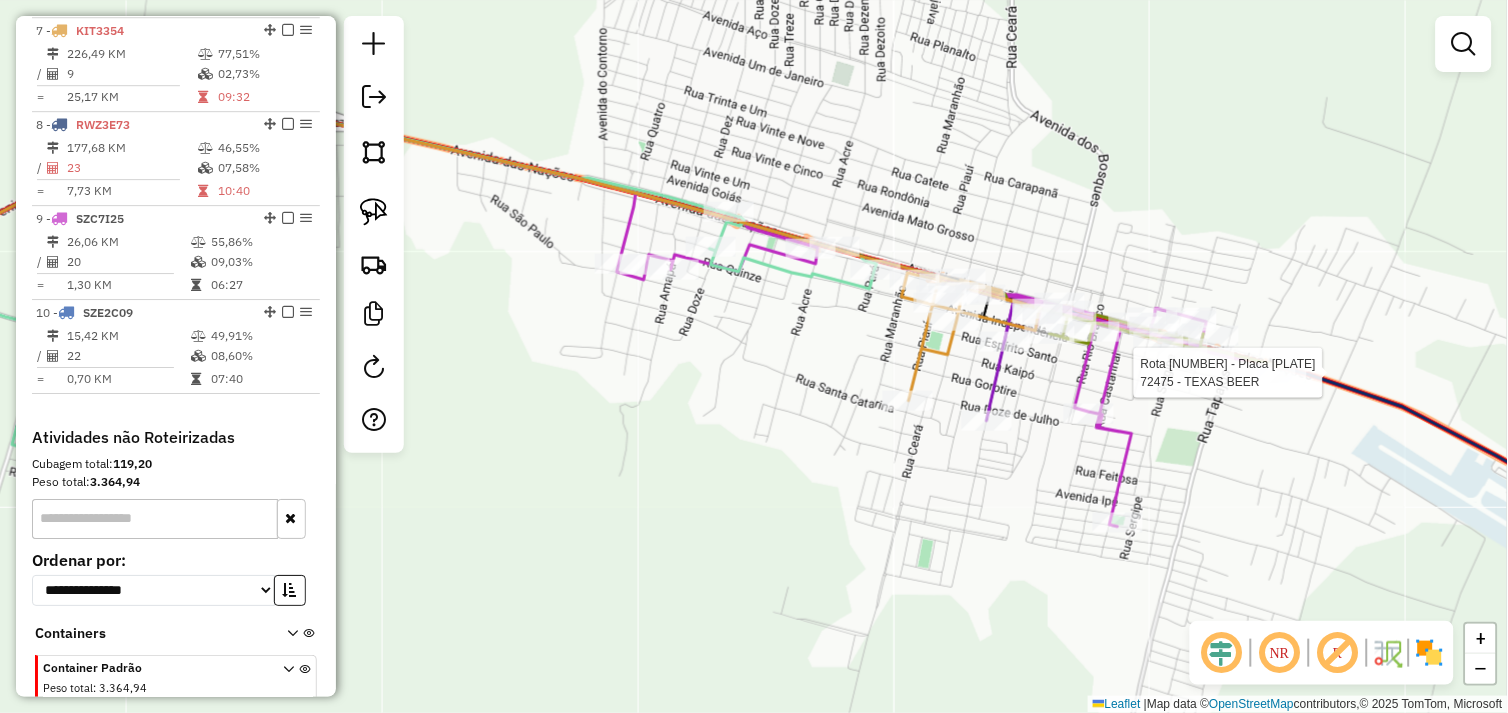 select on "*********" 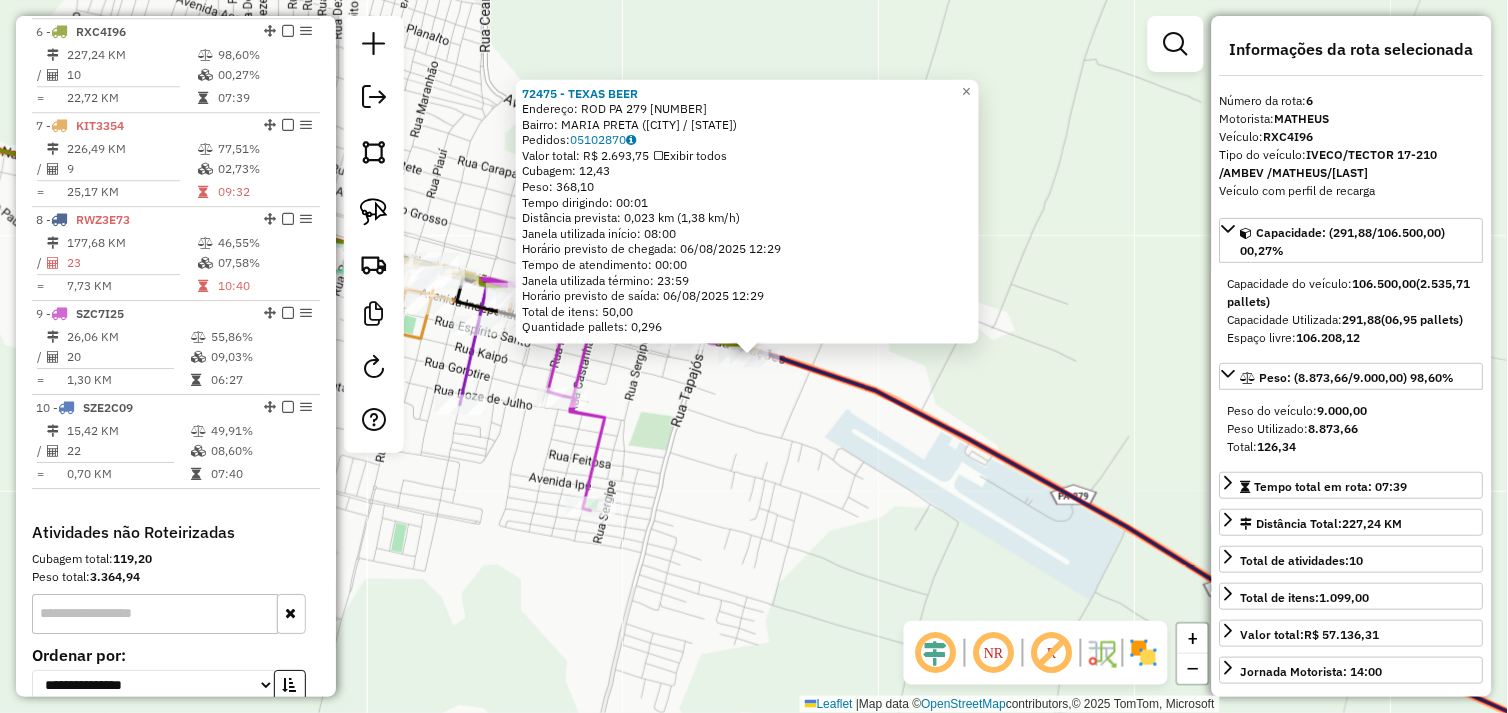 scroll, scrollTop: 1217, scrollLeft: 0, axis: vertical 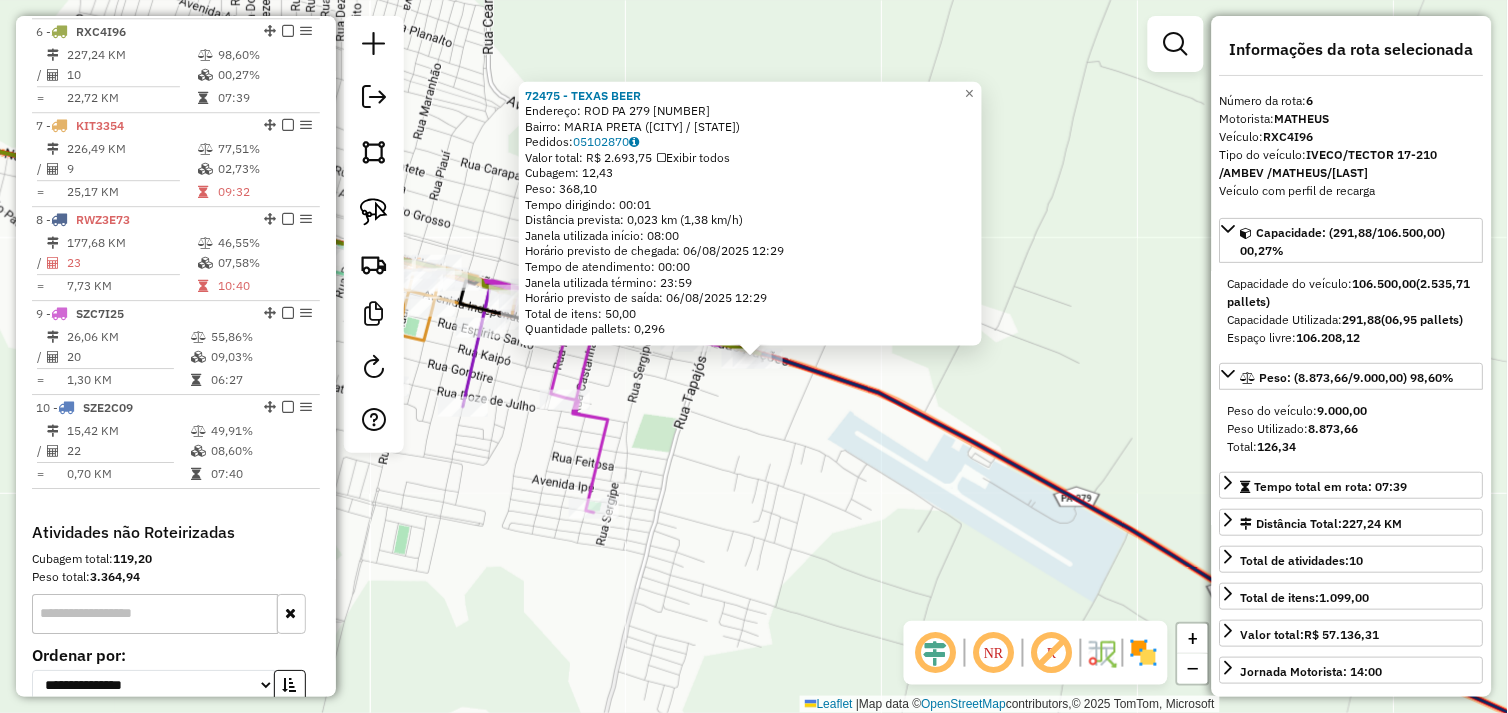drag, startPoint x: 772, startPoint y: 471, endPoint x: 1008, endPoint y: 516, distance: 240.25195 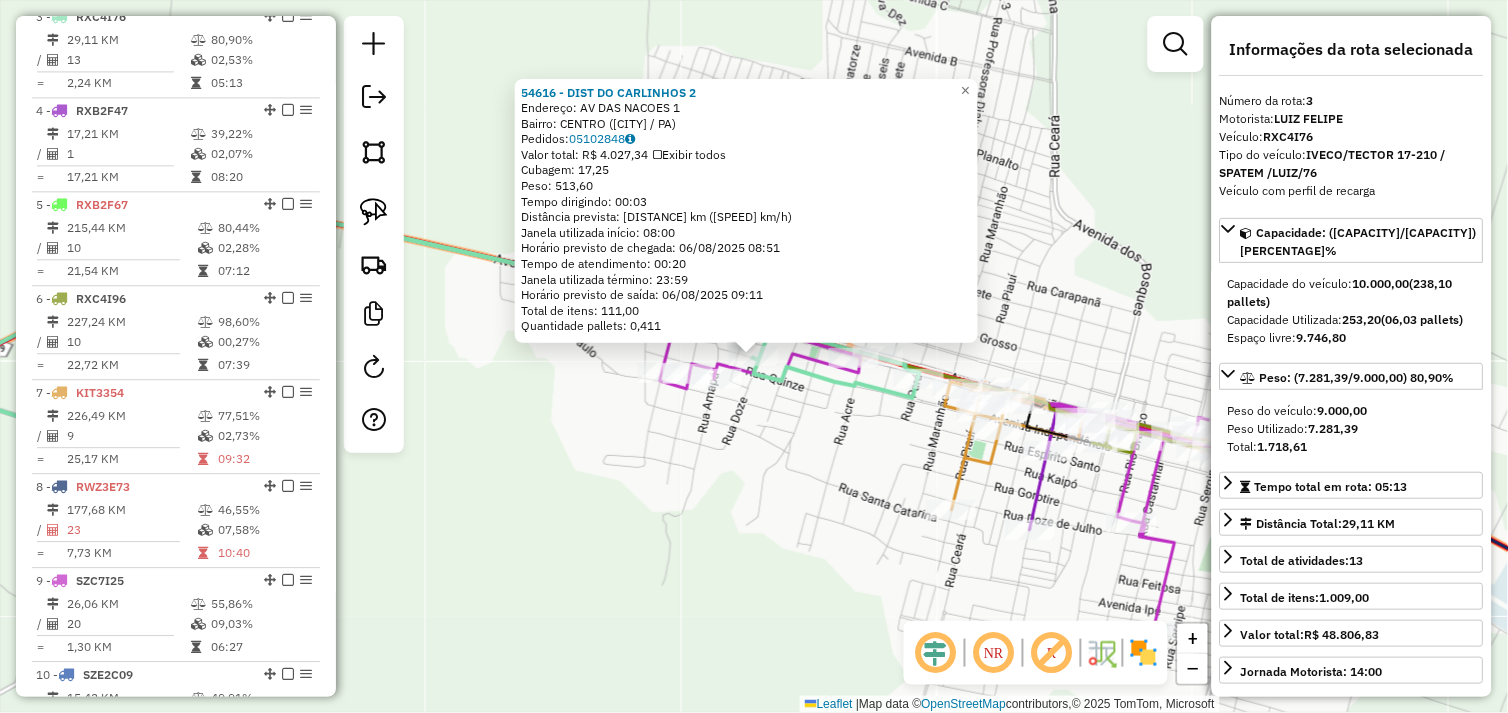 scroll, scrollTop: 935, scrollLeft: 0, axis: vertical 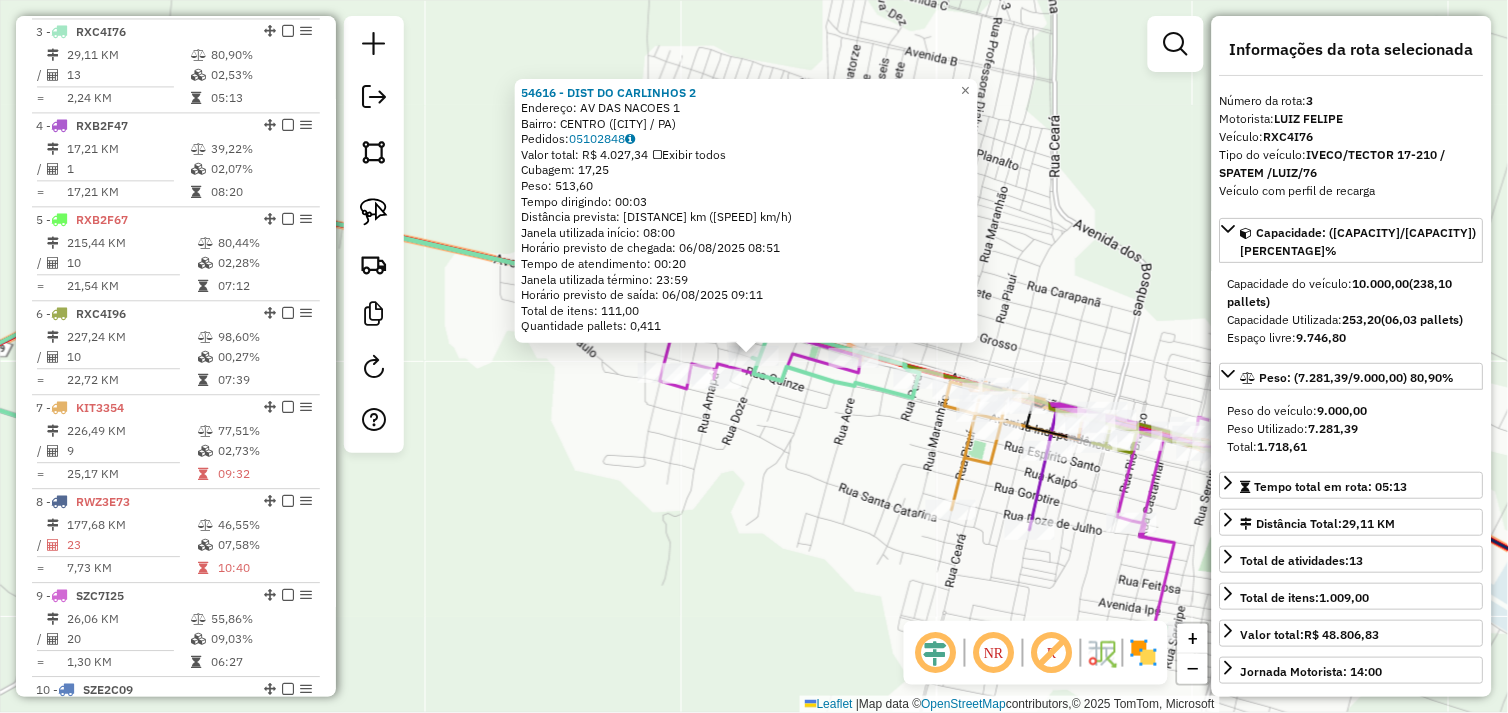 click on "54616 - DIST DO CARLINHOS 2  Endereço:  AV DAS NACOES 1   Bairro: CENTRO (OURILANDIA DO NORTE / PA)   Pedidos:  05102848   Valor total: R$ 4.027,34   Exibir todos   Cubagem: 17,25  Peso: 513,60  Tempo dirigindo: 00:03   Distância prevista: 1,027 km (20,54 km/h)   Janela utilizada início: 08:00   Horário previsto de chegada: 06/08/2025 08:51   Tempo de atendimento: 00:20   Janela utilizada término: 23:59   Horário previsto de saída: 06/08/2025 09:11   Total de itens: 111,00   Quantidade pallets: 0,411  × Janela de atendimento Grade de atendimento Capacidade Transportadoras Veículos Cliente Pedidos  Rotas Selecione os dias de semana para filtrar as janelas de atendimento  Seg   Ter   Qua   Qui   Sex   Sáb   Dom  Informe o período da janela de atendimento: De: Até:  Filtrar exatamente a janela do cliente  Considerar janela de atendimento padrão  Selecione os dias de semana para filtrar as grades de atendimento  Seg   Ter   Qua   Qui   Sex   Sáb   Dom   Peso mínimo:   Peso máximo:   De:   Até:  +" 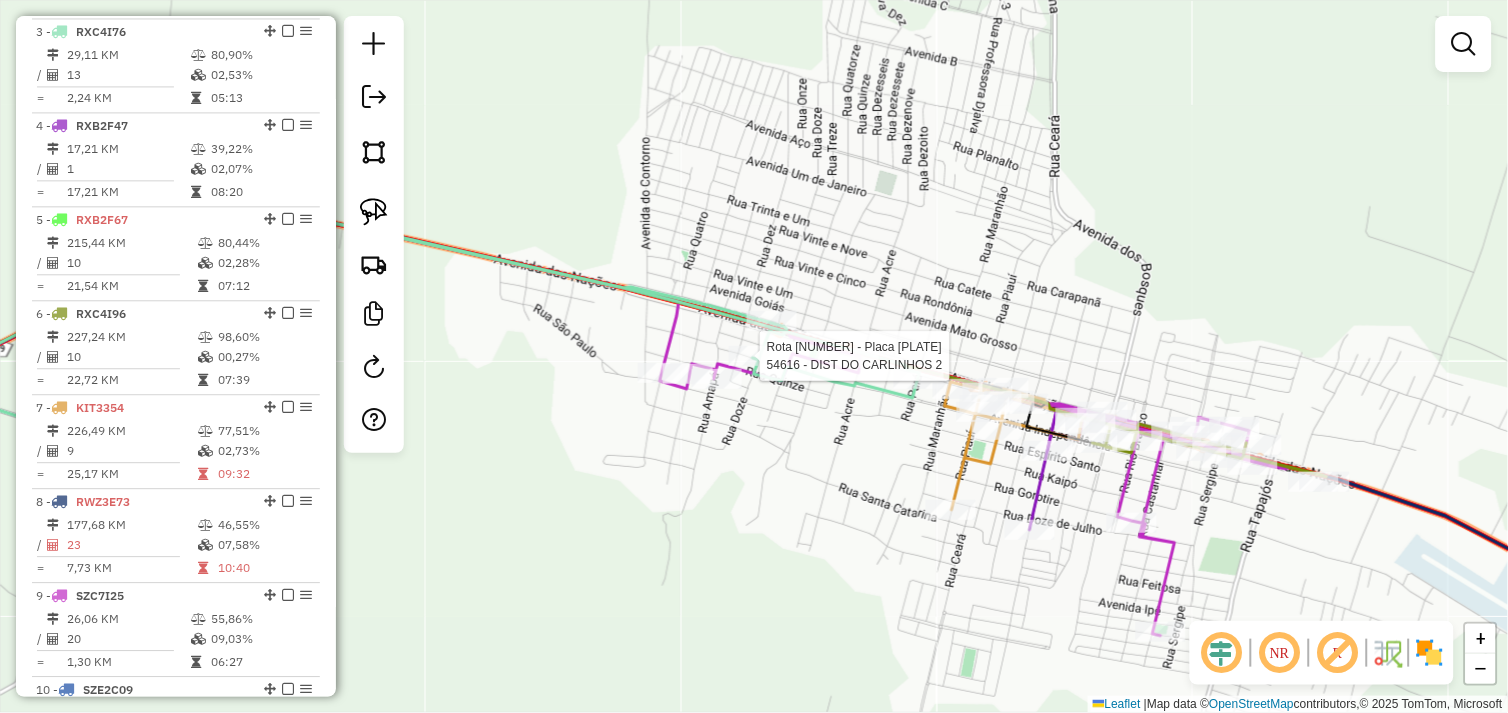 select on "*********" 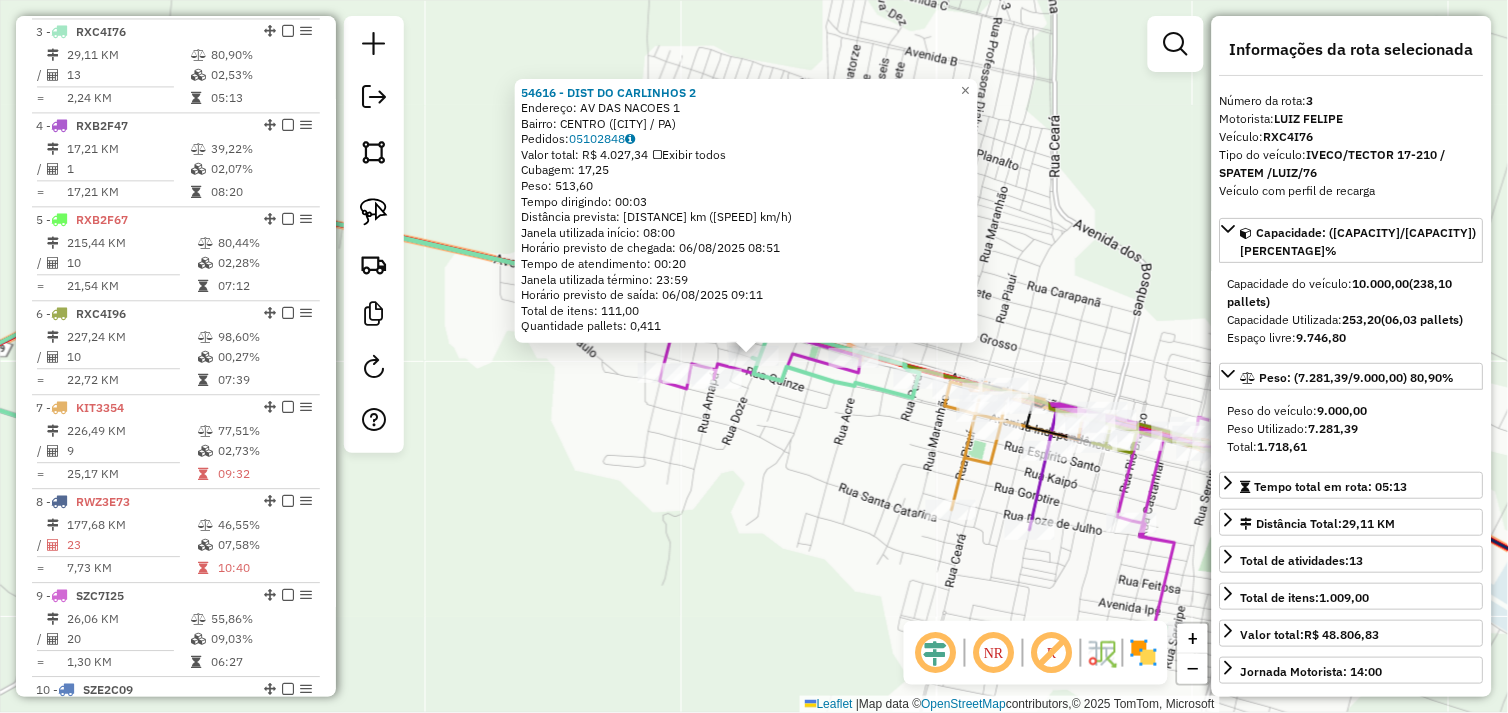 click on "54616 - DIST DO CARLINHOS 2  Endereço:  AV DAS NACOES 1   Bairro: CENTRO (OURILANDIA DO NORTE / PA)   Pedidos:  05102848   Valor total: R$ 4.027,34   Exibir todos   Cubagem: 17,25  Peso: 513,60  Tempo dirigindo: 00:03   Distância prevista: 1,027 km (20,54 km/h)   Janela utilizada início: 08:00   Horário previsto de chegada: 06/08/2025 08:51   Tempo de atendimento: 00:20   Janela utilizada término: 23:59   Horário previsto de saída: 06/08/2025 09:11   Total de itens: 111,00   Quantidade pallets: 0,411  × Janela de atendimento Grade de atendimento Capacidade Transportadoras Veículos Cliente Pedidos  Rotas Selecione os dias de semana para filtrar as janelas de atendimento  Seg   Ter   Qua   Qui   Sex   Sáb   Dom  Informe o período da janela de atendimento: De: Até:  Filtrar exatamente a janela do cliente  Considerar janela de atendimento padrão  Selecione os dias de semana para filtrar as grades de atendimento  Seg   Ter   Qua   Qui   Sex   Sáb   Dom   Peso mínimo:   Peso máximo:   De:   Até:  +" 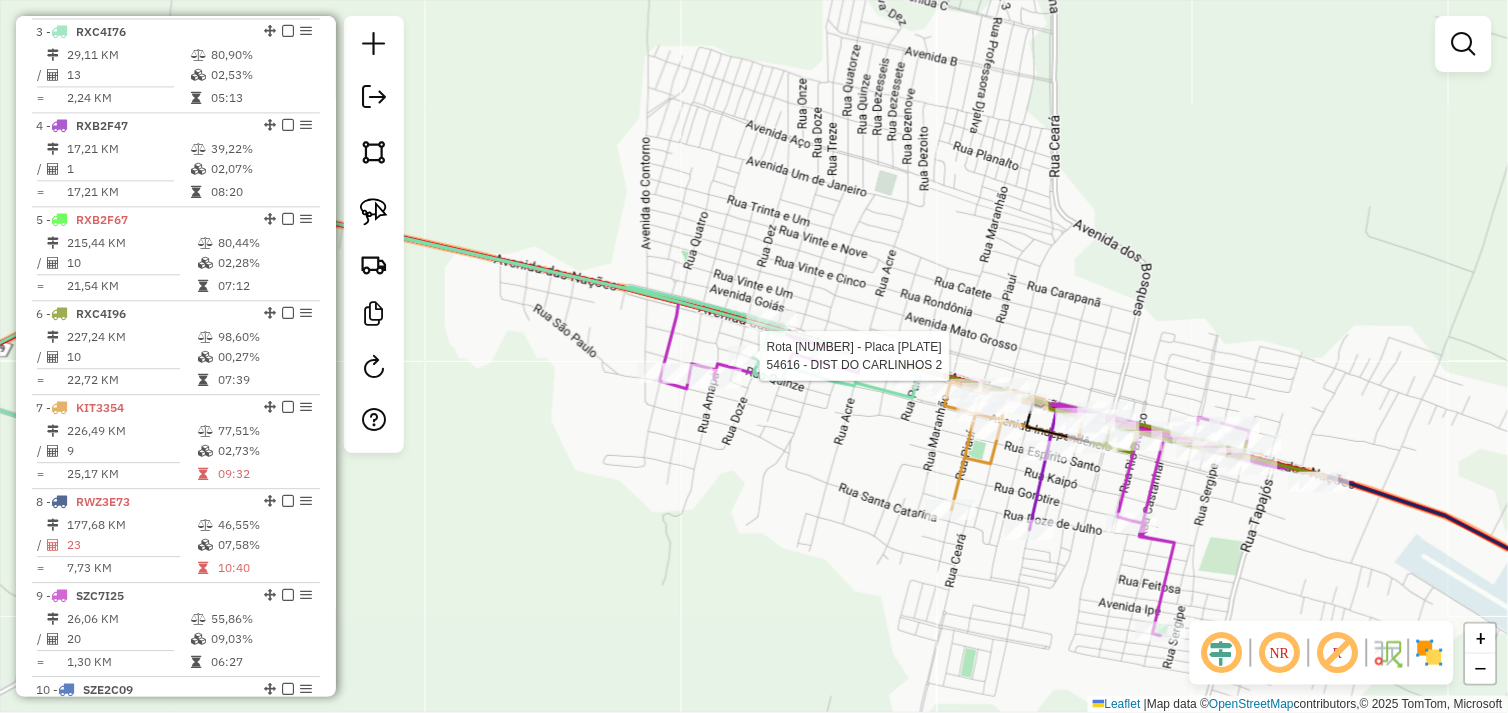 select on "*********" 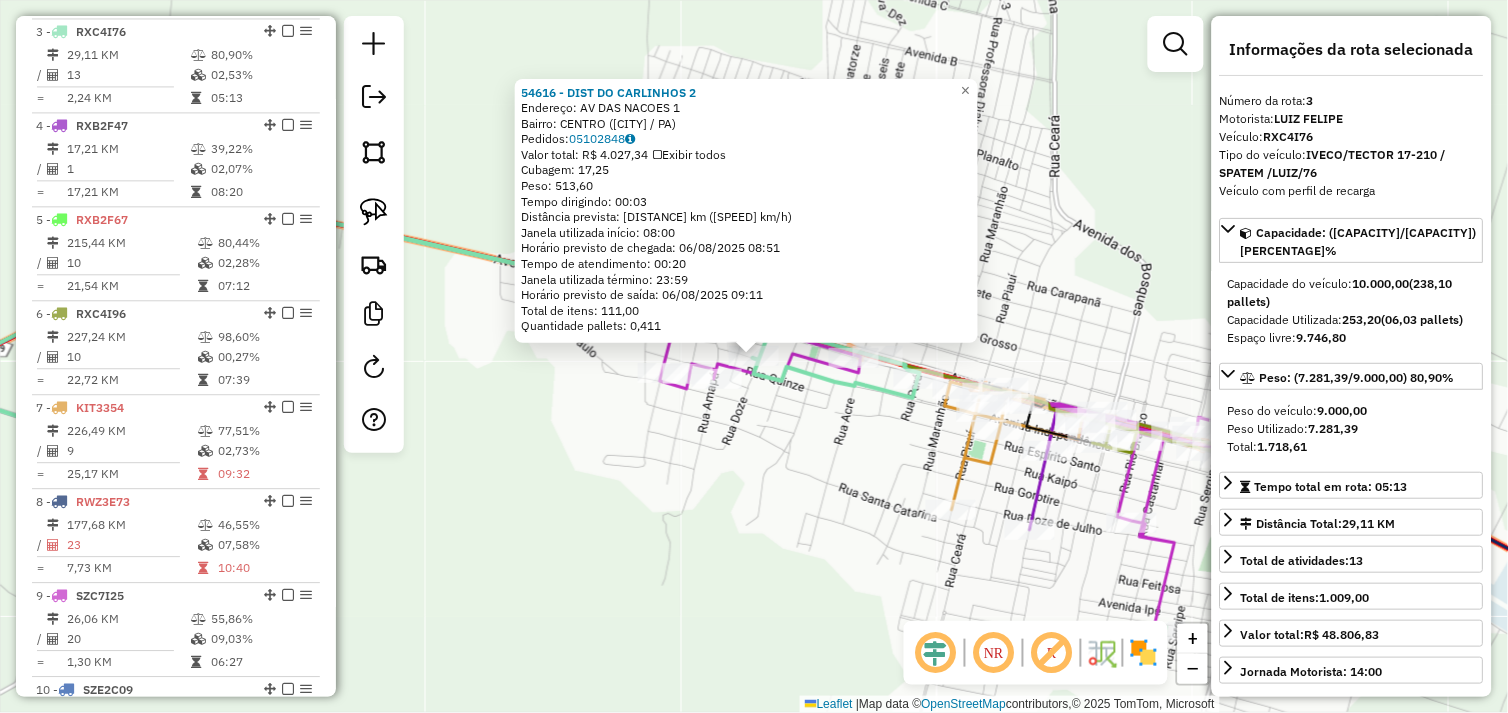drag, startPoint x: 783, startPoint y: 432, endPoint x: 800, endPoint y: 427, distance: 17.720045 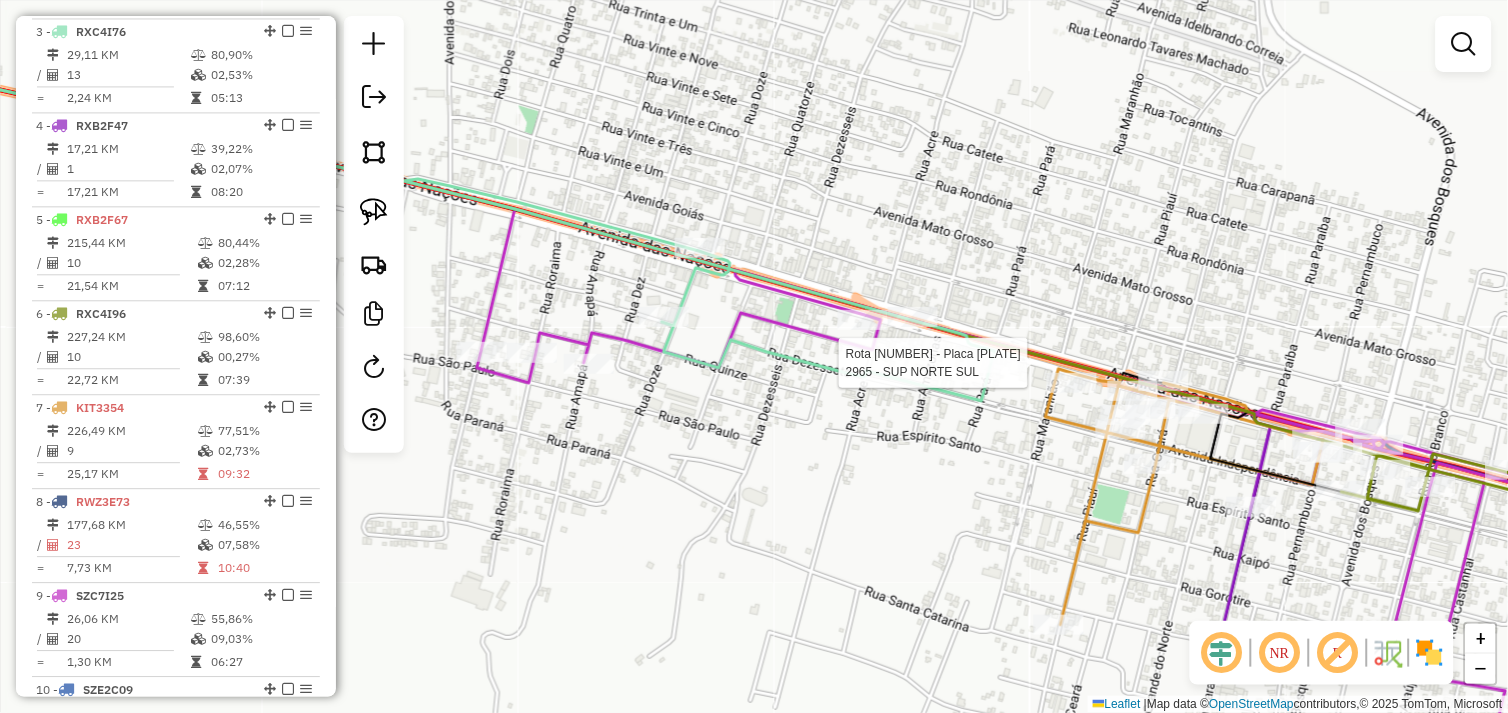 select on "*********" 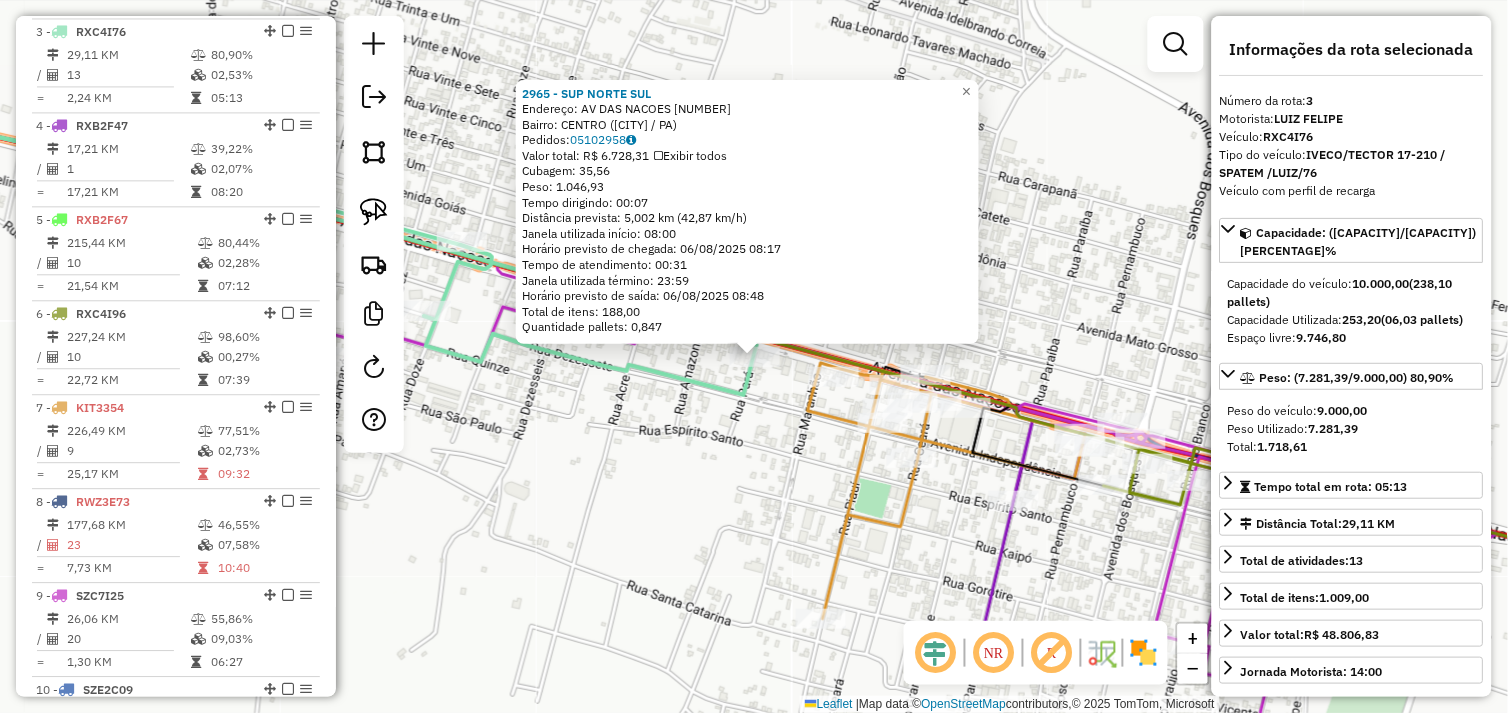 click on "2965 - SUP NORTE SUL  Endereço:  AV DAS NACOES 2240   Bairro: CENTRO (OURILANDIA DO NORTE / PA)   Pedidos:  05102958   Valor total: R$ 6.728,31   Exibir todos   Cubagem: 35,56  Peso: 1.046,93  Tempo dirigindo: 00:07   Distância prevista: 5,002 km (42,87 km/h)   Janela utilizada início: 08:00   Horário previsto de chegada: 06/08/2025 08:17   Tempo de atendimento: 00:31   Janela utilizada término: 23:59   Horário previsto de saída: 06/08/2025 08:48   Total de itens: 188,00   Quantidade pallets: 0,847  × Janela de atendimento Grade de atendimento Capacidade Transportadoras Veículos Cliente Pedidos  Rotas Selecione os dias de semana para filtrar as janelas de atendimento  Seg   Ter   Qua   Qui   Sex   Sáb   Dom  Informe o período da janela de atendimento: De: Até:  Filtrar exatamente a janela do cliente  Considerar janela de atendimento padrão  Selecione os dias de semana para filtrar as grades de atendimento  Seg   Ter   Qua   Qui   Sex   Sáb   Dom   Clientes fora do dia de atendimento selecionado" 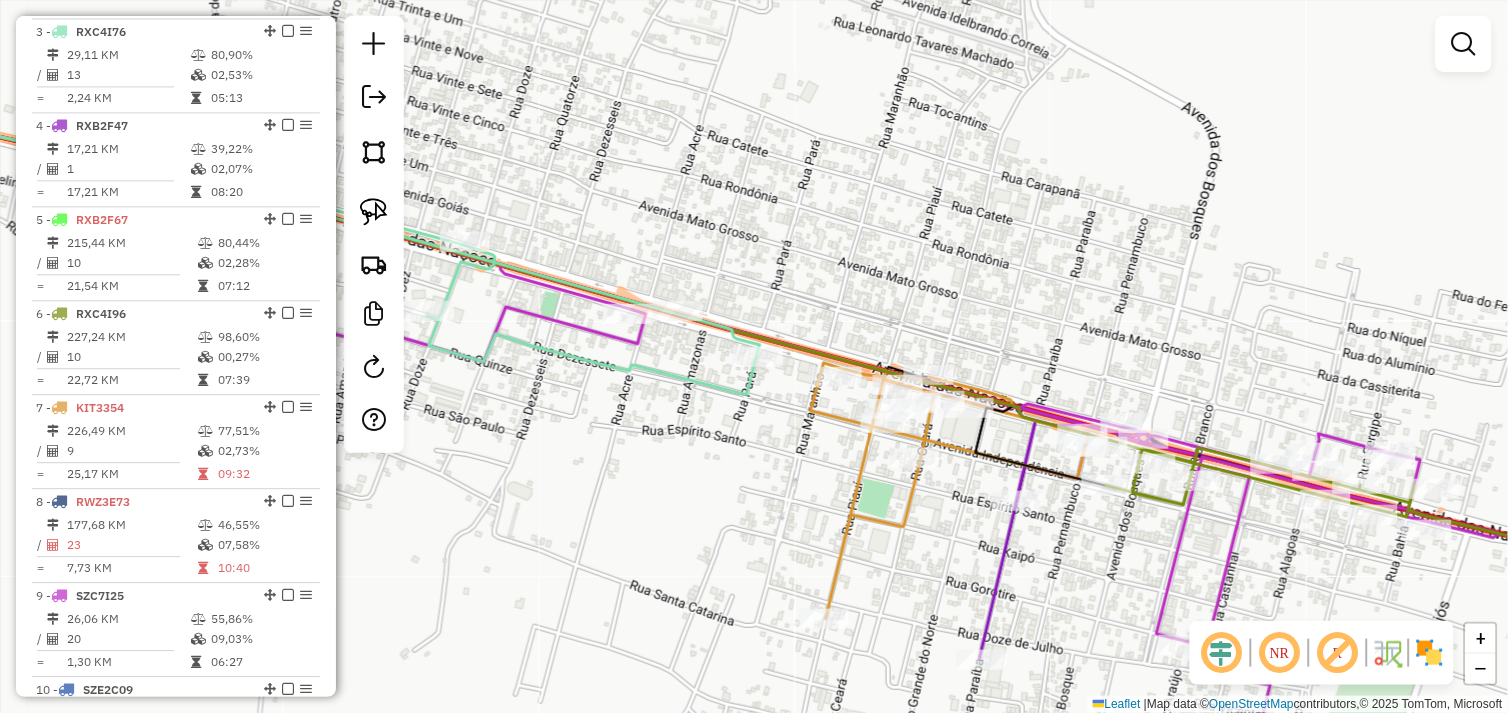 drag, startPoint x: 543, startPoint y: 415, endPoint x: 755, endPoint y: 368, distance: 217.14742 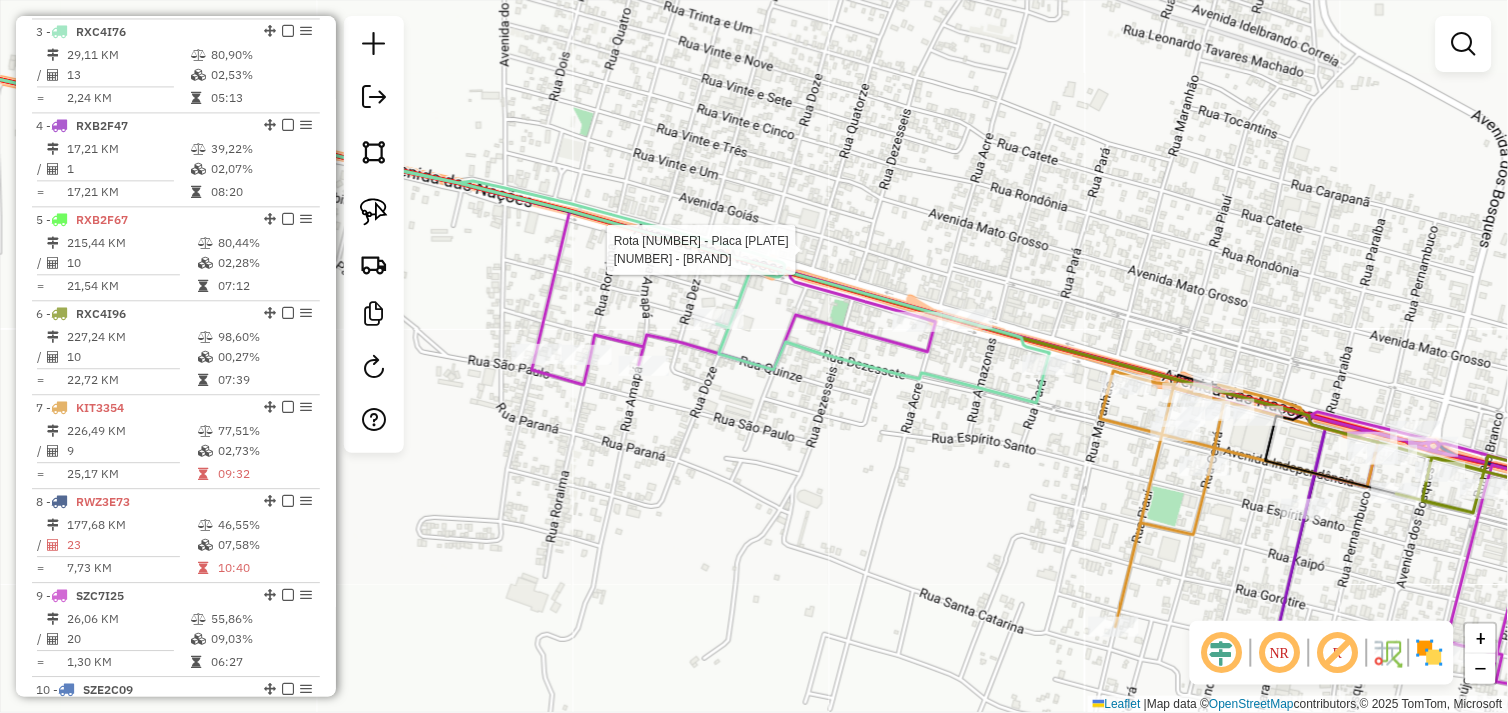 select on "*********" 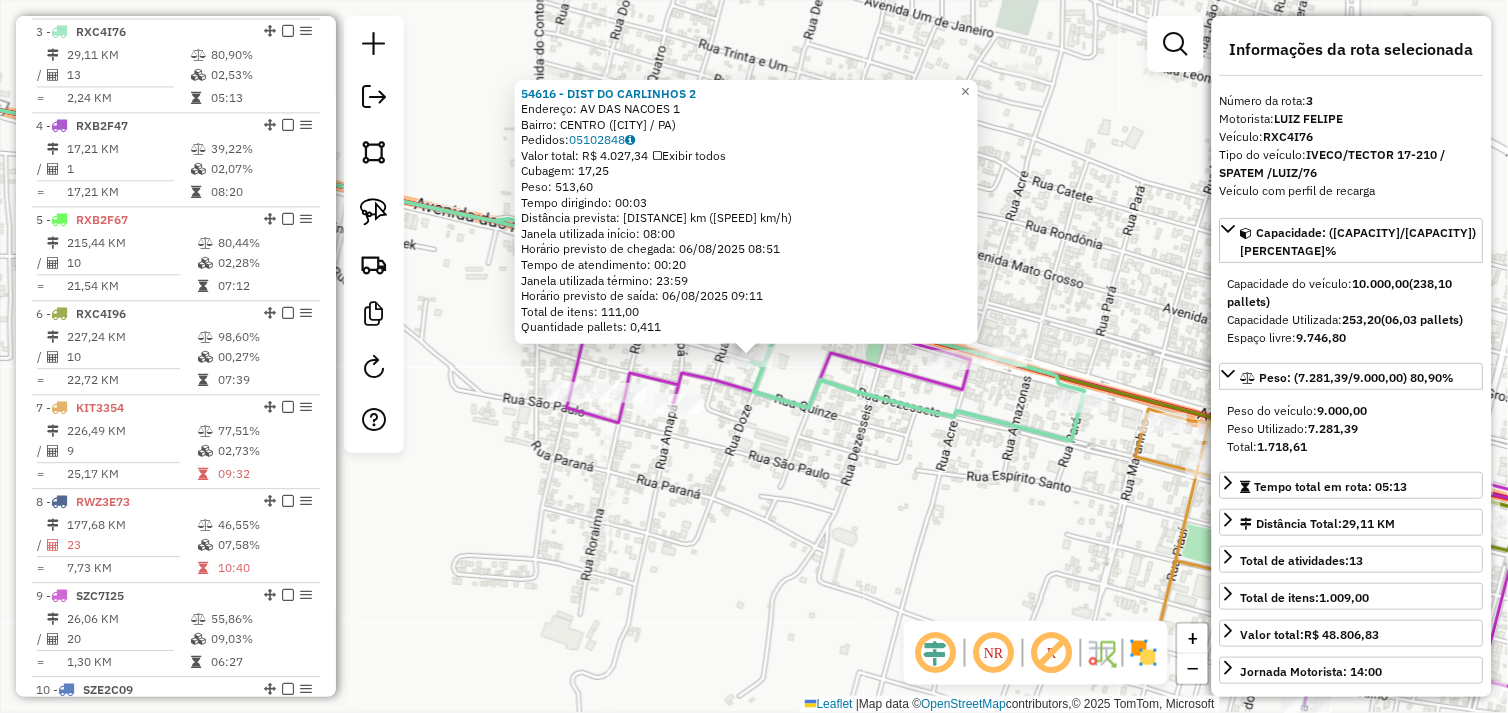 click on "54616 - DIST DO CARLINHOS 2  Endereço:  AV DAS NACOES 1   Bairro: CENTRO (OURILANDIA DO NORTE / PA)   Pedidos:  05102848   Valor total: R$ 4.027,34   Exibir todos   Cubagem: 17,25  Peso: 513,60  Tempo dirigindo: 00:03   Distância prevista: 1,027 km (20,54 km/h)   Janela utilizada início: 08:00   Horário previsto de chegada: 06/08/2025 08:51   Tempo de atendimento: 00:20   Janela utilizada término: 23:59   Horário previsto de saída: 06/08/2025 09:11   Total de itens: 111,00   Quantidade pallets: 0,411  × Janela de atendimento Grade de atendimento Capacidade Transportadoras Veículos Cliente Pedidos  Rotas Selecione os dias de semana para filtrar as janelas de atendimento  Seg   Ter   Qua   Qui   Sex   Sáb   Dom  Informe o período da janela de atendimento: De: Até:  Filtrar exatamente a janela do cliente  Considerar janela de atendimento padrão  Selecione os dias de semana para filtrar as grades de atendimento  Seg   Ter   Qua   Qui   Sex   Sáb   Dom   Peso mínimo:   Peso máximo:   De:   Até:  +" 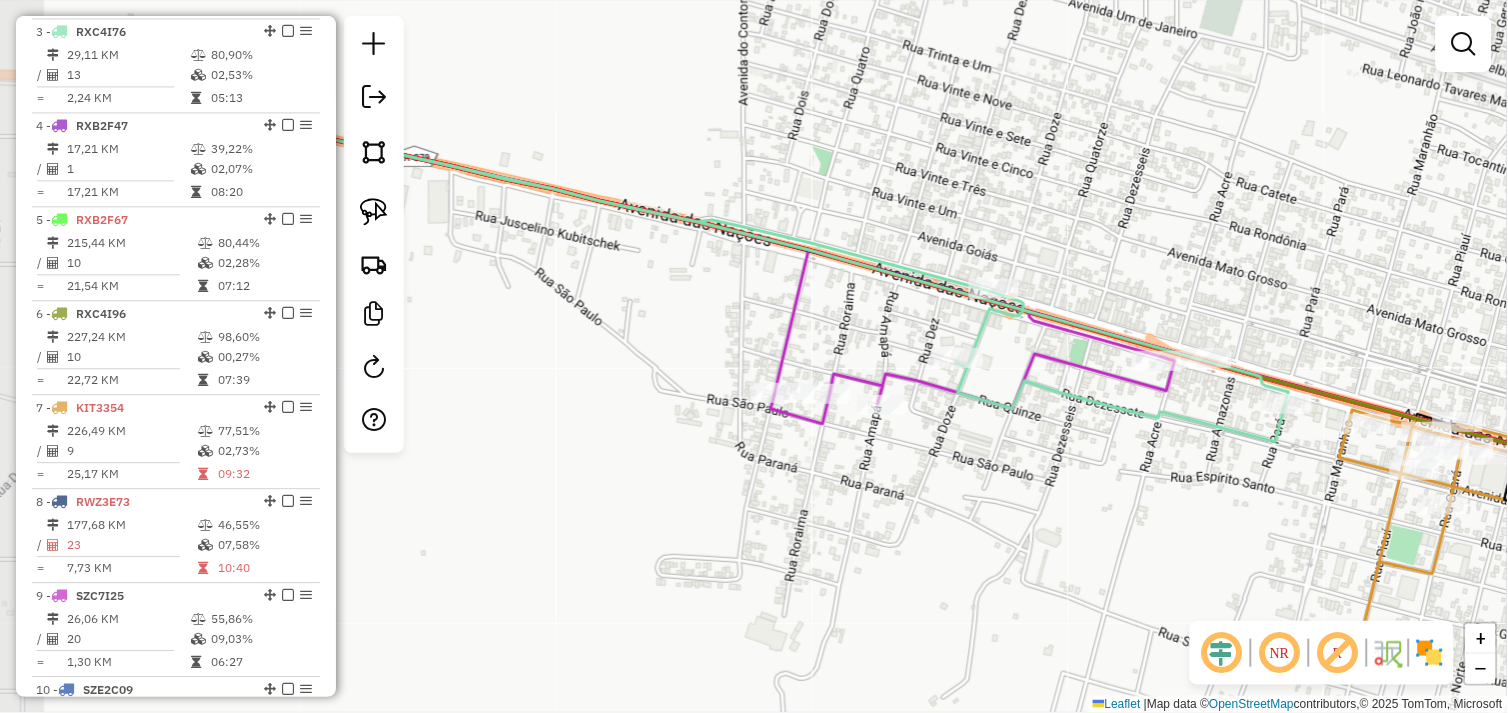 drag, startPoint x: 490, startPoint y: 503, endPoint x: 694, endPoint y: 504, distance: 204.00246 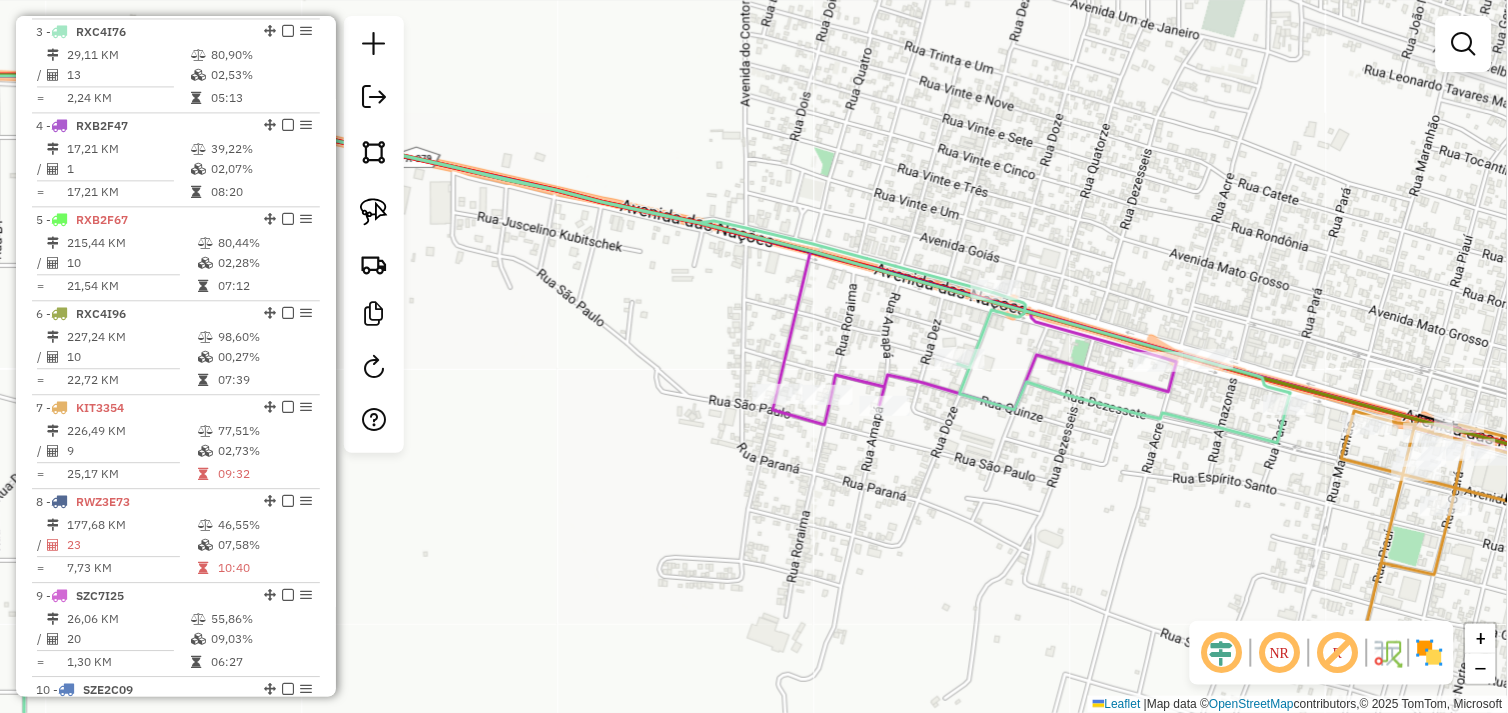 drag, startPoint x: 545, startPoint y: 432, endPoint x: 941, endPoint y: 430, distance: 396.00504 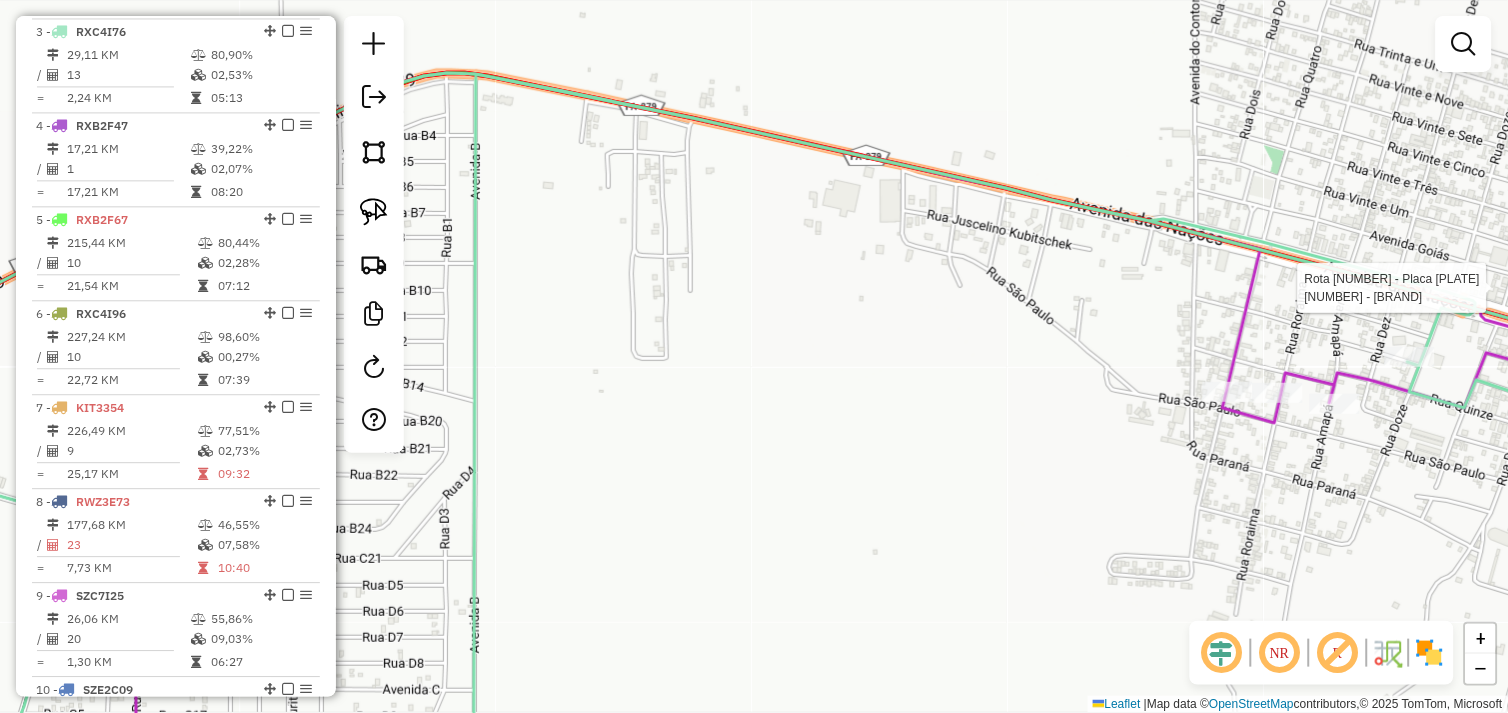 select on "*********" 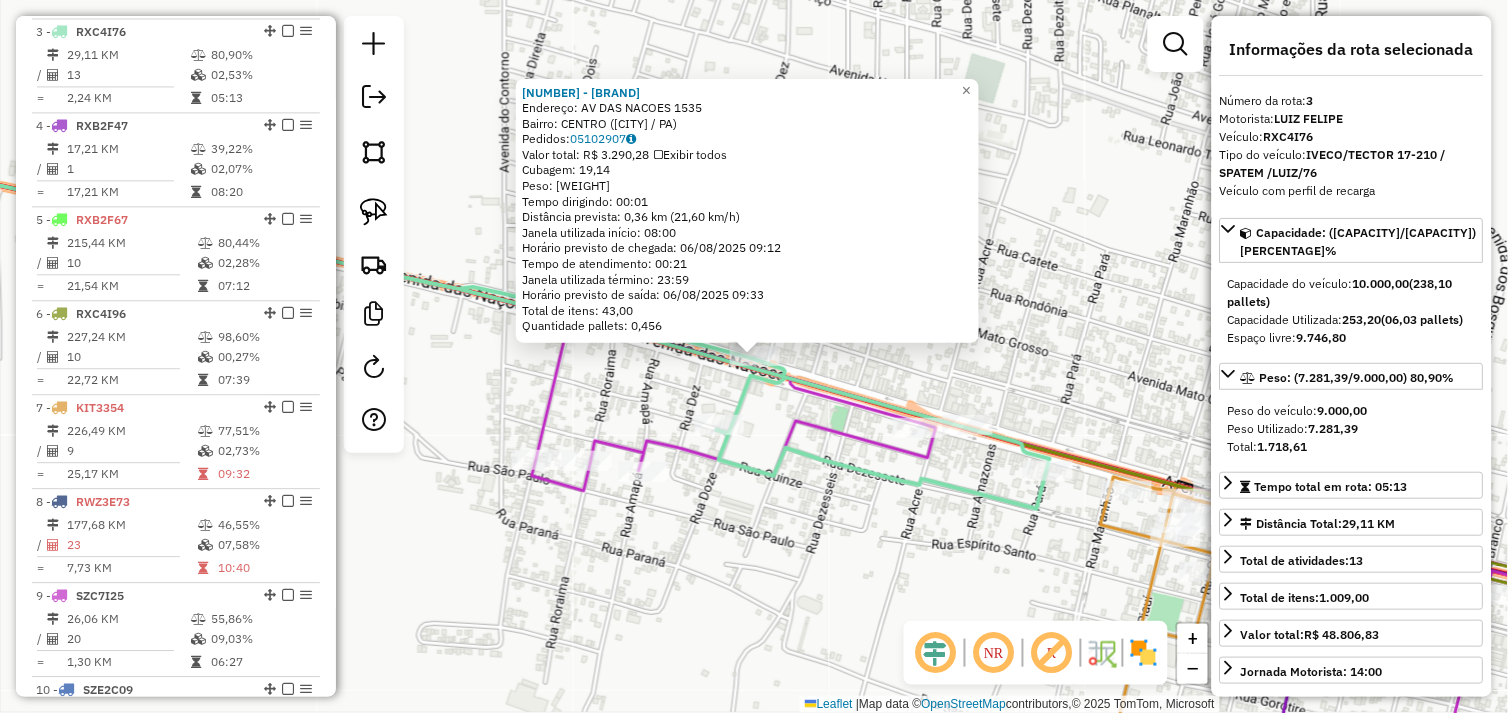 drag, startPoint x: 725, startPoint y: 545, endPoint x: 596, endPoint y: 555, distance: 129.38702 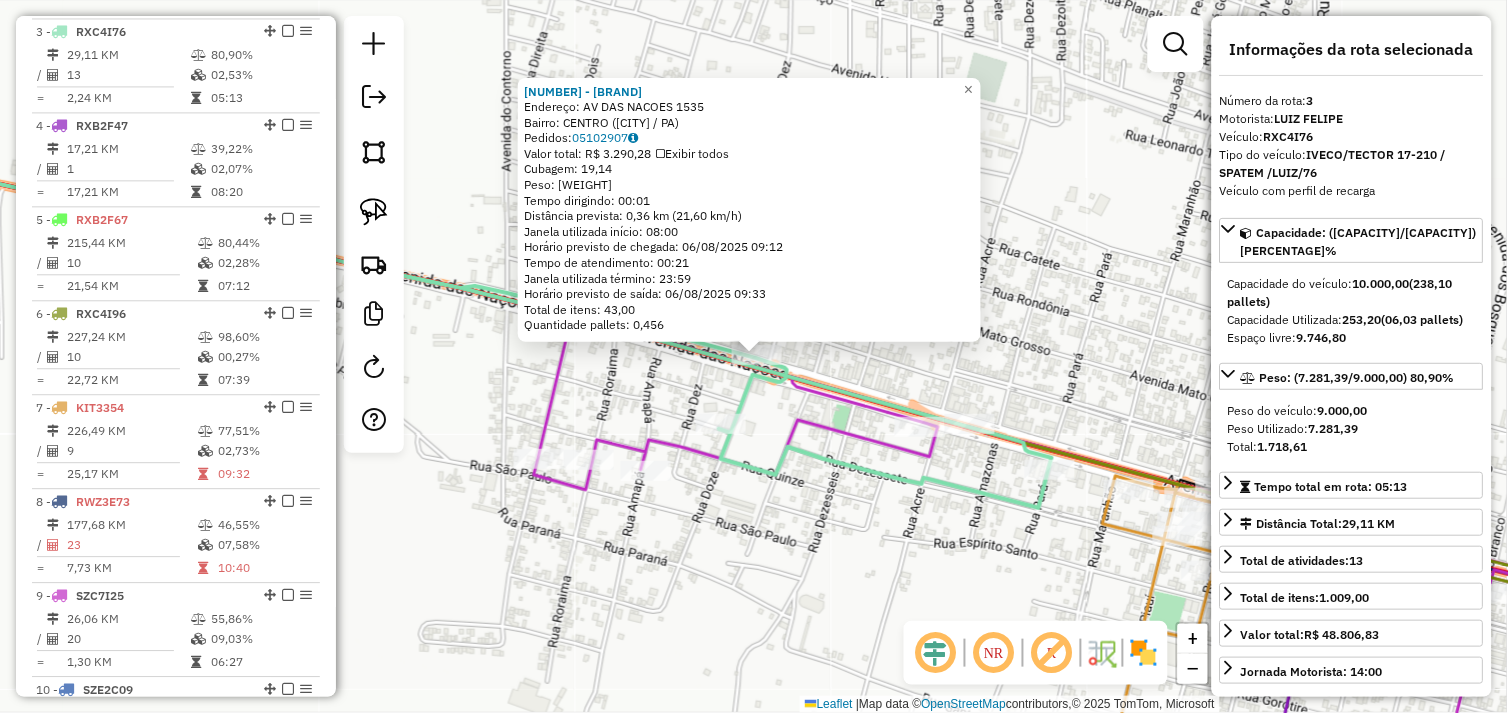 drag, startPoint x: 504, startPoint y: 562, endPoint x: 855, endPoint y: 536, distance: 351.96164 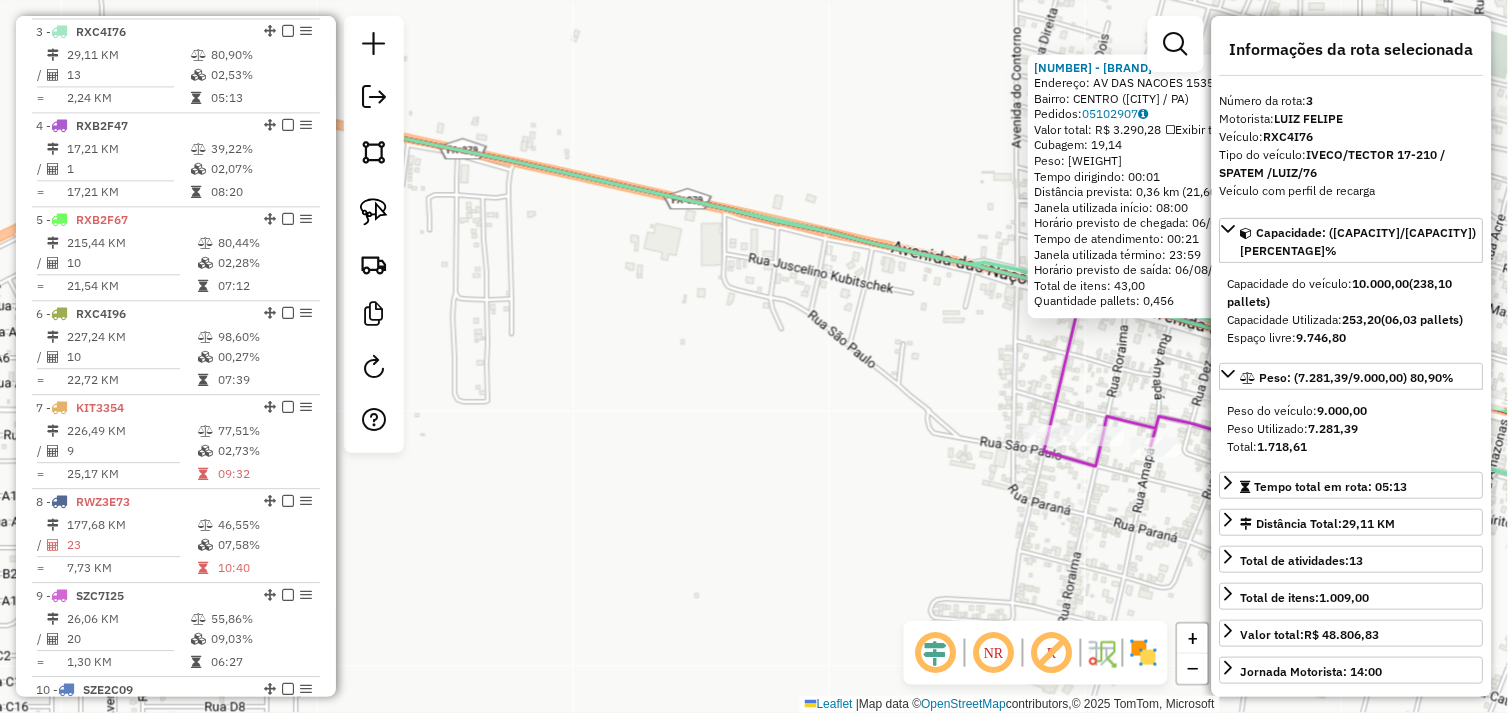 drag, startPoint x: 601, startPoint y: 513, endPoint x: 821, endPoint y: 480, distance: 222.46123 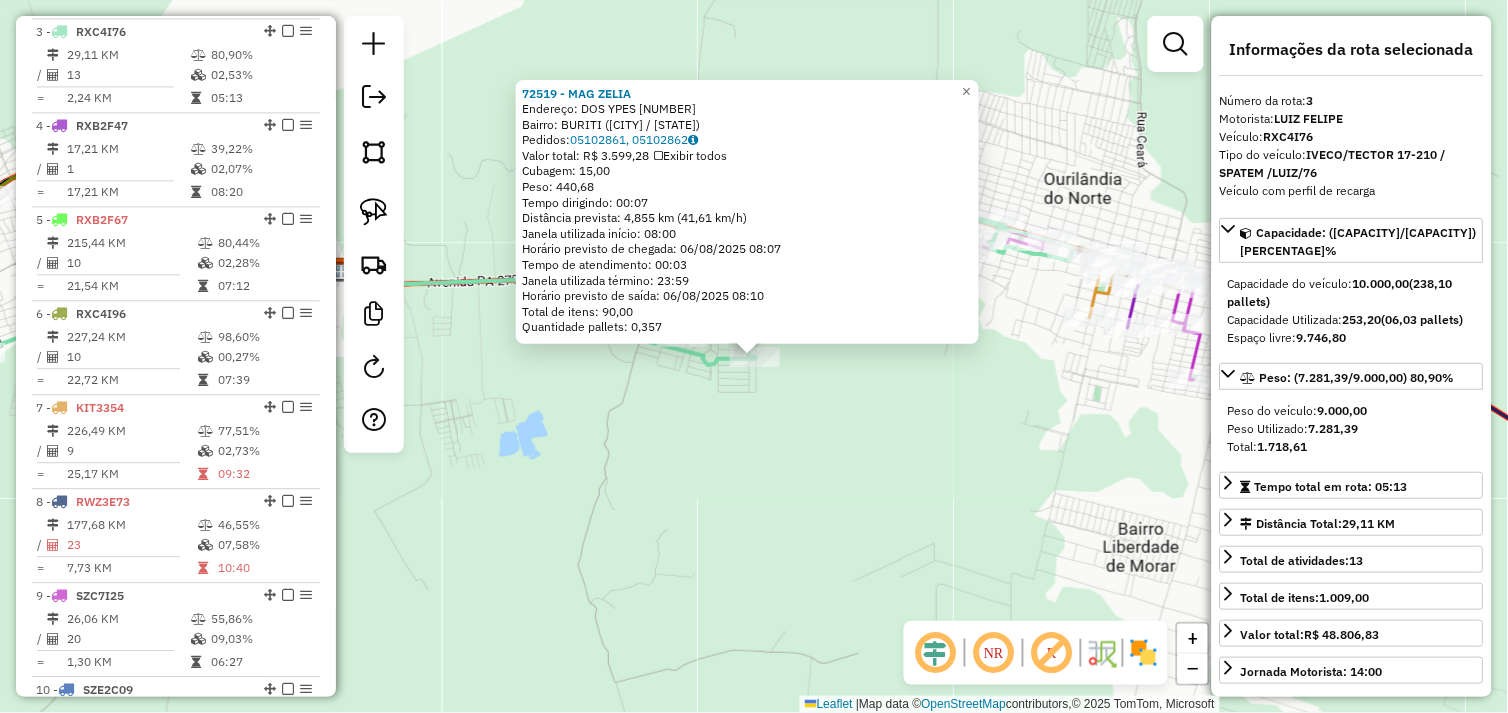 click on "72519 - MAG ZELIA Endereço: DOS YPES 01 Bairro: BURITI ([CITY] / [STATE]) Pedidos: 05102861, 05102862 Valor total: R$ 3.599,28 Exibir todos Cubagem: 15,00 Peso: 440,68 Tempo dirigindo: 00:07 Distância prevista: 4,855 km (41,61 km/h) Janela utilizada início: 08:00 Horário previsto de chegada: 06/08/2025 08:07 Tempo de atendimento: 00:03 Janela utilizada término: 23:59 Horário previsto de saída: 06/08/2025 08:10 Total de itens: 90,00 Quantidade pallets: 0,357 × Janela de atendimento Grade de atendimento Capacidade Transportadoras Veículos Cliente Pedidos Rotas Selecione os dias de semana para filtrar as janelas de atendimento Seg Ter Qua Qui Sex Sáb Dom Informe o período da janela de atendimento: De: Até: Filtrar exatamente a janela do cliente Considerar janela de atendimento padrão Selecione os dias de semana para filtrar as grades de atendimento Seg Ter Qua Qui Sex Sáb Dom Considerar clientes sem dia de atendimento cadastrado De: De:" 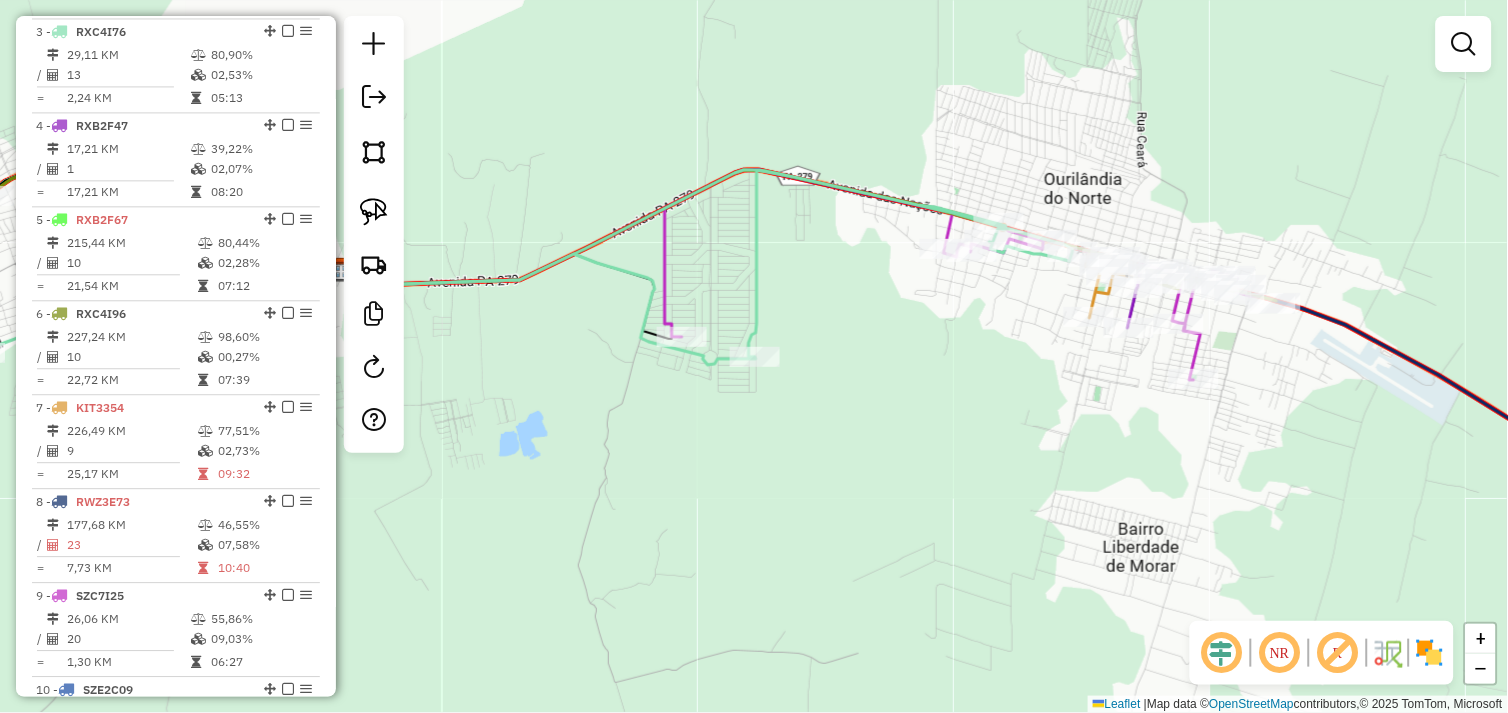 drag, startPoint x: 723, startPoint y: 482, endPoint x: 968, endPoint y: 482, distance: 245 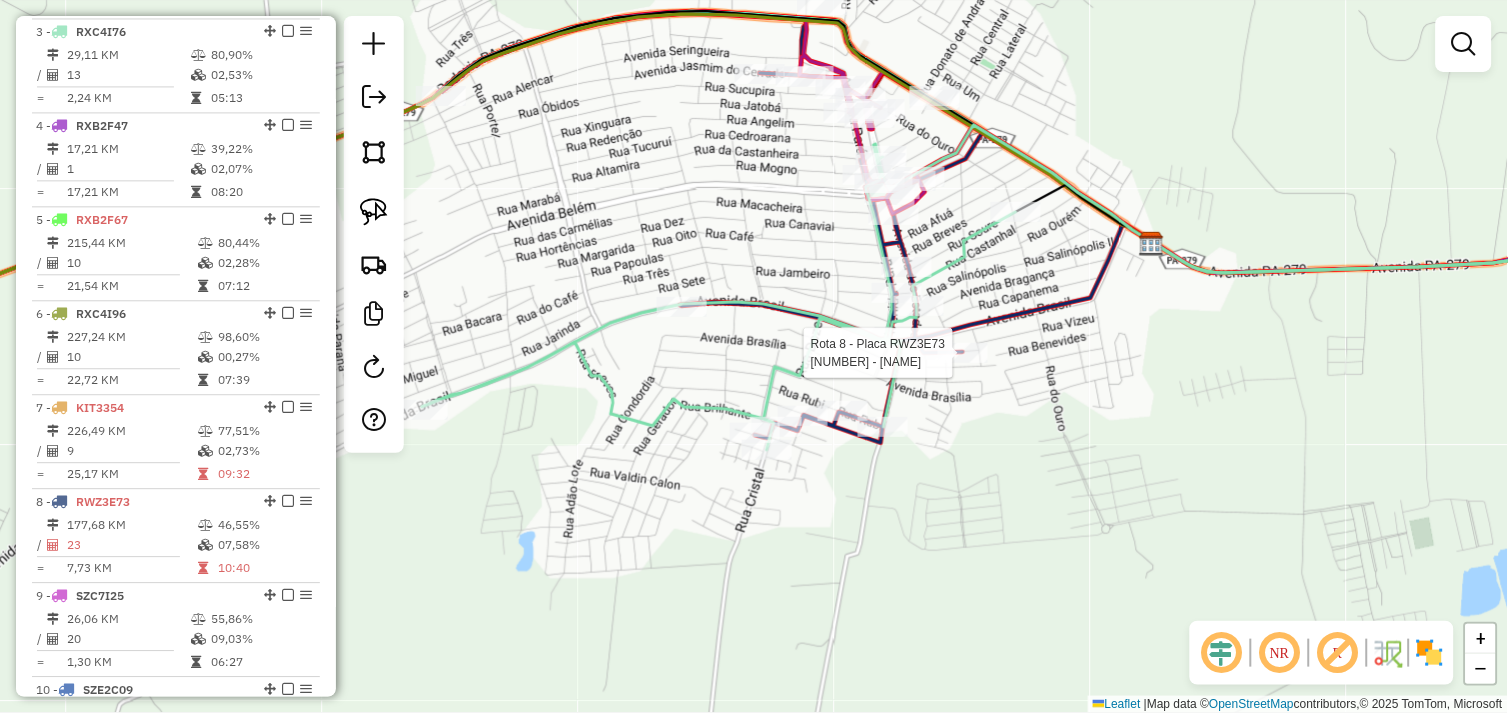 select on "*********" 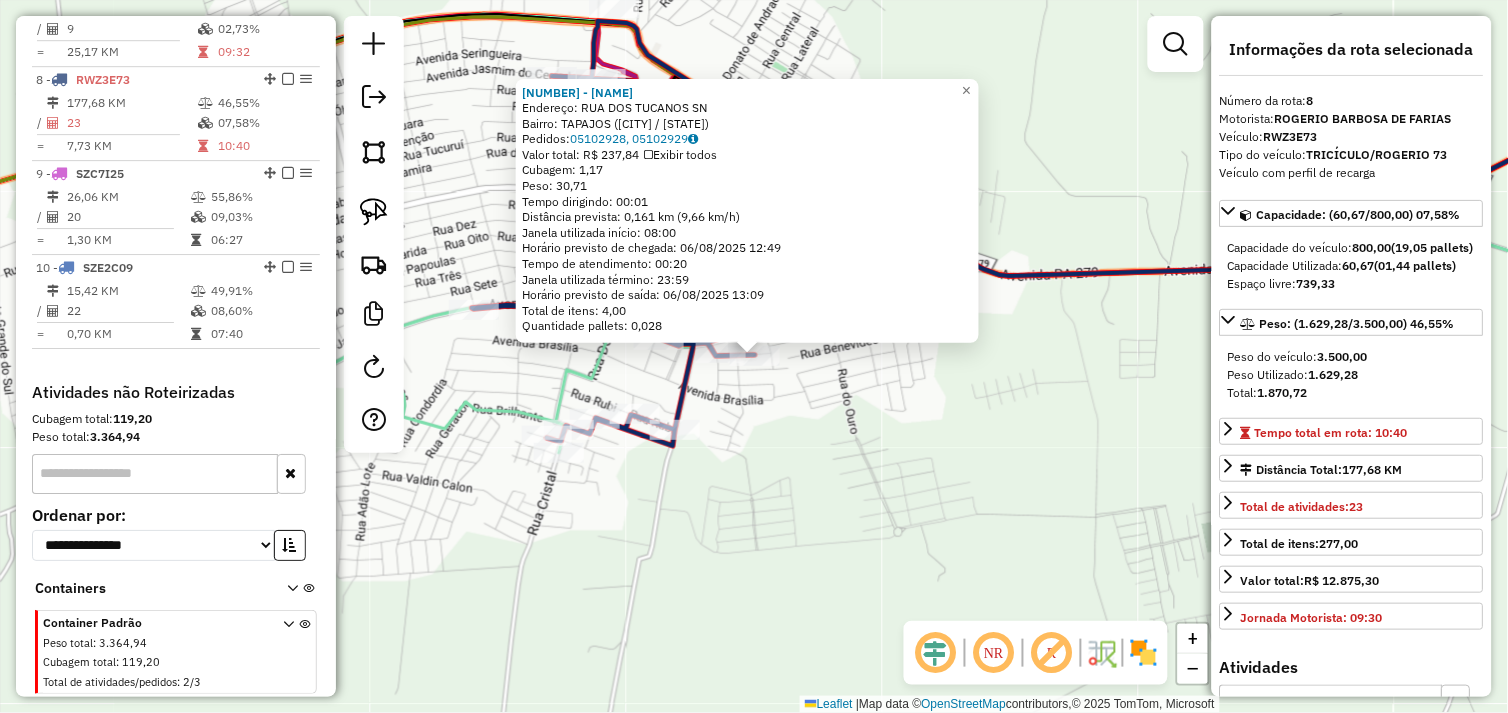 scroll, scrollTop: 1401, scrollLeft: 0, axis: vertical 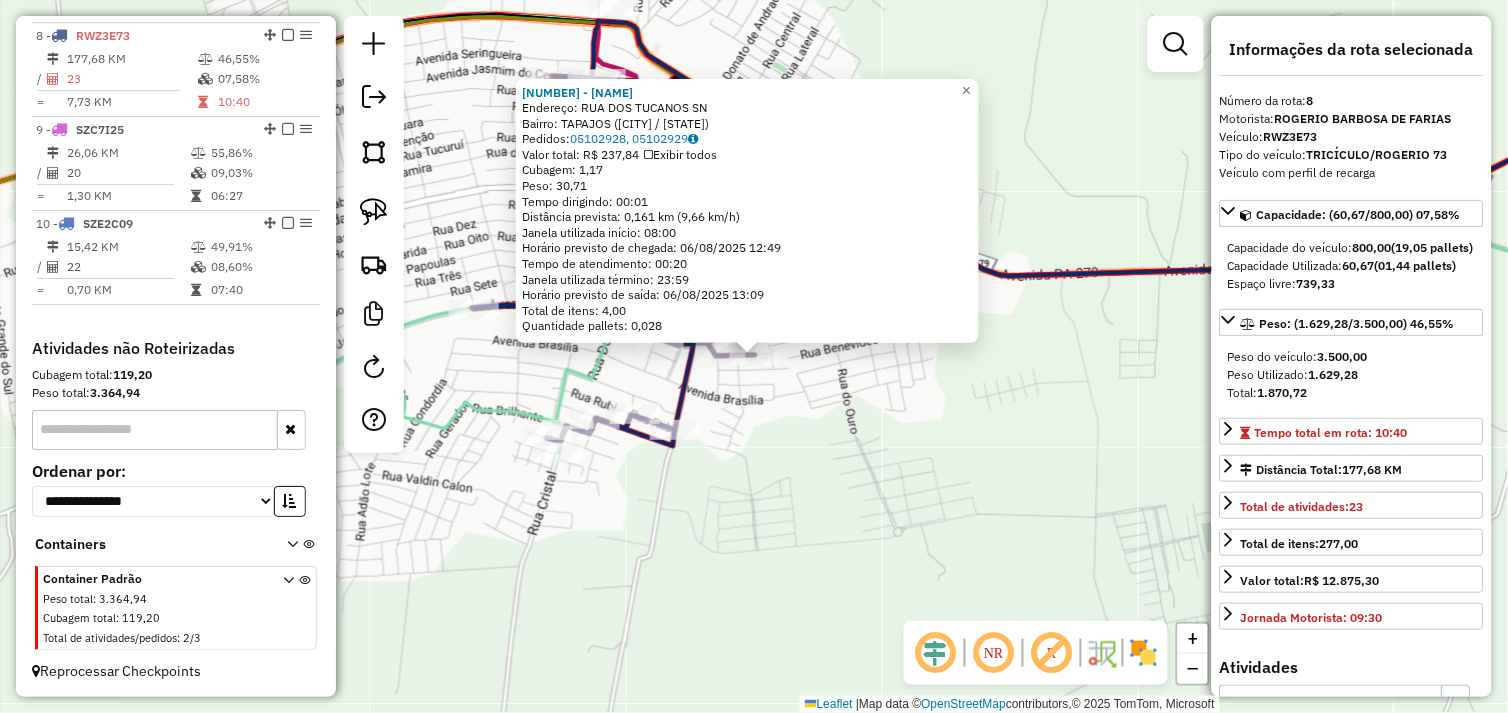 click on "72049 - DMZ COMERCIO  Endereço:  RUA DOS TUCANOS SN   Bairro: TAPAJOS (TUCUMA / PA)   Pedidos:  05102928, 05102929   Valor total: R$ 237,84   Exibir todos   Cubagem: 1,17  Peso: 30,71  Tempo dirigindo: 00:01   Distância prevista: 0,161 km (9,66 km/h)   Janela utilizada início: 08:00   Horário previsto de chegada: 06/08/2025 12:49   Tempo de atendimento: 00:20   Janela utilizada término: 23:59   Horário previsto de saída: 06/08/2025 13:09   Total de itens: 4,00   Quantidade pallets: 0,028  × Janela de atendimento Grade de atendimento Capacidade Transportadoras Veículos Cliente Pedidos  Rotas Selecione os dias de semana para filtrar as janelas de atendimento  Seg   Ter   Qua   Qui   Sex   Sáb   Dom  Informe o período da janela de atendimento: De: Até:  Filtrar exatamente a janela do cliente  Considerar janela de atendimento padrão  Selecione os dias de semana para filtrar as grades de atendimento  Seg   Ter   Qua   Qui   Sex   Sáb   Dom   Considerar clientes sem dia de atendimento cadastrado  De:" 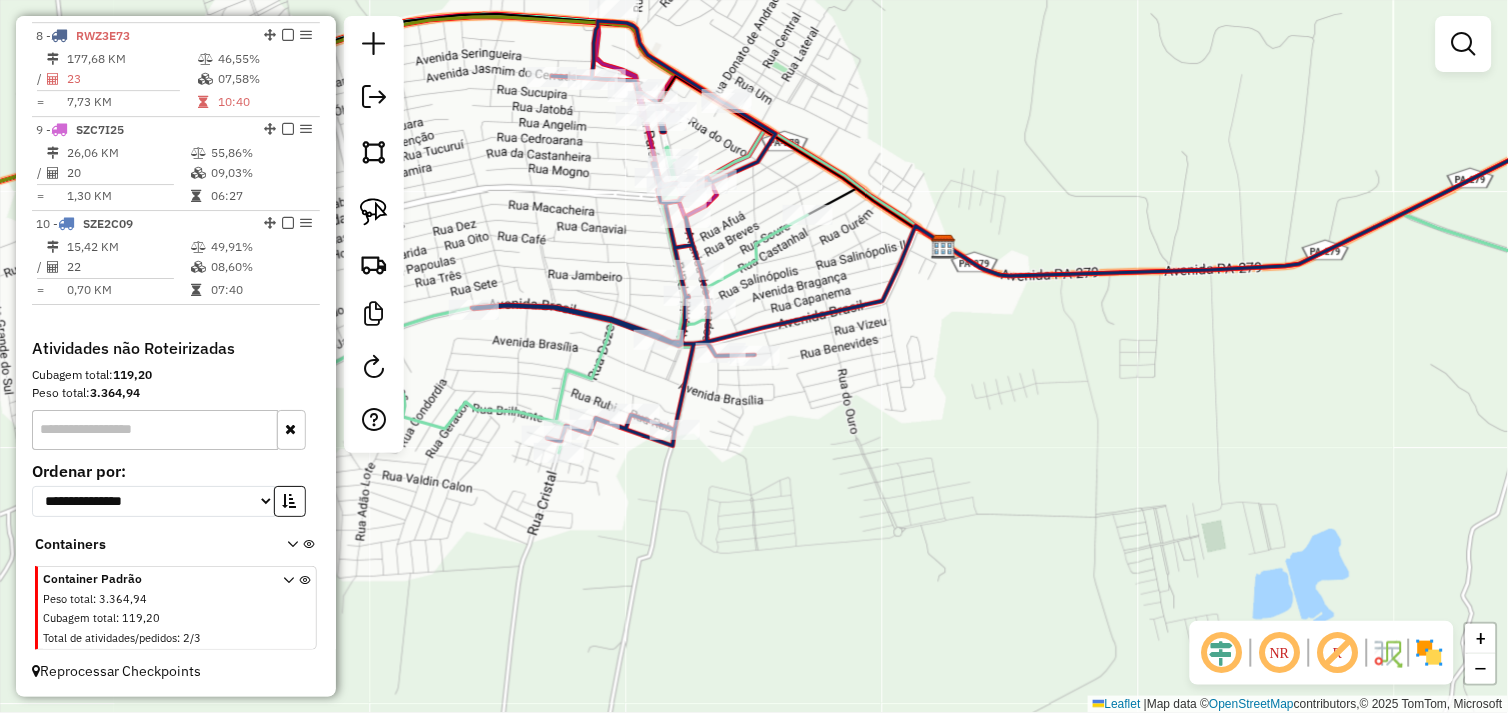drag, startPoint x: 1082, startPoint y: 403, endPoint x: 812, endPoint y: 386, distance: 270.53467 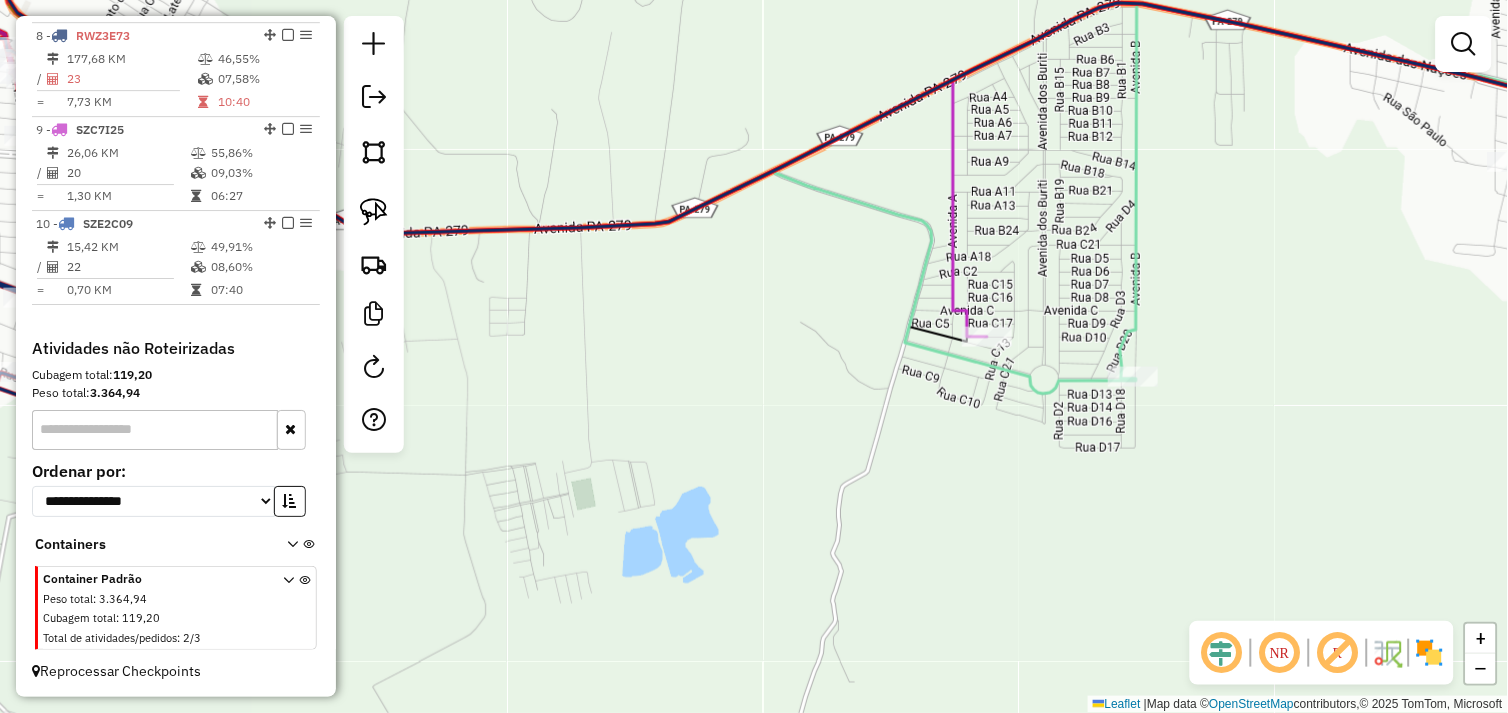 drag, startPoint x: 1188, startPoint y: 441, endPoint x: 1075, endPoint y: 448, distance: 113.216606 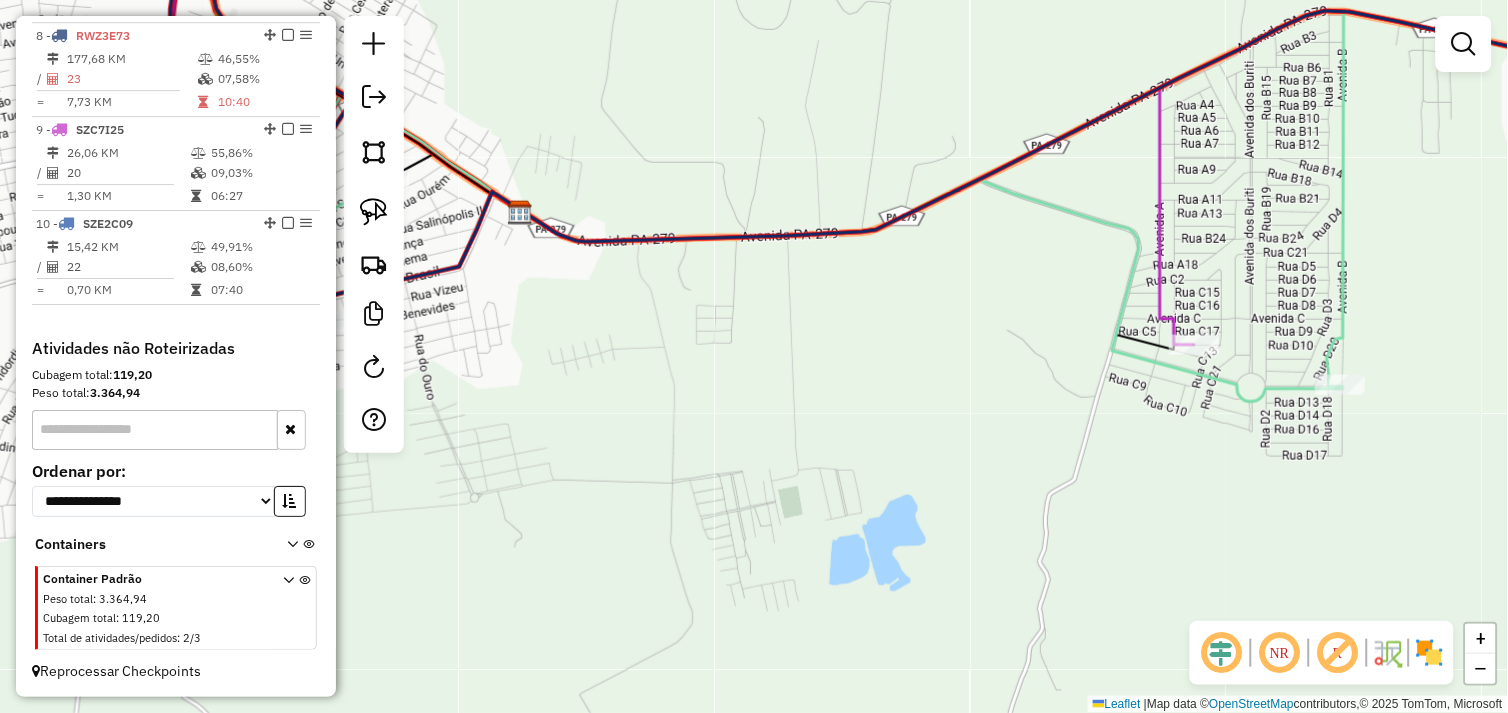 drag, startPoint x: 820, startPoint y: 454, endPoint x: 1115, endPoint y: 454, distance: 295 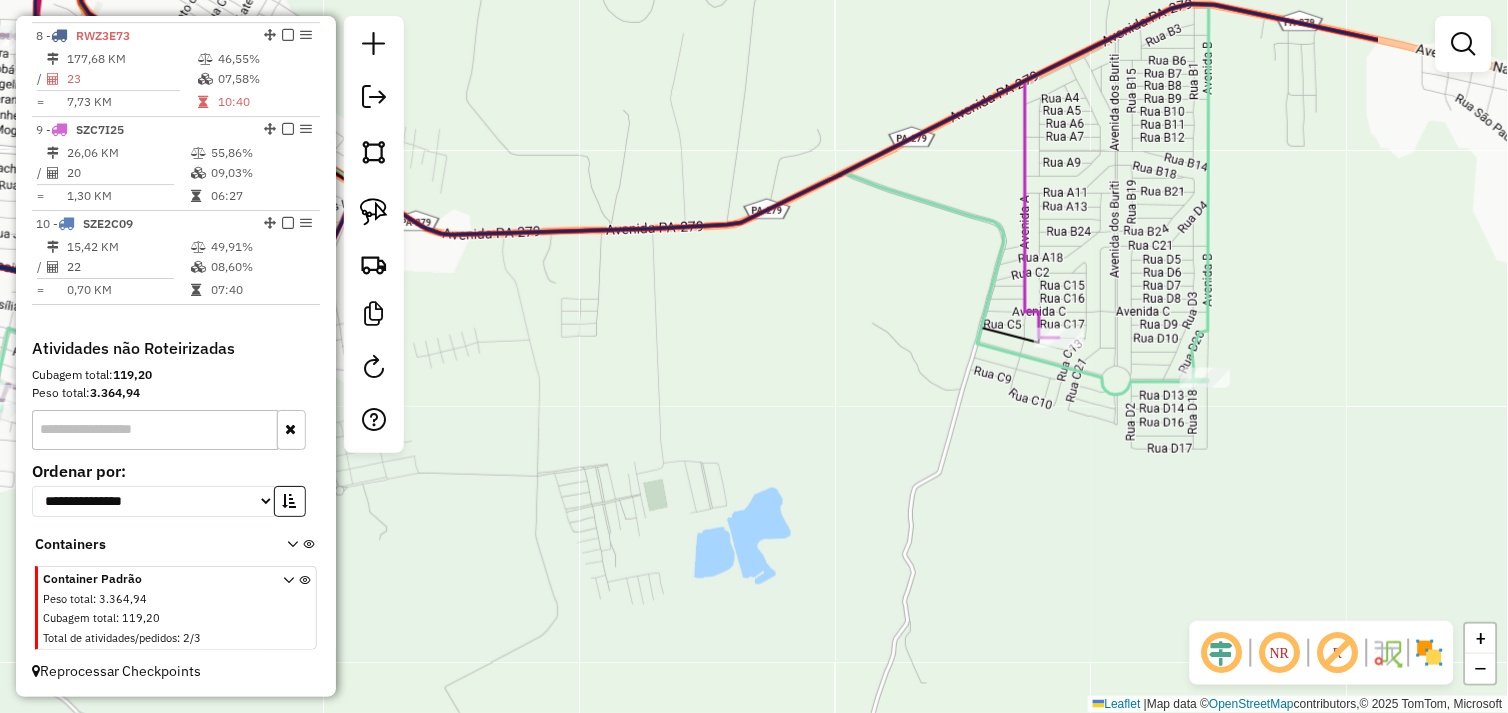 drag, startPoint x: 941, startPoint y: 422, endPoint x: 1005, endPoint y: 427, distance: 64.195015 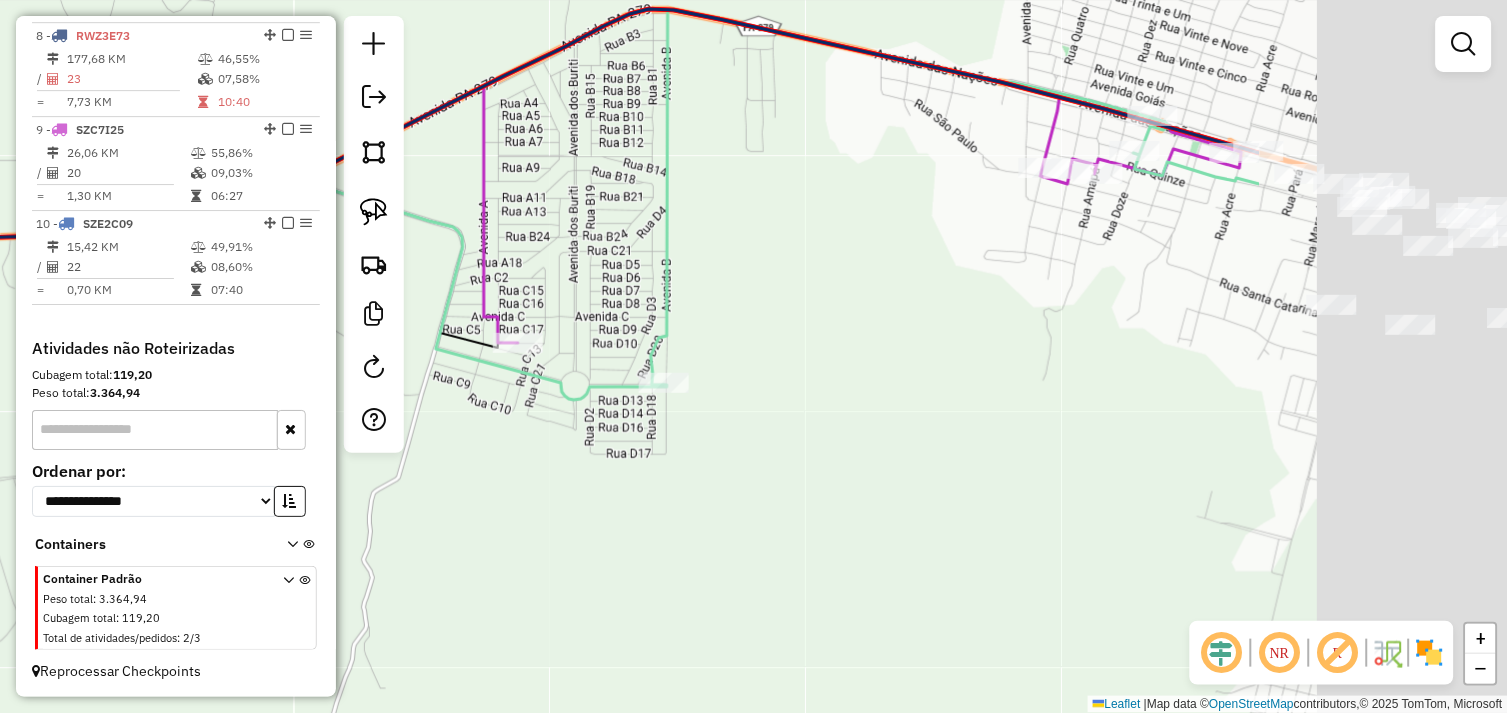 drag, startPoint x: 1148, startPoint y: 415, endPoint x: 843, endPoint y: 421, distance: 305.05902 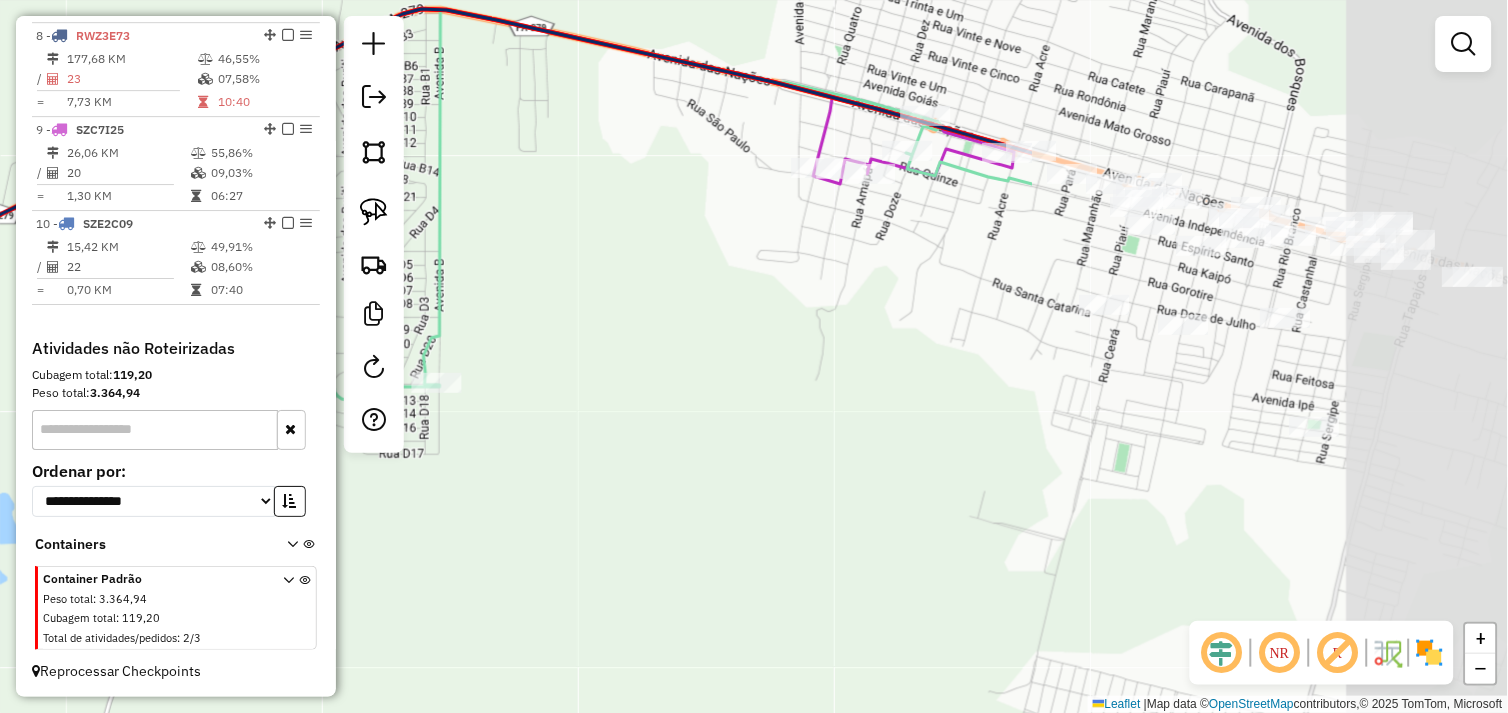 drag, startPoint x: 1098, startPoint y: 431, endPoint x: 947, endPoint y: 484, distance: 160.03125 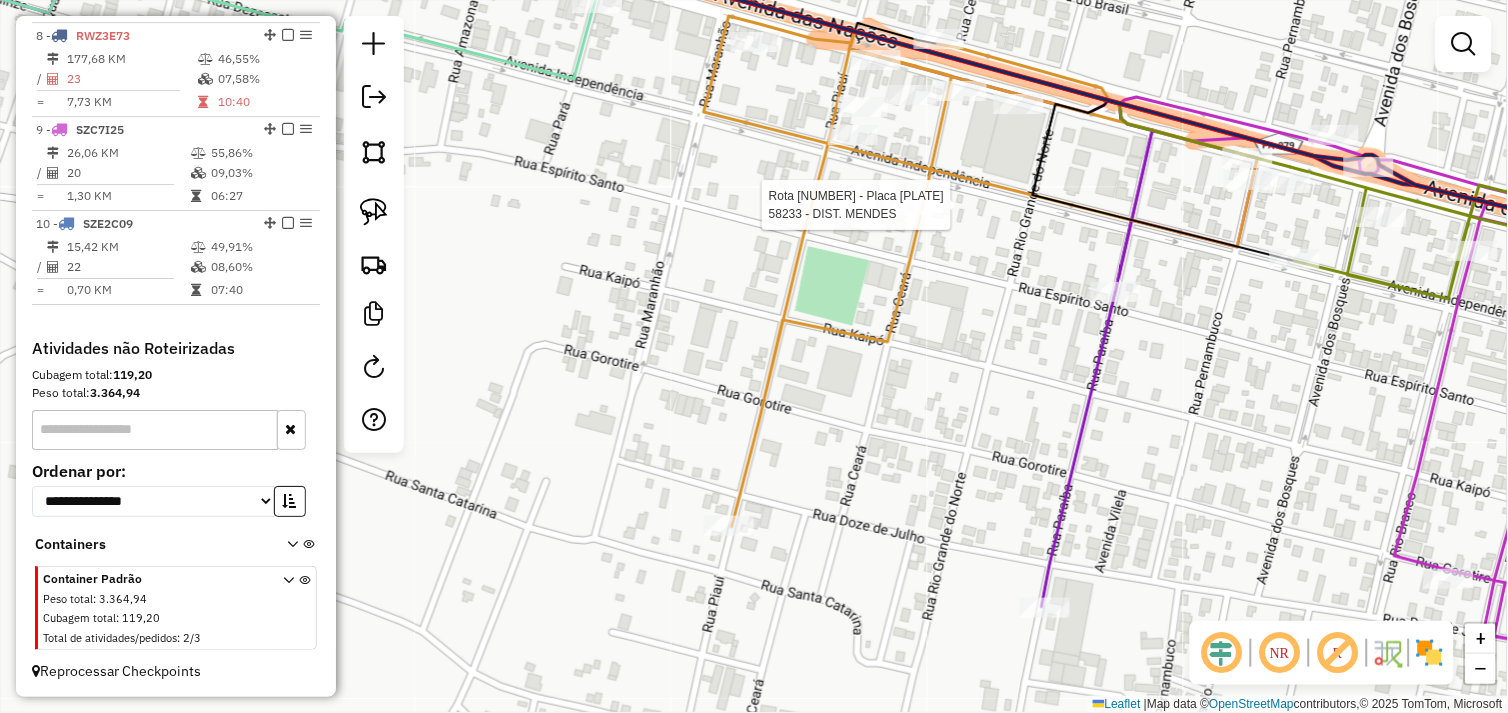 select on "*********" 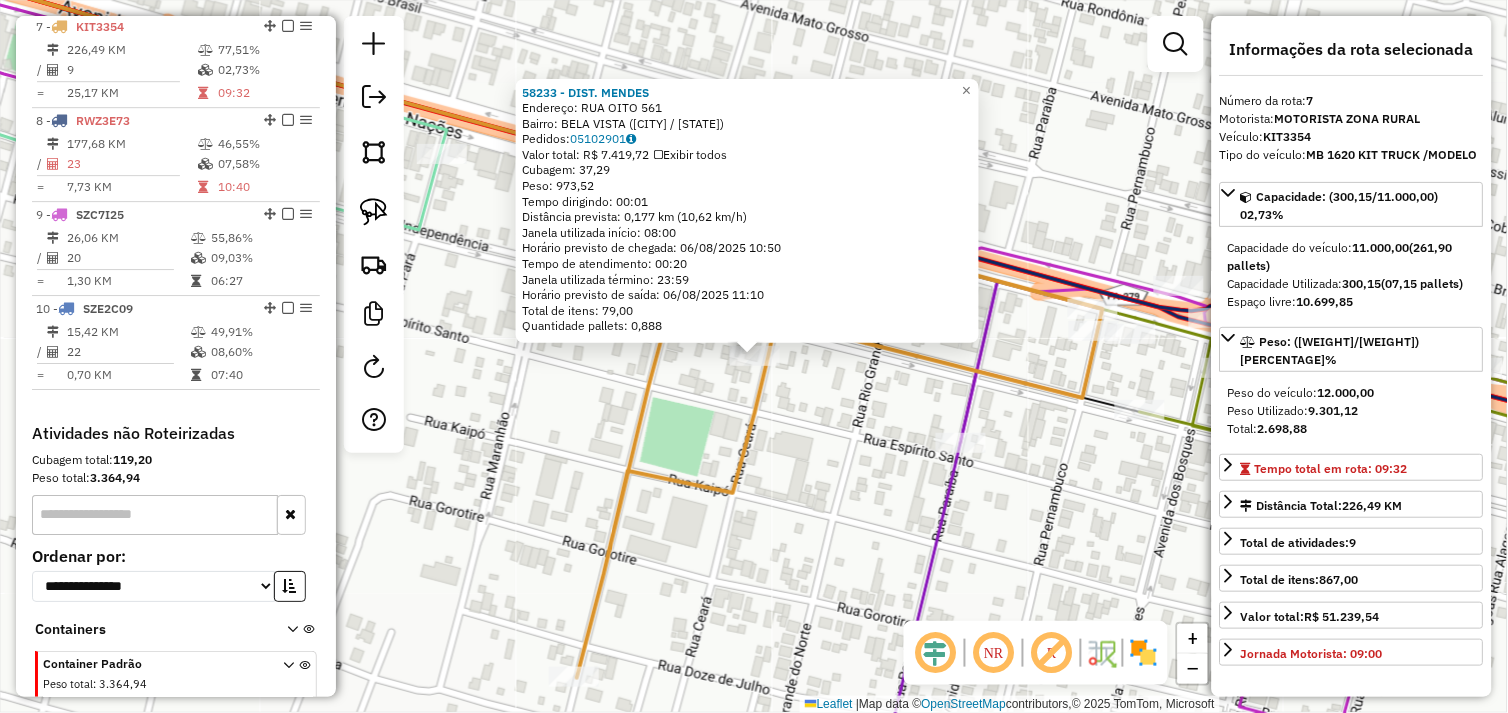 scroll, scrollTop: 1312, scrollLeft: 0, axis: vertical 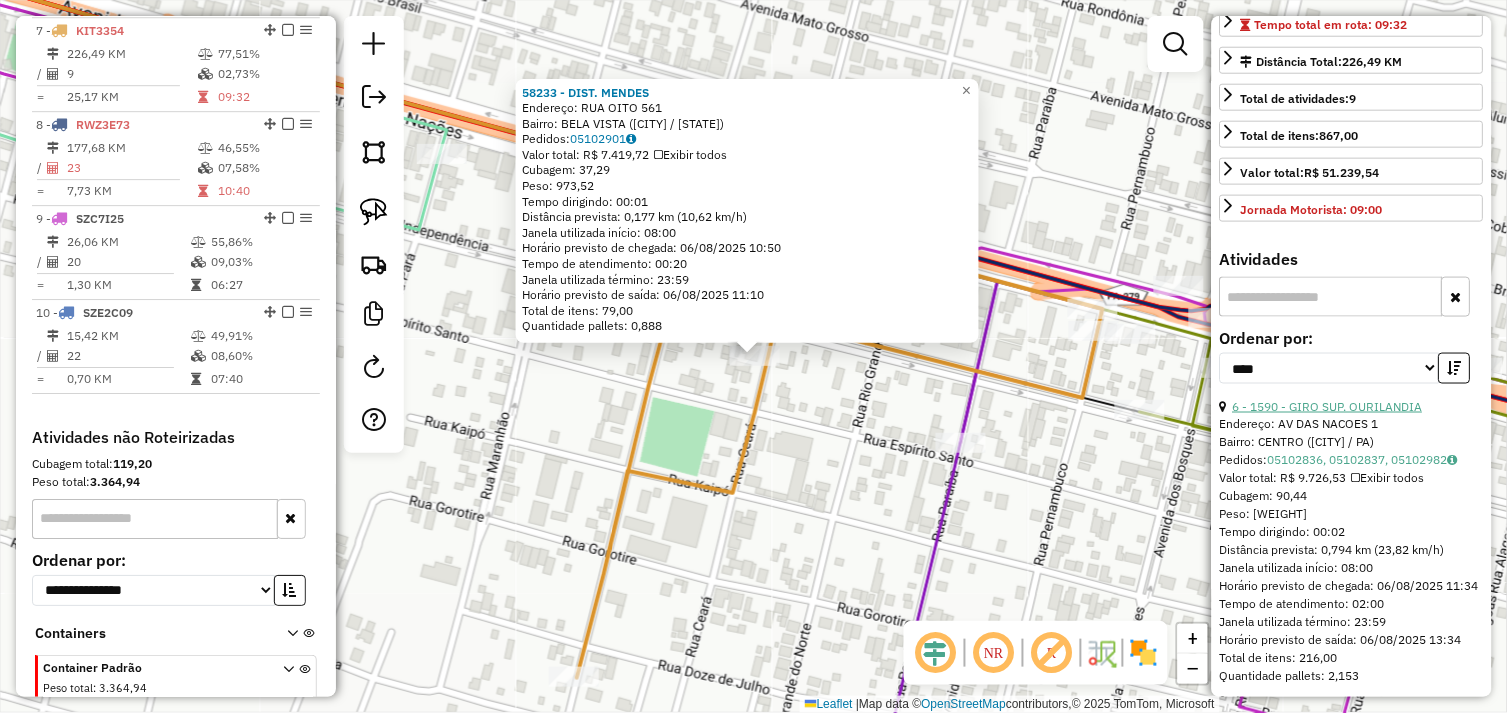click on "[NUMBER] - [NUMBER] - GIRO SUP. OURILANDIA" at bounding box center (1328, 406) 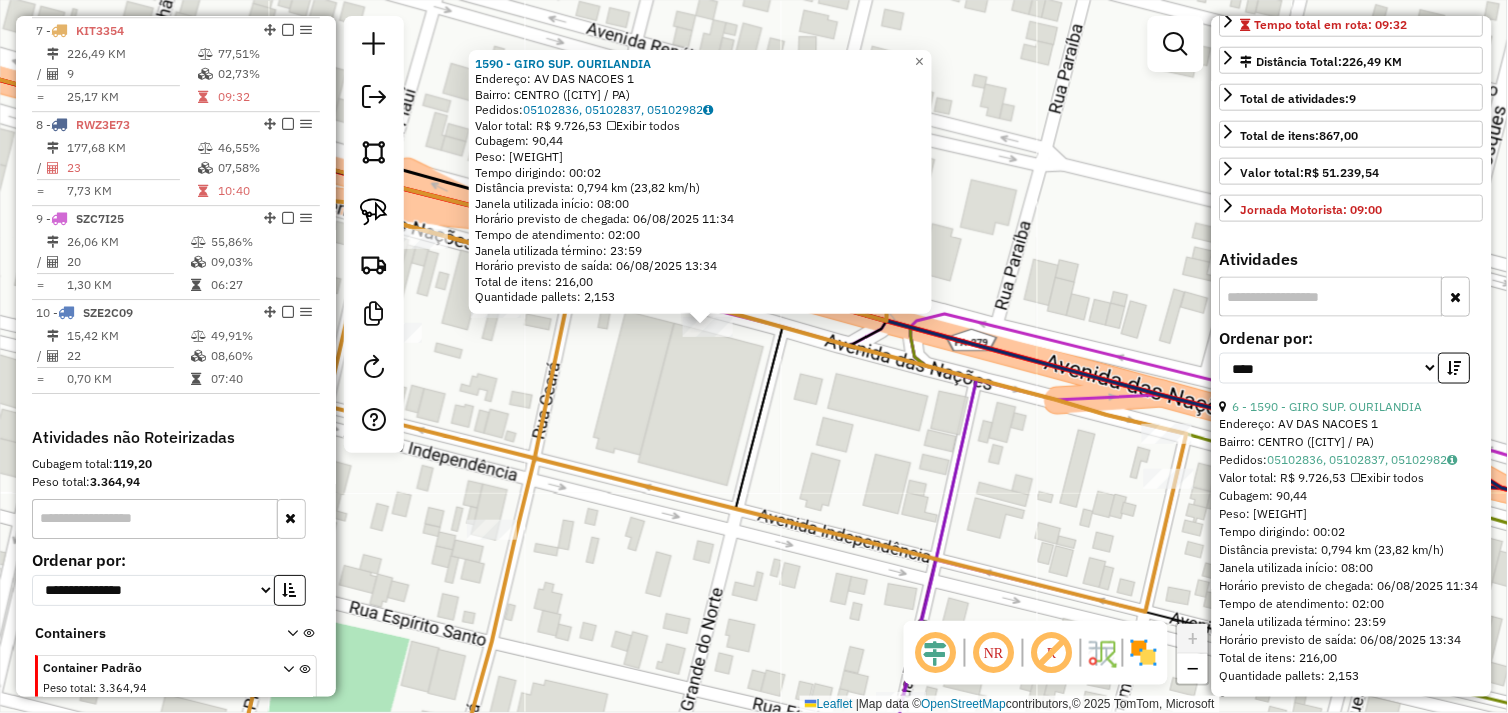 drag, startPoint x: 671, startPoint y: 373, endPoint x: 711, endPoint y: 384, distance: 41.484936 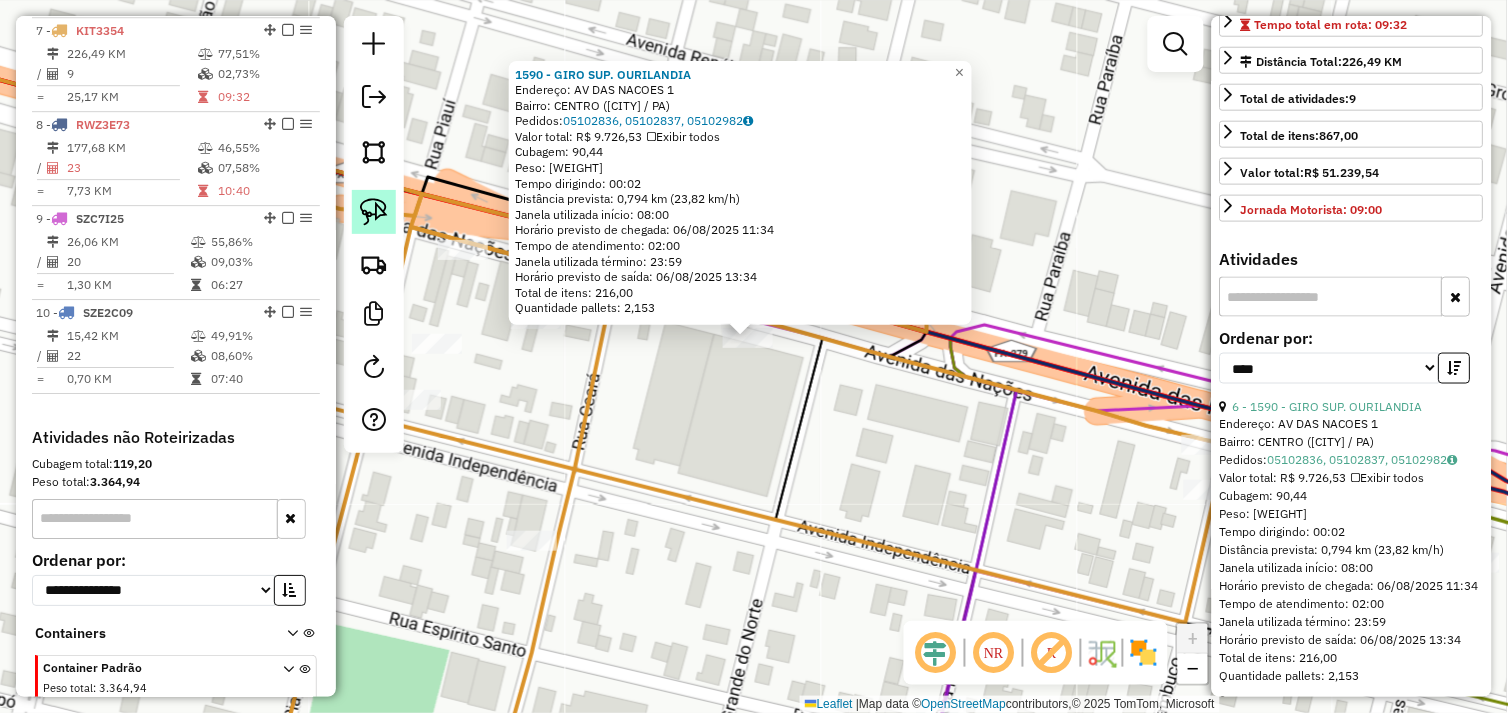 click 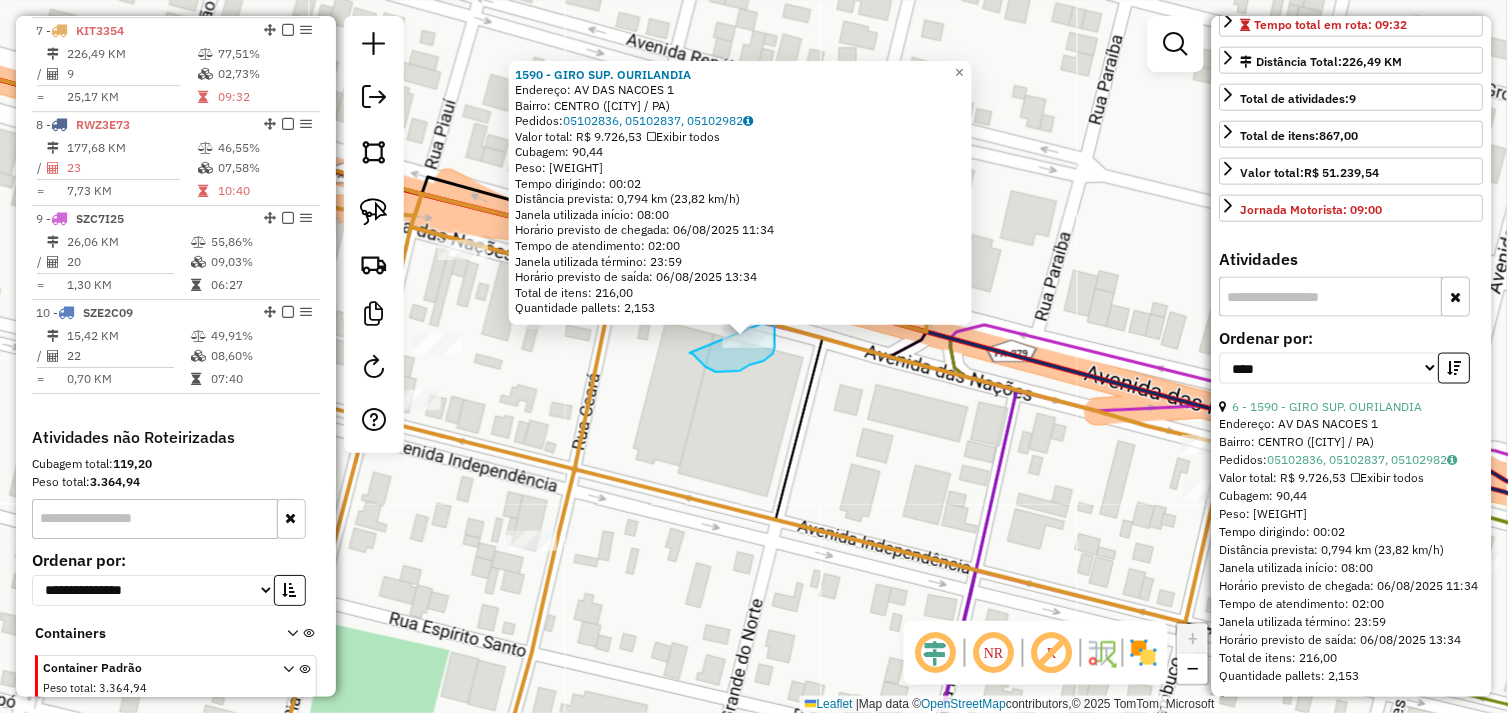 drag, startPoint x: 702, startPoint y: 363, endPoint x: 722, endPoint y: 326, distance: 42.059483 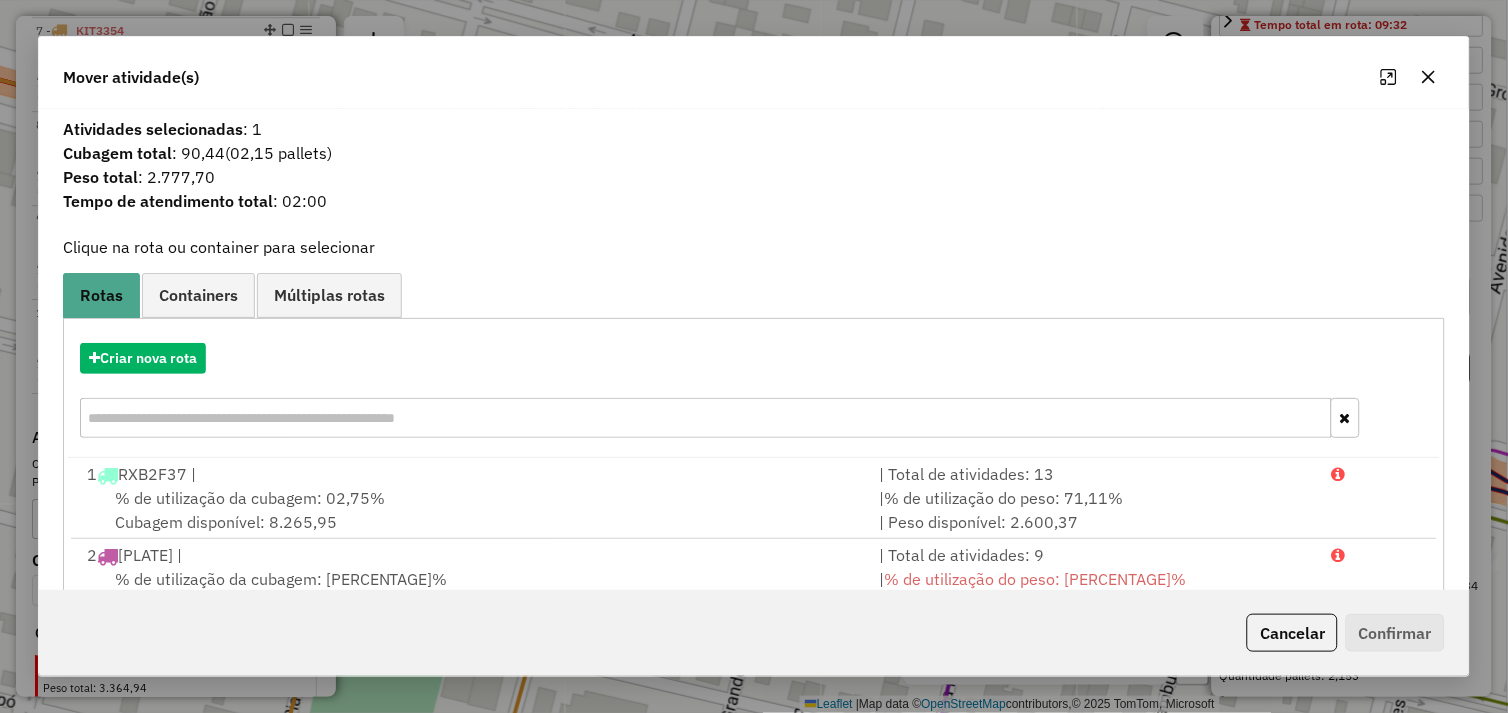 click 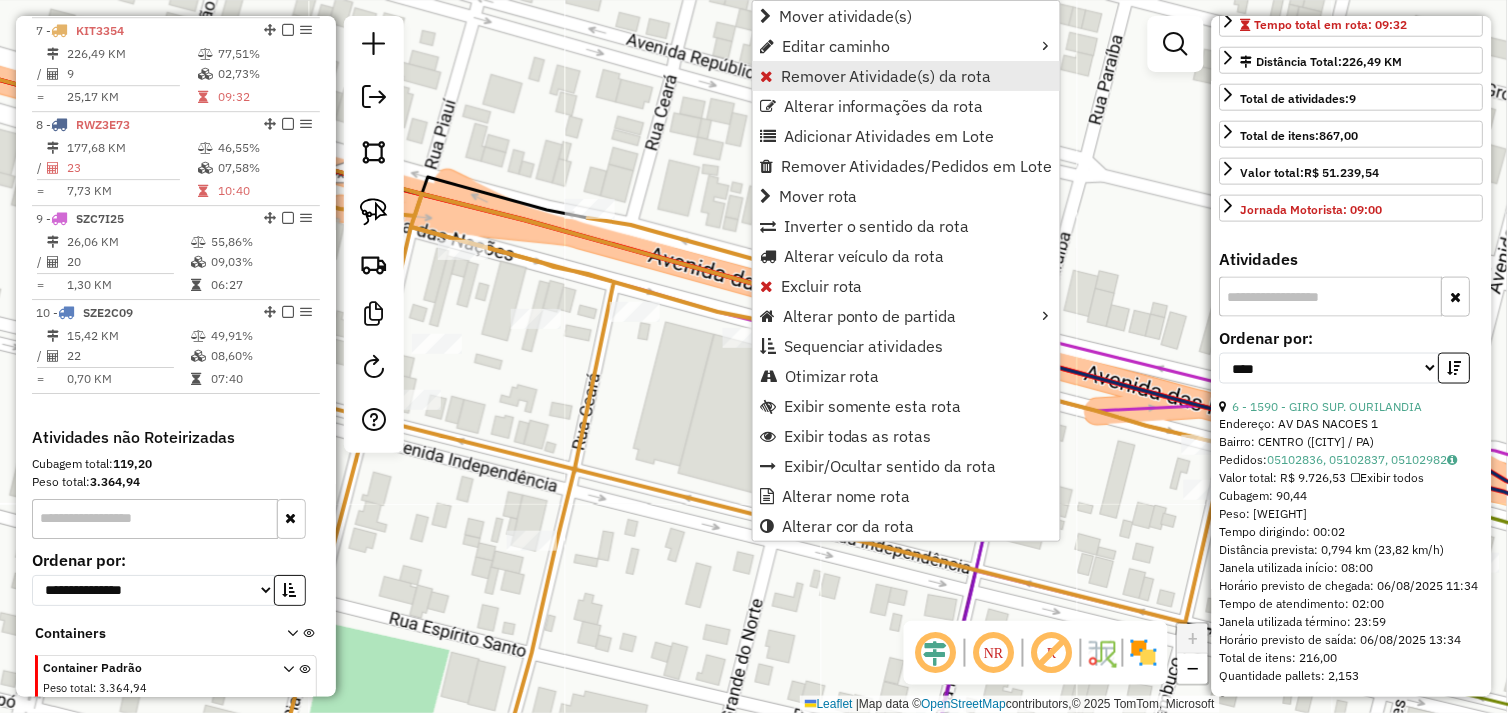 click on "Remover Atividade(s) da rota" at bounding box center [886, 76] 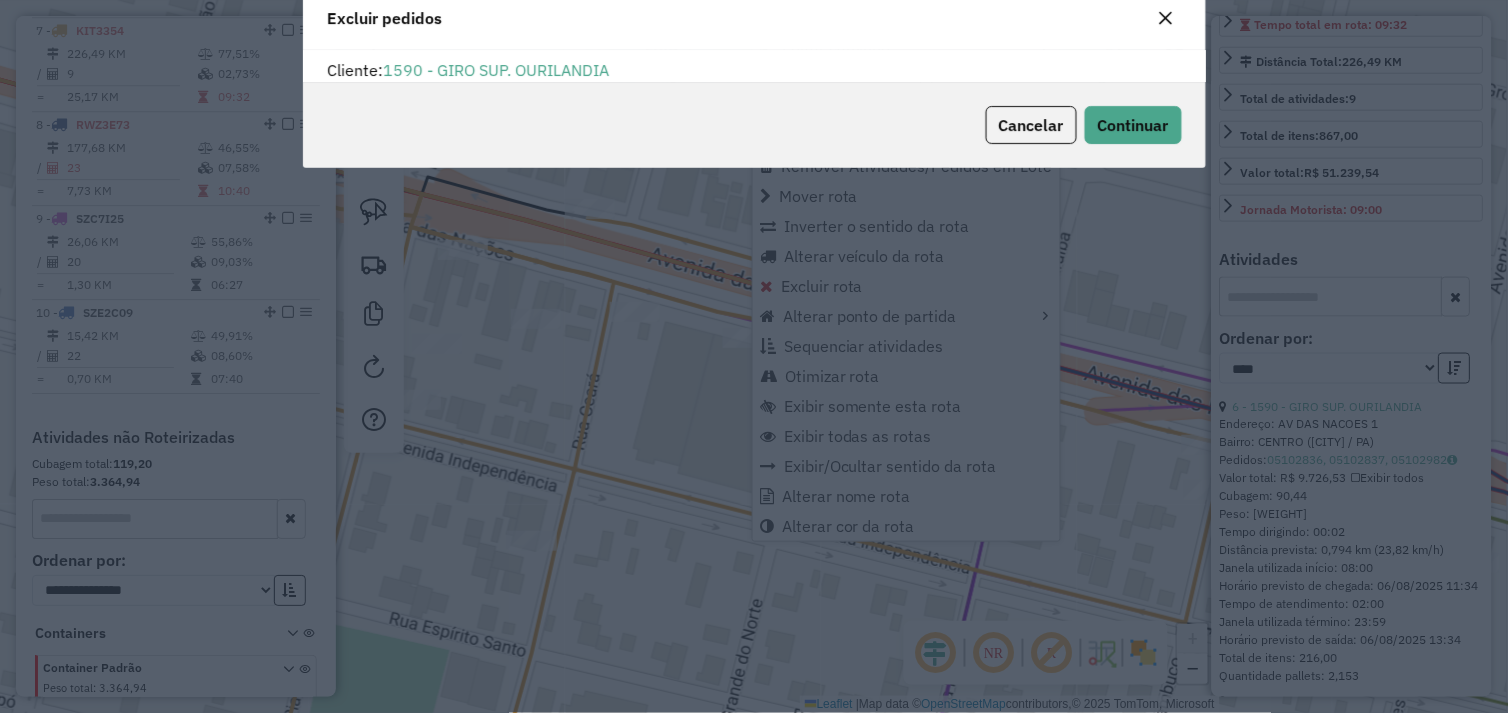 scroll, scrollTop: 11, scrollLeft: 5, axis: both 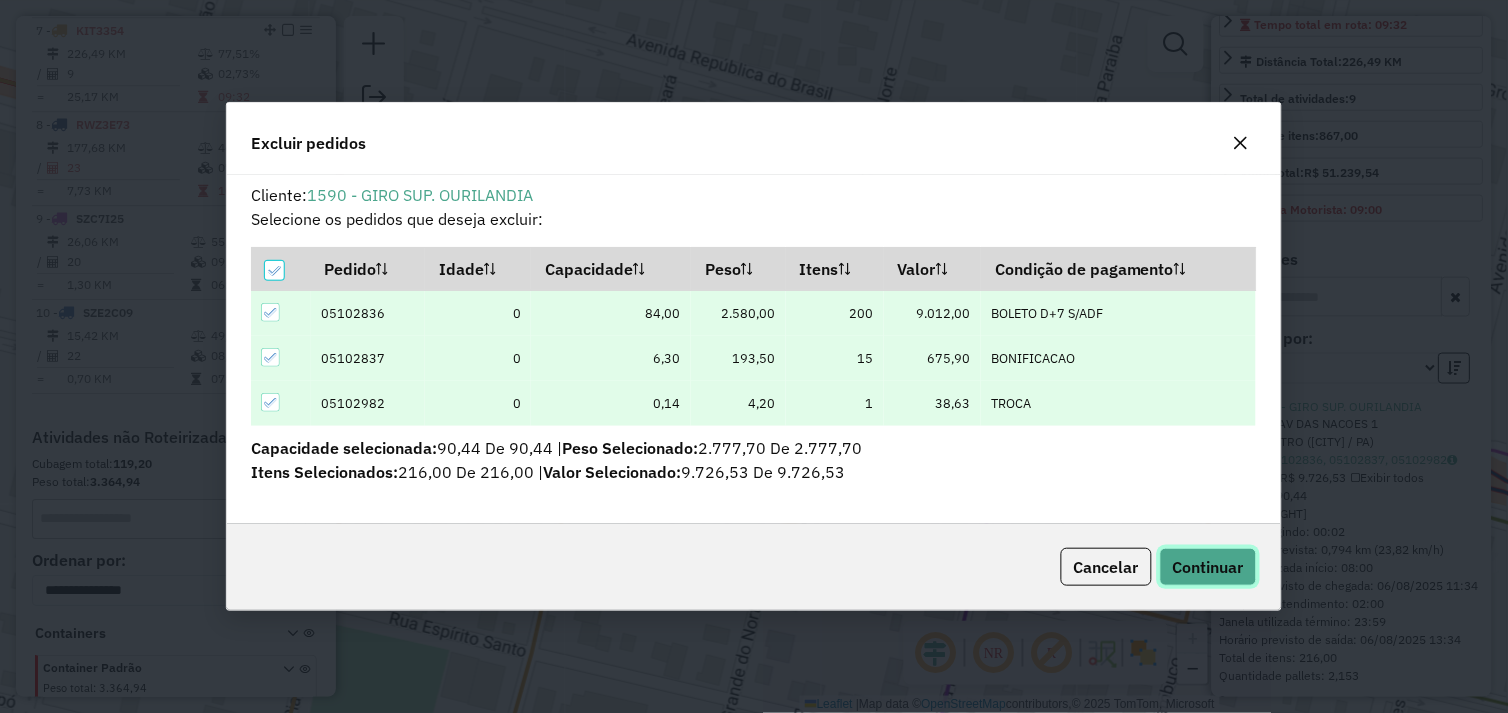 click on "Continuar" 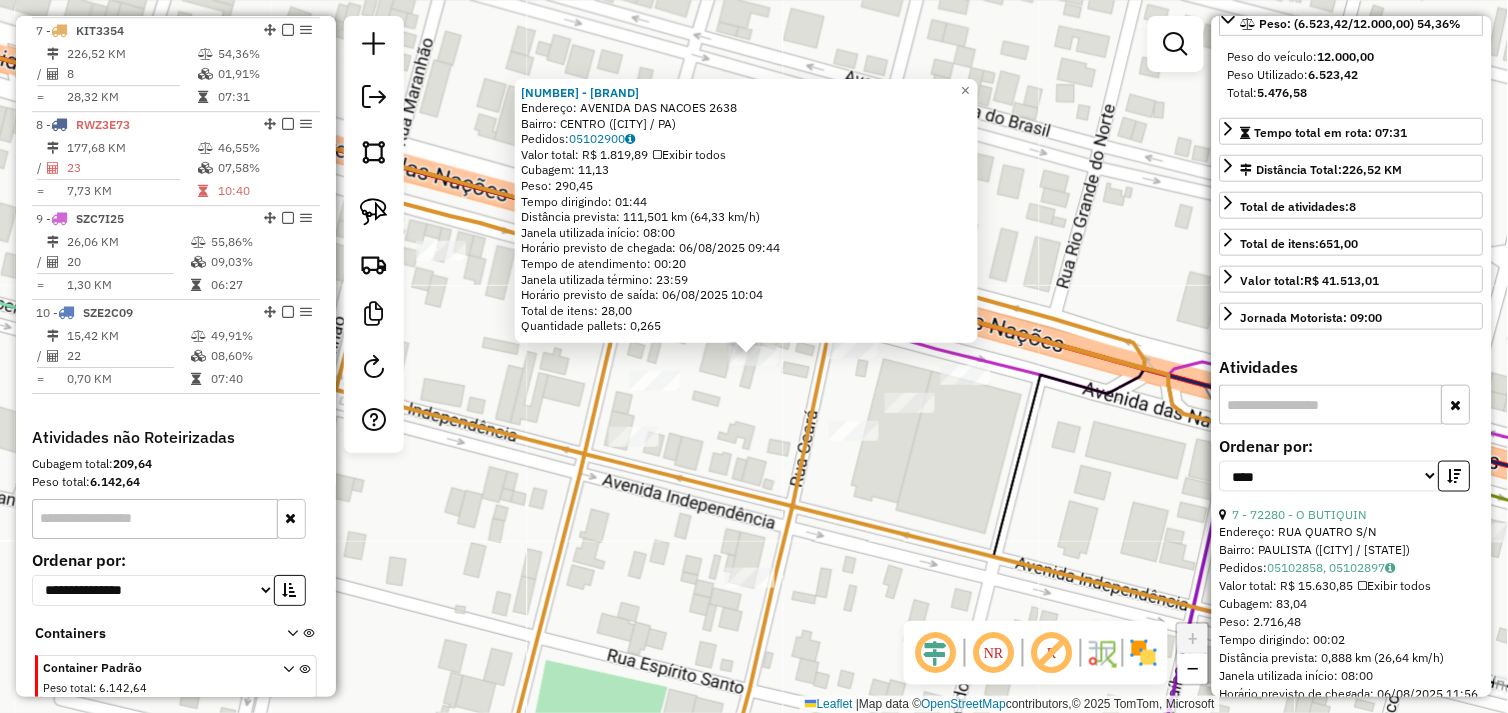 scroll, scrollTop: 0, scrollLeft: 0, axis: both 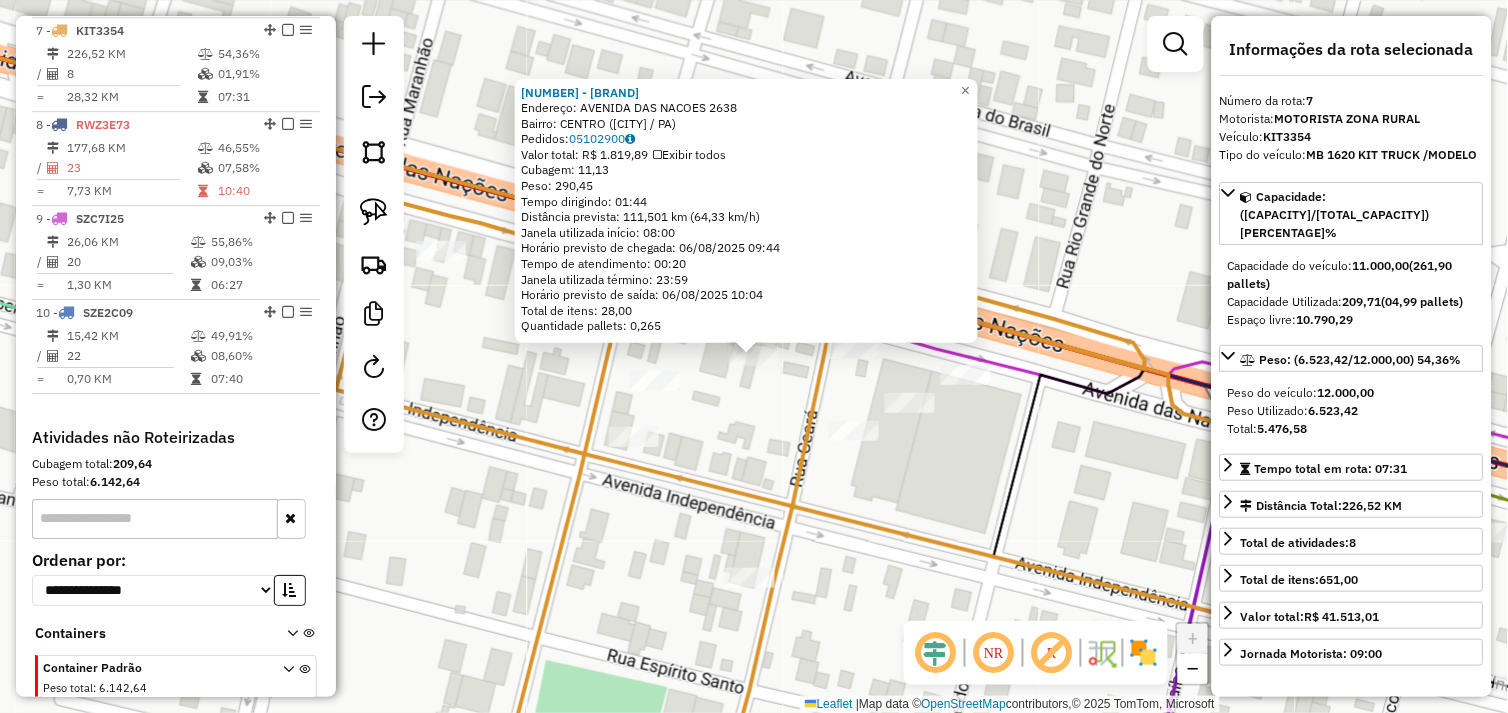 click on "54566 - PARRILLHA ESPETINHO  Endereço:  AVENIDA DAS NACOES 2638   Bairro: CENTRO (OURILANDIA DO NORTE / PA)   Pedidos:  05102900   Valor total: R$ 1.819,89   Exibir todos   Cubagem: 11,13  Peso: 290,45  Tempo dirigindo: 01:44   Distância prevista: 111,501 km (64,33 km/h)   Janela utilizada início: 08:00   Horário previsto de chegada: 06/08/2025 09:44   Tempo de atendimento: 00:20   Janela utilizada término: 23:59   Horário previsto de saída: 06/08/2025 10:04   Total de itens: 28,00   Quantidade pallets: 0,265  × Janela de atendimento Grade de atendimento Capacidade Transportadoras Veículos Cliente Pedidos  Rotas Selecione os dias de semana para filtrar as janelas de atendimento  Seg   Ter   Qua   Qui   Sex   Sáb   Dom  Informe o período da janela de atendimento: De: Até:  Filtrar exatamente a janela do cliente  Considerar janela de atendimento padrão  Selecione os dias de semana para filtrar as grades de atendimento  Seg   Ter   Qua   Qui   Sex   Sáb   Dom   Peso mínimo:   Peso máximo:   De:" 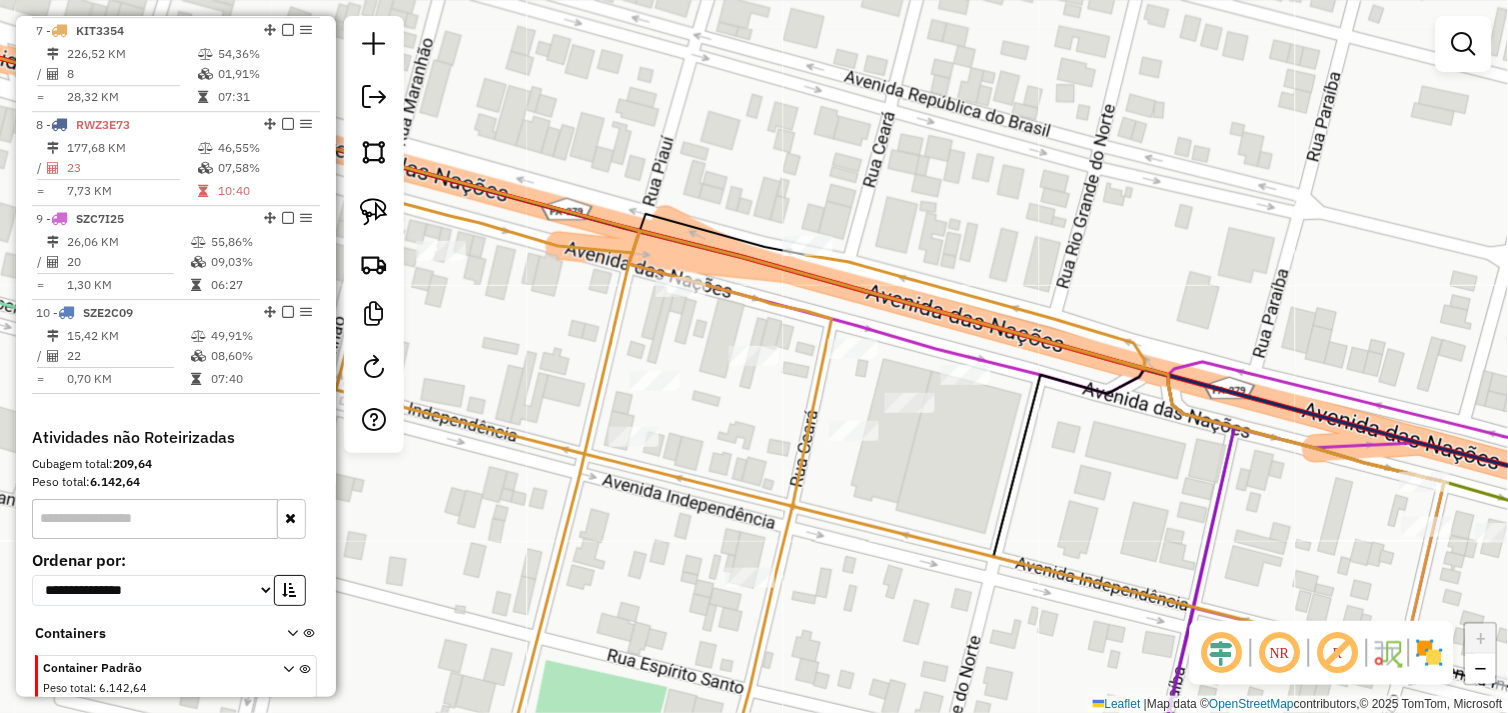 drag, startPoint x: 913, startPoint y: 604, endPoint x: 998, endPoint y: 462, distance: 165.49623 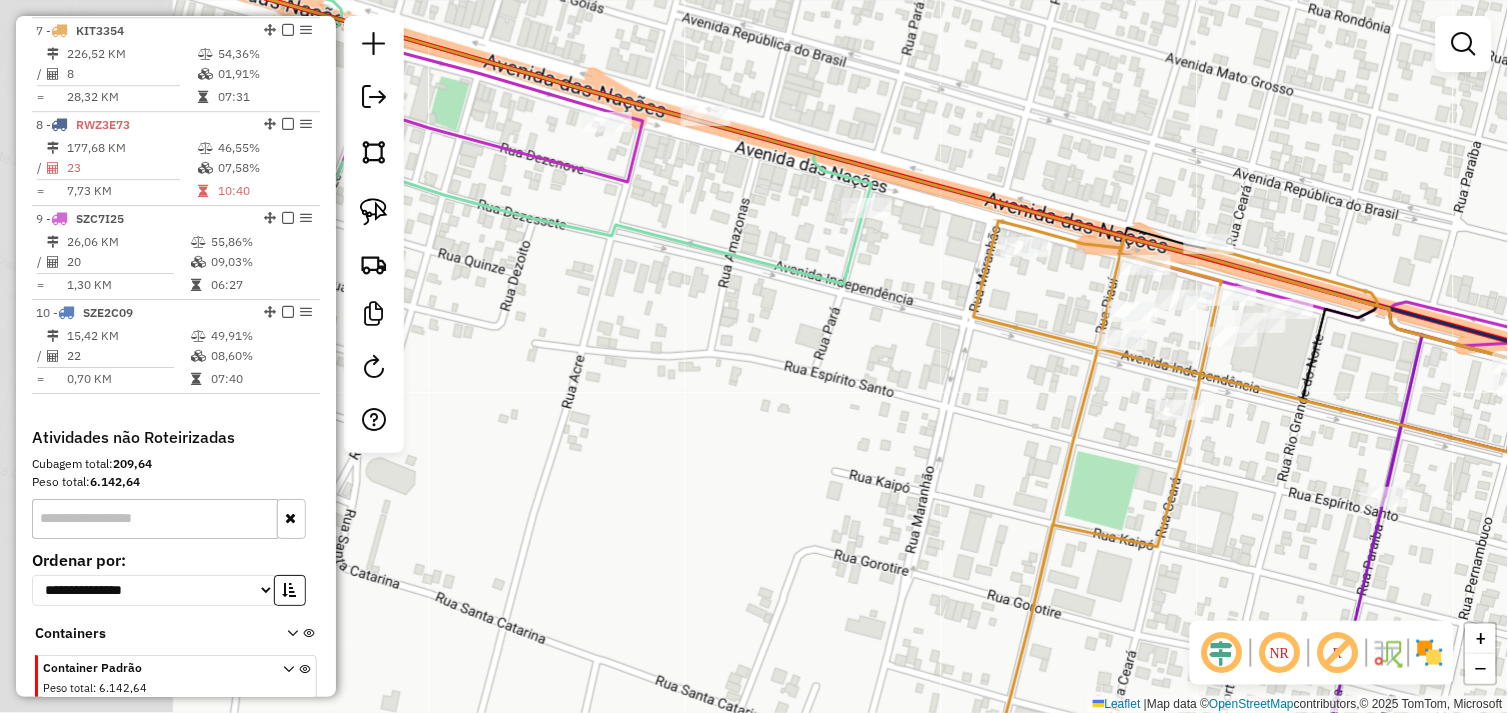drag, startPoint x: 710, startPoint y: 413, endPoint x: 947, endPoint y: 415, distance: 237.00844 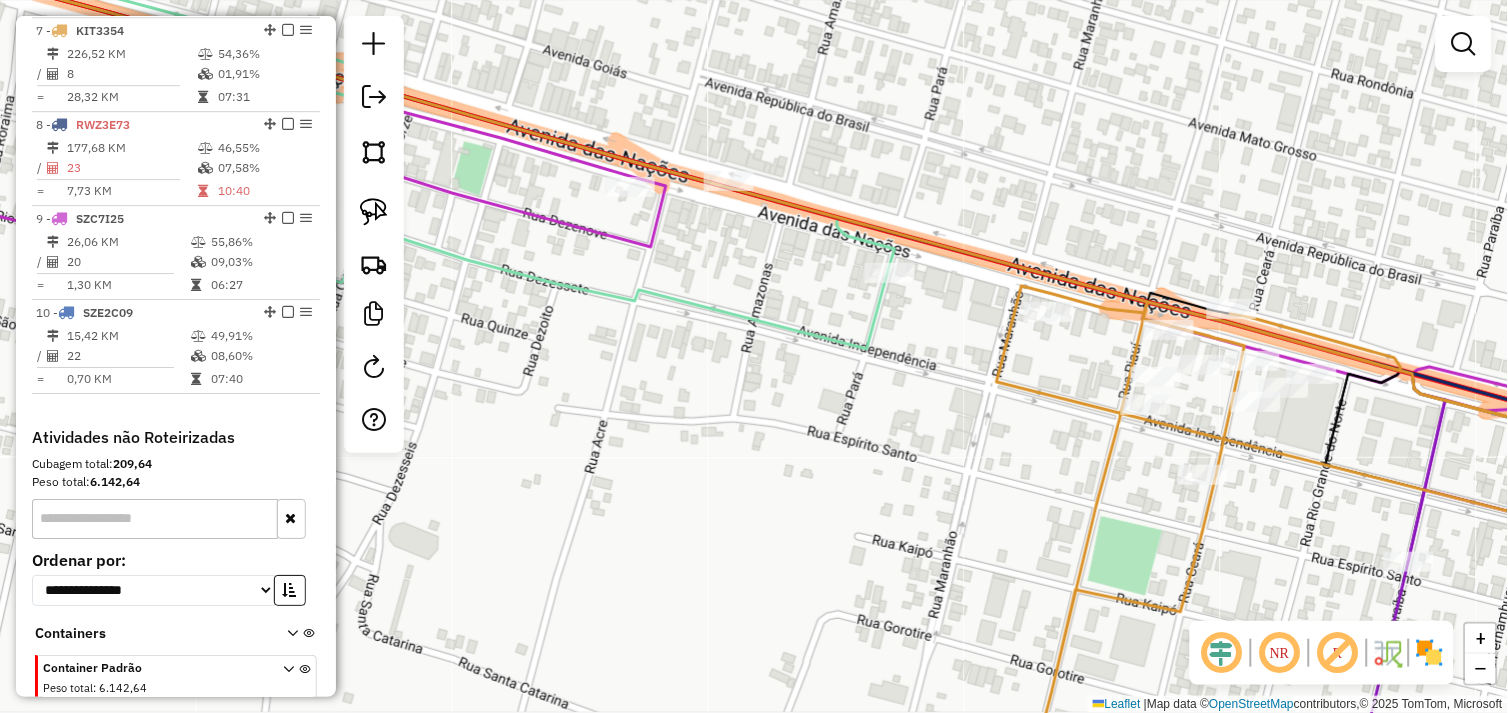 drag, startPoint x: 377, startPoint y: 210, endPoint x: 426, endPoint y: 227, distance: 51.86521 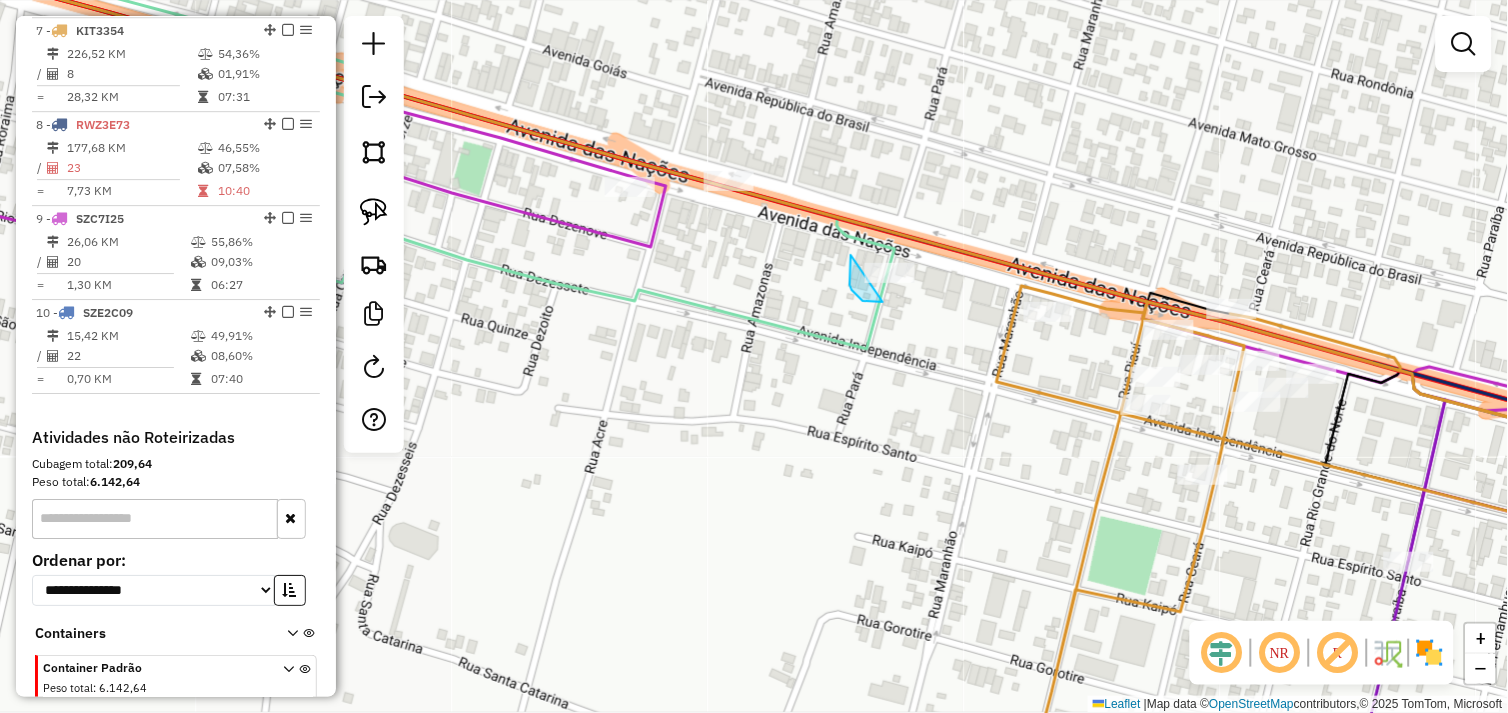 drag, startPoint x: 851, startPoint y: 255, endPoint x: 918, endPoint y: 255, distance: 67 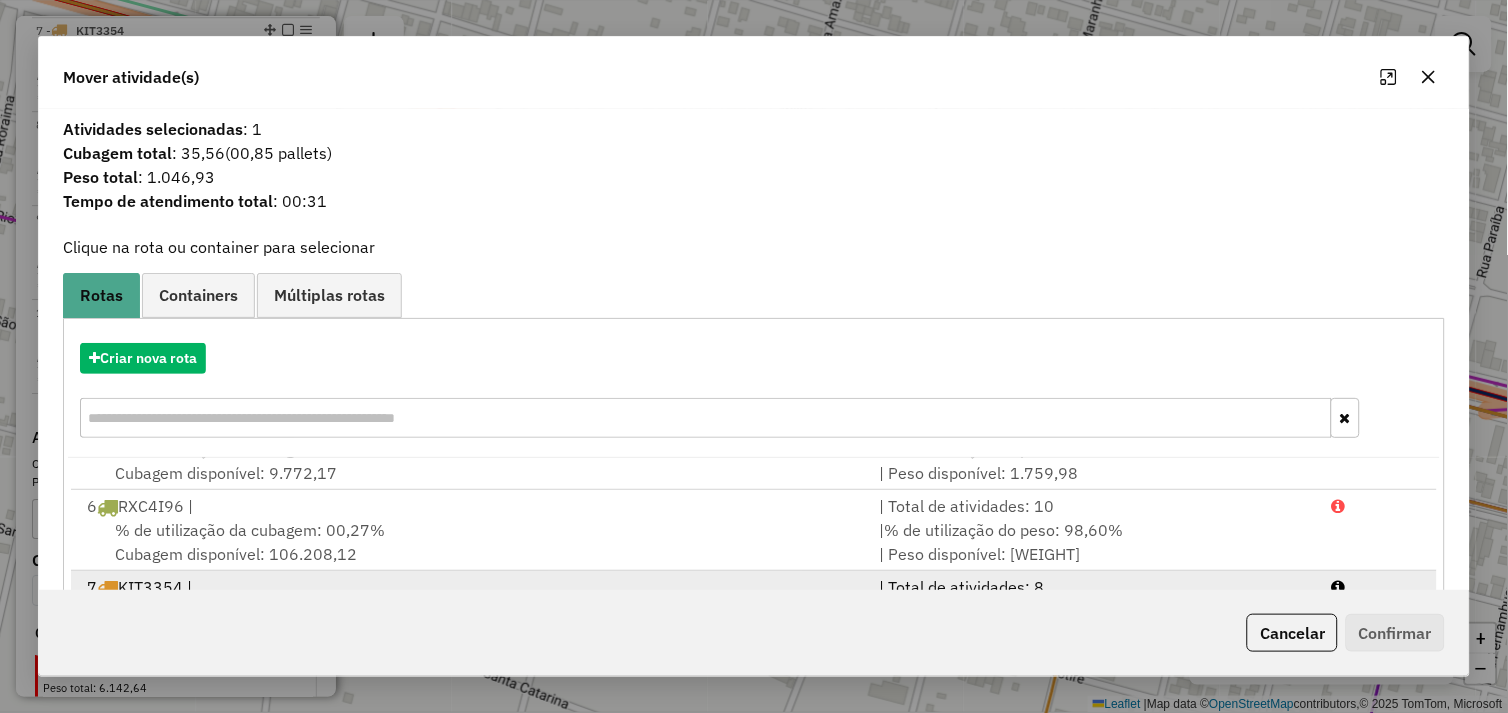 scroll, scrollTop: 330, scrollLeft: 0, axis: vertical 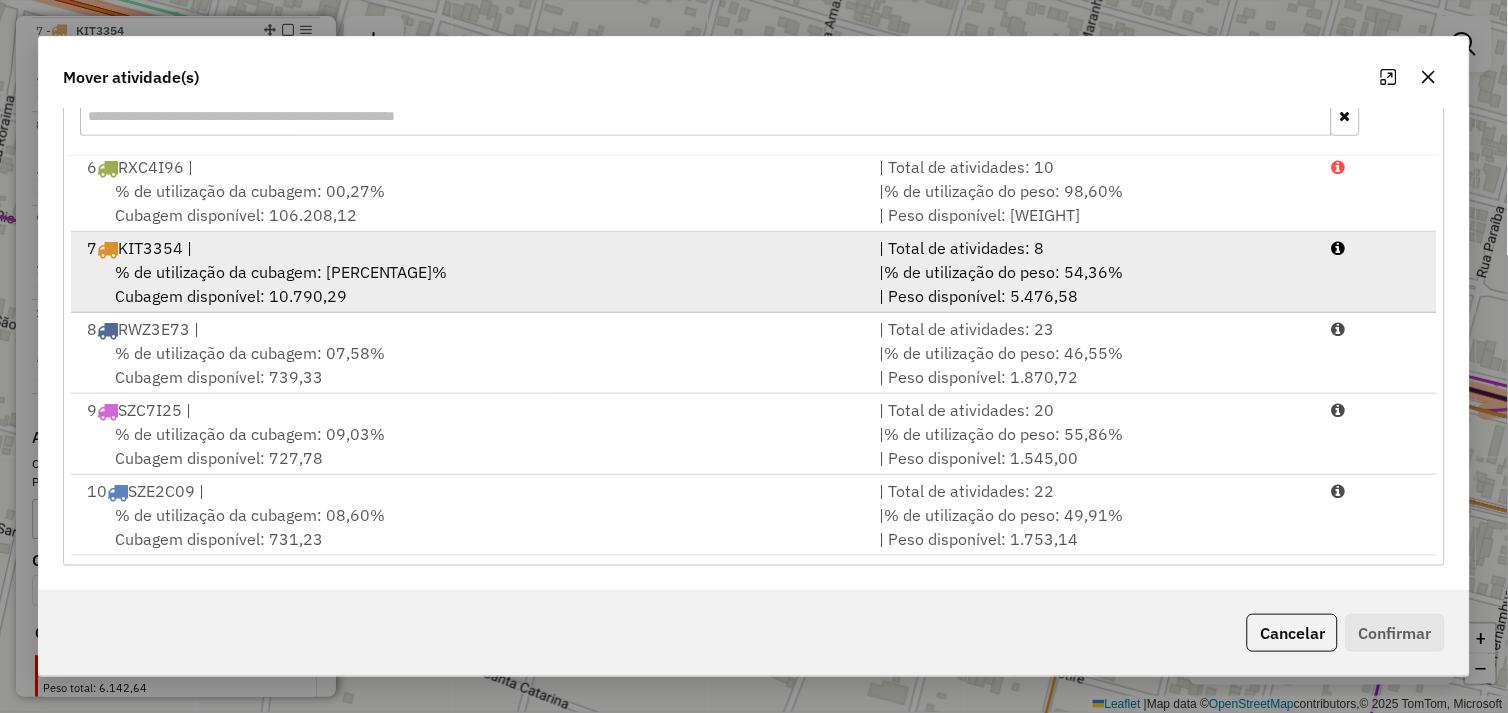 drag, startPoint x: 653, startPoint y: 250, endPoint x: 710, endPoint y: 252, distance: 57.035076 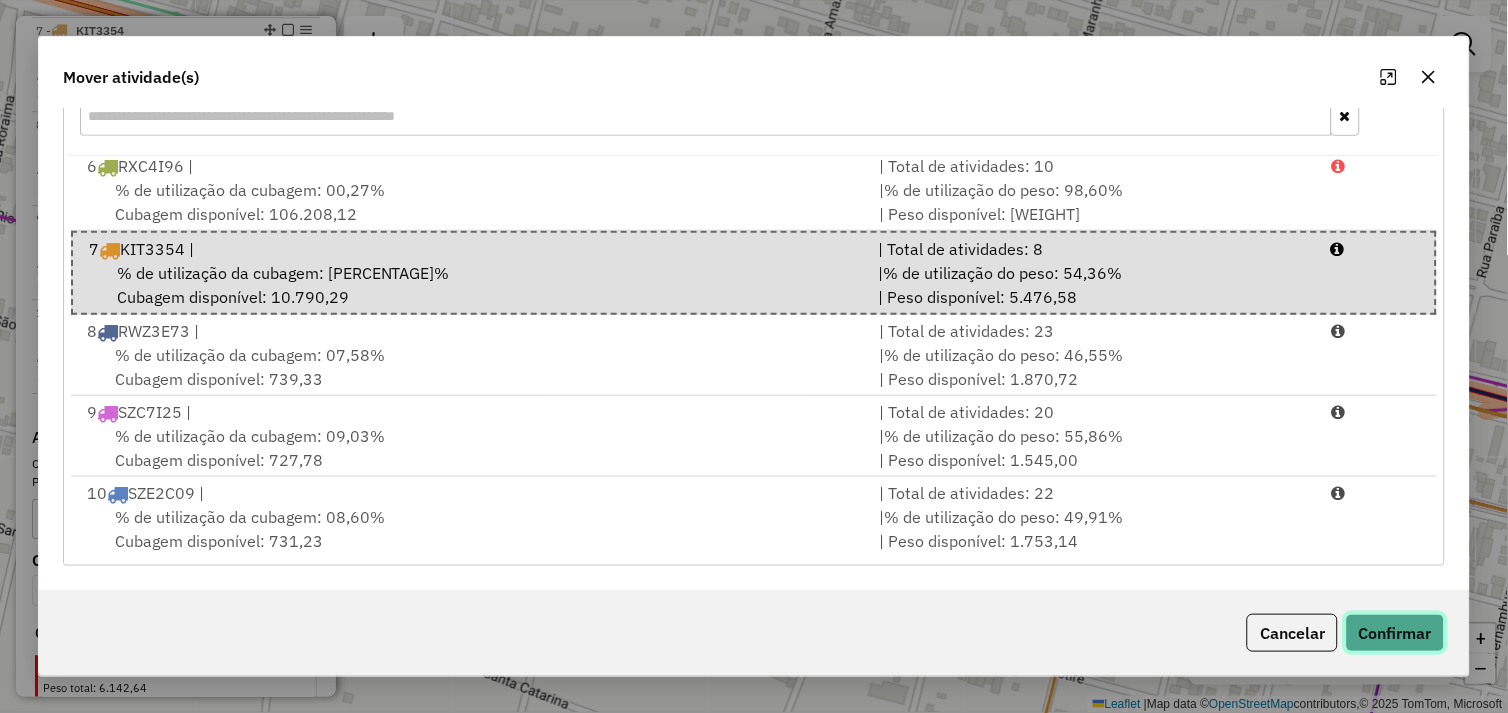 click on "Confirmar" 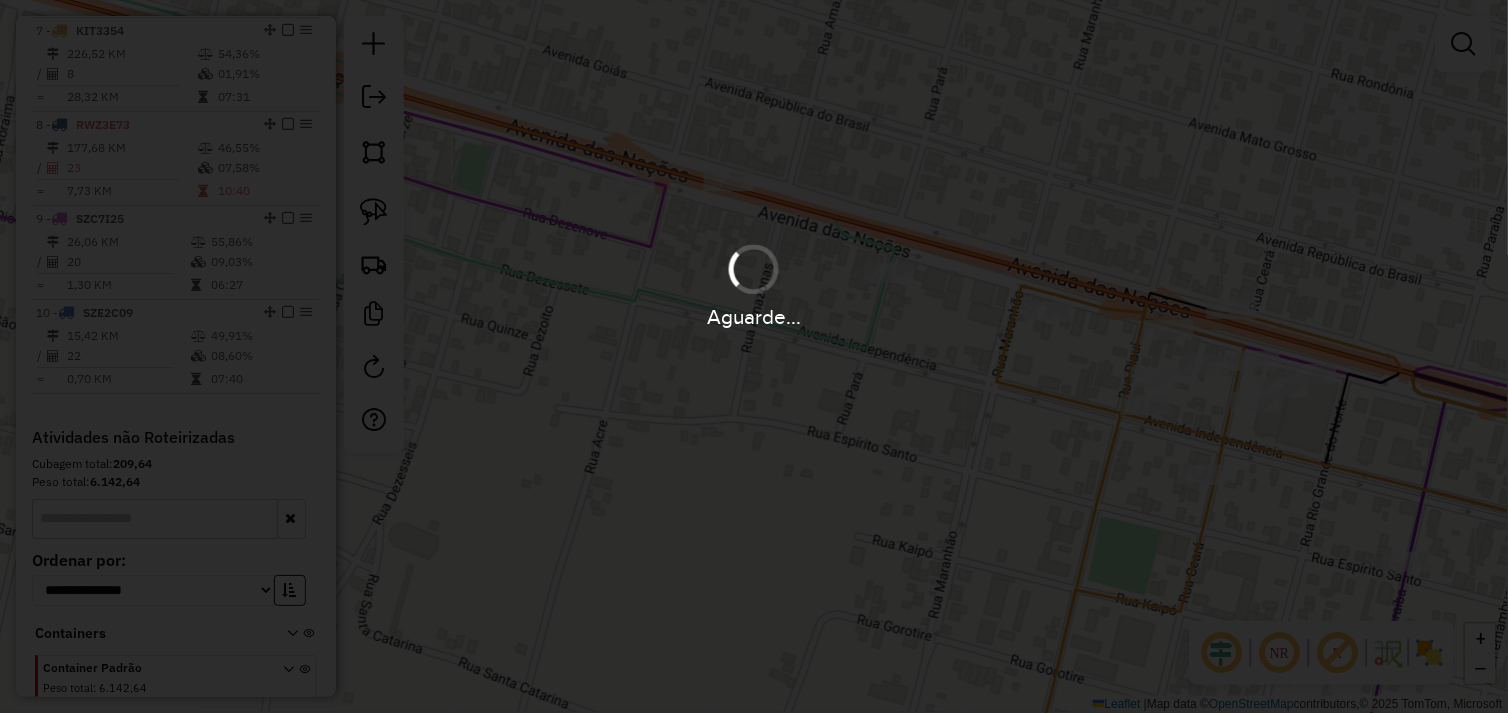 scroll, scrollTop: 0, scrollLeft: 0, axis: both 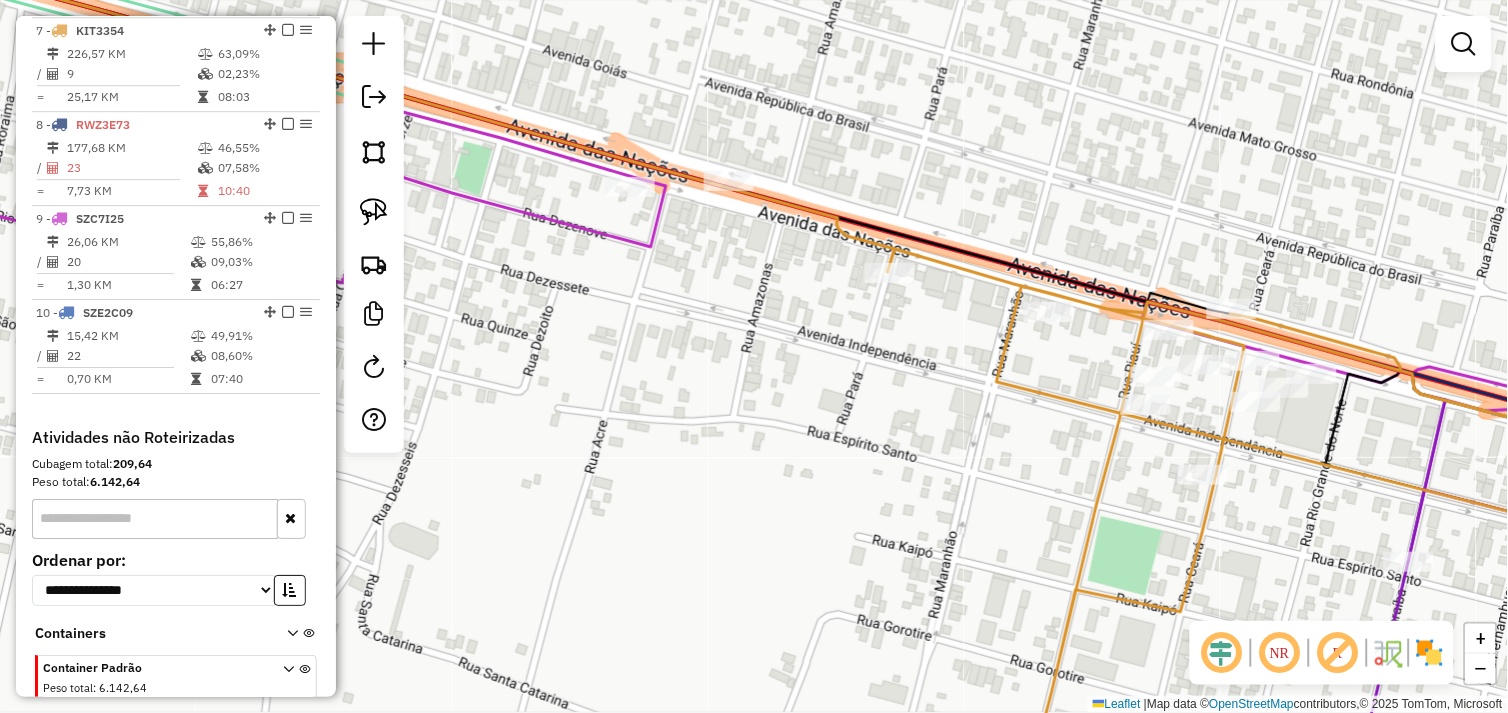 drag, startPoint x: 806, startPoint y: 381, endPoint x: 832, endPoint y: 370, distance: 28.231188 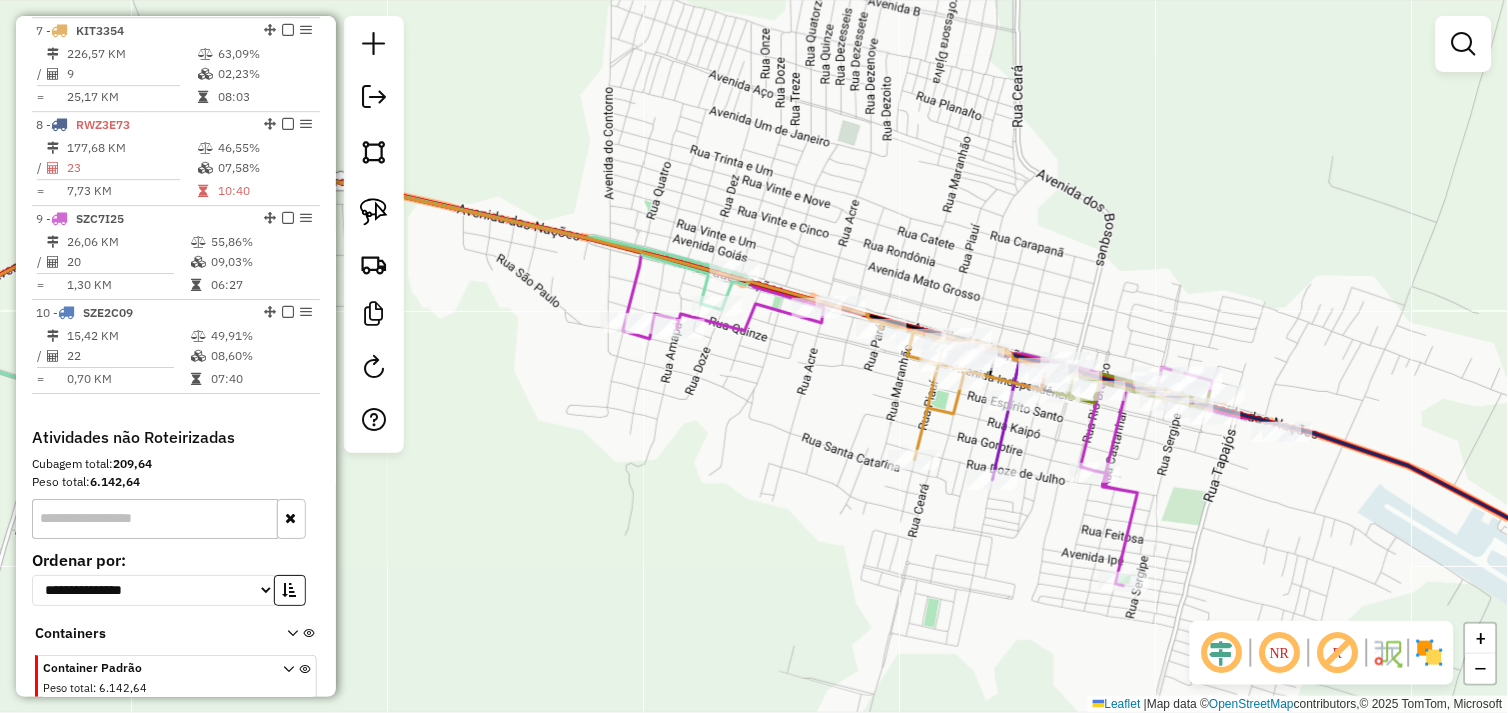 click on "Rota 7 - Placa KIT3354  67292 - MERCEARIA VAI E VEM Janela de atendimento Grade de atendimento Capacidade Transportadoras Veículos Cliente Pedidos  Rotas Selecione os dias de semana para filtrar as janelas de atendimento  Seg   Ter   Qua   Qui   Sex   Sáb   Dom  Informe o período da janela de atendimento: De: Até:  Filtrar exatamente a janela do cliente  Considerar janela de atendimento padrão  Selecione os dias de semana para filtrar as grades de atendimento  Seg   Ter   Qua   Qui   Sex   Sáb   Dom   Considerar clientes sem dia de atendimento cadastrado  Clientes fora do dia de atendimento selecionado Filtrar as atividades entre os valores definidos abaixo:  Peso mínimo:   Peso máximo:   Cubagem mínima:   Cubagem máxima:   De:   Até:  Filtrar as atividades entre o tempo de atendimento definido abaixo:  De:   Até:   Considerar capacidade total dos clientes não roteirizados Transportadora: Selecione um ou mais itens Tipo de veículo: Selecione um ou mais itens Veículo: Selecione um ou mais itens" 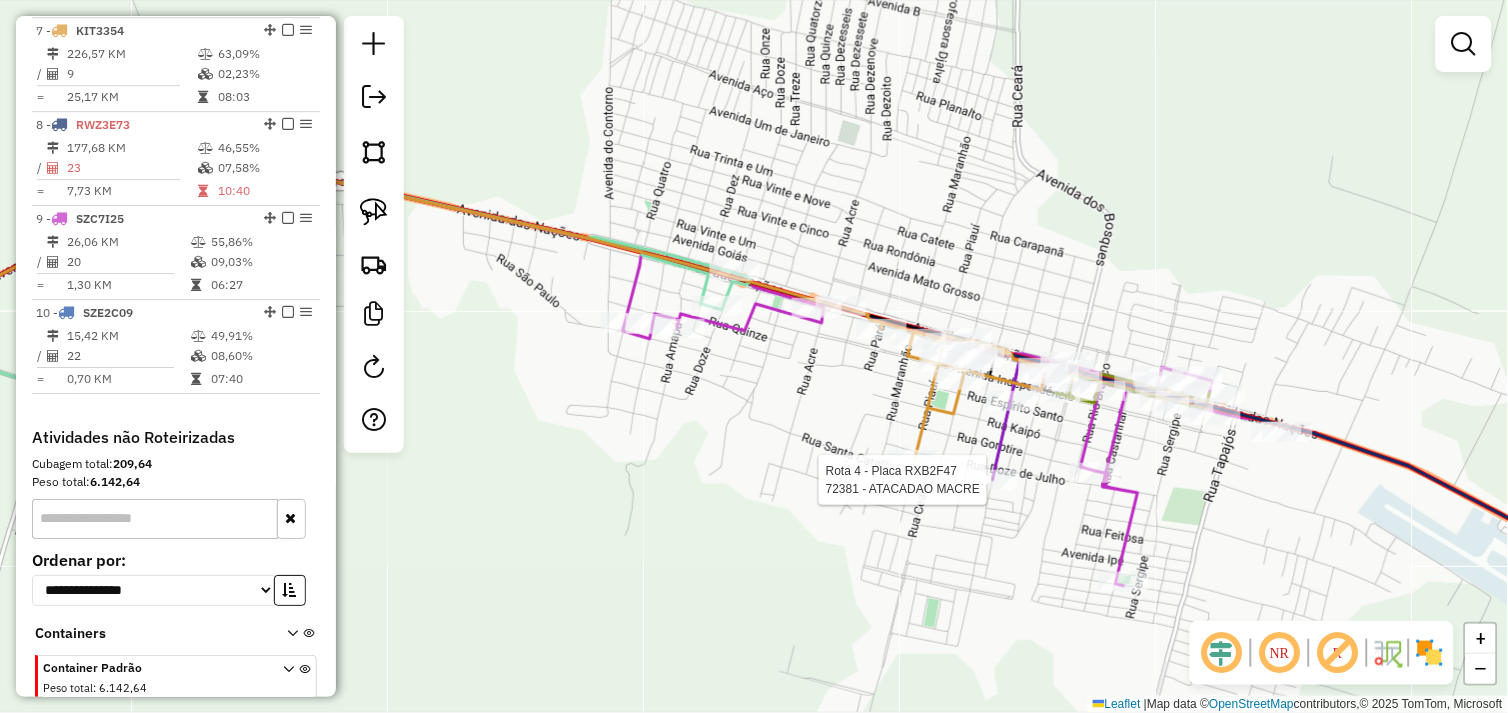 select on "*********" 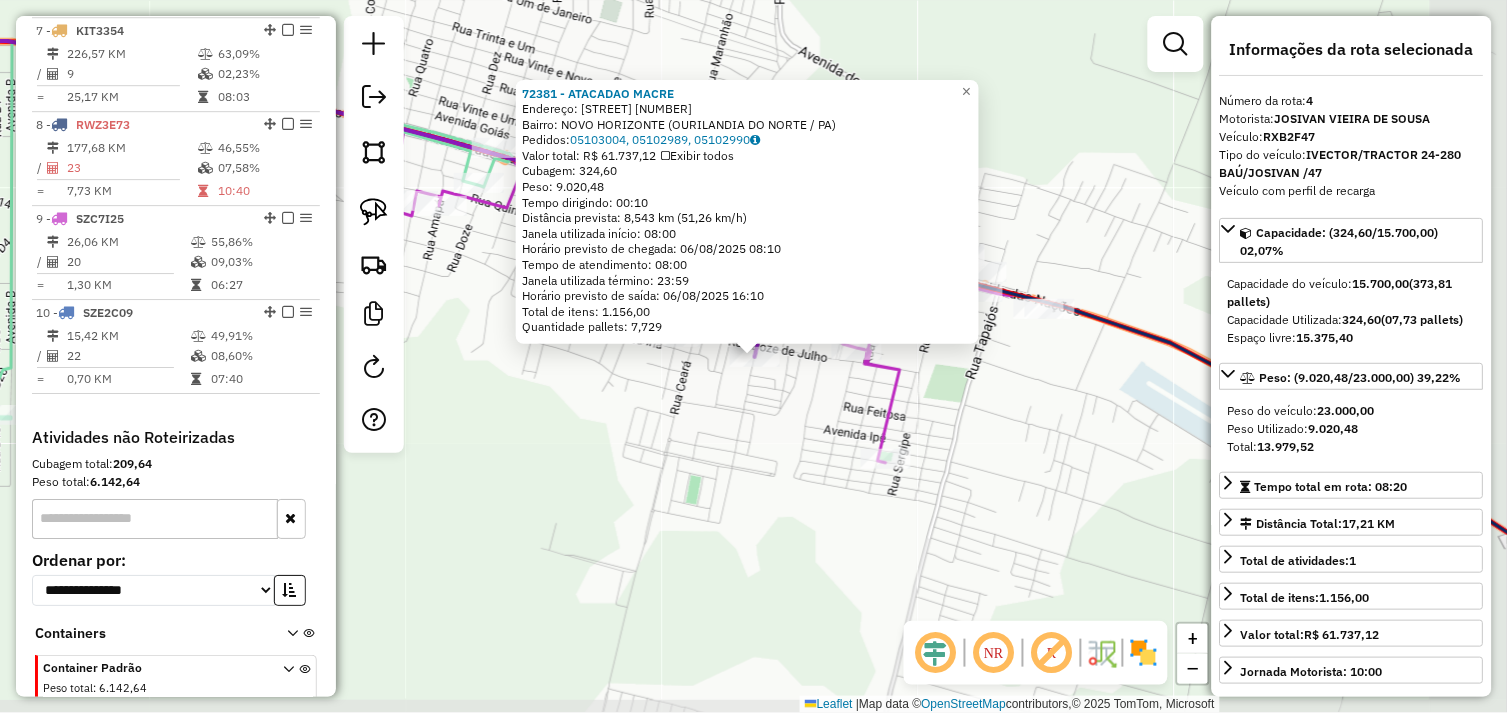 scroll, scrollTop: 1030, scrollLeft: 0, axis: vertical 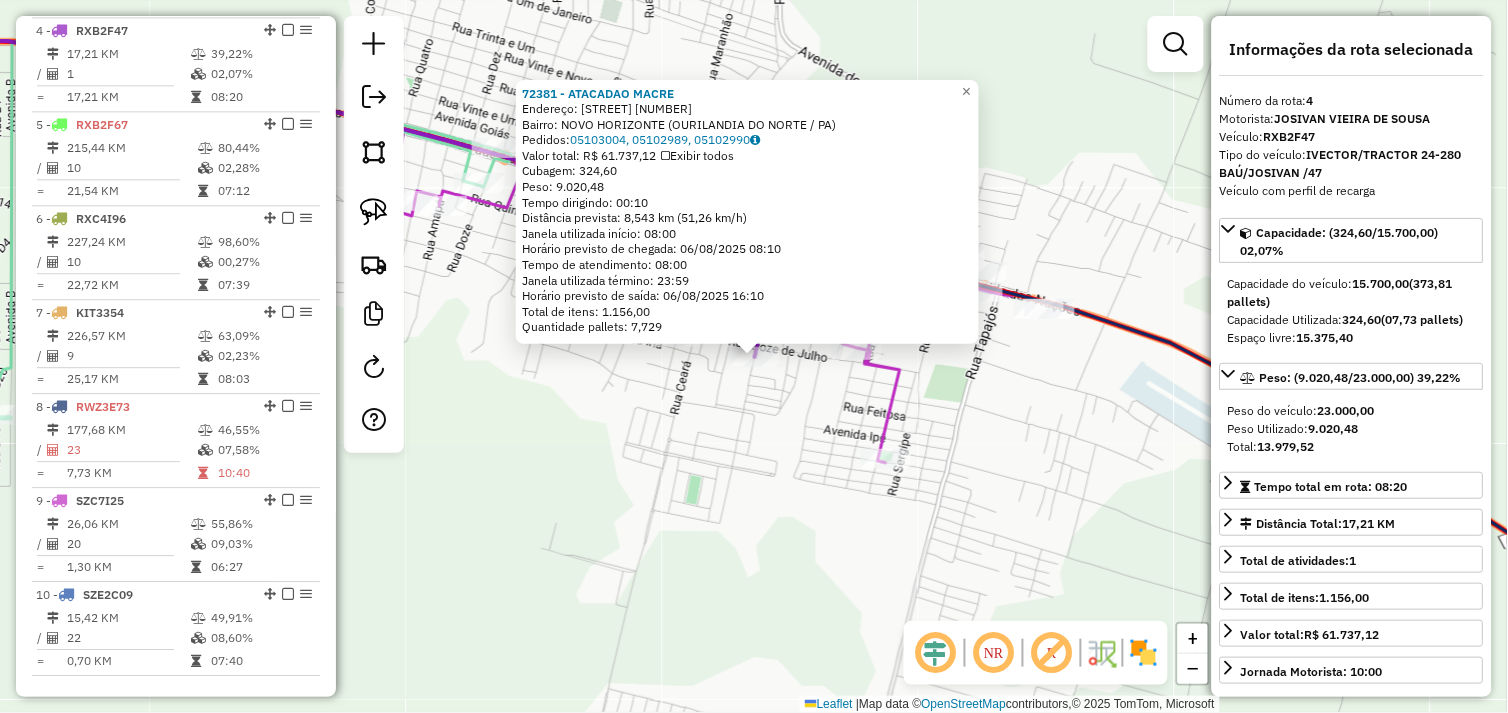 click on "[ID] - ATACADAO MACRE  Endereço:  [STREET] [NUMBER]   Bairro: [CITY] ([CITY] / [STATE])   Pedidos:  [ORDER_ID], [ORDER_ID], [ORDER_ID]   Valor total: R$ [PRICE]   Exibir todos   Cubagem: [CUBAGE]  Peso: [WEIGHT]  Tempo dirigindo: [TIME]   Distância prevista: [DISTANCE] km ([SPEED] km/h)   Janela utilizada início: [TIME]   Horário previsto de chegada: [DATE] [TIME]   Tempo de atendimento: [TIME]   Janela utilizada término: [TIME]   Horário previsto de saída: [DATE] [TIME]   Total de itens: [QUANTITY]   Quantidade pallets: [QUANTITY]  × Janela de atendimento Grade de atendimento Capacidade Transportadoras Veículos Cliente Pedidos  Rotas Selecione os dias de semana para filtrar as janelas de atendimento  Seg   Ter   Qua   Qui   Sex   Sáb   Dom  Informe o período da janela de atendimento: De: Até:  Filtrar exatamente a janela do cliente  Considerar janela de atendimento padrão  Selecione os dias de semana para filtrar as grades de atendimento  Seg   Ter   Qua   Qui   Sex   Sáb   Dom   Peso mínimo:  +" 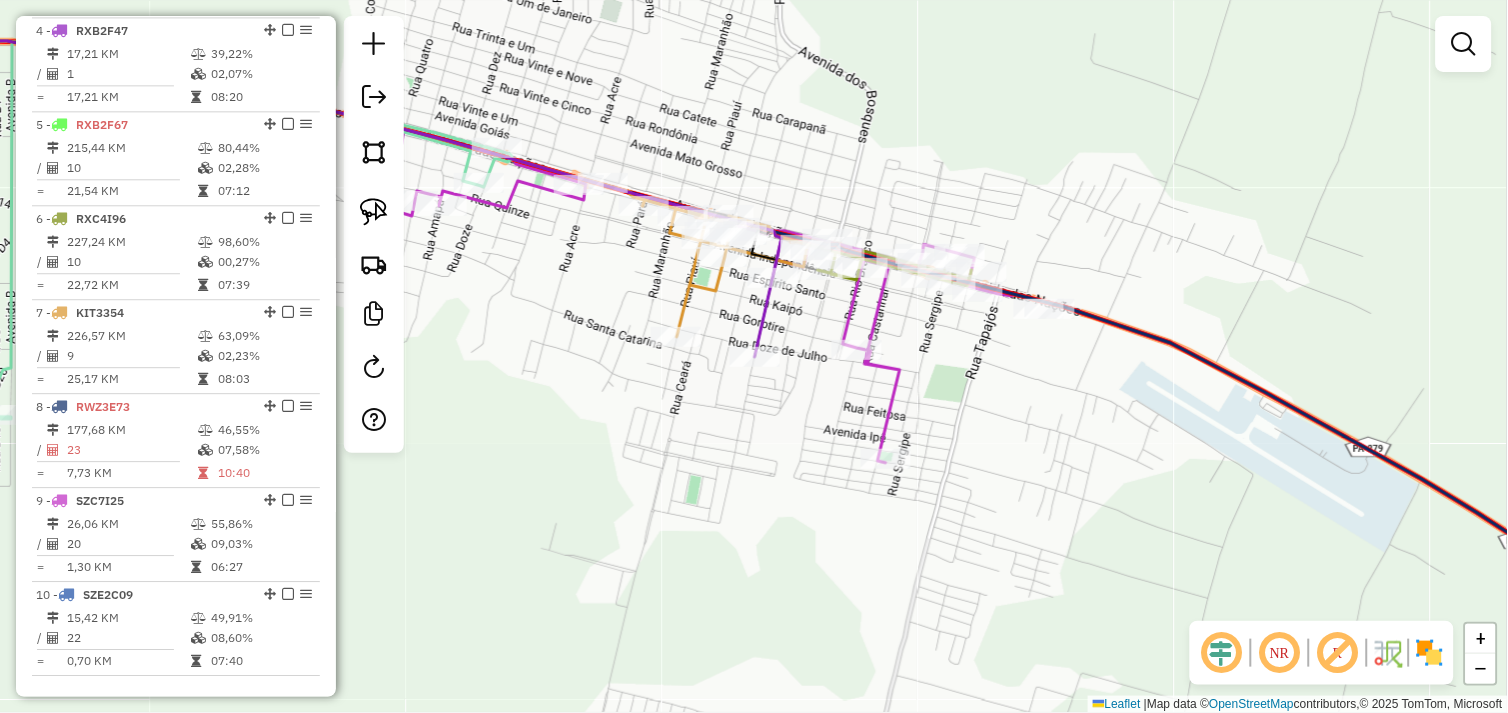 drag, startPoint x: 702, startPoint y: 448, endPoint x: 842, endPoint y: 458, distance: 140.35669 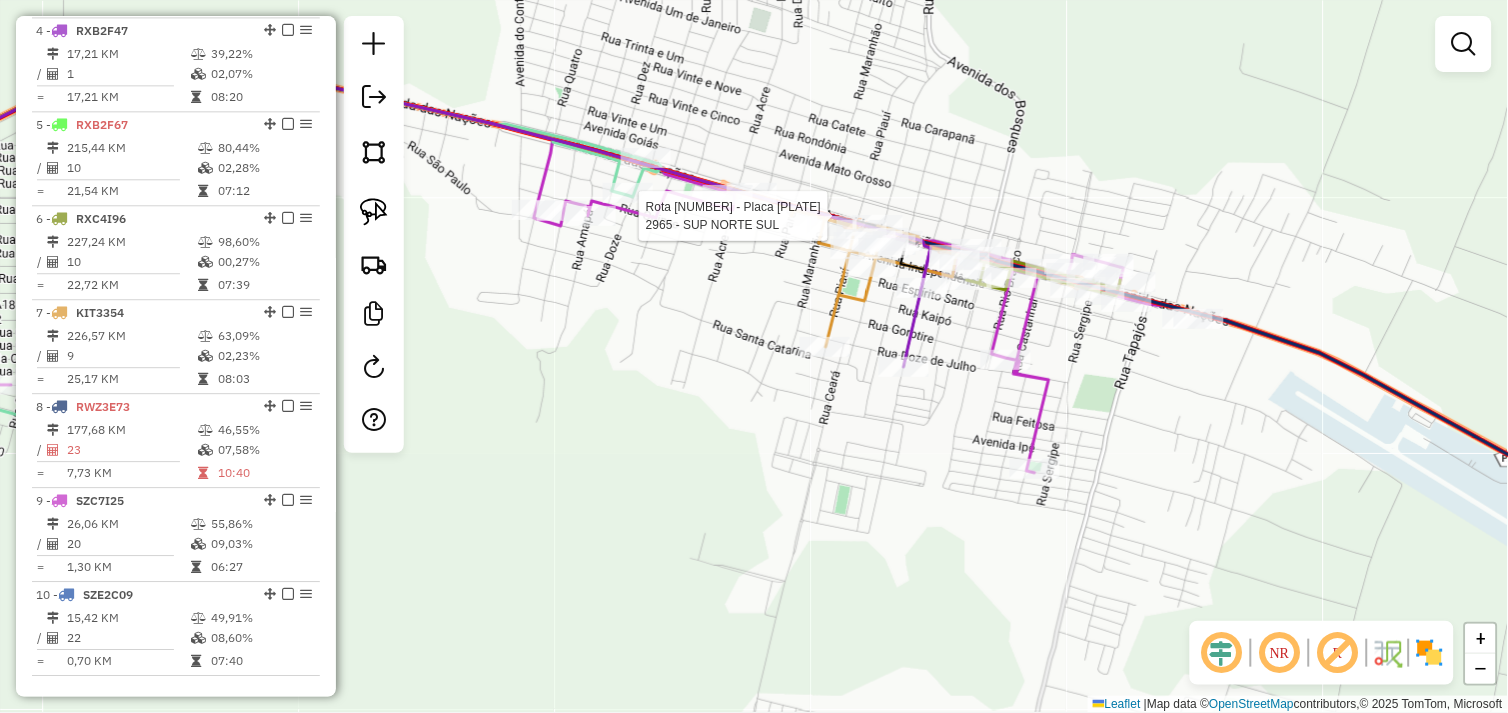 select on "*********" 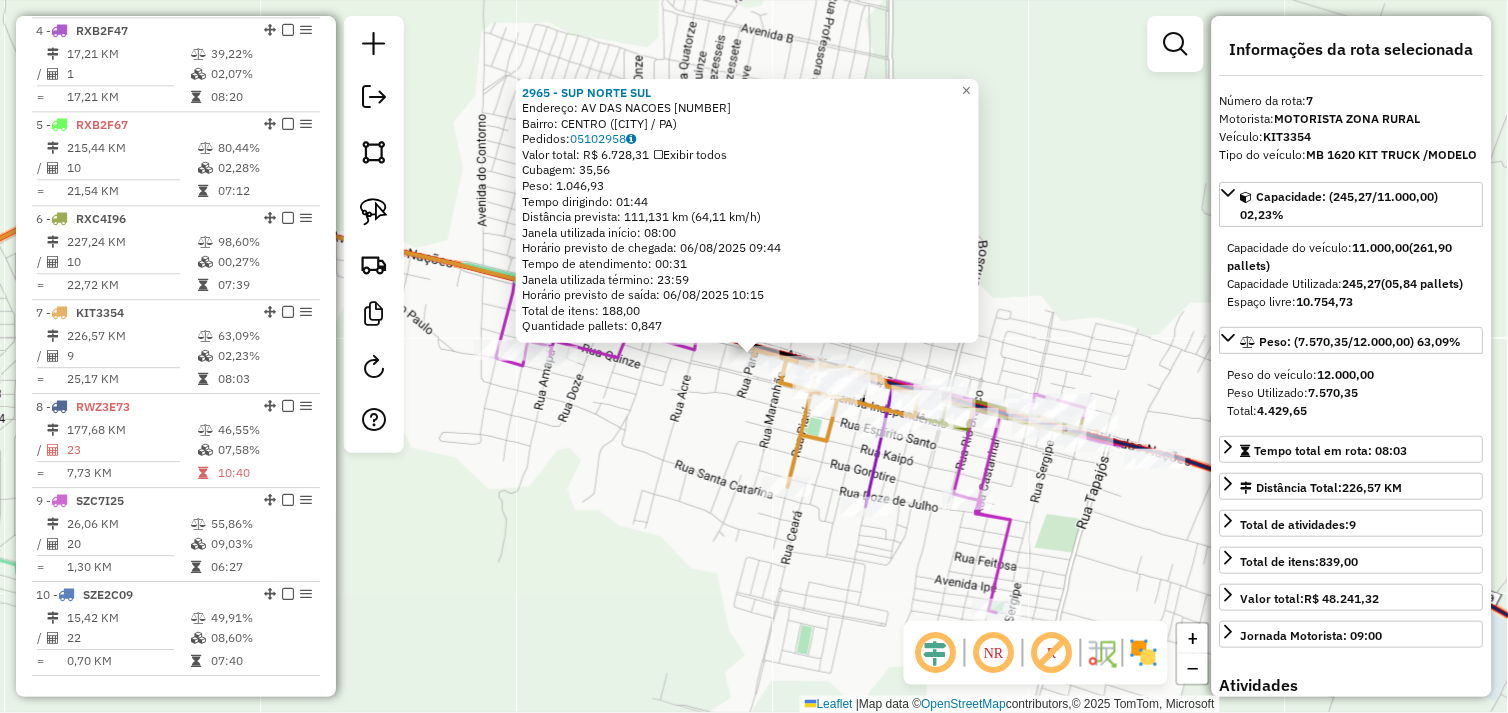 scroll, scrollTop: 1312, scrollLeft: 0, axis: vertical 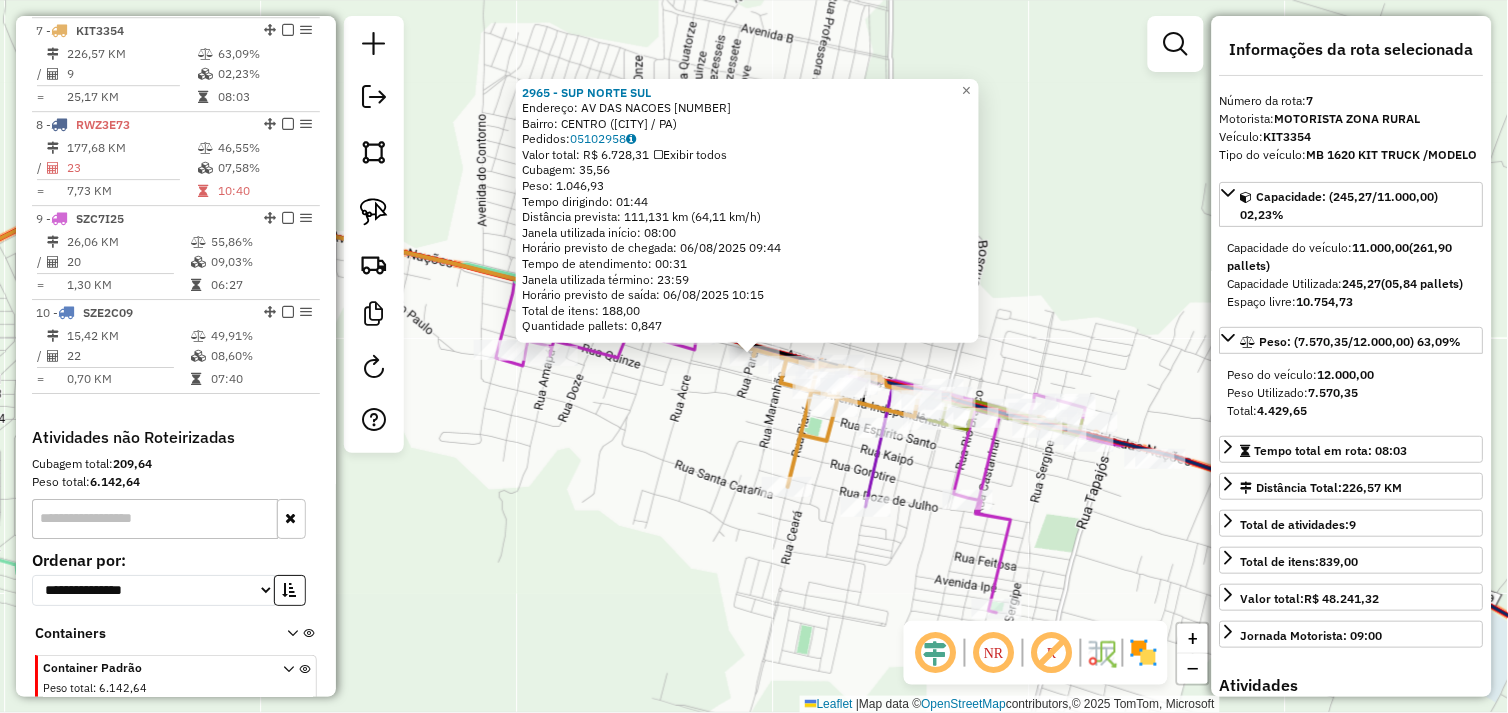 click on "2965 - SUP NORTE SUL  Endereço:  AV DAS NACOES 2240   Bairro: CENTRO (OURILANDIA DO NORTE / PA)   Pedidos:  05102958   Valor total: R$ 6.728,31   Exibir todos   Cubagem: 35,56  Peso: 1.046,93  Tempo dirigindo: 01:44   Distância prevista: 111,131 km (64,11 km/h)   Janela utilizada início: 08:00   Horário previsto de chegada: 06/08/2025 09:44   Tempo de atendimento: 00:31   Janela utilizada término: 23:59   Horário previsto de saída: 06/08/2025 10:15   Total de itens: 188,00   Quantidade pallets: 0,847  × Janela de atendimento Grade de atendimento Capacidade Transportadoras Veículos Cliente Pedidos  Rotas Selecione os dias de semana para filtrar as janelas de atendimento  Seg   Ter   Qua   Qui   Sex   Sáb   Dom  Informe o período da janela de atendimento: De: Até:  Filtrar exatamente a janela do cliente  Considerar janela de atendimento padrão  Selecione os dias de semana para filtrar as grades de atendimento  Seg   Ter   Qua   Qui   Sex   Sáb   Dom   Peso mínimo:   Peso máximo:   De:   Até:  +" 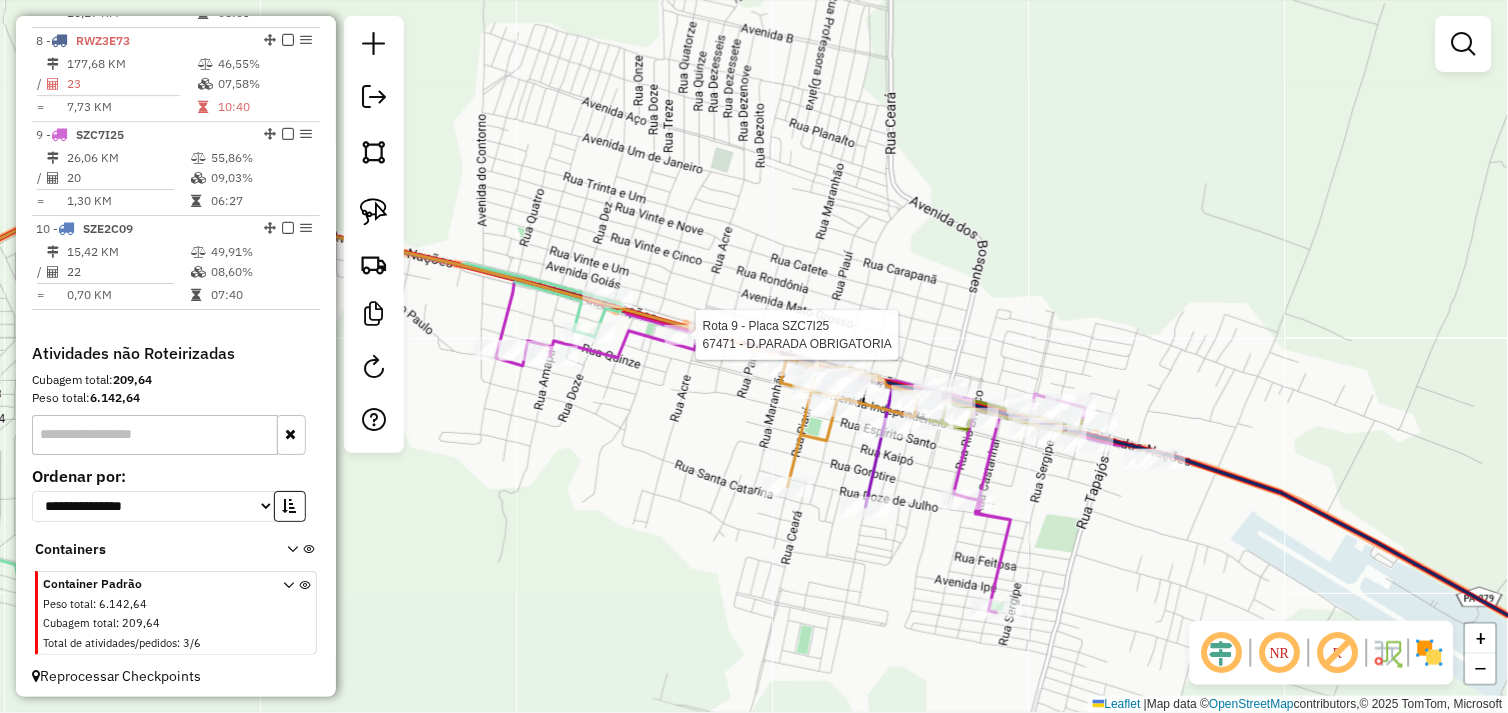 select on "*********" 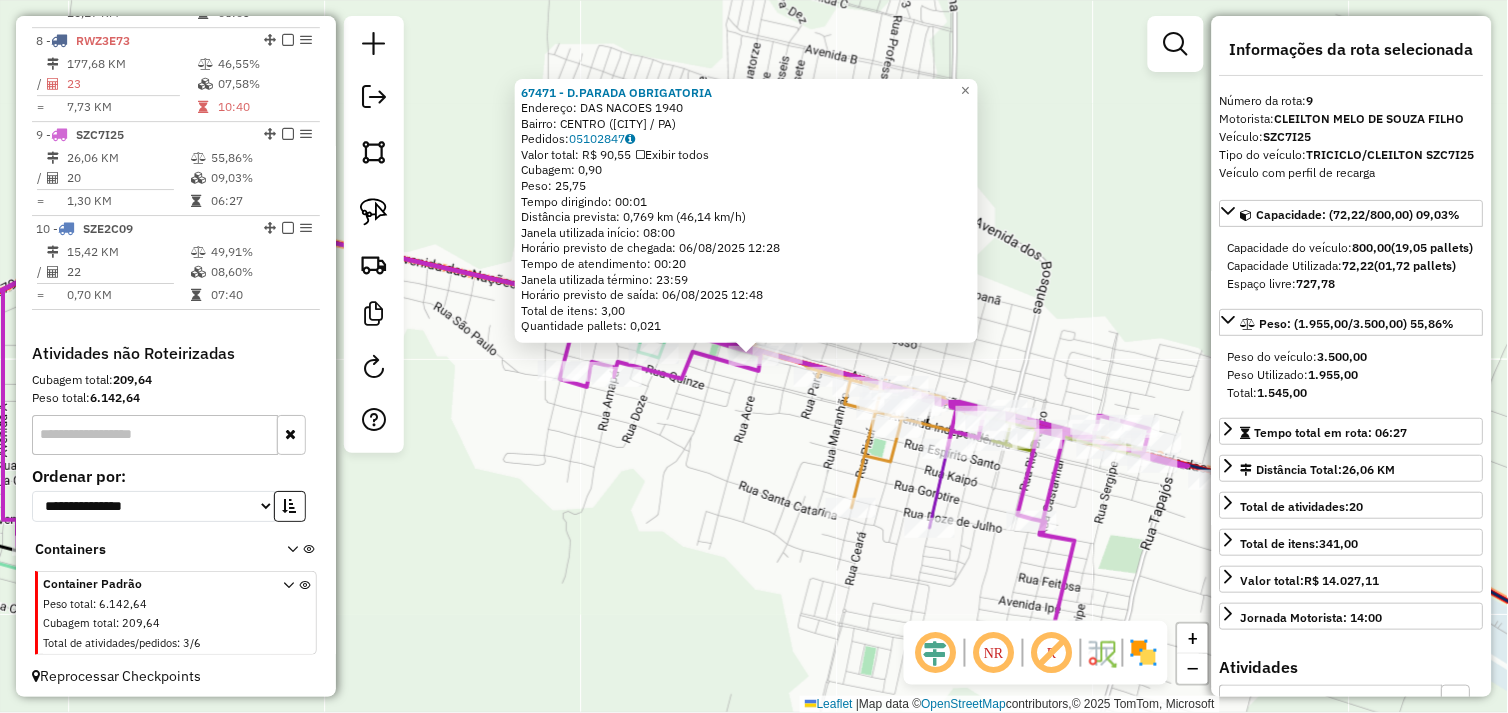 scroll, scrollTop: 1401, scrollLeft: 0, axis: vertical 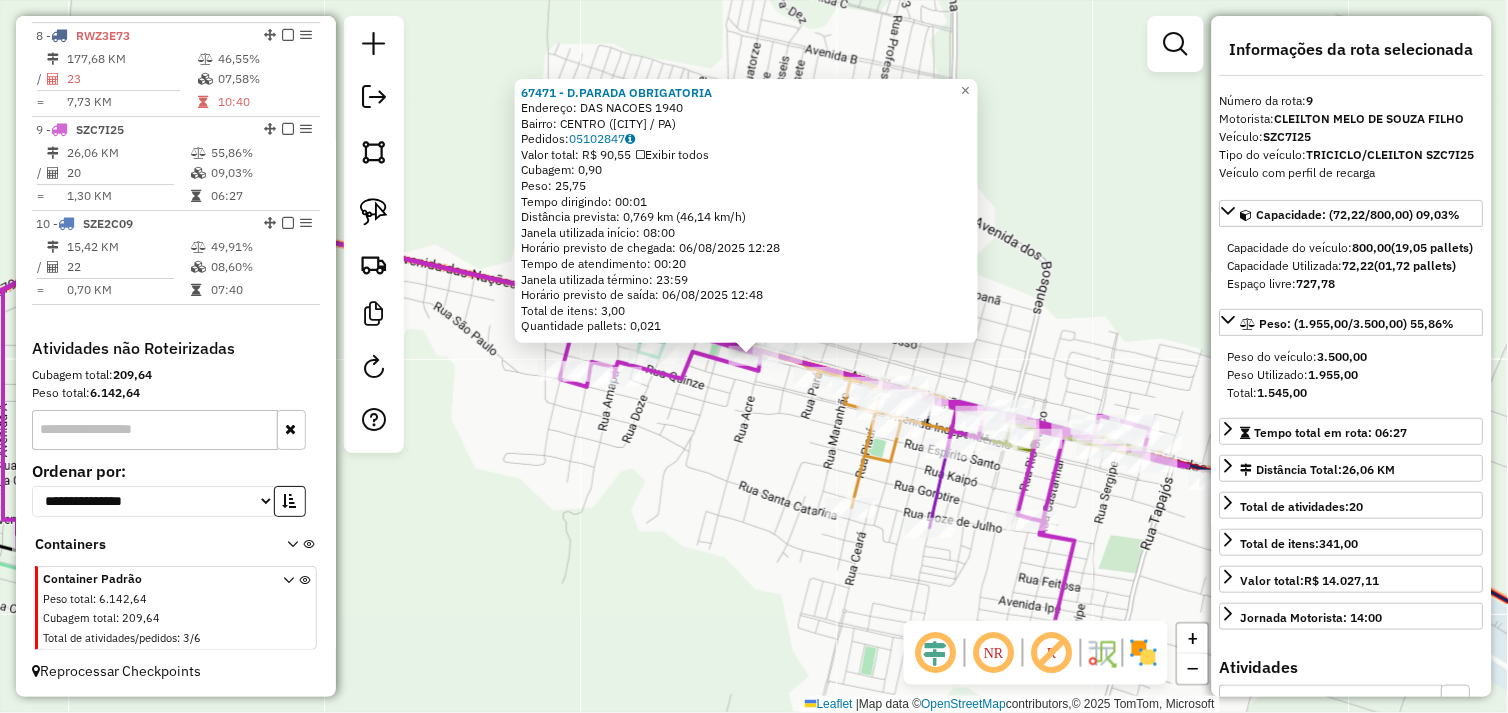 click on "67471 - D.PARADA OBRIGATORIA  Endereço:  DAS NACOES 1940   Bairro: CENTRO (OURILANDIA DO NORTE / PA)   Pedidos:  05102847   Valor total: R$ 90,55   Exibir todos   Cubagem: 0,90  Peso: 25,75  Tempo dirigindo: 00:01   Distância prevista: 0,769 km (46,14 km/h)   Janela utilizada início: 08:00   Horário previsto de chegada: 06/08/2025 12:28   Tempo de atendimento: 00:20   Janela utilizada término: 23:59   Horário previsto de saída: 06/08/2025 12:48   Total de itens: 3,00   Quantidade pallets: 0,021  × Janela de atendimento Grade de atendimento Capacidade Transportadoras Veículos Cliente Pedidos  Rotas Selecione os dias de semana para filtrar as janelas de atendimento  Seg   Ter   Qua   Qui   Sex   Sáb   Dom  Informe o período da janela de atendimento: De: Até:  Filtrar exatamente a janela do cliente  Considerar janela de atendimento padrão  Selecione os dias de semana para filtrar as grades de atendimento  Seg   Ter   Qua   Qui   Sex   Sáb   Dom   Clientes fora do dia de atendimento selecionado De:" 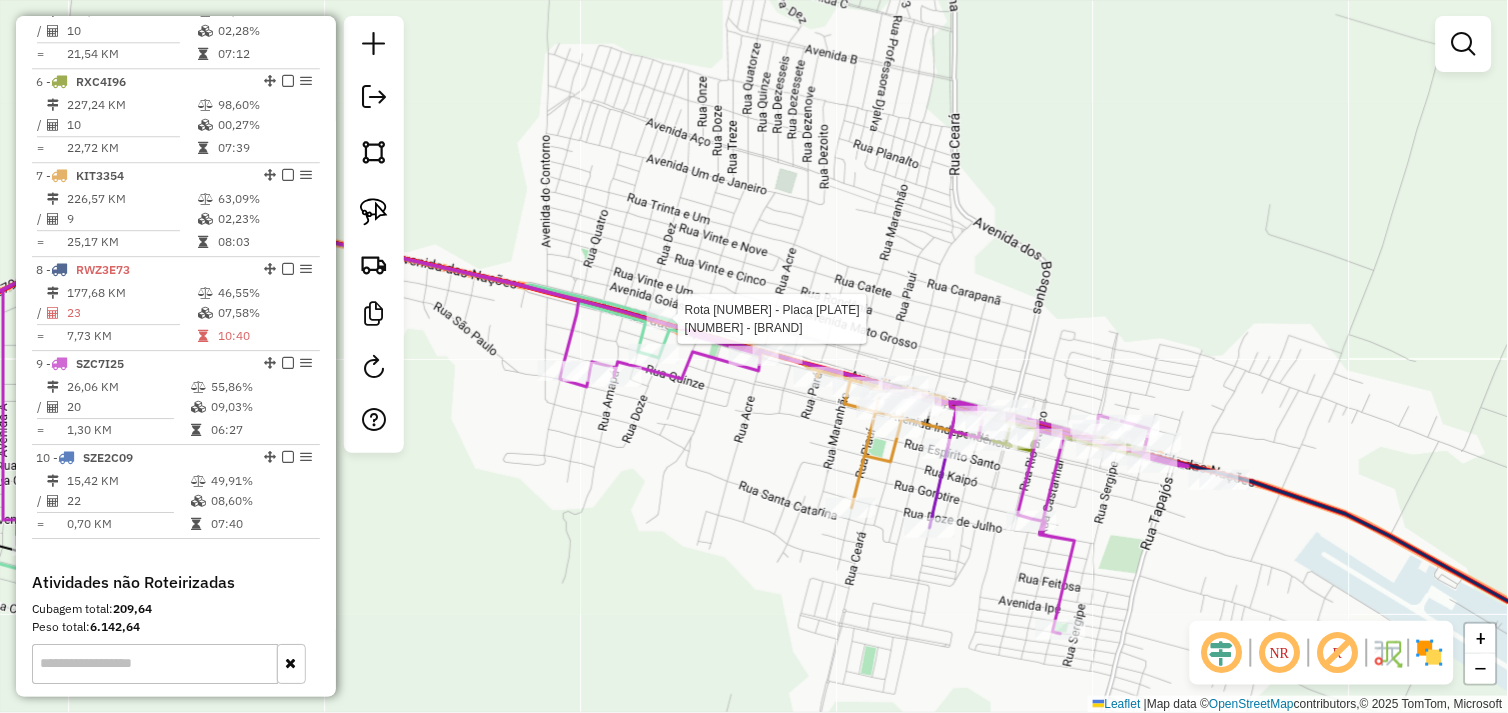 select on "*********" 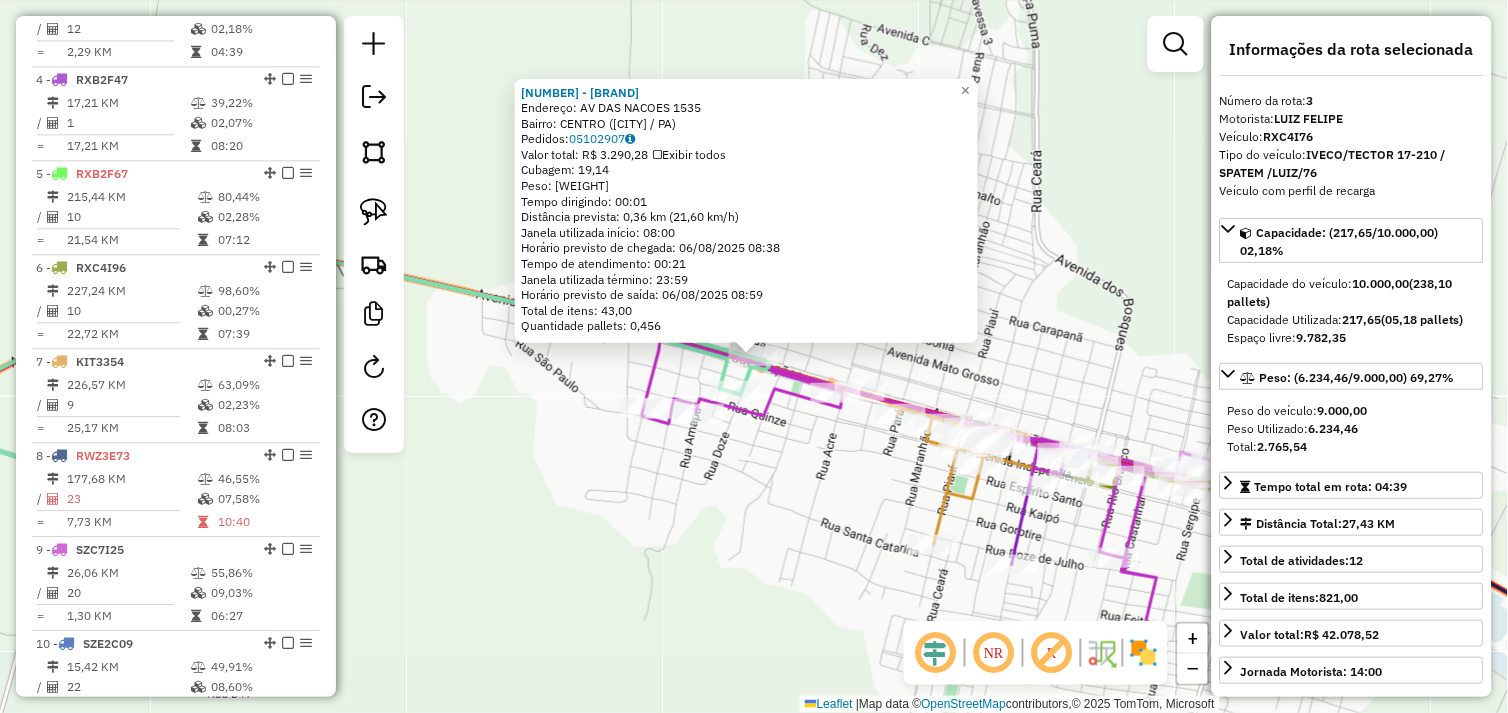 scroll, scrollTop: 935, scrollLeft: 0, axis: vertical 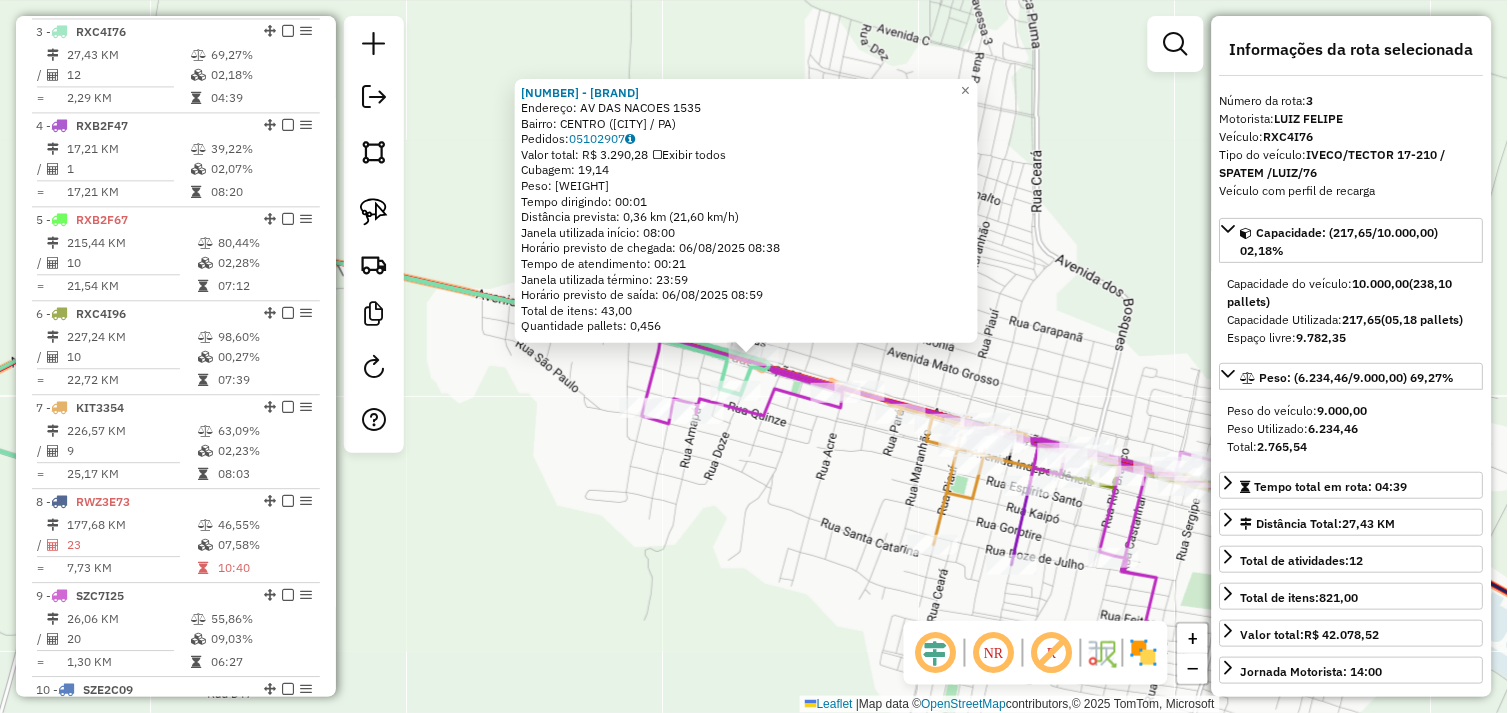 click on "64803 - BARAO BEER  Endereço:  AV DAS NACOES 1535   Bairro: CENTRO (OURILANDIA DO NORTE / PA)   Pedidos:  05102907   Valor total: R$ 3.290,28   Exibir todos   Cubagem: 19,14  Peso: 530,24  Tempo dirigindo: 00:01   Distância prevista: 0,36 km (21,60 km/h)   Janela utilizada início: 08:00   Horário previsto de chegada: 06/08/2025 08:38   Tempo de atendimento: 00:21   Janela utilizada término: 23:59   Horário previsto de saída: 06/08/2025 08:59   Total de itens: 43,00   Quantidade pallets: 0,456  × Janela de atendimento Grade de atendimento Capacidade Transportadoras Veículos Cliente Pedidos  Rotas Selecione os dias de semana para filtrar as janelas de atendimento  Seg   Ter   Qua   Qui   Sex   Sáb   Dom  Informe o período da janela de atendimento: De: Até:  Filtrar exatamente a janela do cliente  Considerar janela de atendimento padrão  Selecione os dias de semana para filtrar as grades de atendimento  Seg   Ter   Qua   Qui   Sex   Sáb   Dom   Considerar clientes sem dia de atendimento cadastrado" 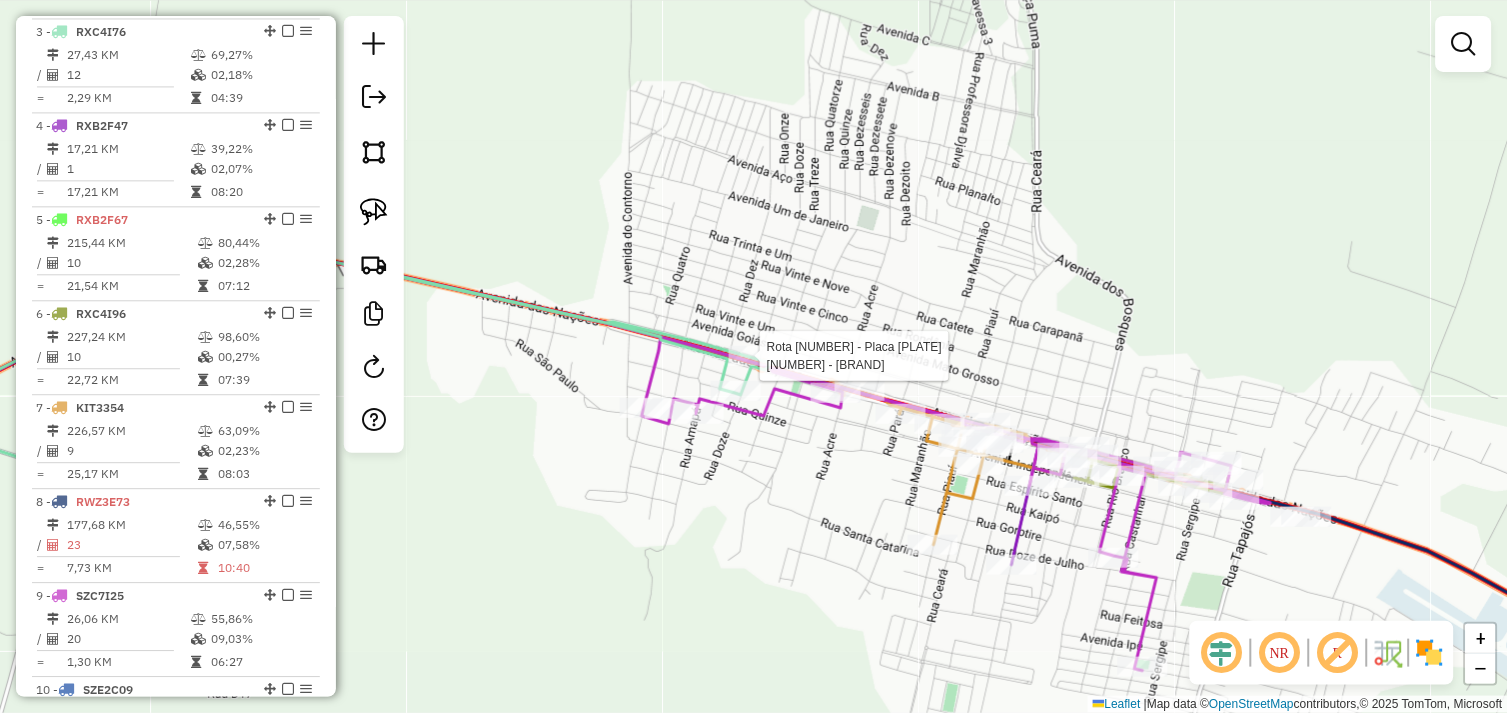 select on "*********" 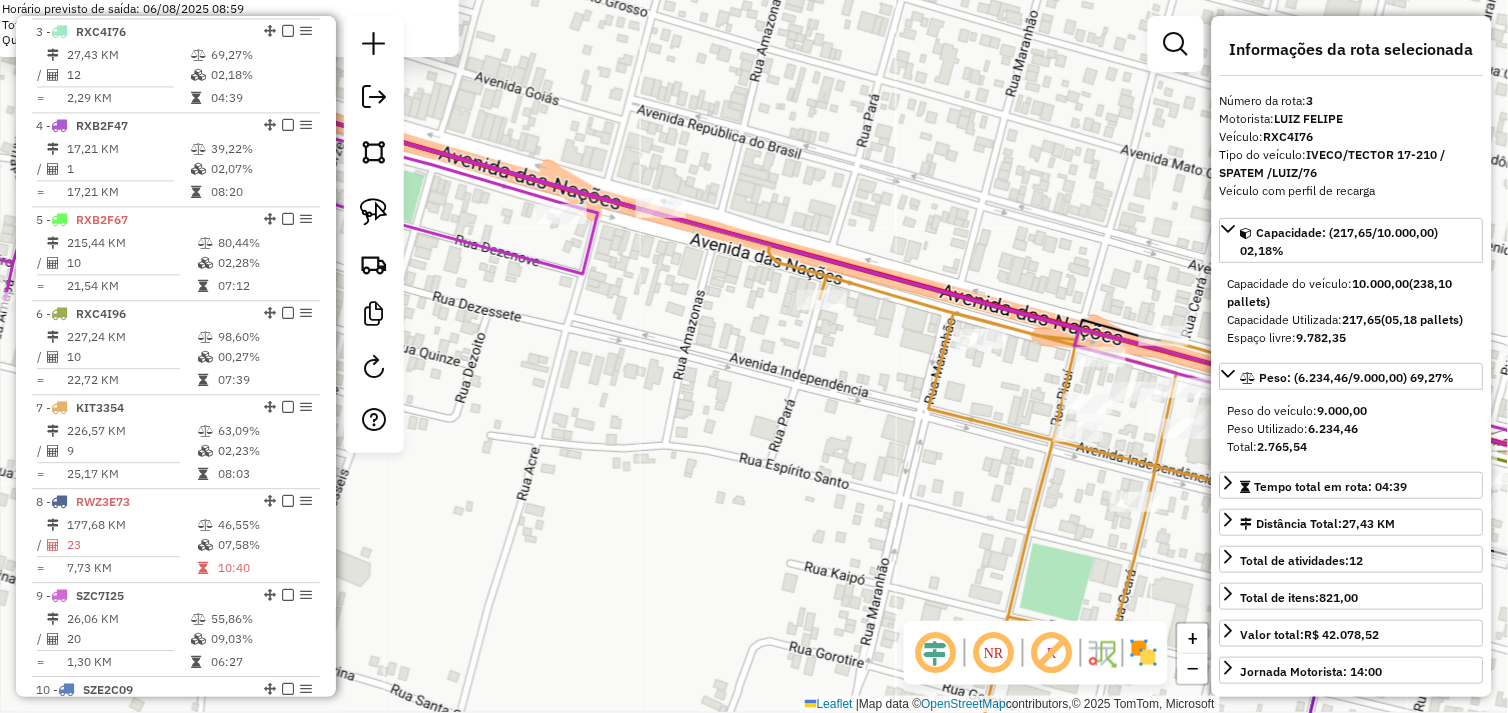 drag, startPoint x: 744, startPoint y: 371, endPoint x: 818, endPoint y: 304, distance: 99.824844 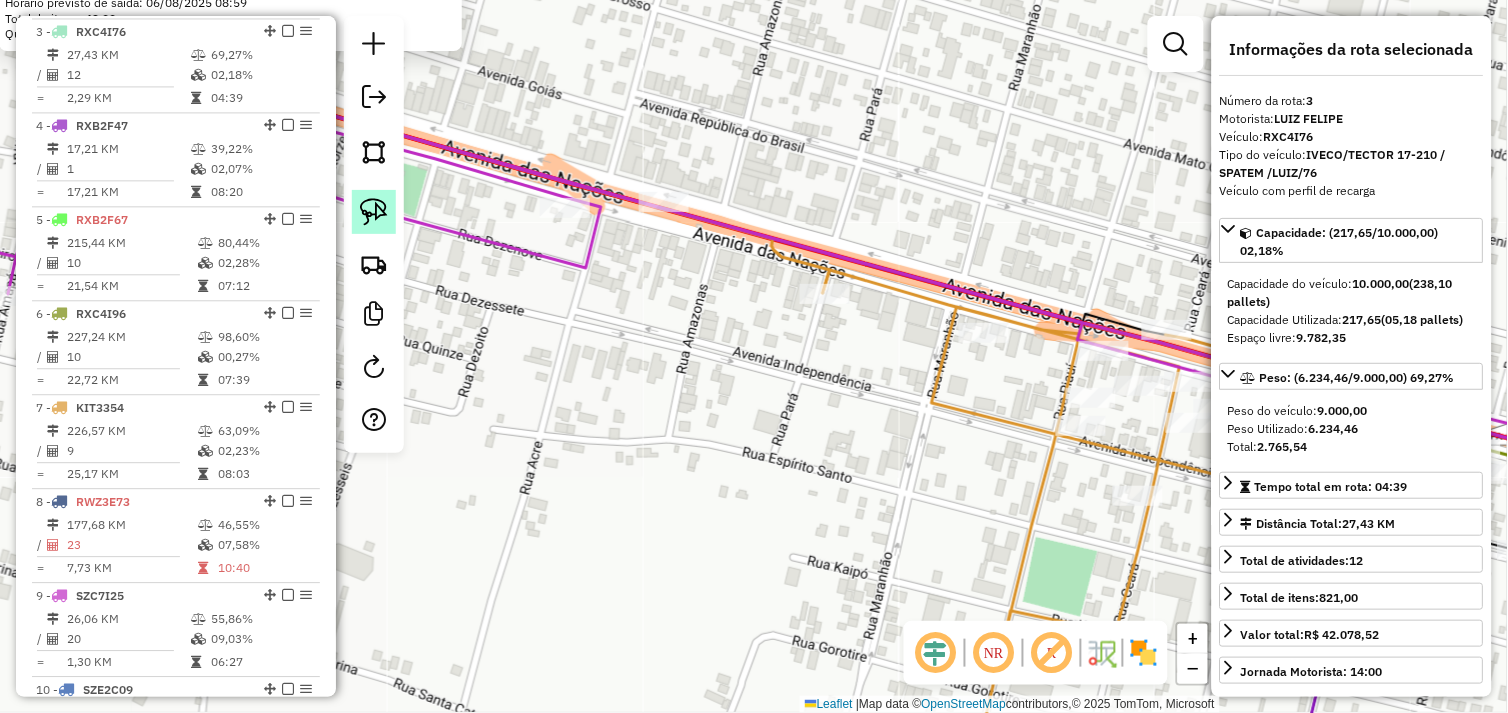 click 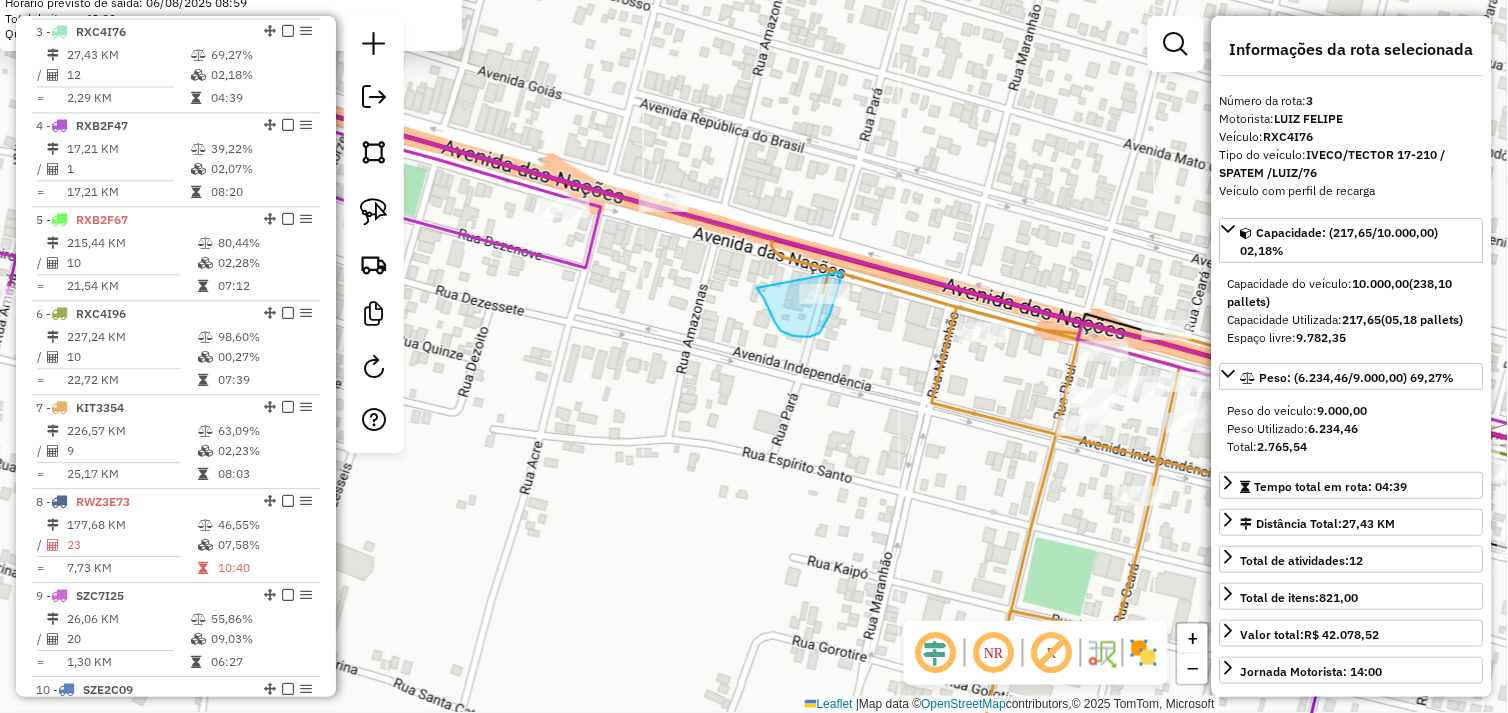 drag, startPoint x: 764, startPoint y: 298, endPoint x: 842, endPoint y: 271, distance: 82.5409 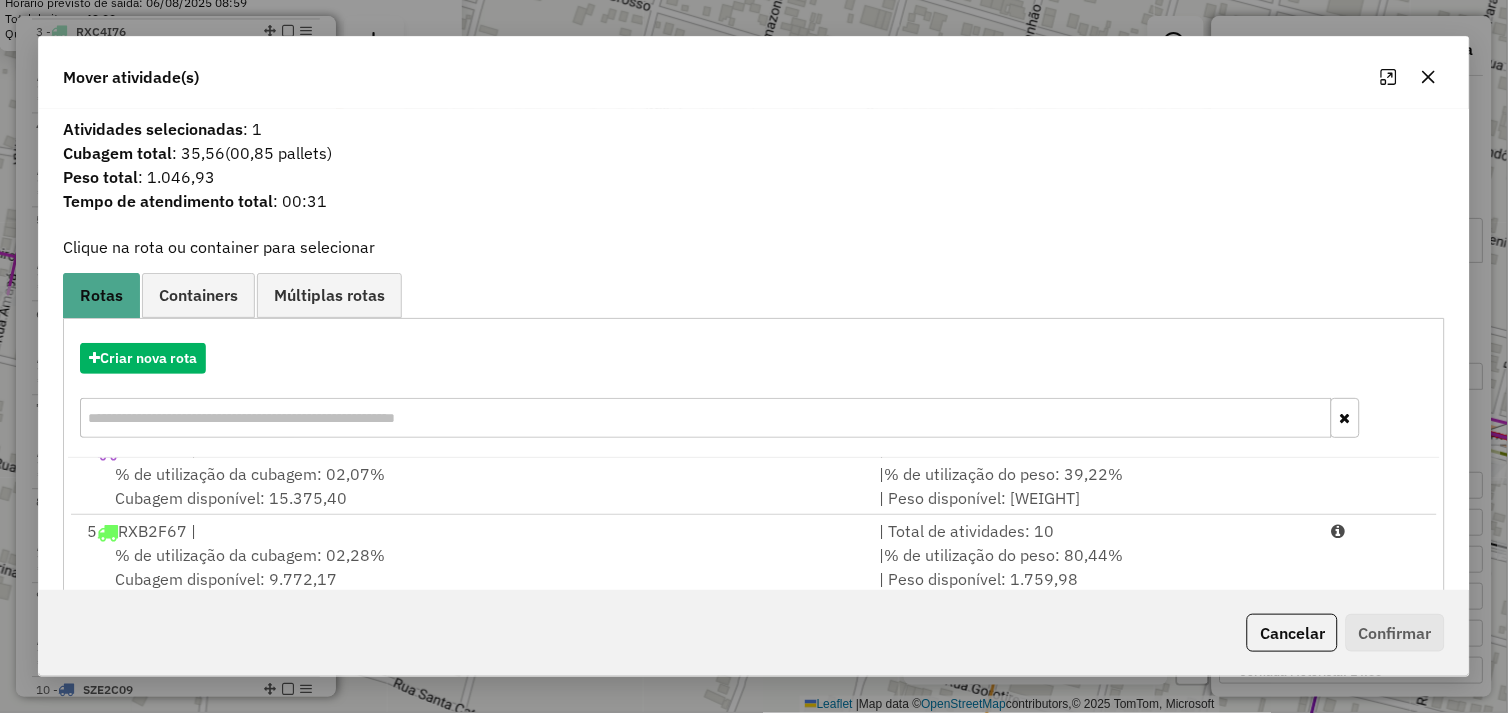 scroll, scrollTop: 330, scrollLeft: 0, axis: vertical 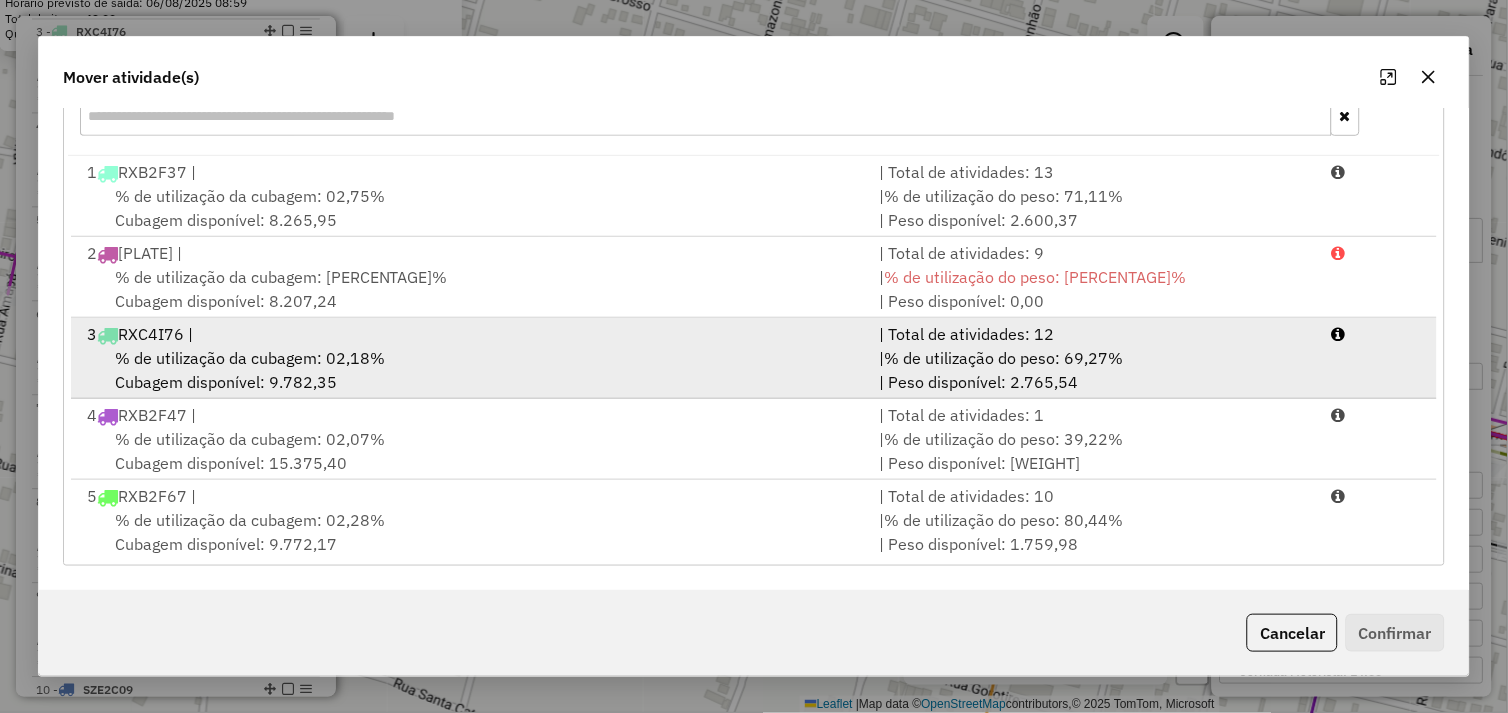 drag, startPoint x: 485, startPoint y: 353, endPoint x: 526, endPoint y: 353, distance: 41 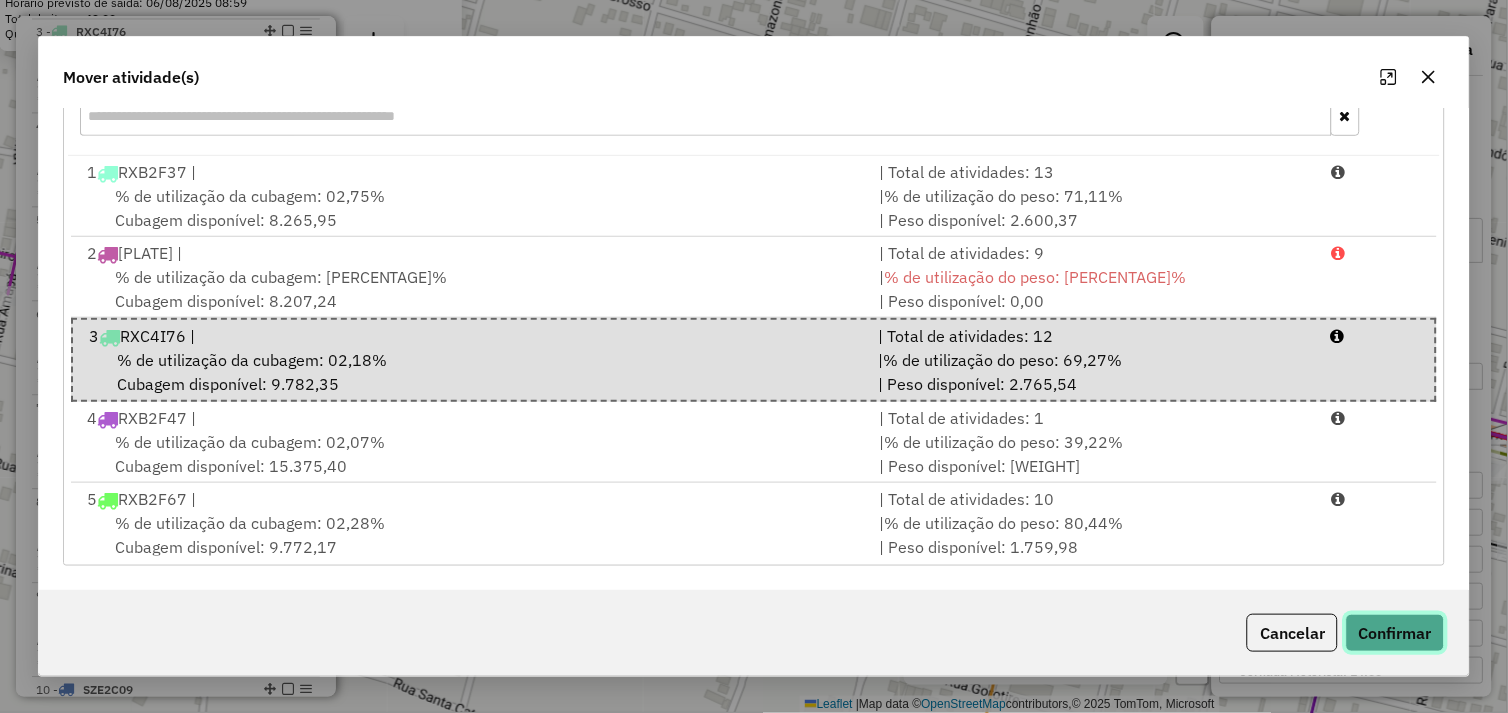 click on "Confirmar" 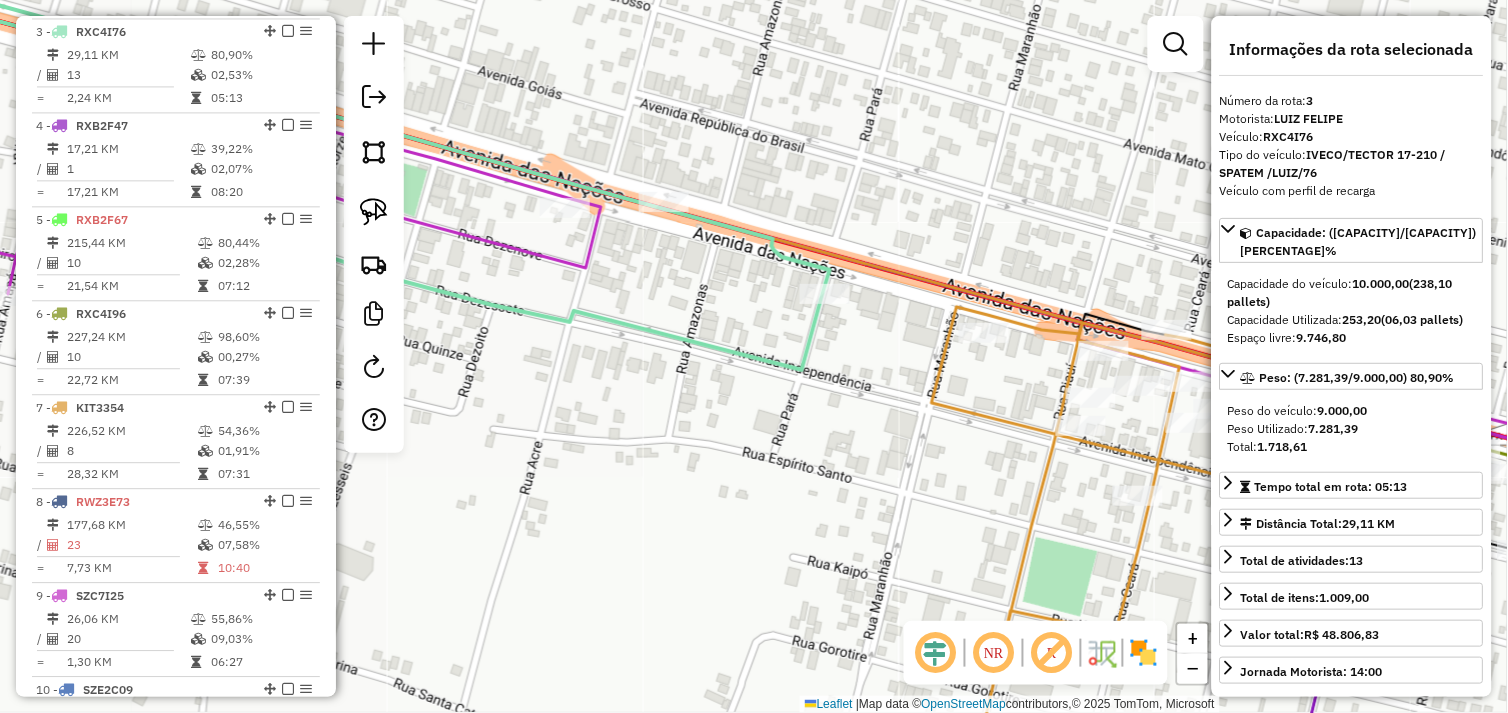 scroll, scrollTop: 0, scrollLeft: 0, axis: both 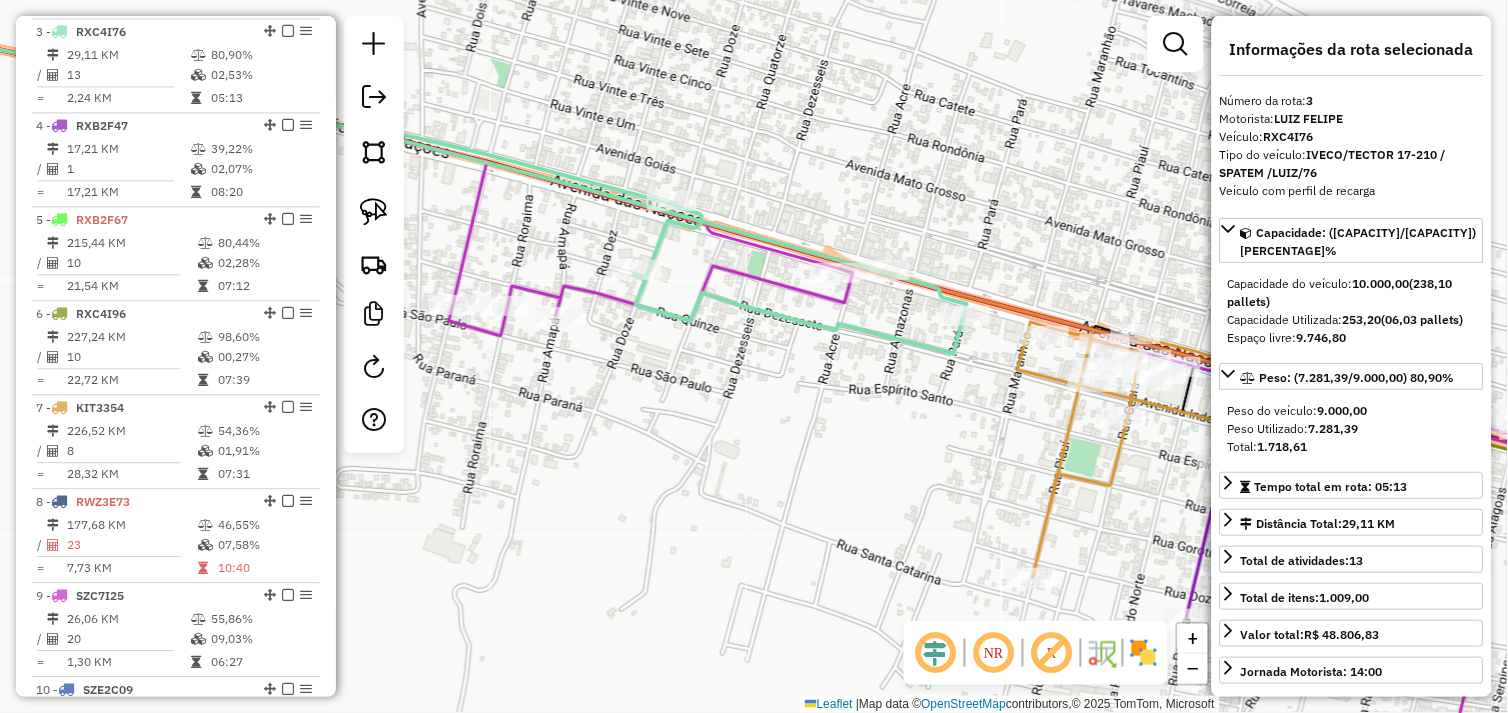drag, startPoint x: 722, startPoint y: 441, endPoint x: 838, endPoint y: 433, distance: 116.275536 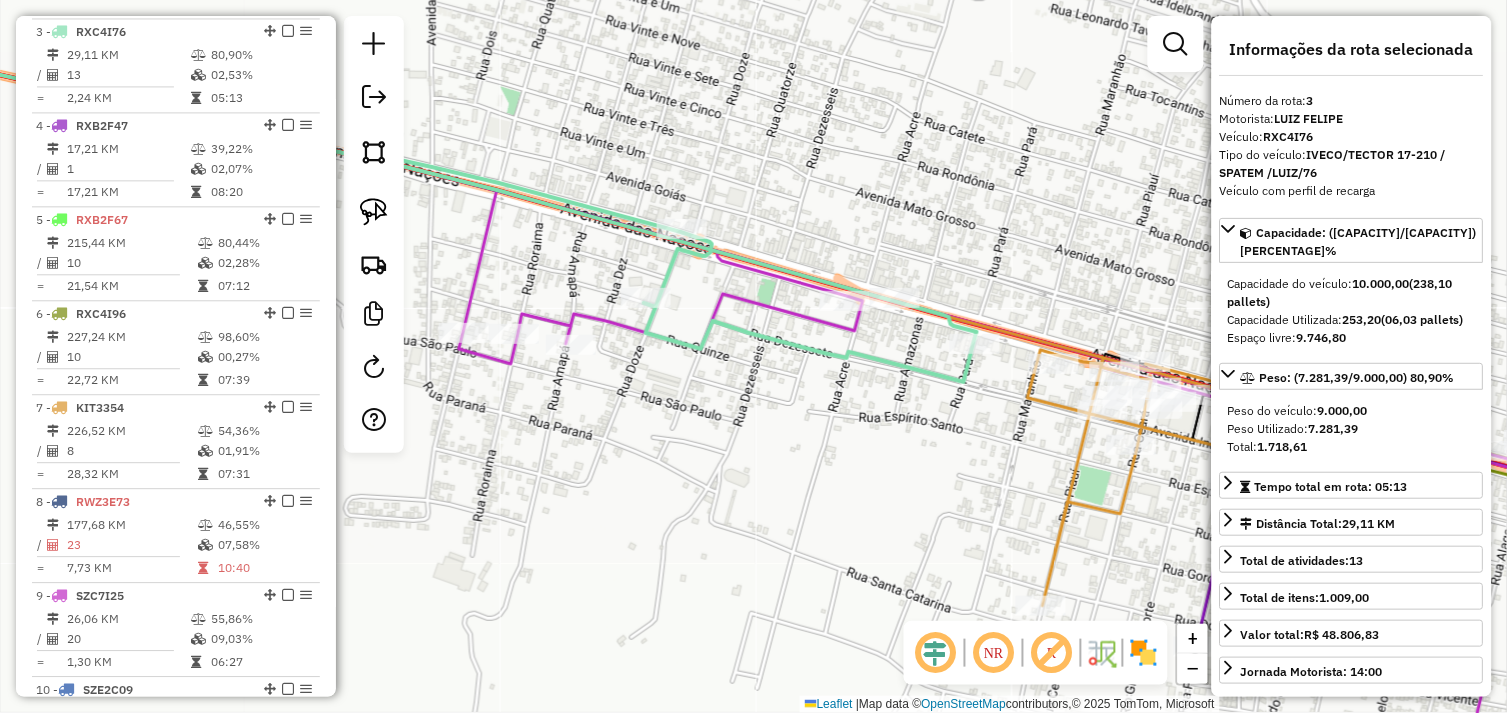 drag, startPoint x: 783, startPoint y: 428, endPoint x: 718, endPoint y: 422, distance: 65.27634 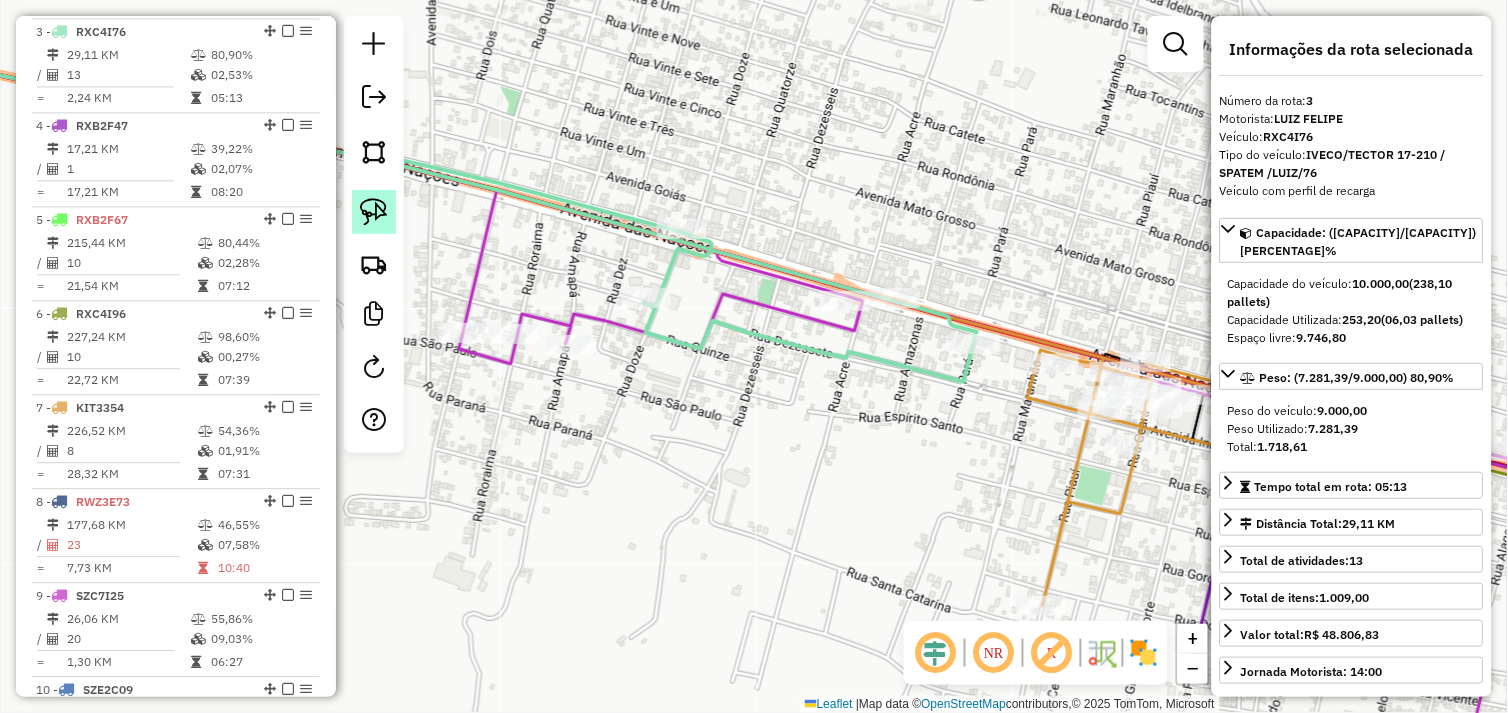 click 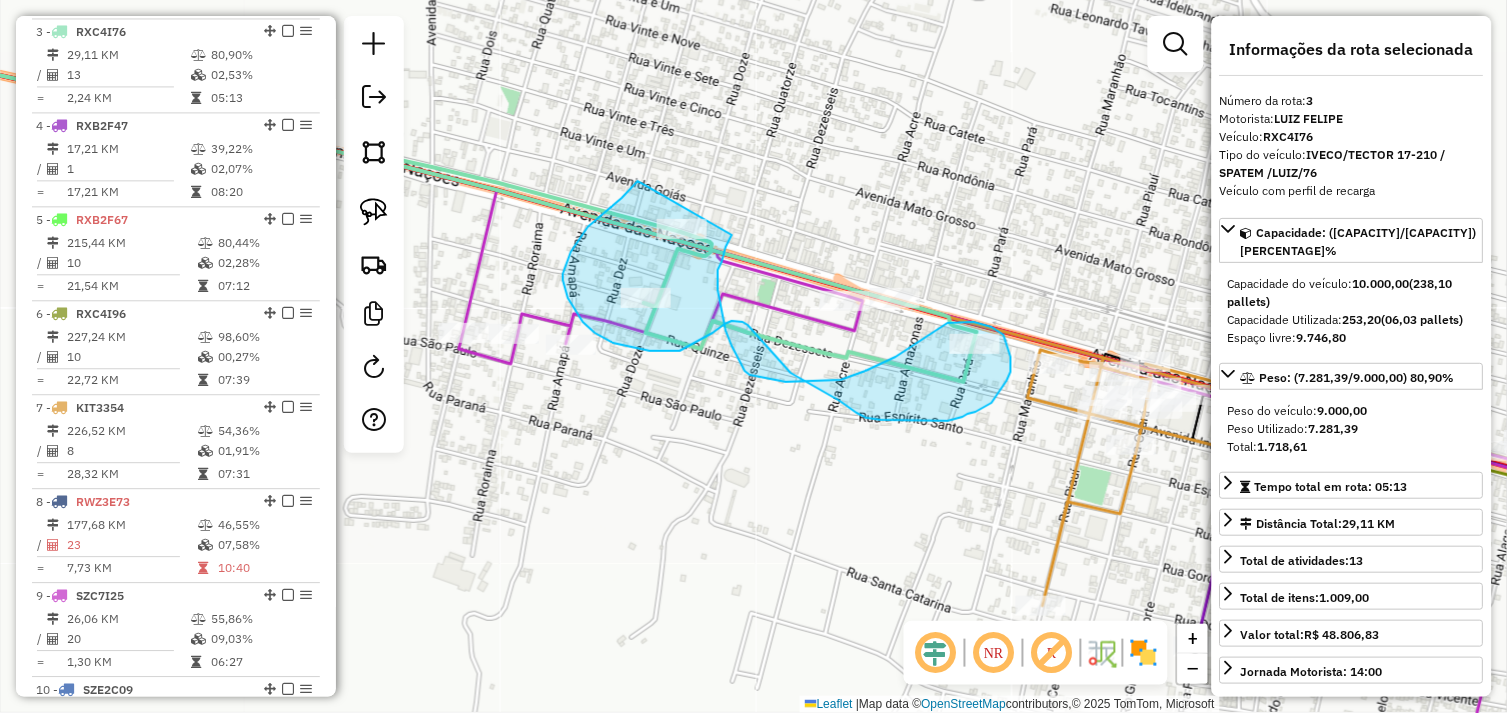drag, startPoint x: 638, startPoint y: 181, endPoint x: 734, endPoint y: 232, distance: 108.706024 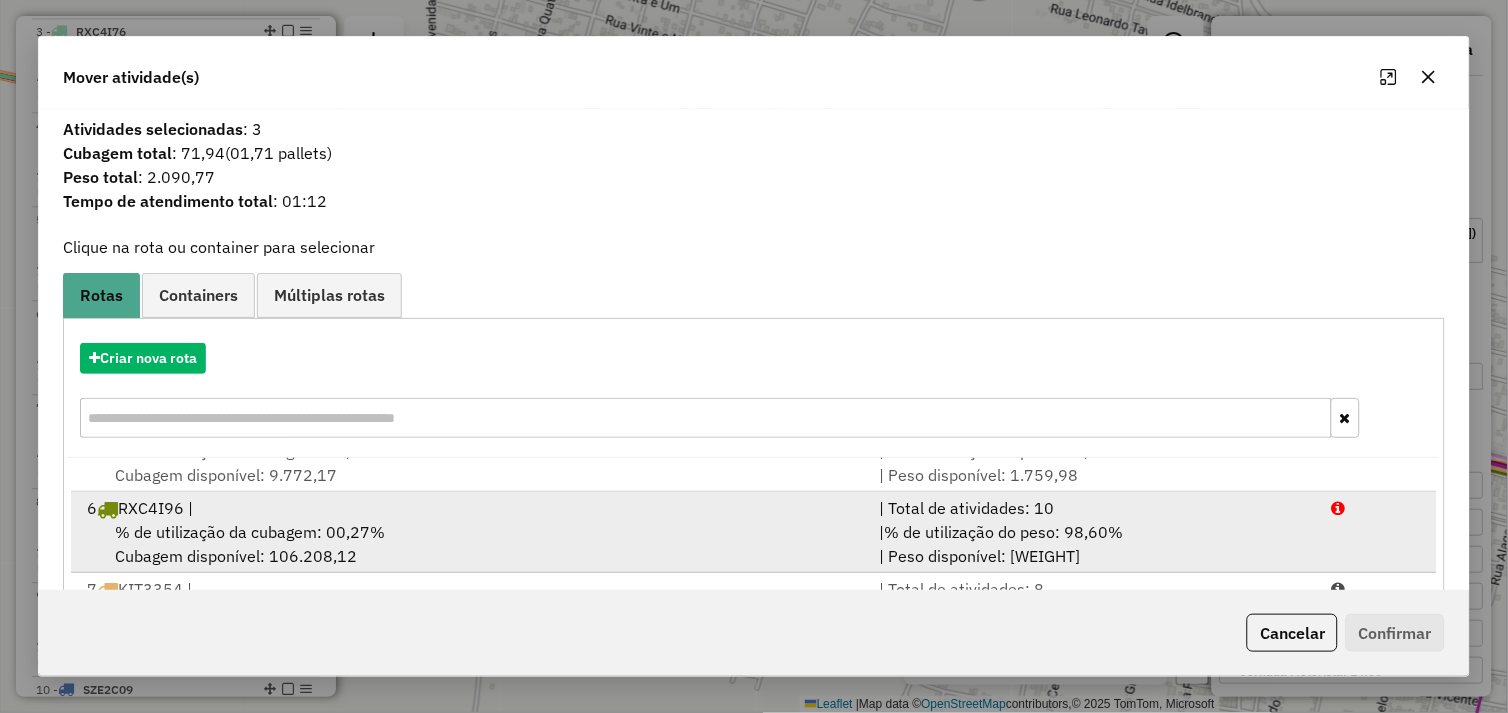 scroll, scrollTop: 330, scrollLeft: 0, axis: vertical 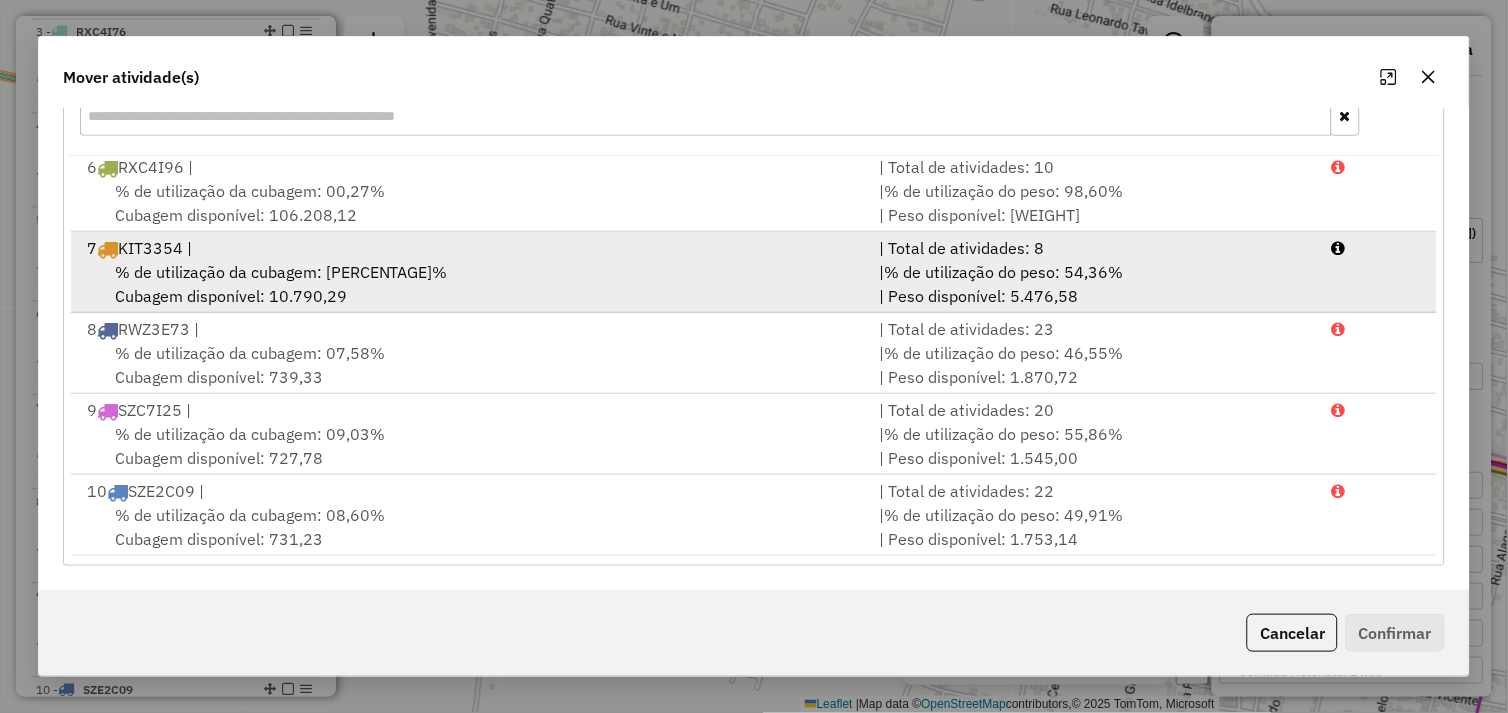 click on "7  KIT3354 |" at bounding box center [471, 248] 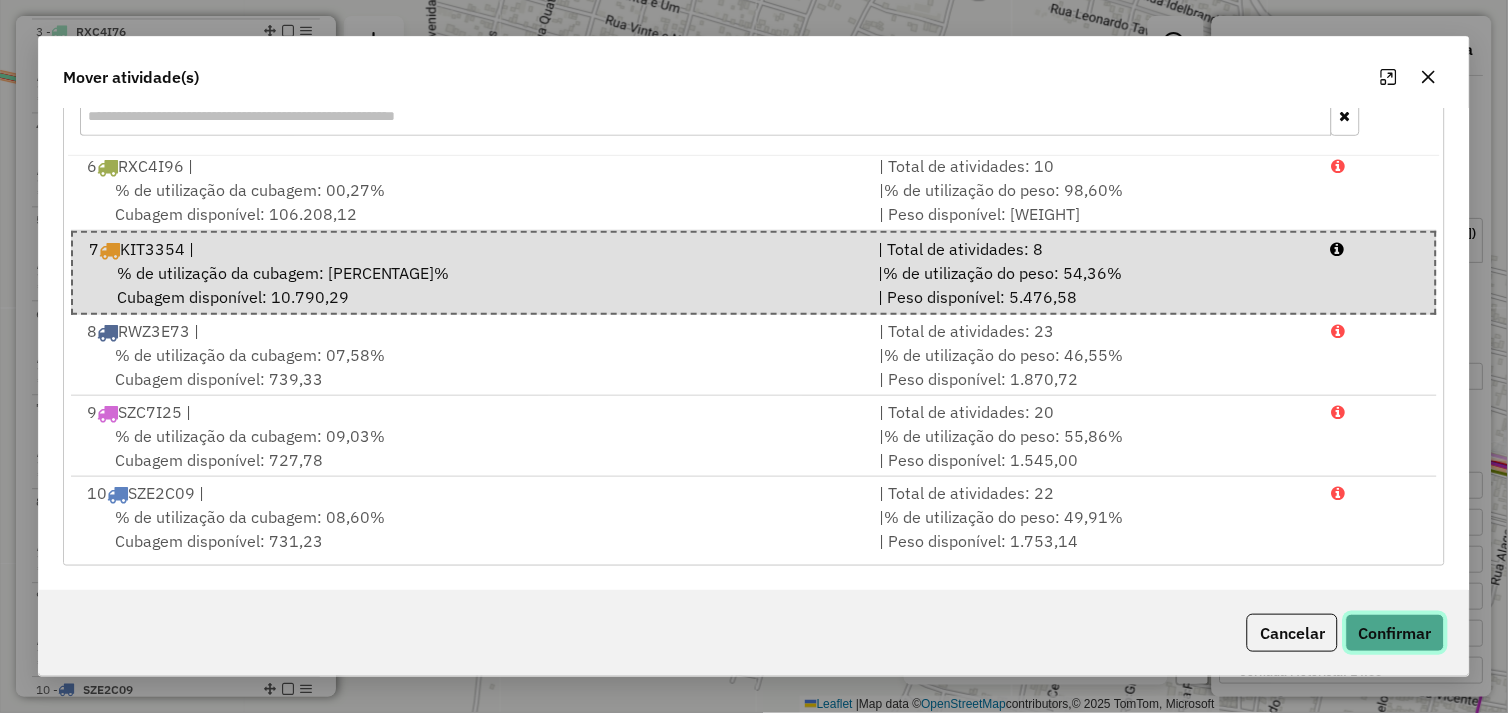 click on "Confirmar" 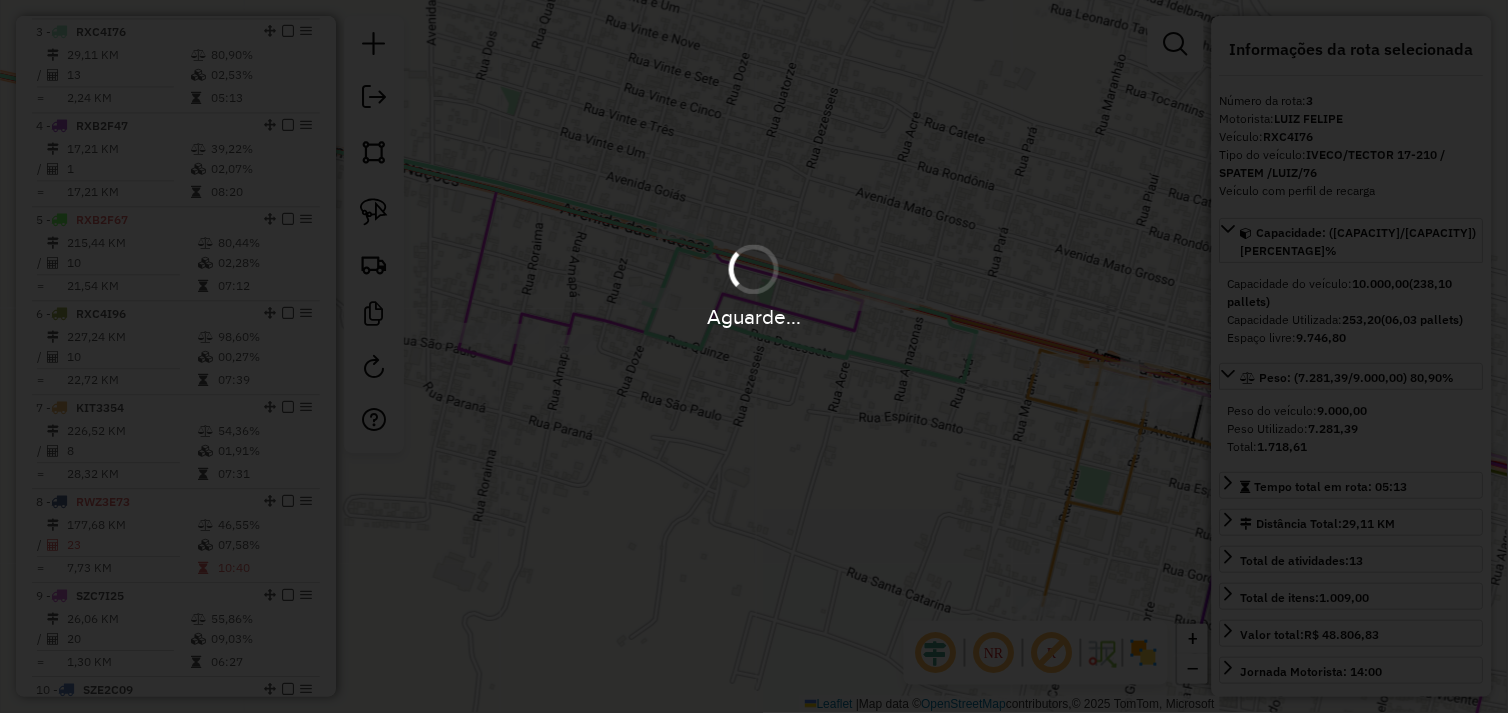 scroll, scrollTop: 952, scrollLeft: 0, axis: vertical 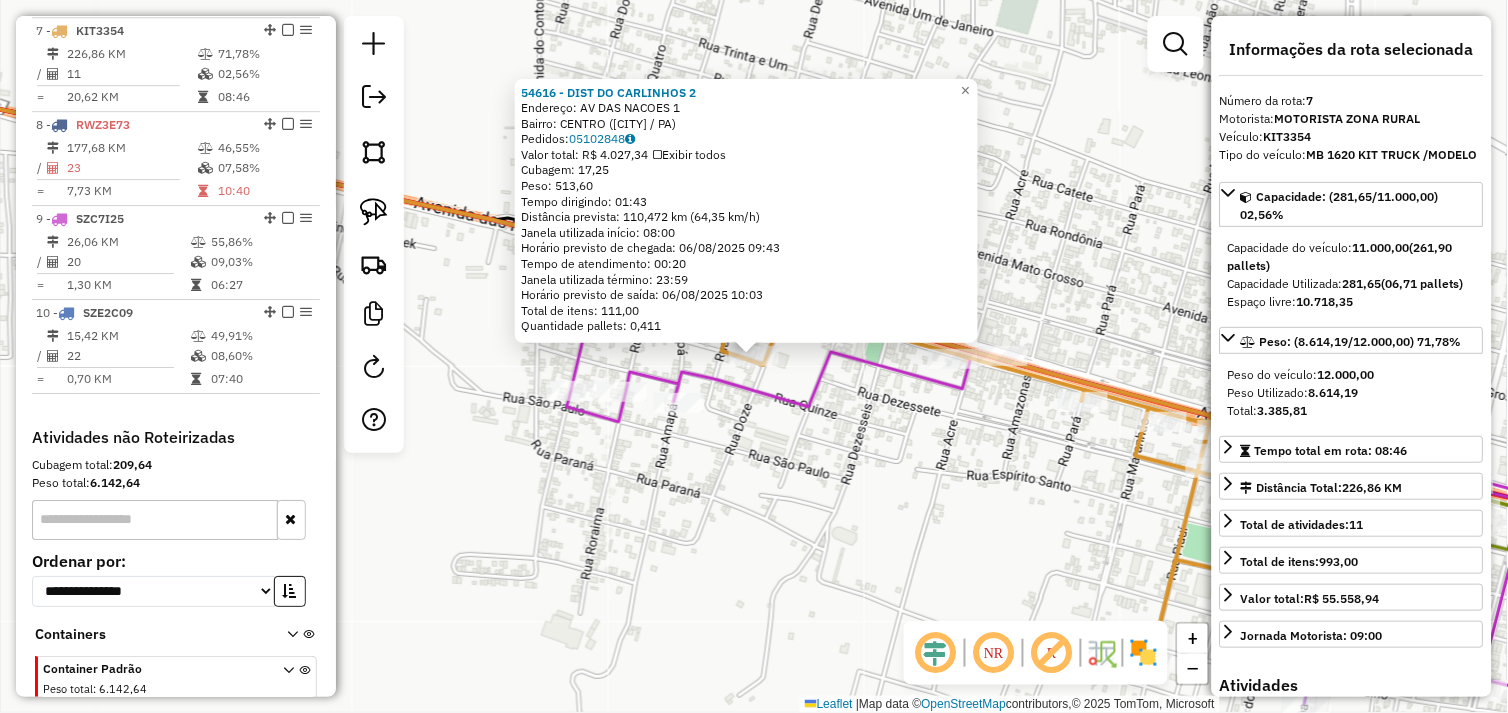 click on "54616 - DIST DO CARLINHOS 2  Endereço:  AV DAS NACOES 1   Bairro: CENTRO (OURILANDIA DO NORTE / PA)   Pedidos:  05102848   Valor total: R$ 4.027,34   Exibir todos   Cubagem: 17,25  Peso: 513,60  Tempo dirigindo: 01:43   Distância prevista: 110,472 km (64,35 km/h)   Janela utilizada início: 08:00   Horário previsto de chegada: 06/08/2025 09:43   Tempo de atendimento: 00:20   Janela utilizada término: 23:59   Horário previsto de saída: 06/08/2025 10:03   Total de itens: 111,00   Quantidade pallets: 0,411  × Janela de atendimento Grade de atendimento Capacidade Transportadoras Veículos Cliente Pedidos  Rotas Selecione os dias de semana para filtrar as janelas de atendimento  Seg   Ter   Qua   Qui   Sex   Sáb   Dom  Informe o período da janela de atendimento: De: Até:  Filtrar exatamente a janela do cliente  Considerar janela de atendimento padrão  Selecione os dias de semana para filtrar as grades de atendimento  Seg   Ter   Qua   Qui   Sex   Sáb   Dom   Peso mínimo:   Peso máximo:   De:   Até:" 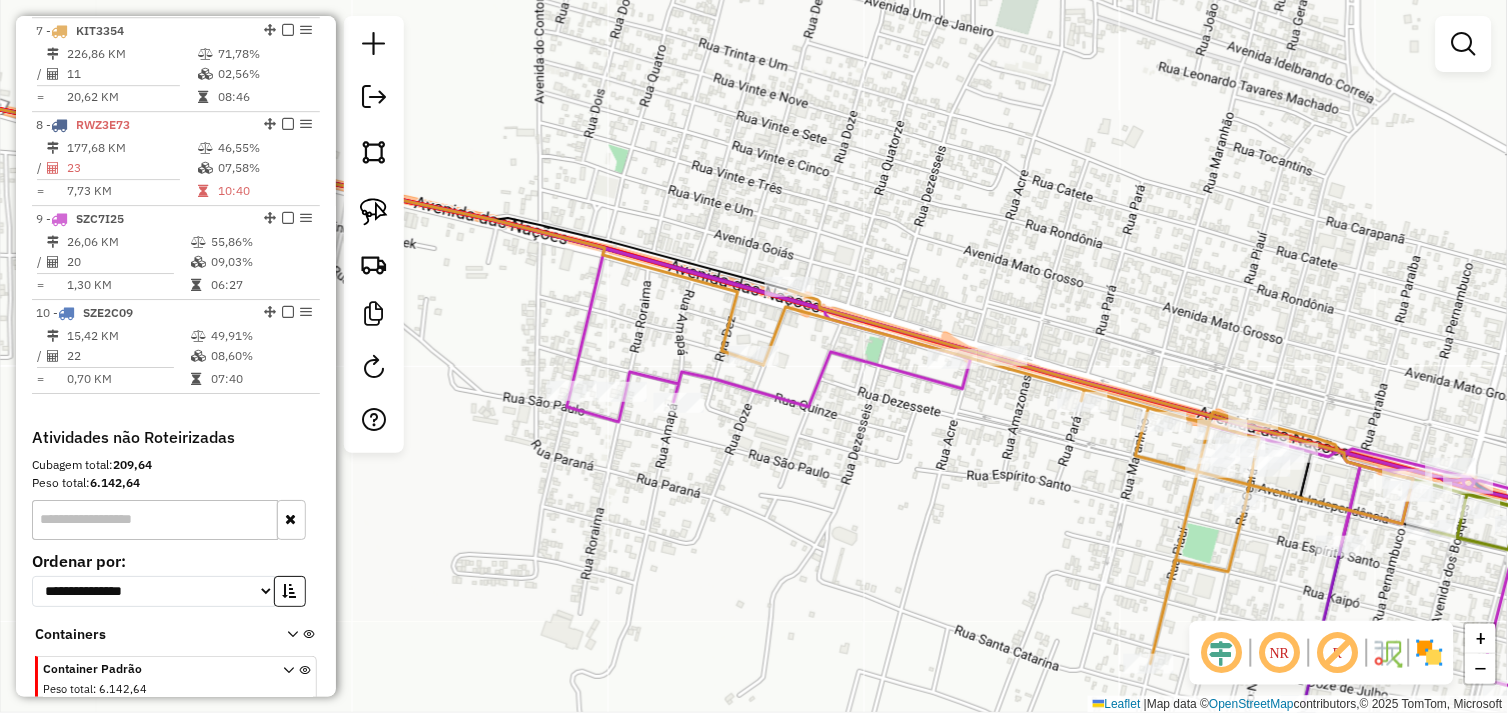 drag, startPoint x: 607, startPoint y: 520, endPoint x: 871, endPoint y: 492, distance: 265.48068 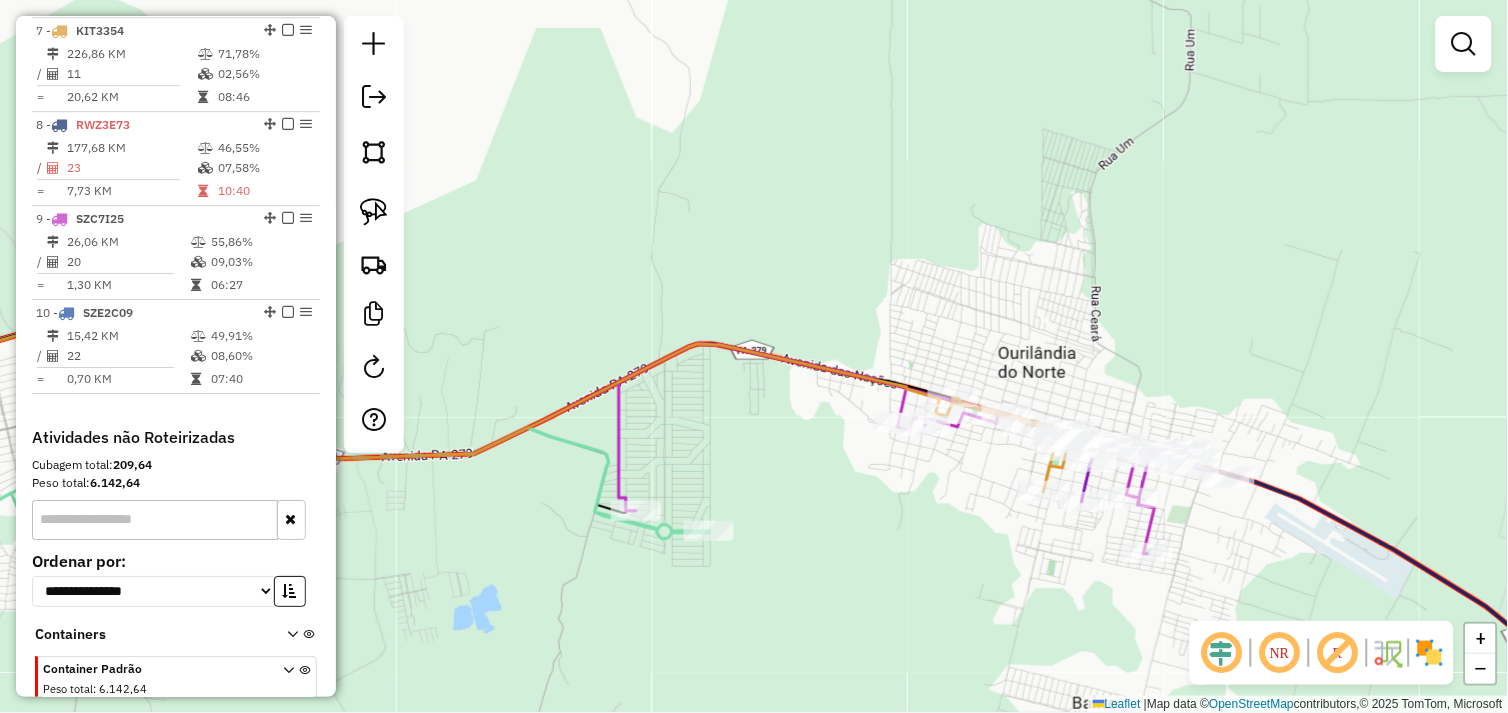 drag, startPoint x: 793, startPoint y: 513, endPoint x: 868, endPoint y: 440, distance: 104.66136 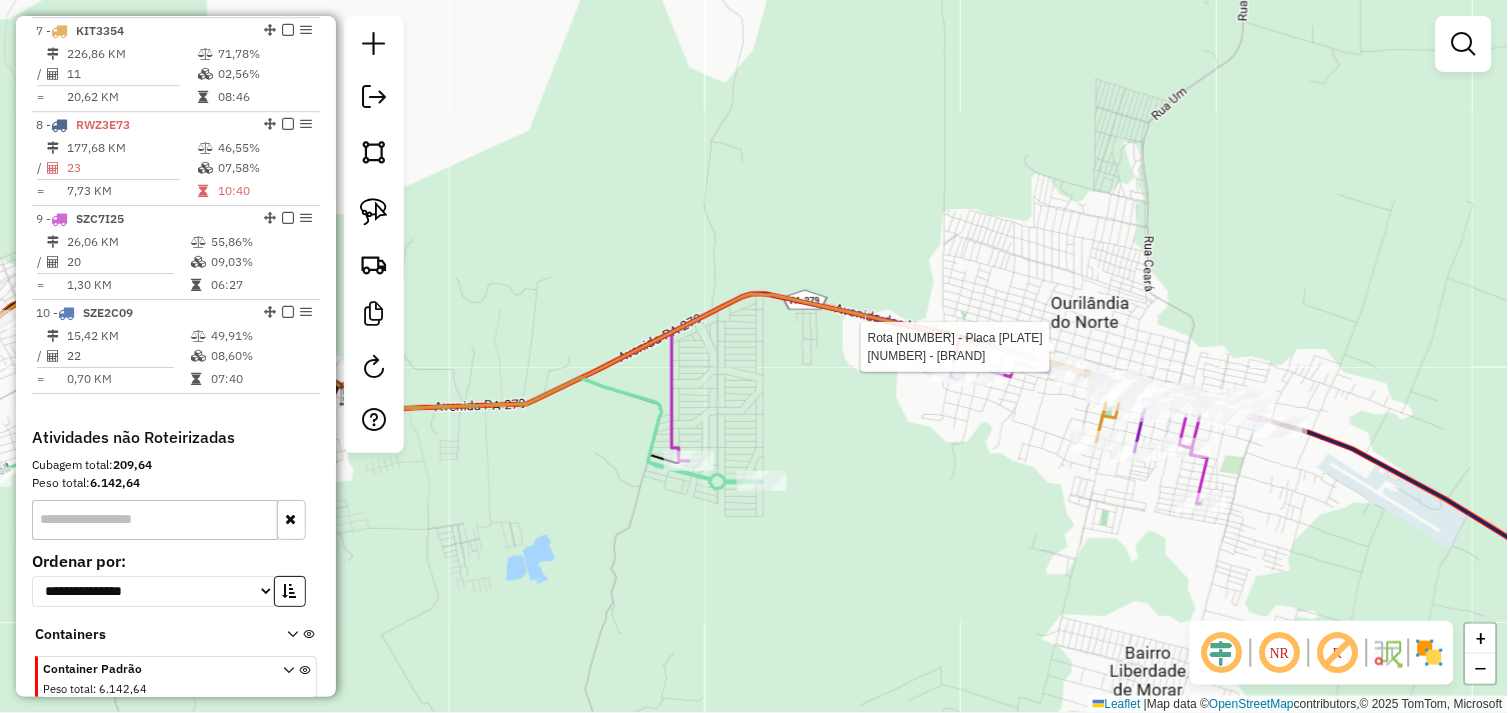 select on "*********" 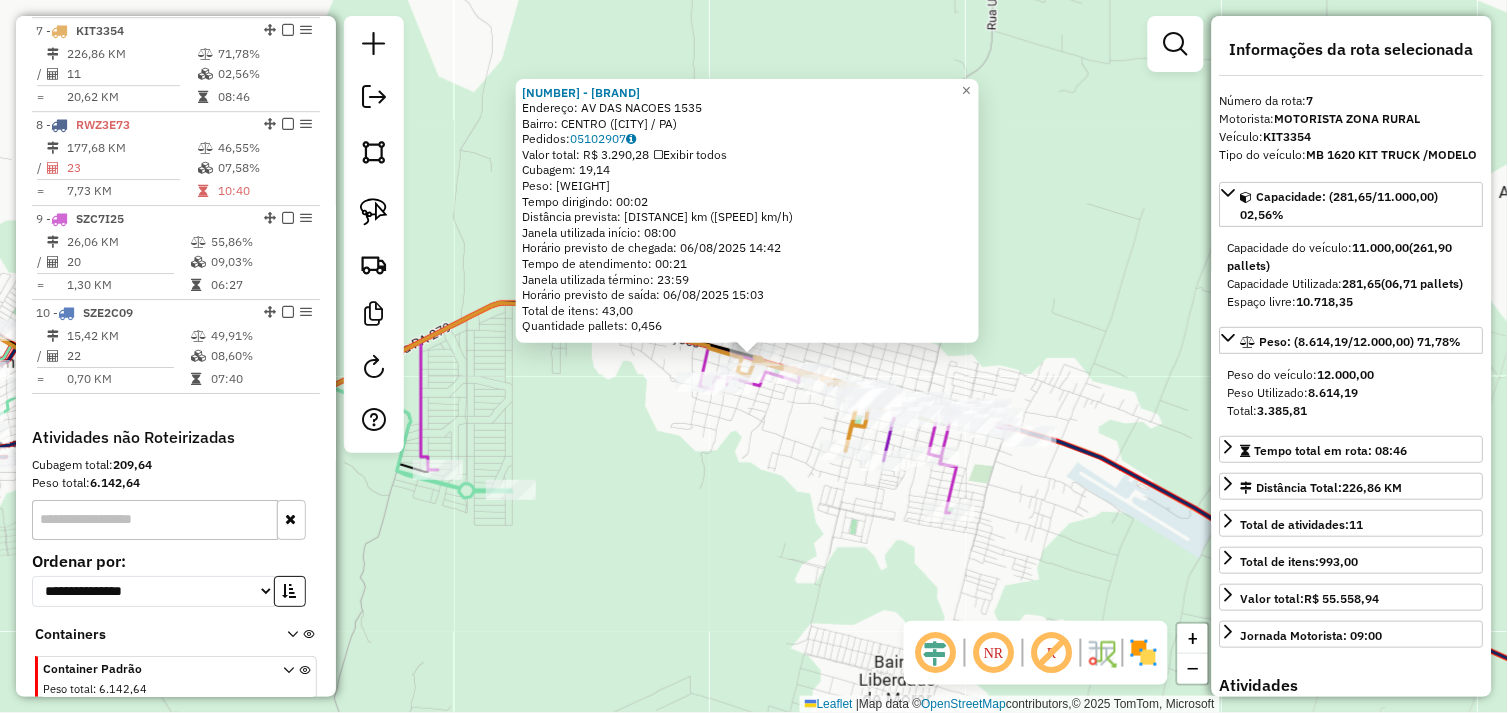 click on "Rota 9 - Placa SZC7I25  648 - BAR LANC. DAS DORES Rota 9 - Placa SZC7I25  63888 - TOP BEER 2 64803 - BARAO BEER  Endereço:  AV DAS NACOES 1535   Bairro: CENTRO (OURILANDIA DO NORTE / PA)   Pedidos:  05102907   Valor total: R$ 3.290,28   Exibir todos   Cubagem: 19,14  Peso: 530,24  Tempo dirigindo: 00:02   Distância prevista: 1,167 km (35,01 km/h)   Janela utilizada início: 08:00   Horário previsto de chegada: 06/08/2025 14:42   Tempo de atendimento: 00:21   Janela utilizada término: 23:59   Horário previsto de saída: 06/08/2025 15:03   Total de itens: 43,00   Quantidade pallets: 0,456  × Janela de atendimento Grade de atendimento Capacidade Transportadoras Veículos Cliente Pedidos  Rotas Selecione os dias de semana para filtrar as janelas de atendimento  Seg   Ter   Qua   Qui   Sex   Sáb   Dom  Informe o período da janela de atendimento: De: Até:  Filtrar exatamente a janela do cliente  Considerar janela de atendimento padrão  Selecione os dias de semana para filtrar as grades de atendimento De:" 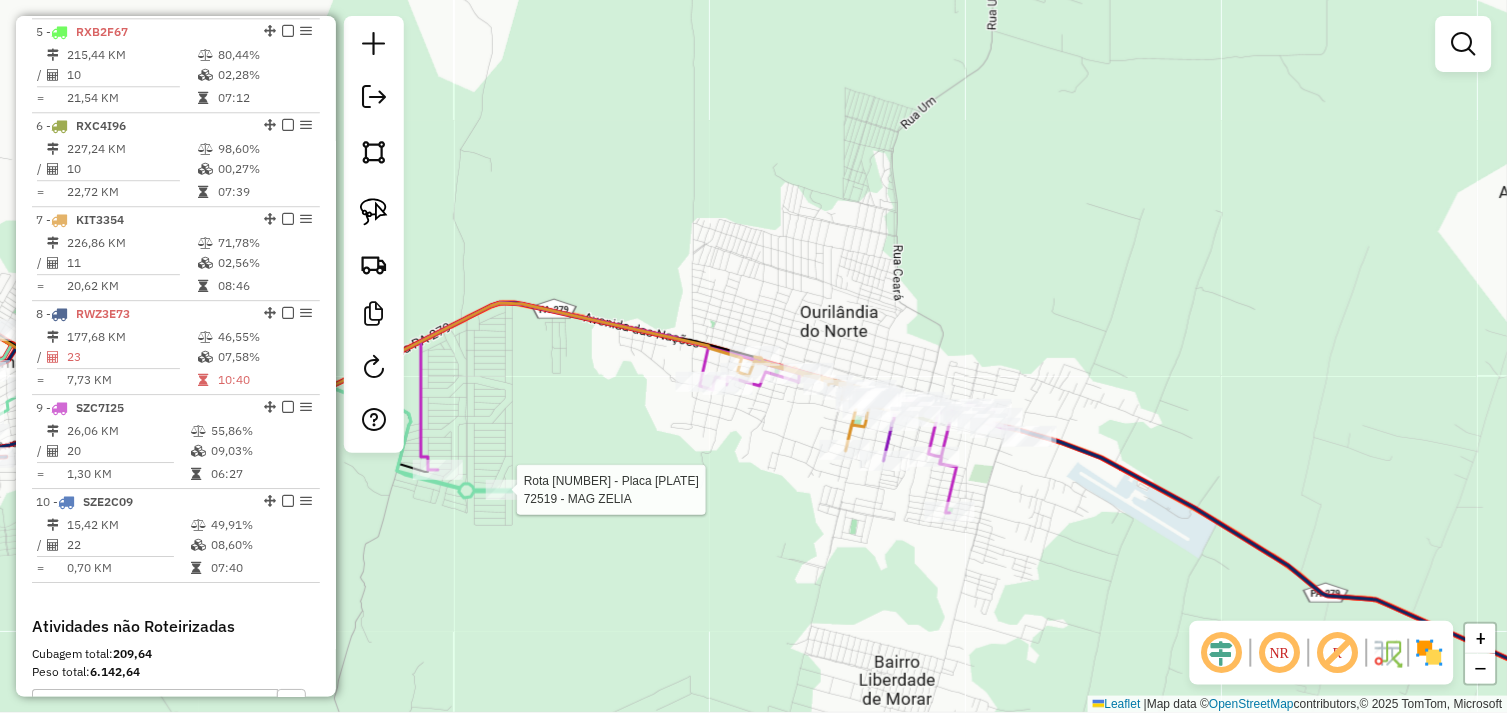 select on "*********" 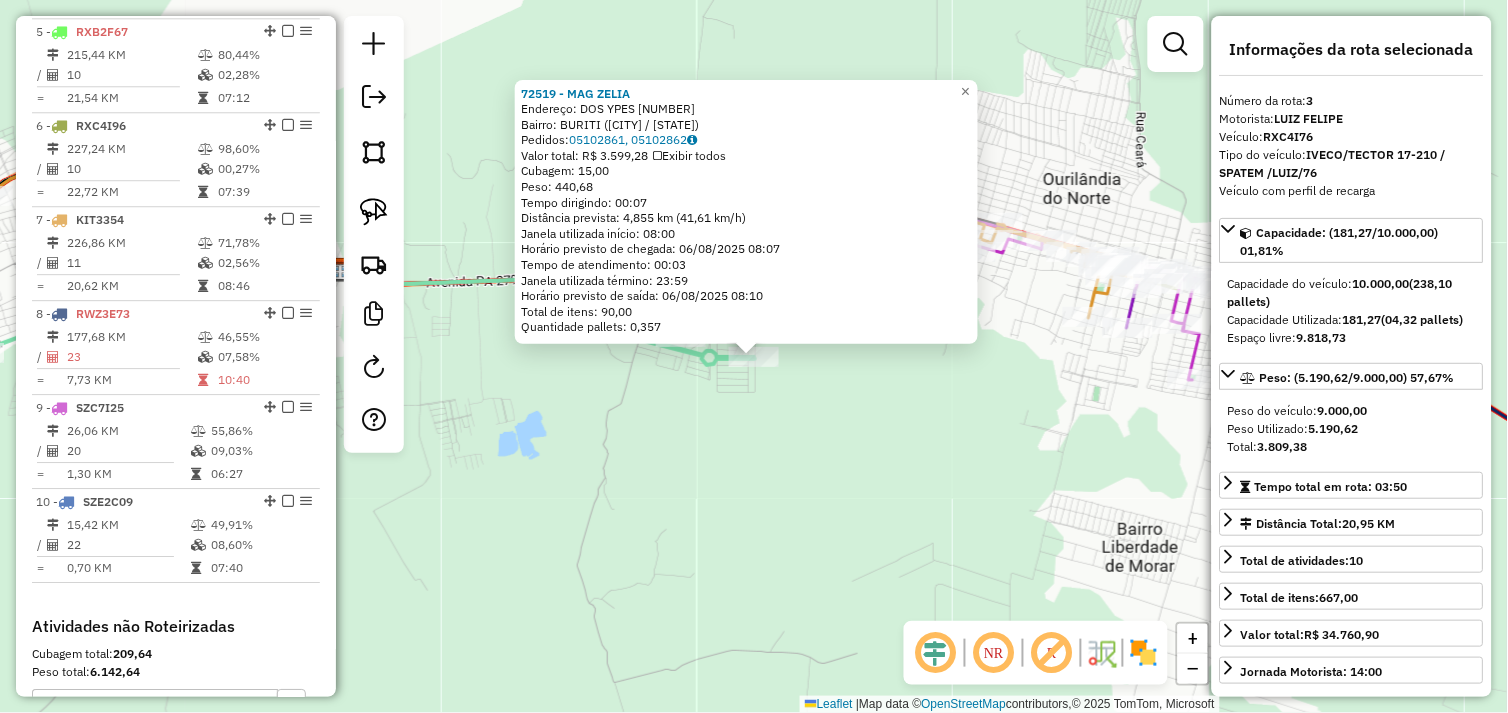scroll, scrollTop: 961, scrollLeft: 0, axis: vertical 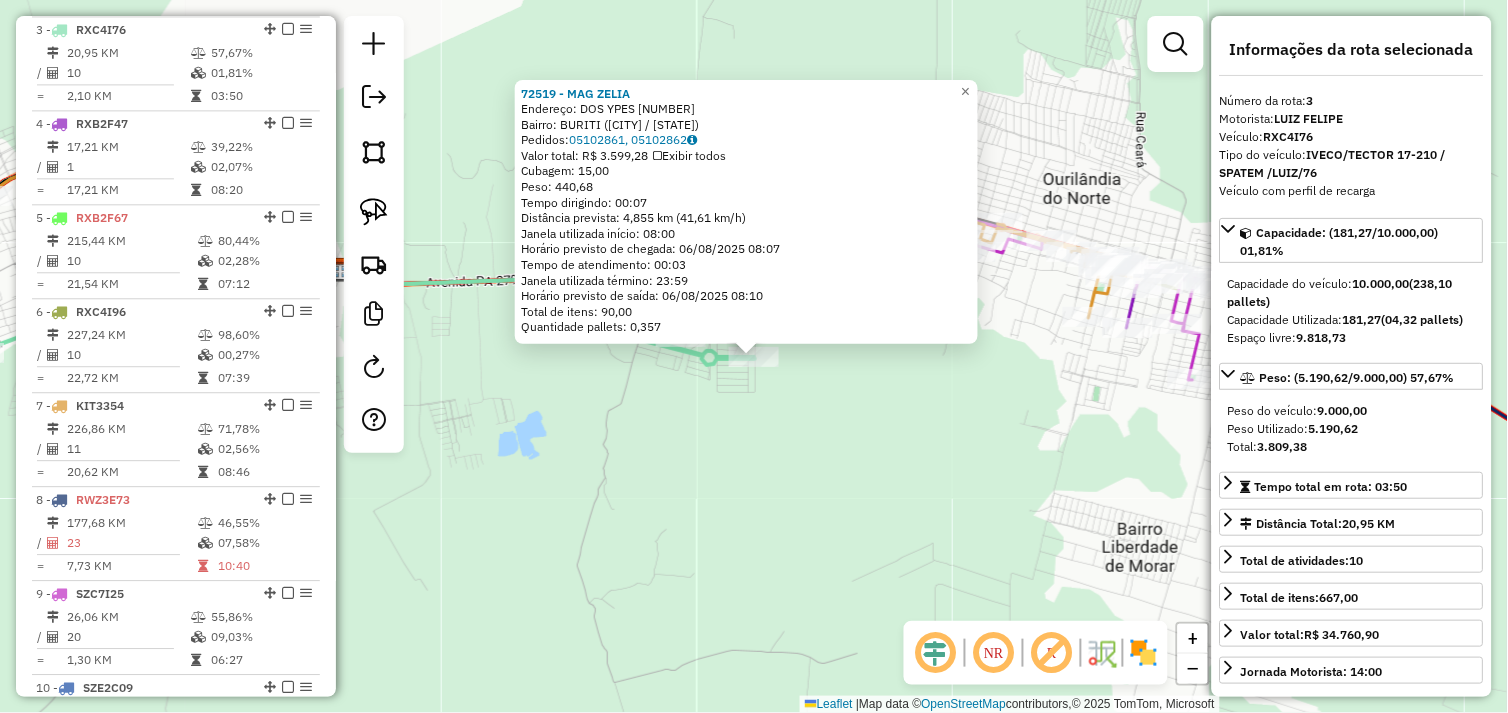 click on "72519 - MAG ZELIA  Endereço:  DOS YPES 01   Bairro: BURITI (TUCUMA / PA)   Pedidos:  05102861, 05102862   Valor total: R$ 3.599,28   Exibir todos   Cubagem: 15,00  Peso: 440,68  Tempo dirigindo: 00:07   Distância prevista: 4,855 km (41,61 km/h)   Janela utilizada início: 08:00   Horário previsto de chegada: 06/08/2025 08:07   Tempo de atendimento: 00:03   Janela utilizada término: 23:59   Horário previsto de saída: 06/08/2025 08:10   Total de itens: 90,00   Quantidade pallets: 0,357  × Janela de atendimento Grade de atendimento Capacidade Transportadoras Veículos Cliente Pedidos  Rotas Selecione os dias de semana para filtrar as janelas de atendimento  Seg   Ter   Qua   Qui   Sex   Sáb   Dom  Informe o período da janela de atendimento: De: Até:  Filtrar exatamente a janela do cliente  Considerar janela de atendimento padrão  Selecione os dias de semana para filtrar as grades de atendimento  Seg   Ter   Qua   Qui   Sex   Sáb   Dom   Considerar clientes sem dia de atendimento cadastrado  De:  De:" 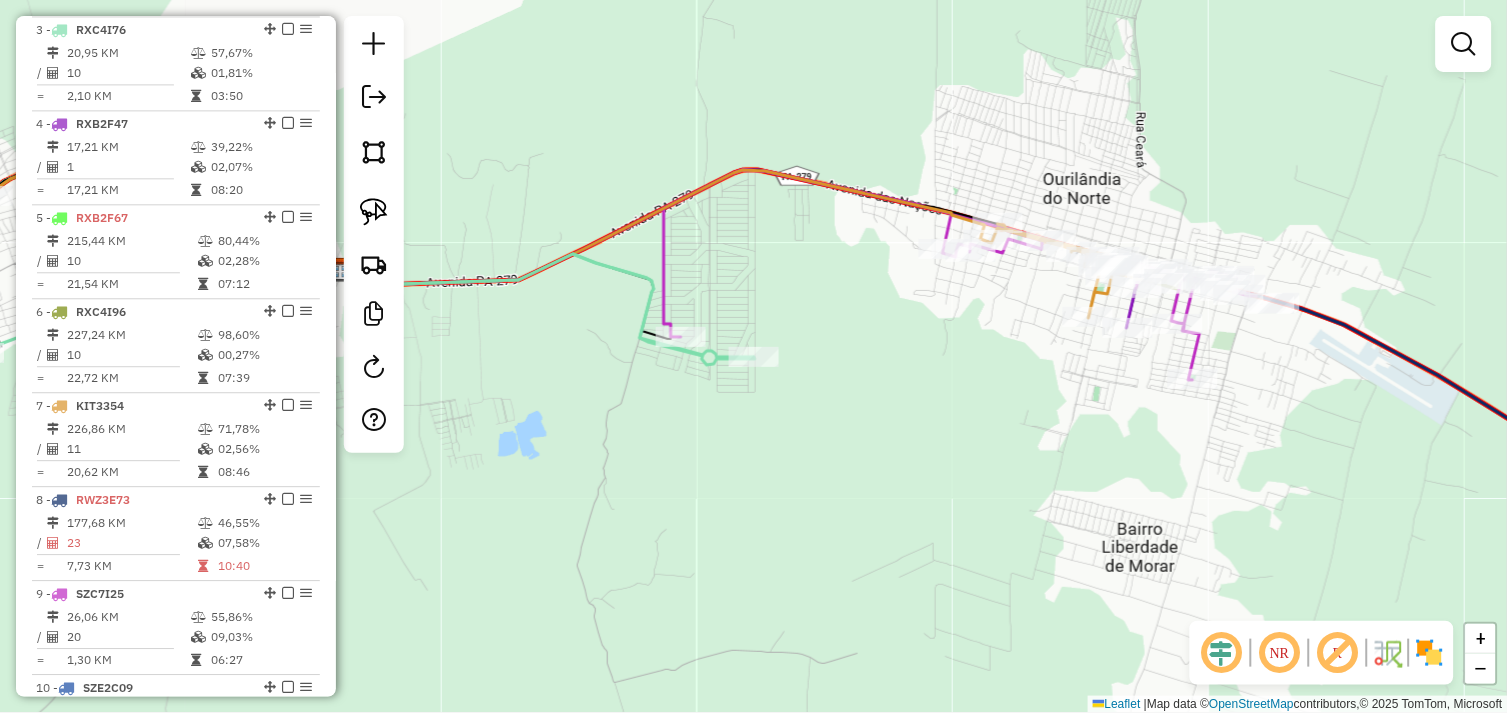 drag, startPoint x: 387, startPoint y: 201, endPoint x: 416, endPoint y: 217, distance: 33.12099 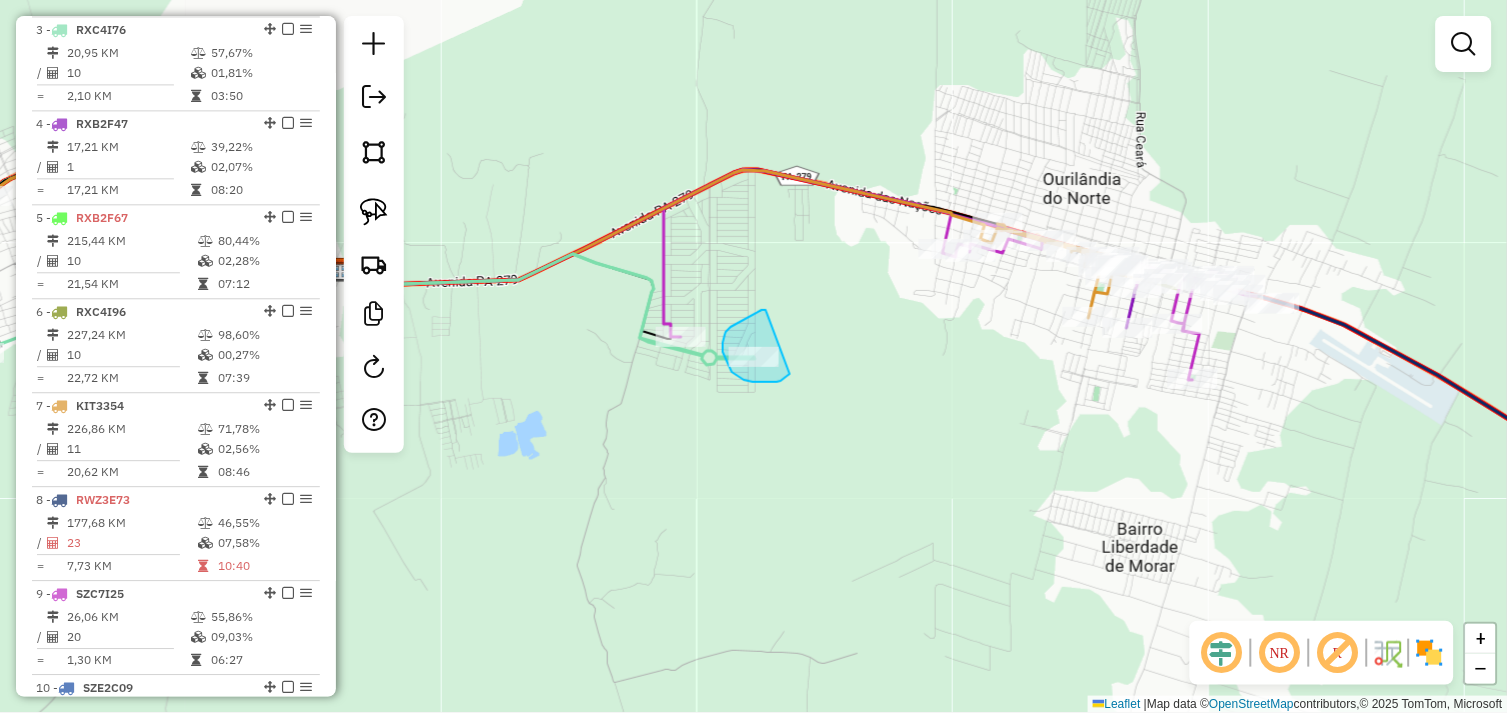 drag, startPoint x: 766, startPoint y: 310, endPoint x: 794, endPoint y: 356, distance: 53.851646 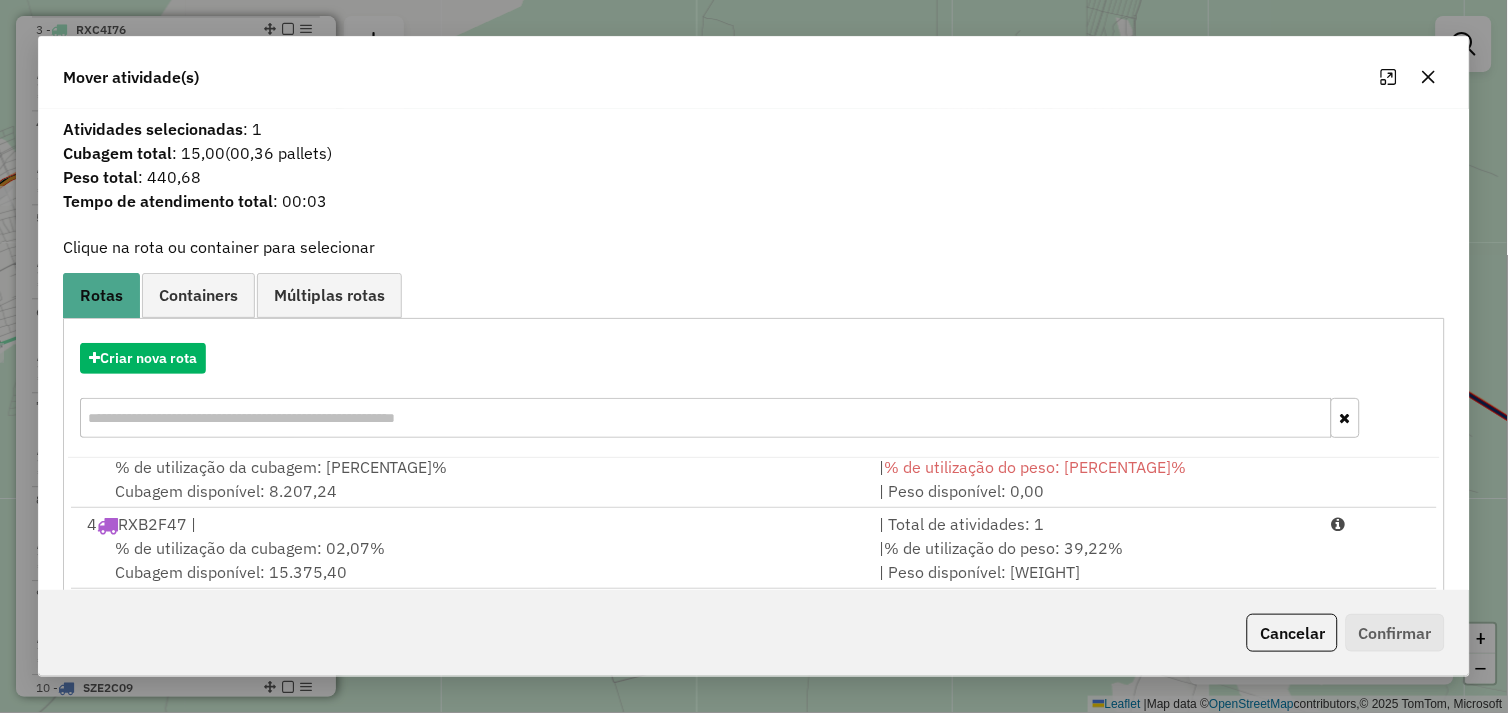 scroll, scrollTop: 330, scrollLeft: 0, axis: vertical 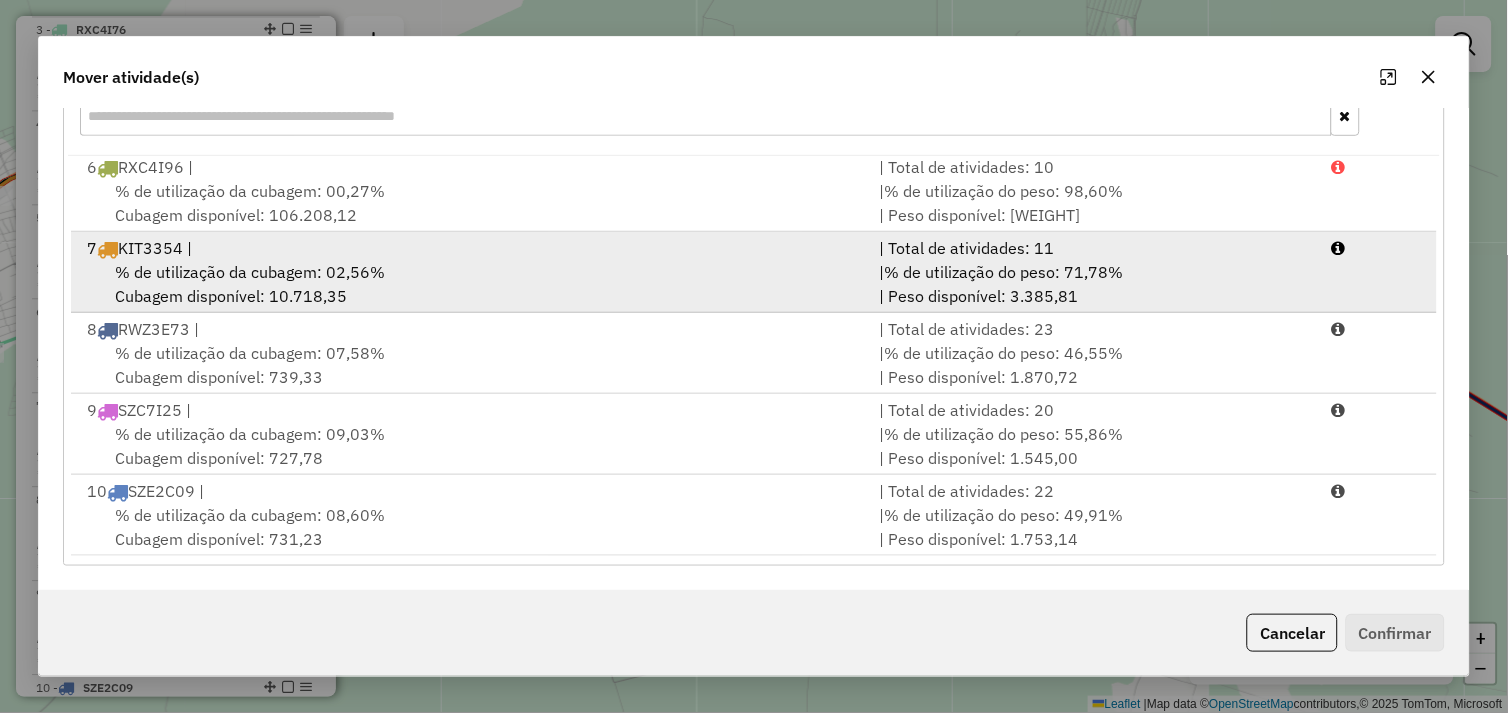 drag, startPoint x: 610, startPoint y: 273, endPoint x: 801, endPoint y: 274, distance: 191.00262 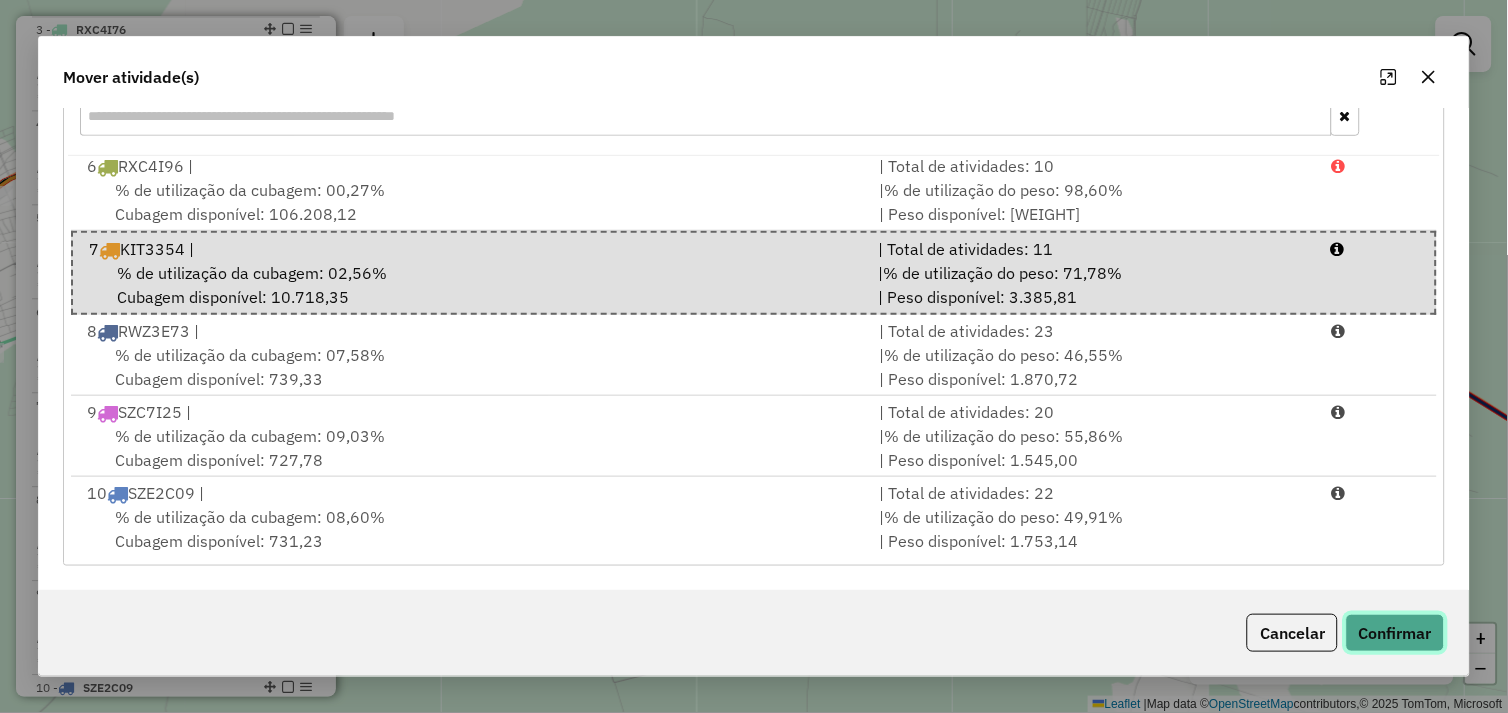 click on "Confirmar" 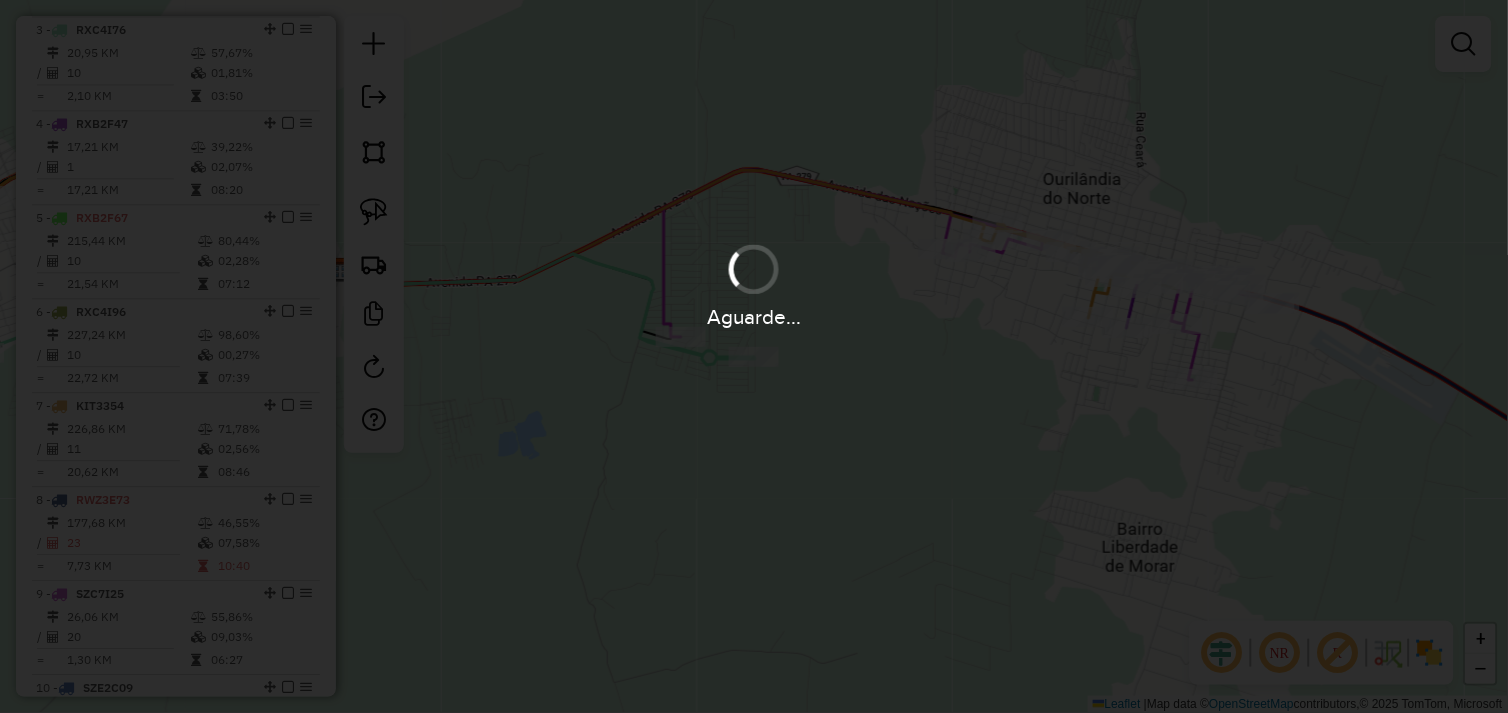 scroll, scrollTop: 0, scrollLeft: 0, axis: both 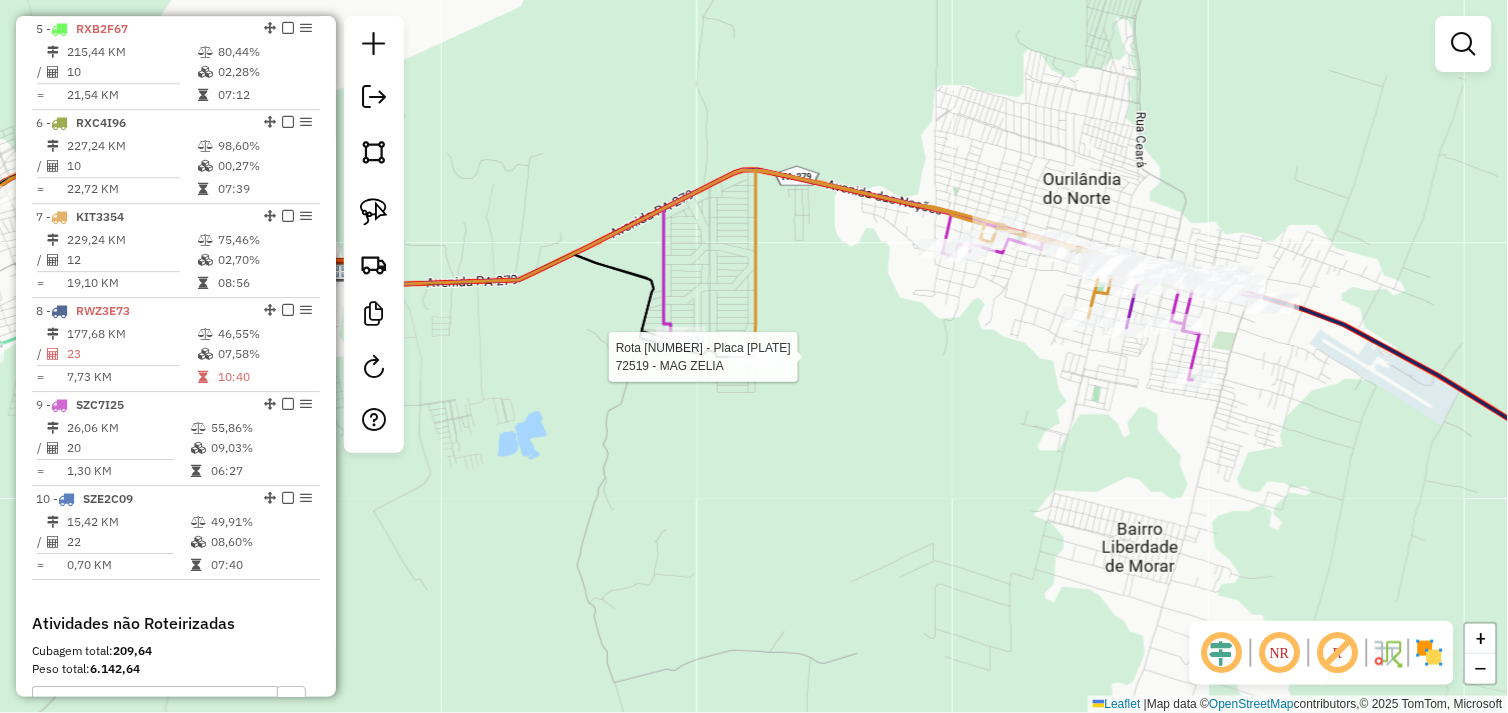 select on "*********" 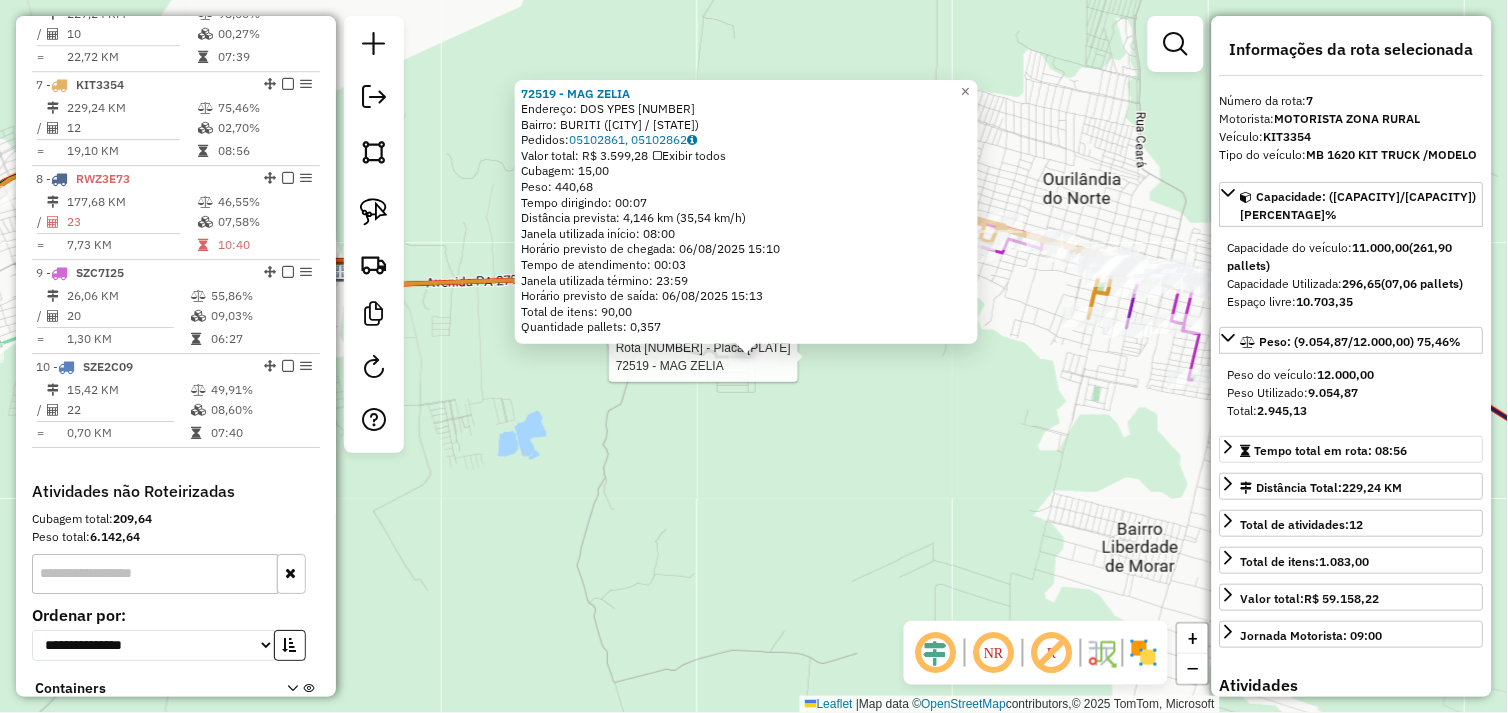 scroll, scrollTop: 1336, scrollLeft: 0, axis: vertical 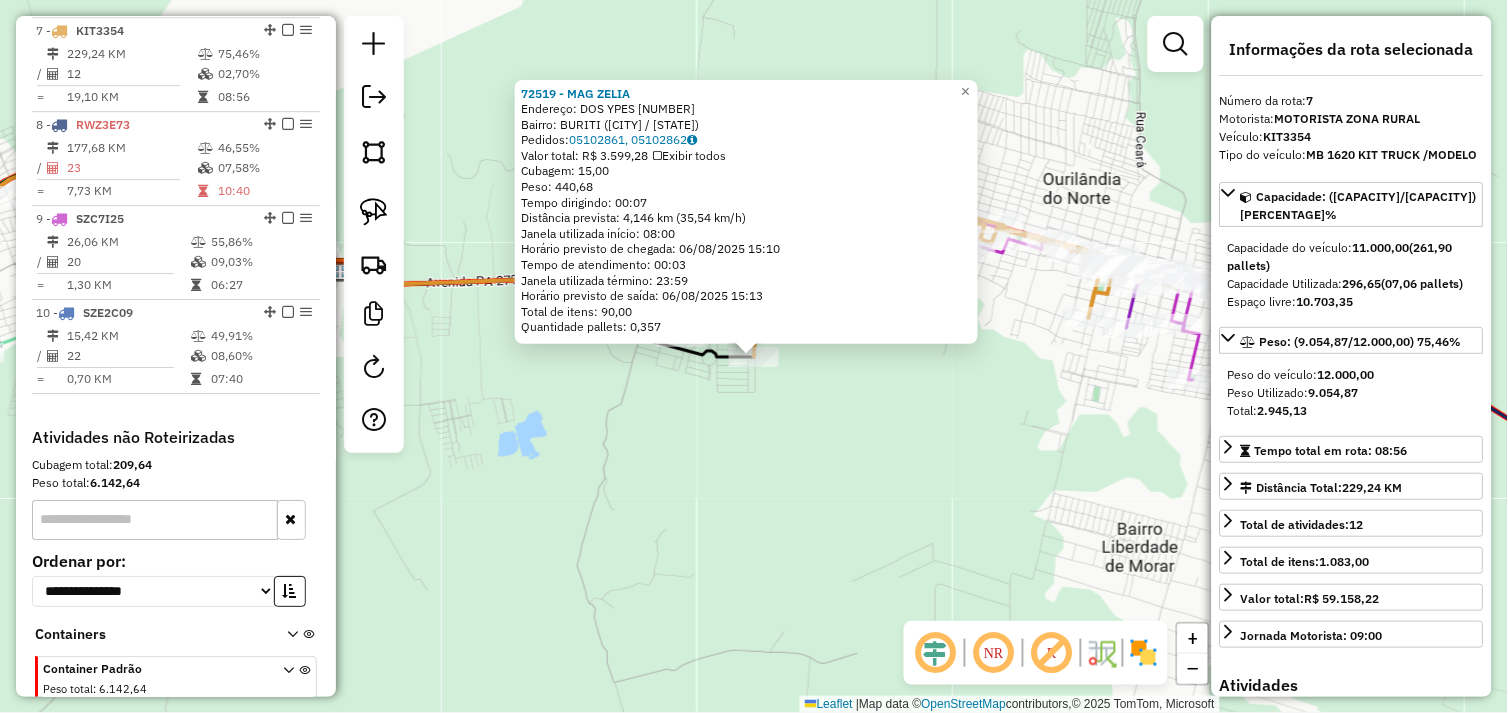 click on "72519 - MAG ZELIA  Endereço:  DOS YPES 01   Bairro: BURITI (TUCUMA / PA)   Pedidos:  05102861, 05102862   Valor total: R$ 3.599,28   Exibir todos   Cubagem: 15,00  Peso: 440,68  Tempo dirigindo: 00:07   Distância prevista: 4,146 km (35,54 km/h)   Janela utilizada início: 08:00   Horário previsto de chegada: 06/08/2025 15:10   Tempo de atendimento: 00:03   Janela utilizada término: 23:59   Horário previsto de saída: 06/08/2025 15:13   Total de itens: 90,00   Quantidade pallets: 0,357  × Janela de atendimento Grade de atendimento Capacidade Transportadoras Veículos Cliente Pedidos  Rotas Selecione os dias de semana para filtrar as janelas de atendimento  Seg   Ter   Qua   Qui   Sex   Sáb   Dom  Informe o período da janela de atendimento: De: Até:  Filtrar exatamente a janela do cliente  Considerar janela de atendimento padrão  Selecione os dias de semana para filtrar as grades de atendimento  Seg   Ter   Qua   Qui   Sex   Sáb   Dom   Considerar clientes sem dia de atendimento cadastrado  De:  De:" 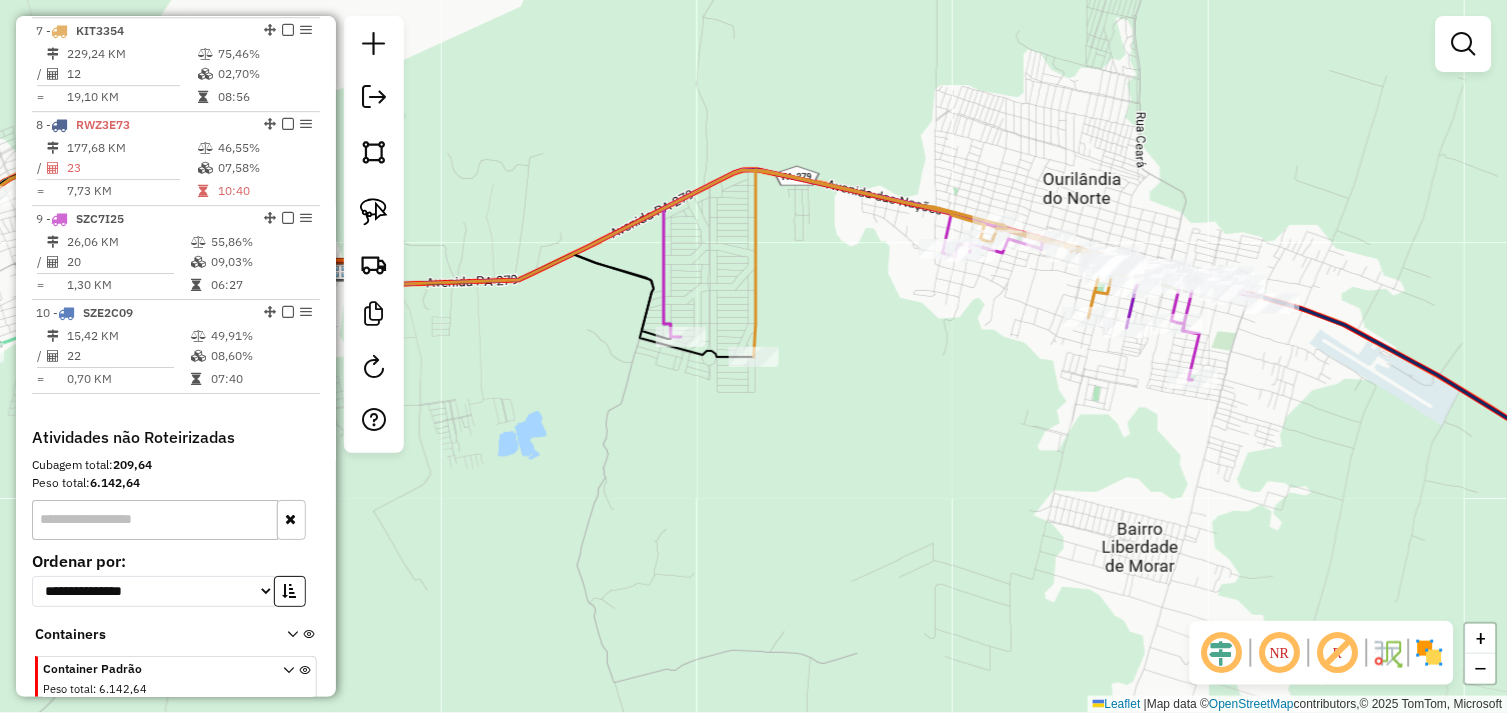 drag, startPoint x: 978, startPoint y: 444, endPoint x: 794, endPoint y: 482, distance: 187.88295 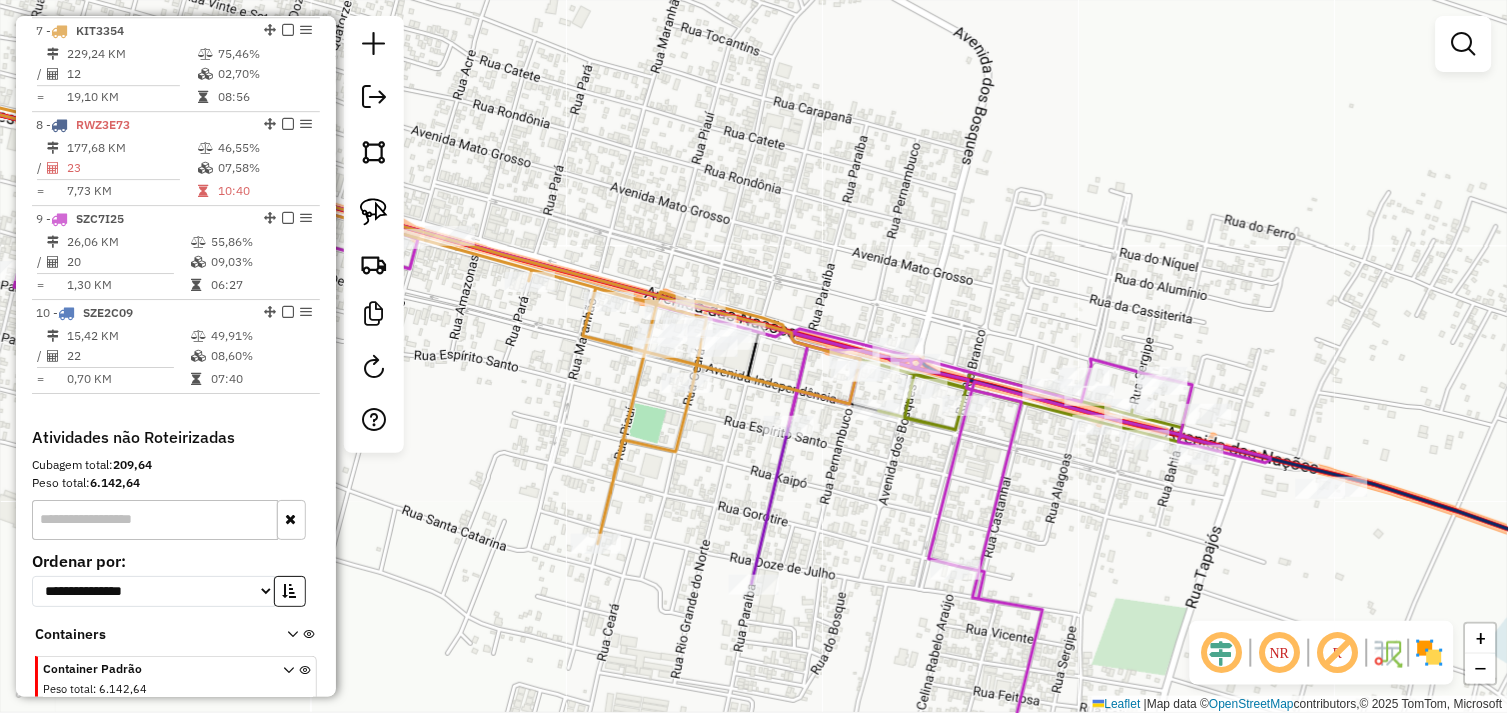 drag, startPoint x: 614, startPoint y: 488, endPoint x: 808, endPoint y: 471, distance: 194.74342 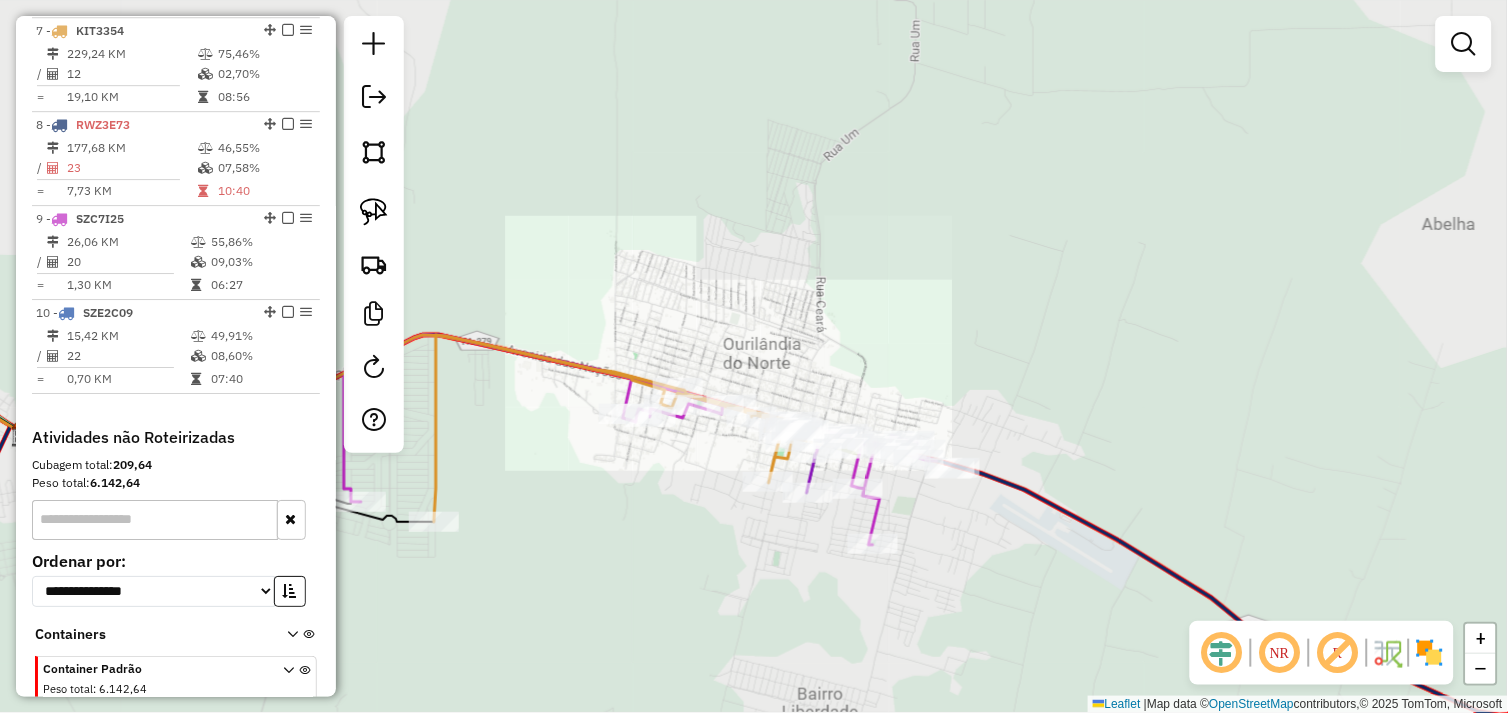 drag, startPoint x: 890, startPoint y: 532, endPoint x: 957, endPoint y: 528, distance: 67.11929 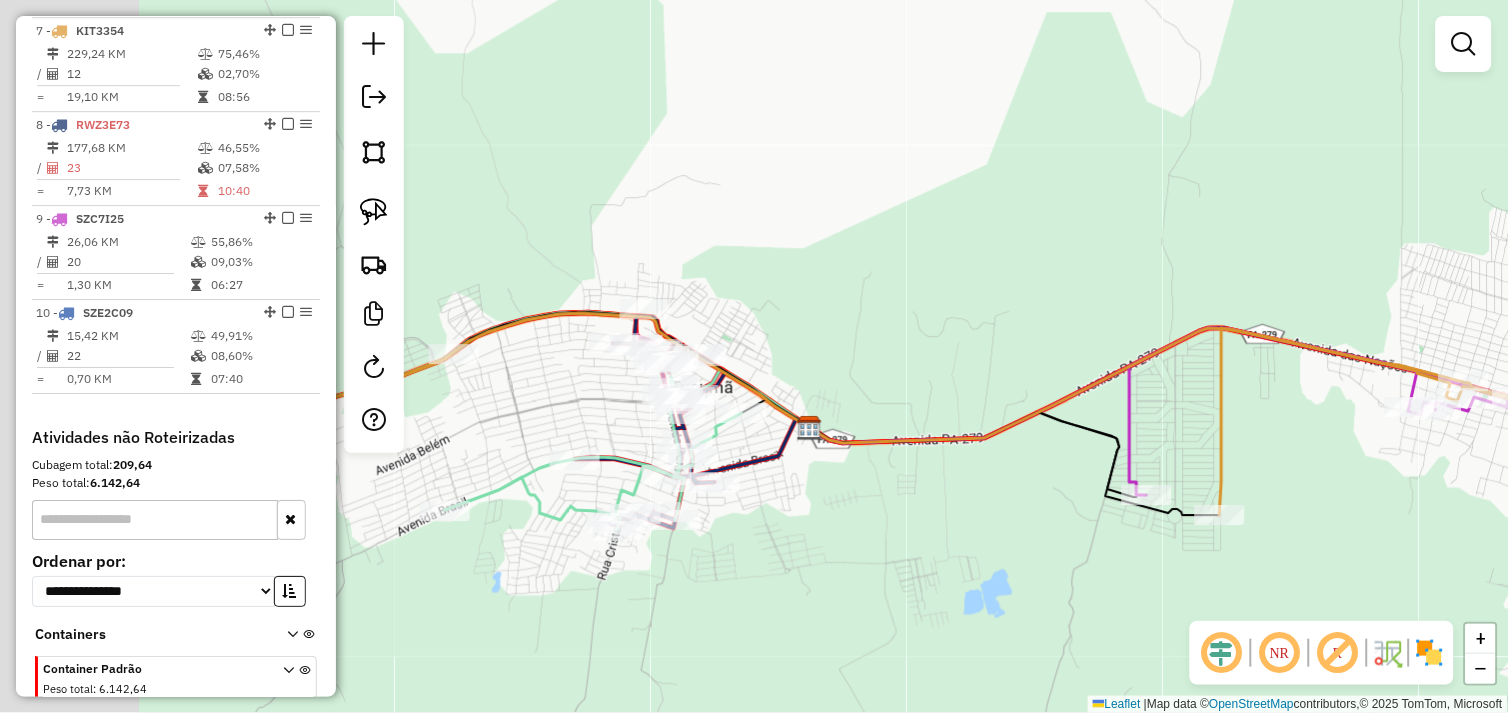 drag, startPoint x: 593, startPoint y: 565, endPoint x: 832, endPoint y: 564, distance: 239.00209 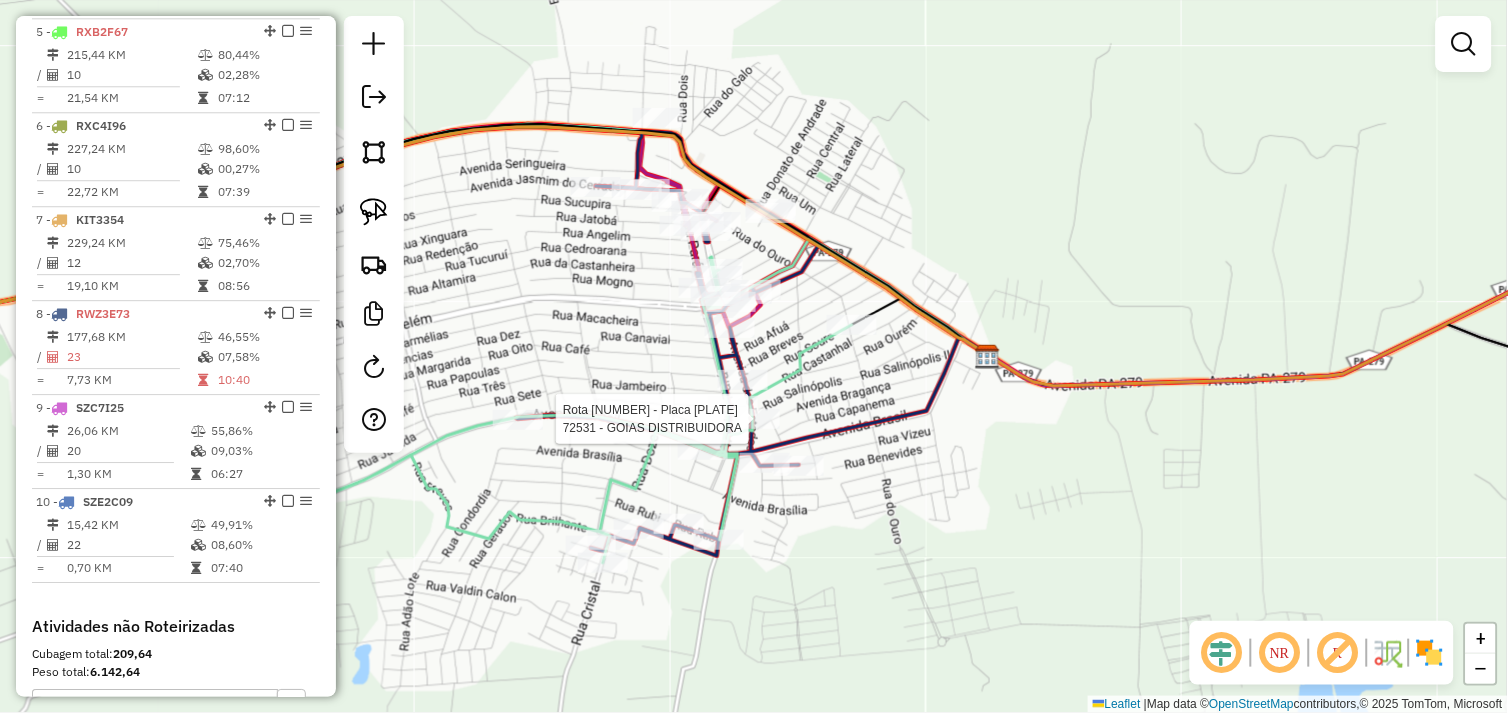 select on "*********" 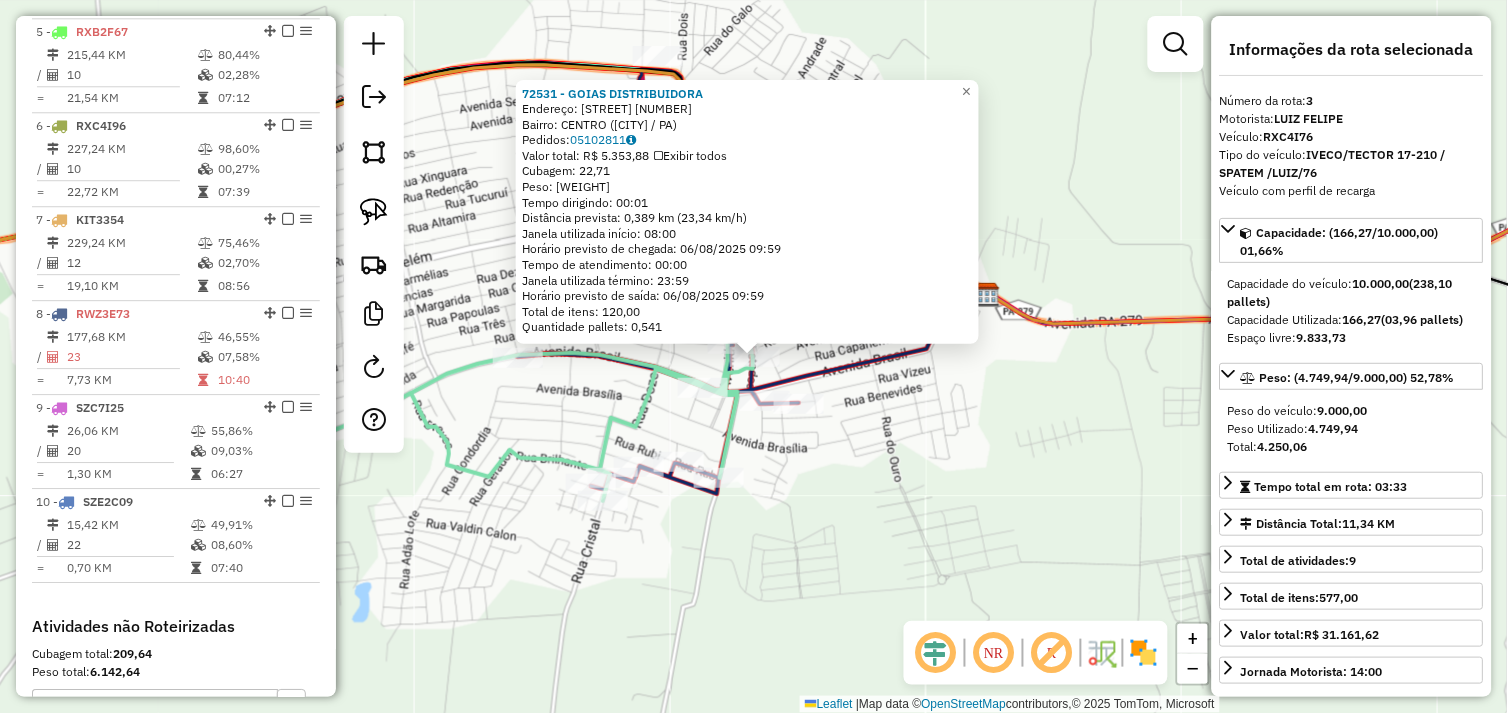 scroll, scrollTop: 961, scrollLeft: 0, axis: vertical 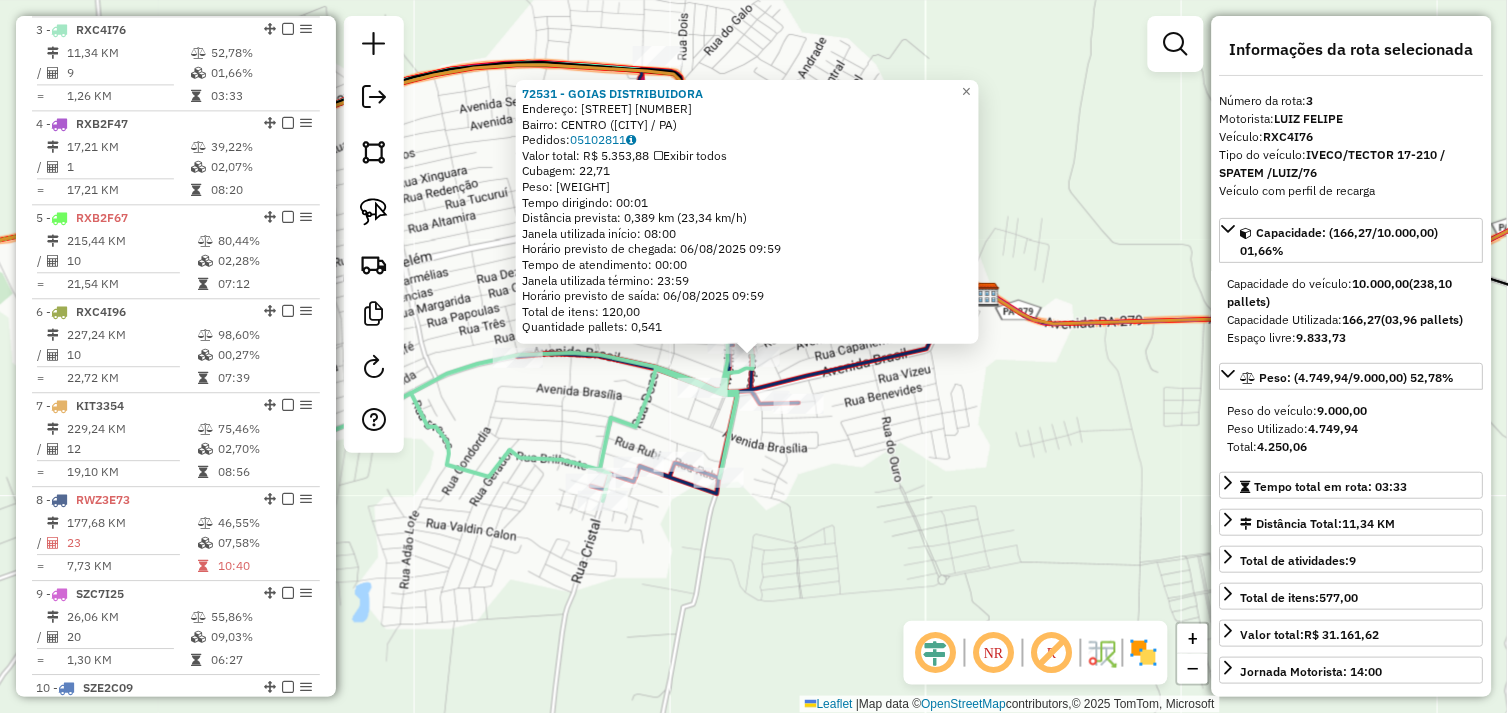 click on "[NUMBER] - [BRAND]  Endereço:  Avenida dos Estados 583   Bairro: CENTRO ([CITY] / [STATE])   Pedidos:  05102811   Valor total: R$ 5.353,88   Exibir todos   Cubagem: 22,71  Peso: 638,98  Tempo dirigindo: 00:01   Distância prevista: 0,389 km (23,34 km/h)   Janela utilizada início: 08:00   Horário previsto de chegada: 06/08/2025 09:59   Tempo de atendimento: 00:00   Janela utilizada término: 23:59   Horário previsto de saída: 06/08/2025 09:59   Total de itens: 120,00   Quantidade pallets: 0,541  × Janela de atendimento Grade de atendimento Capacidade Transportadoras Veículos Cliente Pedidos  Rotas Selecione os dias de semana para filtrar as janelas de atendimento  Seg   Ter   Qua   Qui   Sex   Sáb   Dom  Informe o período da janela de atendimento: De: Até:  Filtrar exatamente a janela do cliente  Considerar janela de atendimento padrão  Selecione os dias de semana para filtrar as grades de atendimento  Seg   Ter   Qua   Qui   Sex   Sáb   Dom   Clientes fora do dia de atendimento selecionado De:" 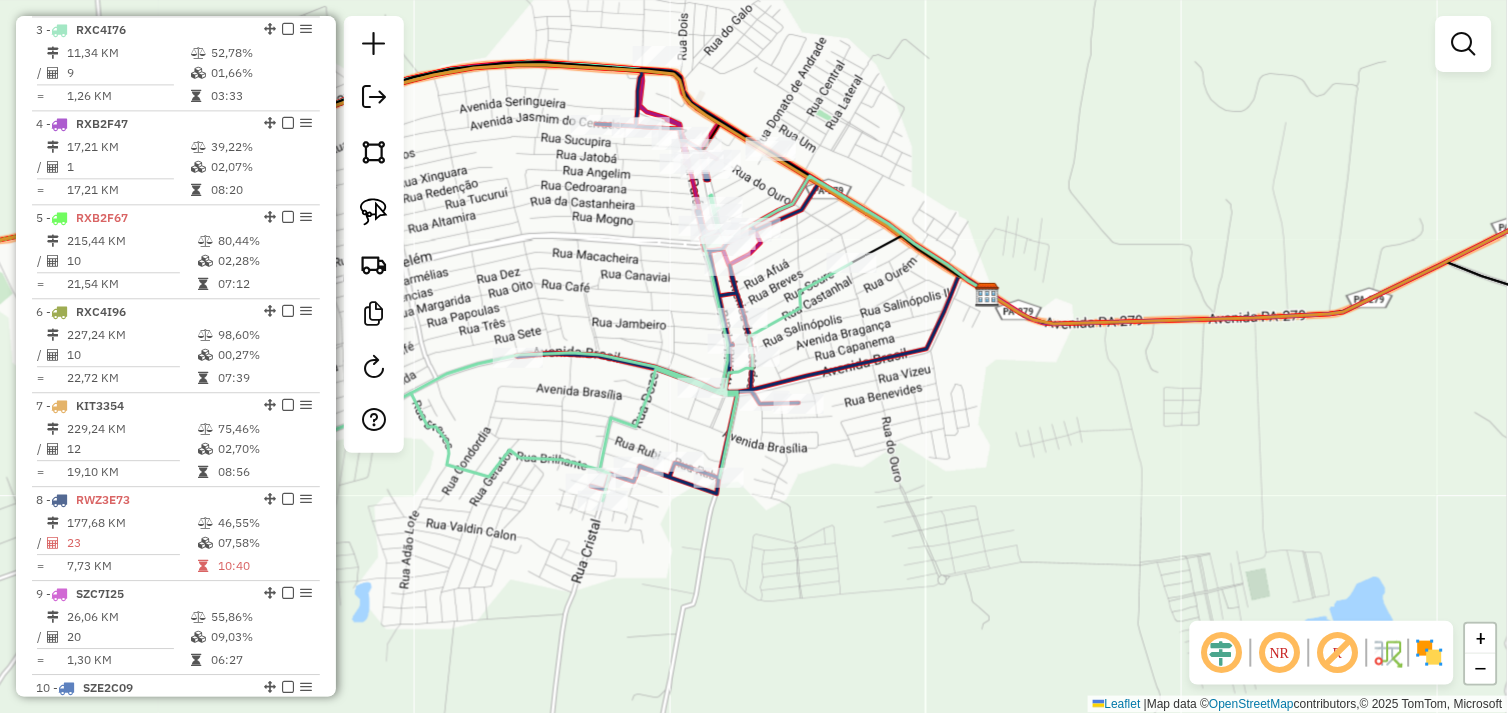 click on "Janela de atendimento Grade de atendimento Capacidade Transportadoras Veículos Cliente Pedidos  Rotas Selecione os dias de semana para filtrar as janelas de atendimento  Seg   Ter   Qua   Qui   Sex   Sáb   Dom  Informe o período da janela de atendimento: De: Até:  Filtrar exatamente a janela do cliente  Considerar janela de atendimento padrão  Selecione os dias de semana para filtrar as grades de atendimento  Seg   Ter   Qua   Qui   Sex   Sáb   Dom   Considerar clientes sem dia de atendimento cadastrado  Clientes fora do dia de atendimento selecionado Filtrar as atividades entre os valores definidos abaixo:  Peso mínimo:   Peso máximo:   Cubagem mínima:   Cubagem máxima:   De:   Até:  Filtrar as atividades entre o tempo de atendimento definido abaixo:  De:   Até:   Considerar capacidade total dos clientes não roteirizados Transportadora: Selecione um ou mais itens Tipo de veículo: Selecione um ou mais itens Veículo: Selecione um ou mais itens Motorista: Selecione um ou mais itens Nome: Rótulo:" 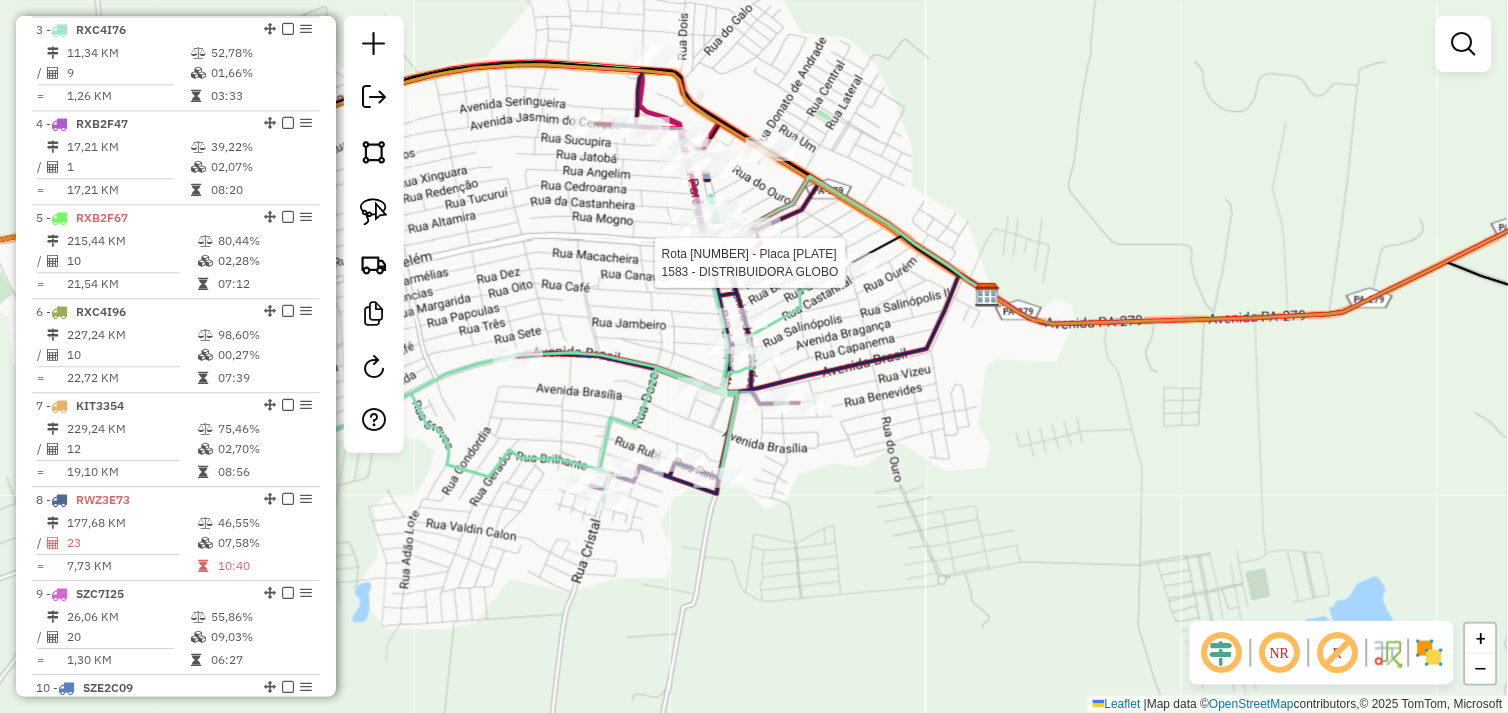 select on "*********" 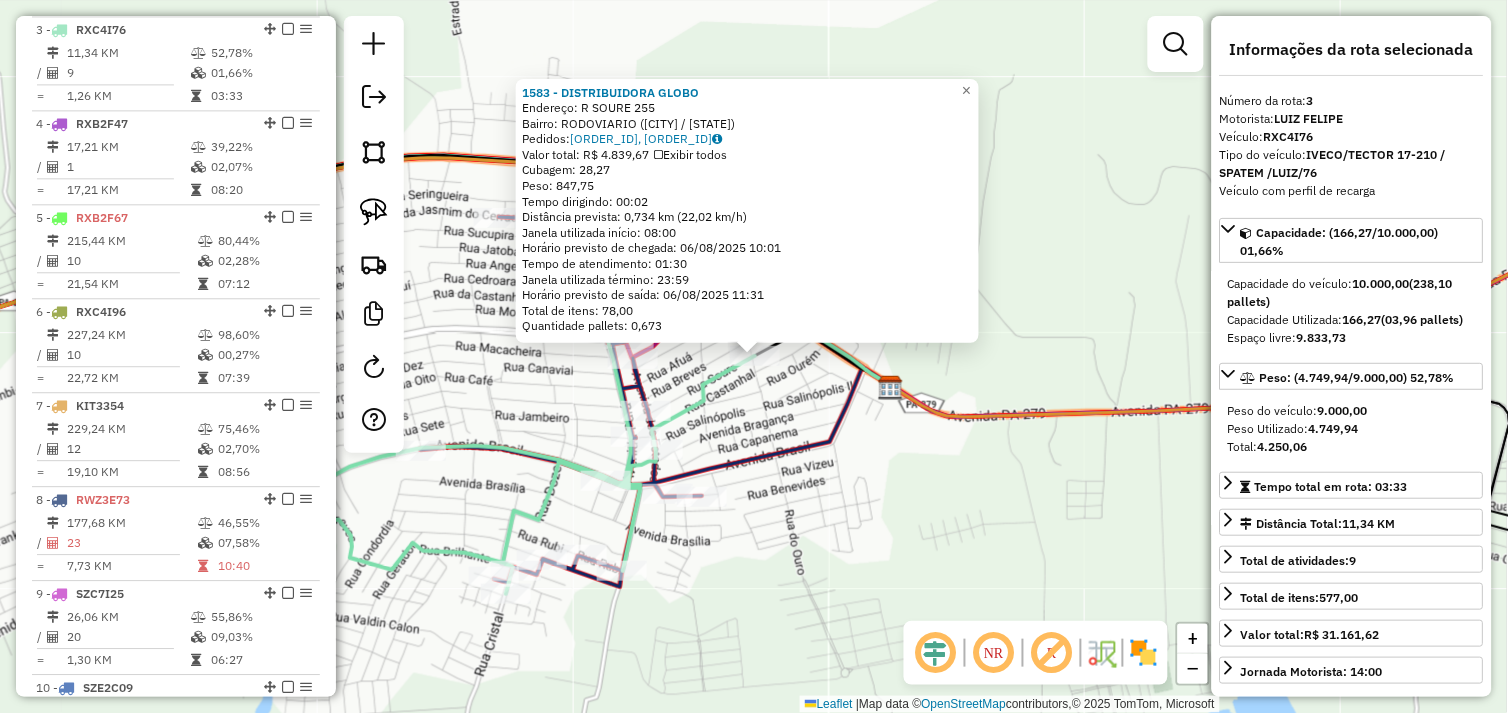 click on "1583 - DISTRIBUIDORA GLOBO  Endereço:  R SOURE 255   Bairro: RODOVIARIO (TUCUMA / PA)   Pedidos:  05102834, 05102981   Valor total: R$ 4.839,67   Exibir todos   Cubagem: 28,27  Peso: 847,75  Tempo dirigindo: 00:02   Distância prevista: 0,734 km (22,02 km/h)   Janela utilizada início: 08:00   Horário previsto de chegada: 06/08/2025 10:01   Tempo de atendimento: 01:30   Janela utilizada término: 23:59   Horário previsto de saída: 06/08/2025 11:31   Total de itens: 78,00   Quantidade pallets: 0,673  × Janela de atendimento Grade de atendimento Capacidade Transportadoras Veículos Cliente Pedidos  Rotas Selecione os dias de semana para filtrar as janelas de atendimento  Seg   Ter   Qua   Qui   Sex   Sáb   Dom  Informe o período da janela de atendimento: De: Até:  Filtrar exatamente a janela do cliente  Considerar janela de atendimento padrão  Selecione os dias de semana para filtrar as grades de atendimento  Seg   Ter   Qua   Qui   Sex   Sáb   Dom   Clientes fora do dia de atendimento selecionado De:" 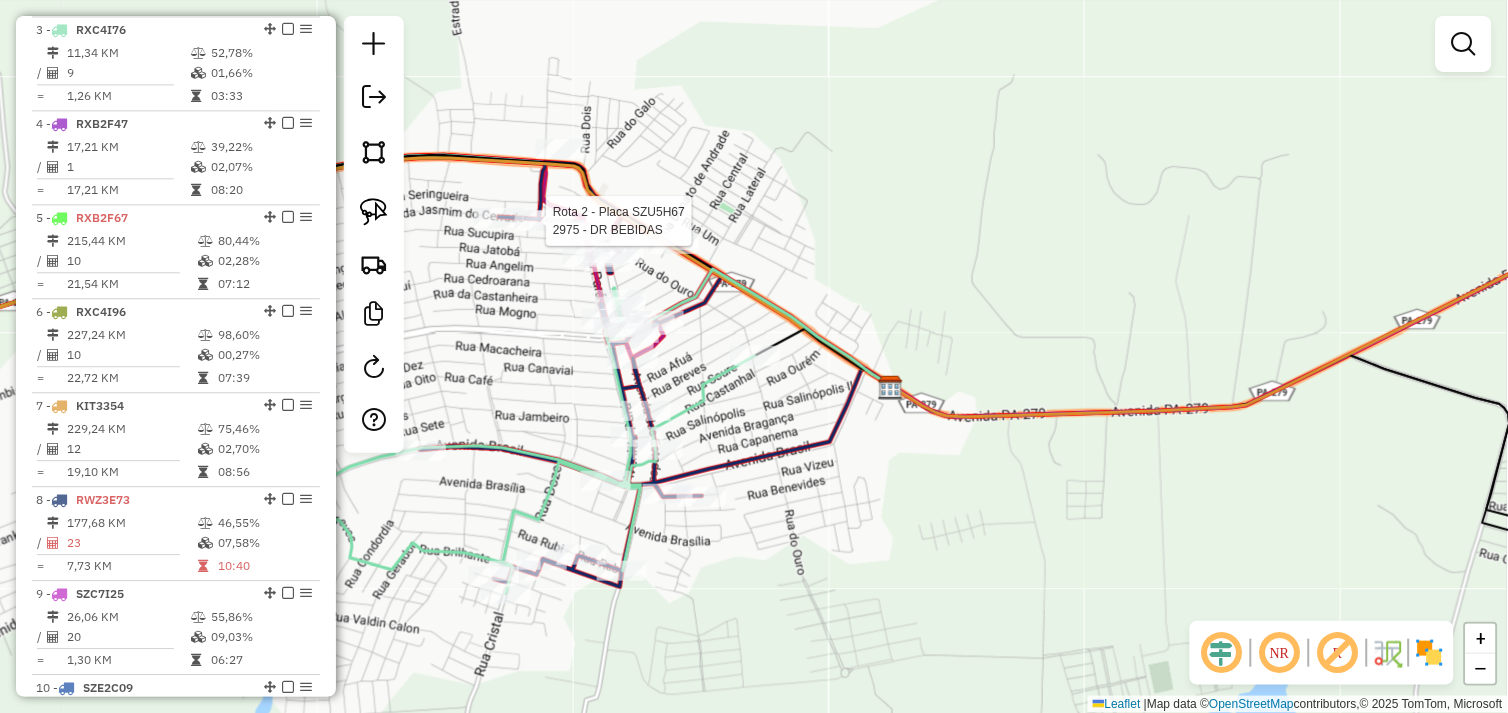 select on "*********" 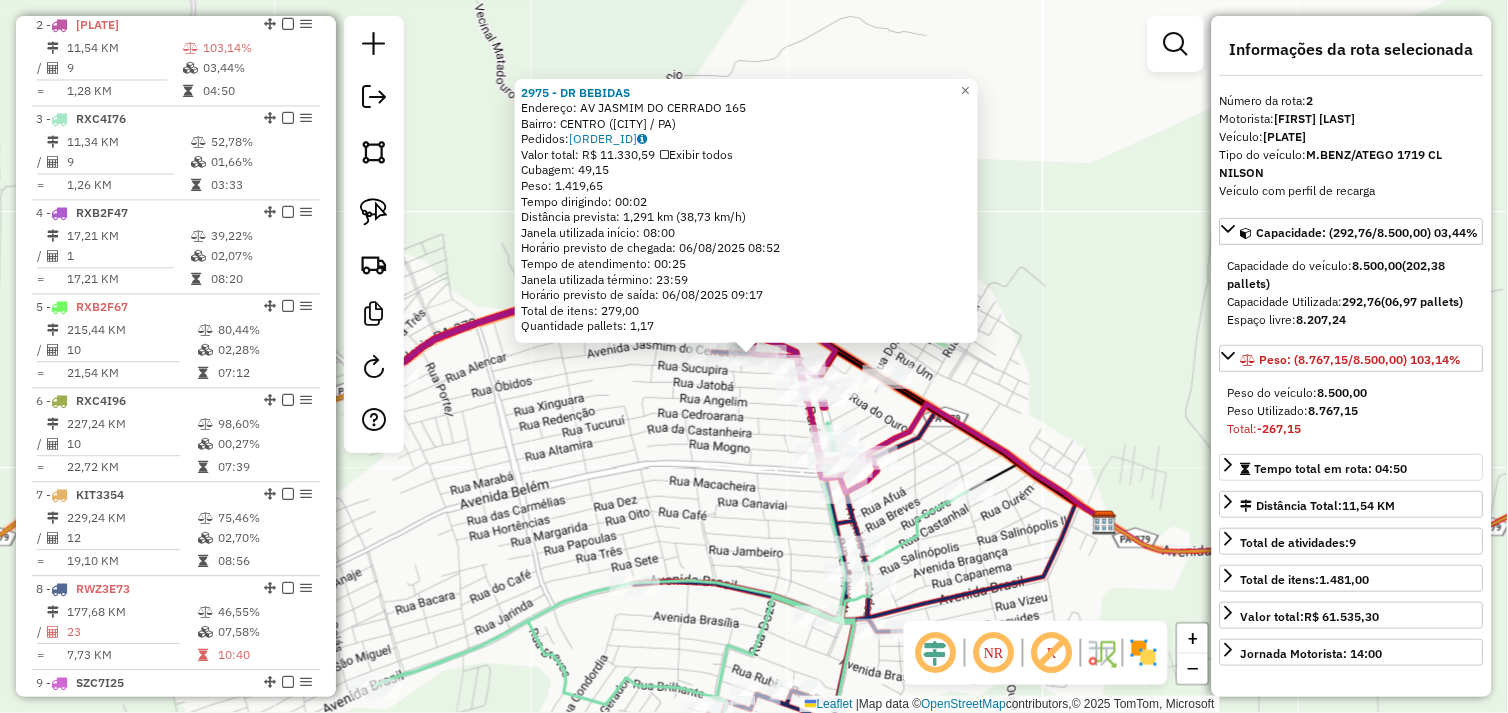 scroll, scrollTop: 866, scrollLeft: 0, axis: vertical 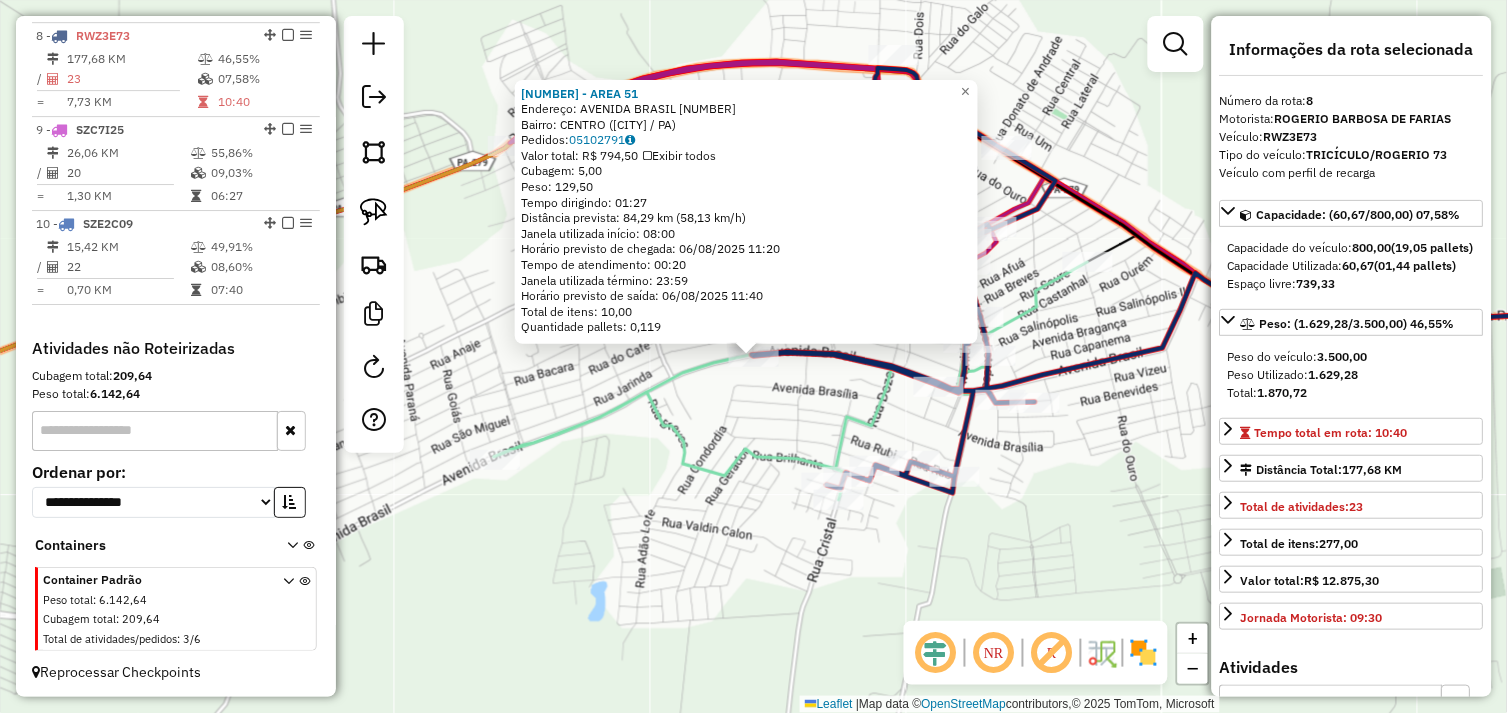click on "57 - AREA 51  Endereço:  AVENIDA BRASIL 3433   Bairro: CENTRO (TUCUMA / PA)   Pedidos:  05102791   Valor total: R$ 794,50   Exibir todos   Cubagem: 5,00  Peso: 129,50  Tempo dirigindo: 01:27   Distância prevista: 84,29 km (58,13 km/h)   Janela utilizada início: 08:00   Horário previsto de chegada: 06/08/2025 11:20   Tempo de atendimento: 00:20   Janela utilizada término: 23:59   Horário previsto de saída: 06/08/2025 11:40   Total de itens: 10,00   Quantidade pallets: 0,119  × Janela de atendimento Grade de atendimento Capacidade Transportadoras Veículos Cliente Pedidos  Rotas Selecione os dias de semana para filtrar as janelas de atendimento  Seg   Ter   Qua   Qui   Sex   Sáb   Dom  Informe o período da janela de atendimento: De: Até:  Filtrar exatamente a janela do cliente  Considerar janela de atendimento padrão  Selecione os dias de semana para filtrar as grades de atendimento  Seg   Ter   Qua   Qui   Sex   Sáb   Dom   Considerar clientes sem dia de atendimento cadastrado  Peso mínimo:  De:" 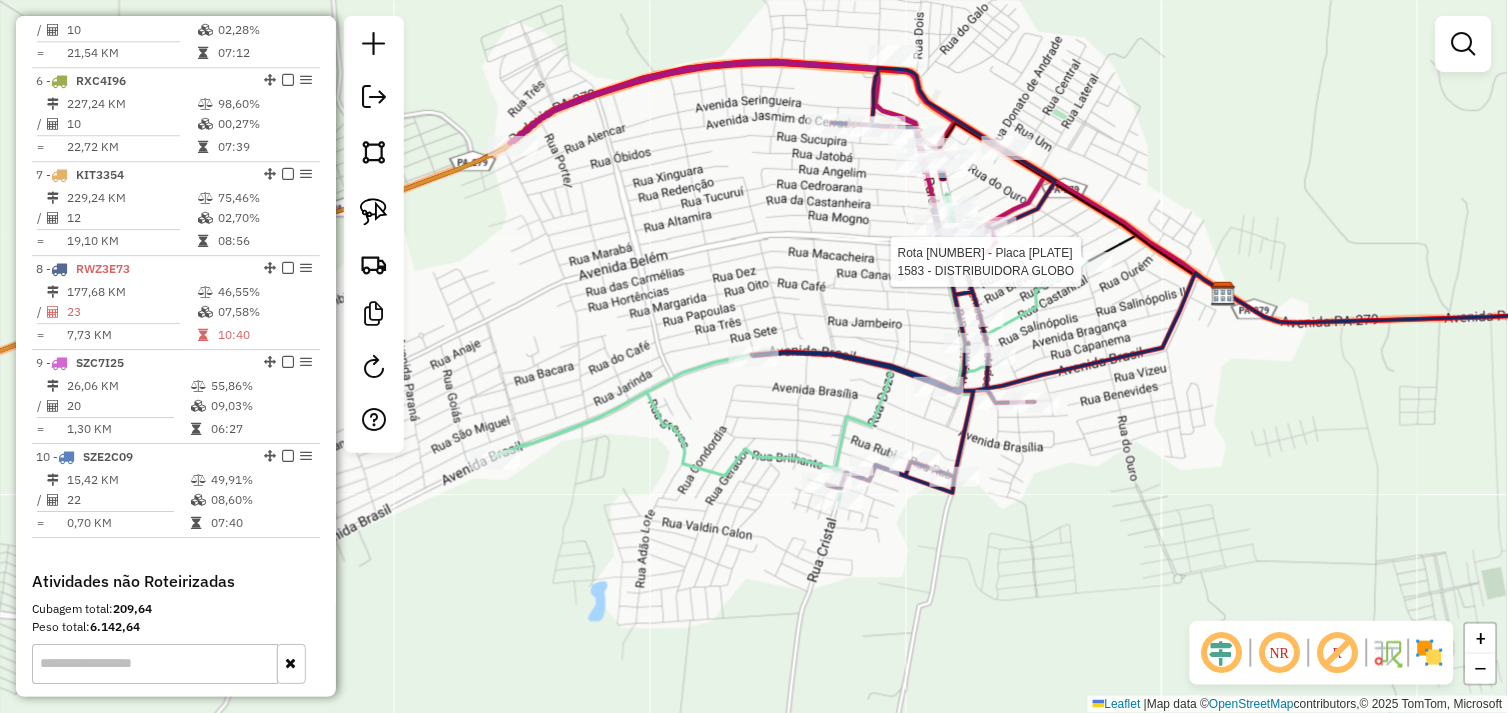 select on "*********" 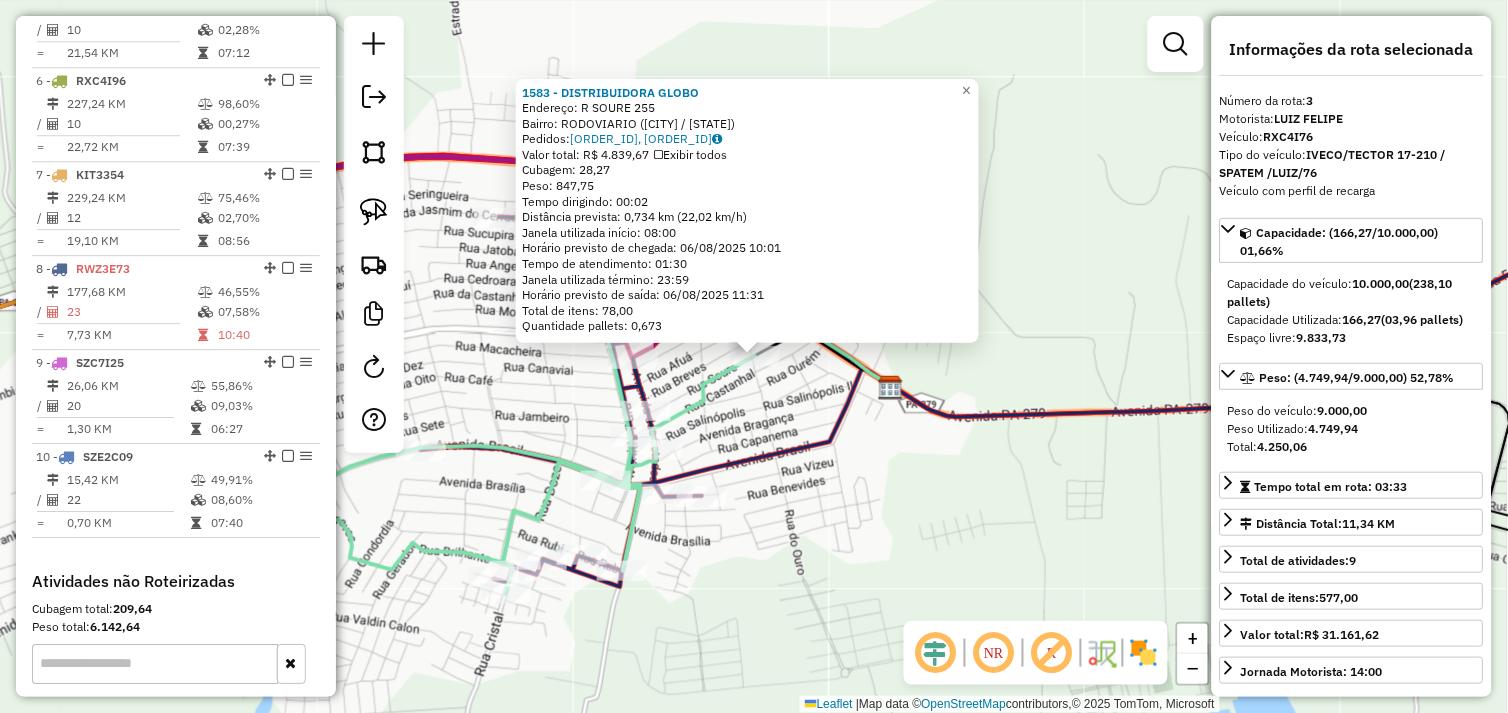 scroll, scrollTop: 961, scrollLeft: 0, axis: vertical 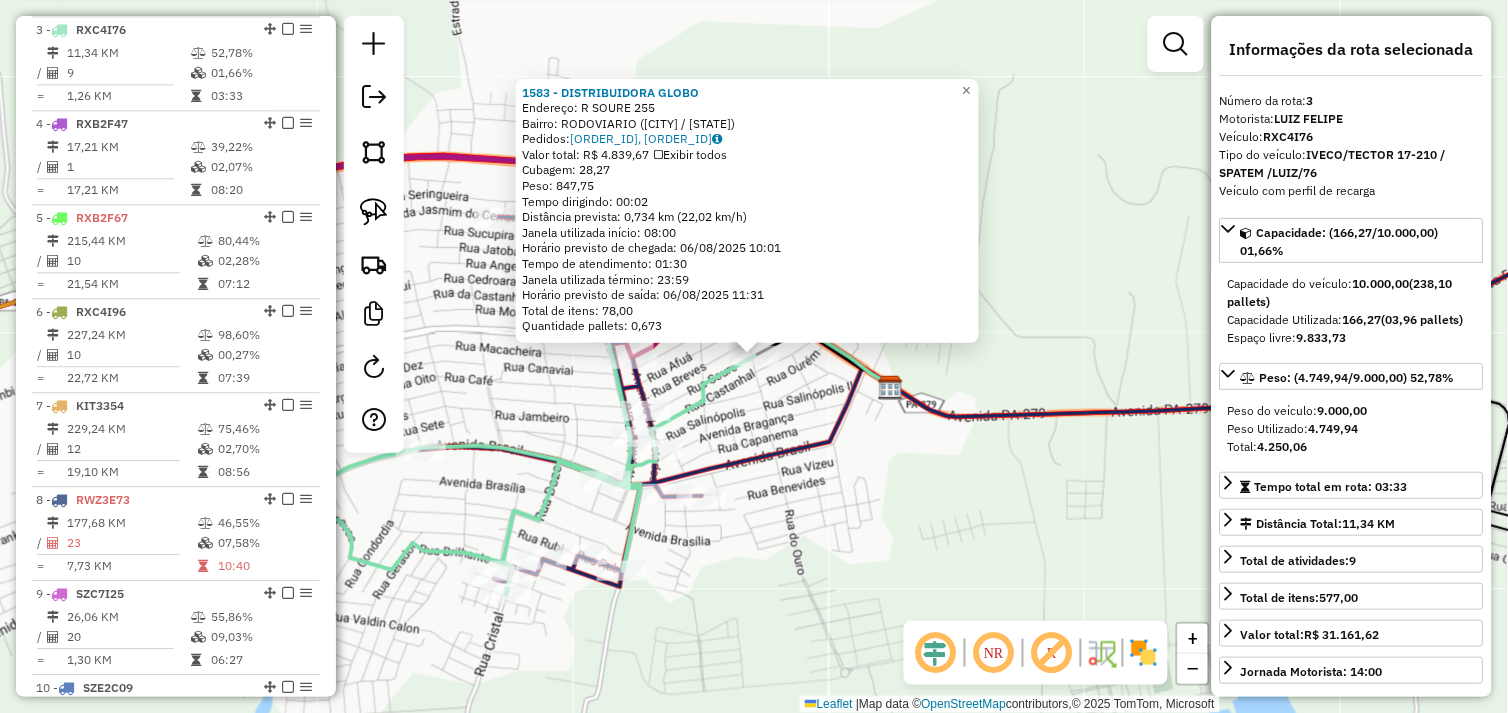 click on "1583 - DISTRIBUIDORA GLOBO  Endereço:  R SOURE 255   Bairro: RODOVIARIO (TUCUMA / PA)   Pedidos:  05102834, 05102981   Valor total: R$ 4.839,67   Exibir todos   Cubagem: 28,27  Peso: 847,75  Tempo dirigindo: 00:02   Distância prevista: 0,734 km (22,02 km/h)   Janela utilizada início: 08:00   Horário previsto de chegada: 06/08/2025 10:01   Tempo de atendimento: 01:30   Janela utilizada término: 23:59   Horário previsto de saída: 06/08/2025 11:31   Total de itens: 78,00   Quantidade pallets: 0,673  × Janela de atendimento Grade de atendimento Capacidade Transportadoras Veículos Cliente Pedidos  Rotas Selecione os dias de semana para filtrar as janelas de atendimento  Seg   Ter   Qua   Qui   Sex   Sáb   Dom  Informe o período da janela de atendimento: De: Até:  Filtrar exatamente a janela do cliente  Considerar janela de atendimento padrão  Selecione os dias de semana para filtrar as grades de atendimento  Seg   Ter   Qua   Qui   Sex   Sáb   Dom   Clientes fora do dia de atendimento selecionado De:" 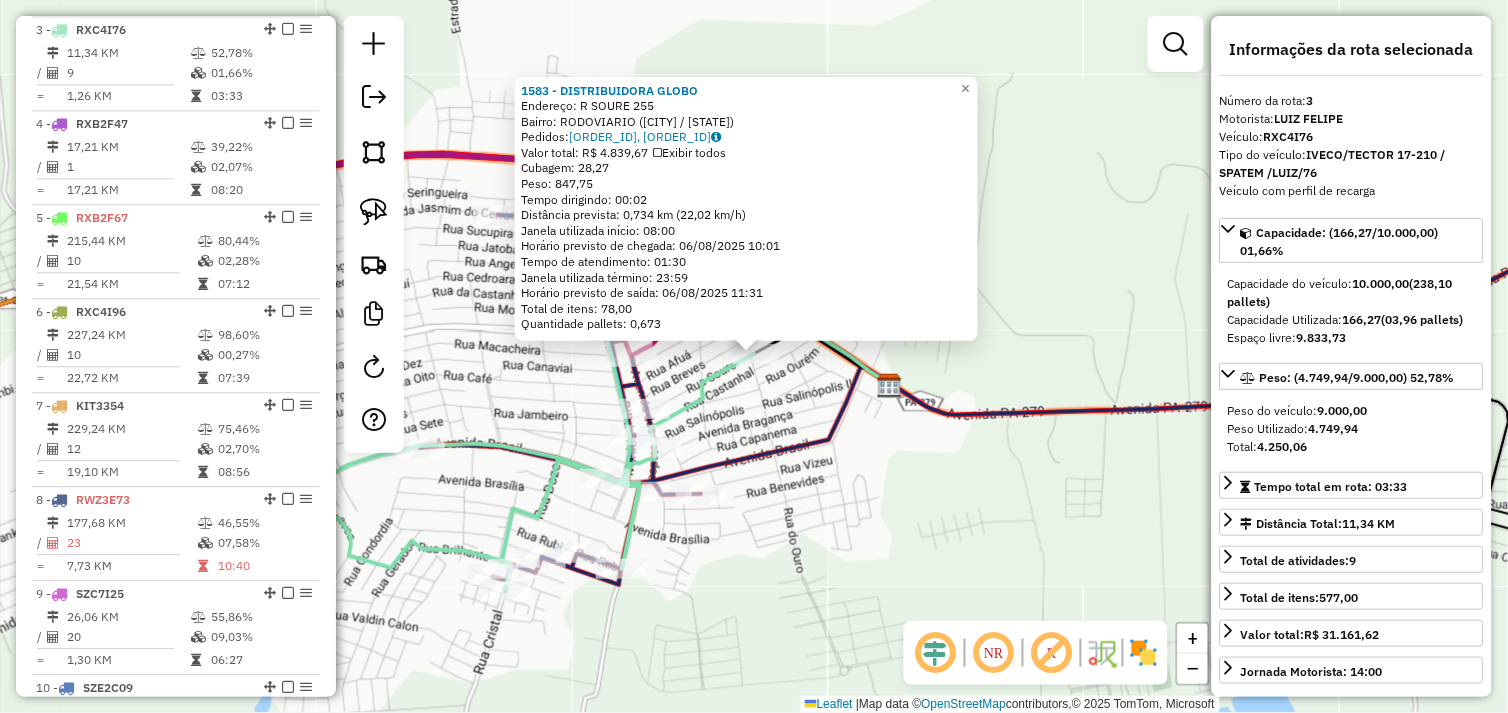 click on "1583 - DISTRIBUIDORA GLOBO  Endereço:  R SOURE 255   Bairro: RODOVIARIO (TUCUMA / PA)   Pedidos:  05102834, 05102981   Valor total: R$ 4.839,67   Exibir todos   Cubagem: 28,27  Peso: 847,75  Tempo dirigindo: 00:02   Distância prevista: 0,734 km (22,02 km/h)   Janela utilizada início: 08:00   Horário previsto de chegada: 06/08/2025 10:01   Tempo de atendimento: 01:30   Janela utilizada término: 23:59   Horário previsto de saída: 06/08/2025 11:31   Total de itens: 78,00   Quantidade pallets: 0,673  × Janela de atendimento Grade de atendimento Capacidade Transportadoras Veículos Cliente Pedidos  Rotas Selecione os dias de semana para filtrar as janelas de atendimento  Seg   Ter   Qua   Qui   Sex   Sáb   Dom  Informe o período da janela de atendimento: De: Até:  Filtrar exatamente a janela do cliente  Considerar janela de atendimento padrão  Selecione os dias de semana para filtrar as grades de atendimento  Seg   Ter   Qua   Qui   Sex   Sáb   Dom   Clientes fora do dia de atendimento selecionado De:" 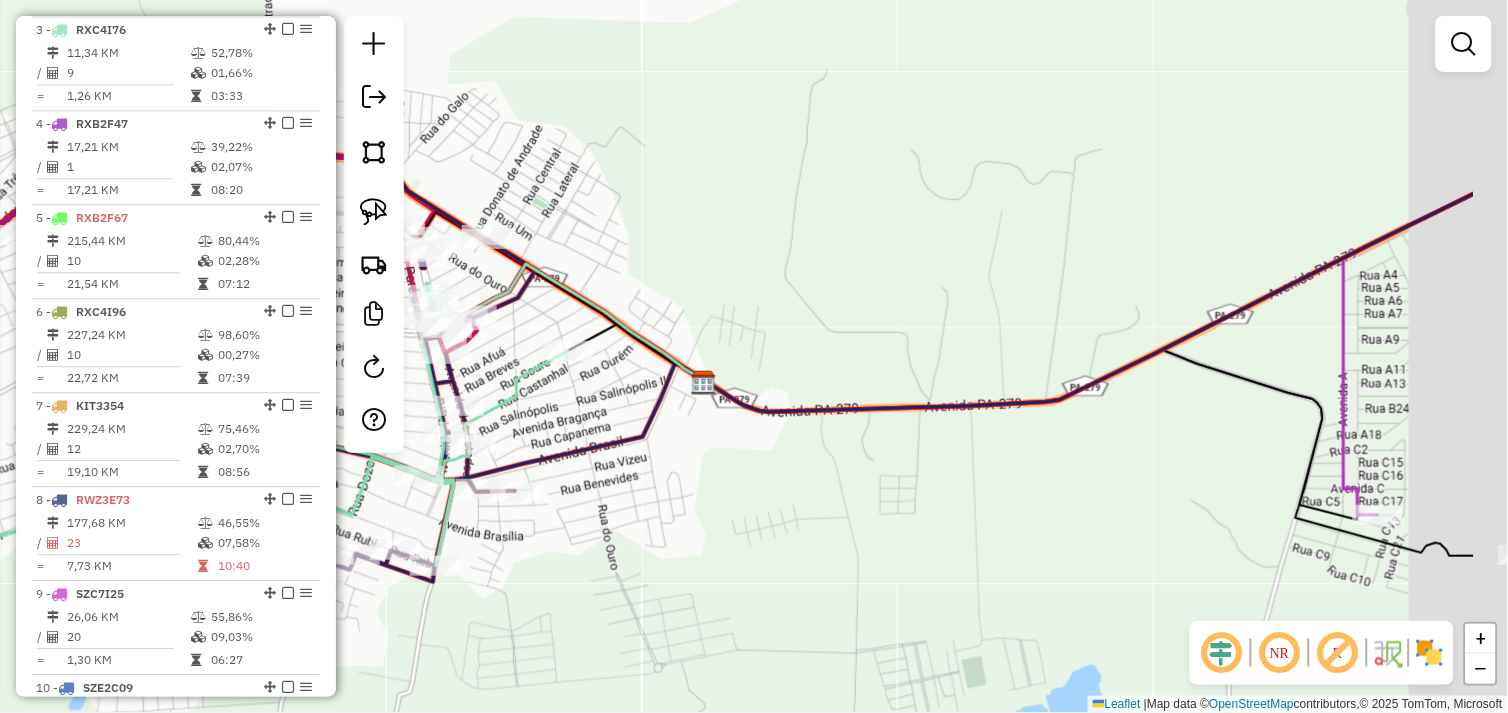 drag, startPoint x: 1210, startPoint y: 540, endPoint x: 983, endPoint y: 463, distance: 239.70398 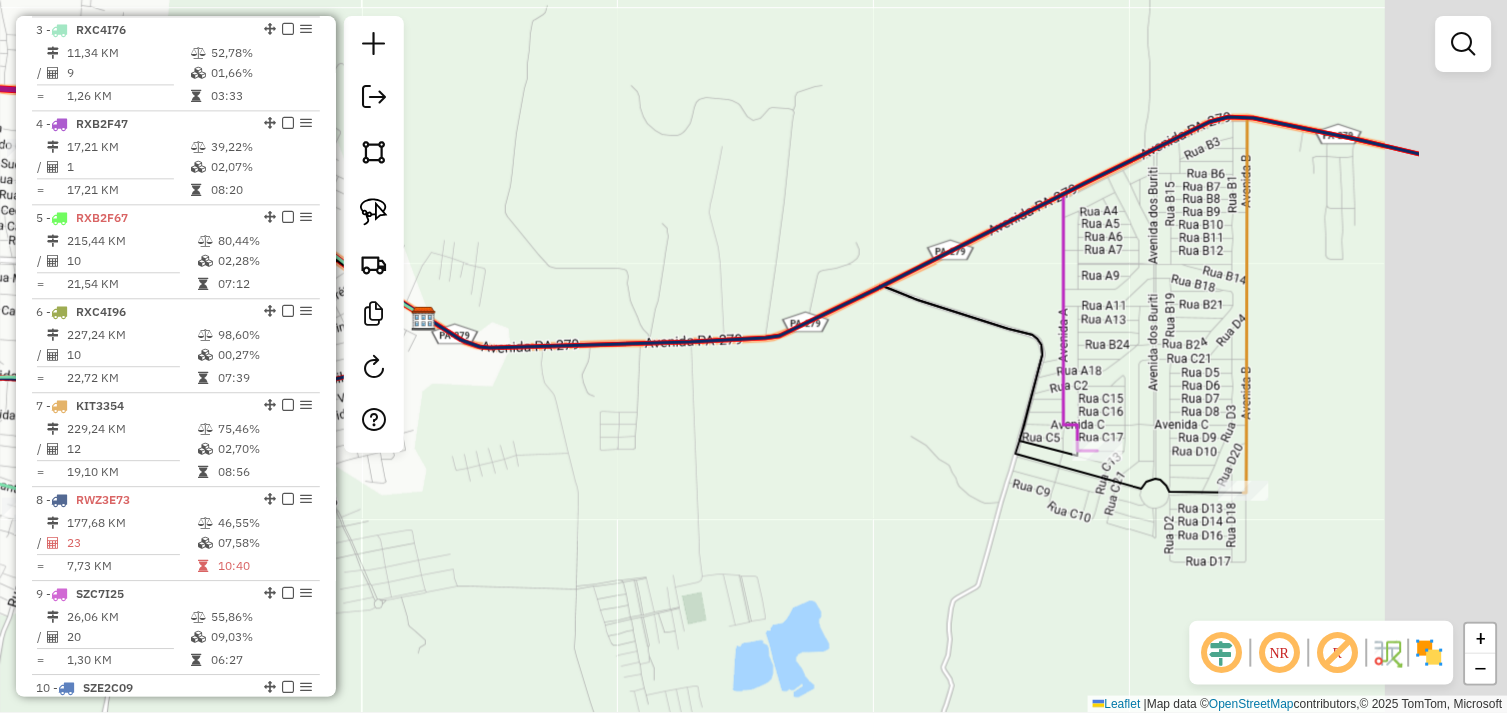 drag, startPoint x: 1047, startPoint y: 461, endPoint x: 628, endPoint y: 442, distance: 419.43057 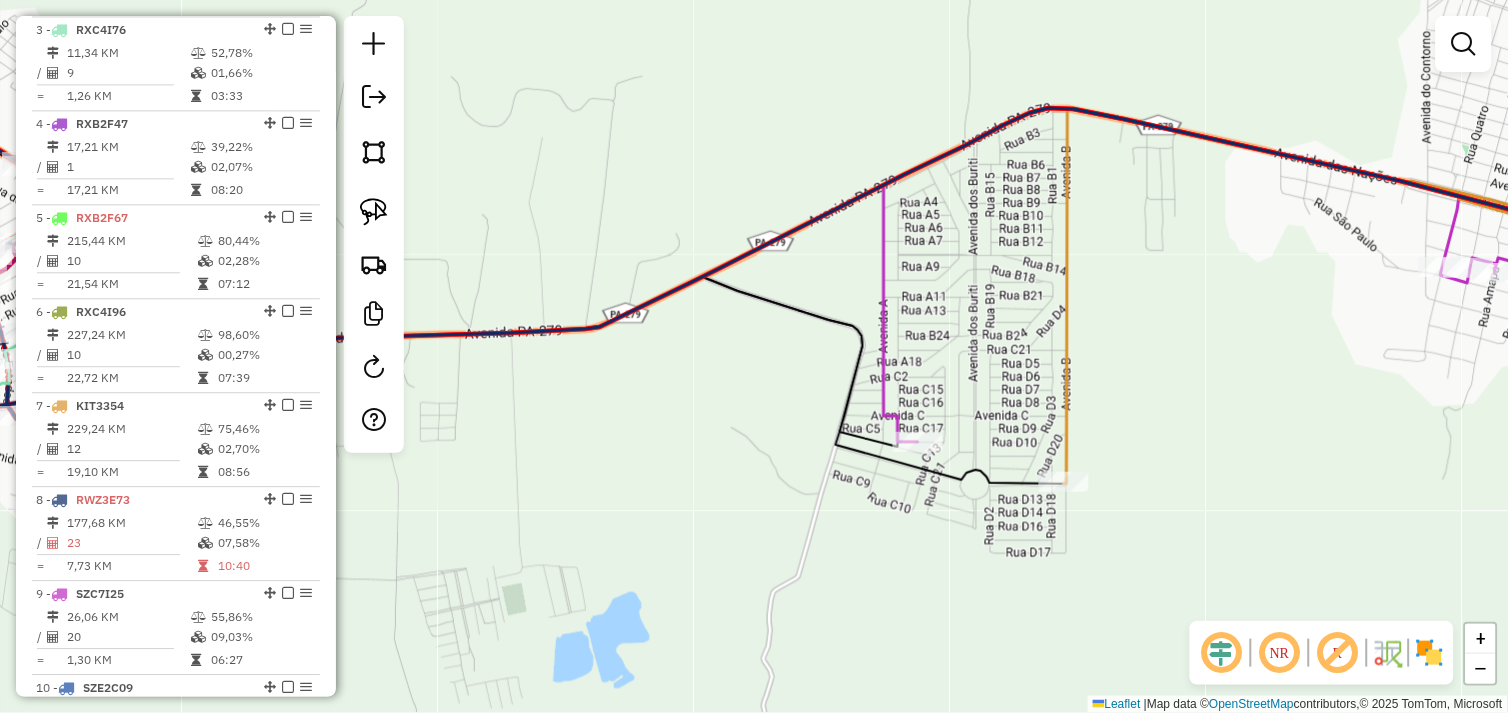 click on "Janela de atendimento Grade de atendimento Capacidade Transportadoras Veículos Cliente Pedidos  Rotas Selecione os dias de semana para filtrar as janelas de atendimento  Seg   Ter   Qua   Qui   Sex   Sáb   Dom  Informe o período da janela de atendimento: De: Até:  Filtrar exatamente a janela do cliente  Considerar janela de atendimento padrão  Selecione os dias de semana para filtrar as grades de atendimento  Seg   Ter   Qua   Qui   Sex   Sáb   Dom   Considerar clientes sem dia de atendimento cadastrado  Clientes fora do dia de atendimento selecionado Filtrar as atividades entre os valores definidos abaixo:  Peso mínimo:   Peso máximo:   Cubagem mínima:   Cubagem máxima:   De:   Até:  Filtrar as atividades entre o tempo de atendimento definido abaixo:  De:   Até:   Considerar capacidade total dos clientes não roteirizados Transportadora: Selecione um ou mais itens Tipo de veículo: Selecione um ou mais itens Veículo: Selecione um ou mais itens Motorista: Selecione um ou mais itens Nome: Rótulo:" 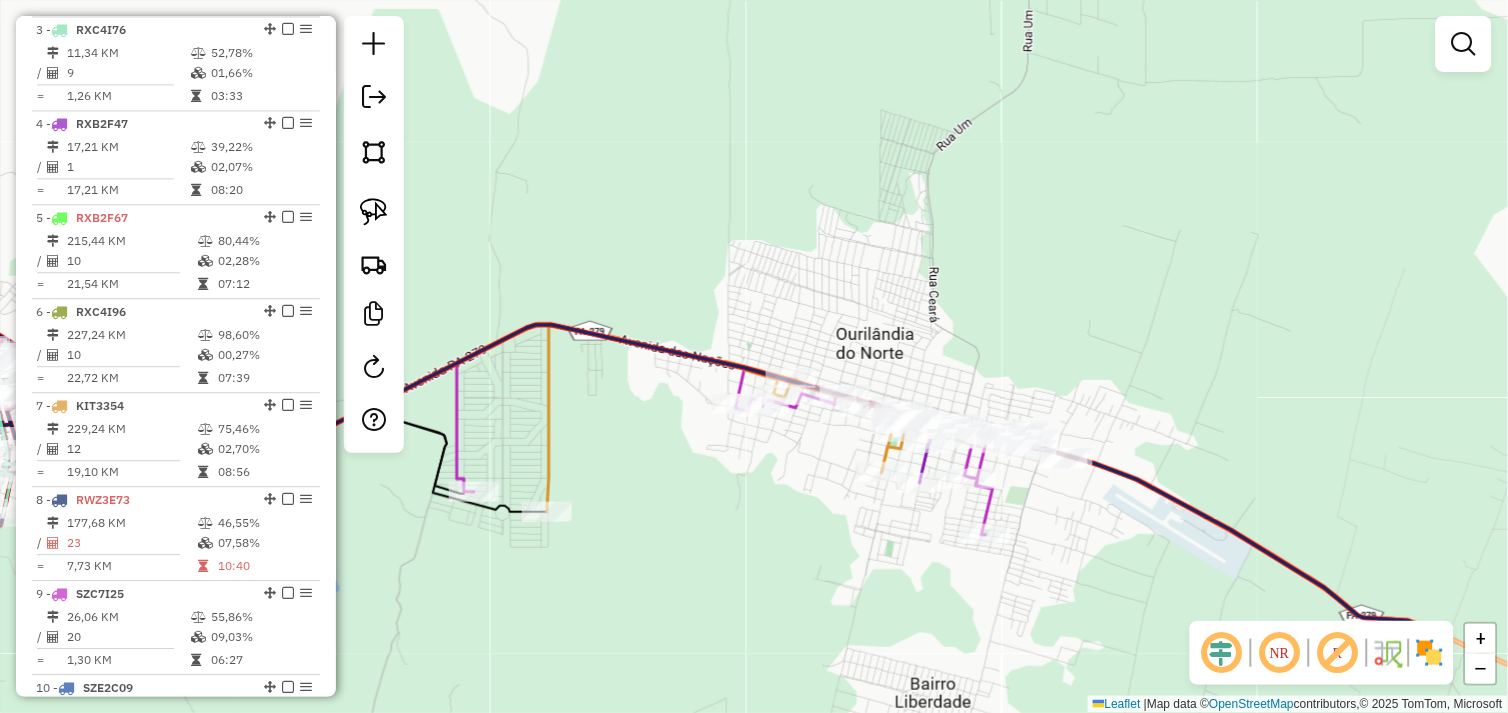 drag, startPoint x: 891, startPoint y: 458, endPoint x: 806, endPoint y: 478, distance: 87.32124 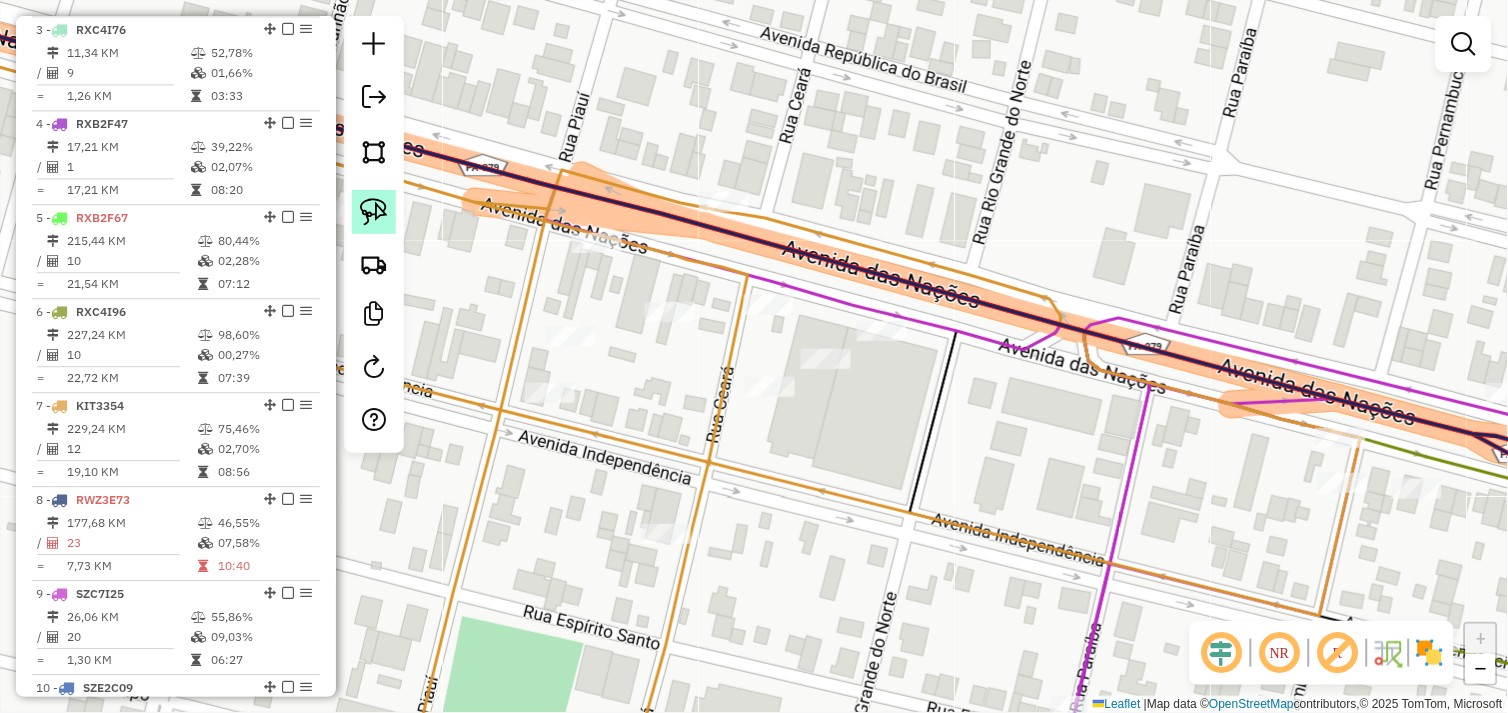 click 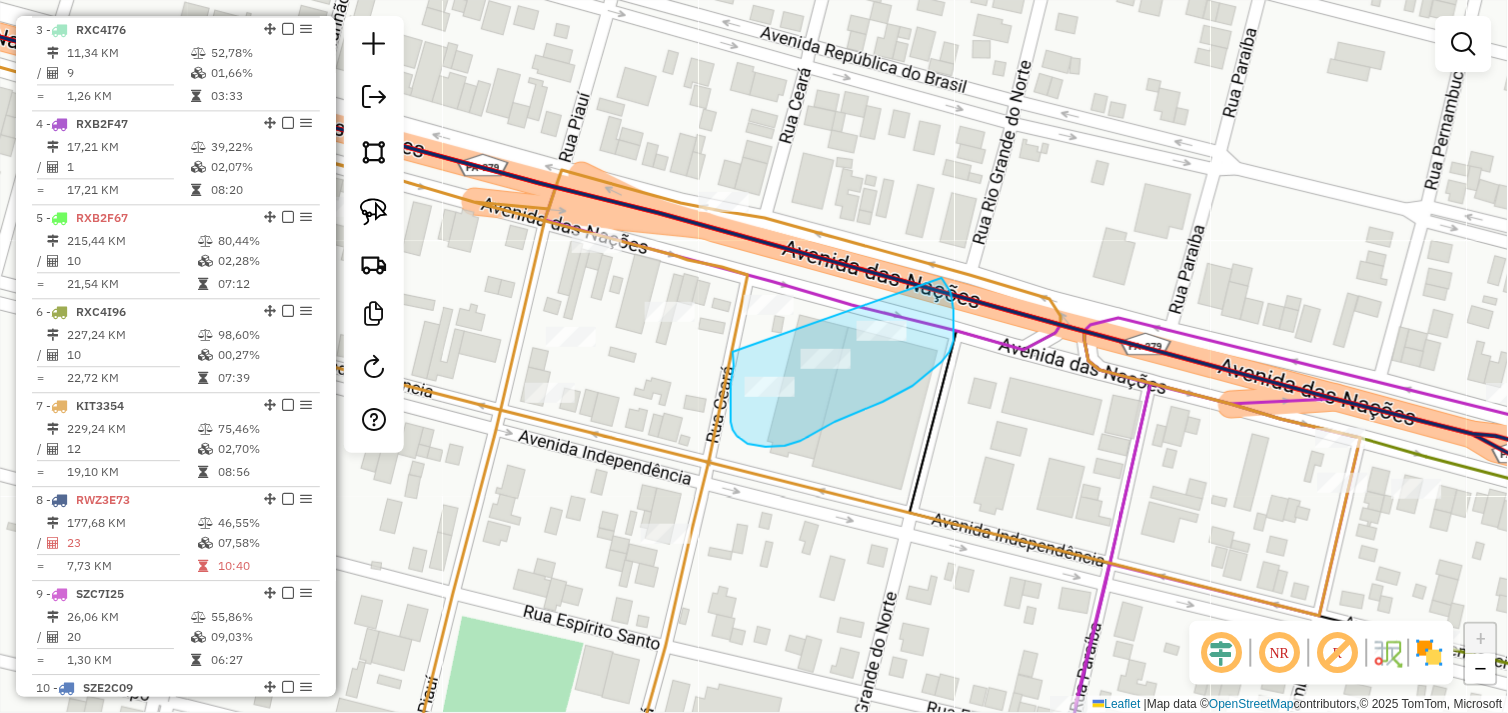 drag, startPoint x: 733, startPoint y: 352, endPoint x: 940, endPoint y: 280, distance: 219.16432 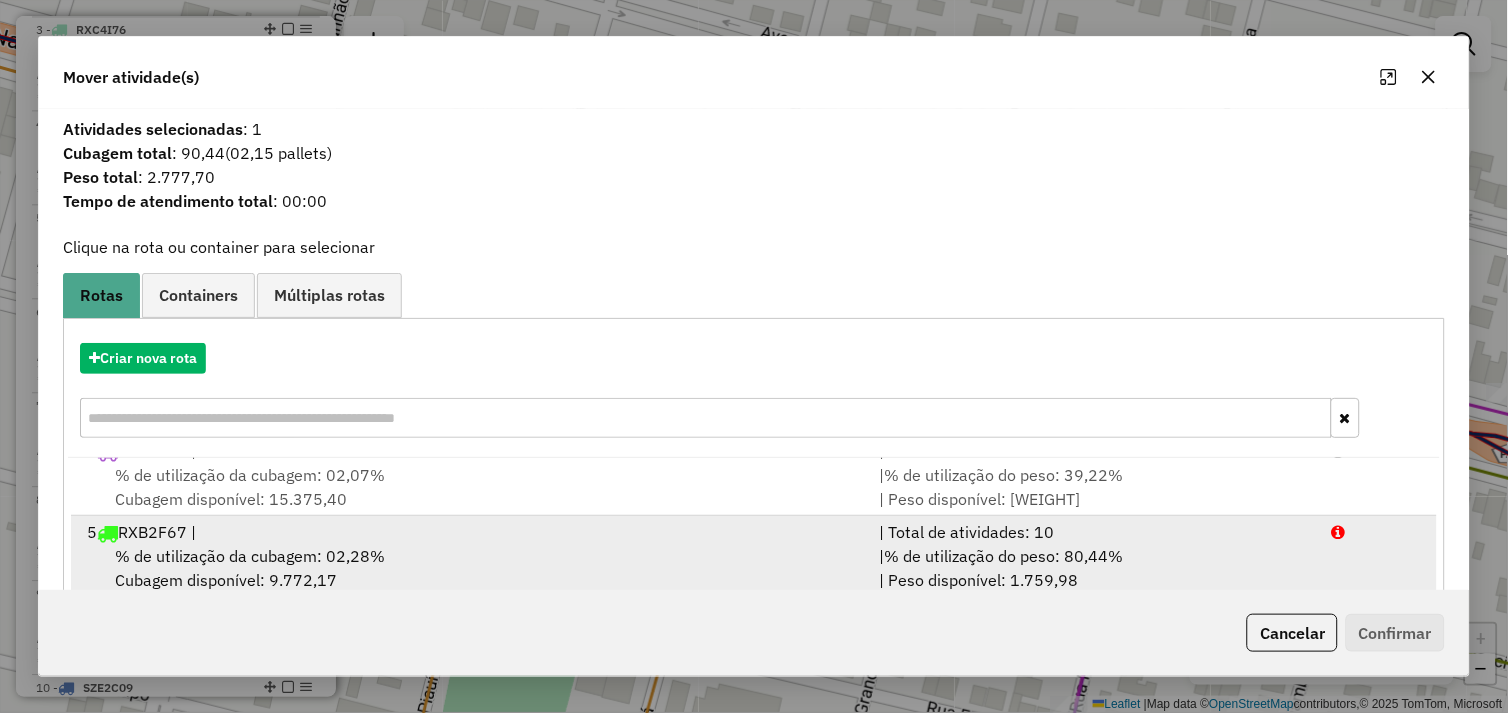 scroll, scrollTop: 411, scrollLeft: 0, axis: vertical 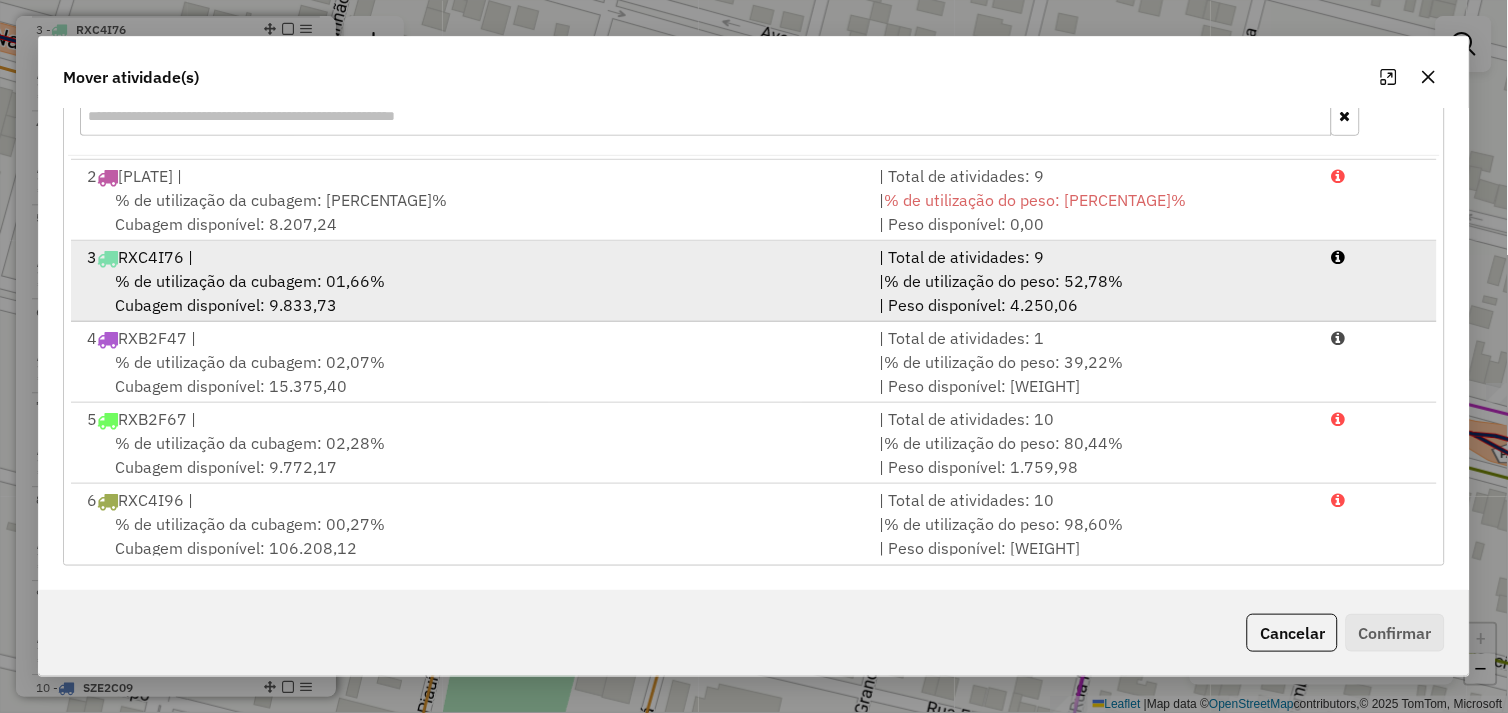 click on "% de utilização da cubagem: 01,66%  Cubagem disponível: 9.833,73" at bounding box center (471, 293) 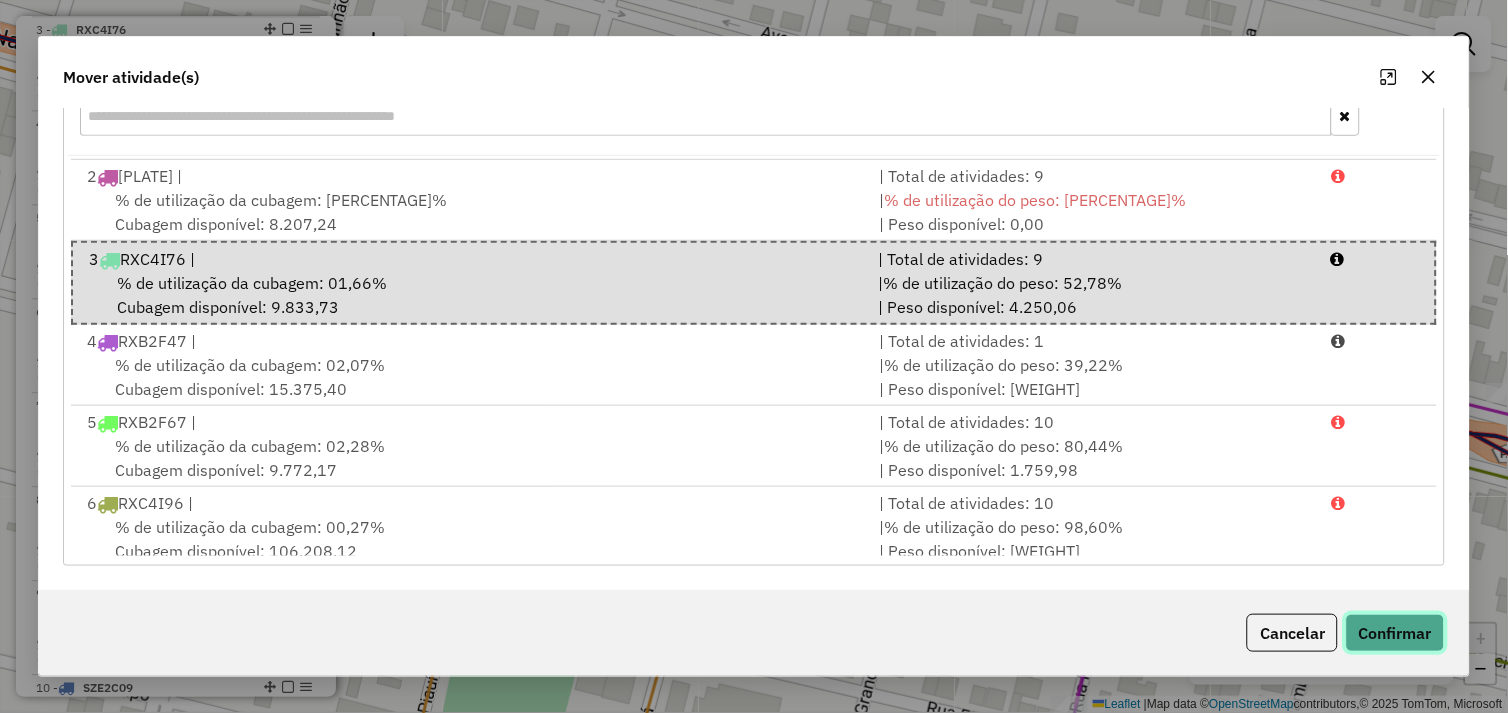 click on "Confirmar" 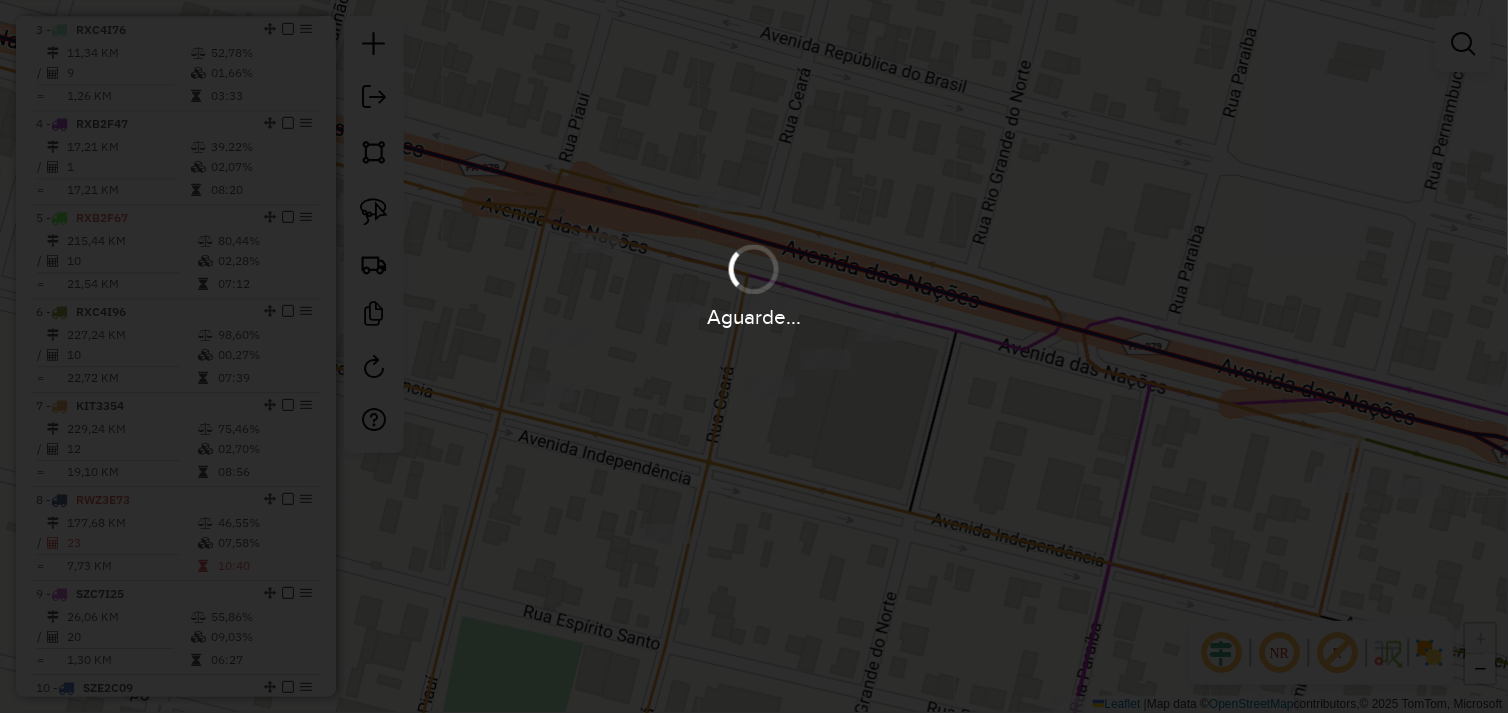 scroll, scrollTop: 0, scrollLeft: 0, axis: both 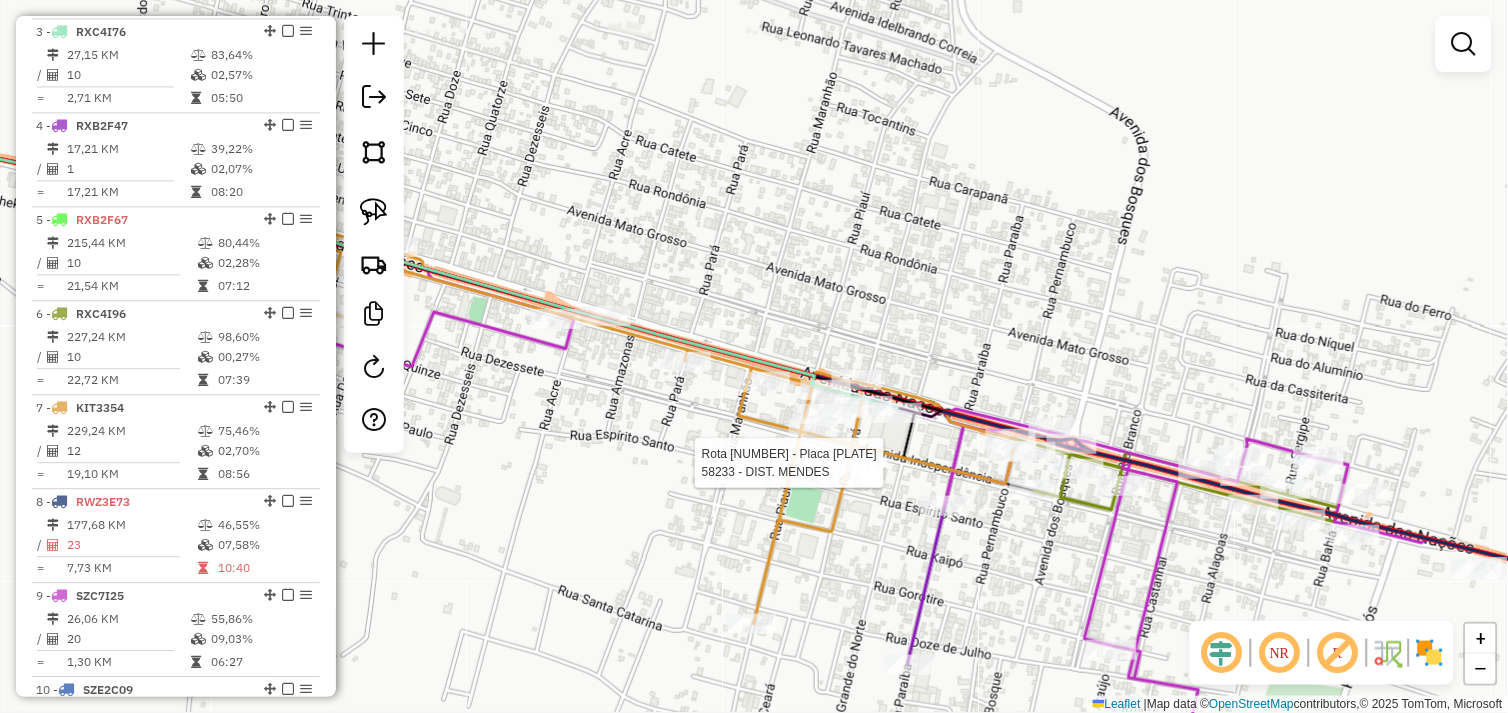 select on "*********" 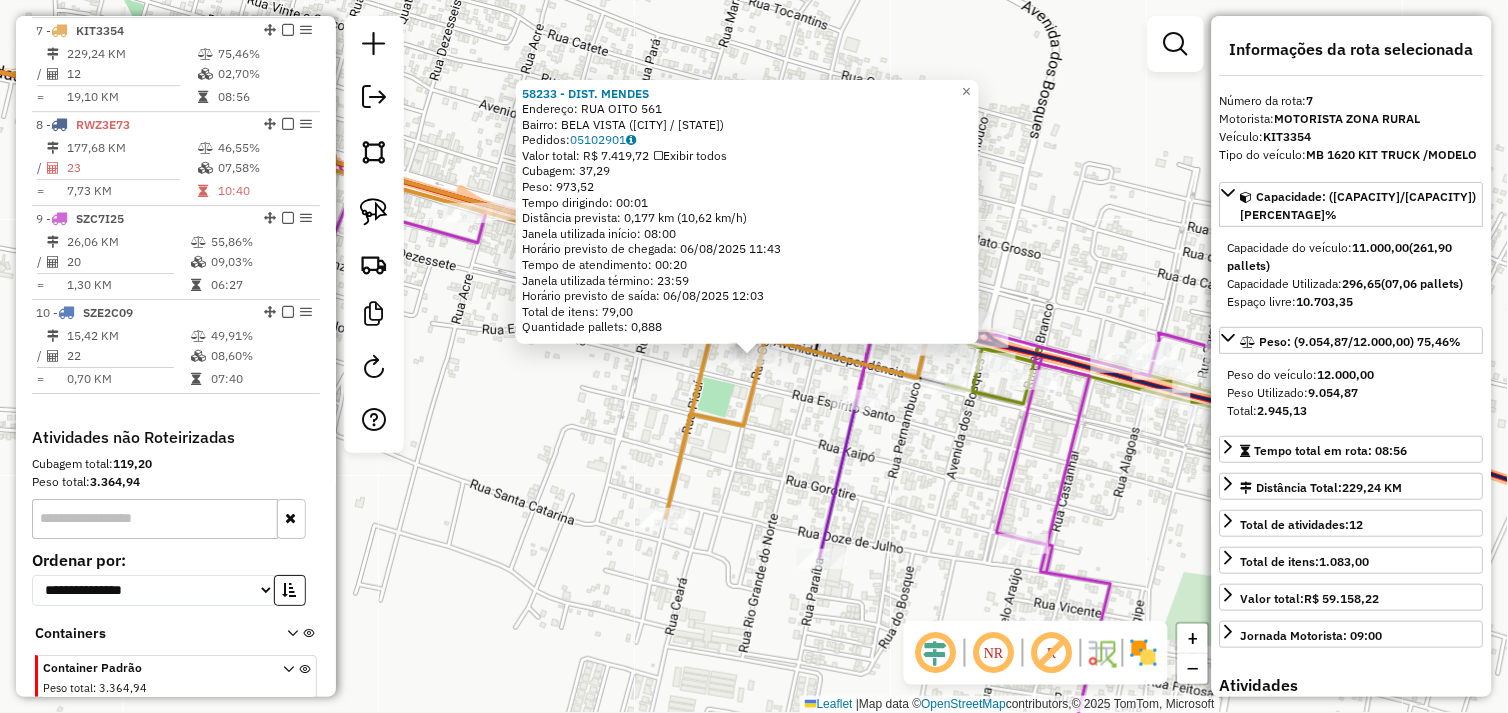 click 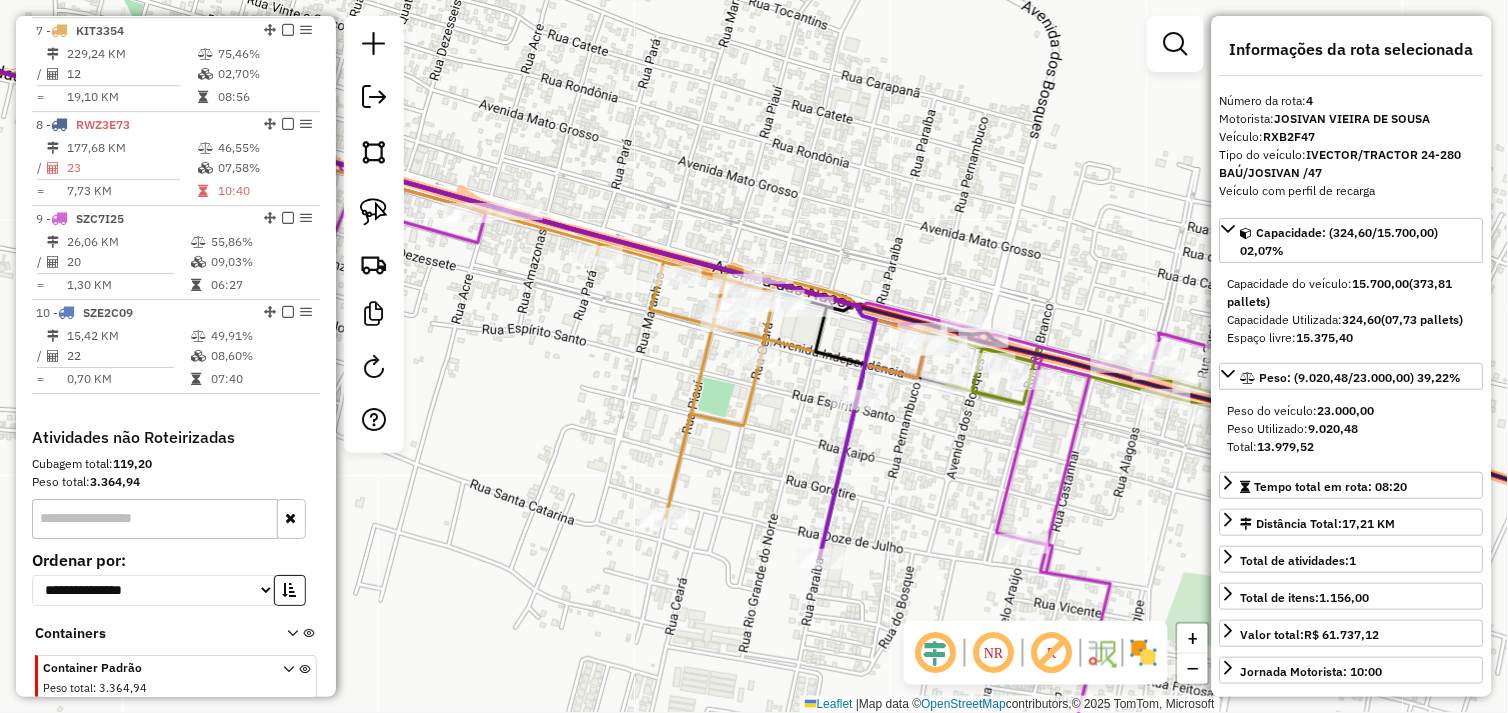 scroll, scrollTop: 1030, scrollLeft: 0, axis: vertical 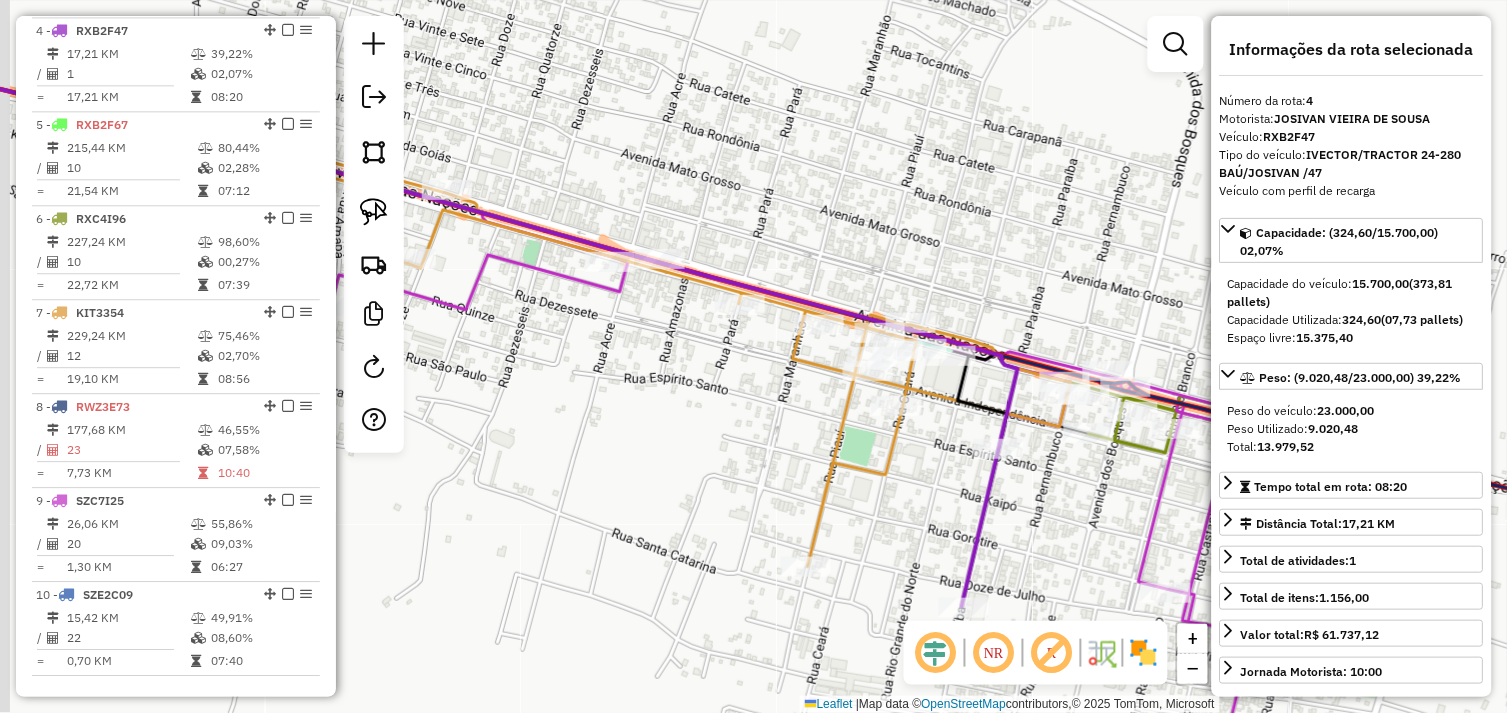 drag, startPoint x: 621, startPoint y: 398, endPoint x: 754, endPoint y: 435, distance: 138.05072 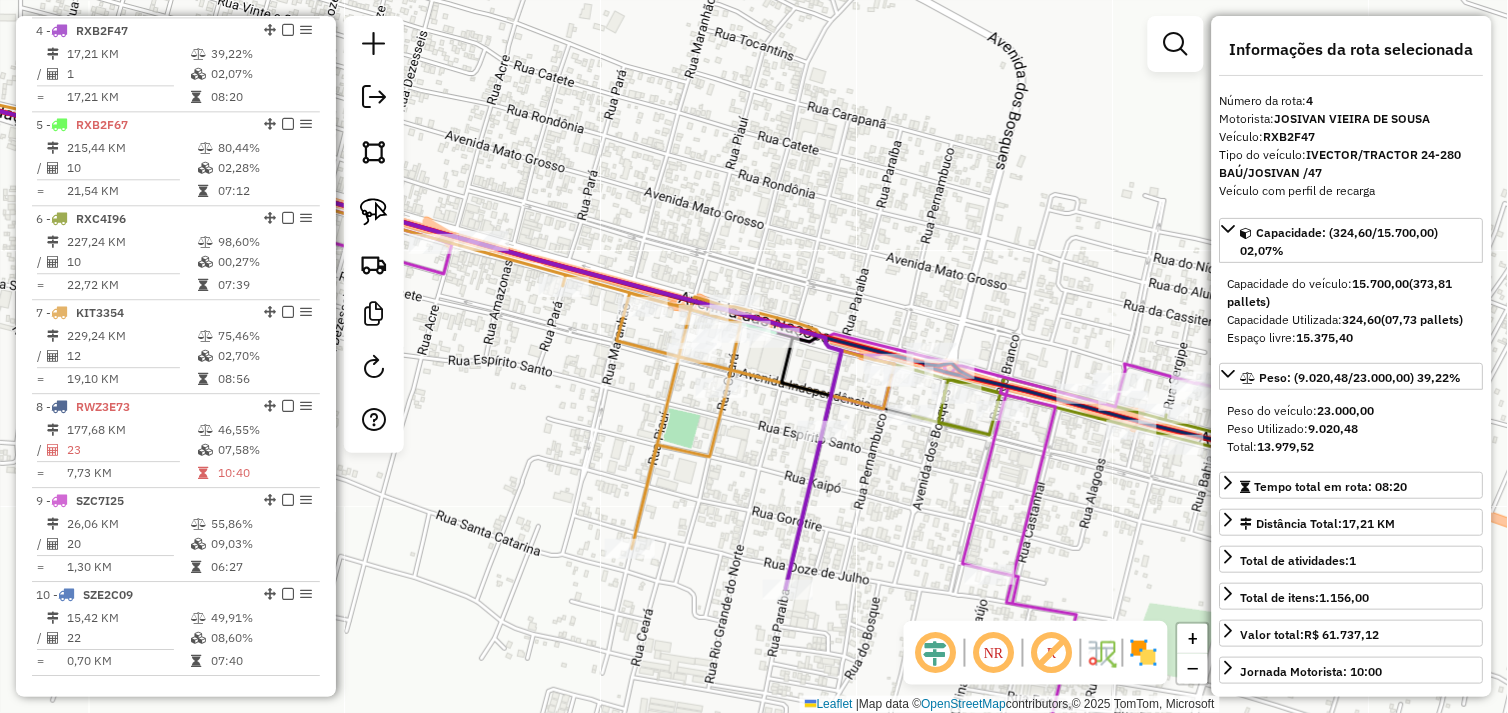 drag, startPoint x: 816, startPoint y: 498, endPoint x: 605, endPoint y: 453, distance: 215.74522 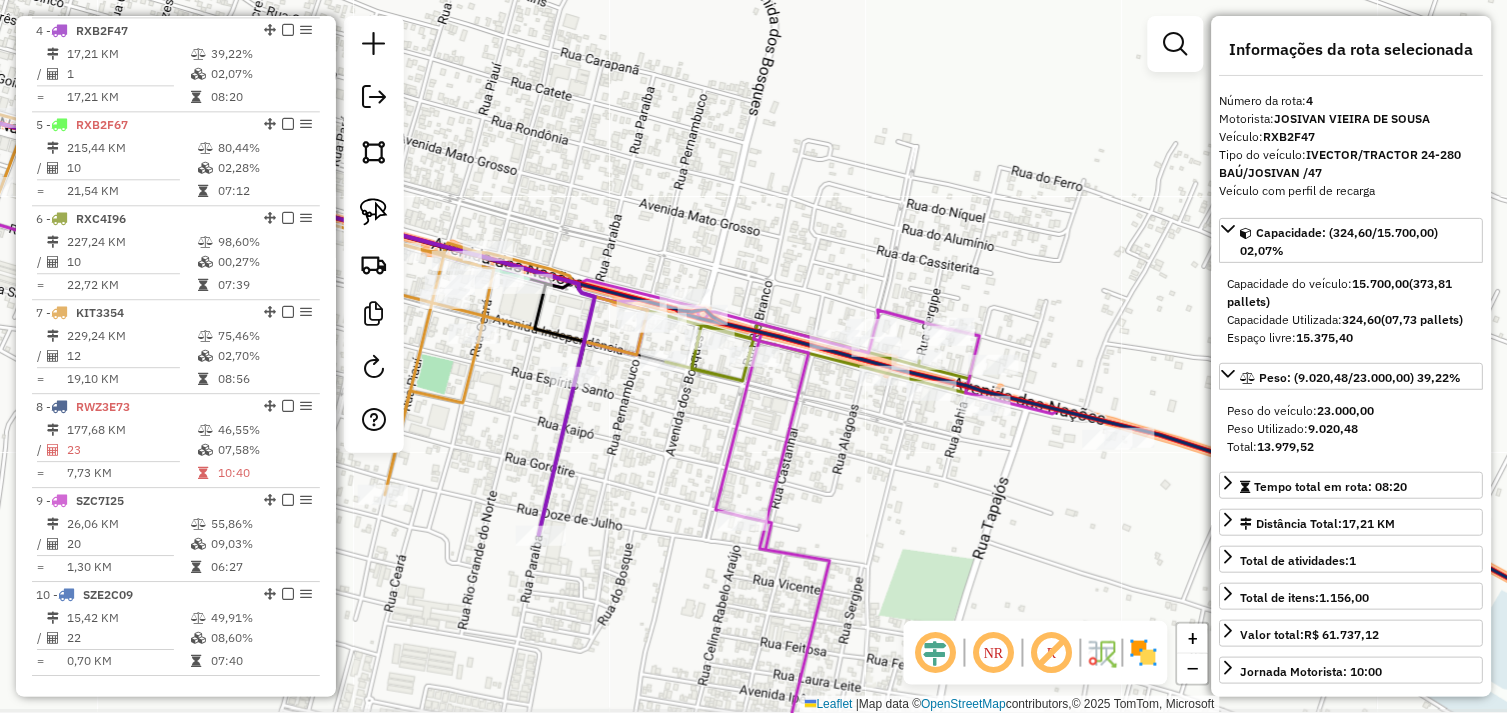 drag, startPoint x: 1028, startPoint y: 513, endPoint x: 851, endPoint y: 482, distance: 179.69418 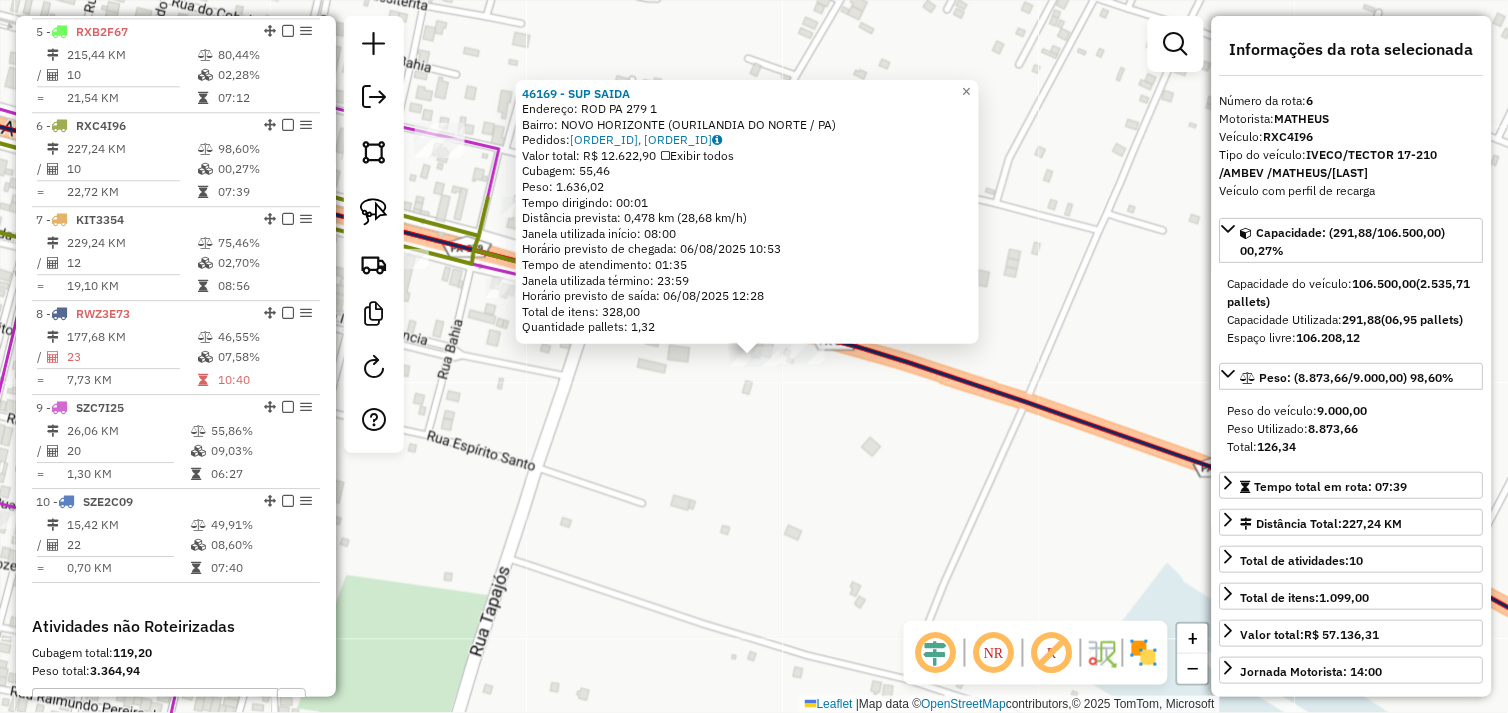 scroll, scrollTop: 1217, scrollLeft: 0, axis: vertical 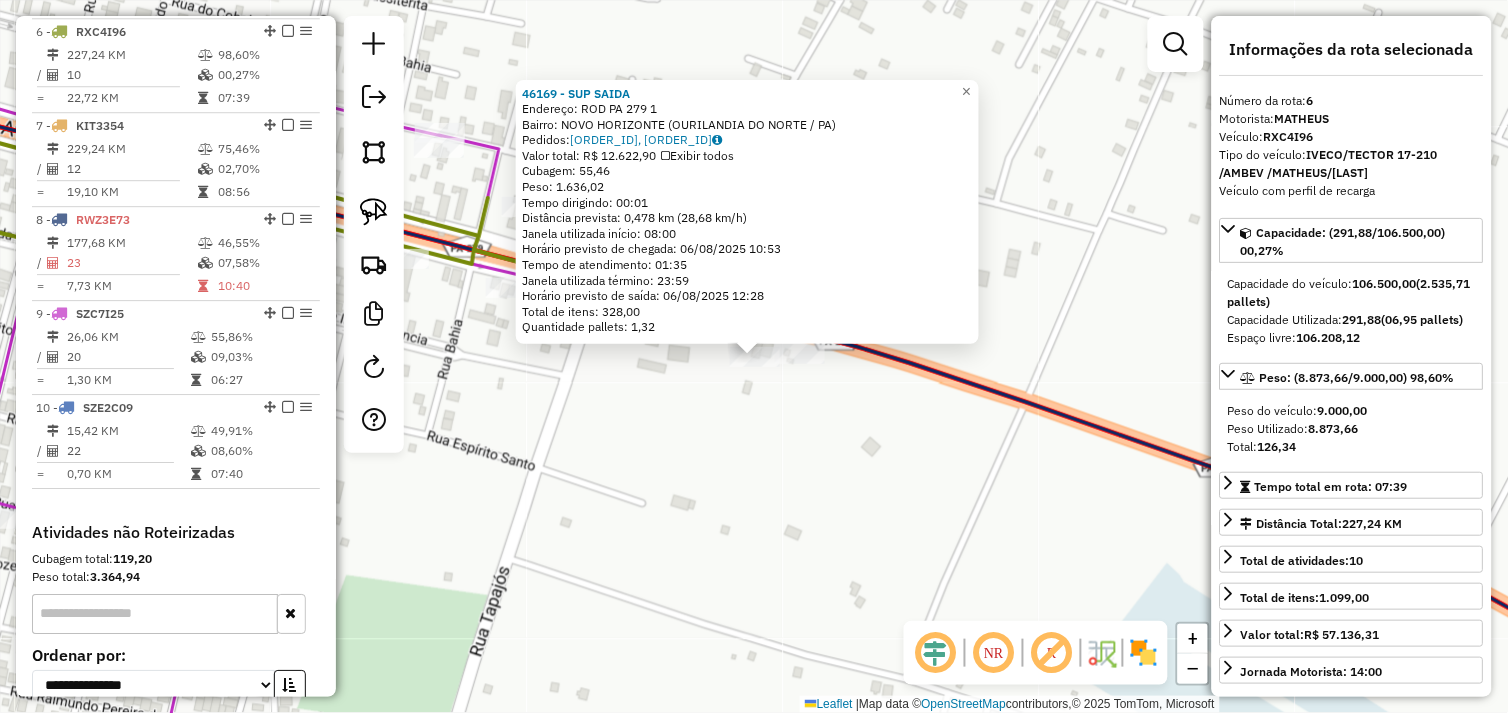 drag, startPoint x: 592, startPoint y: 488, endPoint x: 874, endPoint y: 486, distance: 282.00708 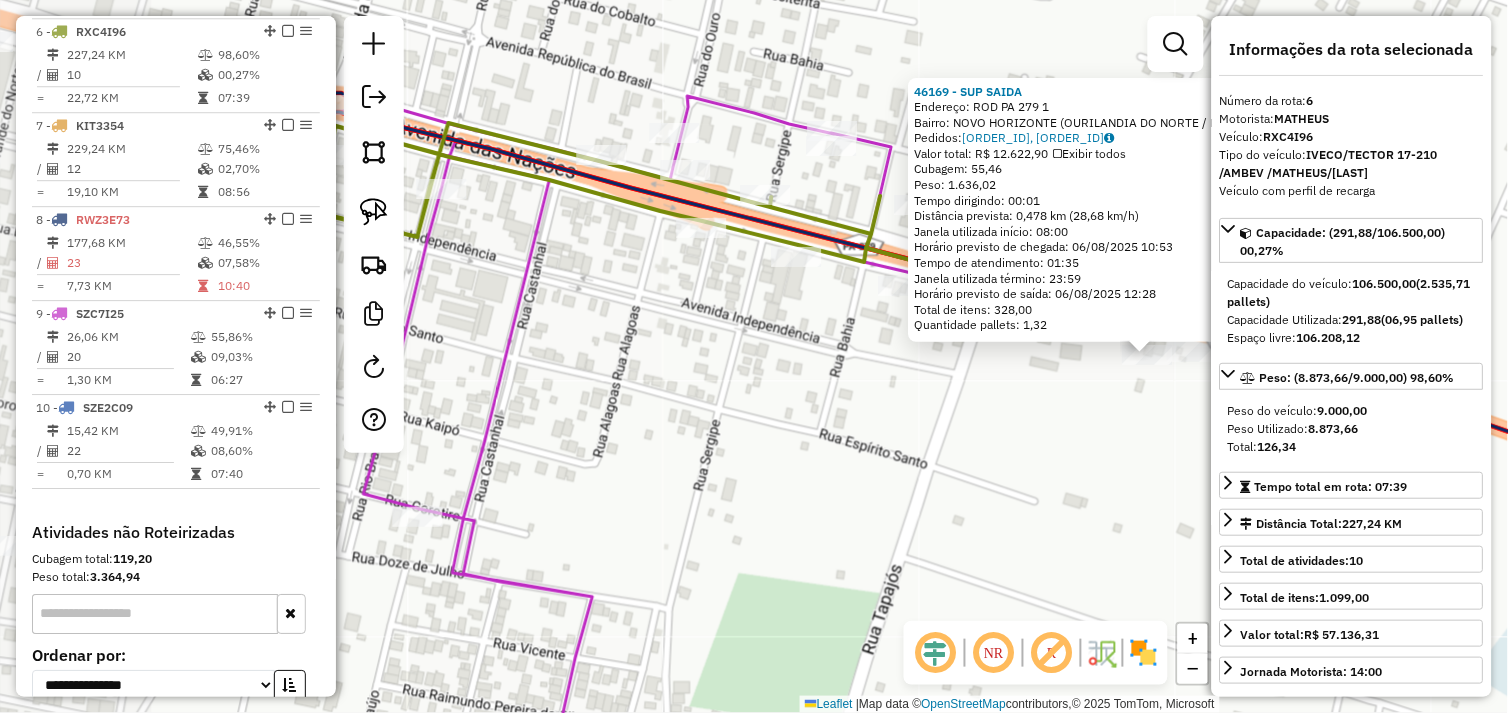 drag, startPoint x: 803, startPoint y: 477, endPoint x: 727, endPoint y: 442, distance: 83.67198 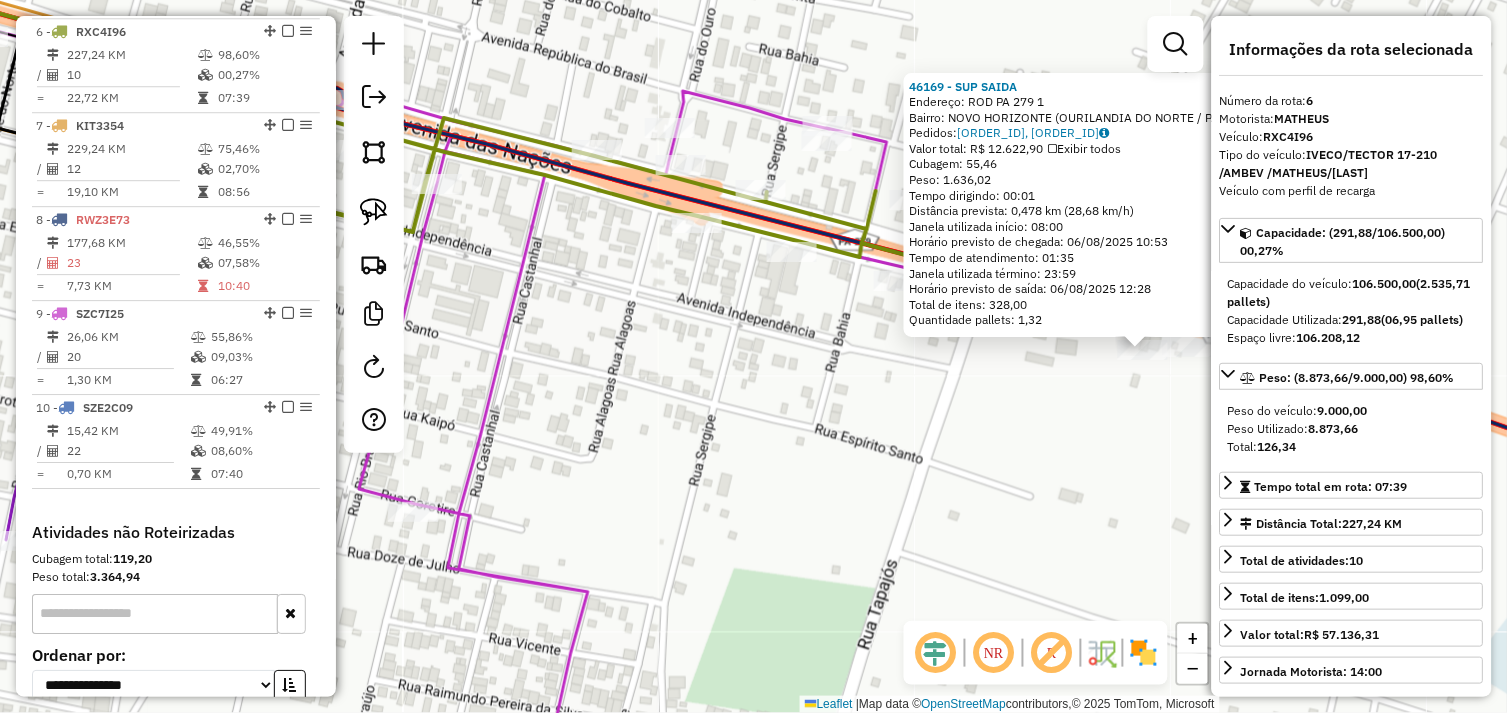 click on "46169 - SUP SAIDA  Endereço:  ROD PA 279 1   Bairro: NOVO HORIZONTE (OURILANDIA DO NORTE / PA)   Pedidos:  05102860, 05102986   Valor total: R$ 12.622,90   Exibir todos   Cubagem: 55,46  Peso: 1.636,02  Tempo dirigindo: 00:01   Distância prevista: 0,478 km (28,68 km/h)   Janela utilizada início: 08:00   Horário previsto de chegada: 06/08/2025 10:53   Tempo de atendimento: 01:35   Janela utilizada término: 23:59   Horário previsto de saída: 06/08/2025 12:28   Total de itens: 328,00   Quantidade pallets: 1,32  × Janela de atendimento Grade de atendimento Capacidade Transportadoras Veículos Cliente Pedidos  Rotas Selecione os dias de semana para filtrar as janelas de atendimento  Seg   Ter   Qua   Qui   Sex   Sáb   Dom  Informe o período da janela de atendimento: De: Até:  Filtrar exatamente a janela do cliente  Considerar janela de atendimento padrão  Selecione os dias de semana para filtrar as grades de atendimento  Seg   Ter   Qua   Qui   Sex   Sáb   Dom   Peso mínimo:   Peso máximo:   De:  +" 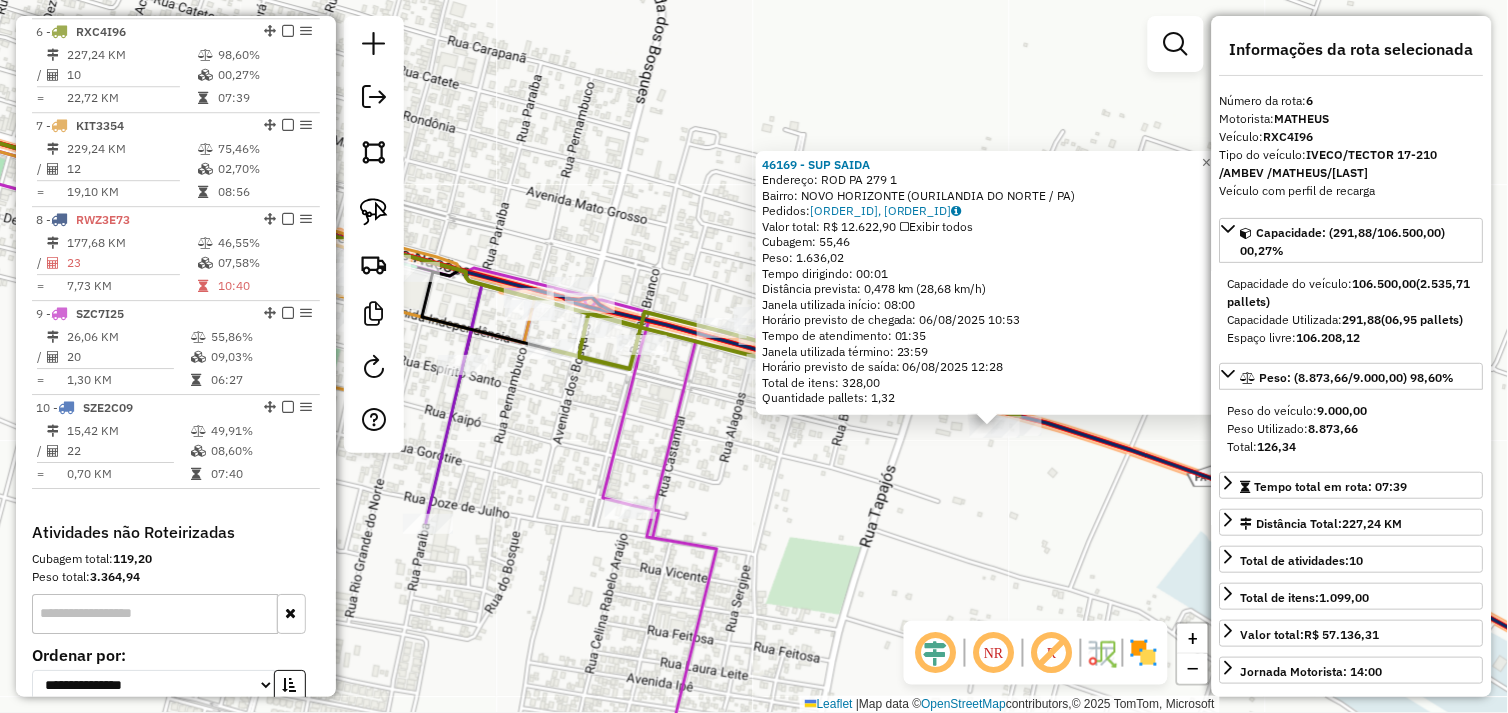 drag, startPoint x: 566, startPoint y: 450, endPoint x: 624, endPoint y: 491, distance: 71.02816 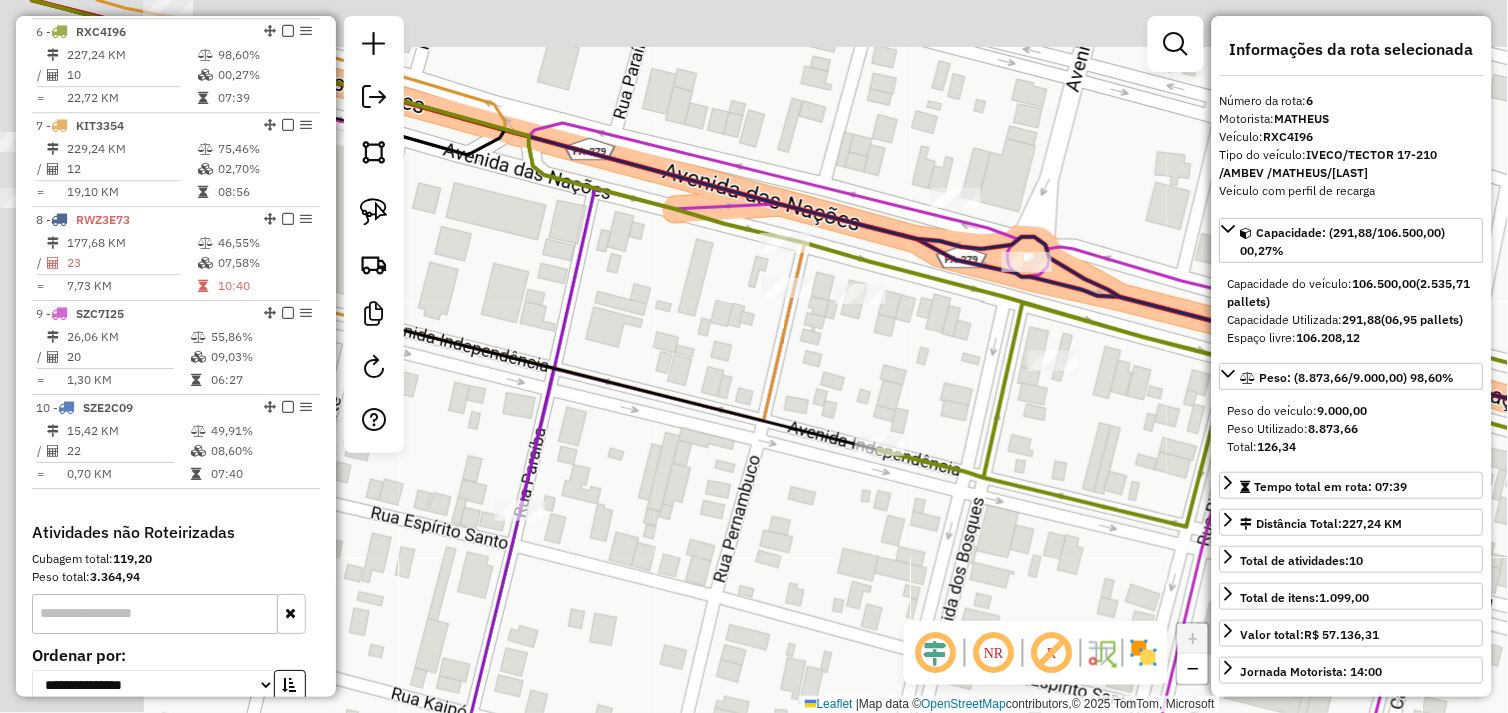 drag, startPoint x: 531, startPoint y: 318, endPoint x: 675, endPoint y: 332, distance: 144.67896 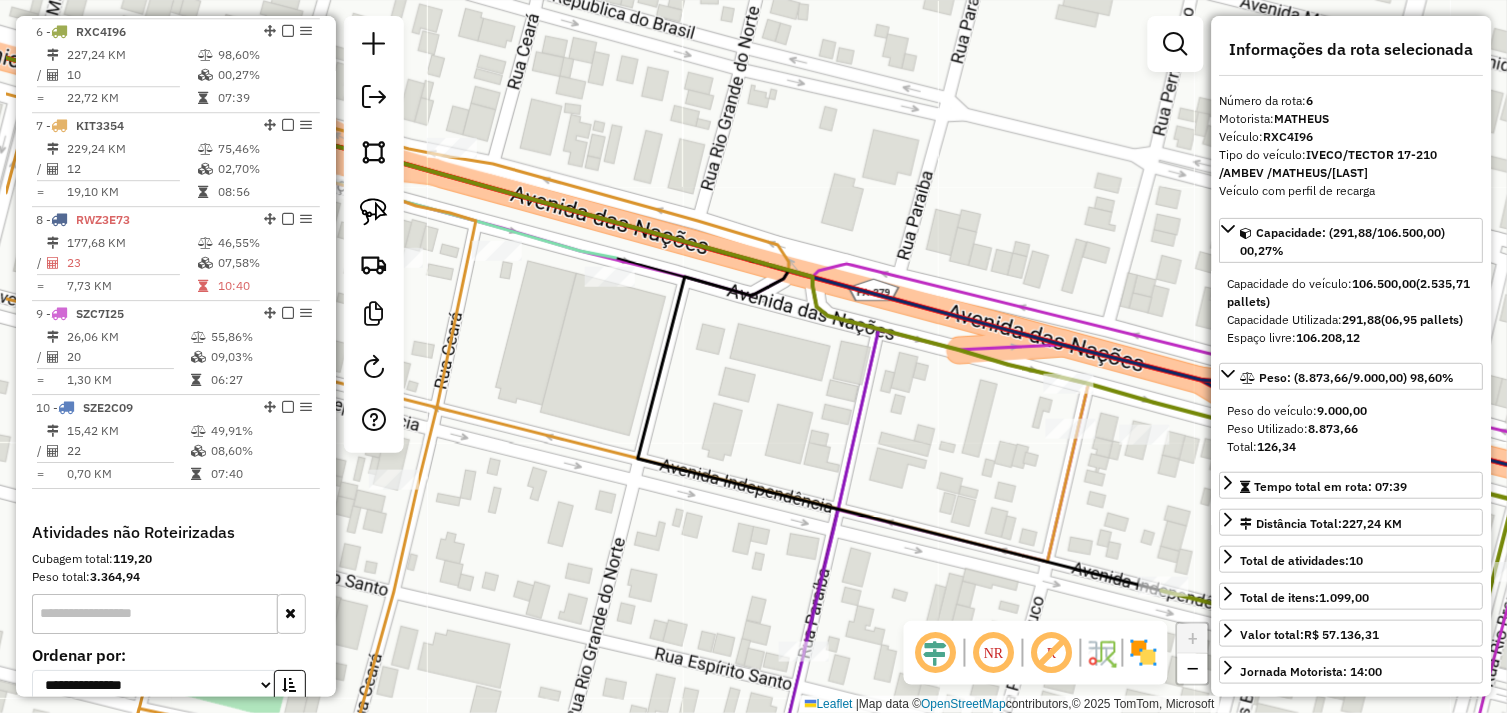 drag, startPoint x: 566, startPoint y: 275, endPoint x: 708, endPoint y: 334, distance: 153.7693 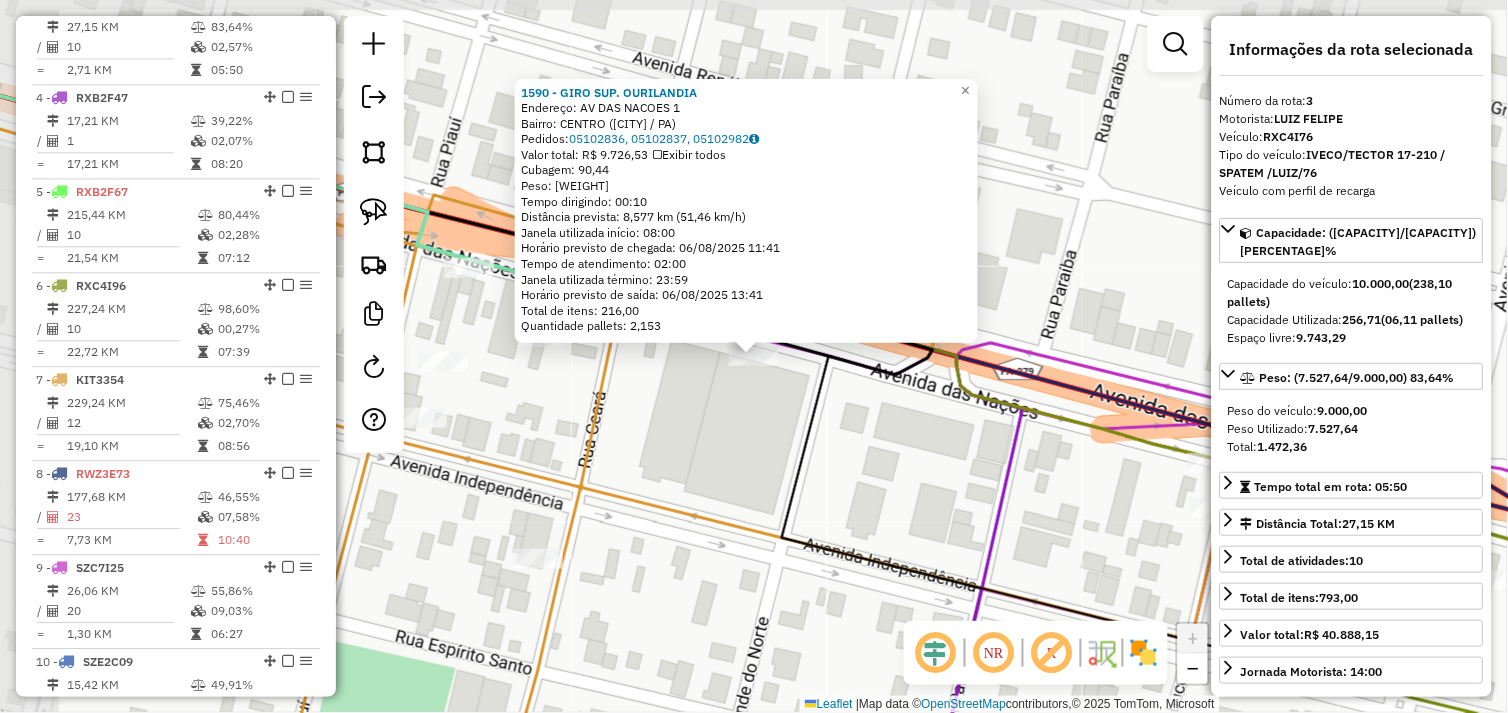 scroll, scrollTop: 935, scrollLeft: 0, axis: vertical 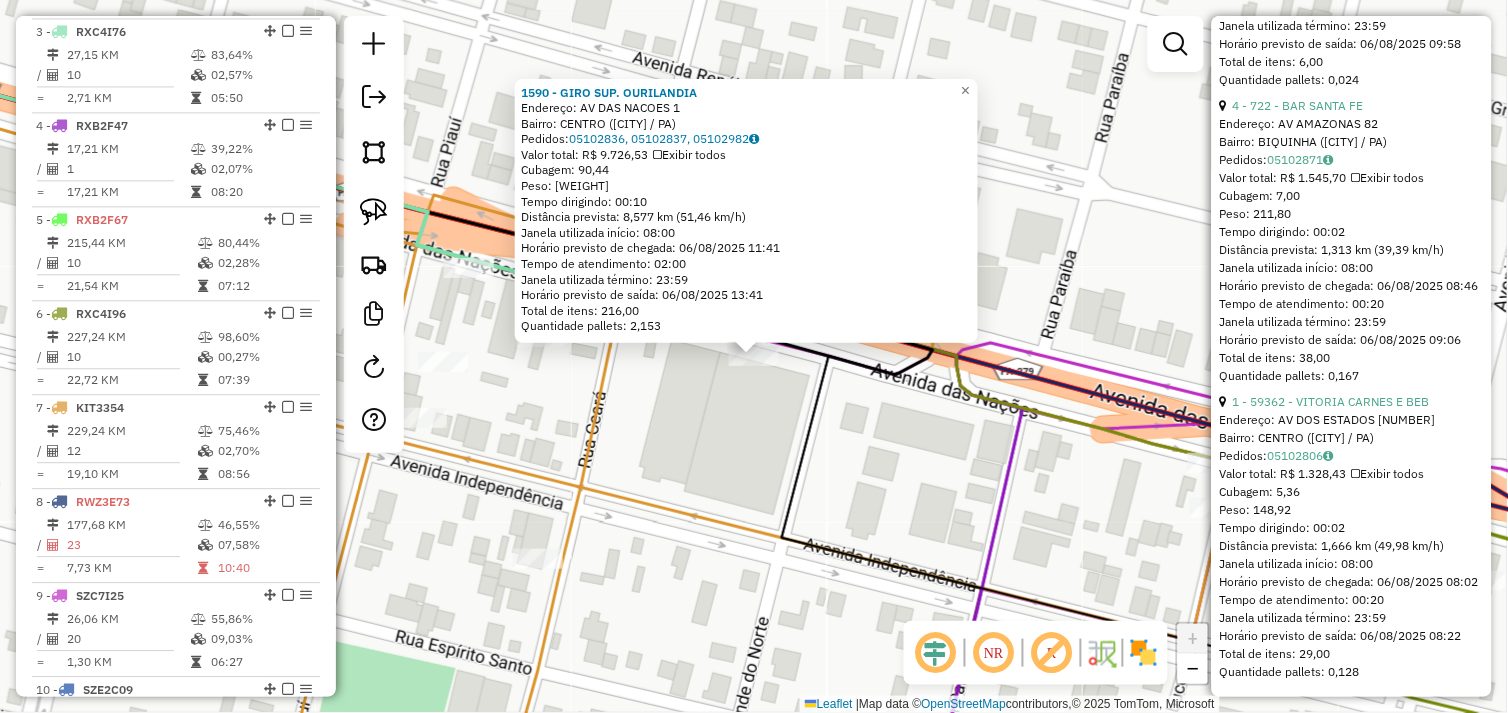 click on "[NUMBER] - GIRO SUP. OURILANDIA  Endereço:  AV DAS NACOES [NUMBER]   Bairro: CENTRO ([CITY] / [STATE])   Pedidos:  [NUMBER], [NUMBER], [NUMBER]   Valor total: R$ [NUMBER]   Exibir todos   Cubagem: [NUMBER]  Peso: [NUMBER]  Tempo dirigindo: [TIME]   Distância prevista: [NUMBER] km ([NUMBER] km/h)   Janela utilizada início: [TIME]   Horário previsto de chegada: [DATE] [TIME]   Tempo de atendimento: [TIME]   Janela utilizada término: [TIME]   Horário previsto de saída: [DATE] [TIME]   Total de itens: [NUMBER]   Quantidade pallets: [NUMBER]  × Janela de atendimento Grade de atendimento Capacidade Transportadoras Veículos Cliente Pedidos  Rotas Selecione os dias de semana para filtrar as janelas de atendimento  Seg   Ter   Qua   Qui   Sex   Sáb   Dom  Informe o período da janela de atendimento: De: Até:  Filtrar exatamente a janela do cliente  Considerar janela de atendimento padrão  Selecione os dias de semana para filtrar as grades de atendimento  Seg   Ter   Qua   Qui   Sex   Sáb   Dom   Peso mínimo:   De:  De:" 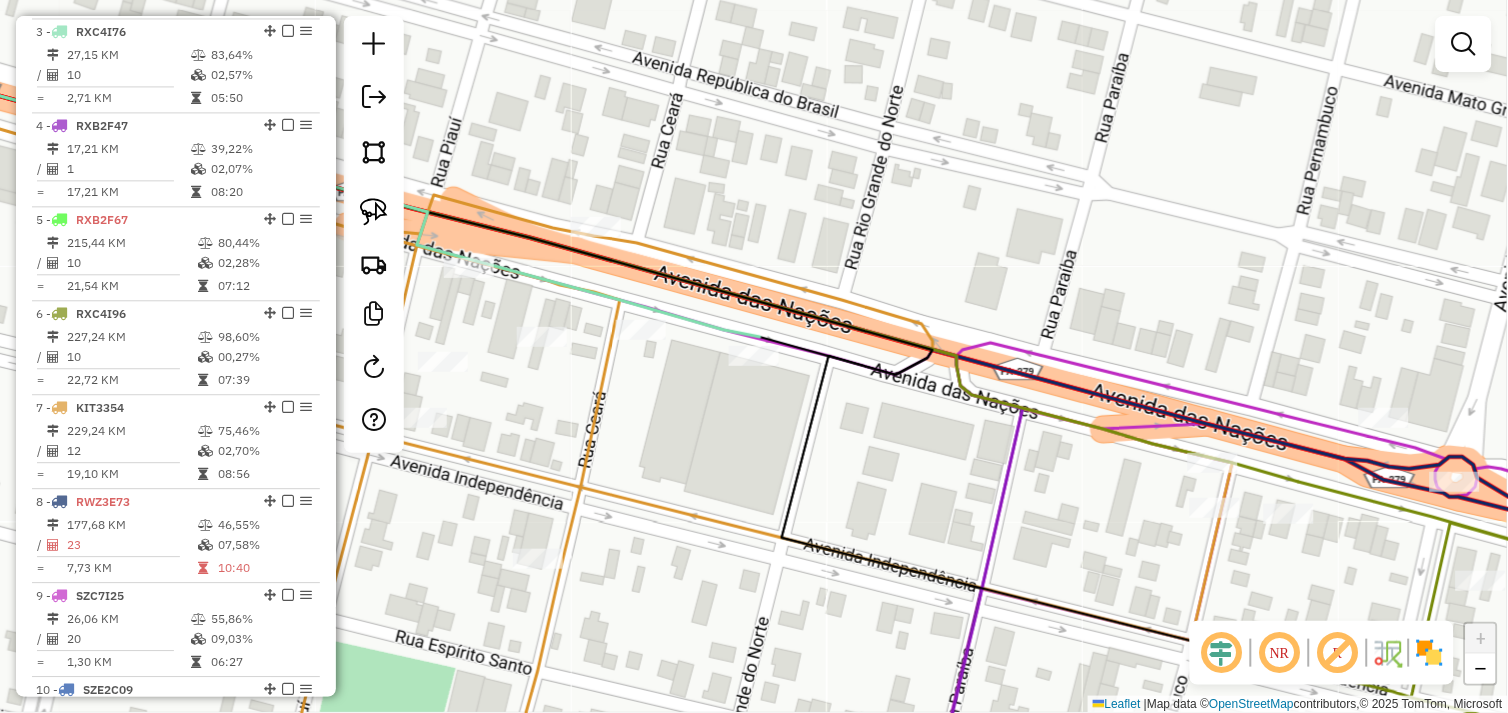 drag, startPoint x: 705, startPoint y: 467, endPoint x: 880, endPoint y: 398, distance: 188.11166 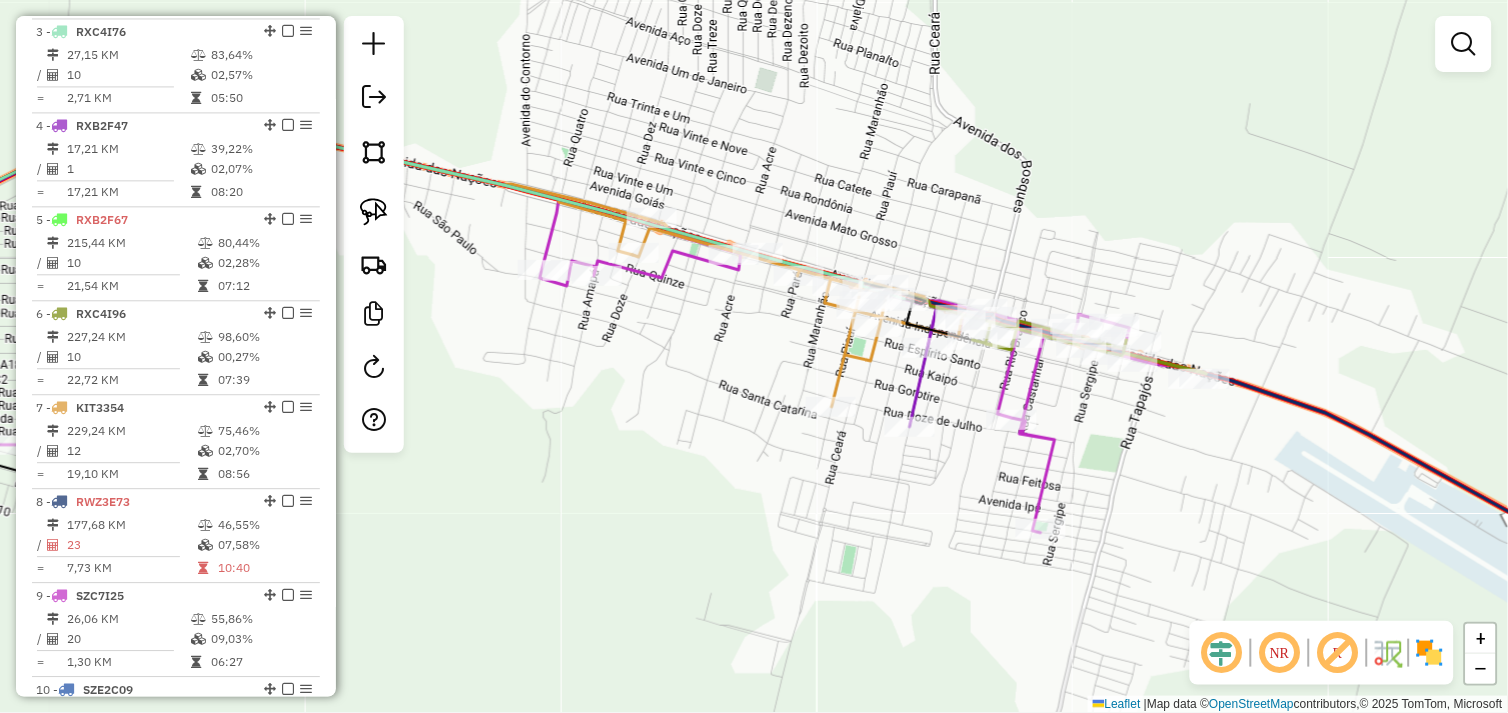 drag, startPoint x: 627, startPoint y: 491, endPoint x: 830, endPoint y: 442, distance: 208.83008 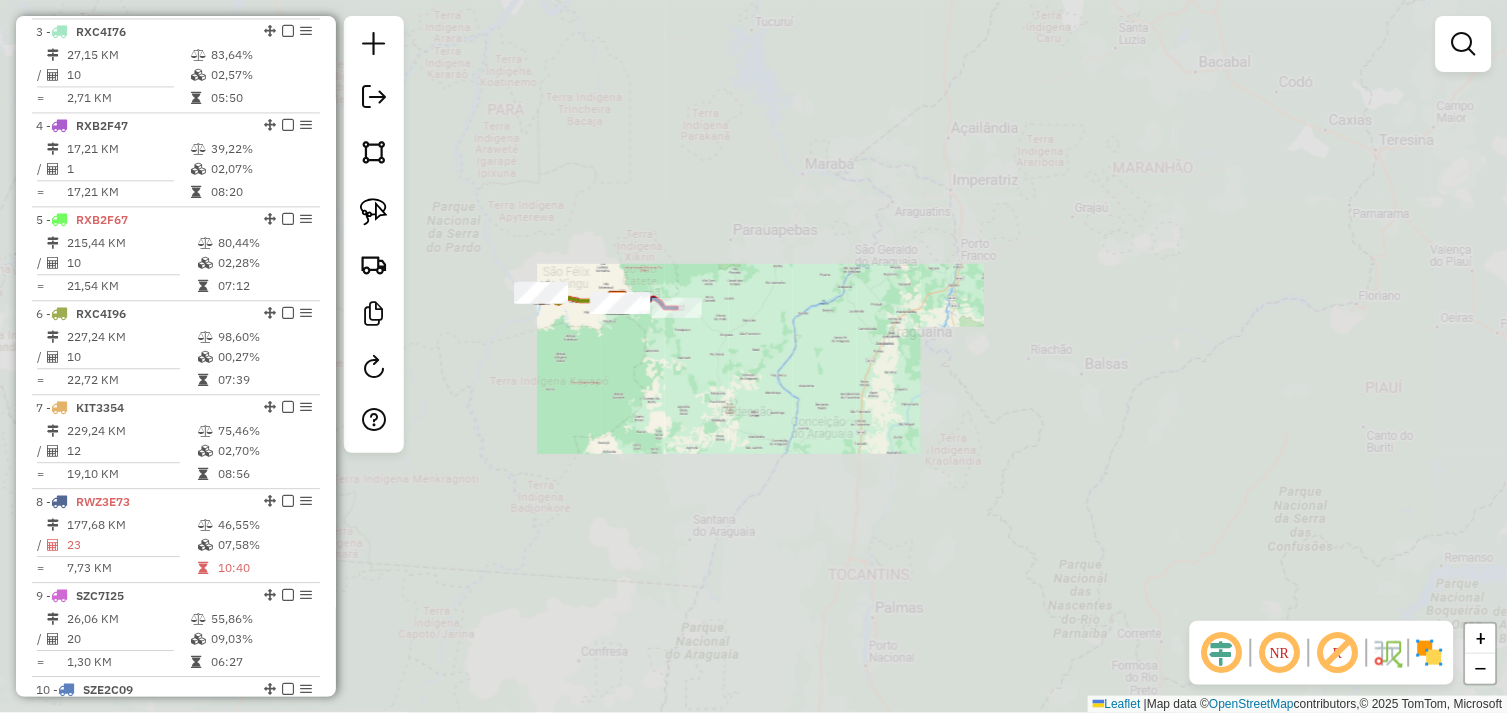 drag, startPoint x: 556, startPoint y: 403, endPoint x: 742, endPoint y: 407, distance: 186.043 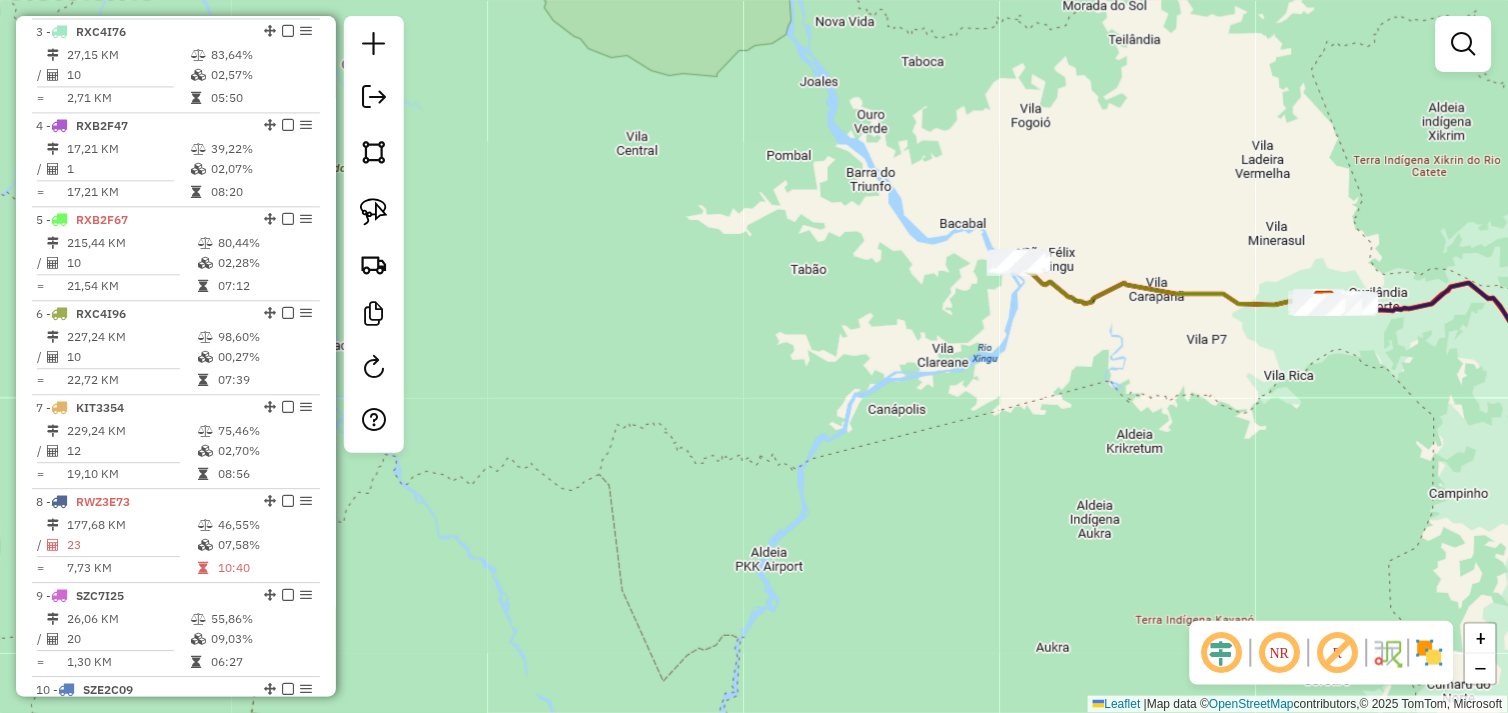 drag, startPoint x: 1085, startPoint y: 298, endPoint x: 965, endPoint y: 393, distance: 153.05228 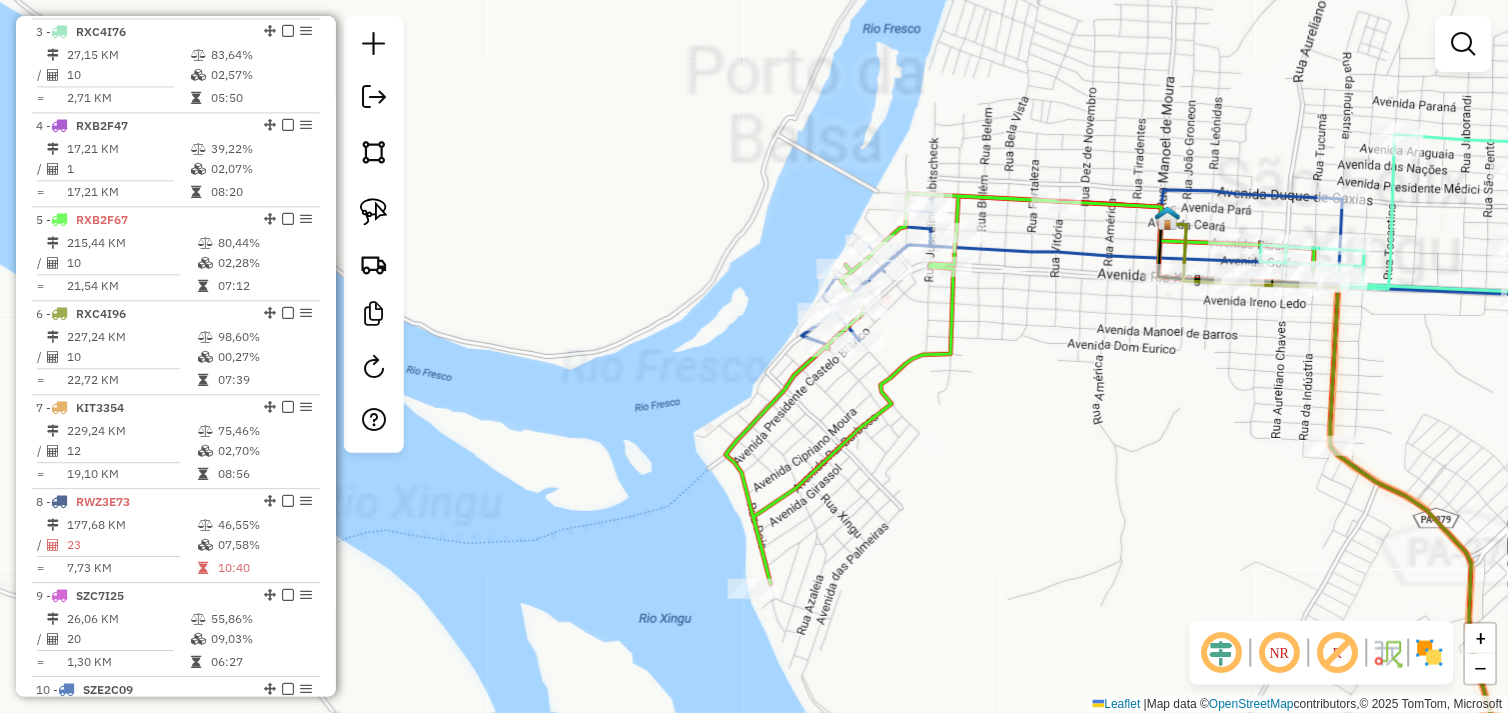click on "Janela de atendimento Grade de atendimento Capacidade Transportadoras Veículos Cliente Pedidos  Rotas Selecione os dias de semana para filtrar as janelas de atendimento  Seg   Ter   Qua   Qui   Sex   Sáb   Dom  Informe o período da janela de atendimento: De: Até:  Filtrar exatamente a janela do cliente  Considerar janela de atendimento padrão  Selecione os dias de semana para filtrar as grades de atendimento  Seg   Ter   Qua   Qui   Sex   Sáb   Dom   Considerar clientes sem dia de atendimento cadastrado  Clientes fora do dia de atendimento selecionado Filtrar as atividades entre os valores definidos abaixo:  Peso mínimo:   Peso máximo:   Cubagem mínima:   Cubagem máxima:   De:   Até:  Filtrar as atividades entre o tempo de atendimento definido abaixo:  De:   Até:   Considerar capacidade total dos clientes não roteirizados Transportadora: Selecione um ou mais itens Tipo de veículo: Selecione um ou mais itens Veículo: Selecione um ou mais itens Motorista: Selecione um ou mais itens Nome: Rótulo:" 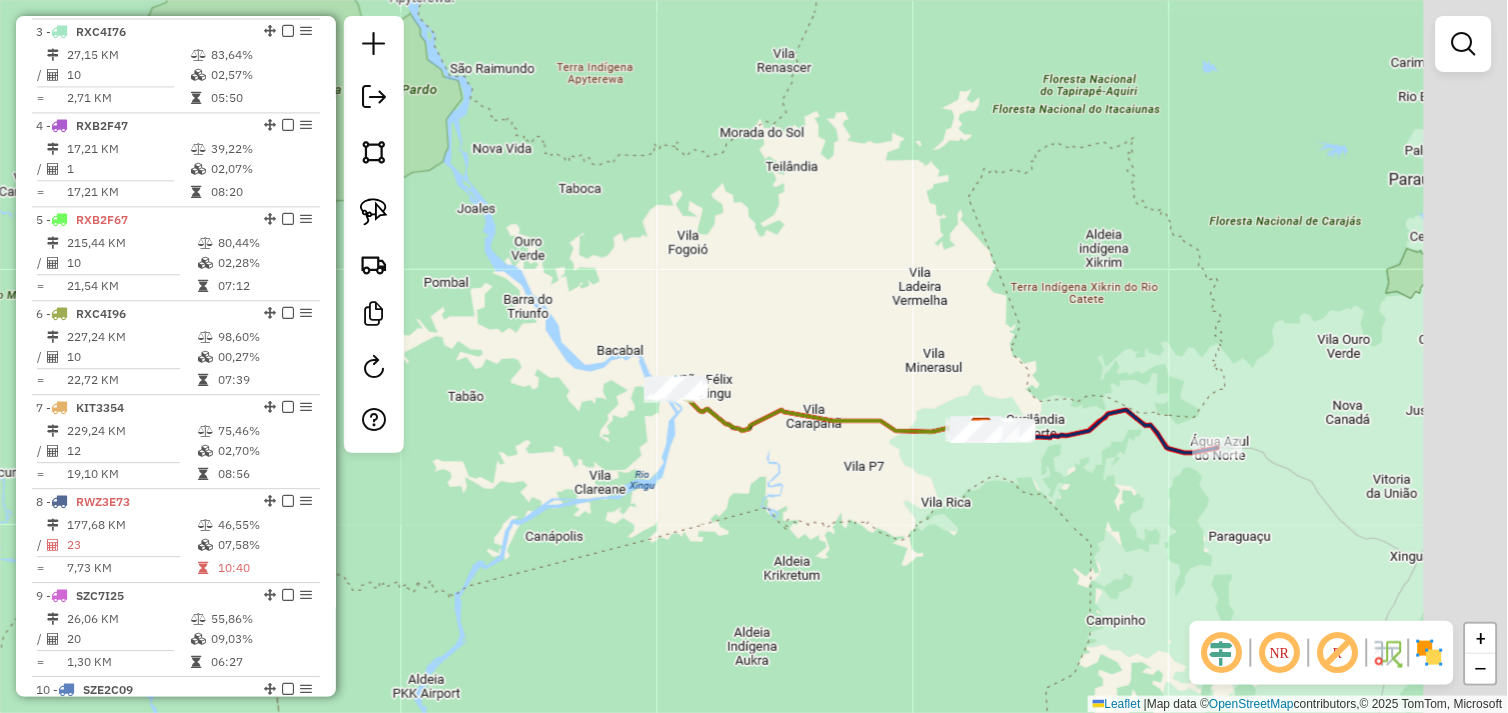 drag, startPoint x: 1121, startPoint y: 465, endPoint x: 916, endPoint y: 468, distance: 205.02196 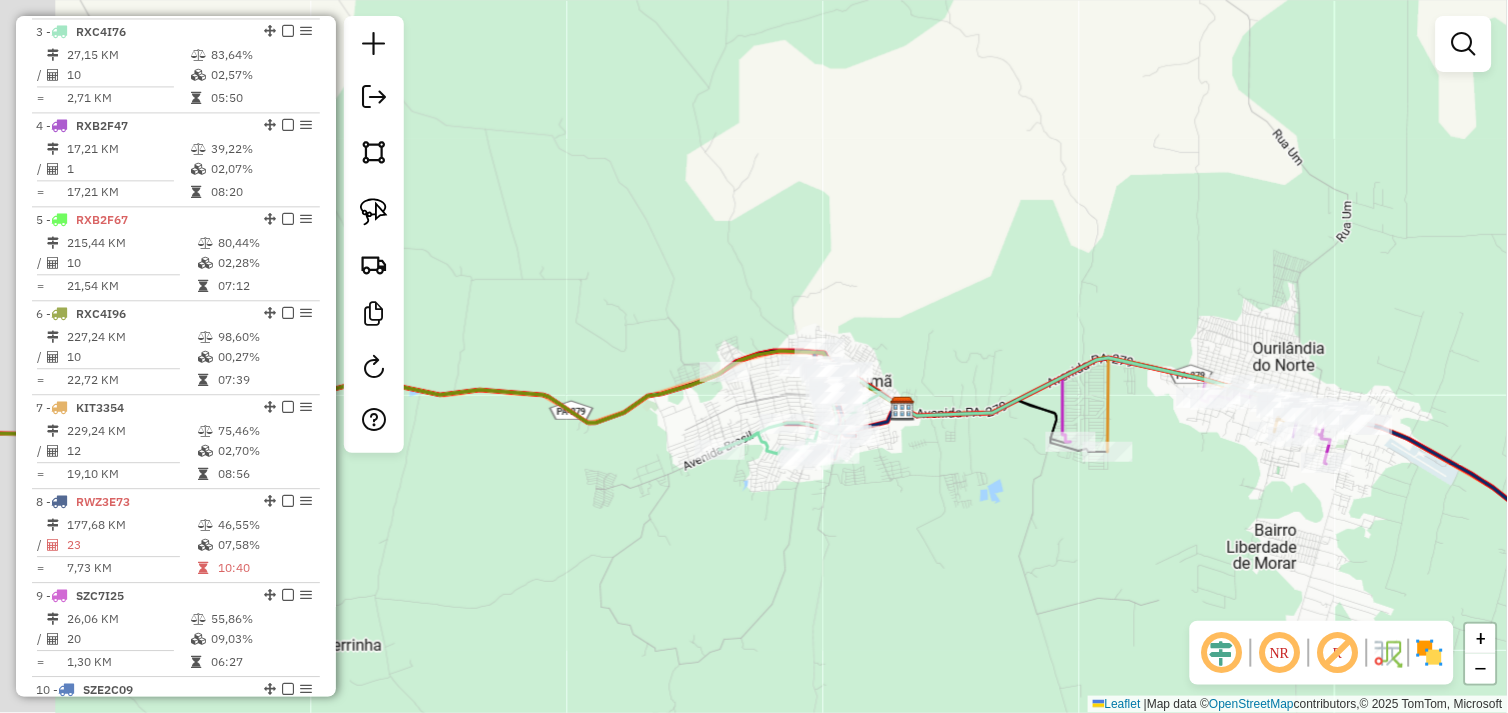 drag, startPoint x: 774, startPoint y: 415, endPoint x: 888, endPoint y: 440, distance: 116.70904 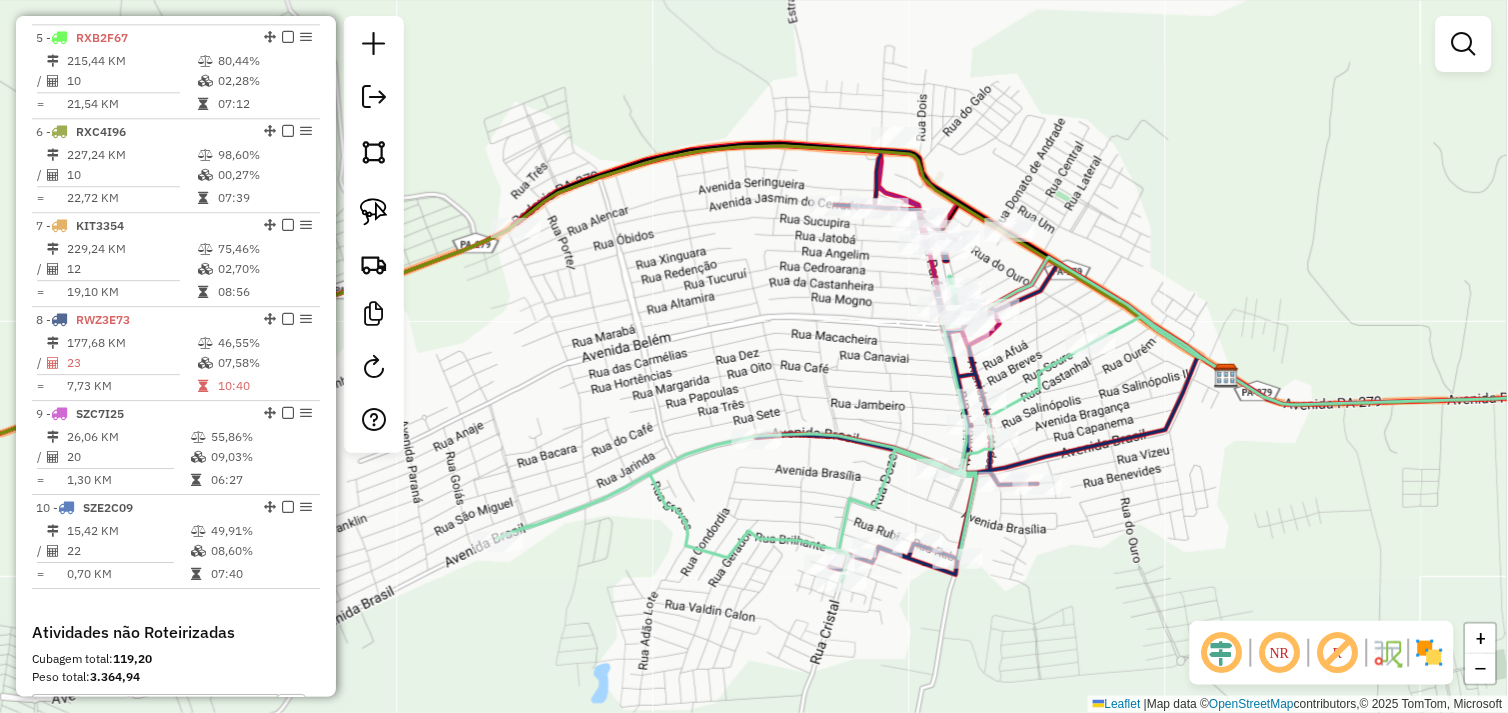 scroll, scrollTop: 1157, scrollLeft: 0, axis: vertical 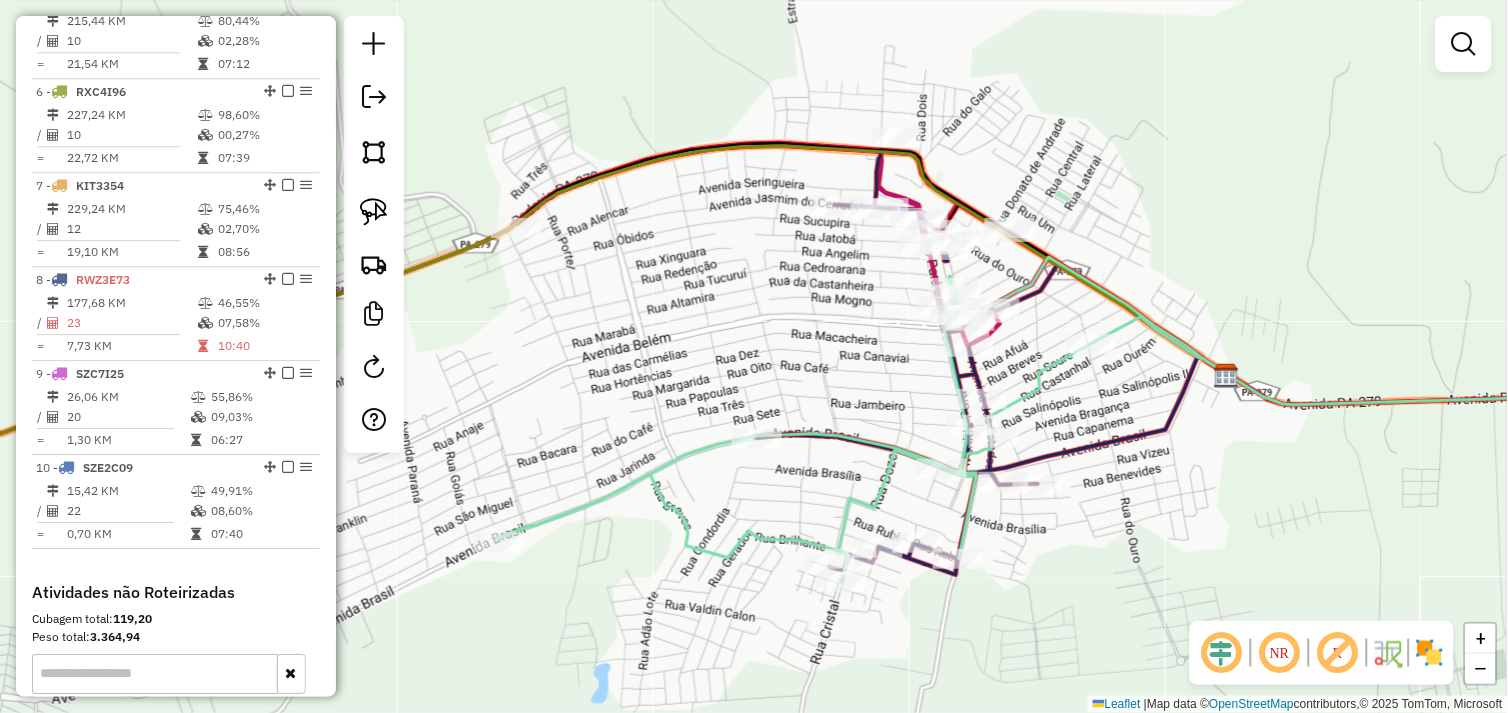 click on "Janela de atendimento Grade de atendimento Capacidade Transportadoras Veículos Cliente Pedidos  Rotas Selecione os dias de semana para filtrar as janelas de atendimento  Seg   Ter   Qua   Qui   Sex   Sáb   Dom  Informe o período da janela de atendimento: De: Até:  Filtrar exatamente a janela do cliente  Considerar janela de atendimento padrão  Selecione os dias de semana para filtrar as grades de atendimento  Seg   Ter   Qua   Qui   Sex   Sáb   Dom   Considerar clientes sem dia de atendimento cadastrado  Clientes fora do dia de atendimento selecionado Filtrar as atividades entre os valores definidos abaixo:  Peso mínimo:   Peso máximo:   Cubagem mínima:   Cubagem máxima:   De:   Até:  Filtrar as atividades entre o tempo de atendimento definido abaixo:  De:   Até:   Considerar capacidade total dos clientes não roteirizados Transportadora: Selecione um ou mais itens Tipo de veículo: Selecione um ou mais itens Veículo: Selecione um ou mais itens Motorista: Selecione um ou mais itens Nome: Rótulo:" 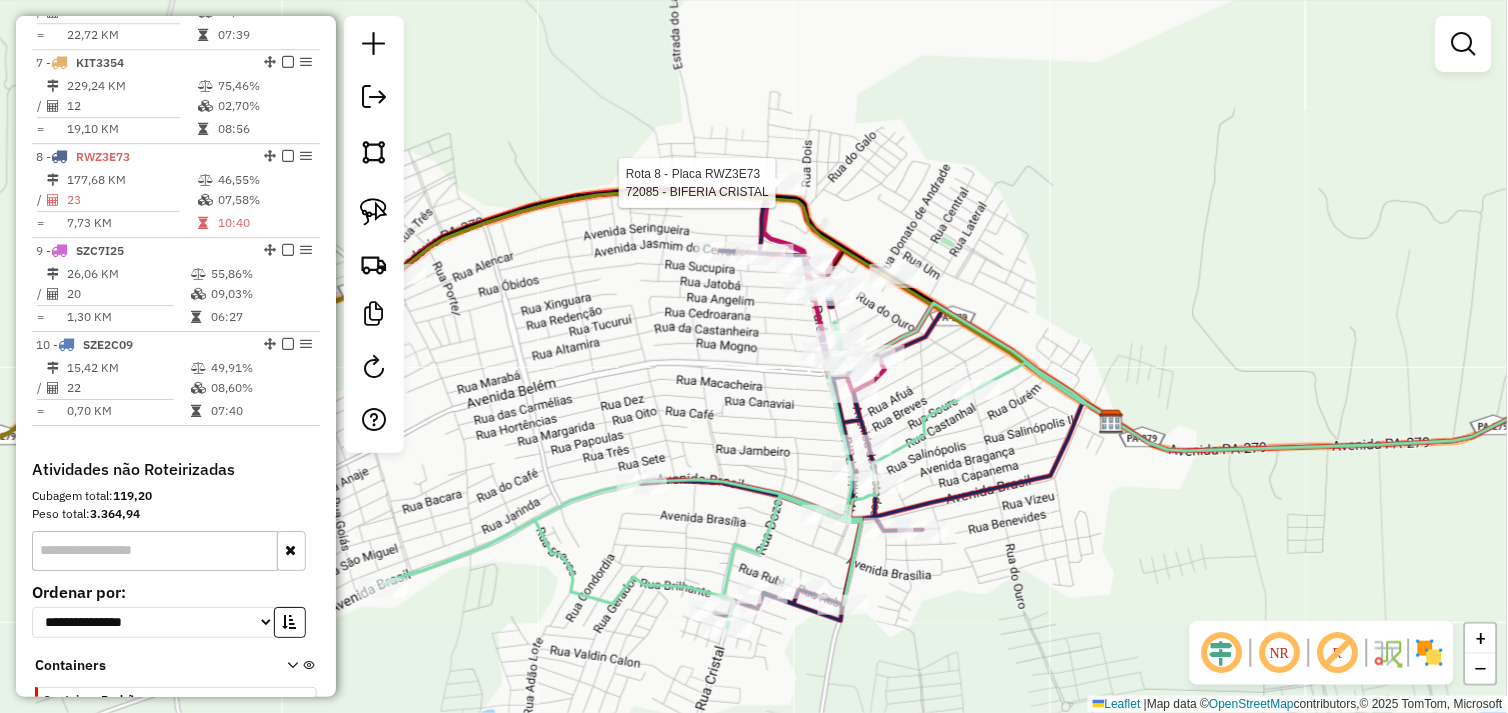 select on "*********" 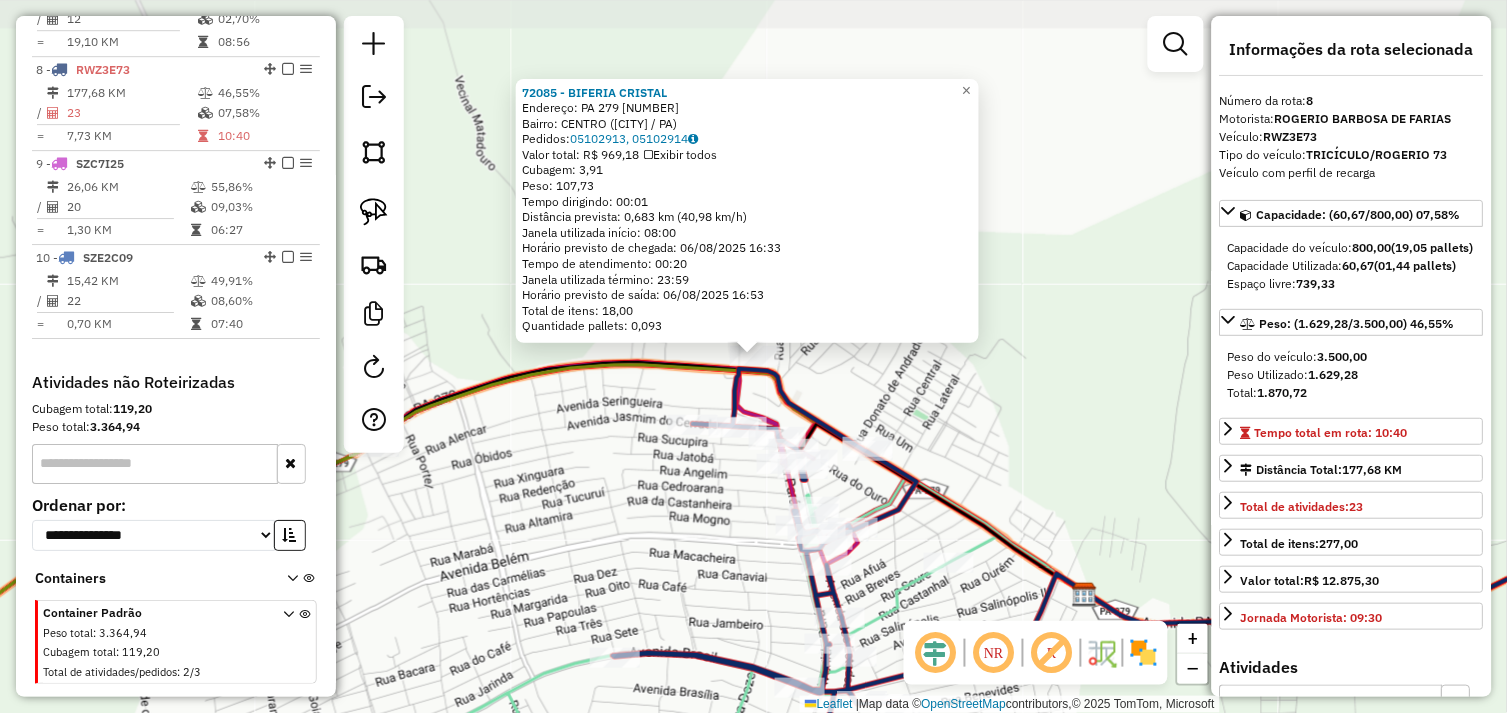 scroll, scrollTop: 1401, scrollLeft: 0, axis: vertical 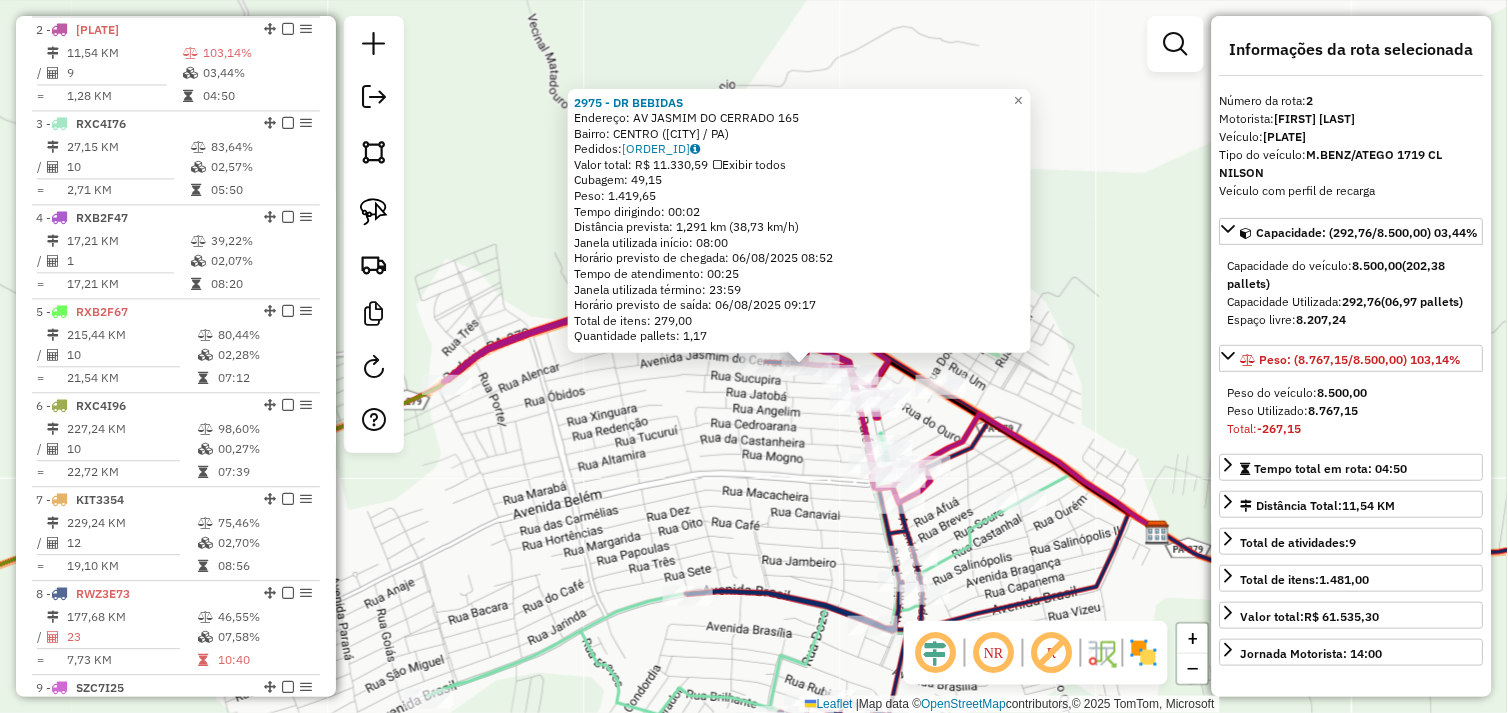 click on "2975 - DR BEBIDAS  Endereço:  AV JASMIM DO CERRADO 165   Bairro: CENTRO (TUCUMA / PA)   Pedidos:  05102906   Valor total: R$ 11.330,59   Exibir todos   Cubagem: 49,15  Peso: 1.419,65  Tempo dirigindo: 00:02   Distância prevista: 1,291 km (38,73 km/h)   Janela utilizada início: 08:00   Horário previsto de chegada: 06/08/2025 08:52   Tempo de atendimento: 00:25   Janela utilizada término: 23:59   Horário previsto de saída: 06/08/2025 09:17   Total de itens: 279,00   Quantidade pallets: 1,17  × Janela de atendimento Grade de atendimento Capacidade Transportadoras Veículos Cliente Pedidos  Rotas Selecione os dias de semana para filtrar as janelas de atendimento  Seg   Ter   Qua   Qui   Sex   Sáb   Dom  Informe o período da janela de atendimento: De: Até:  Filtrar exatamente a janela do cliente  Considerar janela de atendimento padrão  Selecione os dias de semana para filtrar as grades de atendimento  Seg   Ter   Qua   Qui   Sex   Sáb   Dom   Considerar clientes sem dia de atendimento cadastrado De:" 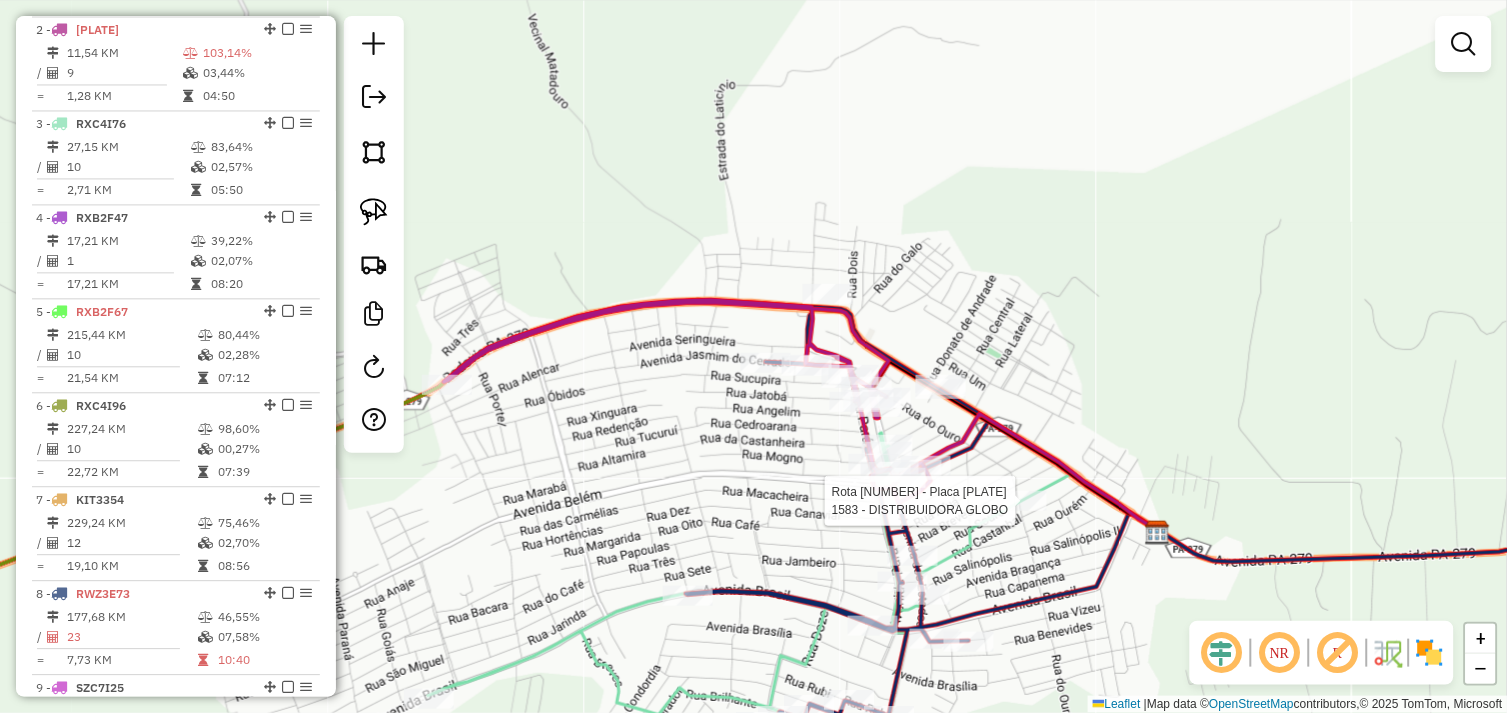 select on "*********" 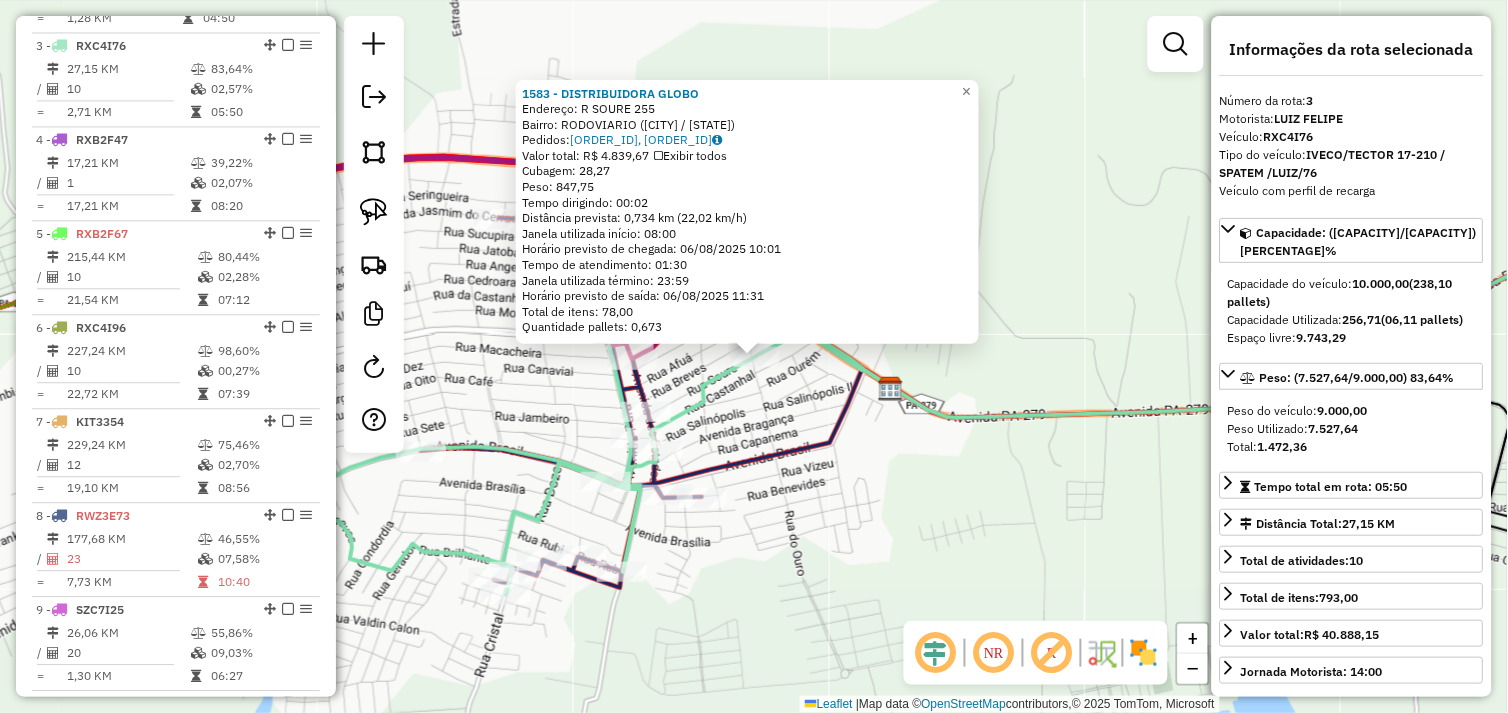 scroll, scrollTop: 935, scrollLeft: 0, axis: vertical 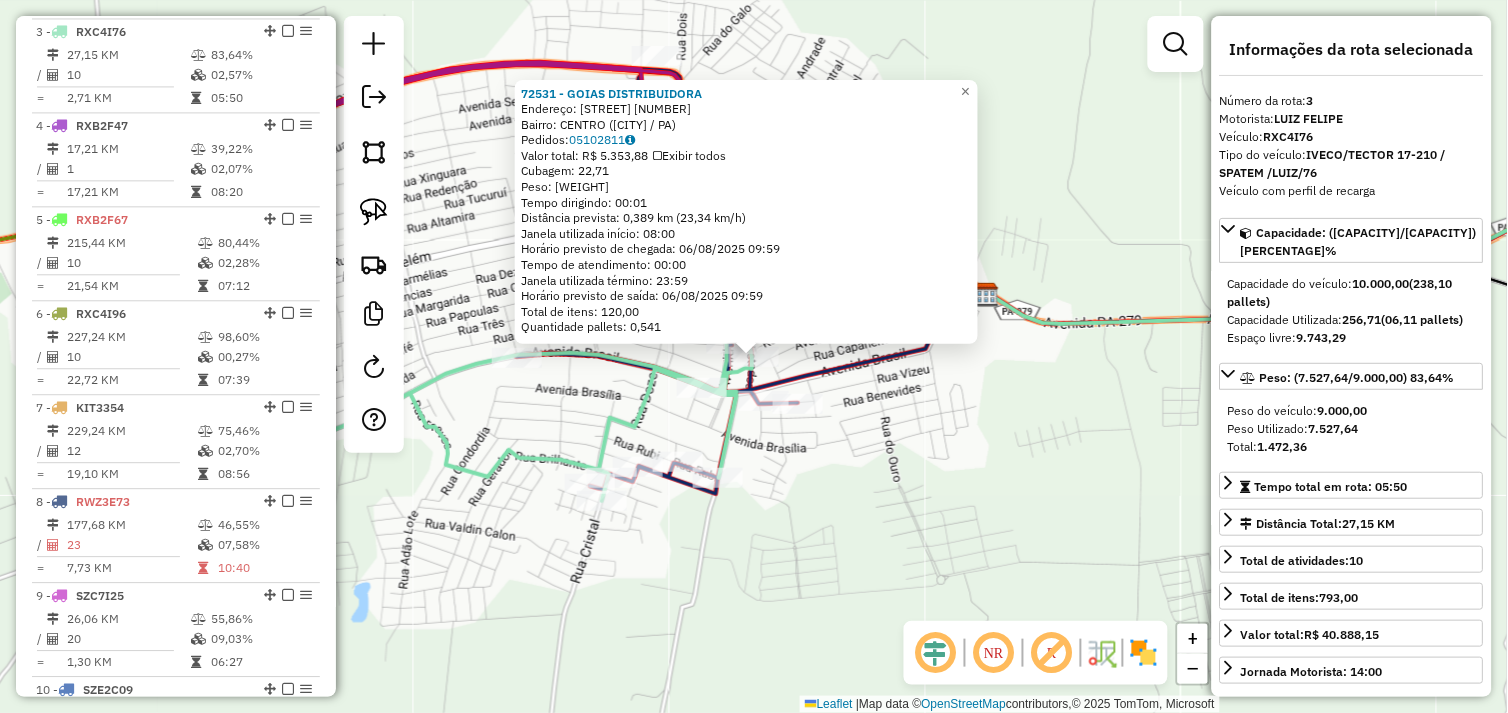 click on "72531 - GOIAS DISTRIBUIDORA  Endereço:  Avenida dos Estados 583   Bairro: CENTRO (TUCUMA / PA)   Pedidos:  05102811   Valor total: R$ 5.353,88   Exibir todos   Cubagem: 22,71  Peso: 638,98  Tempo dirigindo: 00:01   Distância prevista: 0,389 km (23,34 km/h)   Janela utilizada início: 08:00   Horário previsto de chegada: 06/08/2025 09:59   Tempo de atendimento: 00:00   Janela utilizada término: 23:59   Horário previsto de saída: 06/08/2025 09:59   Total de itens: 120,00   Quantidade pallets: 0,541  × Janela de atendimento Grade de atendimento Capacidade Transportadoras Veículos Cliente Pedidos  Rotas Selecione os dias de semana para filtrar as janelas de atendimento  Seg   Ter   Qua   Qui   Sex   Sáb   Dom  Informe o período da janela de atendimento: De: Até:  Filtrar exatamente a janela do cliente  Considerar janela de atendimento padrão  Selecione os dias de semana para filtrar as grades de atendimento  Seg   Ter   Qua   Qui   Sex   Sáb   Dom   Clientes fora do dia de atendimento selecionado De:" 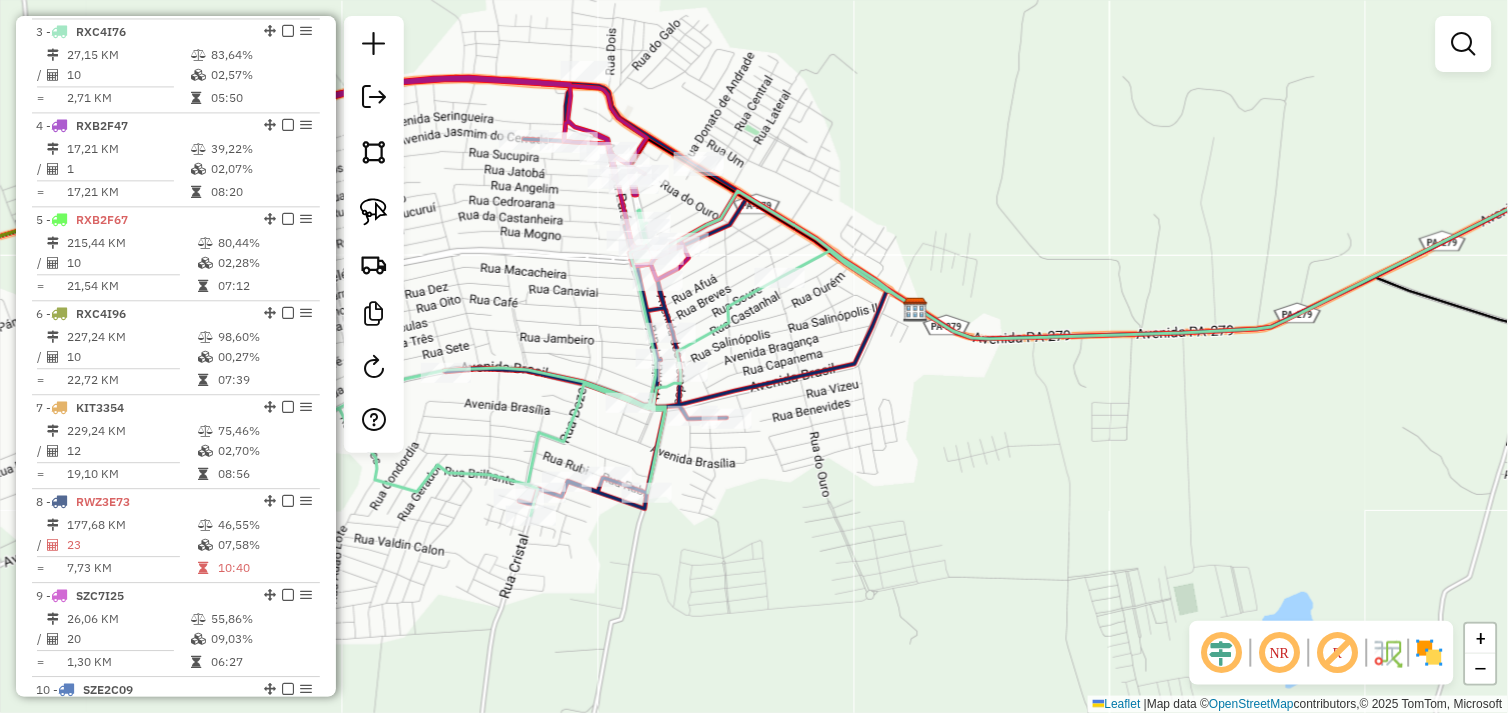 drag, startPoint x: 1288, startPoint y: 398, endPoint x: 964, endPoint y: 408, distance: 324.1543 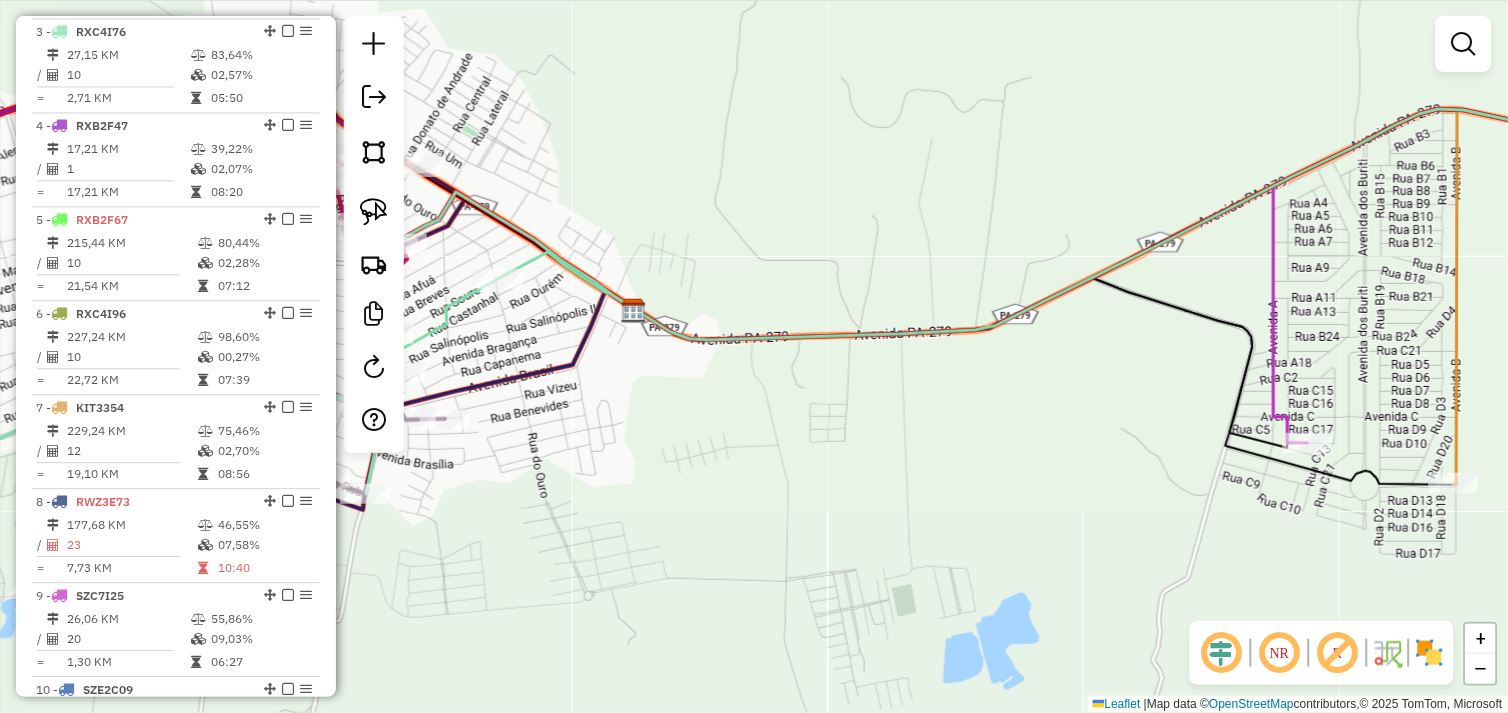 drag, startPoint x: 1058, startPoint y: 443, endPoint x: 953, endPoint y: 398, distance: 114.236595 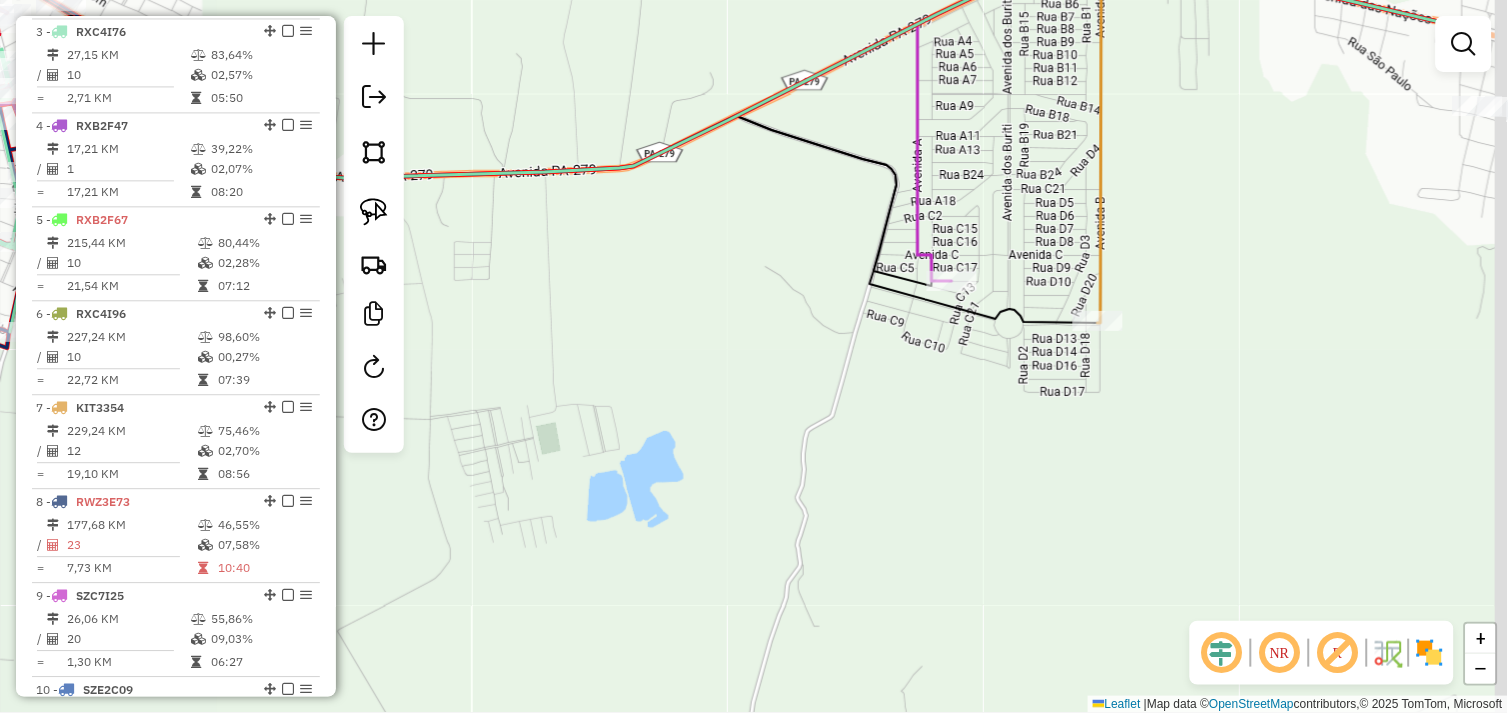 drag, startPoint x: 1110, startPoint y: 475, endPoint x: 917, endPoint y: 382, distance: 214.23819 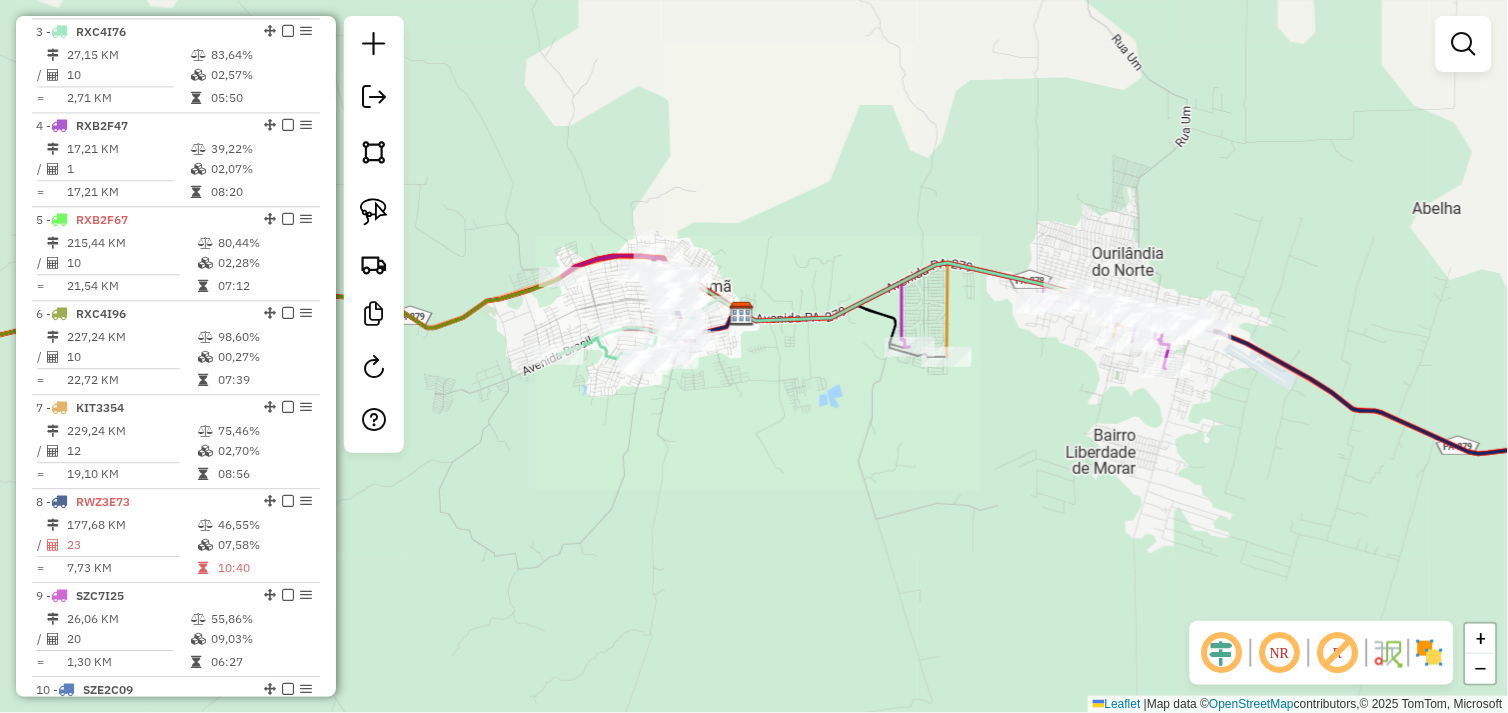 drag, startPoint x: 1057, startPoint y: 414, endPoint x: 915, endPoint y: 411, distance: 142.0317 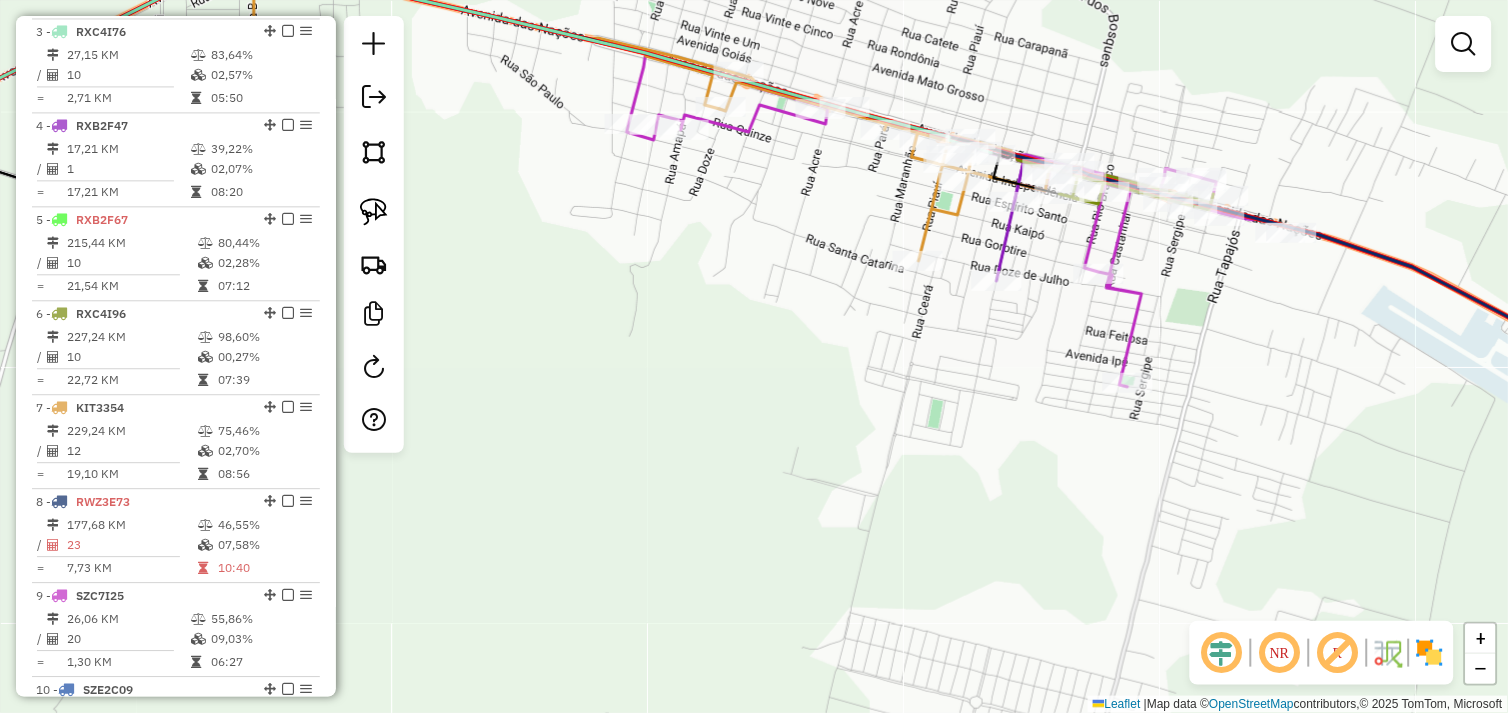 drag, startPoint x: 985, startPoint y: 382, endPoint x: 988, endPoint y: 485, distance: 103.04368 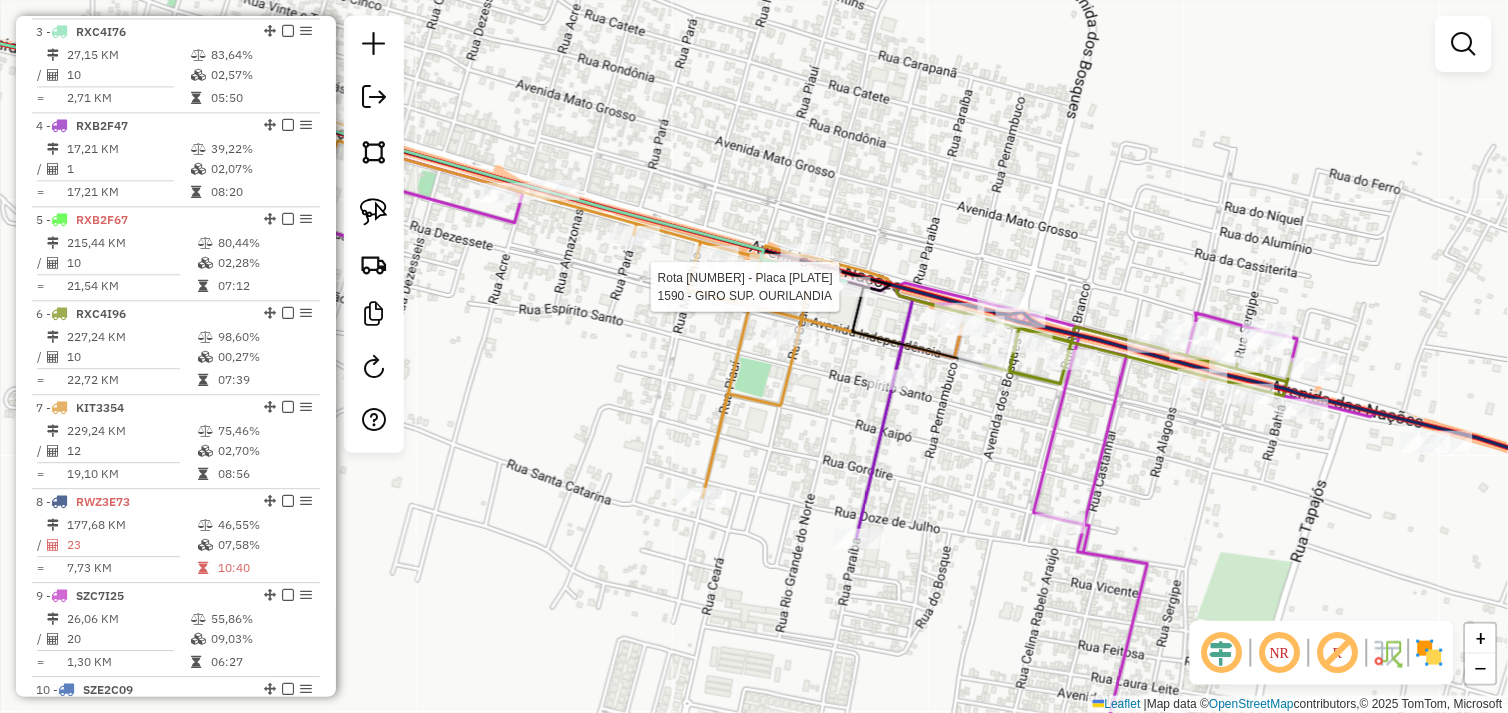 select on "*********" 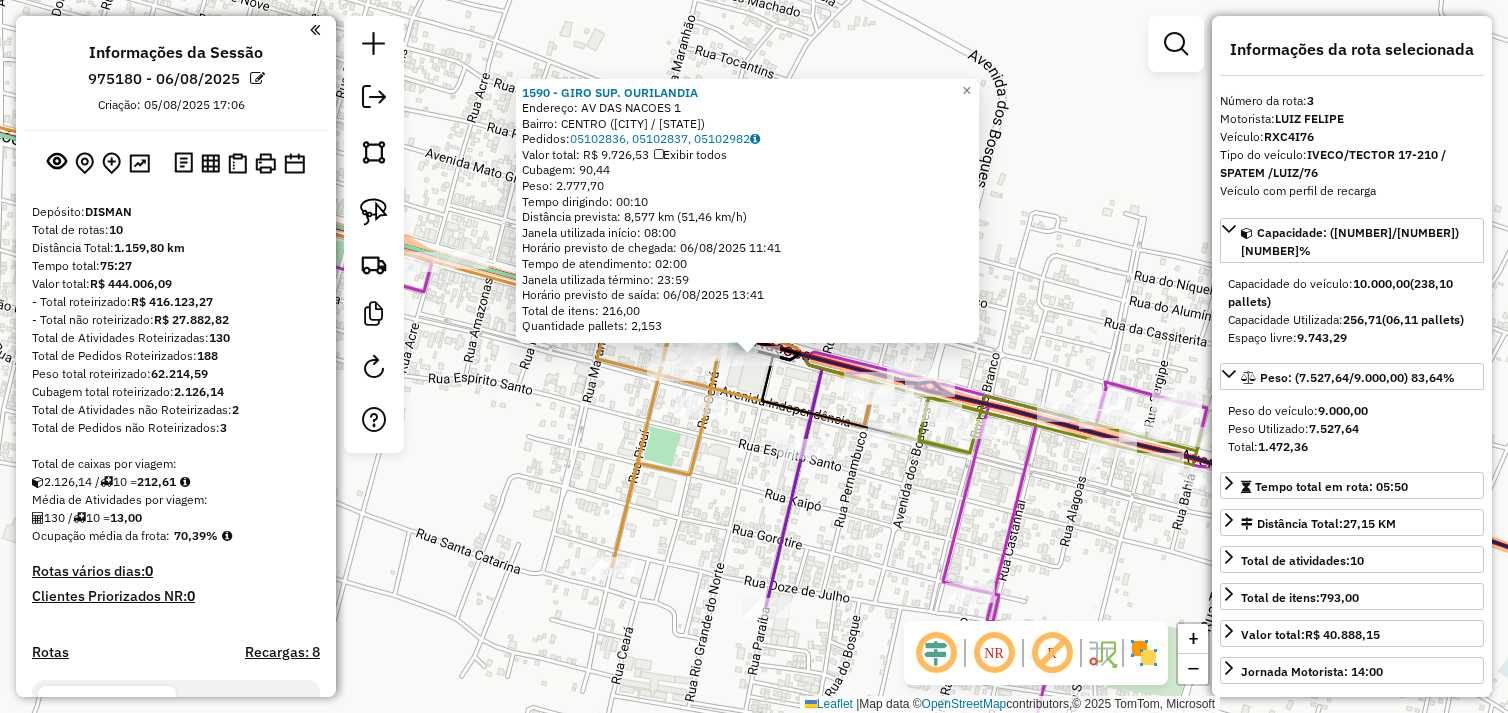 select on "*********" 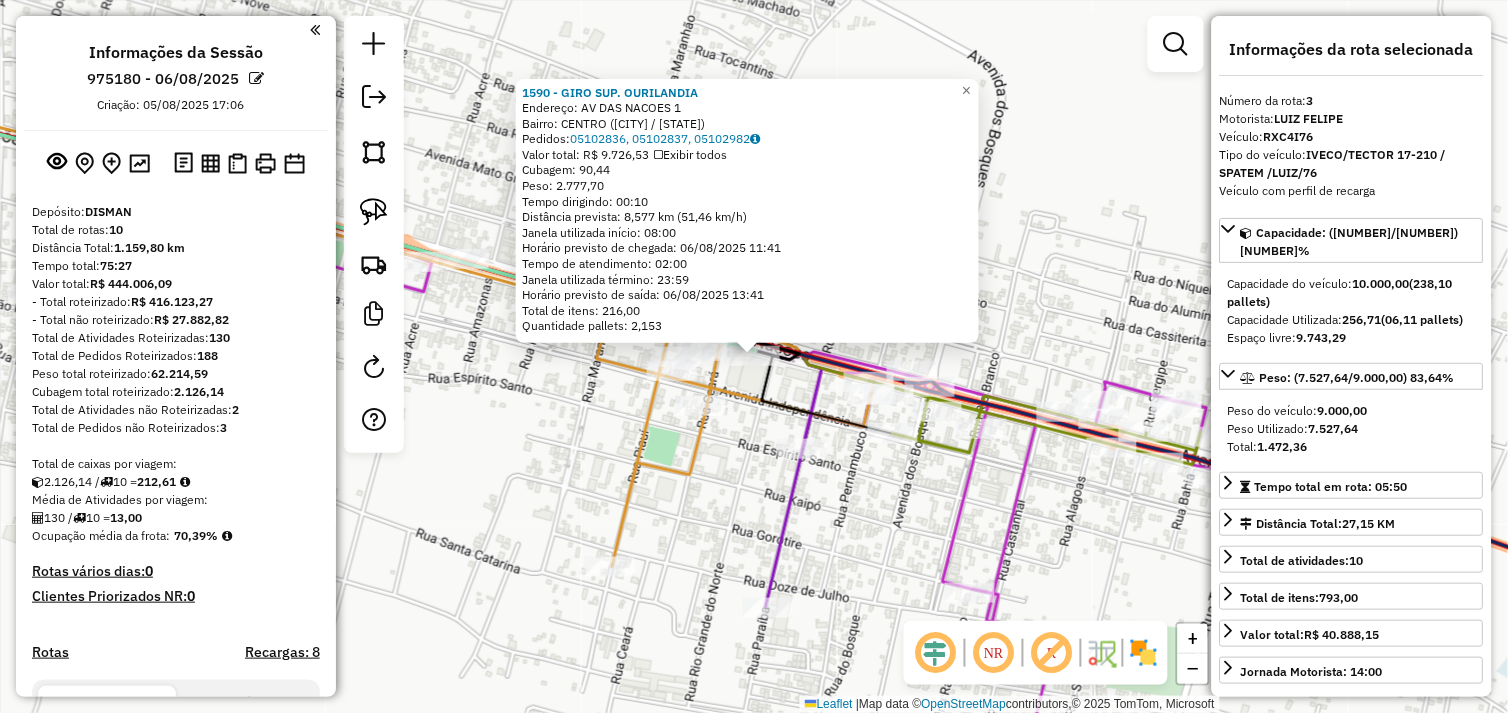 scroll, scrollTop: 935, scrollLeft: 0, axis: vertical 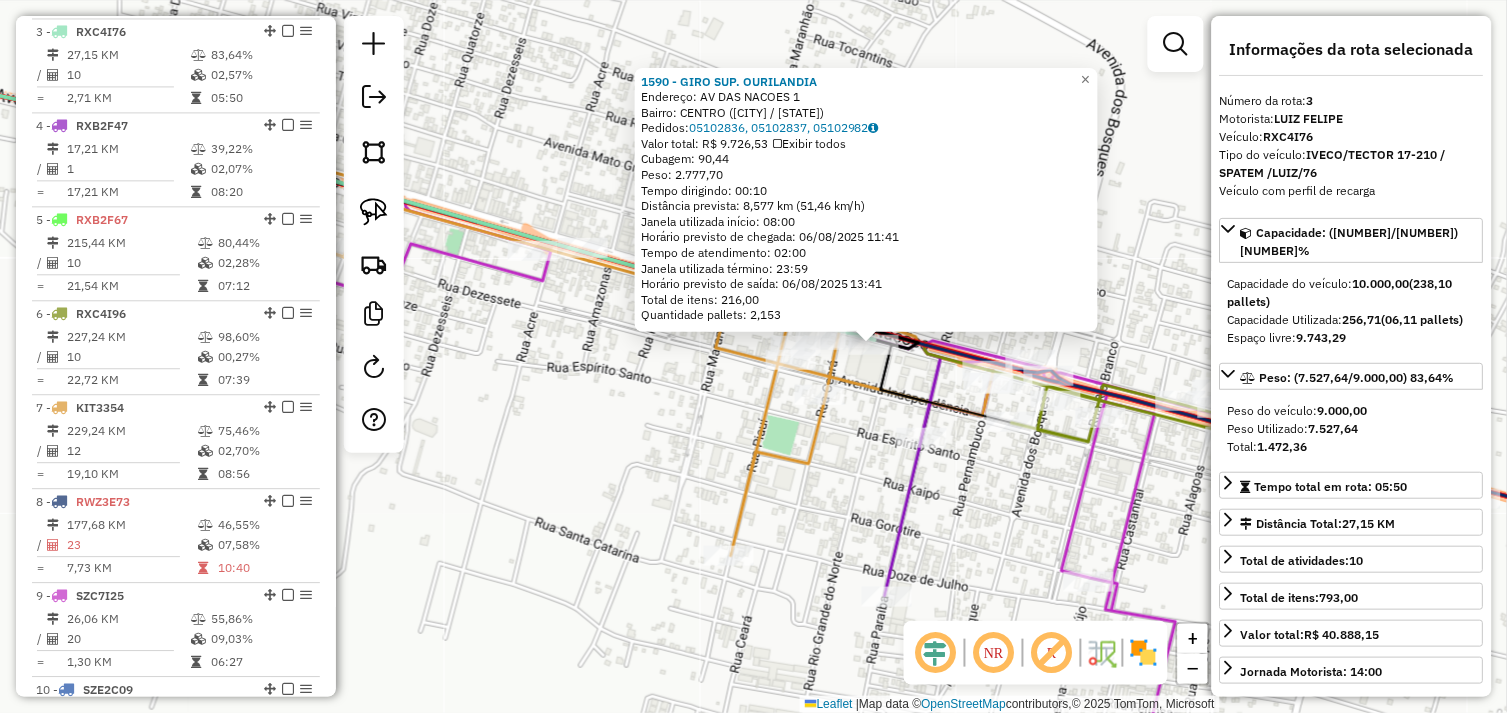 drag, startPoint x: 524, startPoint y: 417, endPoint x: 666, endPoint y: 405, distance: 142.50613 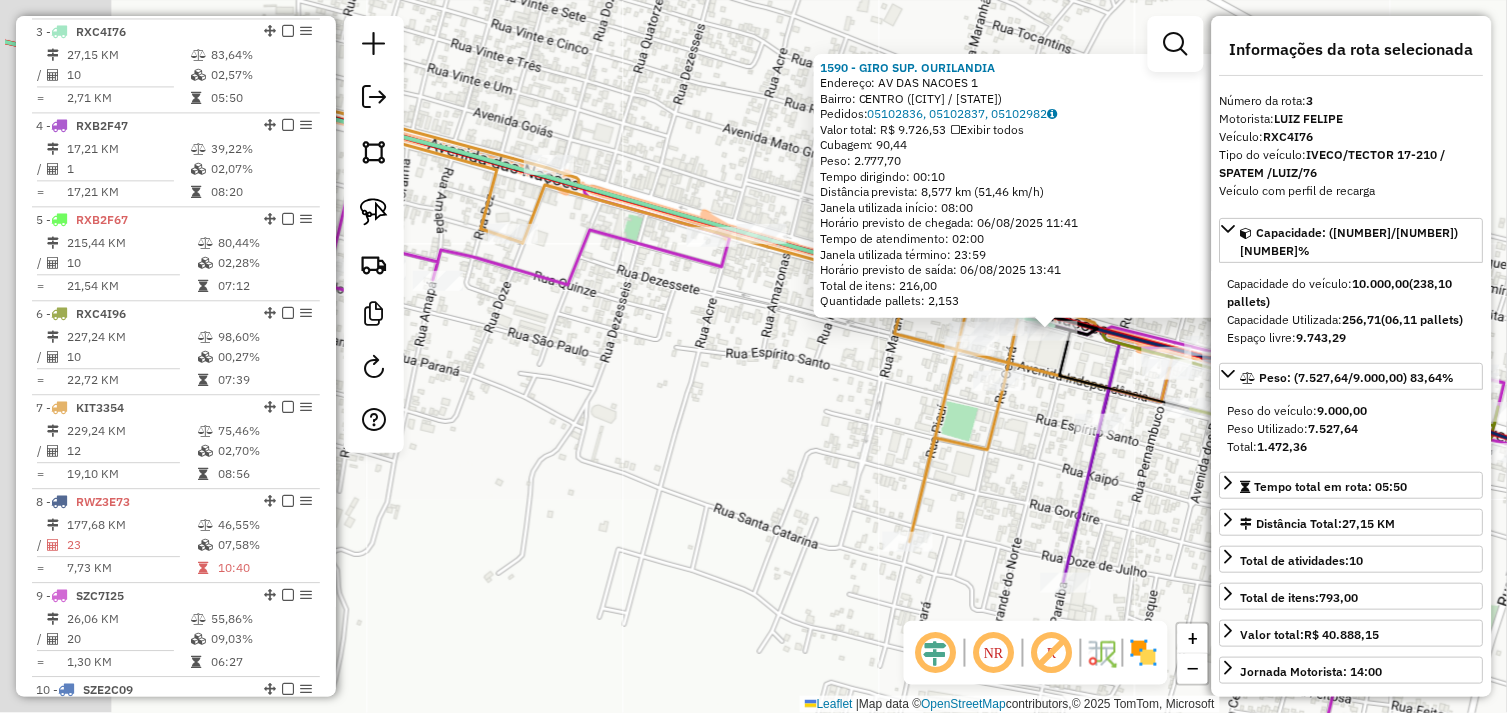 drag, startPoint x: 623, startPoint y: 465, endPoint x: 793, endPoint y: 446, distance: 171.05847 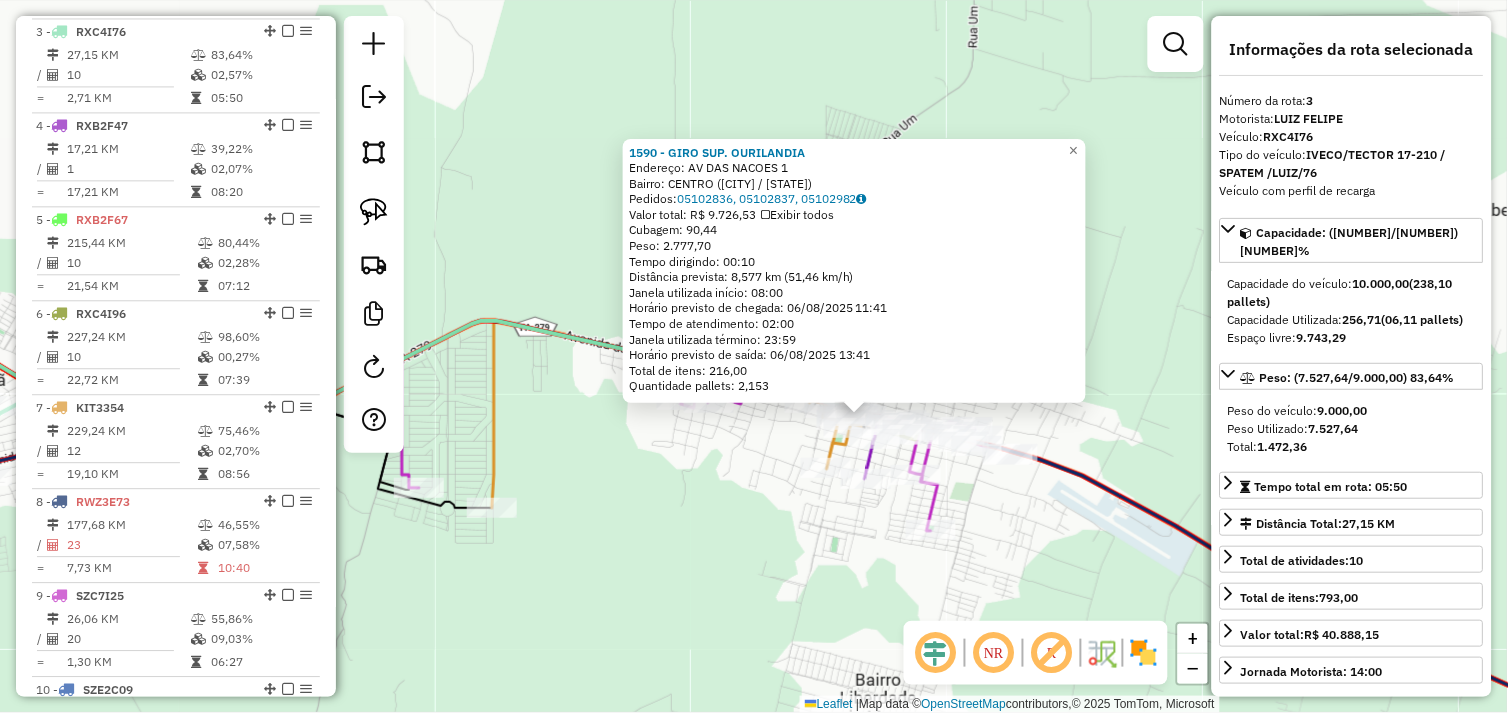 drag, startPoint x: 618, startPoint y: 518, endPoint x: 891, endPoint y: 488, distance: 274.6434 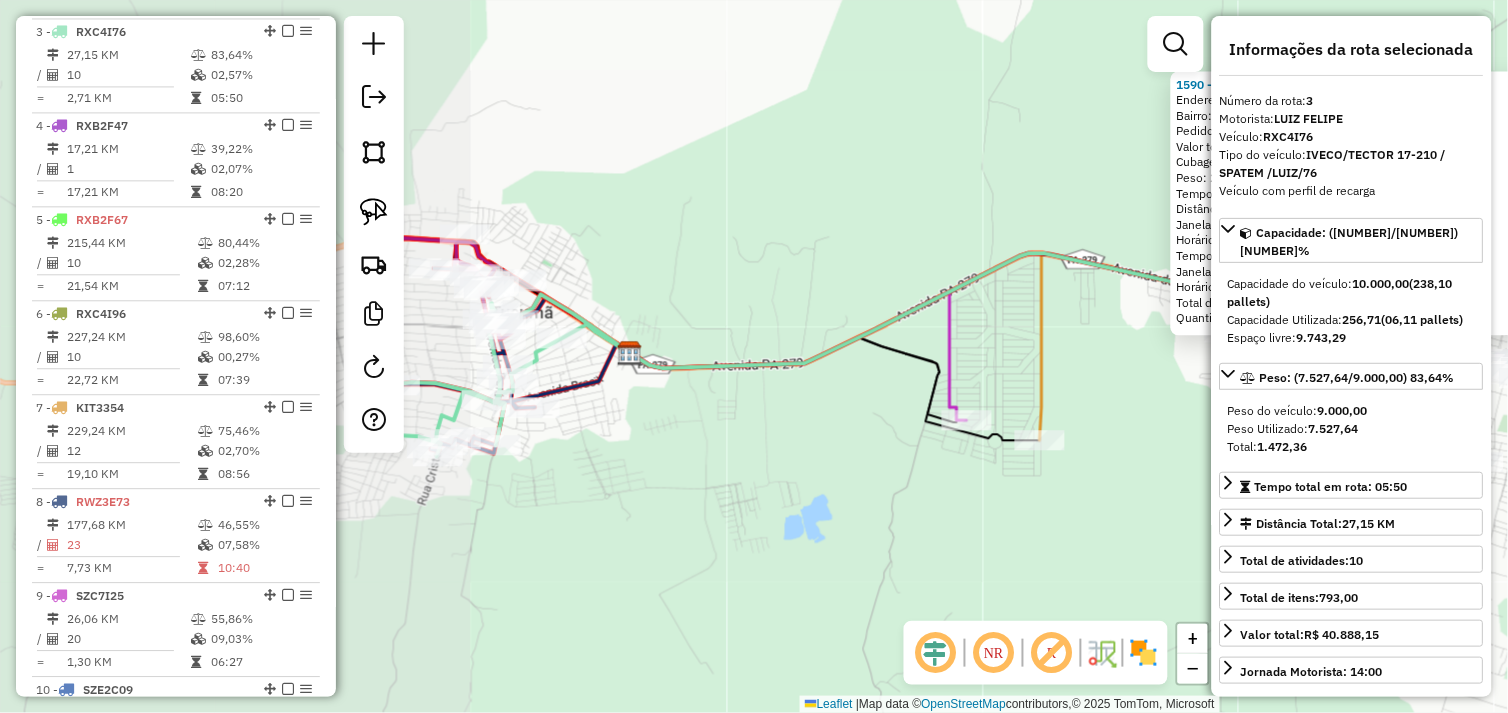drag, startPoint x: 571, startPoint y: 526, endPoint x: 734, endPoint y: 522, distance: 163.04907 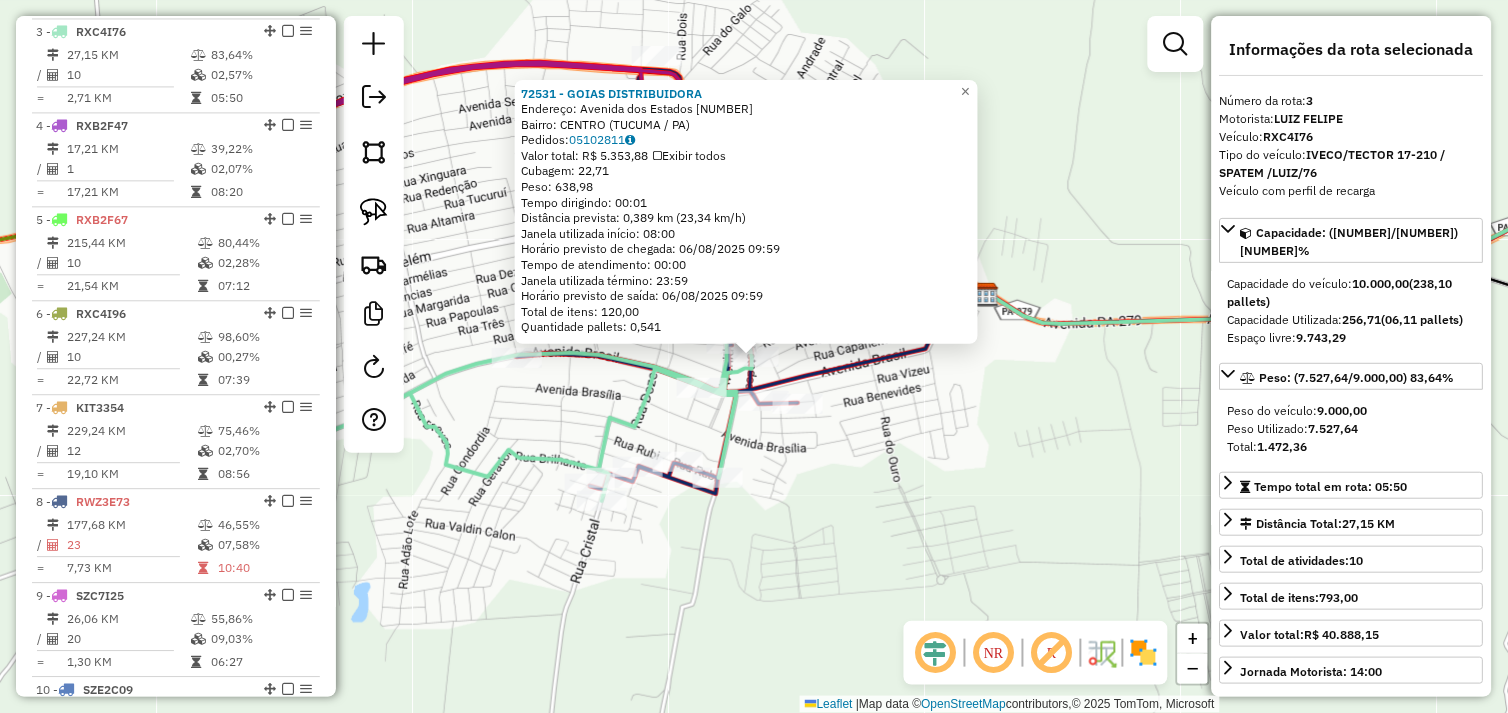 click on "[NUMBER] - [BRAND]  Endereço:  Avenida dos Estados 583   Bairro: CENTRO ([CITY] / [STATE])   Pedidos:  05102811   Valor total: R$ 5.353,88   Exibir todos   Cubagem: 22,71  Peso: 638,98  Tempo dirigindo: 00:01   Distância prevista: 0,389 km (23,34 km/h)   Janela utilizada início: 08:00   Horário previsto de chegada: 06/08/2025 09:59   Tempo de atendimento: 00:00   Janela utilizada término: 23:59   Horário previsto de saída: 06/08/2025 09:59   Total de itens: 120,00   Quantidade pallets: 0,541  × Janela de atendimento Grade de atendimento Capacidade Transportadoras Veículos Cliente Pedidos  Rotas Selecione os dias de semana para filtrar as janelas de atendimento  Seg   Ter   Qua   Qui   Sex   Sáb   Dom  Informe o período da janela de atendimento: De: Até:  Filtrar exatamente a janela do cliente  Considerar janela de atendimento padrão  Selecione os dias de semana para filtrar as grades de atendimento  Seg   Ter   Qua   Qui   Sex   Sáb   Dom   Clientes fora do dia de atendimento selecionado De:" 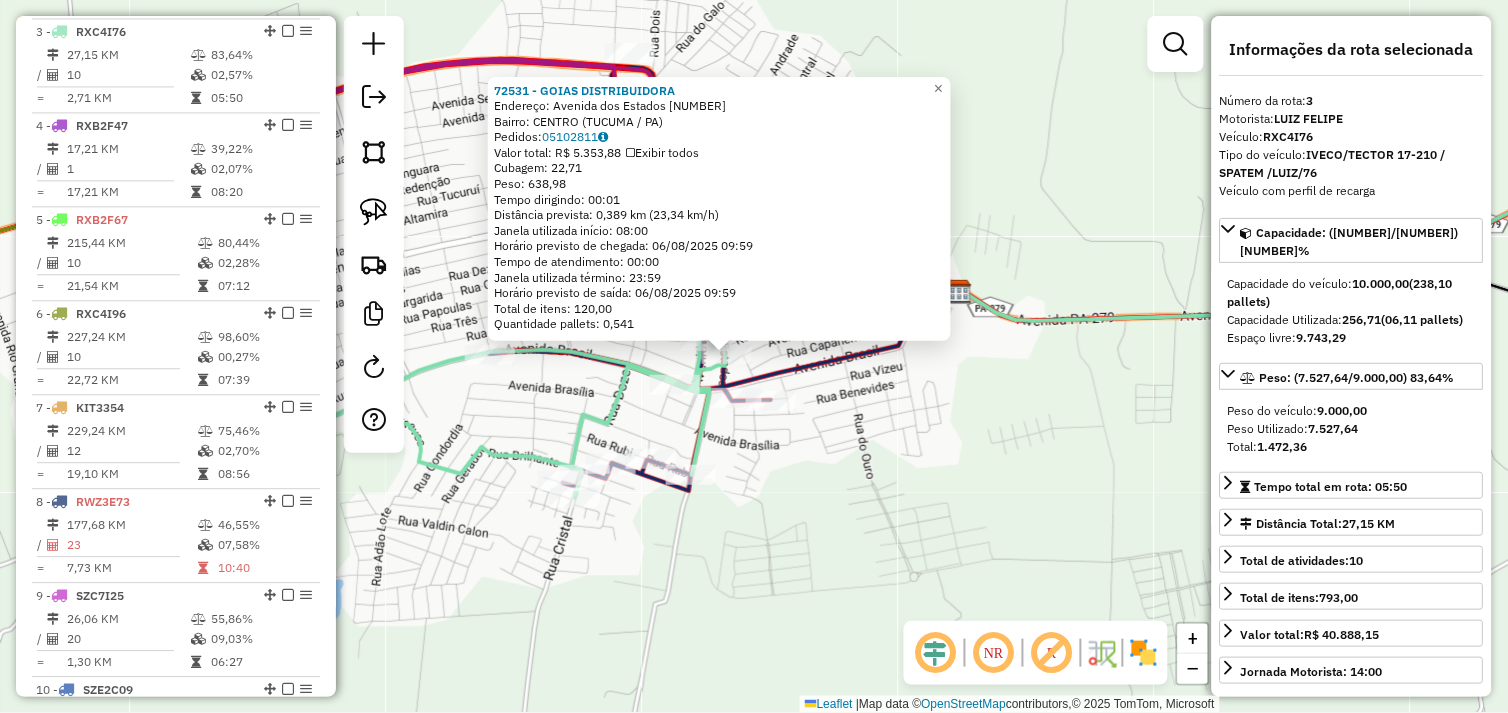 drag, startPoint x: 1150, startPoint y: 518, endPoint x: 913, endPoint y: 451, distance: 246.28845 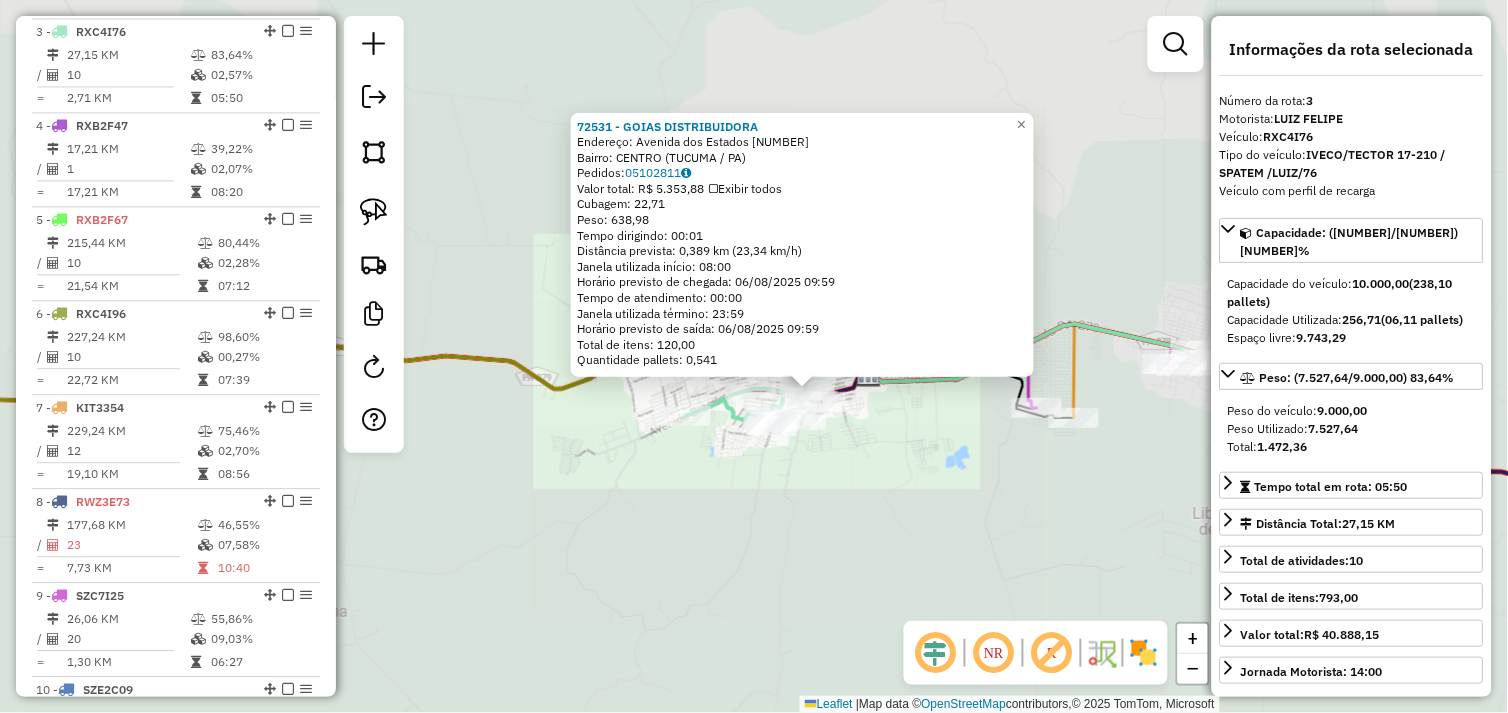 click on "[NUMBER] - [BRAND]  Endereço:  Avenida dos Estados 583   Bairro: CENTRO ([CITY] / [STATE])   Pedidos:  05102811   Valor total: R$ 5.353,88   Exibir todos   Cubagem: 22,71  Peso: 638,98  Tempo dirigindo: 00:01   Distância prevista: 0,389 km (23,34 km/h)   Janela utilizada início: 08:00   Horário previsto de chegada: 06/08/2025 09:59   Tempo de atendimento: 00:00   Janela utilizada término: 23:59   Horário previsto de saída: 06/08/2025 09:59   Total de itens: 120,00   Quantidade pallets: 0,541  × Janela de atendimento Grade de atendimento Capacidade Transportadoras Veículos Cliente Pedidos  Rotas Selecione os dias de semana para filtrar as janelas de atendimento  Seg   Ter   Qua   Qui   Sex   Sáb   Dom  Informe o período da janela de atendimento: De: Até:  Filtrar exatamente a janela do cliente  Considerar janela de atendimento padrão  Selecione os dias de semana para filtrar as grades de atendimento  Seg   Ter   Qua   Qui   Sex   Sáb   Dom   Clientes fora do dia de atendimento selecionado De:" 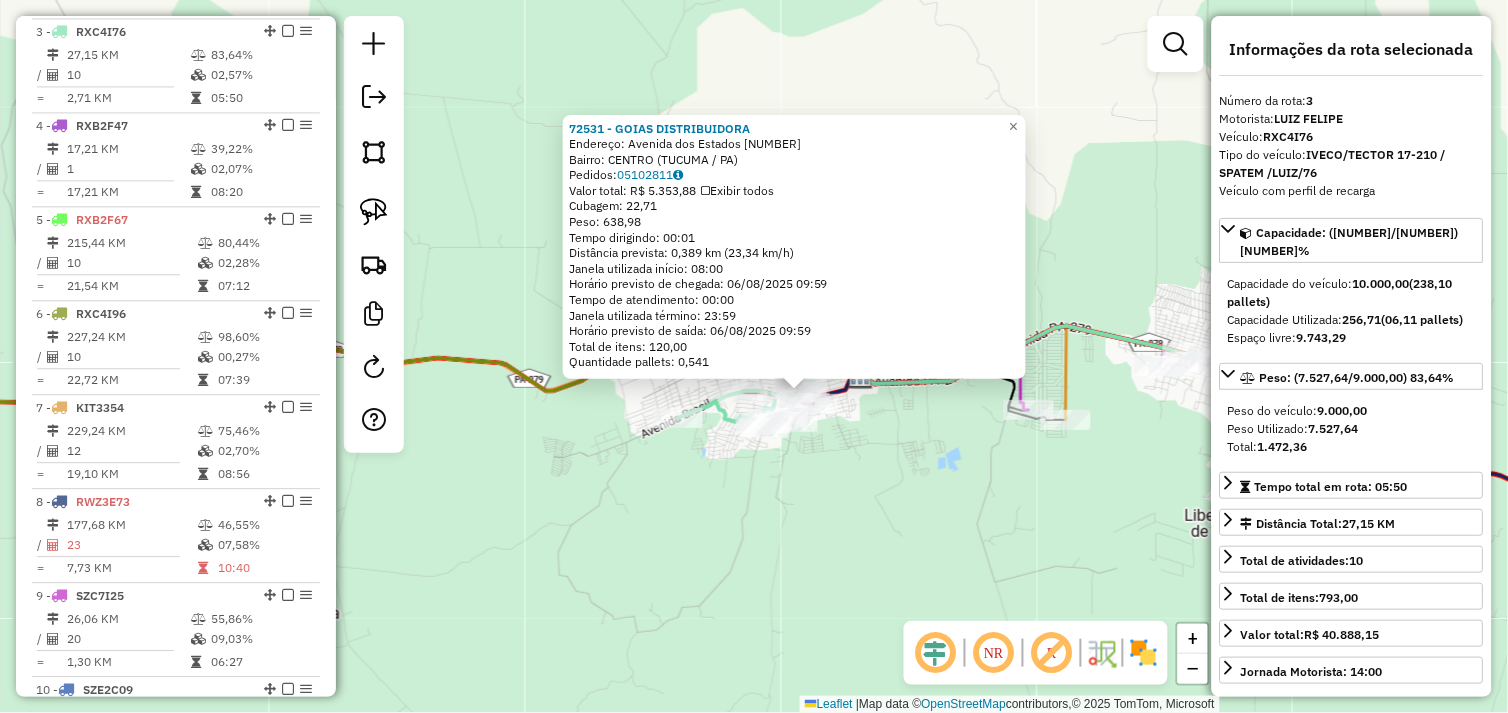 drag, startPoint x: 1025, startPoint y: 468, endPoint x: 894, endPoint y: 455, distance: 131.64346 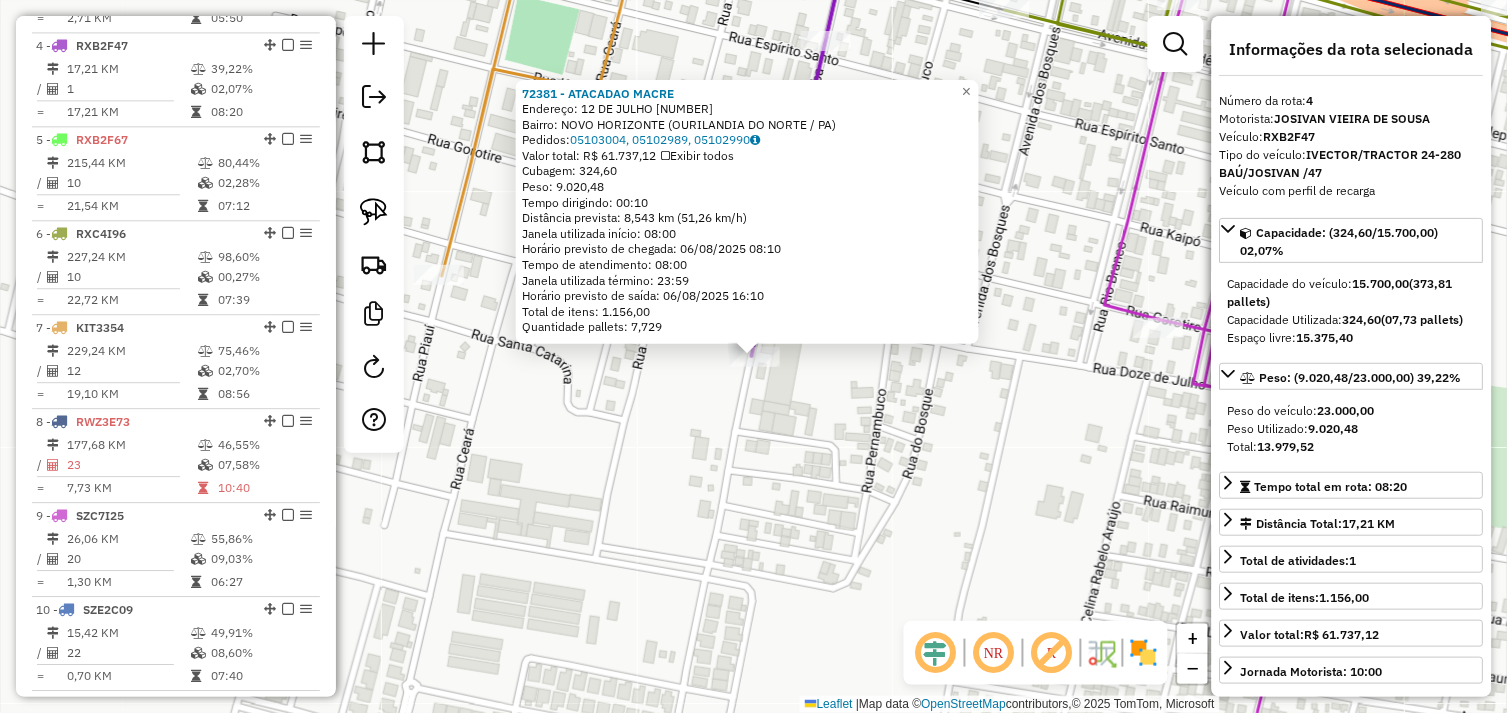 scroll, scrollTop: 1030, scrollLeft: 0, axis: vertical 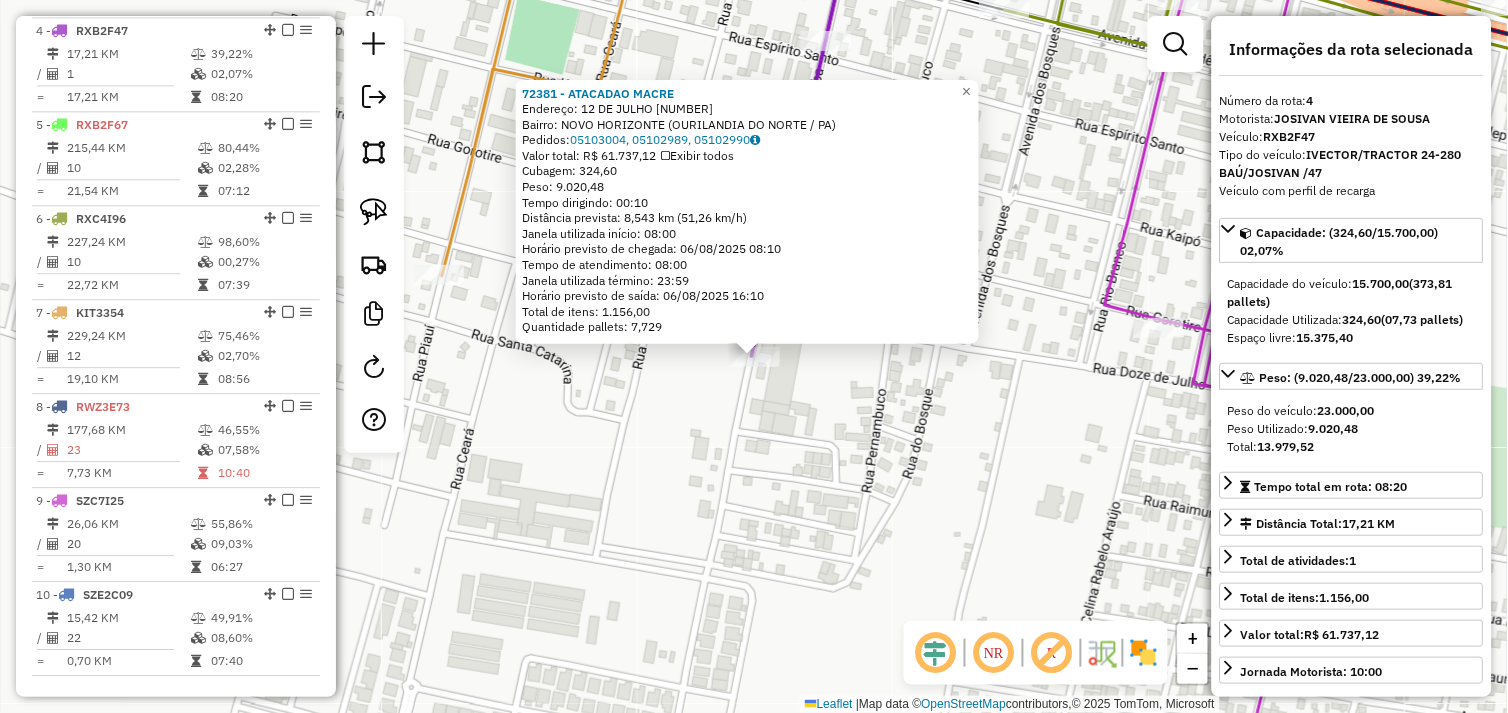 click on "[ID] - ATACADAO MACRE  Endereço:  [STREET] [NUMBER]   Bairro: [CITY] ([CITY] / [STATE])   Pedidos:  [ORDER_ID], [ORDER_ID], [ORDER_ID]   Valor total: R$ [PRICE]   Exibir todos   Cubagem: [CUBAGE]  Peso: [WEIGHT]  Tempo dirigindo: [TIME]   Distância prevista: [DISTANCE] km ([SPEED] km/h)   Janela utilizada início: [TIME]   Horário previsto de chegada: [DATE] [TIME]   Tempo de atendimento: [TIME]   Janela utilizada término: [TIME]   Horário previsto de saída: [DATE] [TIME]   Total de itens: [QUANTITY]   Quantidade pallets: [QUANTITY]  × Janela de atendimento Grade de atendimento Capacidade Transportadoras Veículos Cliente Pedidos  Rotas Selecione os dias de semana para filtrar as janelas de atendimento  Seg   Ter   Qua   Qui   Sex   Sáb   Dom  Informe o período da janela de atendimento: De: Até:  Filtrar exatamente a janela do cliente  Considerar janela de atendimento padrão  Selecione os dias de semana para filtrar as grades de atendimento  Seg   Ter   Qua   Qui   Sex   Sáb   Dom   Peso mínimo:  +" 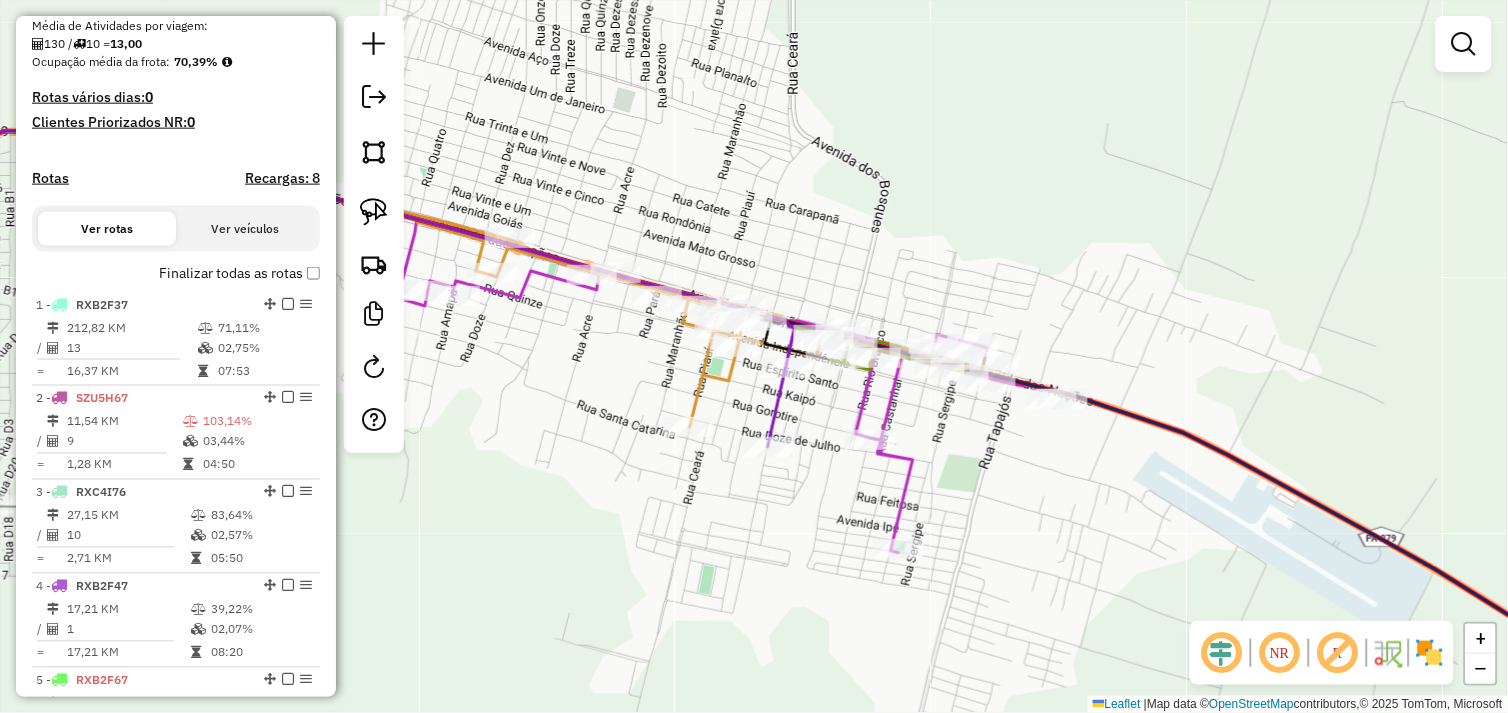 scroll, scrollTop: 0, scrollLeft: 0, axis: both 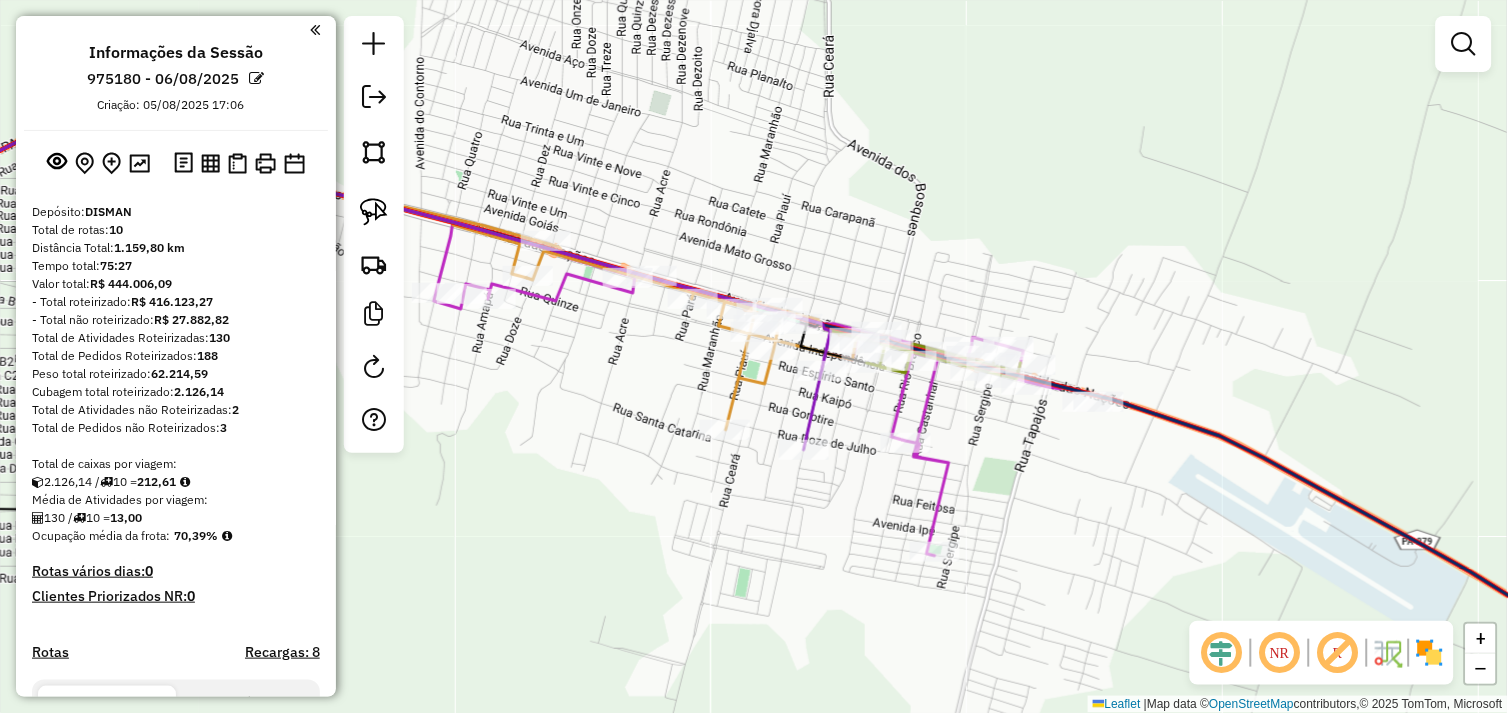 drag, startPoint x: 641, startPoint y: 534, endPoint x: 773, endPoint y: 530, distance: 132.0606 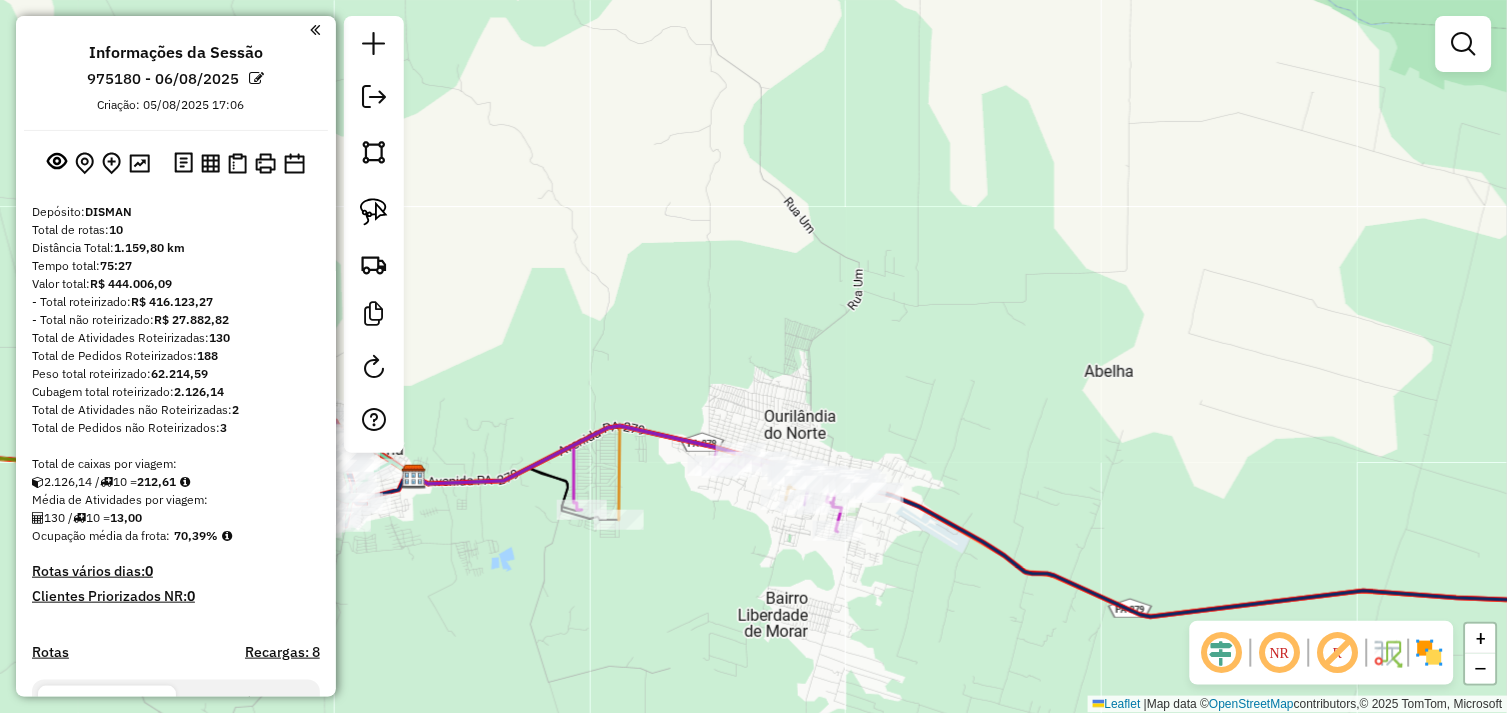 scroll, scrollTop: 222, scrollLeft: 0, axis: vertical 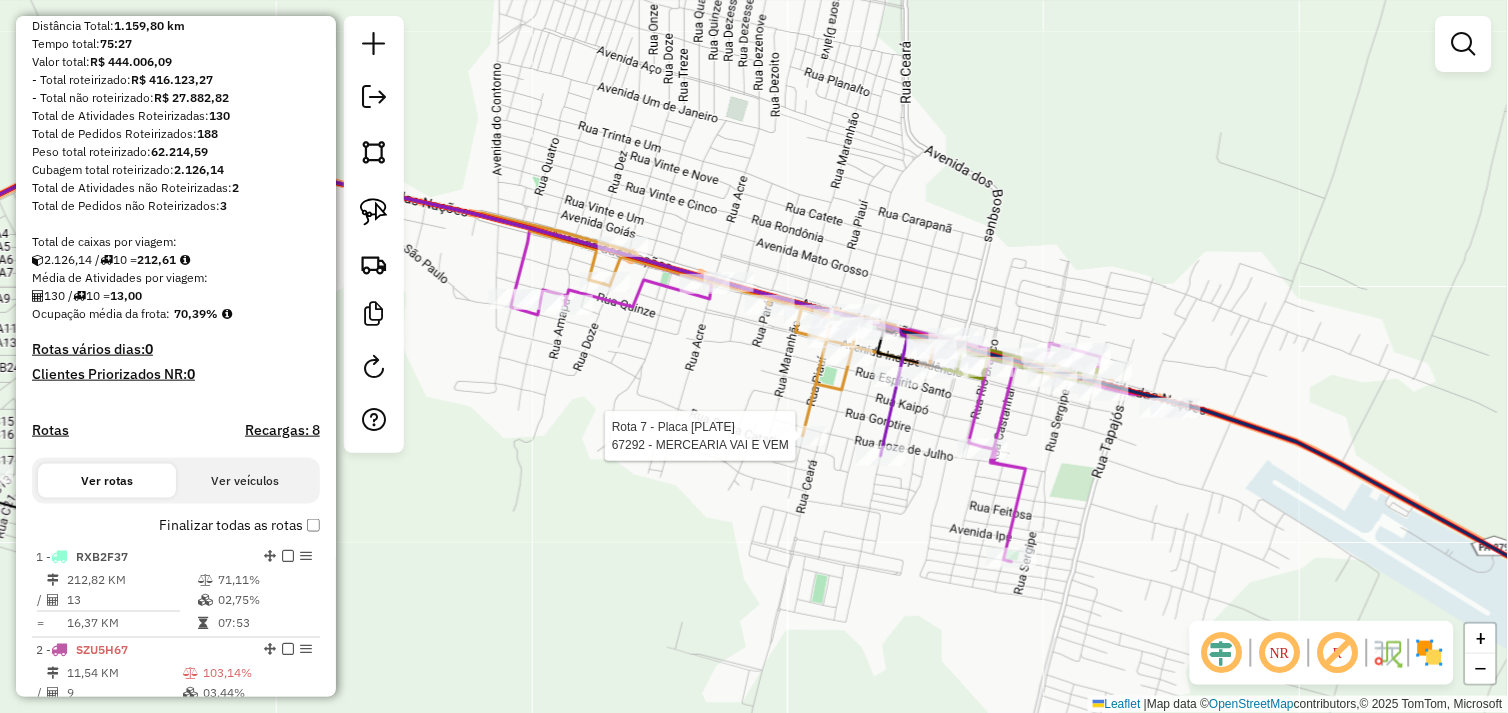 select on "*********" 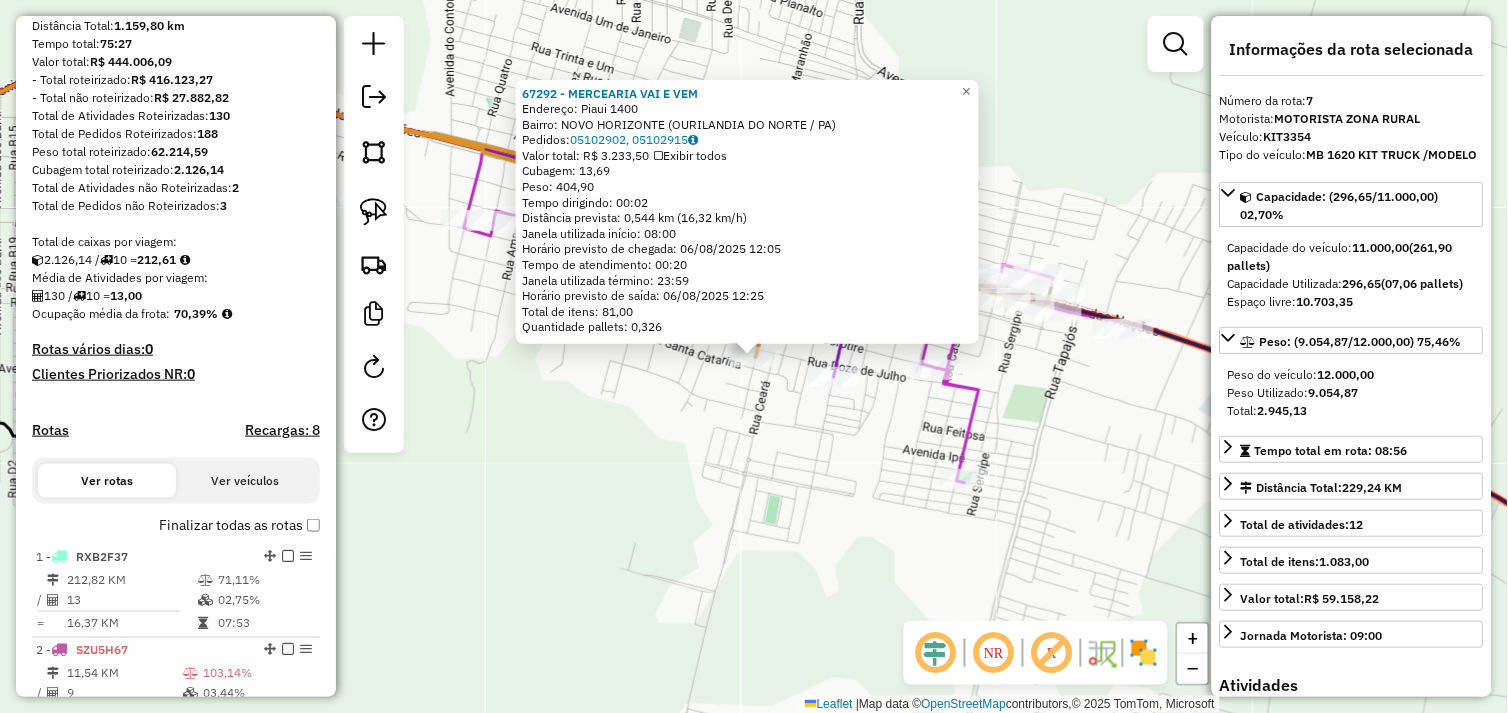 scroll, scrollTop: 1312, scrollLeft: 0, axis: vertical 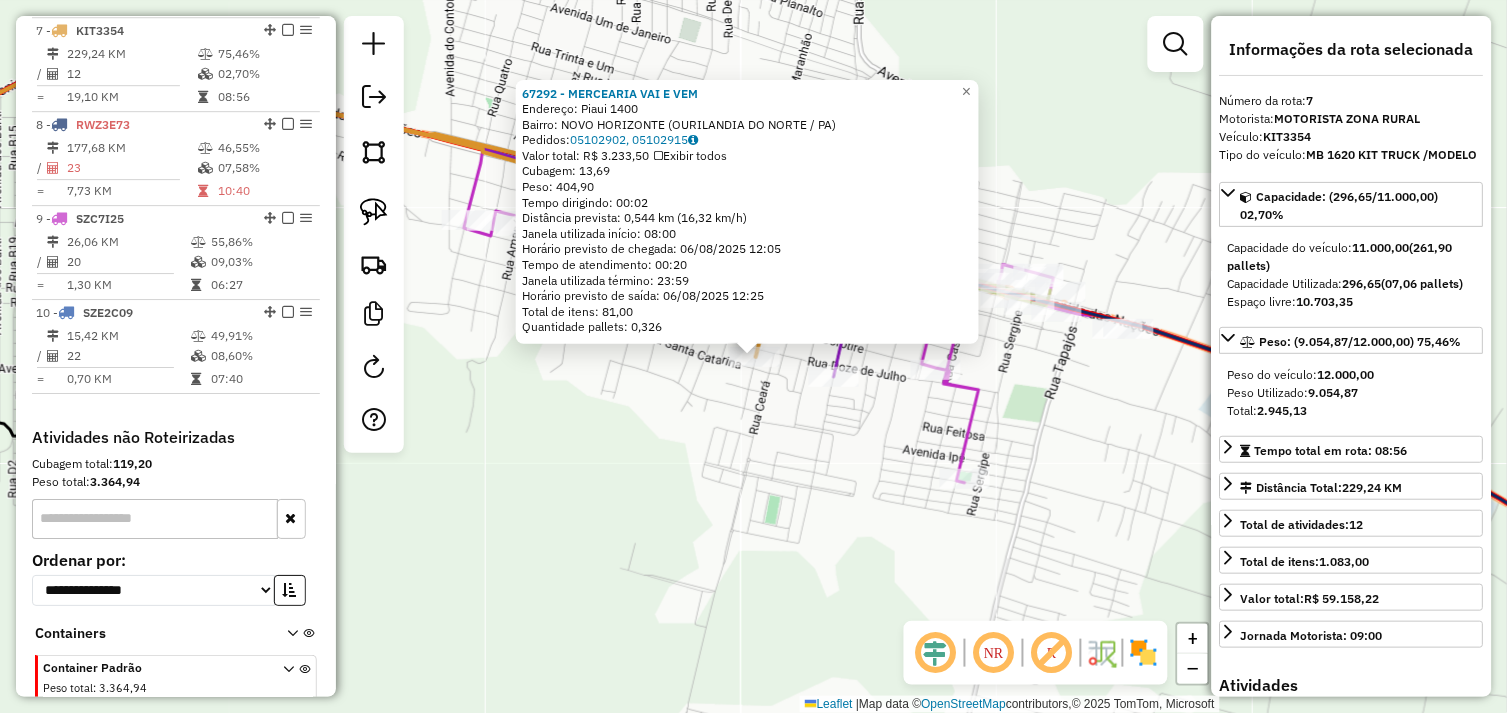 click on "[ID] - MERCEARIA VAI E VEM  Endereço:  [STREET] [NUMBER]   Bairro: [CITY] ([CITY] / [STATE])   Pedidos:  [ORDER_ID], [ORDER_ID]   Valor total: R$ [PRICE]   Exibir todos   Cubagem: [CUBAGE]  Peso: [WEIGHT]  Tempo dirigindo: [TIME]   Distância prevista: [DISTANCE] km ([SPEED] km/h)   Janela utilizada início: [TIME]   Horário previsto de chegada: [DATE] [TIME]   Tempo de atendimento: [TIME]   Janela utilizada término: [TIME]   Horário previsto de saída: [DATE] [TIME]   Total de itens: [QUANTITY]   Quantidade pallets: [QUANTITY]  × Janela de atendimento Grade de atendimento Capacidade Transportadoras Veículos Cliente Pedidos  Rotas Selecione os dias de semana para filtrar as janelas de atendimento  Seg   Ter   Qua   Qui   Sex   Sáb   Dom  Informe o período da janela de atendimento: De: Até:  Filtrar exatamente a janela do cliente  Considerar janela de atendimento padrão  Selecione os dias de semana para filtrar as grades de atendimento  Seg   Ter   Qua   Qui   Sex   Sáb   Dom   Peso mínimo:   Peso máximo:  De:" 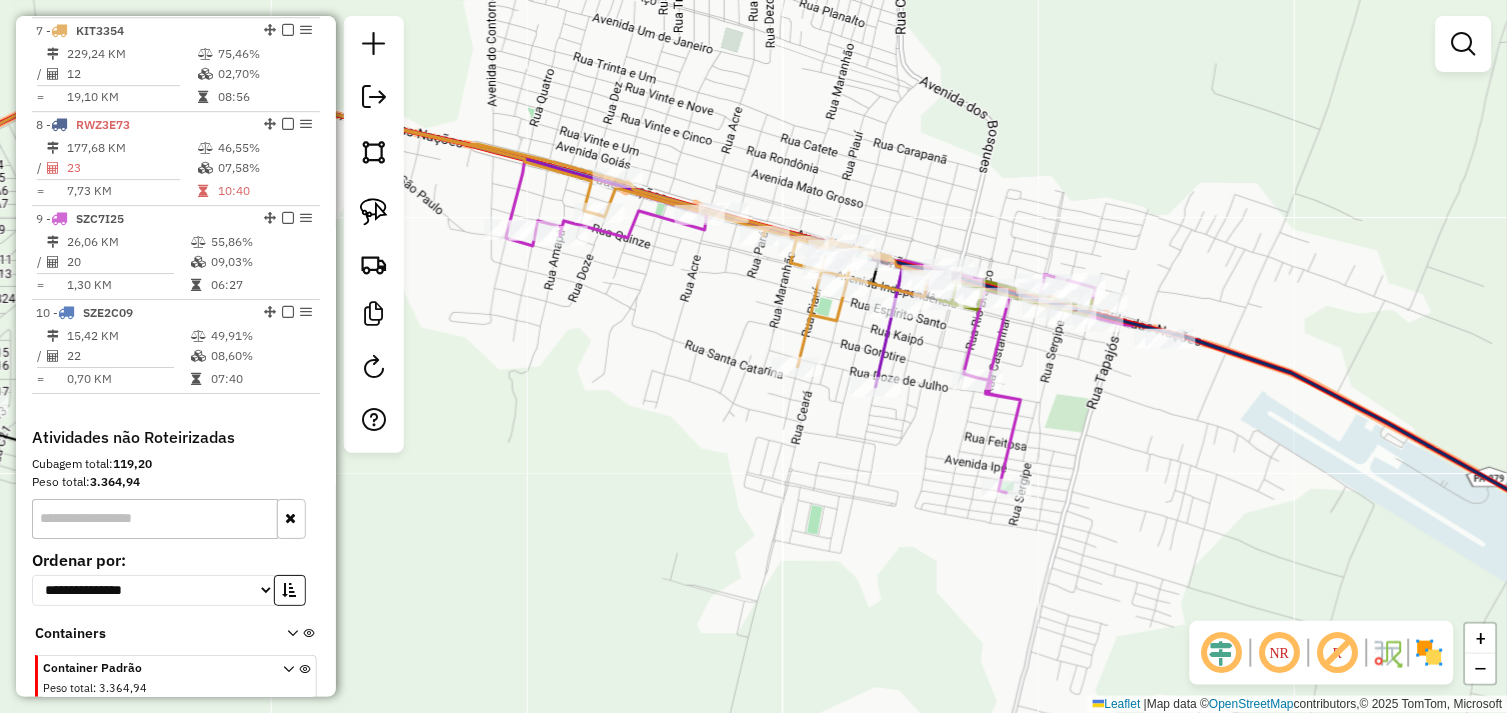 drag, startPoint x: 561, startPoint y: 318, endPoint x: 602, endPoint y: 328, distance: 42.201897 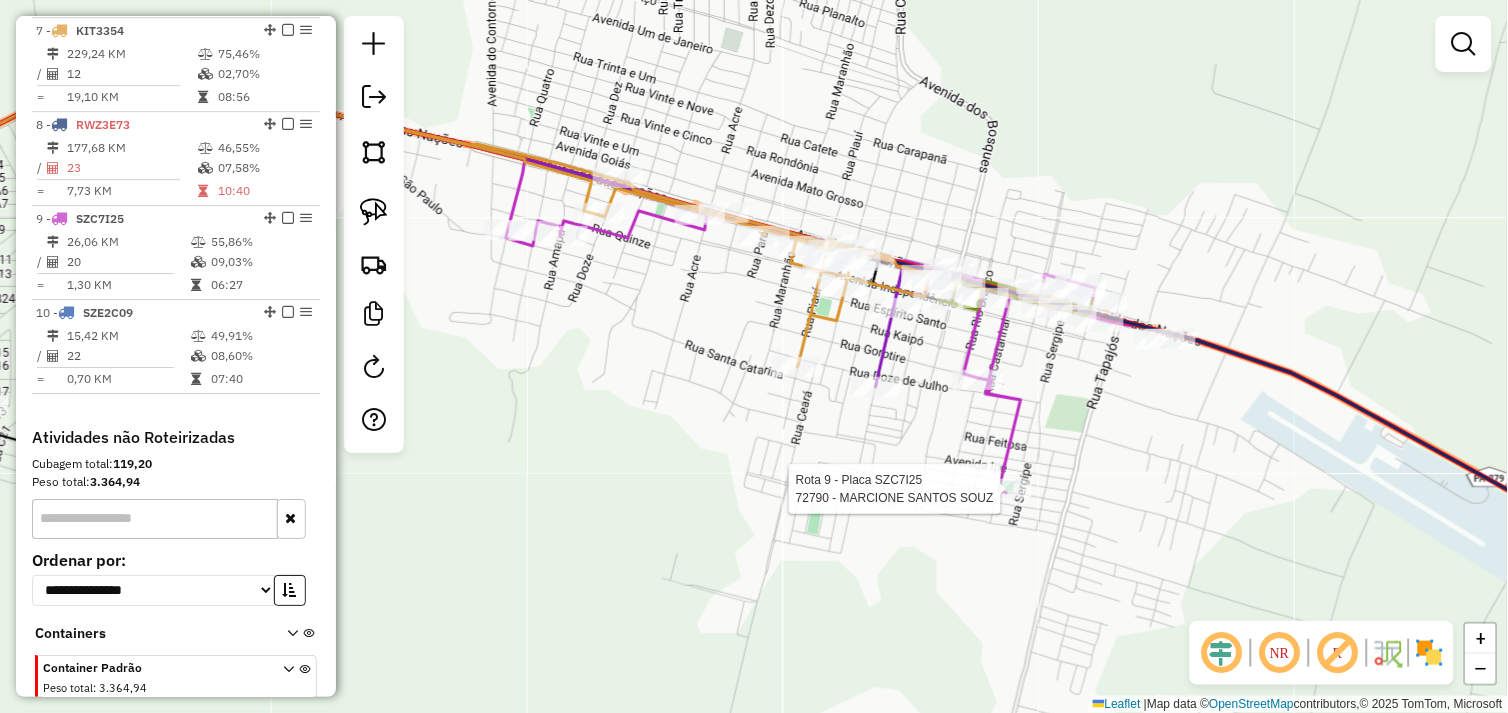 select on "*********" 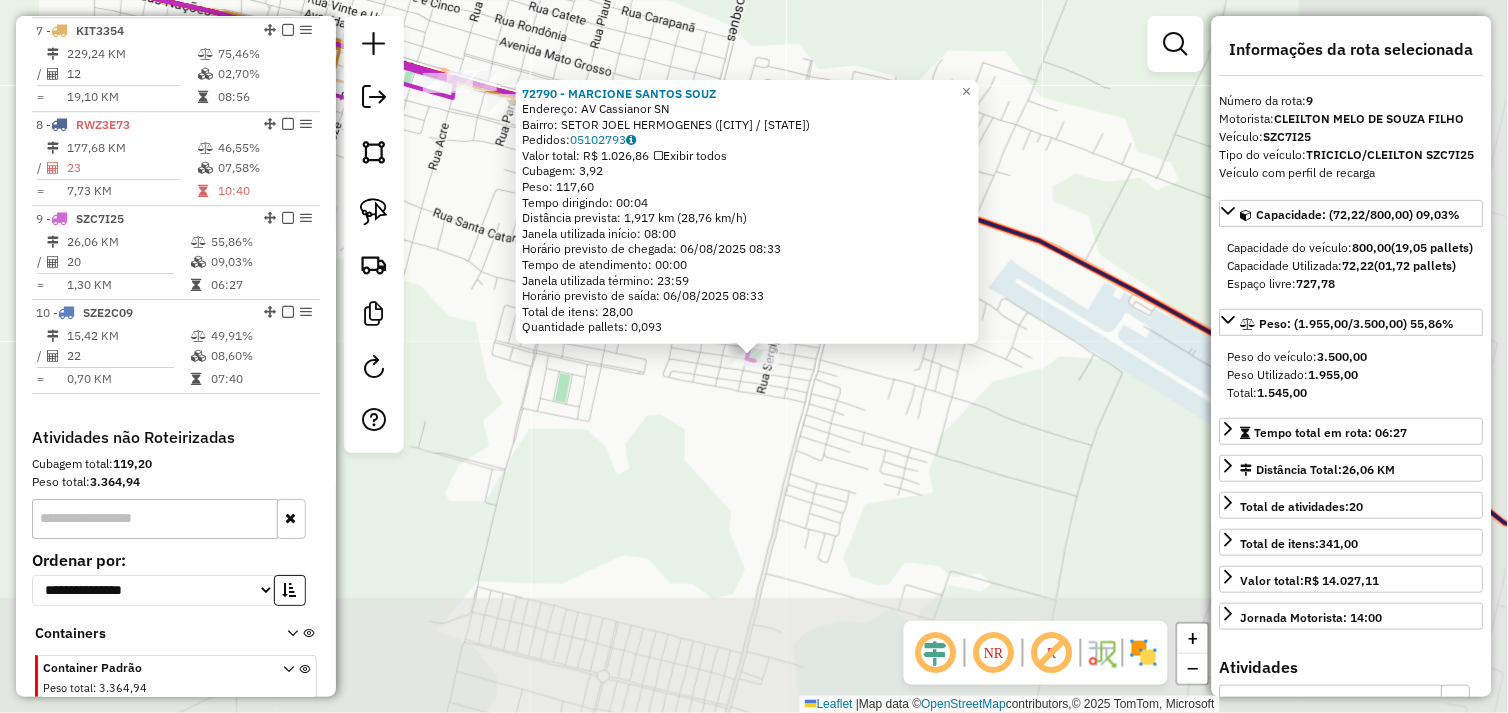 scroll, scrollTop: 1401, scrollLeft: 0, axis: vertical 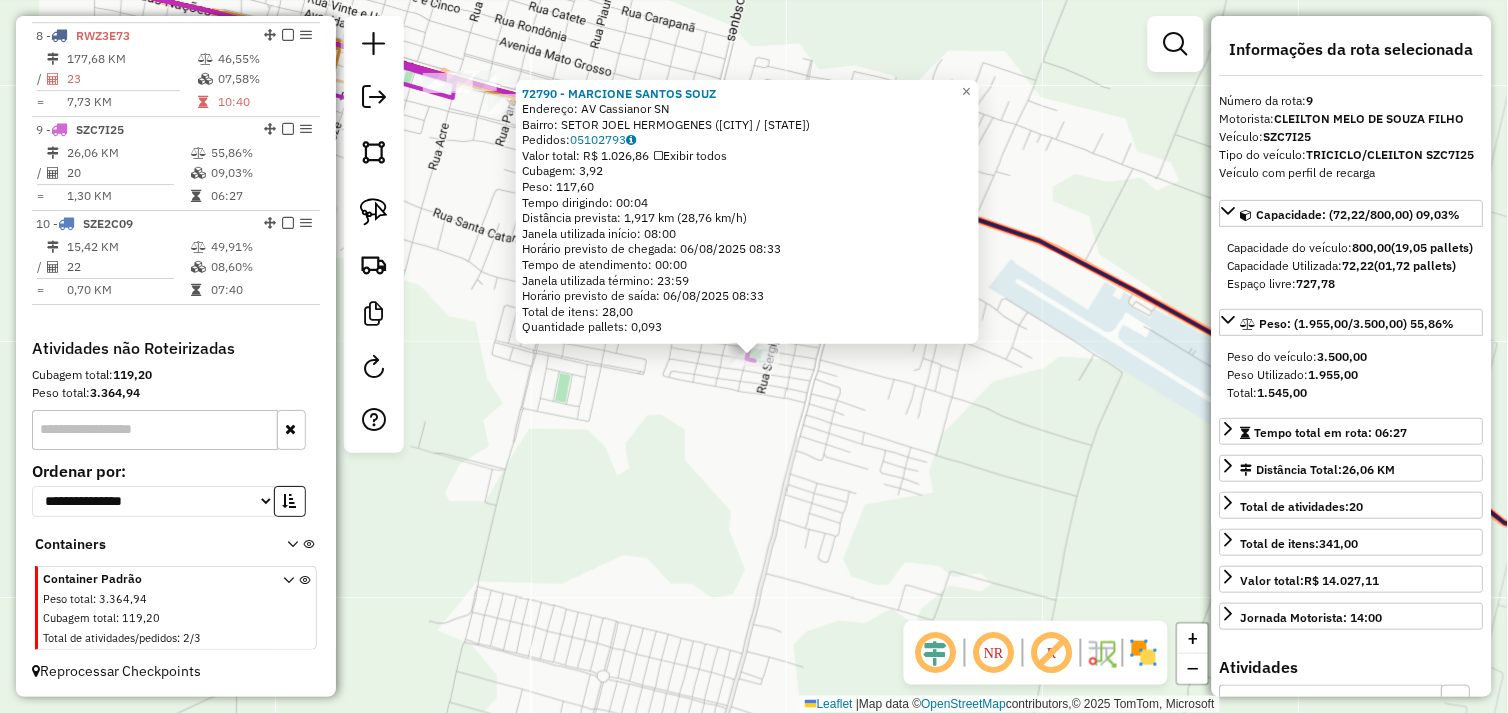 click on "[NUMBER] - [FIRST] [LAST]  Endereço:  AV Cassianor SN   Bairro: SETOR JOEL HERMOGENES ([CITY] / [STATE])   Pedidos:  05102793   Valor total: R$ 1.026,86   Exibir todos   Cubagem: 3,92  Peso: 117,60  Tempo dirigindo: 00:04   Distância prevista: 1,917 km (28,76 km/h)   Janela utilizada início: 08:00   Horário previsto de chegada: 06/08/2025 08:33   Tempo de atendimento: 00:00   Janela utilizada término: 23:59   Horário previsto de saída: 06/08/2025 08:33   Total de itens: 28,00   Quantidade pallets: 0,093  × Janela de atendimento Grade de atendimento Capacidade Transportadoras Veículos Cliente Pedidos  Rotas Selecione os dias de semana para filtrar as janelas de atendimento  Seg   Ter   Qua   Qui   Sex   Sáb   Dom  Informe o período da janela de atendimento: De: Até:  Filtrar exatamente a janela do cliente  Considerar janela de atendimento padrão  Selecione os dias de semana para filtrar as grades de atendimento  Seg   Ter   Qua   Qui   Sex   Sáb   Dom   Peso mínimo:   Peso máximo:  +" 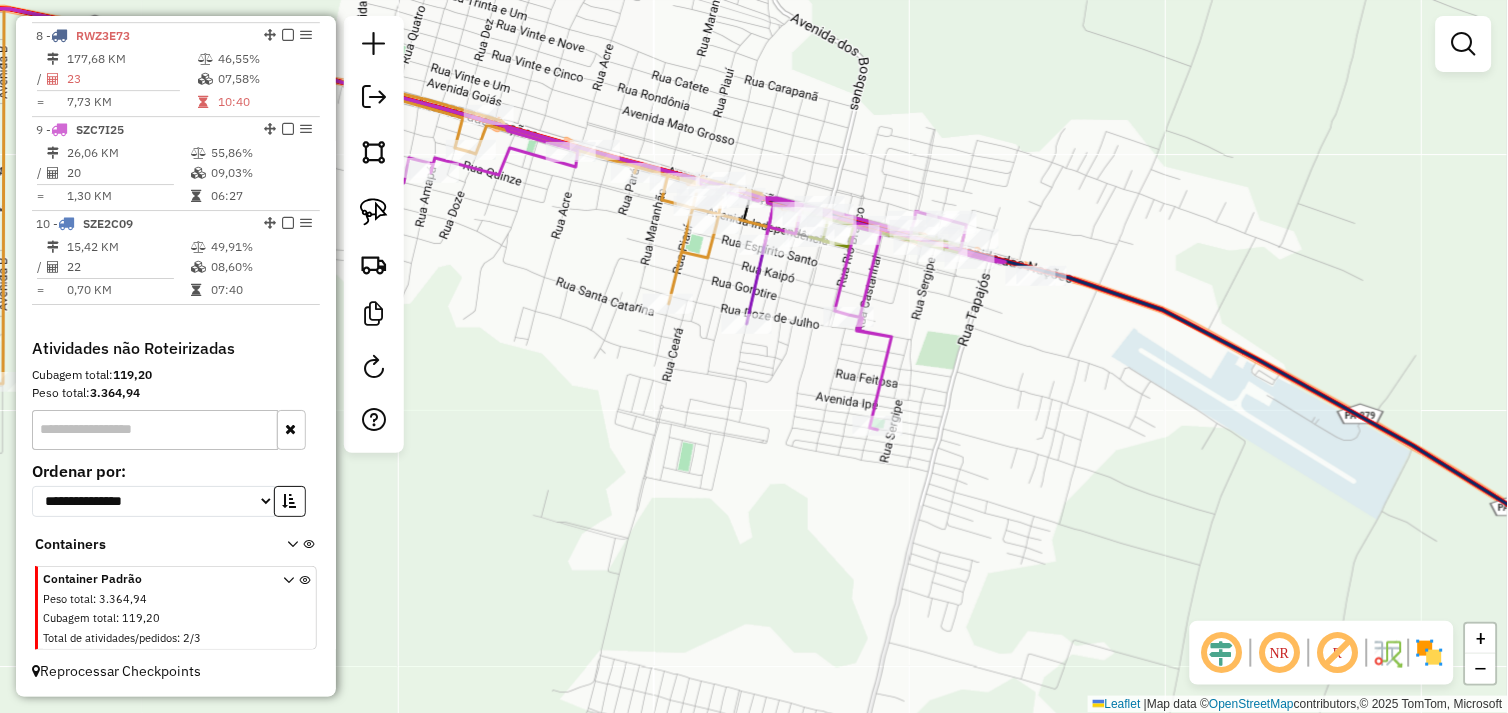 drag, startPoint x: 750, startPoint y: 437, endPoint x: 773, endPoint y: 442, distance: 23.537205 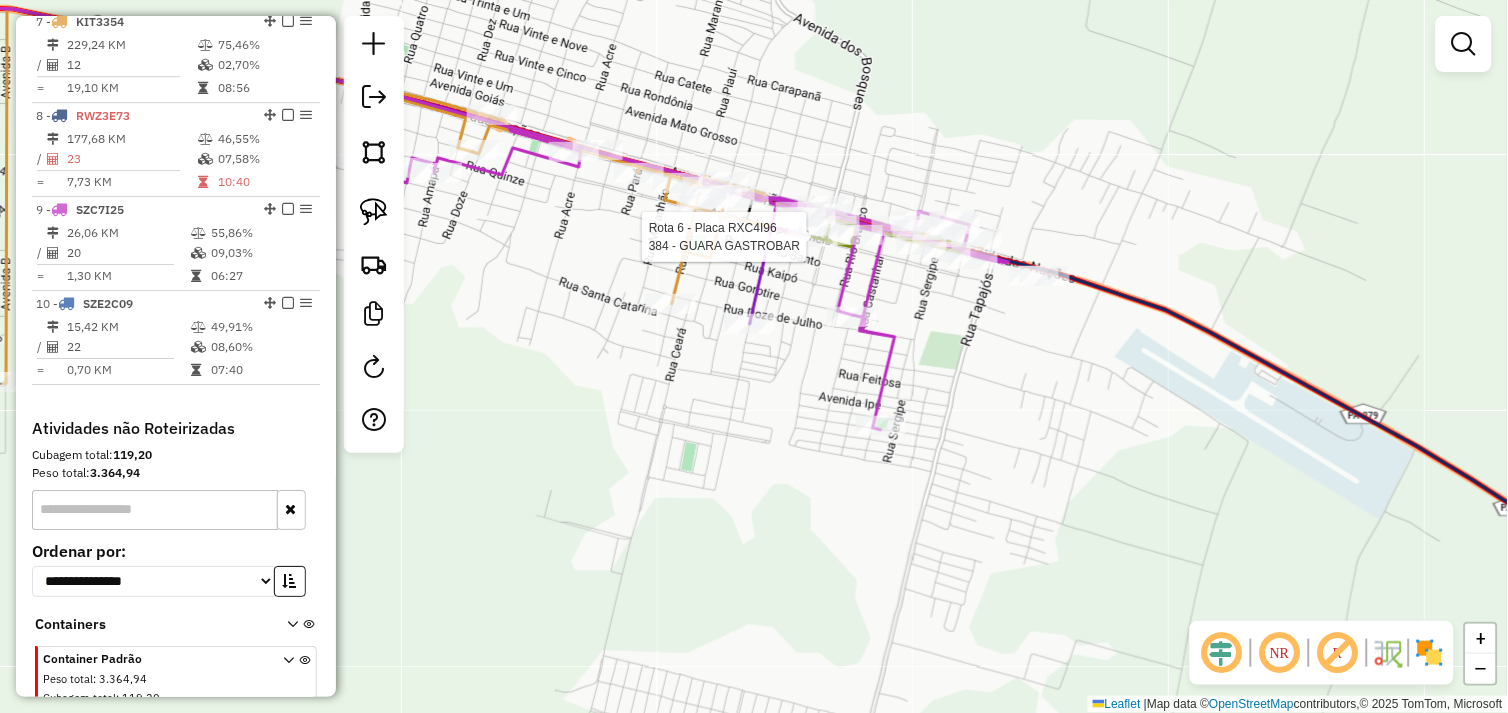 select on "*********" 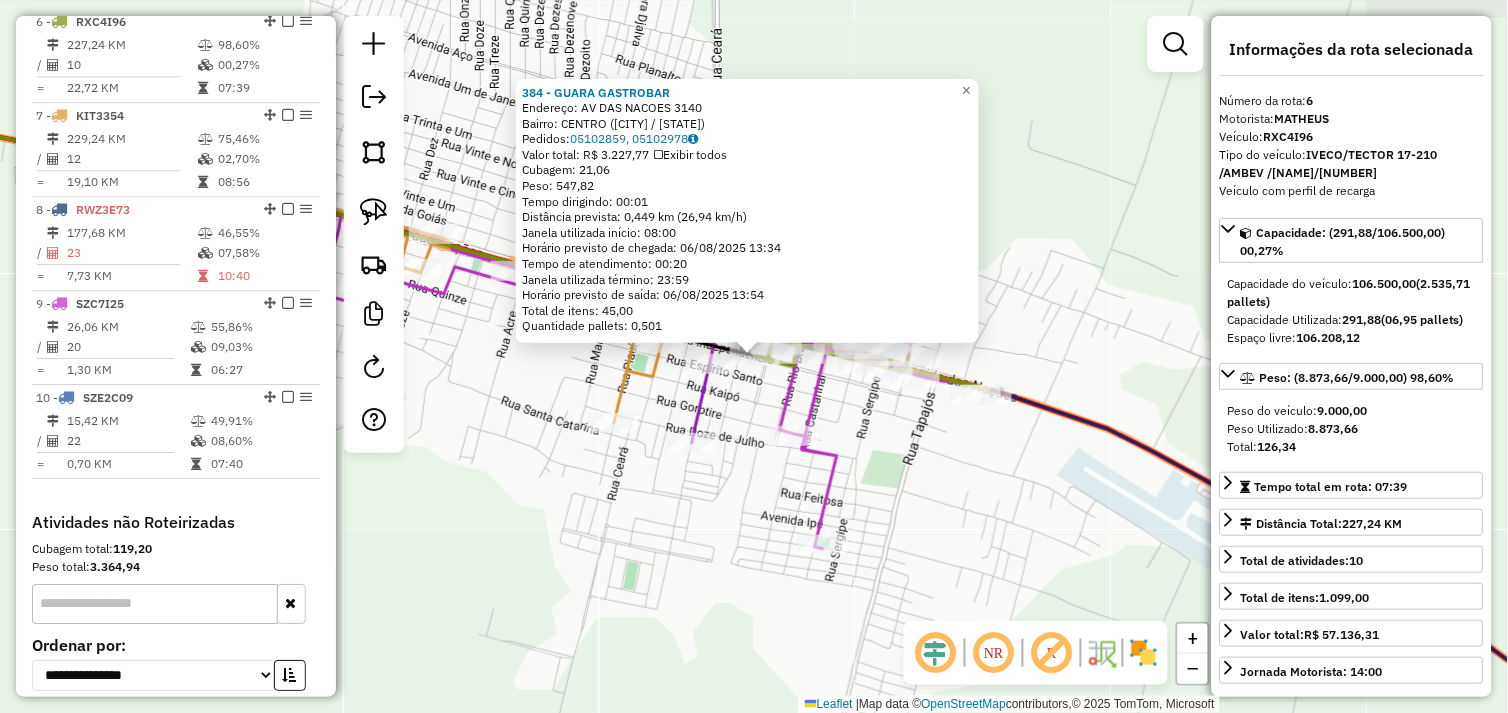scroll, scrollTop: 1217, scrollLeft: 0, axis: vertical 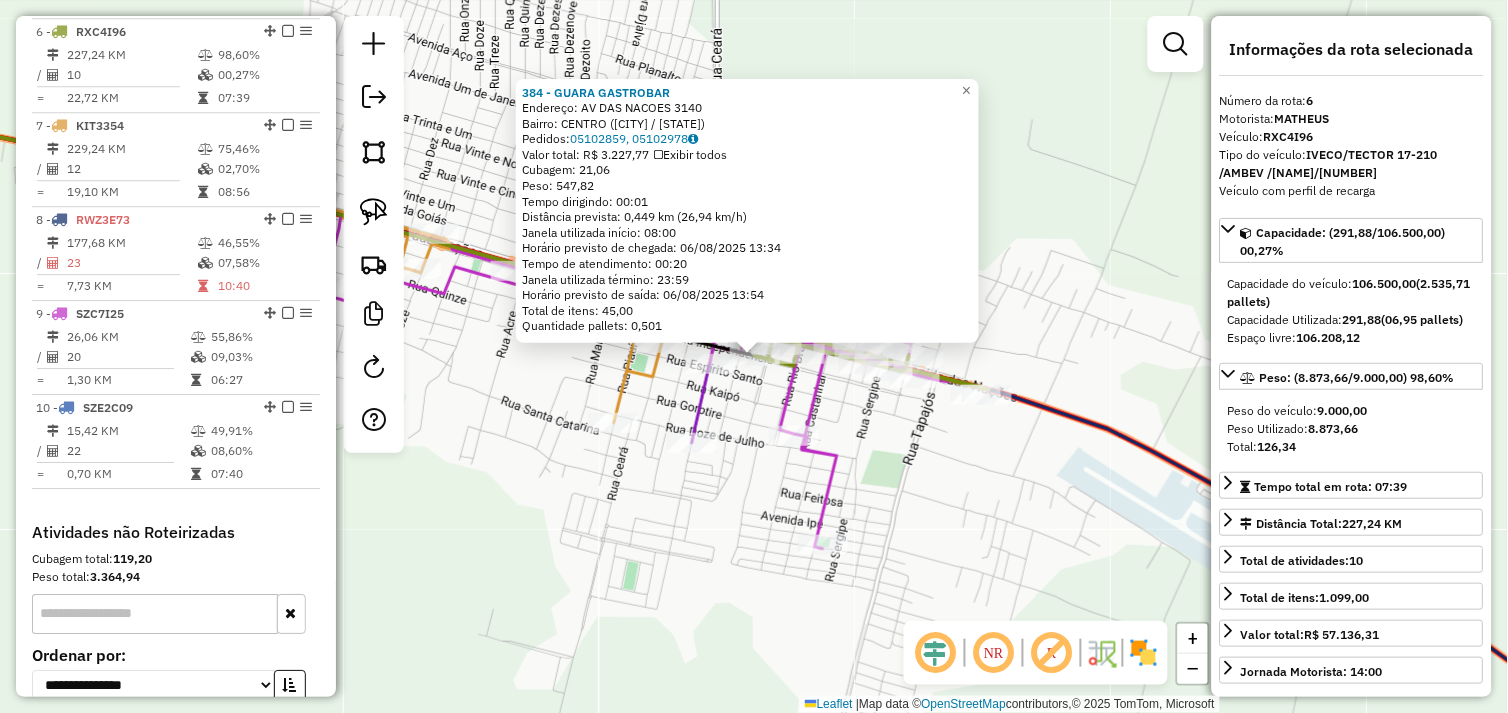 drag, startPoint x: 738, startPoint y: 486, endPoint x: 726, endPoint y: 481, distance: 13 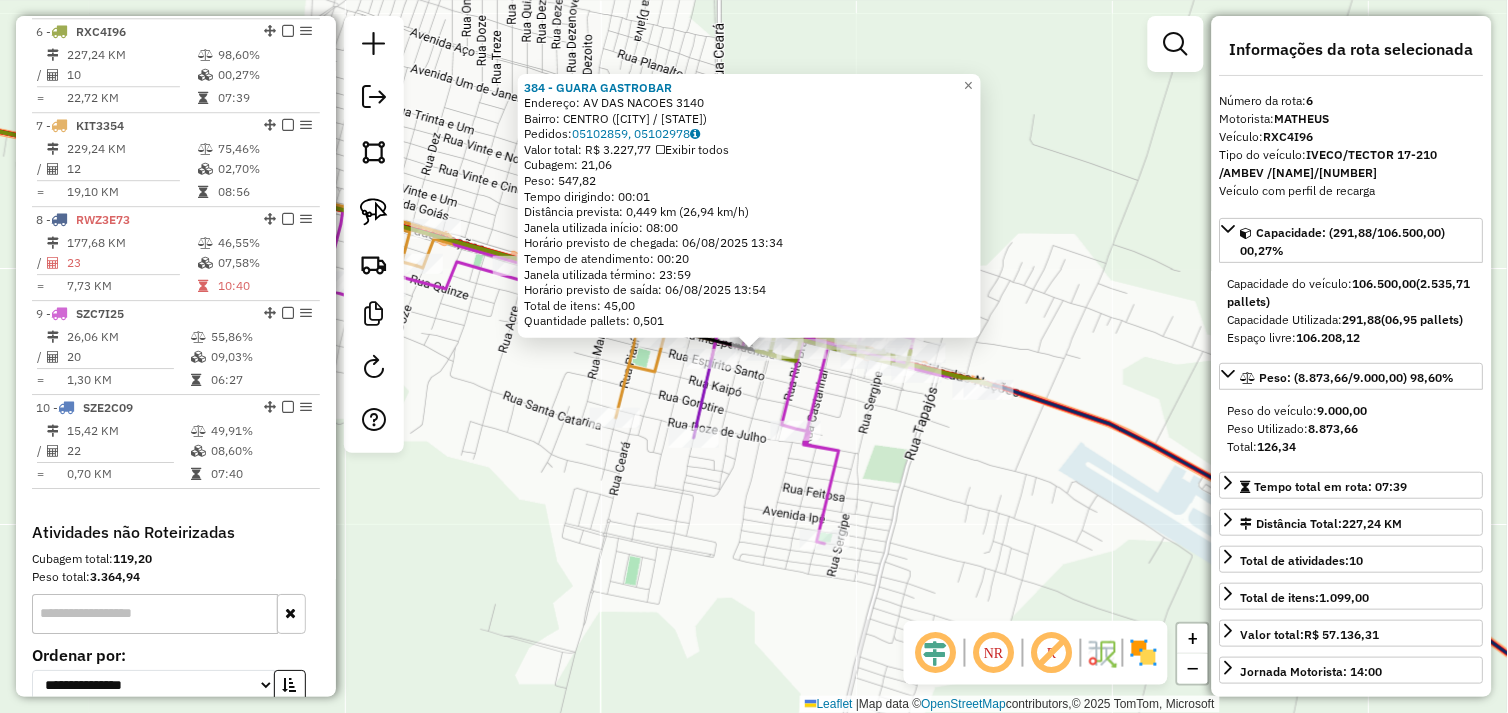 click on "[NUMBER] - GUARA  GASTROBAR  Endereço:  AVDAS NACOES [NUMBER]   Bairro: CENTRO ([CITY] / [STATE])   Pedidos:  [NUMBER], [NUMBER]   Valor total: R$ [NUMBER]   Exibir todos   Cubagem: [NUMBER]  Peso: [NUMBER]  Tempo dirigindo: [TIME]   Distância prevista: [NUMBER] km ([NUMBER] km/h)   Janela utilizada início: [TIME]   Horário previsto de chegada: [DATE] [TIME]   Tempo de atendimento: [TIME]   Janela utilizada término: [TIME]   Horário previsto de saída: [DATE] [TIME]   Total de itens: [NUMBER]   Quantidade pallets: [NUMBER]  × Janela de atendimento Grade de atendimento Capacidade Transportadoras Veículos Cliente Pedidos  Rotas Selecione os dias de semana para filtrar as janelas de atendimento  Seg   Ter   Qua   Qui   Sex   Sáb   Dom  Informe o período da janela de atendimento: De: Até:  Filtrar exatamente a janela do cliente  Considerar janela de atendimento padrão  Selecione os dias de semana para filtrar as grades de atendimento  Seg   Ter   Qua   Qui   Sex   Sáb   Dom   Peso mínimo:   Peso máximo:   De:  +" 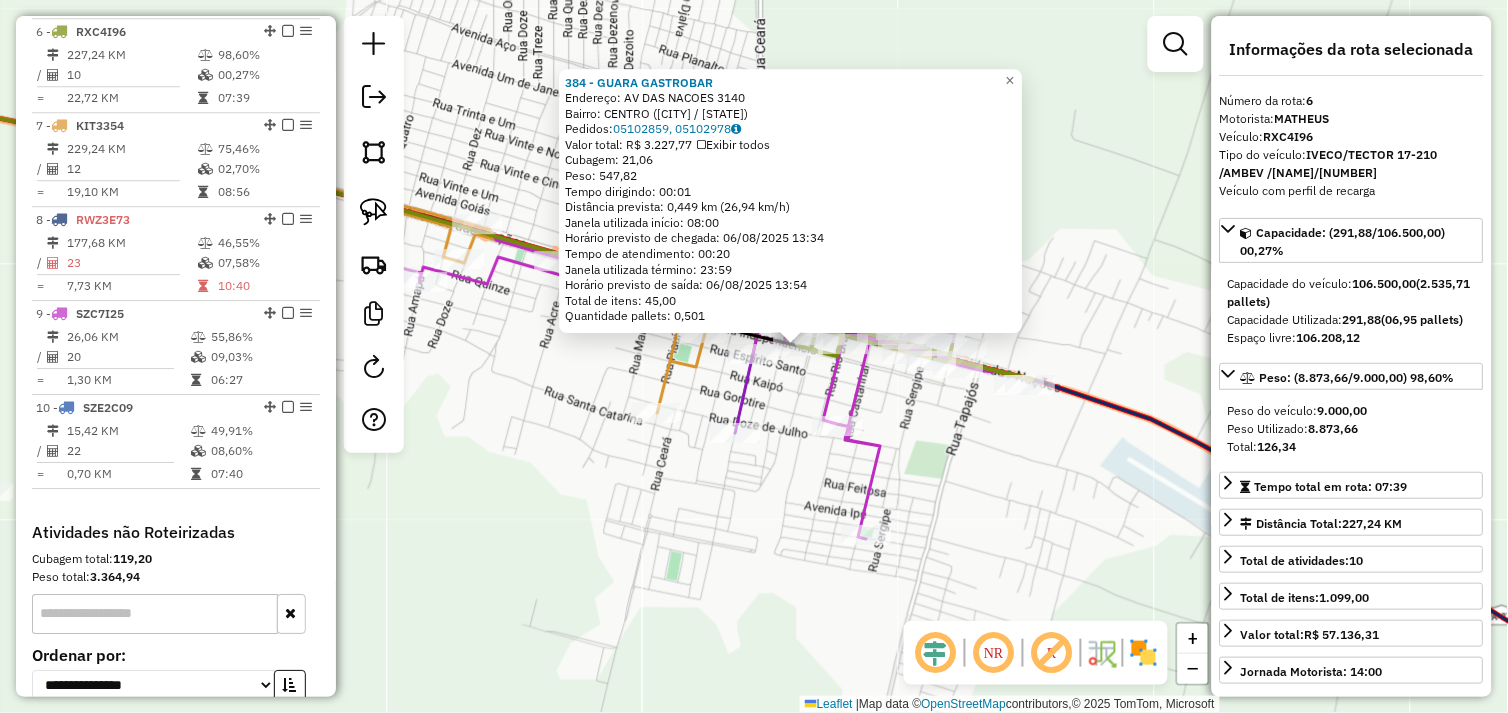 click on "[NUMBER] - GUARA  GASTROBAR  Endereço:  AVDAS NACOES [NUMBER]   Bairro: CENTRO ([CITY] / [STATE])   Pedidos:  [NUMBER], [NUMBER]   Valor total: R$ [NUMBER]   Exibir todos   Cubagem: [NUMBER]  Peso: [NUMBER]  Tempo dirigindo: [TIME]   Distância prevista: [NUMBER] km ([NUMBER] km/h)   Janela utilizada início: [TIME]   Horário previsto de chegada: [DATE] [TIME]   Tempo de atendimento: [TIME]   Janela utilizada término: [TIME]   Horário previsto de saída: [DATE] [TIME]   Total de itens: [NUMBER]   Quantidade pallets: [NUMBER]  × Janela de atendimento Grade de atendimento Capacidade Transportadoras Veículos Cliente Pedidos  Rotas Selecione os dias de semana para filtrar as janelas de atendimento  Seg   Ter   Qua   Qui   Sex   Sáb   Dom  Informe o período da janela de atendimento: De: Até:  Filtrar exatamente a janela do cliente  Considerar janela de atendimento padrão  Selecione os dias de semana para filtrar as grades de atendimento  Seg   Ter   Qua   Qui   Sex   Sáb   Dom   Peso mínimo:   Peso máximo:   De:  +" 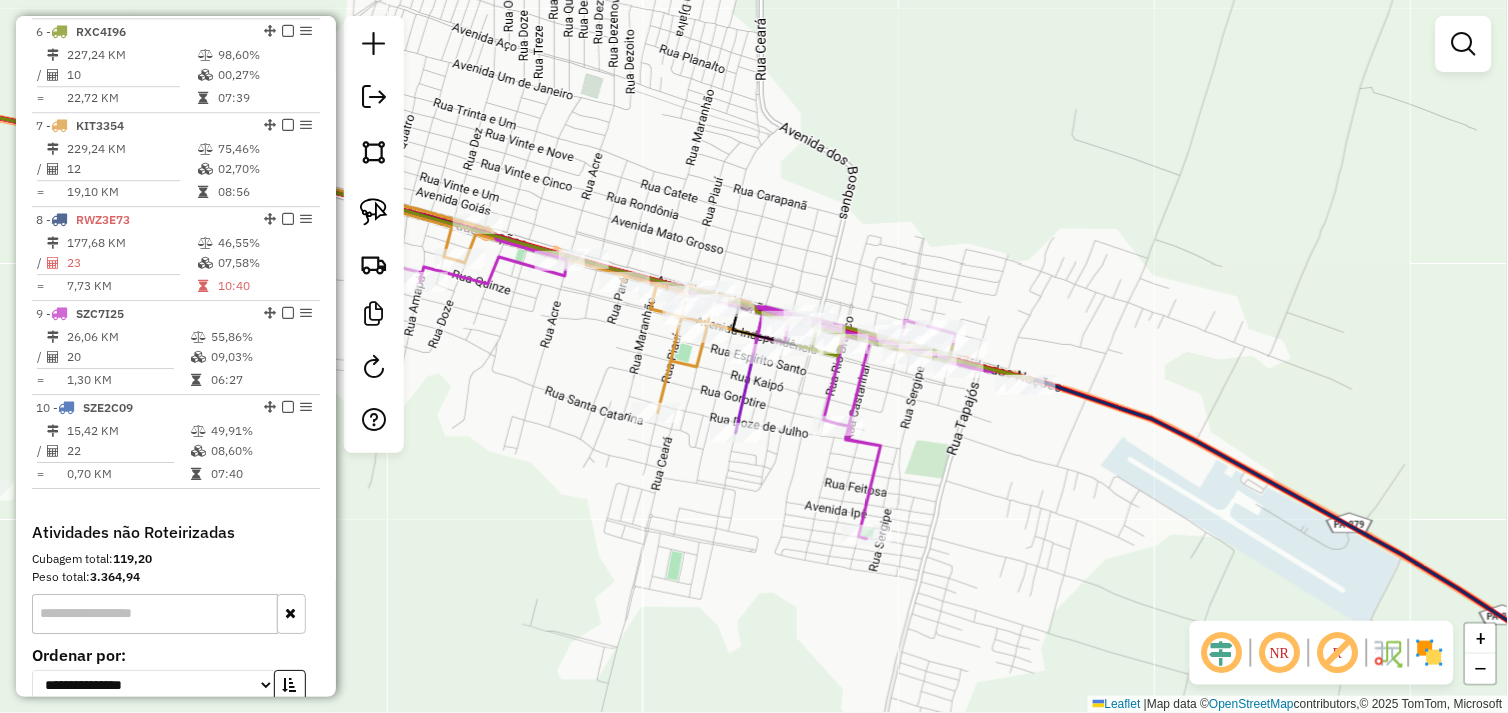 drag, startPoint x: 633, startPoint y: 383, endPoint x: 866, endPoint y: 390, distance: 233.10513 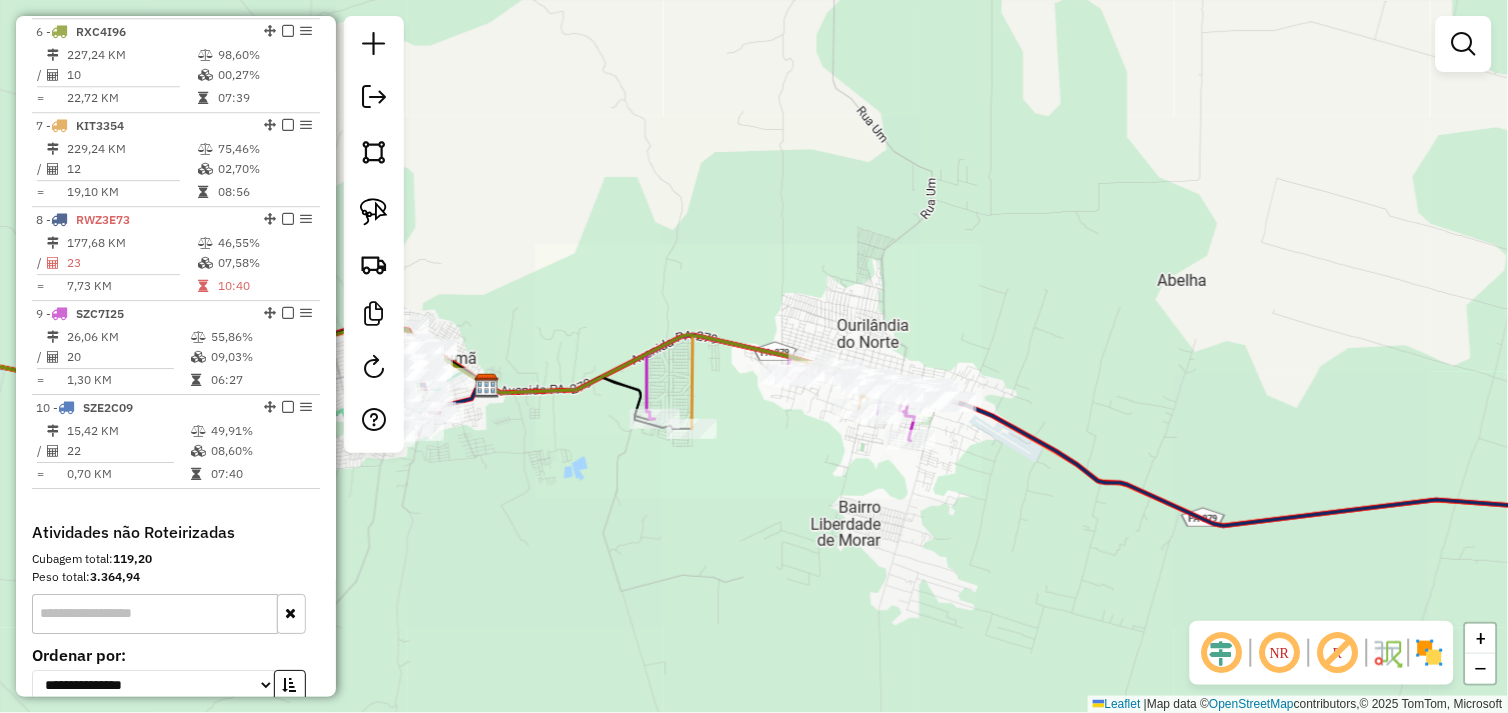 drag, startPoint x: 571, startPoint y: 443, endPoint x: 753, endPoint y: 444, distance: 182.00275 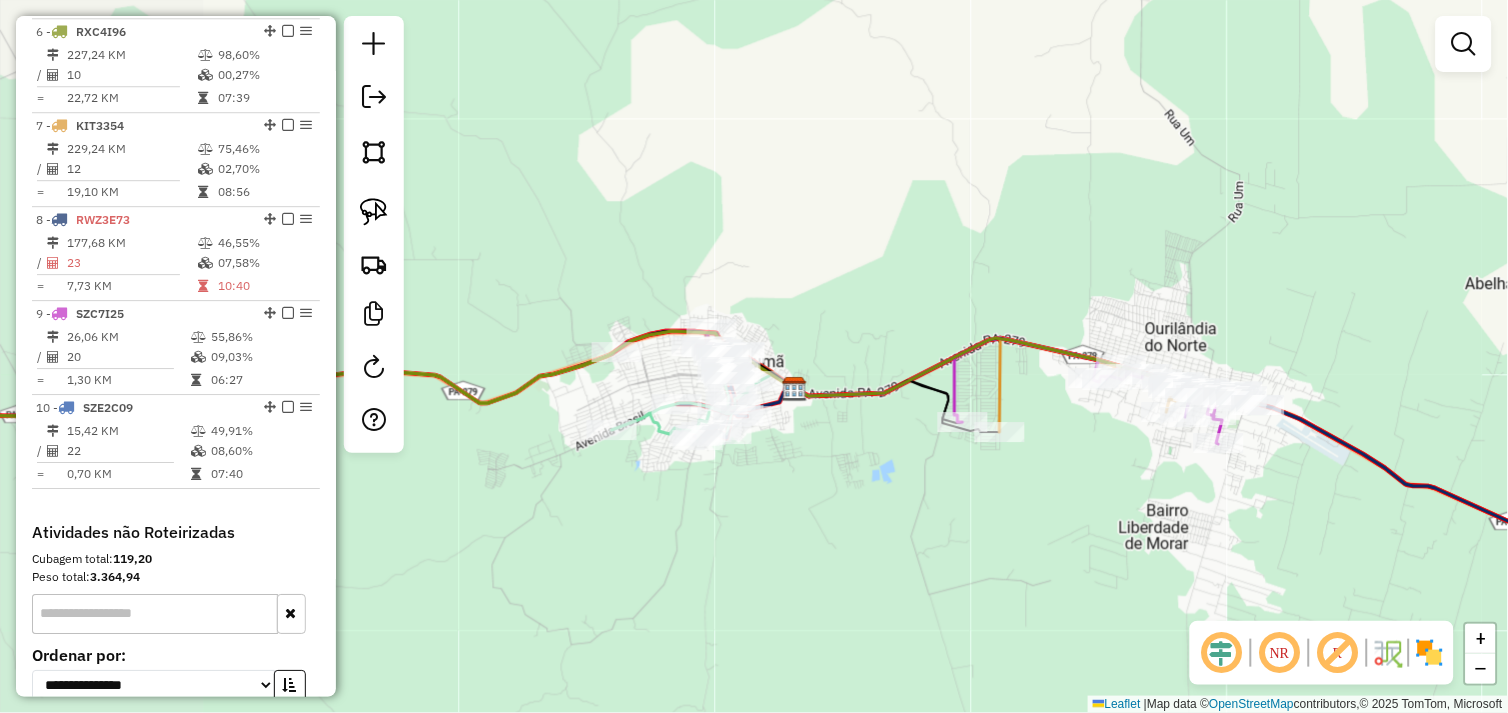 drag, startPoint x: 762, startPoint y: 451, endPoint x: 773, endPoint y: 445, distance: 12.529964 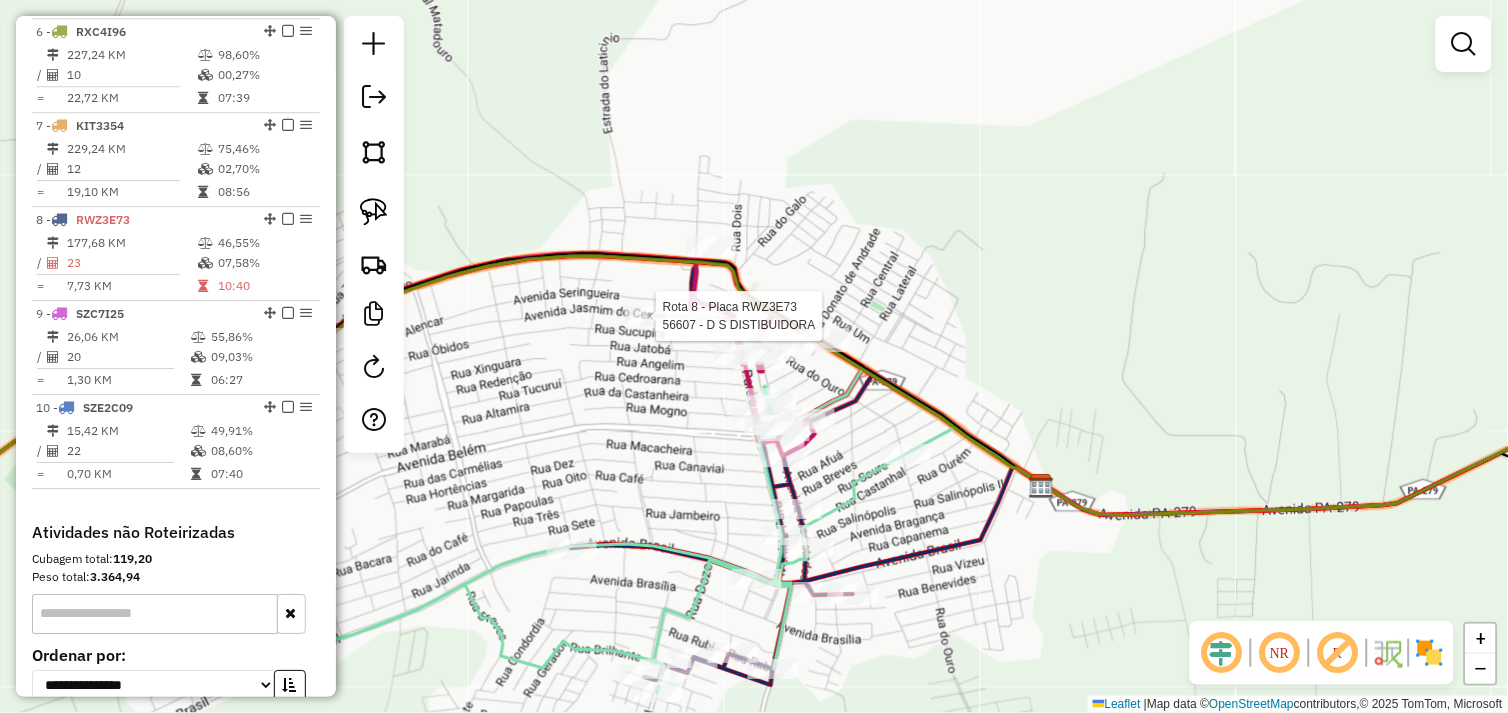 select on "*********" 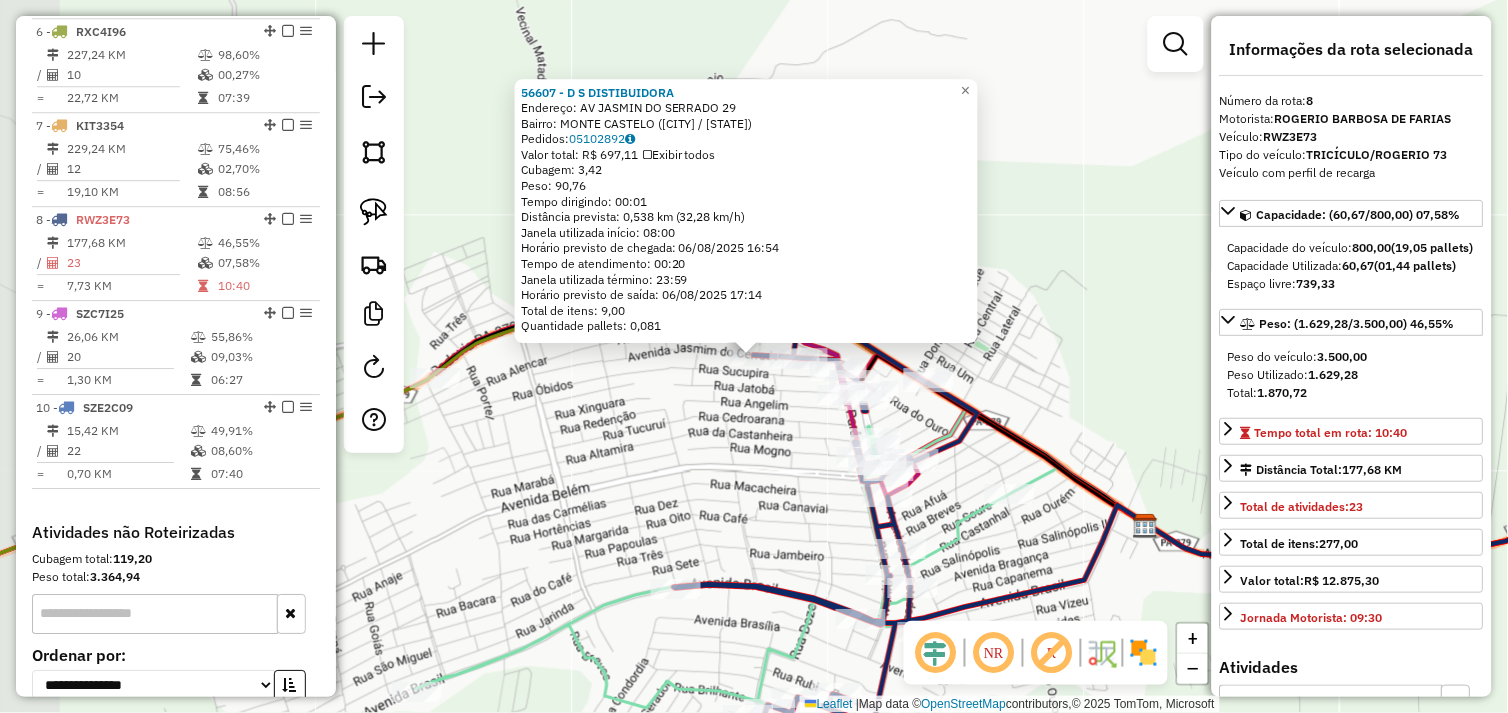 scroll, scrollTop: 1401, scrollLeft: 0, axis: vertical 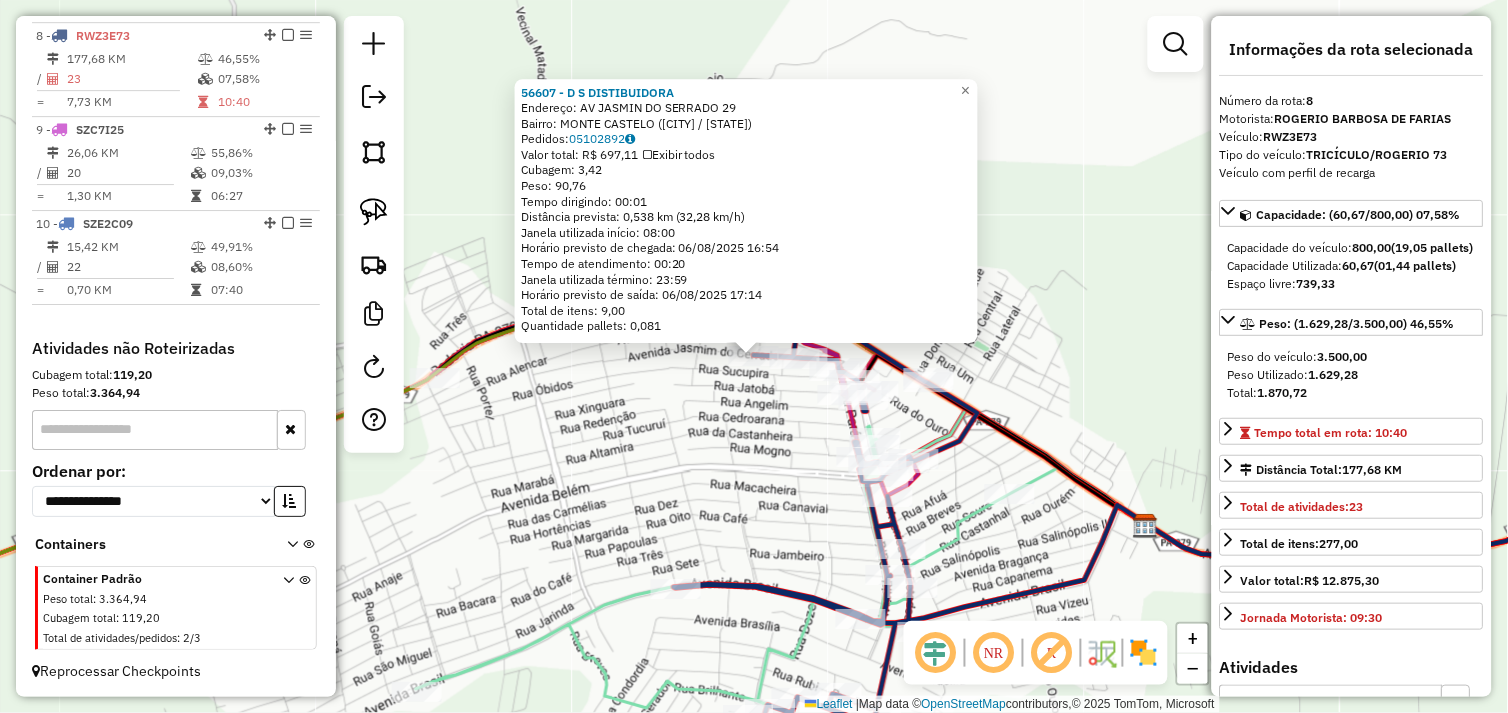 drag, startPoint x: 534, startPoint y: 492, endPoint x: 947, endPoint y: 433, distance: 417.193 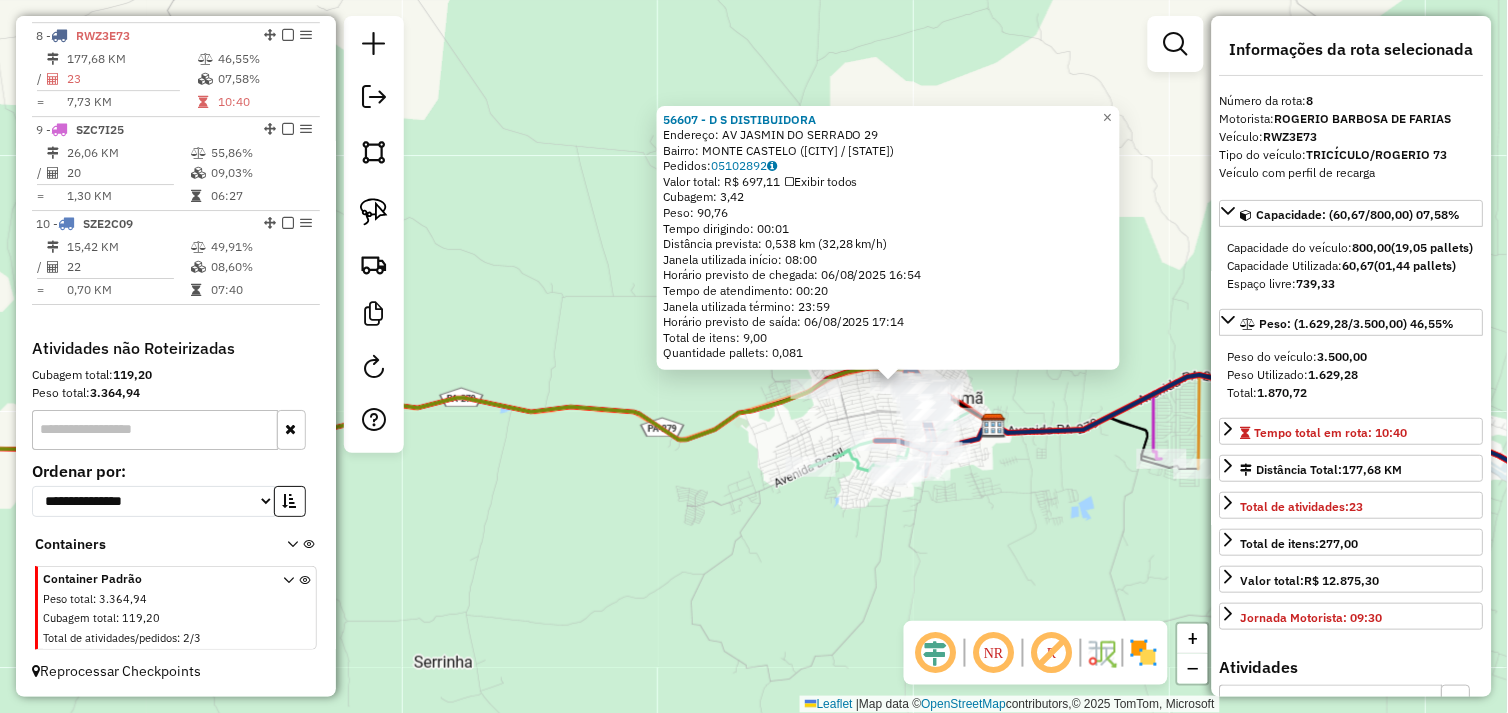 drag, startPoint x: 547, startPoint y: 515, endPoint x: 865, endPoint y: 524, distance: 318.12732 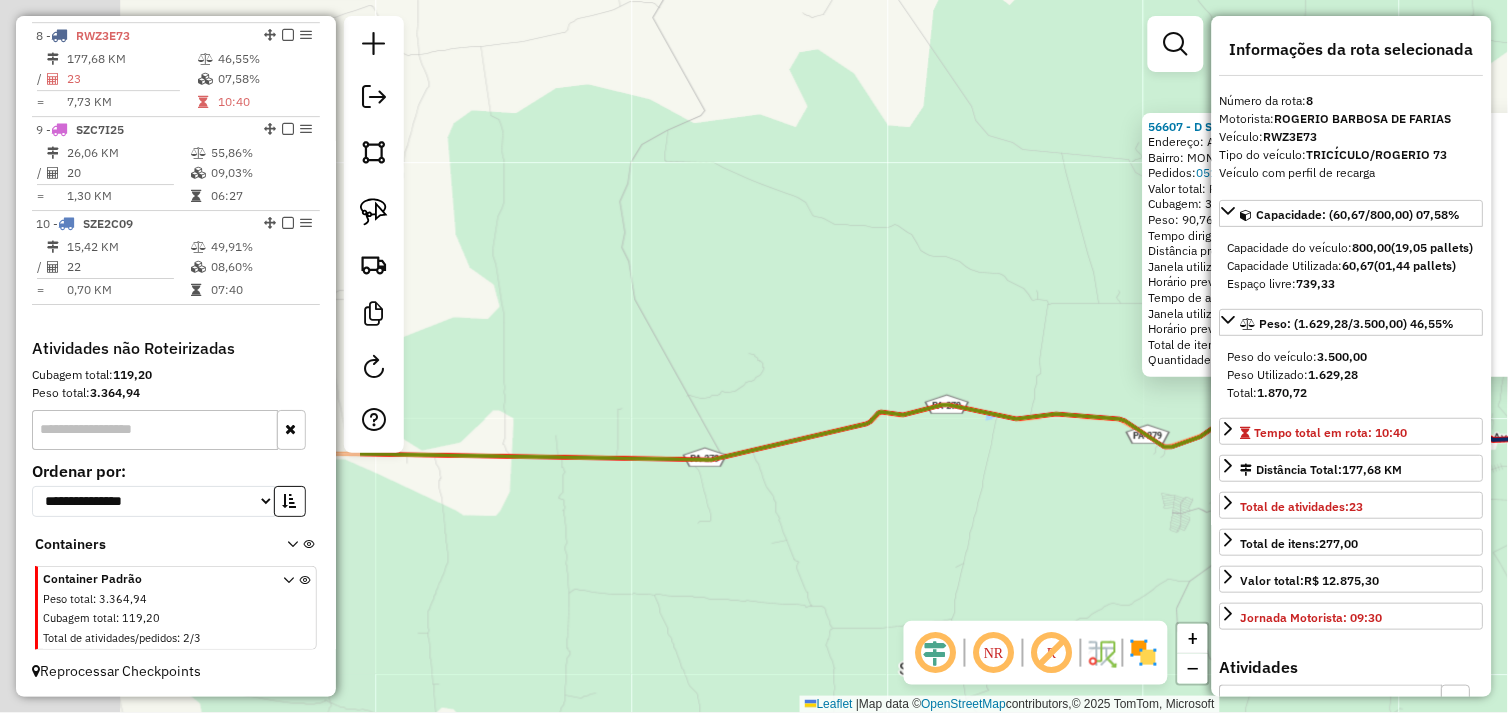drag, startPoint x: 670, startPoint y: 527, endPoint x: 841, endPoint y: 554, distance: 173.11845 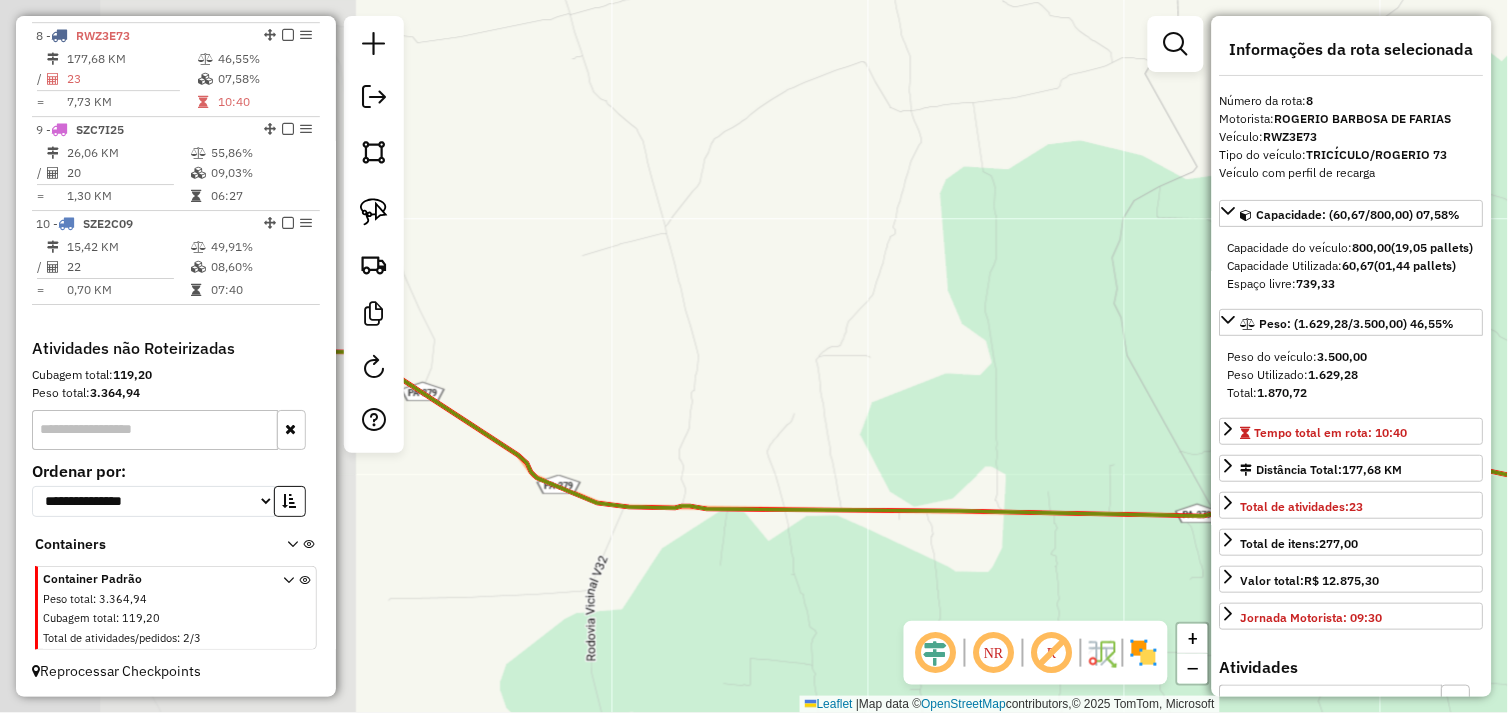 drag, startPoint x: 785, startPoint y: 555, endPoint x: 982, endPoint y: 577, distance: 198.22462 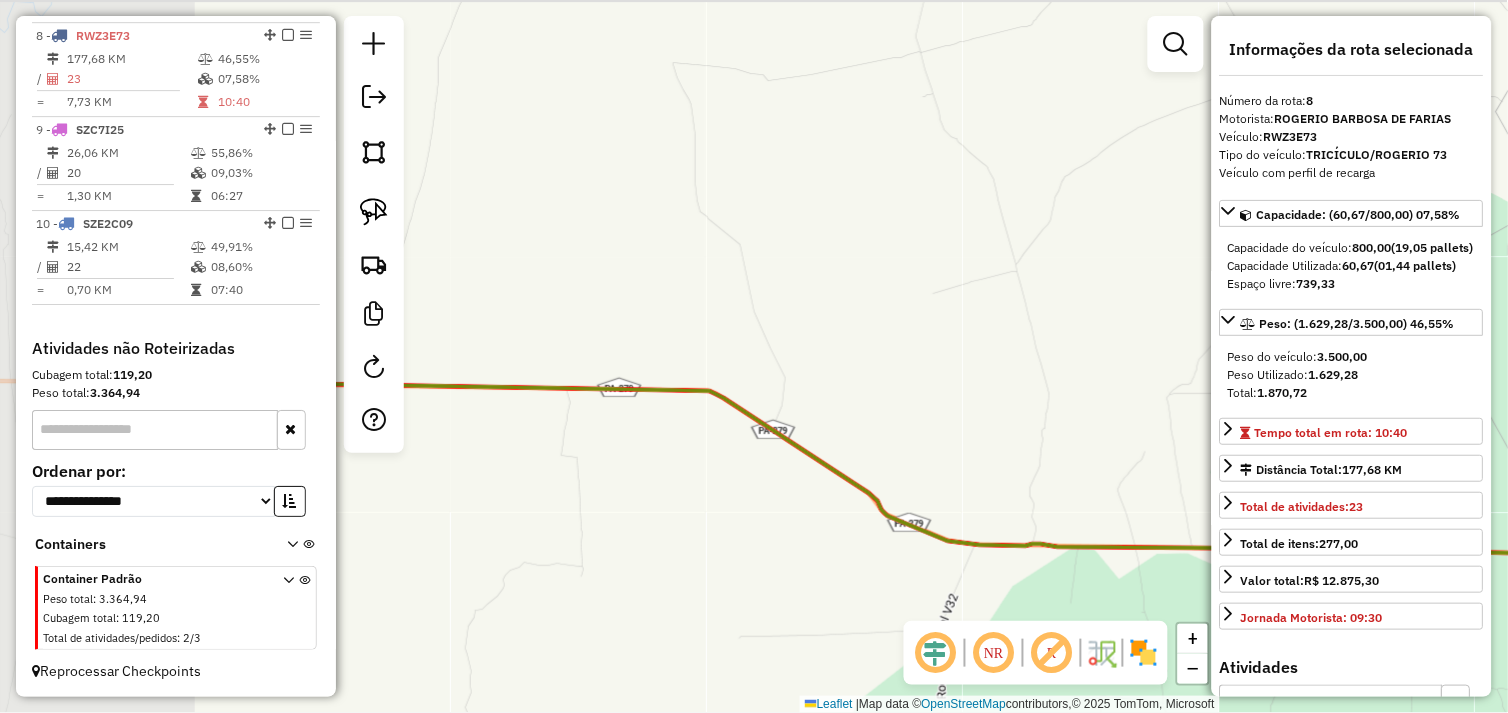drag, startPoint x: 795, startPoint y: 578, endPoint x: 783, endPoint y: 555, distance: 25.942244 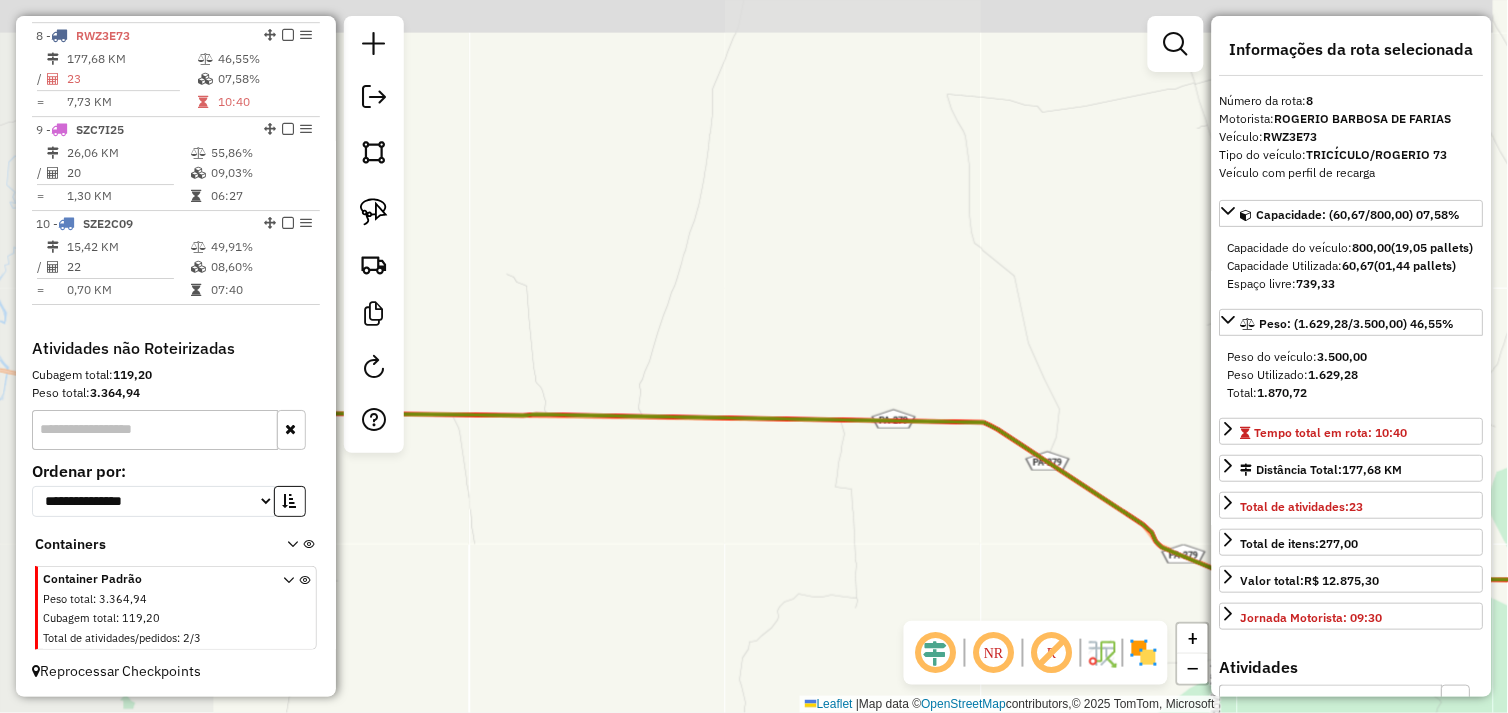 drag, startPoint x: 623, startPoint y: 523, endPoint x: 836, endPoint y: 544, distance: 214.03271 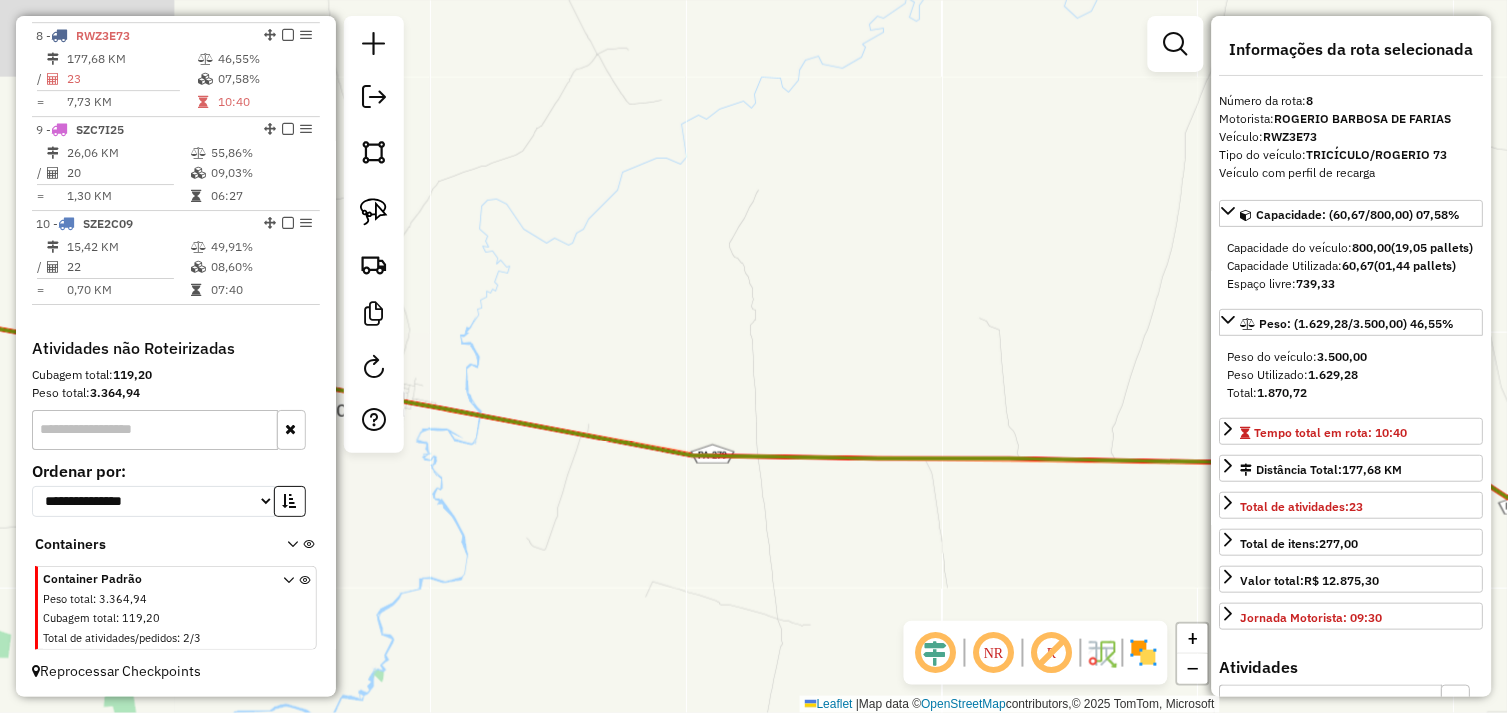 drag, startPoint x: 765, startPoint y: 545, endPoint x: 886, endPoint y: 555, distance: 121.41252 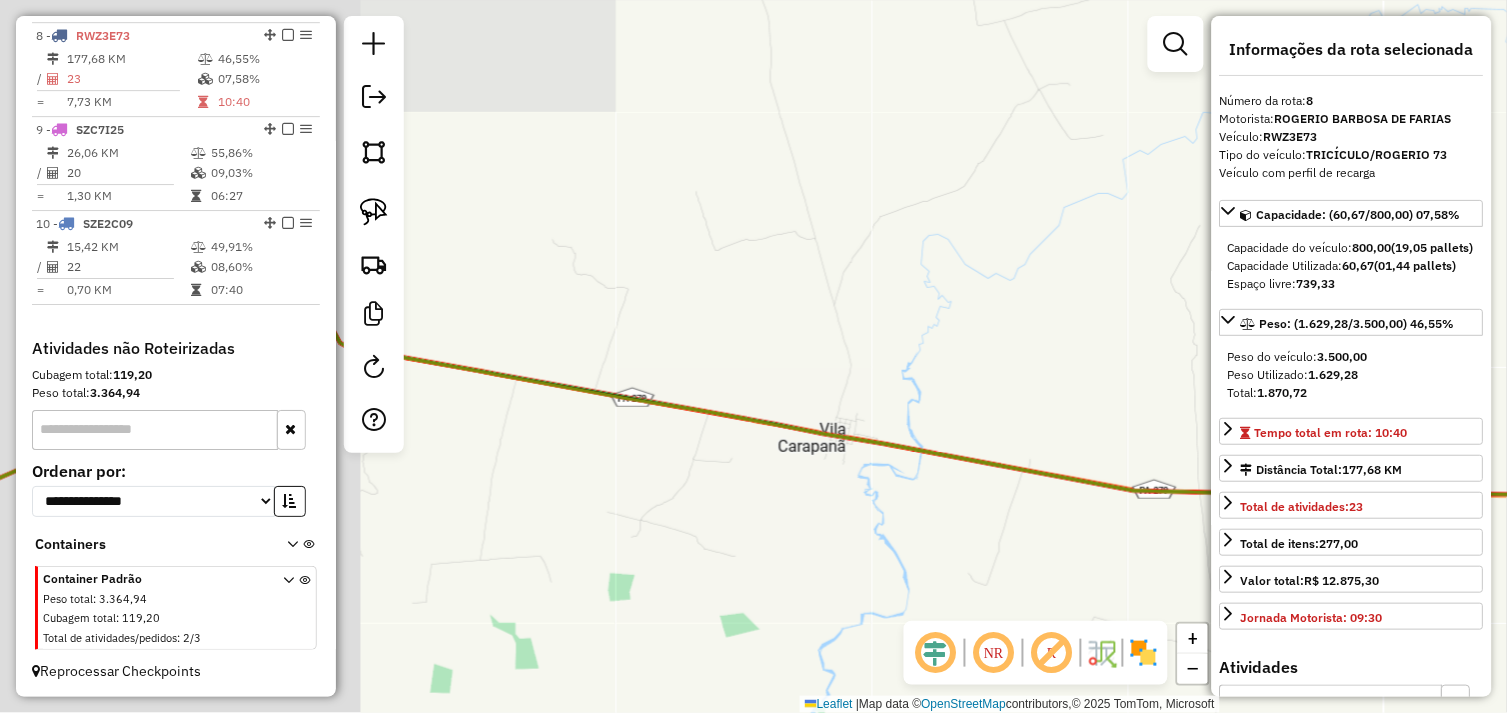 click on "[NUMBER] - [BRAND] DISTIBUIDORA  Endereço:  AV JASMIN DO SERRADO 29   Bairro: MONTE CASTELO ([CITY] / [STATE])   Pedidos:  05102892   Valor total: R$ 697,11   Exibir todos   Cubagem: 3,42  Peso: 90,76  Tempo dirigindo: 00:01   Distância prevista: 0,538 km (32,28 km/h)   Janela utilizada início: 08:00   Horário previsto de chegada: 06/08/2025 16:54   Tempo de atendimento: 00:20   Janela utilizada término: 23:59   Horário previsto de saída: 06/08/2025 17:14   Total de itens: 9,00   Quantidade pallets: 0,081  × Janela de atendimento Grade de atendimento Capacidade Transportadoras Veículos Cliente Pedidos  Rotas Selecione os dias de semana para filtrar as janelas de atendimento  Seg   Ter   Qua   Qui   Sex   Sáb   Dom  Informe o período da janela de atendimento: De: Até:  Filtrar exatamente a janela do cliente  Considerar janela de atendimento padrão  Selecione os dias de semana para filtrar as grades de atendimento  Seg   Ter   Qua   Qui   Sex   Sáb   Dom   Considerar clientes sem dia de atendimento cadastrado" 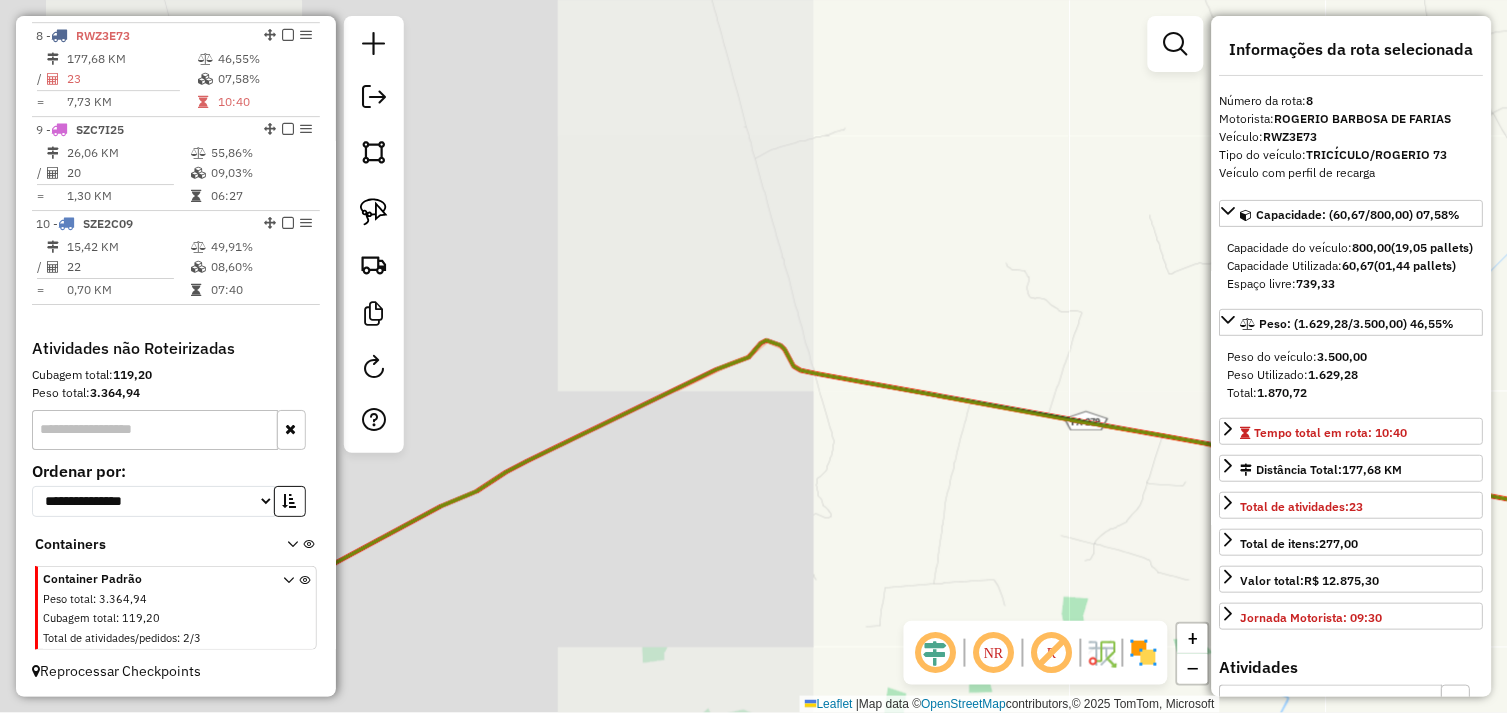 drag, startPoint x: 965, startPoint y: 488, endPoint x: 1104, endPoint y: 496, distance: 139.23003 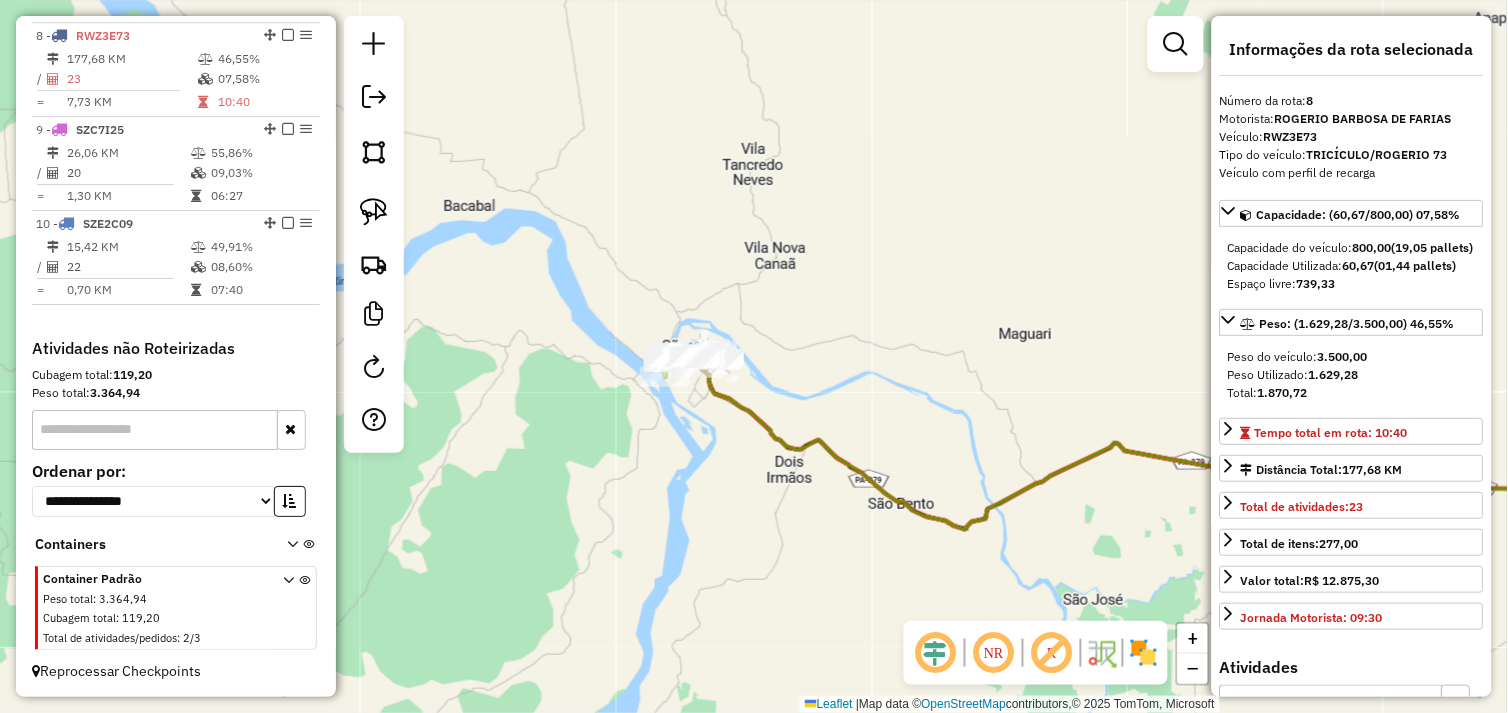 drag, startPoint x: 627, startPoint y: 363, endPoint x: 732, endPoint y: 435, distance: 127.31457 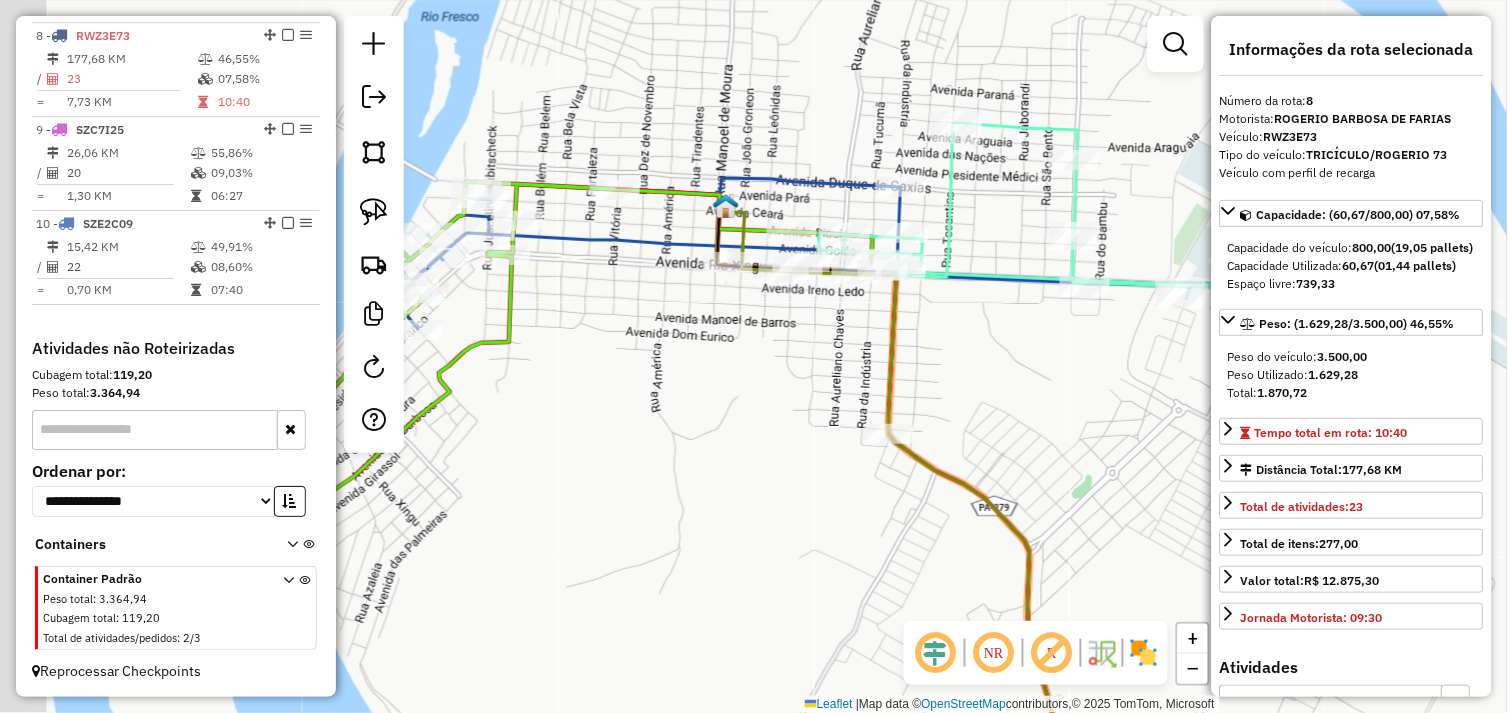 drag, startPoint x: 692, startPoint y: 293, endPoint x: 788, endPoint y: 326, distance: 101.51354 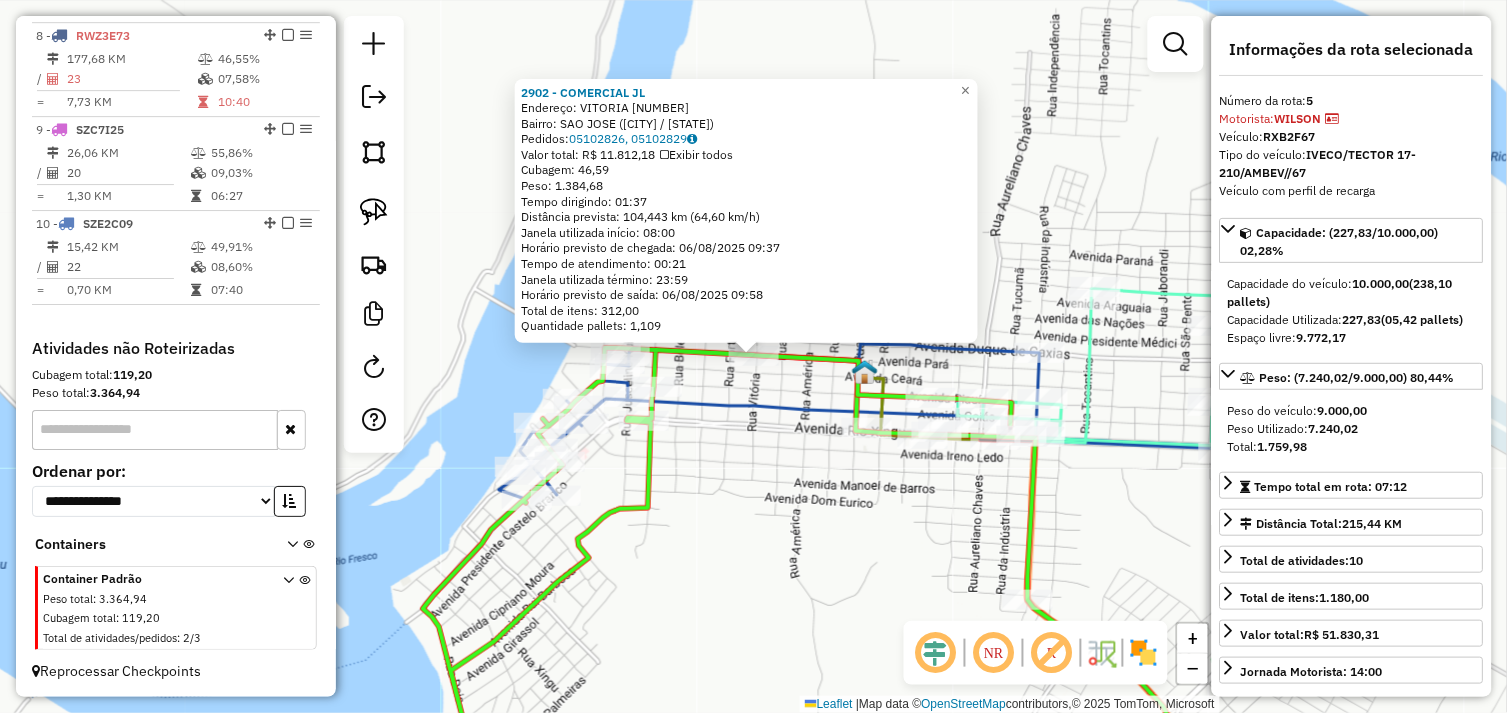 scroll, scrollTop: 1124, scrollLeft: 0, axis: vertical 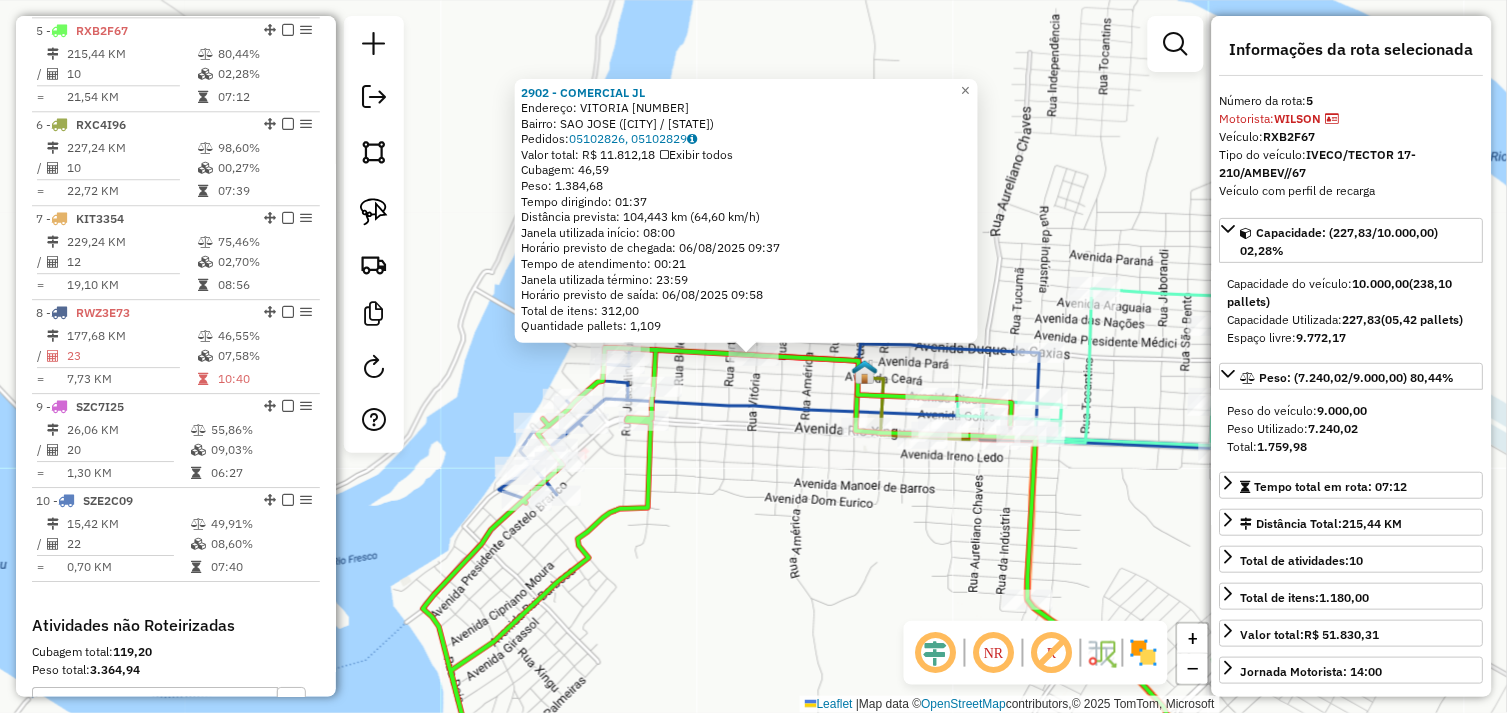 click on "[NUMBER] - COMERCIAL JL  Endereço:  VITORIA [NUMBER]   Bairro: SAO JOSE ([CITY] / [STATE])   Pedidos:  [NUMBER], [NUMBER]   Valor total: R$ [NUMBER]   Exibir todos   Cubagem: [NUMBER]  Peso: [NUMBER]  Tempo dirigindo: [TIME]   Distância prevista: [NUMBER] km ([NUMBER] km/h)   Janela utilizada início: [TIME]   Horário previsto de chegada: [DATE] [TIME]   Tempo de atendimento: [TIME]   Janela utilizada término: [TIME]   Horário previsto de saída: [DATE] [TIME]   Total de itens: [NUMBER]   Quantidade pallets: [NUMBER]  × Janela de atendimento Grade de atendimento Capacidade Transportadoras Veículos Cliente Pedidos  Rotas Selecione os dias de semana para filtrar as janelas de atendimento  Seg   Ter   Qua   Qui   Sex   Sáb   Dom  Informe o período da janela de atendimento: De: Até:  Filtrar exatamente a janela do cliente  Considerar janela de atendimento padrão  Selecione os dias de semana para filtrar as grades de atendimento  Seg   Ter   Qua   Qui   Sex   Sáb   Dom   Peso mínimo:   Peso máximo:   De:   De:" 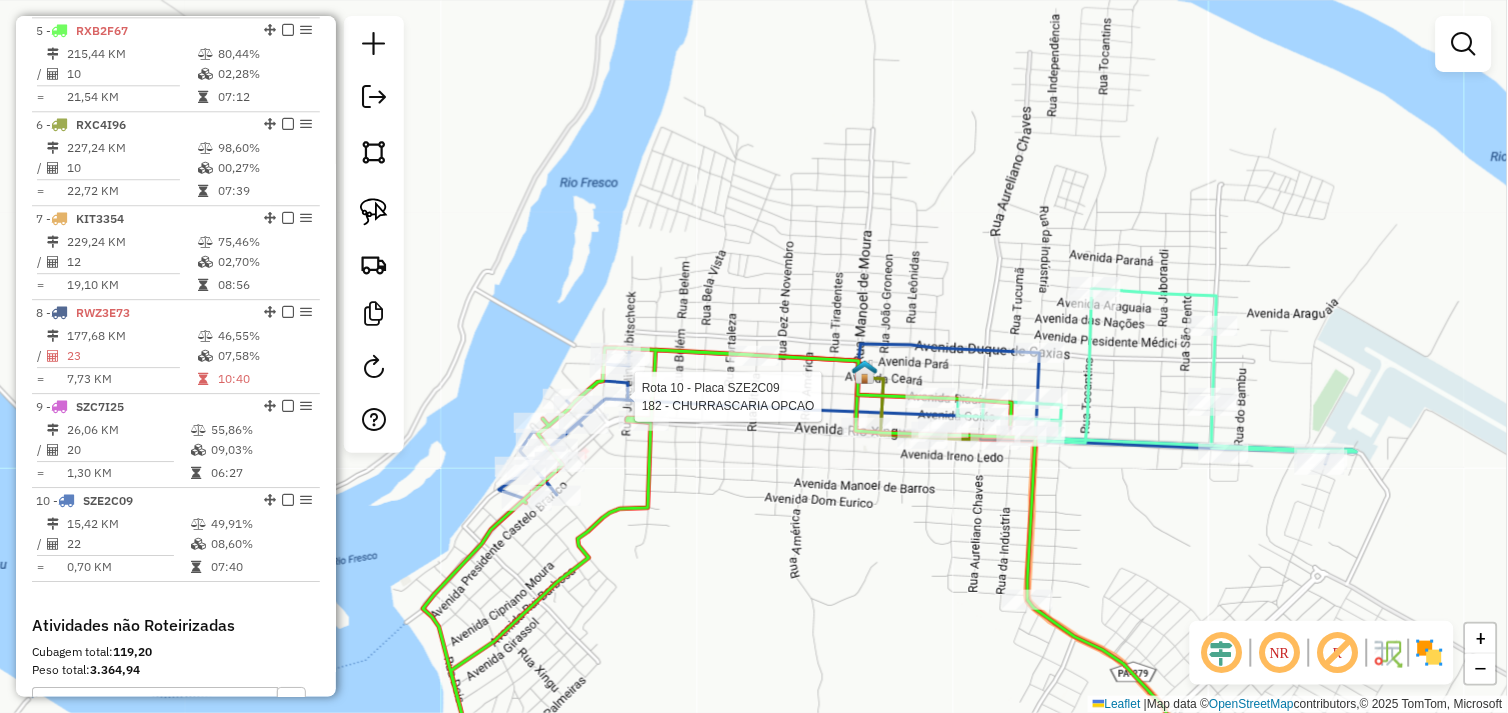 select on "*********" 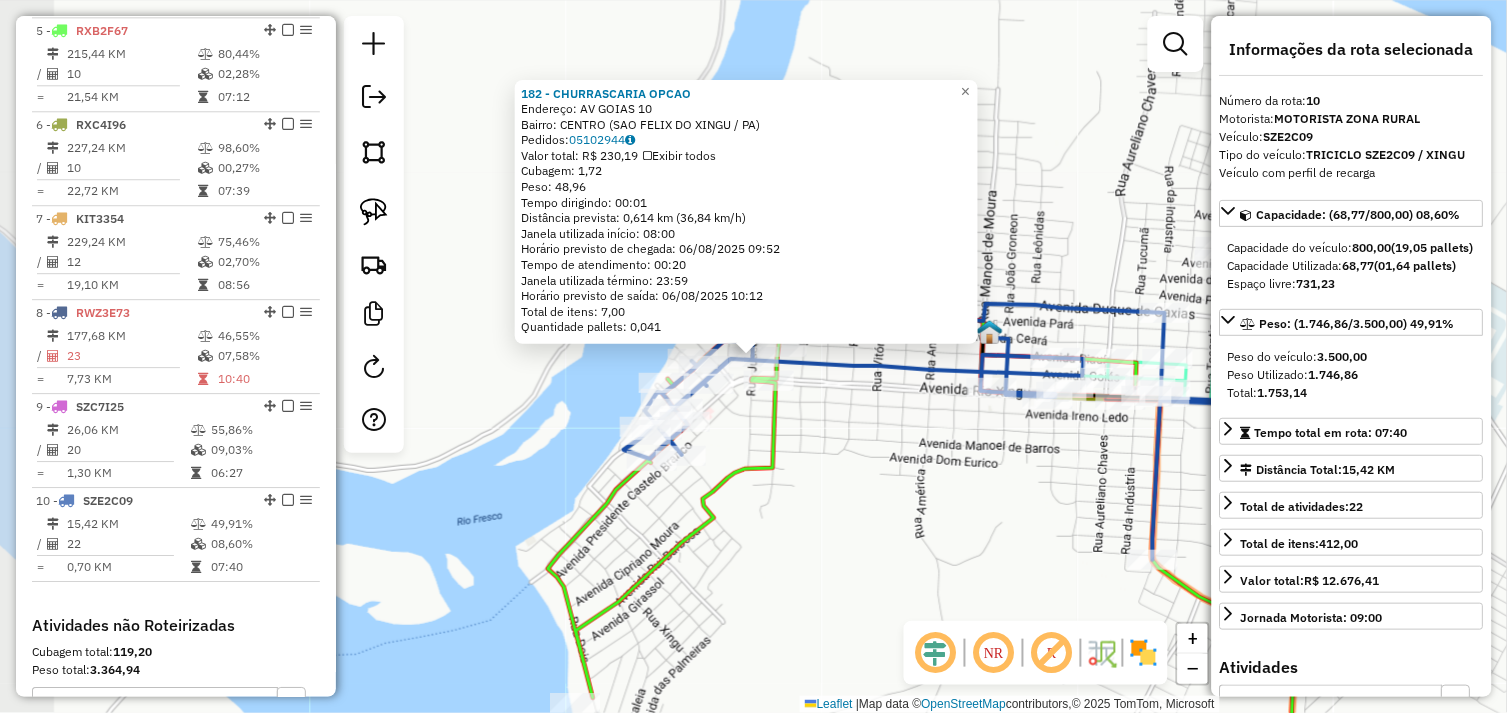 scroll, scrollTop: 1401, scrollLeft: 0, axis: vertical 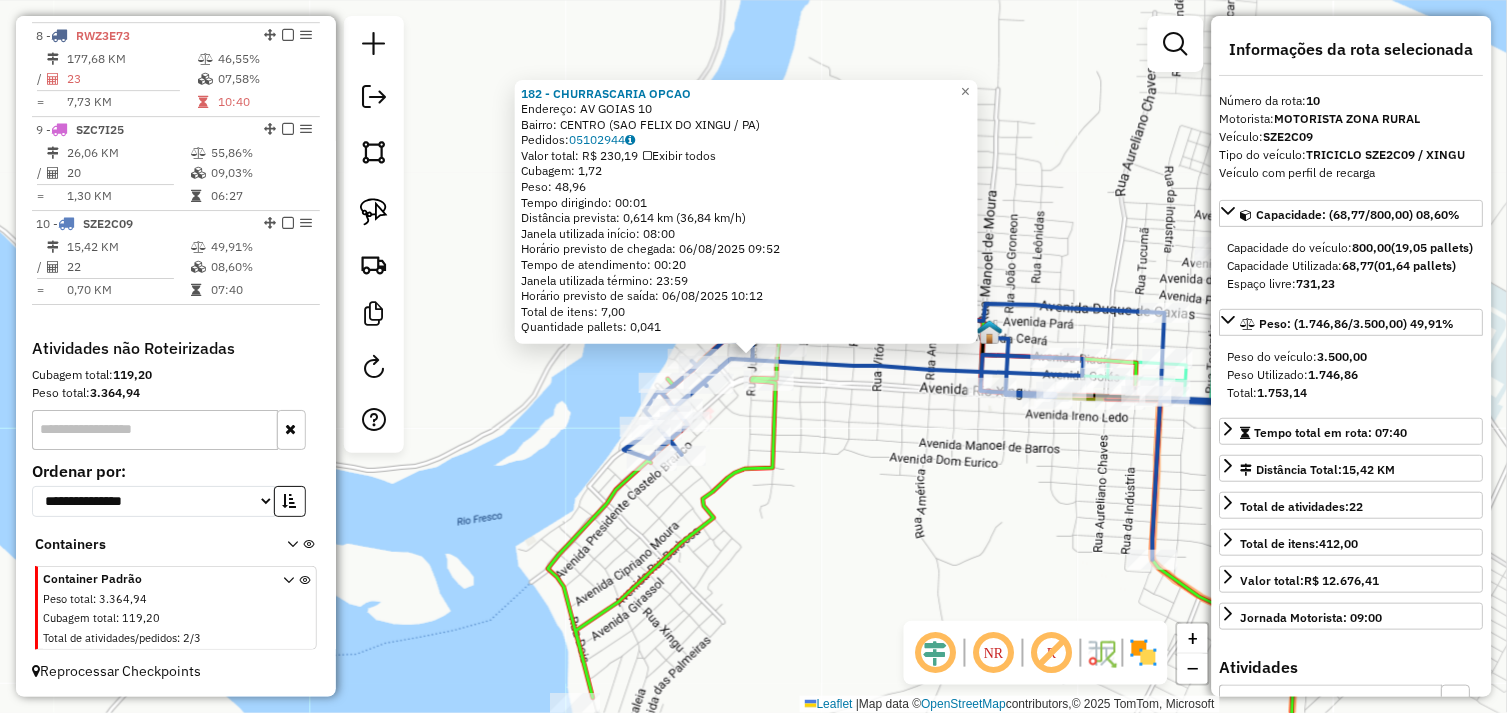 click on "[NUMBER] - CHURRASCARIA OPCAO  Endereço:  [STREET] [NUMBER]   Bairro: [CITY] ([CITY] / [STATE])   Pedidos:  [ORDER_ID]   Valor total: R$ [PRICE]   Exibir todos   Cubagem: [CUBAGE]  Peso: [WEIGHT]  Tempo dirigindo: [TIME]   Distância prevista: [DISTANCE] km ([SPEED] km/h)   Janela utilizada início: [TIME]   Horário previsto de chegada: [DATE] [TIME]   Tempo de atendimento: [TIME]   Janela utilizada término: [TIME]   Horário previsto de saída: [DATE] [TIME]   Total de itens: [QUANTITY]   Quantidade pallets: [QUANTITY]  × Janela de atendimento Grade de atendimento Capacidade Transportadoras Veículos Cliente Pedidos  Rotas Selecione os dias de semana para filtrar as janelas de atendimento  Seg   Ter   Qua   Qui   Sex   Sáb   Dom  Informe o período da janela de atendimento: De: Até:  Filtrar exatamente a janela do cliente  Considerar janela de atendimento padrão  Selecione os dias de semana para filtrar as grades de atendimento  Seg   Ter   Qua   Qui   Sex   Sáb   Dom   Considerar clientes sem dia de atendimento cadastrado  De:" 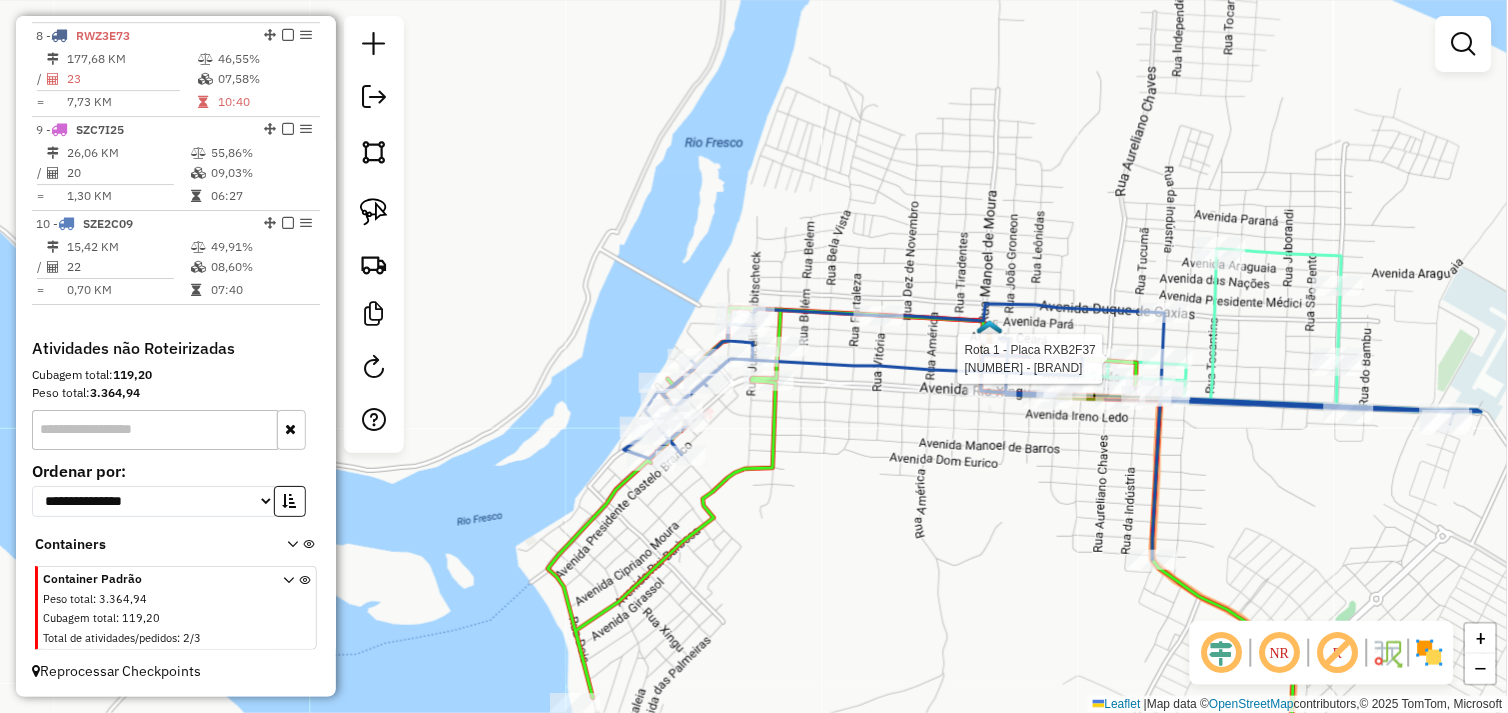 select on "*********" 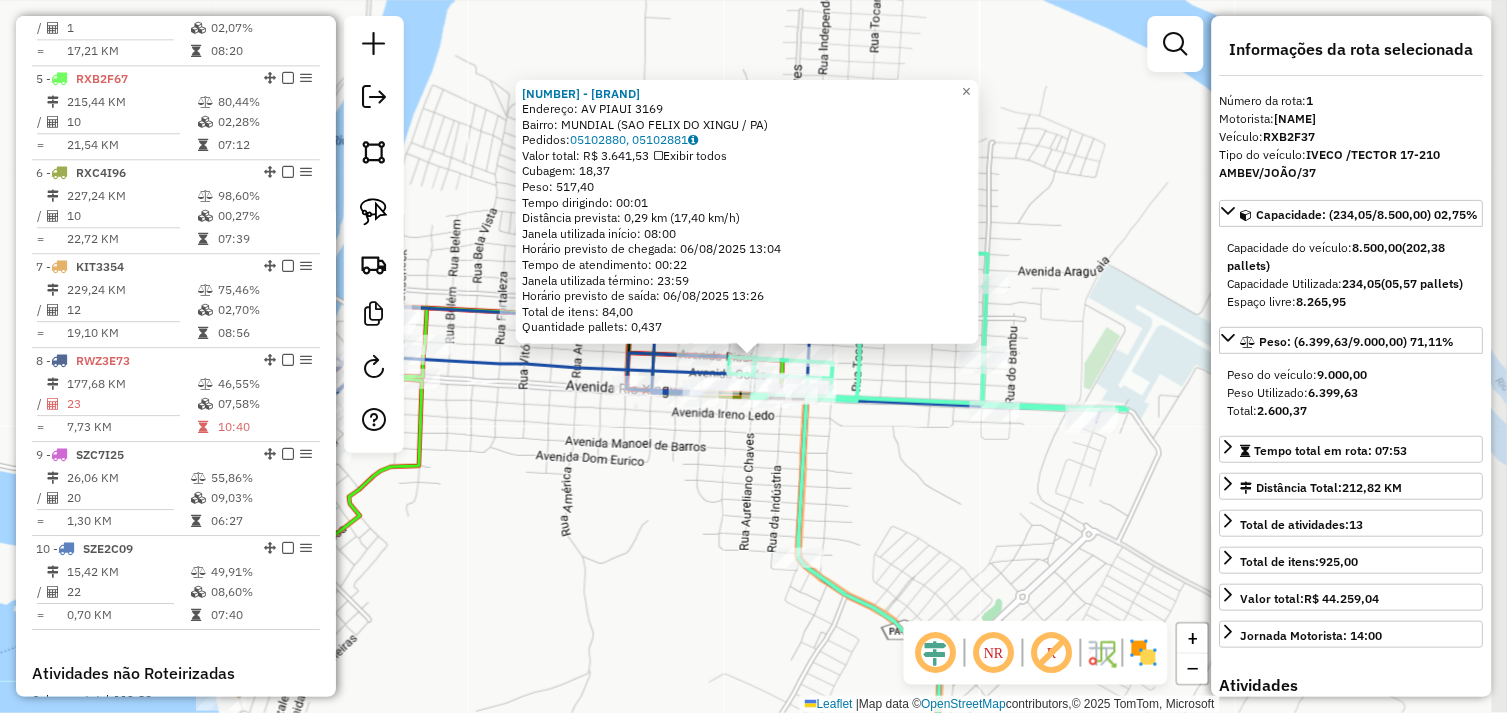scroll, scrollTop: 748, scrollLeft: 0, axis: vertical 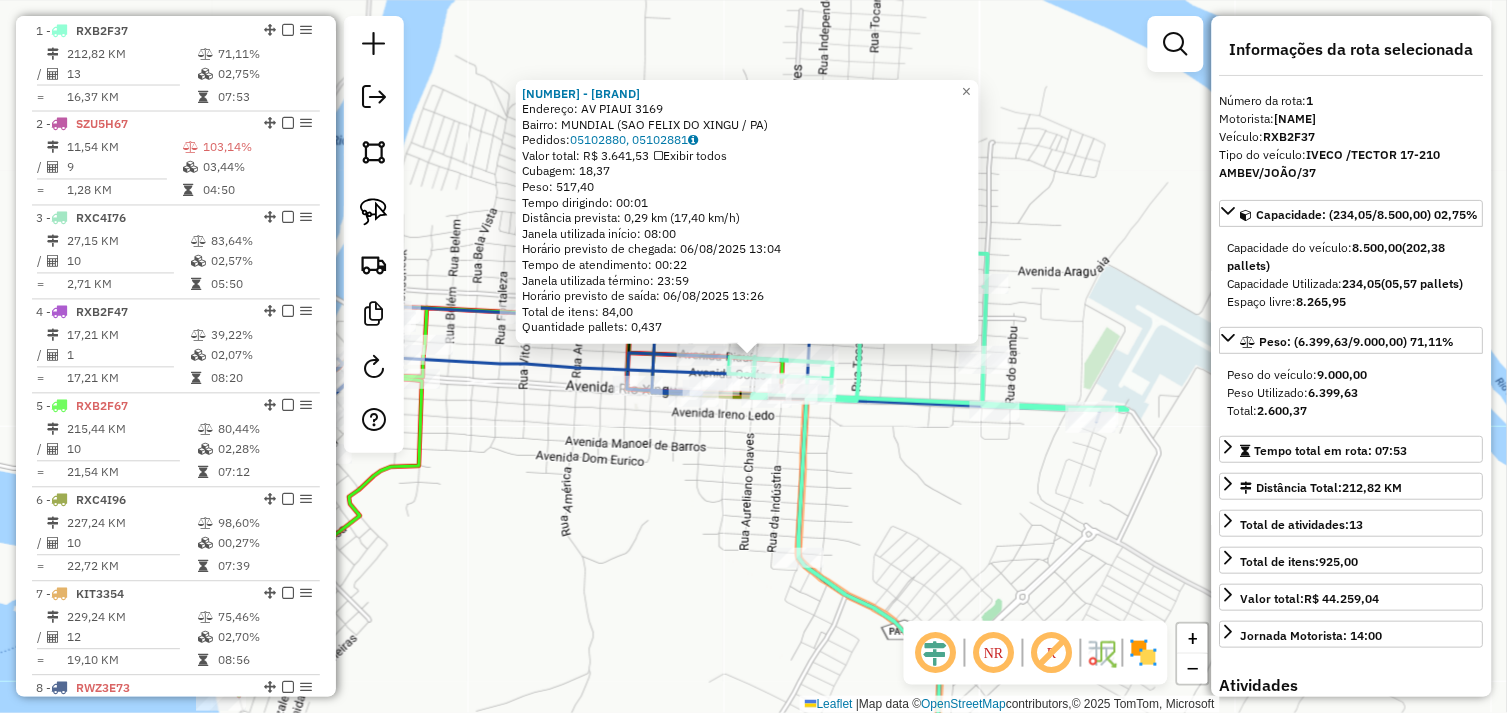 drag, startPoint x: 610, startPoint y: 443, endPoint x: 614, endPoint y: 456, distance: 13.601471 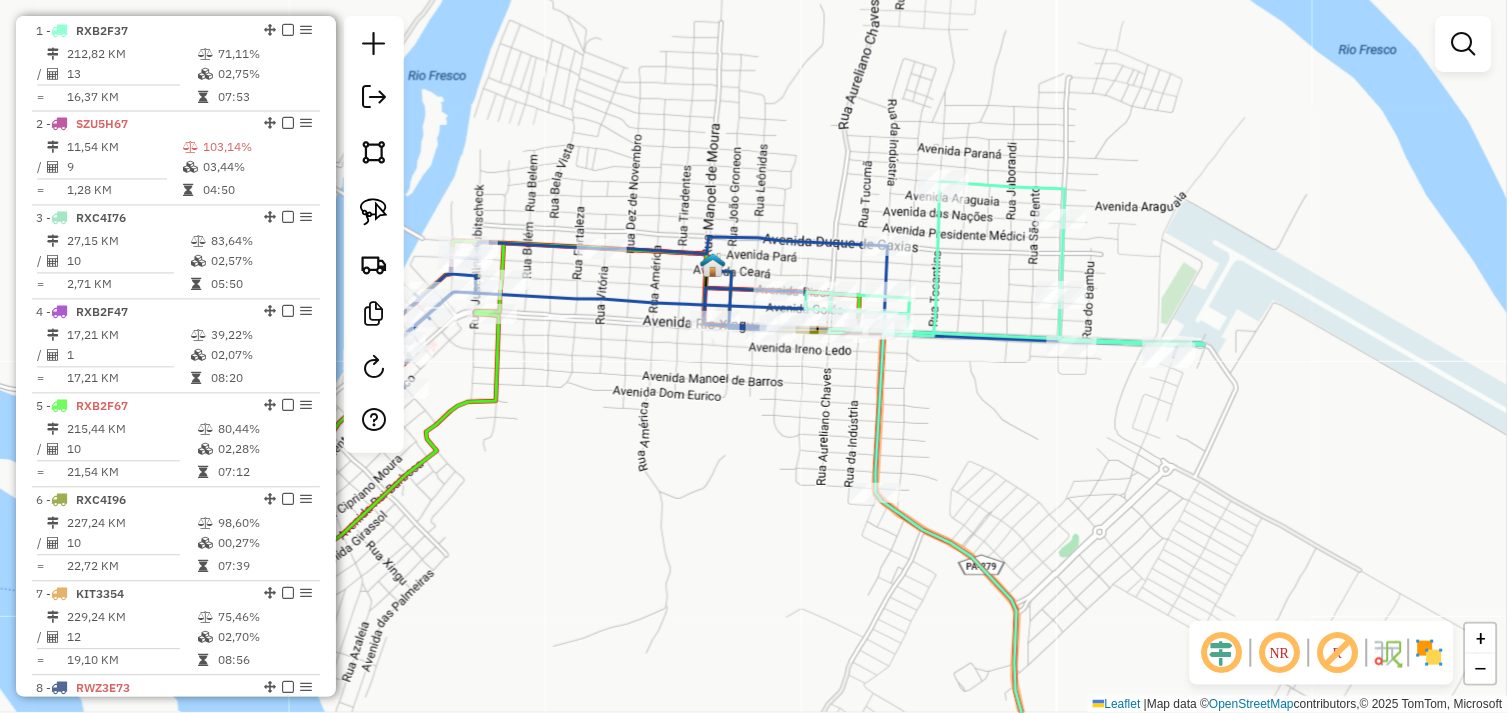 drag, startPoint x: 701, startPoint y: 446, endPoint x: 755, endPoint y: 415, distance: 62.26556 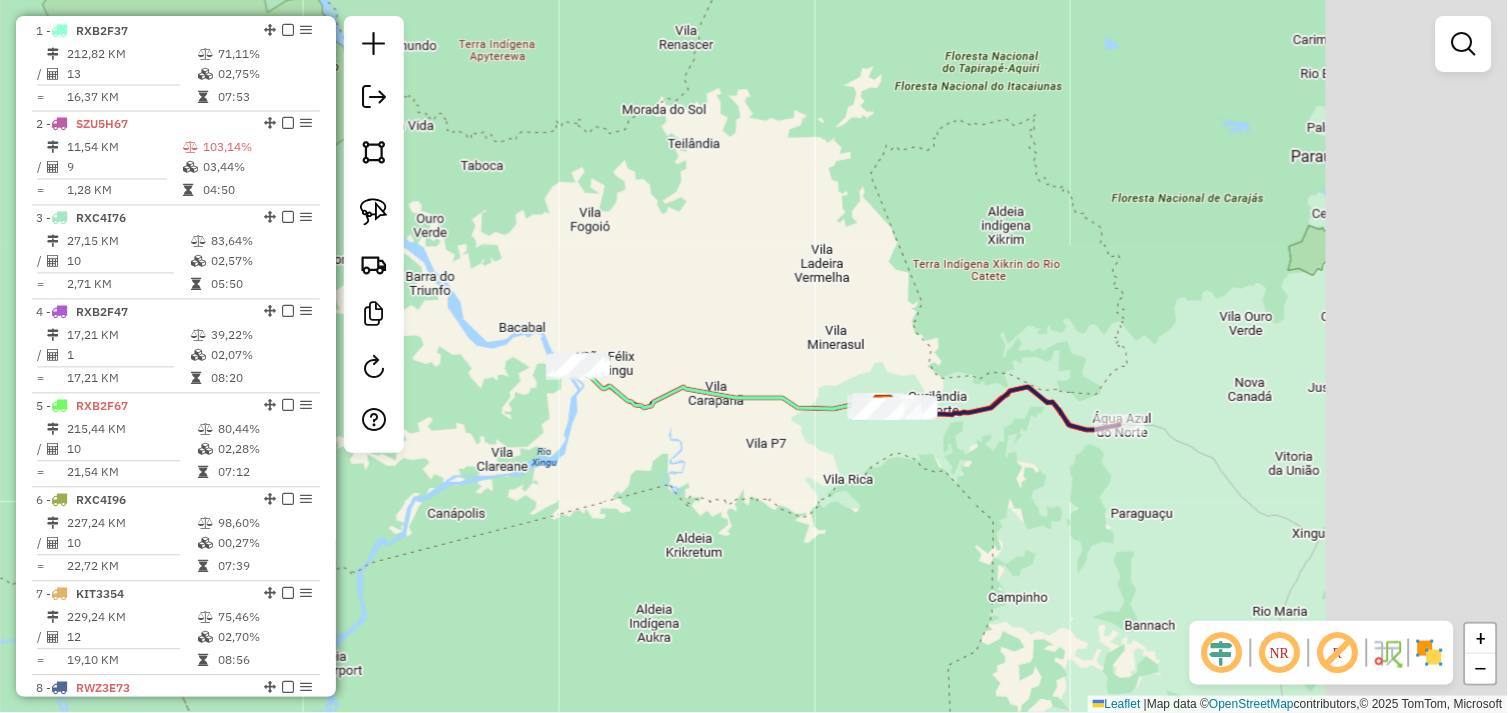drag, startPoint x: 1013, startPoint y: 524, endPoint x: 801, endPoint y: 480, distance: 216.5179 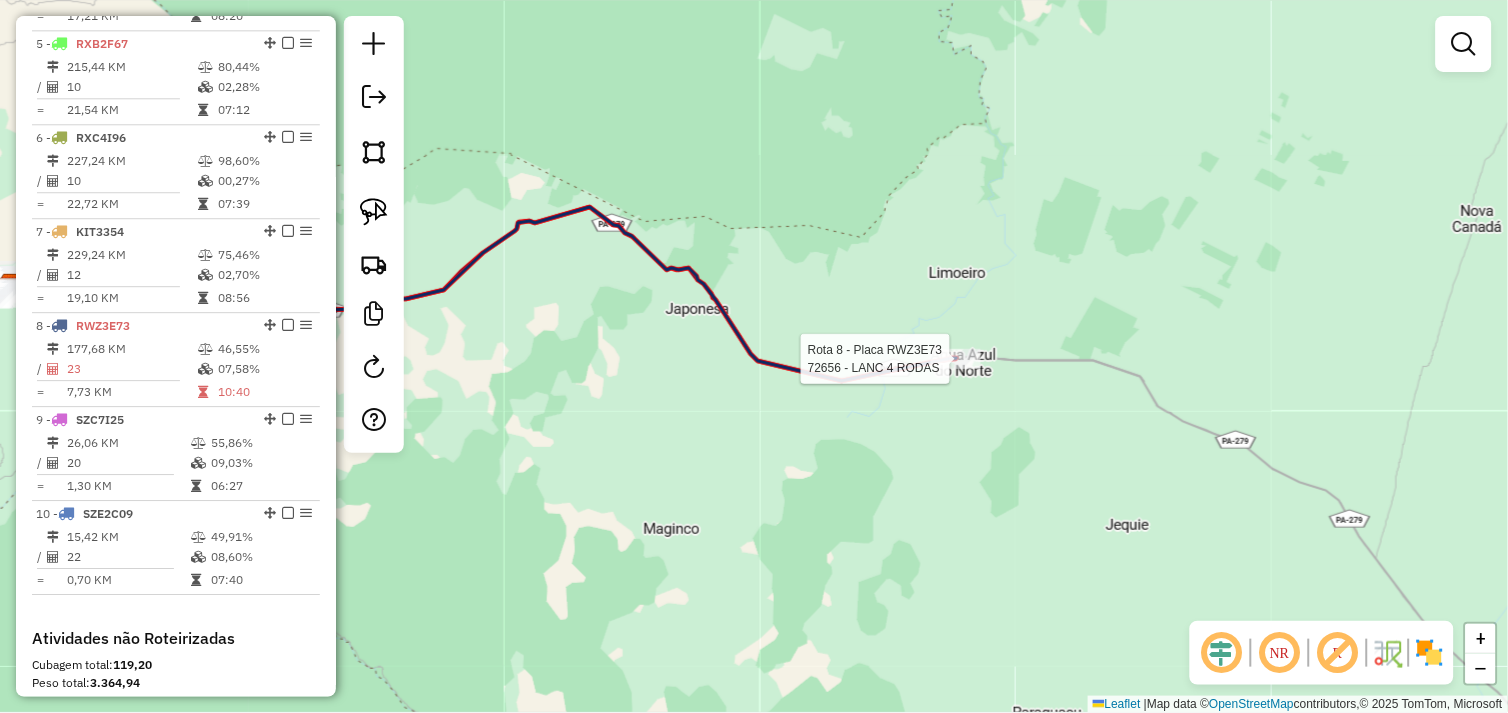 select on "*********" 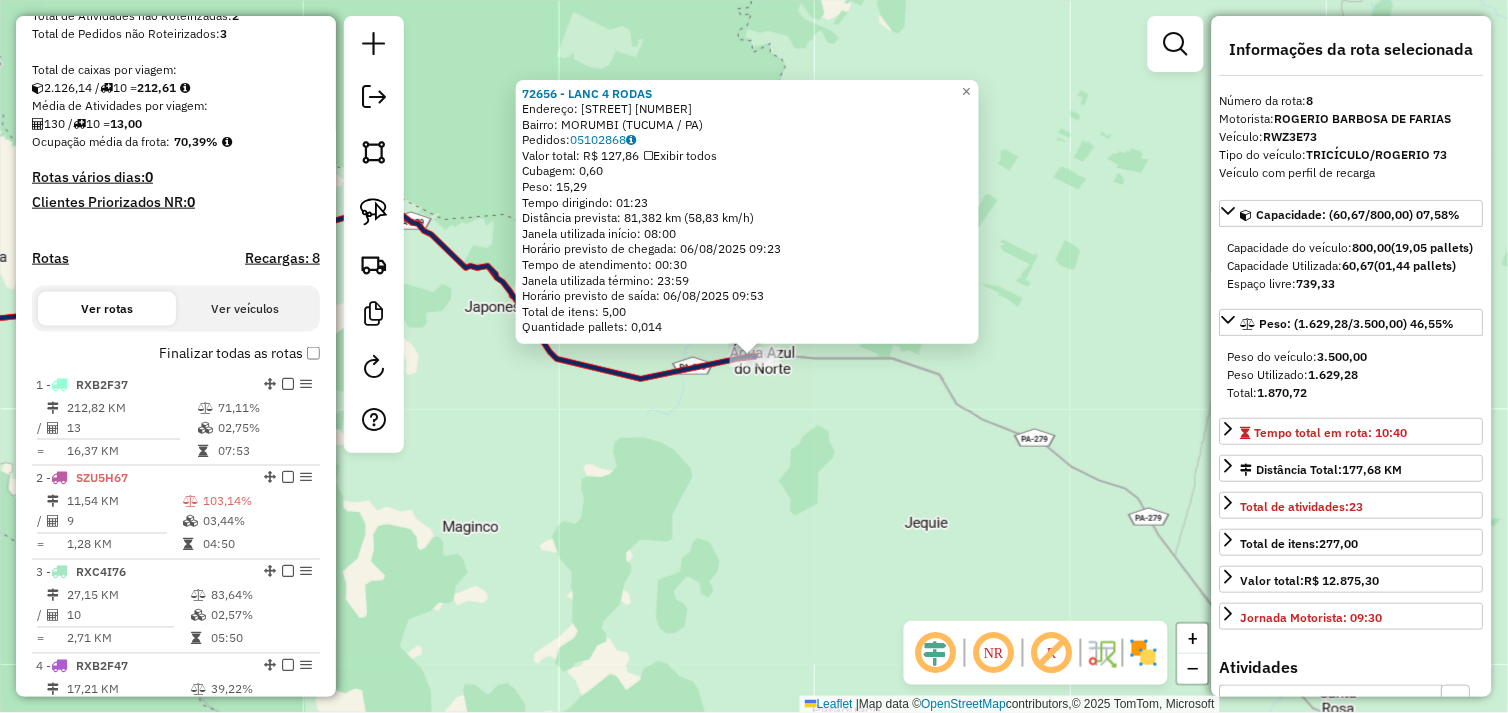 scroll, scrollTop: 0, scrollLeft: 0, axis: both 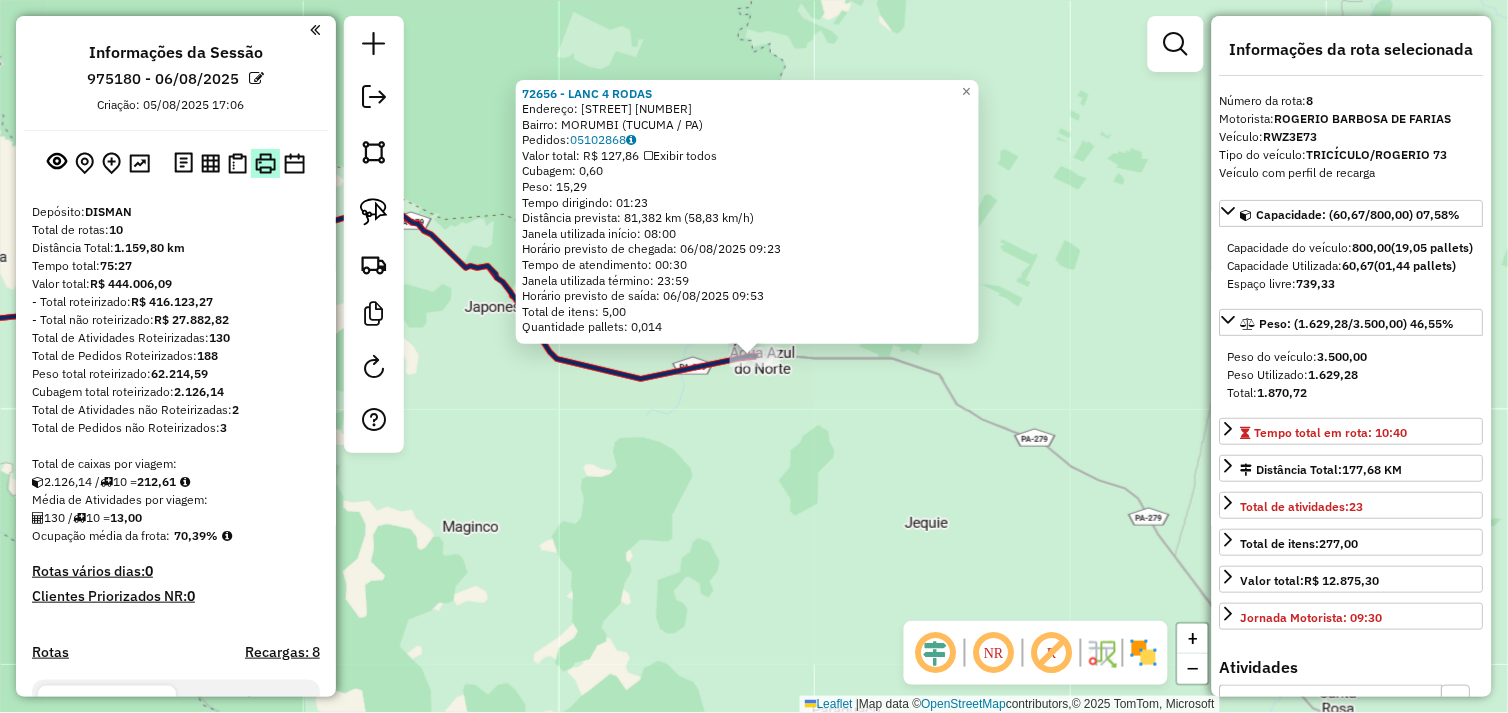click at bounding box center (265, 163) 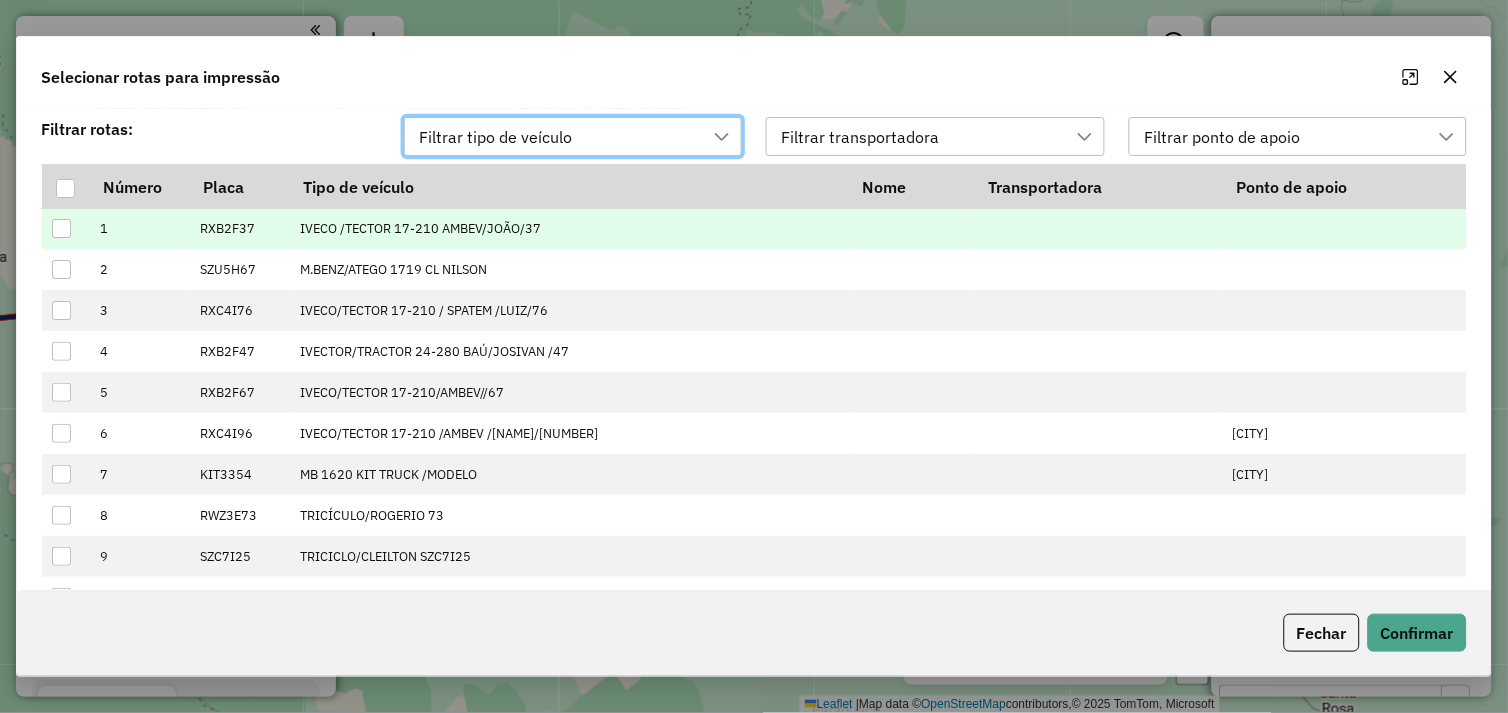 scroll, scrollTop: 13, scrollLeft: 88, axis: both 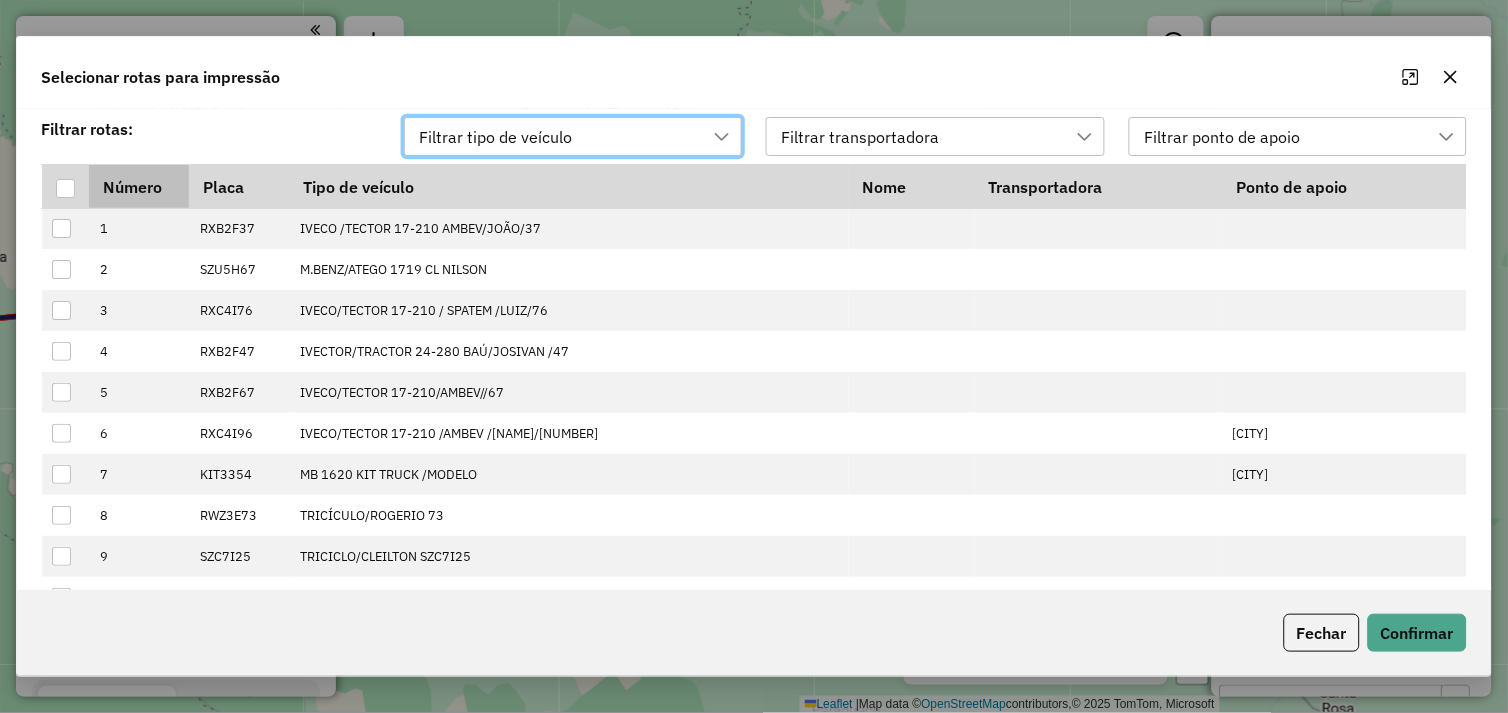 drag, startPoint x: 63, startPoint y: 188, endPoint x: 98, endPoint y: 198, distance: 36.40055 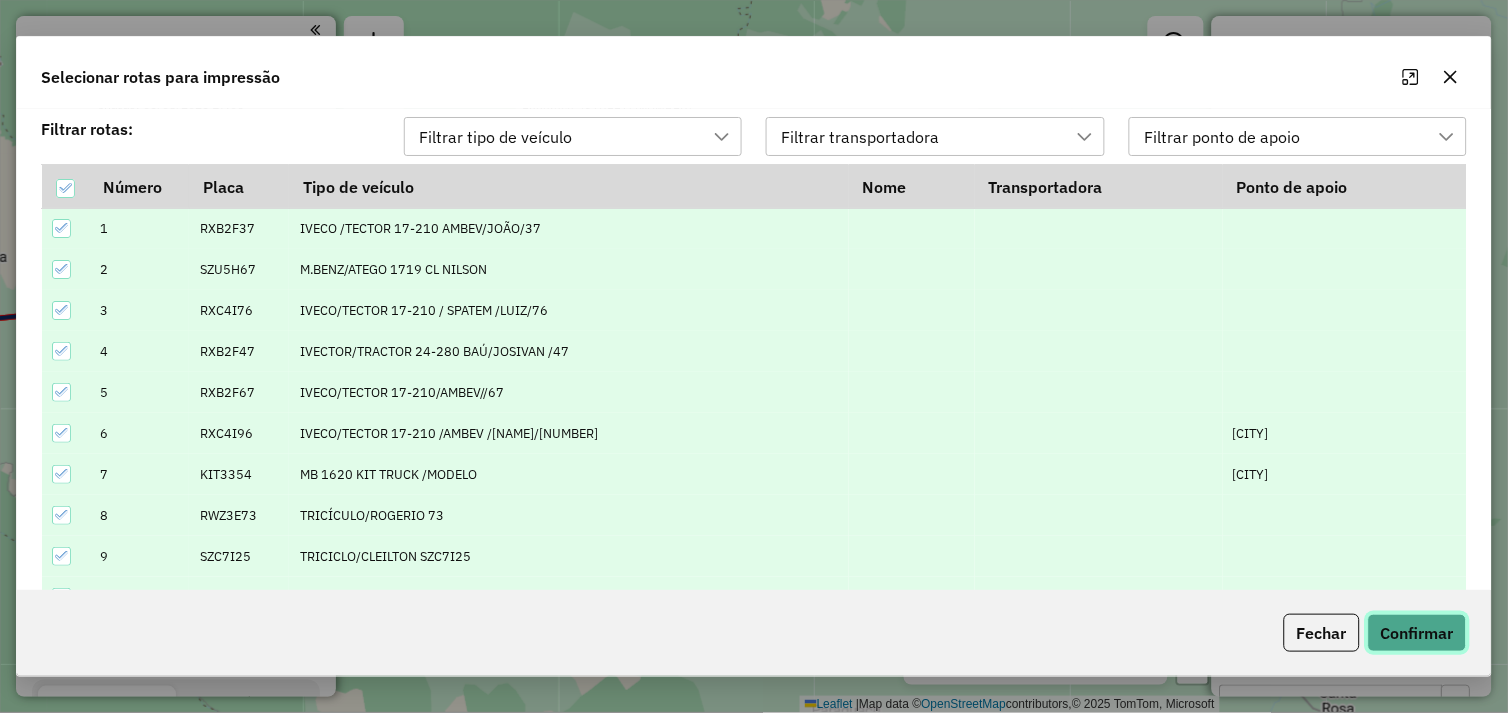click on "Confirmar" 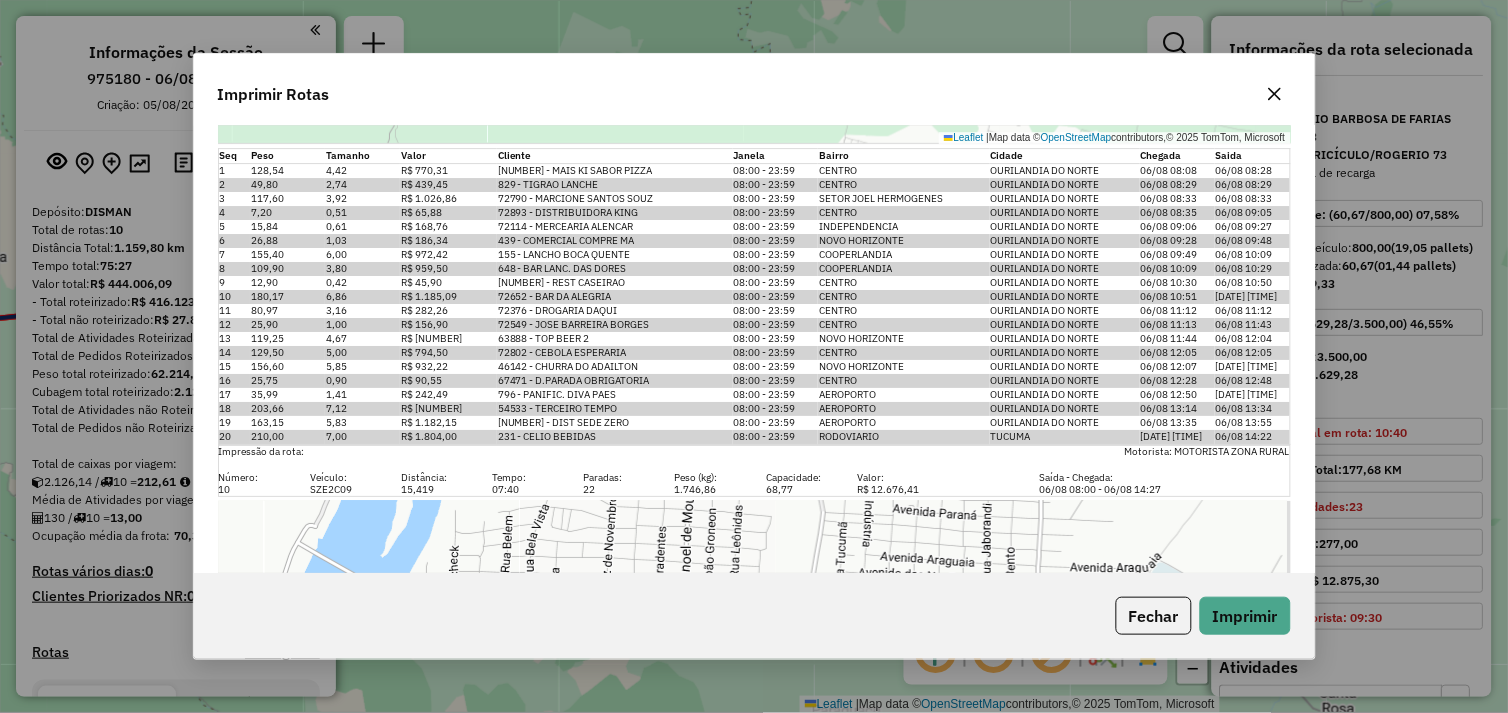 scroll, scrollTop: 6677, scrollLeft: 0, axis: vertical 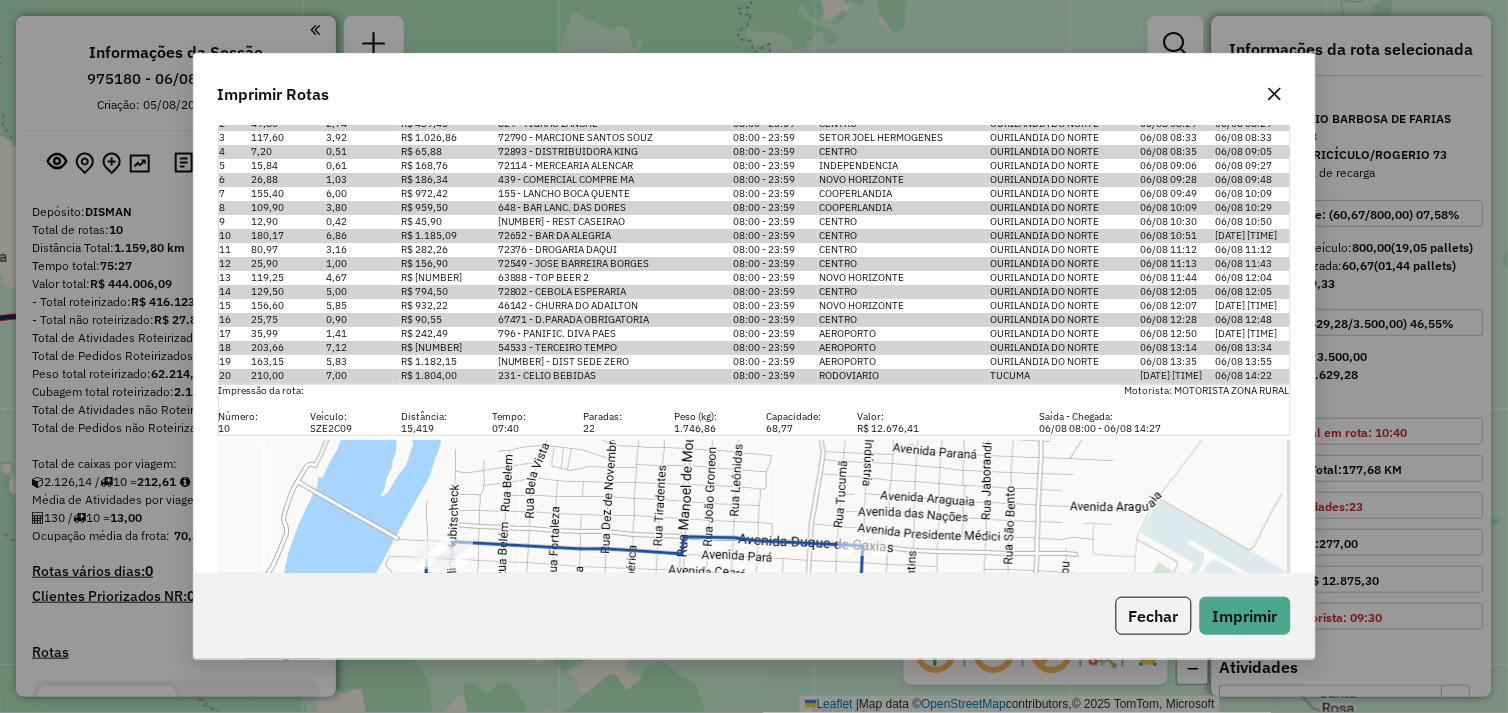 click 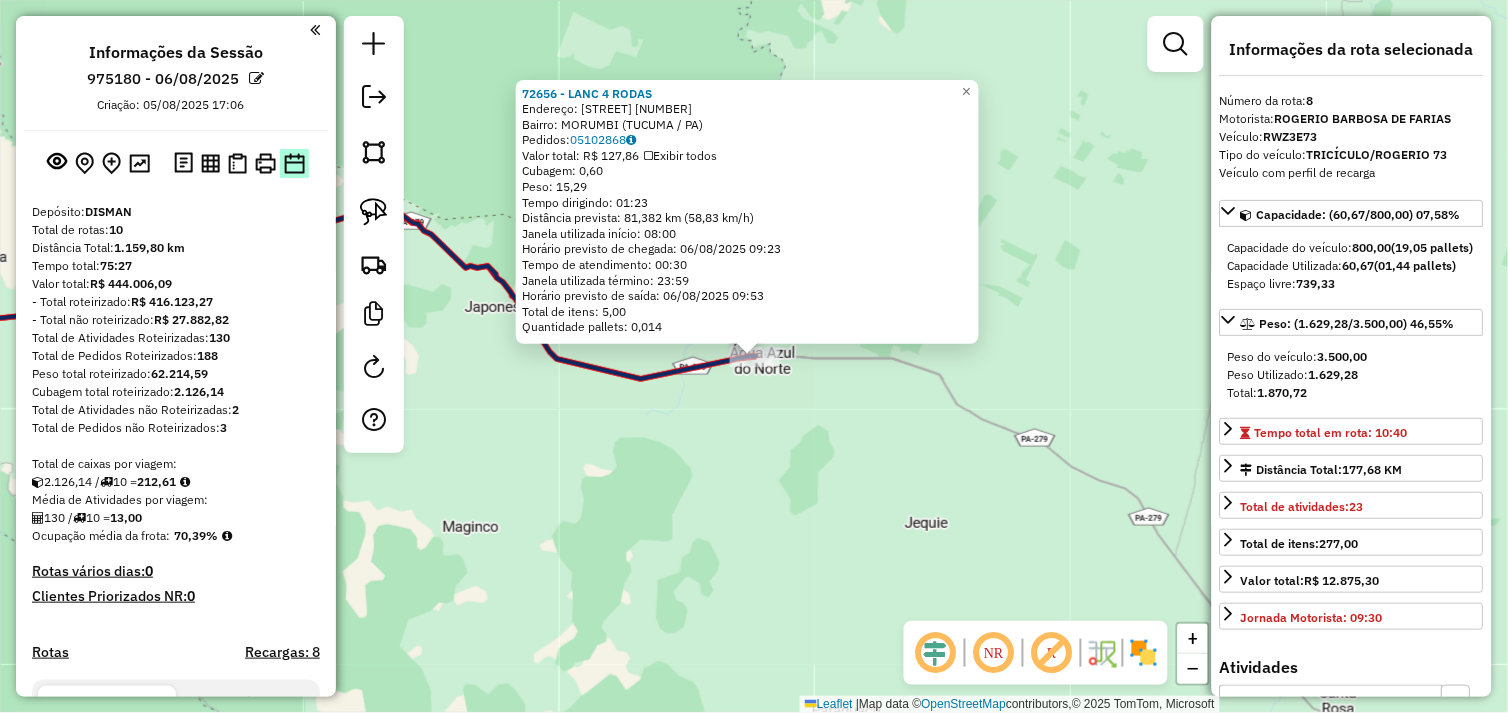 click at bounding box center (294, 163) 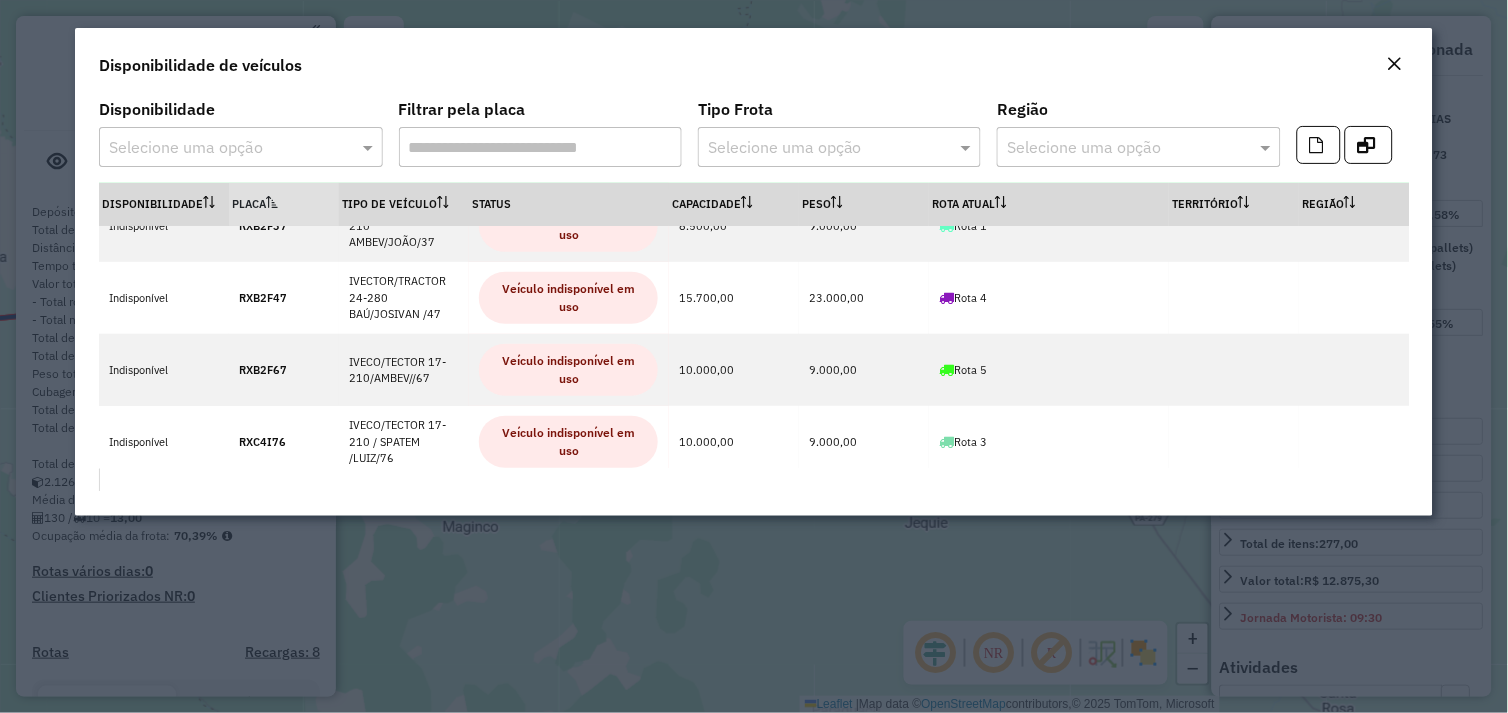 scroll, scrollTop: 483, scrollLeft: 0, axis: vertical 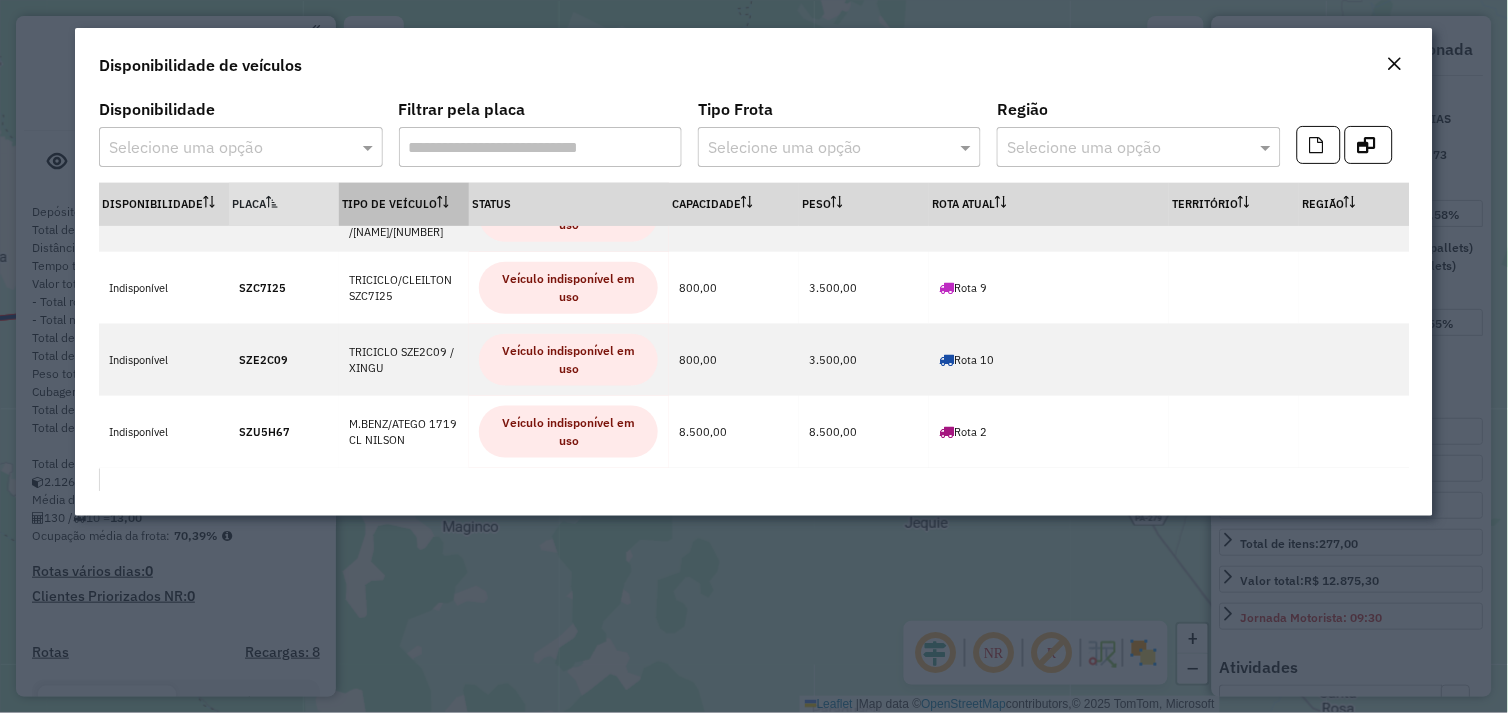 click 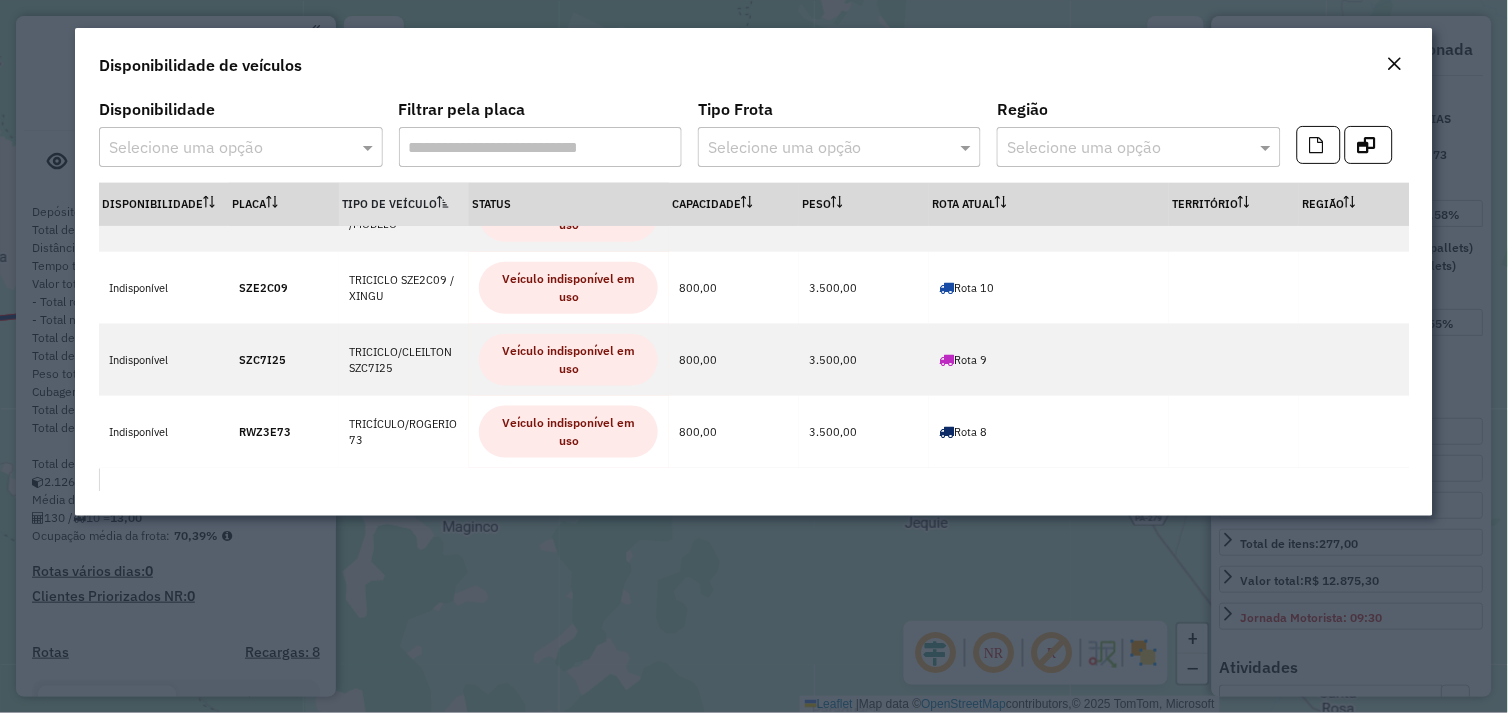 scroll, scrollTop: 0, scrollLeft: 0, axis: both 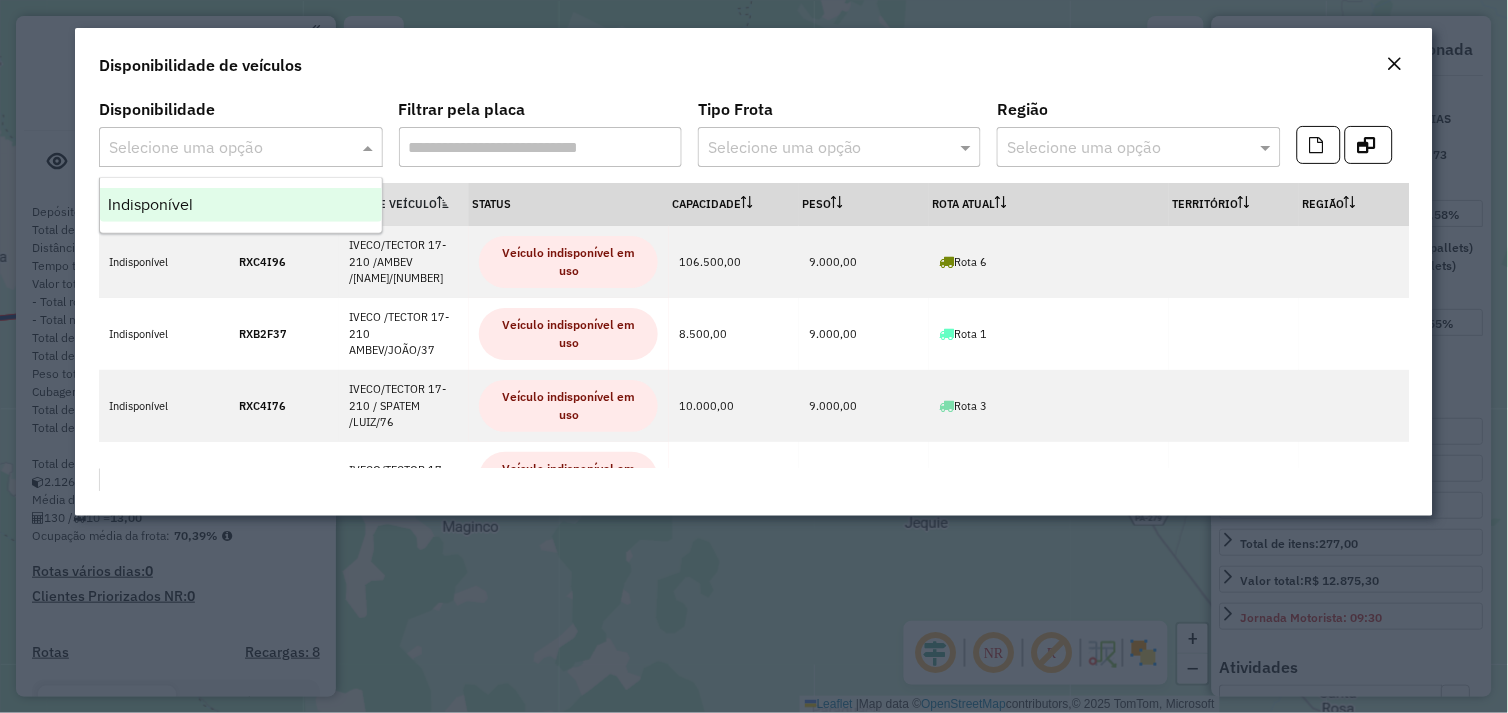 click at bounding box center [370, 147] 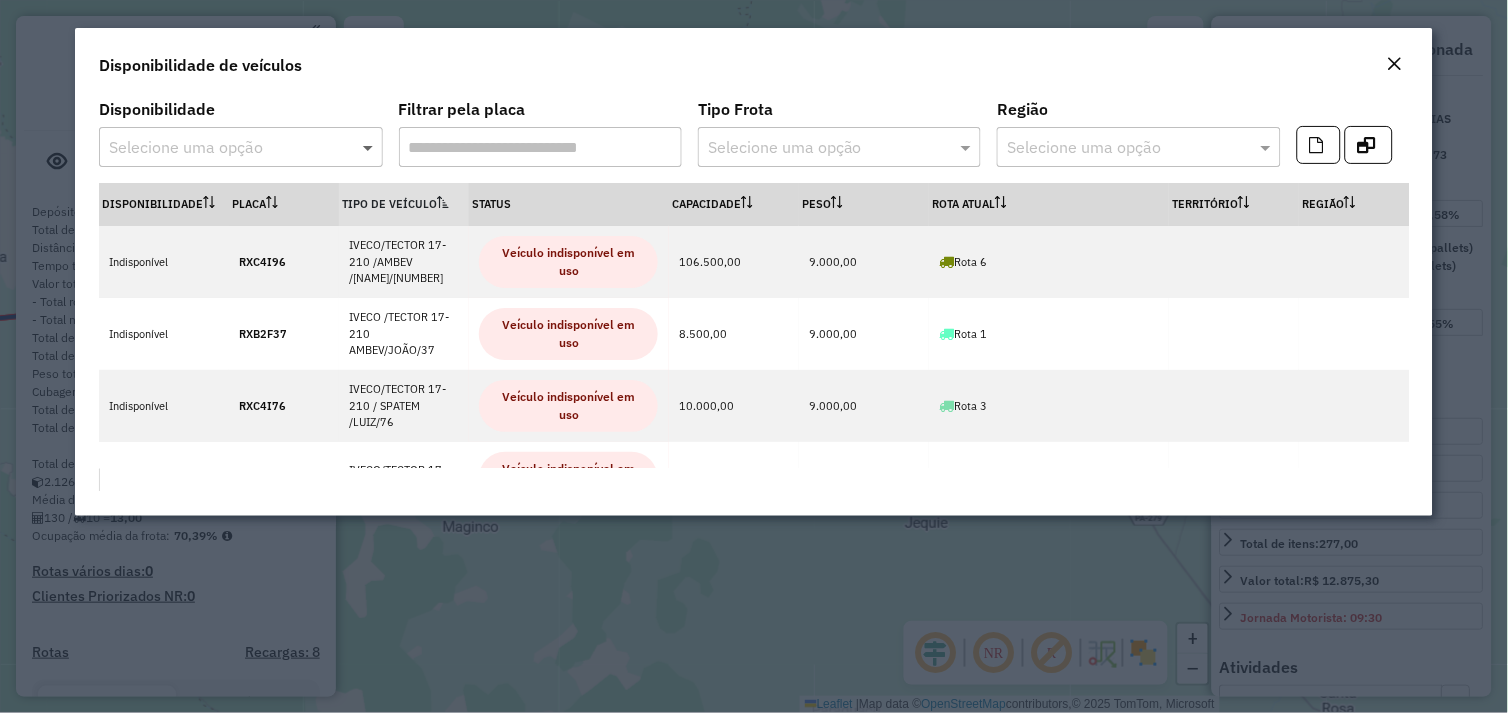 click at bounding box center (370, 147) 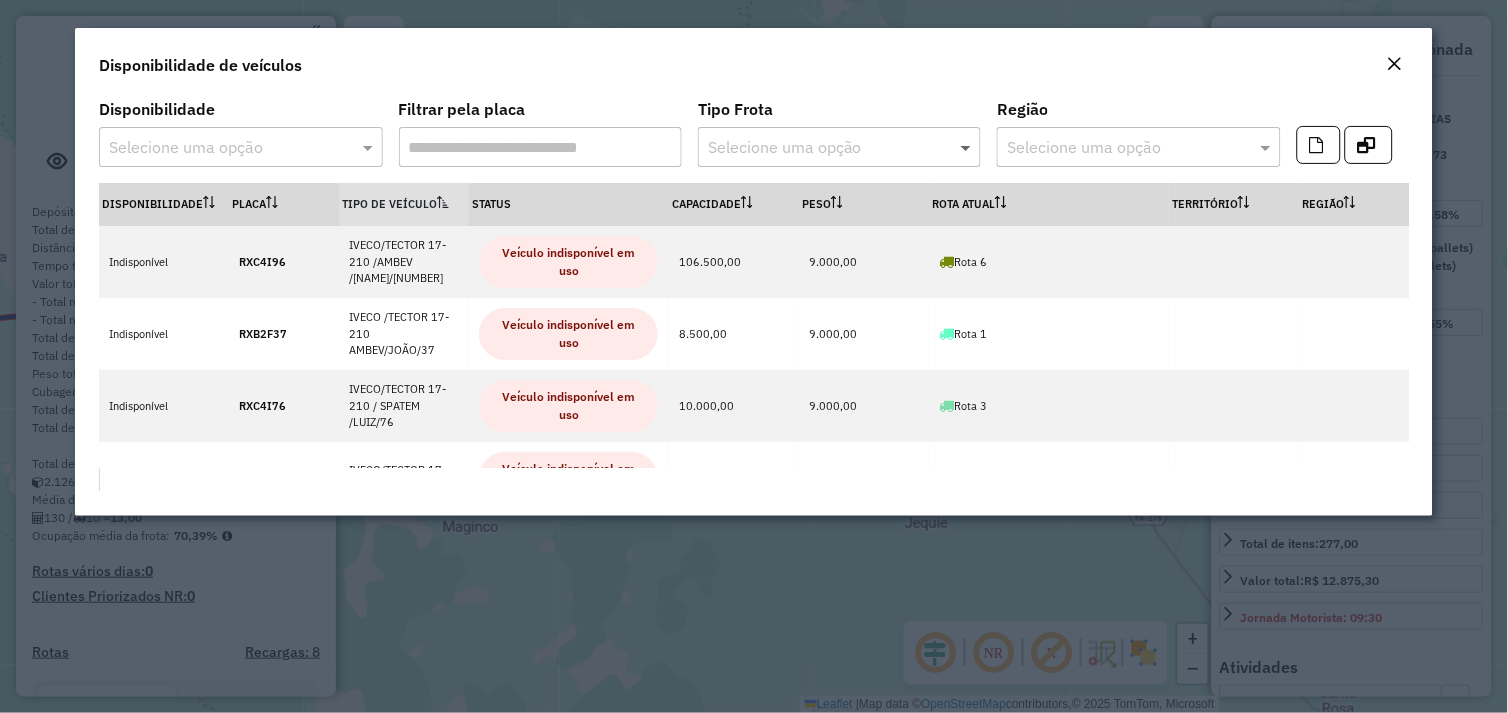 click at bounding box center (968, 147) 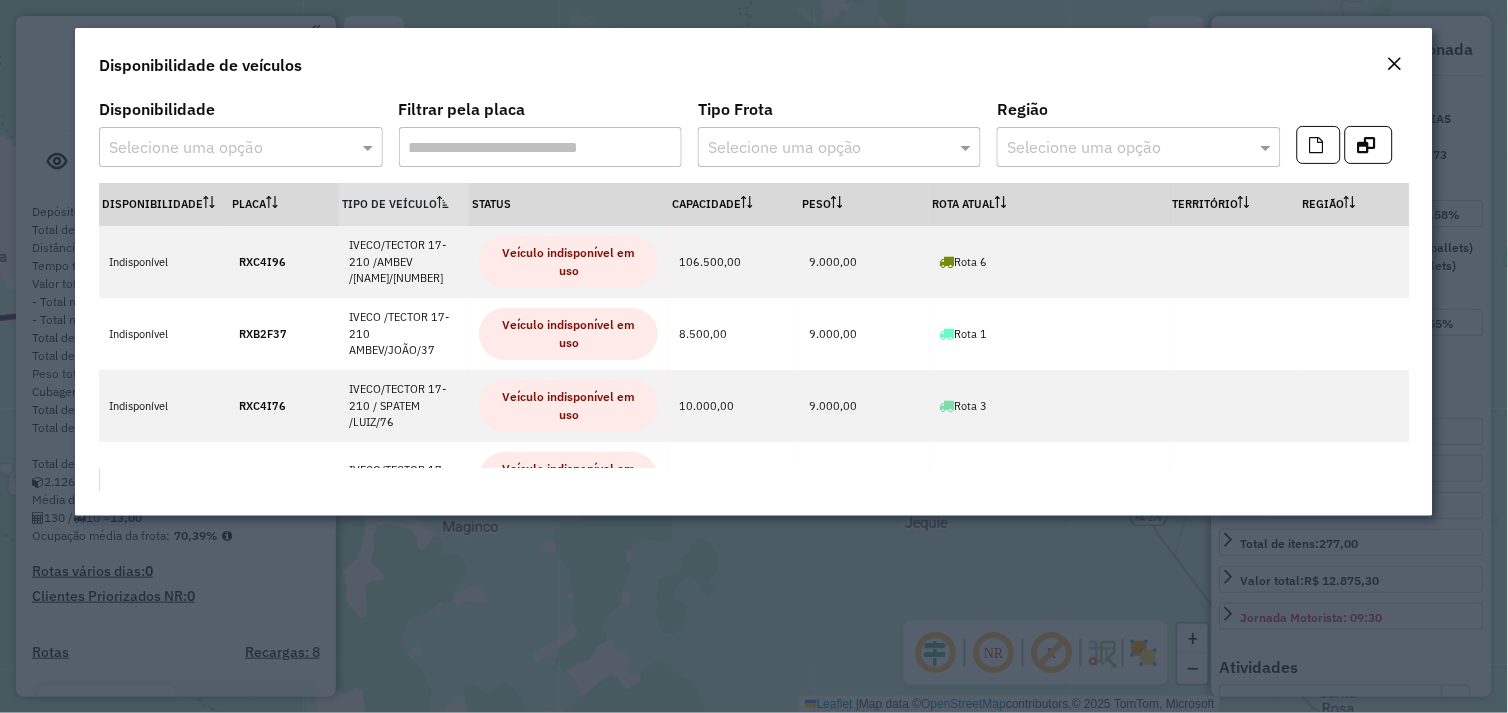 click at bounding box center [1118, 148] 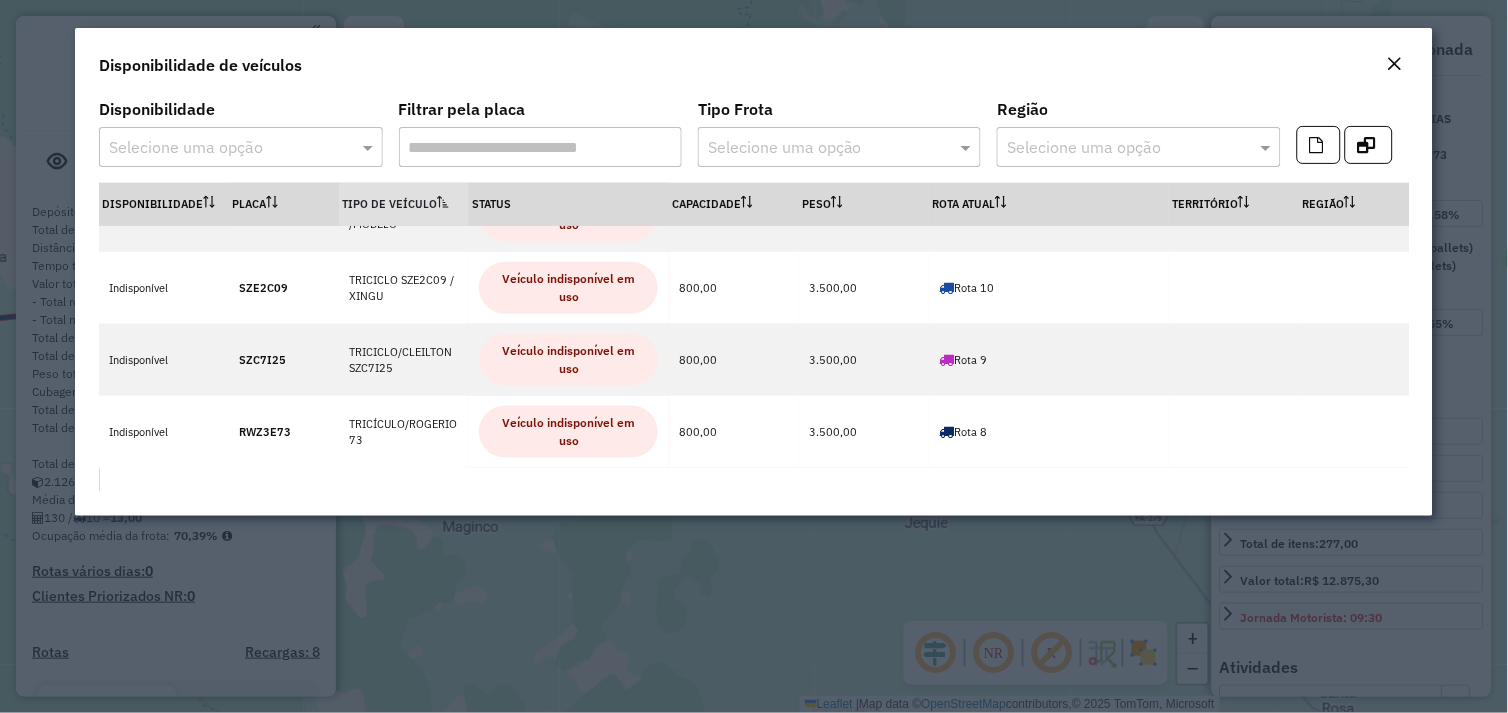 scroll, scrollTop: 483, scrollLeft: 0, axis: vertical 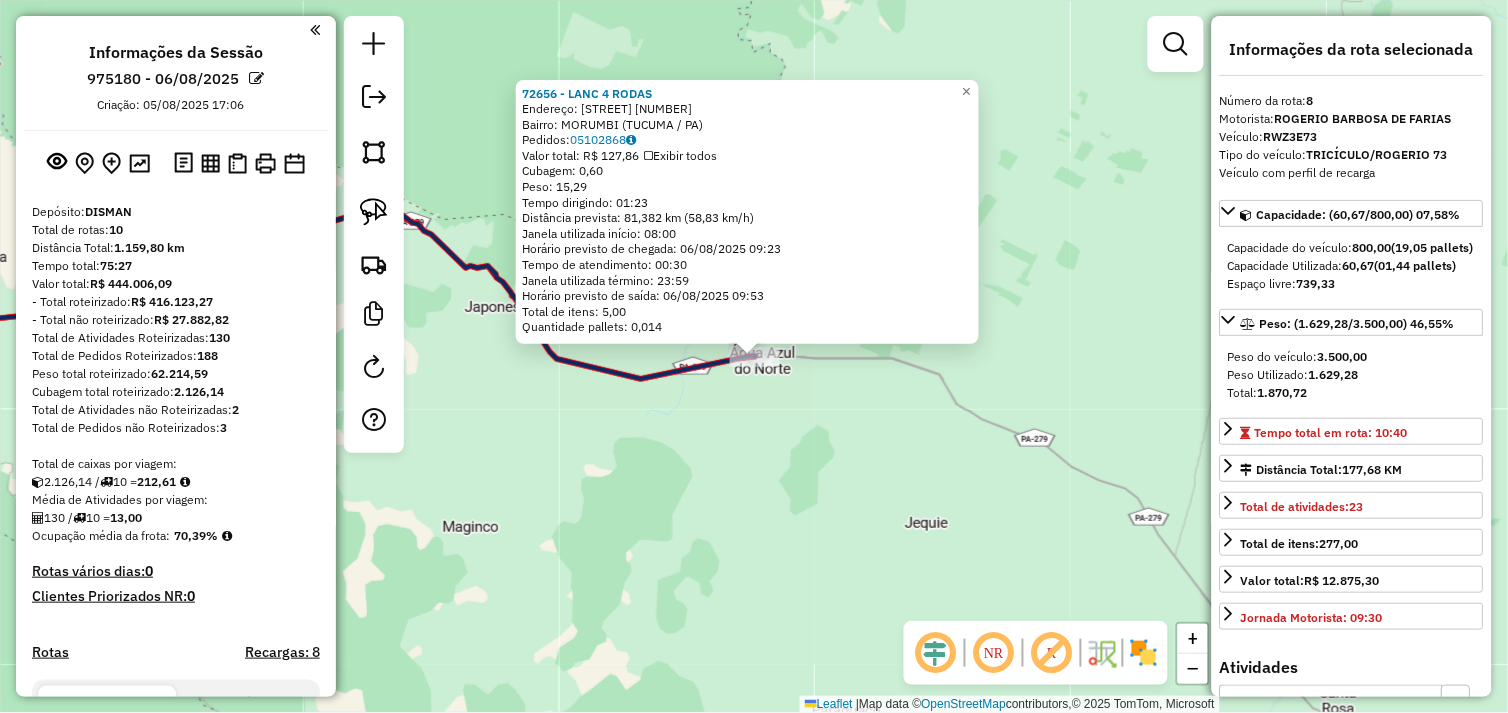 click on "[NUMBER] - [BRAND]  Endereço:  Avenida Brasil 3533   Bairro: MORUMBI ([CITY] / [STATE])   Pedidos:  05102868   Valor total: R$ 127,86   Exibir todos   Cubagem: 0,60  Peso: 15,29  Tempo dirigindo: 01:23   Distância prevista: 81,382 km (58,83 km/h)   Janela utilizada início: 08:00   Horário previsto de chegada: 06/08/2025 09:23   Tempo de atendimento: 00:30   Janela utilizada término: 23:59   Horário previsto de saída: 06/08/2025 09:53   Total de itens: 5,00   Quantidade pallets: 0,014  × Janela de atendimento Grade de atendimento Capacidade Transportadoras Veículos Cliente Pedidos  Rotas Selecione os dias de semana para filtrar as janelas de atendimento  Seg   Ter   Qua   Qui   Sex   Sáb   Dom  Informe o período da janela de atendimento: De: Até:  Filtrar exatamente a janela do cliente  Considerar janela de atendimento padrão  Selecione os dias de semana para filtrar as grades de atendimento  Seg   Ter   Qua   Qui   Sex   Sáb   Dom   Considerar clientes sem dia de atendimento cadastrado  De:   De:" 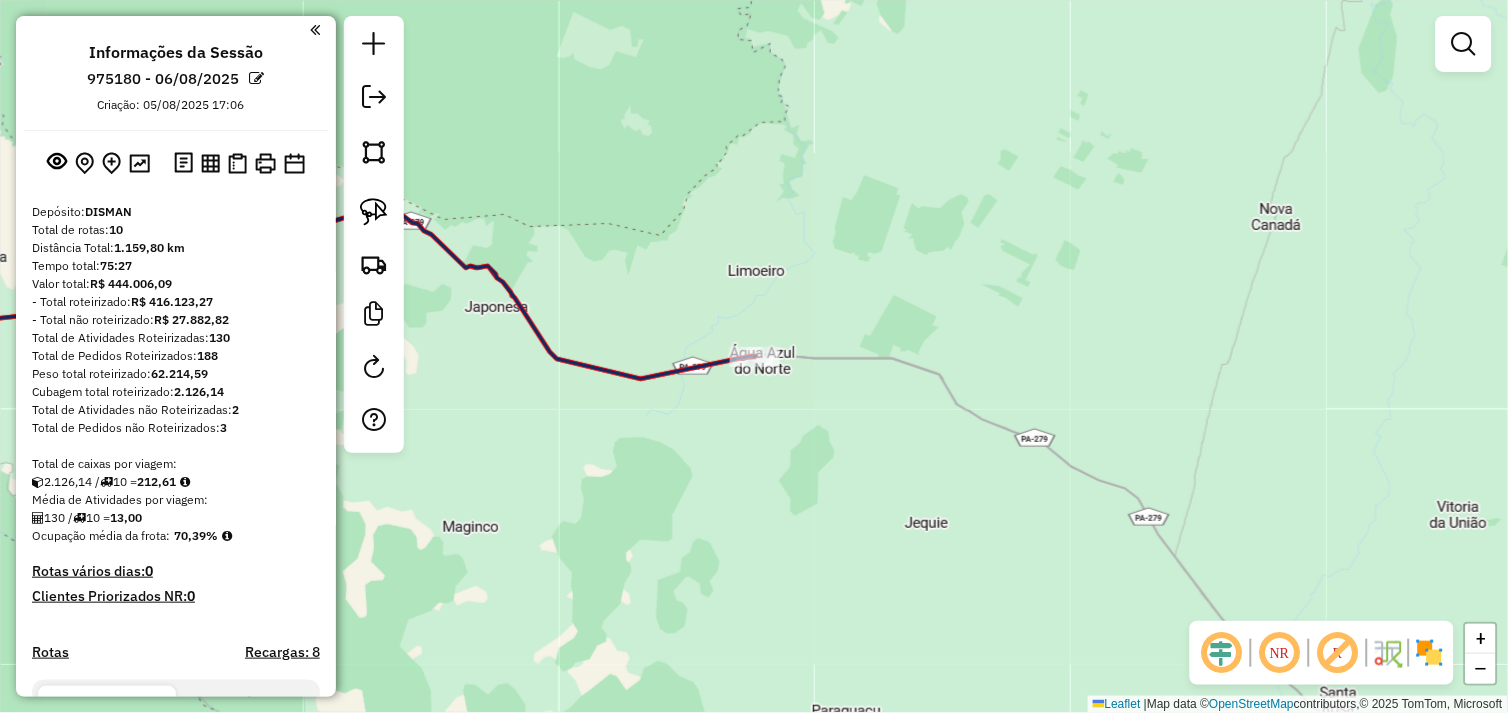 drag, startPoint x: 597, startPoint y: 461, endPoint x: 926, endPoint y: 424, distance: 331.074 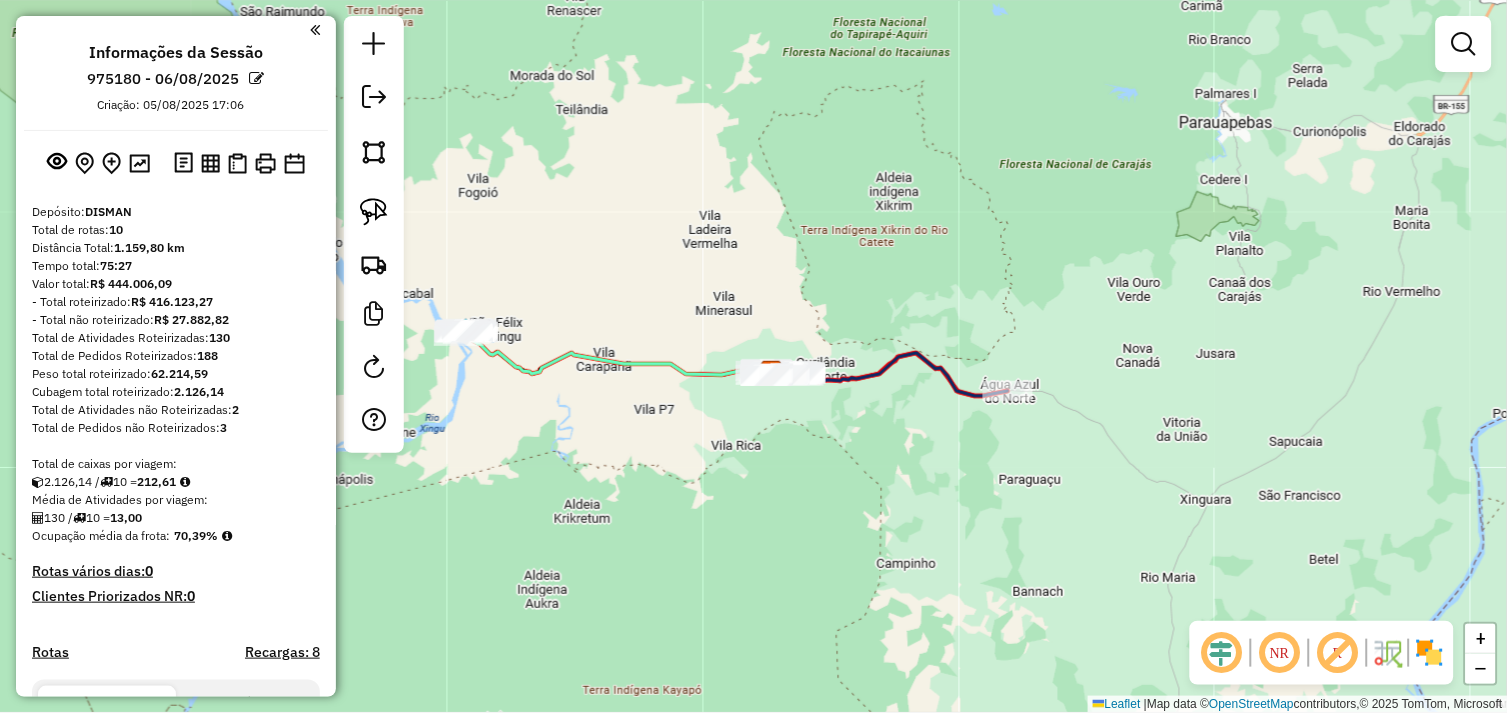 click on "Janela de atendimento Grade de atendimento Capacidade Transportadoras Veículos Cliente Pedidos  Rotas Selecione os dias de semana para filtrar as janelas de atendimento  Seg   Ter   Qua   Qui   Sex   Sáb   Dom  Informe o período da janela de atendimento: De: Até:  Filtrar exatamente a janela do cliente  Considerar janela de atendimento padrão  Selecione os dias de semana para filtrar as grades de atendimento  Seg   Ter   Qua   Qui   Sex   Sáb   Dom   Considerar clientes sem dia de atendimento cadastrado  Clientes fora do dia de atendimento selecionado Filtrar as atividades entre os valores definidos abaixo:  Peso mínimo:   Peso máximo:   Cubagem mínima:   Cubagem máxima:   De:   Até:  Filtrar as atividades entre o tempo de atendimento definido abaixo:  De:   Até:   Considerar capacidade total dos clientes não roteirizados Transportadora: Selecione um ou mais itens Tipo de veículo: Selecione um ou mais itens Veículo: Selecione um ou mais itens Motorista: Selecione um ou mais itens Nome: Rótulo:" 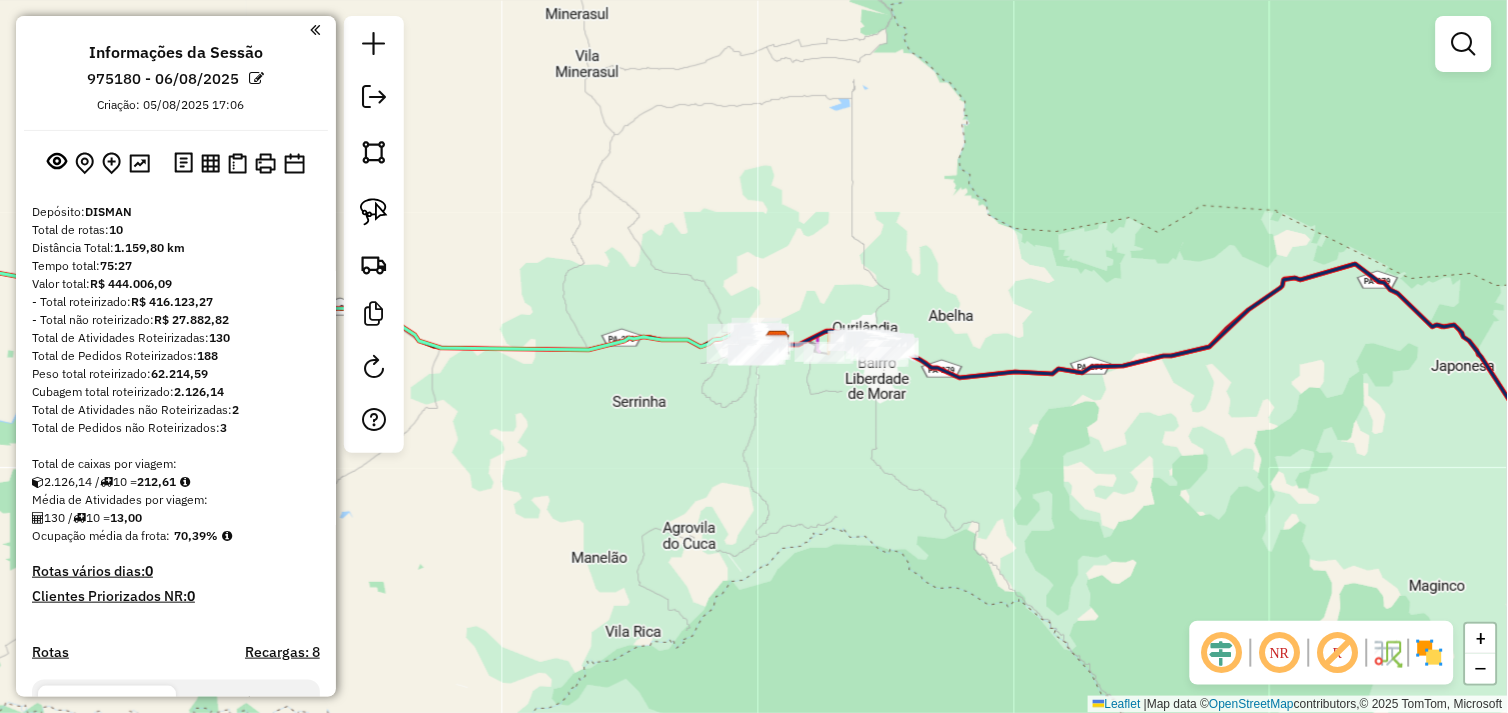 drag, startPoint x: 816, startPoint y: 406, endPoint x: 864, endPoint y: 415, distance: 48.83646 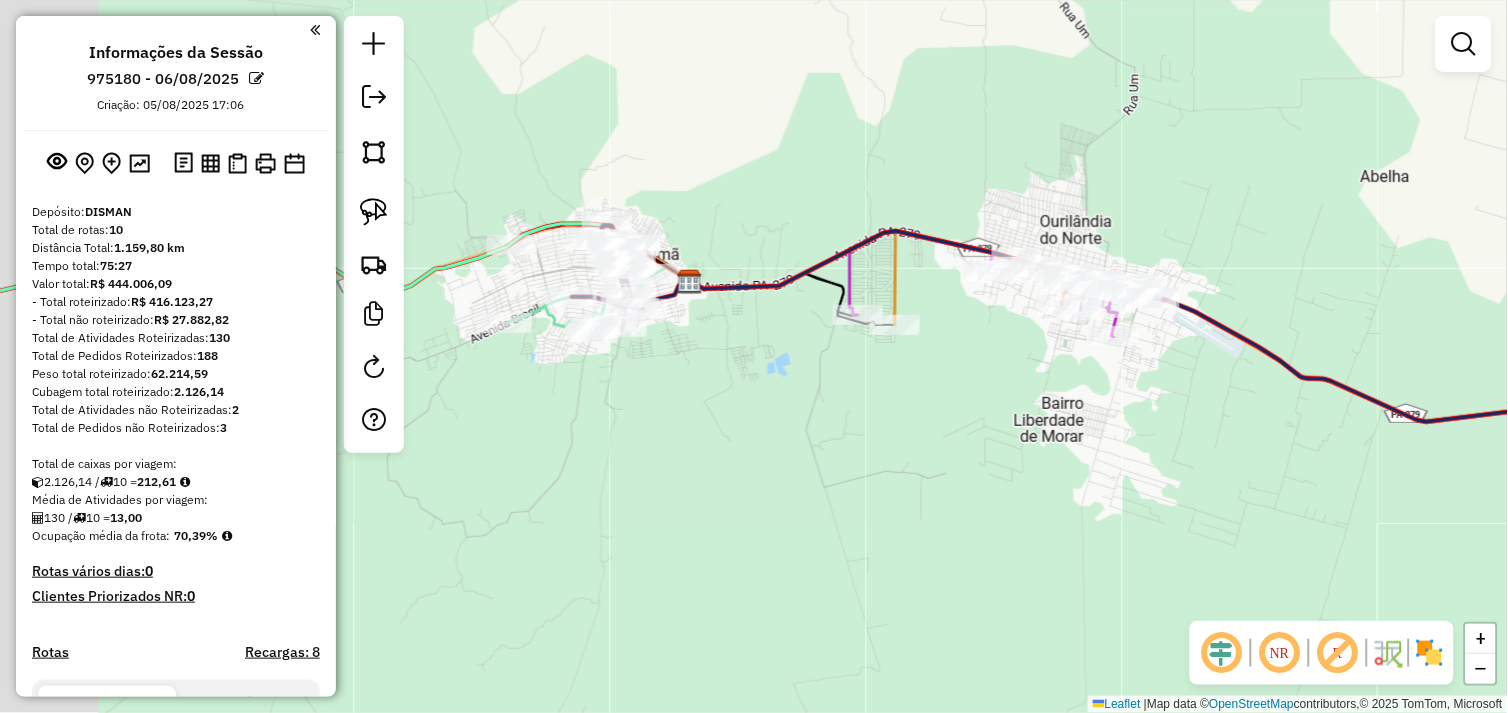 click on "Janela de atendimento Grade de atendimento Capacidade Transportadoras Veículos Cliente Pedidos  Rotas Selecione os dias de semana para filtrar as janelas de atendimento  Seg   Ter   Qua   Qui   Sex   Sáb   Dom  Informe o período da janela de atendimento: De: Até:  Filtrar exatamente a janela do cliente  Considerar janela de atendimento padrão  Selecione os dias de semana para filtrar as grades de atendimento  Seg   Ter   Qua   Qui   Sex   Sáb   Dom   Considerar clientes sem dia de atendimento cadastrado  Clientes fora do dia de atendimento selecionado Filtrar as atividades entre os valores definidos abaixo:  Peso mínimo:   Peso máximo:   Cubagem mínima:   Cubagem máxima:   De:   Até:  Filtrar as atividades entre o tempo de atendimento definido abaixo:  De:   Até:   Considerar capacidade total dos clientes não roteirizados Transportadora: Selecione um ou mais itens Tipo de veículo: Selecione um ou mais itens Veículo: Selecione um ou mais itens Motorista: Selecione um ou mais itens Nome: Rótulo:" 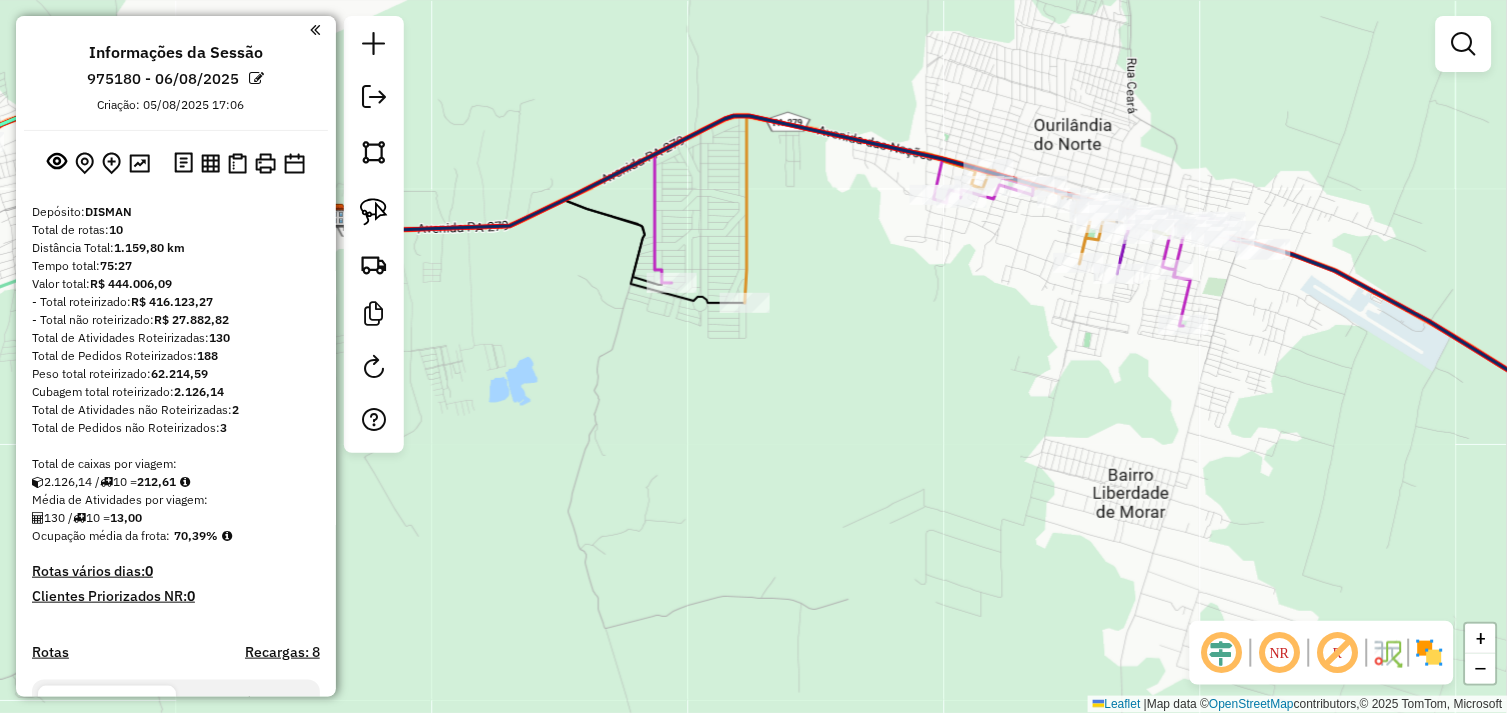 drag, startPoint x: 1056, startPoint y: 341, endPoint x: 873, endPoint y: 467, distance: 222.18236 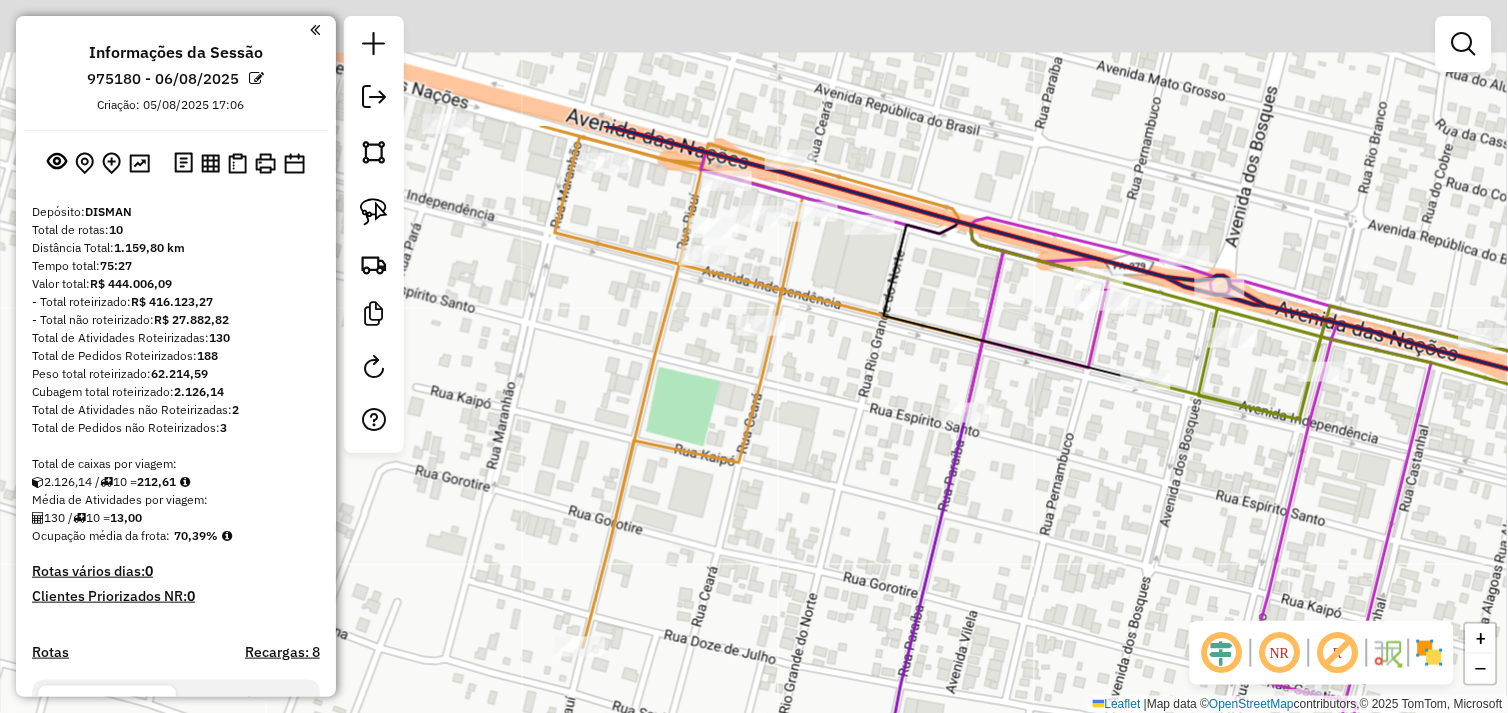 drag, startPoint x: 867, startPoint y: 491, endPoint x: 877, endPoint y: 428, distance: 63.788715 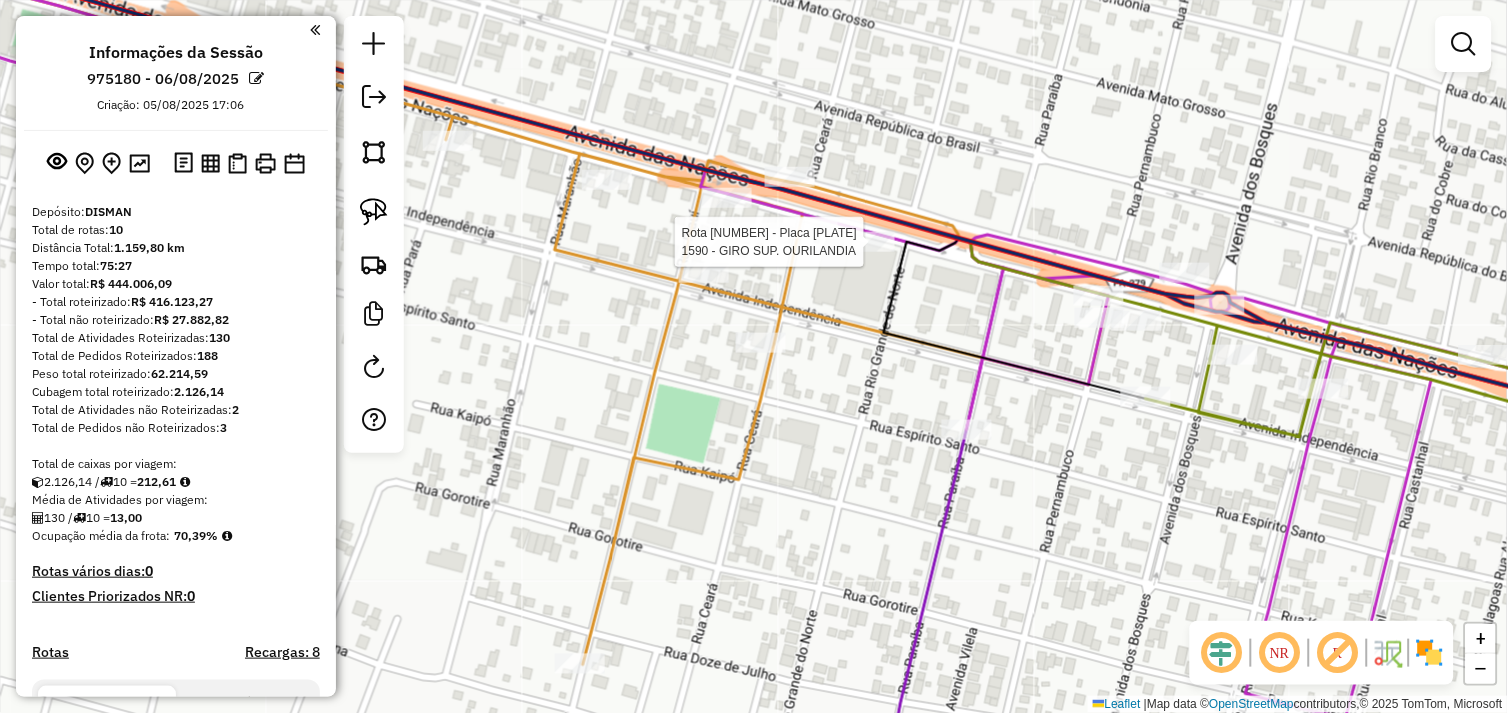 select on "*********" 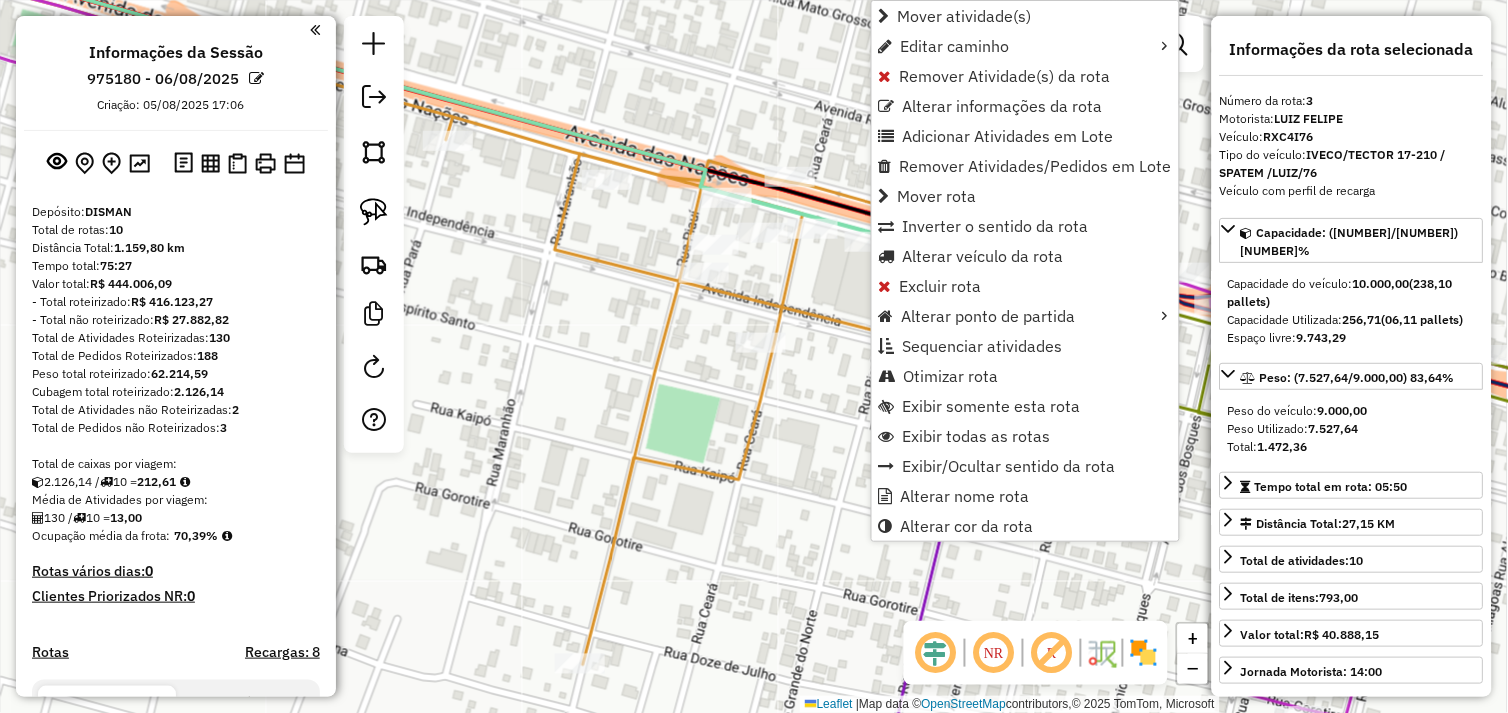 scroll, scrollTop: 935, scrollLeft: 0, axis: vertical 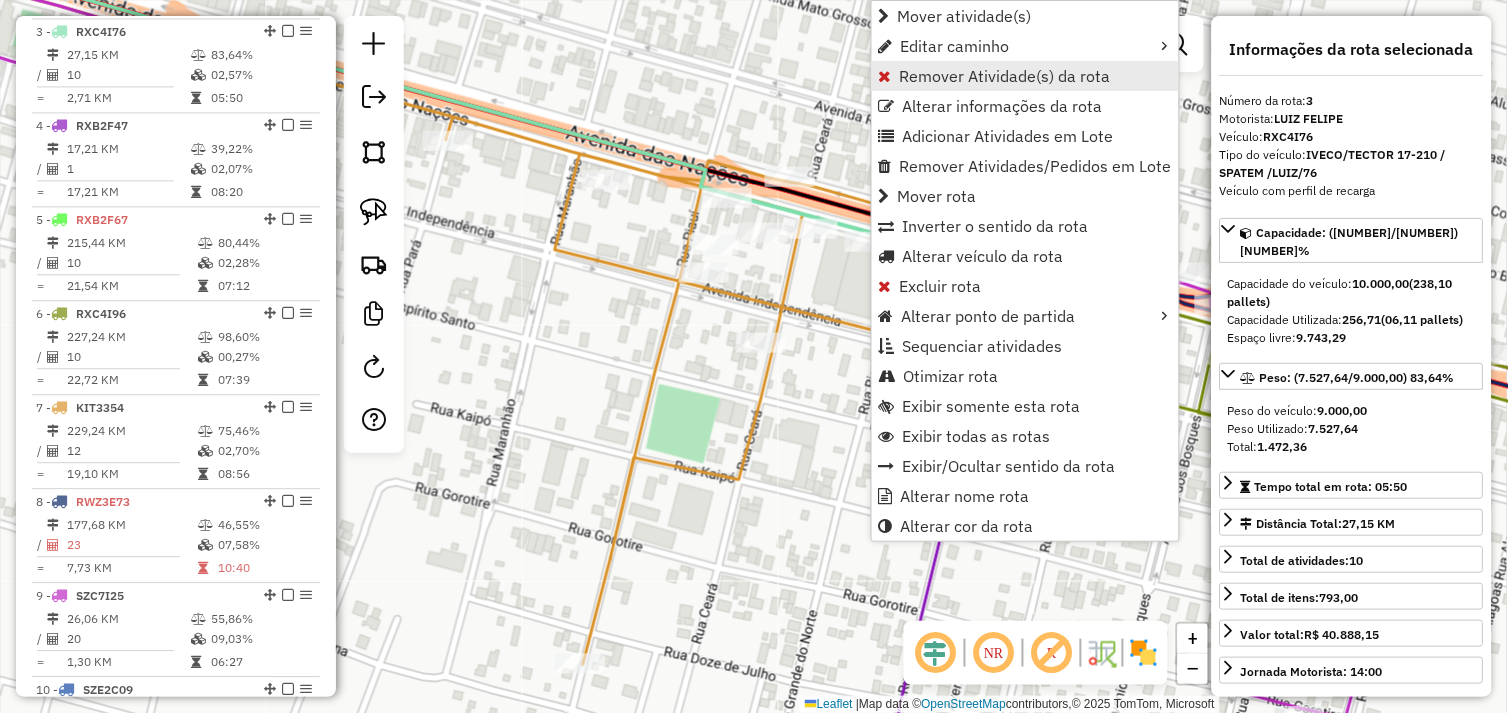 click on "Remover Atividade(s) da rota" at bounding box center [1005, 76] 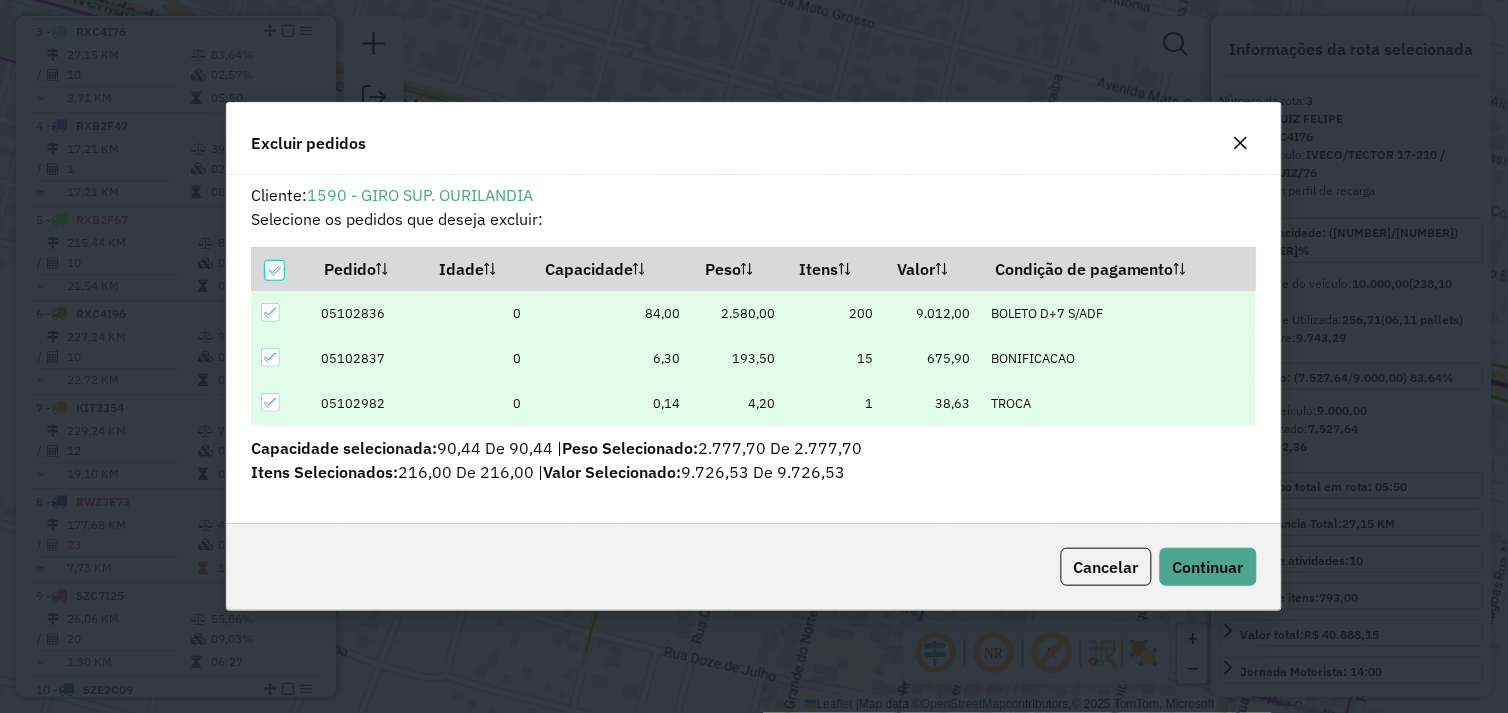 scroll, scrollTop: 0, scrollLeft: 0, axis: both 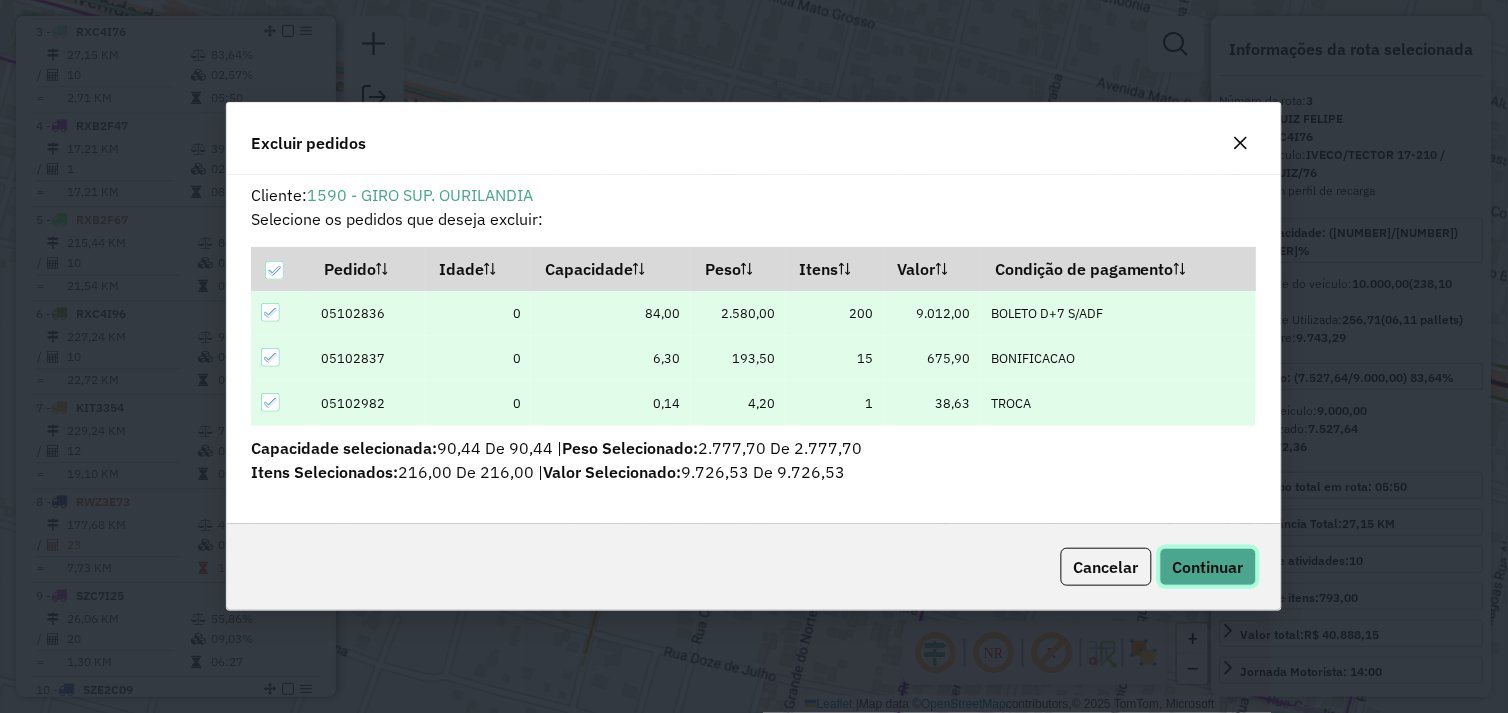 click on "Continuar" 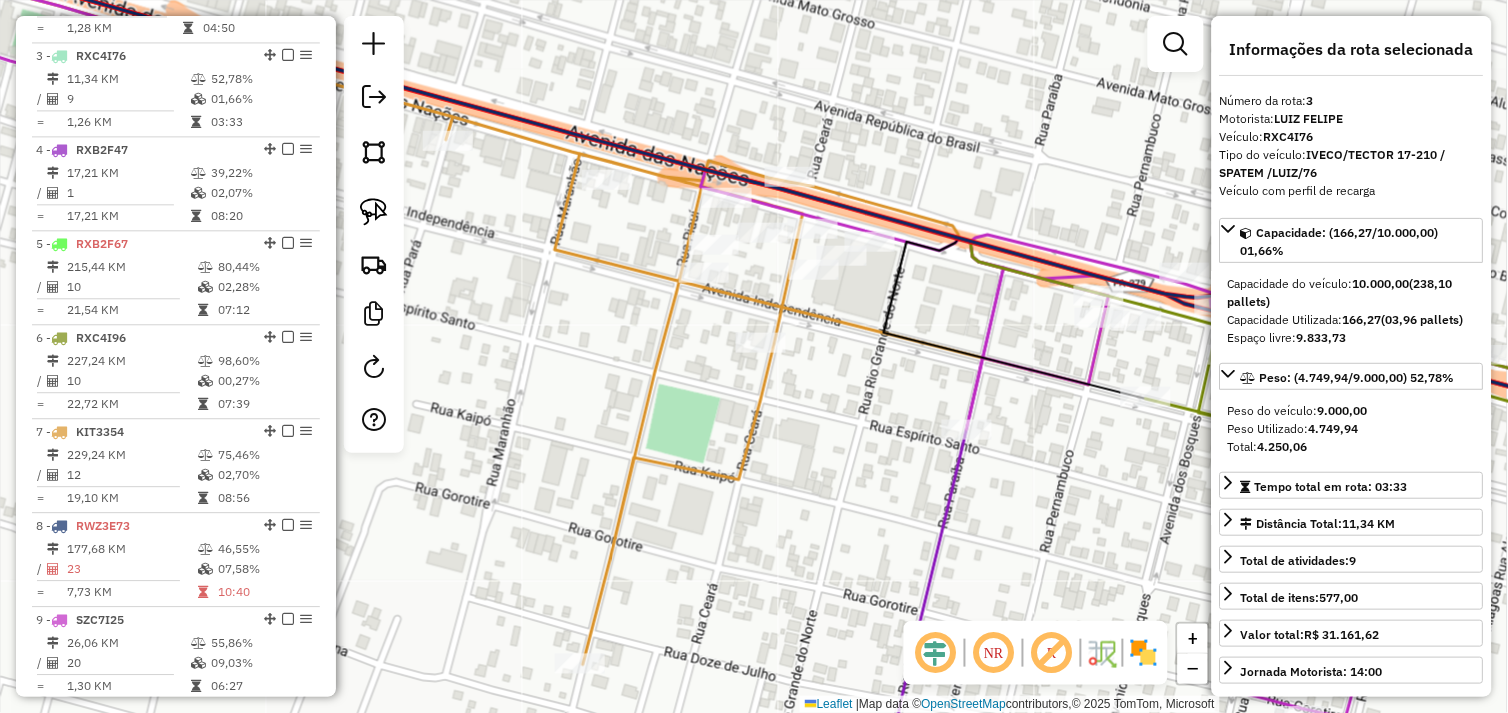 scroll, scrollTop: 935, scrollLeft: 0, axis: vertical 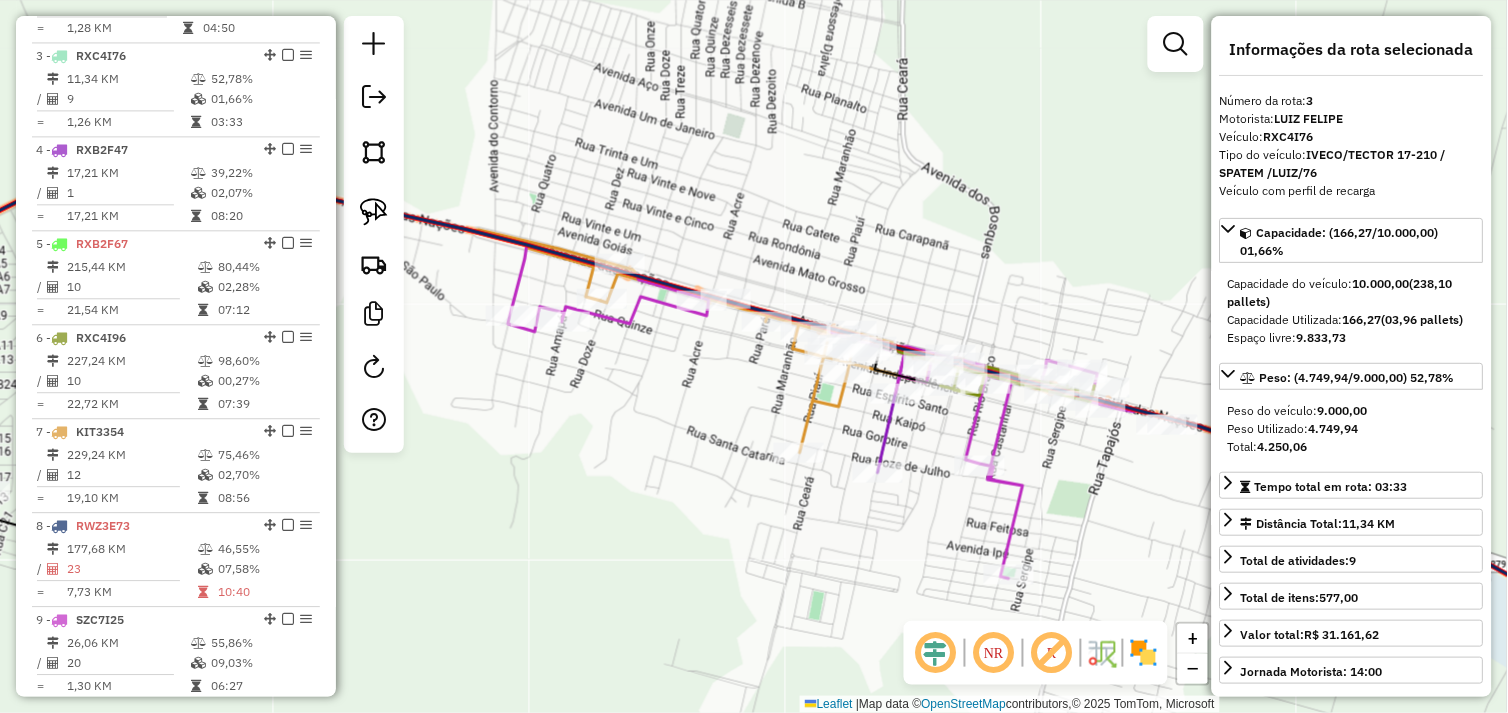drag, startPoint x: 851, startPoint y: 496, endPoint x: 837, endPoint y: 370, distance: 126.77539 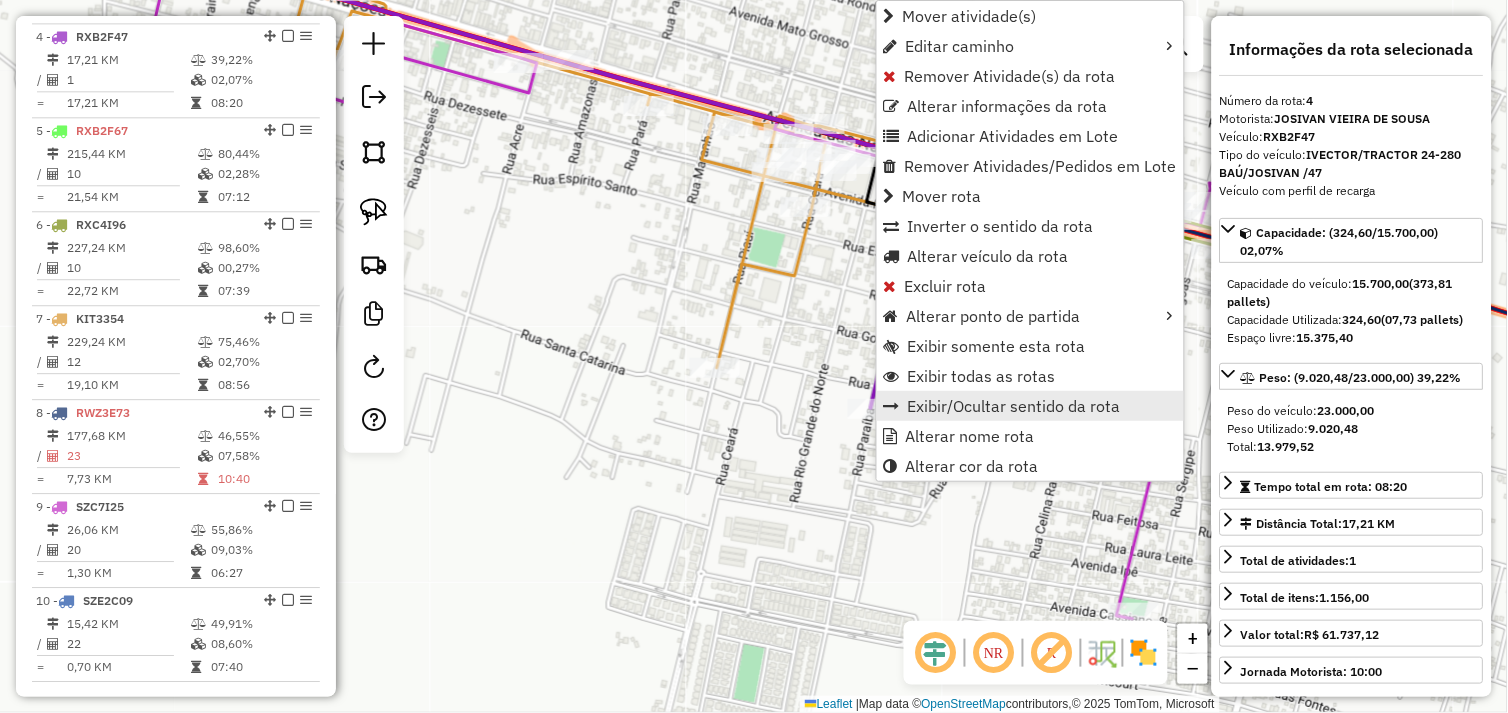 scroll, scrollTop: 1055, scrollLeft: 0, axis: vertical 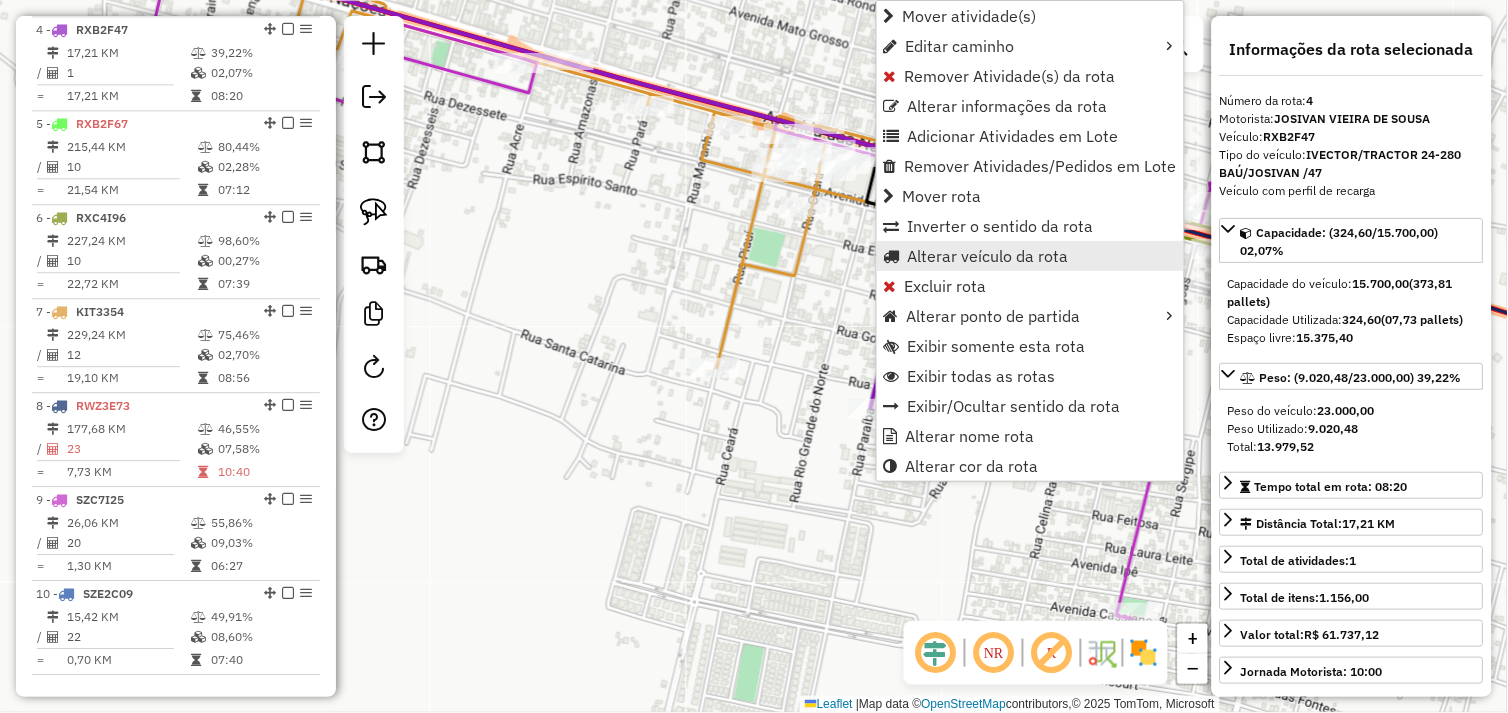 click on "Alterar veículo da rota" at bounding box center (988, 256) 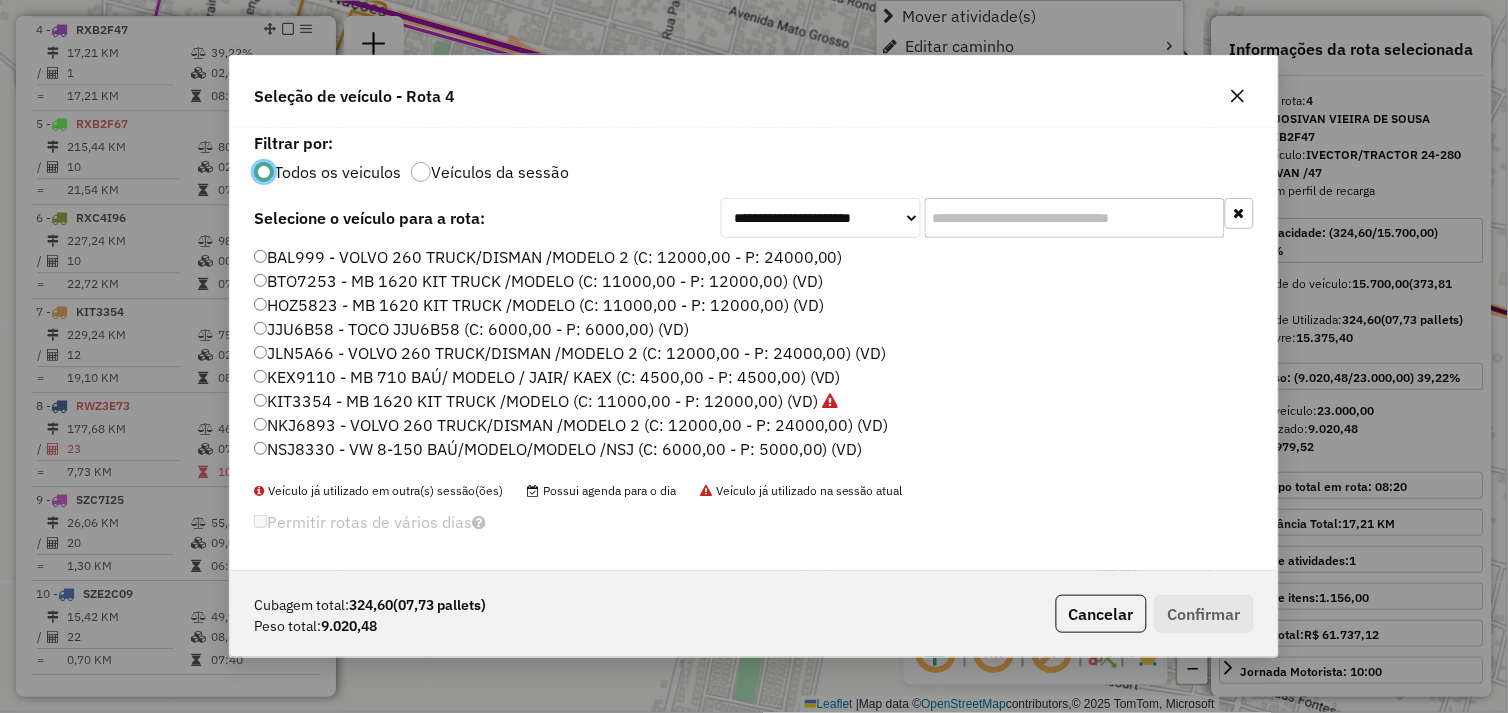 scroll, scrollTop: 11, scrollLeft: 5, axis: both 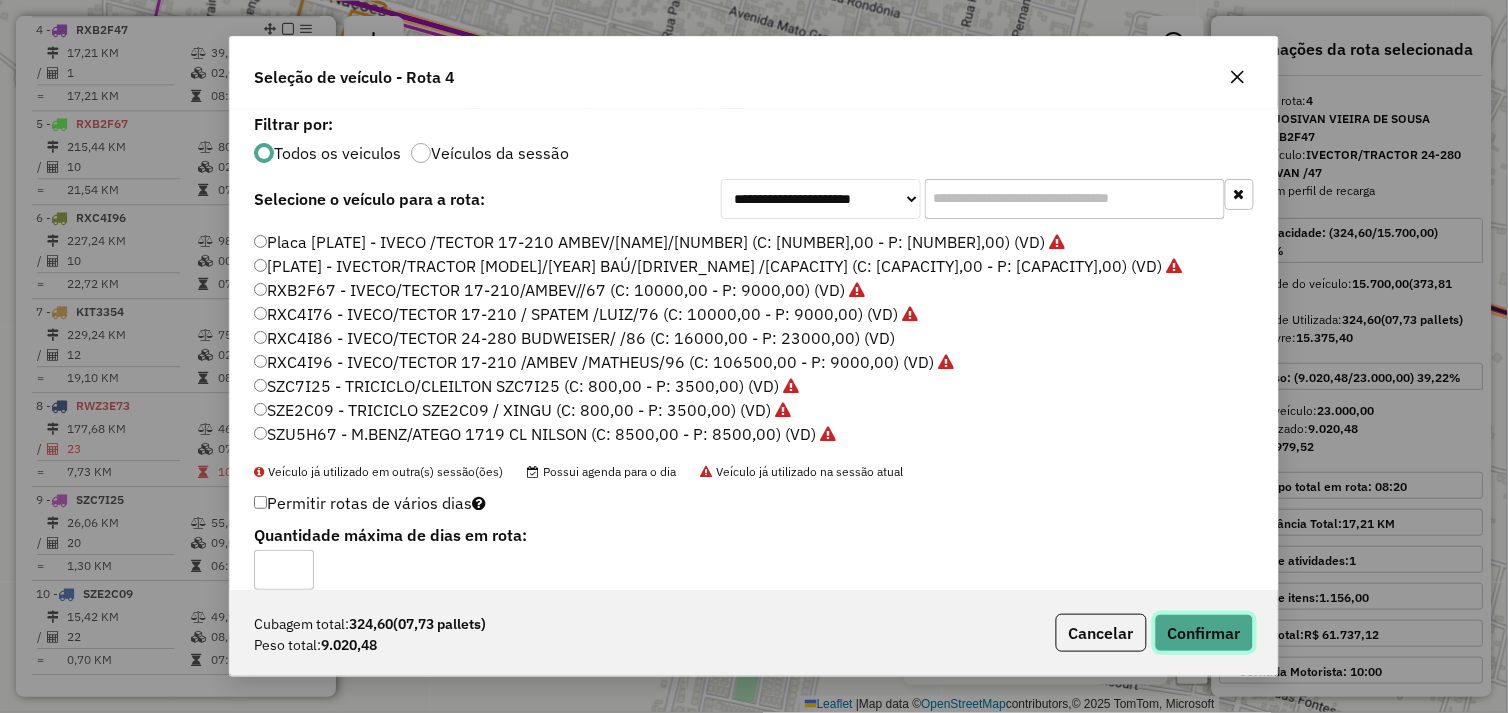 click on "Confirmar" 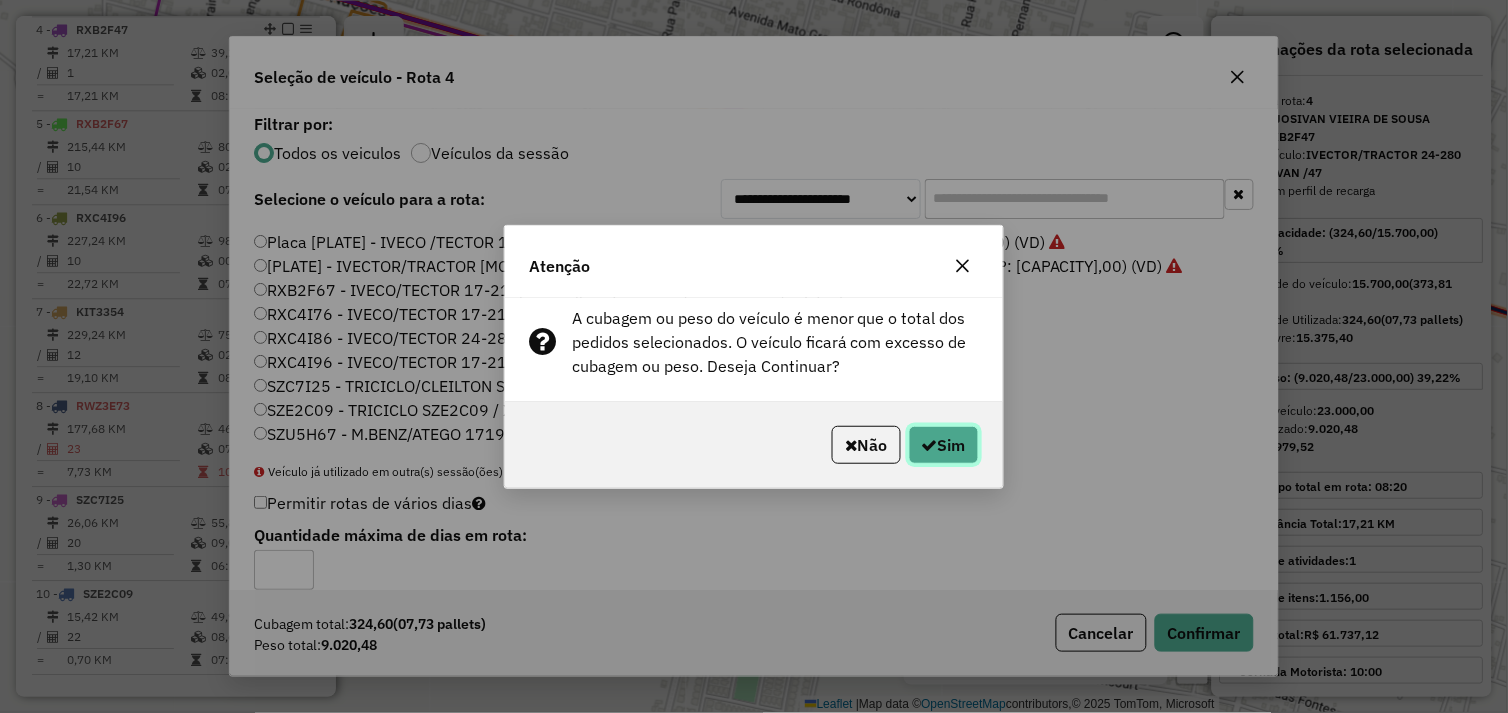 click on "Sim" 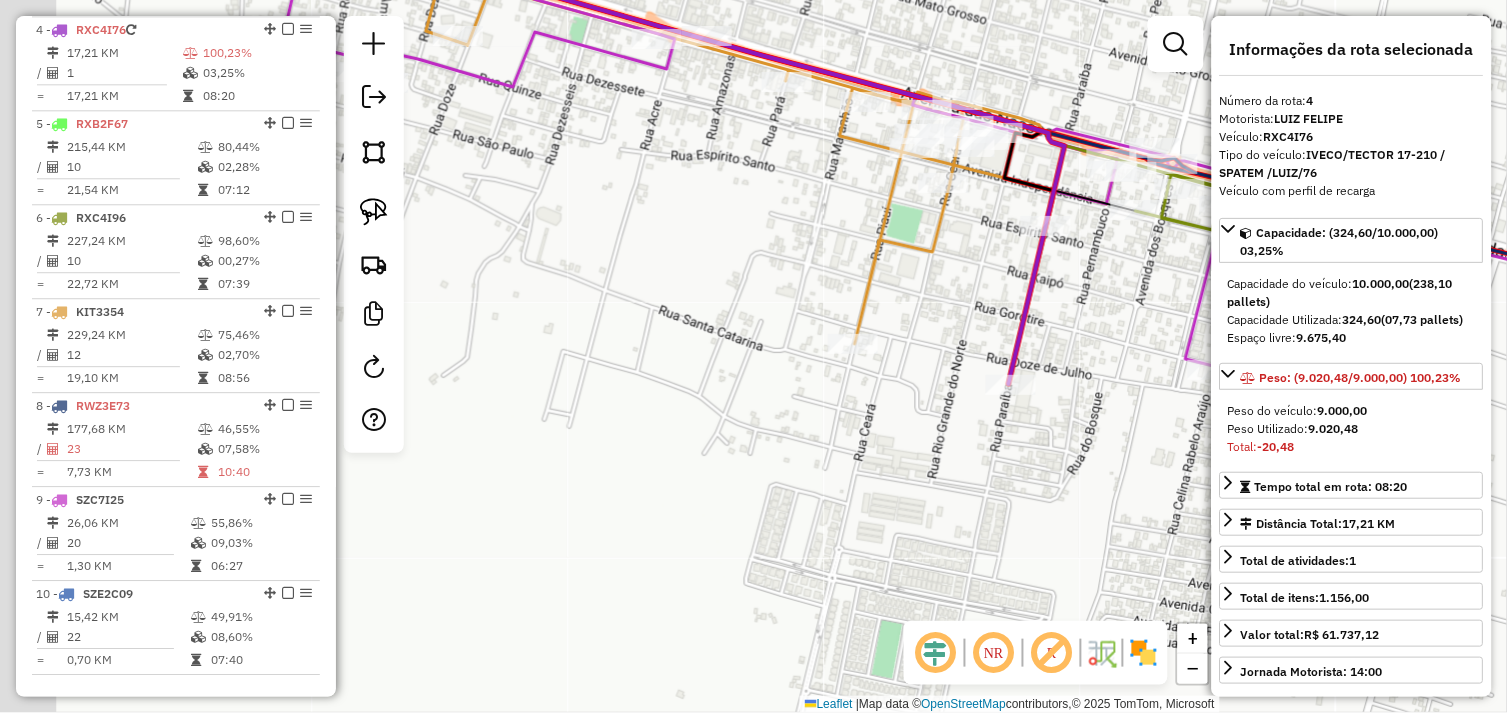 drag, startPoint x: 816, startPoint y: 452, endPoint x: 954, endPoint y: 427, distance: 140.24622 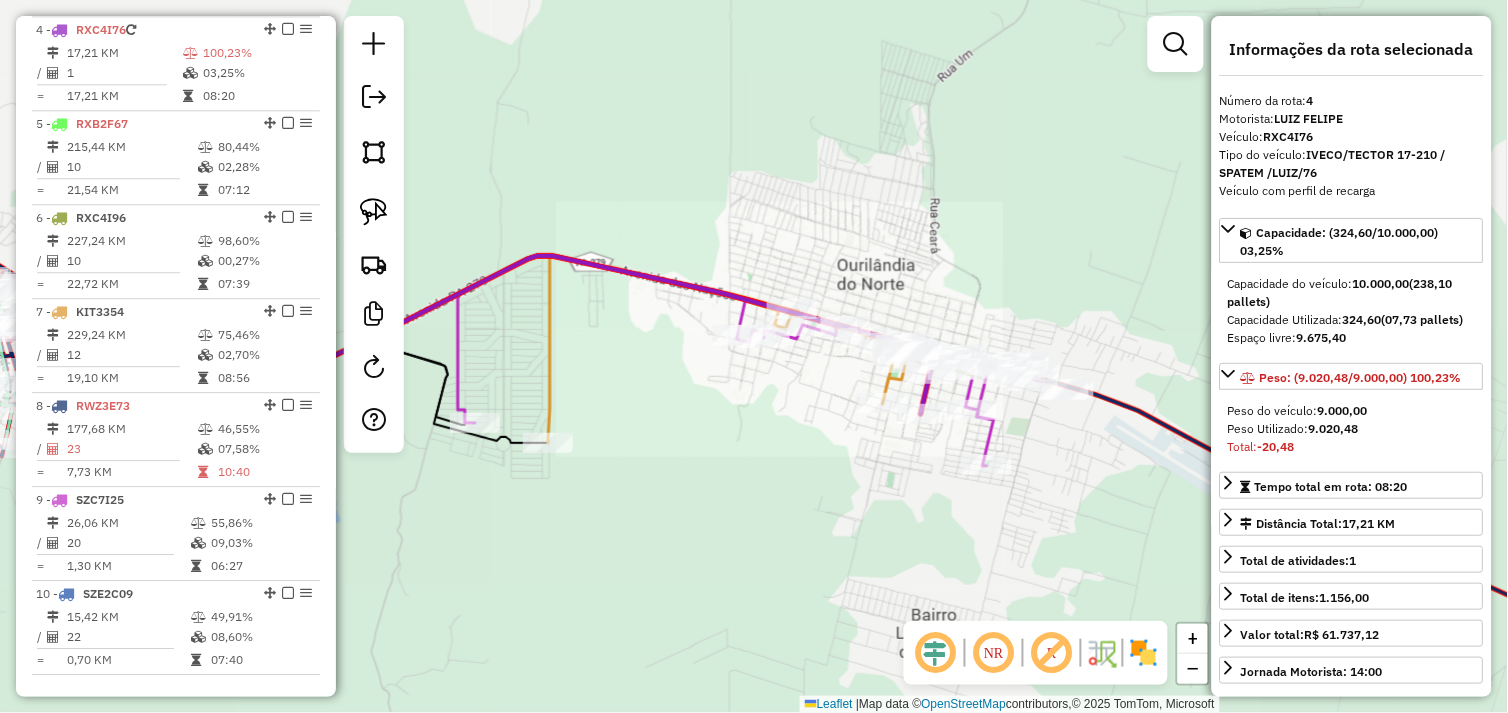 drag, startPoint x: 720, startPoint y: 510, endPoint x: 835, endPoint y: 494, distance: 116.10771 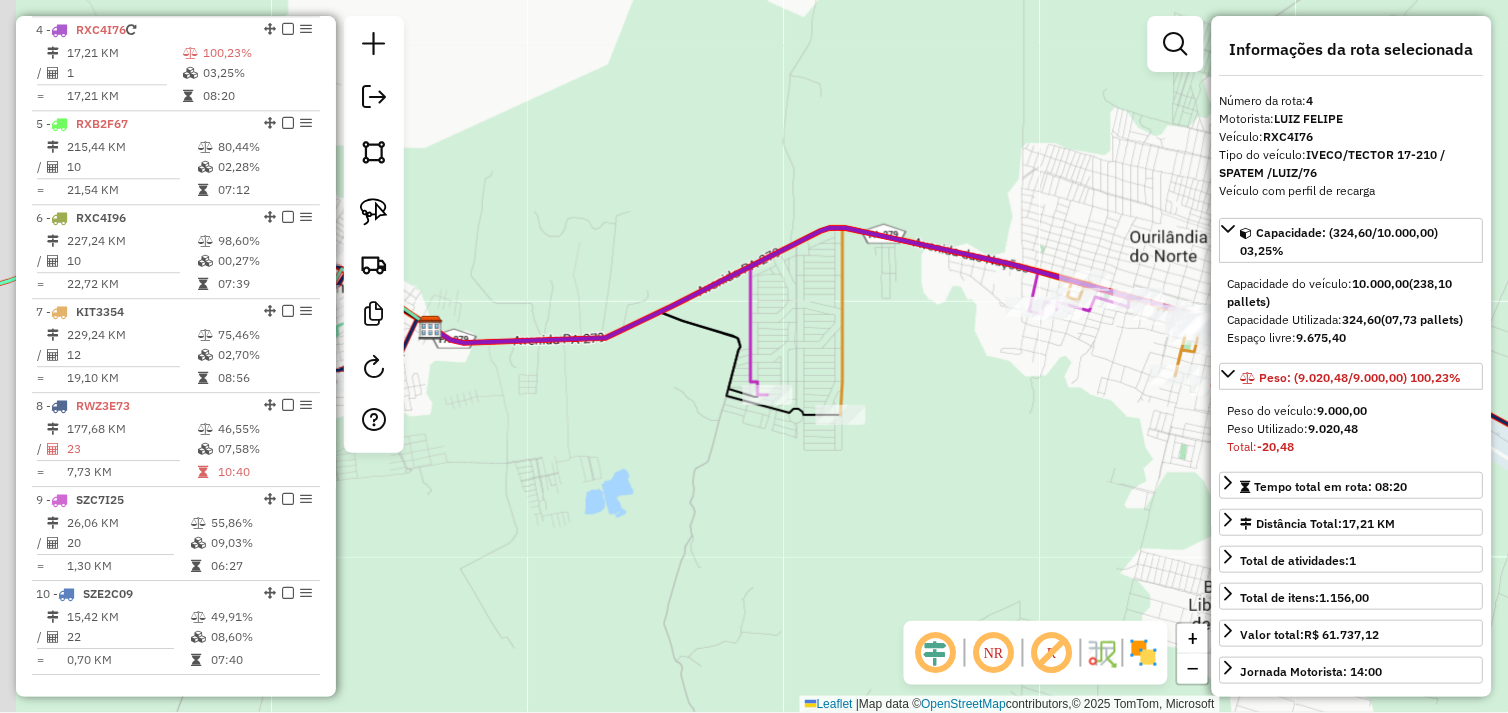 drag, startPoint x: 681, startPoint y: 508, endPoint x: 825, endPoint y: 472, distance: 148.43181 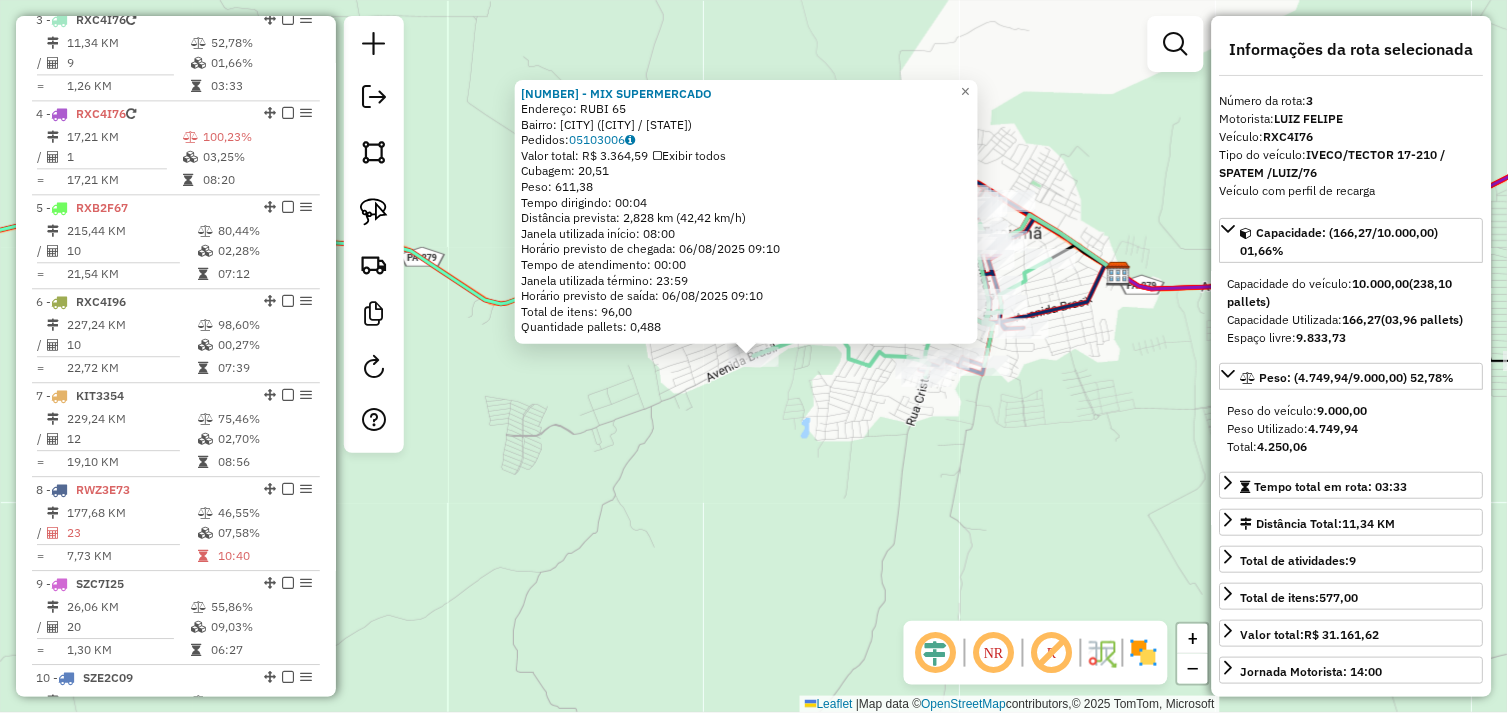 scroll, scrollTop: 961, scrollLeft: 0, axis: vertical 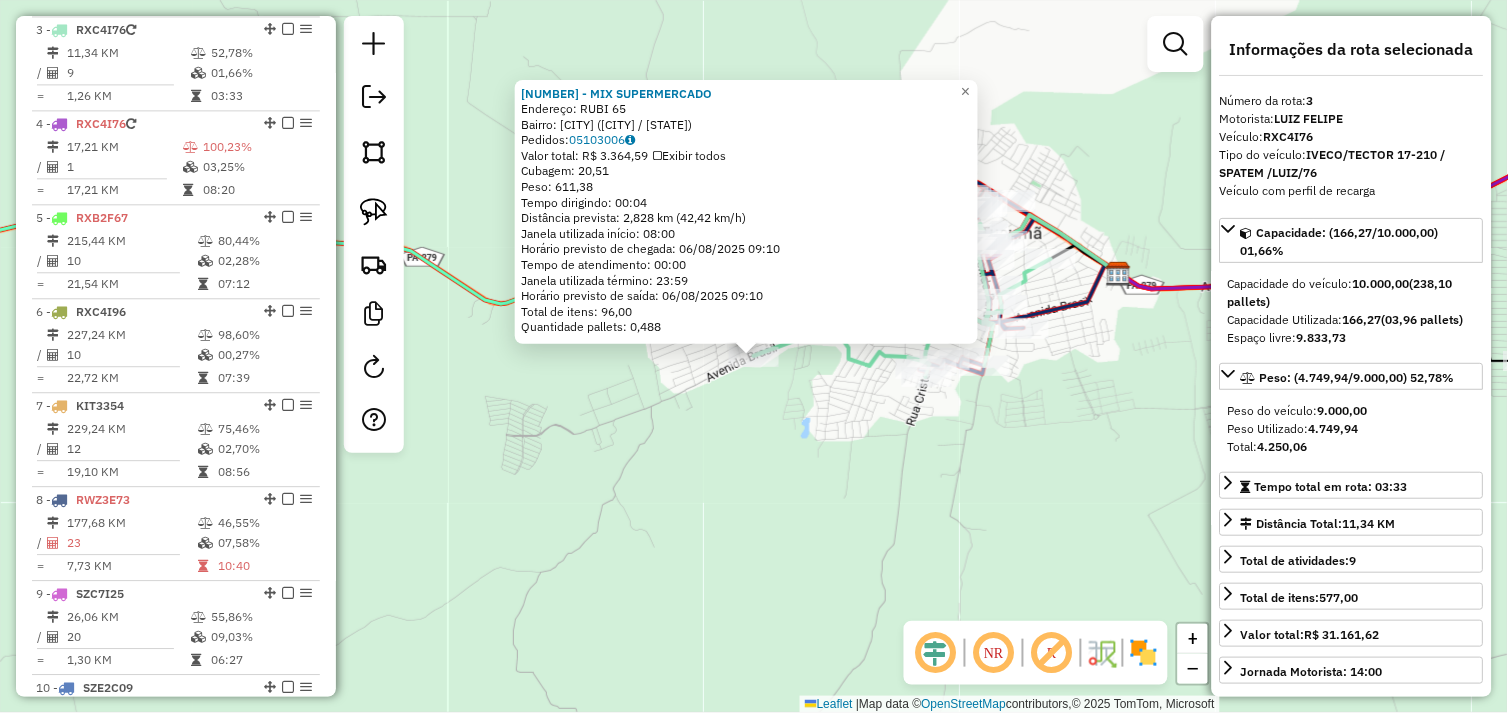 click on "[NUMBER] - MIX SUPERMERCADO  Endereço:  RUBI [NUMBER]   Bairro: BIQUINHA ([CITY] / [STATE])   Pedidos:  [NUMBER]   Valor total: R$ [NUMBER]   Exibir todos   Cubagem: [NUMBER]  Peso: [NUMBER]  Tempo dirigindo: [TIME]   Distância prevista: [NUMBER] km ([NUMBER] km/h)   Janela utilizada início: [TIME]   Horário previsto de chegada: [DATE] [TIME]   Tempo de atendimento: [TIME]   Janela utilizada término: [TIME]   Horário previsto de saída: [DATE] [TIME]   Total de itens: [NUMBER]   Quantidade pallets: [NUMBER]  × Janela de atendimento Grade de atendimento Capacidade Transportadoras Veículos Cliente Pedidos  Rotas Selecione os dias de semana para filtrar as janelas de atendimento  Seg   Ter   Qua   Qui   Sex   Sáb   Dom  Informe o período da janela de atendimento: De: Até:  Filtrar exatamente a janela do cliente  Considerar janela de atendimento padrão  Selecione os dias de semana para filtrar as grades de atendimento  Seg   Ter   Qua   Qui   Sex   Sáb   Dom   Considerar clientes sem dia de atendimento cadastrado  Peso mínimo:" 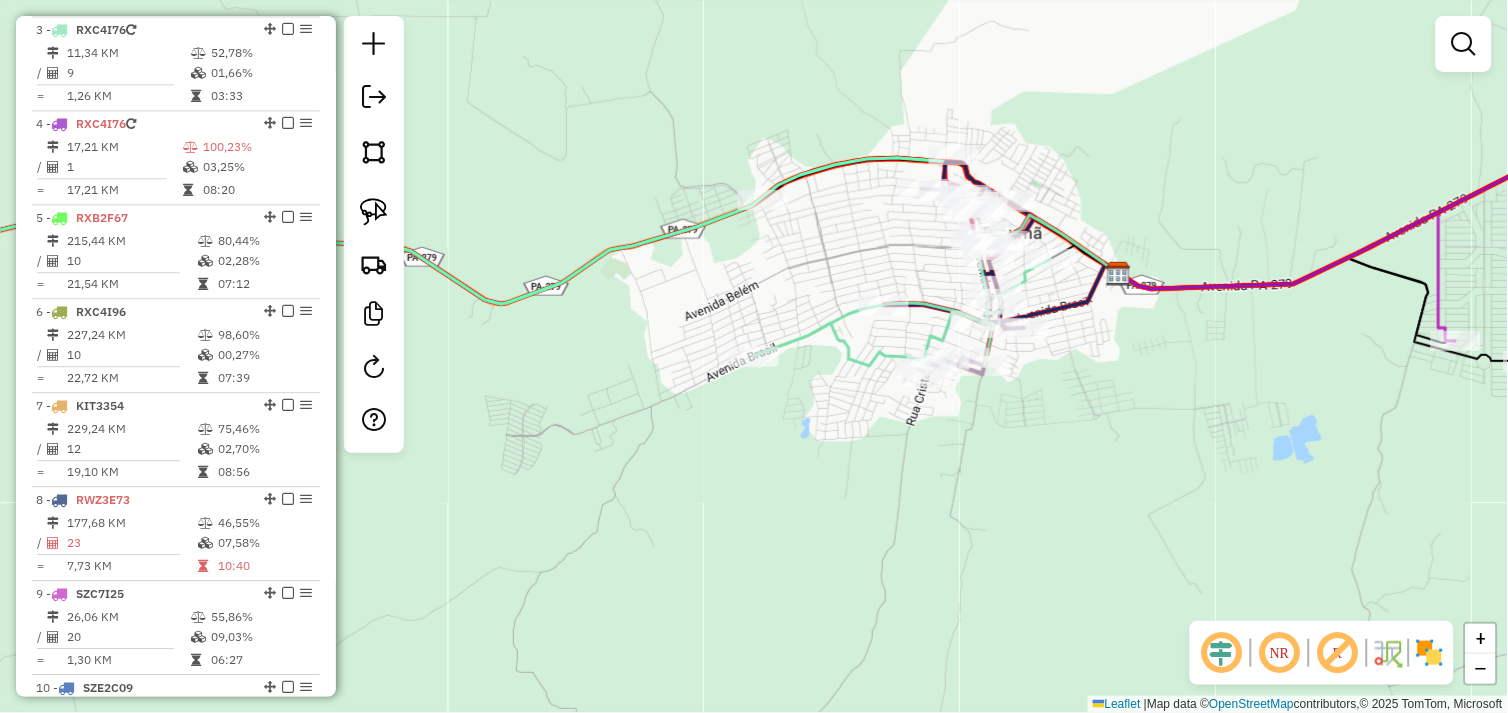 drag, startPoint x: 803, startPoint y: 423, endPoint x: 766, endPoint y: 472, distance: 61.400326 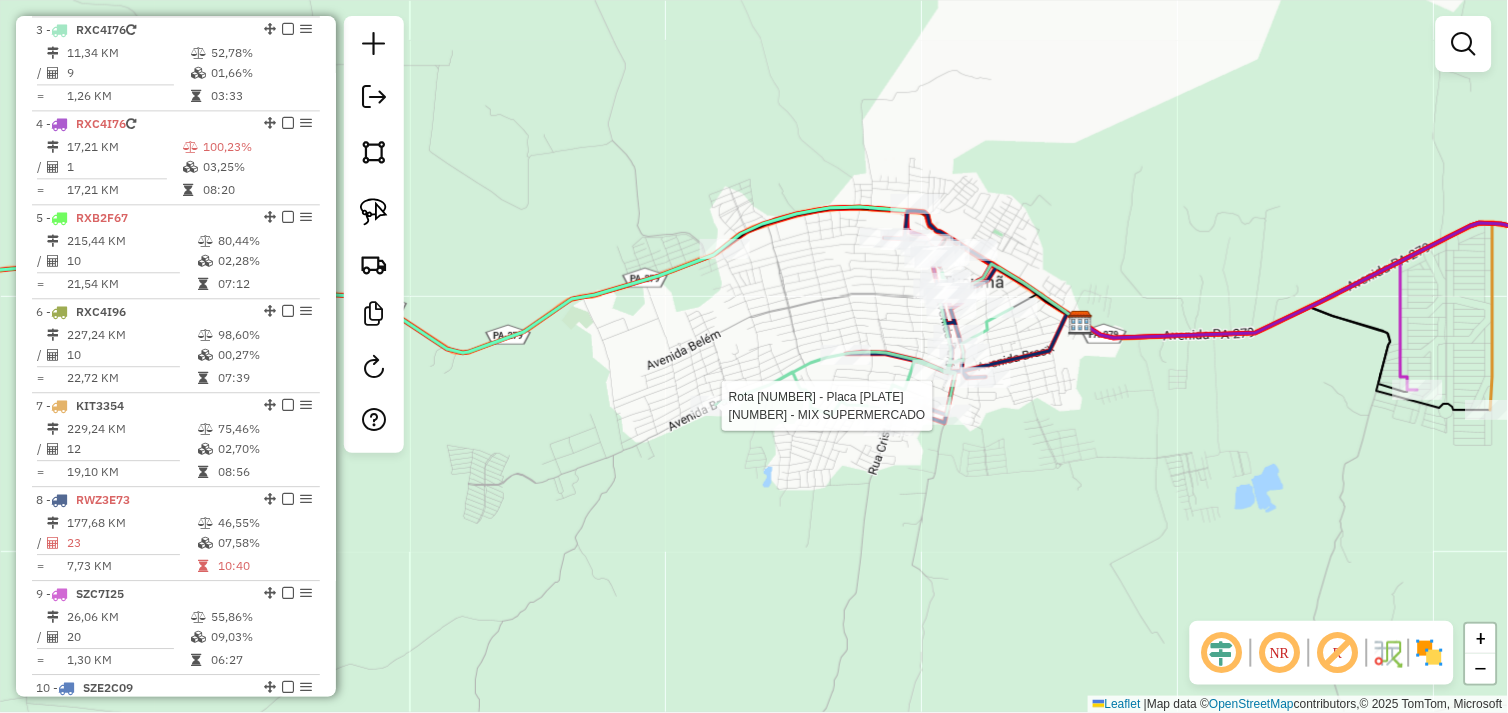 select on "*********" 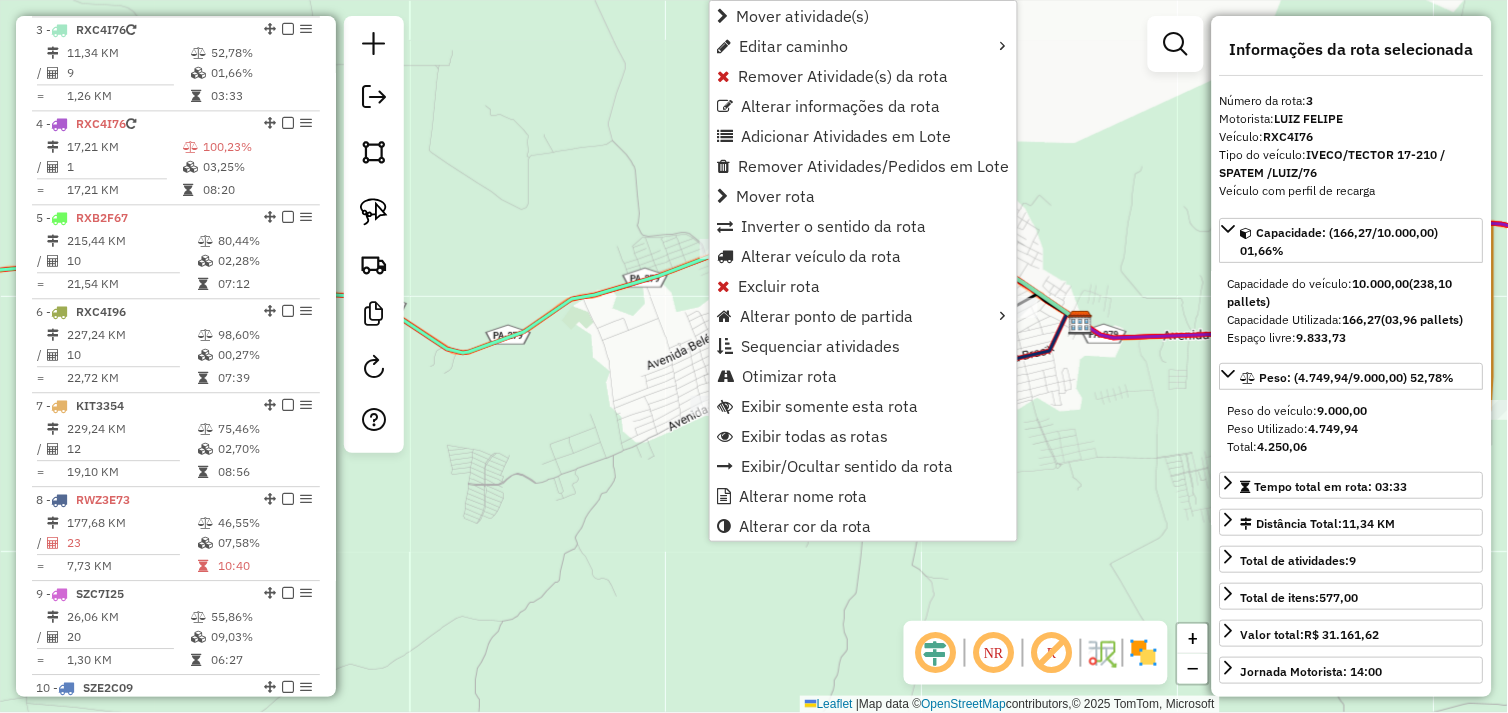 click on "Janela de atendimento Grade de atendimento Capacidade Transportadoras Veículos Cliente Pedidos  Rotas Selecione os dias de semana para filtrar as janelas de atendimento  Seg   Ter   Qua   Qui   Sex   Sáb   Dom  Informe o período da janela de atendimento: De: Até:  Filtrar exatamente a janela do cliente  Considerar janela de atendimento padrão  Selecione os dias de semana para filtrar as grades de atendimento  Seg   Ter   Qua   Qui   Sex   Sáb   Dom   Considerar clientes sem dia de atendimento cadastrado  Clientes fora do dia de atendimento selecionado Filtrar as atividades entre os valores definidos abaixo:  Peso mínimo:   Peso máximo:   Cubagem mínima:   Cubagem máxima:   De:   Até:  Filtrar as atividades entre o tempo de atendimento definido abaixo:  De:   Até:   Considerar capacidade total dos clientes não roteirizados Transportadora: Selecione um ou mais itens Tipo de veículo: Selecione um ou mais itens Veículo: Selecione um ou mais itens Motorista: Selecione um ou mais itens Nome: Rótulo:" 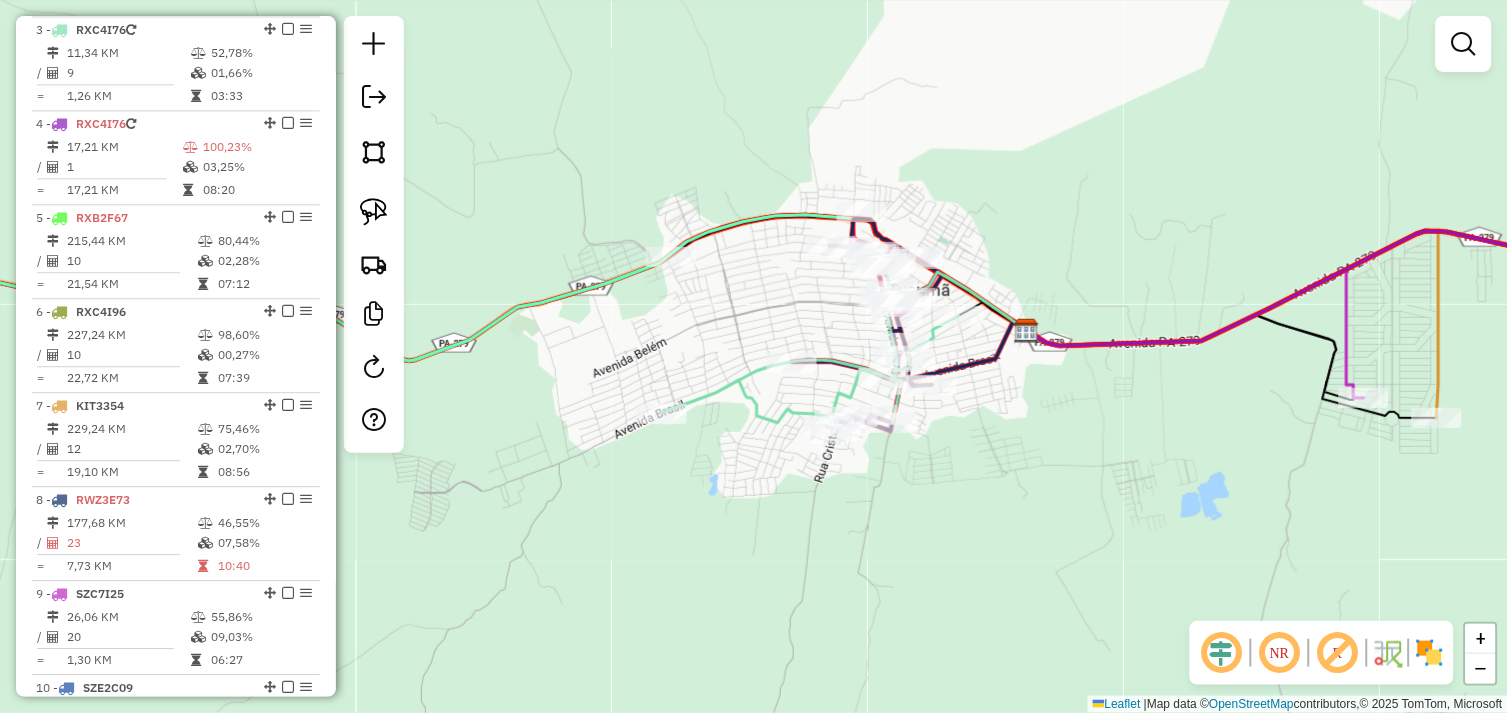 drag, startPoint x: 1004, startPoint y: 436, endPoint x: 823, endPoint y: 433, distance: 181.02486 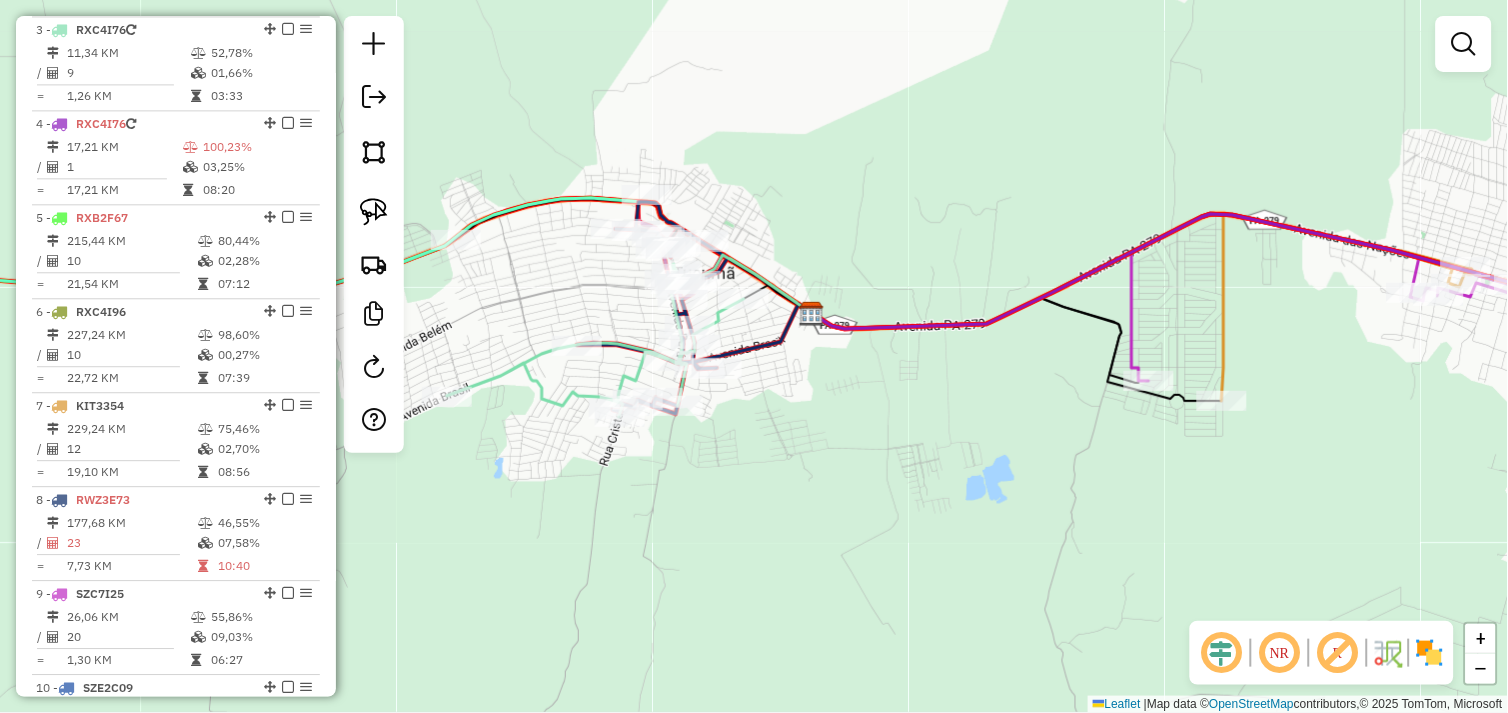 drag, startPoint x: 1114, startPoint y: 473, endPoint x: 1152, endPoint y: 461, distance: 39.849716 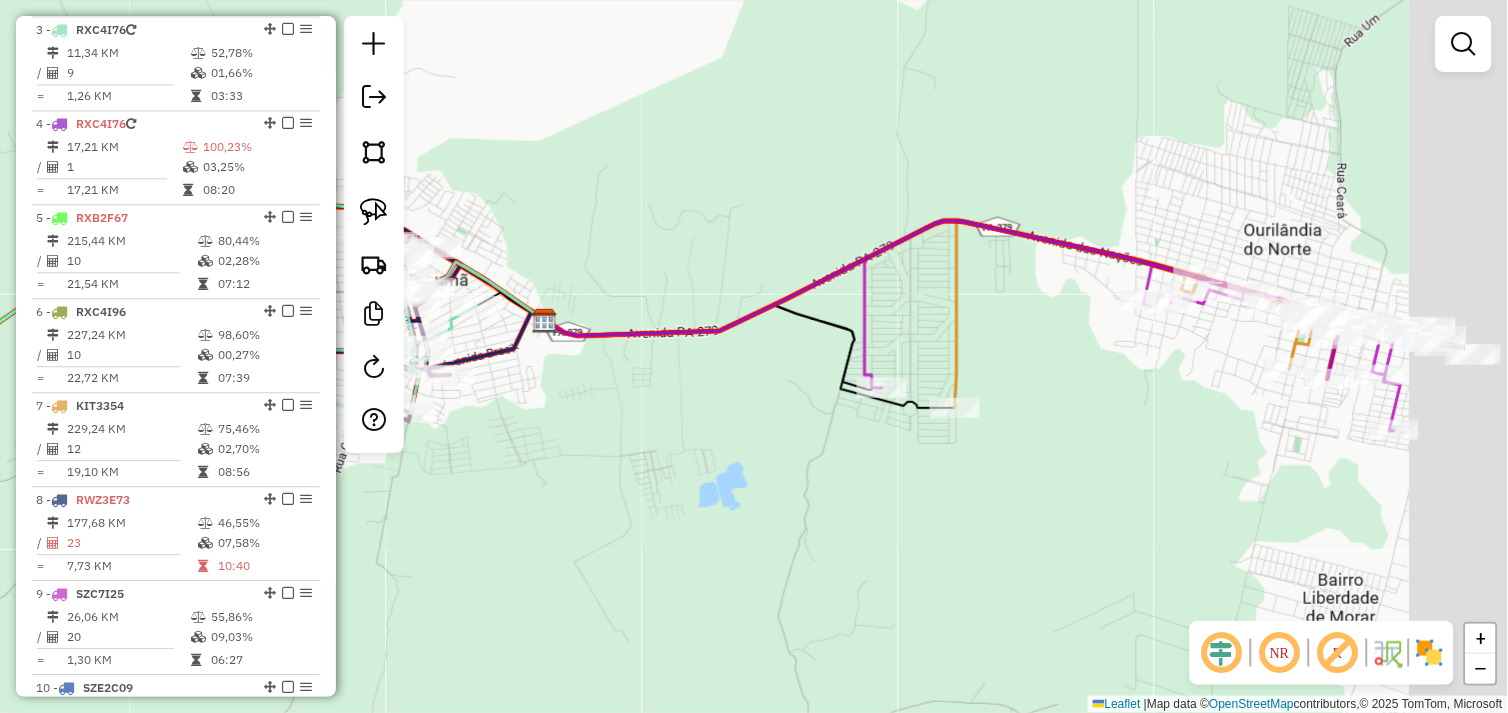 drag, startPoint x: 1020, startPoint y: 453, endPoint x: 981, endPoint y: 452, distance: 39.012817 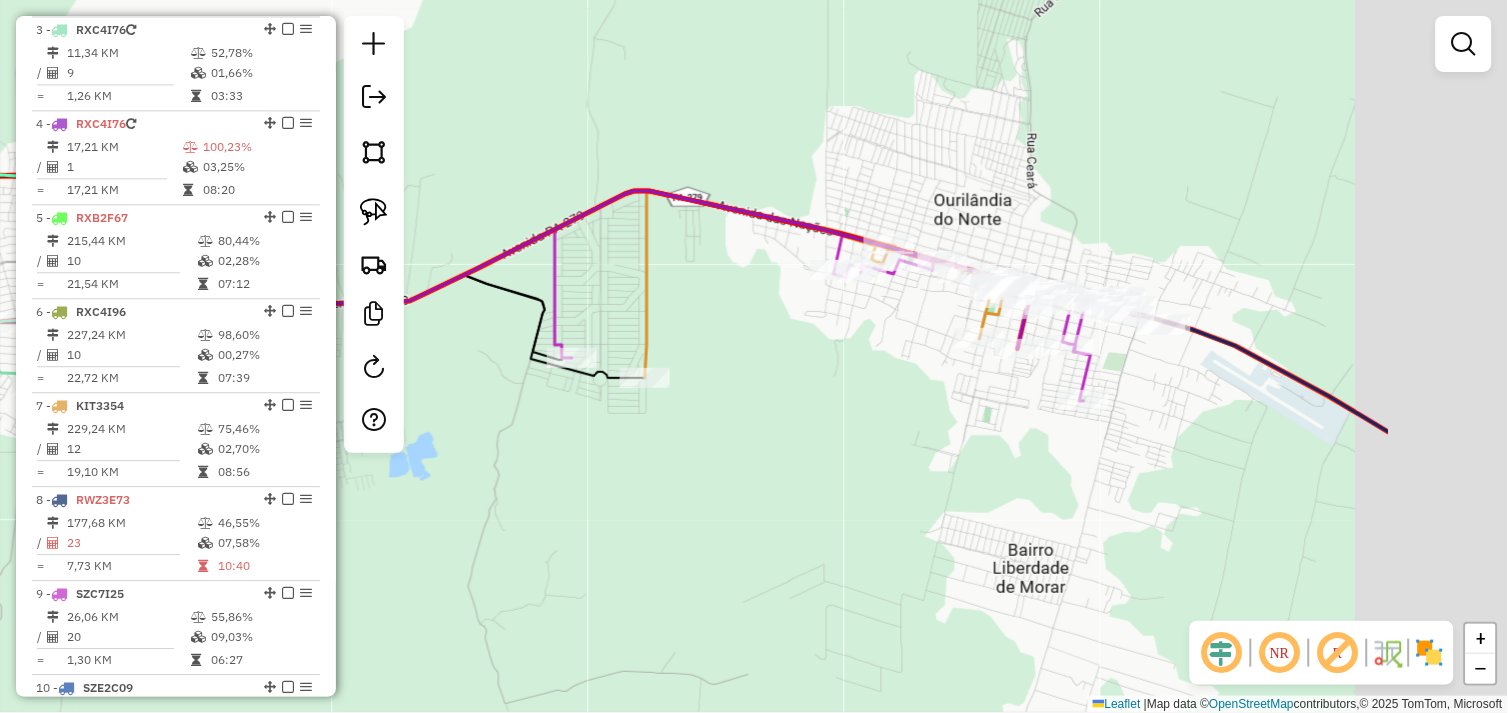 drag, startPoint x: 985, startPoint y: 431, endPoint x: 832, endPoint y: 414, distance: 153.94154 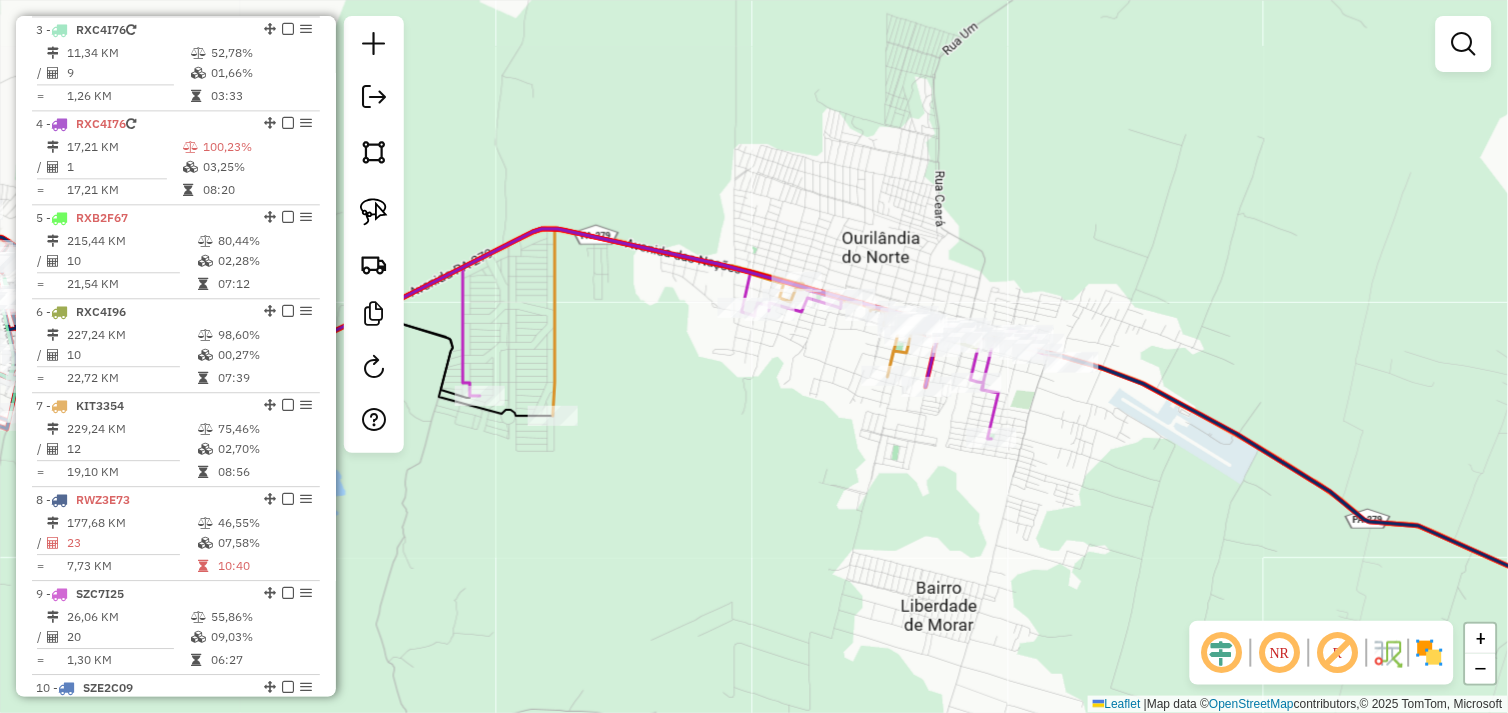 drag, startPoint x: 971, startPoint y: 420, endPoint x: 876, endPoint y: 462, distance: 103.87011 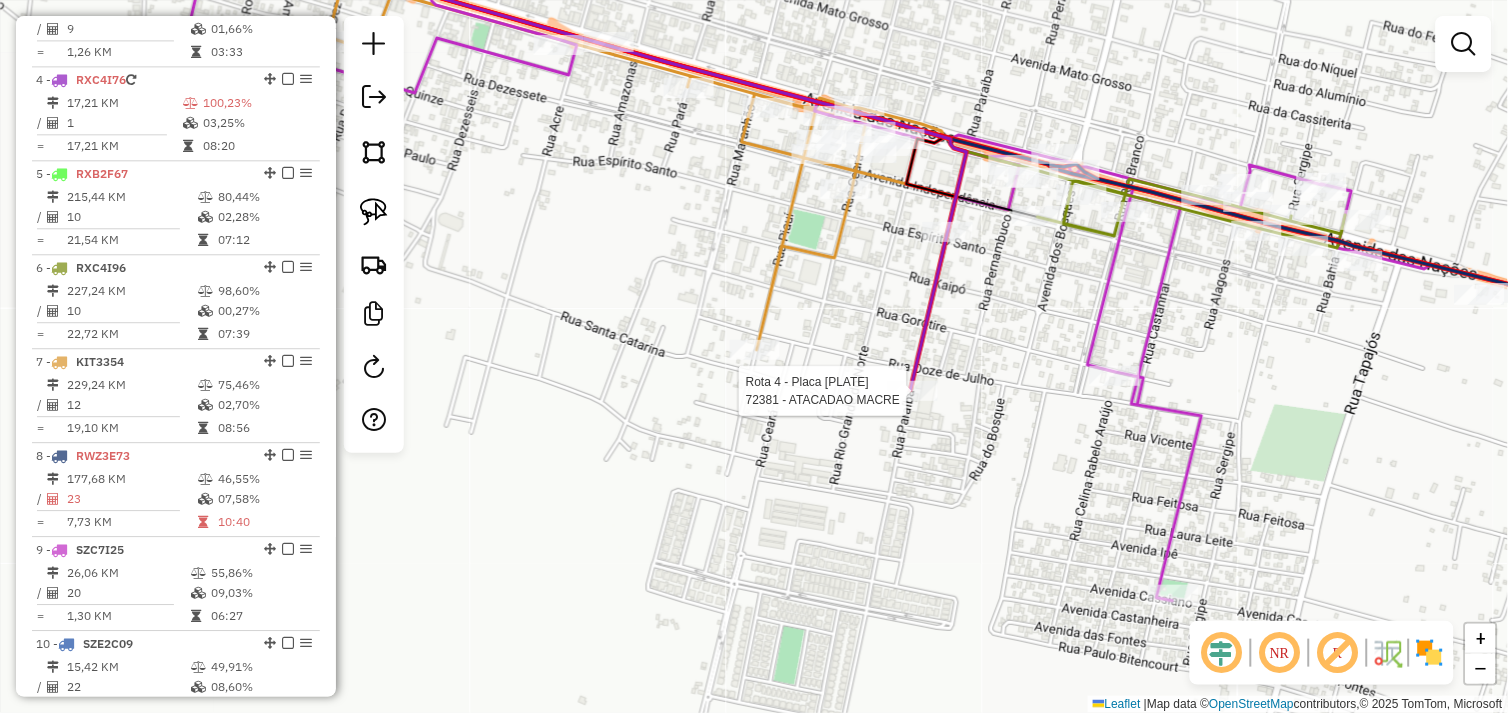 select on "*********" 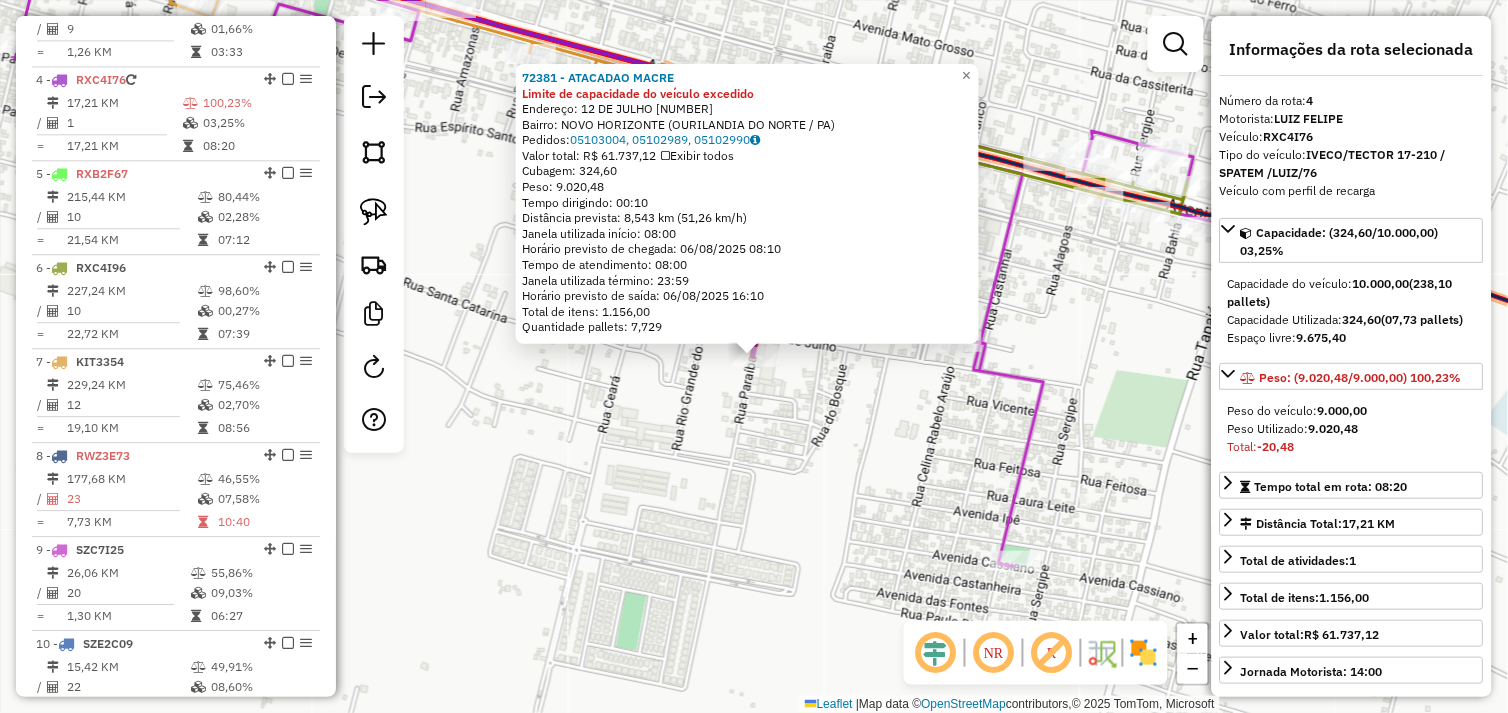 scroll, scrollTop: 1055, scrollLeft: 0, axis: vertical 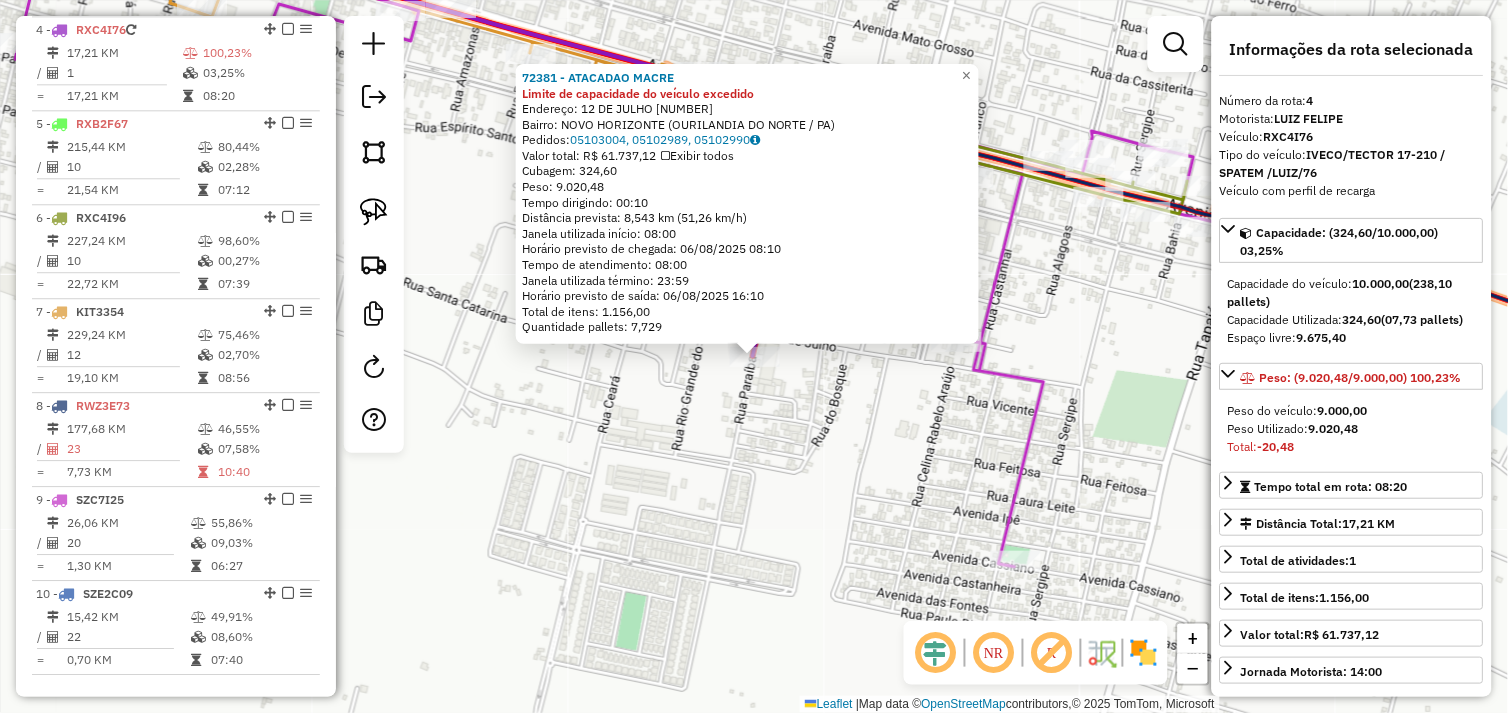 click on "72381 - ATACADAO MACRE Limite de capacidade do veículo excedido  Endereço:  12 DE JULHO 1736   Bairro: NOVO HORIZONTE (OURILANDIA DO NORTE / PA)   Pedidos:  05103004, 05102989, 05102990   Valor total: R$ 61.737,12   Exibir todos   Cubagem: 324,60  Peso: 9.020,48  Tempo dirigindo: 00:10   Distância prevista: 8,543 km (51,26 km/h)   Janela utilizada início: 08:00   Horário previsto de chegada: 06/08/2025 08:10   Tempo de atendimento: 08:00   Janela utilizada término: 23:59   Horário previsto de saída: 06/08/2025 16:10   Total de itens: 1.156,00   Quantidade pallets: 7,729  × Janela de atendimento Grade de atendimento Capacidade Transportadoras Veículos Cliente Pedidos  Rotas Selecione os dias de semana para filtrar as janelas de atendimento  Seg   Ter   Qua   Qui   Sex   Sáb   Dom  Informe o período da janela de atendimento: De: Até:  Filtrar exatamente a janela do cliente  Considerar janela de atendimento padrão  Selecione os dias de semana para filtrar as grades de atendimento  Seg   Ter   Qua" 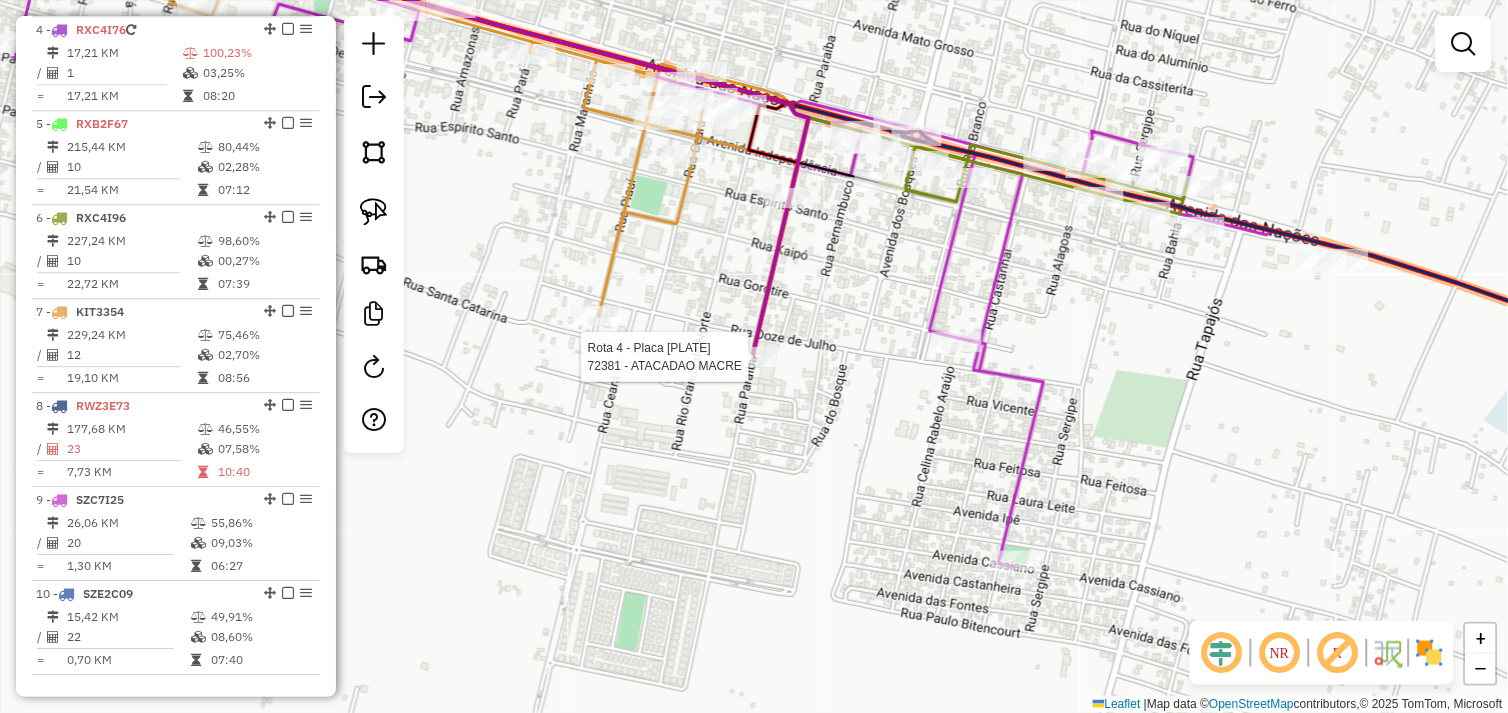 select on "*********" 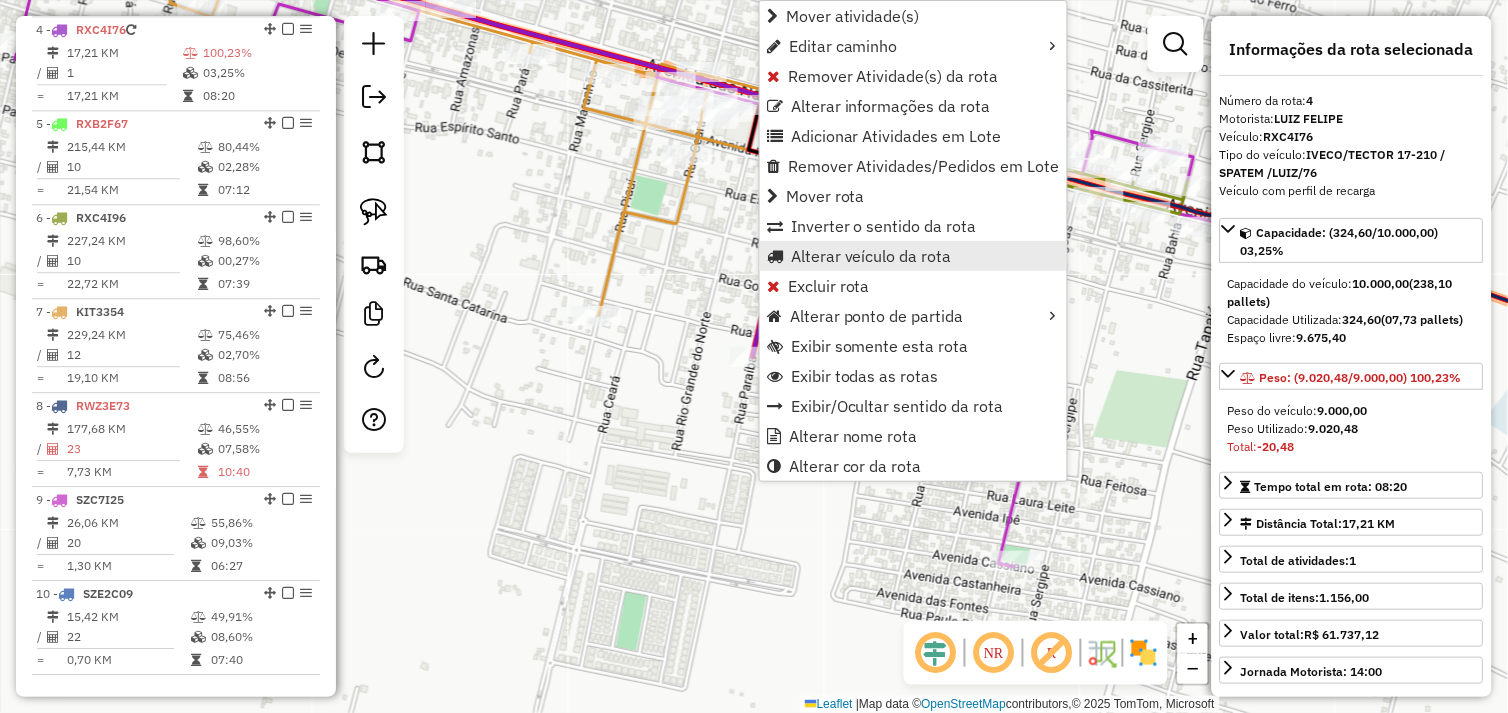click on "Alterar veículo da rota" at bounding box center (871, 256) 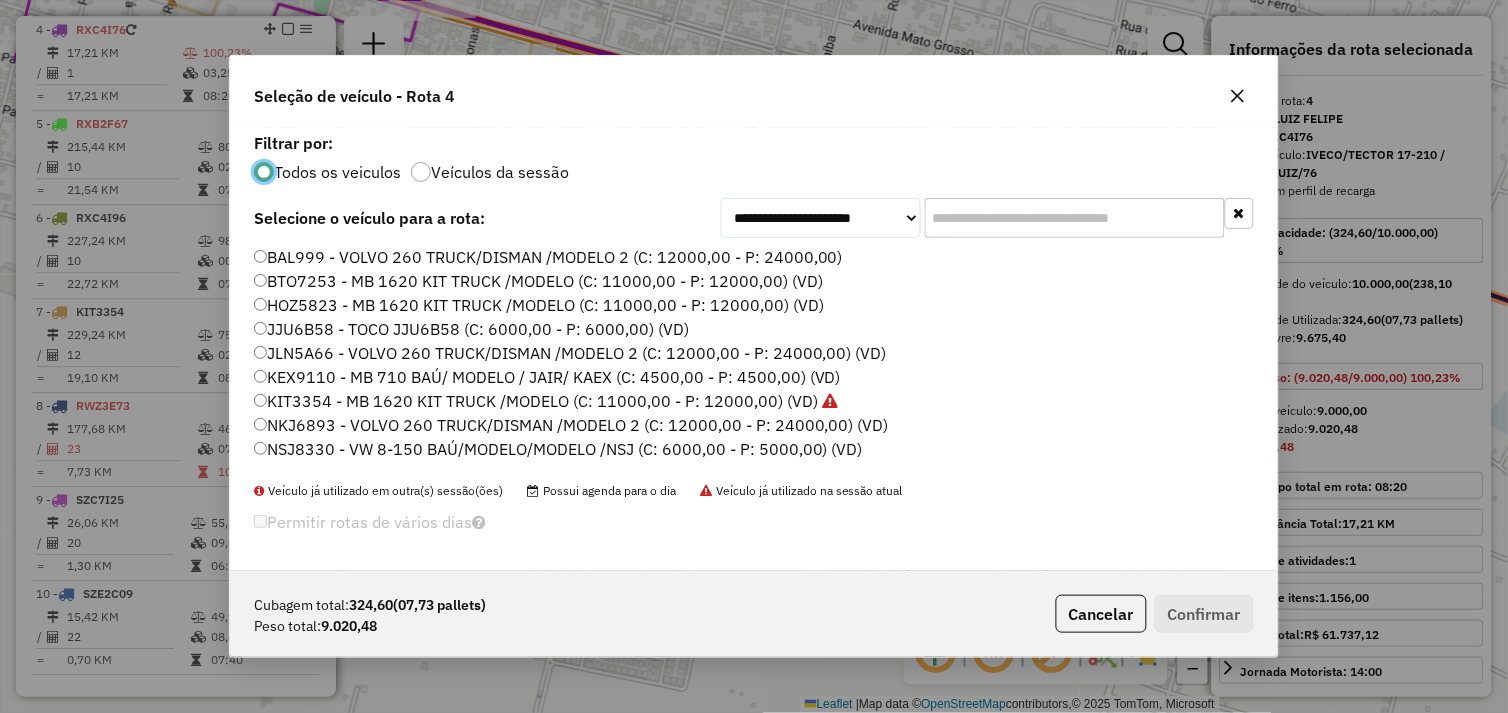 scroll, scrollTop: 11, scrollLeft: 5, axis: both 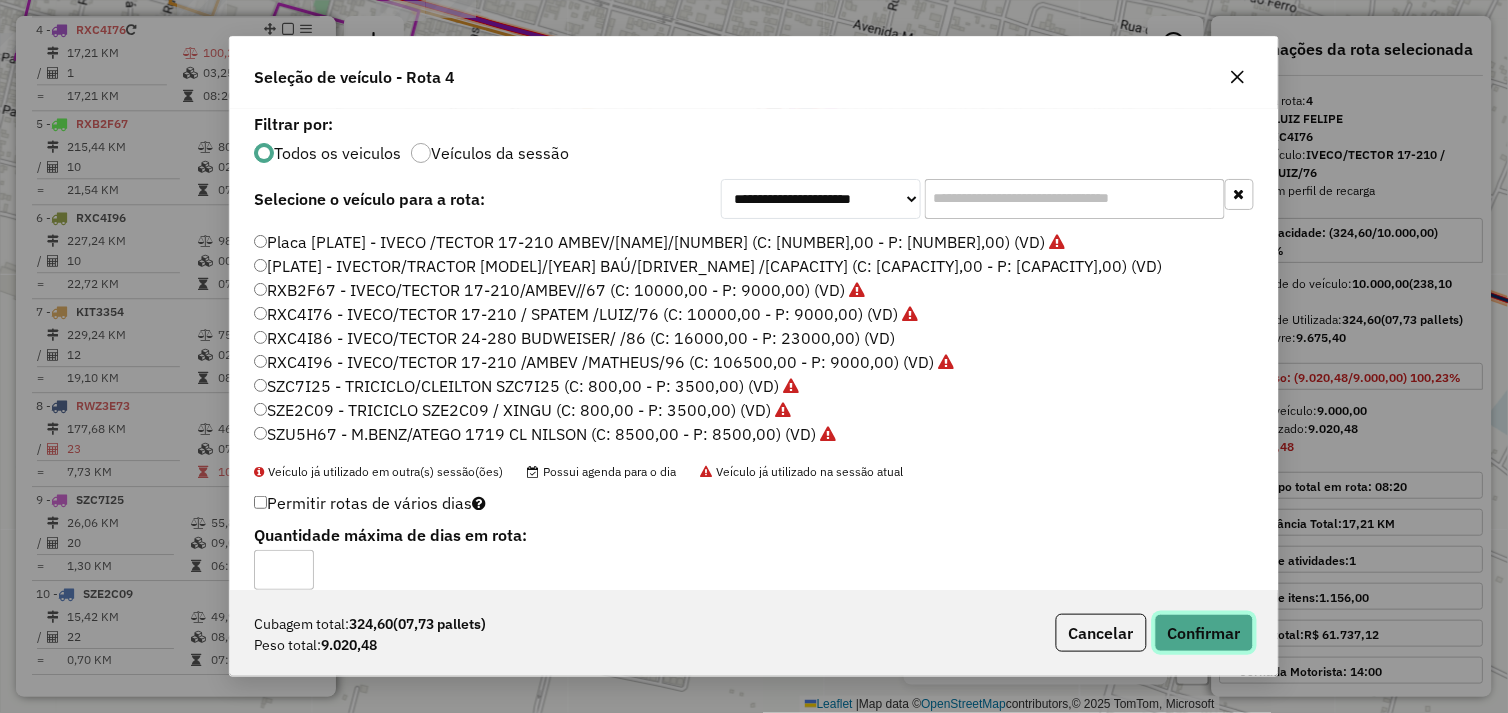 click on "Confirmar" 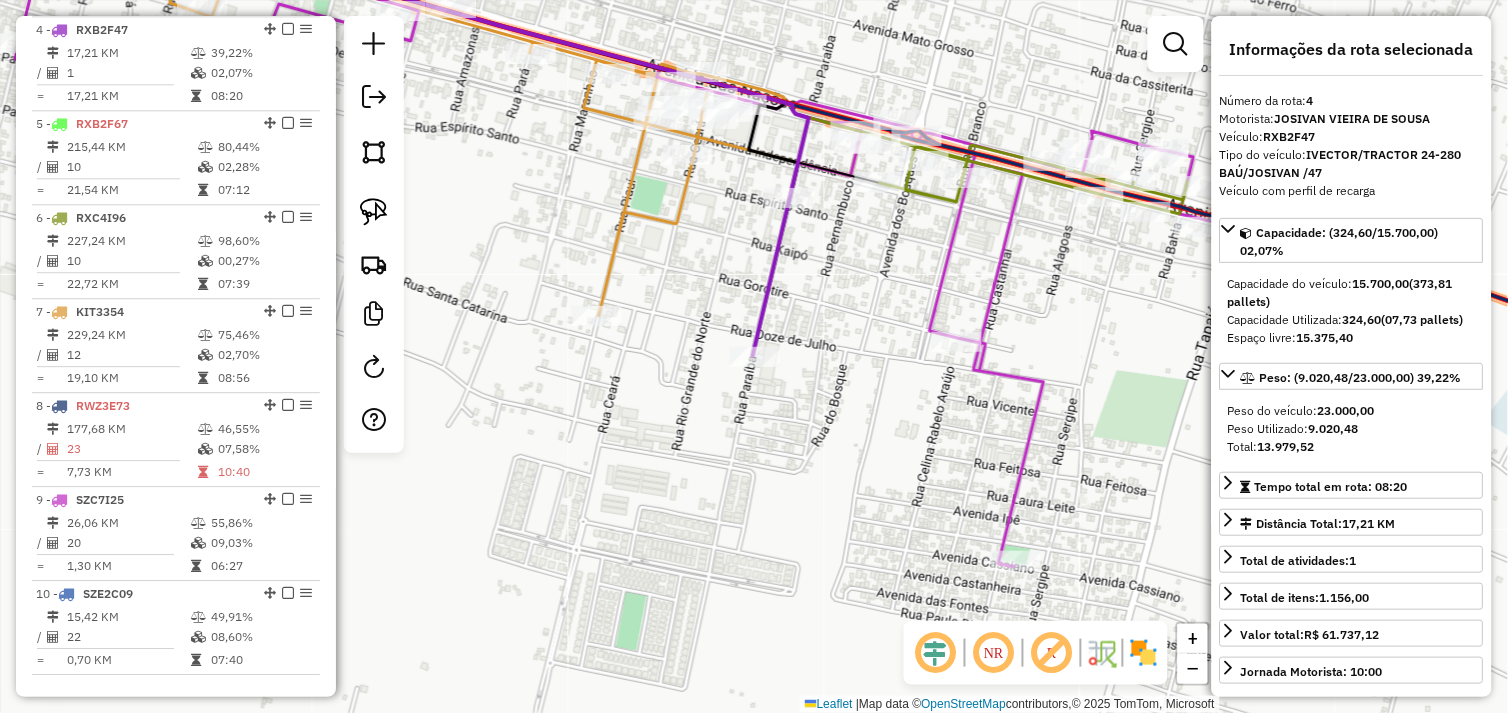 click on "Janela de atendimento Grade de atendimento Capacidade Transportadoras Veículos Cliente Pedidos  Rotas Selecione os dias de semana para filtrar as janelas de atendimento  Seg   Ter   Qua   Qui   Sex   Sáb   Dom  Informe o período da janela de atendimento: De: Até:  Filtrar exatamente a janela do cliente  Considerar janela de atendimento padrão  Selecione os dias de semana para filtrar as grades de atendimento  Seg   Ter   Qua   Qui   Sex   Sáb   Dom   Considerar clientes sem dia de atendimento cadastrado  Clientes fora do dia de atendimento selecionado Filtrar as atividades entre os valores definidos abaixo:  Peso mínimo:   Peso máximo:   Cubagem mínima:   Cubagem máxima:   De:   Até:  Filtrar as atividades entre o tempo de atendimento definido abaixo:  De:   Até:   Considerar capacidade total dos clientes não roteirizados Transportadora: Selecione um ou mais itens Tipo de veículo: Selecione um ou mais itens Veículo: Selecione um ou mais itens Motorista: Selecione um ou mais itens Nome: Rótulo:" 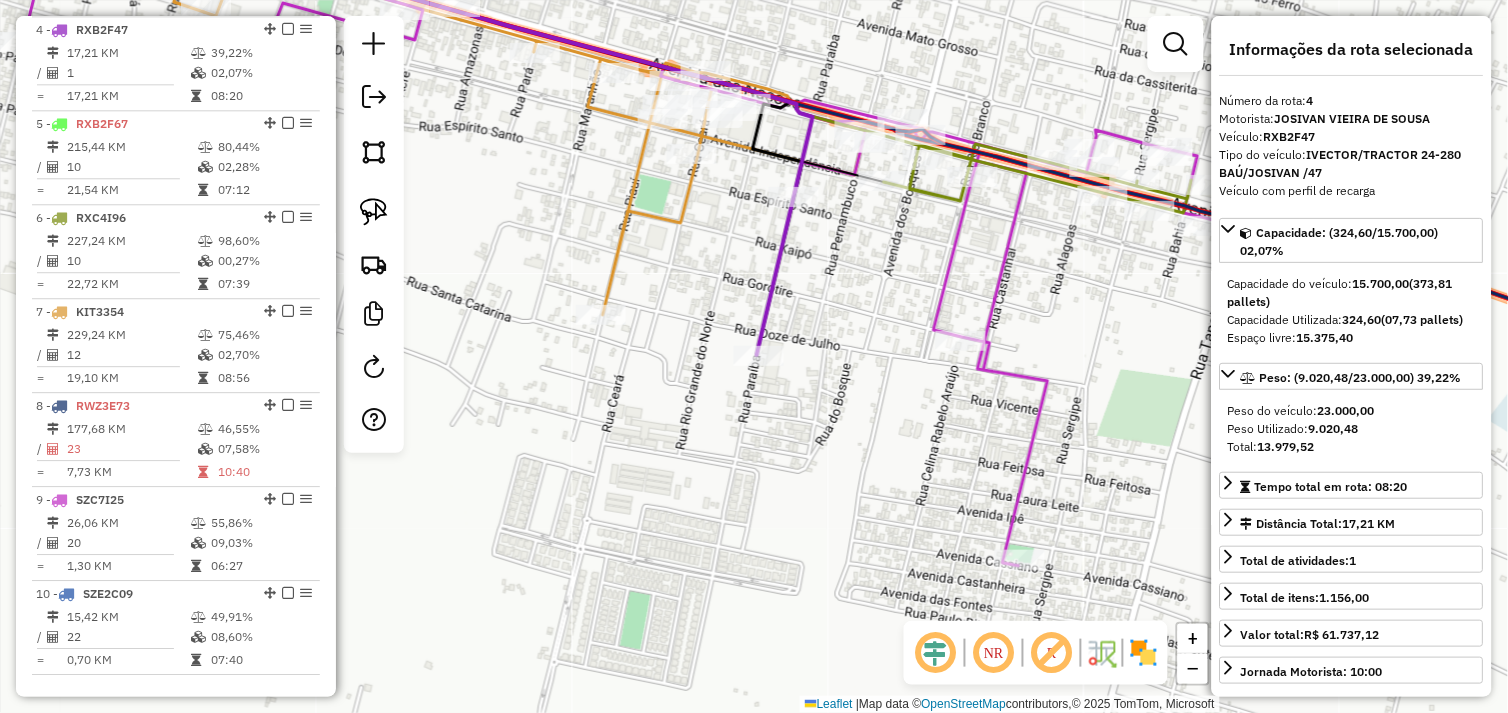 drag, startPoint x: 613, startPoint y: 434, endPoint x: 793, endPoint y: 440, distance: 180.09998 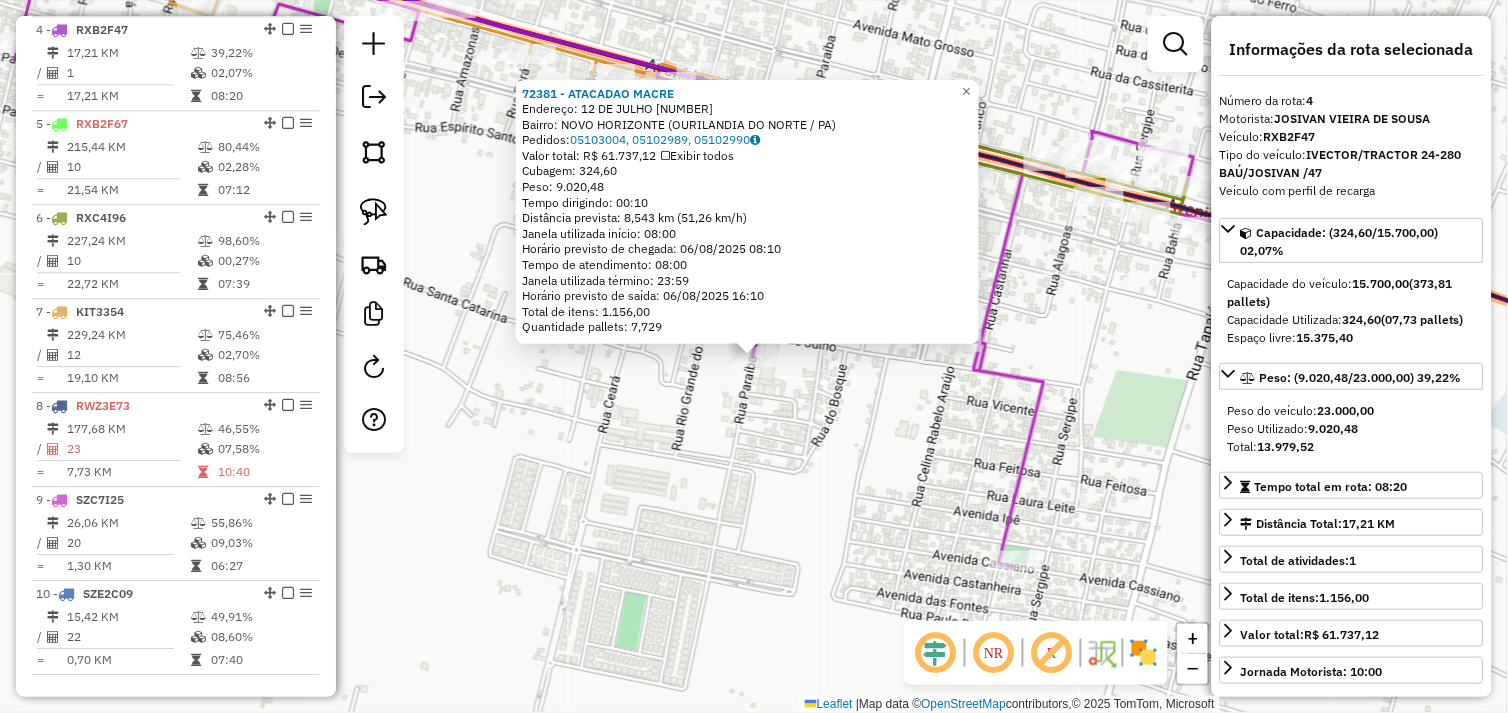 click on "72381 - ATACADAO MACRE  Endereço:  12 DE JULHO 1736   Bairro: NOVO HORIZONTE (OURILANDIA DO NORTE / PA)   Pedidos:  05103004, 05102989, 05102990   Valor total: R$ 61.737,12   Exibir todos   Cubagem: 324,60  Peso: 9.020,48  Tempo dirigindo: 00:10   Distância prevista: 8,543 km (51,26 km/h)   Janela utilizada início: 08:00   Horário previsto de chegada: 06/08/2025 08:10   Tempo de atendimento: 08:00   Janela utilizada término: 23:59   Horário previsto de saída: 06/08/2025 16:10   Total de itens: 1.156,00   Quantidade pallets: 7,729  × Janela de atendimento Grade de atendimento Capacidade Transportadoras Veículos Cliente Pedidos  Rotas Selecione os dias de semana para filtrar as janelas de atendimento  Seg   Ter   Qua   Qui   Sex   Sáb   Dom  Informe o período da janela de atendimento: De: Até:  Filtrar exatamente a janela do cliente  Considerar janela de atendimento padrão  Selecione os dias de semana para filtrar as grades de atendimento  Seg   Ter   Qua   Qui   Sex   Sáb   Dom   Peso mínimo:  +" 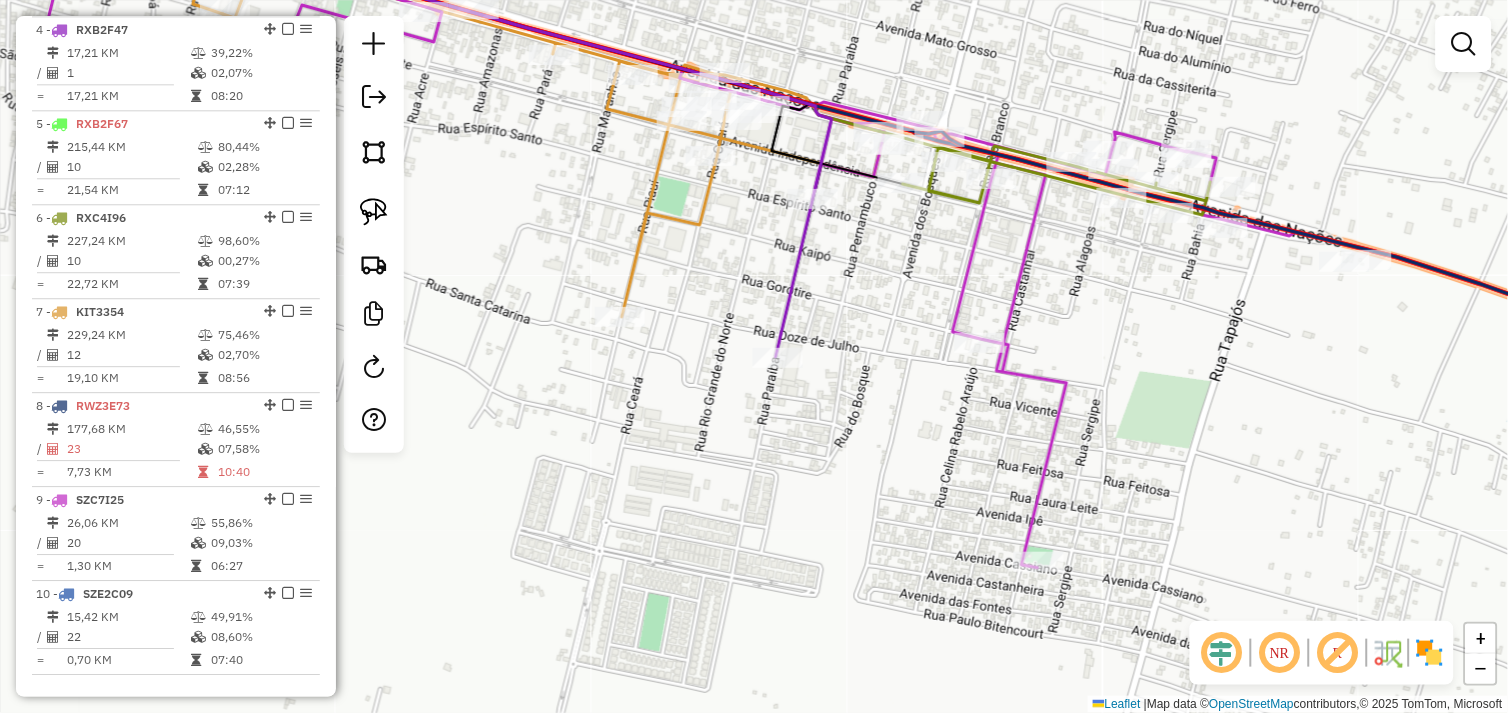 drag, startPoint x: 590, startPoint y: 451, endPoint x: 1005, endPoint y: 424, distance: 415.87738 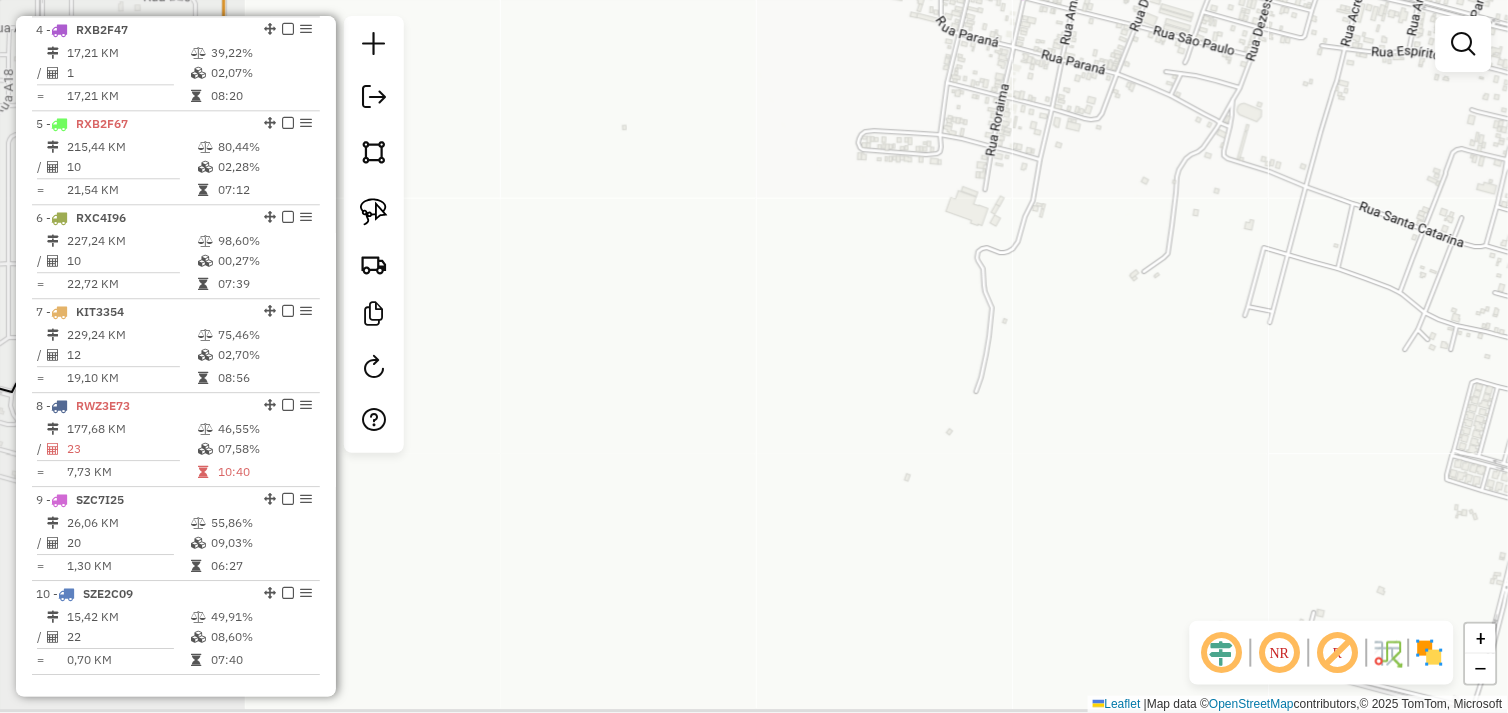 drag, startPoint x: 863, startPoint y: 393, endPoint x: 985, endPoint y: 393, distance: 122 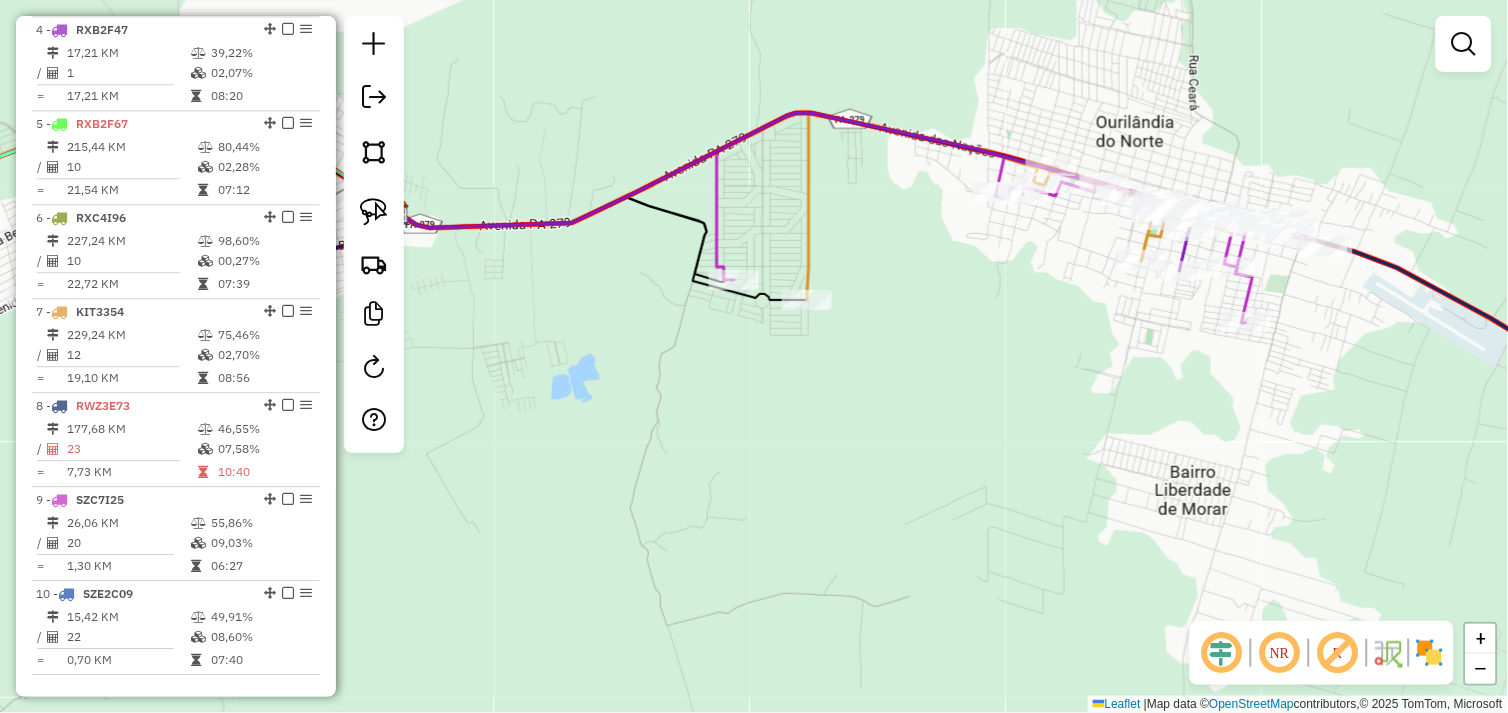 drag, startPoint x: 615, startPoint y: 406, endPoint x: 882, endPoint y: 413, distance: 267.09174 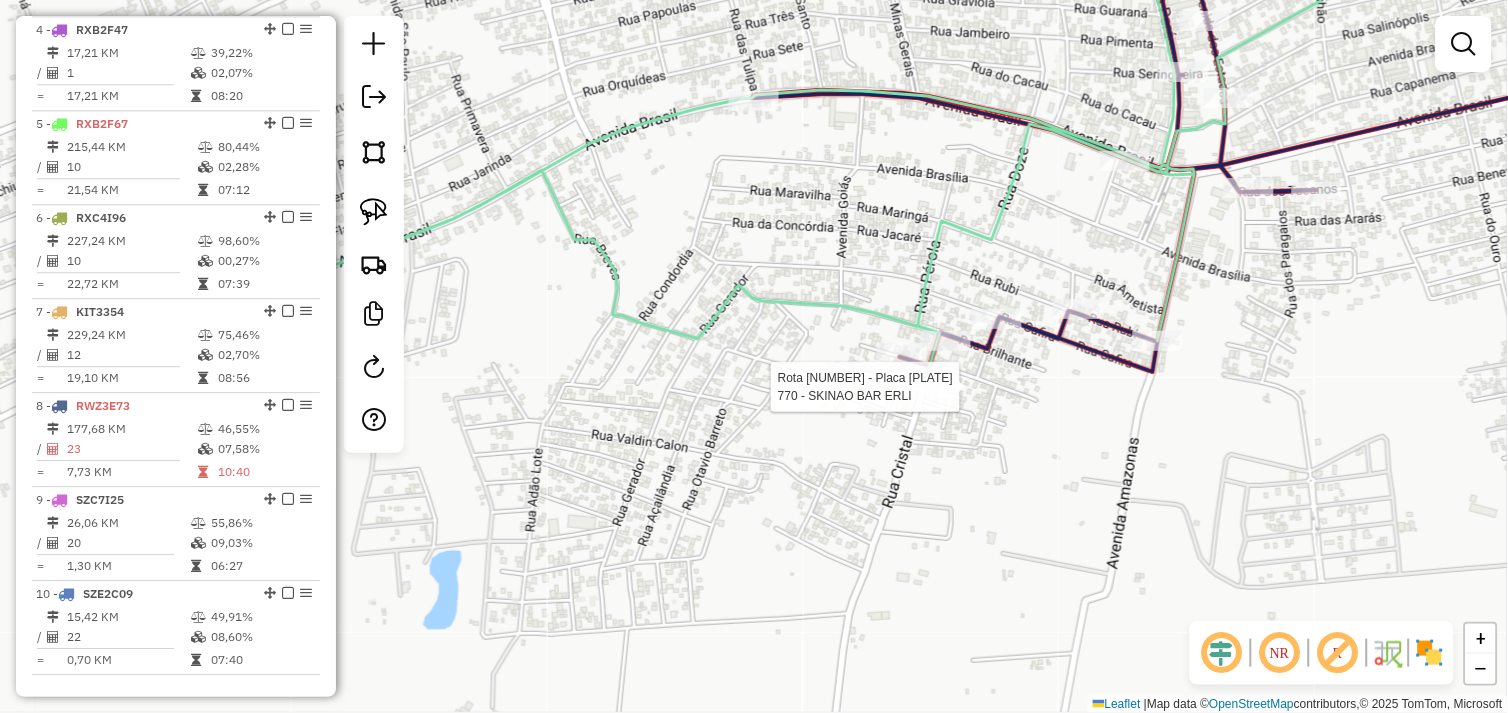 select on "*********" 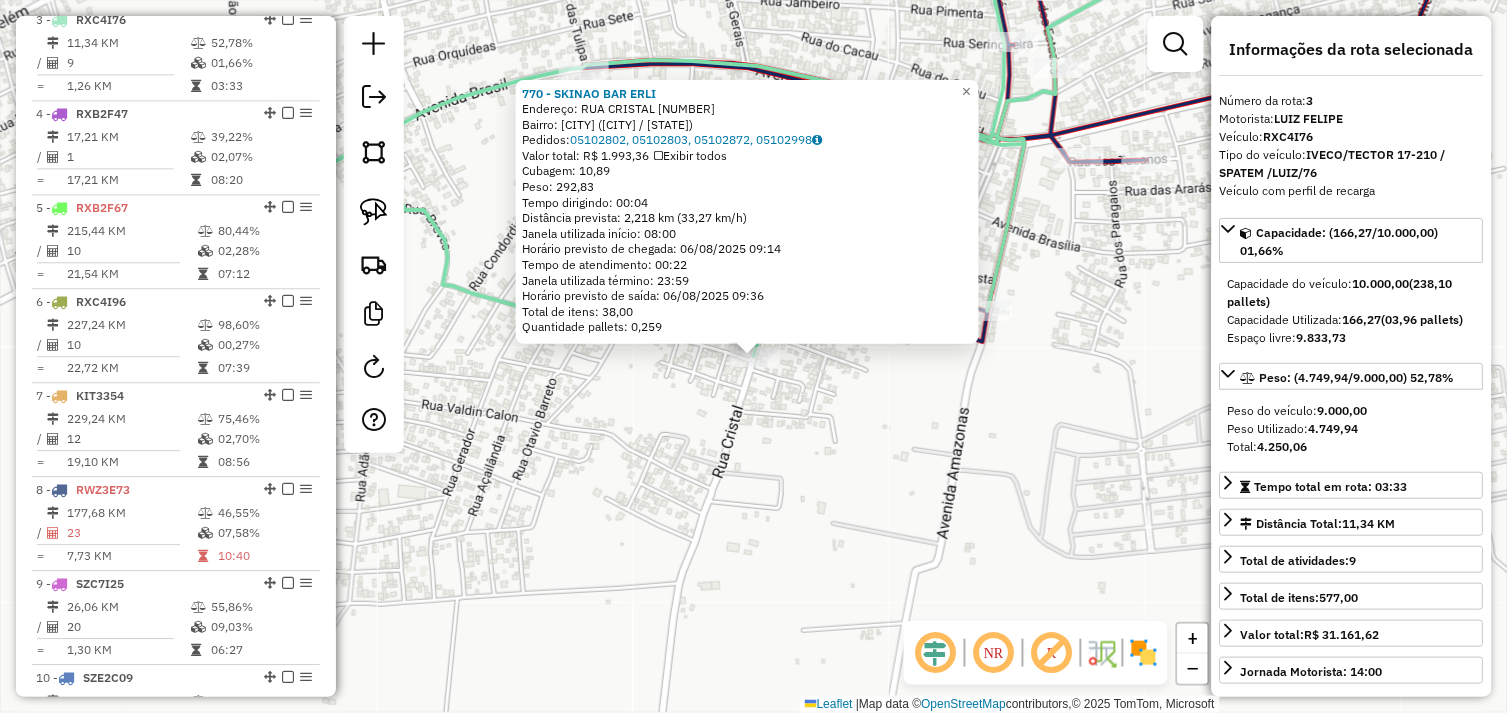 scroll, scrollTop: 961, scrollLeft: 0, axis: vertical 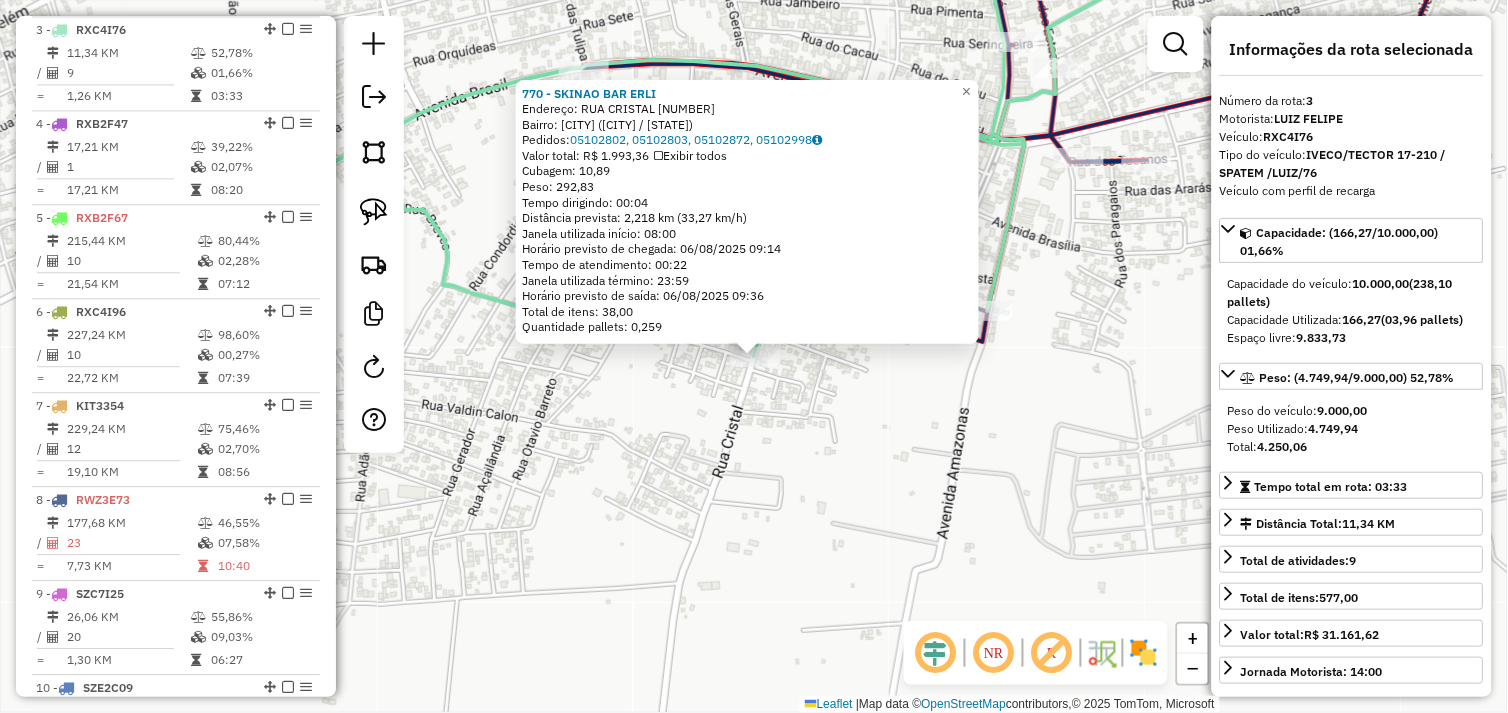 click on "770 - SKINAO BAR  ERLI  Endereço:  RUA CRISTAL 1   Bairro: BIQUINHA (TUCUMA / PA)   Pedidos:  05102802, 05102803, 05102872, 05102998   Valor total: R$ 1.993,36   Exibir todos   Cubagem: 10,89  Peso: 292,83  Tempo dirigindo: 00:04   Distância prevista: 2,218 km (33,27 km/h)   Janela utilizada início: 08:00   Horário previsto de chegada: 06/08/2025 09:14   Tempo de atendimento: 00:22   Janela utilizada término: 23:59   Horário previsto de saída: 06/08/2025 09:36   Total de itens: 38,00   Quantidade pallets: 0,259  × Janela de atendimento Grade de atendimento Capacidade Transportadoras Veículos Cliente Pedidos  Rotas Selecione os dias de semana para filtrar as janelas de atendimento  Seg   Ter   Qua   Qui   Sex   Sáb   Dom  Informe o período da janela de atendimento: De: Até:  Filtrar exatamente a janela do cliente  Considerar janela de atendimento padrão  Selecione os dias de semana para filtrar as grades de atendimento  Seg   Ter   Qua   Qui   Sex   Sáb   Dom   Peso mínimo:   Peso máximo:  De:" 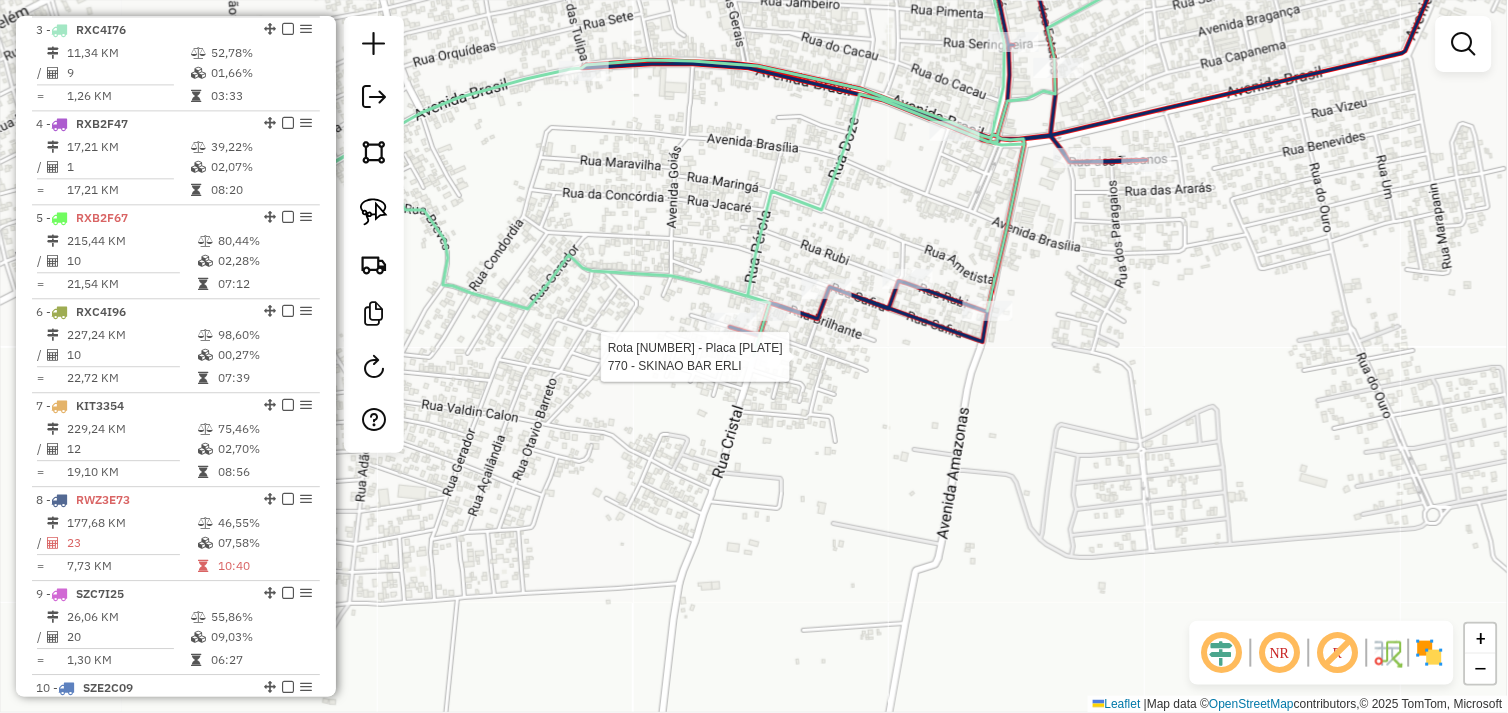 select on "*********" 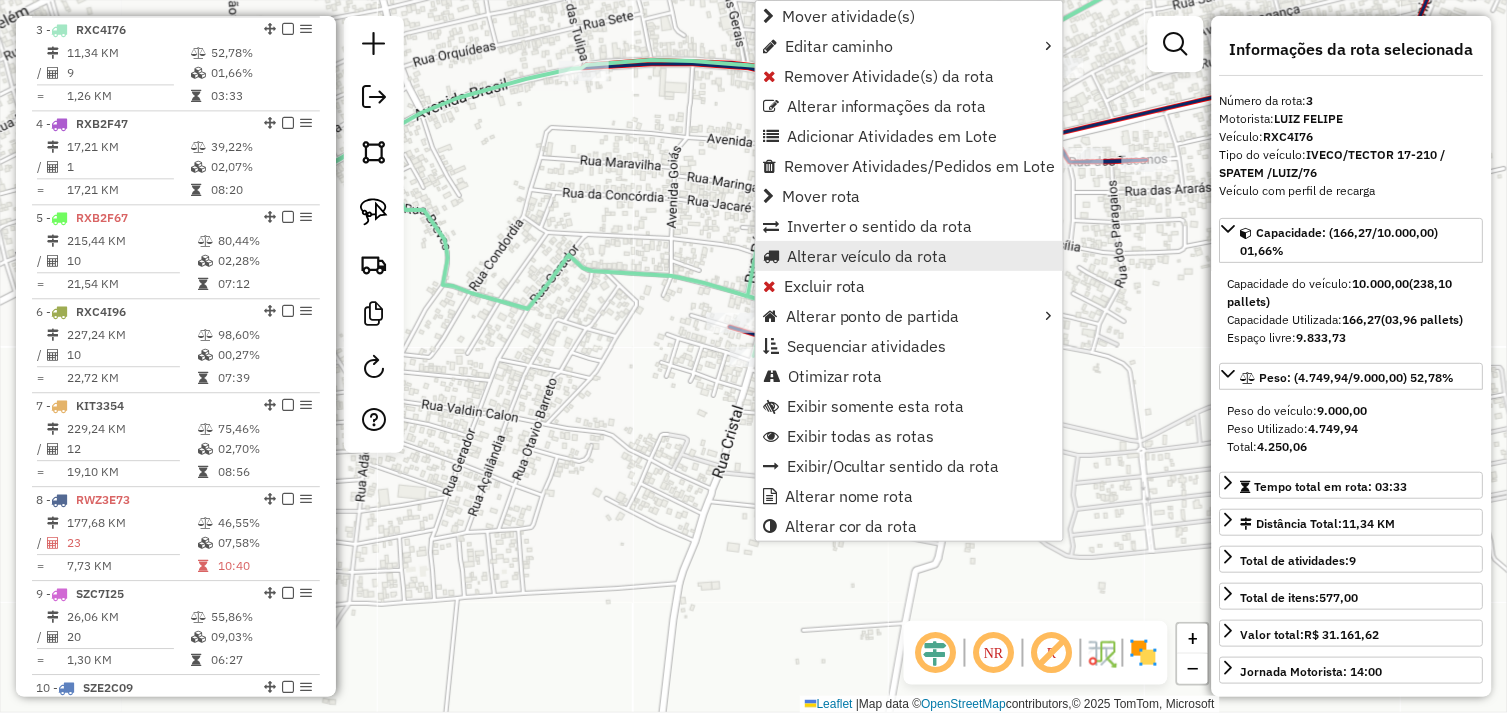click on "Alterar veículo da rota" at bounding box center [867, 256] 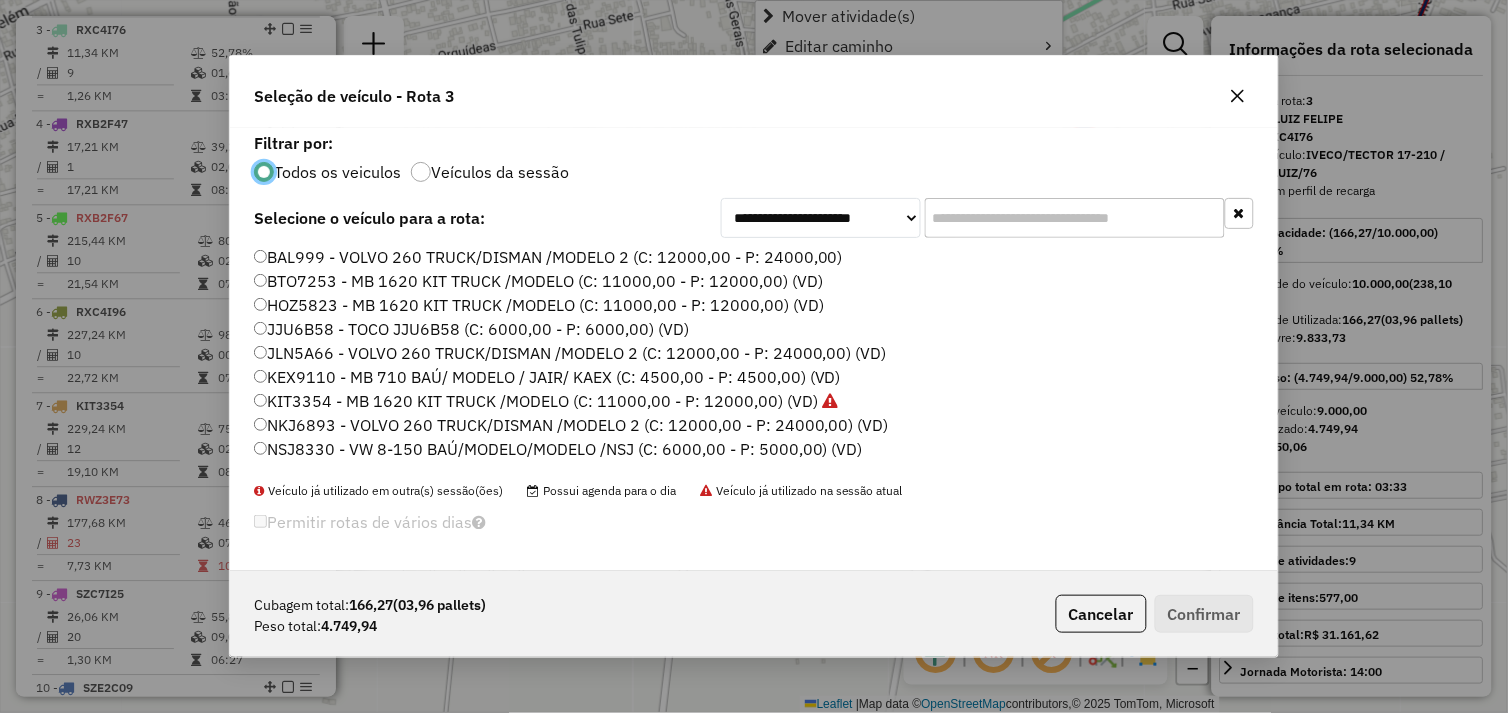 scroll, scrollTop: 11, scrollLeft: 5, axis: both 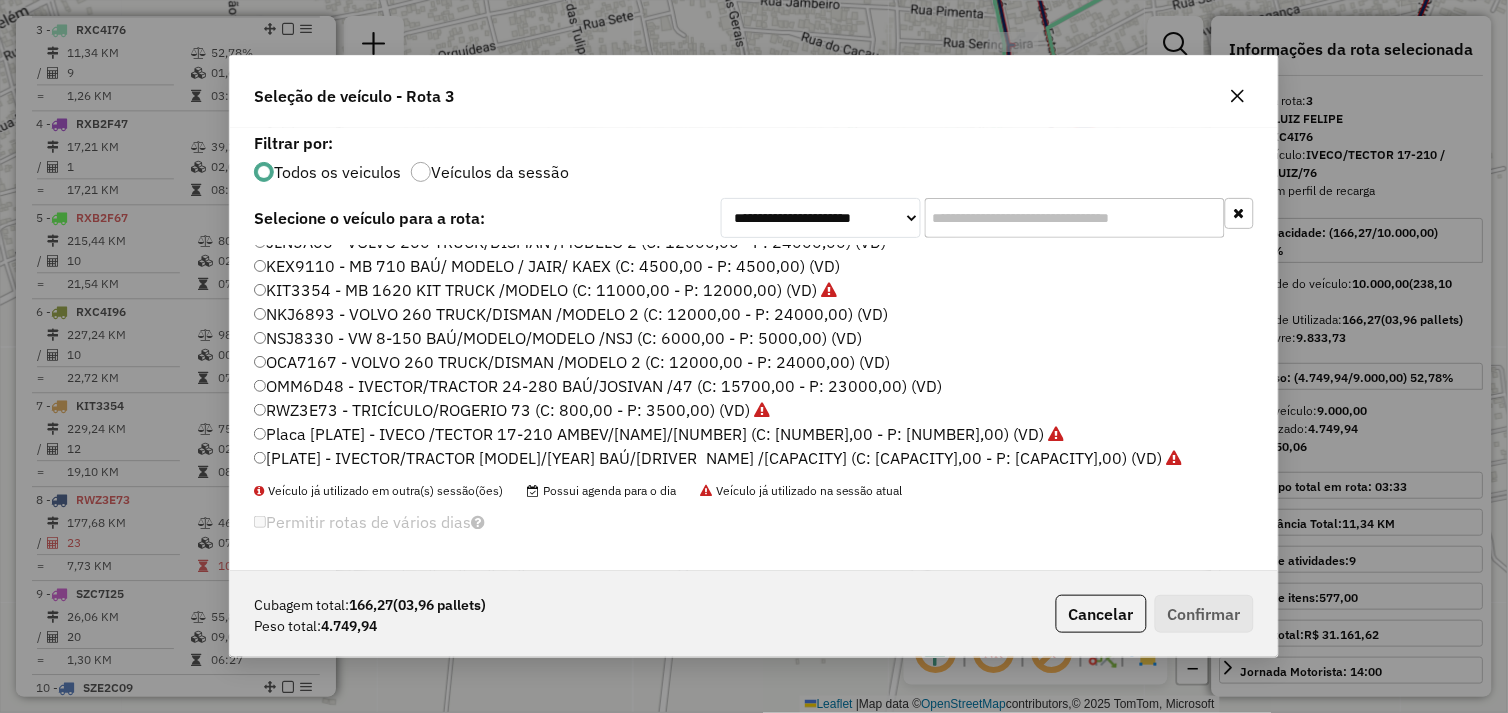 click on "KEX9110 - MB 710 BAÚ/ MODELO / JAIR/ KAEX (C: 4500,00 - P: 4500,00) (VD)" 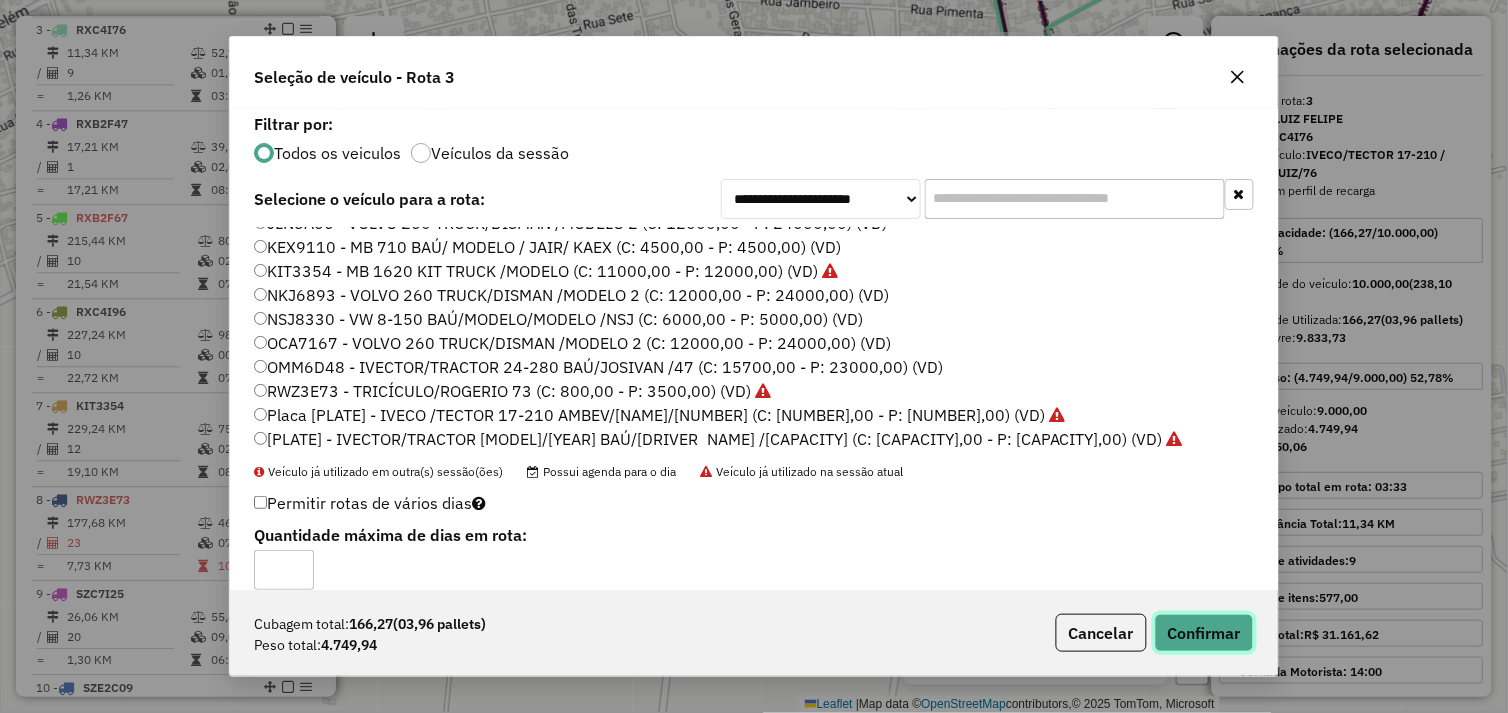 click on "Confirmar" 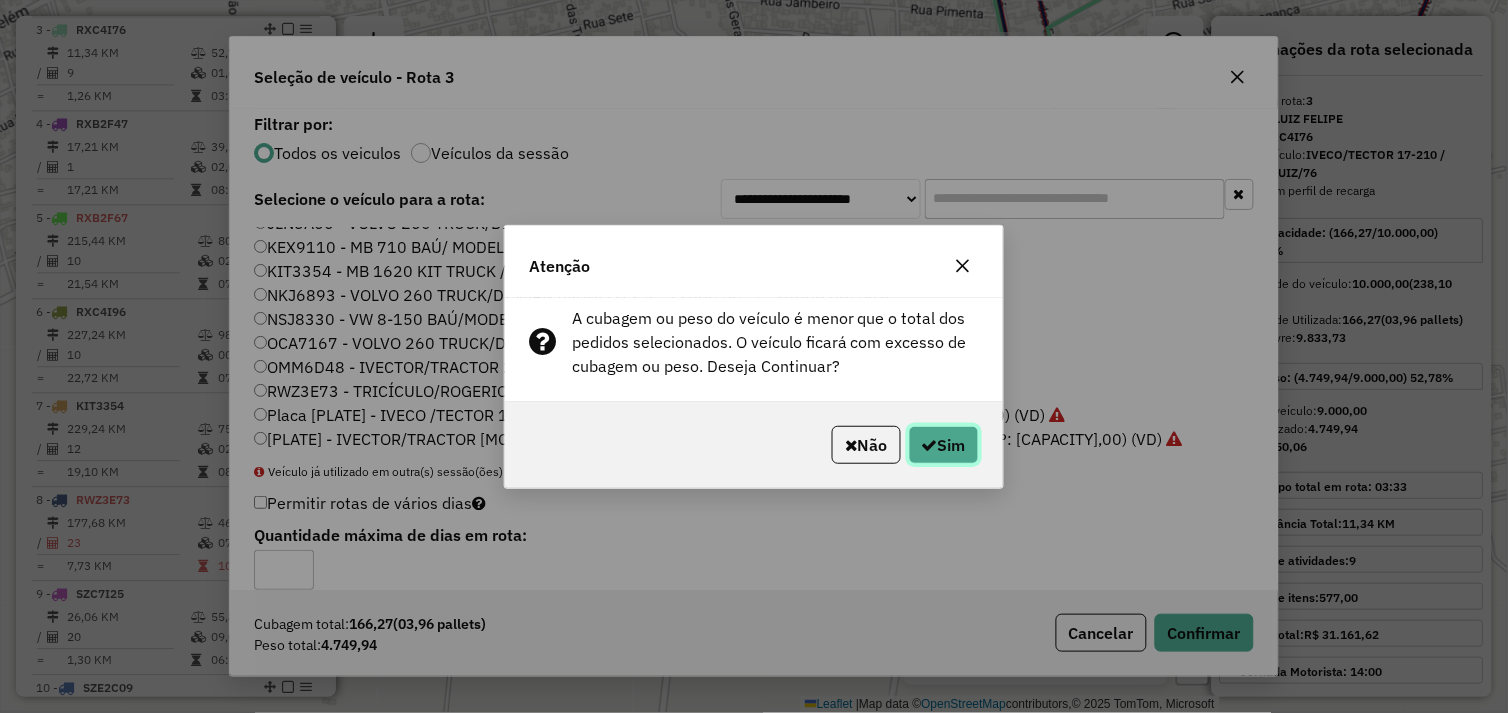 click on "Sim" 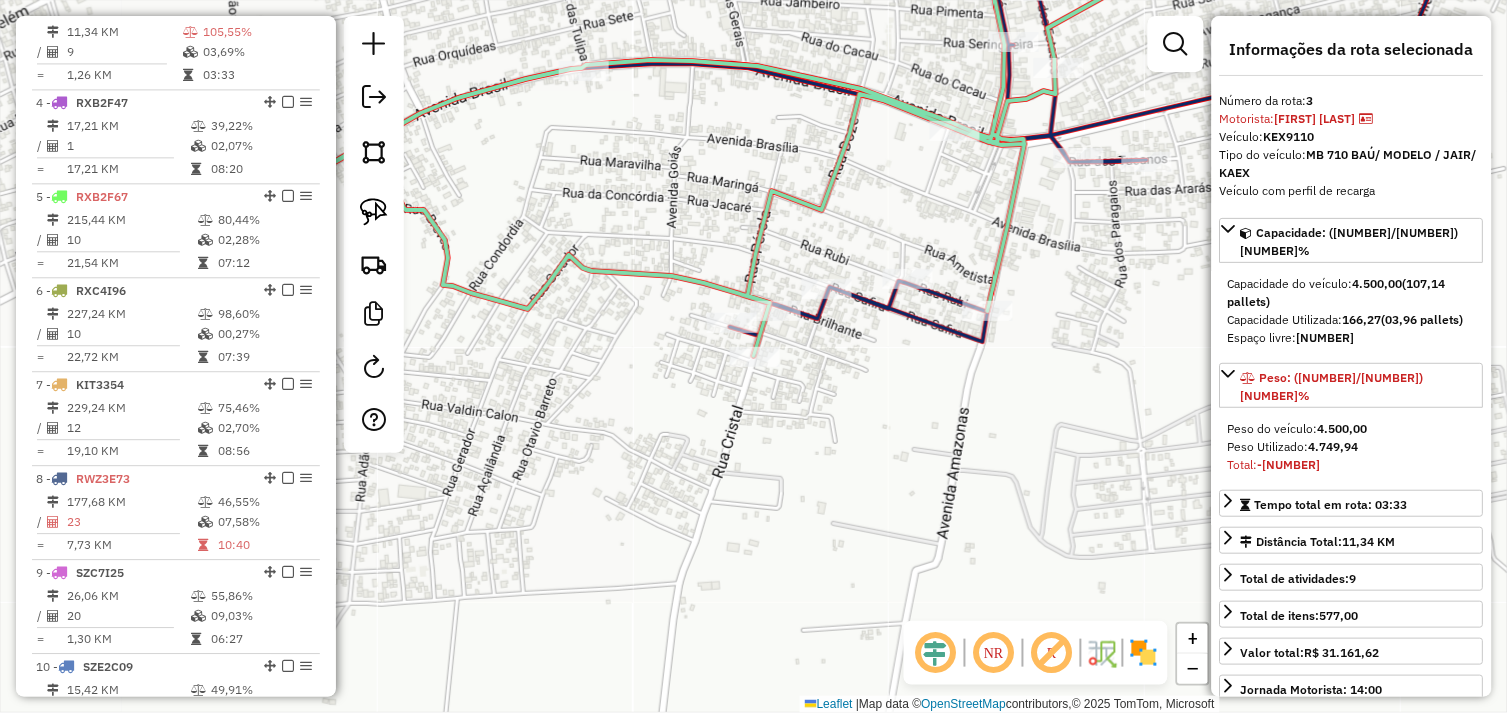 scroll, scrollTop: 961, scrollLeft: 0, axis: vertical 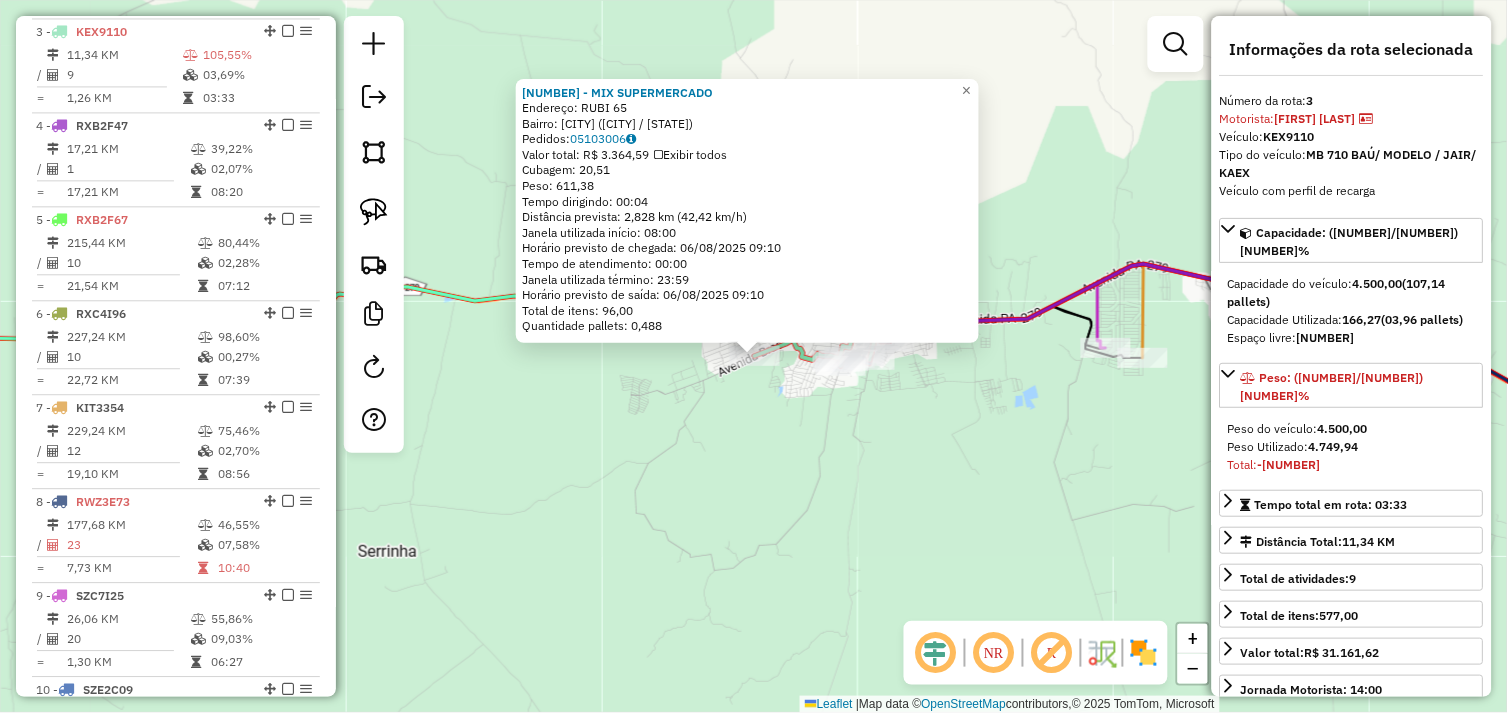 click on "Rota 3 - Placa KEX9110  722 - BAR SANTA FE 72570 - MIX SUPERMERCADO  Endereço:  RUBI 65   Bairro: BIQUINHA (TUCUMA / PA)   Pedidos:  05103006   Valor total: R$ 3.364,59   Exibir todos   Cubagem: 20,51  Peso: 611,38  Tempo dirigindo: 00:04   Distância prevista: 2,828 km (42,42 km/h)   Janela utilizada início: 08:00   Horário previsto de chegada: 06/08/2025 09:10   Tempo de atendimento: 00:00   Janela utilizada término: 23:59   Horário previsto de saída: 06/08/2025 09:10   Total de itens: 96,00   Quantidade pallets: 0,488  × Janela de atendimento Grade de atendimento Capacidade Transportadoras Veículos Cliente Pedidos  Rotas Selecione os dias de semana para filtrar as janelas de atendimento  Seg   Ter   Qua   Qui   Sex   Sáb   Dom  Informe o período da janela de atendimento: De: Até:  Filtrar exatamente a janela do cliente  Considerar janela de atendimento padrão  Selecione os dias de semana para filtrar as grades de atendimento  Seg   Ter   Qua   Qui   Sex   Sáb   Dom   Peso mínimo:   De:   De:" 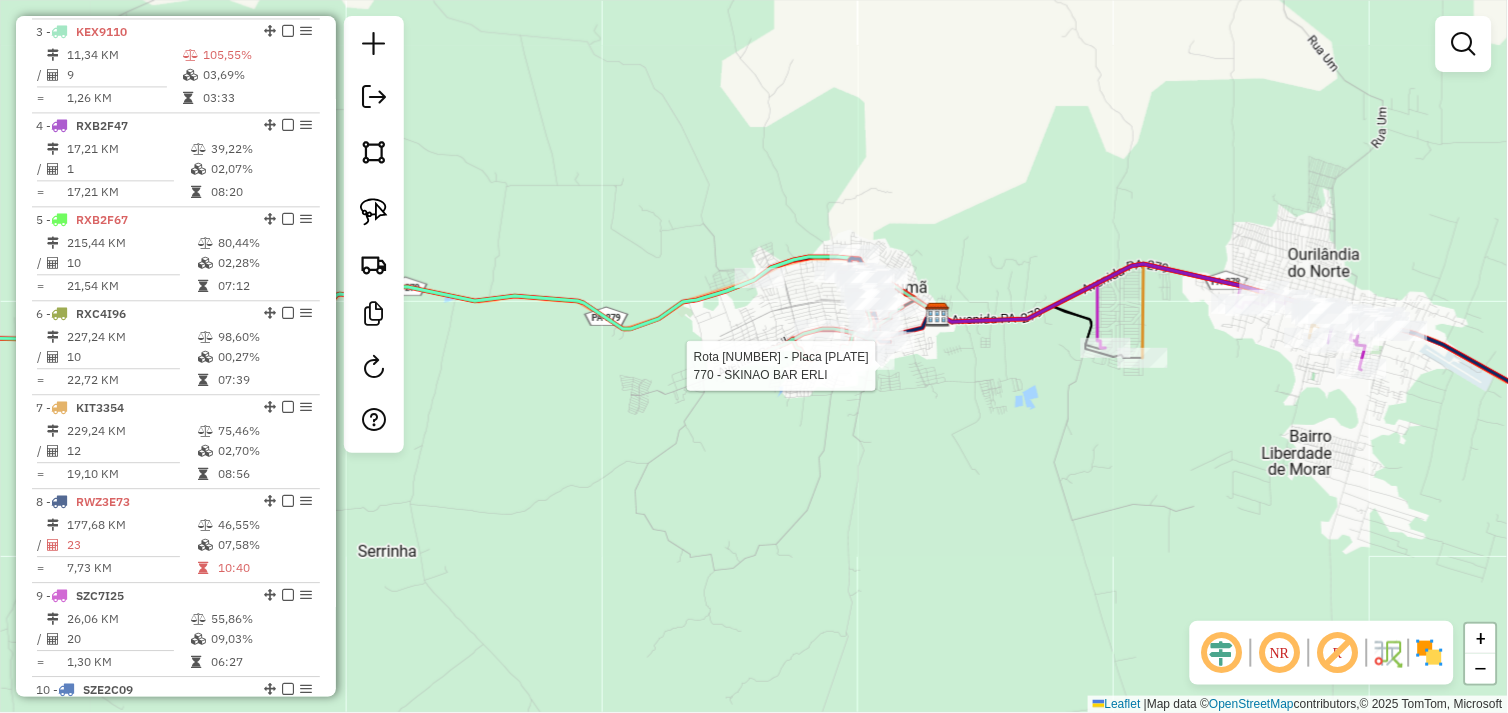 click 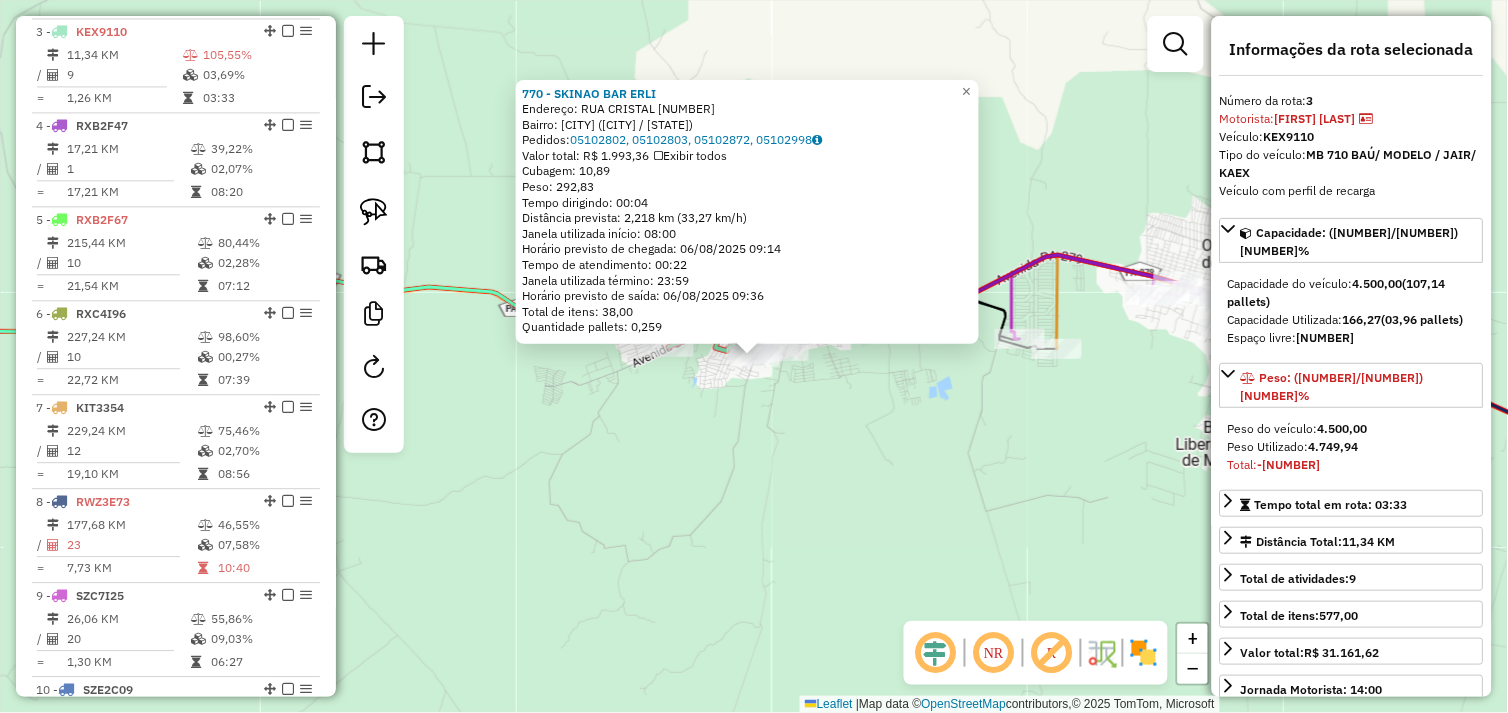 click on "770 - SKINAO BAR  ERLI  Endereço:  RUA CRISTAL 1   Bairro: BIQUINHA (TUCUMA / PA)   Pedidos:  05102802, 05102803, 05102872, 05102998   Valor total: R$ 1.993,36   Exibir todos   Cubagem: 10,89  Peso: 292,83  Tempo dirigindo: 00:04   Distância prevista: 2,218 km (33,27 km/h)   Janela utilizada início: 08:00   Horário previsto de chegada: 06/08/2025 09:14   Tempo de atendimento: 00:22   Janela utilizada término: 23:59   Horário previsto de saída: 06/08/2025 09:36   Total de itens: 38,00   Quantidade pallets: 0,259  × Janela de atendimento Grade de atendimento Capacidade Transportadoras Veículos Cliente Pedidos  Rotas Selecione os dias de semana para filtrar as janelas de atendimento  Seg   Ter   Qua   Qui   Sex   Sáb   Dom  Informe o período da janela de atendimento: De: Até:  Filtrar exatamente a janela do cliente  Considerar janela de atendimento padrão  Selecione os dias de semana para filtrar as grades de atendimento  Seg   Ter   Qua   Qui   Sex   Sáb   Dom   Peso mínimo:   Peso máximo:  De:" 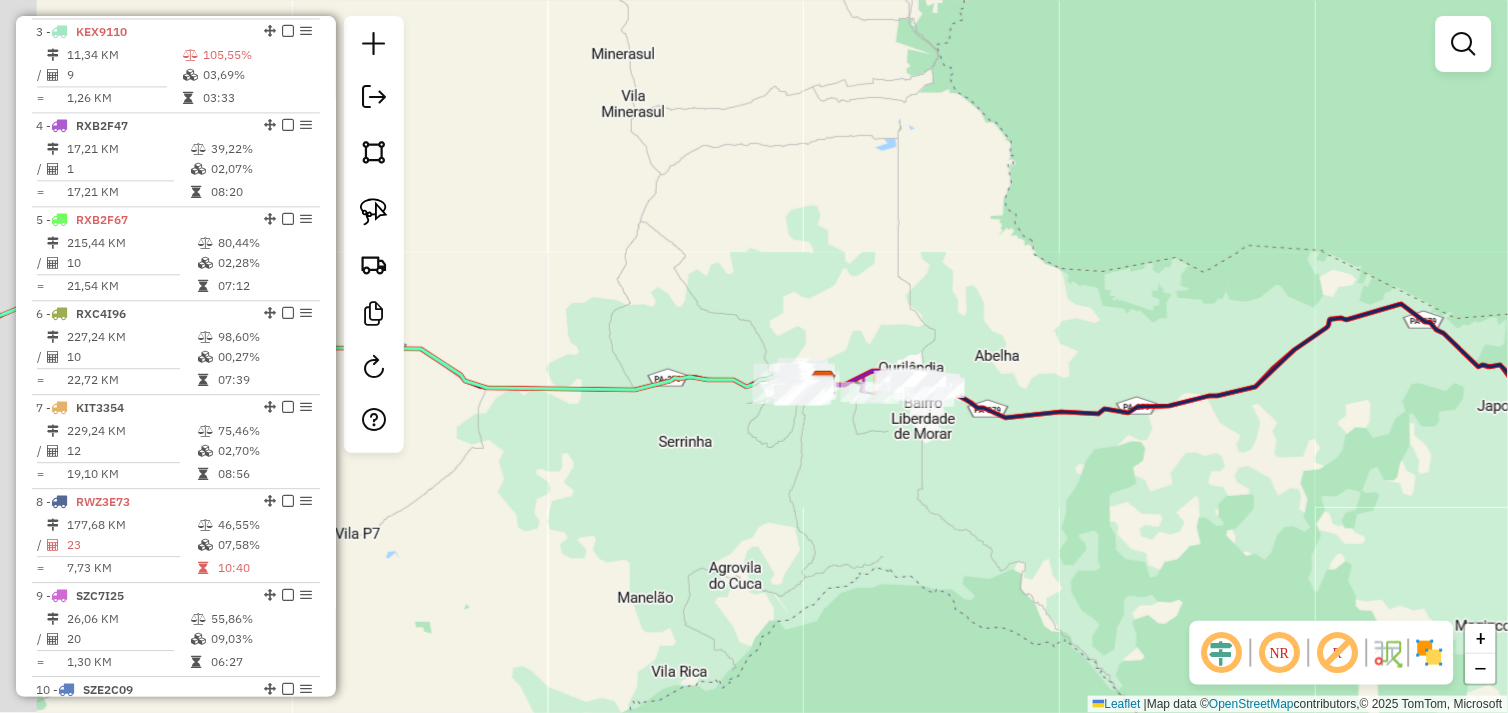 drag, startPoint x: 766, startPoint y: 445, endPoint x: 783, endPoint y: 443, distance: 17.117243 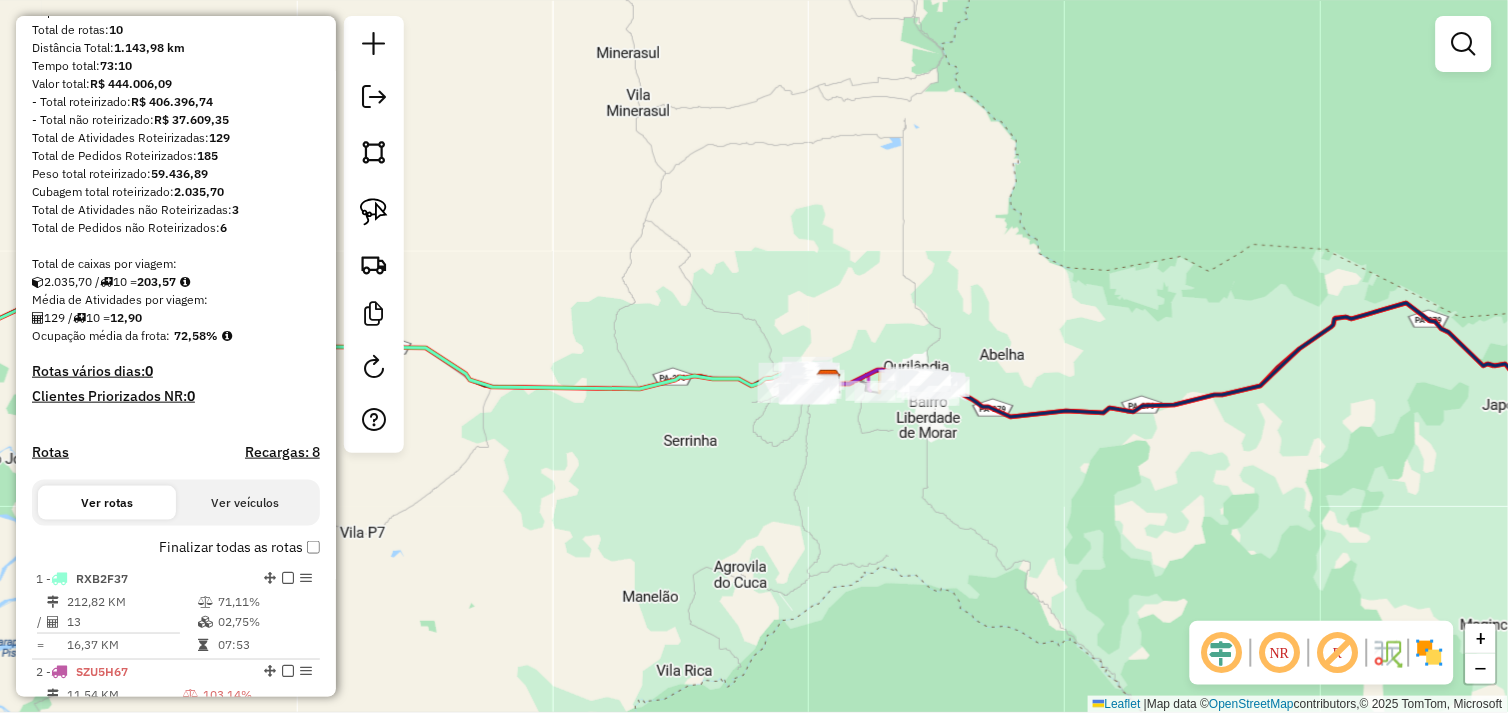 scroll, scrollTop: 0, scrollLeft: 0, axis: both 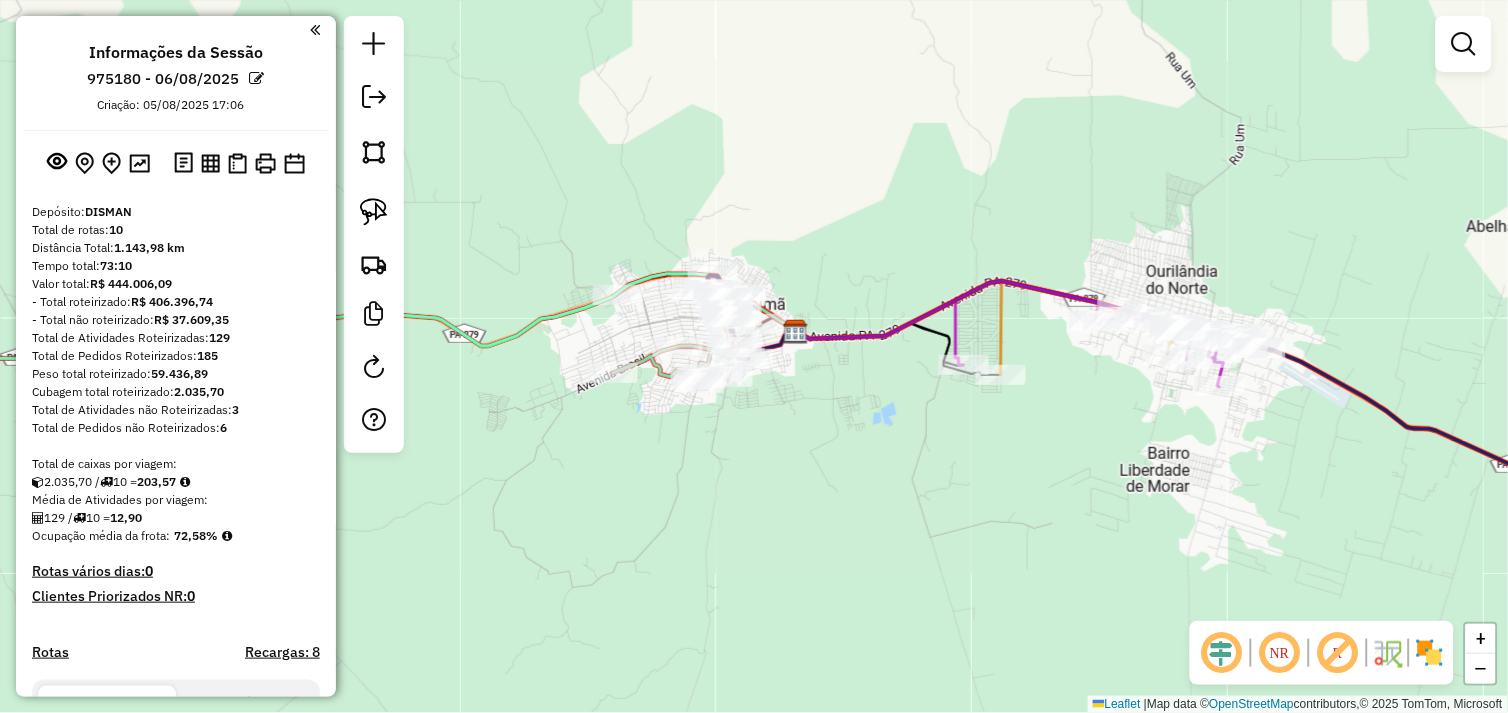 drag, startPoint x: 565, startPoint y: 495, endPoint x: 771, endPoint y: 500, distance: 206.06067 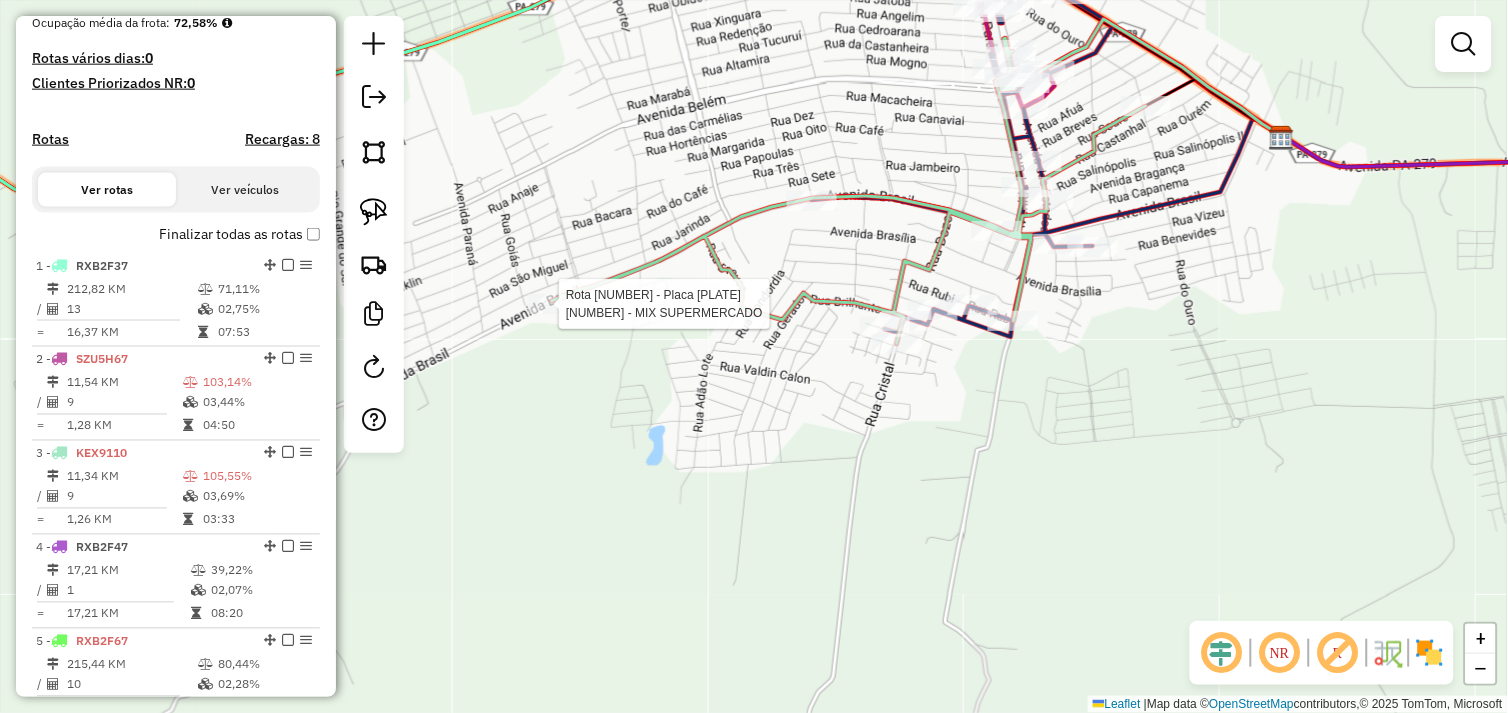 select on "*********" 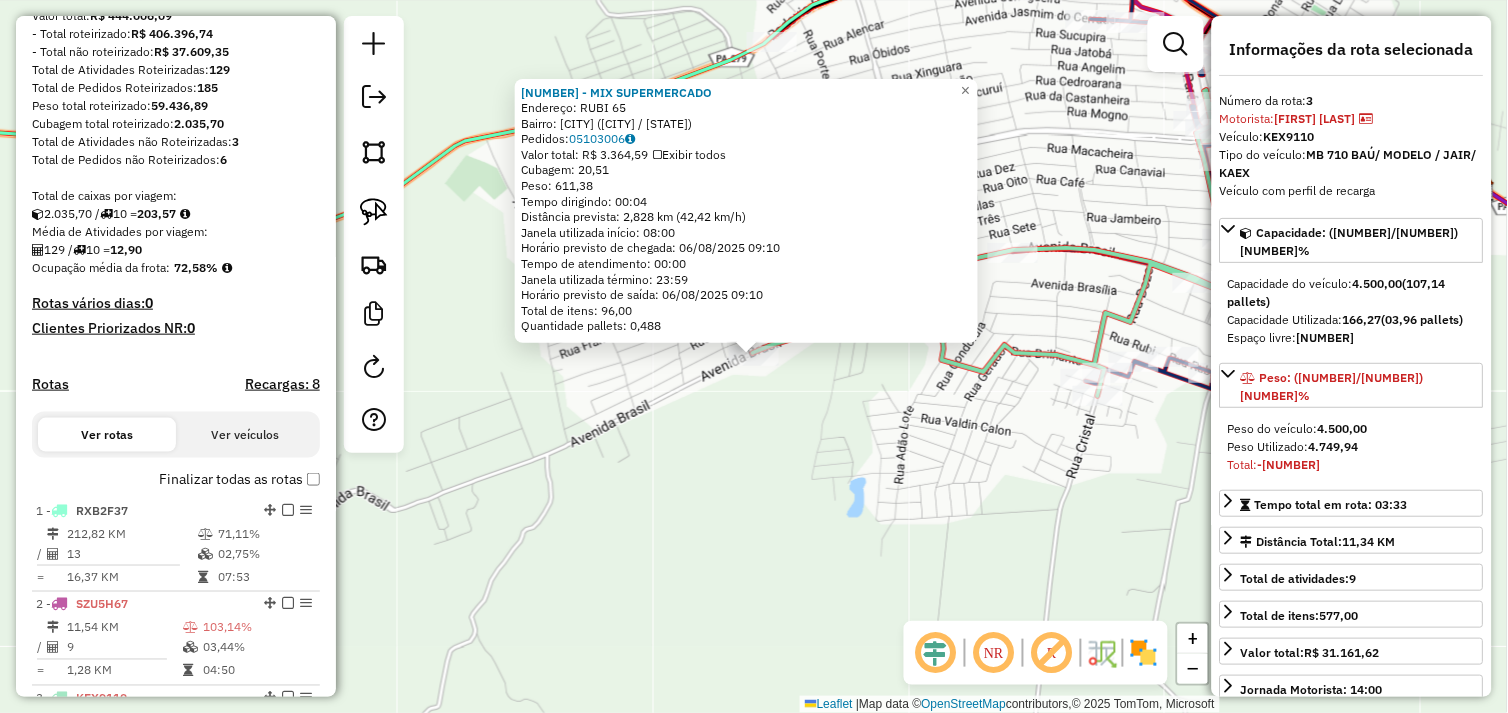 scroll, scrollTop: 0, scrollLeft: 0, axis: both 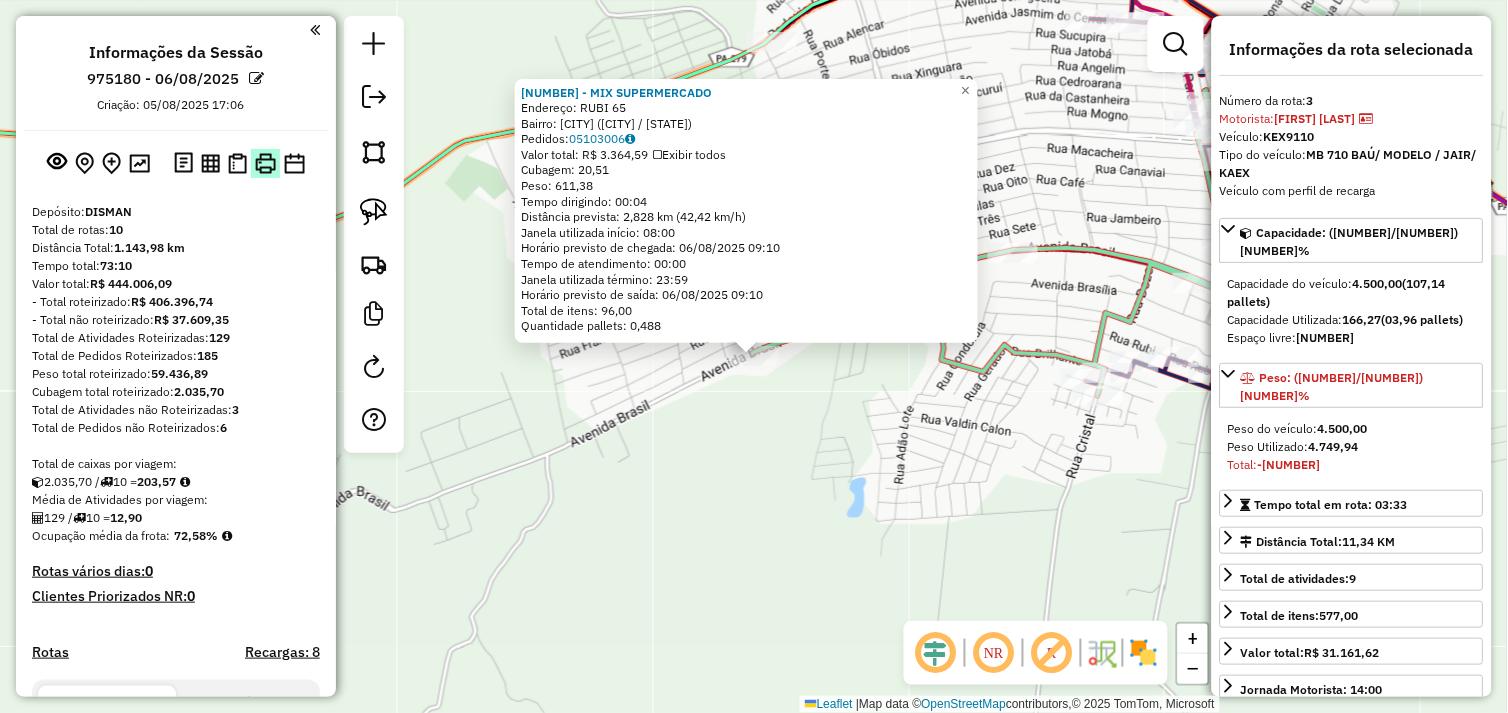 click at bounding box center [265, 163] 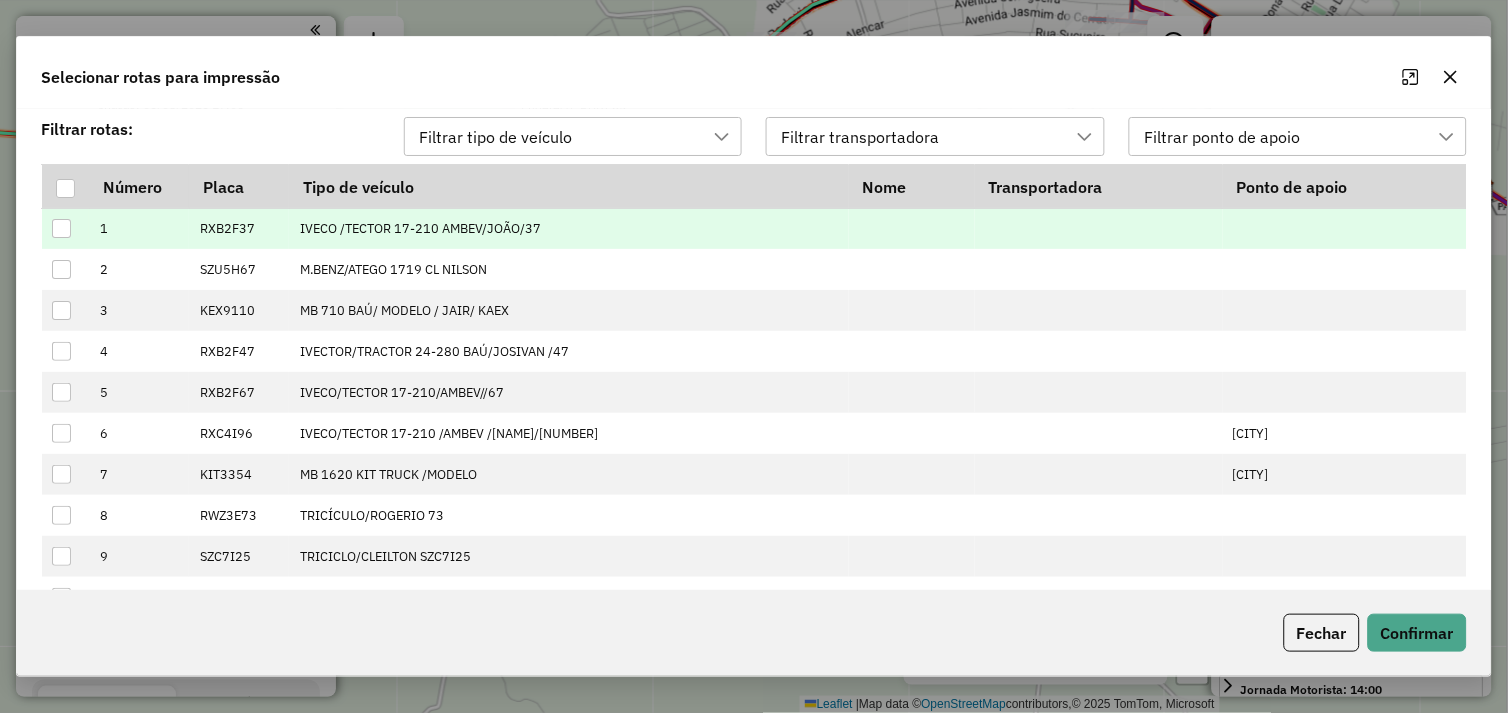 scroll, scrollTop: 13, scrollLeft: 88, axis: both 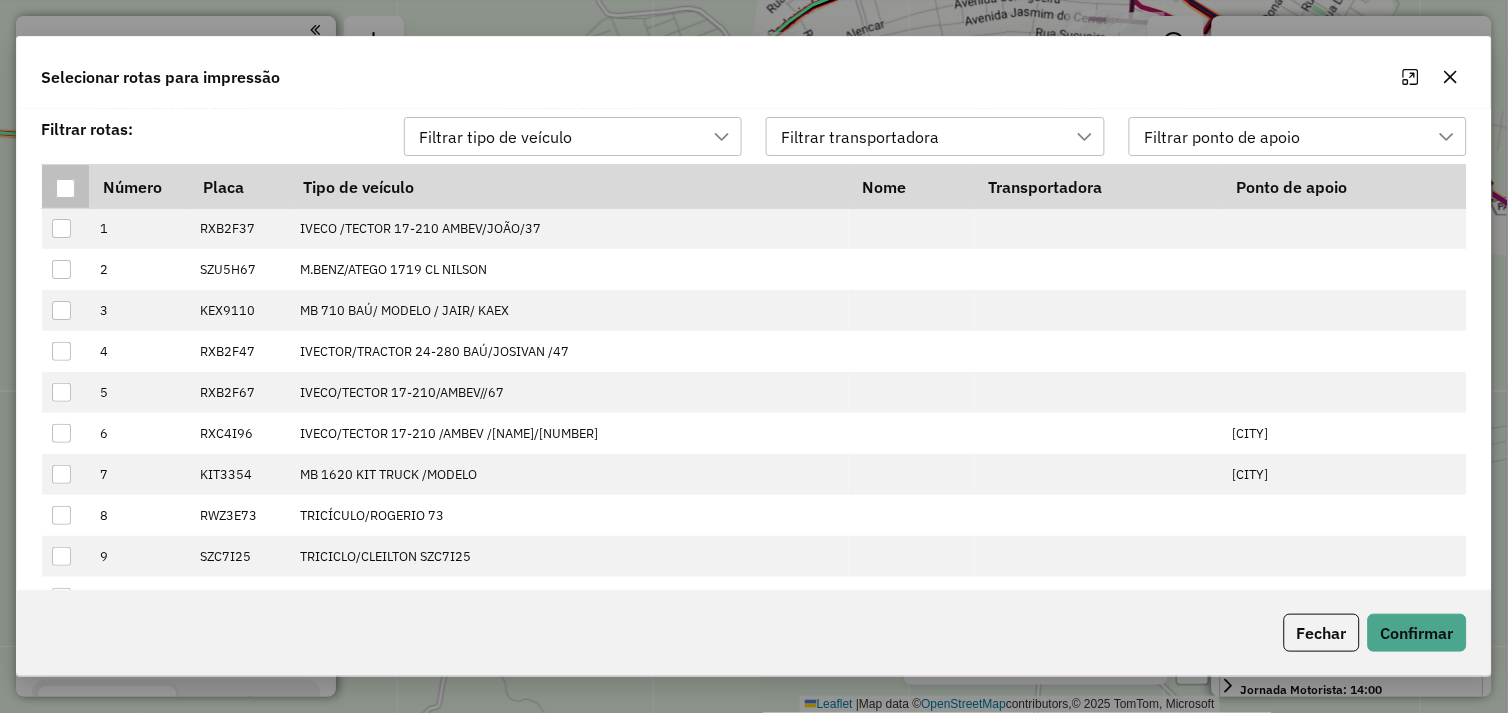 click at bounding box center [65, 188] 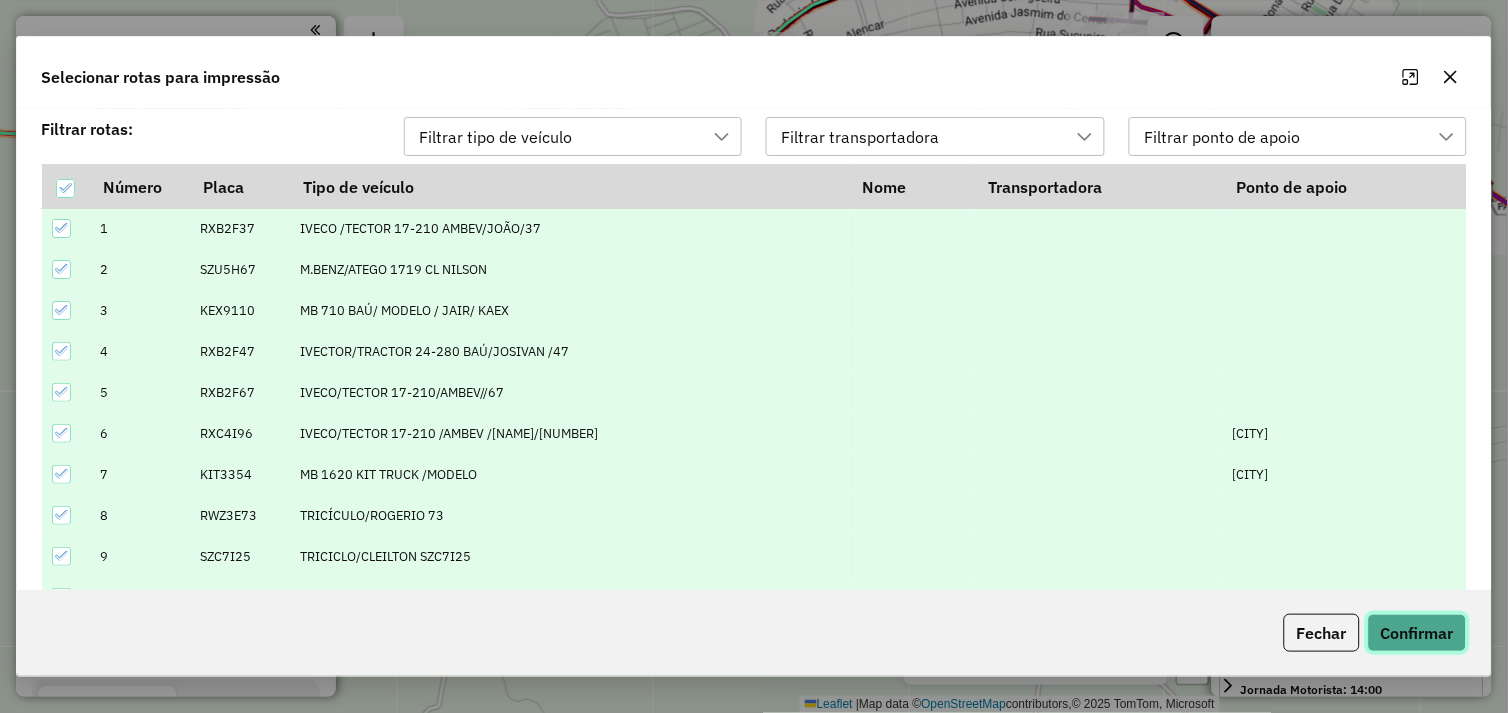 click on "Confirmar" 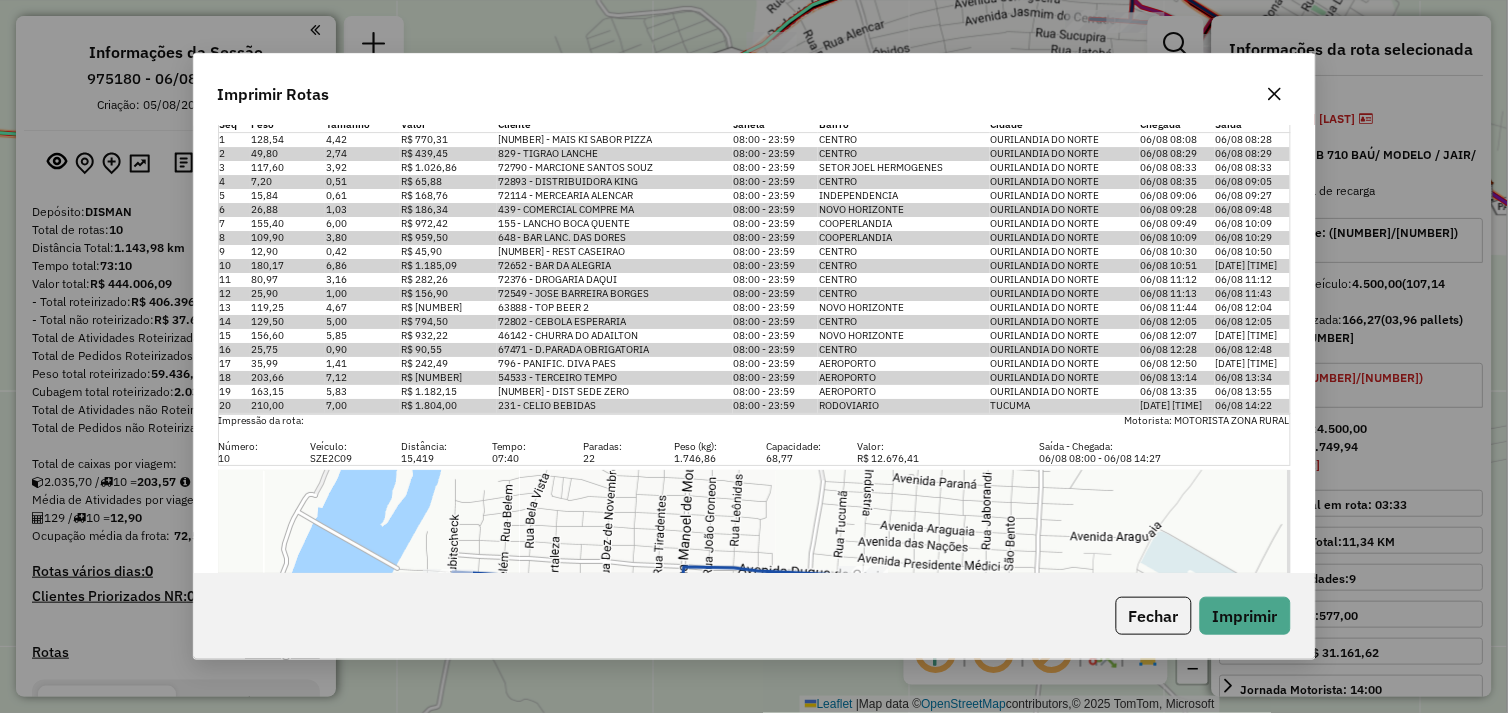 scroll, scrollTop: 6664, scrollLeft: 0, axis: vertical 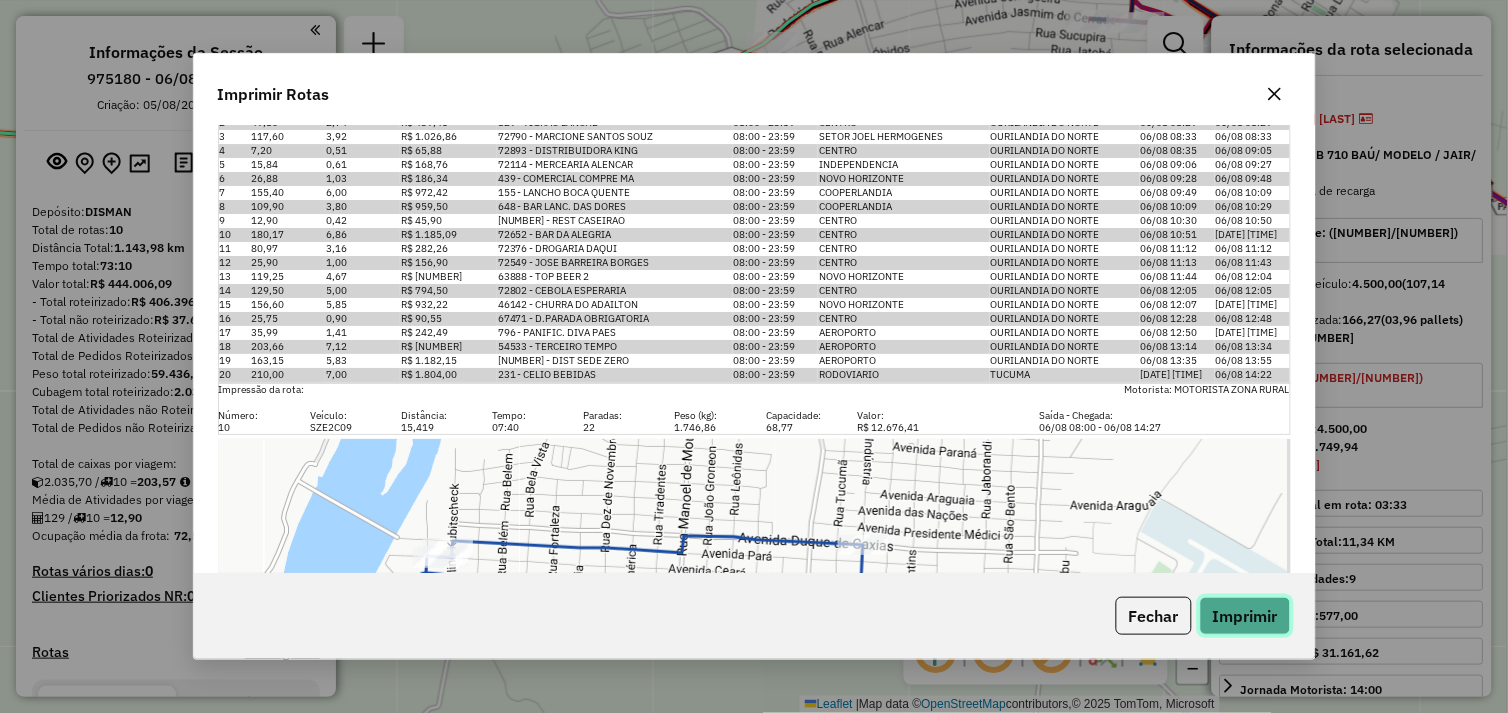 click on "Imprimir" 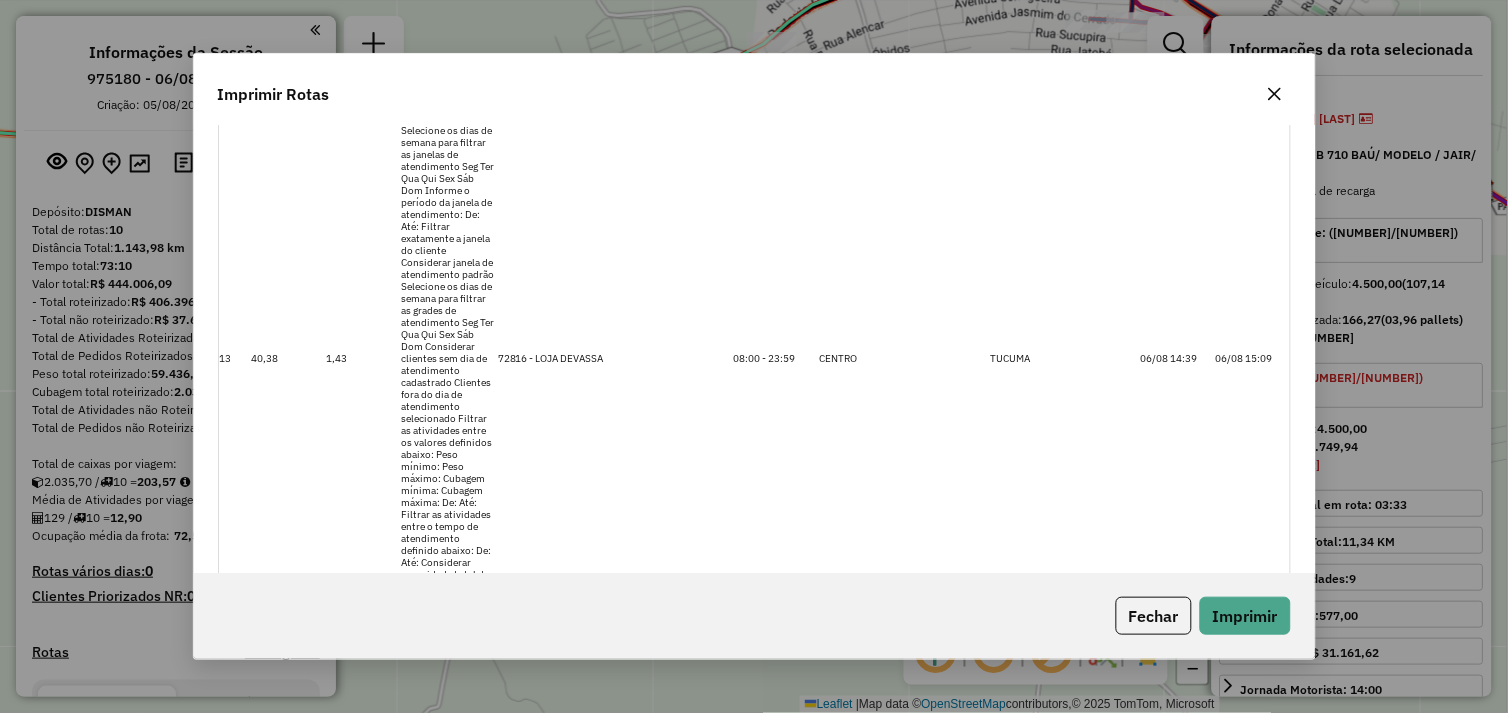 click on "Imprimir Rotas  Impressão da rota:    Motorista: JOAO BATISTARIBEIRO FEITOSA  Número: Veículo: Distância: Tempo: Paradas: Peso (kg): Capacidade: Valor: Saída - Chegada: 1 RXB2F37  212,82   07:53  13 6.399,63 234,05 R$ 44.259,04  06/08 08:00 - 06/08 15:53   Leaflet   |  Map data ©  OpenStreetMap  contributors,© 2025 TomTom, Microsoft  Seq   Peso   Tamanho   Valor   Cliente   Janela   Bairro   Cidade   Chegada   Saida  1 344,12 11,63 R$ 2.698,75 72378 - COMERCIAL CARVALHO  08:00 - 23:59  PRIMAVERA  SAO FELIX DO XINGU  06/08 09:36 06/08 09:56 2 178,48 6,65 R$ 1.122,98 1005 - BAR ALTAS HORAS  08:00 - 23:59  ALECRIM  SAO FELIX DO XINGU  06/08 09:57 06/08 10:17 3 778,02 32,28 R$ 6.669,14 72763 - PONTO DA SELMA  08:00 - 23:59  CENTRO  SAO FELIX DO XINGU  06/08 10:19 06/08 10:19 4 176,40 5,88 R$ 1.534,56 1049 - COMERCIAL PRIMAVERA  08:00 - 23:59  AEROPORTO  SAO FELIX DO XINGU  06/08 10:20 06/08 10:40 5 162,56 5,62 R$ 758,28 28108 - BAR DO GUIMARAES  08:00 - 23:59  AEROPORTO  SAO FELIX DO XINGU  06/08 10:41 6" 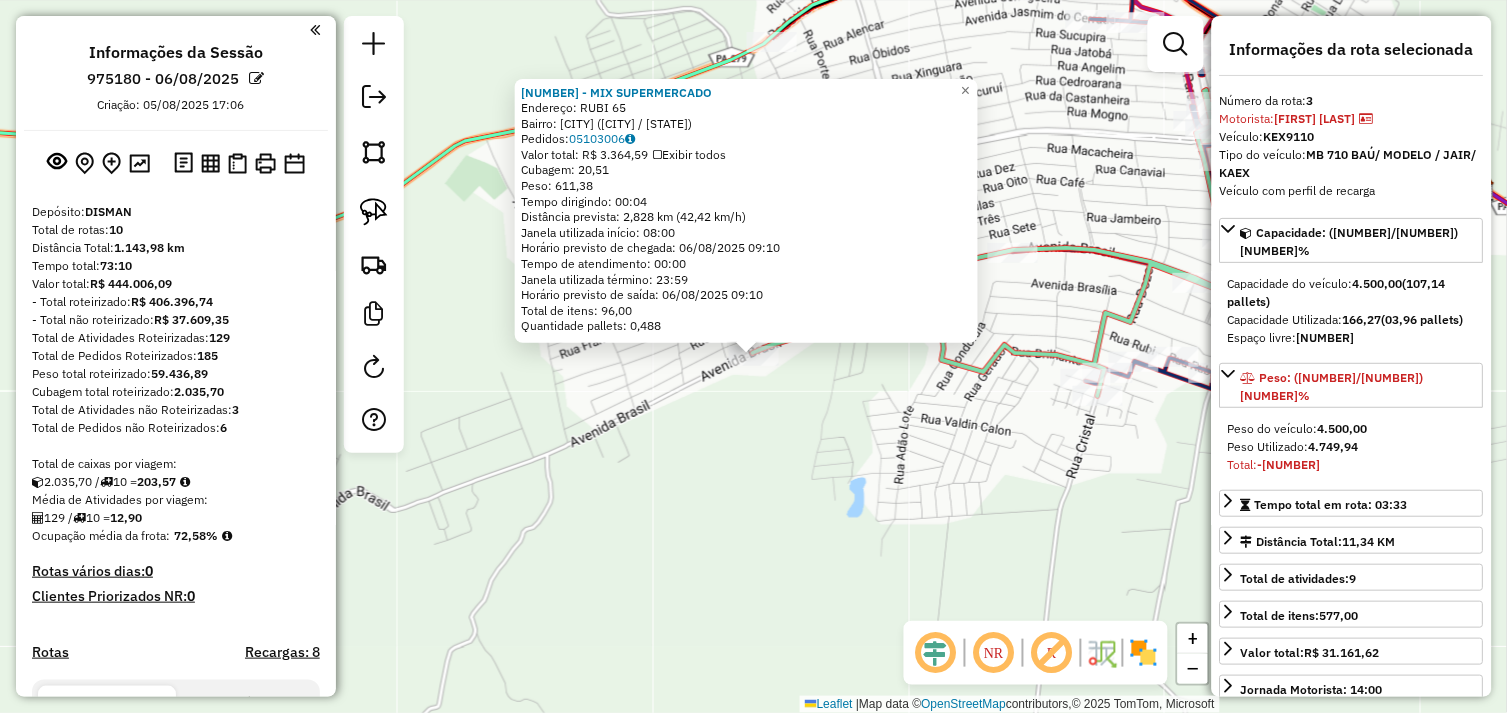 drag, startPoint x: 565, startPoint y: 444, endPoint x: 594, endPoint y: 445, distance: 29.017237 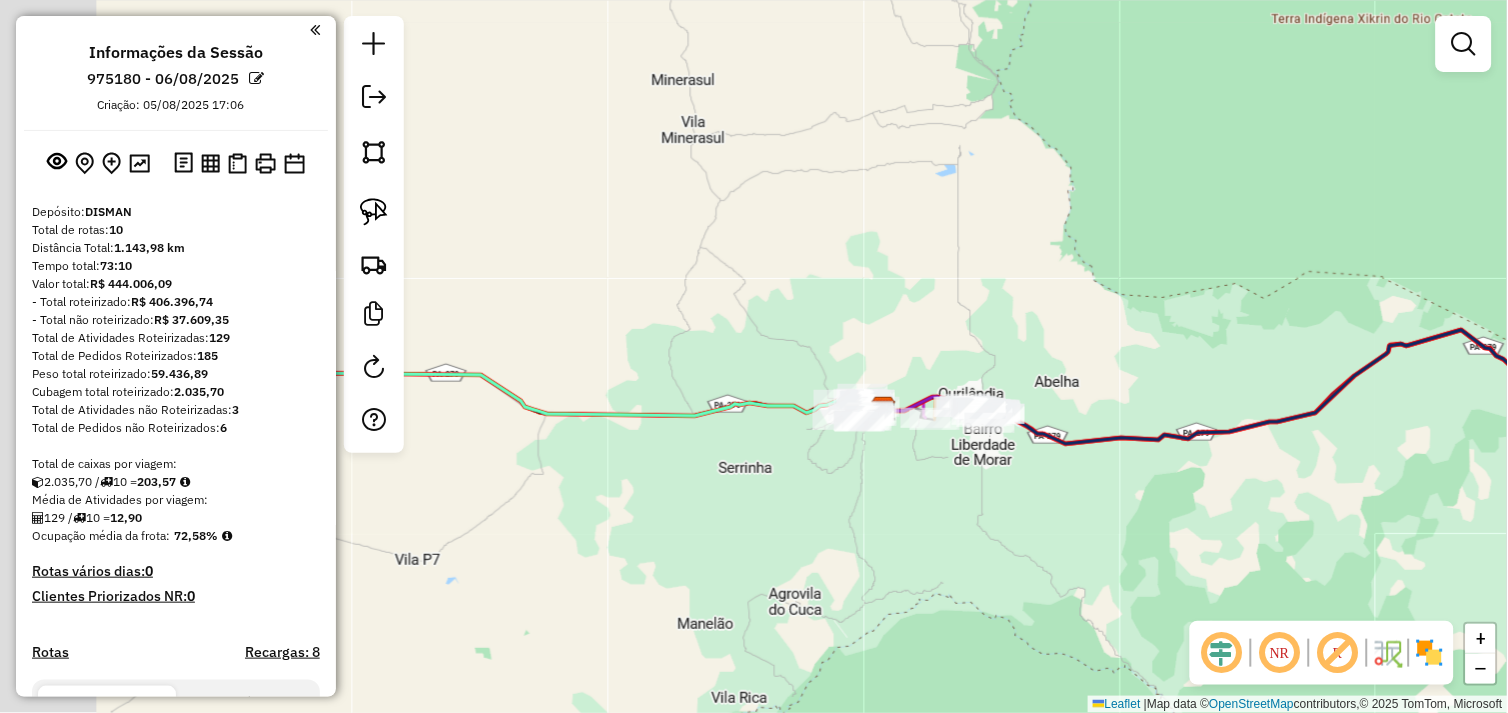 drag, startPoint x: 570, startPoint y: 324, endPoint x: 751, endPoint y: 336, distance: 181.39735 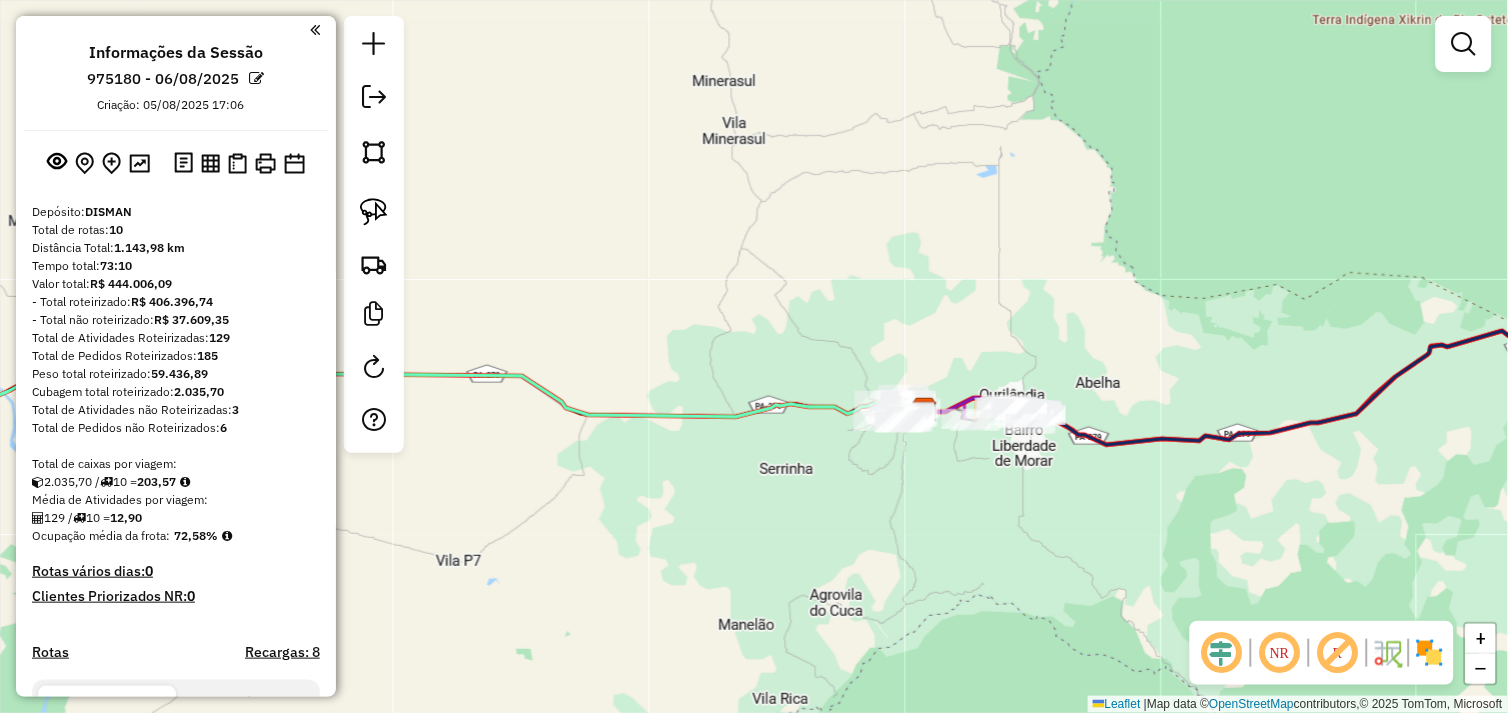 drag, startPoint x: 585, startPoint y: 311, endPoint x: 748, endPoint y: 301, distance: 163.30646 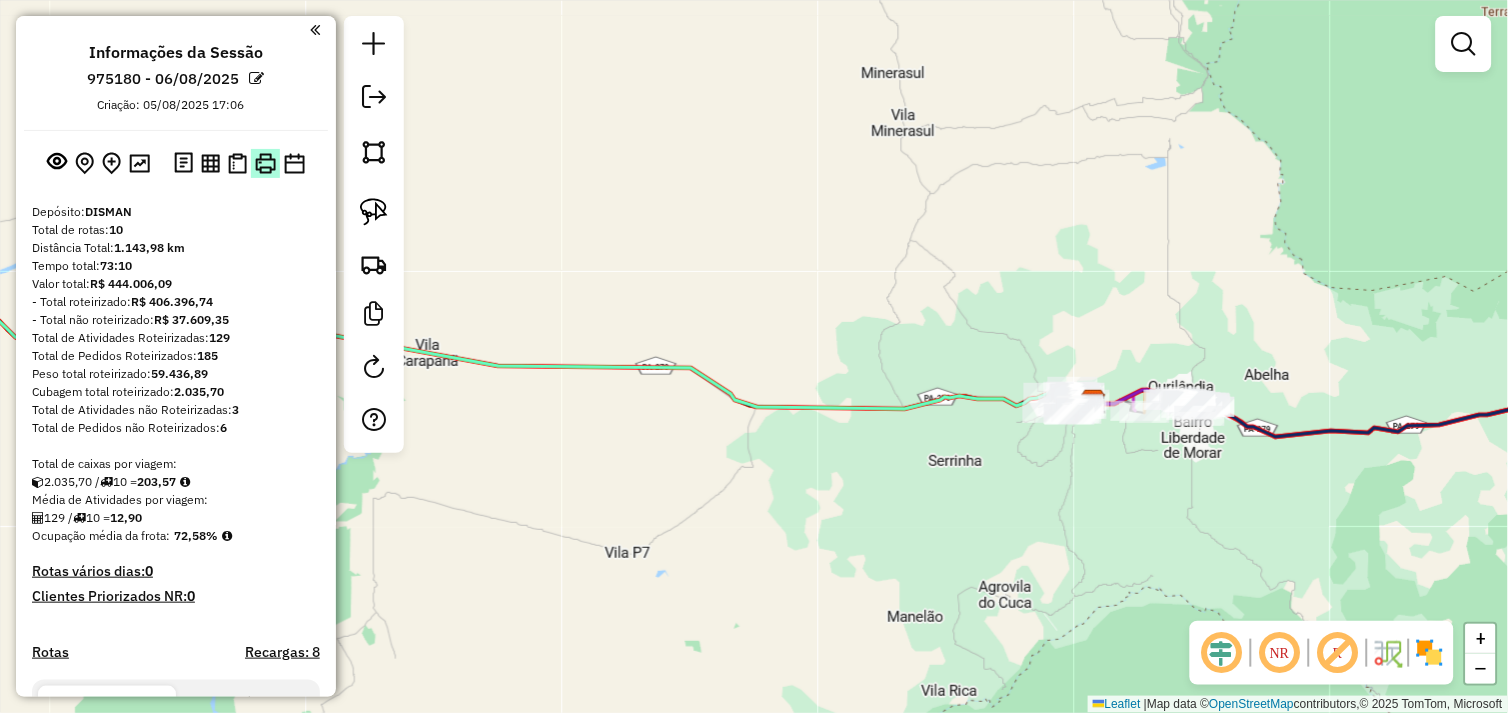 click at bounding box center [265, 163] 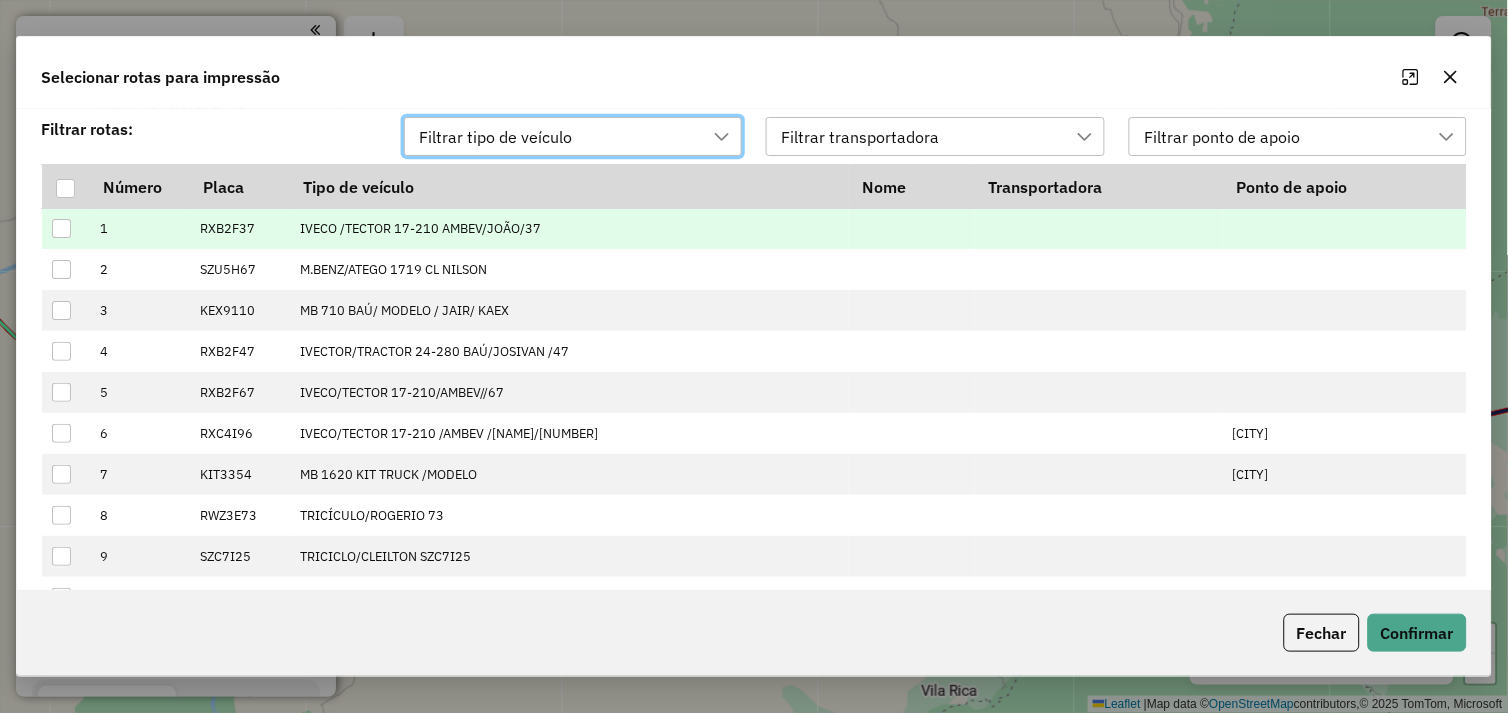 scroll, scrollTop: 13, scrollLeft: 88, axis: both 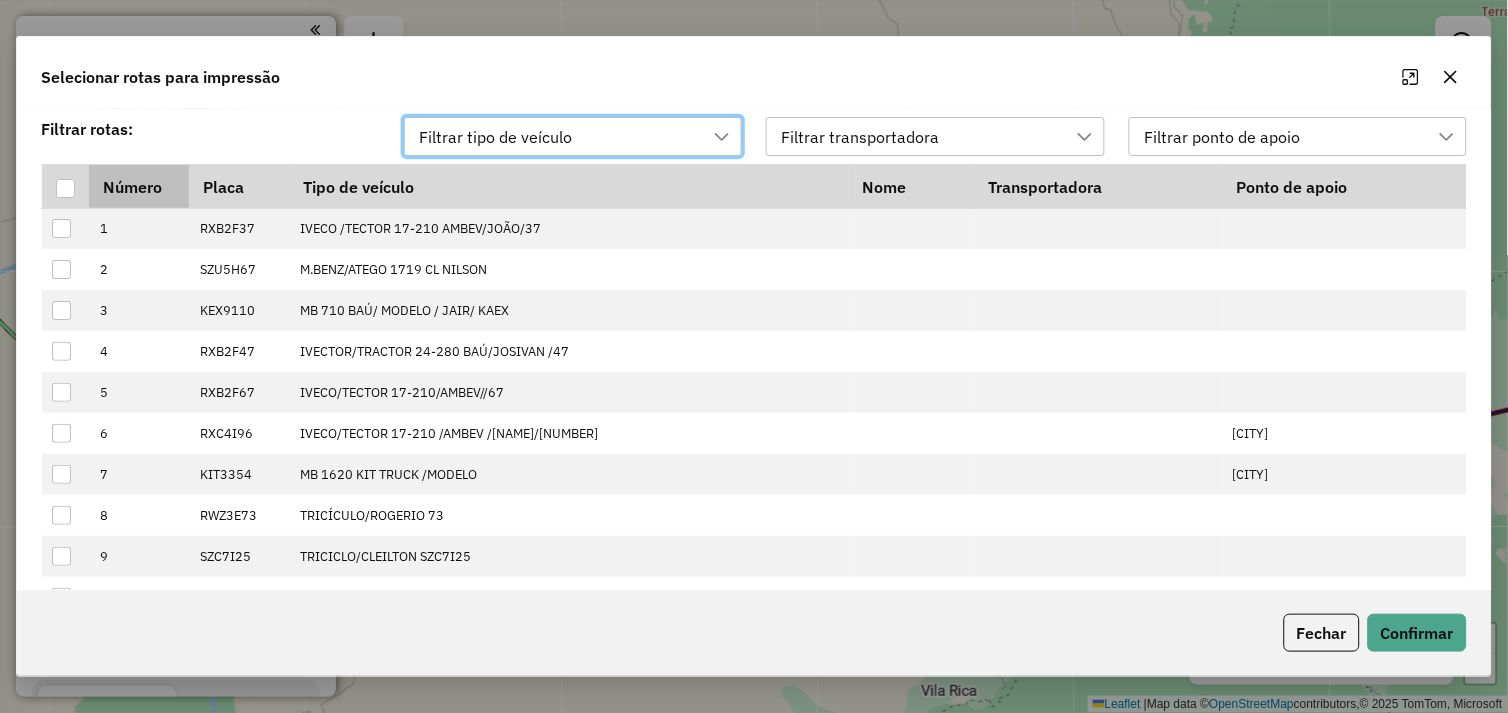 click at bounding box center (65, 188) 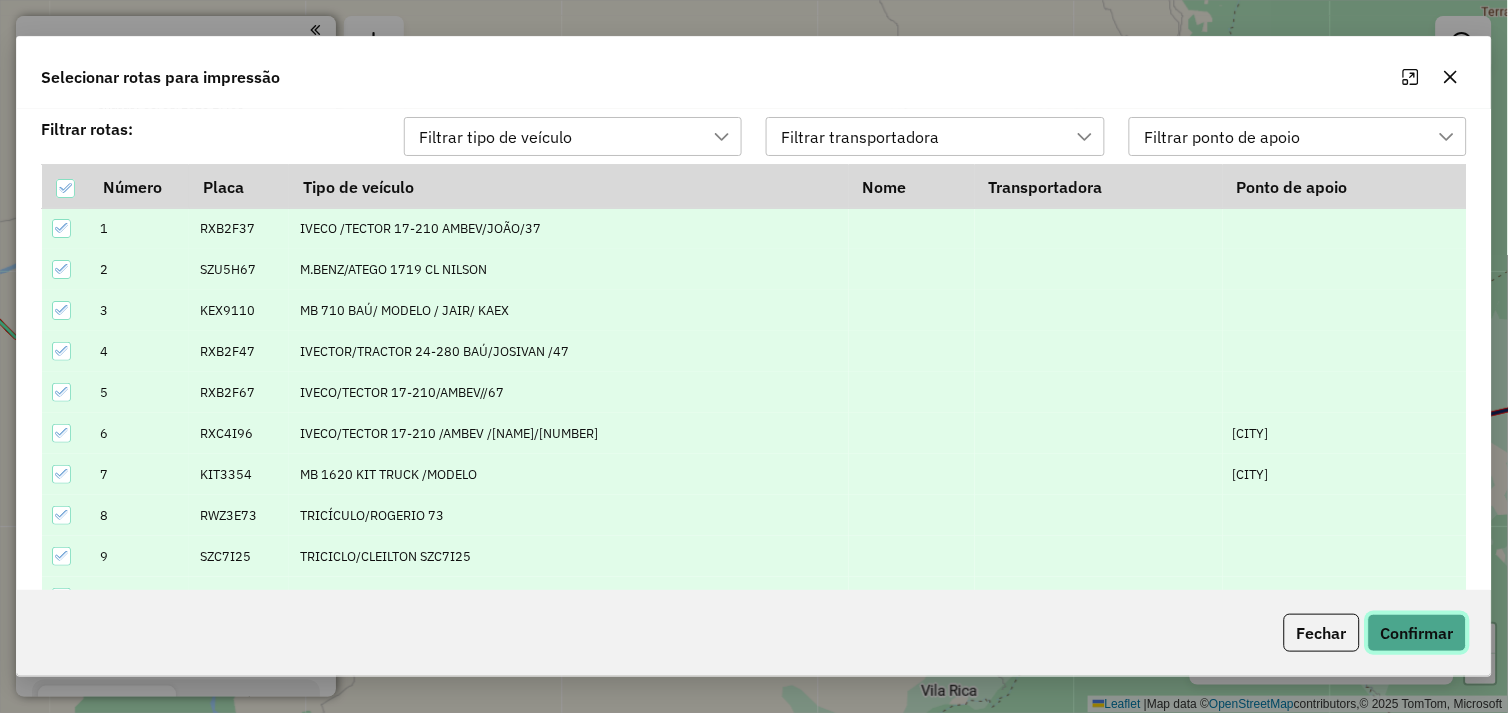 click on "Confirmar" 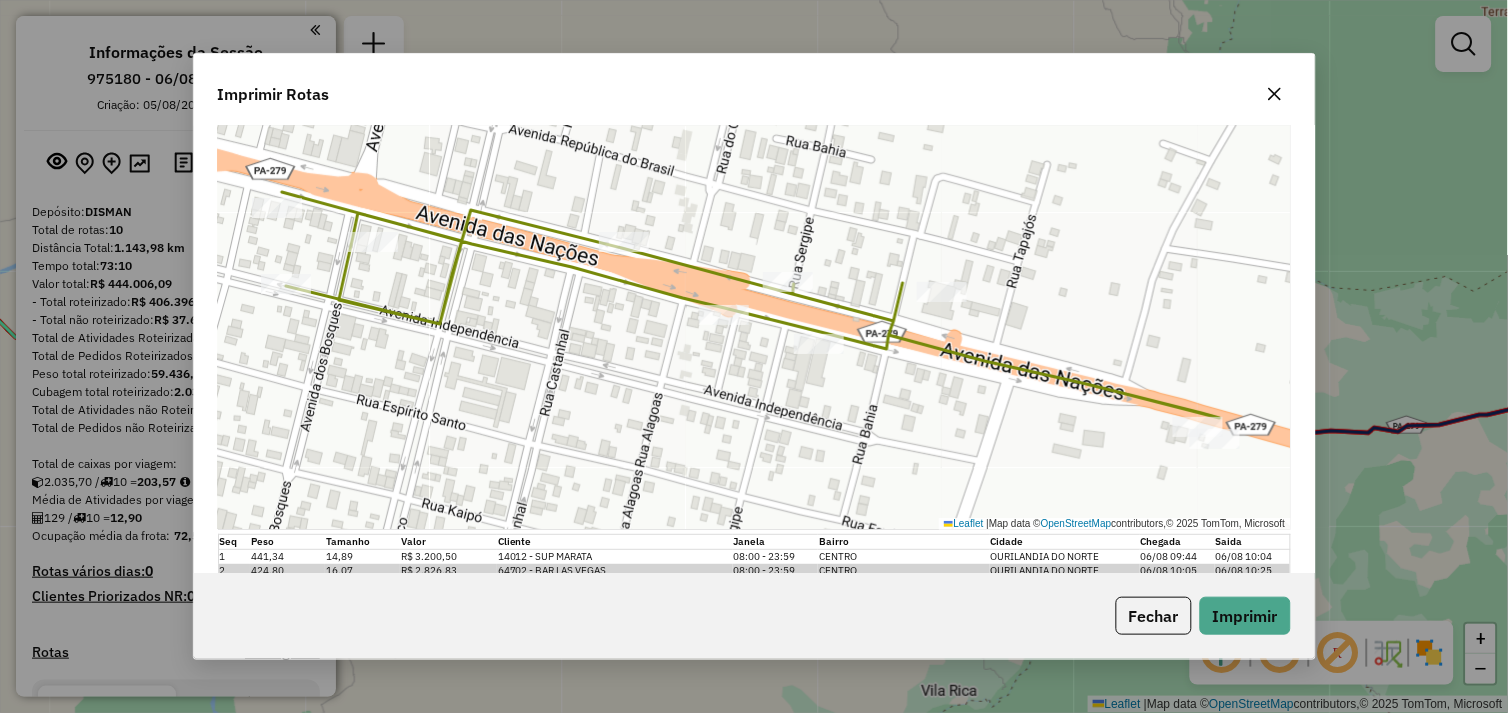 scroll, scrollTop: 3000, scrollLeft: 0, axis: vertical 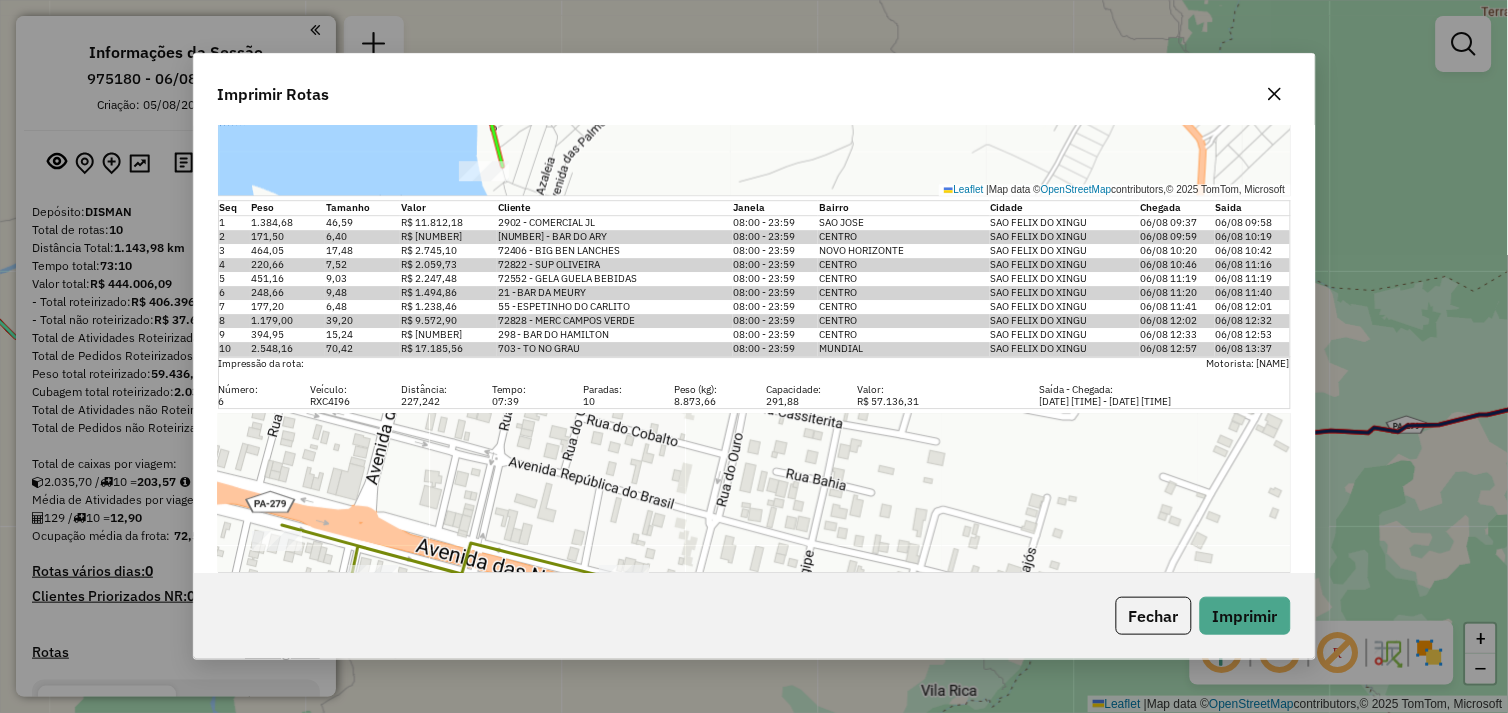 click 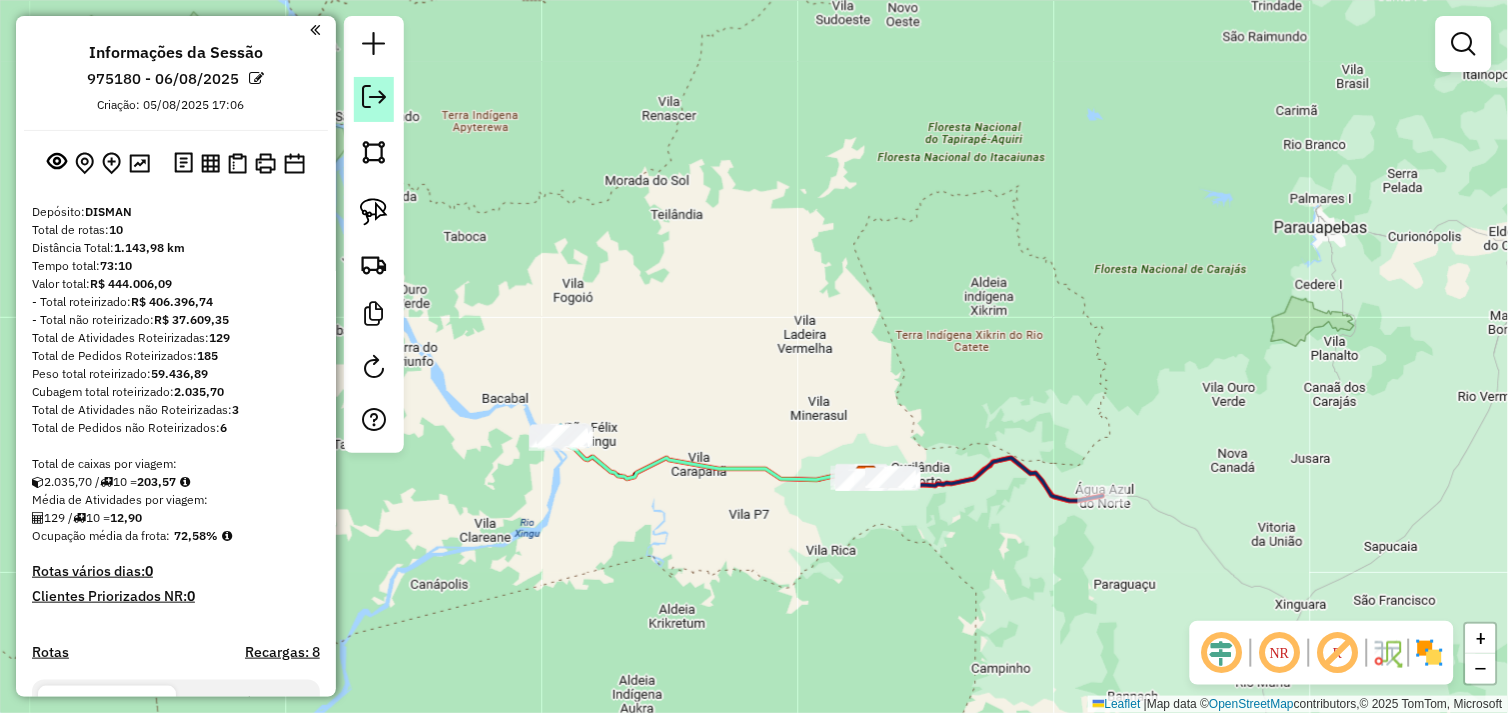 click 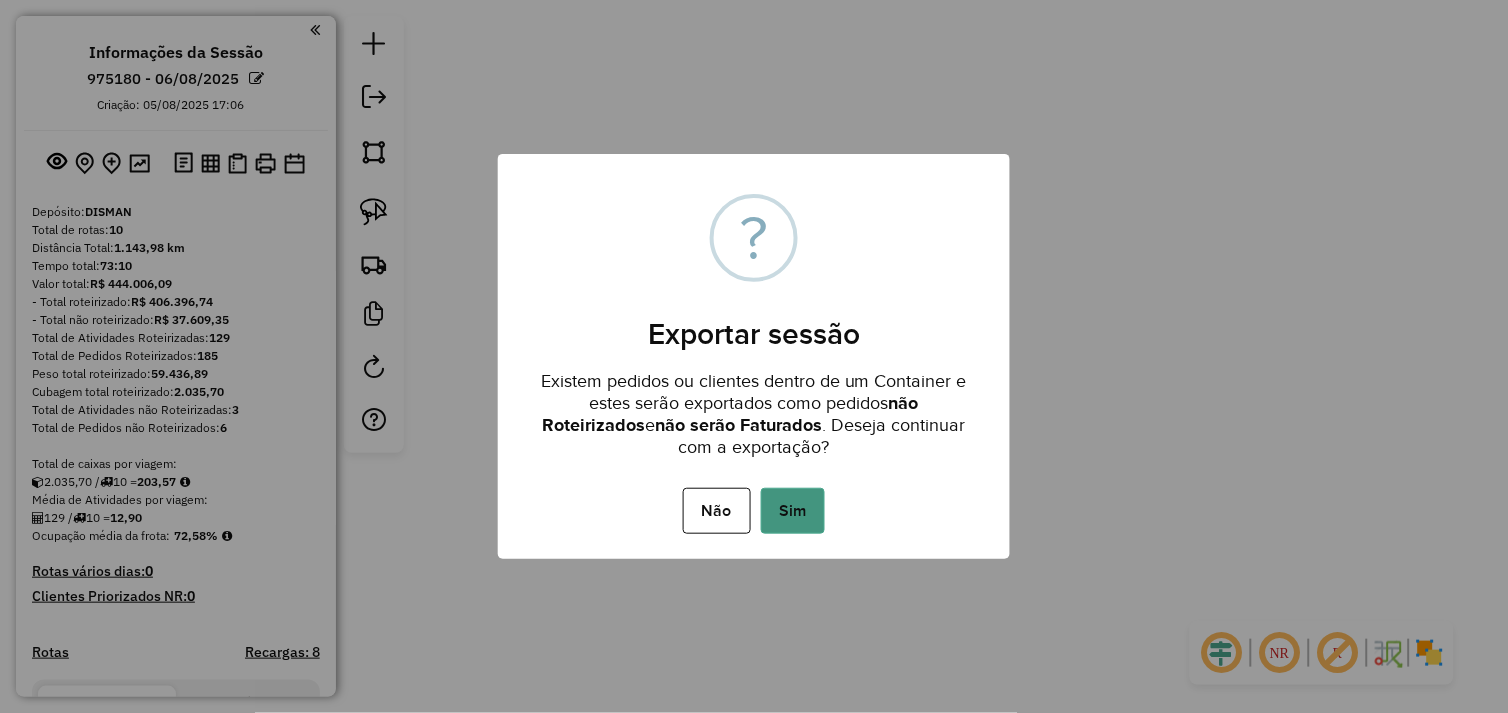 click on "Sim" at bounding box center (793, 511) 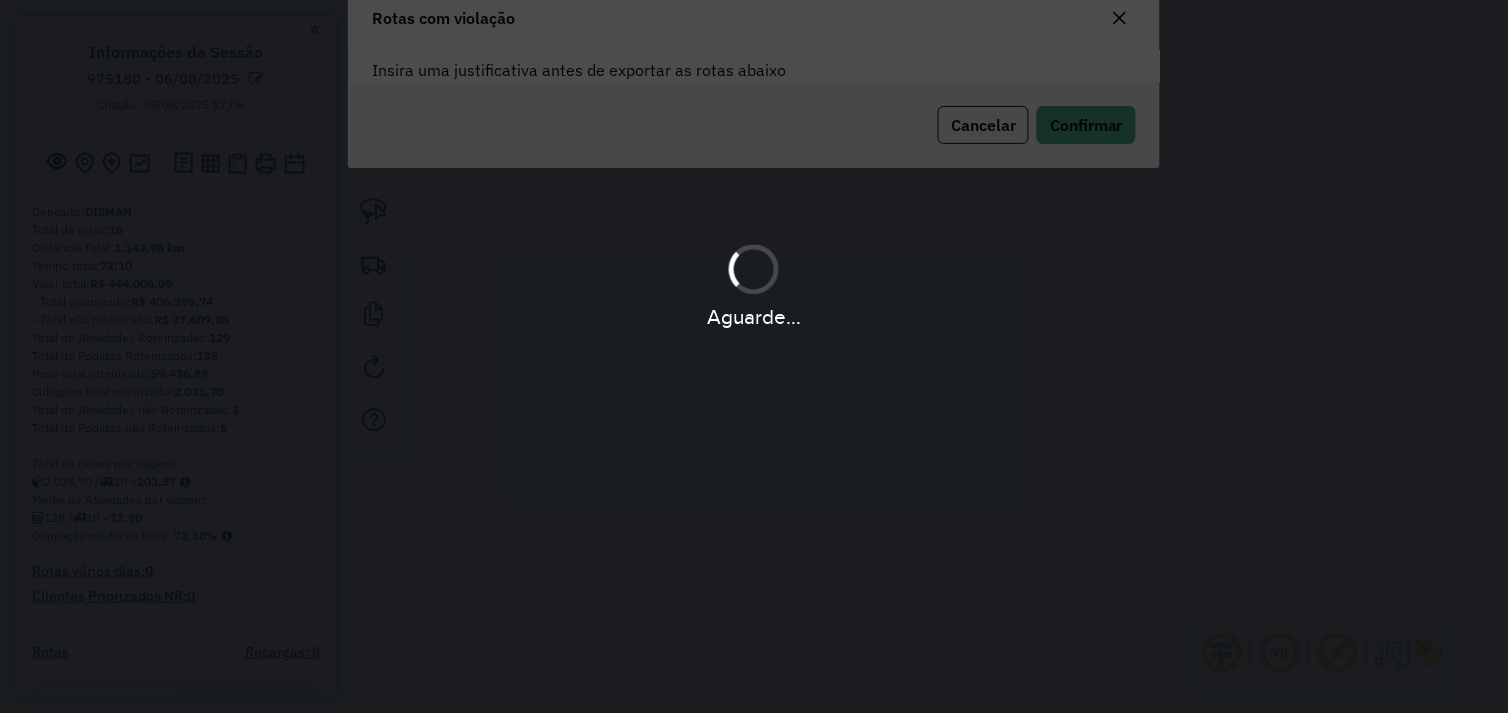 scroll, scrollTop: 108, scrollLeft: 0, axis: vertical 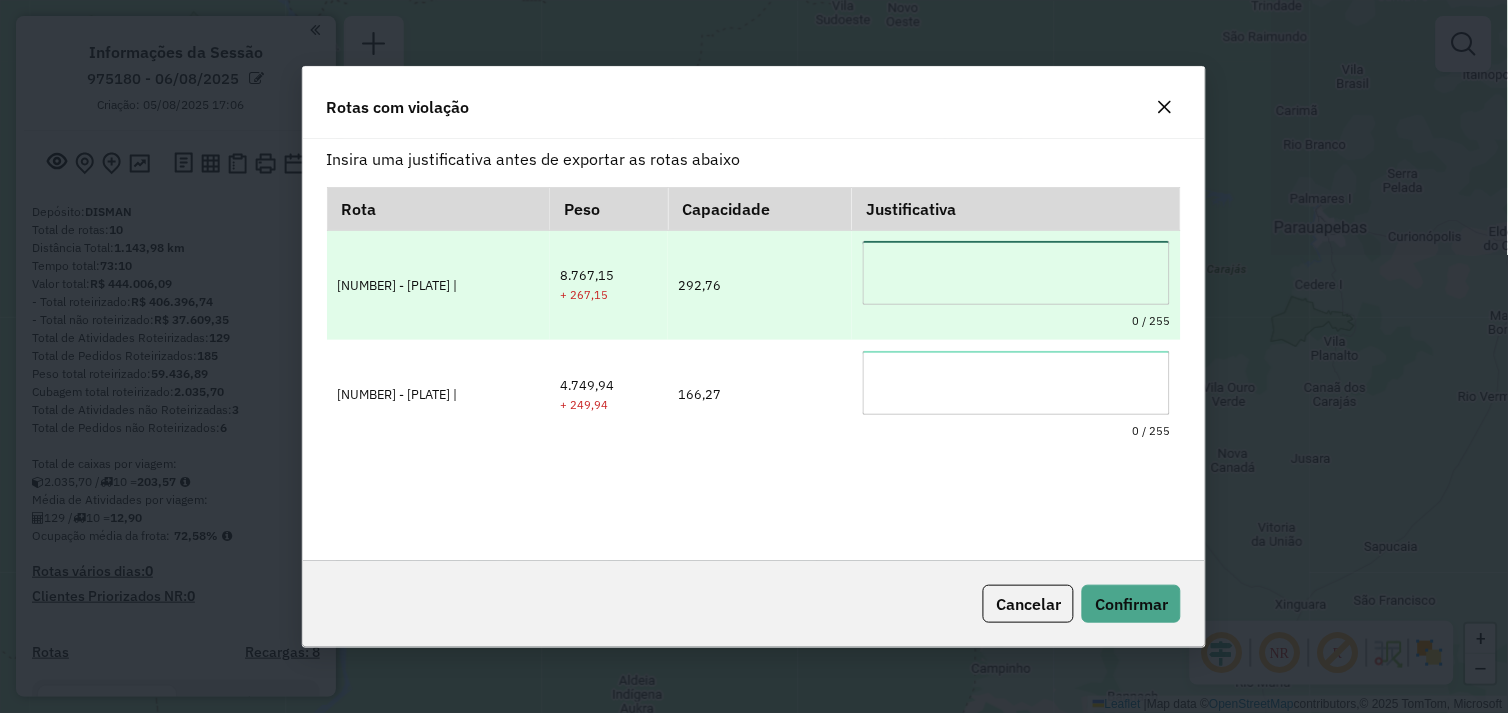 click at bounding box center (1017, 273) 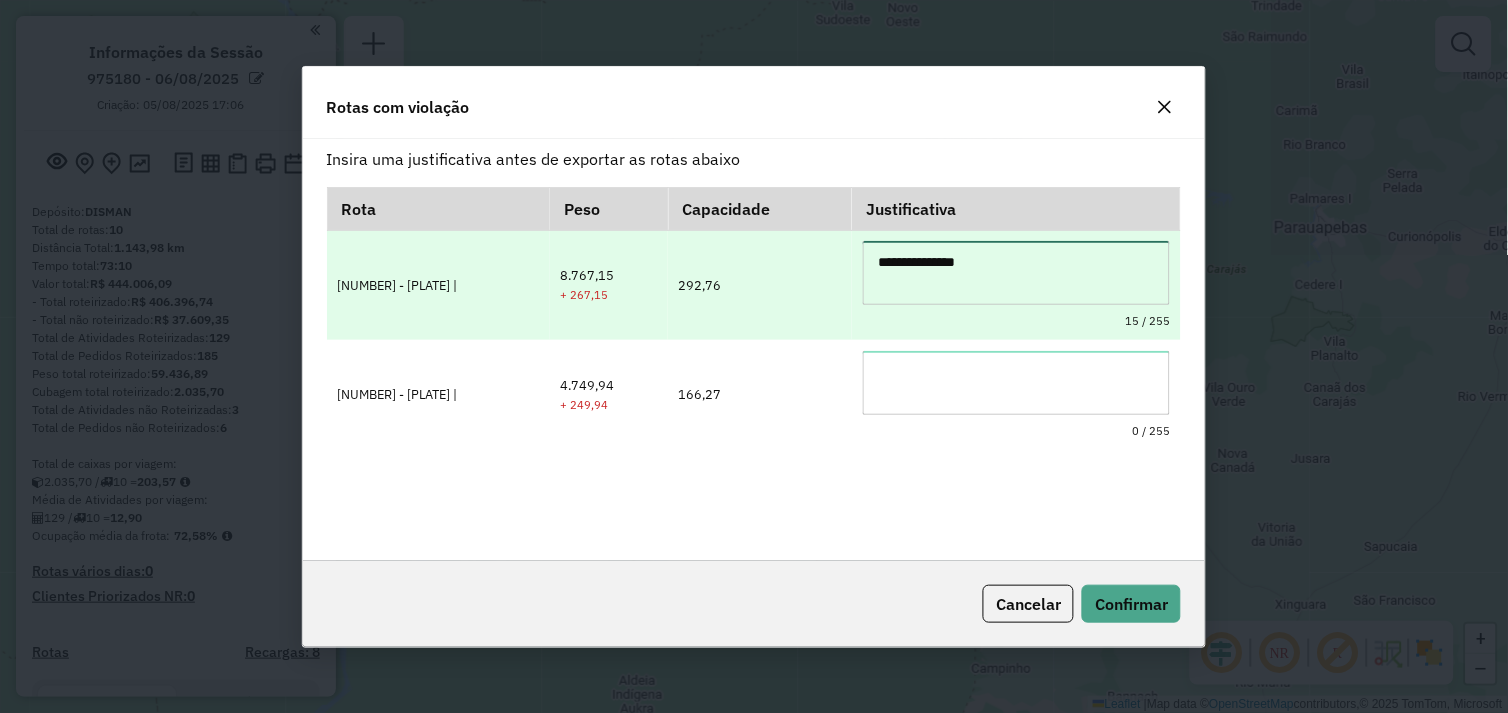 click on "**********" at bounding box center (1017, 273) 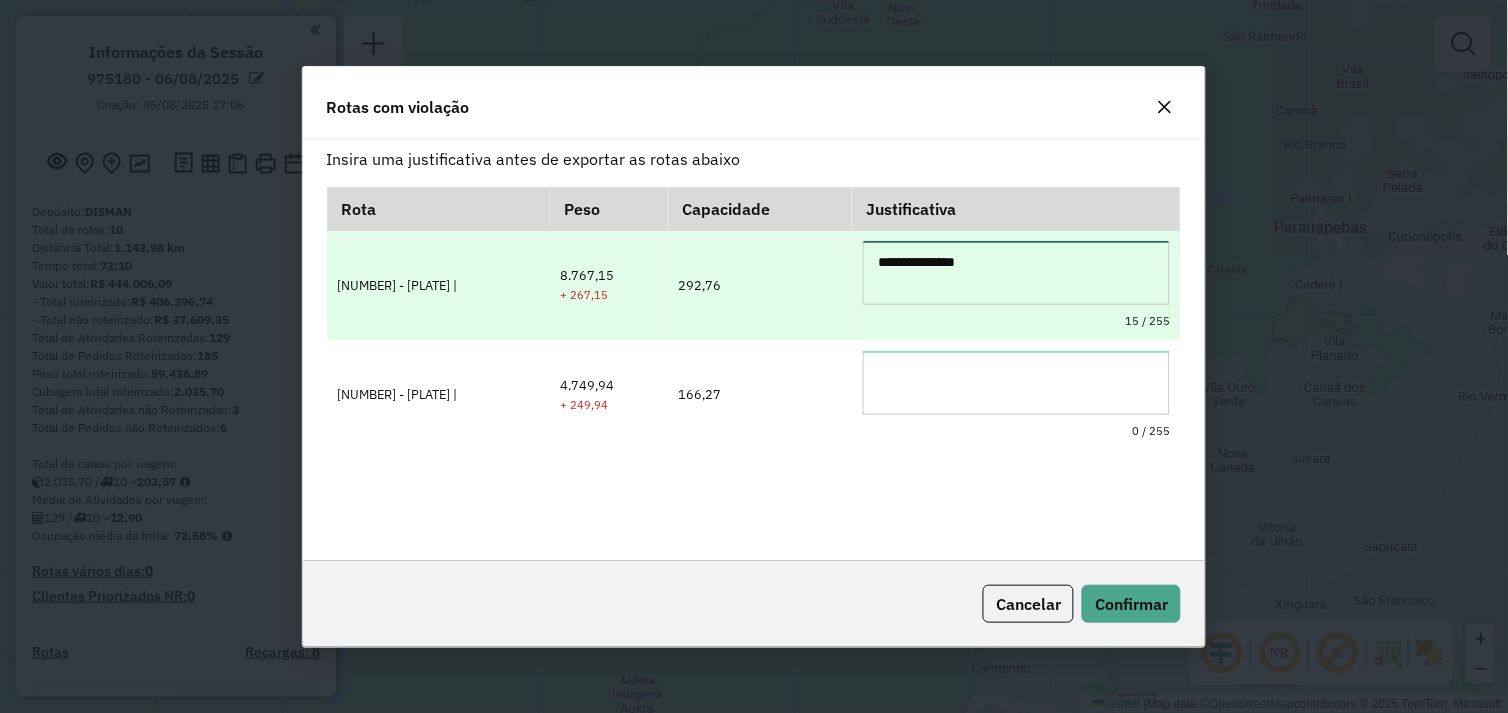 drag, startPoint x: 846, startPoint y: 263, endPoint x: 1006, endPoint y: 261, distance: 160.0125 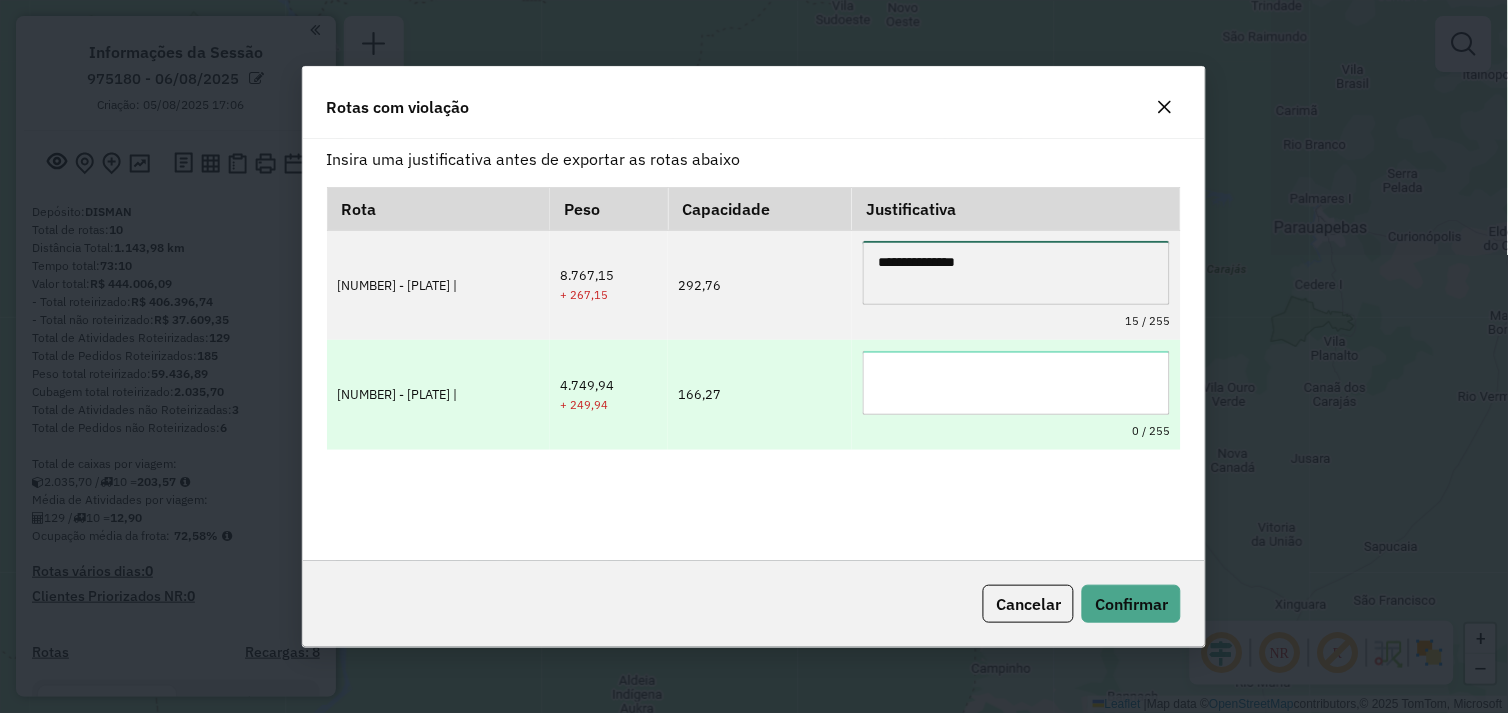 type on "**********" 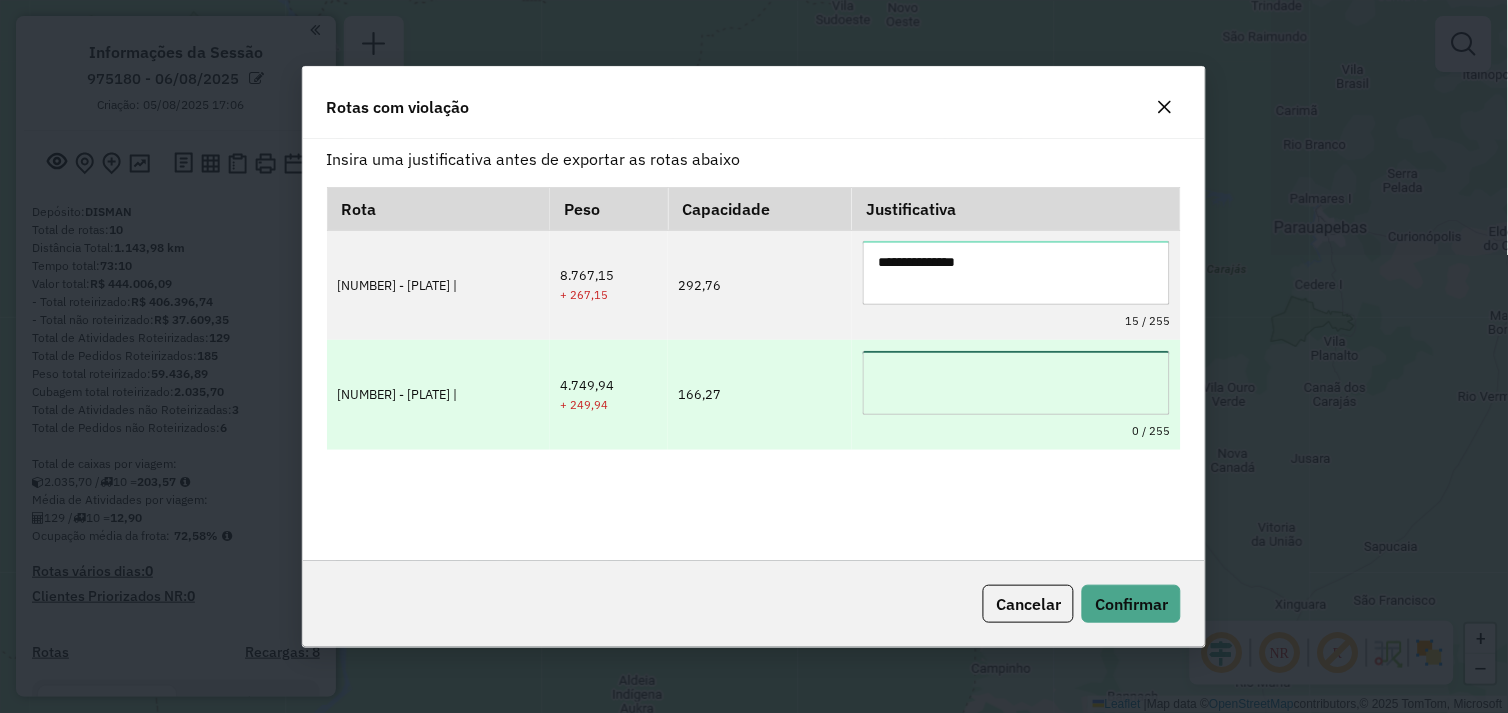 click at bounding box center (1017, 383) 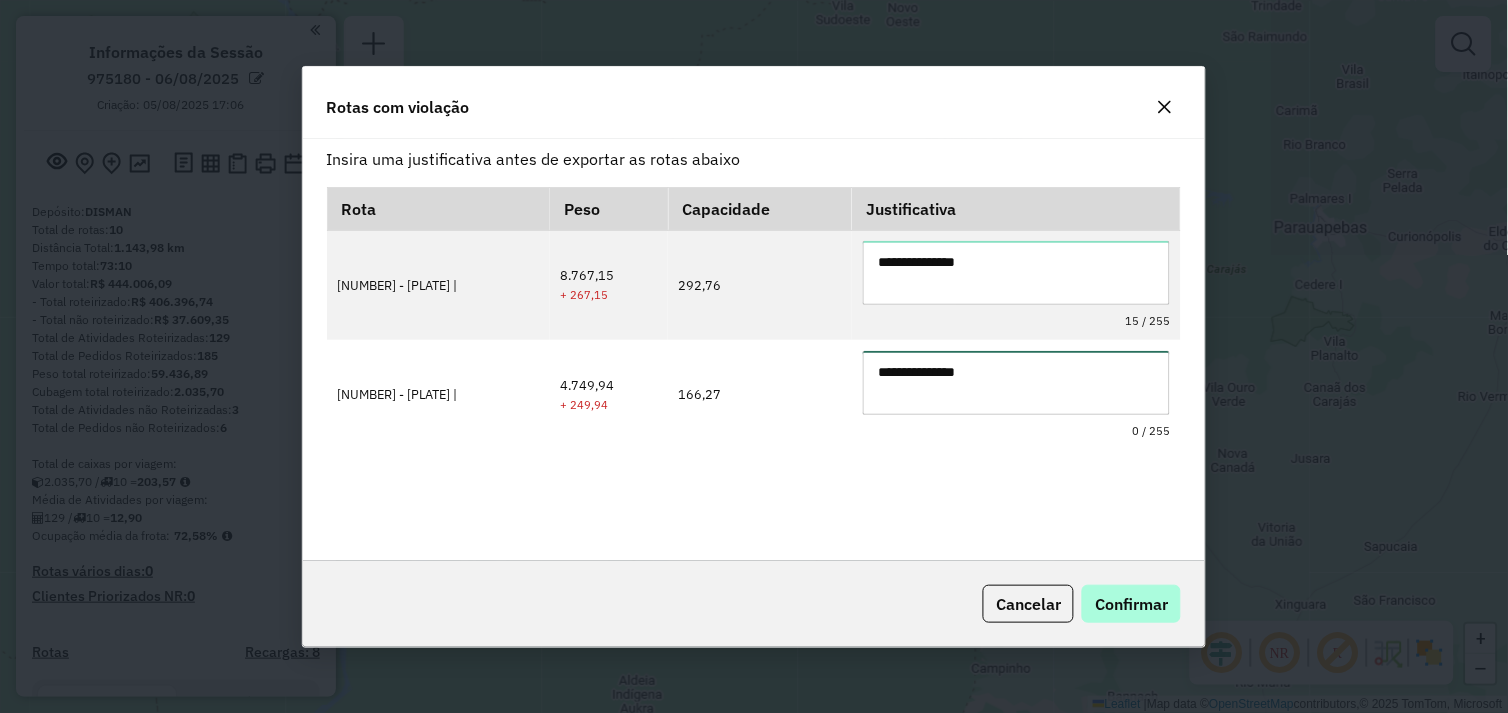 type on "**********" 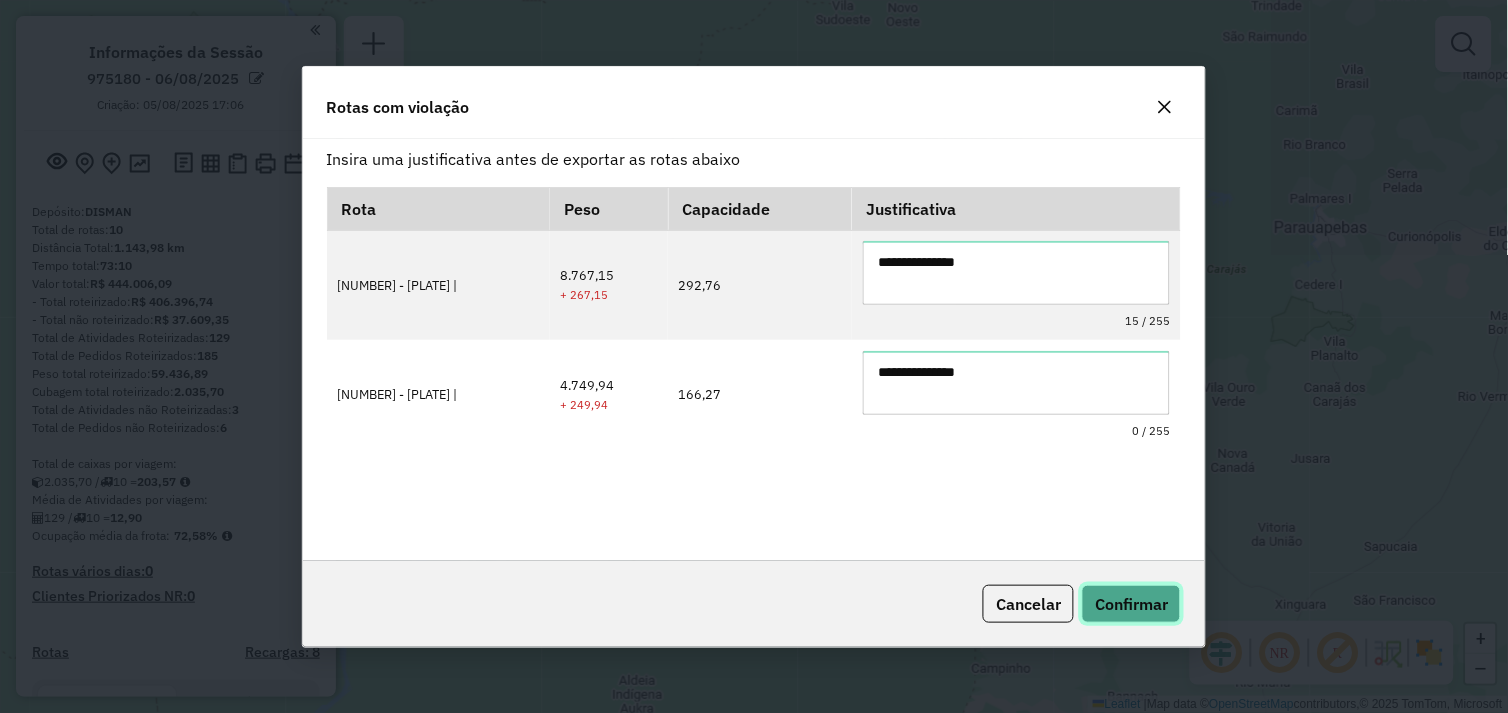 click on "Confirmar" 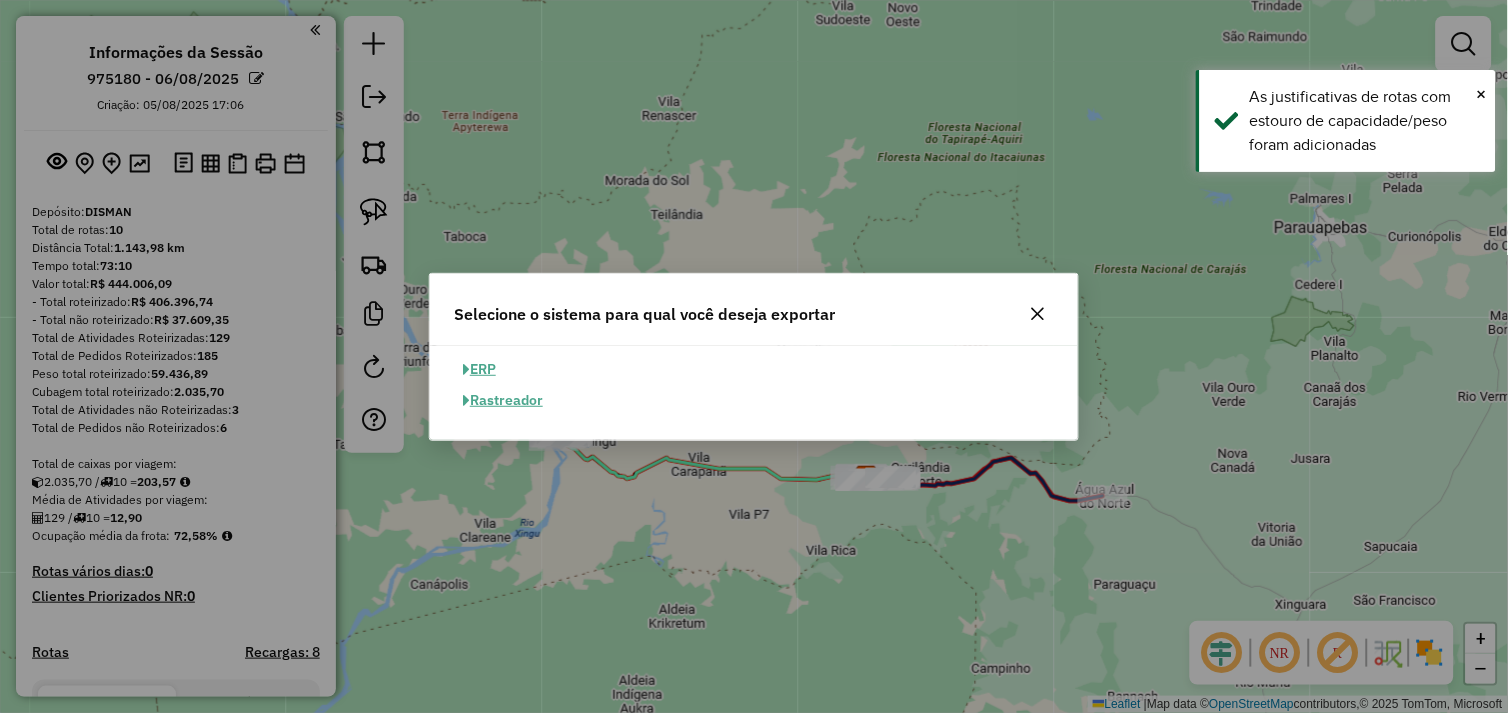 click on "ERP" 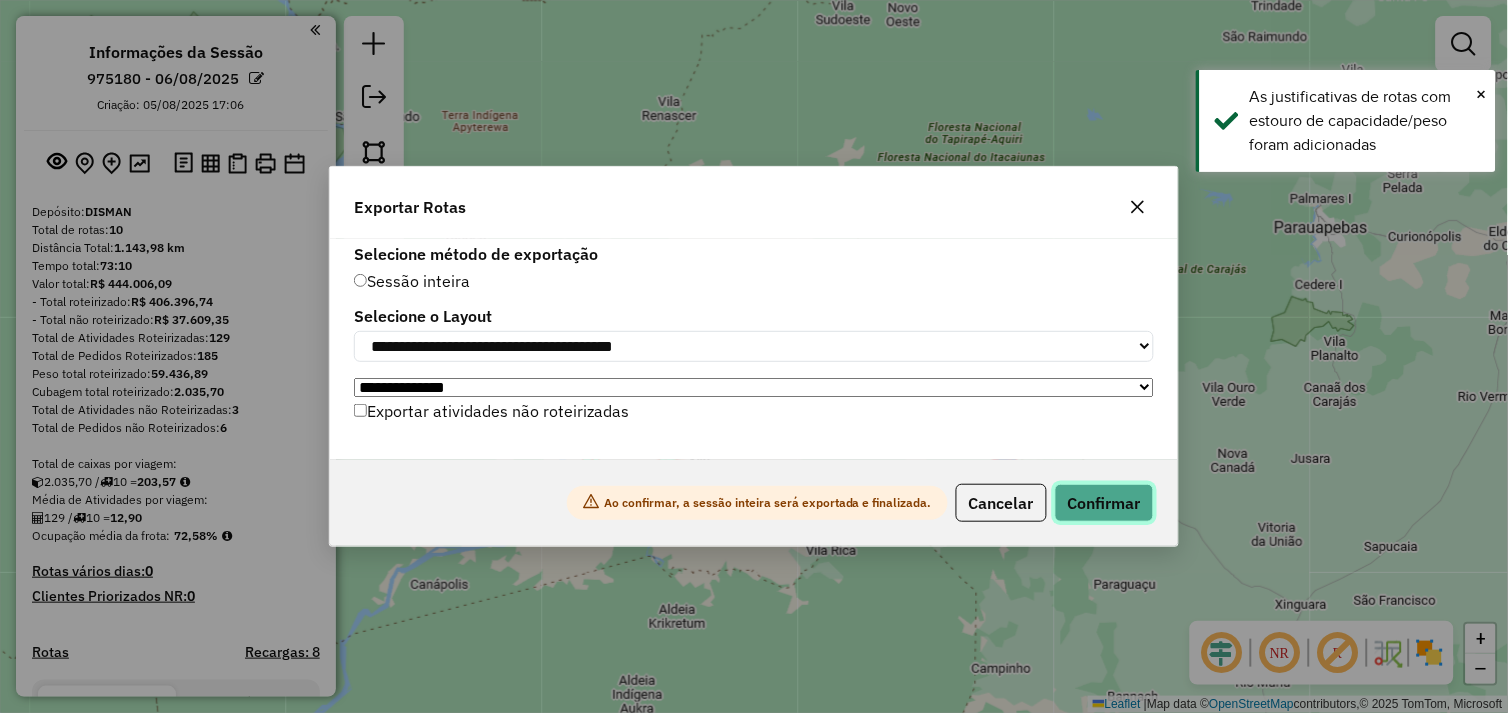 click on "Confirmar" 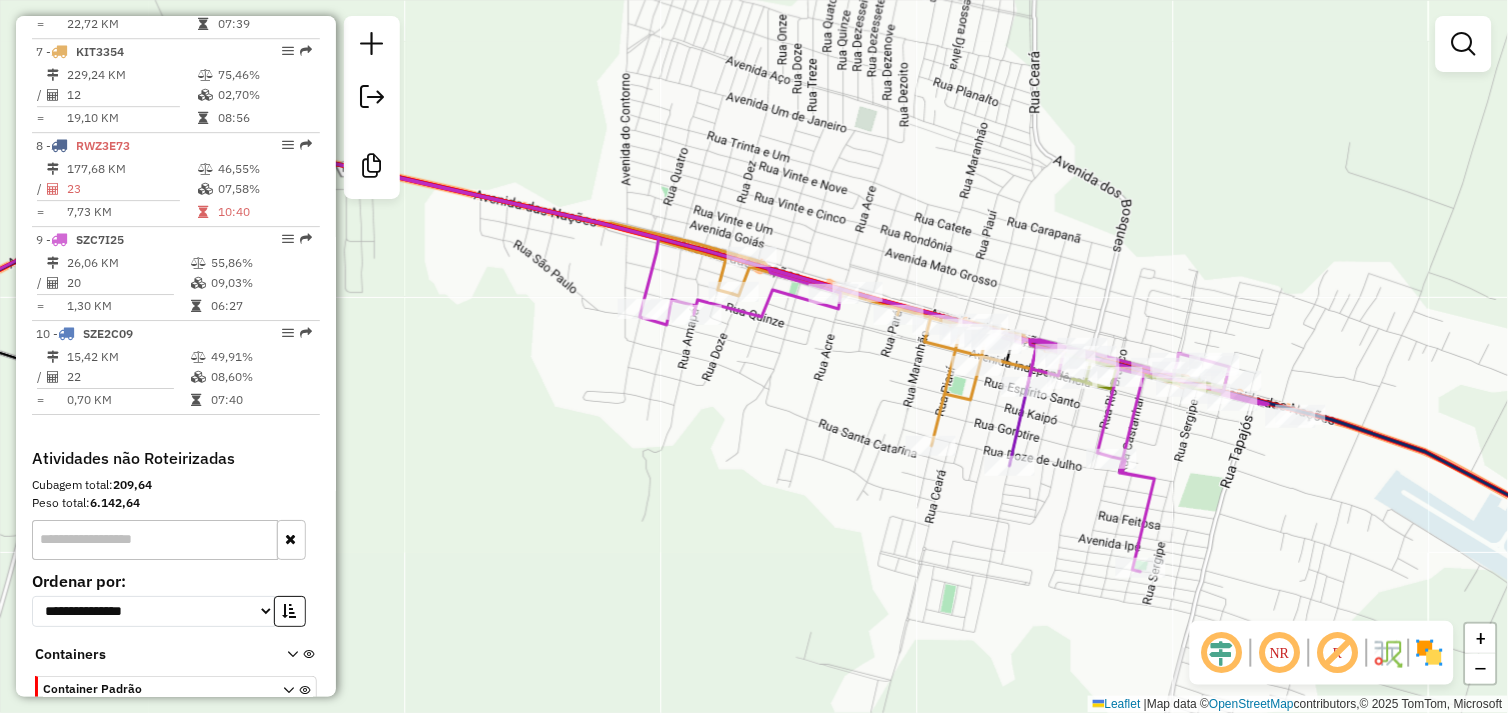 scroll, scrollTop: 1368, scrollLeft: 0, axis: vertical 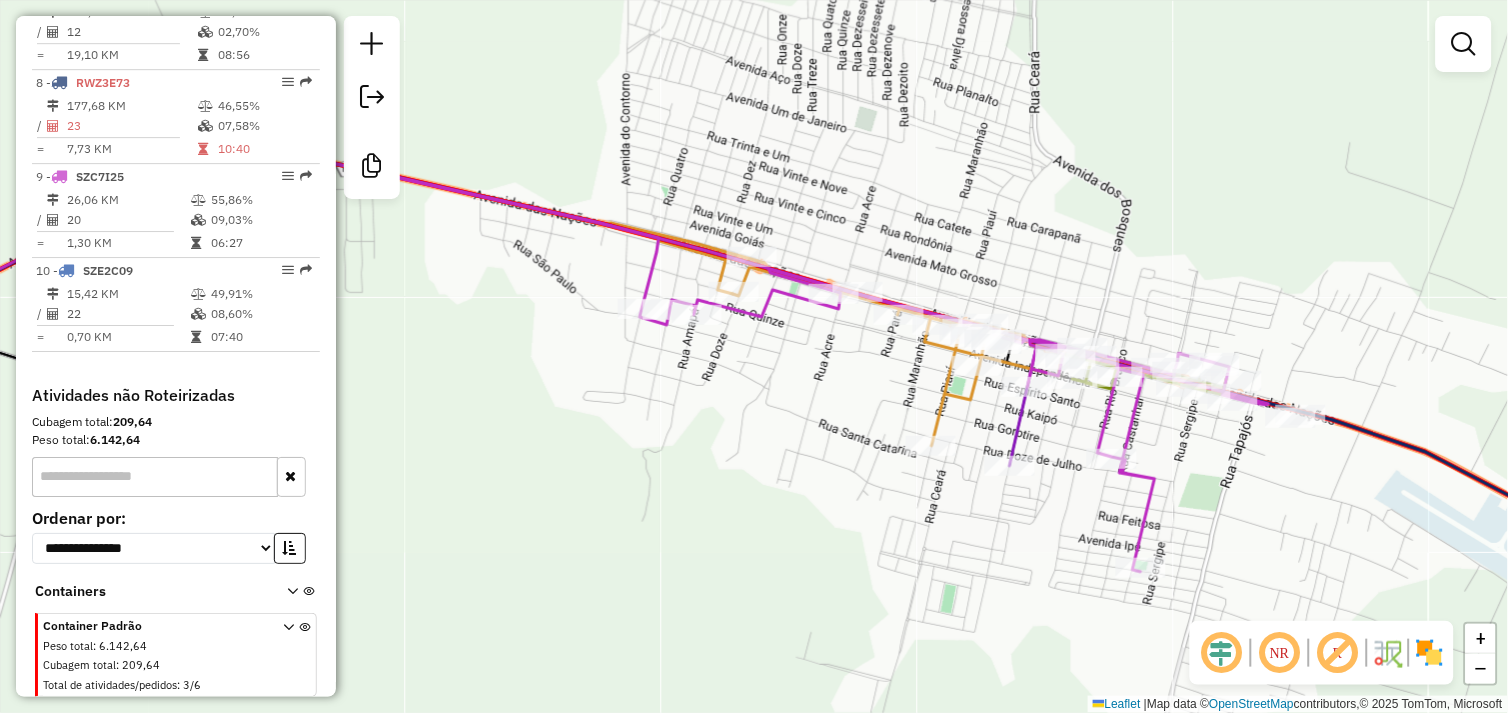 click at bounding box center (304, 659) 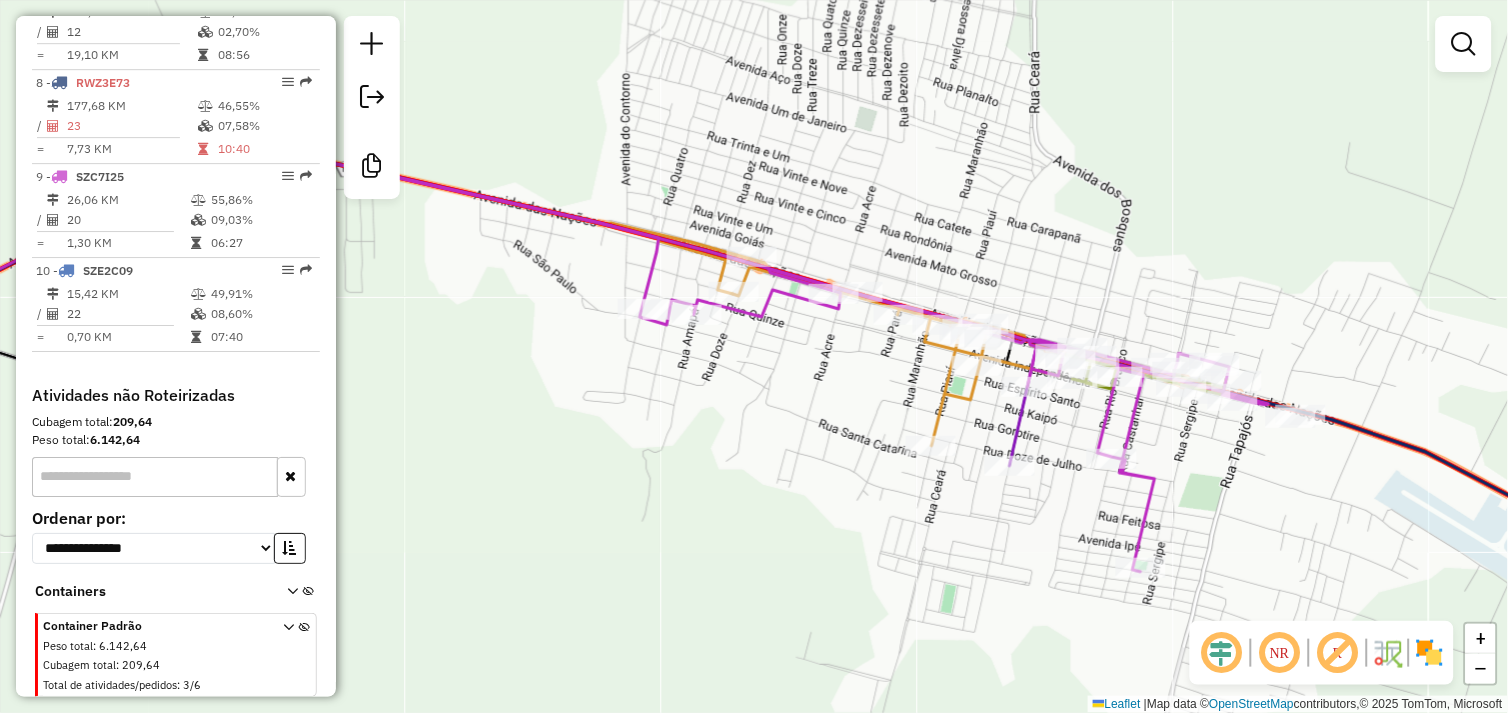 click at bounding box center [304, 659] 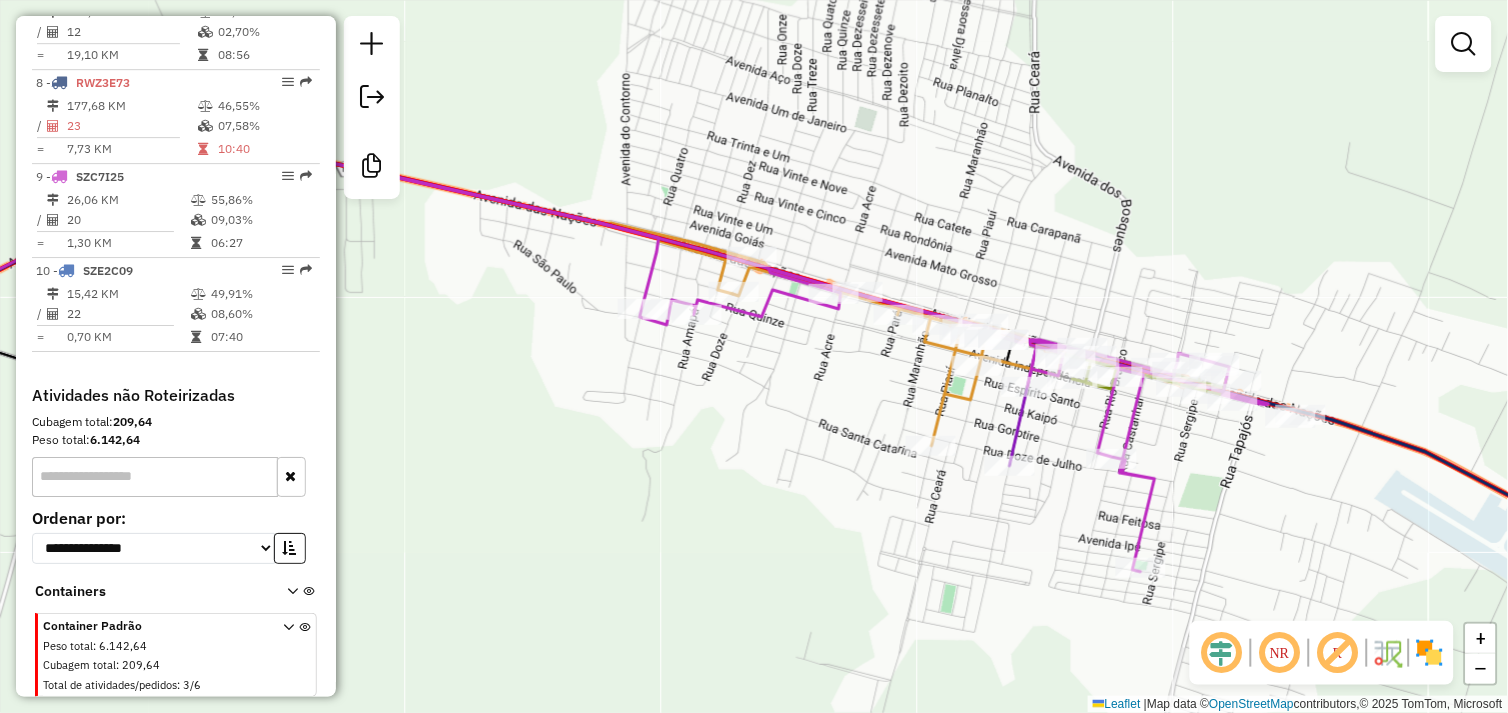 click at bounding box center (288, 659) 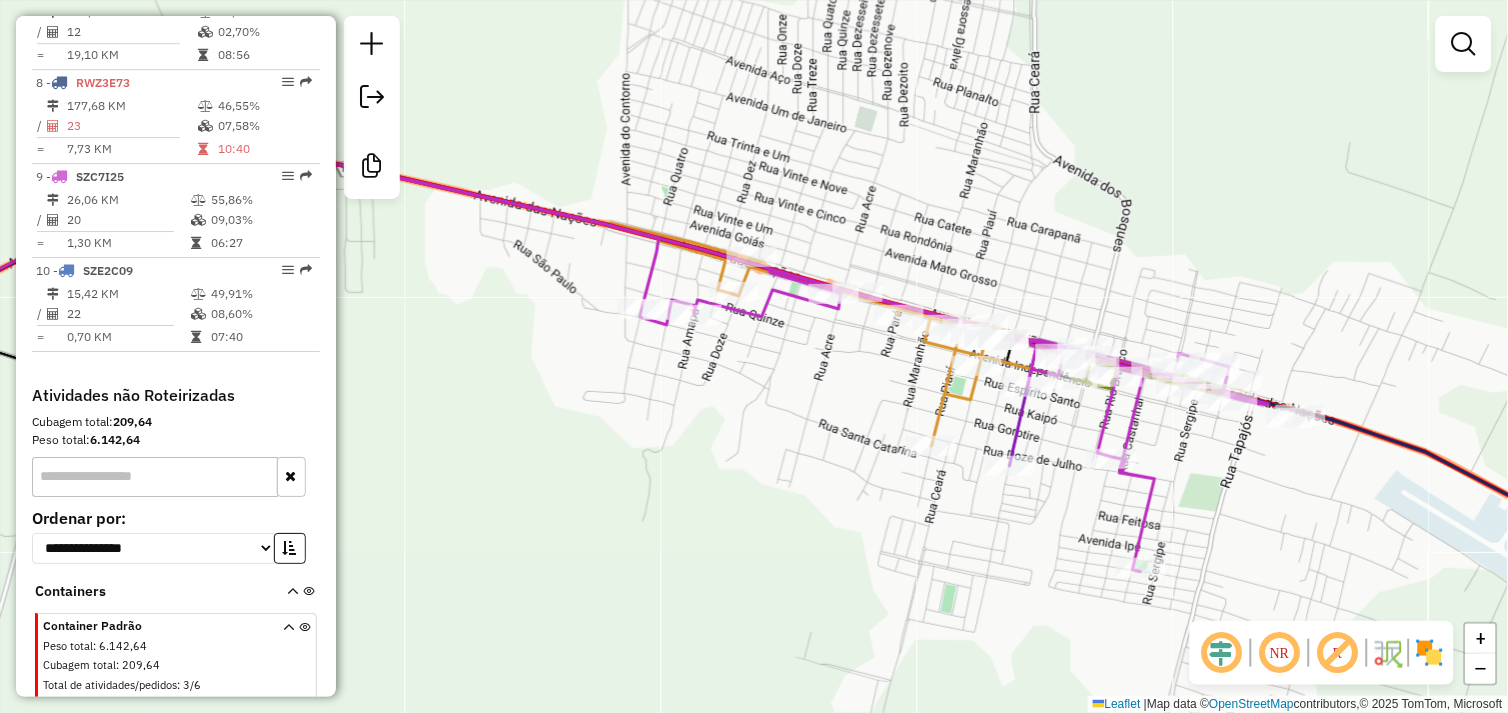 click at bounding box center (288, 659) 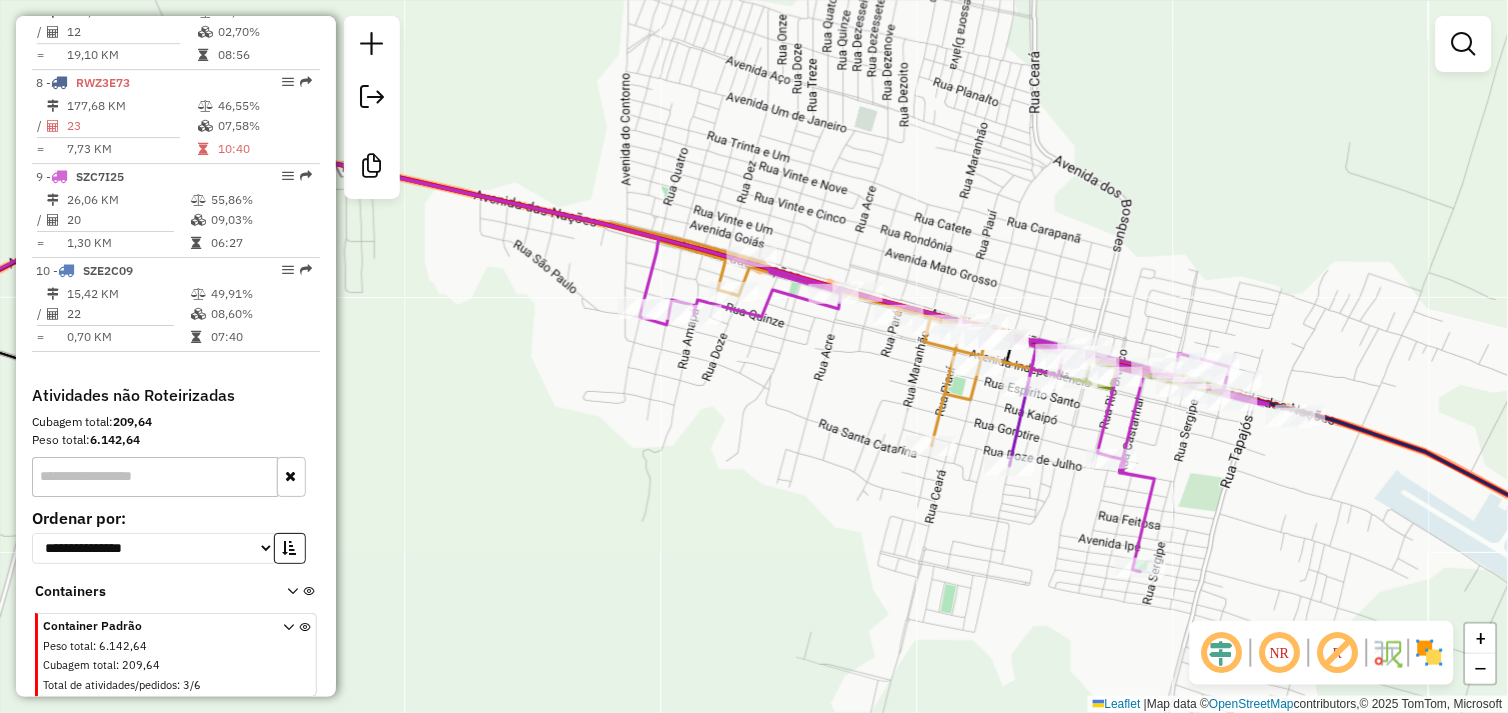 click at bounding box center [308, 595] 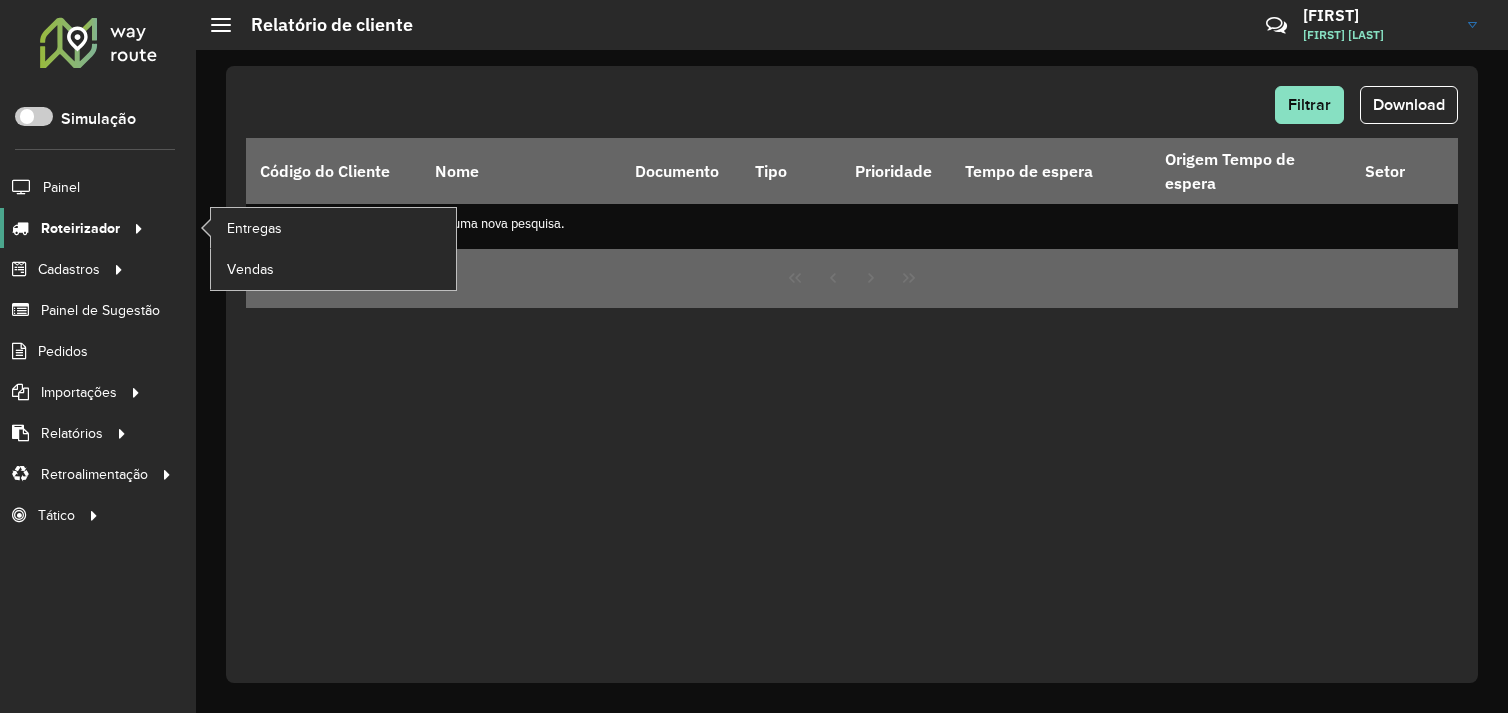 scroll, scrollTop: 0, scrollLeft: 0, axis: both 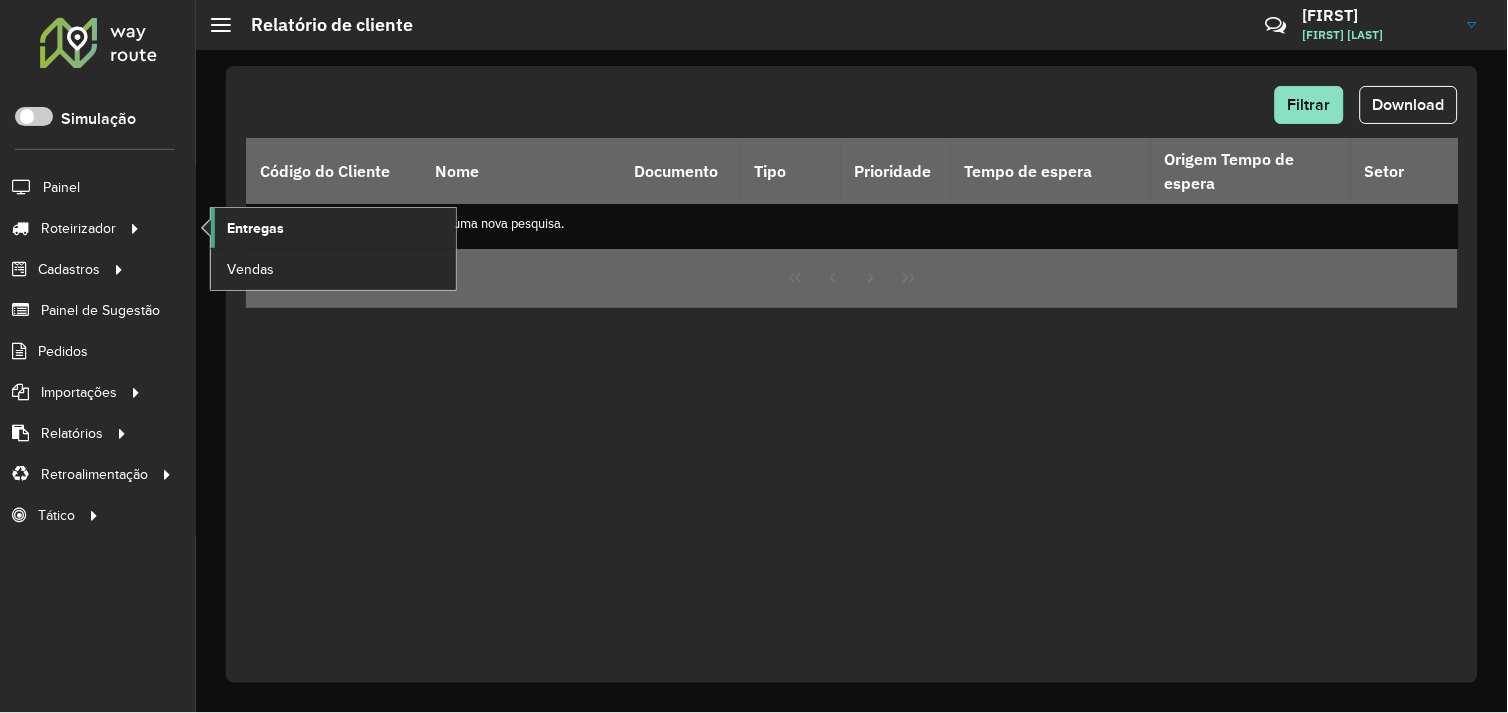 click on "Entregas" 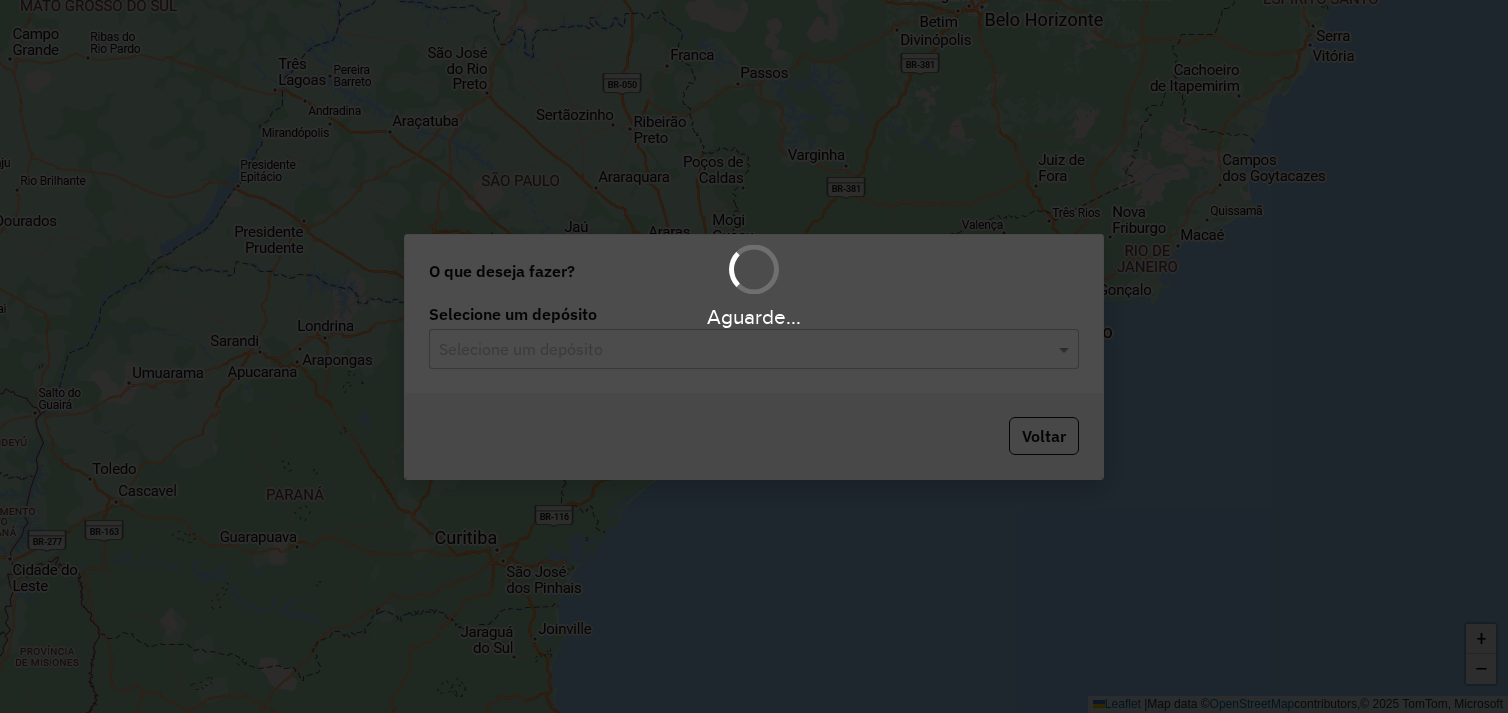 scroll, scrollTop: 0, scrollLeft: 0, axis: both 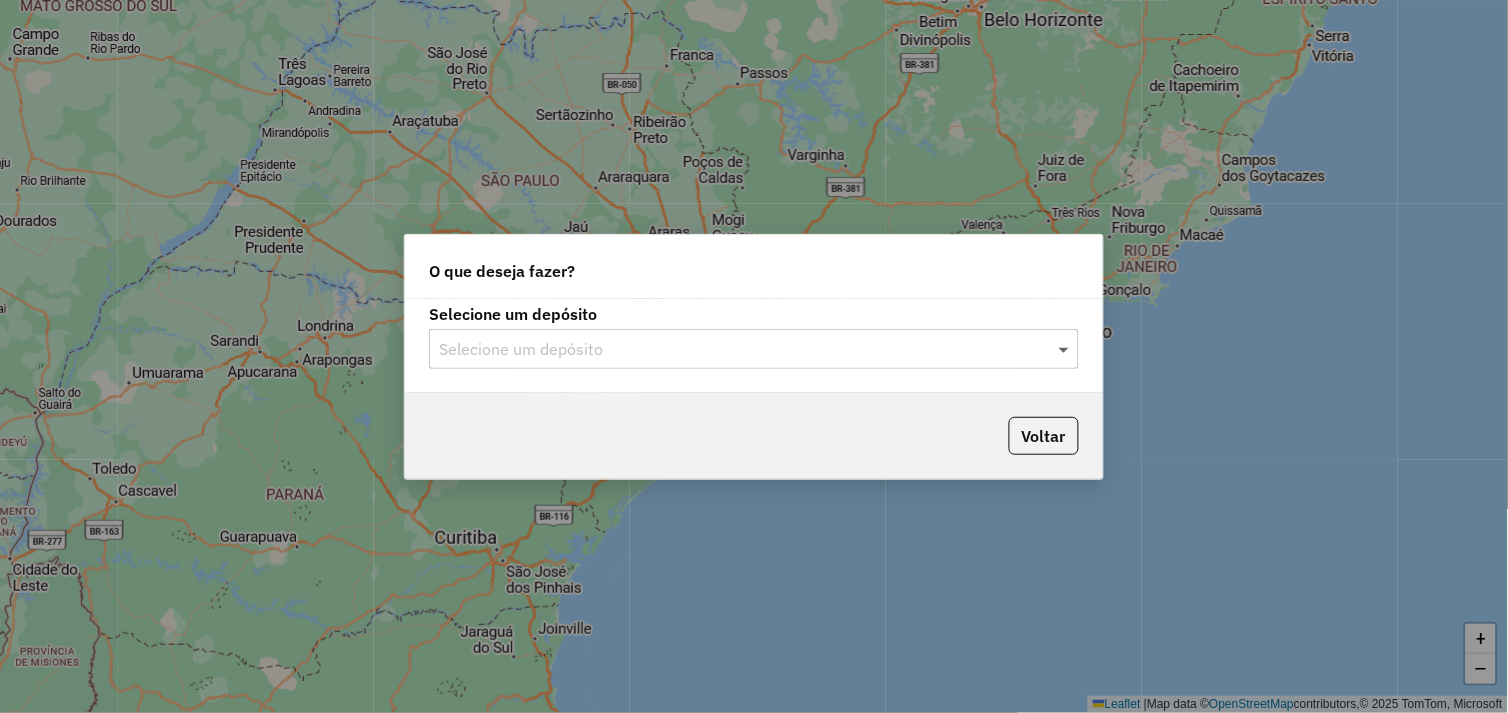 click 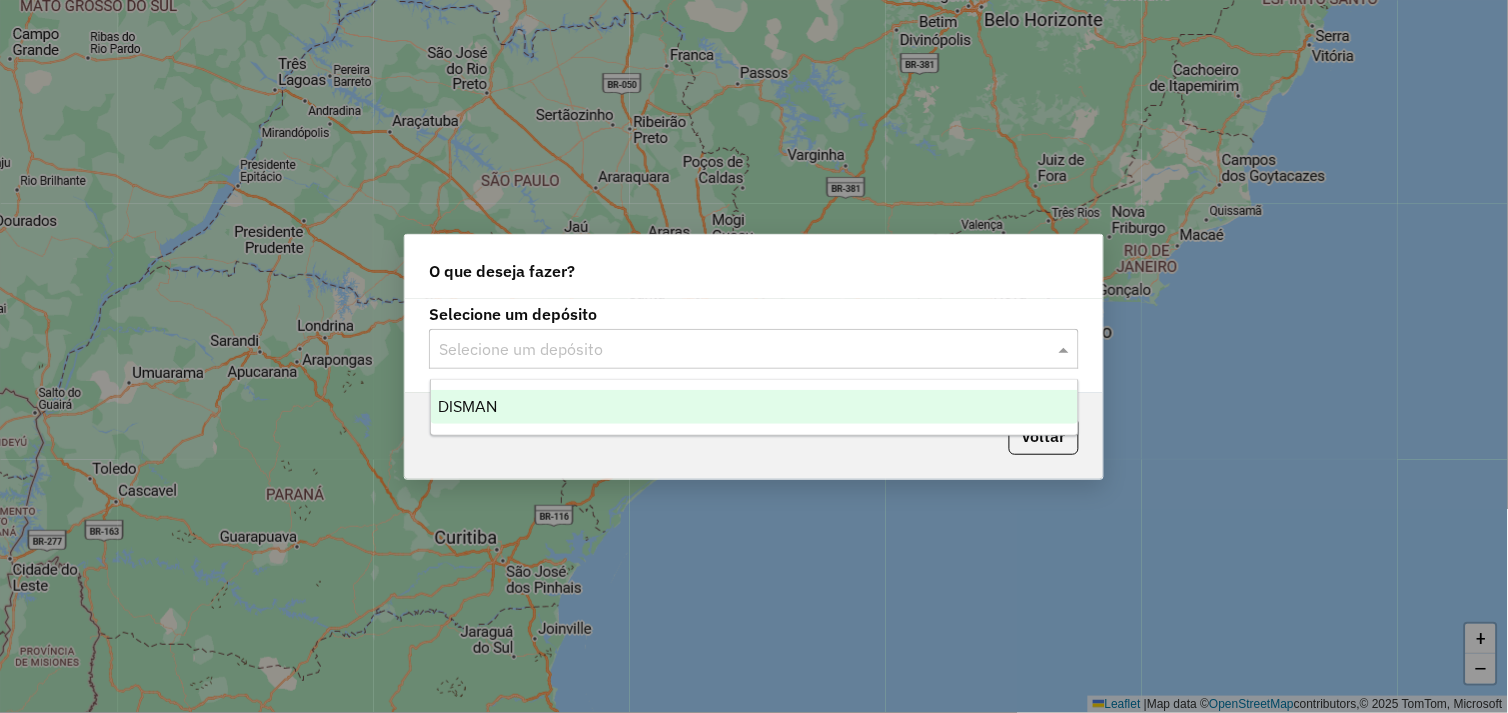click on "DISMAN" at bounding box center (755, 407) 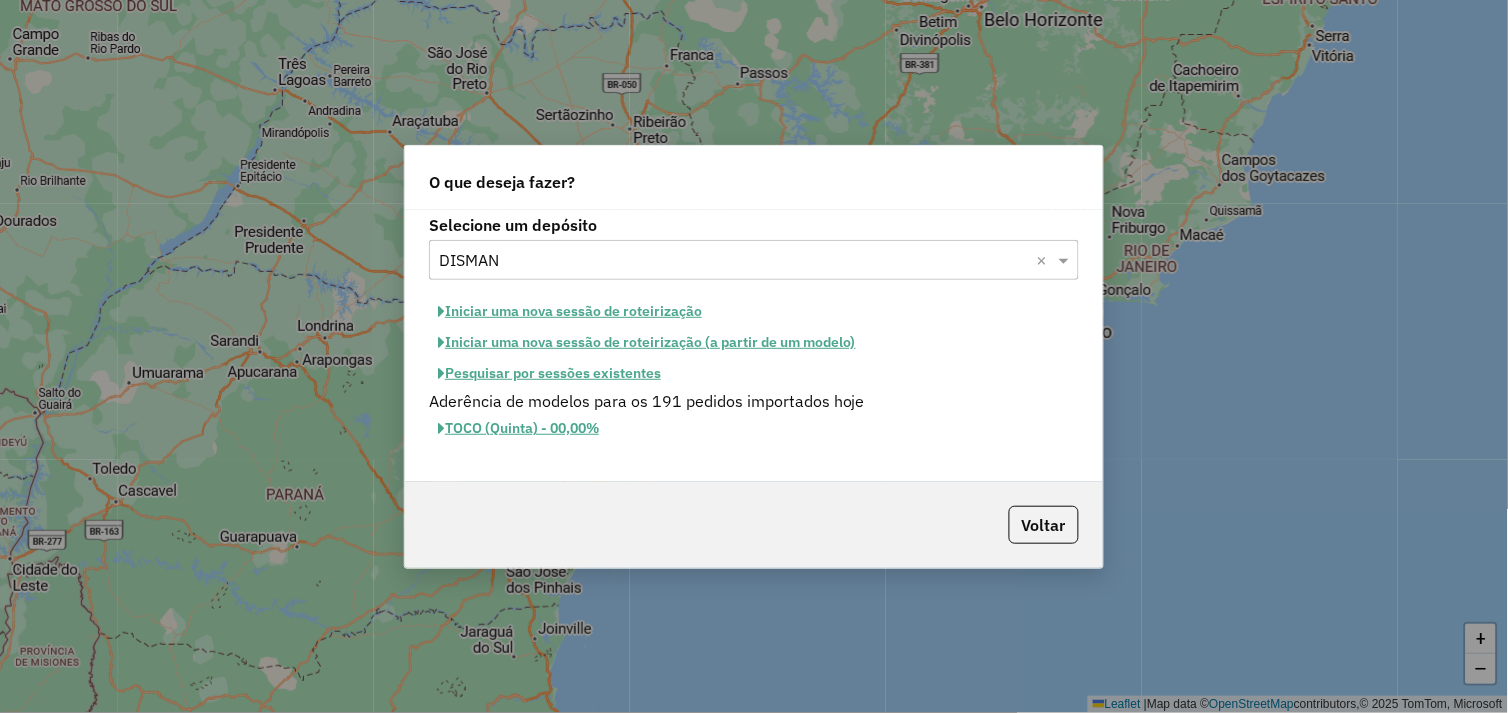 click on "Pesquisar por sessões existentes" 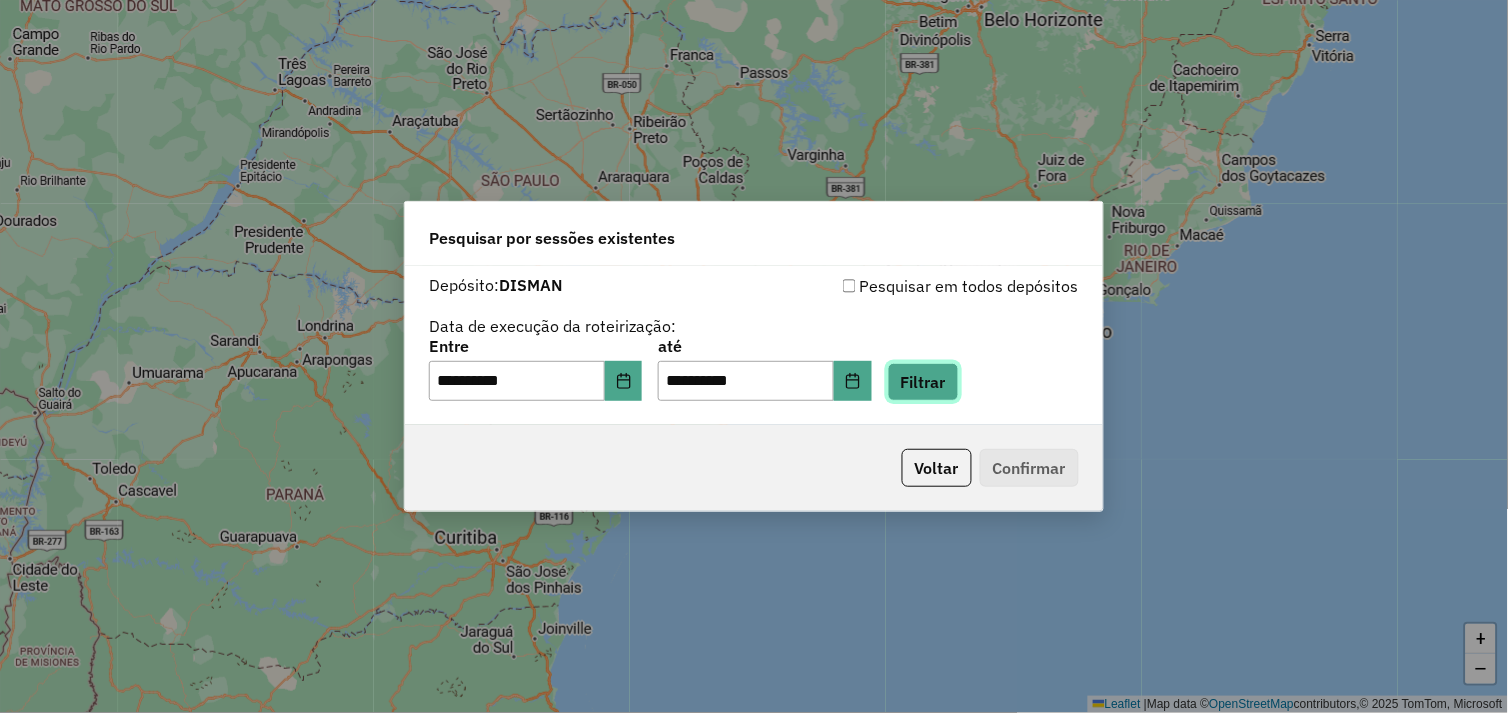 click on "Filtrar" 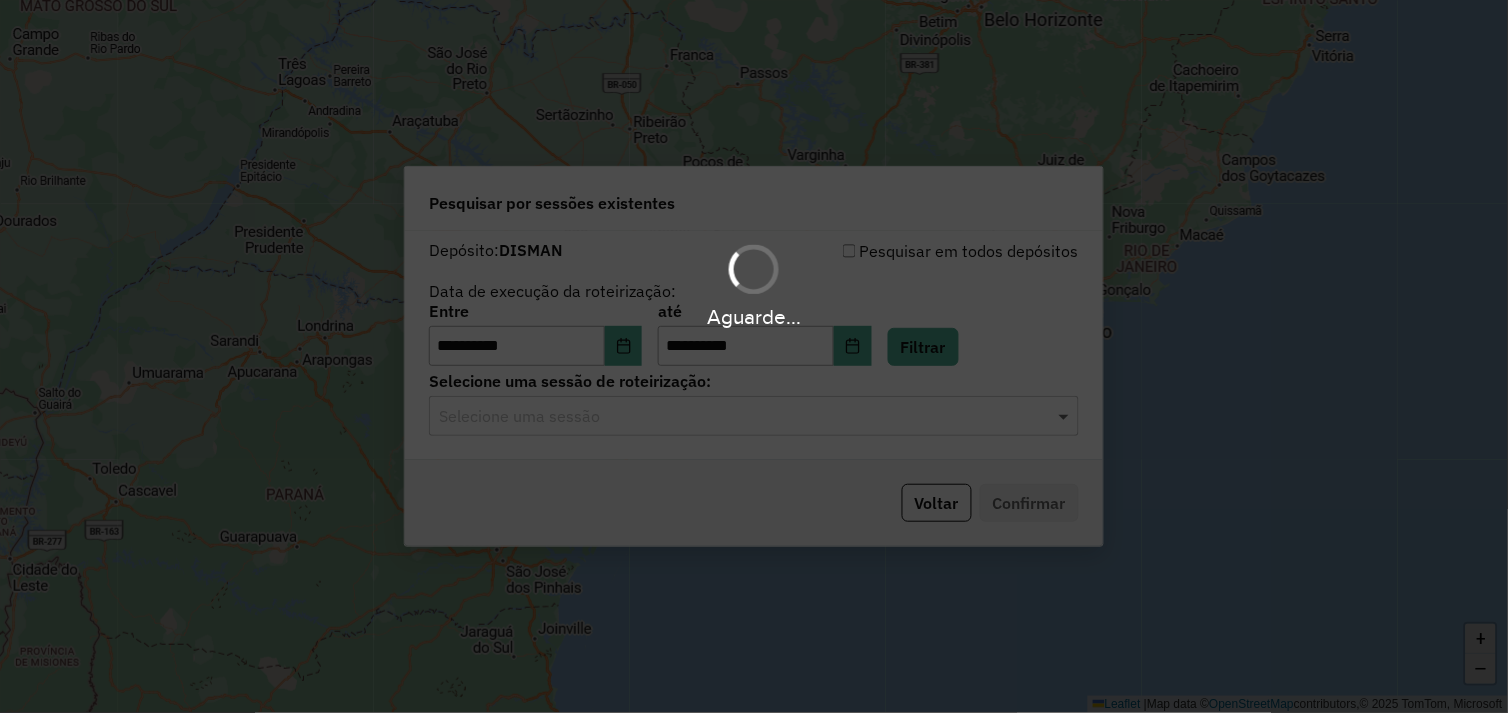 click 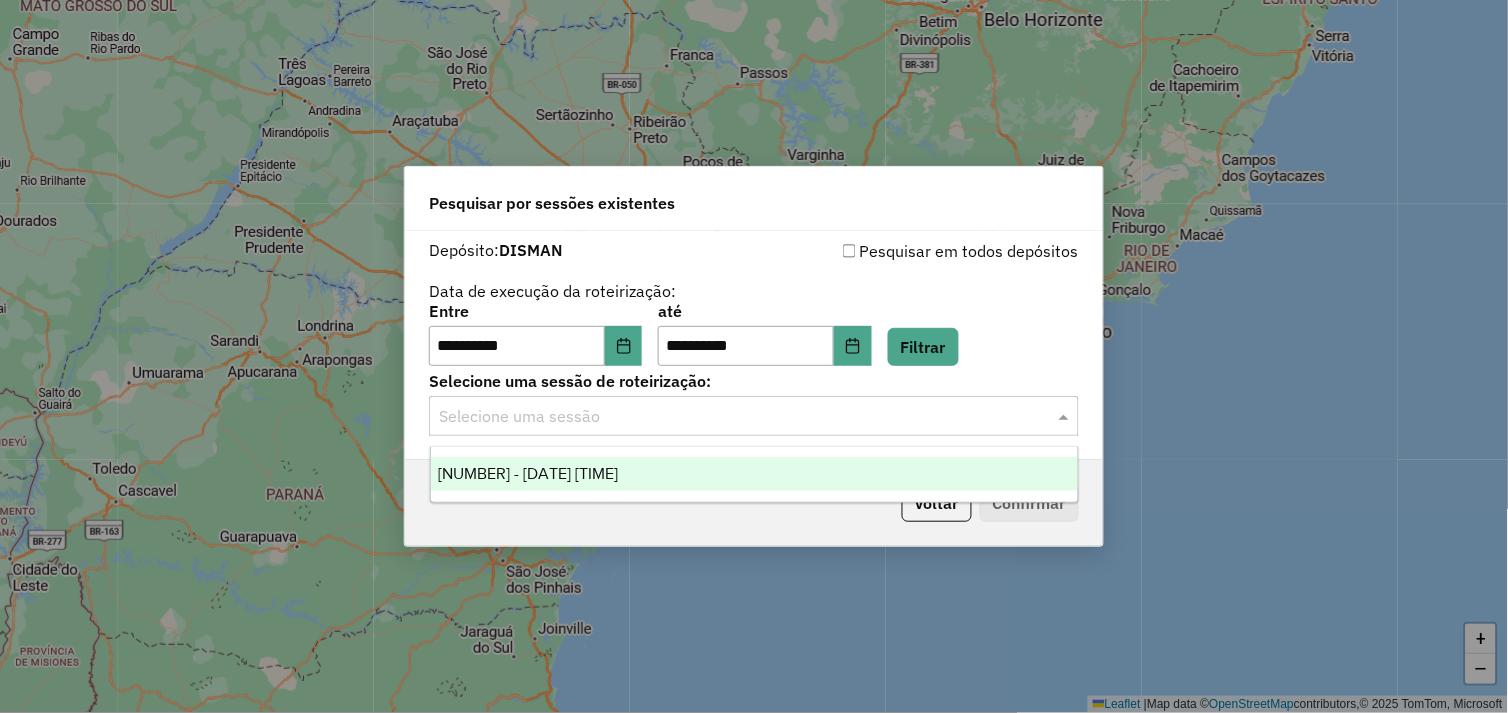 click on "[NUMBER] - [DATE] [TIME]" at bounding box center (755, 474) 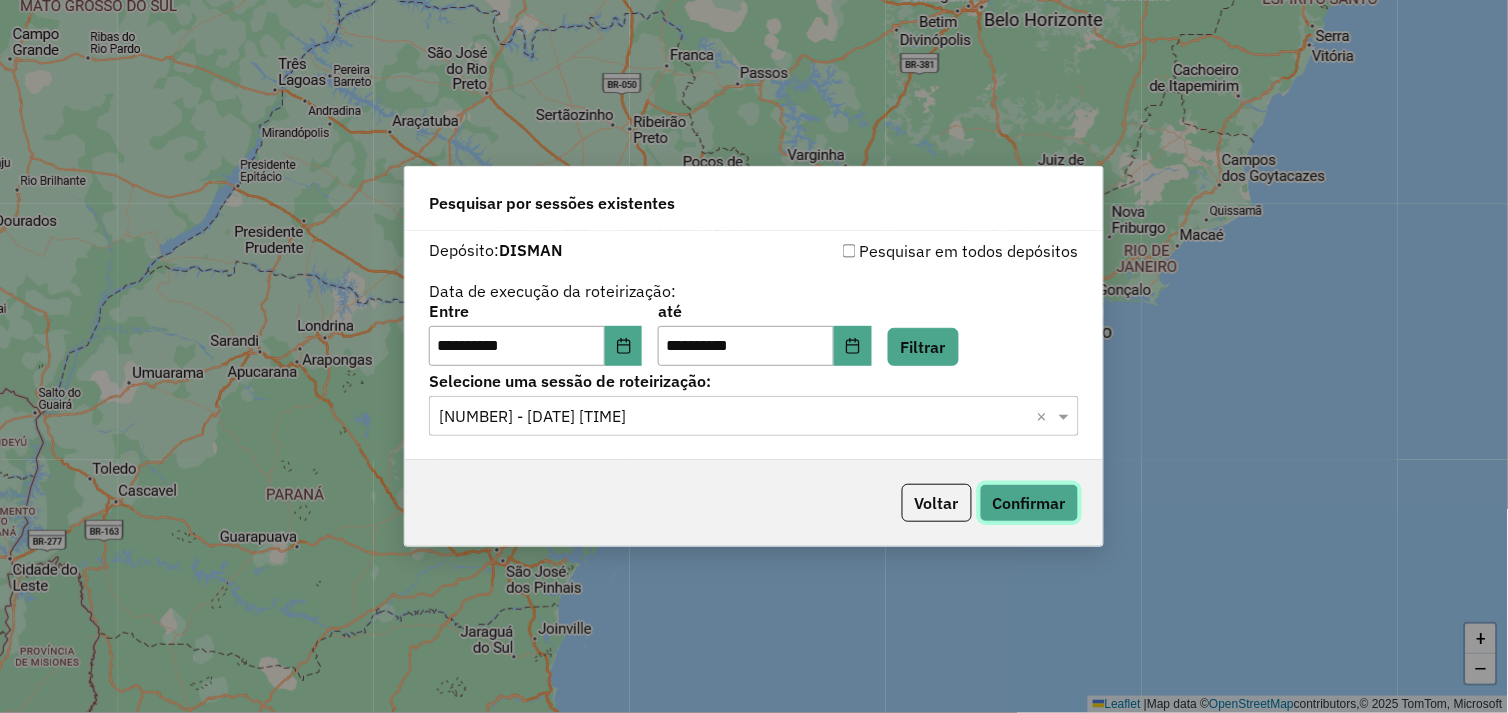 click on "Confirmar" 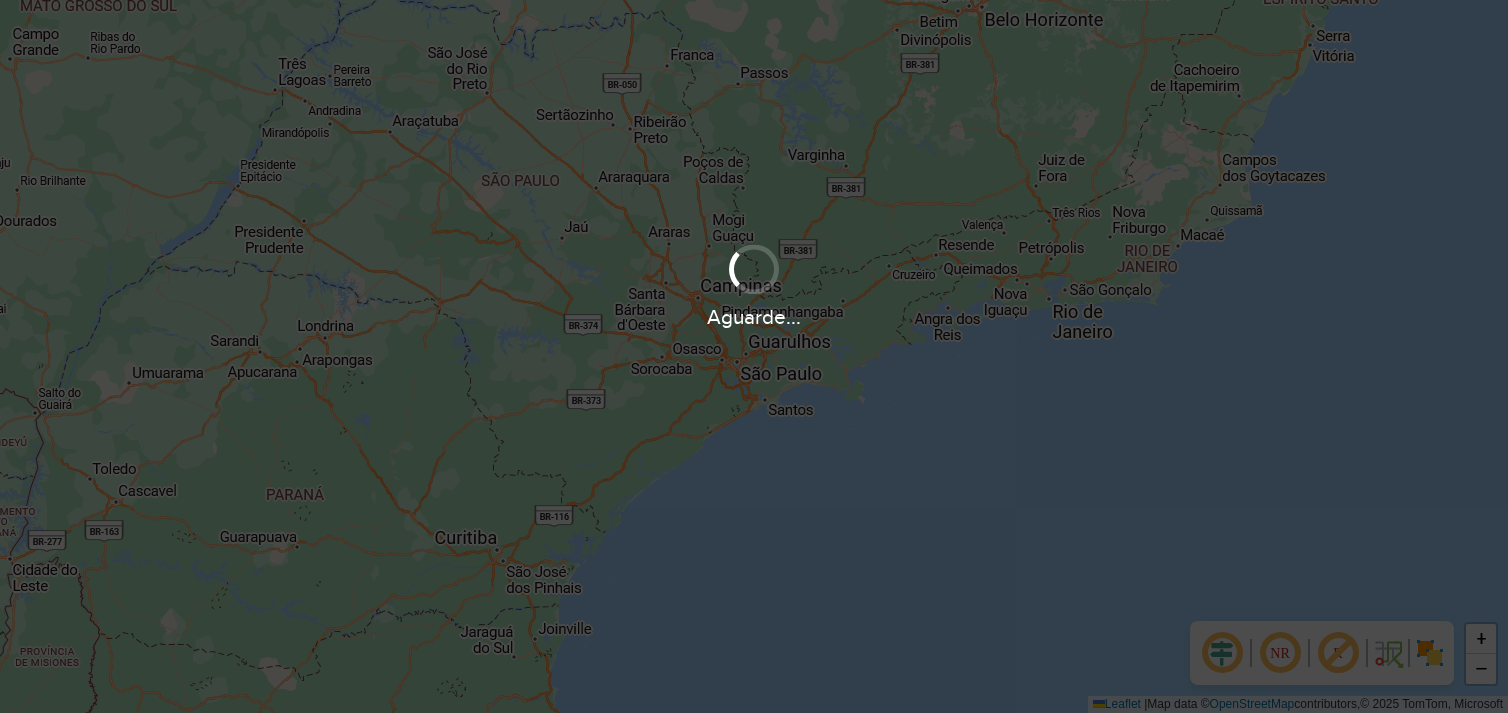 scroll, scrollTop: 0, scrollLeft: 0, axis: both 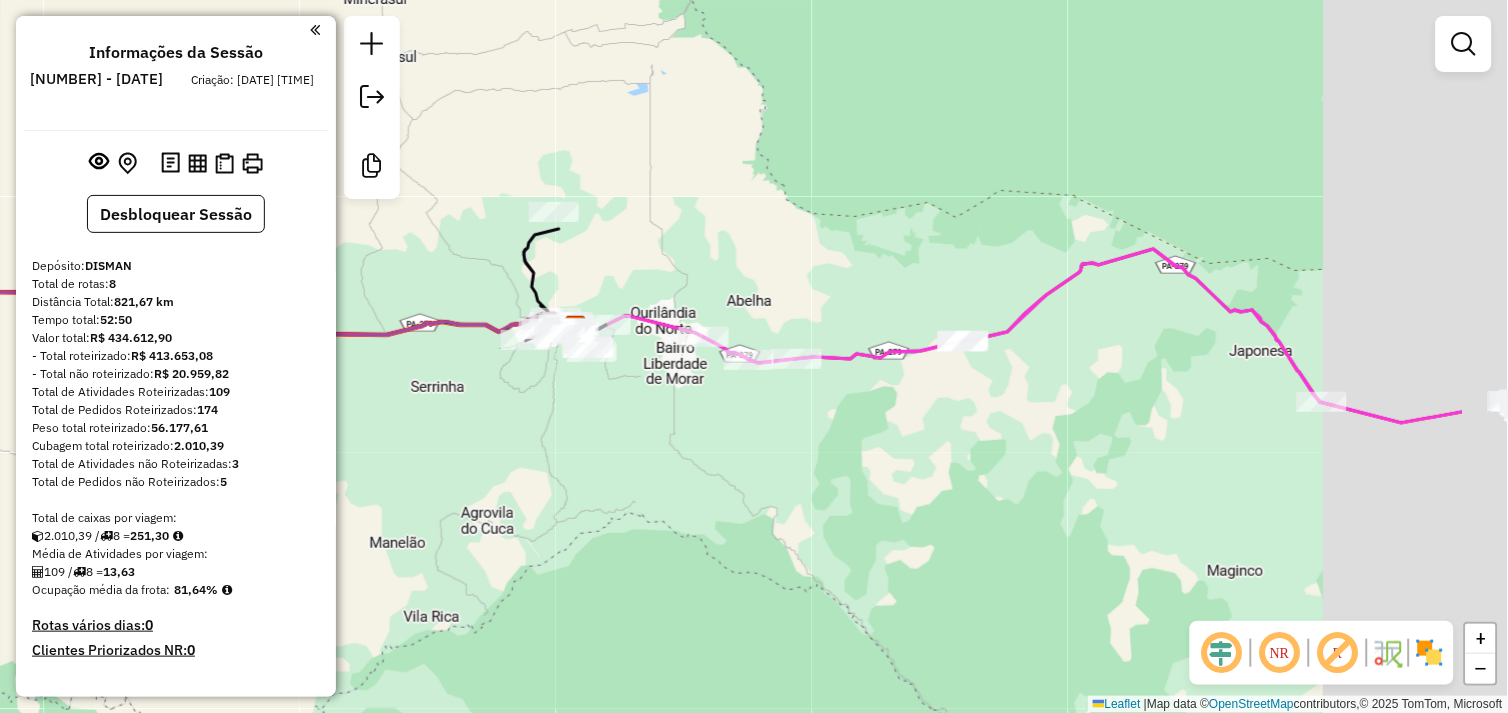 drag, startPoint x: 858, startPoint y: 405, endPoint x: 788, endPoint y: 393, distance: 71.021126 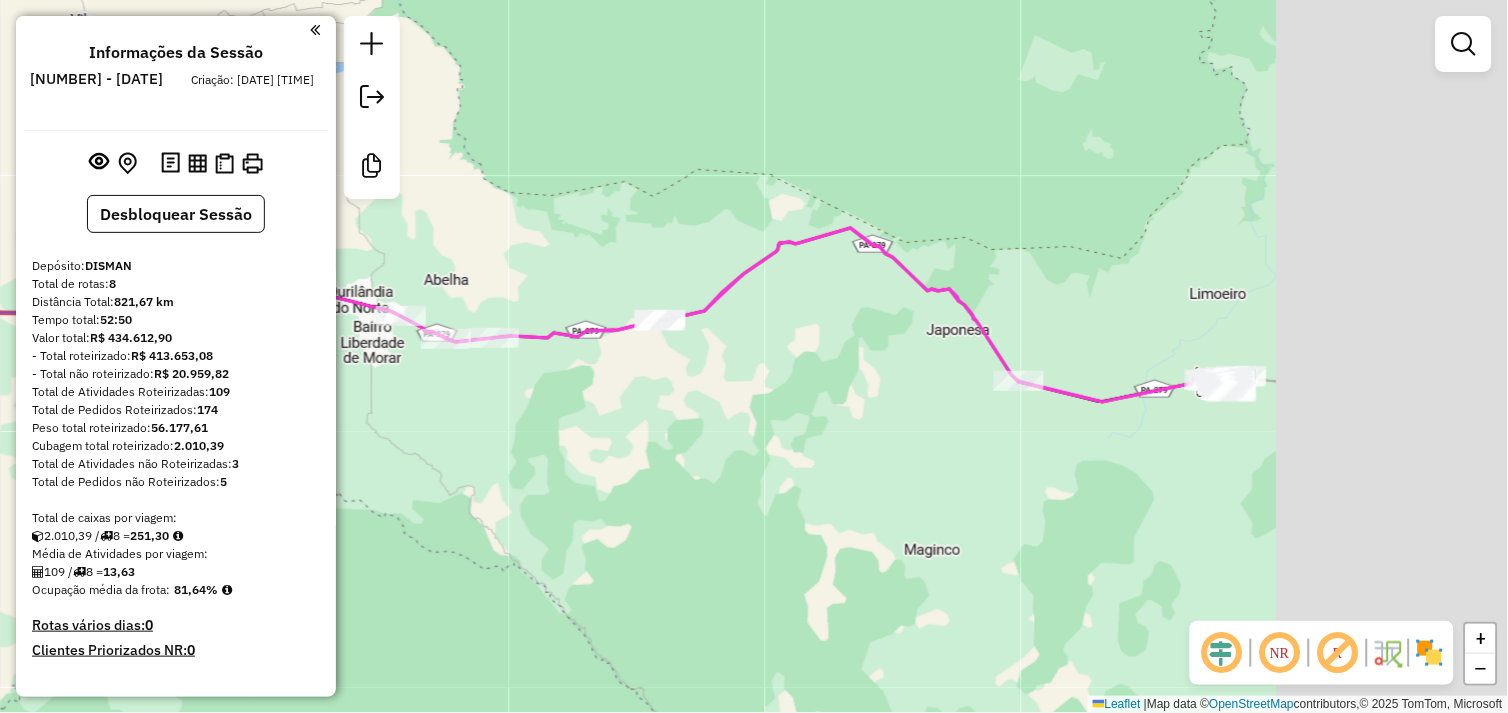 drag, startPoint x: 1003, startPoint y: 440, endPoint x: 747, endPoint y: 433, distance: 256.09567 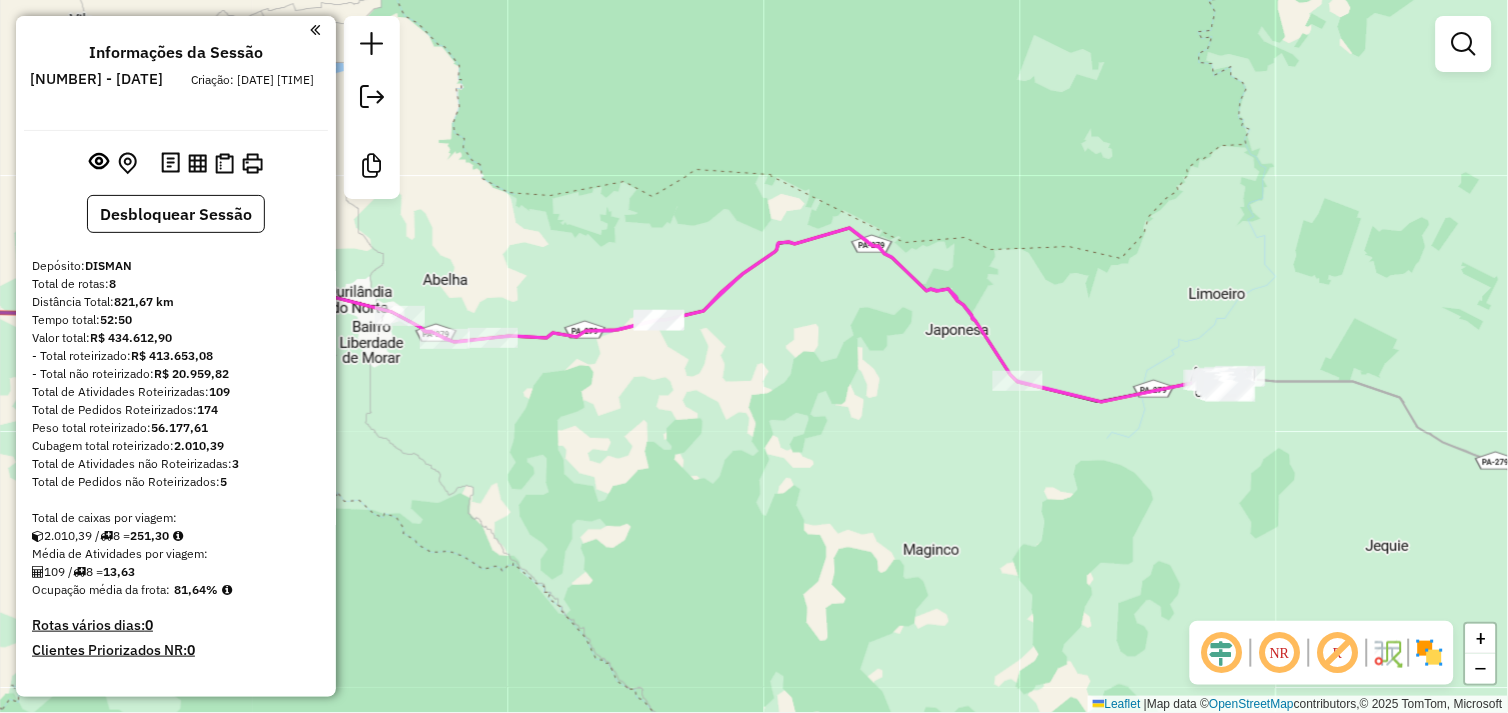 drag, startPoint x: 942, startPoint y: 478, endPoint x: 856, endPoint y: 496, distance: 87.86353 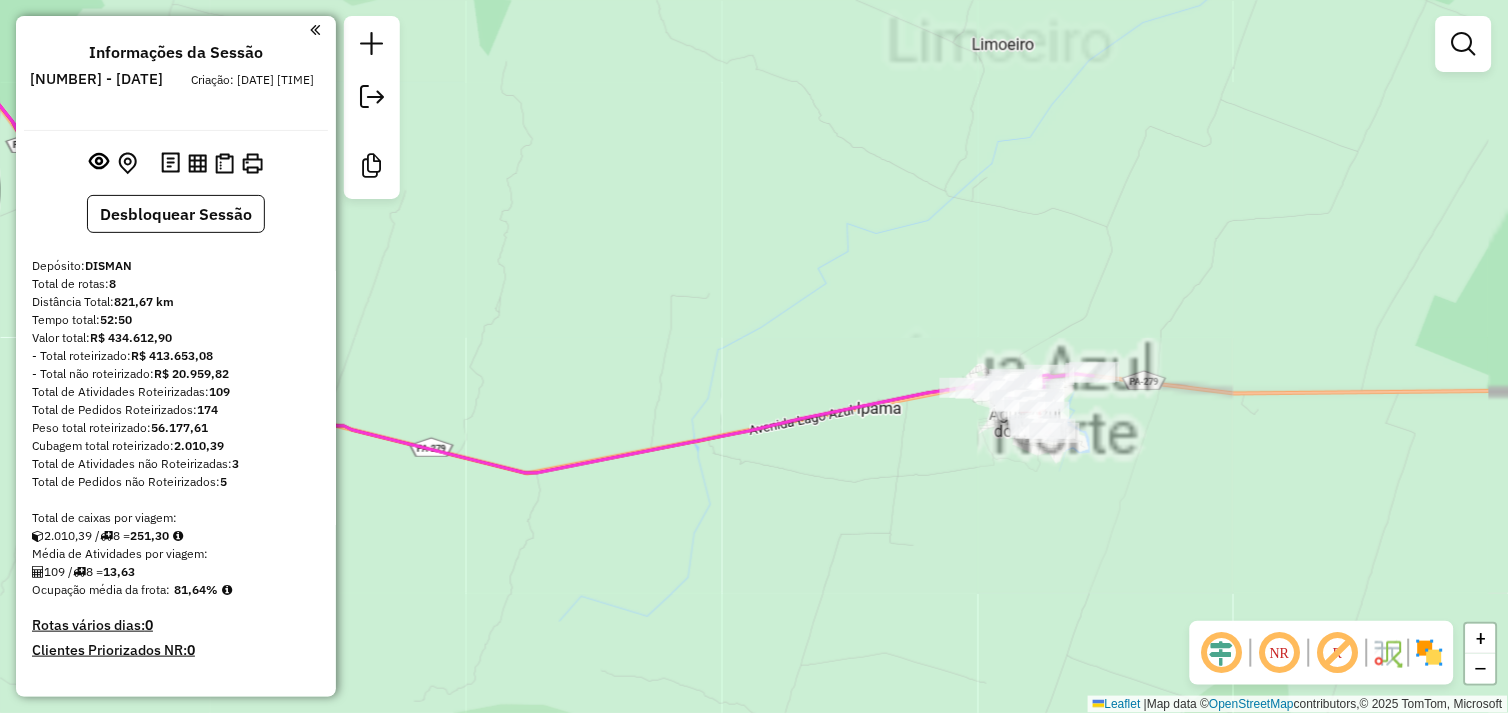 drag, startPoint x: 960, startPoint y: 465, endPoint x: 1027, endPoint y: 451, distance: 68.44706 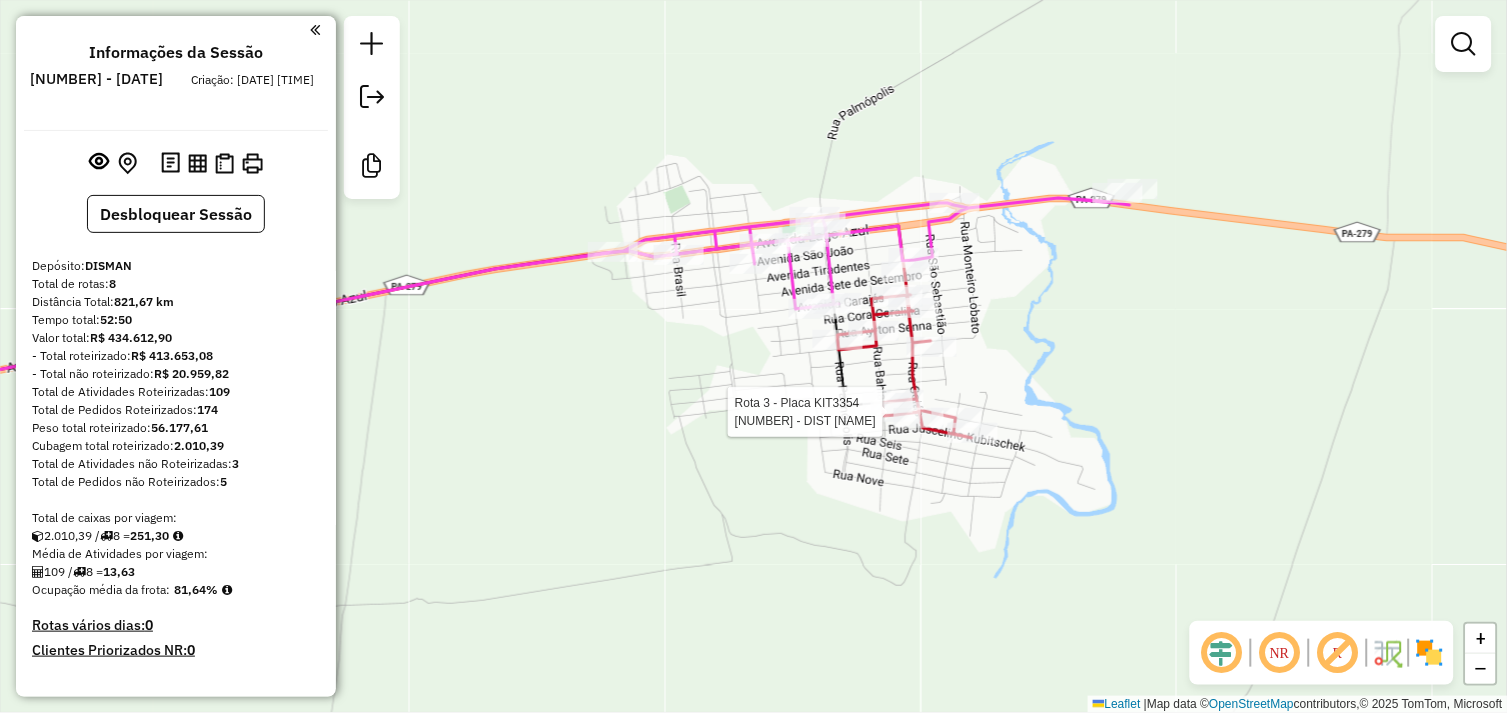 select on "**********" 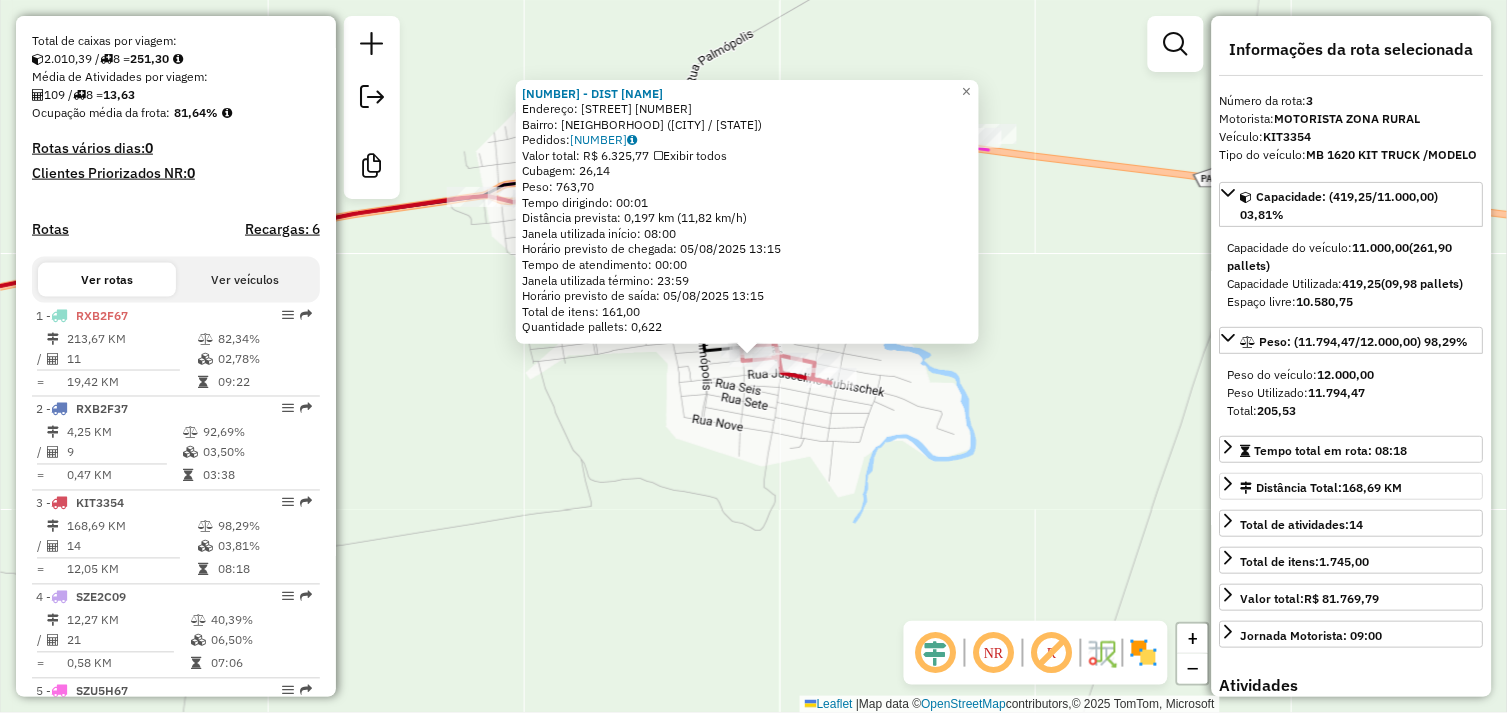 scroll, scrollTop: 951, scrollLeft: 0, axis: vertical 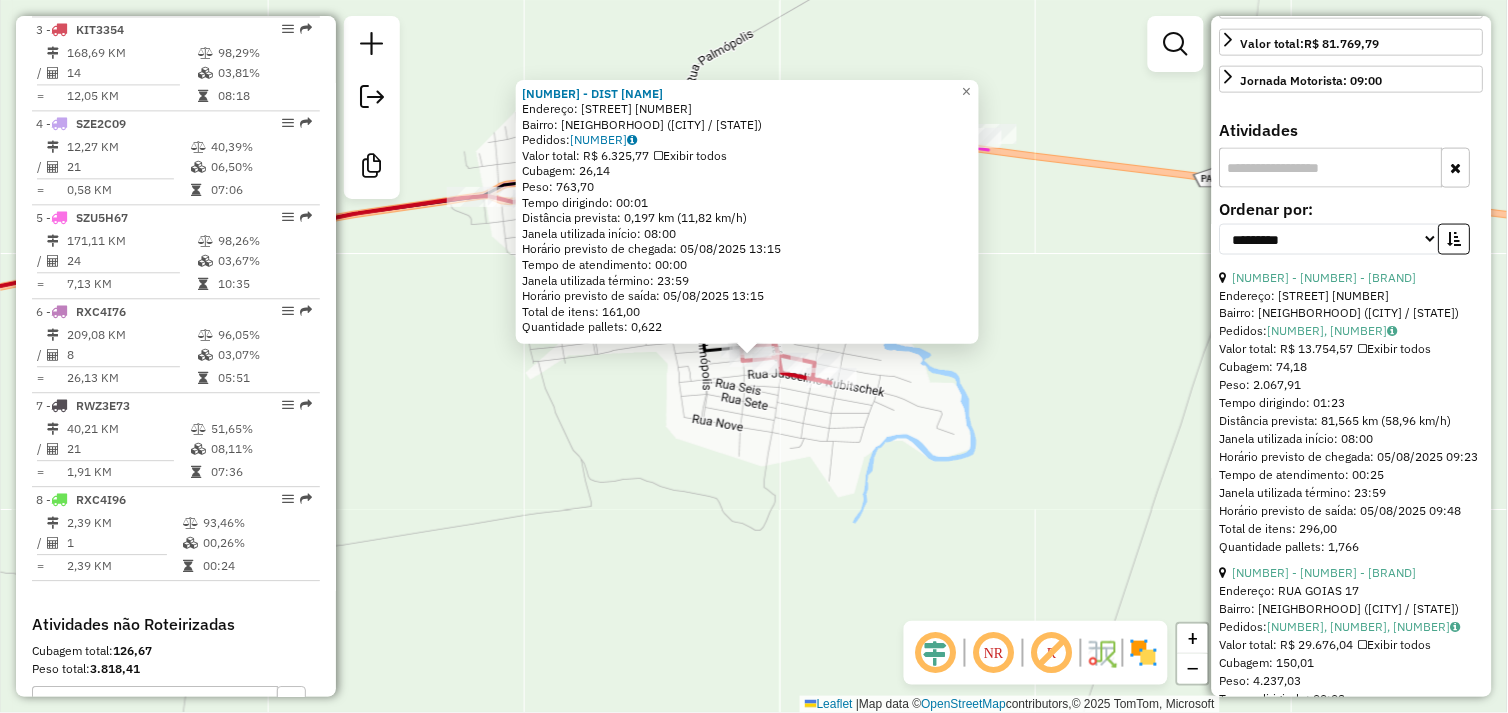 click at bounding box center (1331, 168) 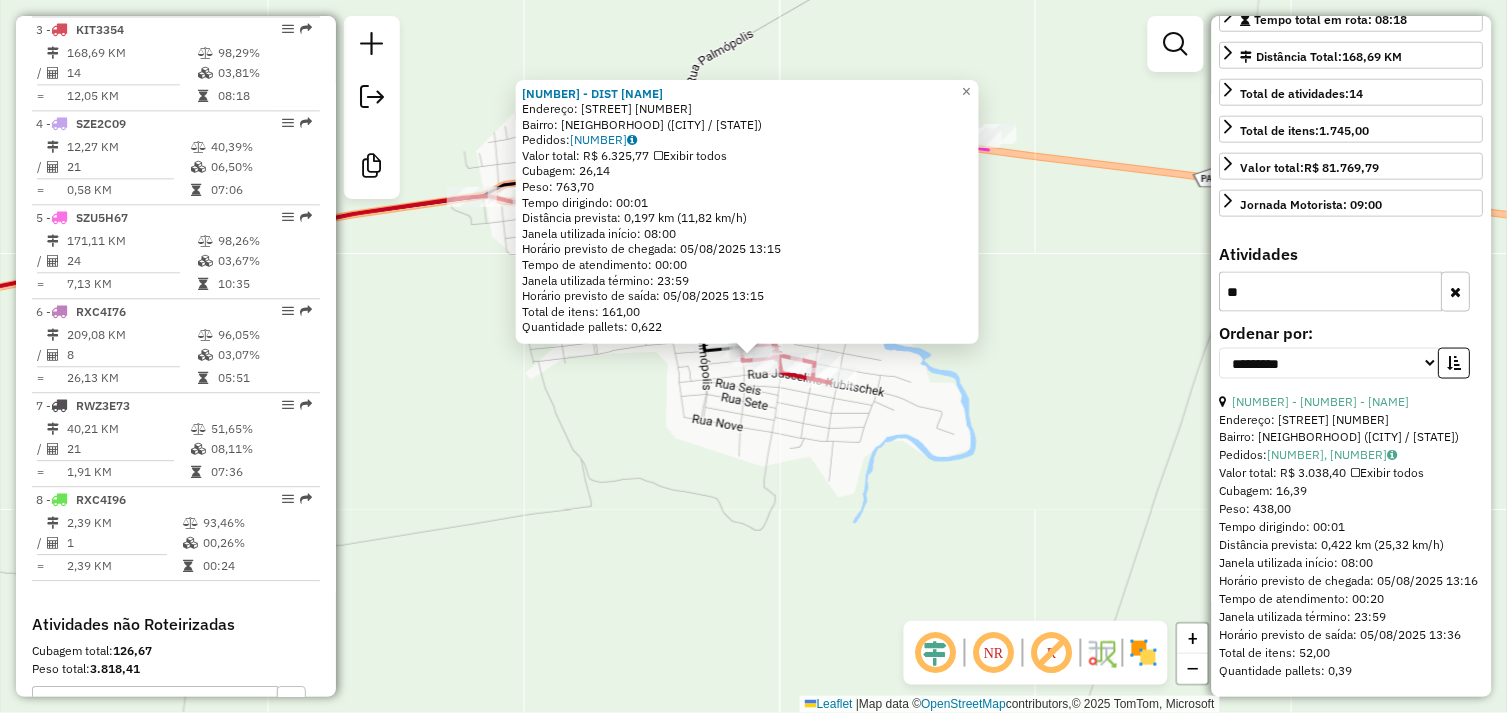 scroll, scrollTop: 465, scrollLeft: 0, axis: vertical 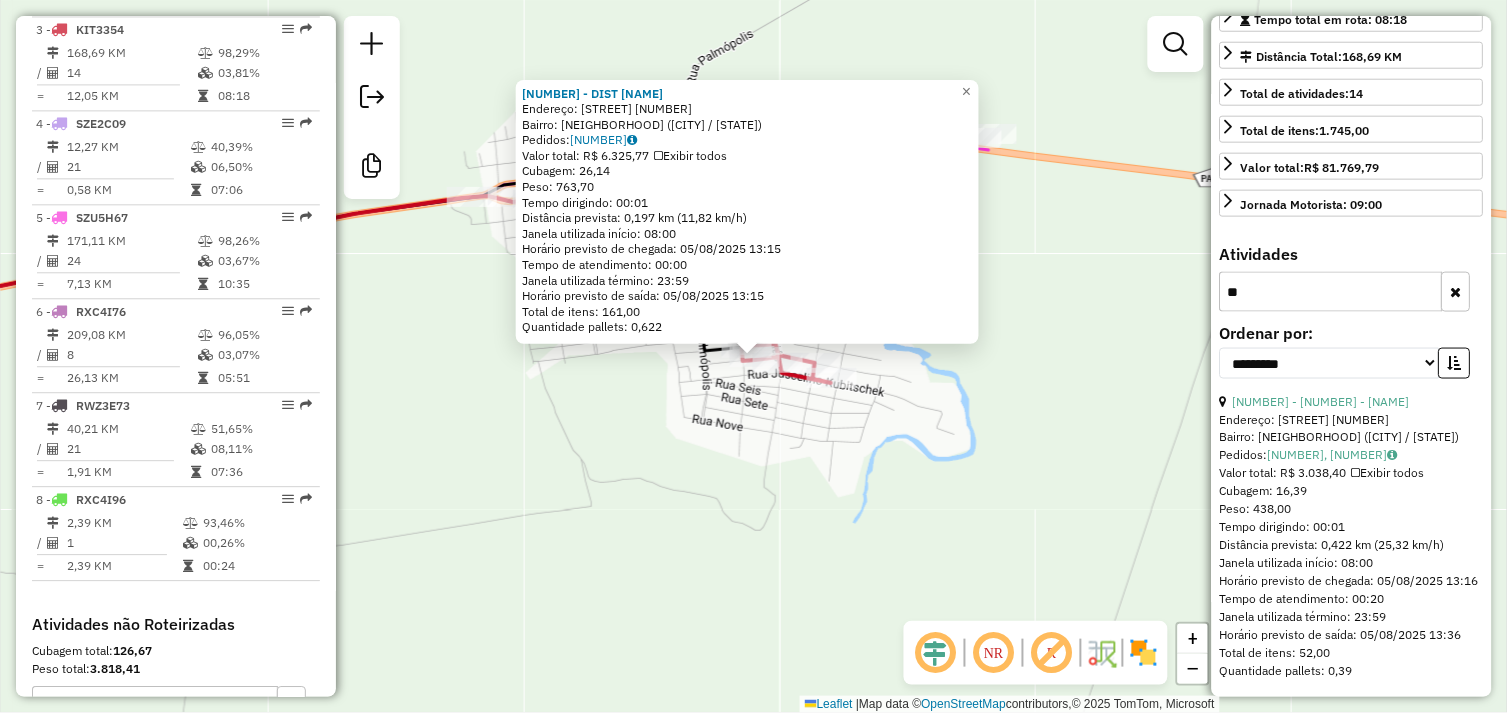 click on "[NUMBER] - DIST [NAME] Endereço: [STREET] [NUMBER] Bairro: [NEIGHBORHOOD] ([CITY] / [STATE]) Pedidos: [NUMBER] Valor total: [CURRENCY] [AMOUNT] Exibir todos Cubagem: [AMOUNT] Peso: [AMOUNT] Tempo dirigindo: [TIME] Distância prevista: [DISTANCE] km ([SPEED] km/h) Janela utilizada início: [TIME] Horário previsto de chegada: [DATE] [TIME] Tempo de atendimento: [TIME] Janela utilizada término: [TIME] Horário previsto de saída: [DATE] [TIME] Total de itens: [AMOUNT] Quantidade pallets: [AMOUNT] × Janela de atendimento Grade de atendimento Capacidade Transportadoras Veículos Cliente Pedidos Rotas Selecione os dias de semana para filtrar as janelas de atendimento Seg Ter Qua Qui Sex Sáb Dom Informe o período da janela de atendimento: De: Até: Filtrar exatamente a janela do cliente Considerar janela de atendimento padrão Selecione os dias de semana para filtrar as grades de atendimento Seg Ter Qua Qui Sex Sáb Dom Peso mínimo: De: Até:" 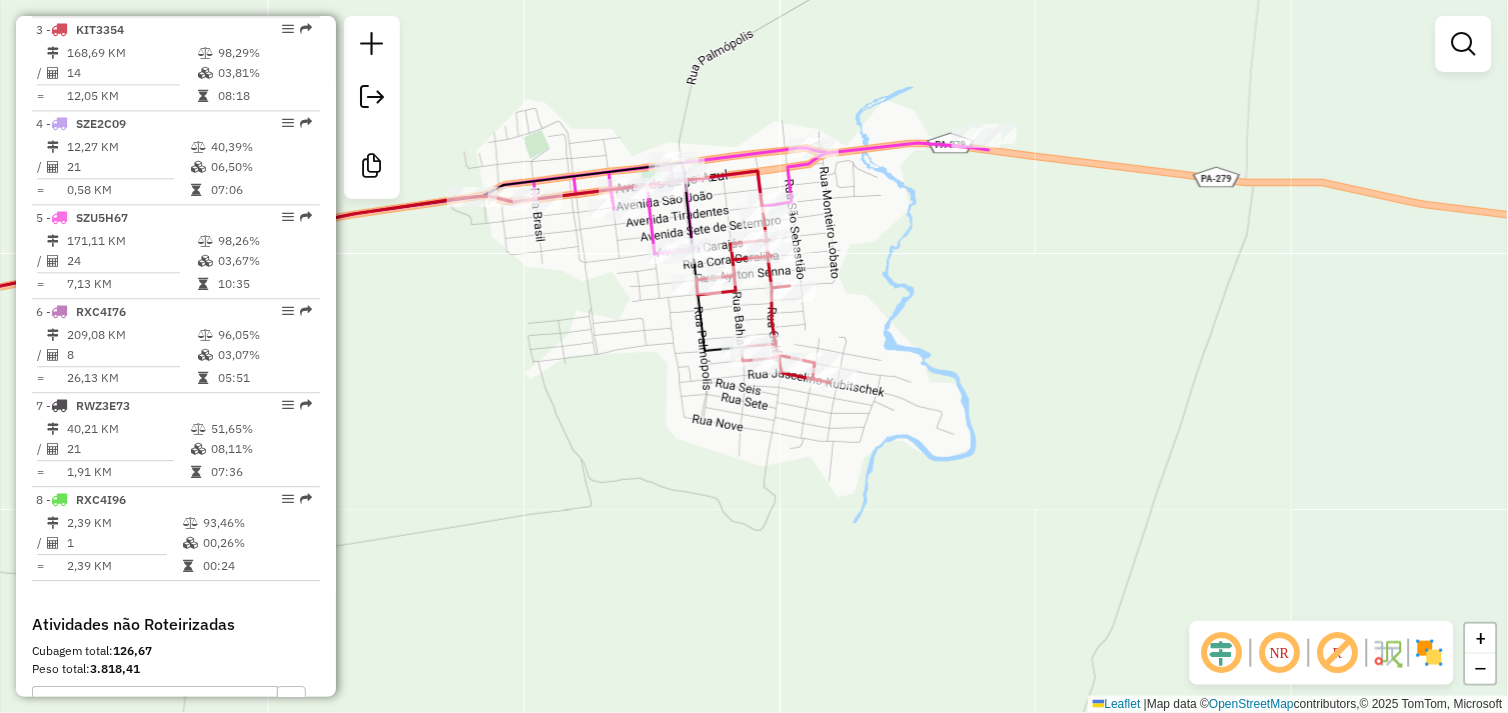 drag, startPoint x: 587, startPoint y: 341, endPoint x: 807, endPoint y: 308, distance: 222.46123 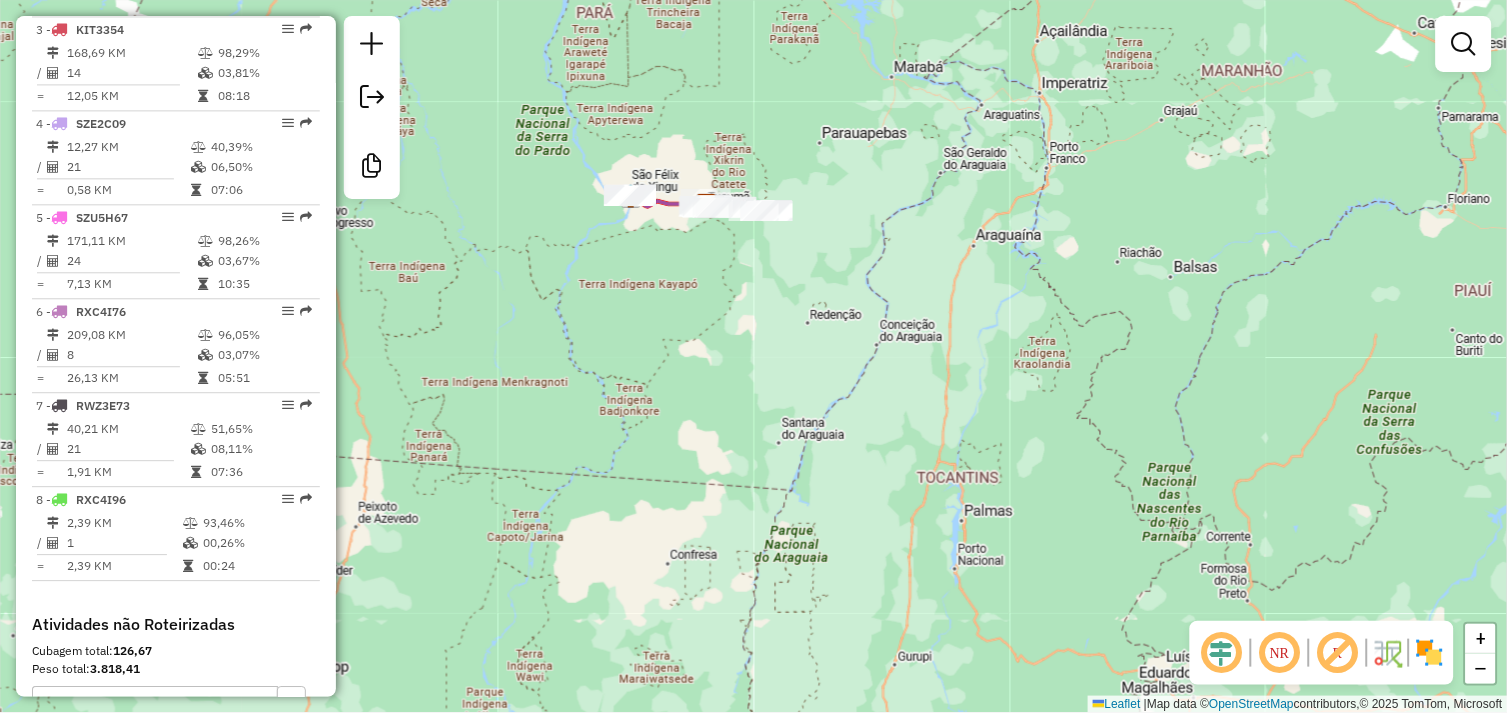 drag, startPoint x: 708, startPoint y: 273, endPoint x: 753, endPoint y: 333, distance: 75 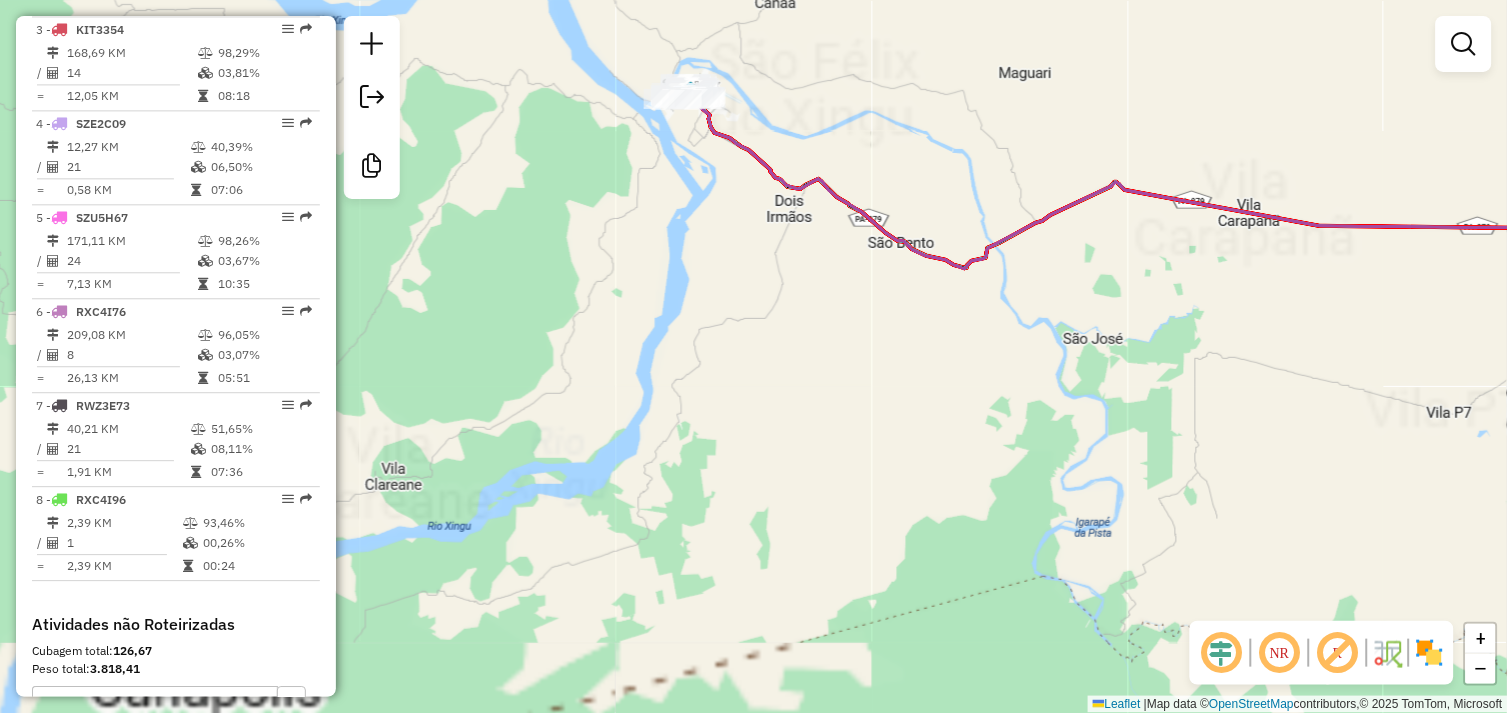 drag, startPoint x: 695, startPoint y: 195, endPoint x: 836, endPoint y: 395, distance: 244.70595 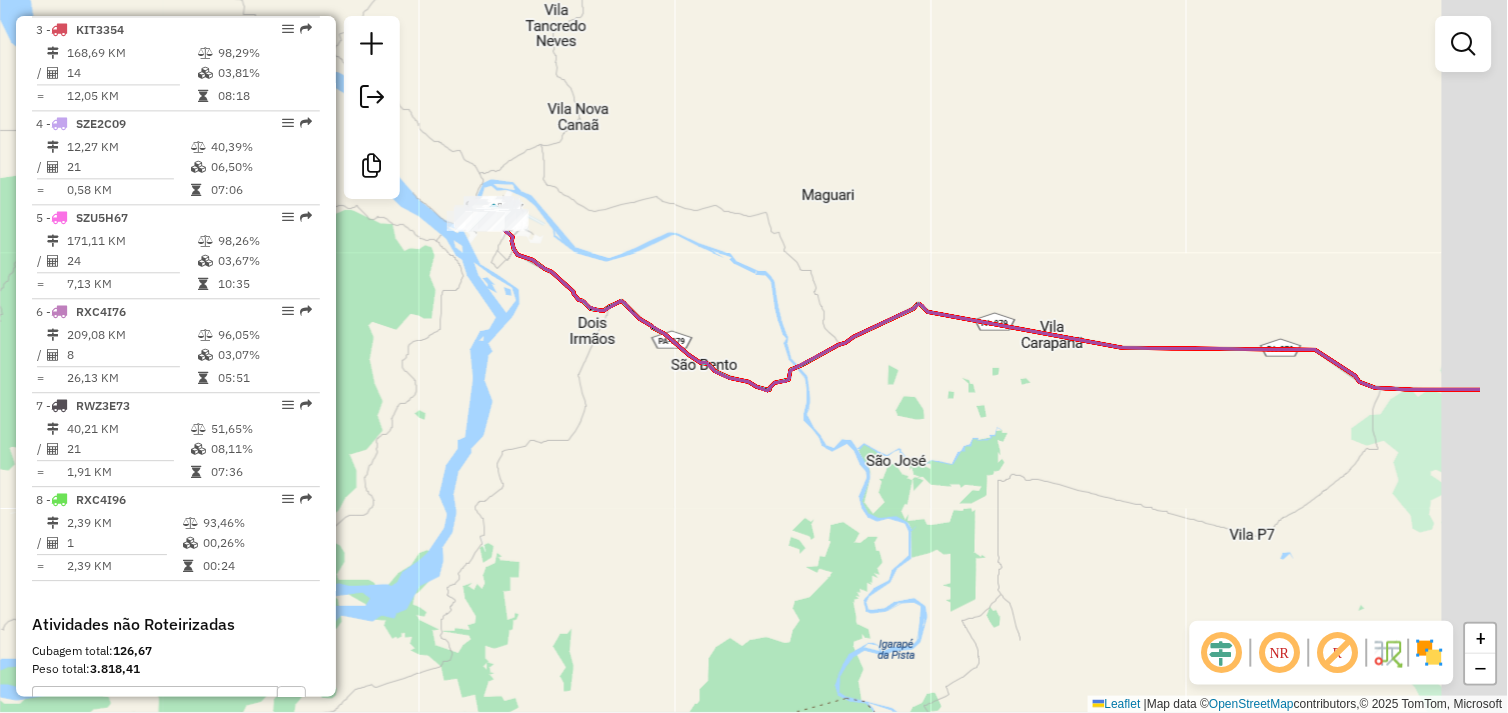 drag, startPoint x: 1192, startPoint y: 531, endPoint x: 828, endPoint y: 447, distance: 373.5666 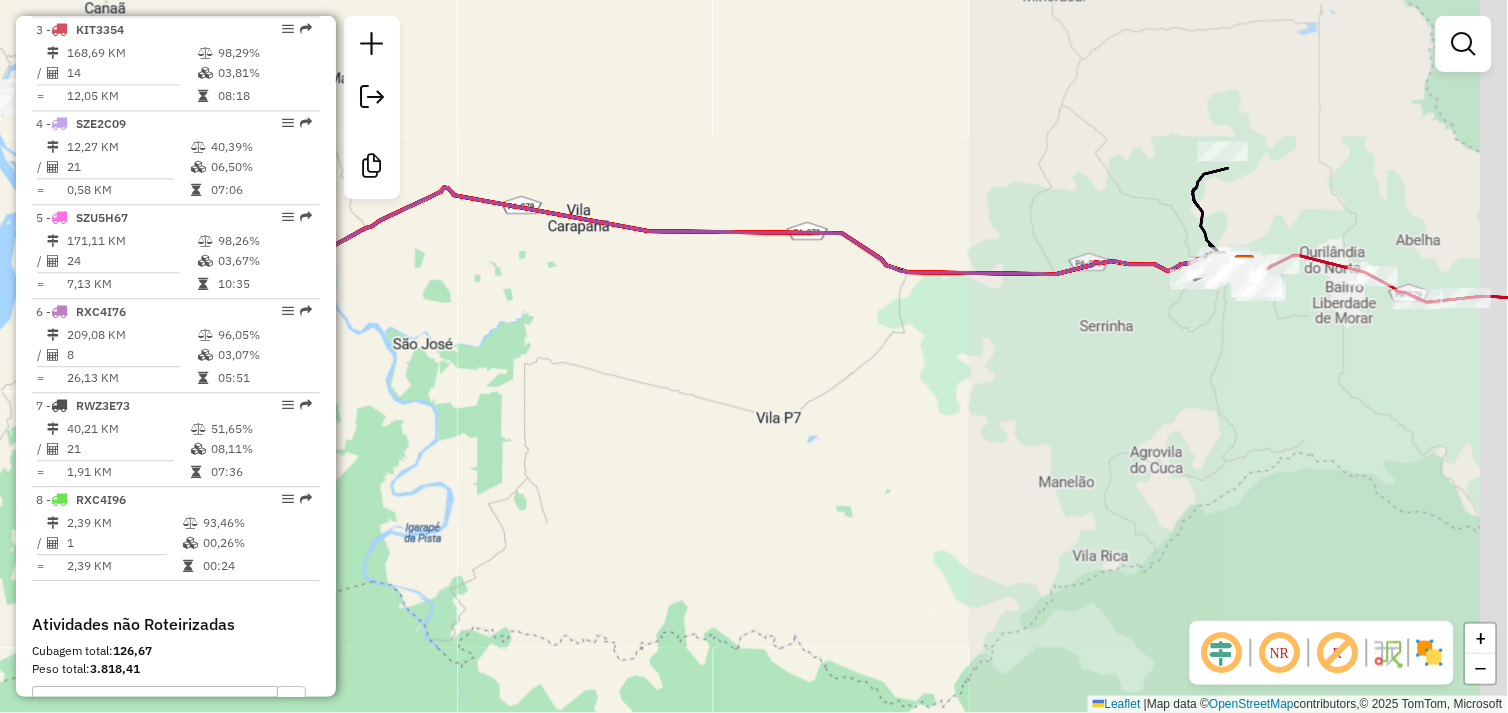 drag, startPoint x: 1103, startPoint y: 492, endPoint x: 1002, endPoint y: 474, distance: 102.59142 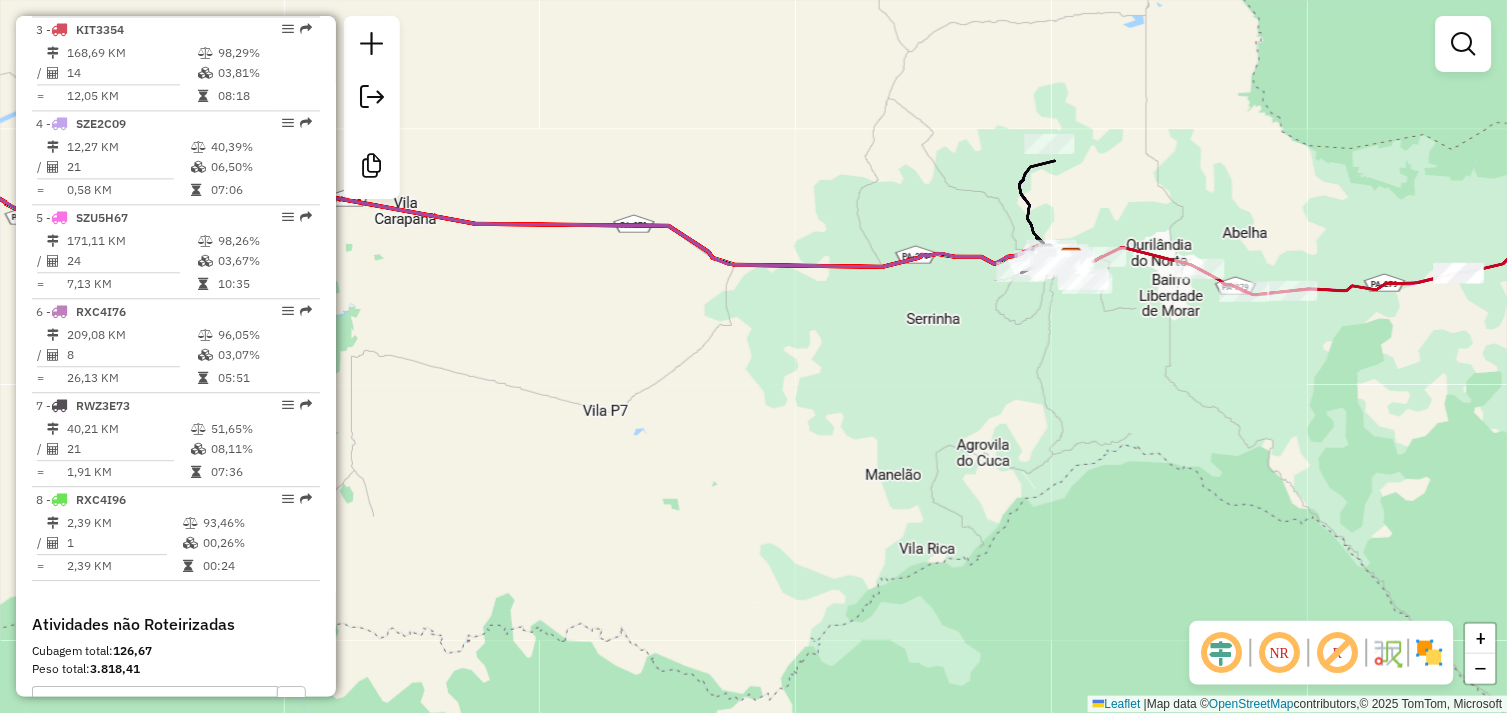 drag, startPoint x: 1196, startPoint y: 386, endPoint x: 932, endPoint y: 364, distance: 264.91507 